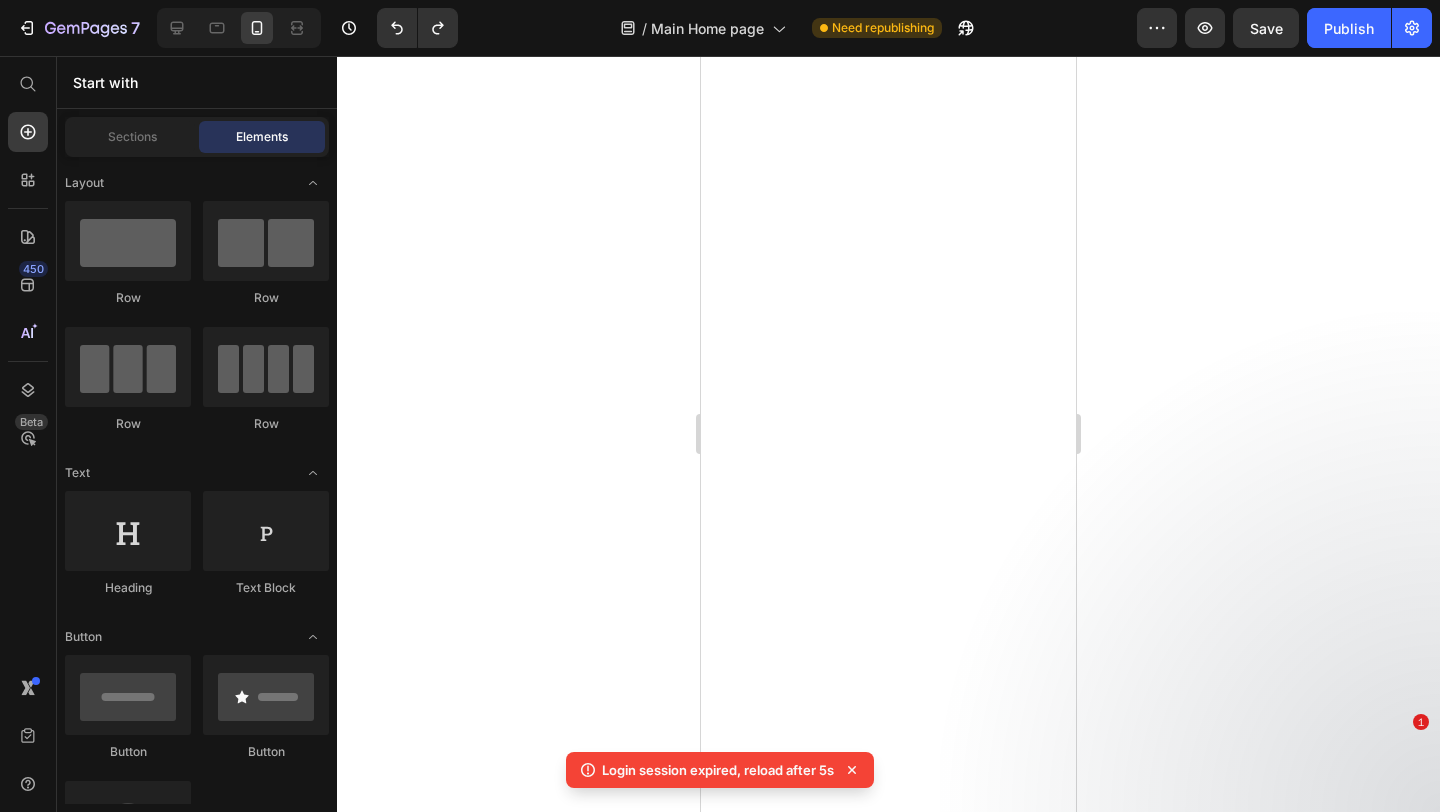 scroll, scrollTop: 0, scrollLeft: 0, axis: both 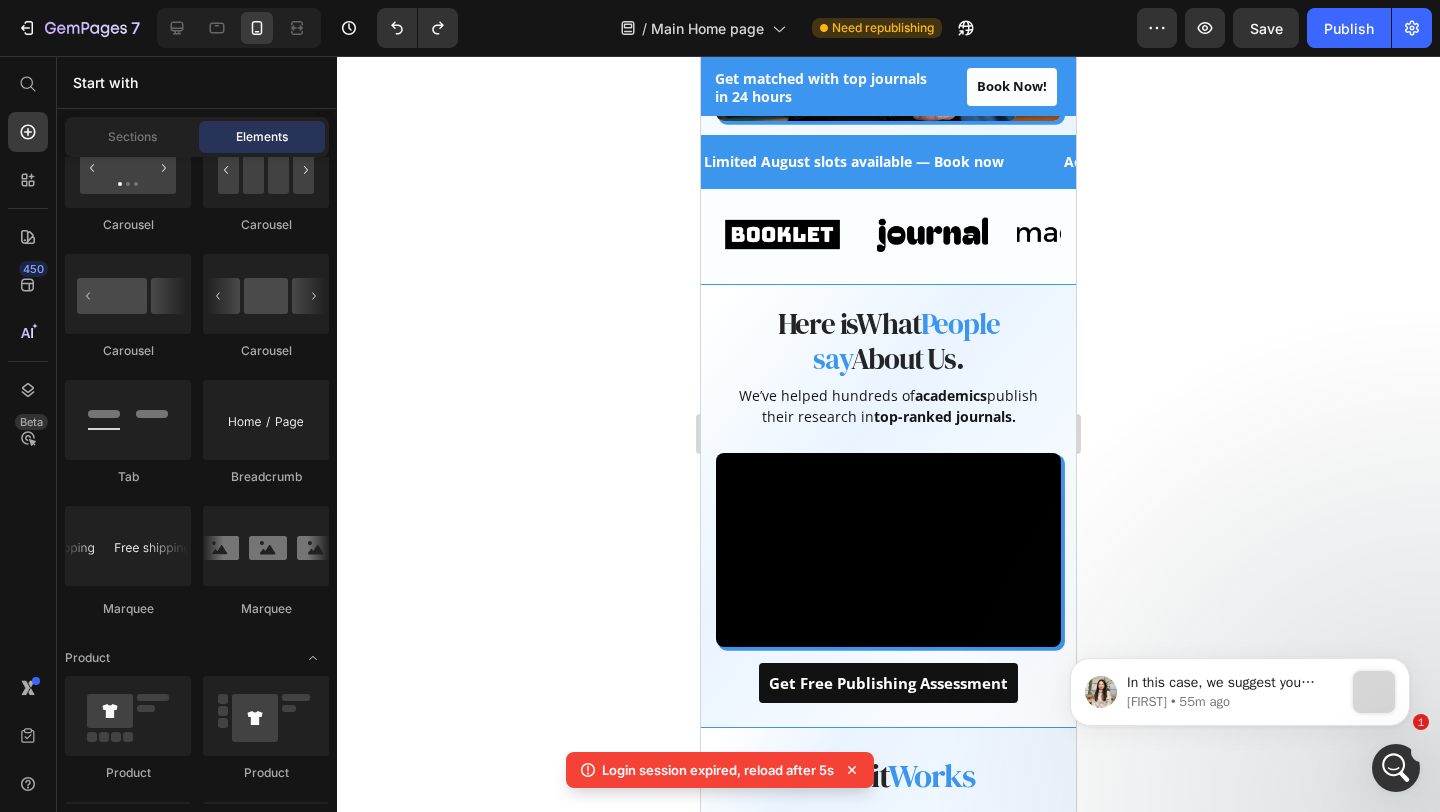 click 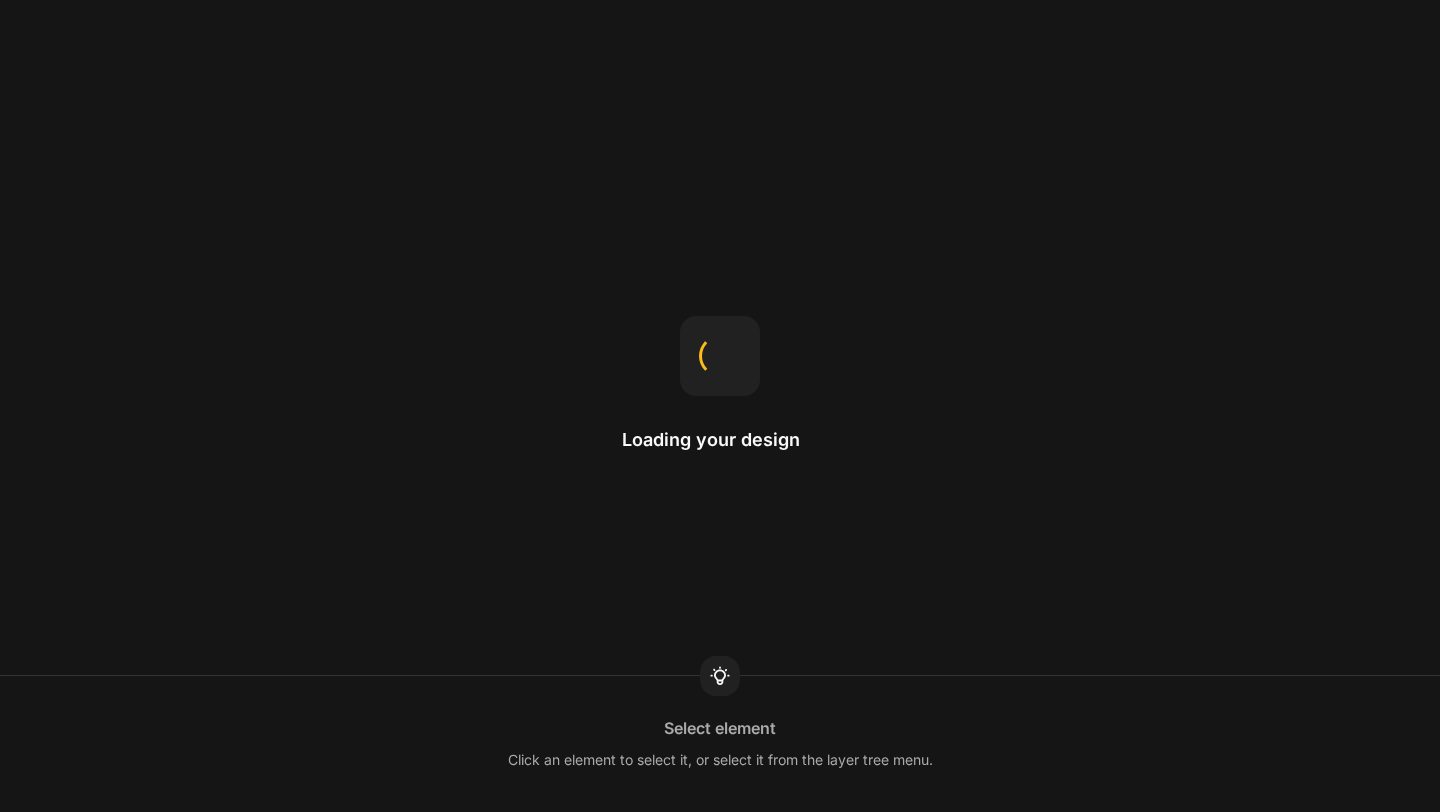 scroll, scrollTop: 0, scrollLeft: 0, axis: both 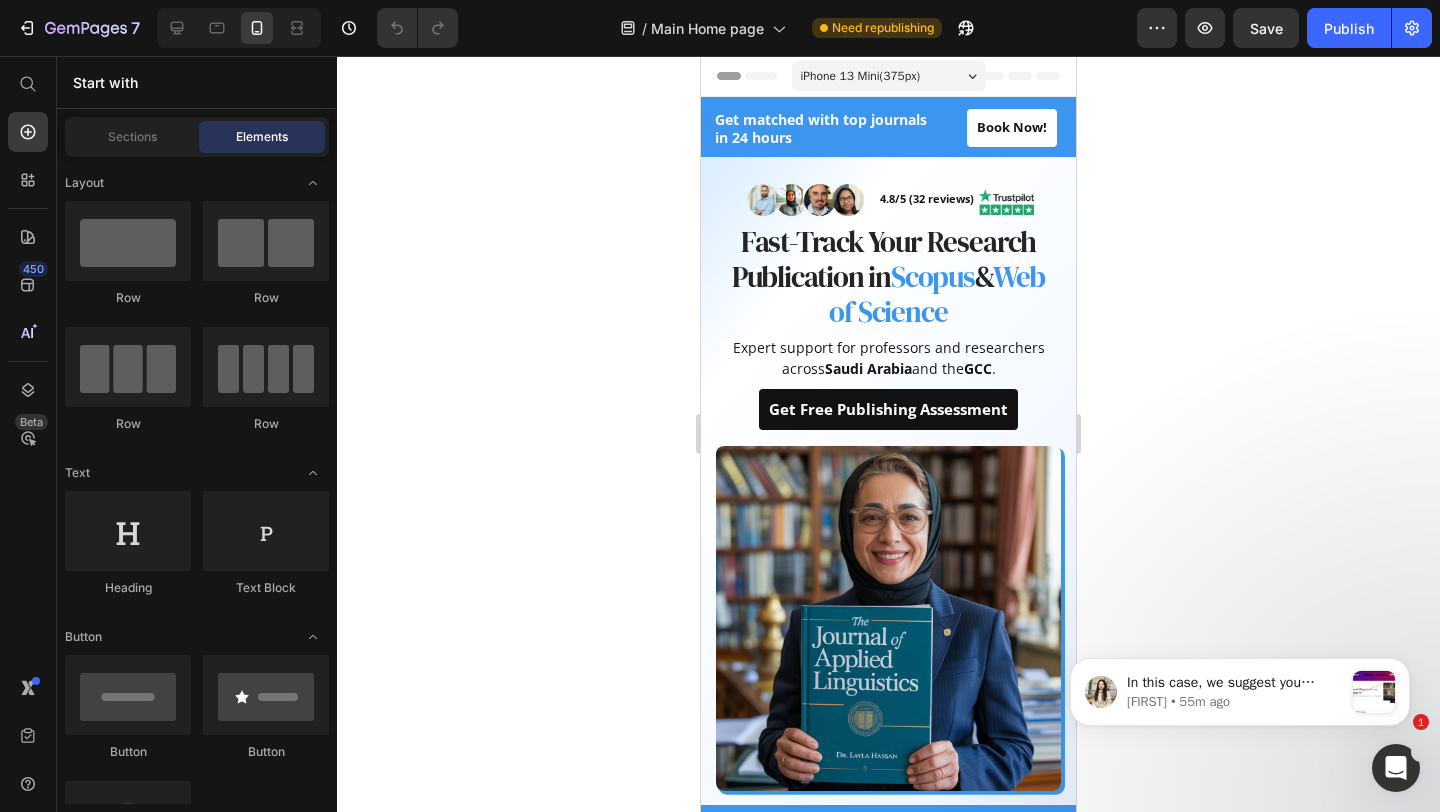 click 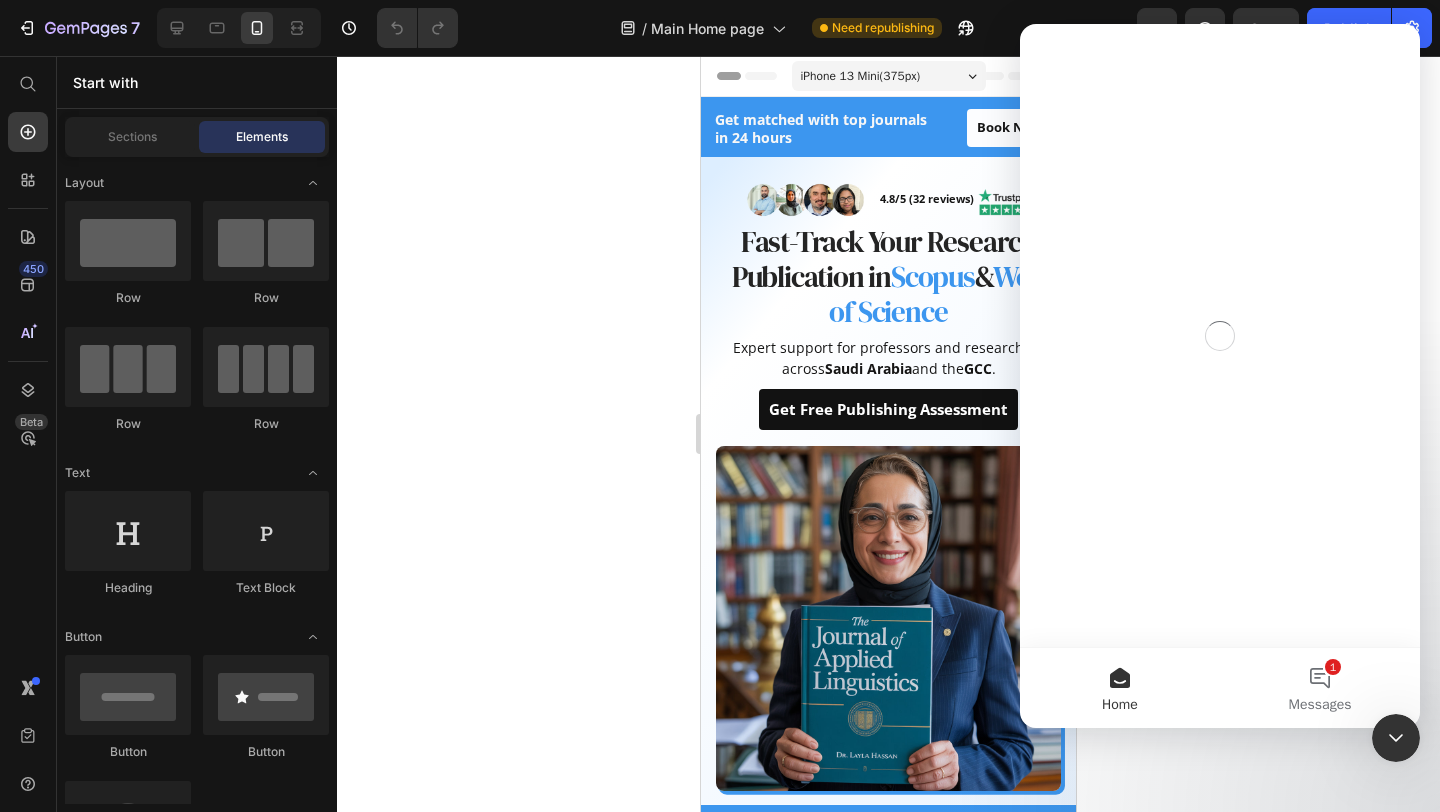 scroll, scrollTop: 0, scrollLeft: 0, axis: both 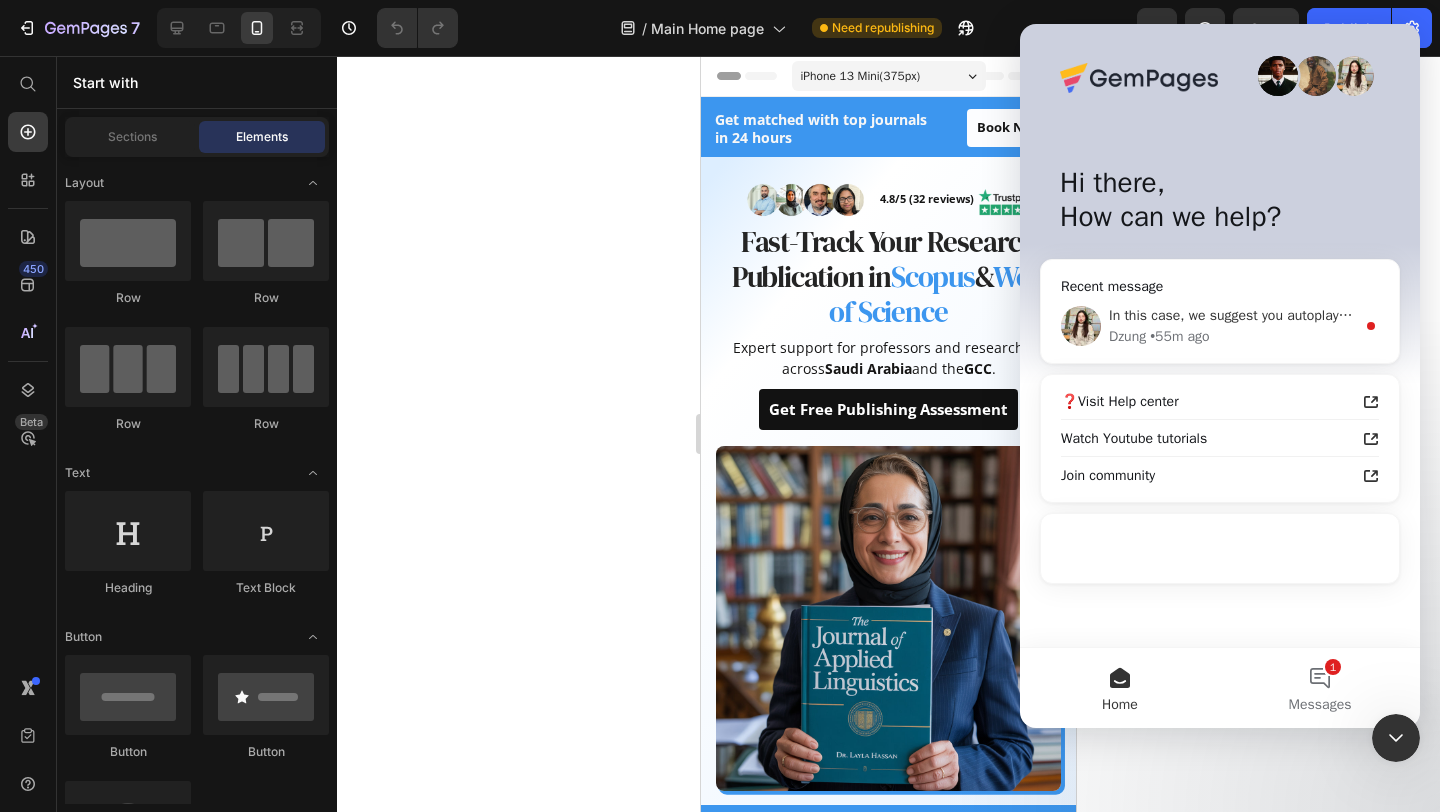 click on "In this case, we suggest you autoplay the video with the sound disabled and control bar on  Here is how it works:  Kindly have it checked and let me know how it goes. I'm here with you. 🙌" at bounding box center [1682, 315] 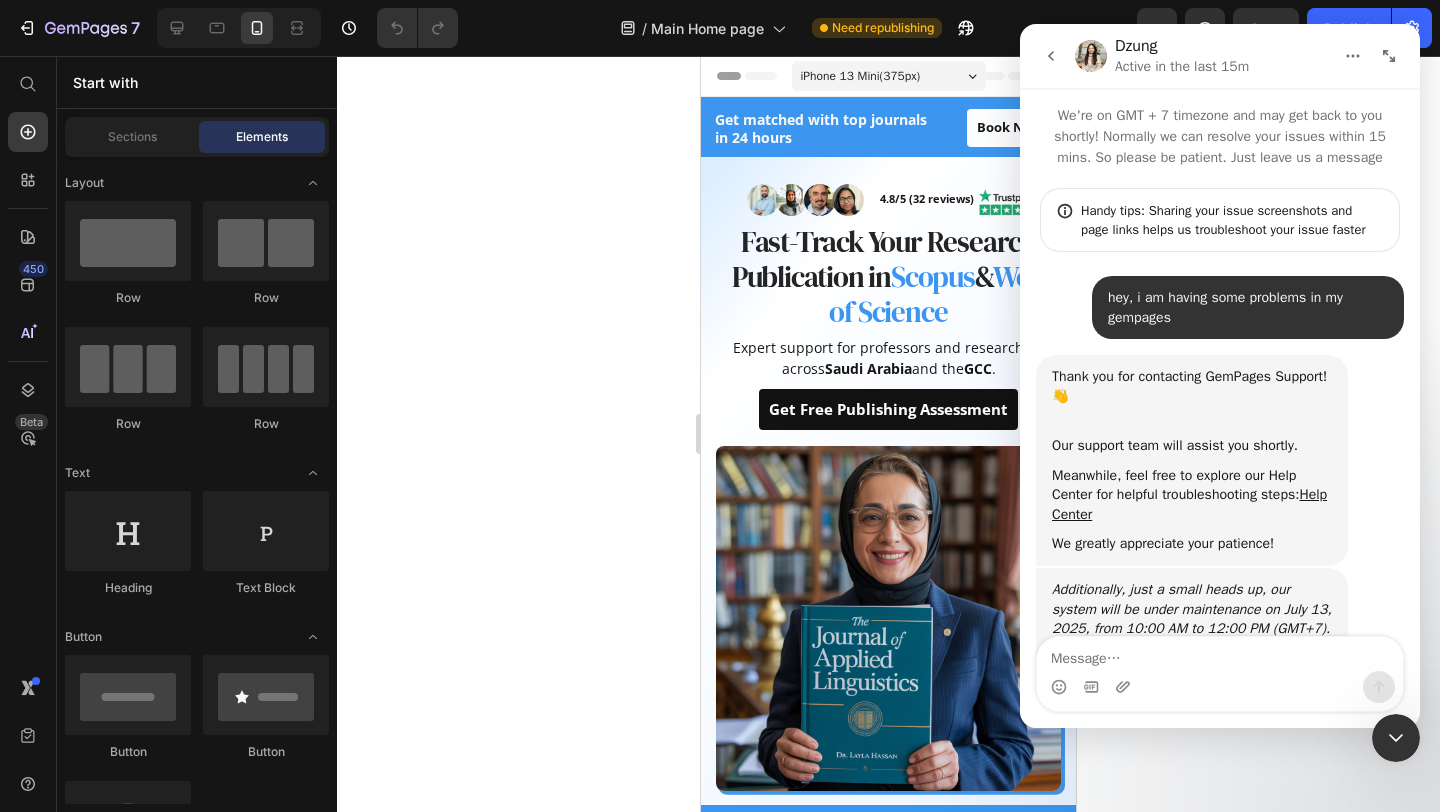 scroll, scrollTop: 3, scrollLeft: 0, axis: vertical 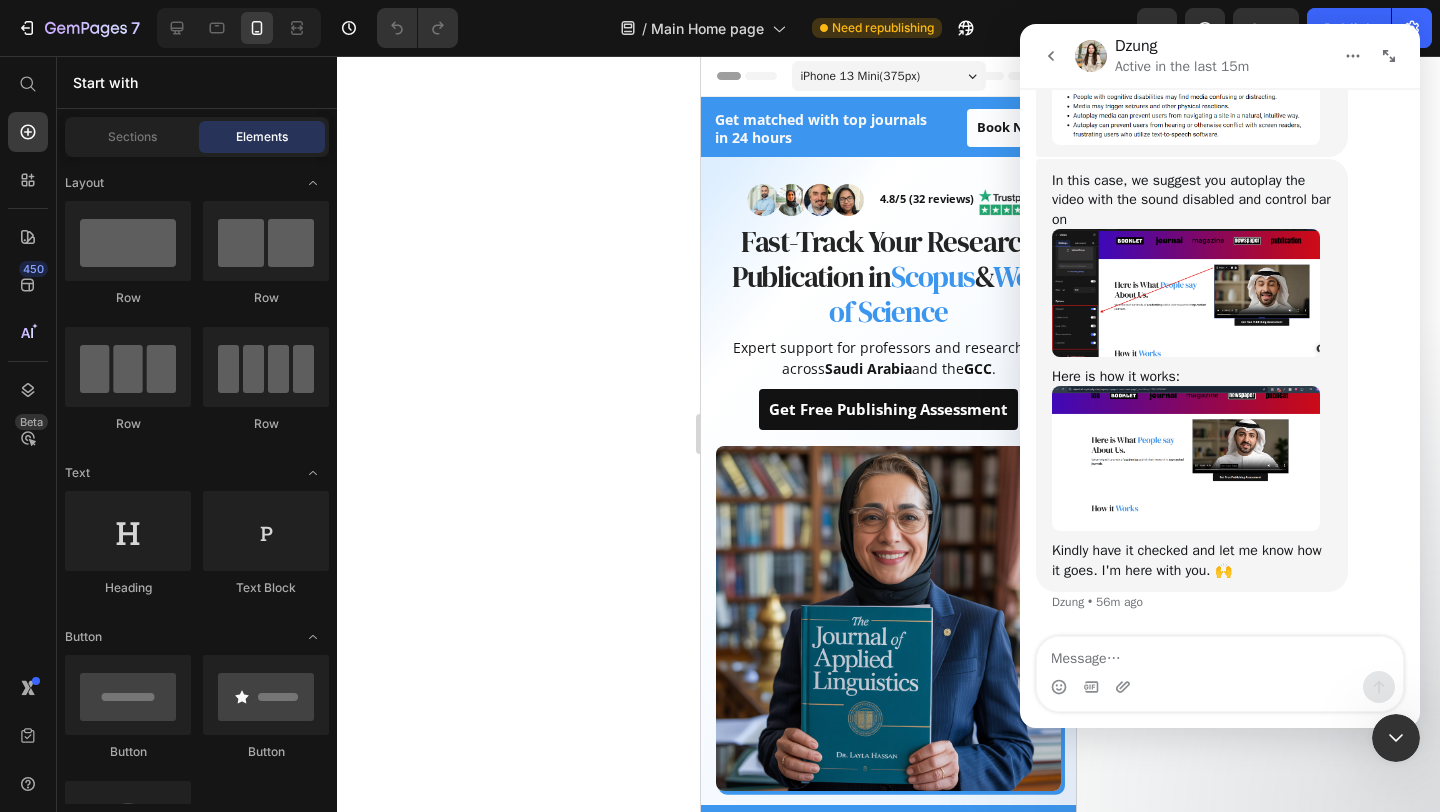 click at bounding box center [1220, 654] 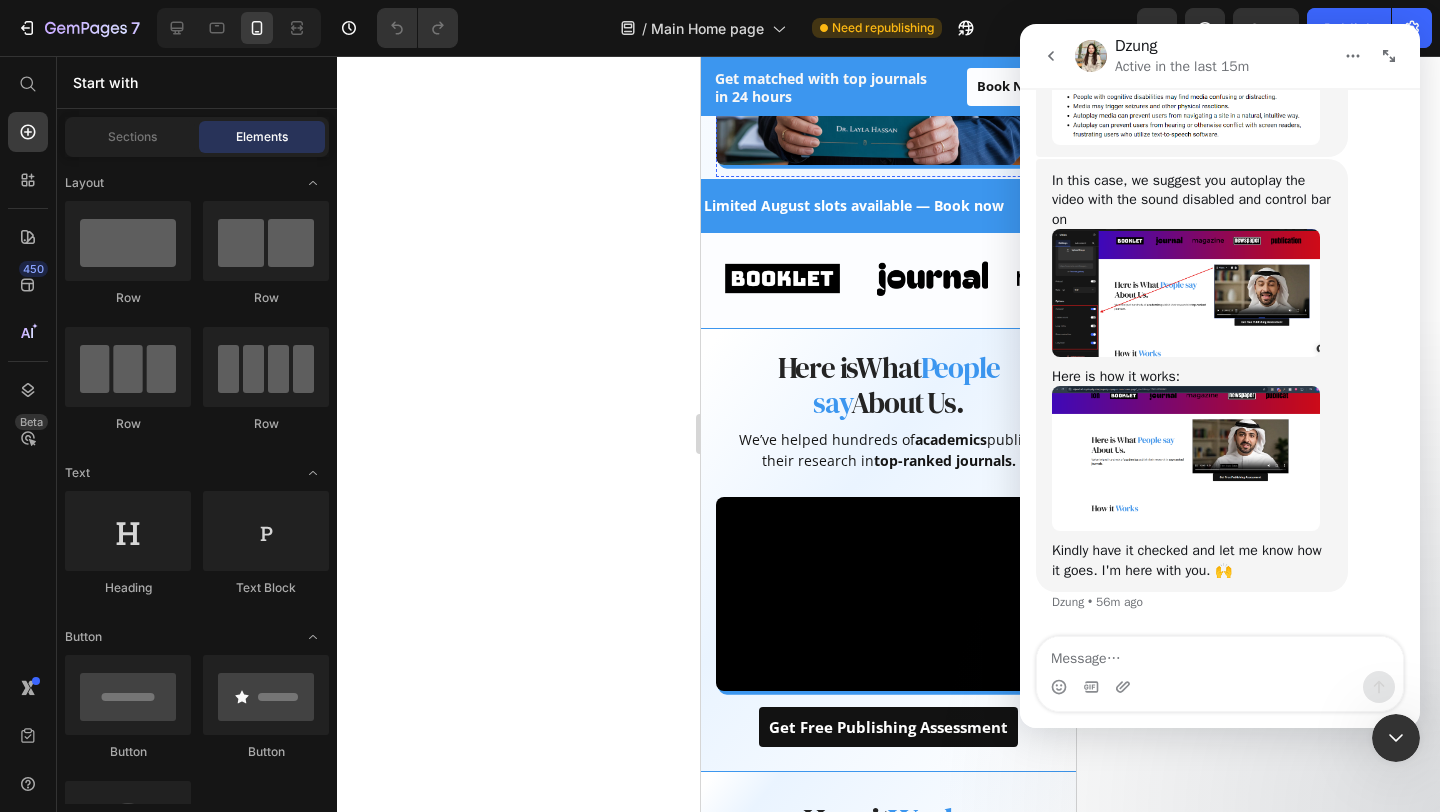 scroll, scrollTop: 627, scrollLeft: 0, axis: vertical 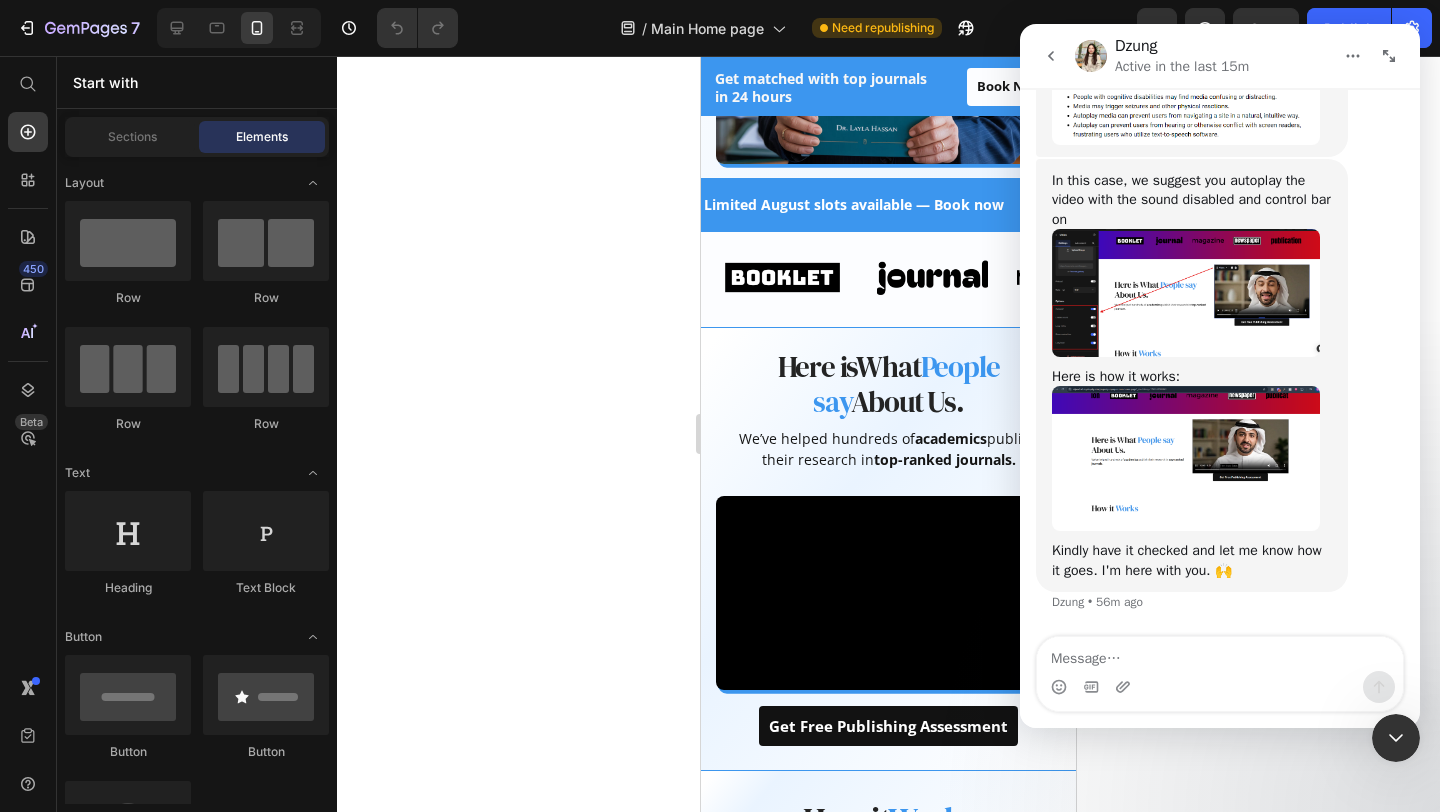 click at bounding box center (1220, 654) 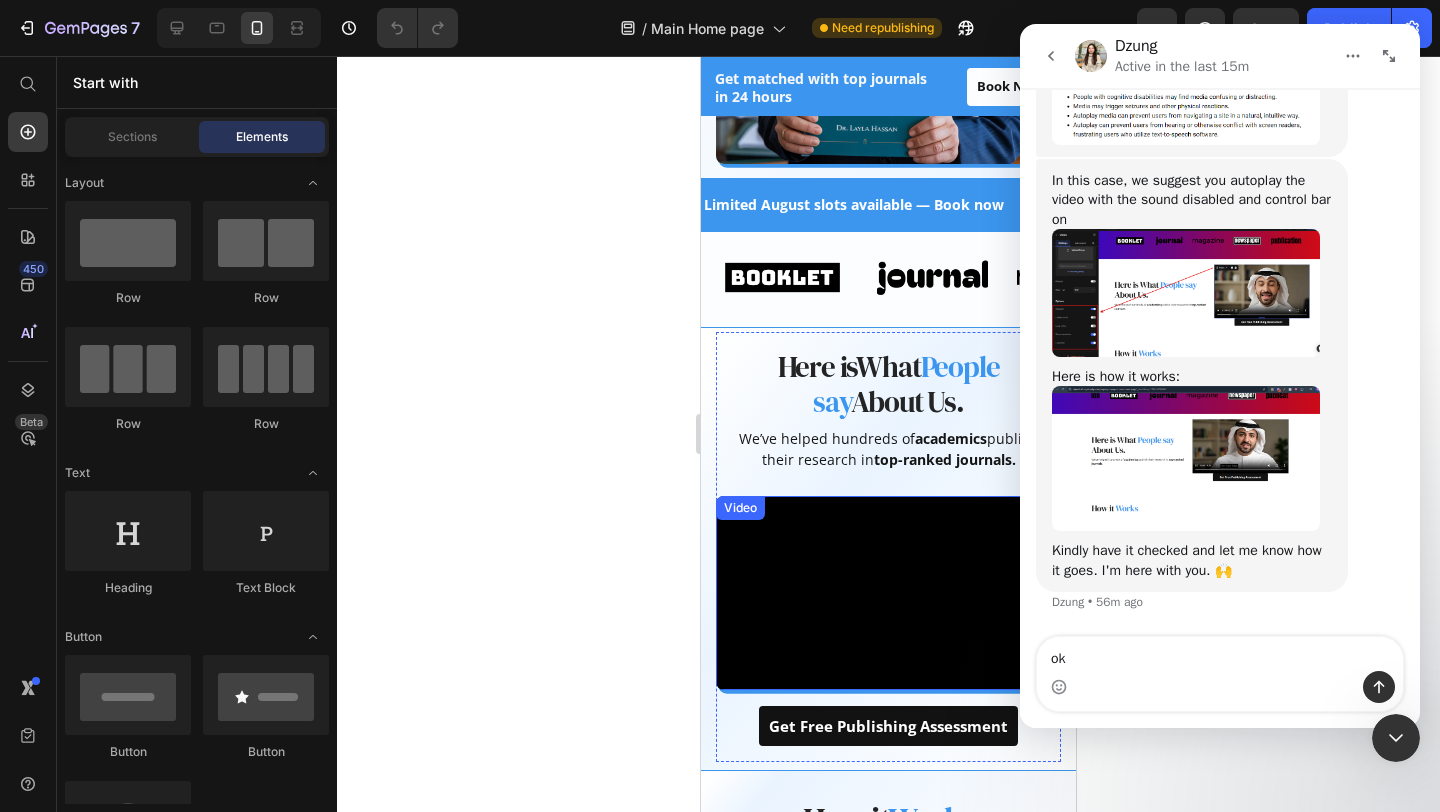 type on "ok" 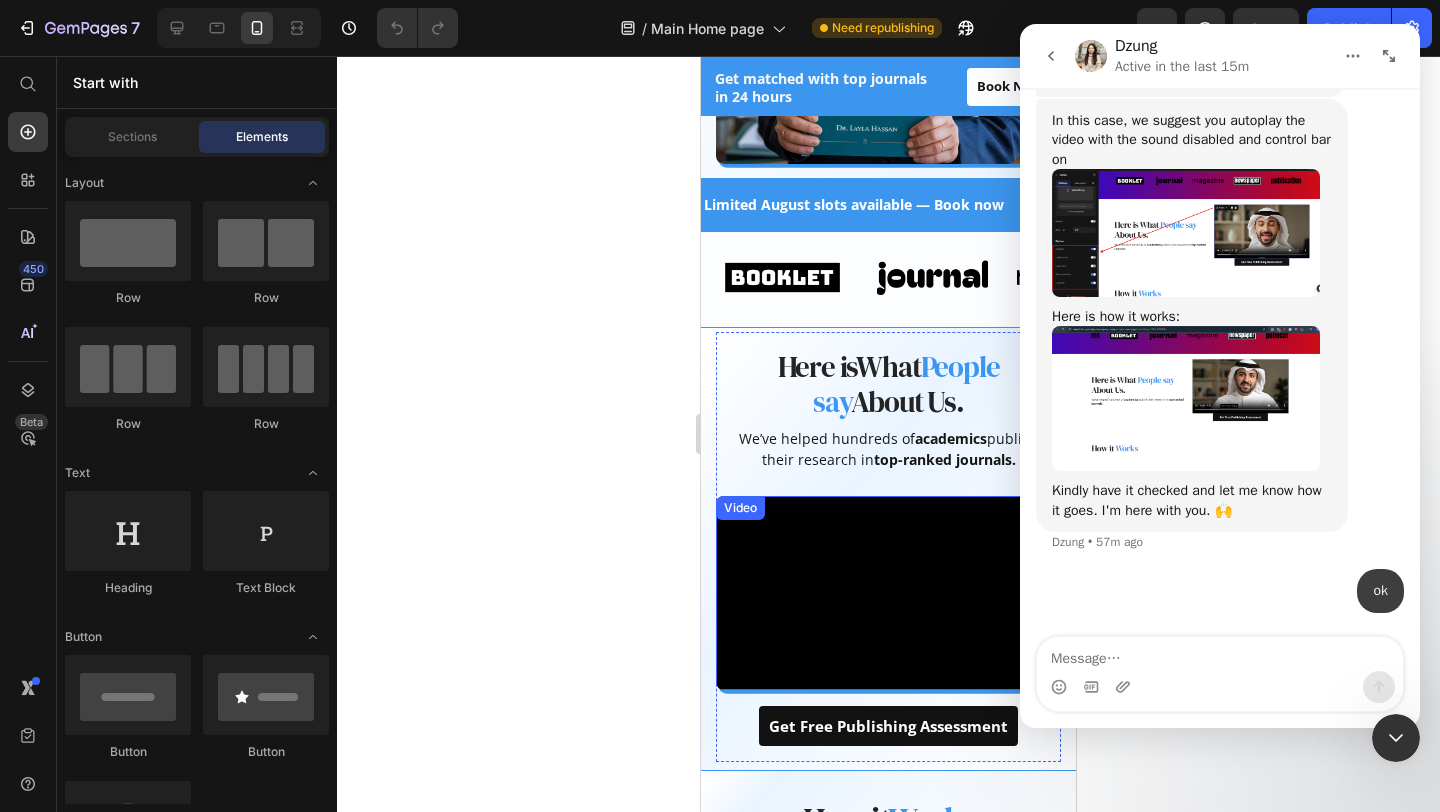 scroll, scrollTop: 3510, scrollLeft: 0, axis: vertical 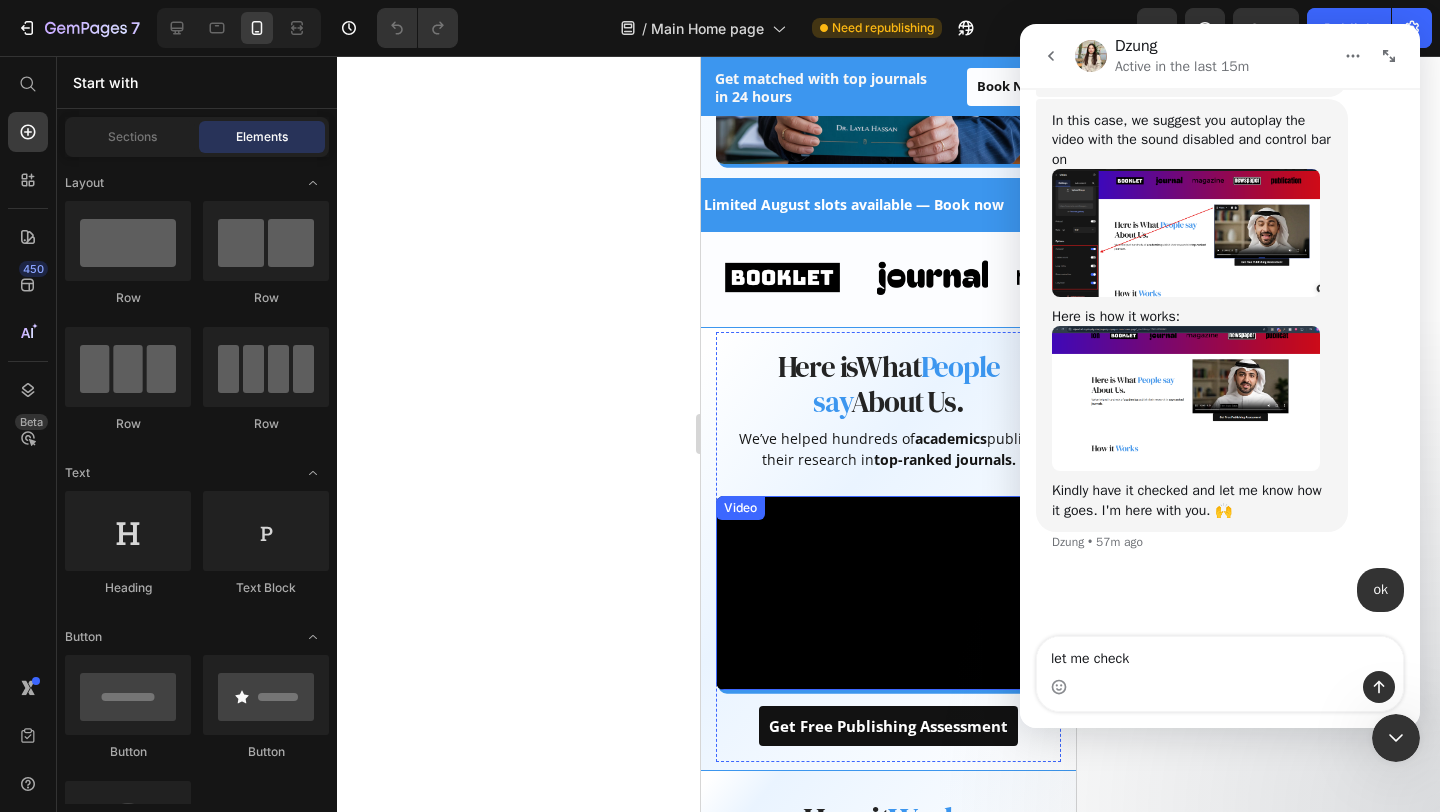 type on "let me check" 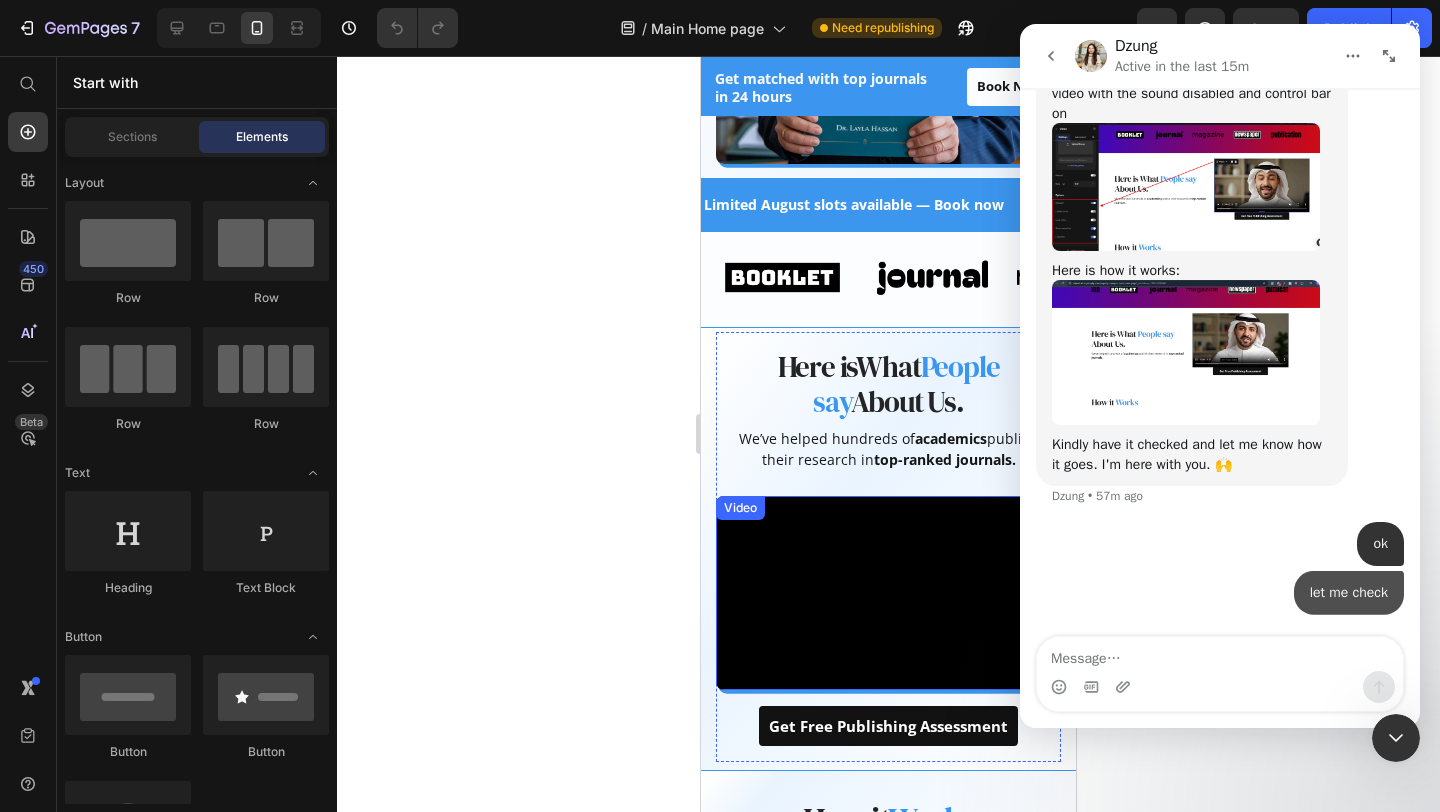 scroll, scrollTop: 3556, scrollLeft: 0, axis: vertical 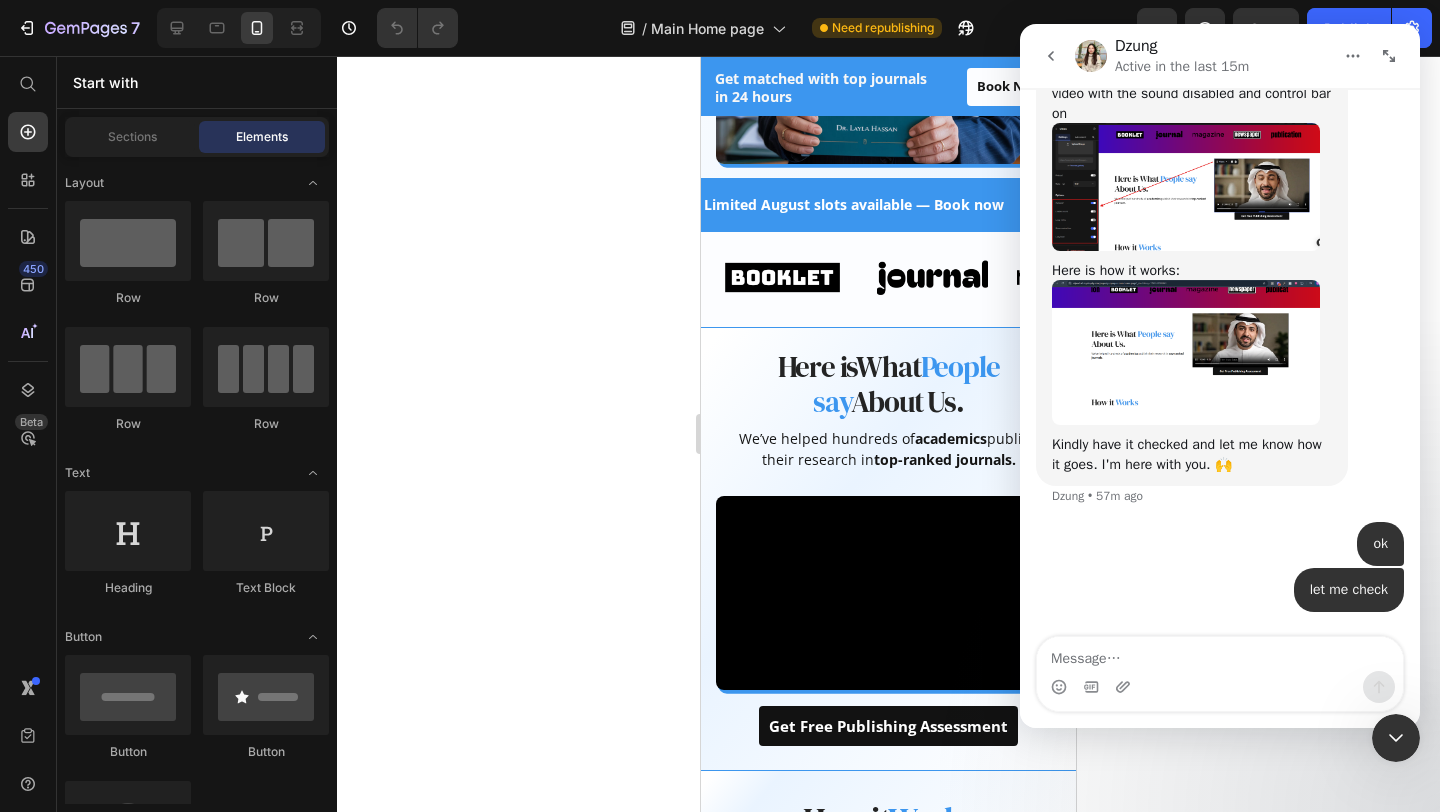 click 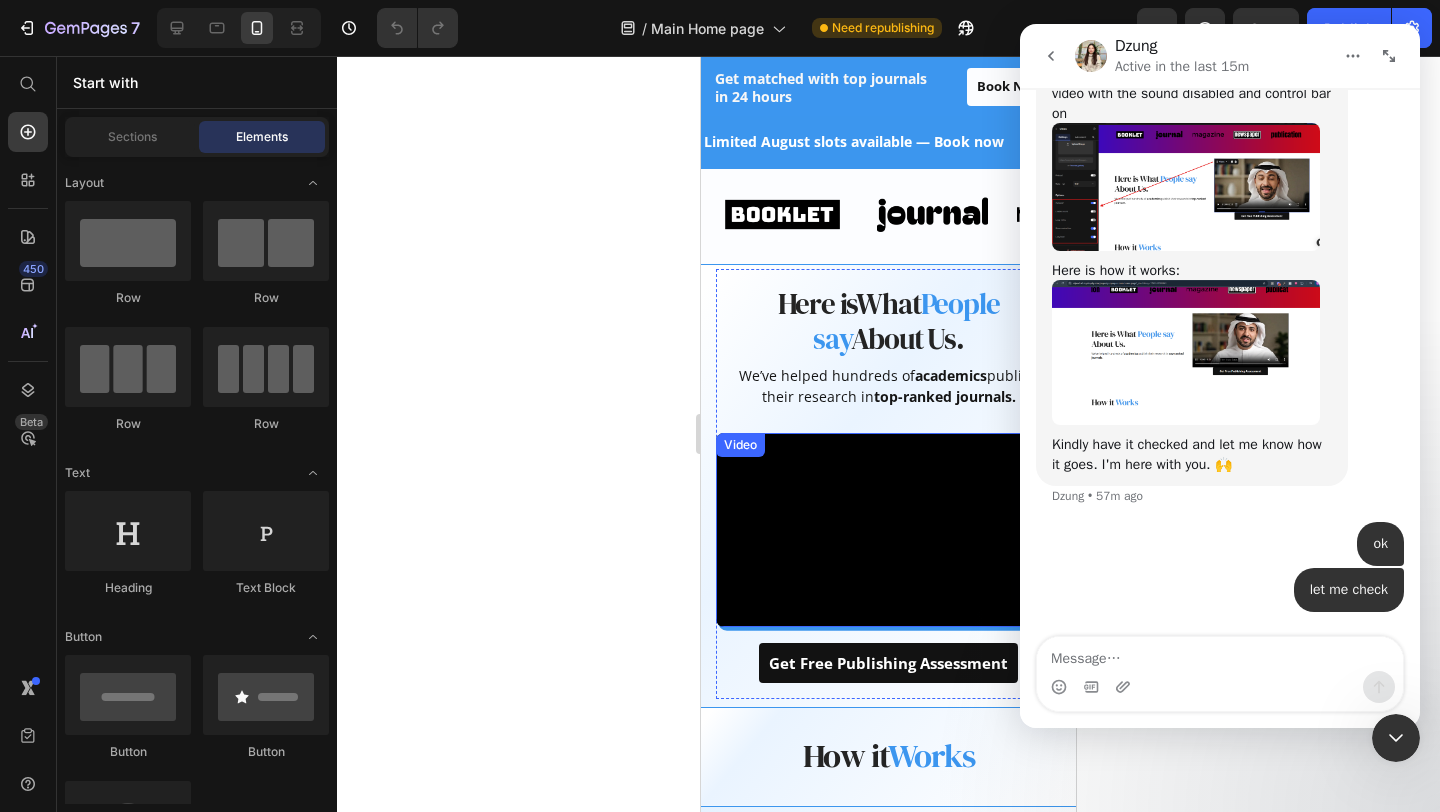 scroll, scrollTop: 731, scrollLeft: 0, axis: vertical 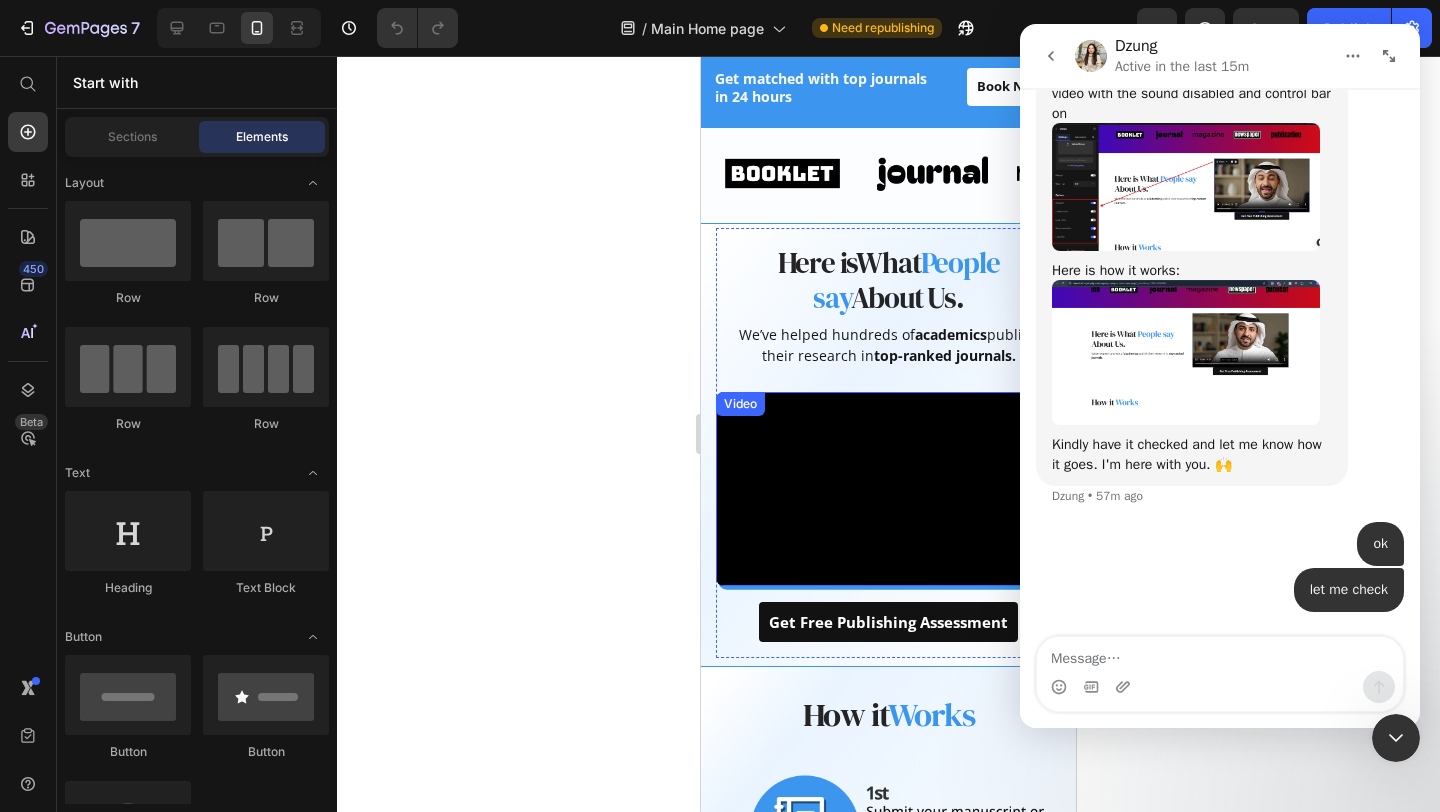 click at bounding box center [888, 489] 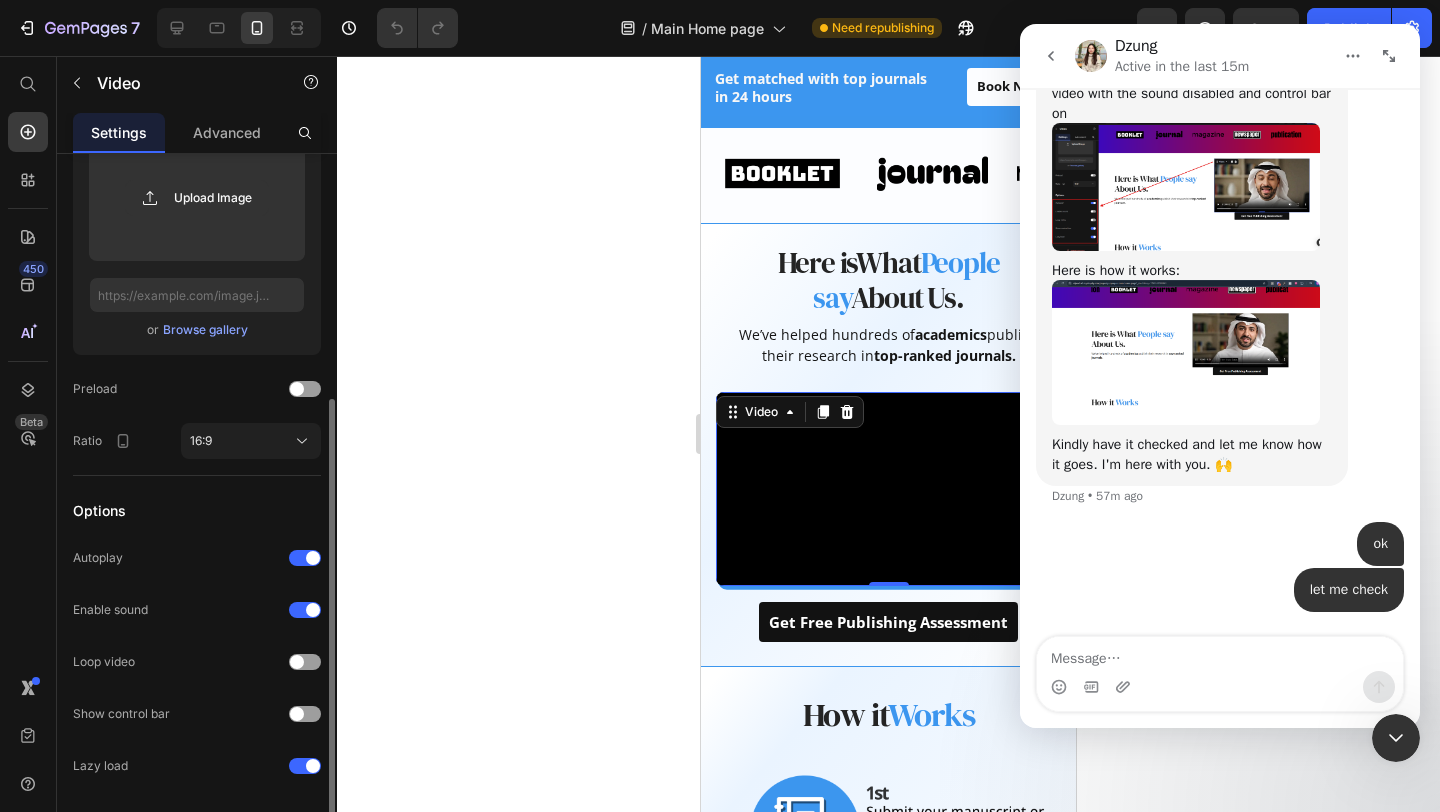 scroll, scrollTop: 386, scrollLeft: 0, axis: vertical 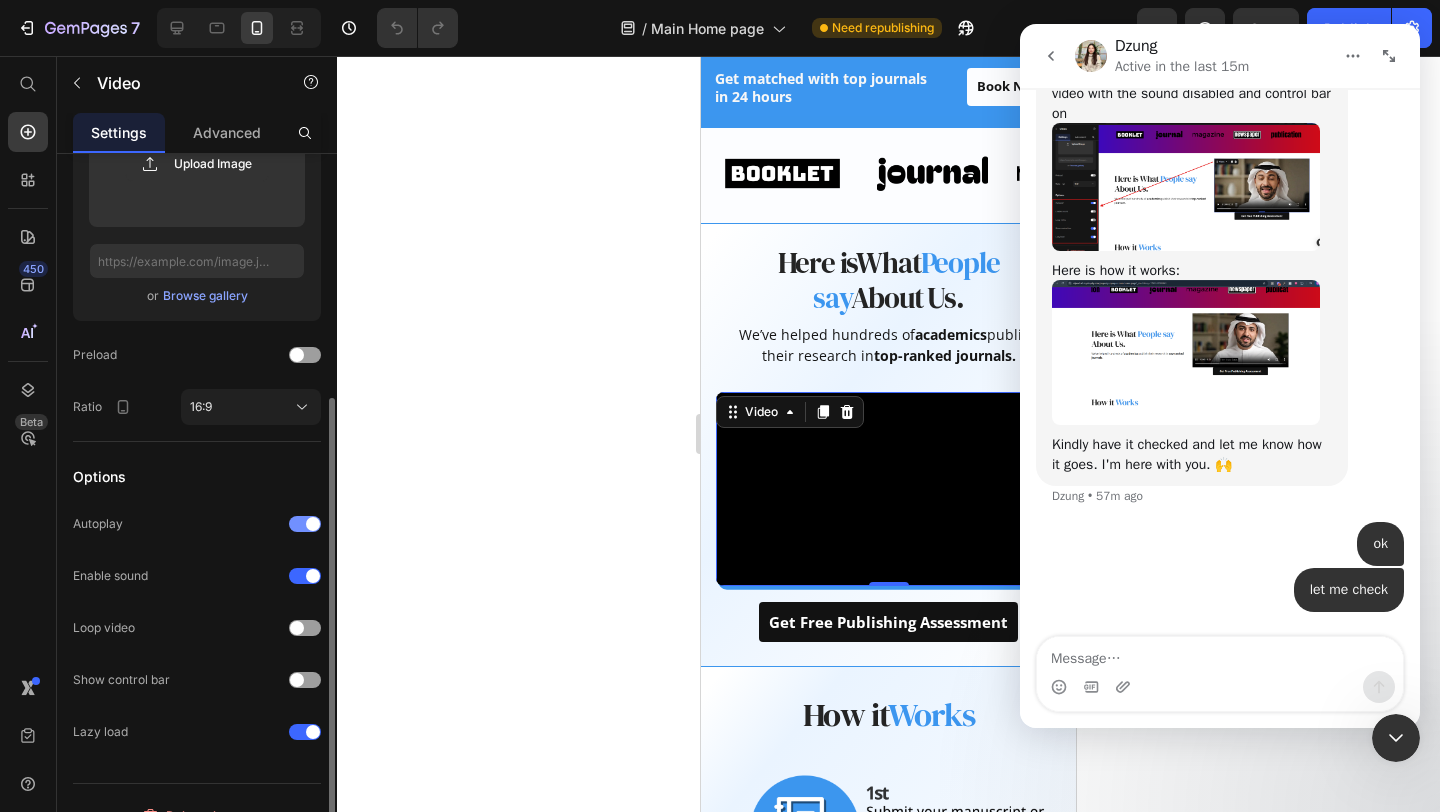 click at bounding box center (305, 524) 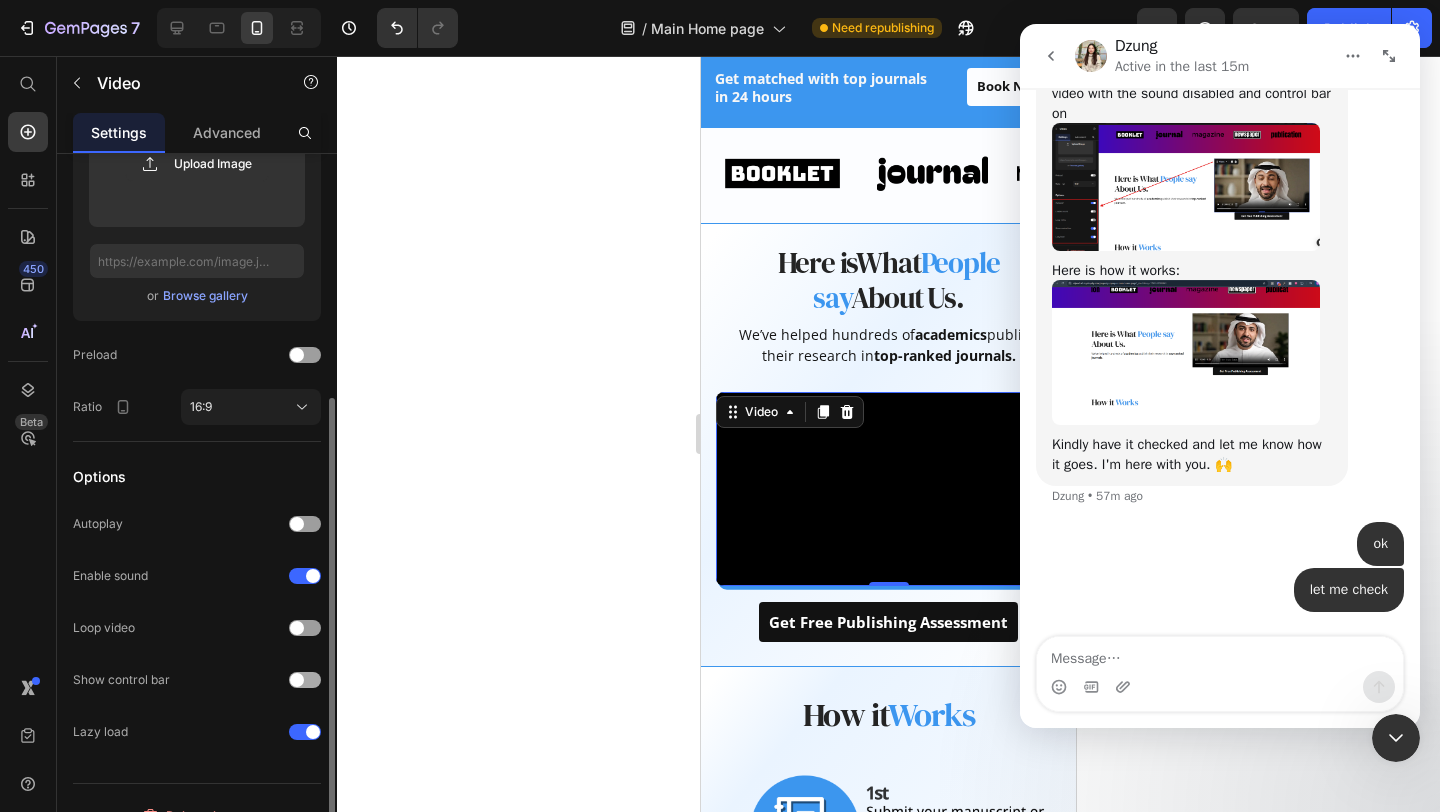 click at bounding box center (305, 680) 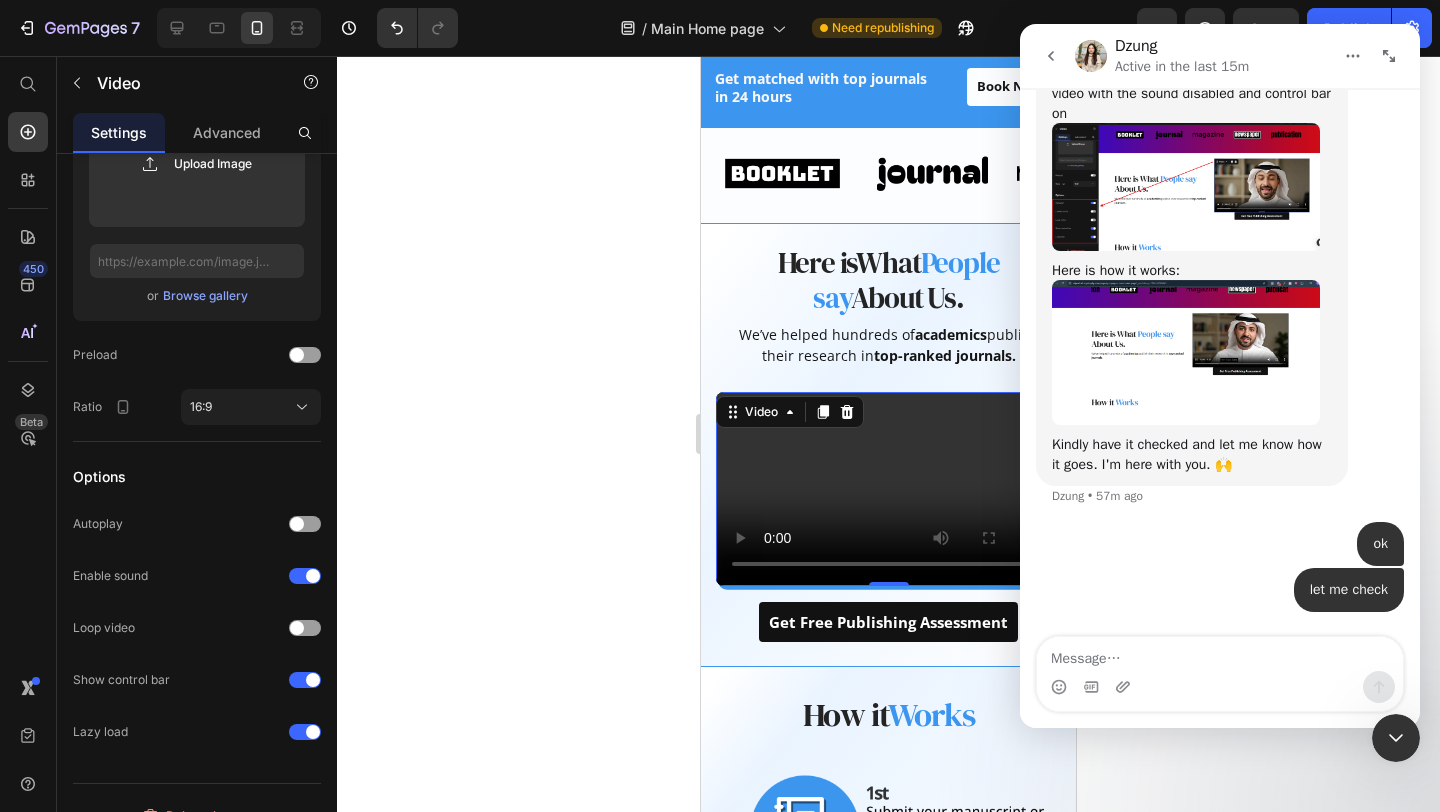 drag, startPoint x: 1405, startPoint y: 723, endPoint x: 2738, endPoint y: 1291, distance: 1448.9696 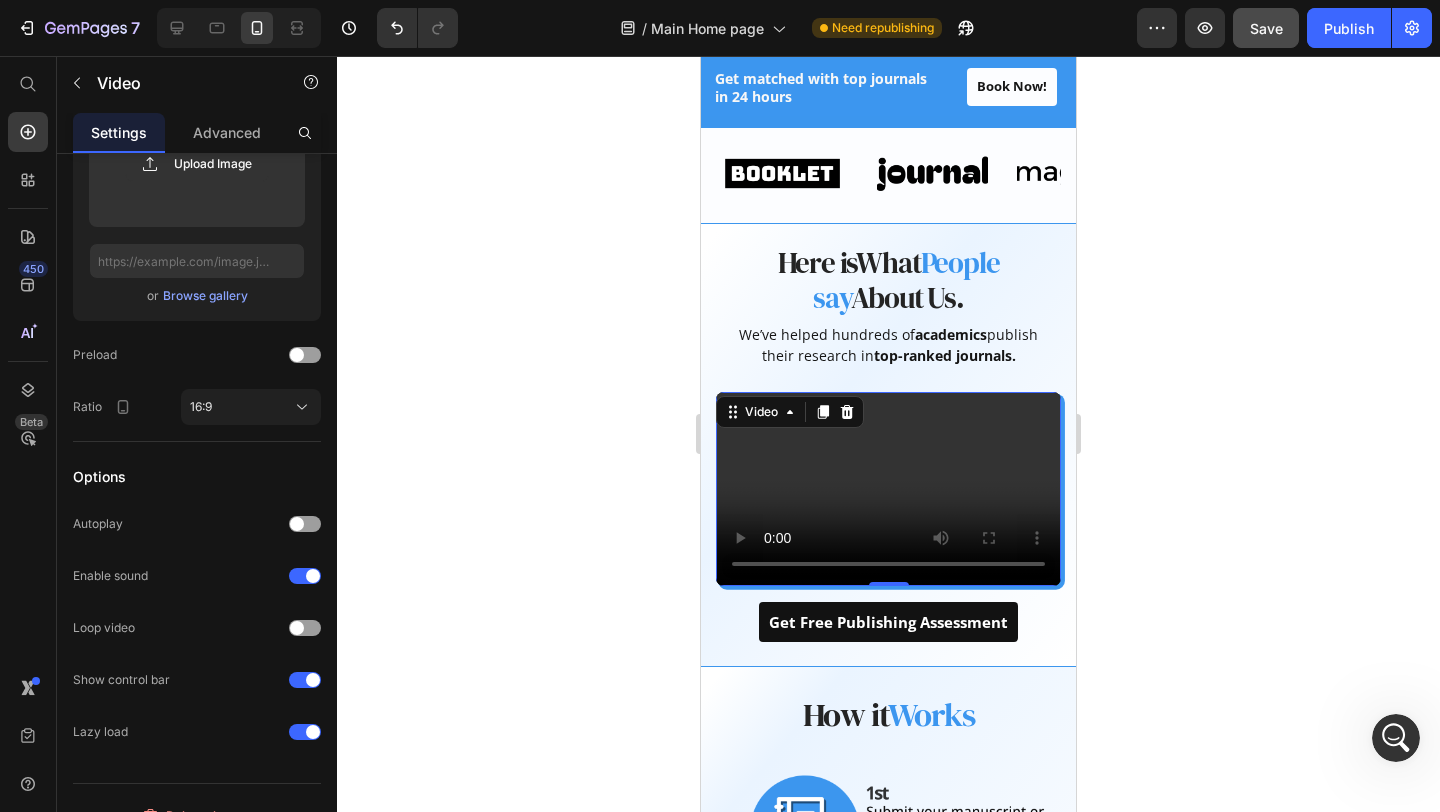 scroll, scrollTop: 0, scrollLeft: 0, axis: both 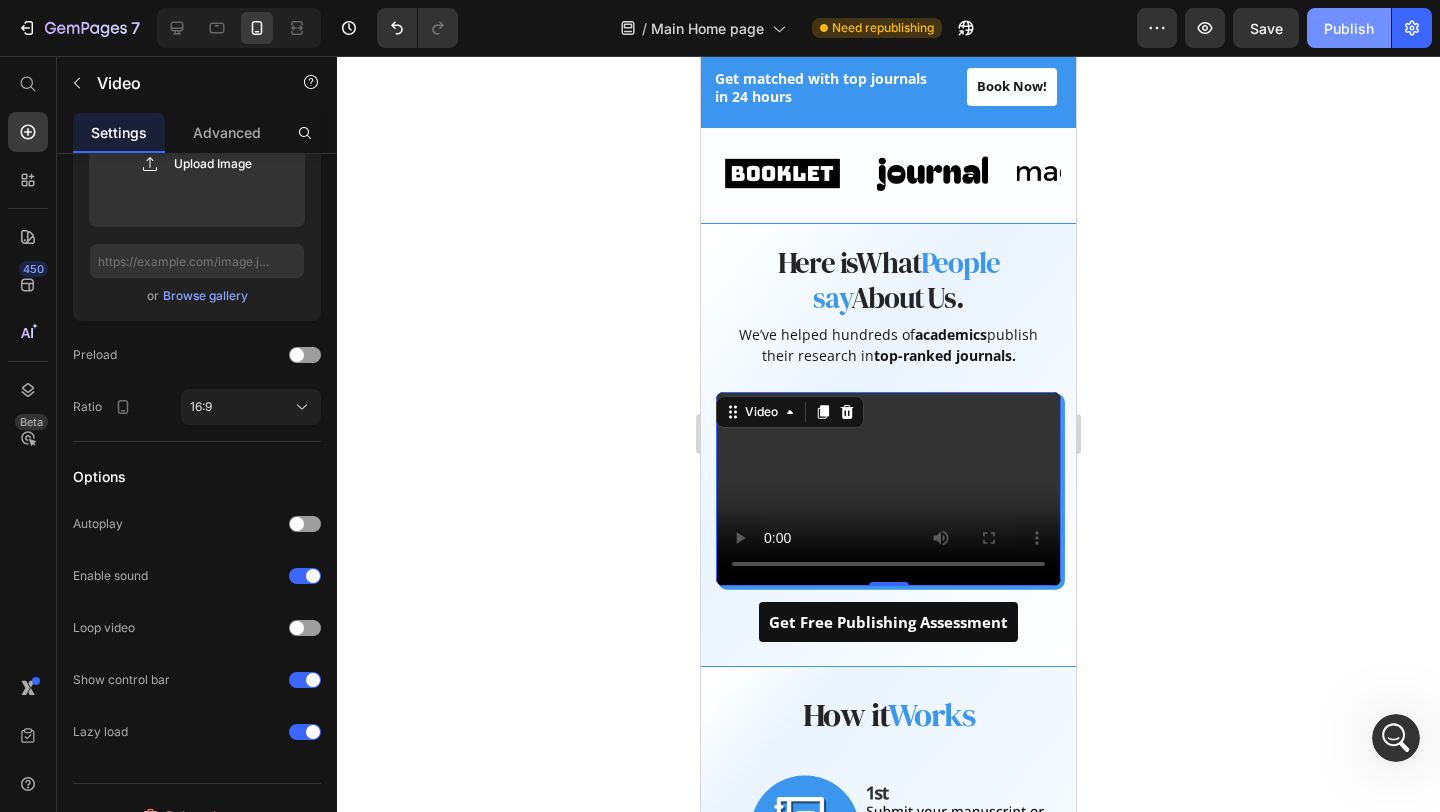 click on "Publish" 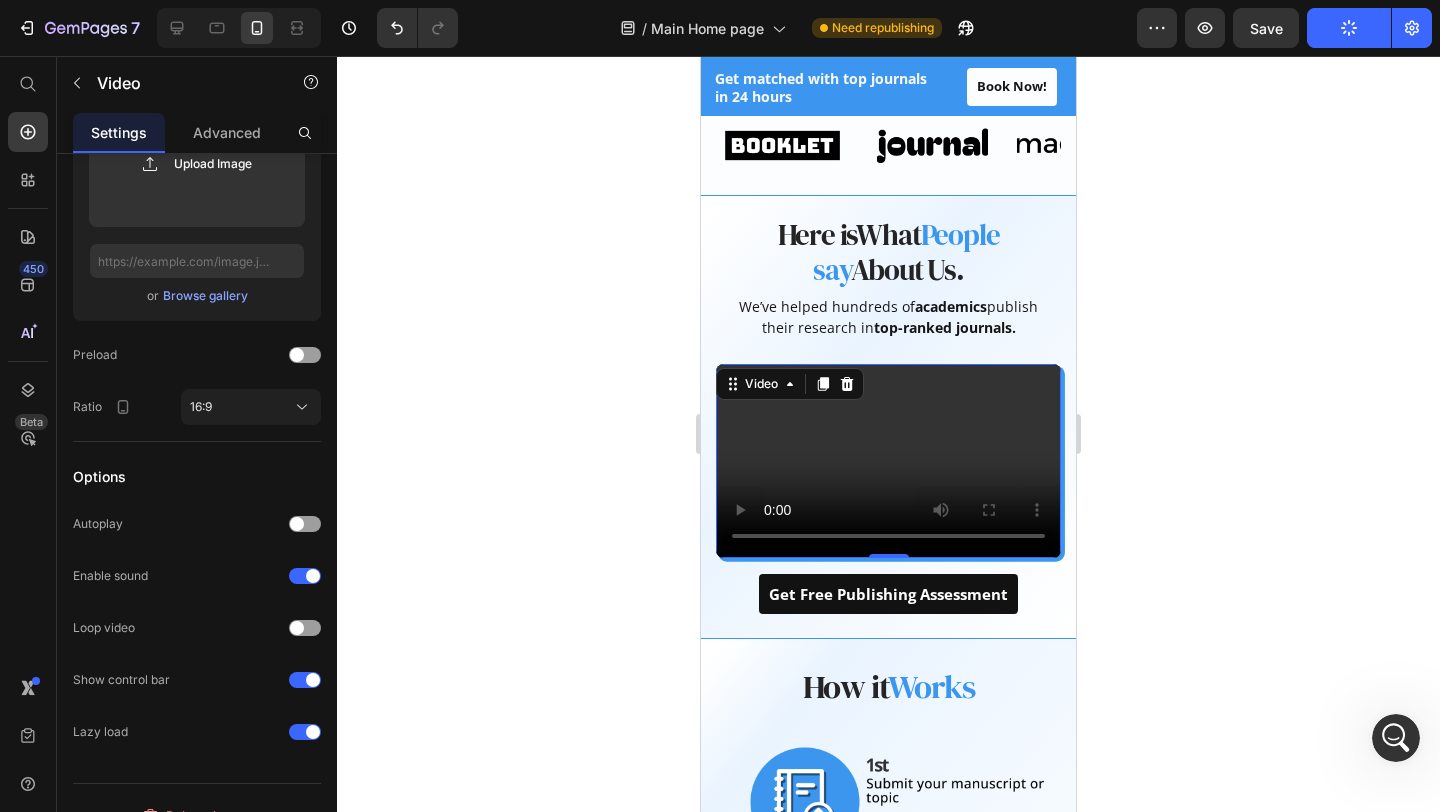 scroll, scrollTop: 793, scrollLeft: 0, axis: vertical 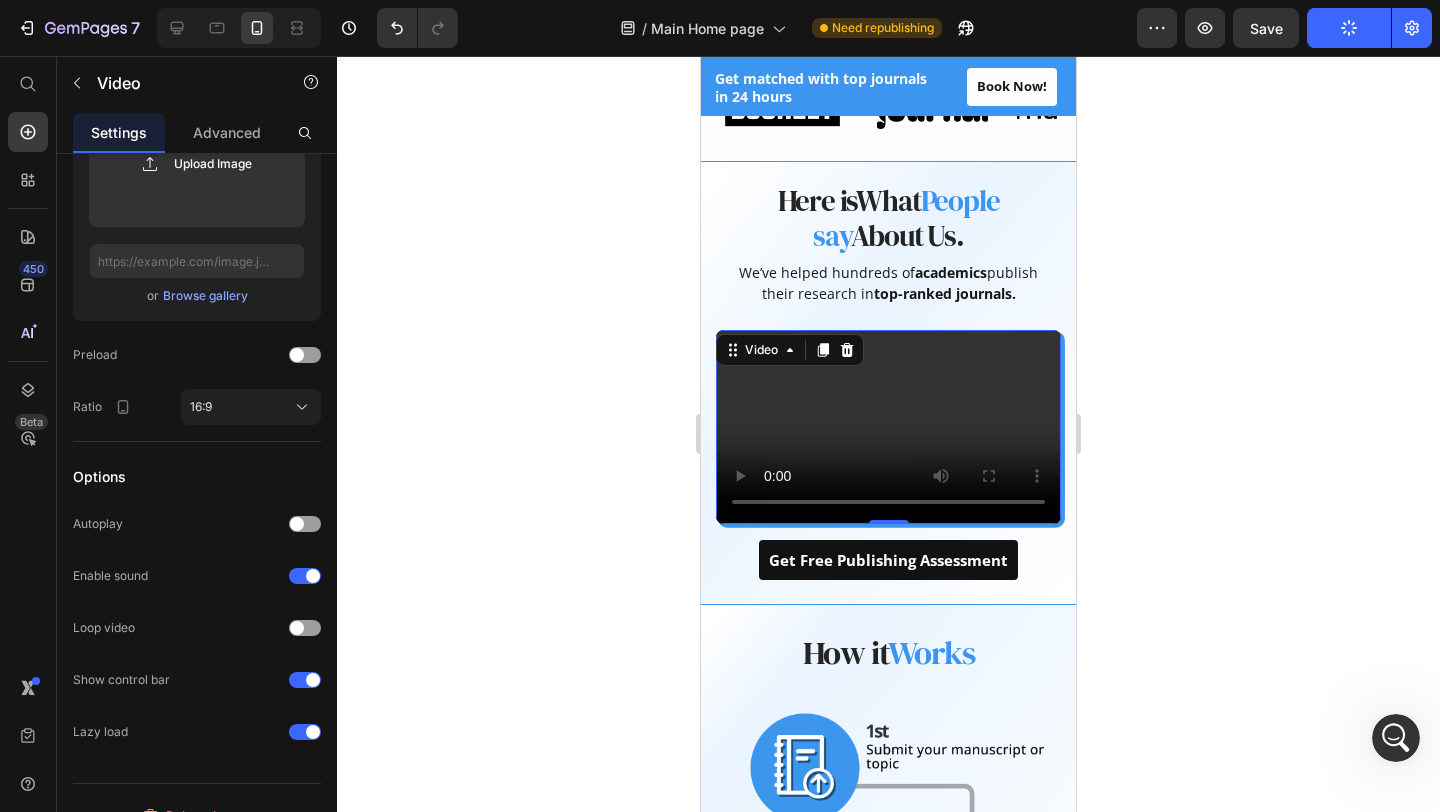 type 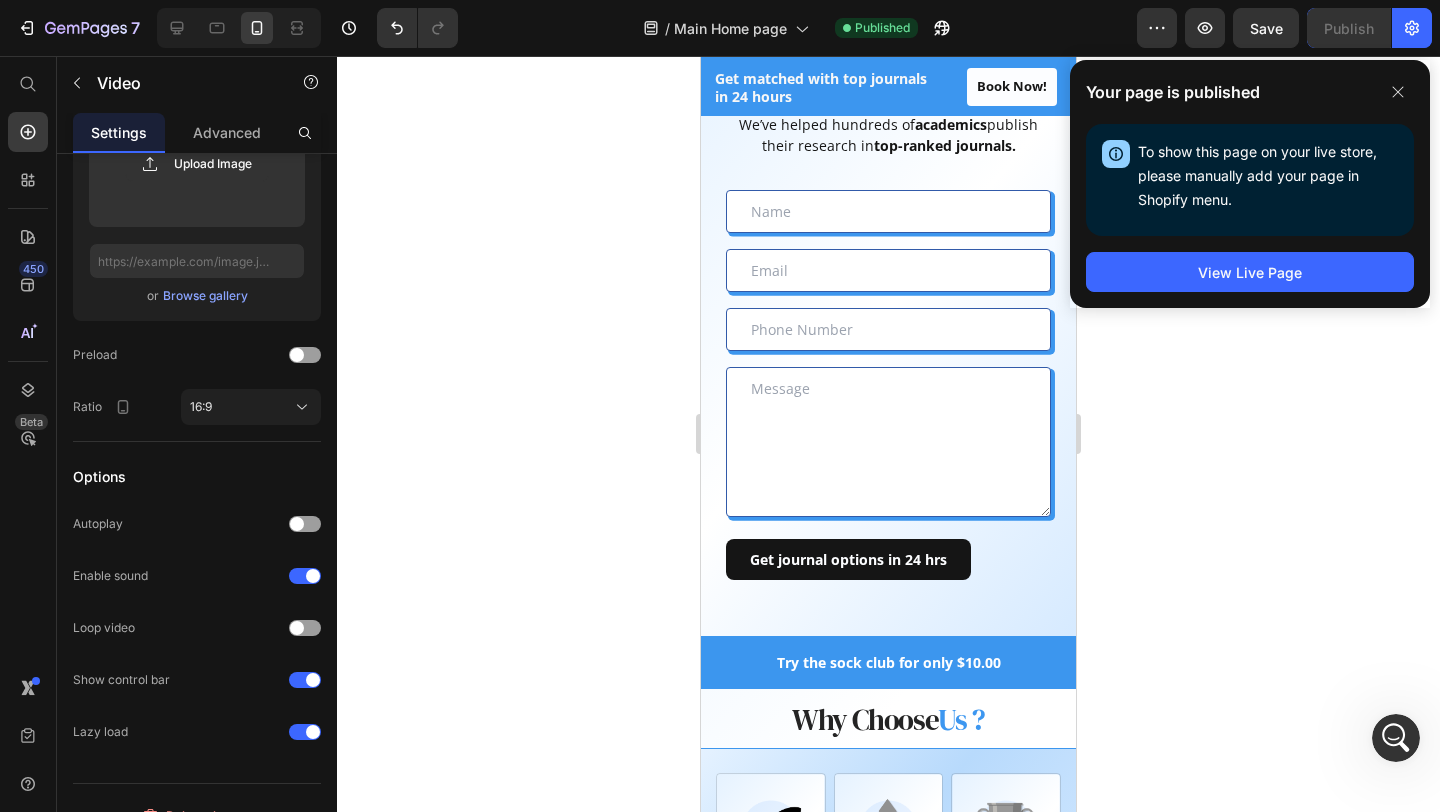 scroll, scrollTop: 1929, scrollLeft: 0, axis: vertical 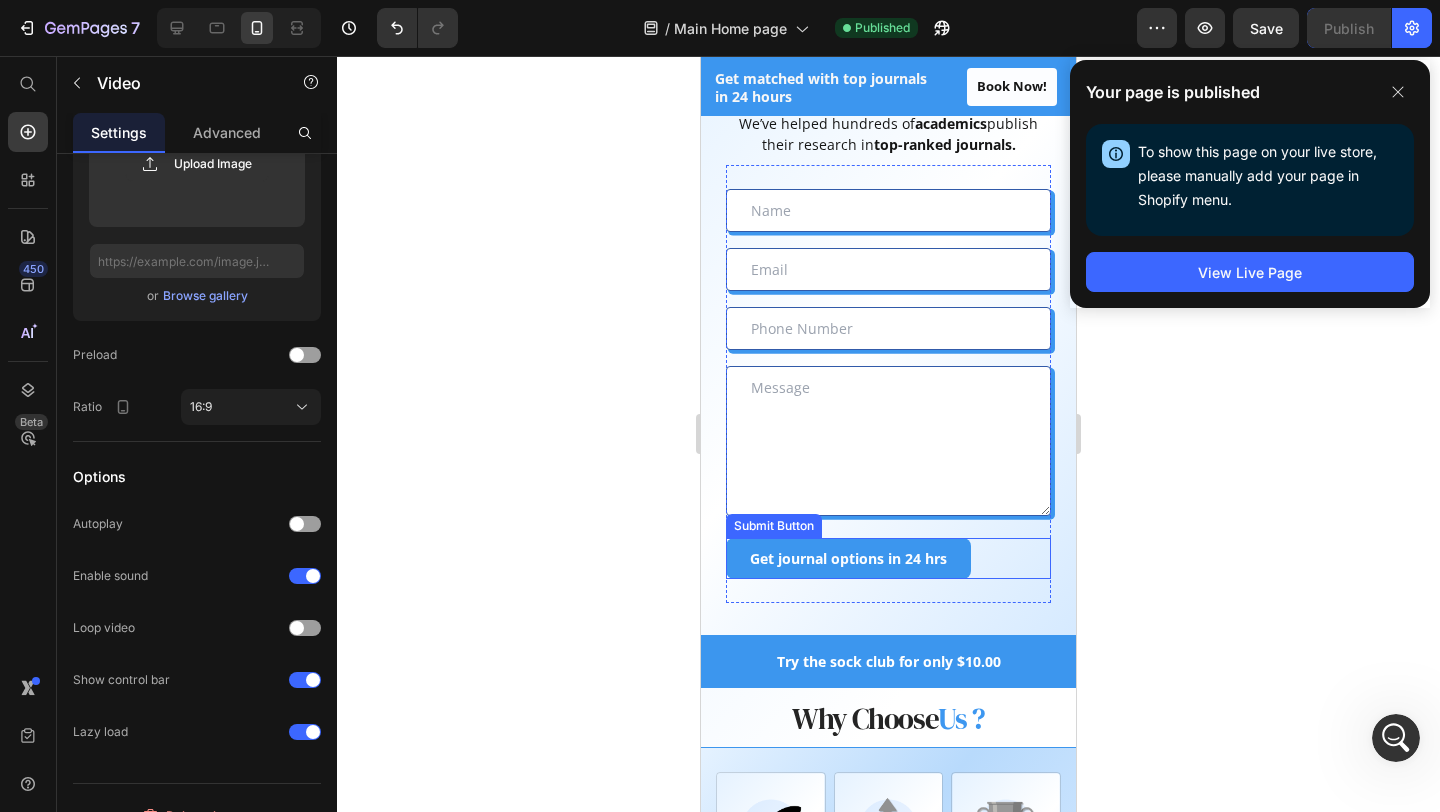 click on "Get journal options in 24 hrs" at bounding box center (848, 558) 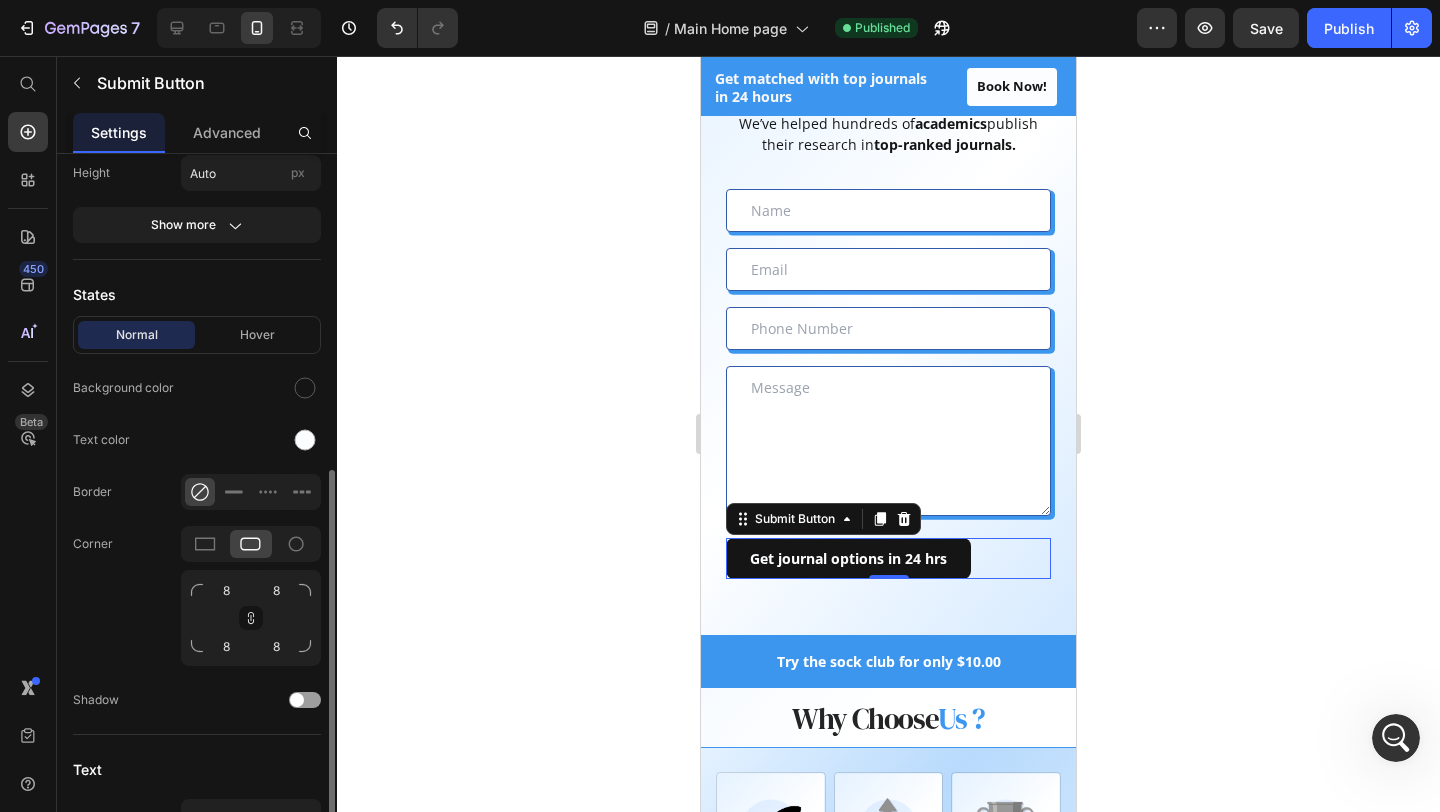 scroll, scrollTop: 569, scrollLeft: 0, axis: vertical 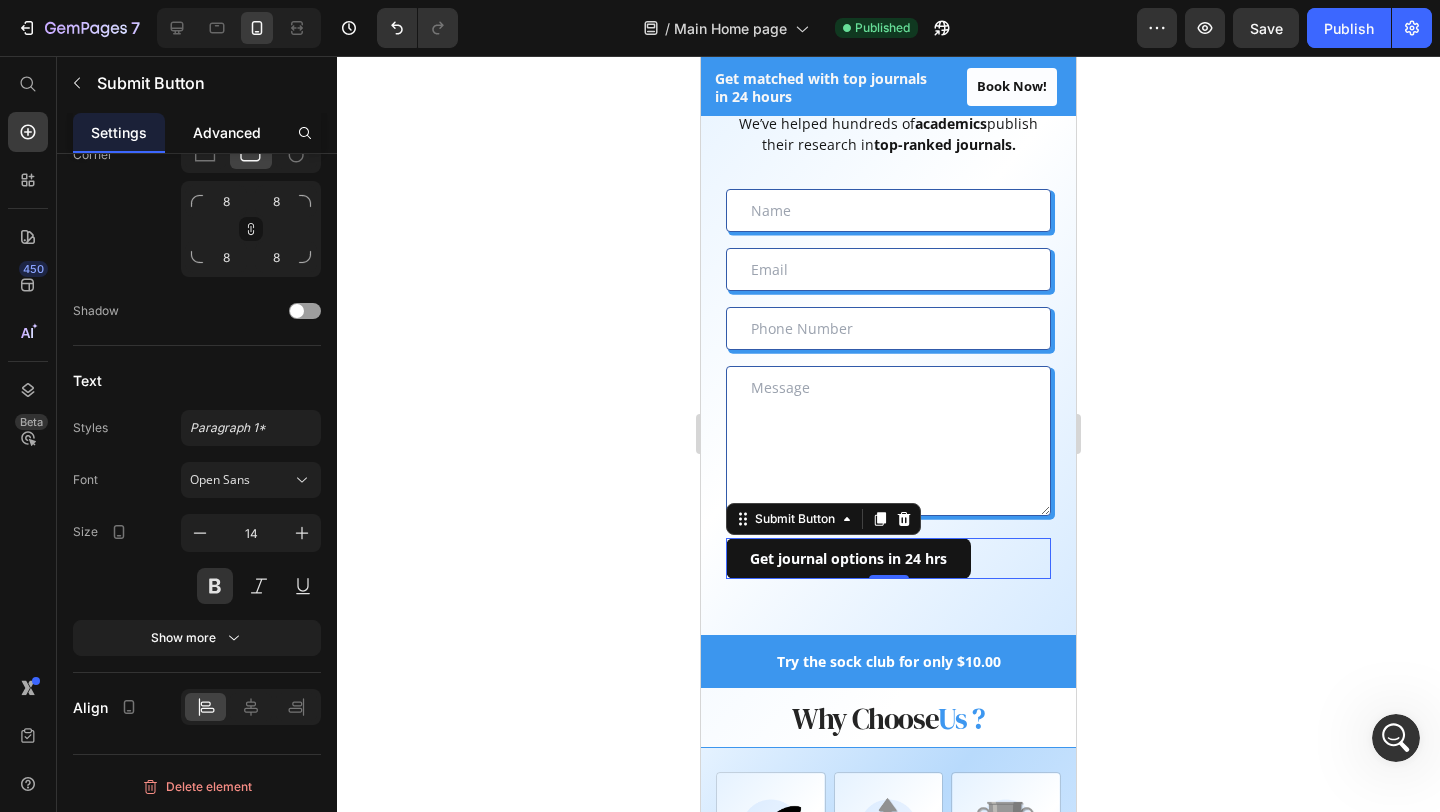 click on "Advanced" at bounding box center [227, 132] 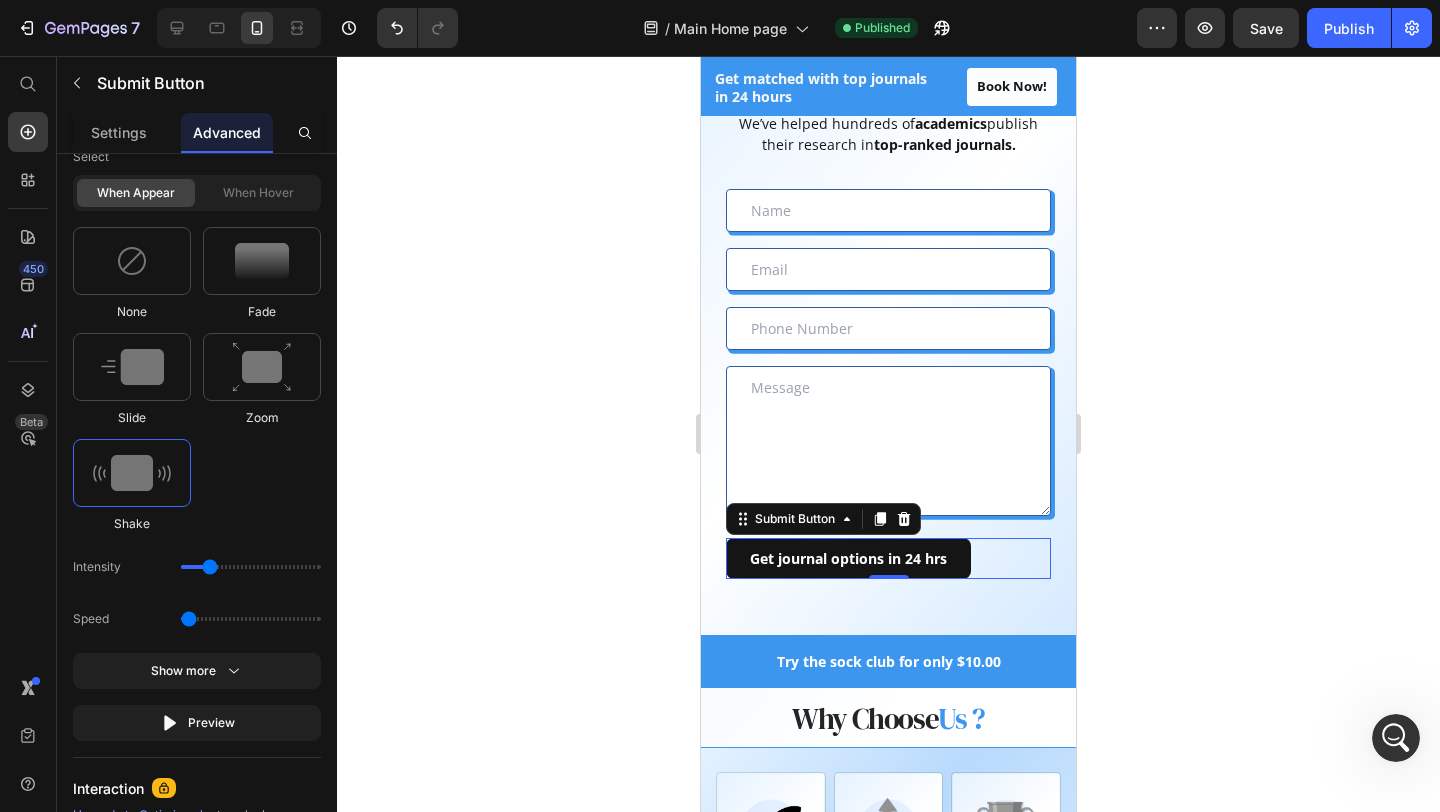 scroll, scrollTop: 1352, scrollLeft: 0, axis: vertical 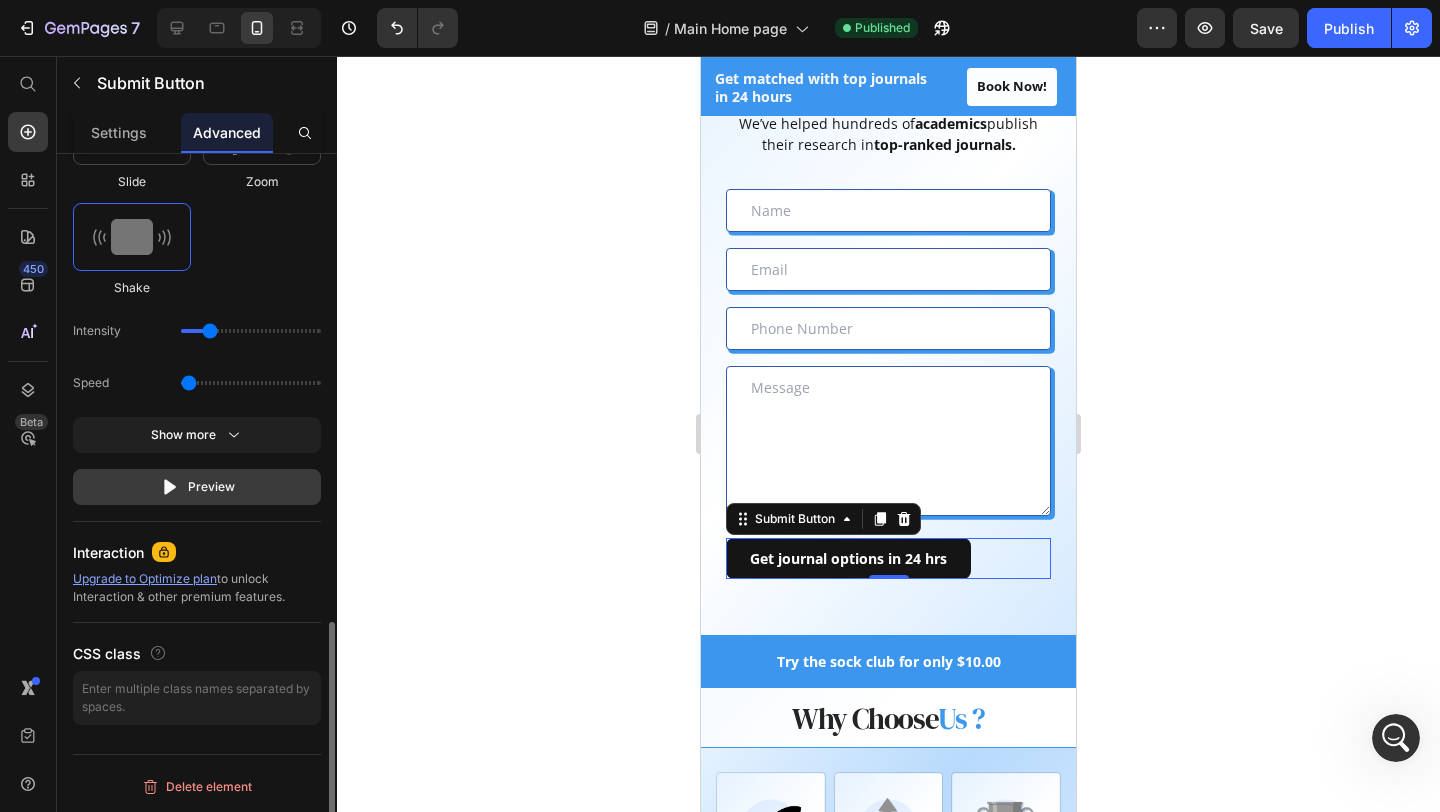 click on "Preview" 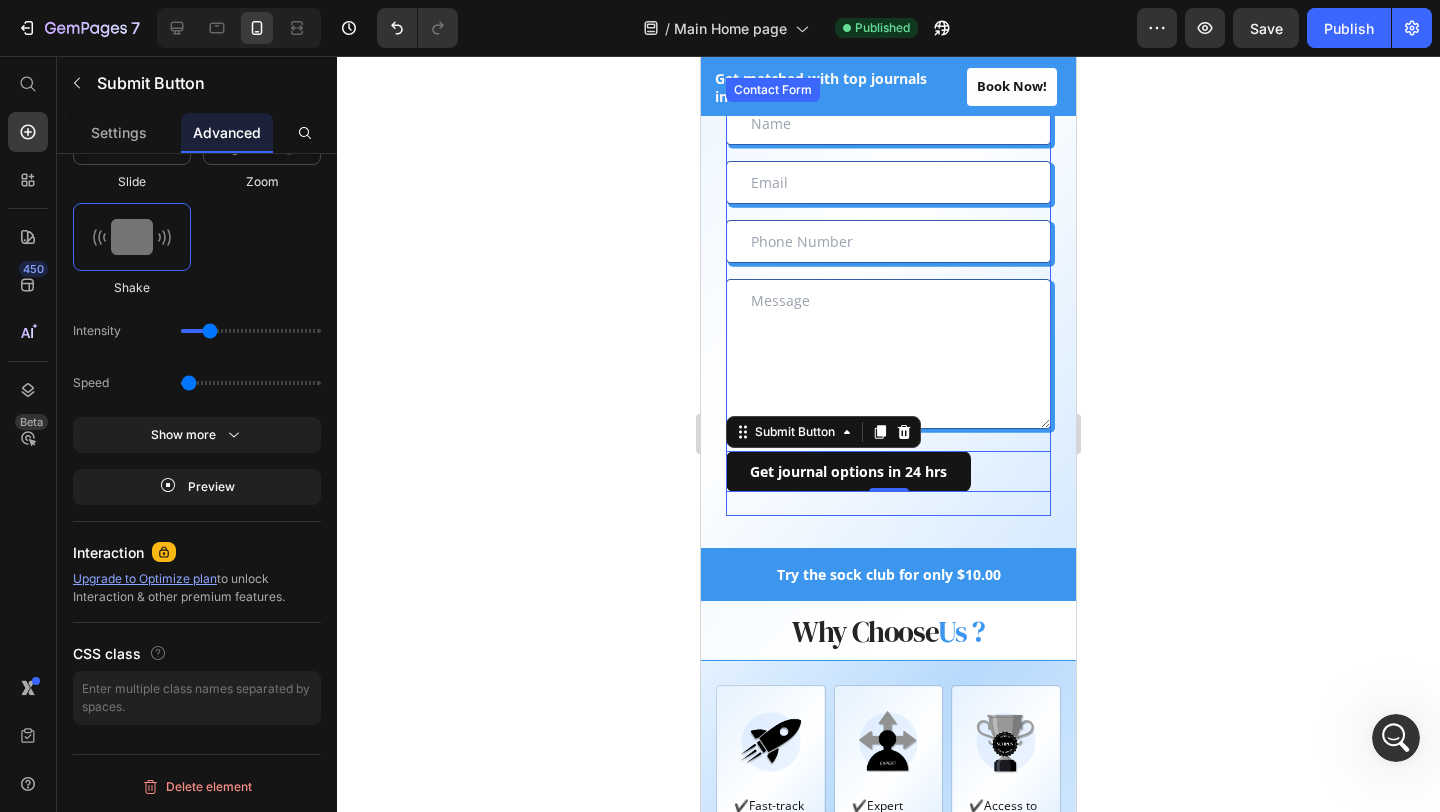scroll, scrollTop: 2014, scrollLeft: 0, axis: vertical 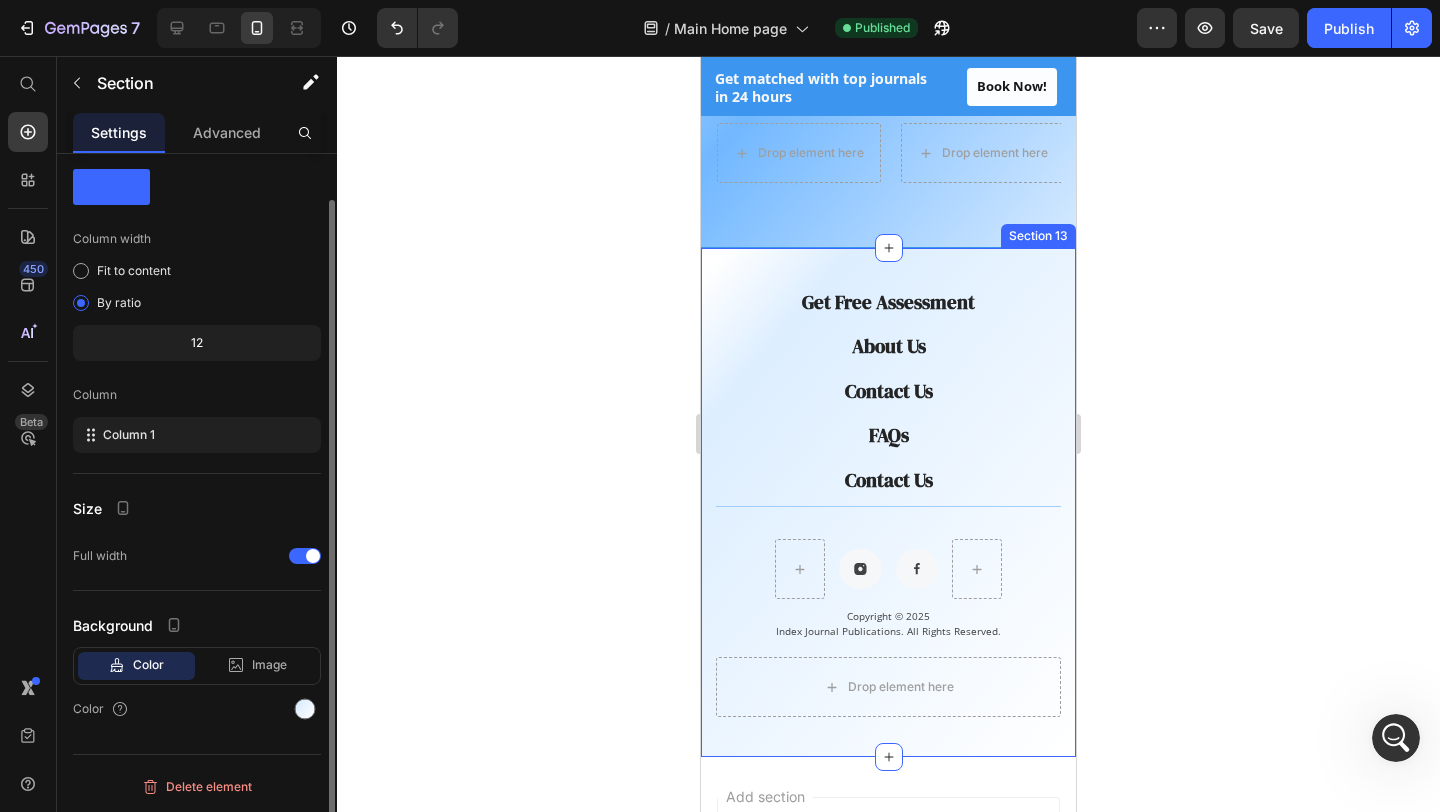 click on "Get Free Assessment Button About Us Button Contact Us Button FAQs Button Contact Us Button Row
Button     Button
Row Copyright © 2025  Index Journal Publications. All Rights Reserved. Text block
Drop element here Row Row Section 13" at bounding box center [888, 503] 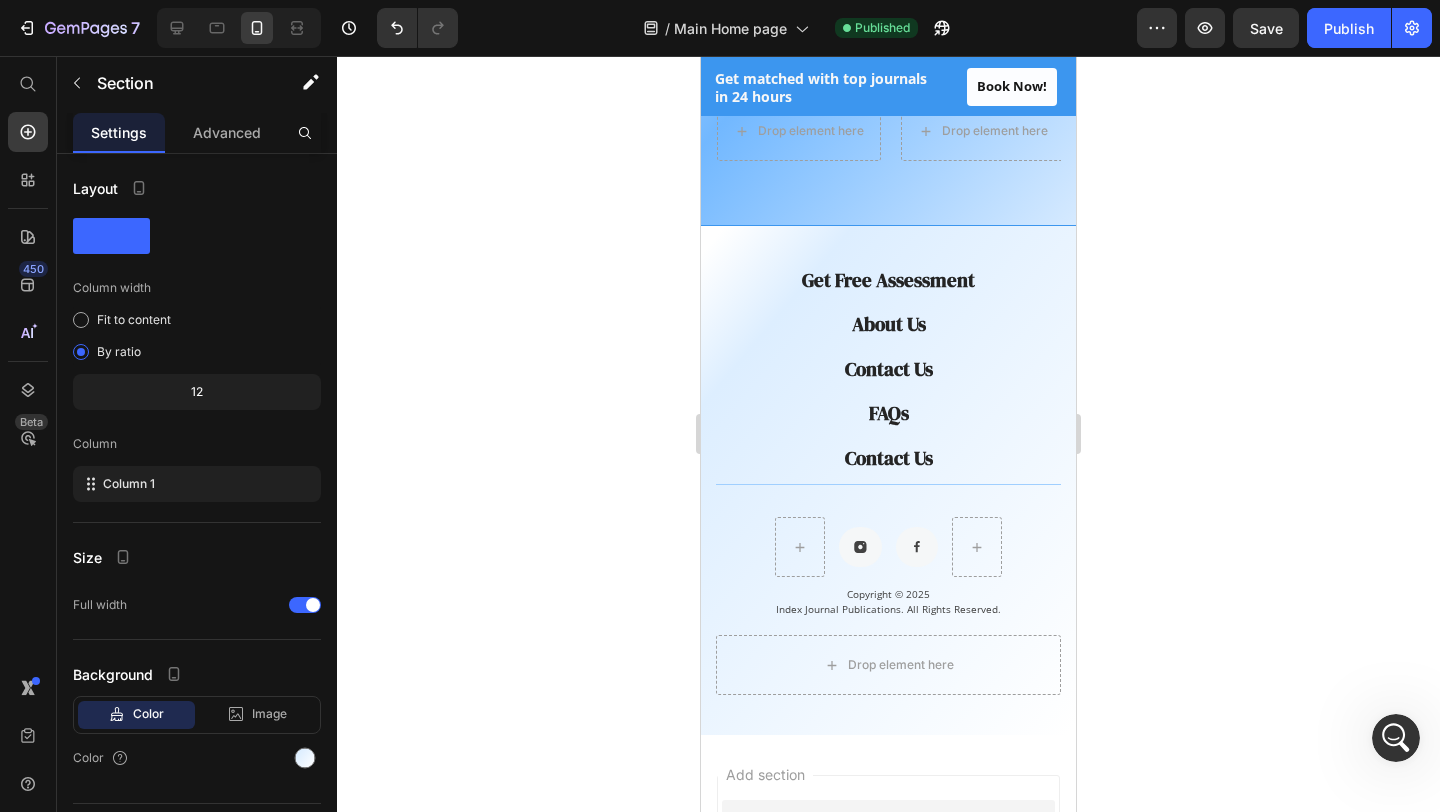 scroll, scrollTop: 3838, scrollLeft: 0, axis: vertical 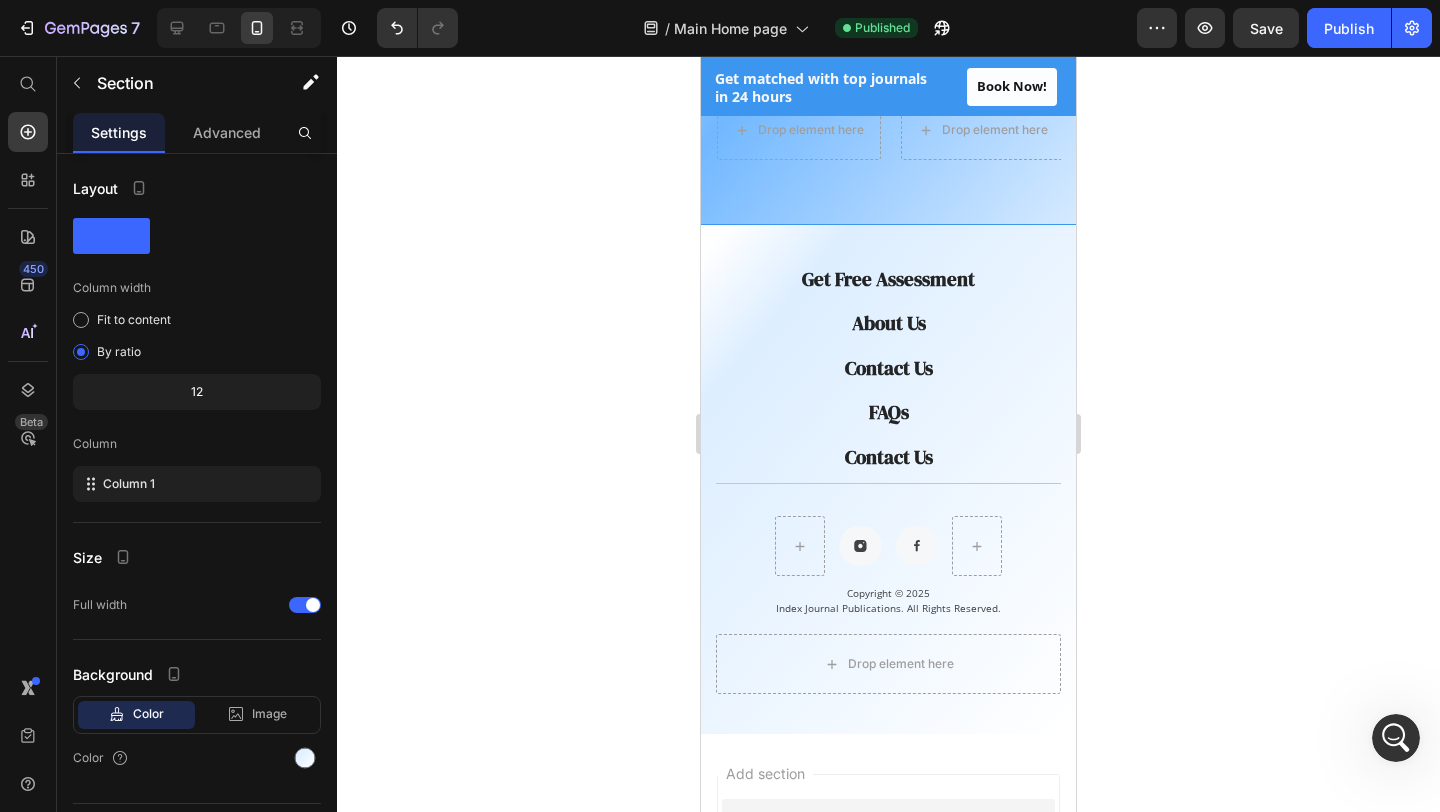 click on "Get Free Assessment Button About Us Button Contact Us Button FAQs Button Contact Us Button Row
Button     Button
Row Copyright © 2025  Index Journal Publications. All Rights Reserved. Text block
Drop element here Row Row Section 13" at bounding box center (888, 480) 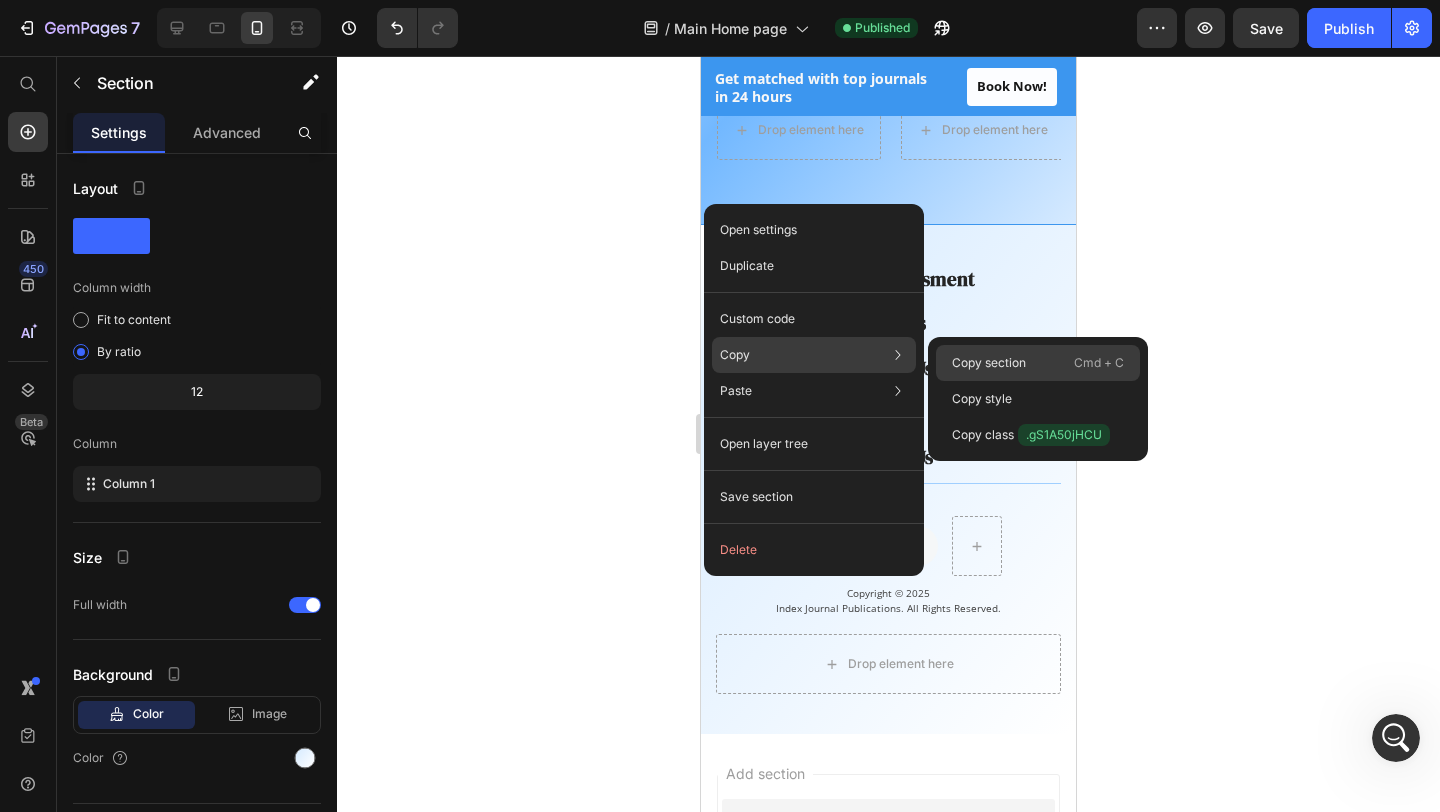 click on "Copy section  Cmd + C" 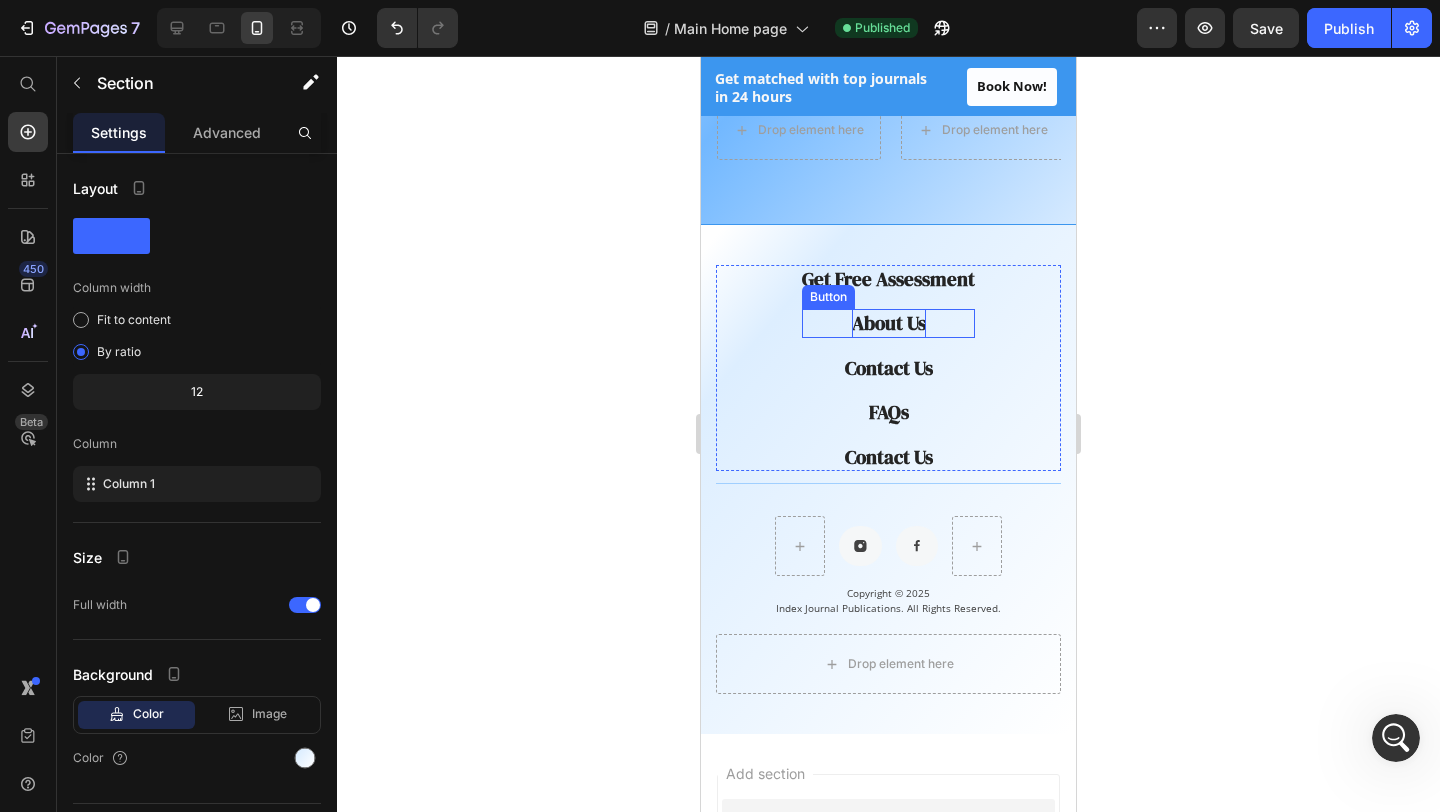 click on "About Us" at bounding box center [889, 323] 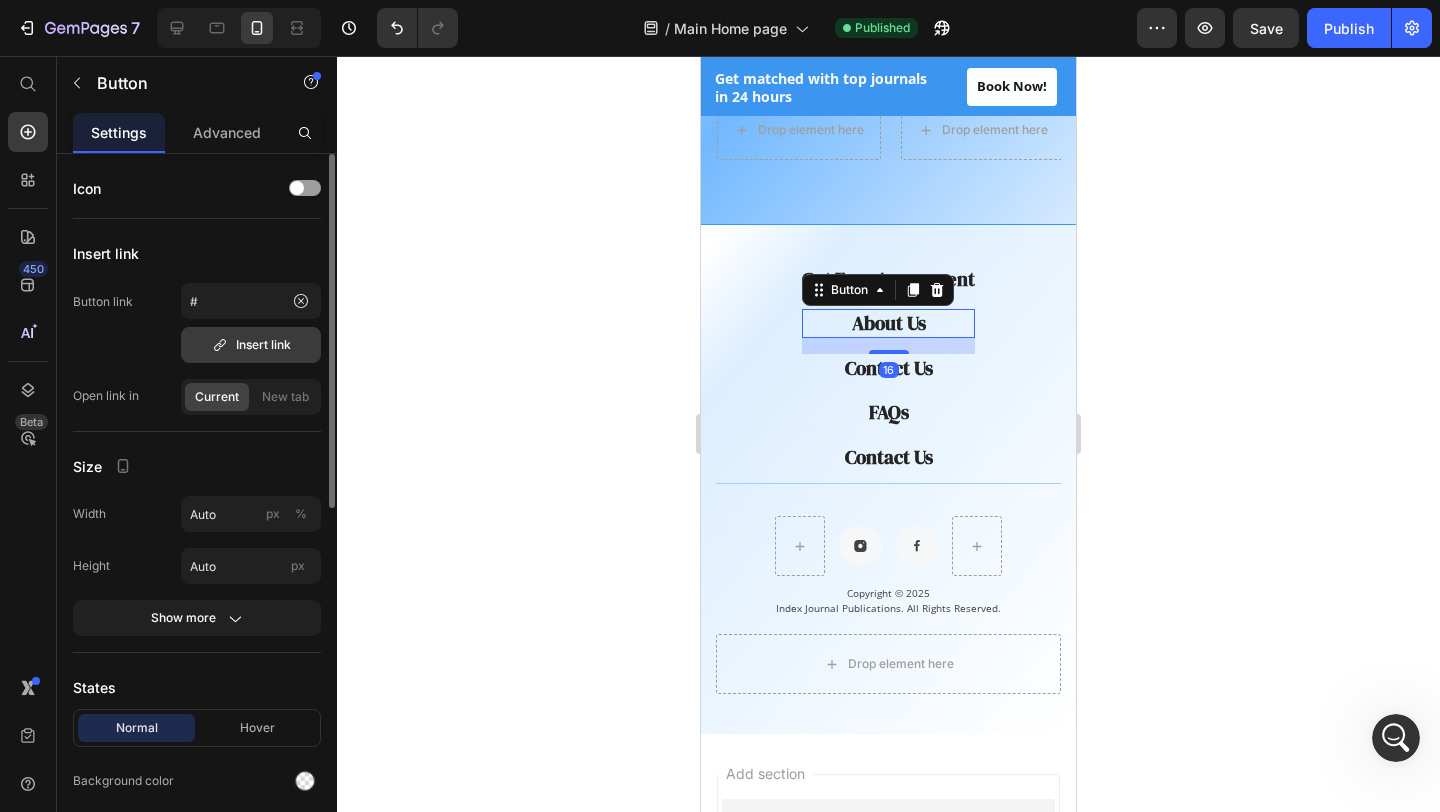 click on "Insert link" at bounding box center [251, 345] 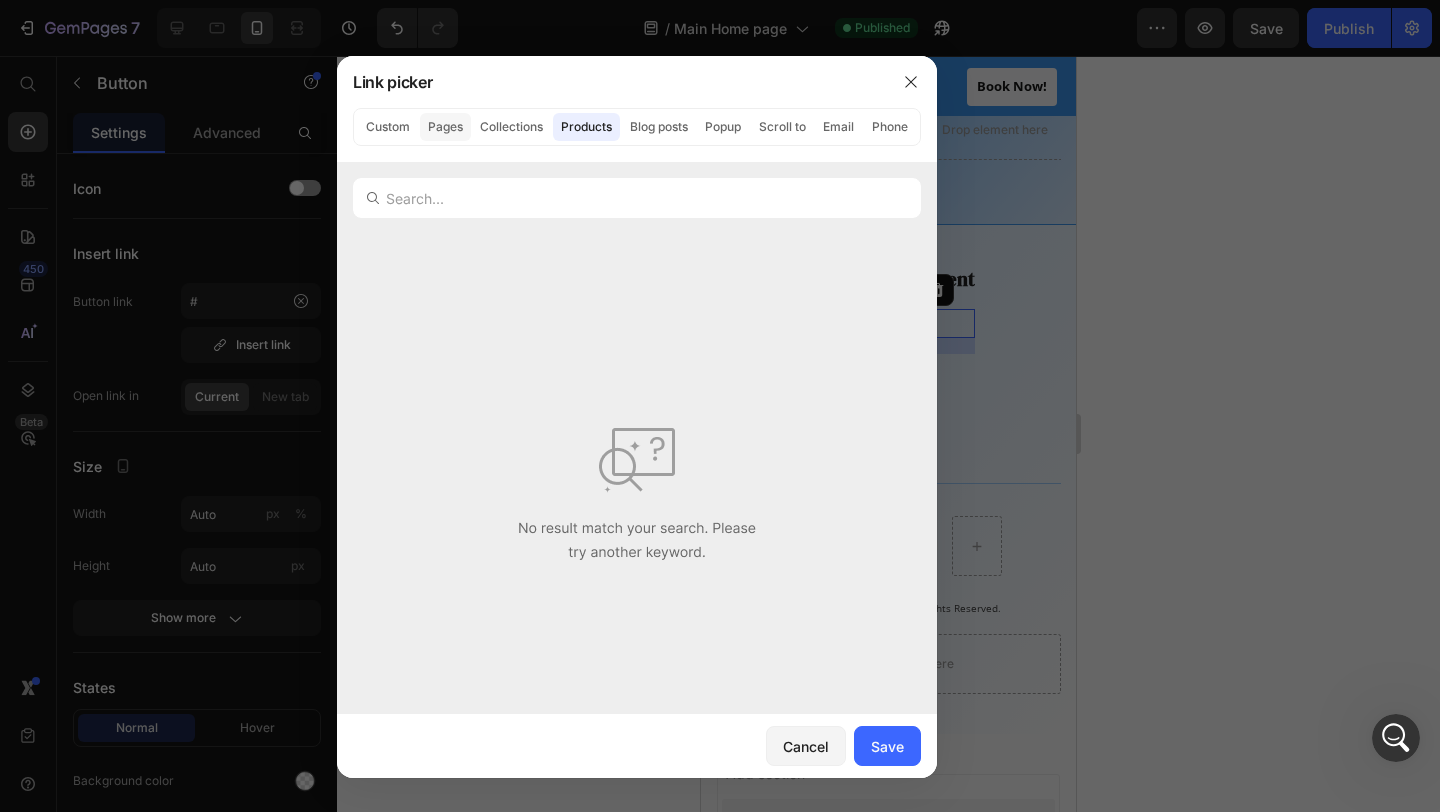 click on "Pages" 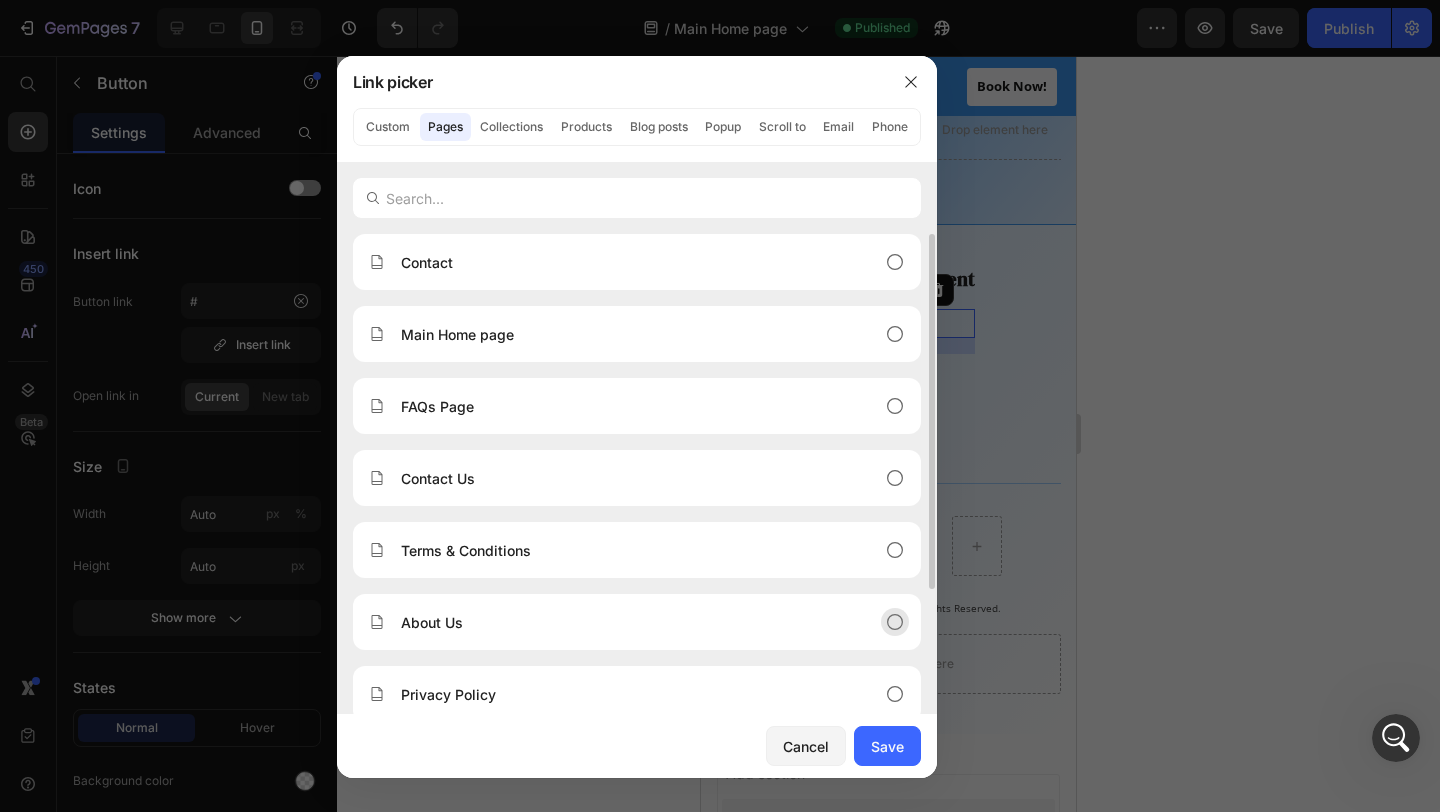 click on "About Us" at bounding box center (621, 622) 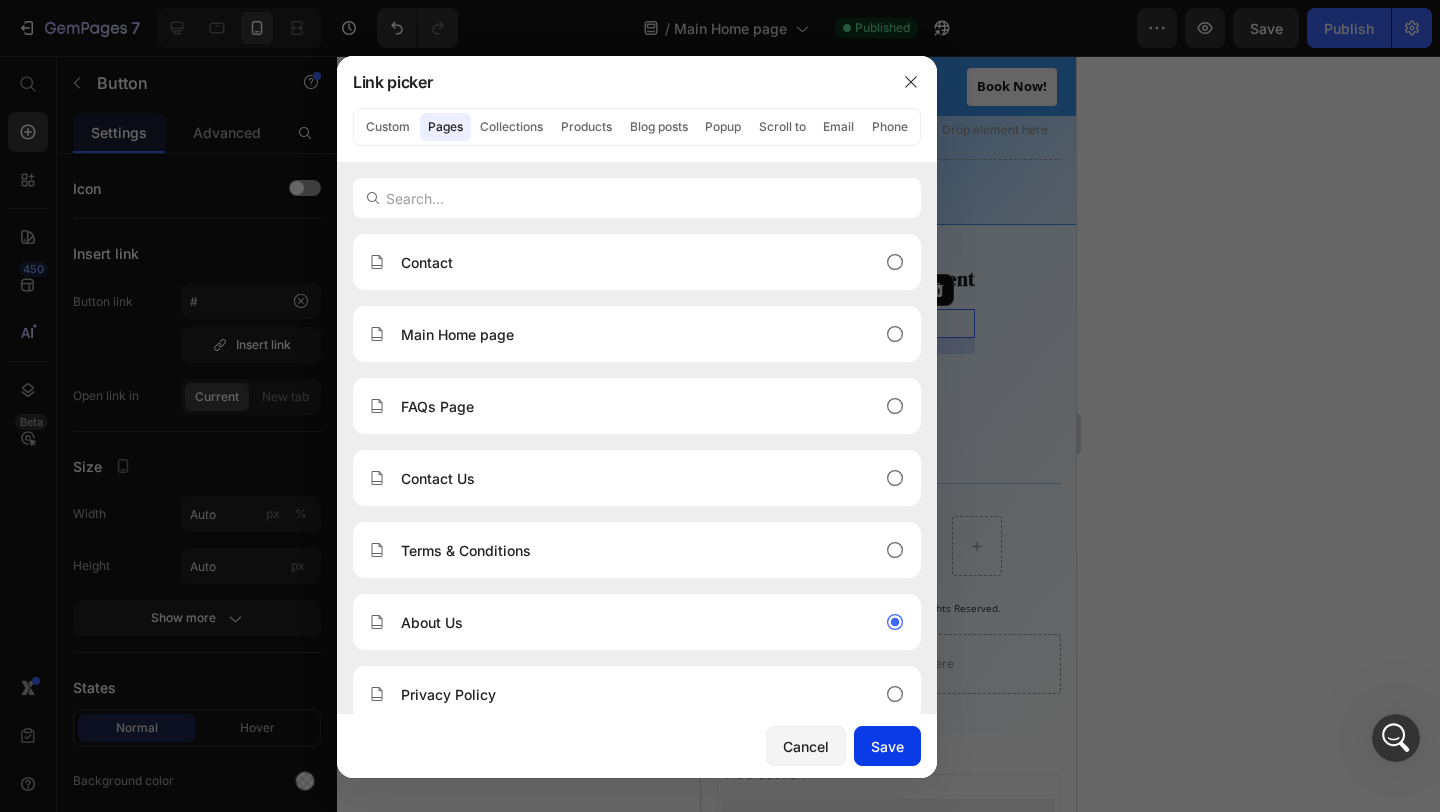 drag, startPoint x: 897, startPoint y: 740, endPoint x: 196, endPoint y: 685, distance: 703.1543 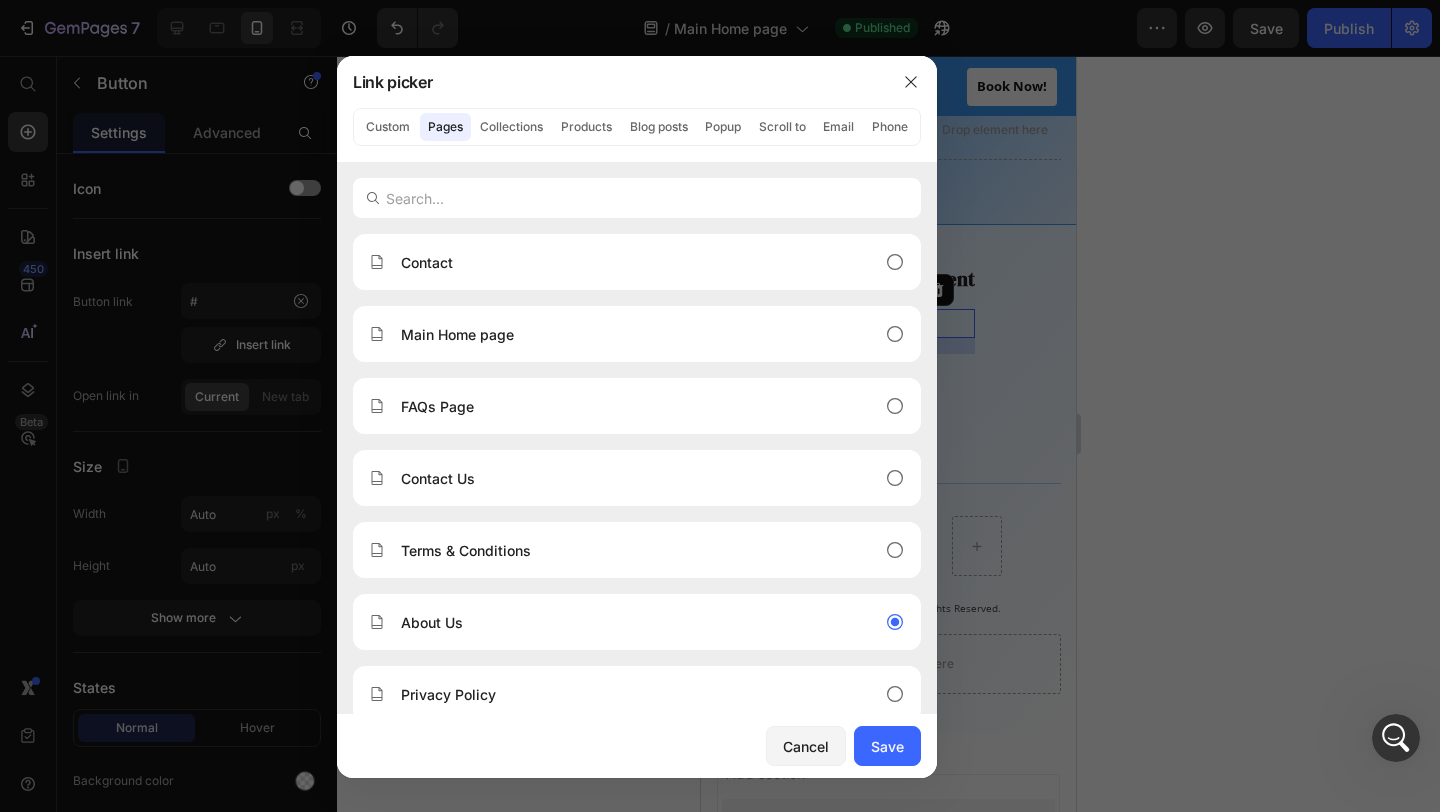 type on "/pages/copy-of-terms-and-conditions" 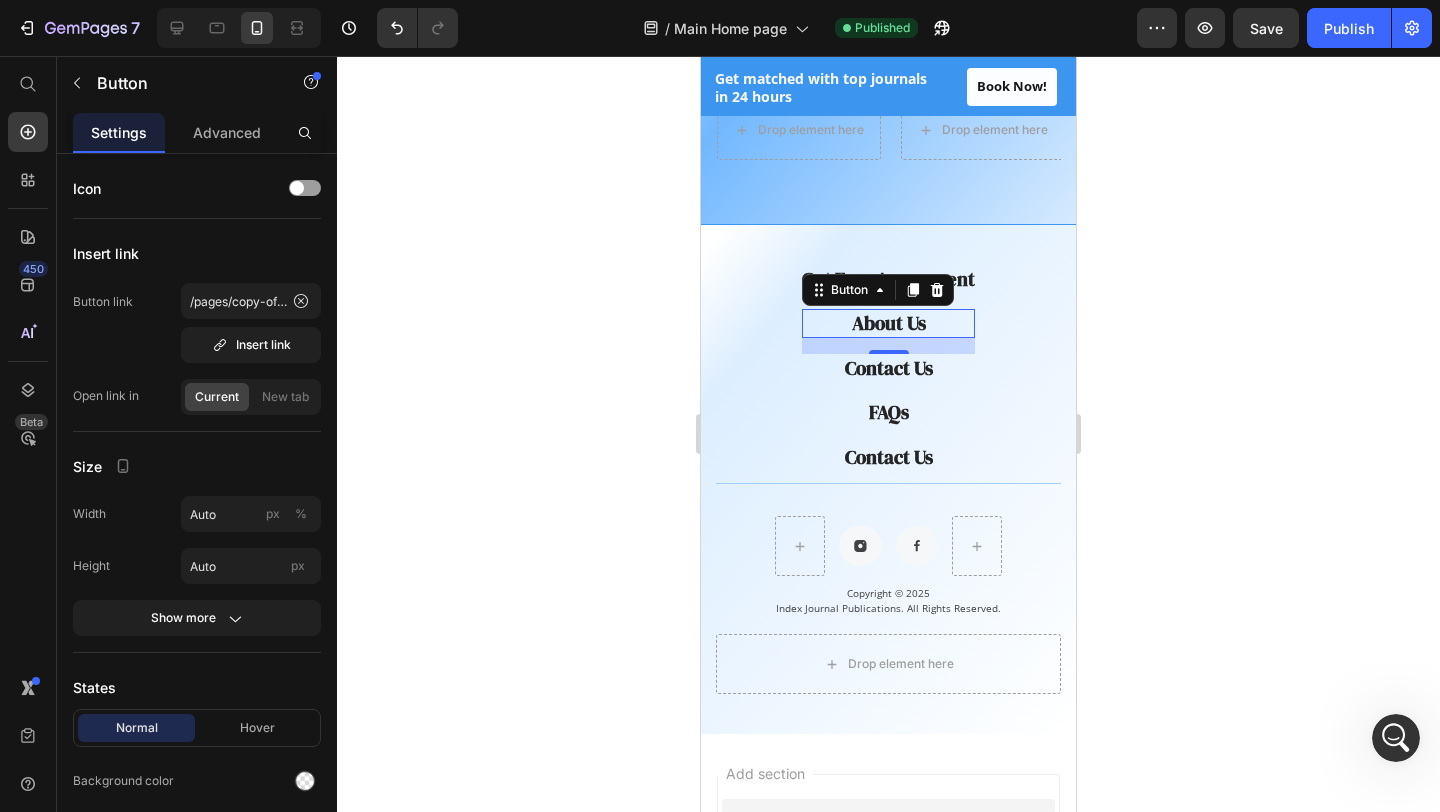 click on "16" at bounding box center [889, 370] 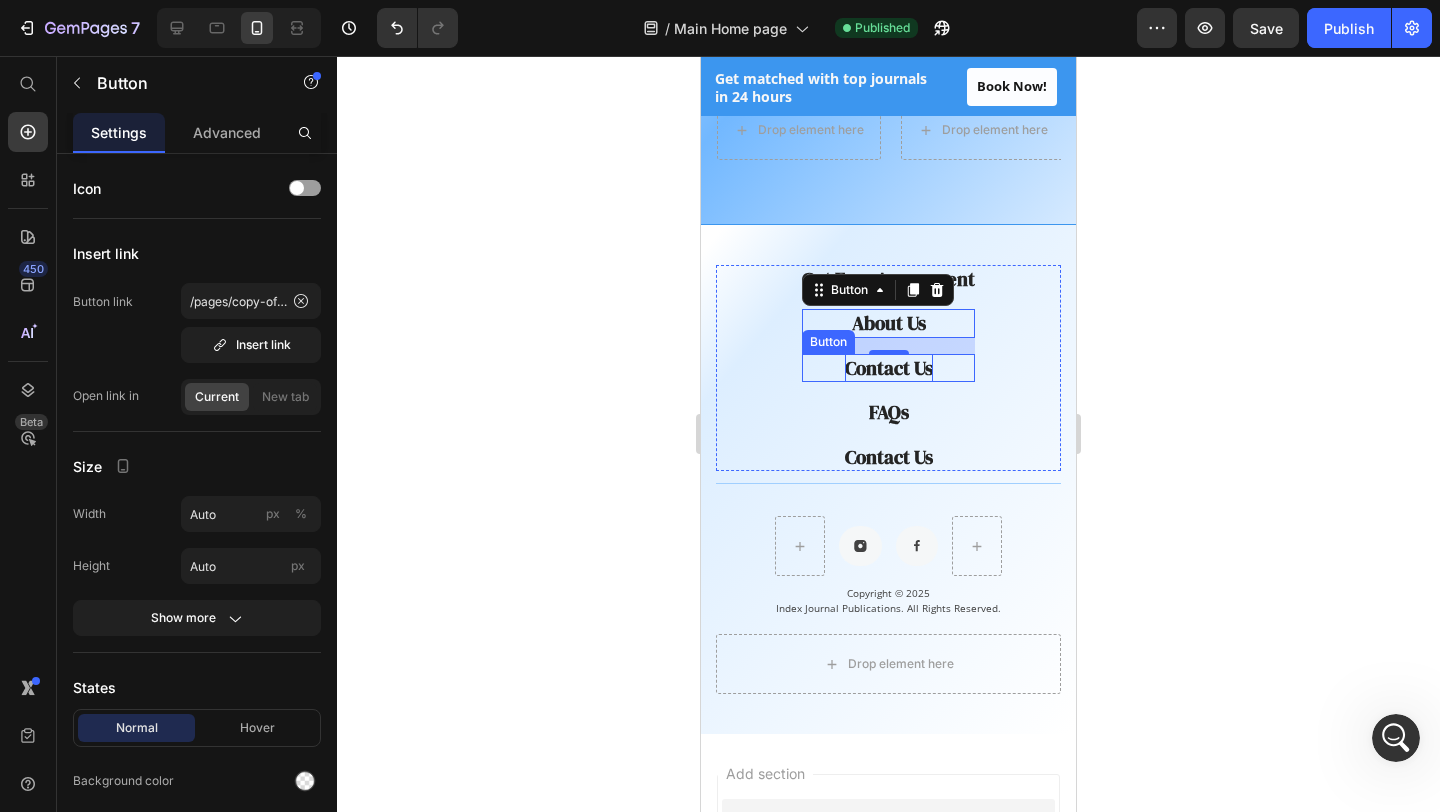 click on "Contact Us" at bounding box center (889, 368) 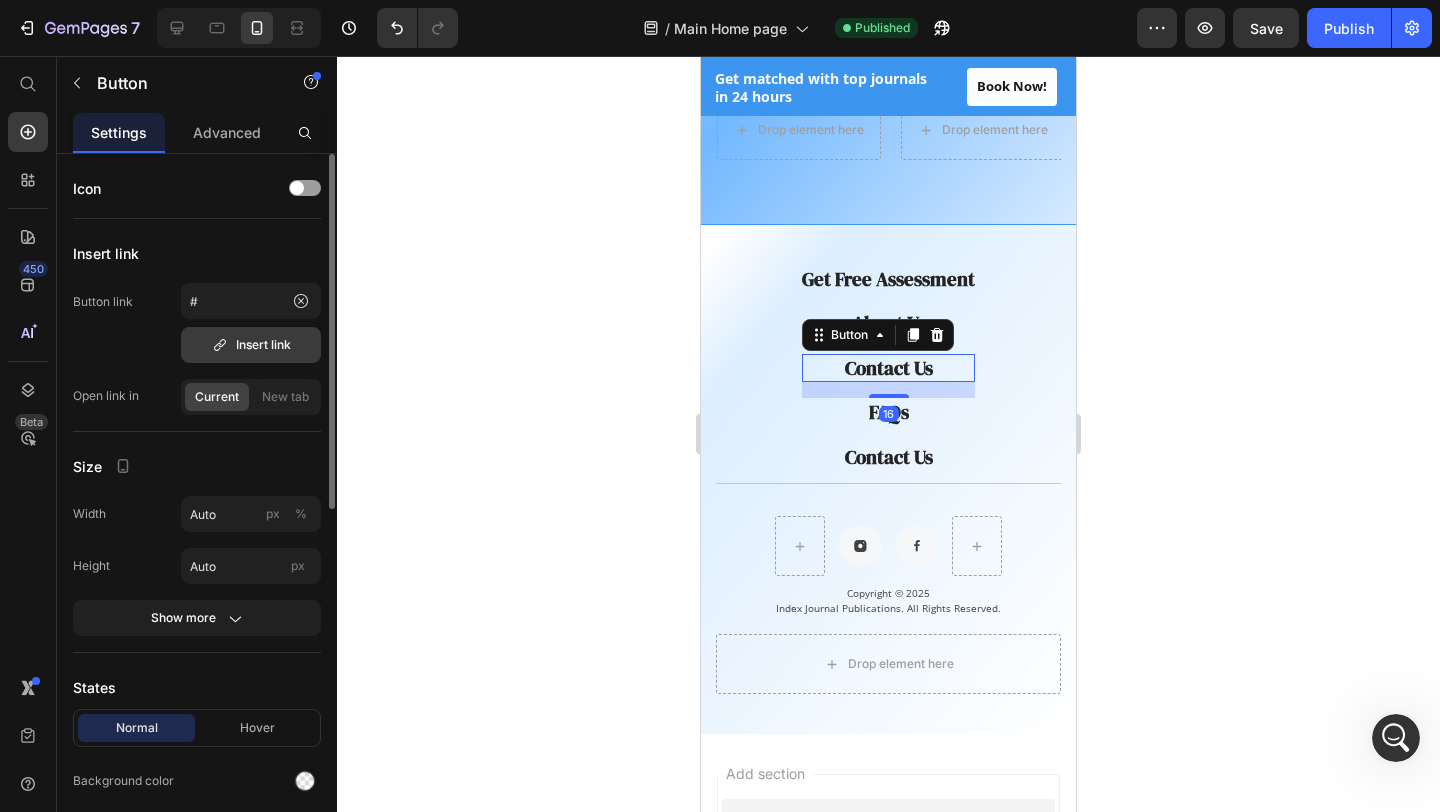 click on "Insert link" at bounding box center (251, 345) 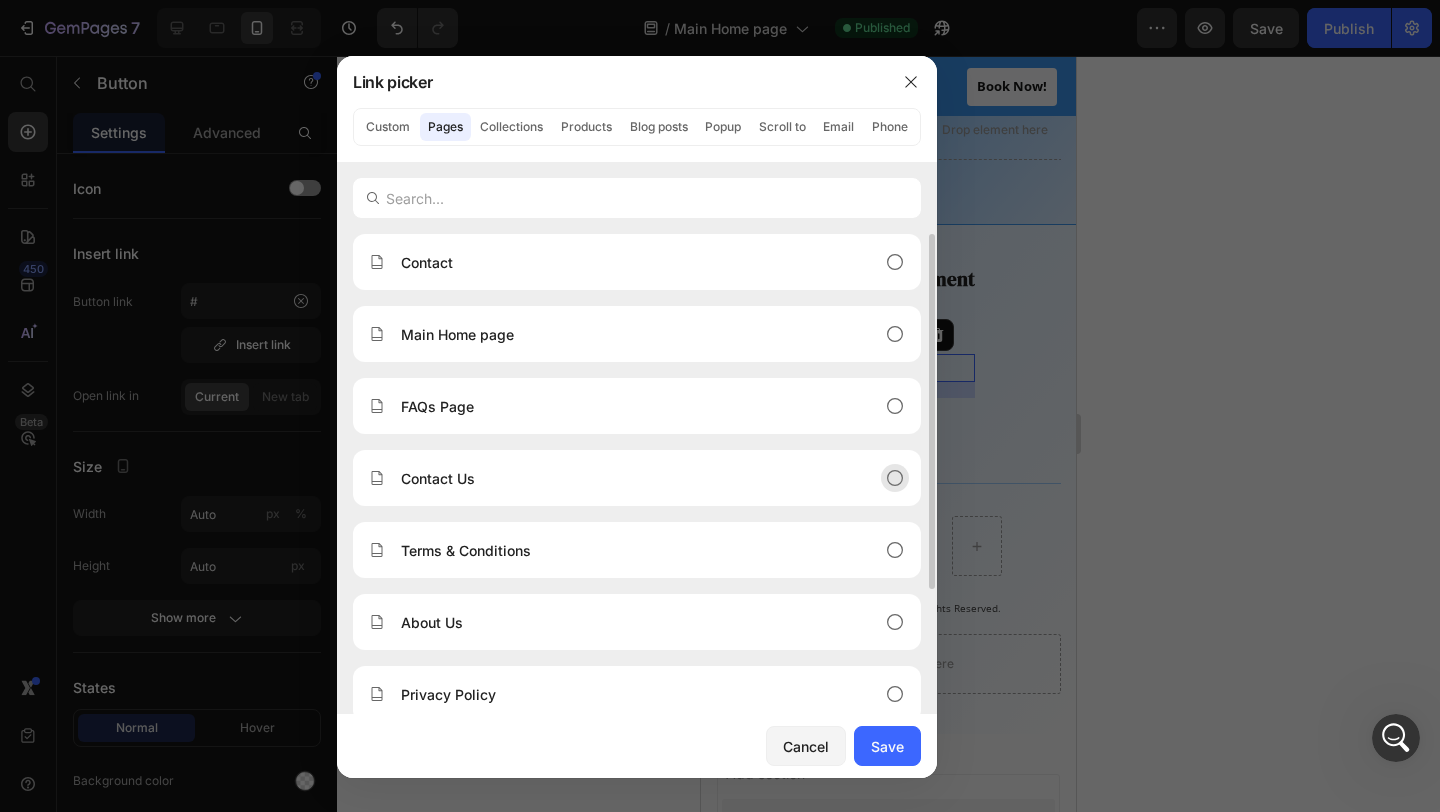 click on "Contact Us" at bounding box center (438, 478) 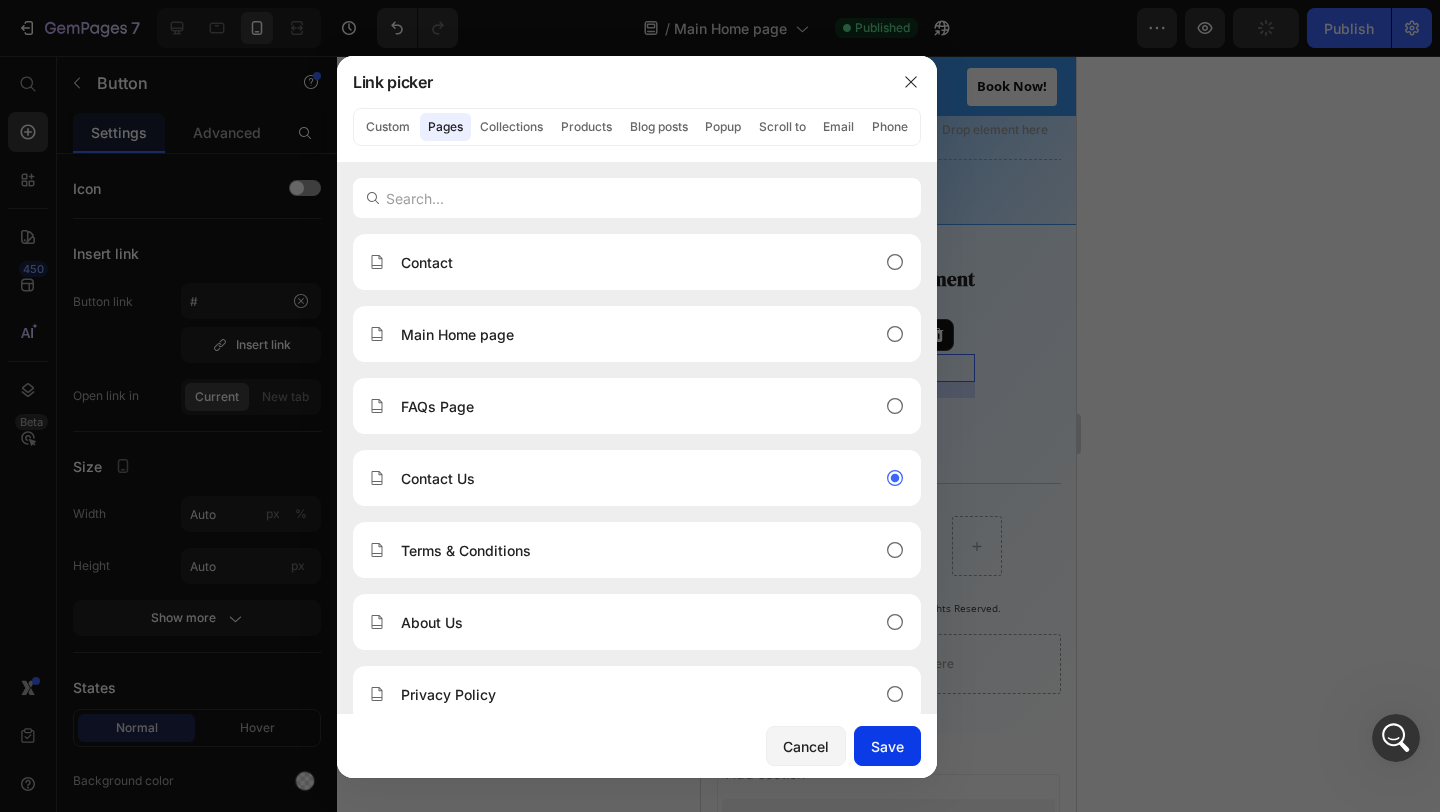 click on "Save" 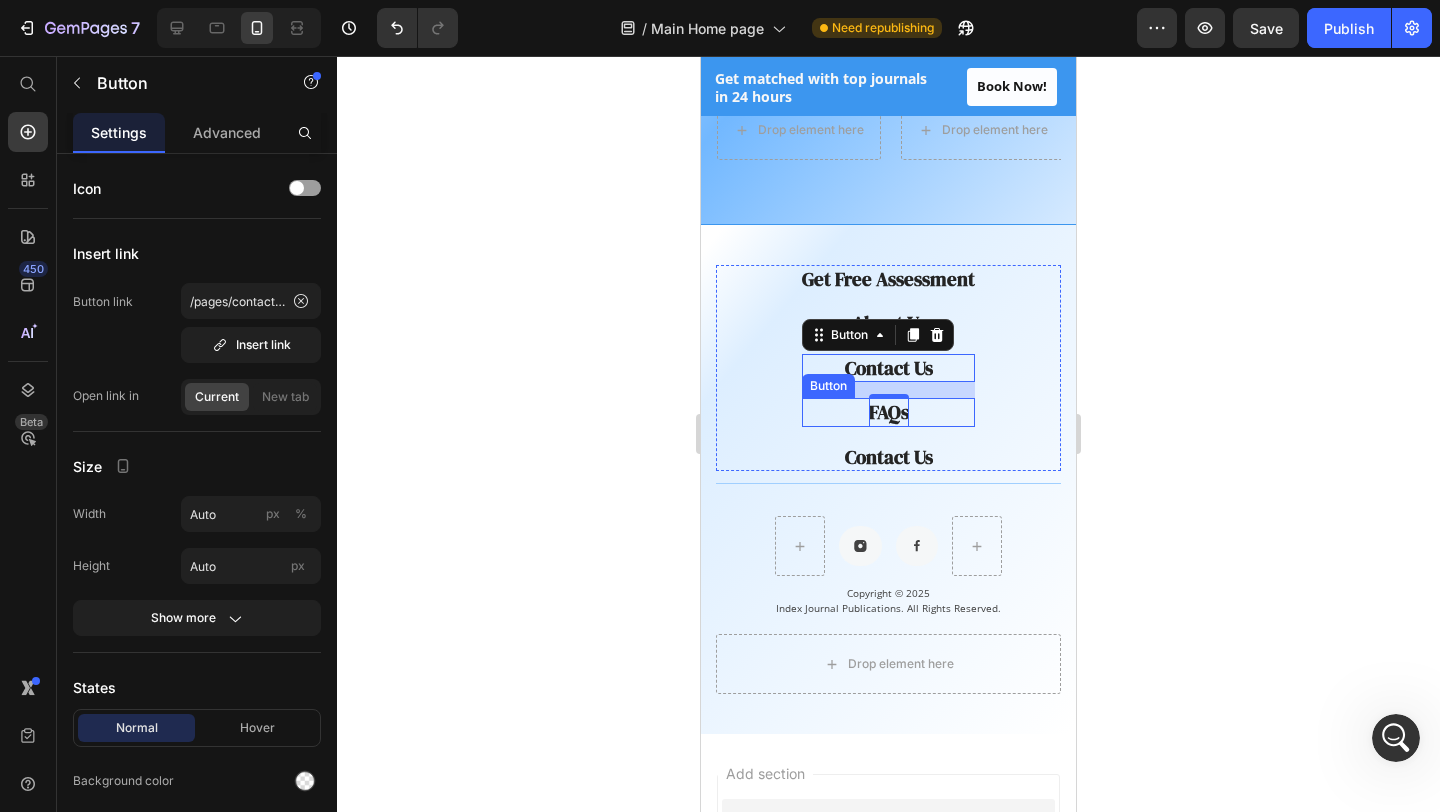 click on "FAQs" at bounding box center (889, 412) 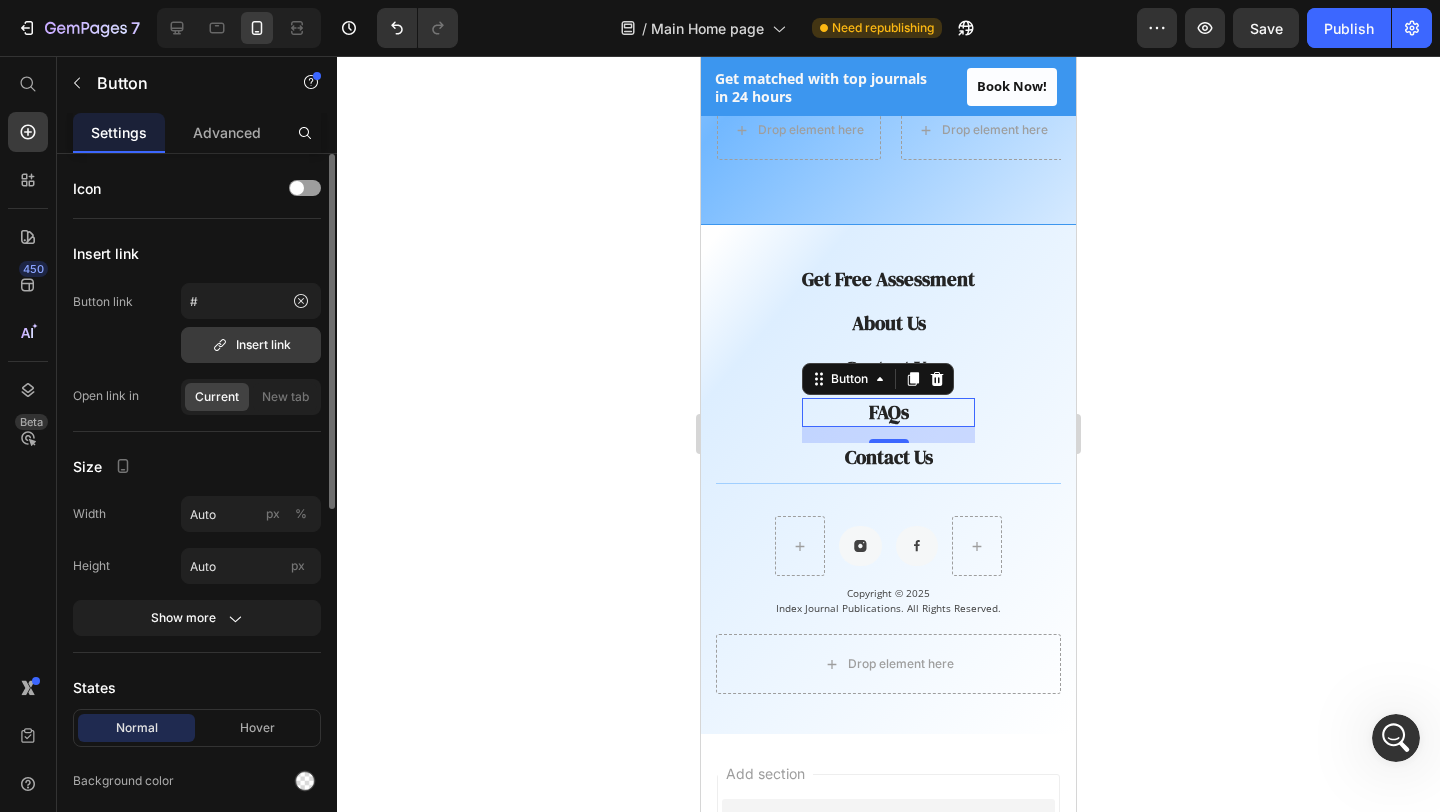 click on "Insert link" at bounding box center (251, 345) 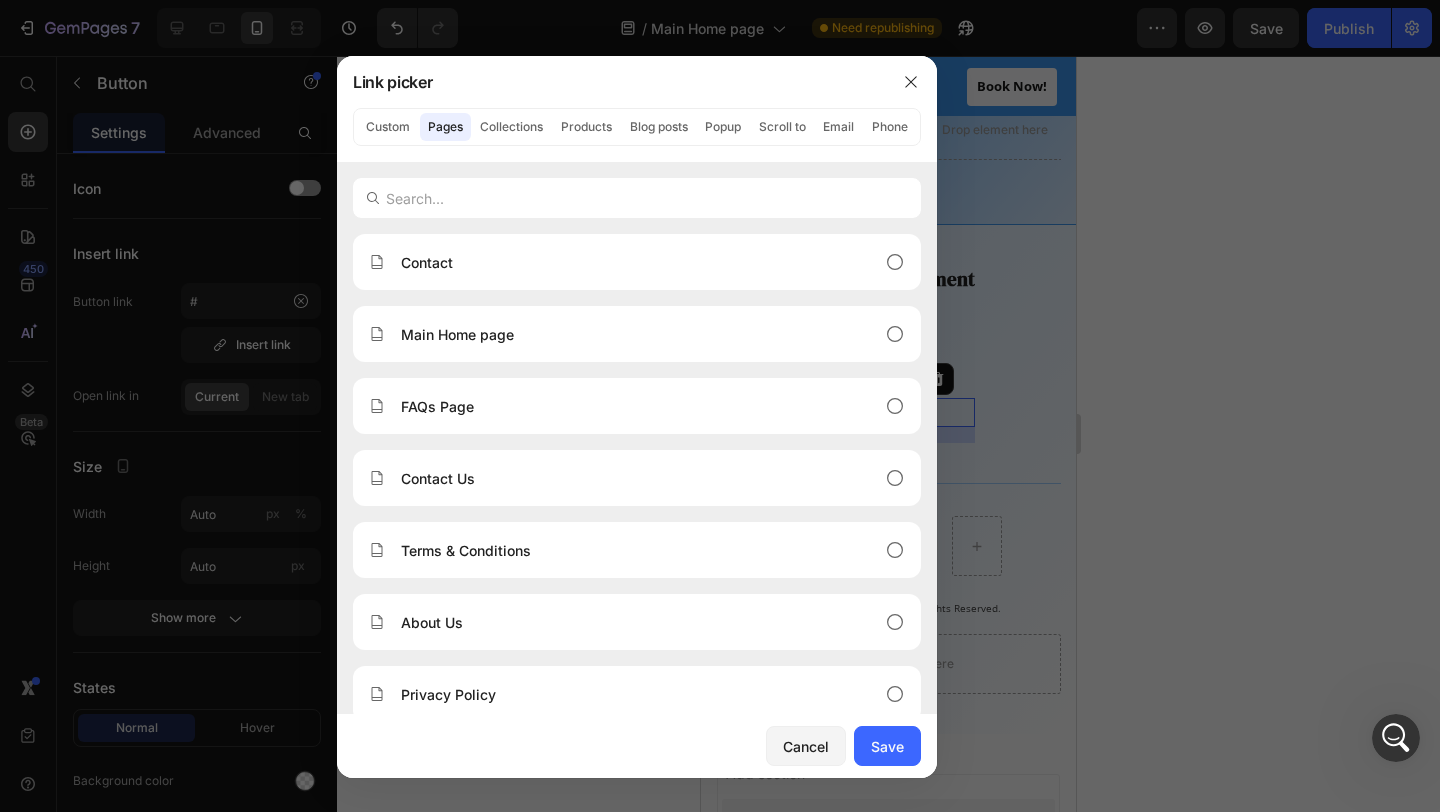 click at bounding box center [720, 406] 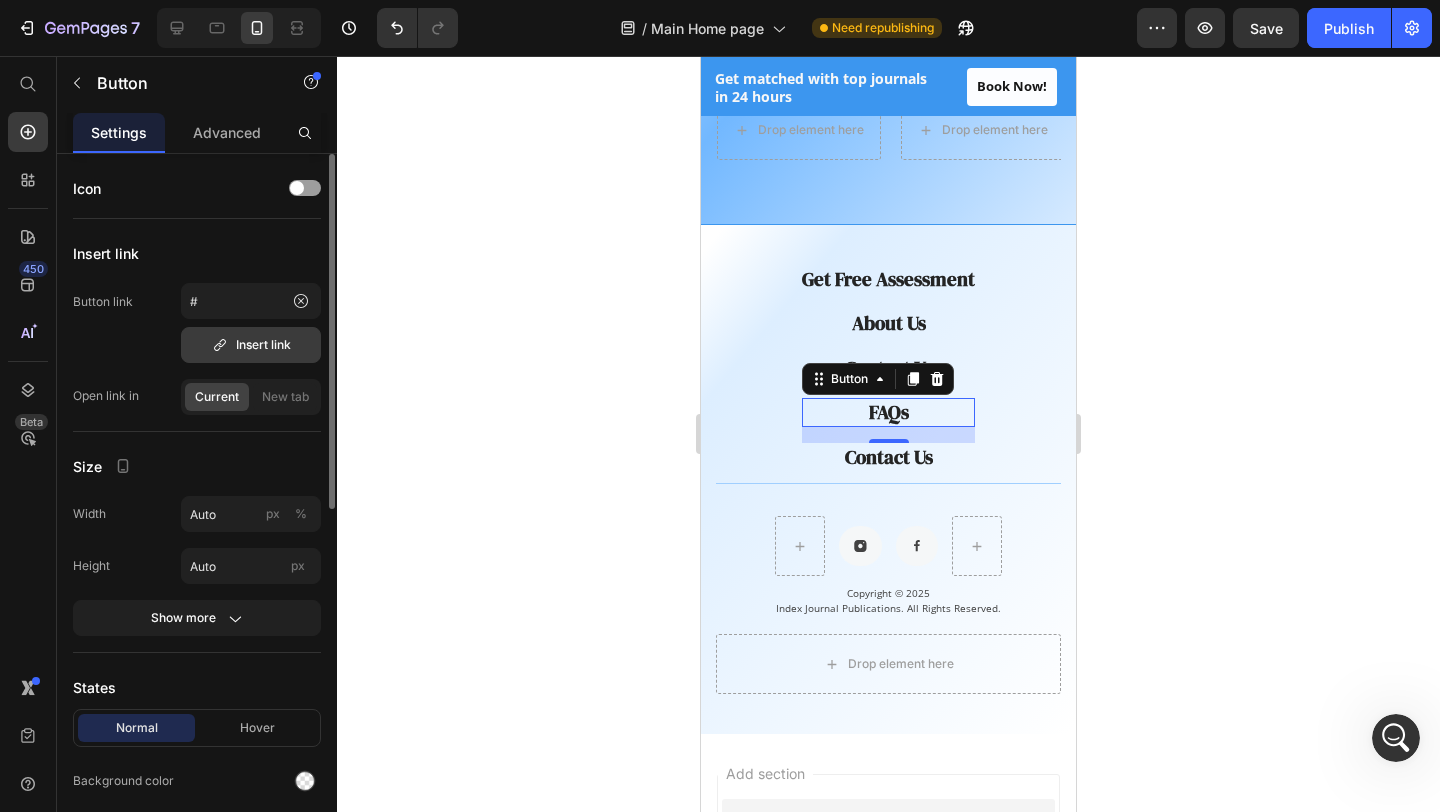 click on "Insert link" at bounding box center (251, 345) 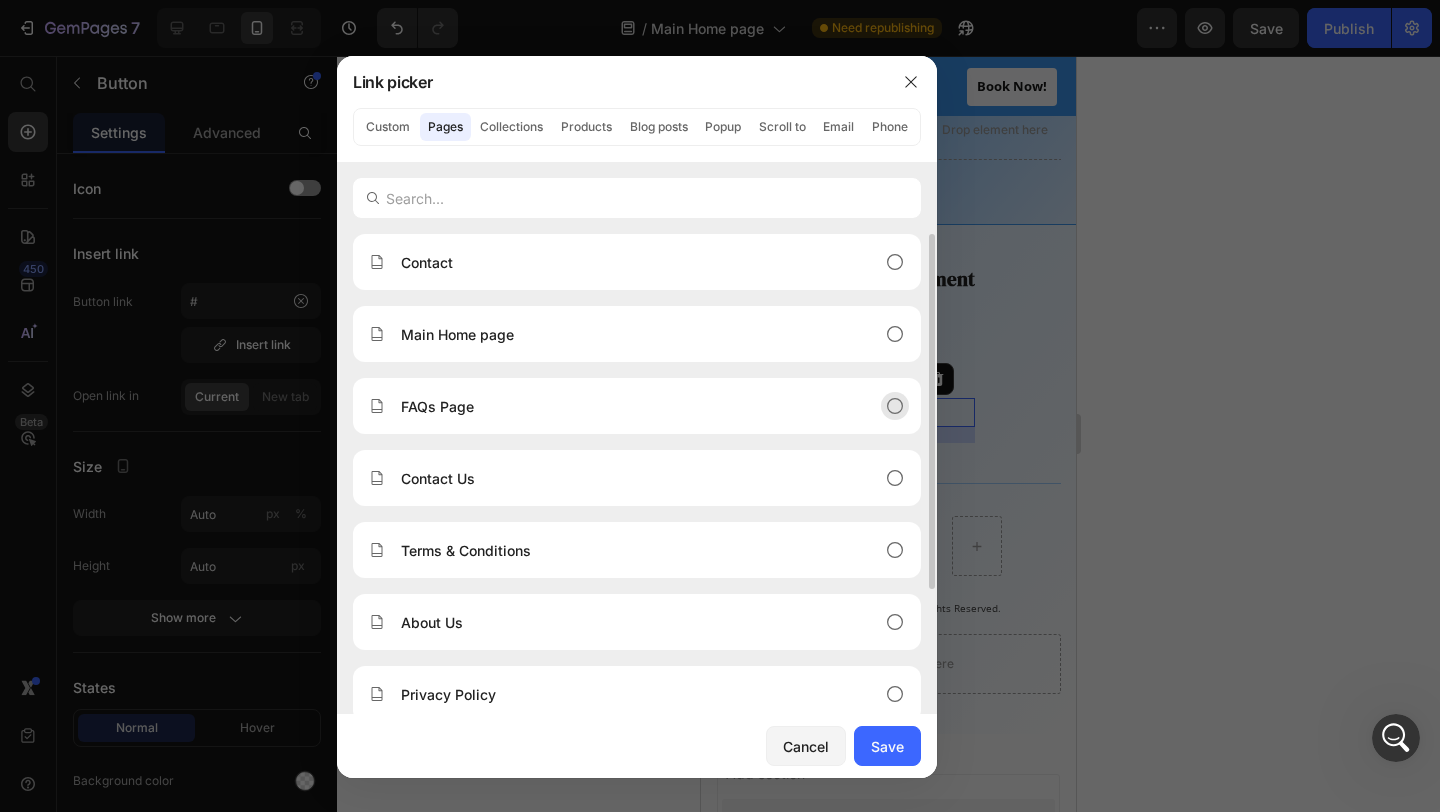 click on "FAQs Page" 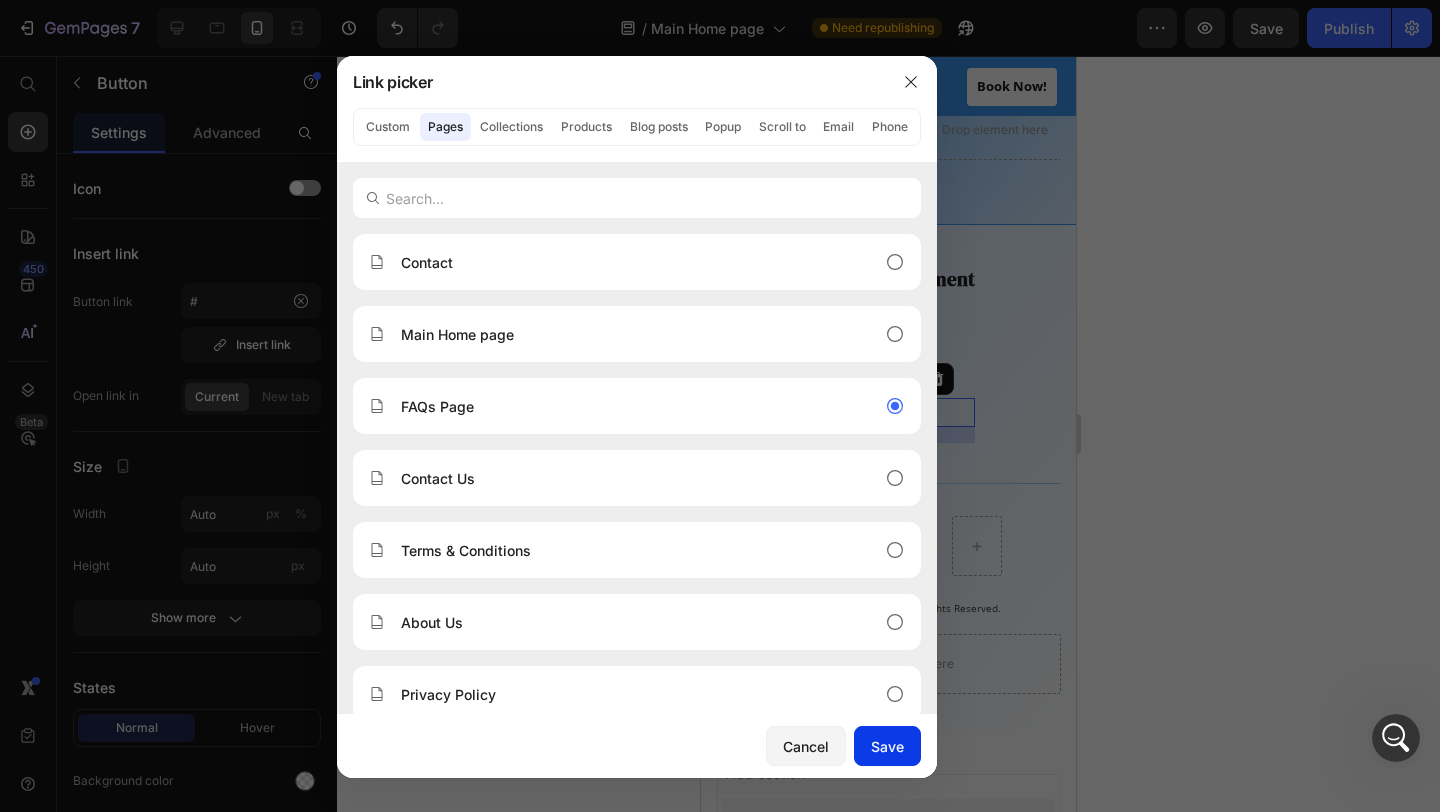 click on "Save" 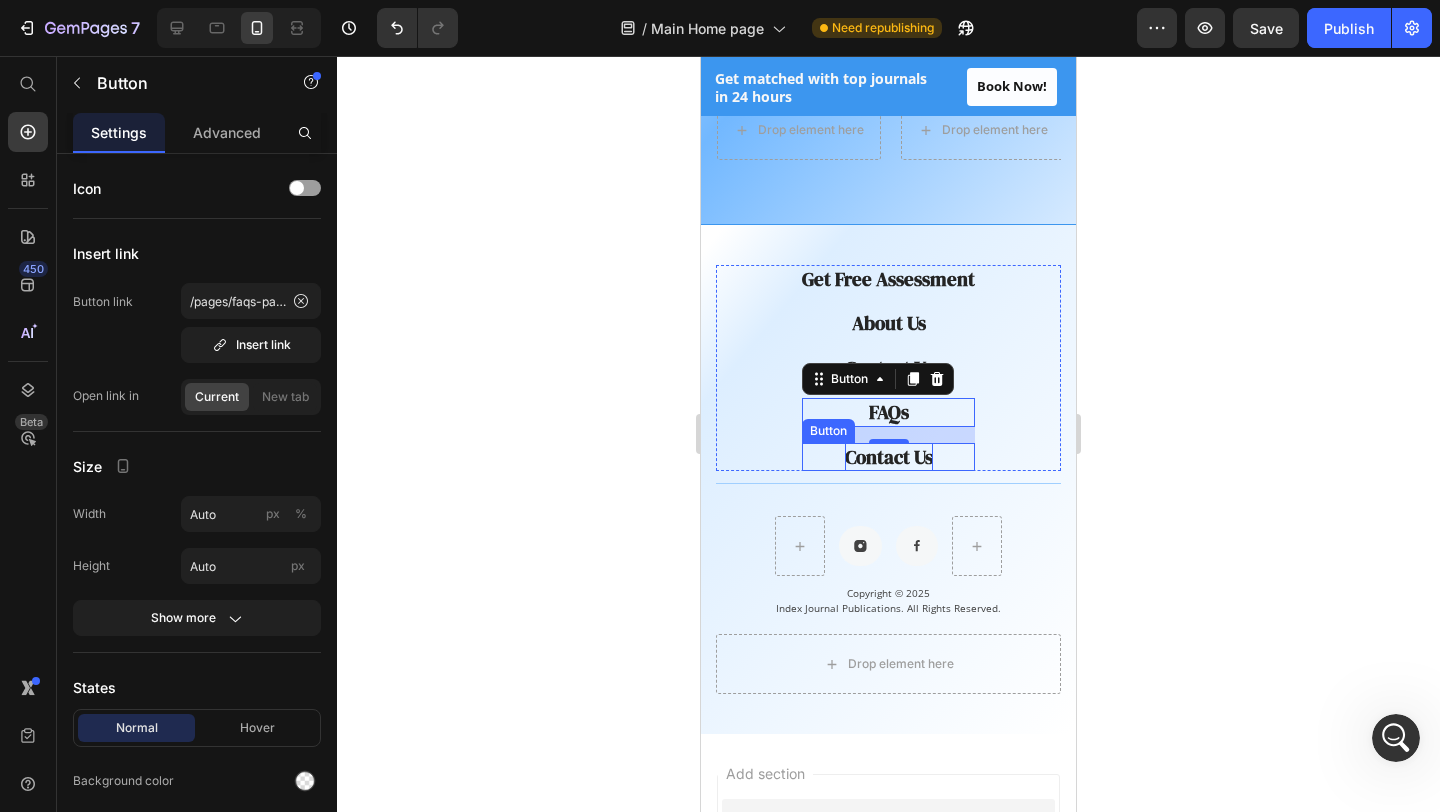 click on "Contact Us" at bounding box center [889, 457] 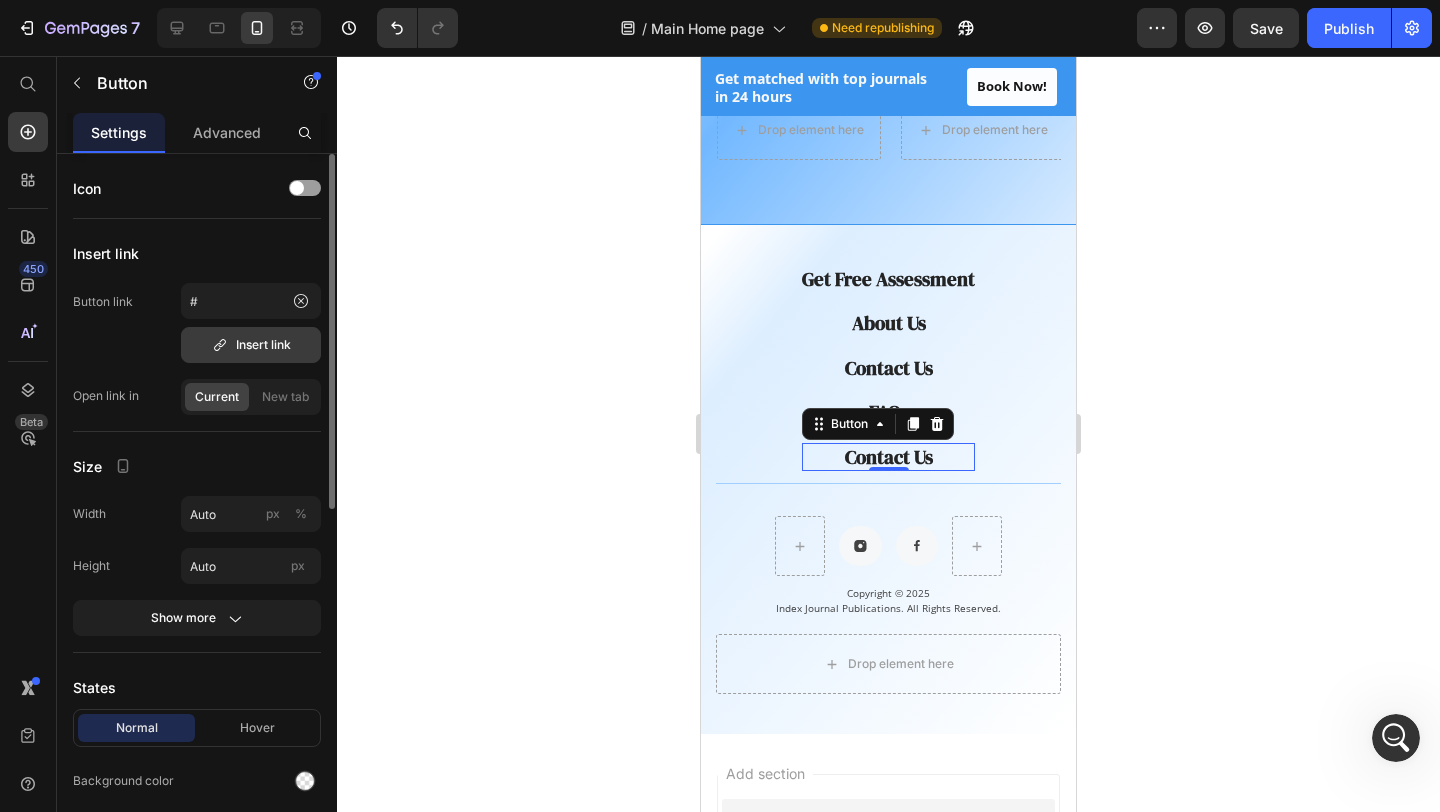 click on "Insert link" at bounding box center [251, 345] 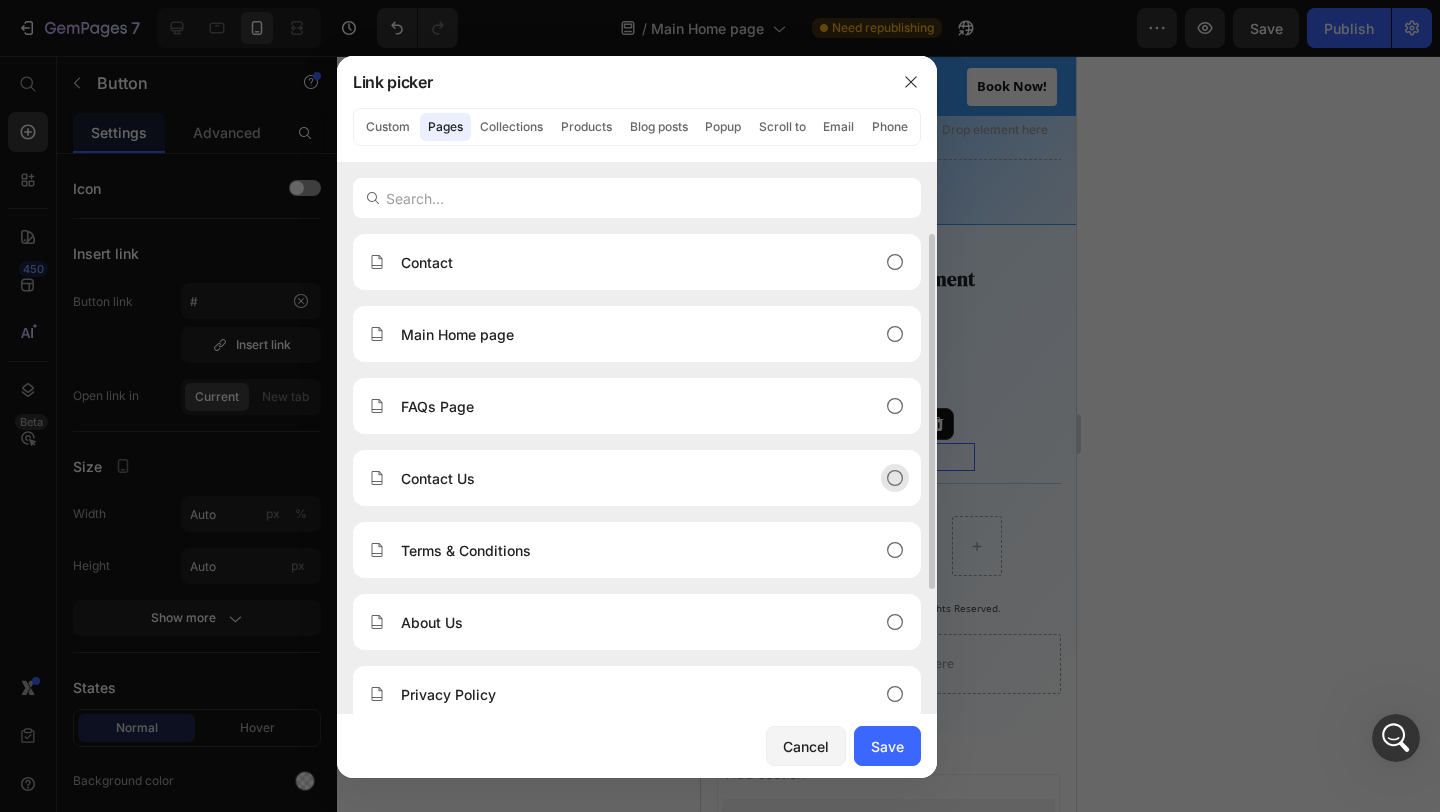 click on "Contact Us" at bounding box center (621, 478) 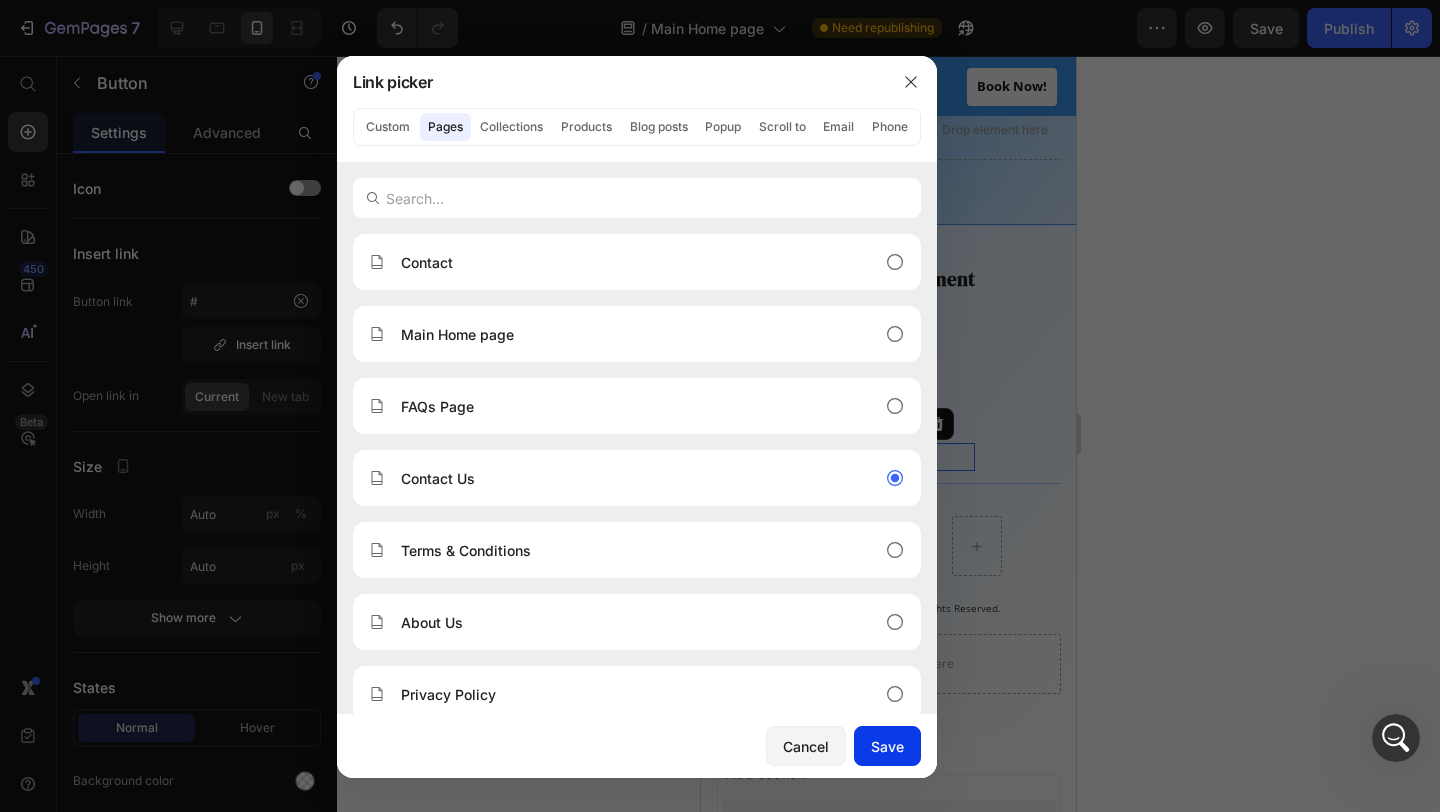 drag, startPoint x: 880, startPoint y: 747, endPoint x: 179, endPoint y: 691, distance: 703.2333 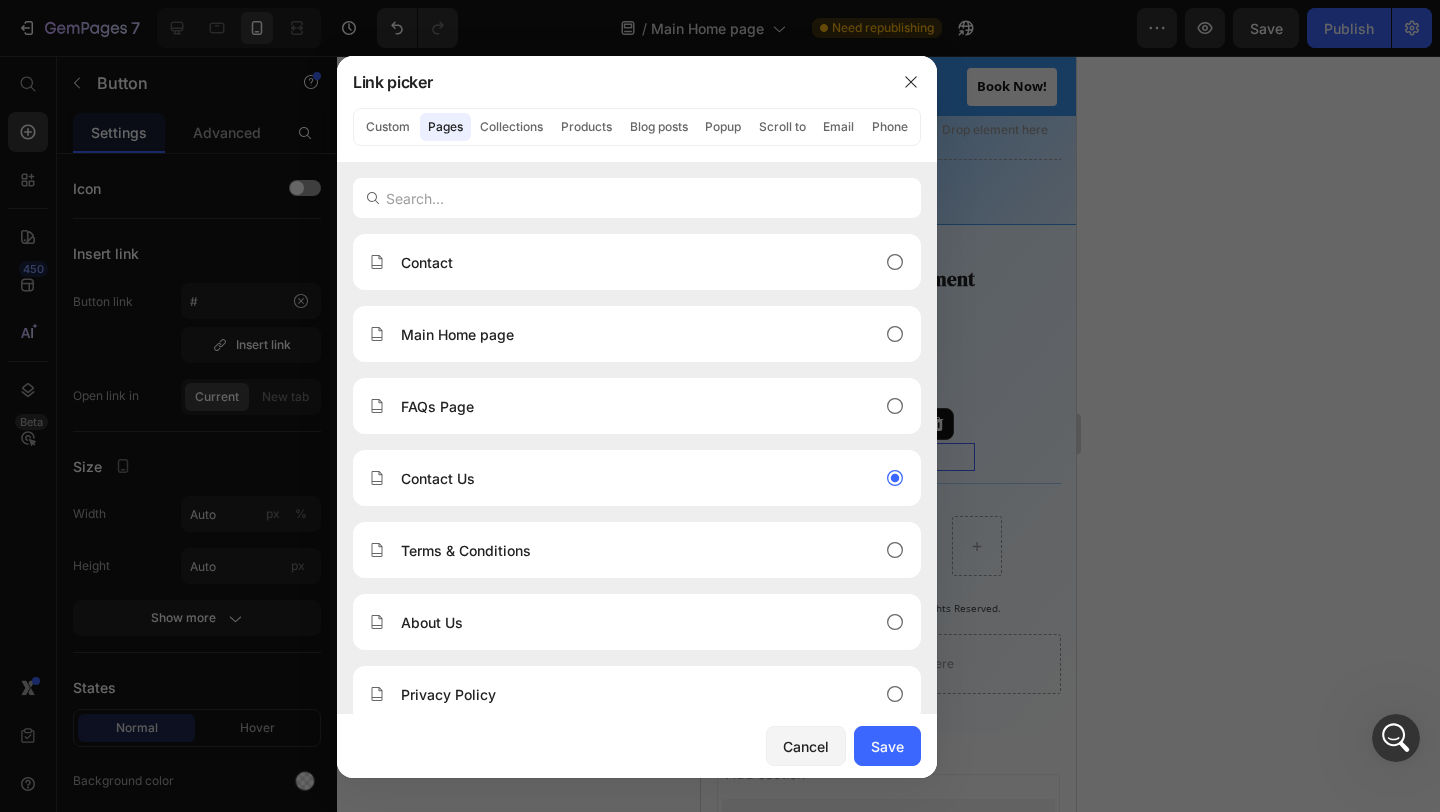 type on "/pages/contact-us" 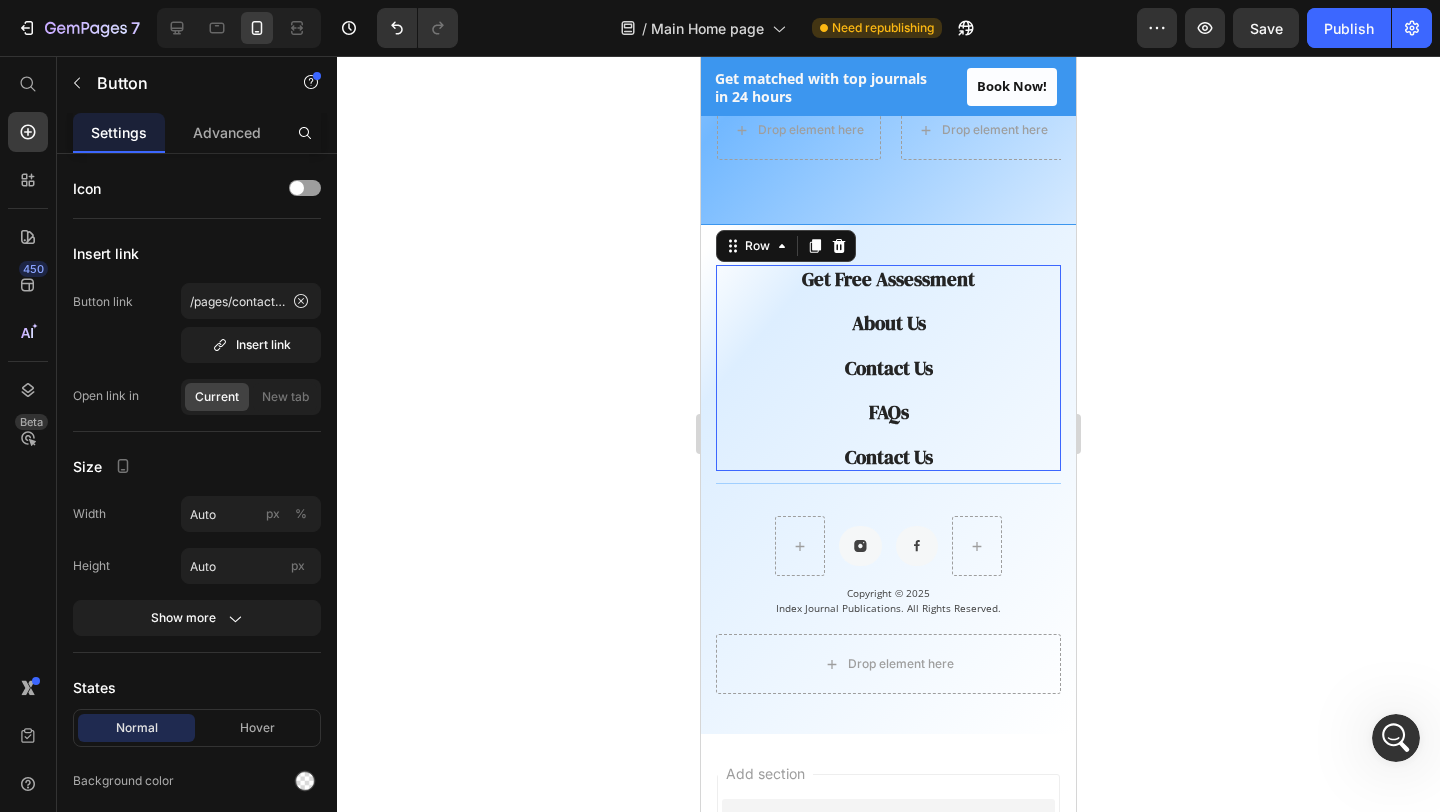 click on "Get Free Assessment Button About Us Button Contact Us Button FAQs Button Contact Us Button Row   0" at bounding box center [888, 368] 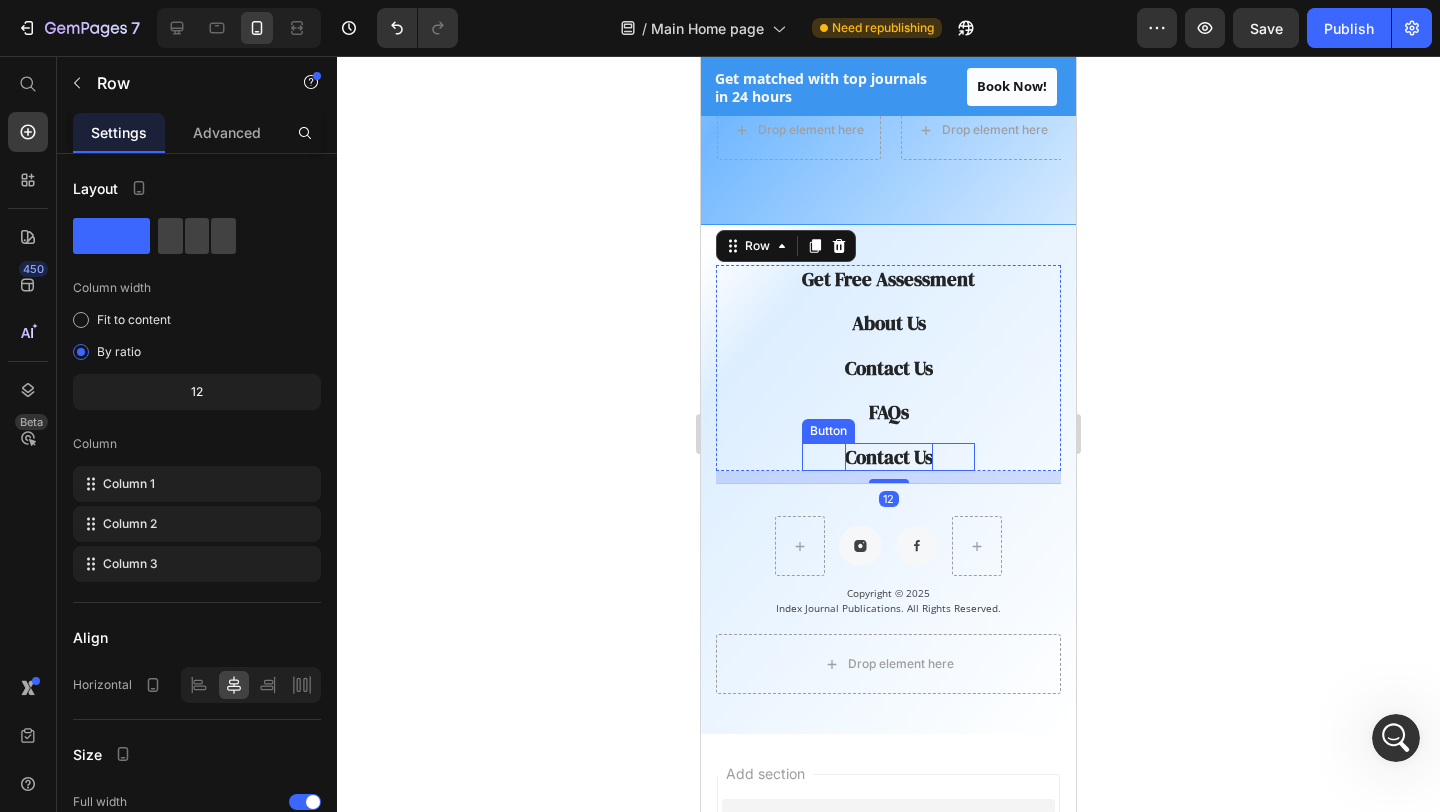 click on "Contact Us" at bounding box center (889, 457) 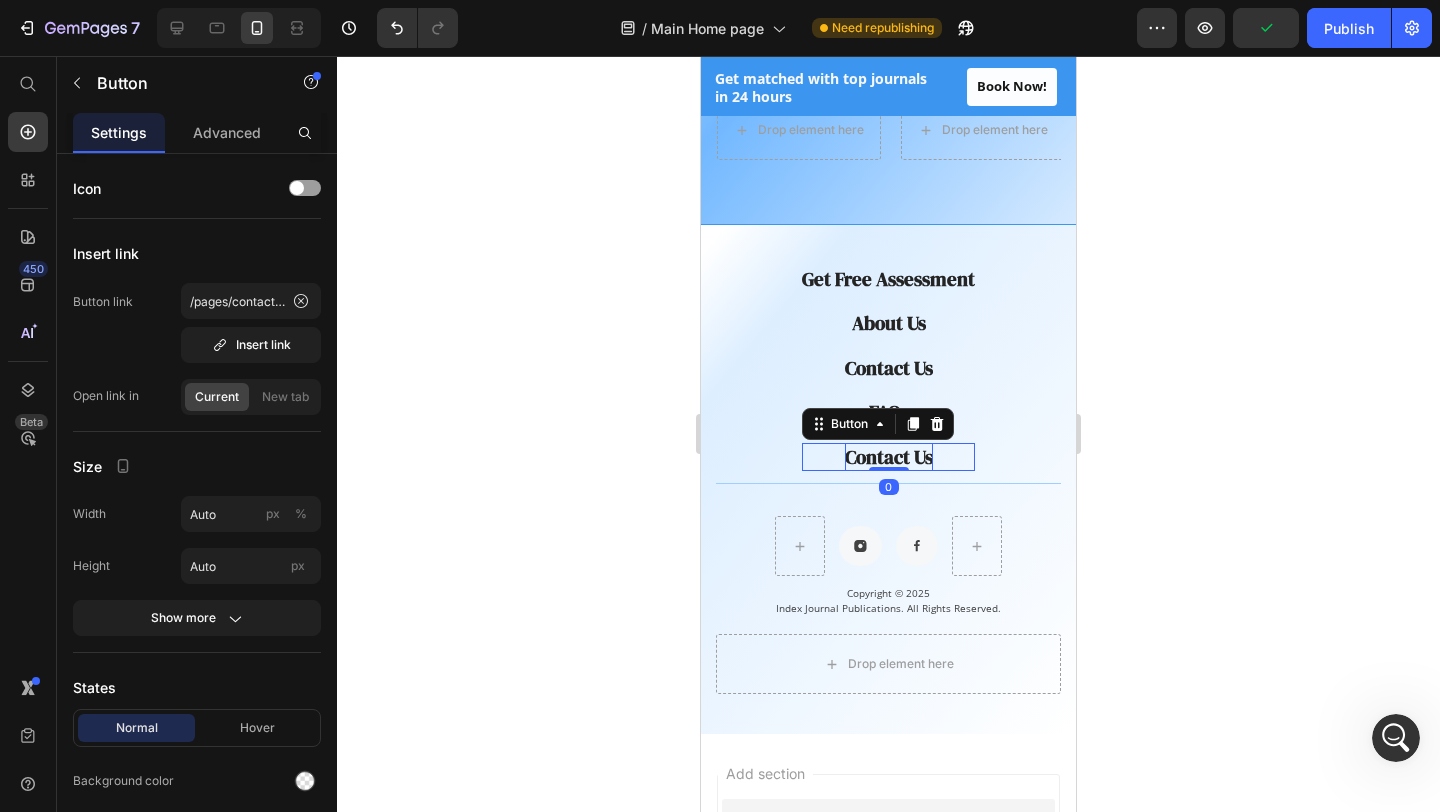 click on "Contact Us" at bounding box center [889, 457] 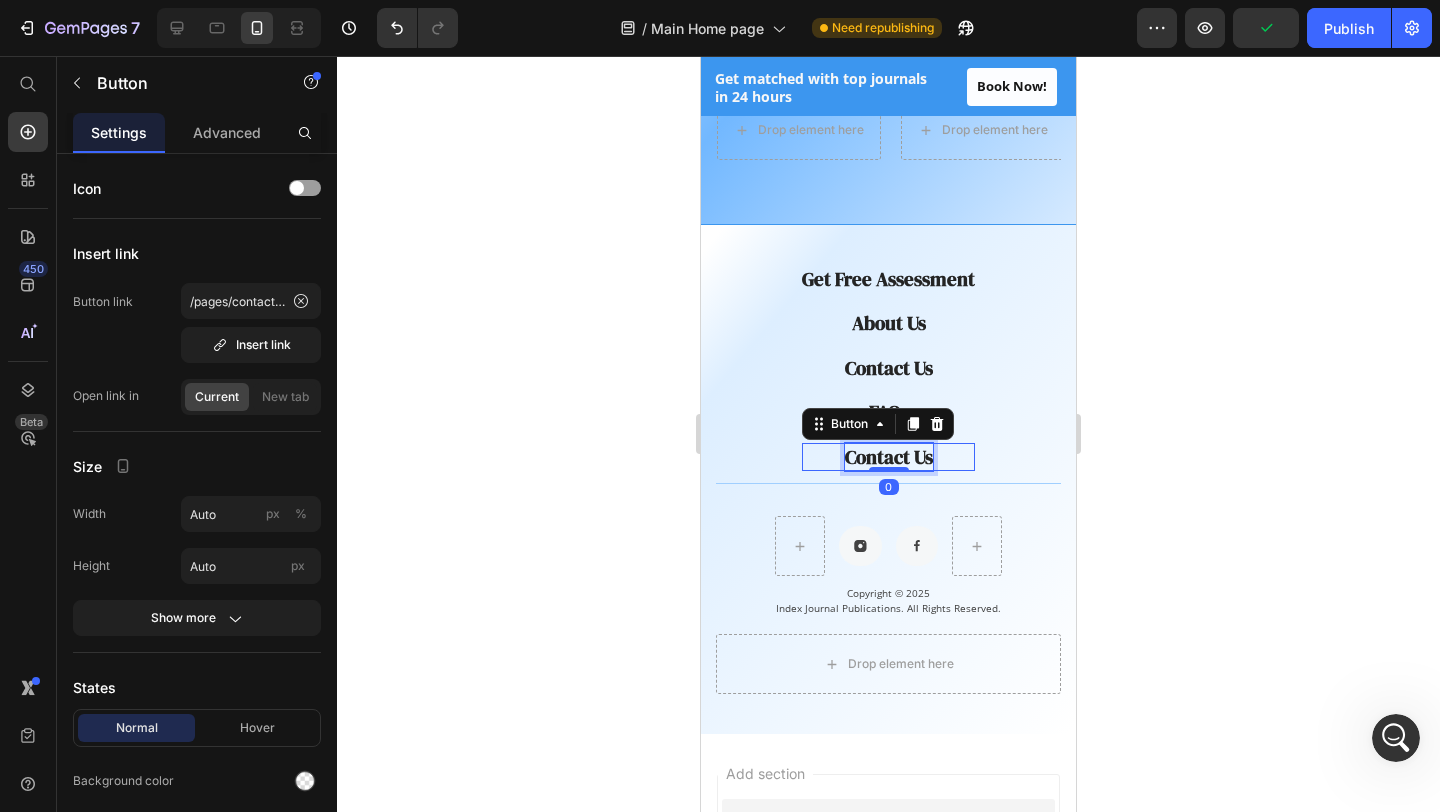 click on "Contact Us" at bounding box center (889, 457) 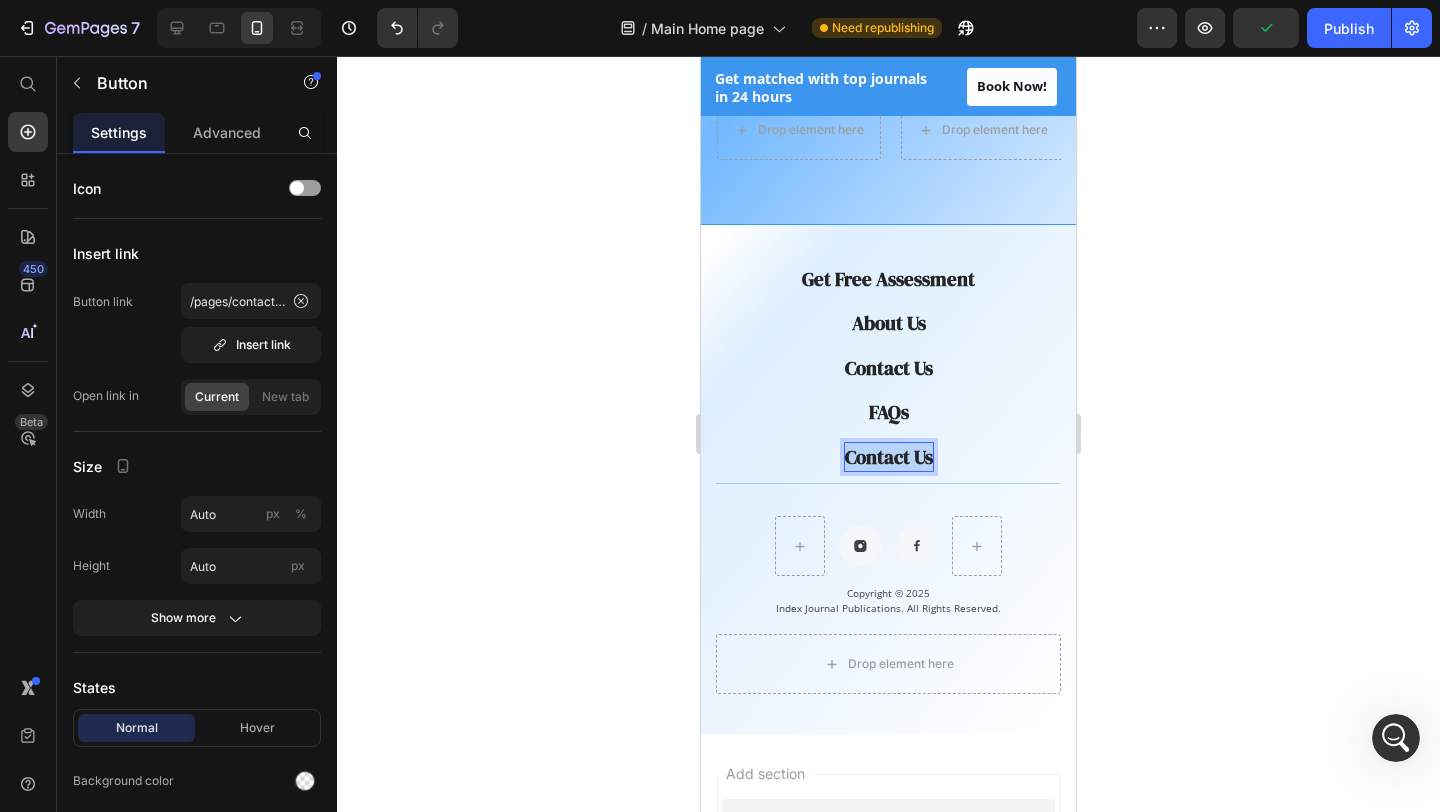 click on "Contact Us" at bounding box center [889, 457] 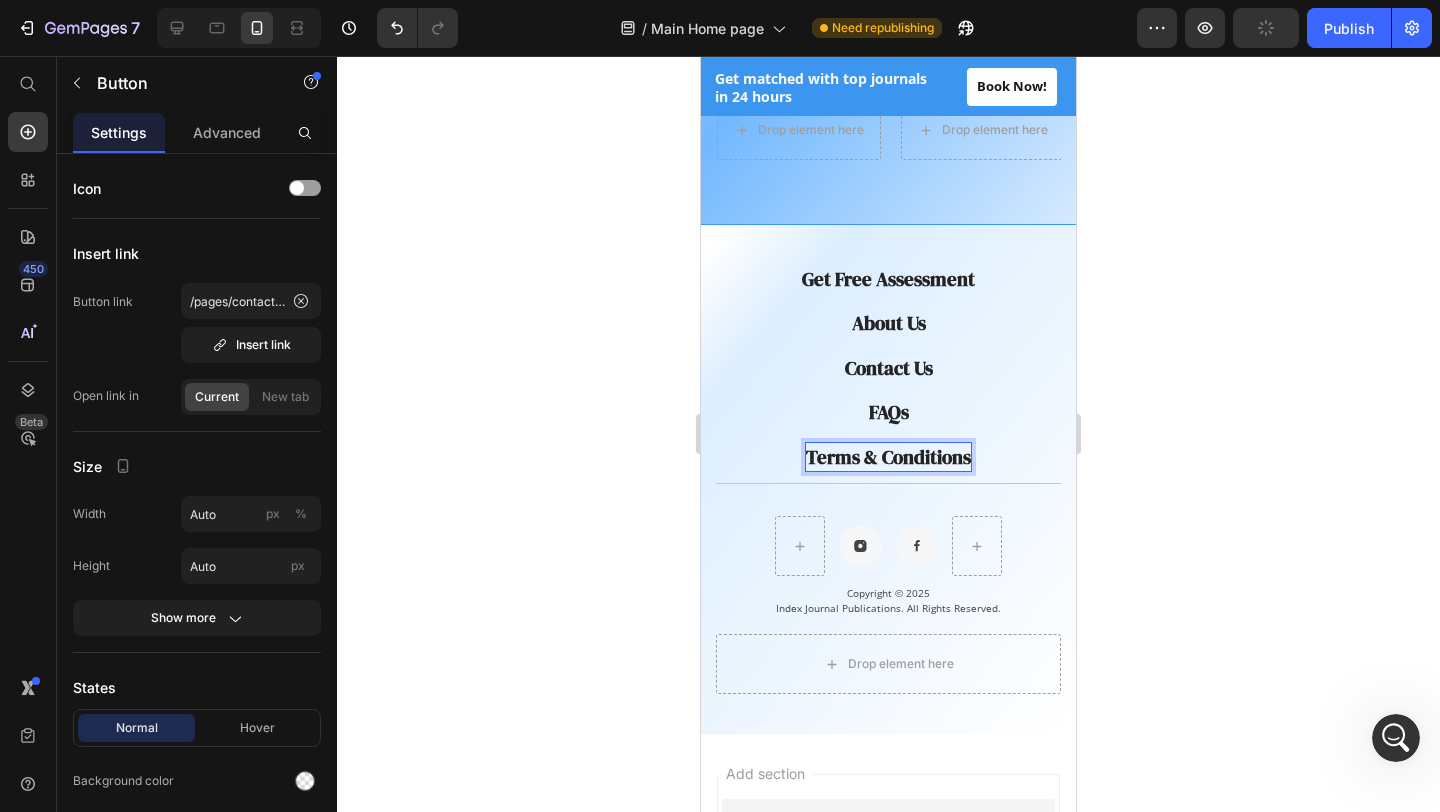 click on "Terms & Conditions" at bounding box center (888, 457) 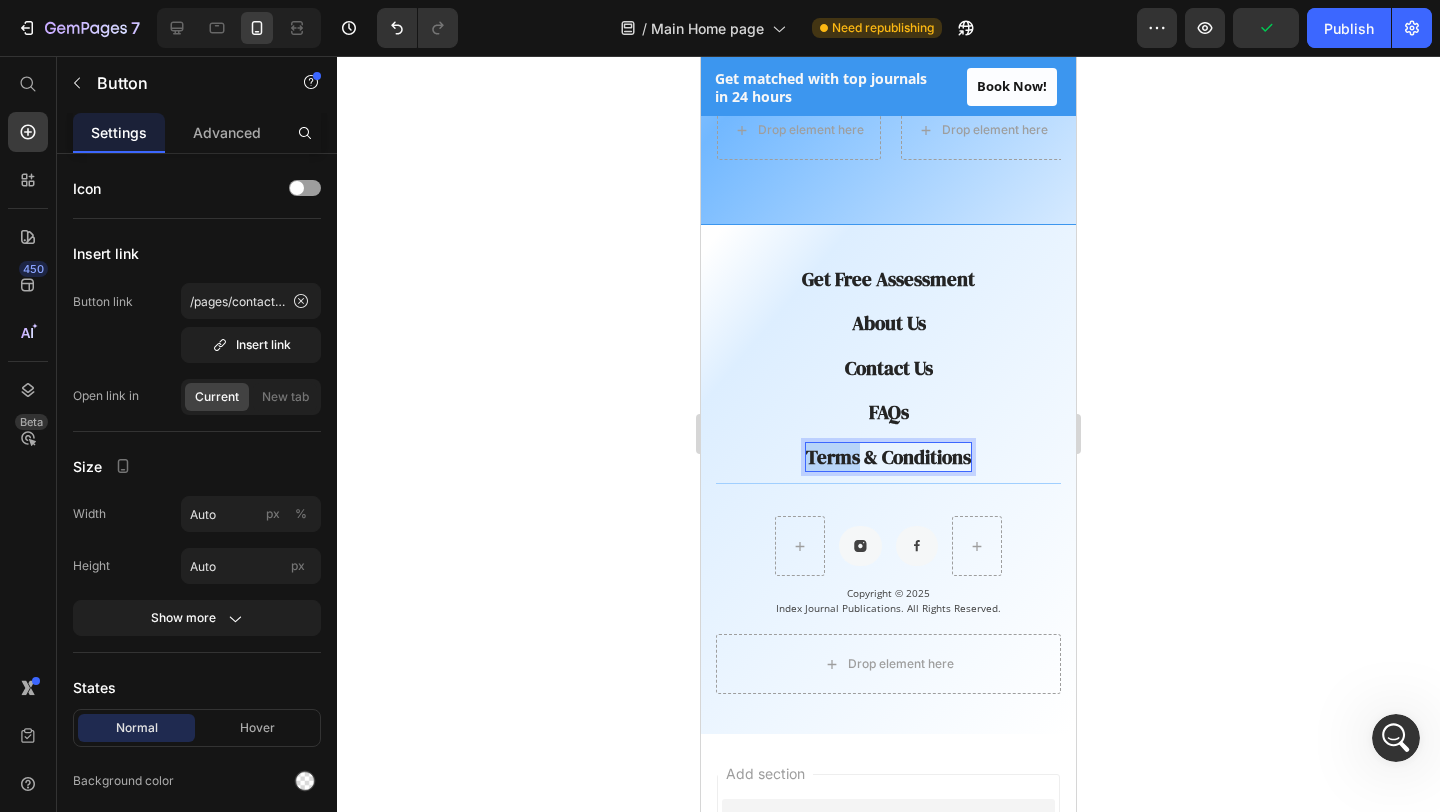 click on "Terms & Conditions" at bounding box center [888, 457] 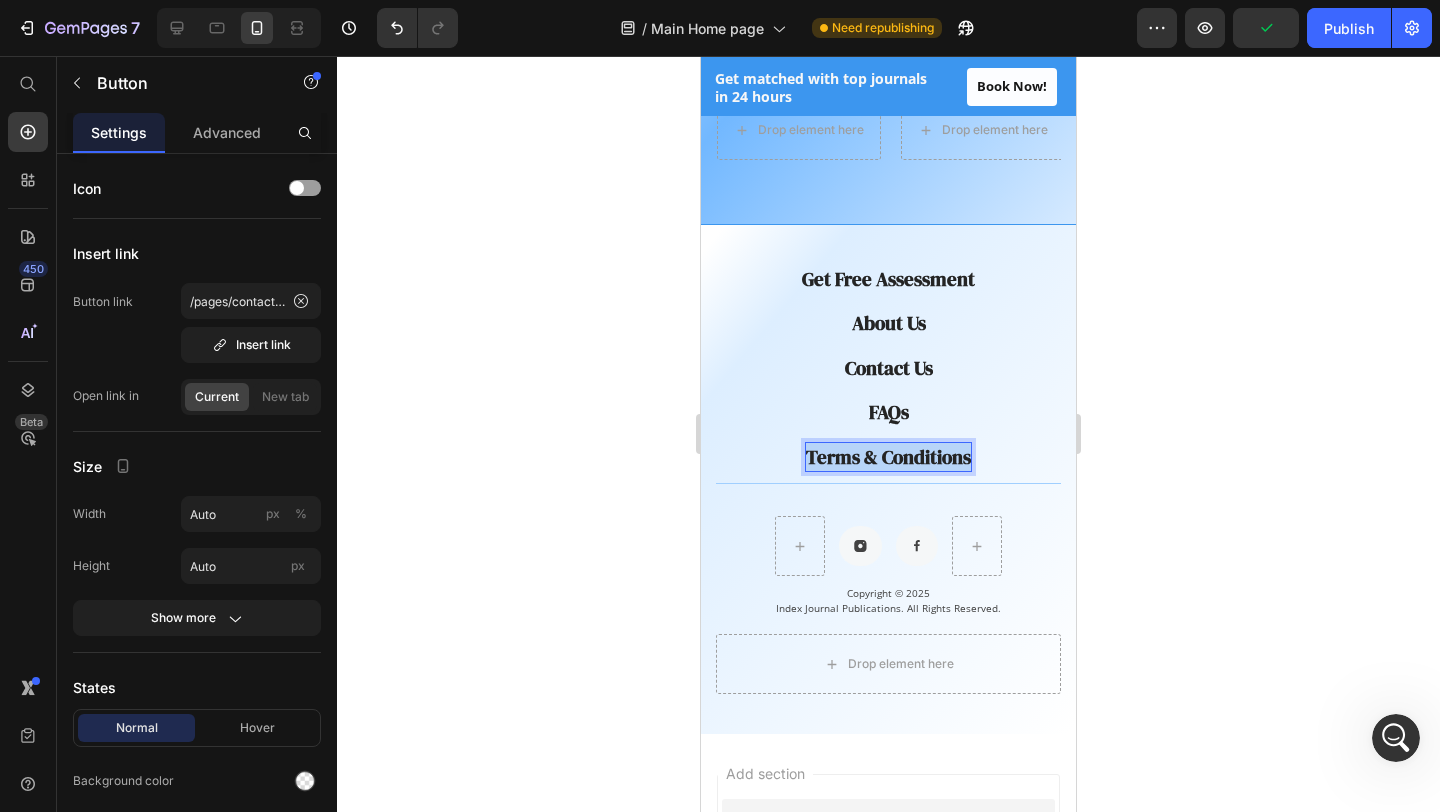 click on "Terms & Conditions" at bounding box center [888, 457] 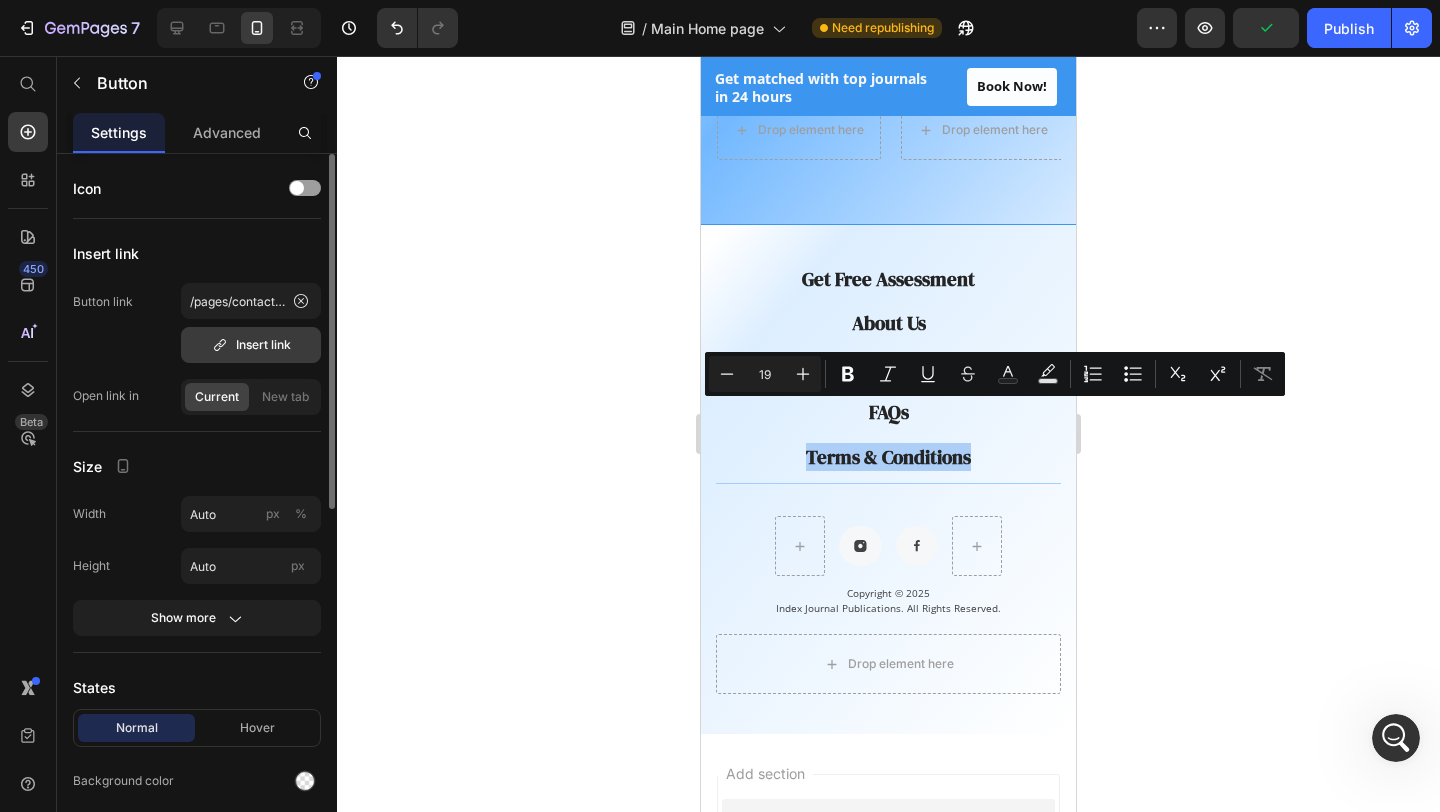 click on "Insert link" at bounding box center (251, 345) 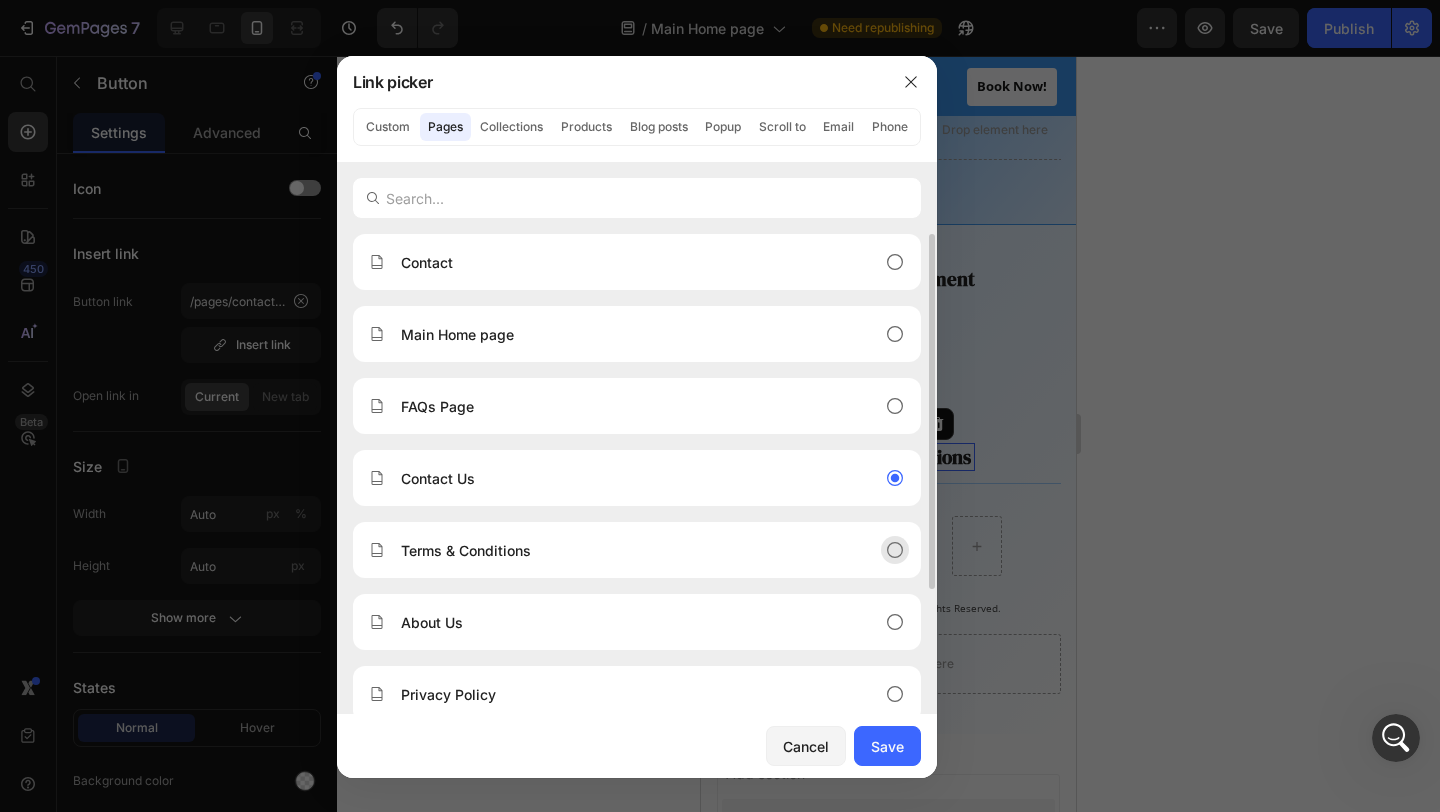 click on "Terms & Conditions" at bounding box center (466, 550) 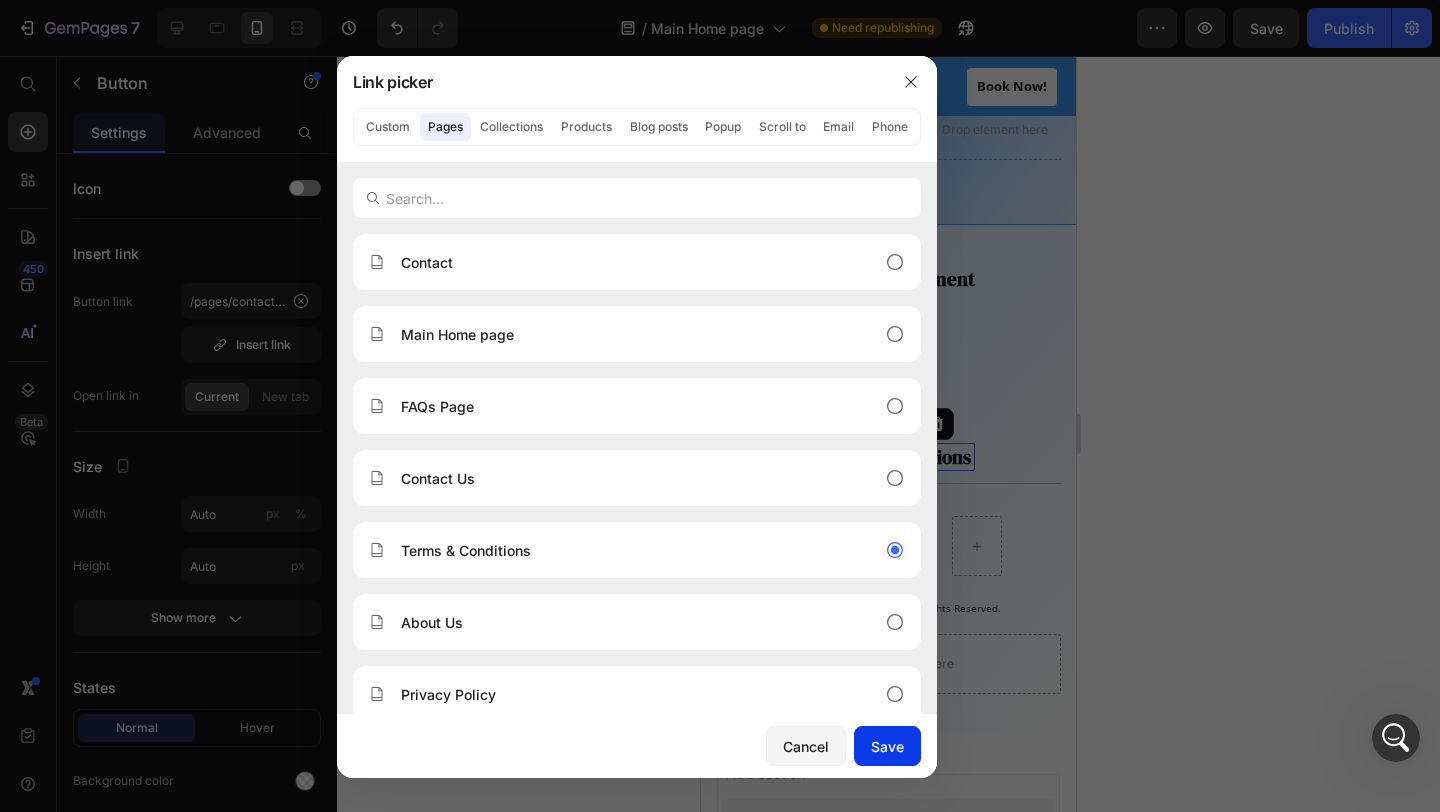 click on "Save" at bounding box center [887, 746] 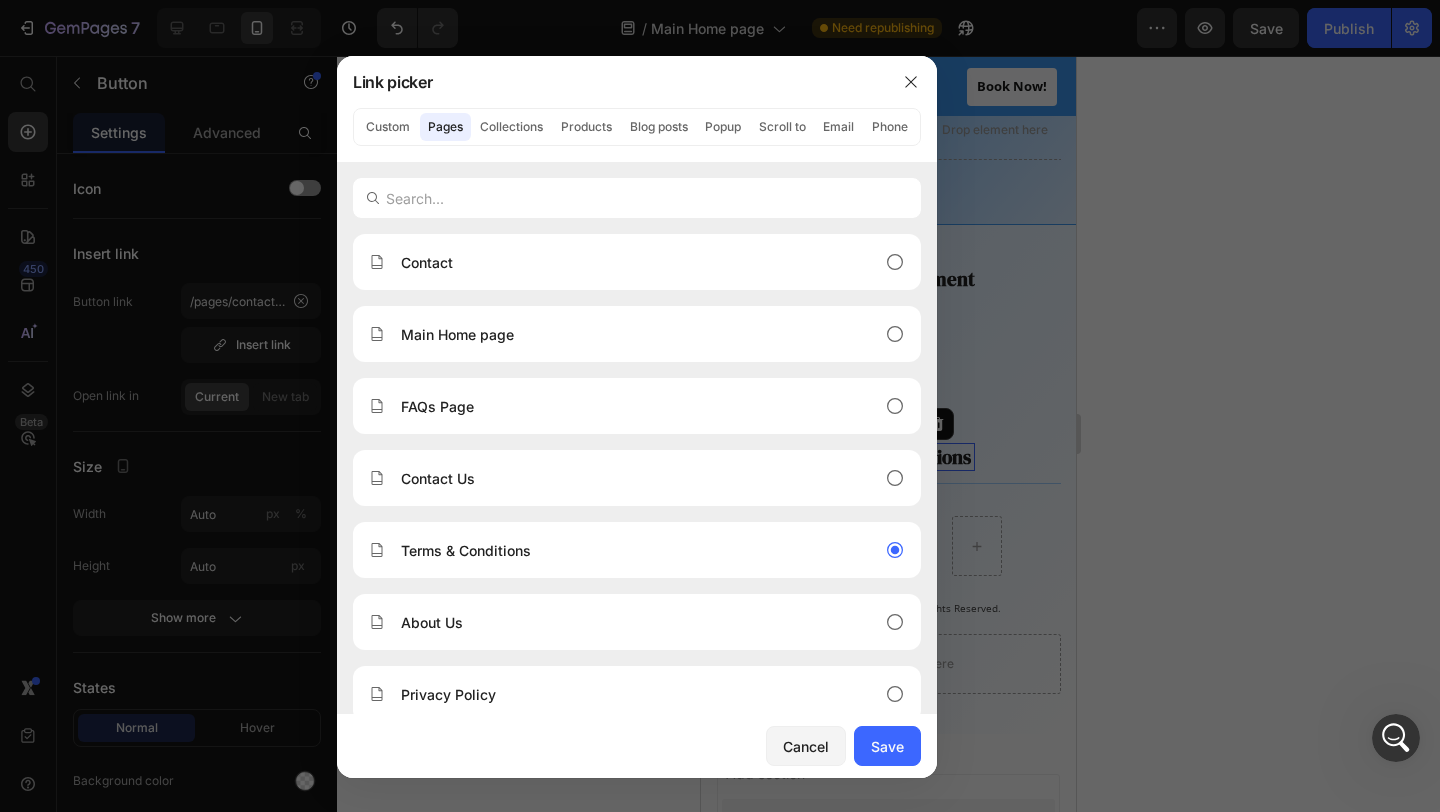 type on "/pages/terms-and-conditions" 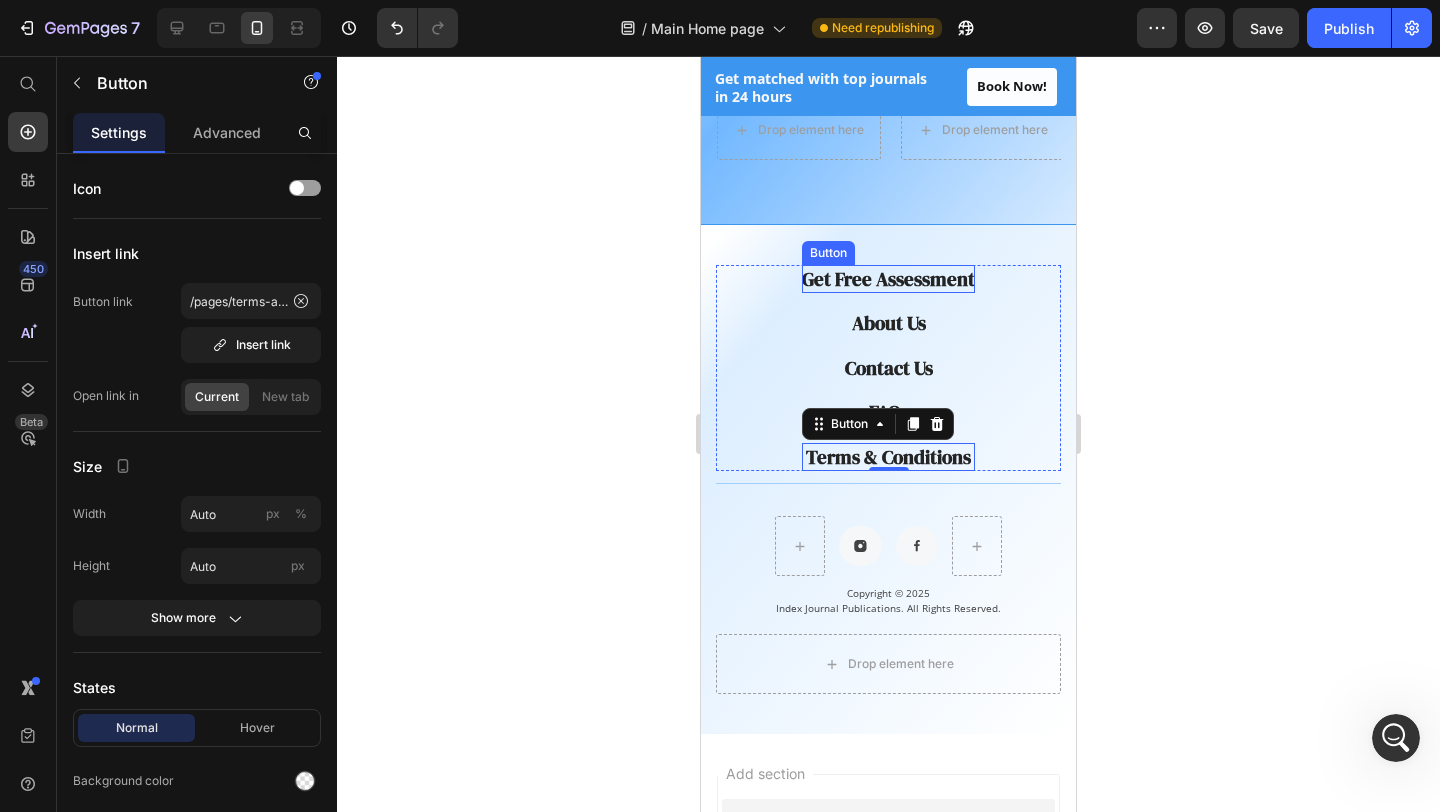 click on "Get Free Assessment" at bounding box center [888, 279] 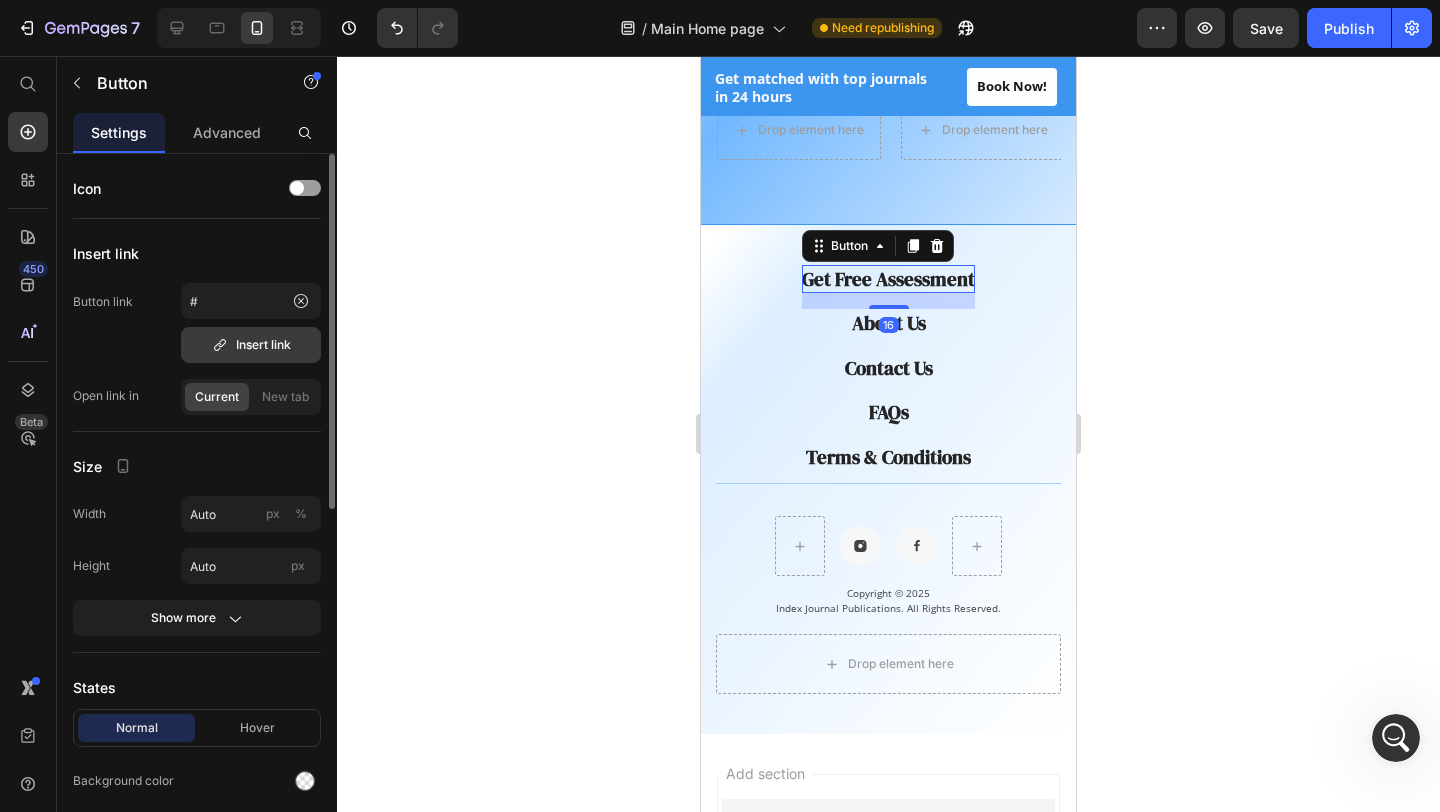 click on "Insert link" at bounding box center (251, 345) 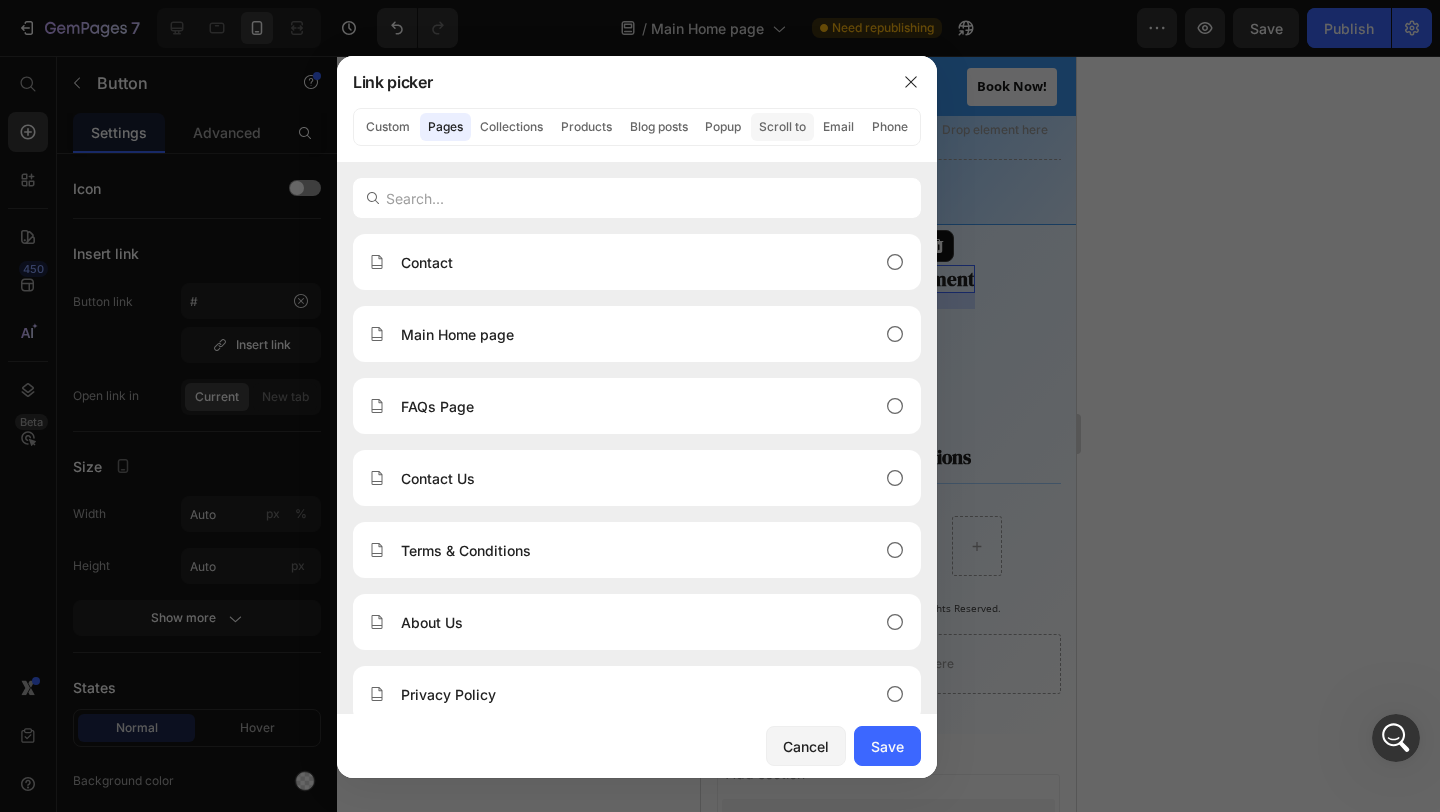 click on "Scroll to" 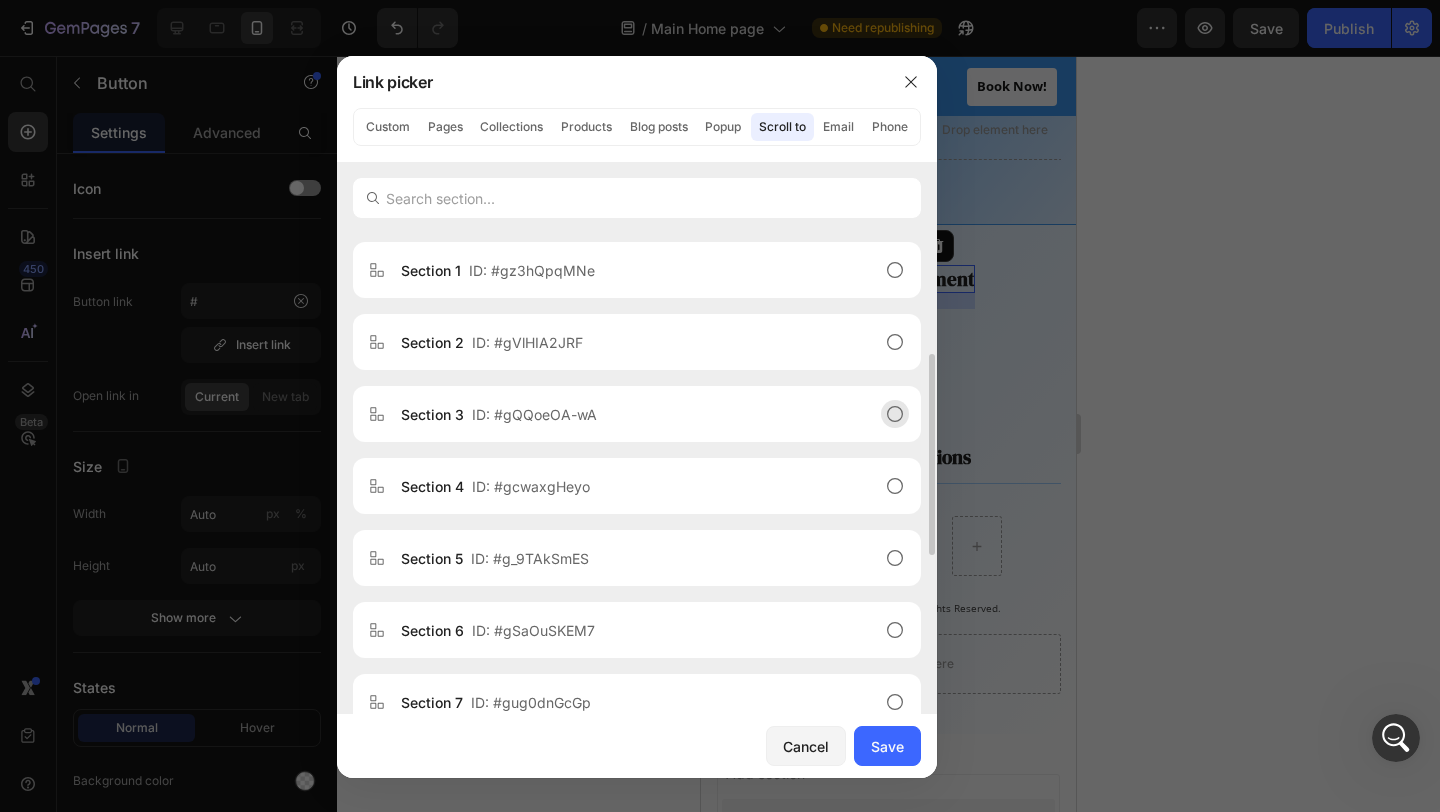 scroll, scrollTop: 249, scrollLeft: 0, axis: vertical 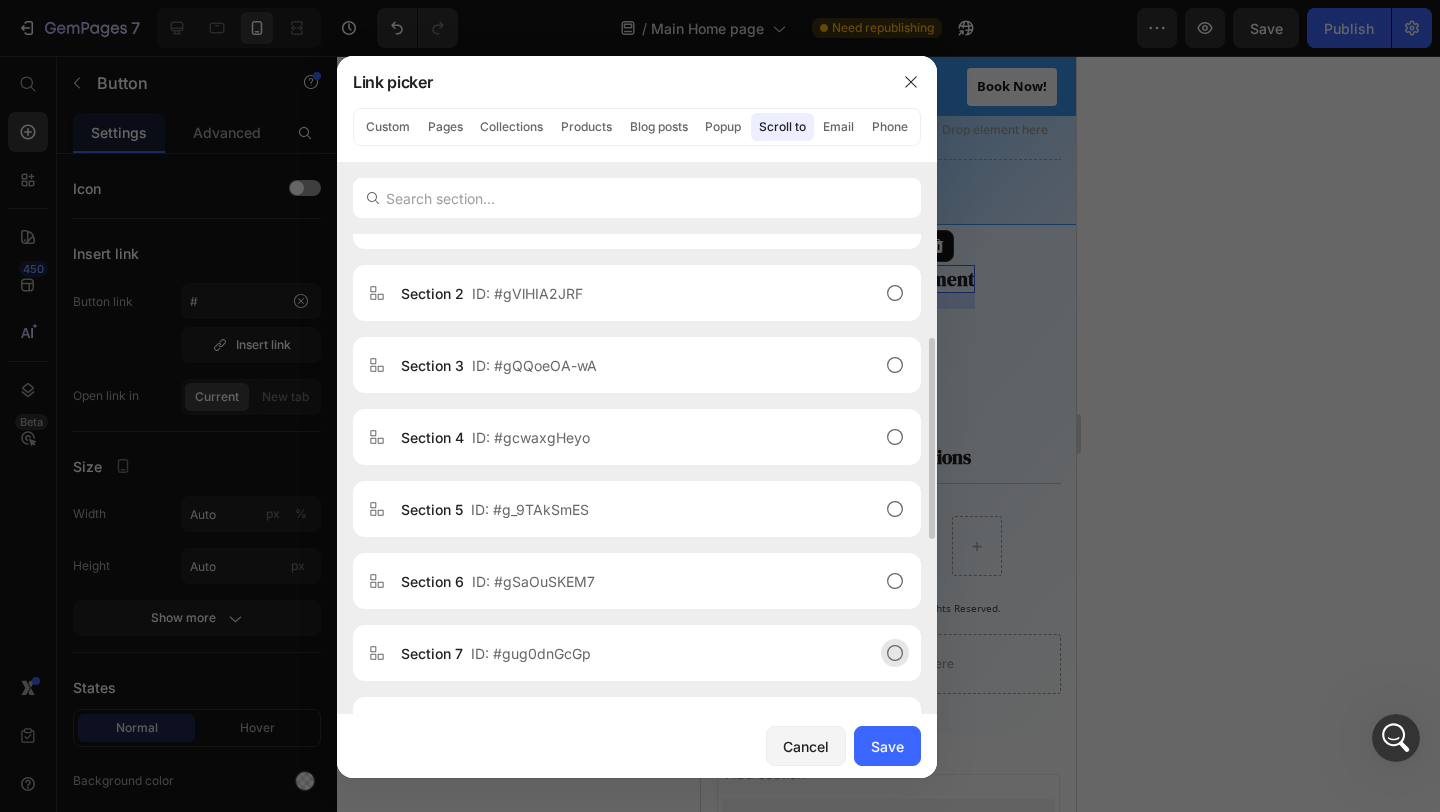 click on "Section 7  ID: #gug0dnGcGp" at bounding box center [621, 653] 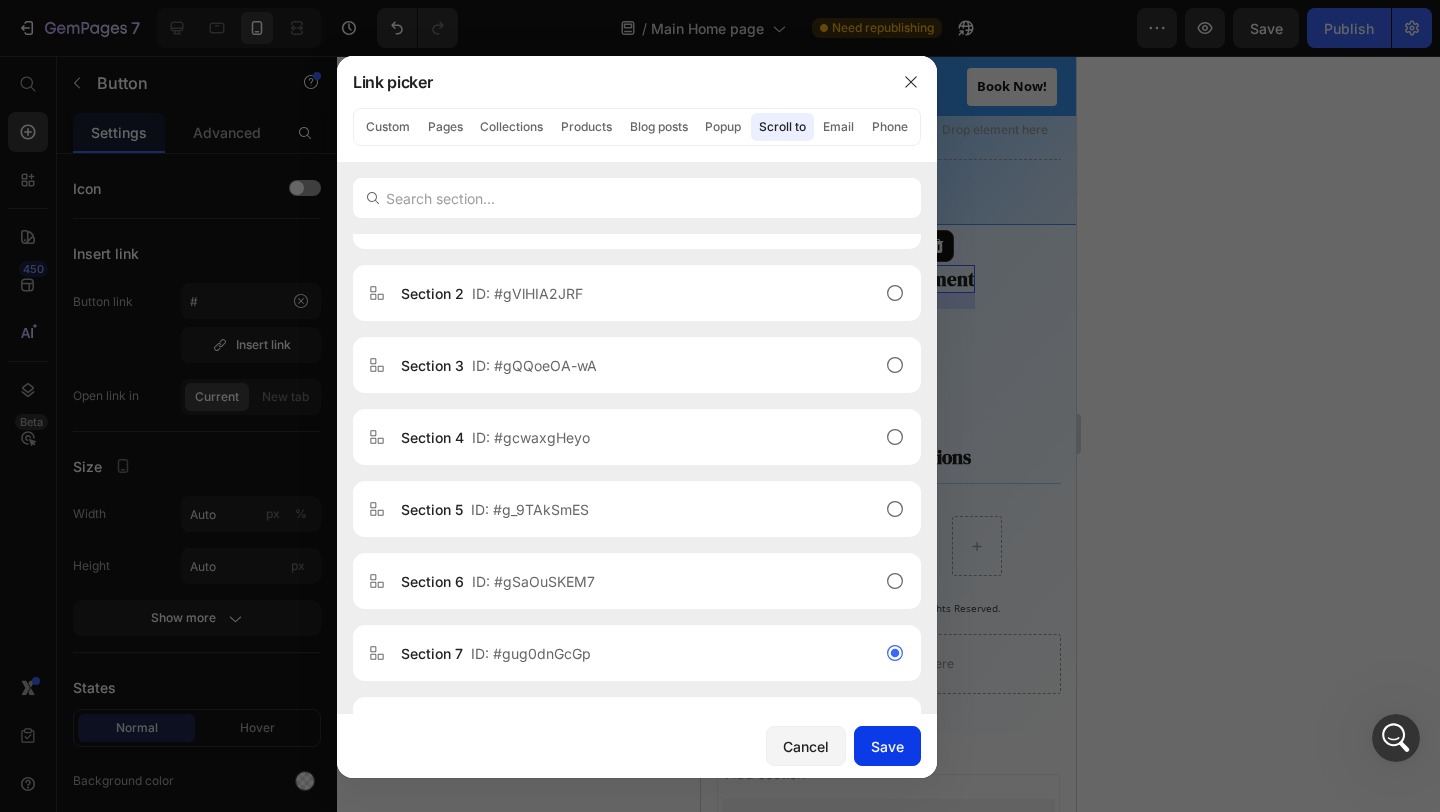 click on "Save" 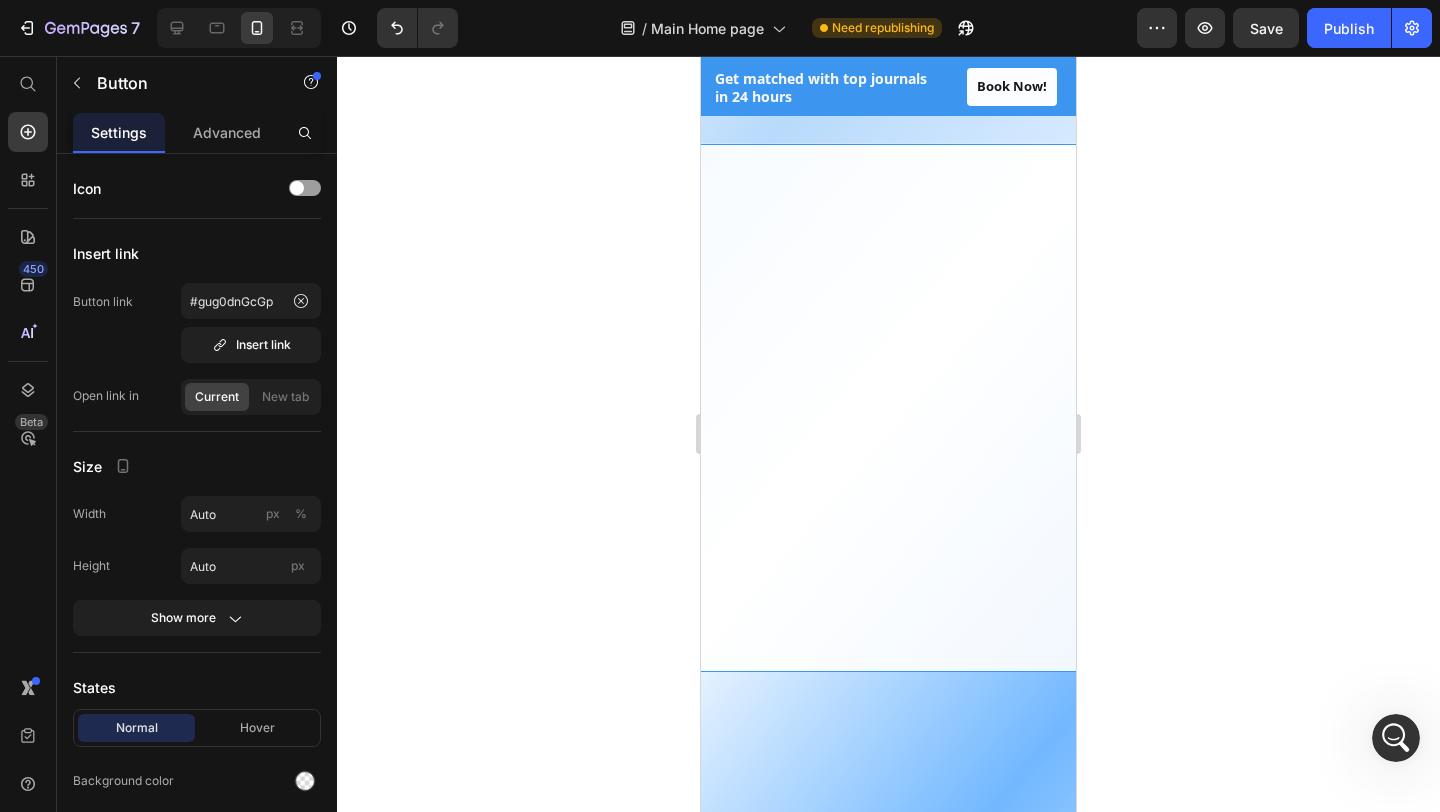 scroll, scrollTop: 0, scrollLeft: 0, axis: both 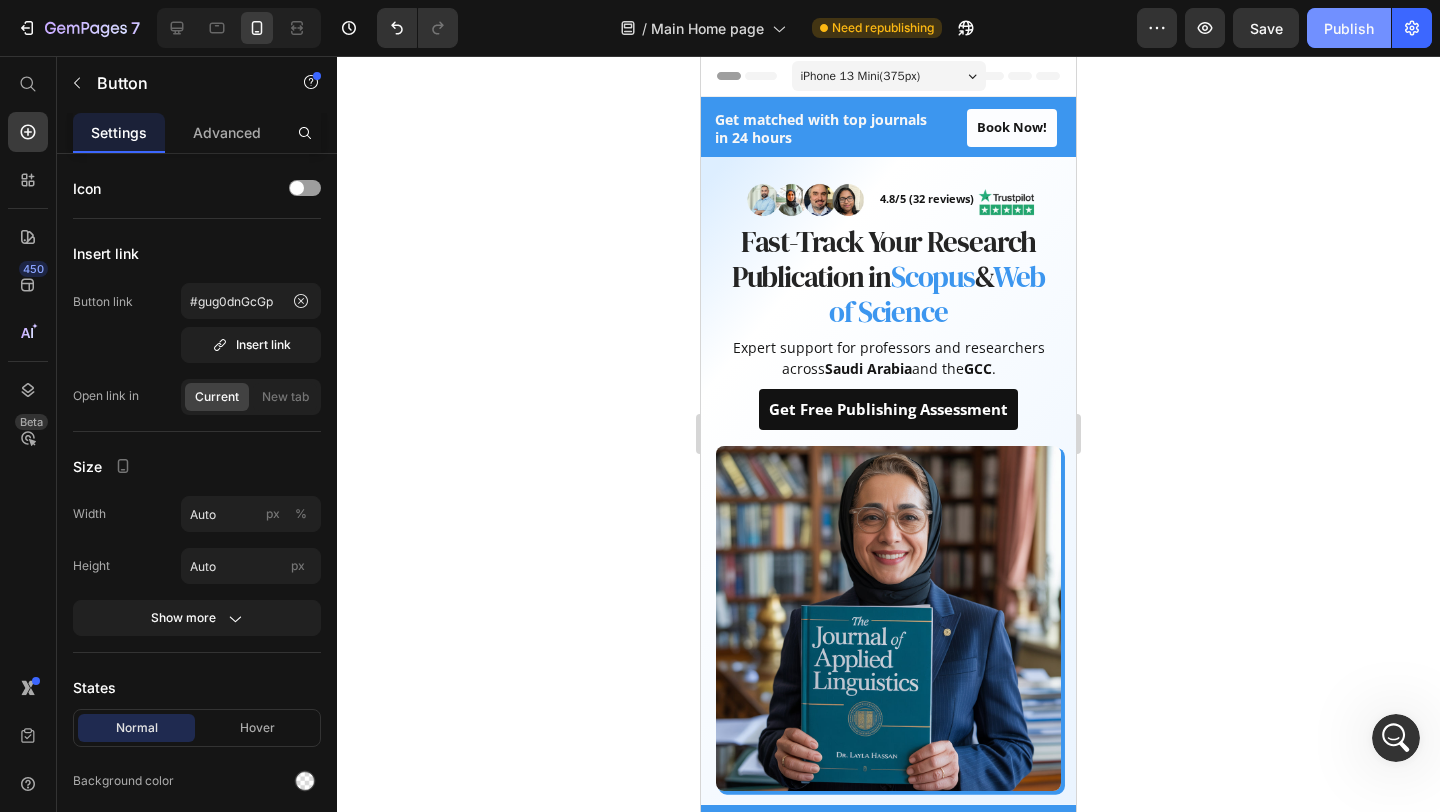 click on "Publish" 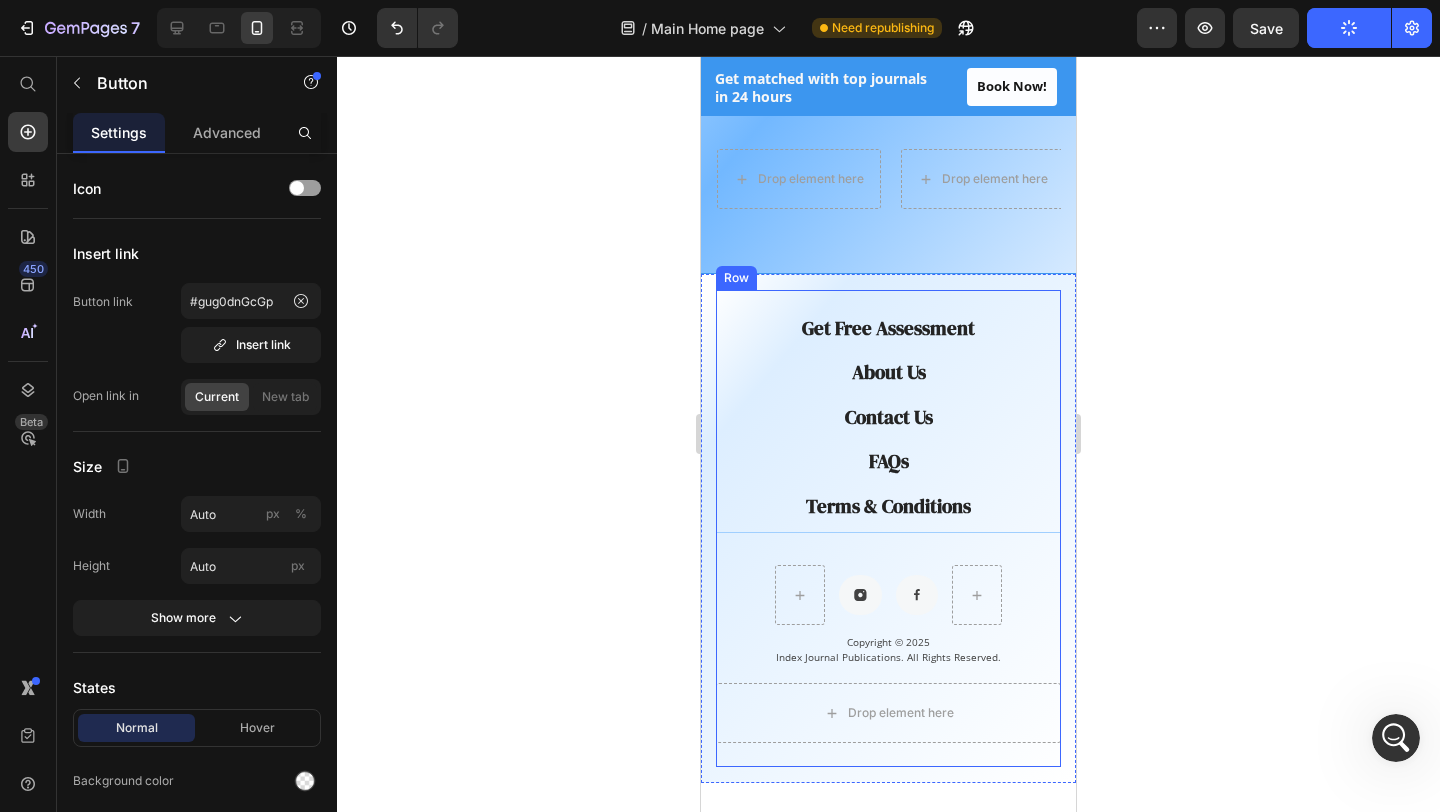 scroll, scrollTop: 3791, scrollLeft: 0, axis: vertical 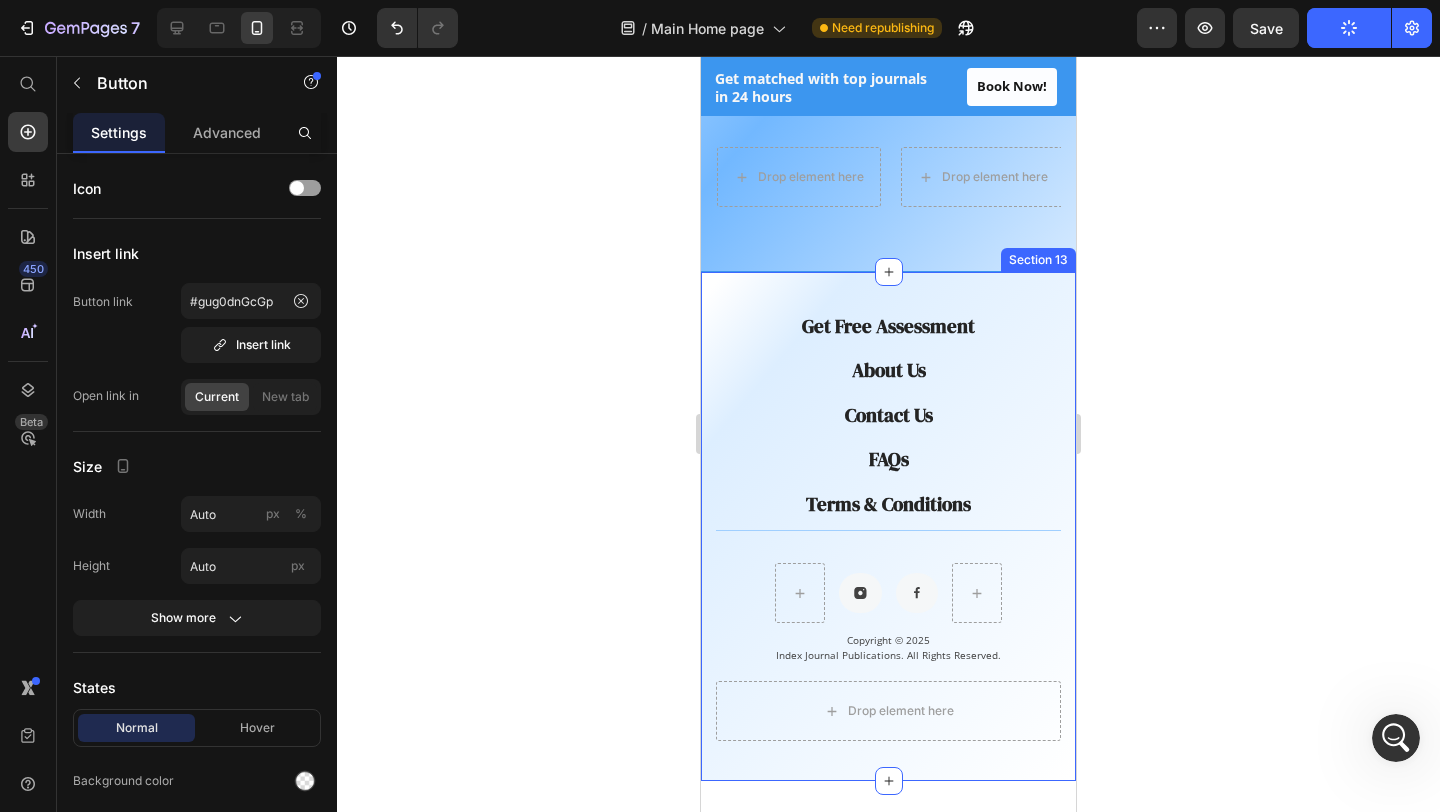 click on "Get Free Assessment Button About Us Button Contact Us Button FAQs Button Terms & Conditions Button Row
Button     Button
Row Copyright © 2025  Index Journal Publications. All Rights Reserved. Text block
Drop element here Row Row Section 13" at bounding box center (888, 527) 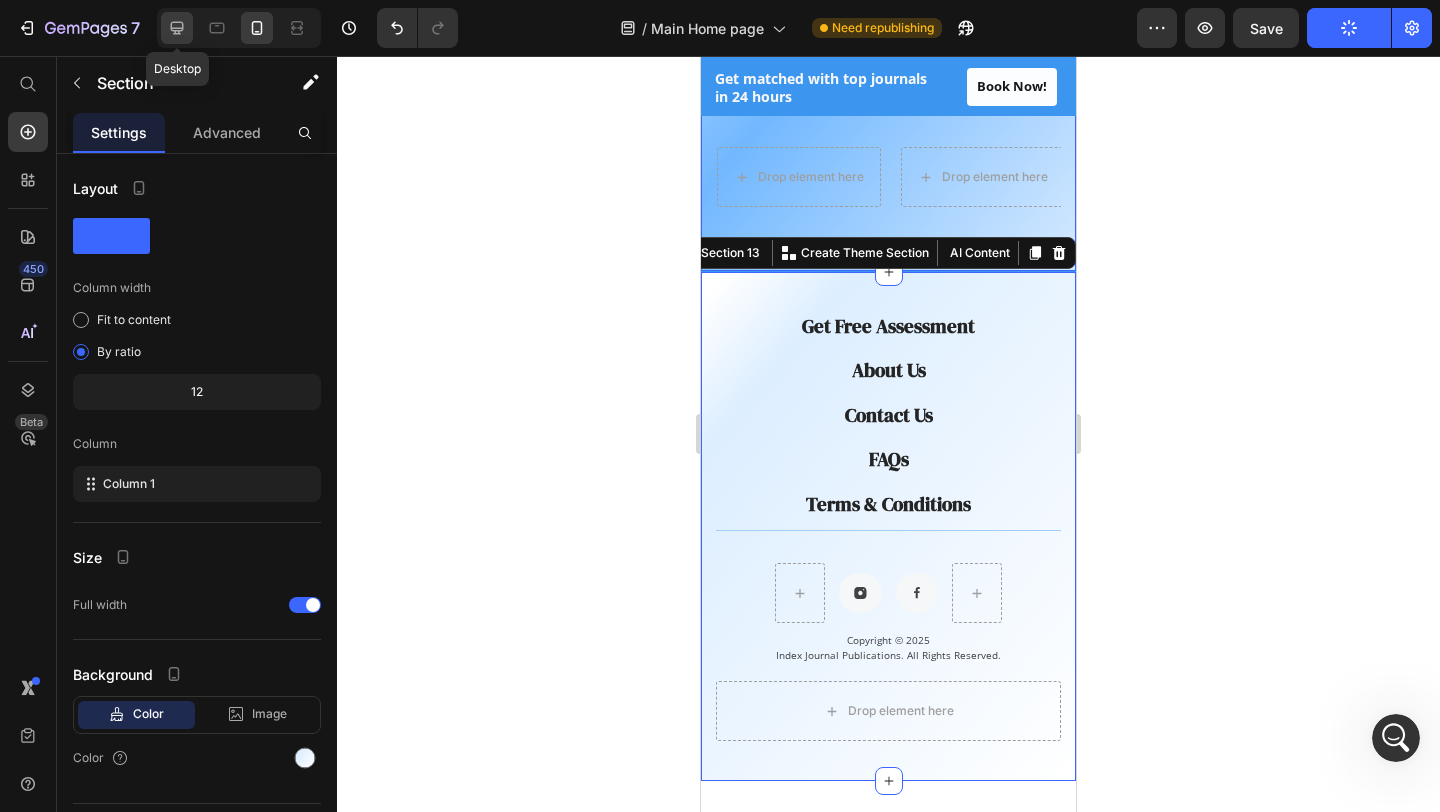 click 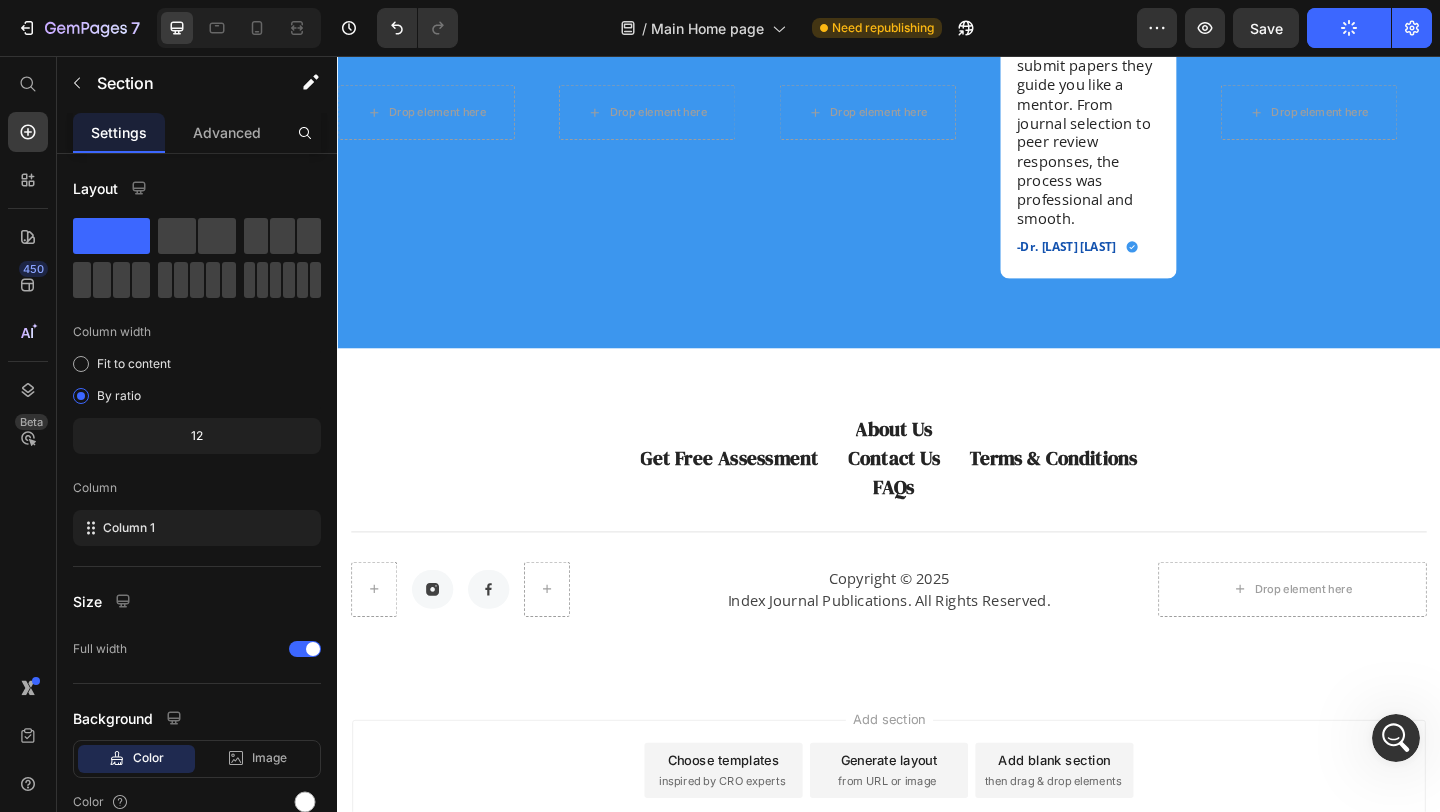 scroll, scrollTop: 5839, scrollLeft: 0, axis: vertical 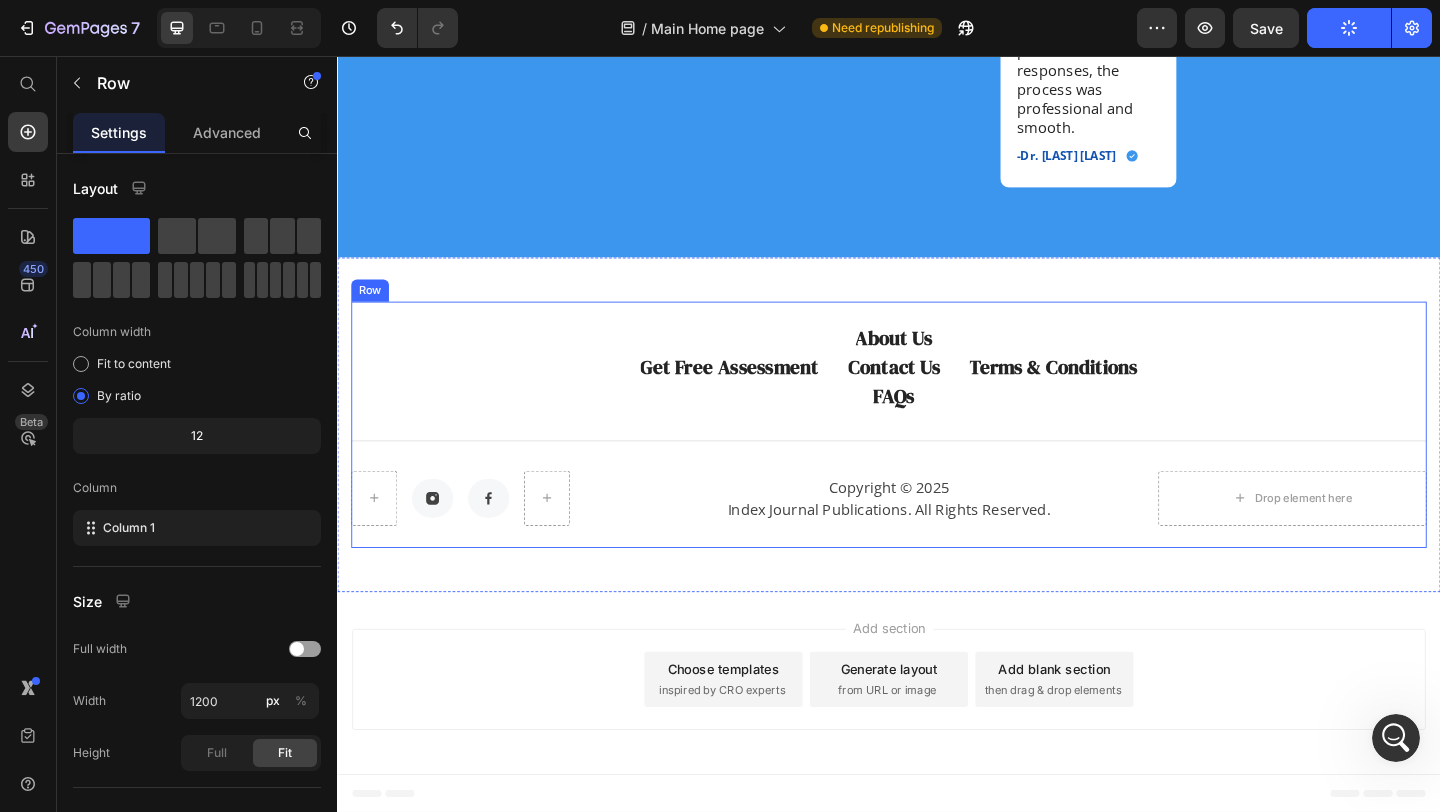 click on "Get Free Assessment Button About Us Button Contact Us Button FAQs Button Terms & Conditions Button Row
Button     Button
Row Copyright © 2025  Index Journal Publications. All Rights Reserved. Text block
Drop element here Row Row" at bounding box center [937, 457] 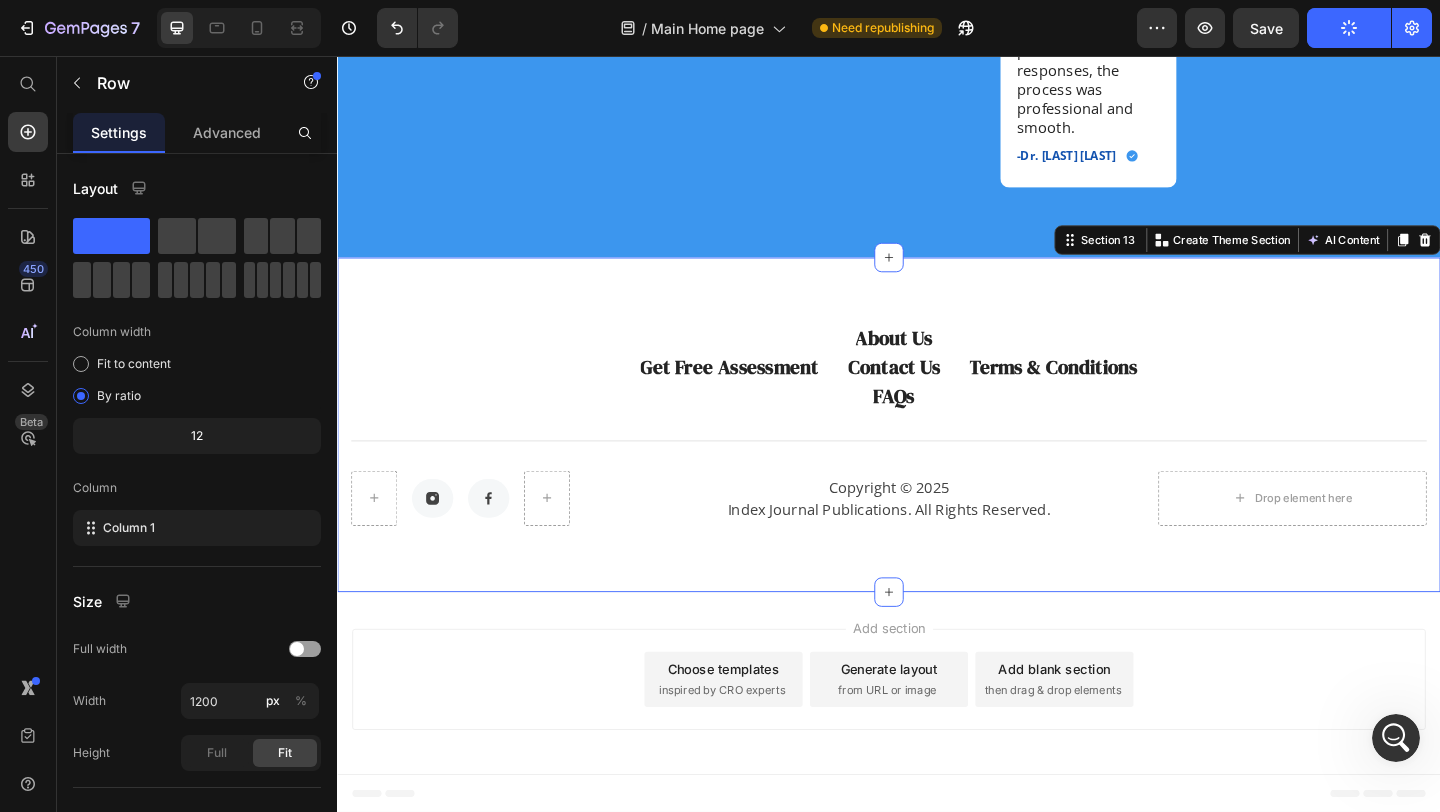 click on "Get Free Assessment Button About Us Button Contact Us Button FAQs Button Terms & Conditions Button Row
Button     Button
Row Copyright © 2025  Index Journal Publications. All Rights Reserved. Text block
Drop element here Row Row Section 13   You can create reusable sections Create Theme Section AI Content Write with GemAI What would you like to describe here? Tone and Voice Persuasive Product Show more Generate" at bounding box center [937, 457] 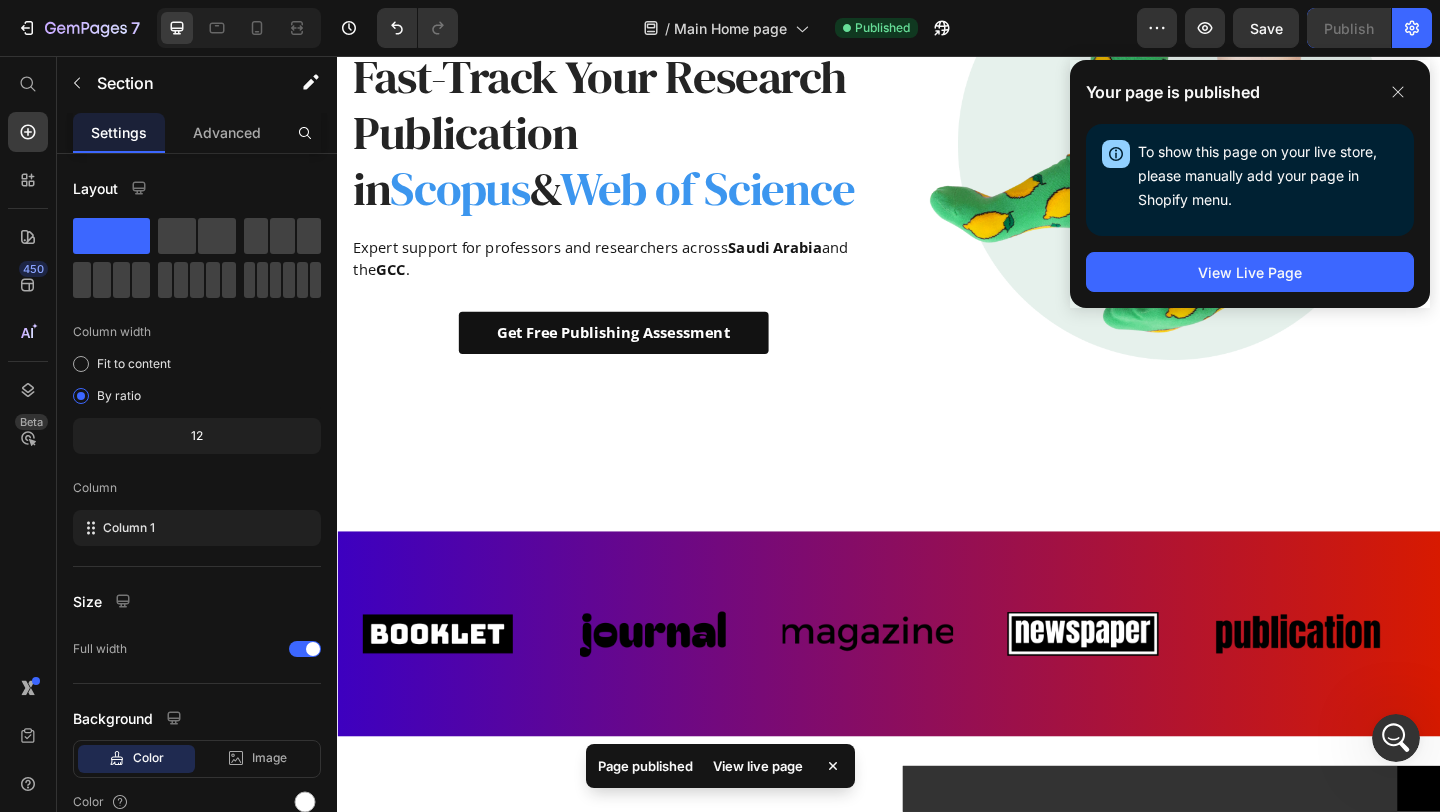 scroll, scrollTop: 0, scrollLeft: 0, axis: both 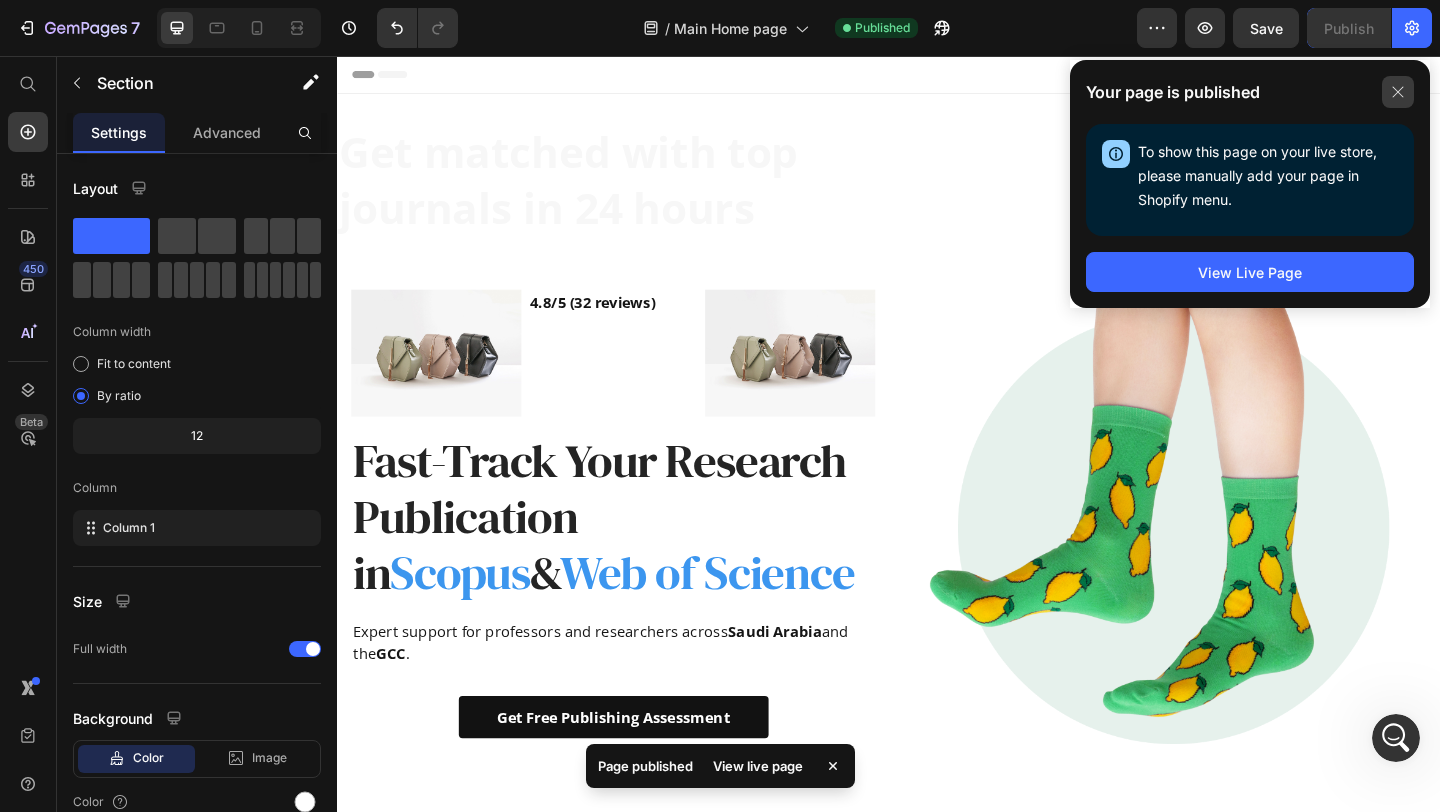 click 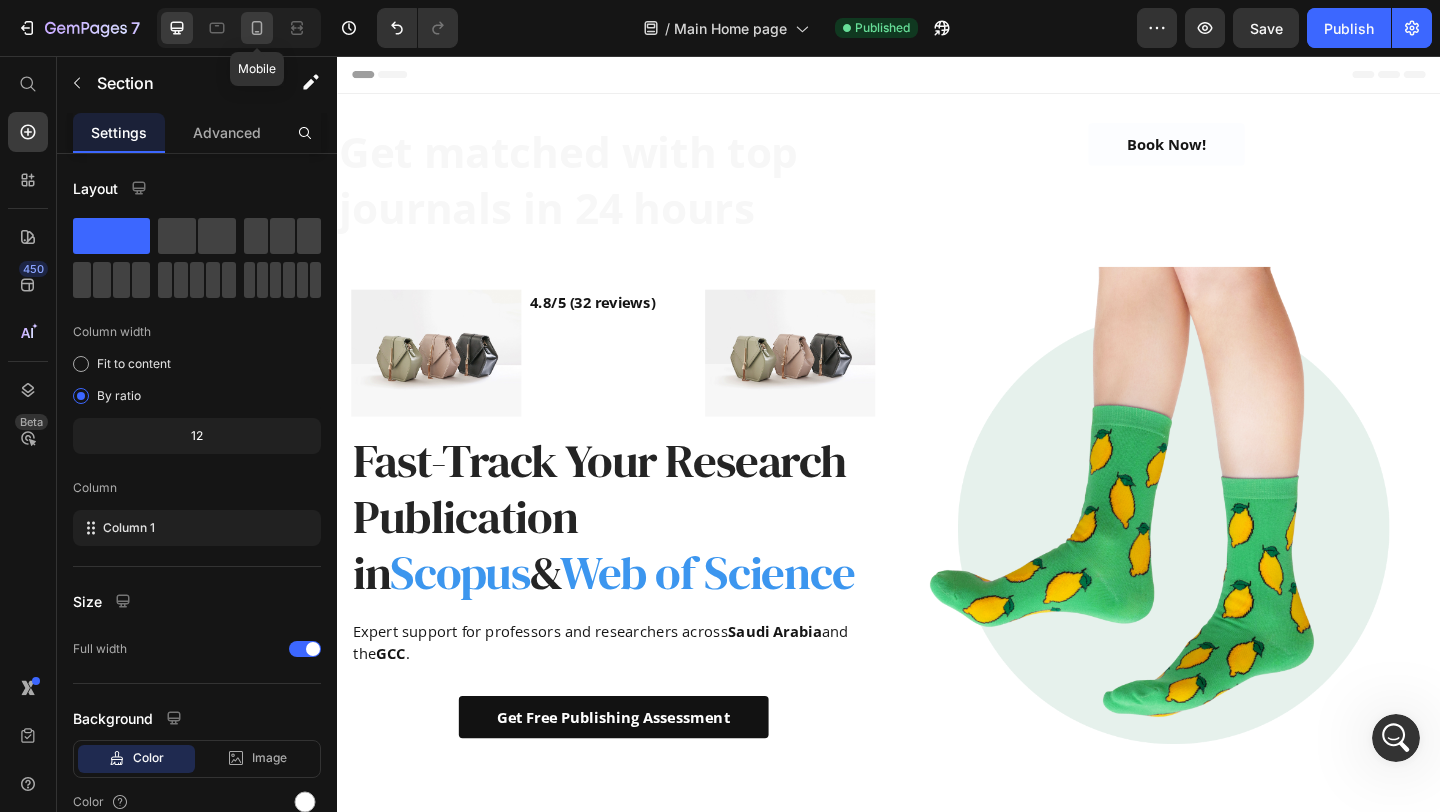 click 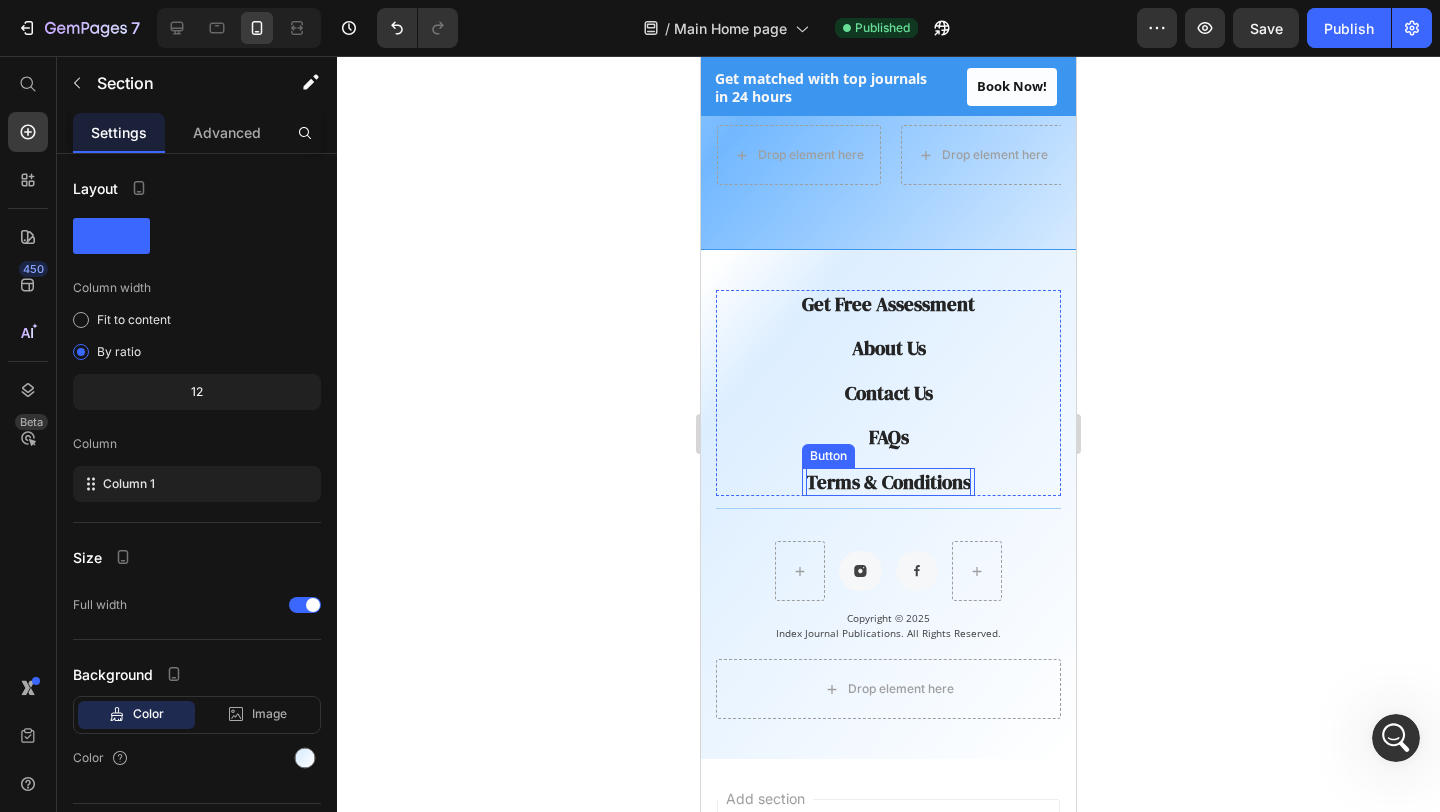 scroll, scrollTop: 3719, scrollLeft: 0, axis: vertical 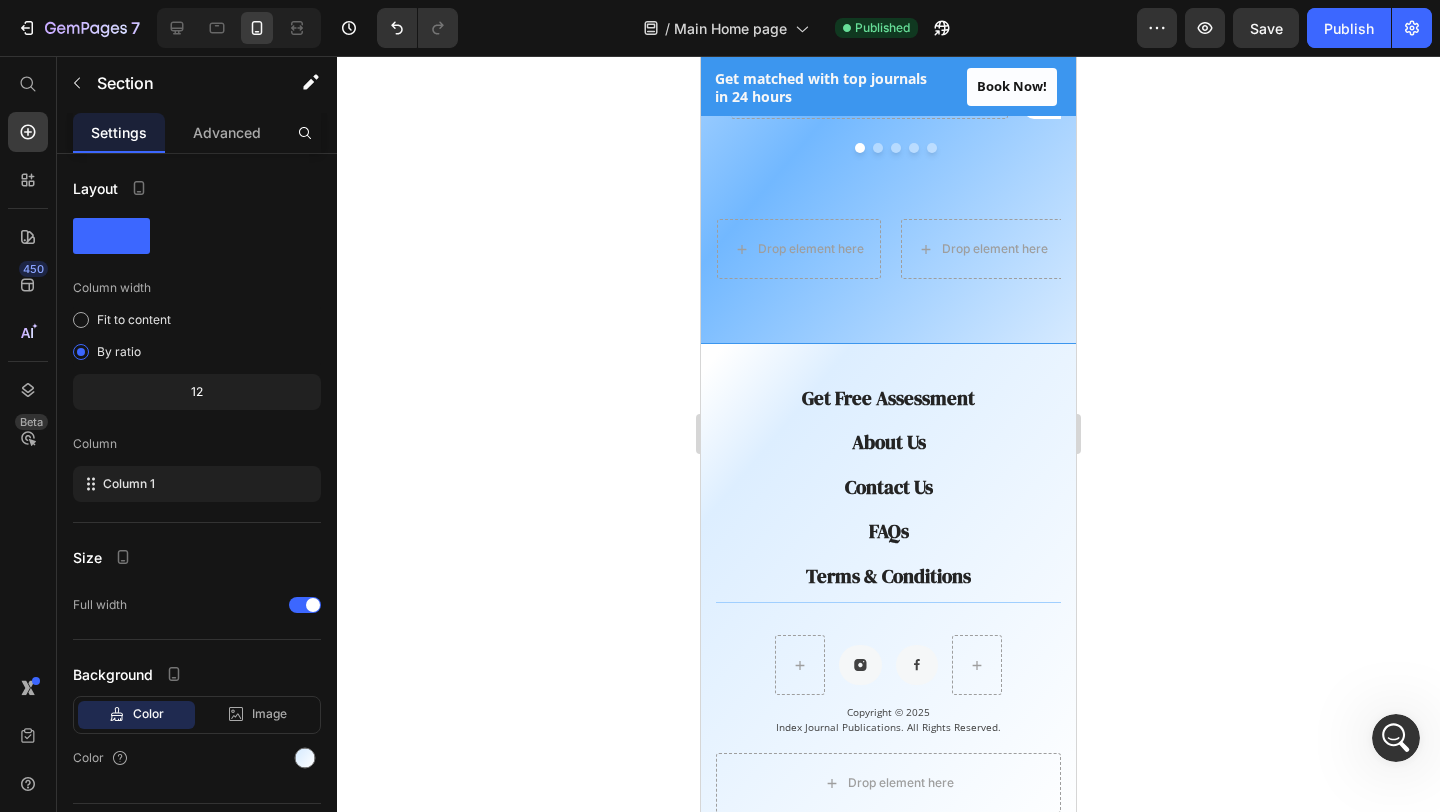click on "Get Free Assessment Button About Us Button Contact Us Button FAQs Button Terms & Conditions Button Row
Button     Button
Row Copyright © 2025  Index Journal Publications. All Rights Reserved. Text block
Drop element here Row Row Section 13" at bounding box center (888, 599) 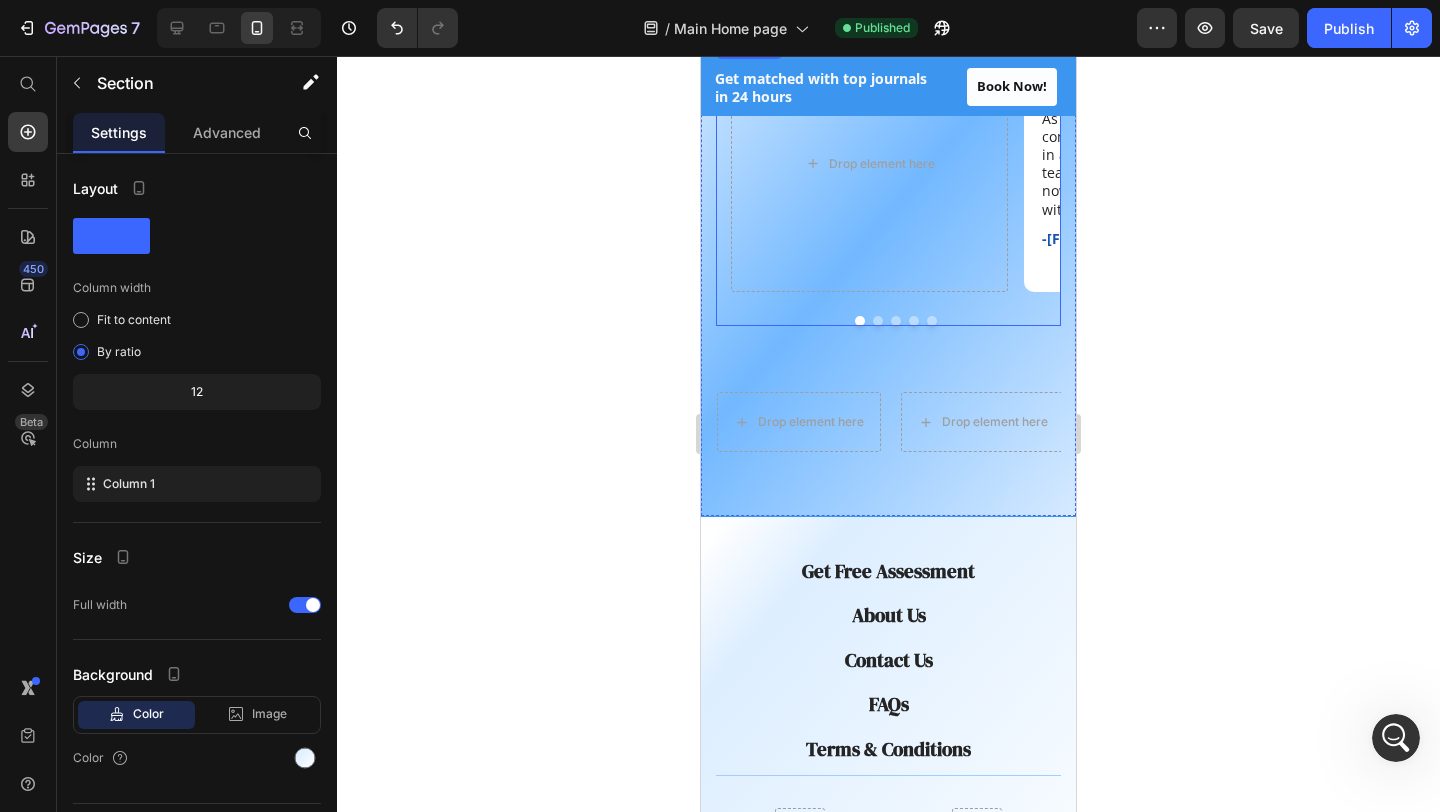 scroll, scrollTop: 3519, scrollLeft: 0, axis: vertical 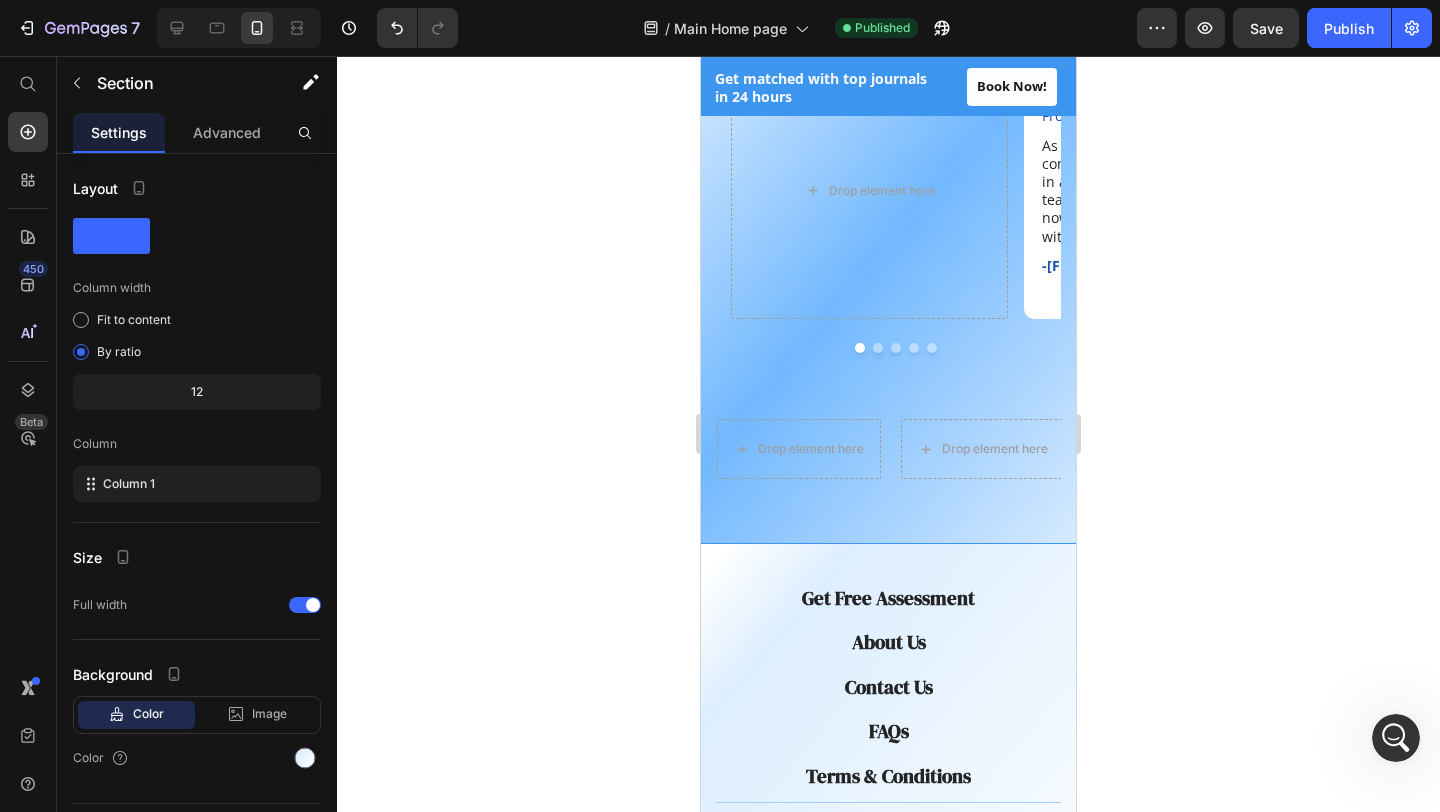 click 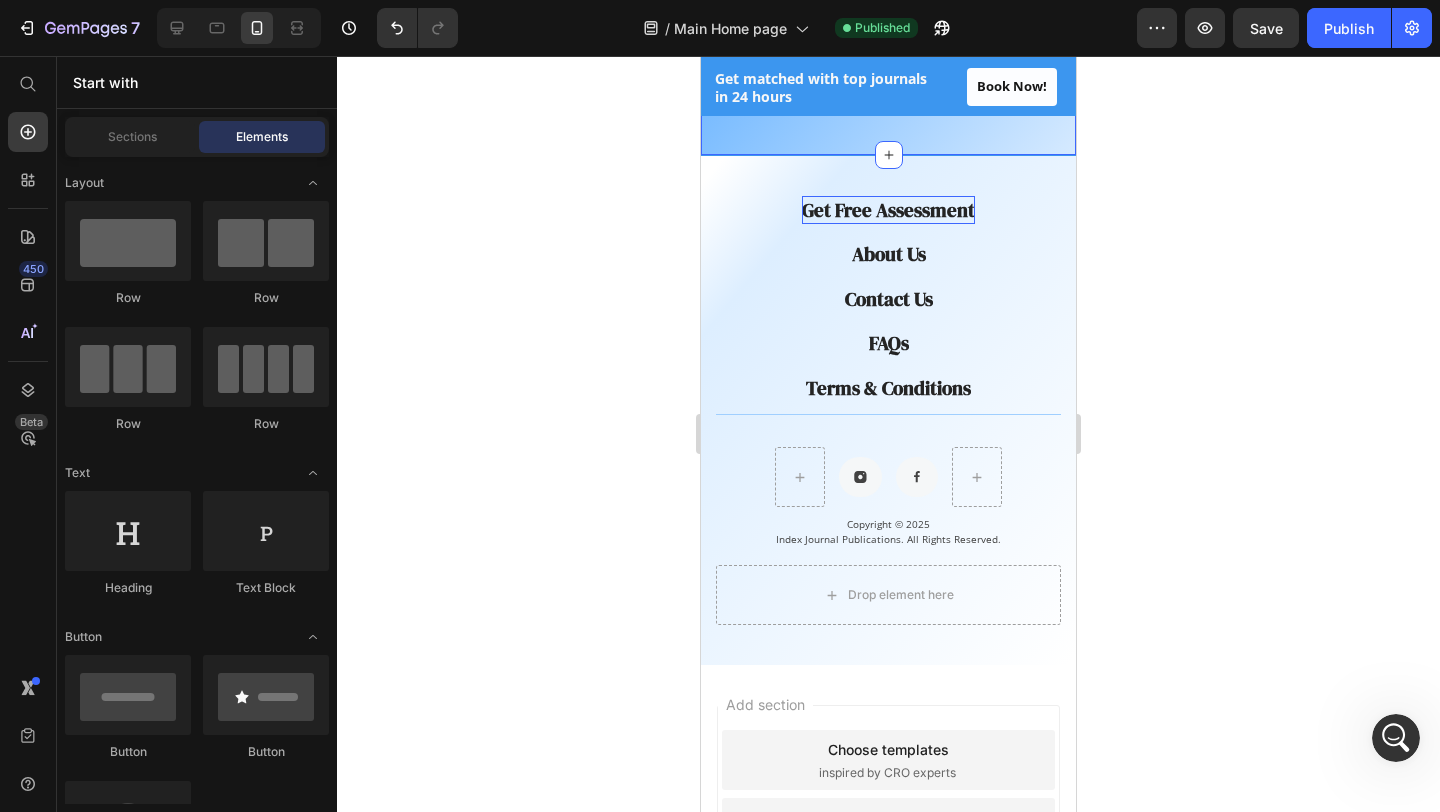 scroll, scrollTop: 3879, scrollLeft: 0, axis: vertical 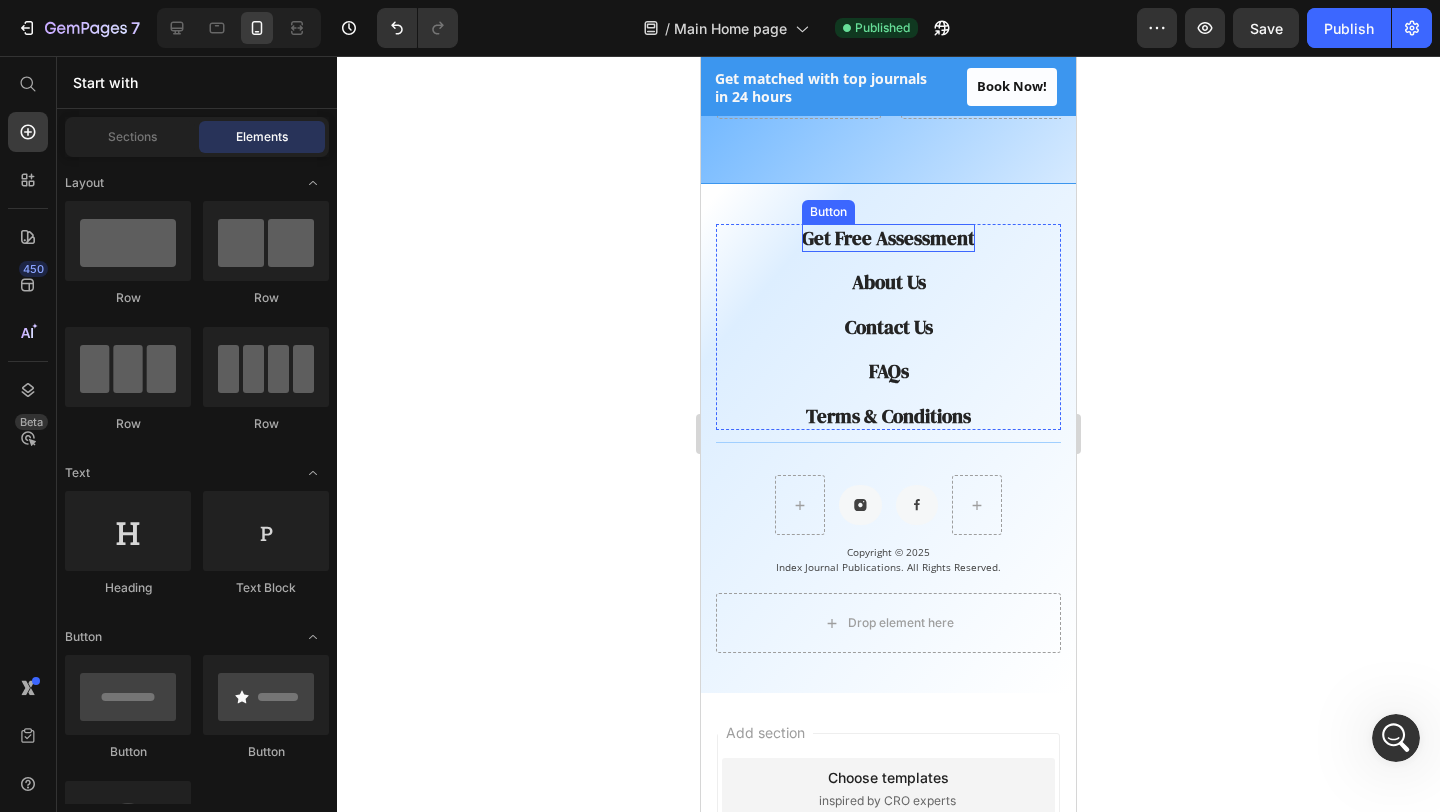 click on "Get Free Assessment" at bounding box center [888, 238] 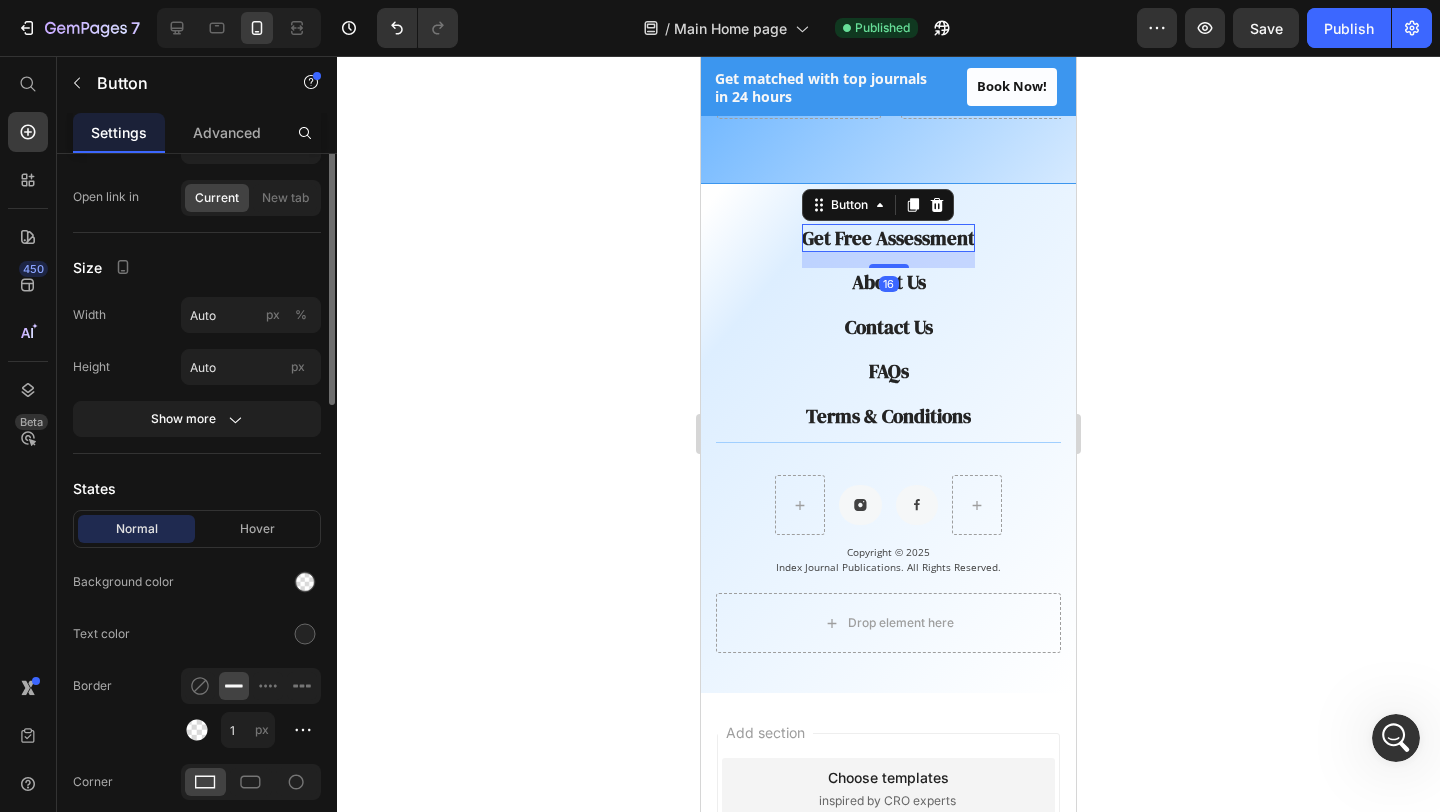 scroll, scrollTop: 304, scrollLeft: 0, axis: vertical 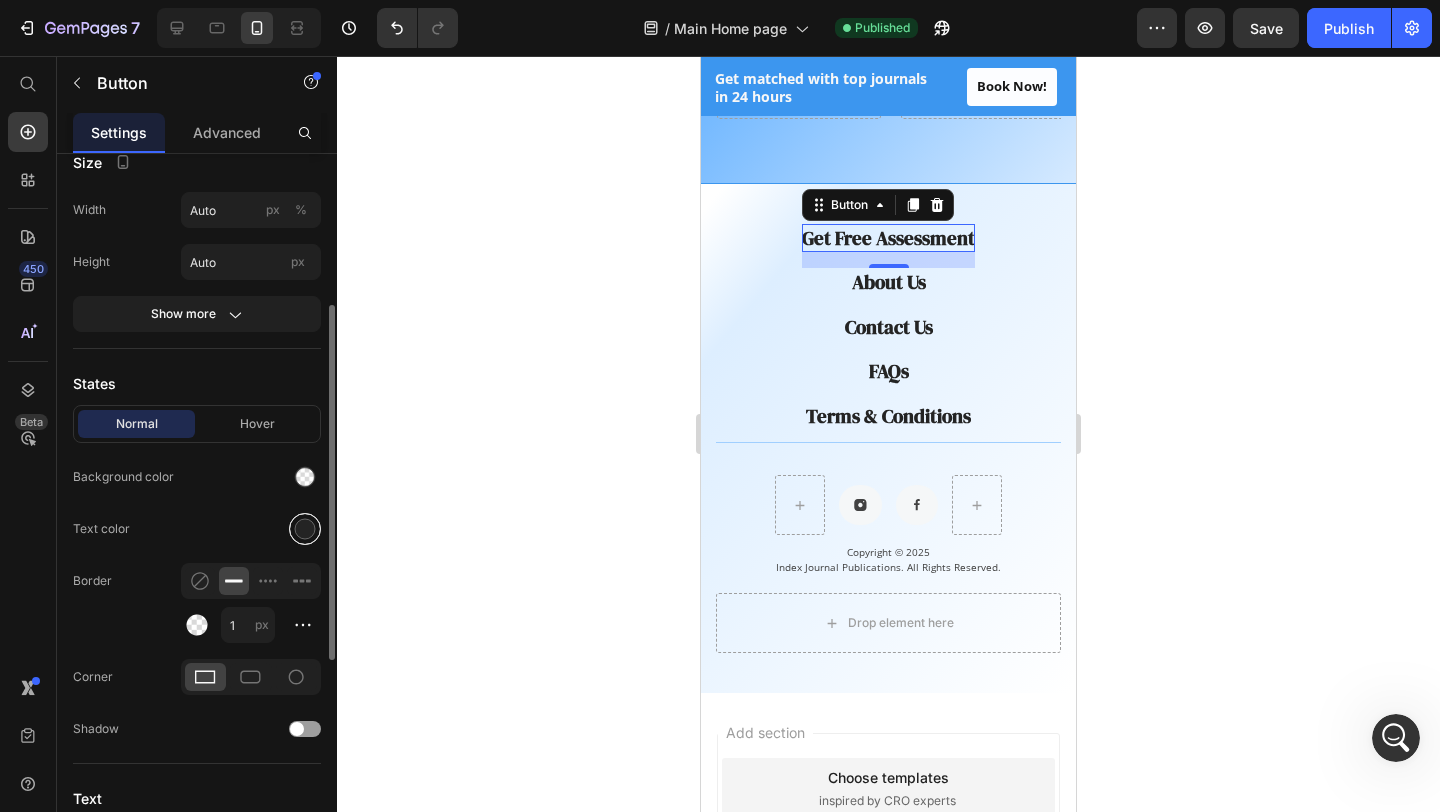 click at bounding box center (305, 529) 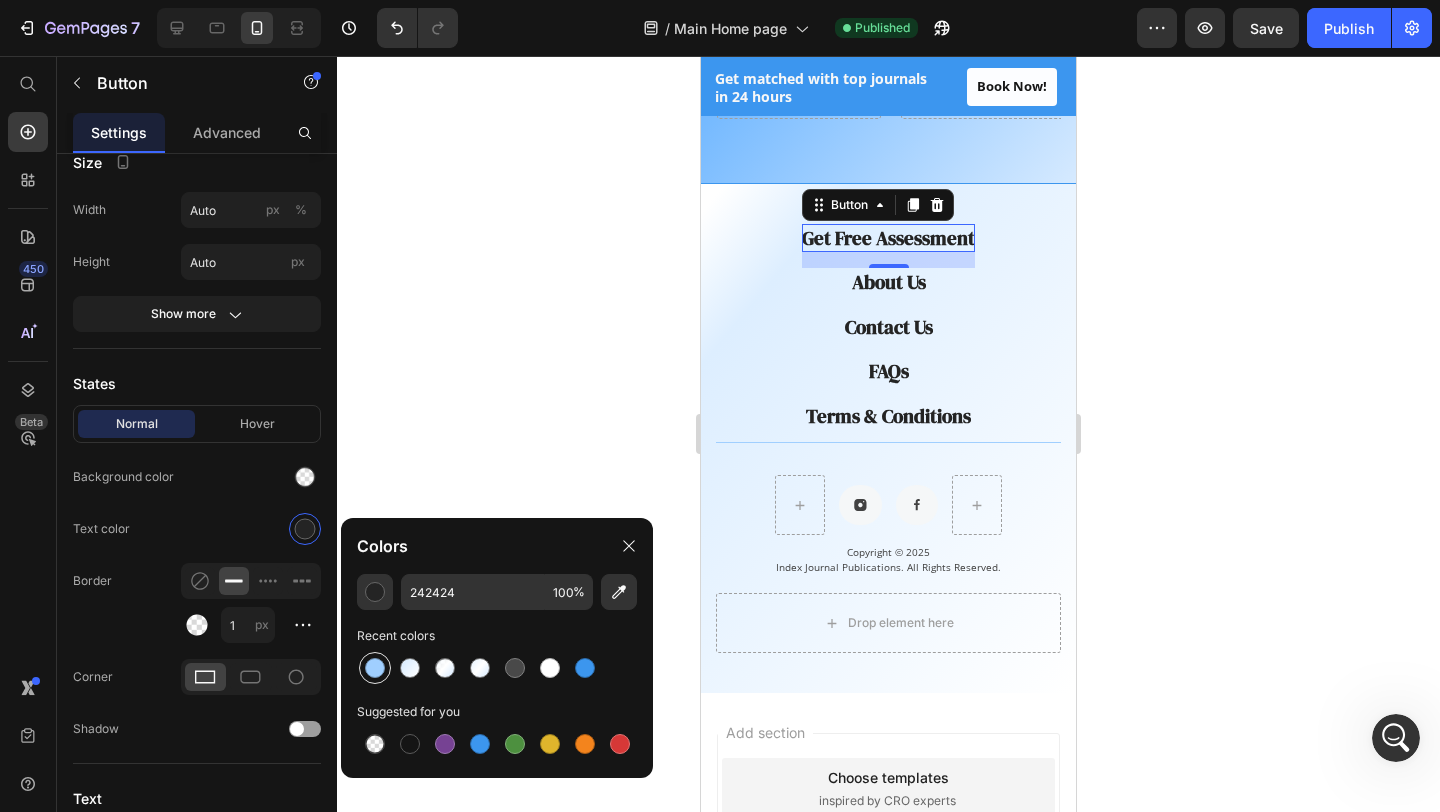 click at bounding box center (375, 668) 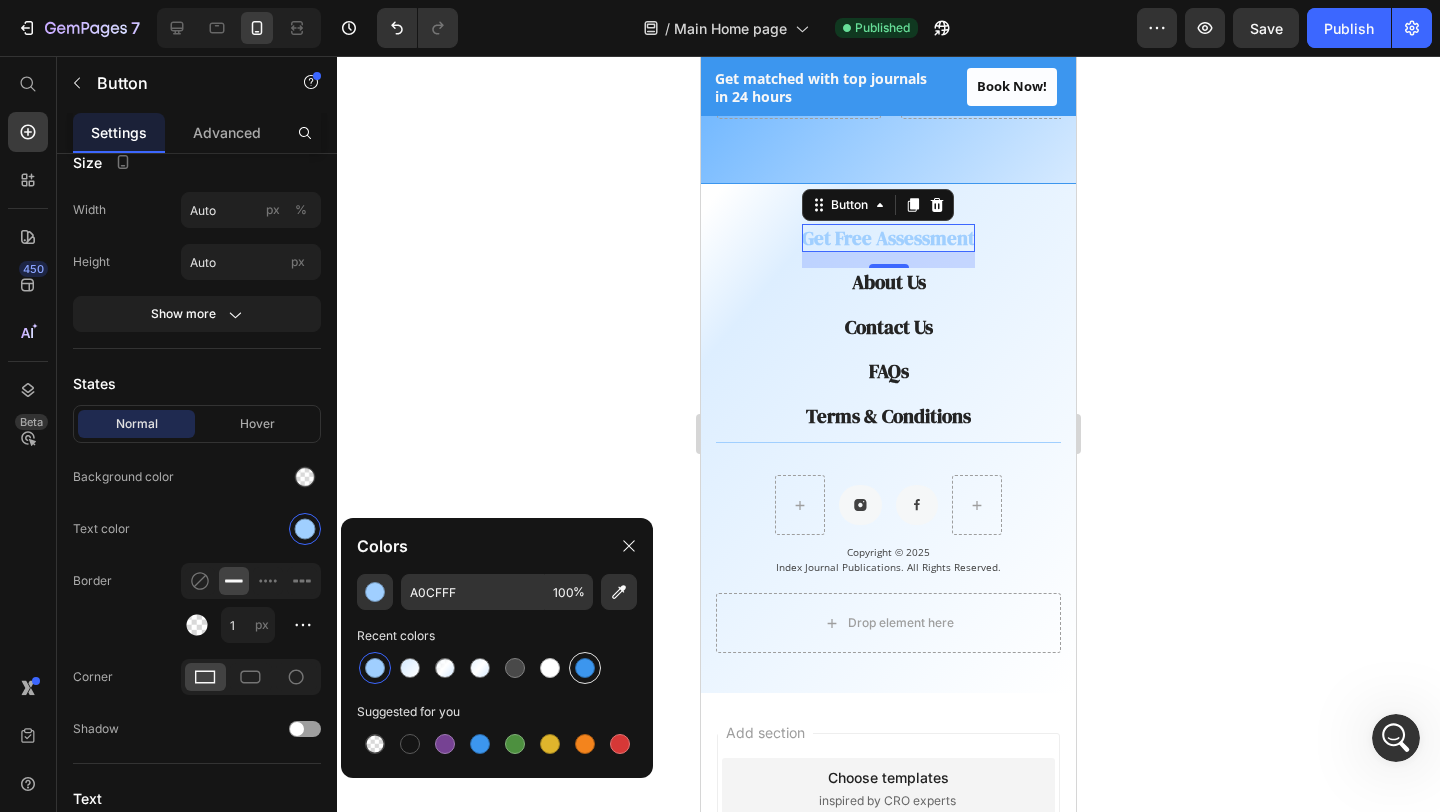 click at bounding box center [585, 668] 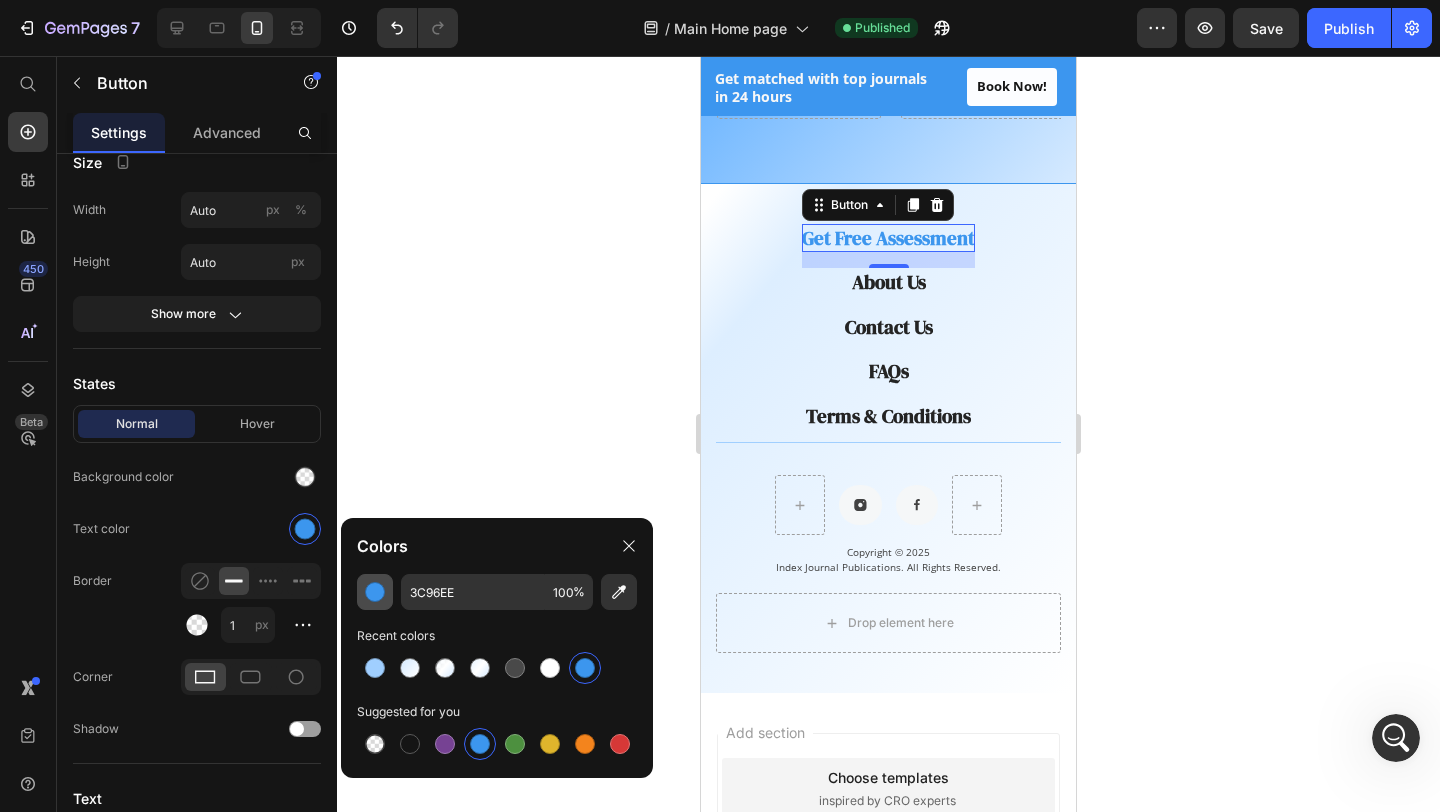 click at bounding box center (375, 592) 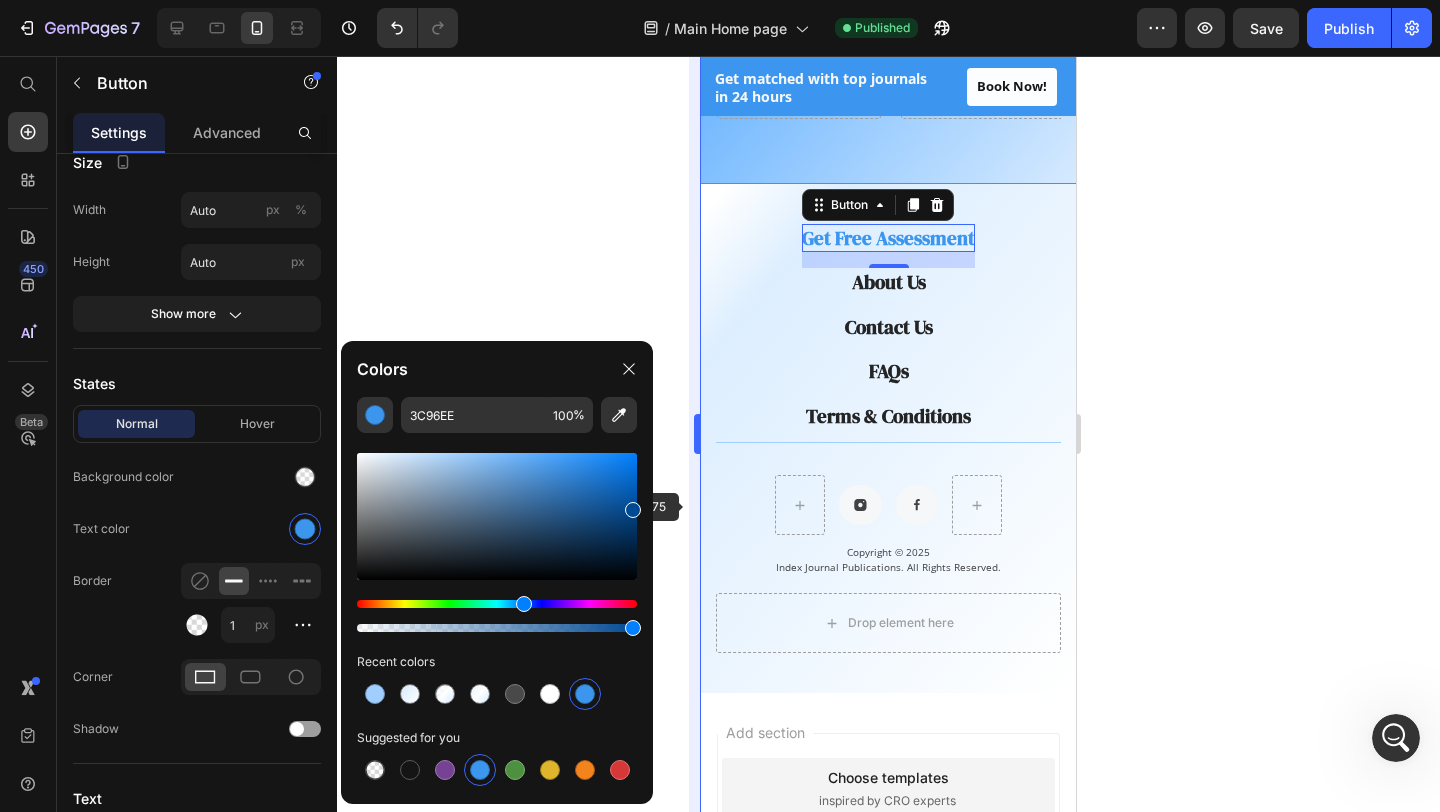 drag, startPoint x: 596, startPoint y: 483, endPoint x: 700, endPoint y: 506, distance: 106.51291 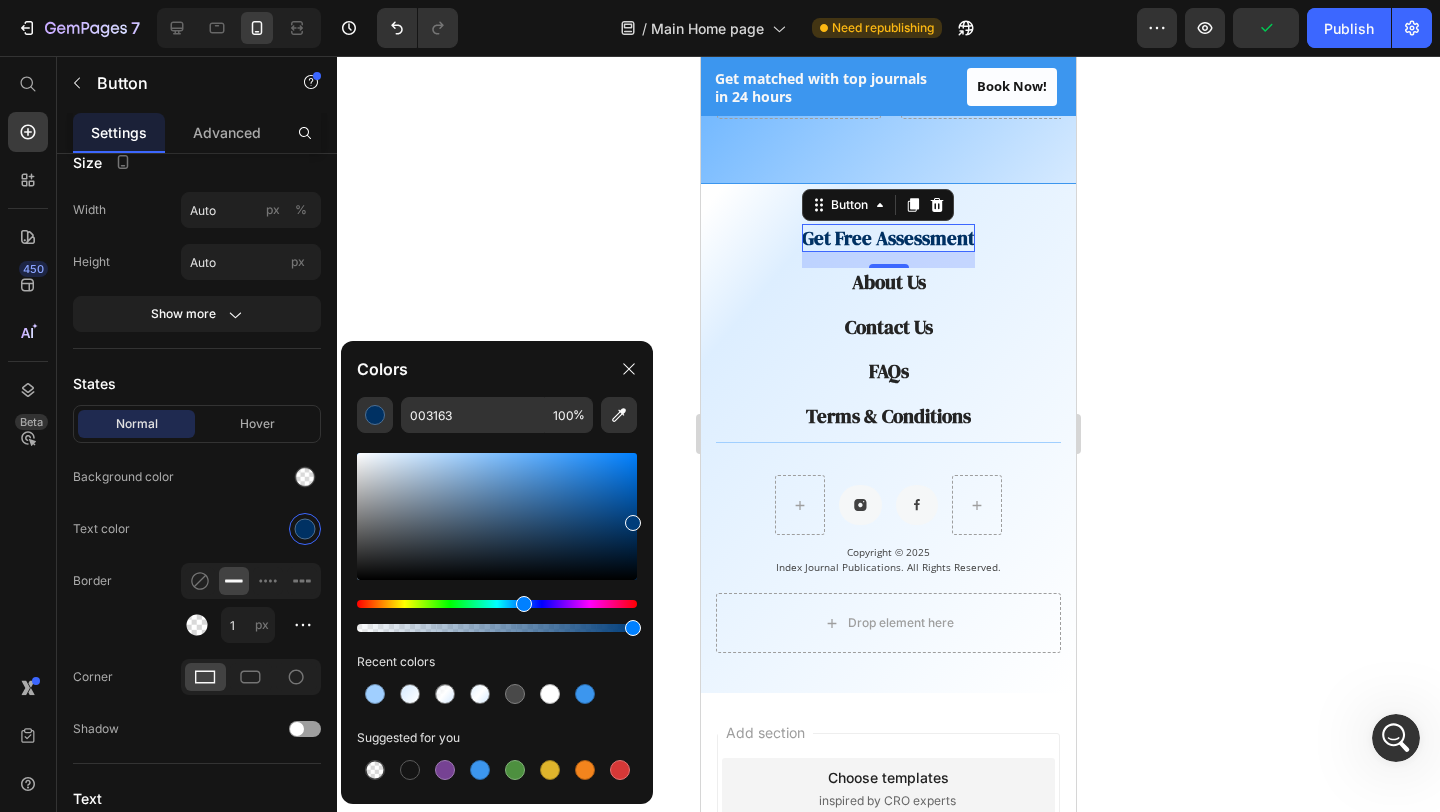 type on "003D7A" 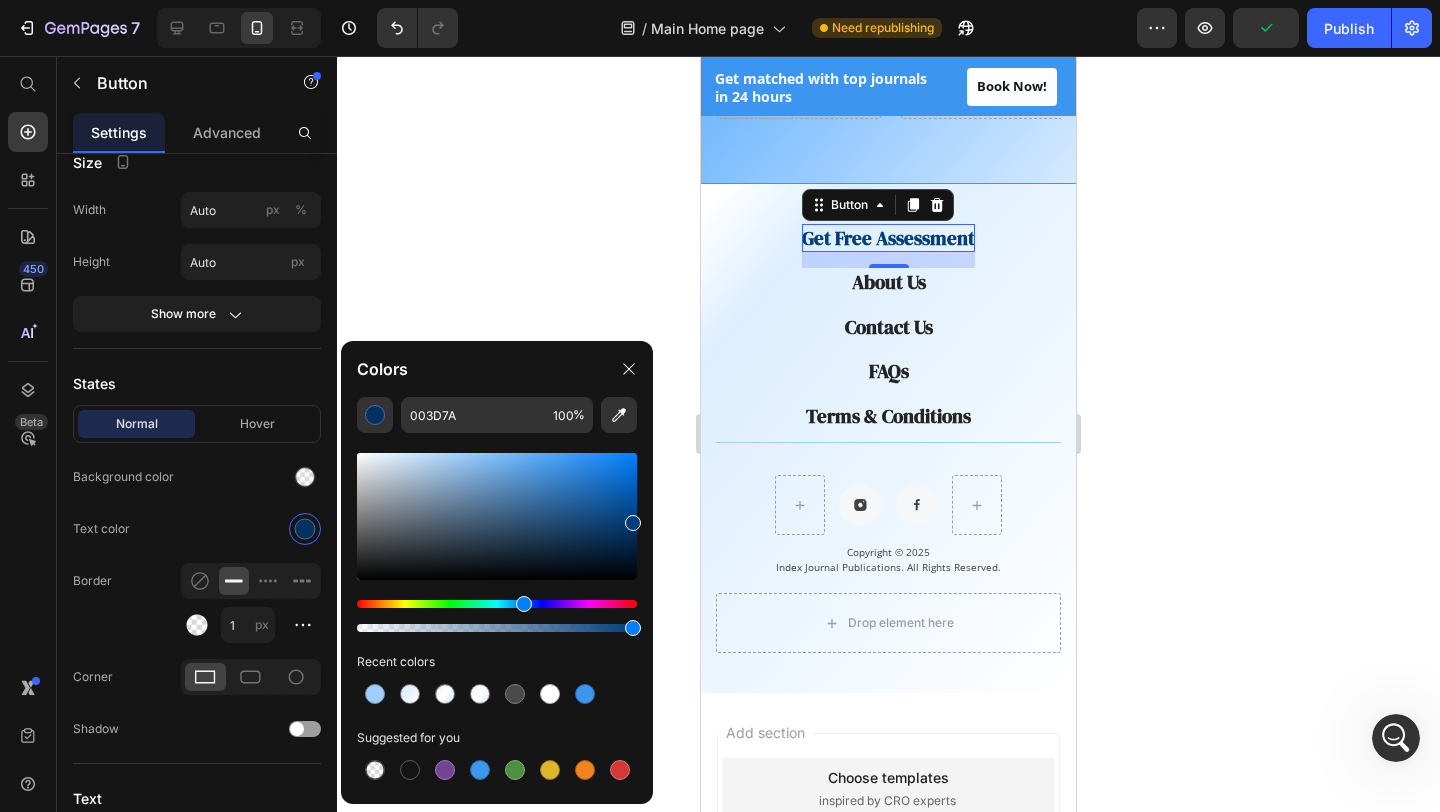 drag, startPoint x: 629, startPoint y: 512, endPoint x: 650, endPoint y: 519, distance: 22.135944 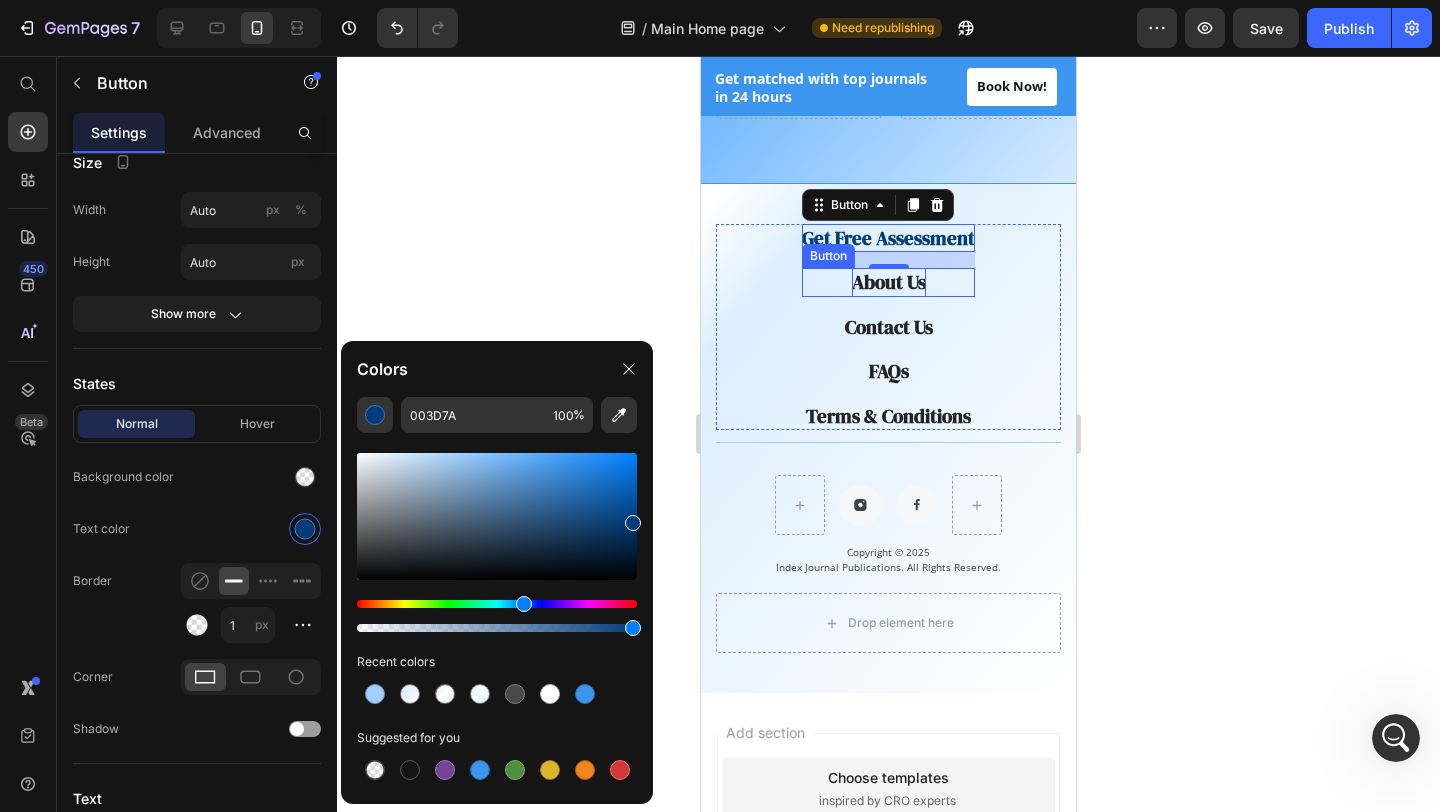 click on "About Us" at bounding box center (889, 282) 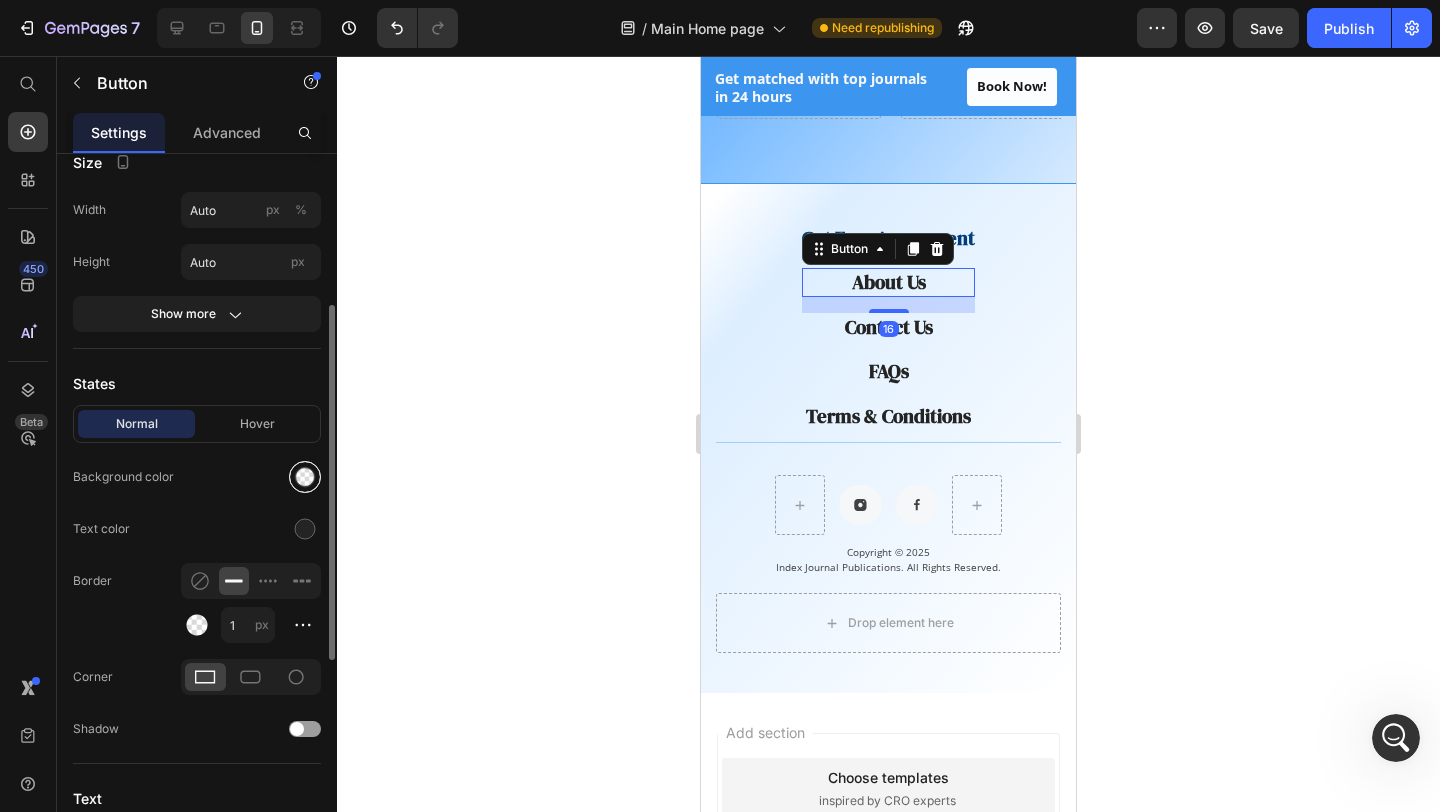 click at bounding box center [305, 477] 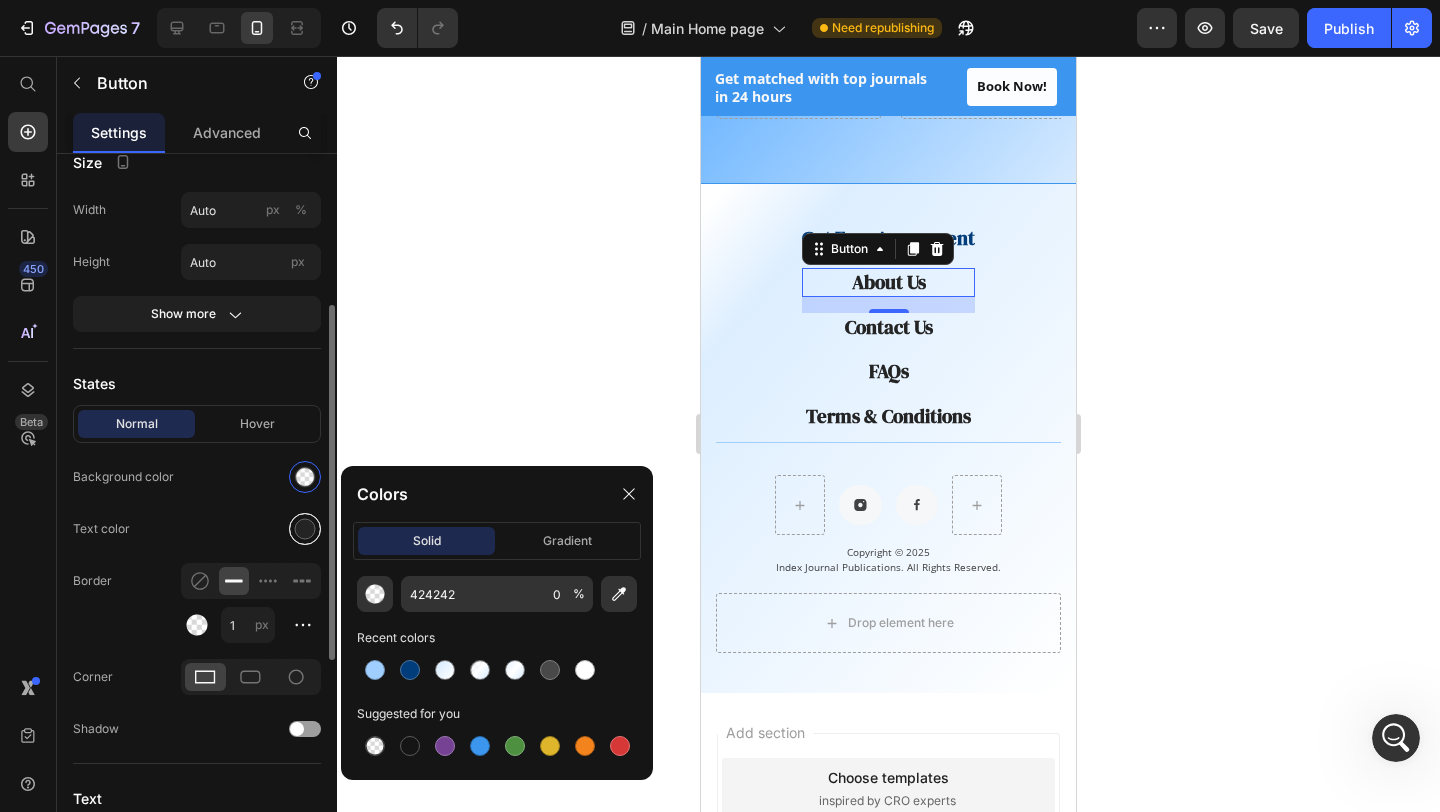 click at bounding box center (305, 529) 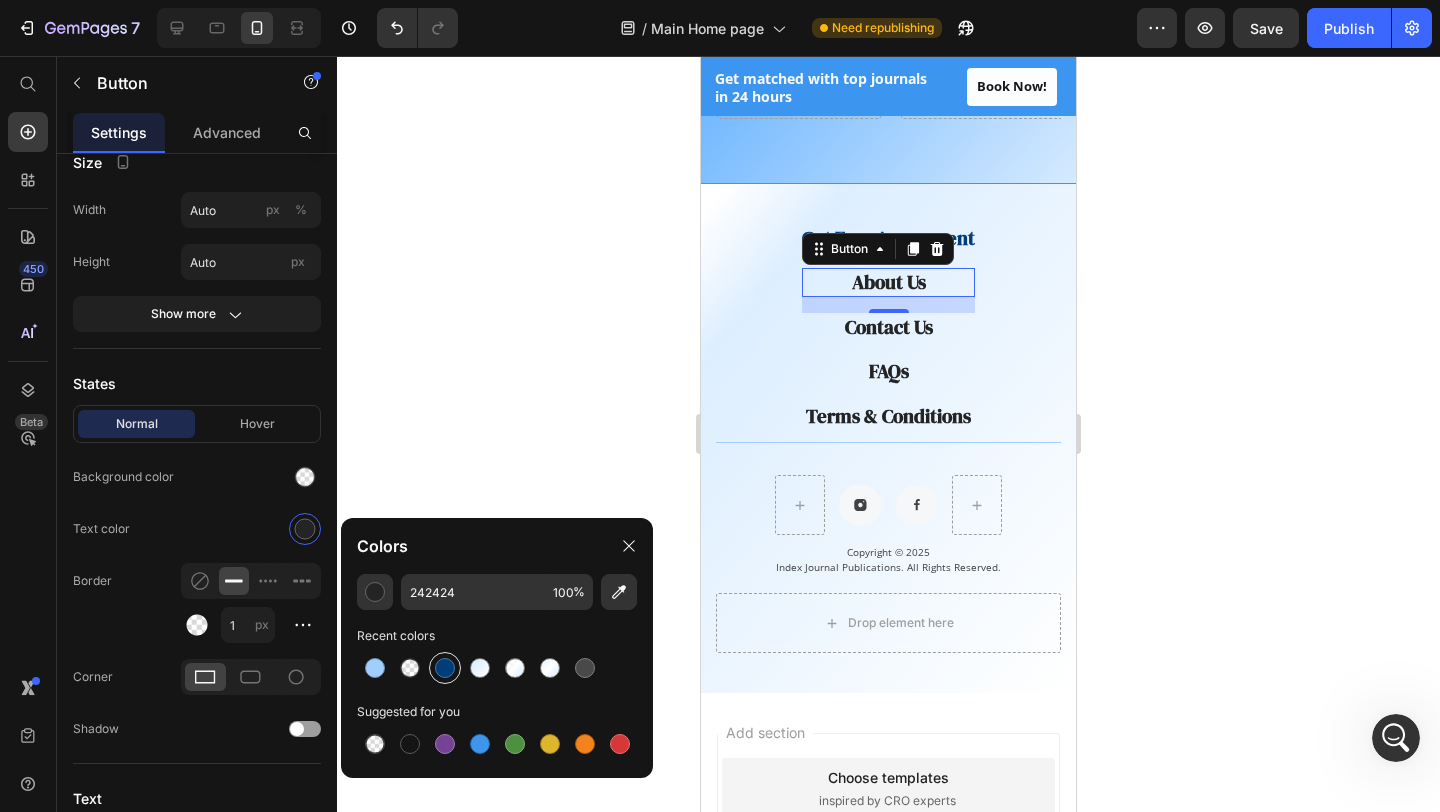 click at bounding box center (445, 668) 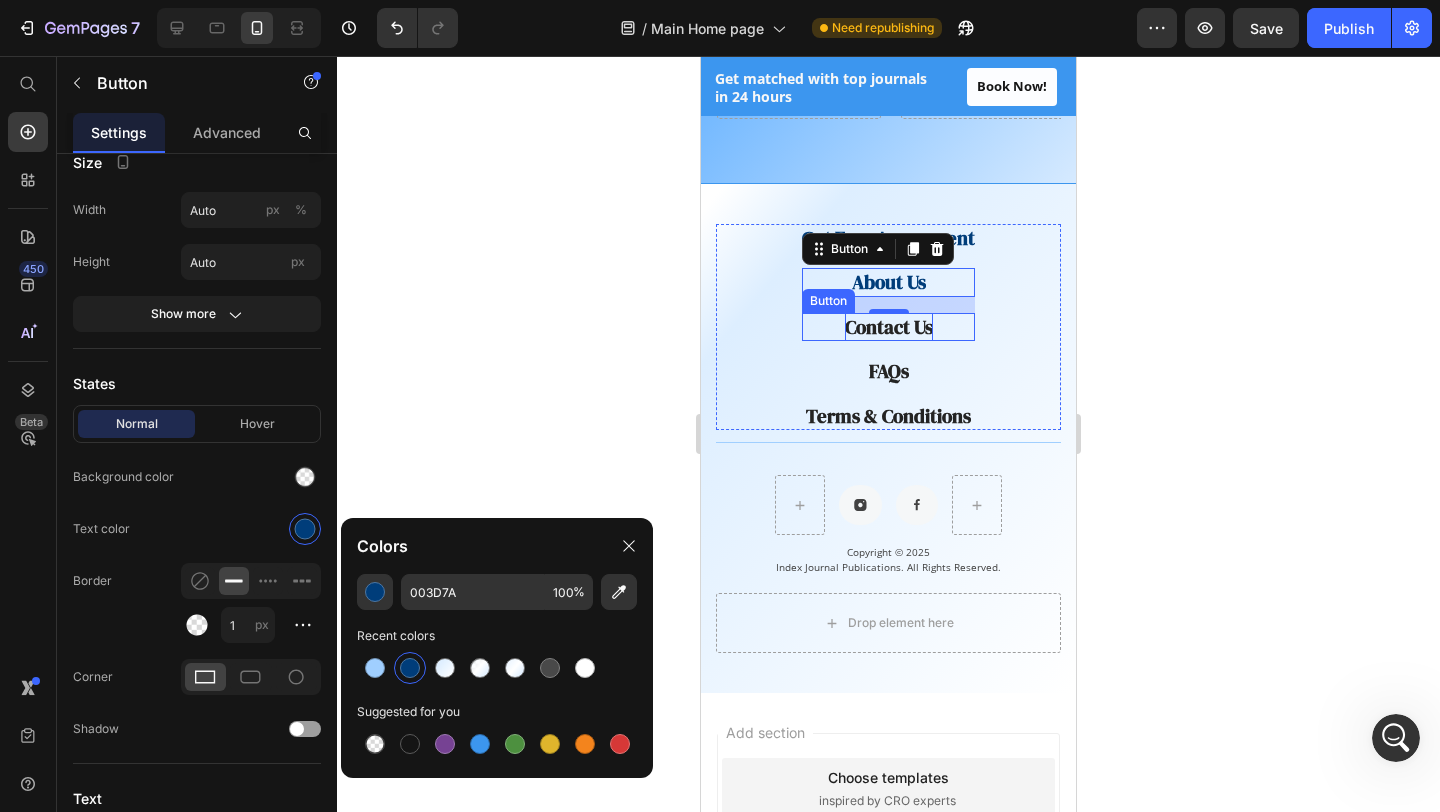 click on "Contact Us" at bounding box center (889, 327) 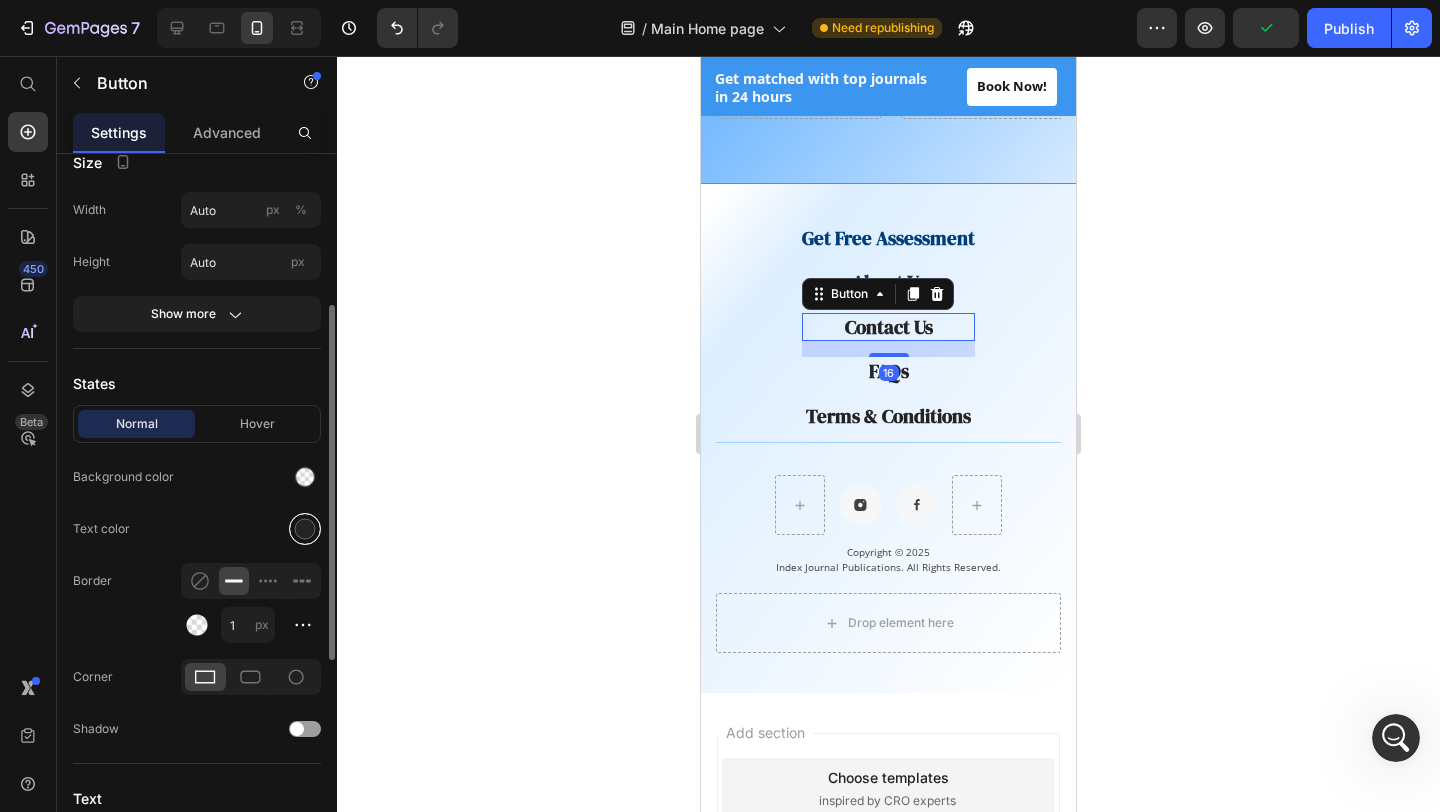 click at bounding box center [305, 529] 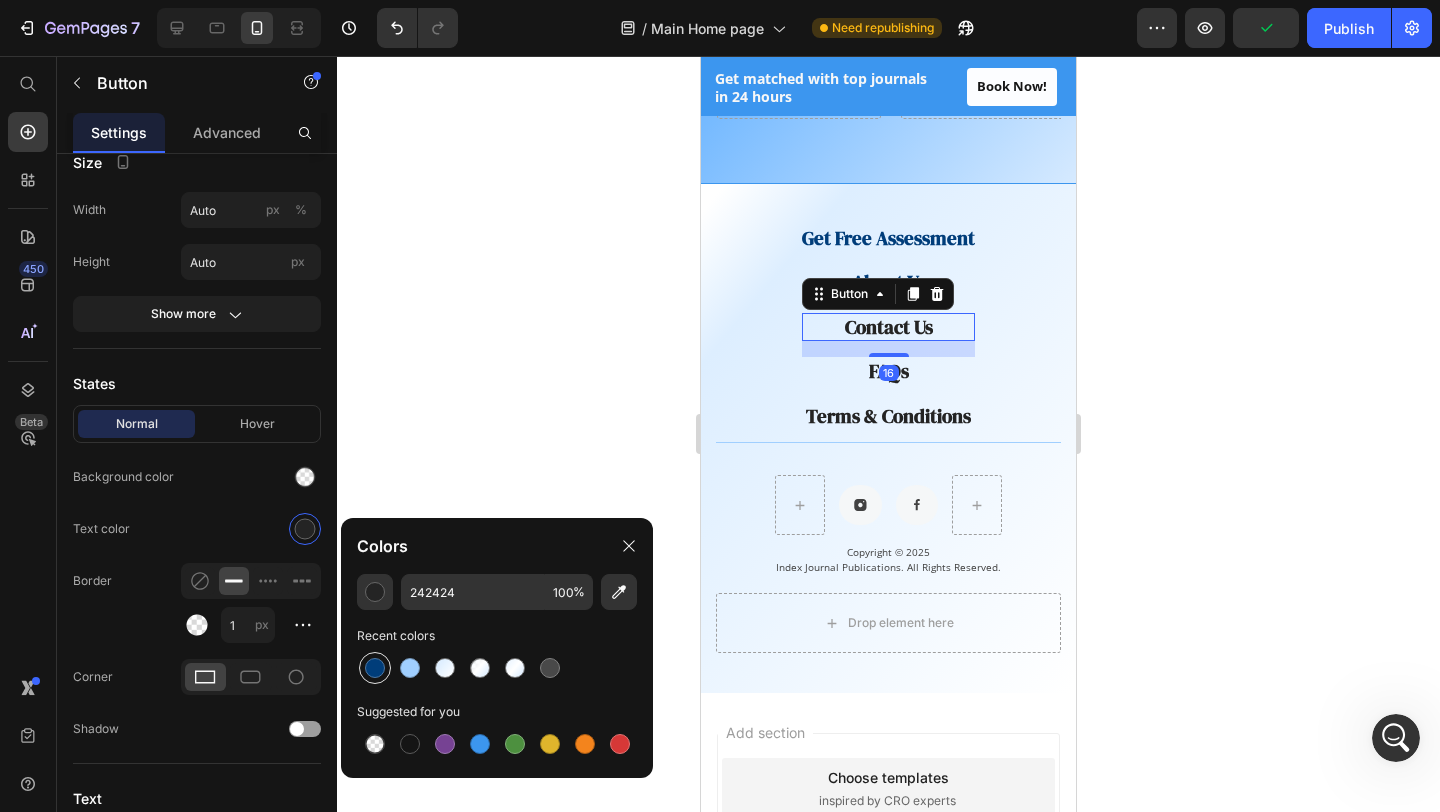 click at bounding box center (375, 668) 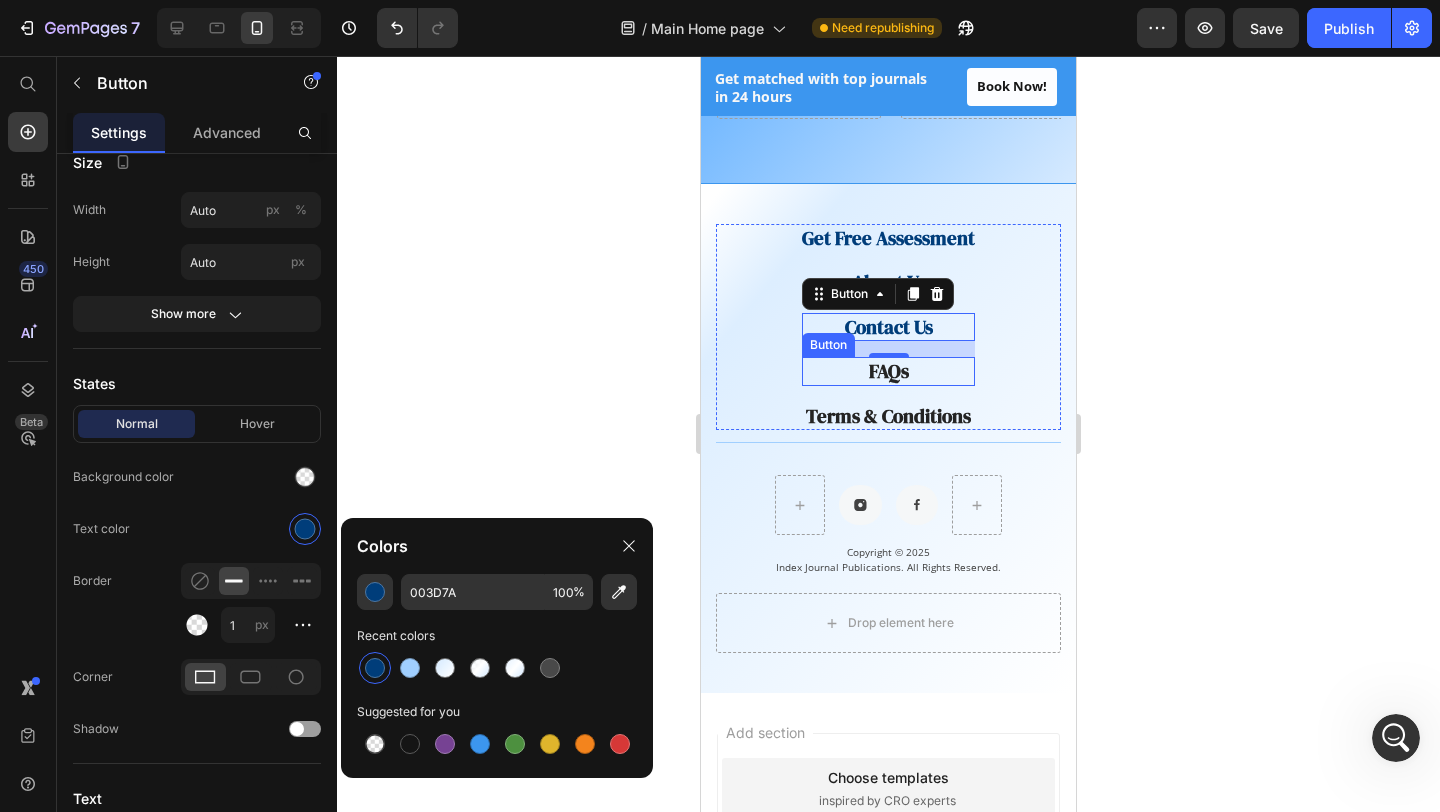click on "FAQs Button" at bounding box center (888, 371) 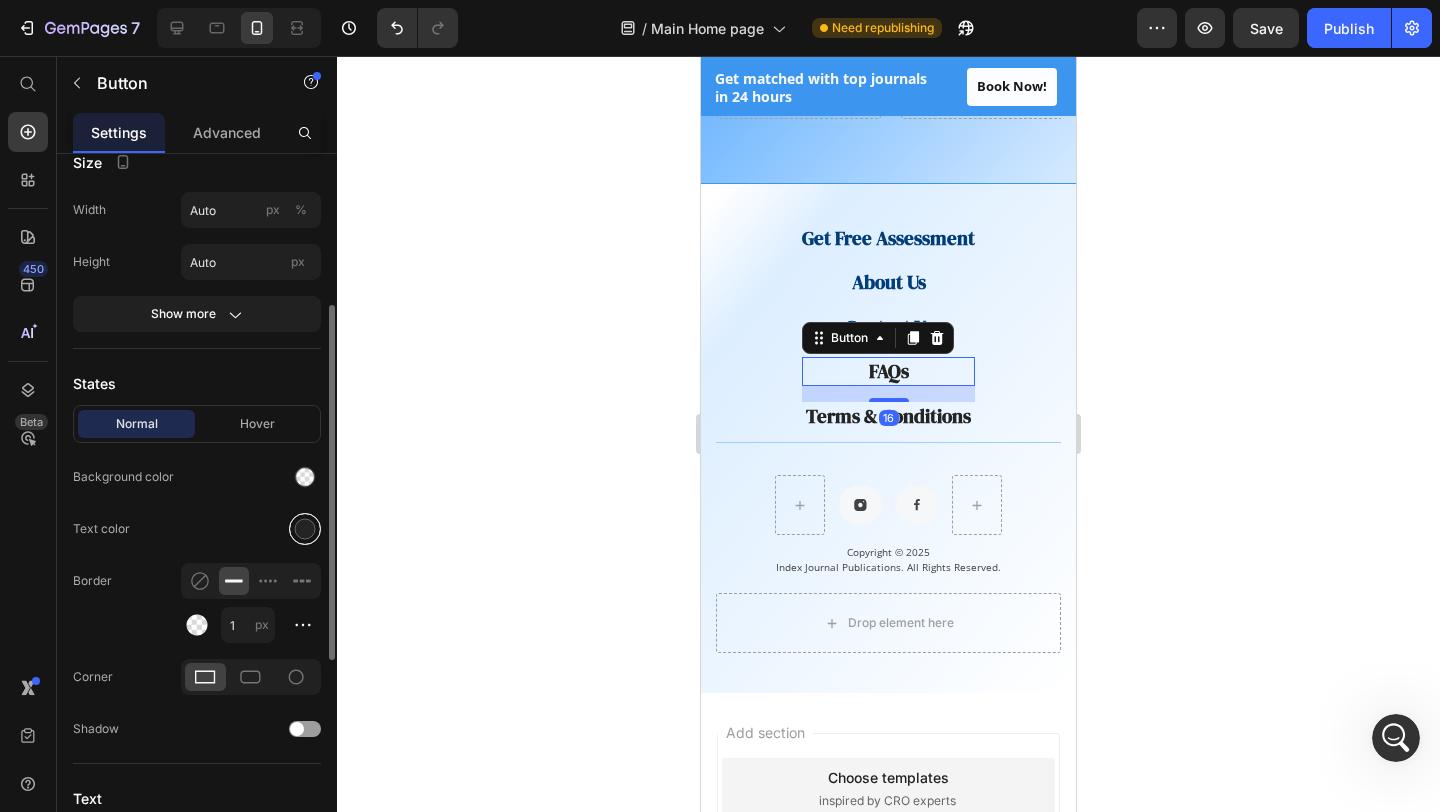 click at bounding box center (305, 529) 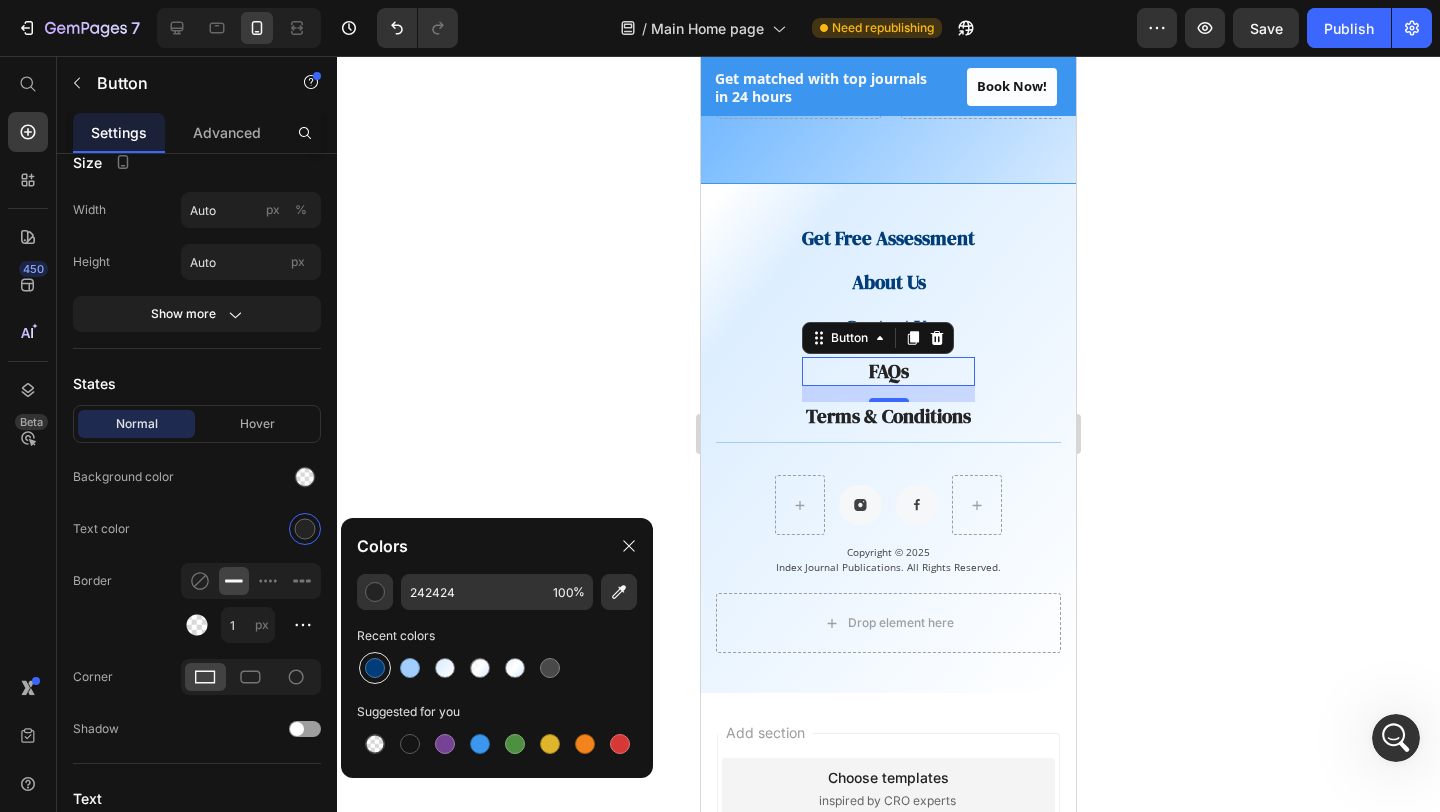 click at bounding box center (375, 668) 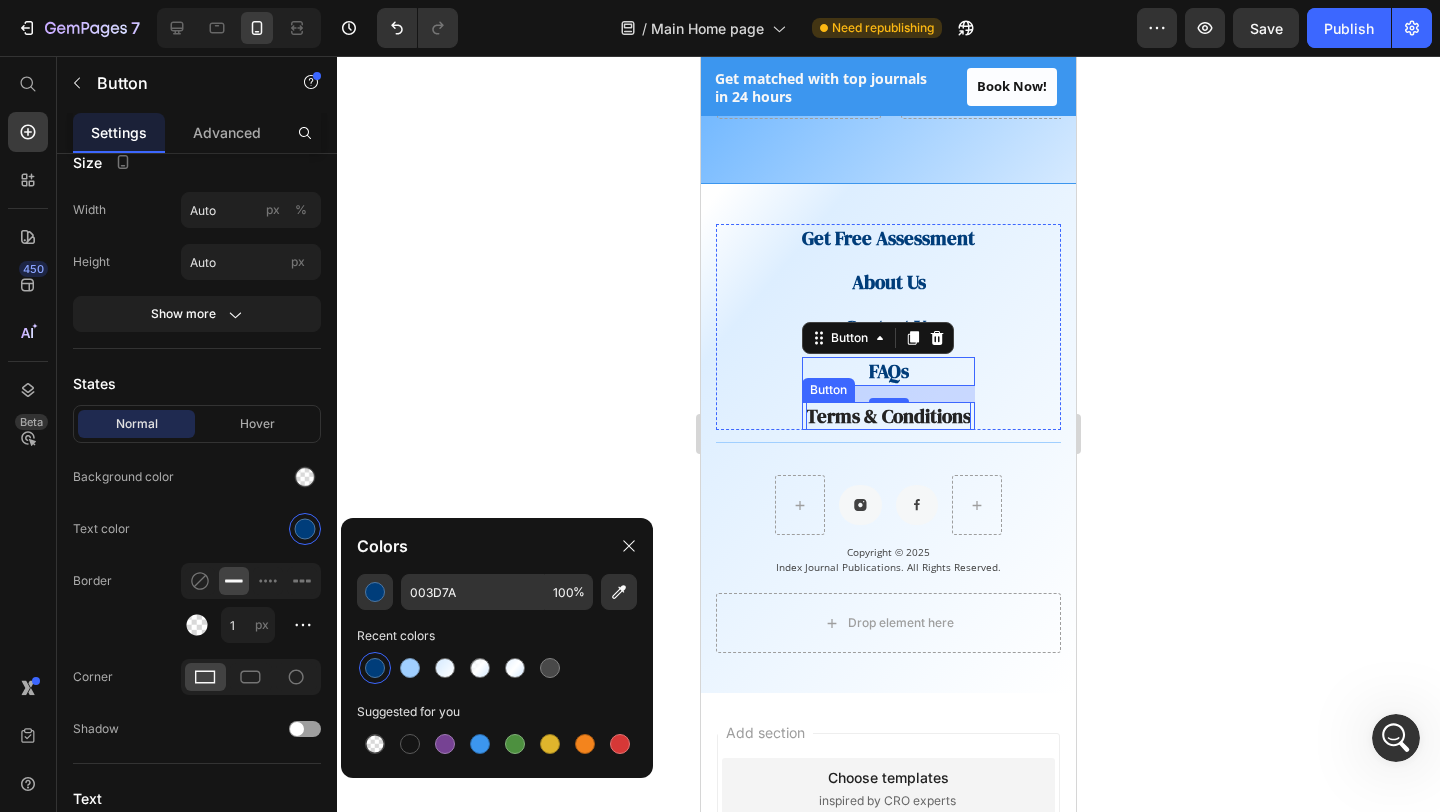 click on "Terms & Conditions" at bounding box center [888, 416] 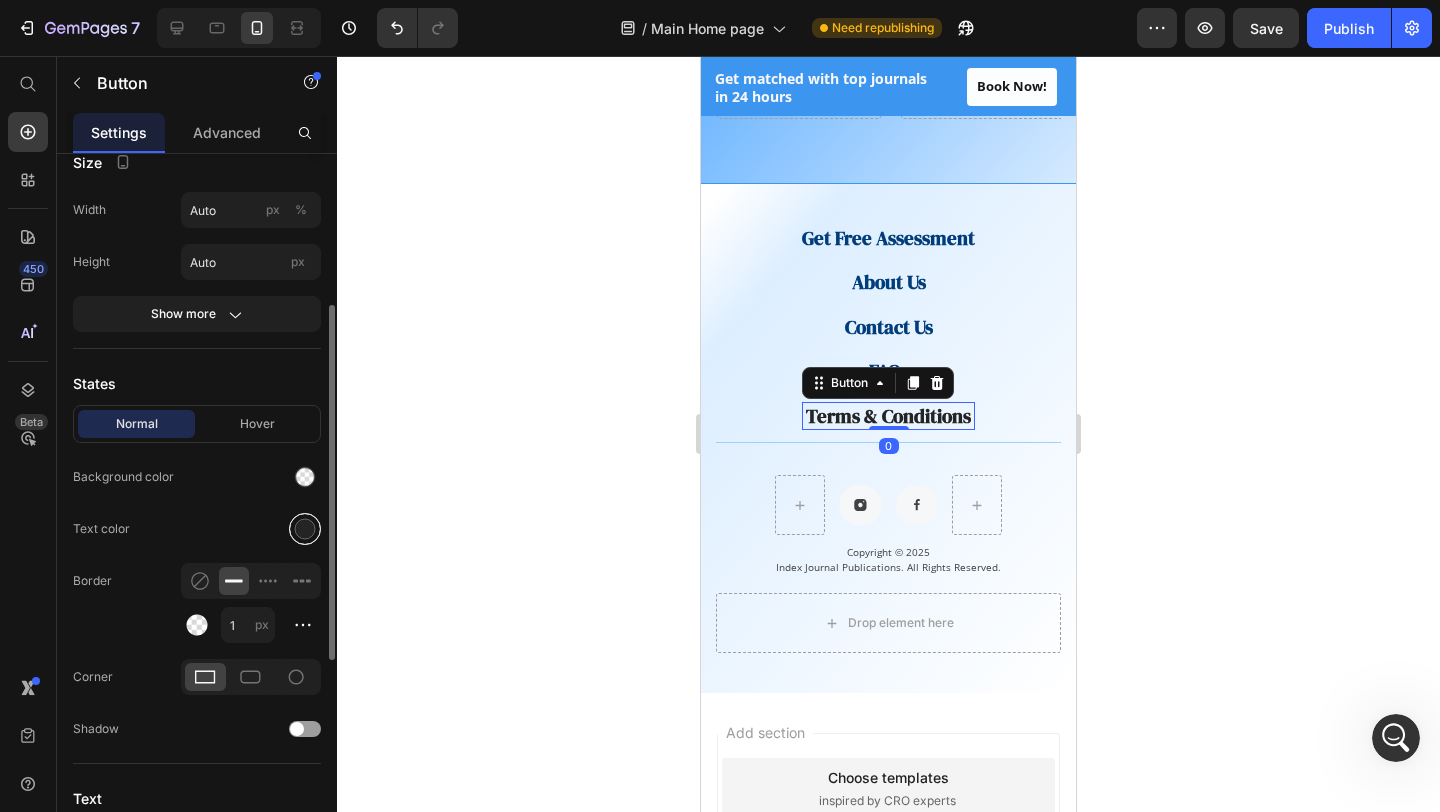 click at bounding box center [305, 529] 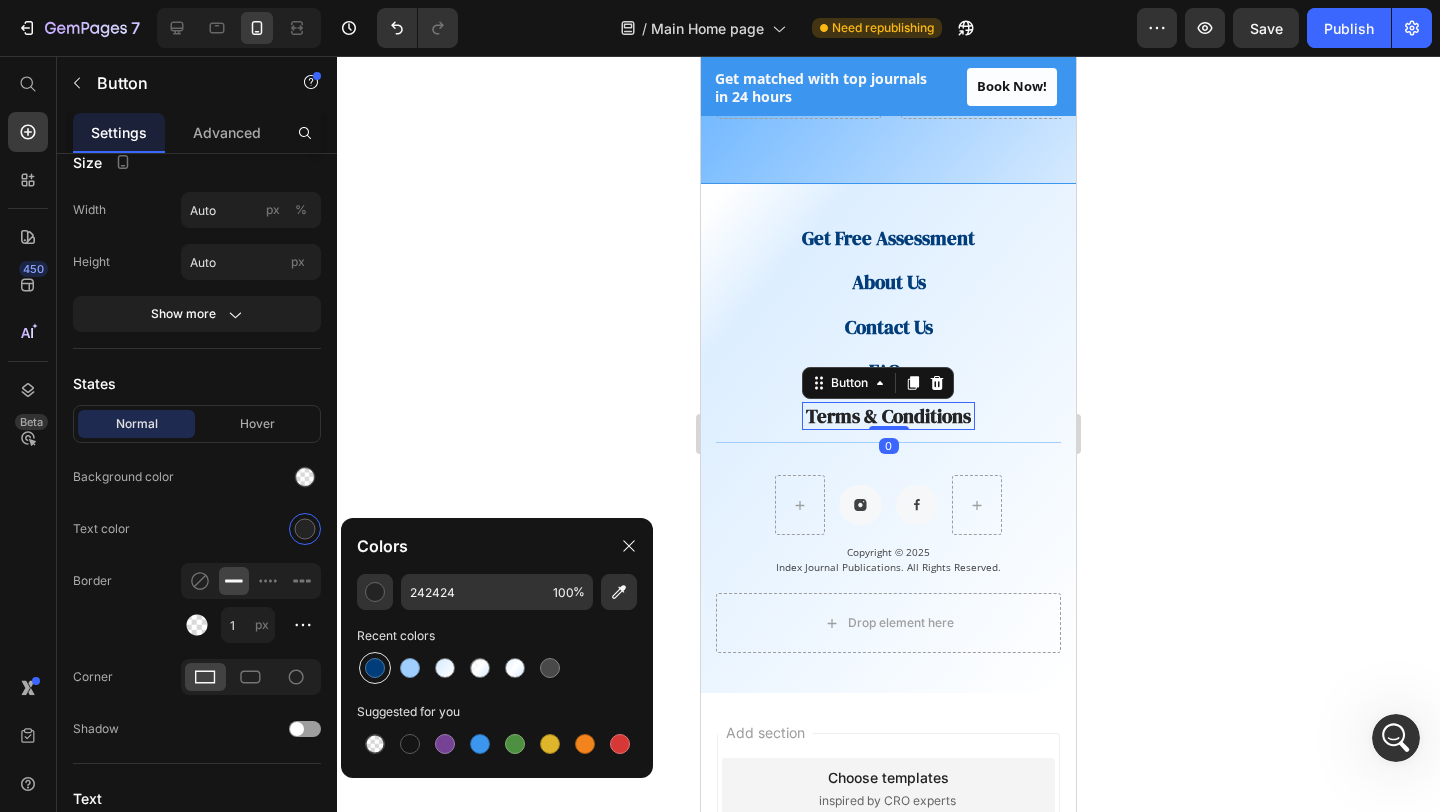 click at bounding box center (375, 668) 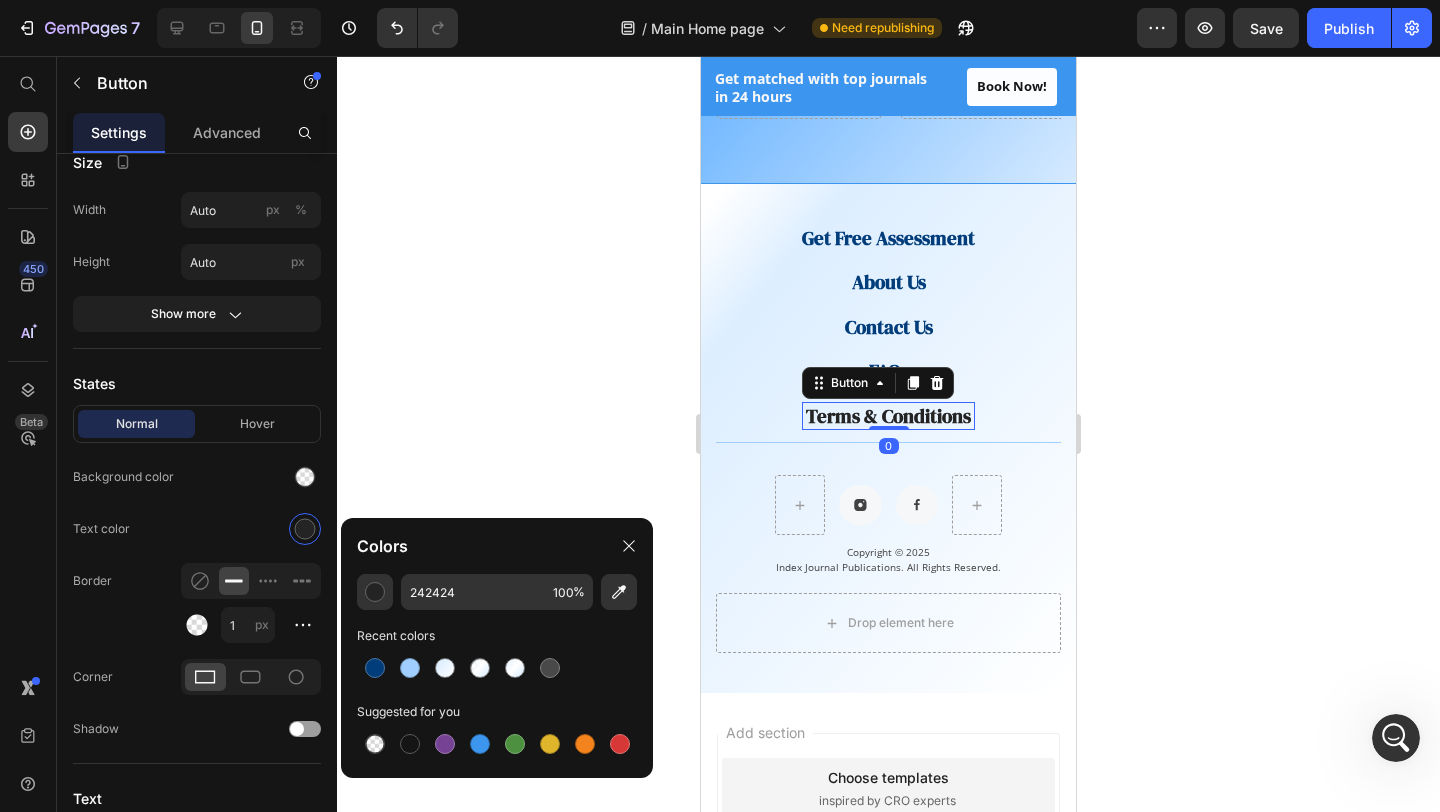 type on "003D7A" 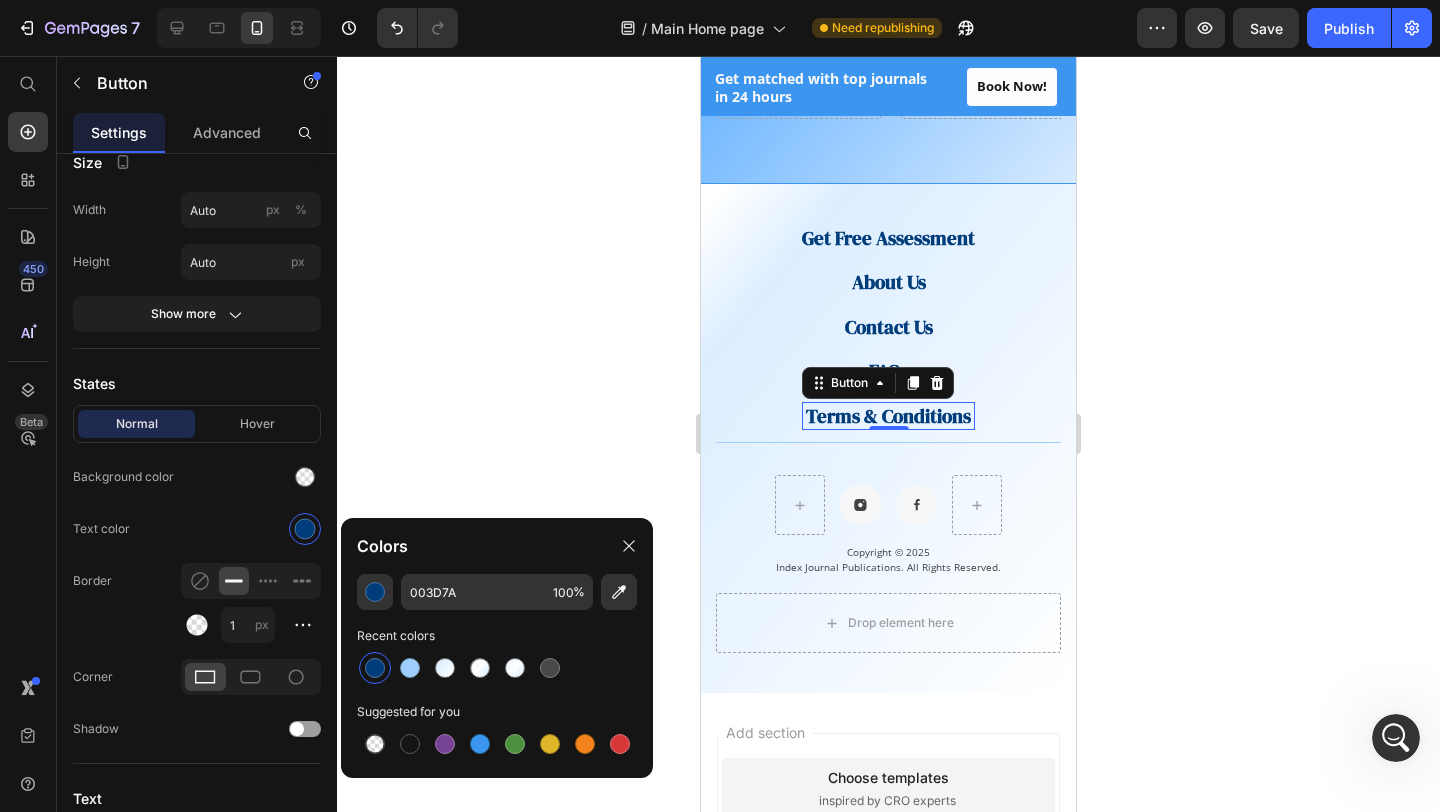 click 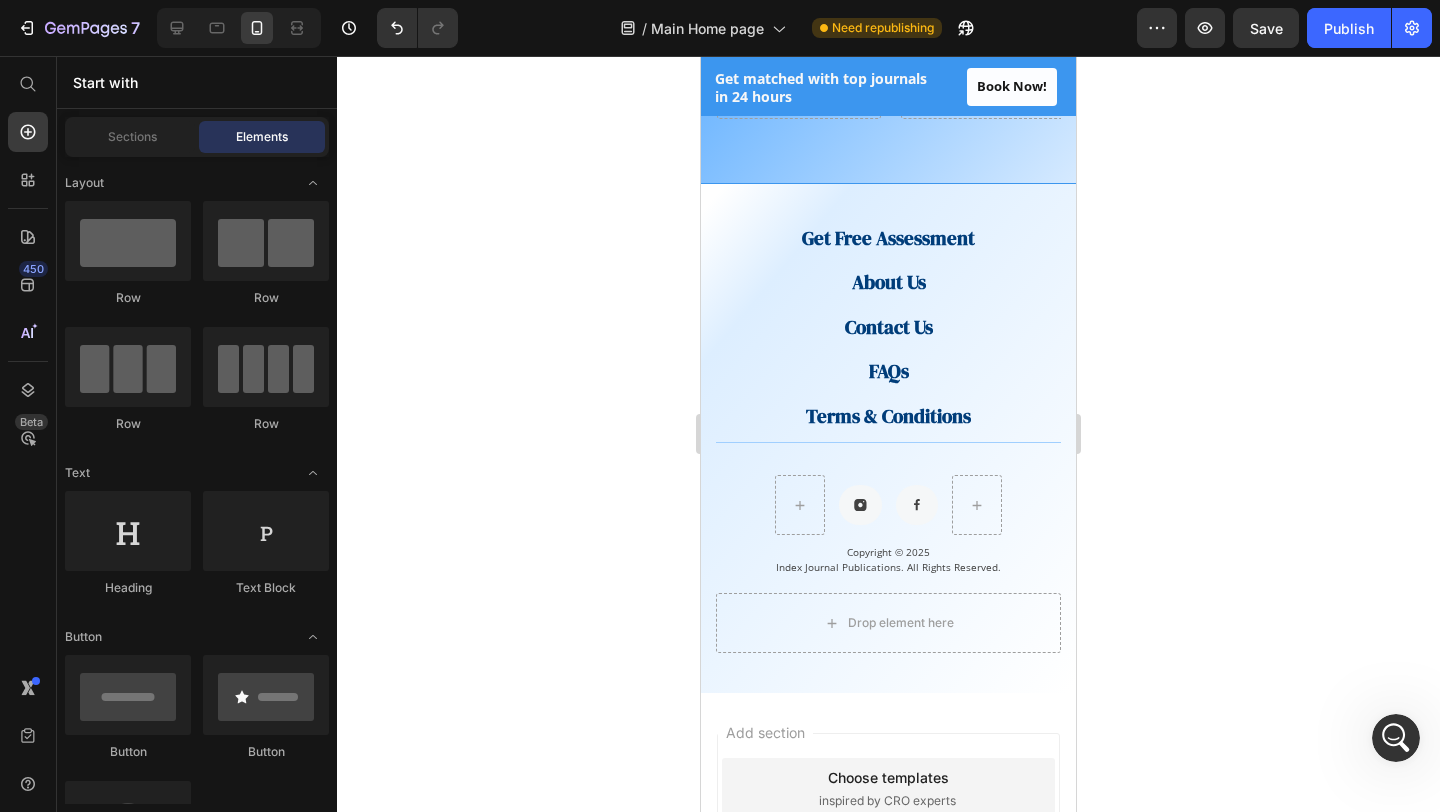 click 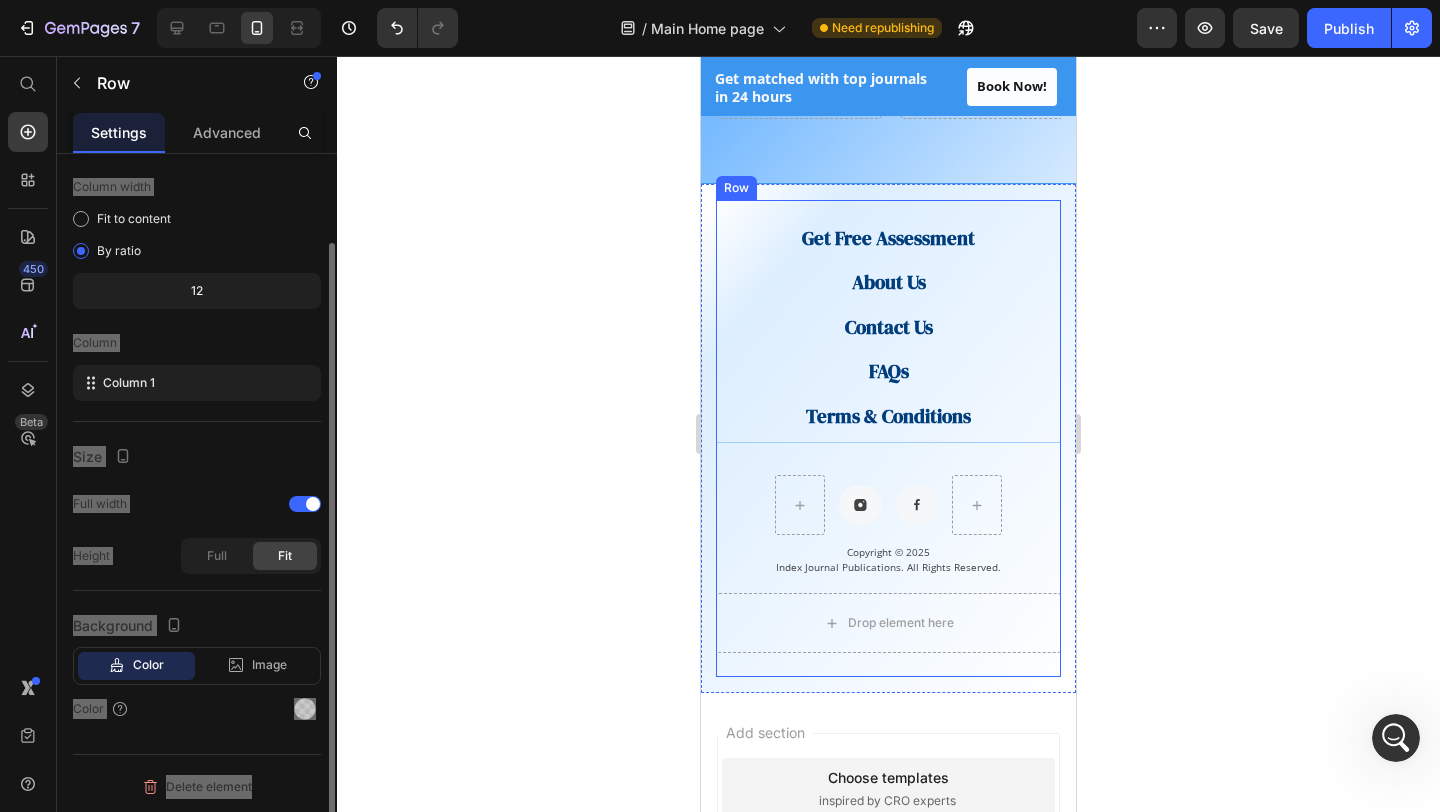 click on "Get Free Assessment Button About Us Button Contact Us Button FAQs Button Terms & Conditions Button Row
Button     Button
Row Copyright © 2025  Index Journal Publications. All Rights Reserved. Text block
Drop element here Row Row" at bounding box center [888, 439] 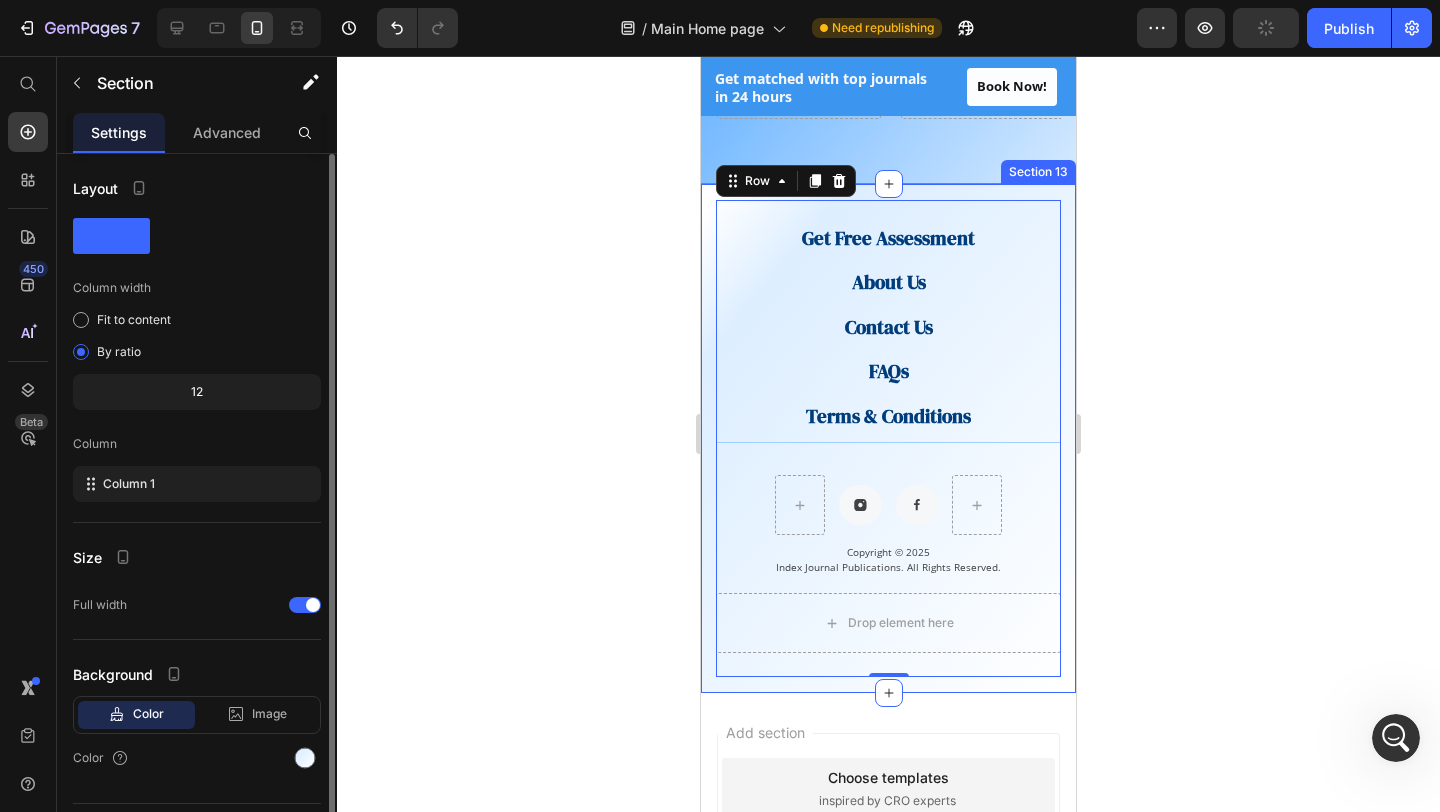 click on "Get Free Assessment Button About Us Button Contact Us Button FAQs Button Terms & Conditions Button Row
Button     Button
Row Copyright © 2025  Index Journal Publications. All Rights Reserved. Text block
Drop element here Row Row   0 Section 13" at bounding box center (888, 439) 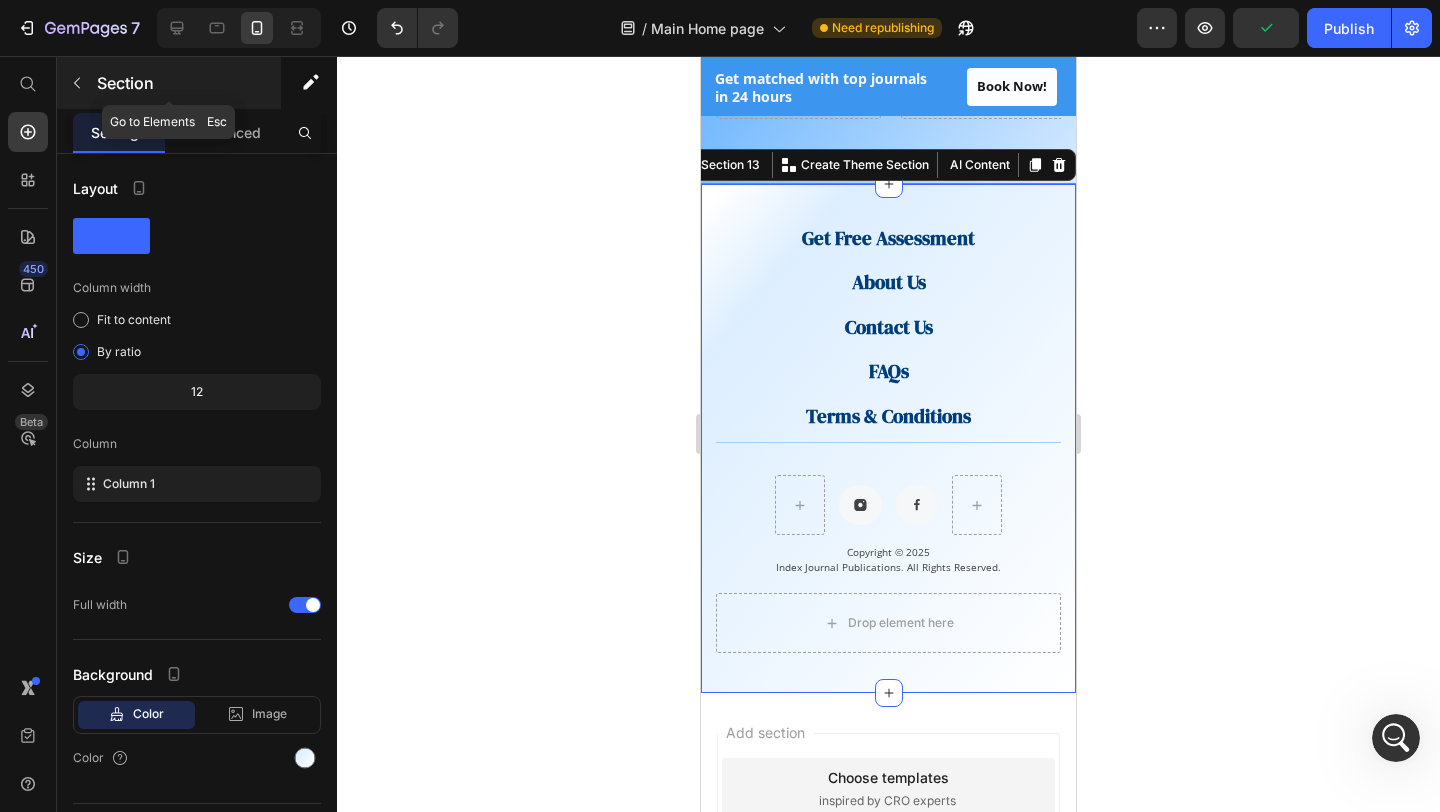 click on "Section" at bounding box center [169, 83] 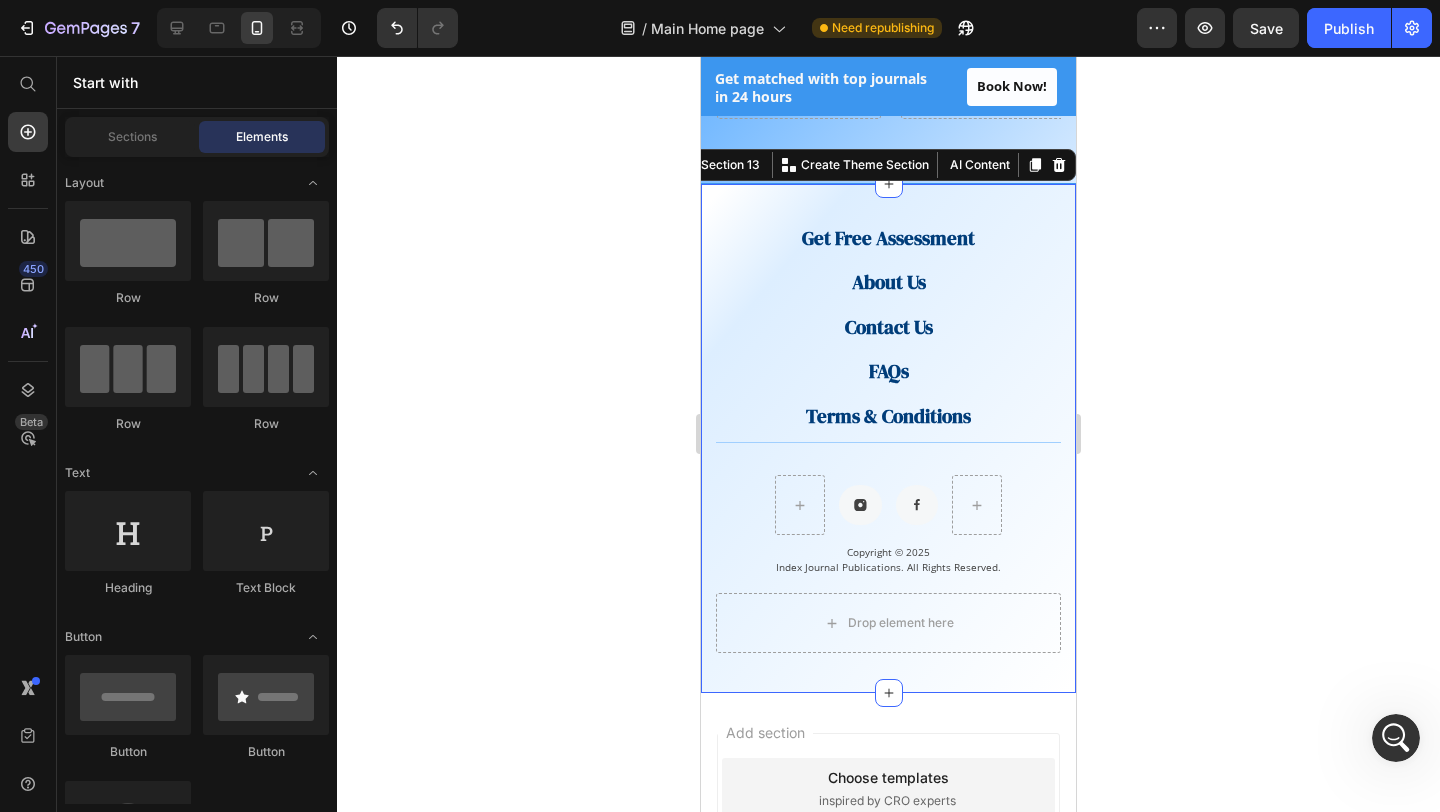 click on "Get Free Assessment Button About Us Button Contact Us Button FAQs Button Terms & Conditions Button Row
Button     Button
Row Copyright © 2025  Index Journal Publications. All Rights Reserved. Text block
Drop element here Row Row Section 13   You can create reusable sections Create Theme Section AI Content Write with GemAI What would you like to describe here? Tone and Voice Persuasive Product Show more Generate" at bounding box center [888, 439] 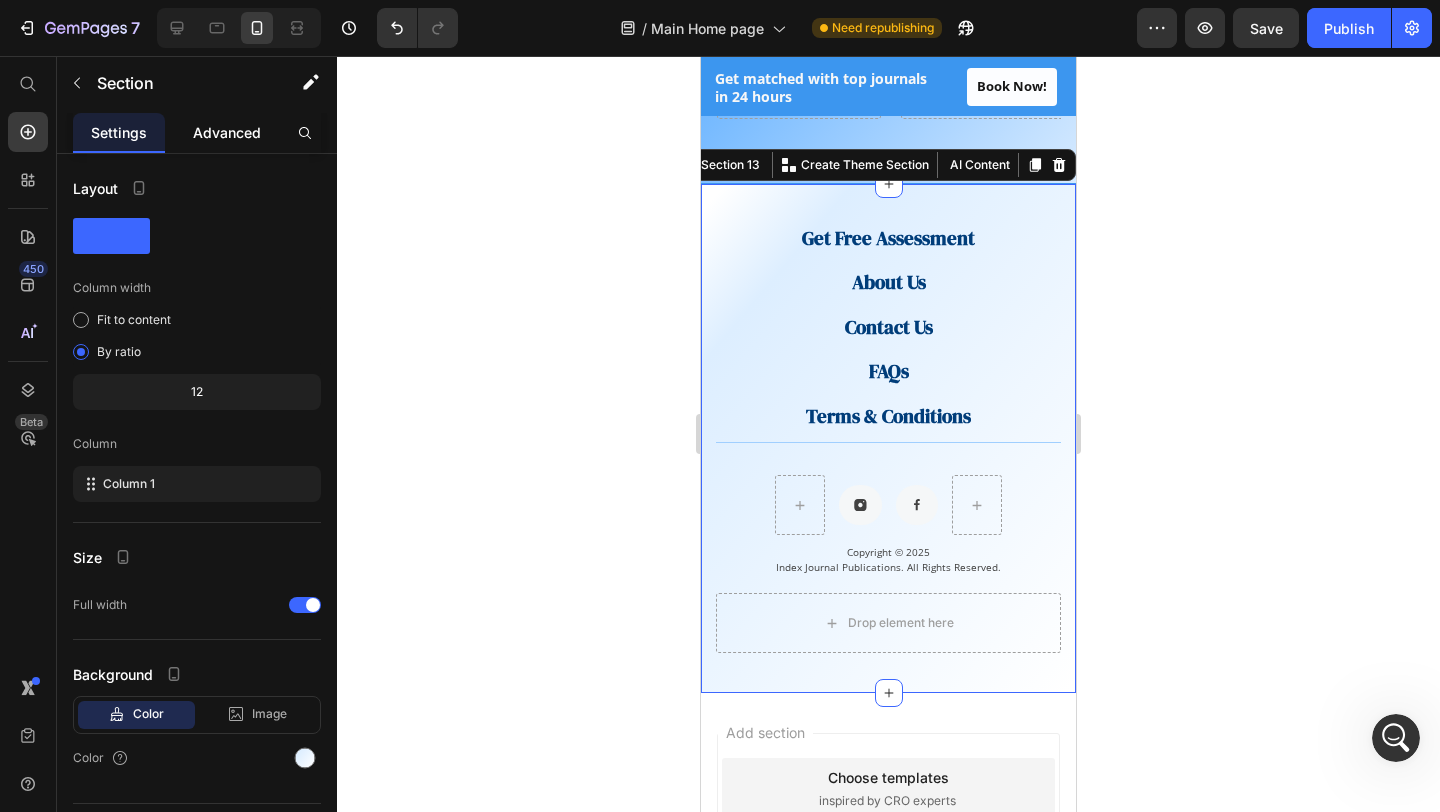 click on "Advanced" at bounding box center (227, 132) 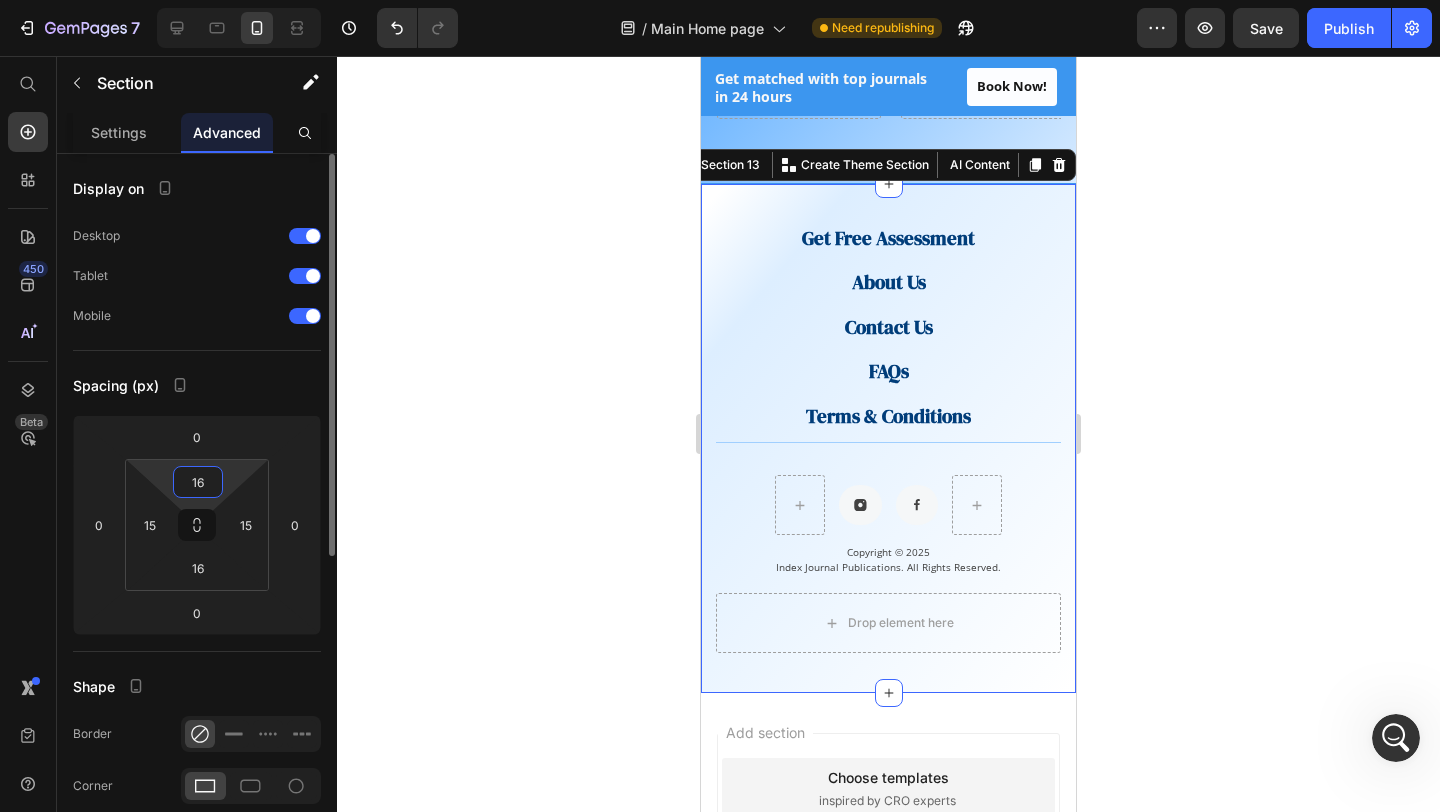 click on "16" at bounding box center (198, 482) 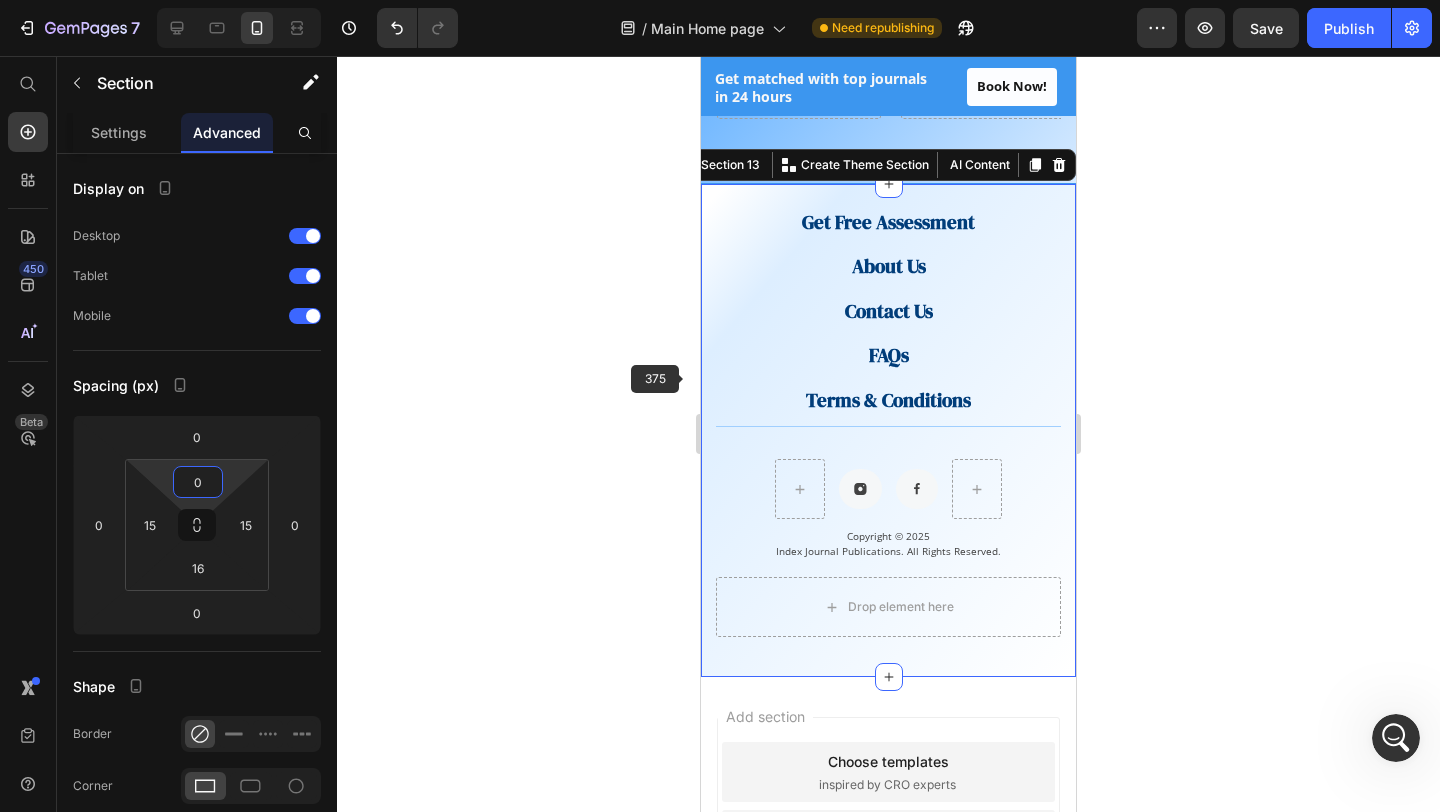 type on "0" 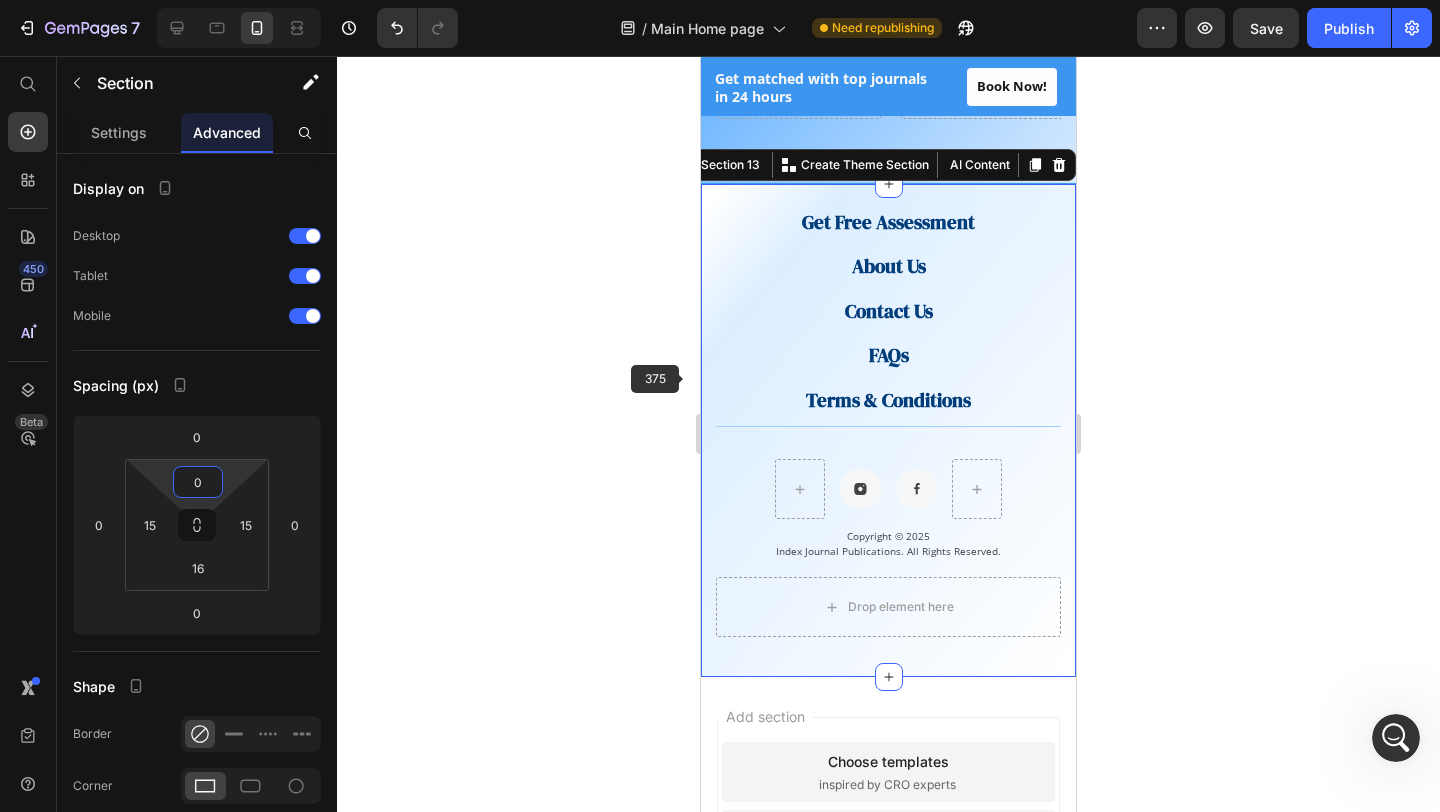 click on "Get Free Assessment Button About Us Button Contact Us Button FAQs Button Terms & Conditions Button Row
Button     Button
Row Copyright © 2025  Index Journal Publications. All Rights Reserved. Text block
Drop element here Row Row Section 13   You can create reusable sections Create Theme Section AI Content Write with GemAI What would you like to describe here? Tone and Voice Persuasive Product Show more Generate" at bounding box center [888, 431] 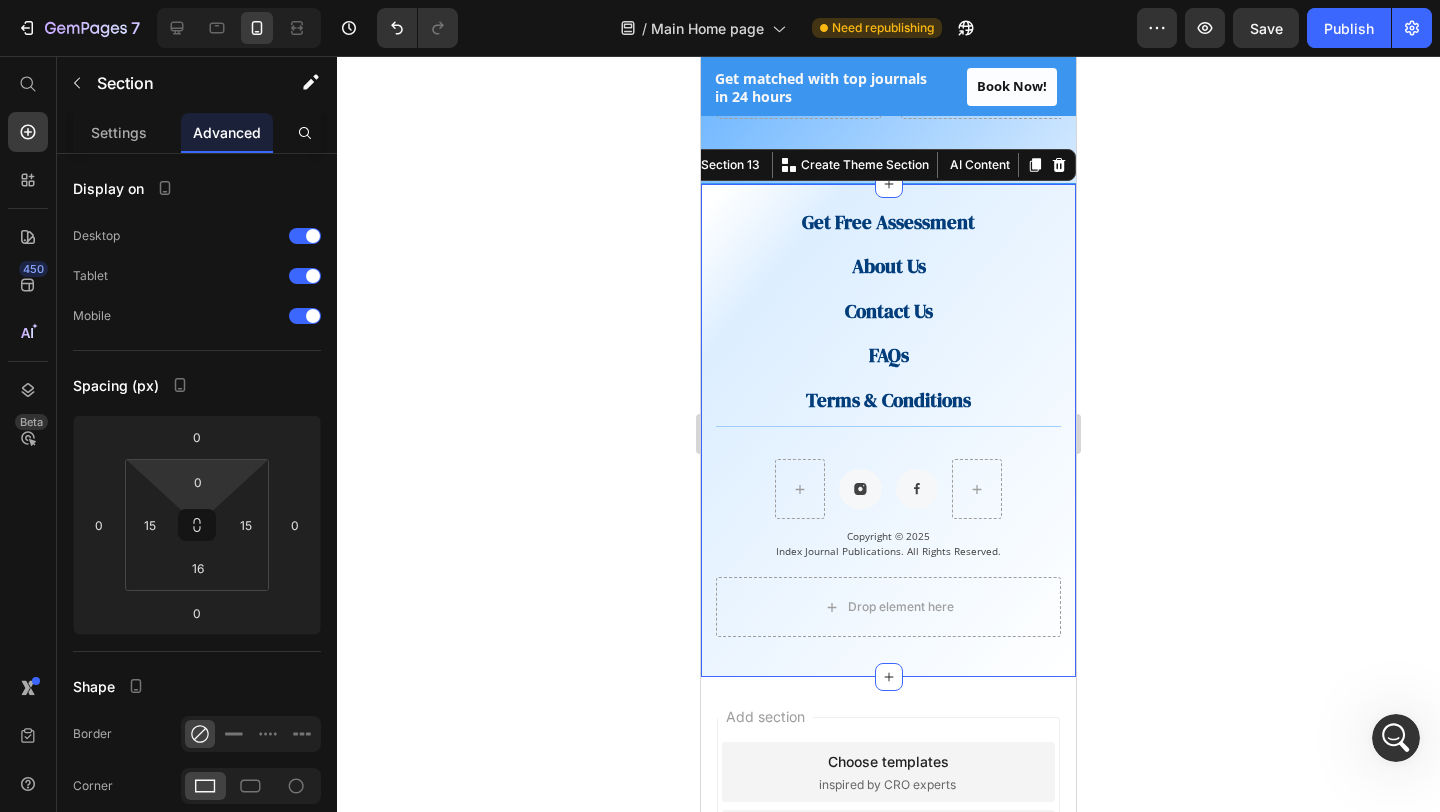 click 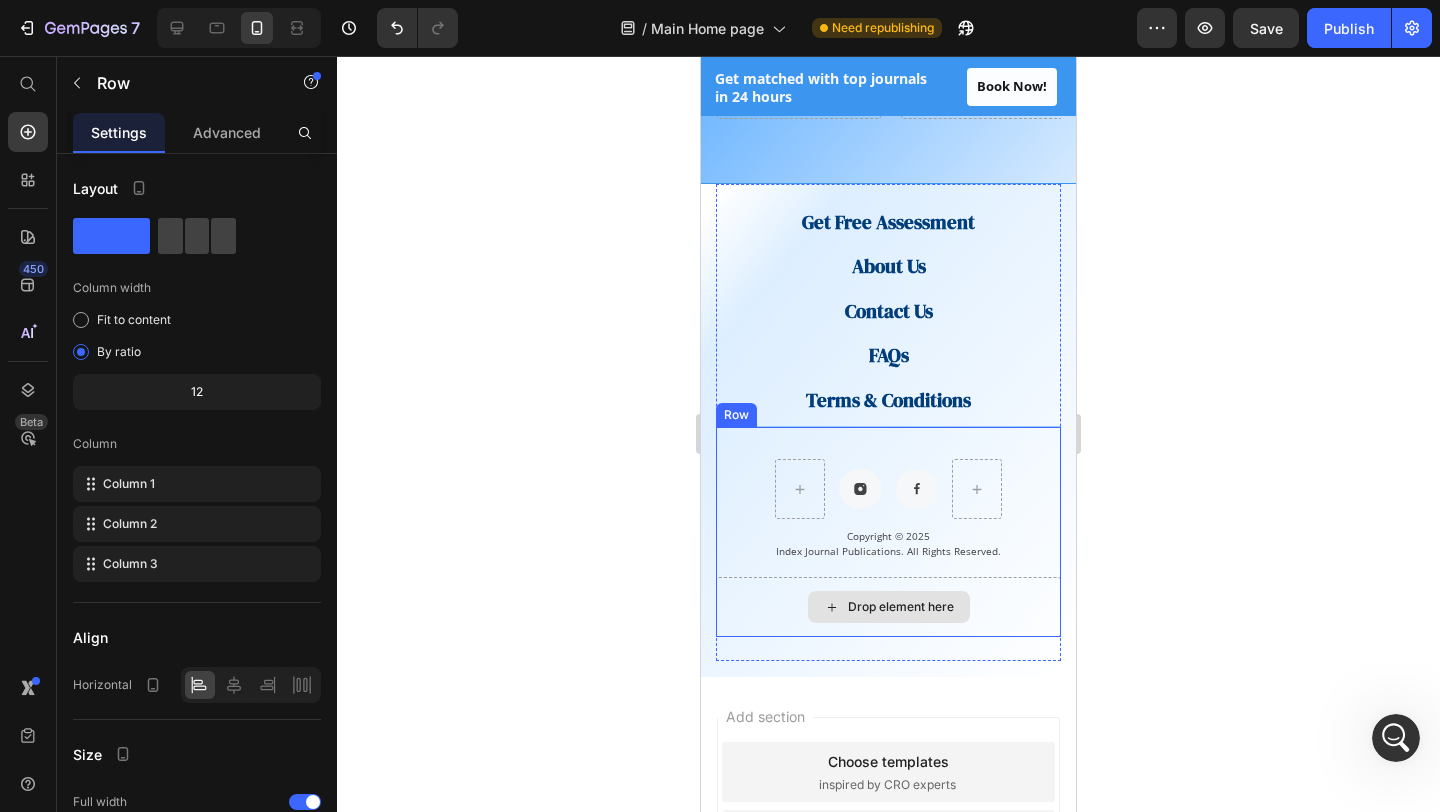 click on "Drop element here" at bounding box center (888, 607) 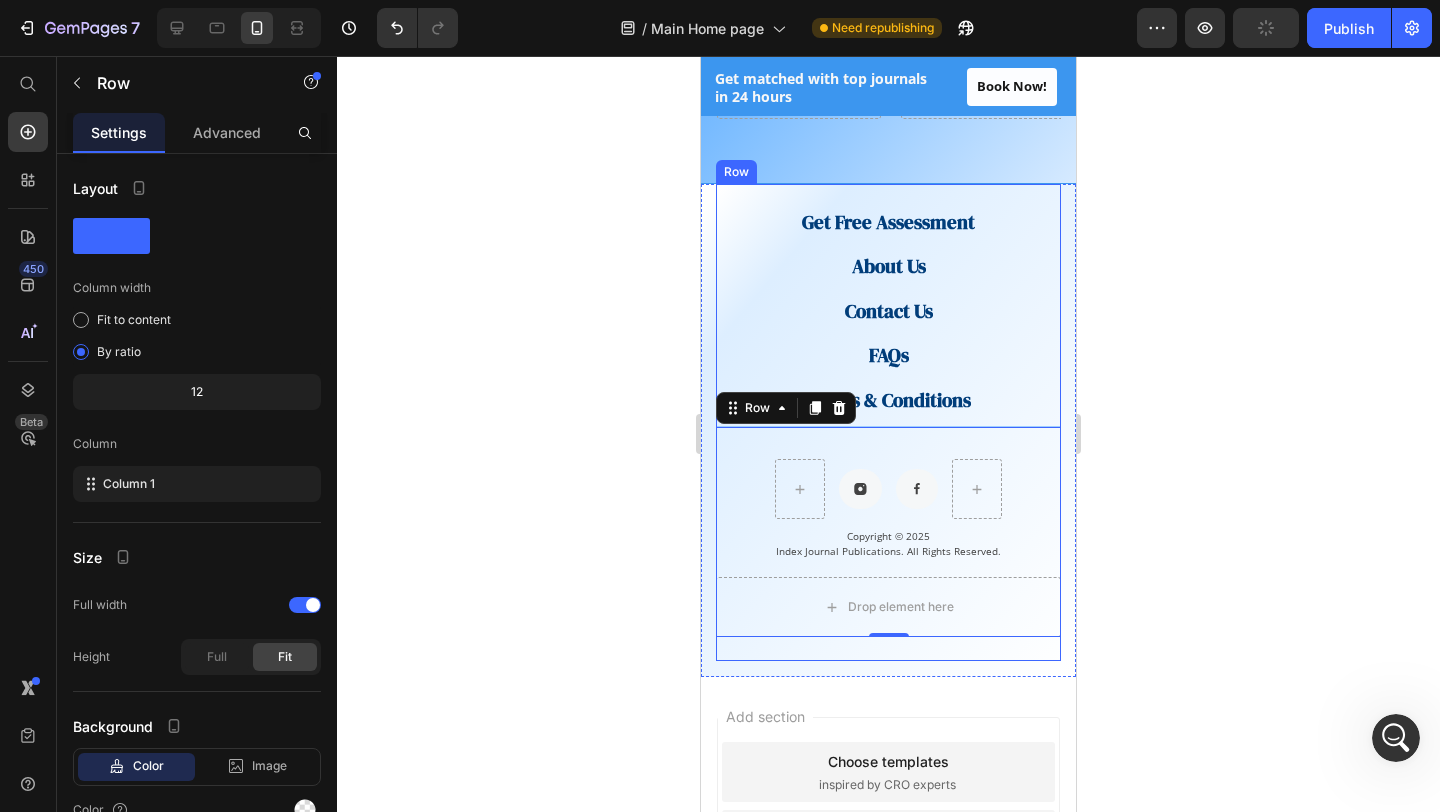 click on "Get Free Assessment Button About Us Button Contact Us Button FAQs Button Terms & Conditions Button Row
Button     Button
Row Copyright © 2025  Index Journal Publications. All Rights Reserved. Text block
Drop element here Row   0 Row" at bounding box center [888, 423] 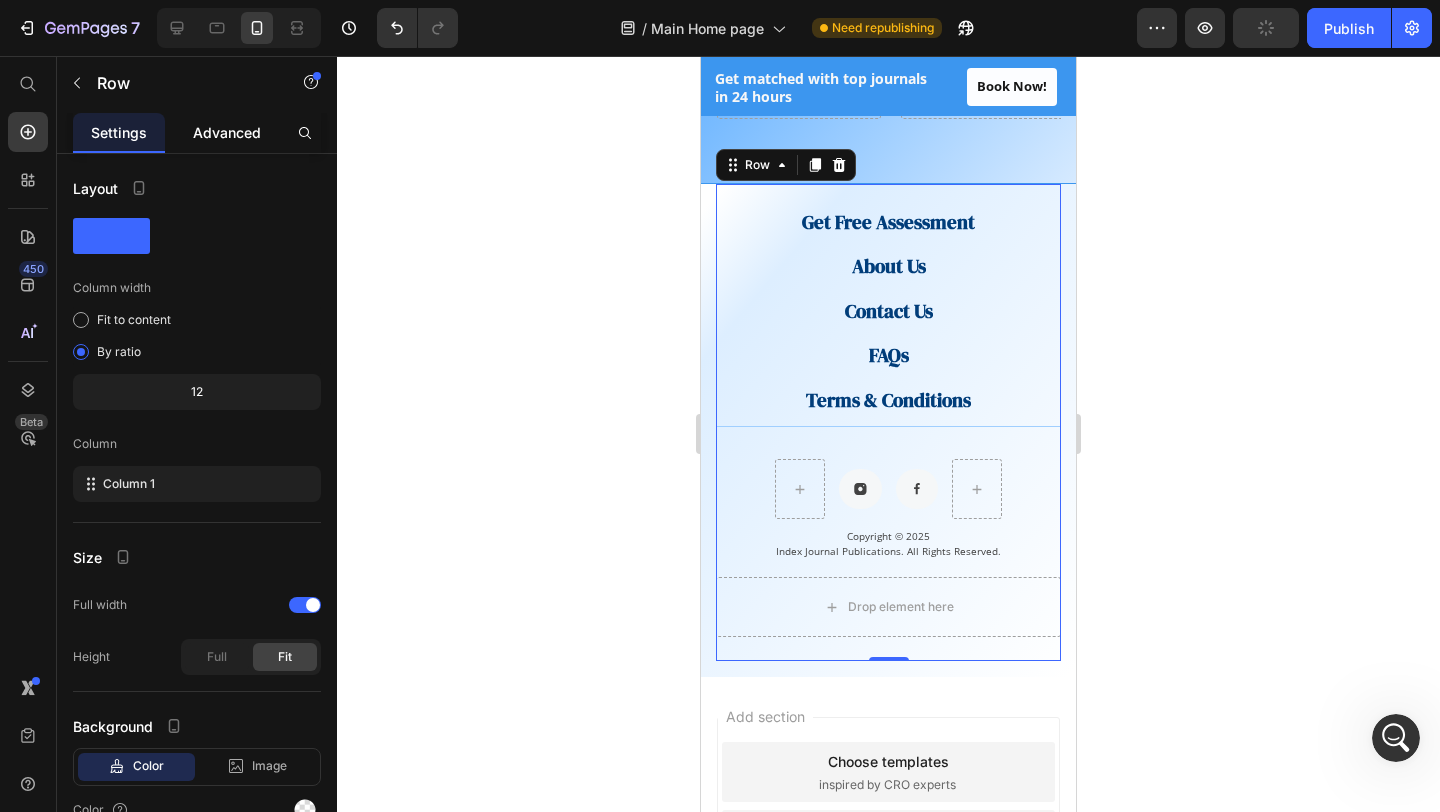 click on "Advanced" at bounding box center [227, 132] 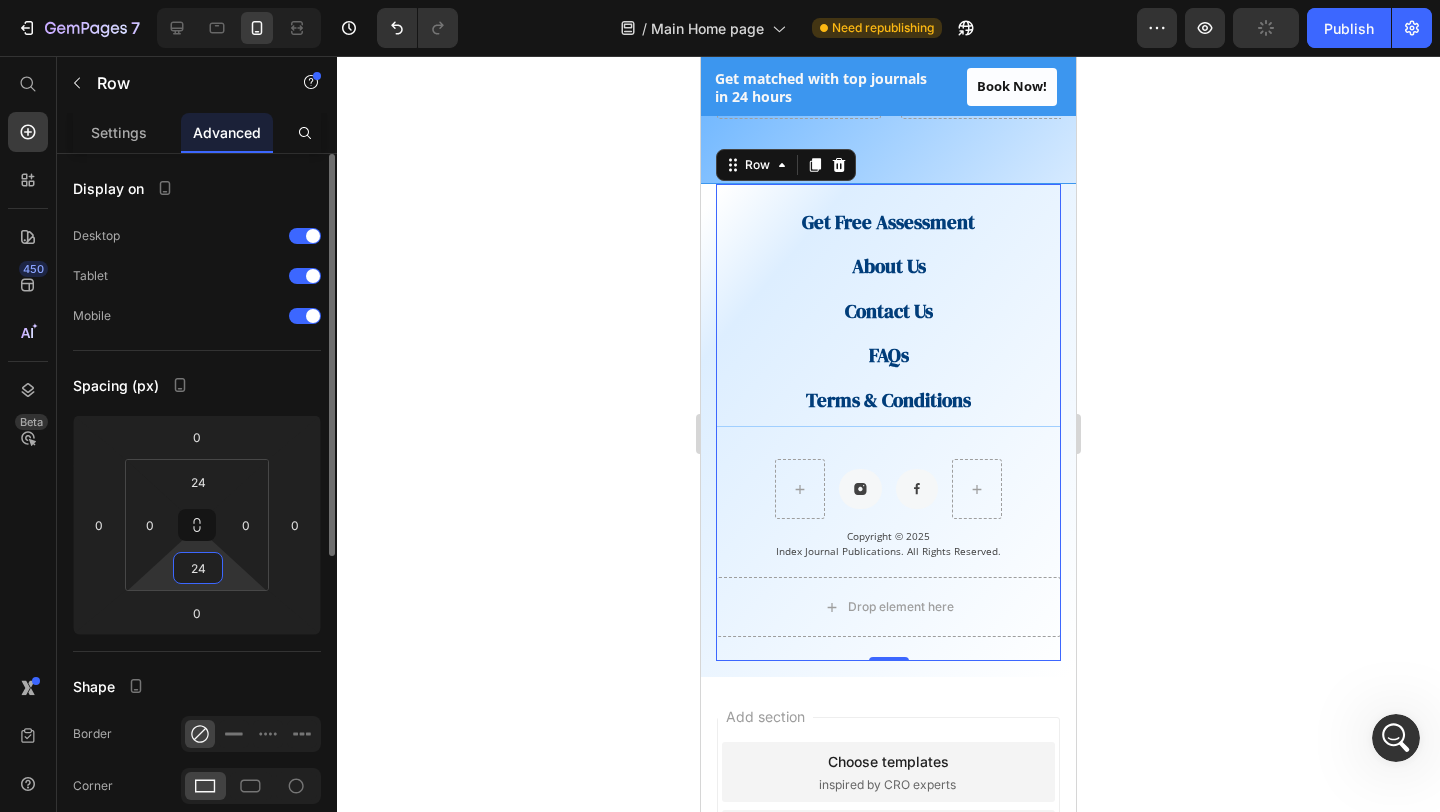 click on "24" at bounding box center (198, 568) 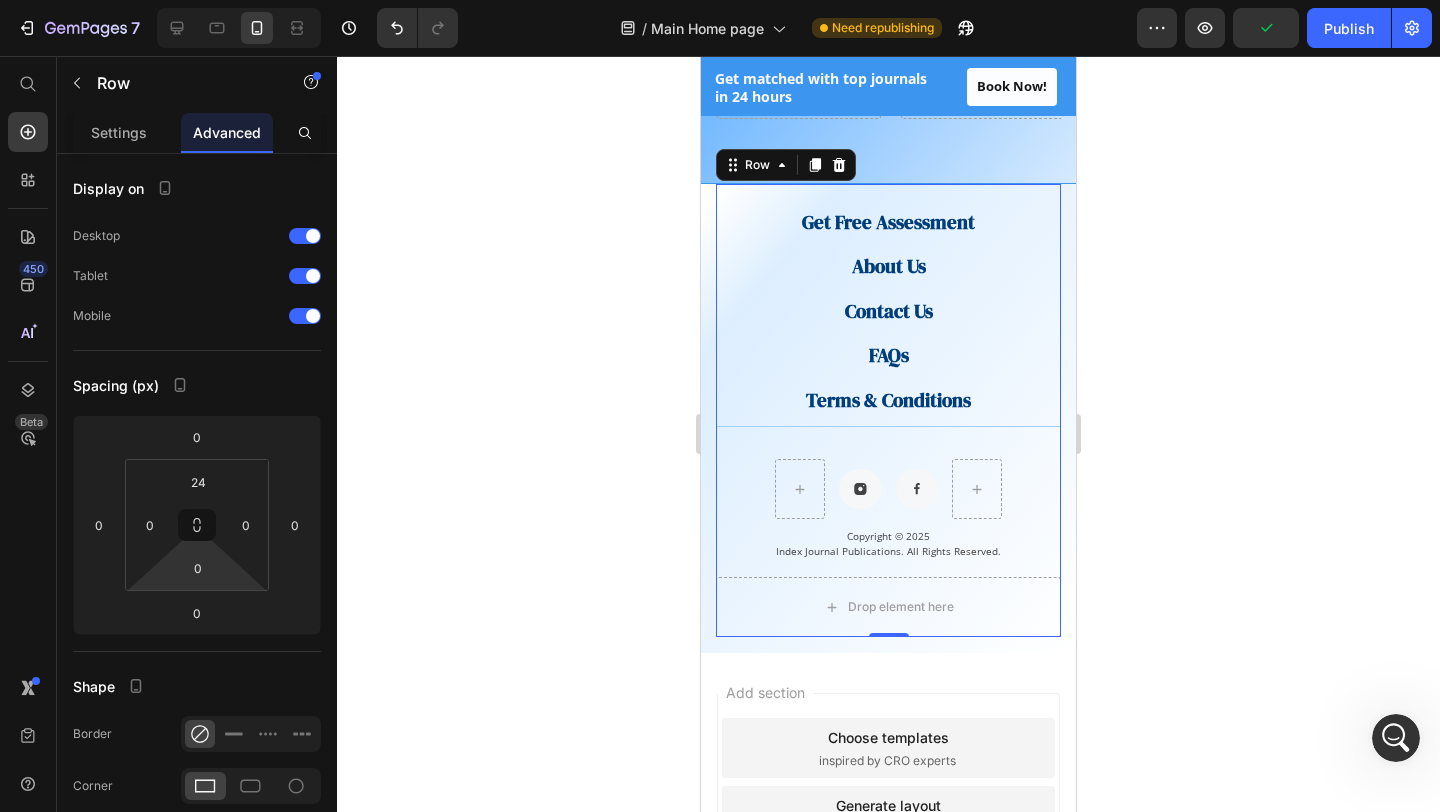 click 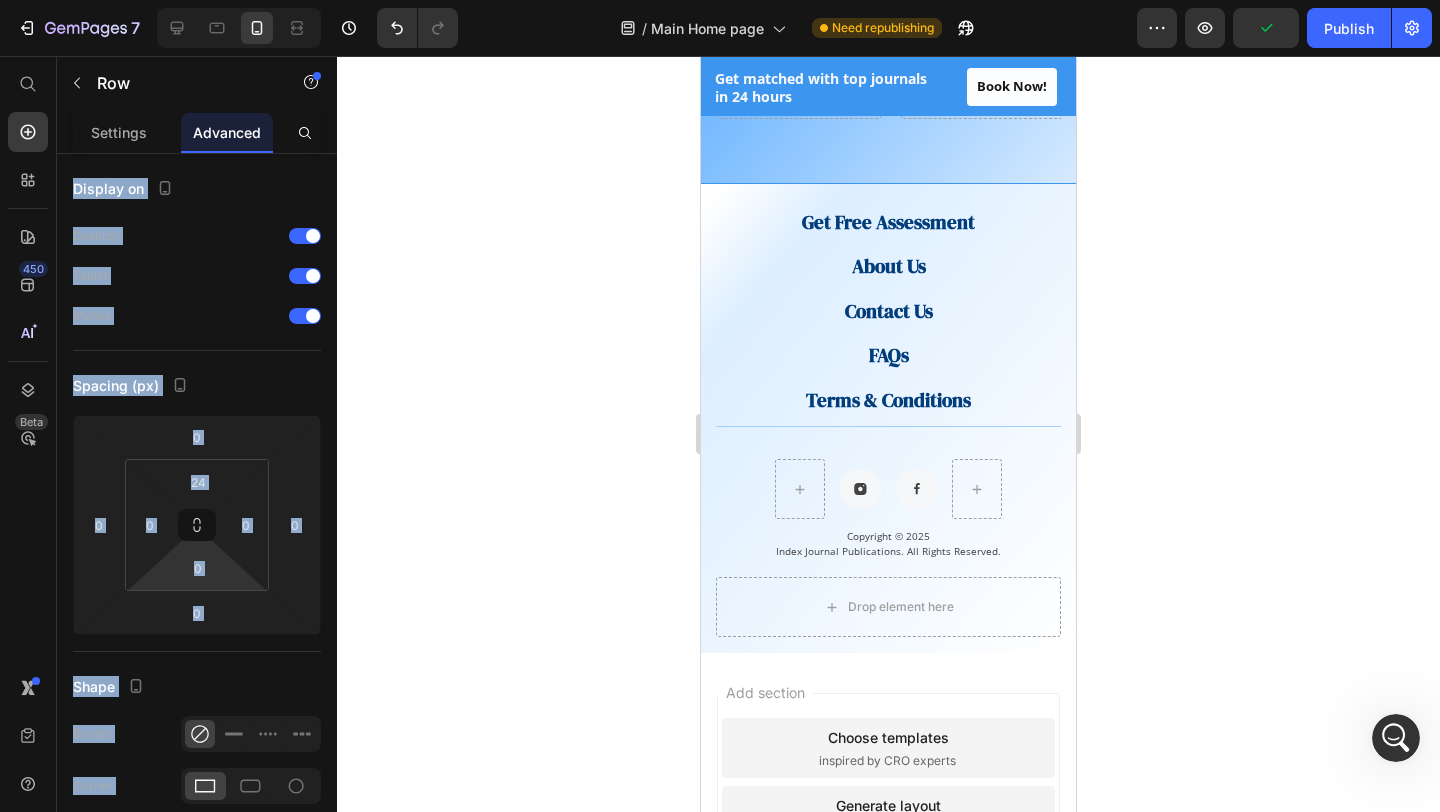 click 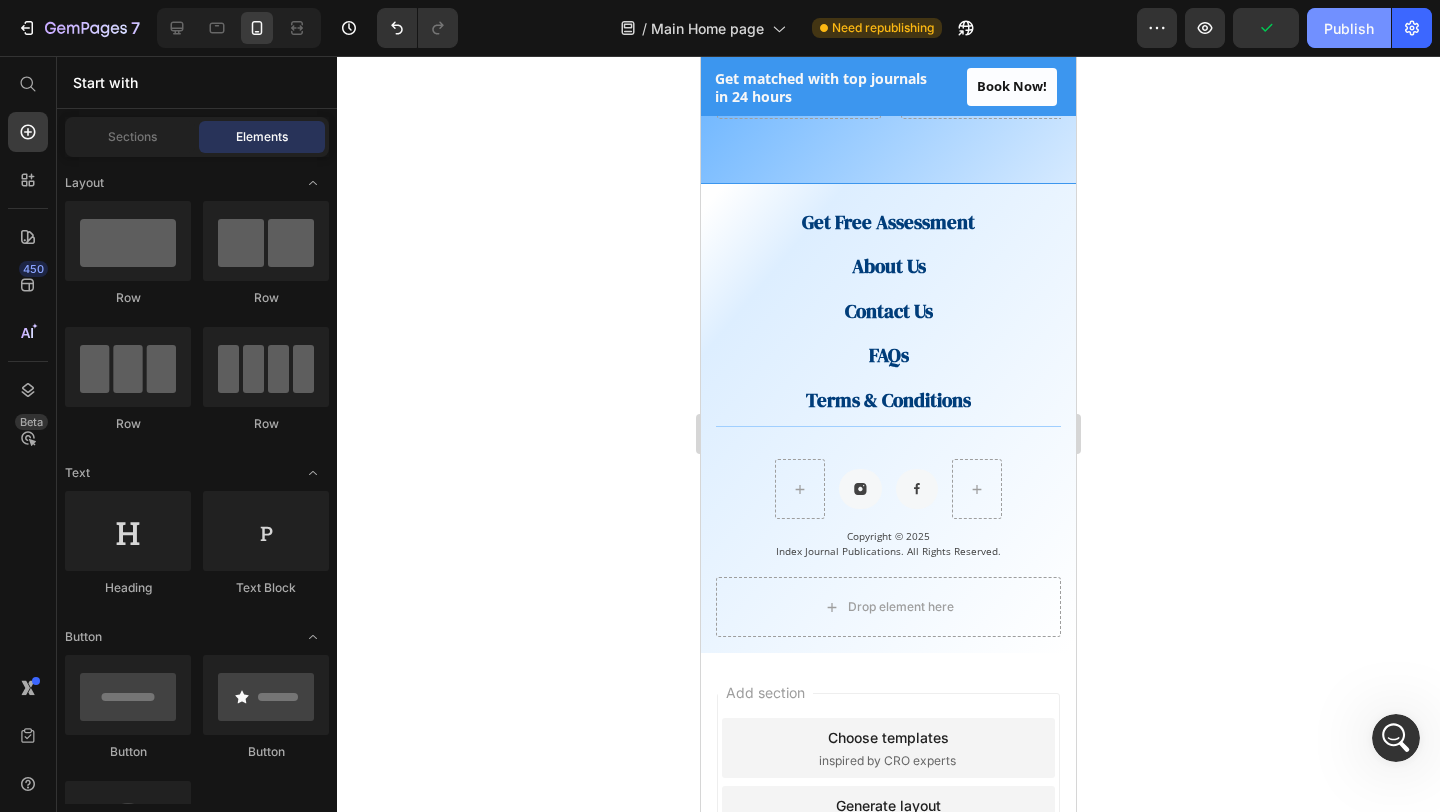 click on "Publish" at bounding box center [1349, 28] 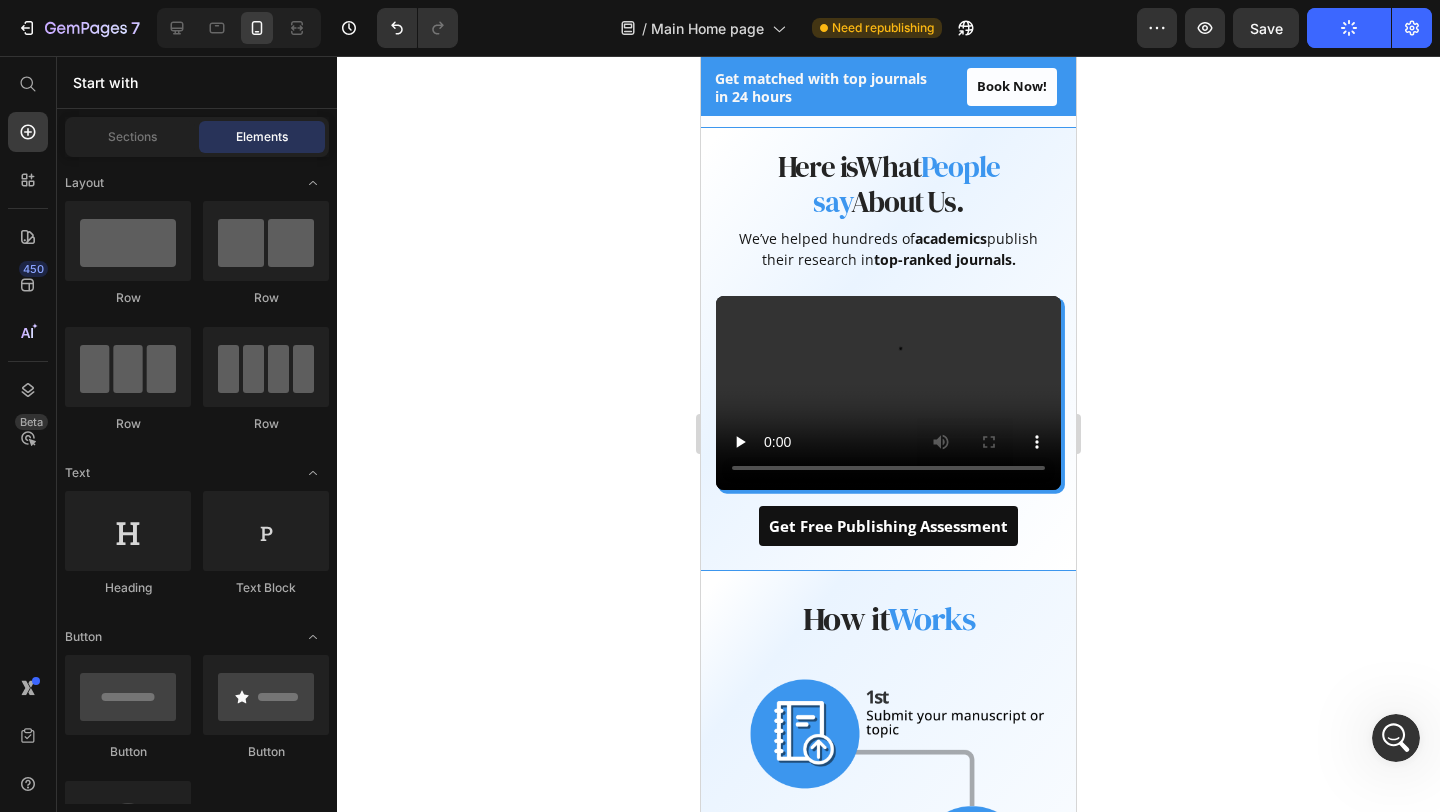 scroll, scrollTop: 843, scrollLeft: 0, axis: vertical 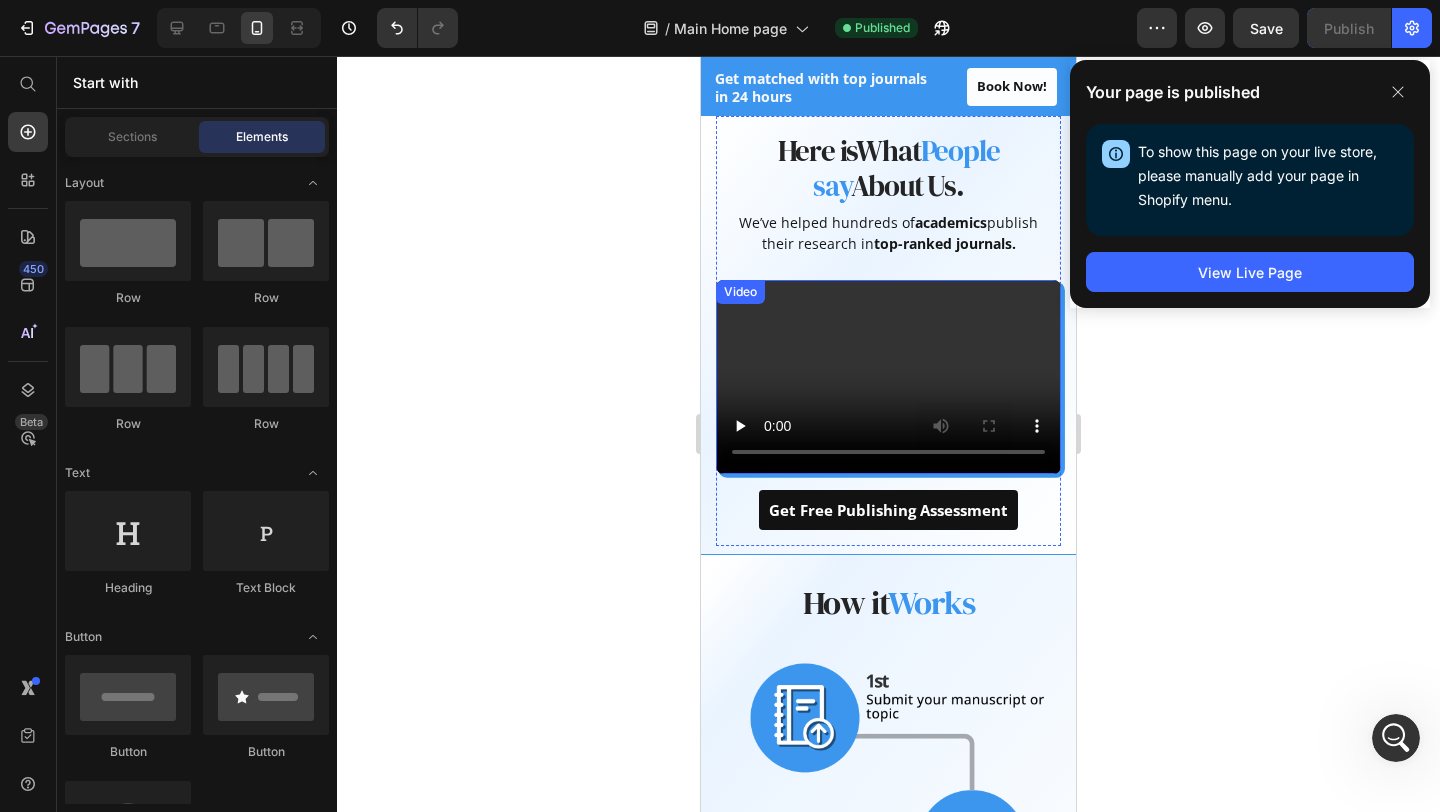 click at bounding box center [888, 377] 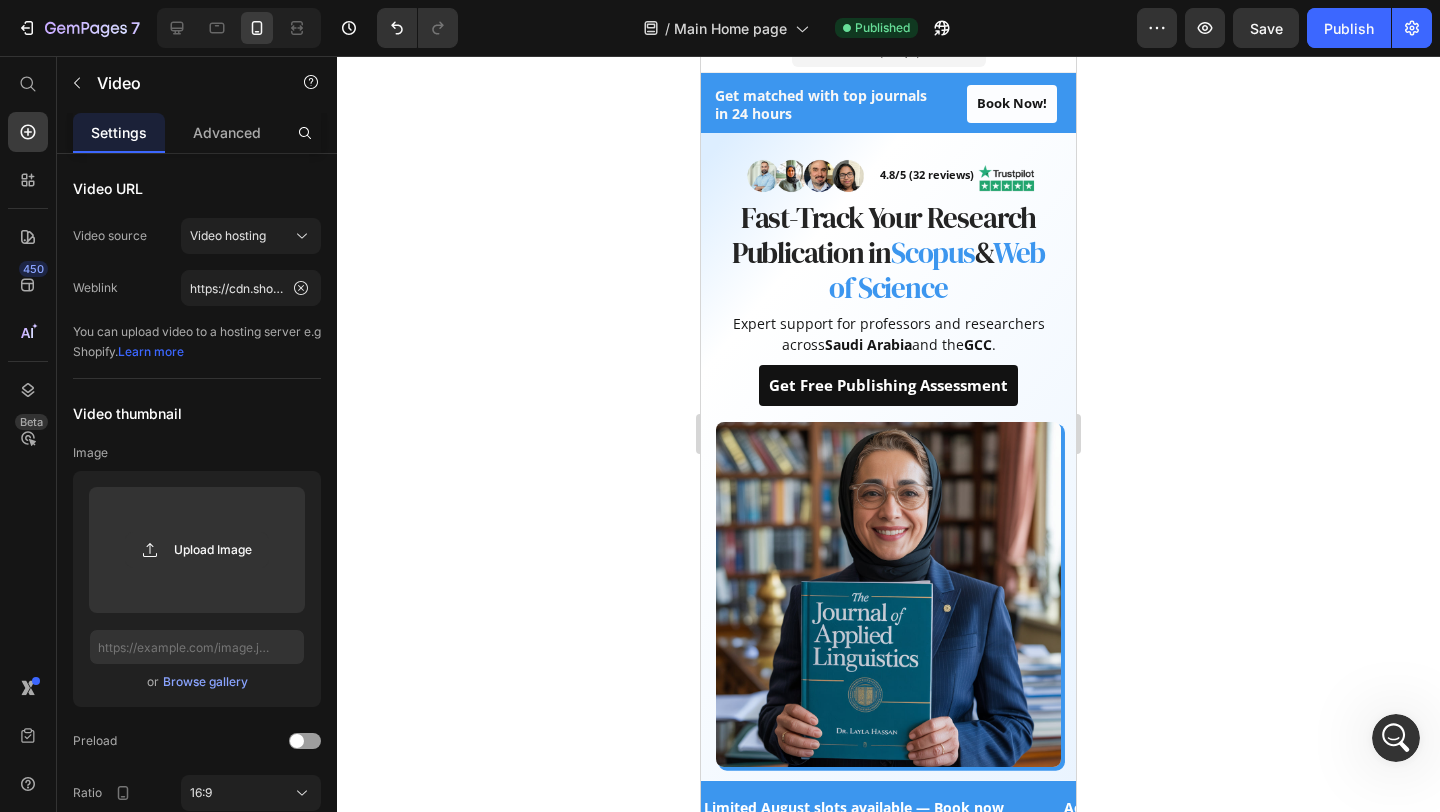 scroll, scrollTop: 0, scrollLeft: 0, axis: both 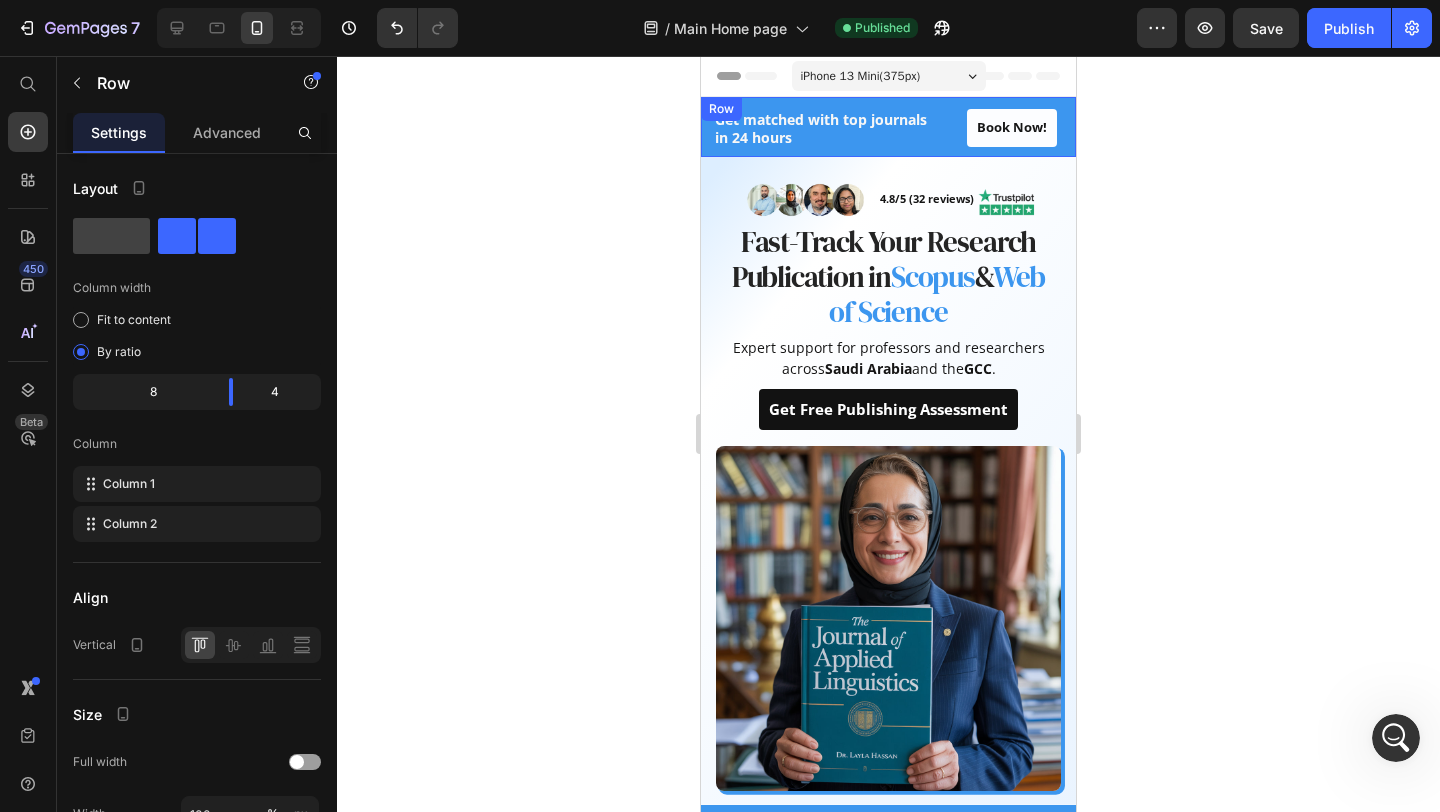 click on "Book Now! Button" at bounding box center [1012, 127] 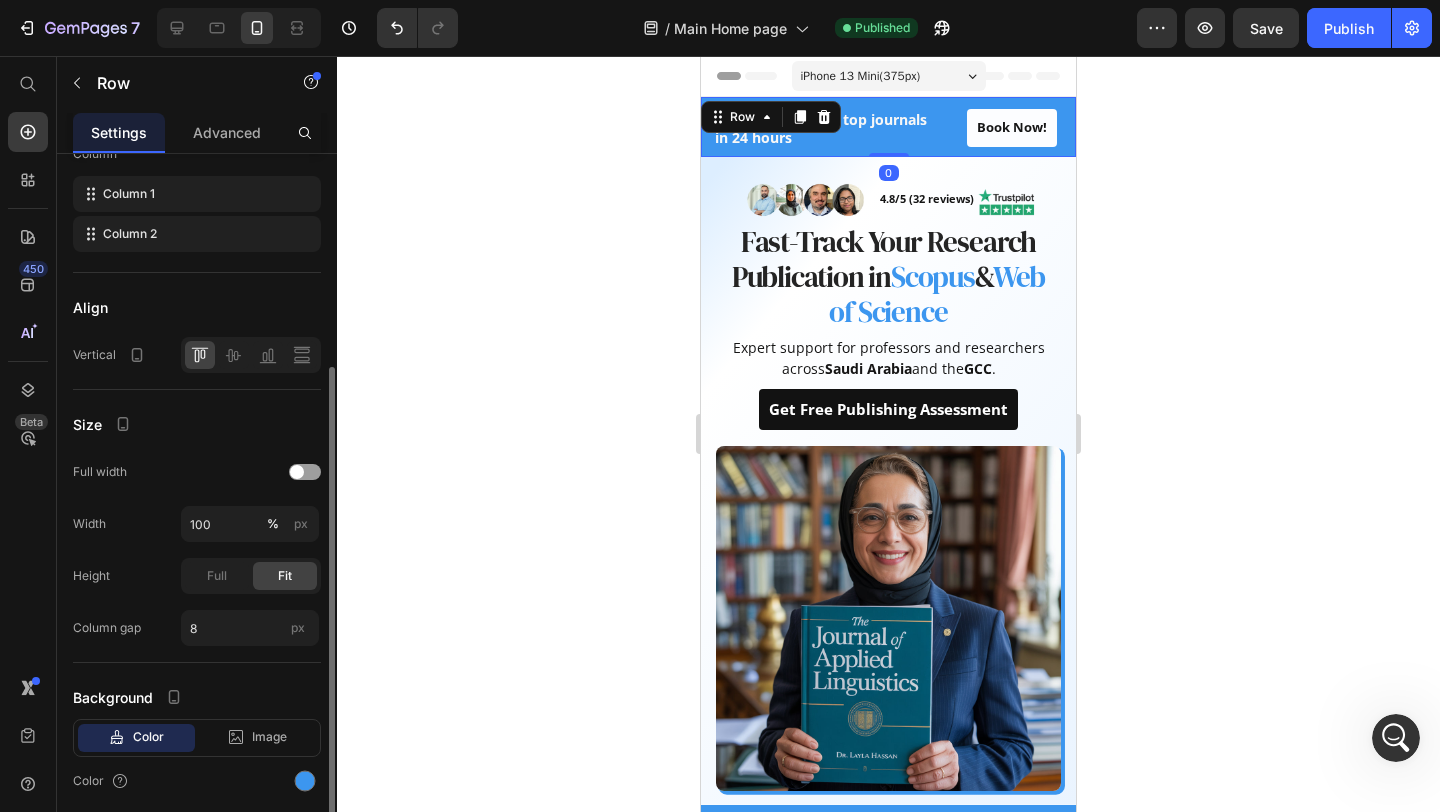 scroll, scrollTop: 362, scrollLeft: 0, axis: vertical 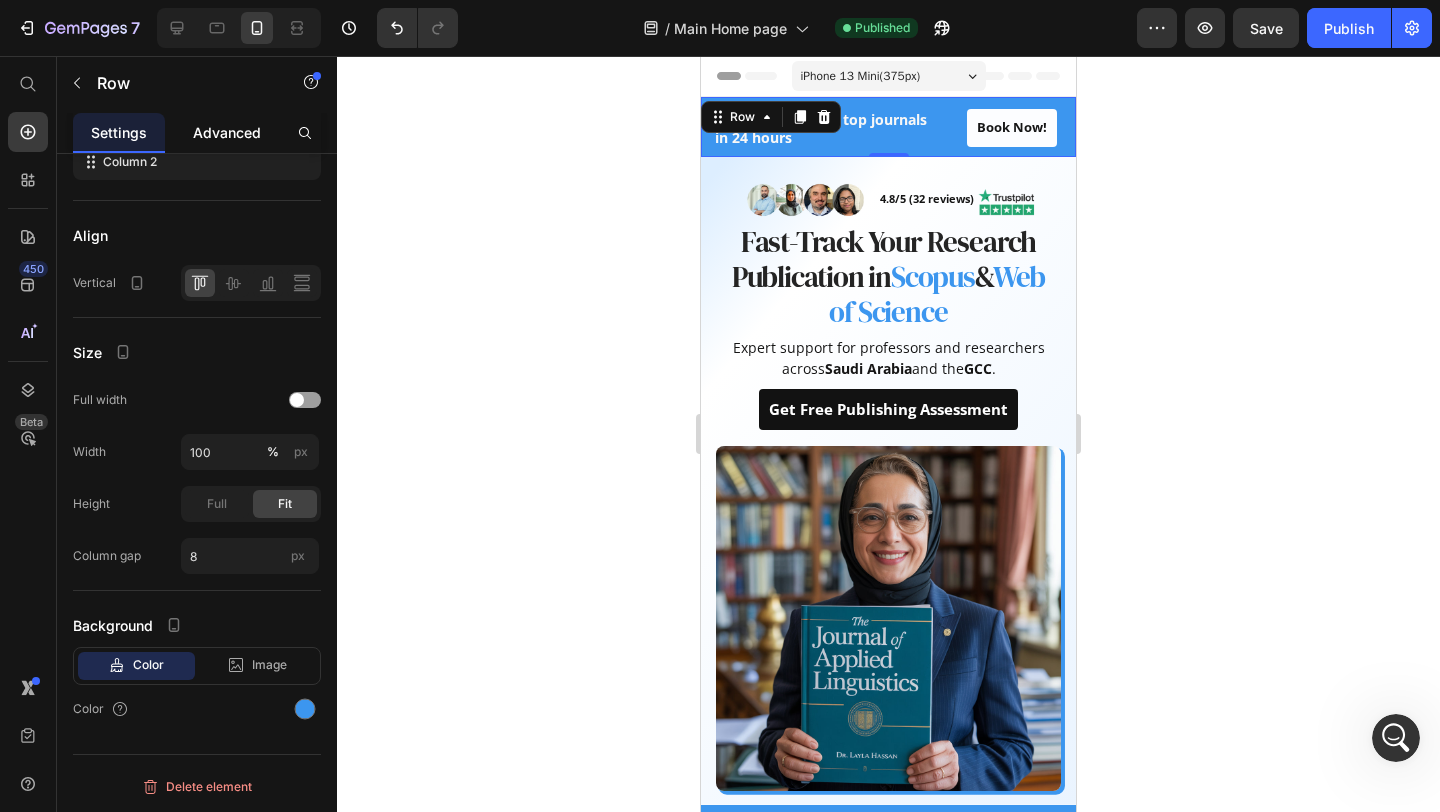 click on "Advanced" at bounding box center [227, 132] 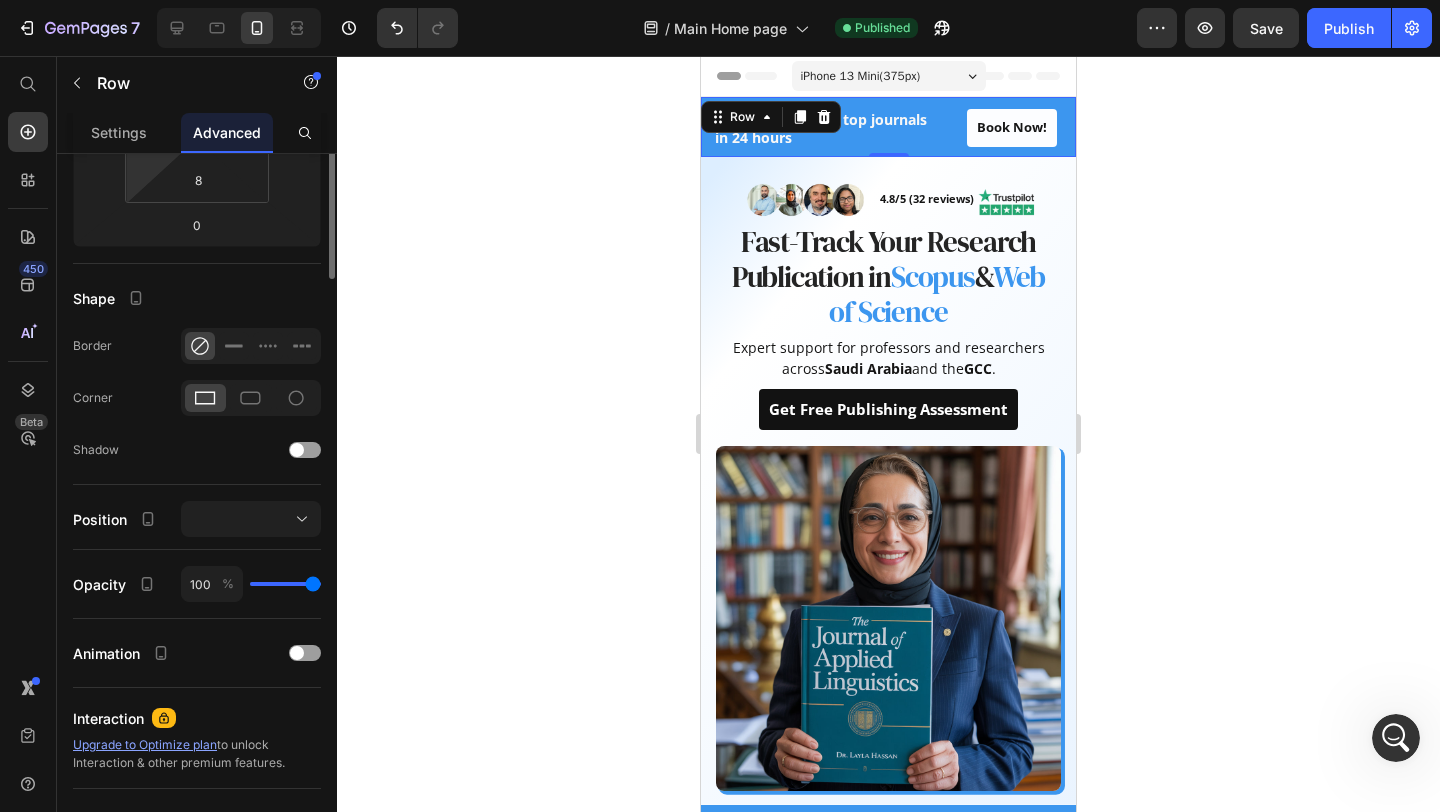 scroll, scrollTop: 554, scrollLeft: 0, axis: vertical 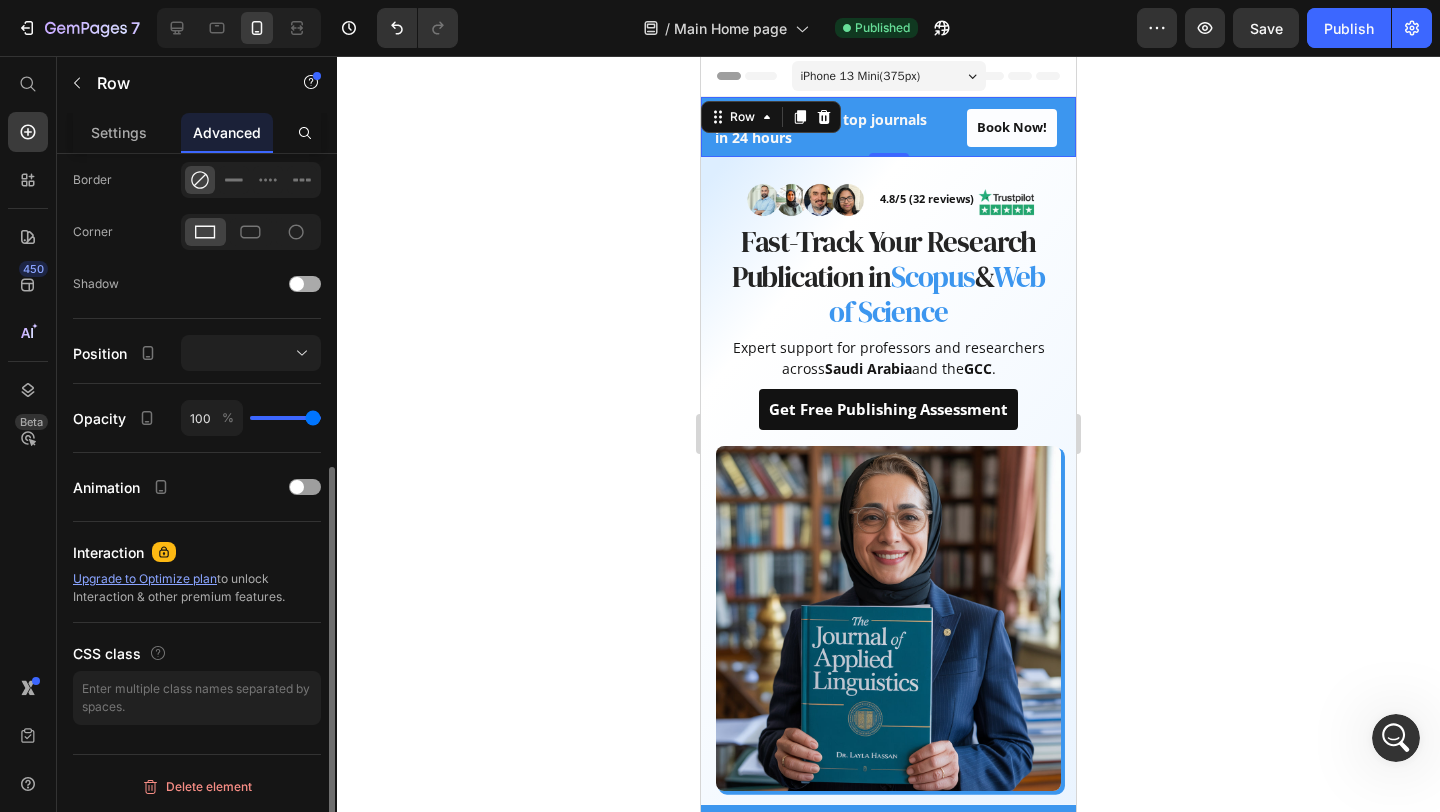 click at bounding box center [305, 284] 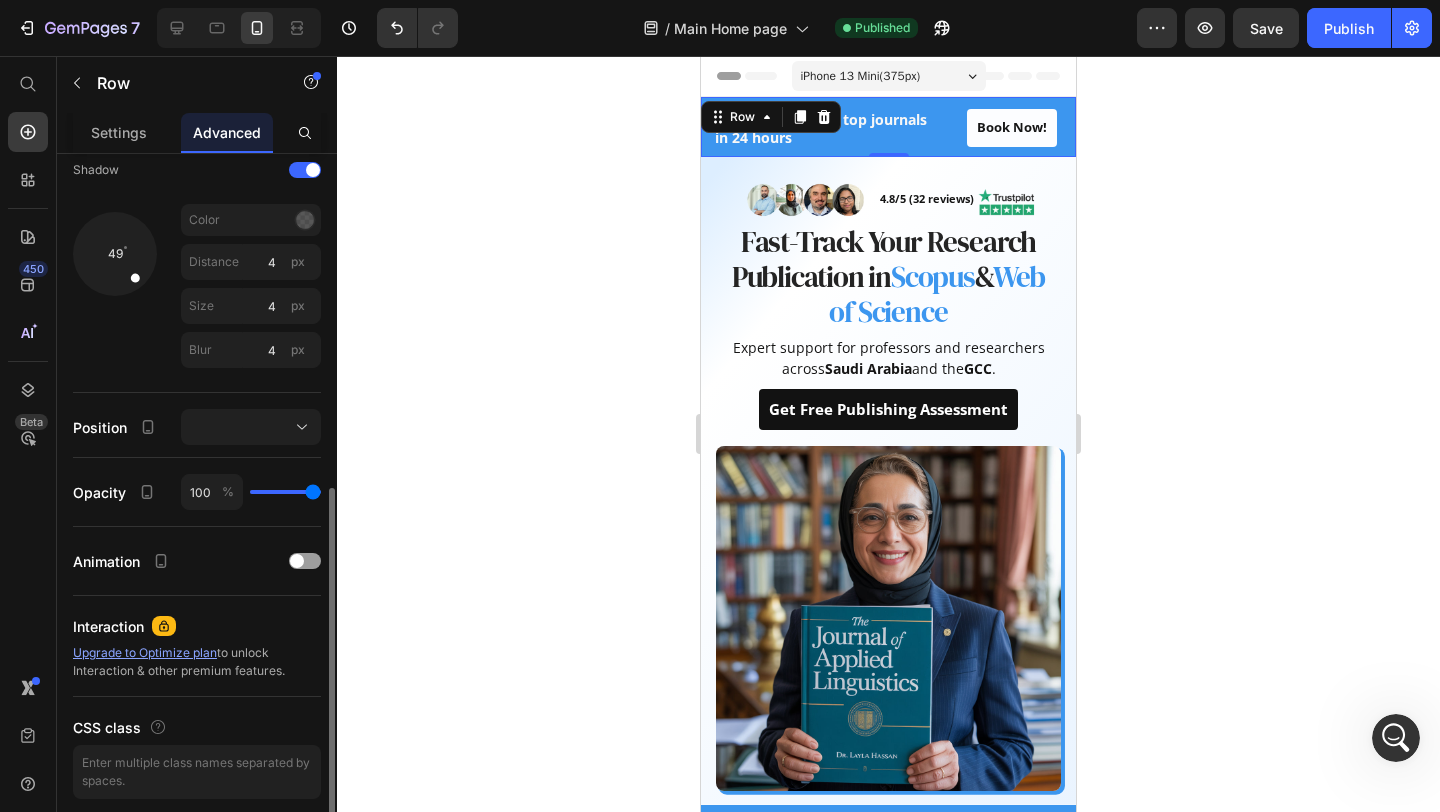 scroll, scrollTop: 658, scrollLeft: 0, axis: vertical 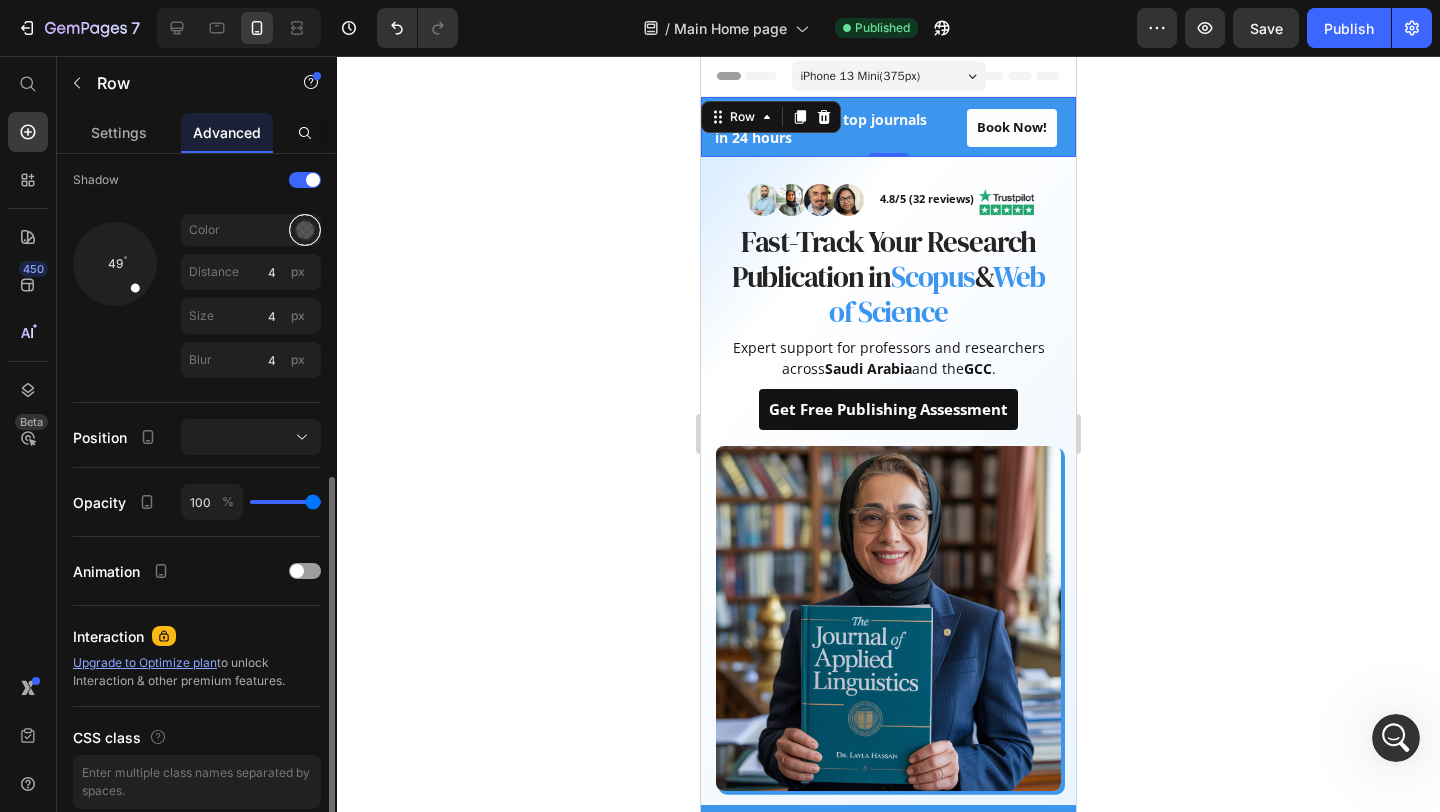 click at bounding box center [305, 230] 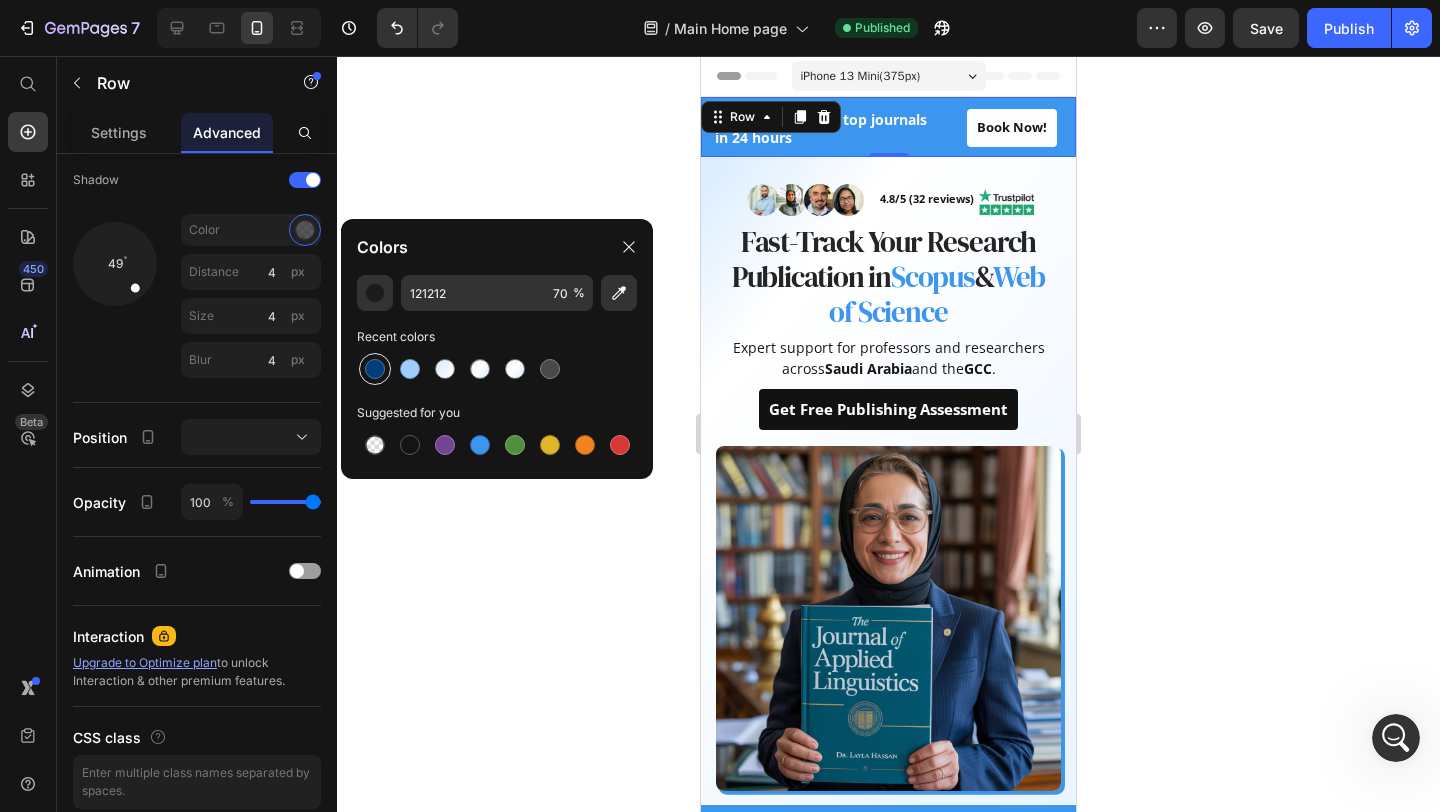 click at bounding box center [375, 369] 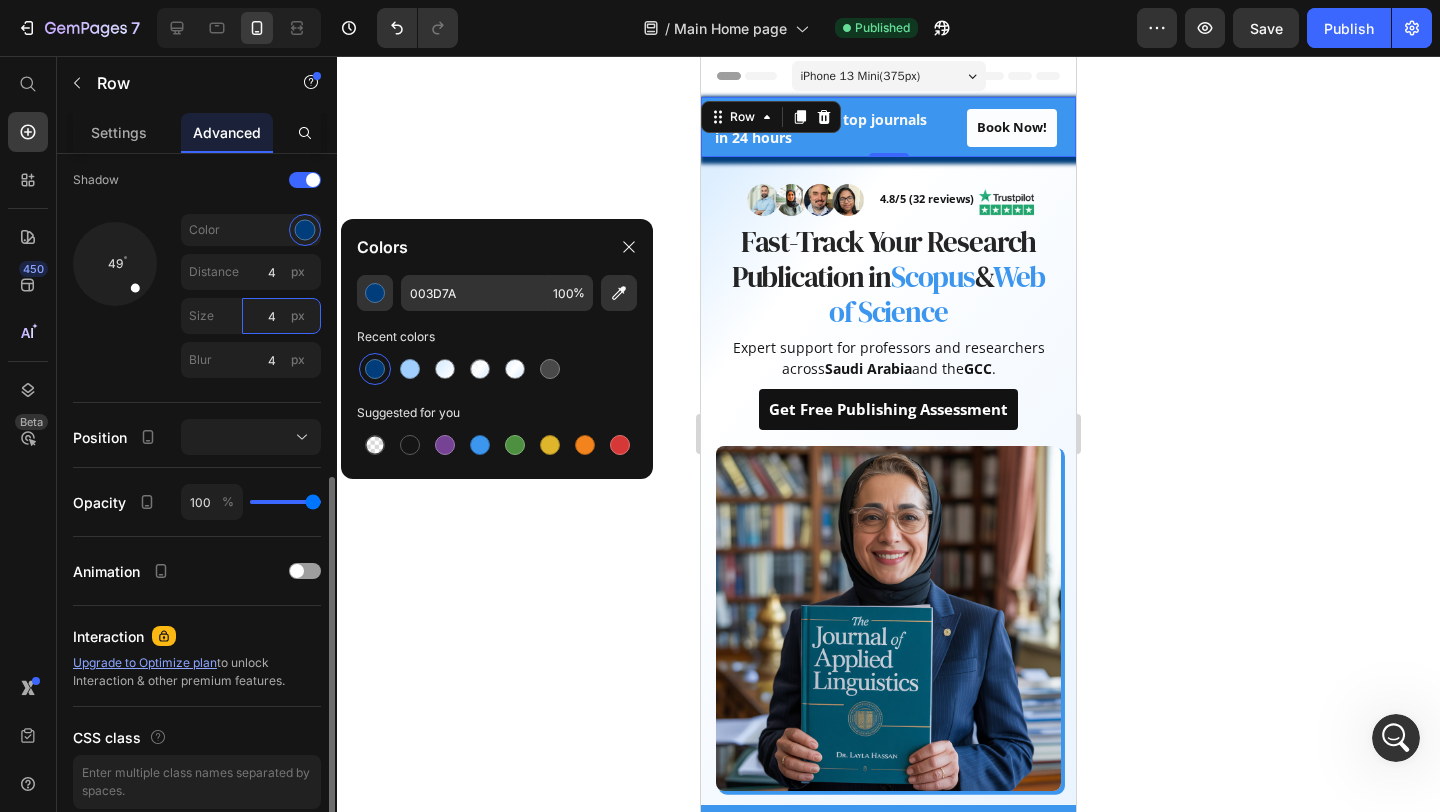 click on "4" at bounding box center [281, 316] 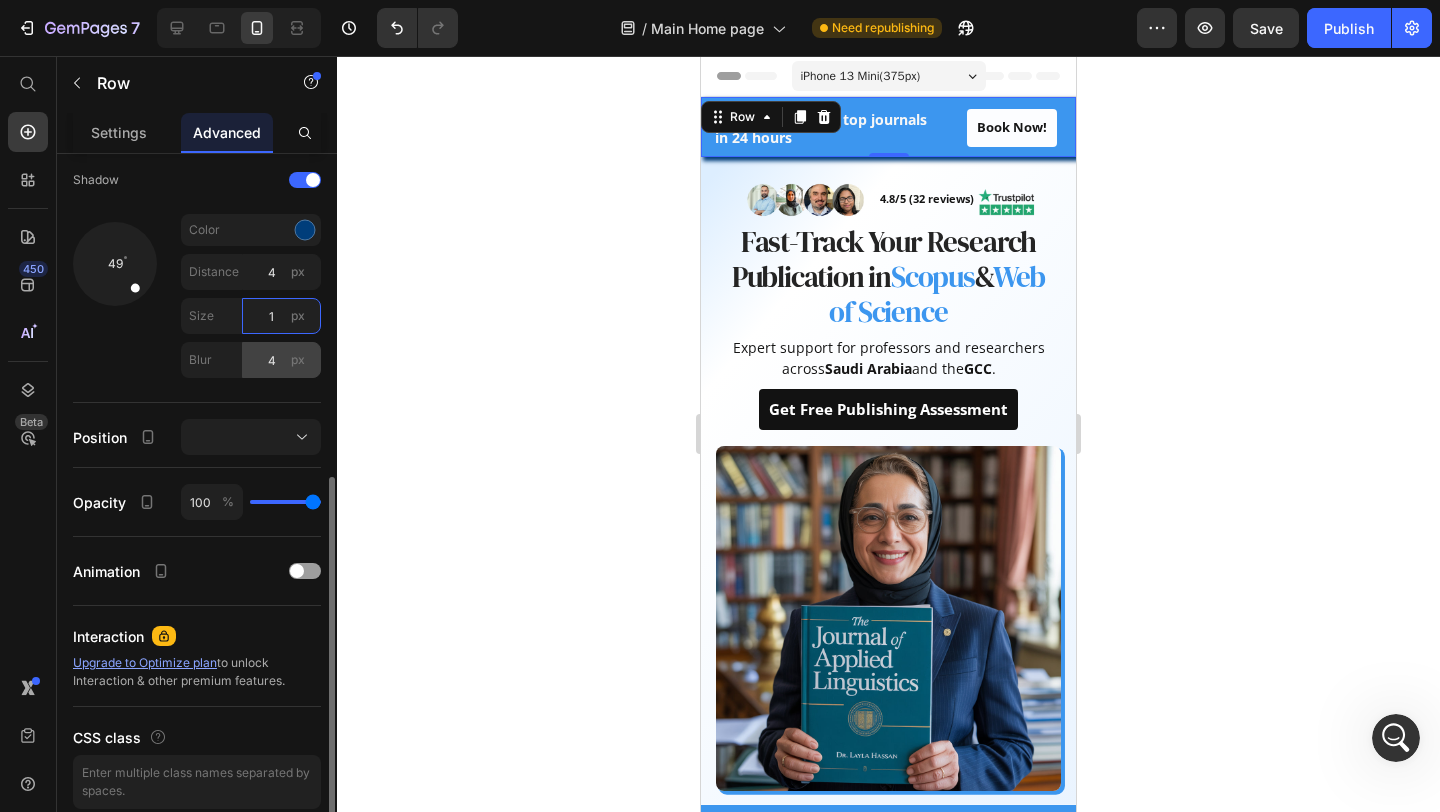 type on "1" 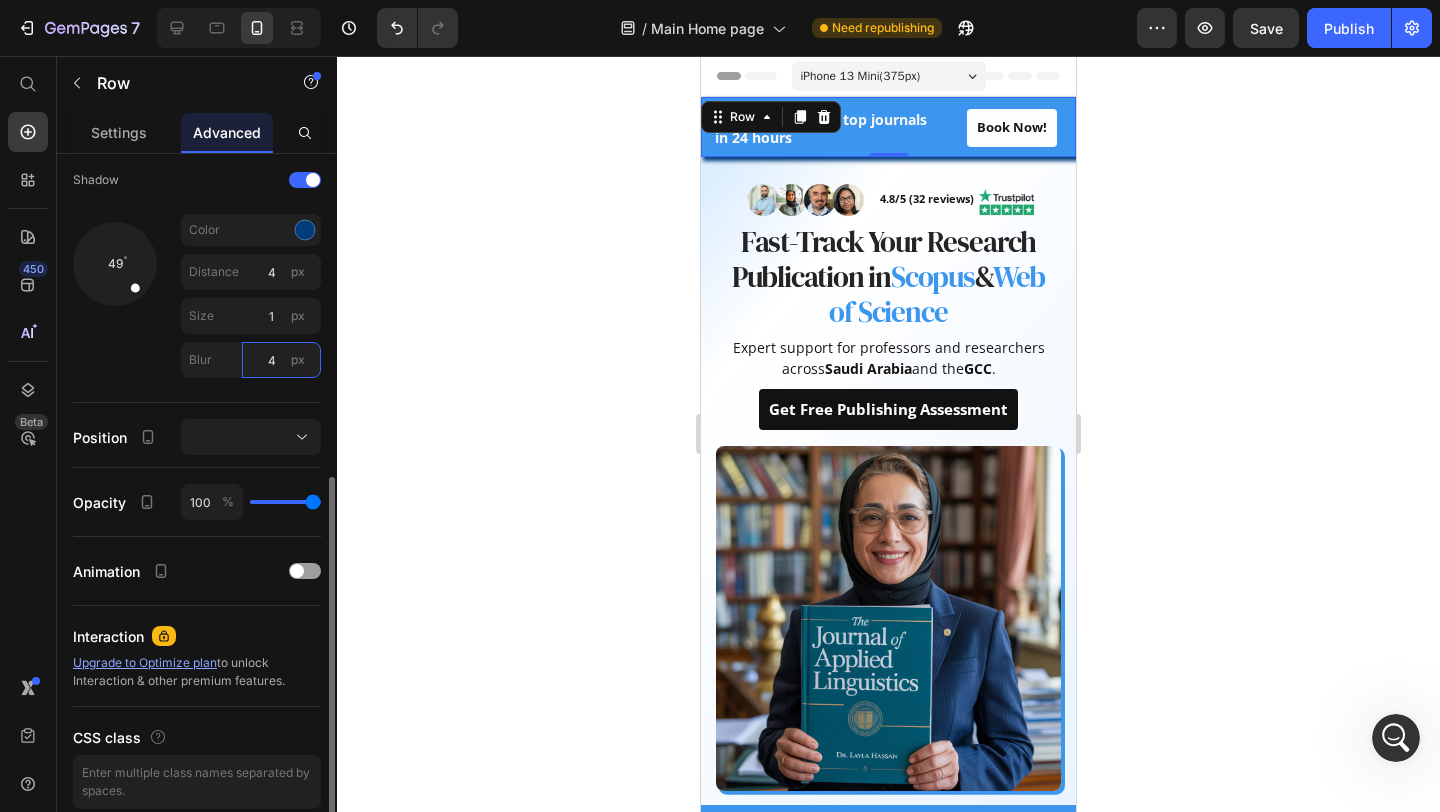 click on "4" at bounding box center [281, 360] 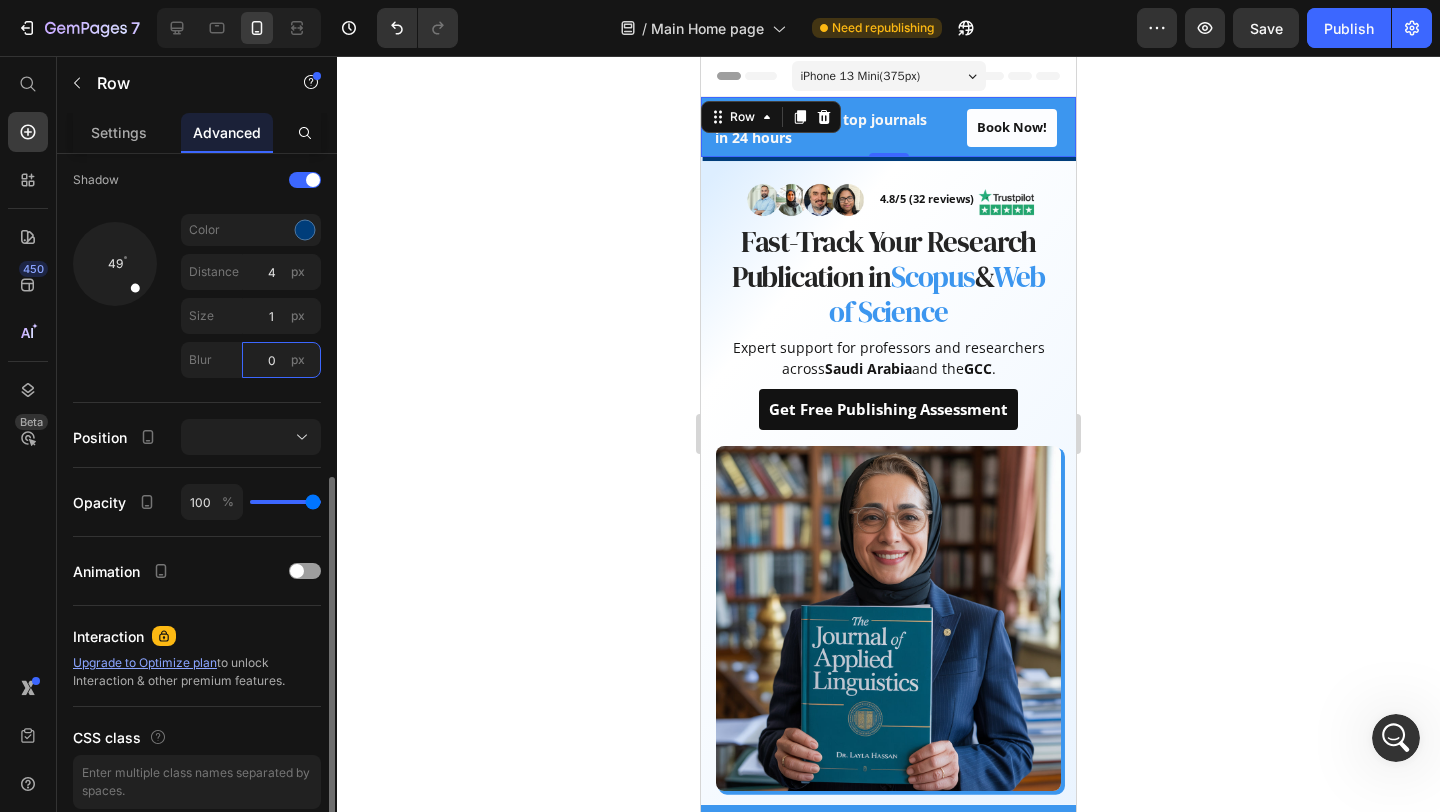 type on "0" 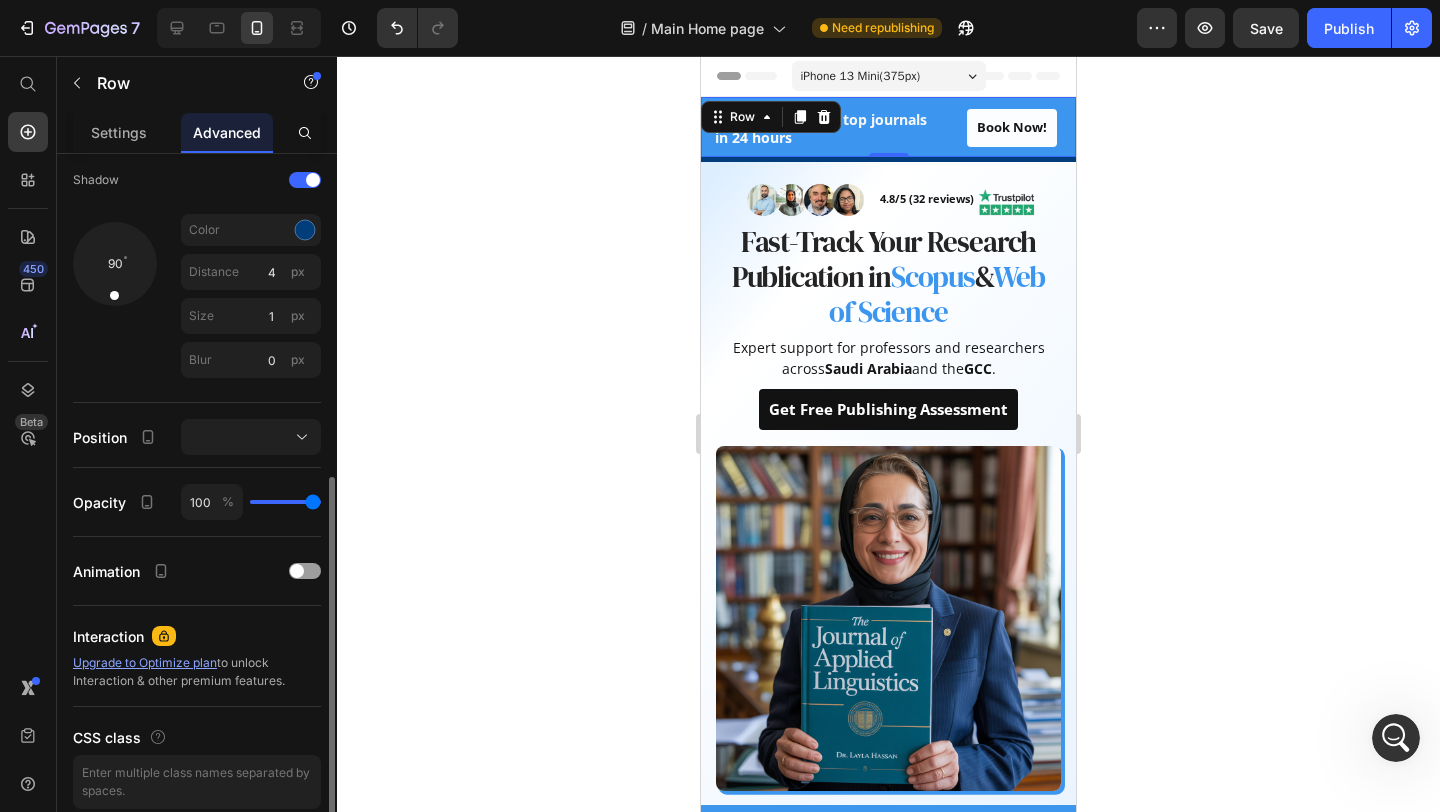 drag, startPoint x: 138, startPoint y: 292, endPoint x: 104, endPoint y: 329, distance: 50.24938 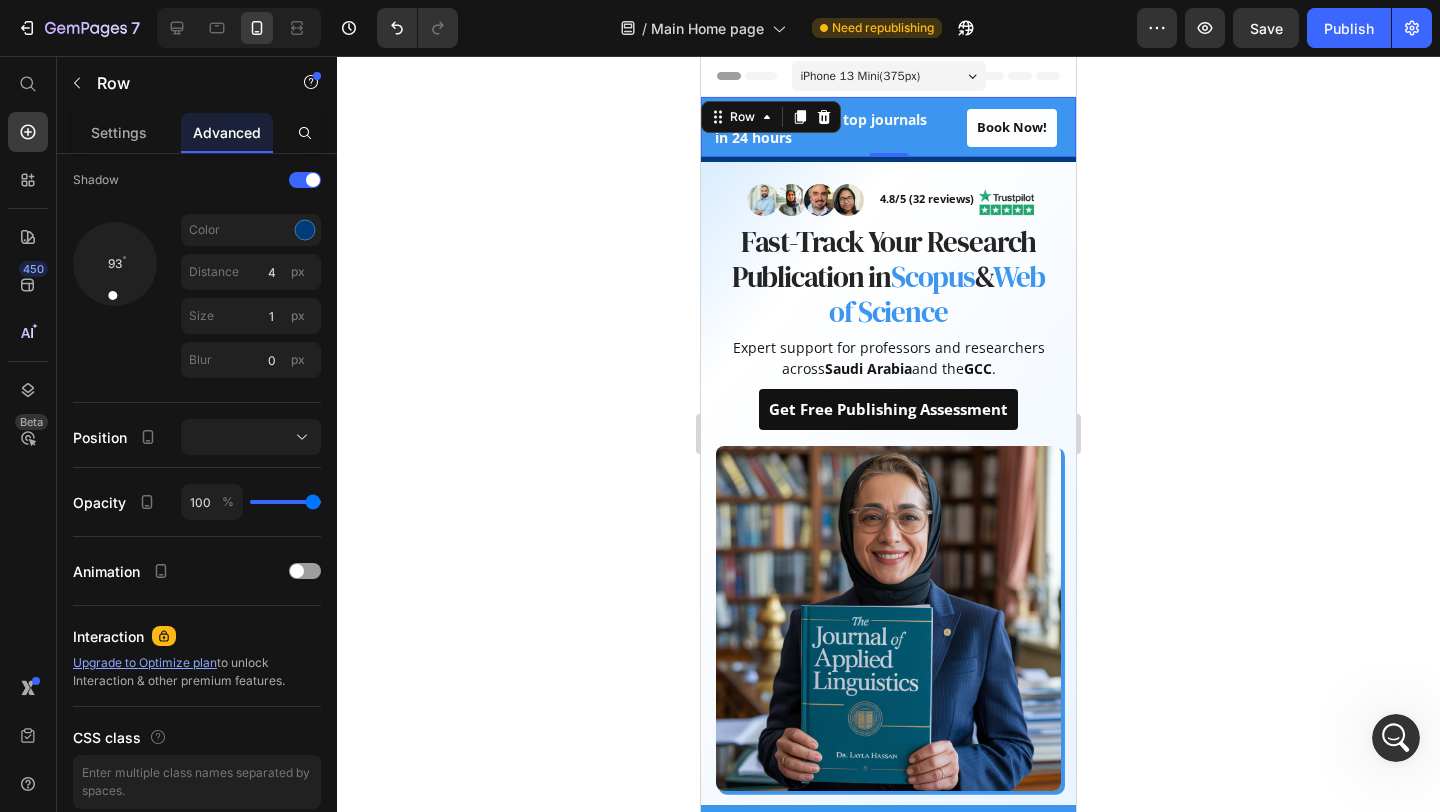 click 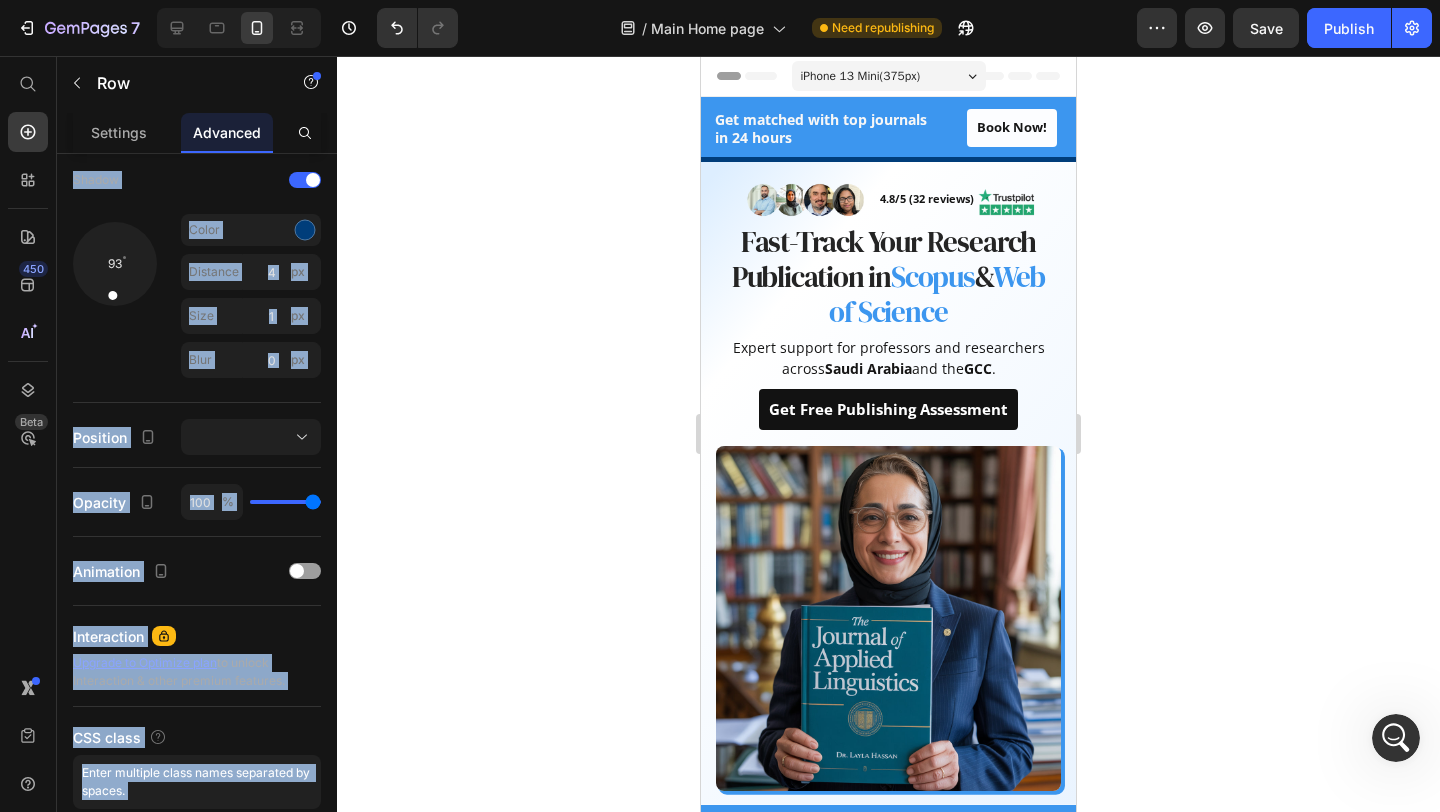 click 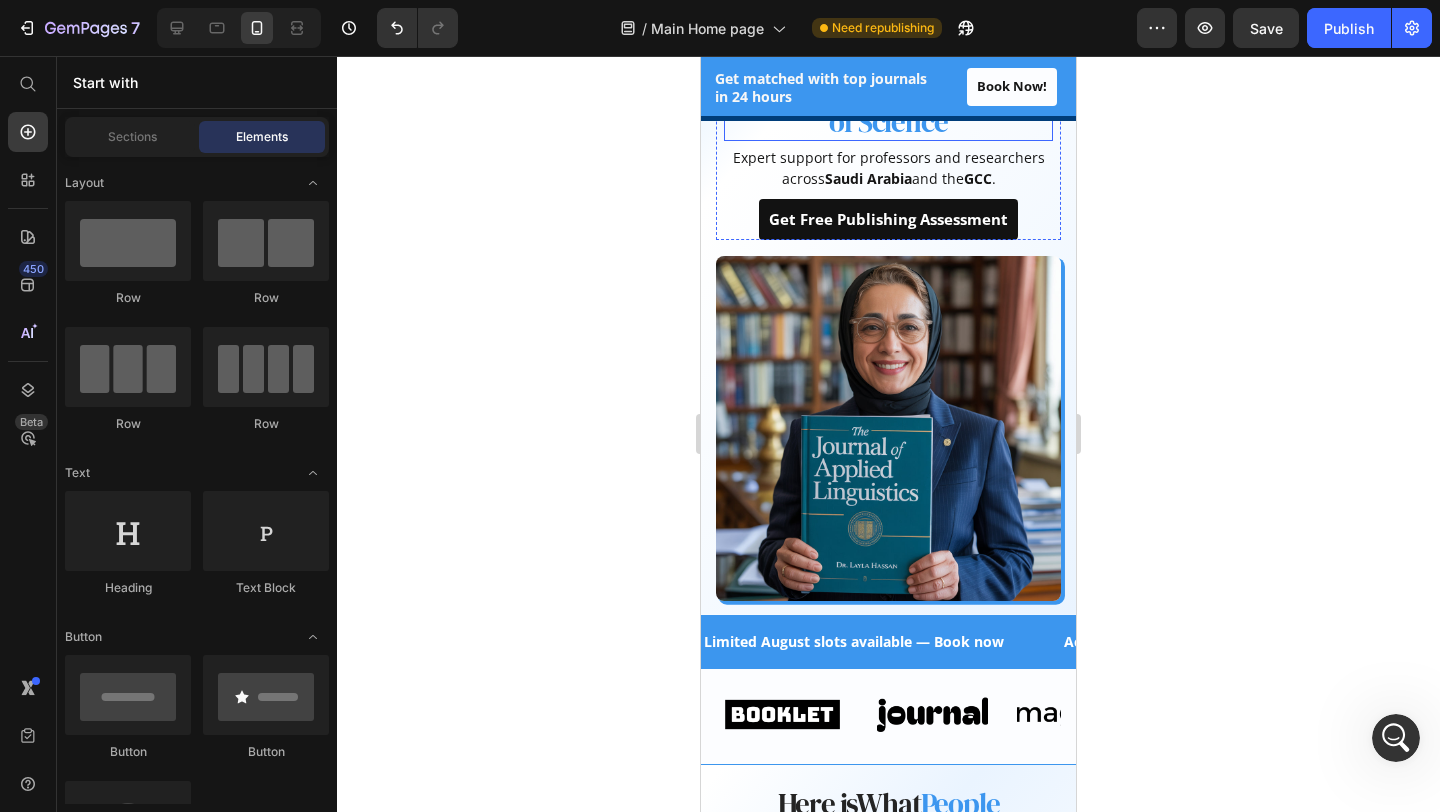 scroll, scrollTop: 0, scrollLeft: 0, axis: both 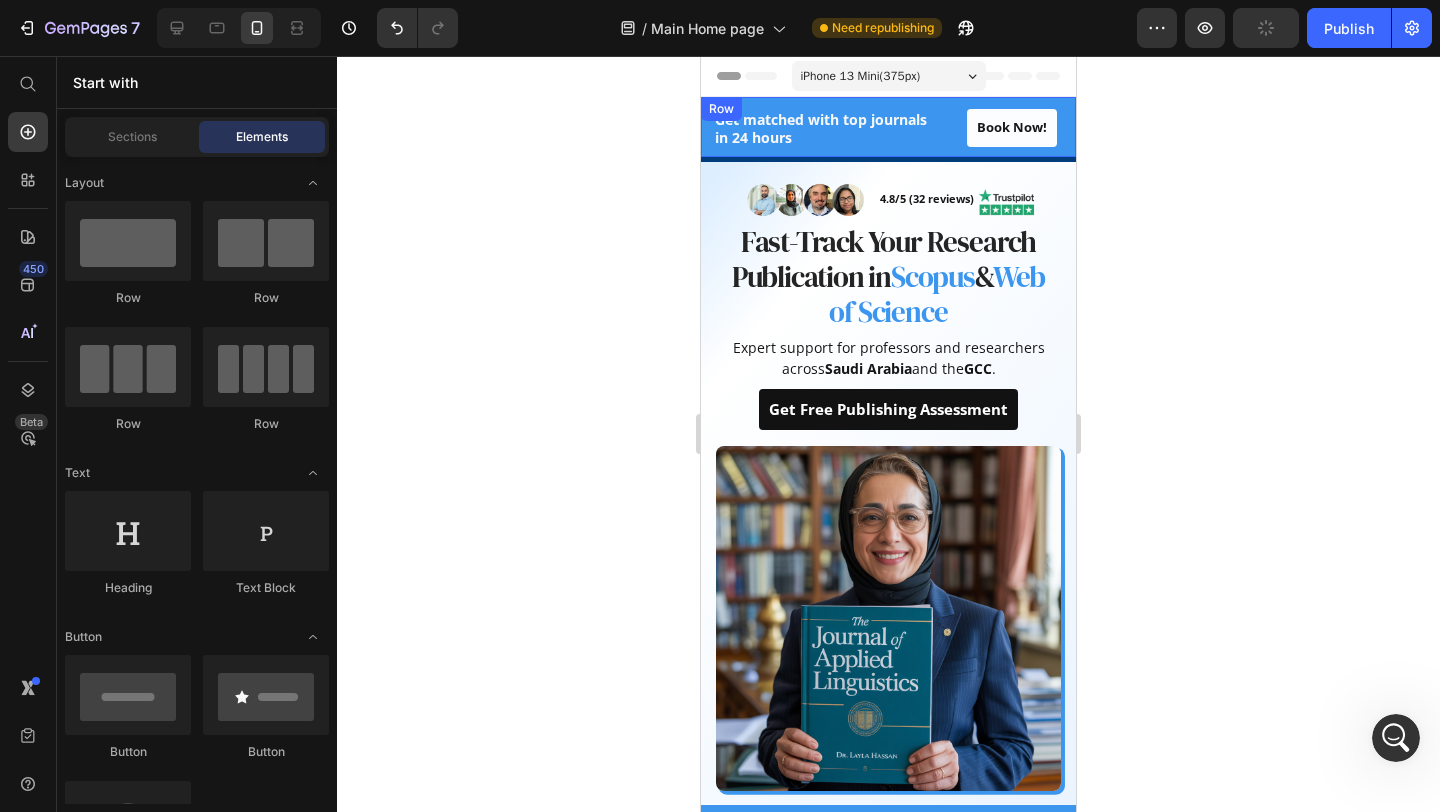 click on "Get matched with top journals in 24 hours Heading Book Now! Button Row" at bounding box center (888, 127) 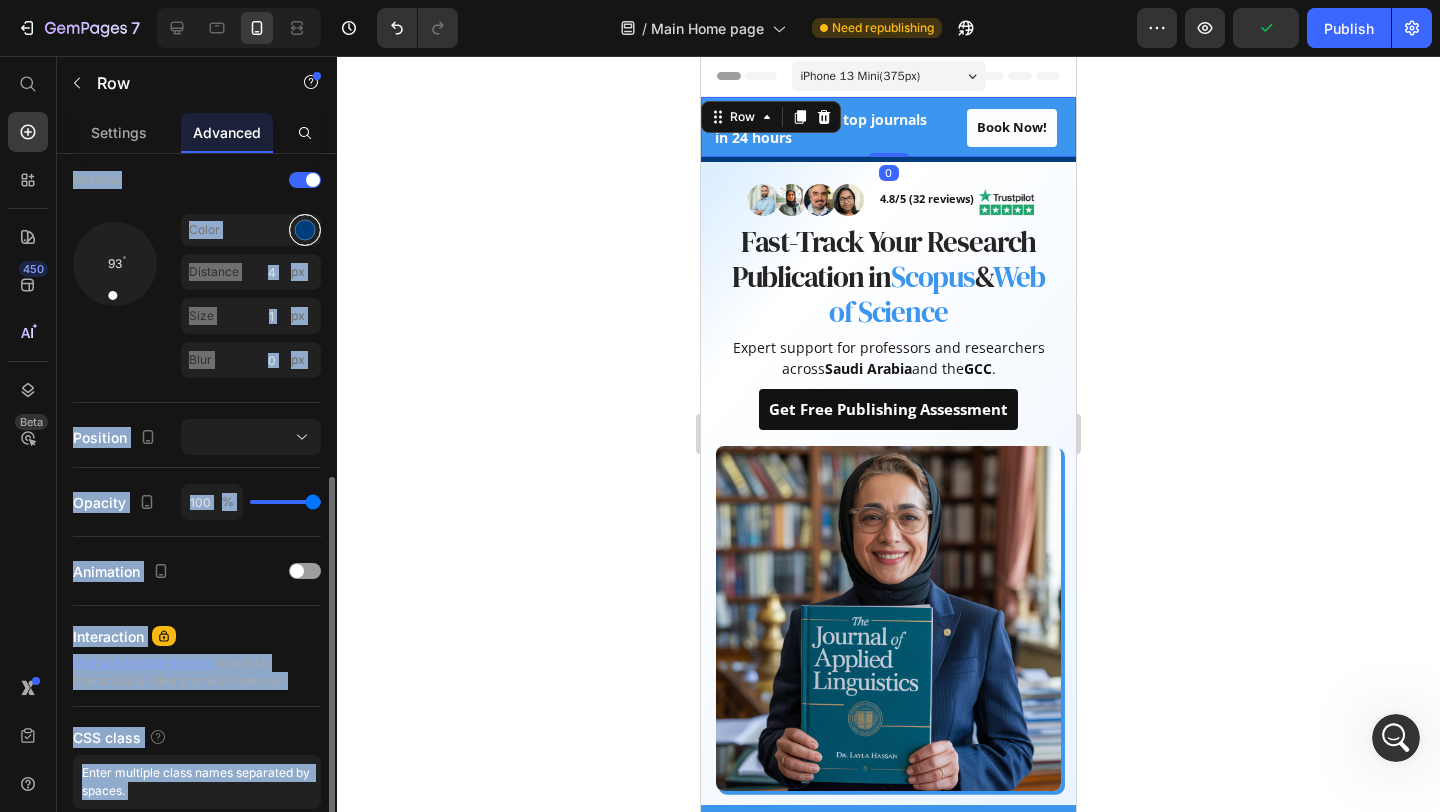 click at bounding box center (305, 230) 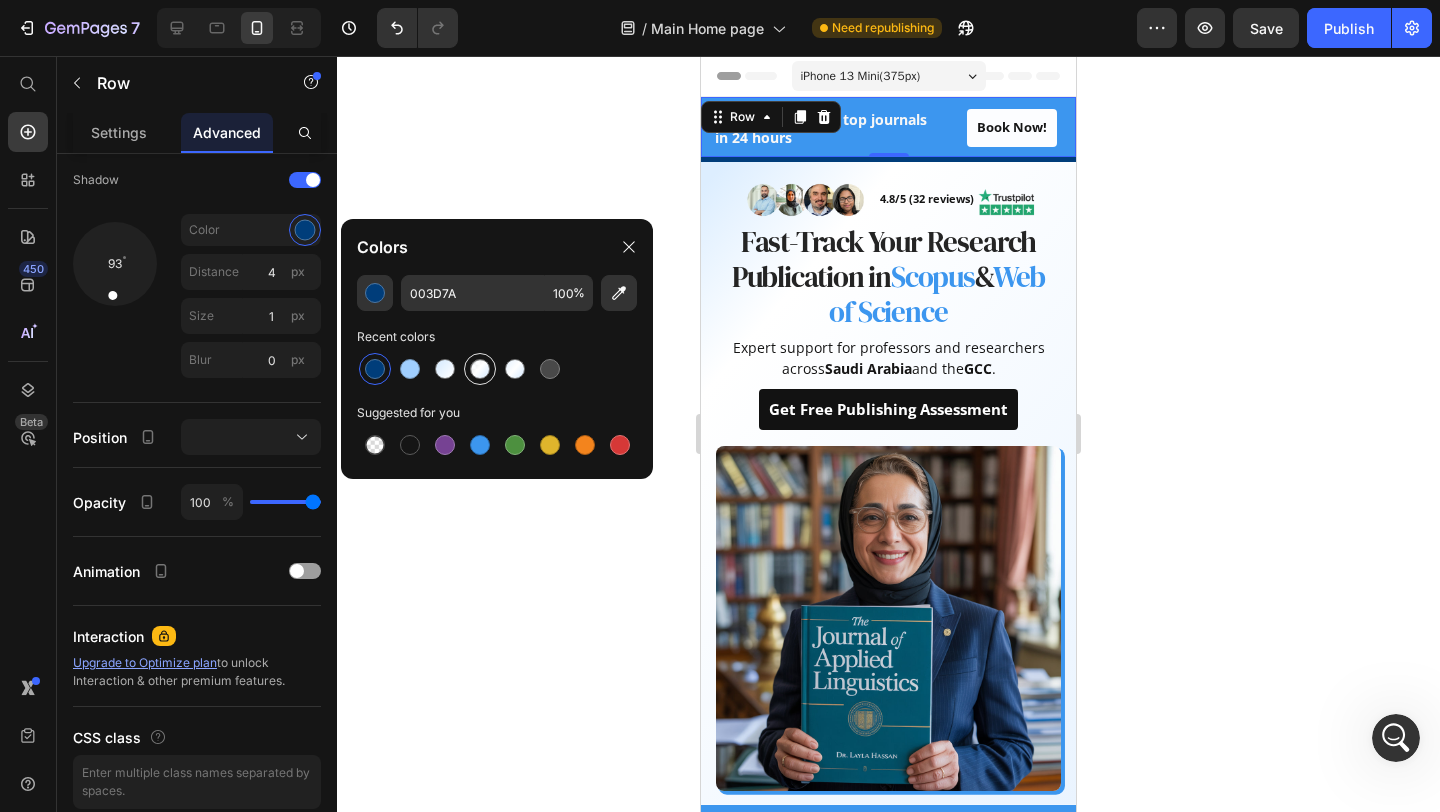 click at bounding box center (480, 369) 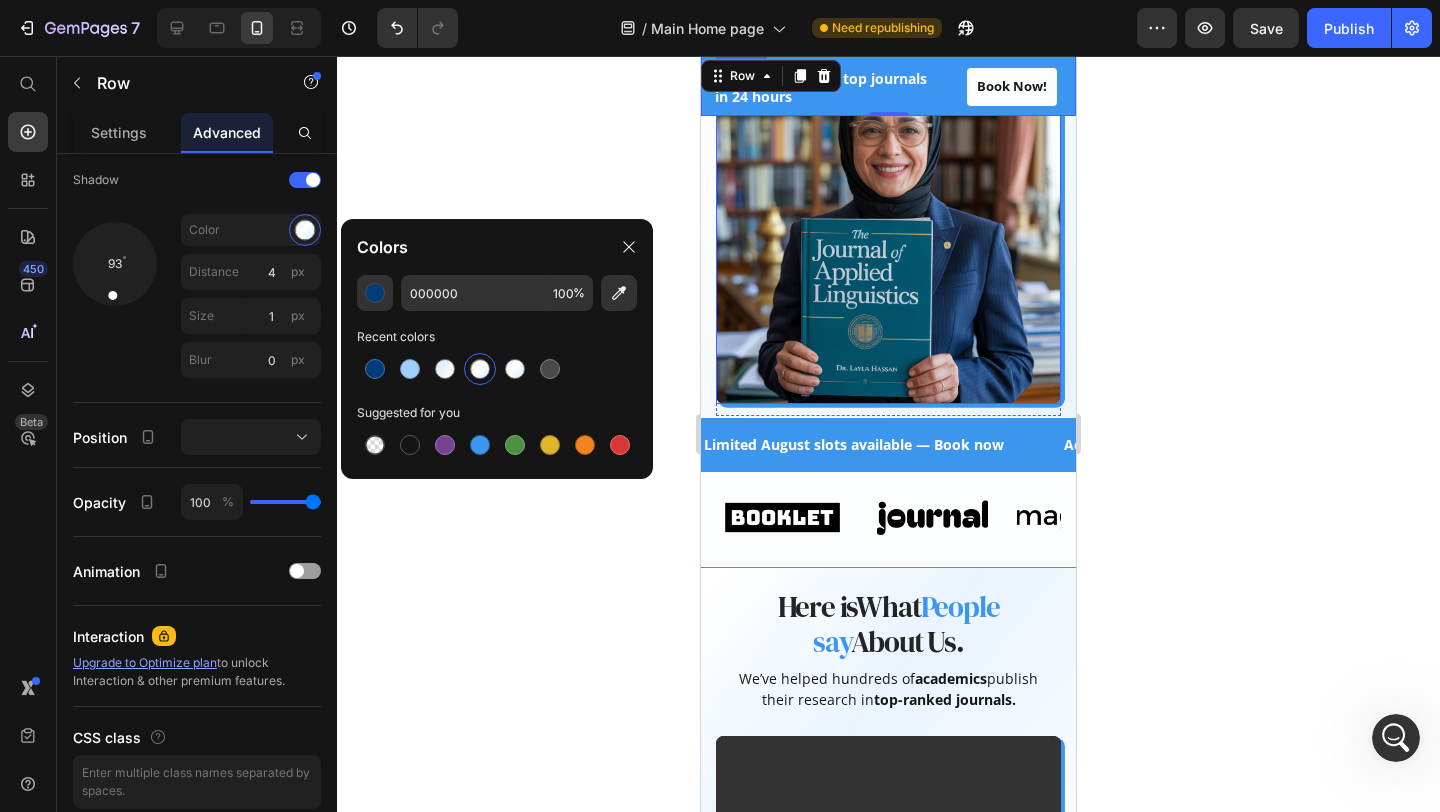 scroll, scrollTop: 0, scrollLeft: 0, axis: both 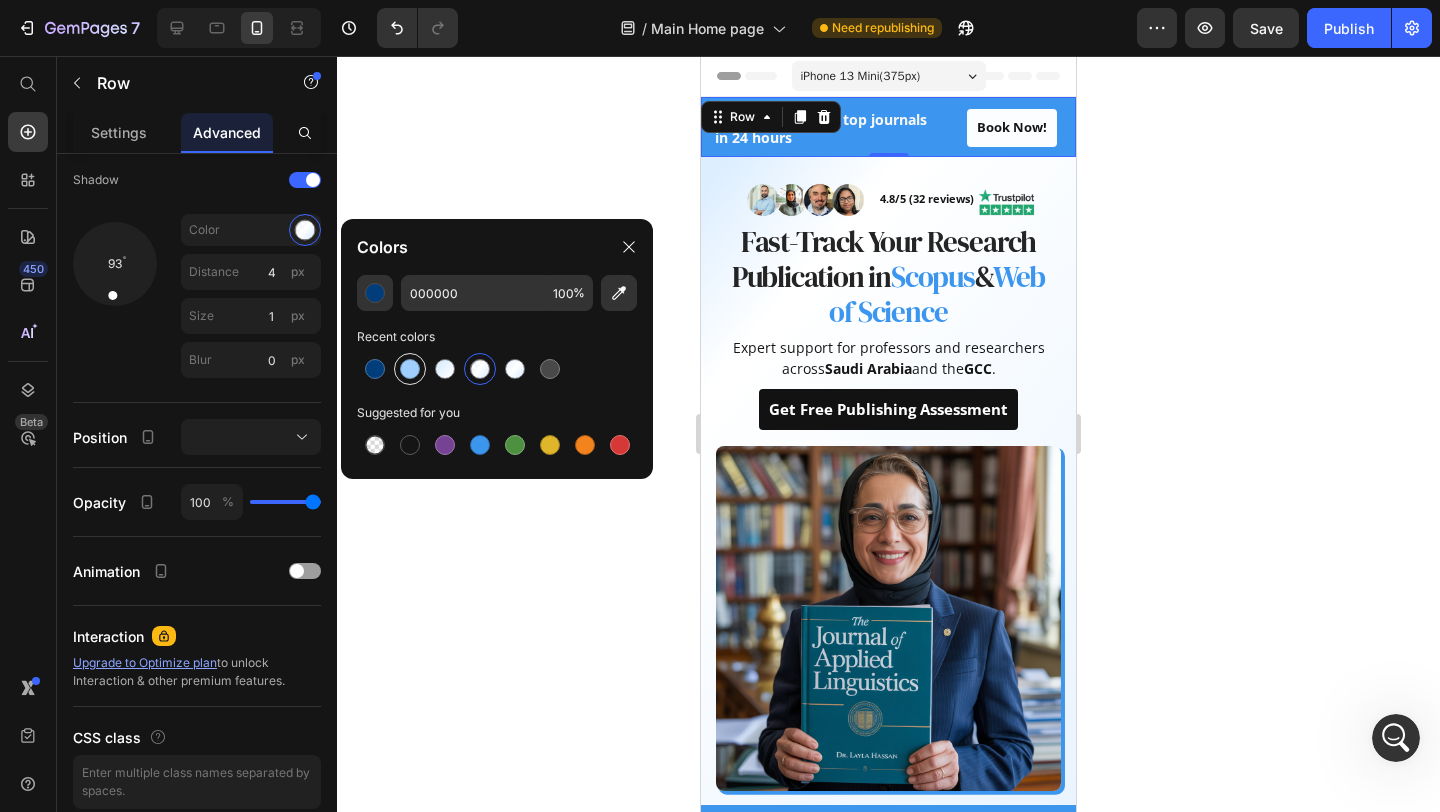 click at bounding box center [410, 369] 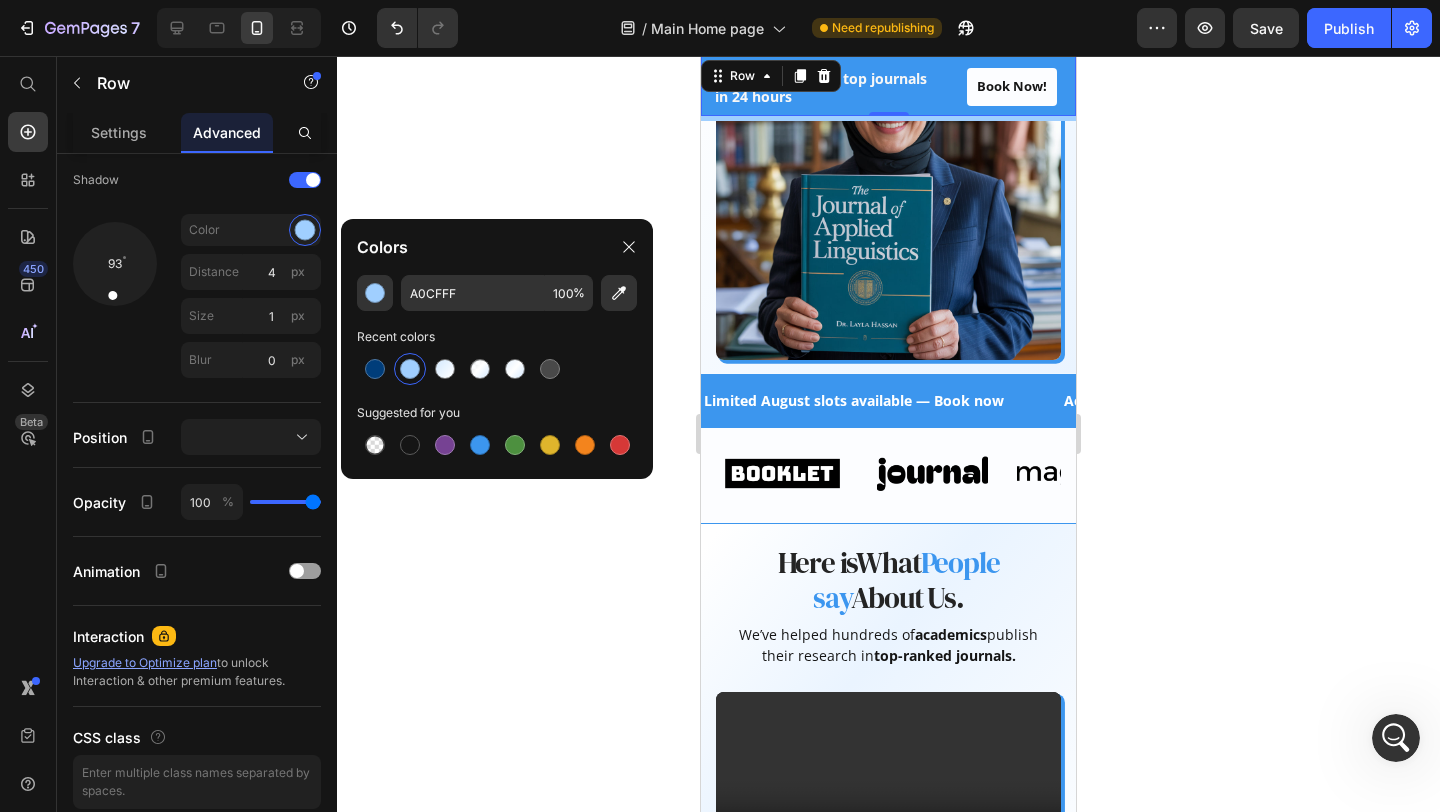scroll, scrollTop: 0, scrollLeft: 0, axis: both 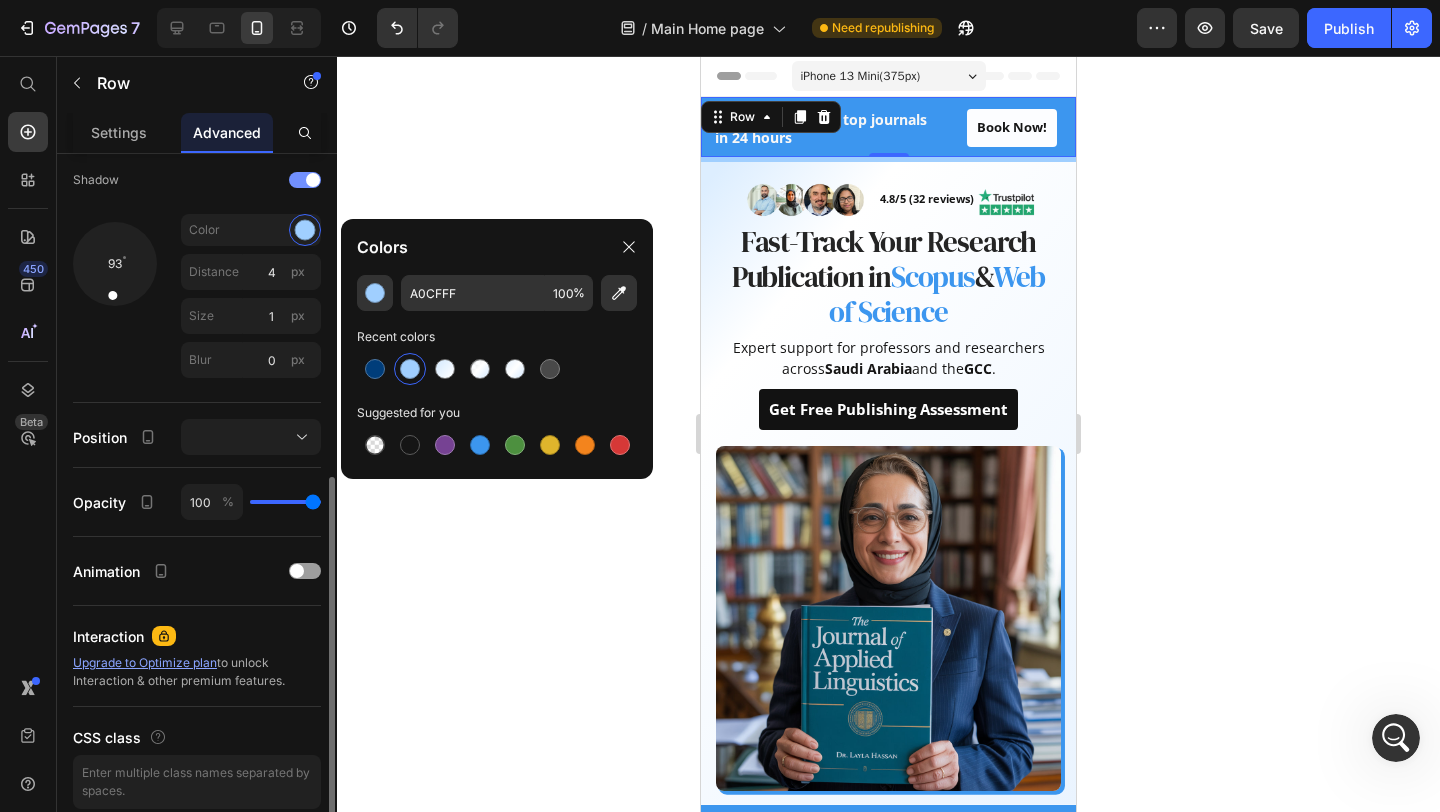 click at bounding box center [313, 180] 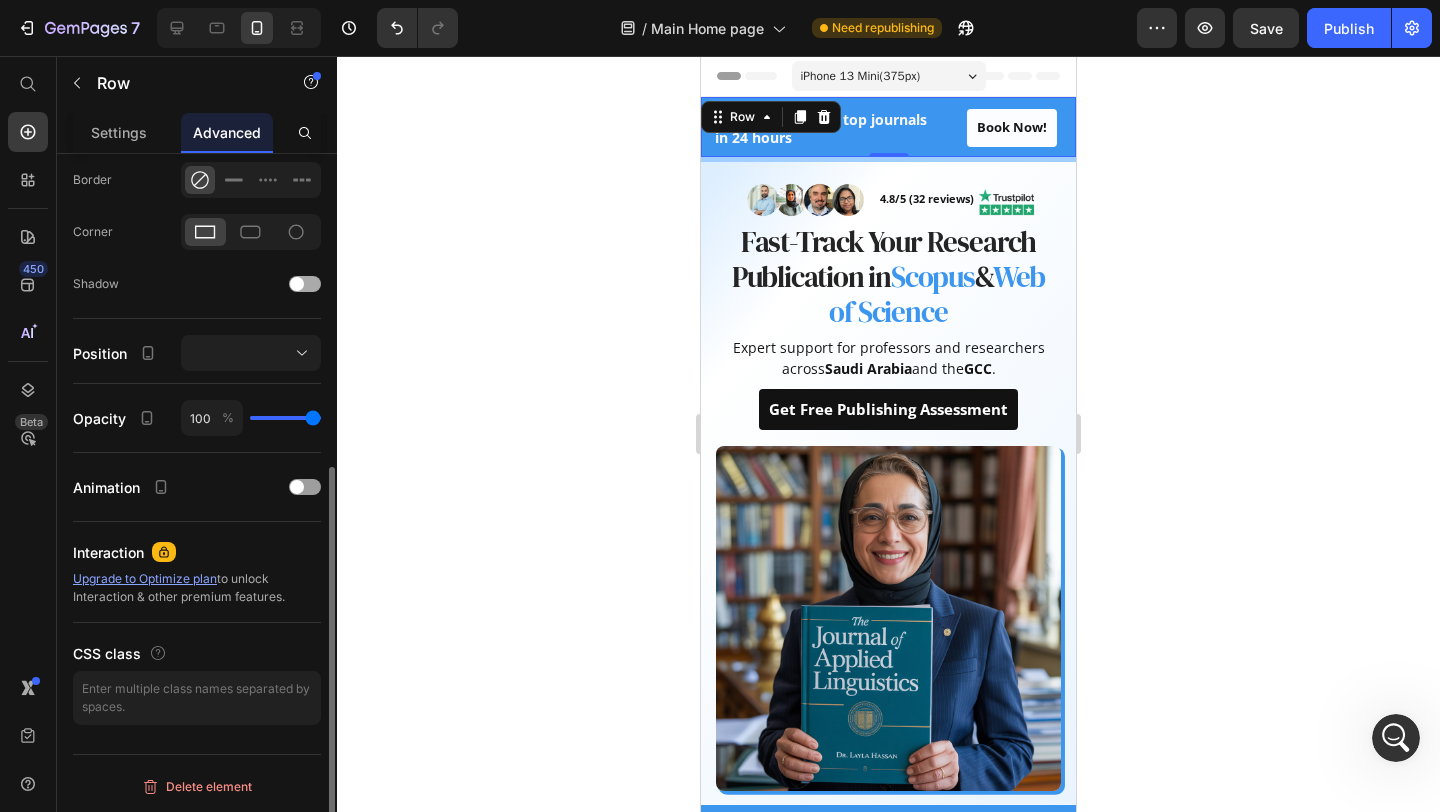 scroll, scrollTop: 554, scrollLeft: 0, axis: vertical 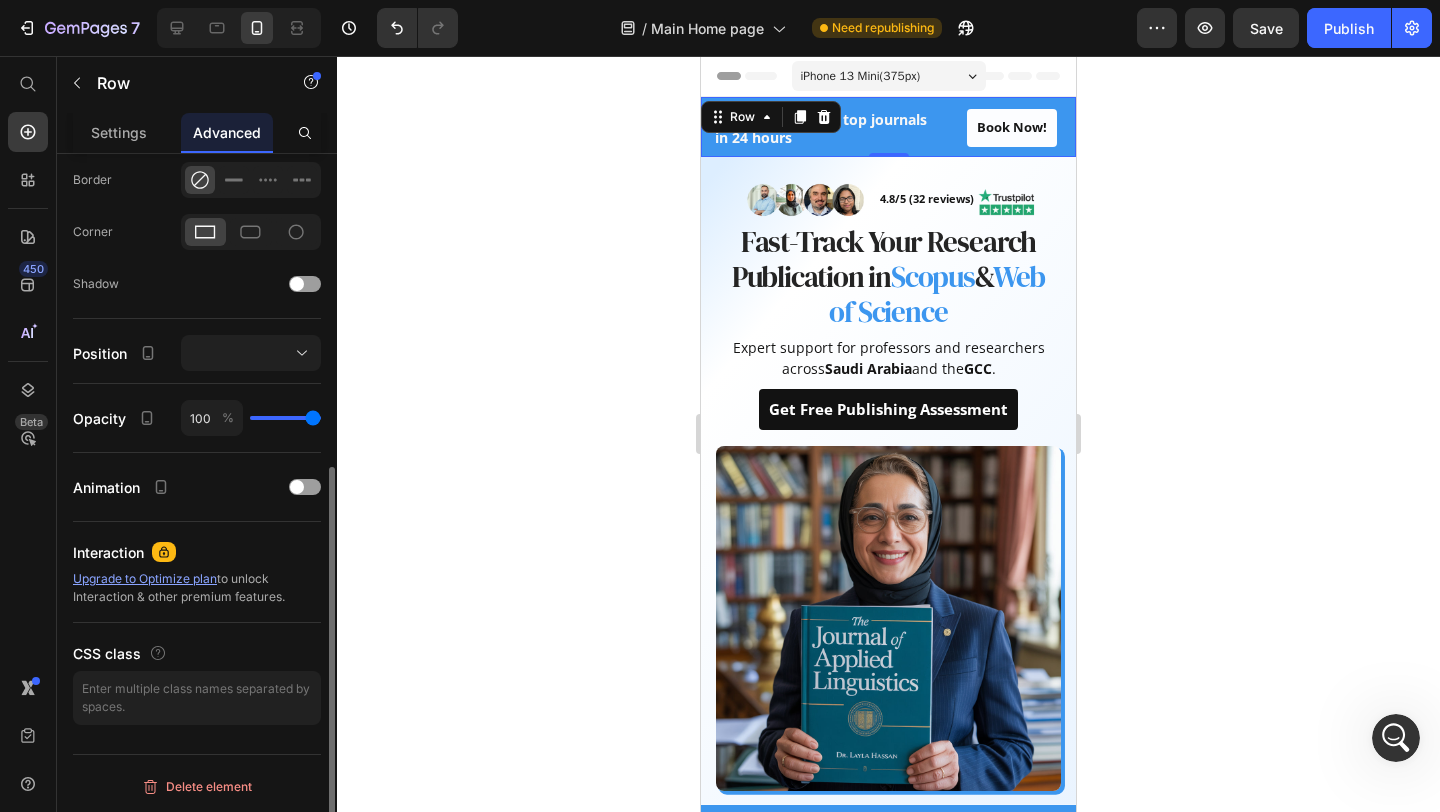 click 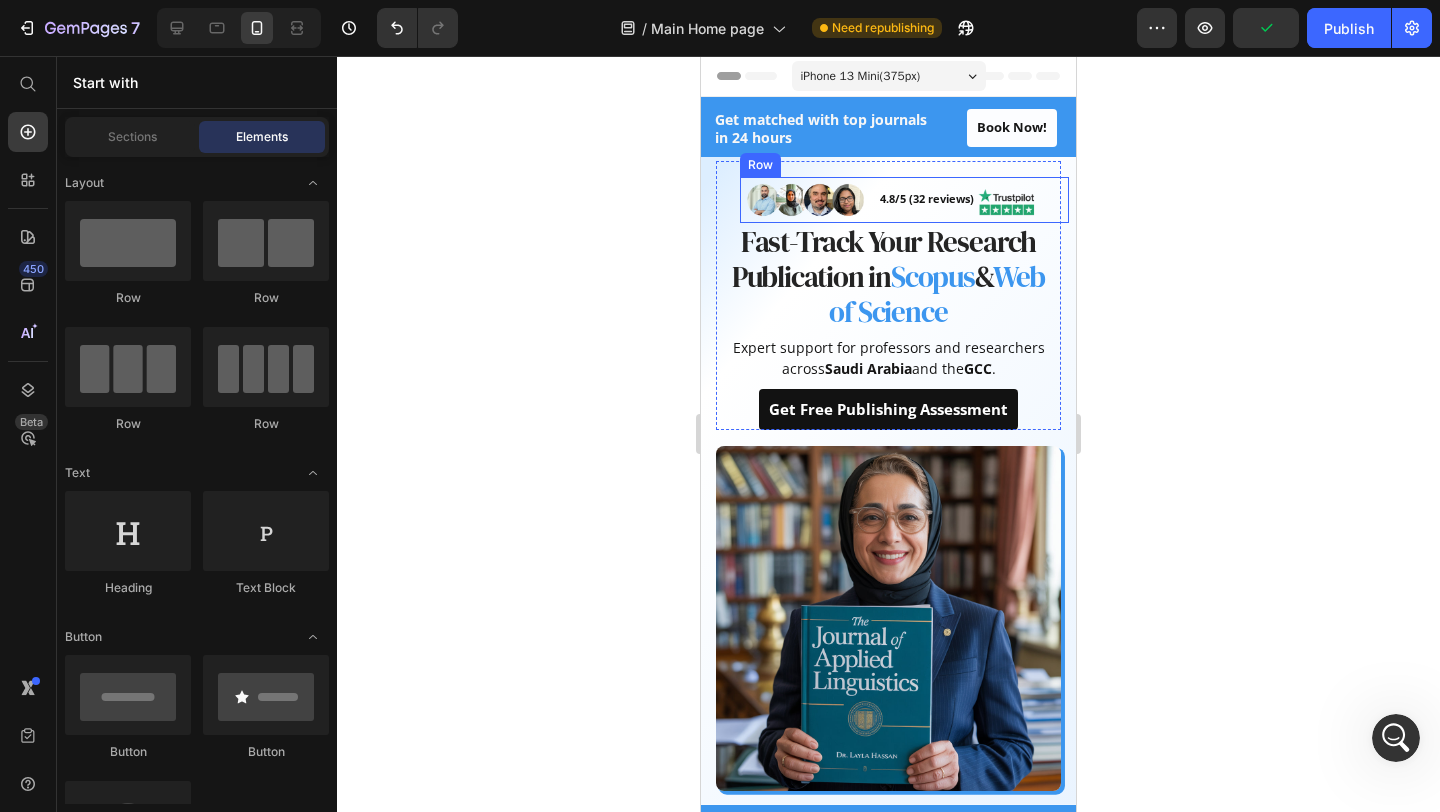 click on "Image" at bounding box center (1030, 200) 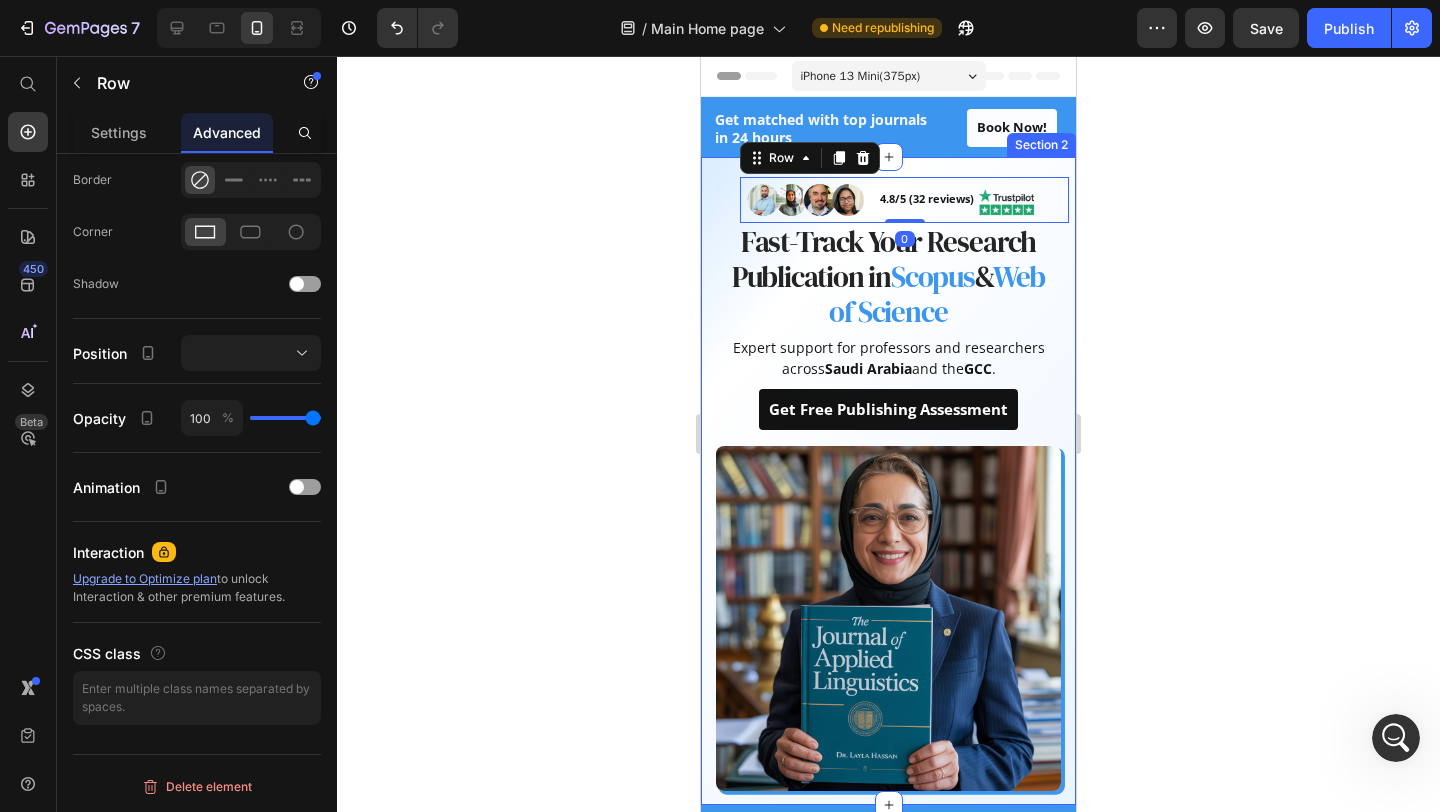 click on "Image 4.8/5 (32 reviews)  Text block Image Row   0 Fast-Track Your Research Publication in  Scopus  &  Web of Science Heading Expert support for professors and researchers across  Saudi Arabia  and the  GCC . Text block Get Free Publishing Assessment Button Row Image Row Section 2" at bounding box center [888, 481] 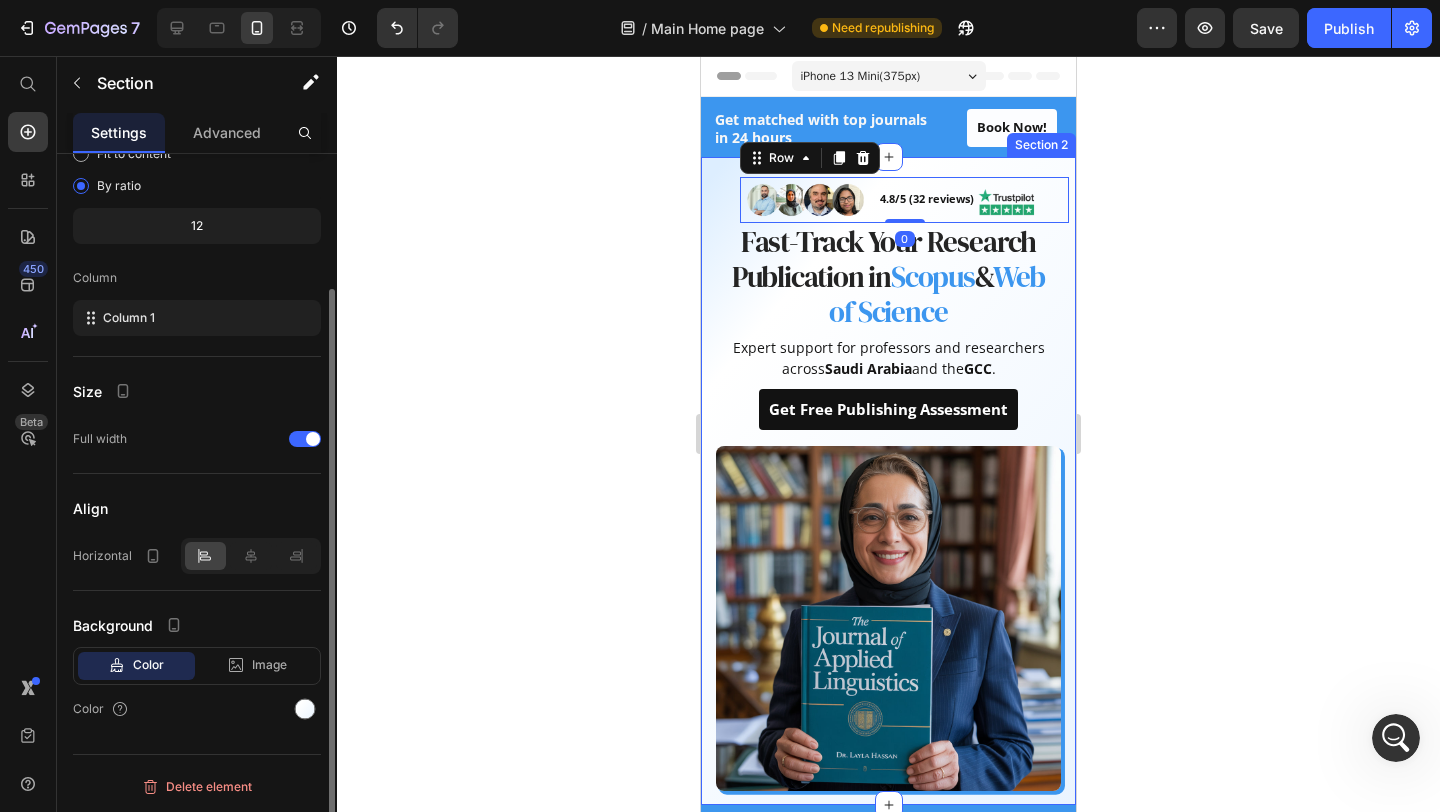 scroll, scrollTop: 0, scrollLeft: 0, axis: both 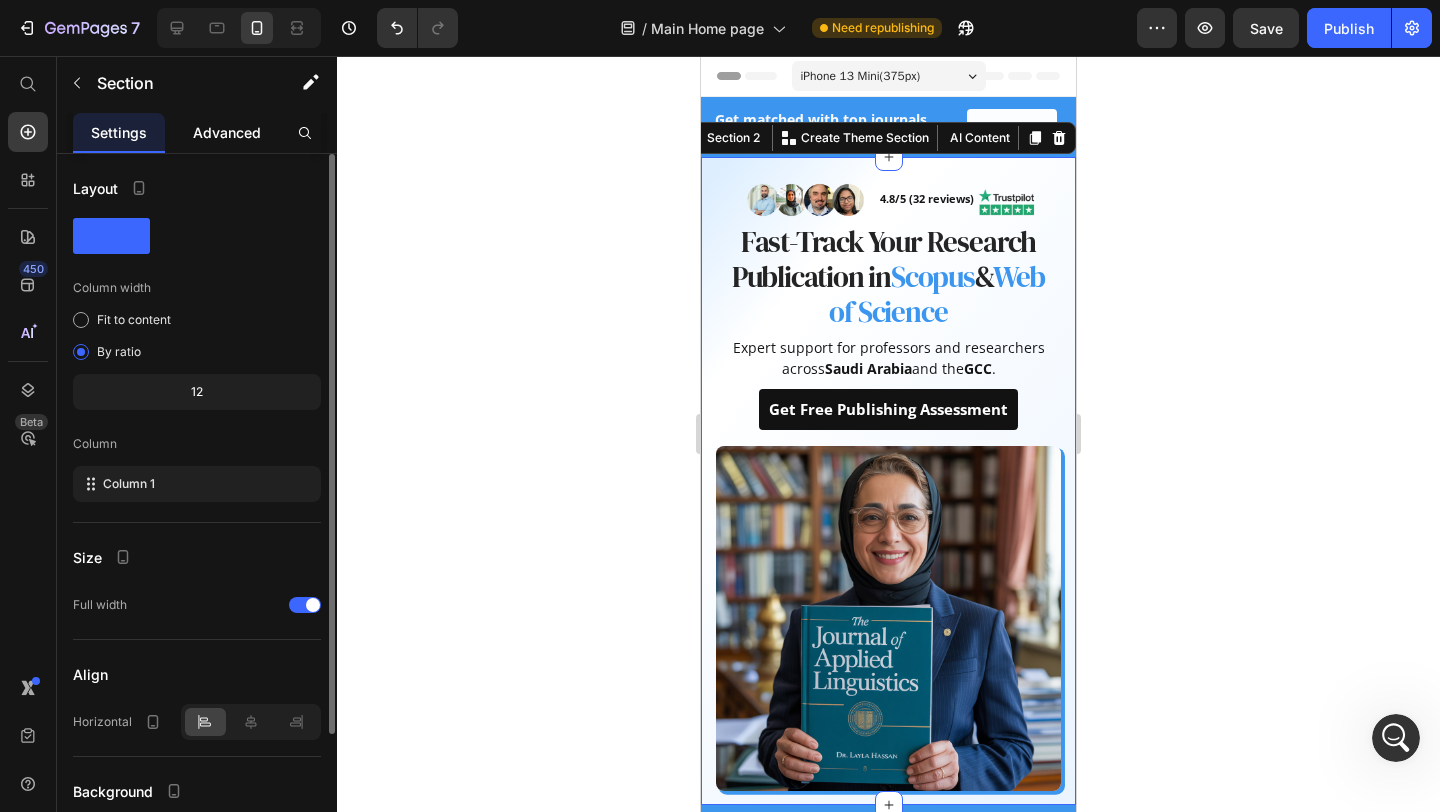 click on "Advanced" at bounding box center (227, 132) 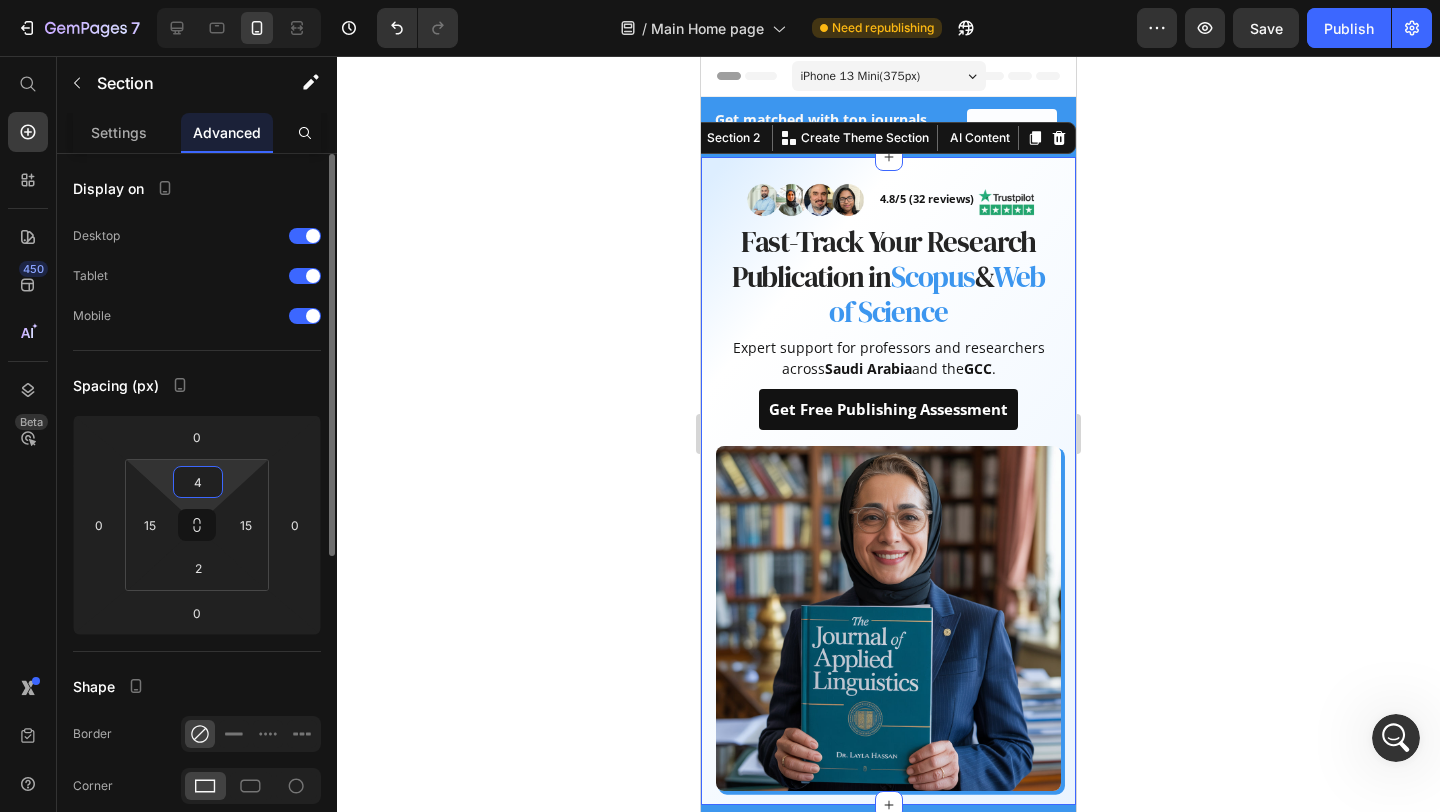 click on "4" at bounding box center [198, 482] 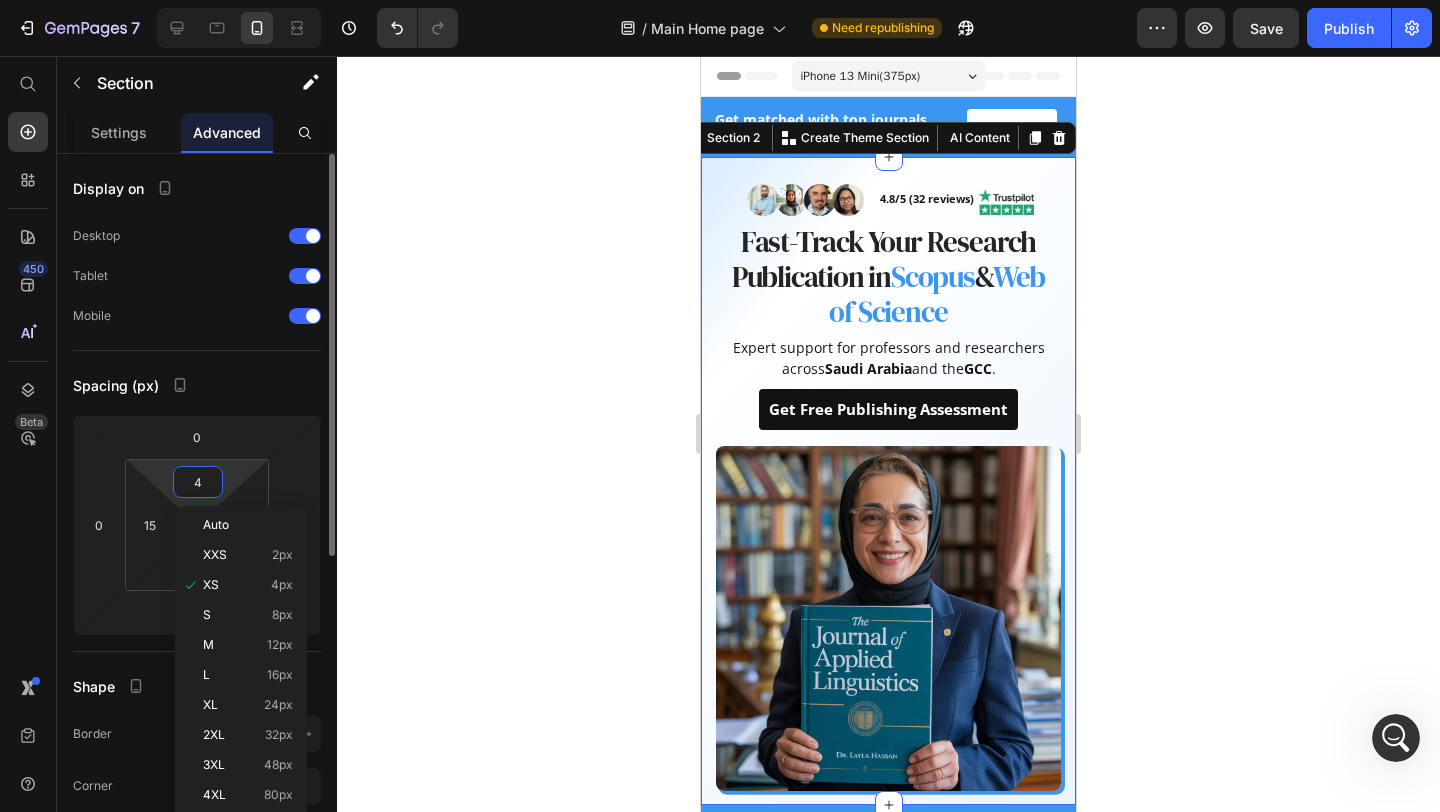 type on "0" 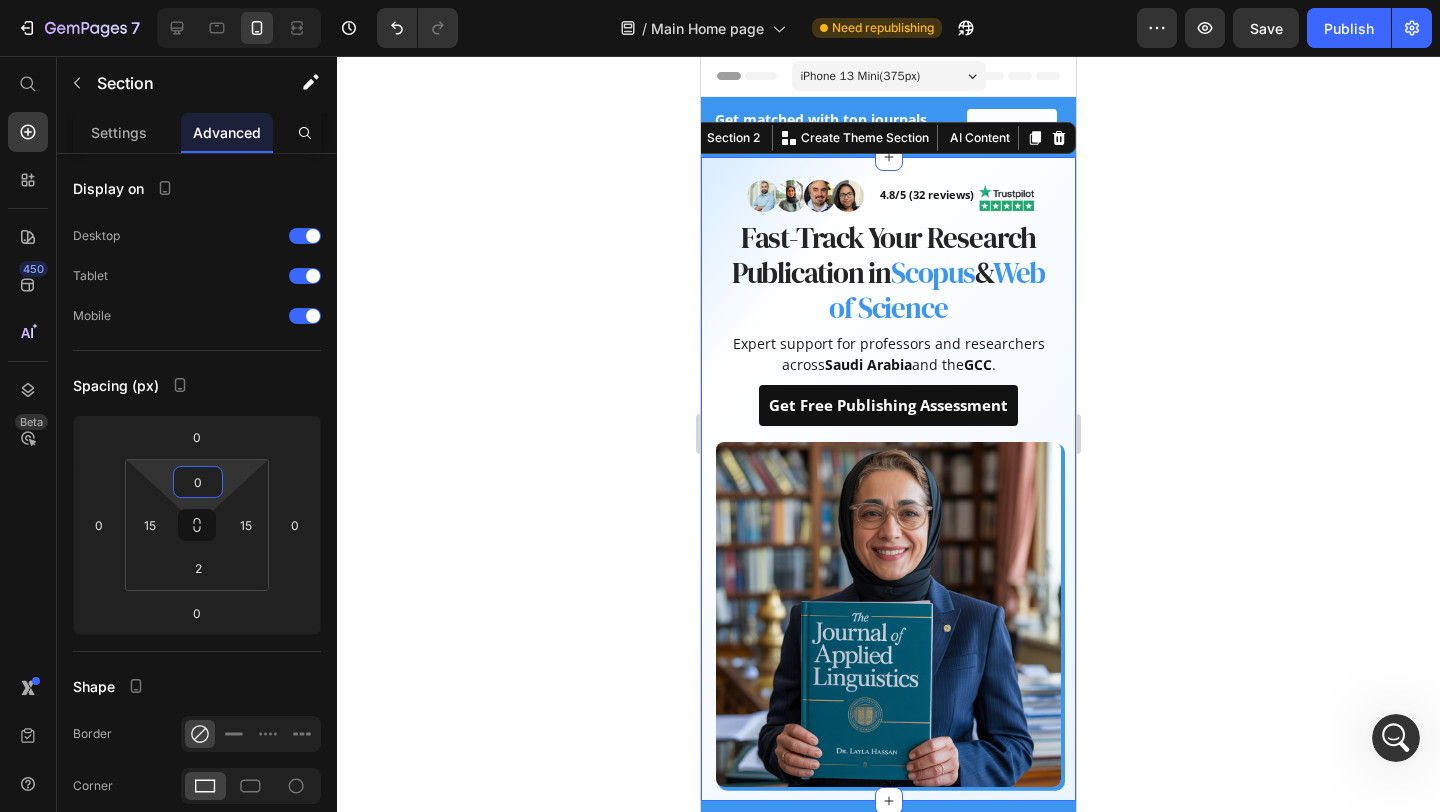 click 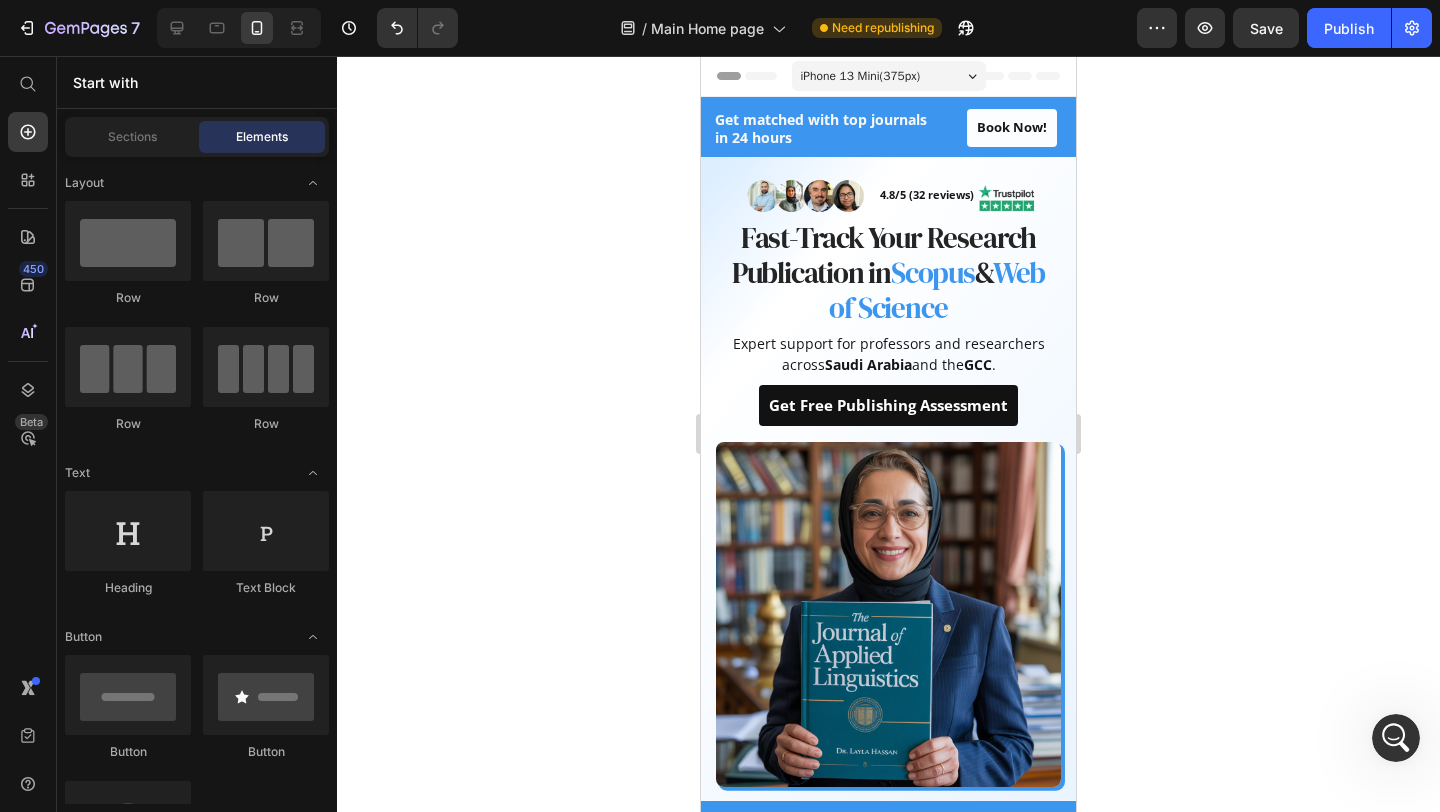 click 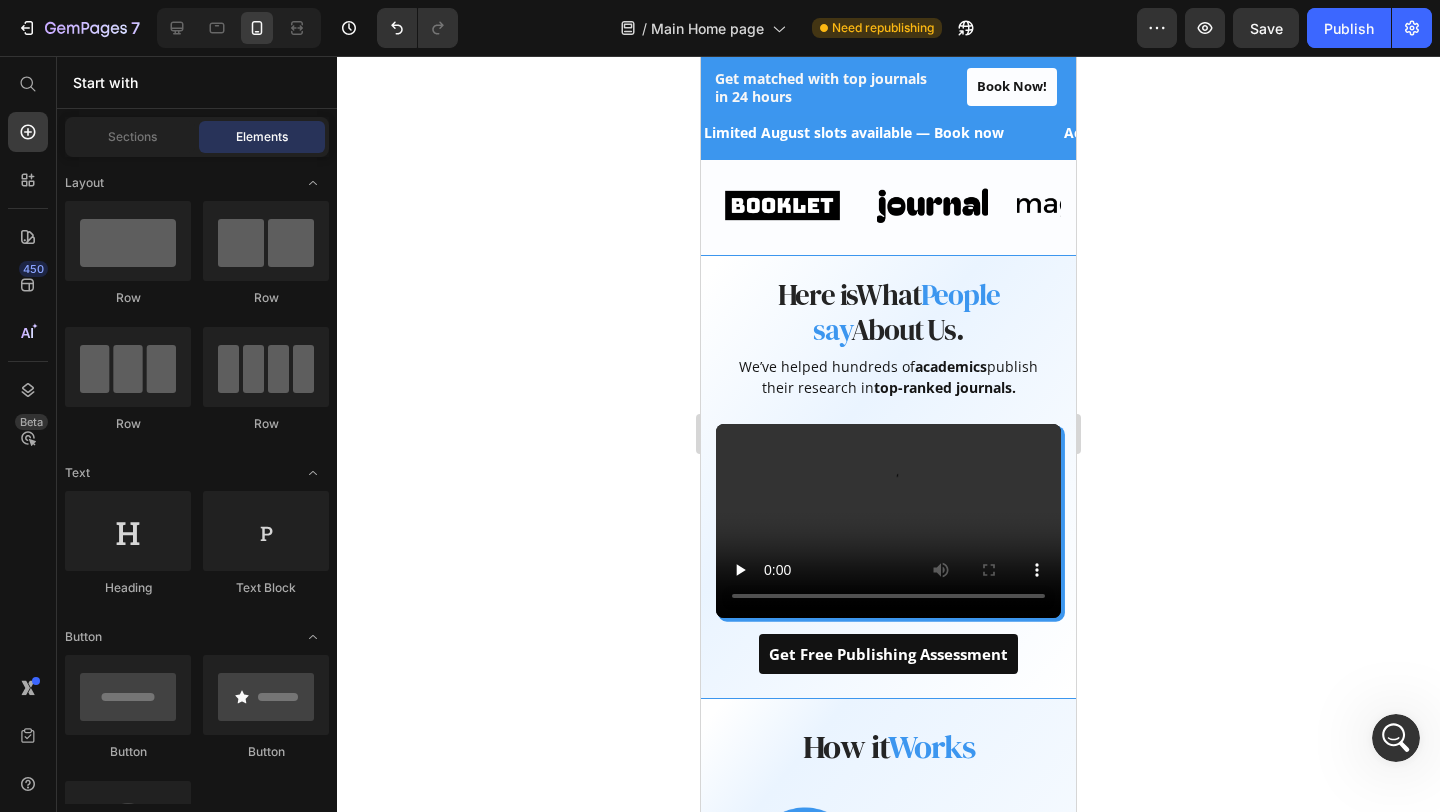 scroll, scrollTop: 0, scrollLeft: 0, axis: both 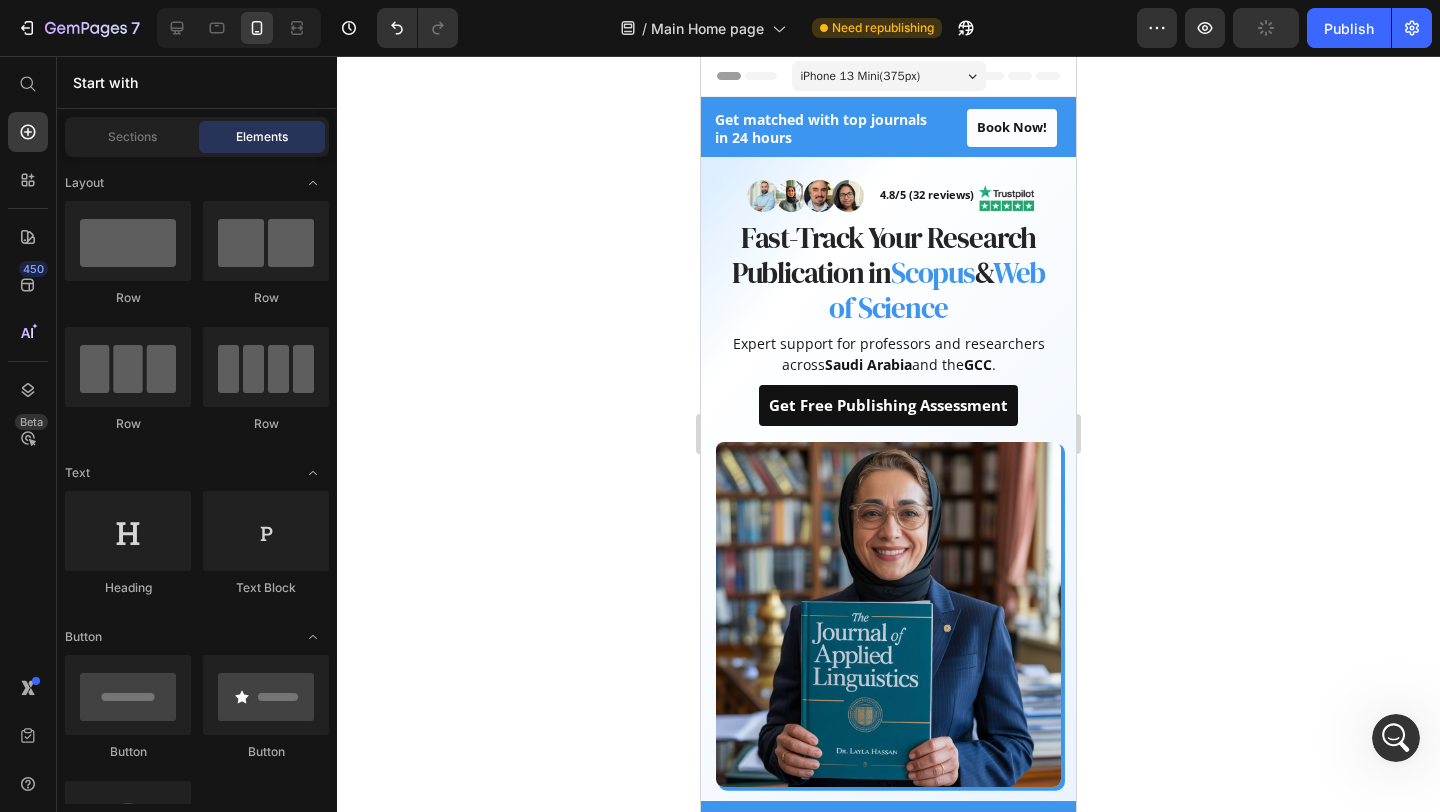 click 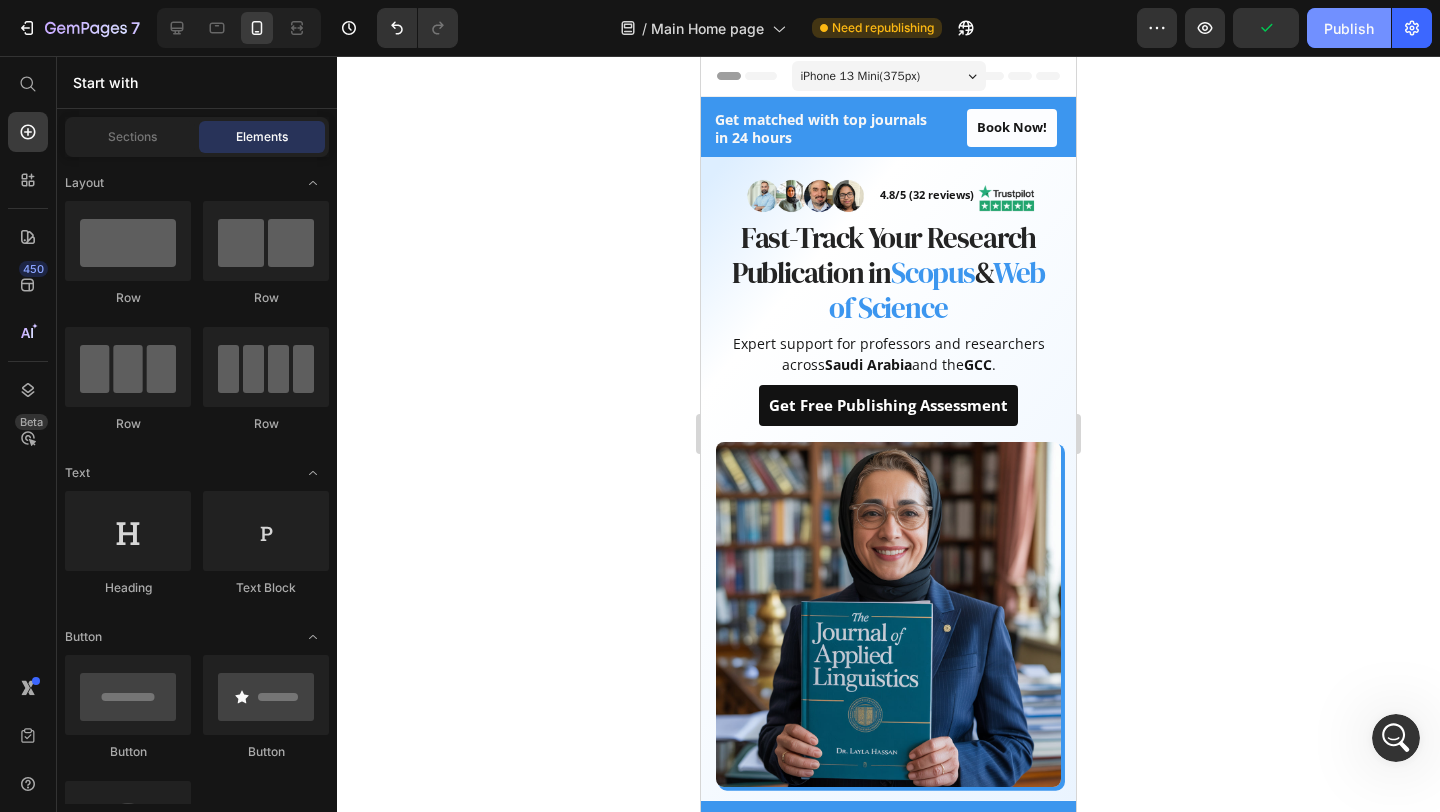 click on "Publish" at bounding box center [1349, 28] 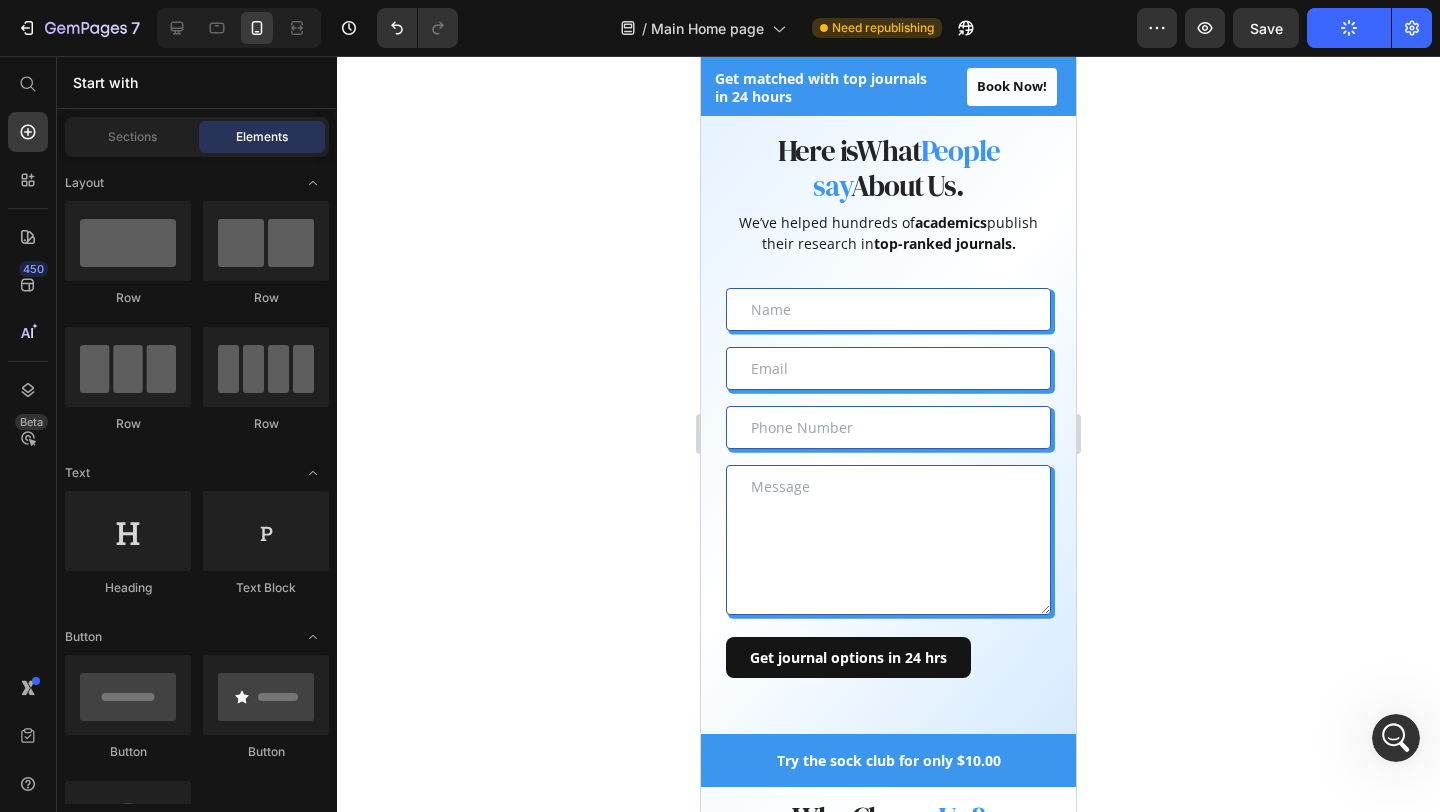 scroll, scrollTop: 1892, scrollLeft: 0, axis: vertical 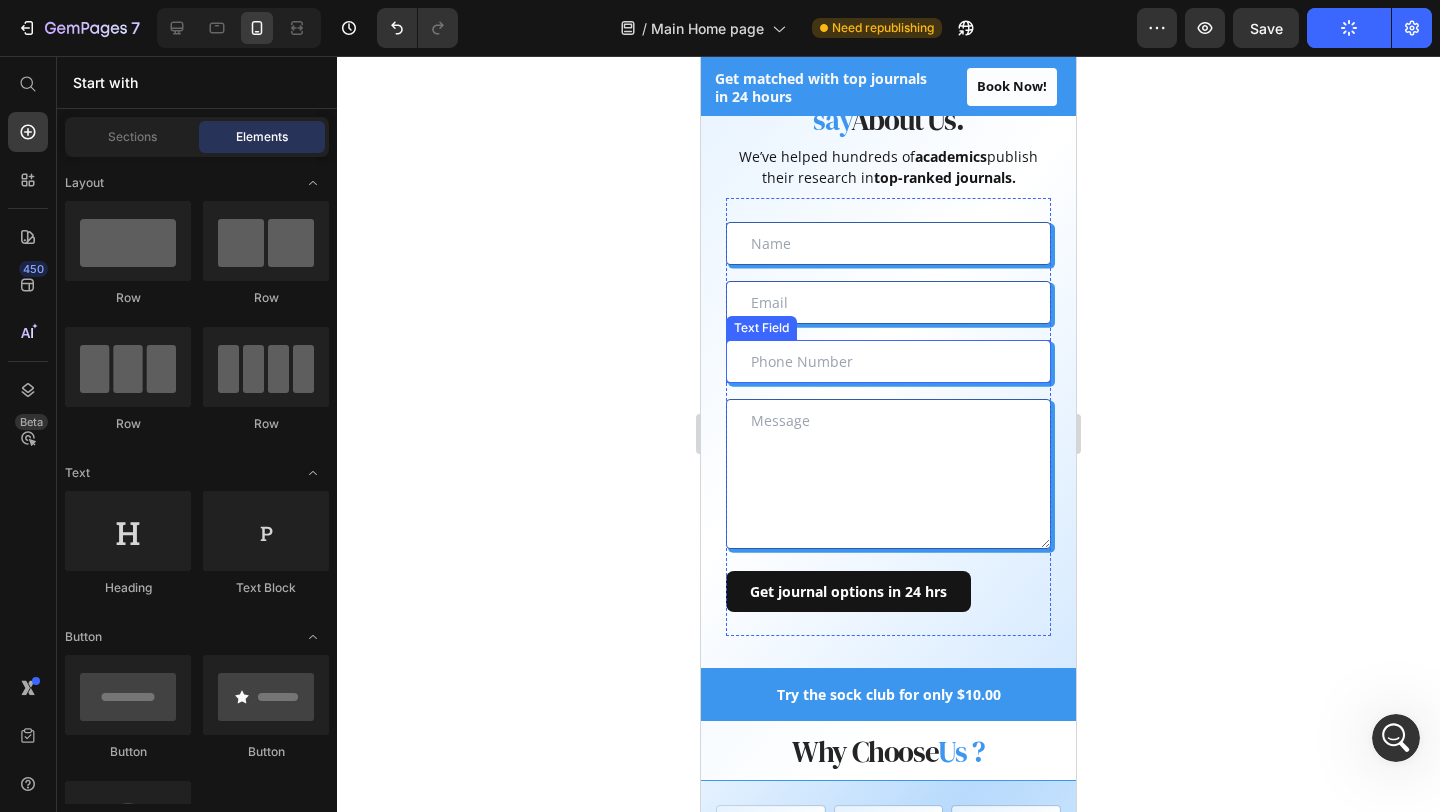 click at bounding box center [888, 361] 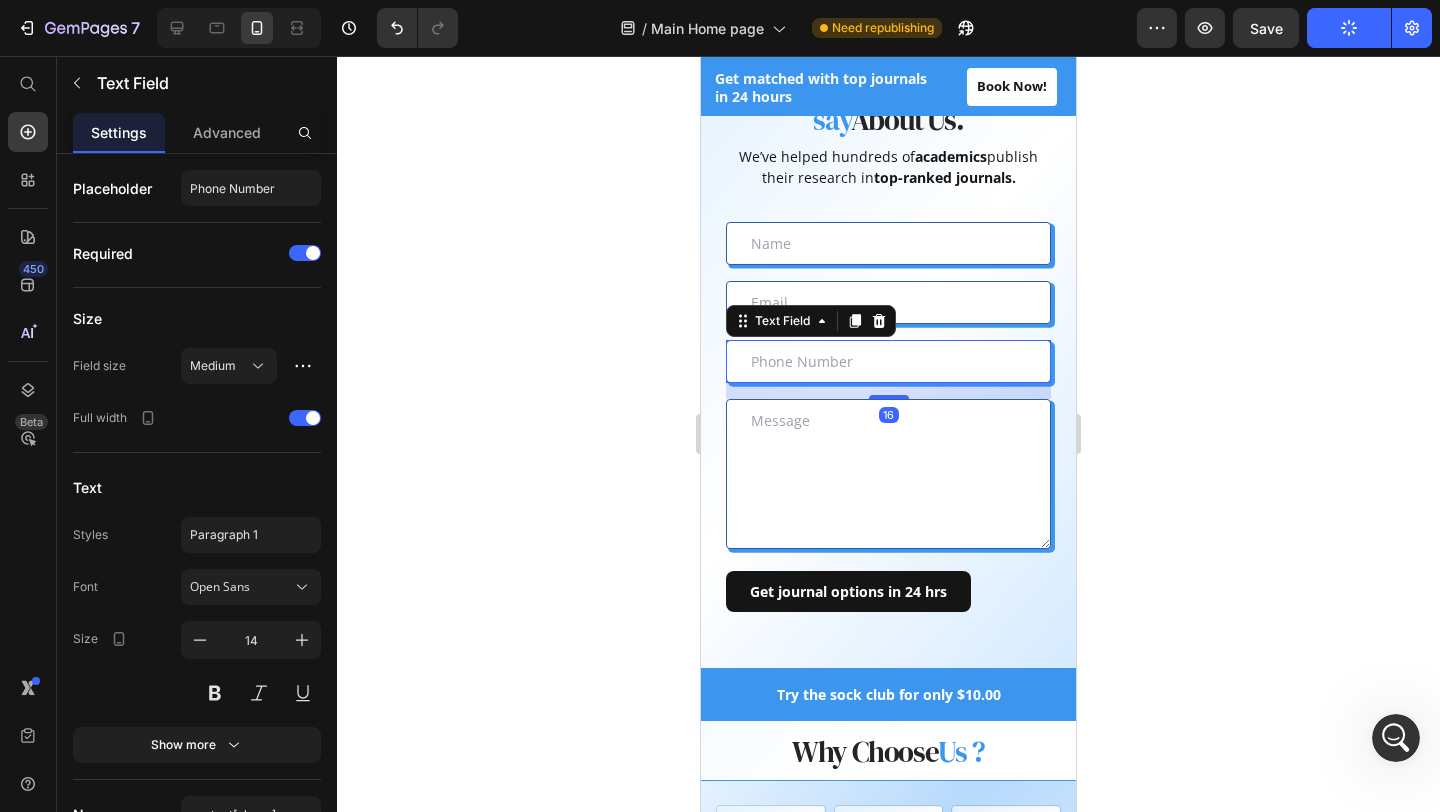 click at bounding box center (888, 474) 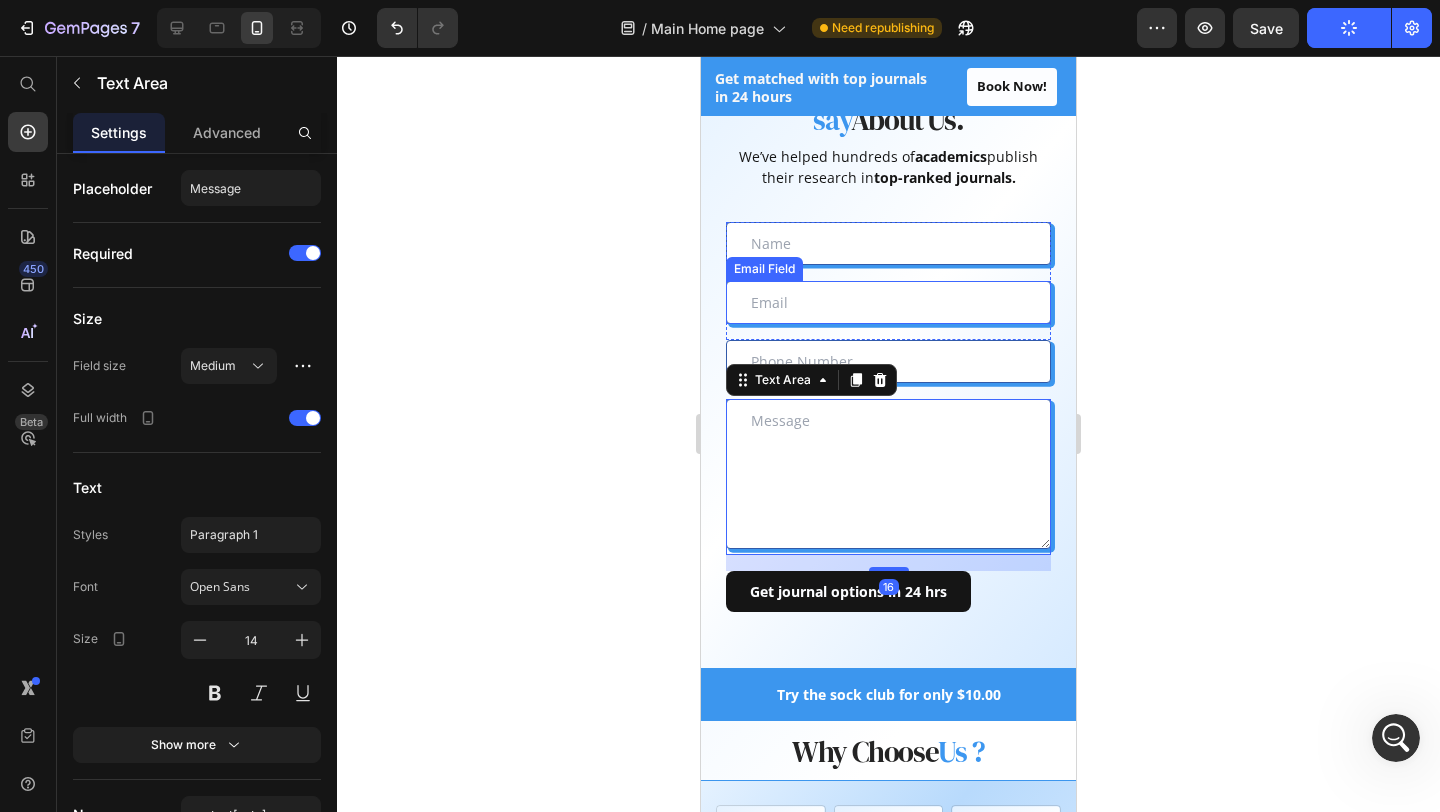 click at bounding box center [888, 302] 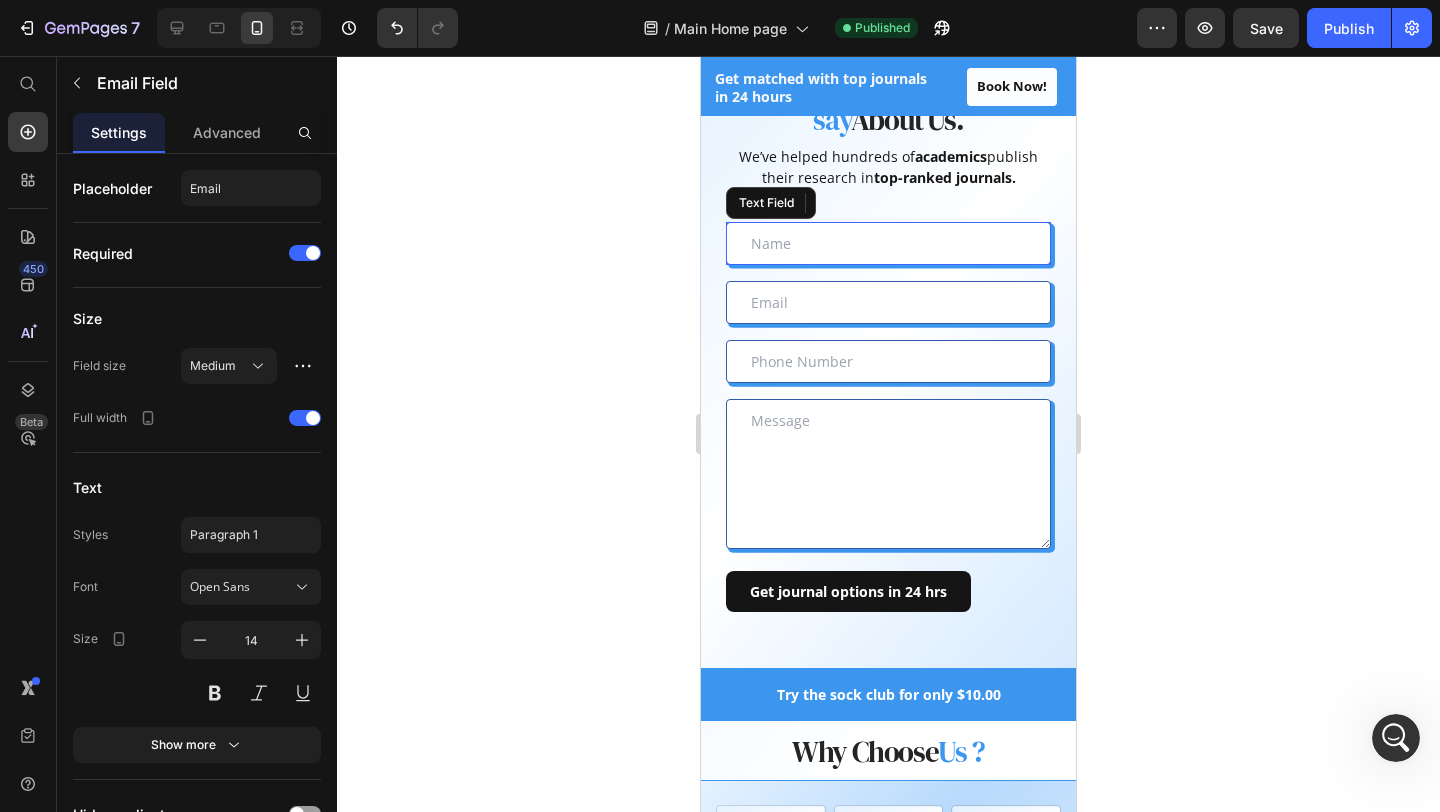 click at bounding box center [888, 243] 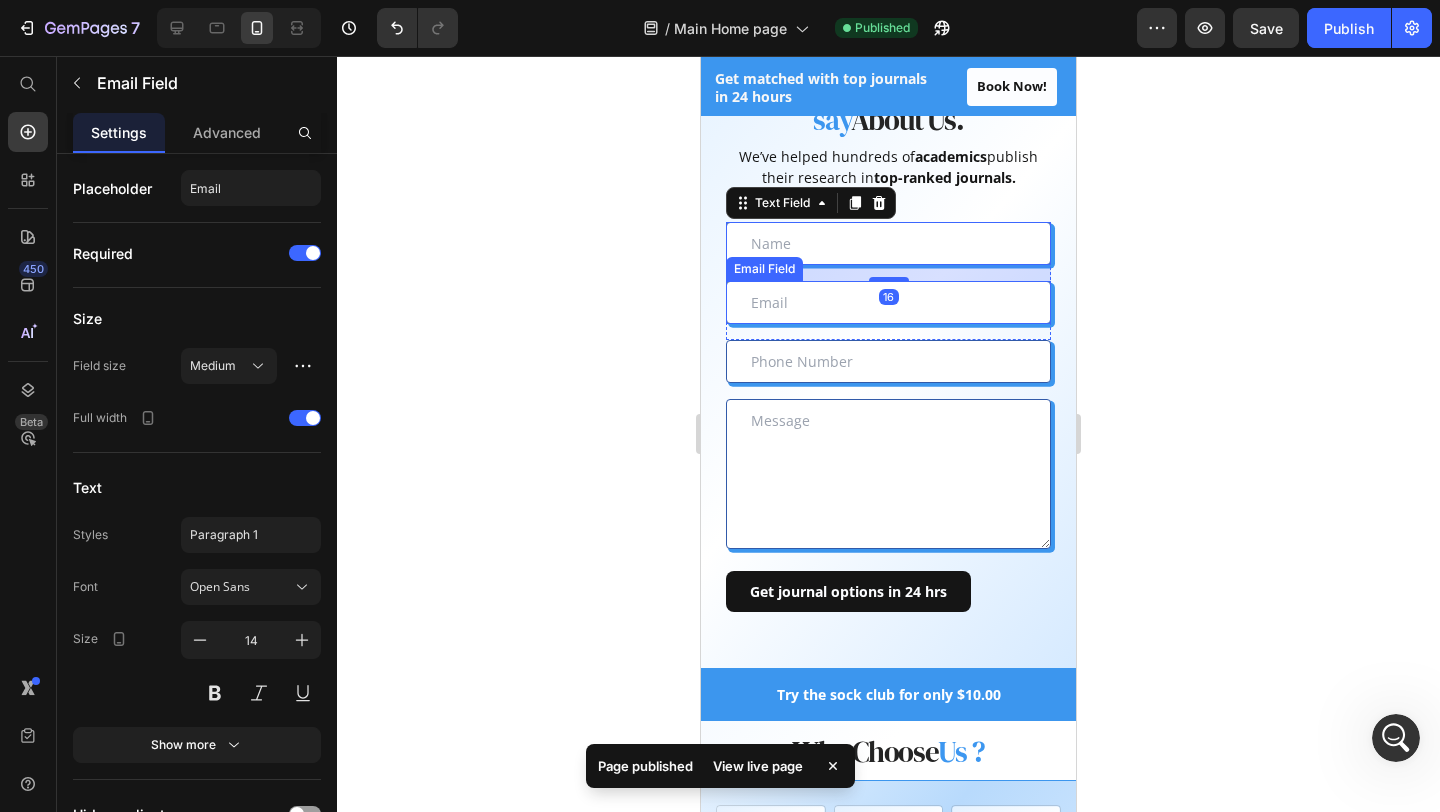click at bounding box center [888, 302] 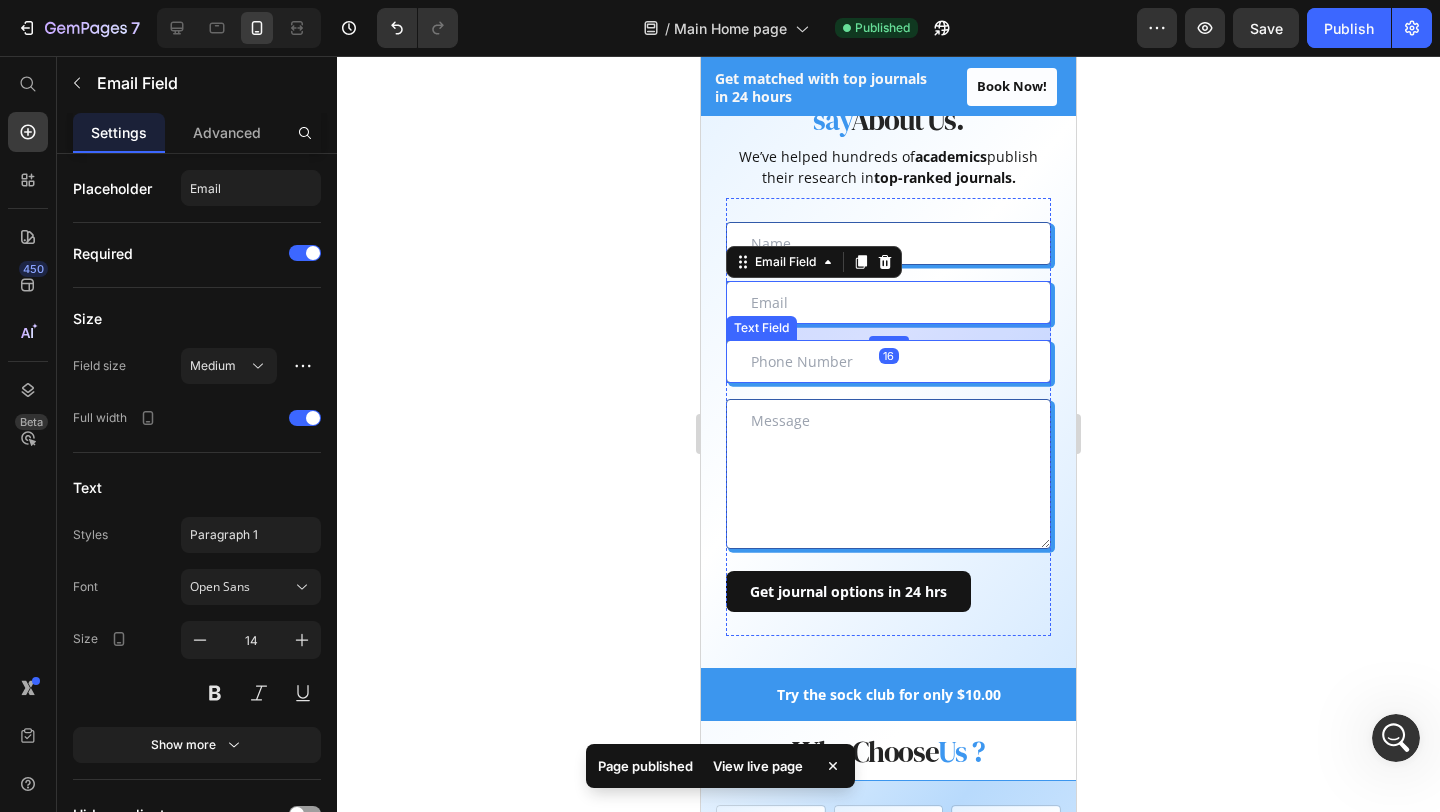 click at bounding box center [888, 361] 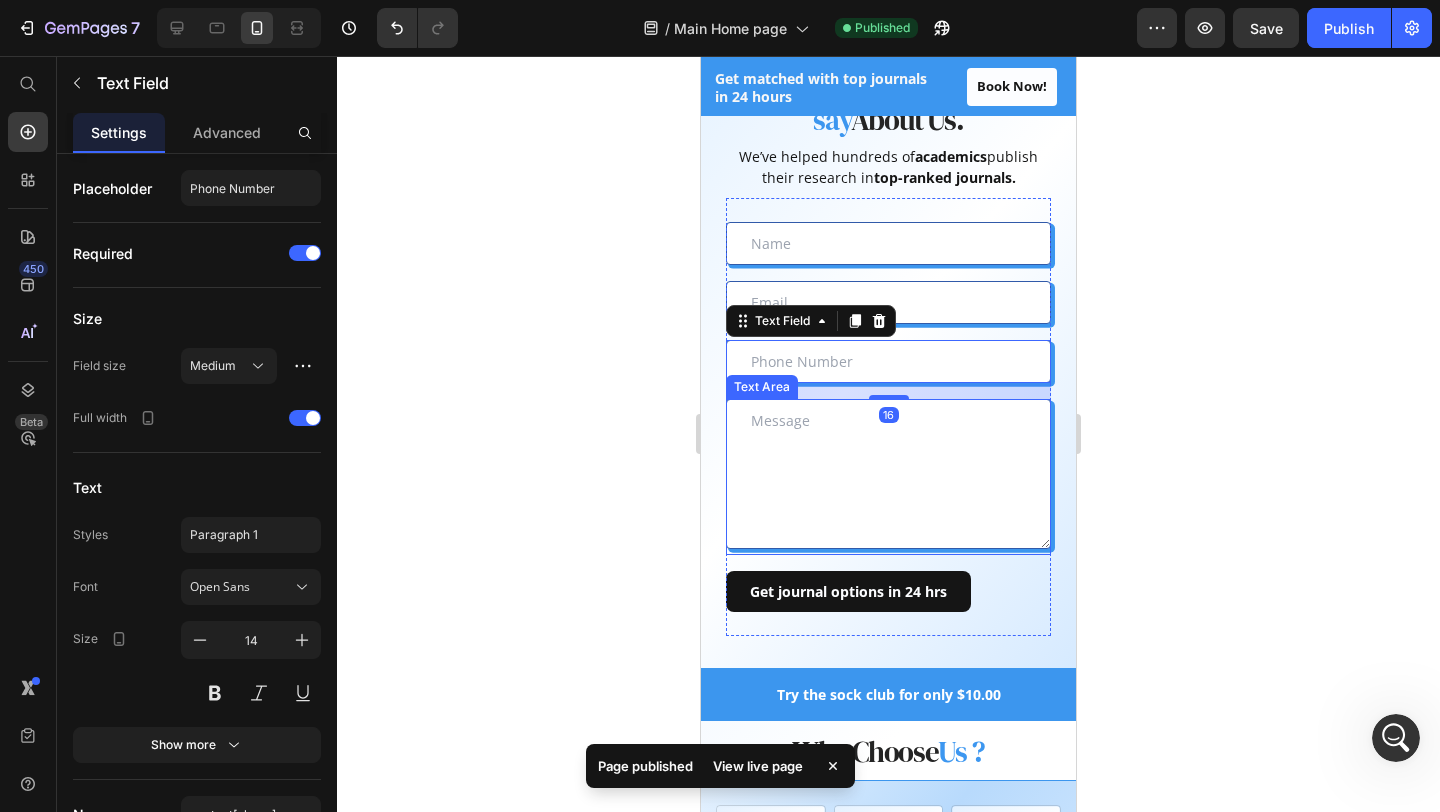 click at bounding box center (888, 474) 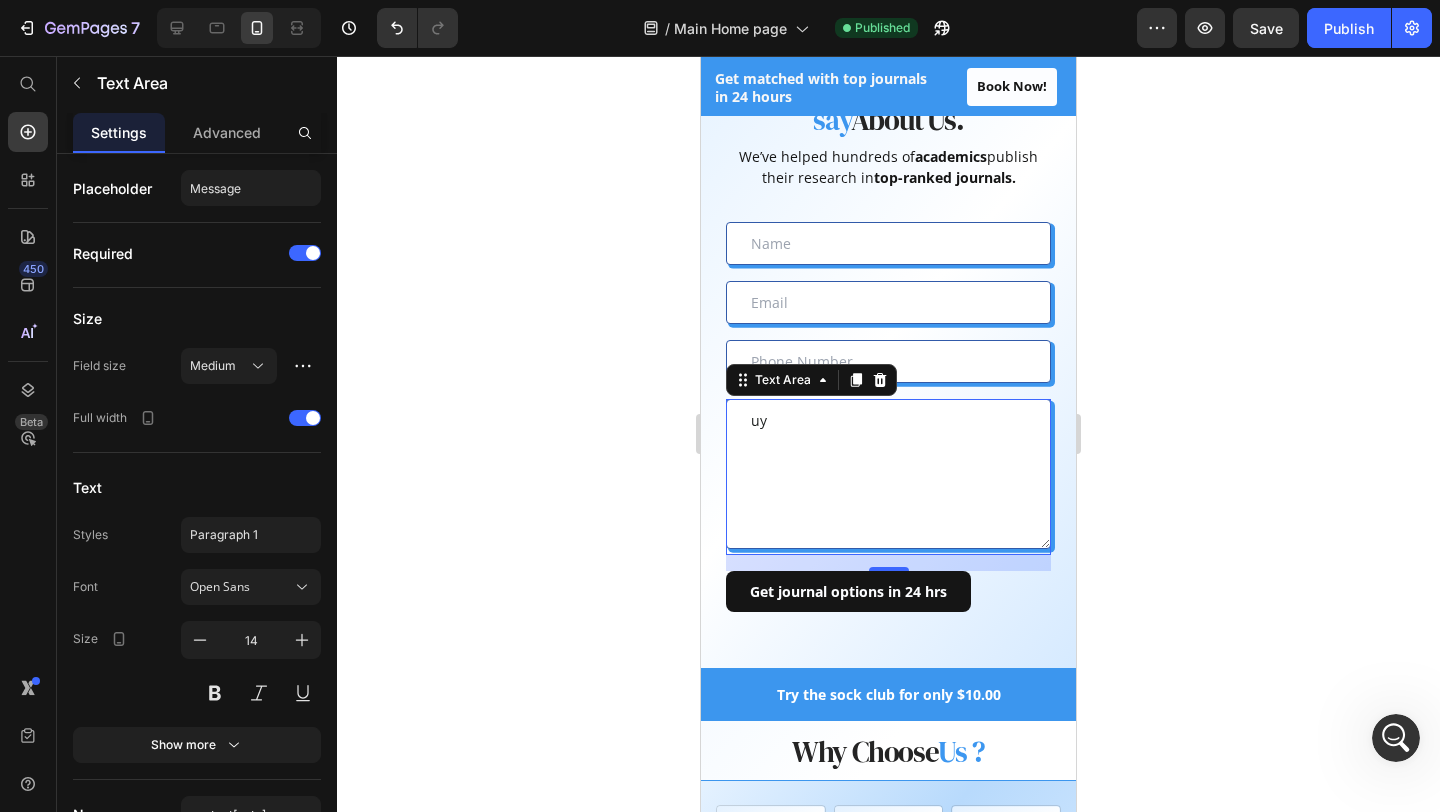 type on "u" 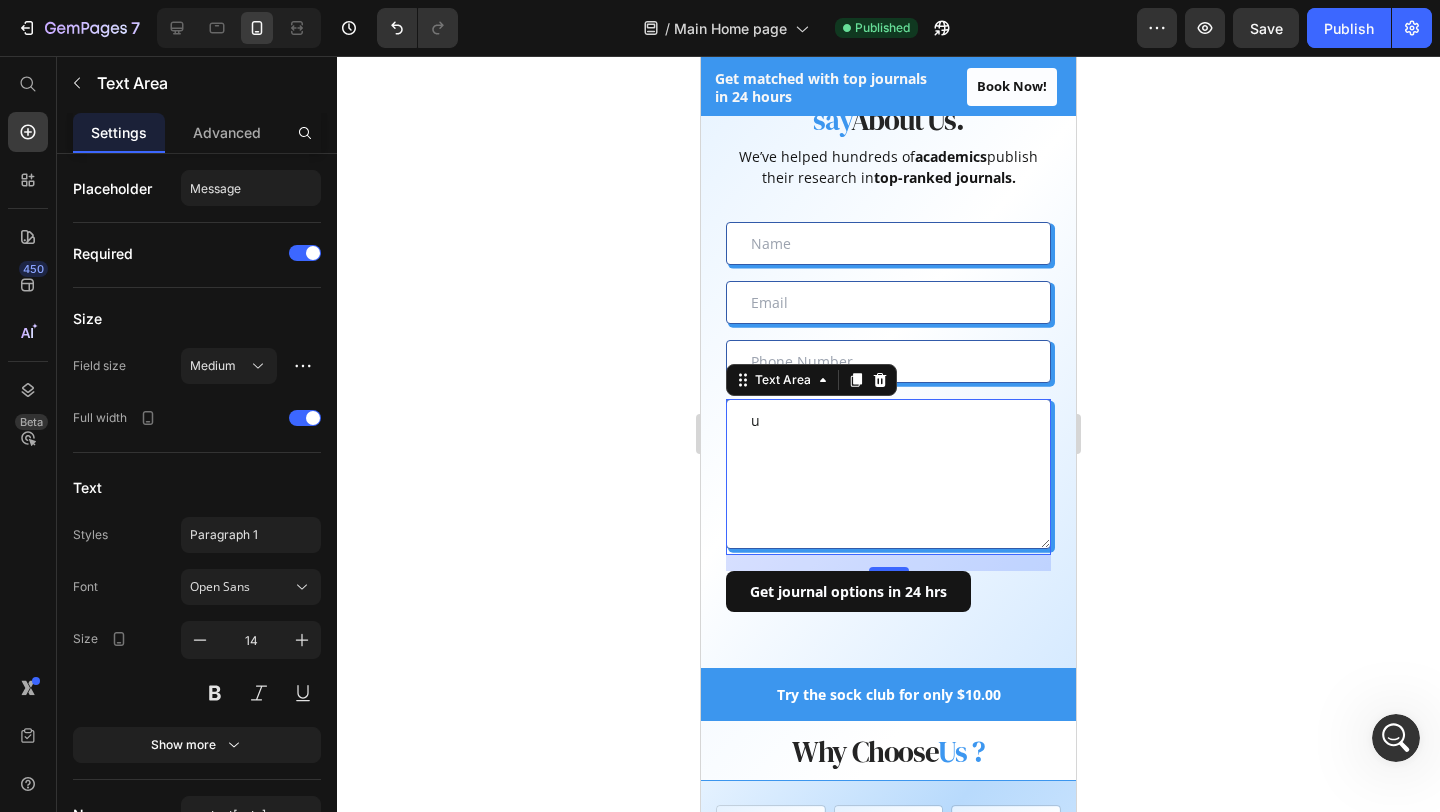 type 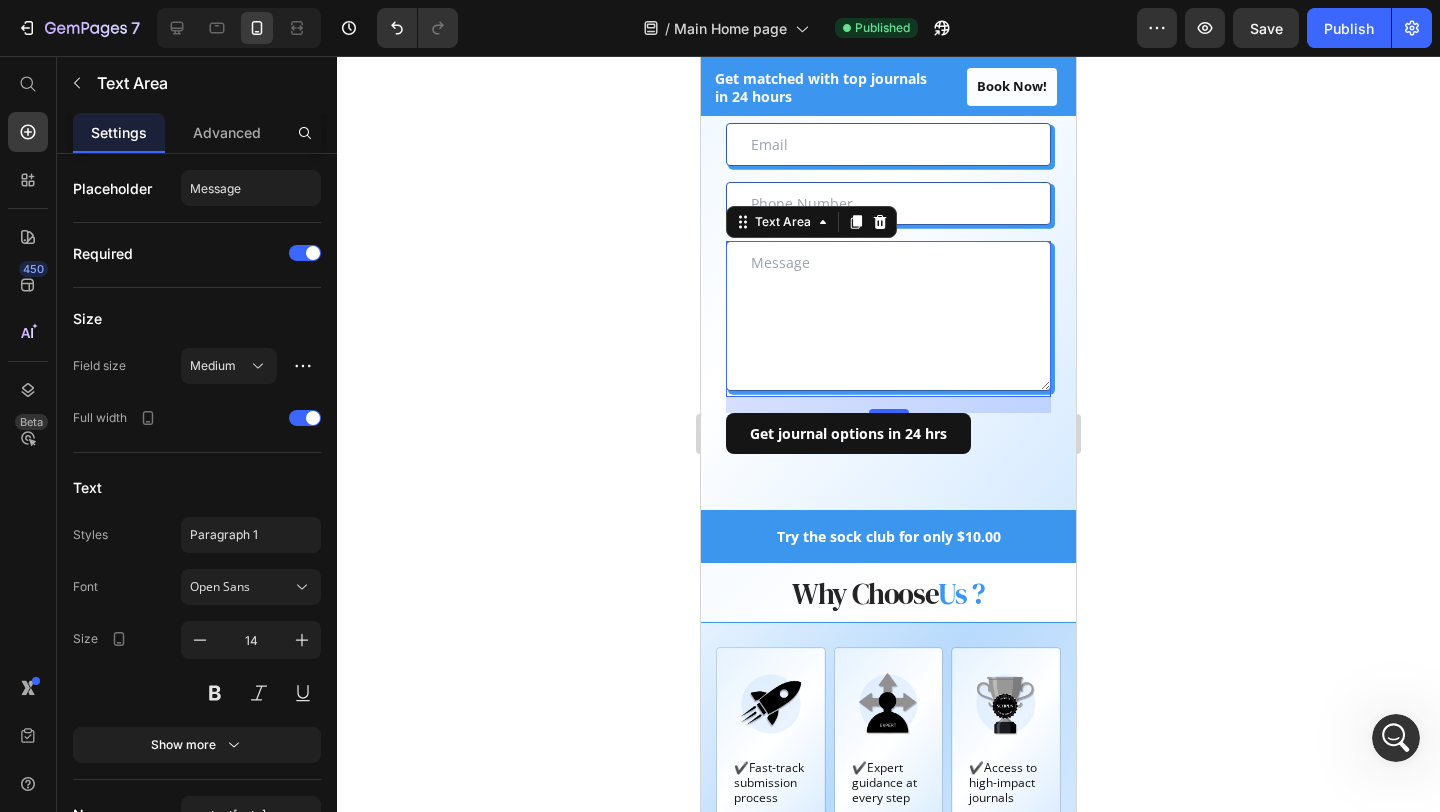 scroll, scrollTop: 2085, scrollLeft: 0, axis: vertical 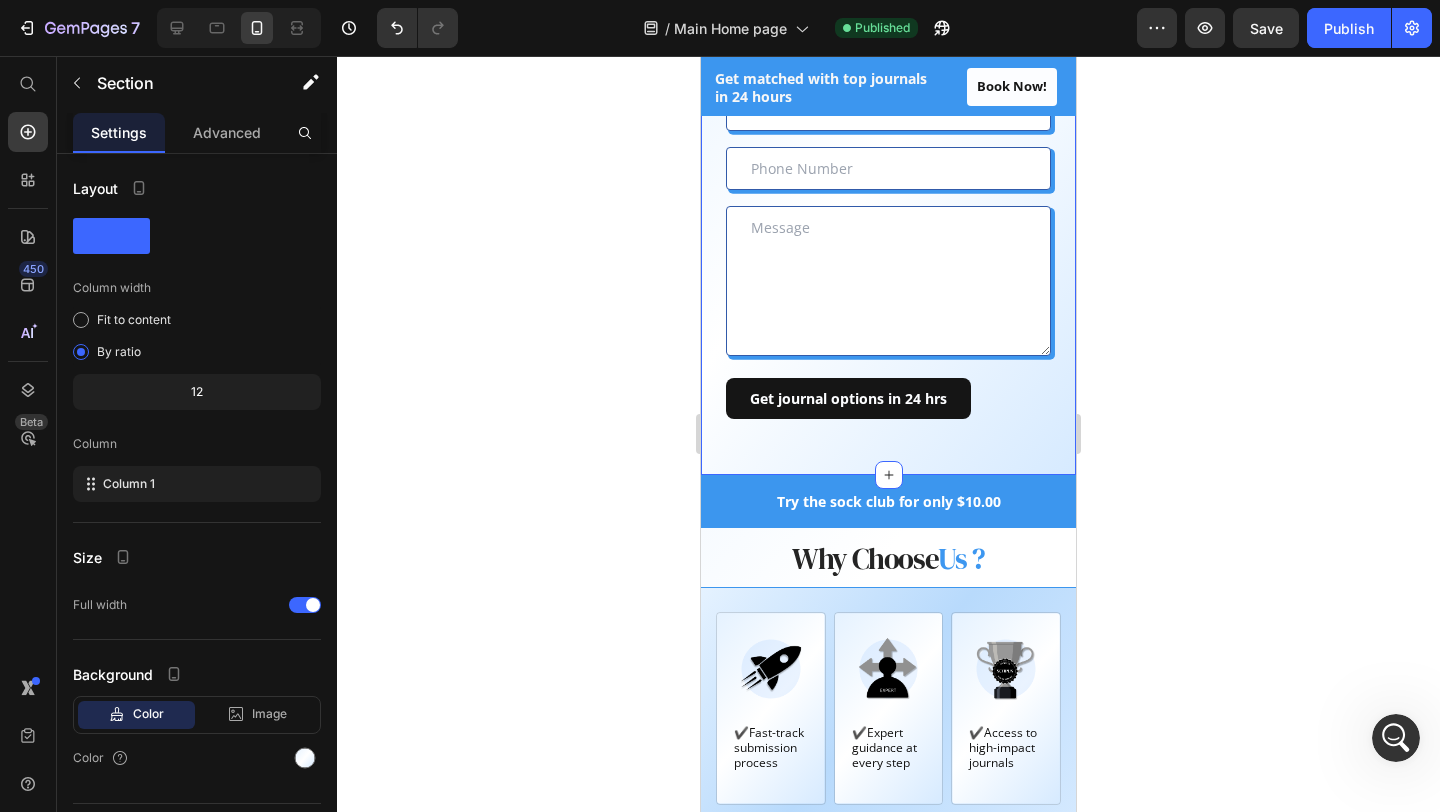 click on "Here is  What  People say  About Us. Heading We’ve helped hundreds of  academics  publish their research in  top-ranked journals. Text block Text Field Email Field Row Text Field Text Area Get journal options in 24 hrs Submit Button Contact Form Row Section 7   You can create reusable sections Create Theme Section AI Content Write with GemAI What would you like to describe here? Tone and Voice Persuasive Product Show more Generate" at bounding box center (888, 157) 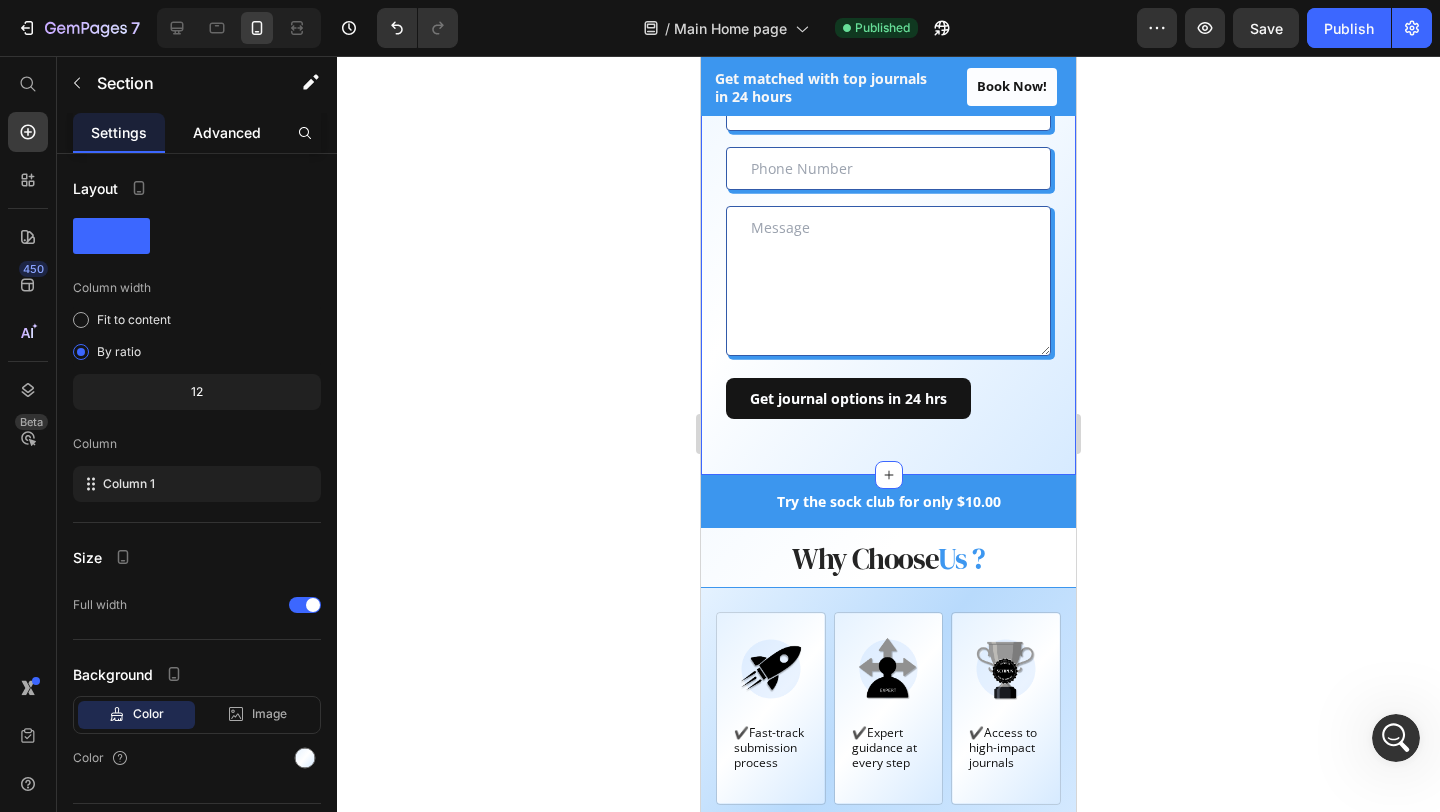 click on "Advanced" at bounding box center [227, 132] 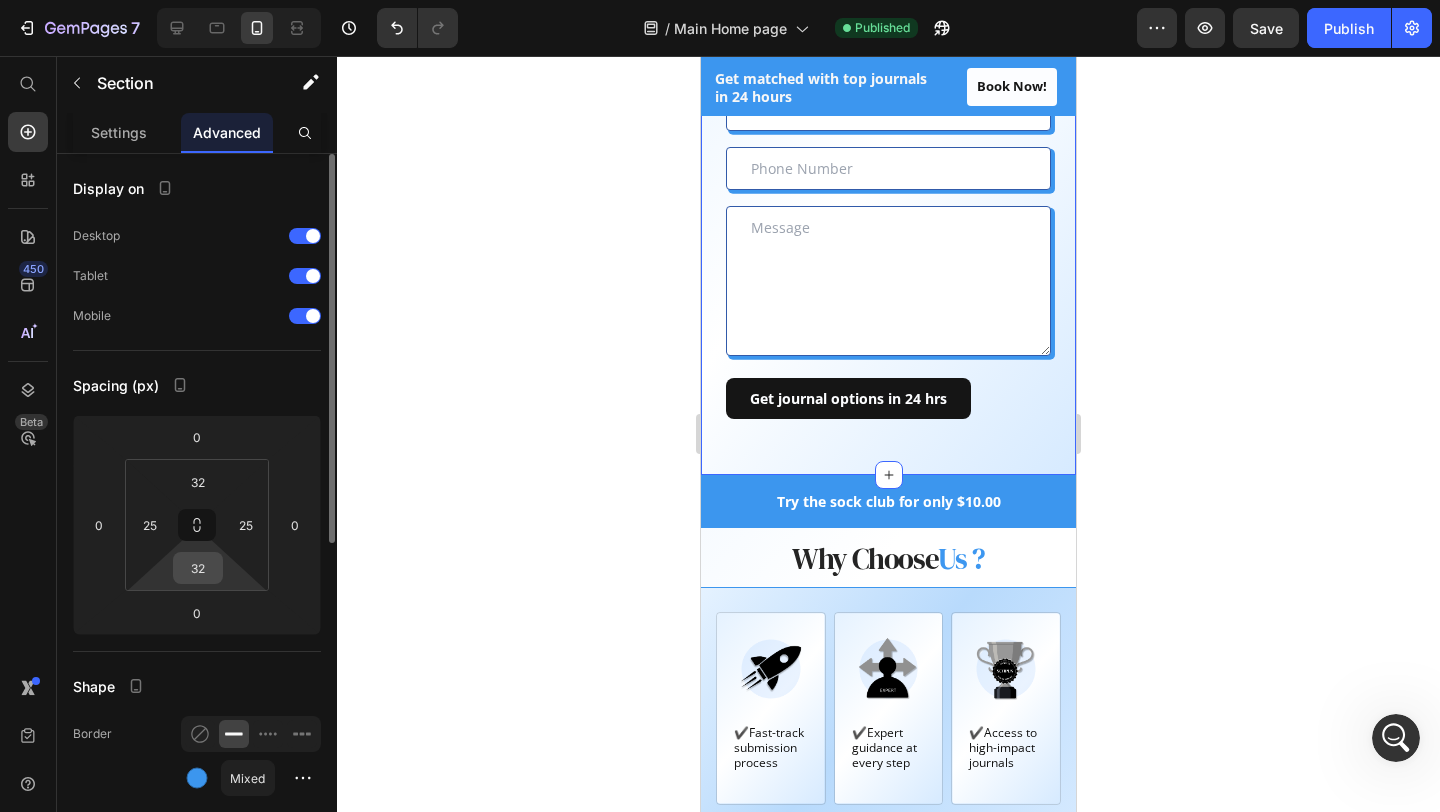 click on "32" at bounding box center (198, 568) 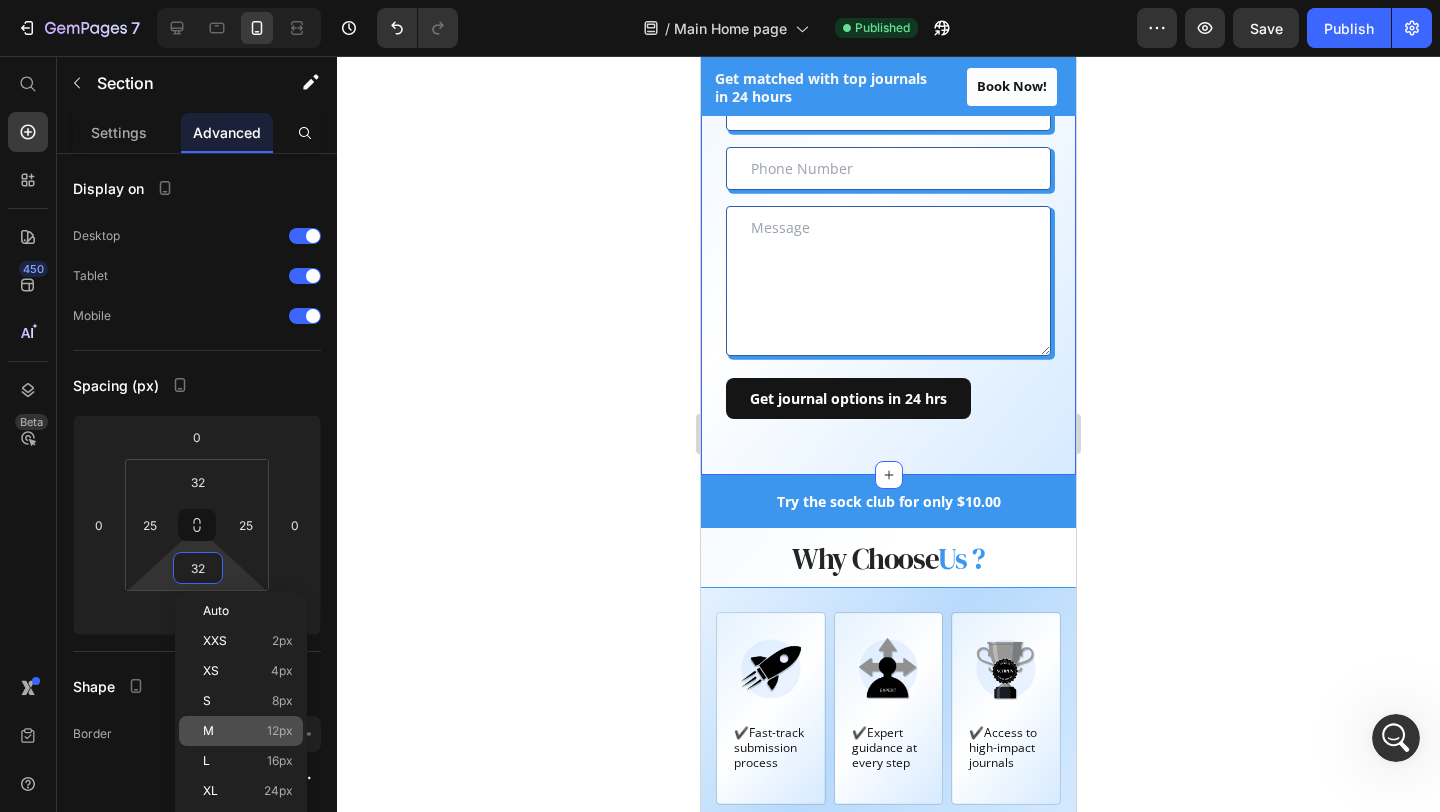 click on "M 12px" 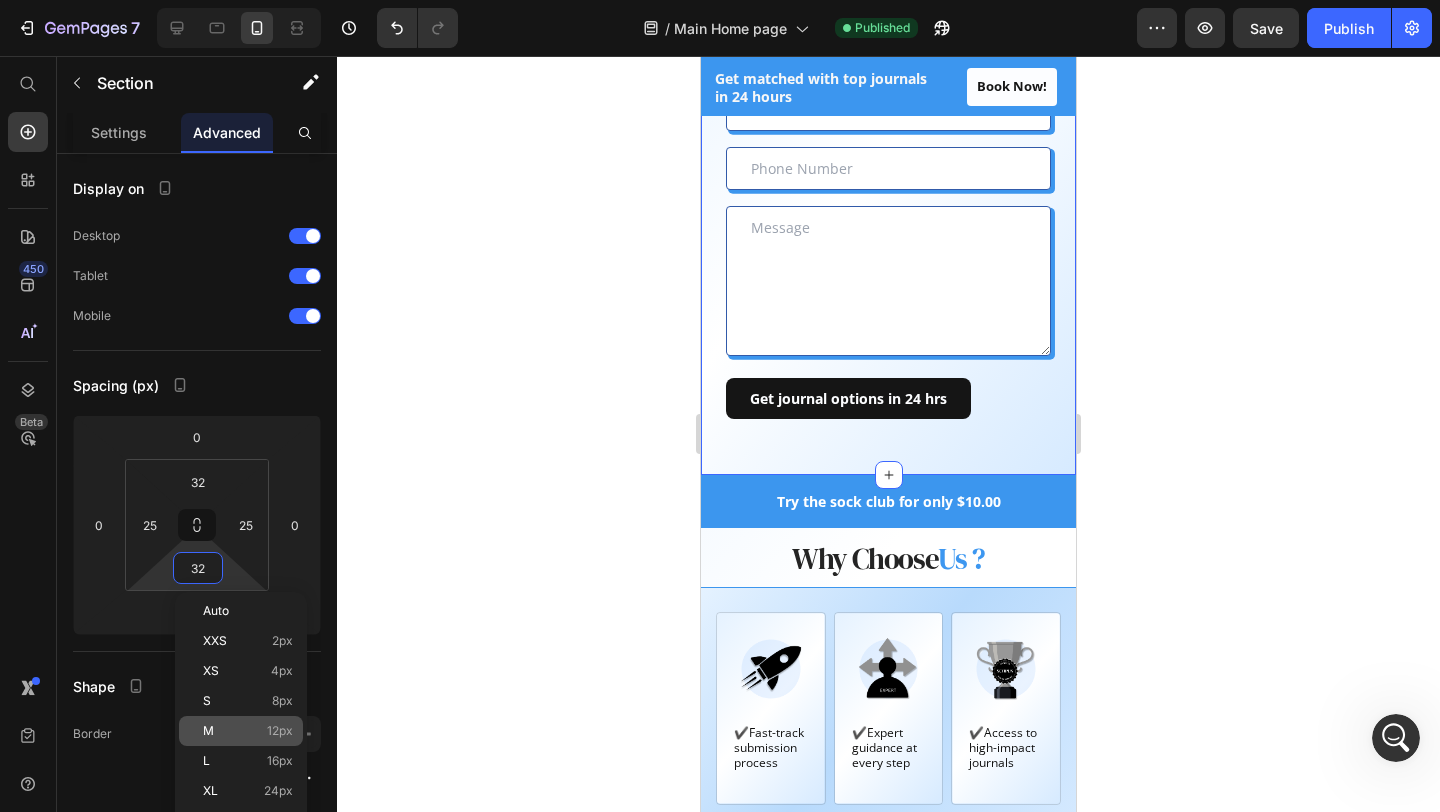 type on "12" 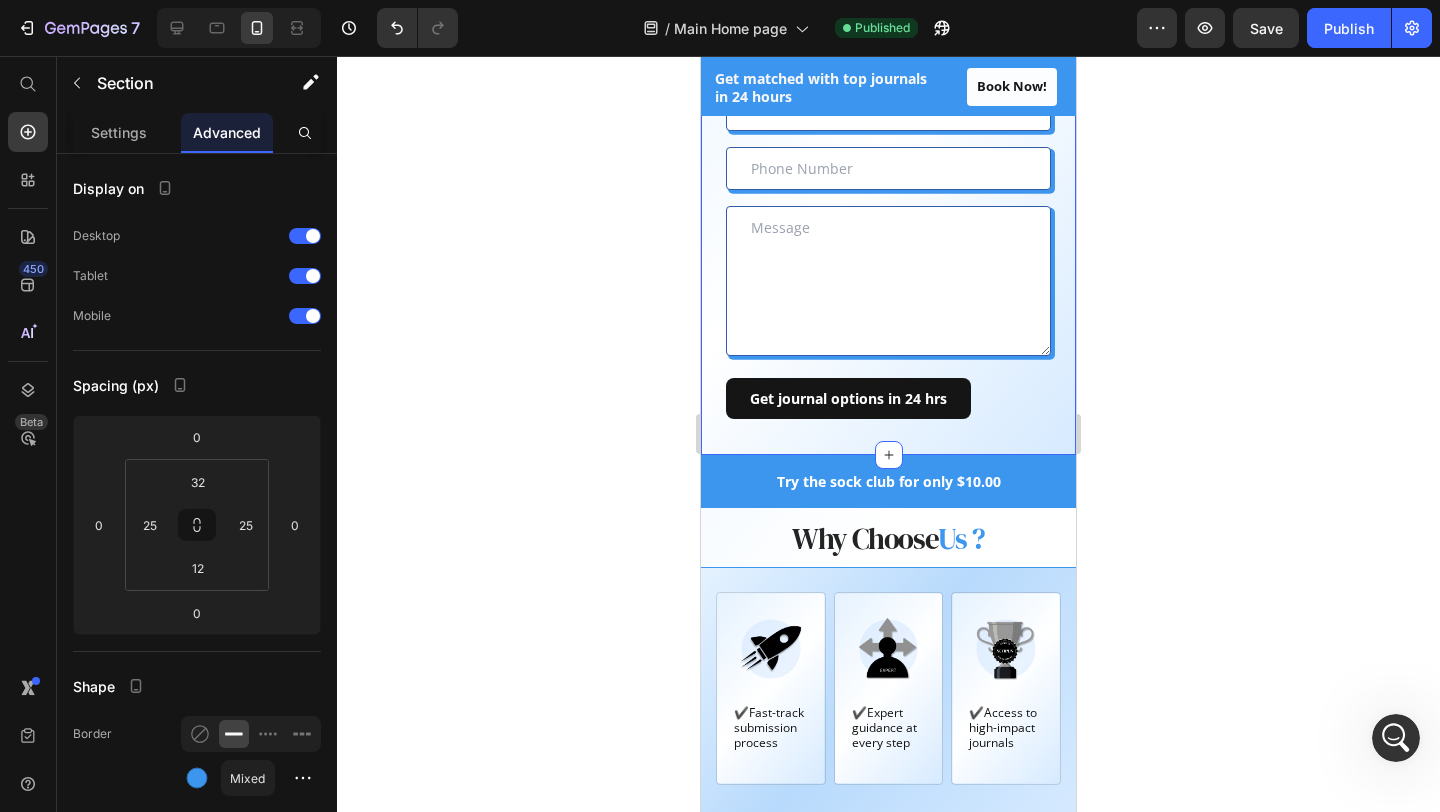 click 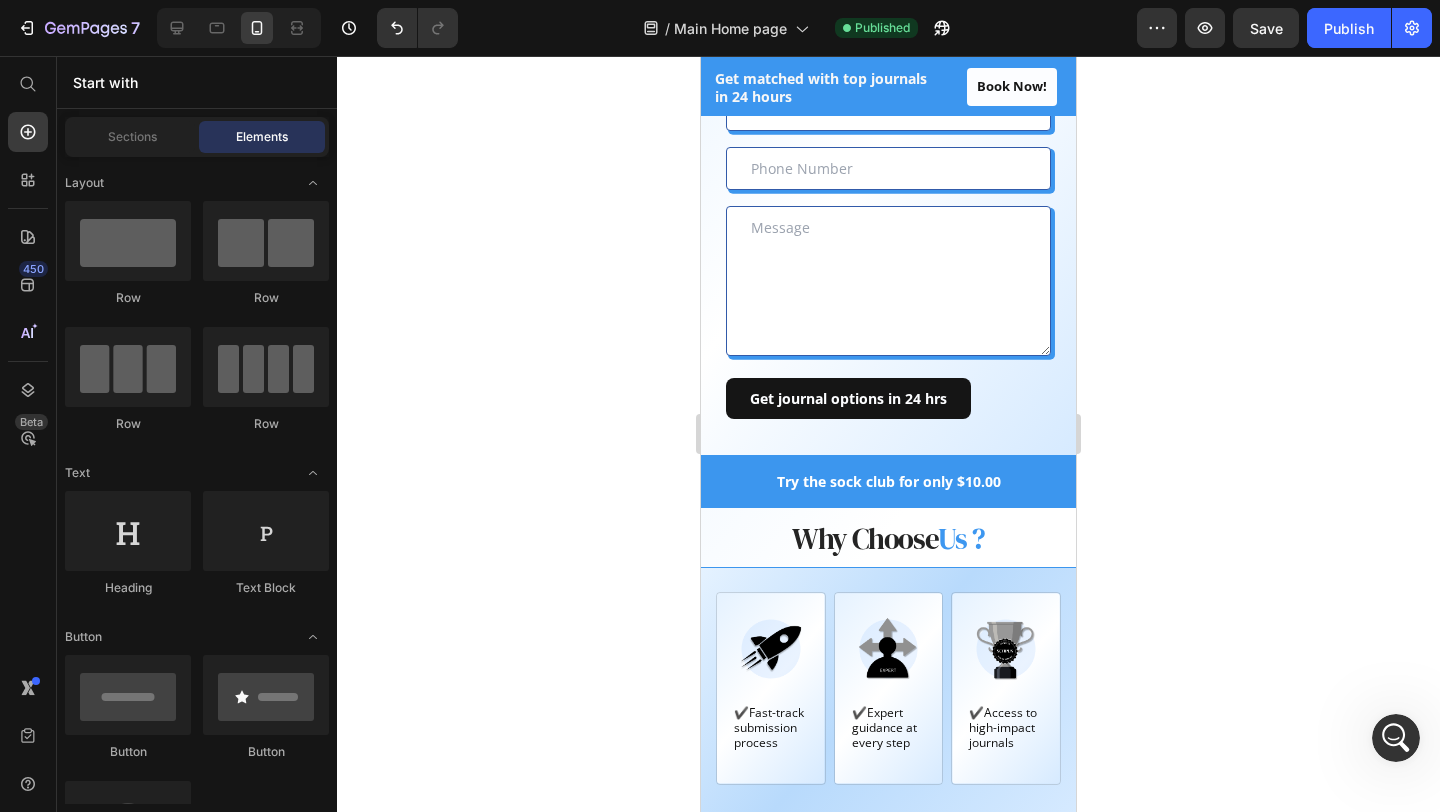 click 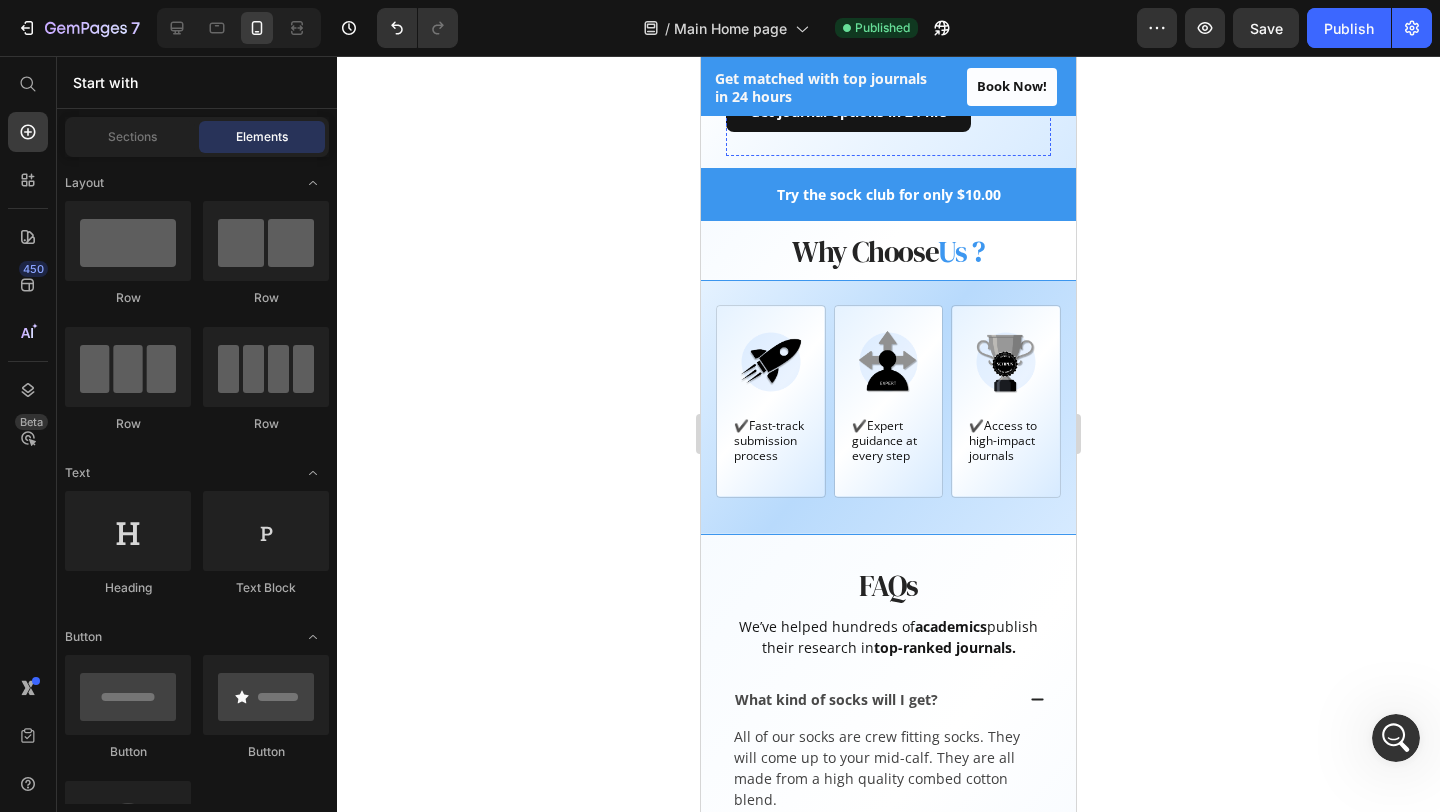scroll, scrollTop: 2368, scrollLeft: 0, axis: vertical 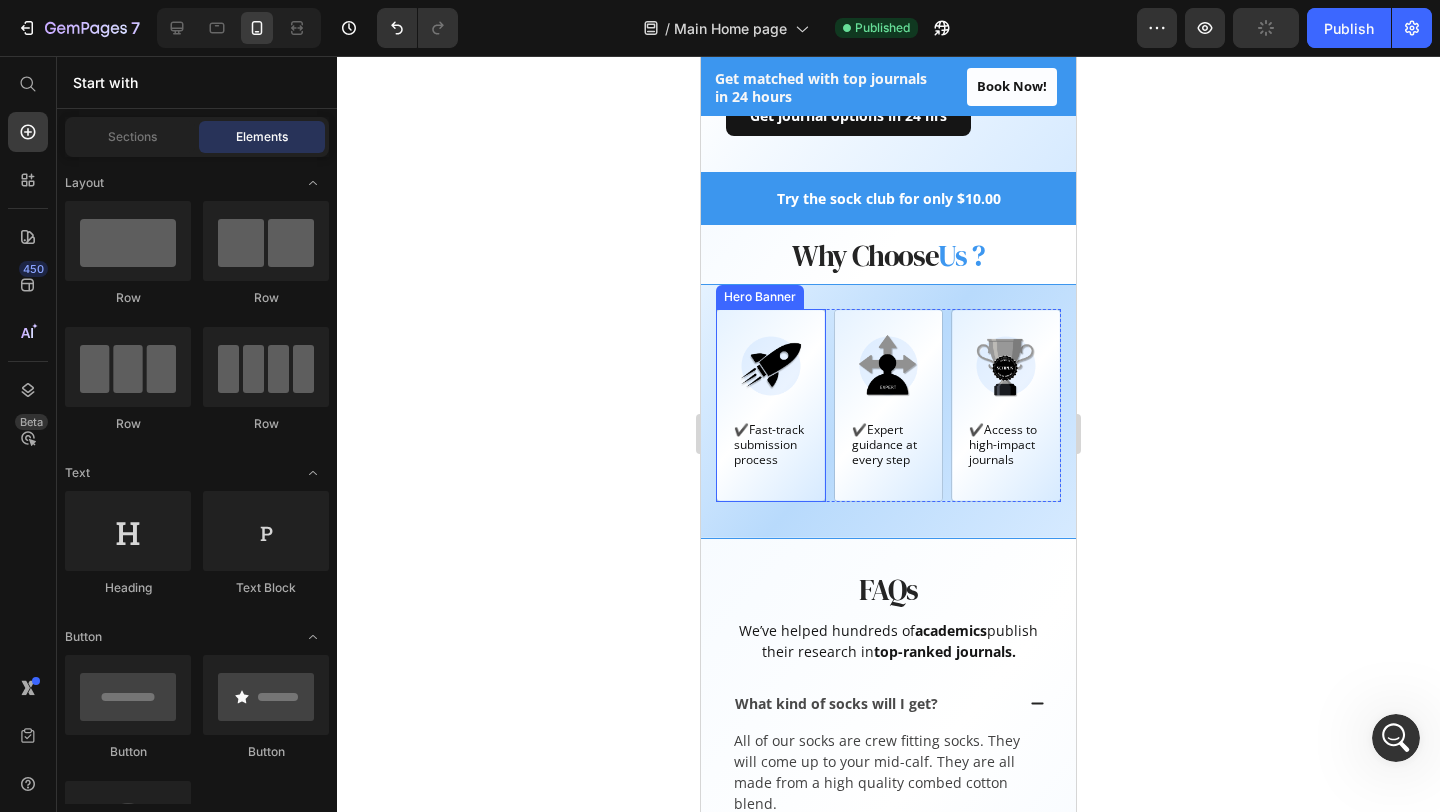 click on "Image ✔️Fast-track submission process Text Block" at bounding box center [771, 405] 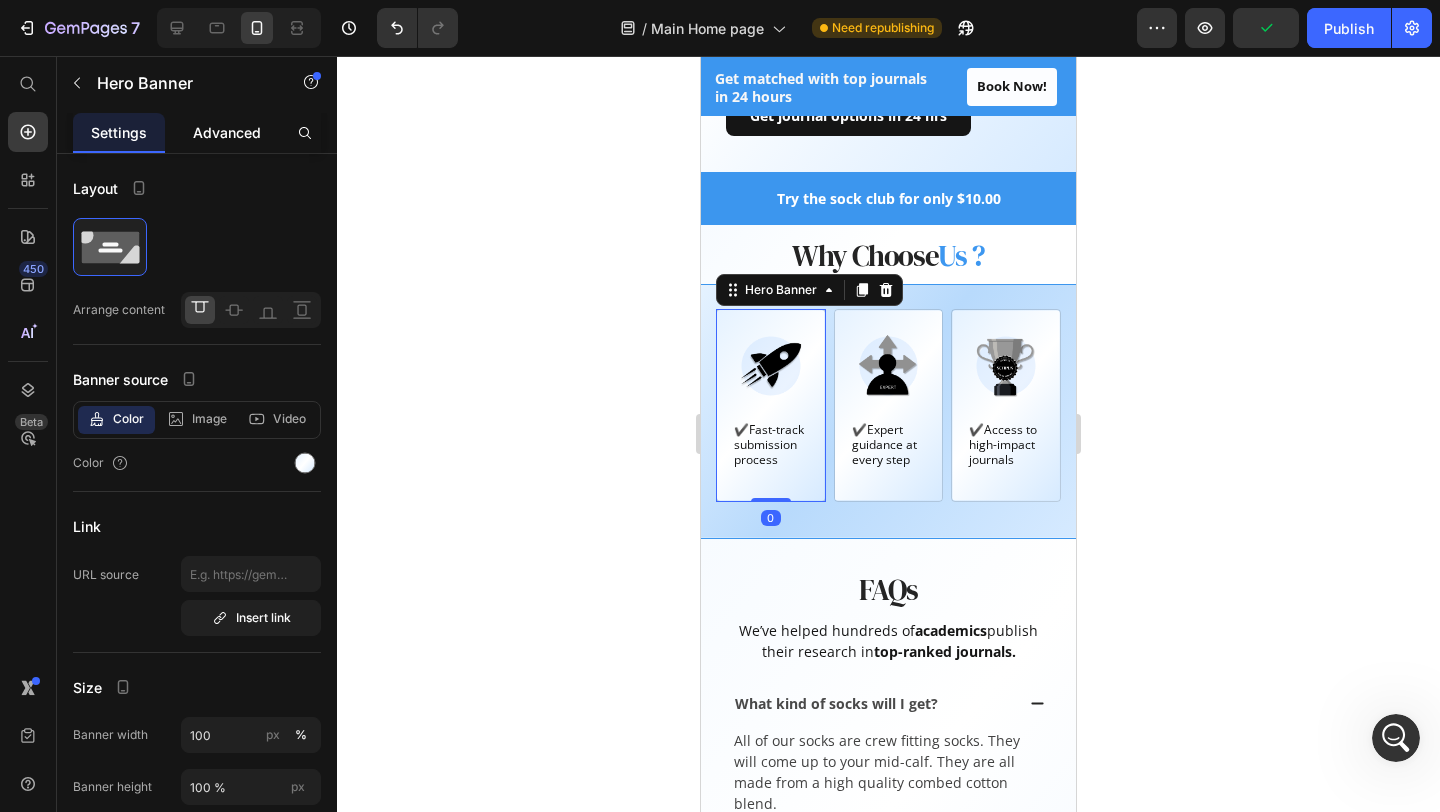 click on "Advanced" at bounding box center [227, 132] 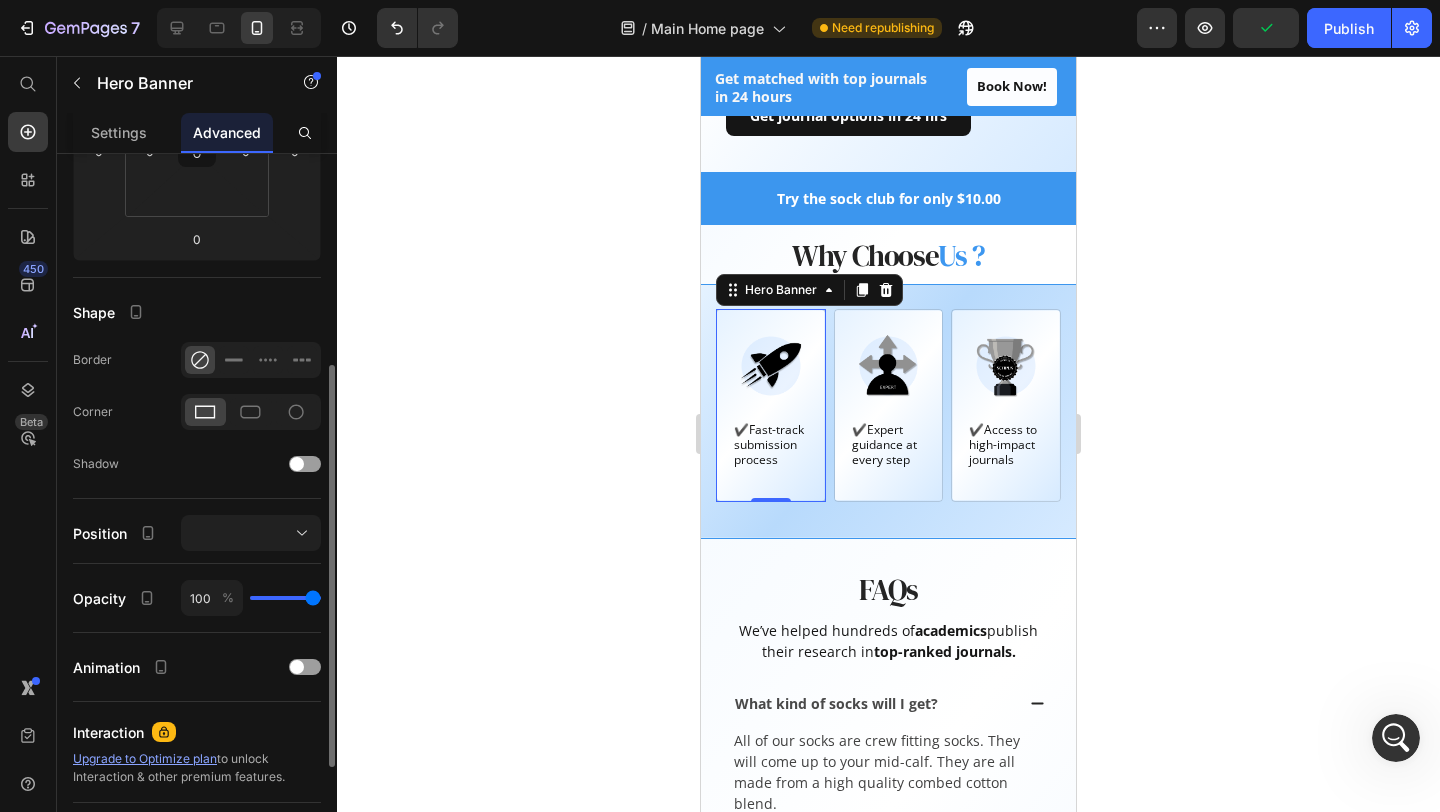 scroll, scrollTop: 554, scrollLeft: 0, axis: vertical 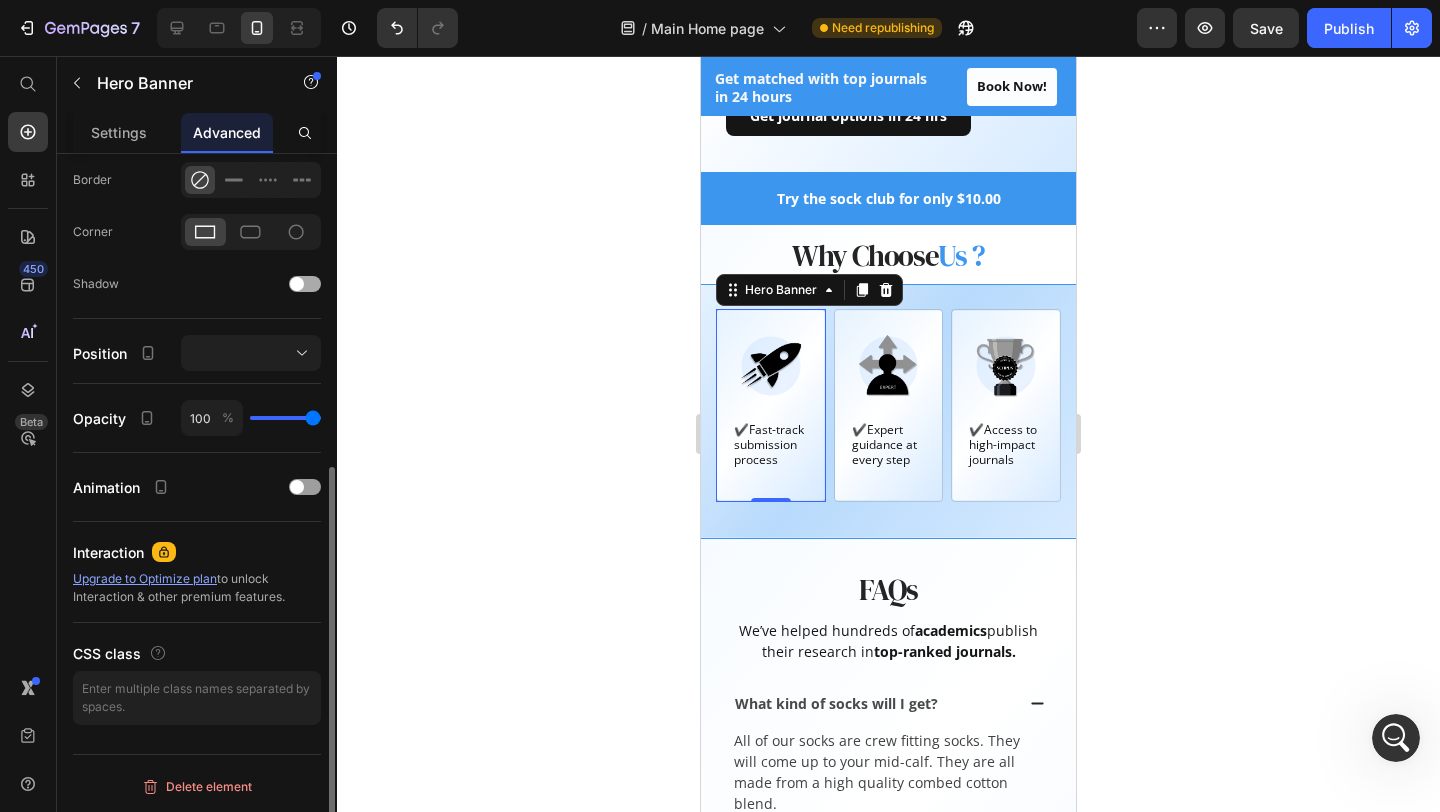 click at bounding box center (297, 284) 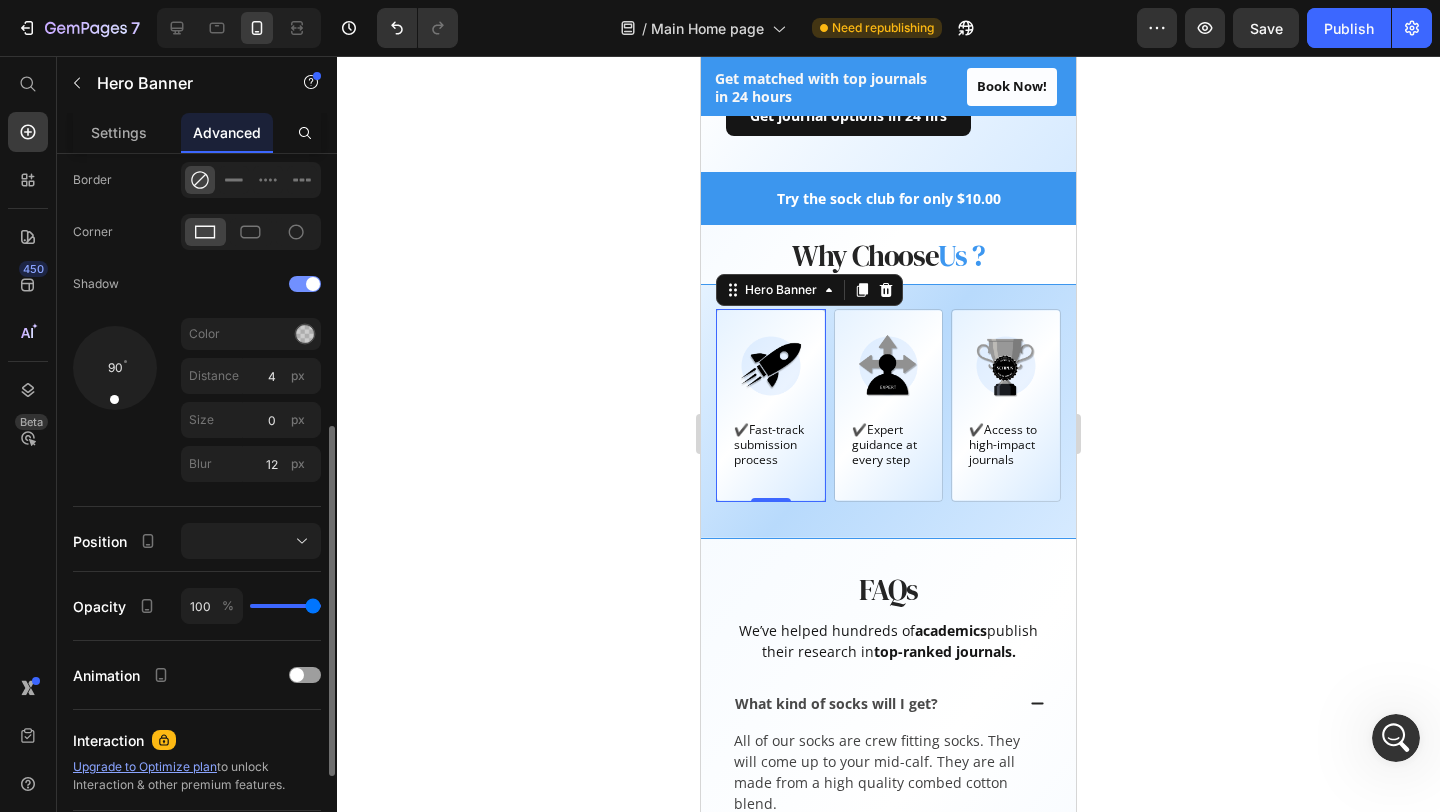 click at bounding box center (305, 284) 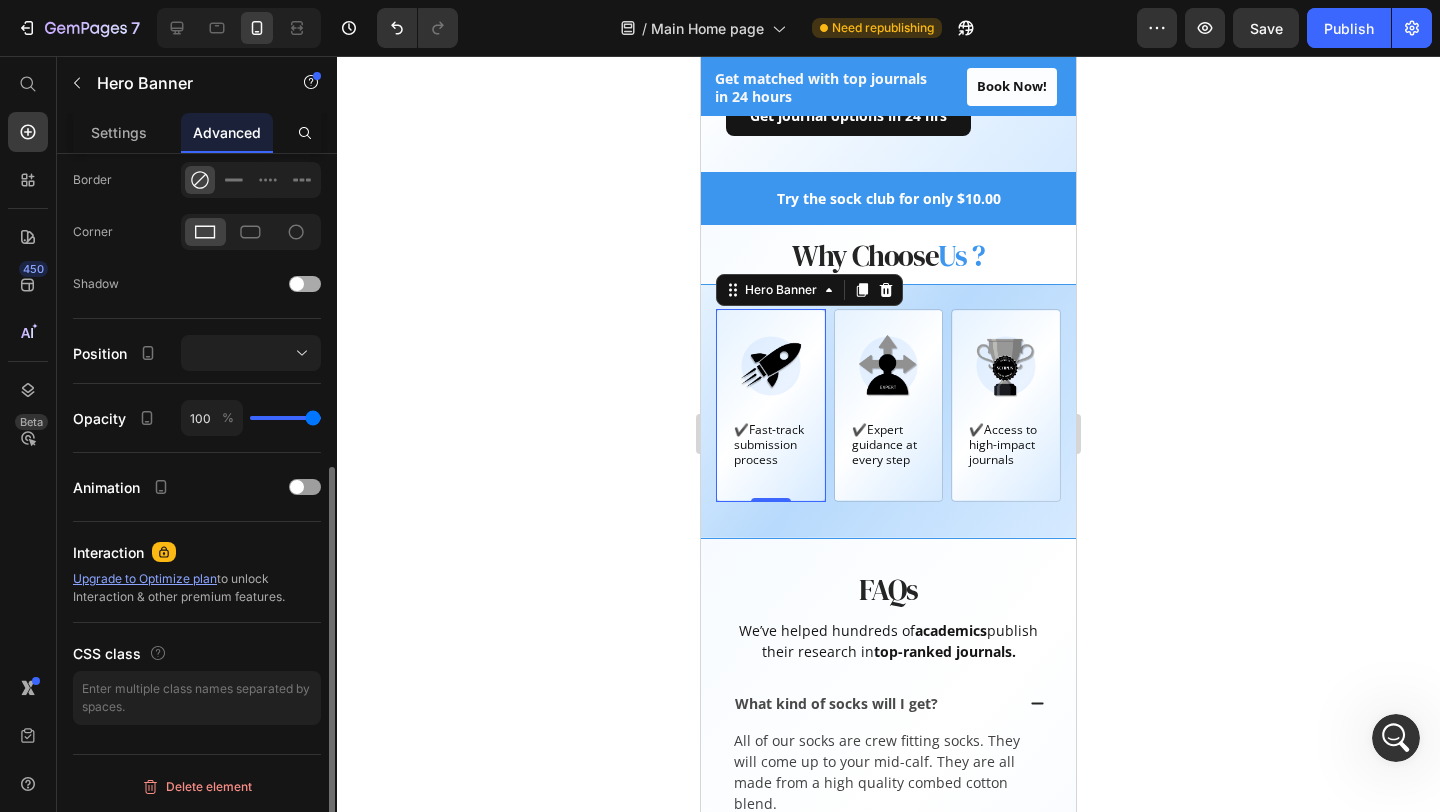 click at bounding box center [305, 284] 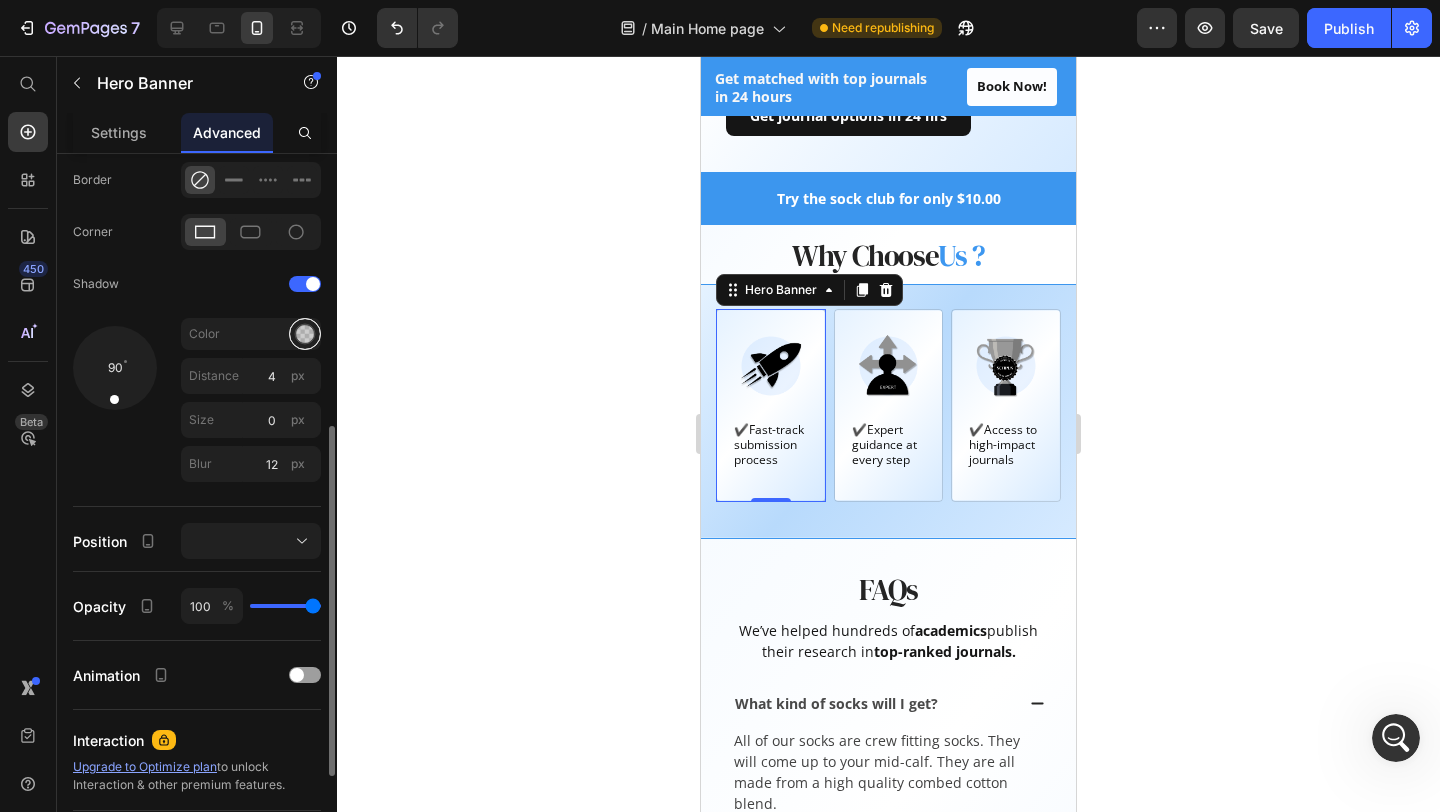 click at bounding box center (305, 334) 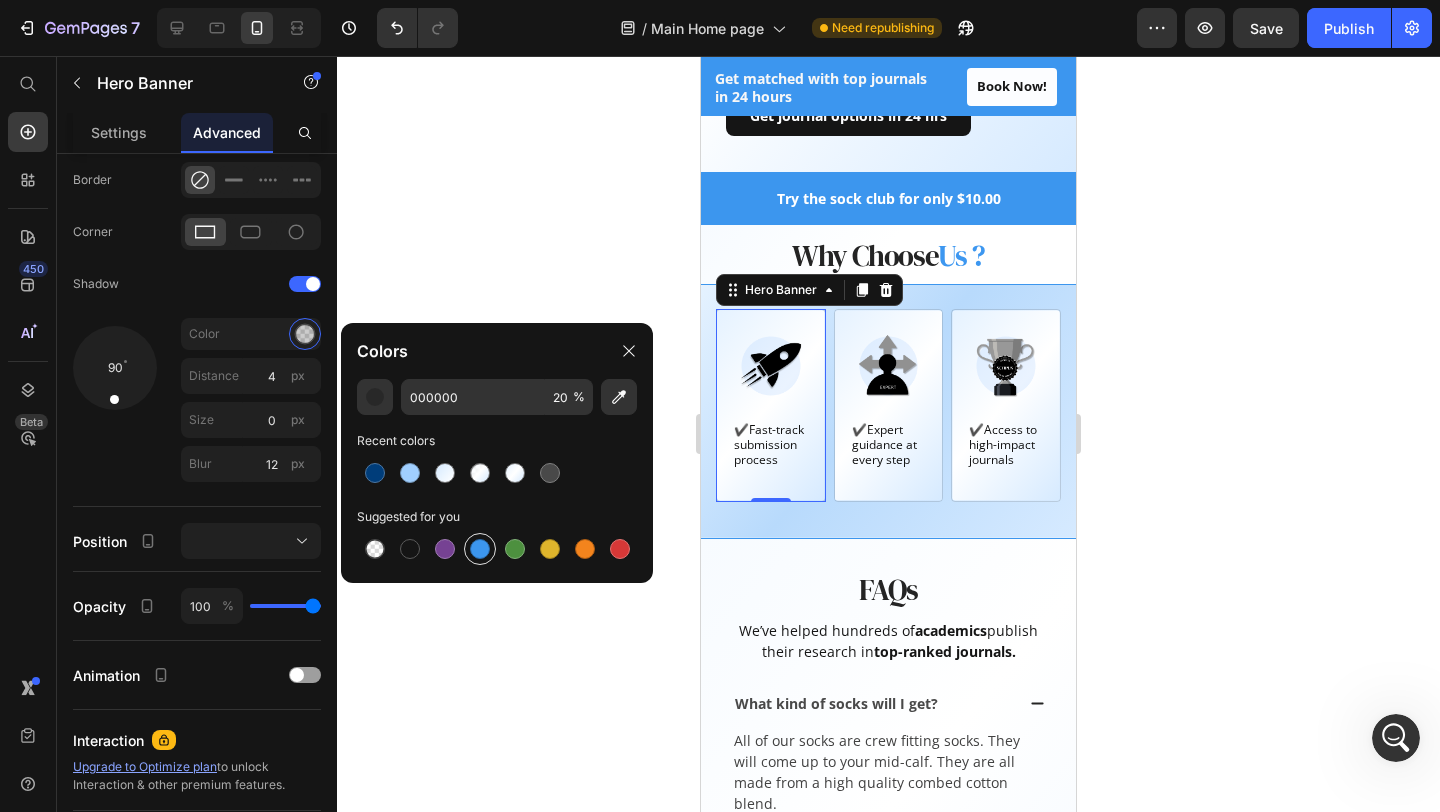 click at bounding box center [480, 549] 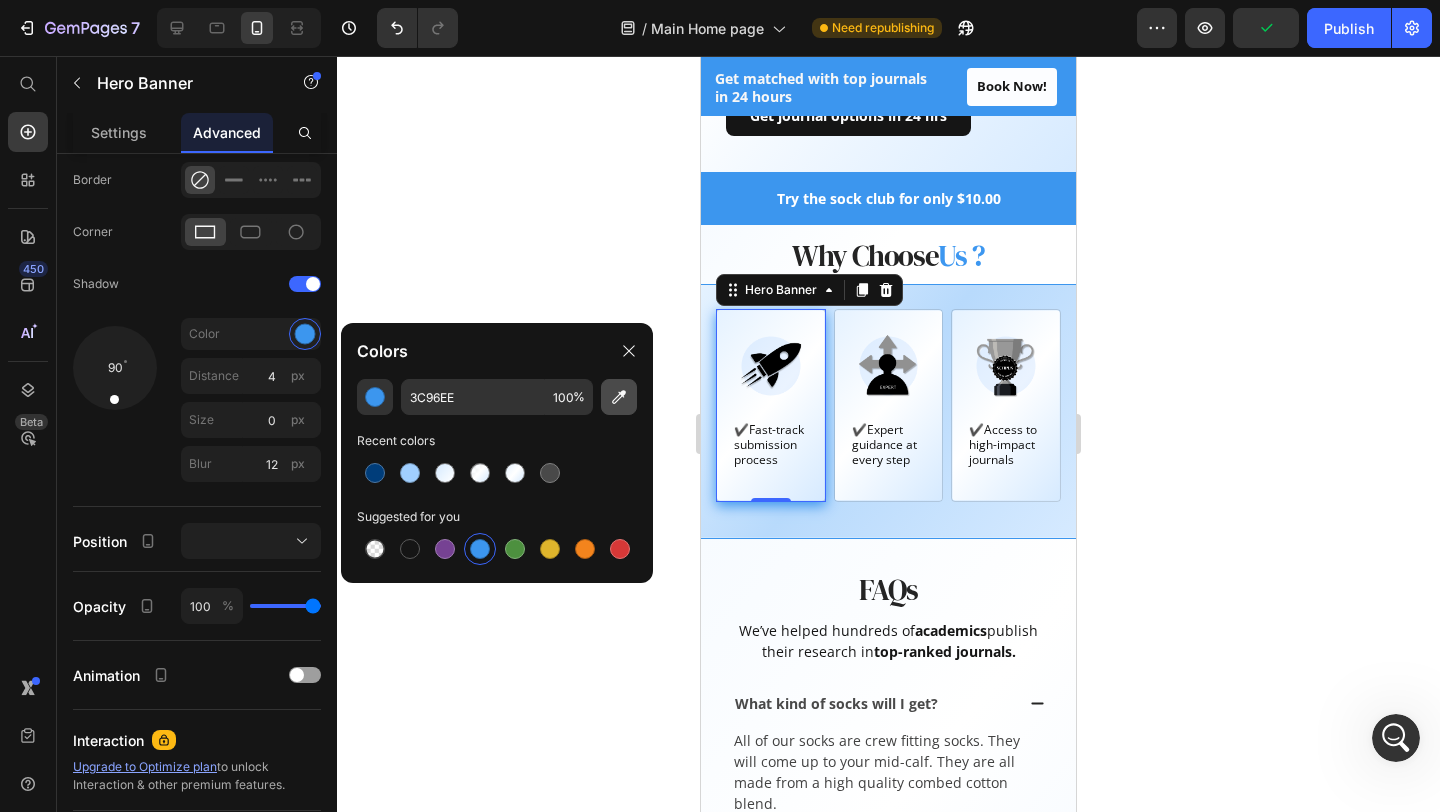 click 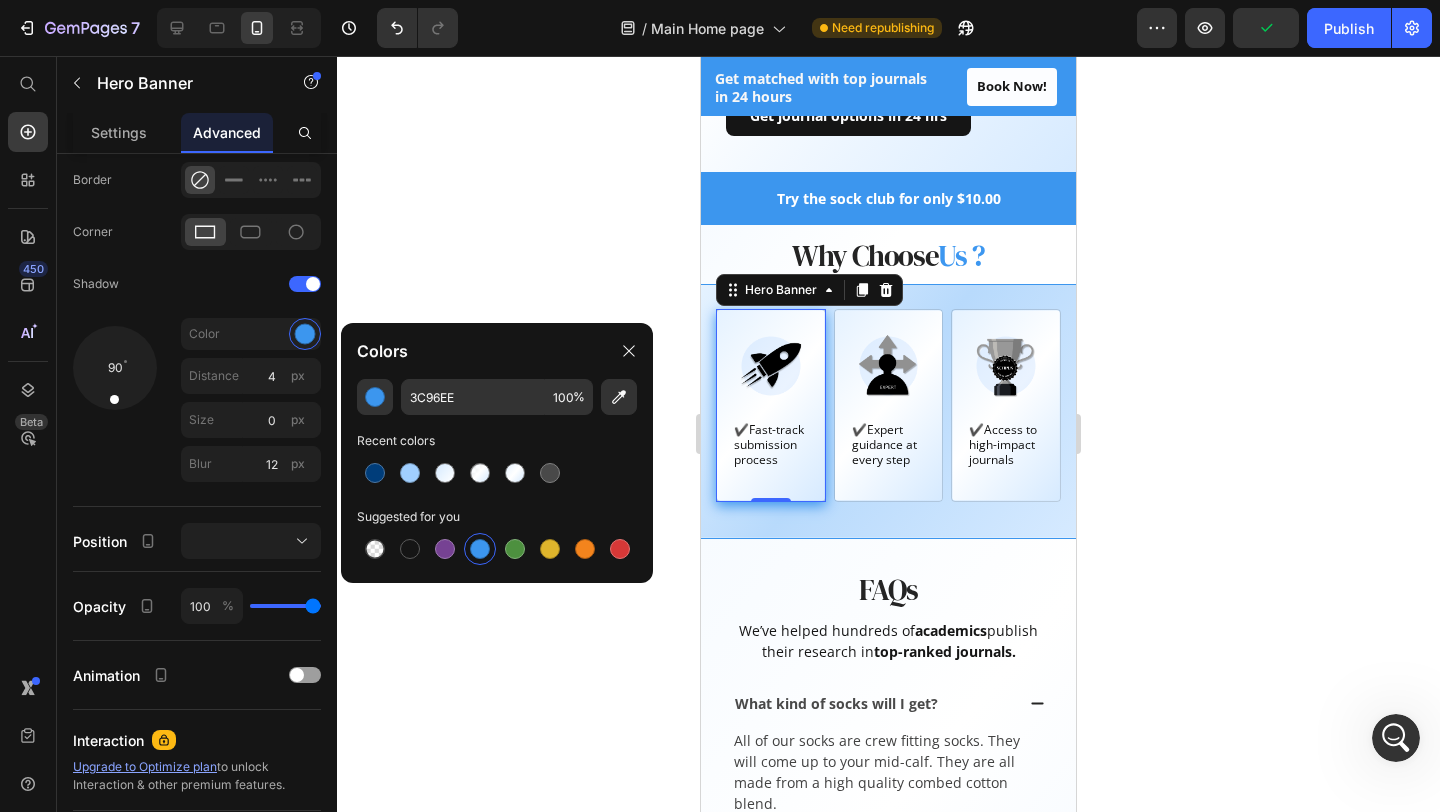 type on "3C96EF" 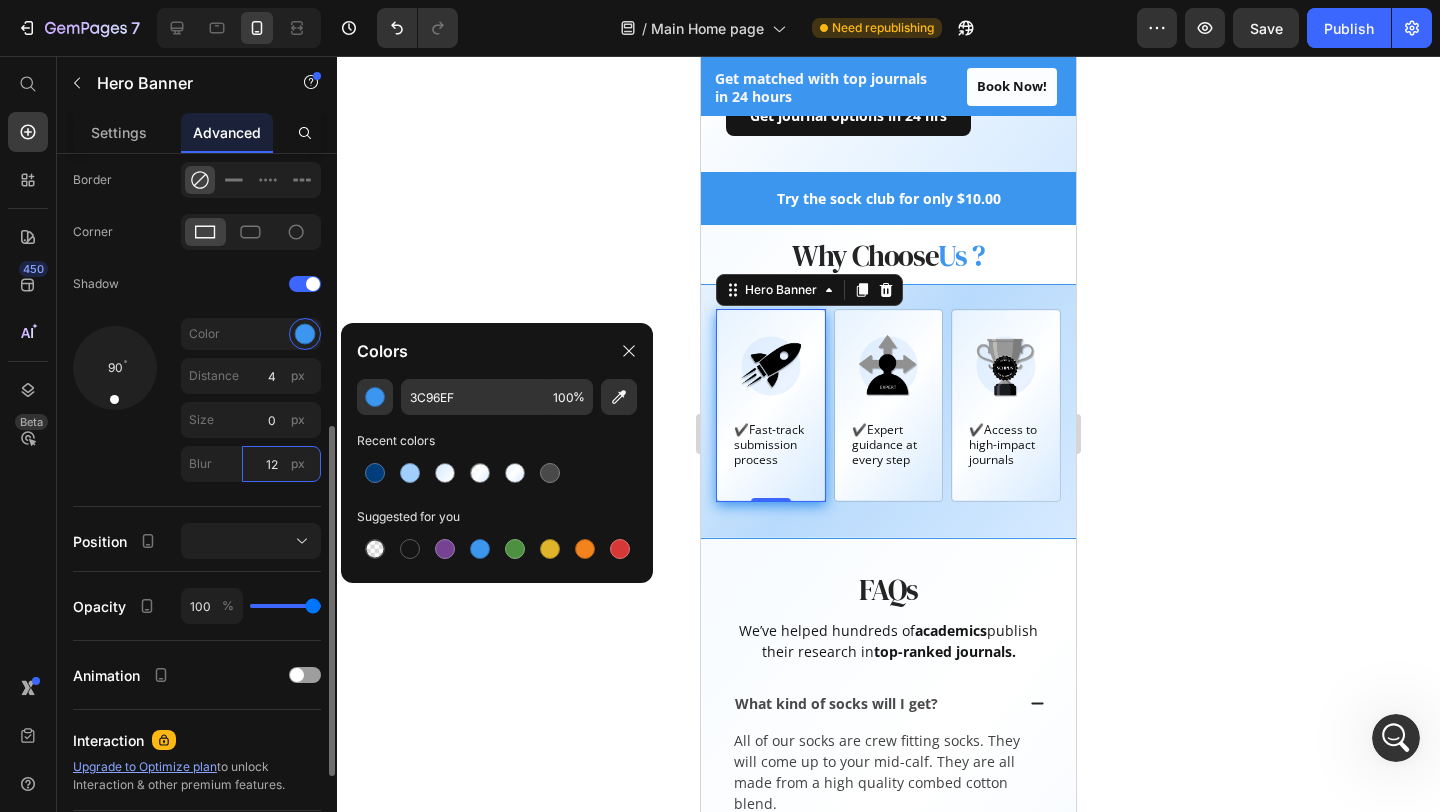 click on "12" at bounding box center (281, 464) 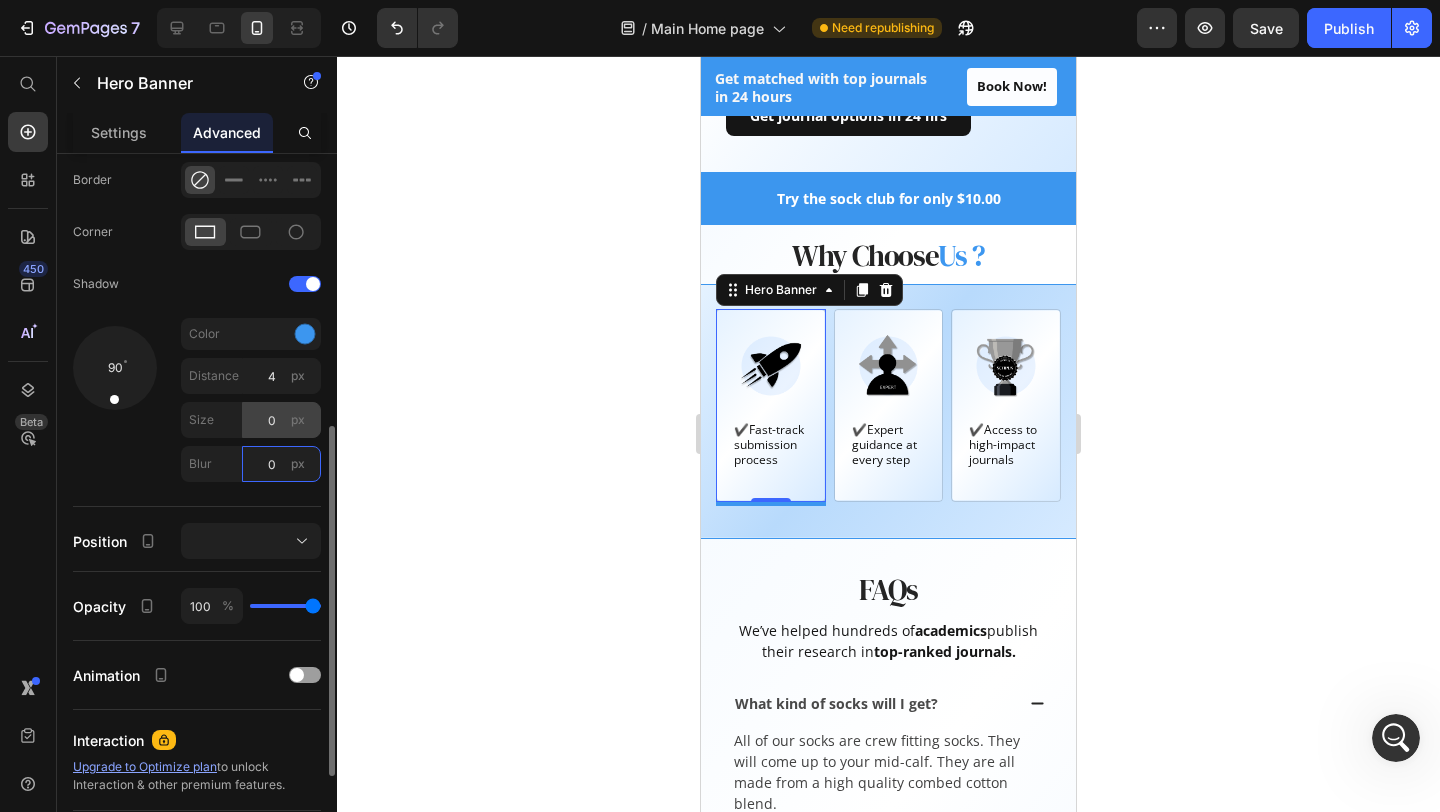 type on "0" 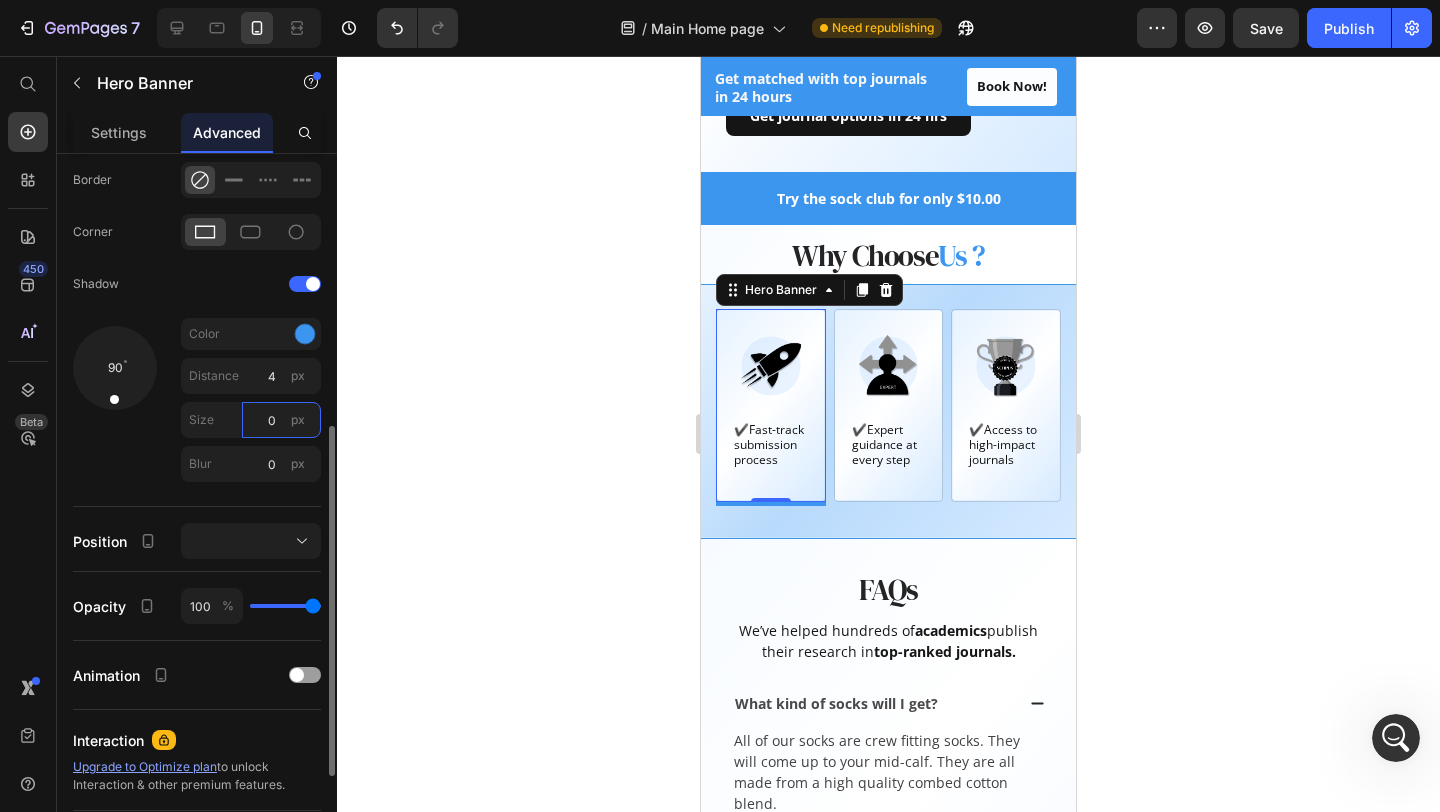 click on "0" at bounding box center [281, 420] 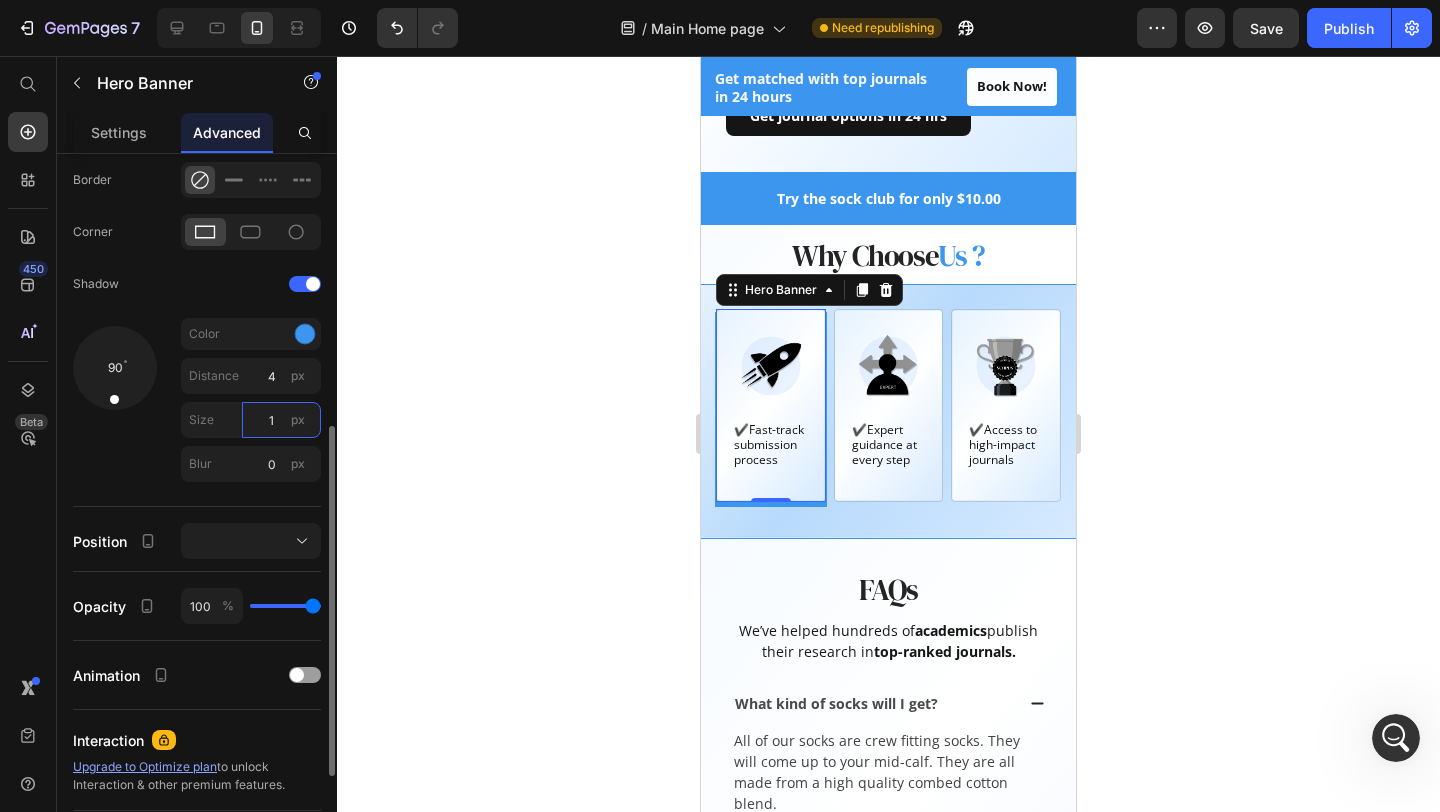 type on "1" 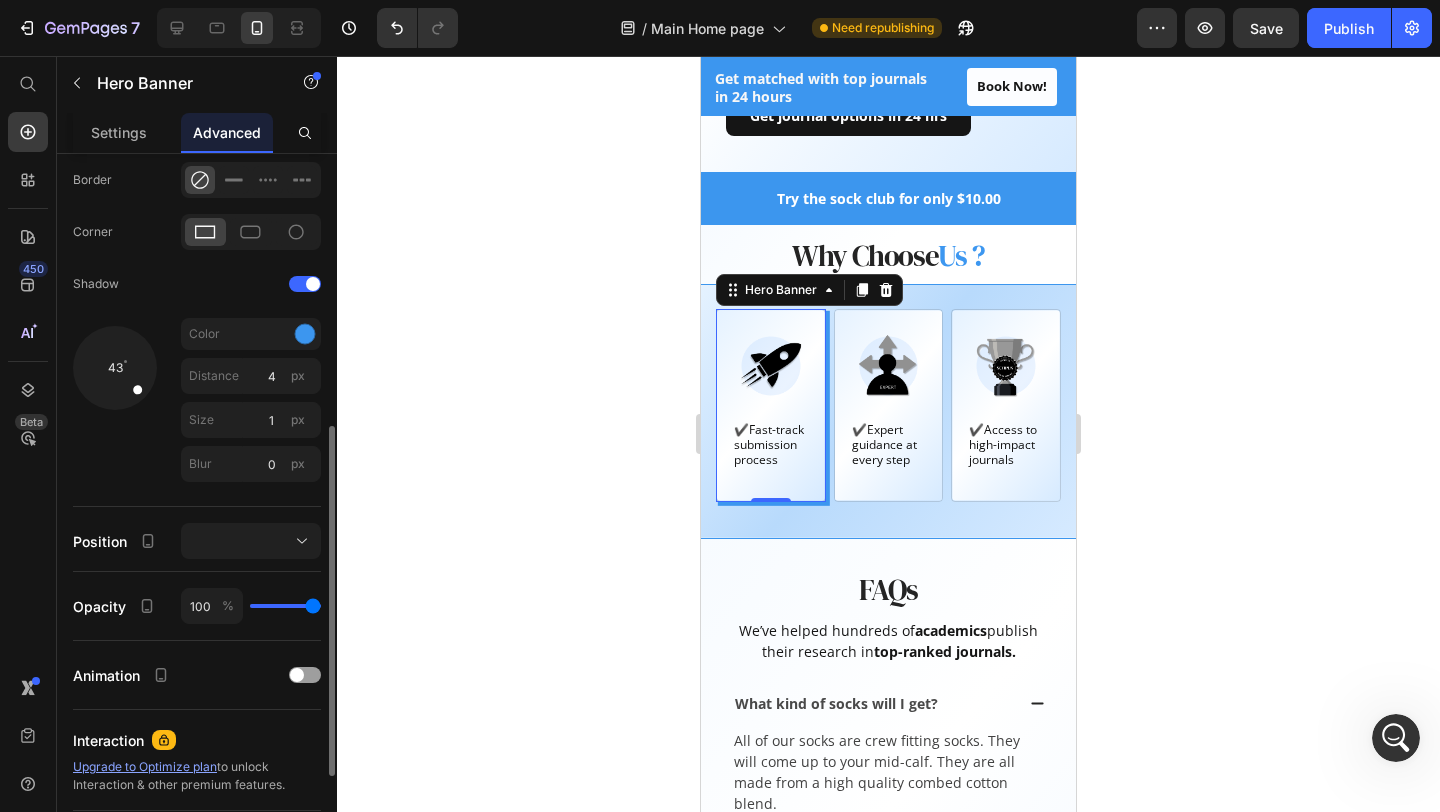 type 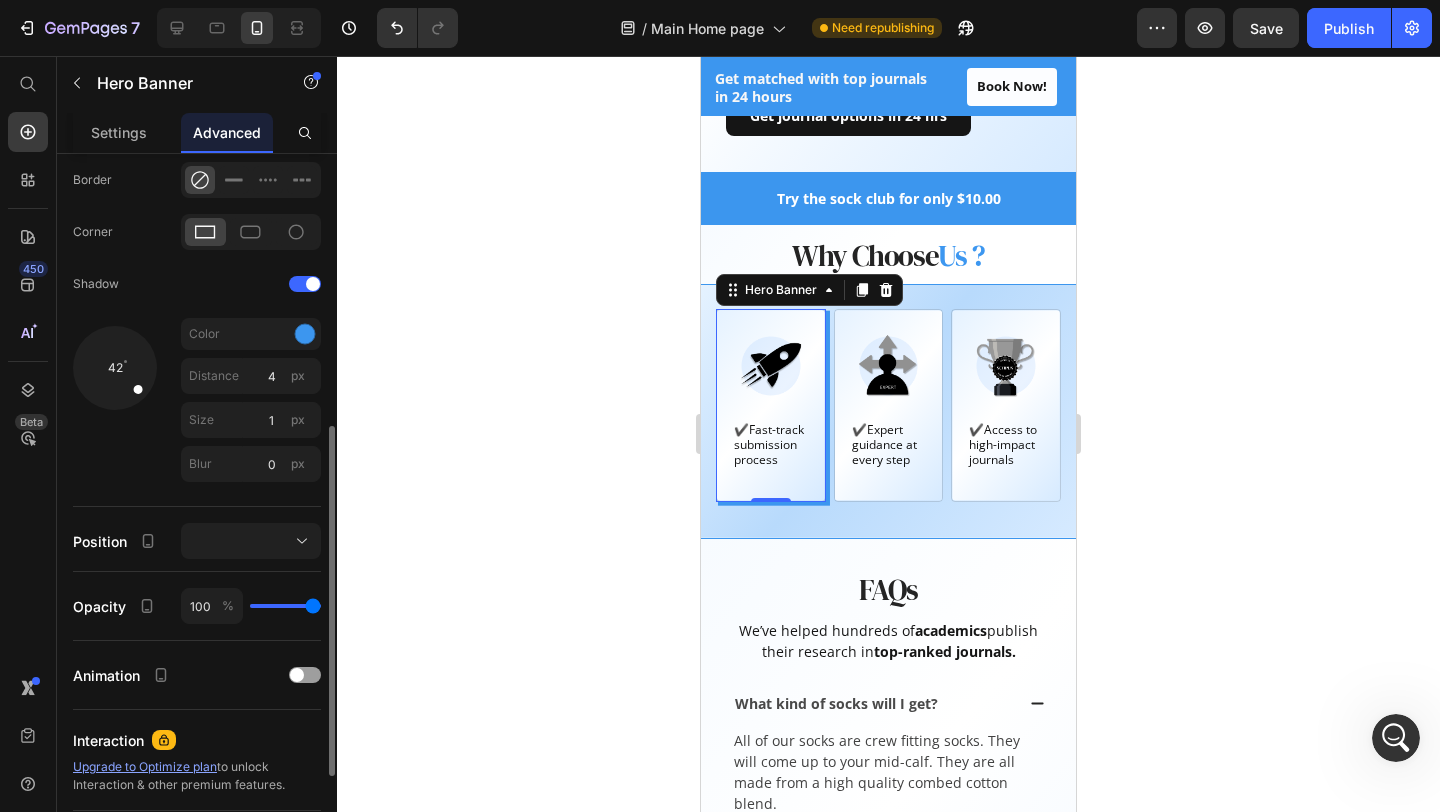 drag, startPoint x: 117, startPoint y: 395, endPoint x: 146, endPoint y: 396, distance: 29.017237 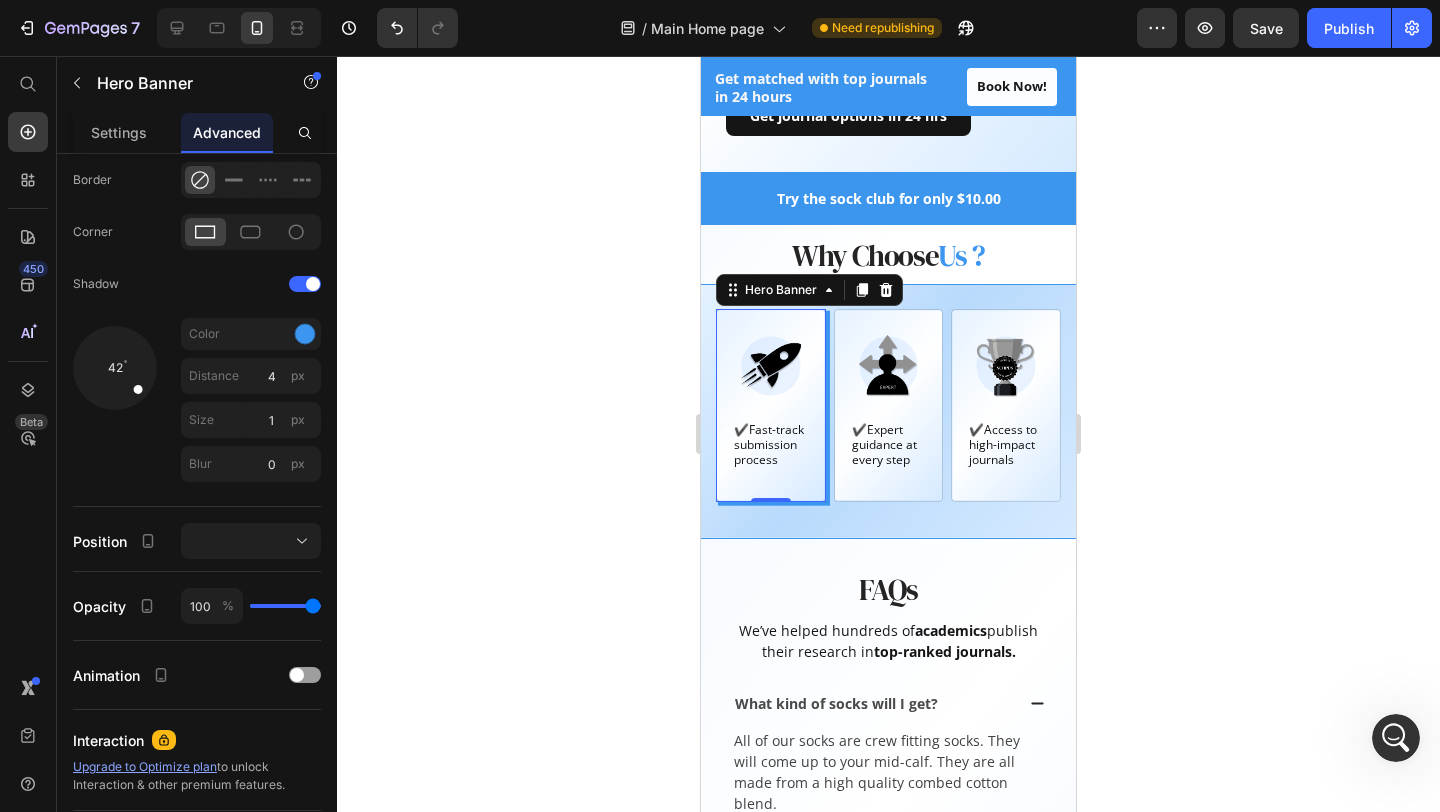click 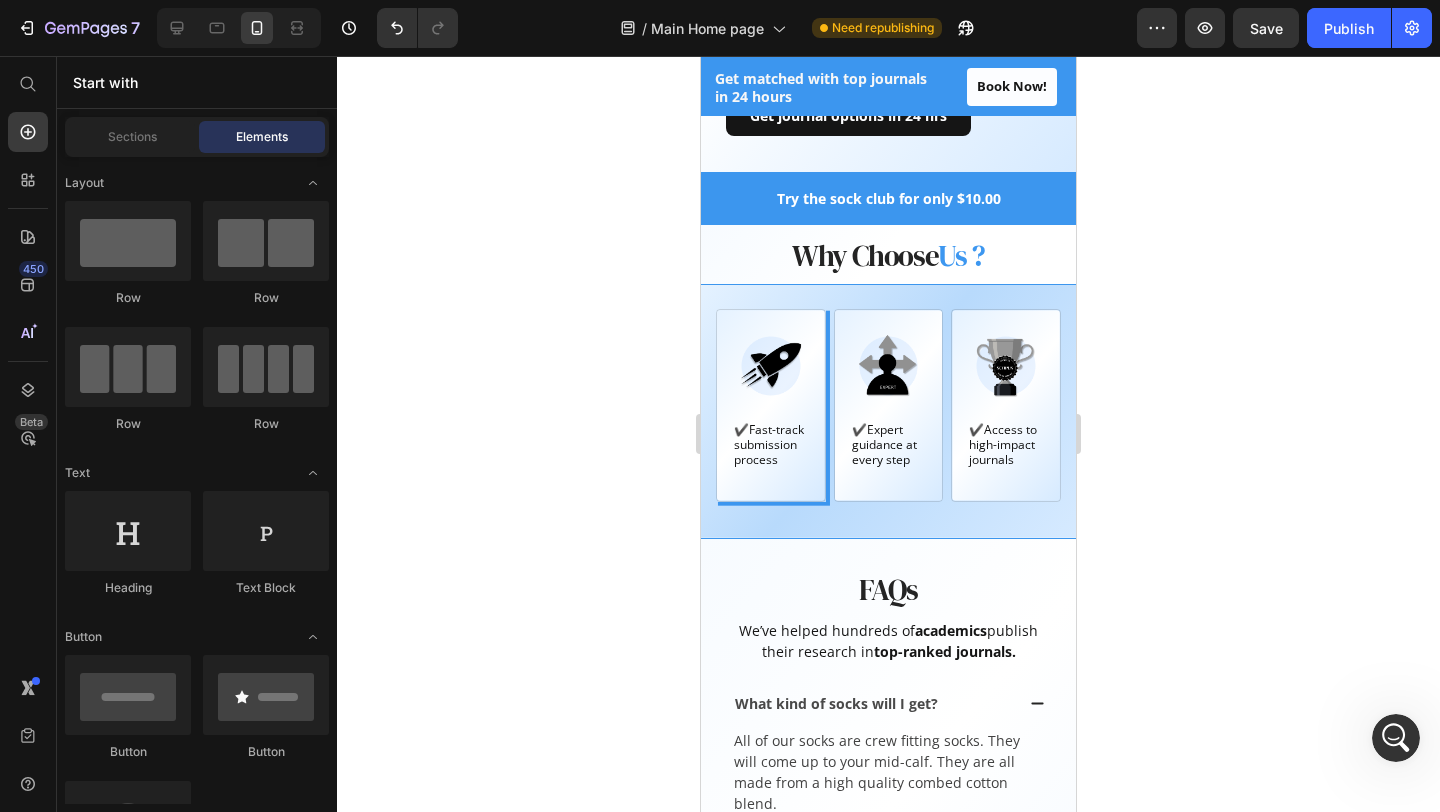 click 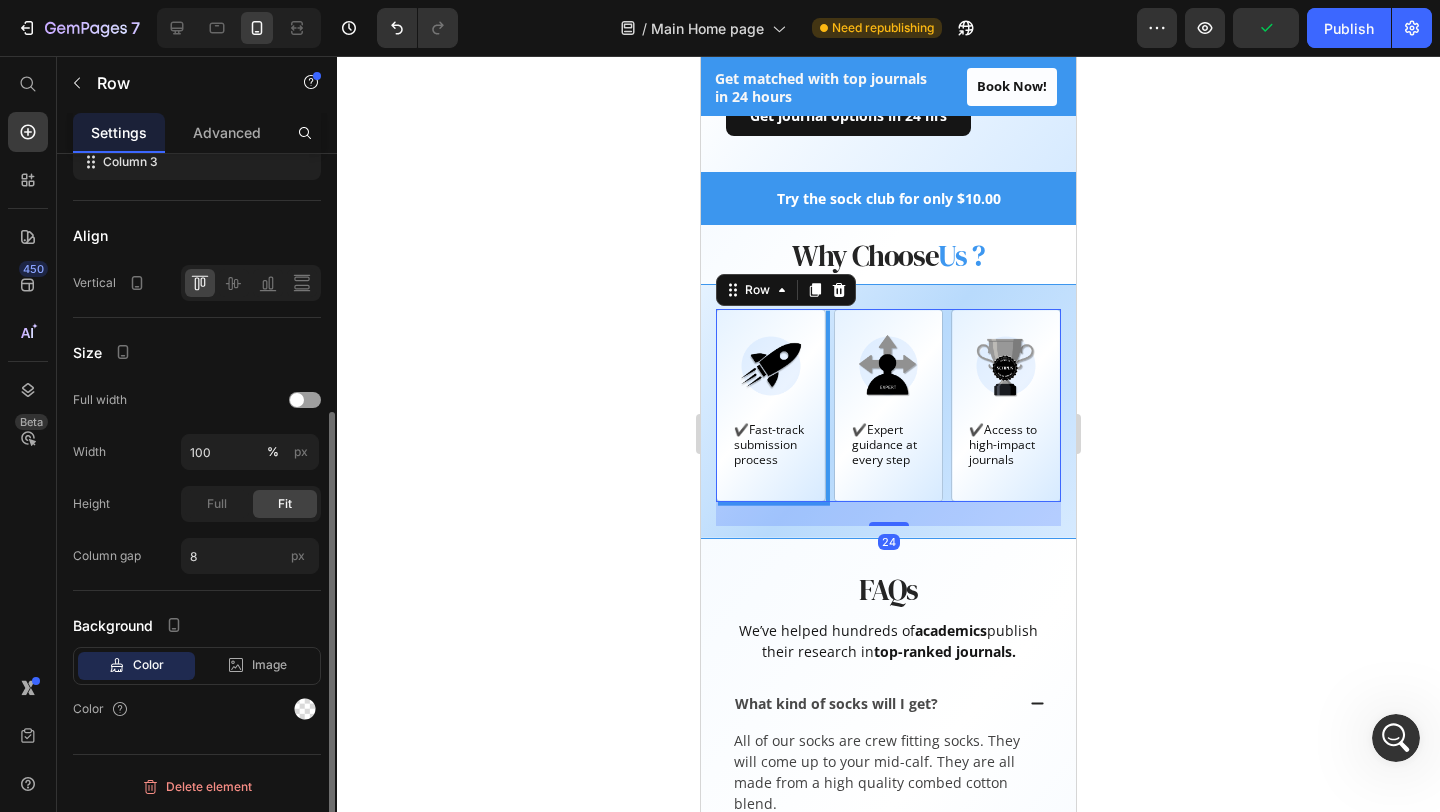 click on "Image ✔️Fast-track submission process Text Block Hero Banner Image ✔️Expert guidance at every step Text Block Hero Banner Image ✔️Access to high-impact journals Text Block Hero Banner Row   24" at bounding box center (888, 405) 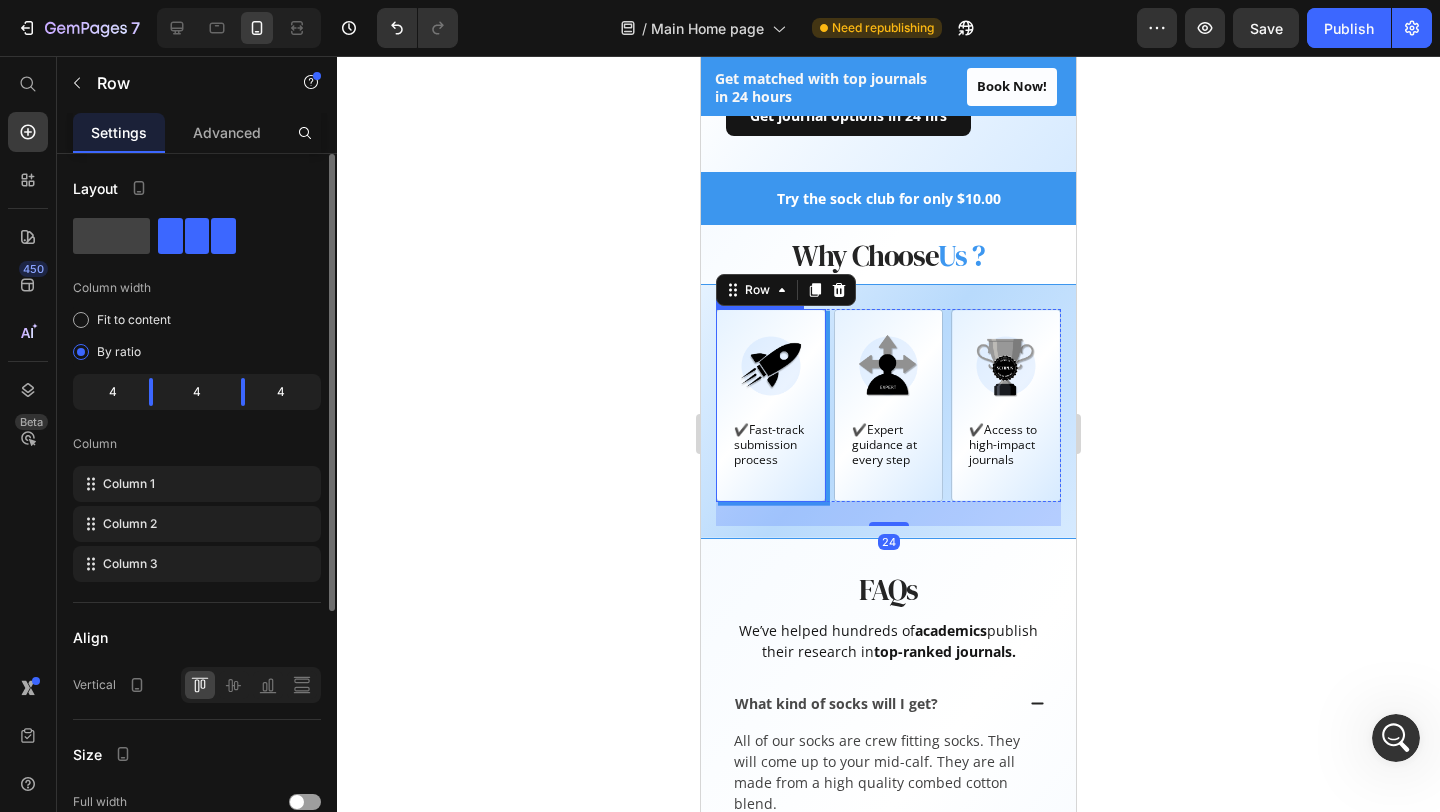 click on "Image ✔️Fast-track submission process Text Block" at bounding box center (771, 405) 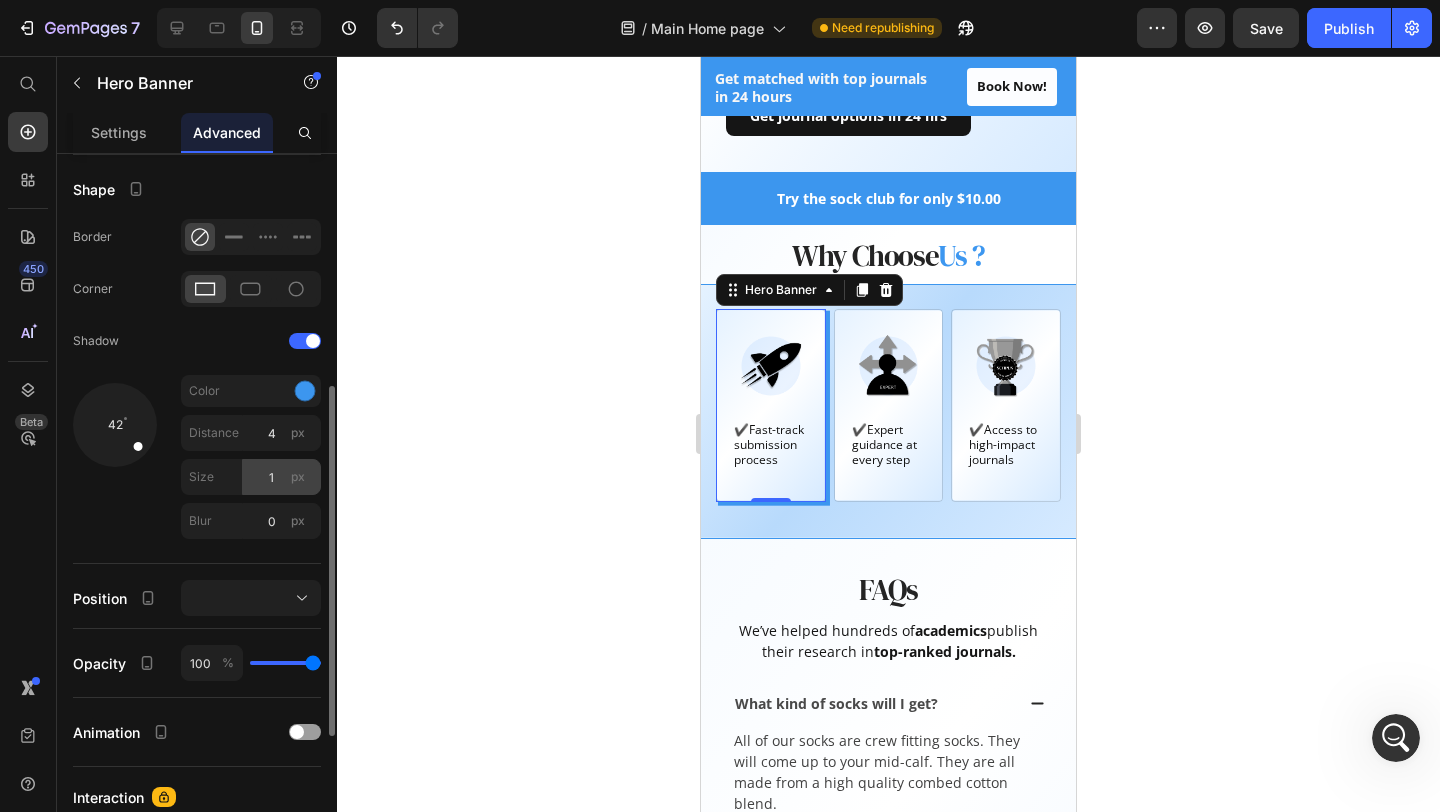 scroll, scrollTop: 488, scrollLeft: 0, axis: vertical 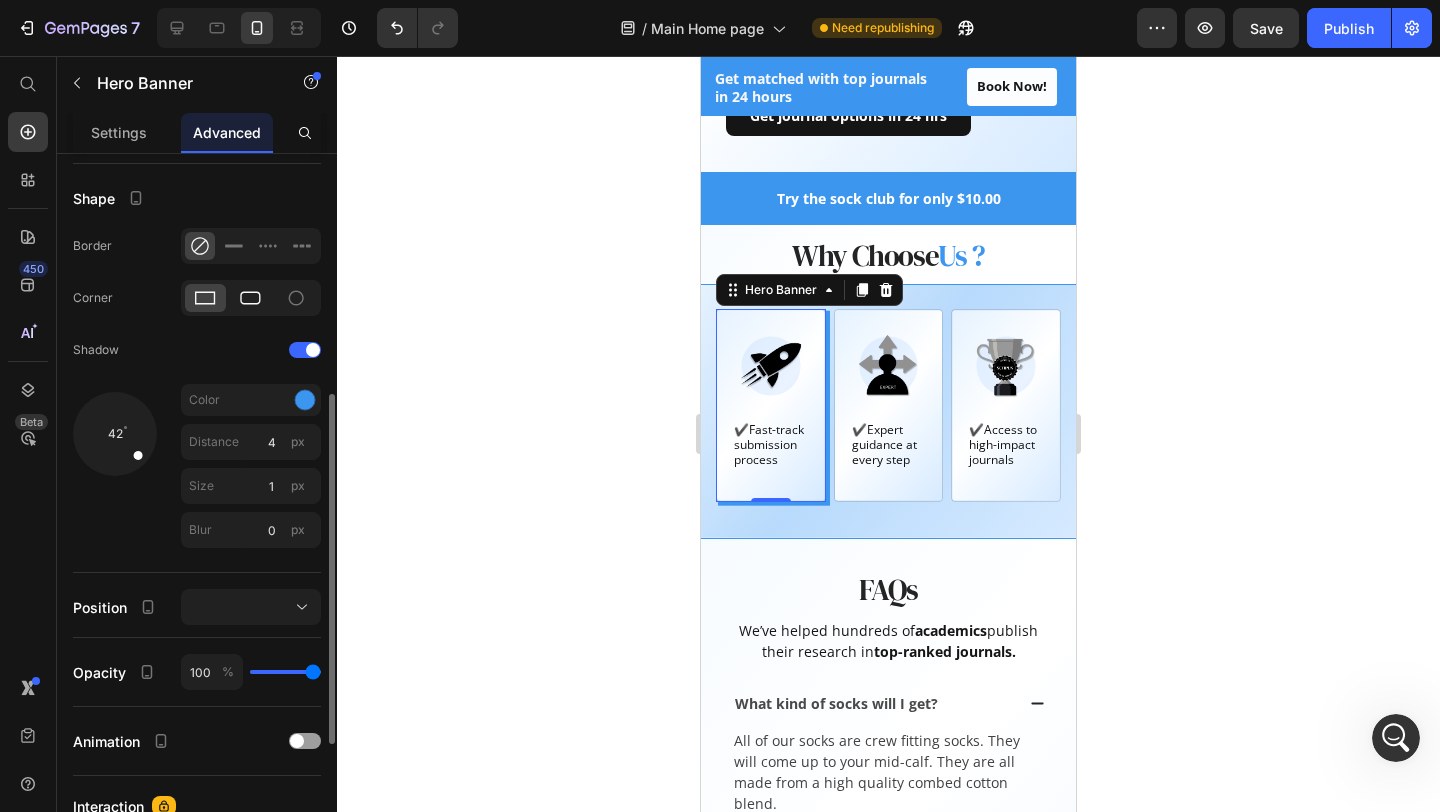 click 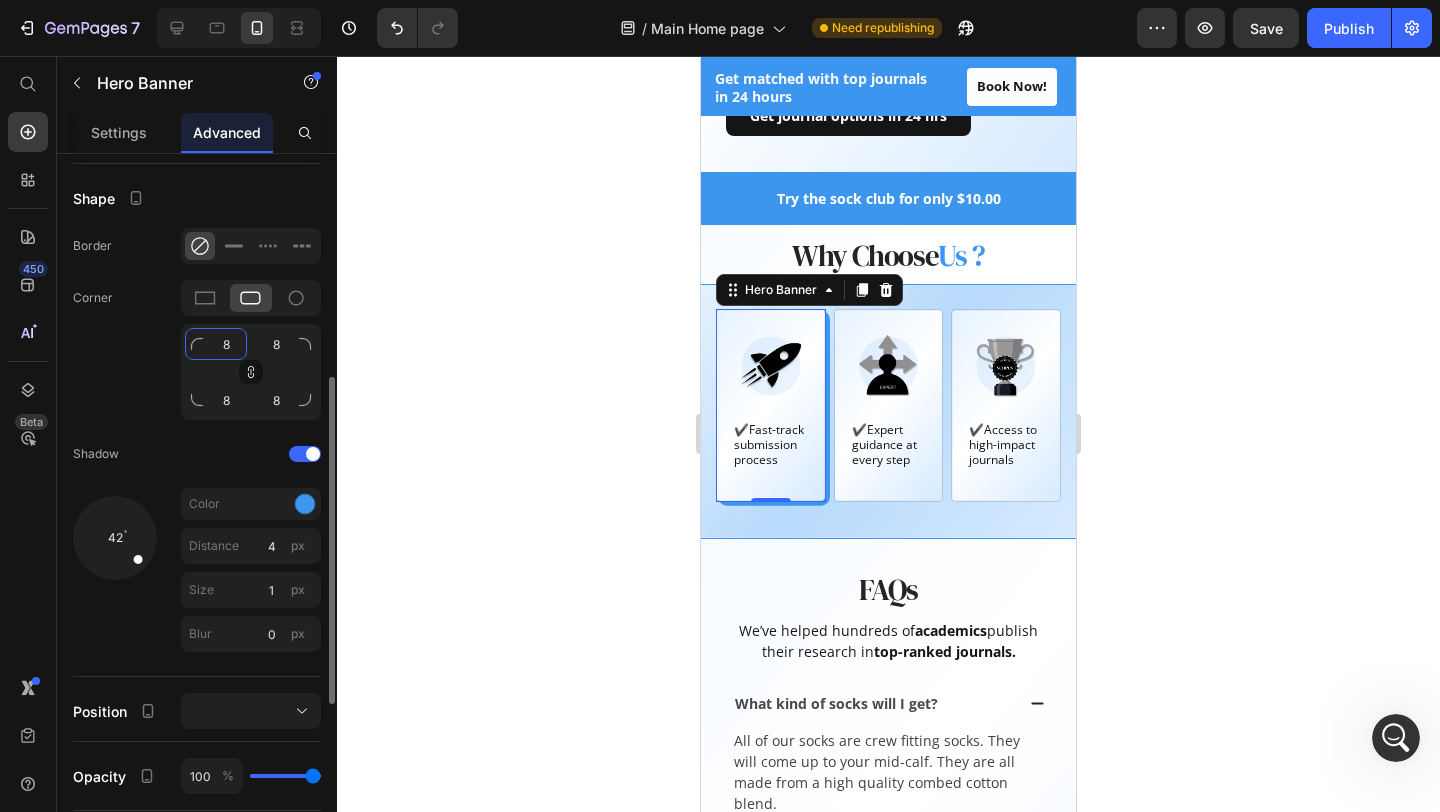click on "8" 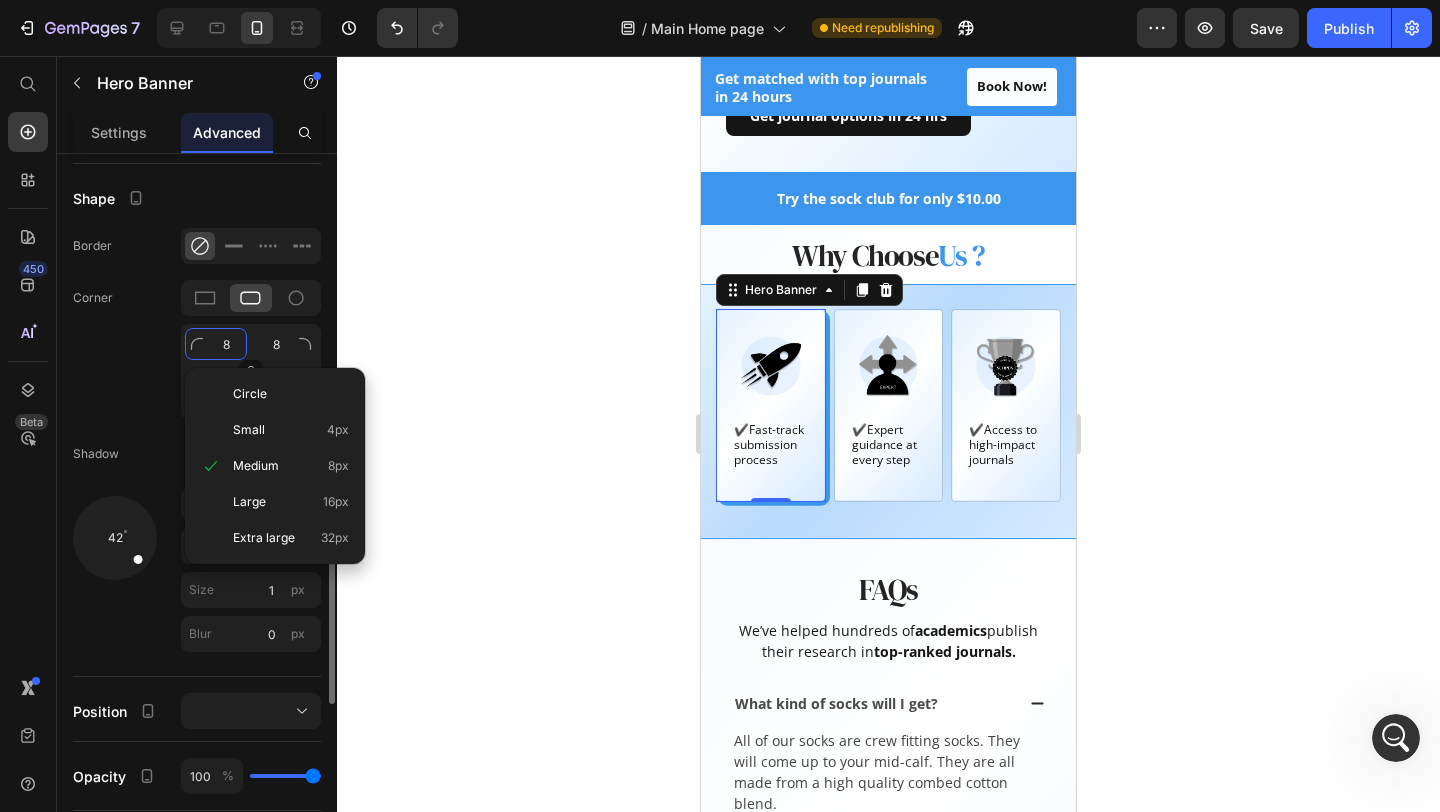 type on "4" 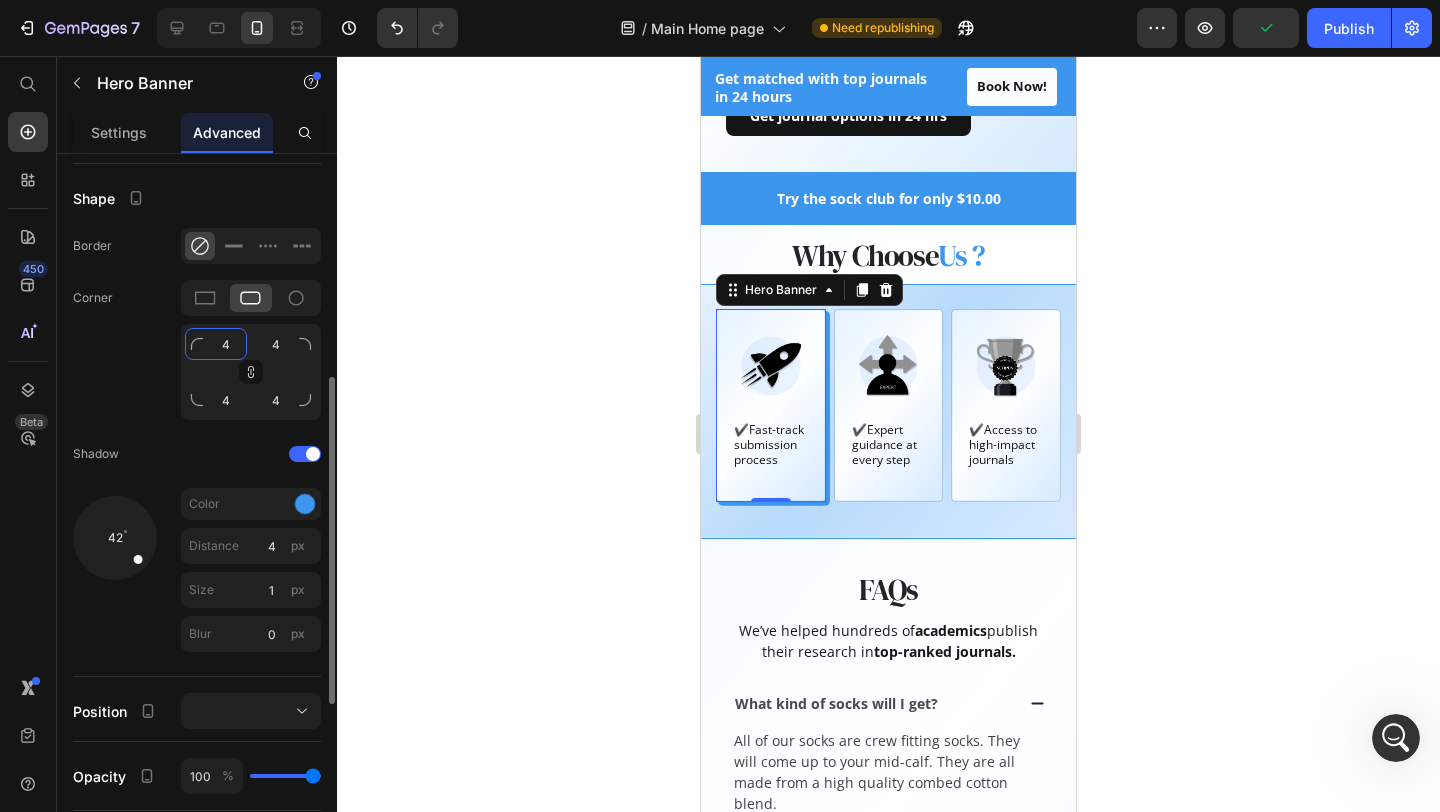 click on "4" 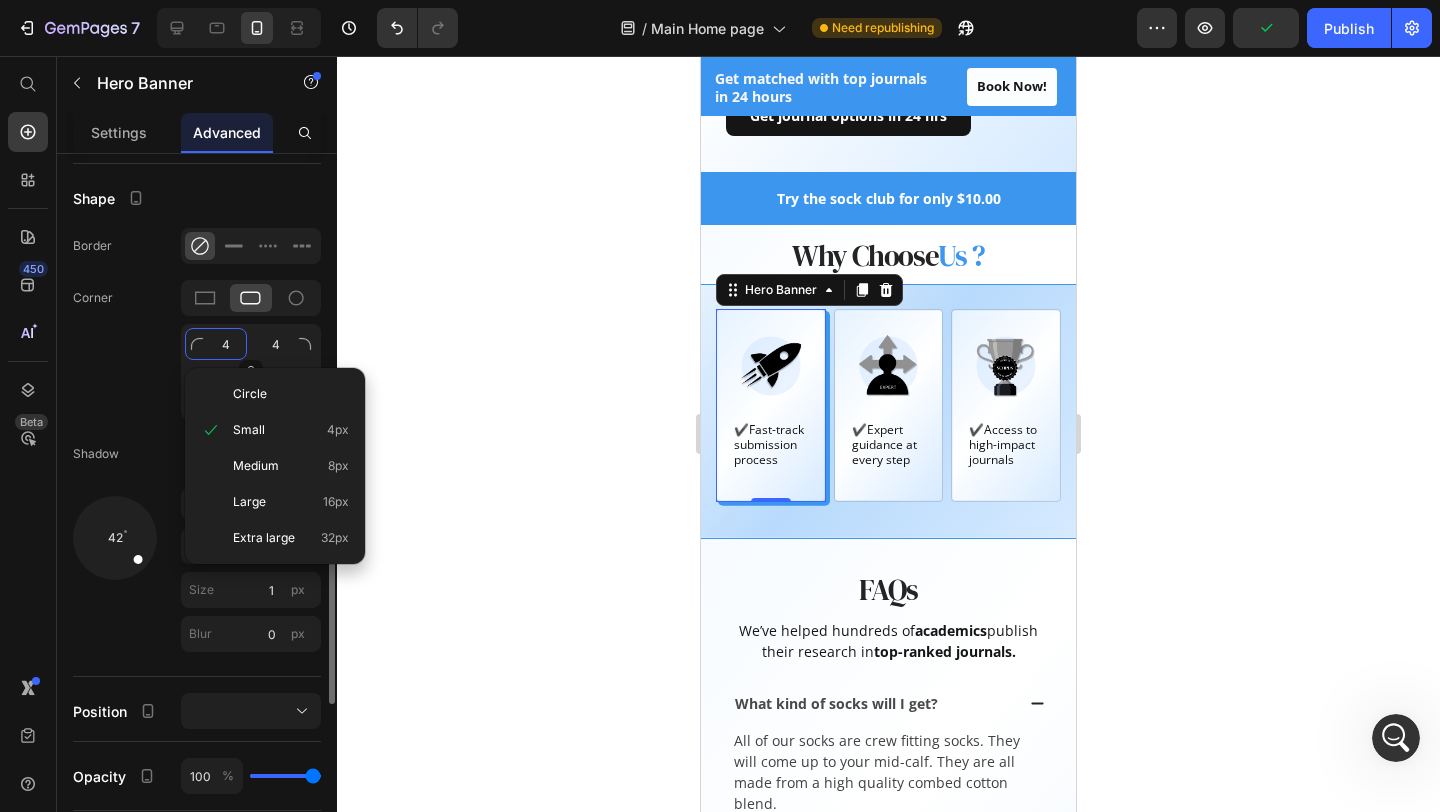 click on "4" 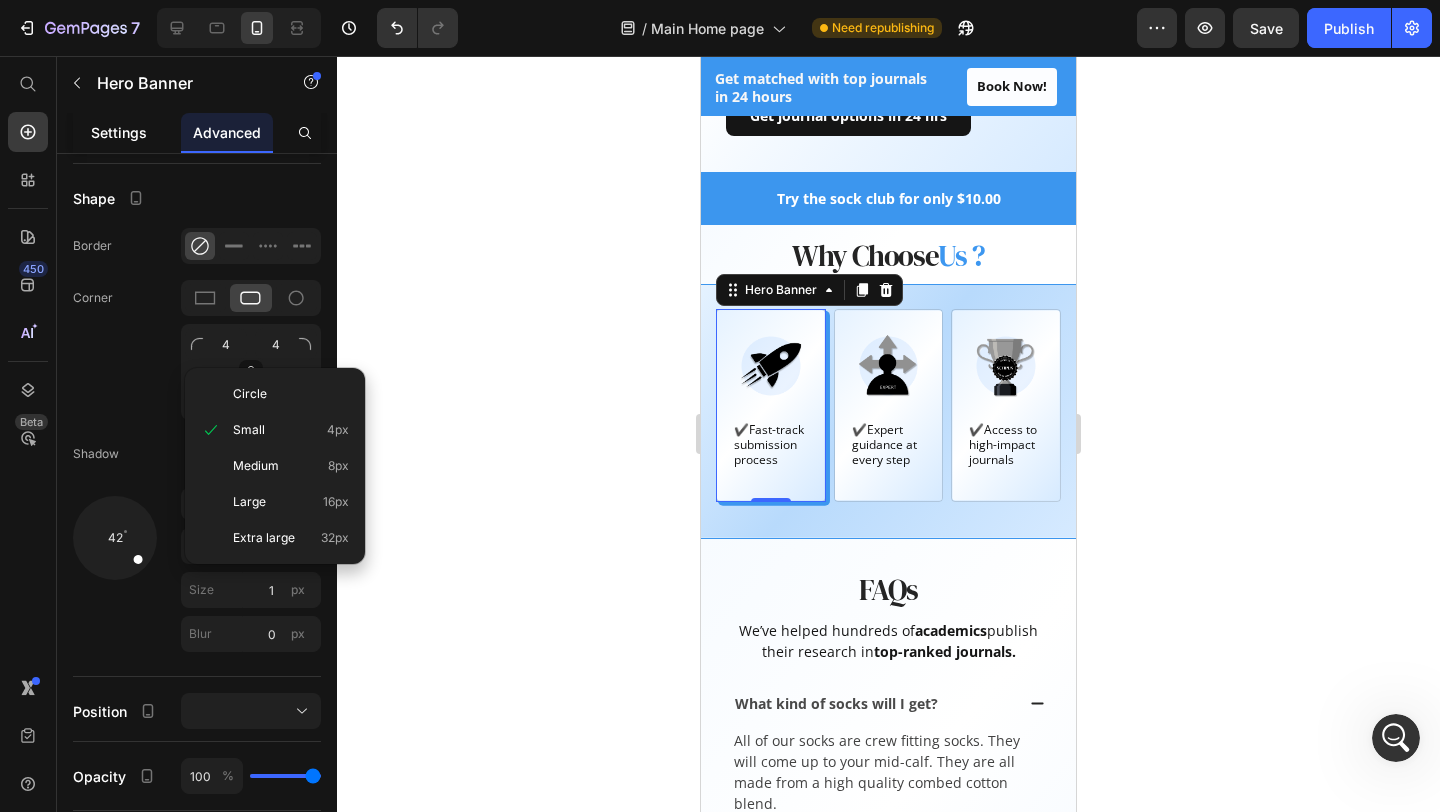 click on "Settings" at bounding box center (119, 132) 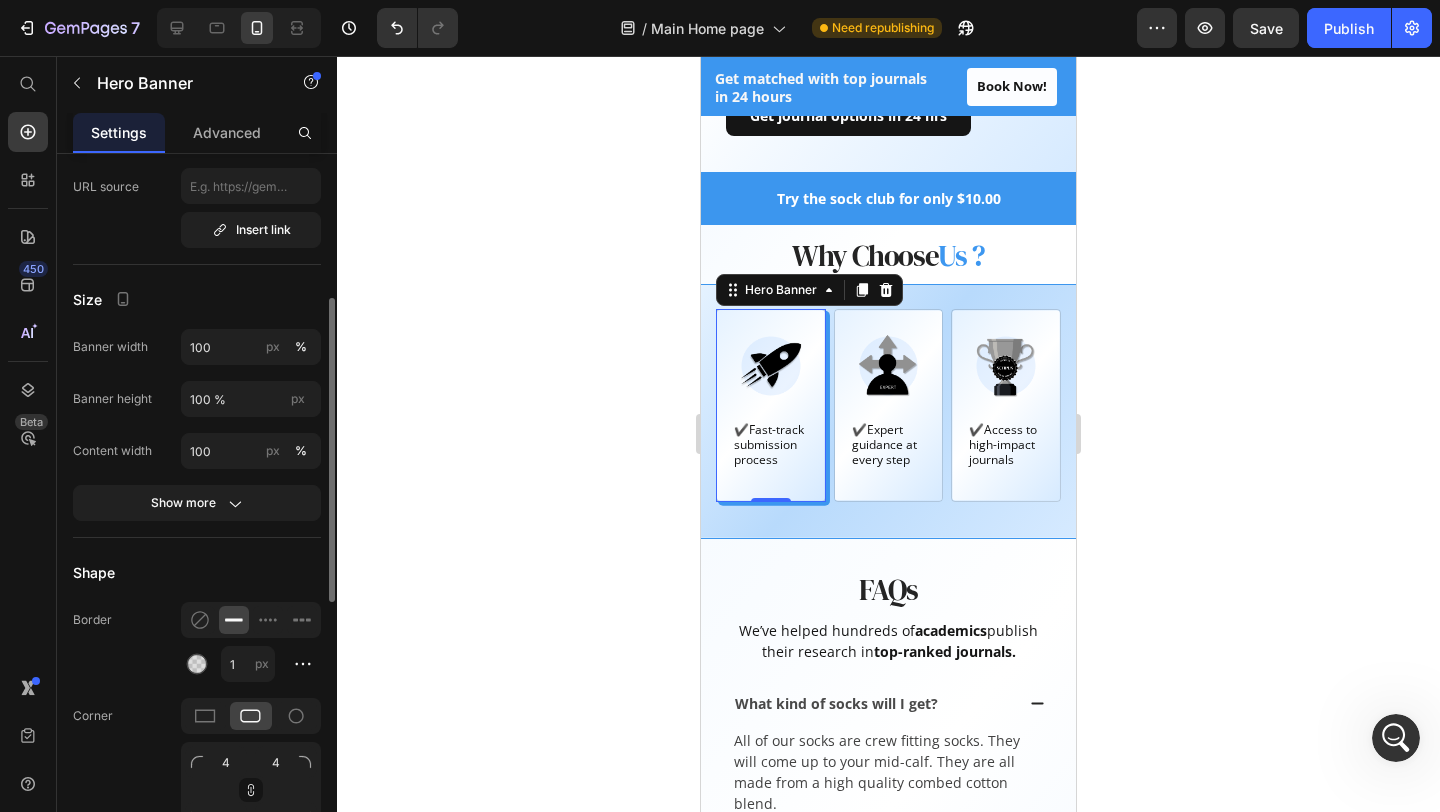 scroll, scrollTop: 411, scrollLeft: 0, axis: vertical 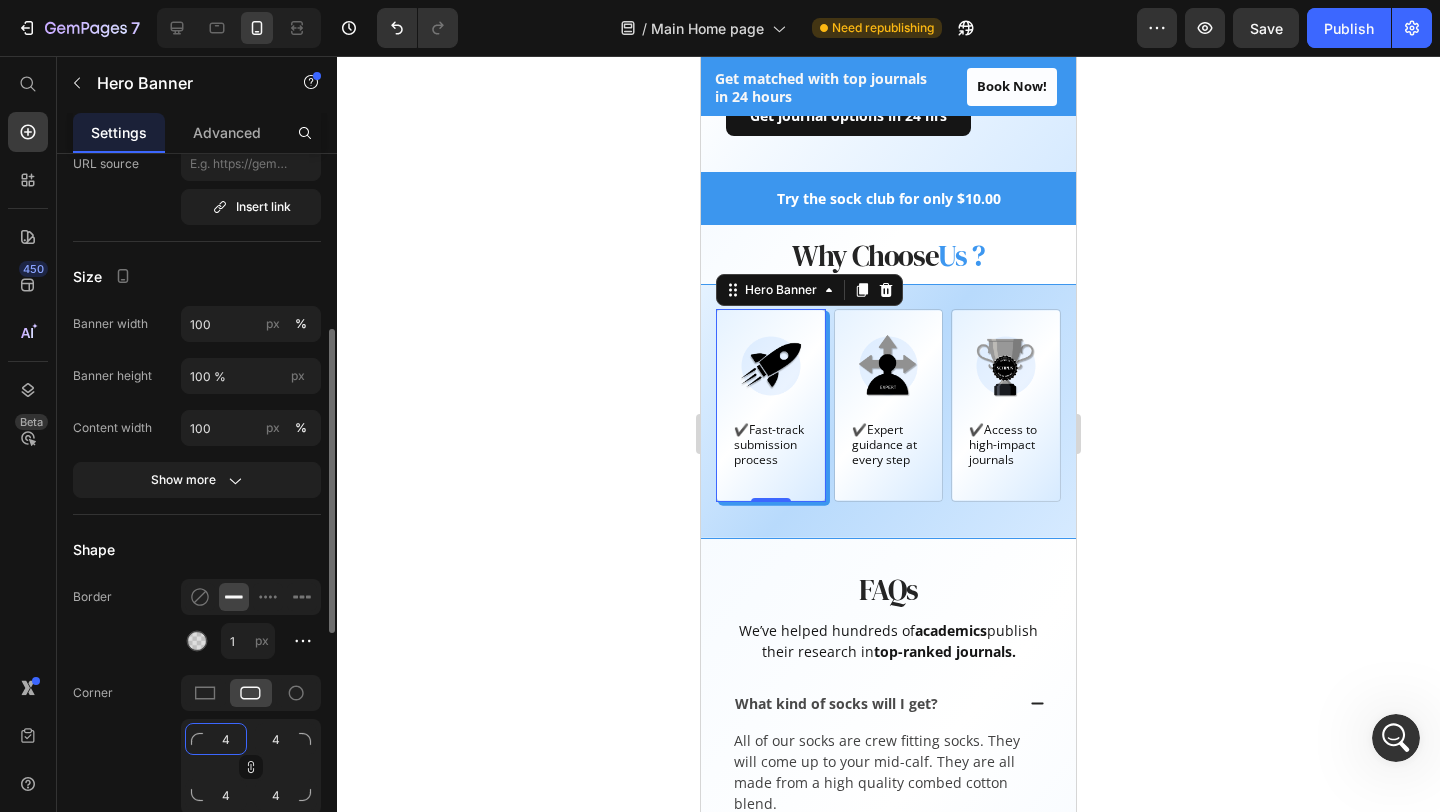 click on "4" 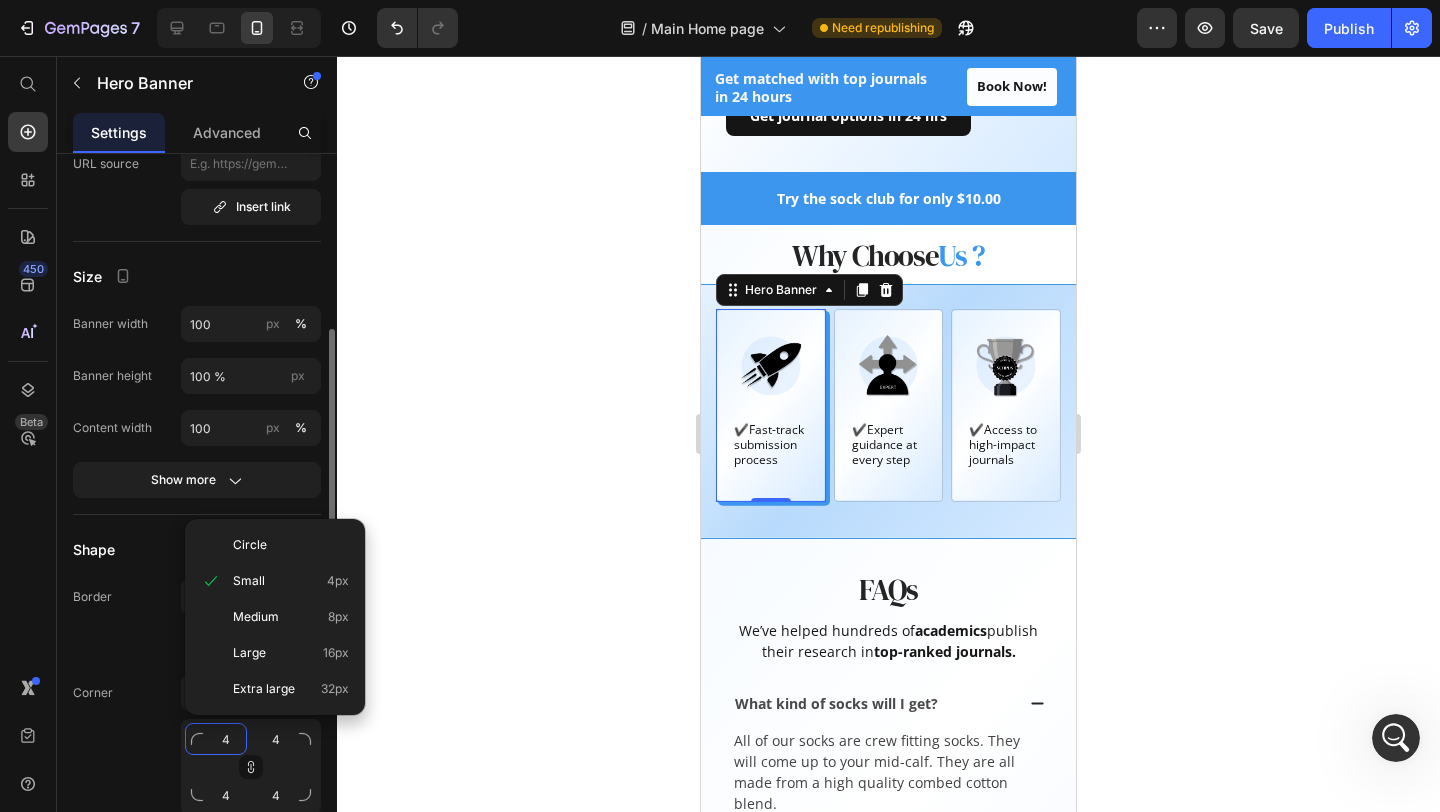 type on "6" 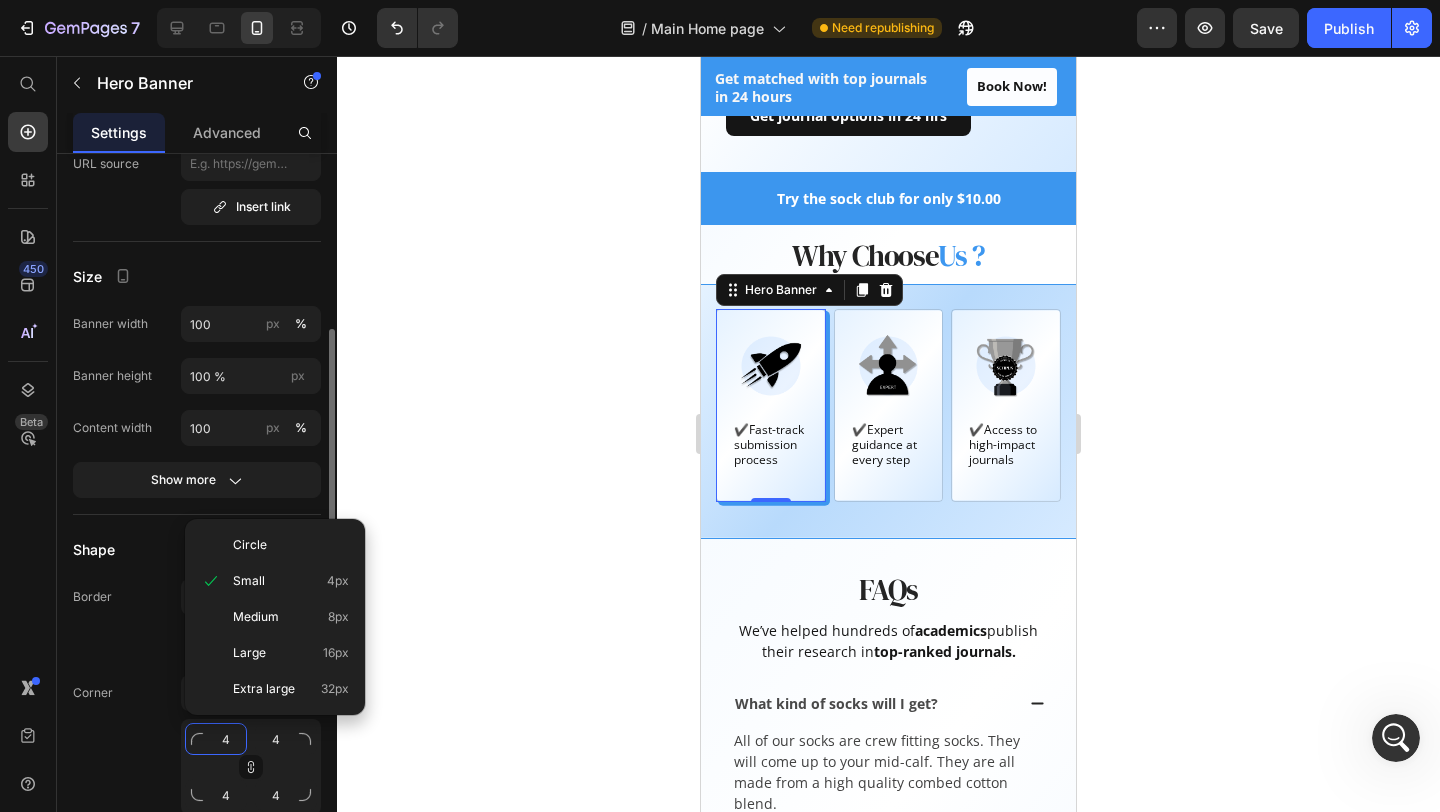 type on "6" 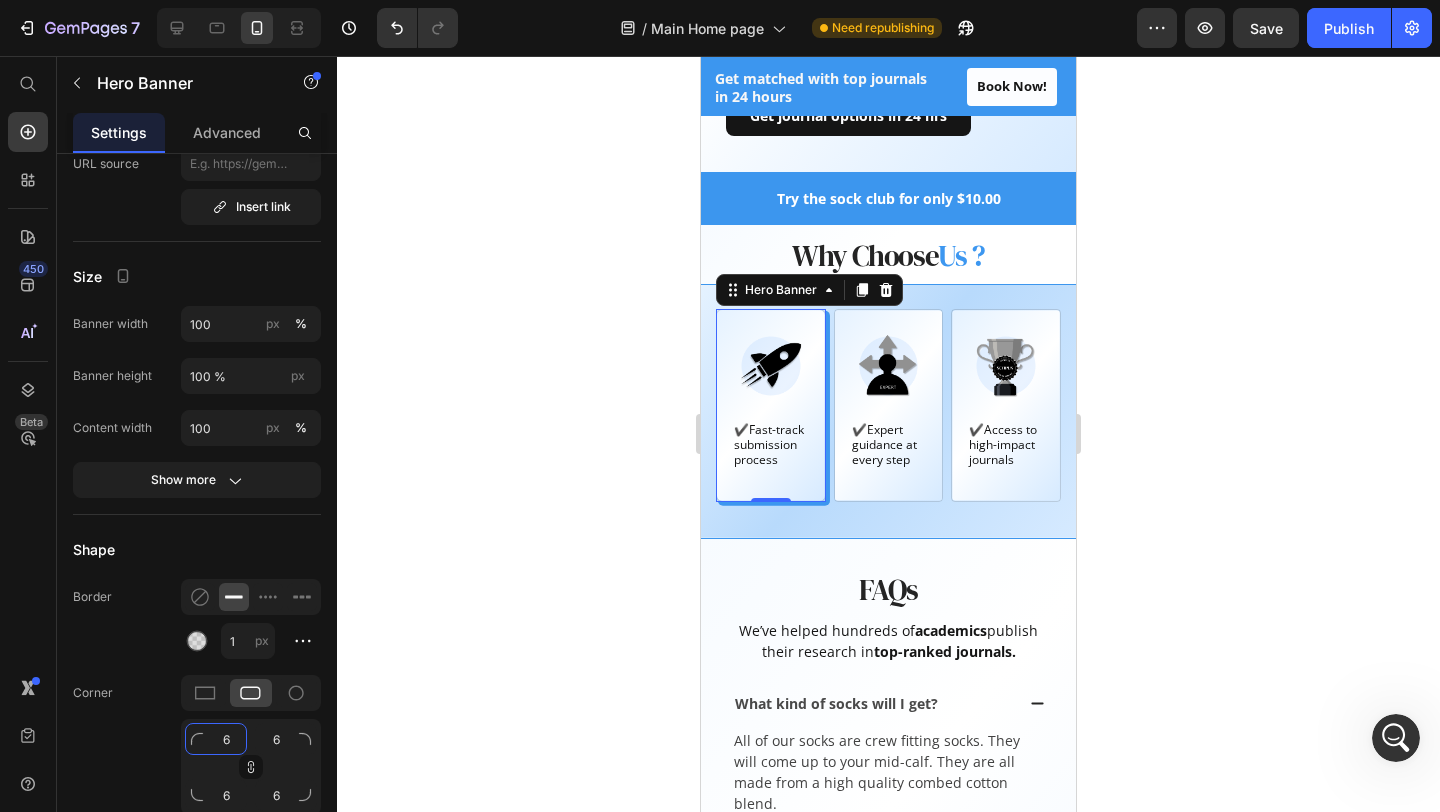 type on "6" 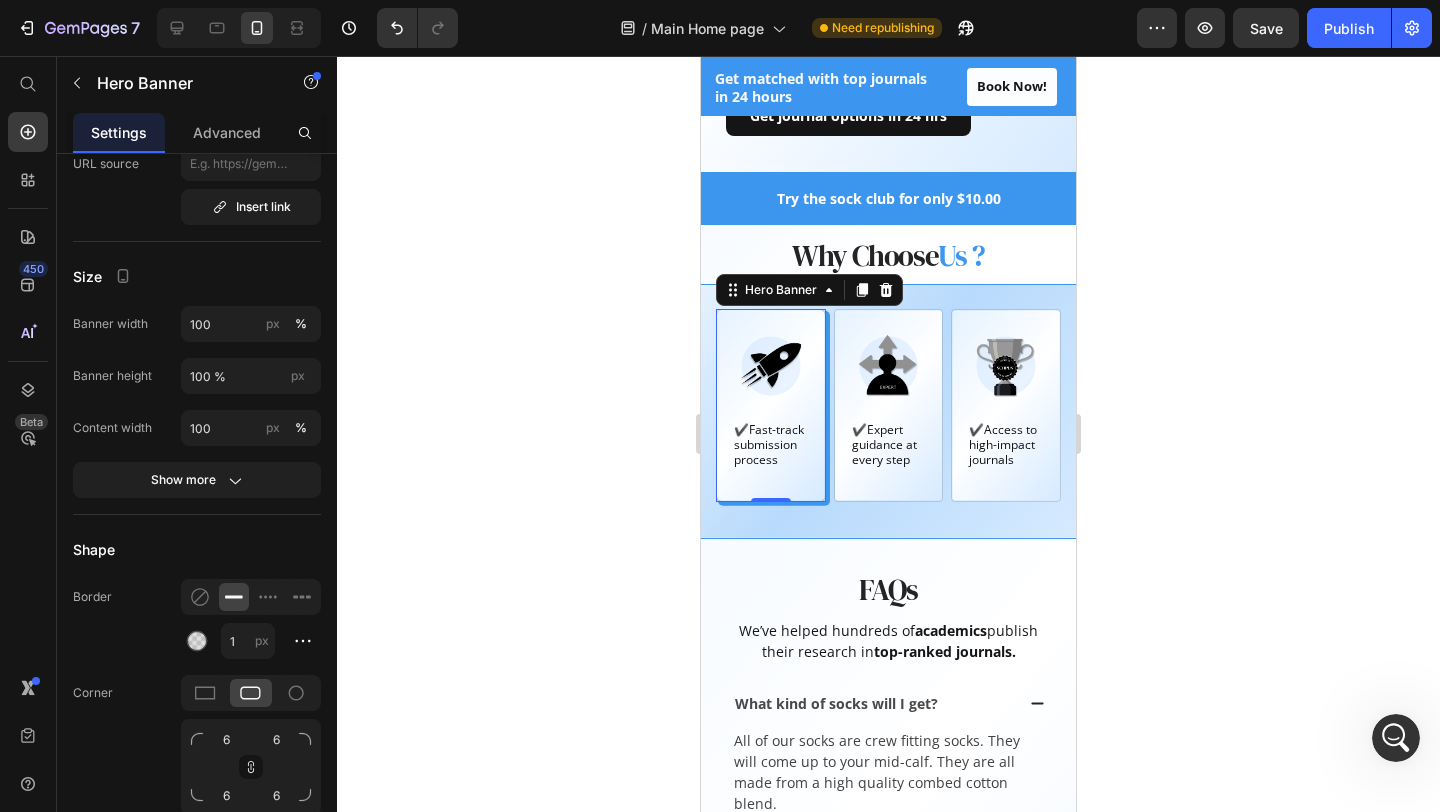 click 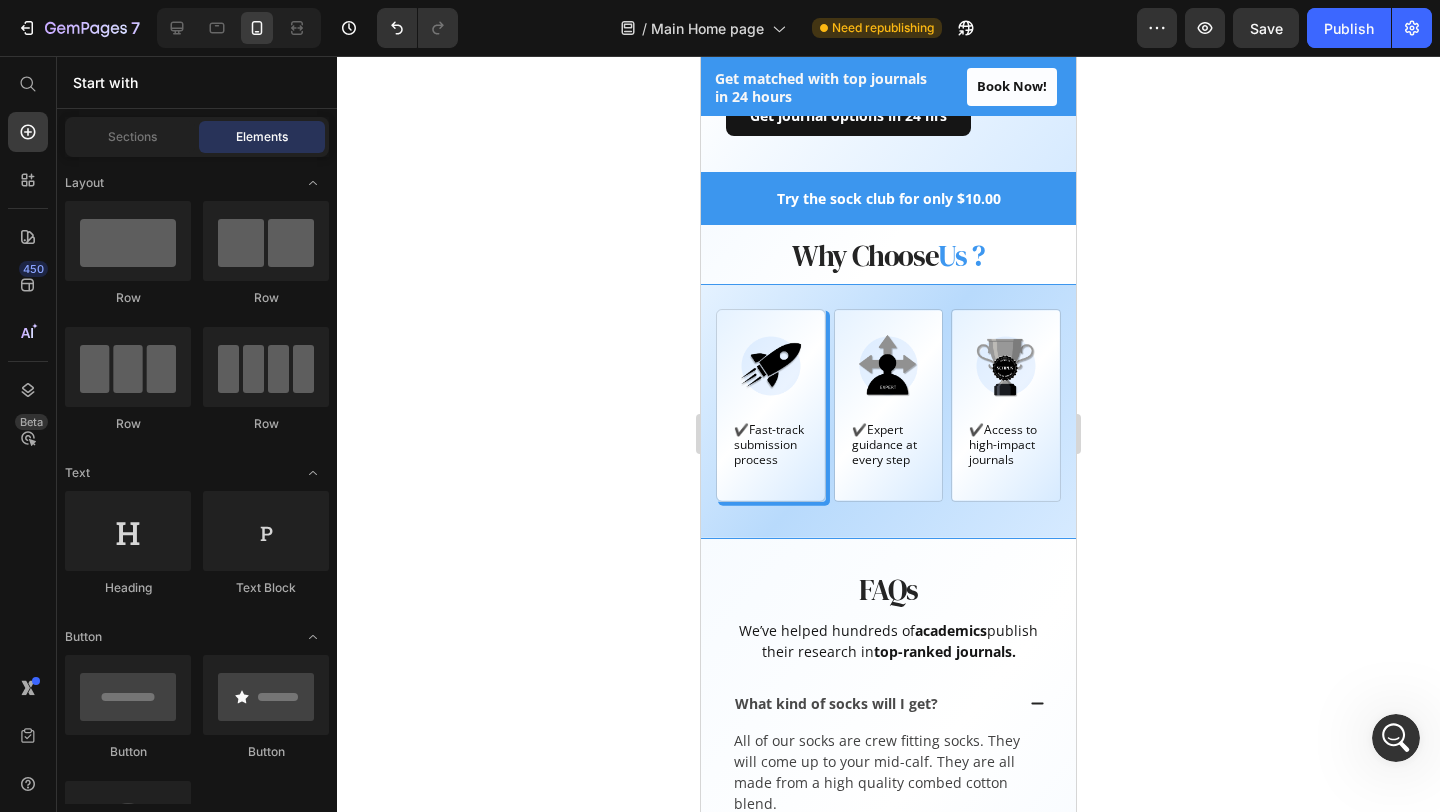 click 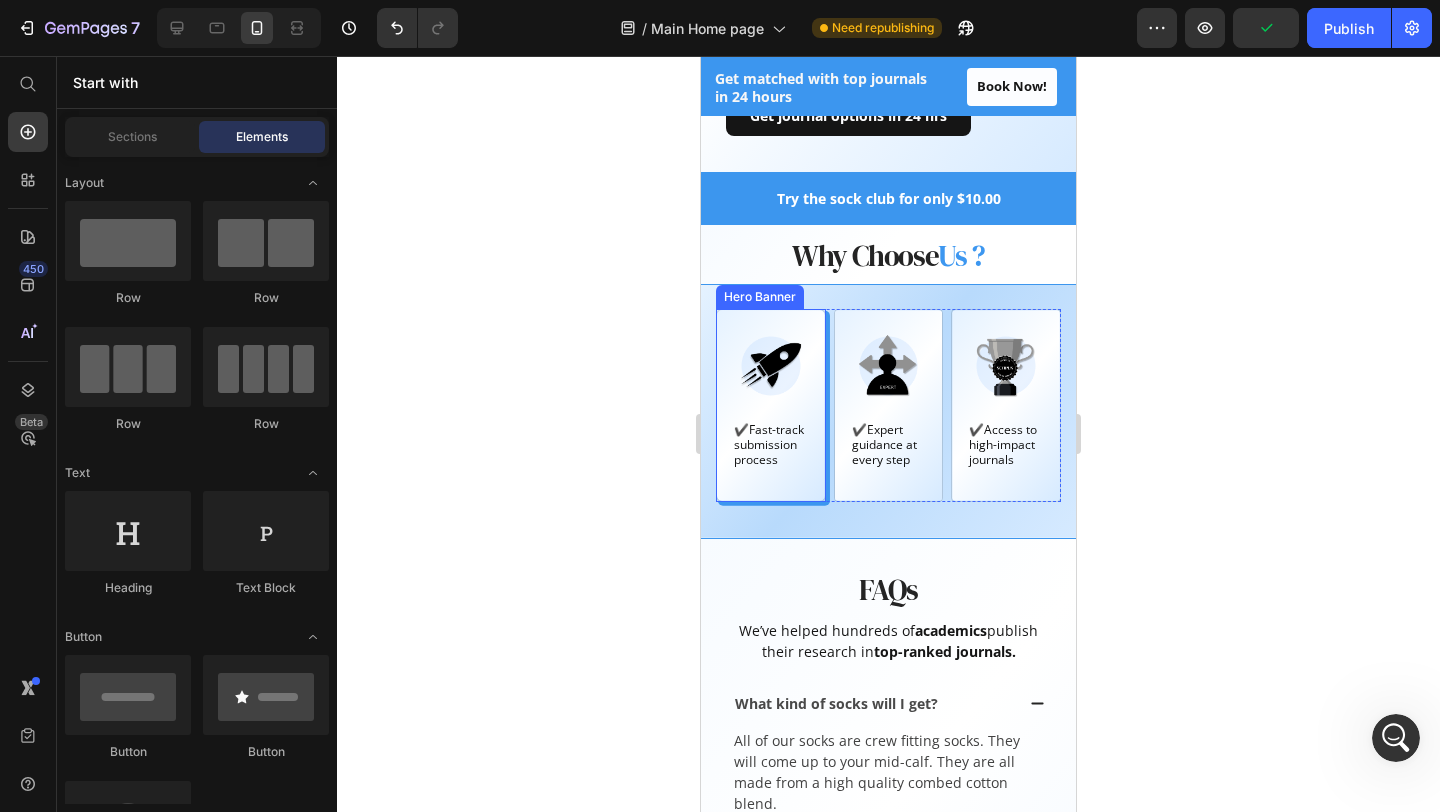 click on "Image ✔️Fast-track submission process Text Block" at bounding box center [771, 405] 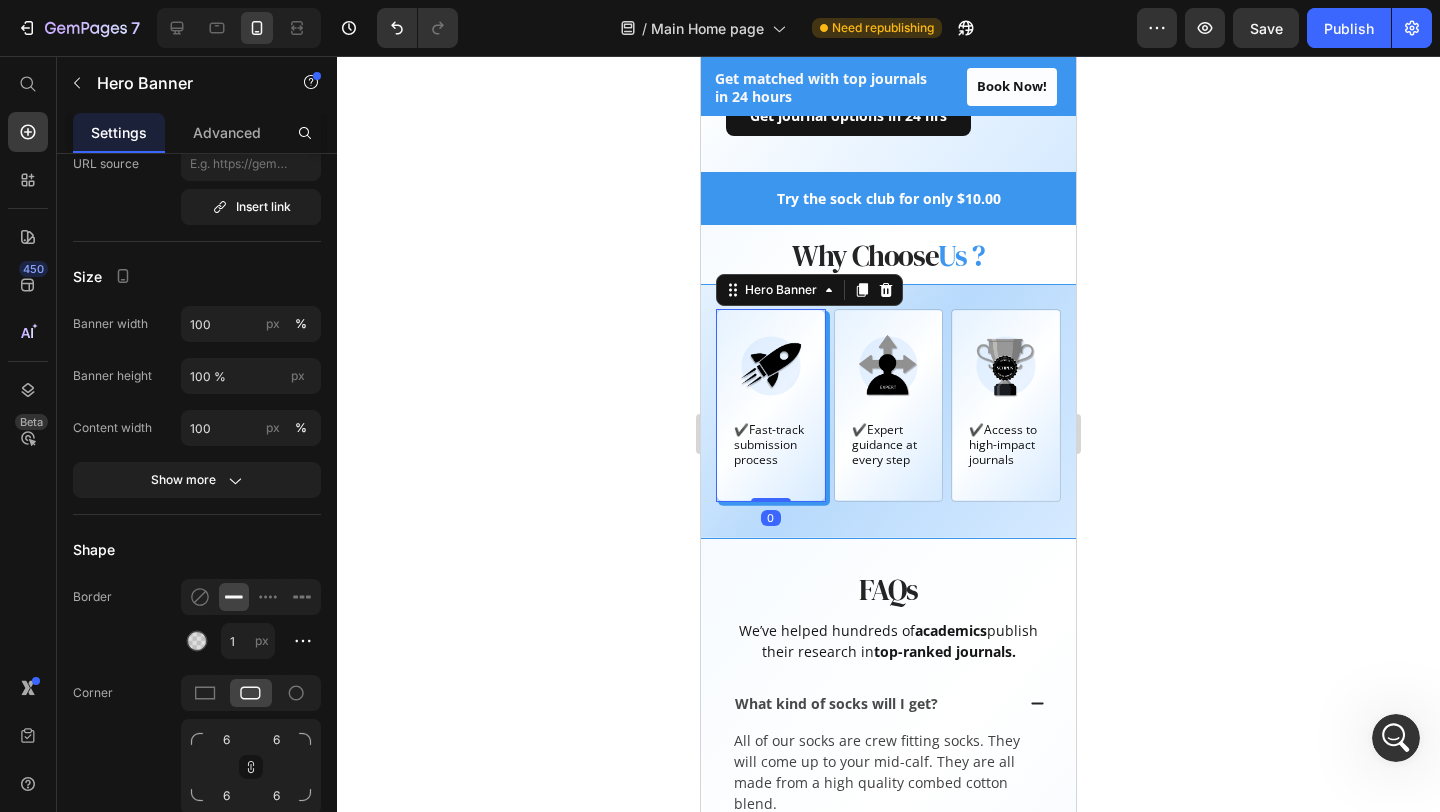 click 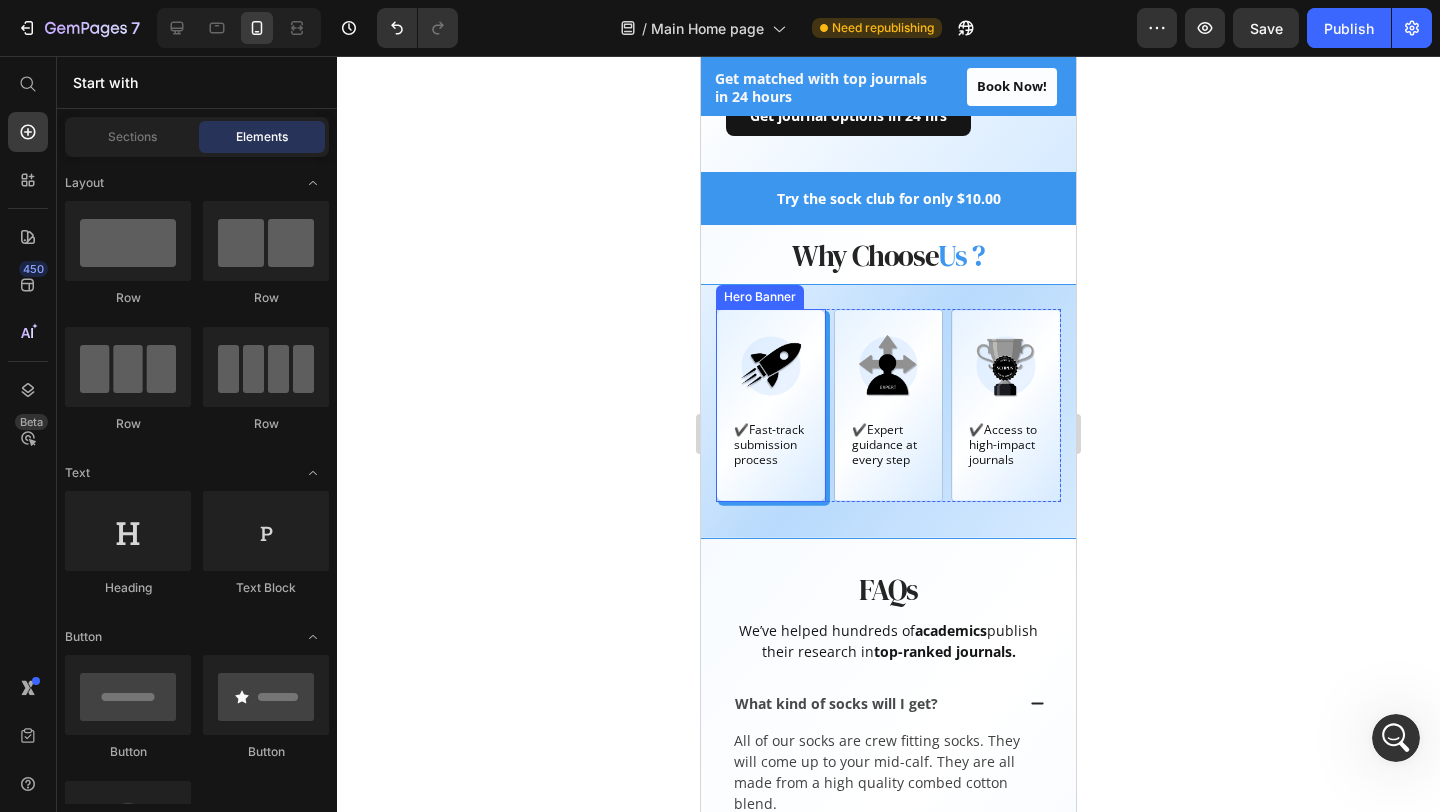 click on "Image ✔️Fast-track submission process Text Block" at bounding box center [771, 405] 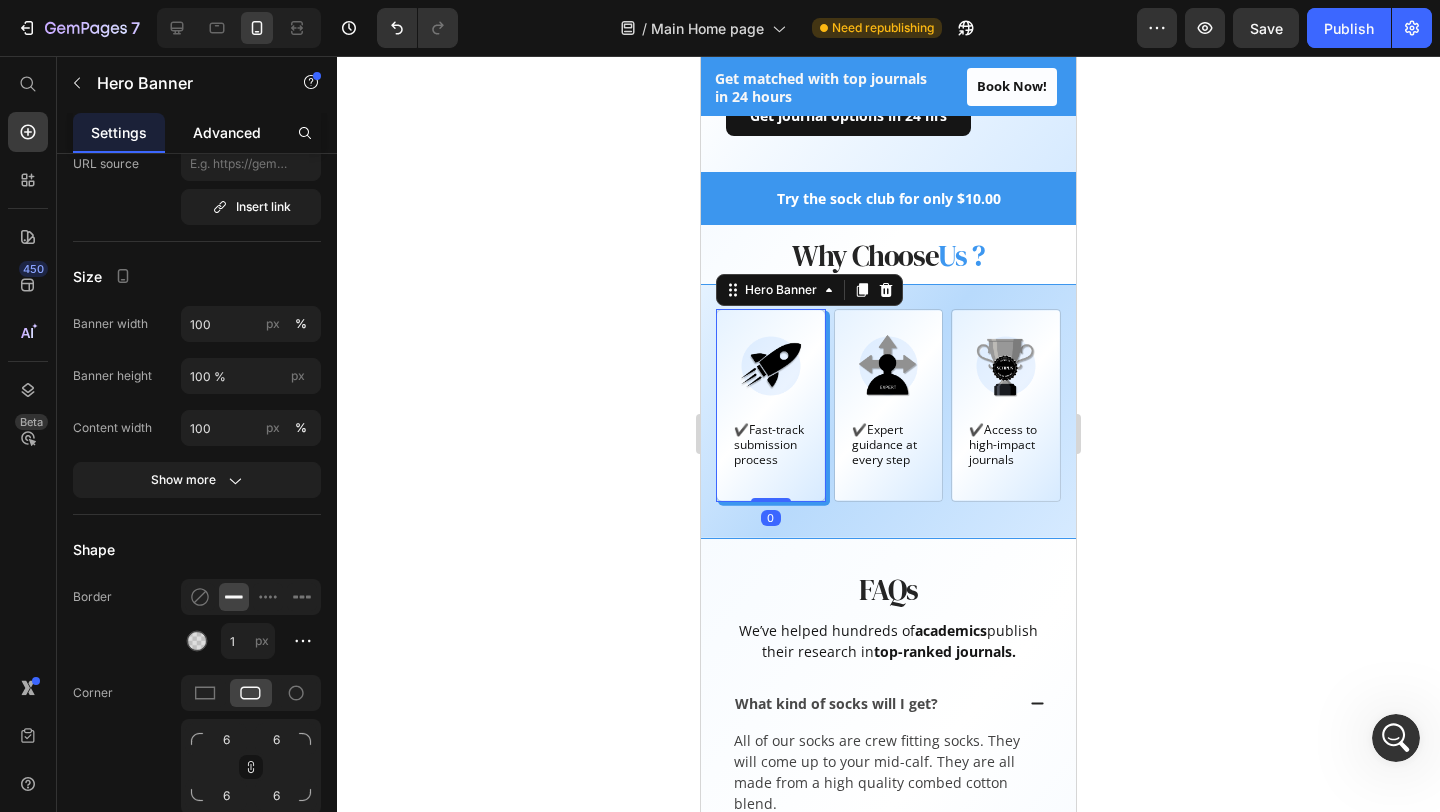 click on "Advanced" at bounding box center [227, 132] 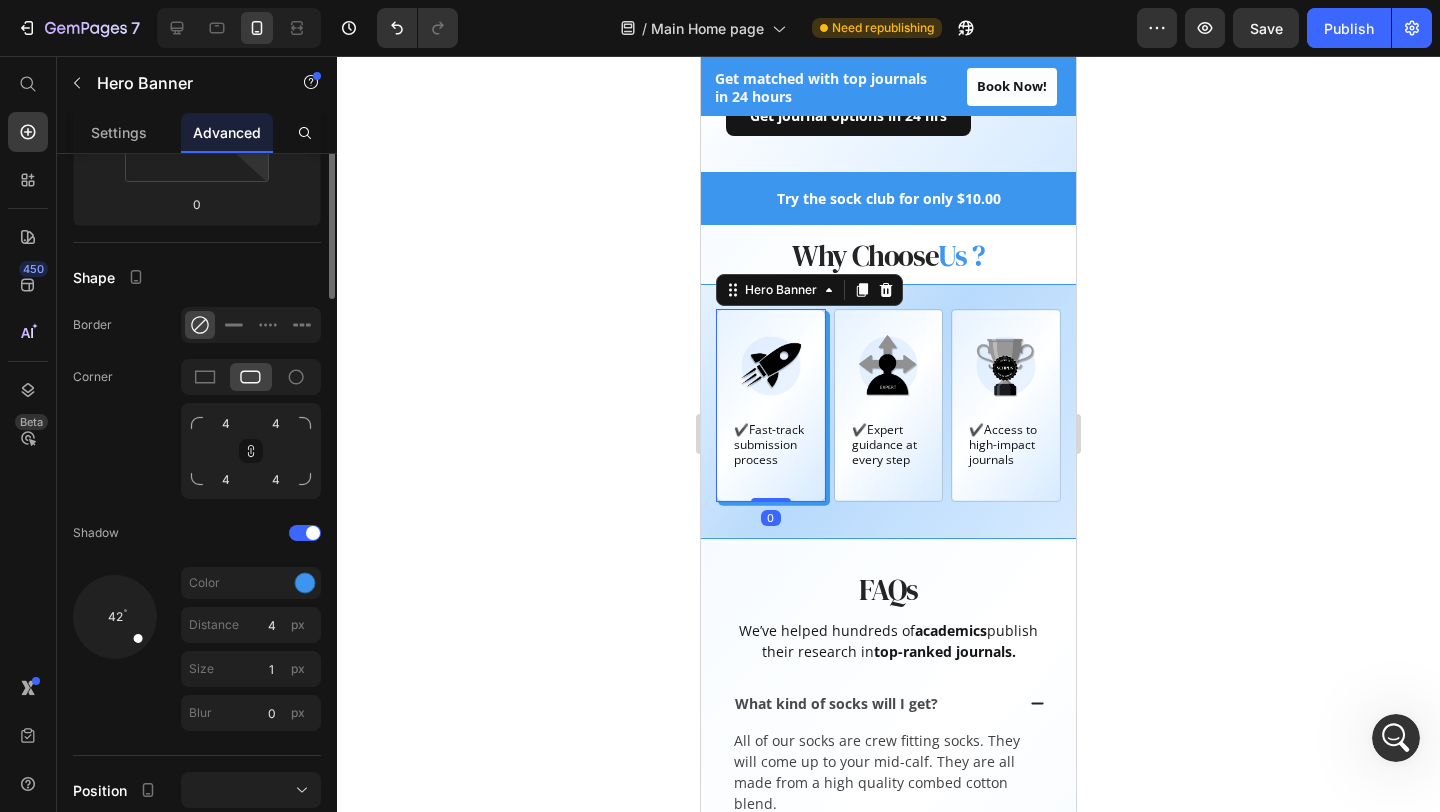 scroll, scrollTop: 528, scrollLeft: 0, axis: vertical 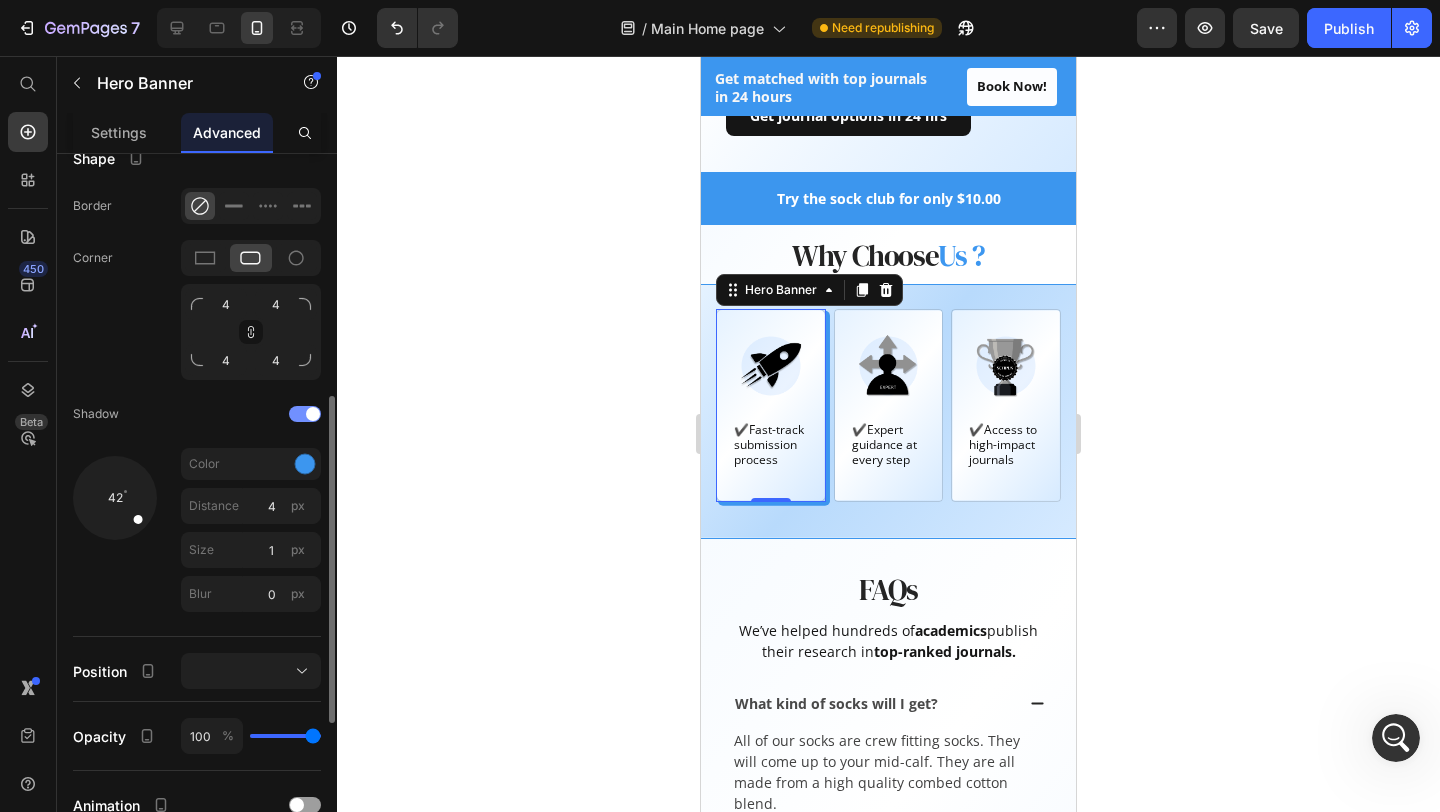 click on "Shadow" 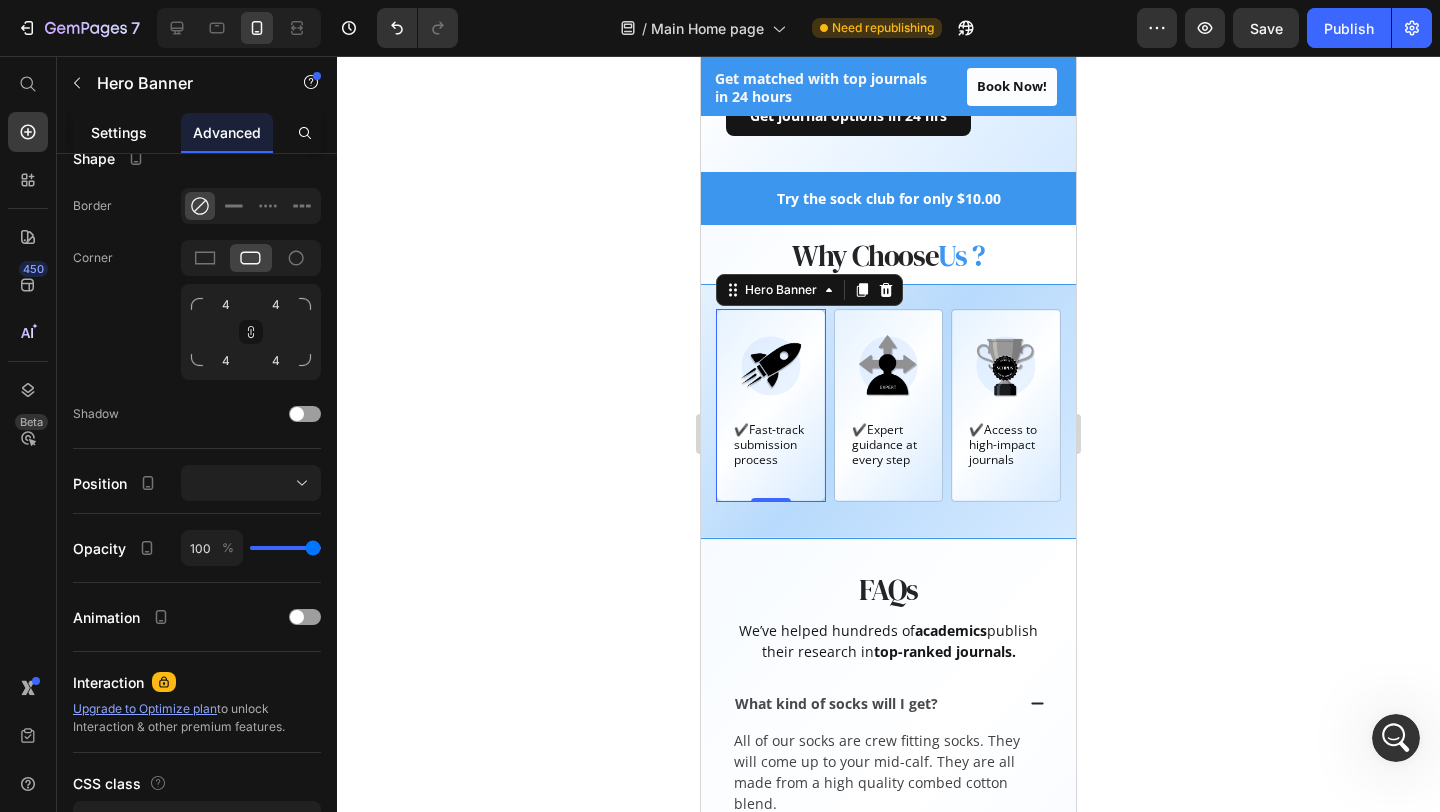 click on "Settings" at bounding box center (119, 132) 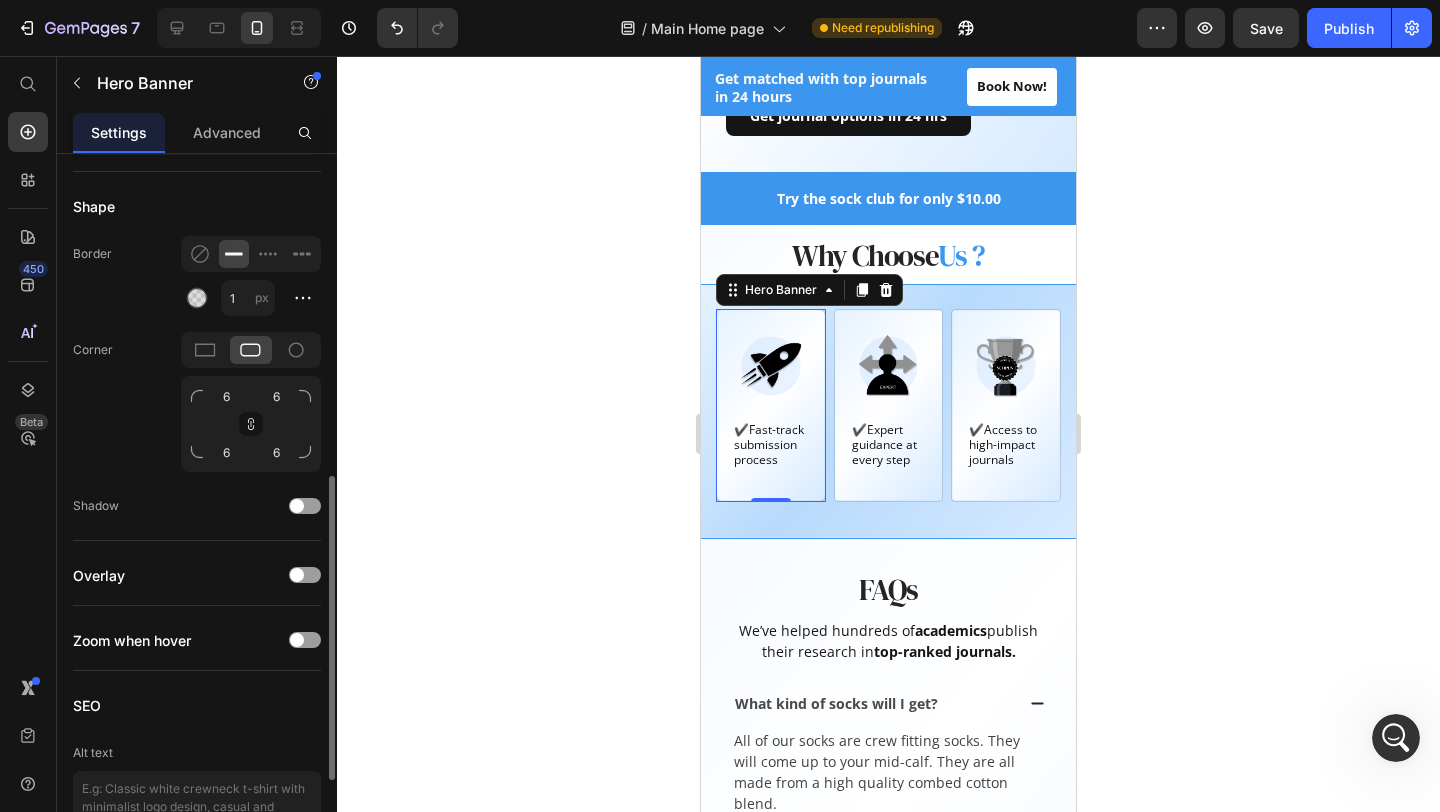 scroll, scrollTop: 806, scrollLeft: 0, axis: vertical 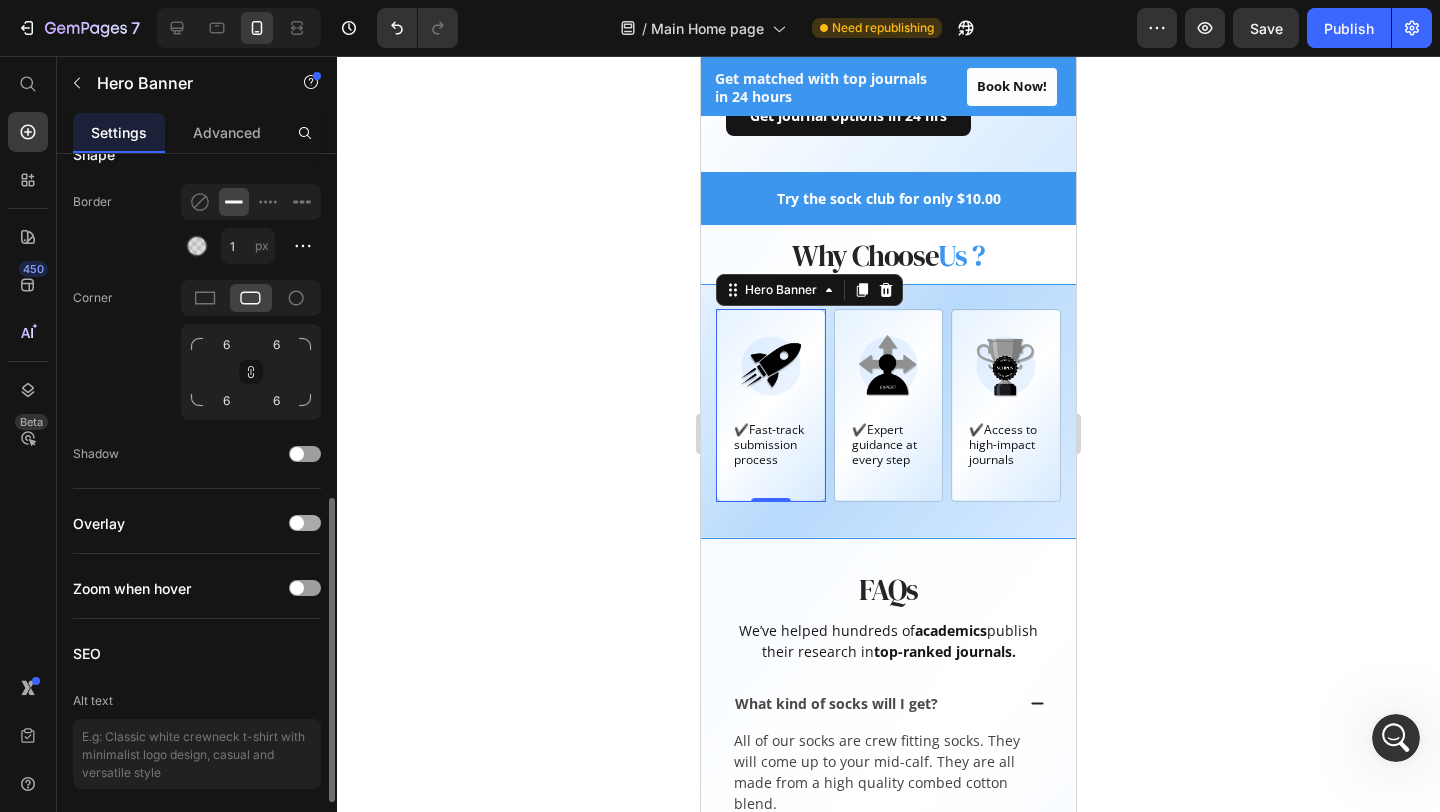 click at bounding box center [305, 523] 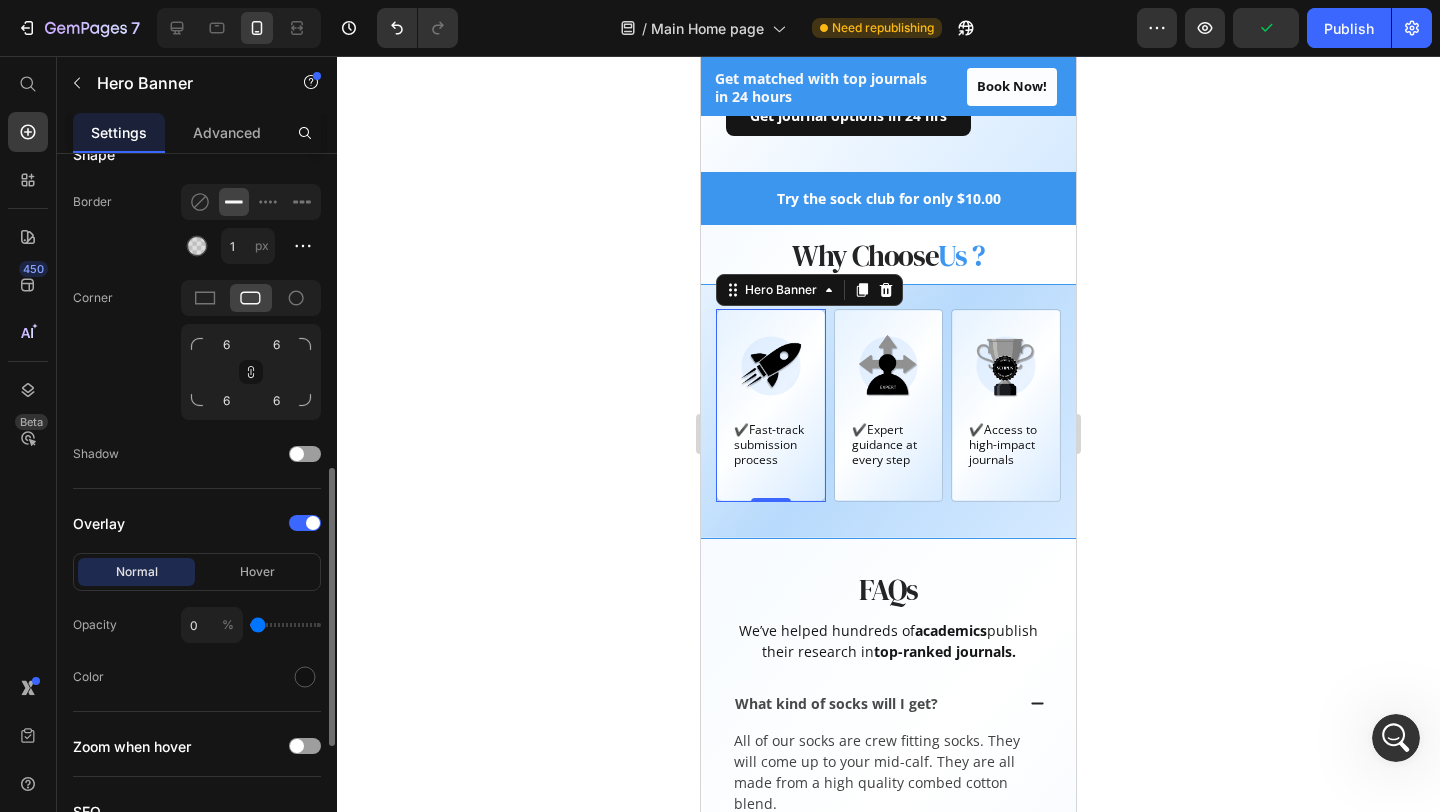 click at bounding box center (285, 625) 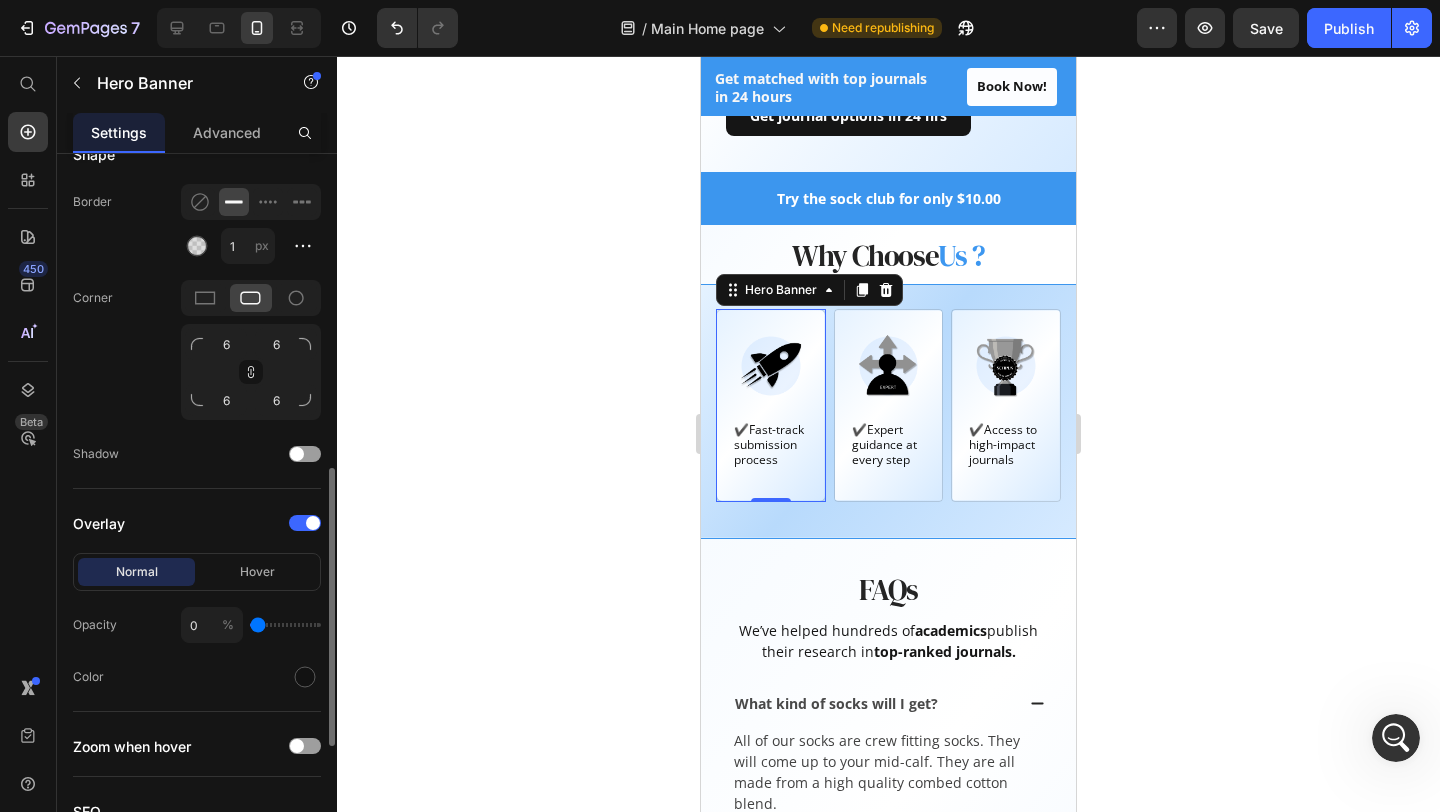 type on "3" 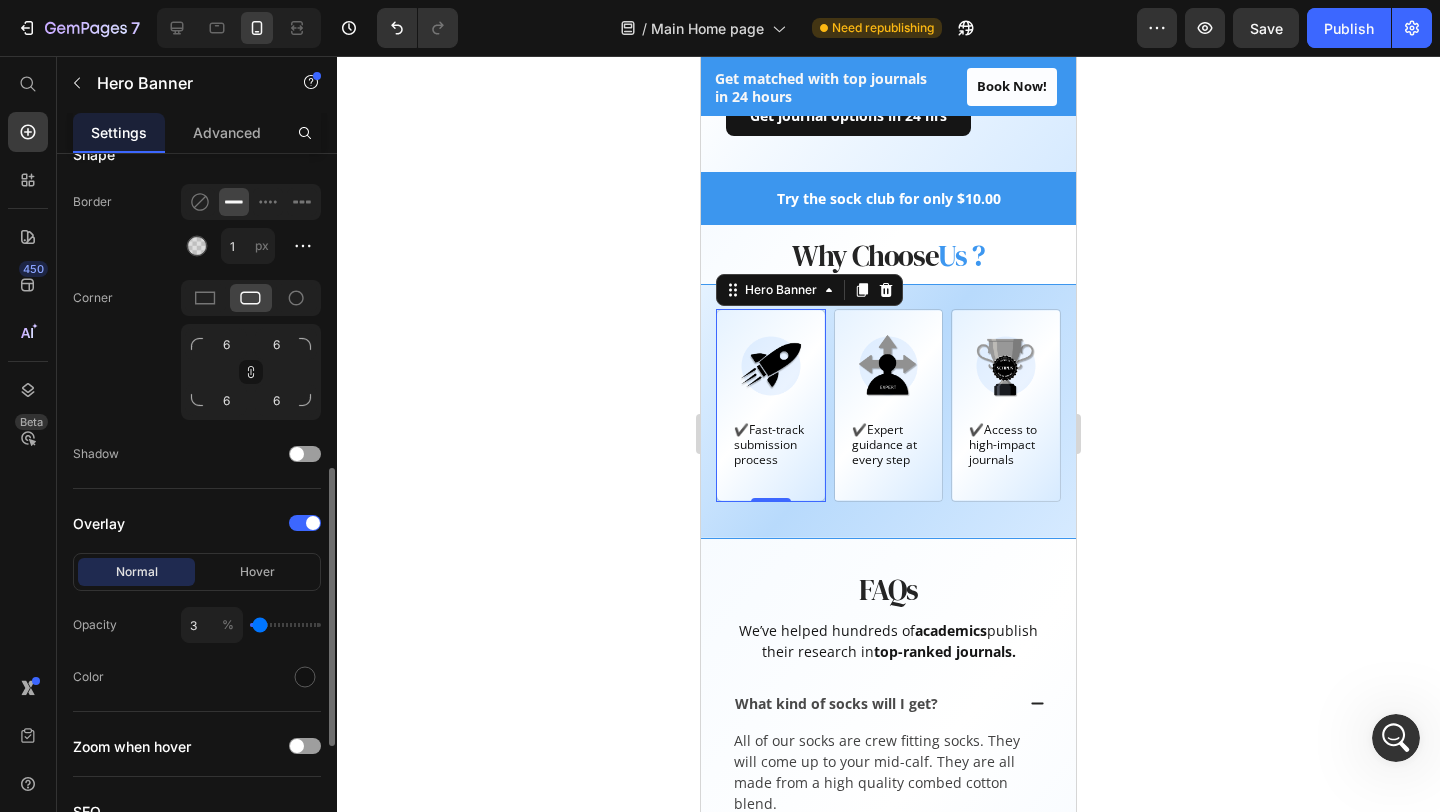 type on "8" 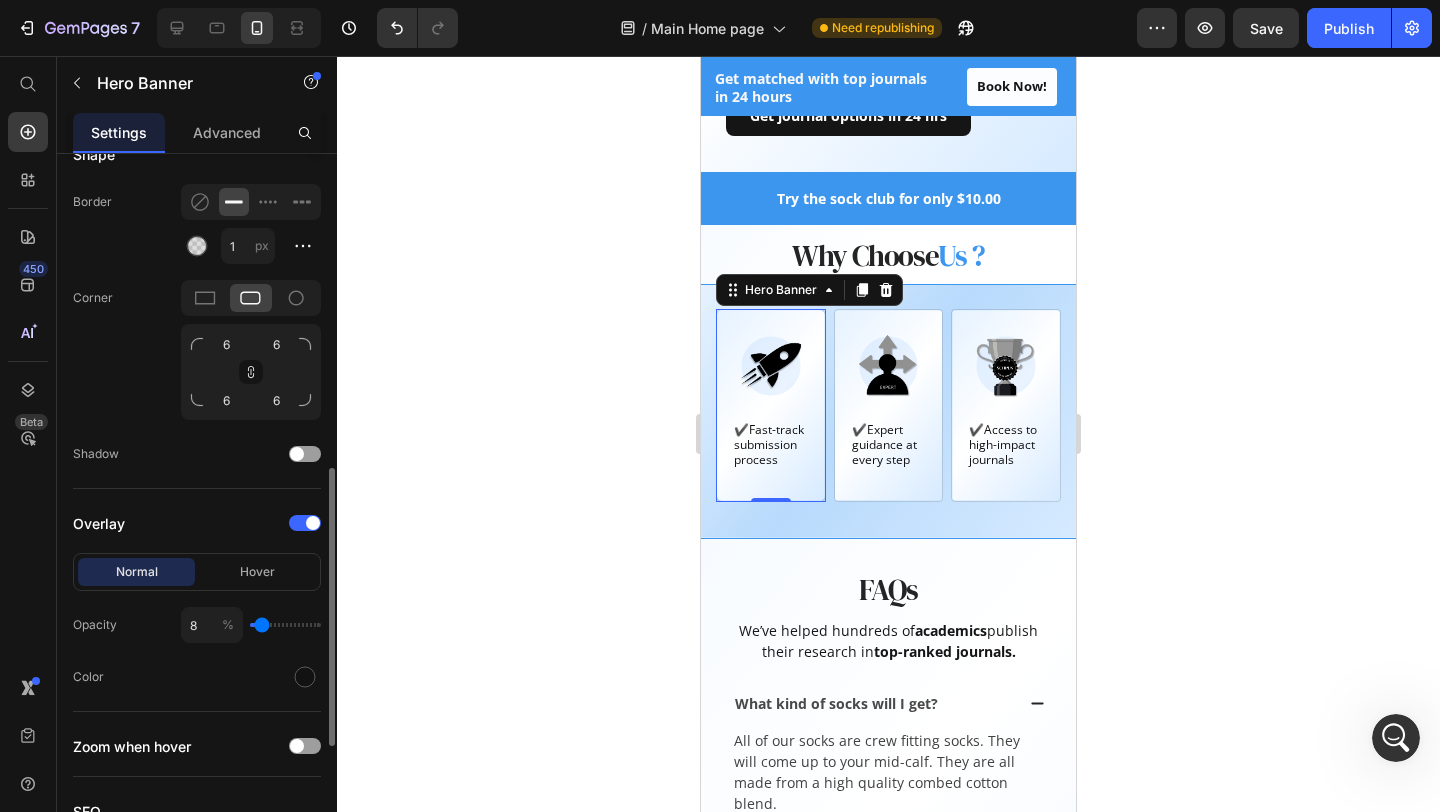type on "12" 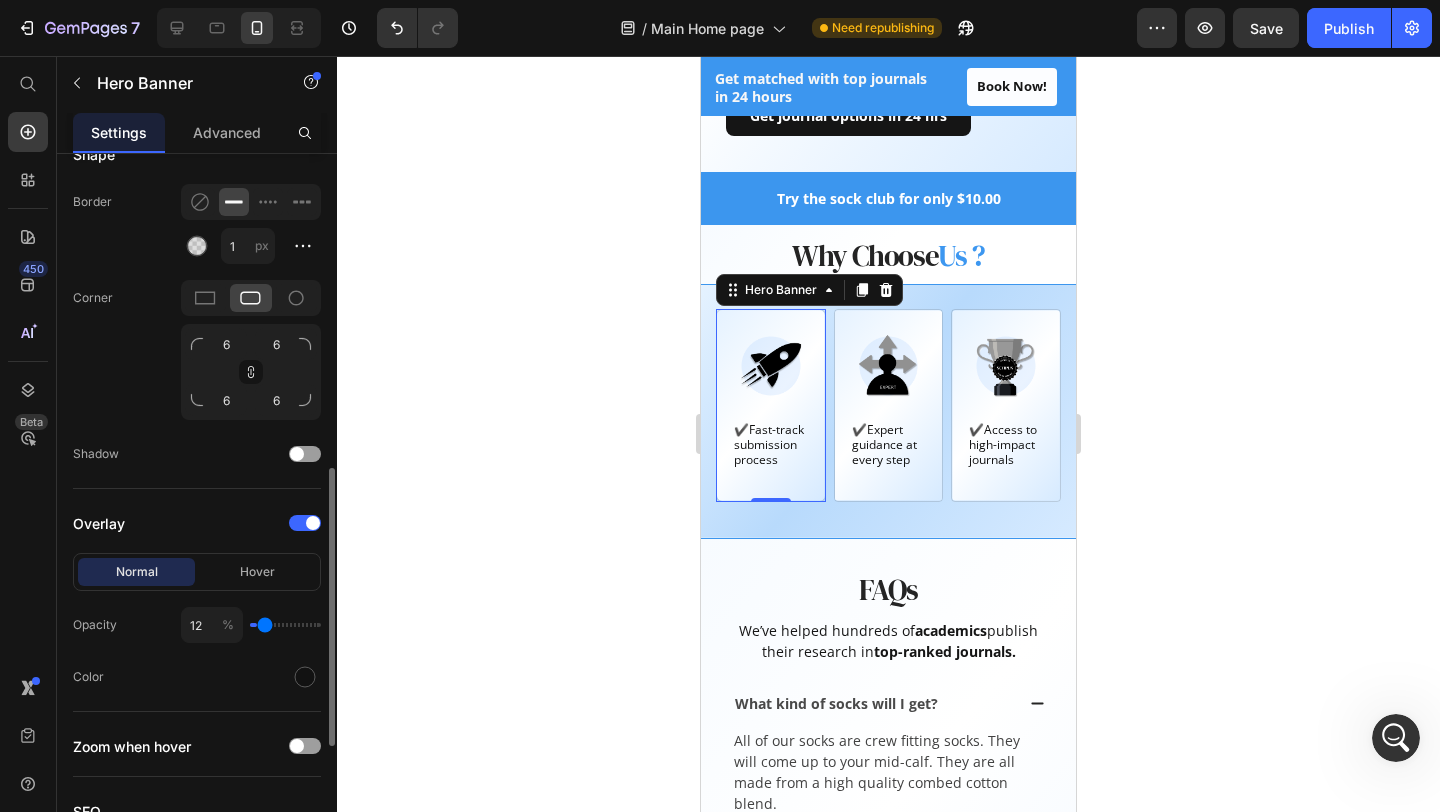 type on "16" 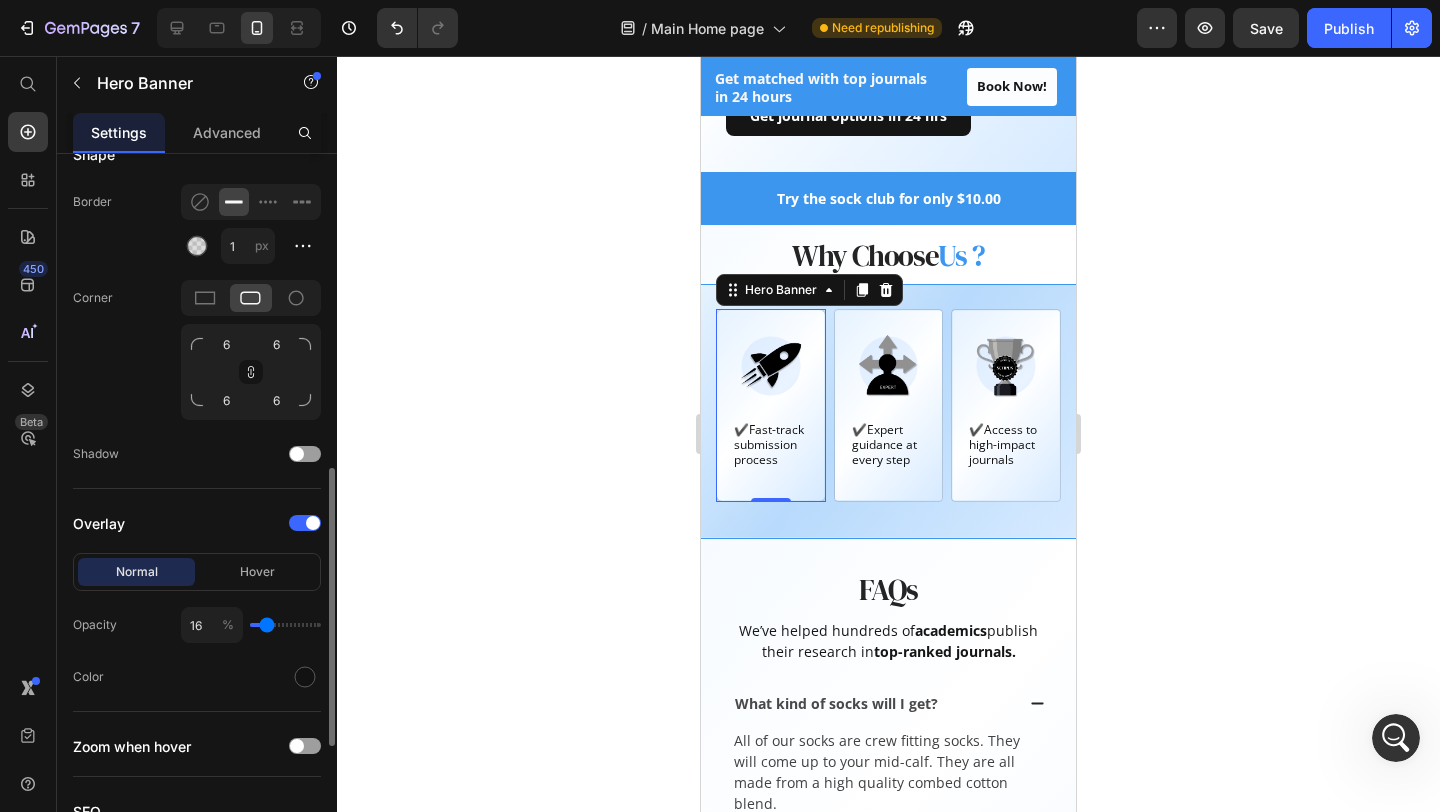type on "17" 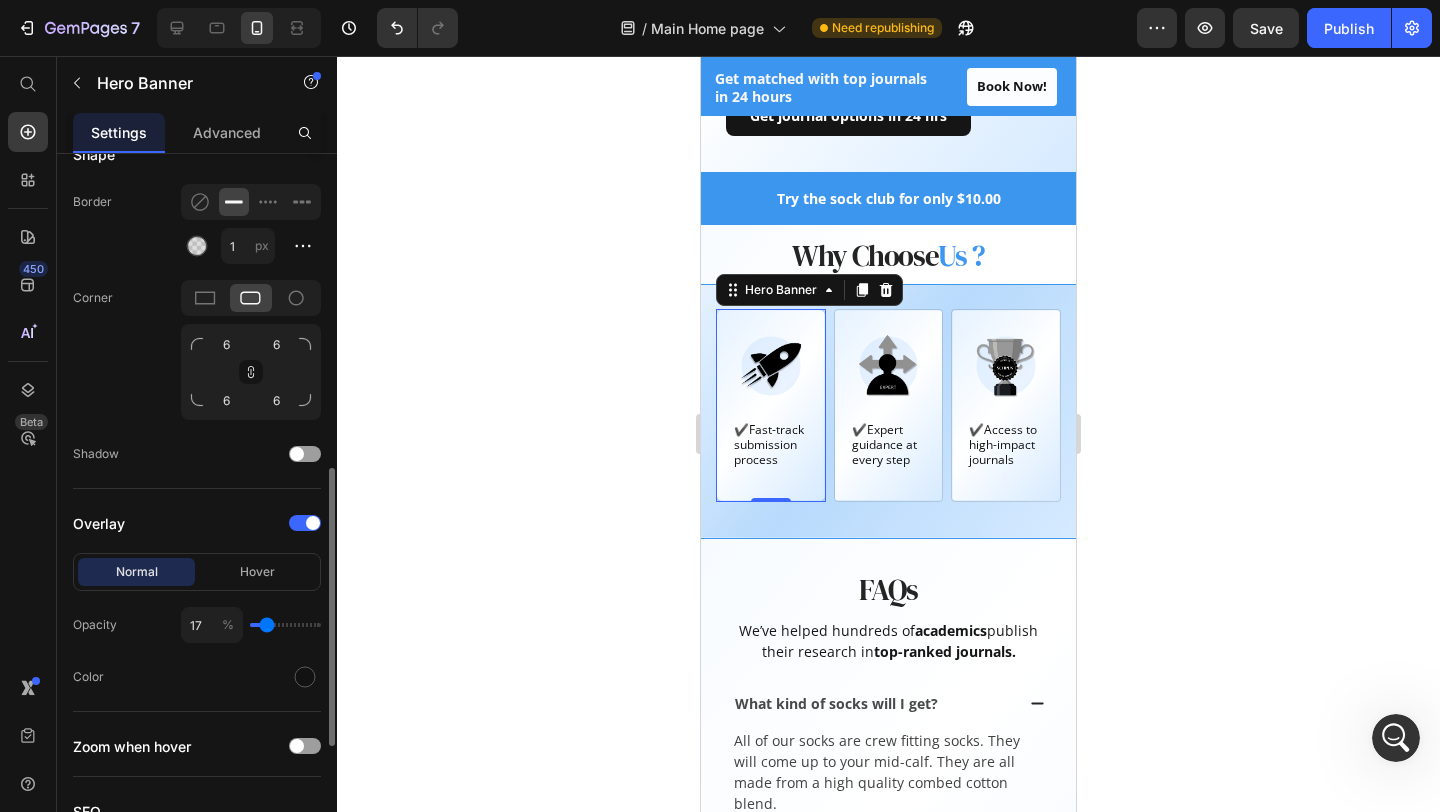 type on "16" 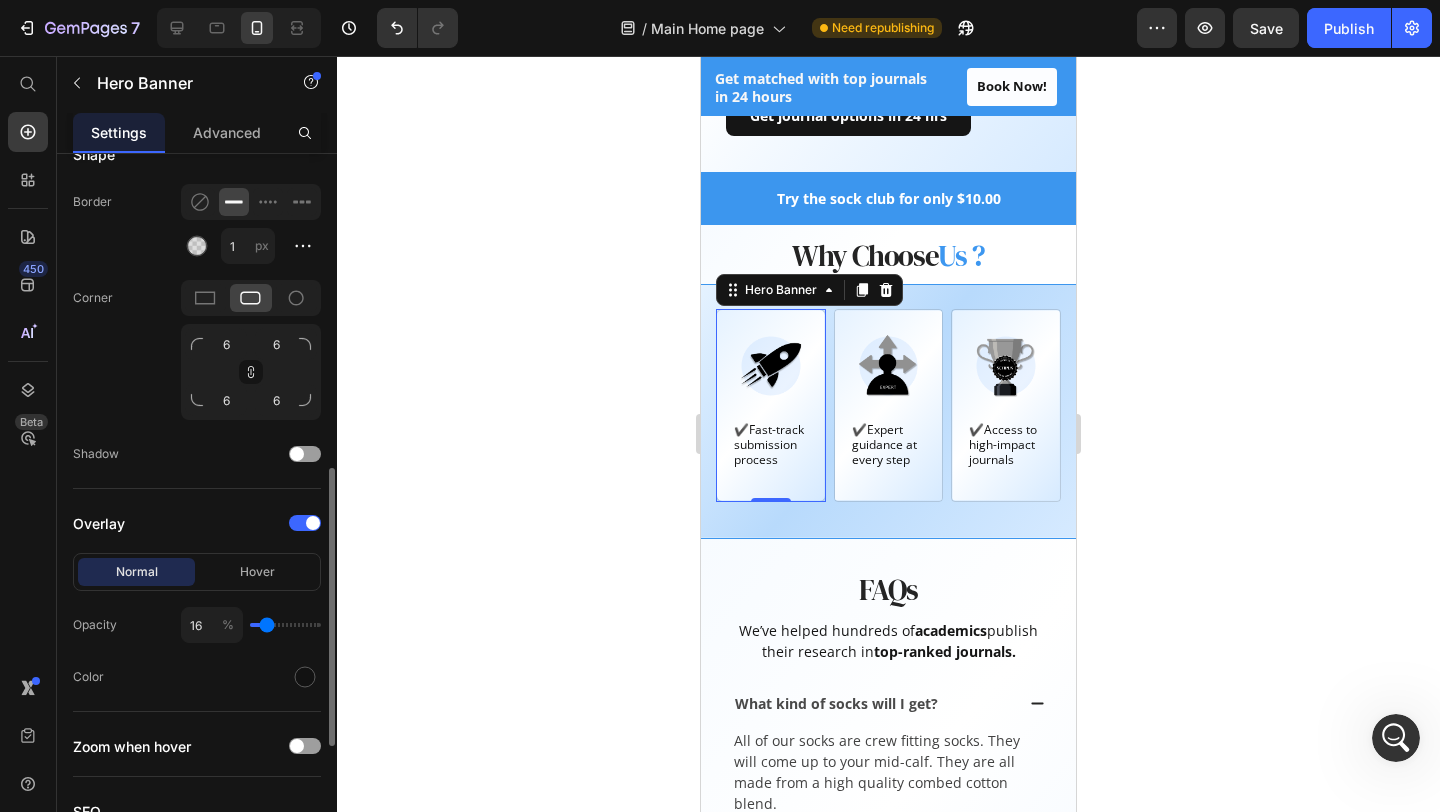 type on "14" 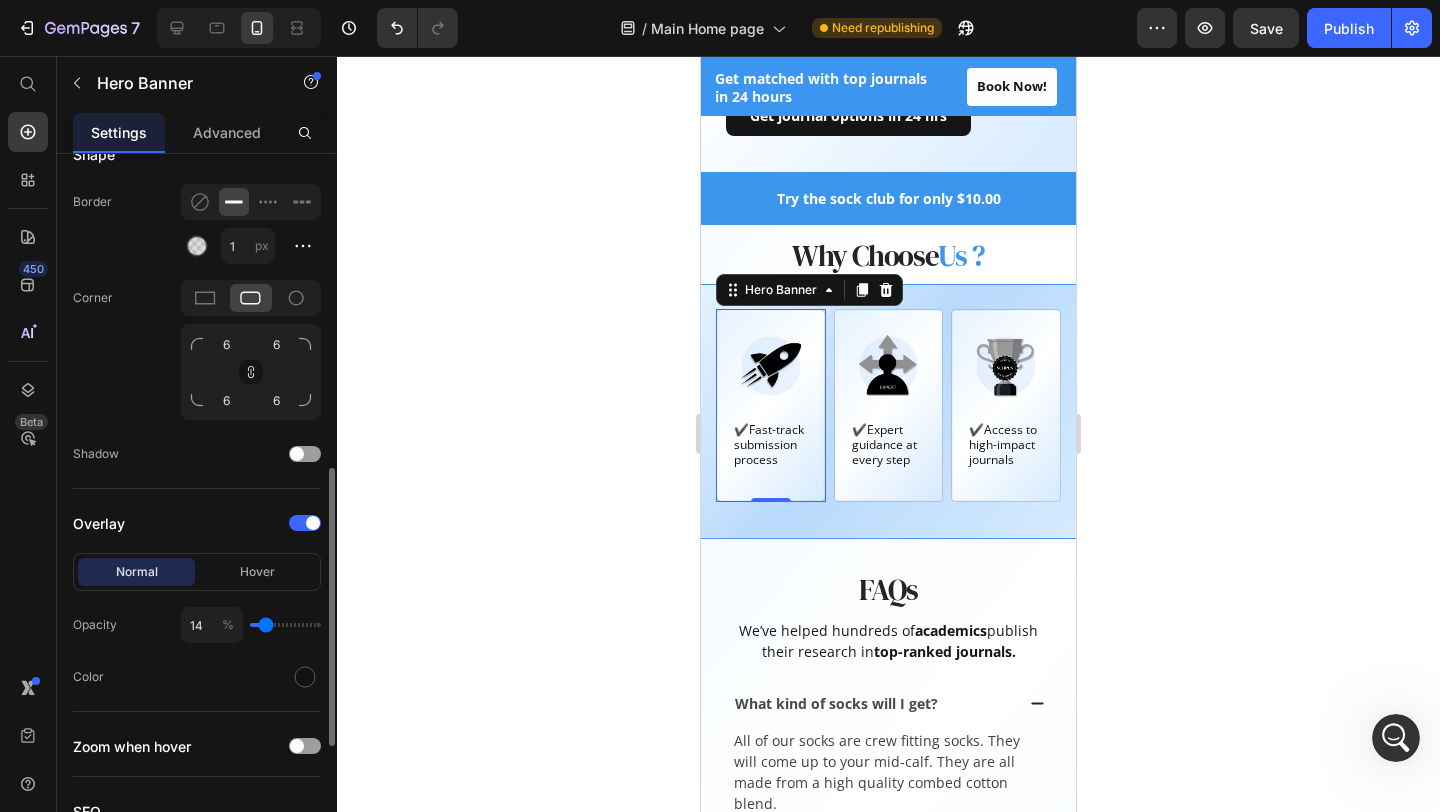 type on "13" 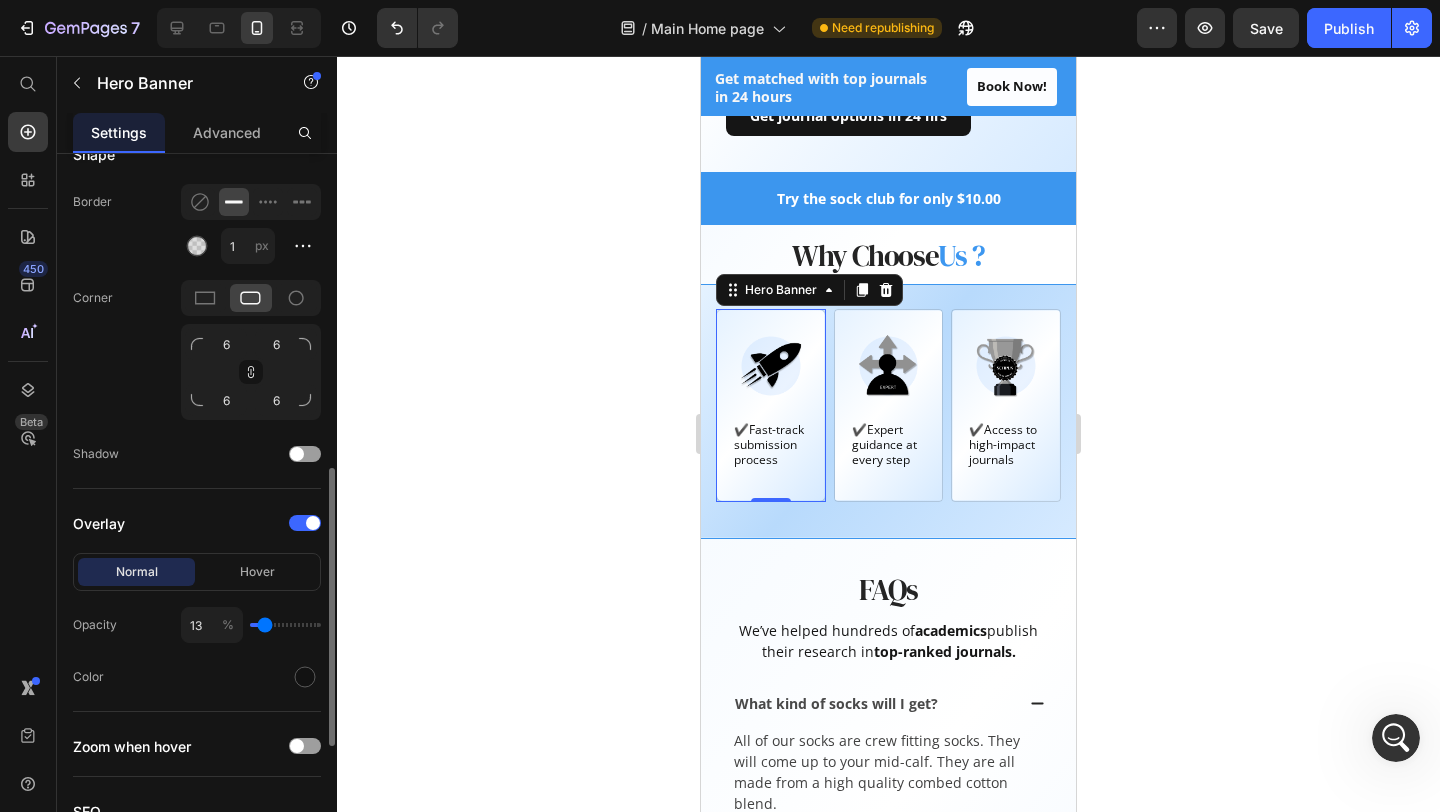 type on "11" 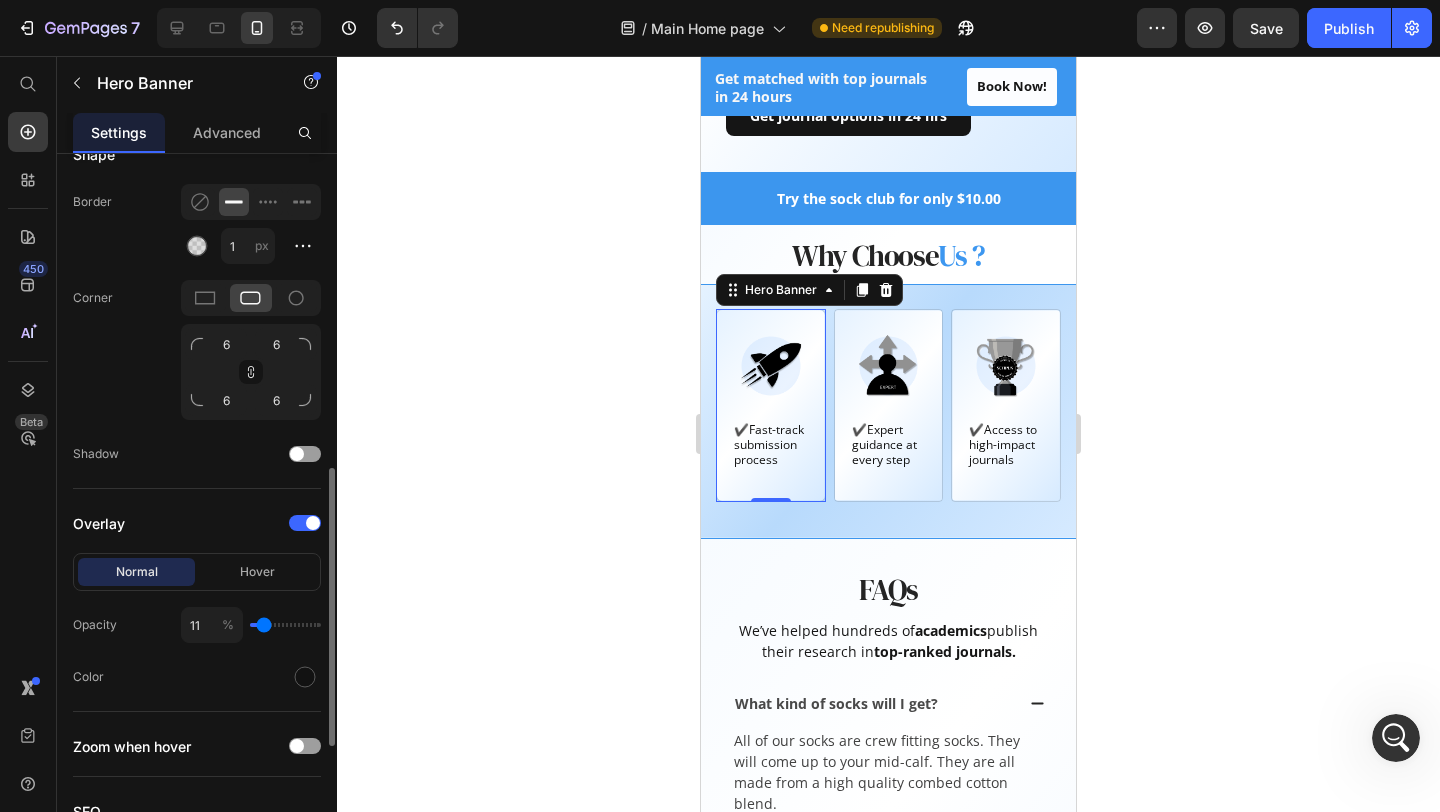 type on "9" 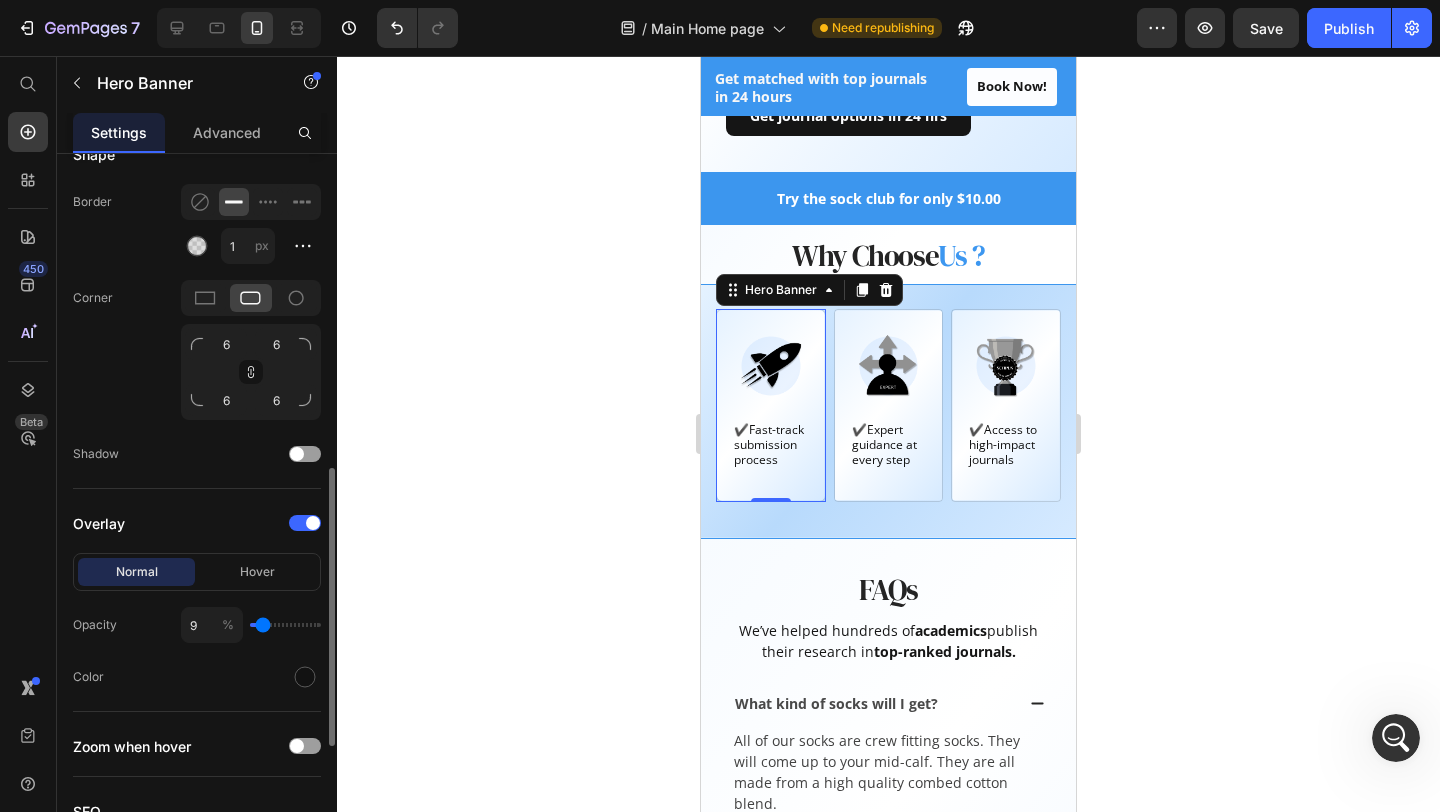 type on "6" 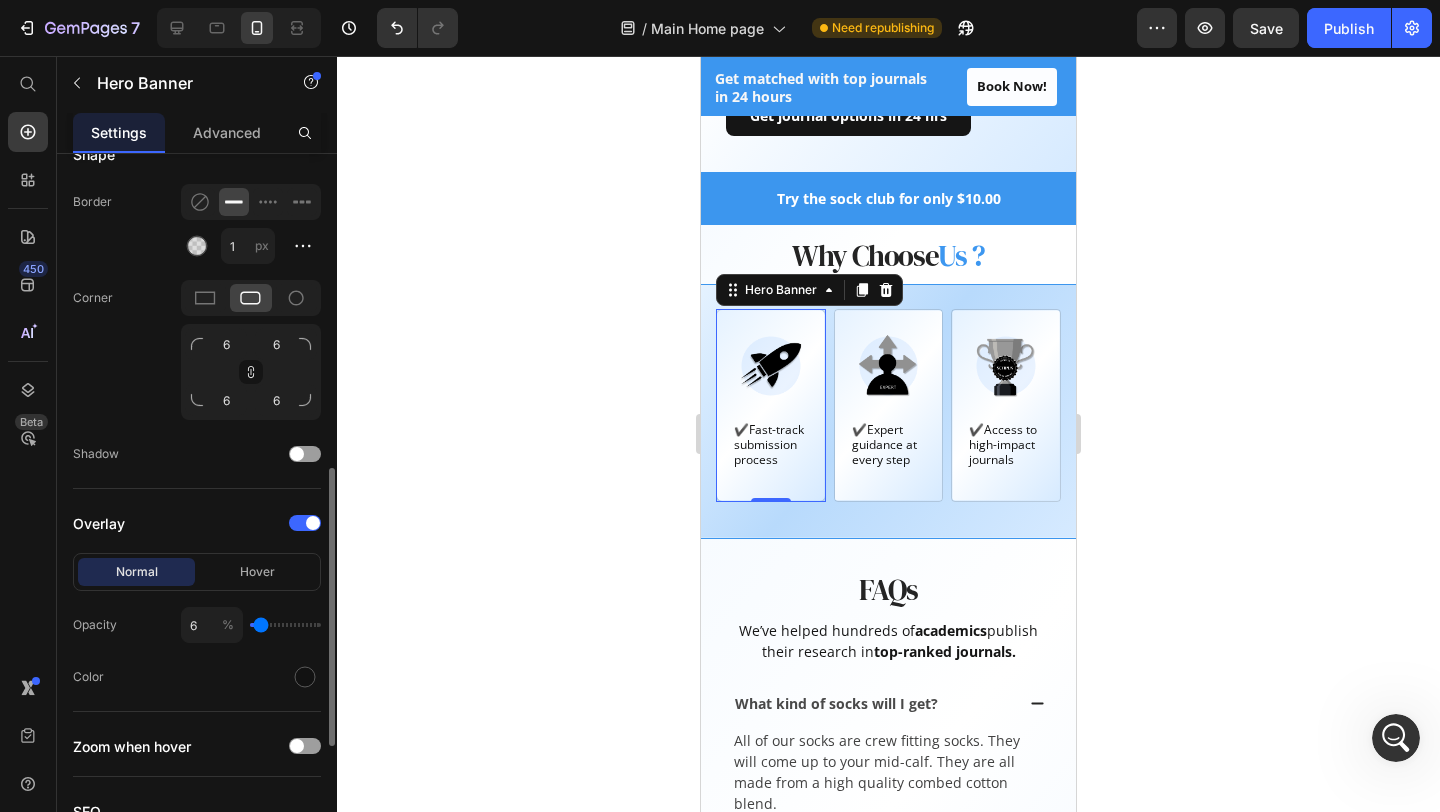 type on "3" 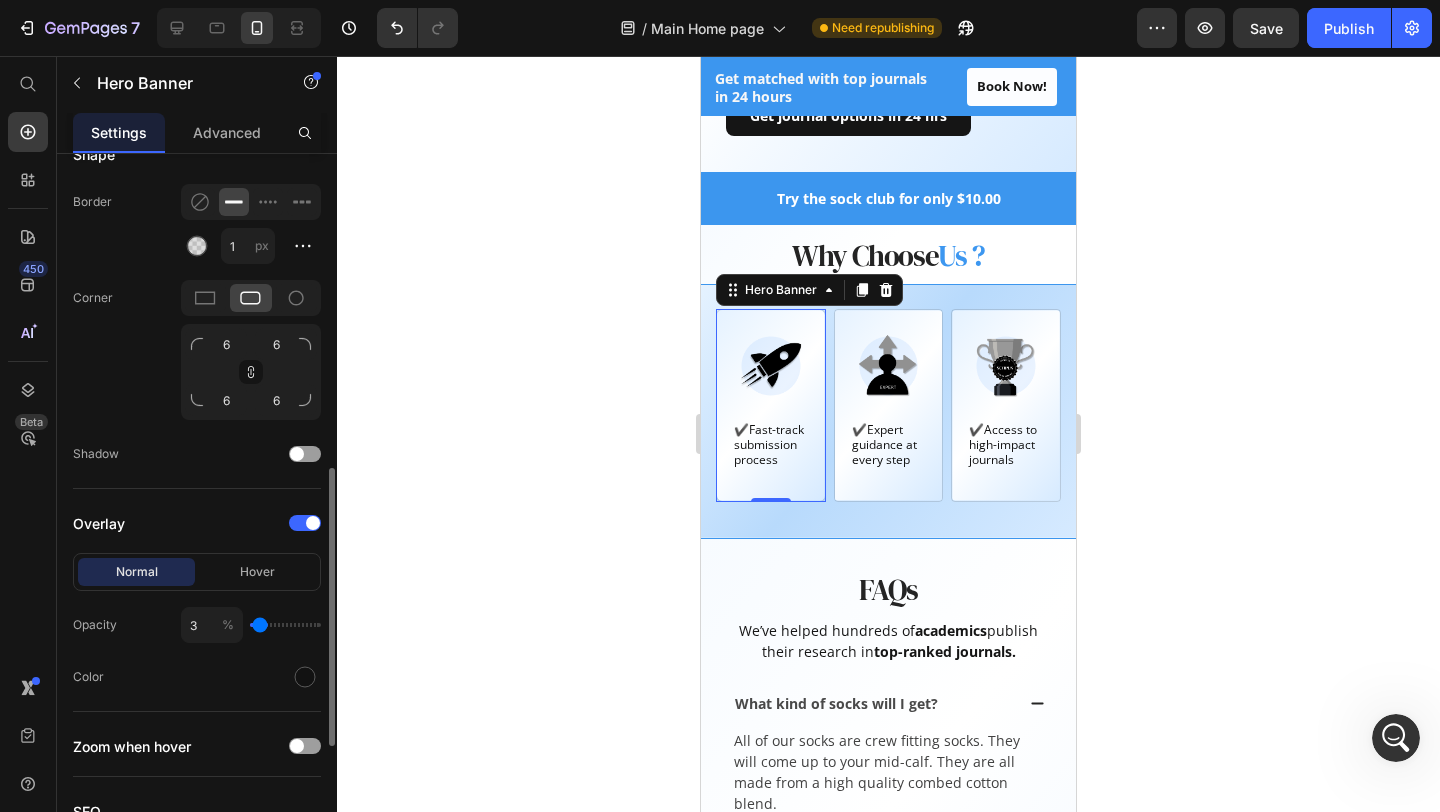 type on "1" 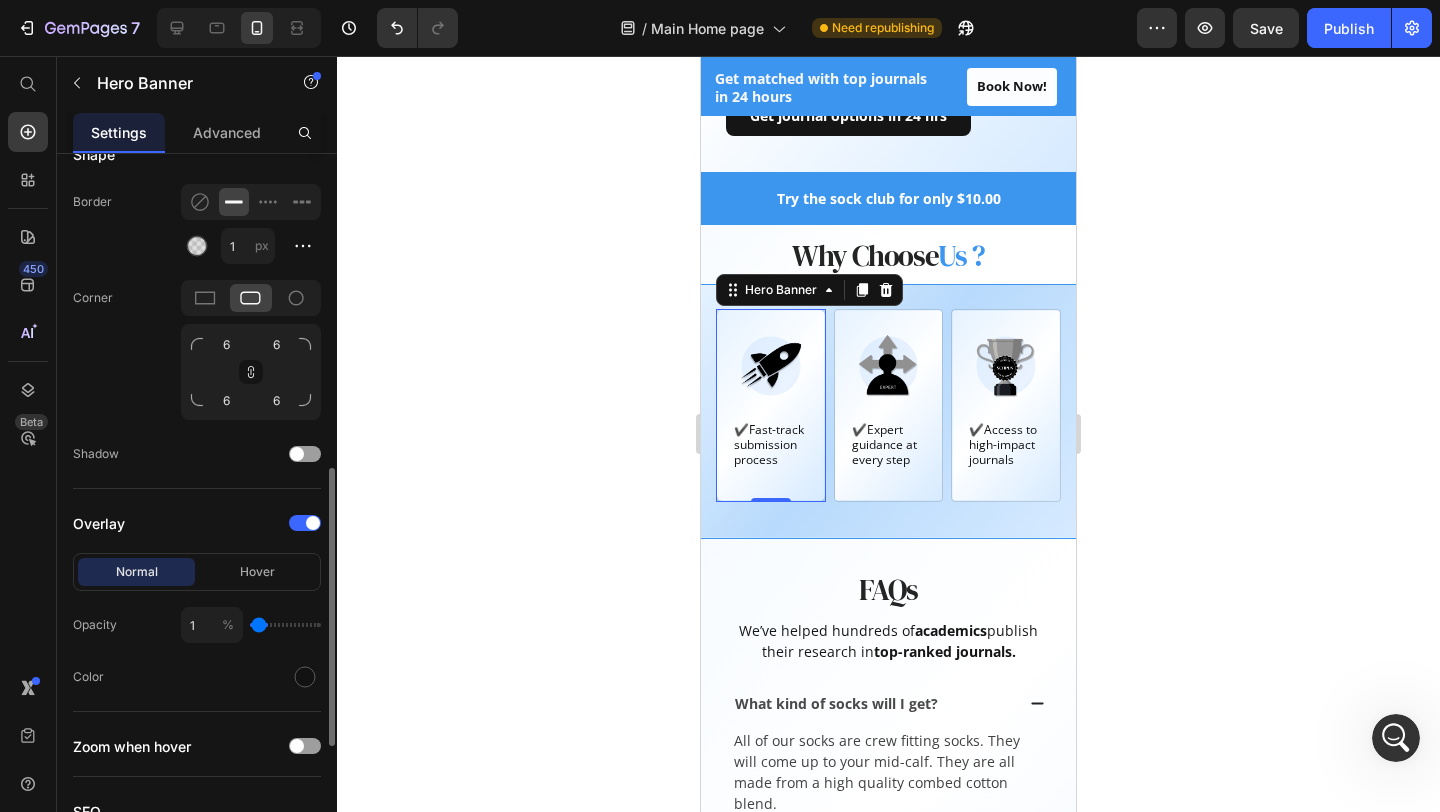type on "0" 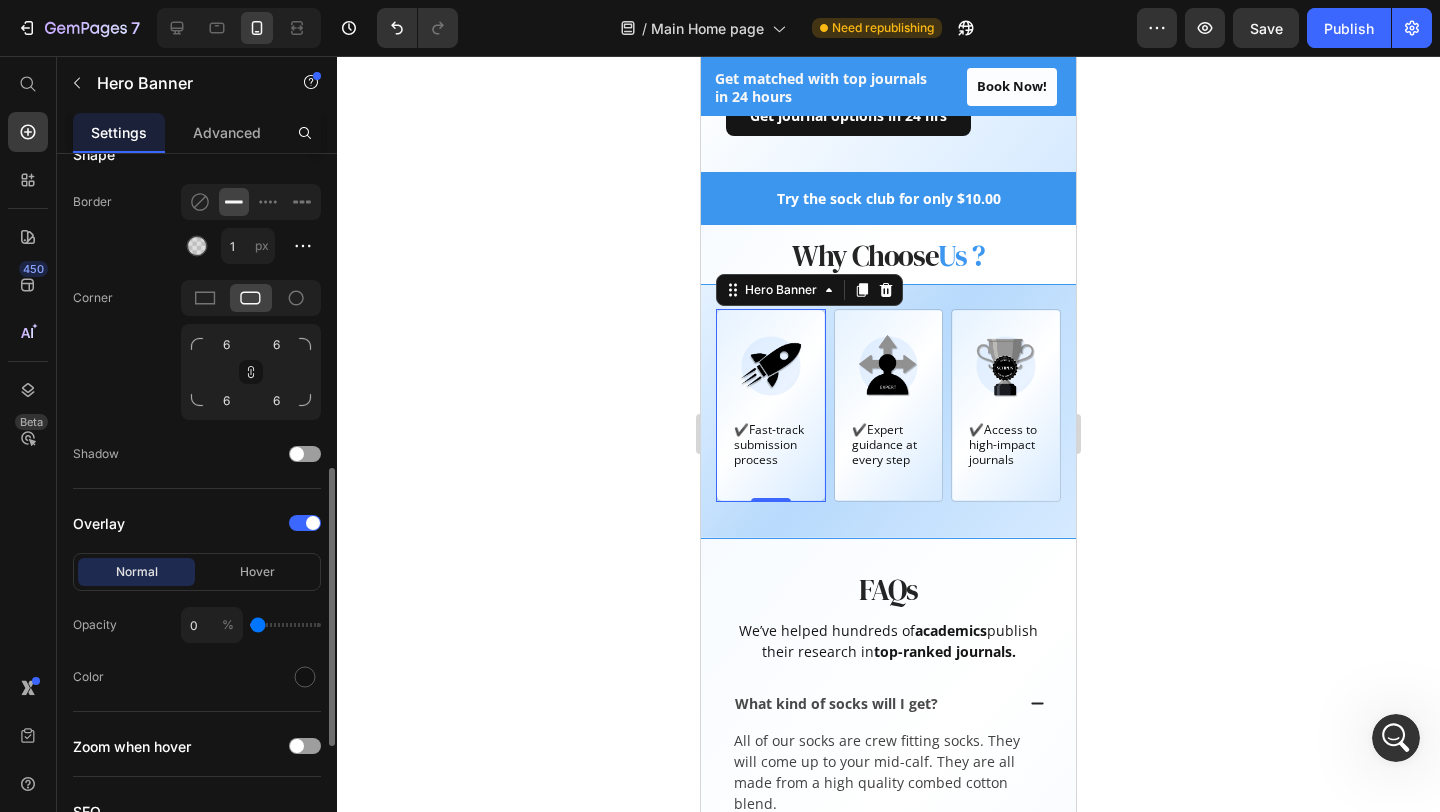type on "1" 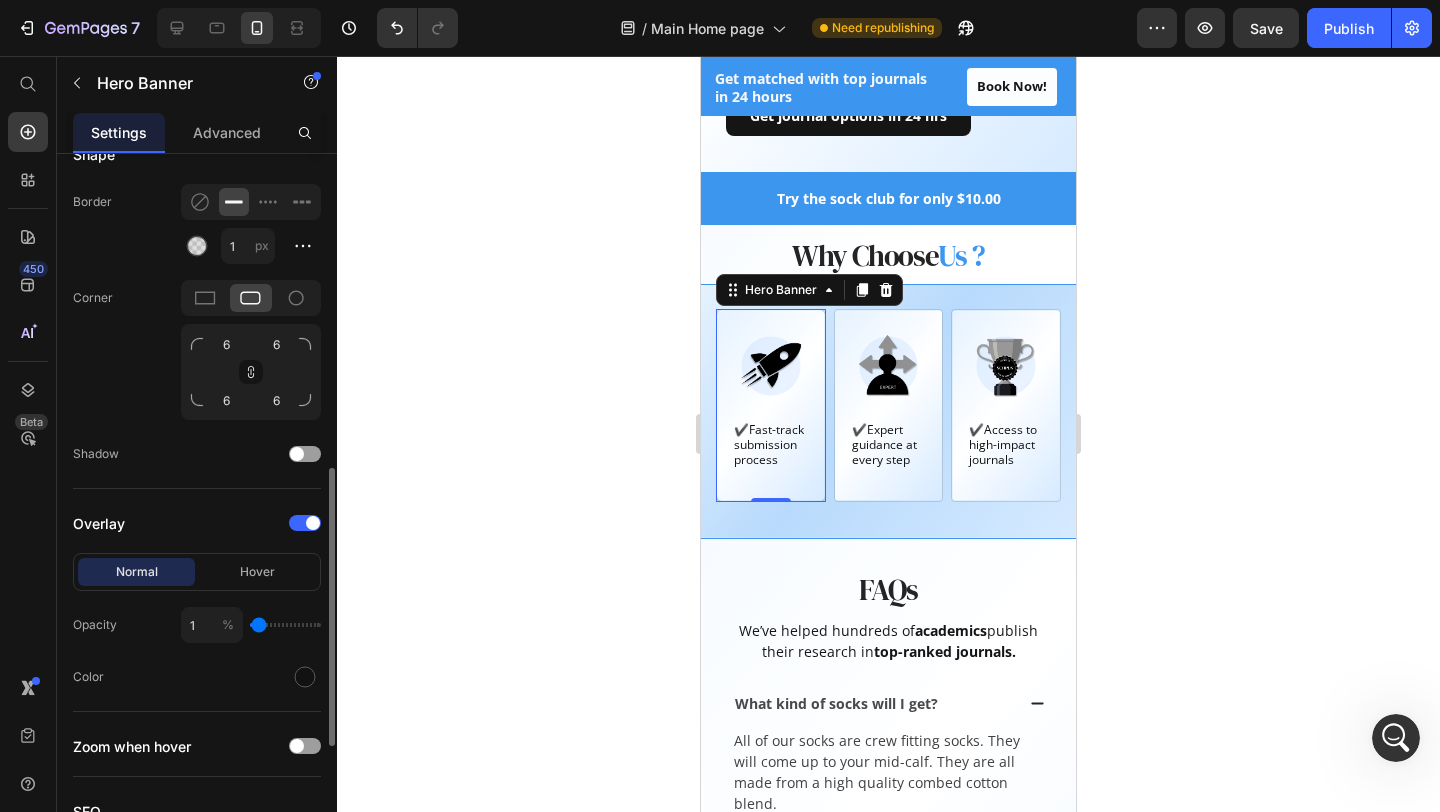type on "2" 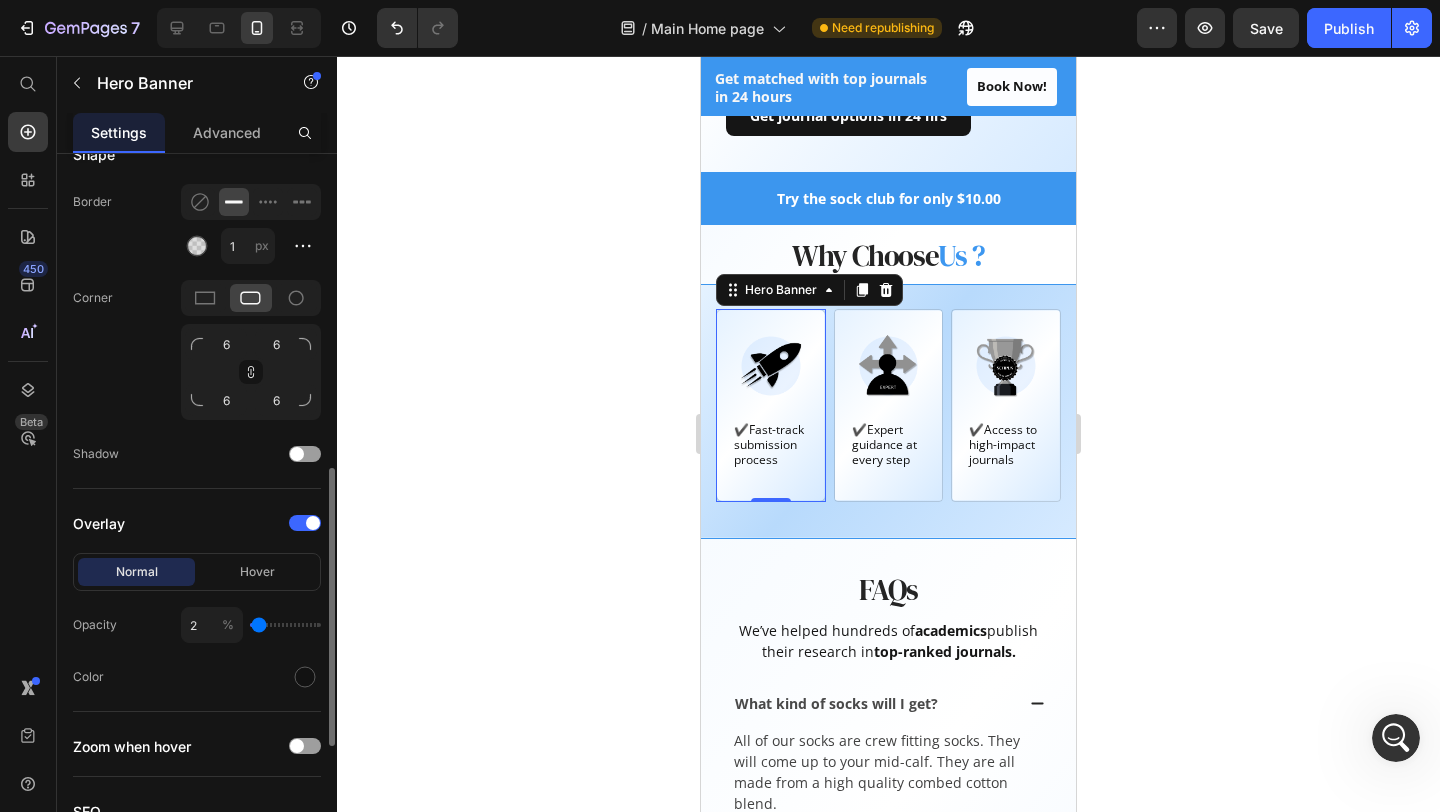 type on "3" 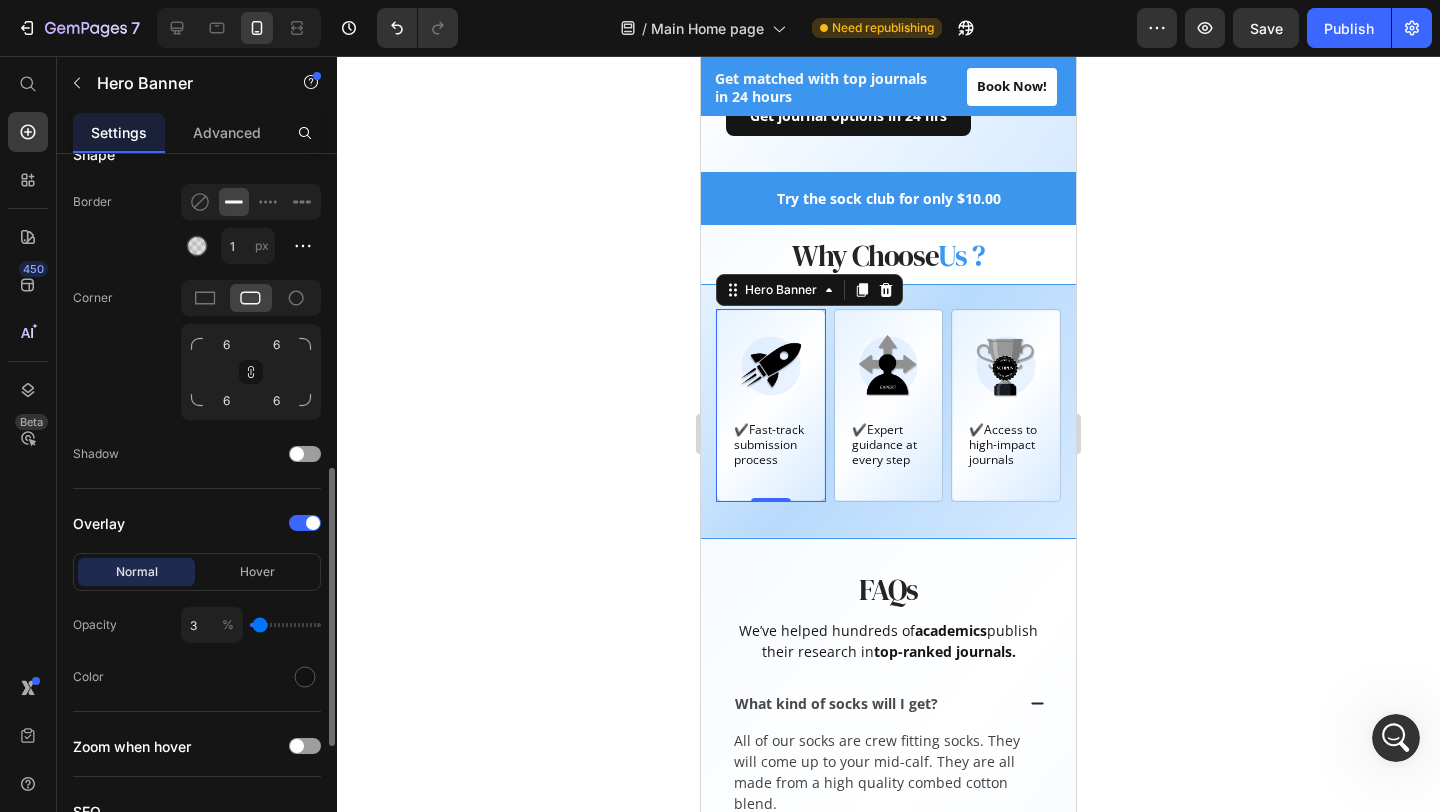 type on "3" 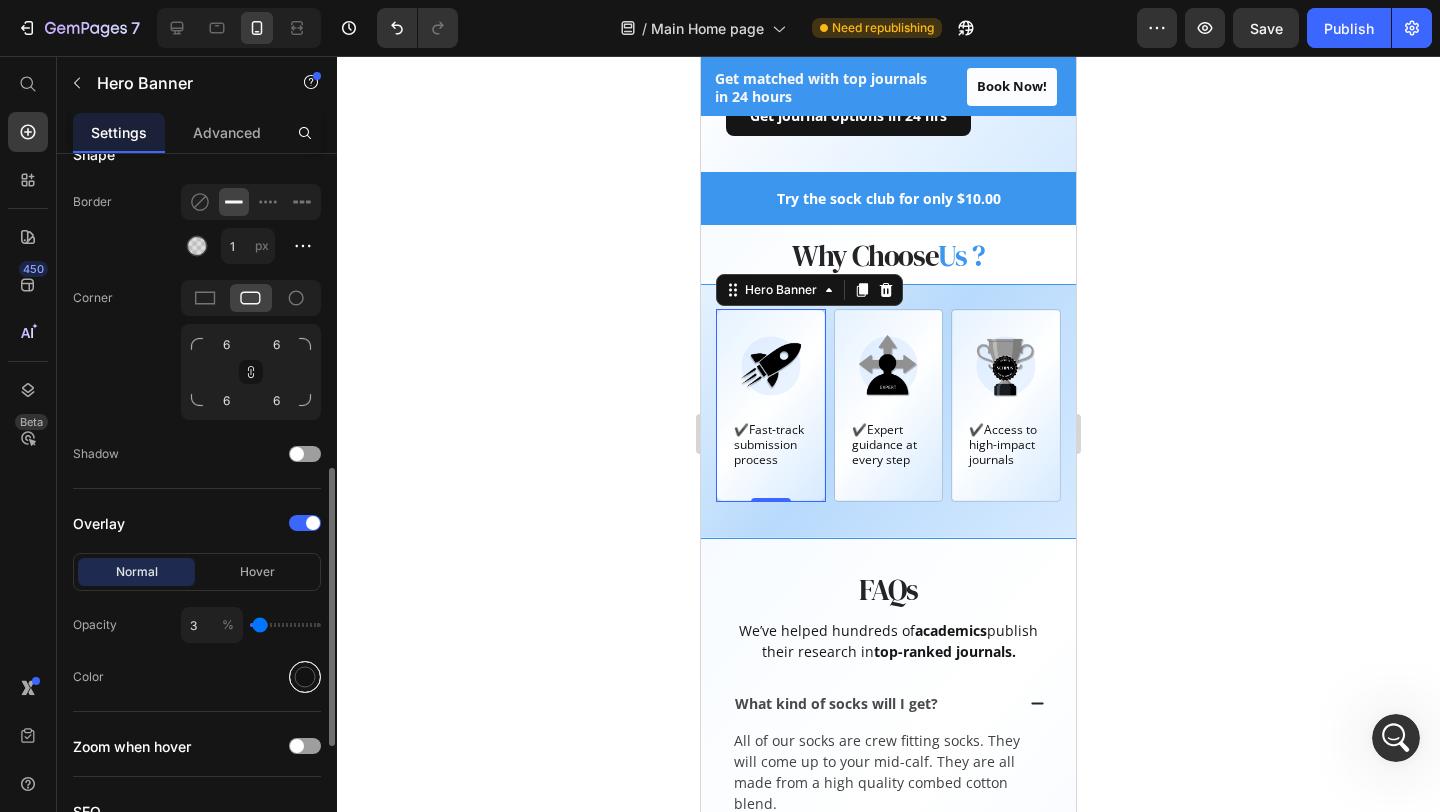 click at bounding box center [305, 677] 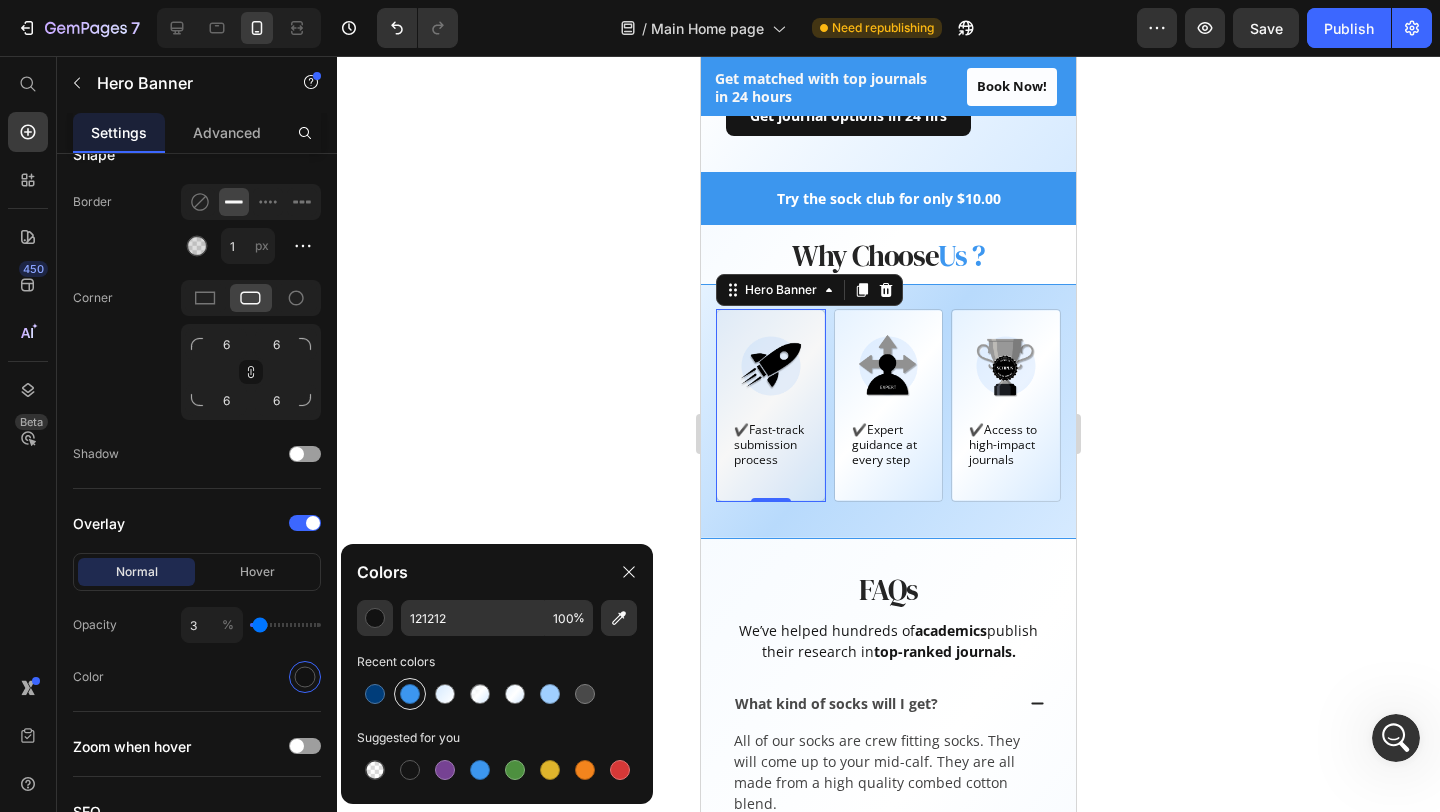 click at bounding box center (410, 694) 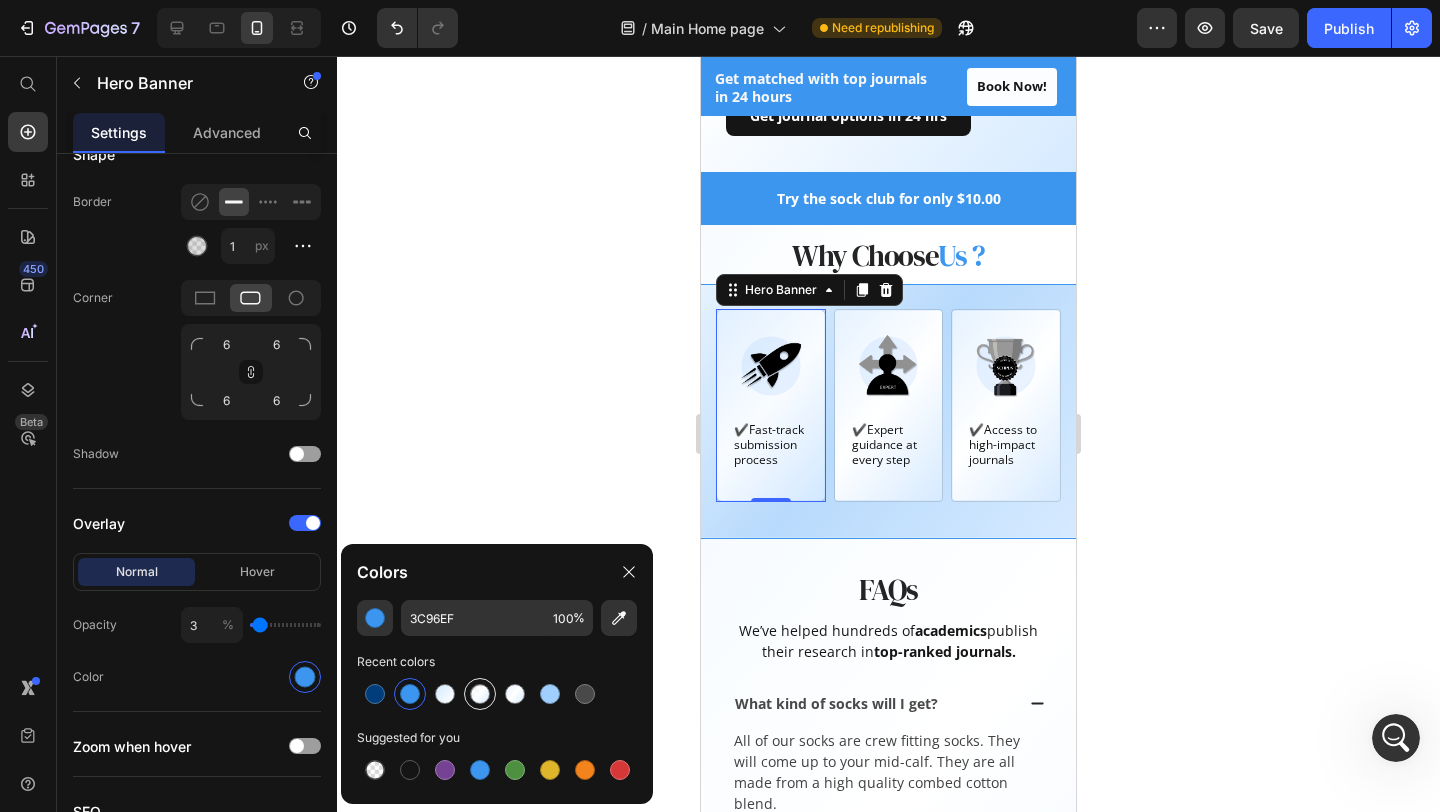 click at bounding box center [480, 694] 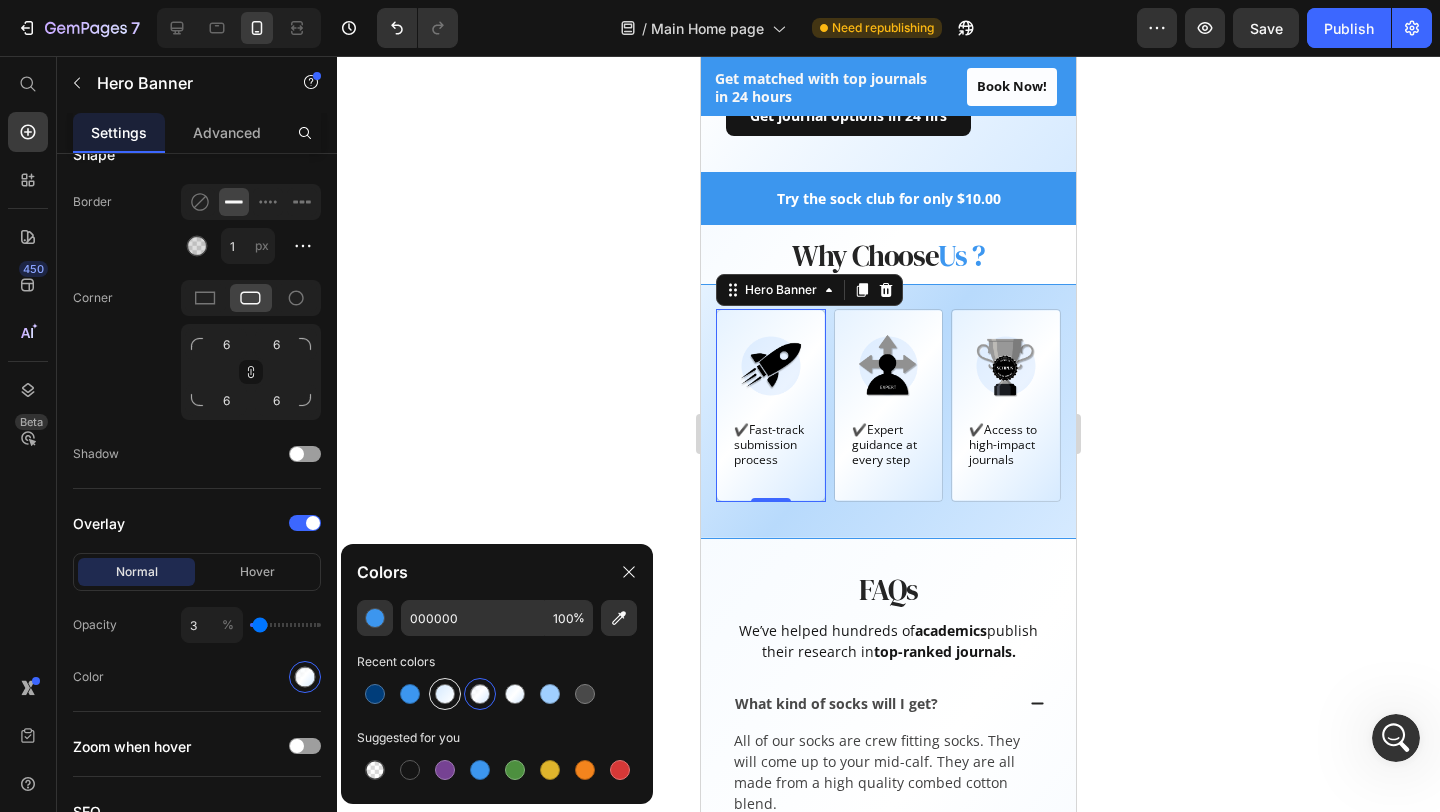 click at bounding box center (445, 694) 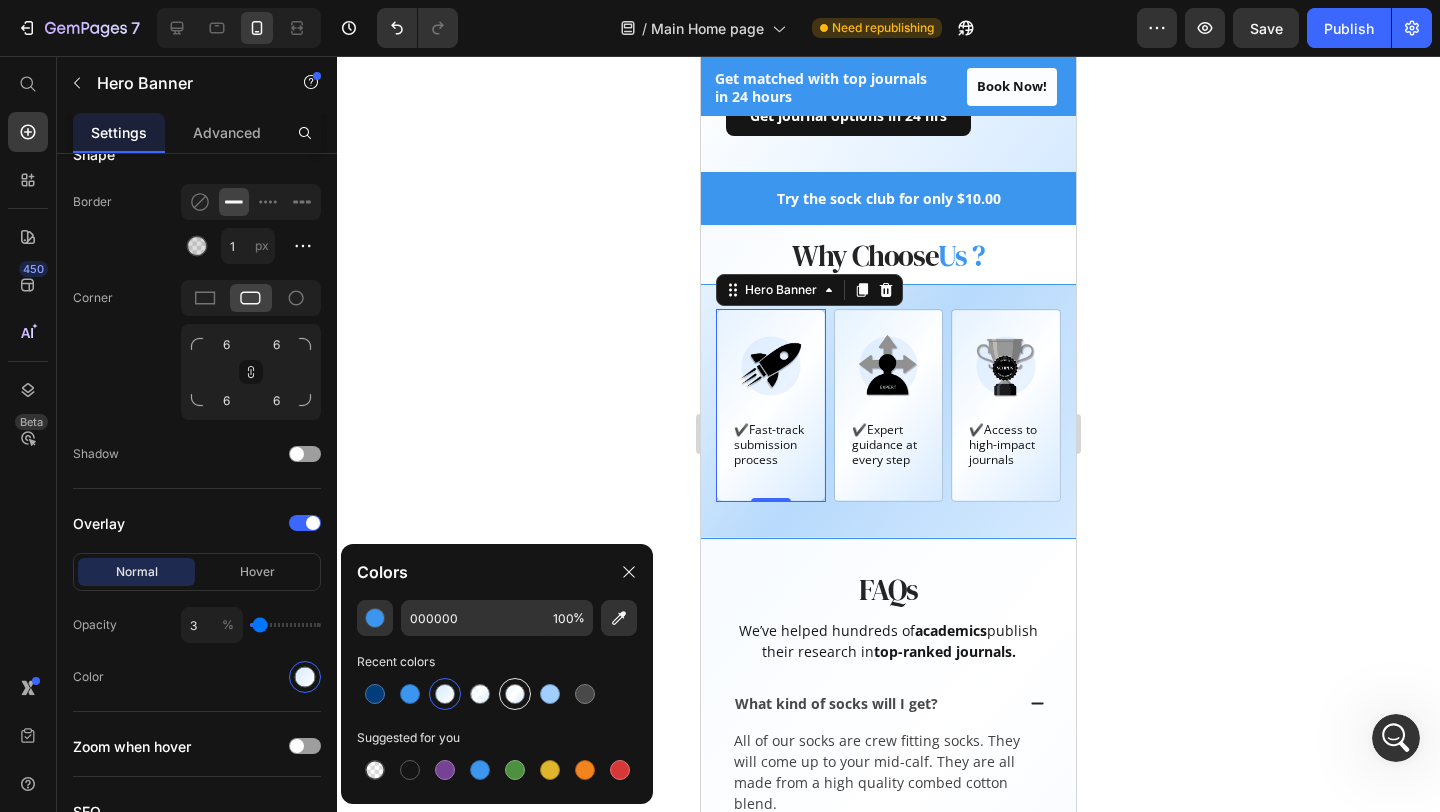click at bounding box center [515, 694] 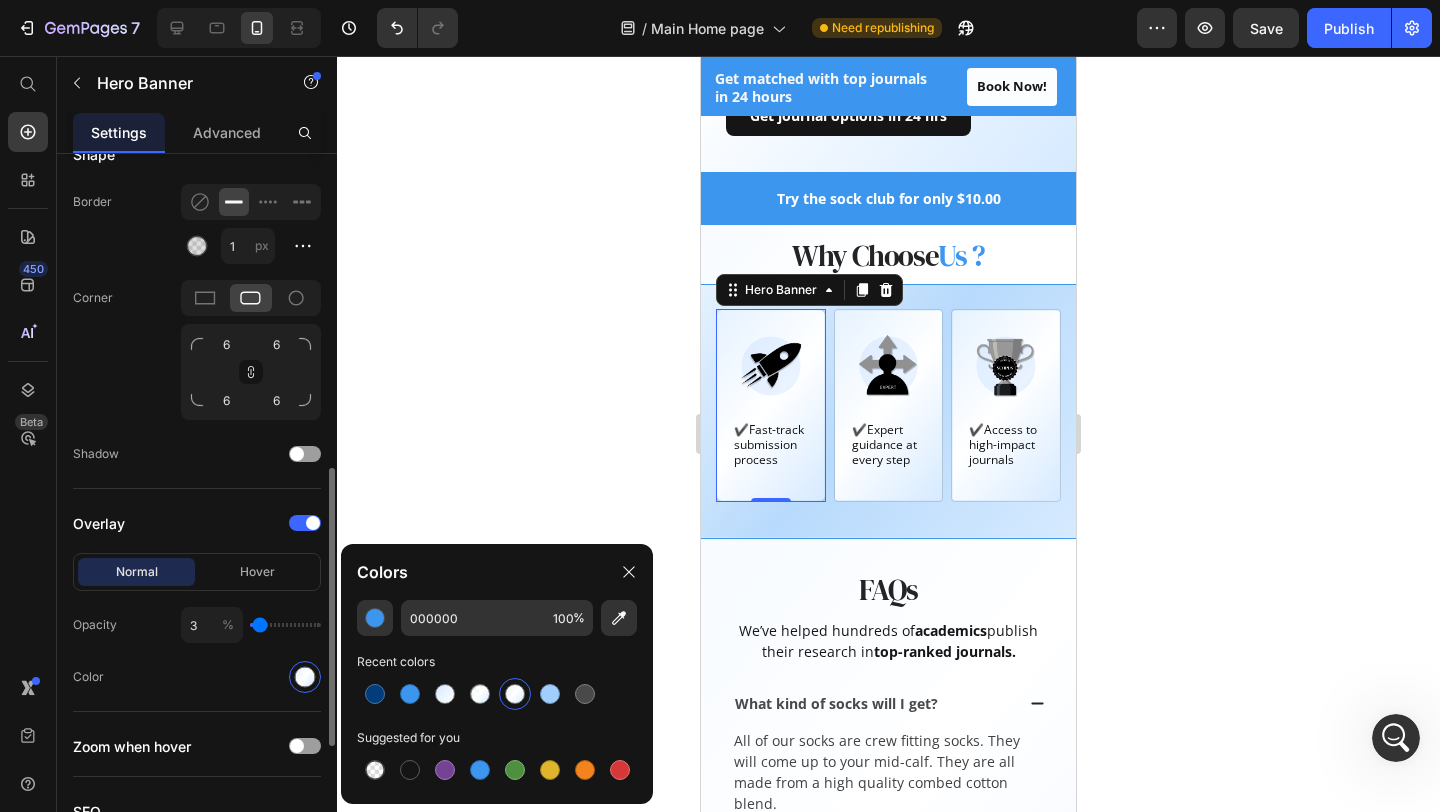 type on "0" 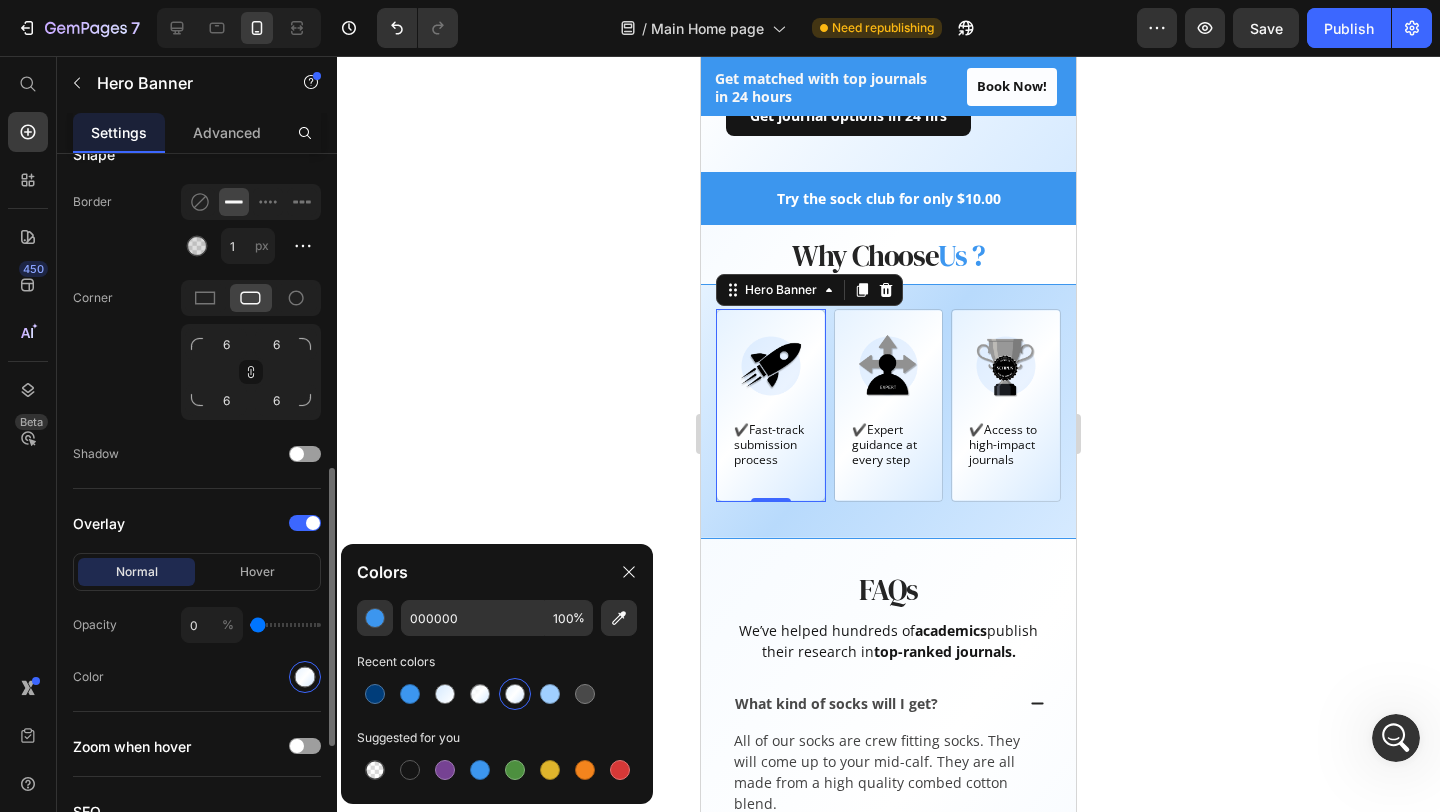 type on "4" 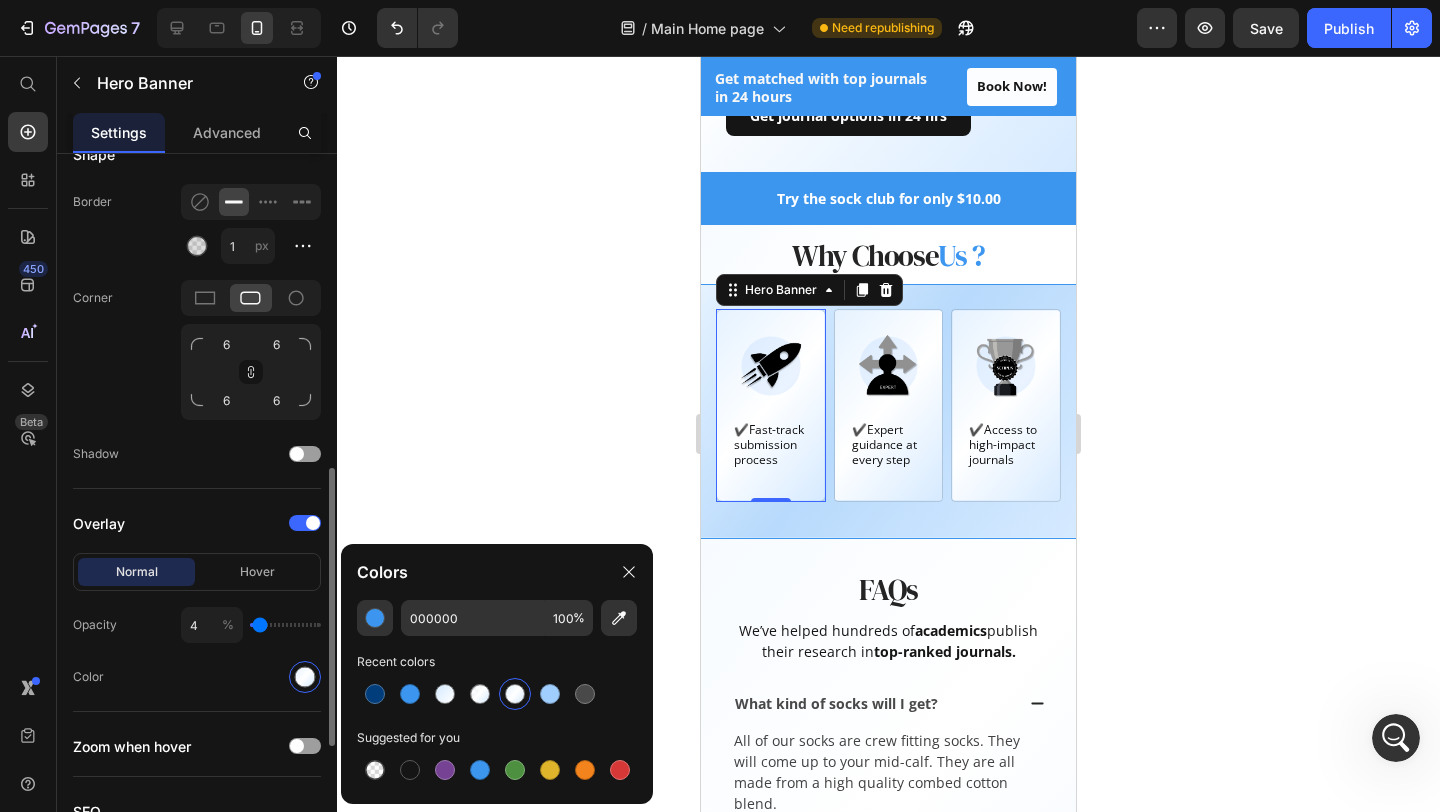 type on "13" 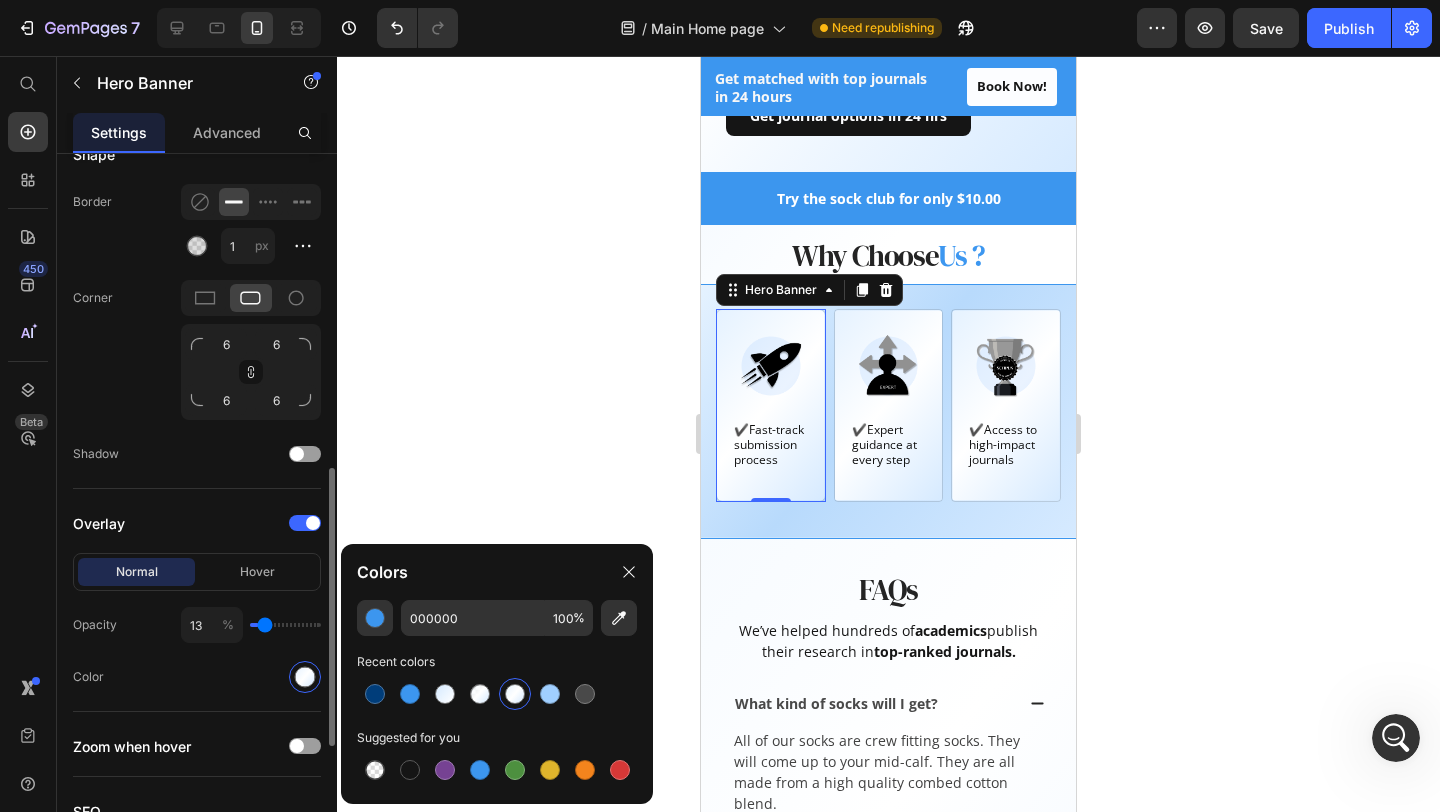 type on "22" 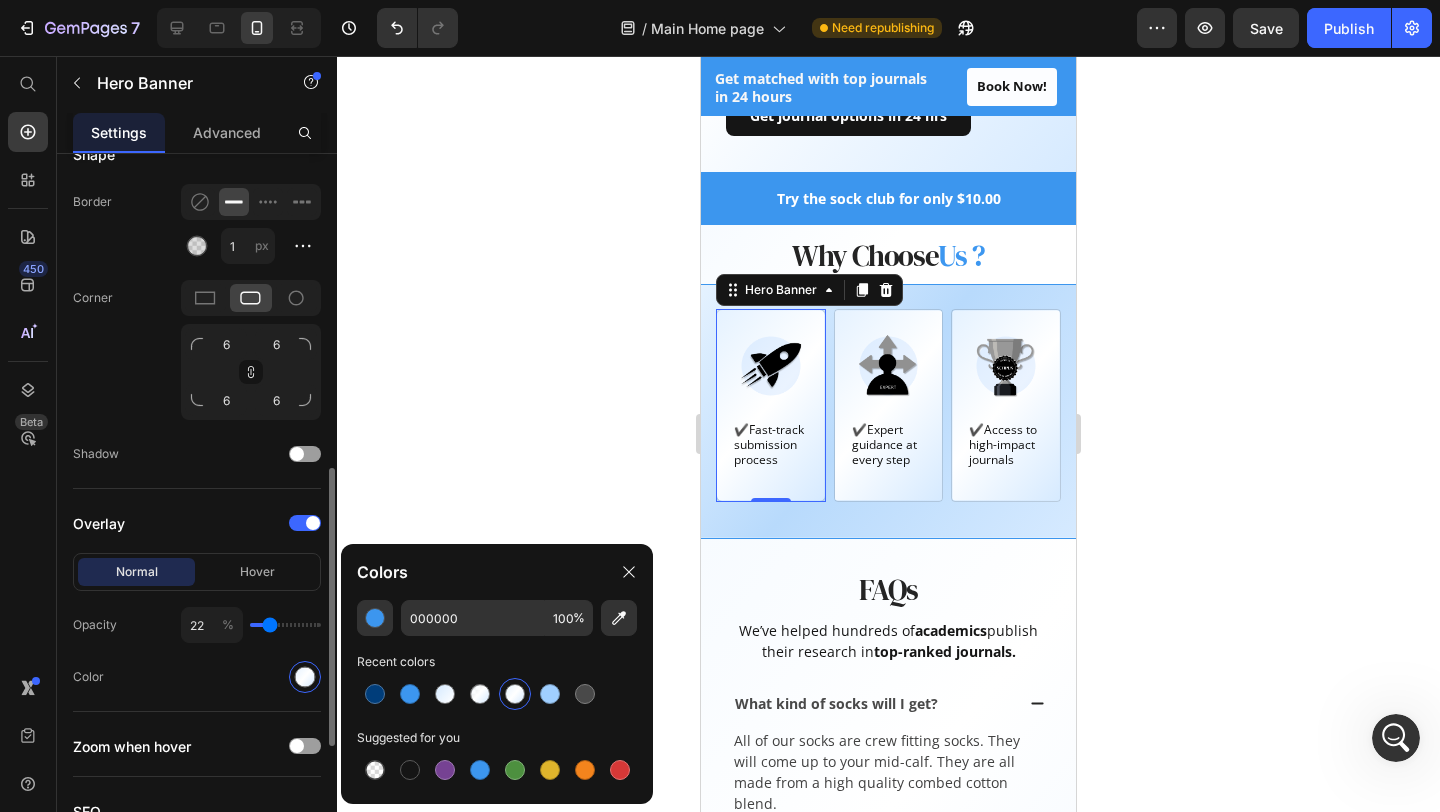 type on "34" 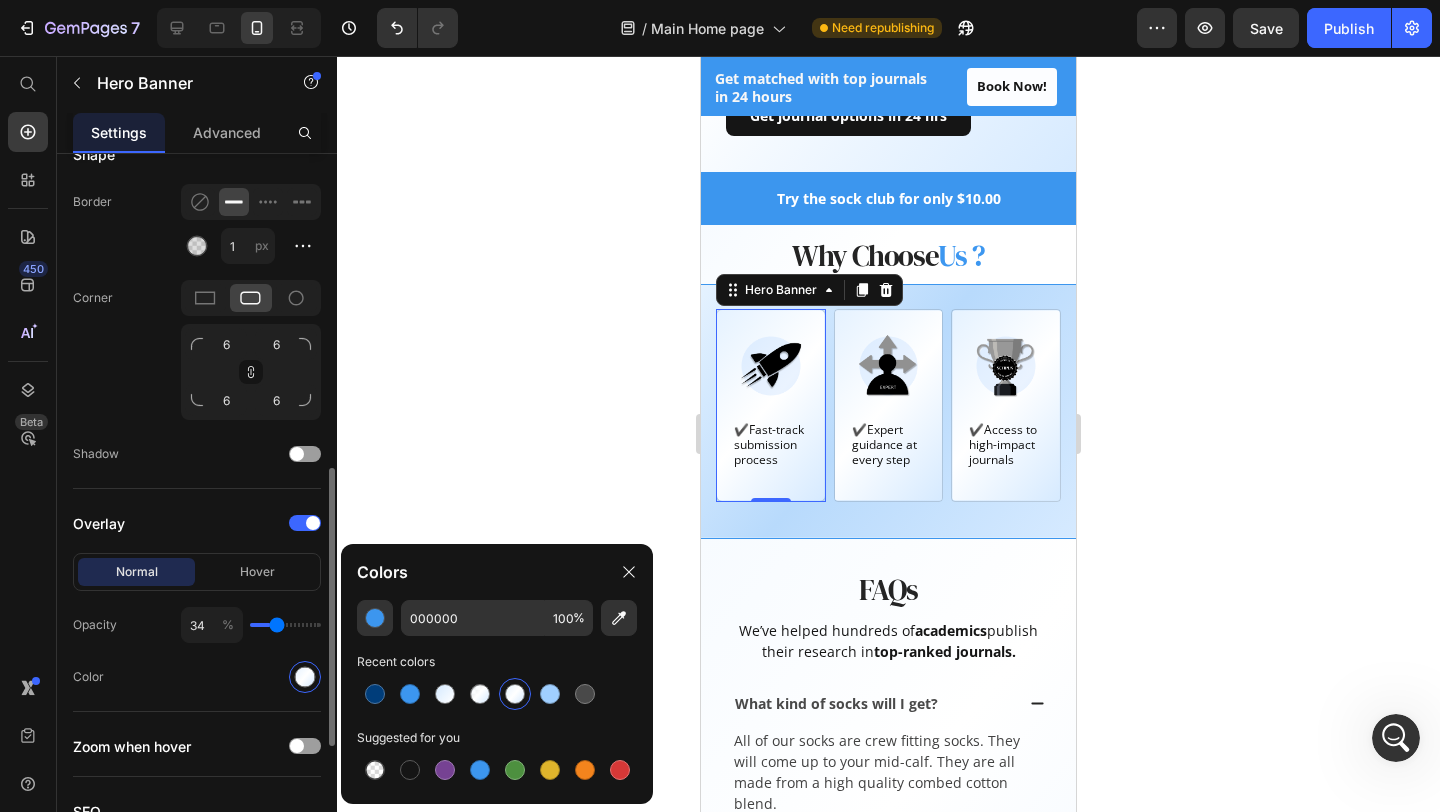 type on "55" 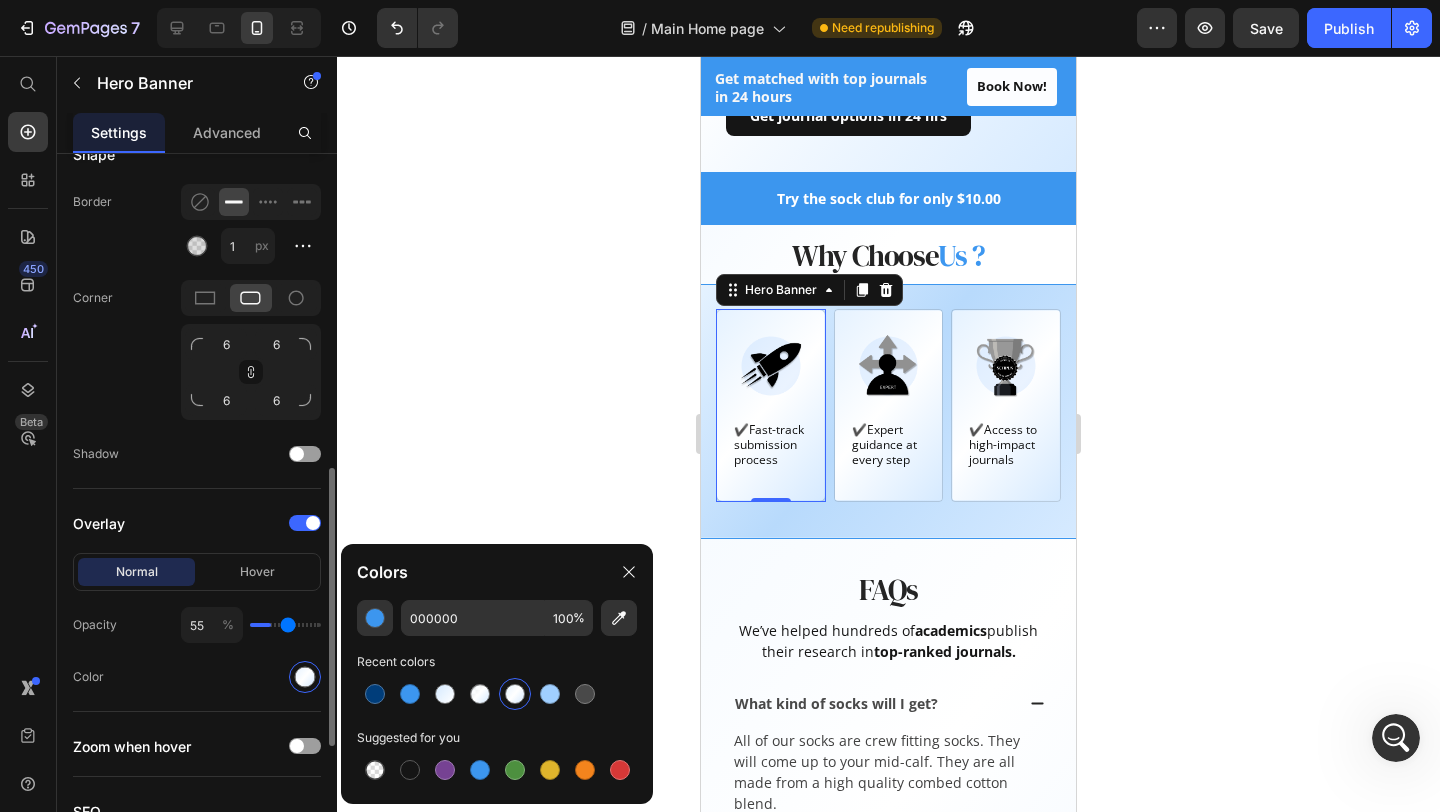 type on "79" 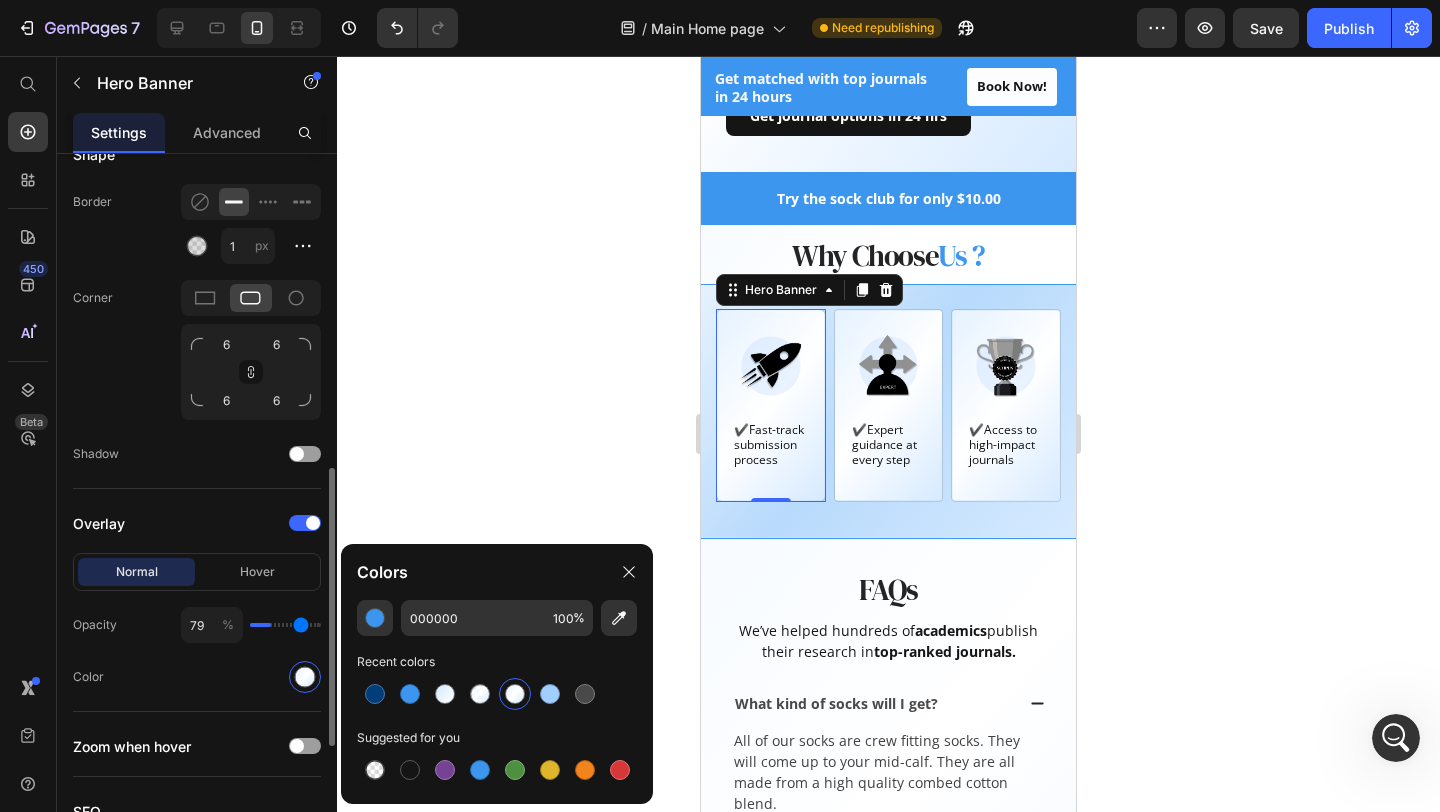 type on "98" 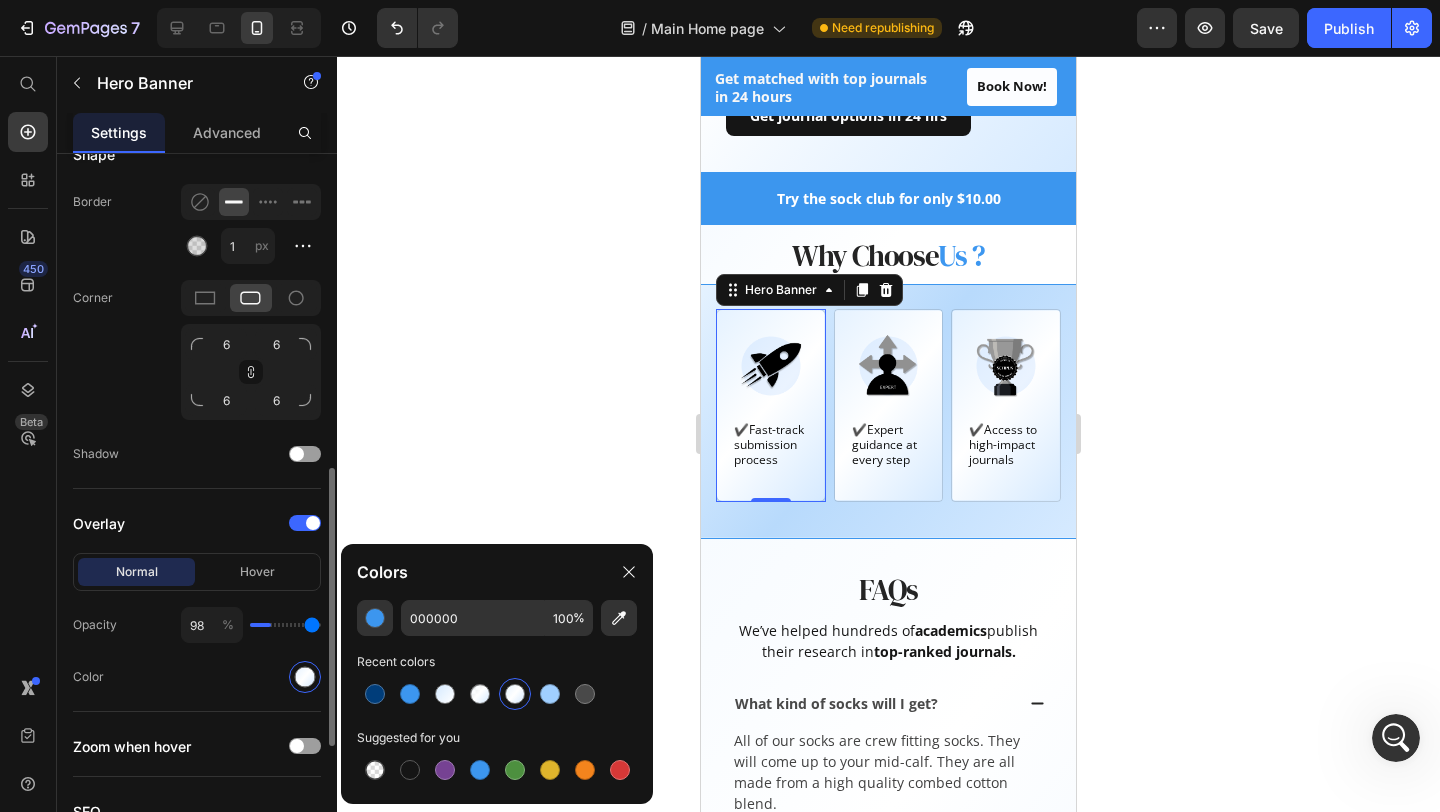 type on "100" 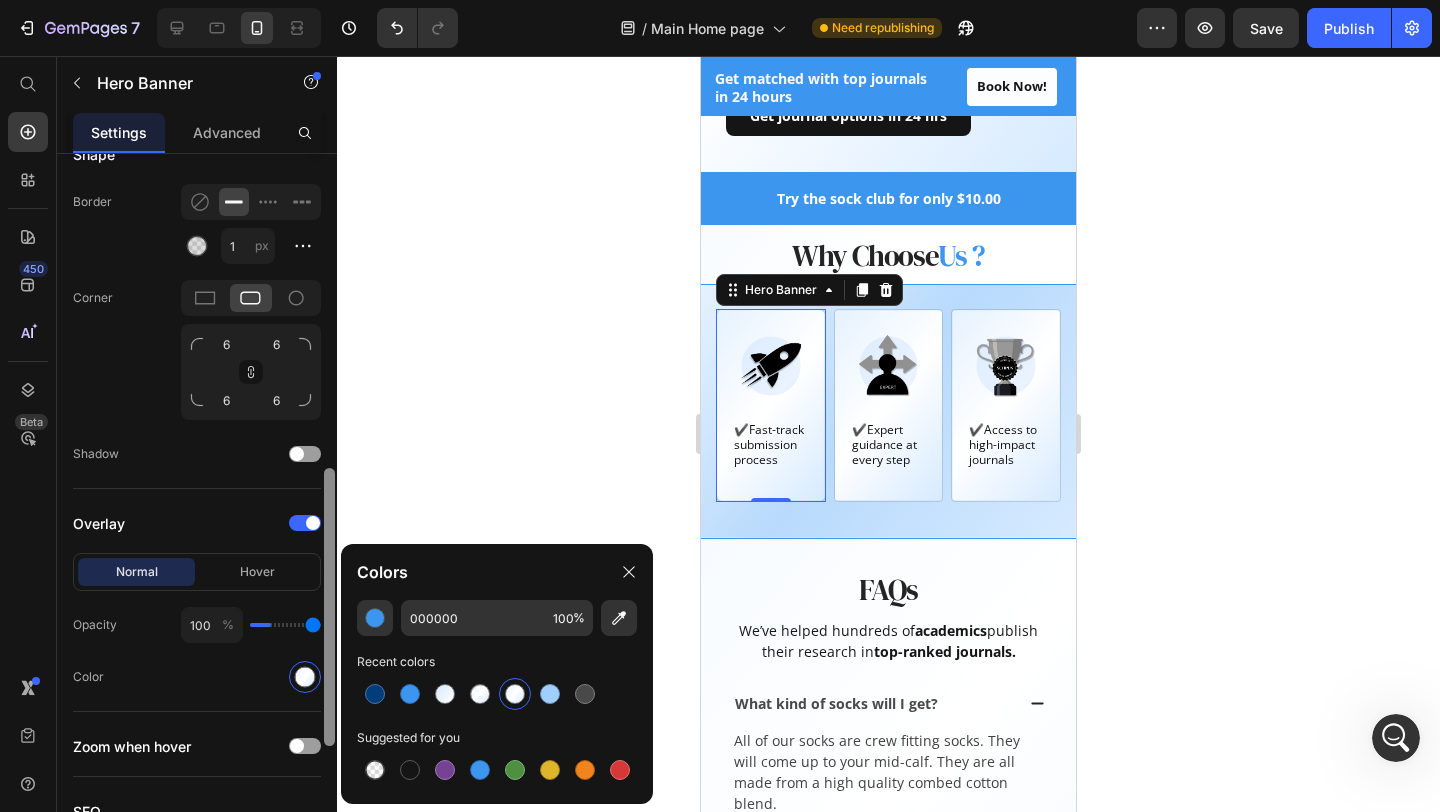 drag, startPoint x: 257, startPoint y: 622, endPoint x: 322, endPoint y: 622, distance: 65 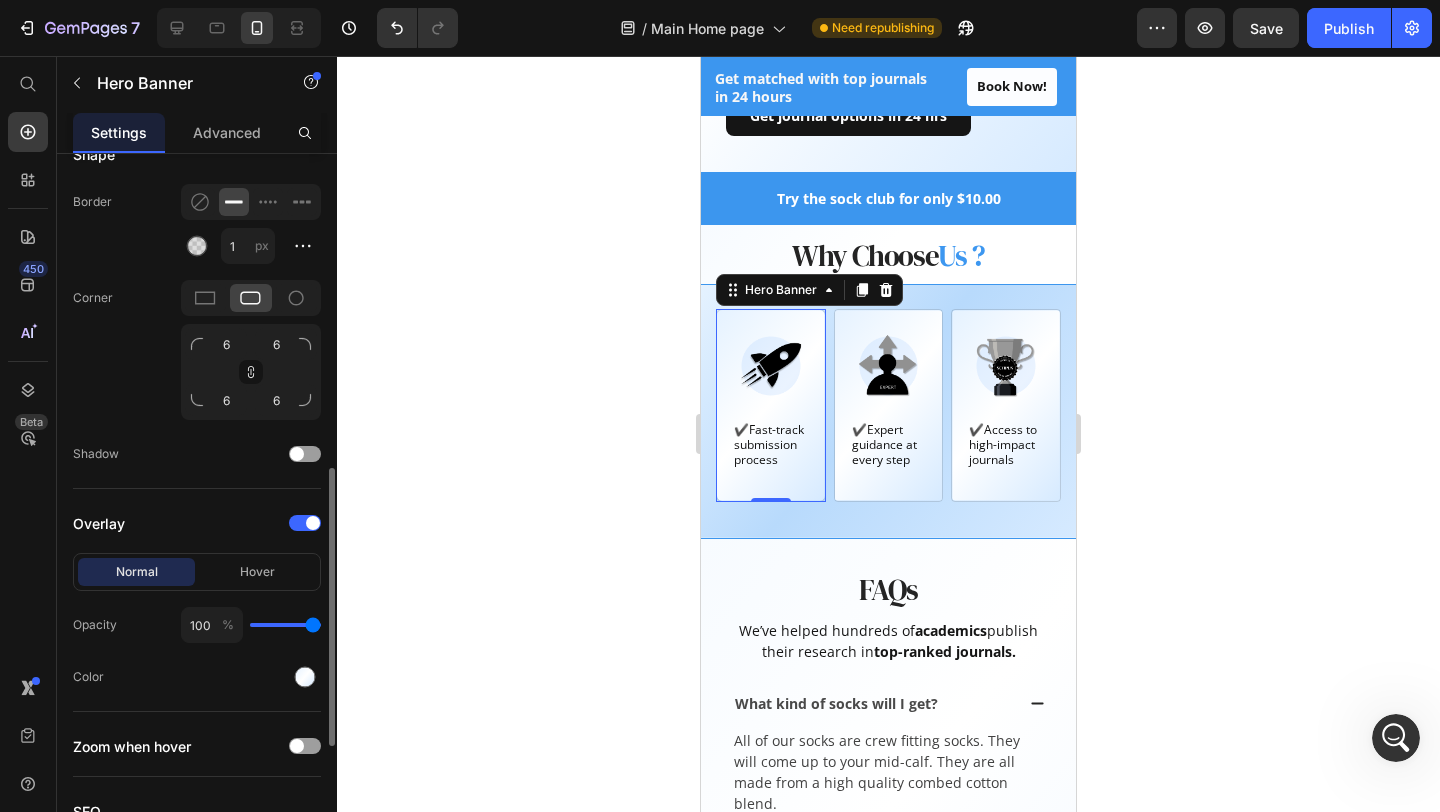 type on "94" 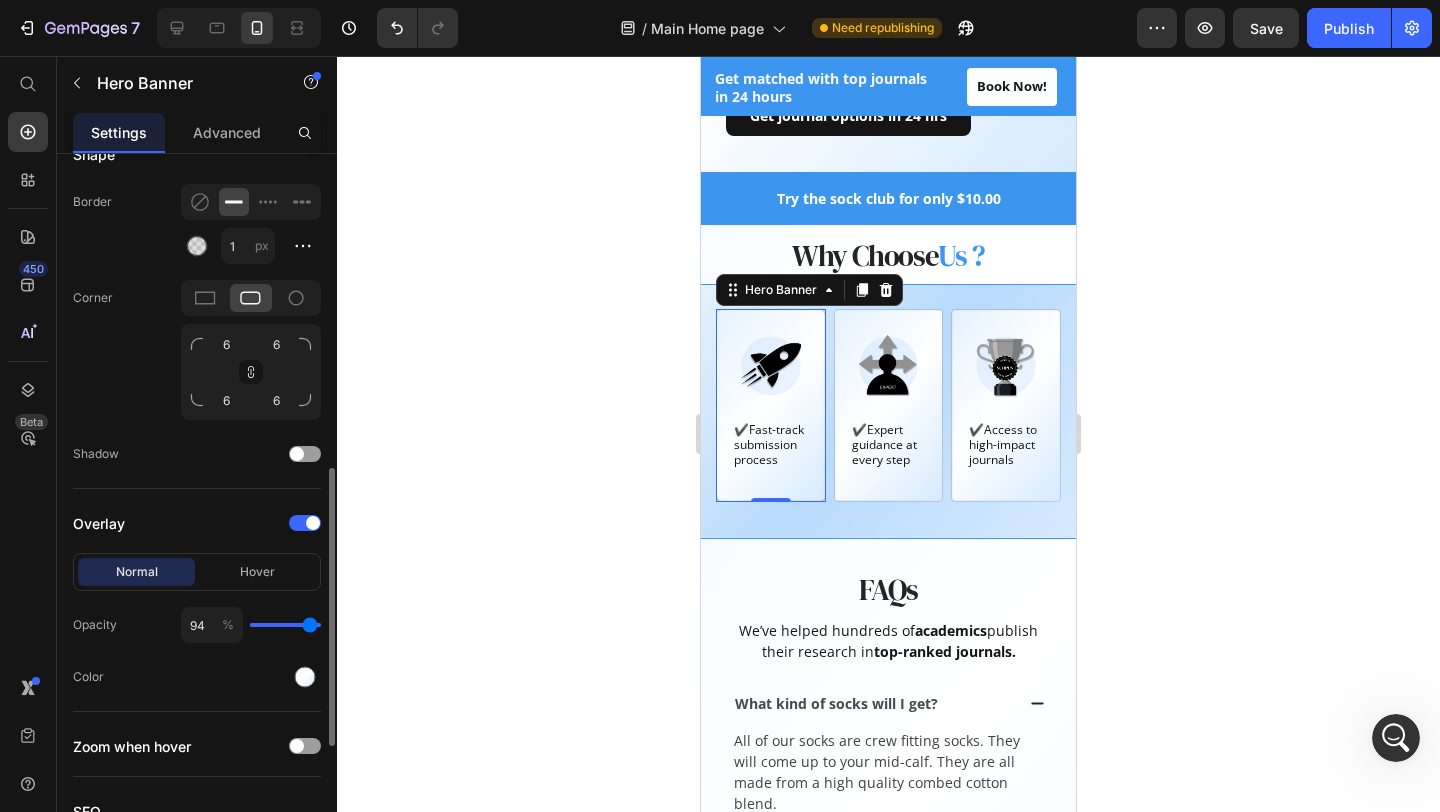 type on "71" 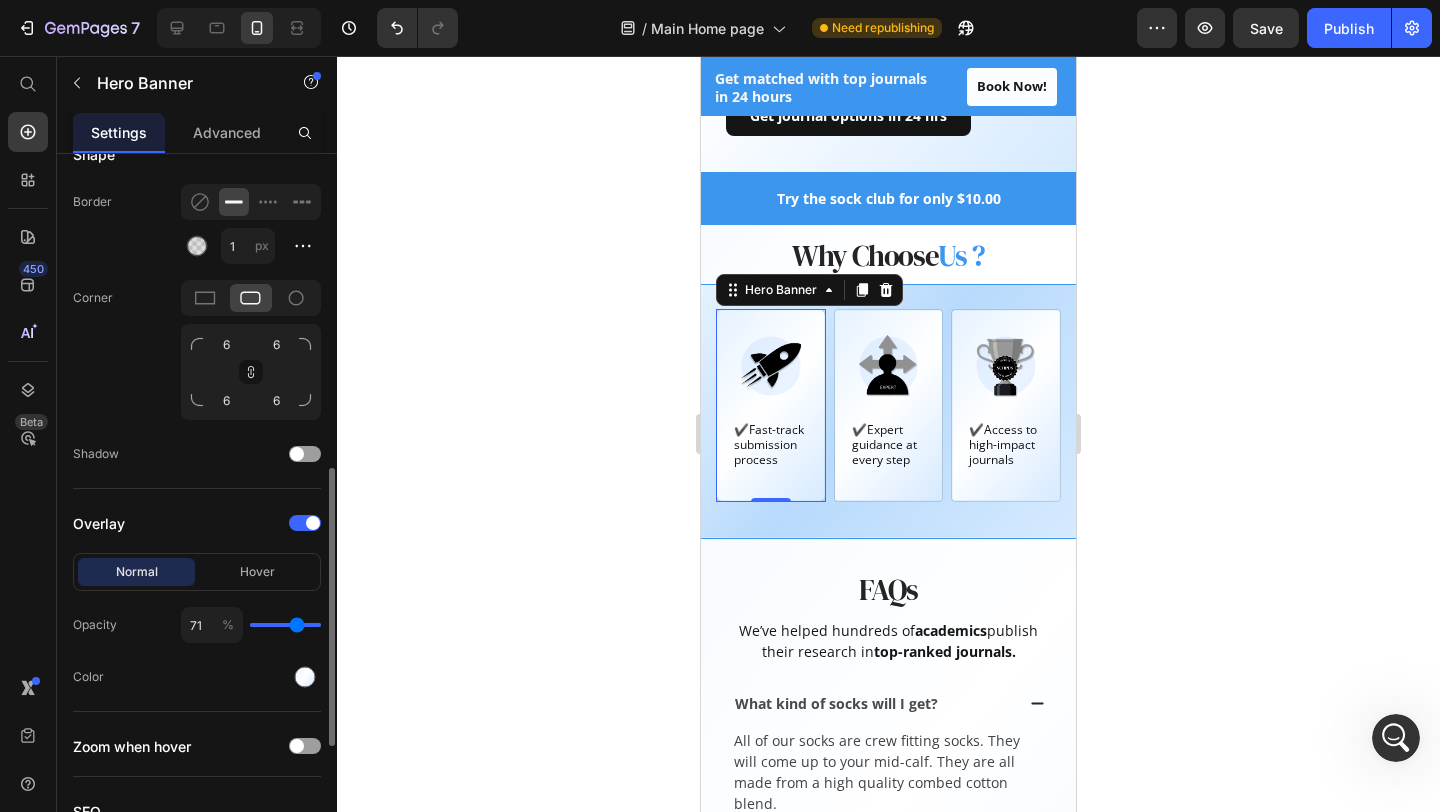 type on "36" 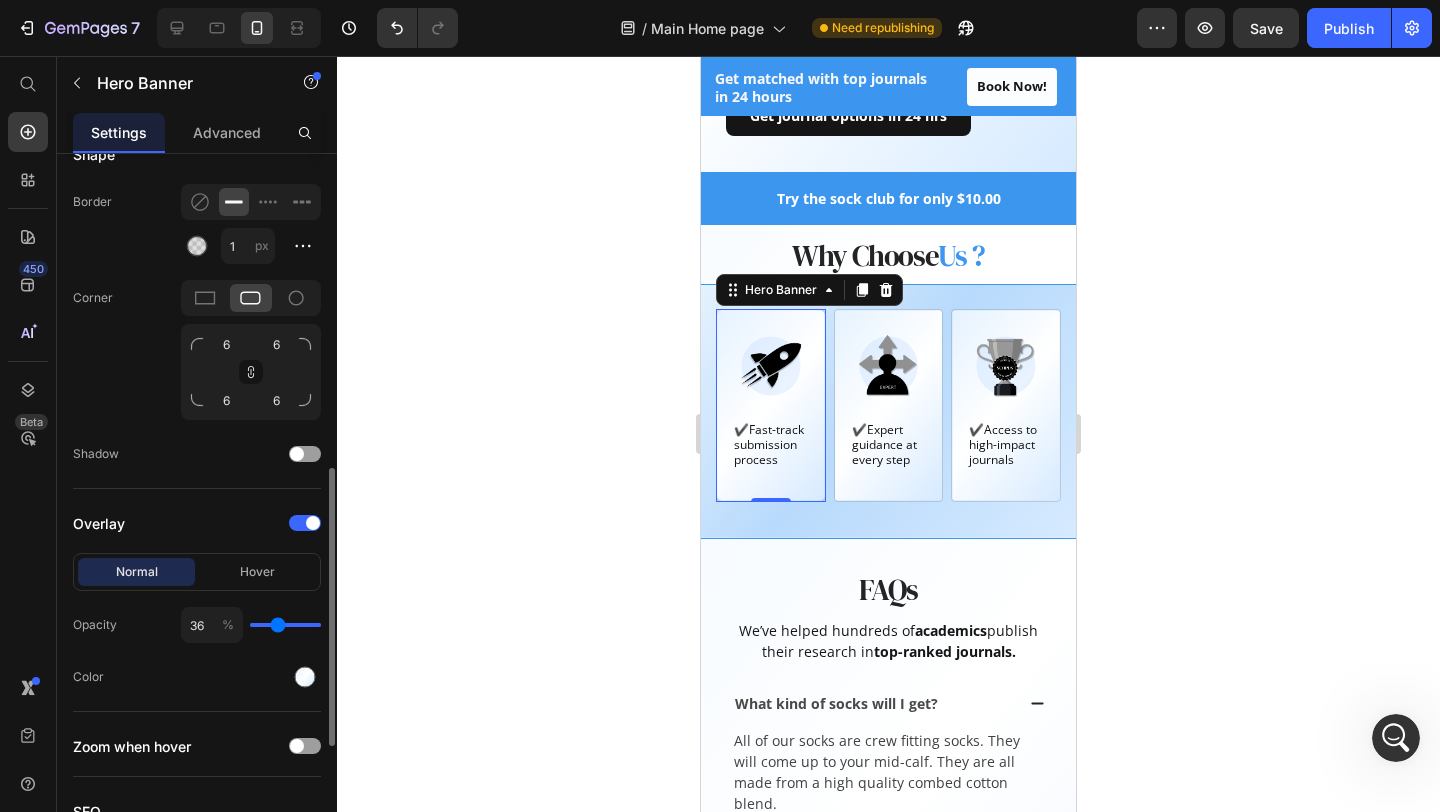 type on "0" 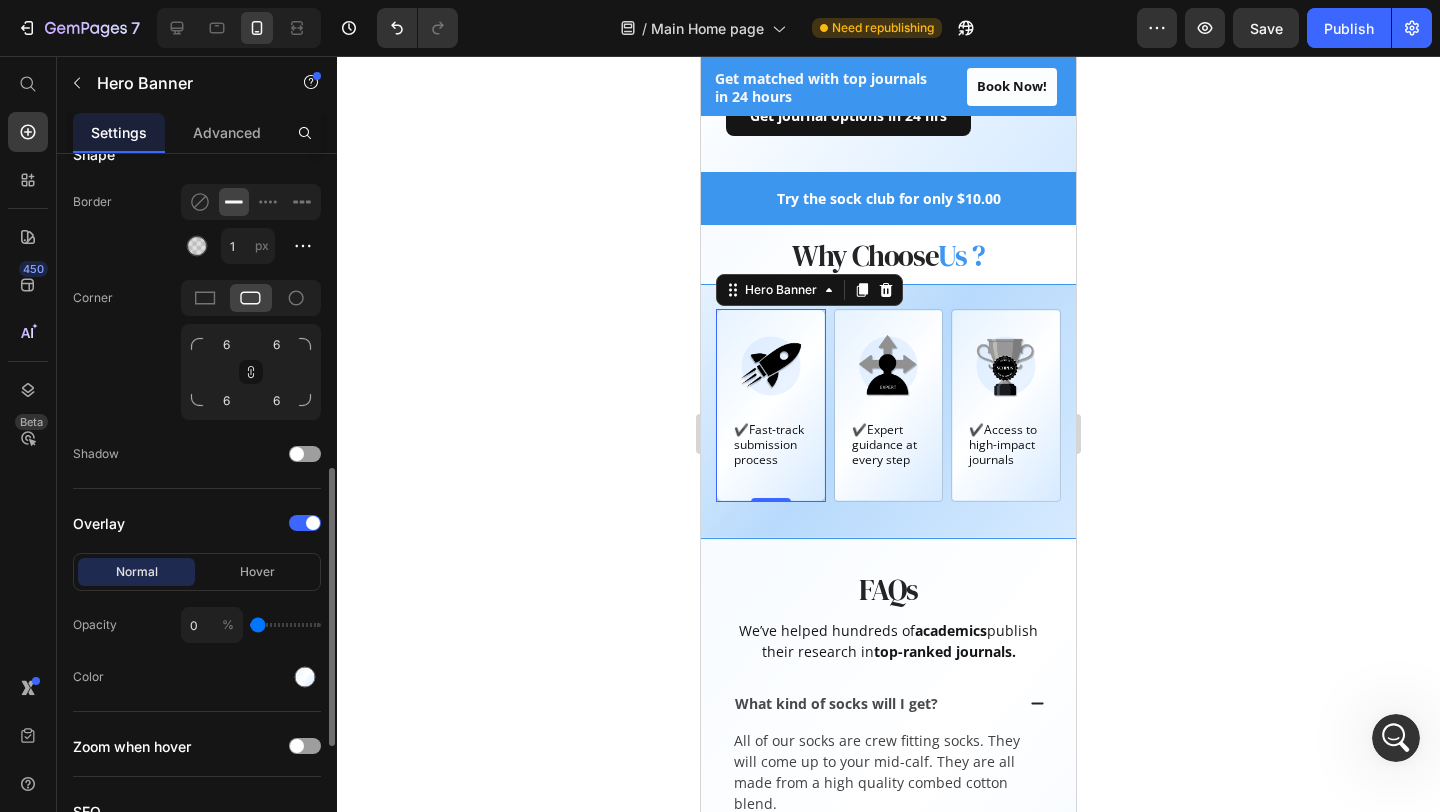 type on "0" 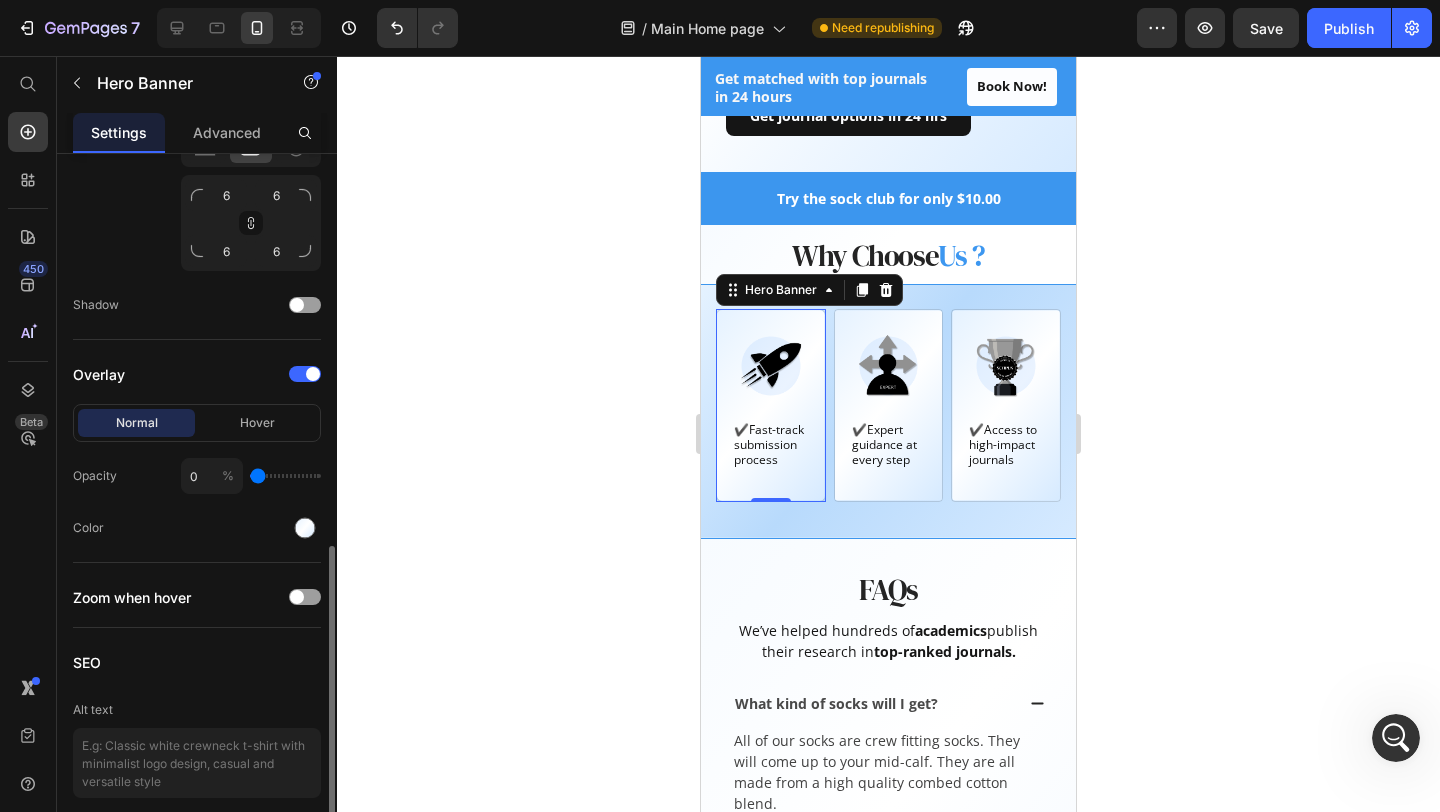 scroll, scrollTop: 969, scrollLeft: 0, axis: vertical 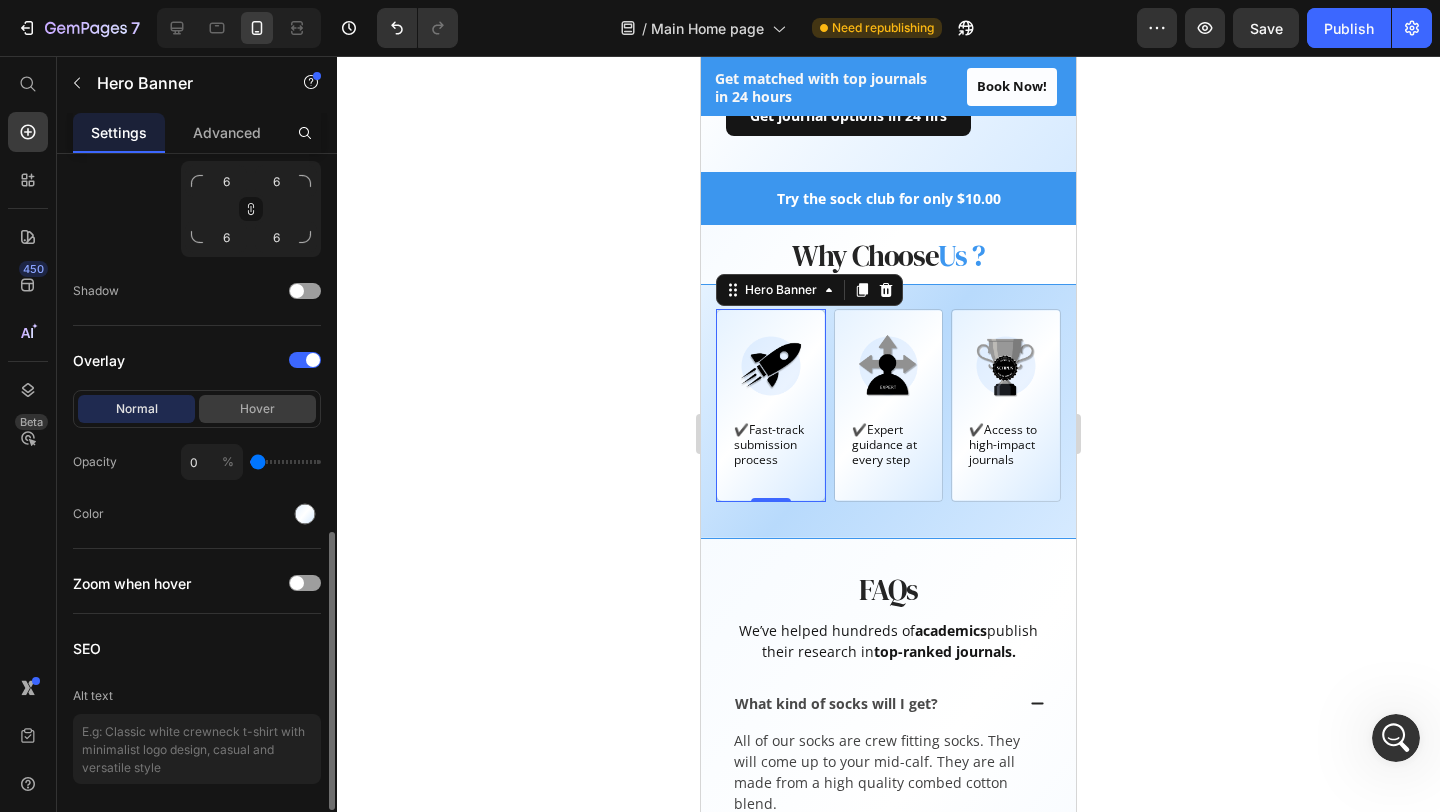 click on "Hover" at bounding box center [257, 409] 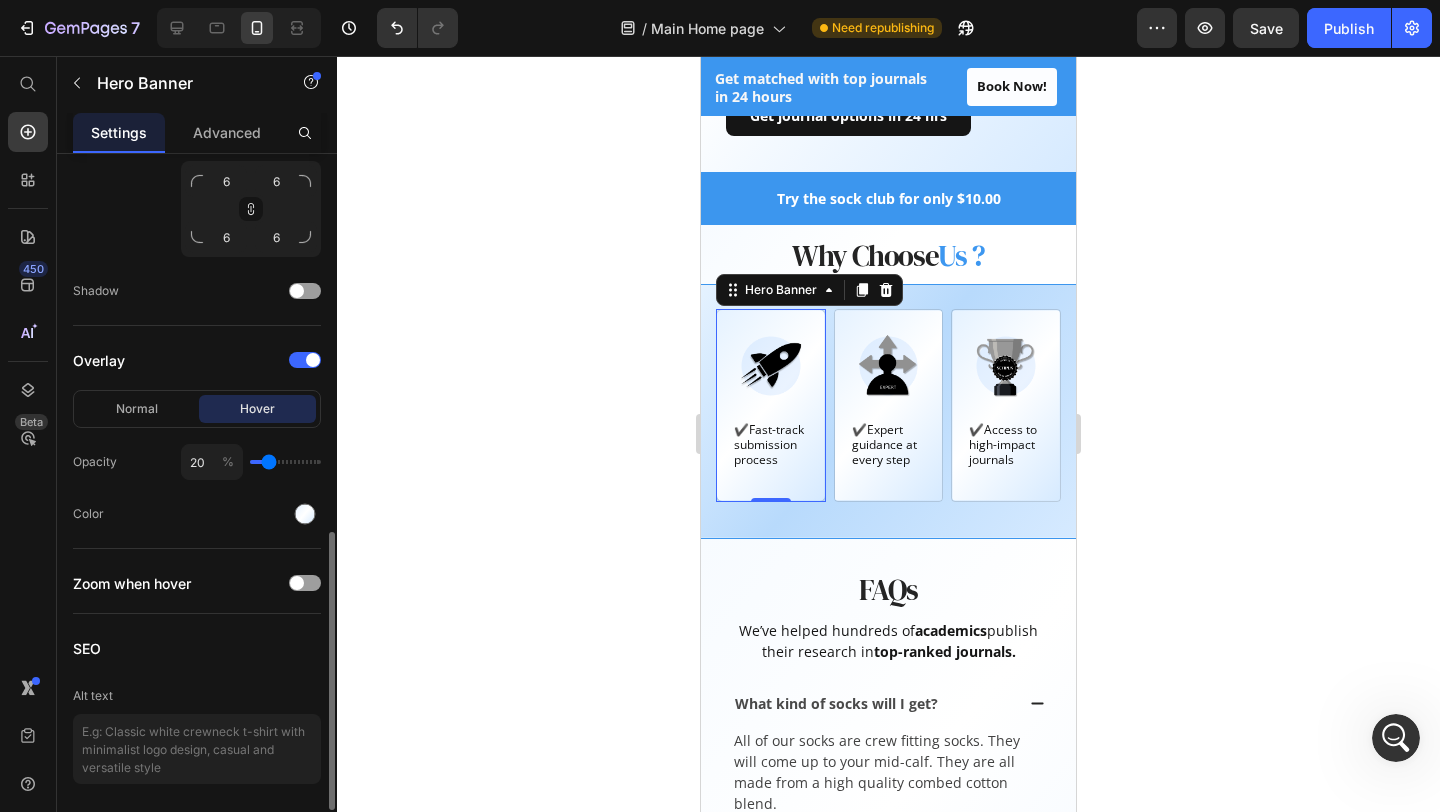 type on "19" 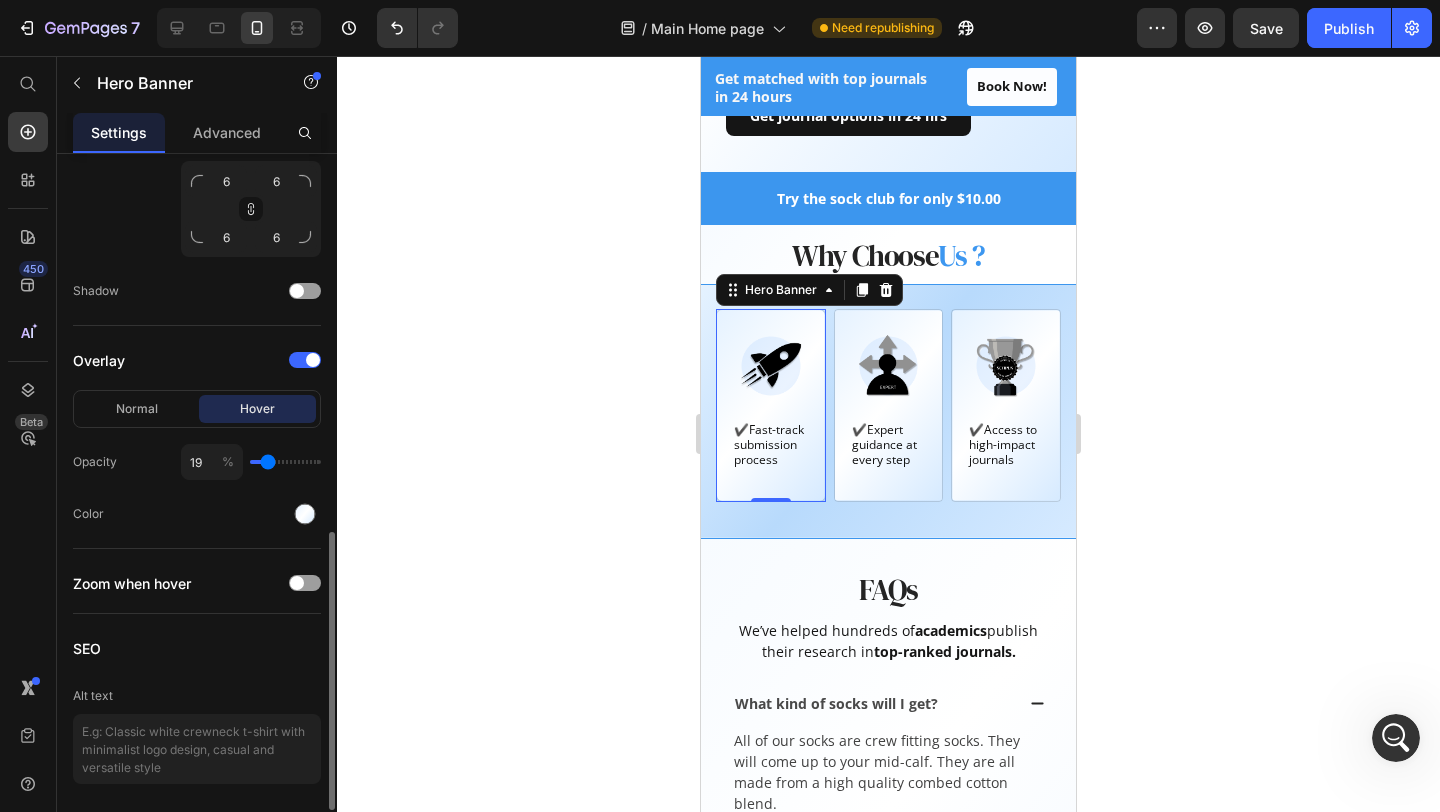 type on "23" 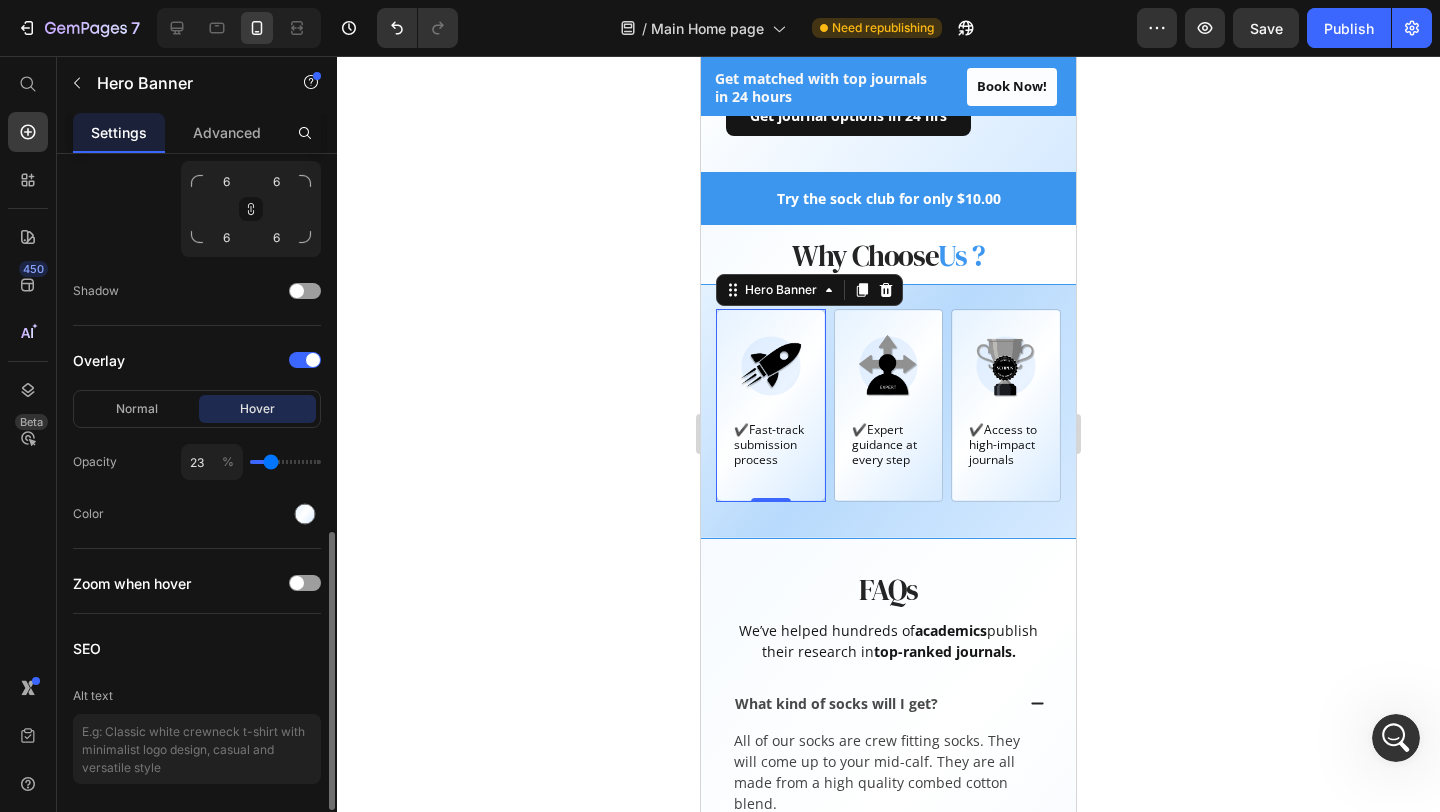 type on "41" 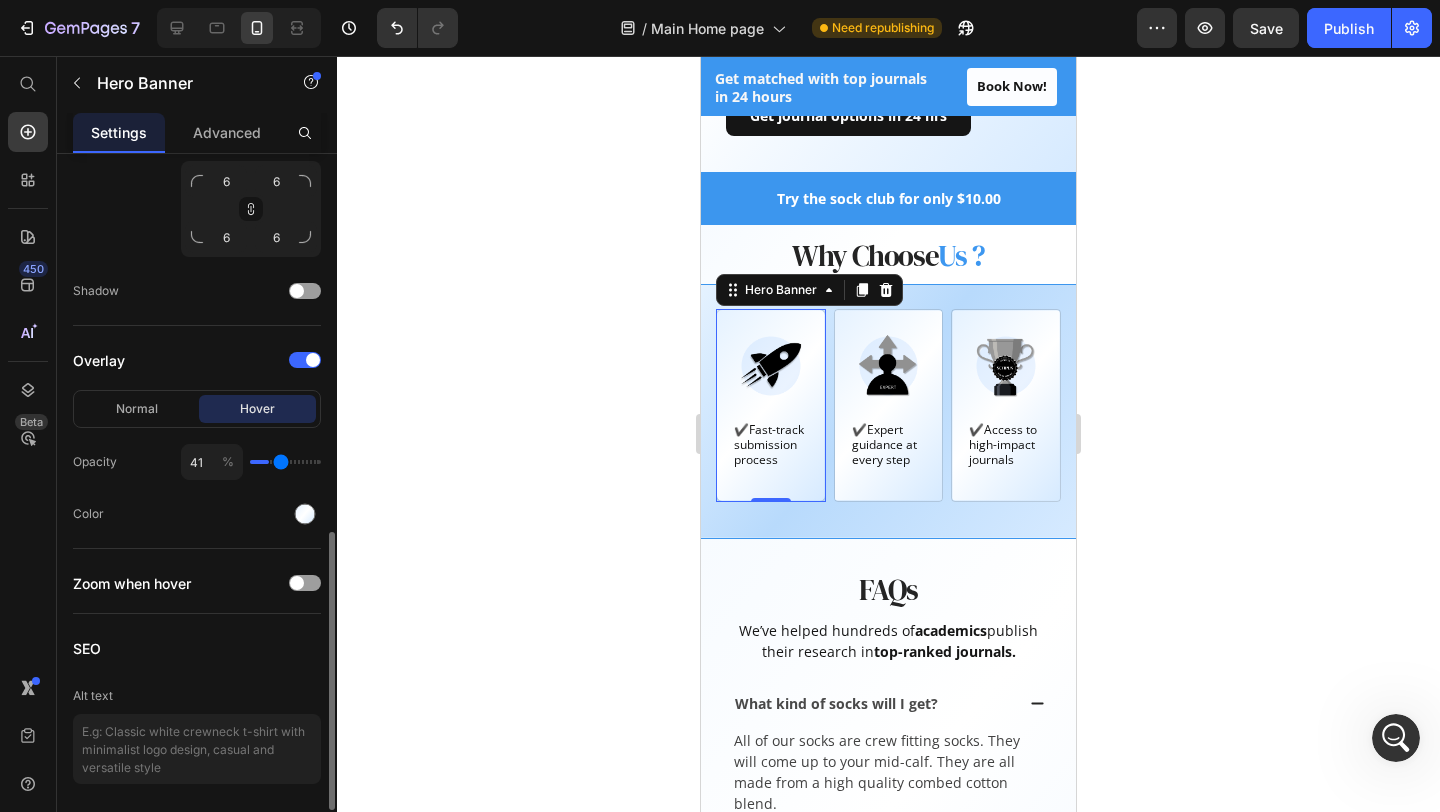 type on "98" 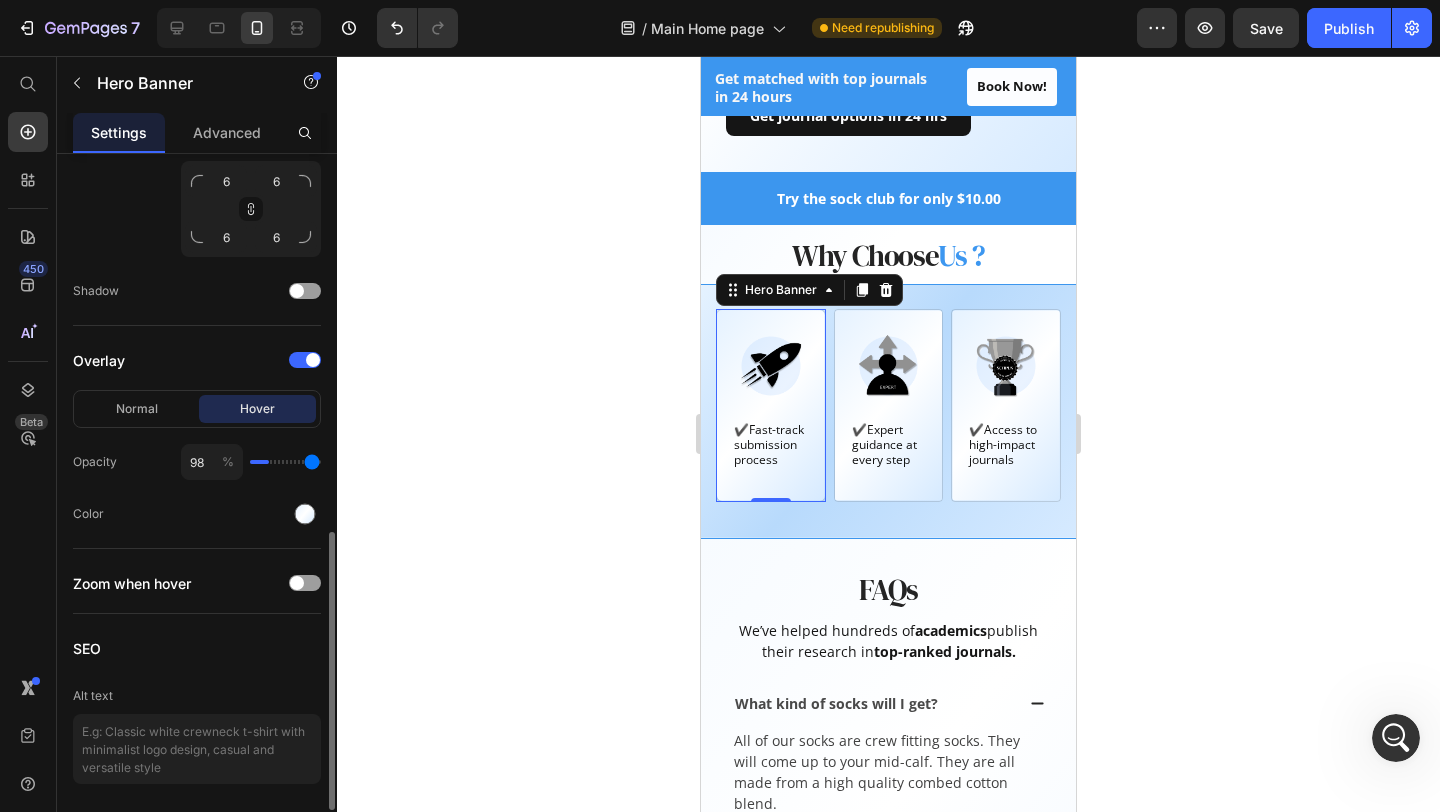 type on "100" 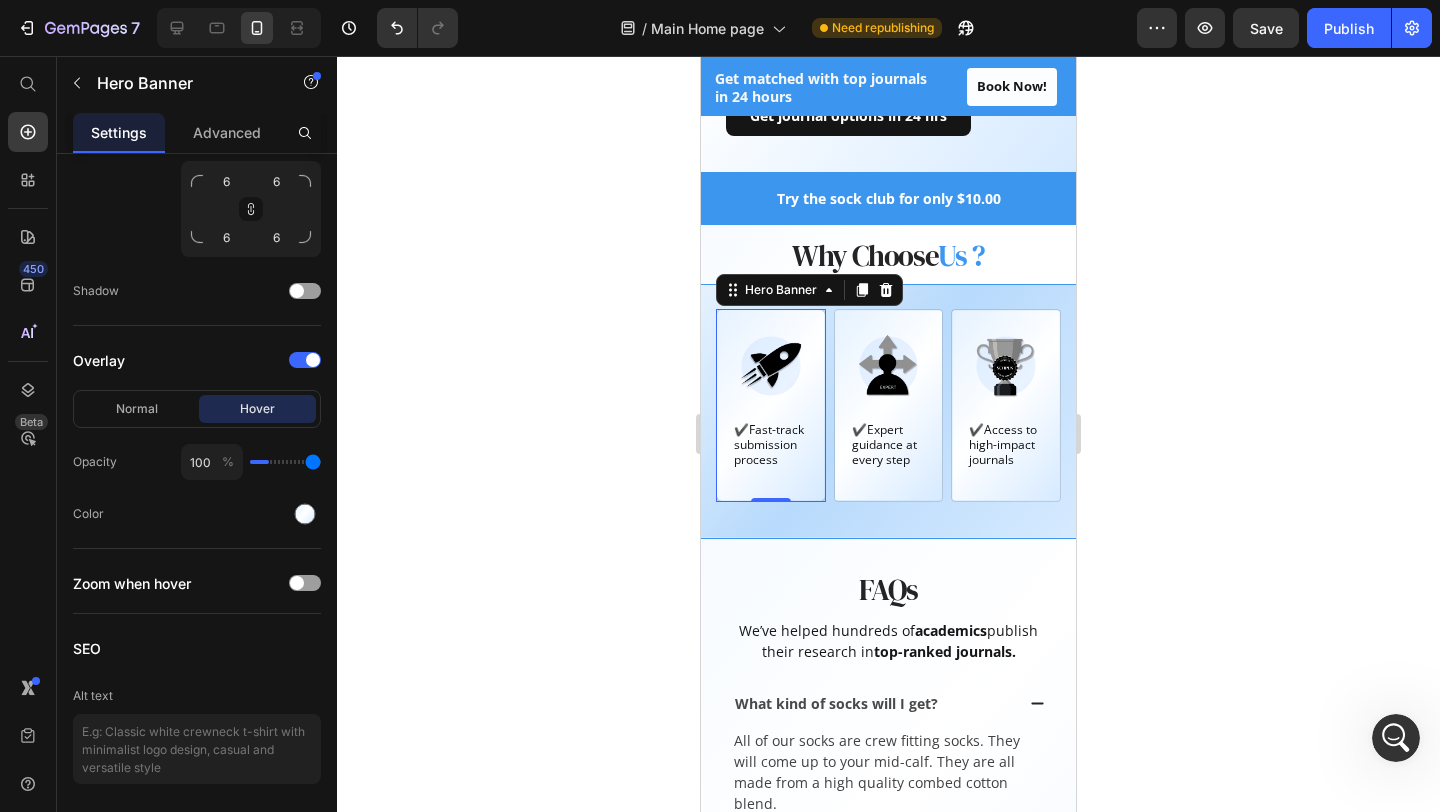 drag, startPoint x: 268, startPoint y: 463, endPoint x: 389, endPoint y: 465, distance: 121.016525 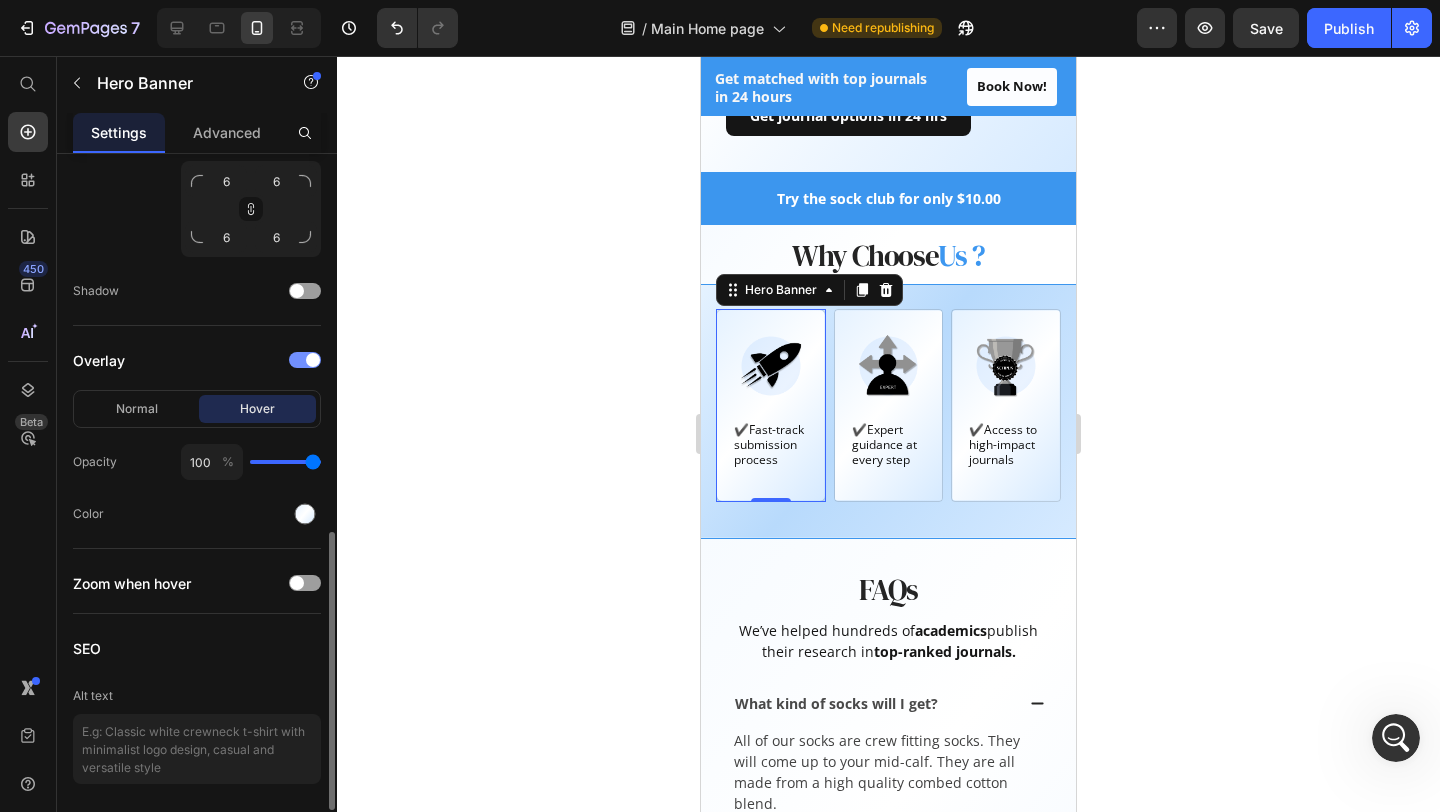 click at bounding box center (305, 360) 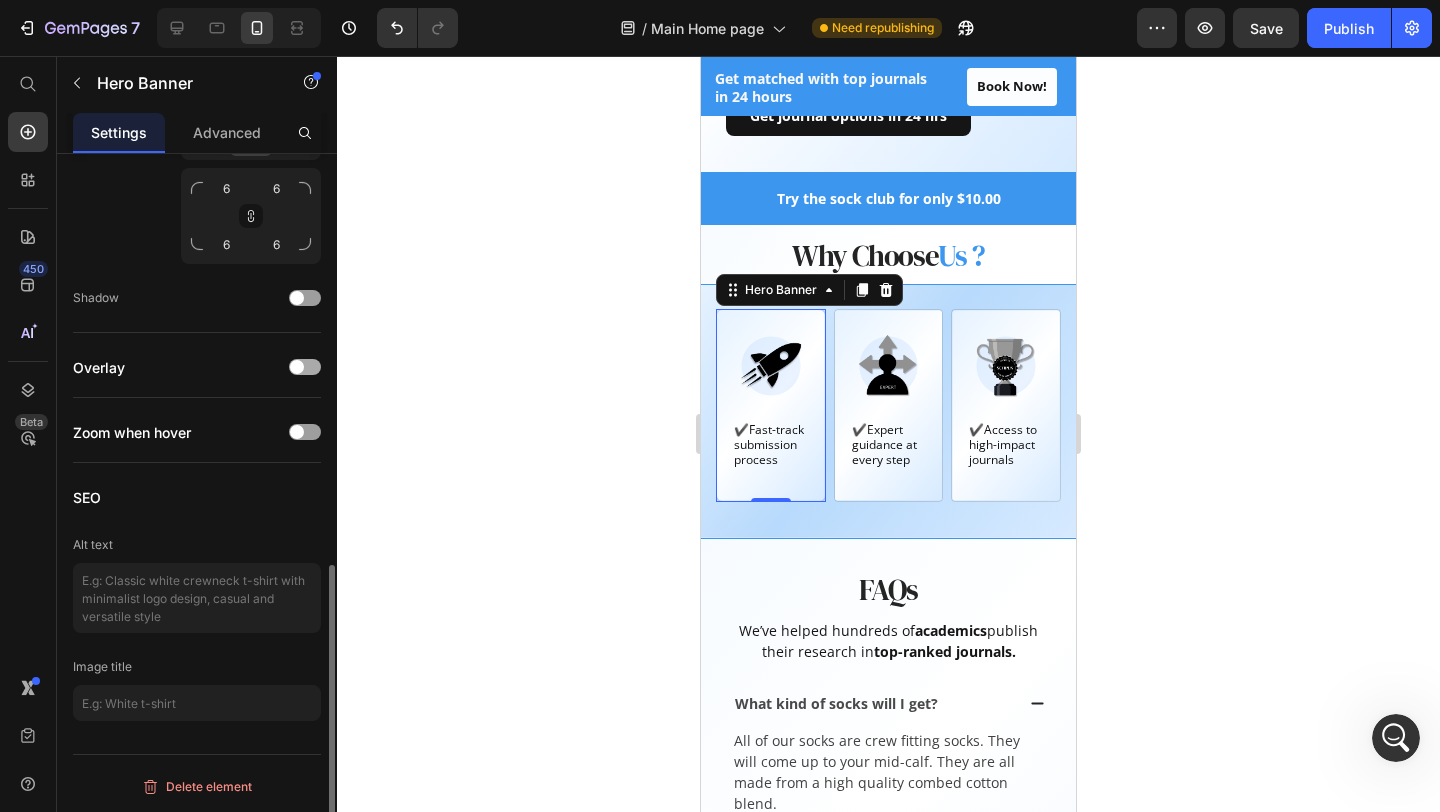 scroll, scrollTop: 962, scrollLeft: 0, axis: vertical 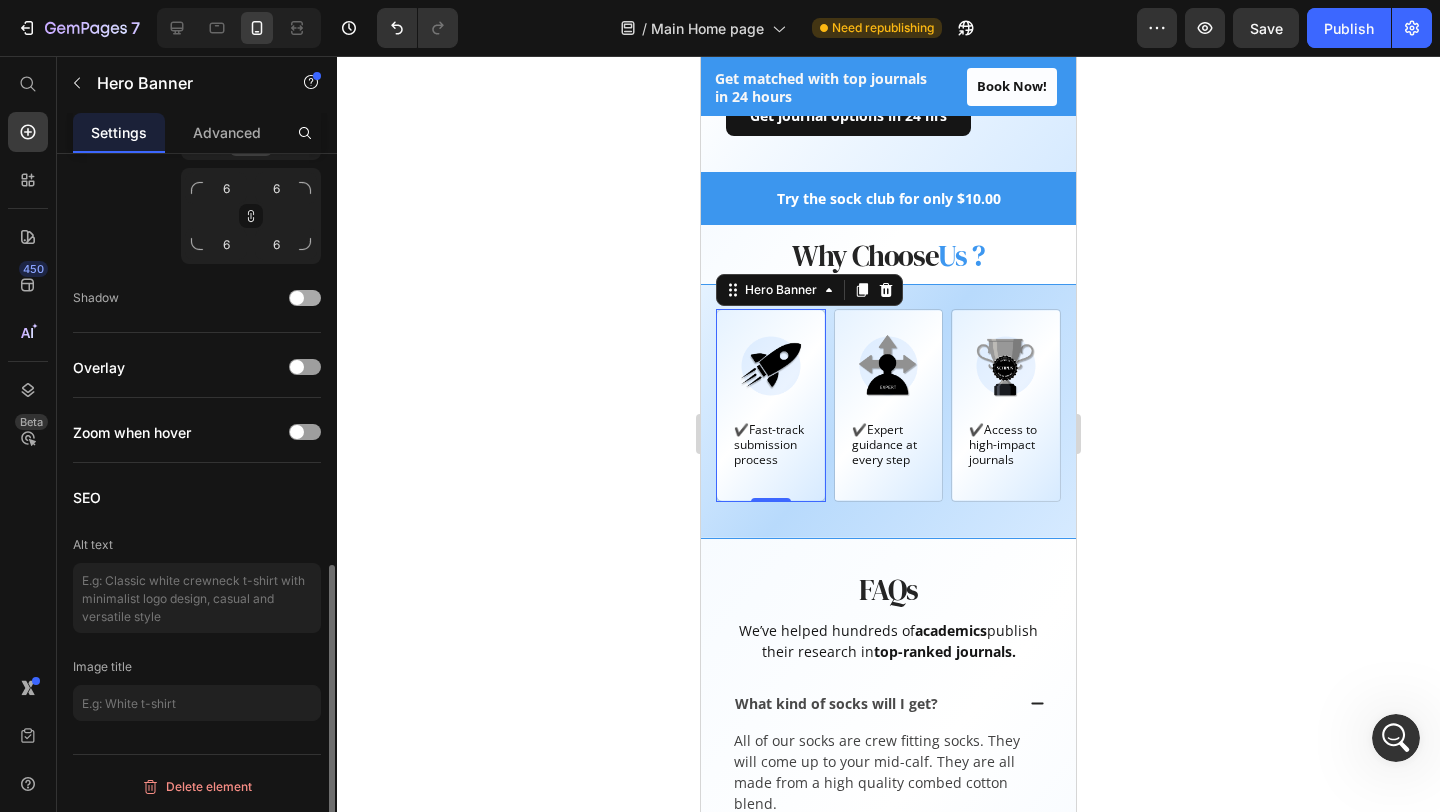 click at bounding box center [305, 298] 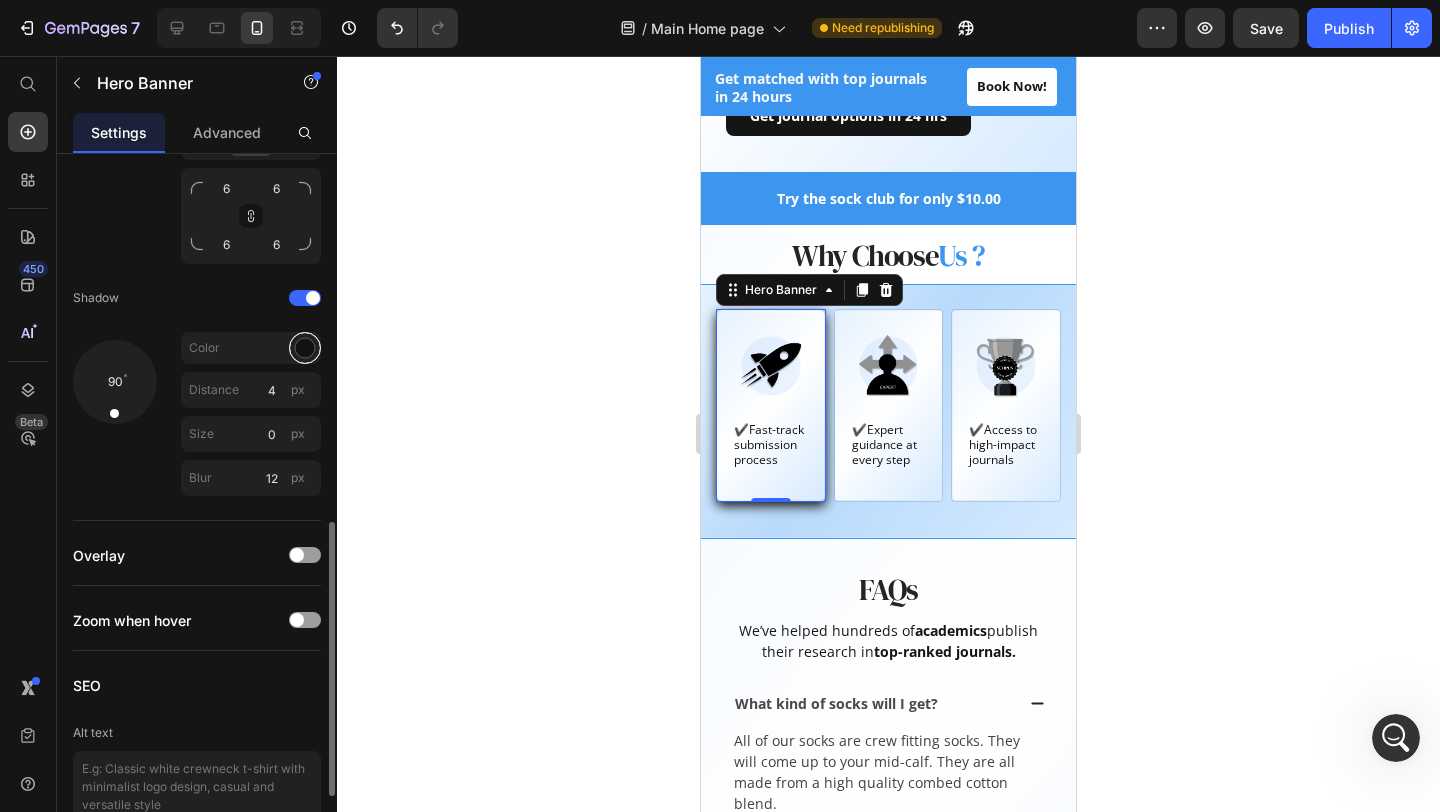 click at bounding box center [305, 348] 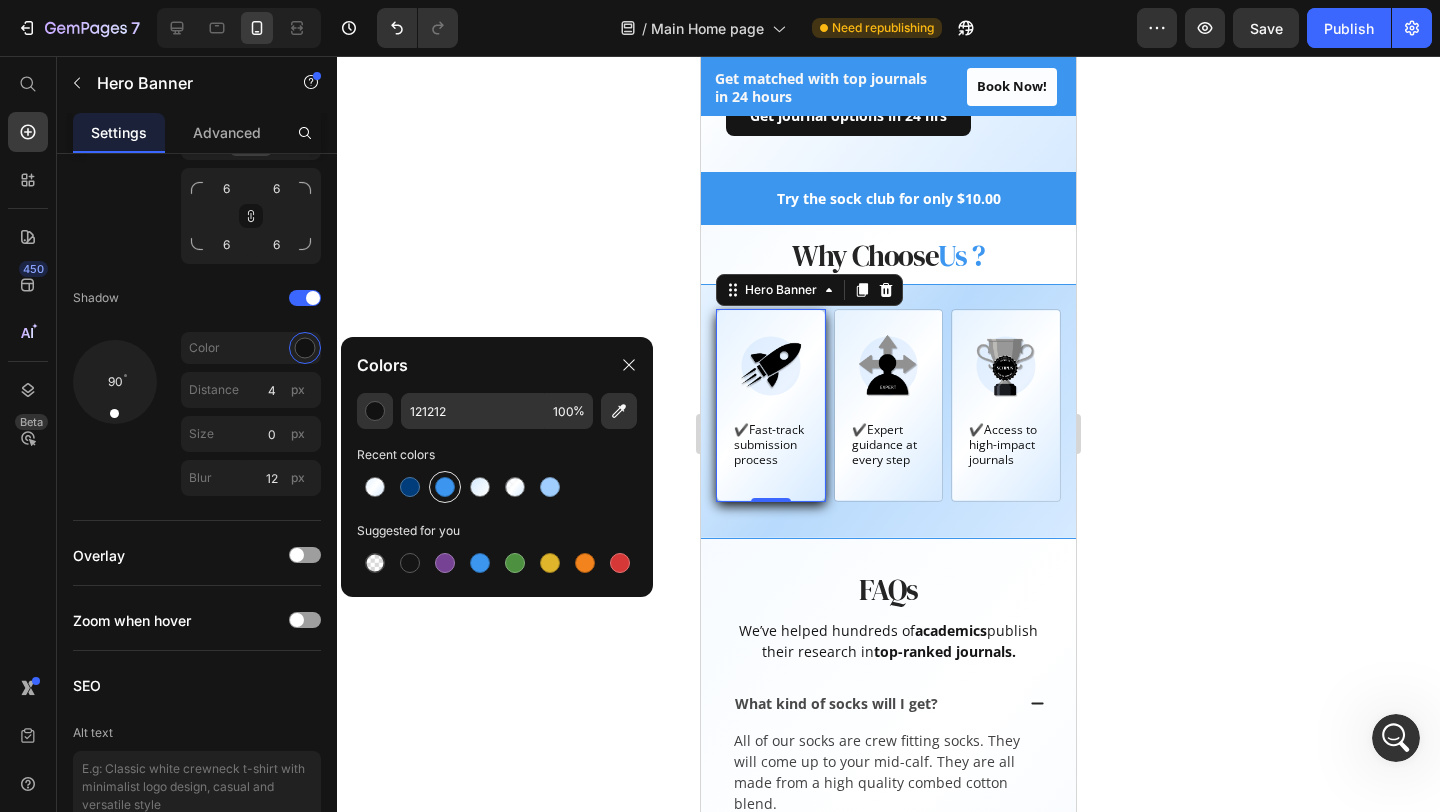 click at bounding box center (445, 487) 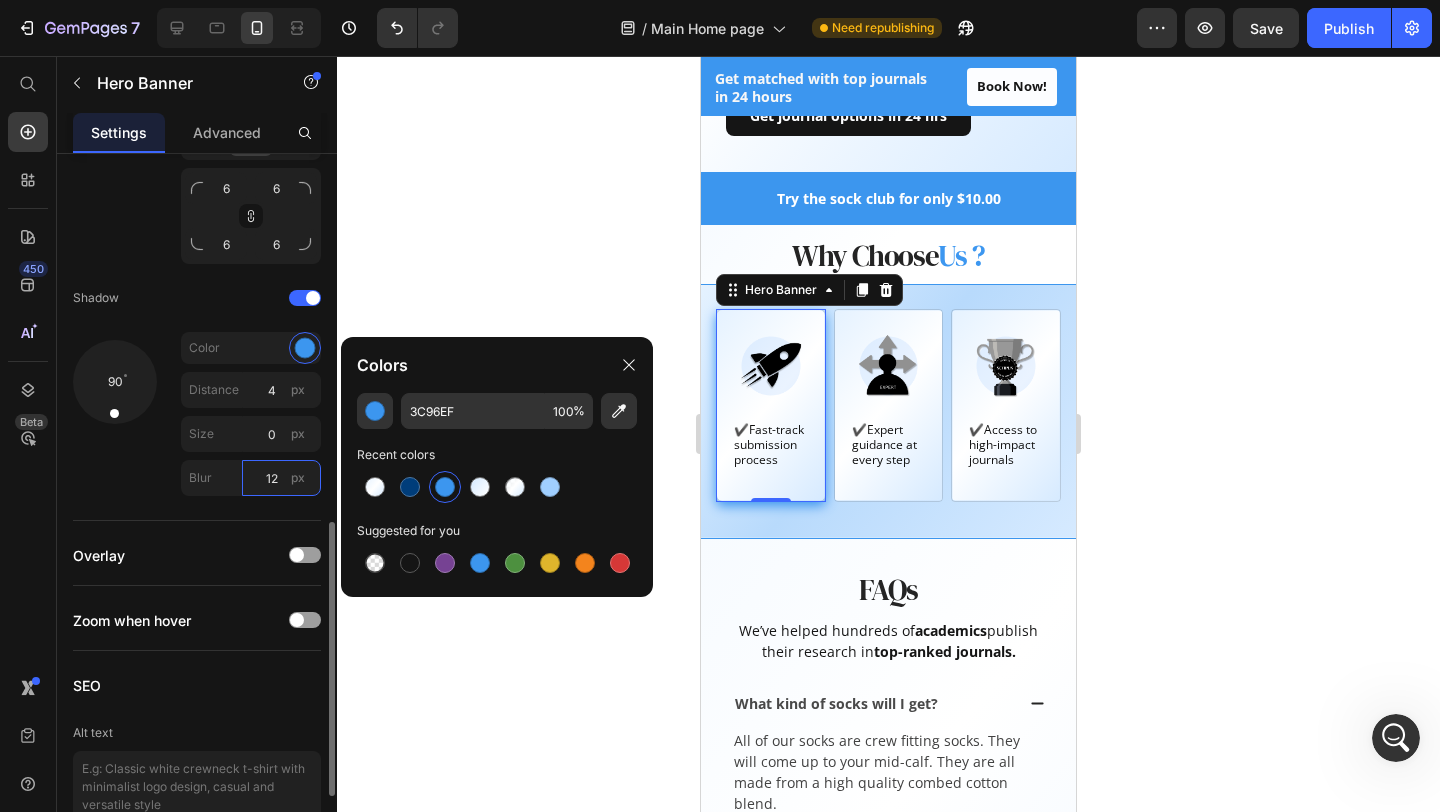 click on "12" at bounding box center [281, 478] 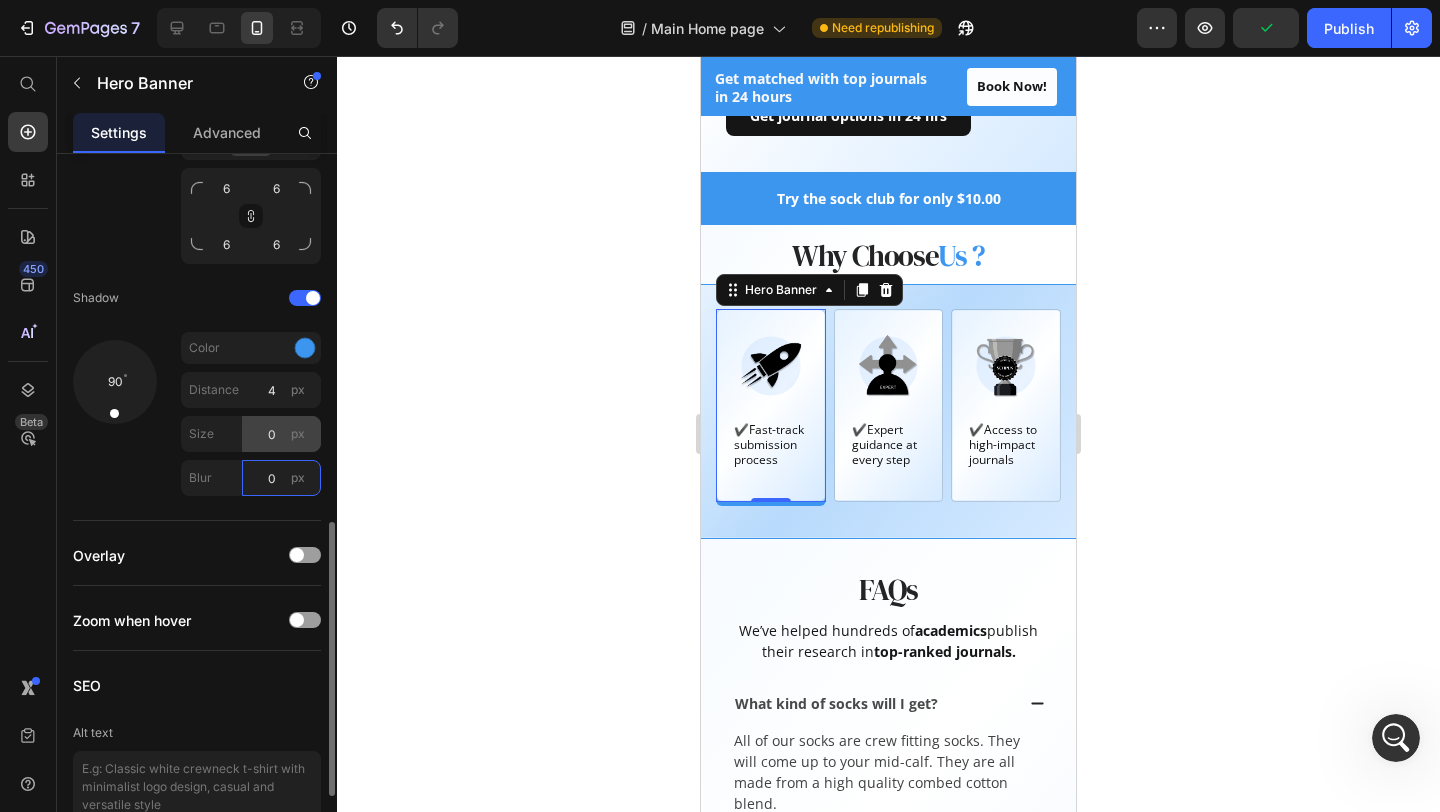type on "0" 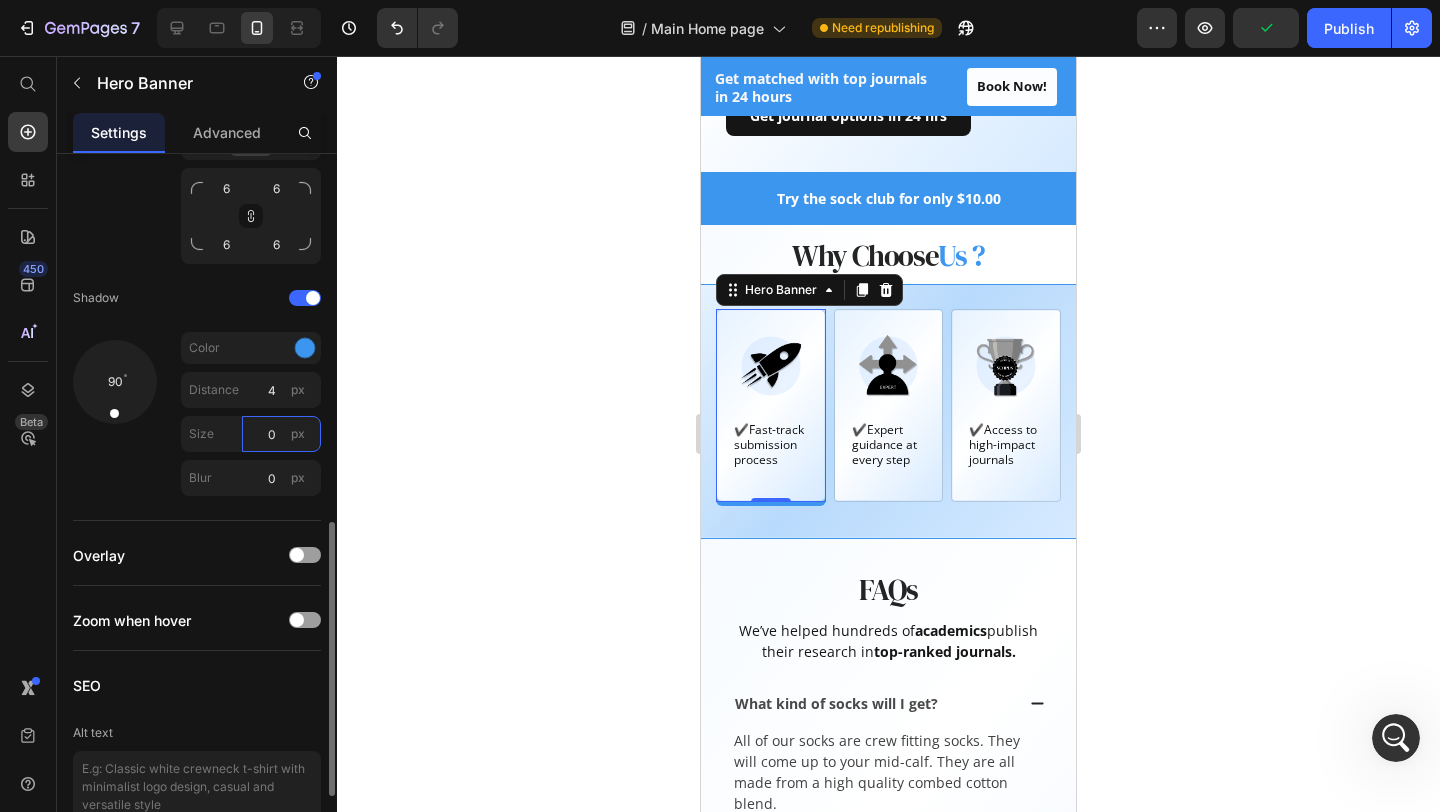 click on "0" at bounding box center [281, 434] 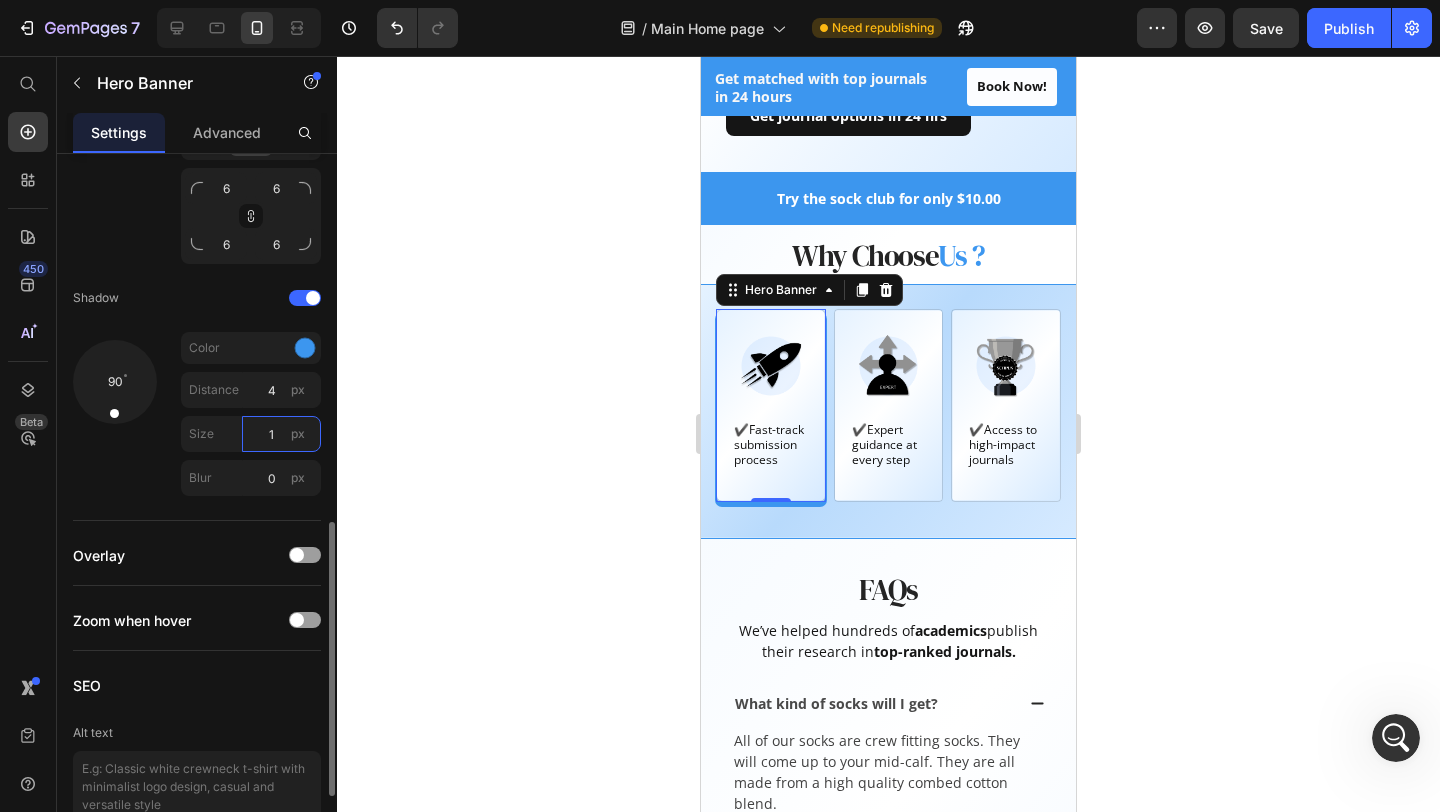 type on "1" 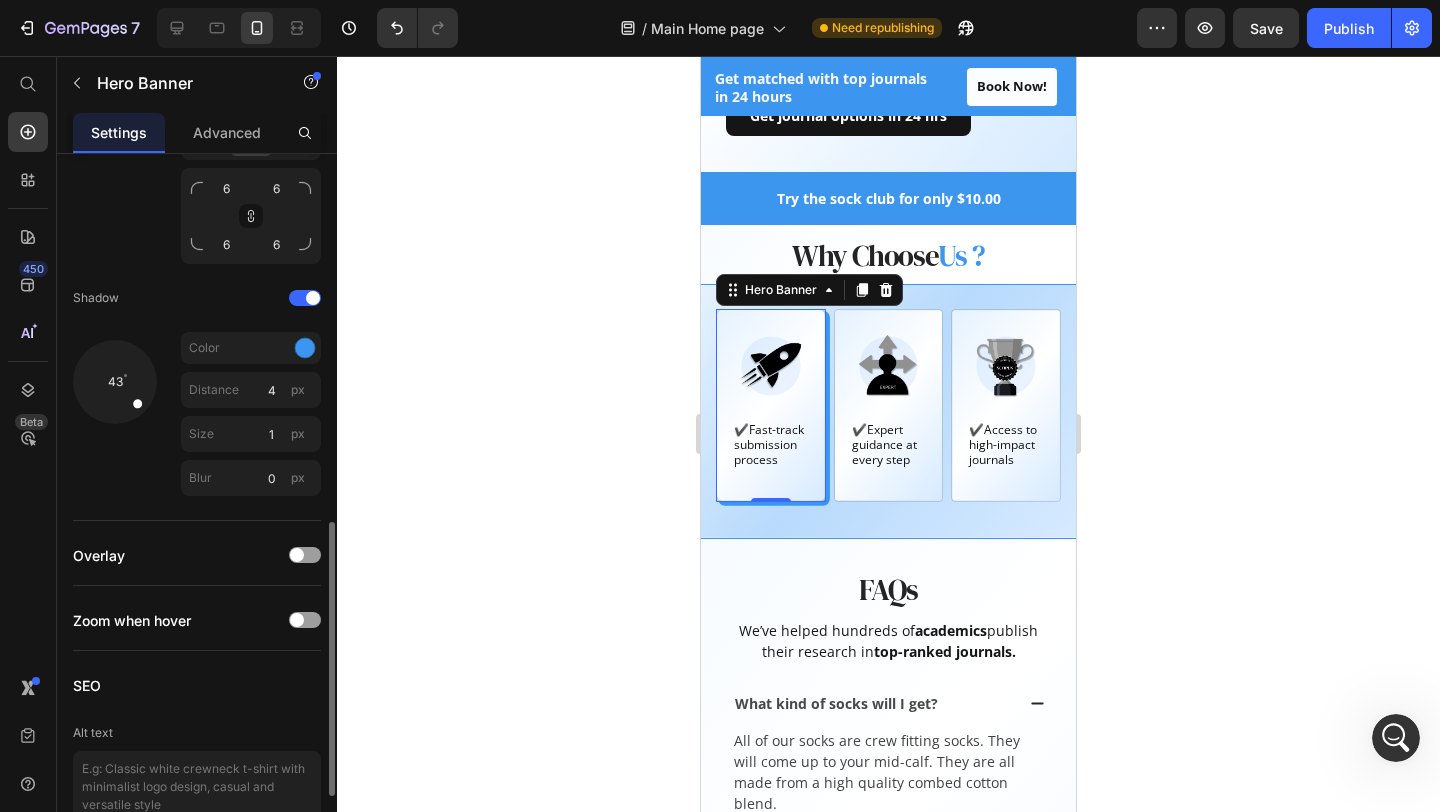 drag, startPoint x: 134, startPoint y: 405, endPoint x: 150, endPoint y: 414, distance: 18.35756 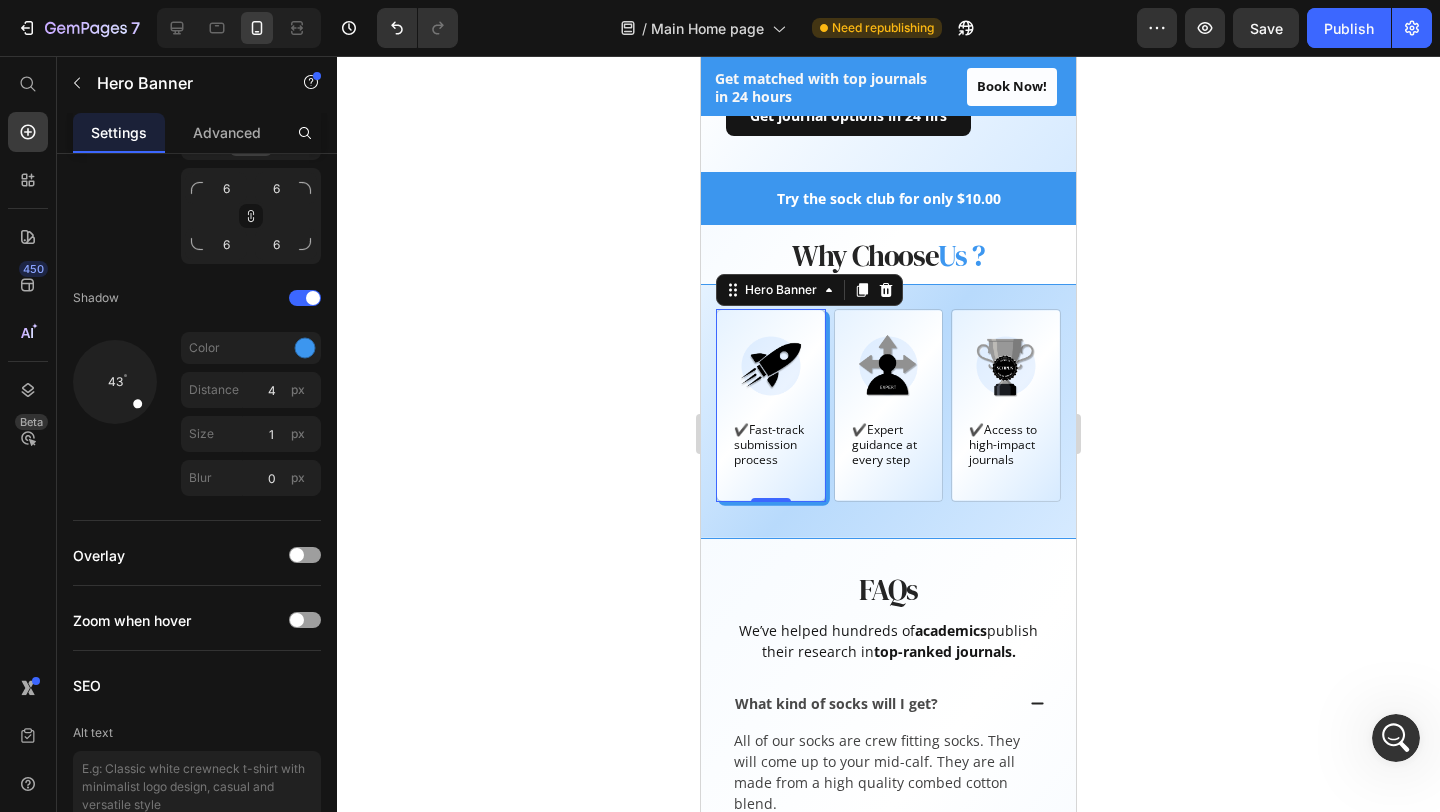 click 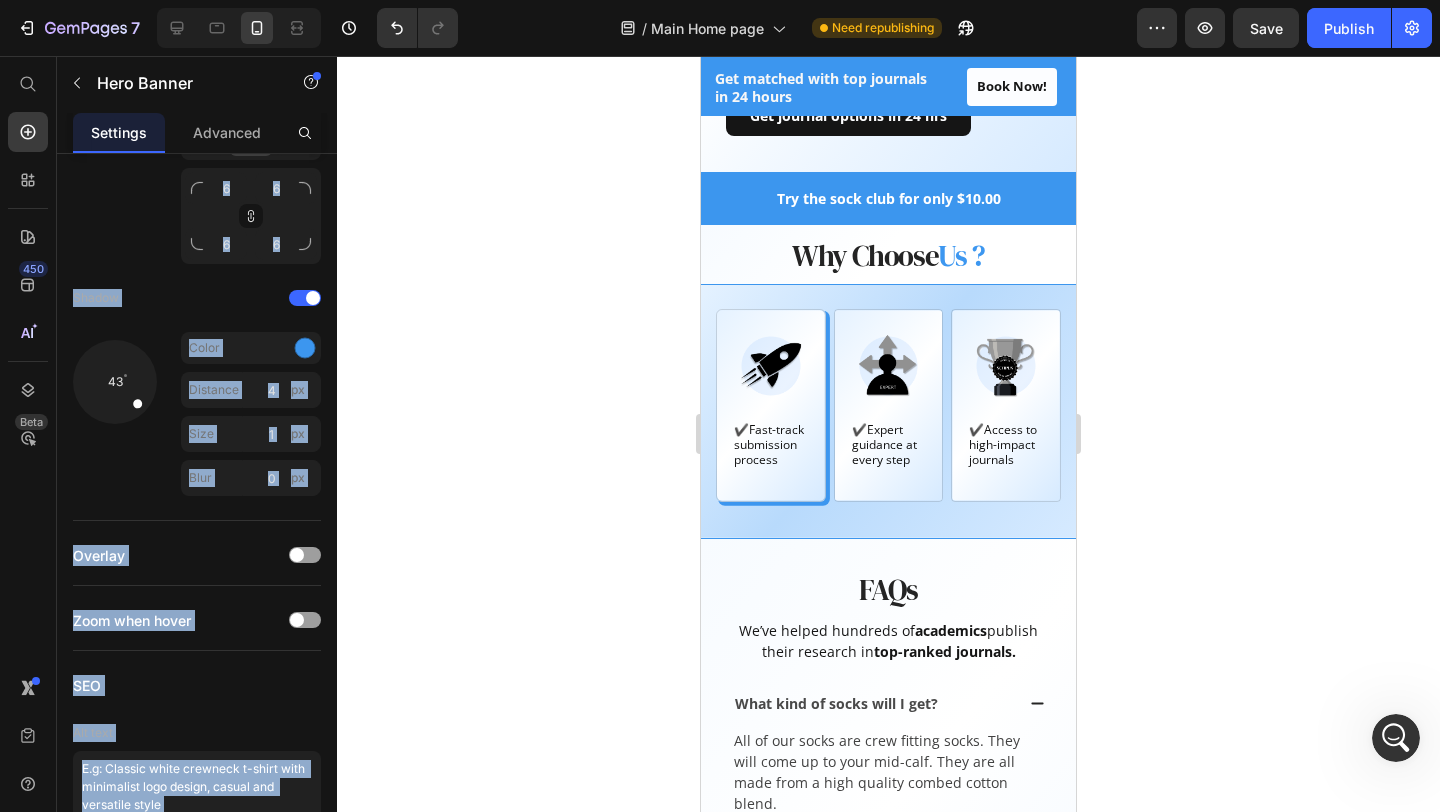 click 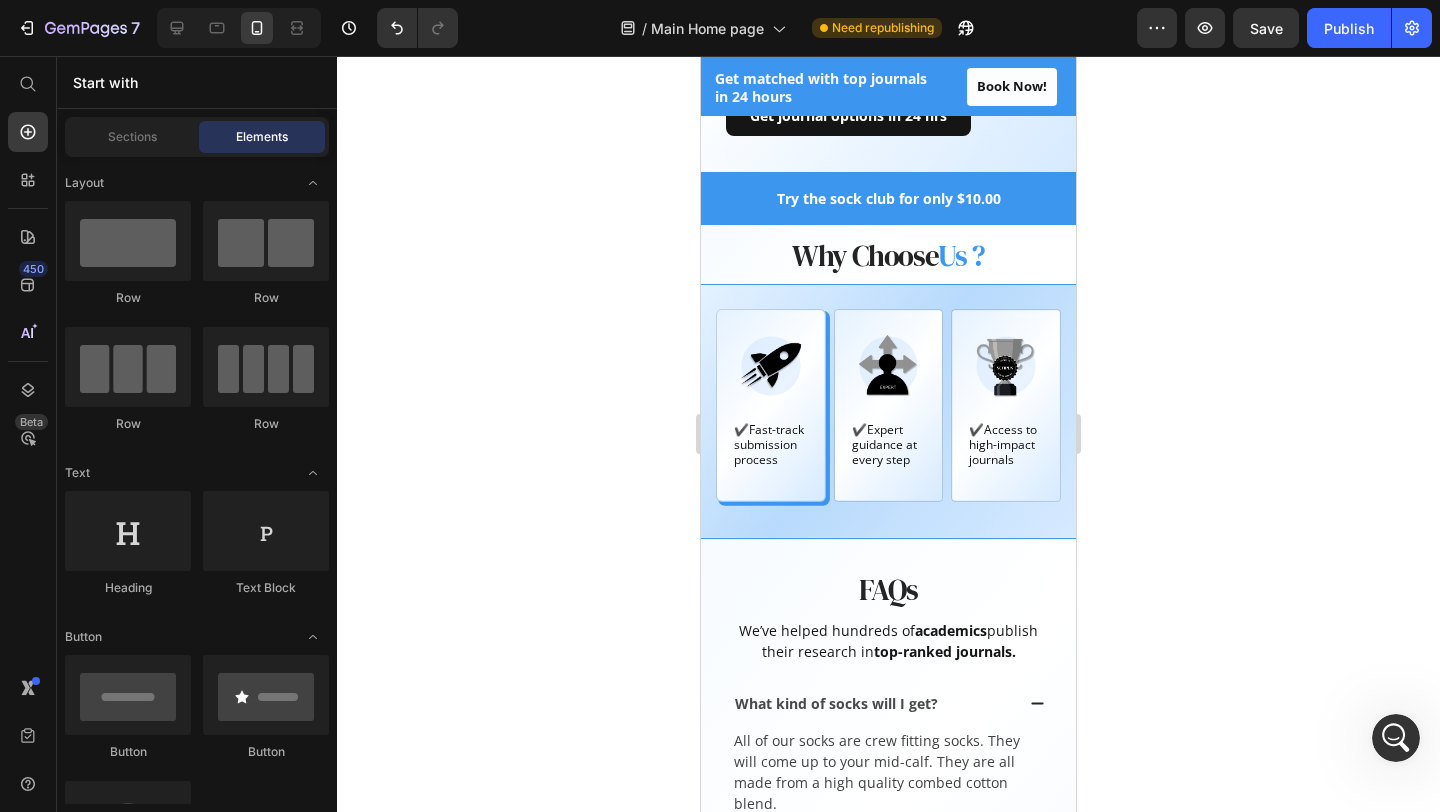 click 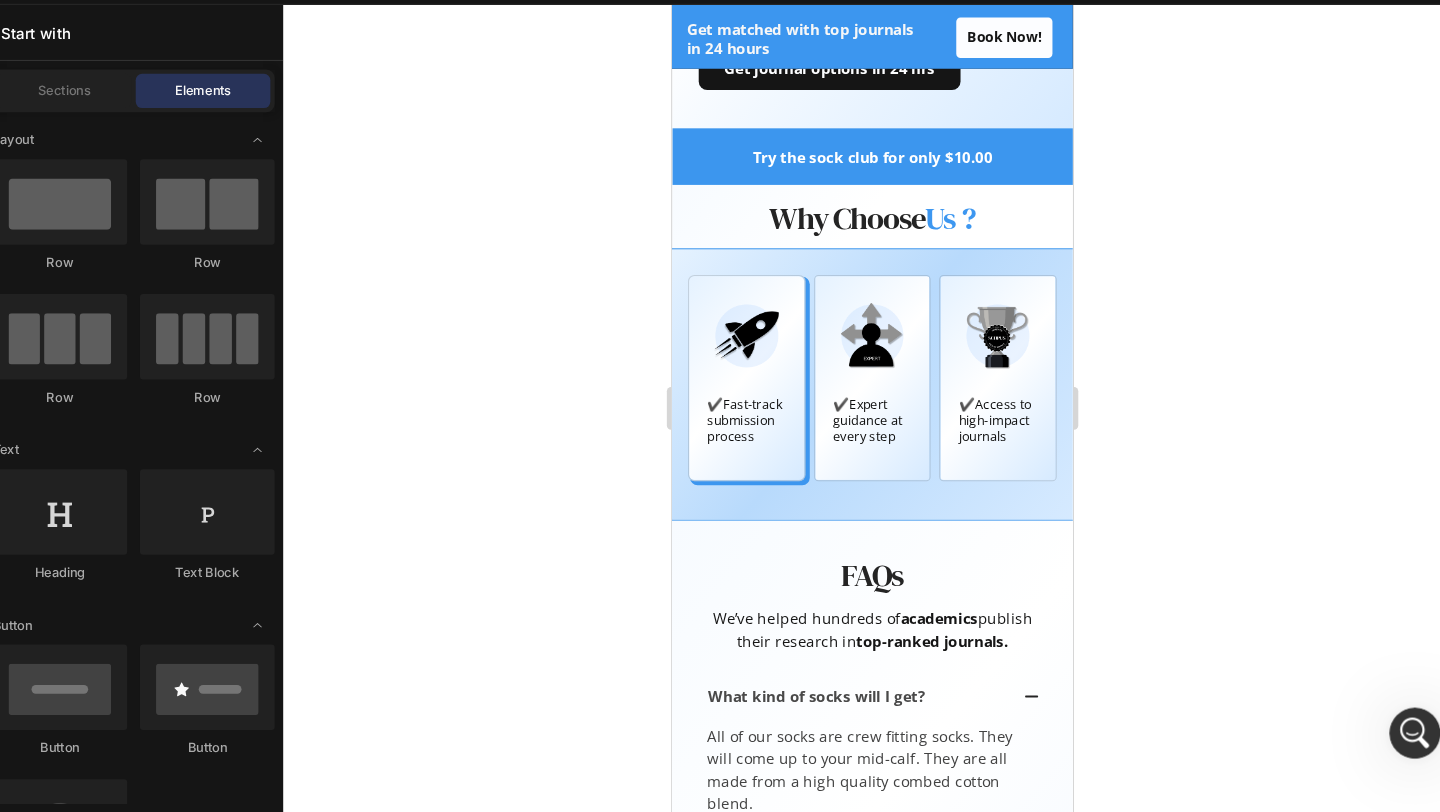scroll, scrollTop: 0, scrollLeft: 0, axis: both 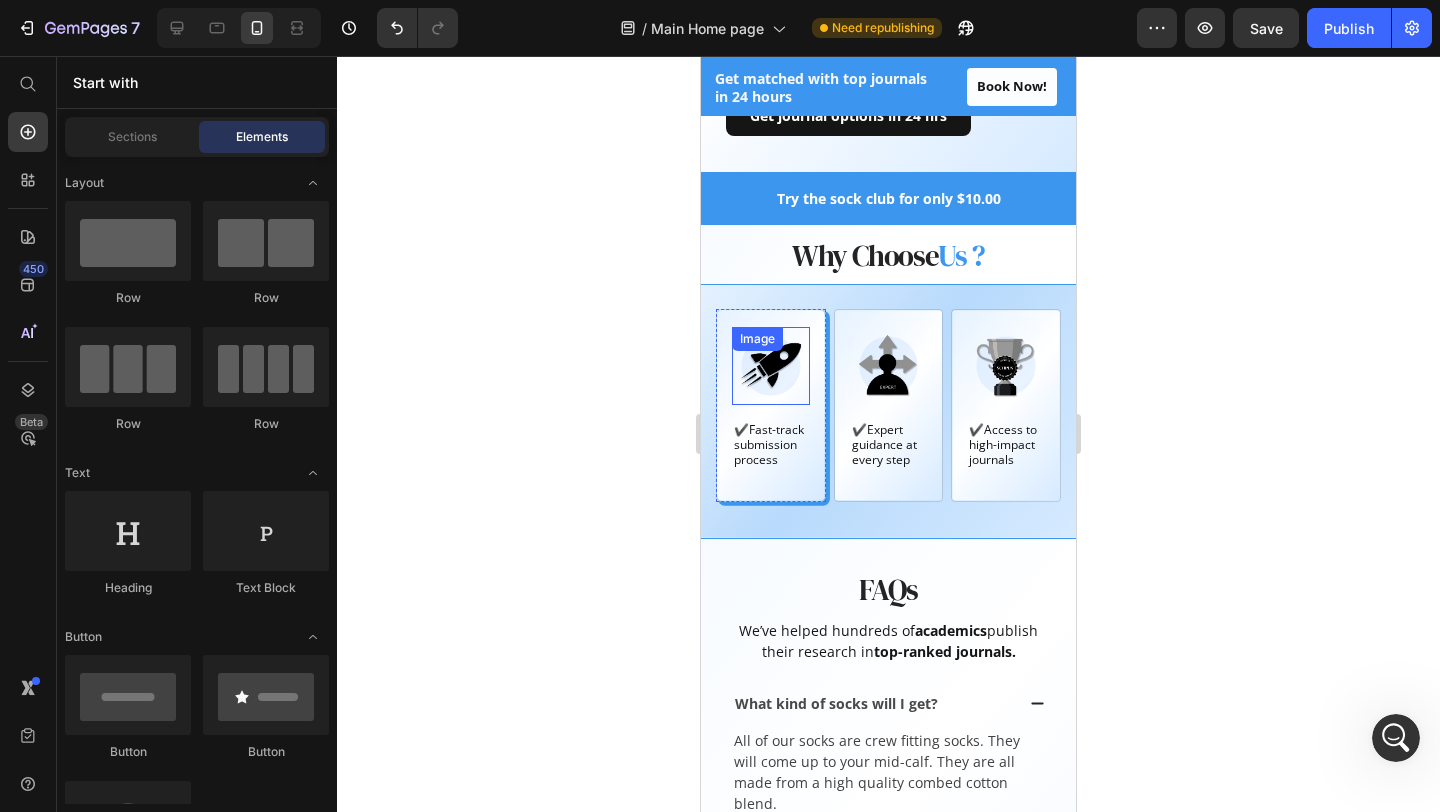 click on "Image ✔️Fast-track submission process Text Block" at bounding box center [771, 401] 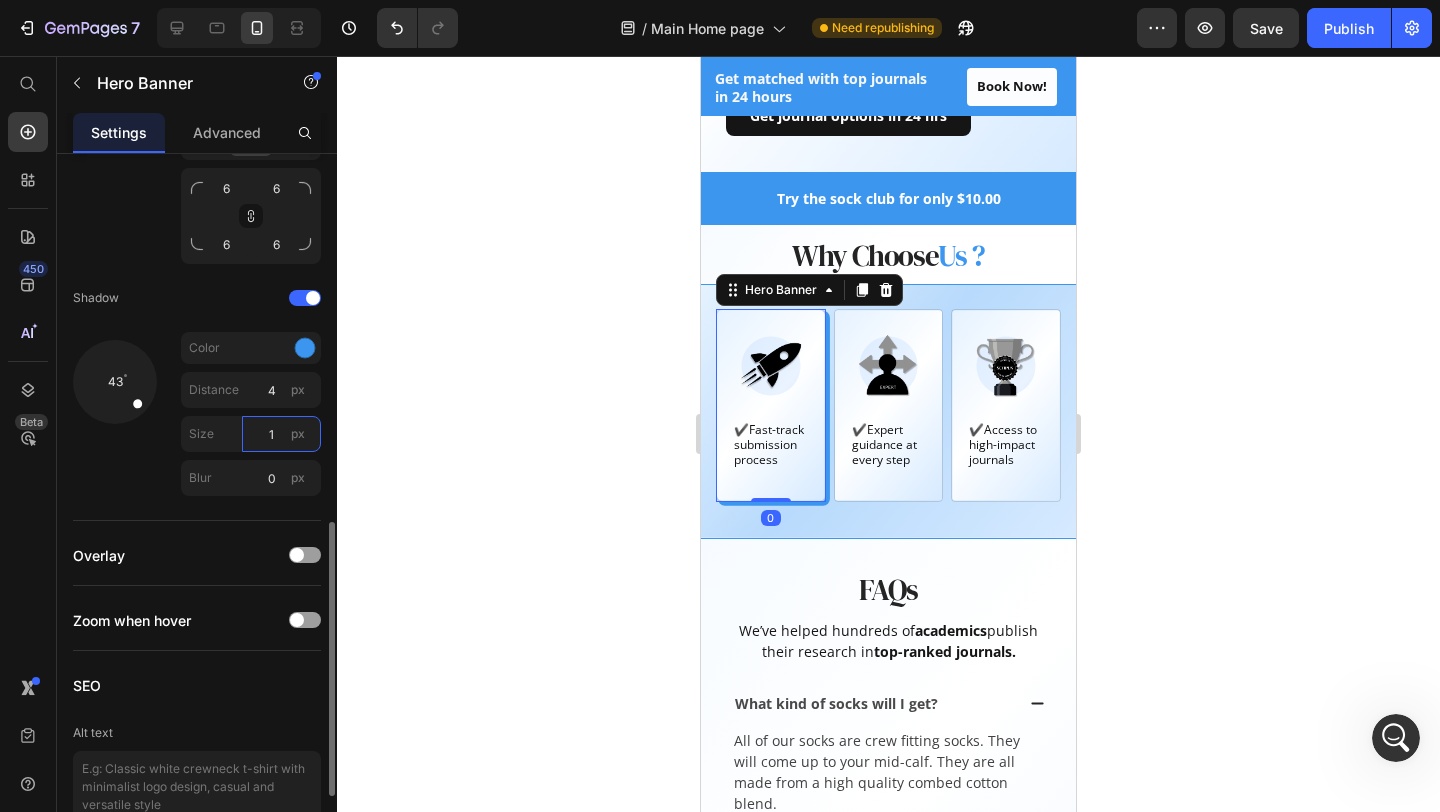 click on "1" at bounding box center (281, 434) 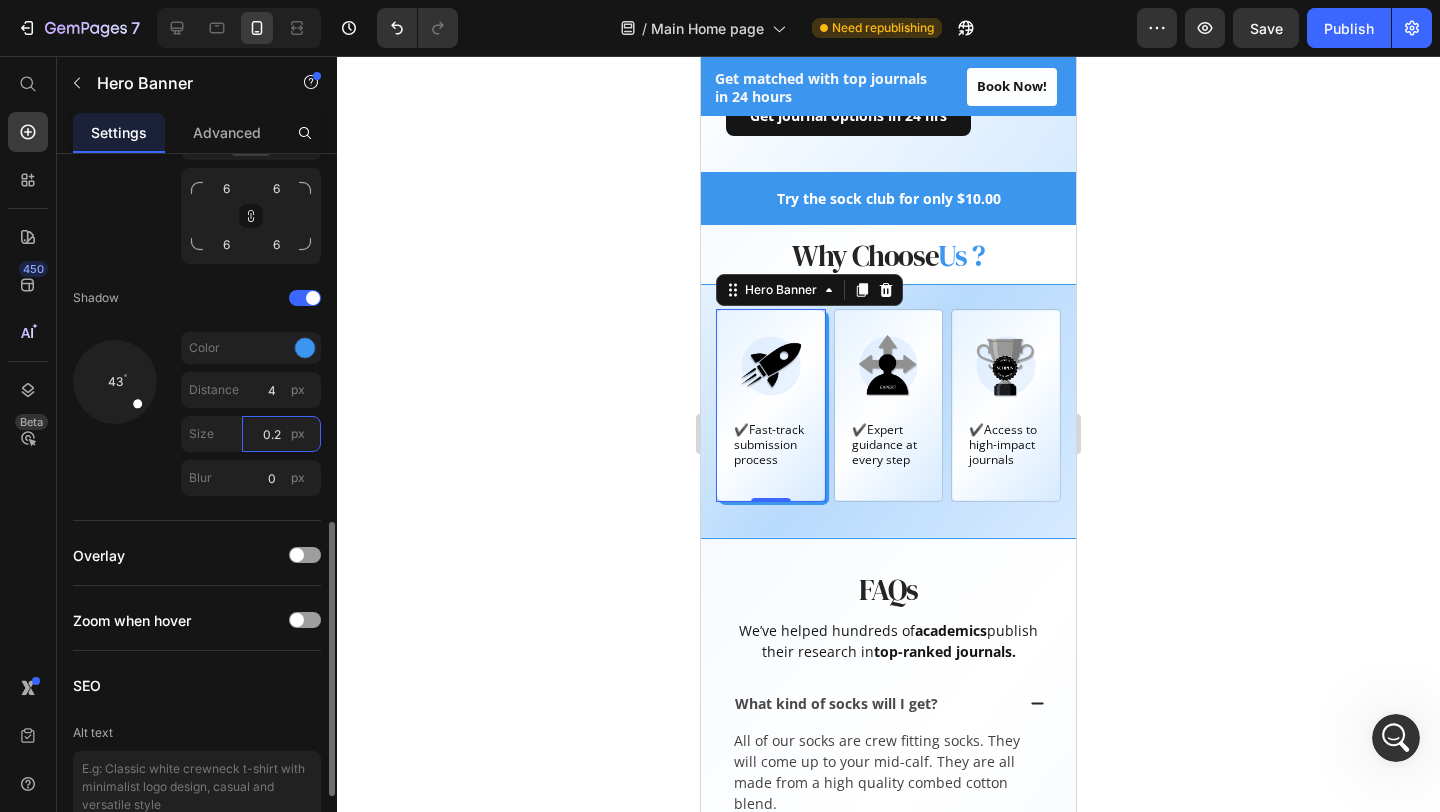 type on "0" 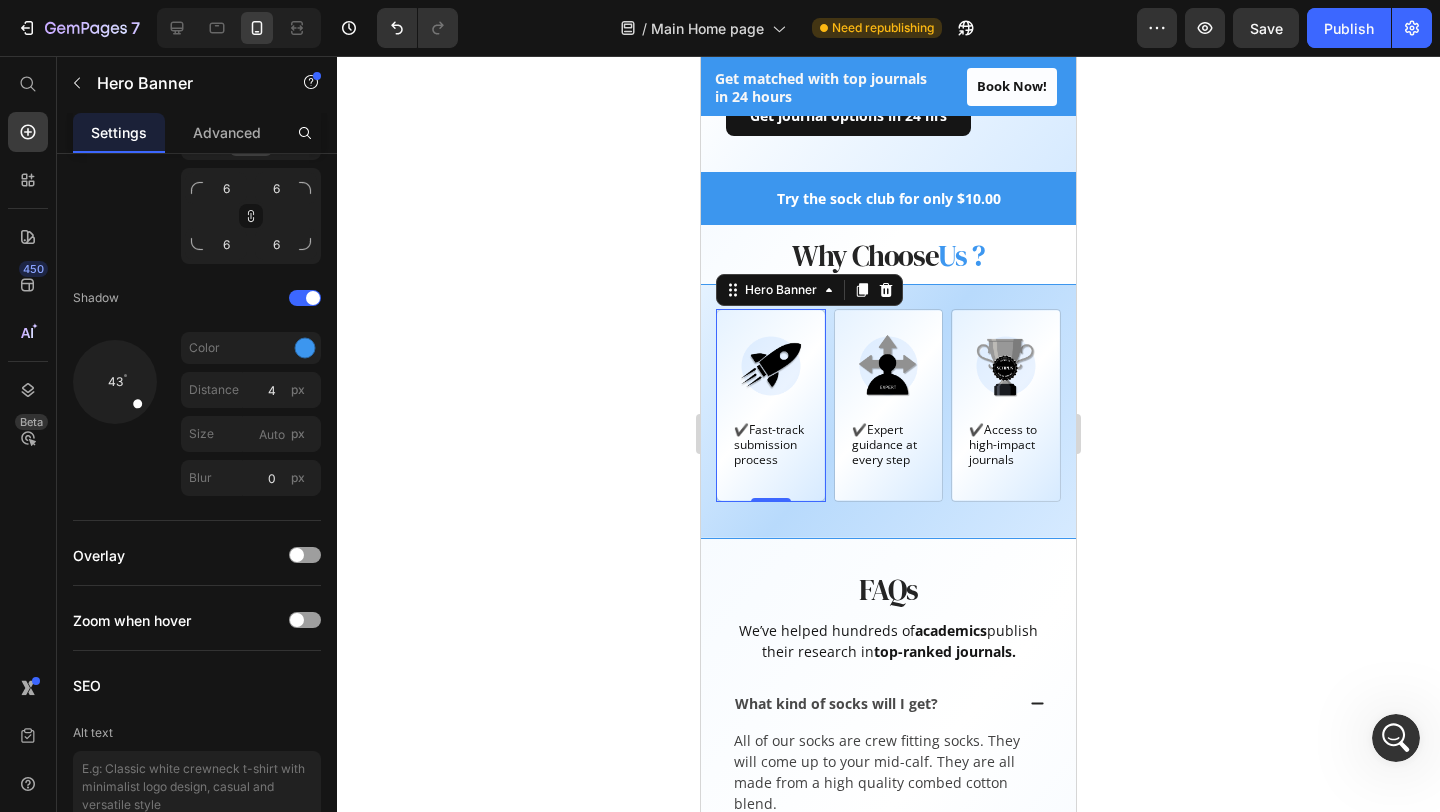 type on "1" 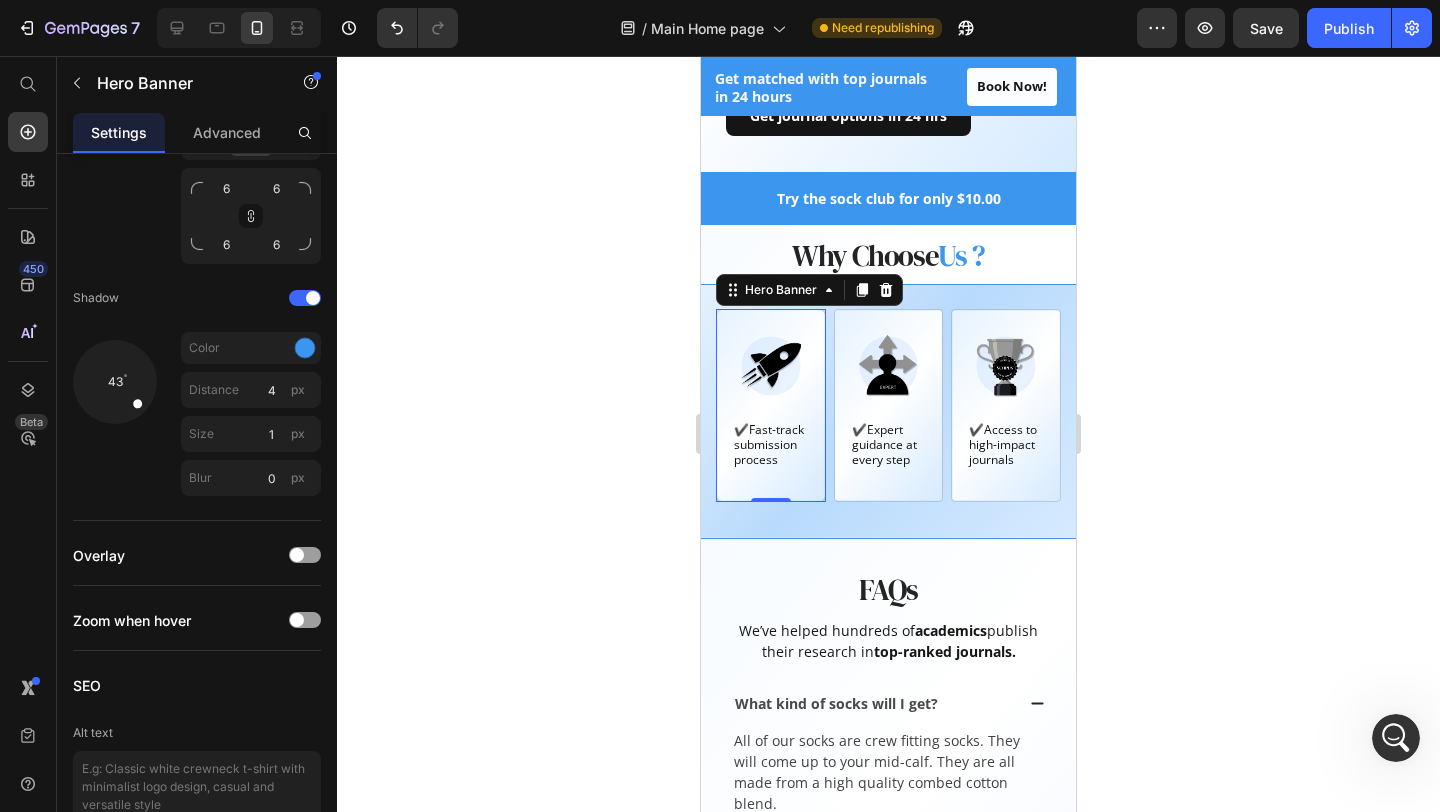 click 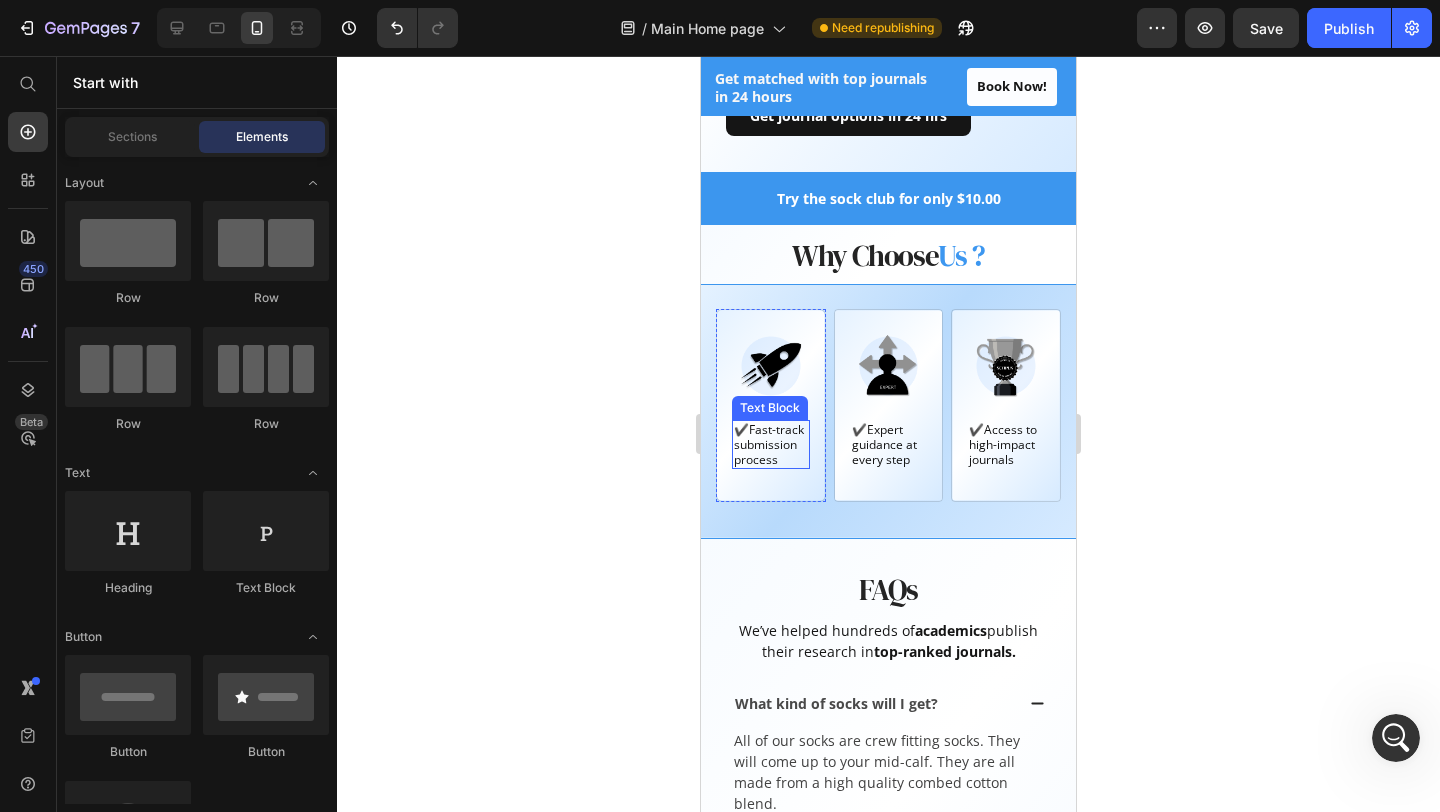 click on "Image ✔️Fast-track submission process Text Block" at bounding box center (771, 405) 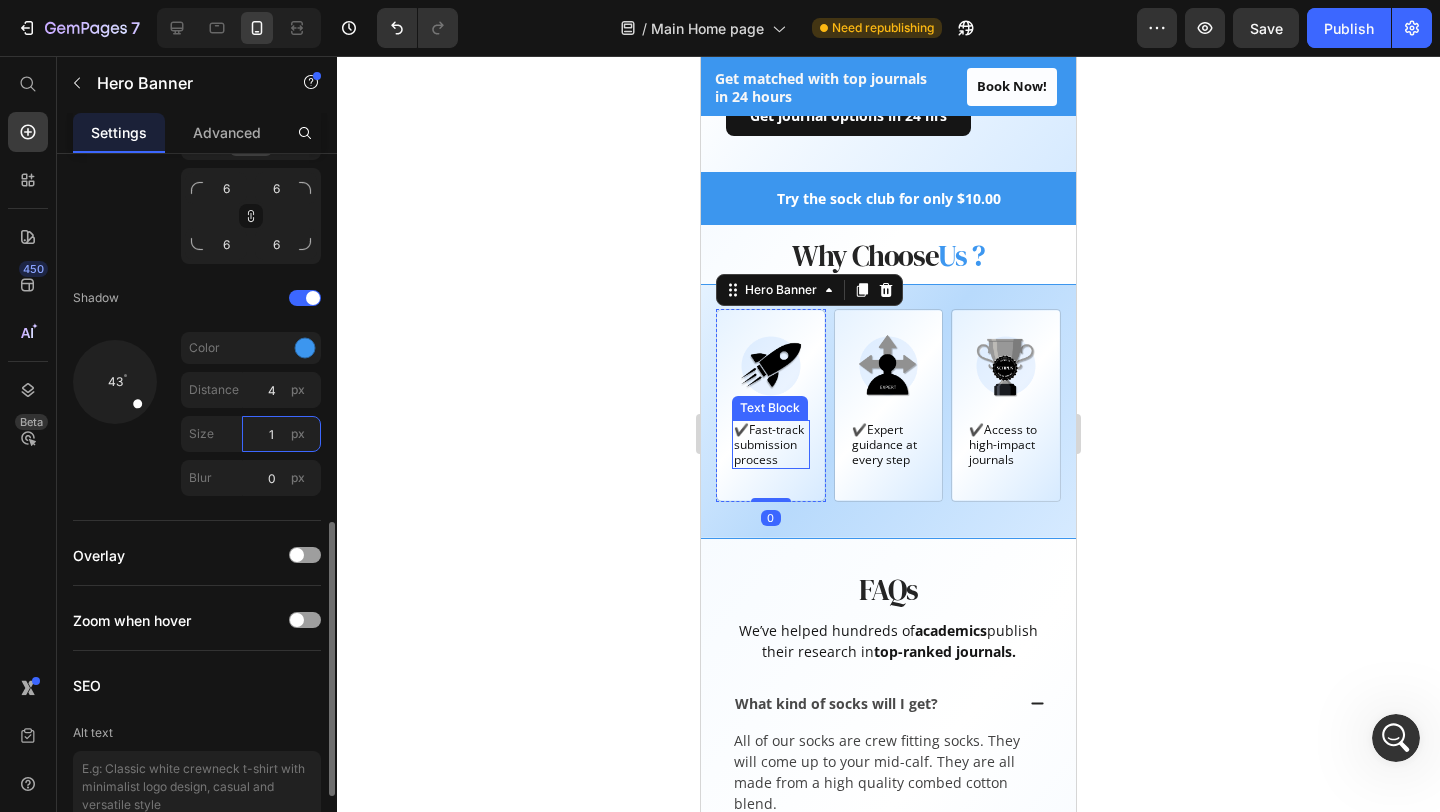 click on "1" at bounding box center (281, 434) 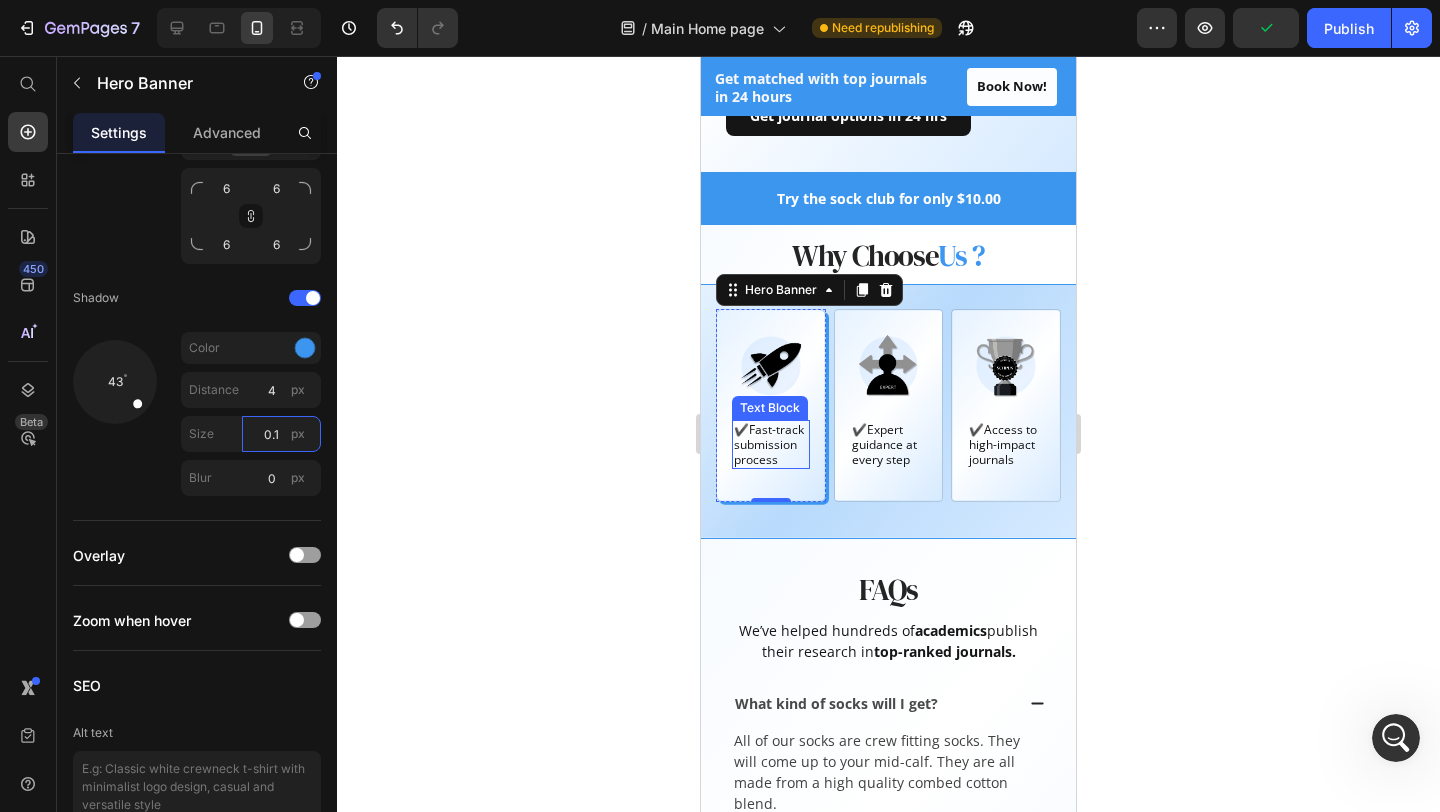 type on "0.1" 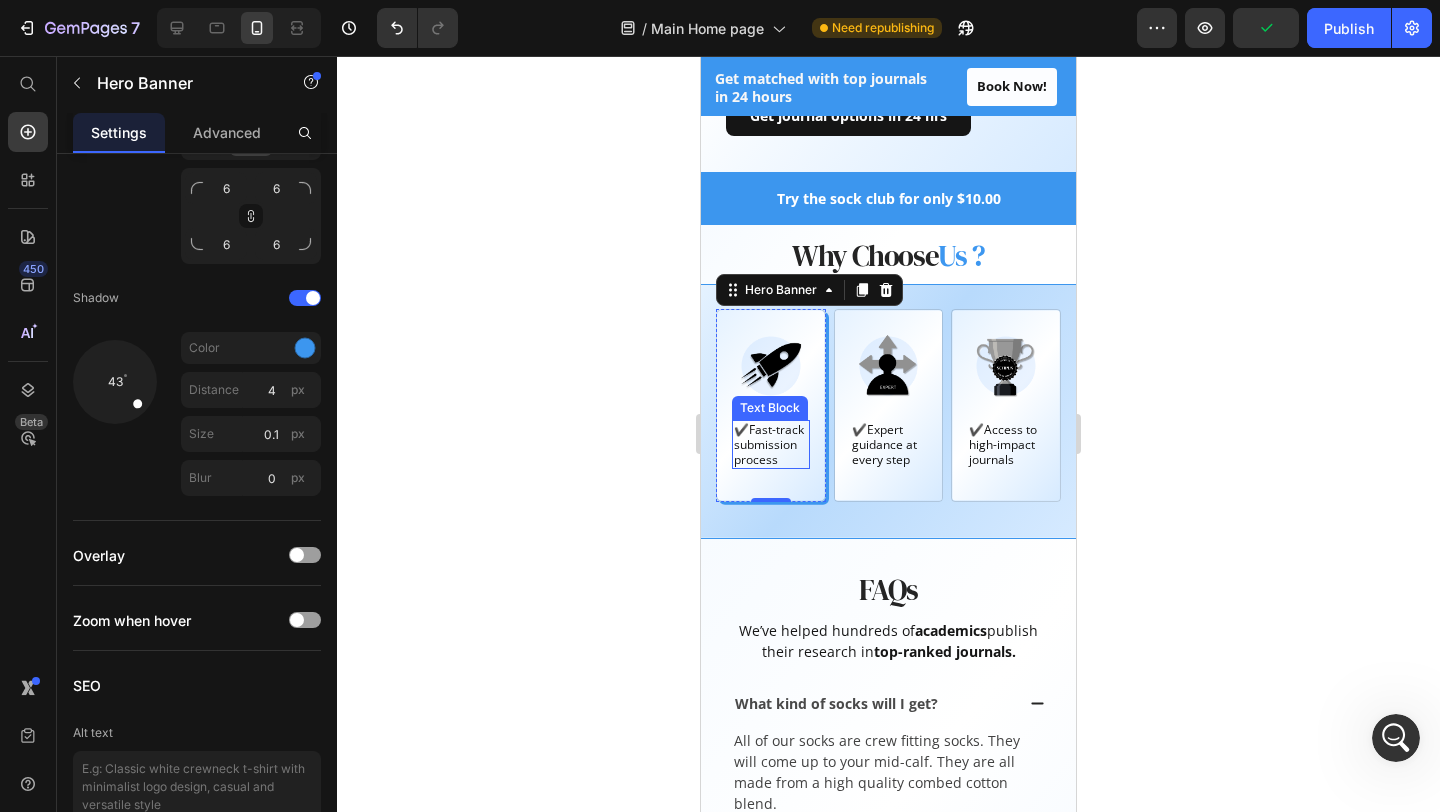click 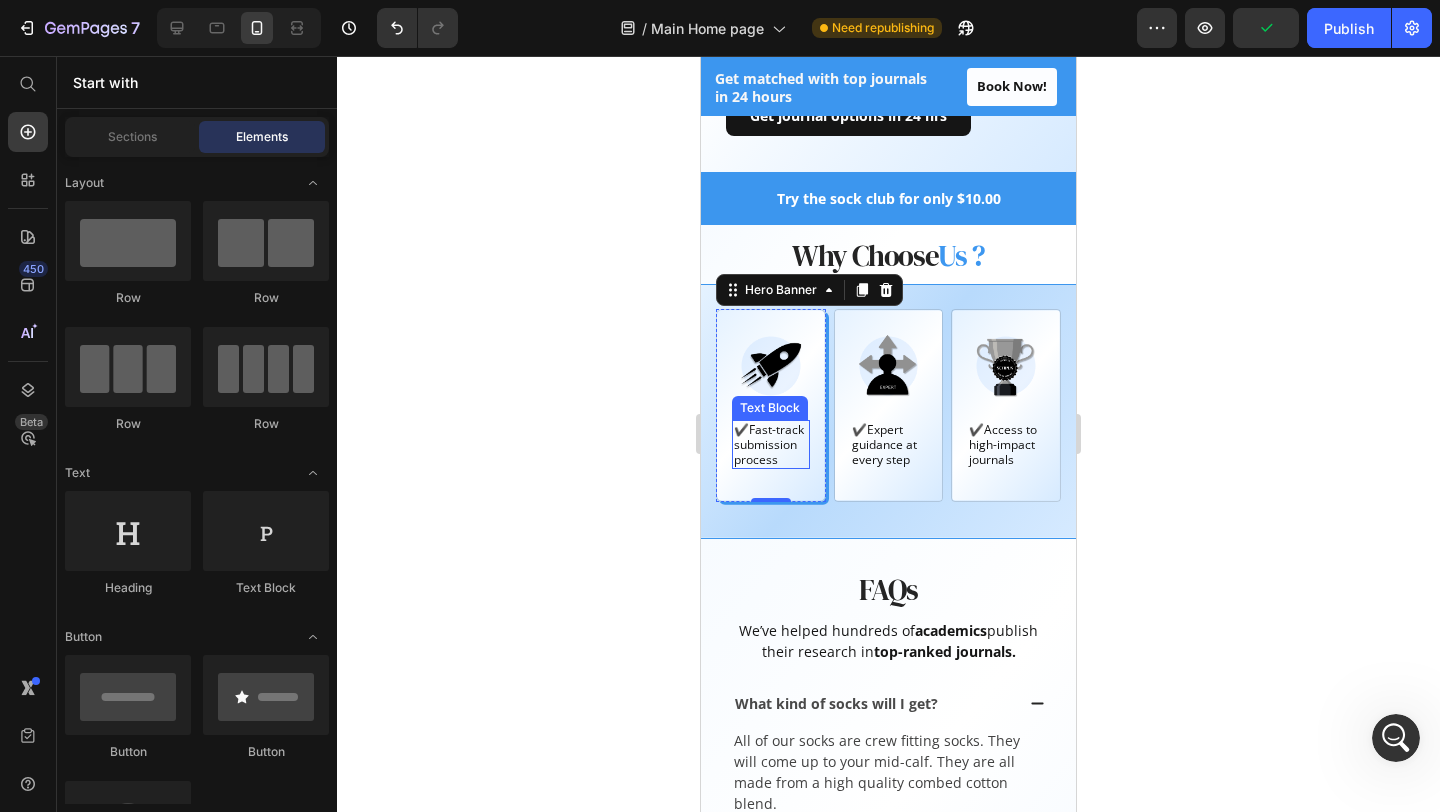 click 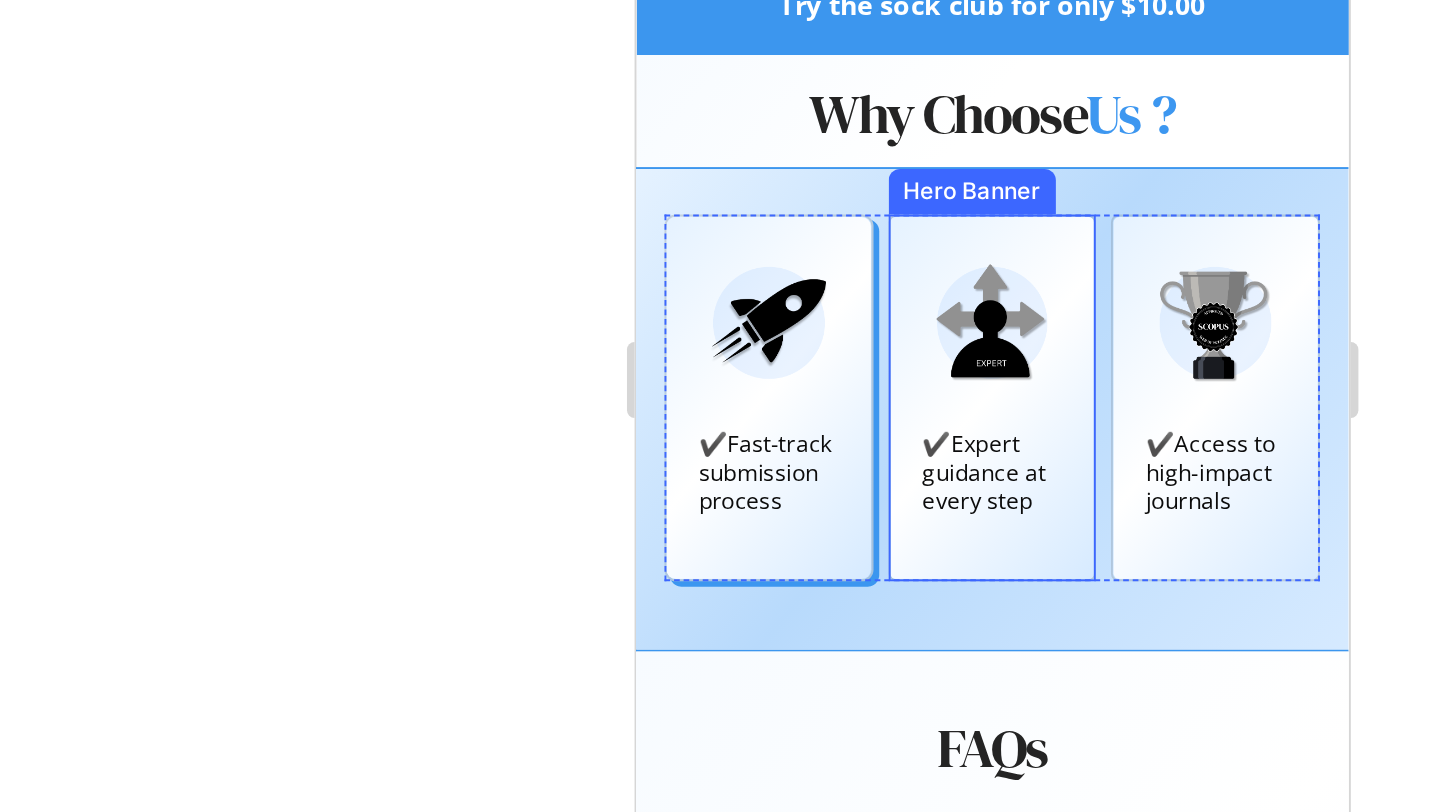scroll, scrollTop: 2329, scrollLeft: 0, axis: vertical 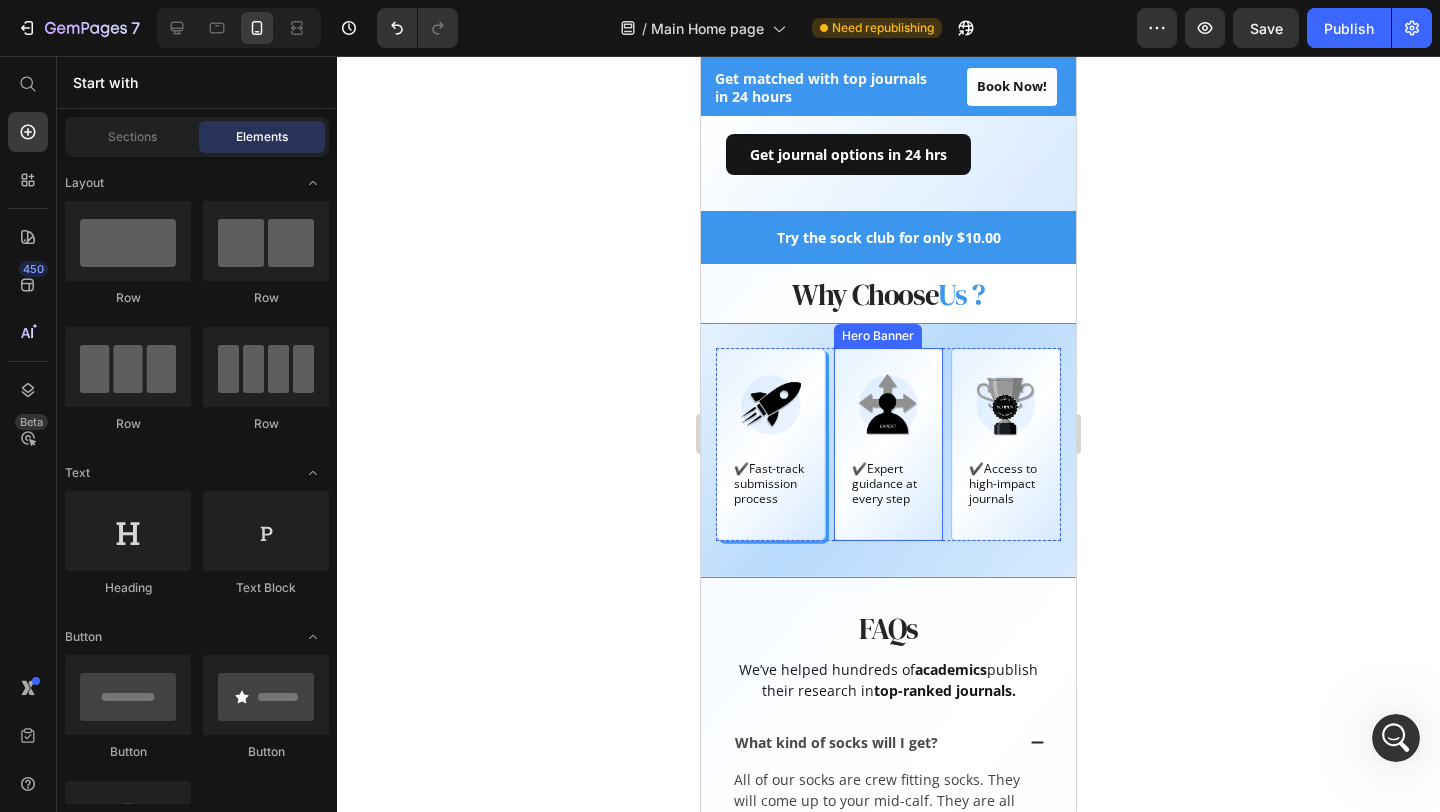 click on "Image ✔️Expert guidance at every step Text Block" at bounding box center (889, 444) 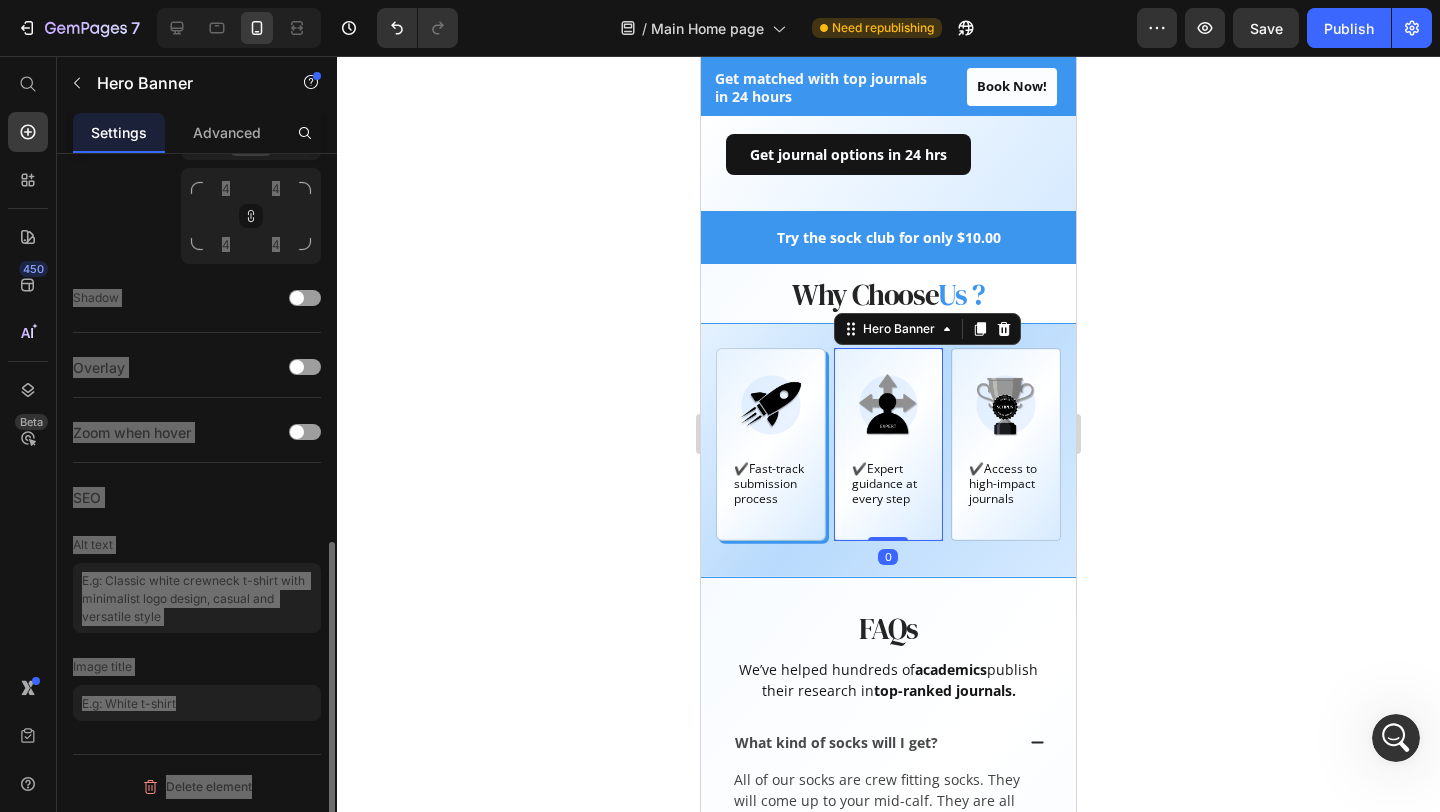 scroll, scrollTop: 946, scrollLeft: 0, axis: vertical 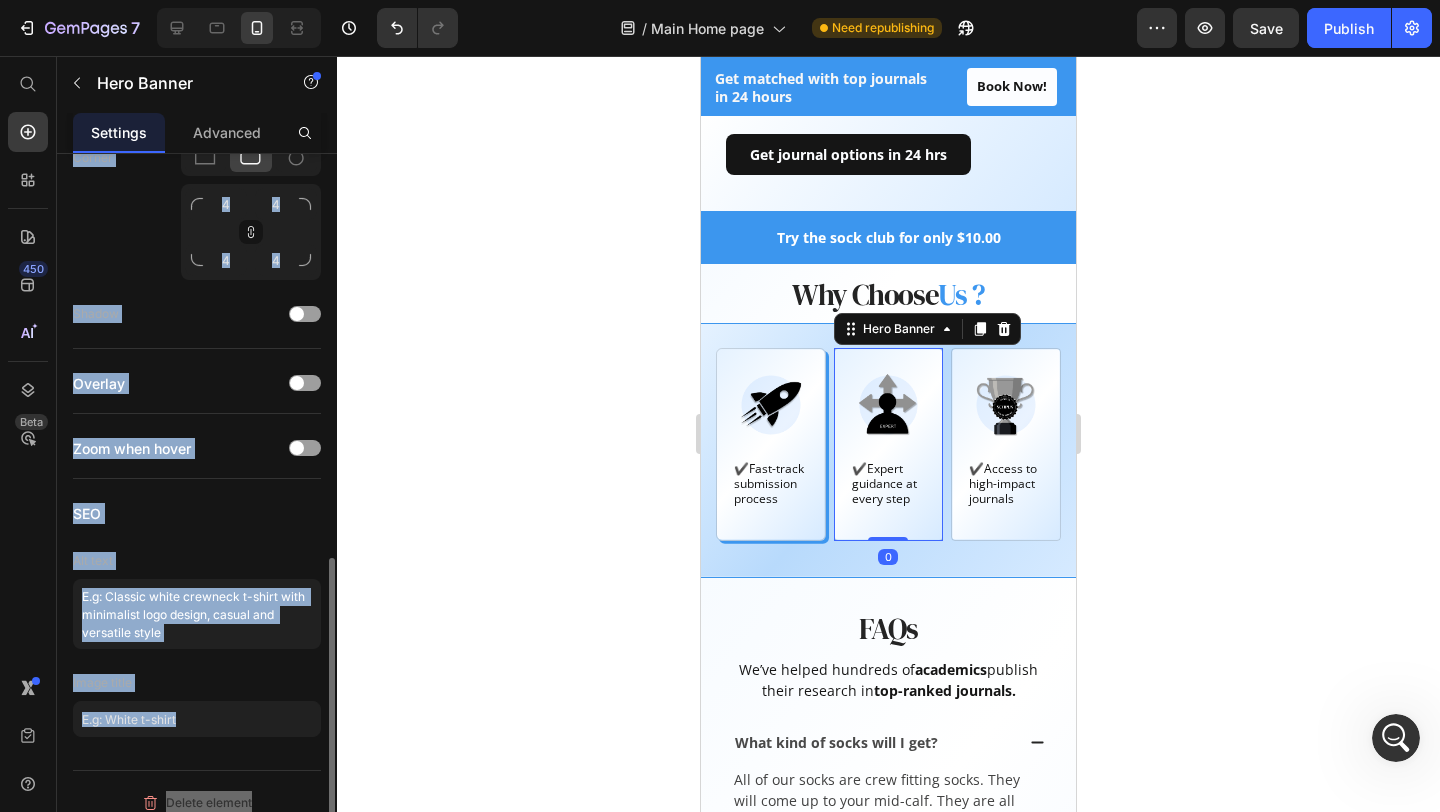 click on "SEO" at bounding box center (197, 513) 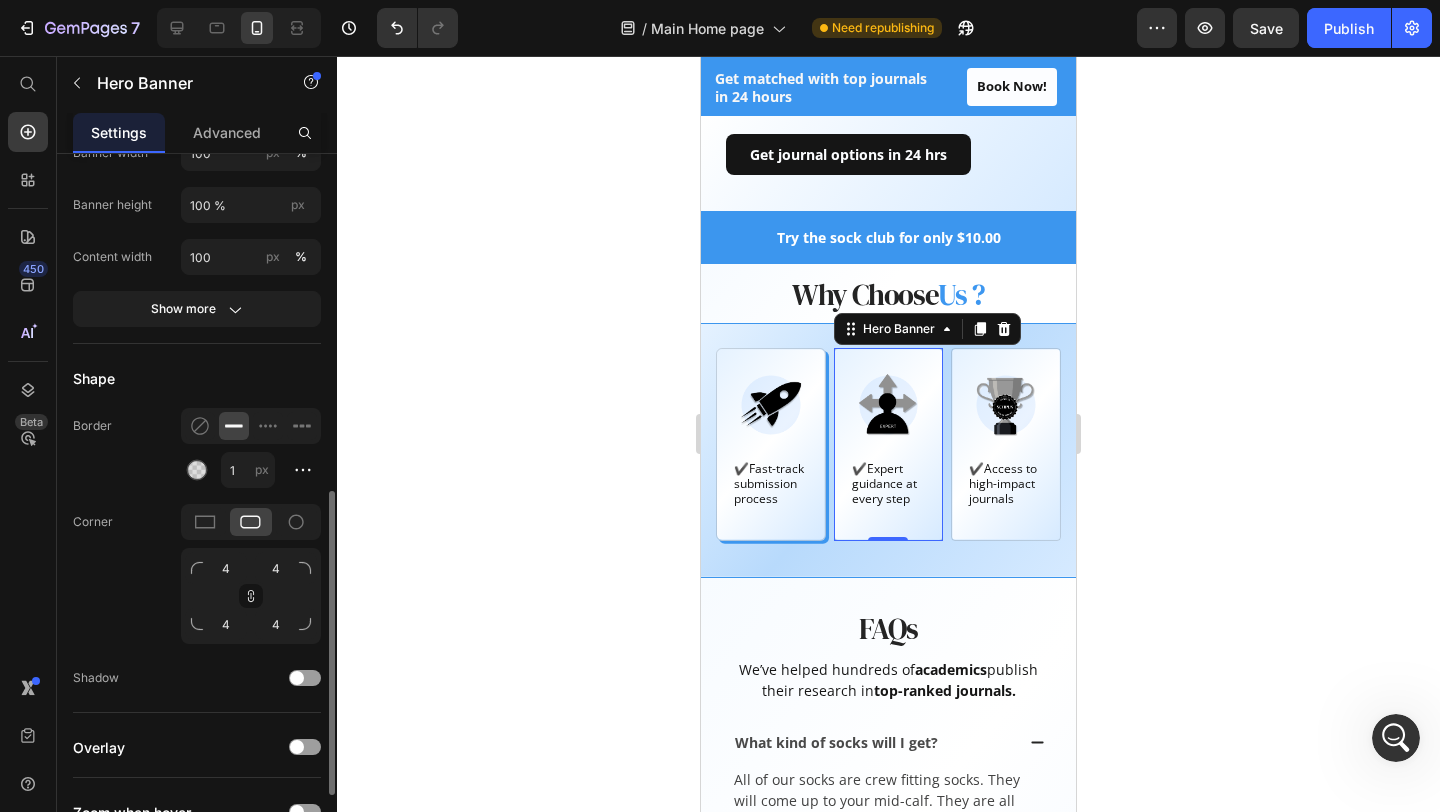 scroll, scrollTop: 675, scrollLeft: 0, axis: vertical 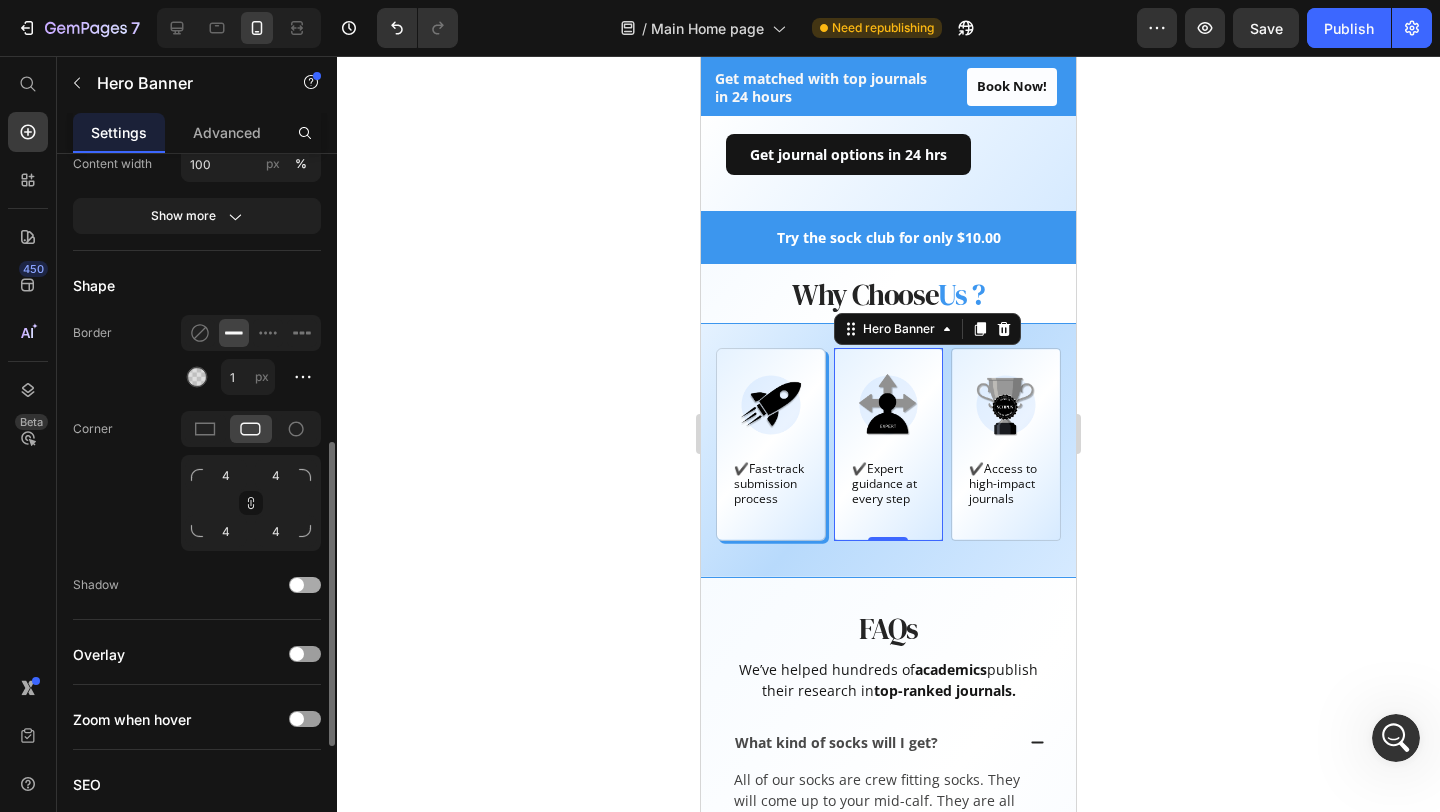 click at bounding box center (297, 585) 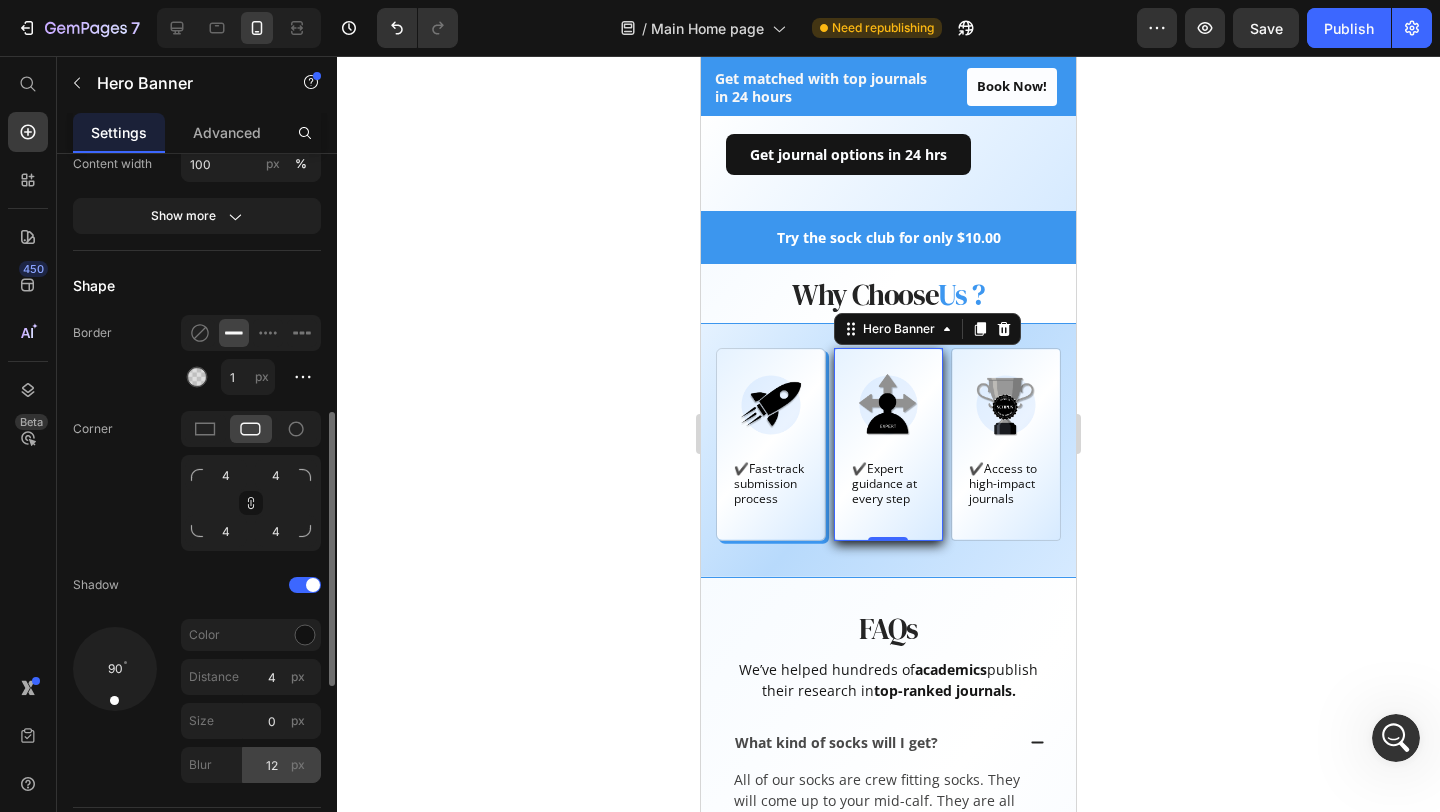 click on "px" at bounding box center (298, 765) 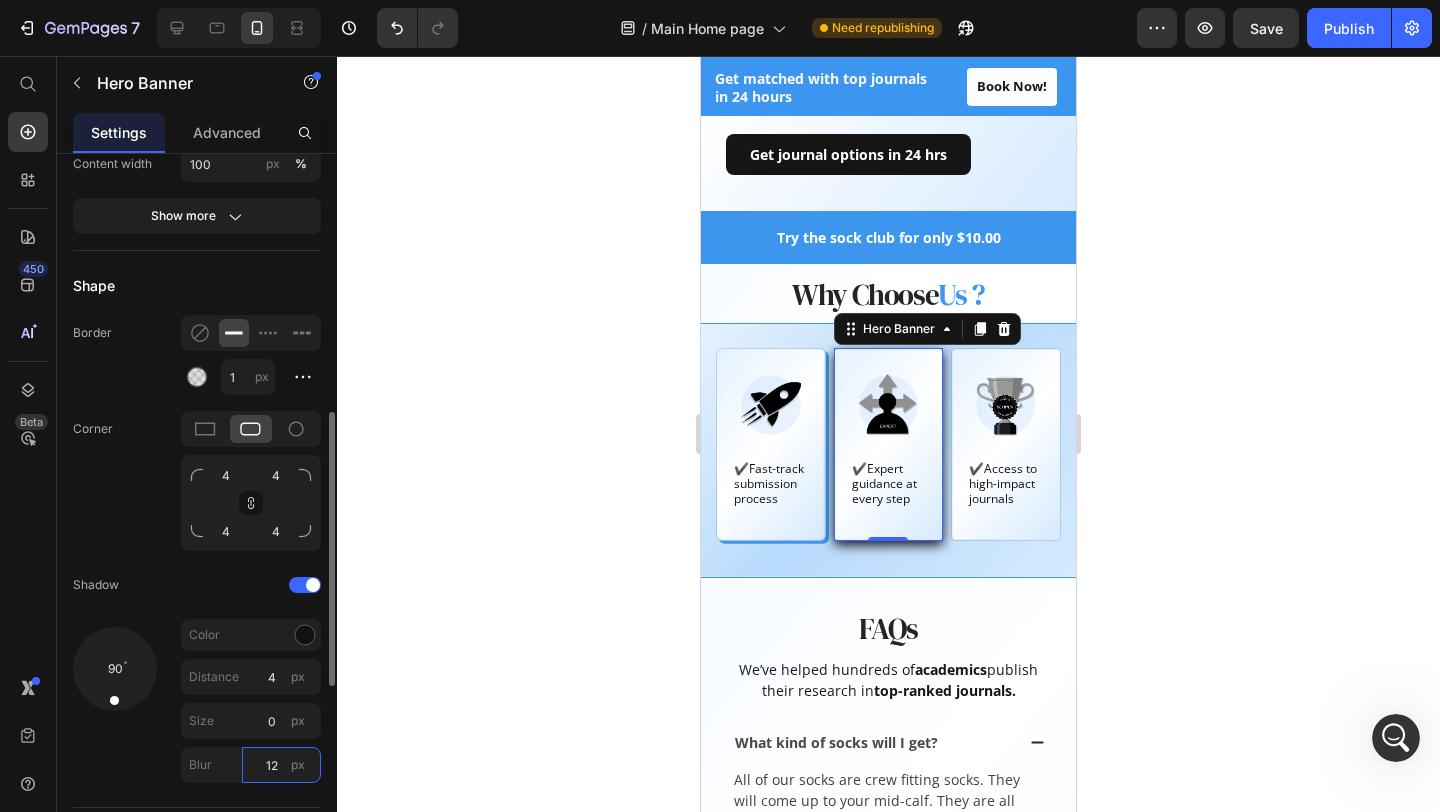 click on "12" at bounding box center (281, 765) 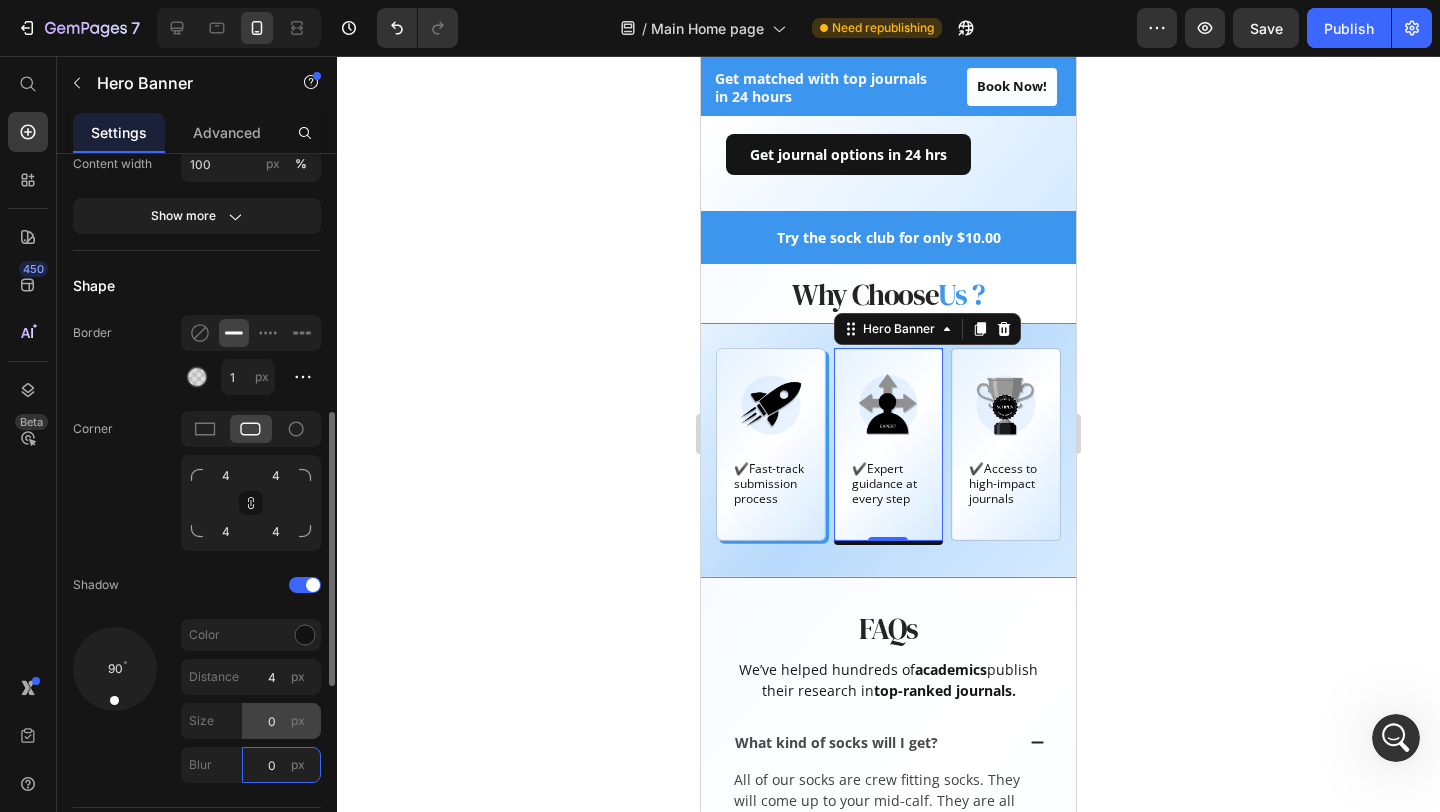 type on "0" 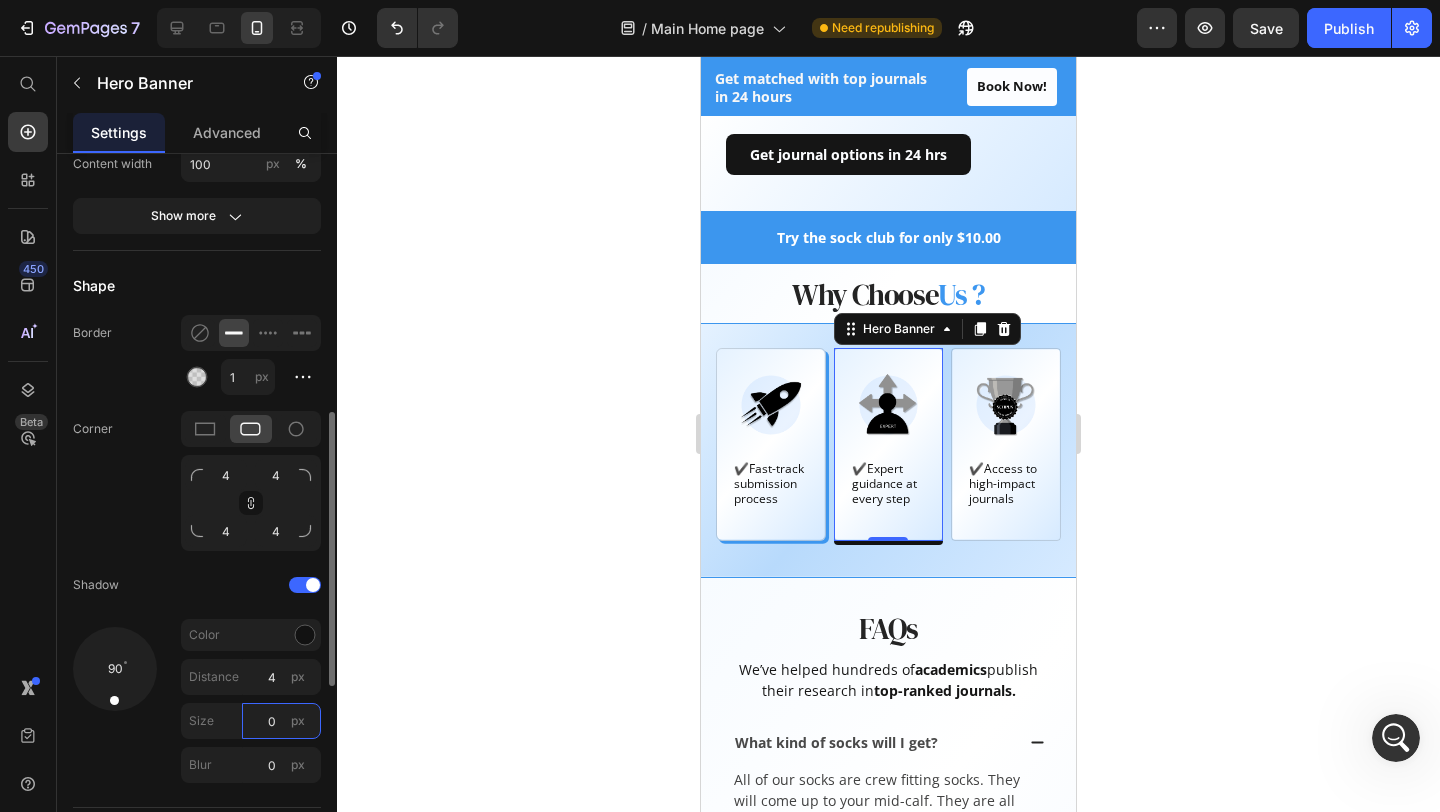 click on "0" at bounding box center (281, 721) 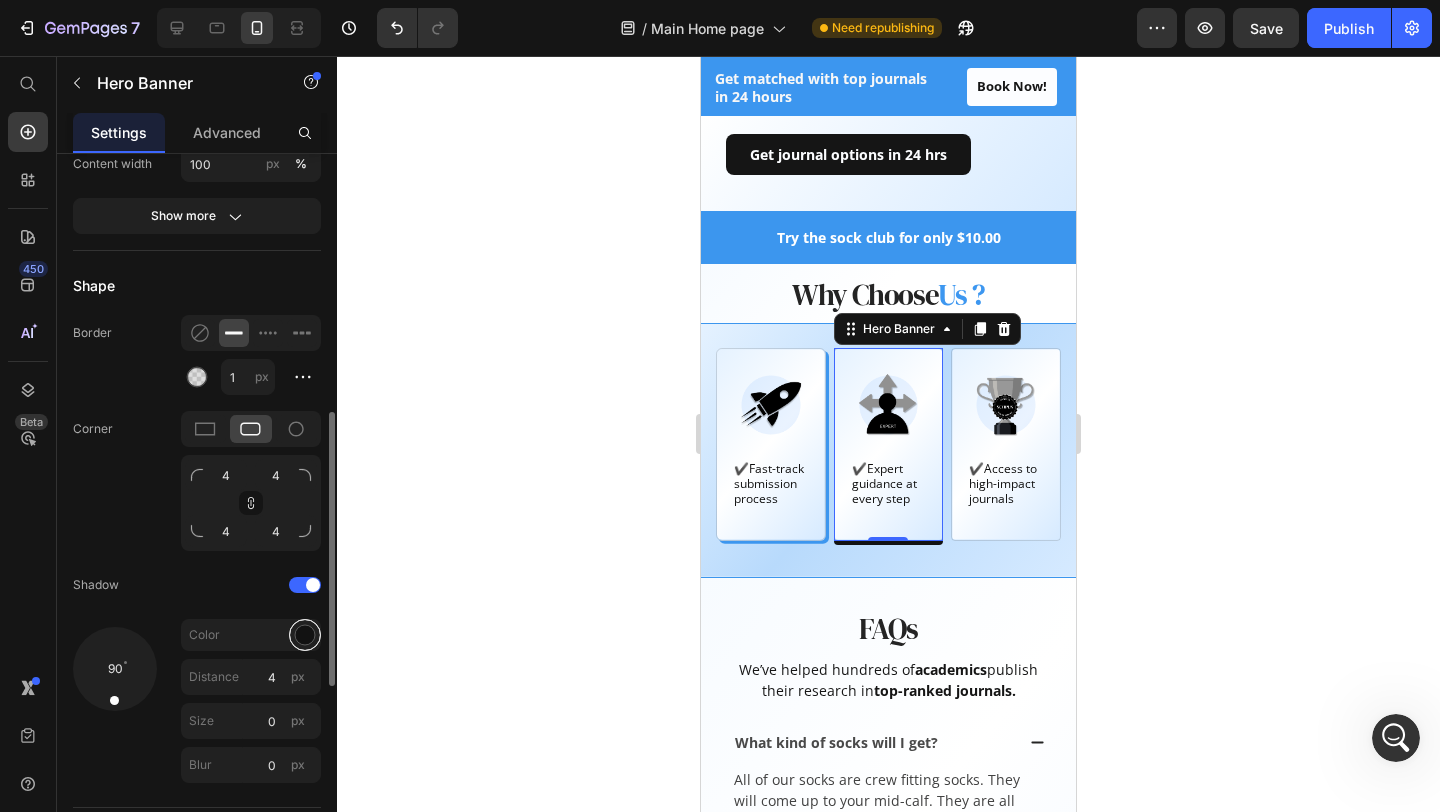 click at bounding box center [305, 635] 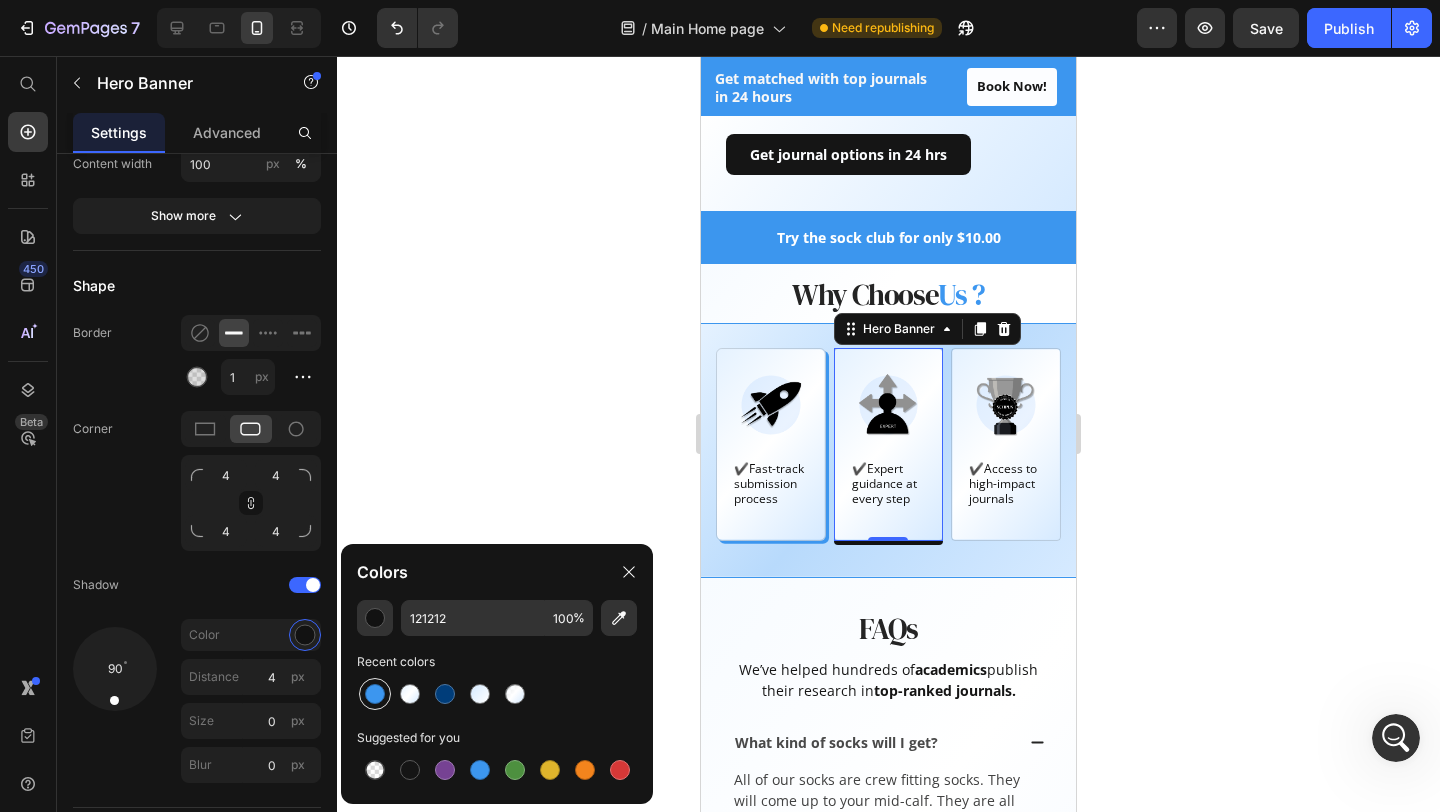click at bounding box center [375, 694] 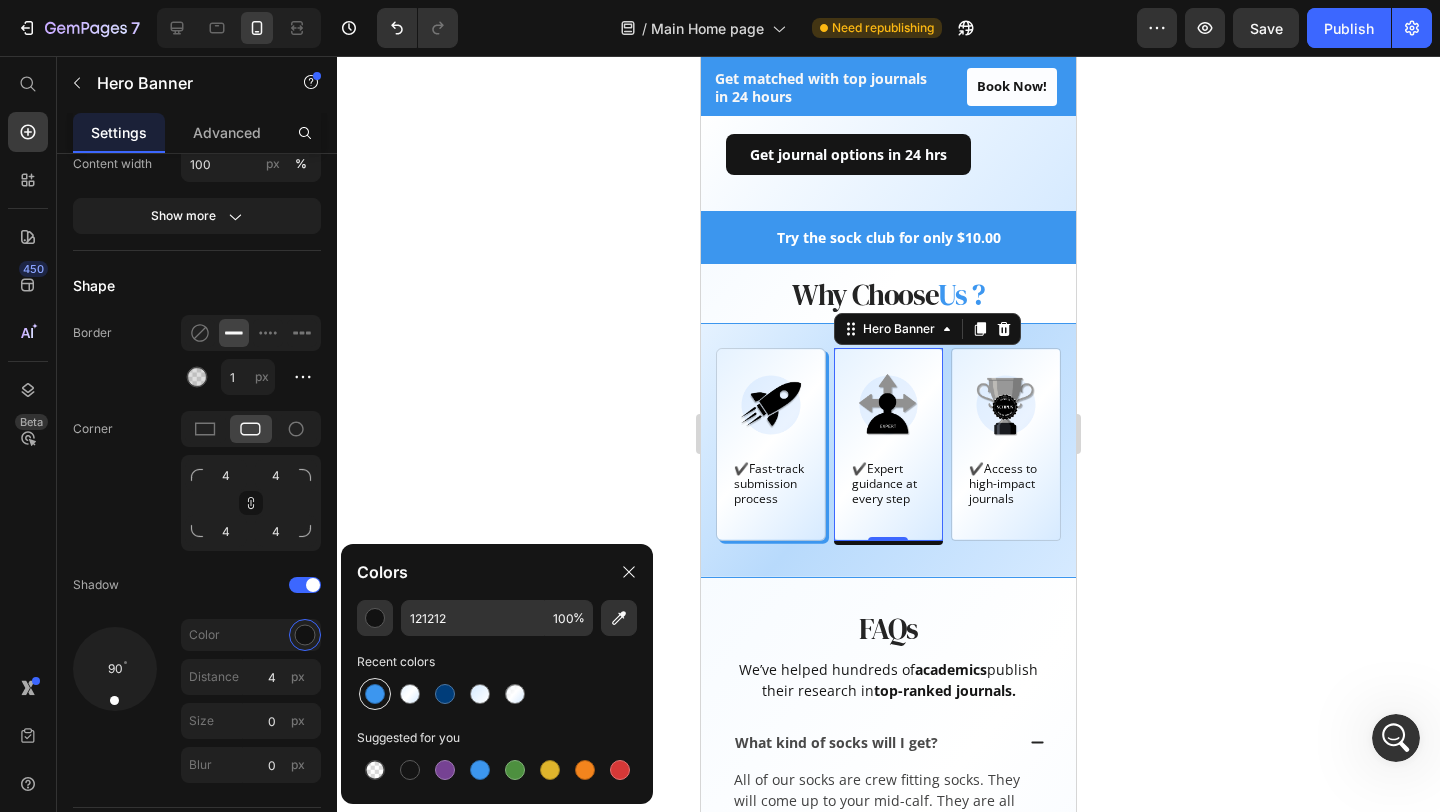 type on "3C96EF" 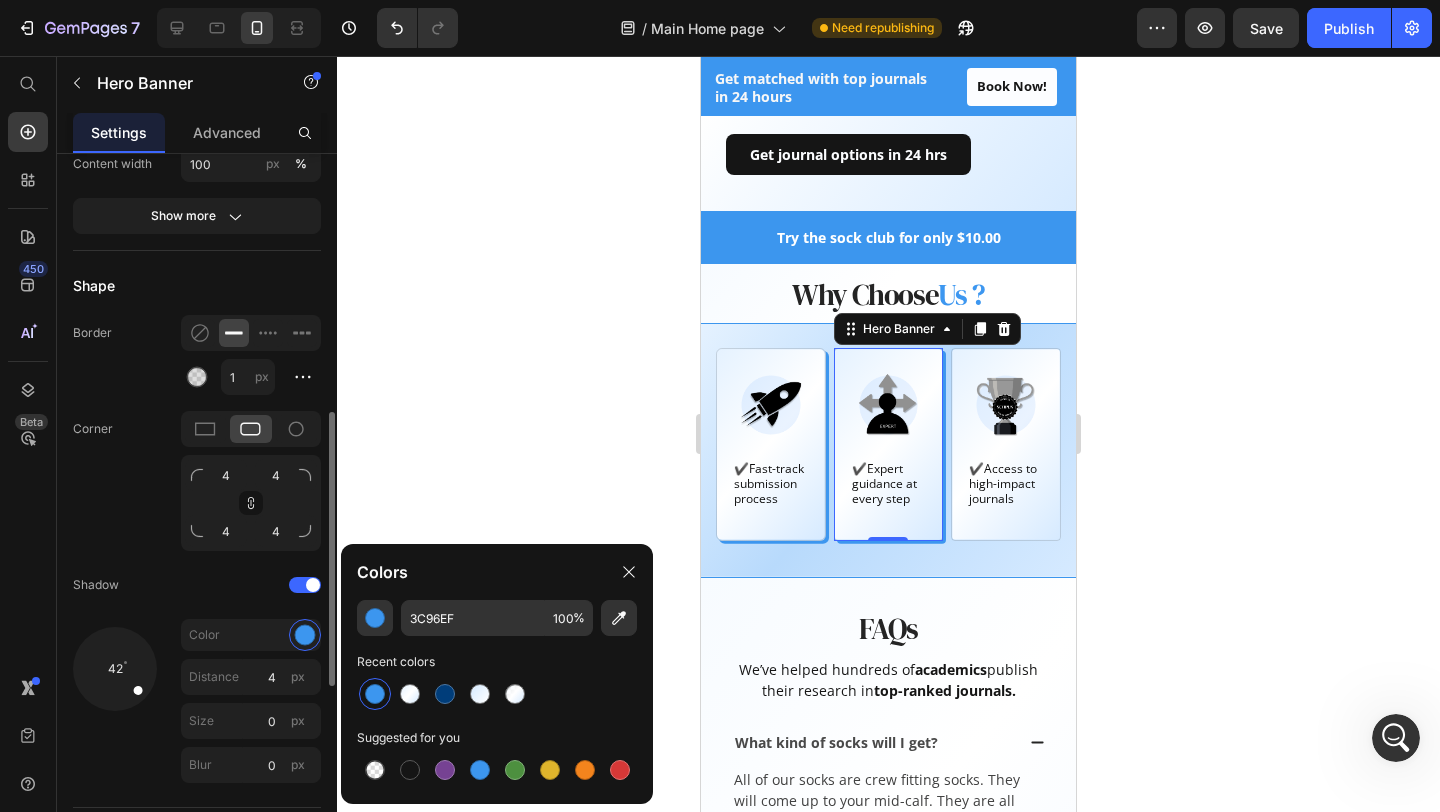 drag, startPoint x: 125, startPoint y: 696, endPoint x: 151, endPoint y: 701, distance: 26.476404 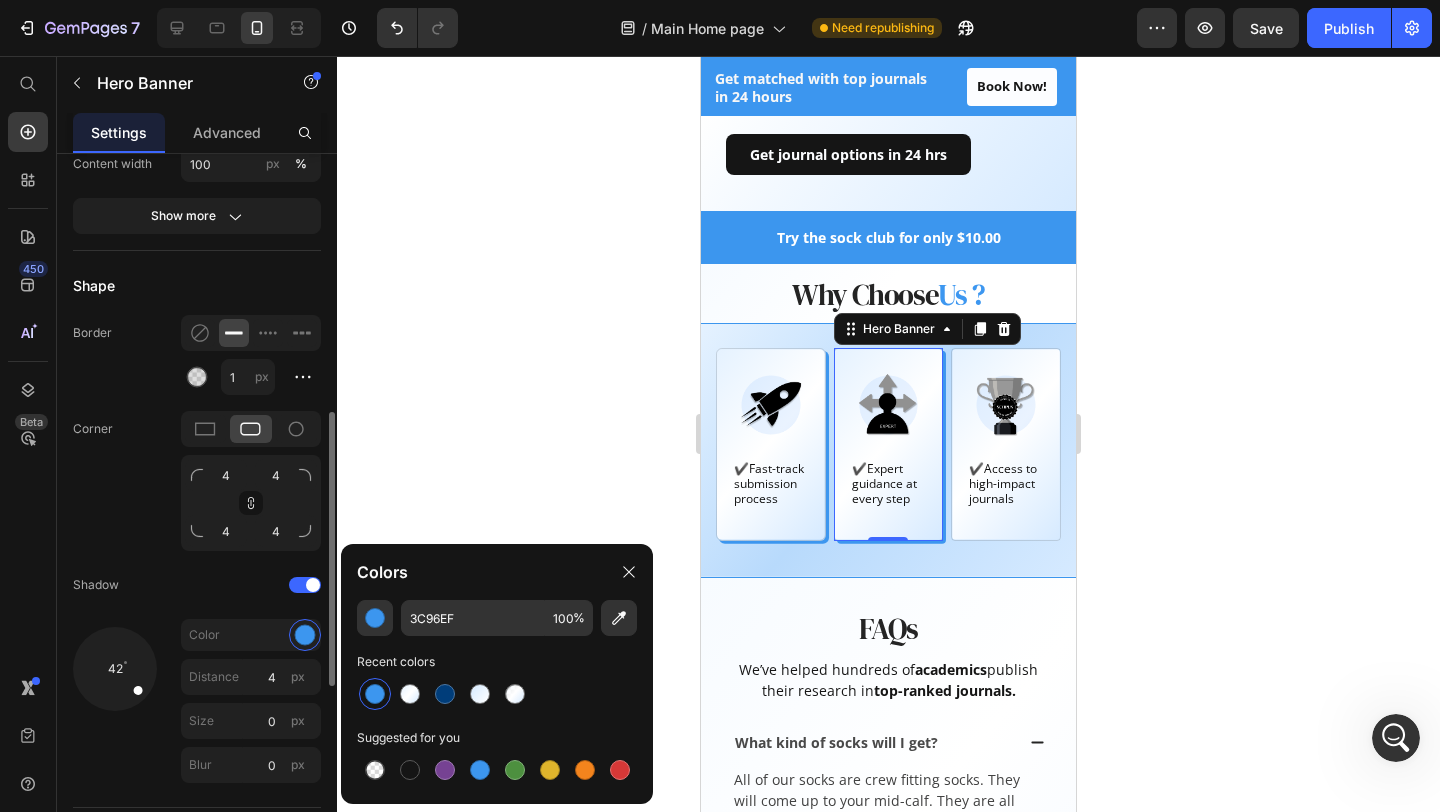 click at bounding box center (115, 669) 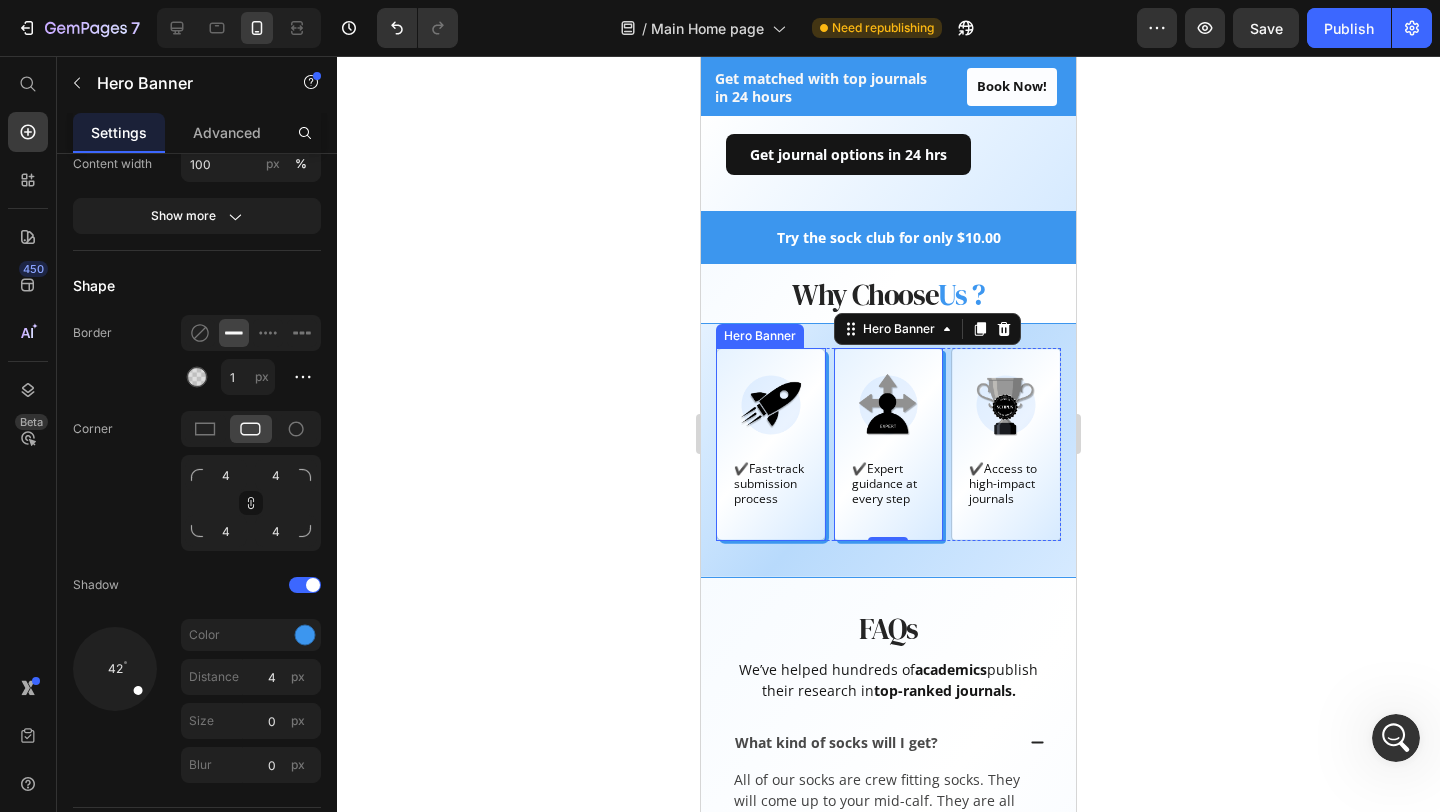 click on "Image ✔️Fast-track submission process Text Block" at bounding box center (771, 444) 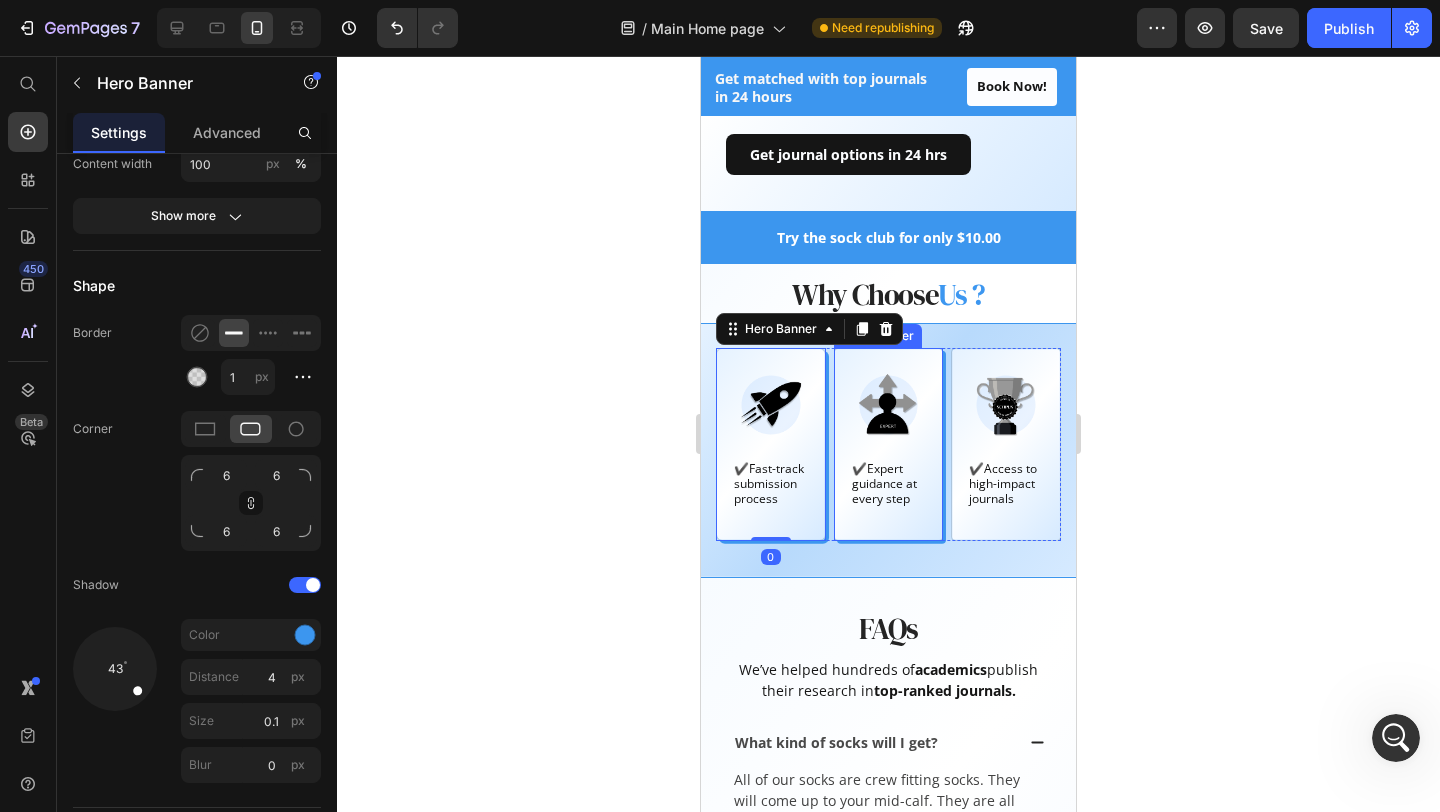click on "Image ✔️Expert guidance at every step Text Block" at bounding box center [889, 444] 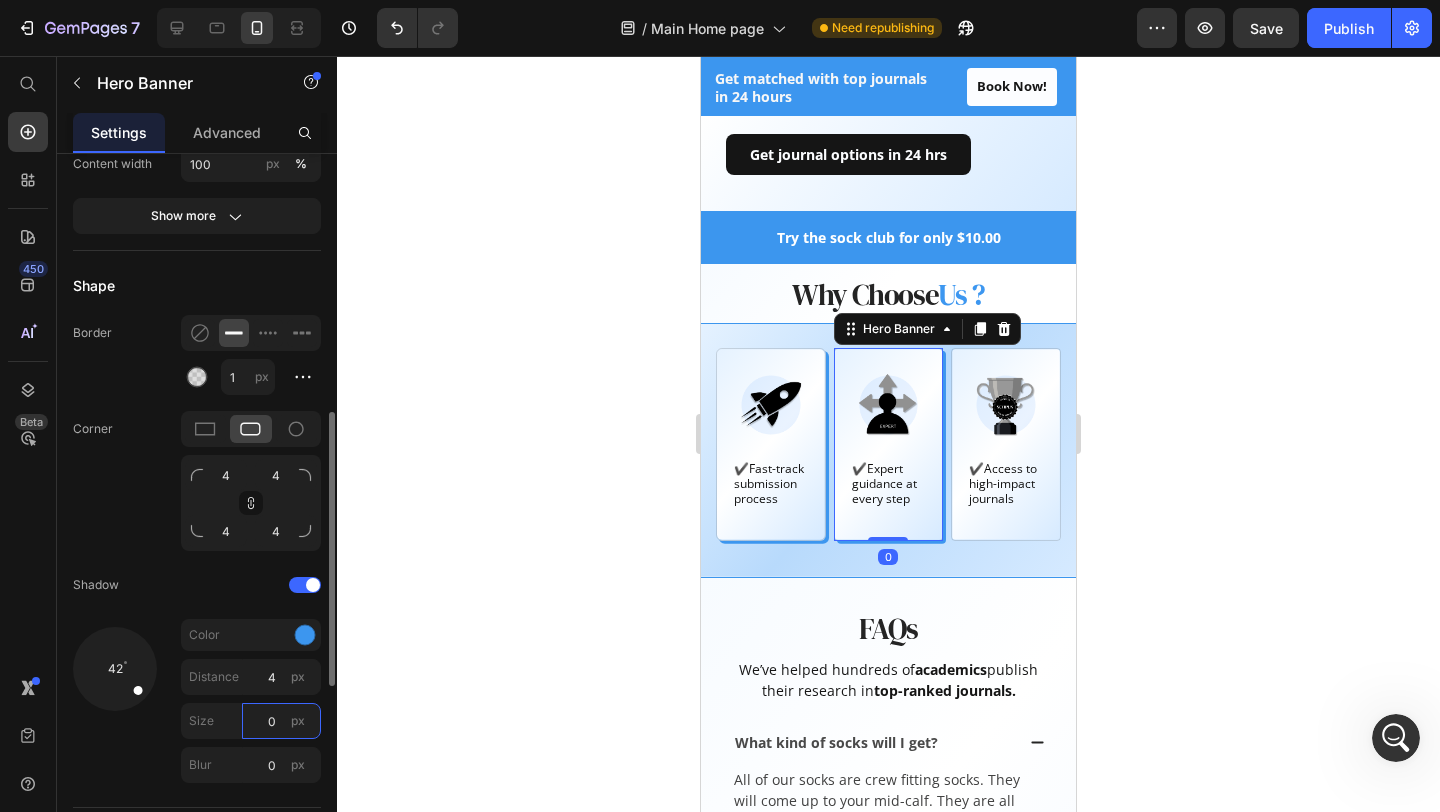 click on "0" at bounding box center [281, 721] 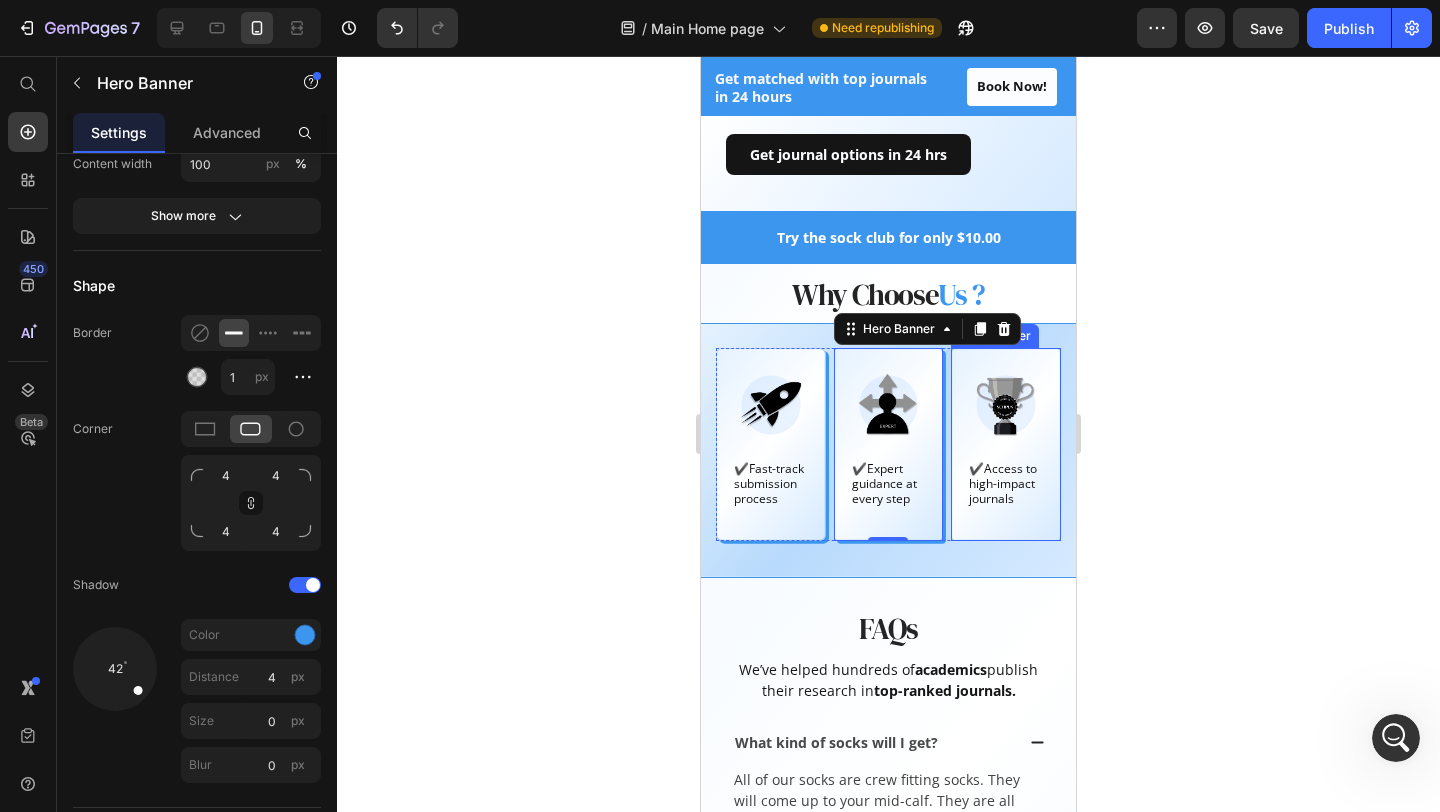 click on "Image ✔️Access to high-impact journals Text Block" at bounding box center [1006, 444] 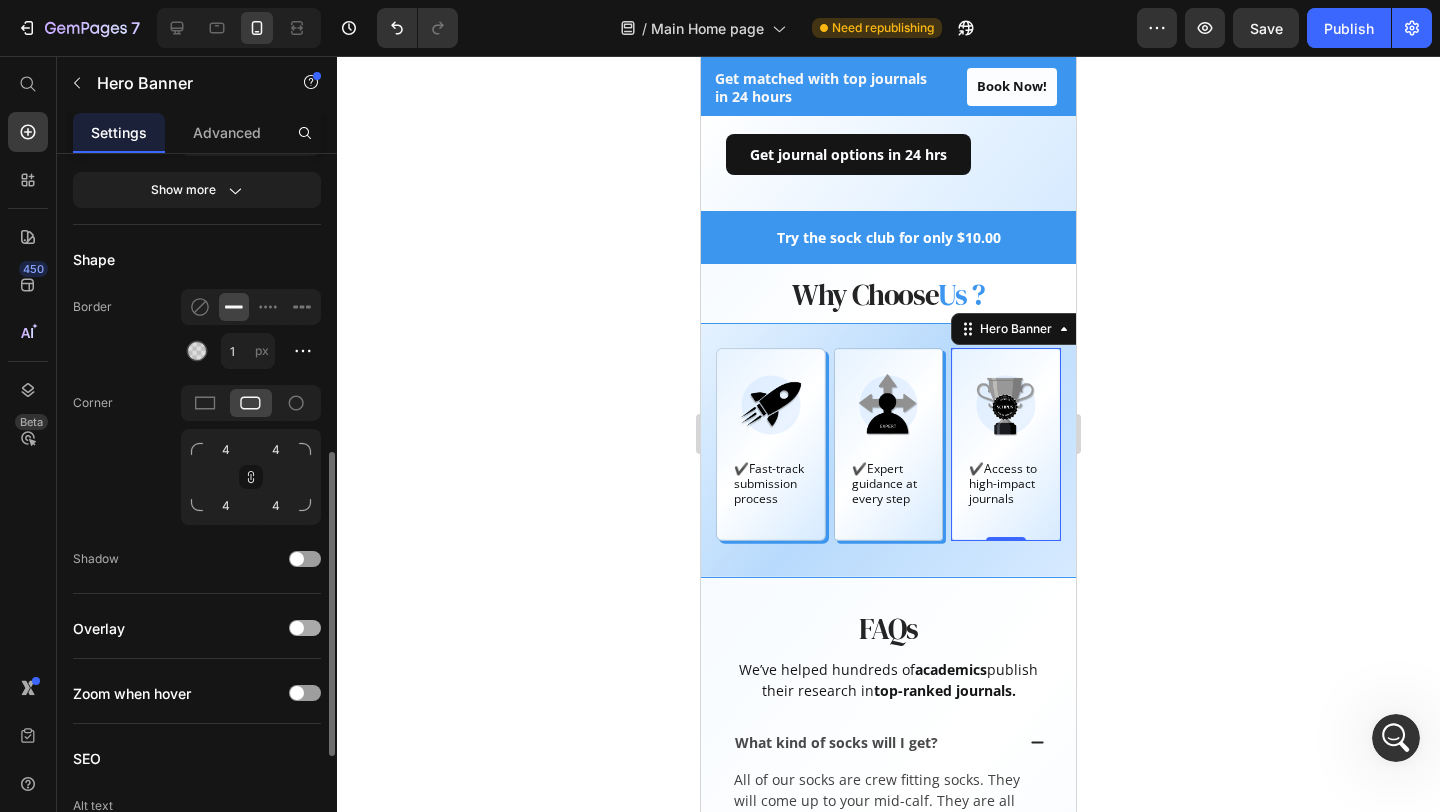 scroll, scrollTop: 703, scrollLeft: 0, axis: vertical 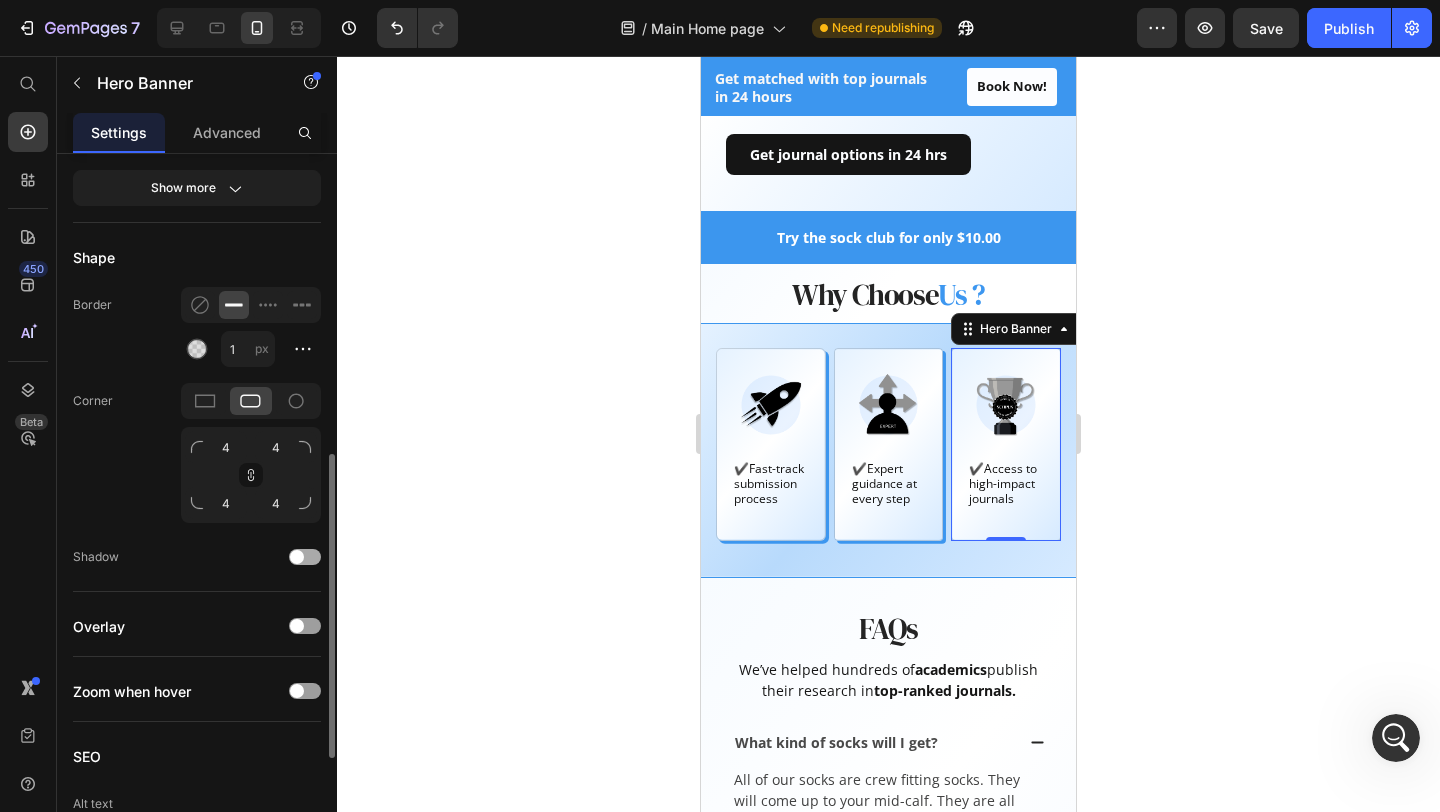 click at bounding box center [297, 557] 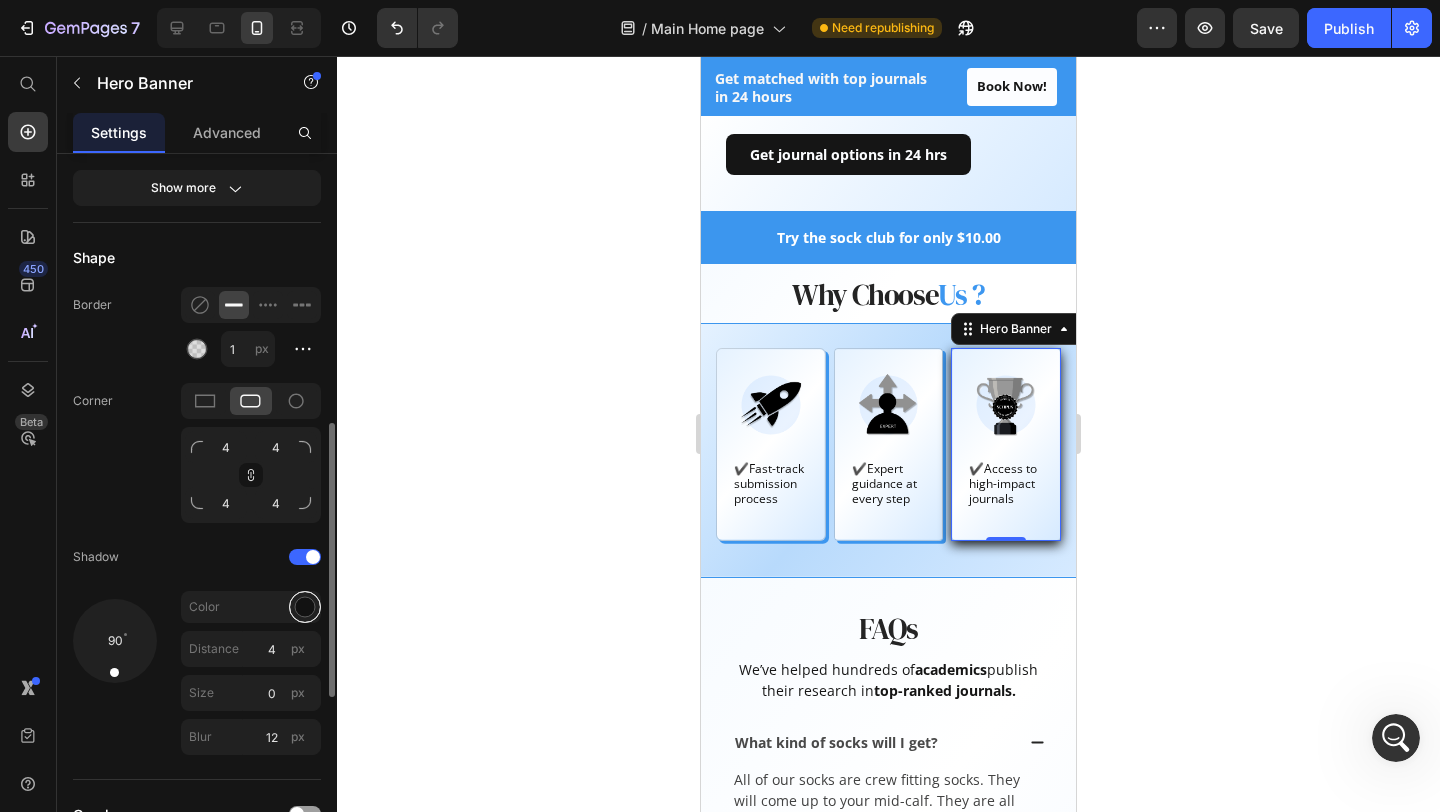 click at bounding box center (305, 607) 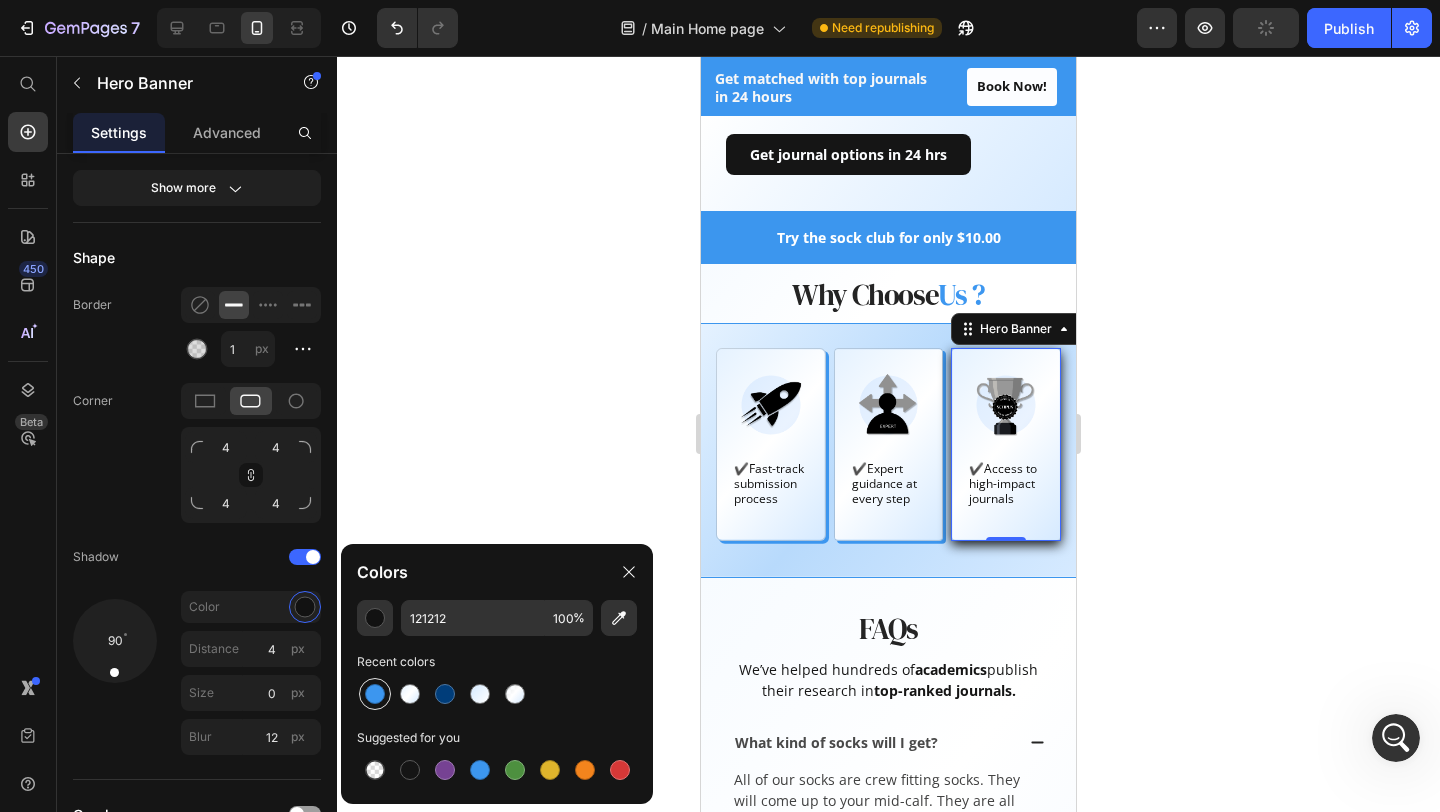 click at bounding box center [375, 694] 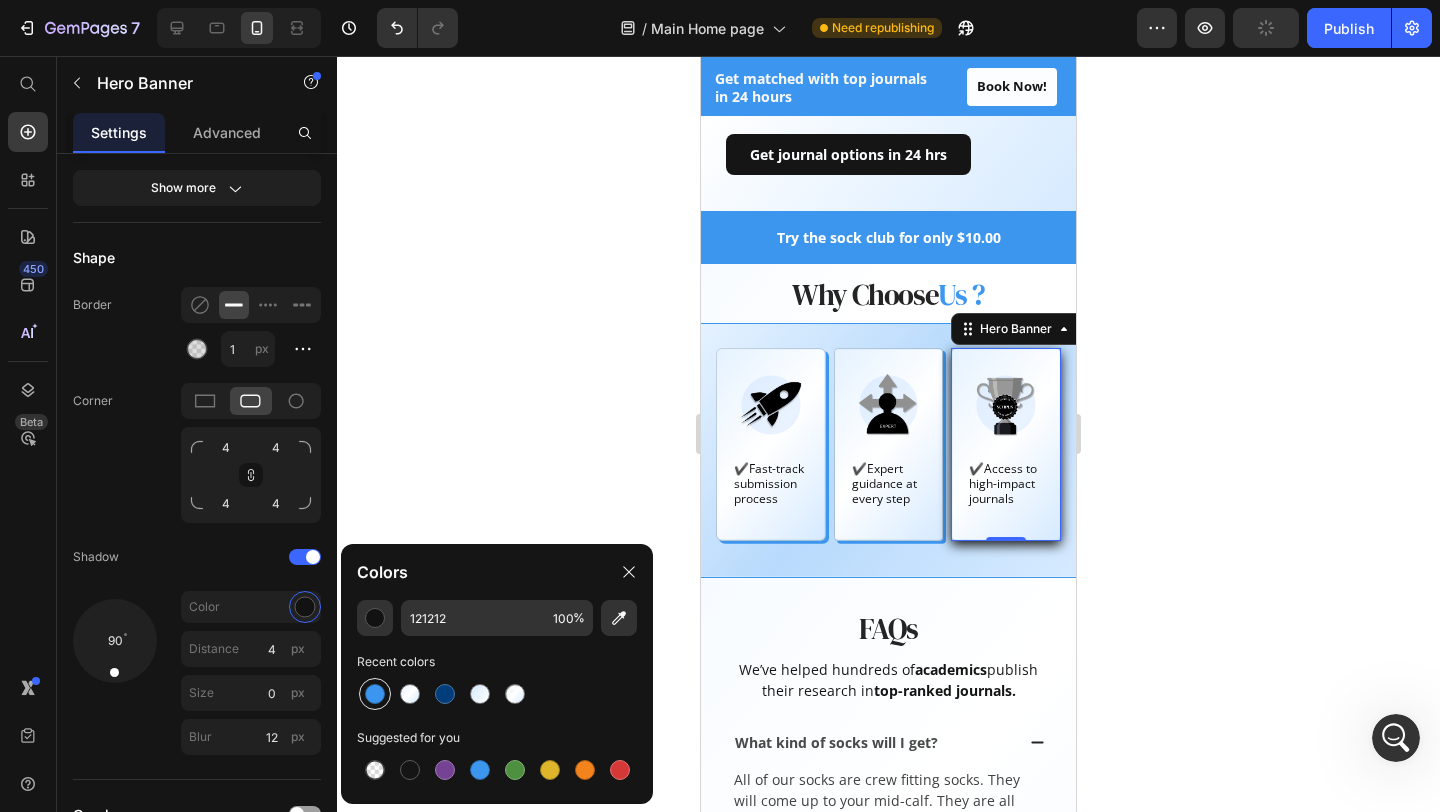 type on "3C96EF" 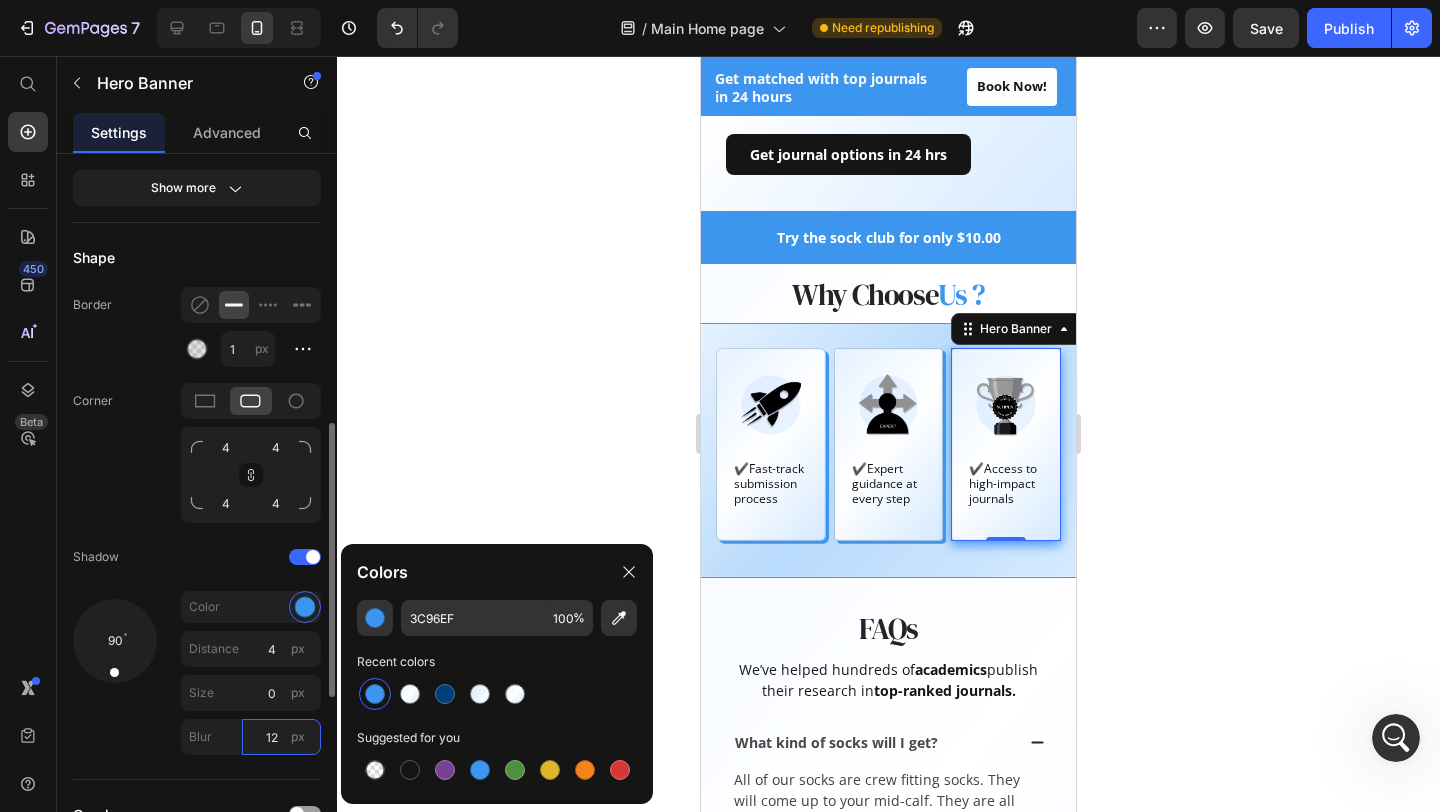 click on "12" at bounding box center (281, 737) 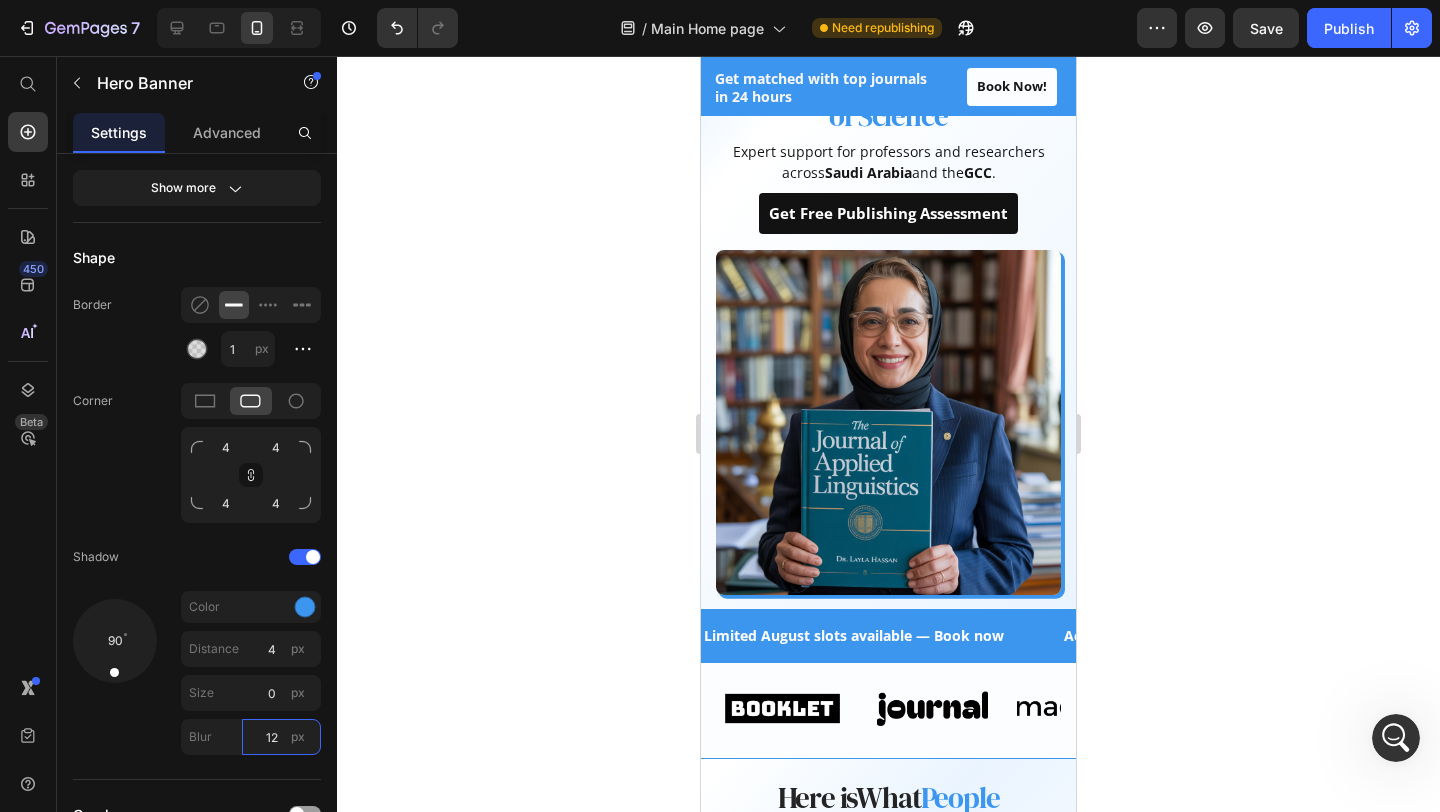 scroll, scrollTop: 0, scrollLeft: 0, axis: both 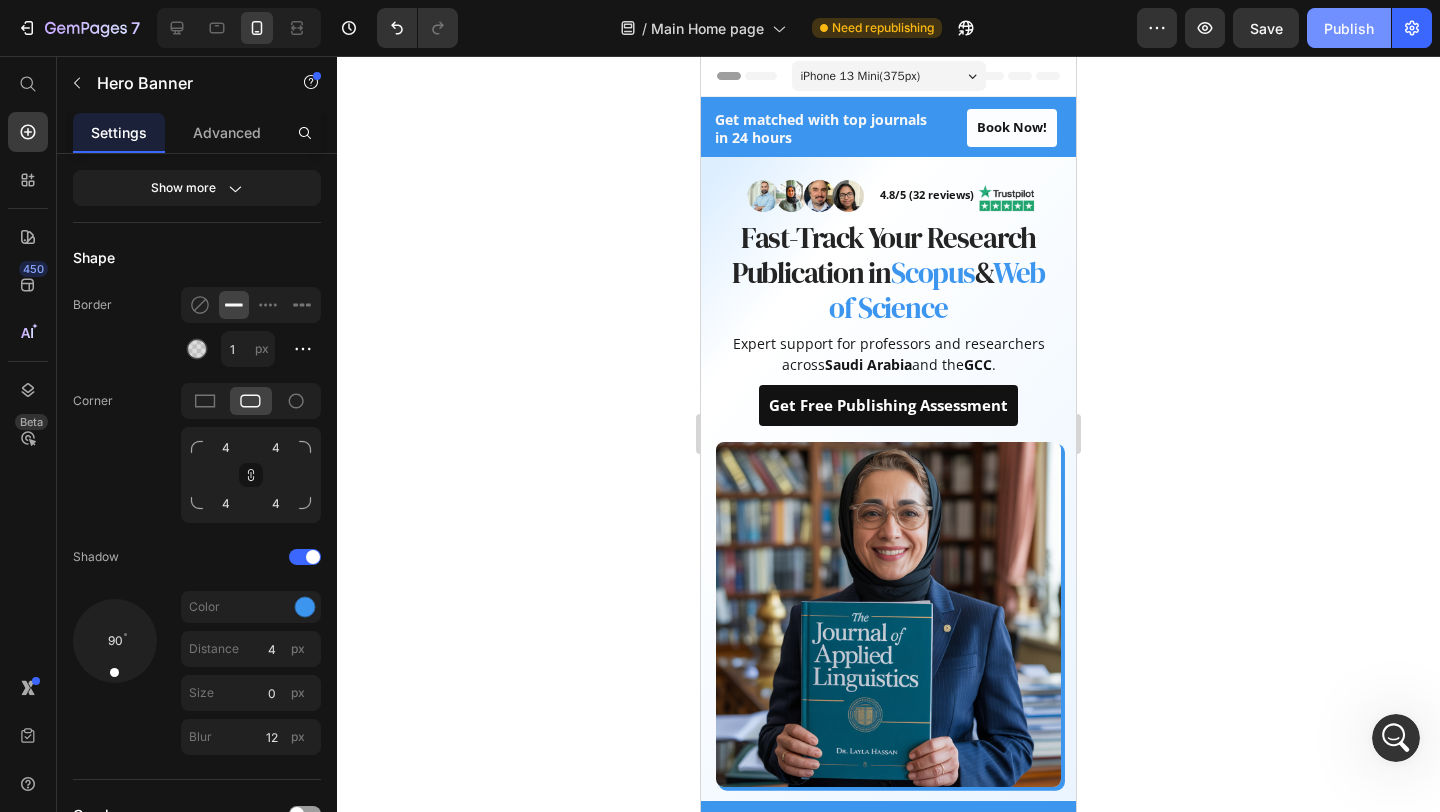 drag, startPoint x: 1341, startPoint y: 22, endPoint x: 94, endPoint y: 434, distance: 1313.2985 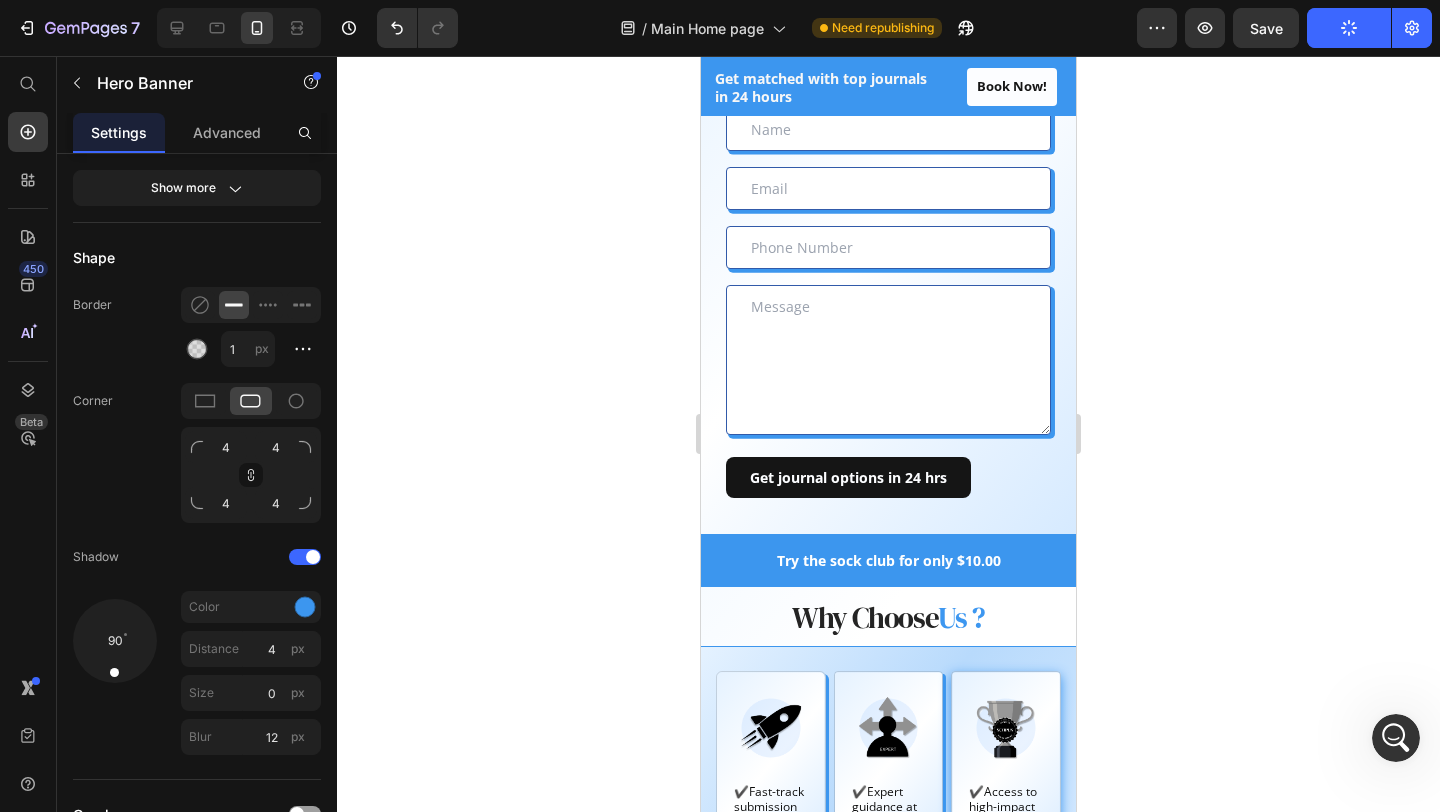 scroll, scrollTop: 2267, scrollLeft: 0, axis: vertical 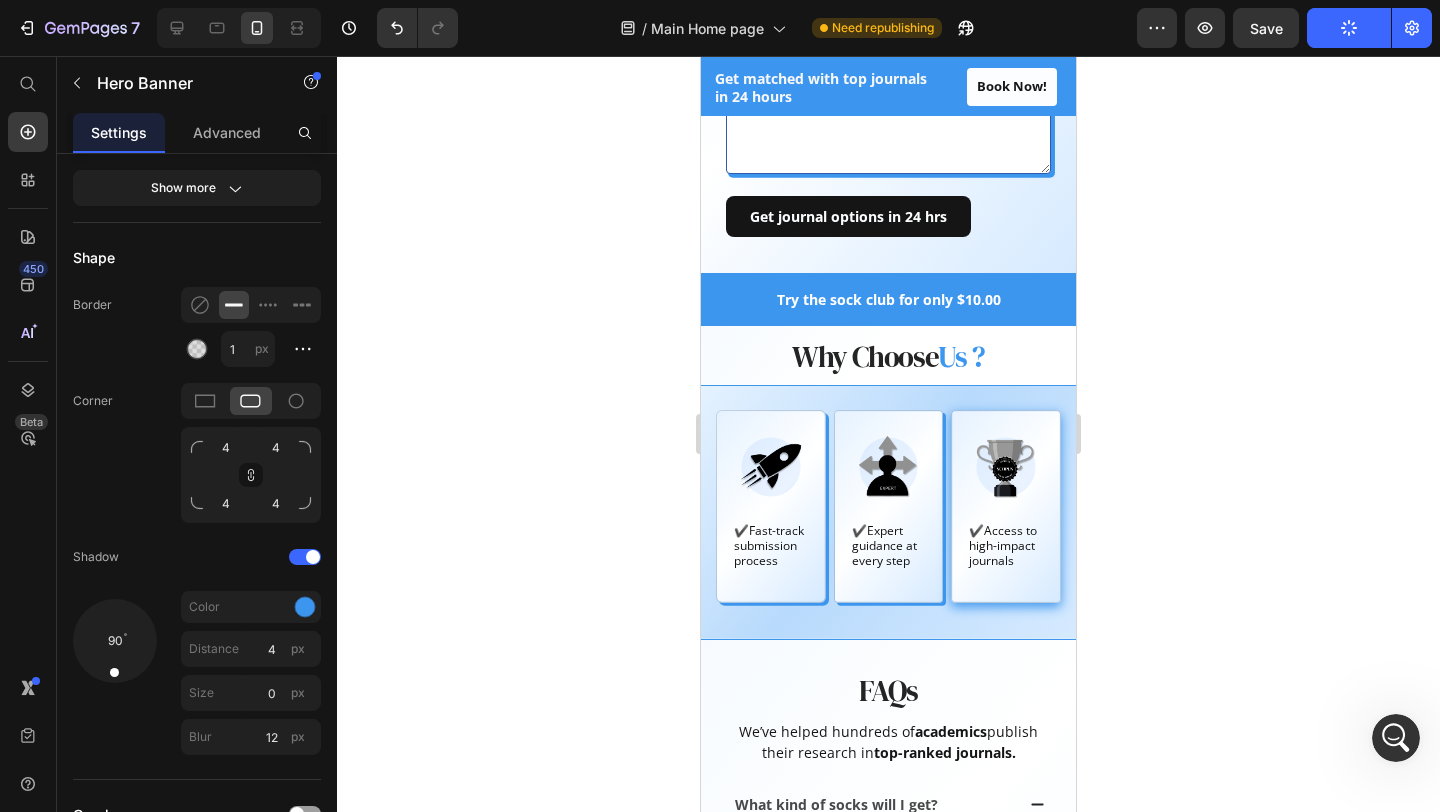 click on "Image ✔️Access to high-impact journals Text Block" at bounding box center (1006, 506) 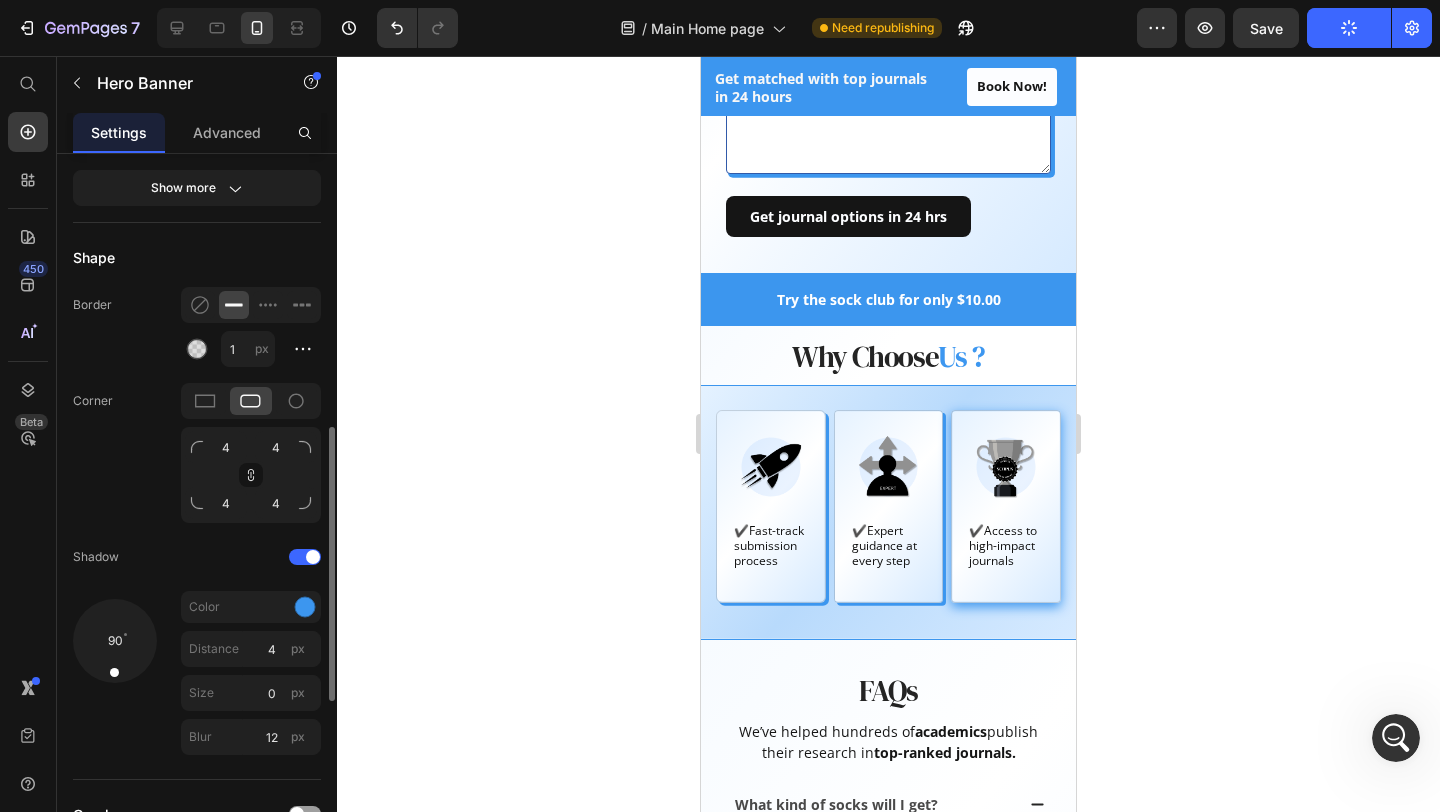 scroll, scrollTop: 795, scrollLeft: 0, axis: vertical 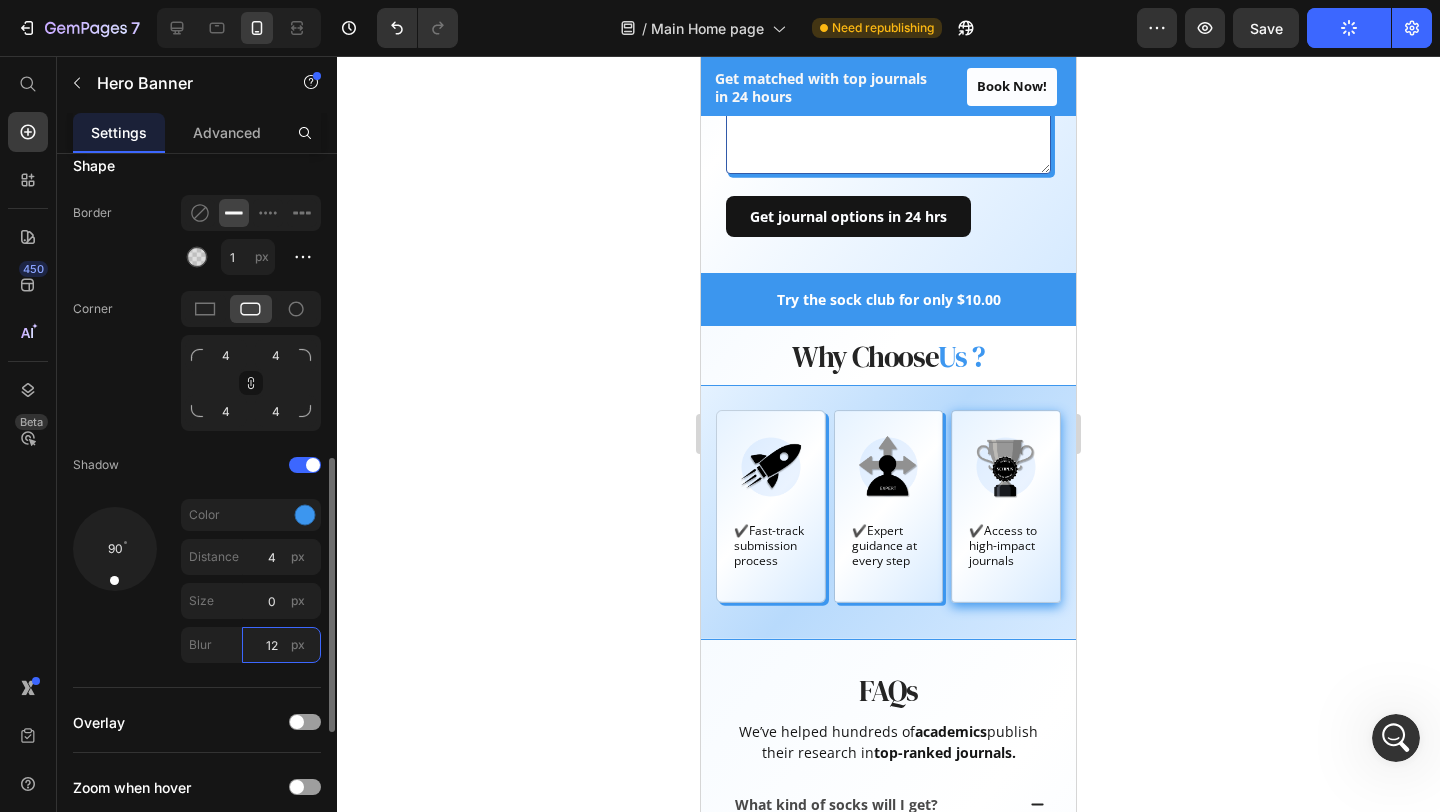 click on "12" at bounding box center (281, 645) 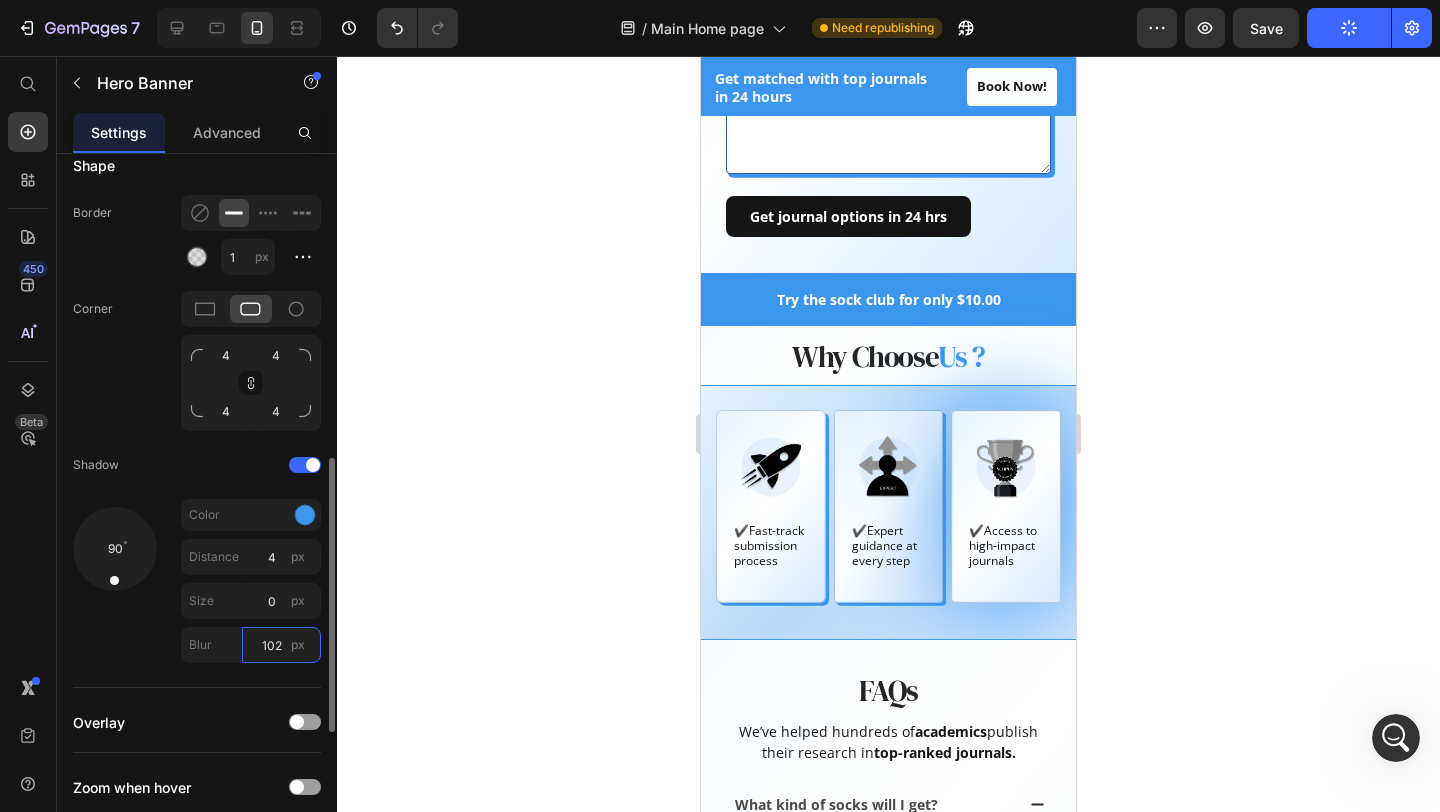 click on "102" at bounding box center (281, 645) 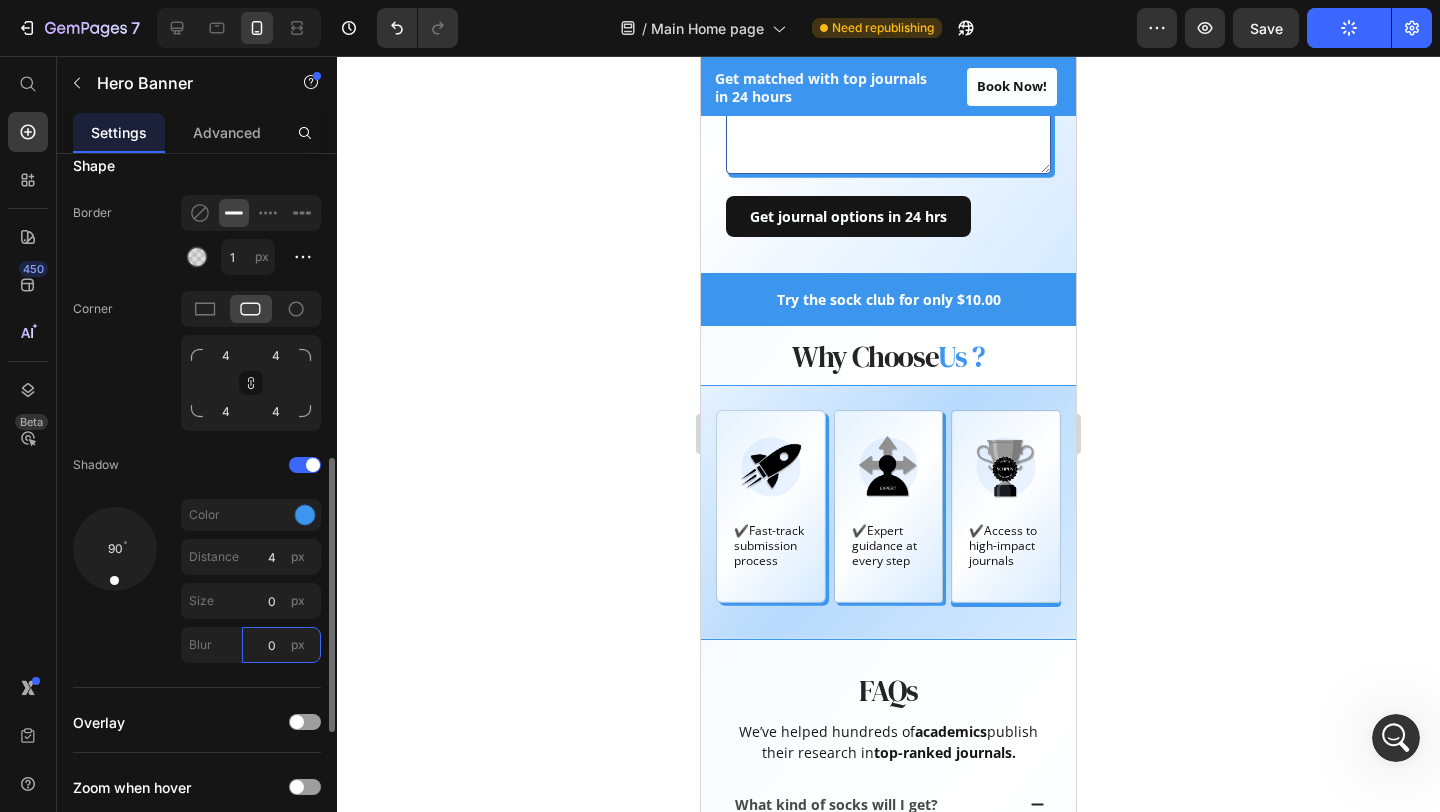 type on "0" 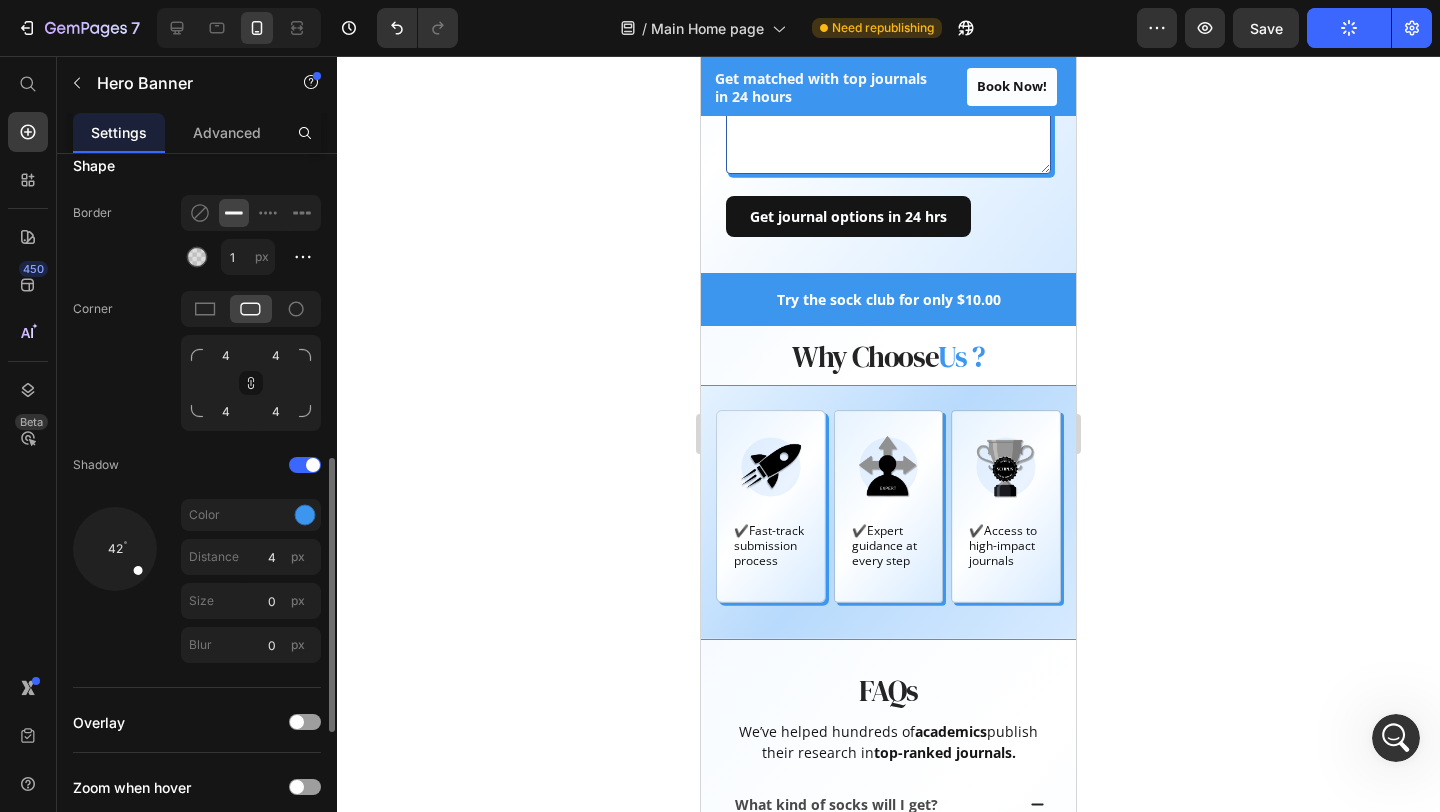 drag, startPoint x: 142, startPoint y: 567, endPoint x: 167, endPoint y: 596, distance: 38.28838 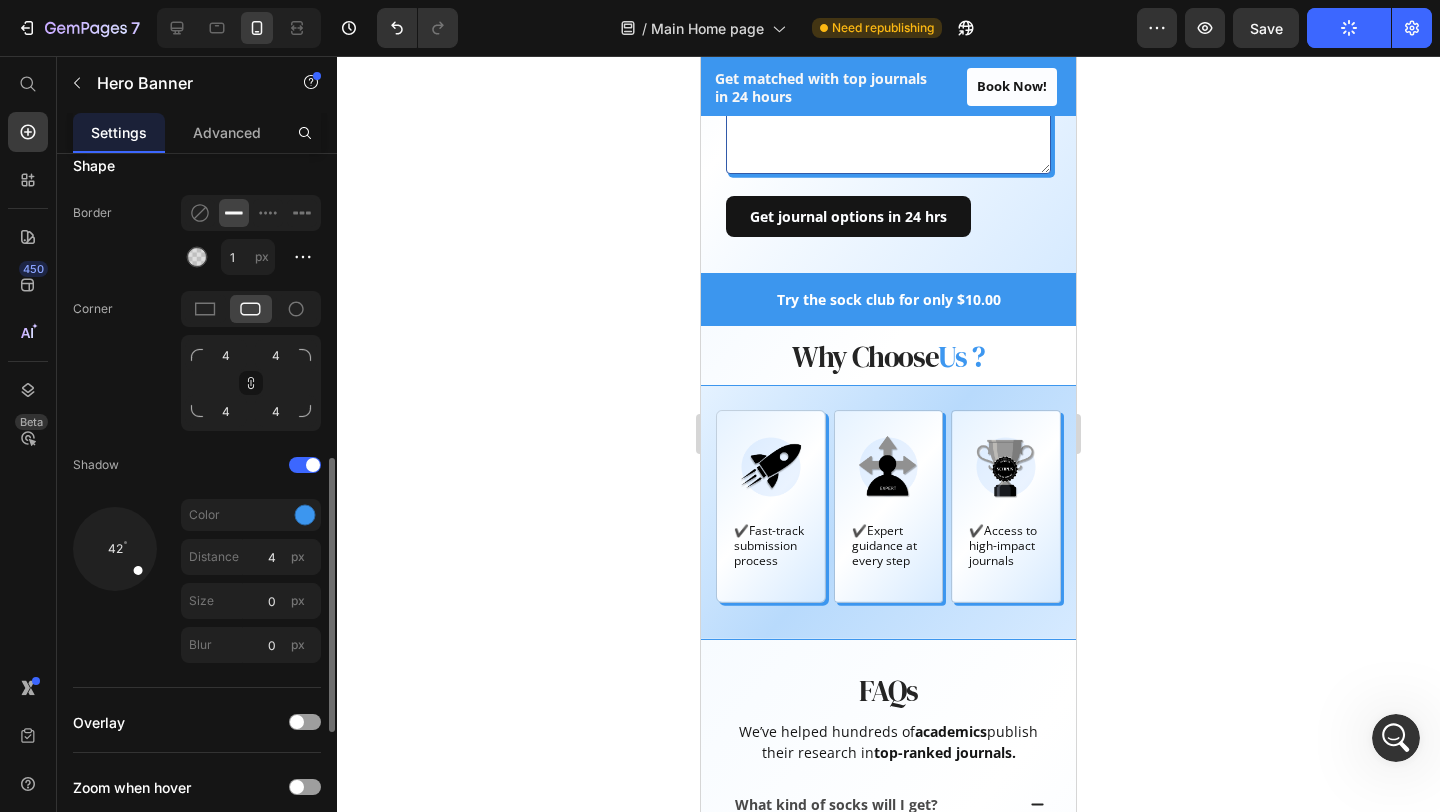 click on "42 Color Distance 4 px Size 0 px Blur 0 px" 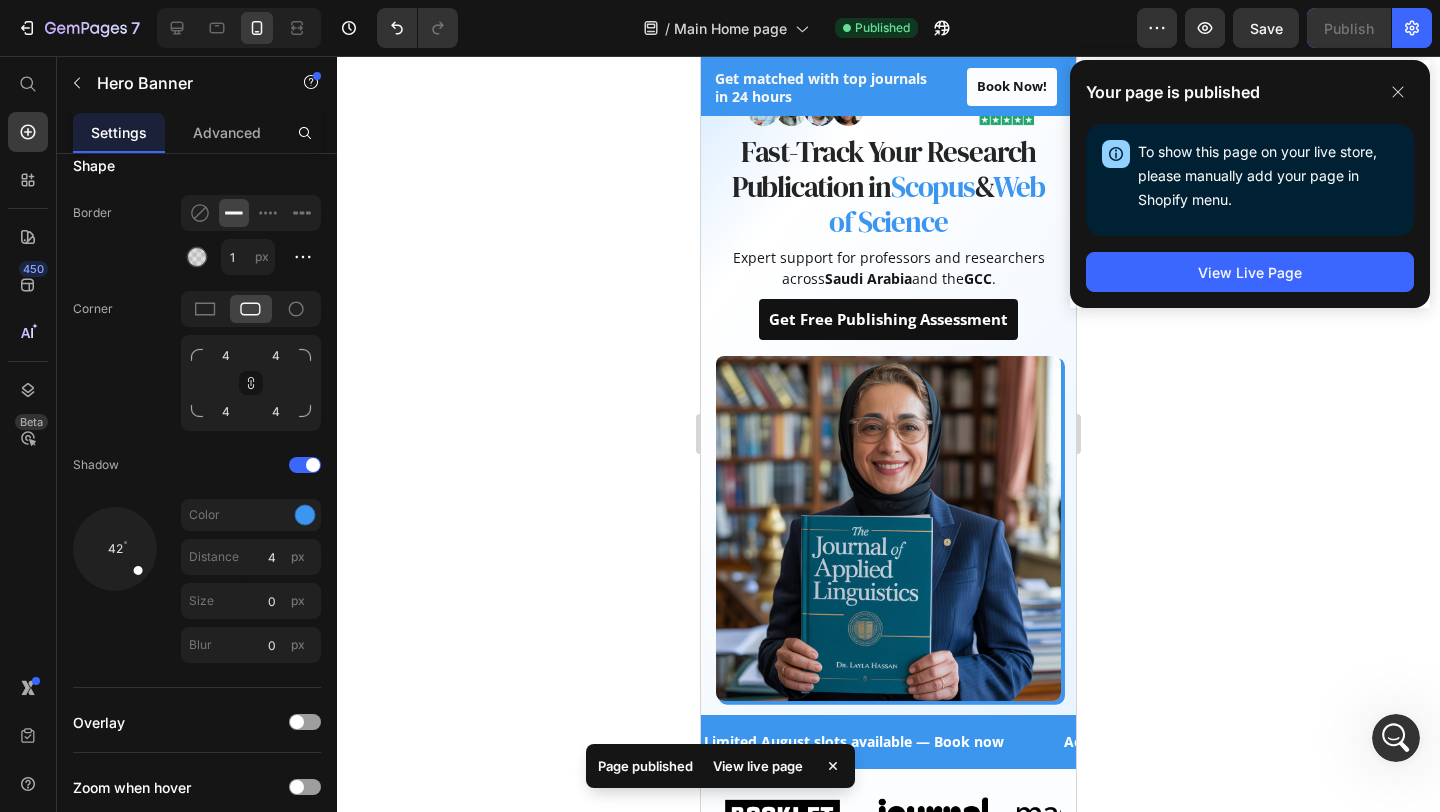 scroll, scrollTop: 0, scrollLeft: 0, axis: both 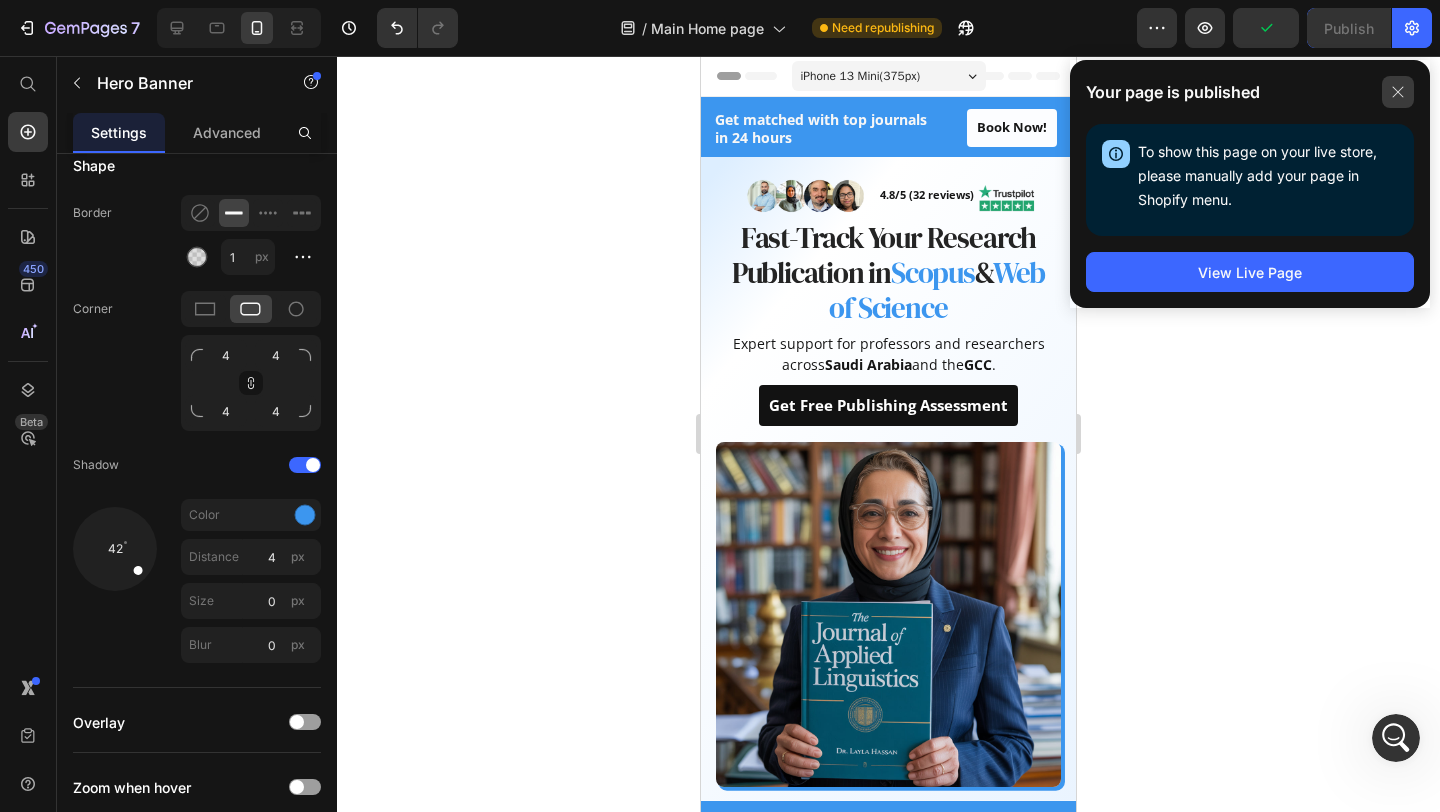 click 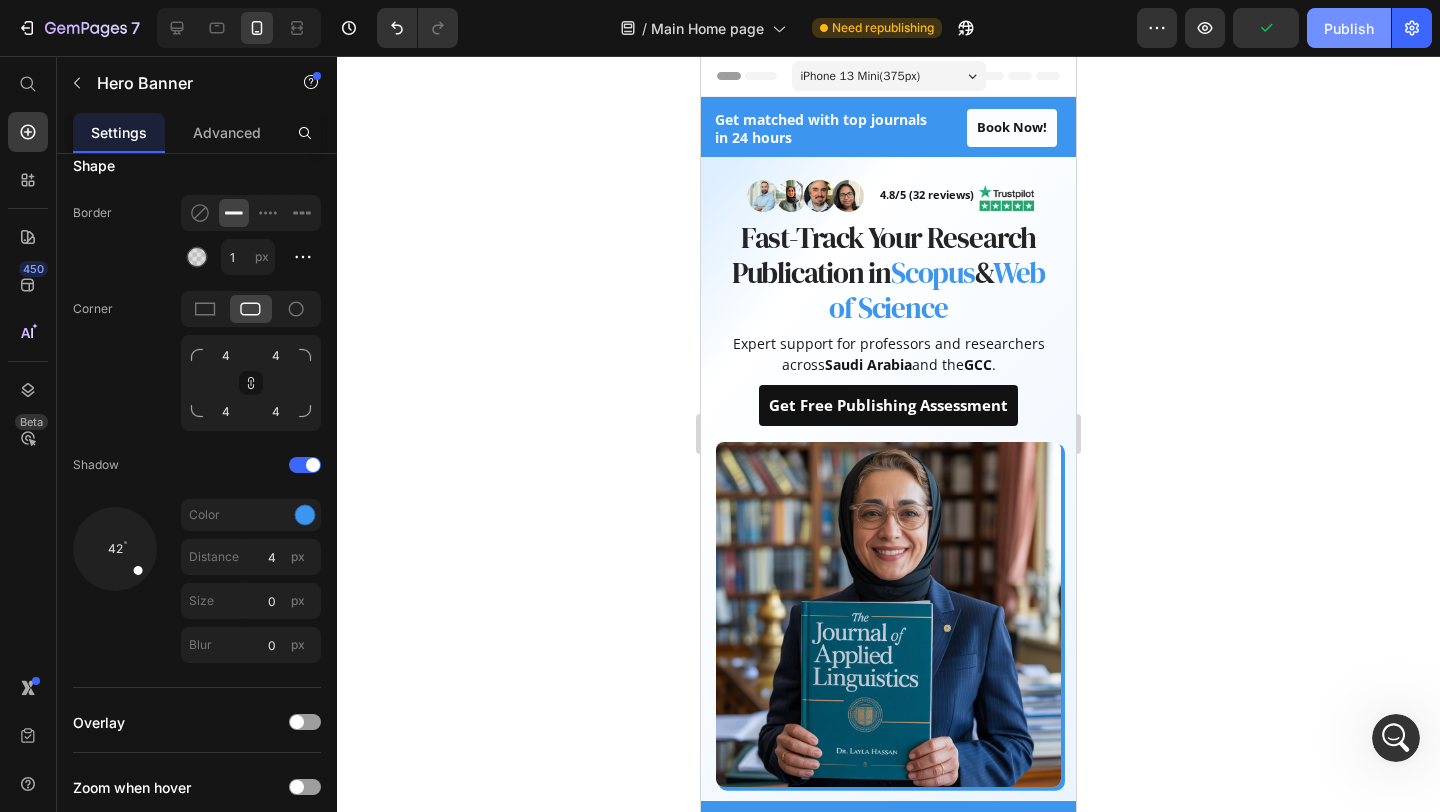 click on "Publish" 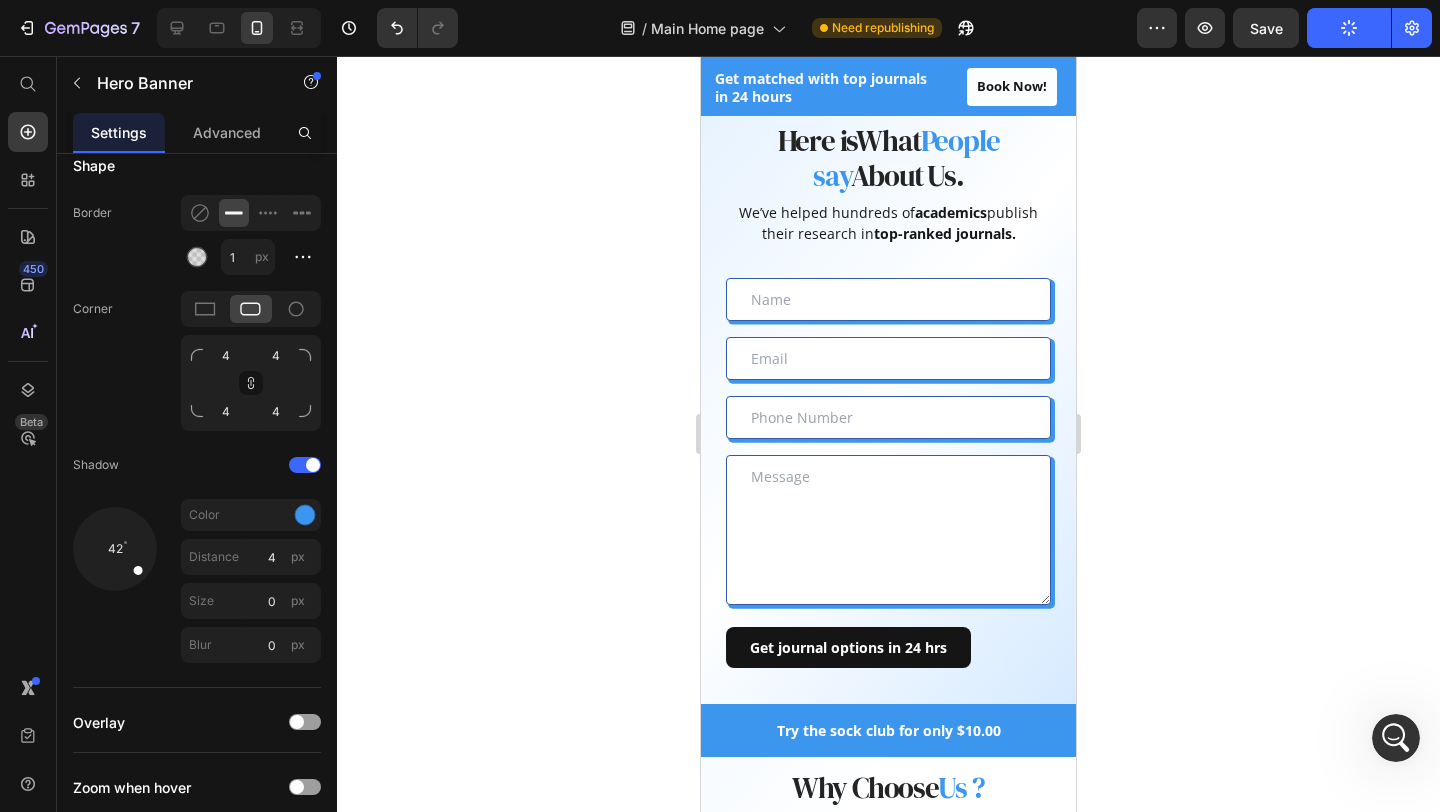 scroll, scrollTop: 1920, scrollLeft: 0, axis: vertical 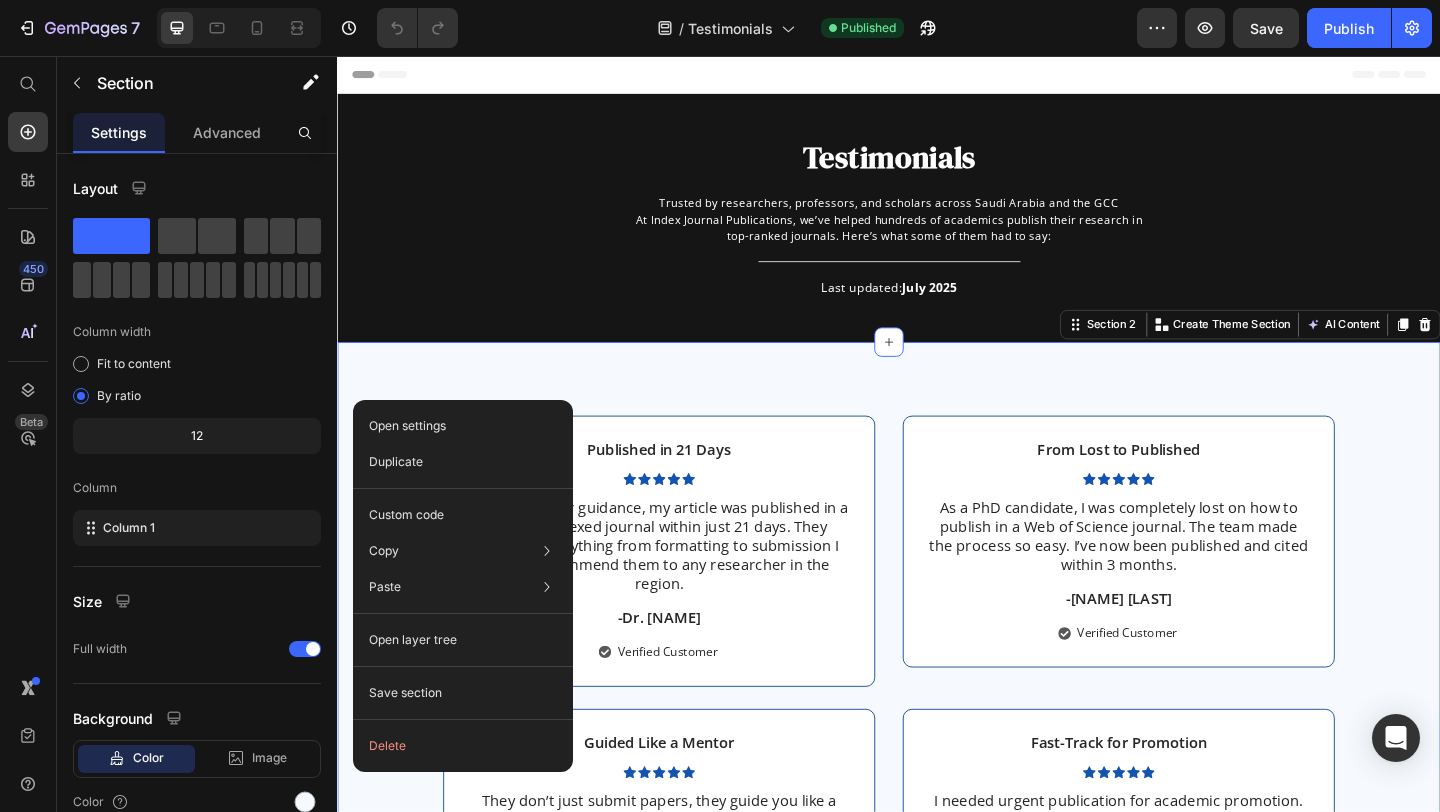 click on "Open settings Duplicate Custom code Copy Copy section  Cmd + C Copy style  Copy class  .gmyXYuHFXZ Paste Paste element  Cmd + V Paste style  Cmd + Shift + V Open layer tree Save section  Delete" at bounding box center (463, 586) 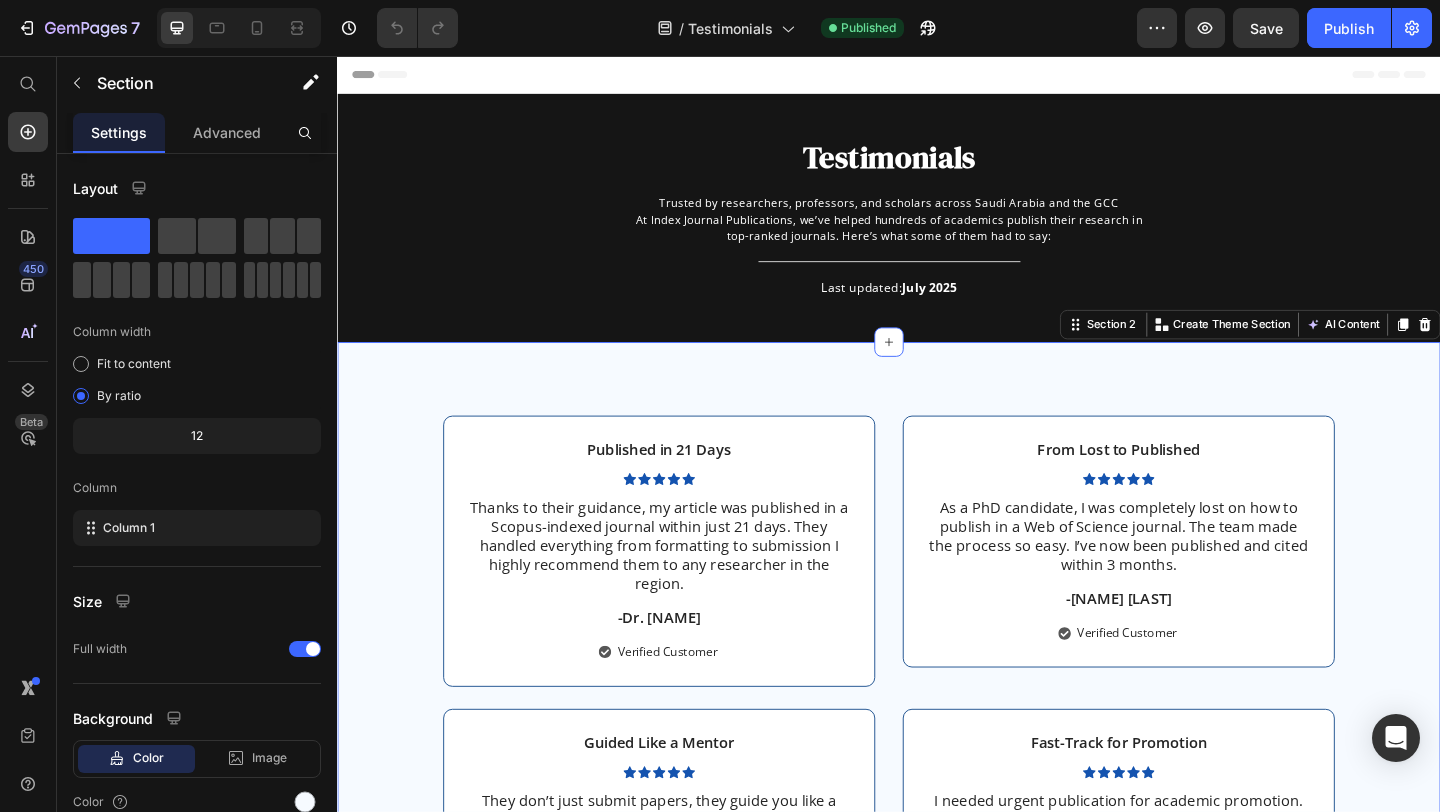 click on "Published in 21 Days Text Block Icon Icon Icon Icon Icon Icon List Thanks to their guidance, my article was published in a Scopus-indexed journal within just 21 days. They handled everything from formatting to submission I highly recommend them to any researcher in the region. Text Block -Dr. Saeed A-K Text Block Verified Customer Item List Row From Lost to Published Text Block Icon Icon Icon Icon Icon Icon List As a PhD candidate, I was completely lost on how to publish in a Web of Science journal. The team made the process so easy. I’ve now been published and cited within 3 months. Text Block -Fatima A. Text Block Verified Customer Item List Row Row Guided Like a Mentor Text Block Icon Icon Icon Icon Icon Icon List They don’t just submit papers, they guide you like a mentor. From journal selection to peer review responses, the process was professional and smooth. Text Block -Dr. Hisham O. Text Block Verified Customer Item List Row Fast-Track for Promotion Text Block Icon Icon Icon Icon Icon Icon List" at bounding box center (937, 930) 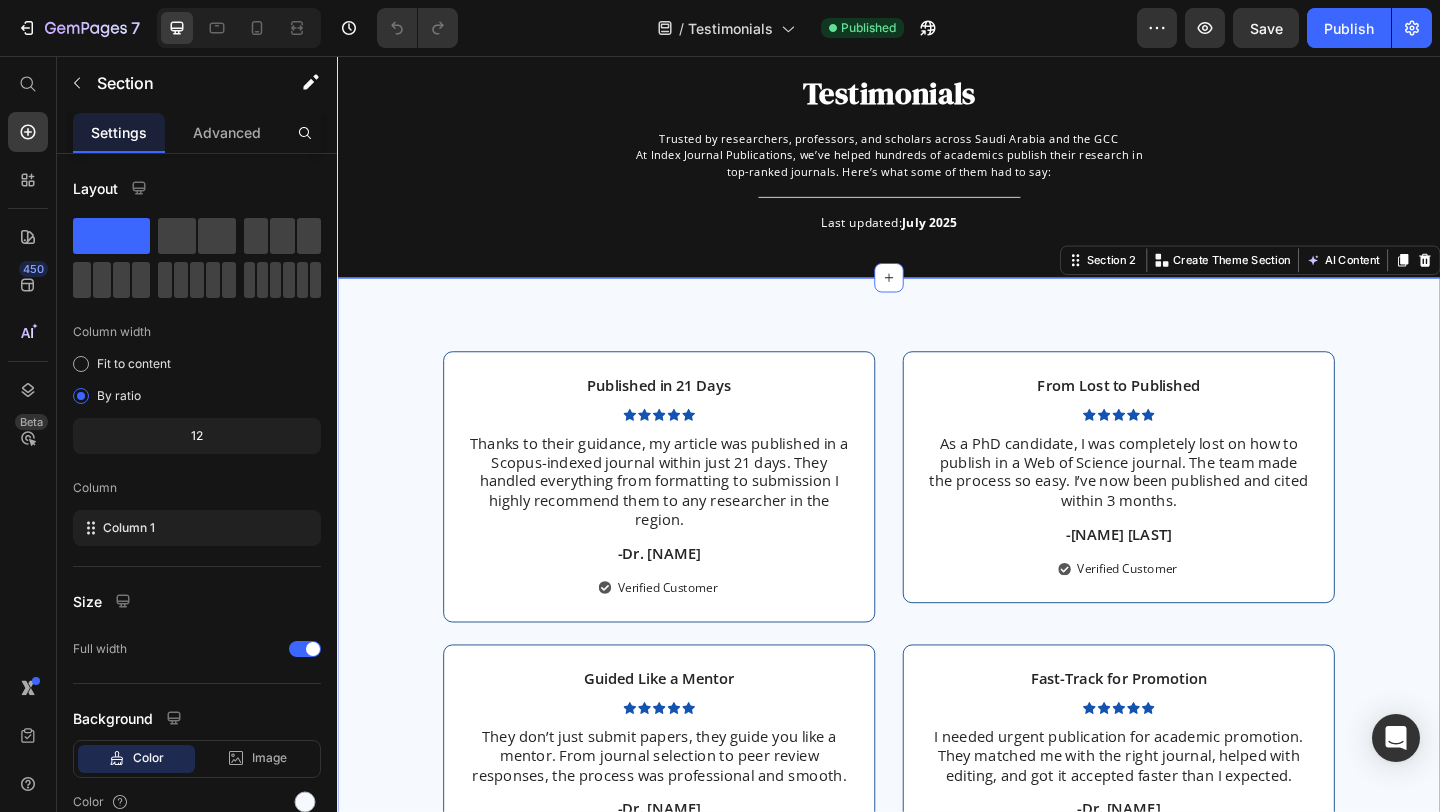 scroll, scrollTop: 66, scrollLeft: 0, axis: vertical 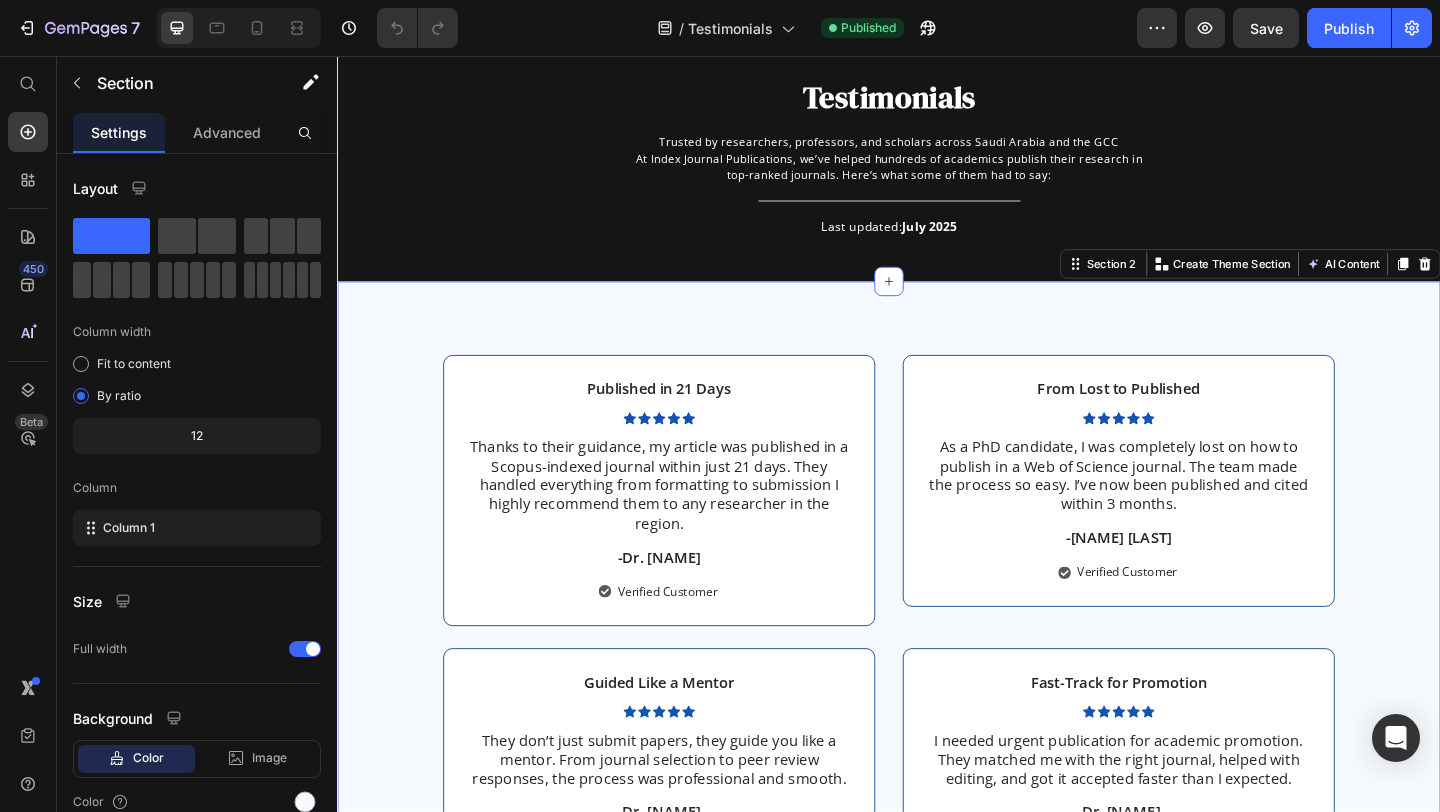 click on "Published in 21 Days Text Block Icon Icon Icon Icon Icon Icon List Thanks to their guidance, my article was published in a Scopus-indexed journal within just 21 days. They handled everything from formatting to submission I highly recommend them to any researcher in the region. Text Block -Dr. Saeed A-K Text Block Verified Customer Item List Row From Lost to Published Text Block Icon Icon Icon Icon Icon Icon List As a PhD candidate, I was completely lost on how to publish in a Web of Science journal. The team made the process so easy. I’ve now been published and cited within 3 months. Text Block -Fatima A. Text Block Verified Customer Item List Row Row Guided Like a Mentor Text Block Icon Icon Icon Icon Icon Icon List They don’t just submit papers, they guide you like a mentor. From journal selection to peer review responses, the process was professional and smooth. Text Block -Dr. Hisham O. Text Block Verified Customer Item List Row Fast-Track for Promotion Text Block Icon Icon Icon Icon Icon Icon List" at bounding box center (937, 880) 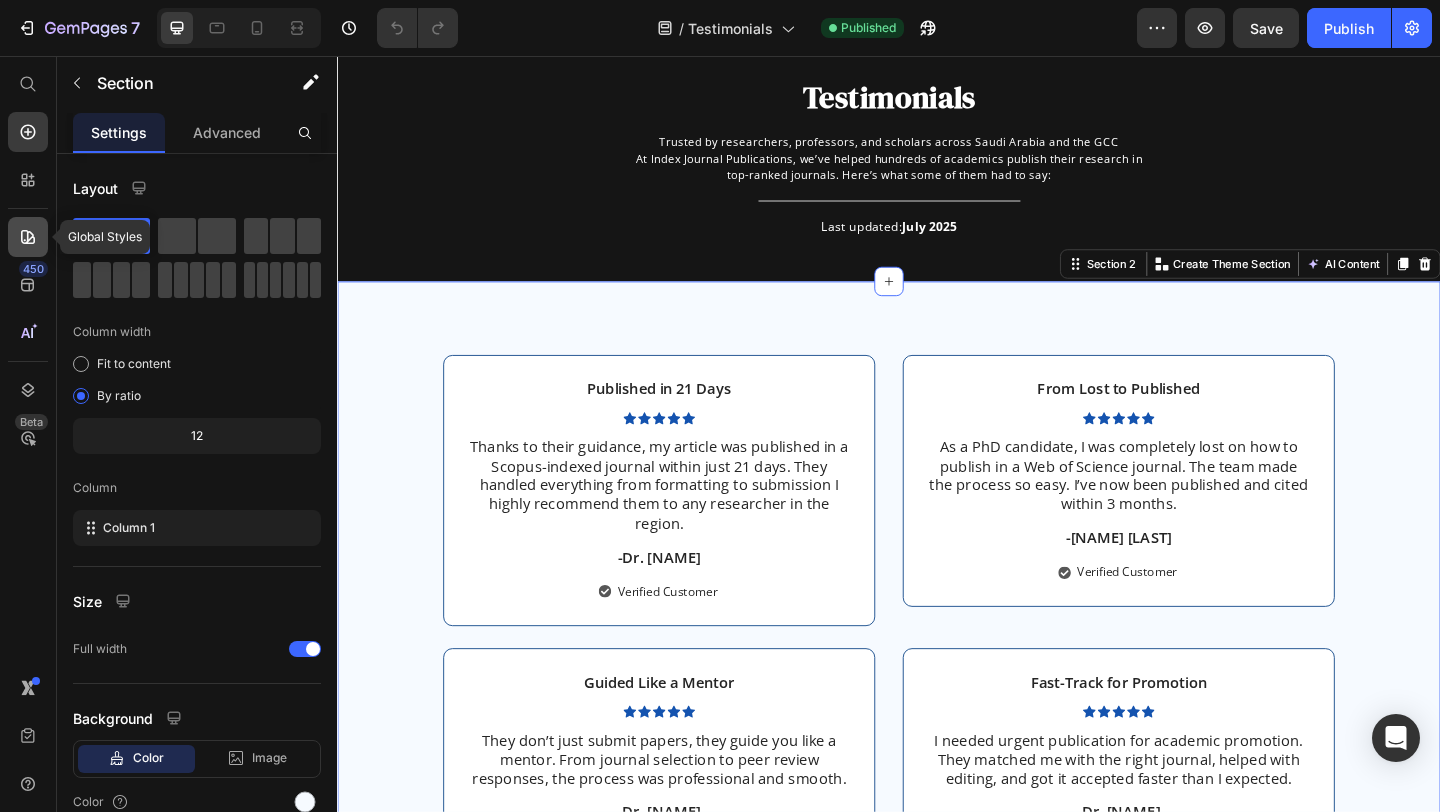 click 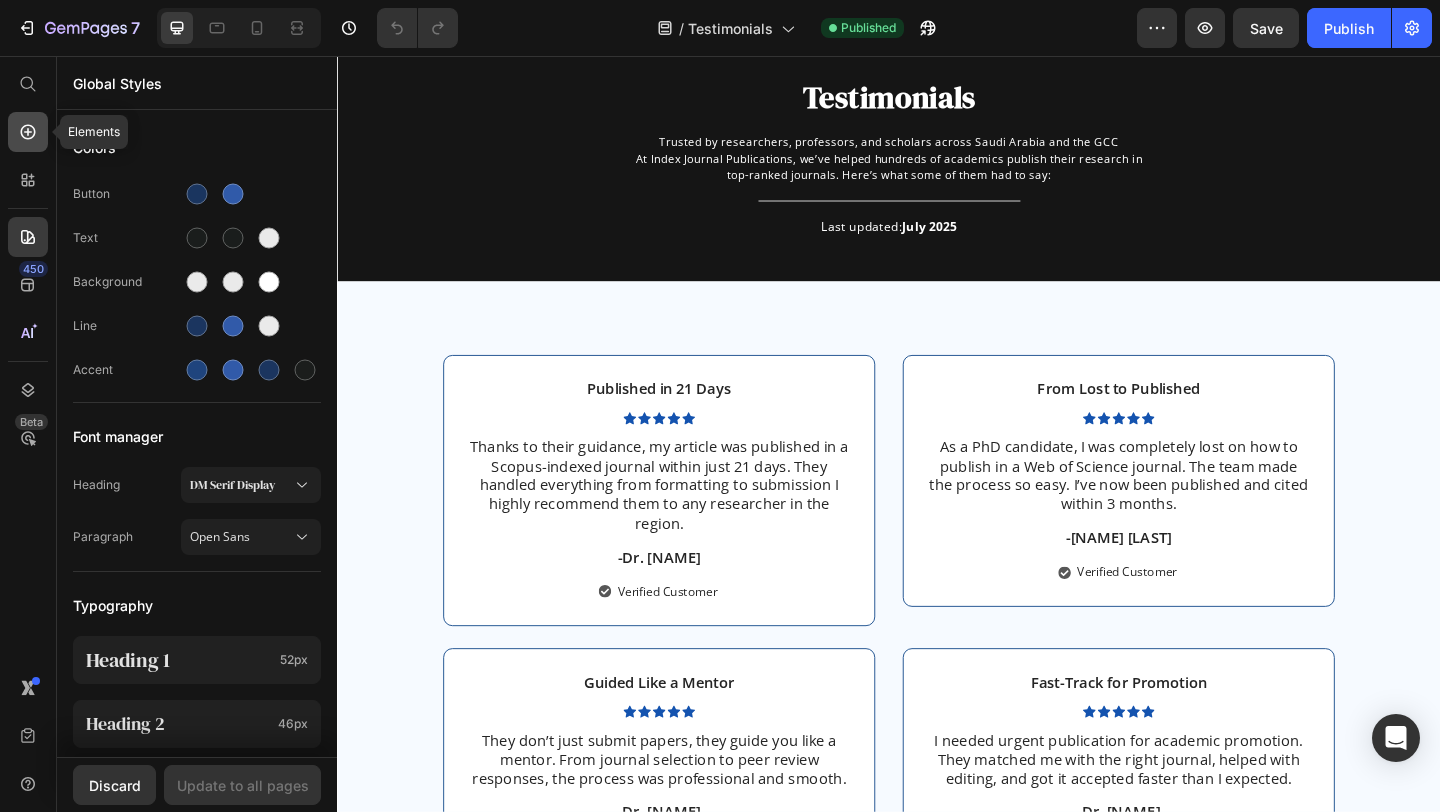 click 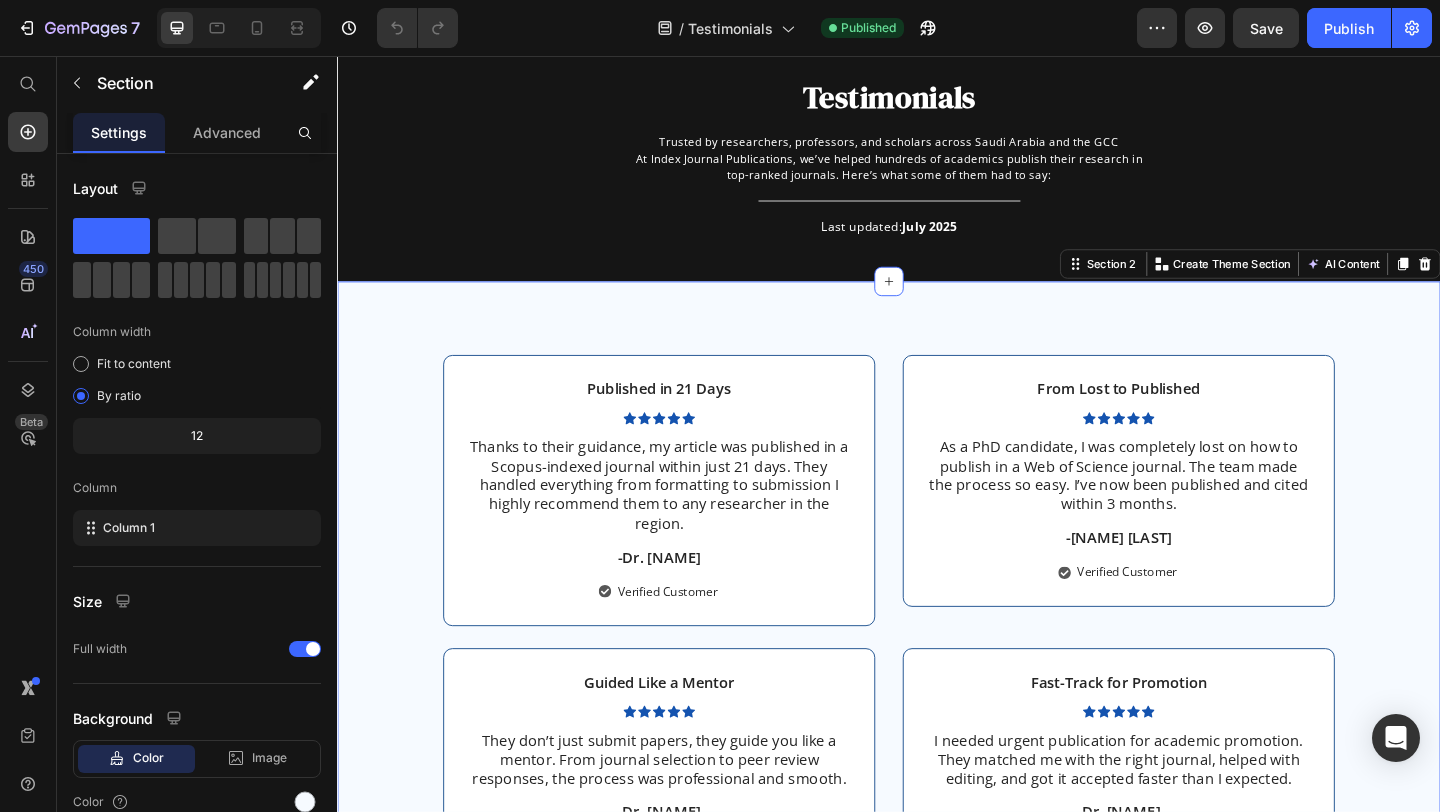click on "Published in 21 Days Text Block Icon Icon Icon Icon Icon Icon List Thanks to their guidance, my article was published in a Scopus-indexed journal within just 21 days. They handled everything from formatting to submission I highly recommend them to any researcher in the region. Text Block -Dr. Saeed A-K Text Block Verified Customer Item List Row From Lost to Published Text Block Icon Icon Icon Icon Icon Icon List As a PhD candidate, I was completely lost on how to publish in a Web of Science journal. The team made the process so easy. I’ve now been published and cited within 3 months. Text Block -Fatima A. Text Block Verified Customer Item List Row Row Guided Like a Mentor Text Block Icon Icon Icon Icon Icon Icon List They don’t just submit papers, they guide you like a mentor. From journal selection to peer review responses, the process was professional and smooth. Text Block -Dr. Hisham O. Text Block Verified Customer Item List Row Fast-Track for Promotion Text Block Icon Icon Icon Icon Icon Icon List" at bounding box center (937, 880) 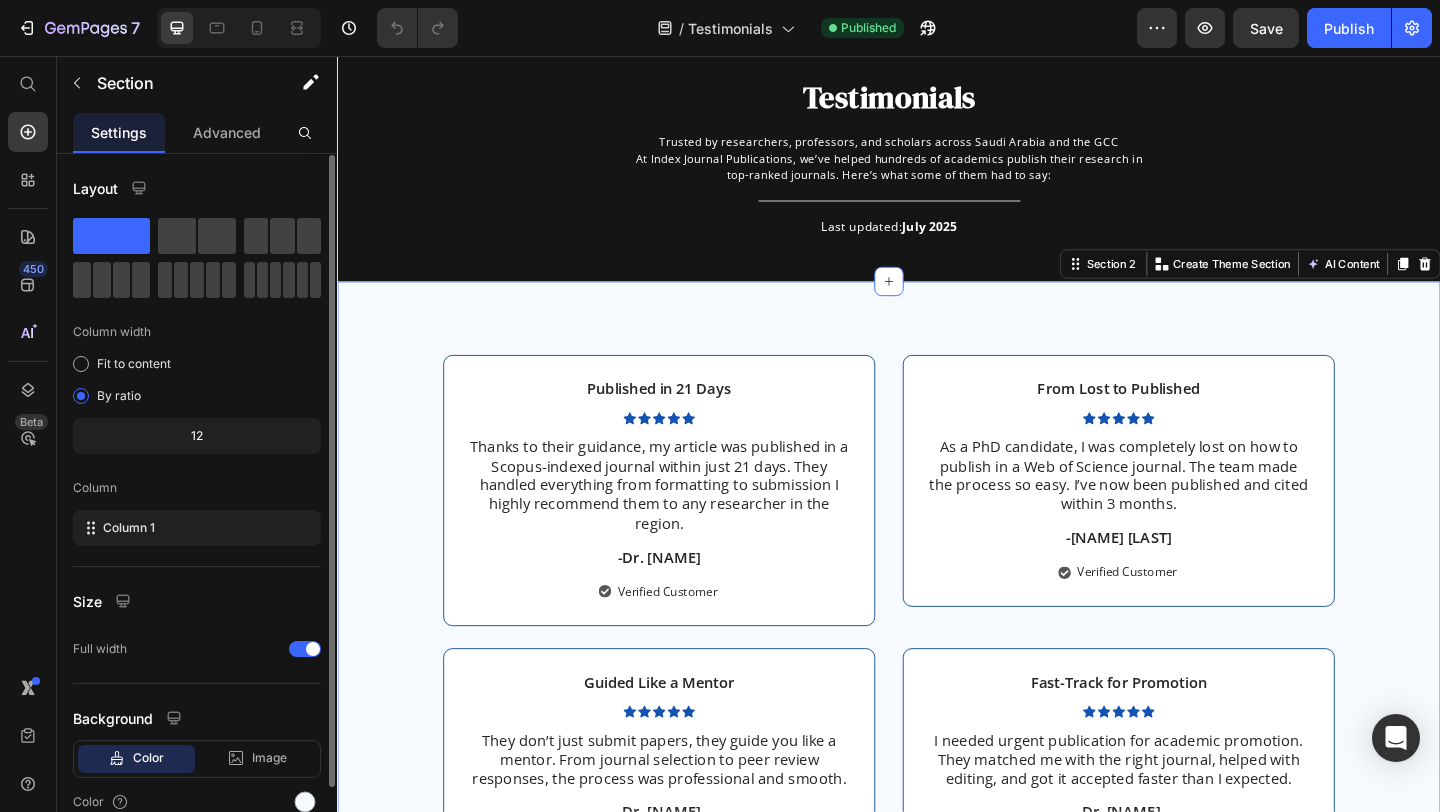 scroll, scrollTop: 93, scrollLeft: 0, axis: vertical 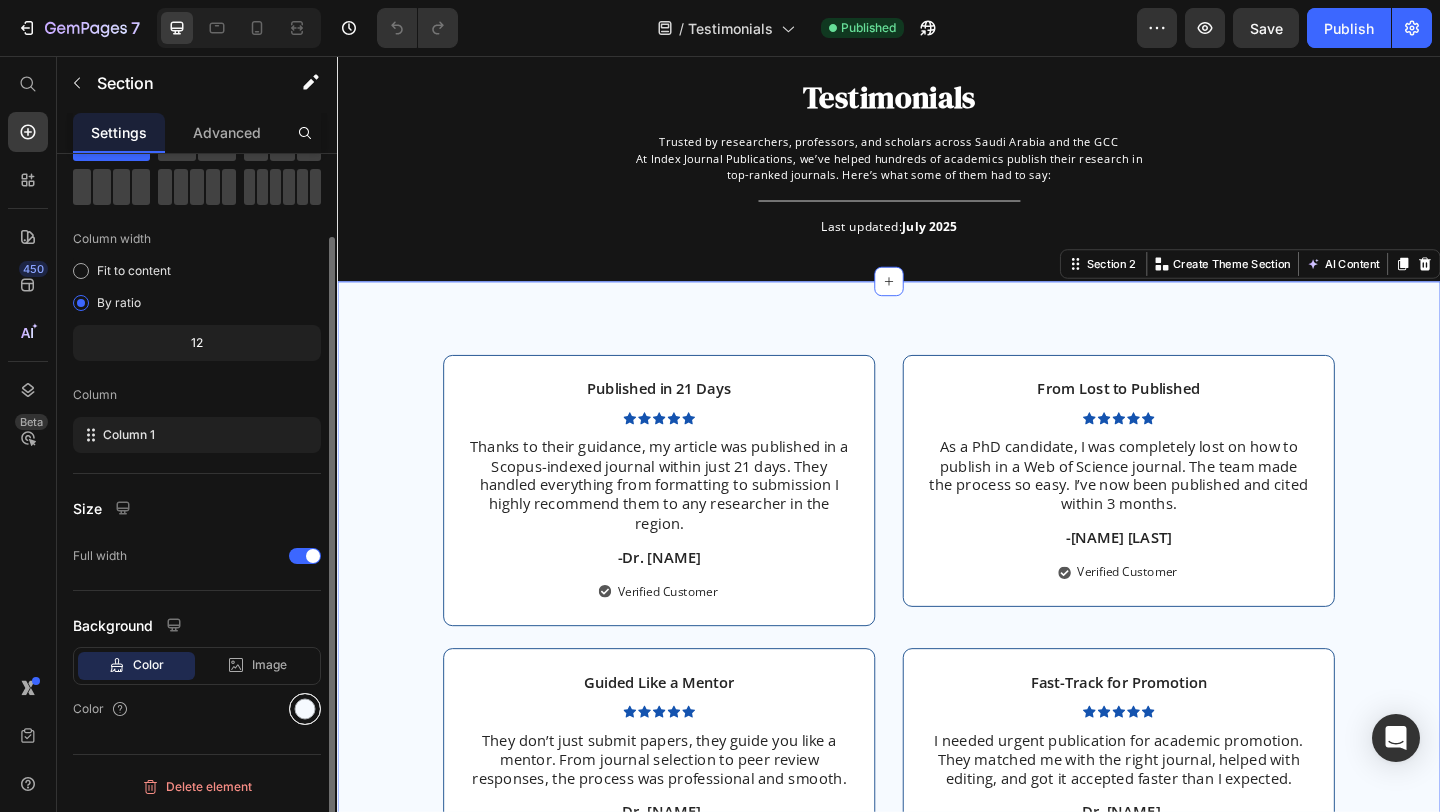 click at bounding box center (305, 709) 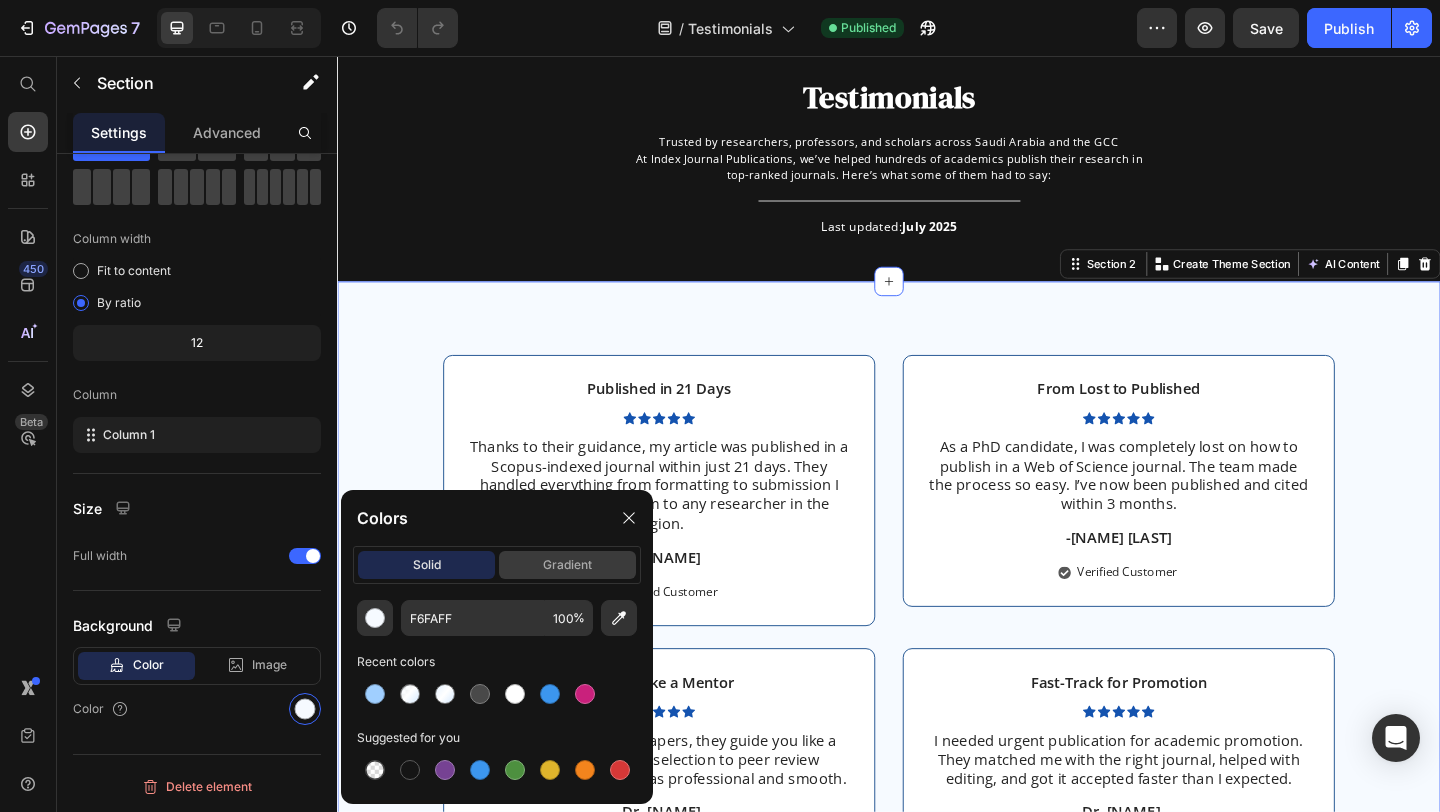 click on "gradient" 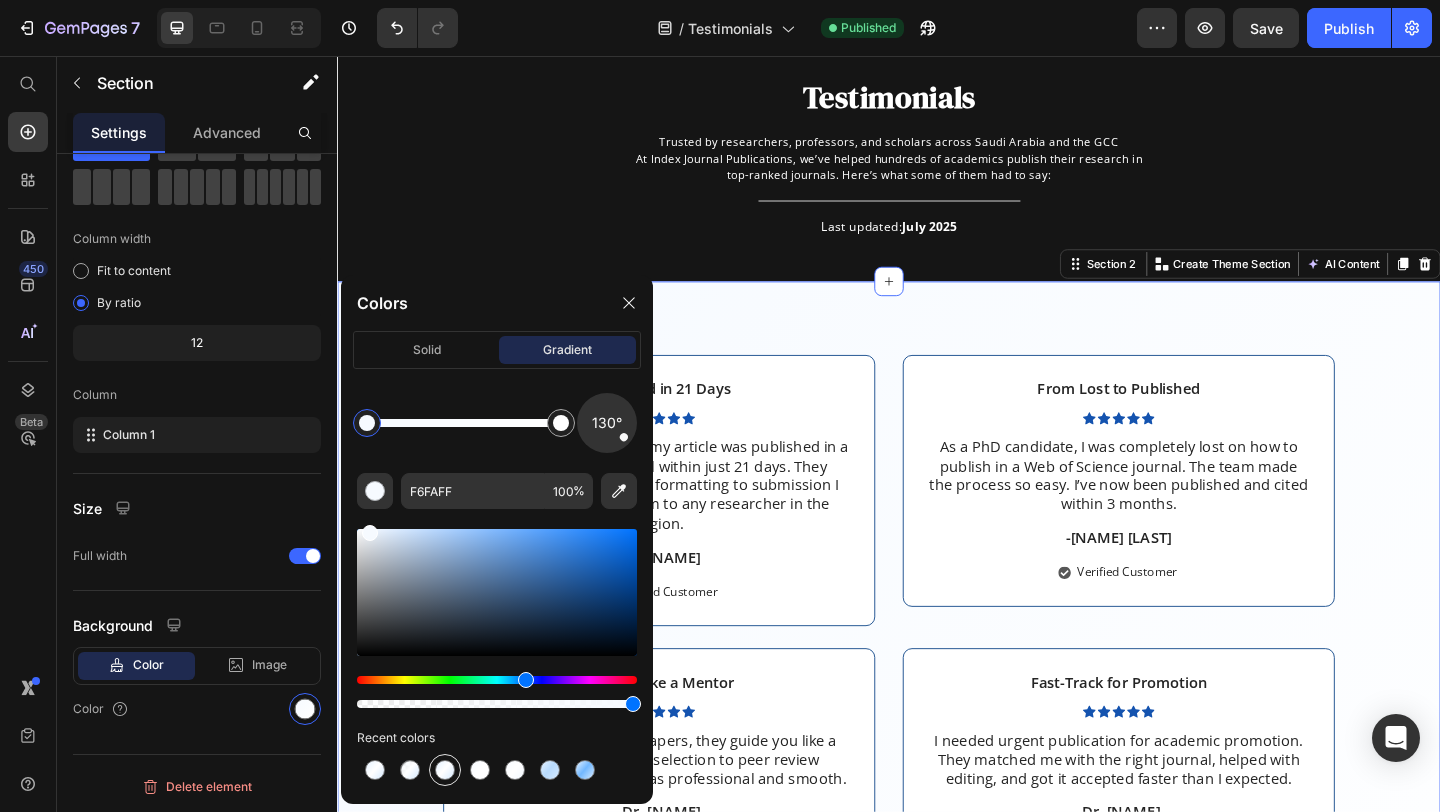 click at bounding box center (445, 770) 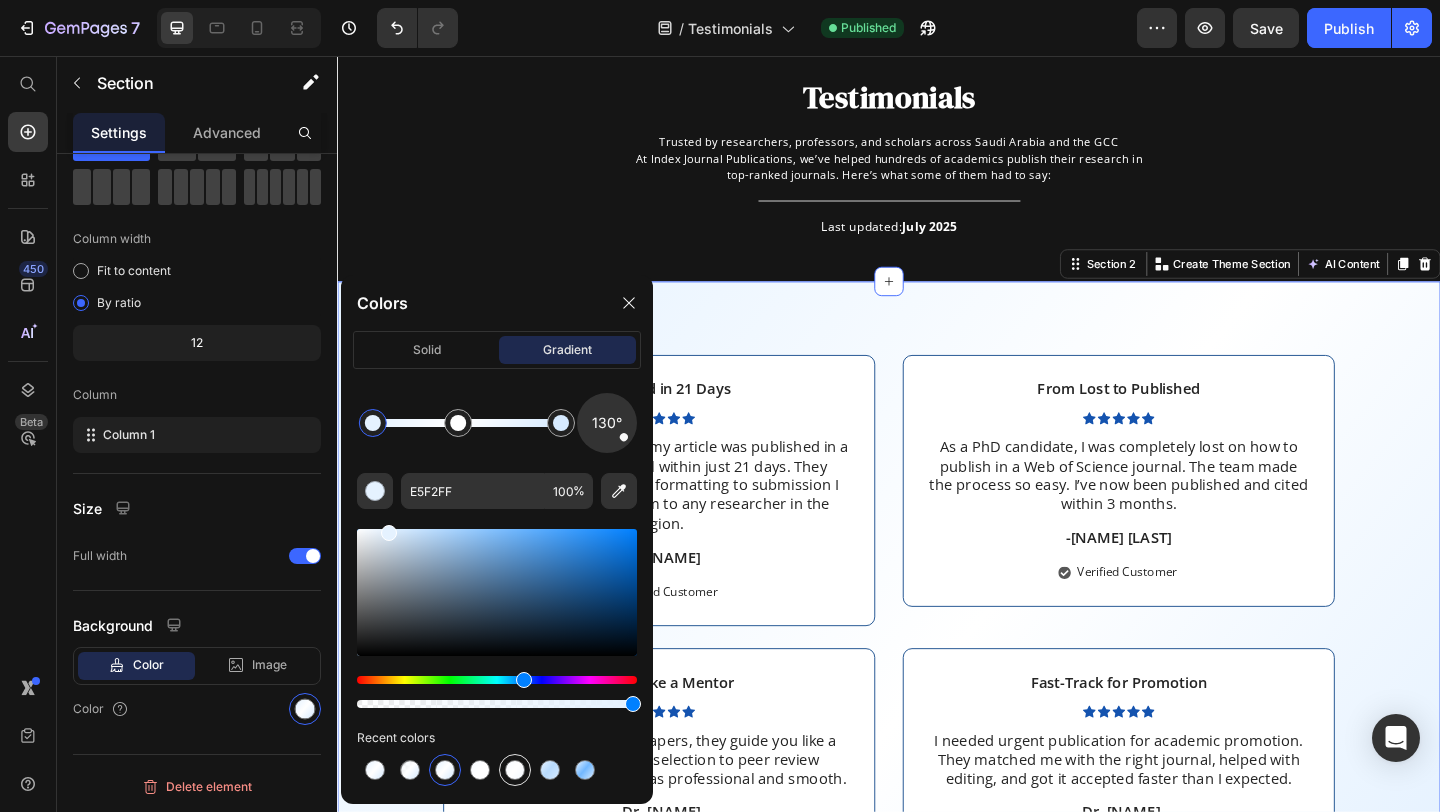 click at bounding box center [515, 770] 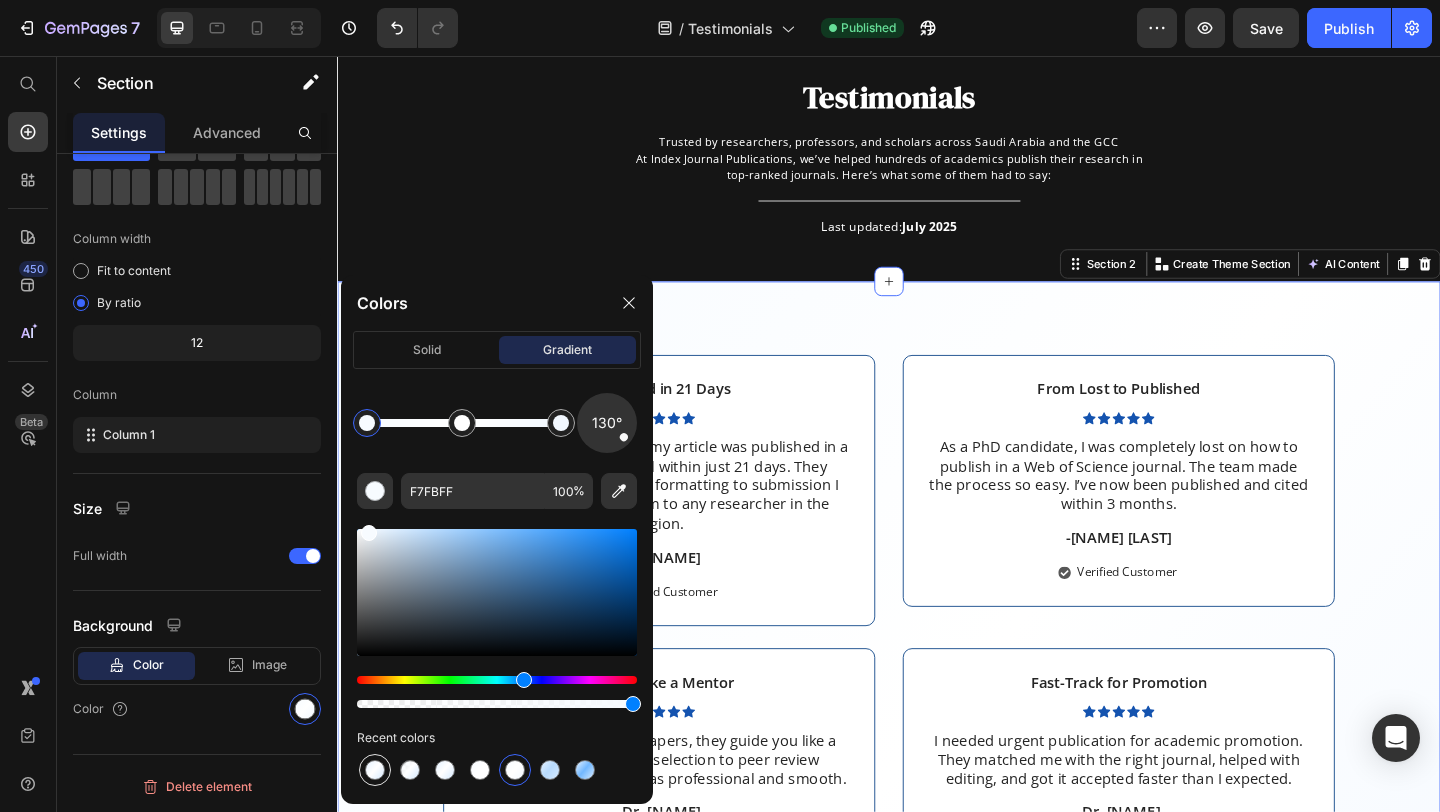 click at bounding box center (375, 770) 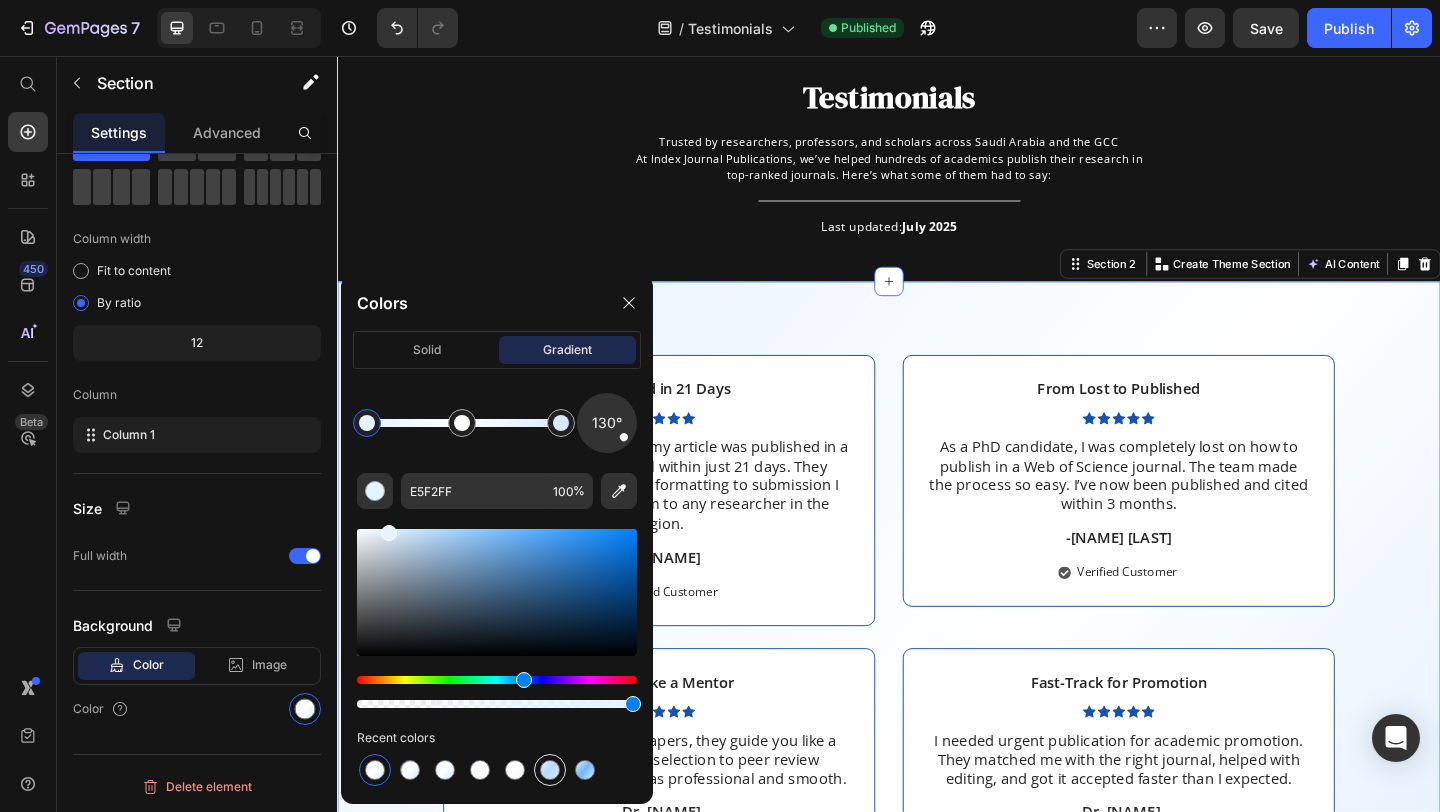 click at bounding box center (550, 770) 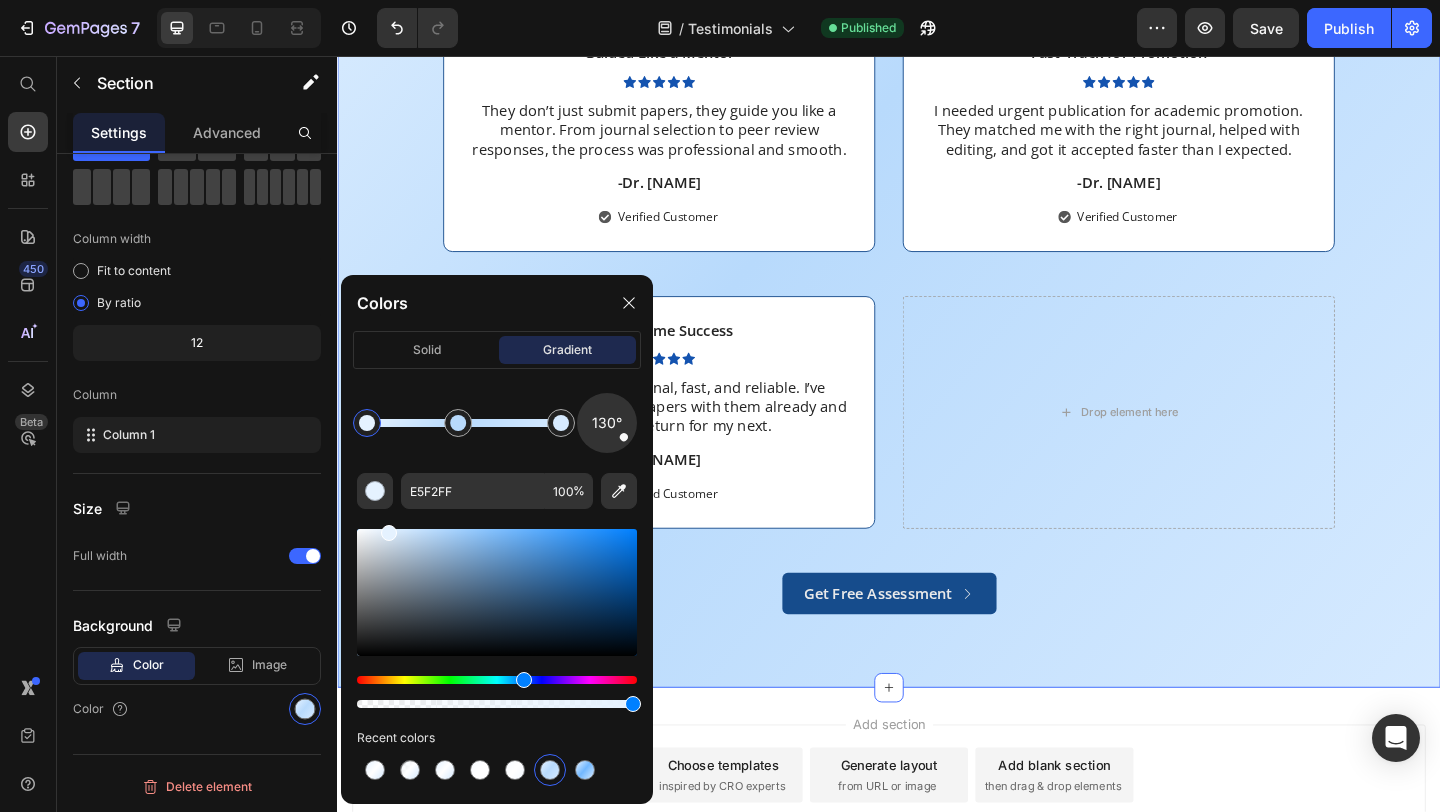 scroll, scrollTop: 710, scrollLeft: 0, axis: vertical 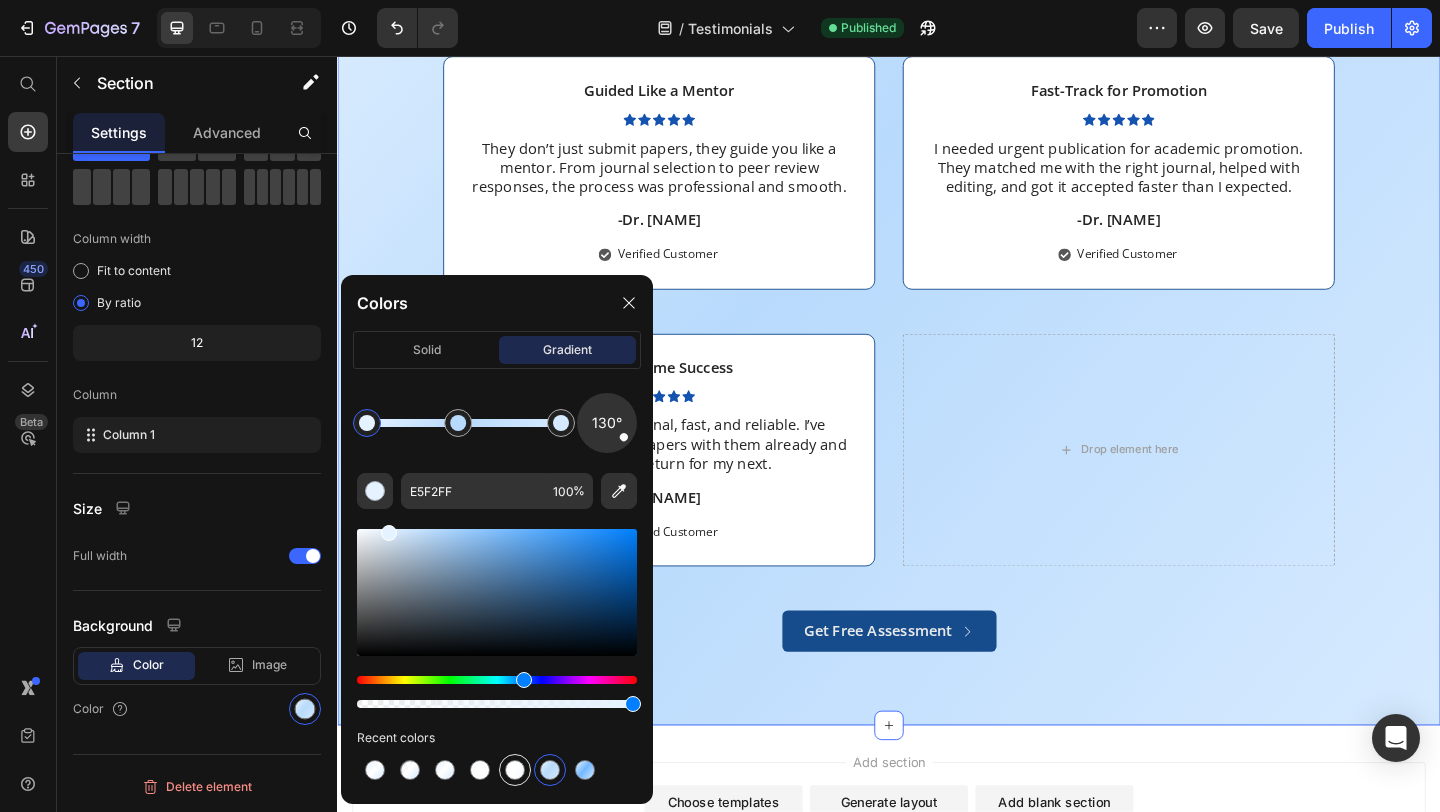 click at bounding box center (515, 770) 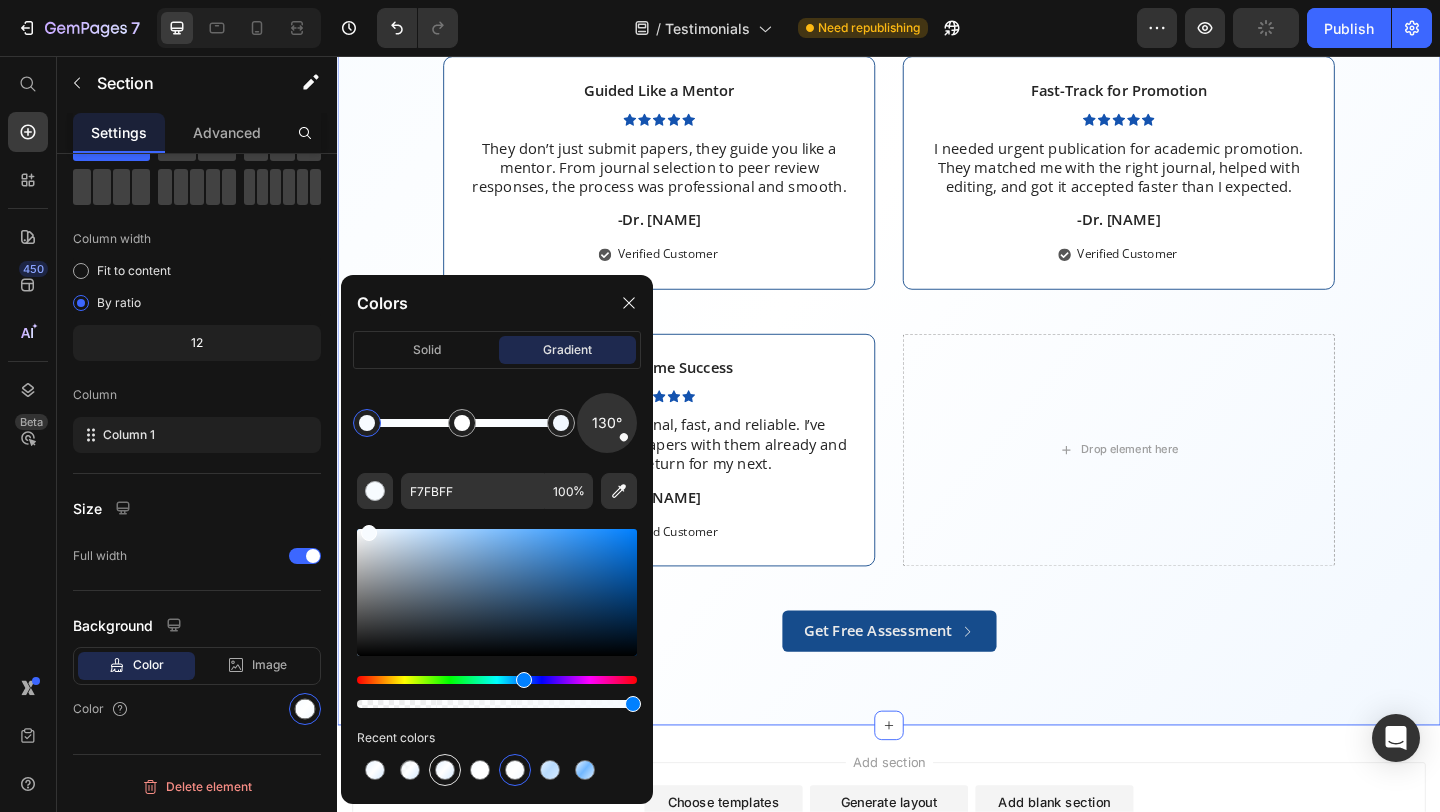 click at bounding box center (445, 770) 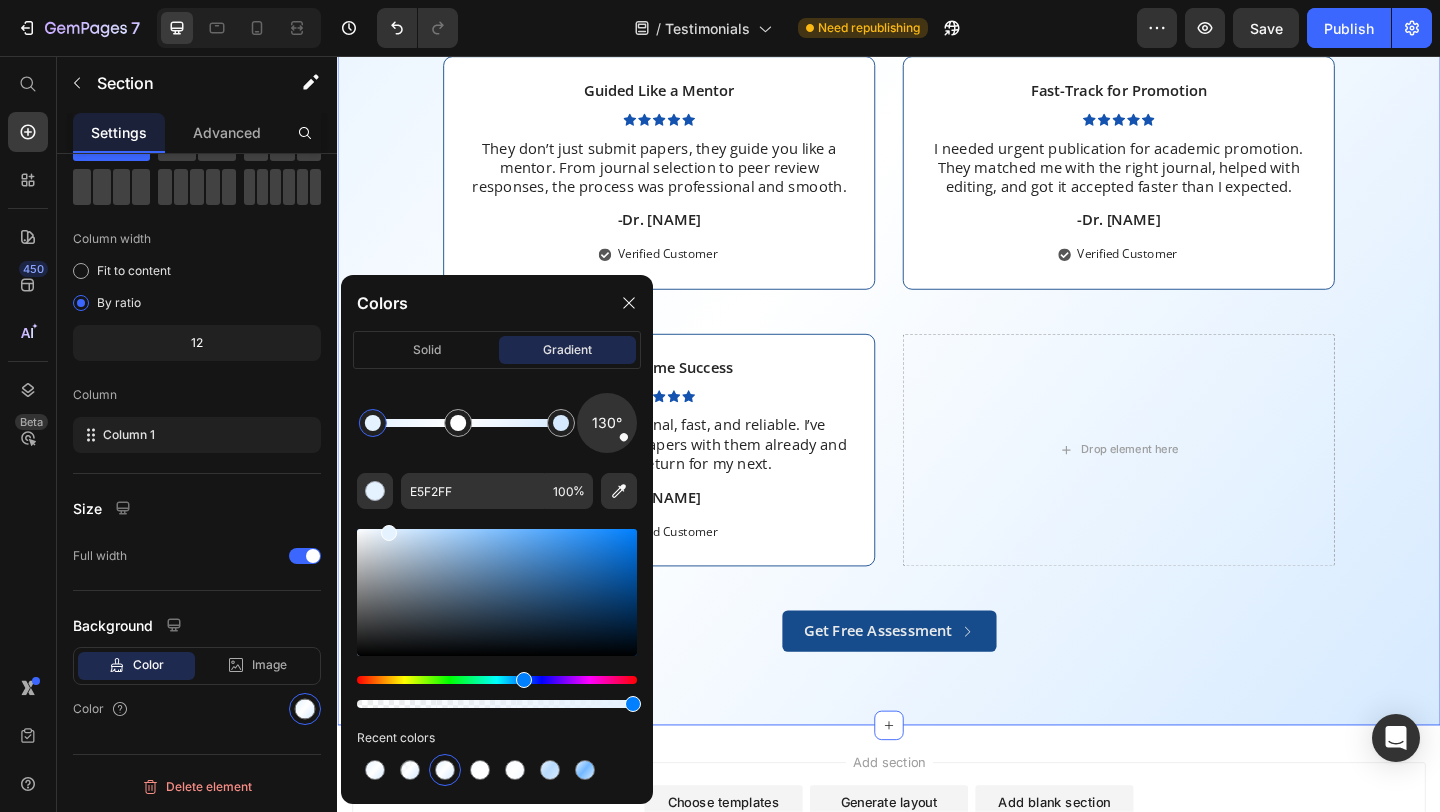 click on "Published in 21 Days Text Block Icon Icon Icon Icon Icon Icon List Thanks to their guidance, my article was published in a Scopus-indexed journal within just 21 days. They handled everything from formatting to submission I highly recommend them to any researcher in the region. Text Block -Dr. Saeed A-K Text Block Verified Customer Item List Row From Lost to Published Text Block Icon Icon Icon Icon Icon Icon List As a PhD candidate, I was completely lost on how to publish in a Web of Science journal. The team made the process so easy. I’ve now been published and cited within 3 months. Text Block -Fatima A. Text Block Verified Customer Item List Row Row Guided Like a Mentor Text Block Icon Icon Icon Icon Icon Icon List They don’t just submit papers, they guide you like a mentor. From journal selection to peer review responses, the process was professional and smooth. Text Block -Dr. Hisham O. Text Block Verified Customer Item List Row Fast-Track for Promotion Text Block Icon Icon Icon Icon Icon Icon List" at bounding box center (937, 236) 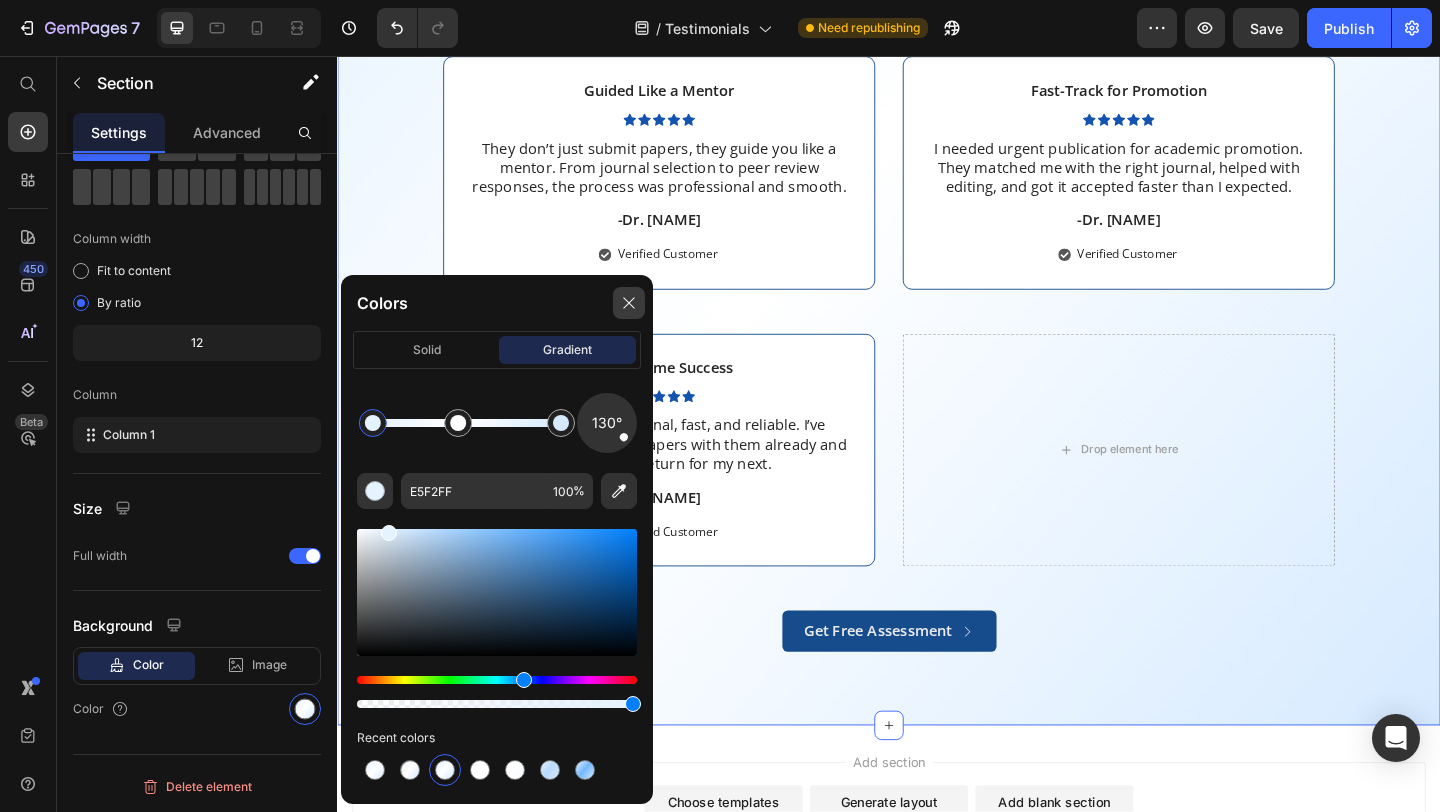 click 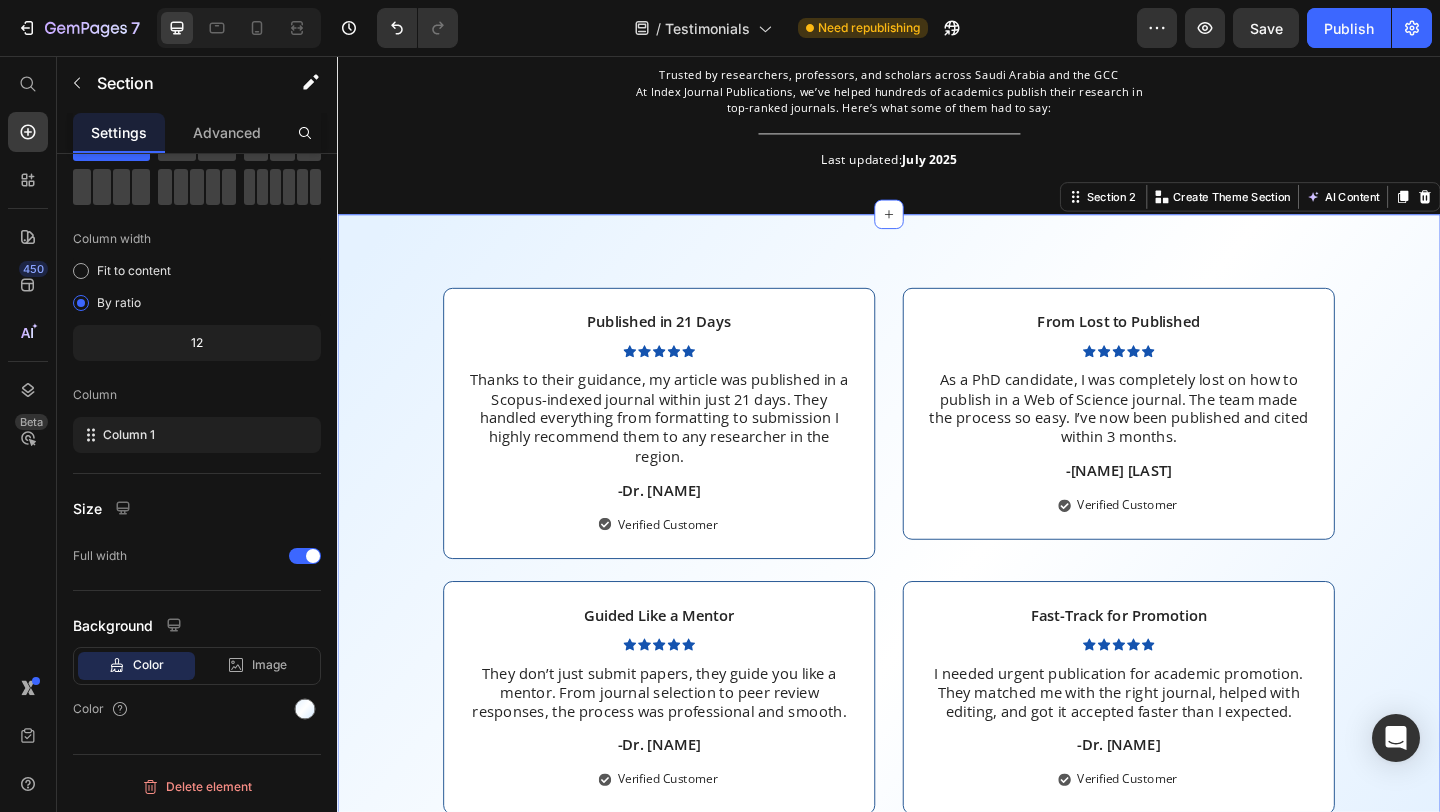 scroll, scrollTop: 0, scrollLeft: 0, axis: both 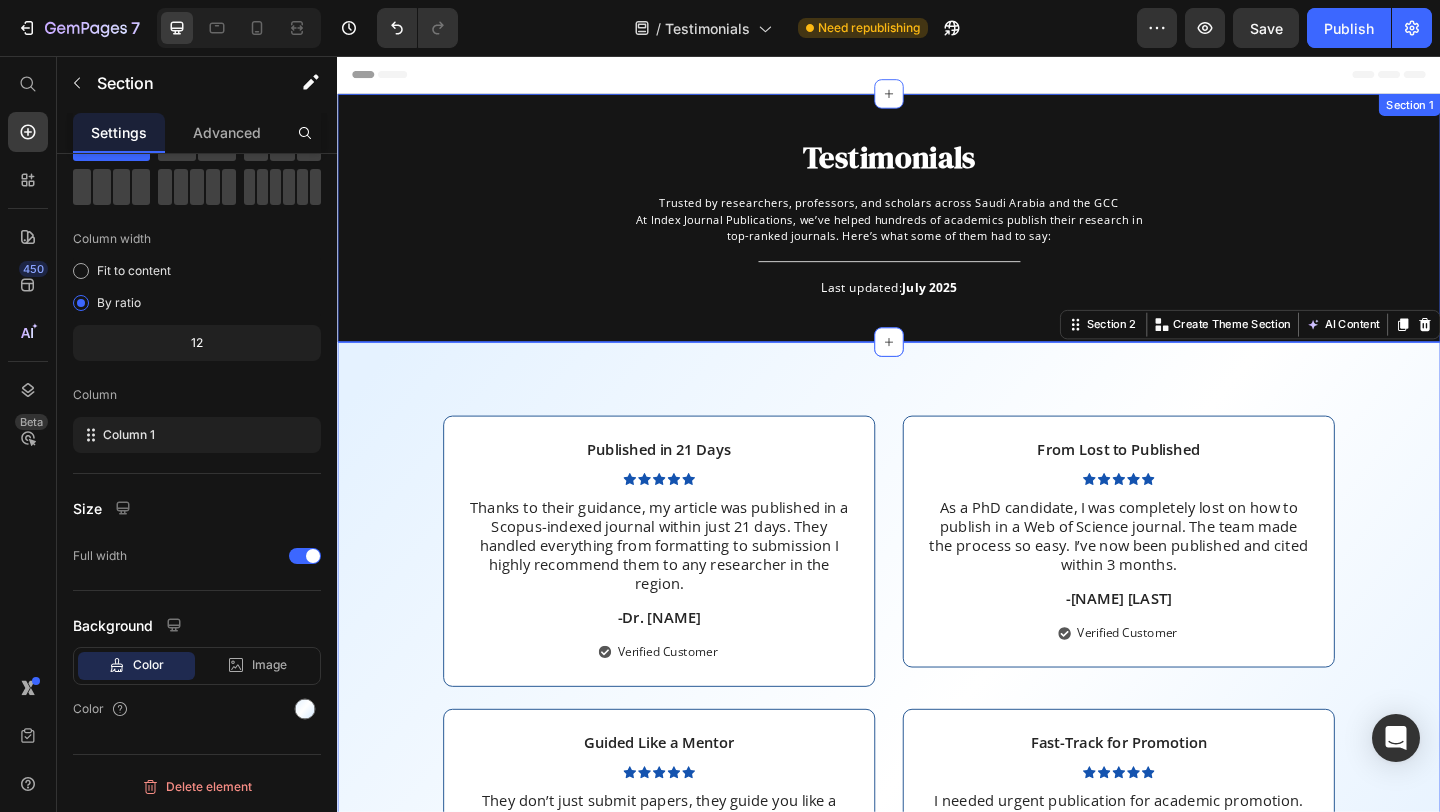 click on "Testimonials Heading Trusted by researchers, professors, and scholars across Saudi Arabia and the GCC At Index Journal Publications, we’ve helped hundreds of academics publish their research in top-ranked journals. Here’s what some of them had to say: Text block                Title Line Last updated:  July 2025 Text block Row" at bounding box center (937, 248) 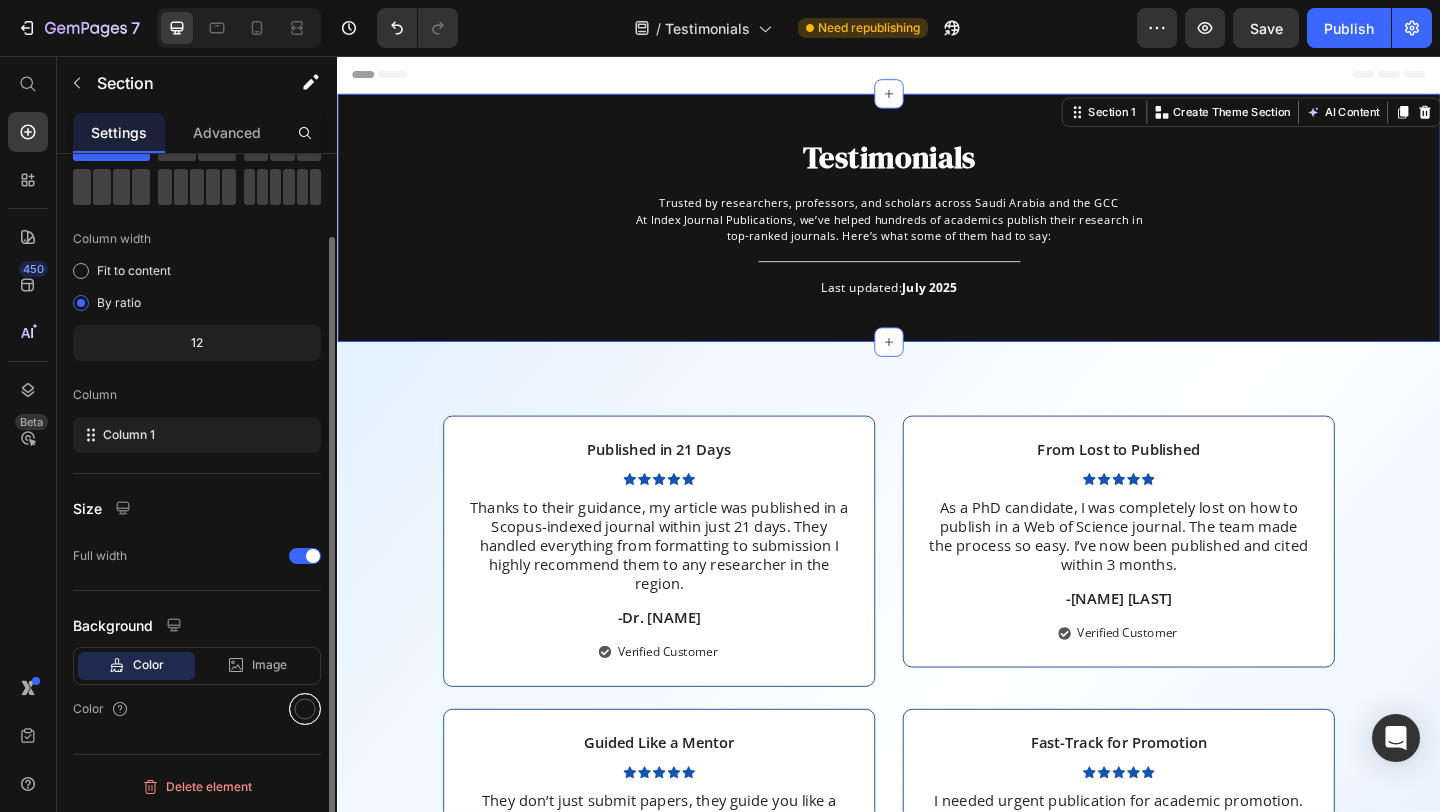 click at bounding box center (305, 709) 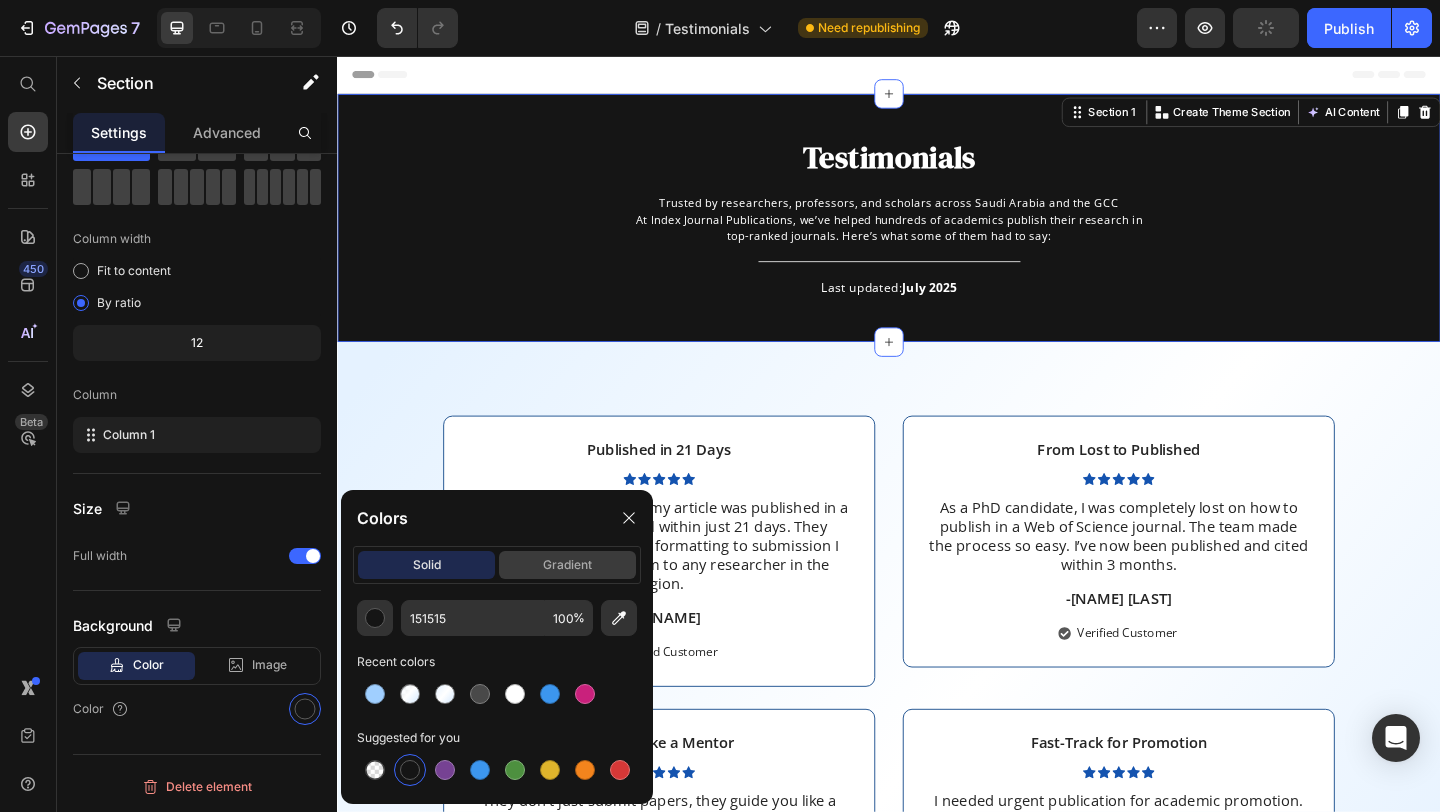 click on "gradient" 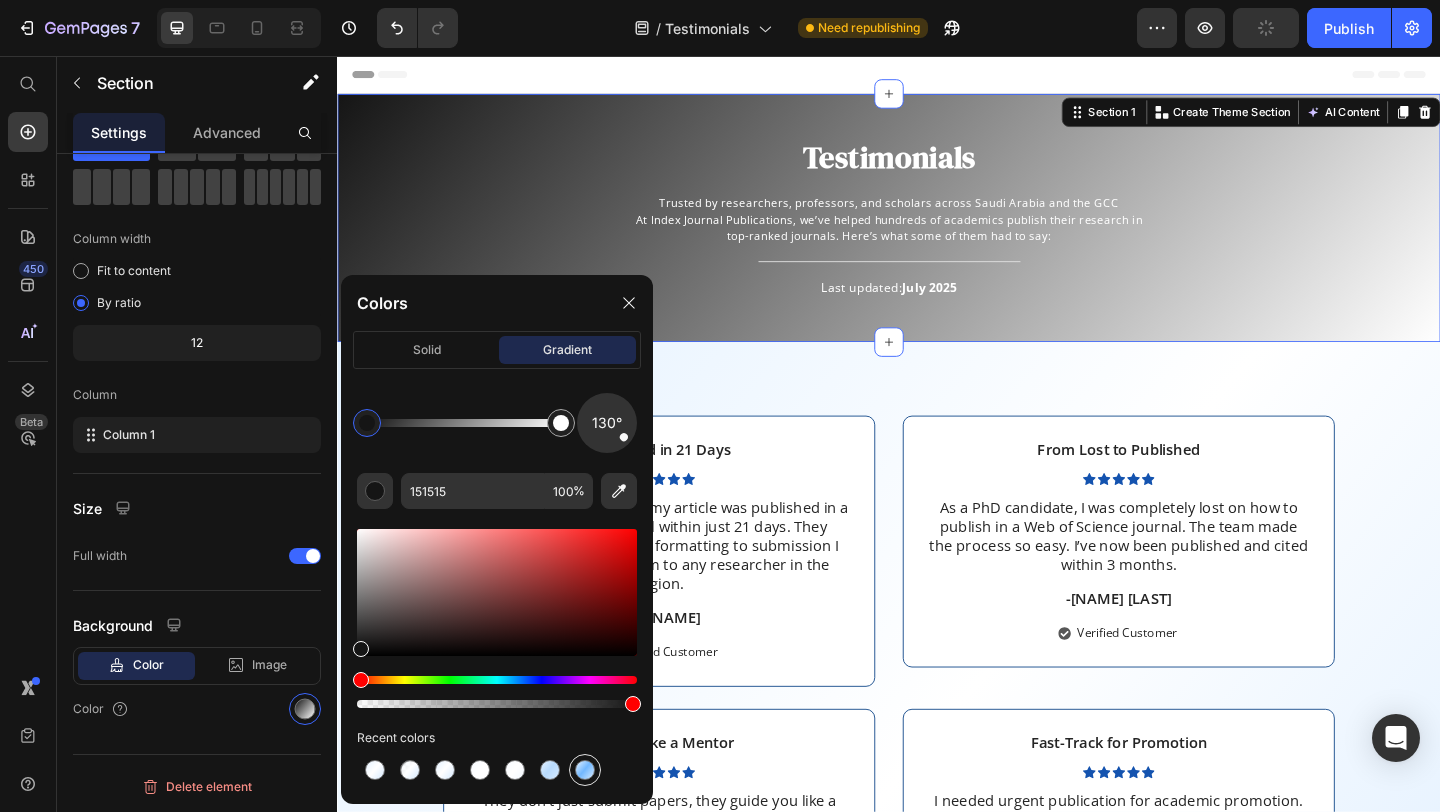 click at bounding box center [585, 770] 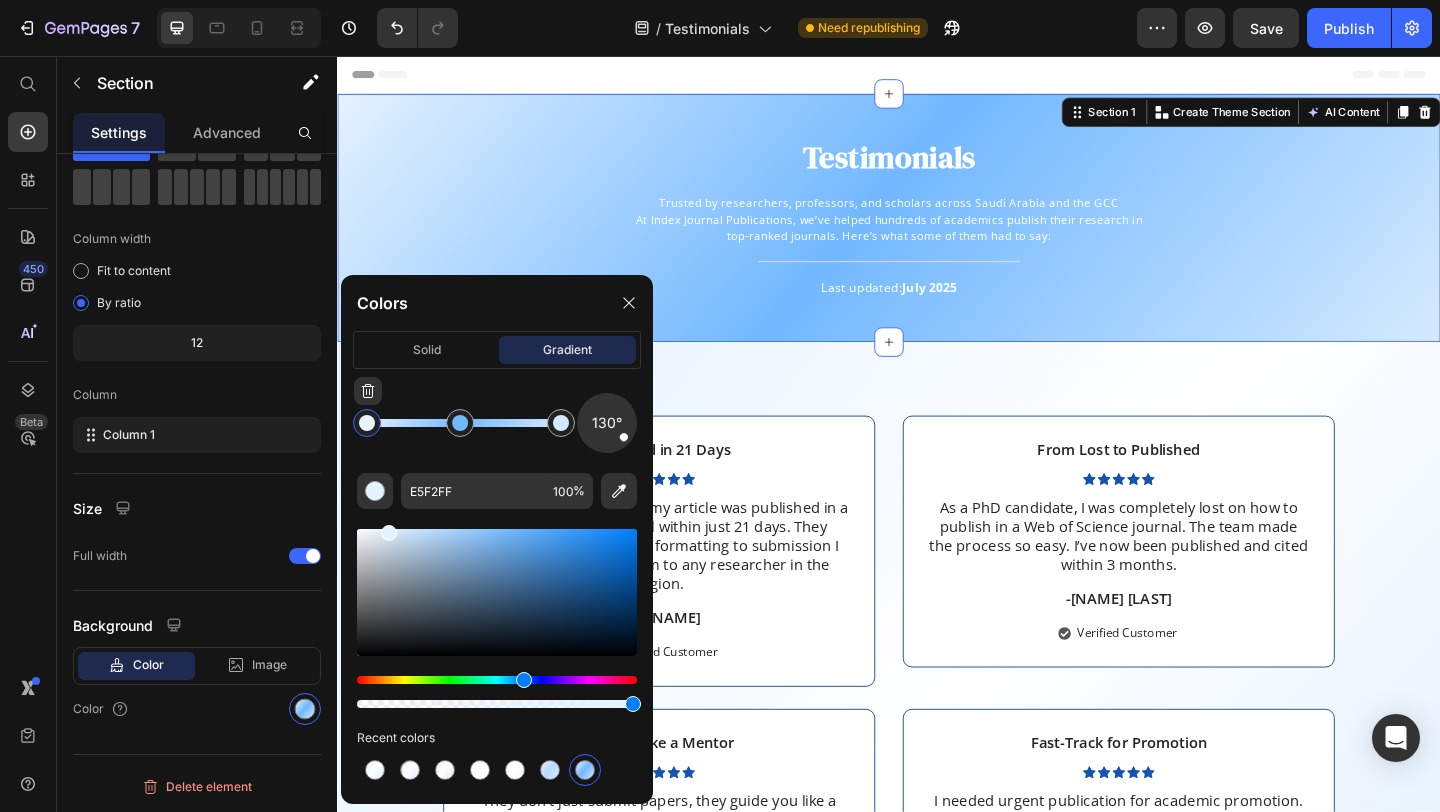 click at bounding box center [367, 423] 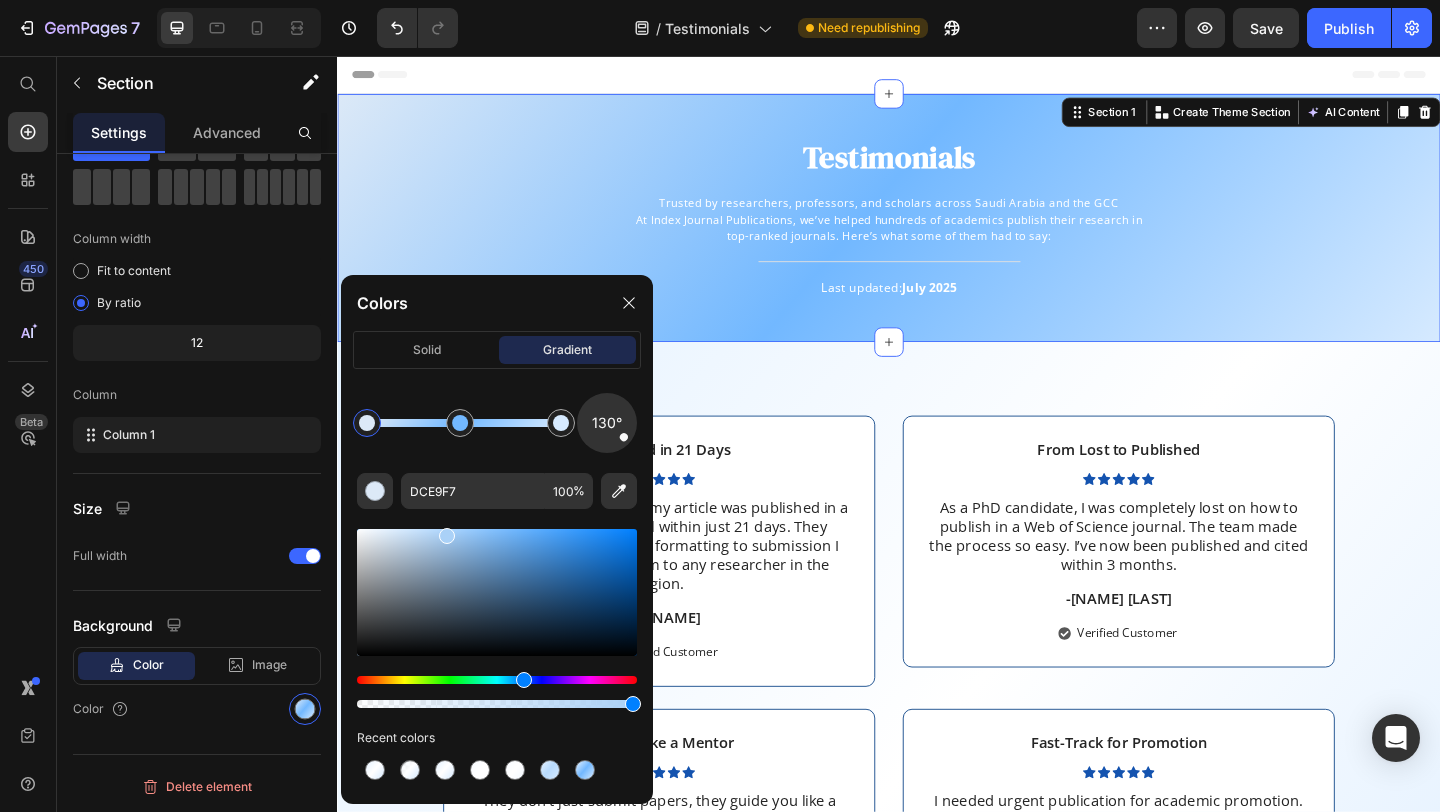 drag, startPoint x: 390, startPoint y: 532, endPoint x: 444, endPoint y: 532, distance: 54 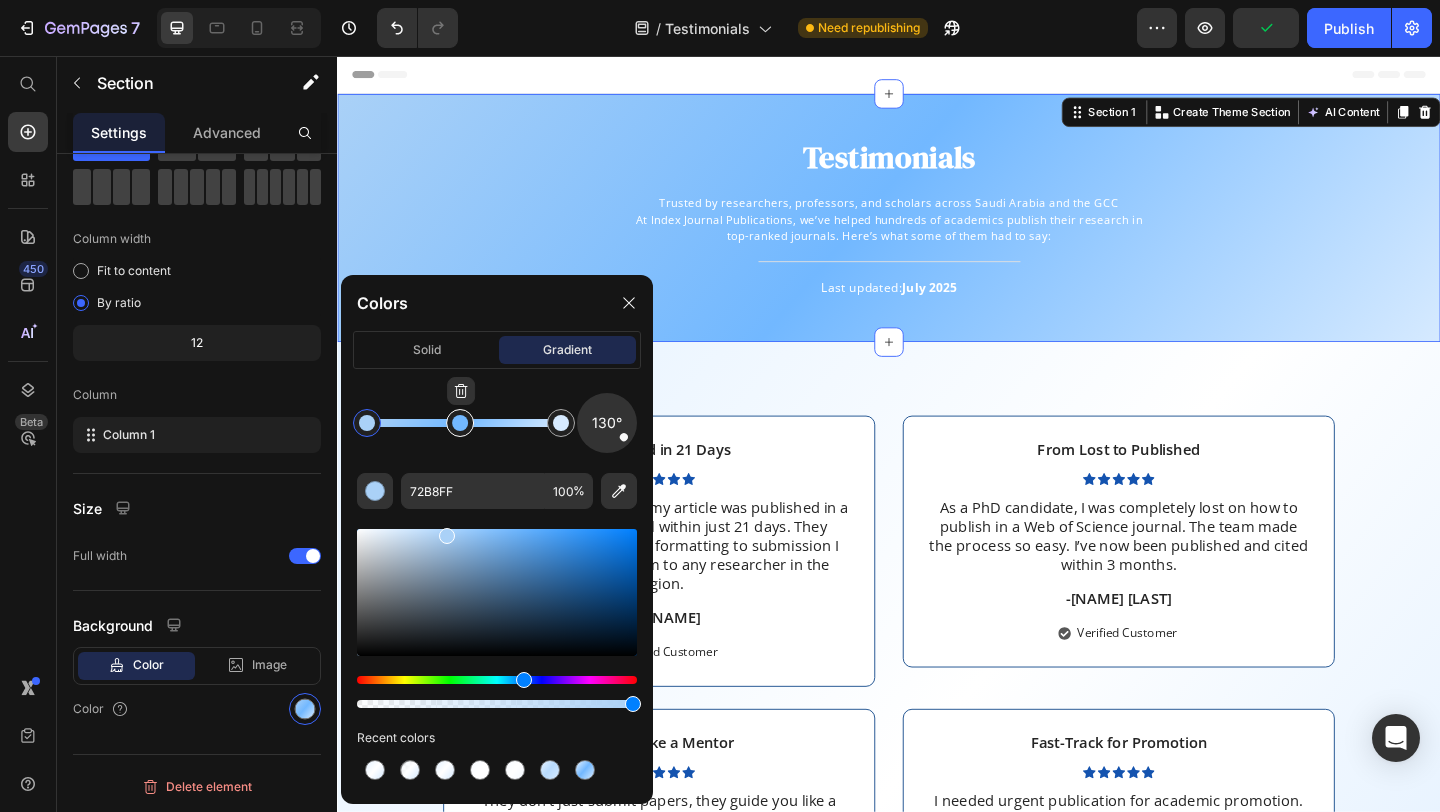 click at bounding box center (460, 423) 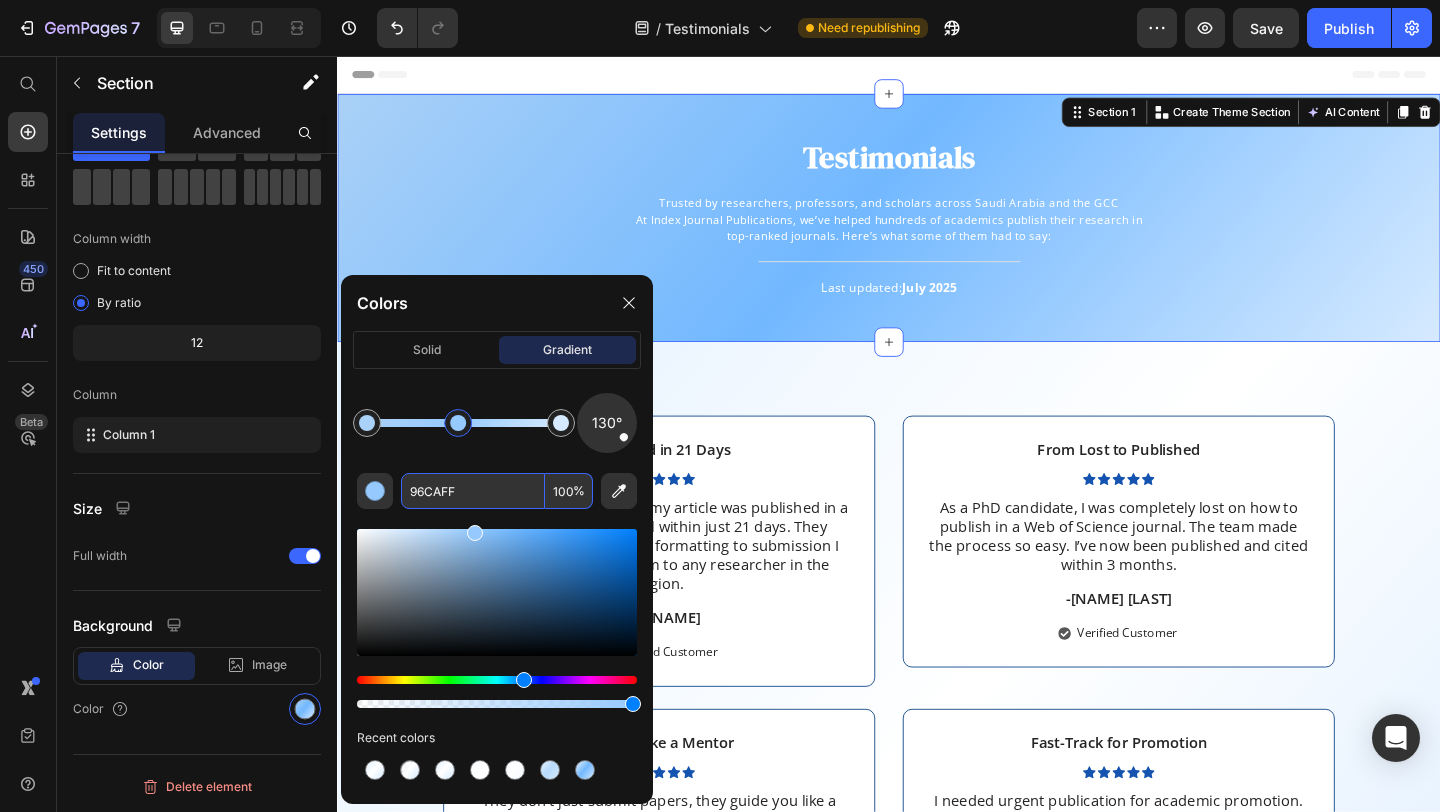 drag, startPoint x: 450, startPoint y: 538, endPoint x: 472, endPoint y: 497, distance: 46.52956 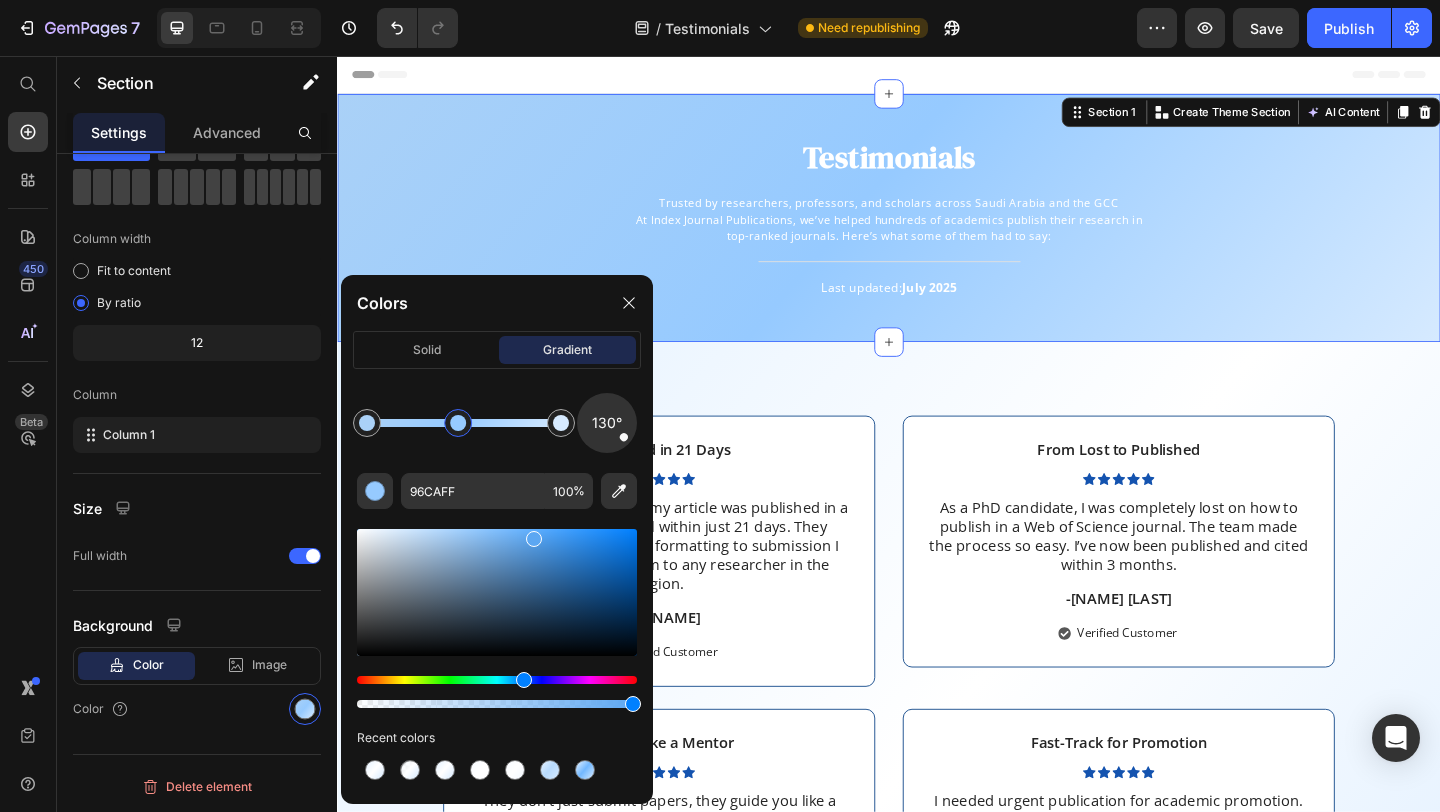 drag, startPoint x: 470, startPoint y: 535, endPoint x: 531, endPoint y: 535, distance: 61 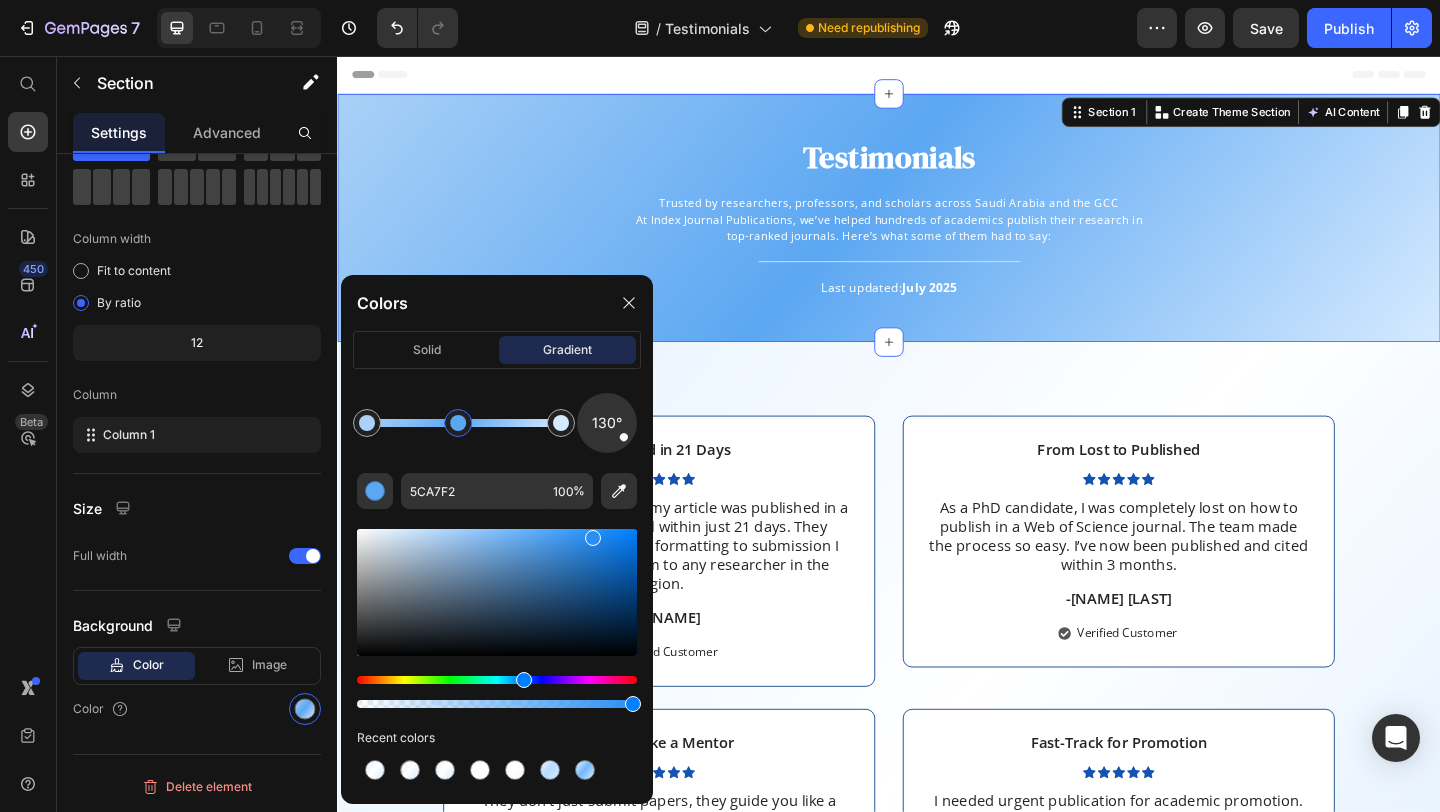 drag, startPoint x: 533, startPoint y: 533, endPoint x: 592, endPoint y: 533, distance: 59 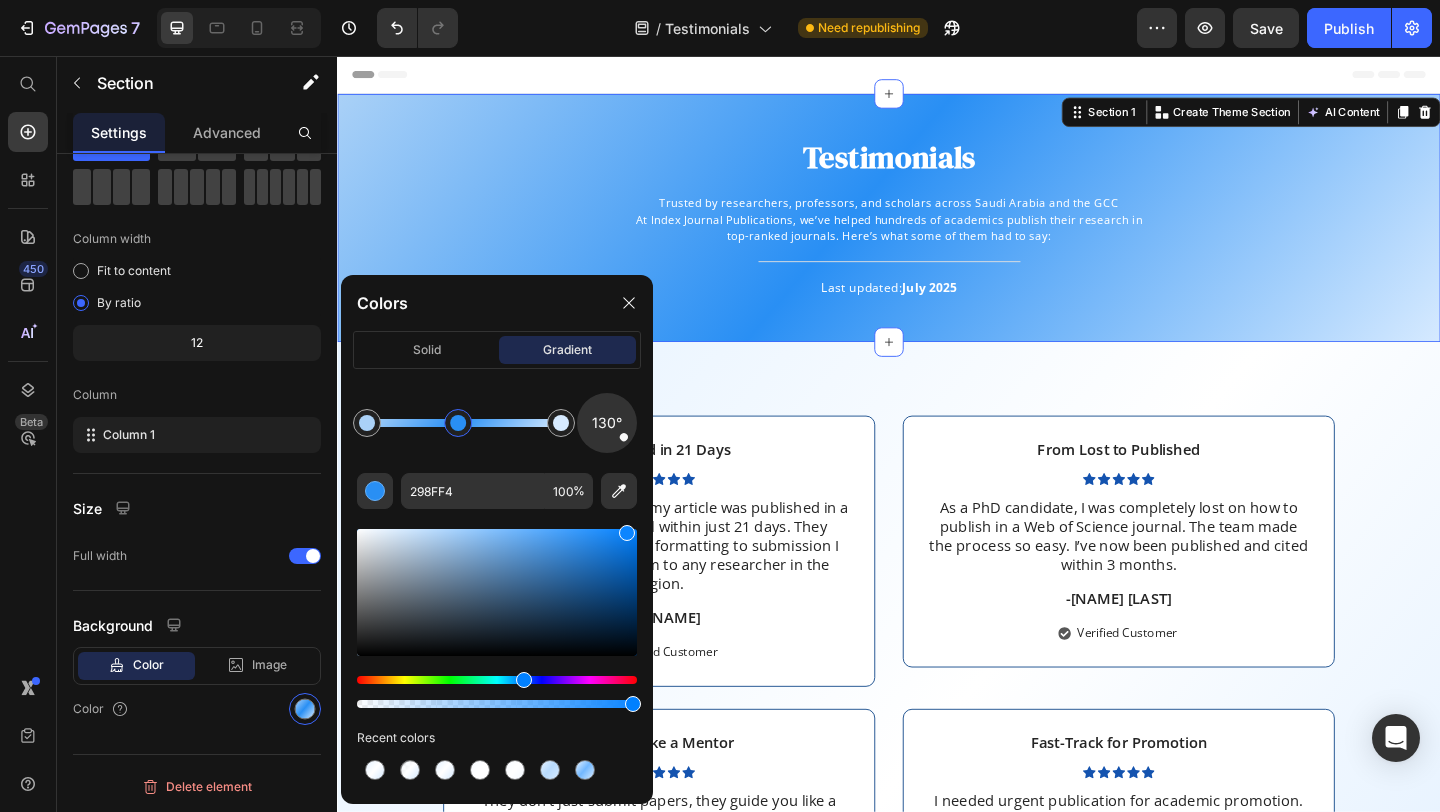 drag, startPoint x: 592, startPoint y: 533, endPoint x: 643, endPoint y: 524, distance: 51.78803 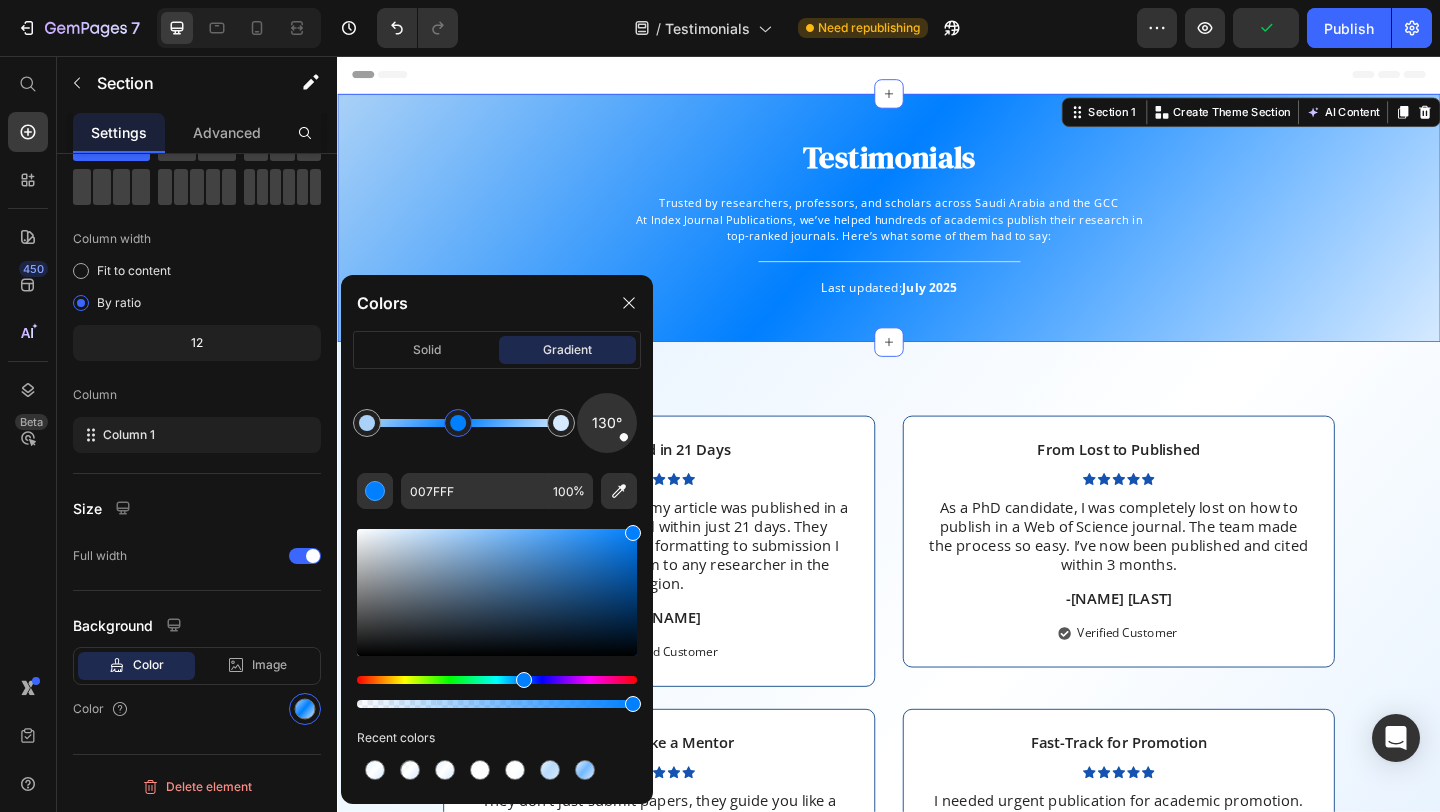 drag, startPoint x: 981, startPoint y: 580, endPoint x: 735, endPoint y: 560, distance: 246.81168 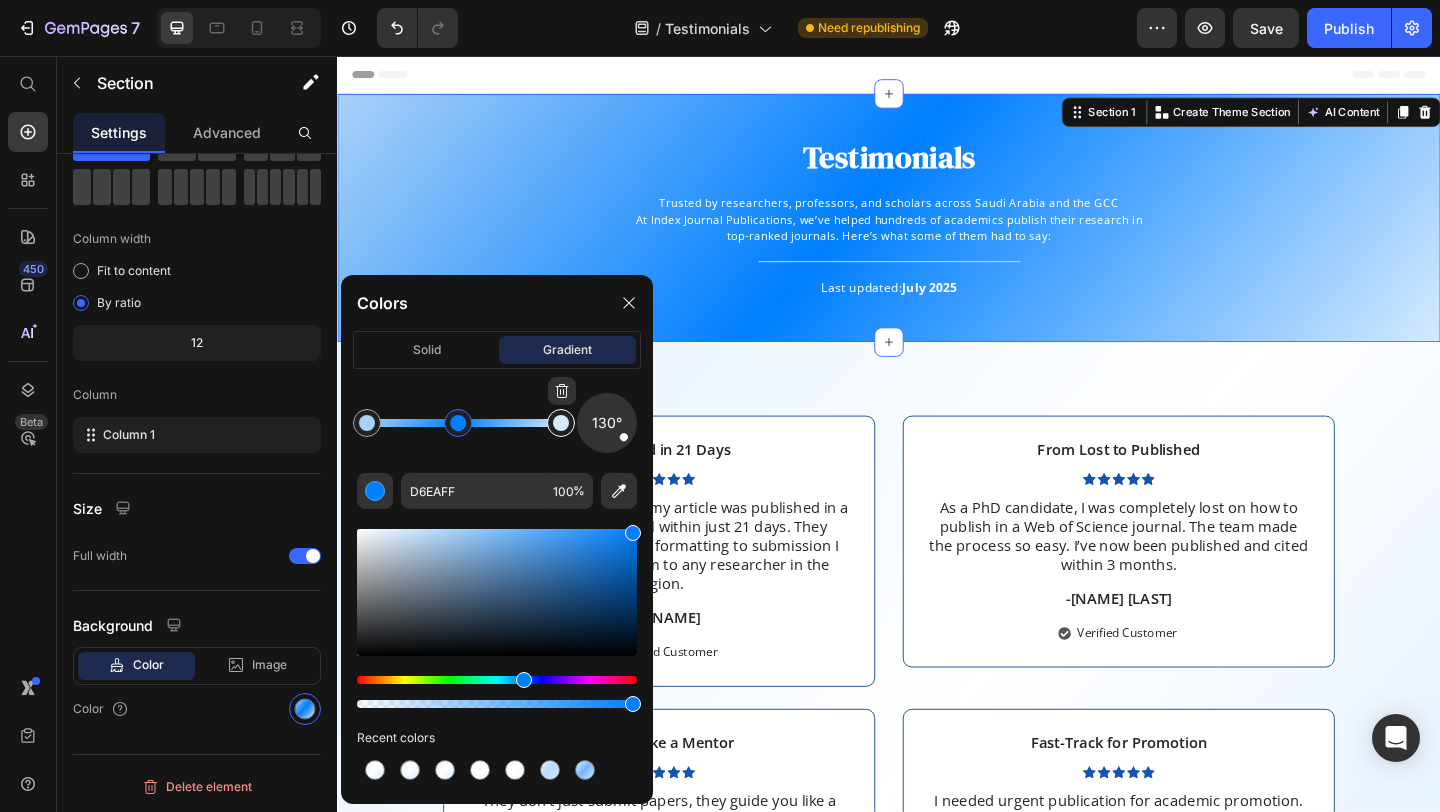 click at bounding box center [561, 423] 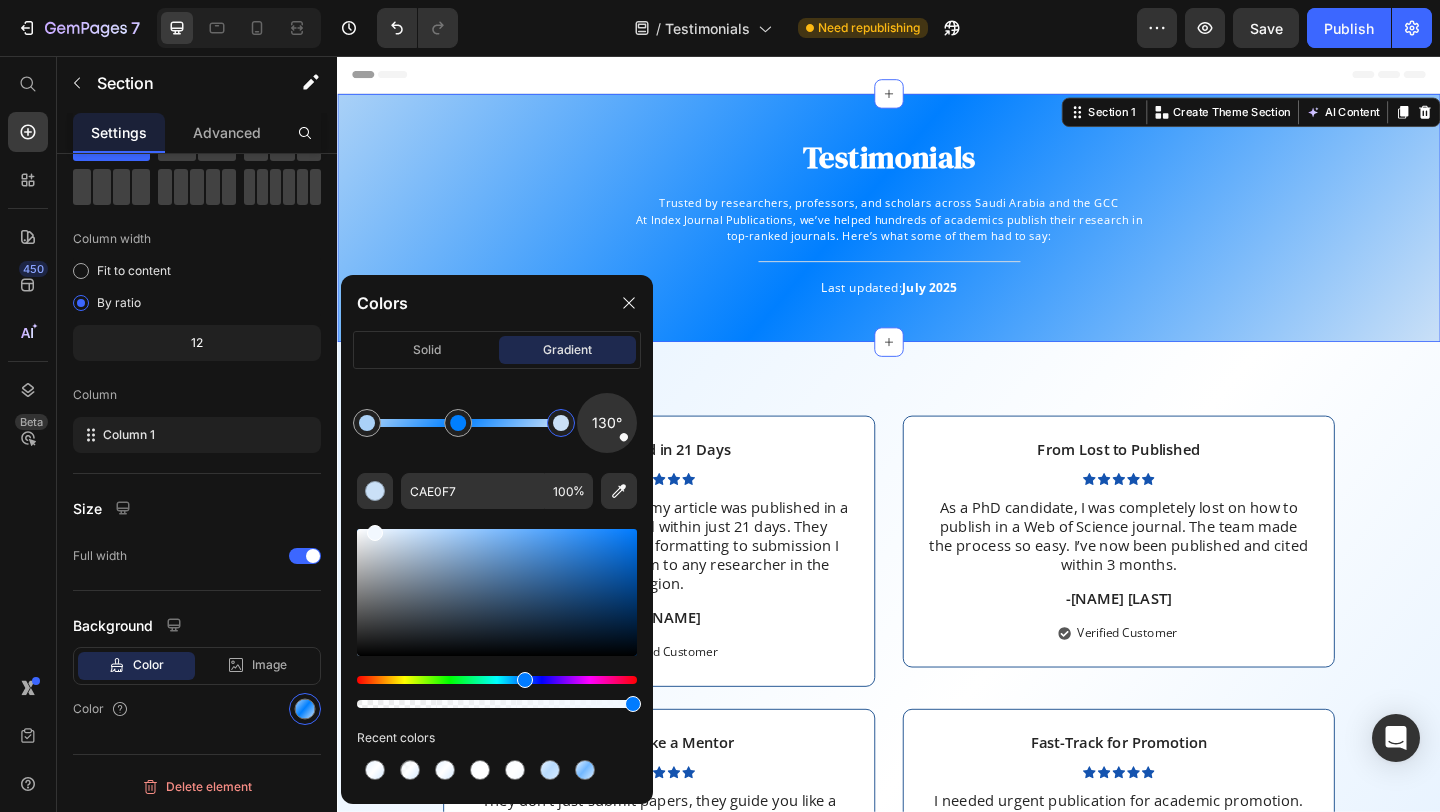 type on "F2F8FF" 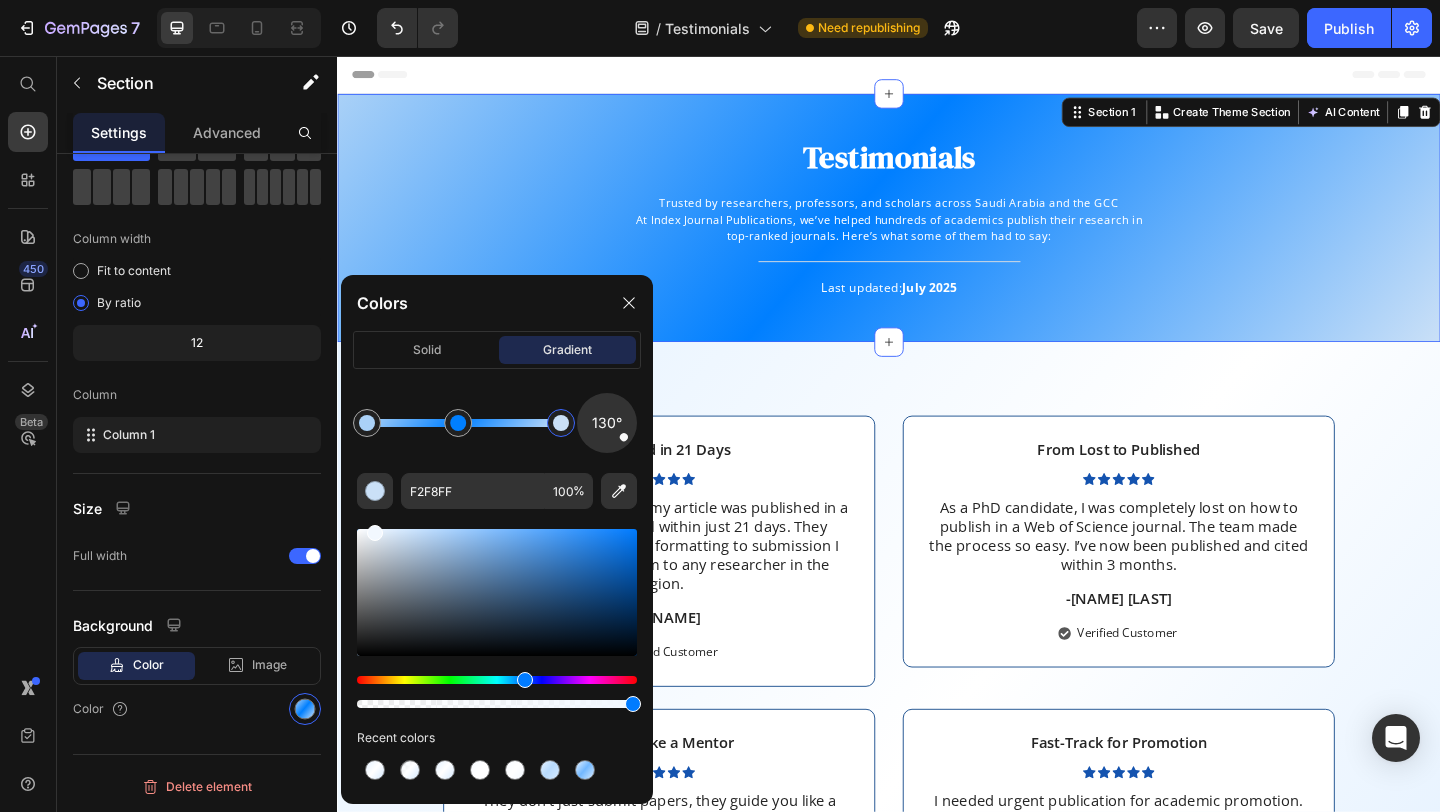 drag, startPoint x: 408, startPoint y: 532, endPoint x: 373, endPoint y: 529, distance: 35.128338 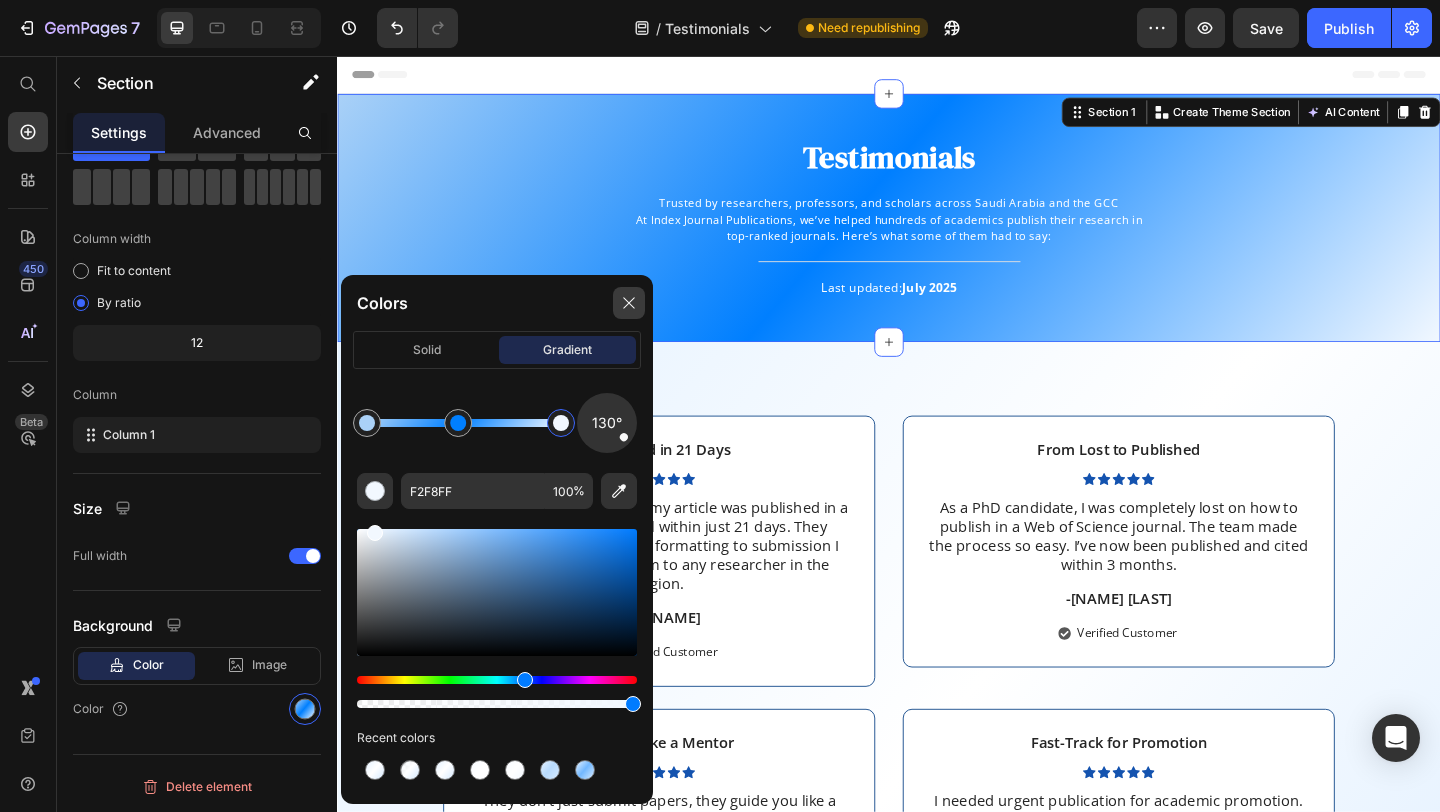 click 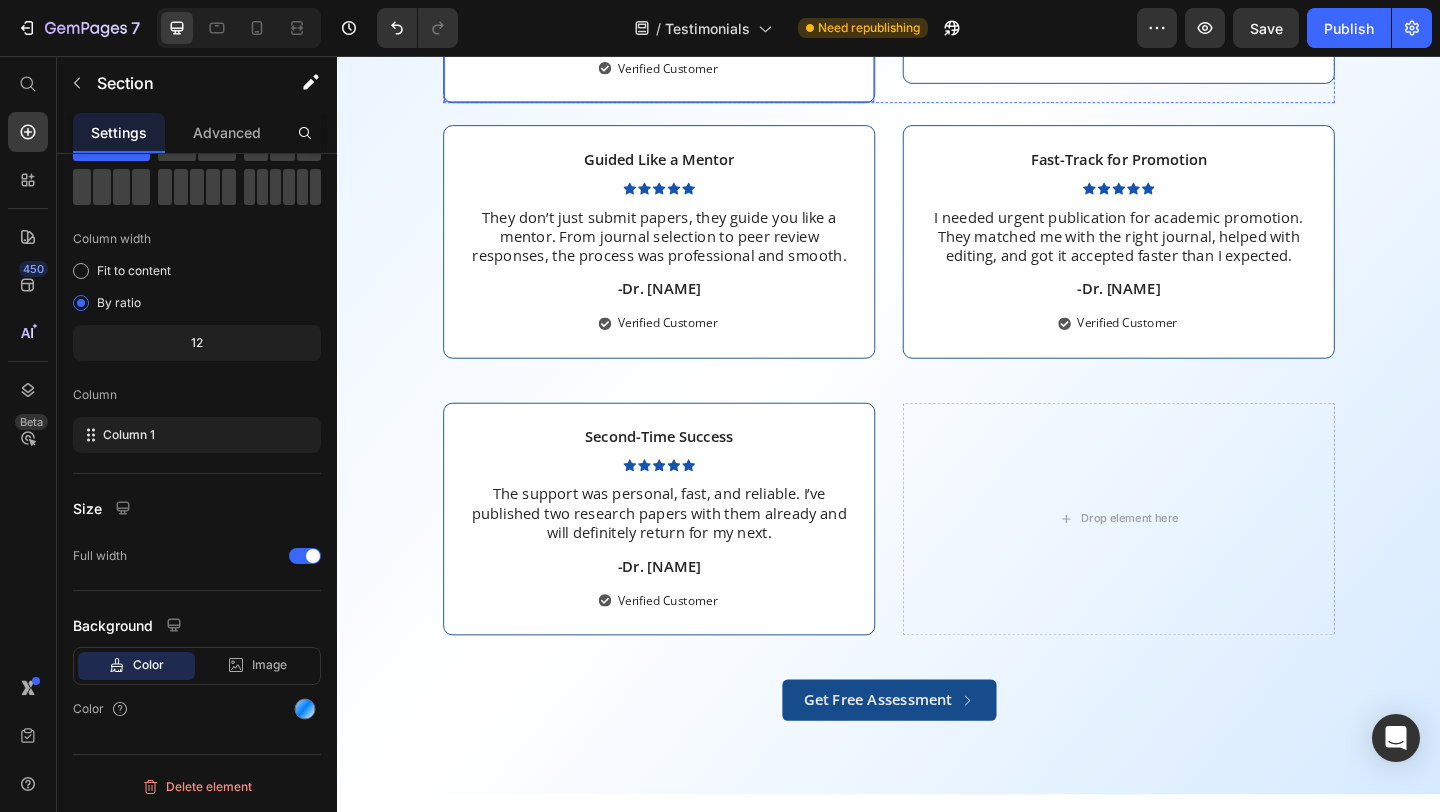 scroll, scrollTop: 855, scrollLeft: 0, axis: vertical 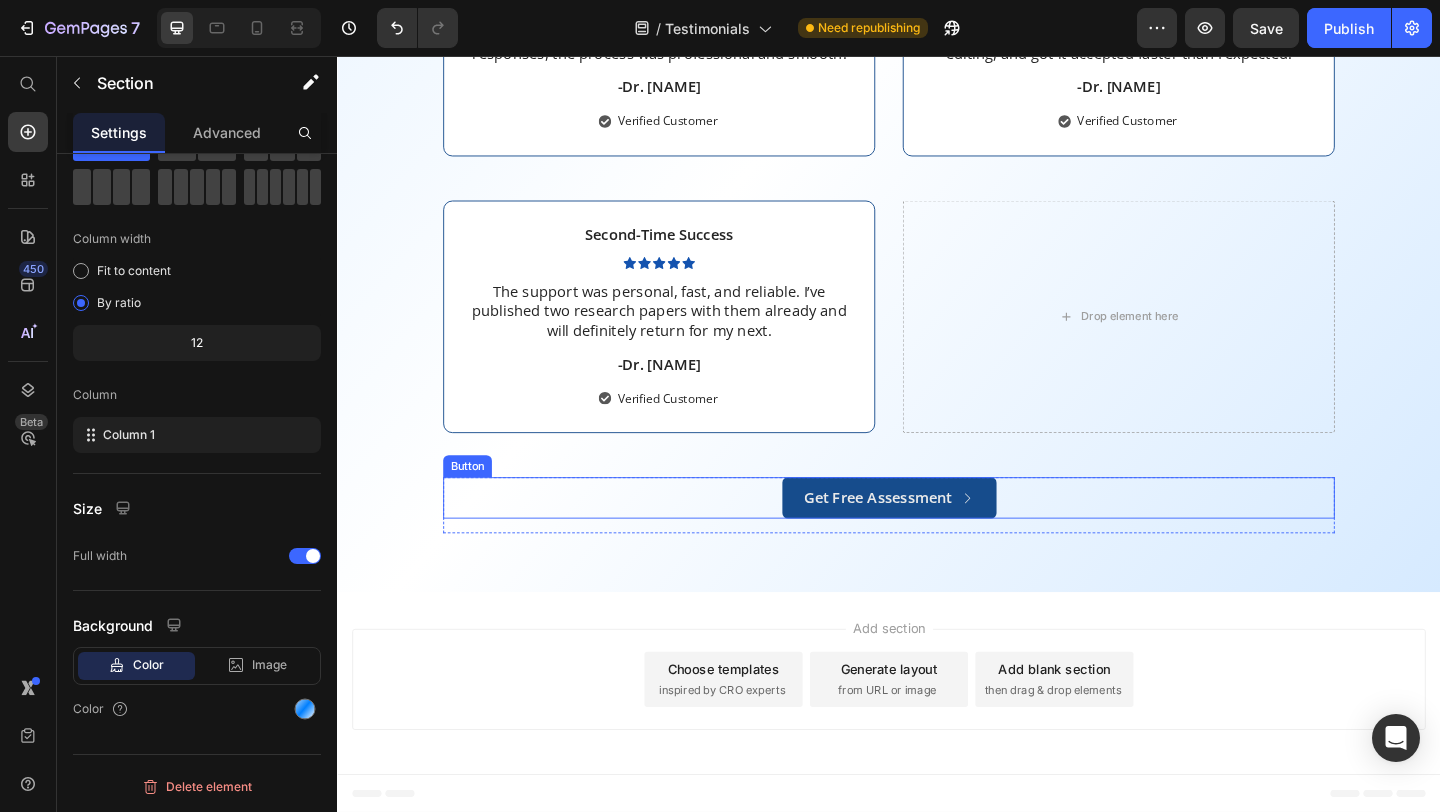 click on "Get Free Assessment" at bounding box center (937, 536) 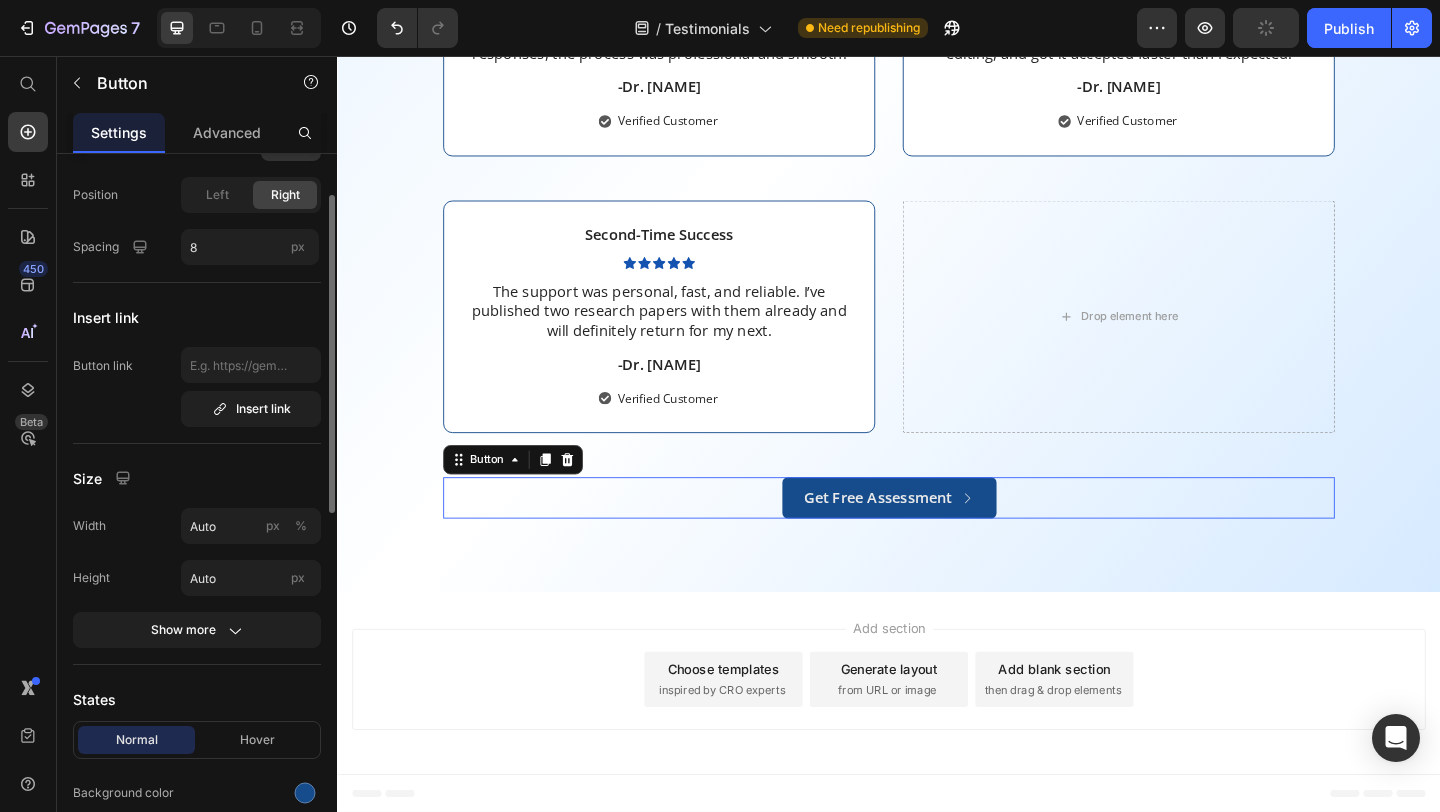 scroll, scrollTop: 0, scrollLeft: 0, axis: both 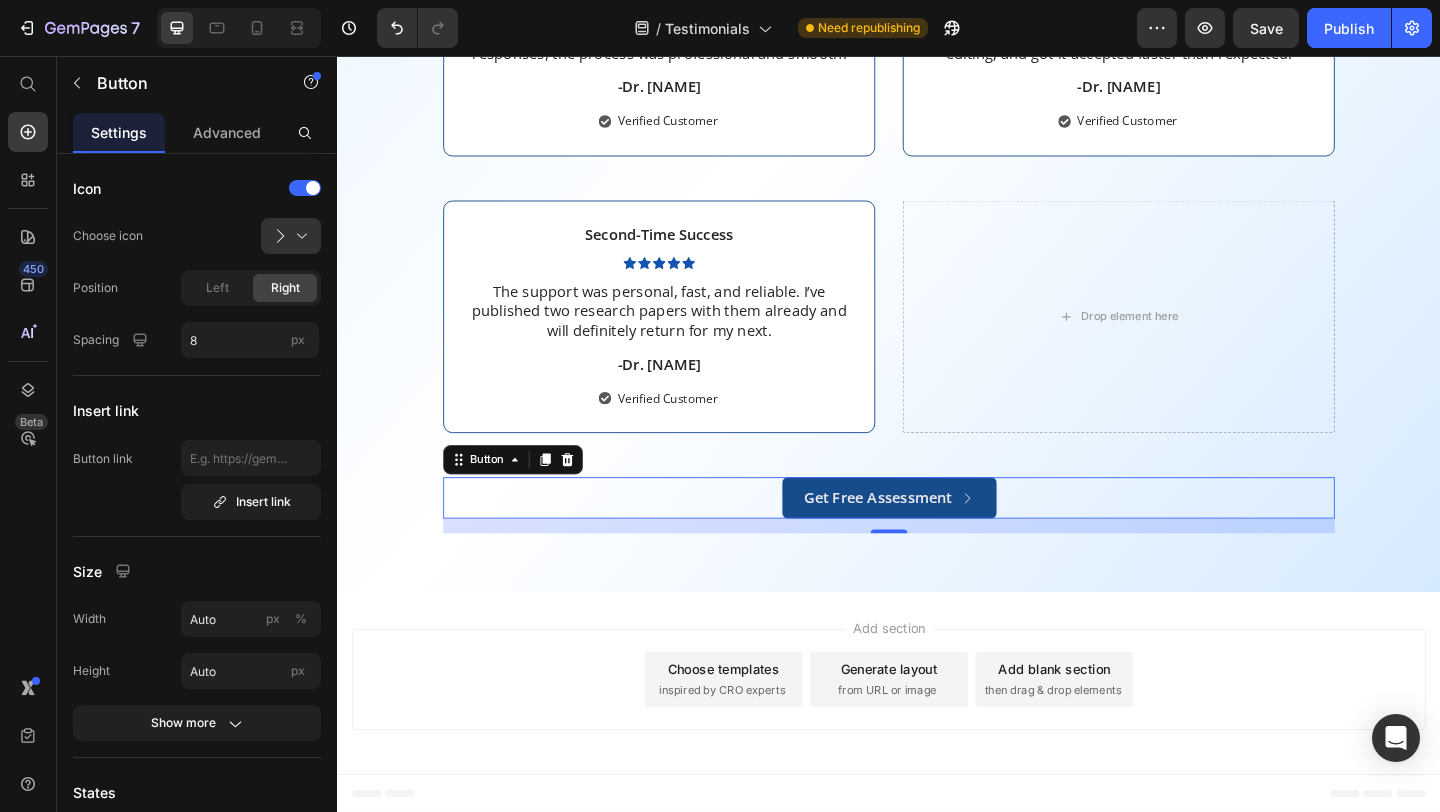 click on "Get Free Assessment" at bounding box center [937, 536] 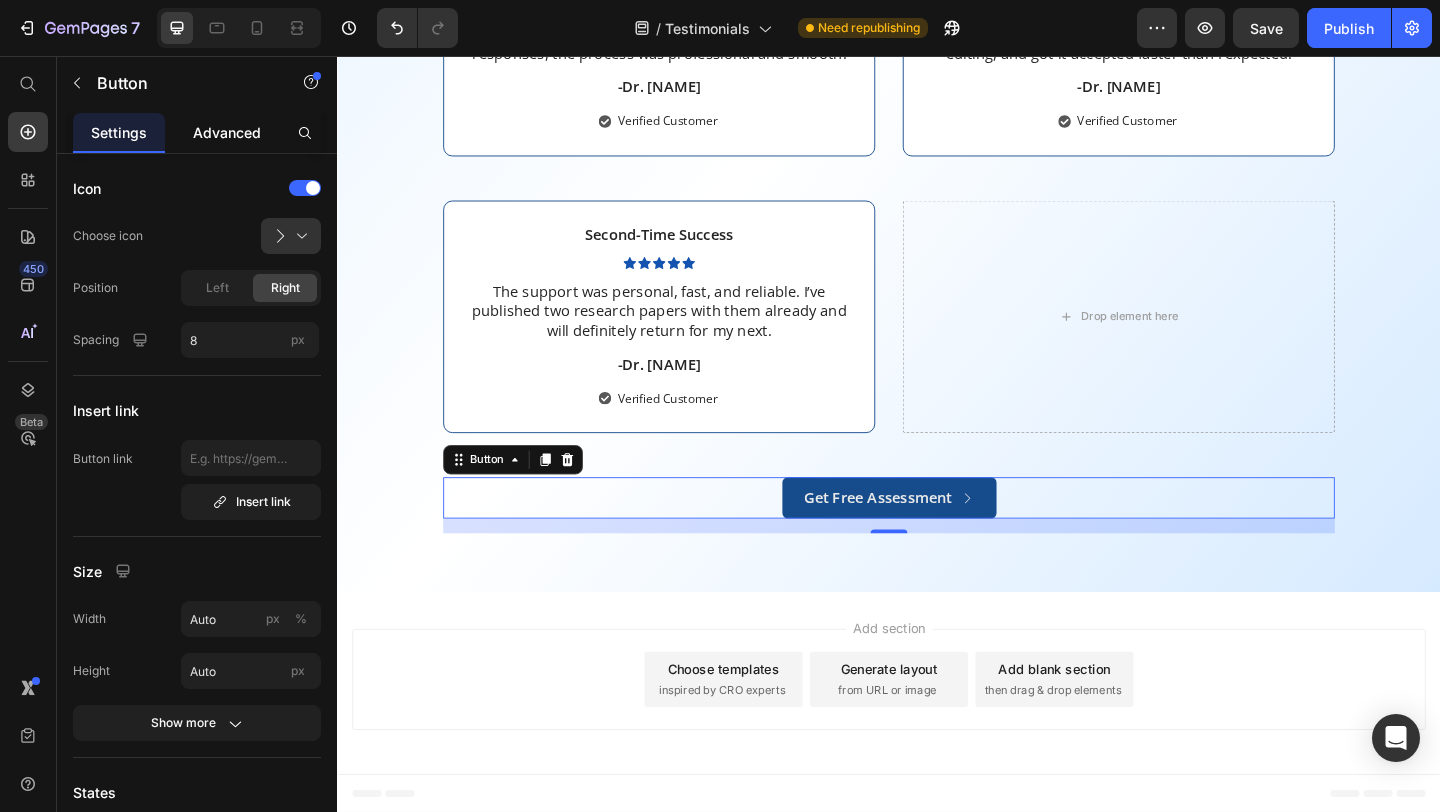 click on "Advanced" at bounding box center (227, 132) 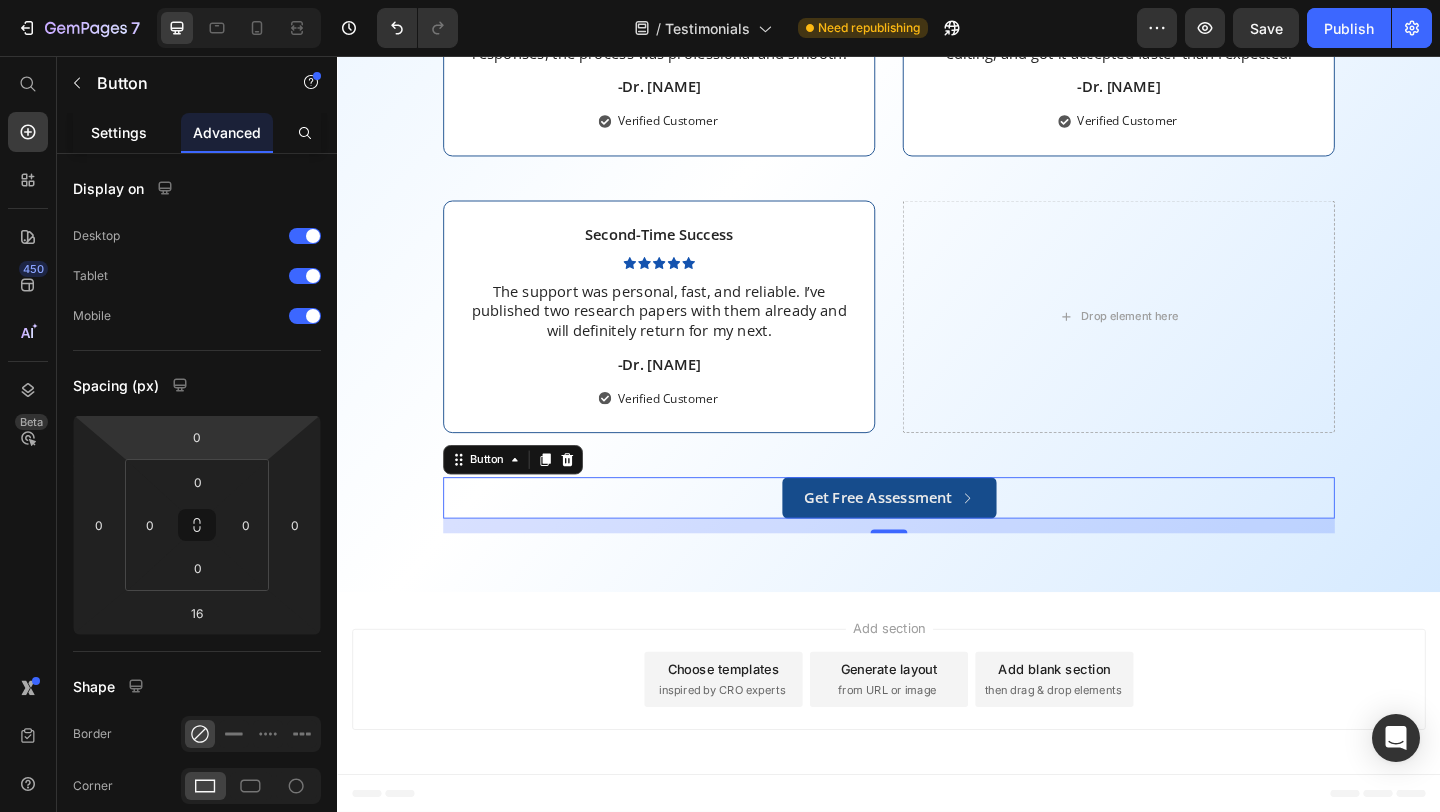 click on "Settings" at bounding box center [119, 132] 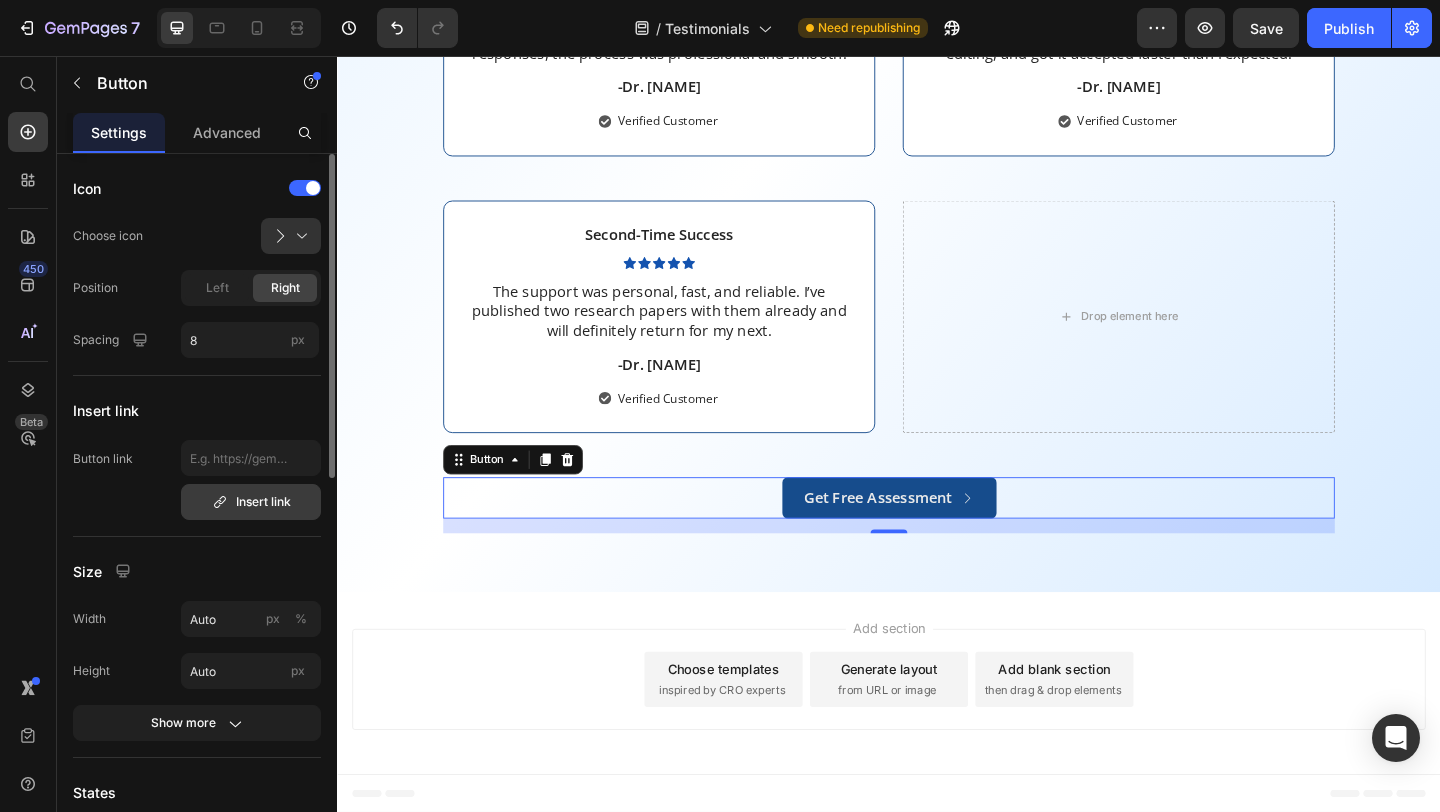 click on "Insert link" at bounding box center [251, 502] 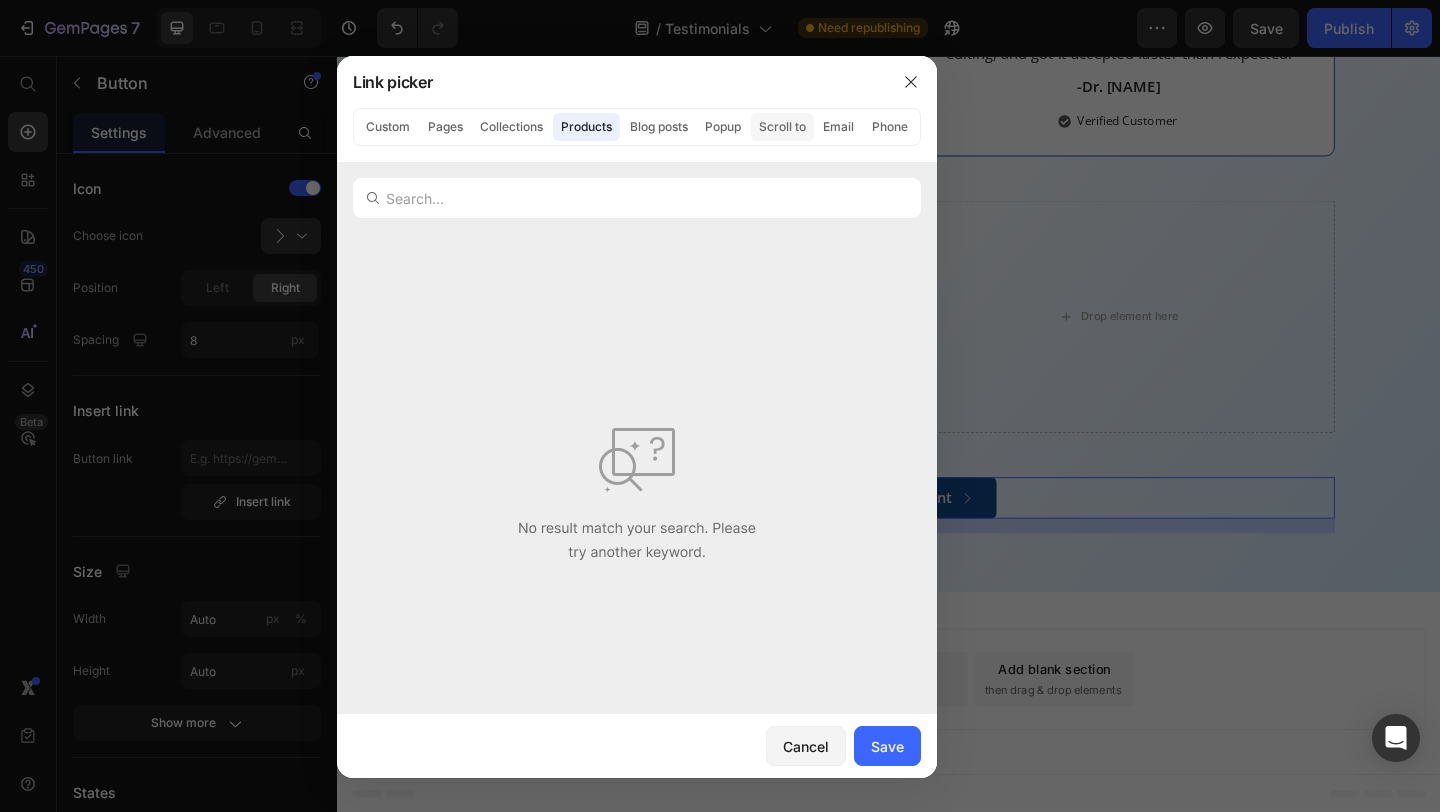click on "Scroll to" 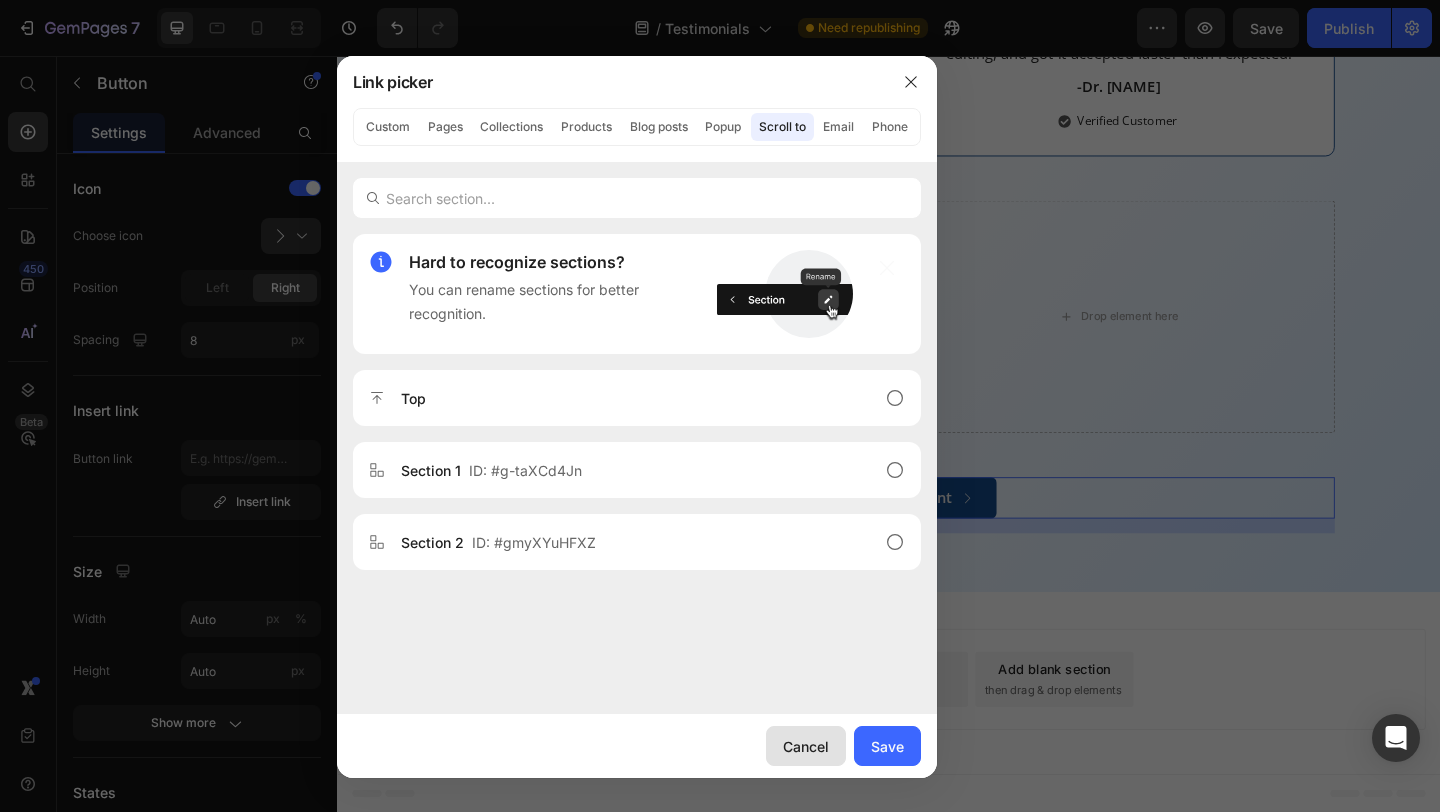 click on "Cancel" 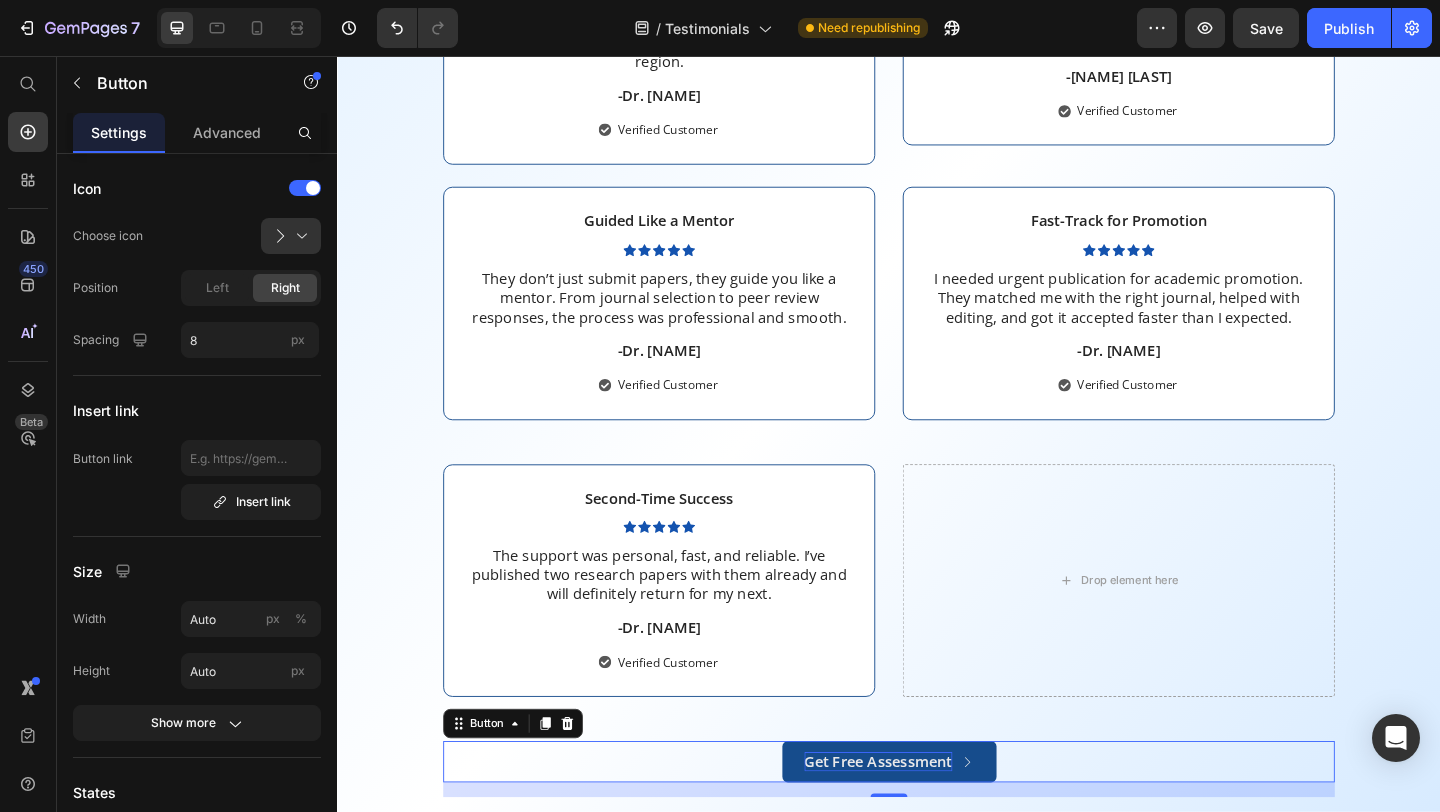 scroll, scrollTop: 855, scrollLeft: 0, axis: vertical 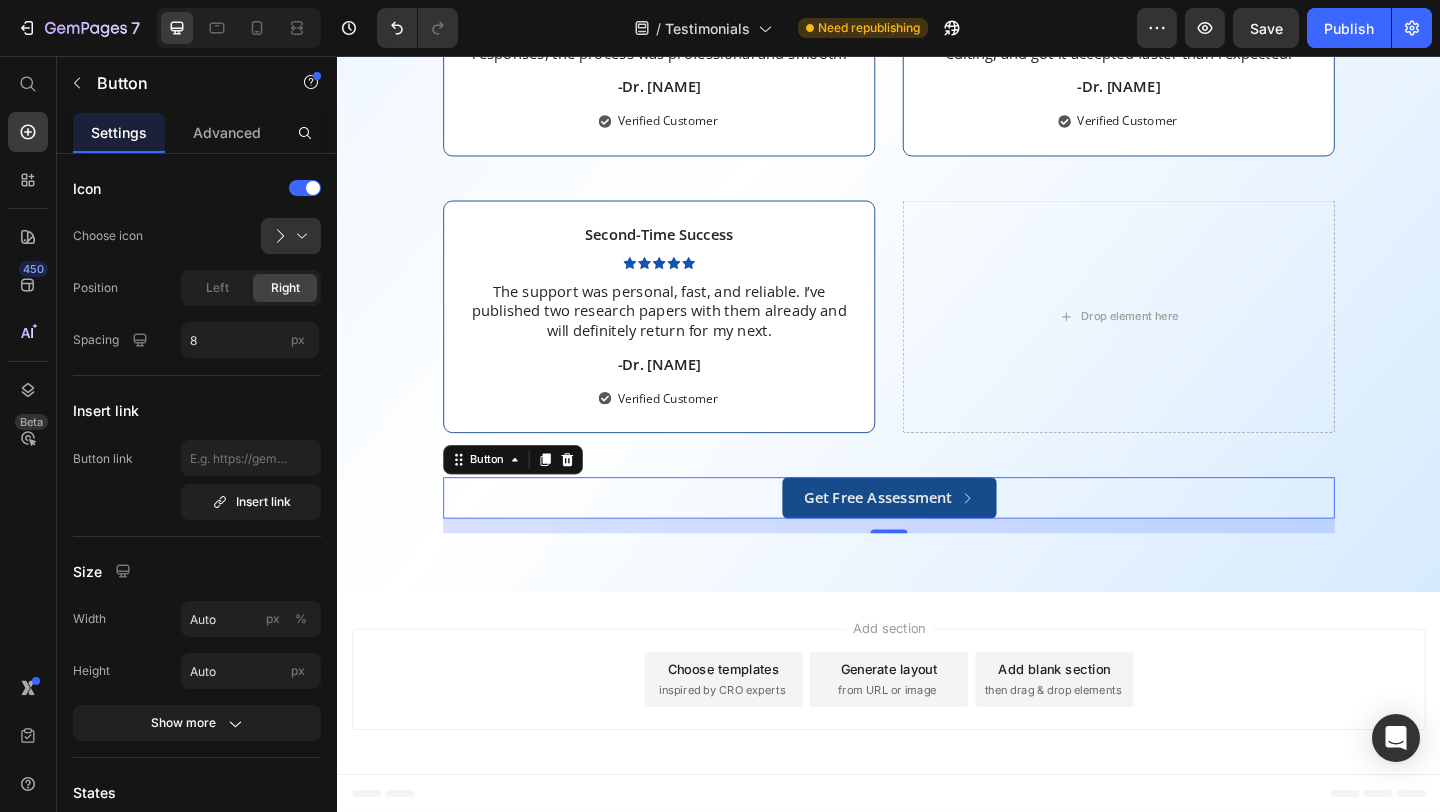 click on "Get Free Assessment Button   16" at bounding box center (937, 536) 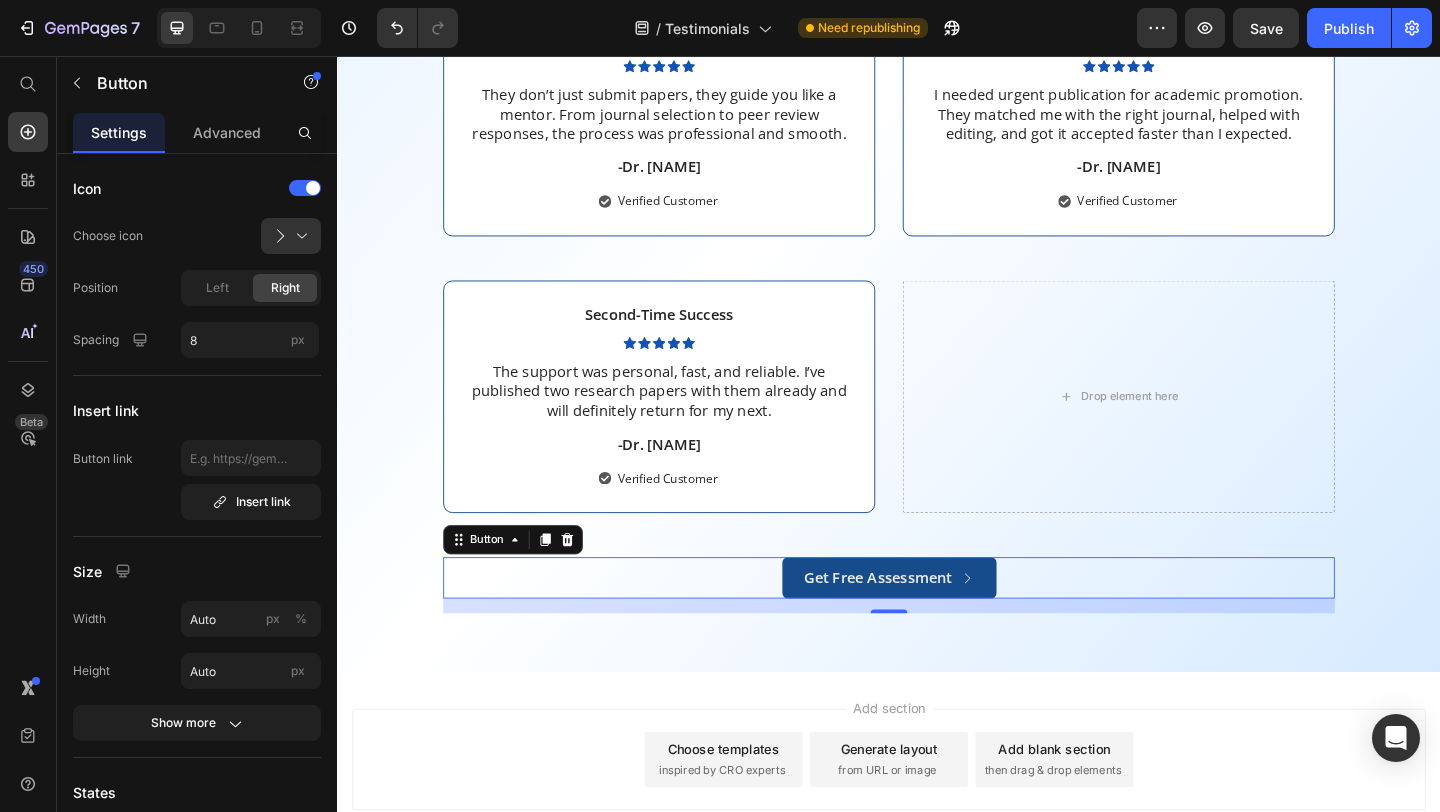 scroll, scrollTop: 855, scrollLeft: 0, axis: vertical 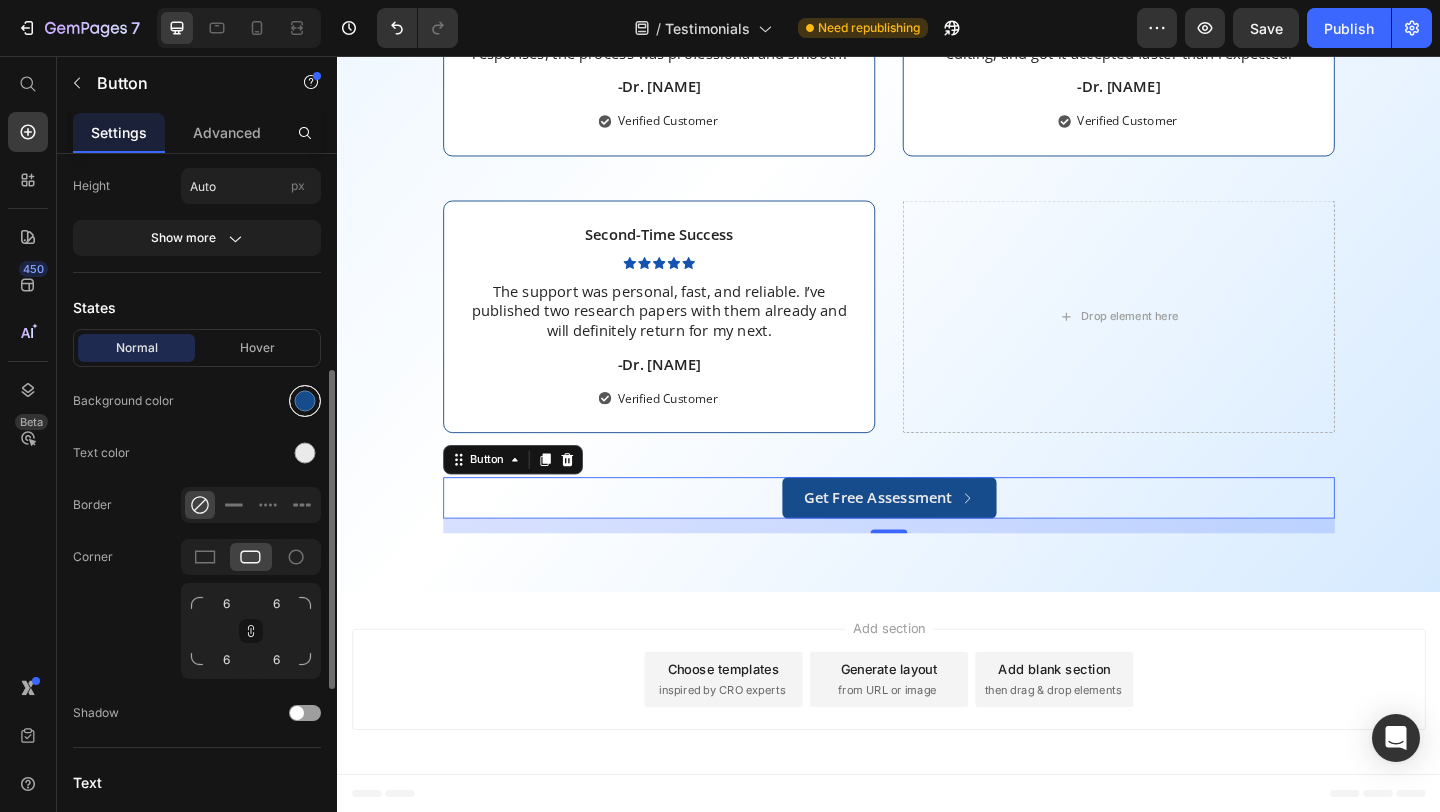 click at bounding box center (305, 401) 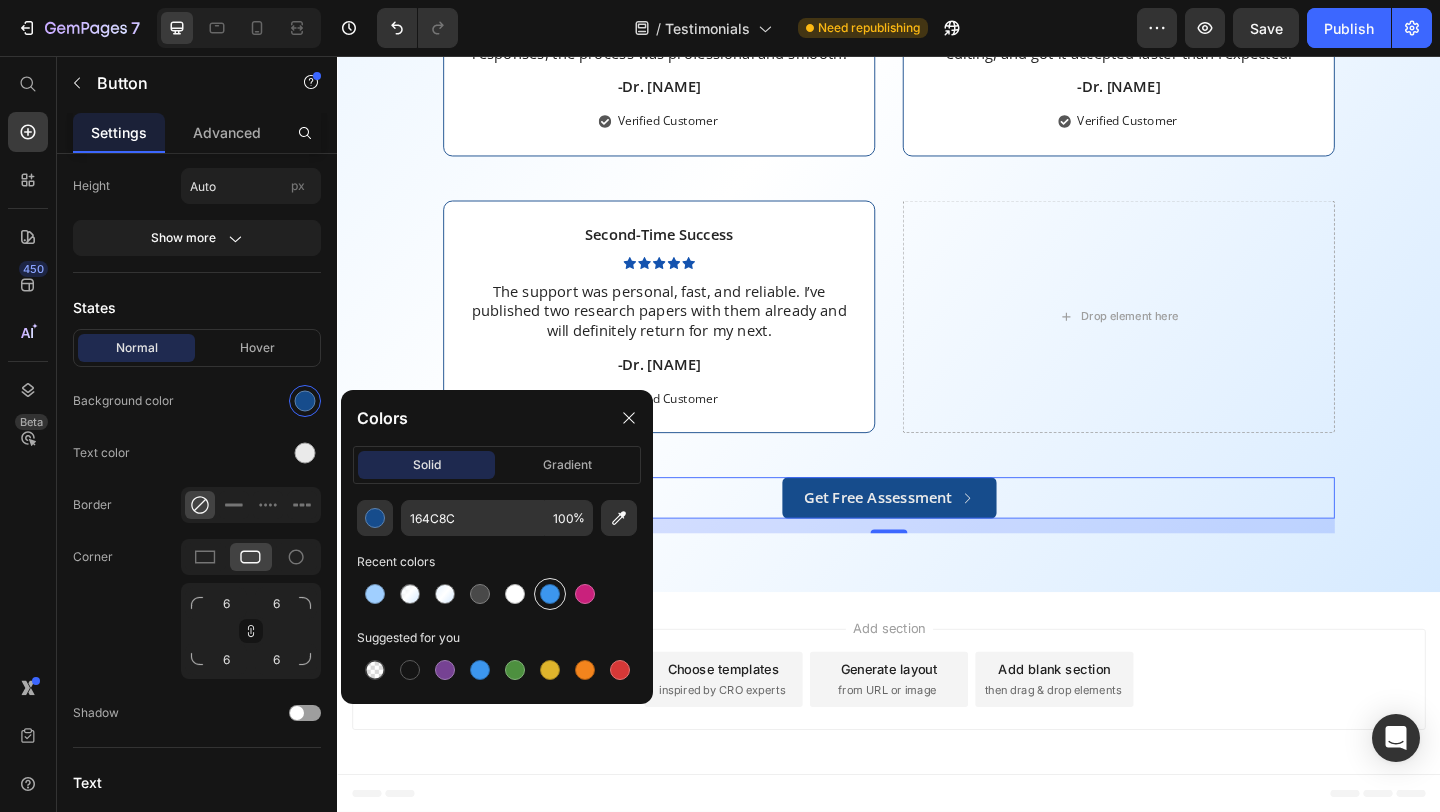 click at bounding box center [550, 594] 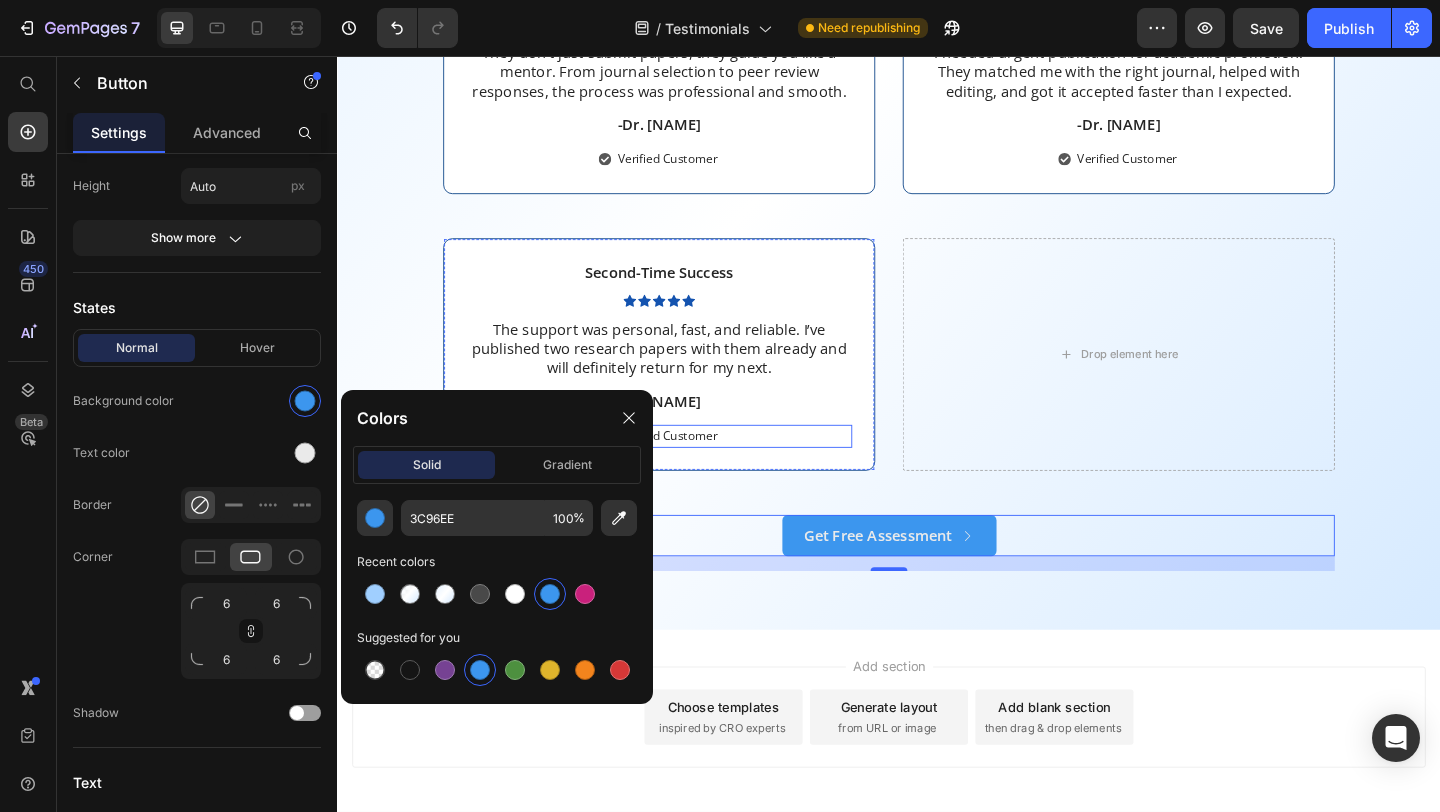 scroll, scrollTop: 799, scrollLeft: 0, axis: vertical 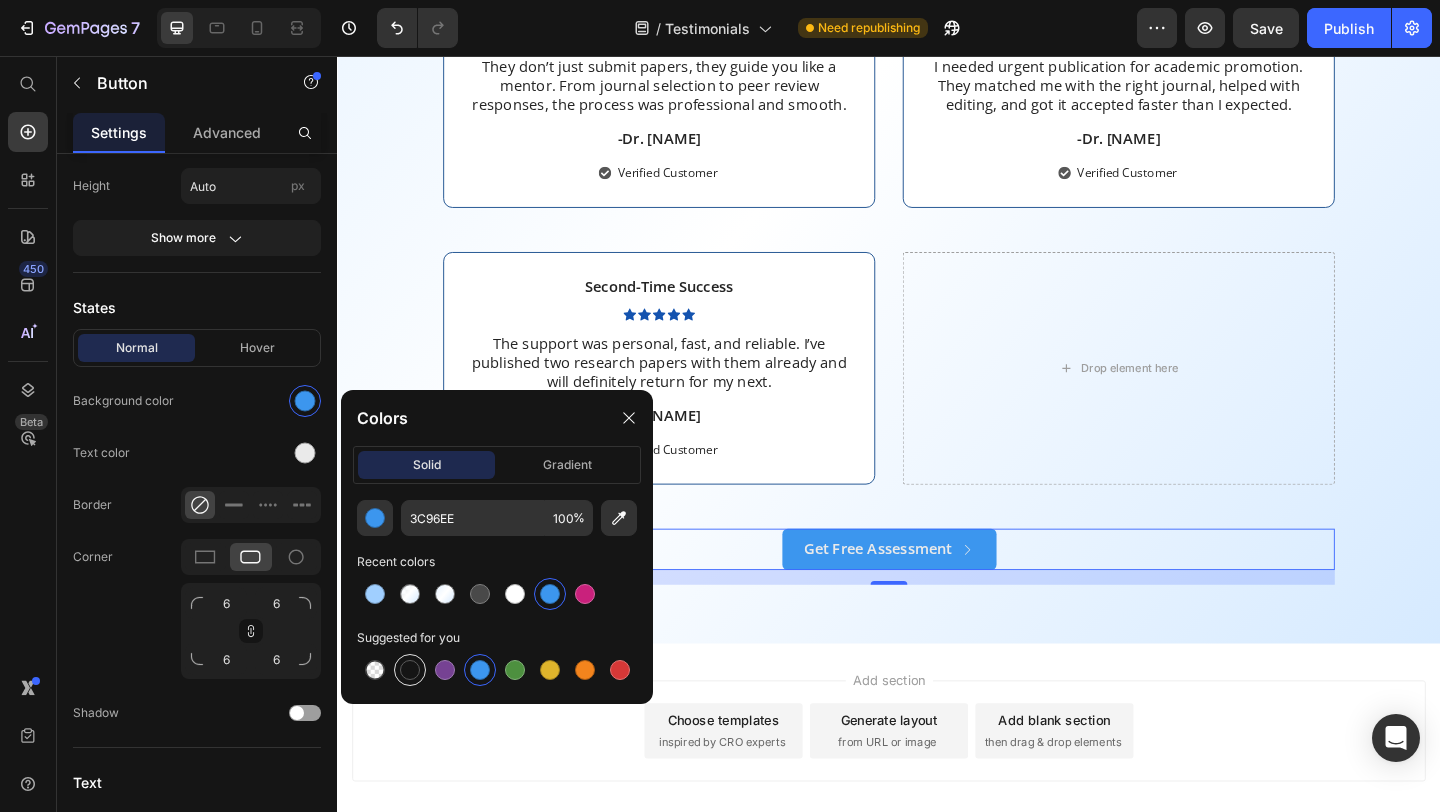 click at bounding box center [410, 670] 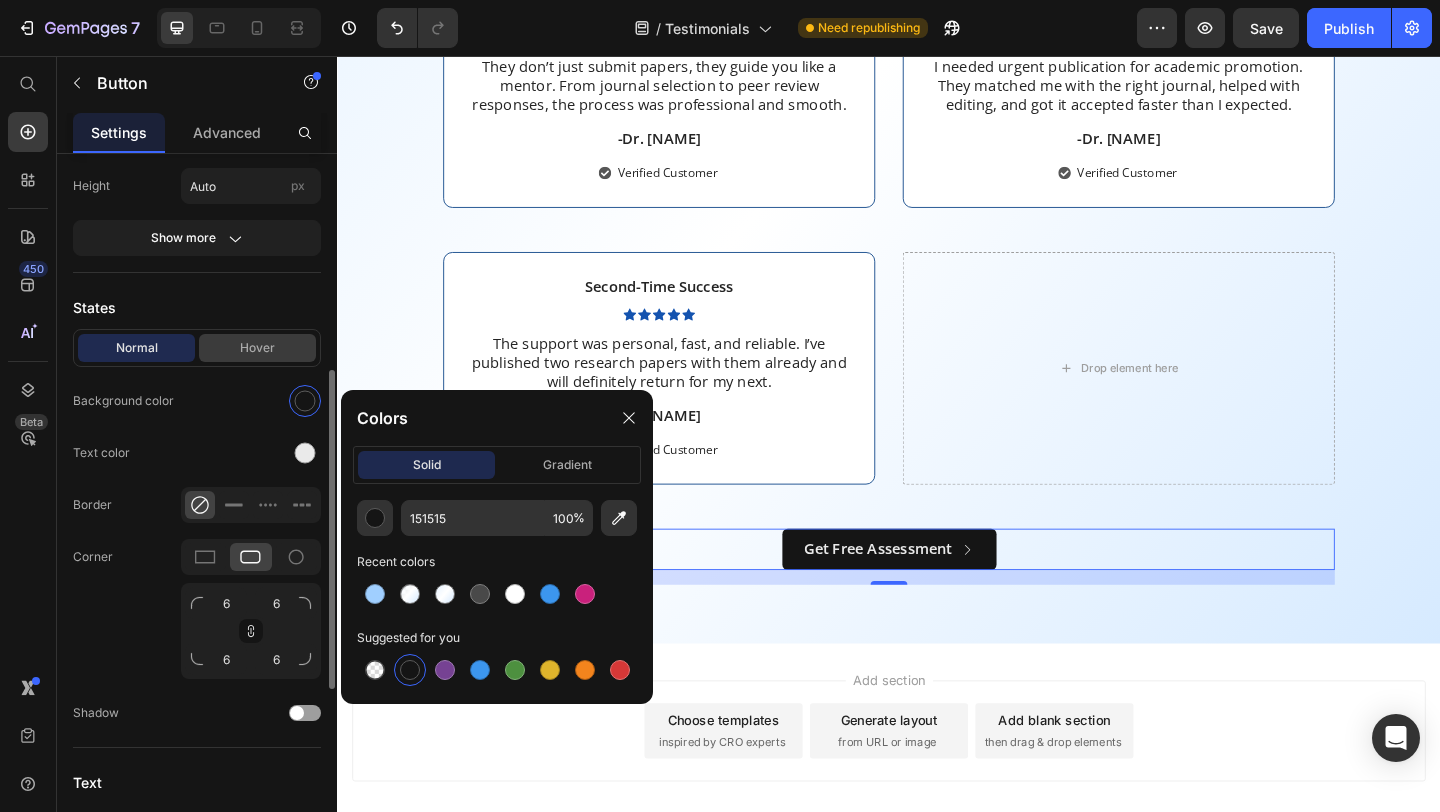 click on "Hover" at bounding box center [257, 348] 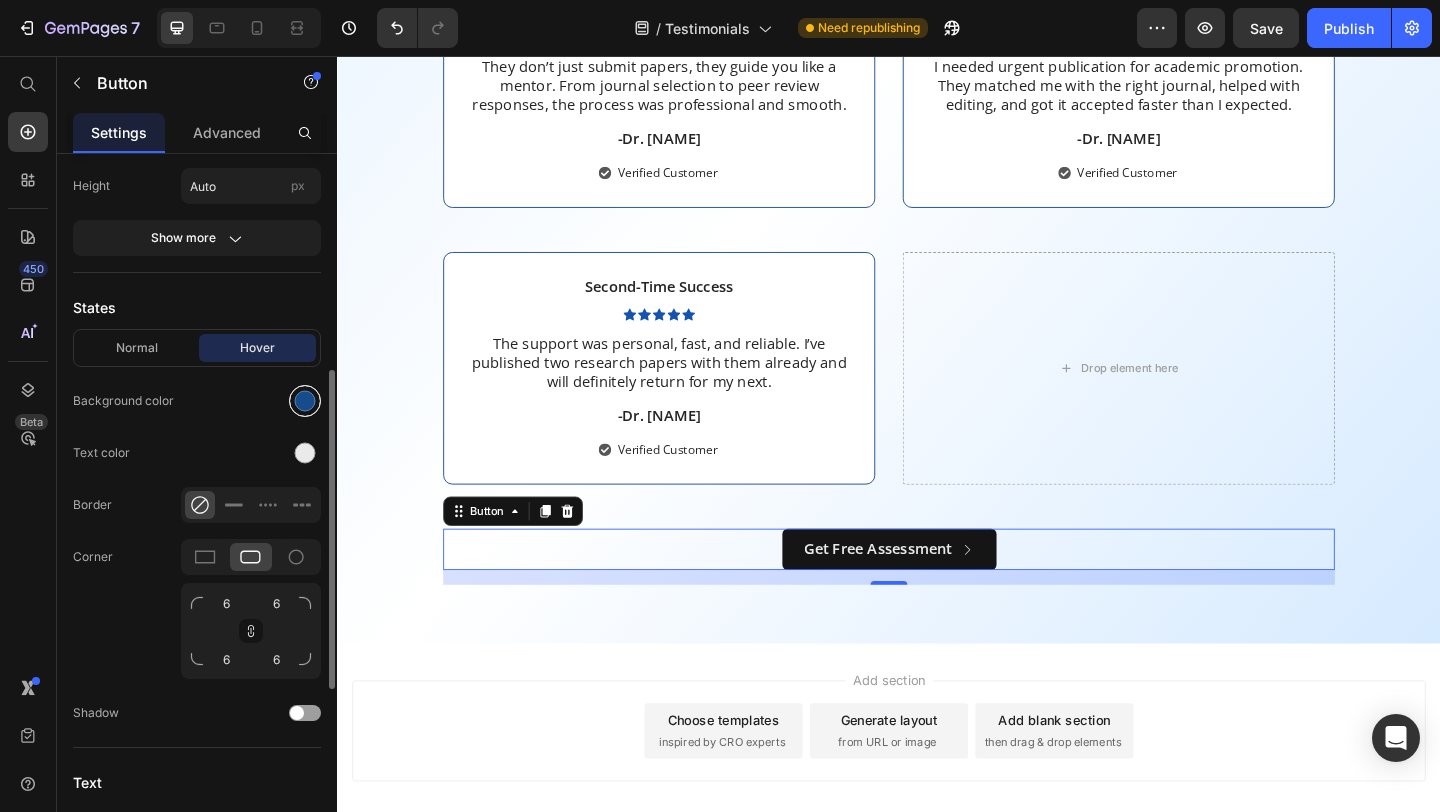 click at bounding box center [305, 401] 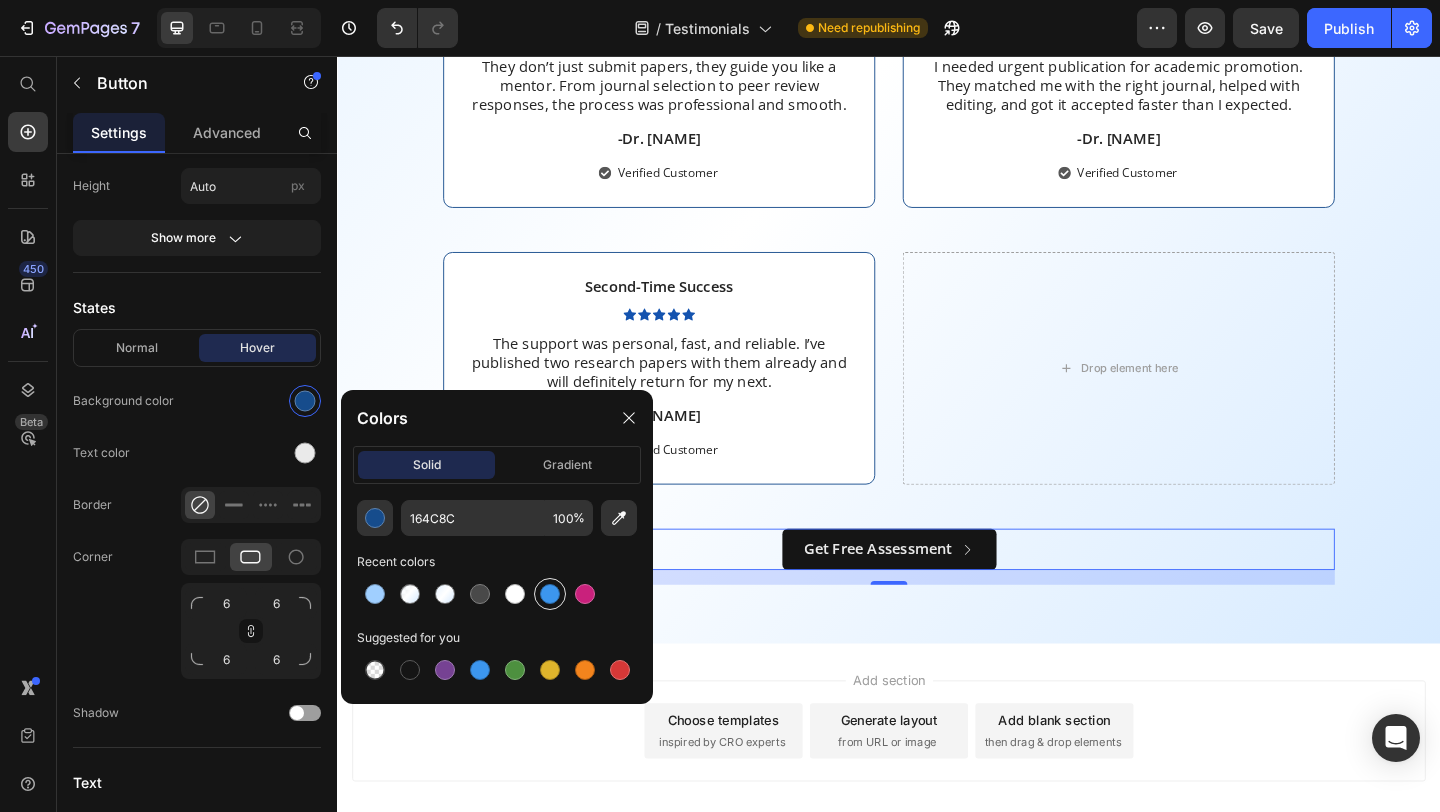 click at bounding box center [550, 594] 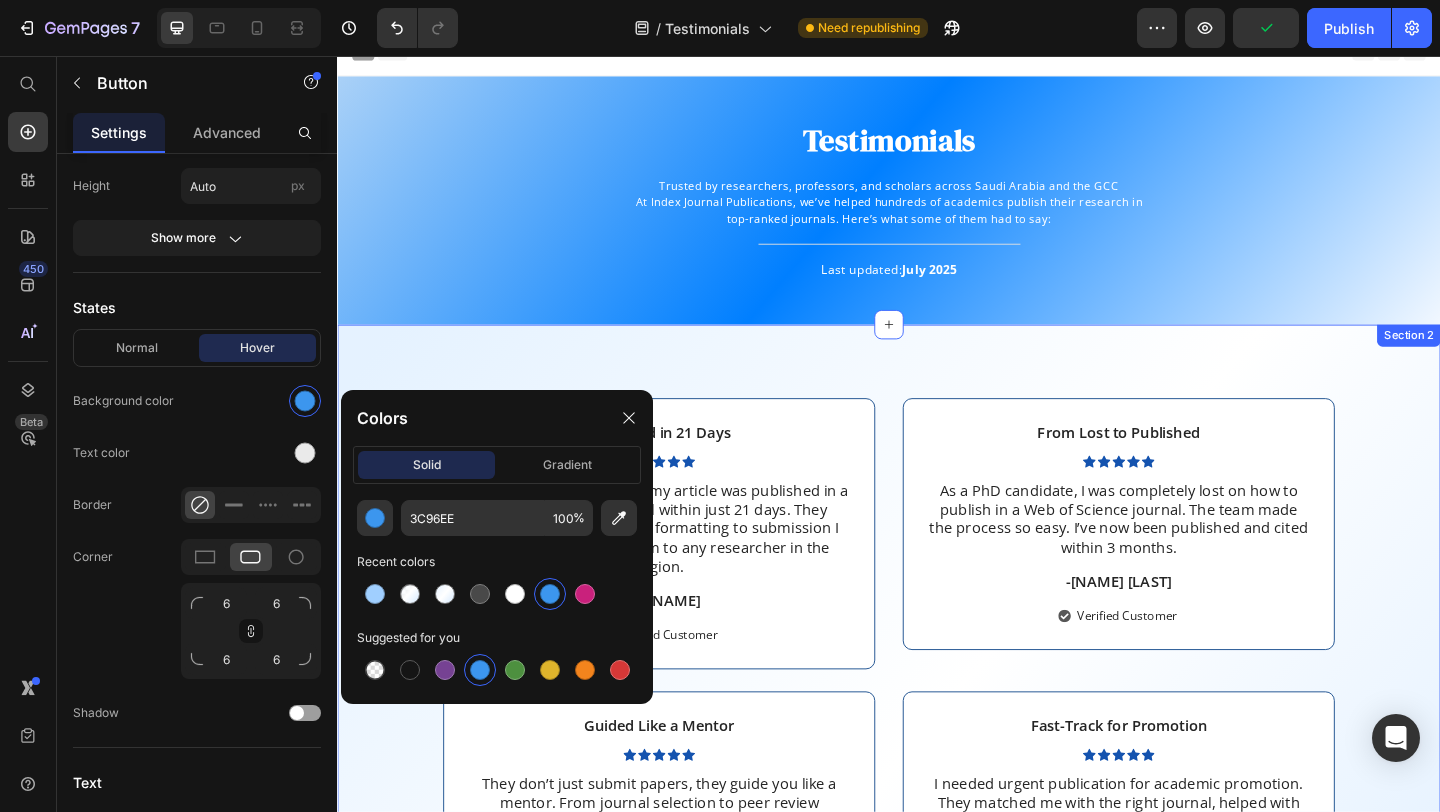 scroll, scrollTop: 0, scrollLeft: 0, axis: both 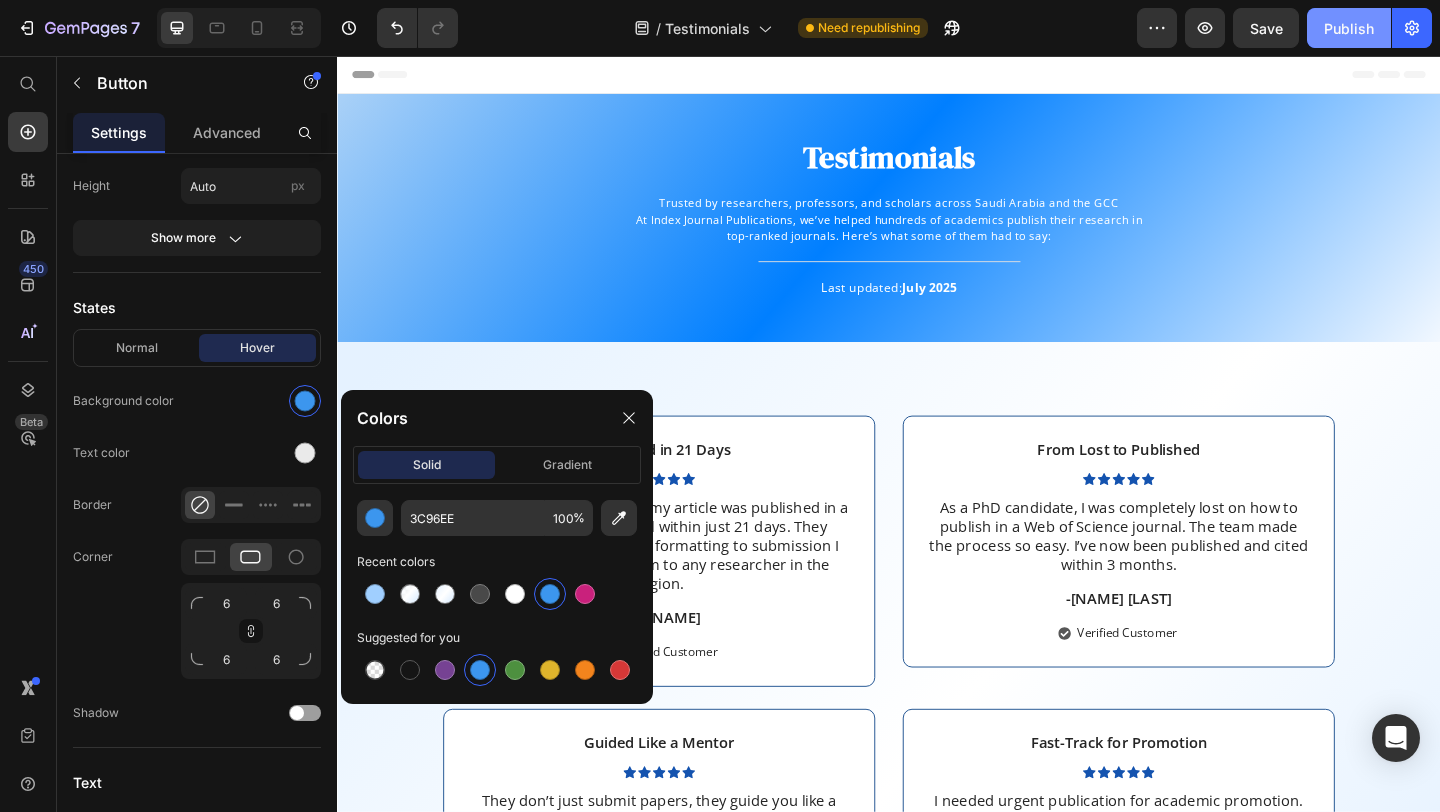 click on "Publish" 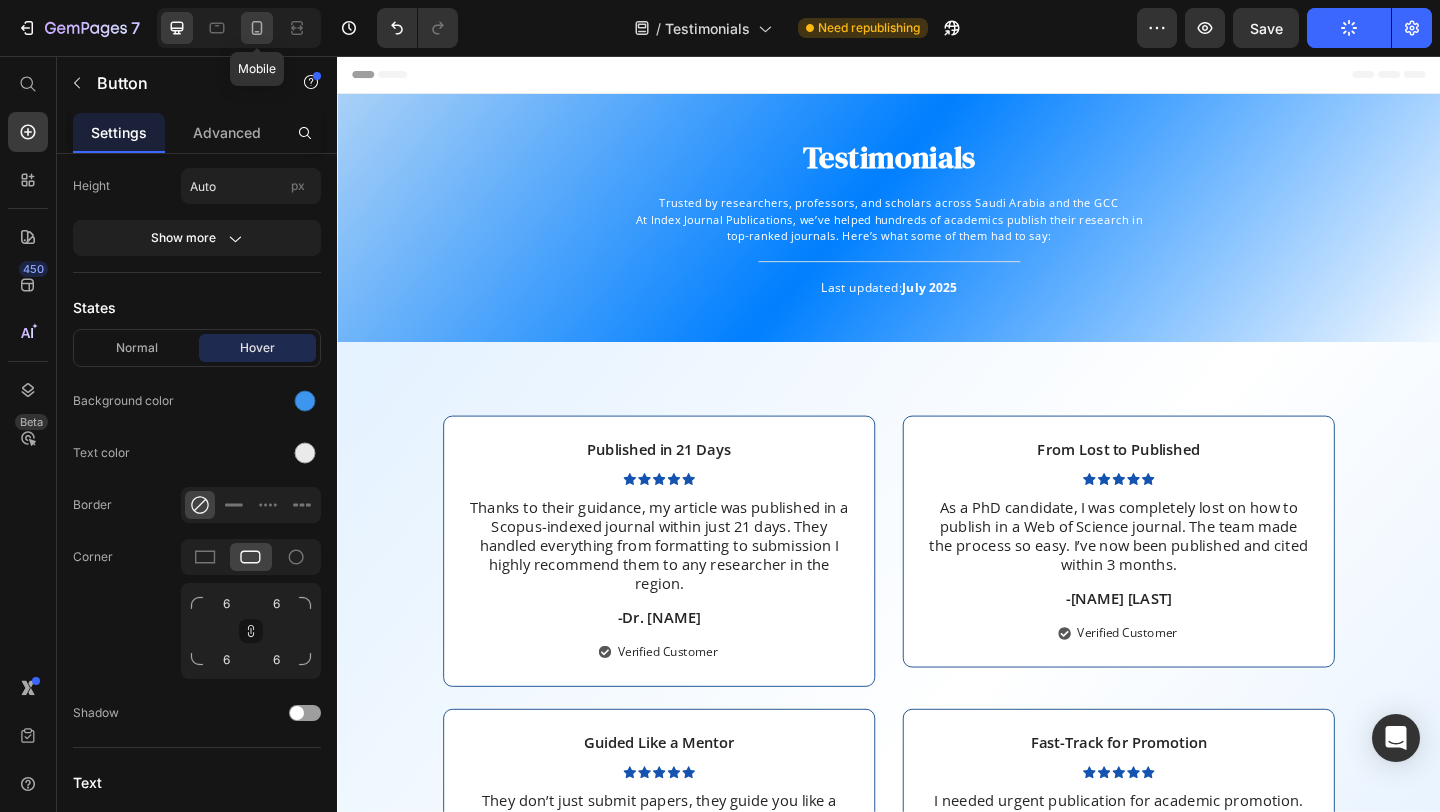 click 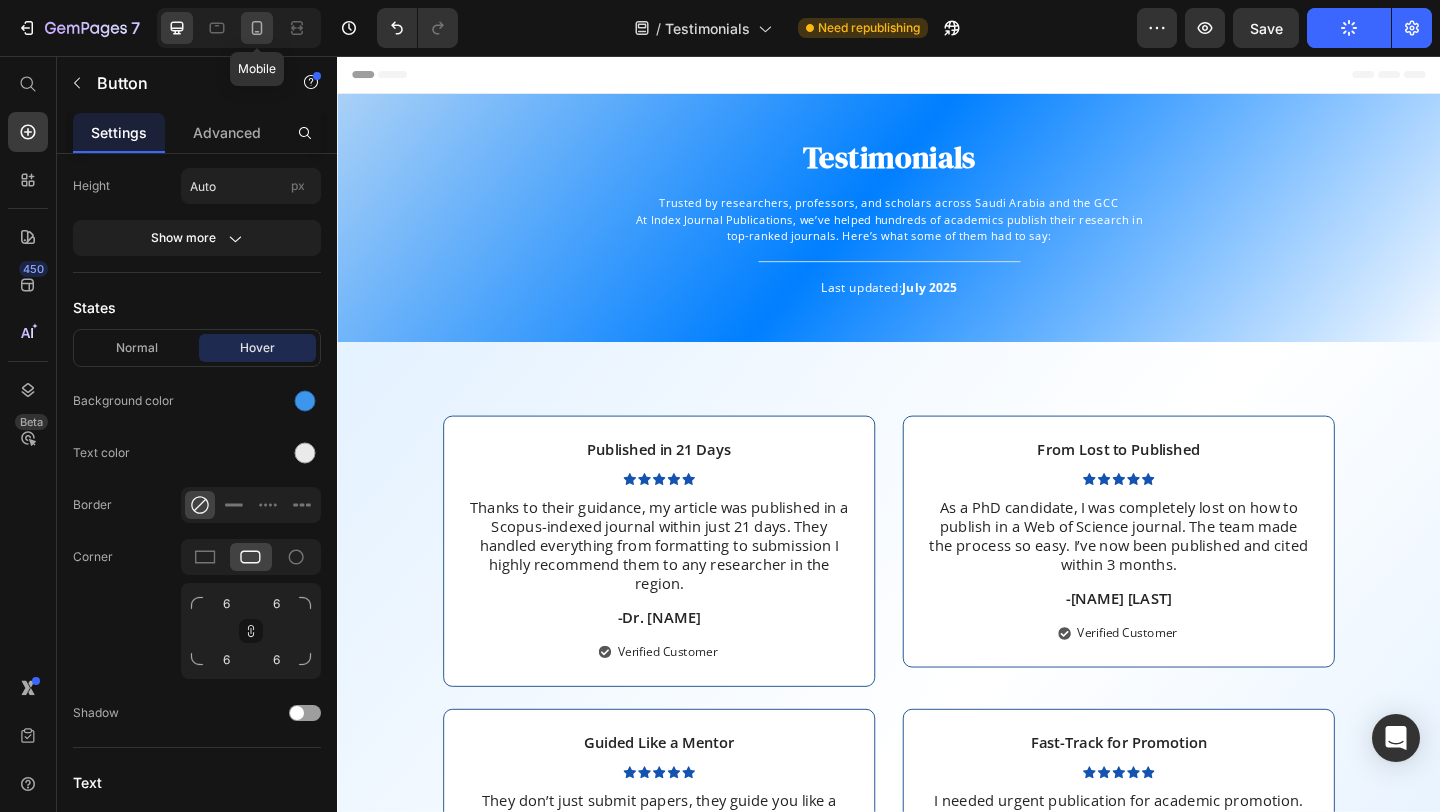 type on "14" 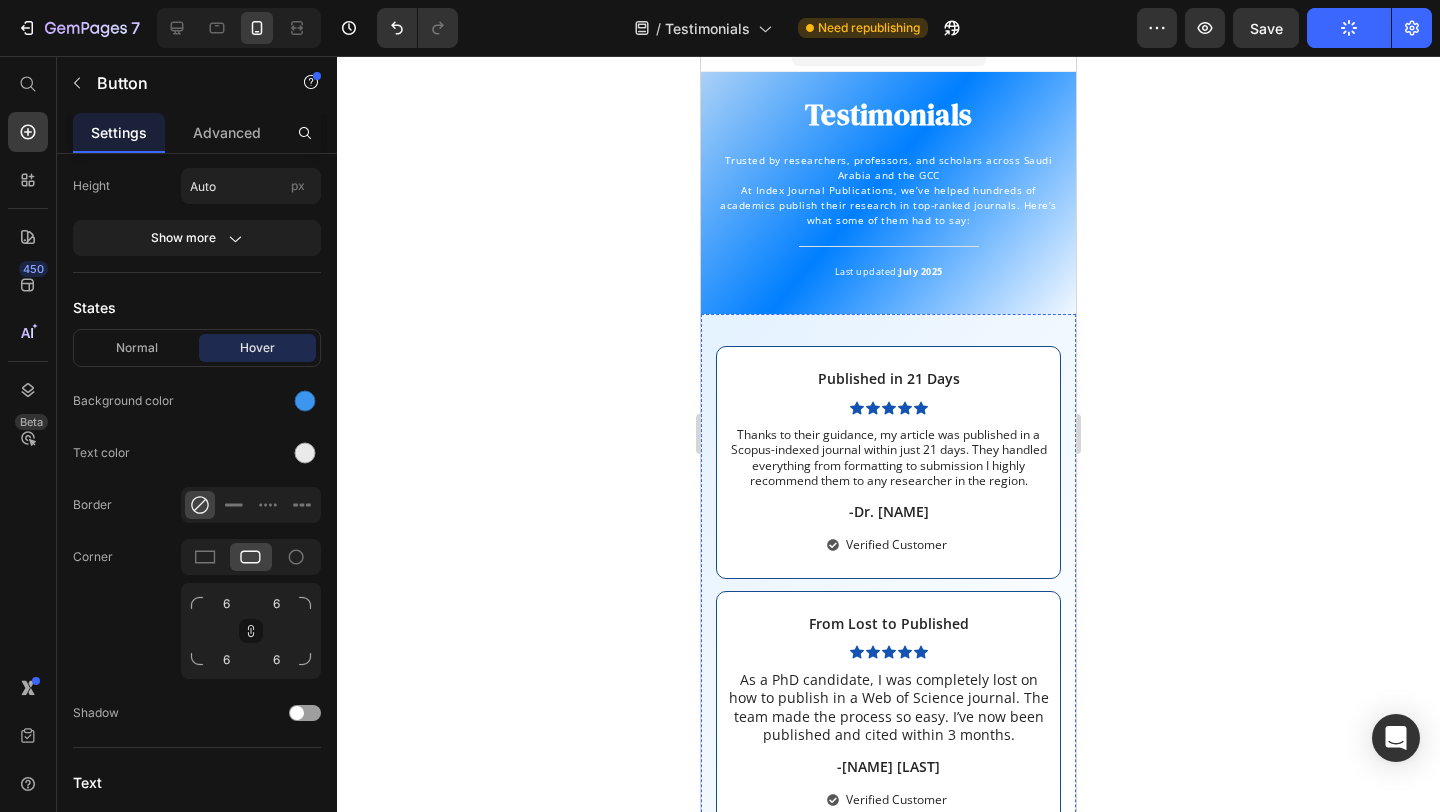 scroll, scrollTop: 0, scrollLeft: 0, axis: both 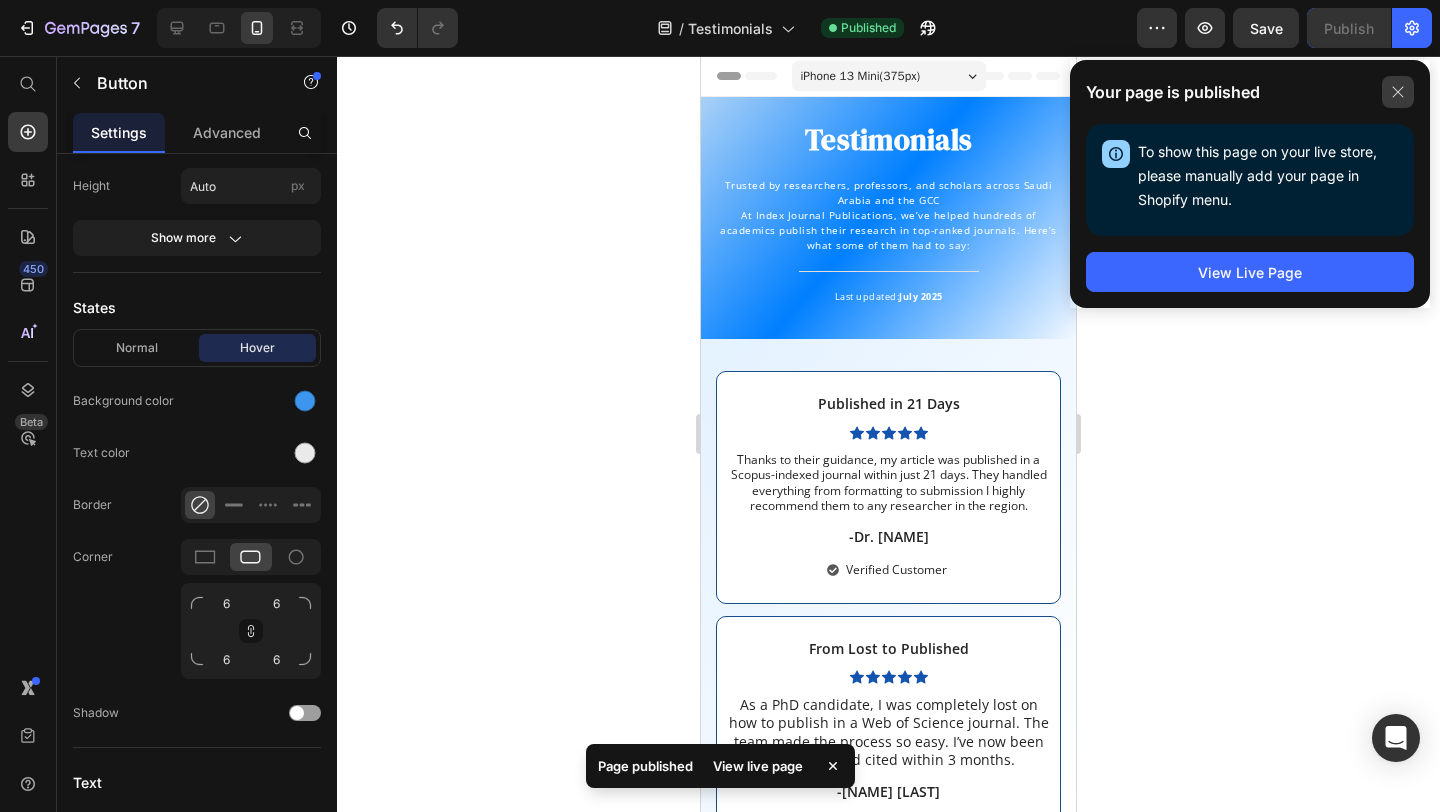 click 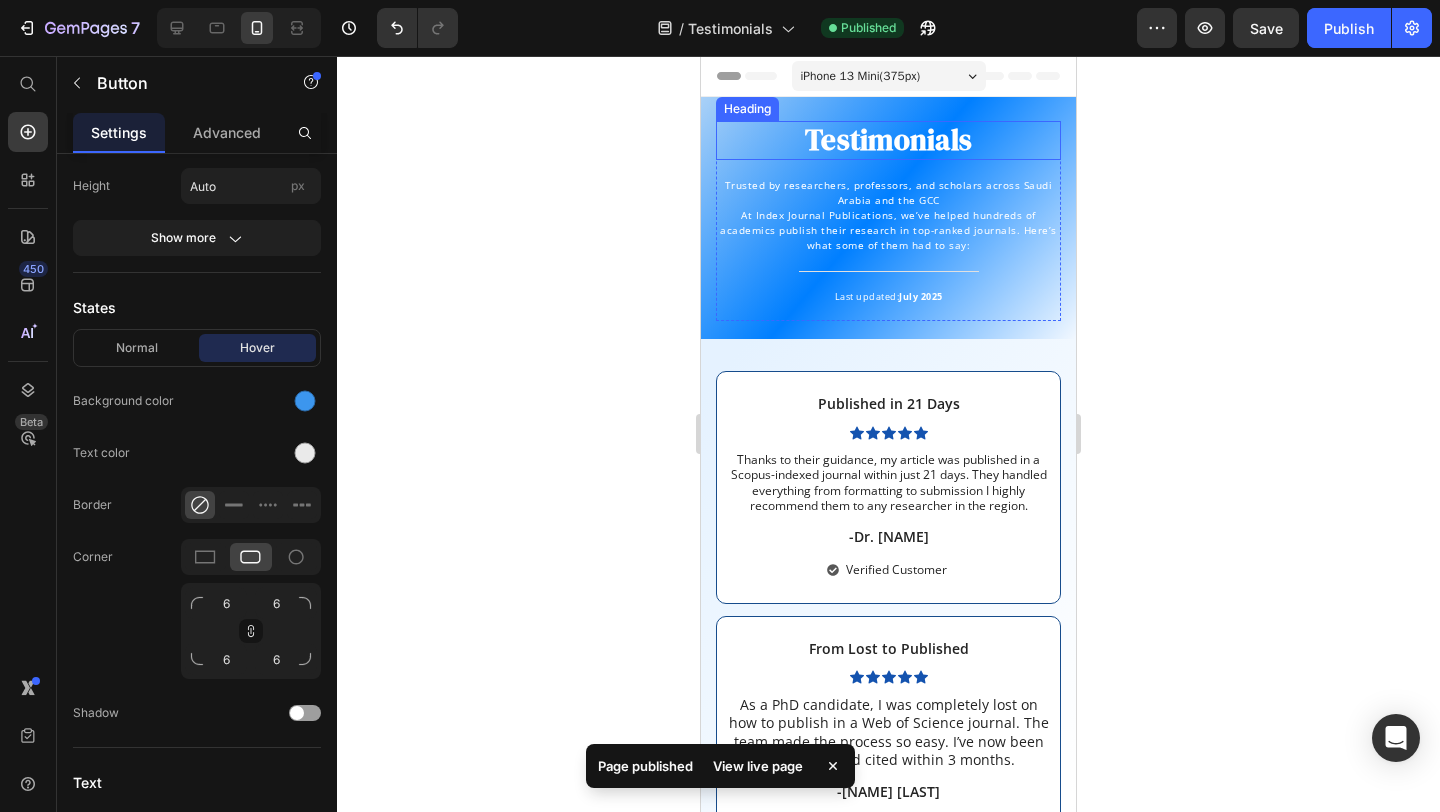 click on "Testimonials" at bounding box center [888, 140] 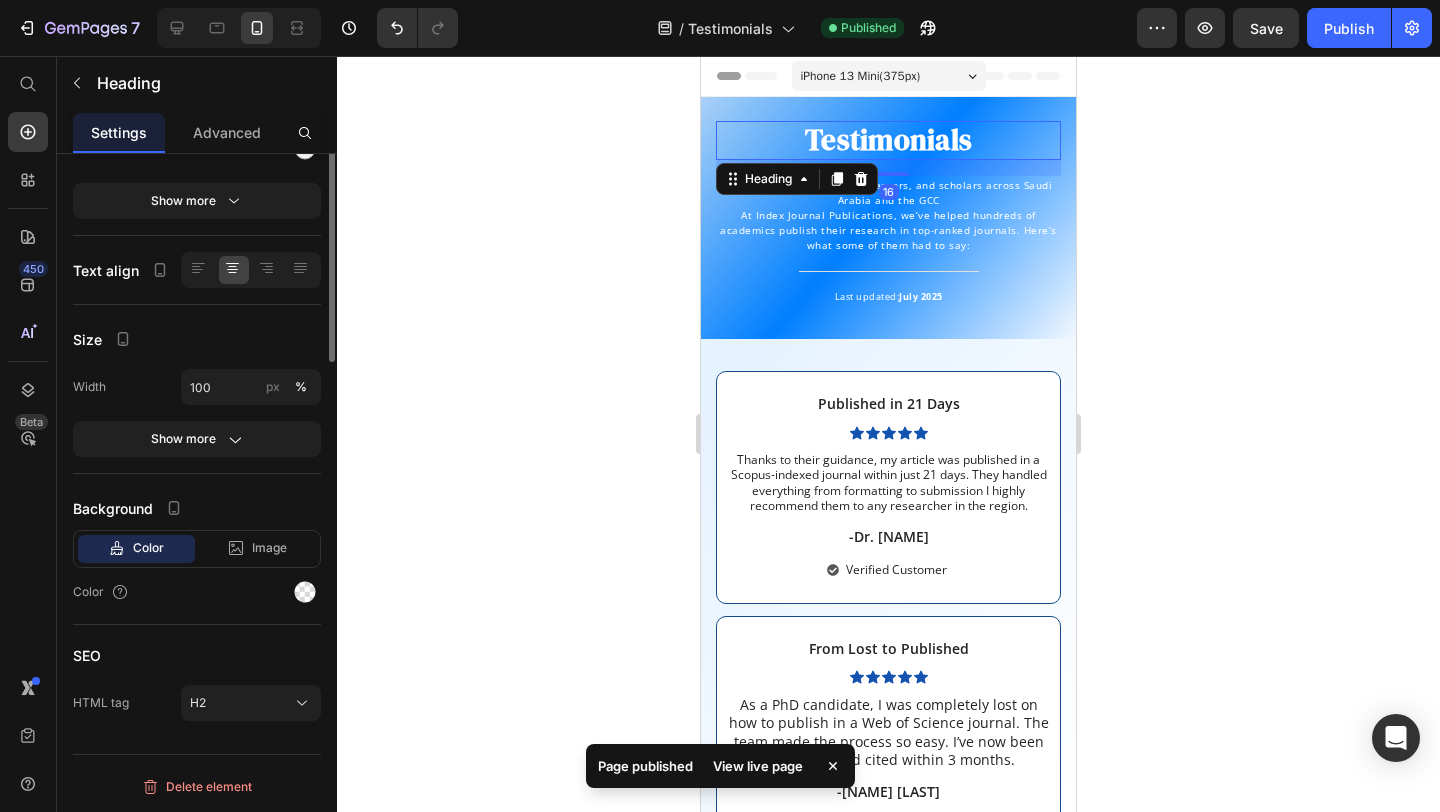 scroll, scrollTop: 0, scrollLeft: 0, axis: both 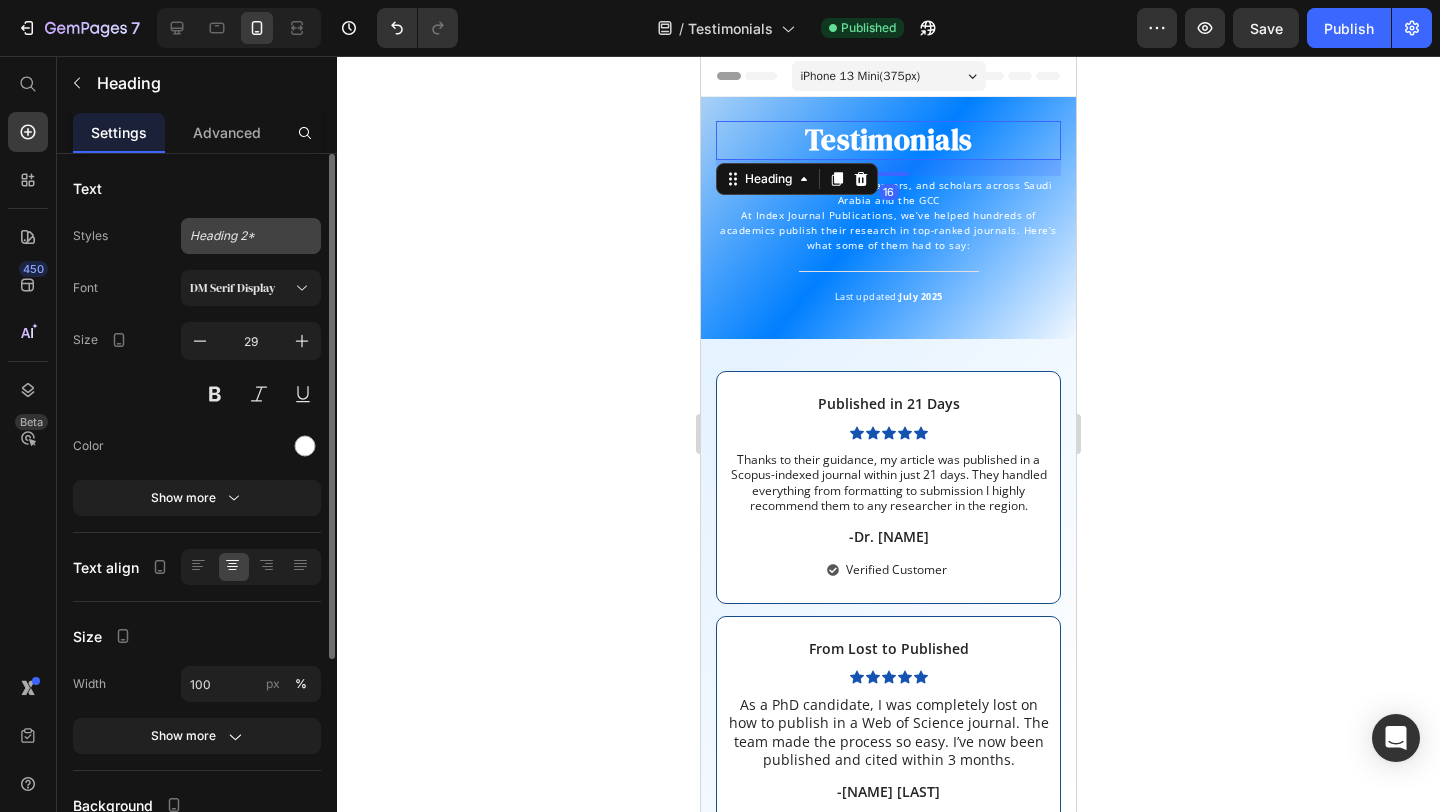 click on "Heading 2*" 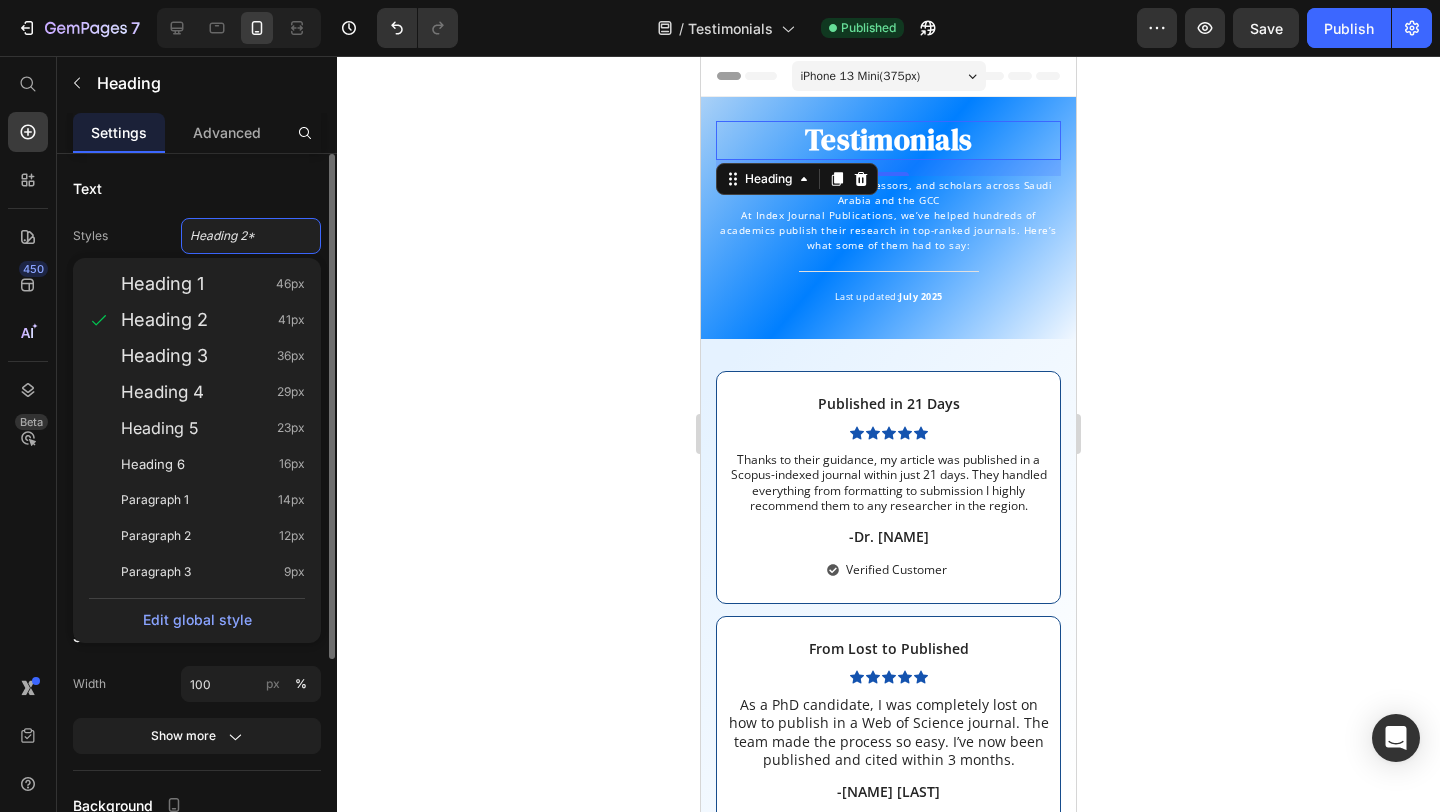 click on "Heading 1 46px" 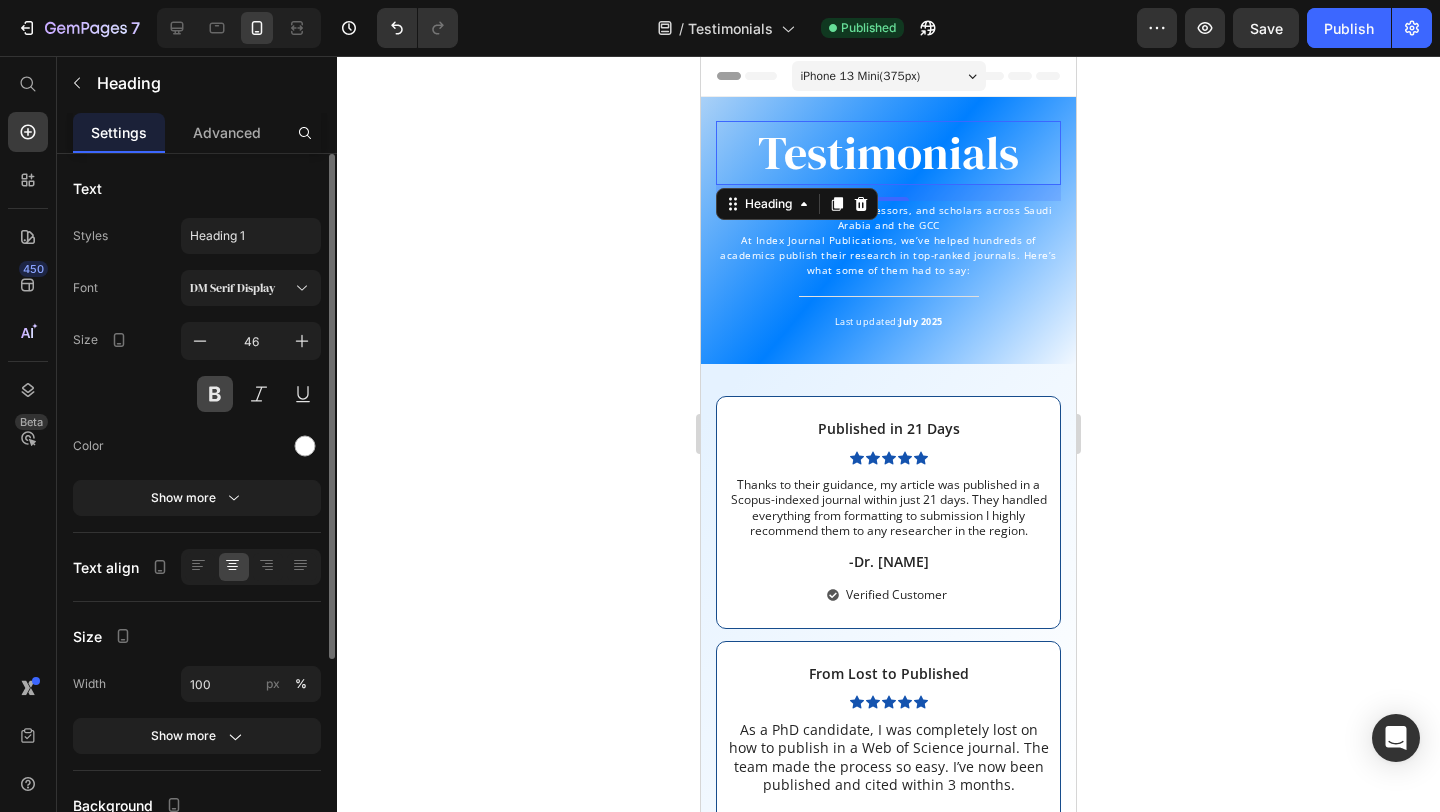 click at bounding box center [215, 394] 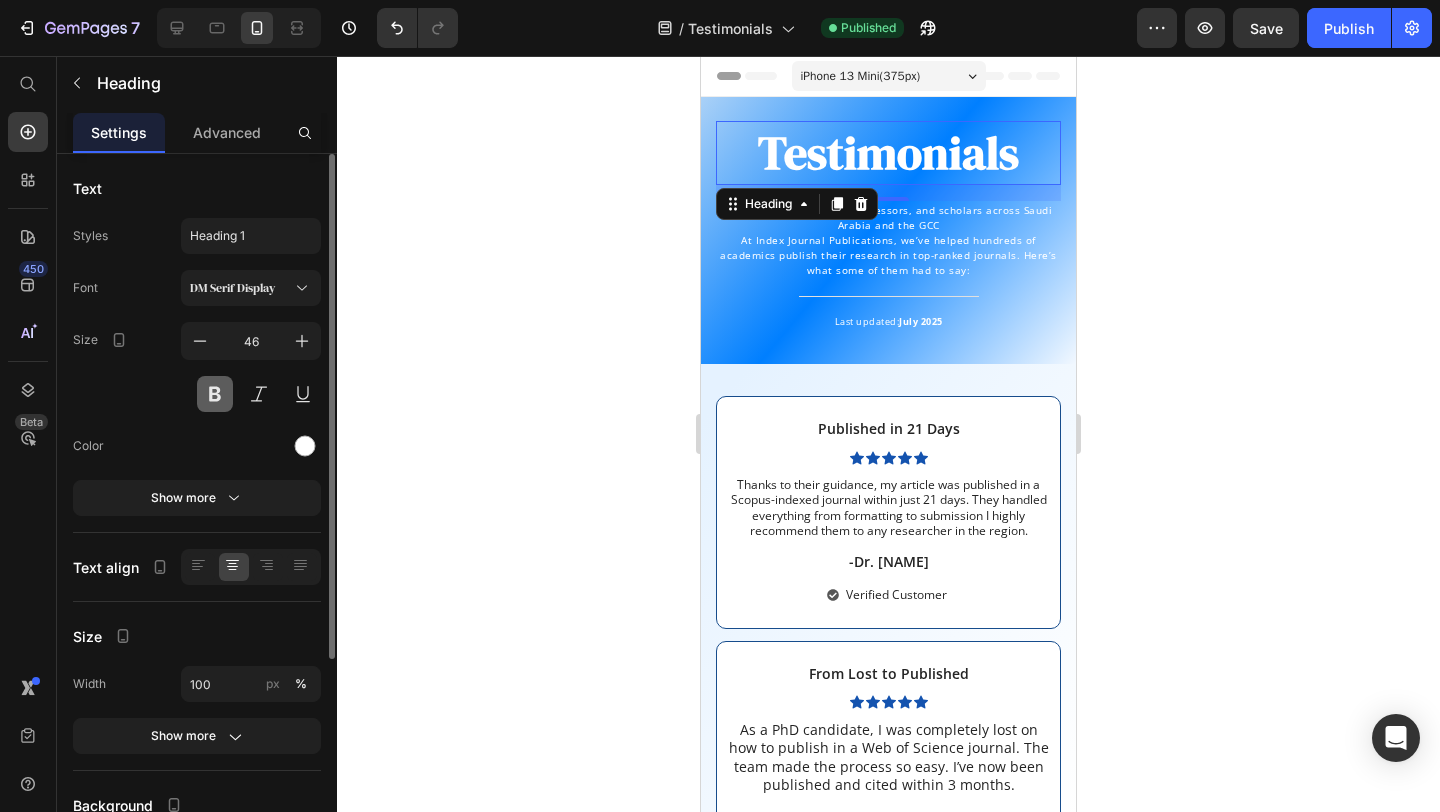 click at bounding box center [215, 394] 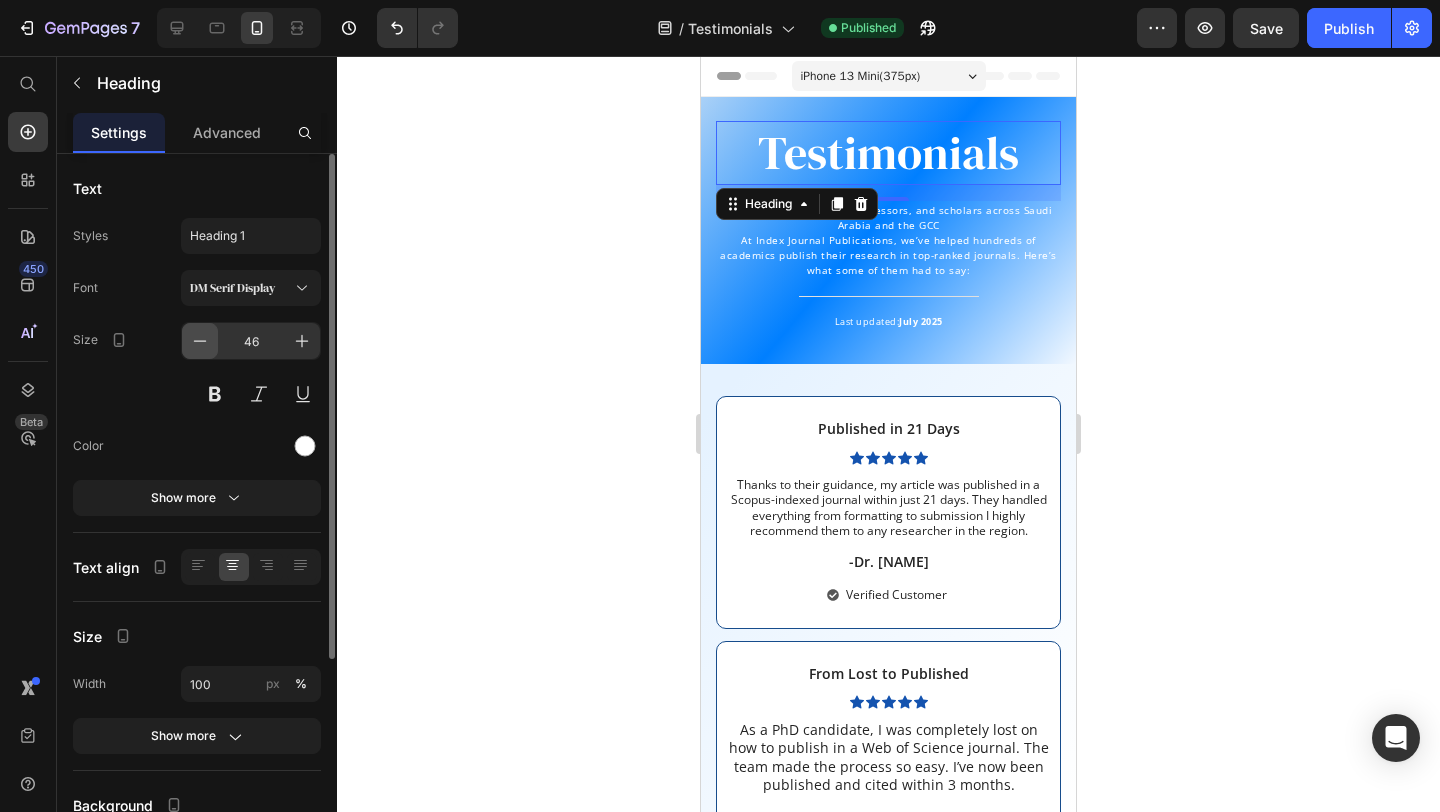 click at bounding box center (200, 341) 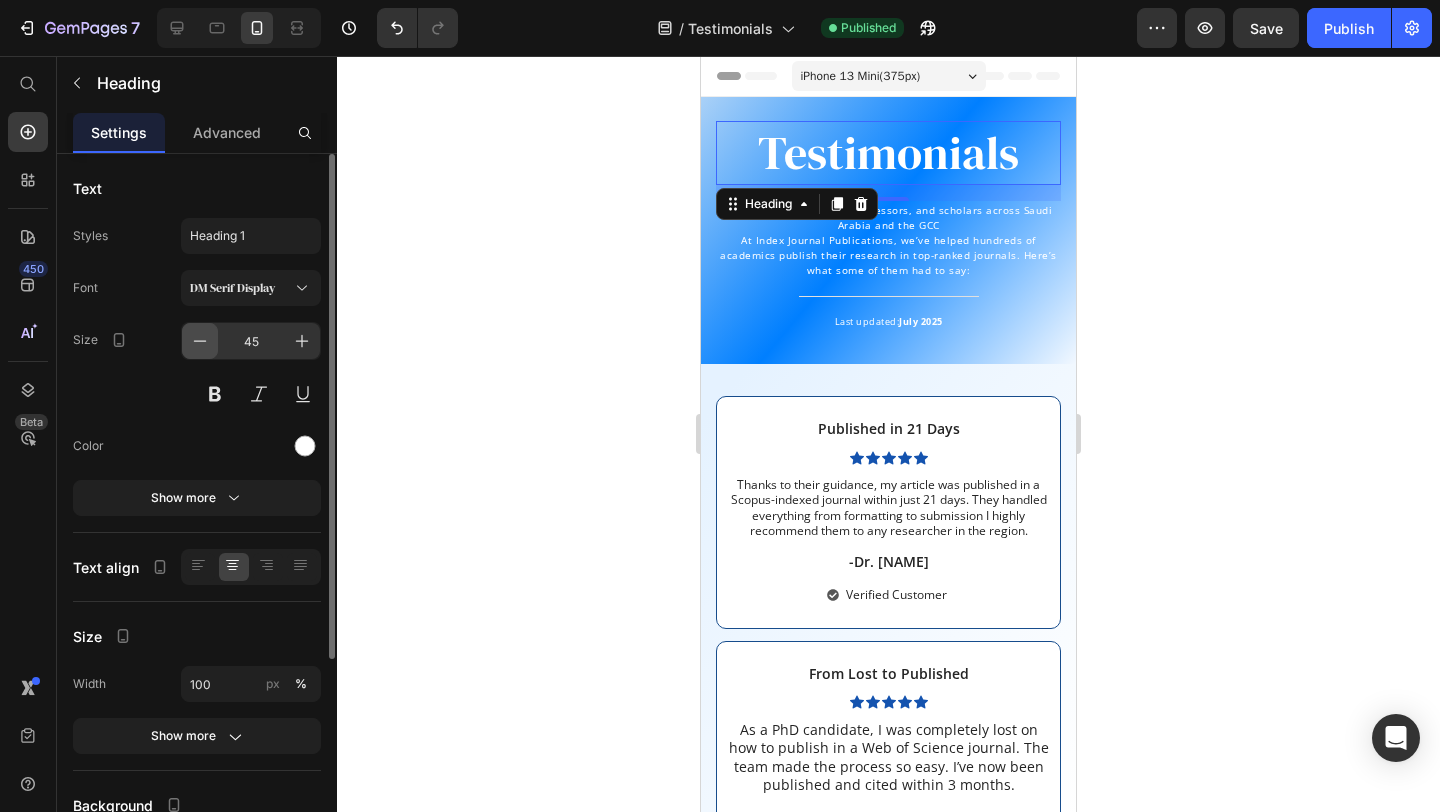 click at bounding box center [200, 341] 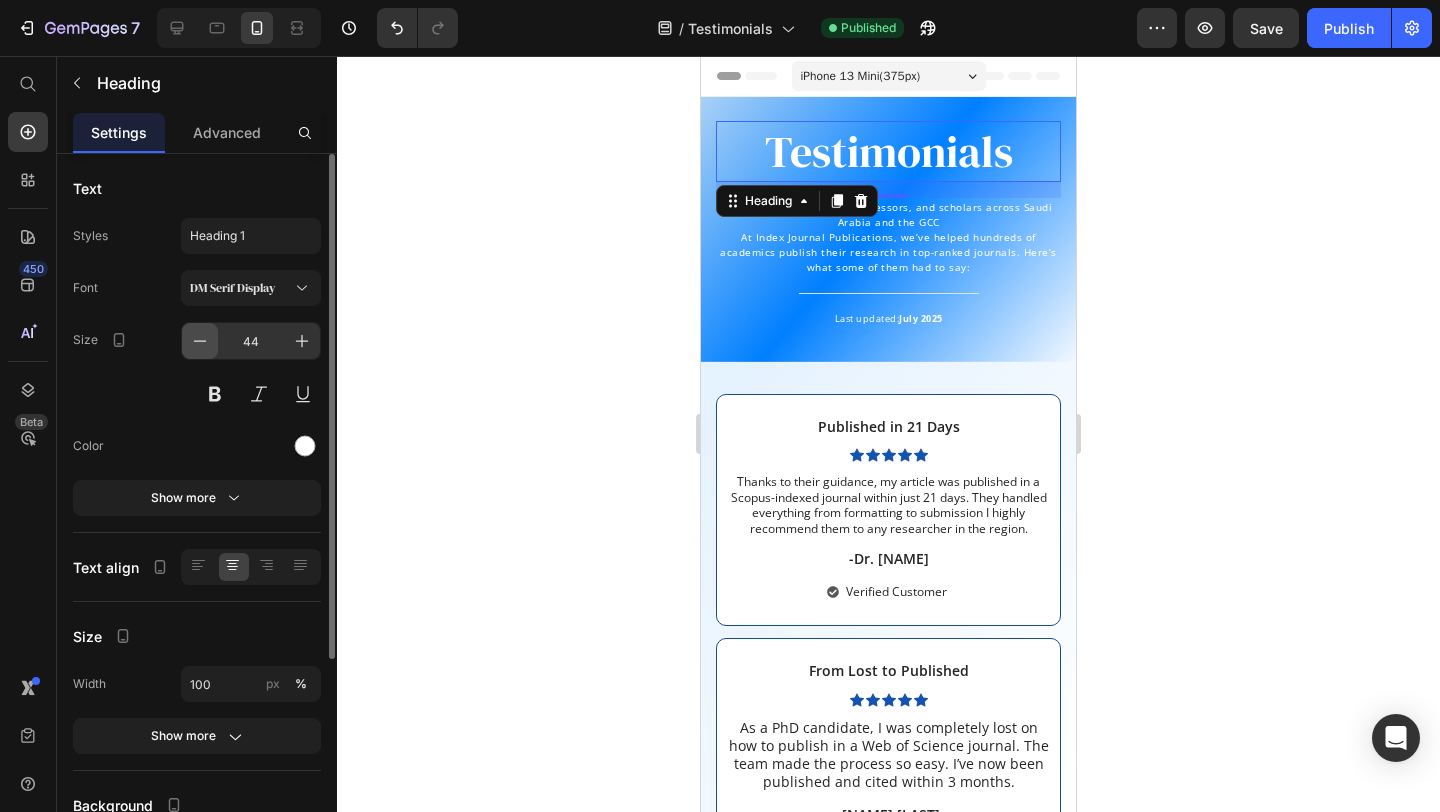 click at bounding box center (200, 341) 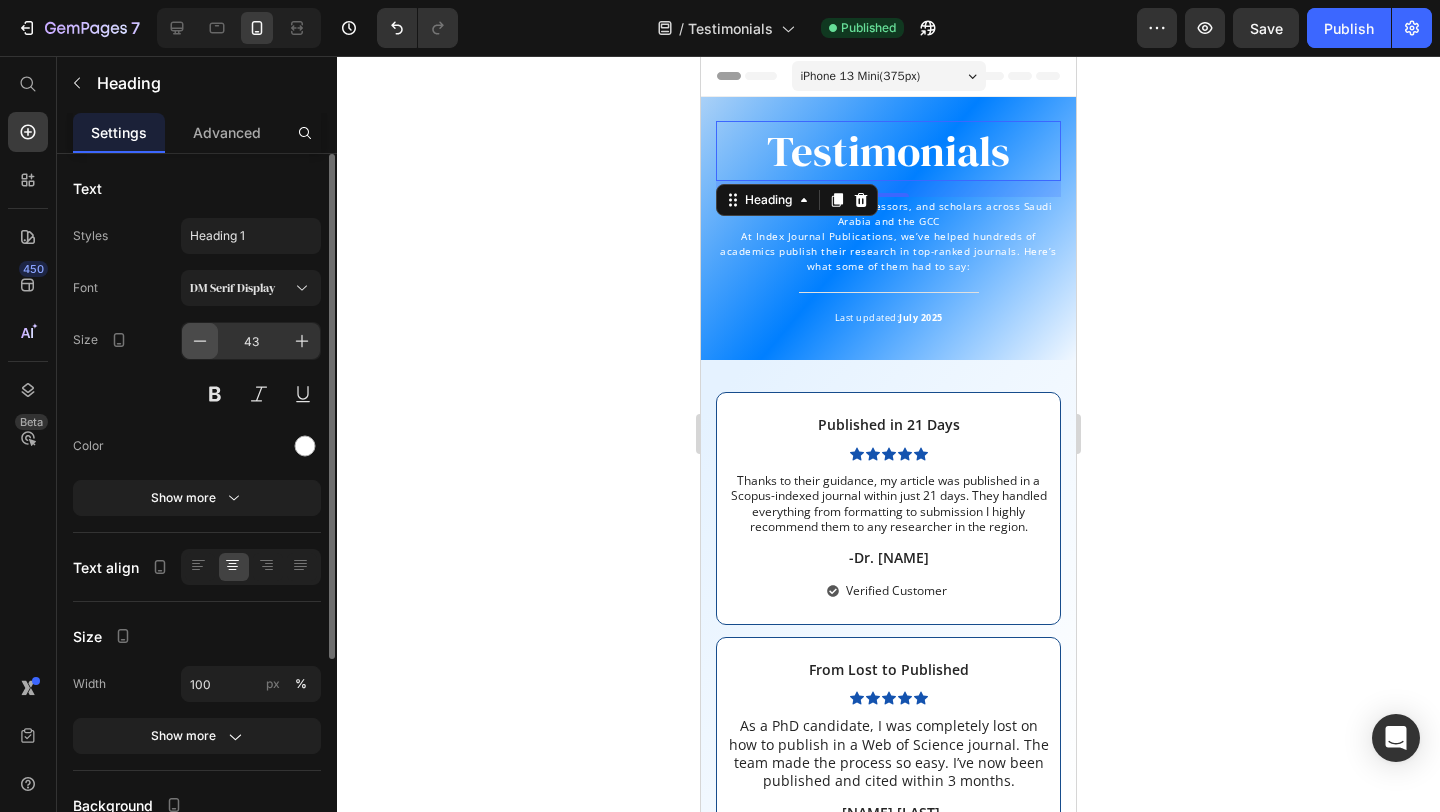 click at bounding box center [200, 341] 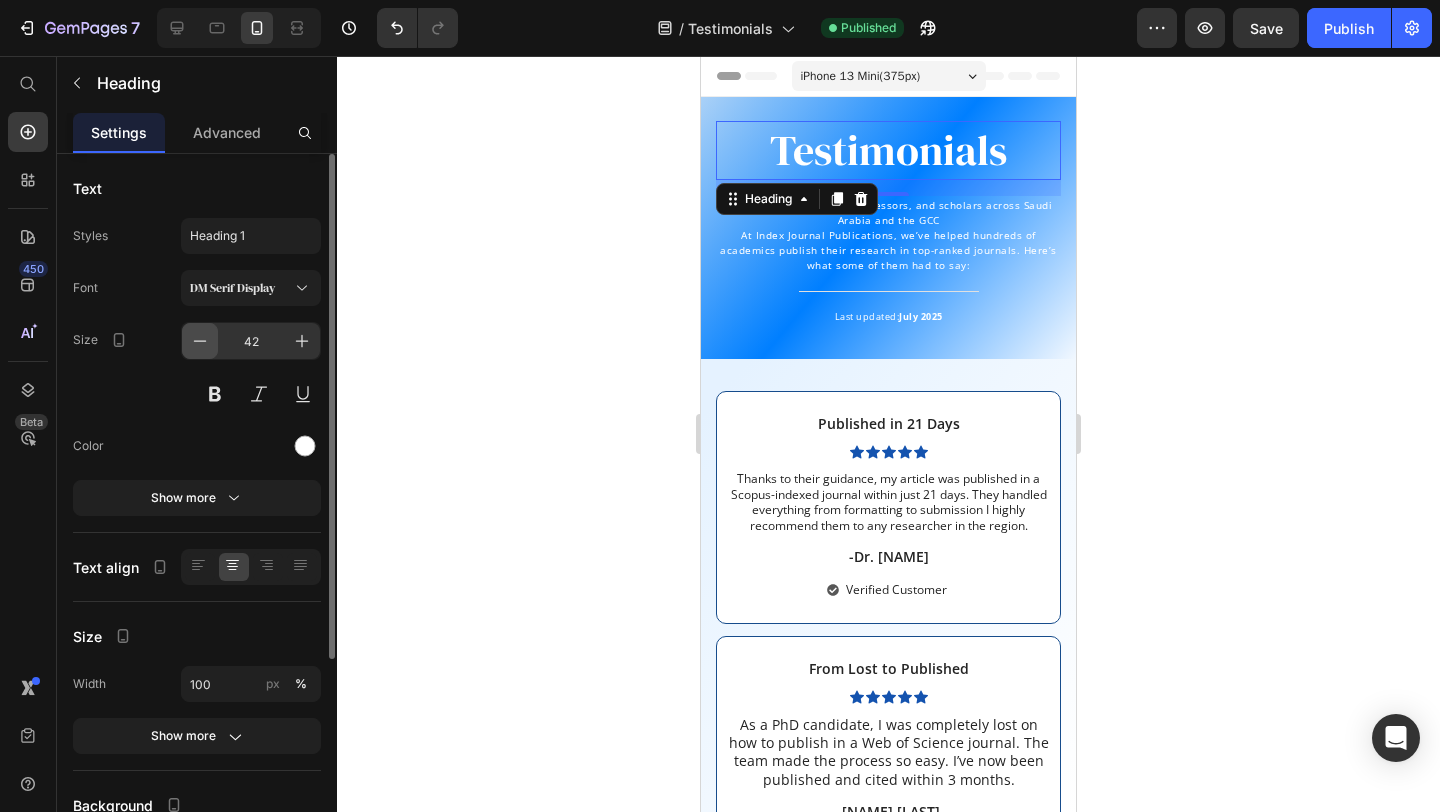 click at bounding box center (200, 341) 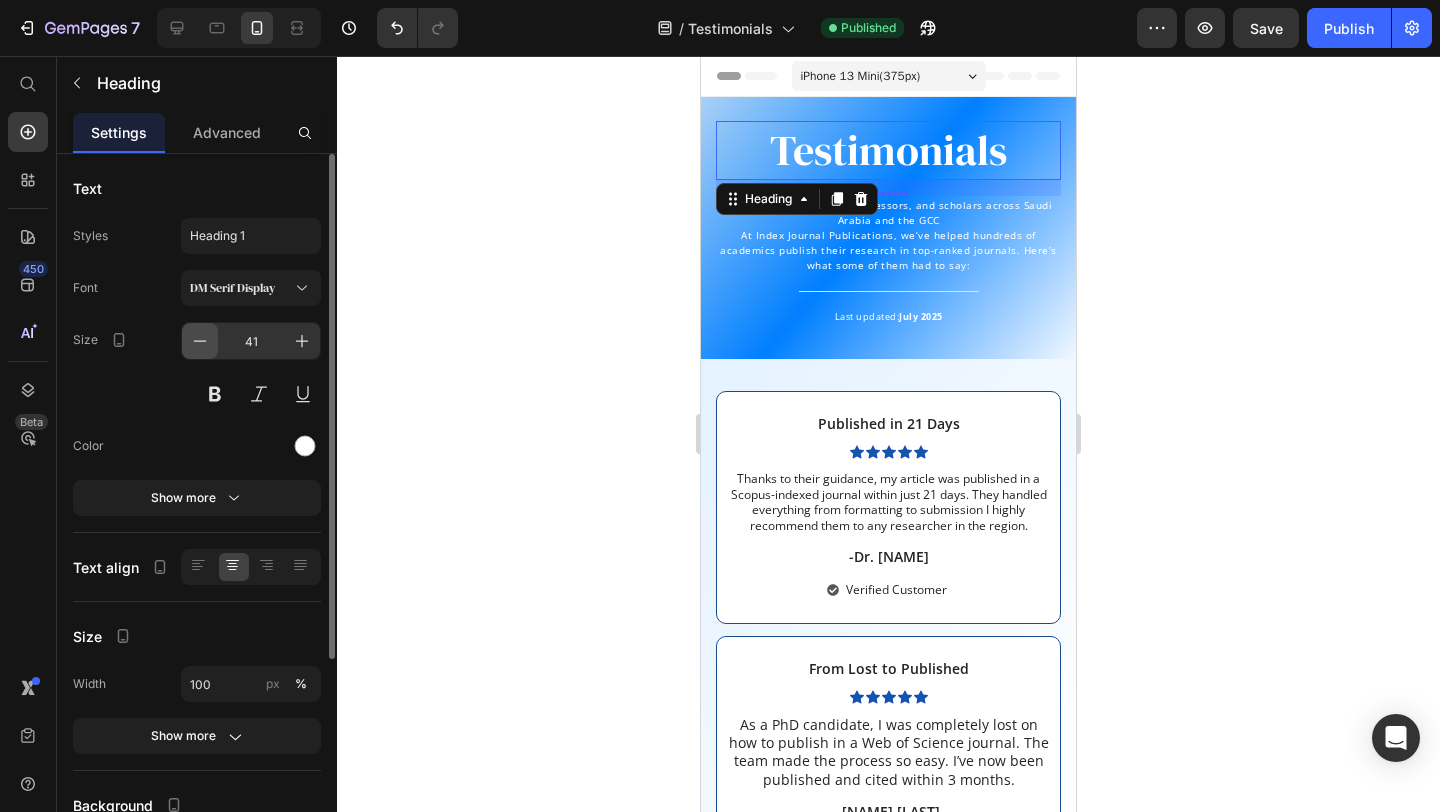 click at bounding box center (200, 341) 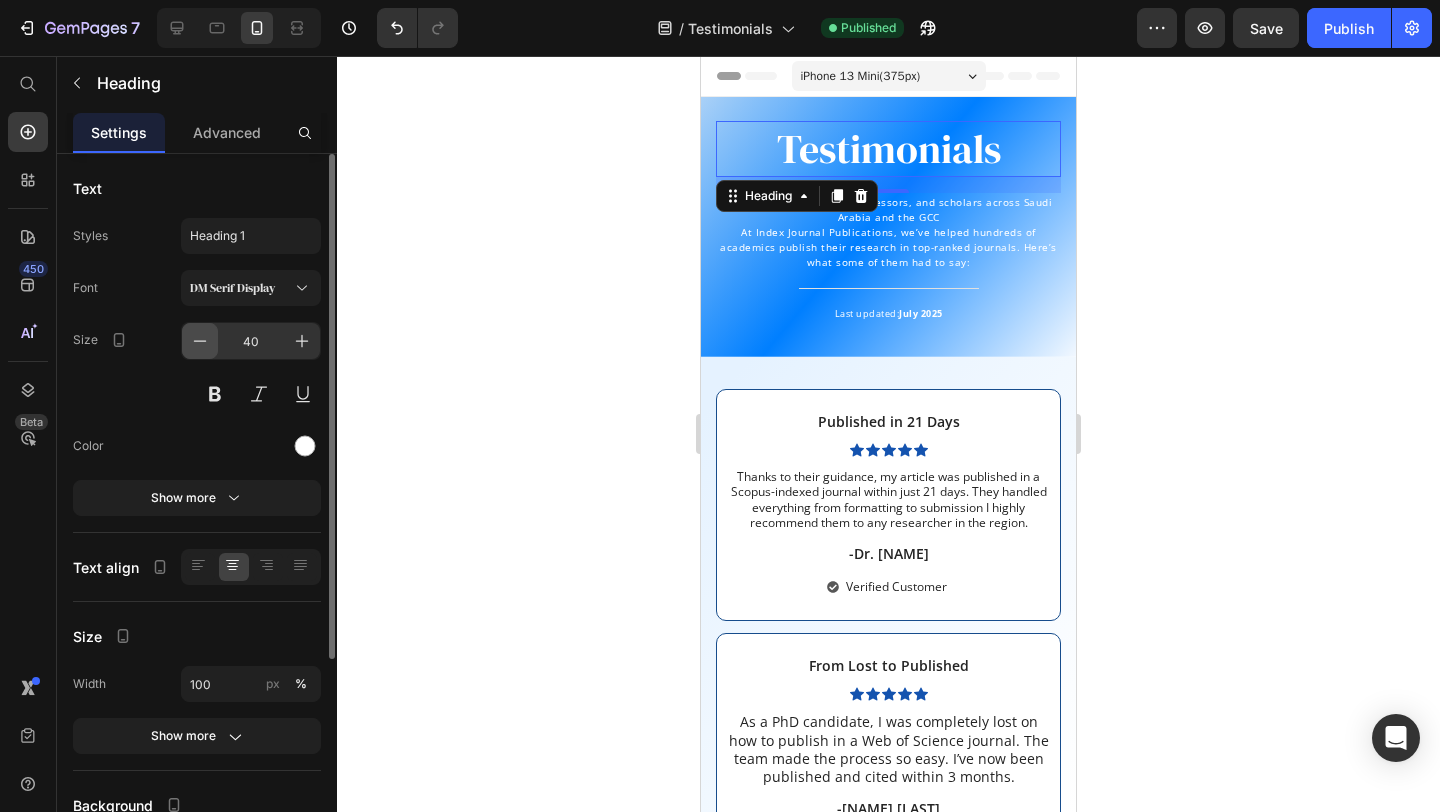 click at bounding box center (200, 341) 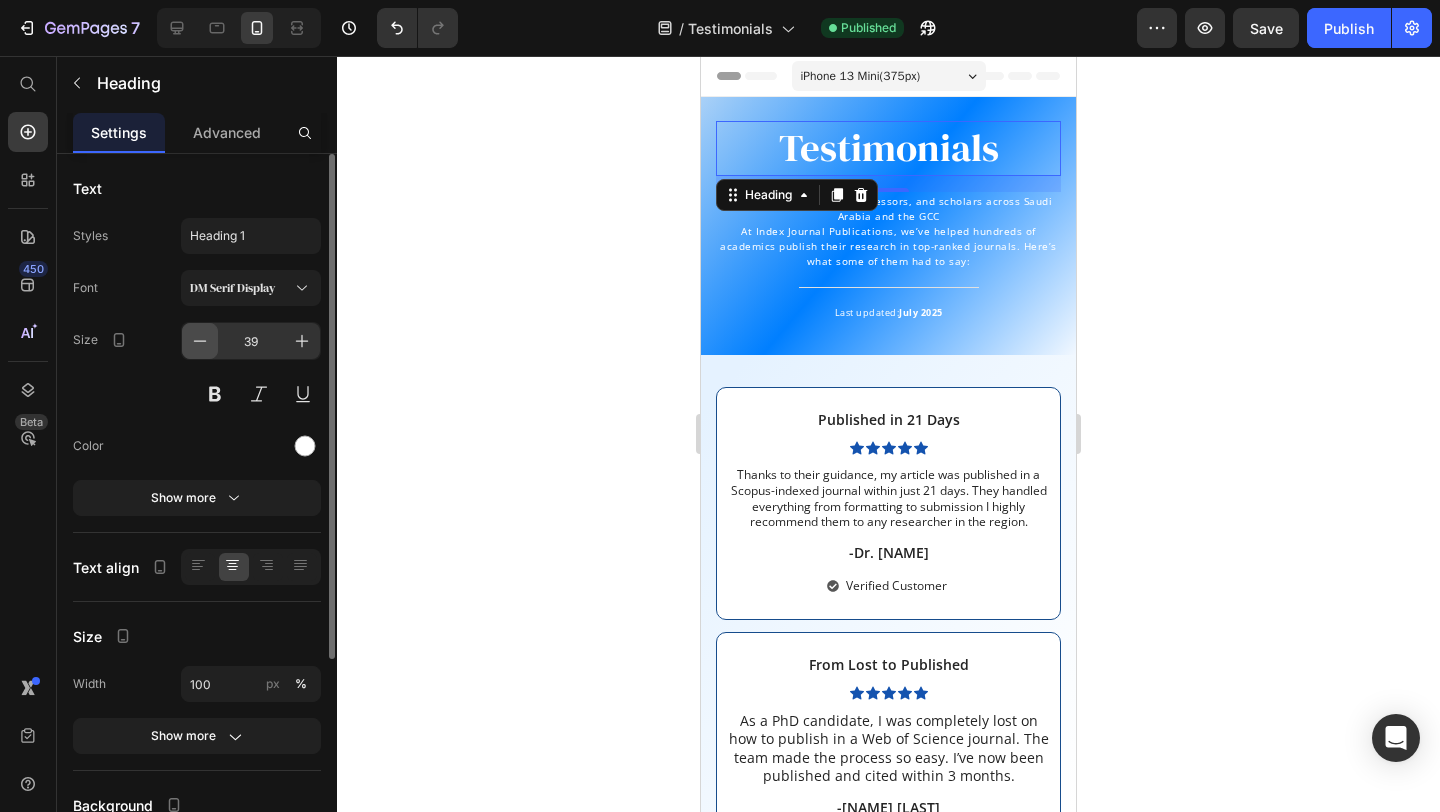 click at bounding box center (200, 341) 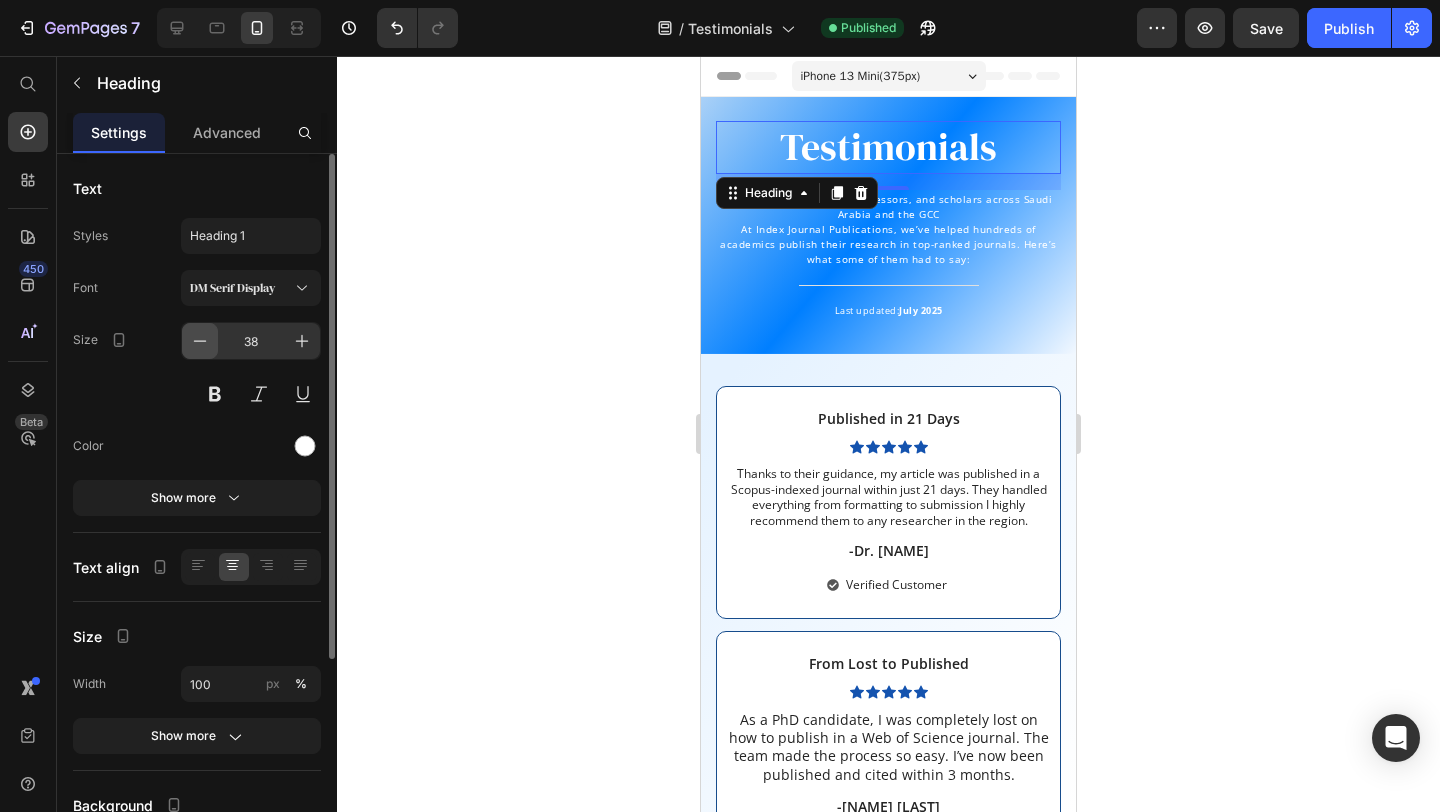 click at bounding box center (200, 341) 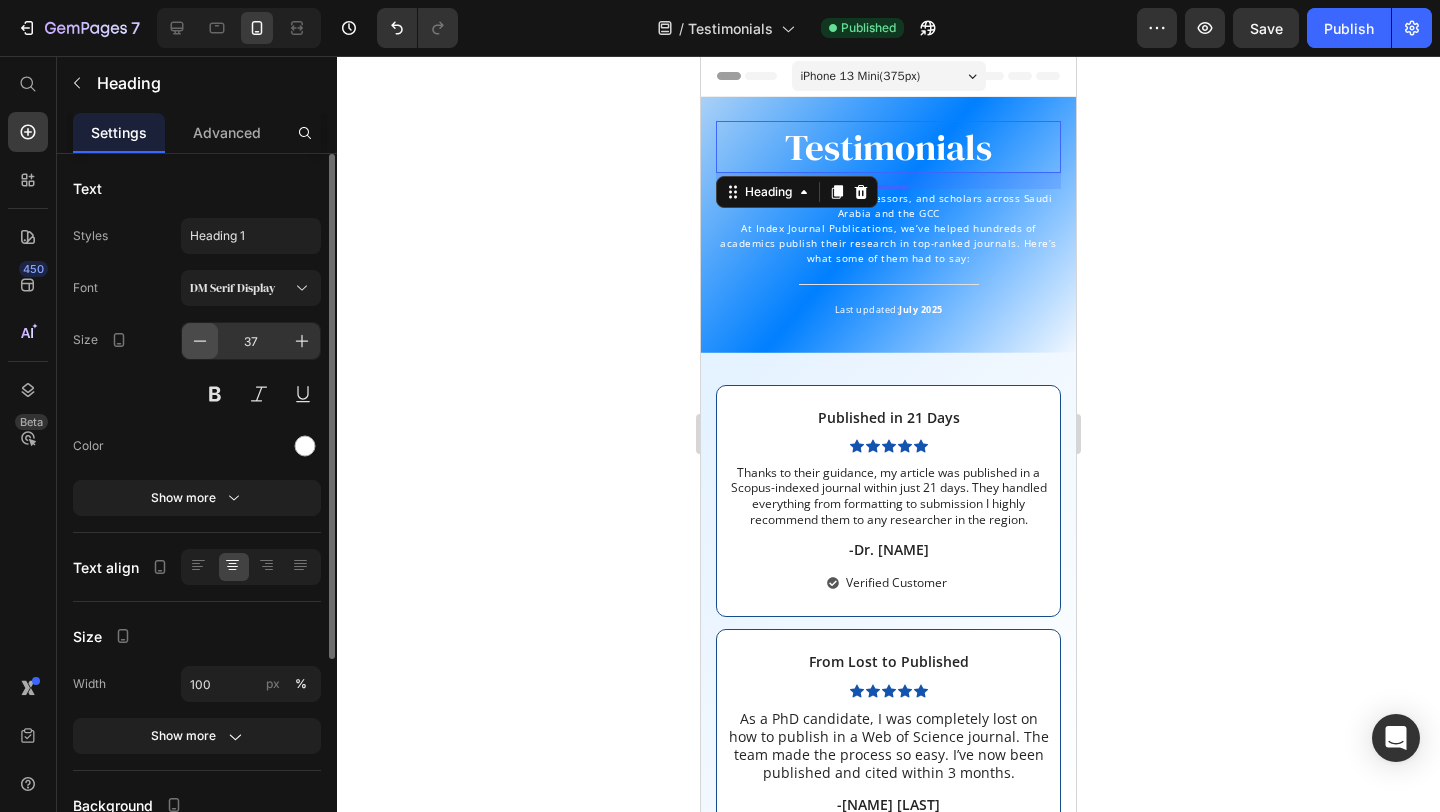 click at bounding box center (200, 341) 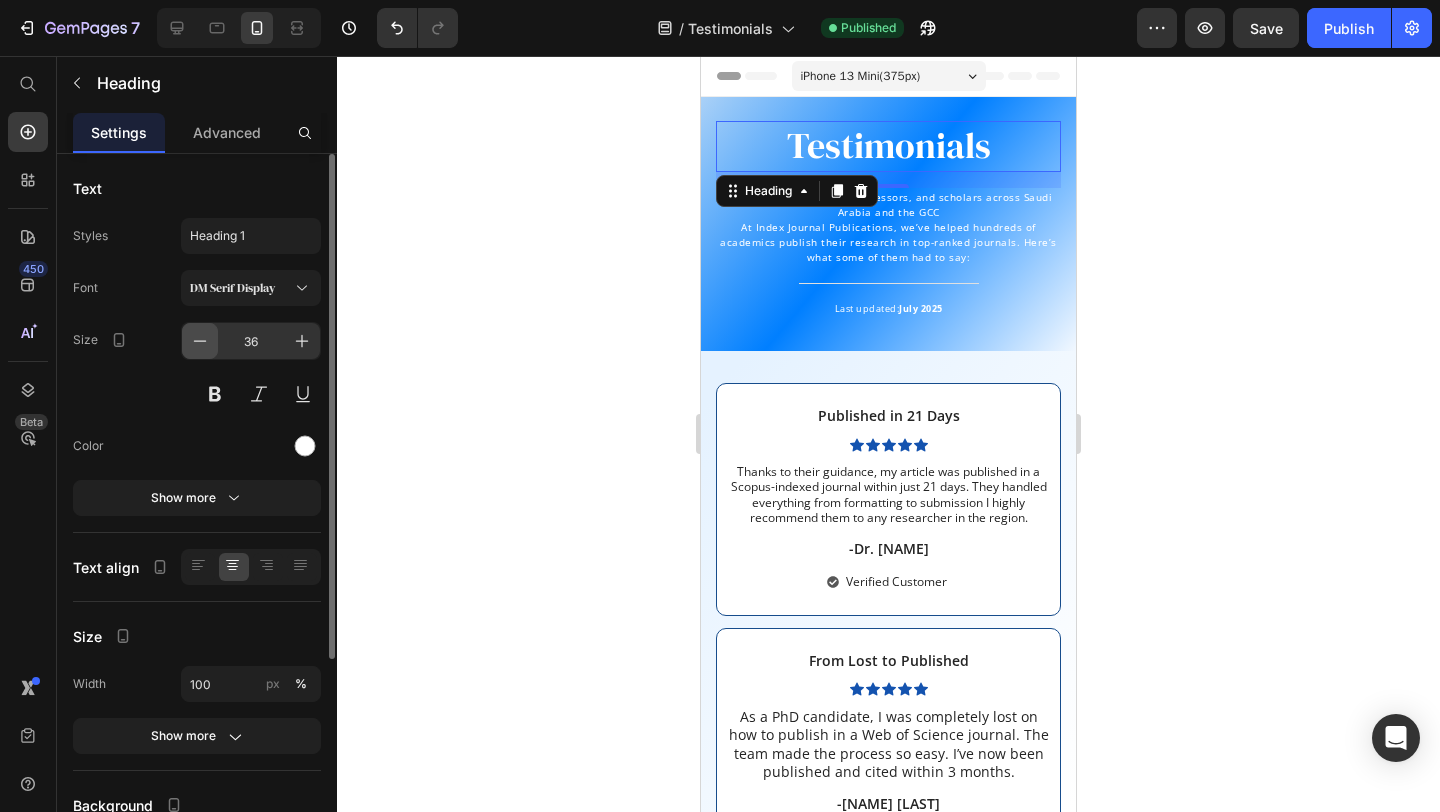 click at bounding box center [200, 341] 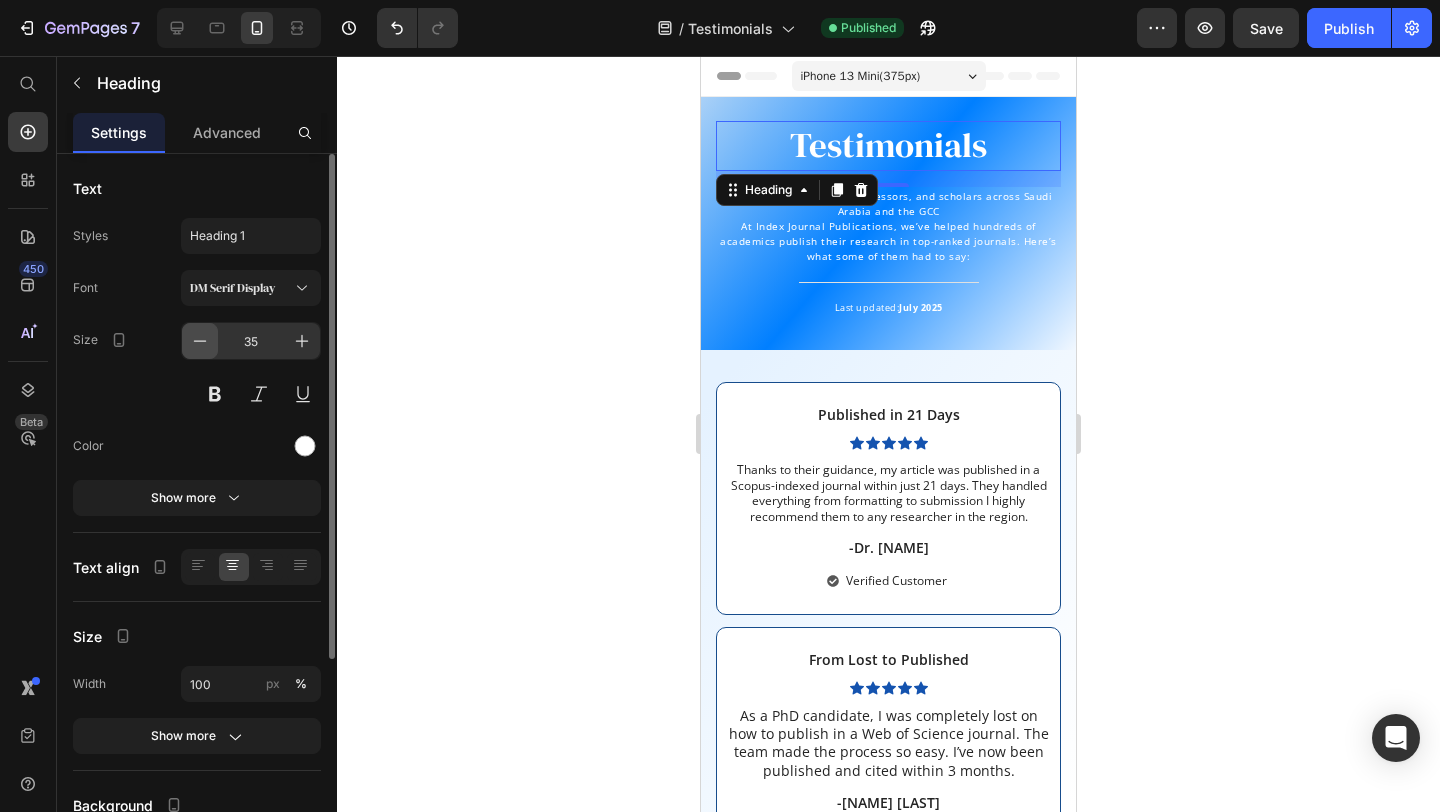 click at bounding box center [200, 341] 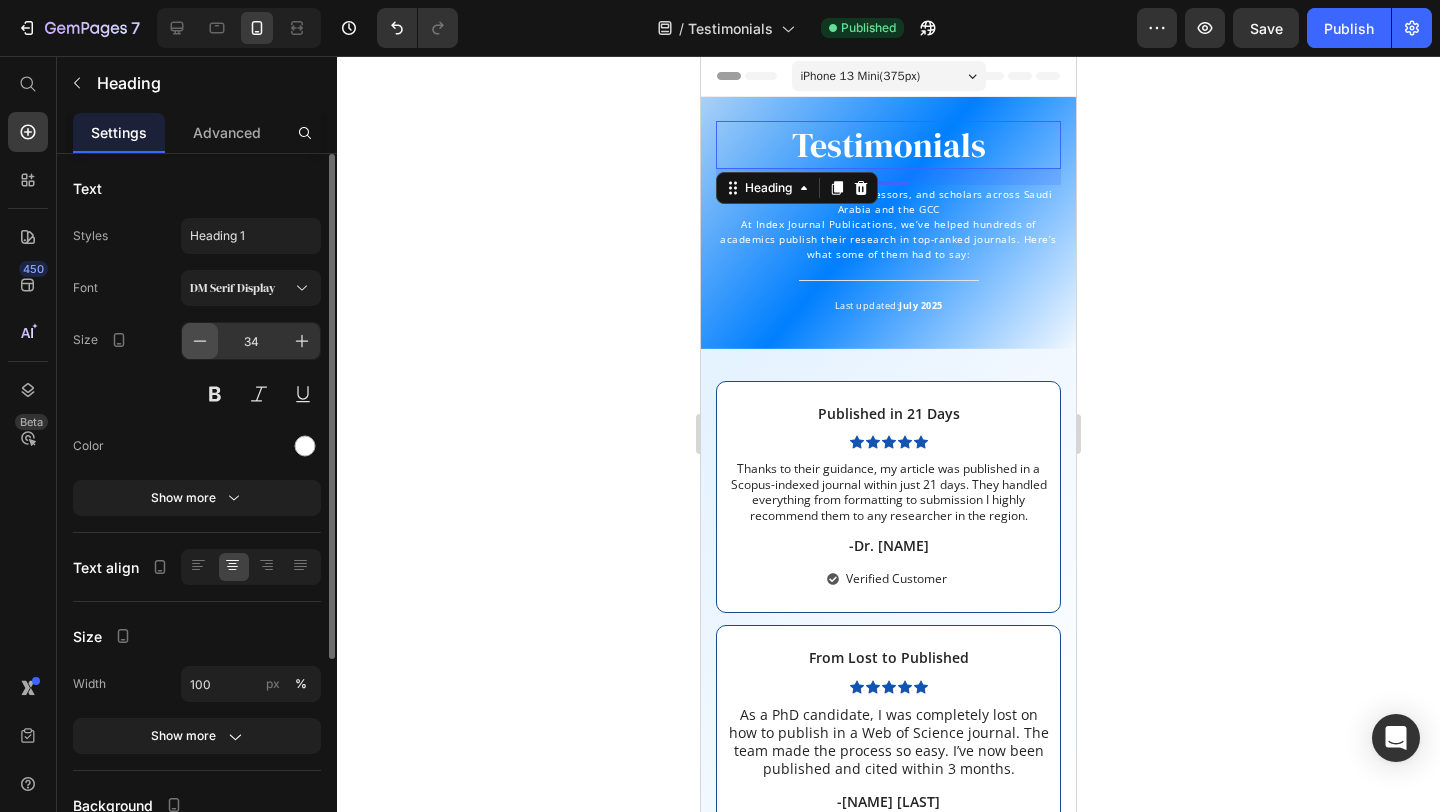 click at bounding box center [200, 341] 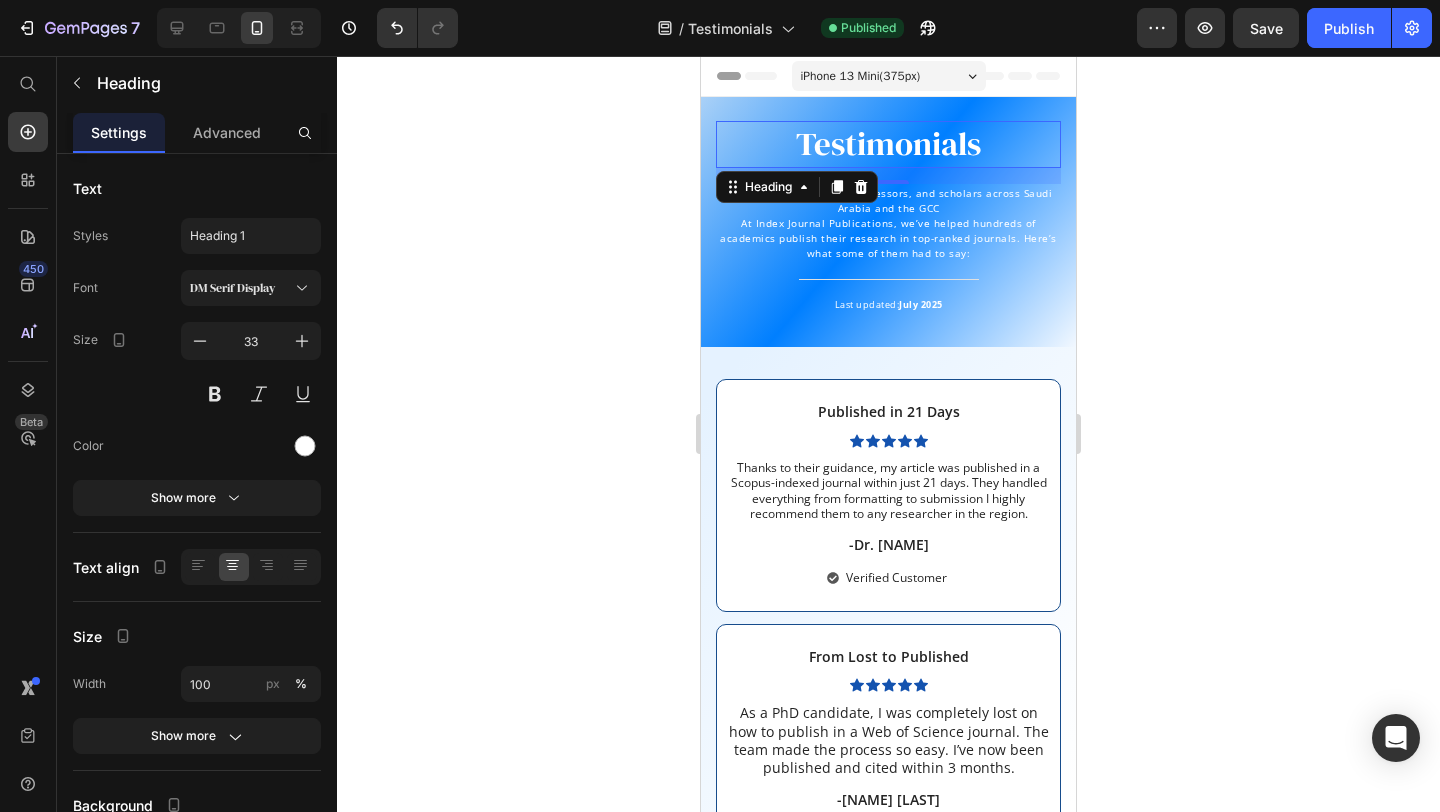 click 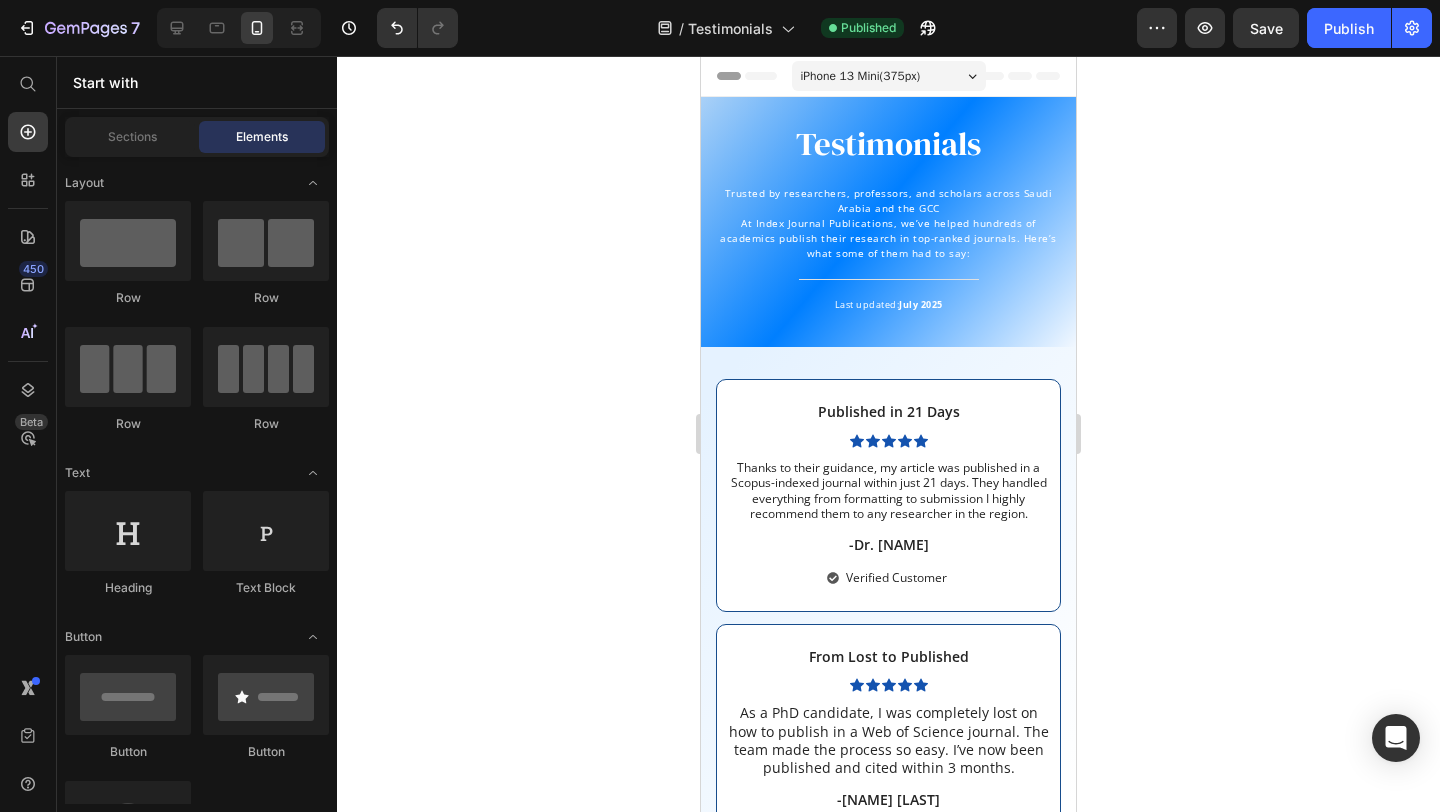click 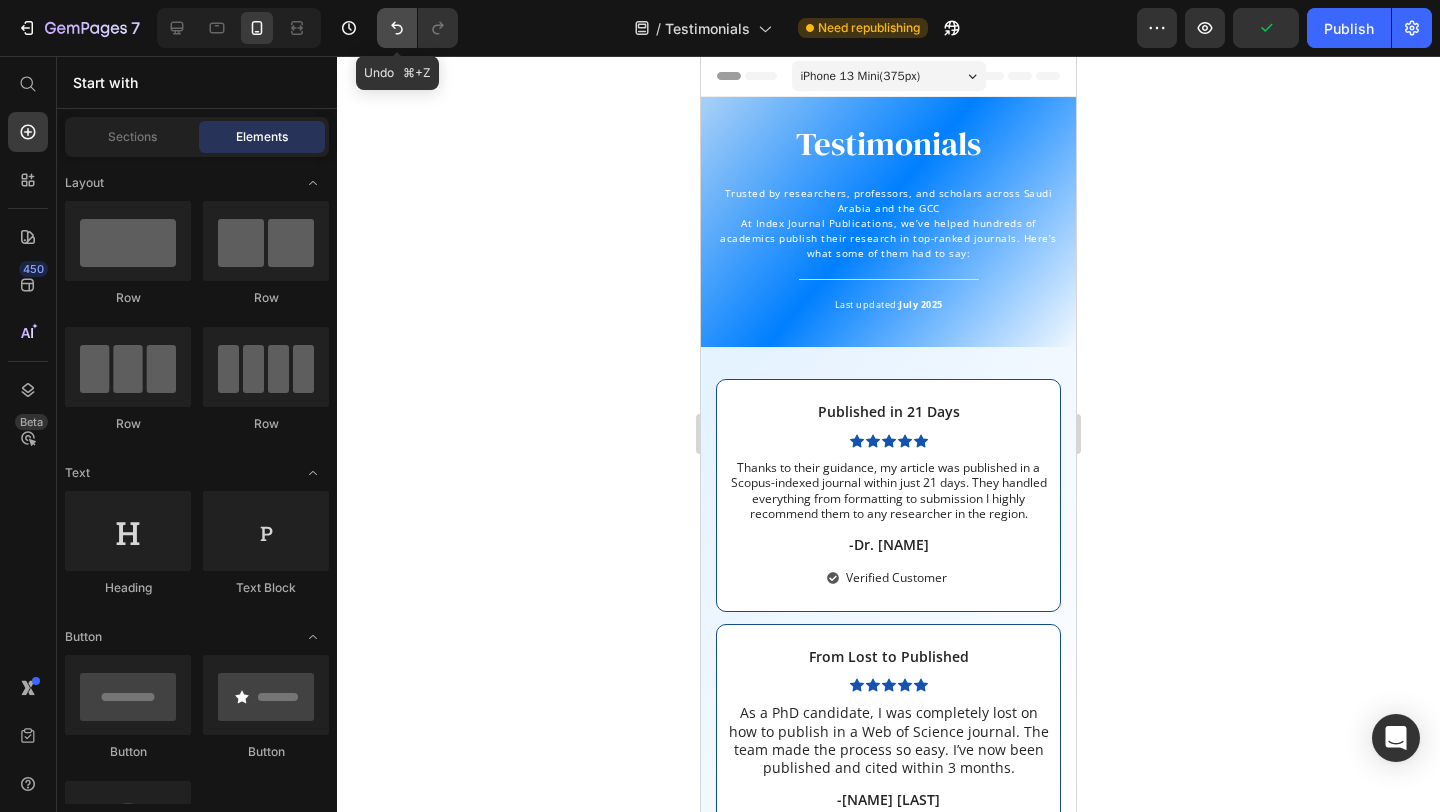 click 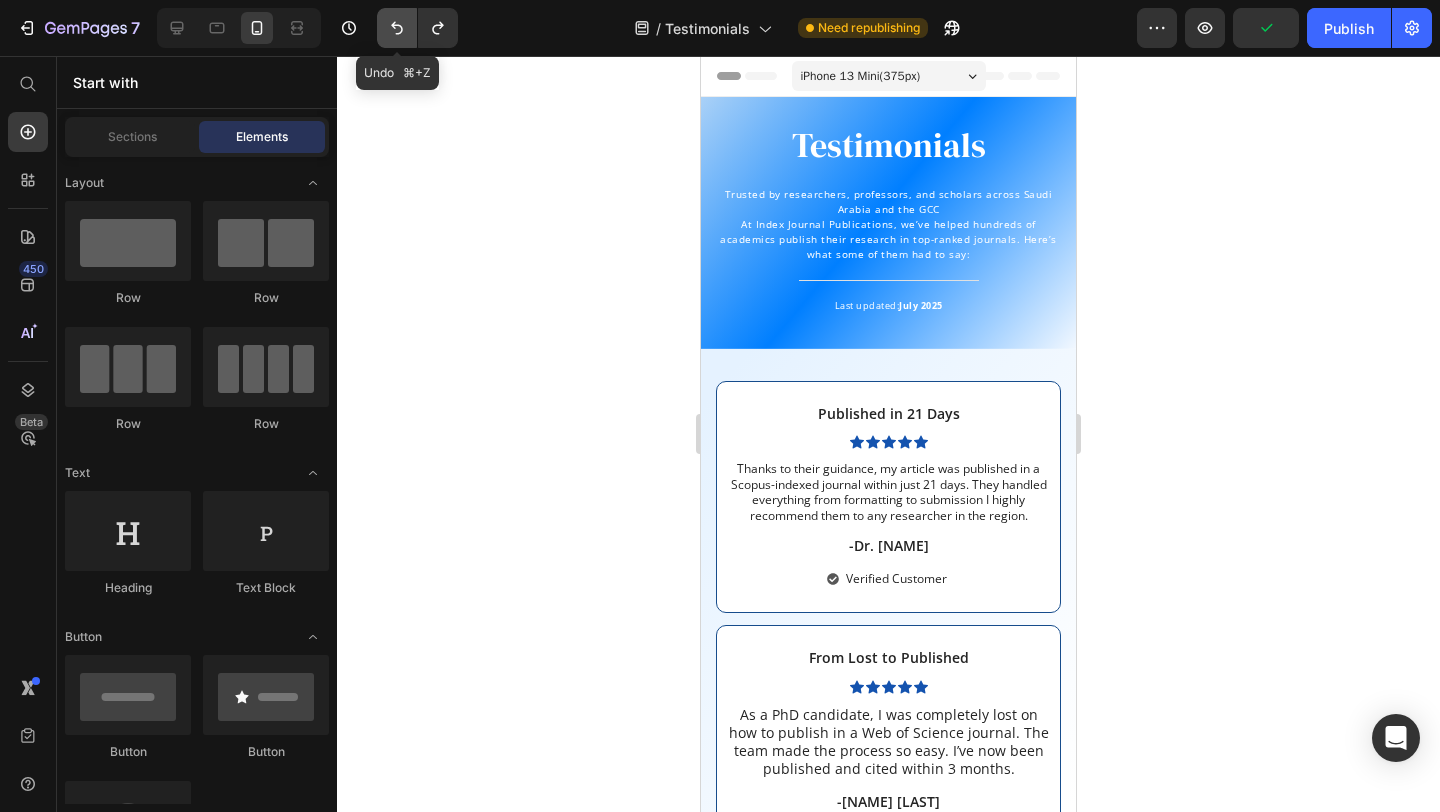 click 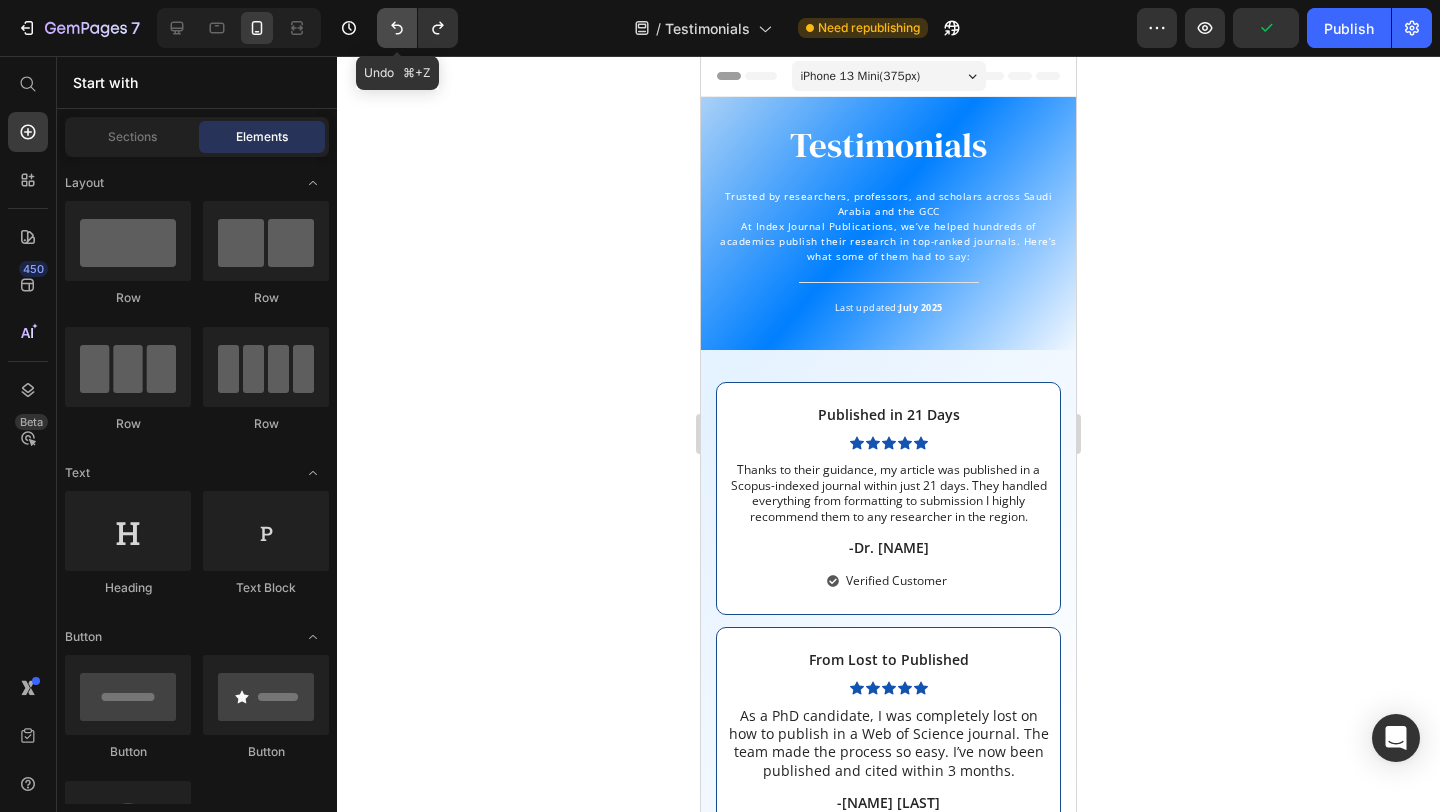 click 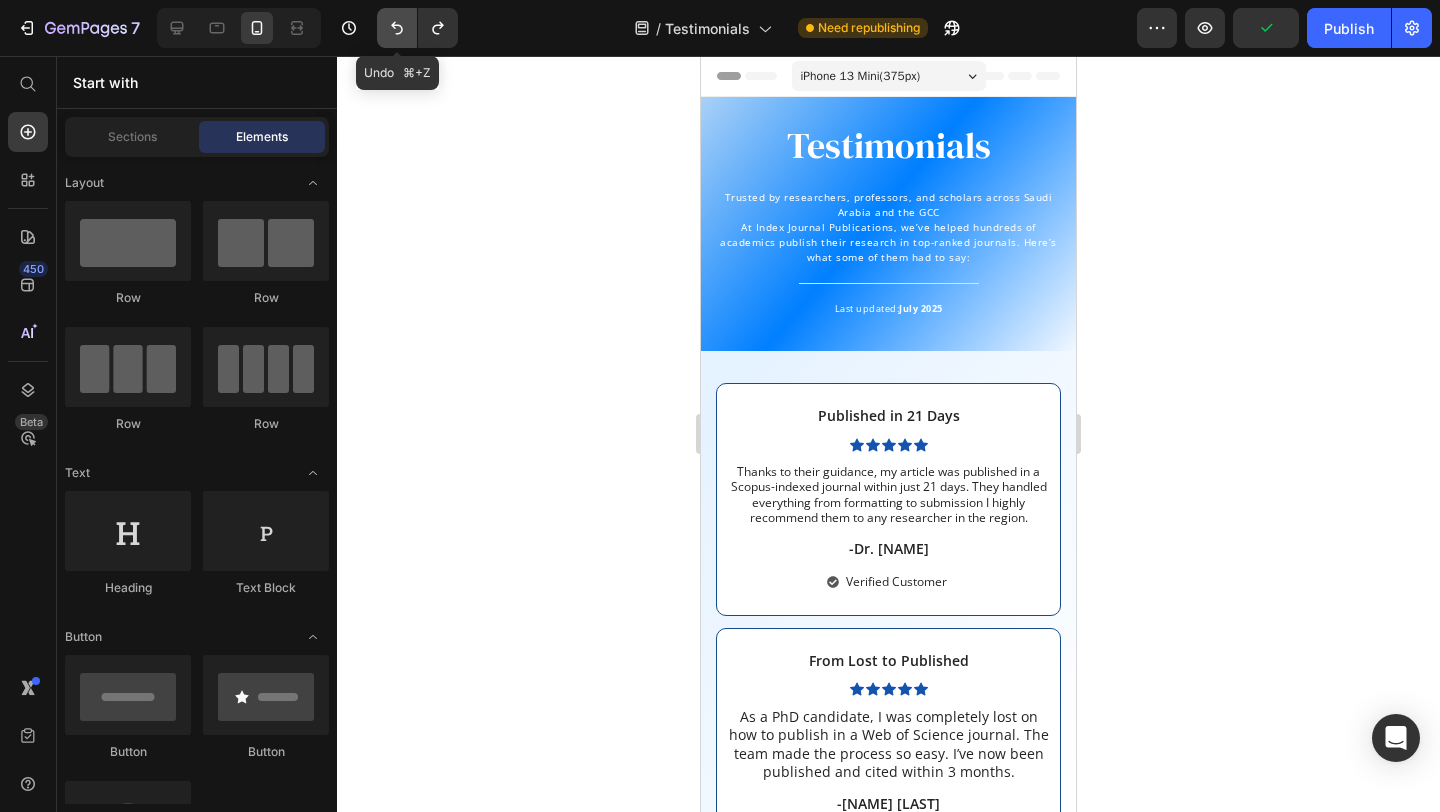 click 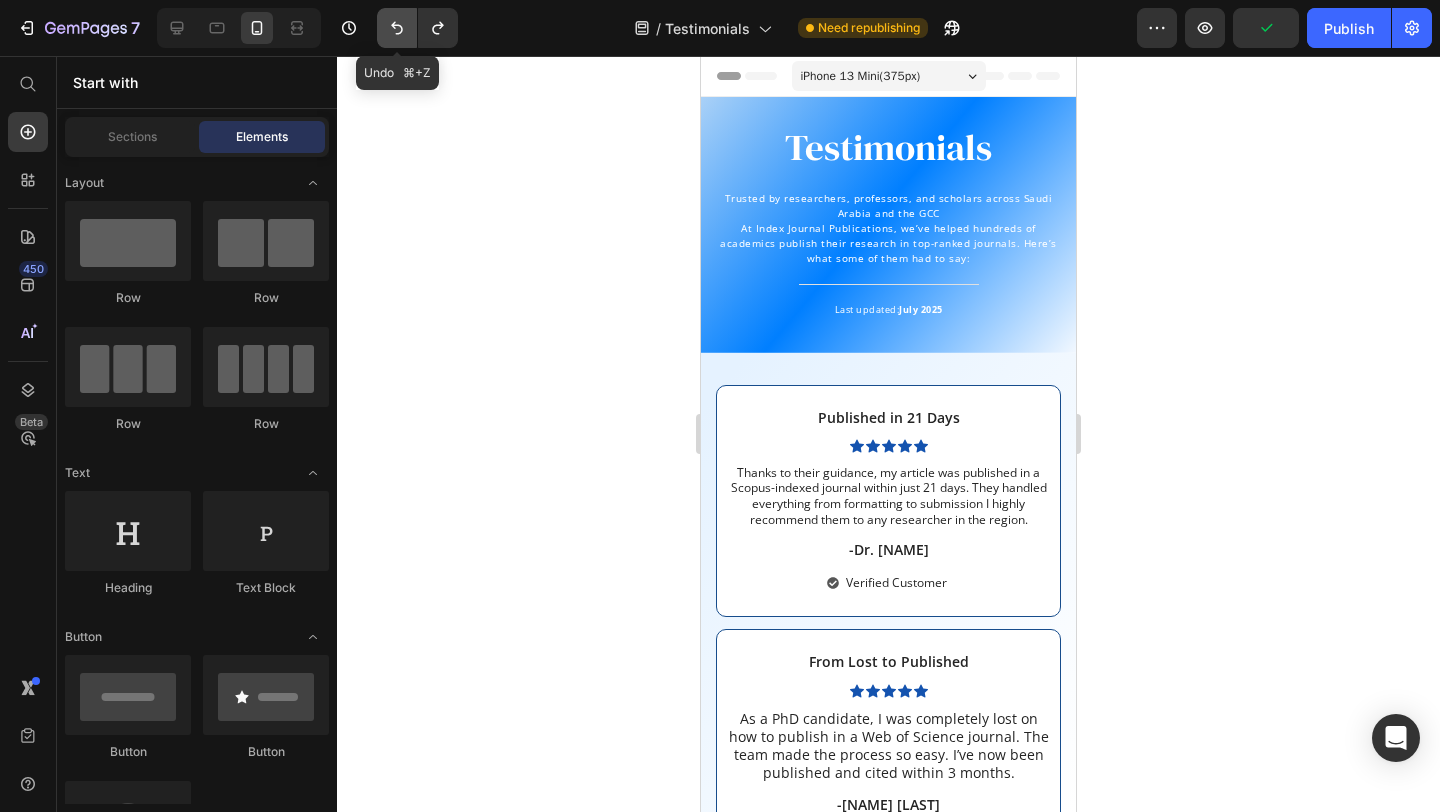 click 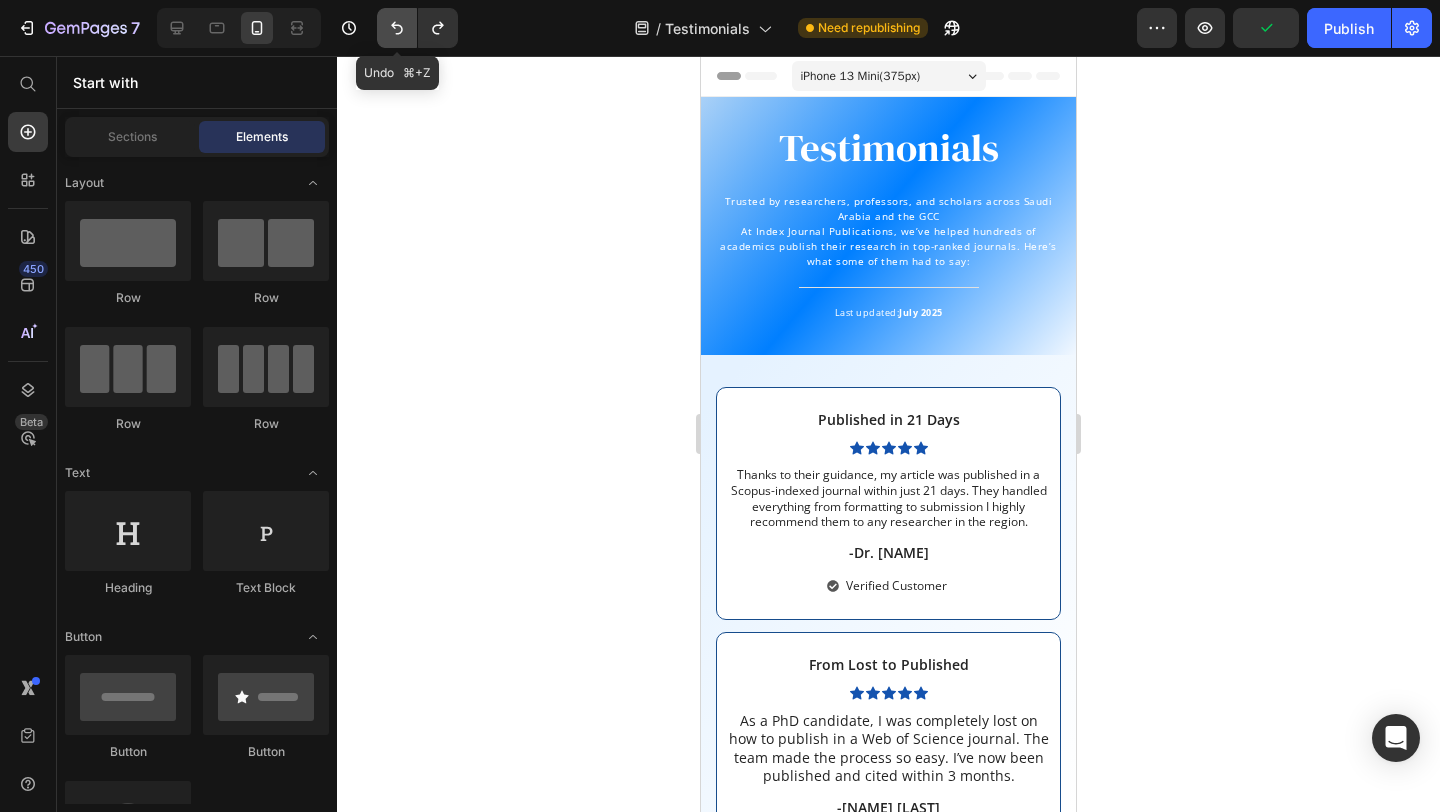 click 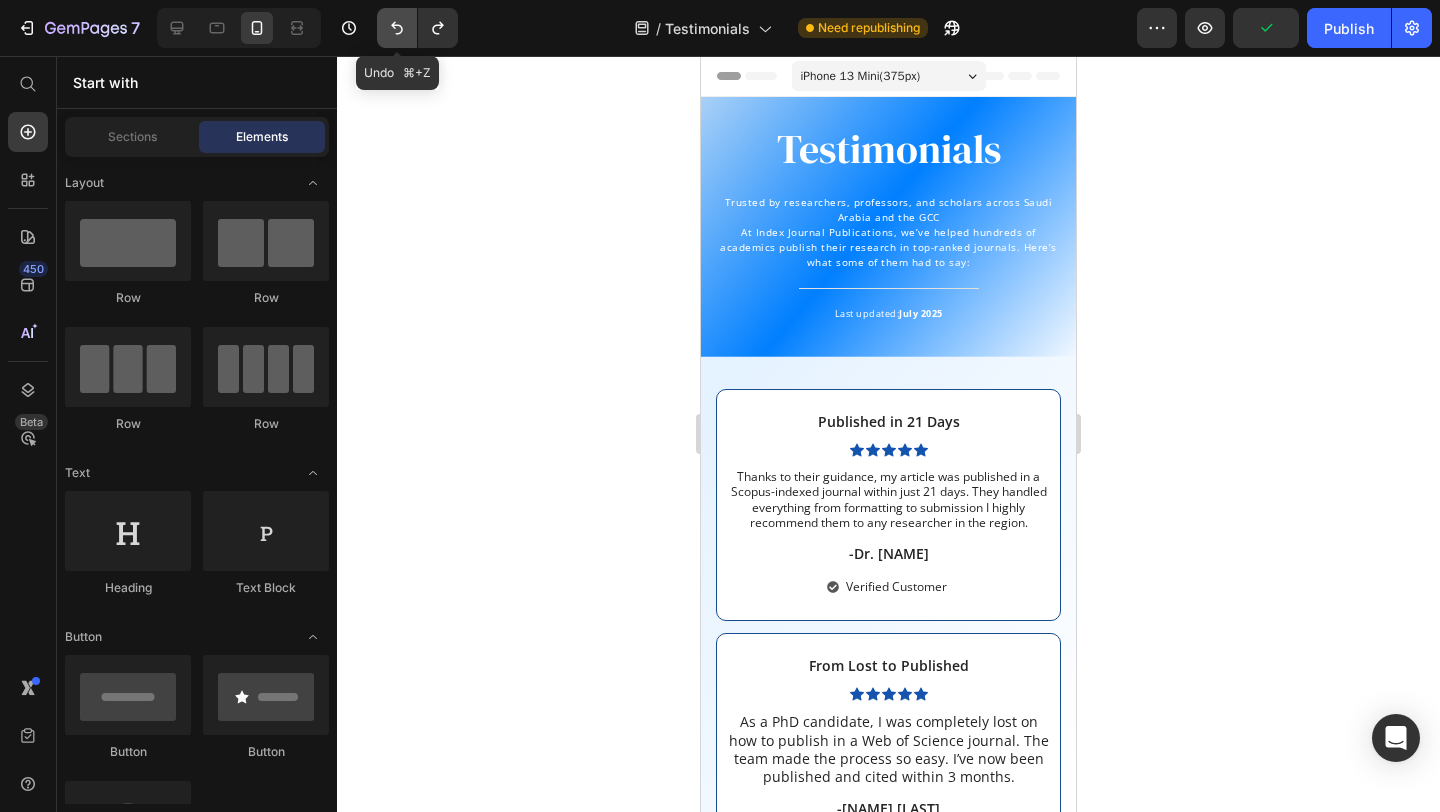 click 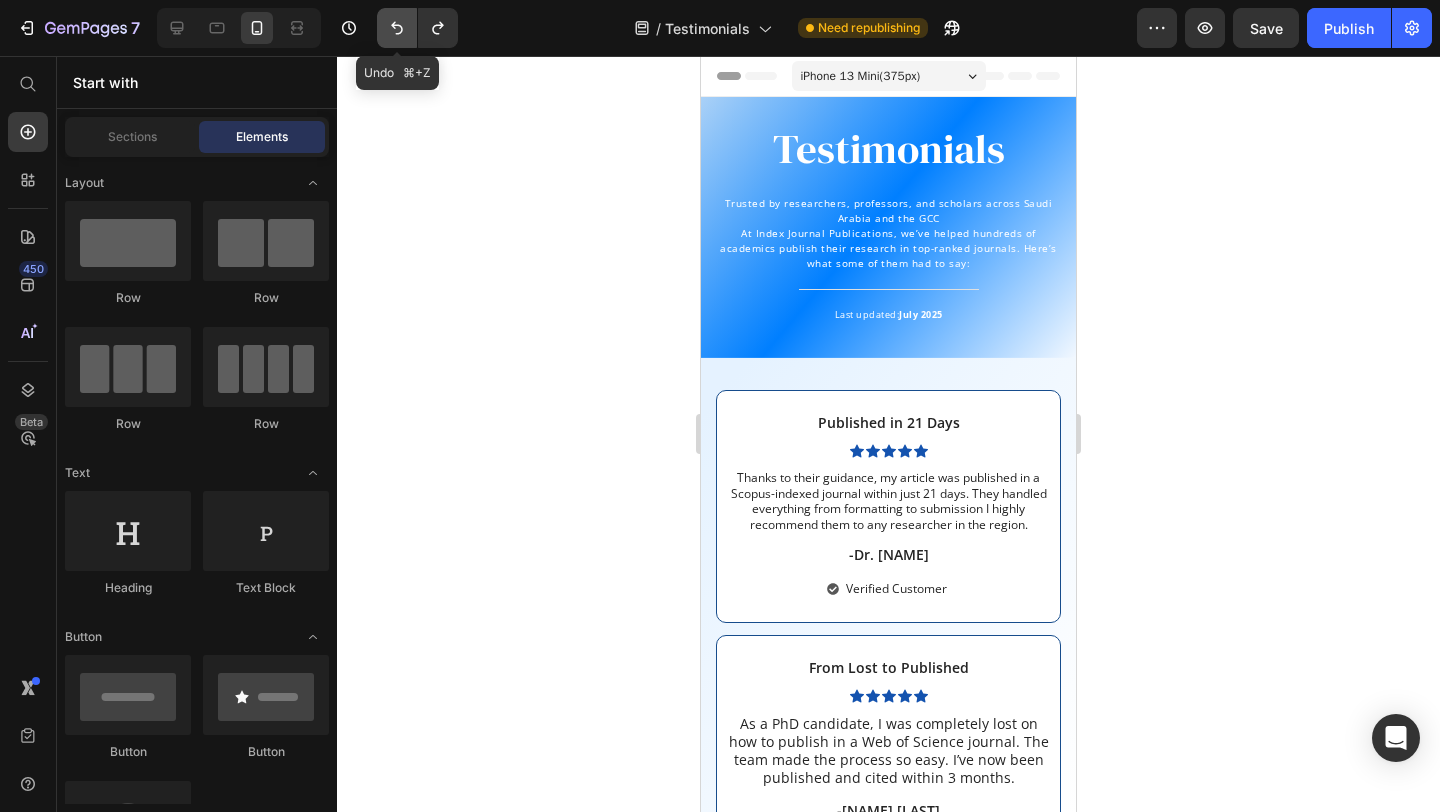 click 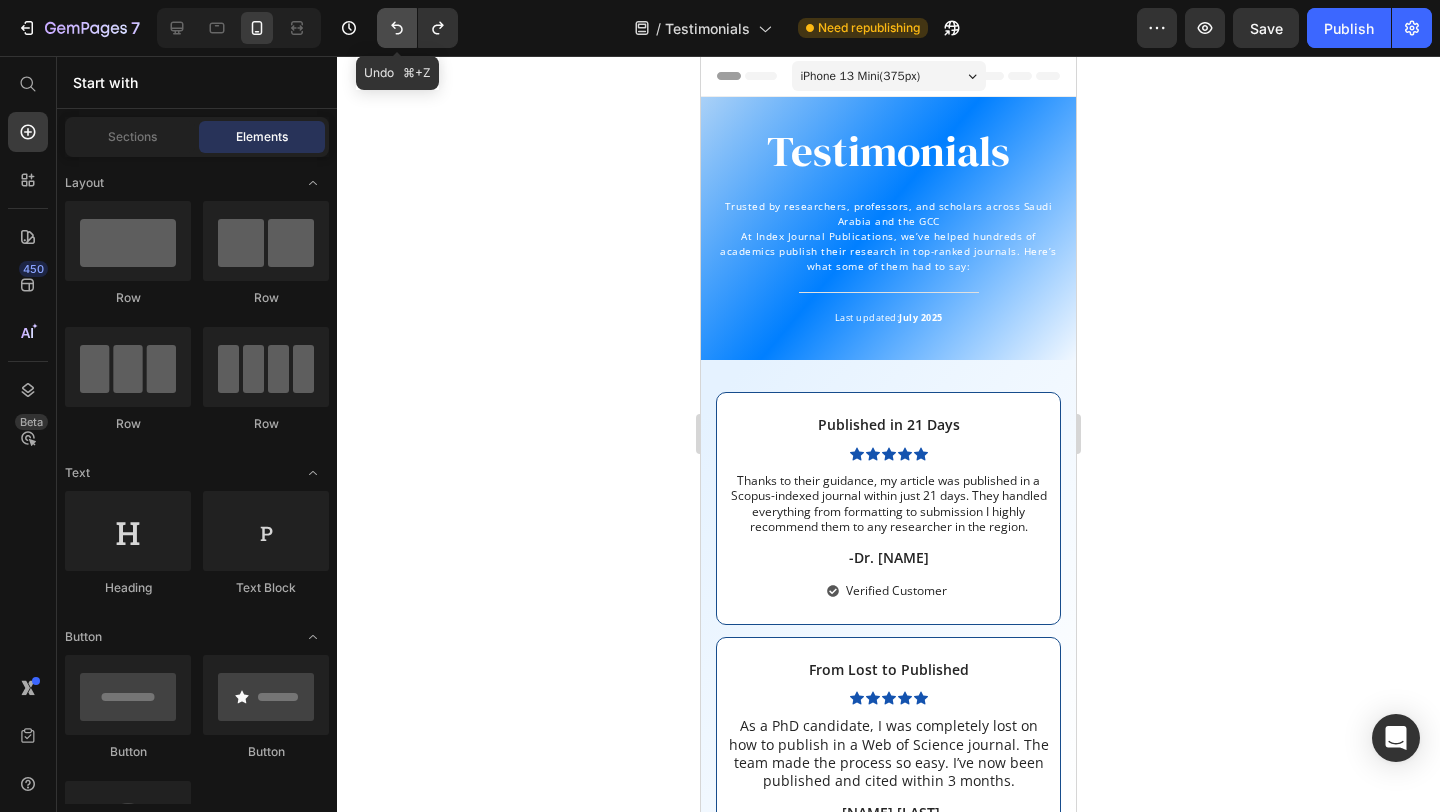 click 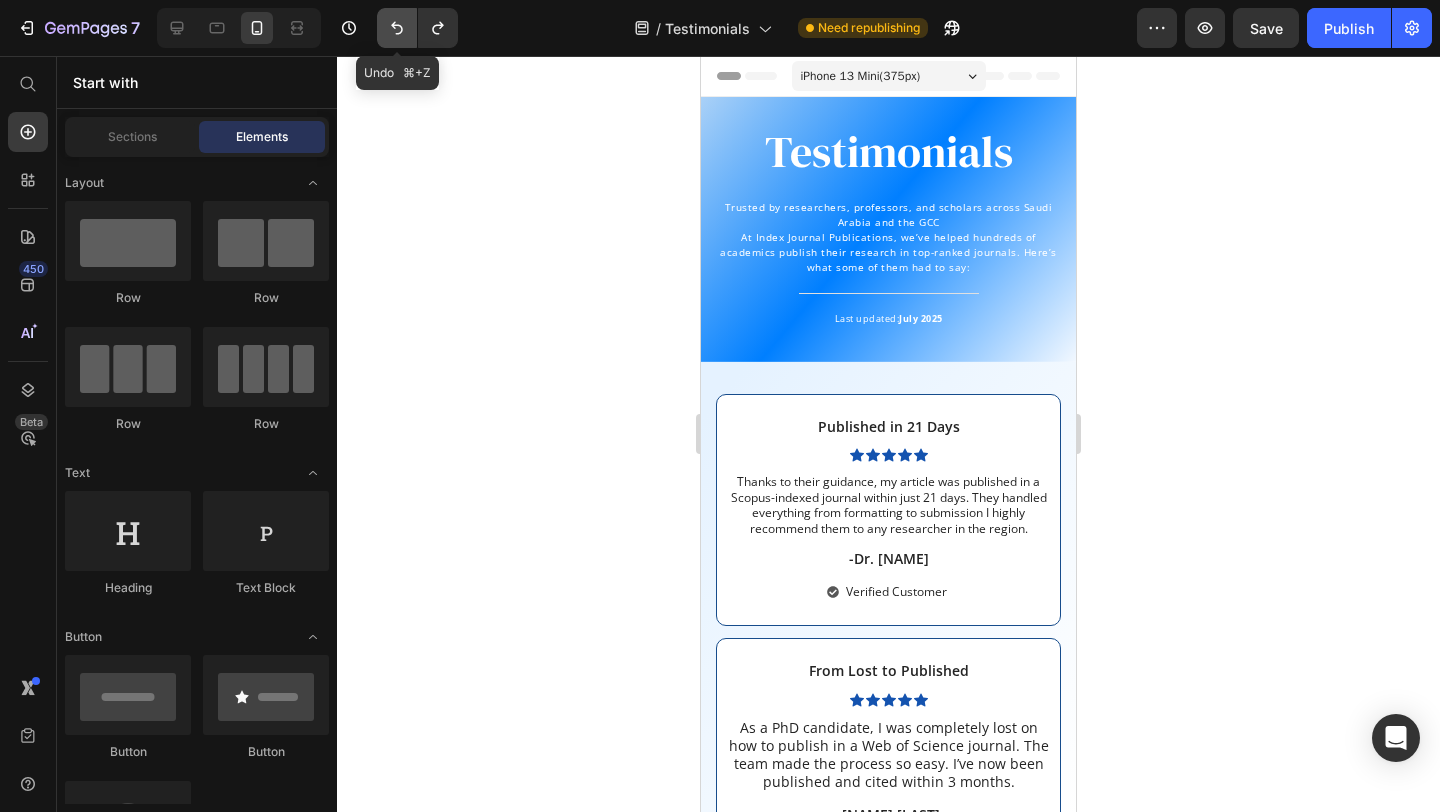 click 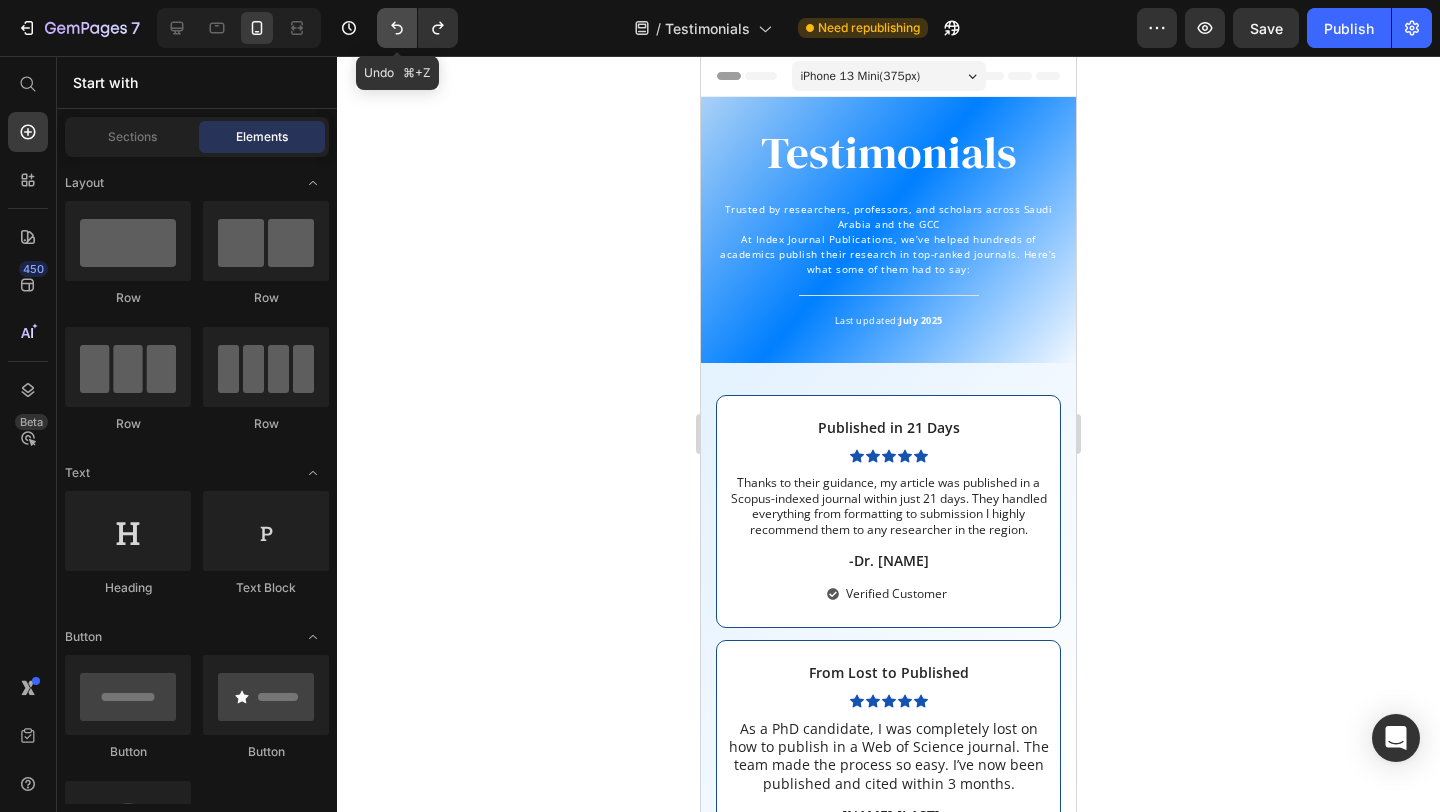 click 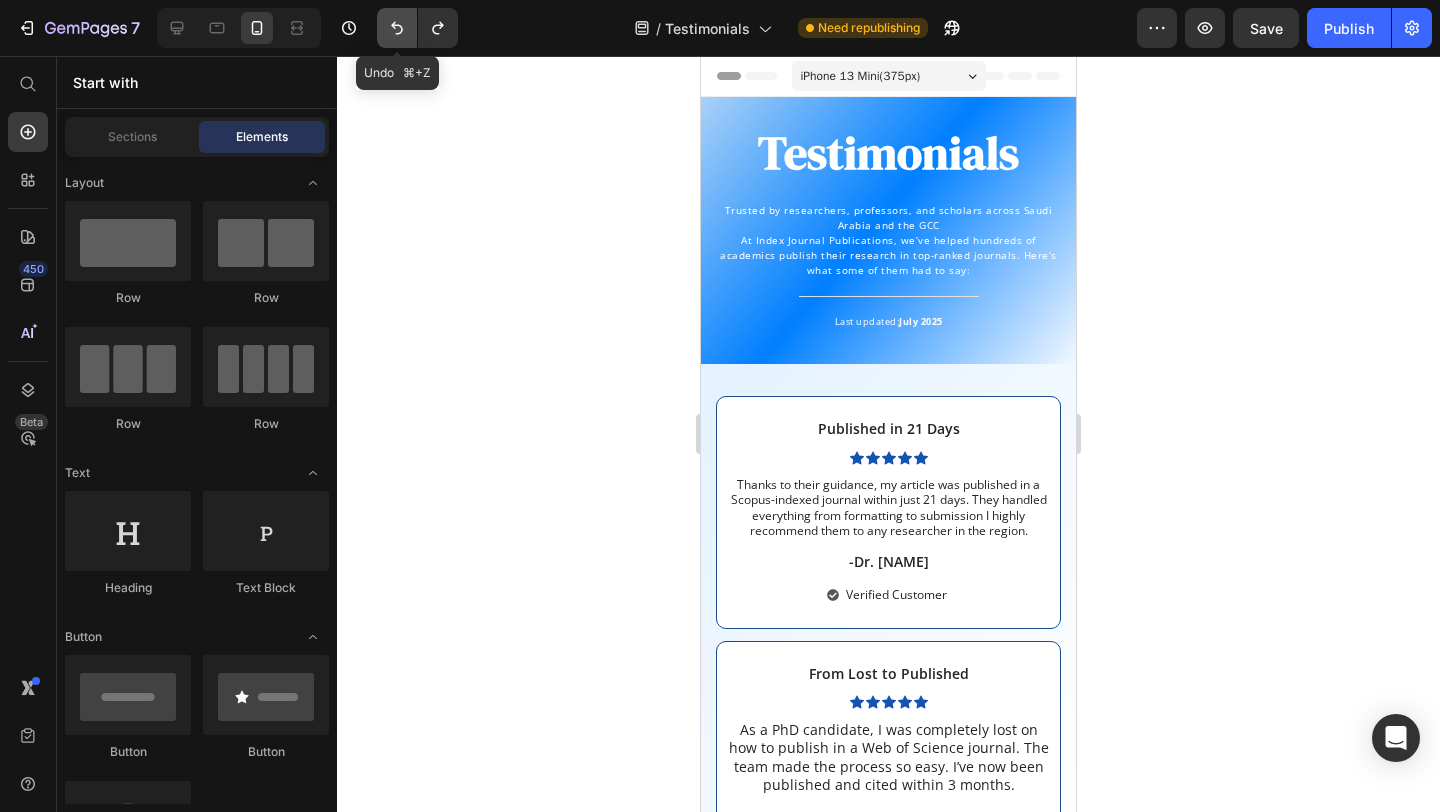 click 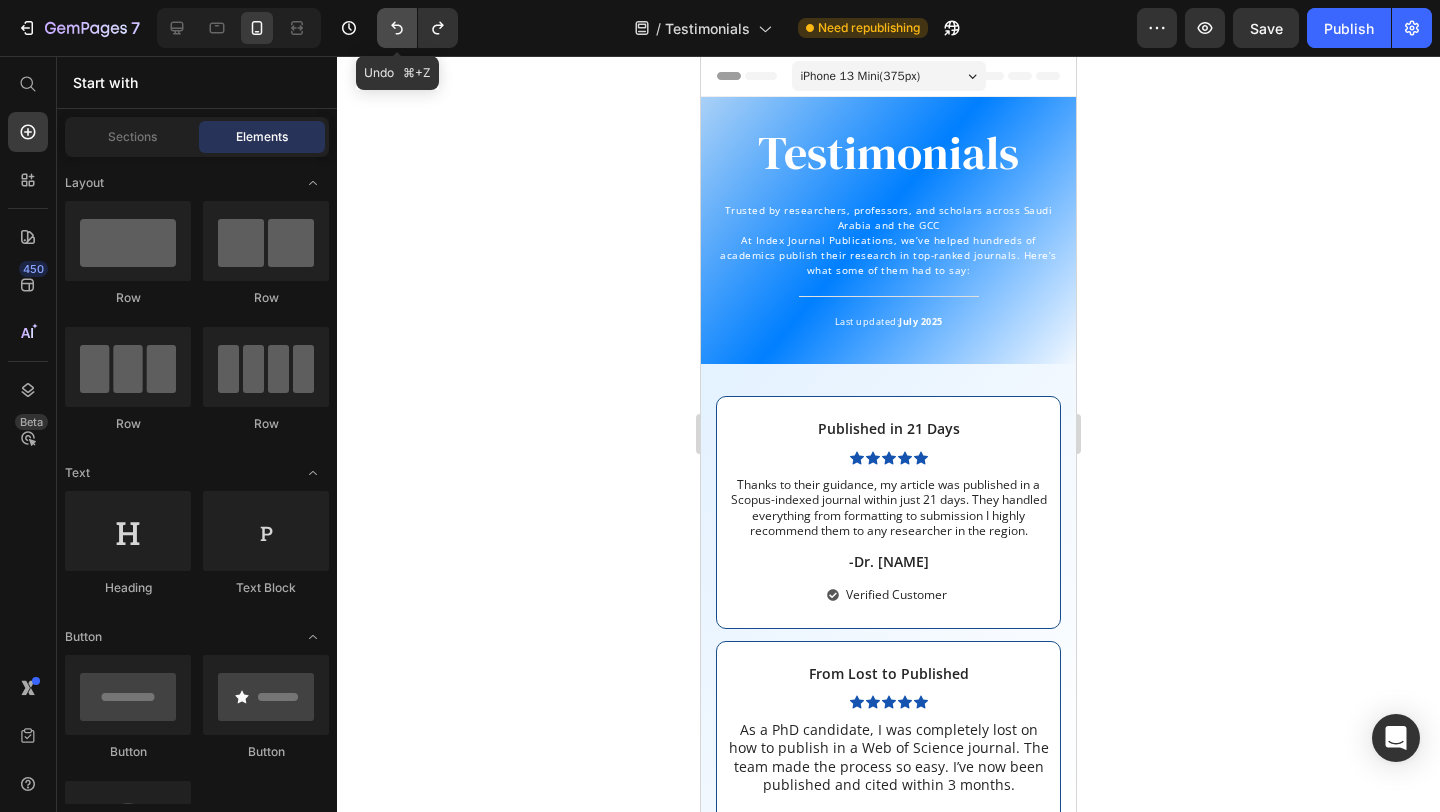 click 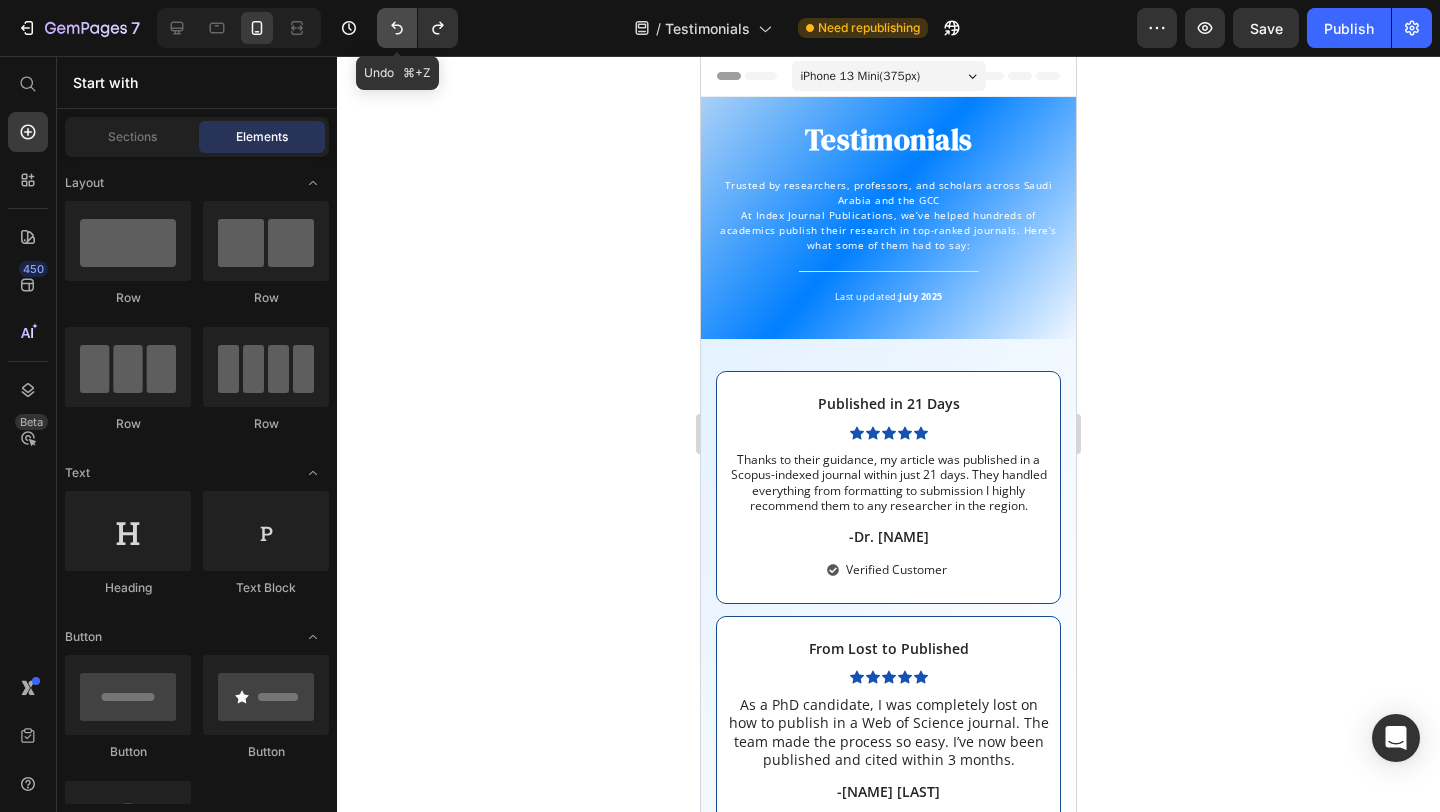 click 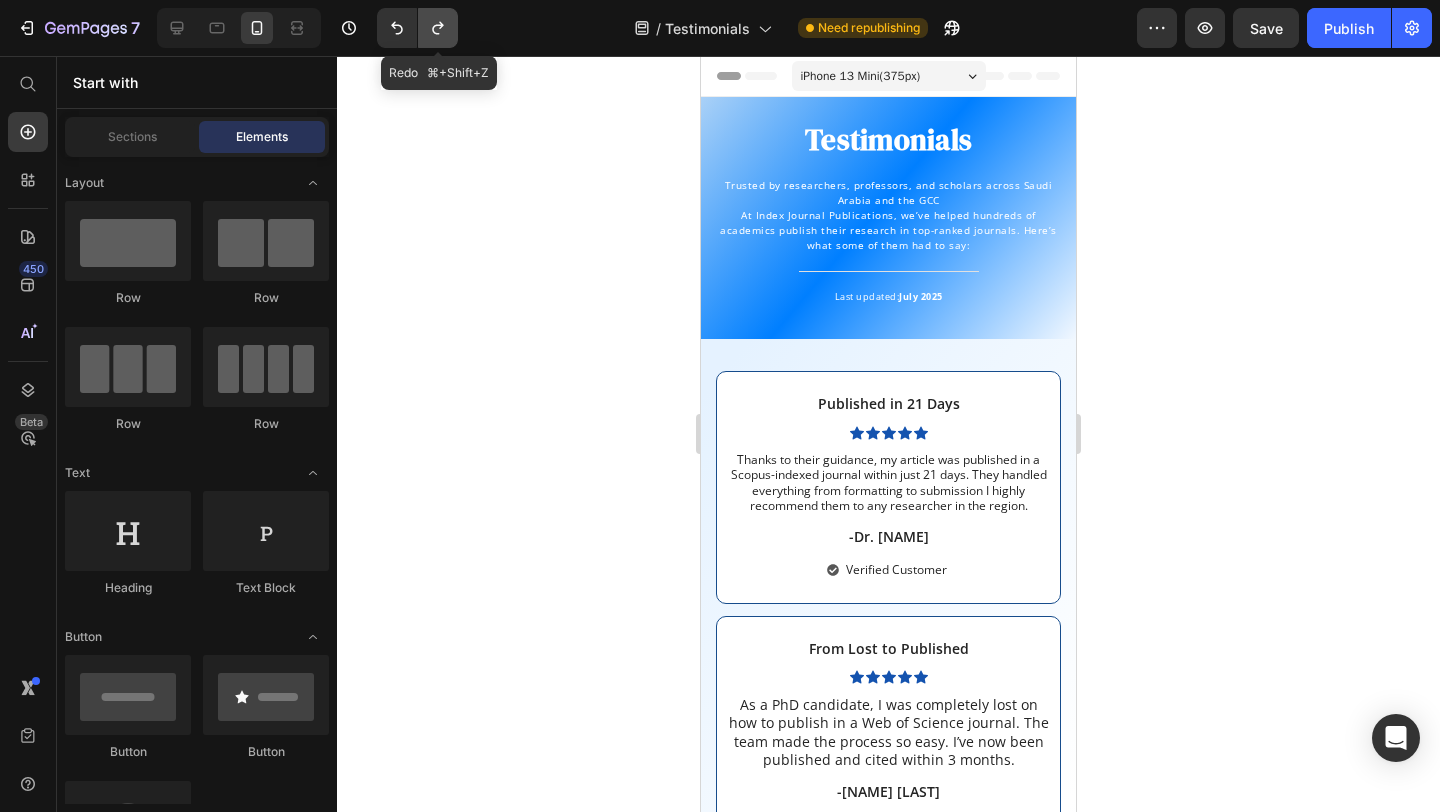 click 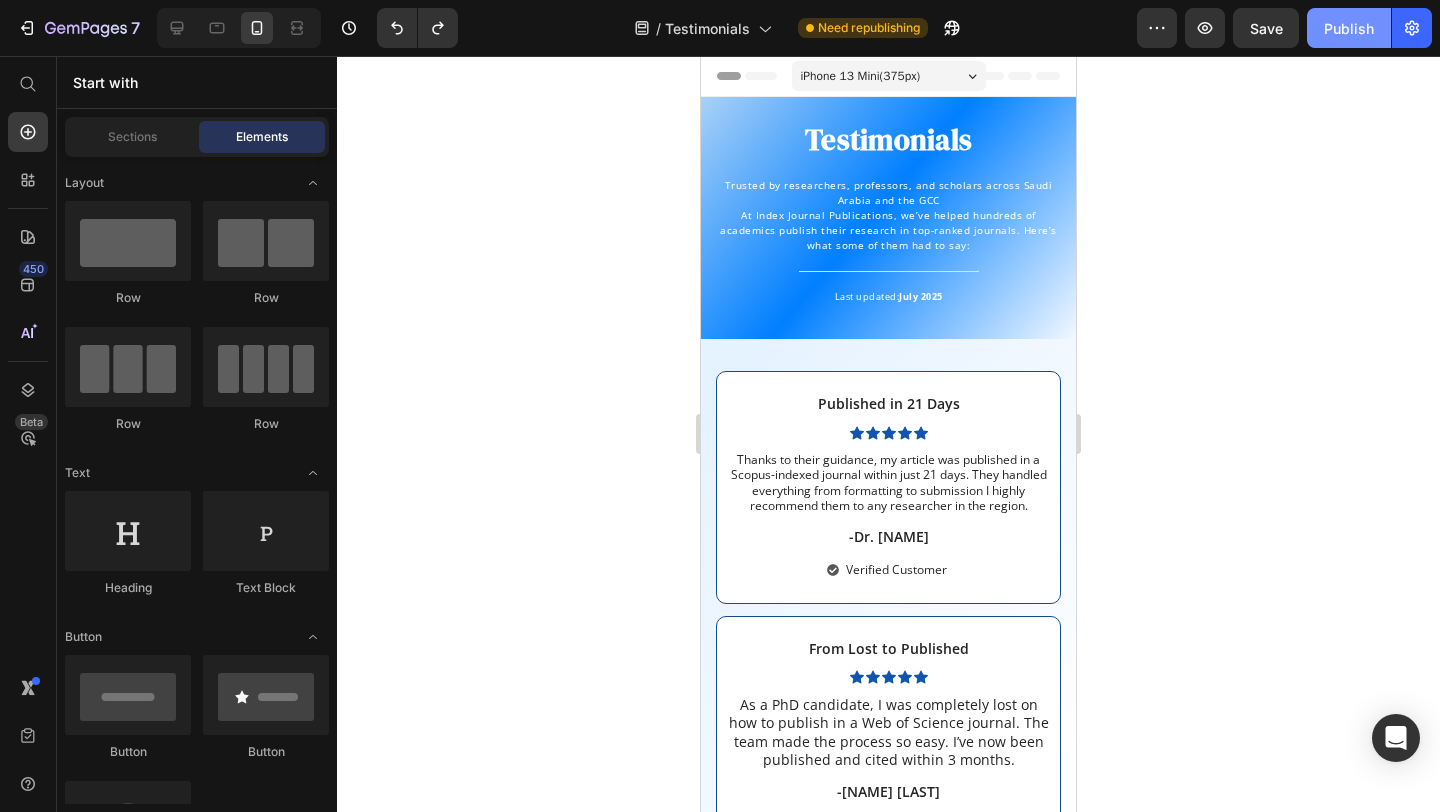 click on "Publish" 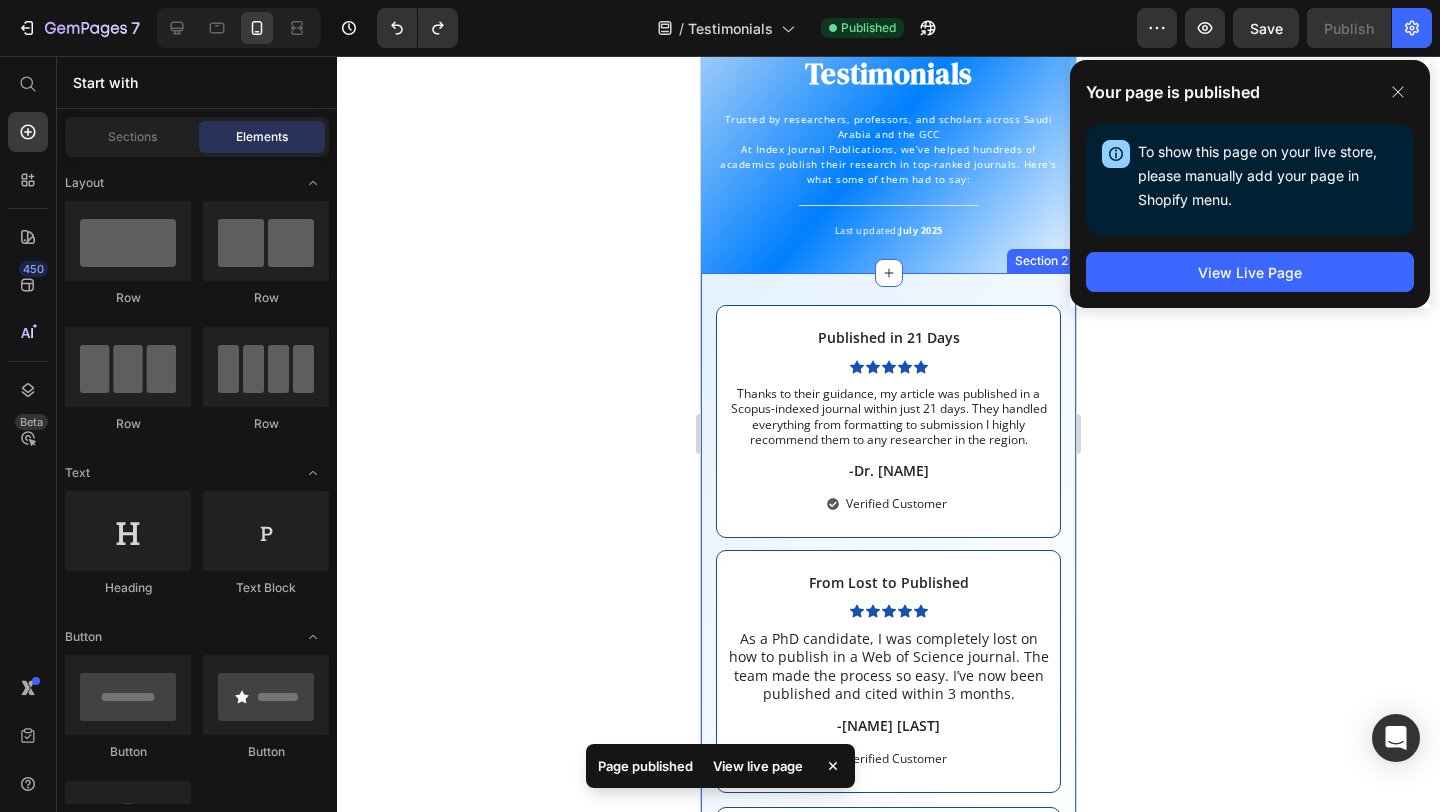 scroll, scrollTop: 0, scrollLeft: 0, axis: both 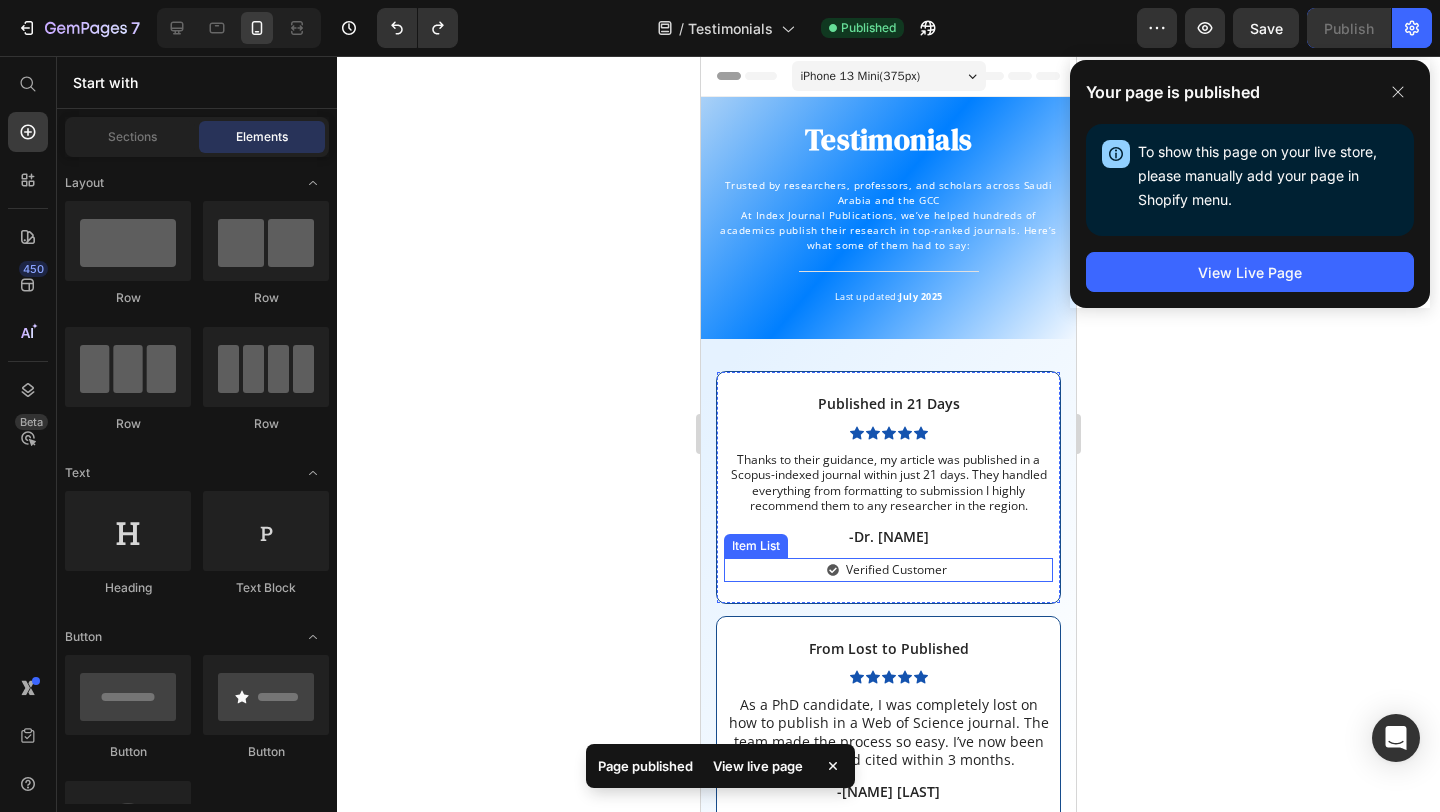 click 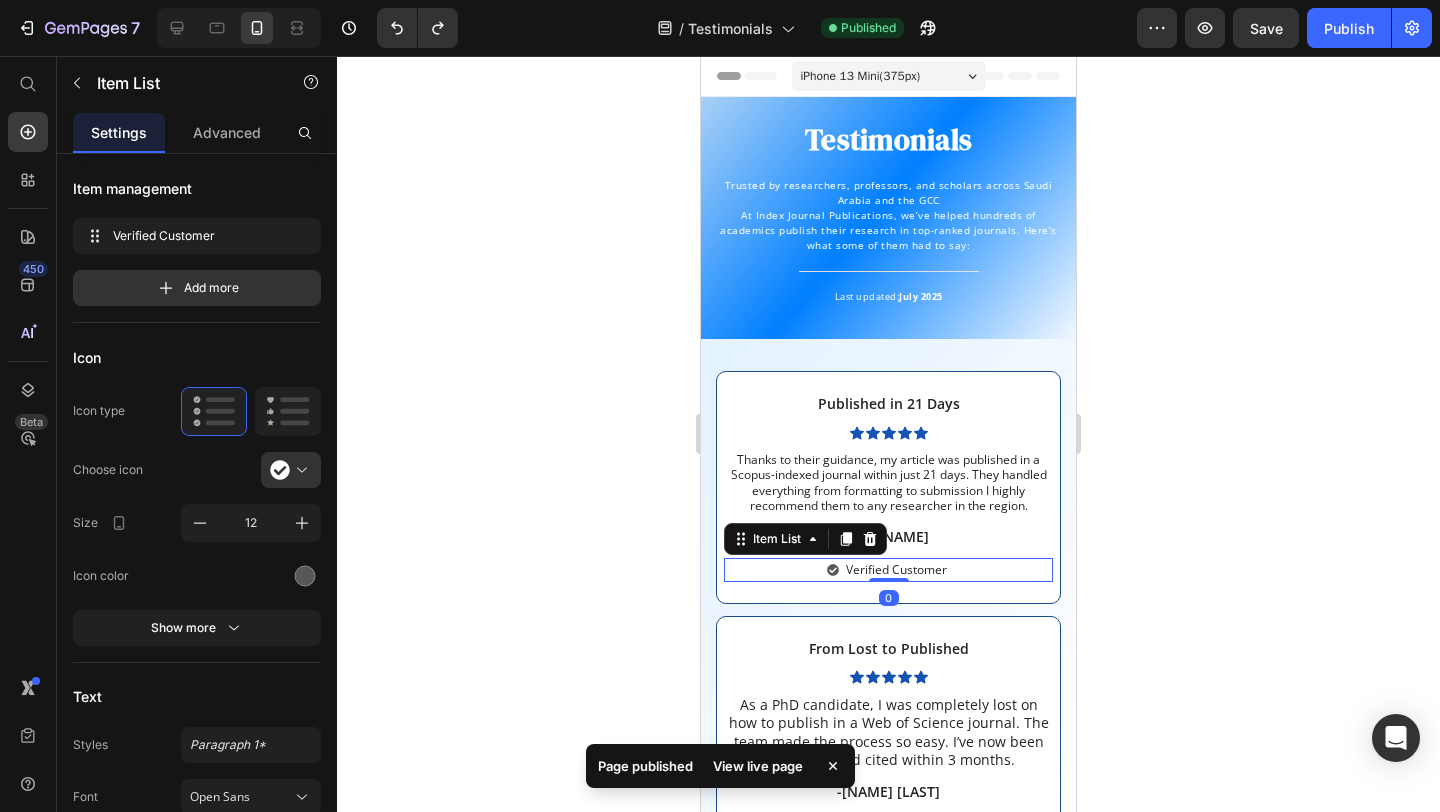 click 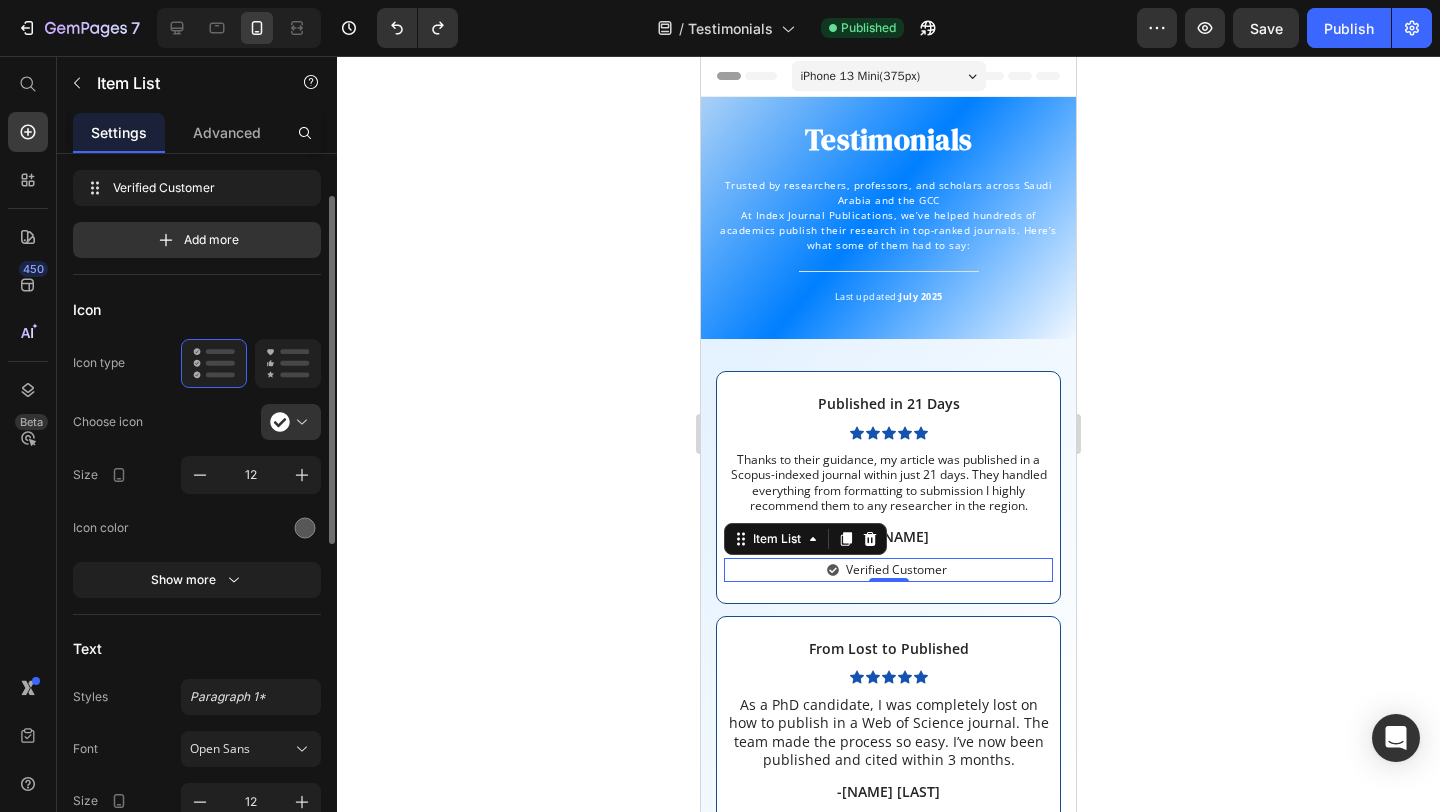 scroll, scrollTop: 66, scrollLeft: 0, axis: vertical 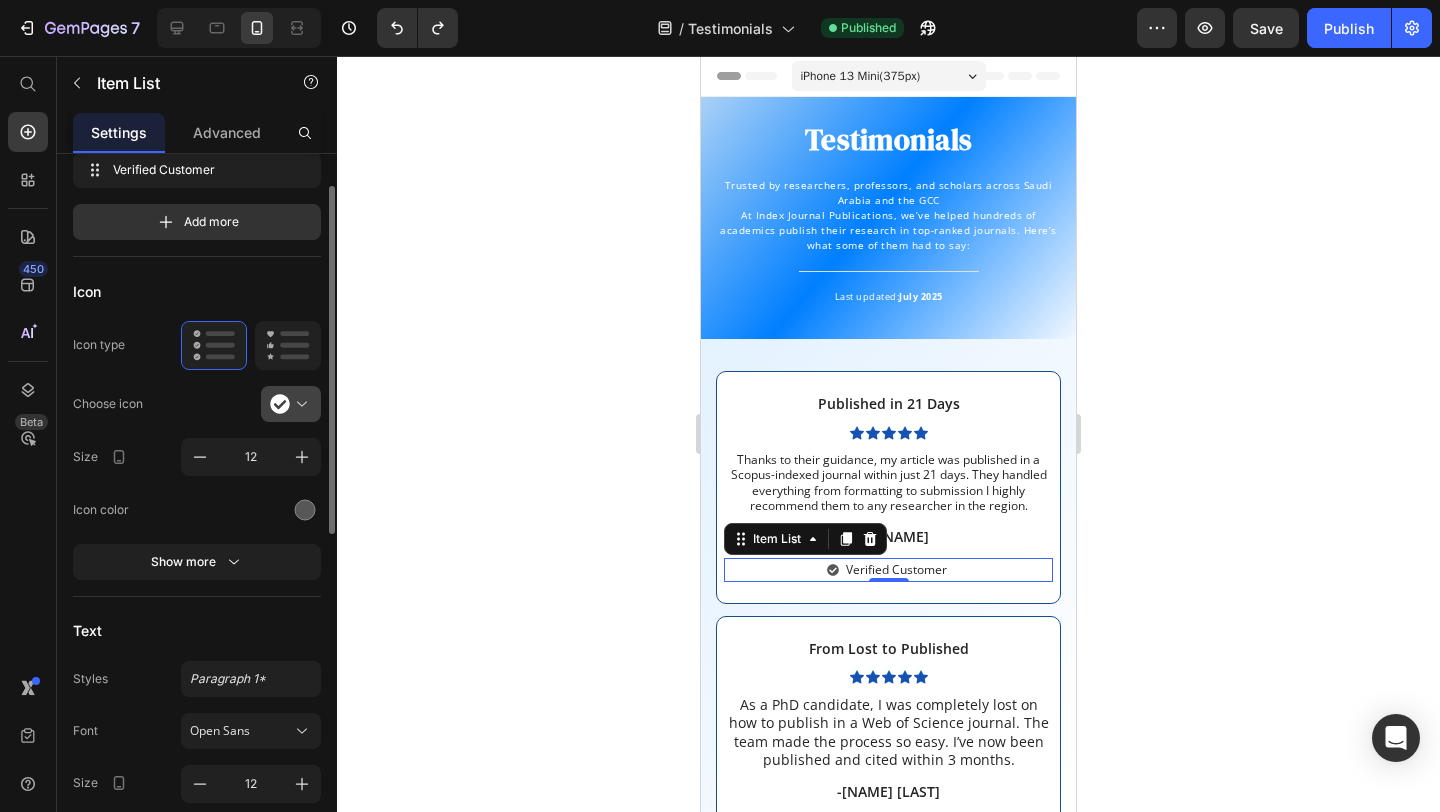 click at bounding box center (299, 404) 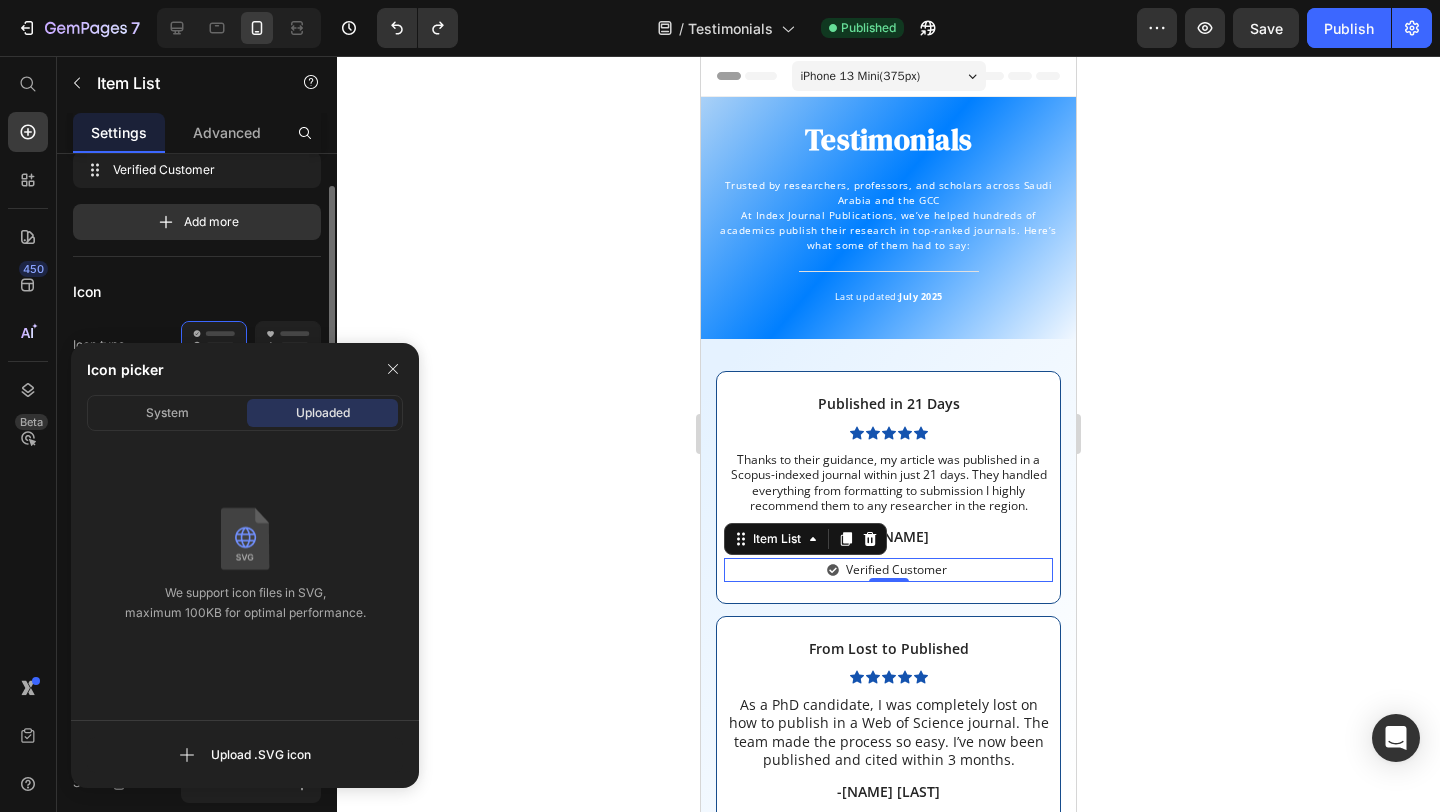 click on "Icon" at bounding box center (197, 291) 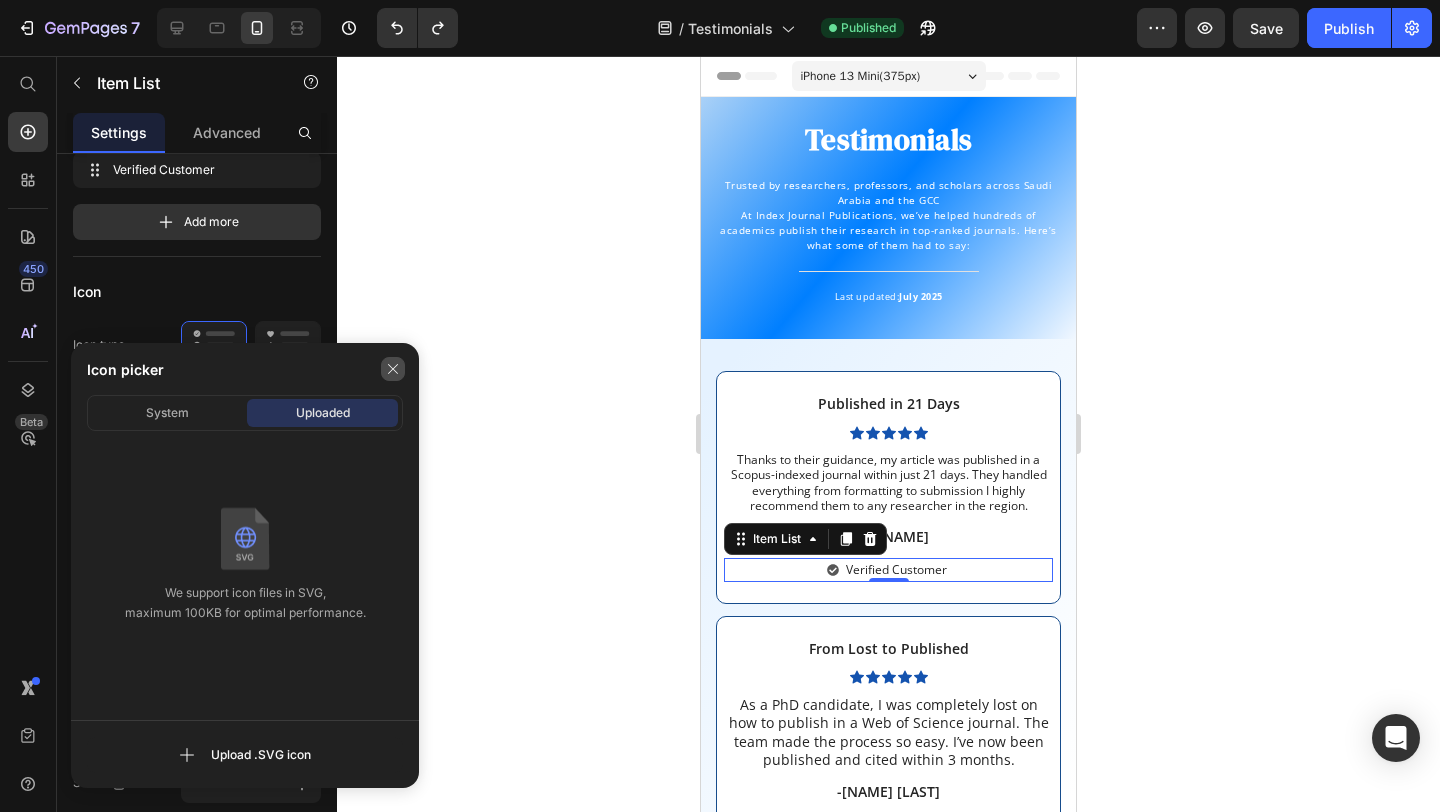 click at bounding box center [393, 369] 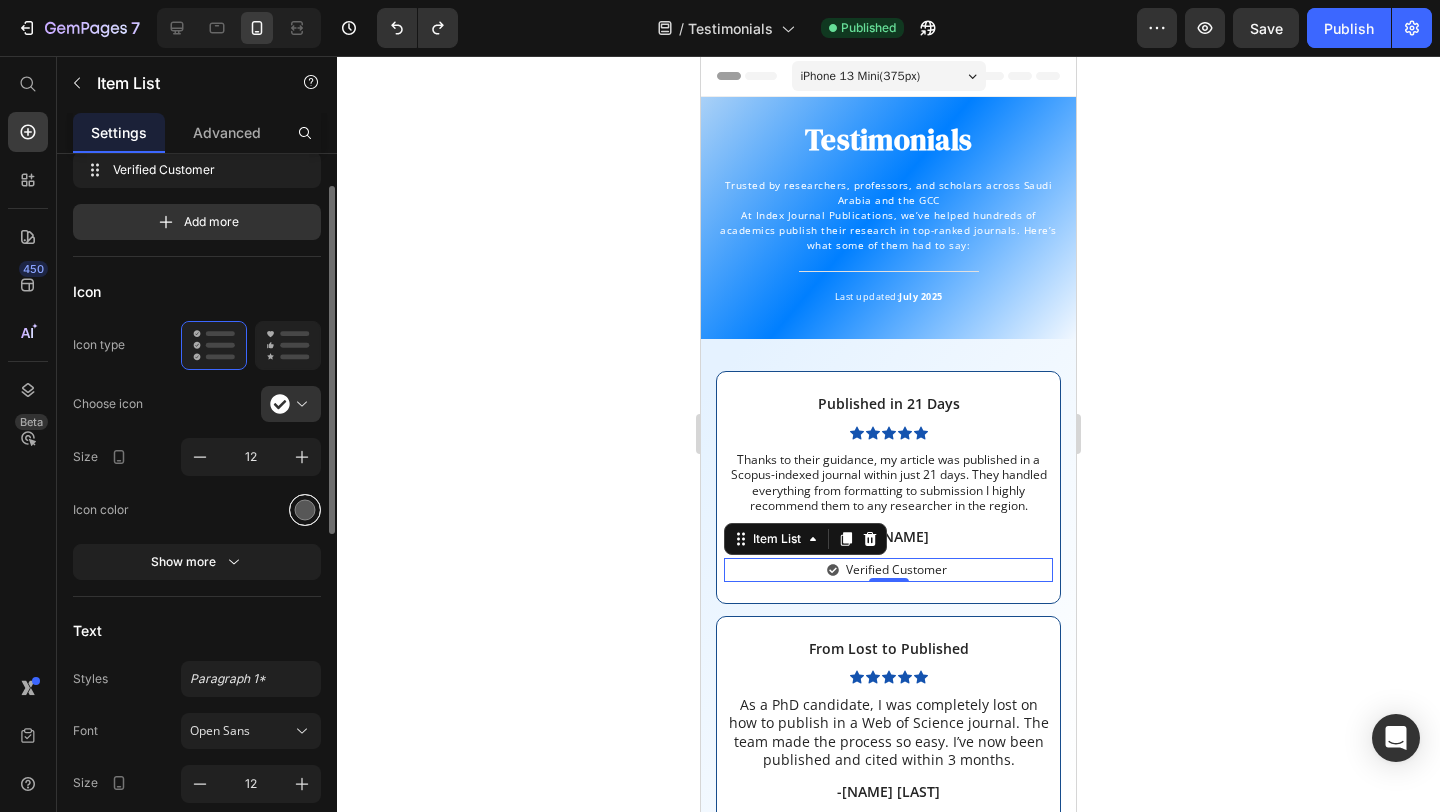 click at bounding box center (305, 509) 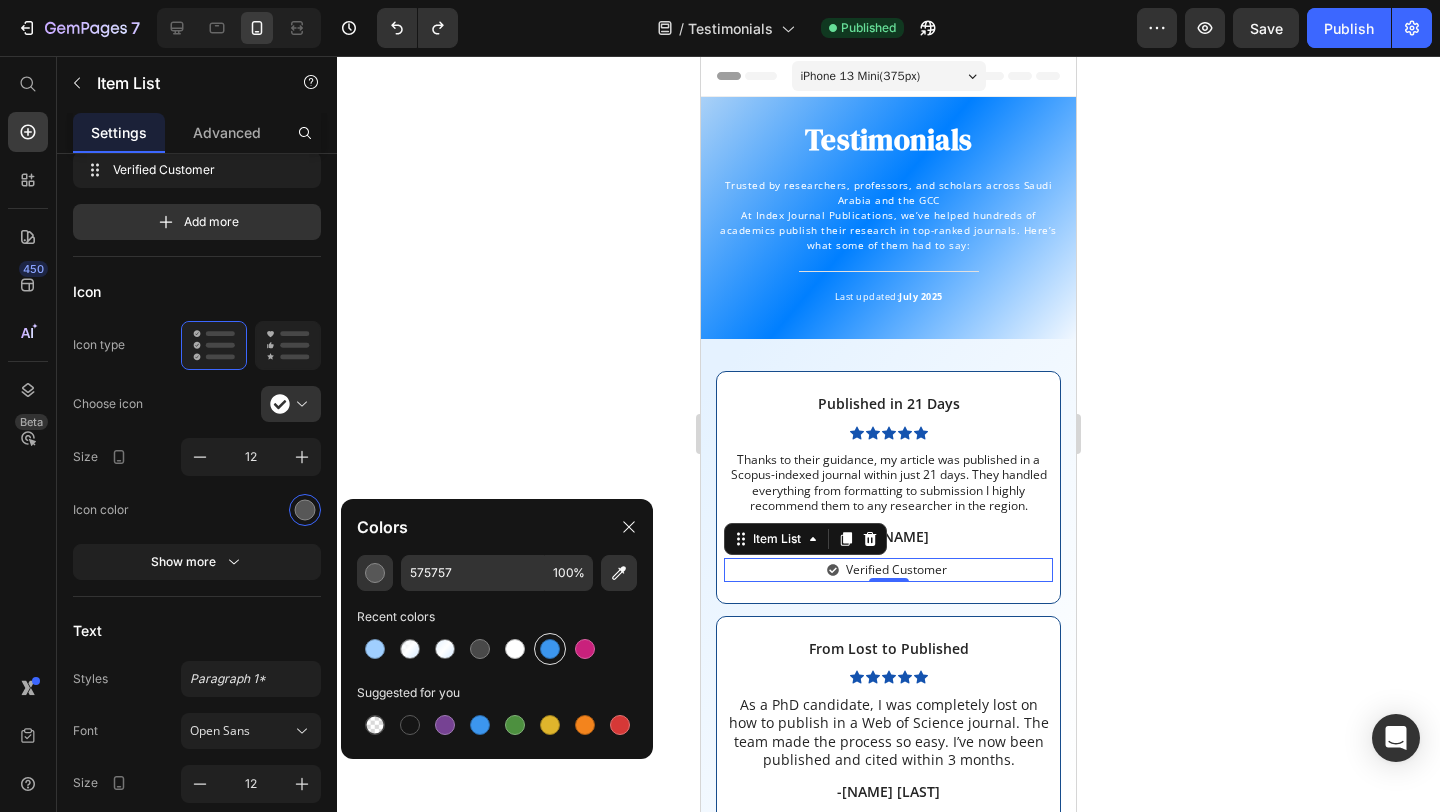 click at bounding box center (550, 649) 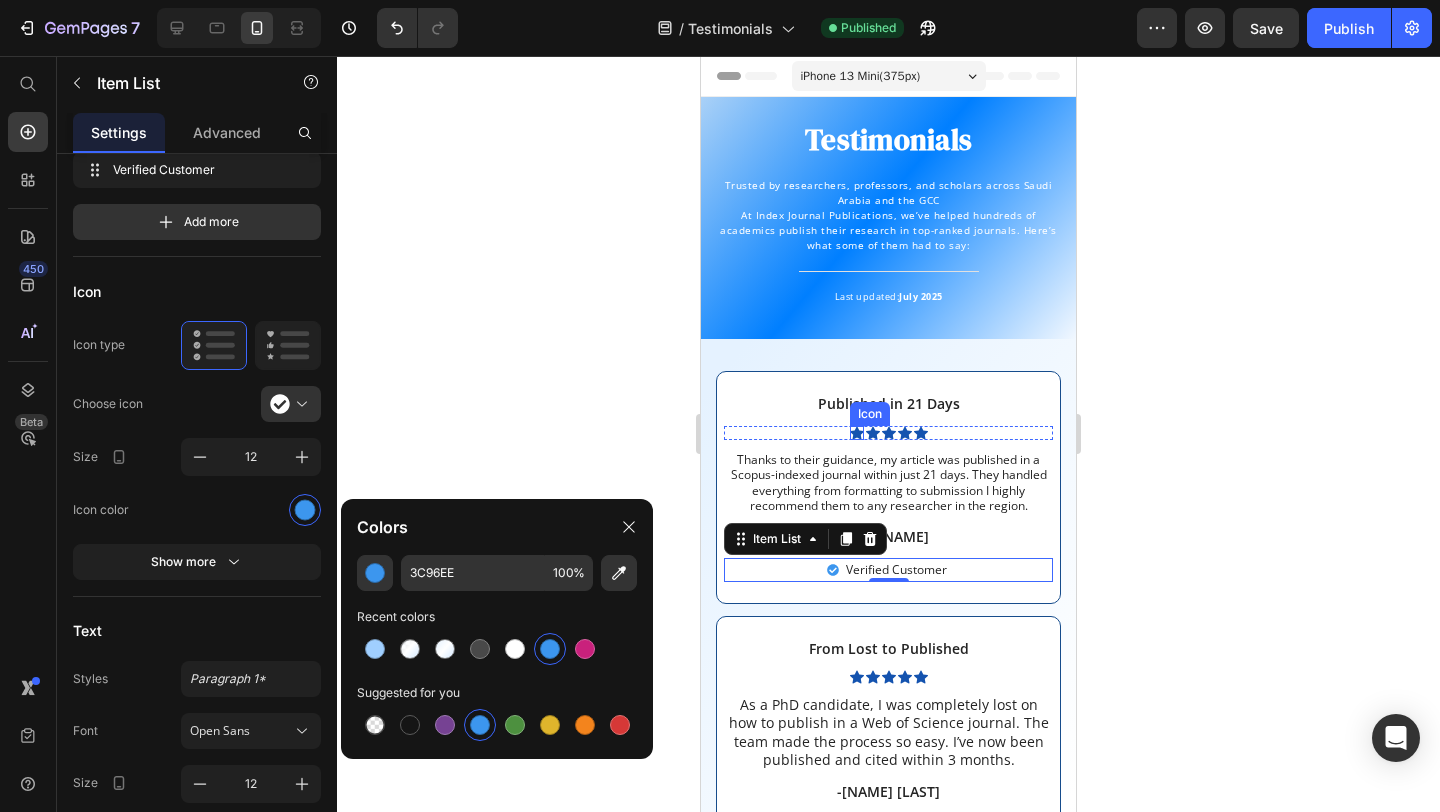 click 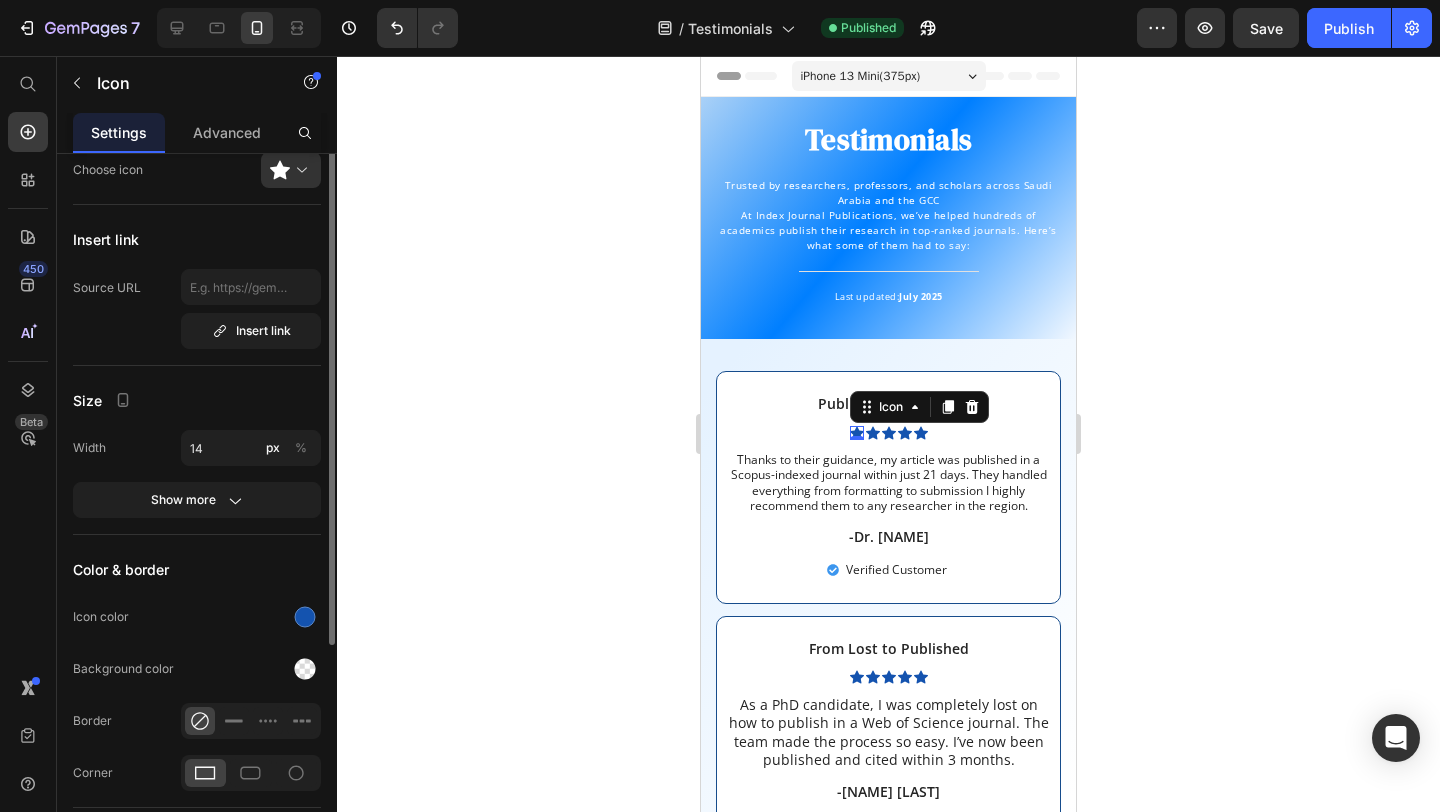 scroll, scrollTop: 0, scrollLeft: 0, axis: both 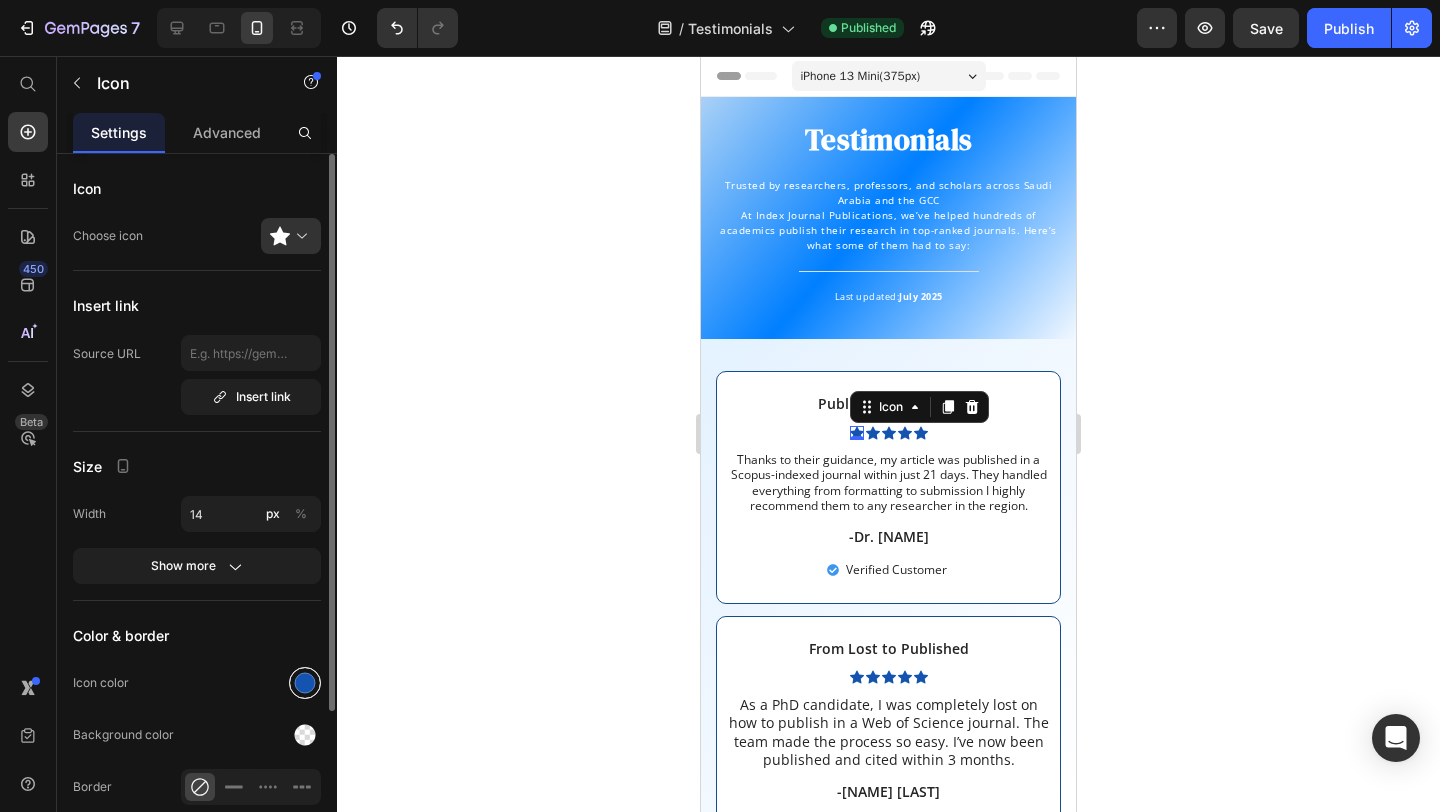 click at bounding box center (305, 683) 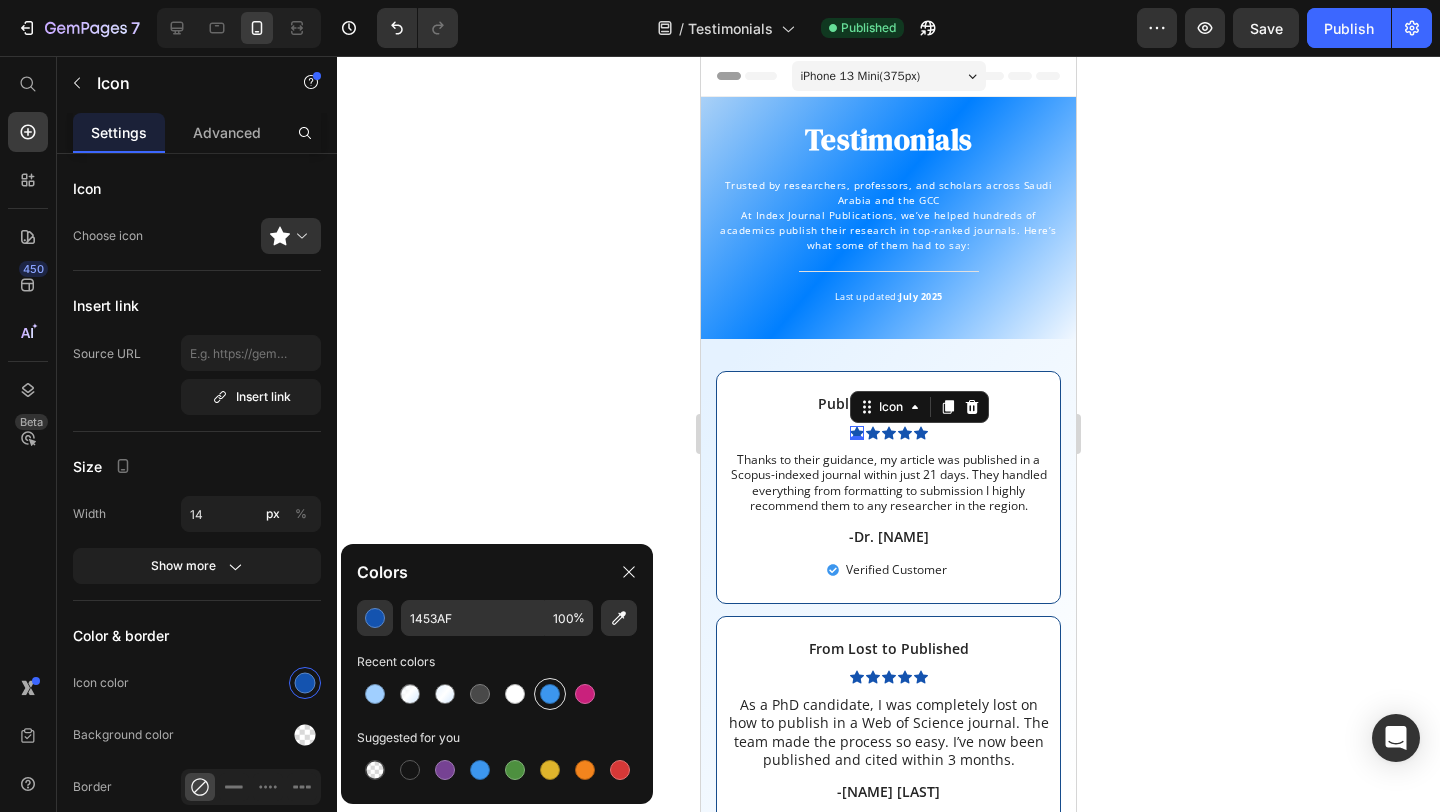 click at bounding box center (550, 694) 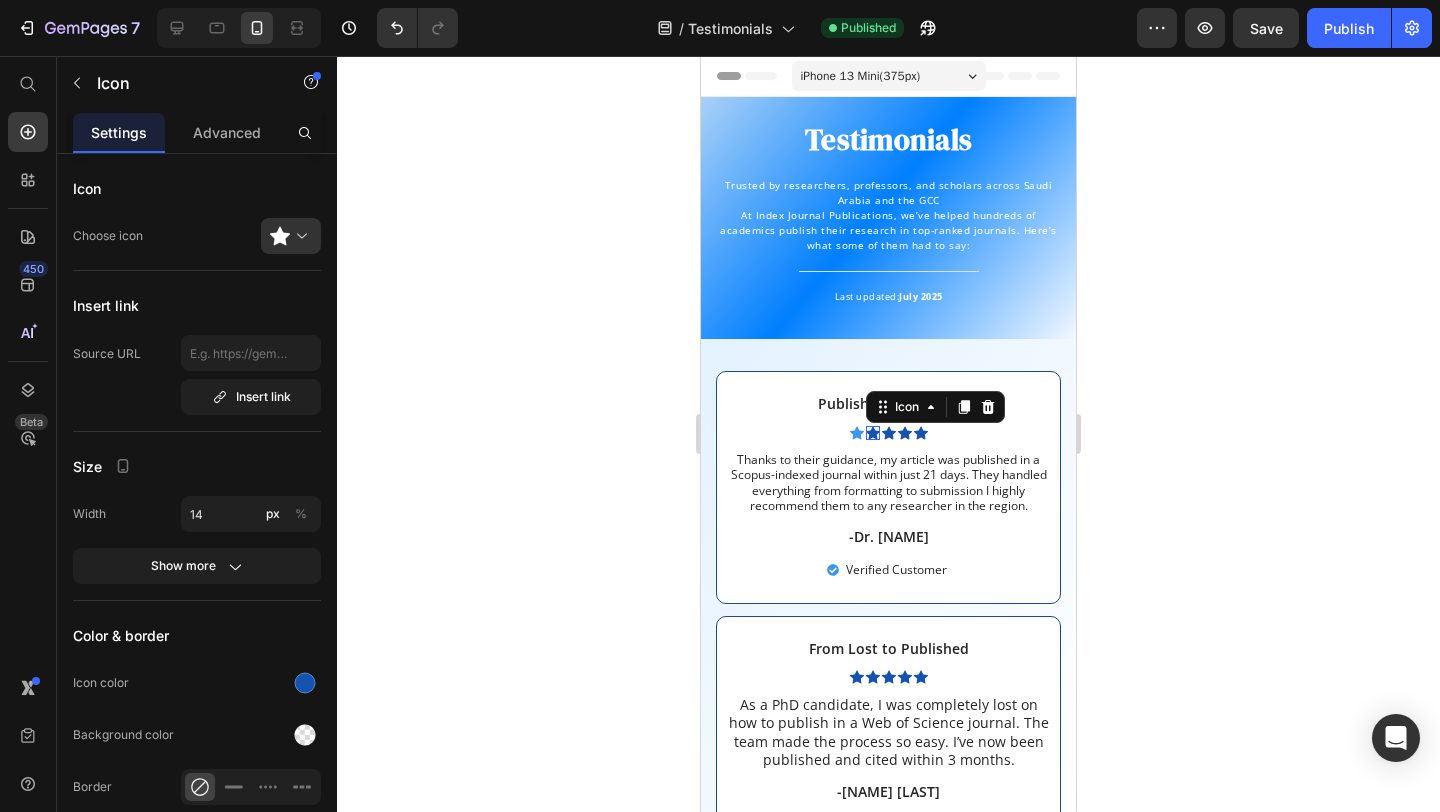 click on "Icon   0" at bounding box center [873, 433] 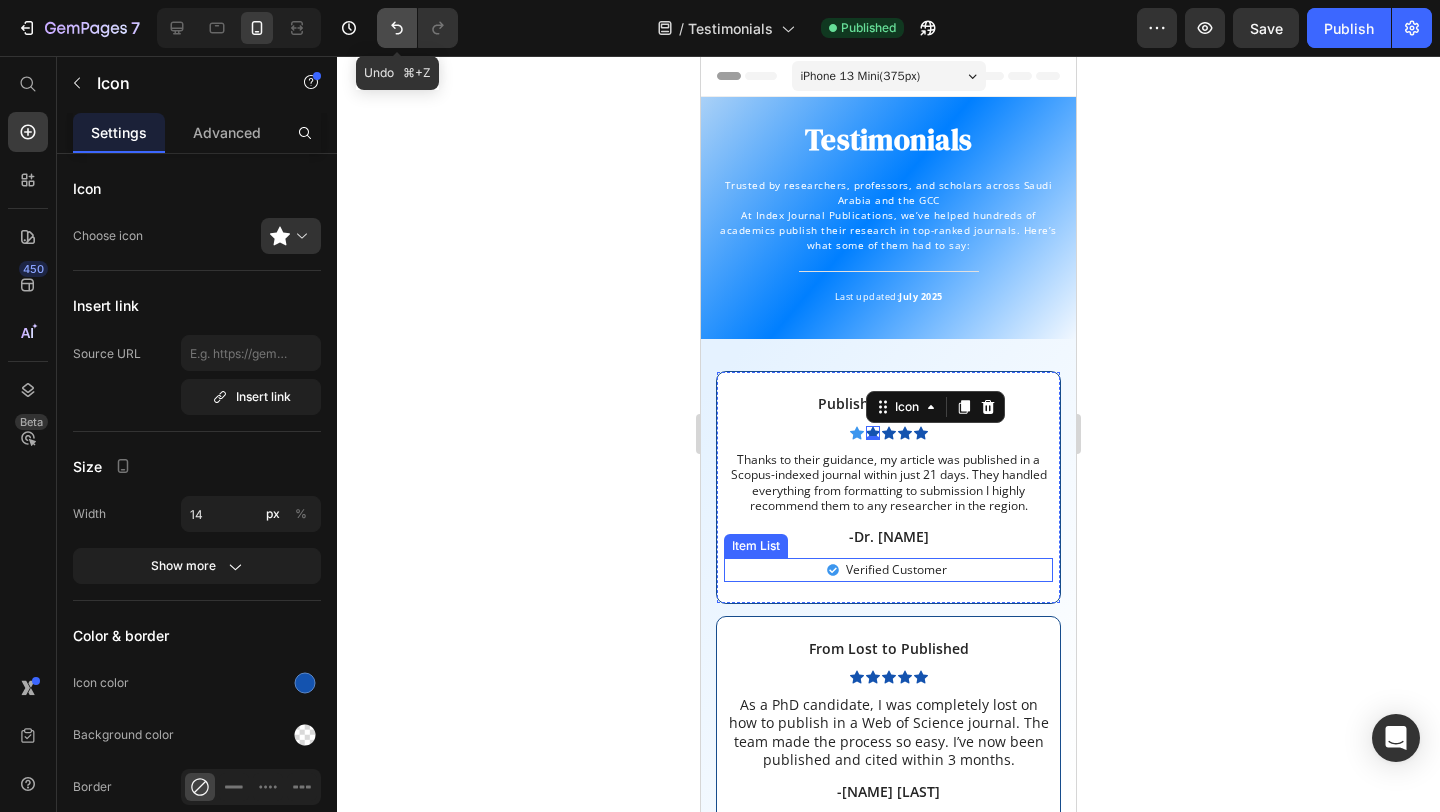 click 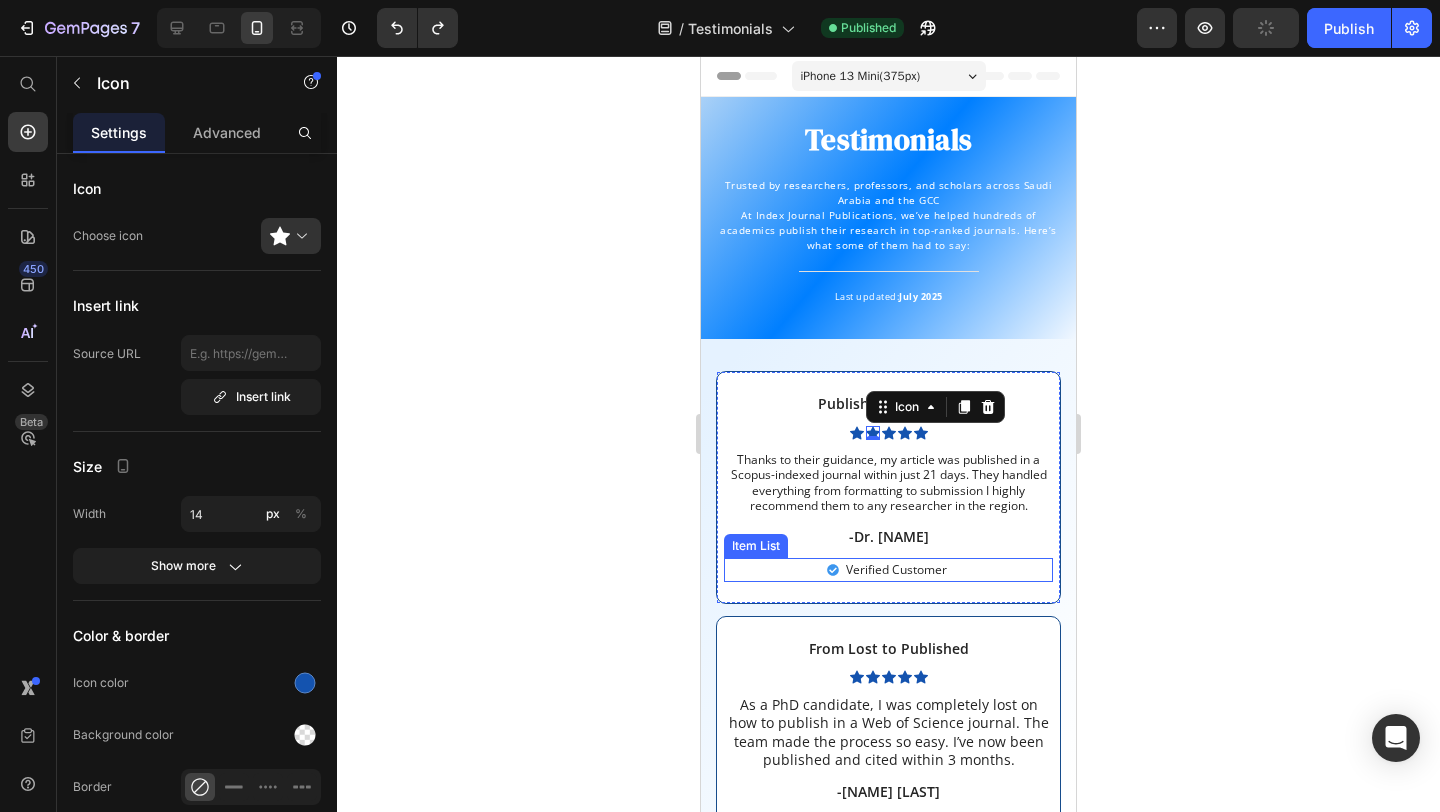 click 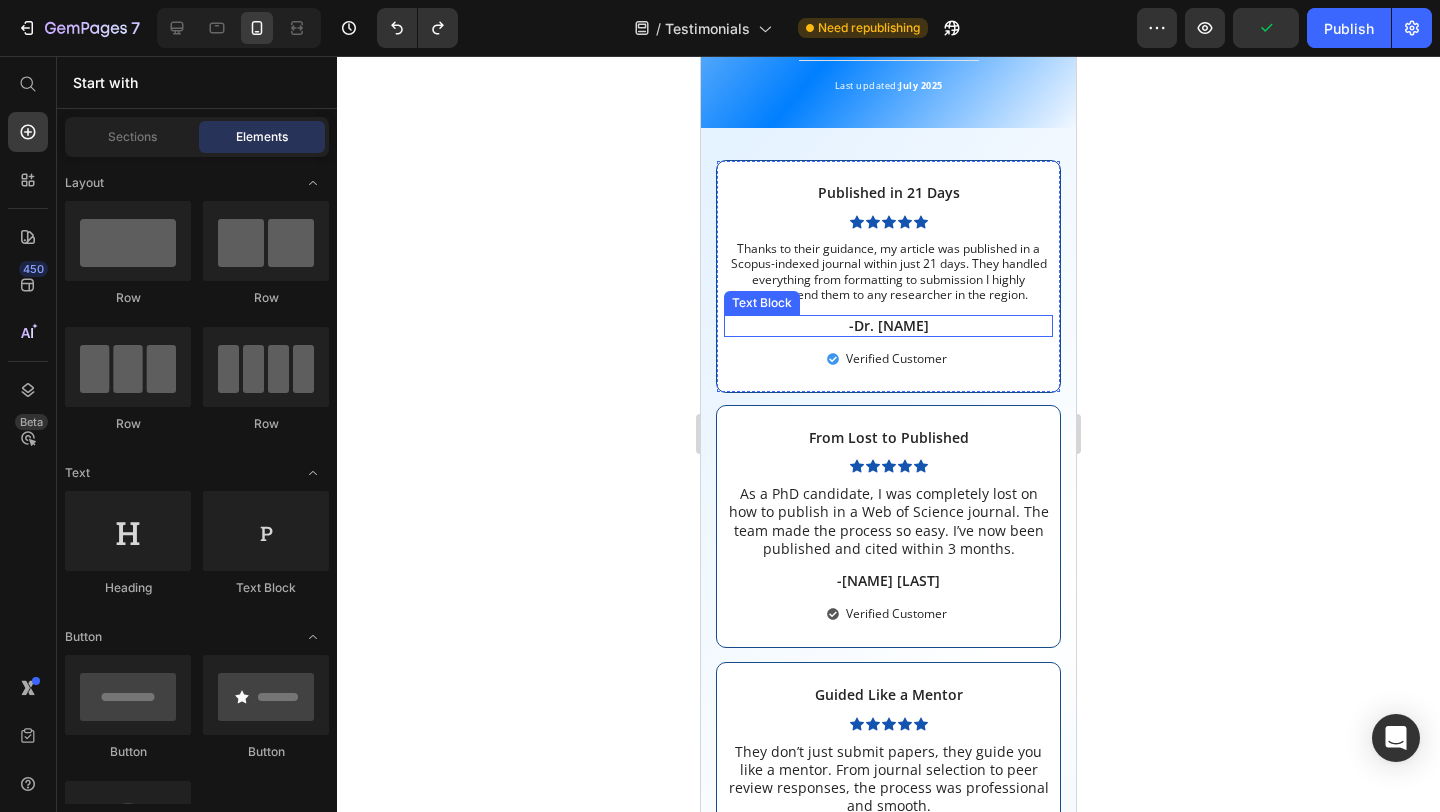 scroll, scrollTop: 327, scrollLeft: 0, axis: vertical 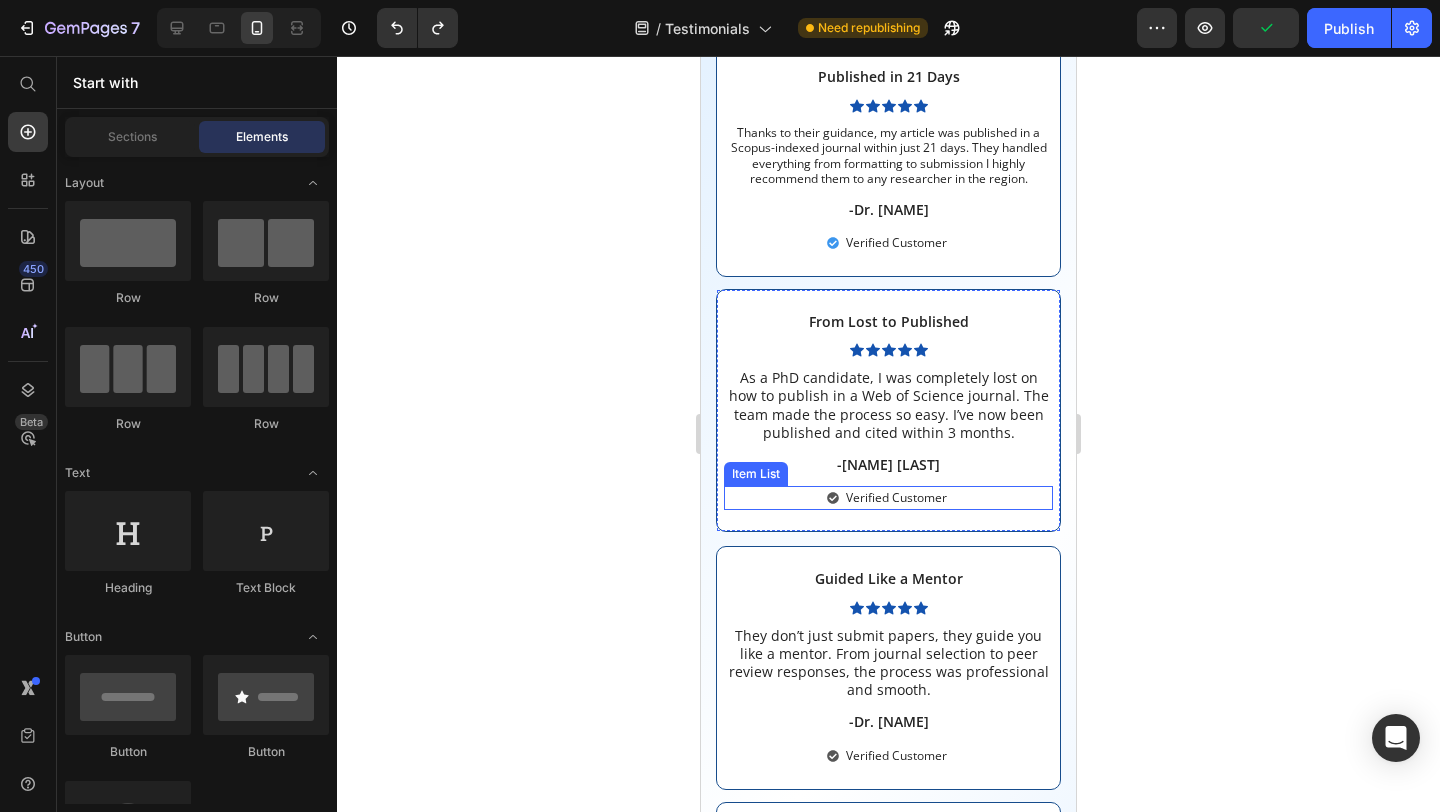 click 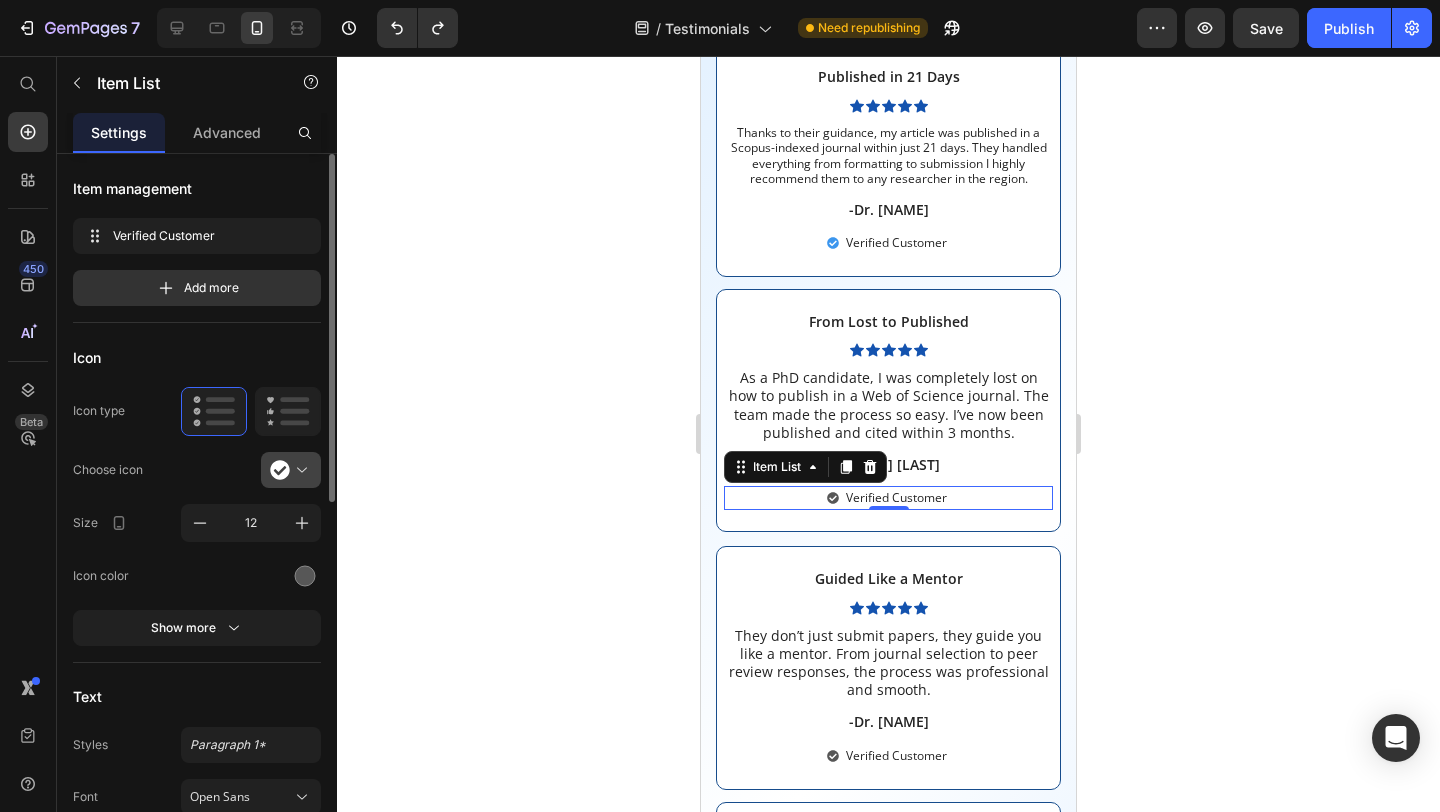 click at bounding box center (299, 470) 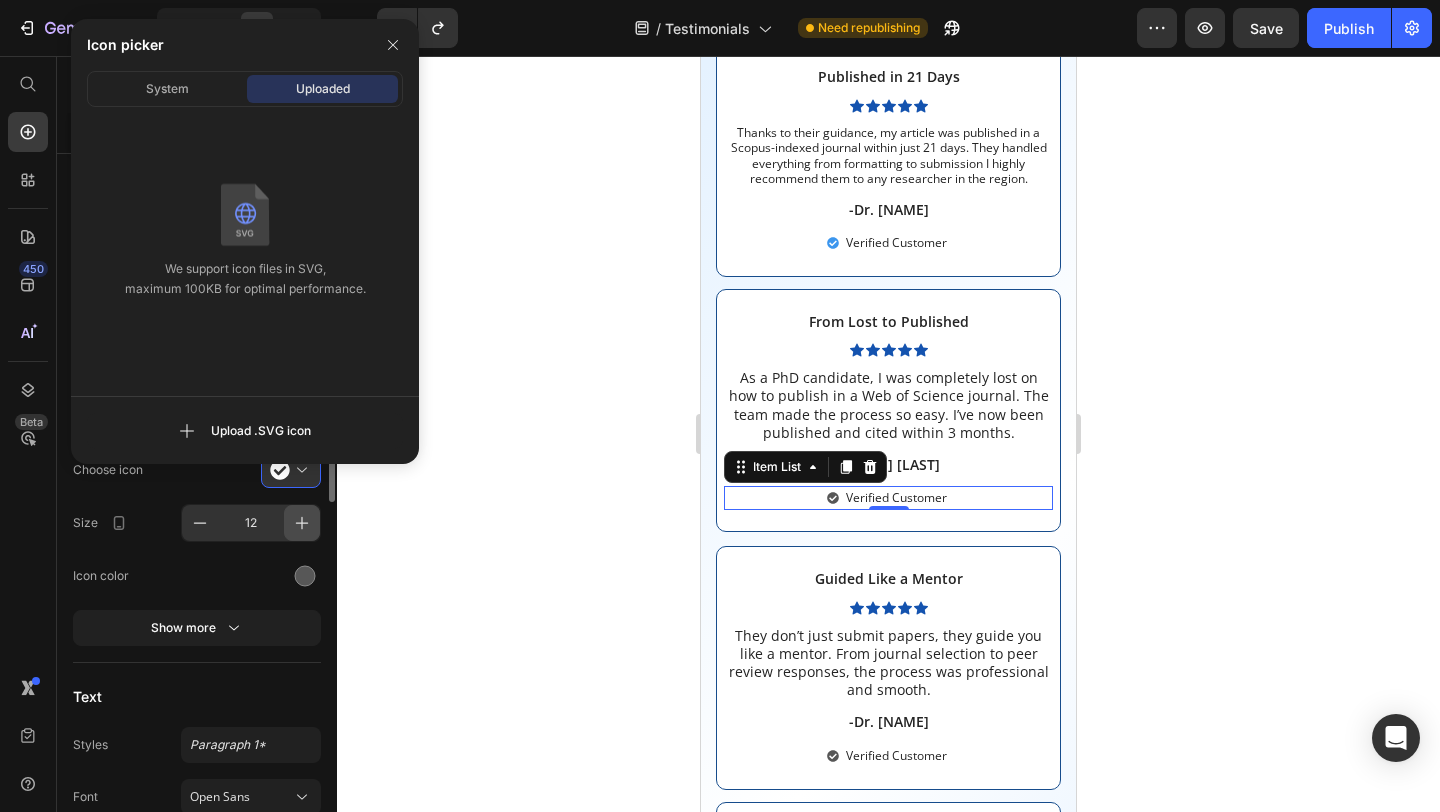 click 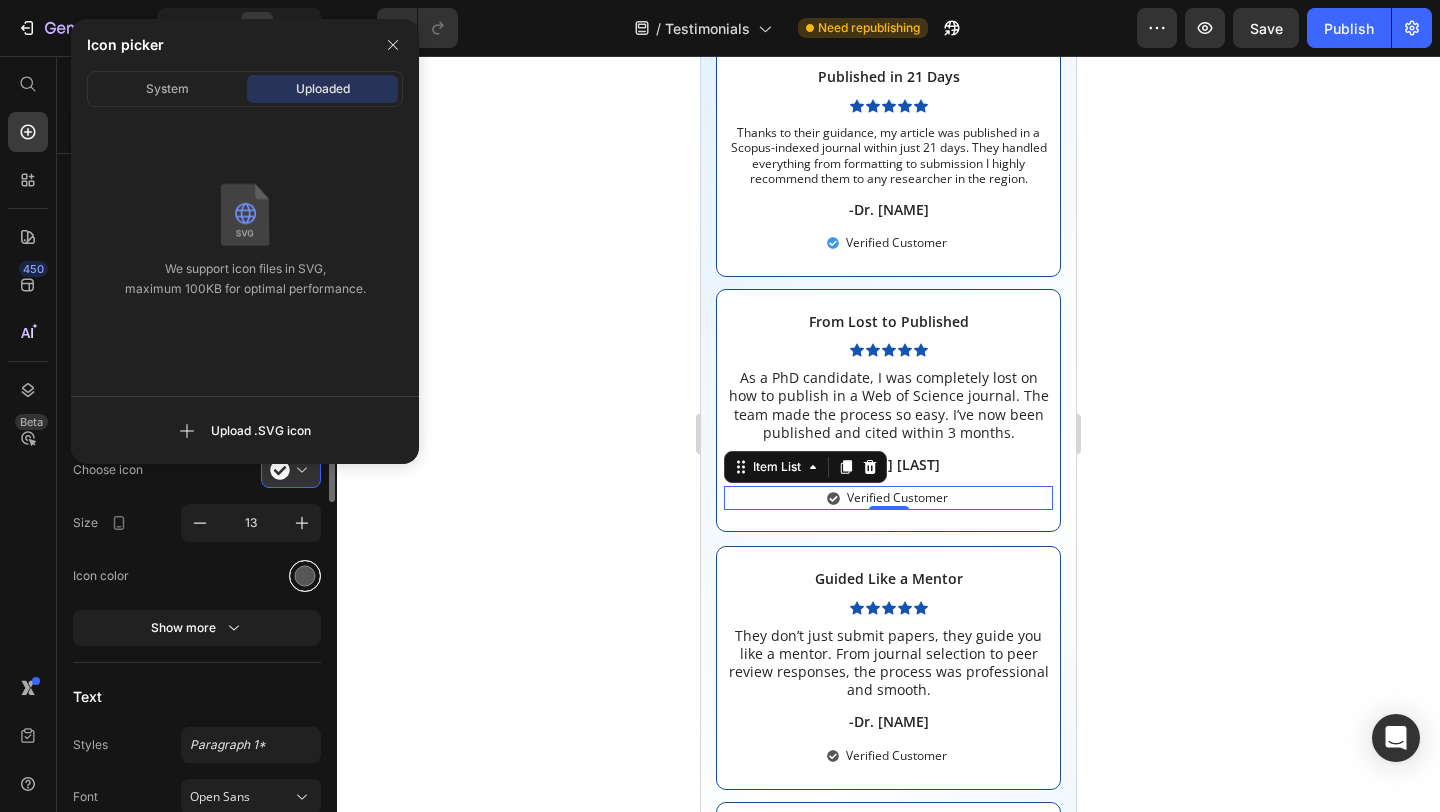 click at bounding box center [305, 575] 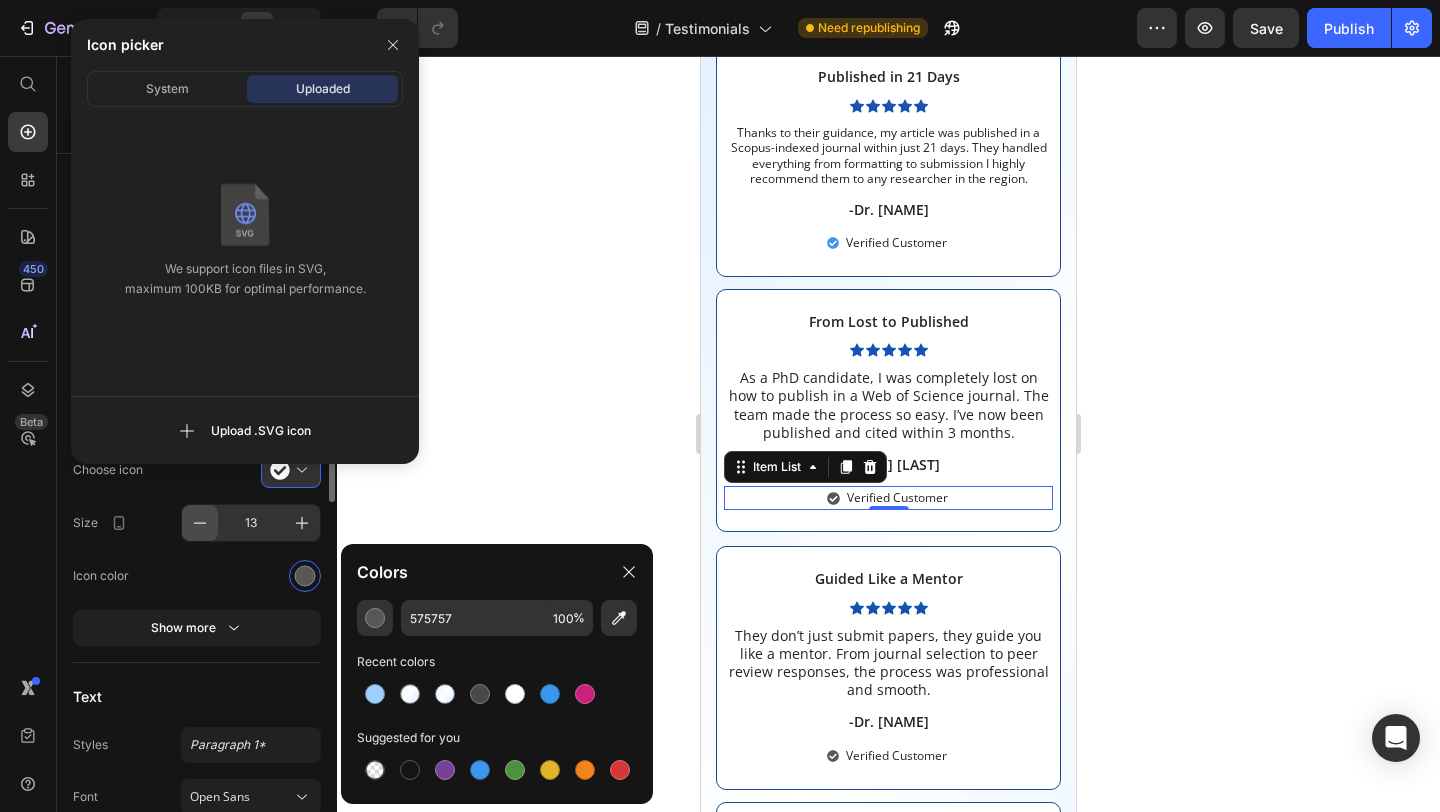 click 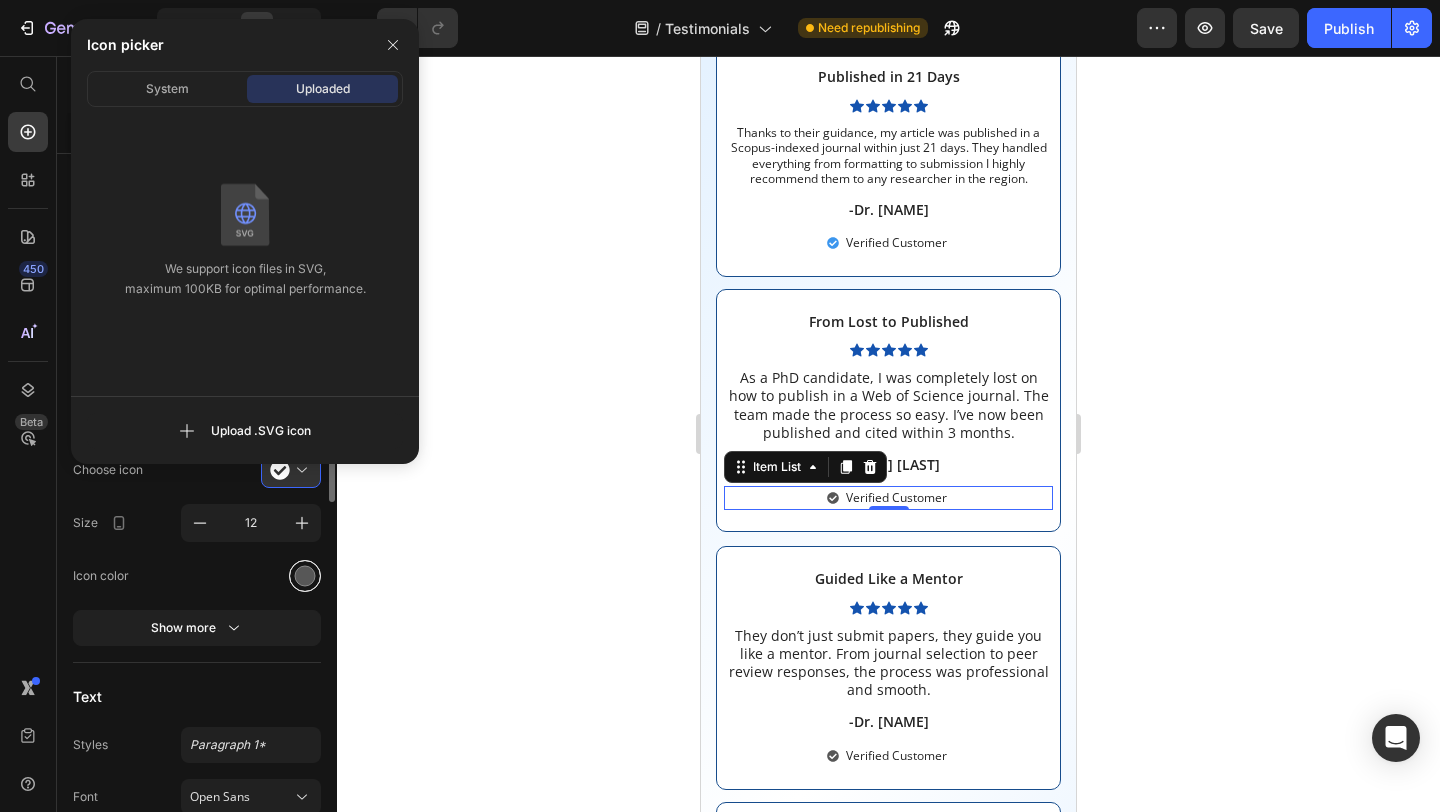 click at bounding box center (305, 575) 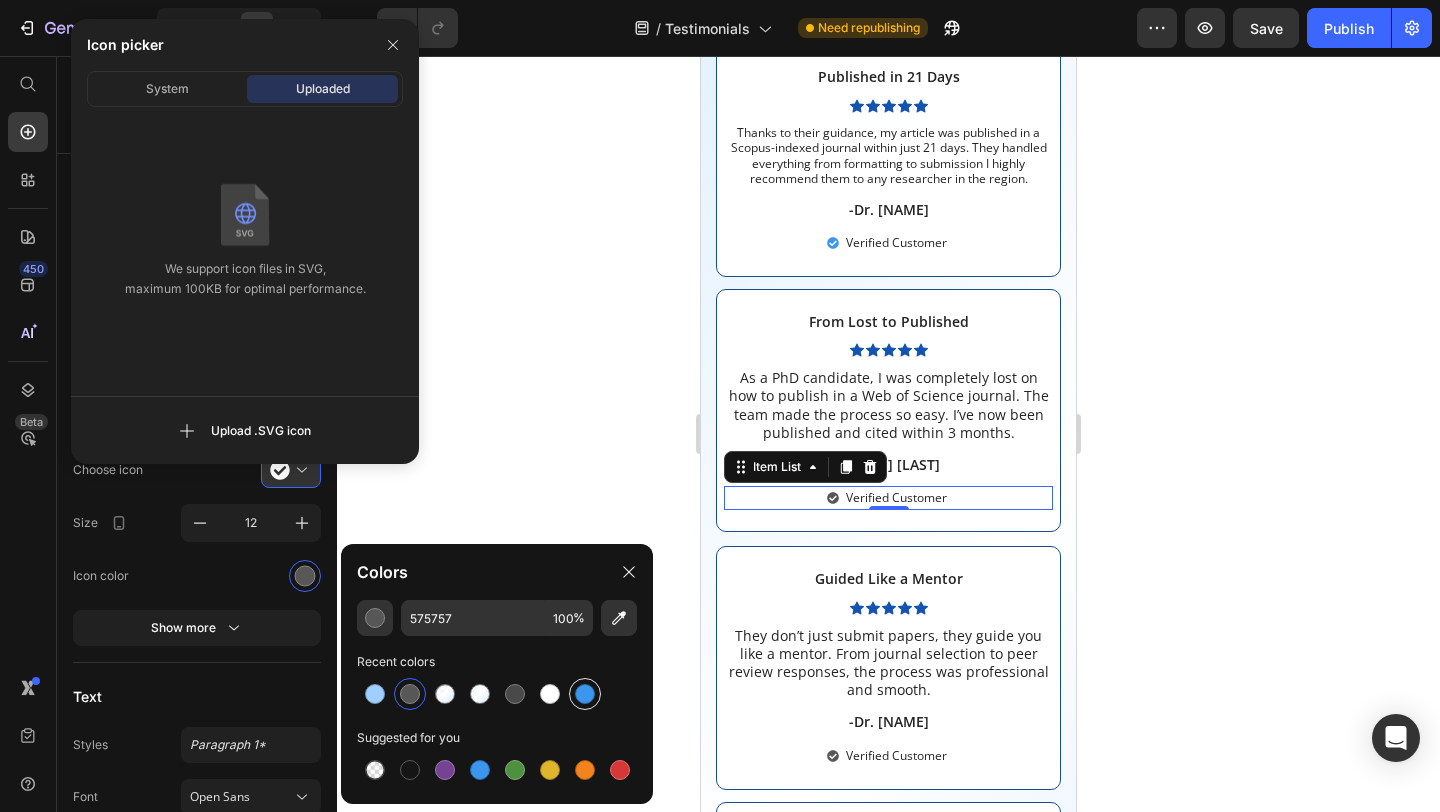 click at bounding box center (585, 694) 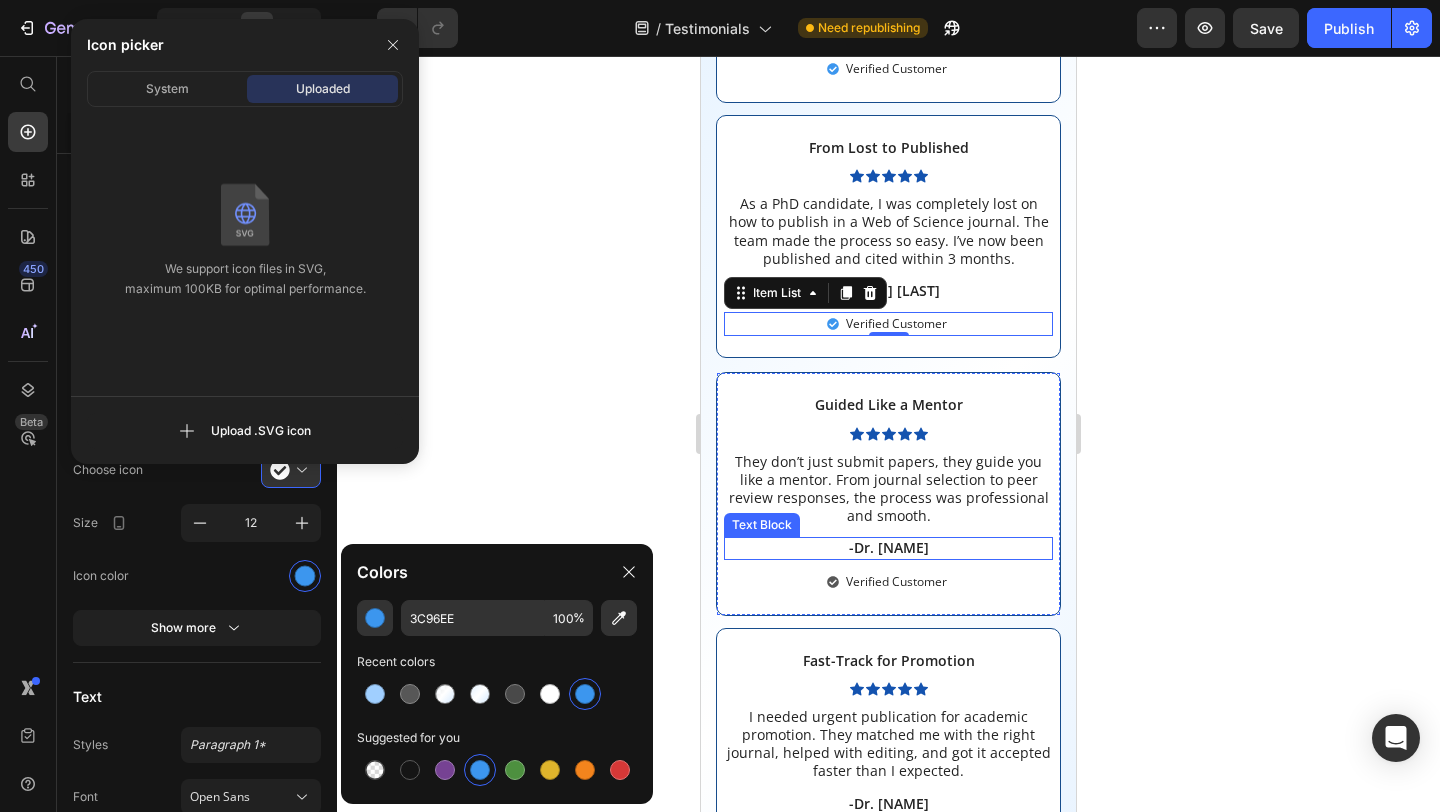 scroll, scrollTop: 507, scrollLeft: 0, axis: vertical 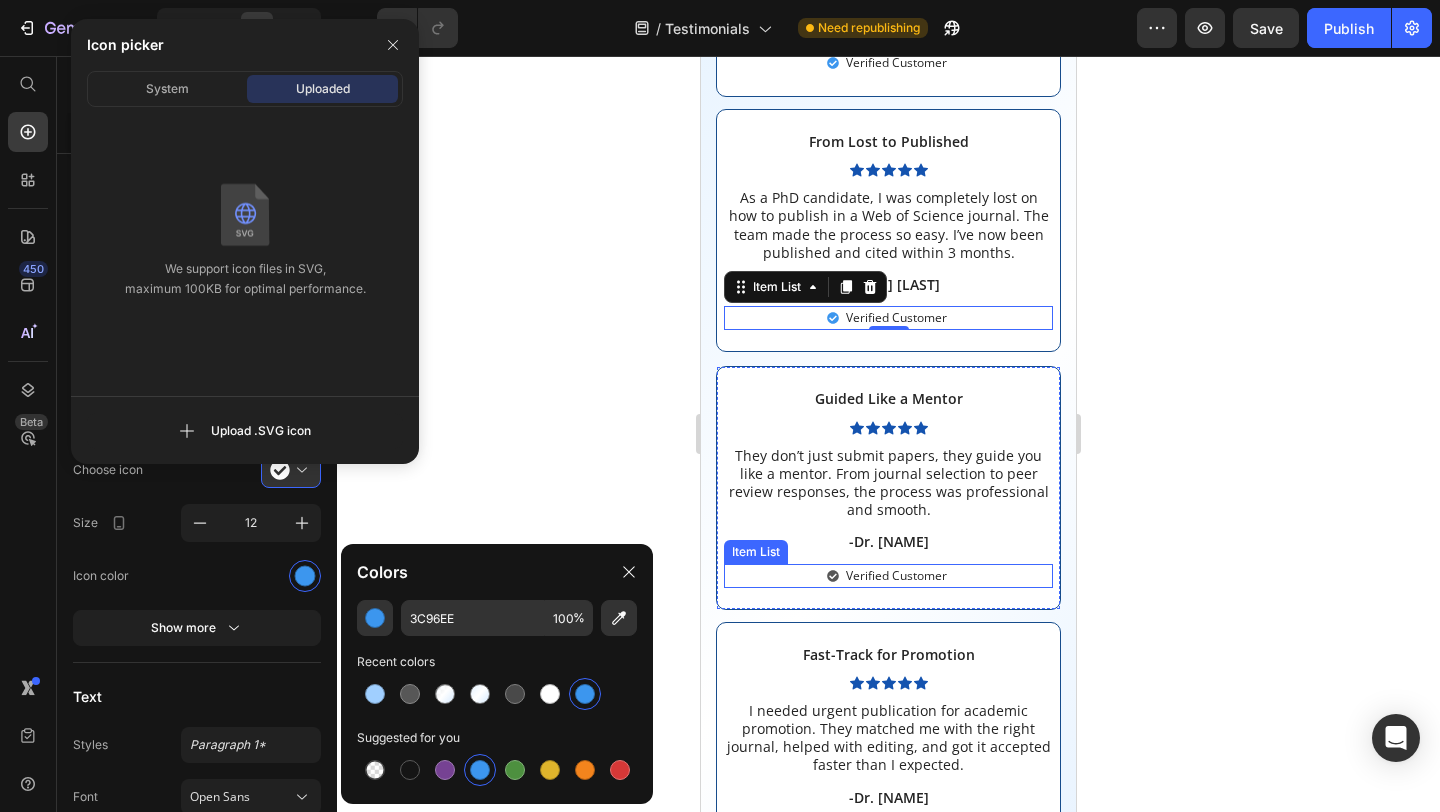 click 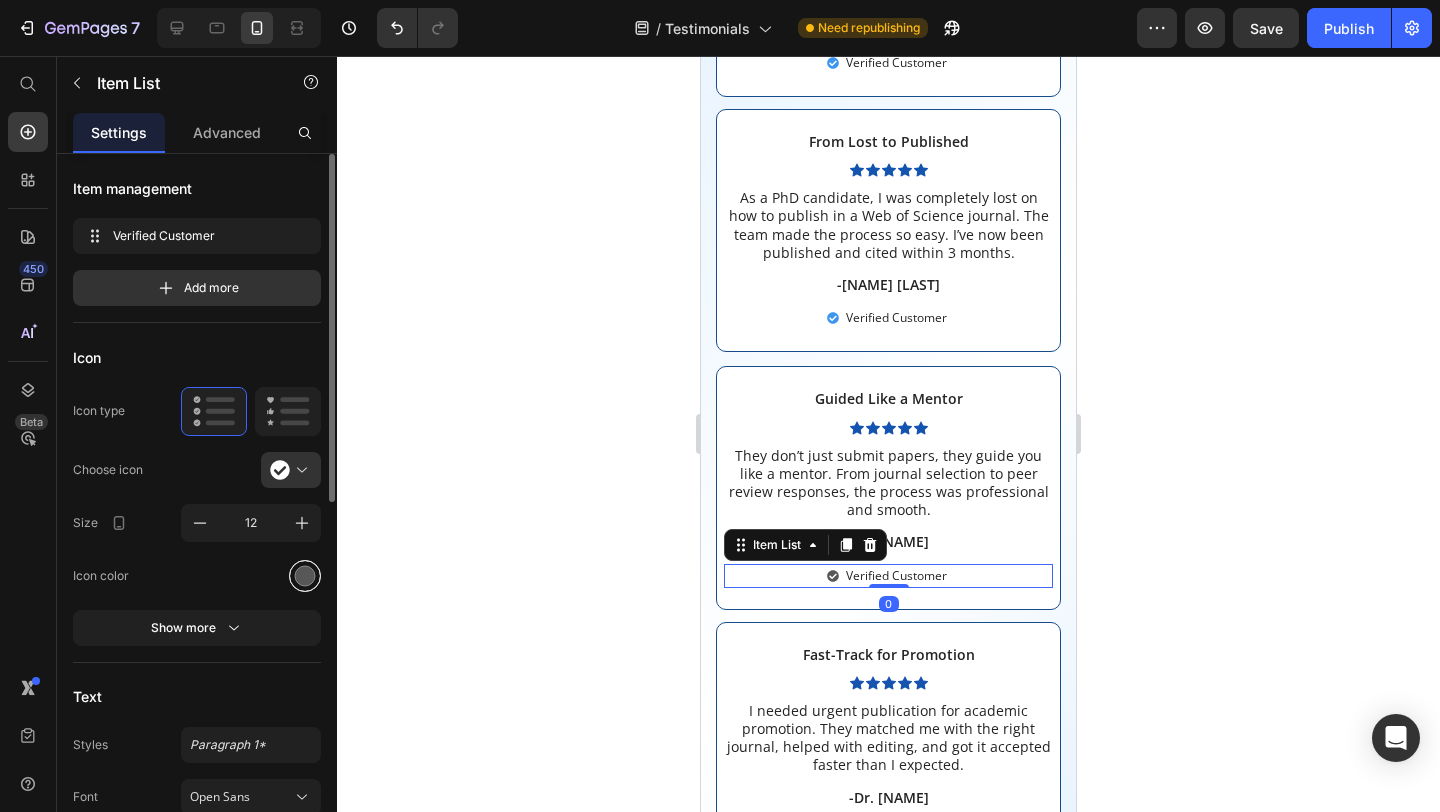 click at bounding box center (305, 575) 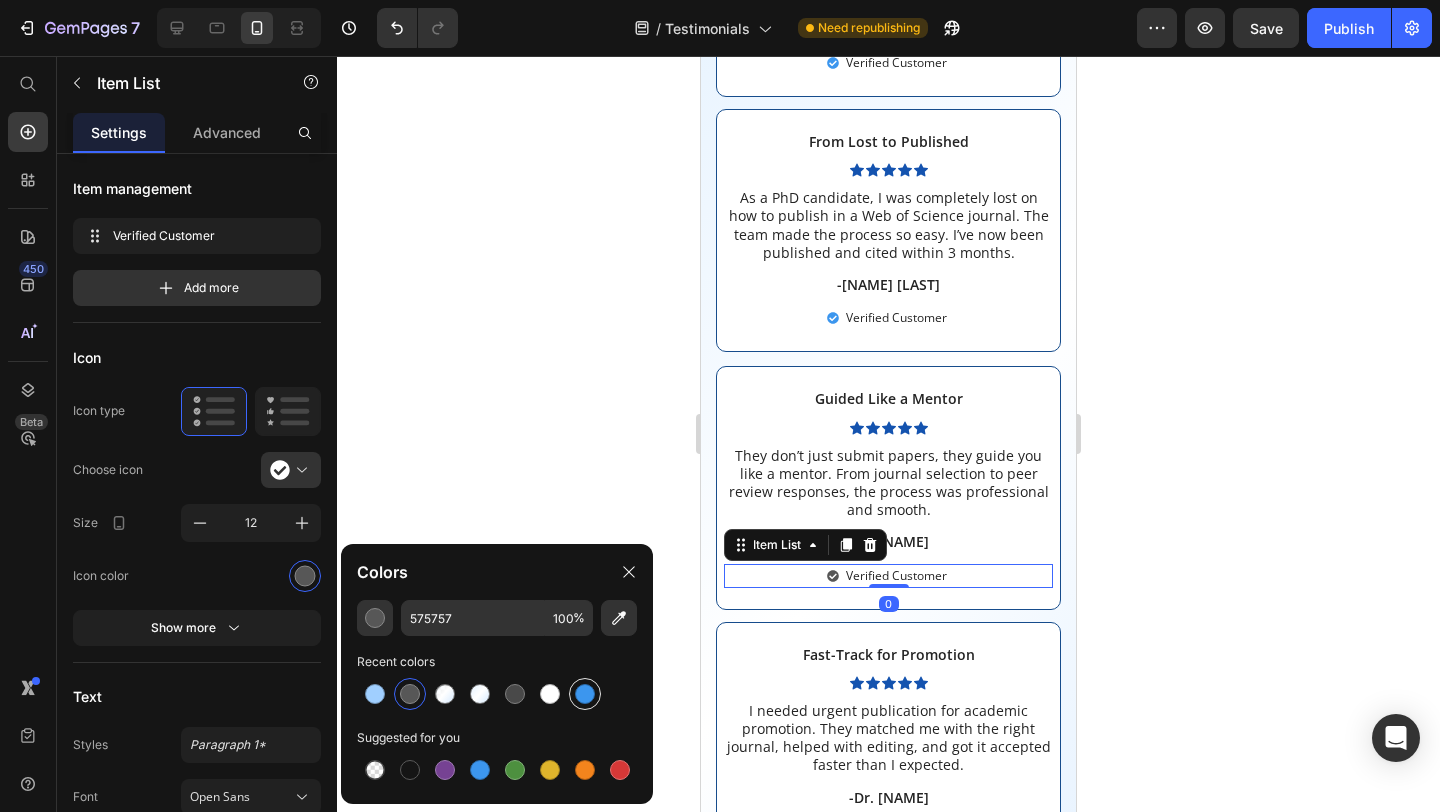 click at bounding box center [585, 694] 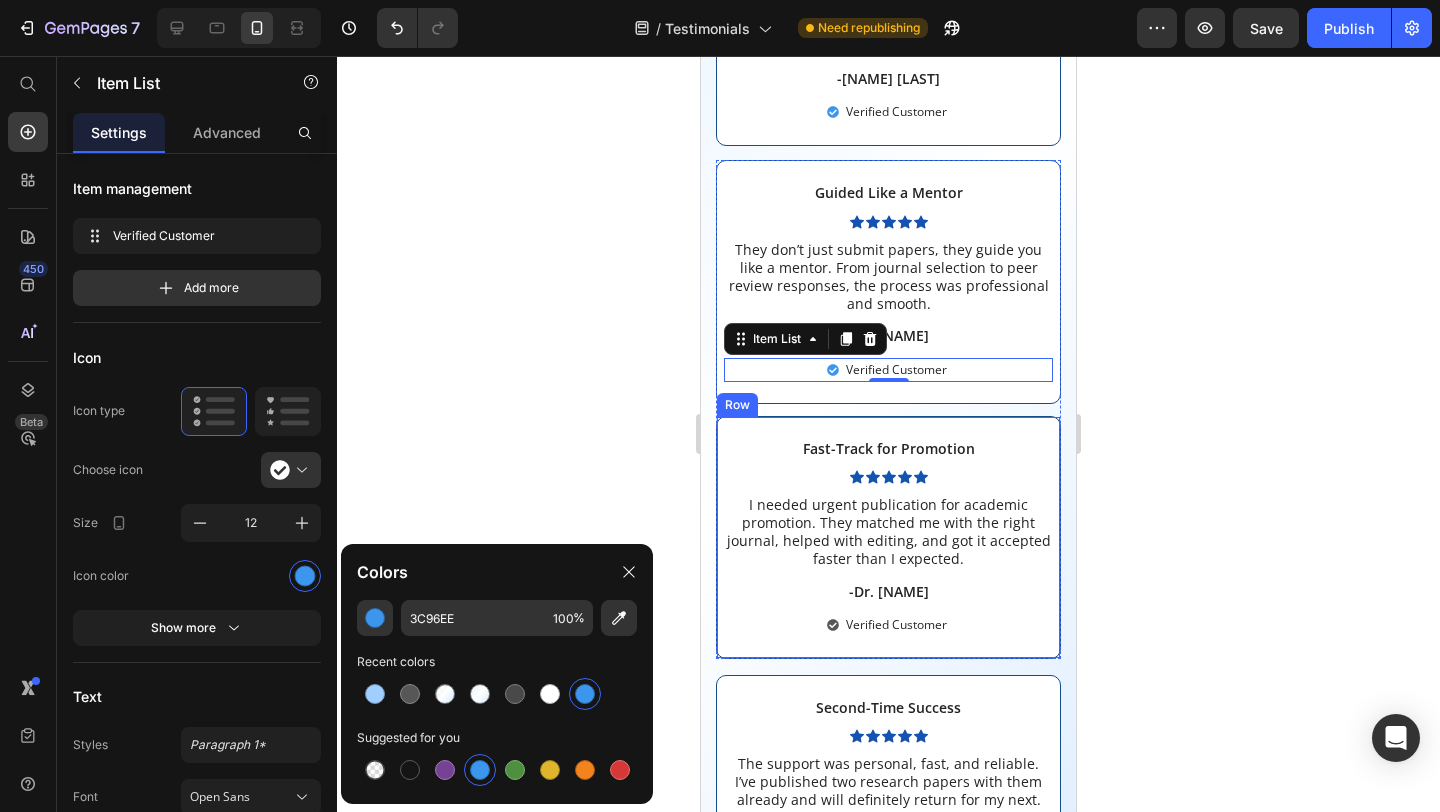 scroll, scrollTop: 798, scrollLeft: 0, axis: vertical 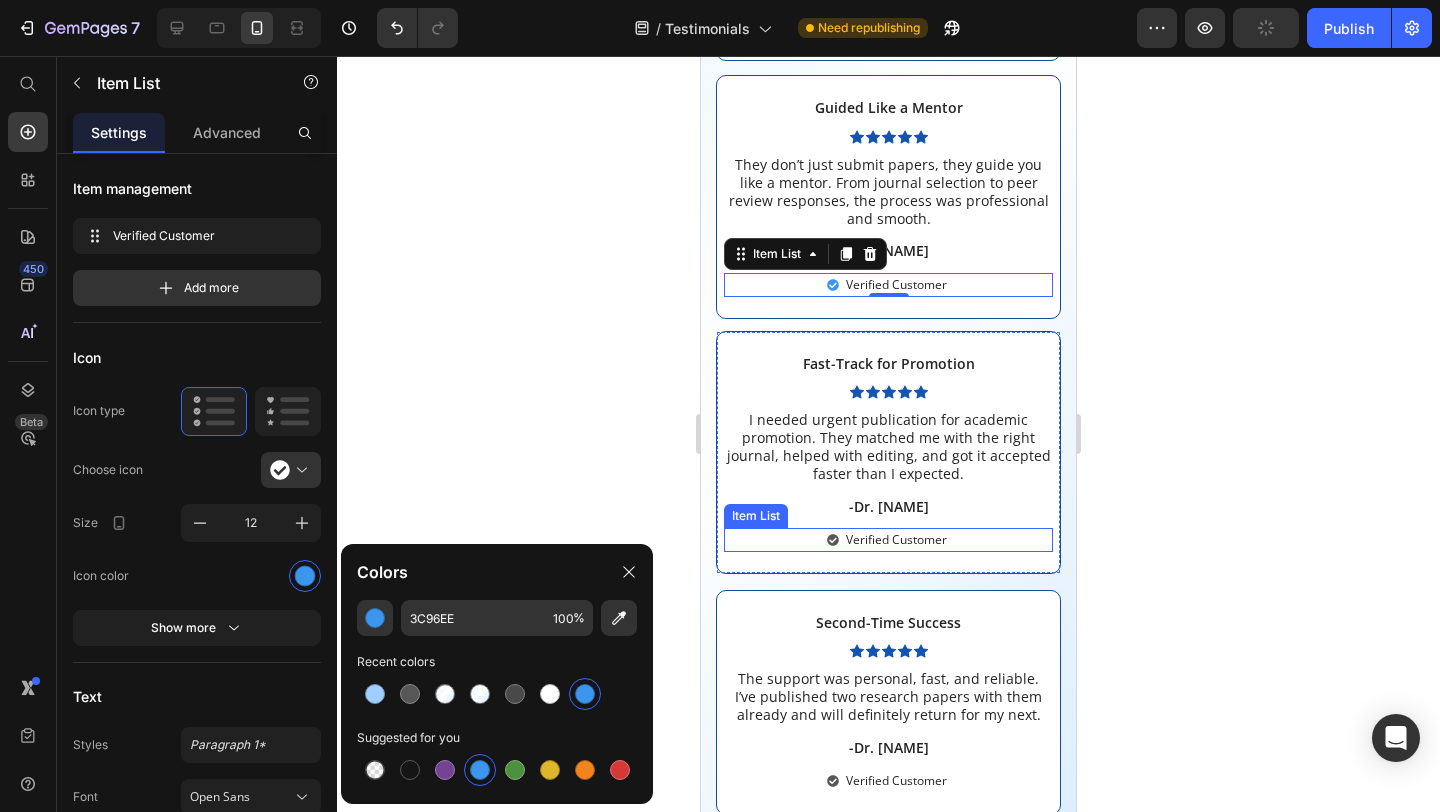 click 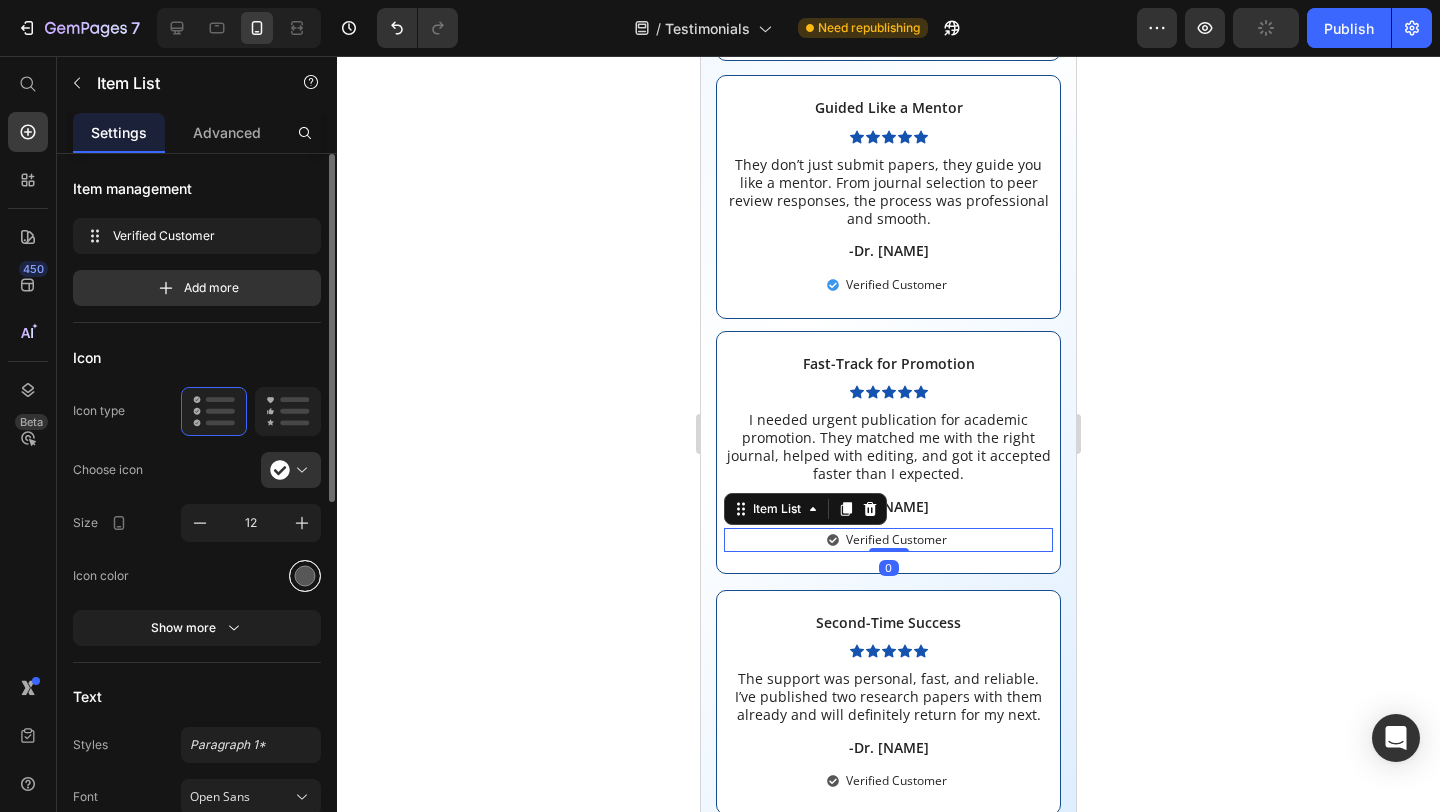 click at bounding box center (305, 575) 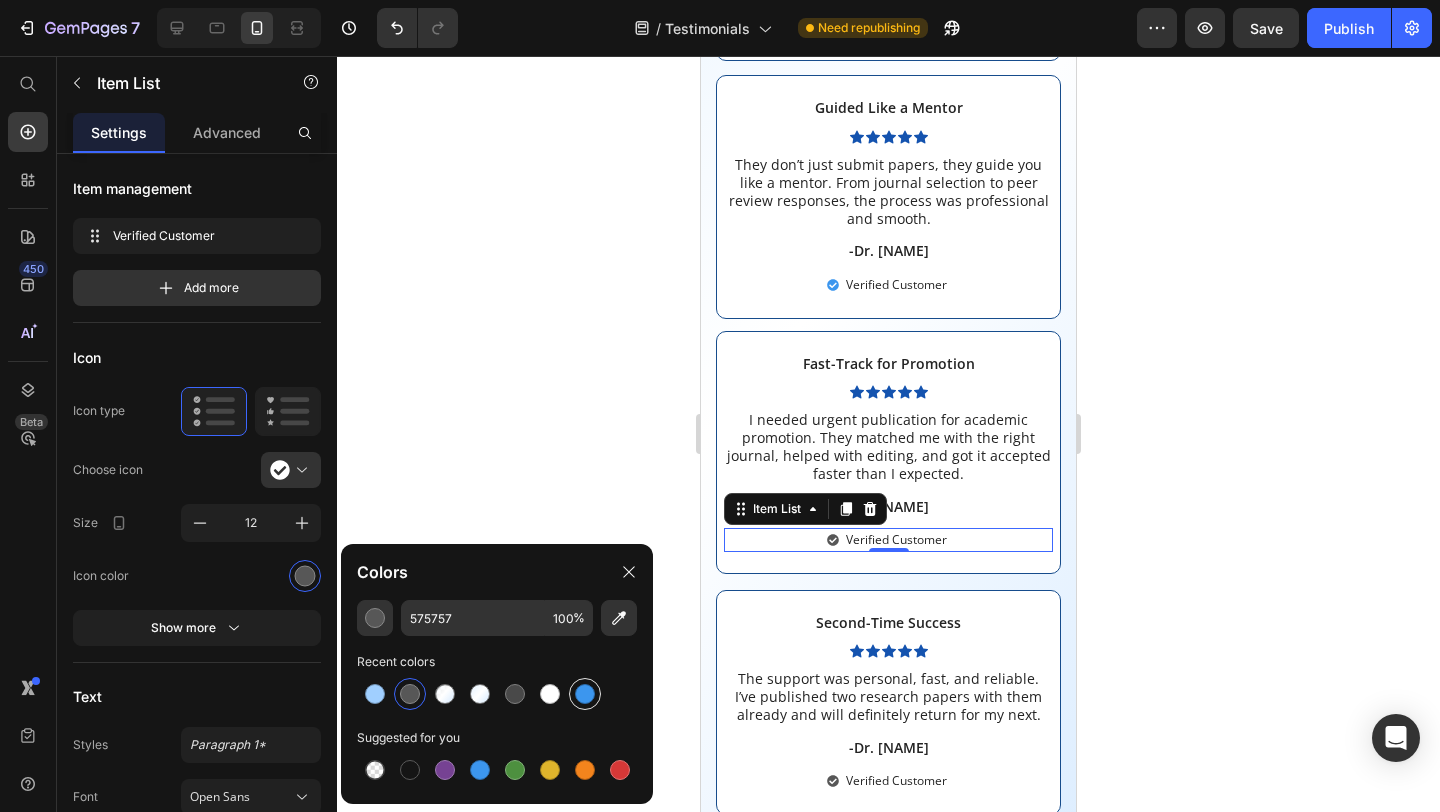 click at bounding box center [585, 694] 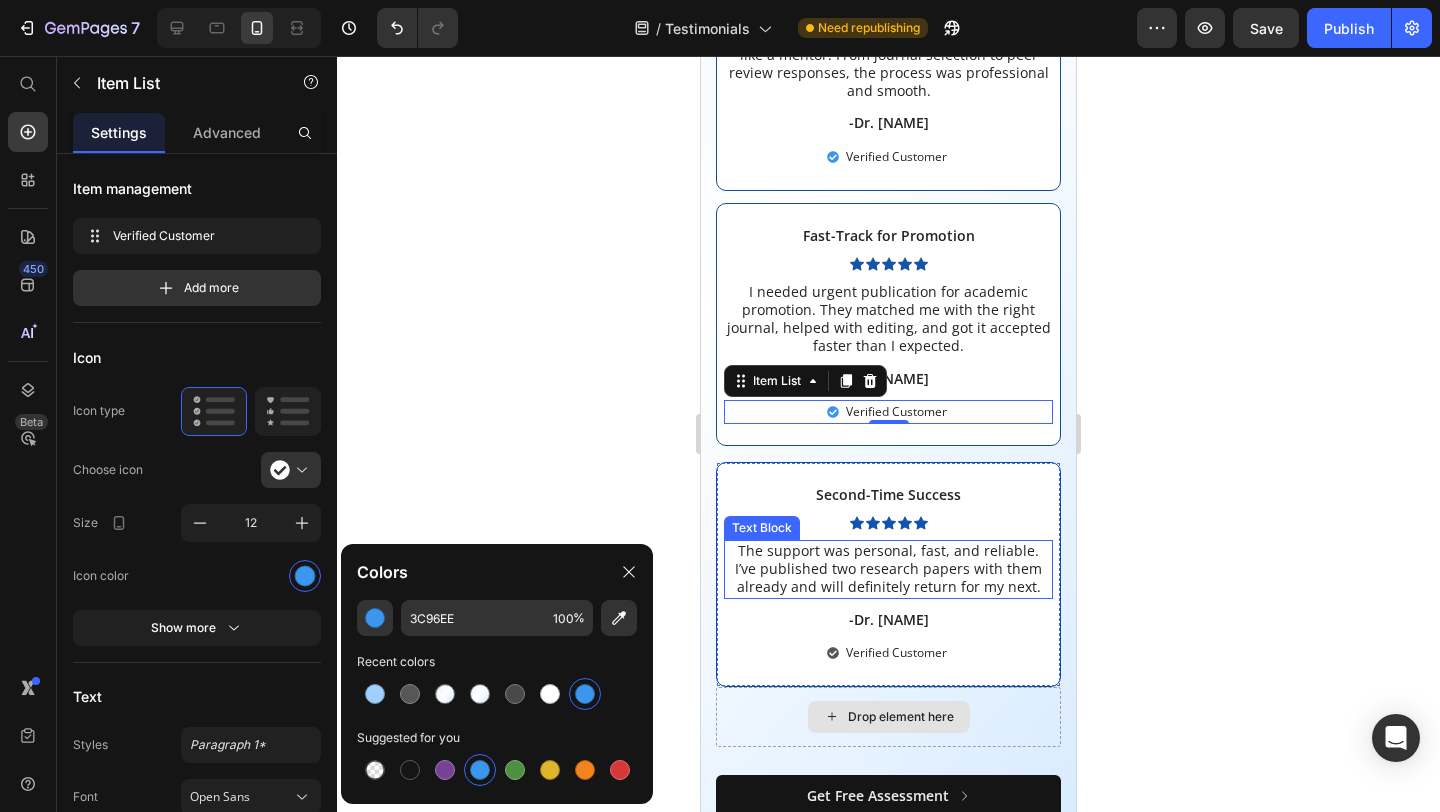 scroll, scrollTop: 975, scrollLeft: 0, axis: vertical 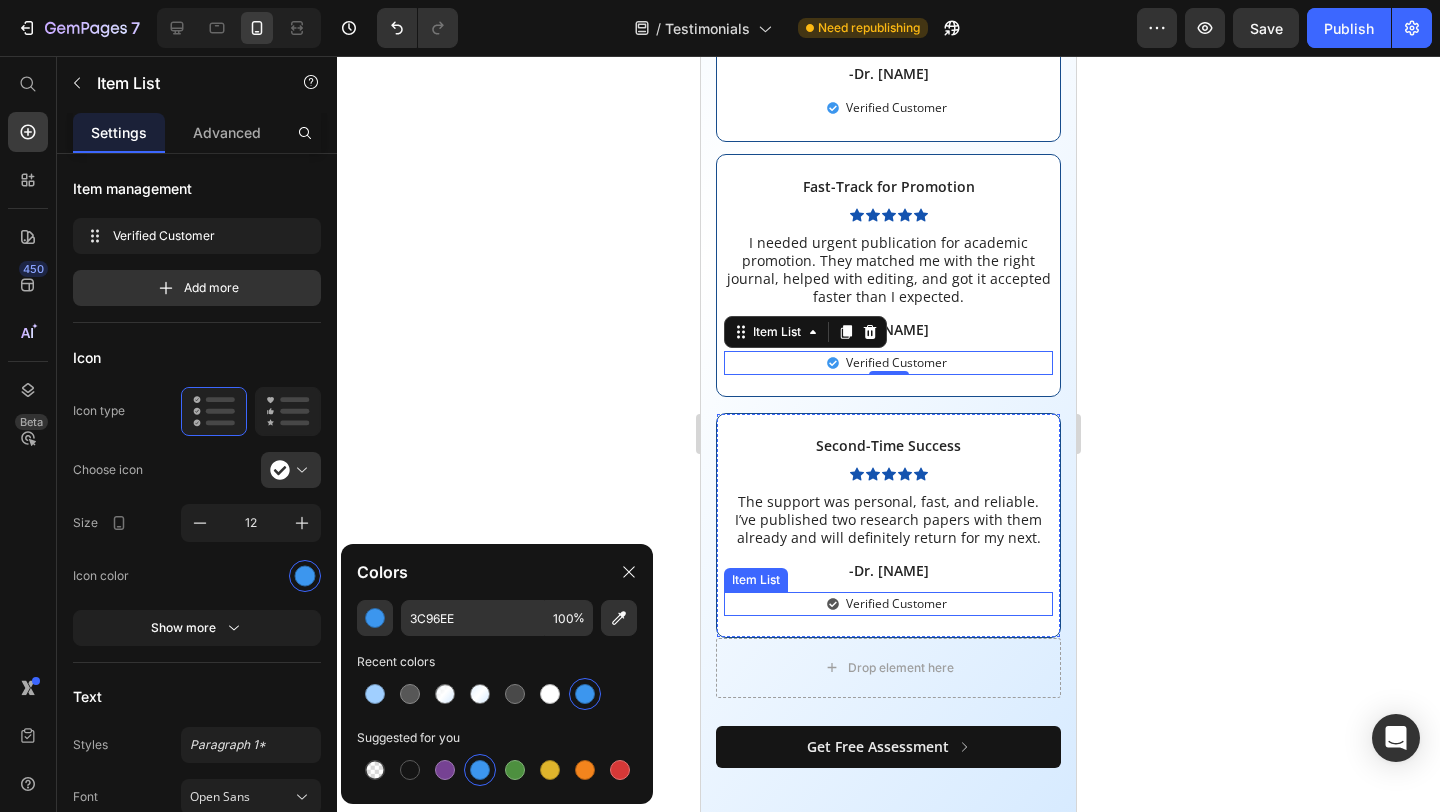 click 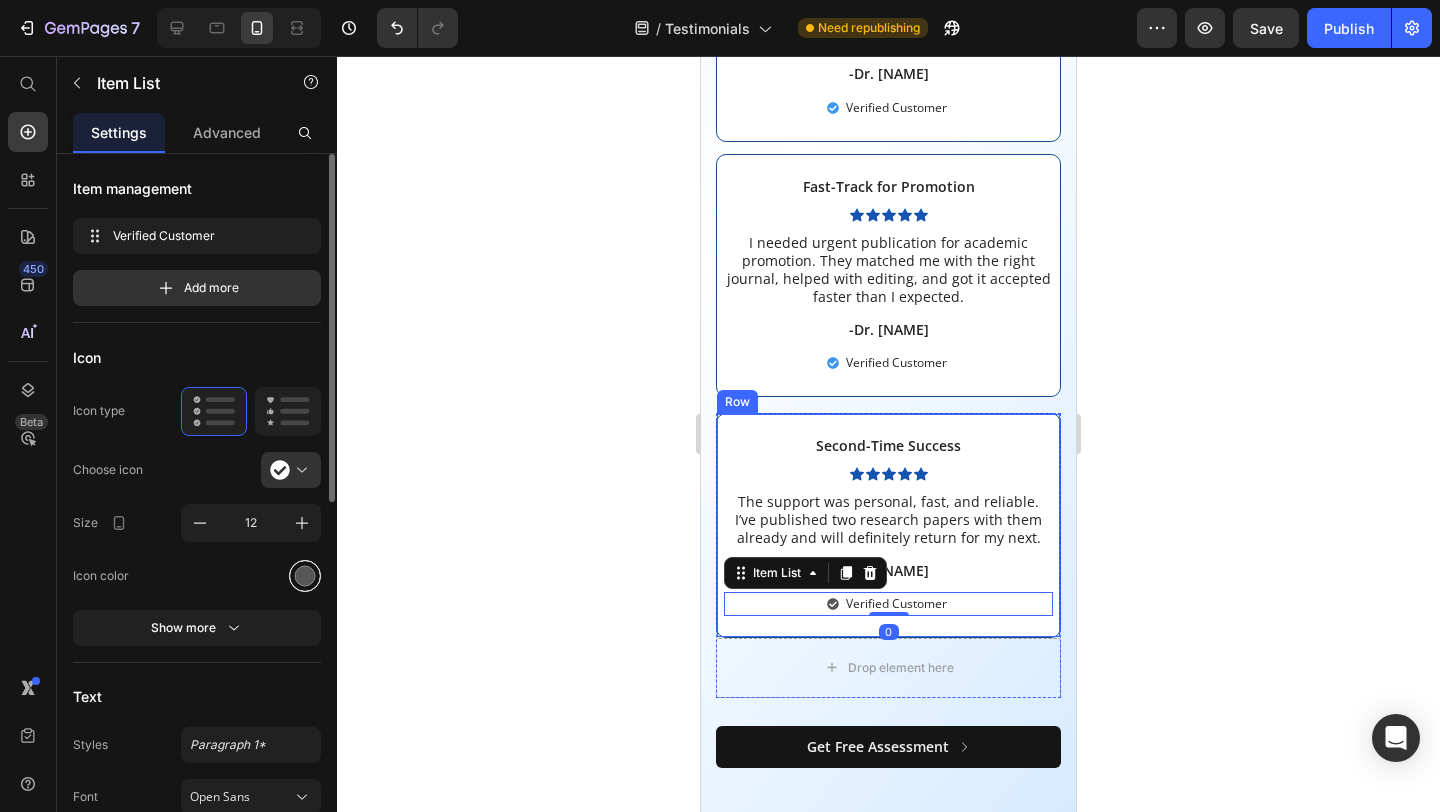 click at bounding box center [305, 576] 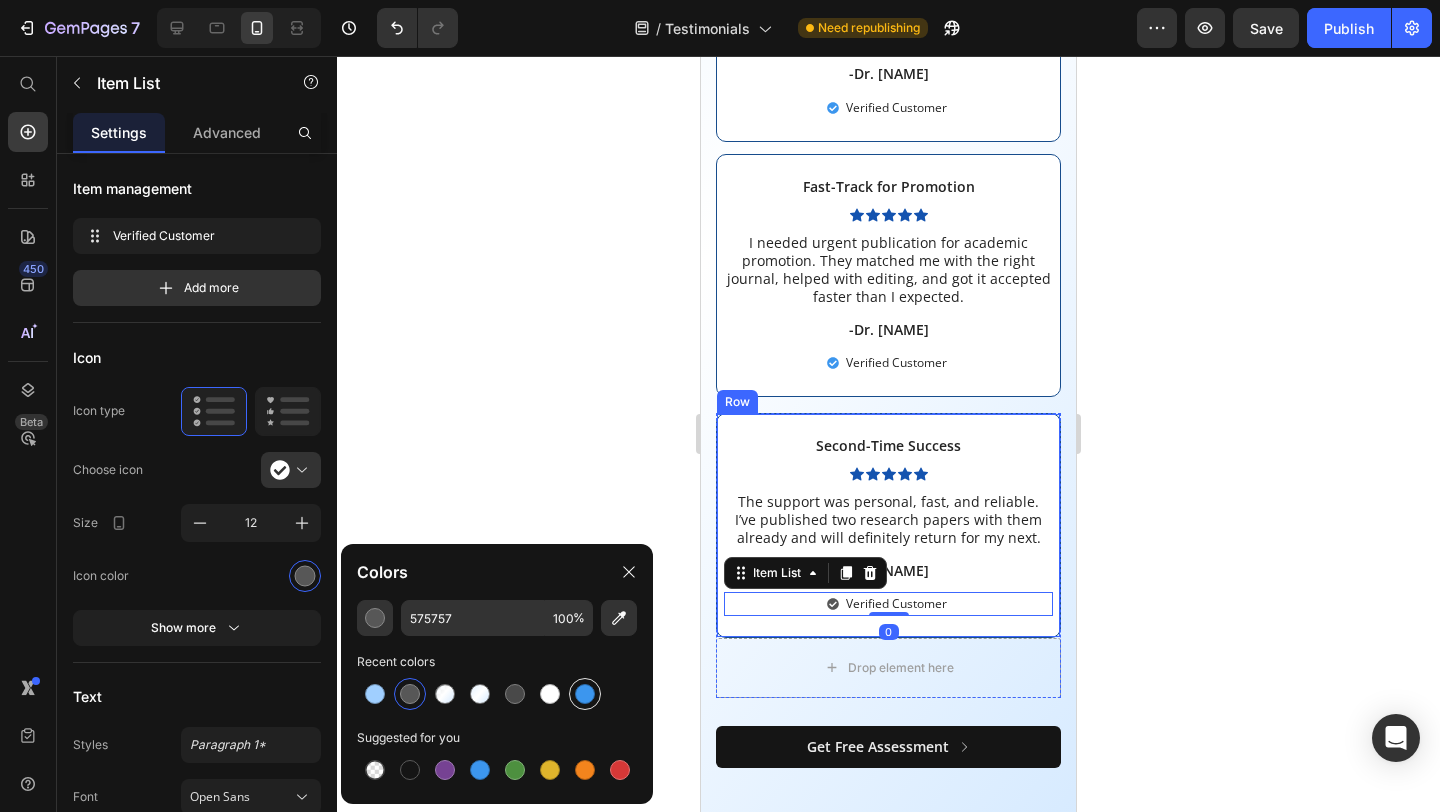 click at bounding box center (585, 694) 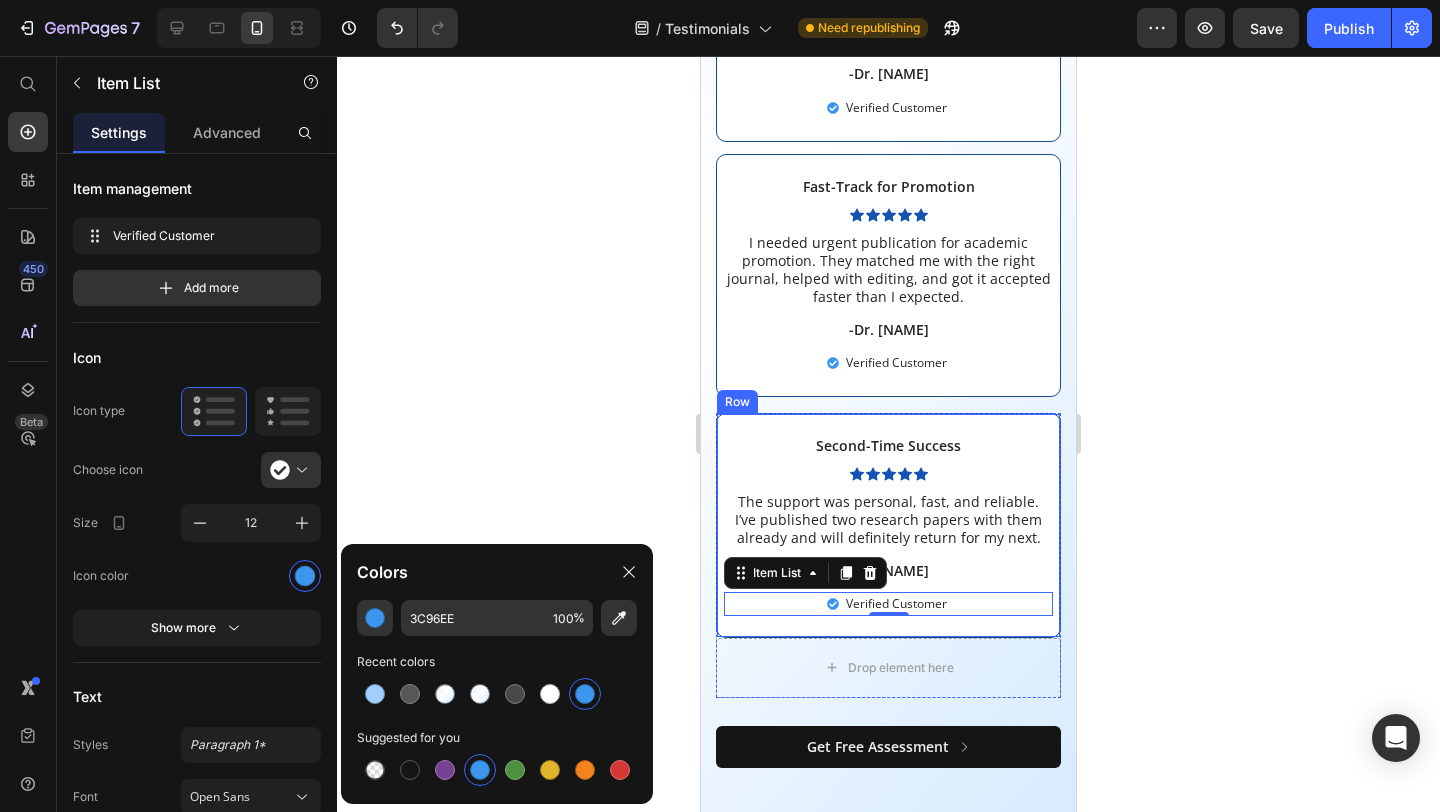 click 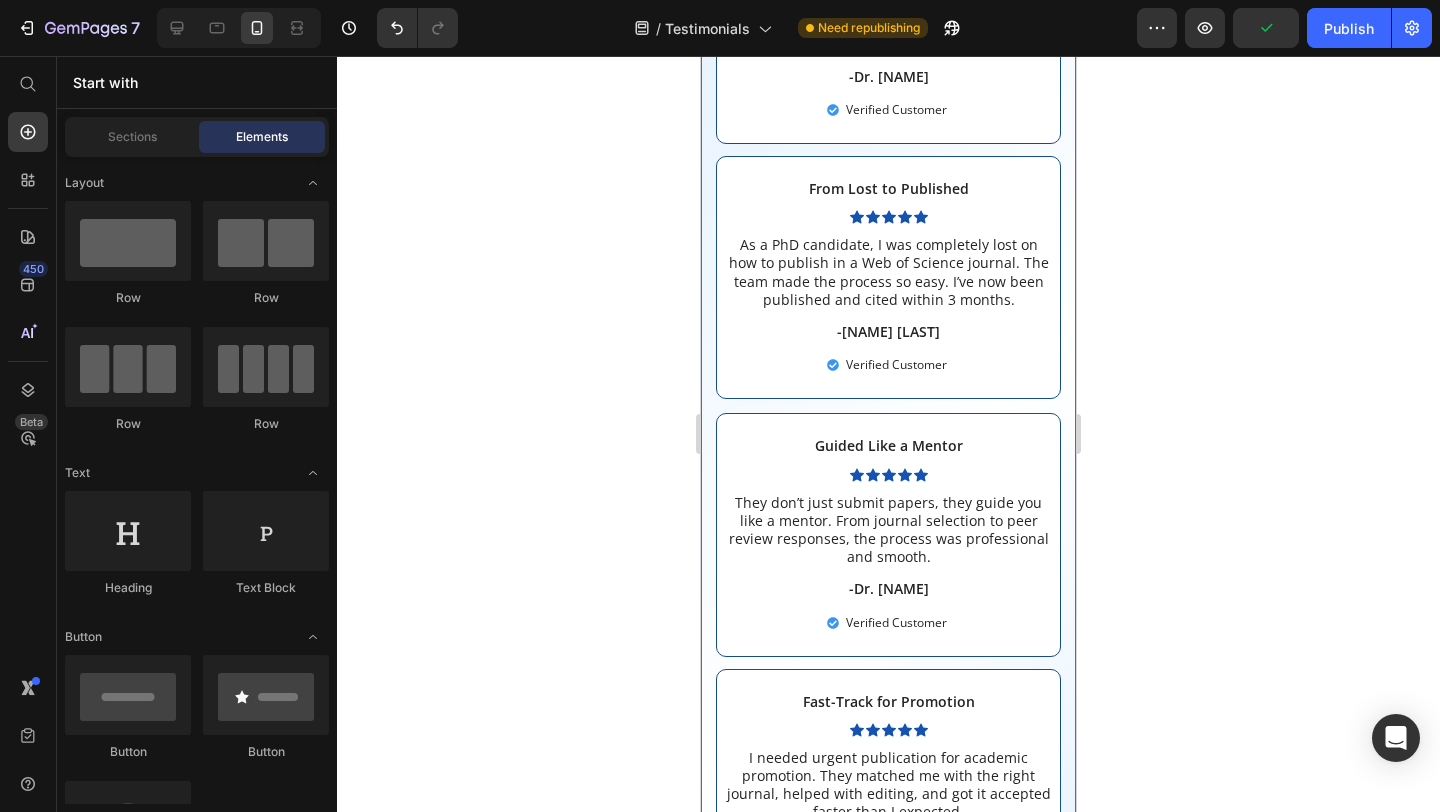 scroll, scrollTop: 306, scrollLeft: 0, axis: vertical 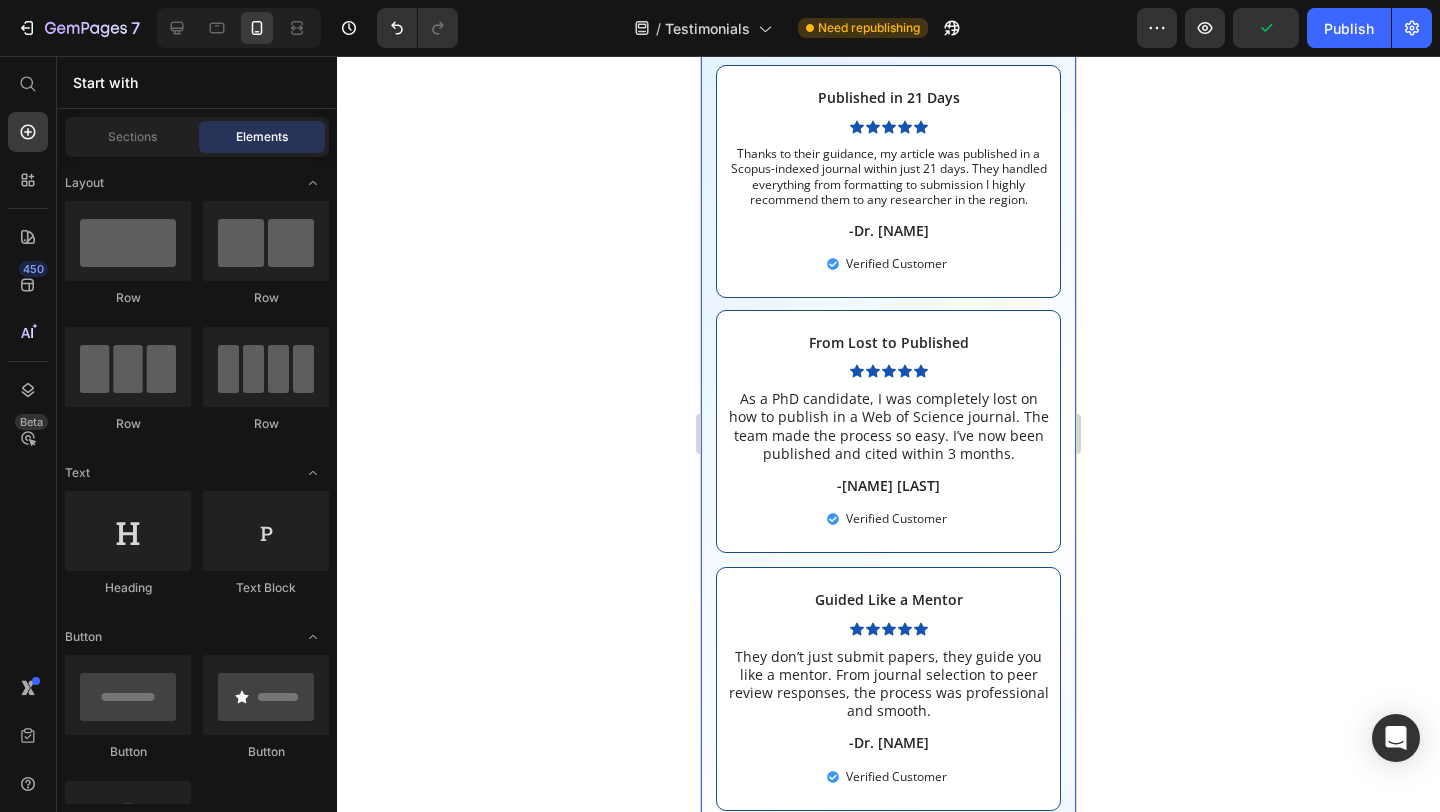 click on "Published in 21 Days Text Block Icon Icon Icon Icon Icon Icon List Thanks to their guidance, my article was published in a Scopus-indexed journal within just 21 days. They handled everything from formatting to submission I highly recommend them to any researcher in the region. Text Block -Dr. Saeed A-K Text Block Verified Customer Item List Row From Lost to Published Text Block Icon Icon Icon Icon Icon Icon List As a PhD candidate, I was completely lost on how to publish in a Web of Science journal. The team made the process so easy. I’ve now been published and cited within 3 months. Text Block -Fatima A. Text Block Verified Customer Item List Row Row Guided Like a Mentor Text Block Icon Icon Icon Icon Icon Icon List They don’t just submit papers, they guide you like a mentor. From journal selection to peer review responses, the process was professional and smooth. Text Block -Dr. Hisham O. Text Block Verified Customer Item List Row Fast-Track for Promotion Text Block Icon Icon Icon Icon Icon Icon List" at bounding box center (888, 770) 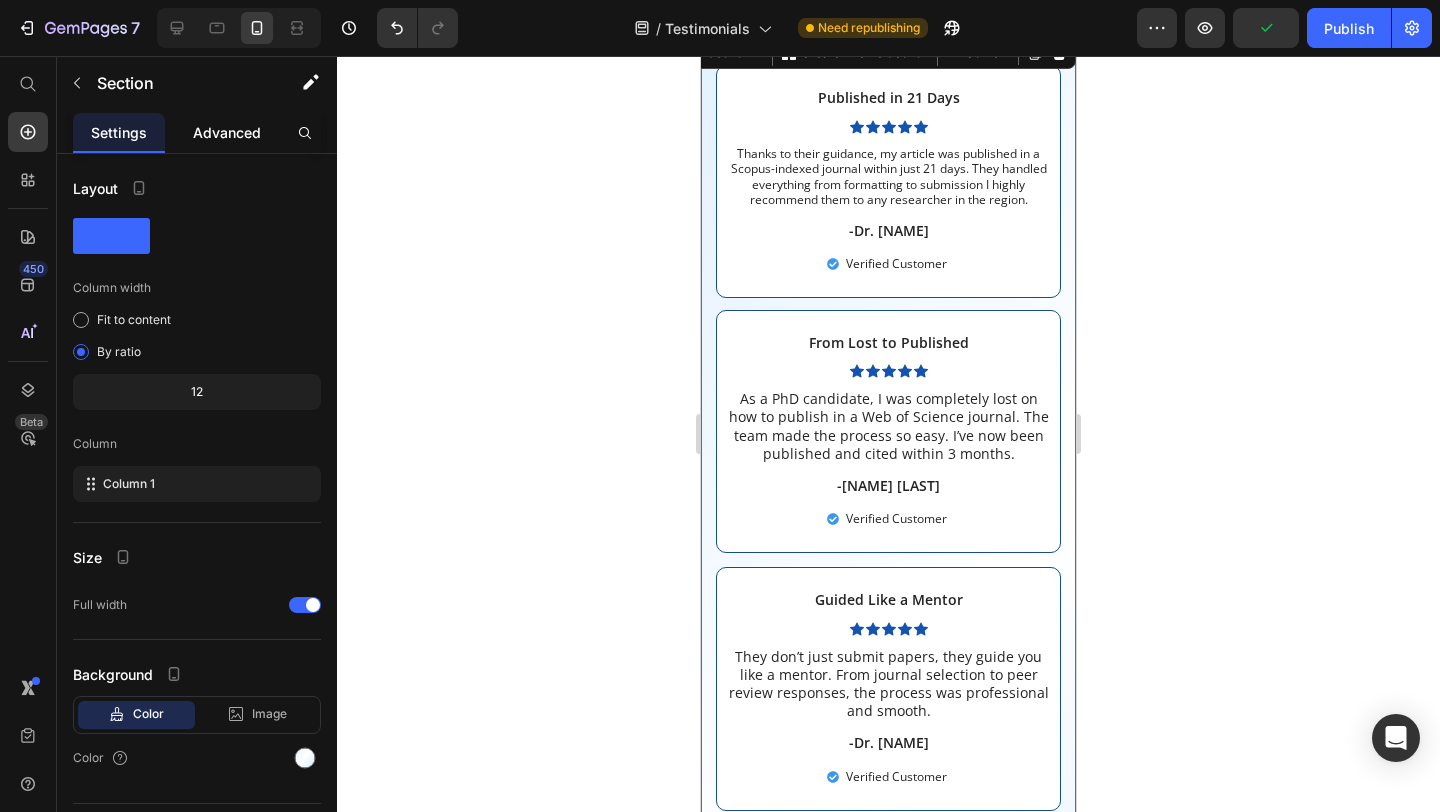 click on "Advanced" at bounding box center (227, 132) 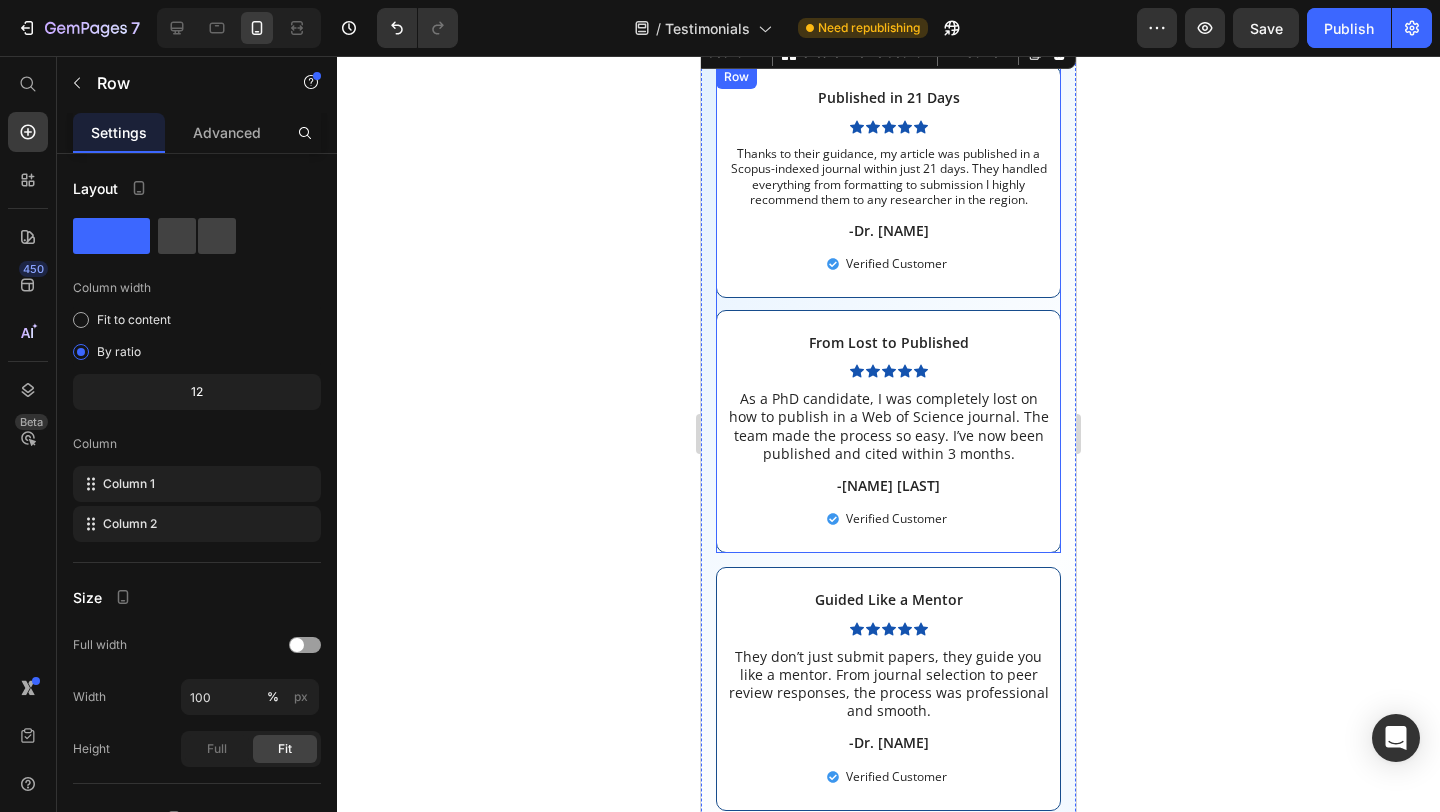 click on "Published in 21 Days Text Block Icon Icon Icon Icon Icon Icon List Thanks to their guidance, my article was published in a Scopus-indexed journal within just 21 days. They handled everything from formatting to submission I highly recommend them to any researcher in the region. Text Block -Dr. Saeed A-K Text Block Verified Customer Item List Row" at bounding box center [888, 187] 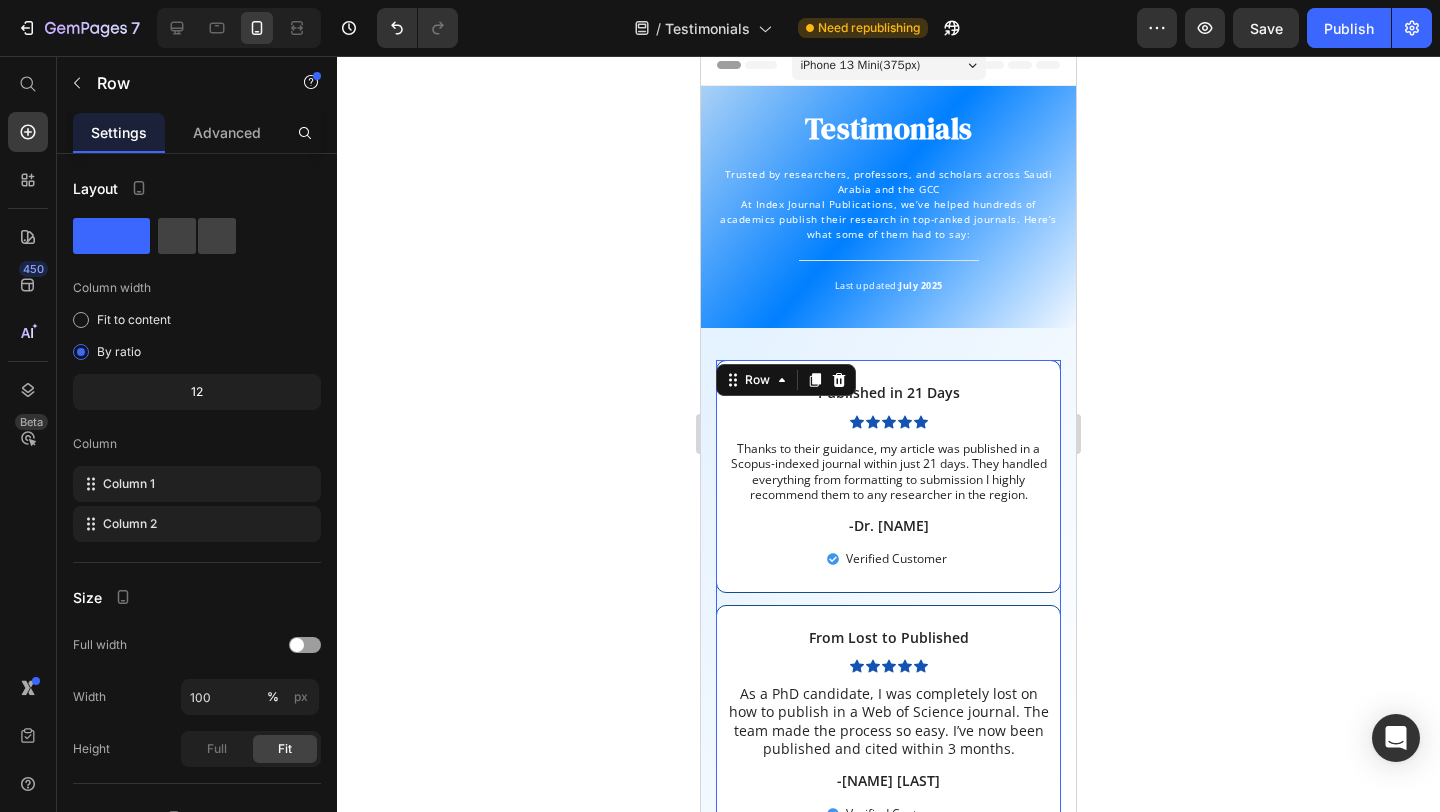 scroll, scrollTop: 0, scrollLeft: 0, axis: both 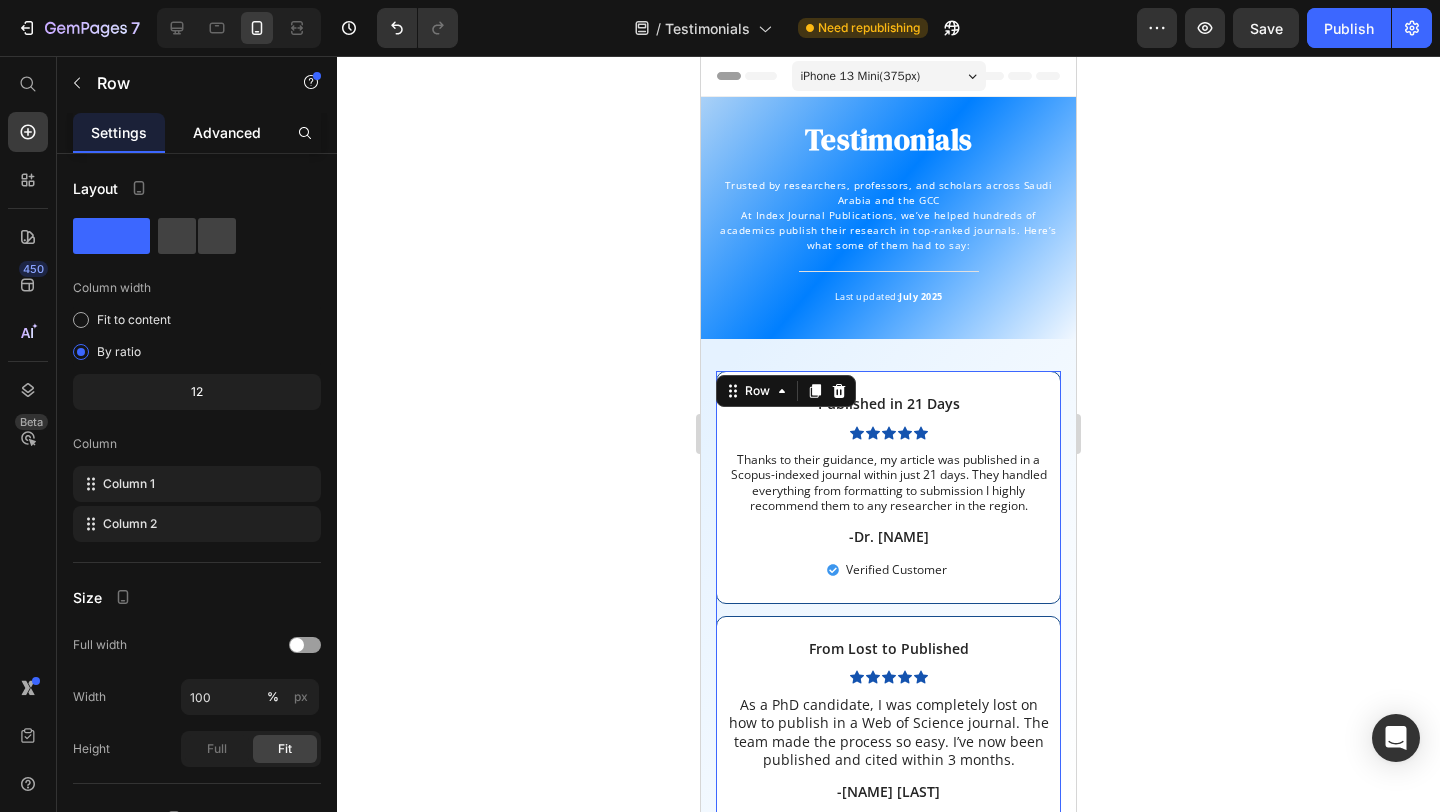 click on "Advanced" 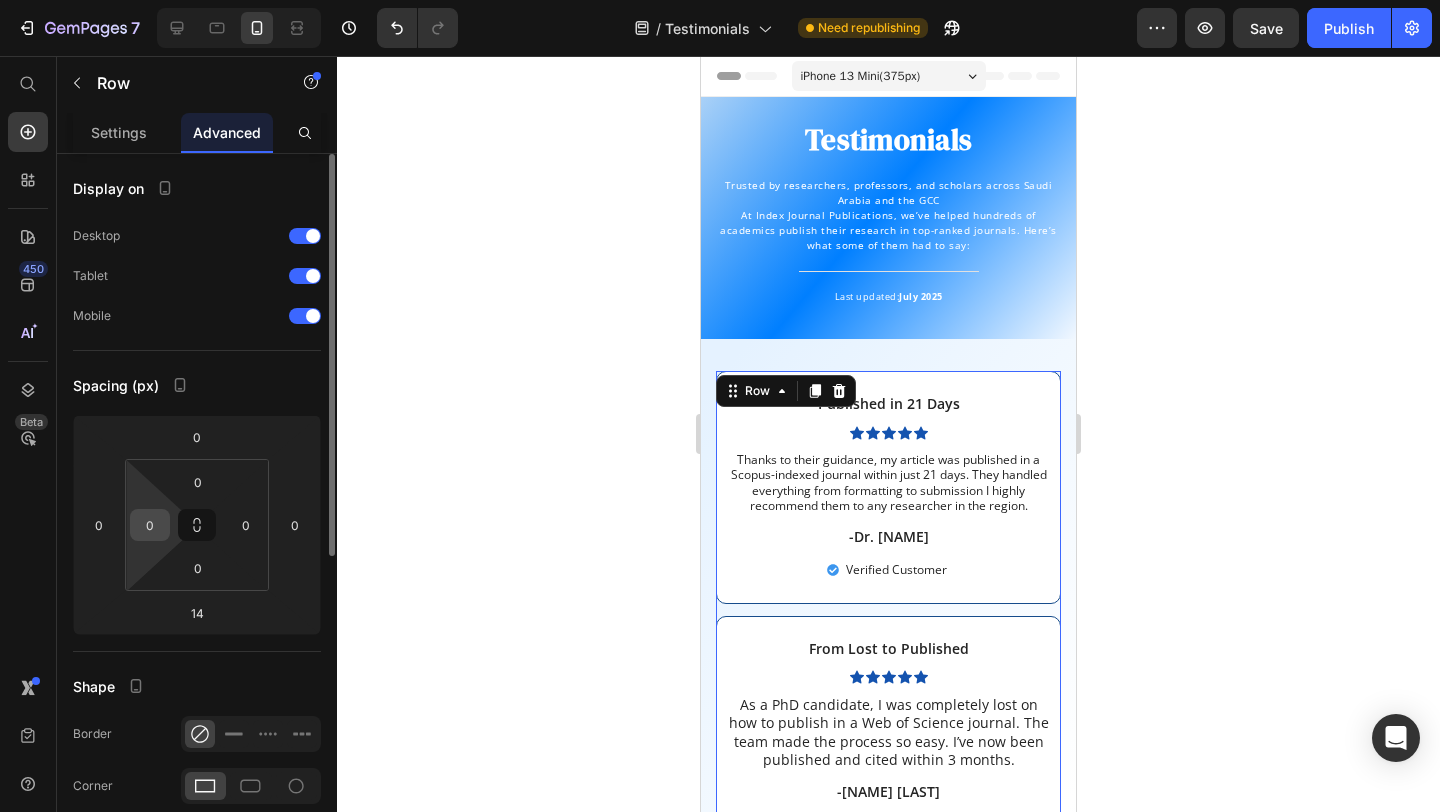 click on "0" at bounding box center (150, 525) 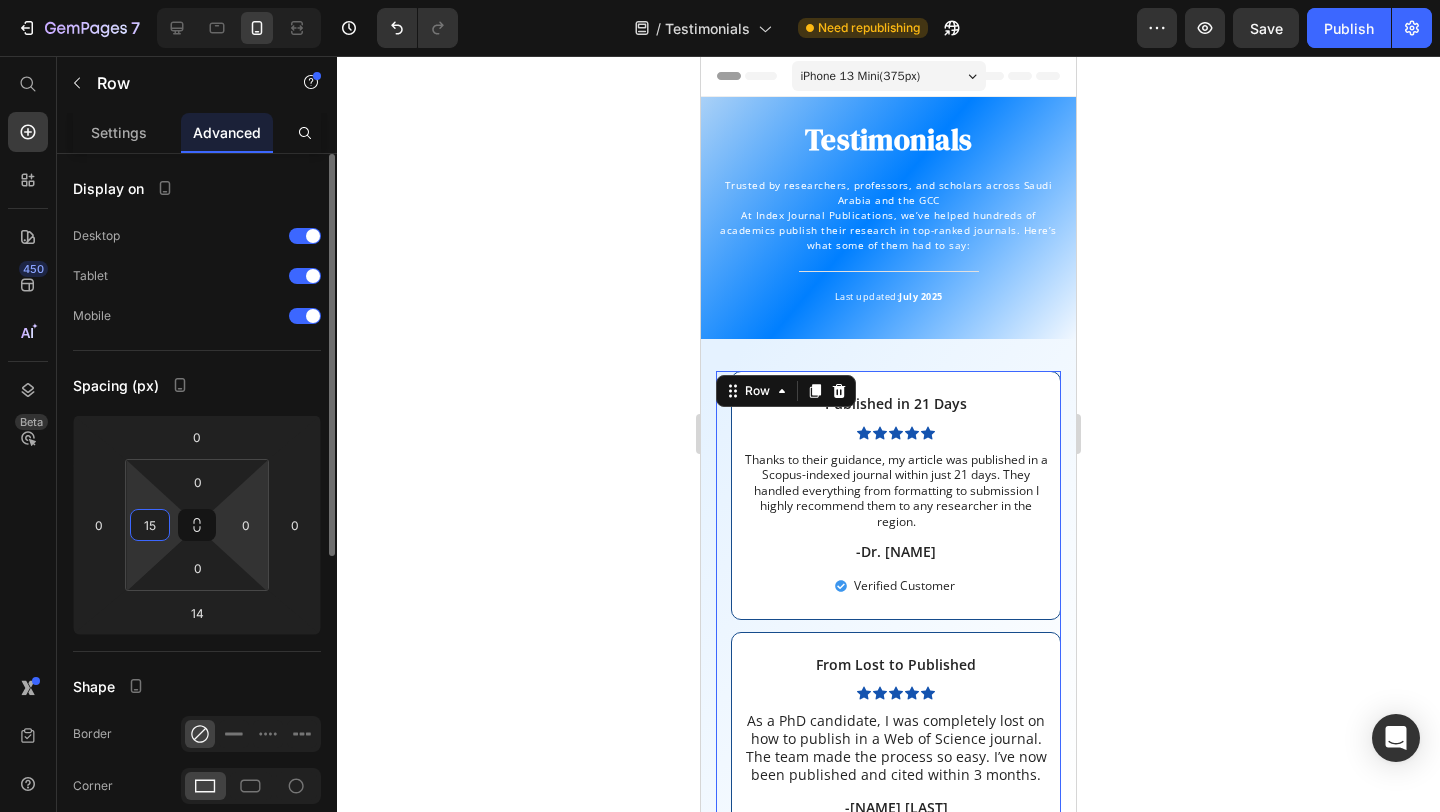 type on "15" 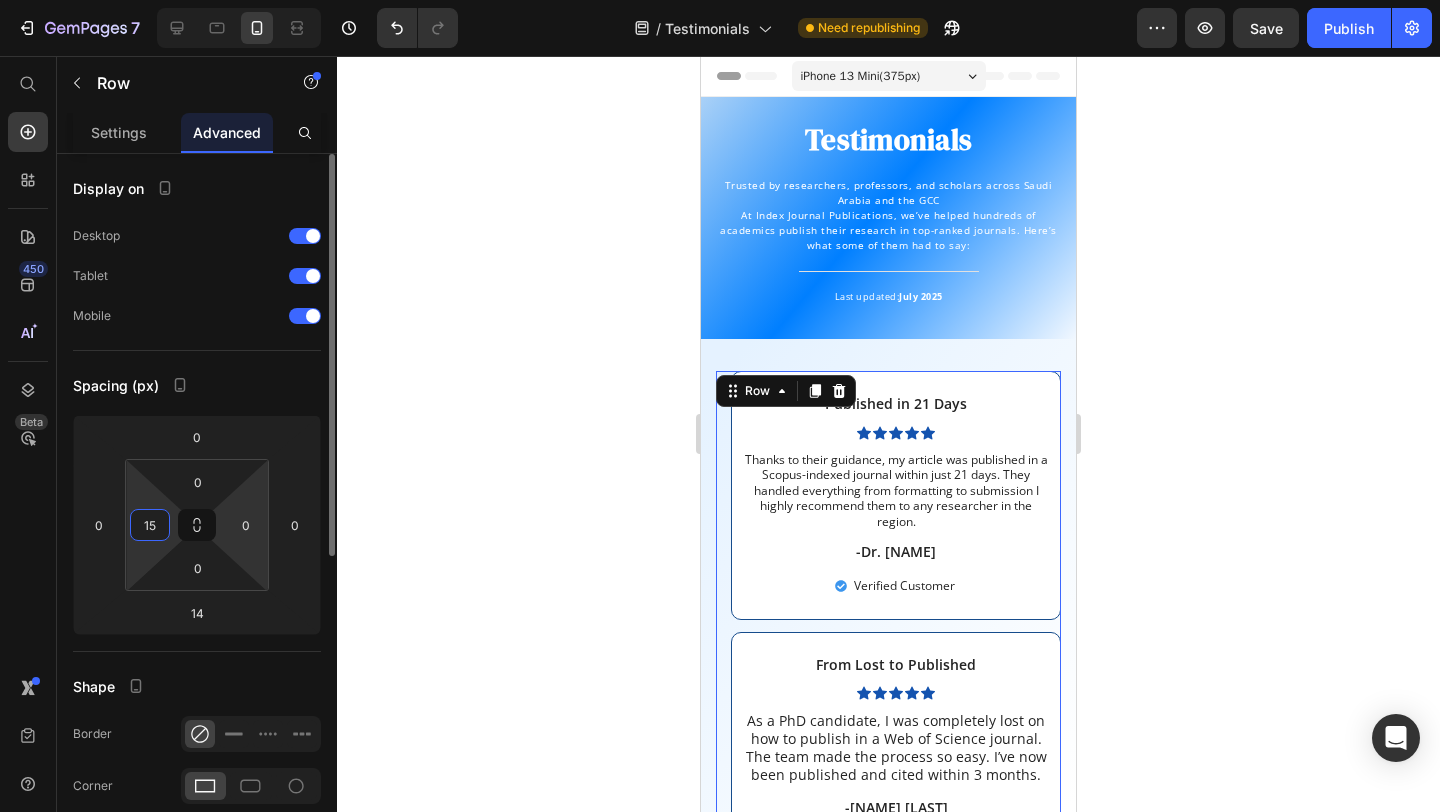 click on "7  Version history  /  Testimonials Need republishing Preview  Save   Publish  450 Beta Start with Sections Elements Hero Section Product Detail Brands Trusted Badges Guarantee Product Breakdown How to use Testimonials Compare Bundle FAQs Social Proof Brand Story Product List Collection Blog List Contact Sticky Add to Cart Custom Footer Browse Library 450 Layout
Row
Row
Row
Row Text
Heading
Text Block Button
Button
Button
Sticky Back to top Media
Image" at bounding box center [720, 0] 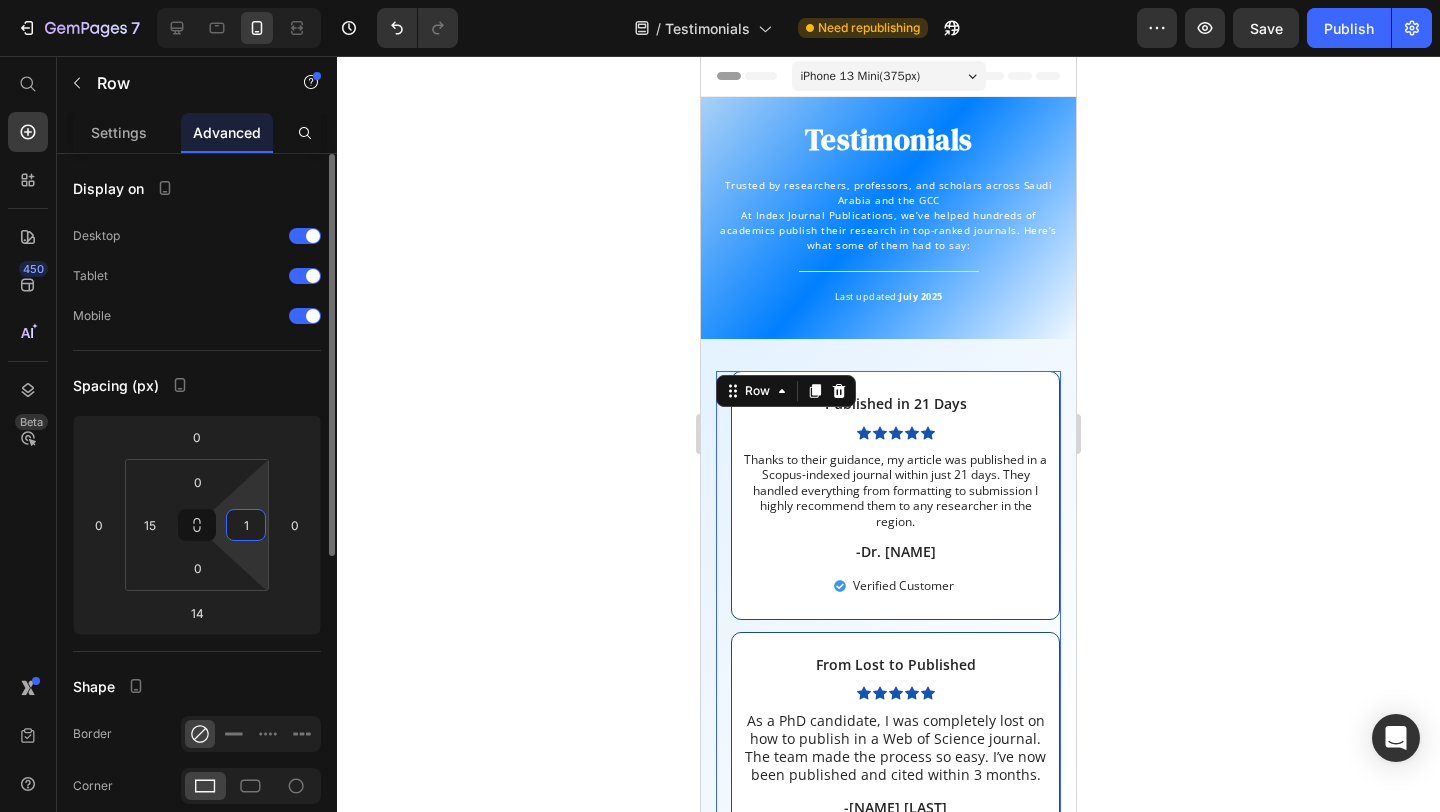 type on "15" 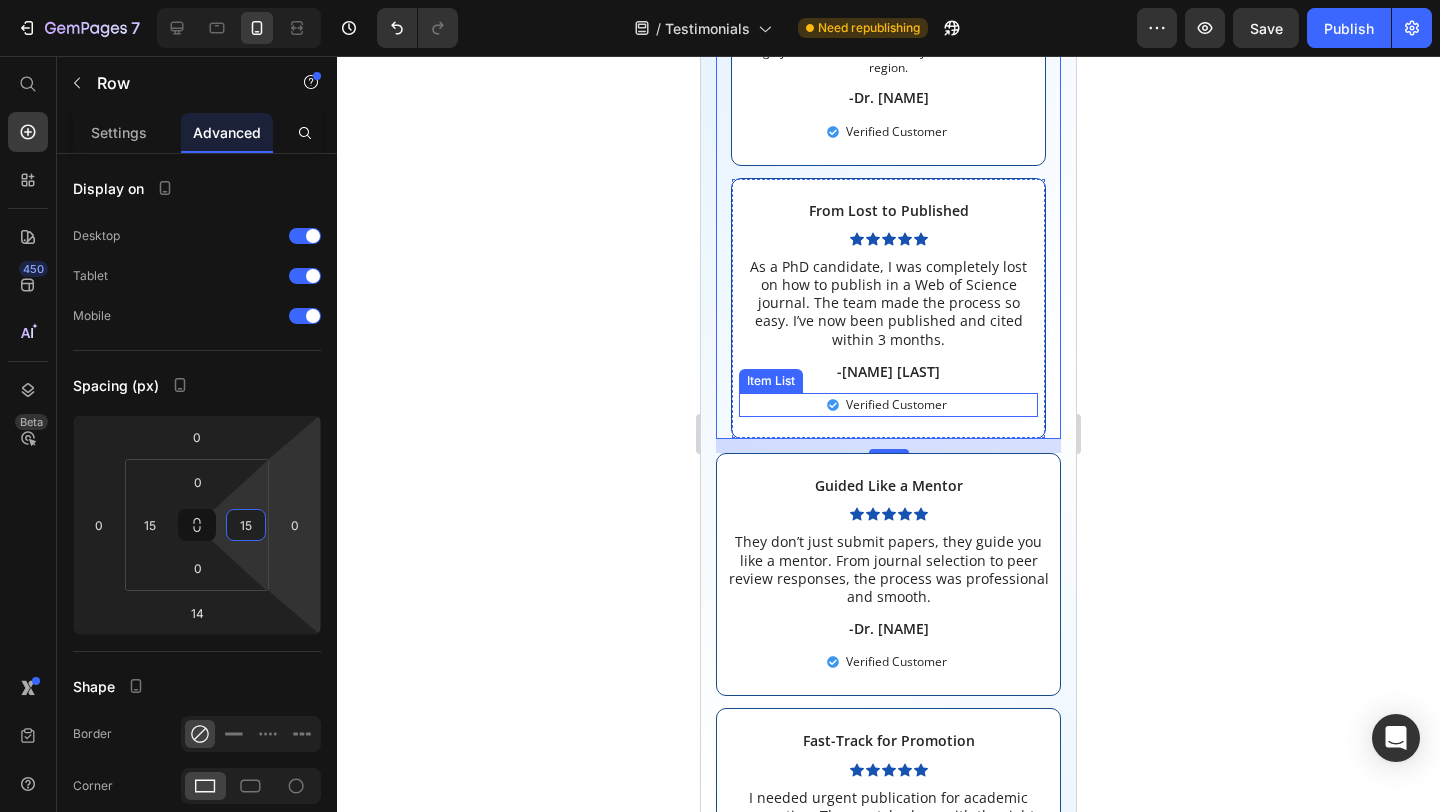 scroll, scrollTop: 523, scrollLeft: 0, axis: vertical 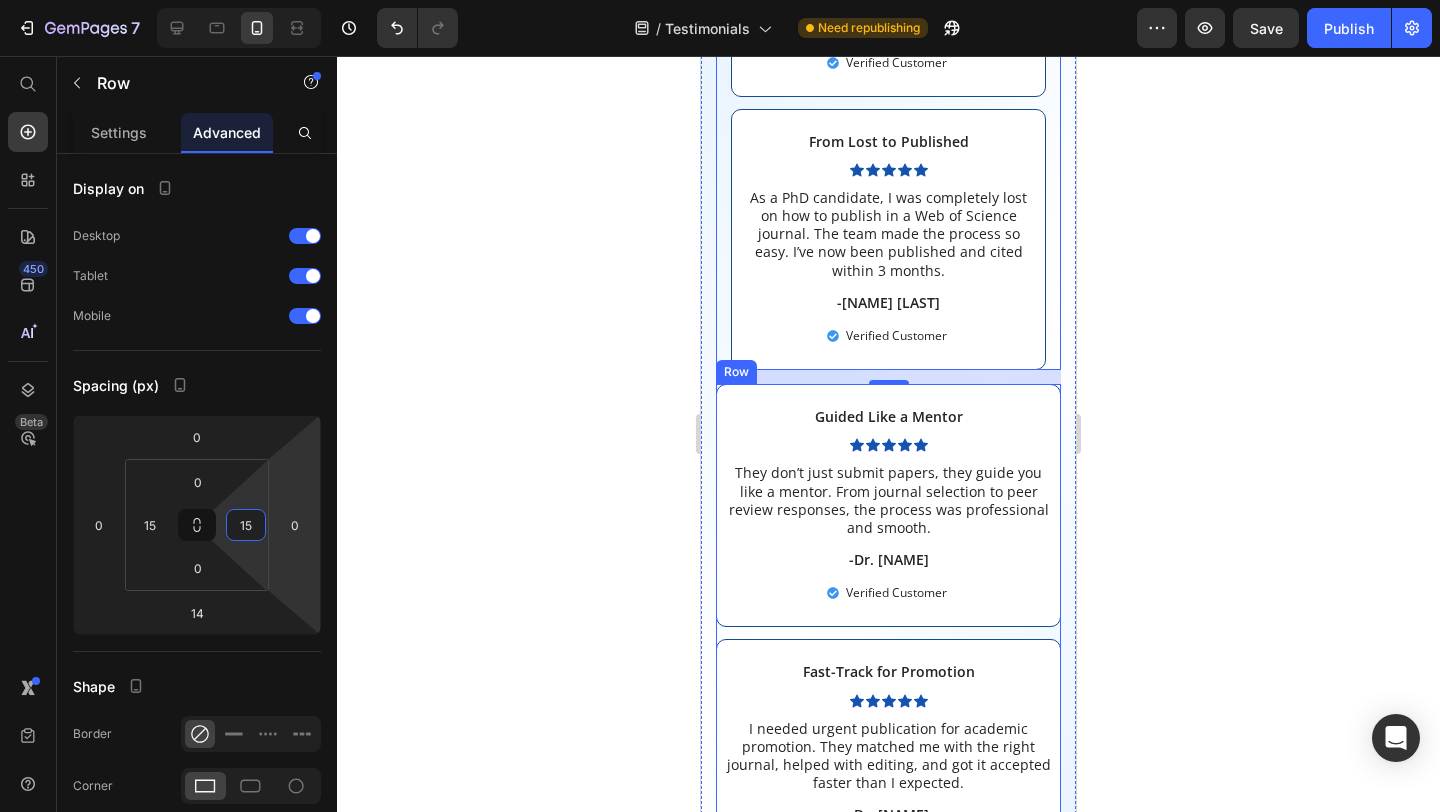 click on "Guided Like a Mentor Text Block Icon Icon Icon Icon Icon Icon List They don’t just submit papers, they guide you like a mentor. From journal selection to peer review responses, the process was professional and smooth. Text Block -Dr. Hisham O. Text Block Verified Customer Item List Row" at bounding box center [888, 511] 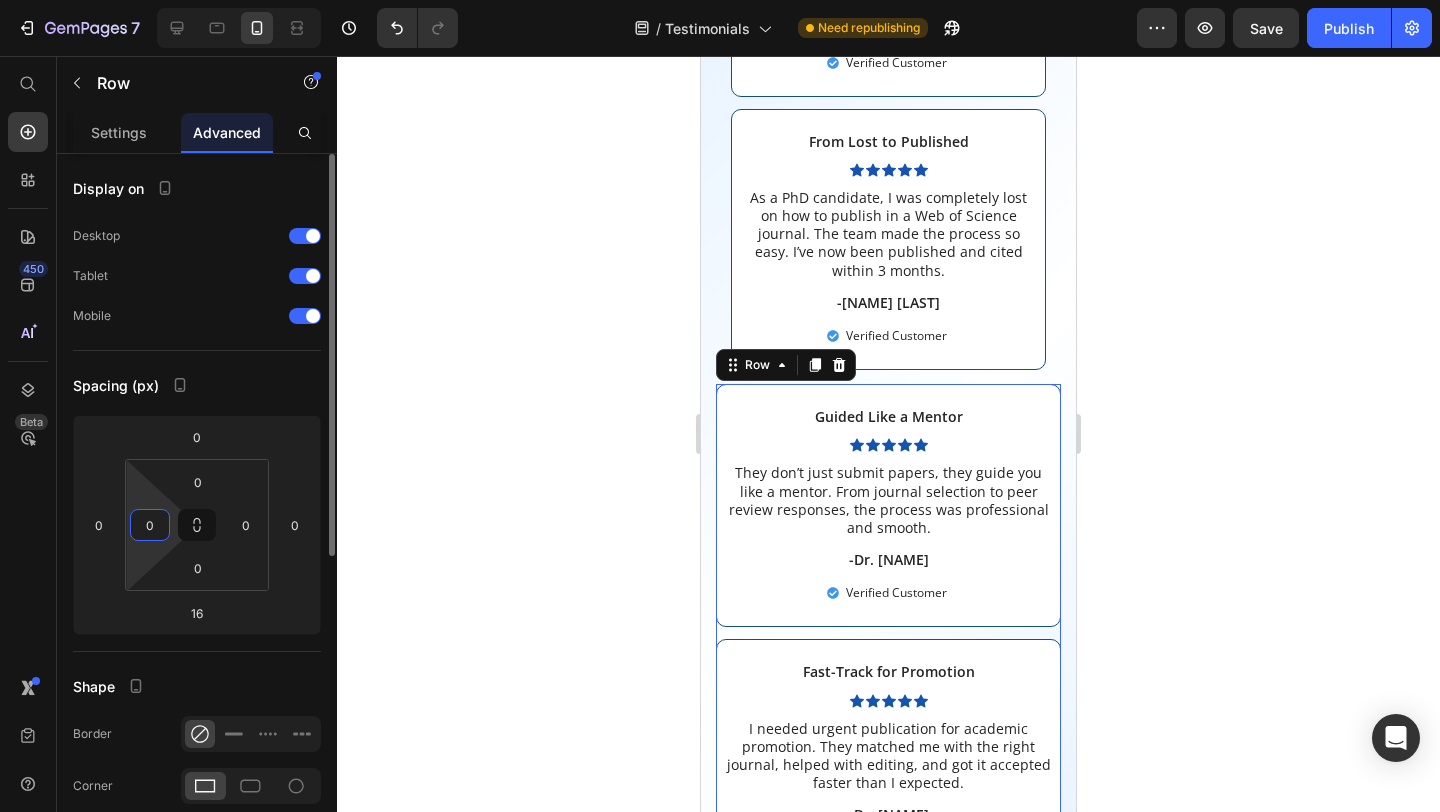 click on "0" at bounding box center [150, 525] 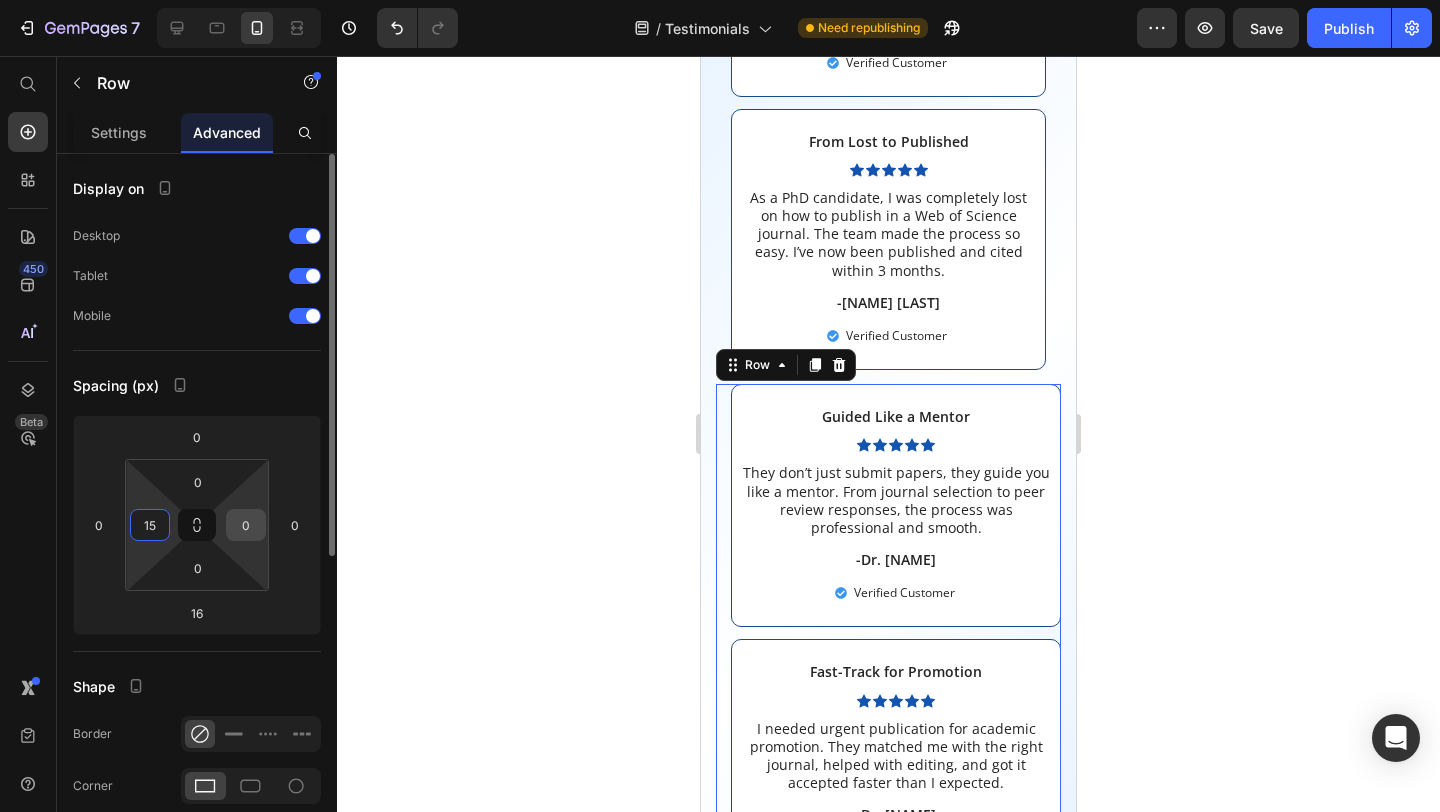 type on "15" 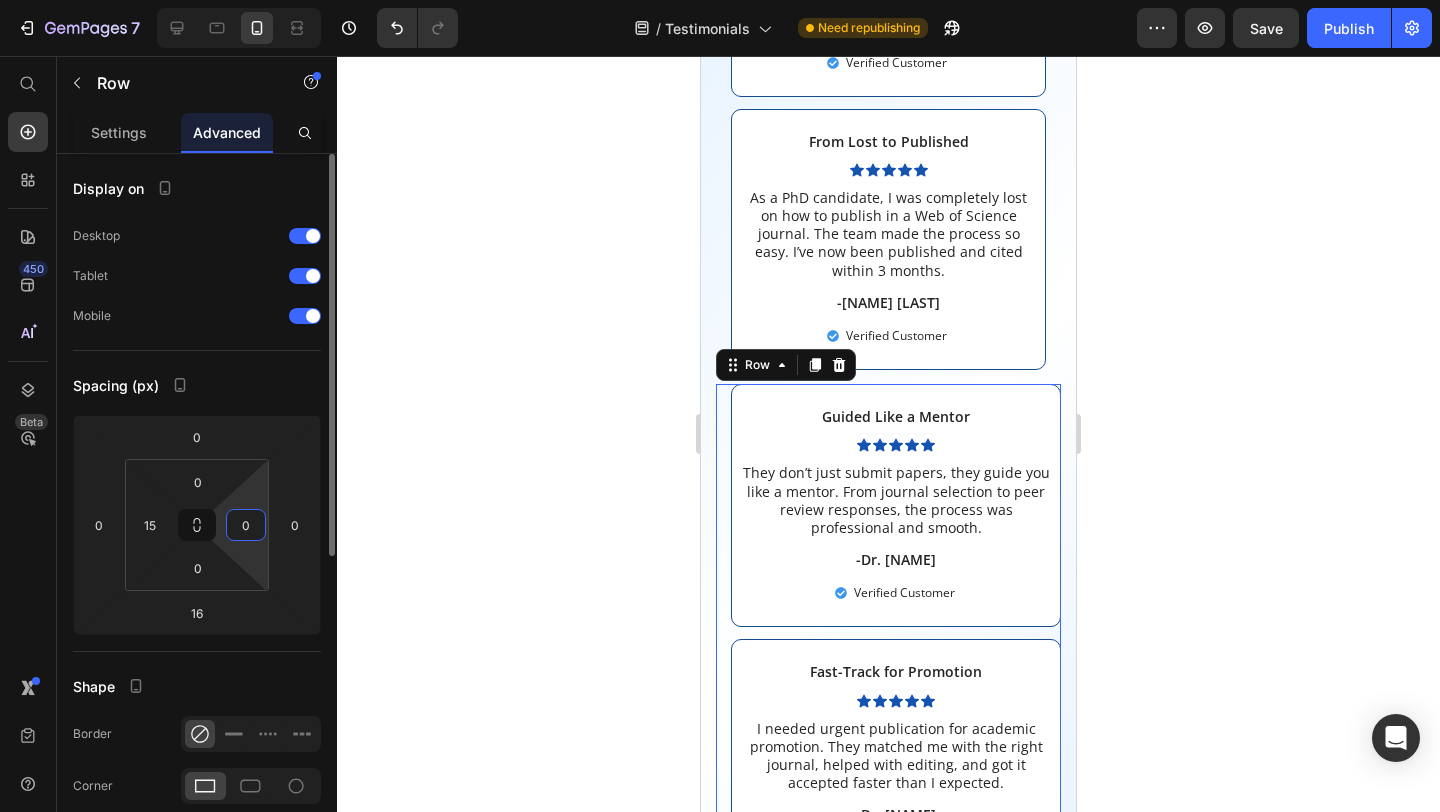 click on "0" at bounding box center (246, 525) 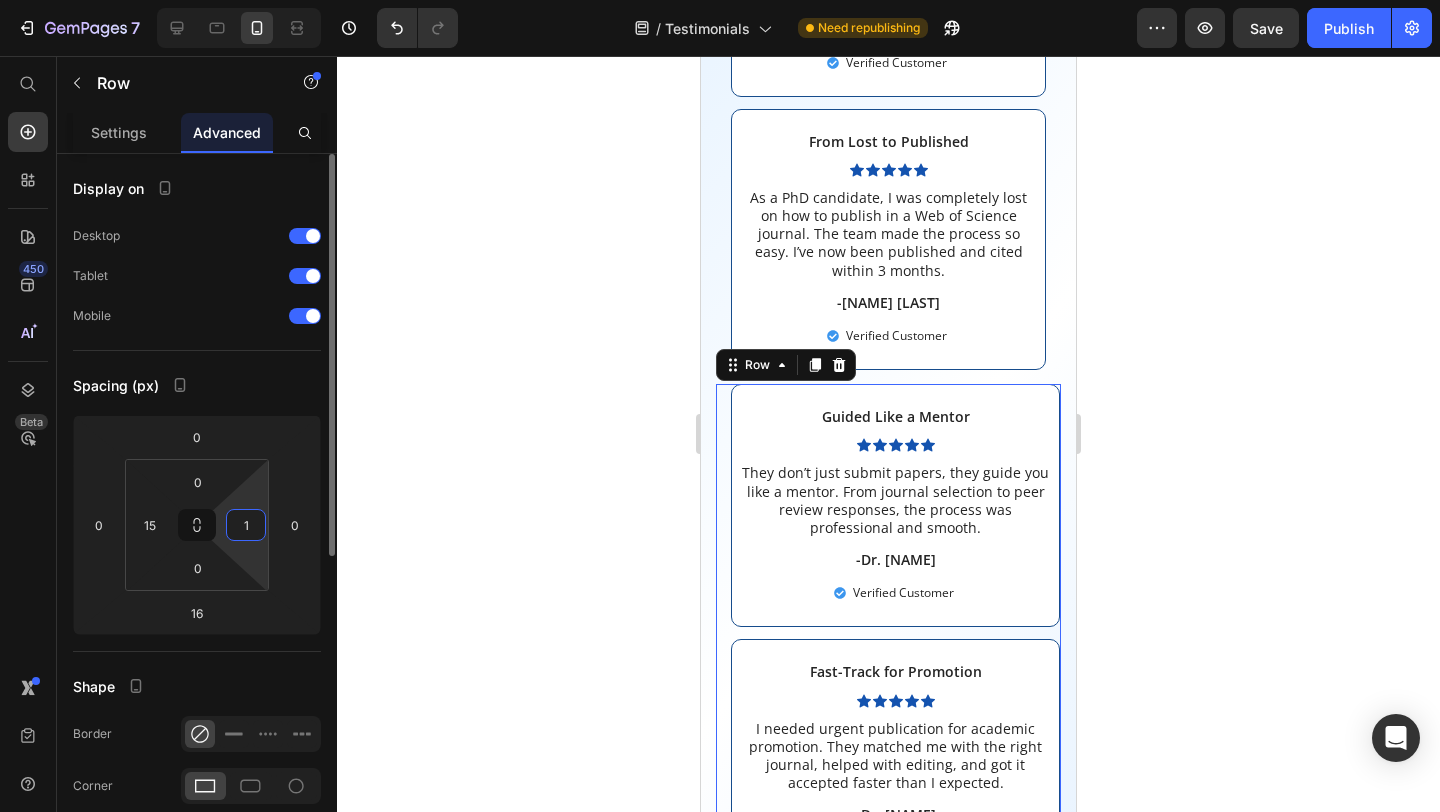 type on "15" 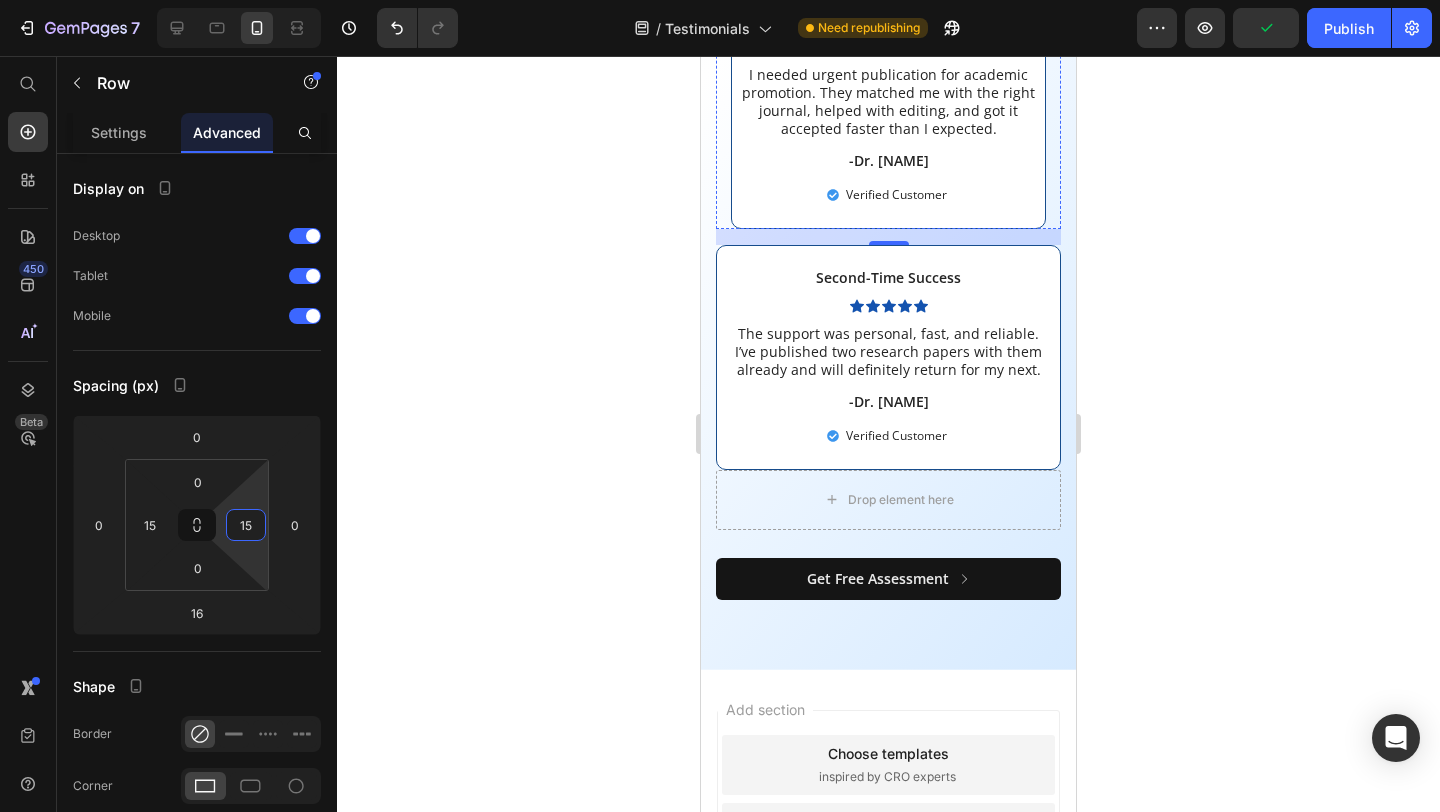 scroll, scrollTop: 1192, scrollLeft: 0, axis: vertical 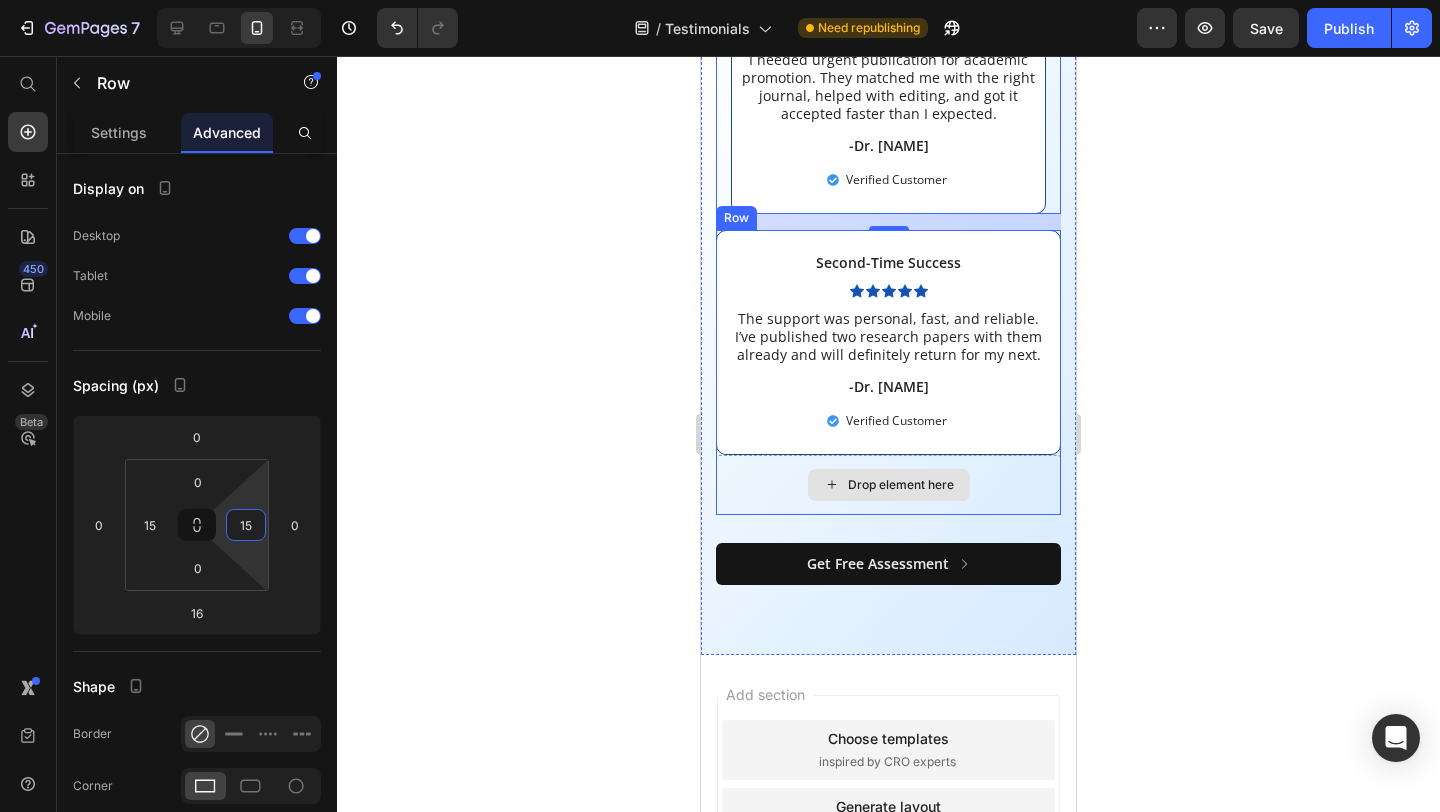 click on "Drop element here" at bounding box center (888, 485) 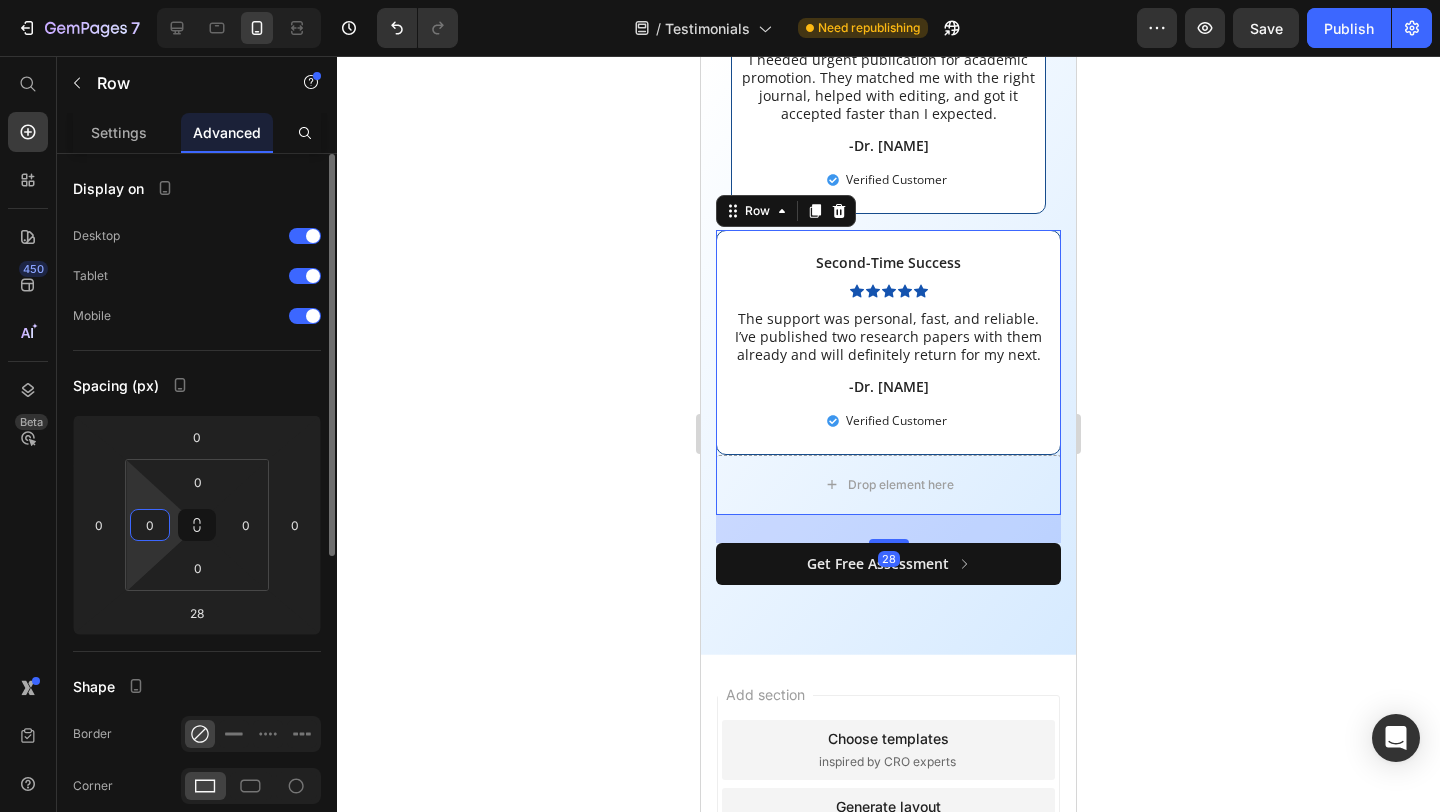 click on "0" at bounding box center (150, 525) 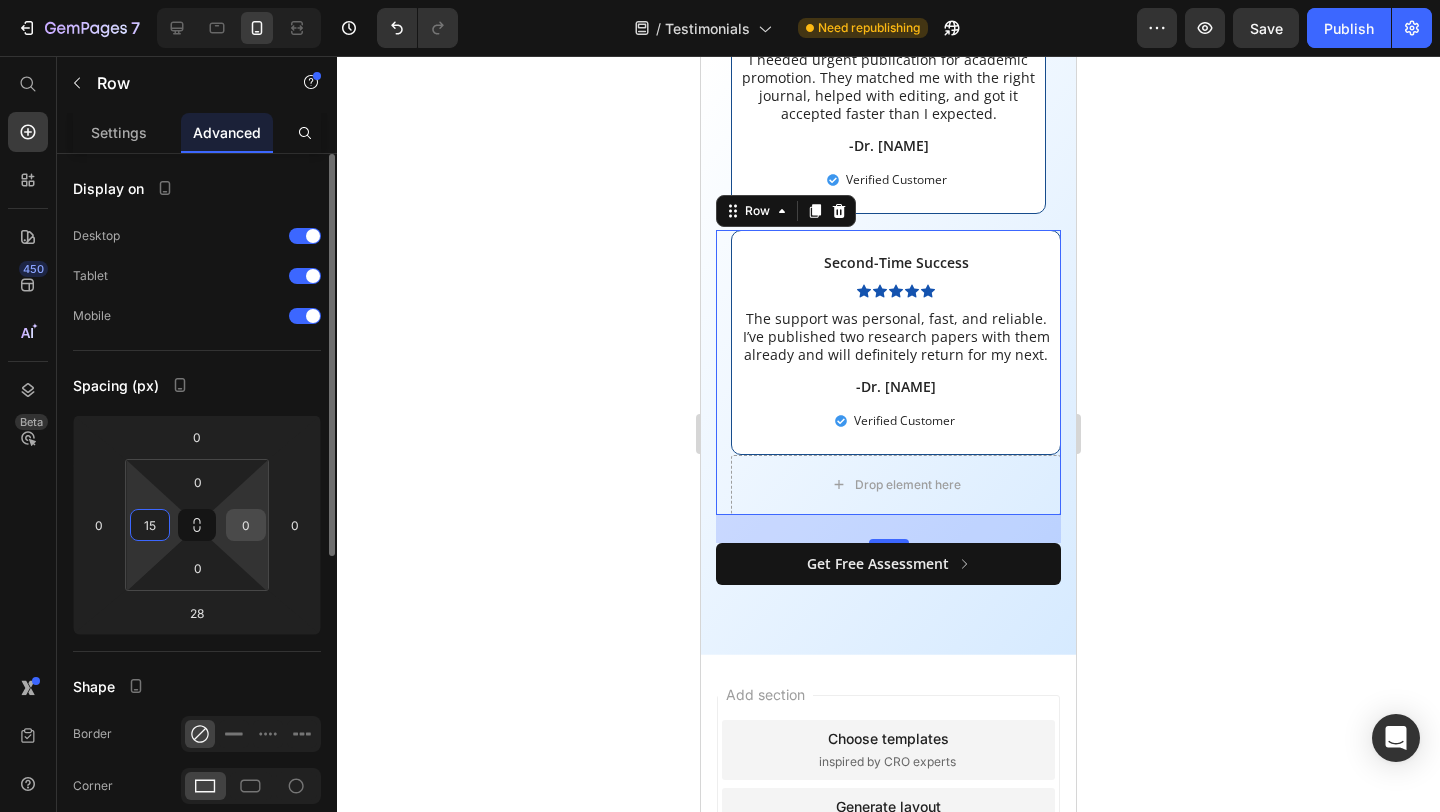 type on "15" 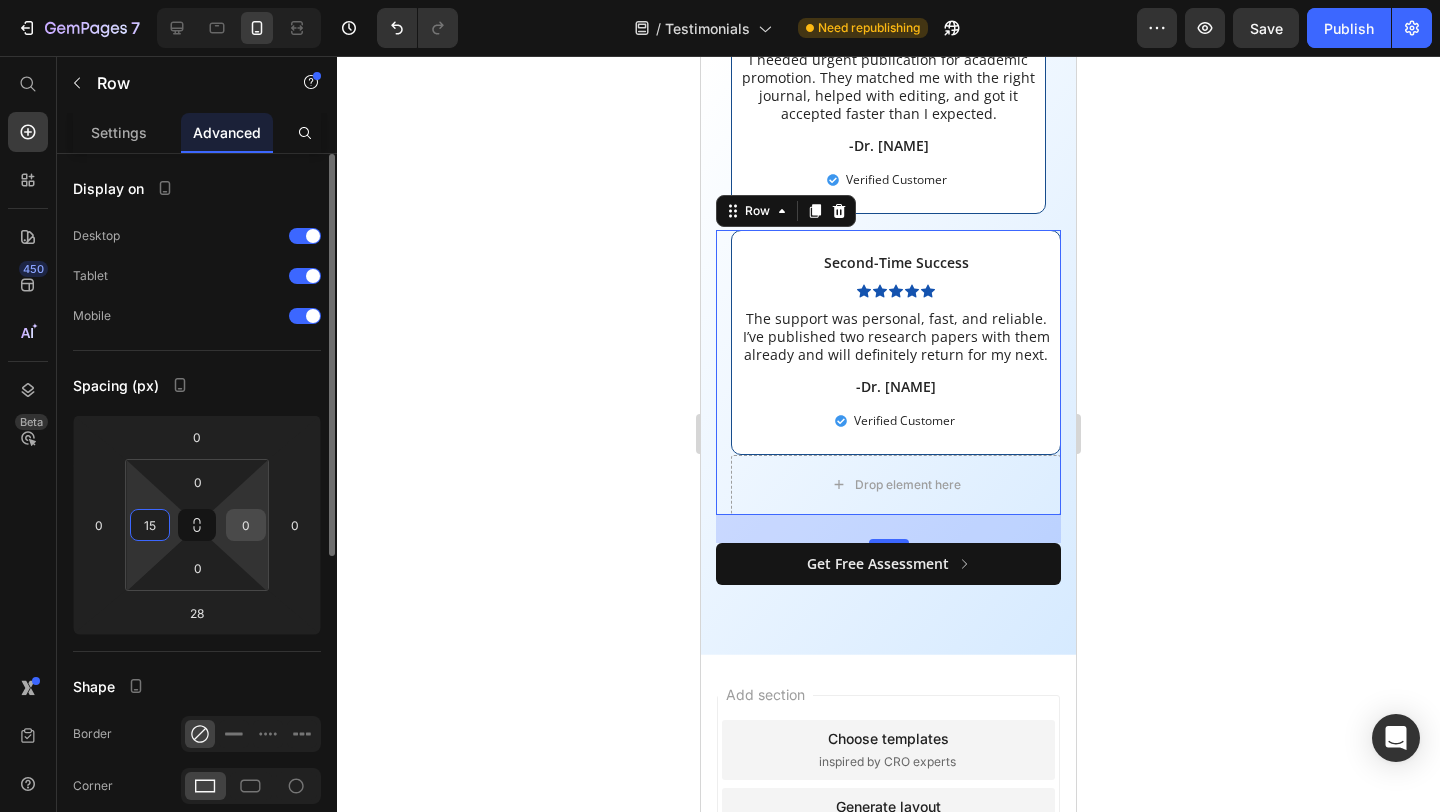 click on "0" at bounding box center [246, 525] 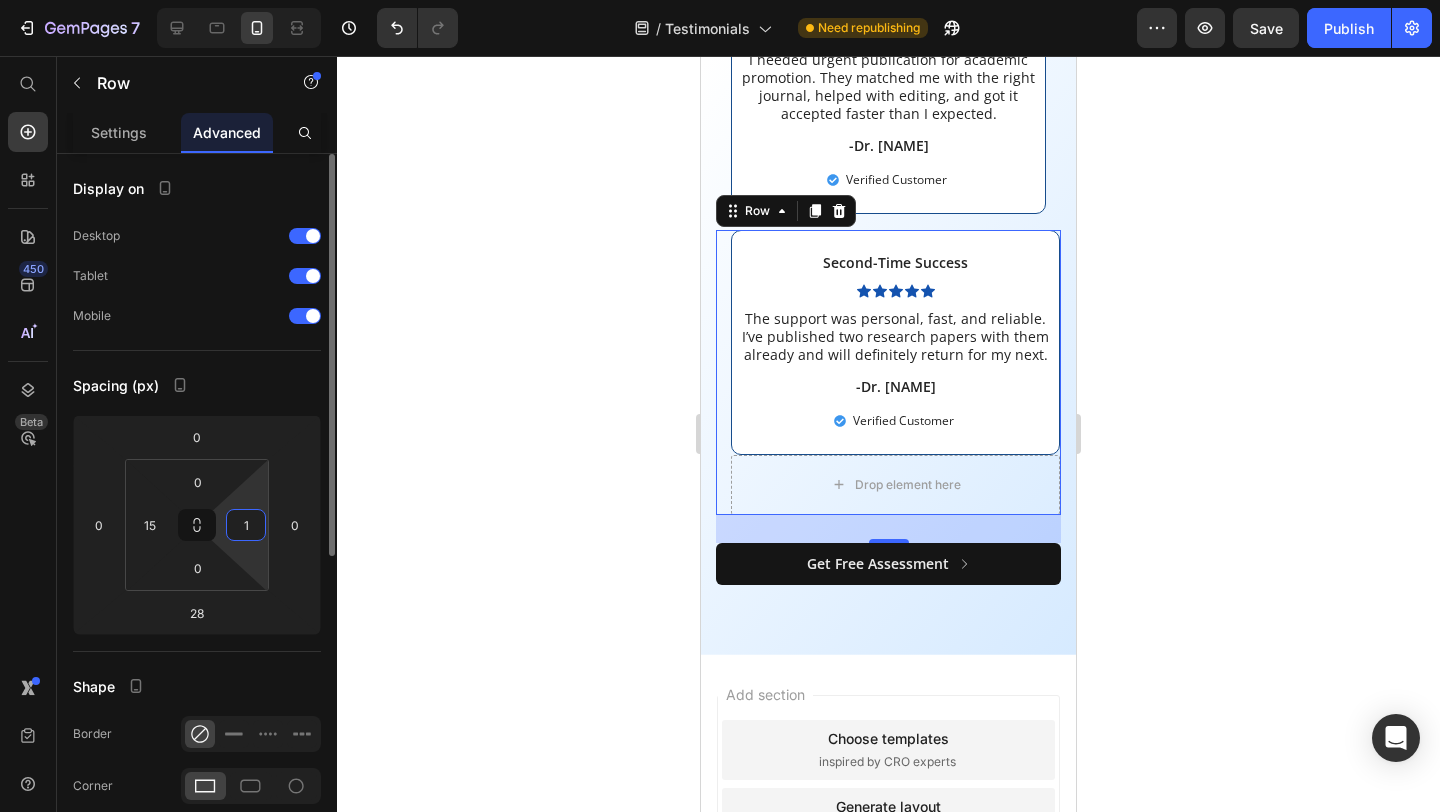 type on "15" 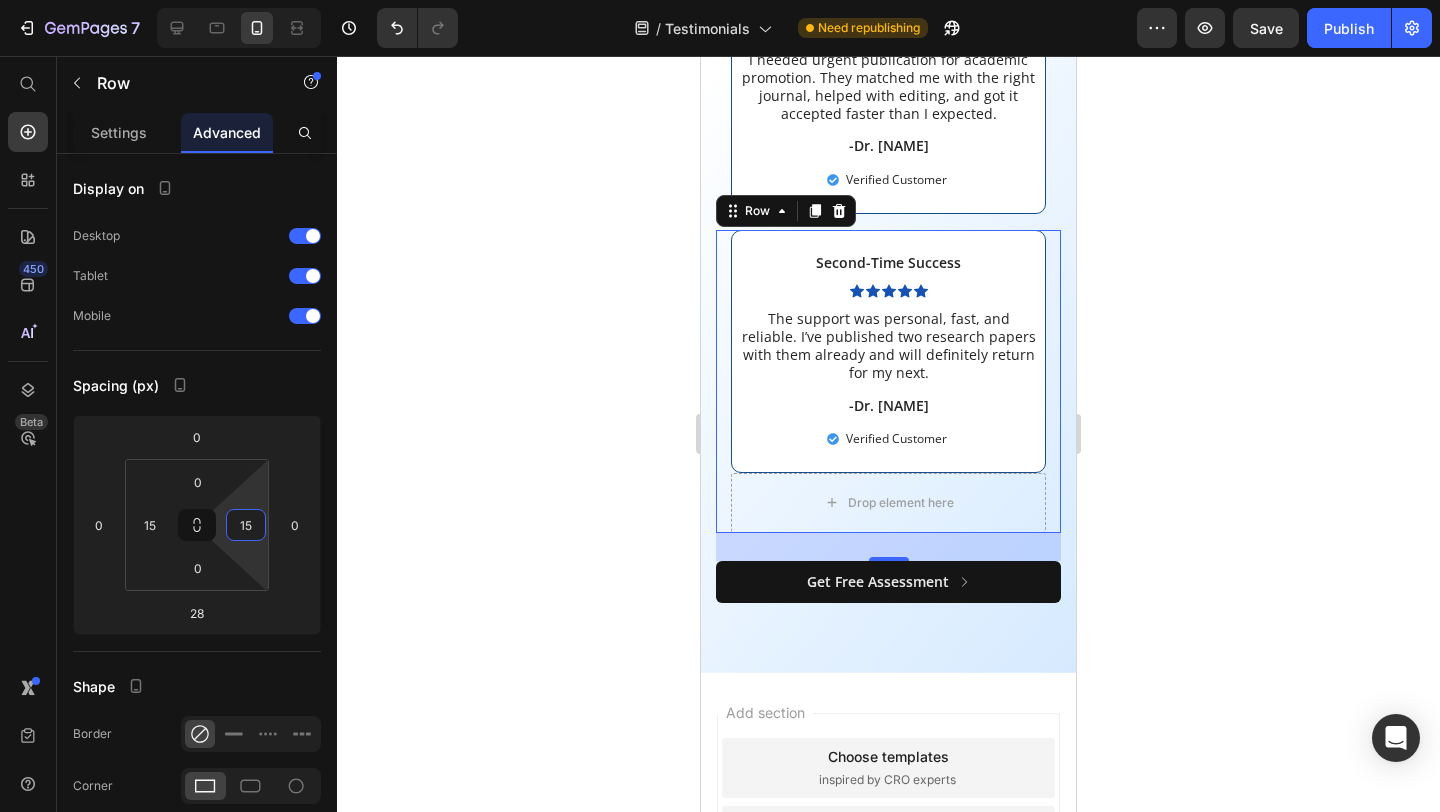 click 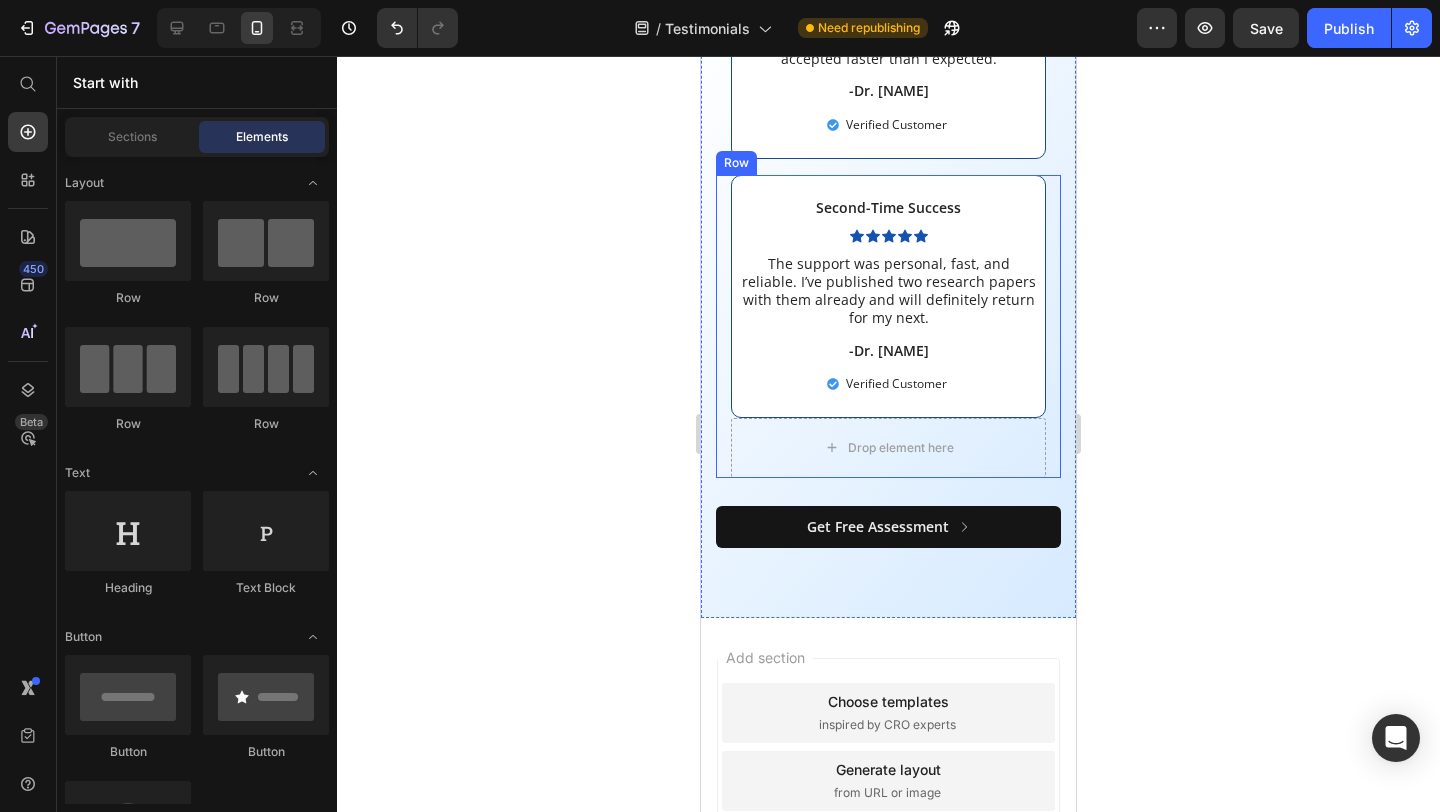 scroll, scrollTop: 1411, scrollLeft: 0, axis: vertical 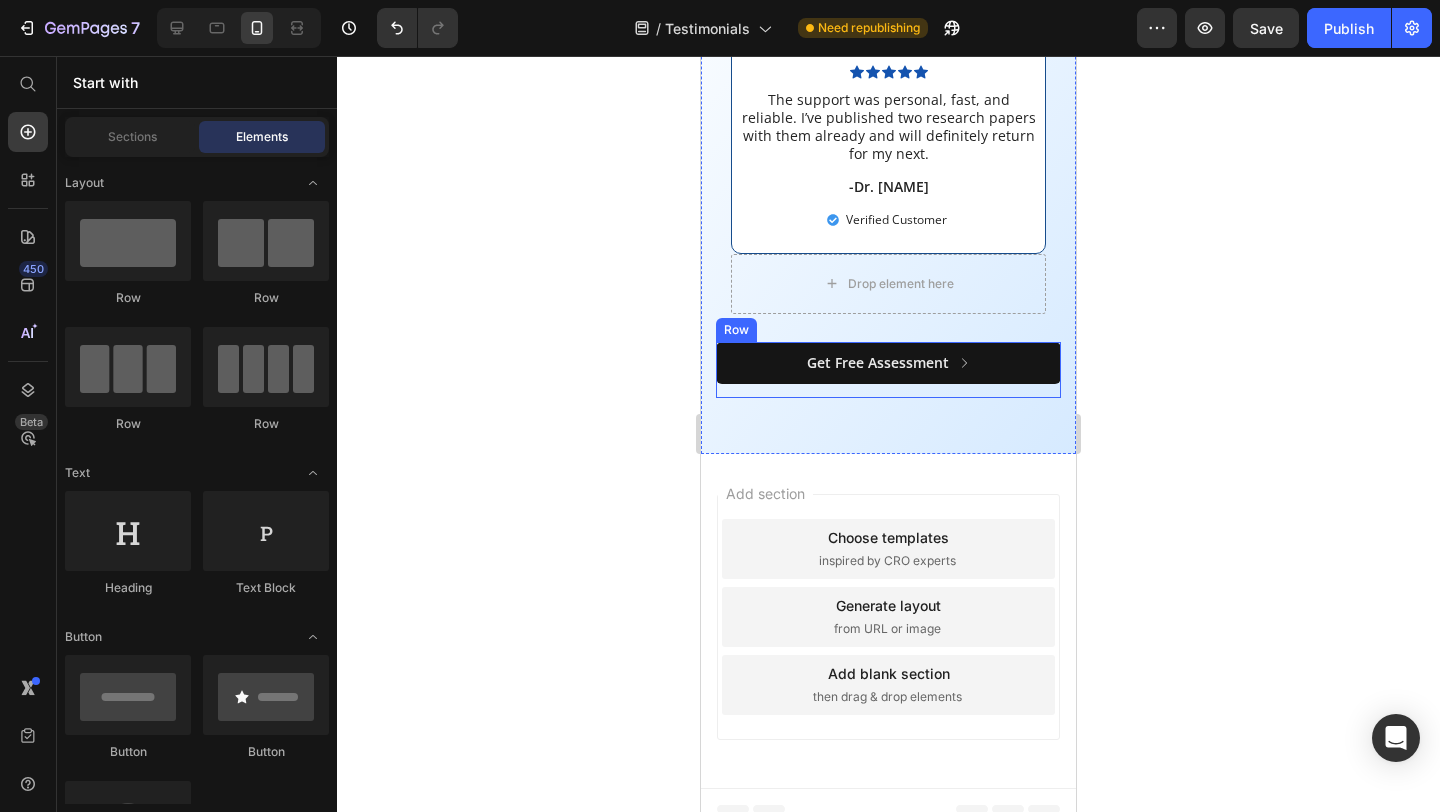 click on "Get Free Assessment Button" at bounding box center (888, 370) 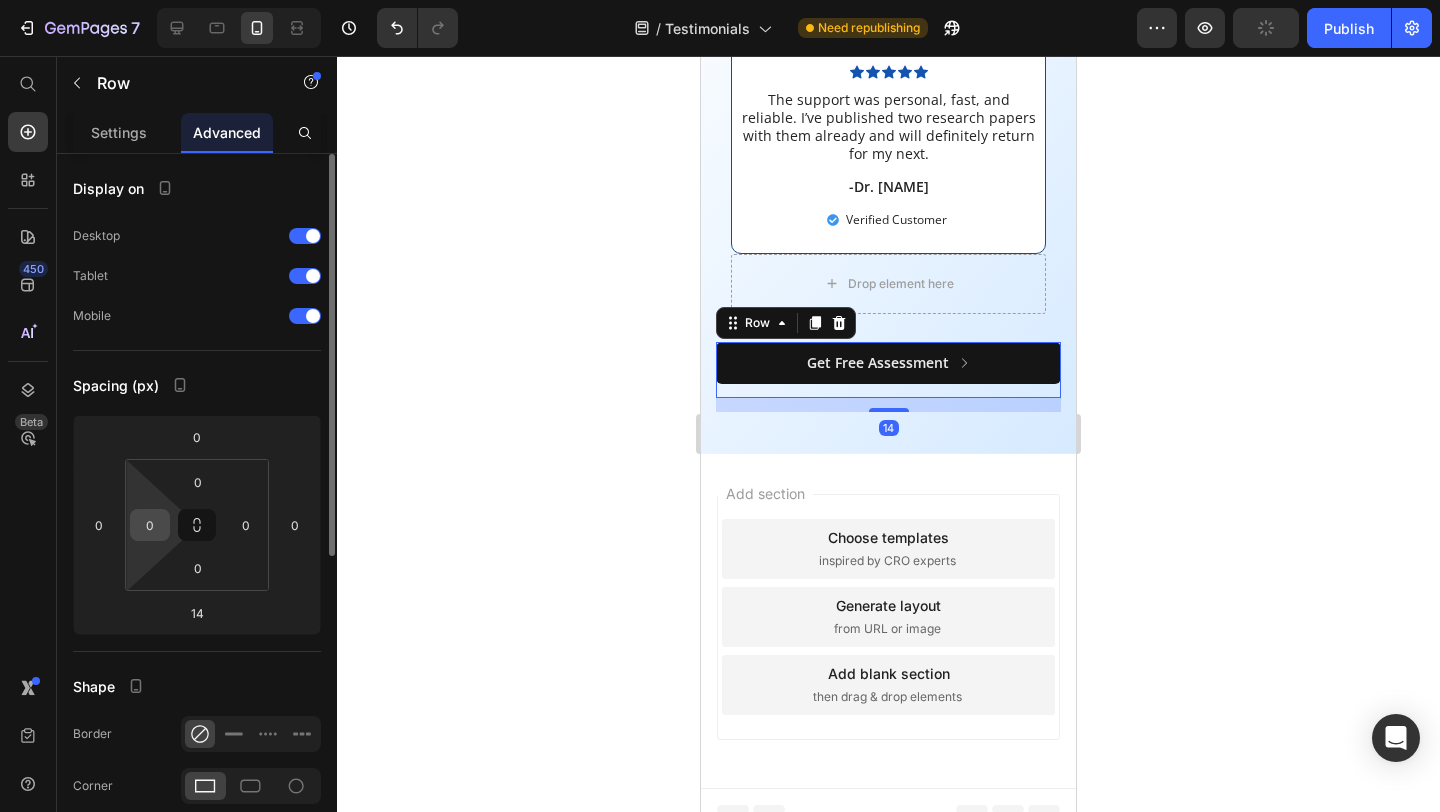 click on "0" at bounding box center [150, 525] 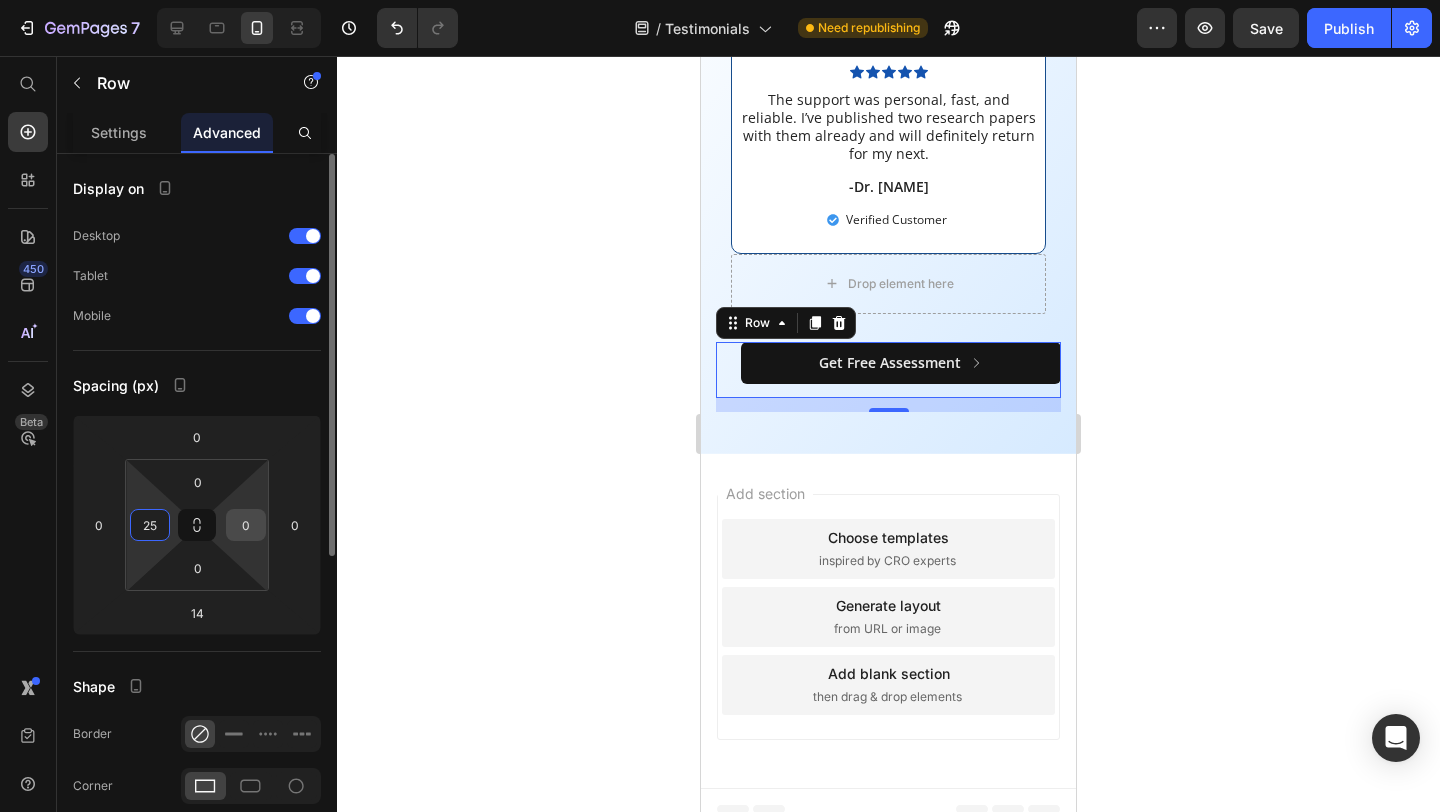 type on "25" 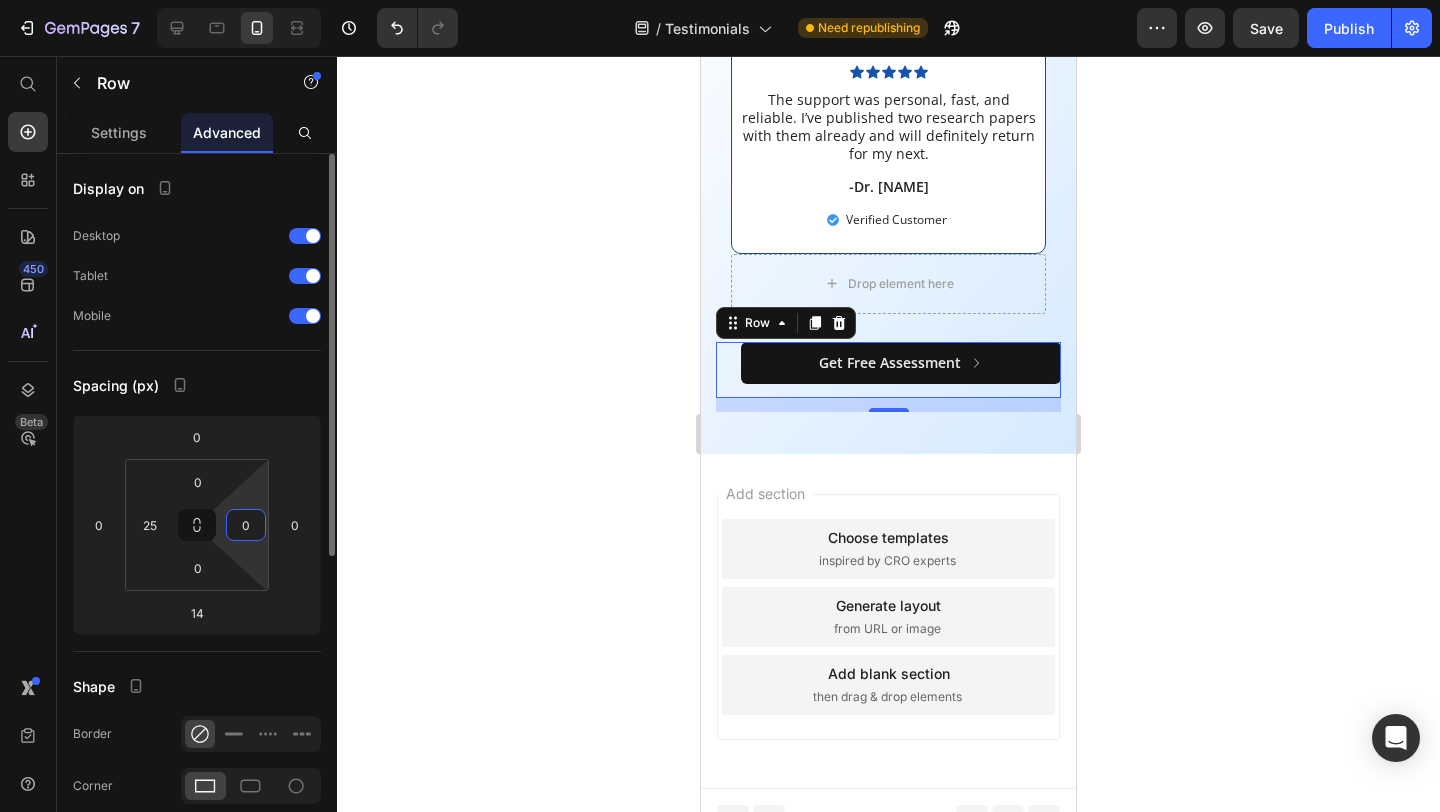 click on "0" at bounding box center (246, 525) 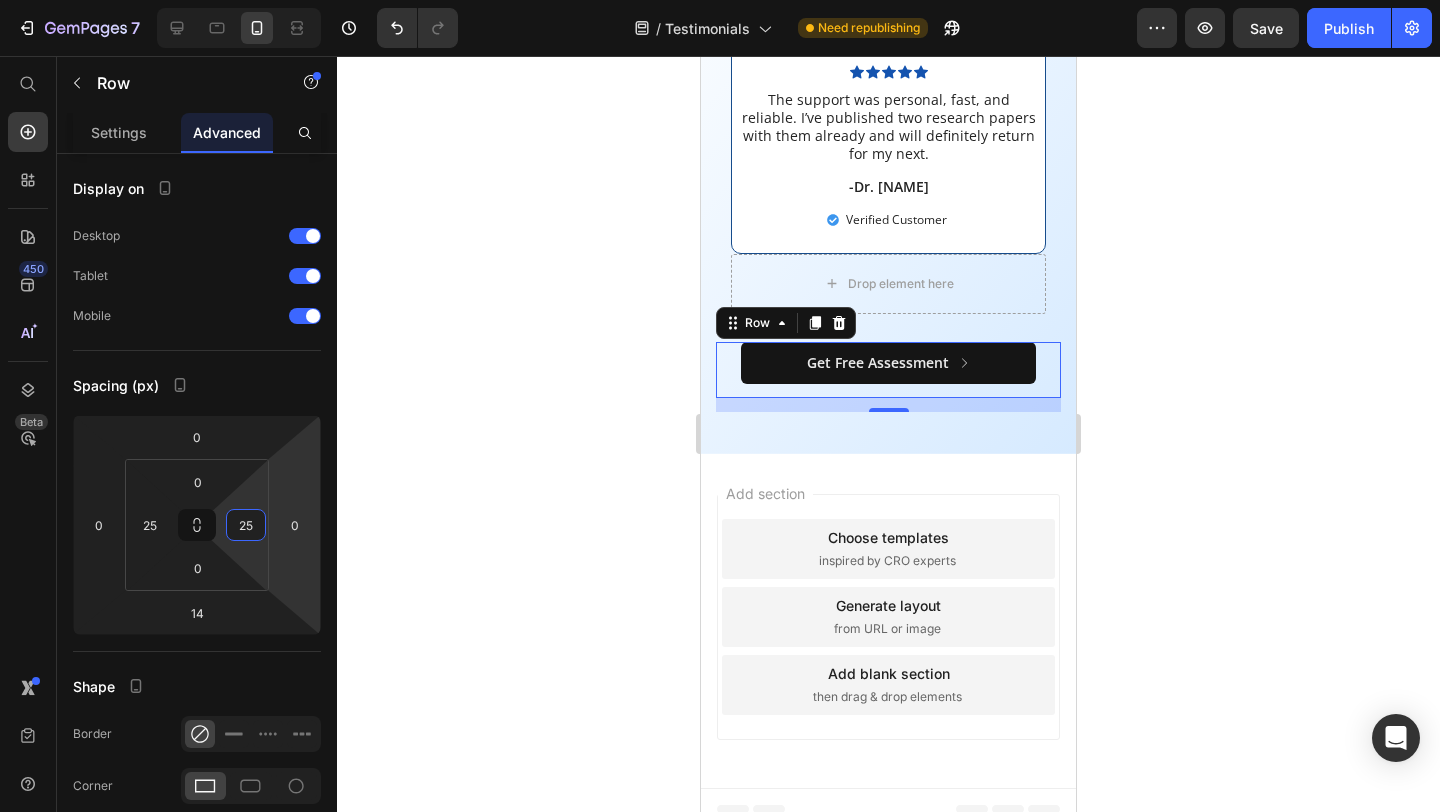 type on "25" 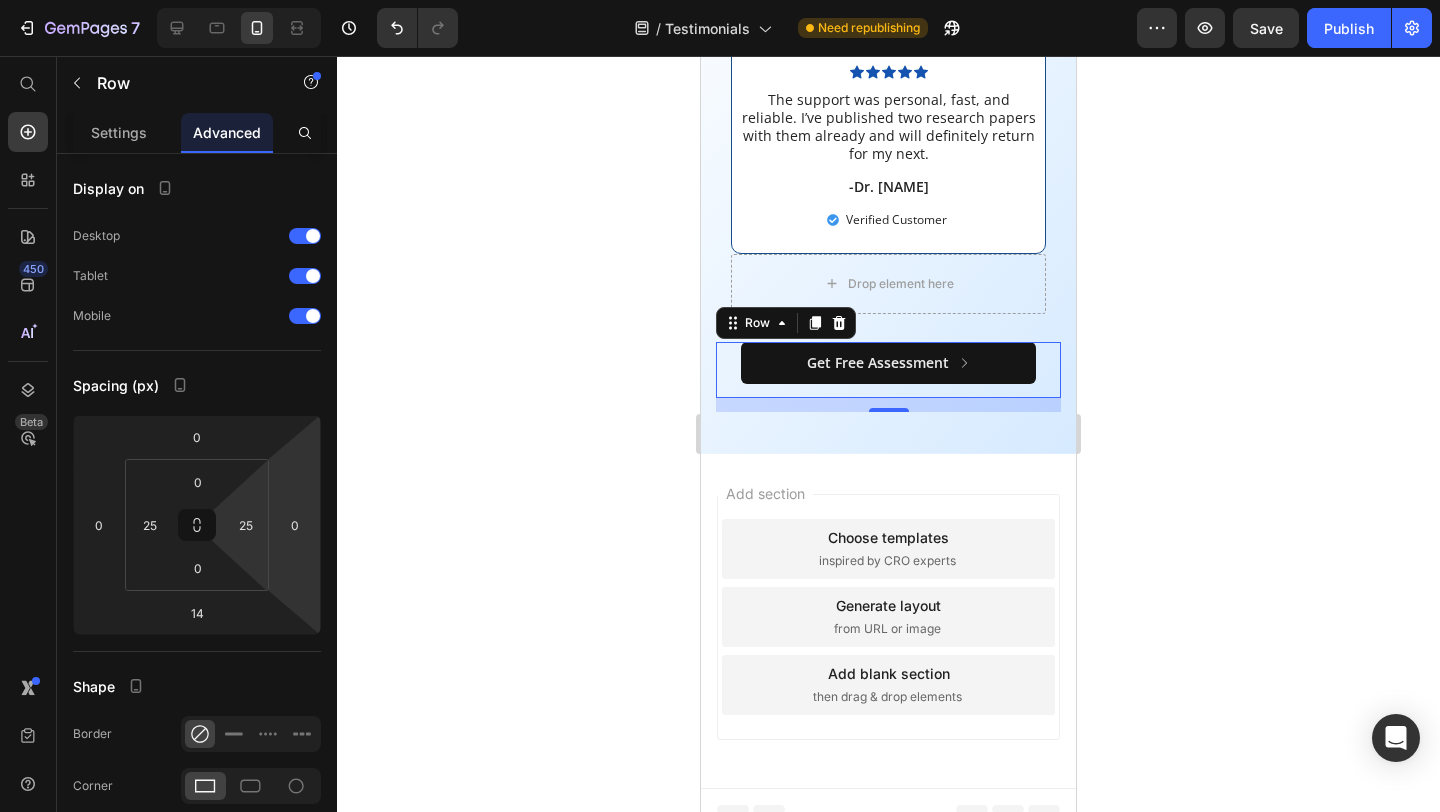 click 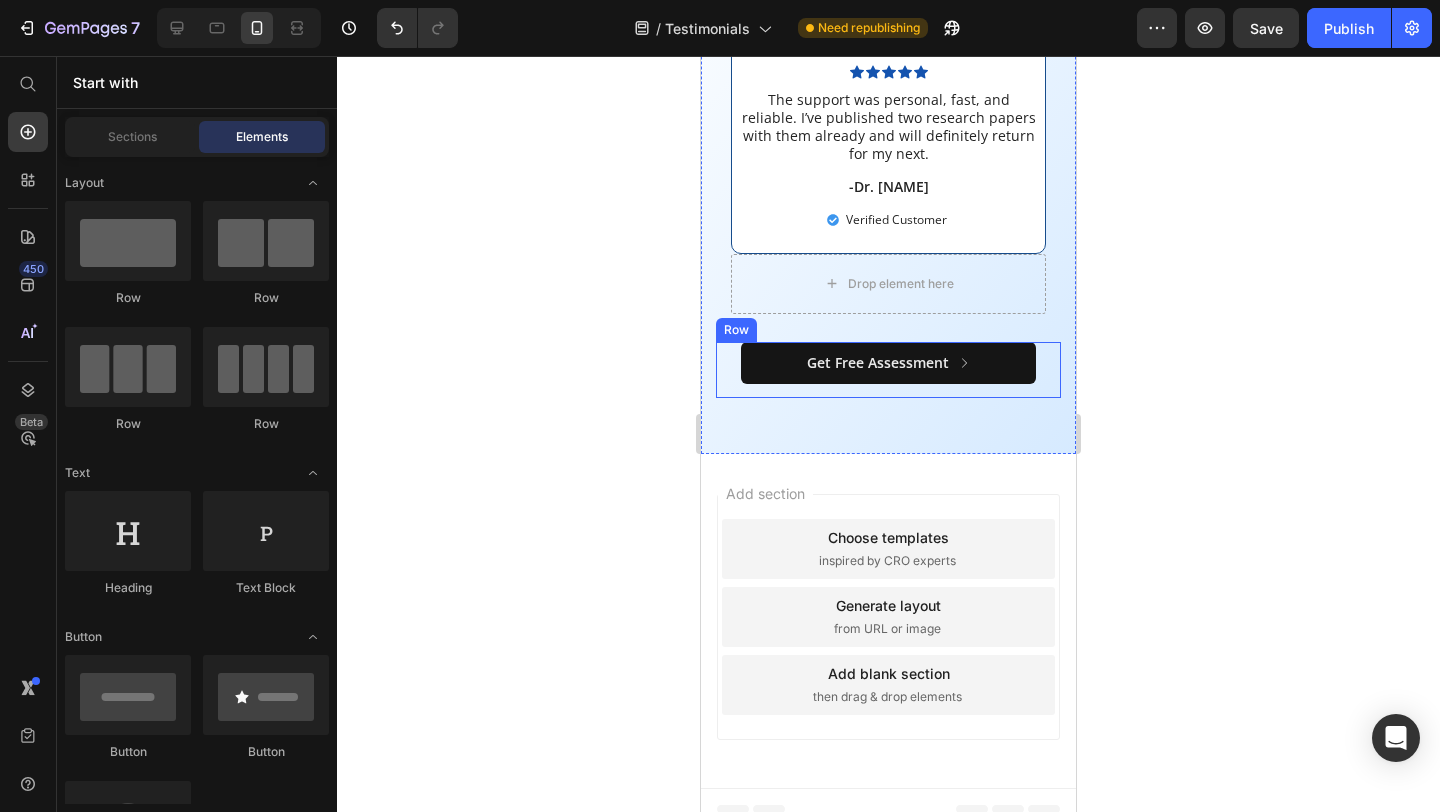 click on "Get Free Assessment Button Row" at bounding box center [888, 370] 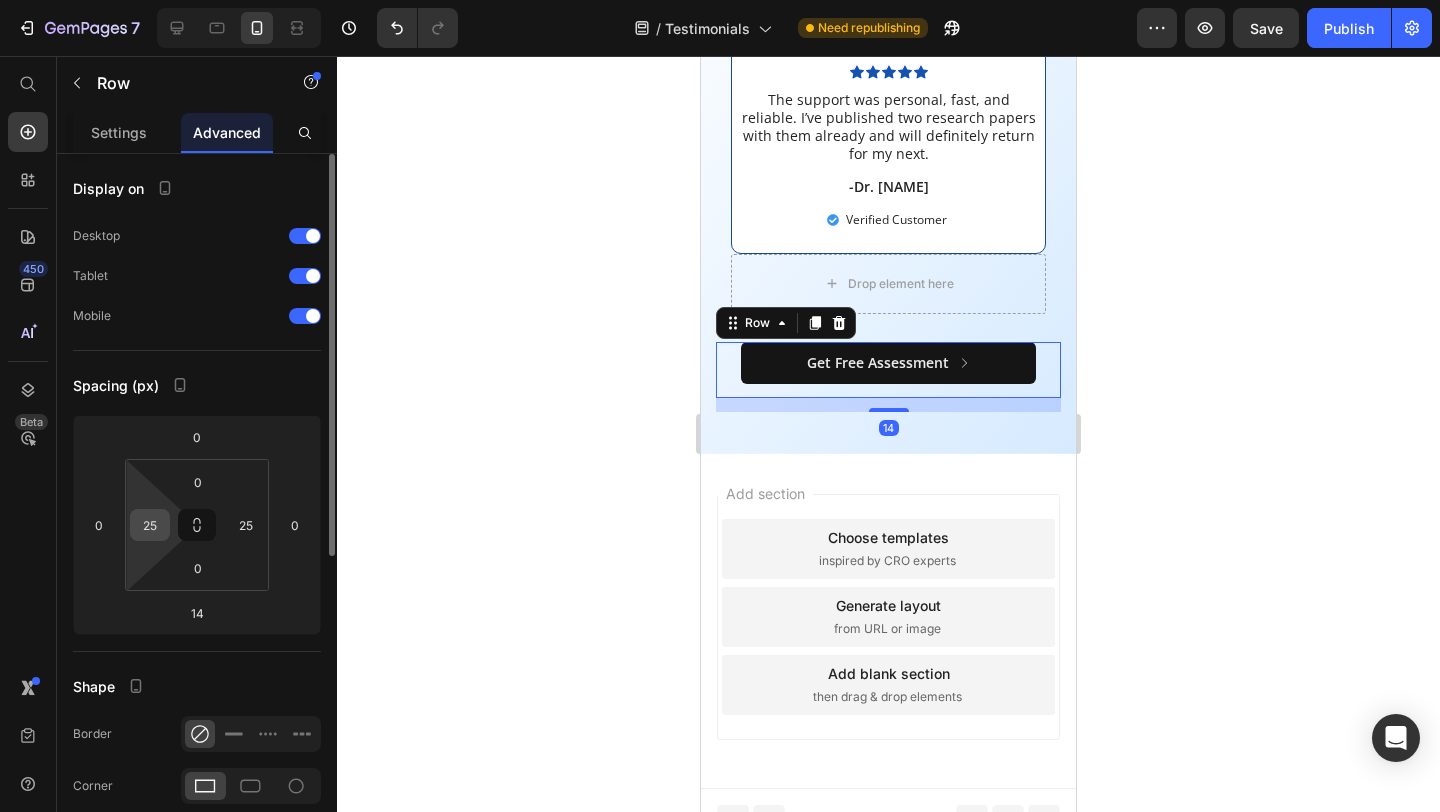 click on "25" at bounding box center (150, 525) 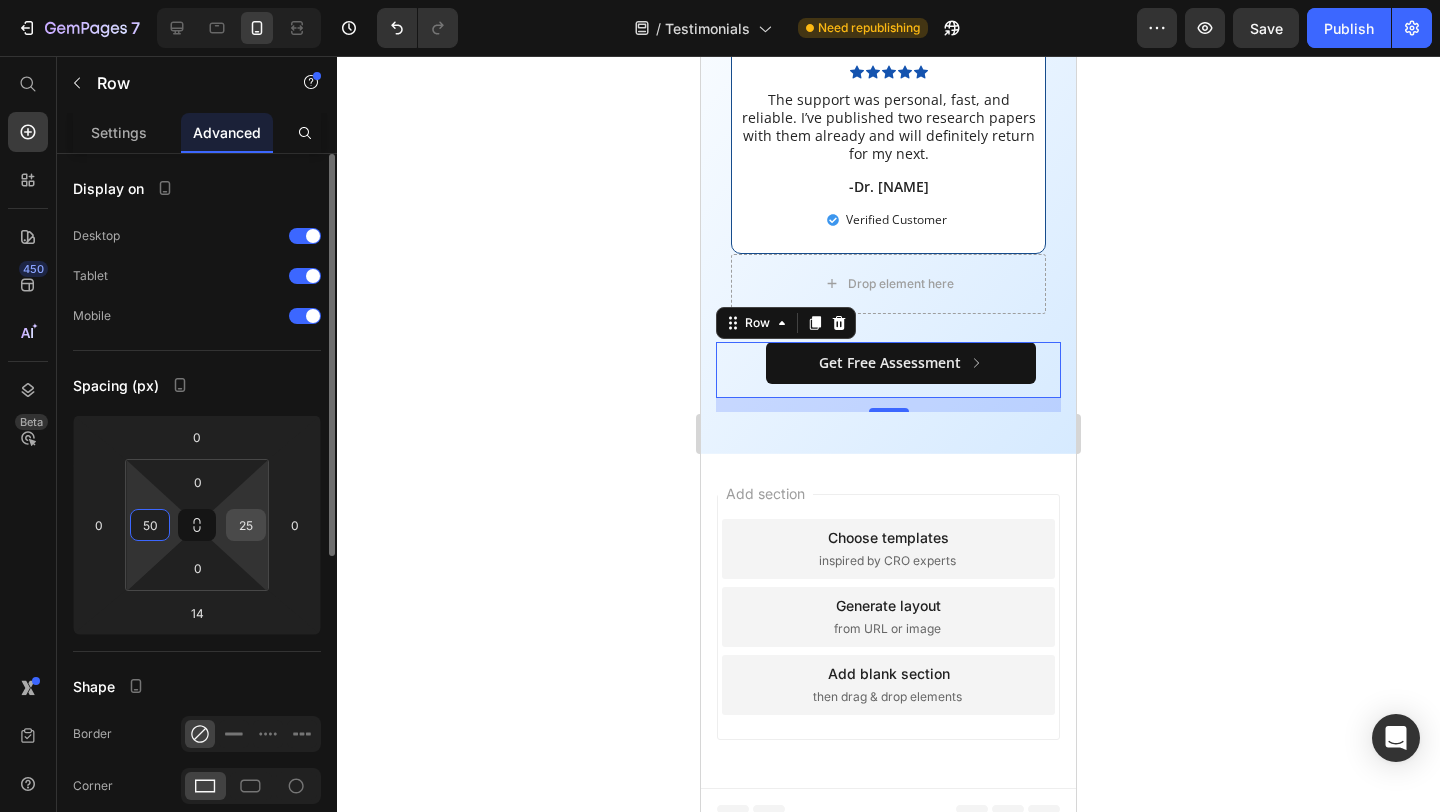 type on "50" 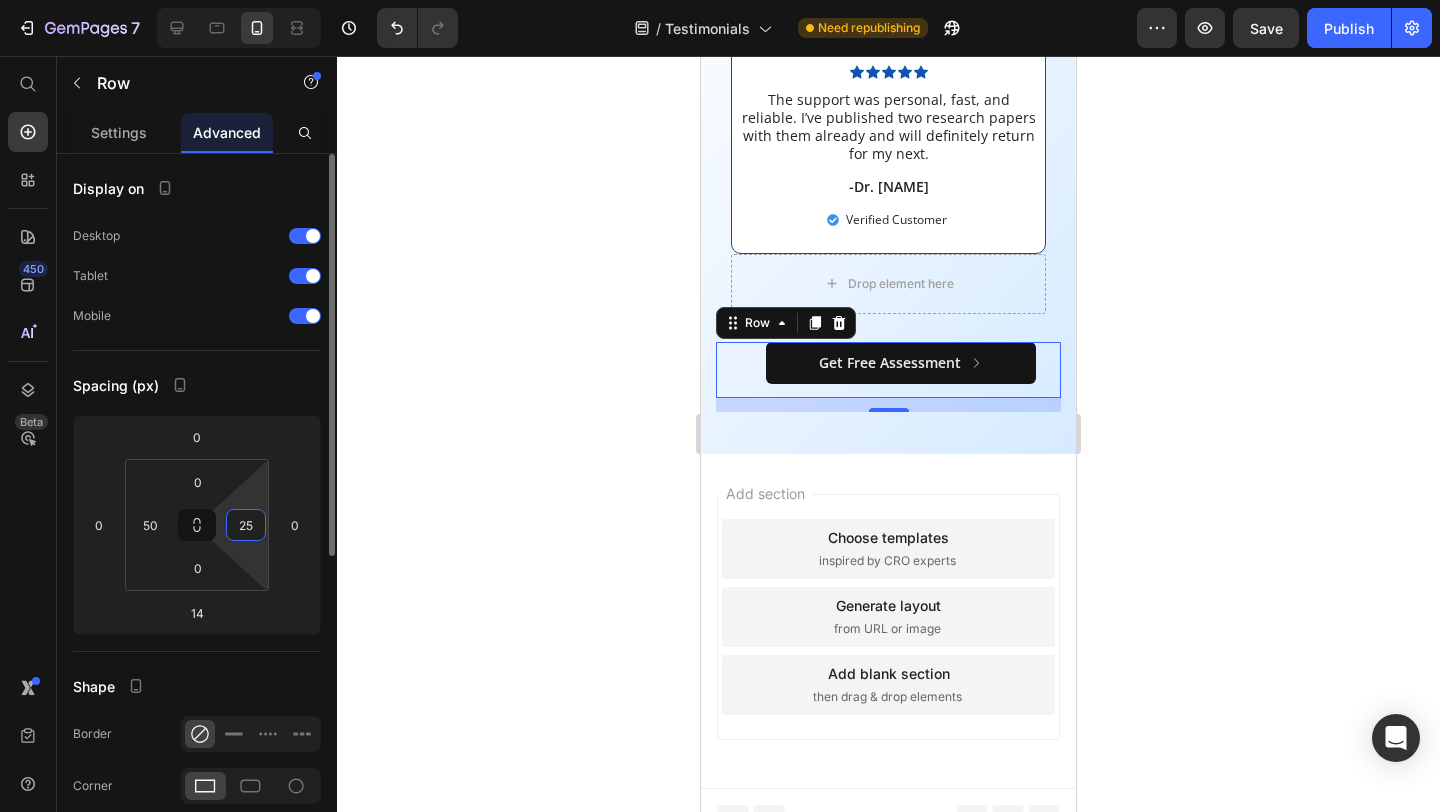 click on "25" at bounding box center [246, 525] 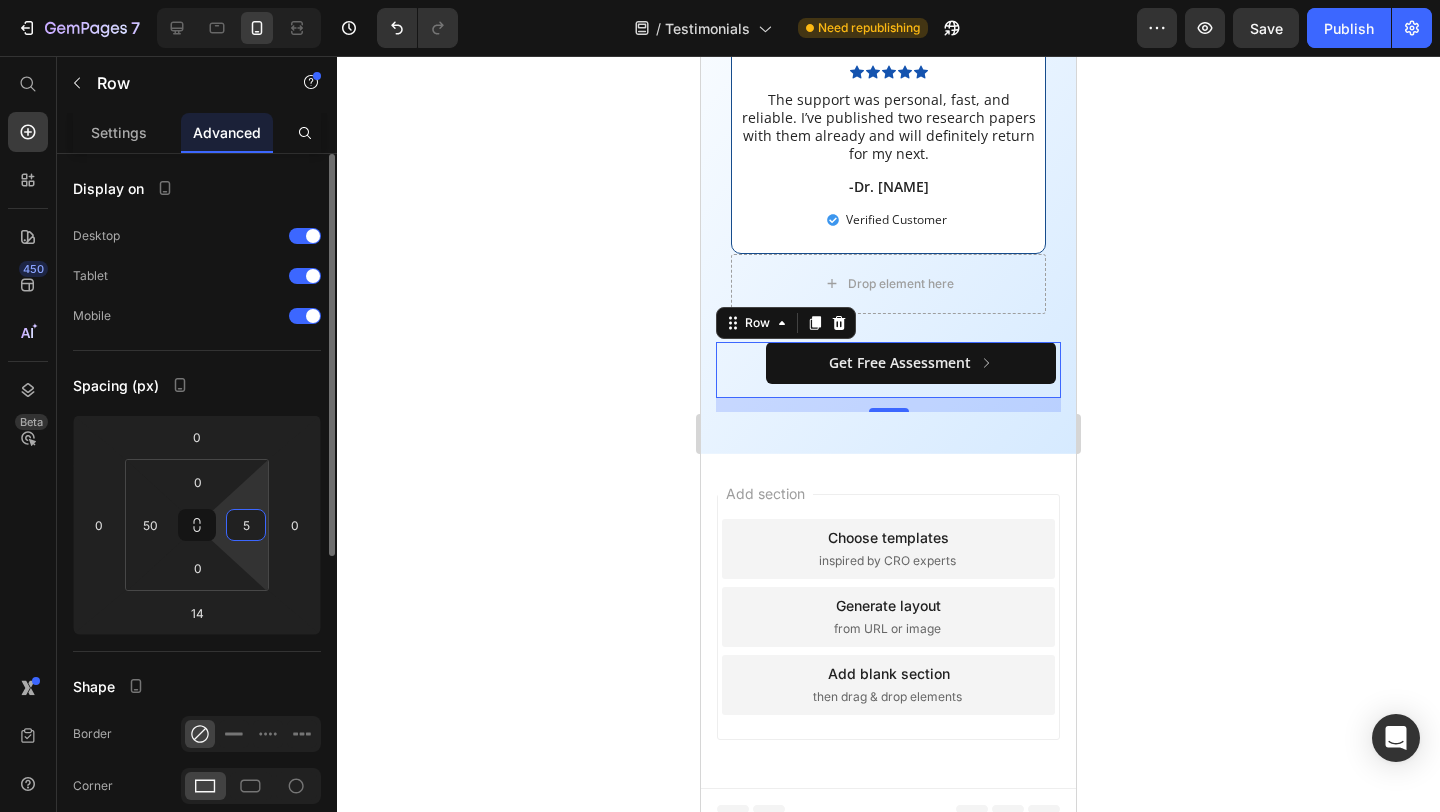 type on "50" 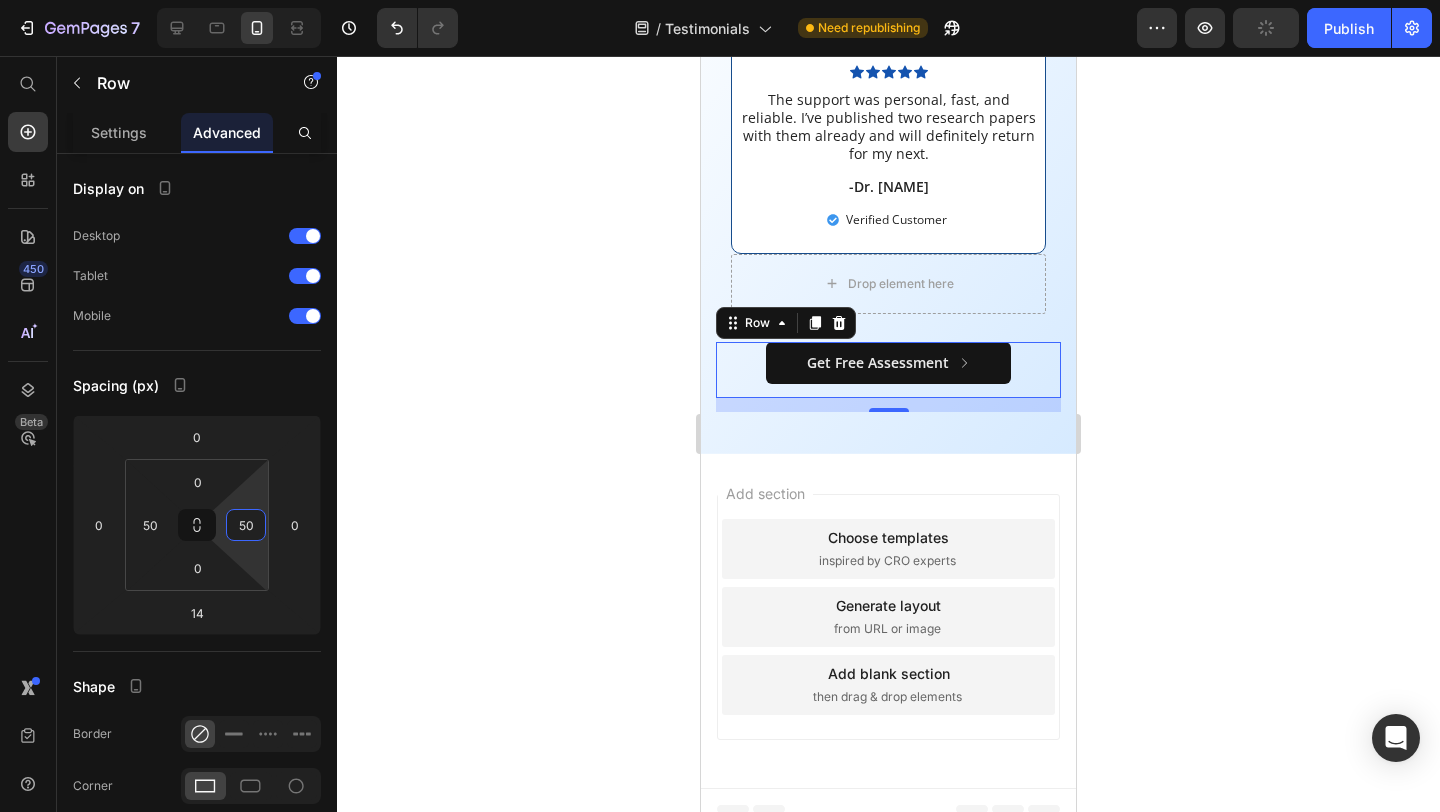 click 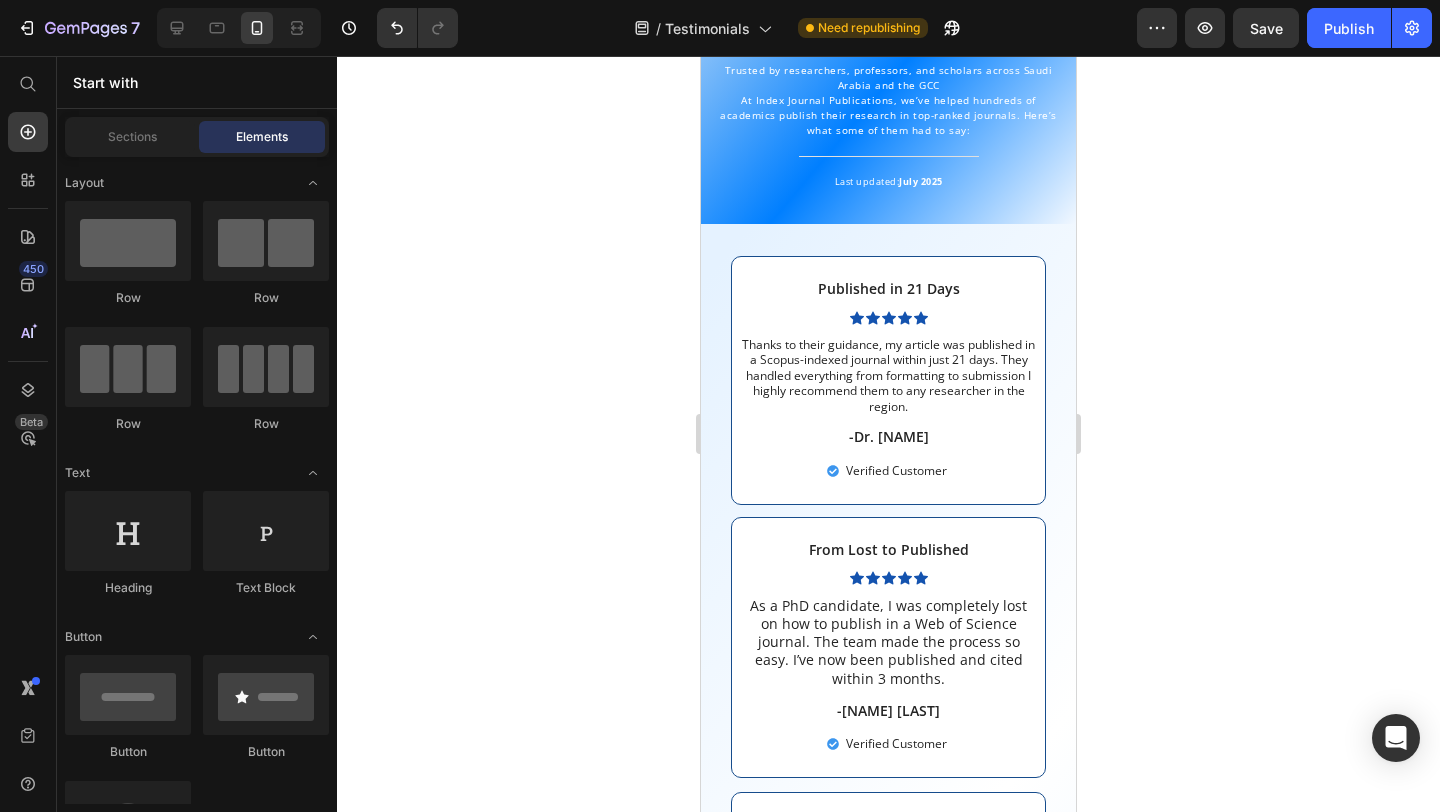 scroll, scrollTop: 0, scrollLeft: 0, axis: both 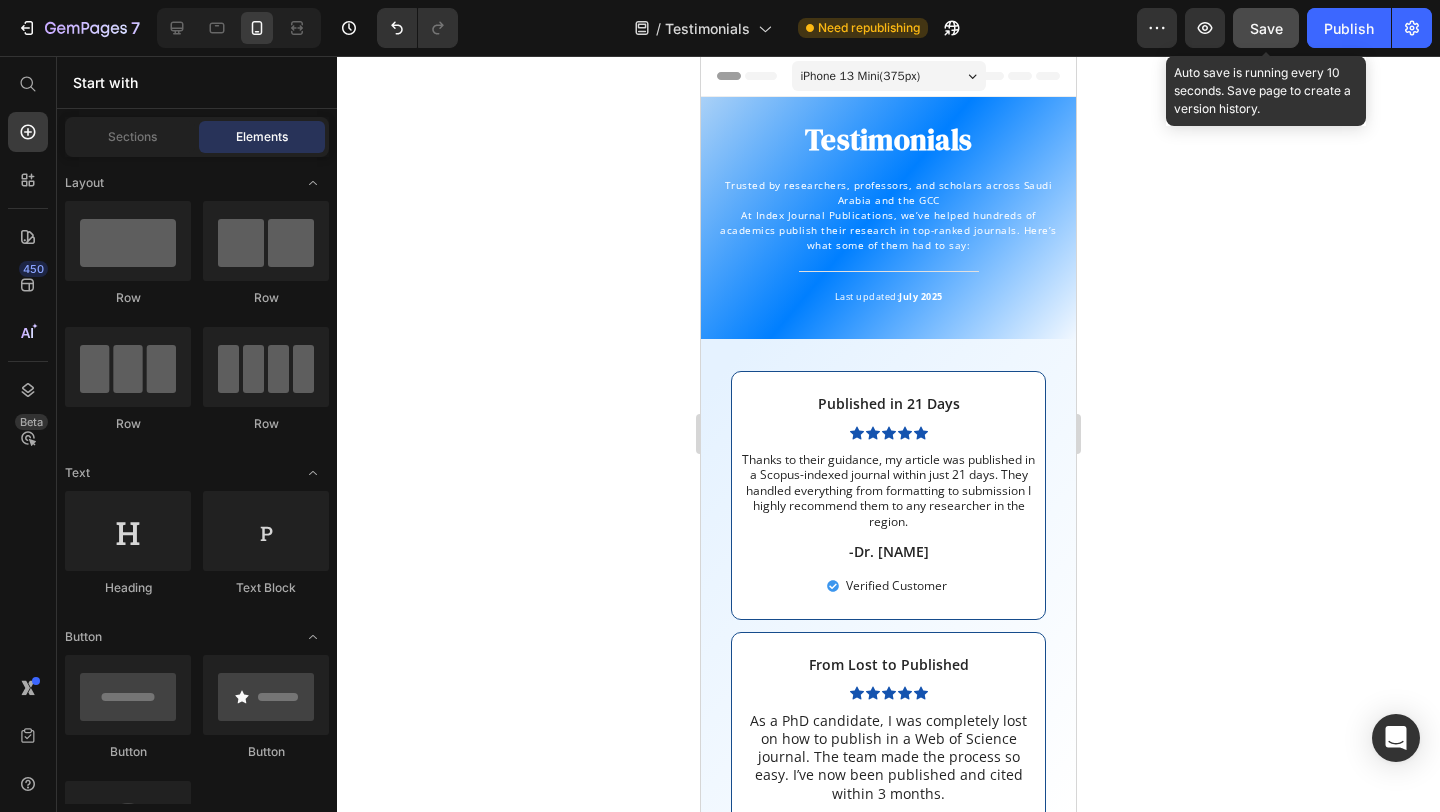 click on "Save" 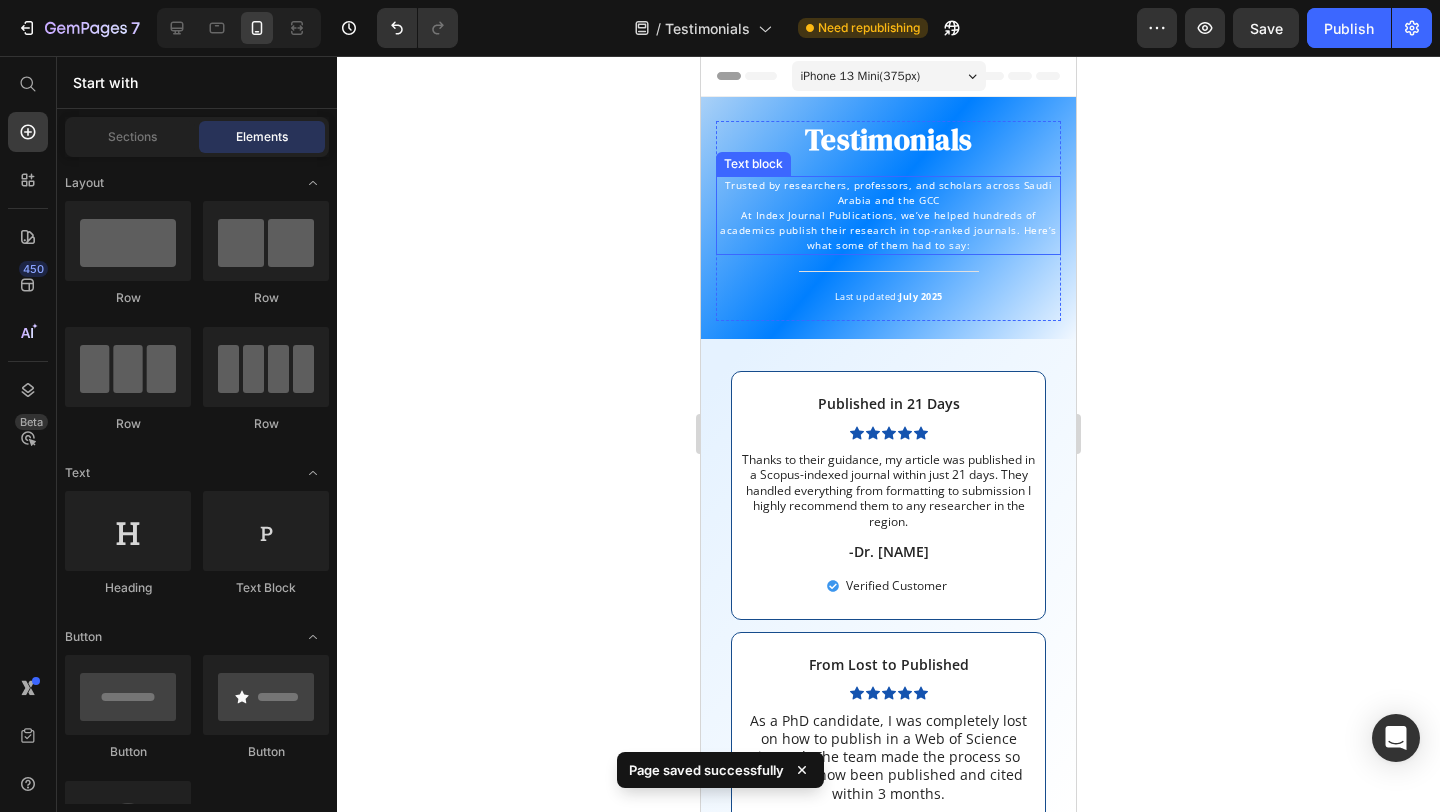 click on "At Index Journal Publications, we’ve helped hundreds of academics publish their research in top-ranked journals. Here’s what some of them had to say:" at bounding box center (888, 230) 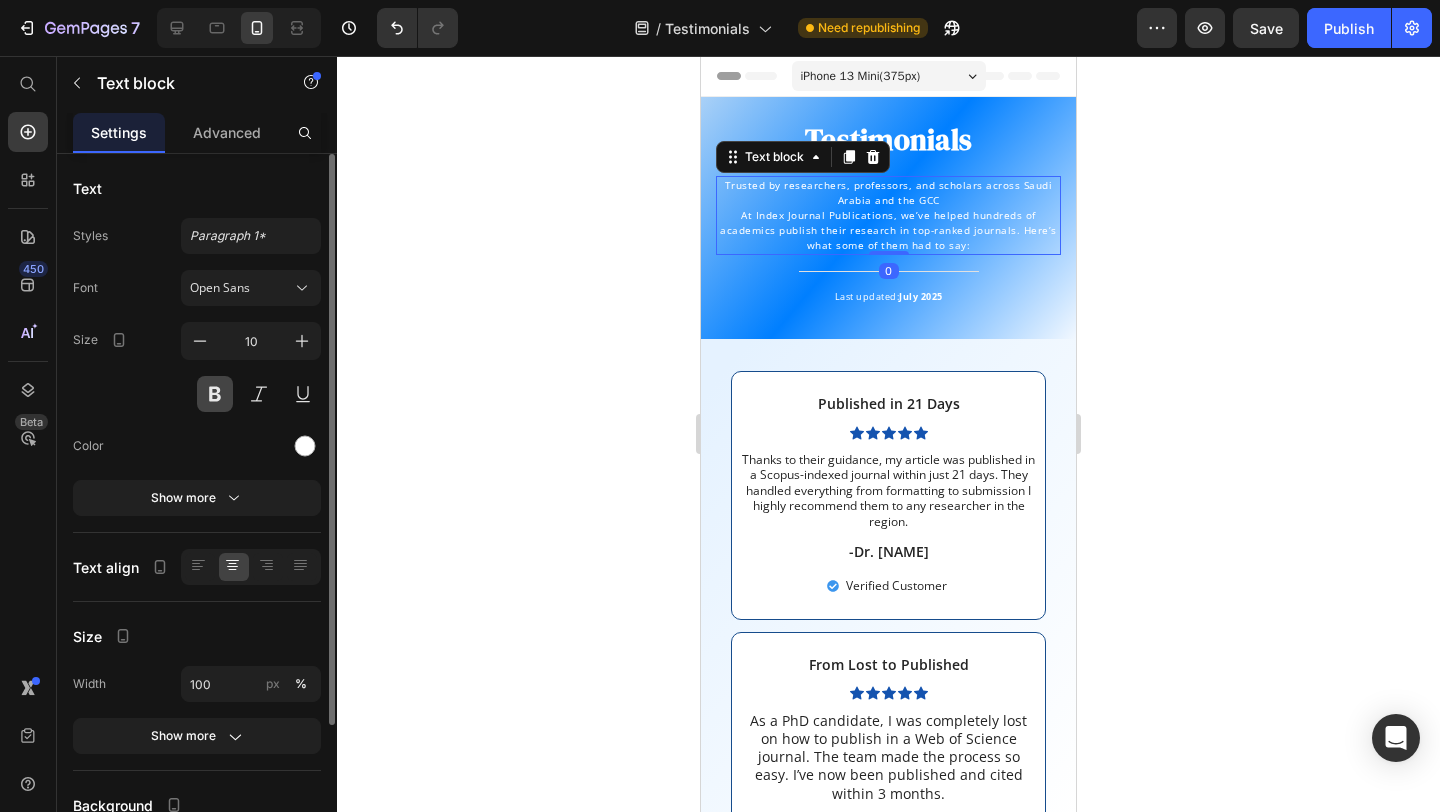 click at bounding box center (215, 394) 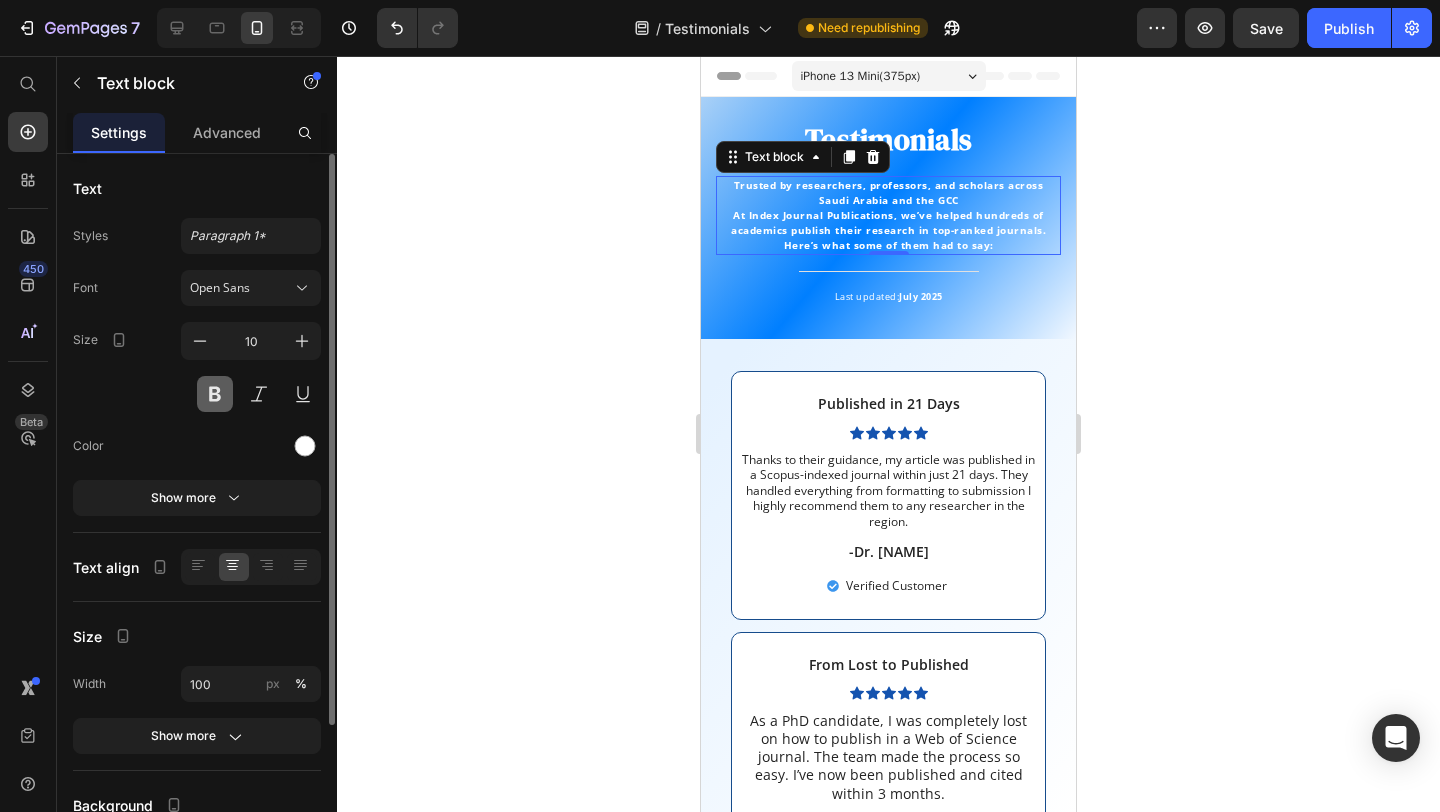 click at bounding box center (215, 394) 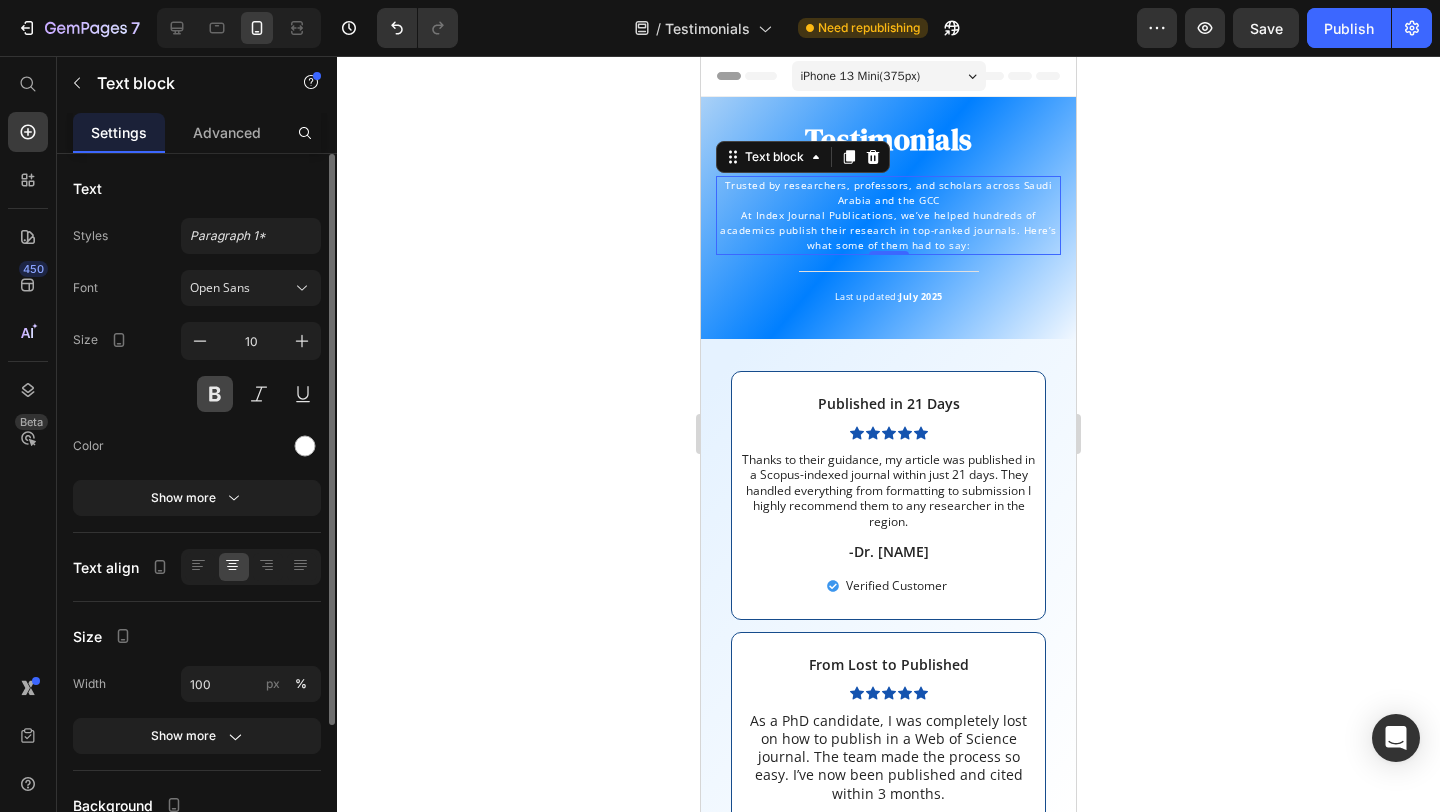 click at bounding box center (215, 394) 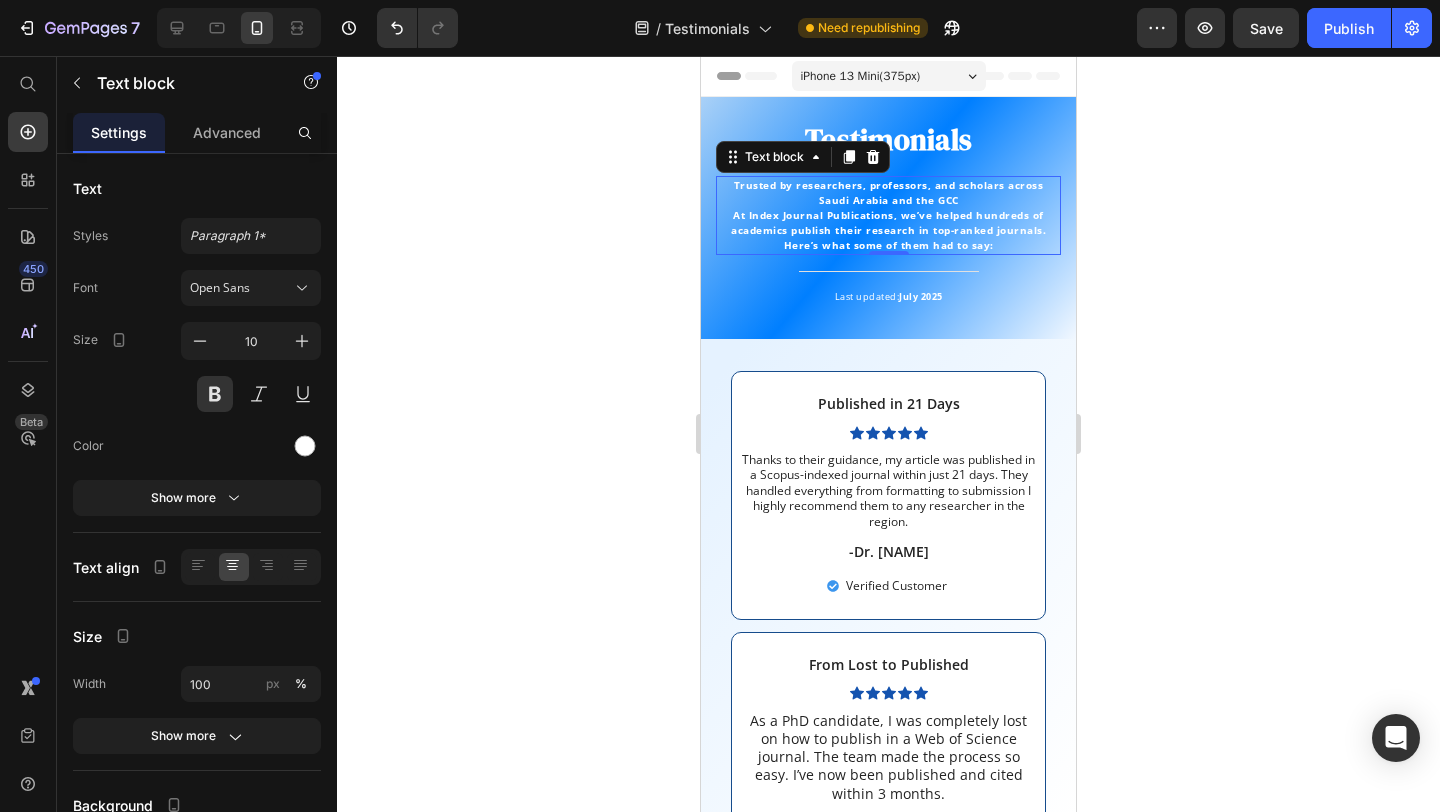 click 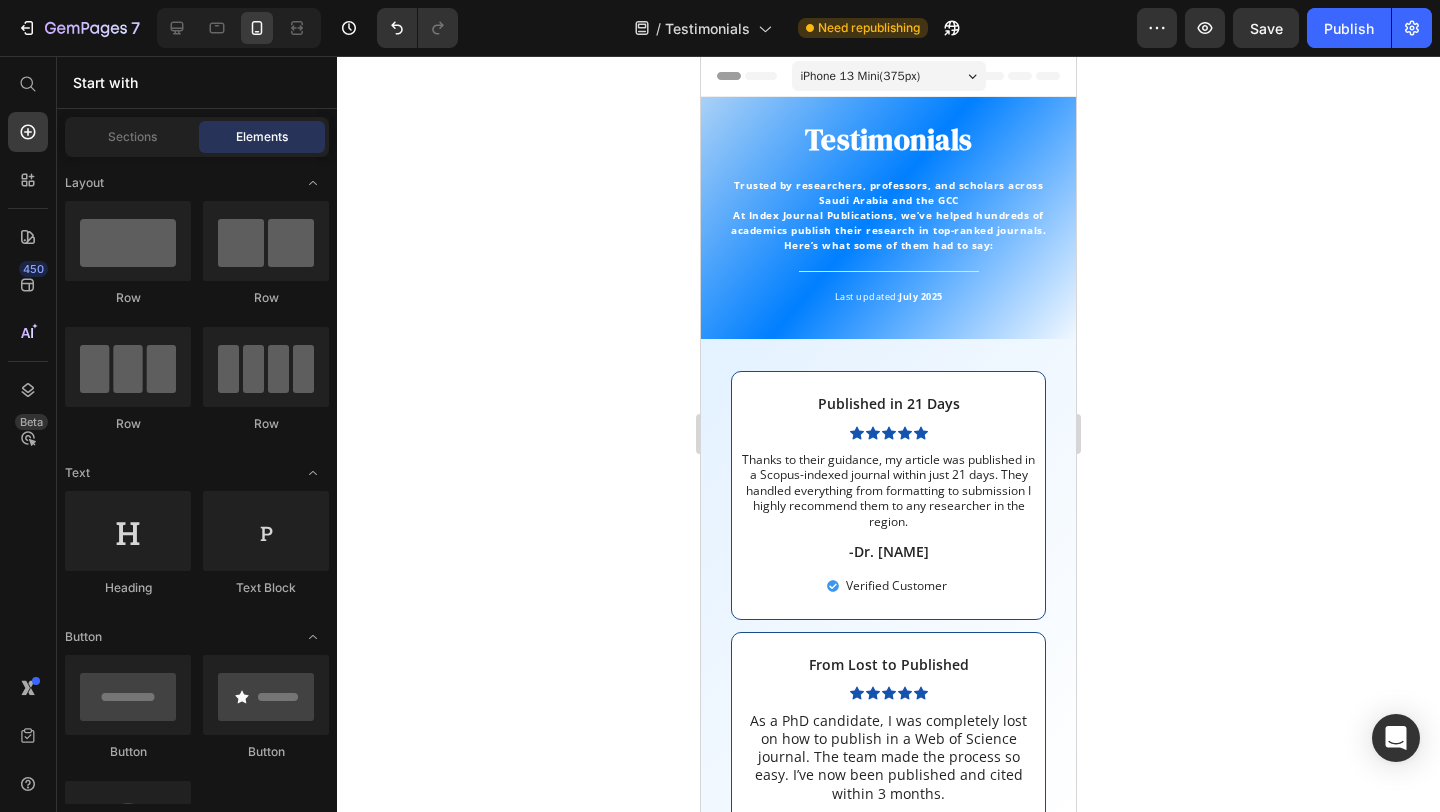 click 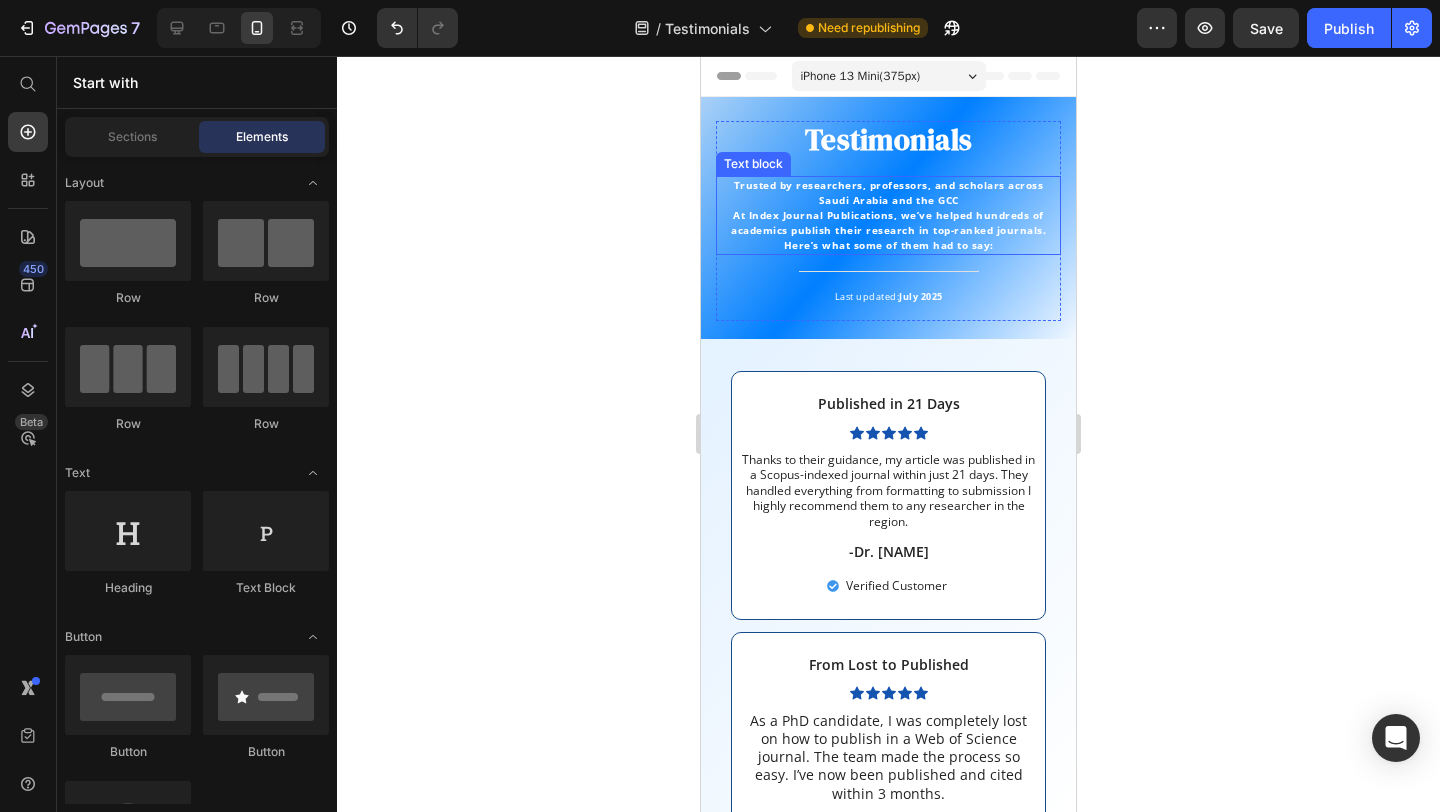 click on "At Index Journal Publications, we’ve helped hundreds of academics publish their research in top-ranked journals. Here’s what some of them had to say:" at bounding box center (888, 230) 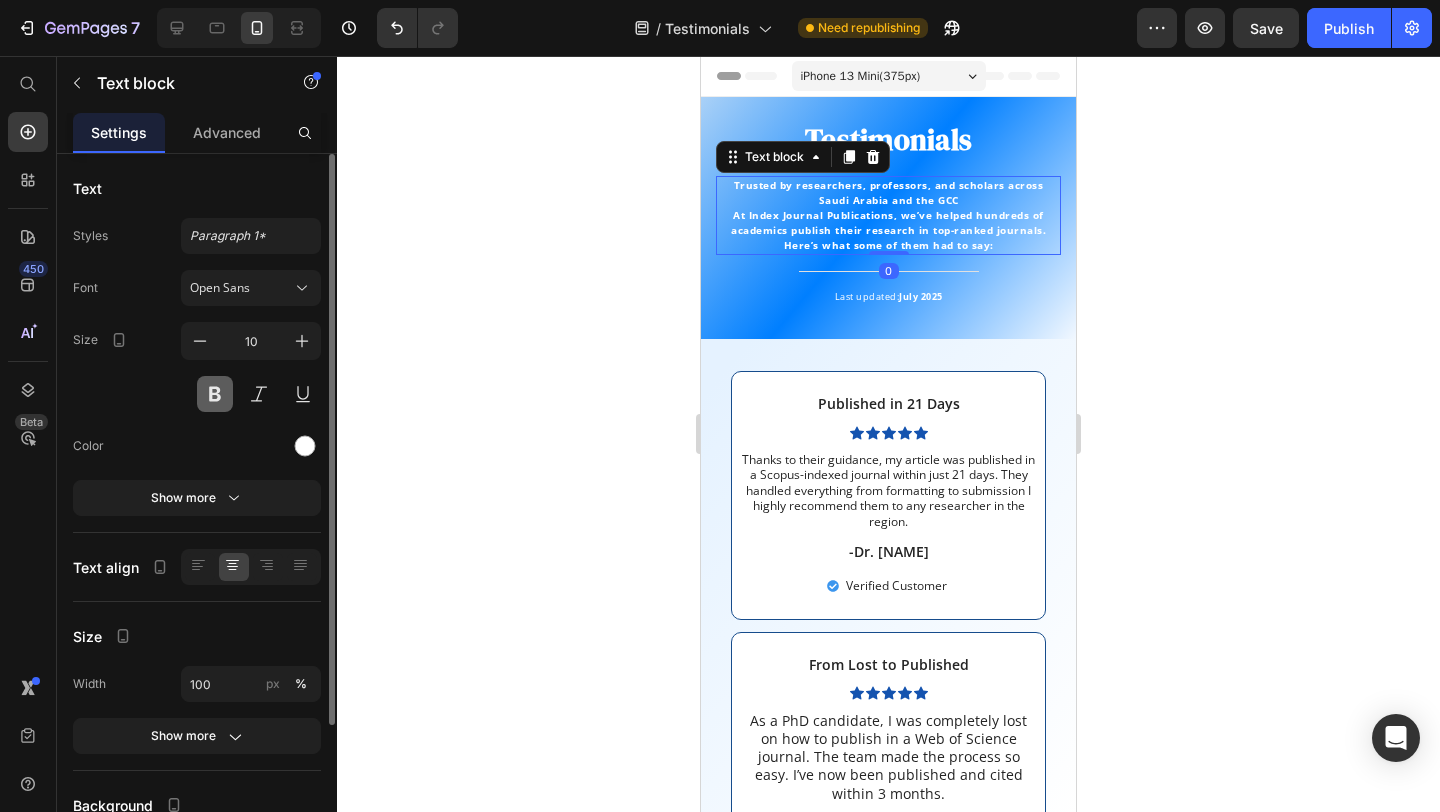 click at bounding box center (215, 394) 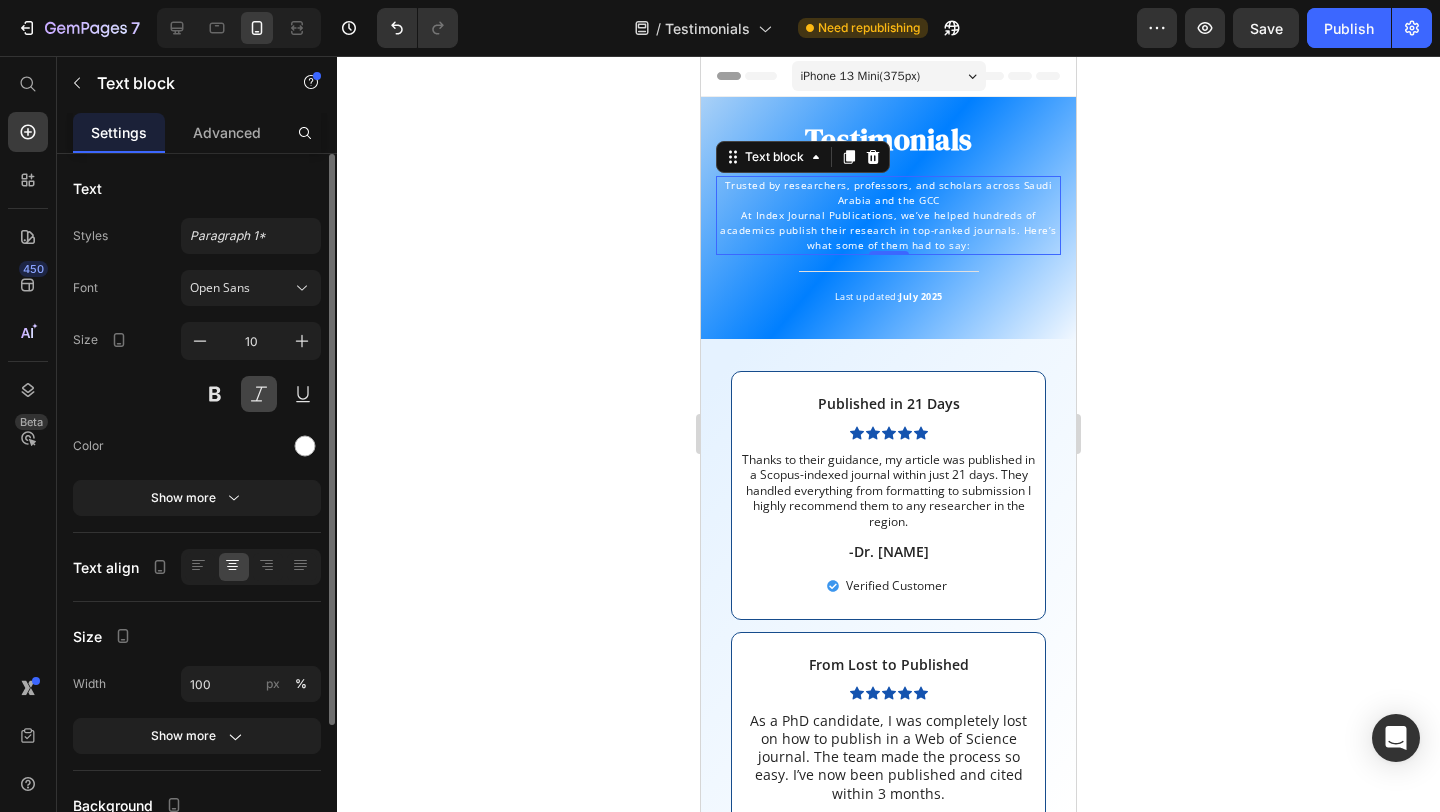 click at bounding box center [259, 394] 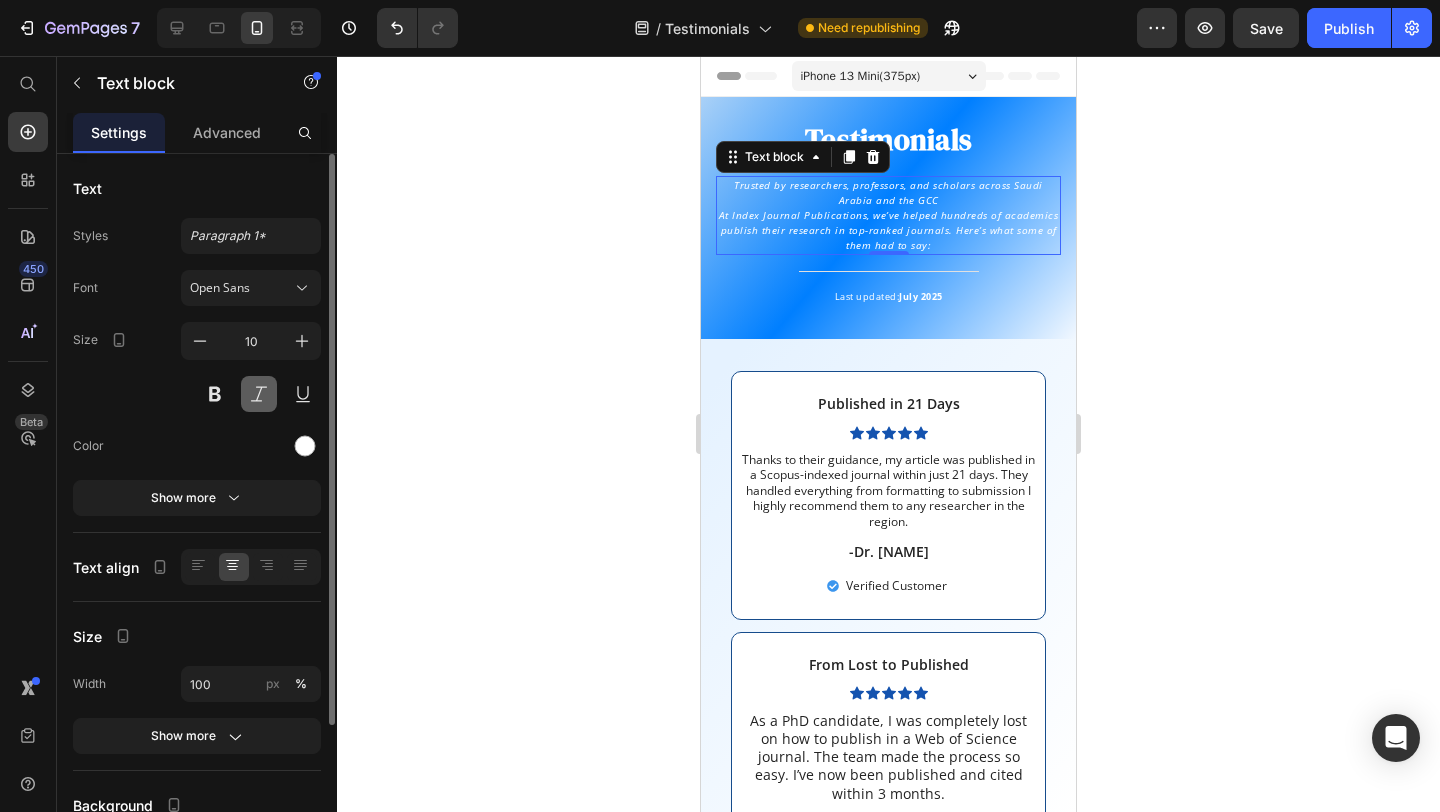 click at bounding box center (259, 394) 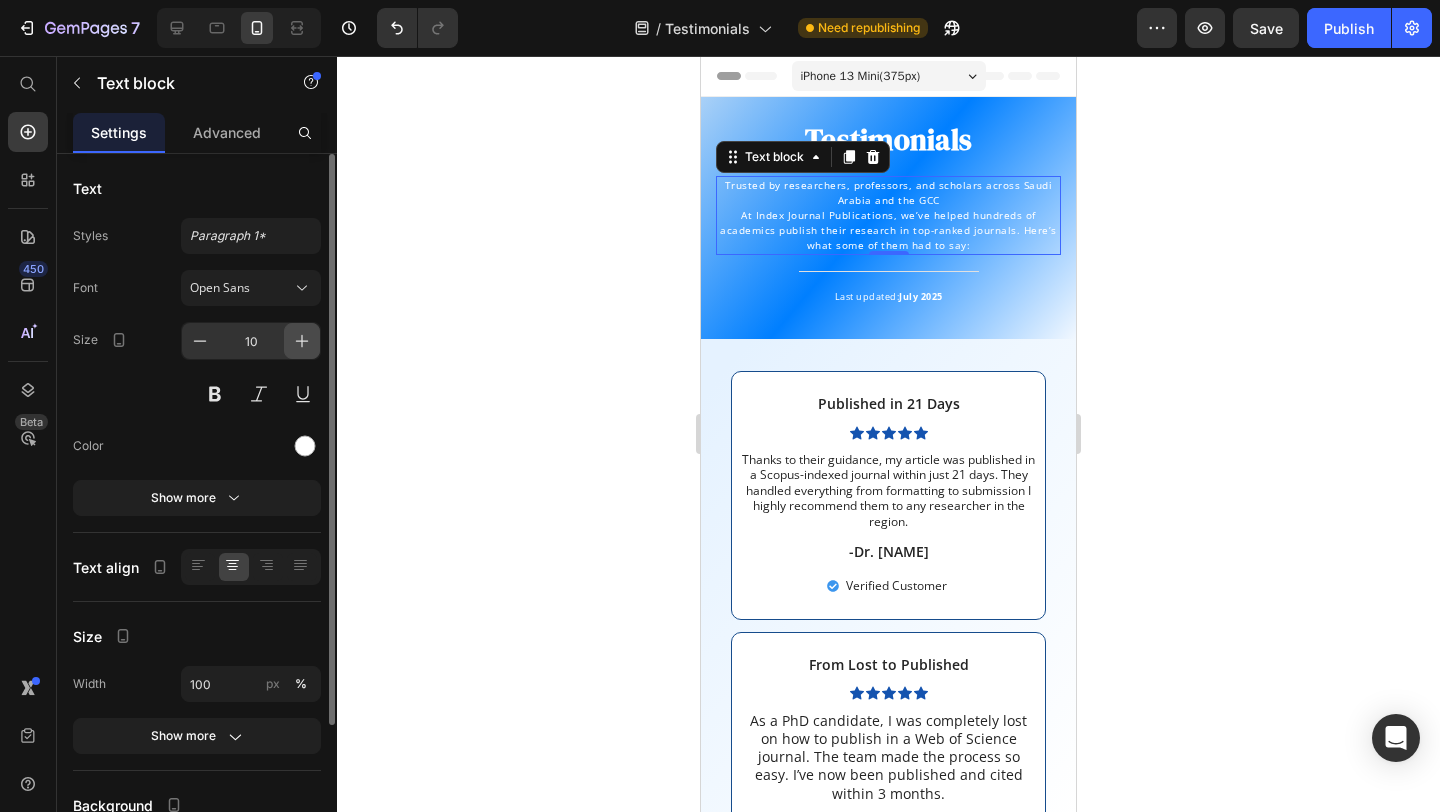 click 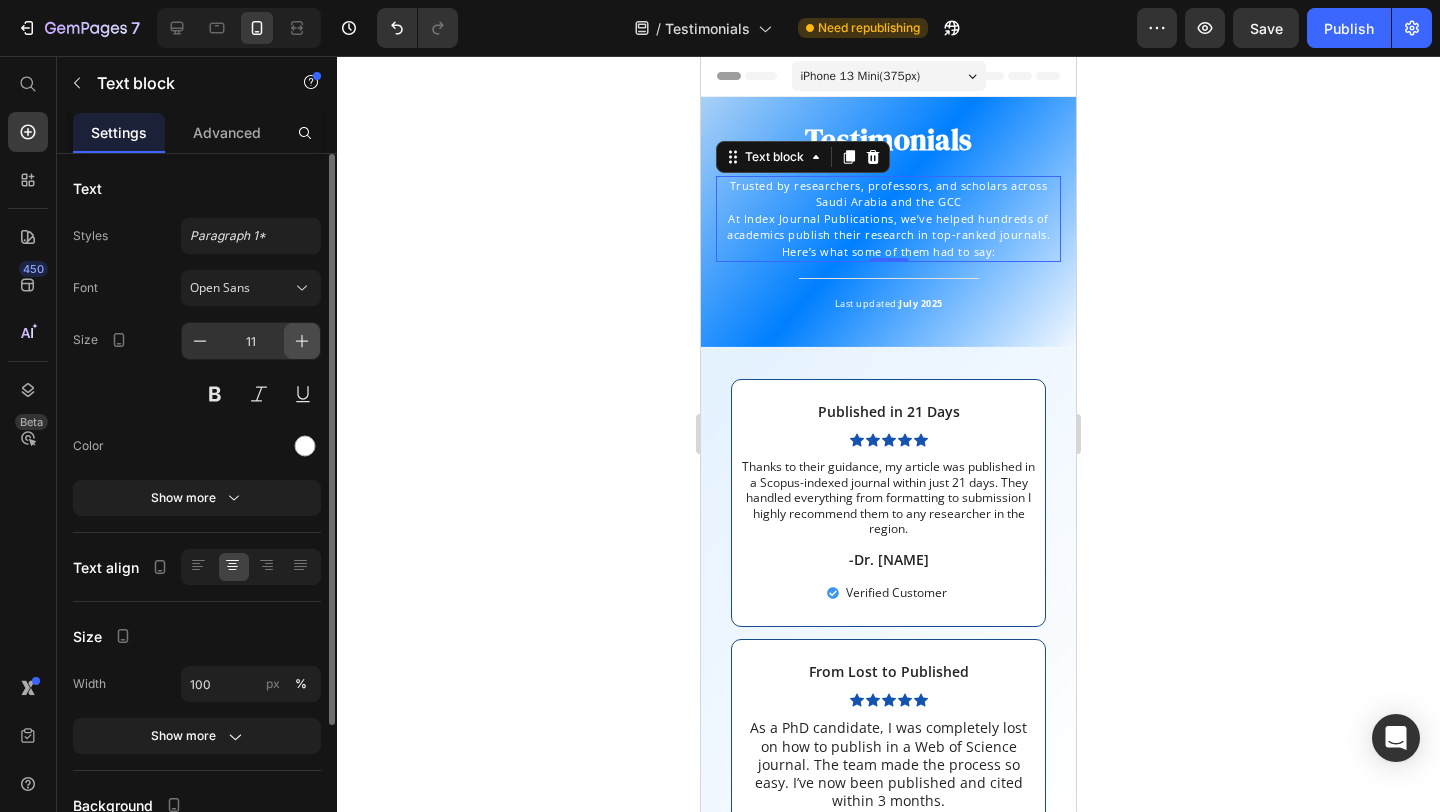 click 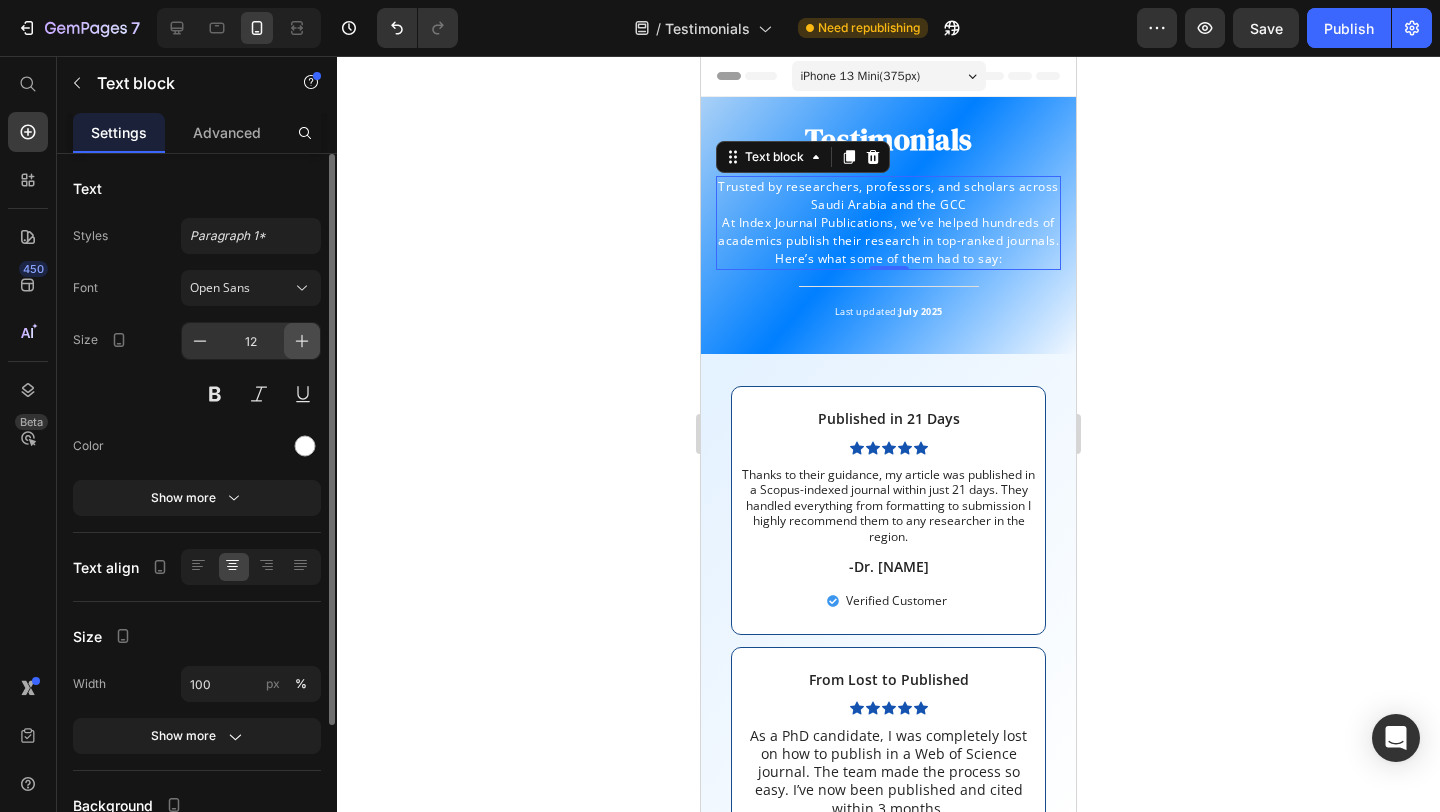 click 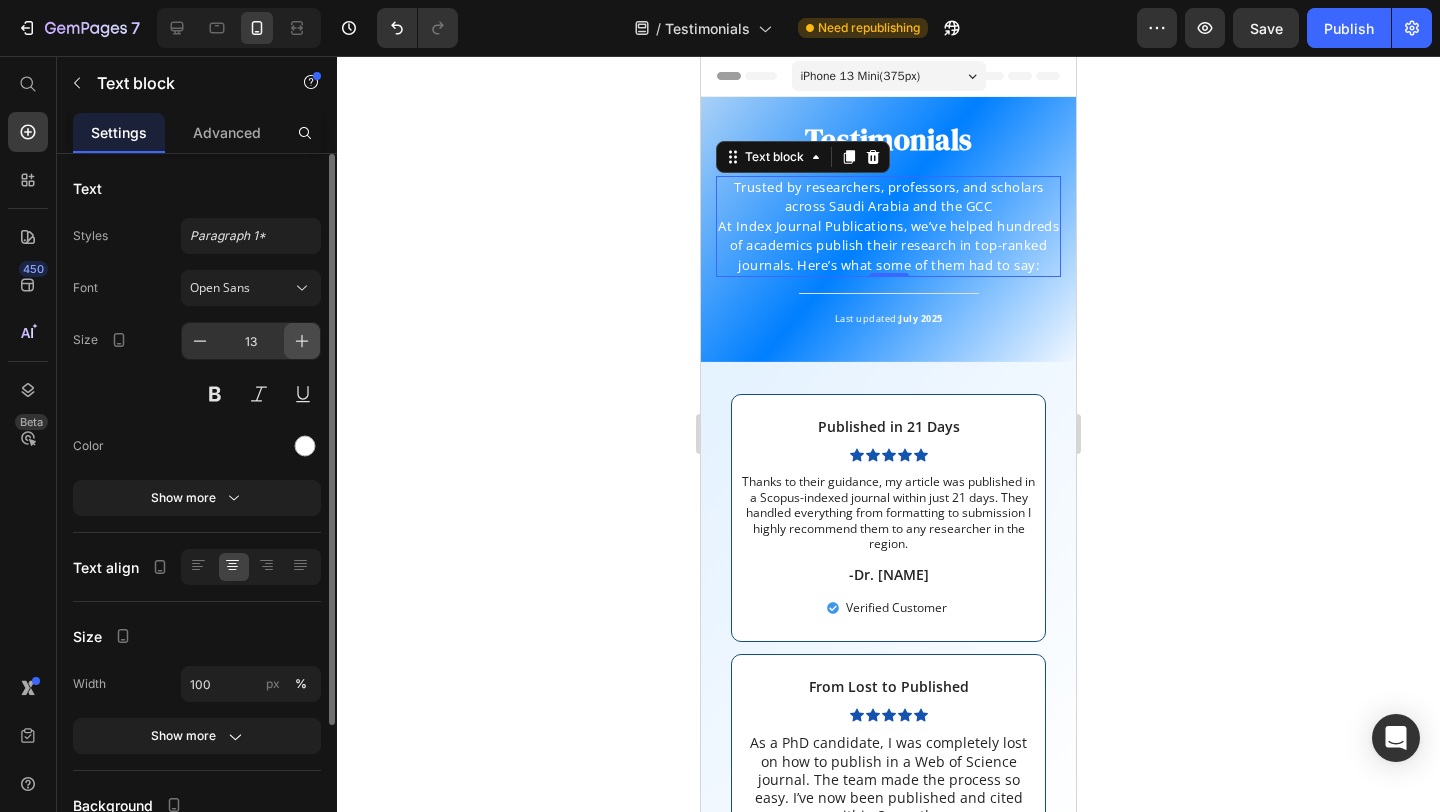 click 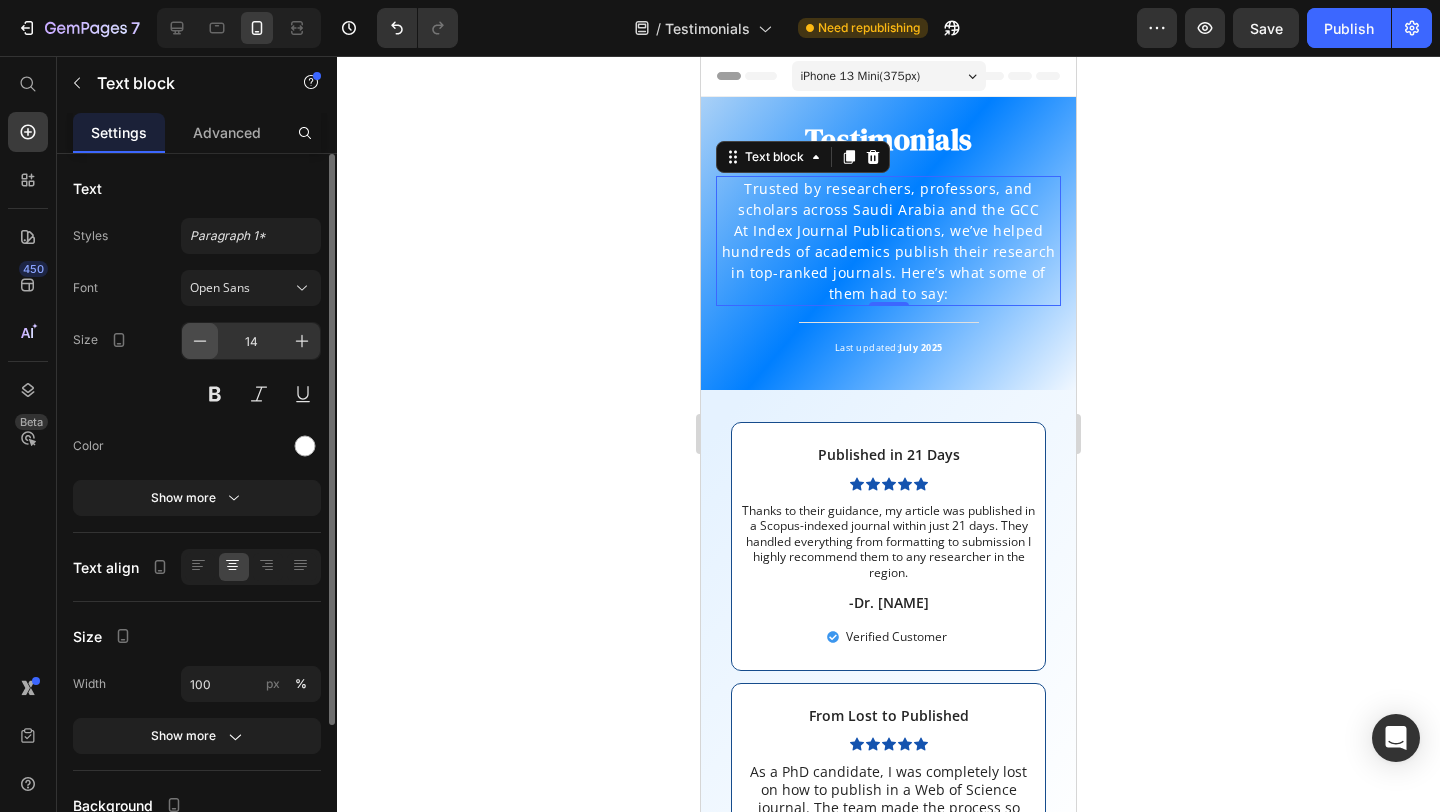 click 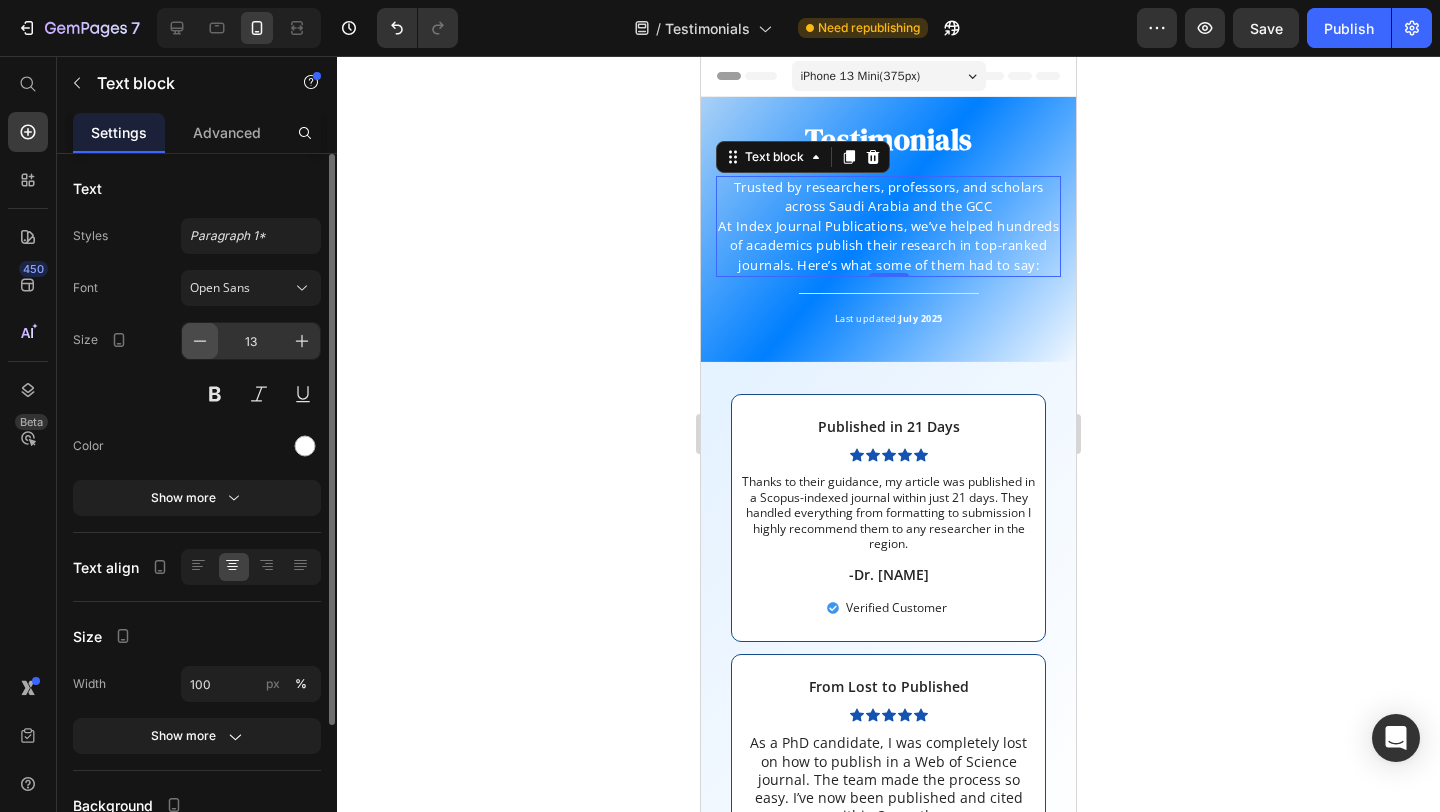 click 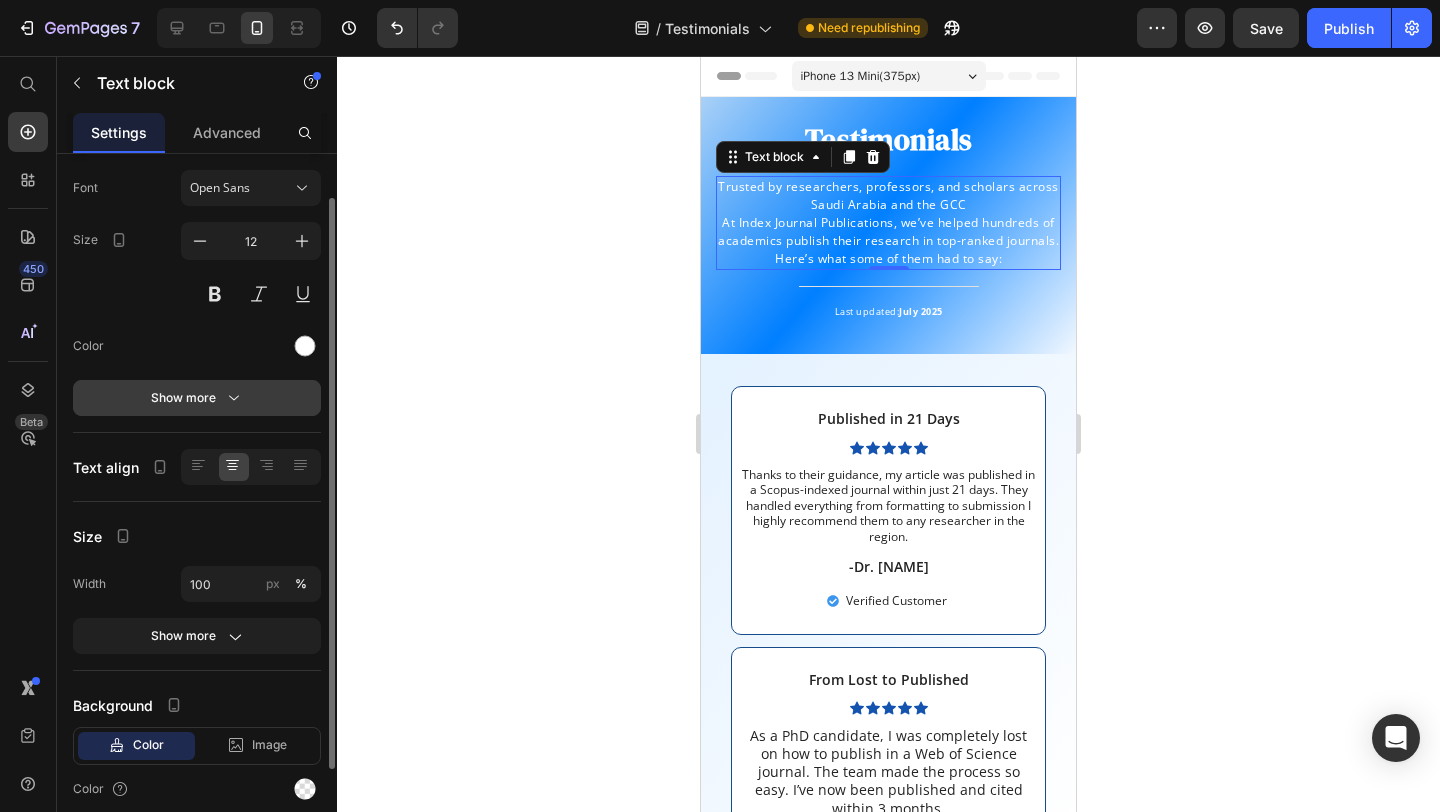 scroll, scrollTop: 126, scrollLeft: 0, axis: vertical 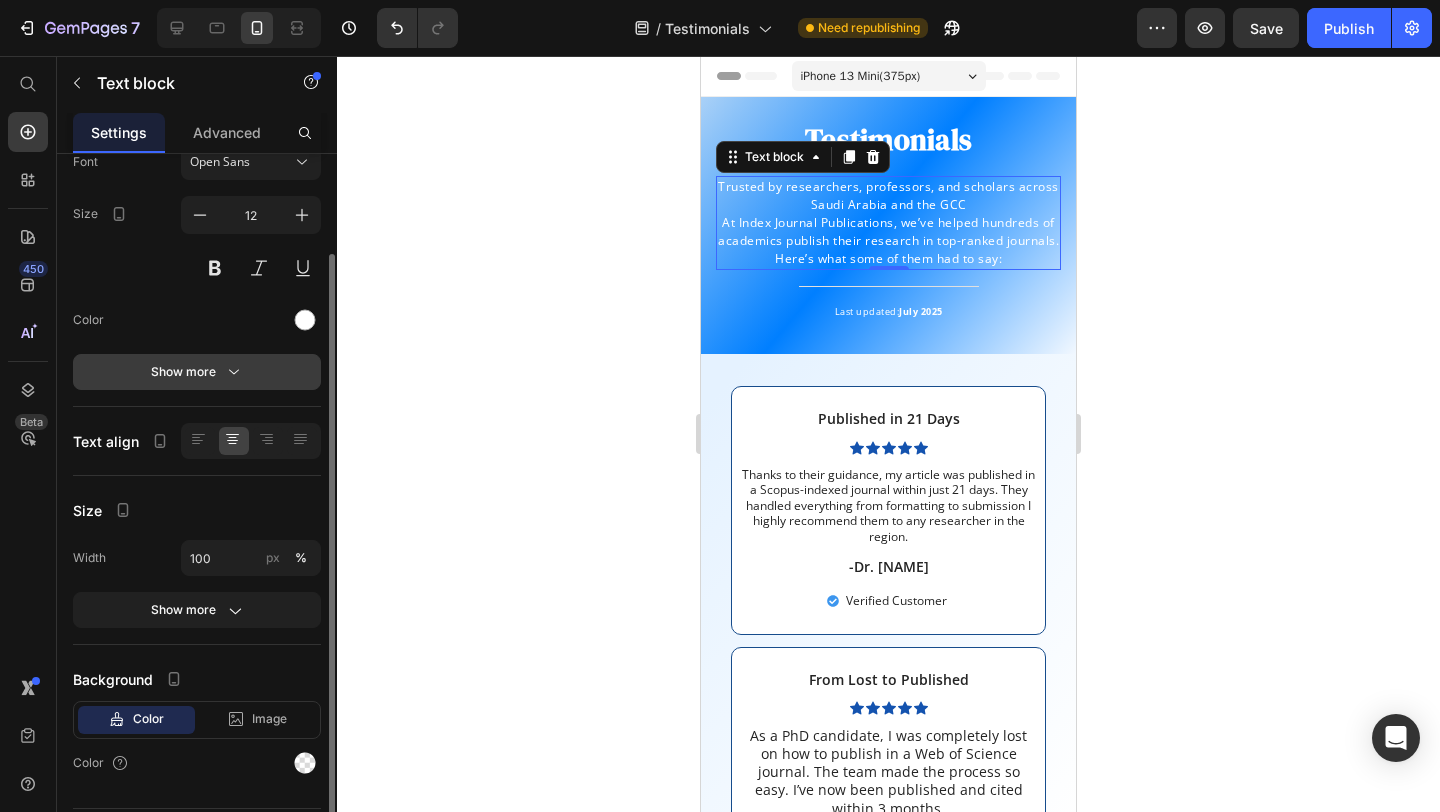 click 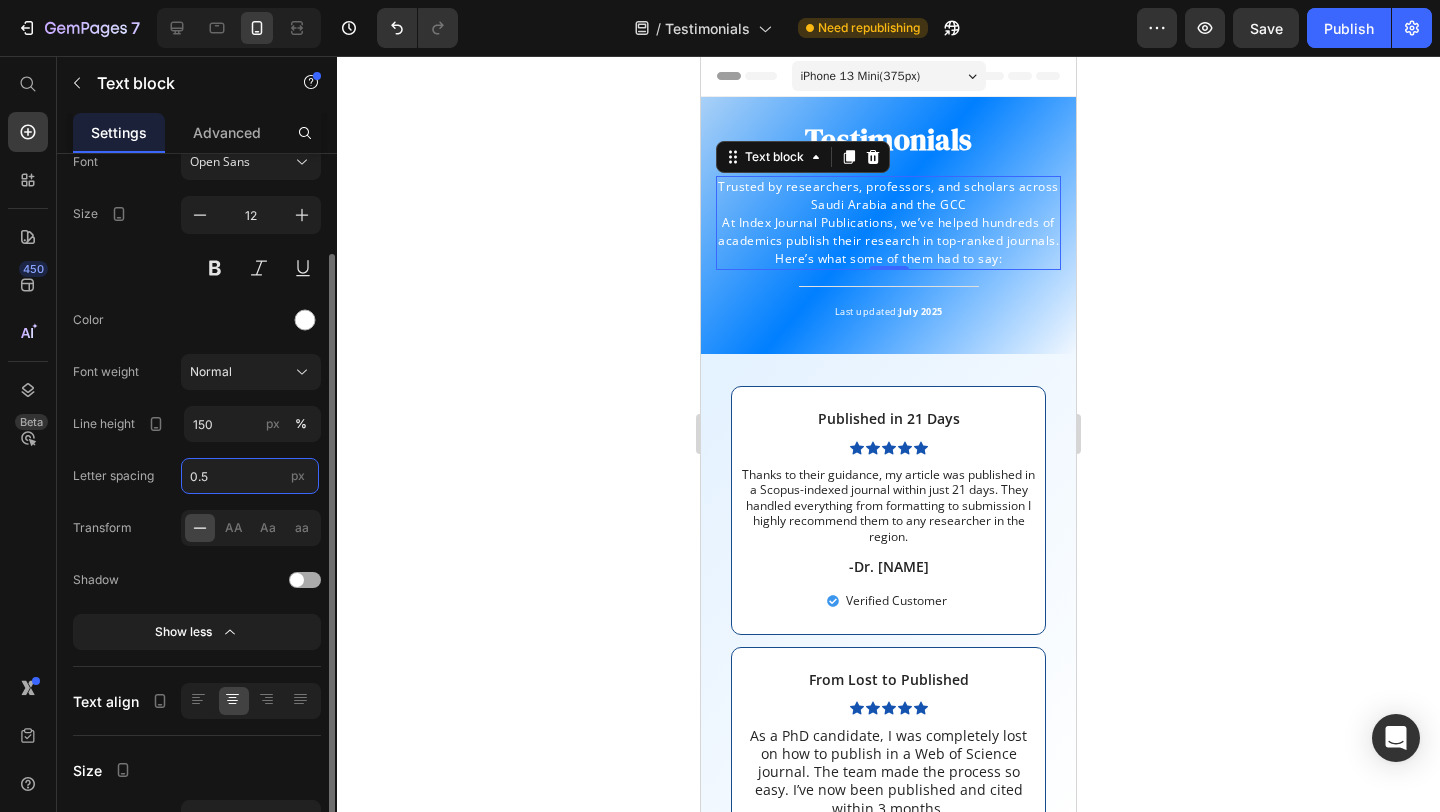 click on "0.5" at bounding box center [250, 476] 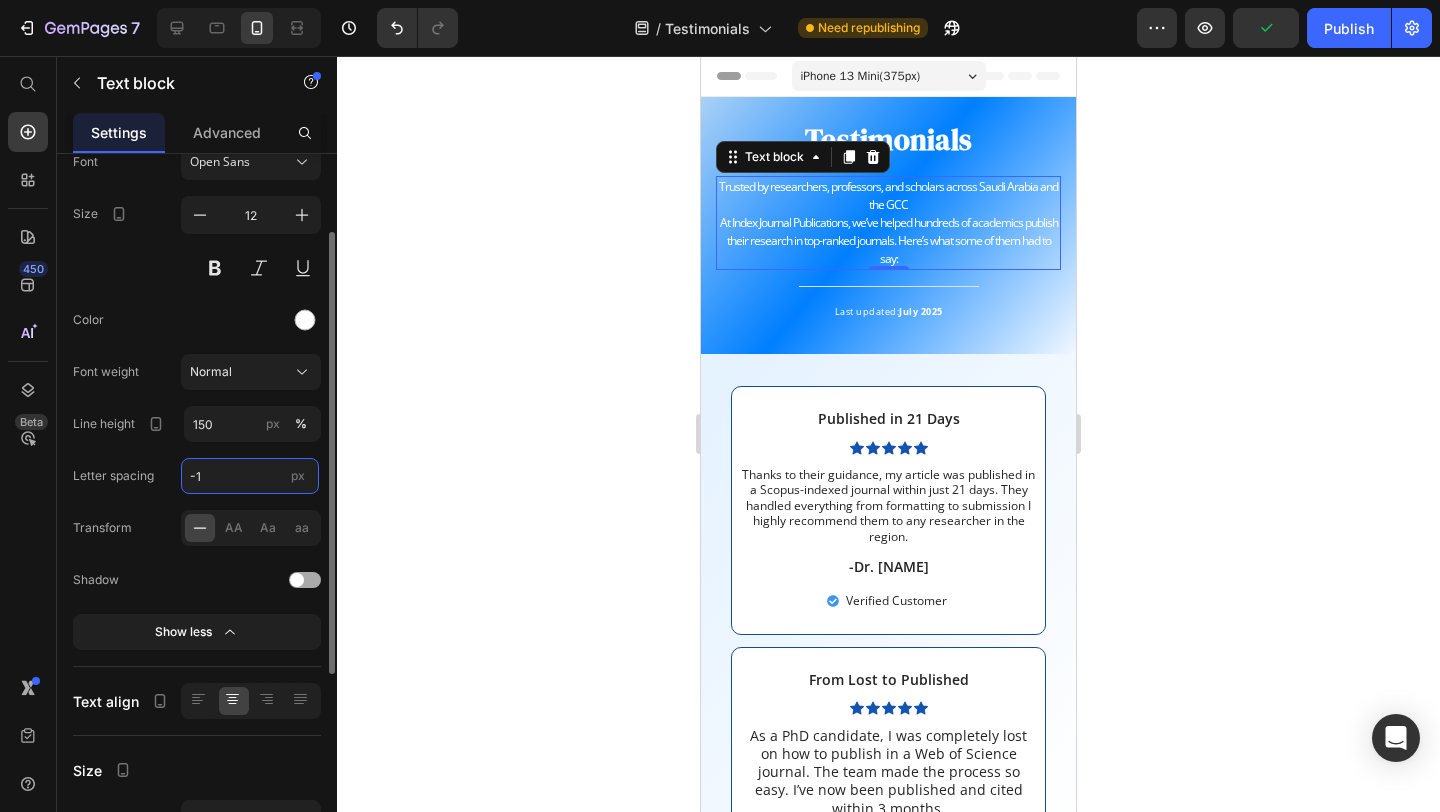 type on "-" 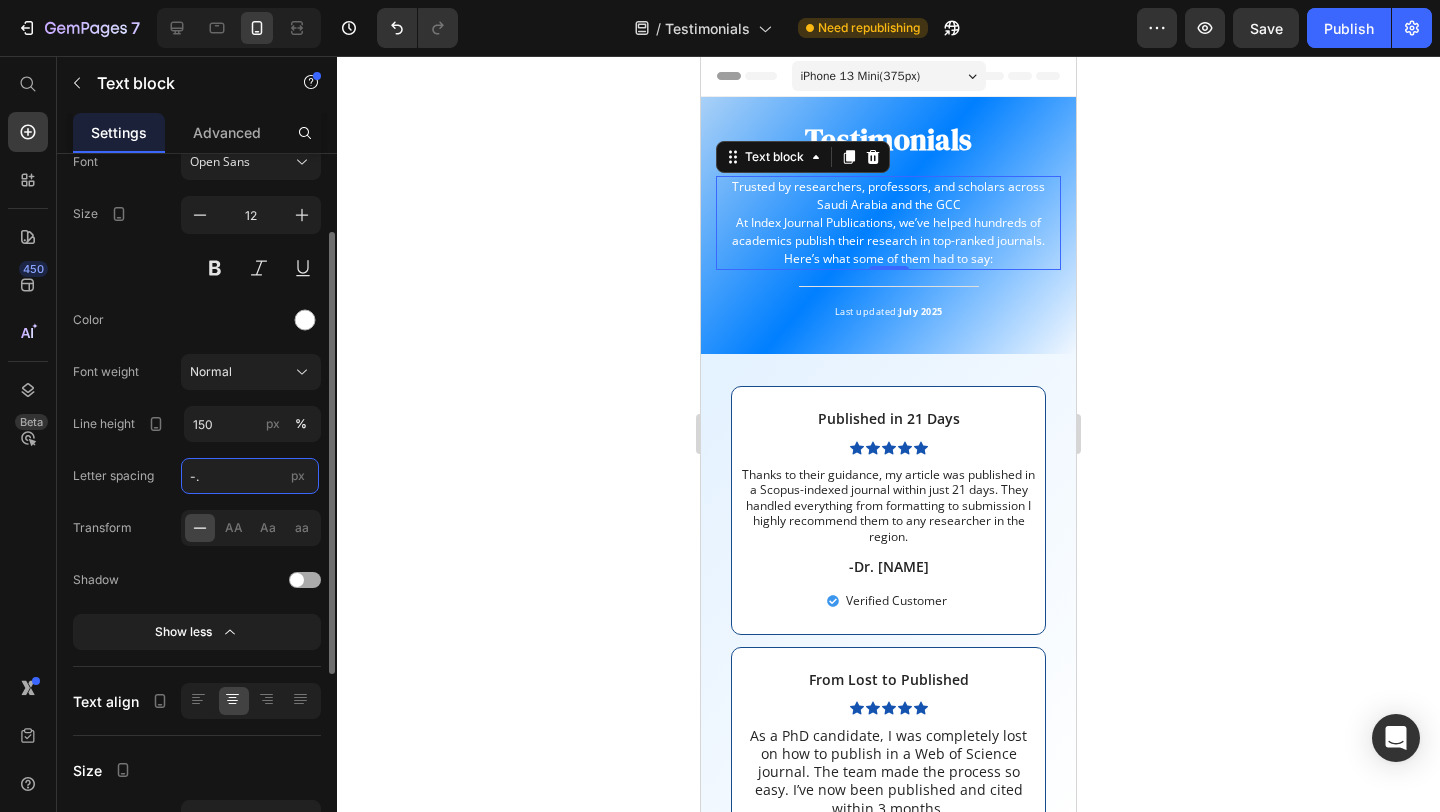 type on "-" 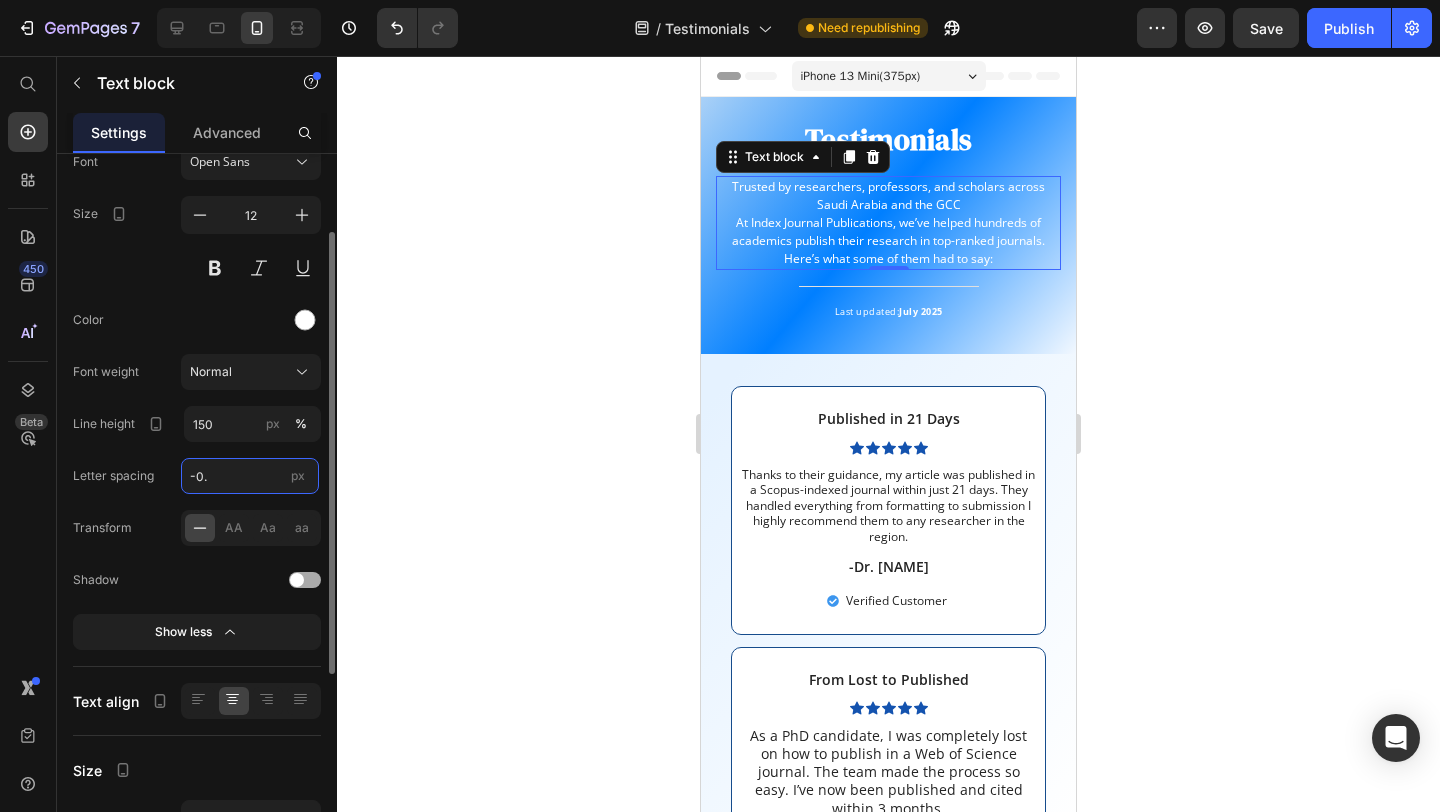 type on "-0.5" 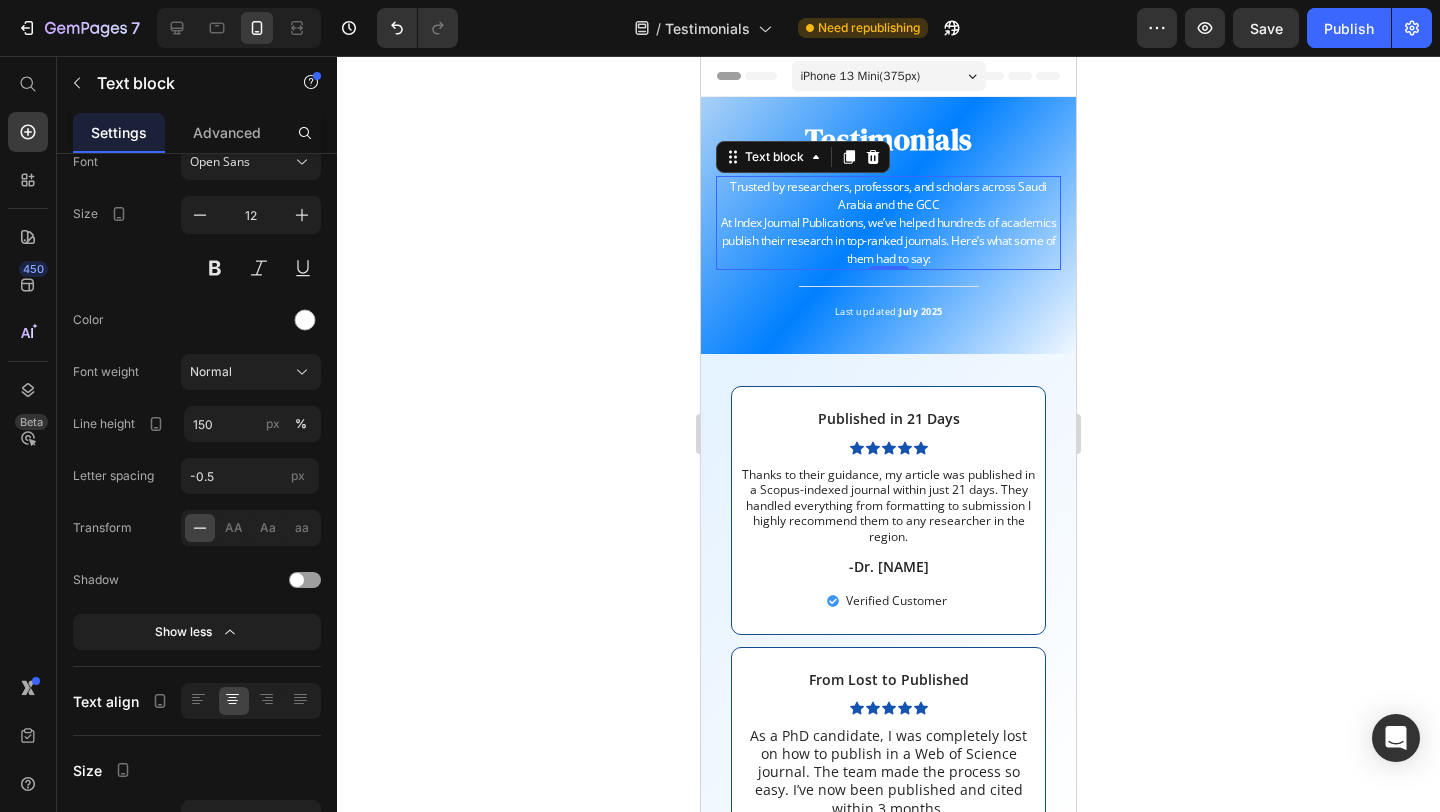 click 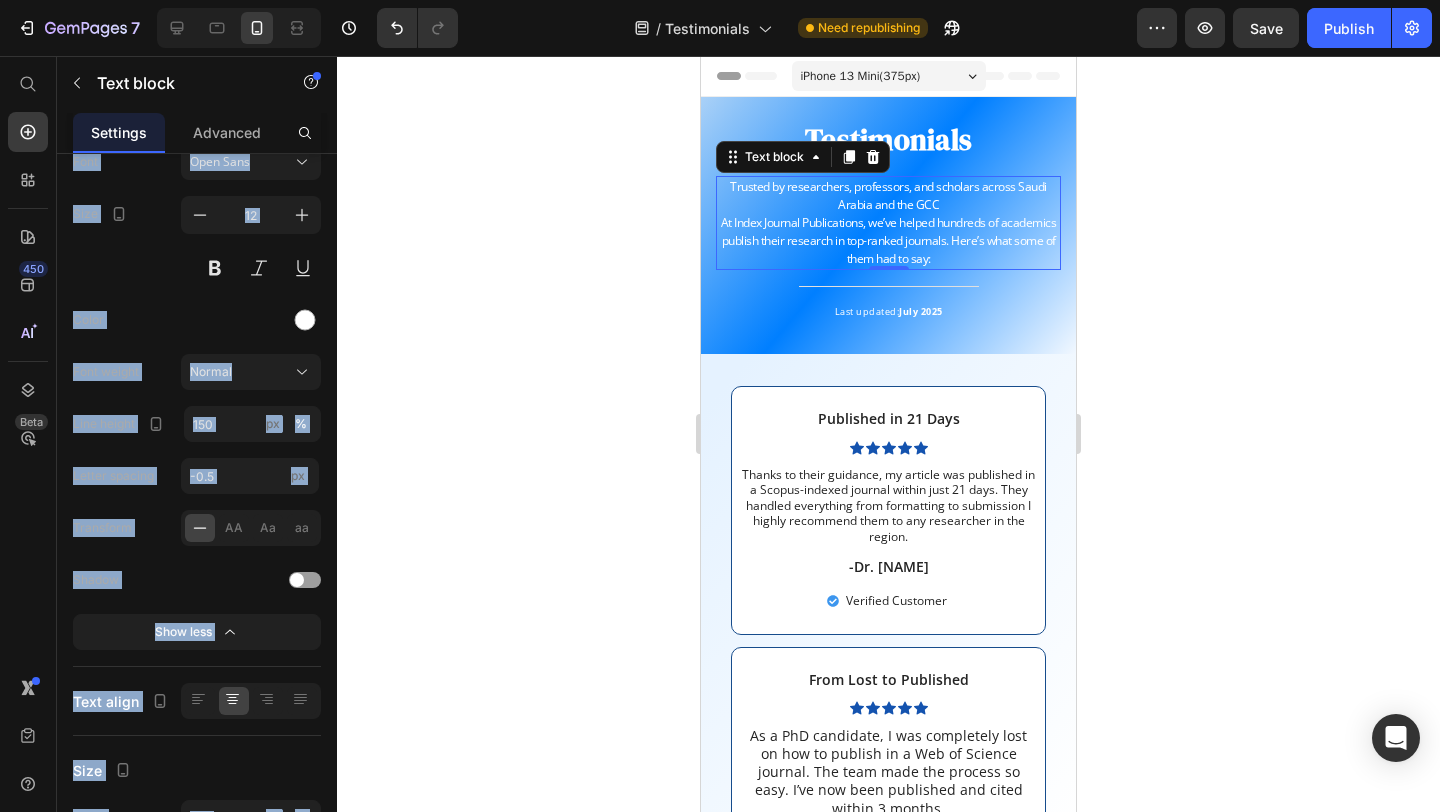 click 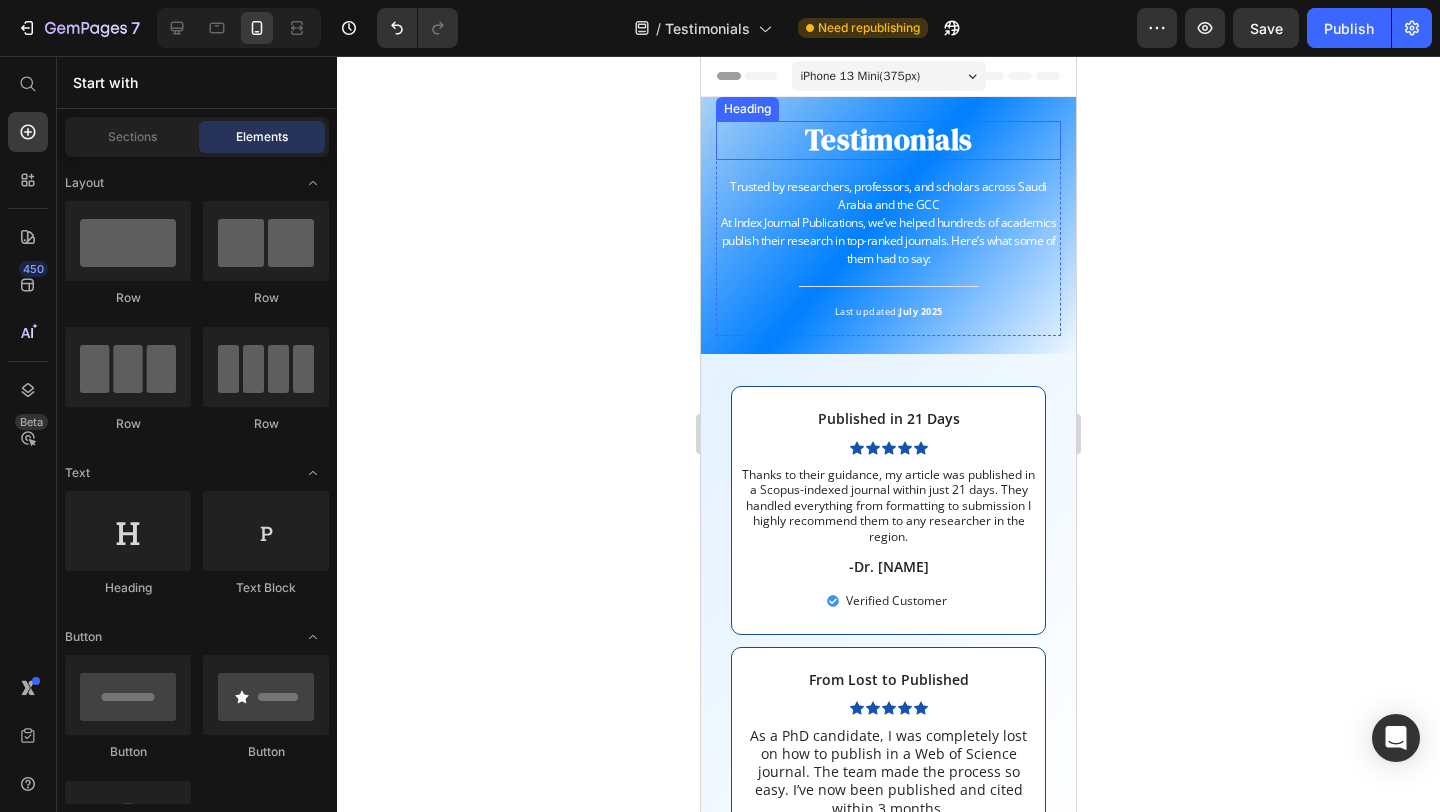 click on "Testimonials" at bounding box center [888, 140] 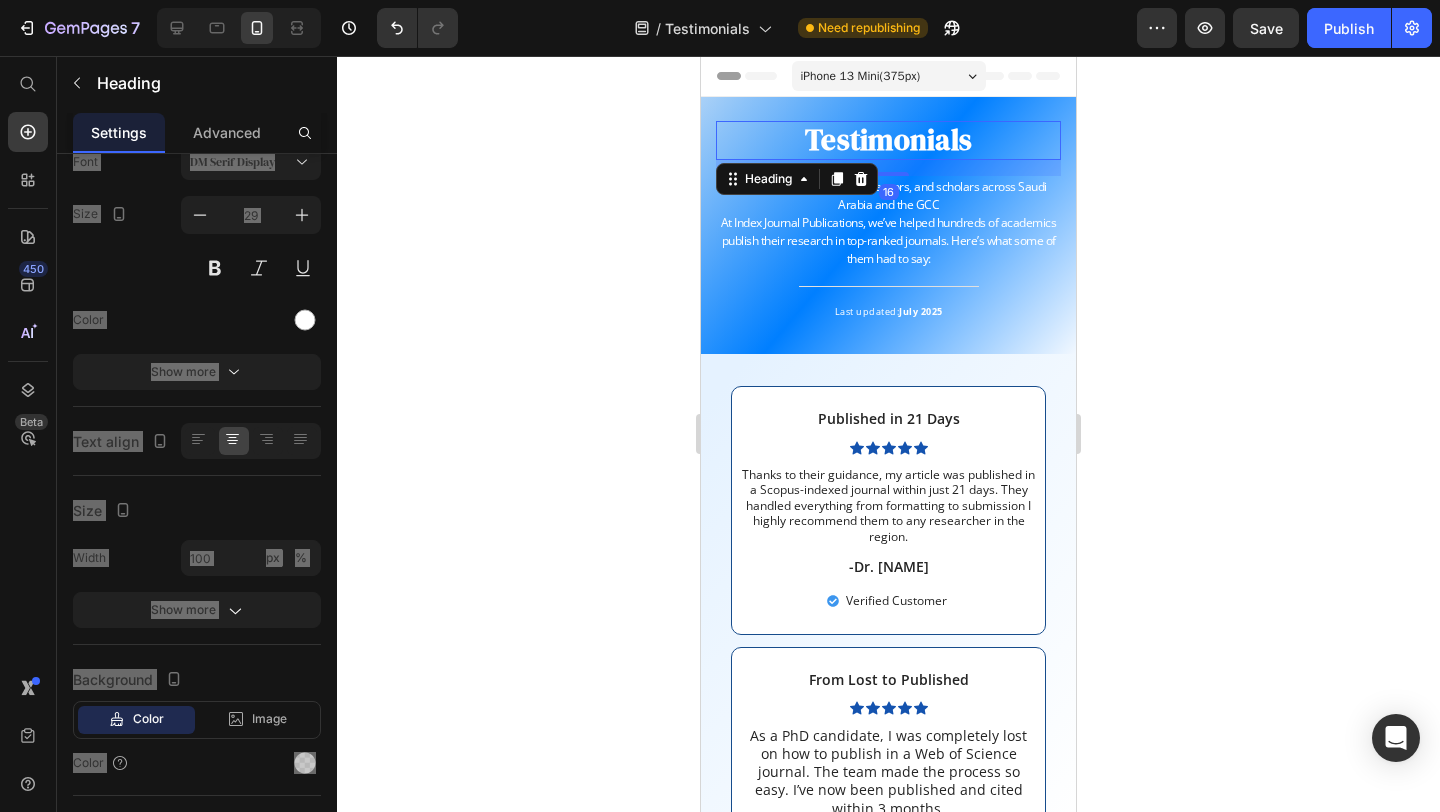scroll, scrollTop: 0, scrollLeft: 0, axis: both 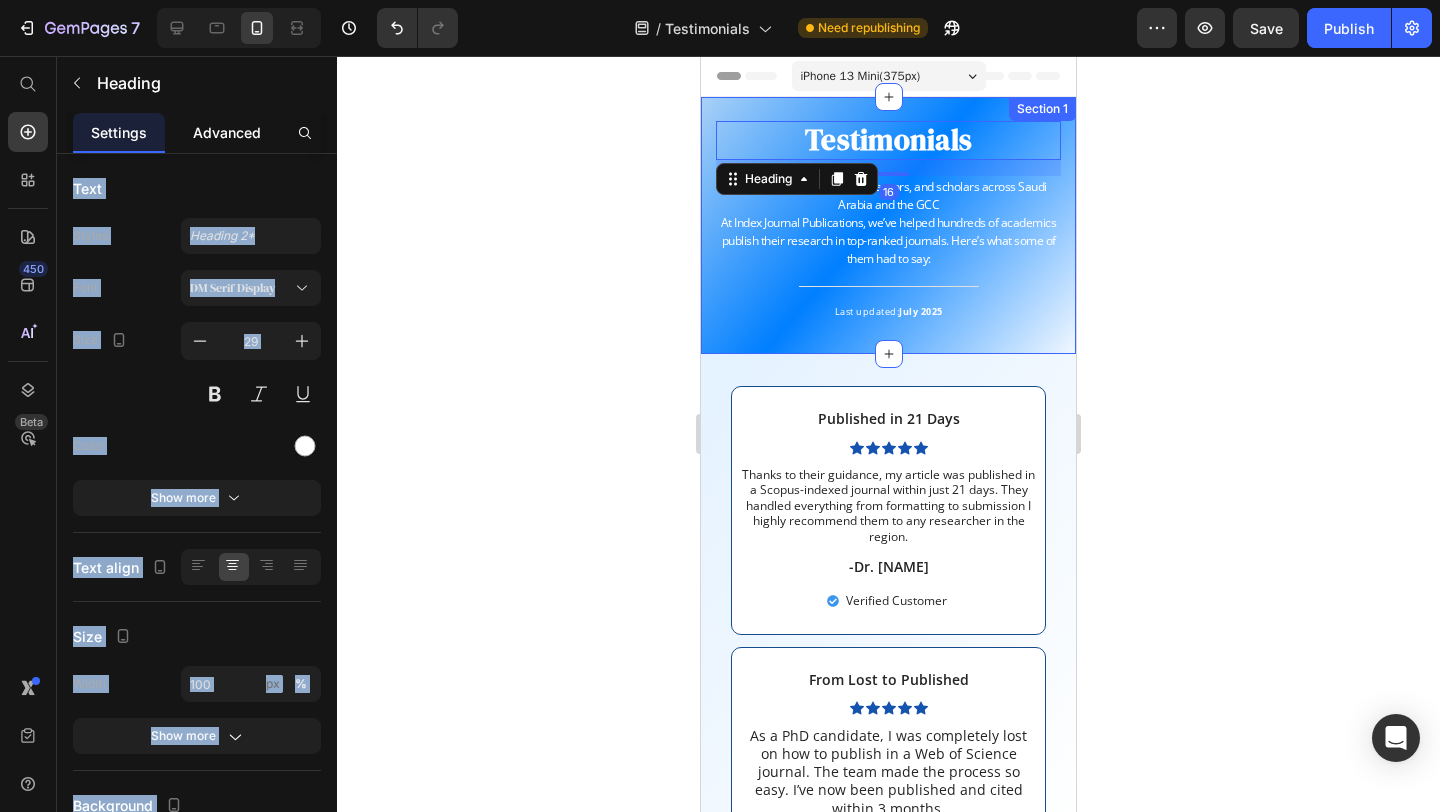 click on "Advanced" at bounding box center (227, 132) 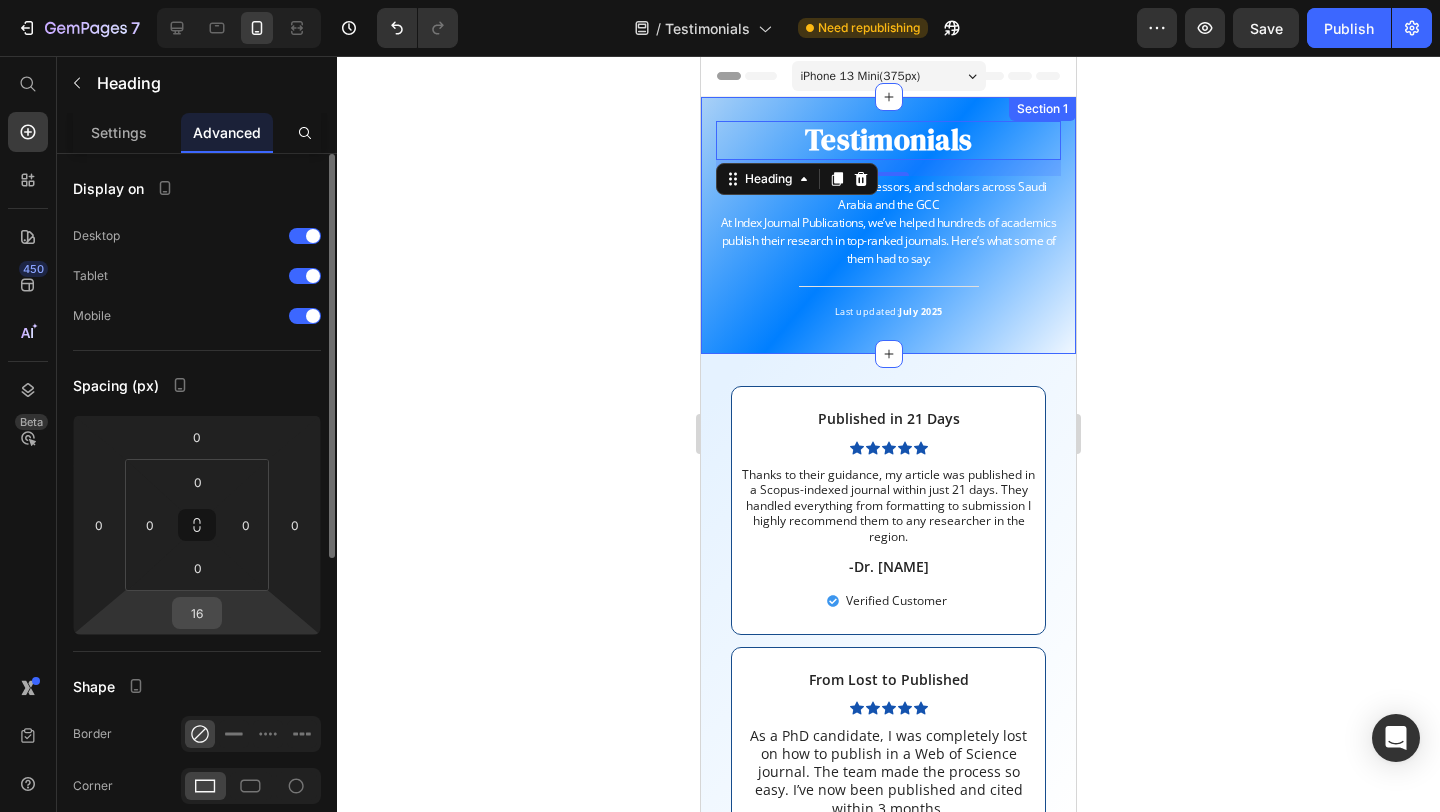click on "16" at bounding box center (197, 613) 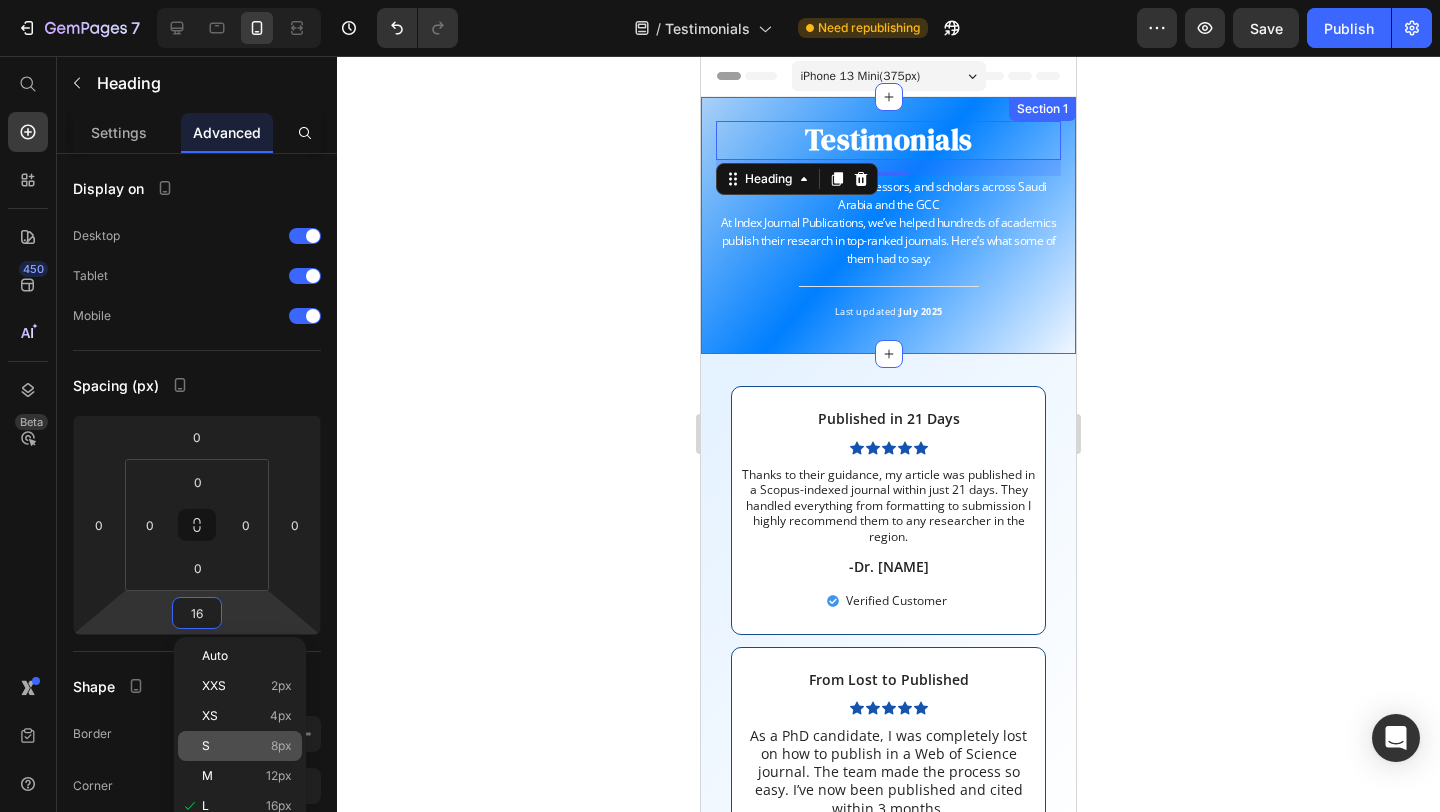 click on "S 8px" at bounding box center [247, 746] 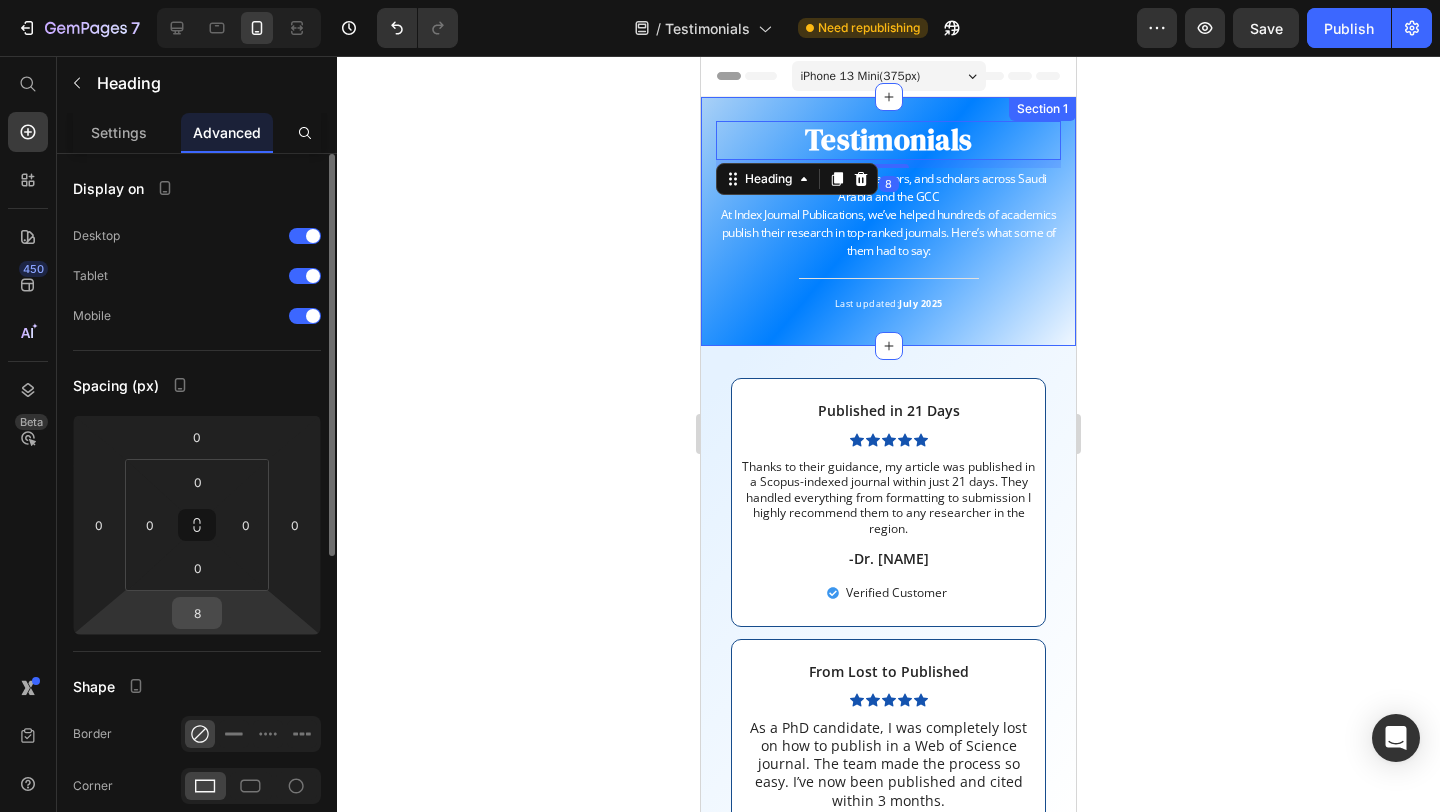 click on "8" at bounding box center [197, 613] 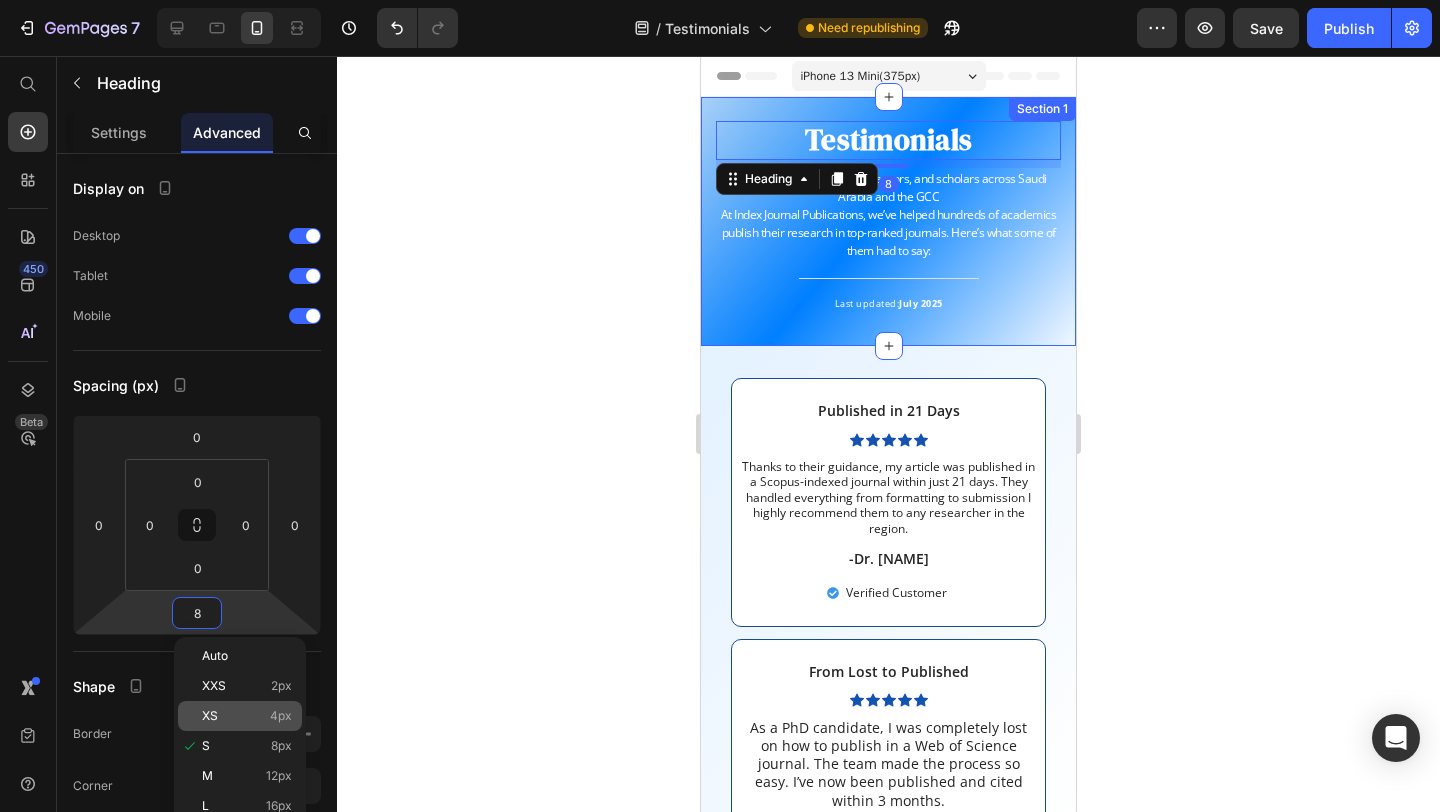 click on "XS 4px" at bounding box center (247, 716) 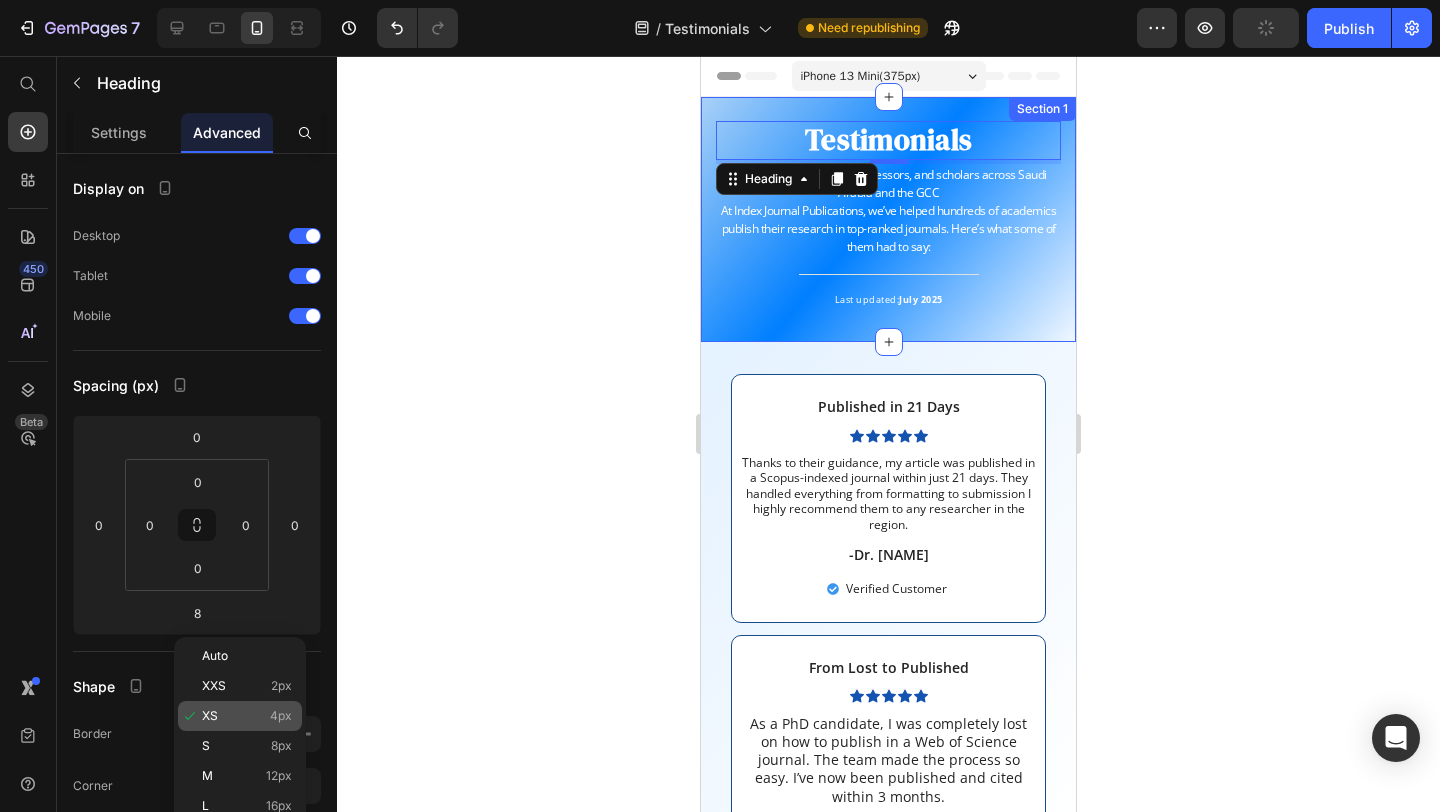 type on "4" 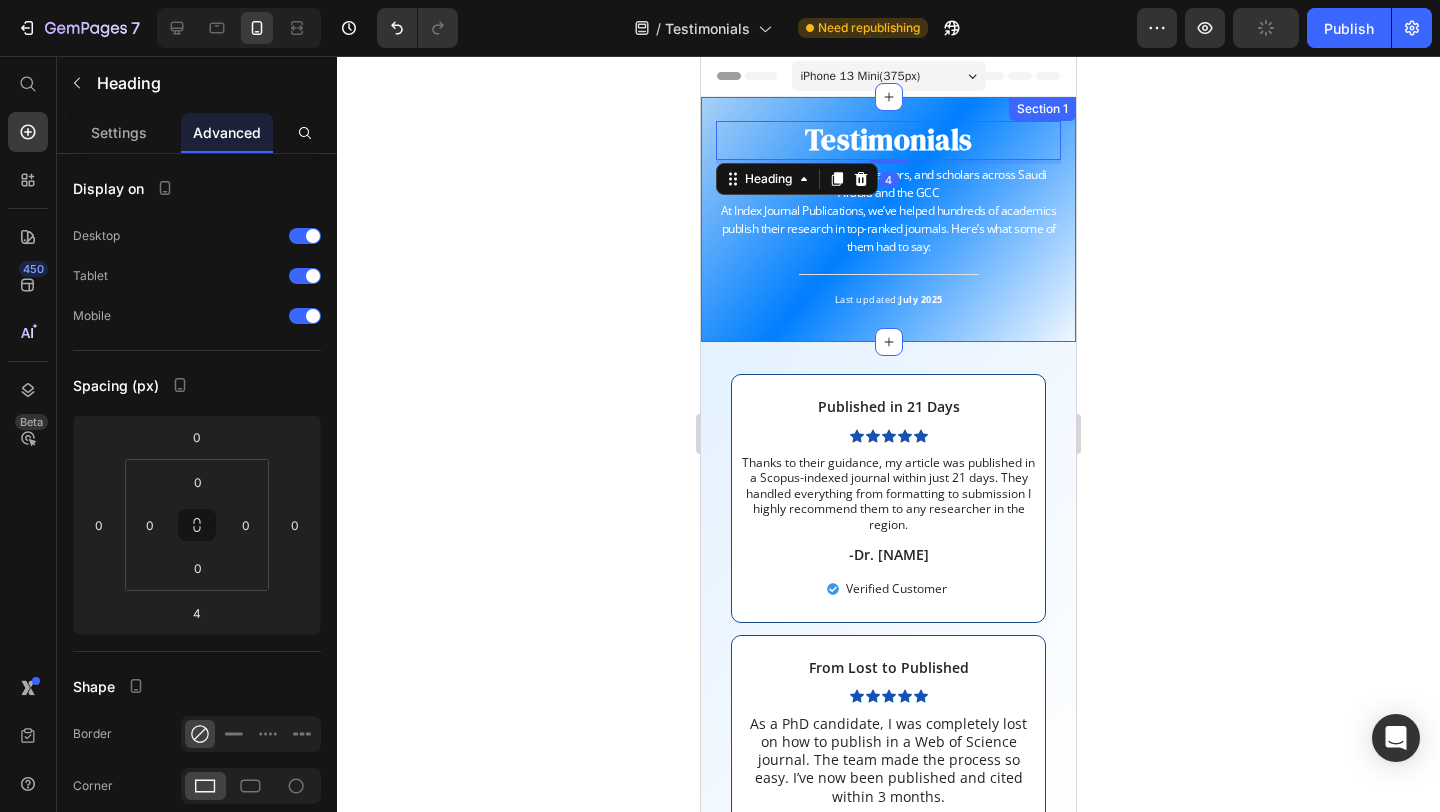 click 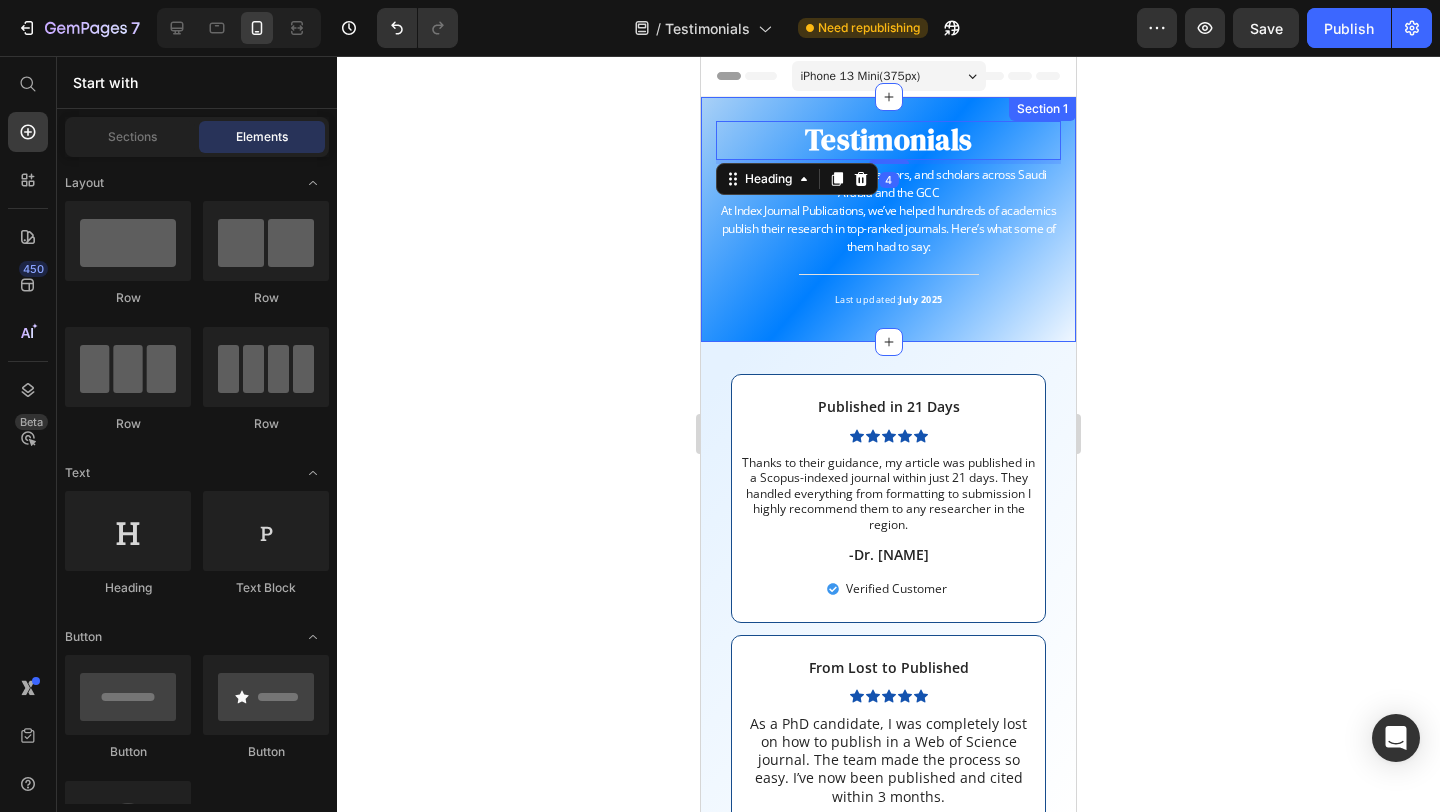 click 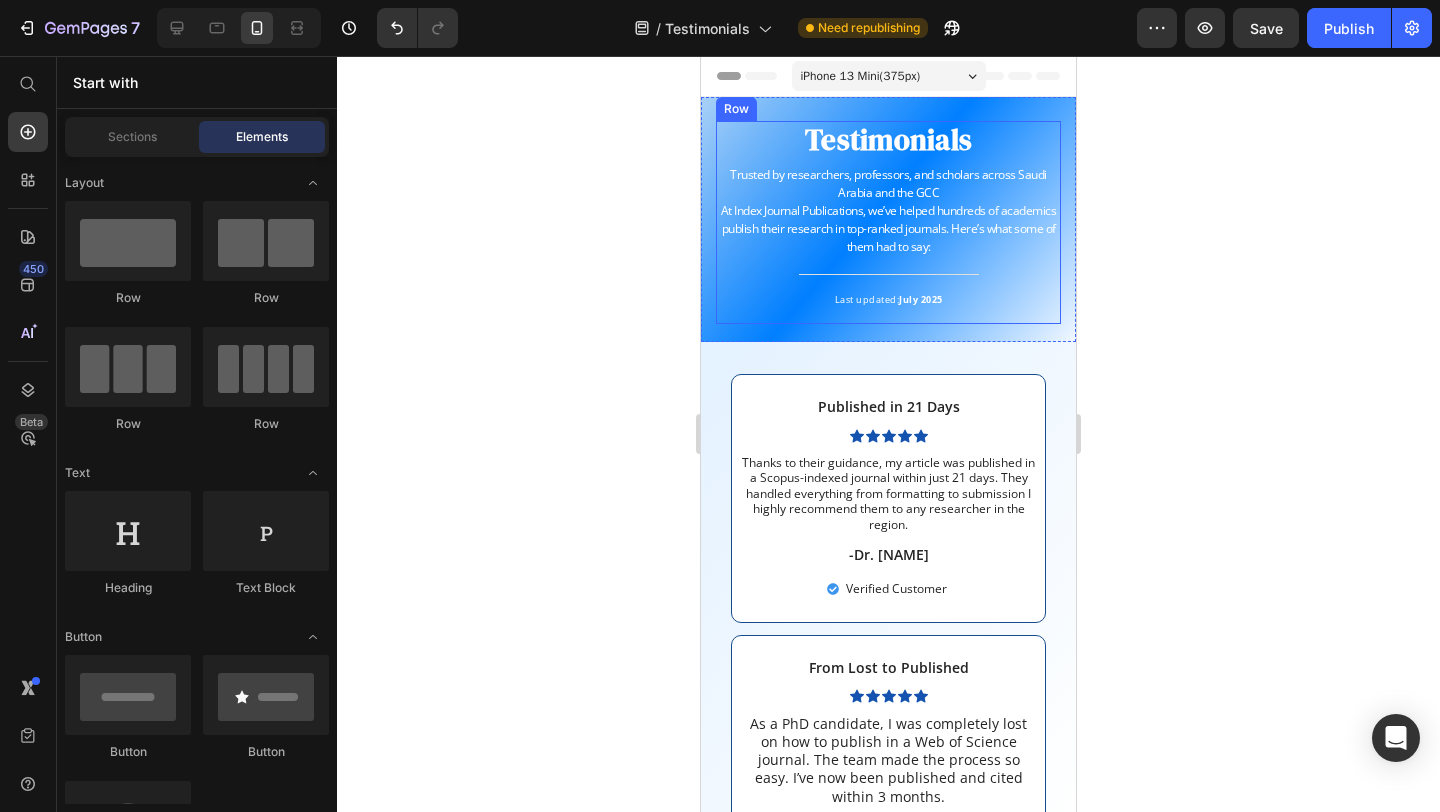 click on "Testimonials Heading Trusted by researchers, professors, and scholars across Saudi Arabia and the GCC At Index Journal Publications, we’ve helped hundreds of academics publish their research in top-ranked journals. Here’s what some of them had to say: Text block                Title Line Last updated:  July 2025 Text block" at bounding box center [888, 222] 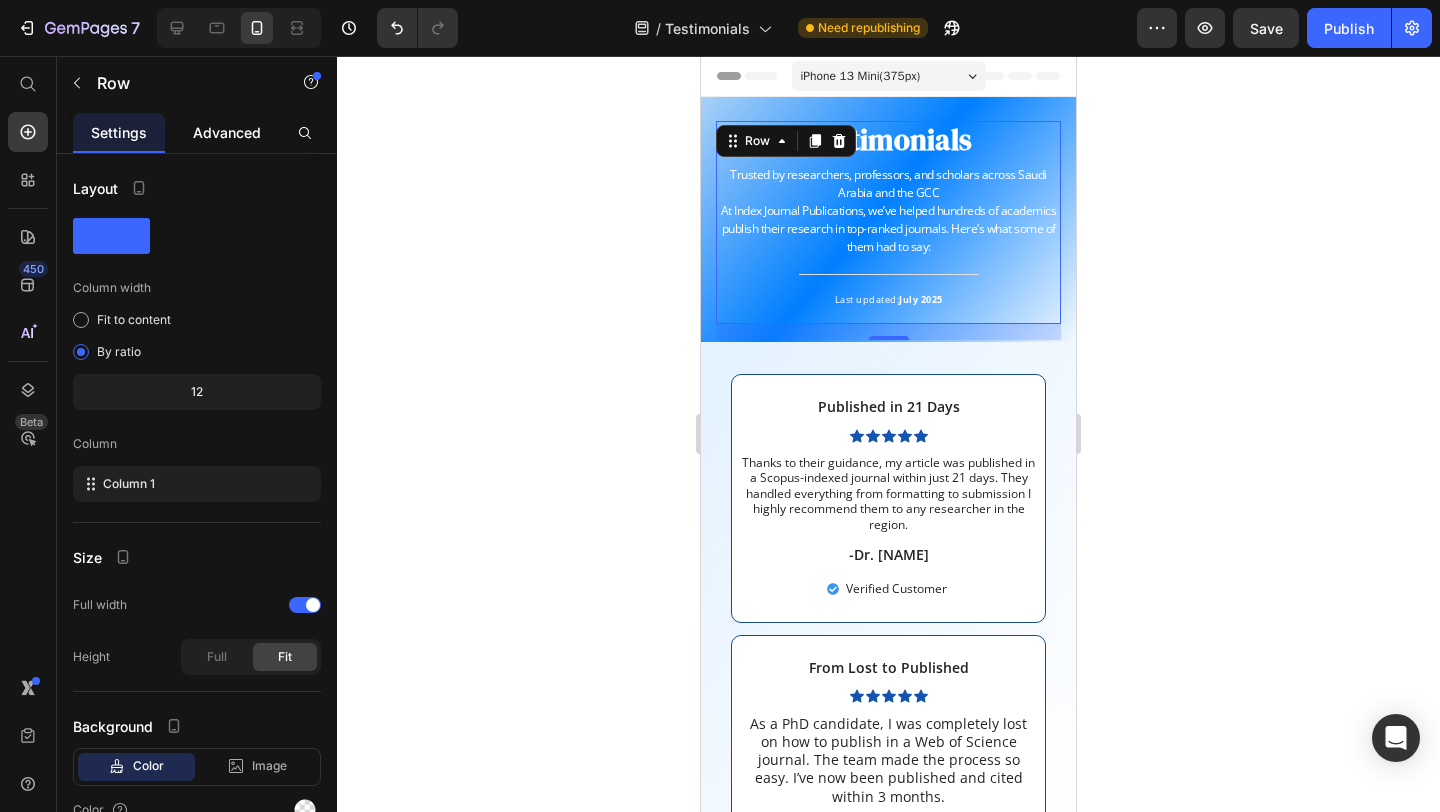 click on "Advanced" at bounding box center (227, 132) 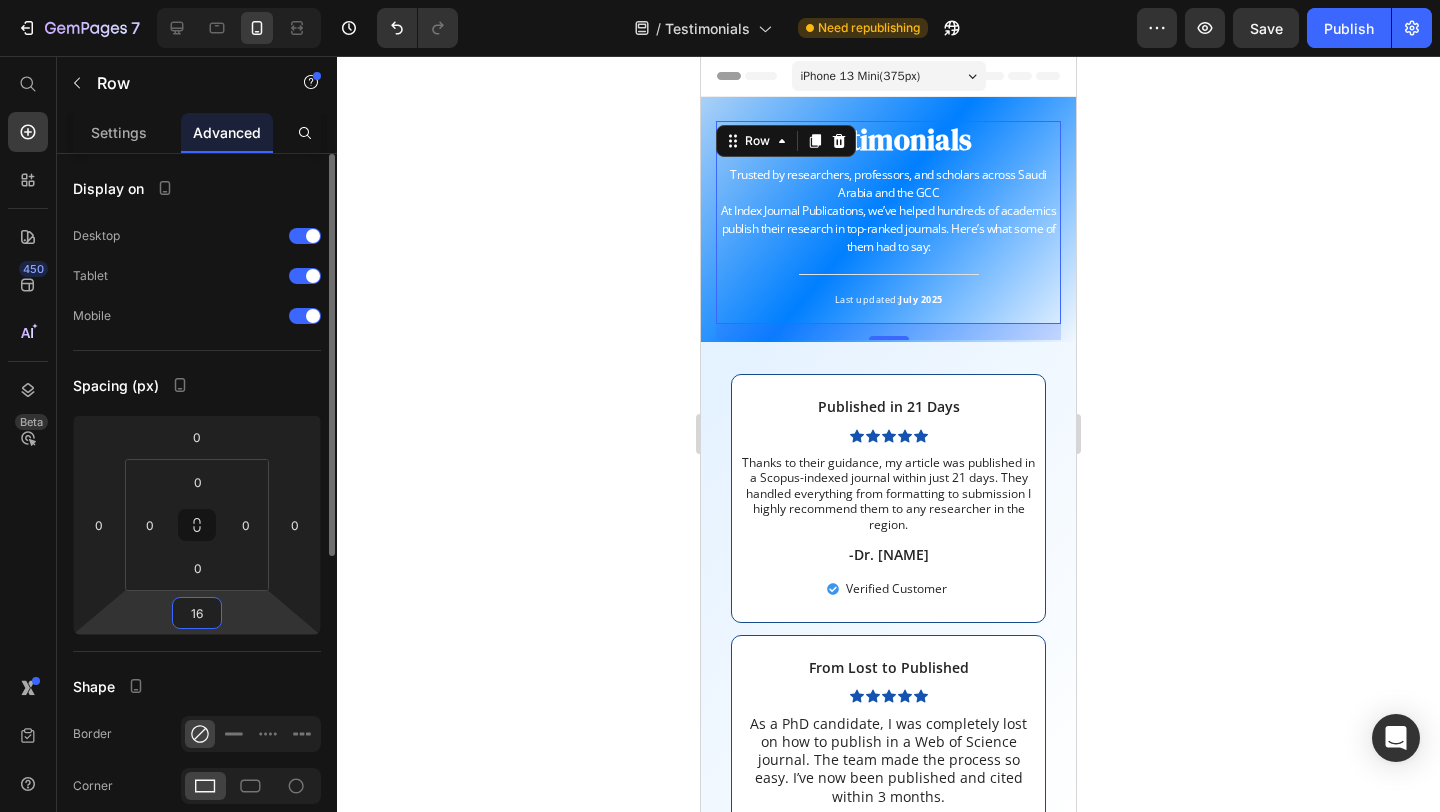 click on "16" at bounding box center (197, 613) 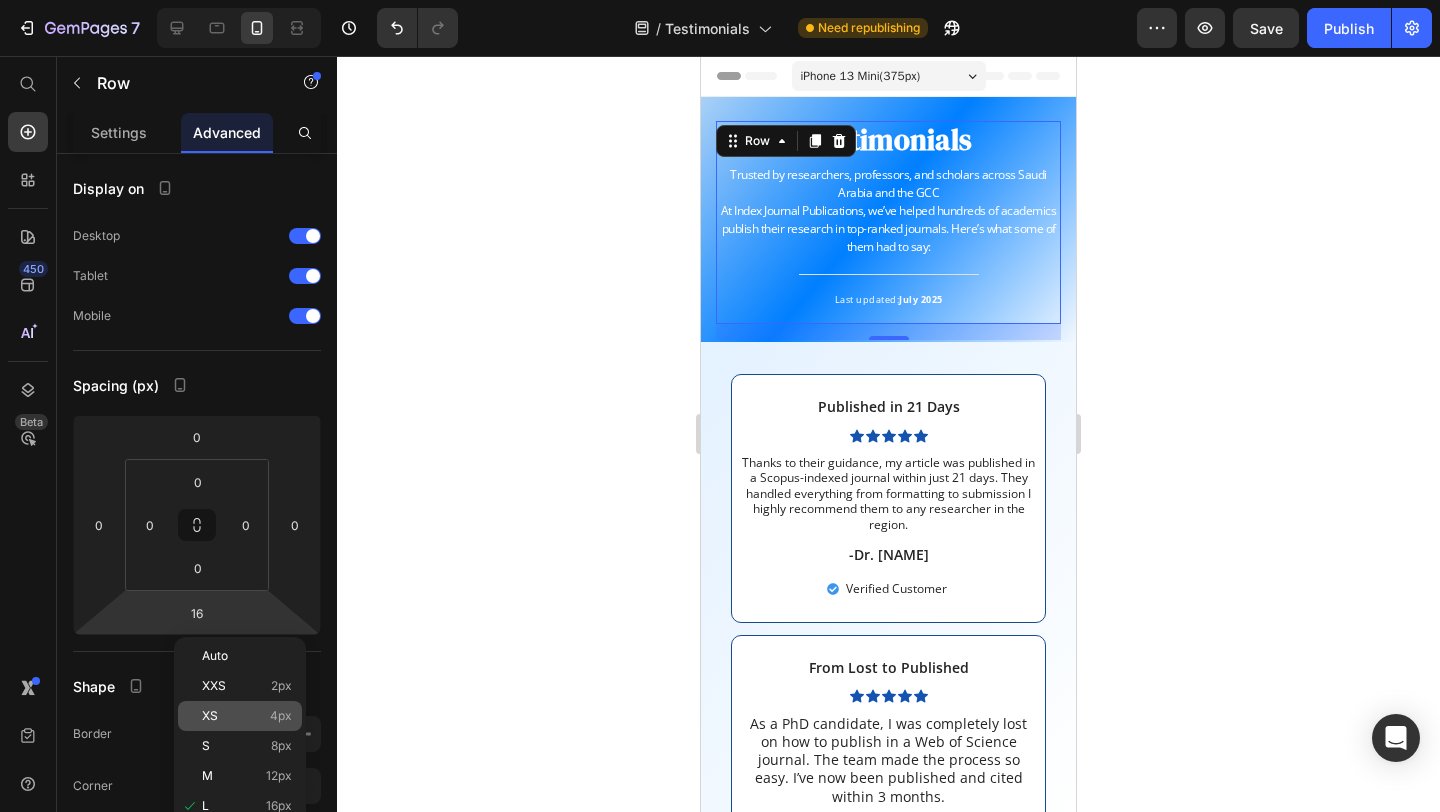 click on "XS 4px" at bounding box center [247, 716] 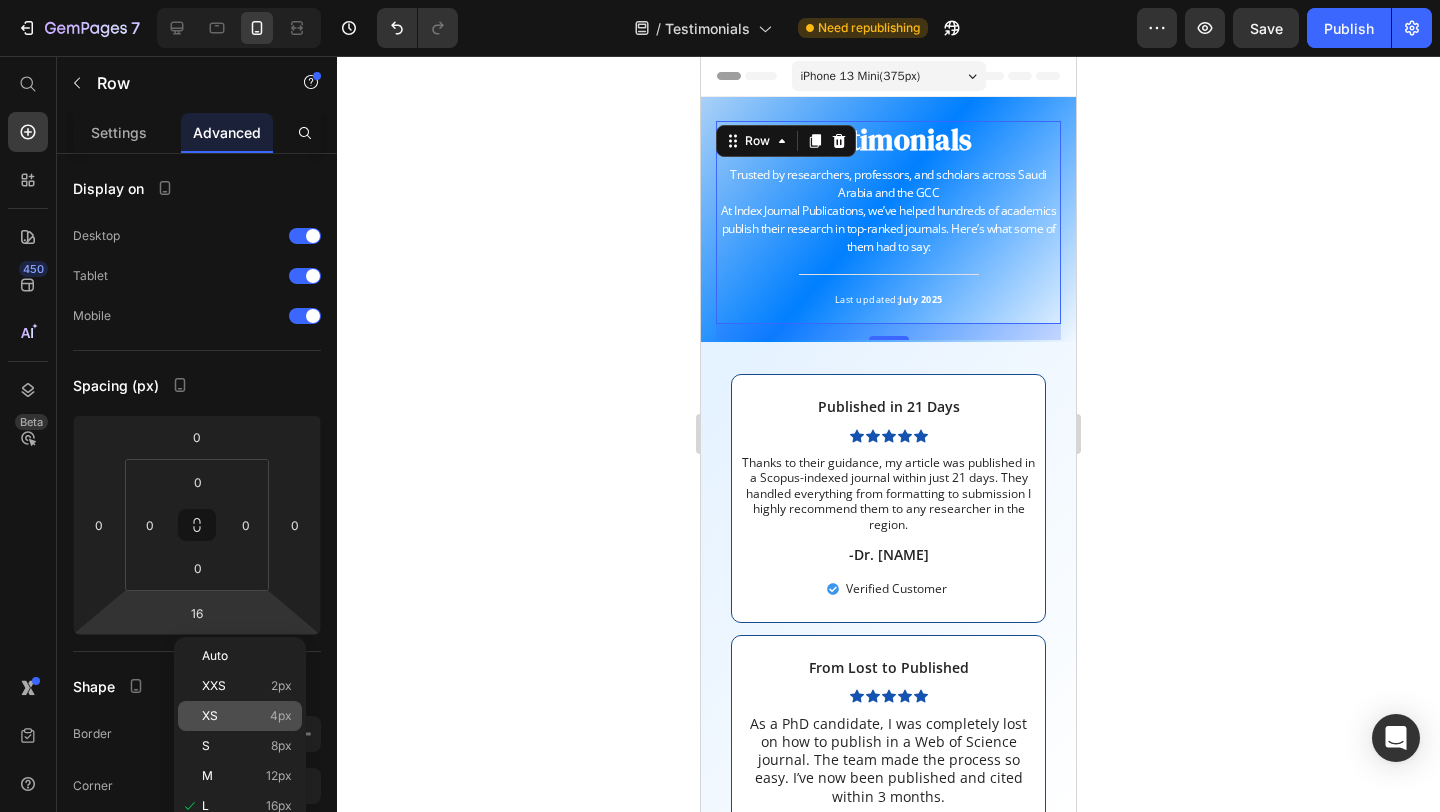type on "4" 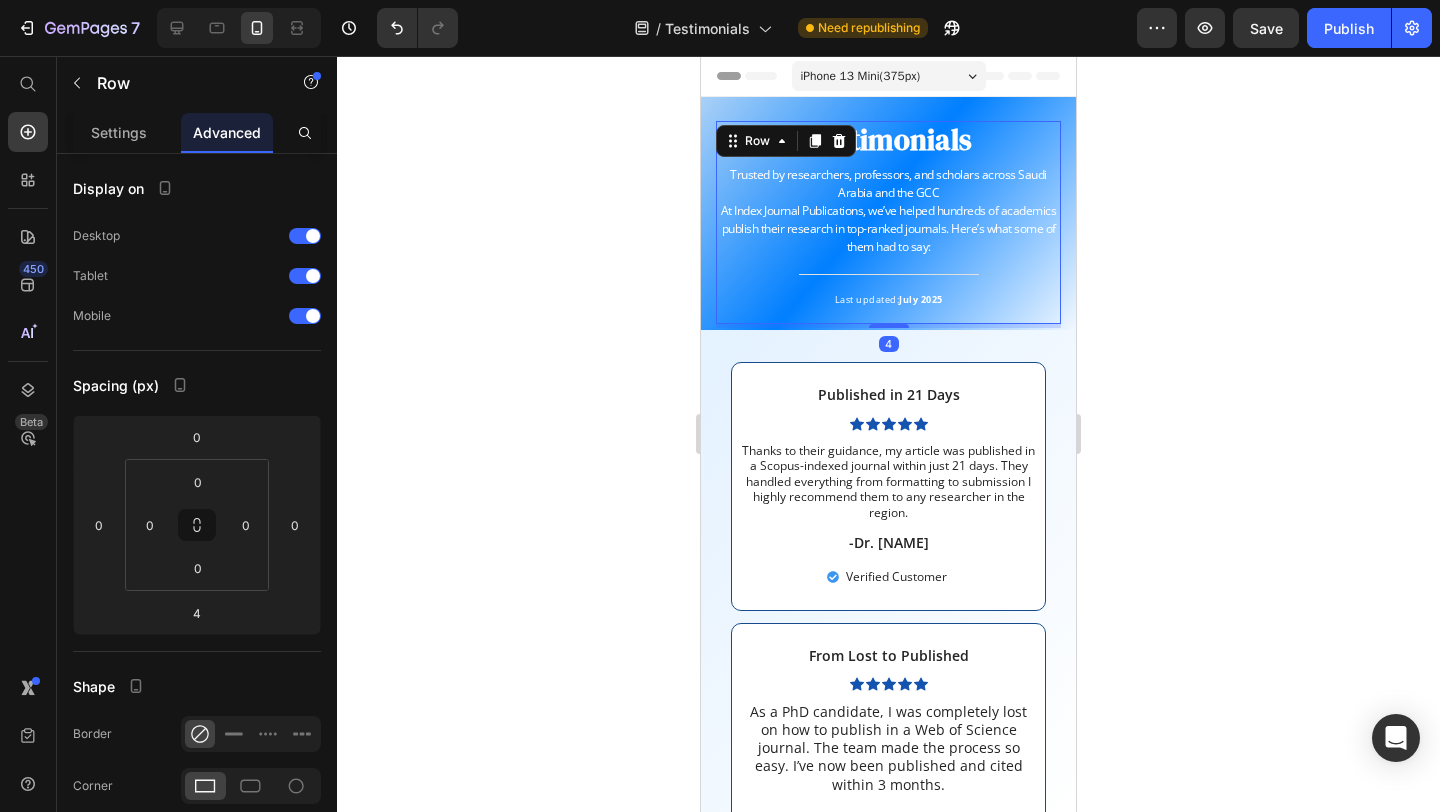 click 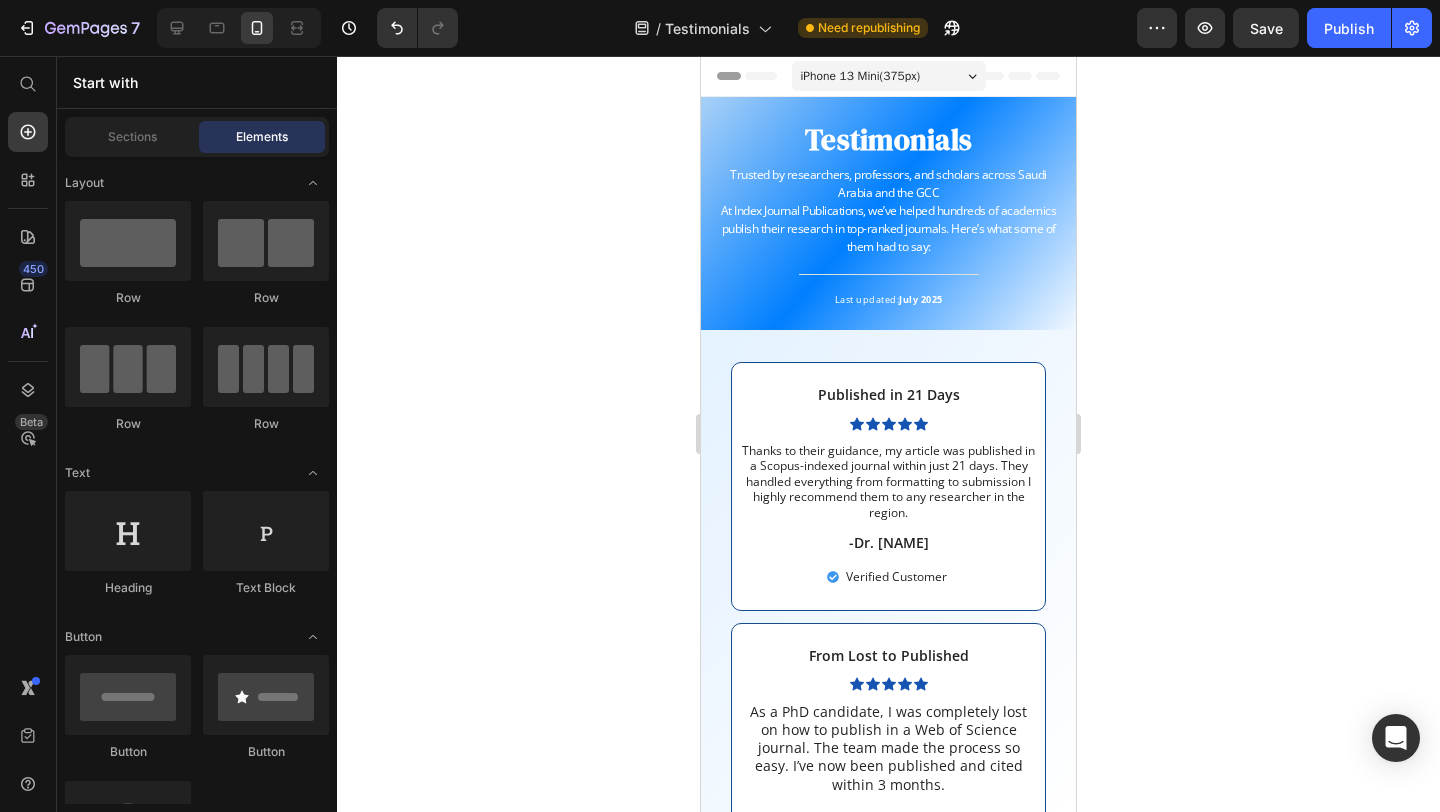 click 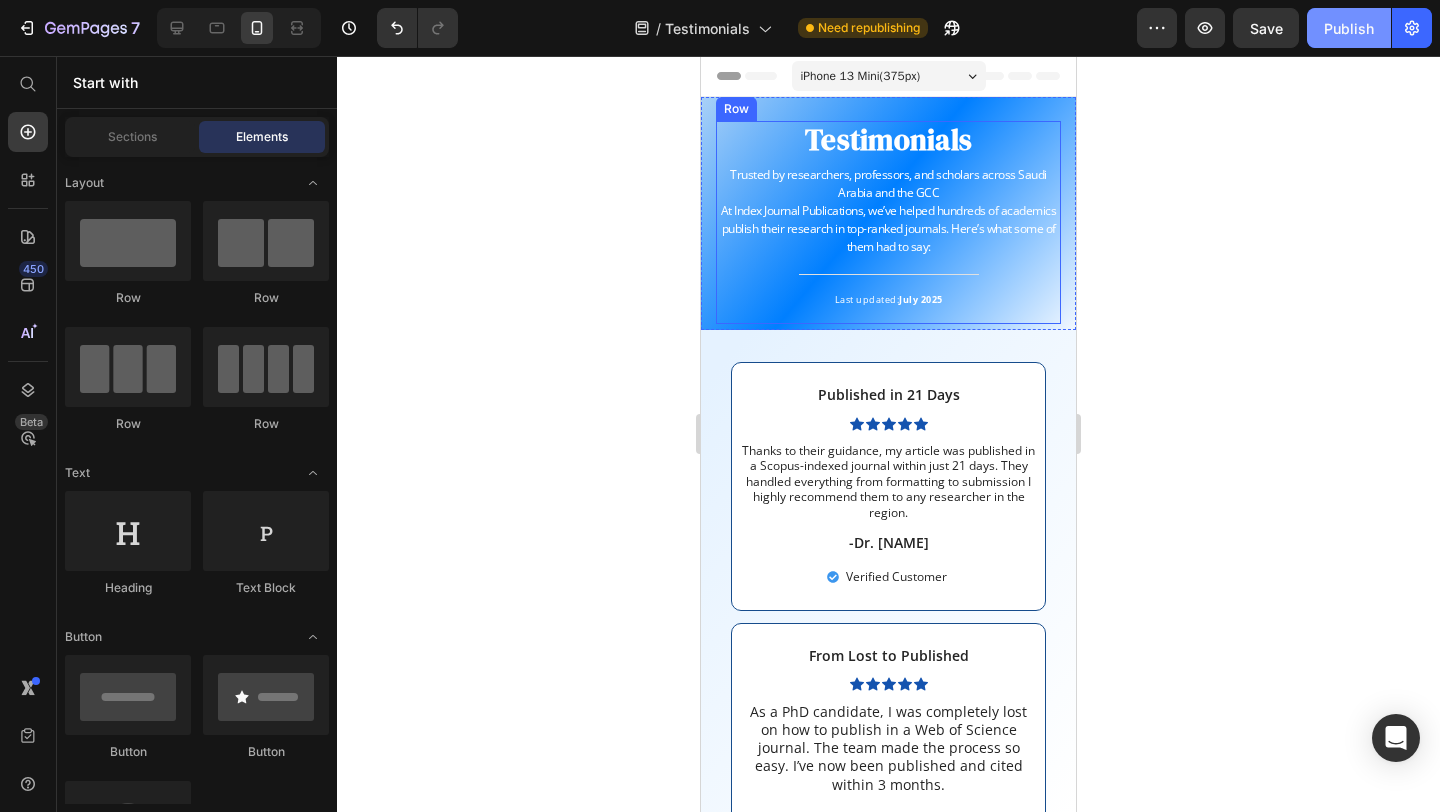click on "Publish" 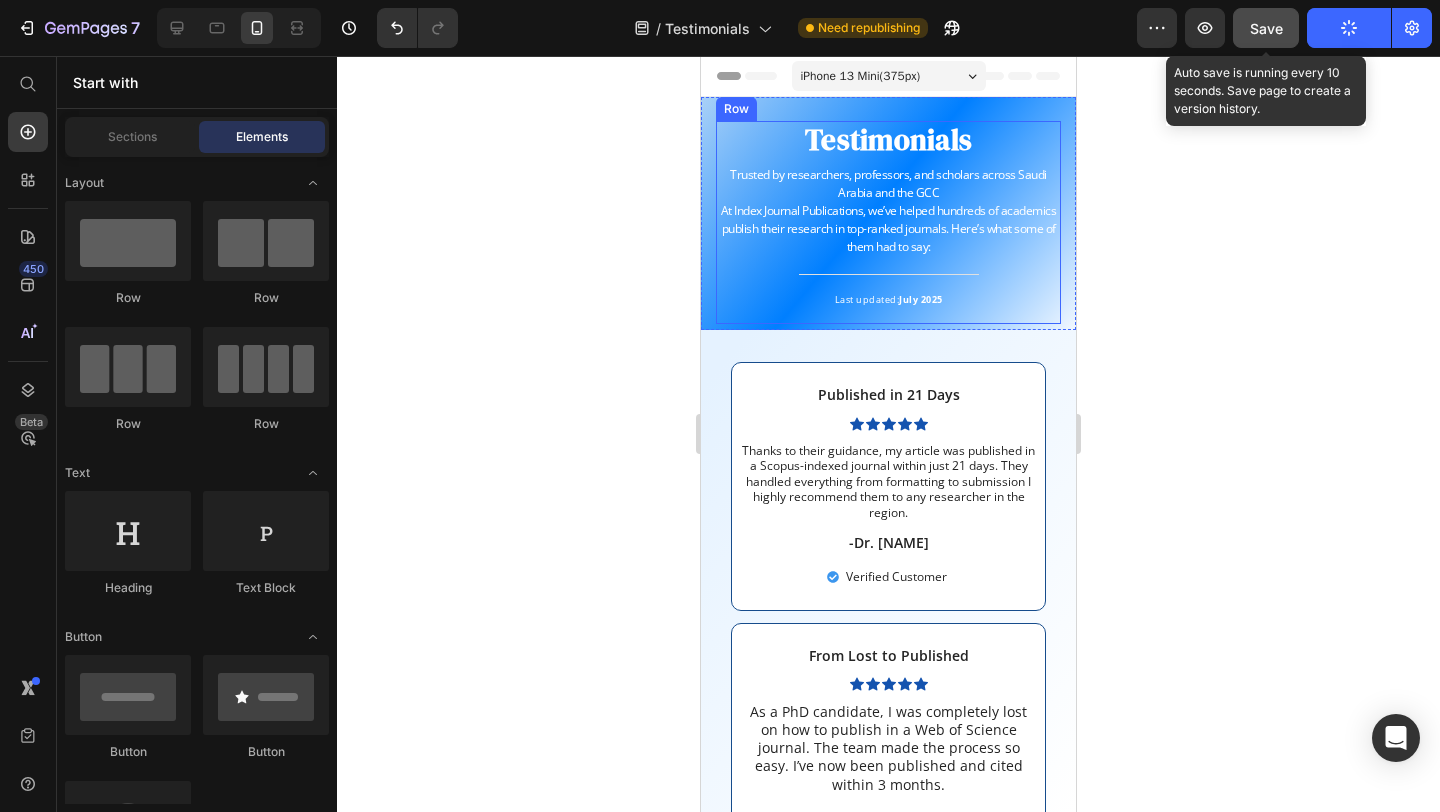 click on "Save" 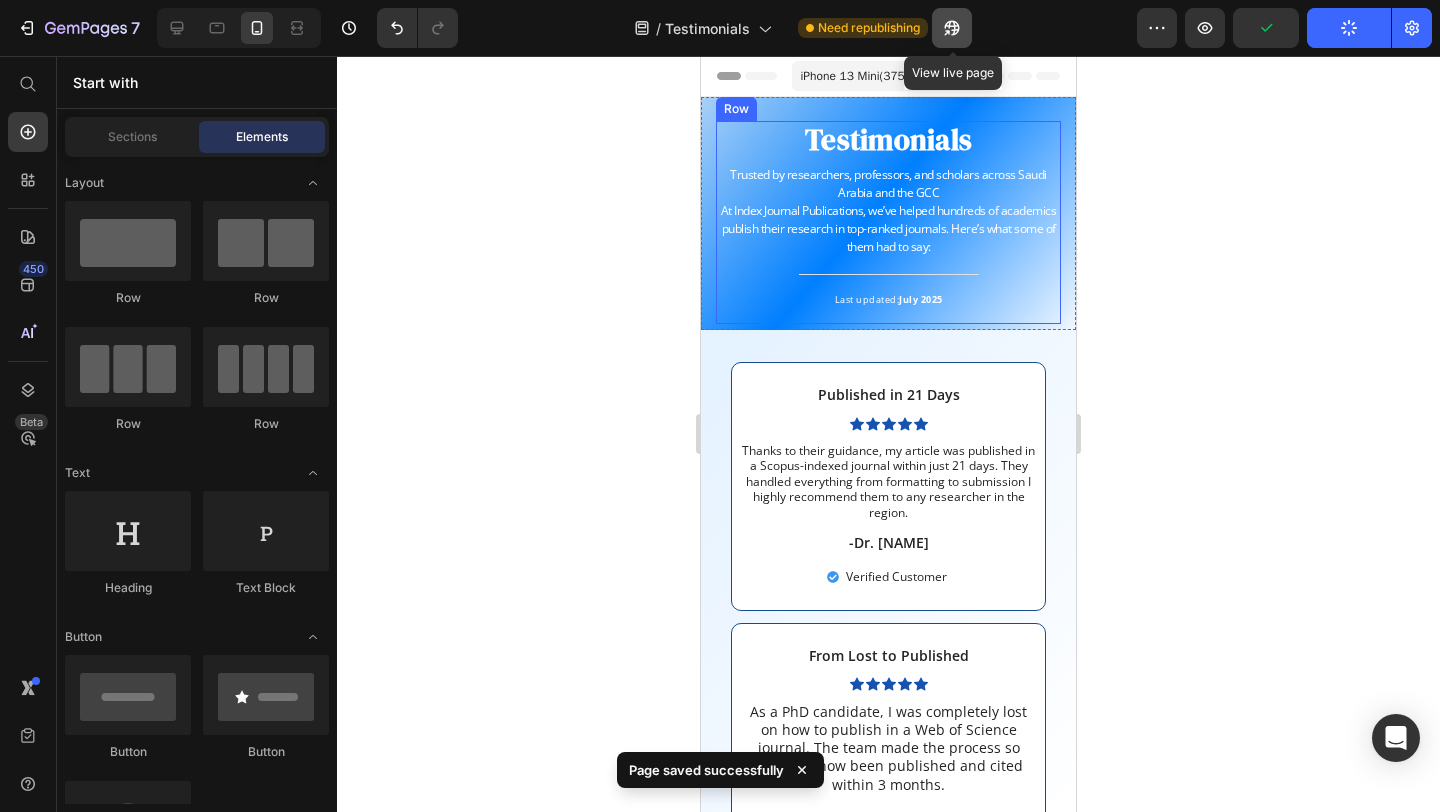 click 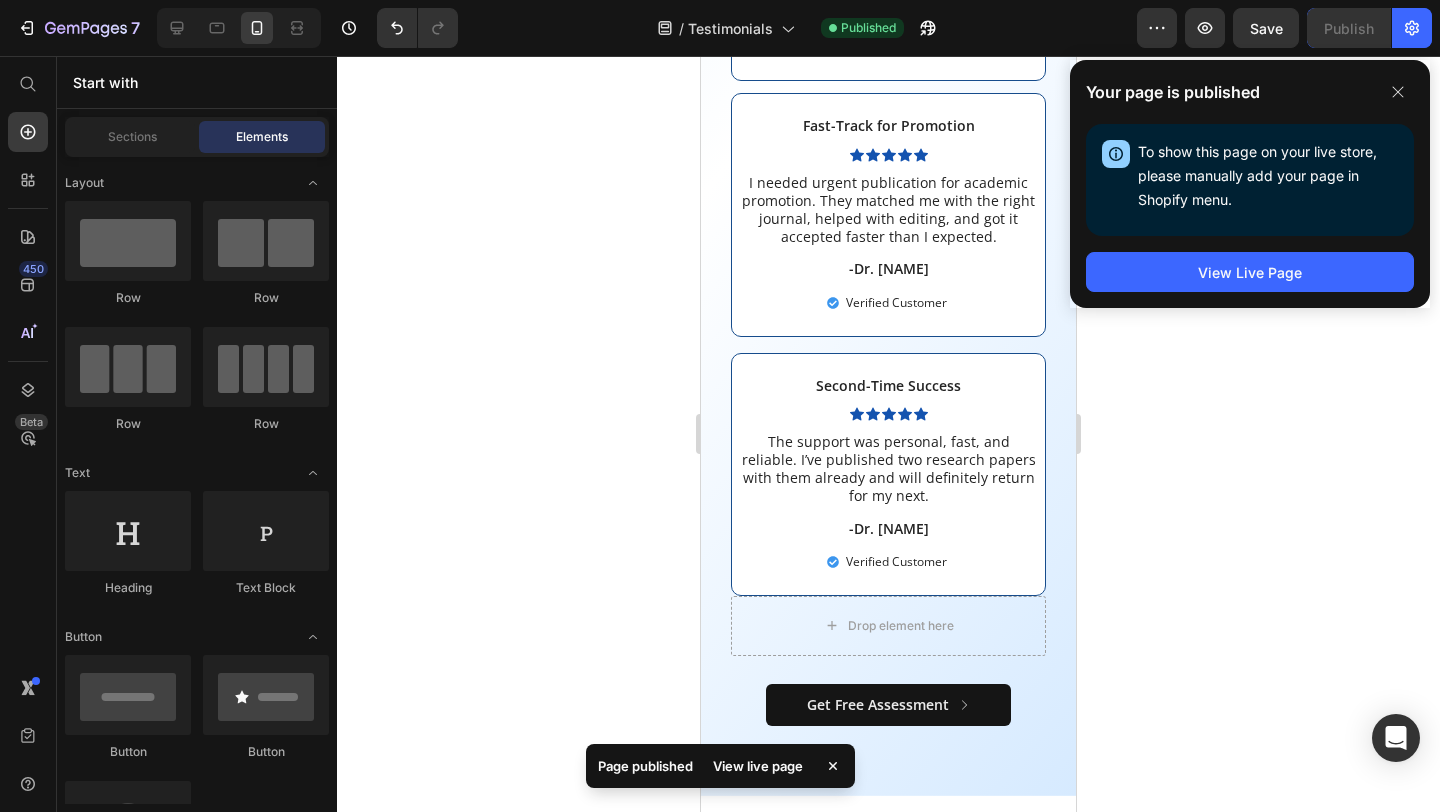 scroll, scrollTop: 0, scrollLeft: 0, axis: both 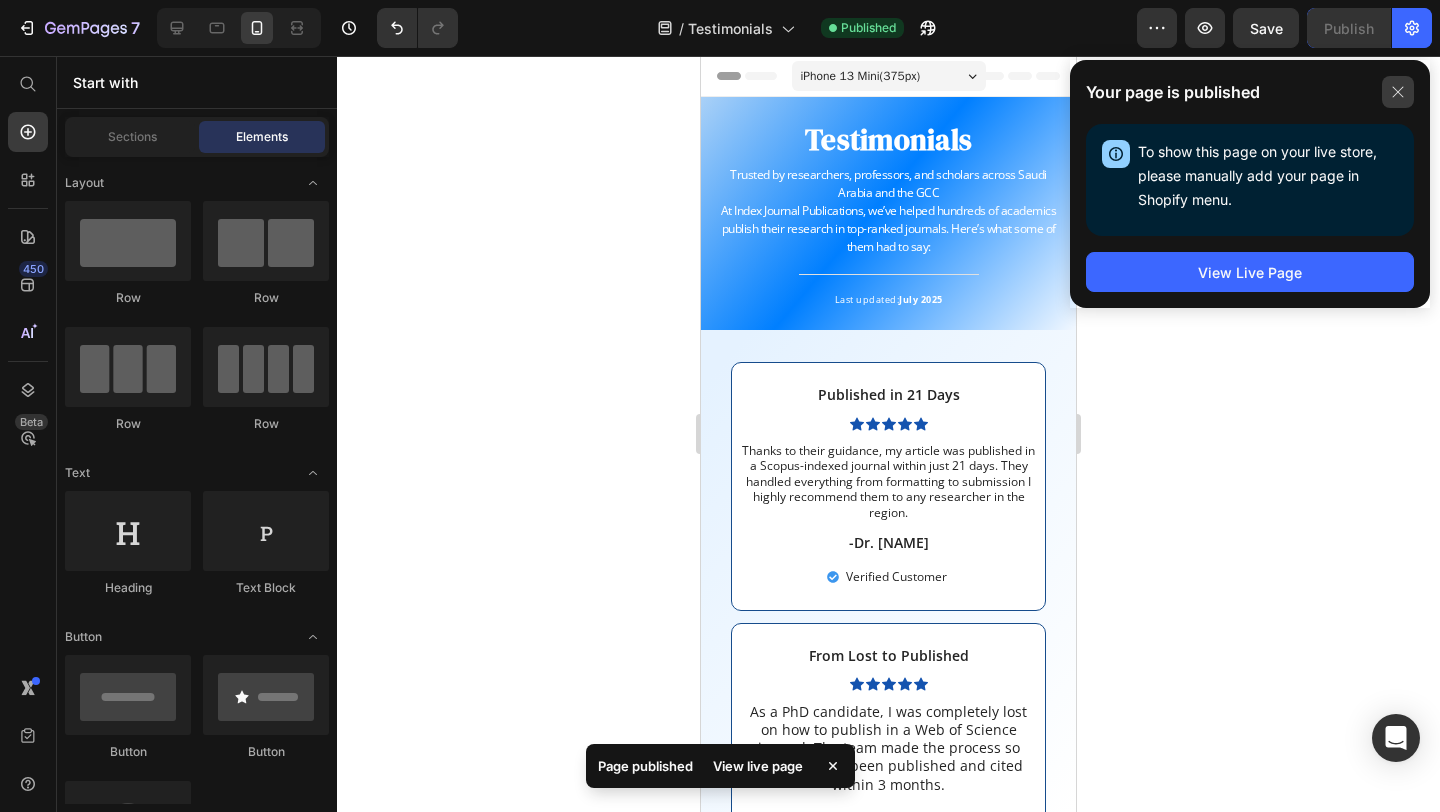 click 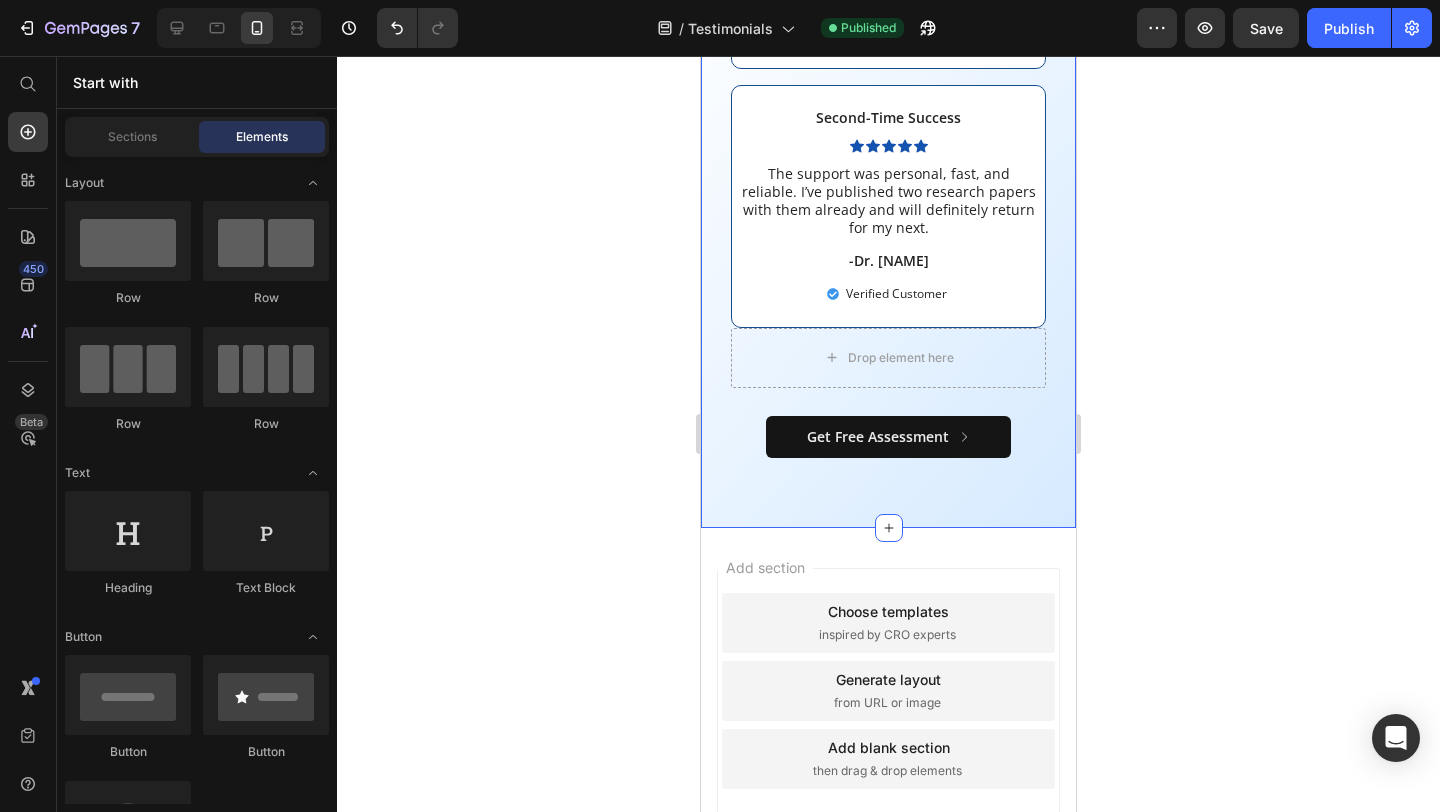 scroll, scrollTop: 1402, scrollLeft: 0, axis: vertical 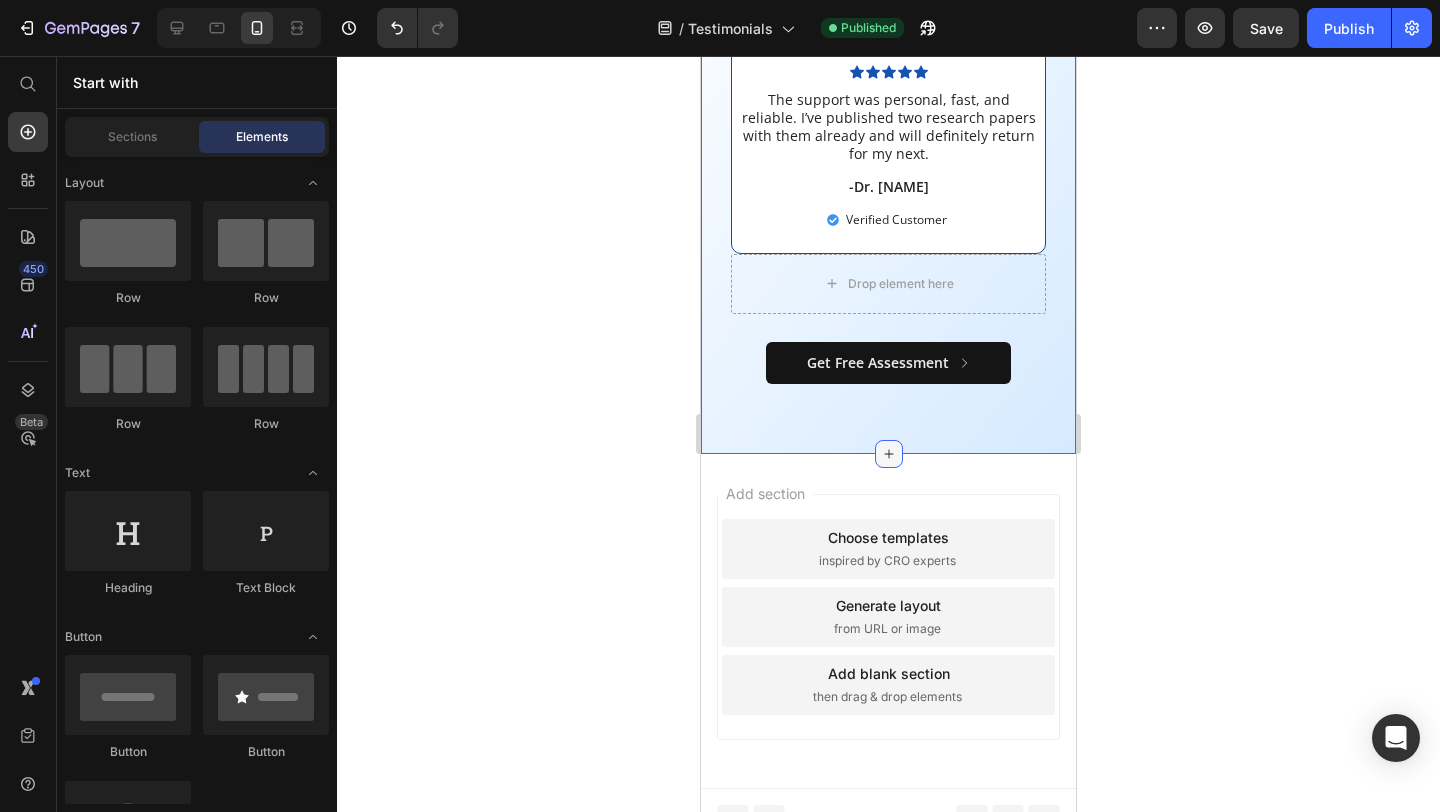 click 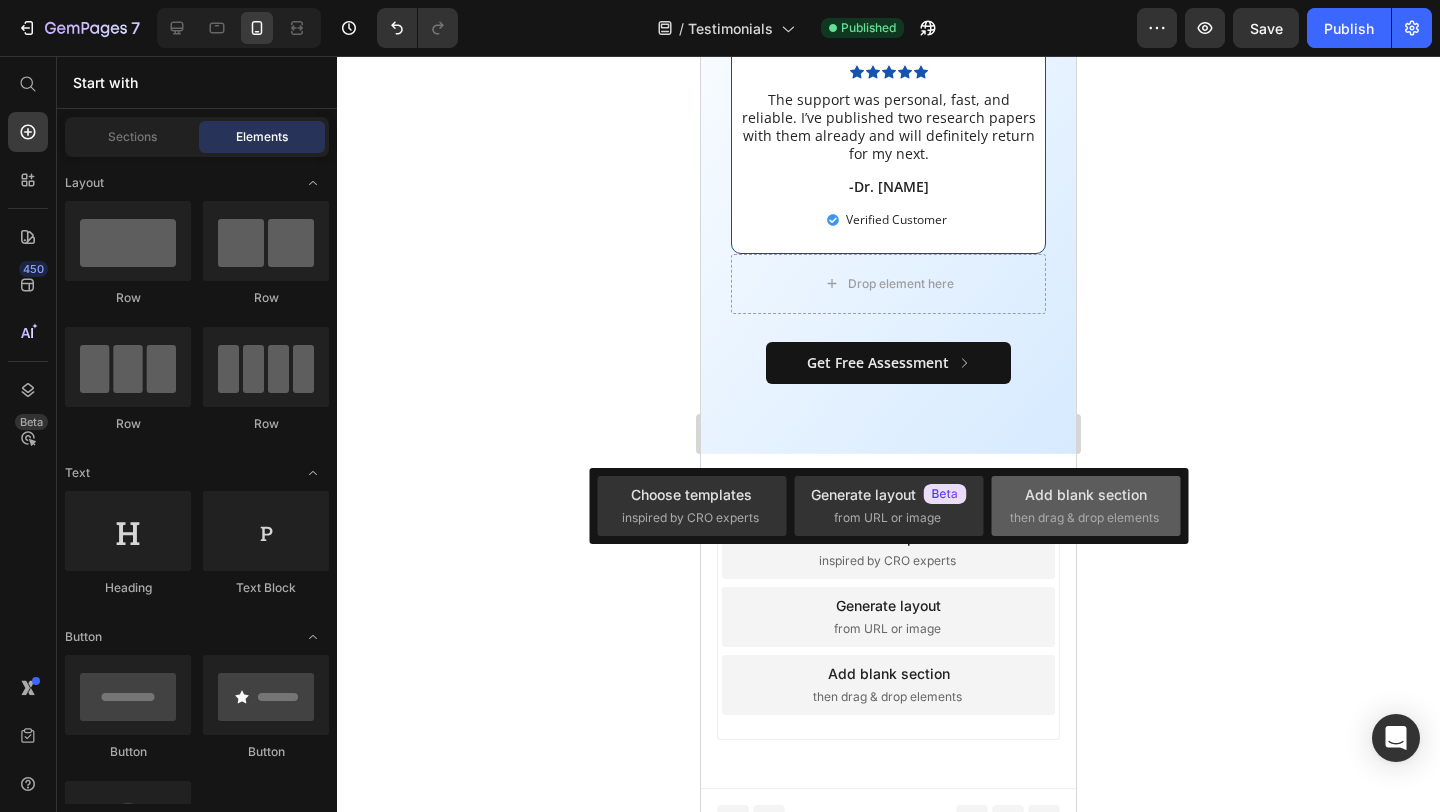 click on "Add blank section" at bounding box center (1086, 494) 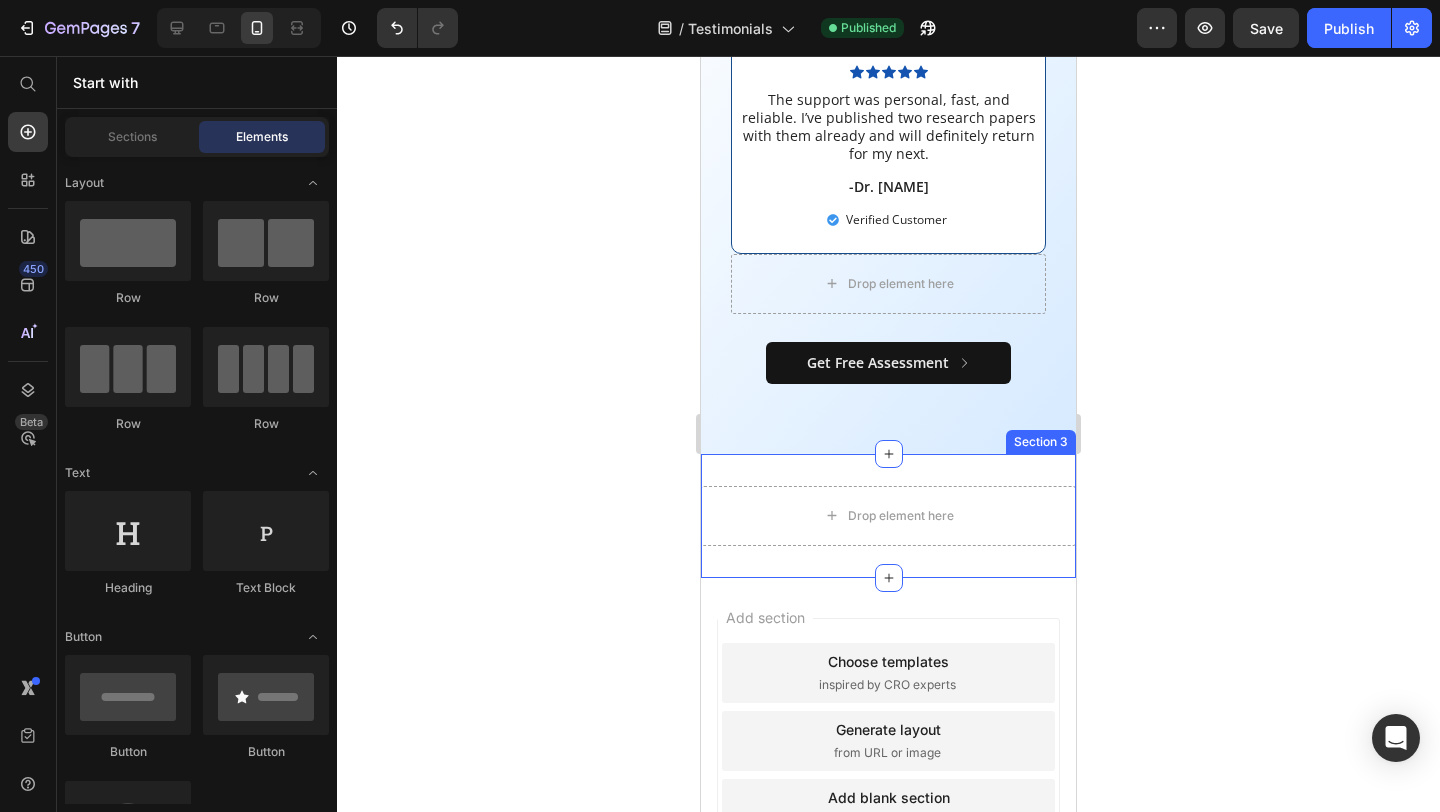 click on "Drop element here Section 3" at bounding box center (888, 516) 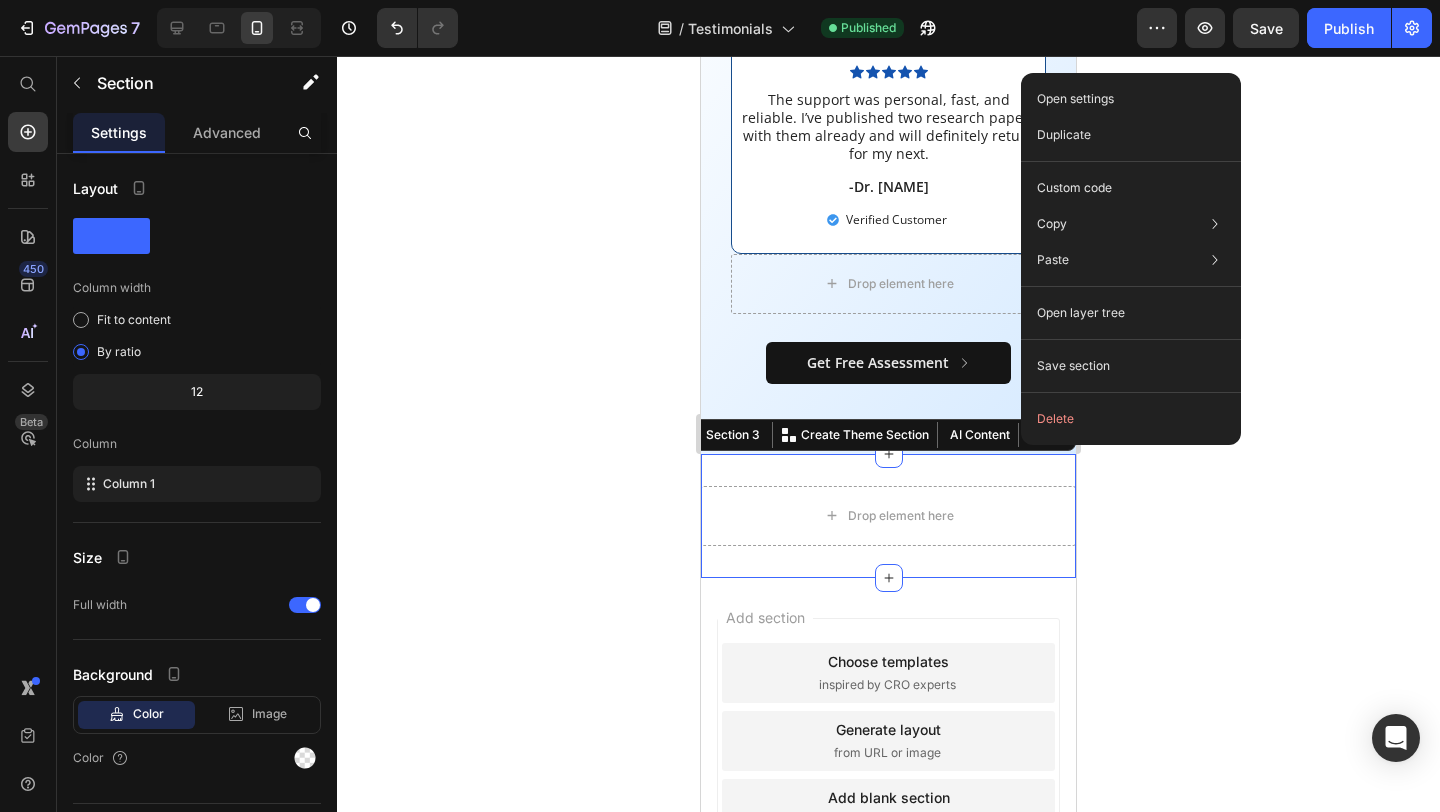 click on "Drop element here Section 3   You can create reusable sections Create Theme Section AI Content Write with GemAI What would you like to describe here? Tone and Voice Persuasive Product Show more Generate" at bounding box center [888, 516] 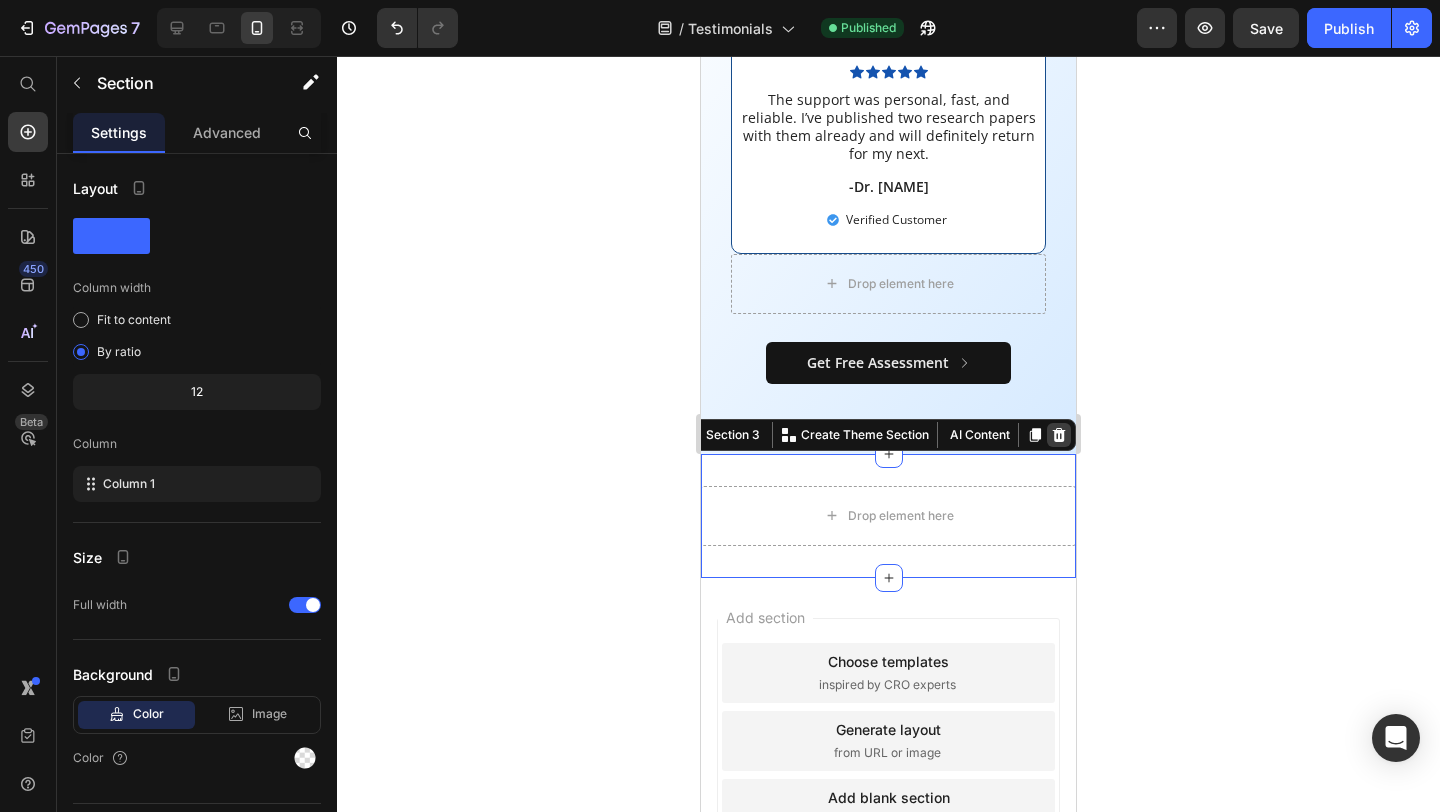 click 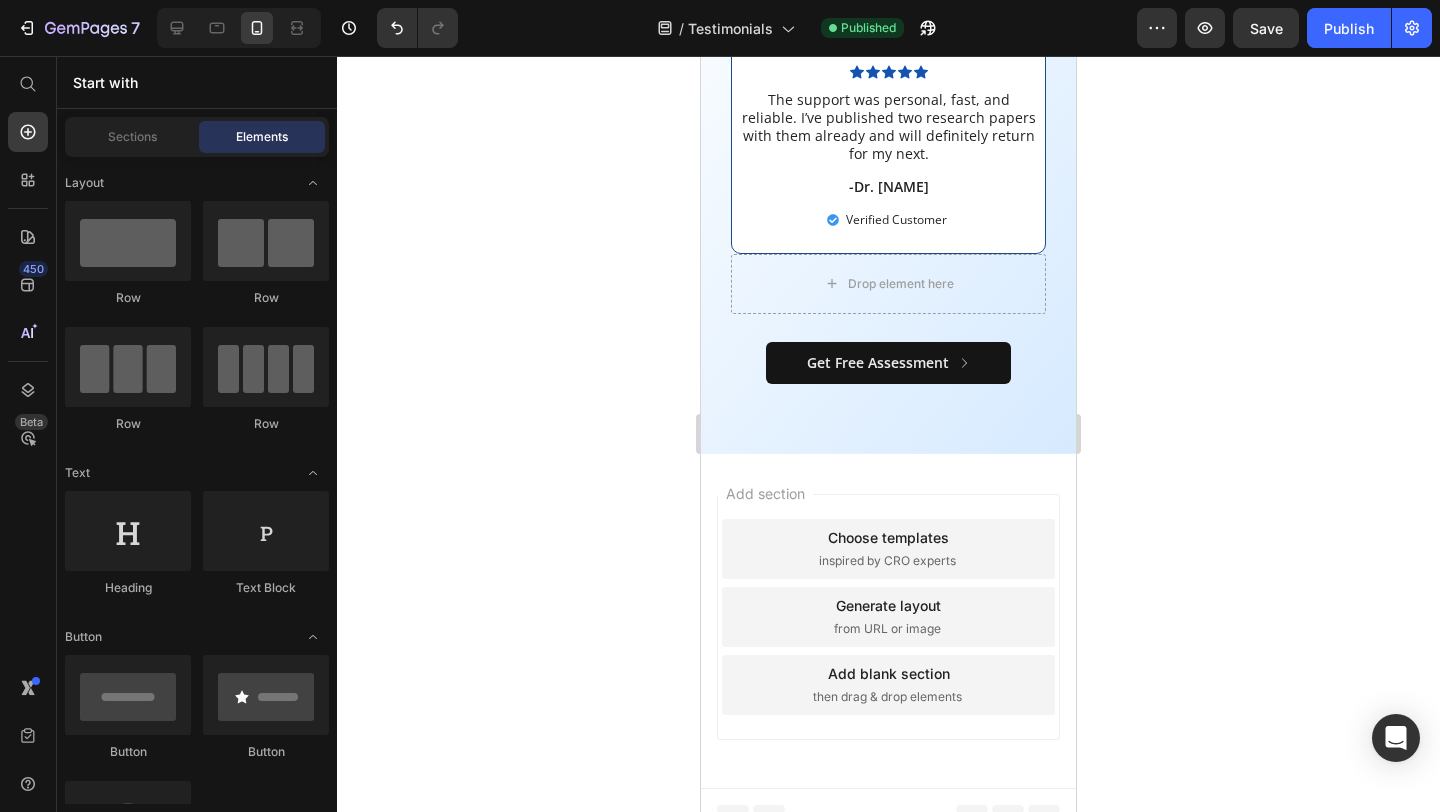 click on "Add section Choose templates inspired by CRO experts Generate layout from URL or image Add blank section then drag & drop elements" at bounding box center (888, 621) 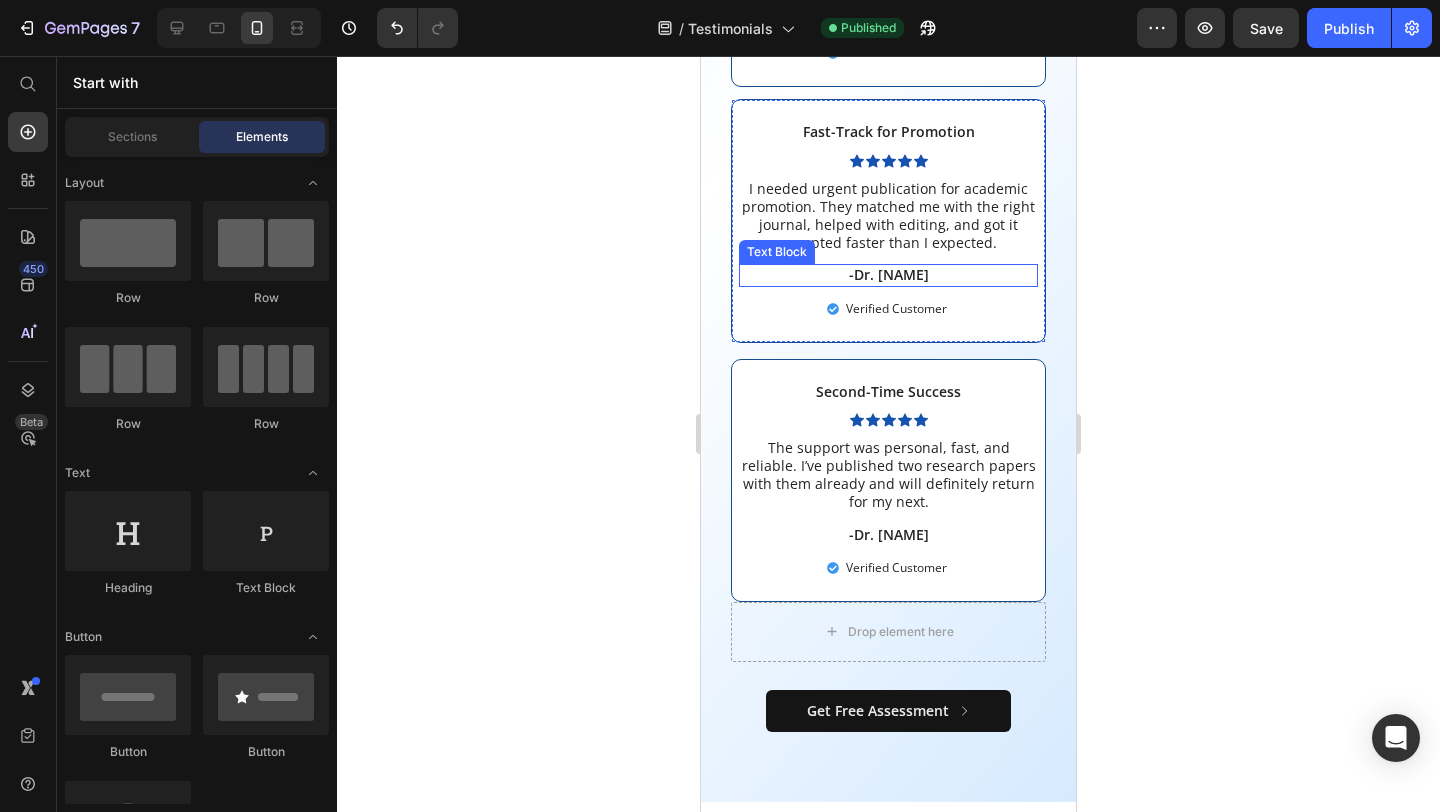 scroll, scrollTop: 1402, scrollLeft: 0, axis: vertical 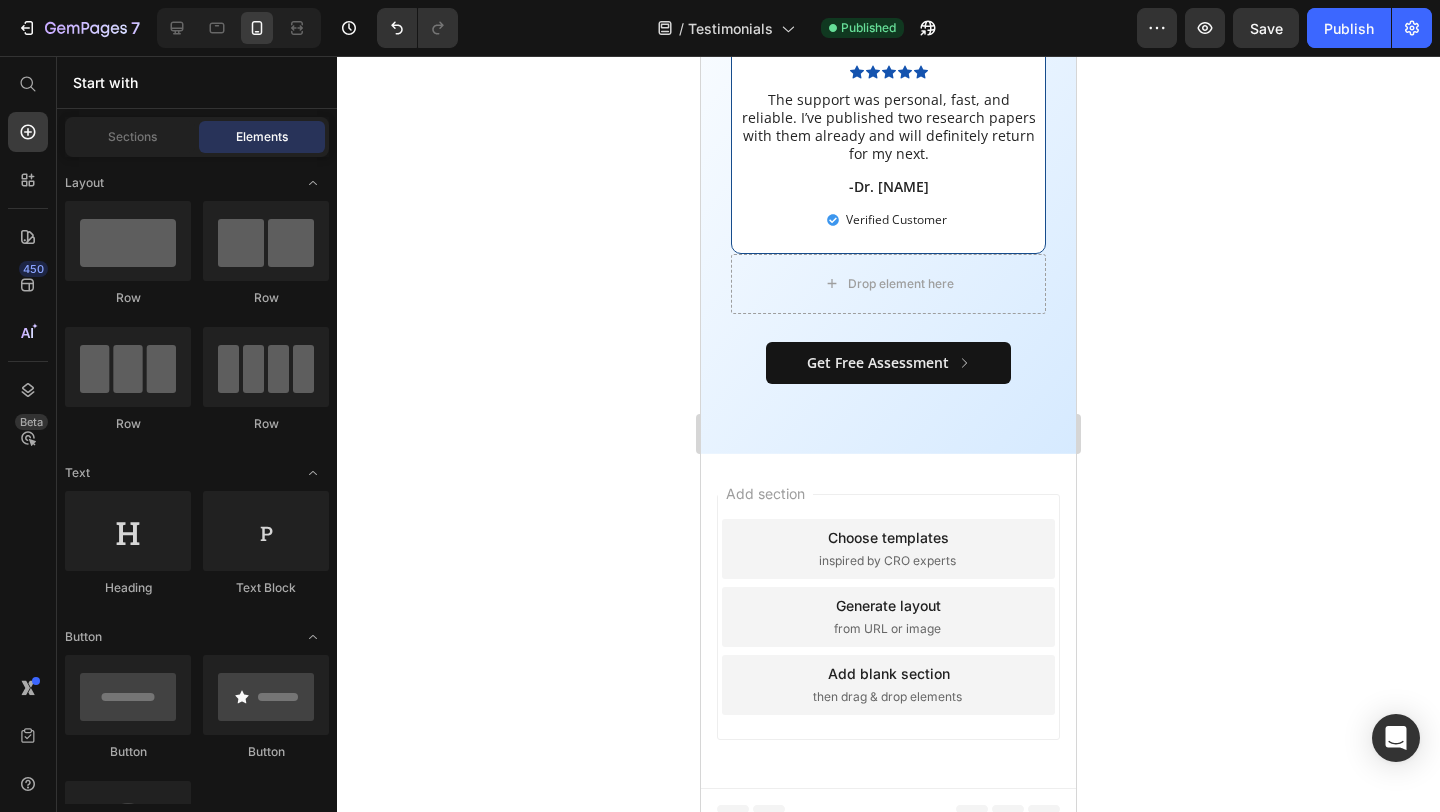 click on "Choose templates inspired by CRO experts" at bounding box center [888, 549] 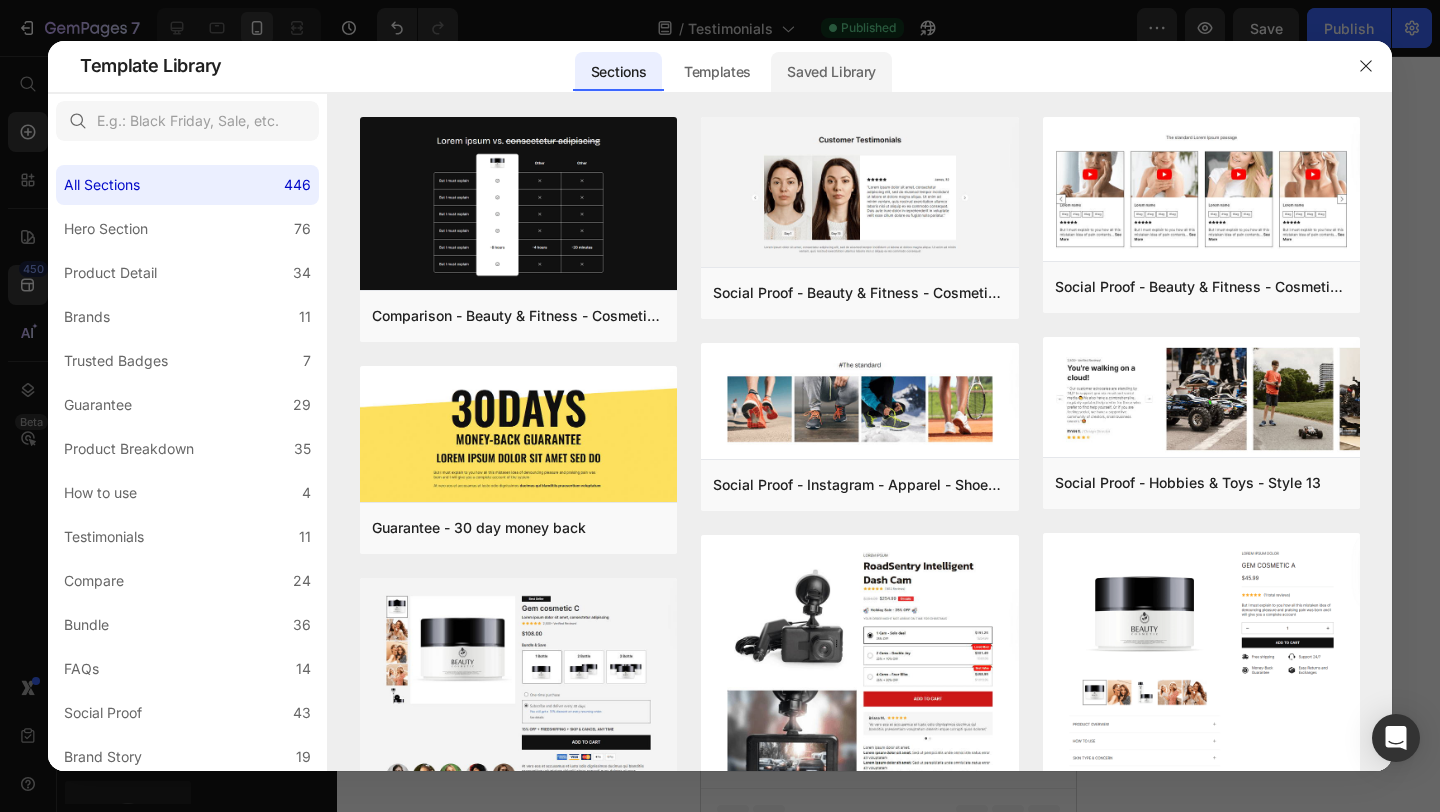 click on "Saved Library" 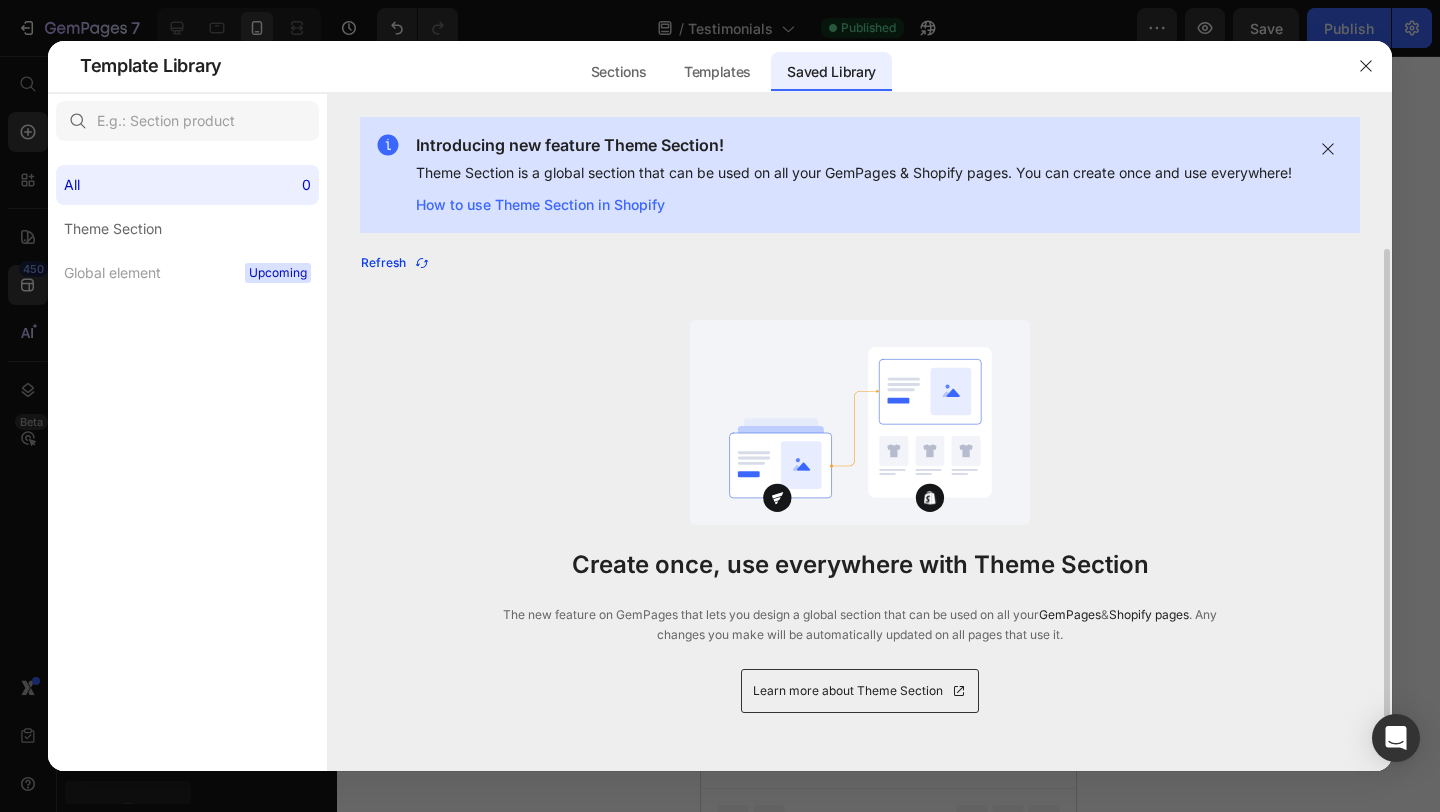 click on "Refresh" at bounding box center (395, 263) 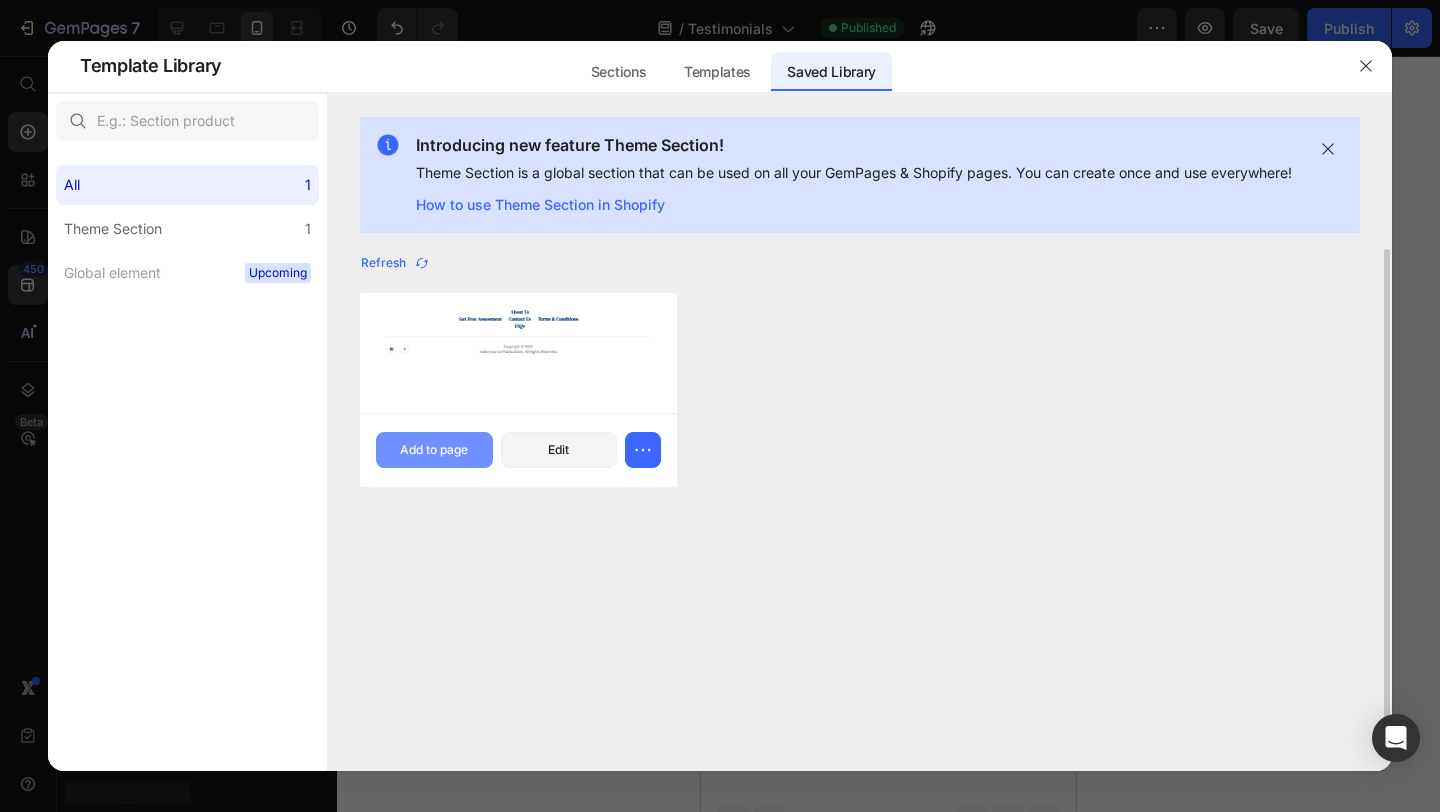 click on "Add to page" at bounding box center (434, 450) 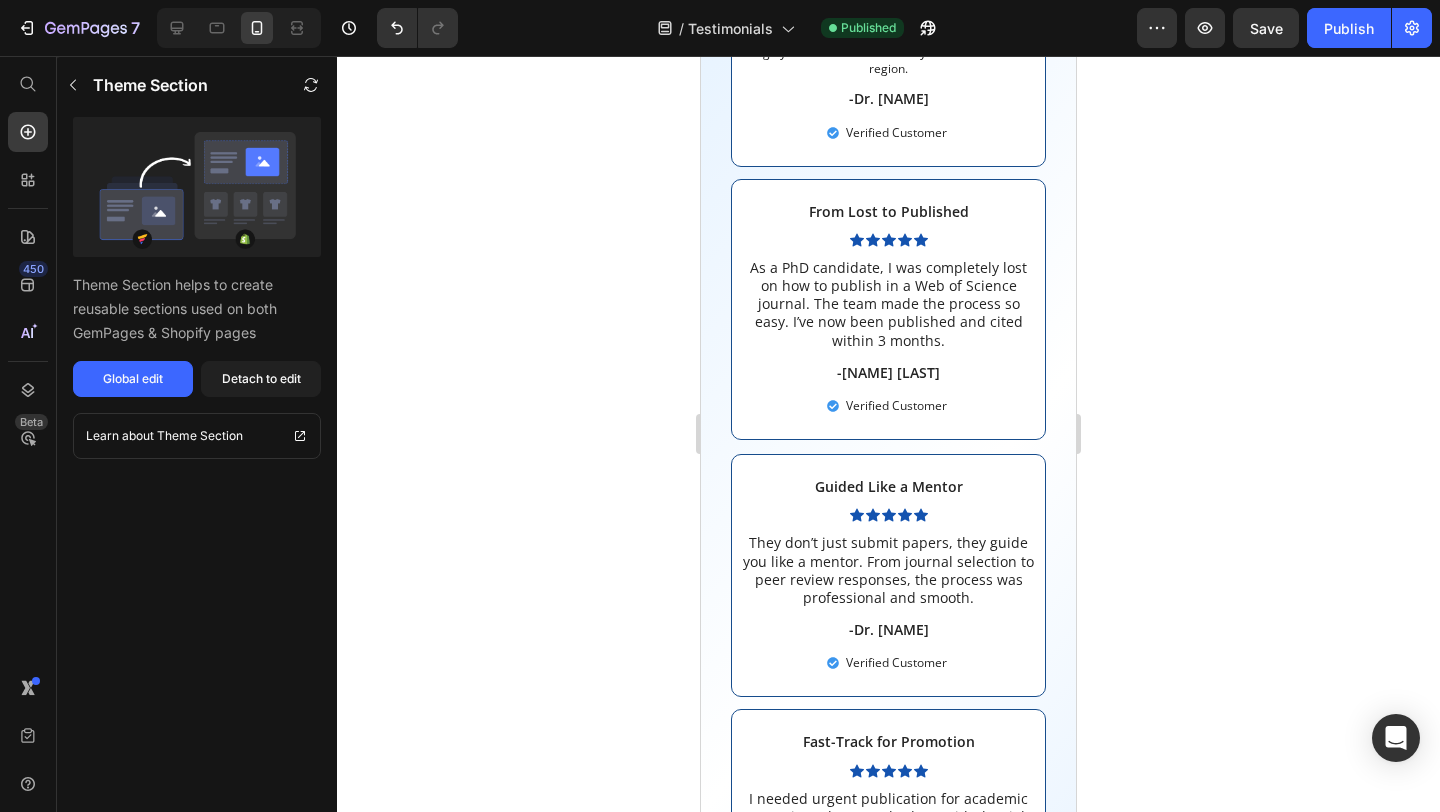 scroll, scrollTop: 0, scrollLeft: 0, axis: both 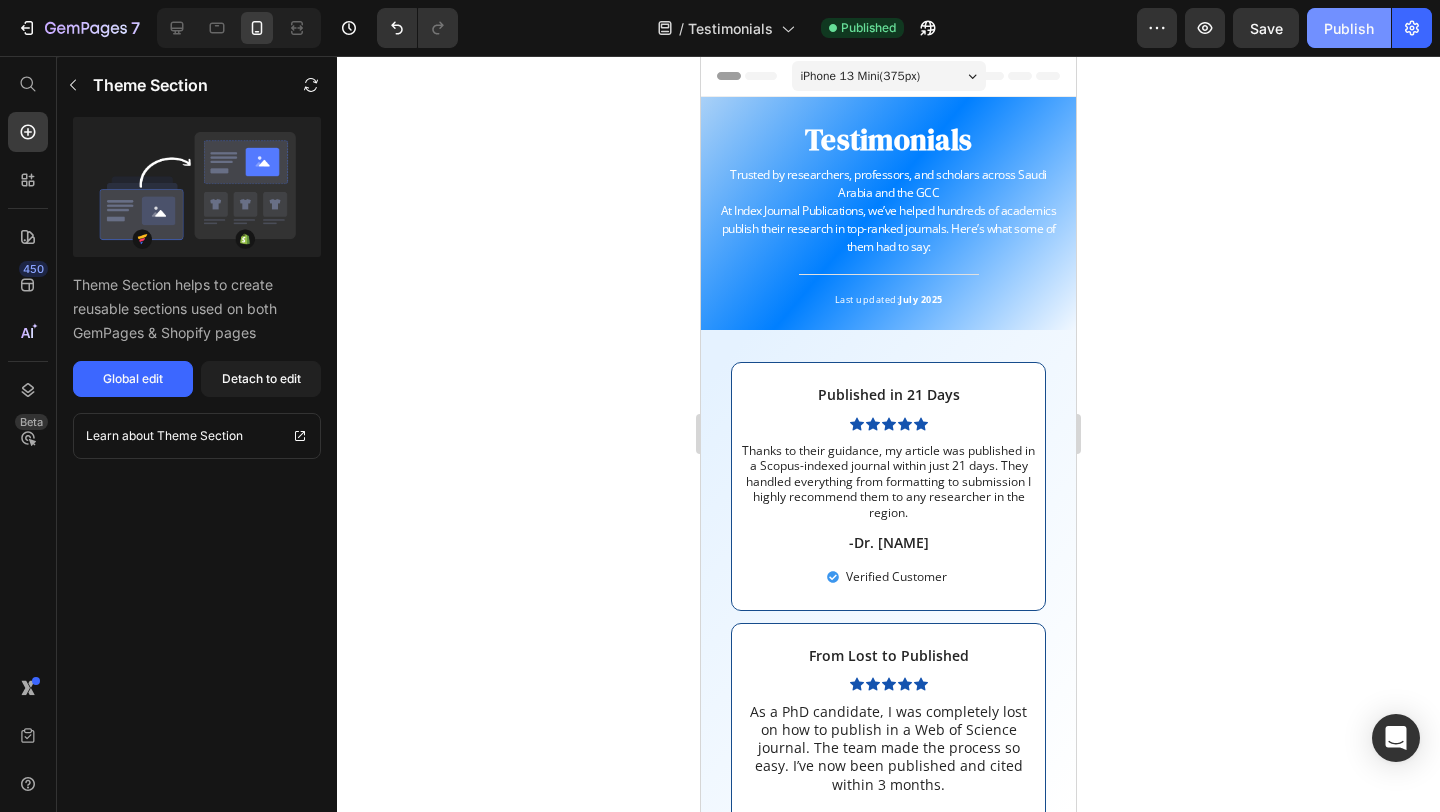 click on "Publish" at bounding box center [1349, 28] 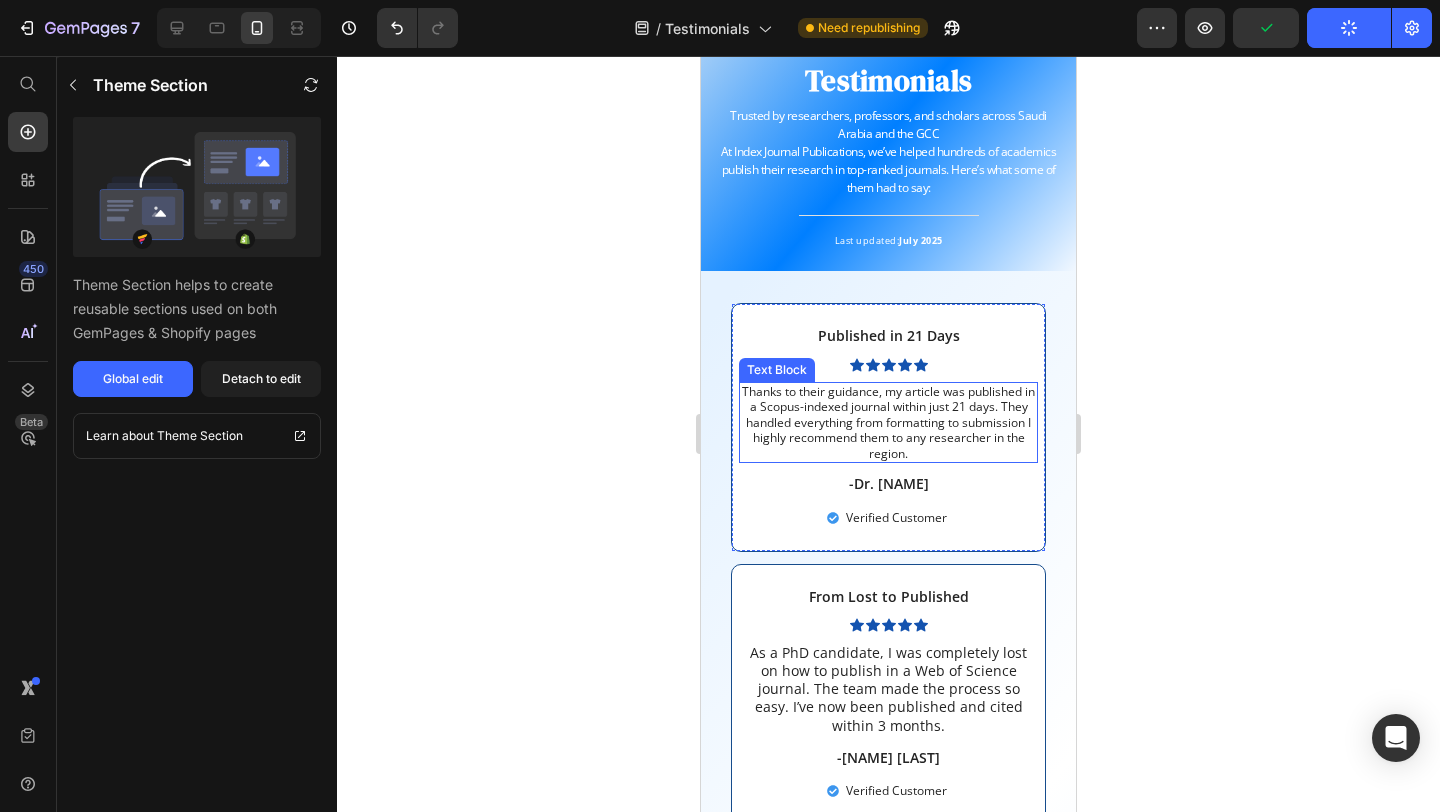 scroll, scrollTop: 0, scrollLeft: 0, axis: both 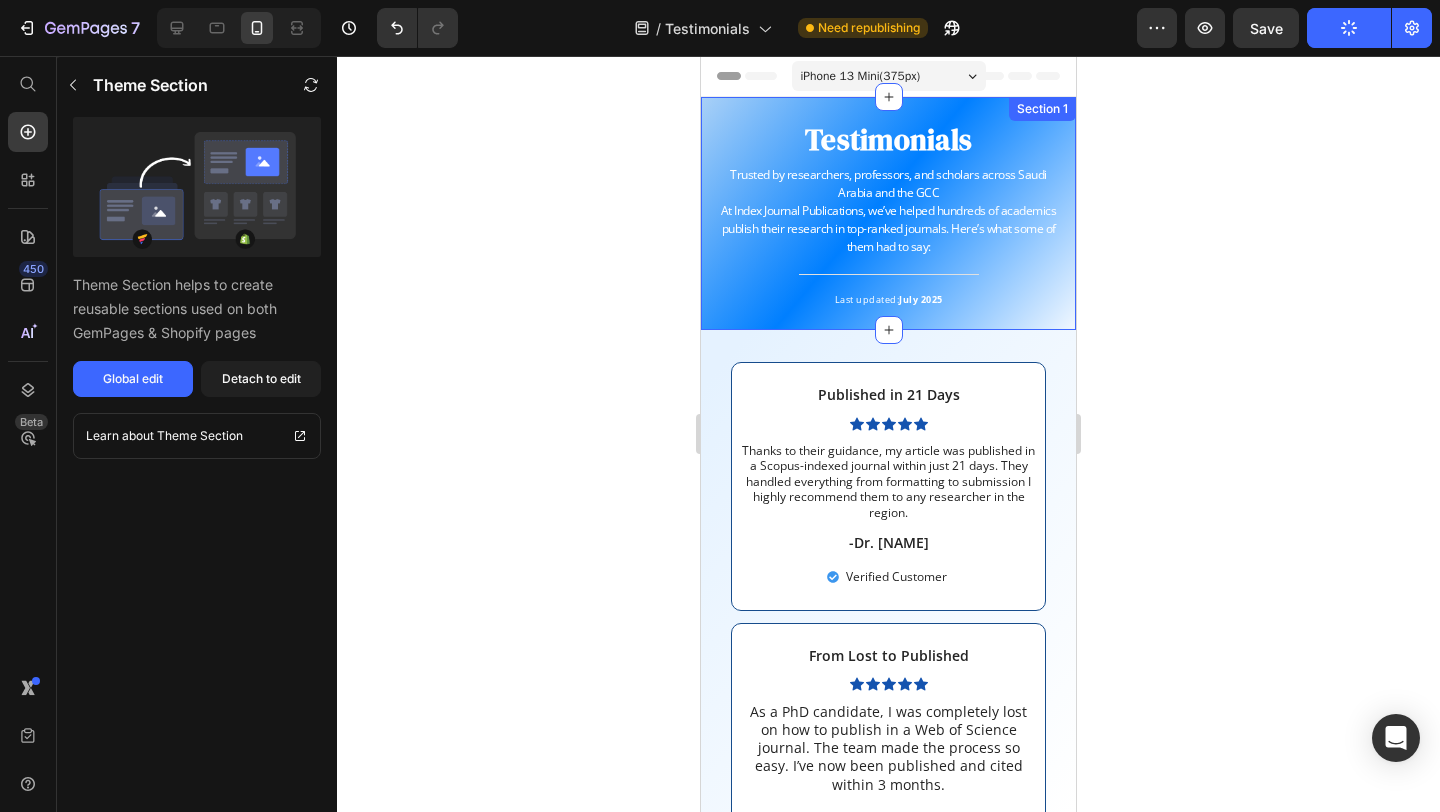 click on "Testimonials Heading Trusted by researchers, professors, and scholars across Saudi Arabia and the GCC At Index Journal Publications, we’ve helped hundreds of academics publish their research in top-ranked journals. Here’s what some of them had to say: Text block                Title Line Last updated:  July 2025 Text block Row Section 1" at bounding box center [888, 213] 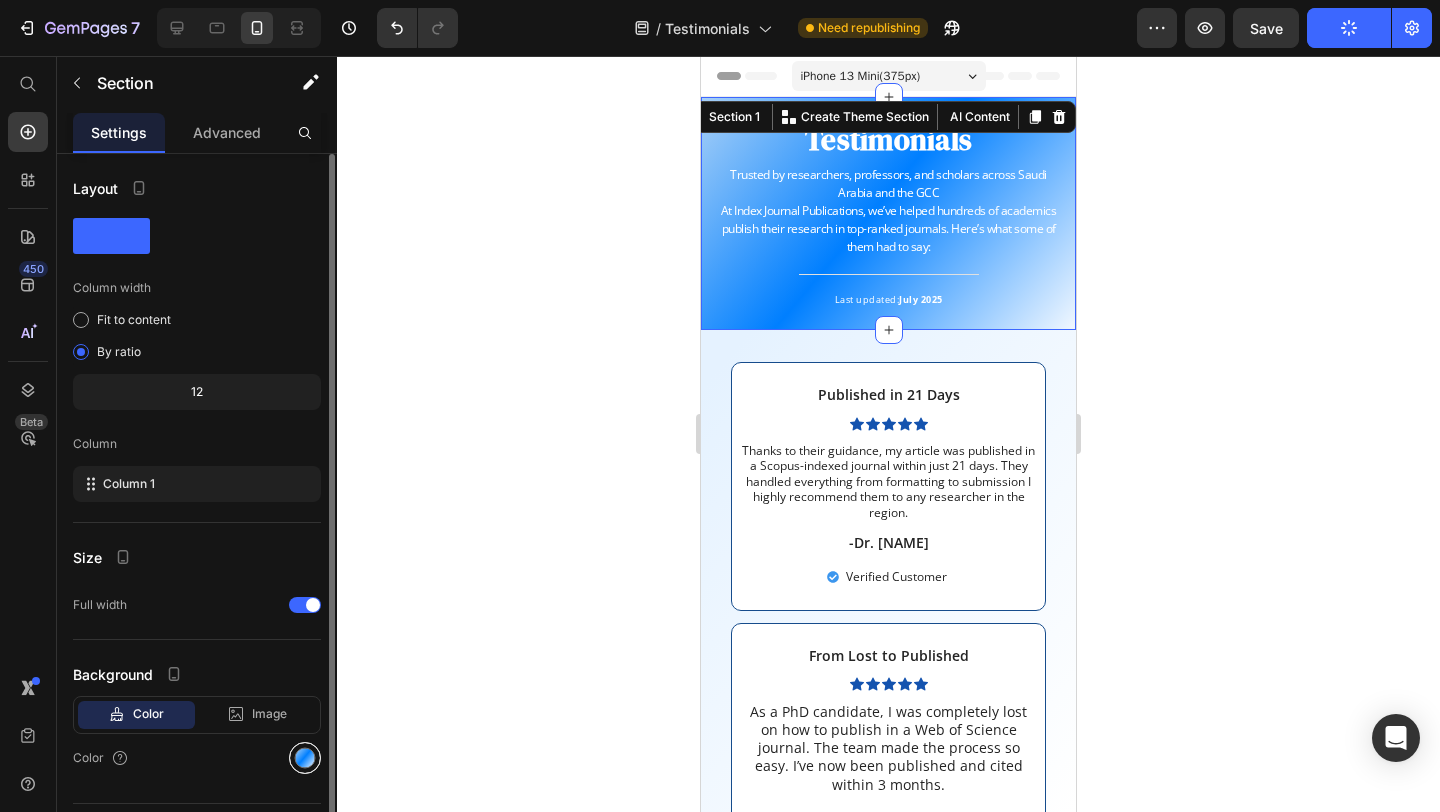 click at bounding box center [305, 758] 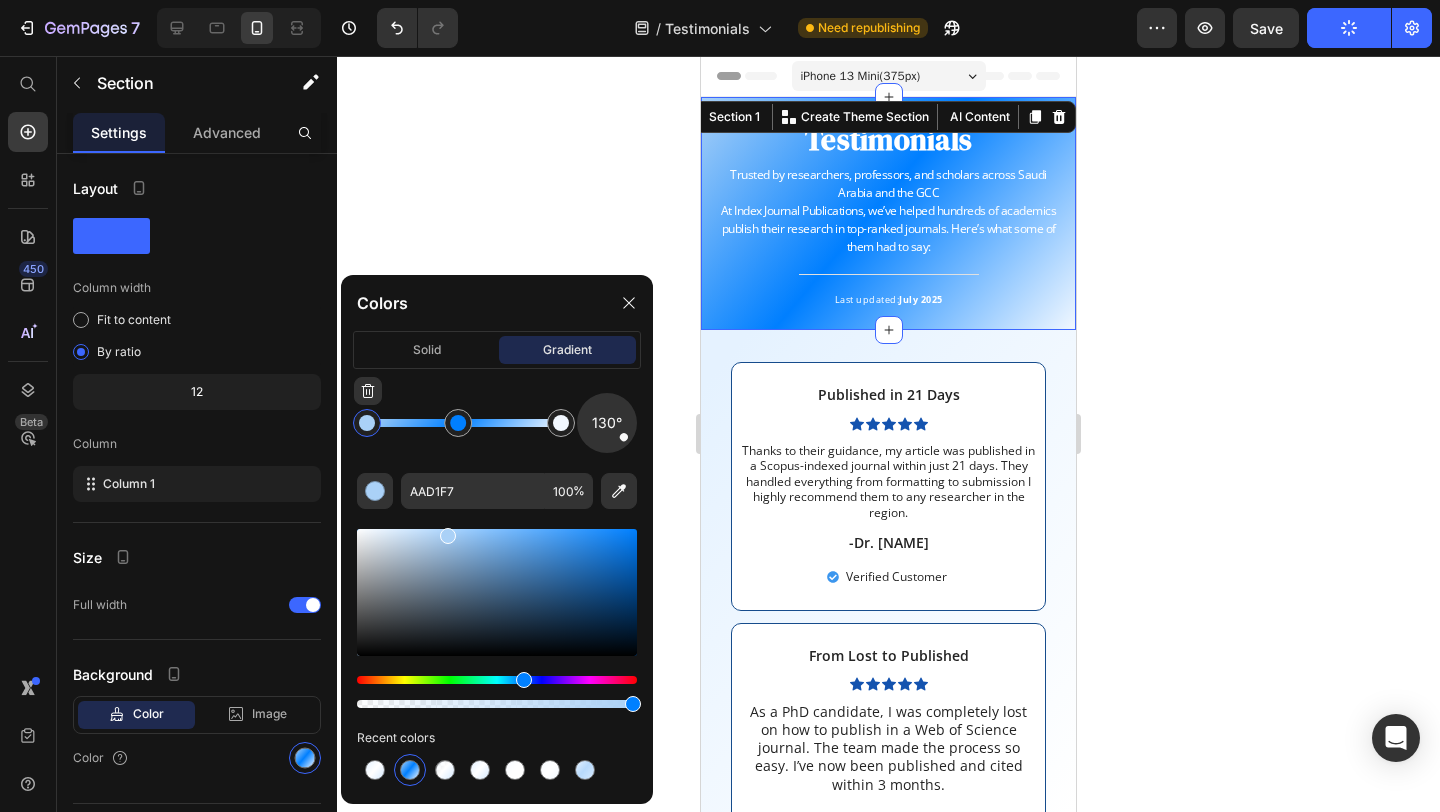 click at bounding box center [367, 423] 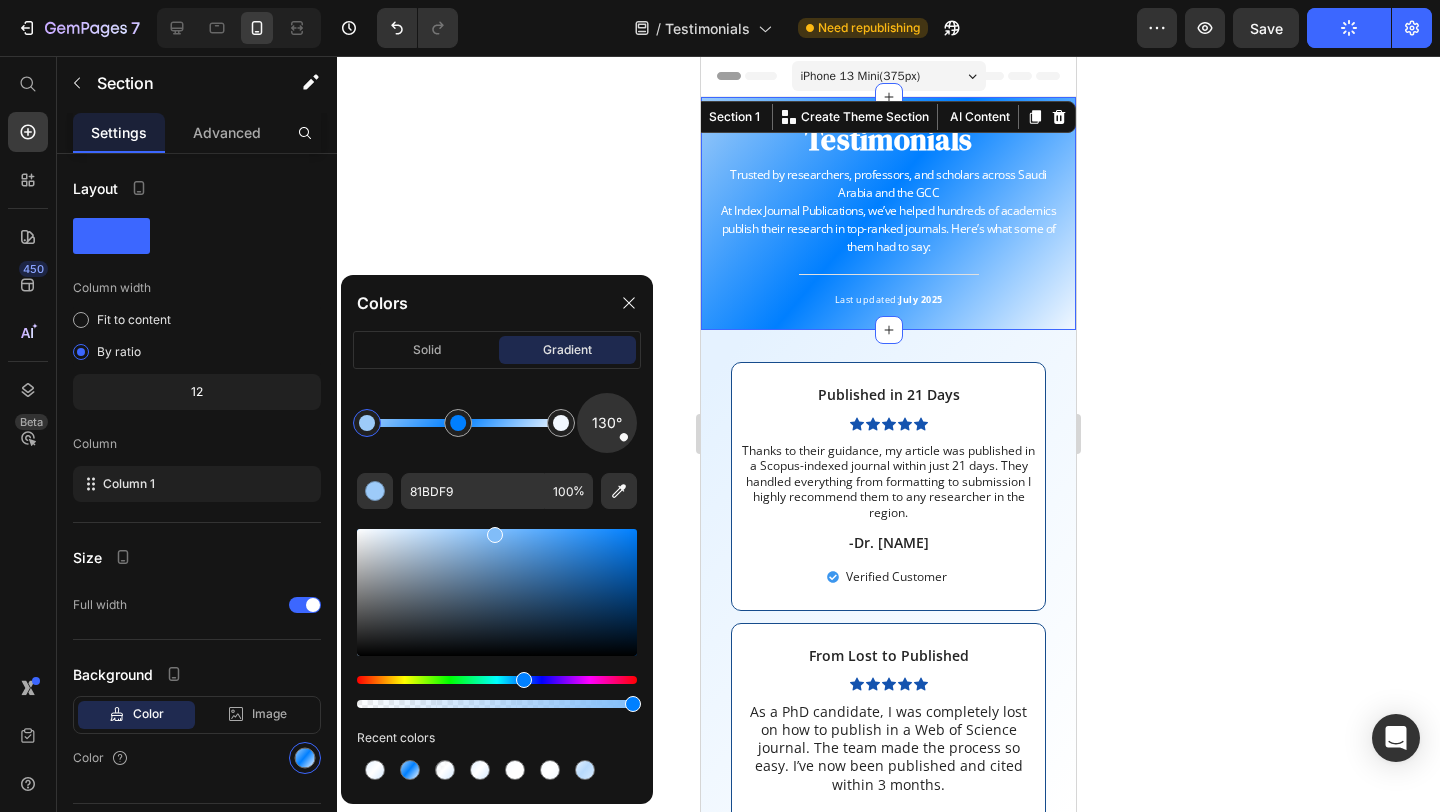 drag, startPoint x: 449, startPoint y: 532, endPoint x: 492, endPoint y: 531, distance: 43.011627 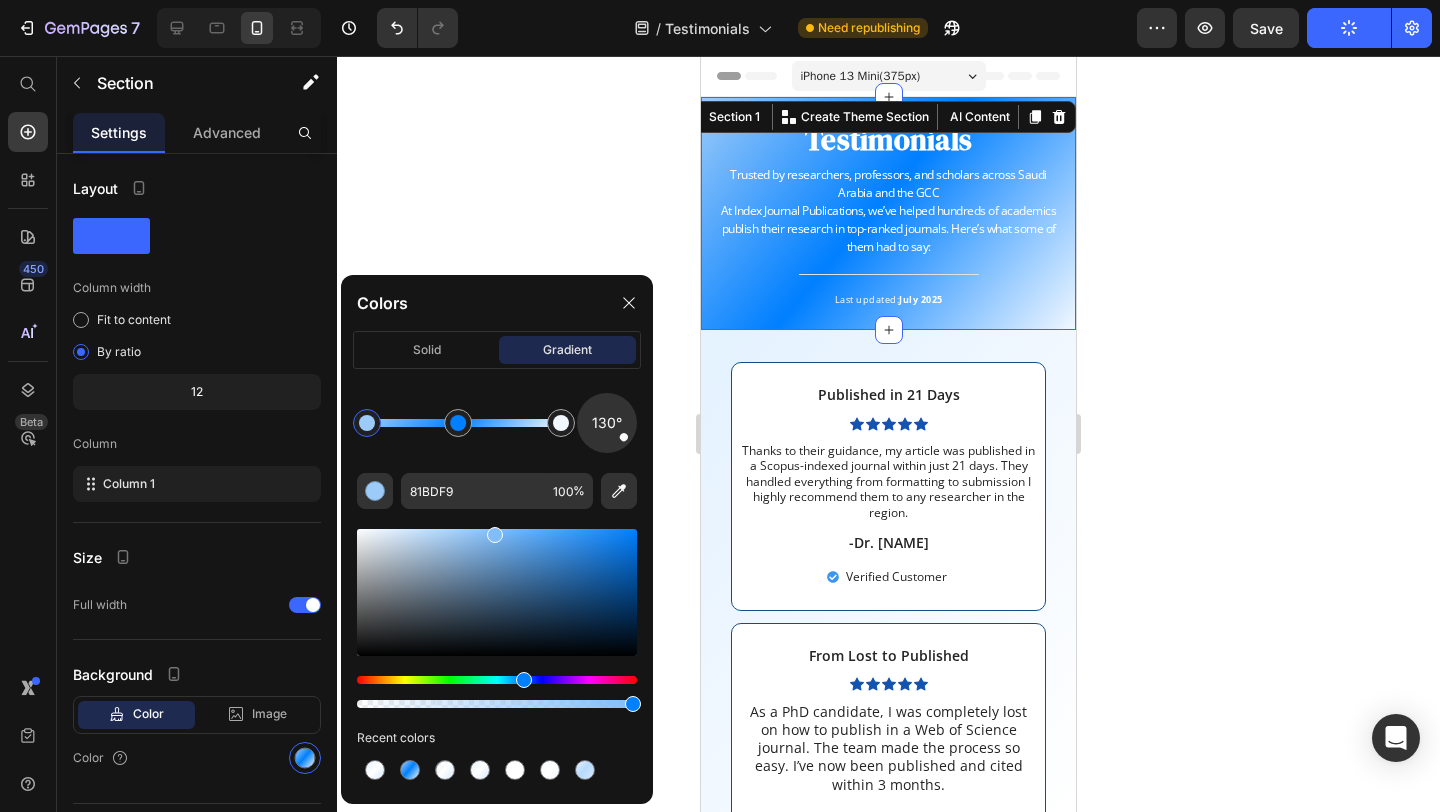 click at bounding box center (495, 535) 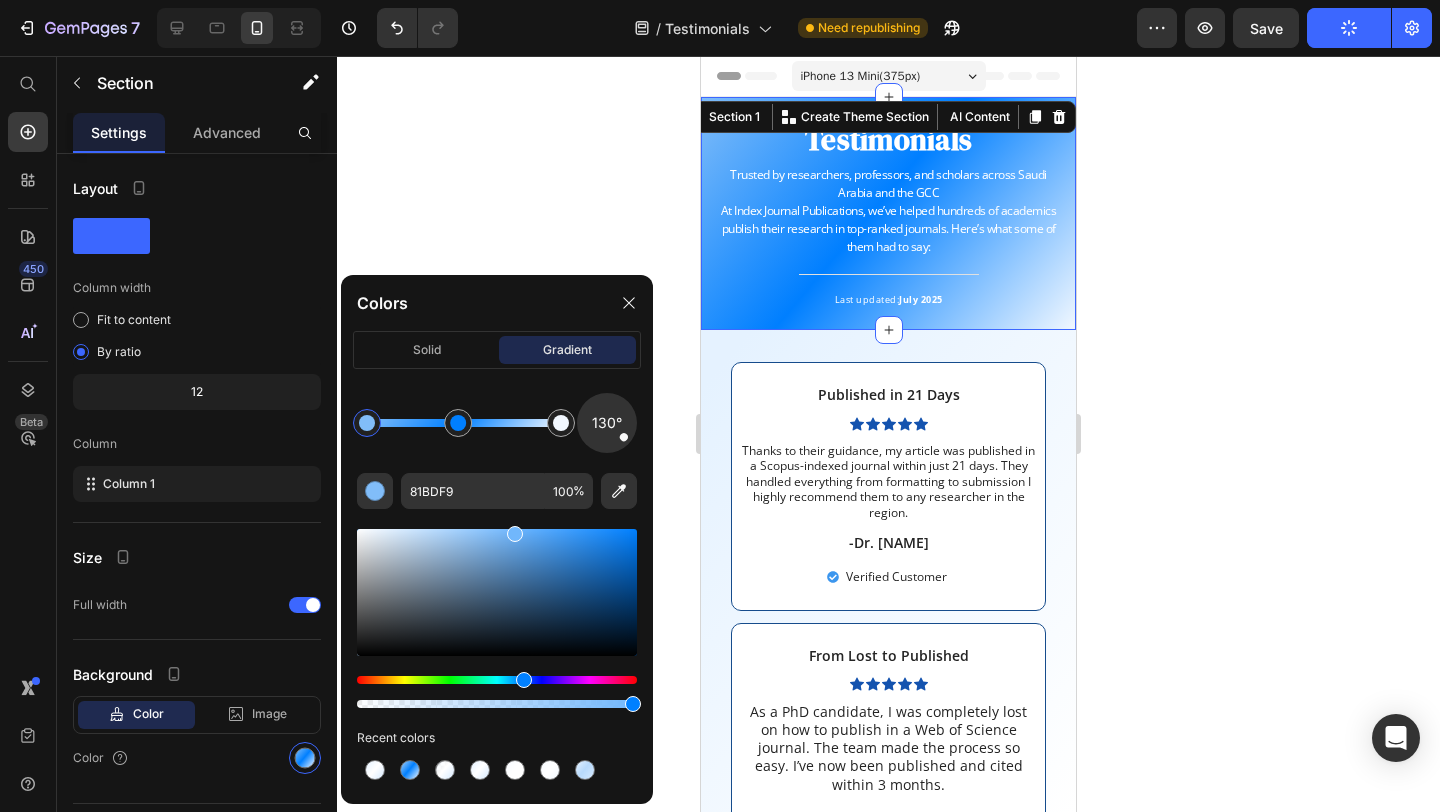 drag, startPoint x: 492, startPoint y: 531, endPoint x: 514, endPoint y: 531, distance: 22 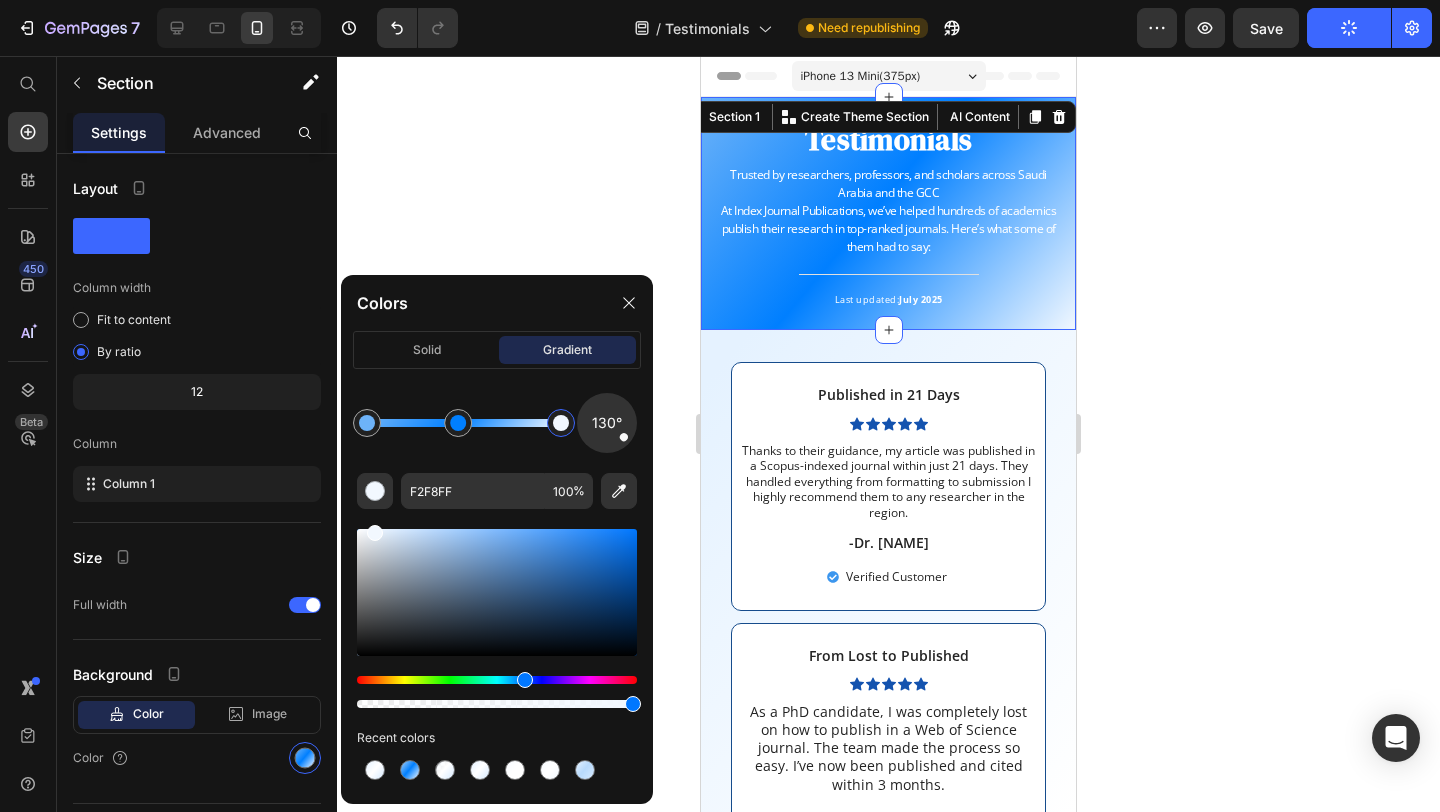 click at bounding box center (561, 423) 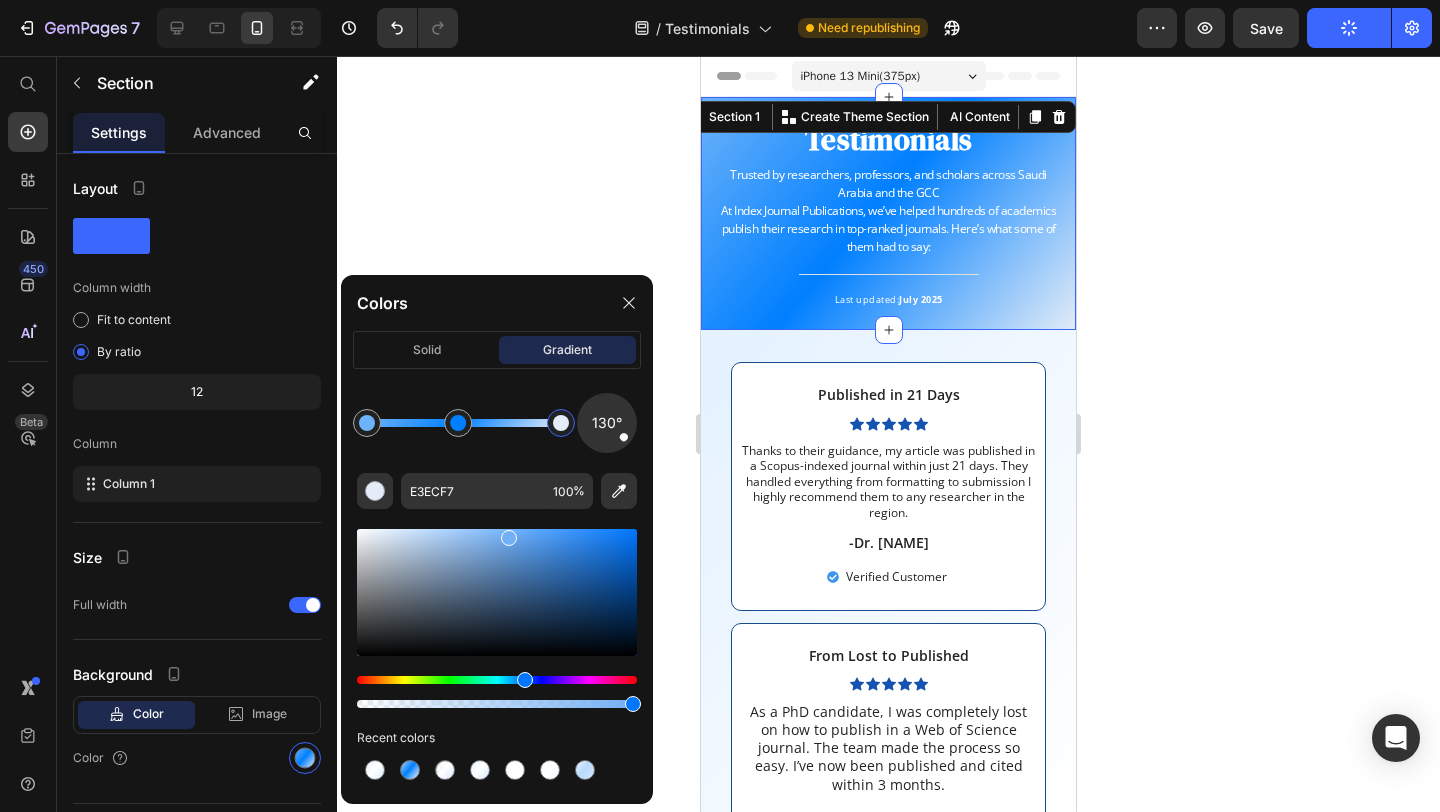 type on "73AFF4" 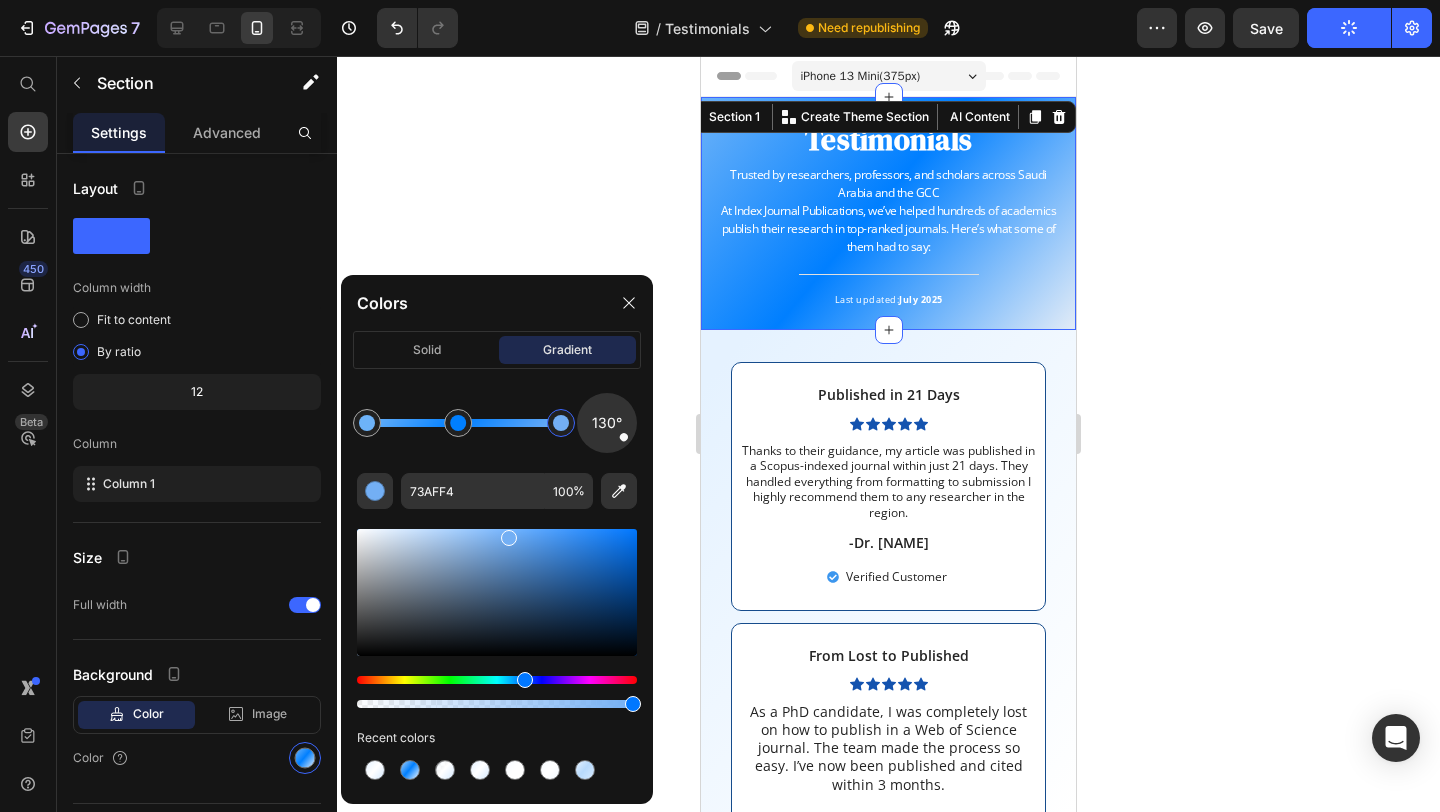 drag, startPoint x: 380, startPoint y: 532, endPoint x: 508, endPoint y: 533, distance: 128.0039 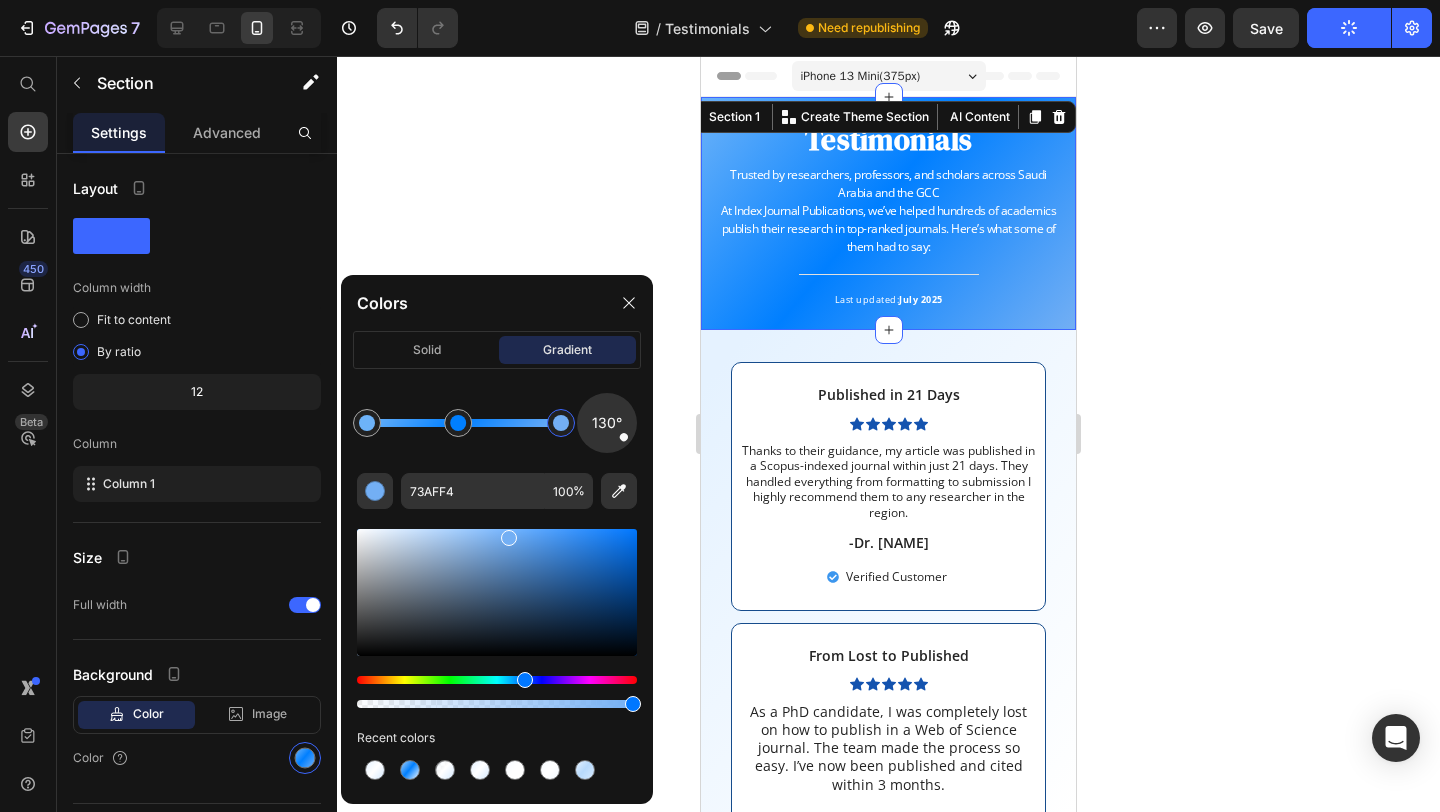 click 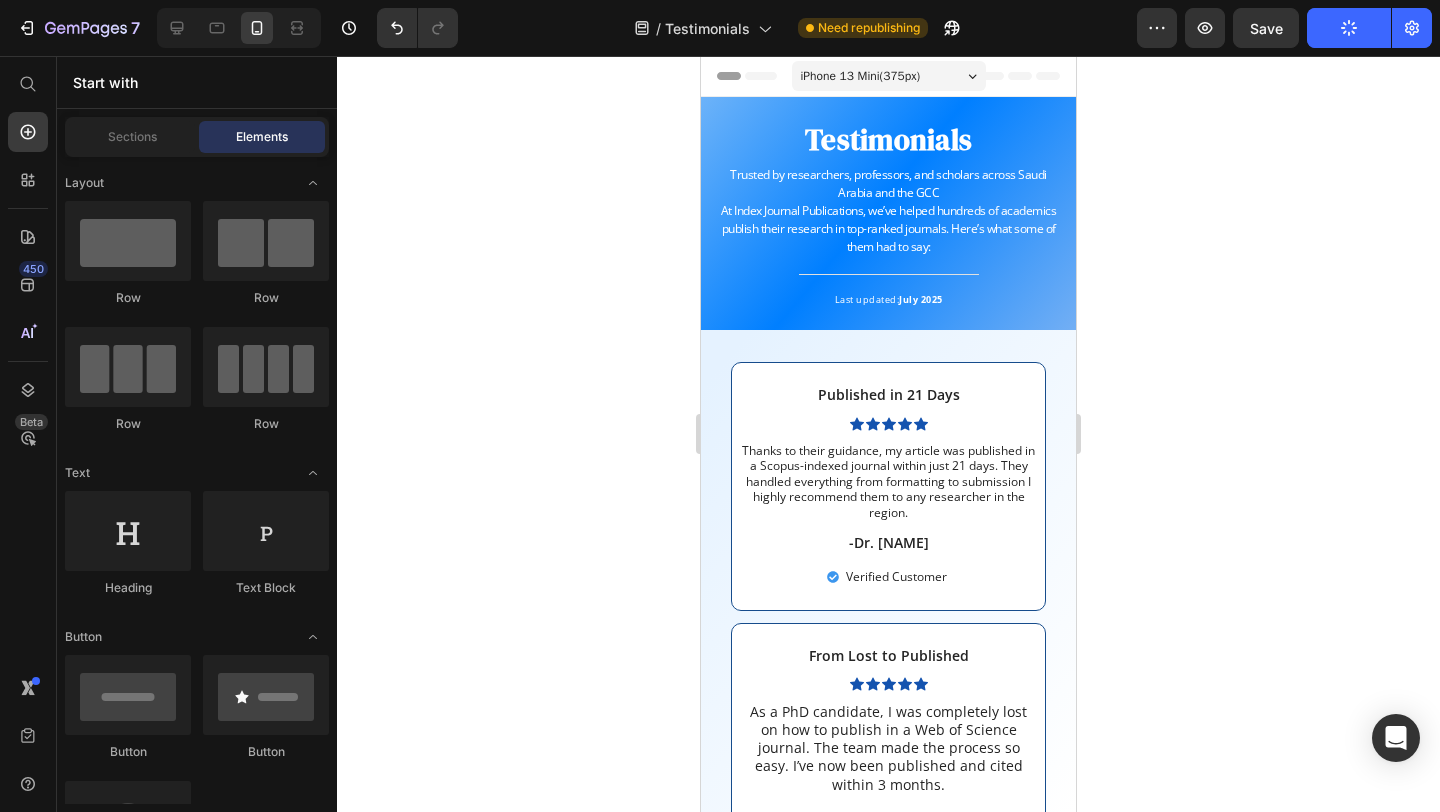 click 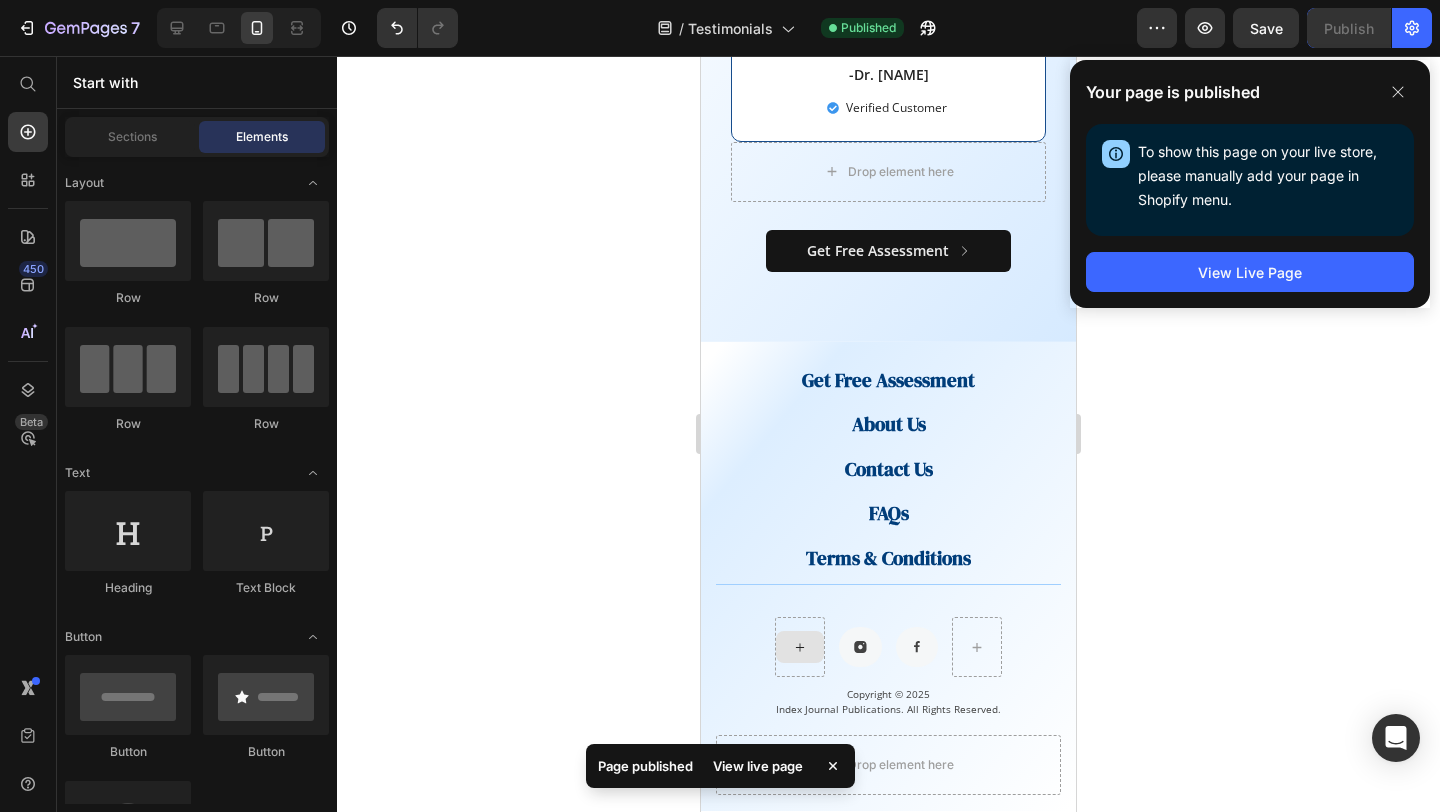 scroll, scrollTop: 1507, scrollLeft: 0, axis: vertical 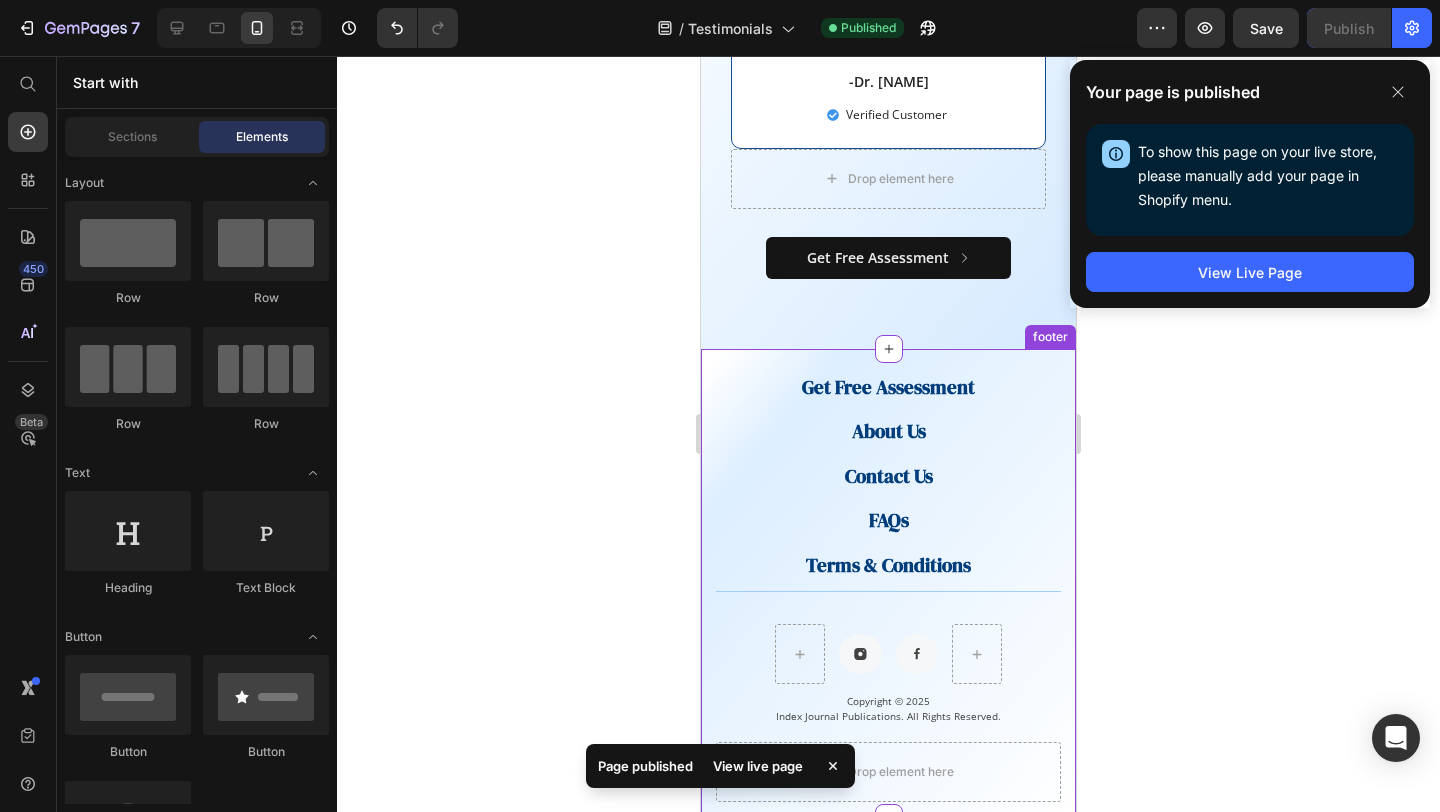 click on "Get Free Assessment Button About Us Button Contact Us Button FAQs Button Terms & Conditions Button Row" at bounding box center [888, 476] 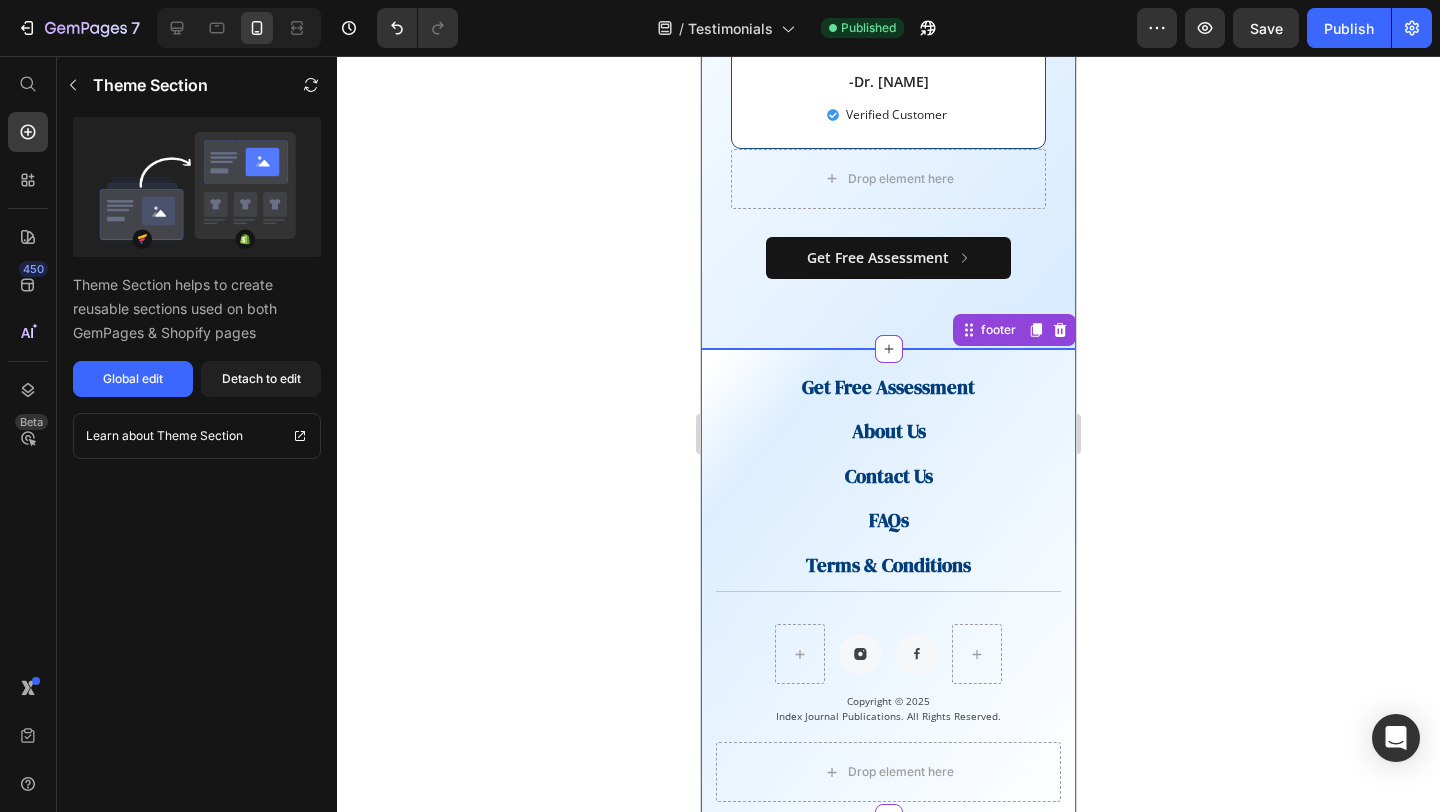 click on "Published in 21 Days Text Block Icon Icon Icon Icon Icon Icon List Thanks to their guidance, my article was published in a Scopus-indexed journal within just 21 days. They handled everything from formatting to submission I highly recommend them to any researcher in the region. Text Block -Dr. Saeed A-K Text Block Verified Customer Item List Row From Lost to Published Text Block Icon Icon Icon Icon Icon Icon List As a PhD candidate, I was completely lost on how to publish in a Web of Science journal. The team made the process so easy. I’ve now been published and cited within 3 months. Text Block -Fatima A. Text Block Verified Customer Item List Row Row Guided Like a Mentor Text Block Icon Icon Icon Icon Icon Icon List They don’t just submit papers, they guide you like a mentor. From journal selection to peer review responses, the process was professional and smooth. Text Block -Dr. Hisham O. Text Block Verified Customer Item List Row Fast-Track for Promotion Text Block Icon Icon Icon Icon Icon Icon List" at bounding box center (888, -414) 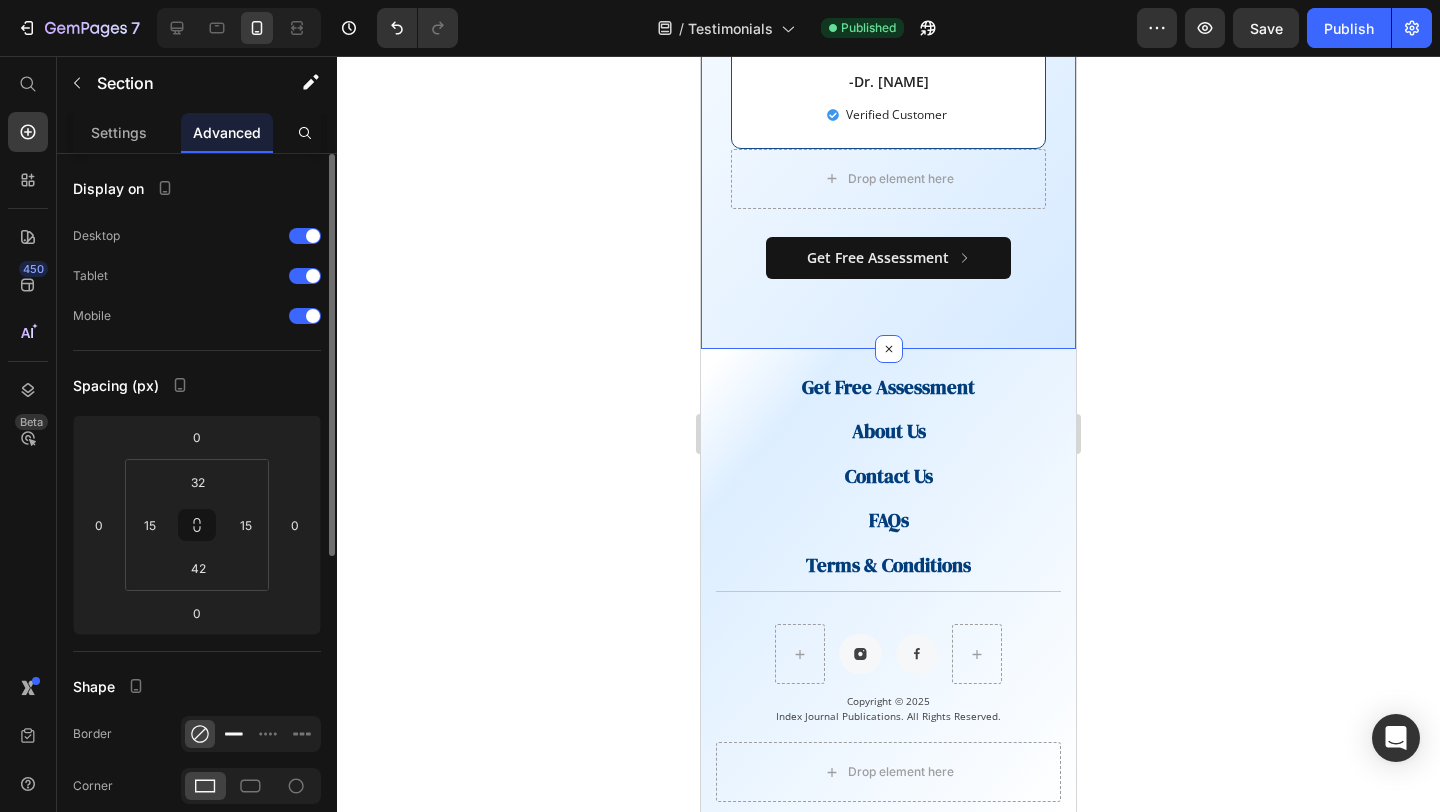 click 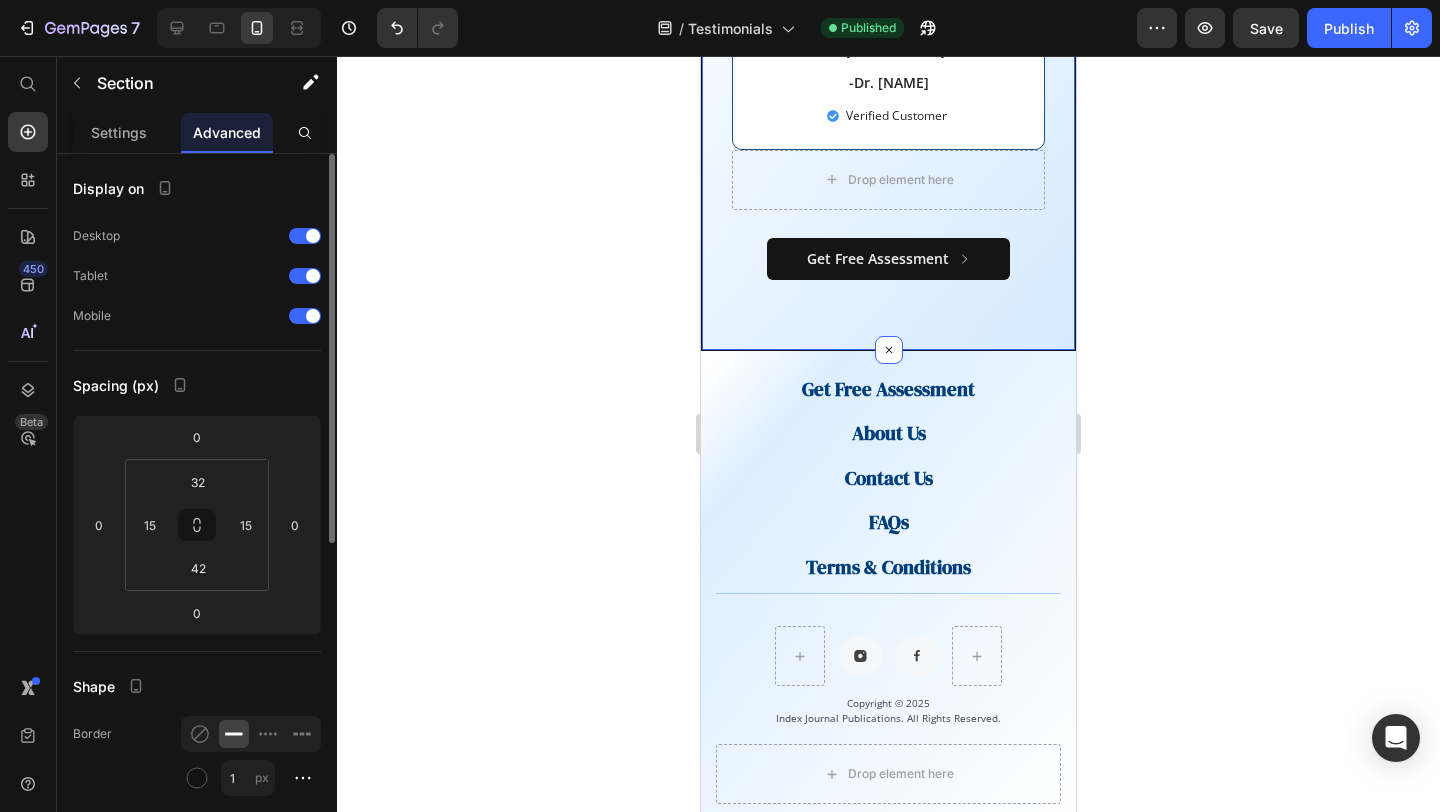 scroll, scrollTop: 1526, scrollLeft: 0, axis: vertical 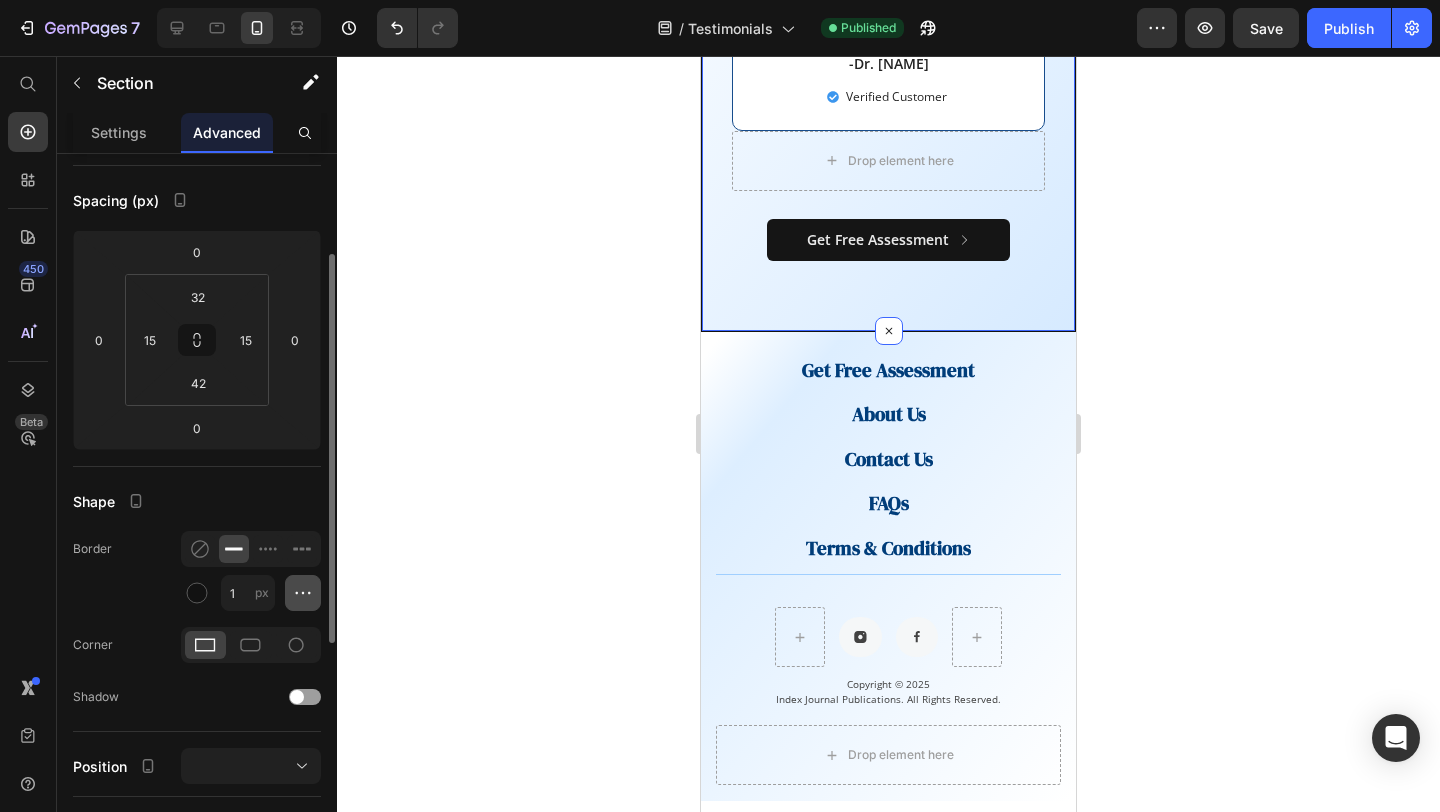 click 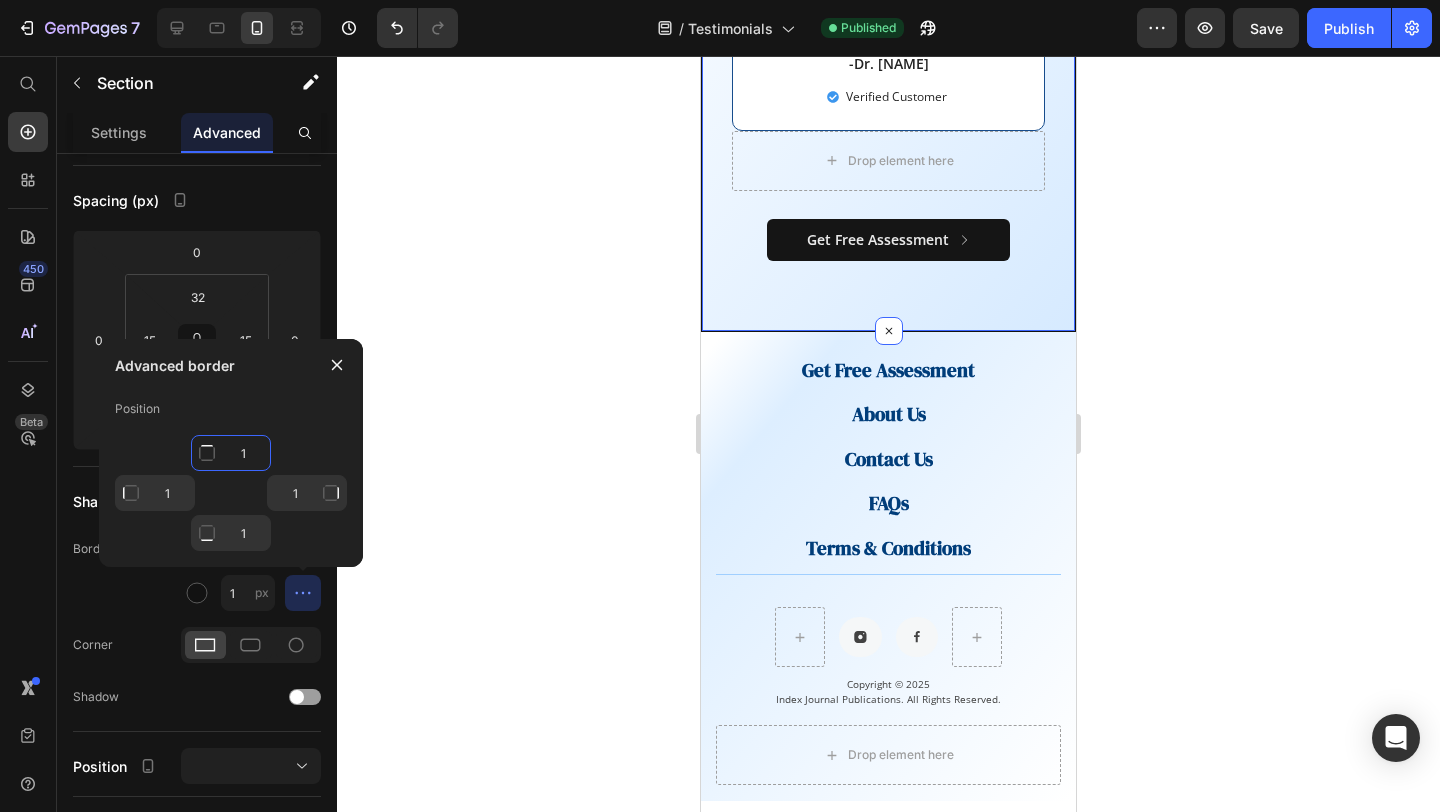 click on "1" 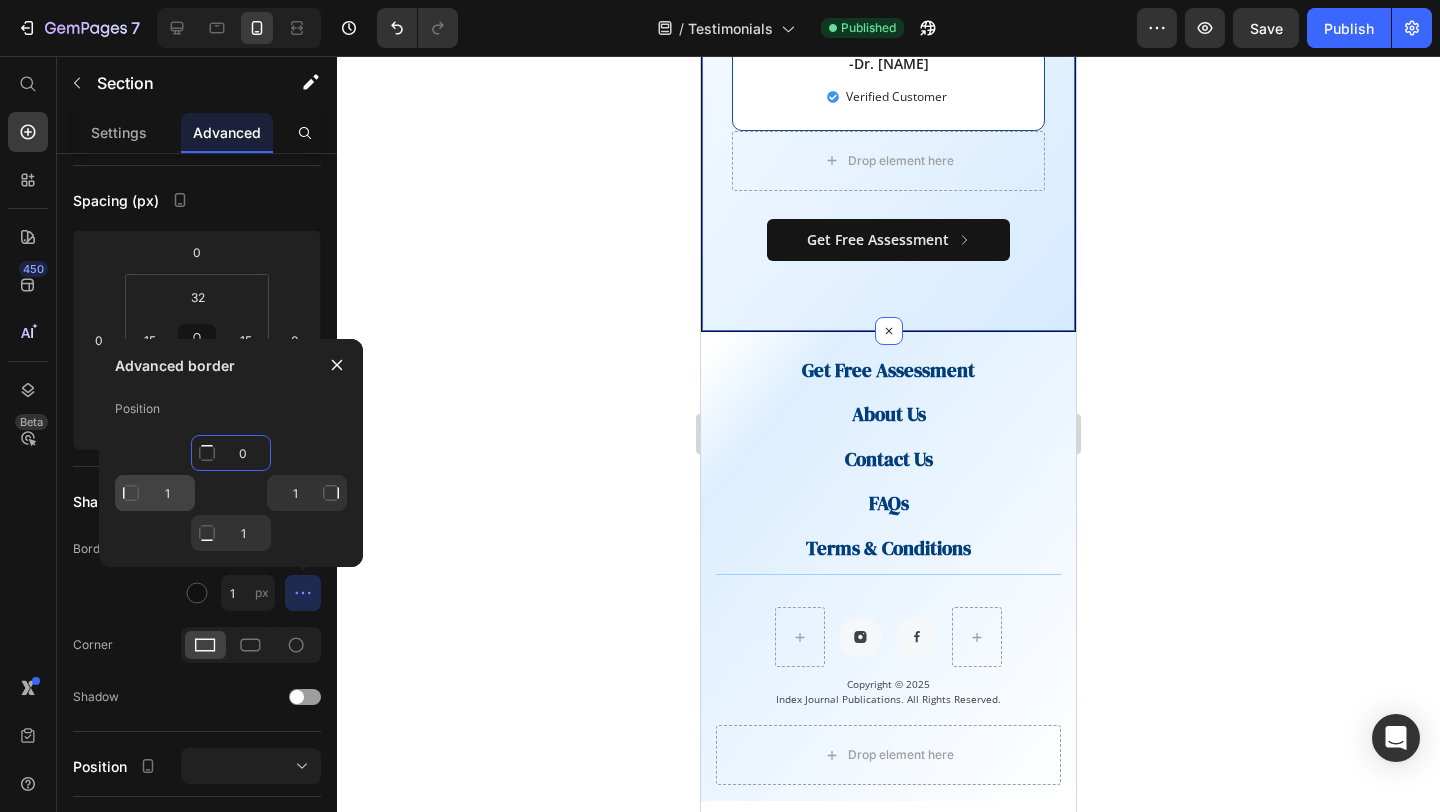 type on "0" 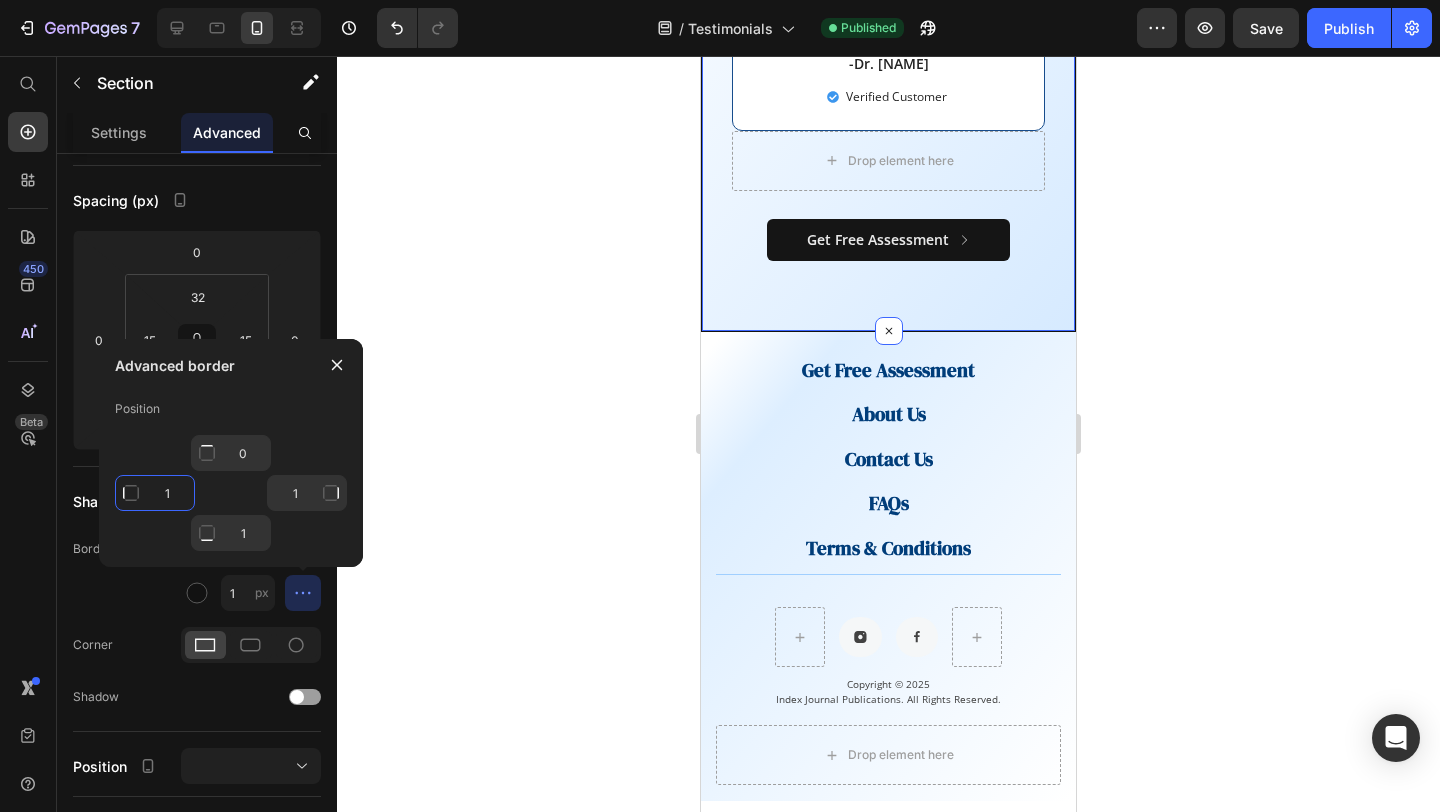 type on "Mixed" 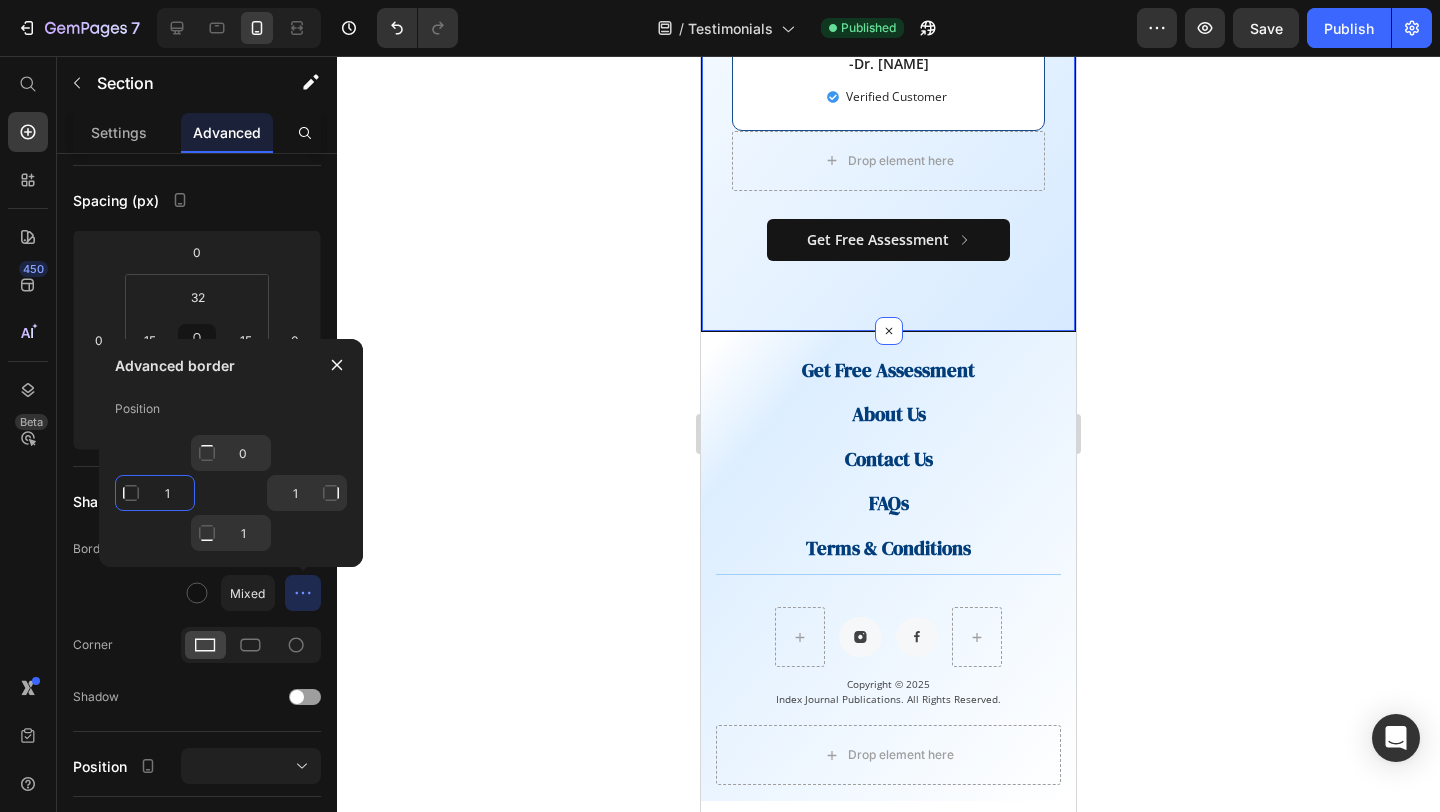 click on "1" 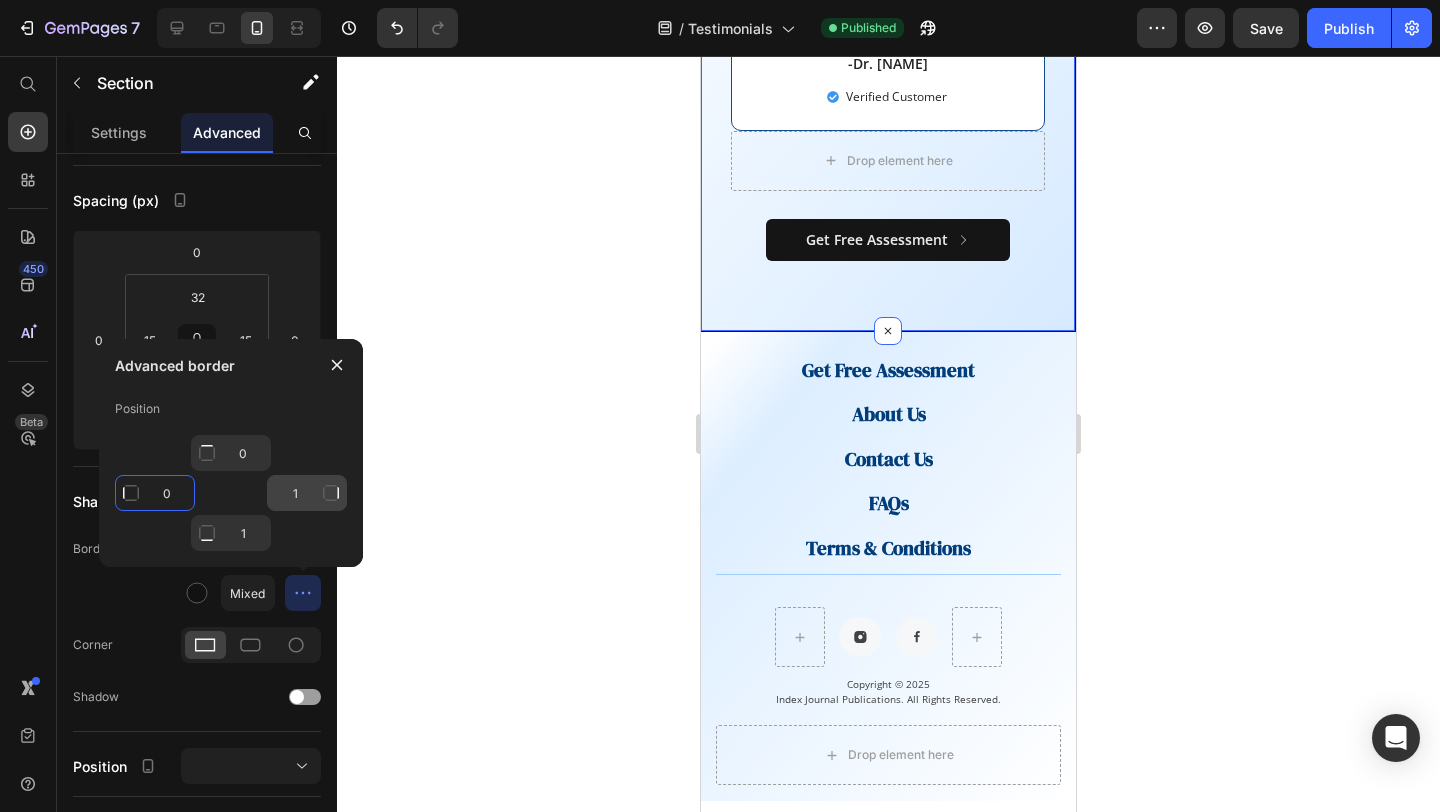 scroll, scrollTop: 1507, scrollLeft: 0, axis: vertical 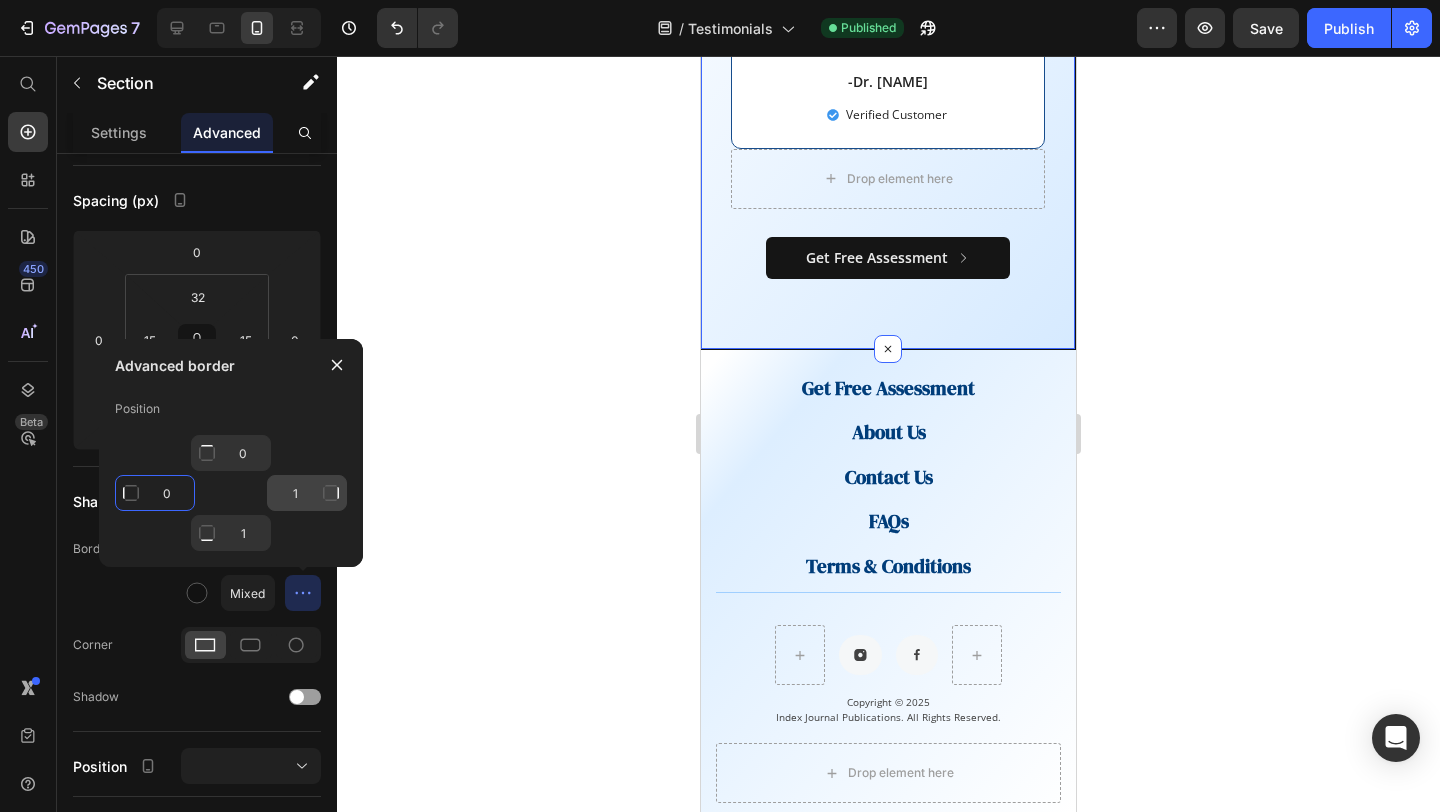 type on "0" 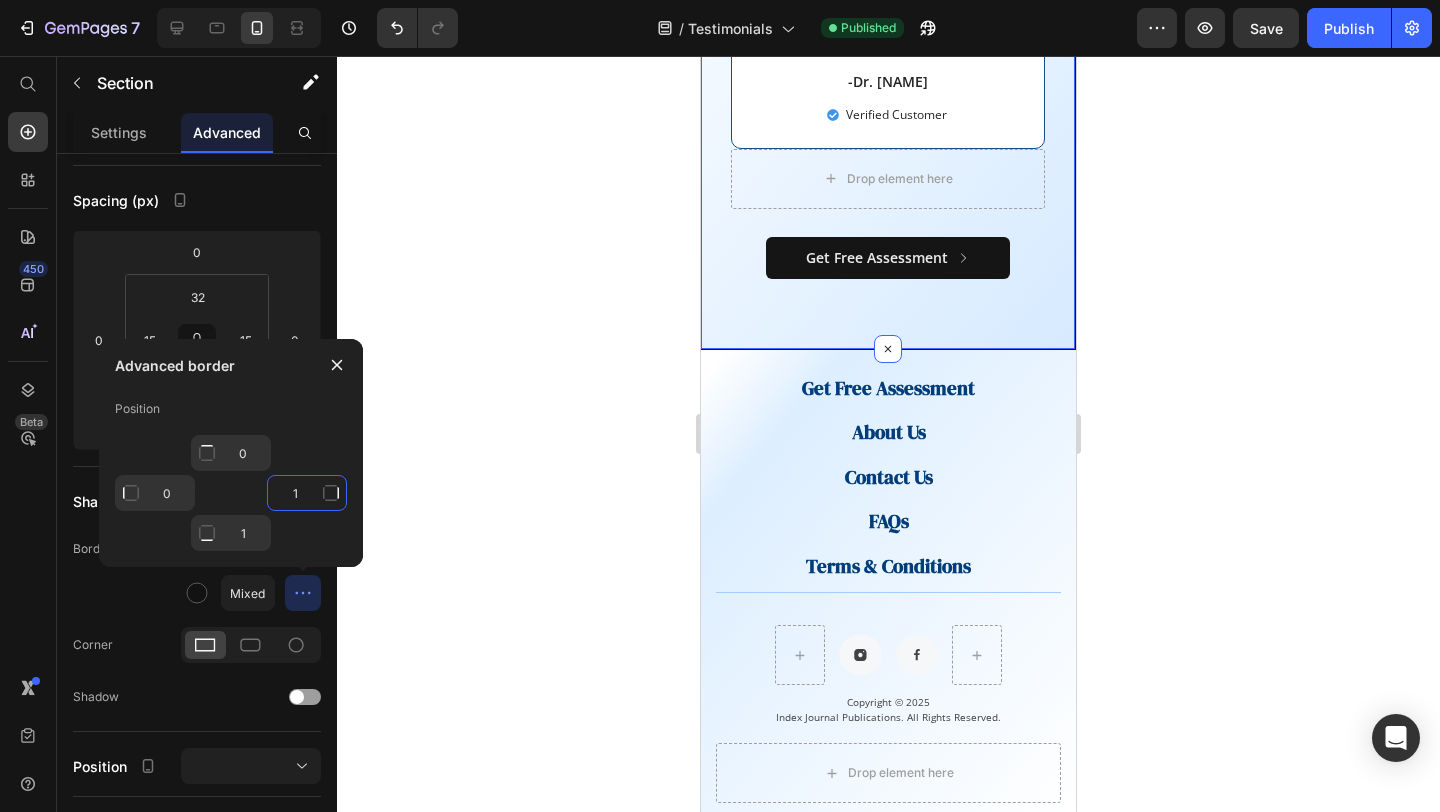 click on "1" 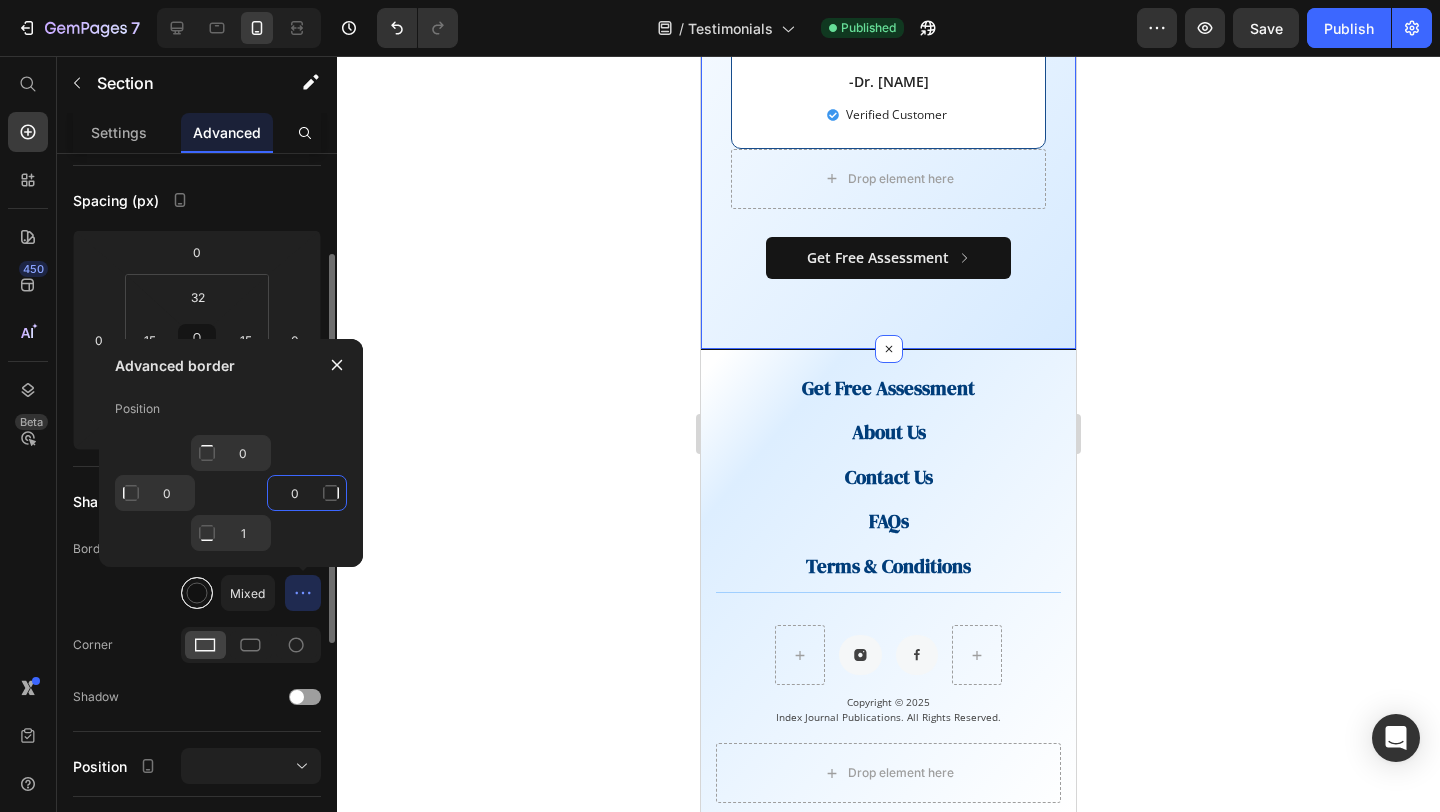 type on "0" 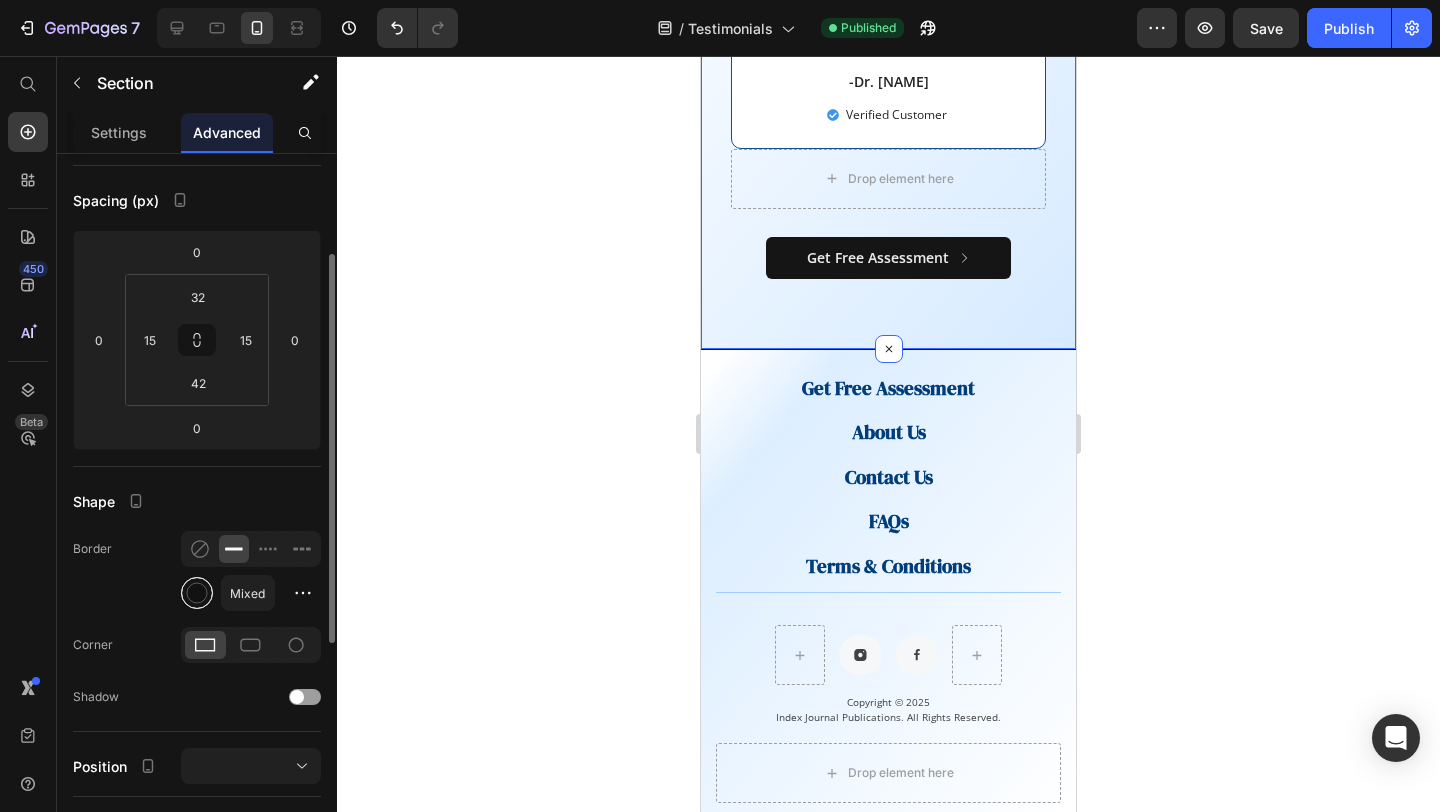 click at bounding box center [197, 593] 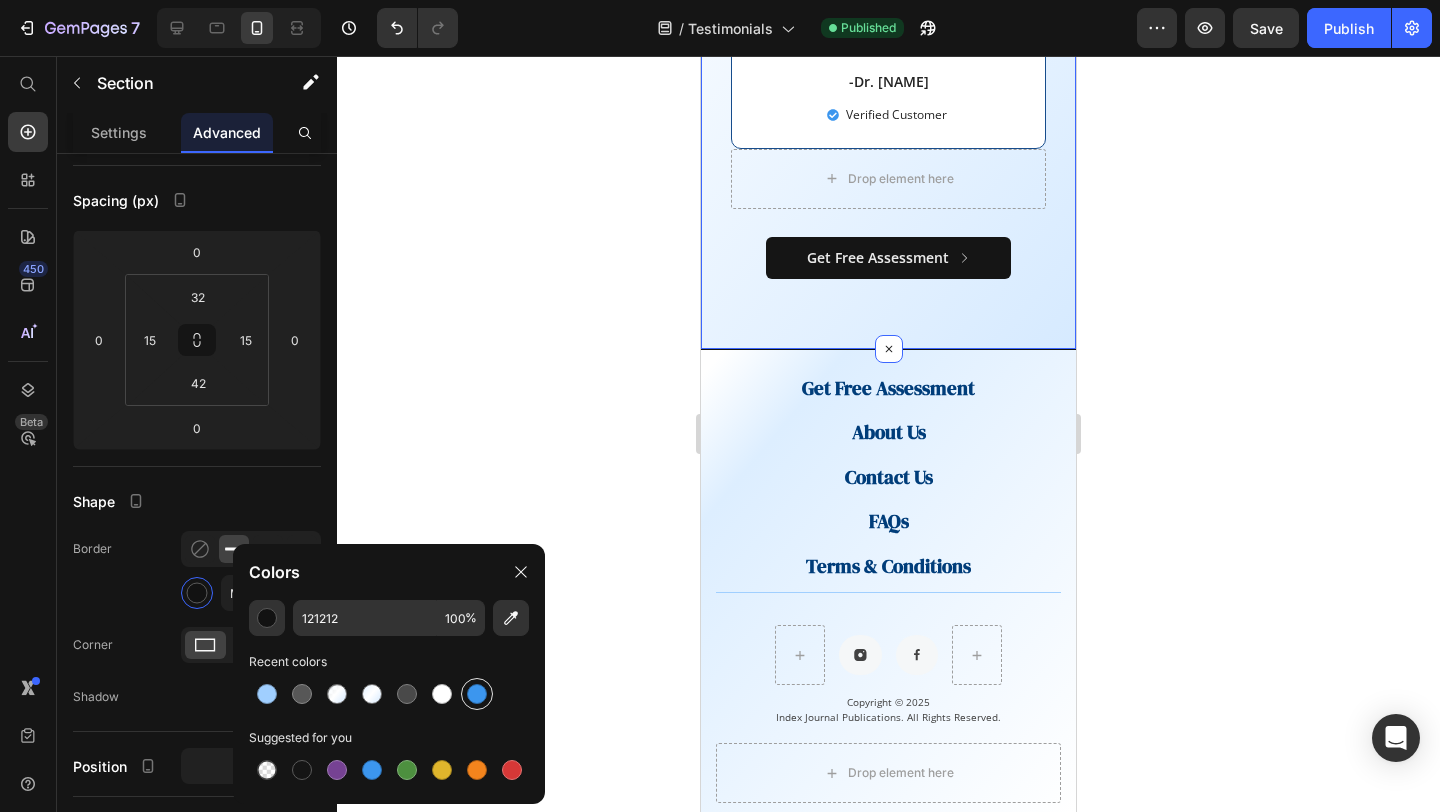 click at bounding box center [477, 694] 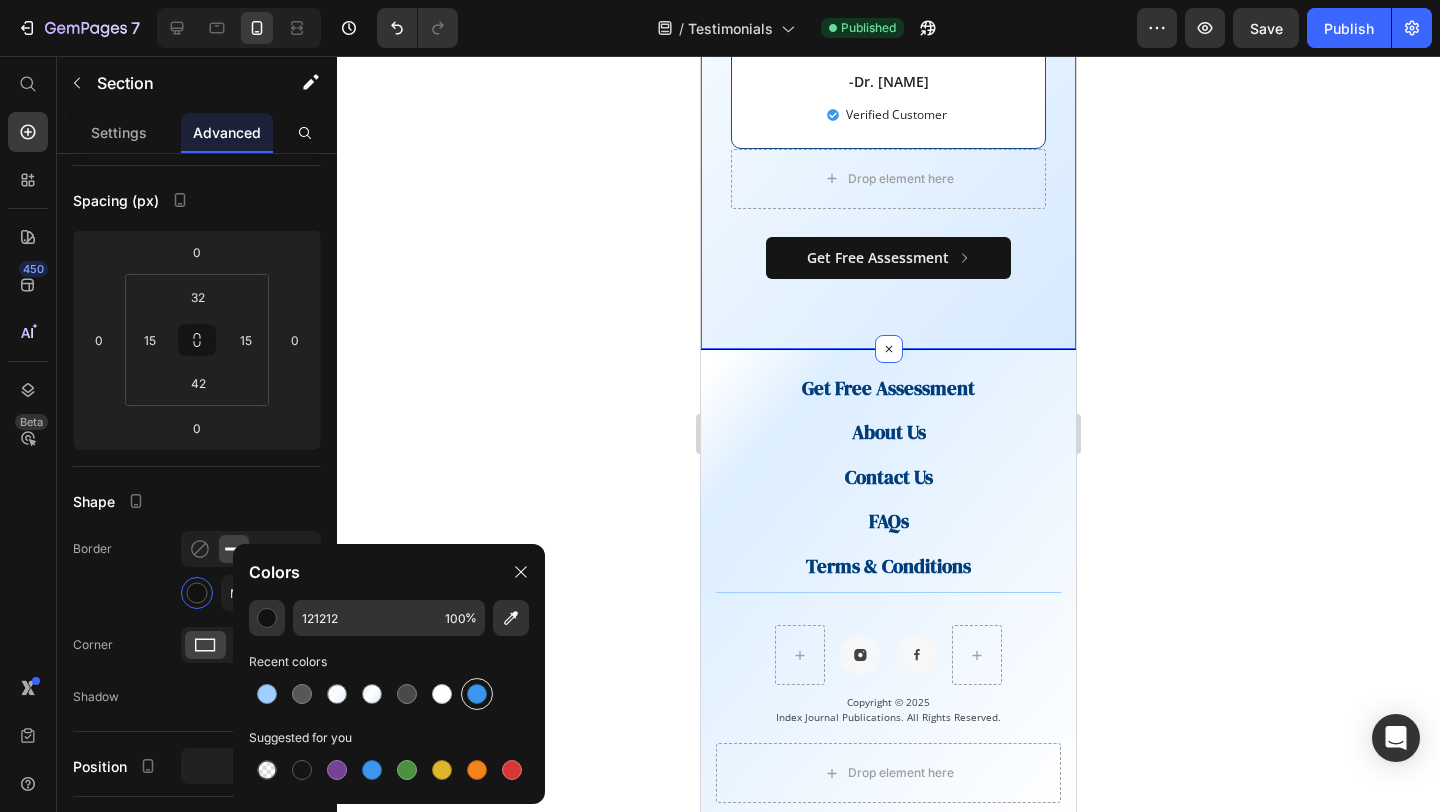 type on "3C96EE" 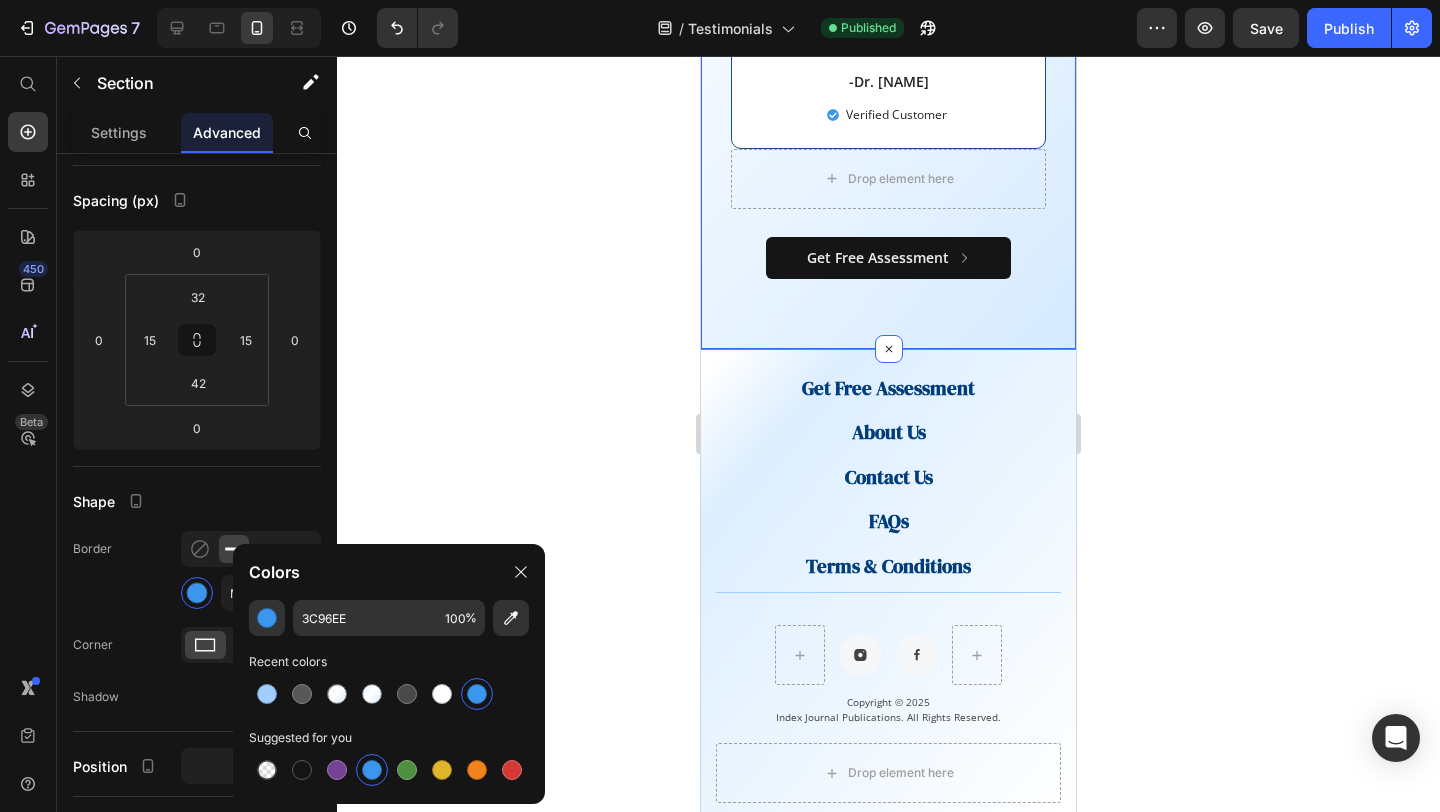 click 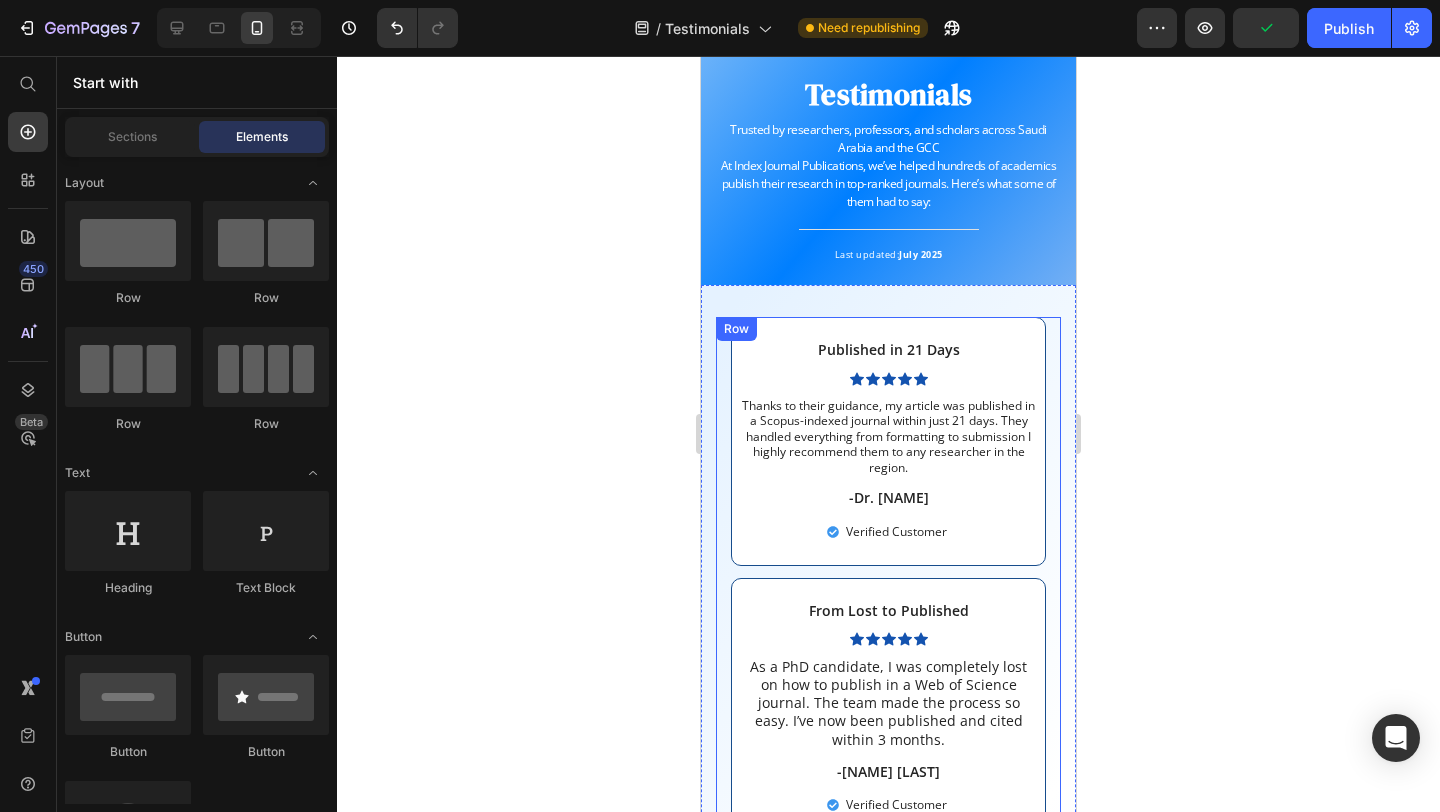 scroll, scrollTop: 0, scrollLeft: 0, axis: both 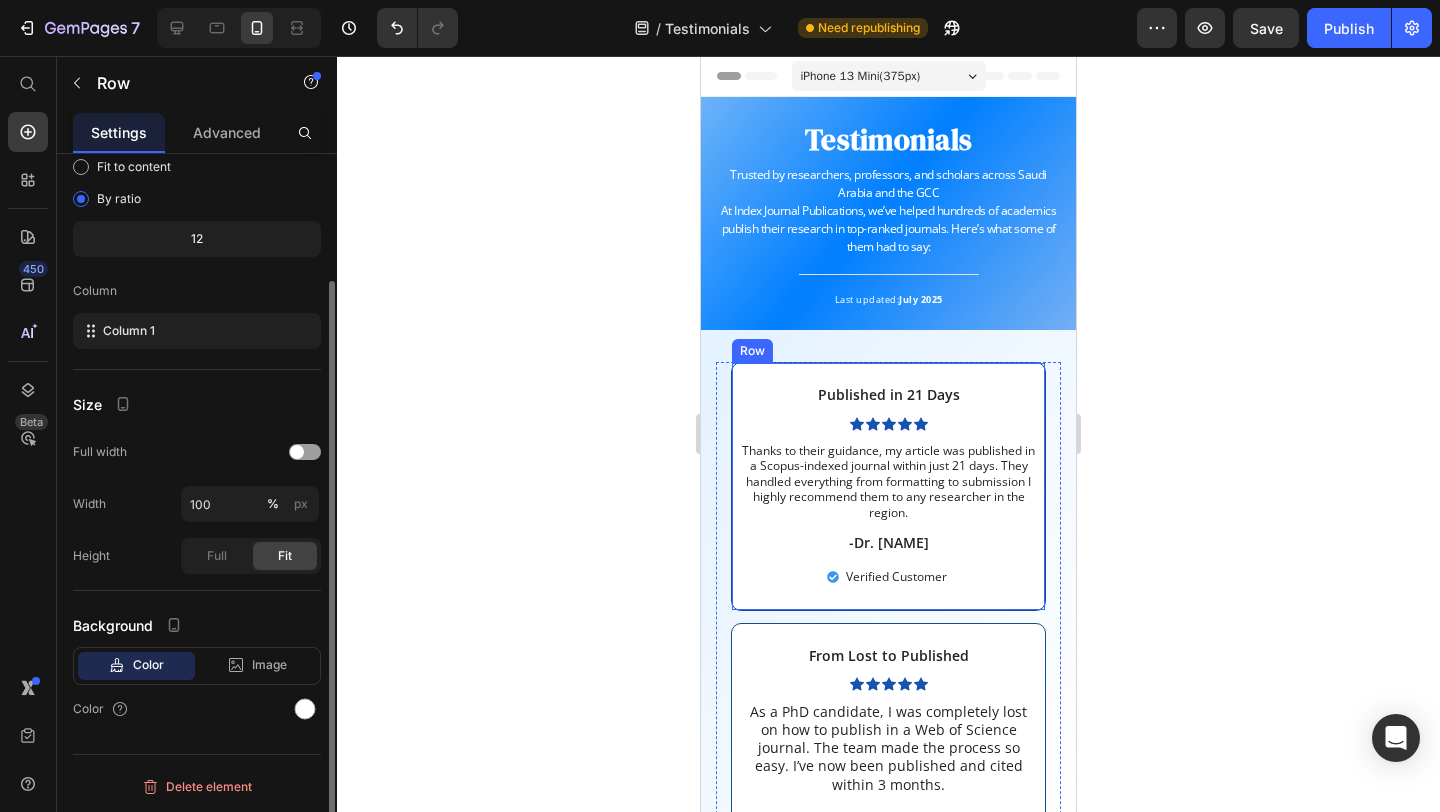 click on "Published in 21 Days Text Block Icon Icon Icon Icon Icon Icon List Thanks to their guidance, my article was published in a Scopus-indexed journal within just 21 days. They handled everything from formatting to submission I highly recommend them to any researcher in the region. Text Block -Dr. Saeed A-K Text Block Verified Customer Item List Row" at bounding box center [888, 486] 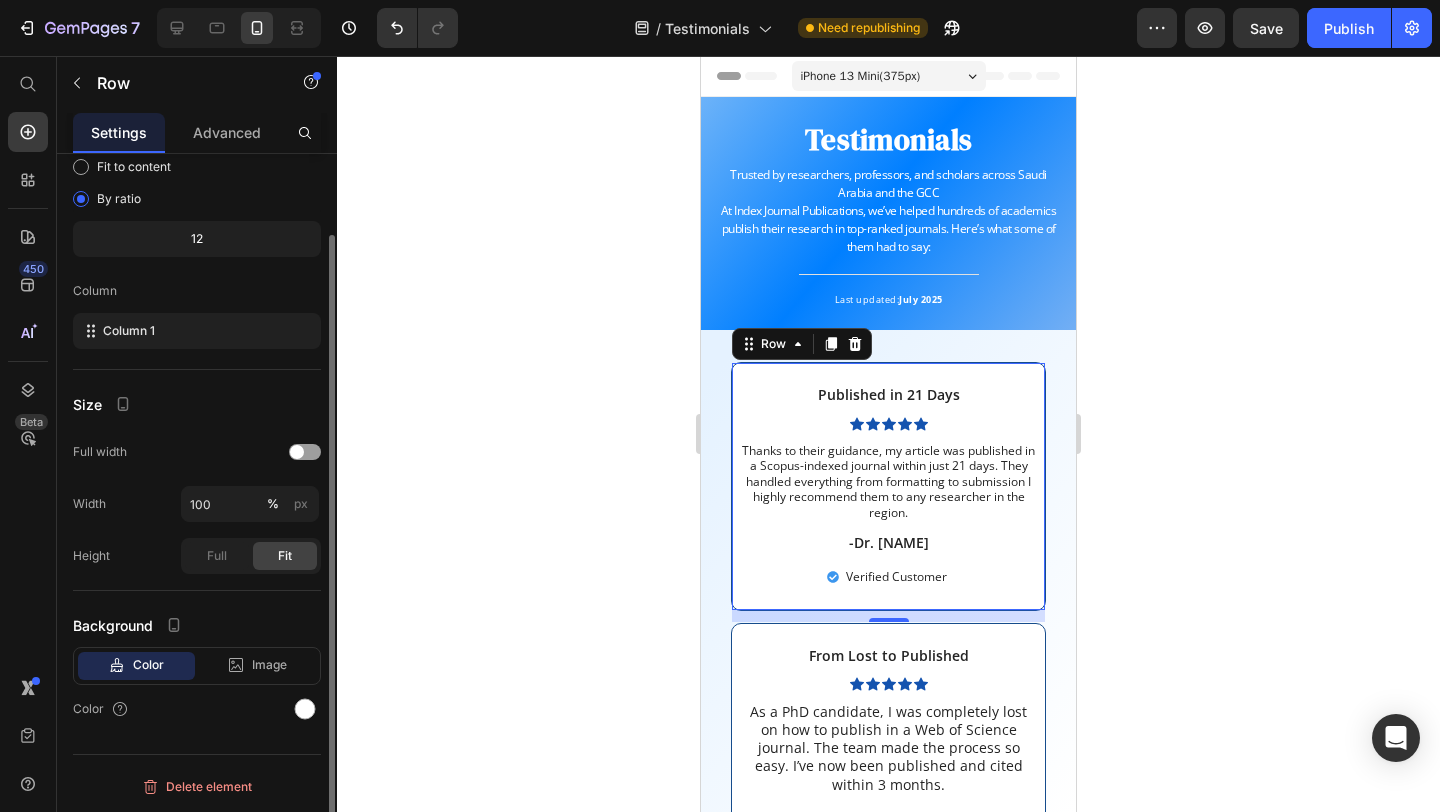 scroll, scrollTop: 0, scrollLeft: 0, axis: both 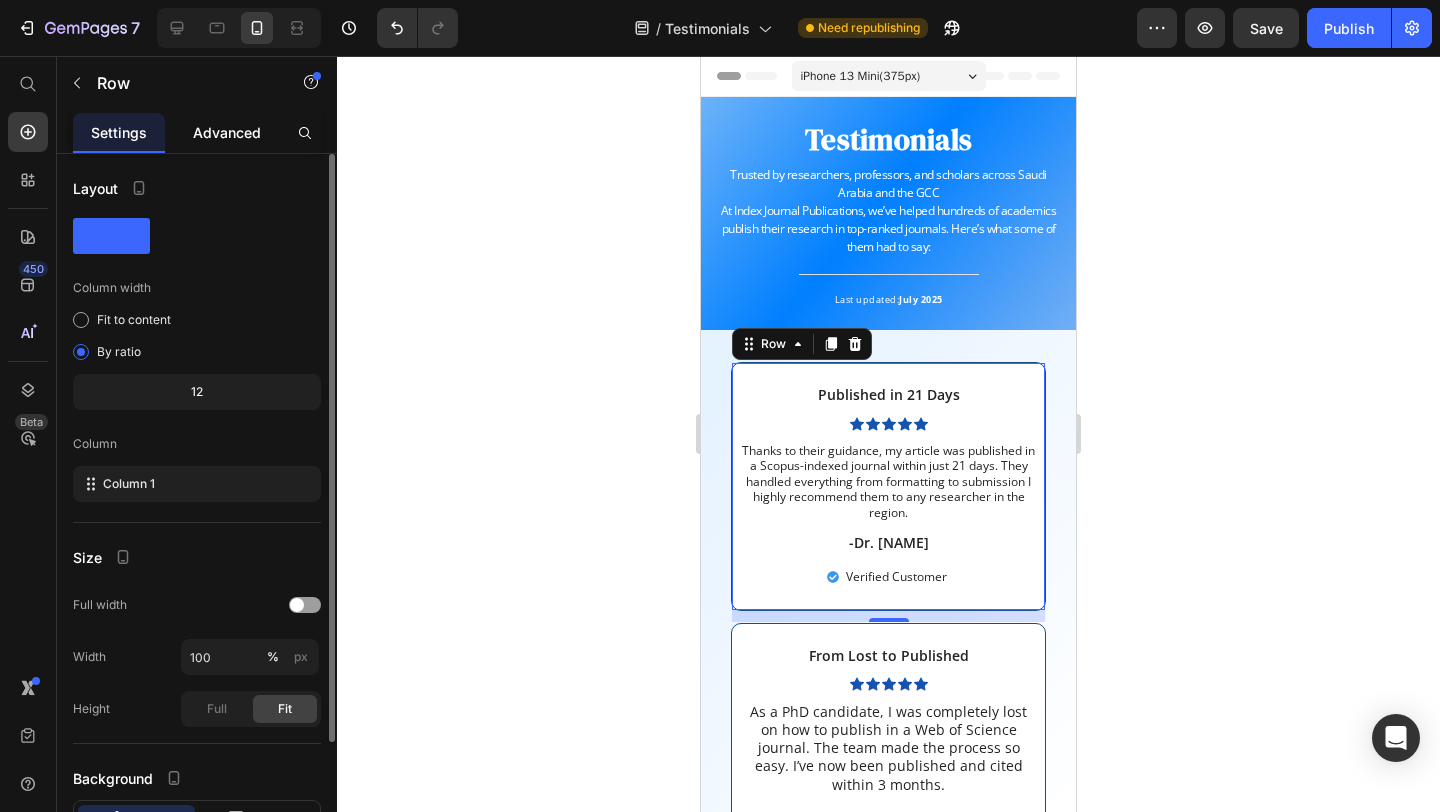click on "Advanced" at bounding box center (227, 132) 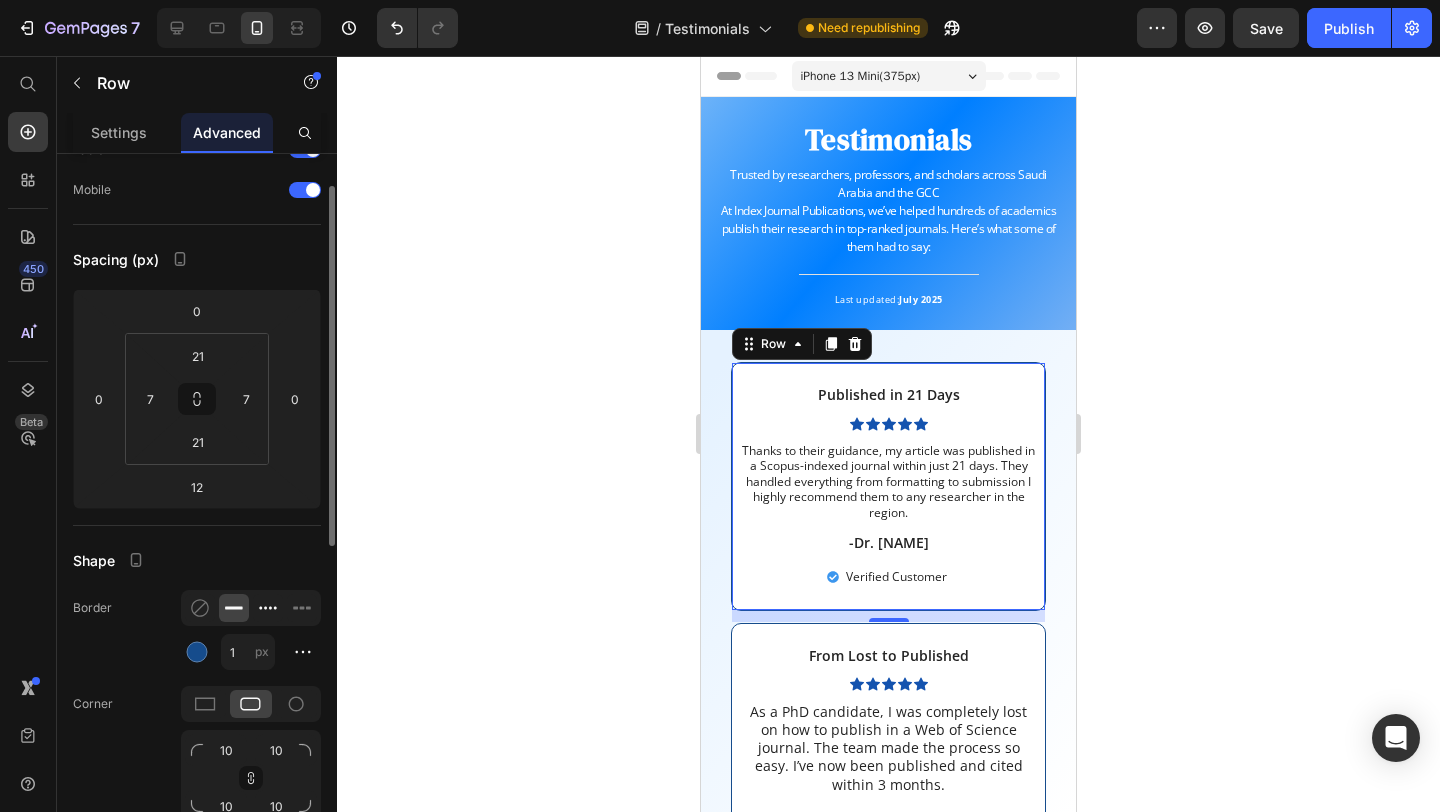 scroll, scrollTop: 156, scrollLeft: 0, axis: vertical 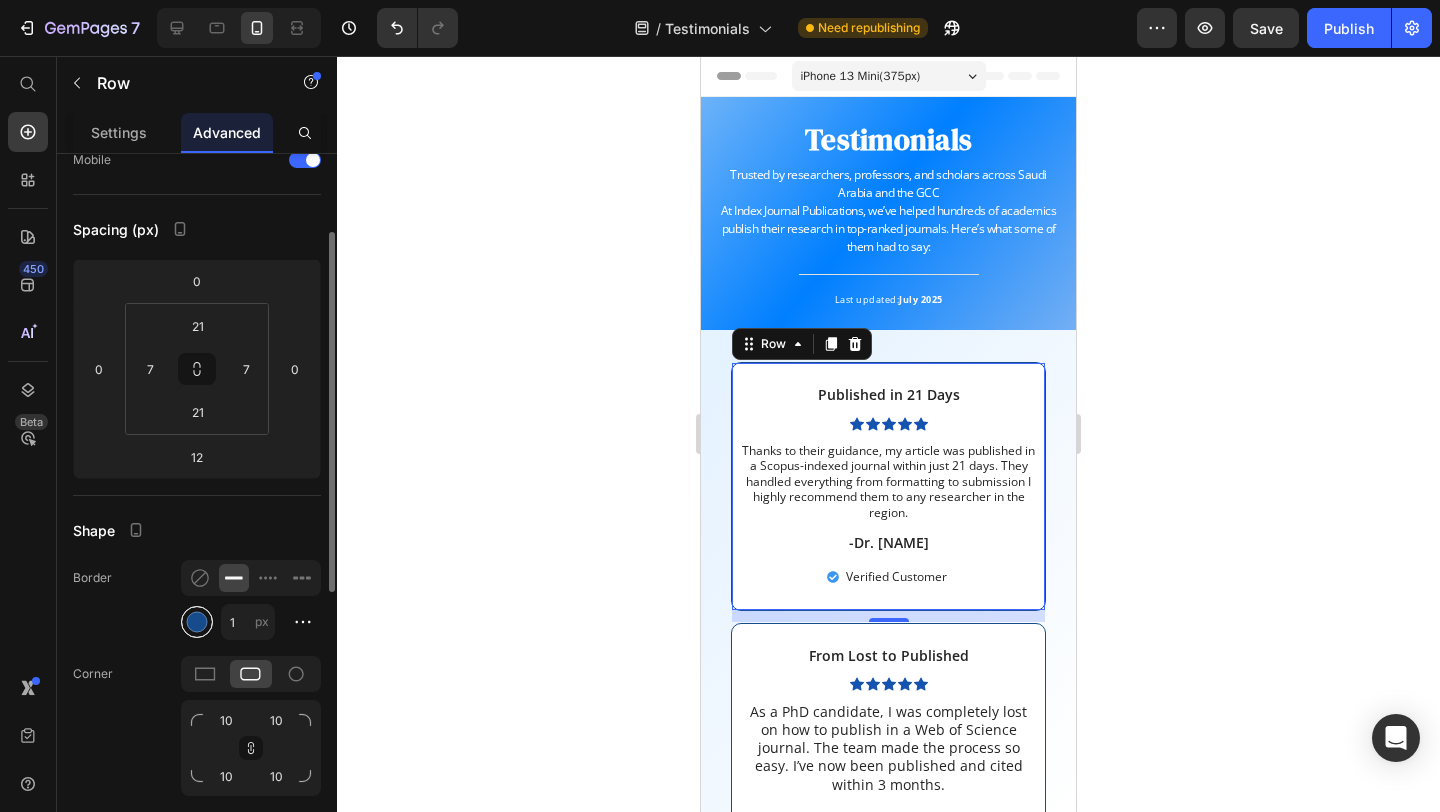 click at bounding box center [197, 622] 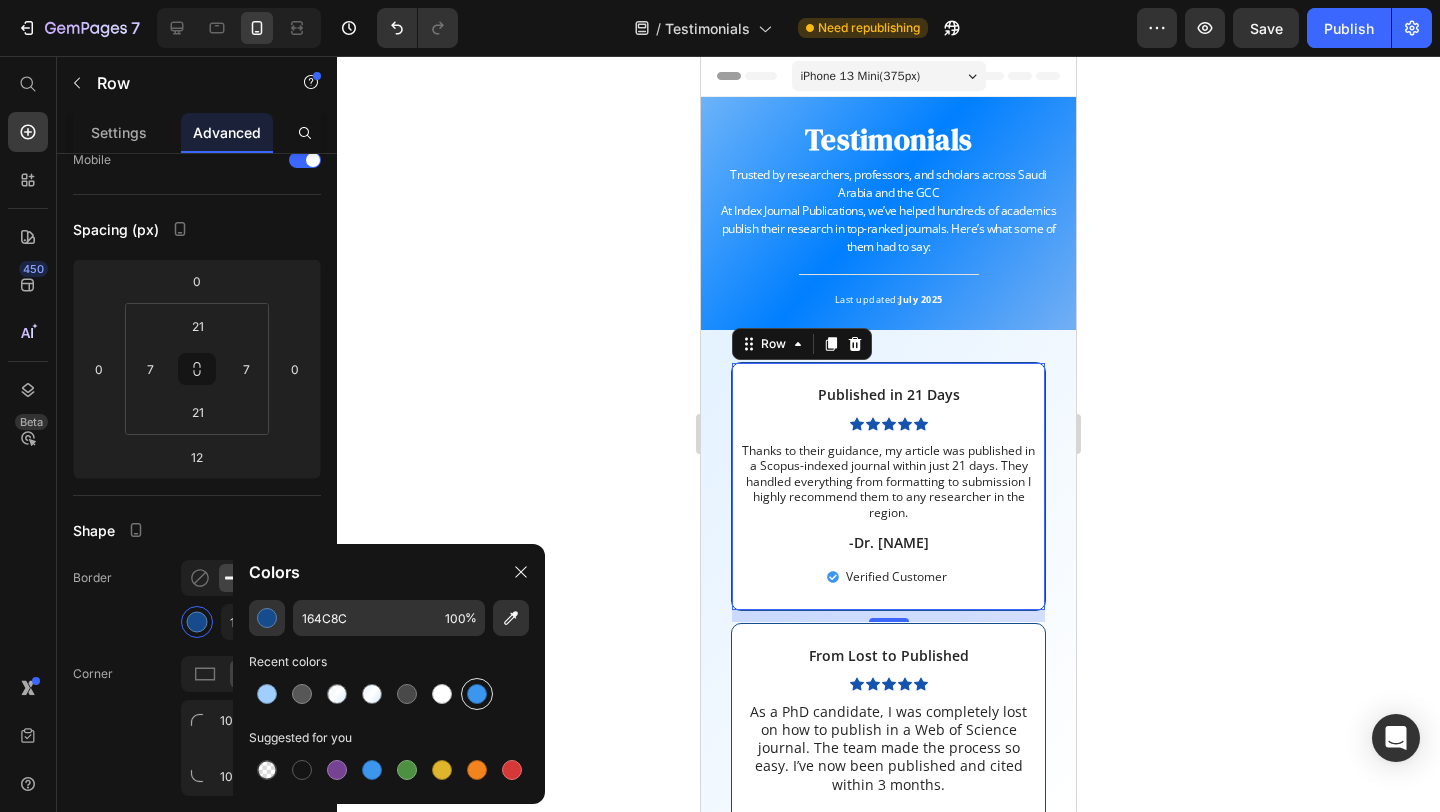 click at bounding box center [477, 694] 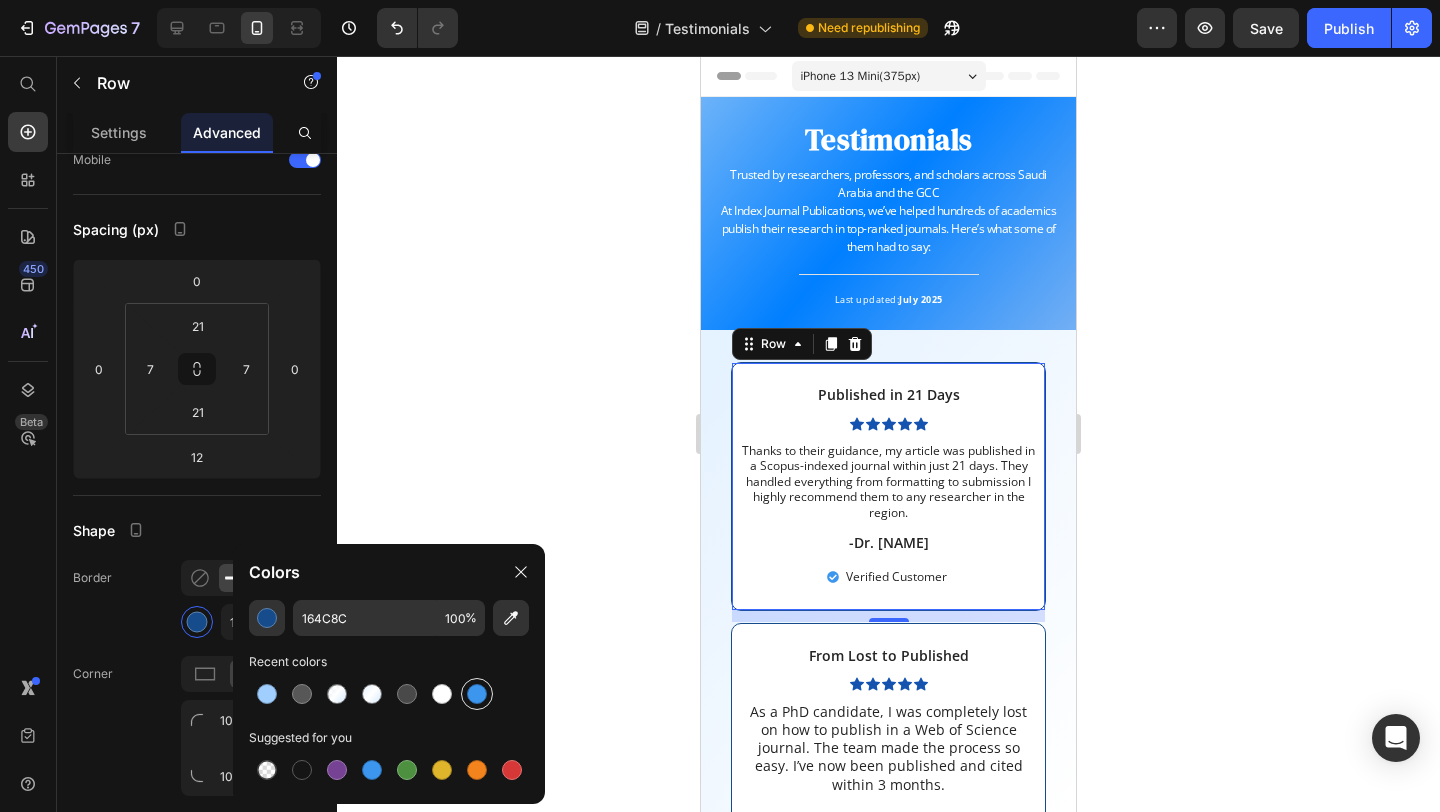 type on "3C96EE" 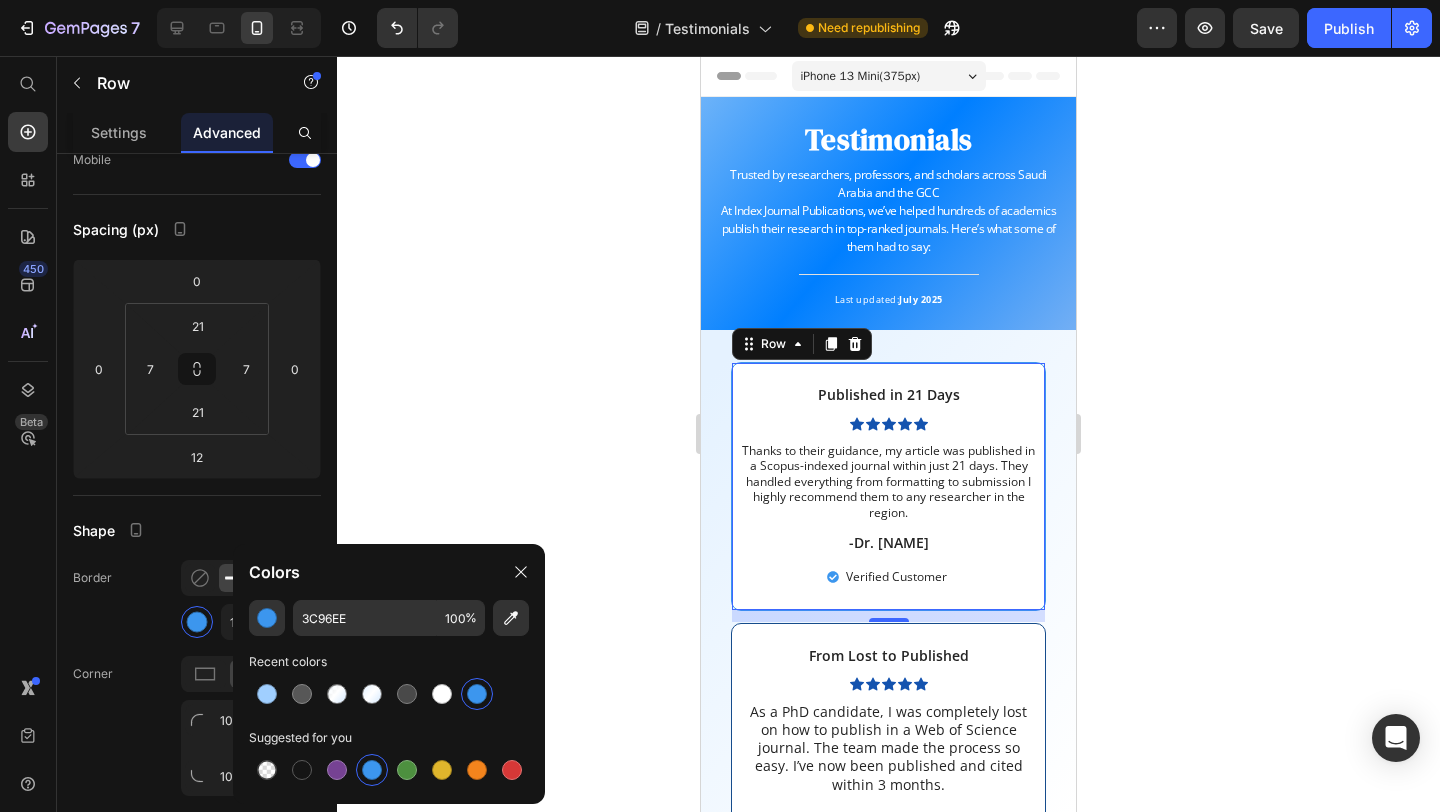click 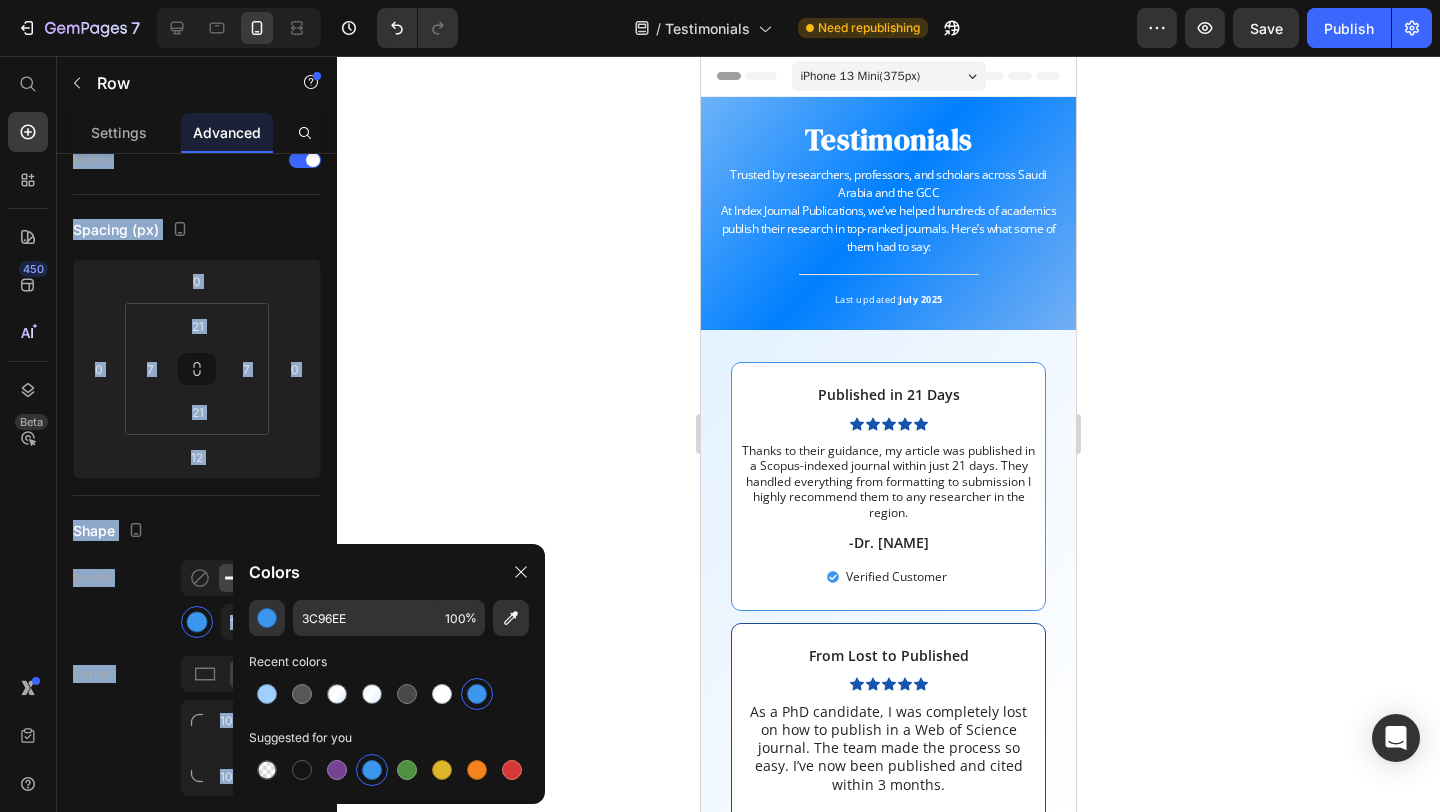click 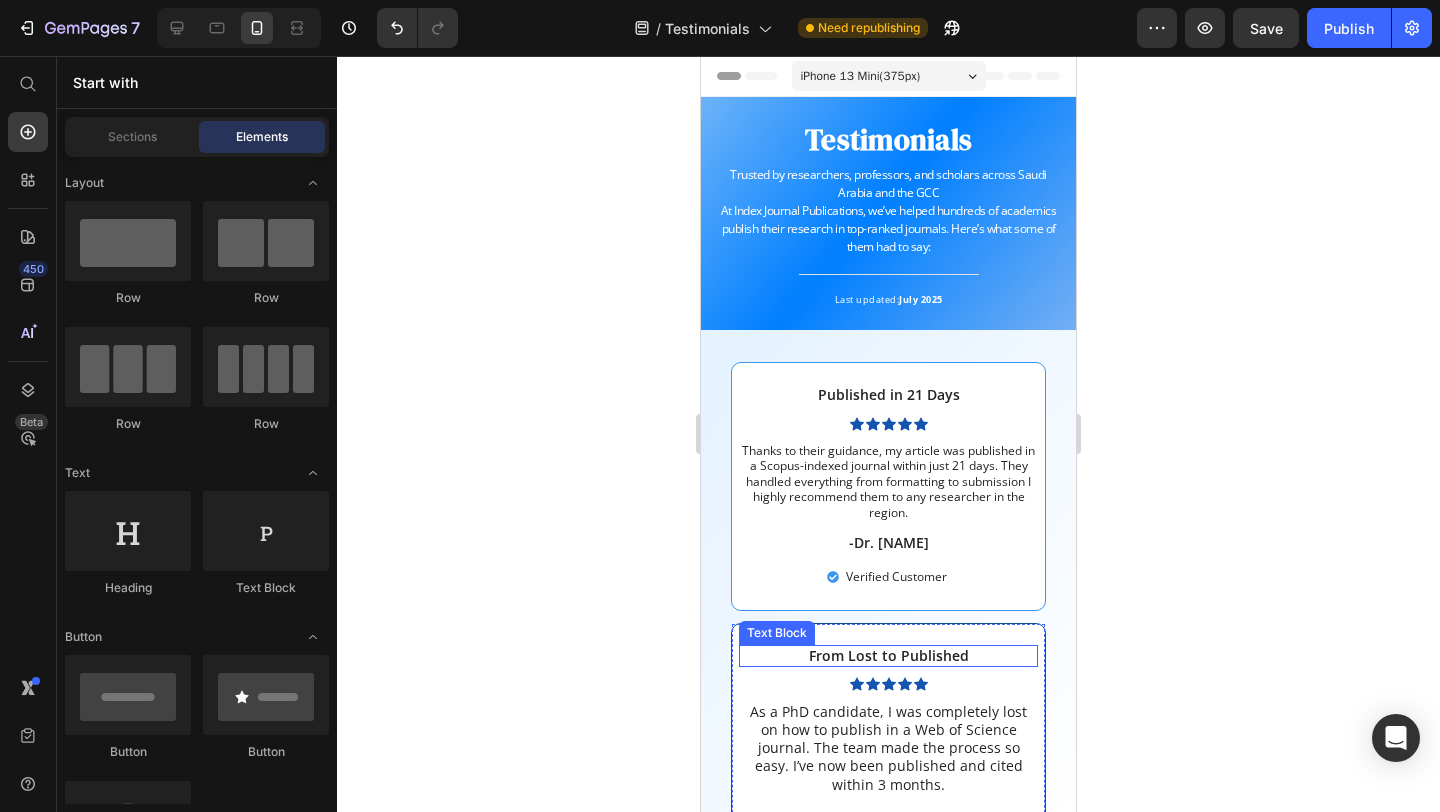 click on "From Lost to Published" at bounding box center (888, 656) 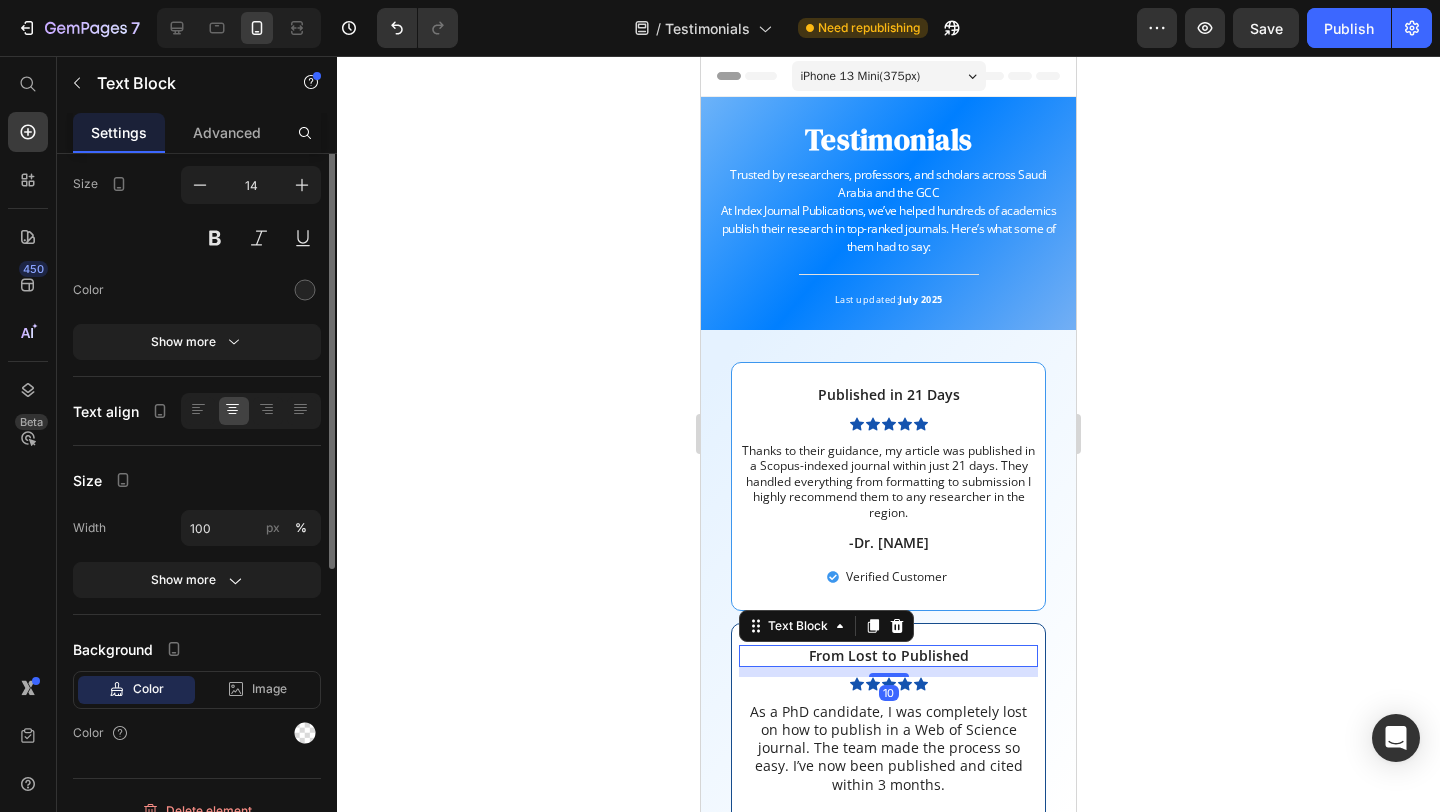 scroll, scrollTop: 0, scrollLeft: 0, axis: both 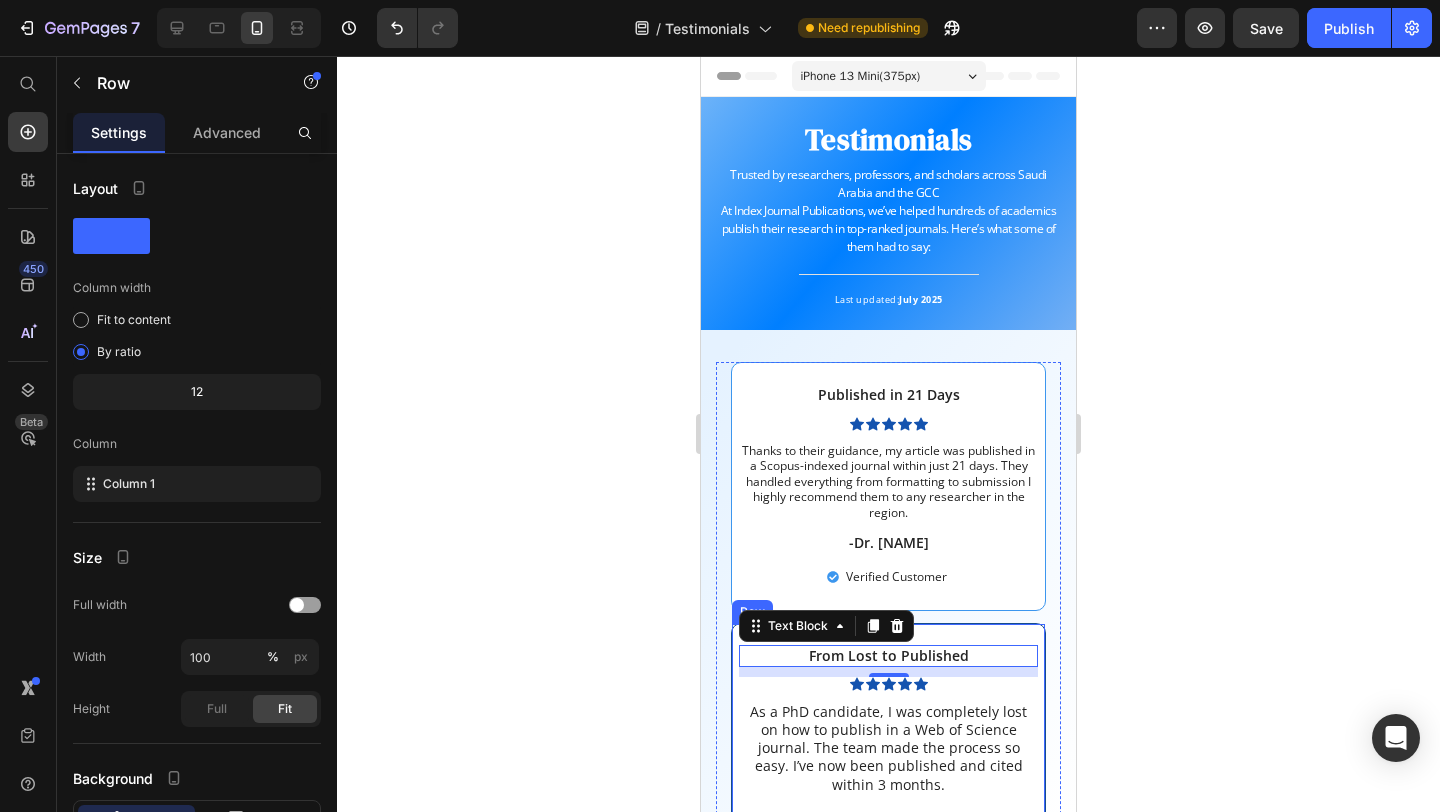 click on "From Lost to Published Text Block   10 Icon Icon Icon Icon Icon Icon List As a PhD candidate, I was completely lost on how to publish in a Web of Science journal. The team made the process so easy. I’ve now been published and cited within 3 months. Text Block -Fatima A. Text Block Verified Customer Item List Row" at bounding box center [888, 753] 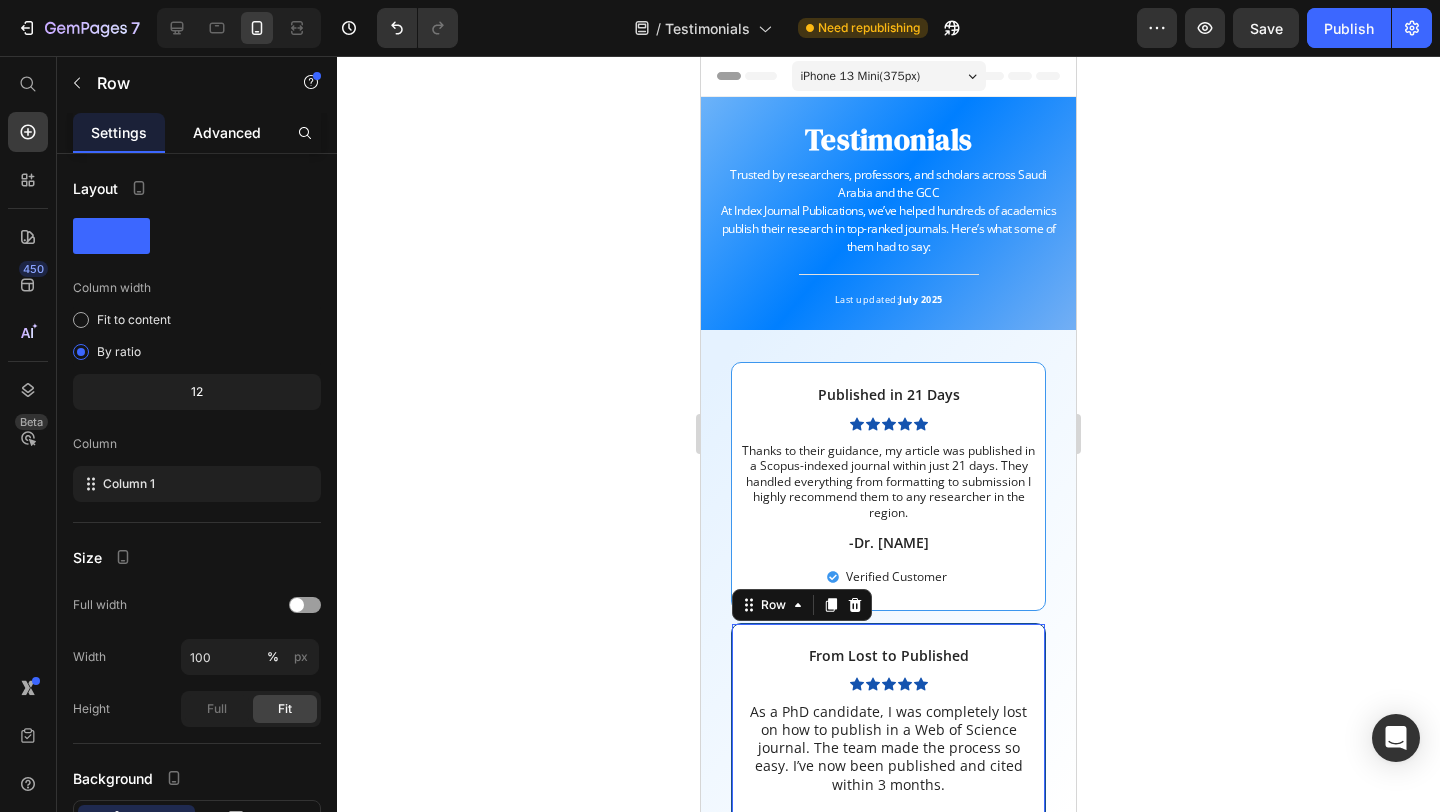 click on "Advanced" 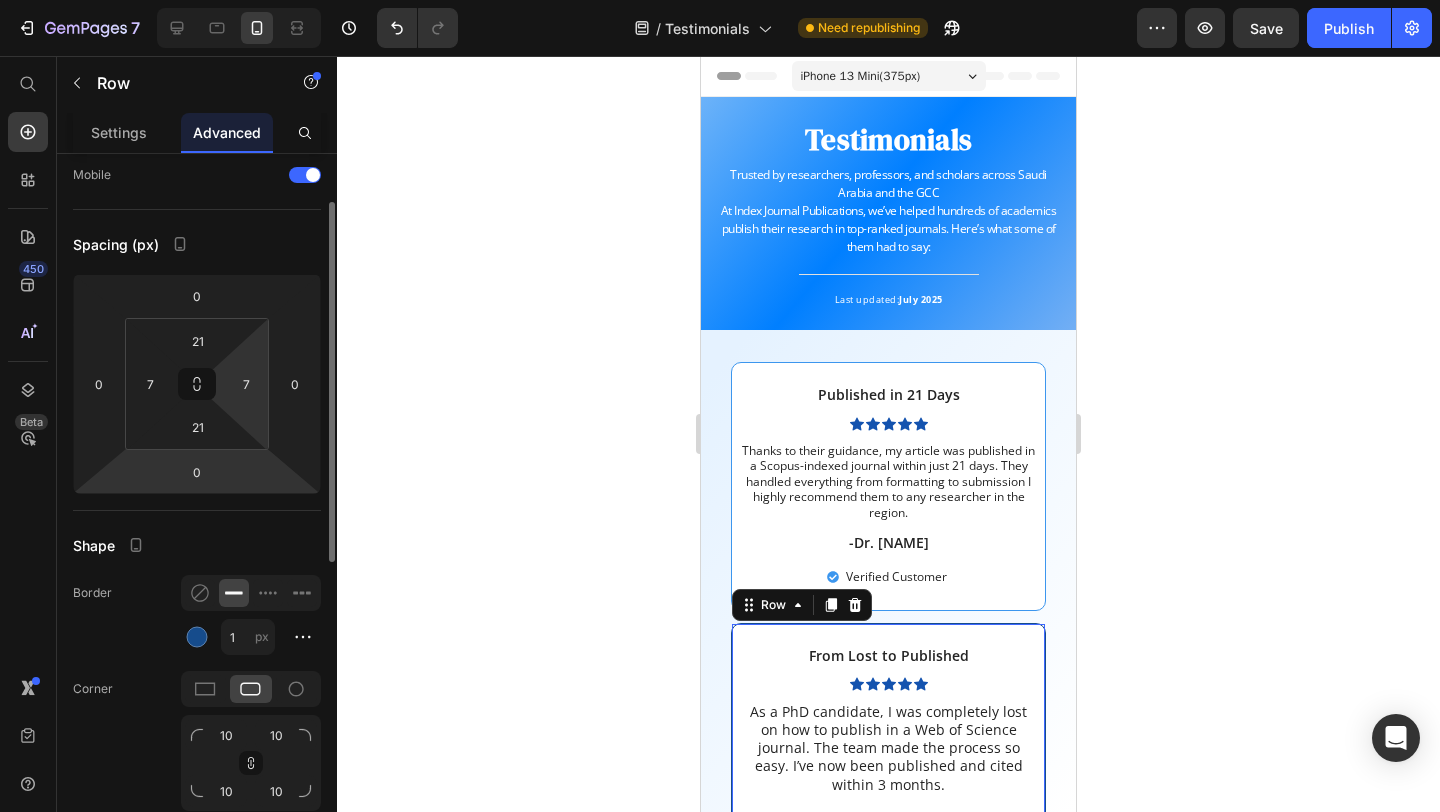 scroll, scrollTop: 210, scrollLeft: 0, axis: vertical 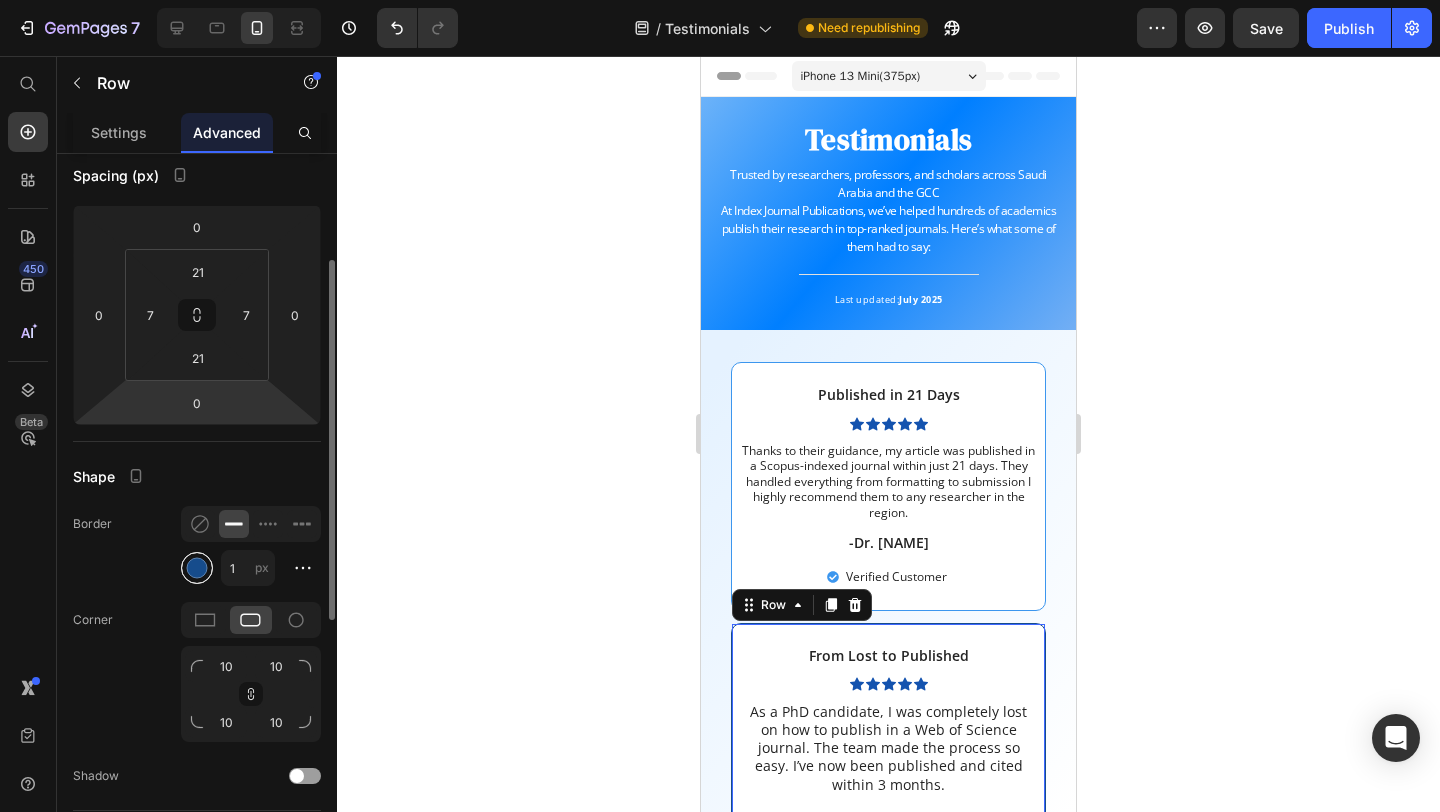 click at bounding box center [197, 568] 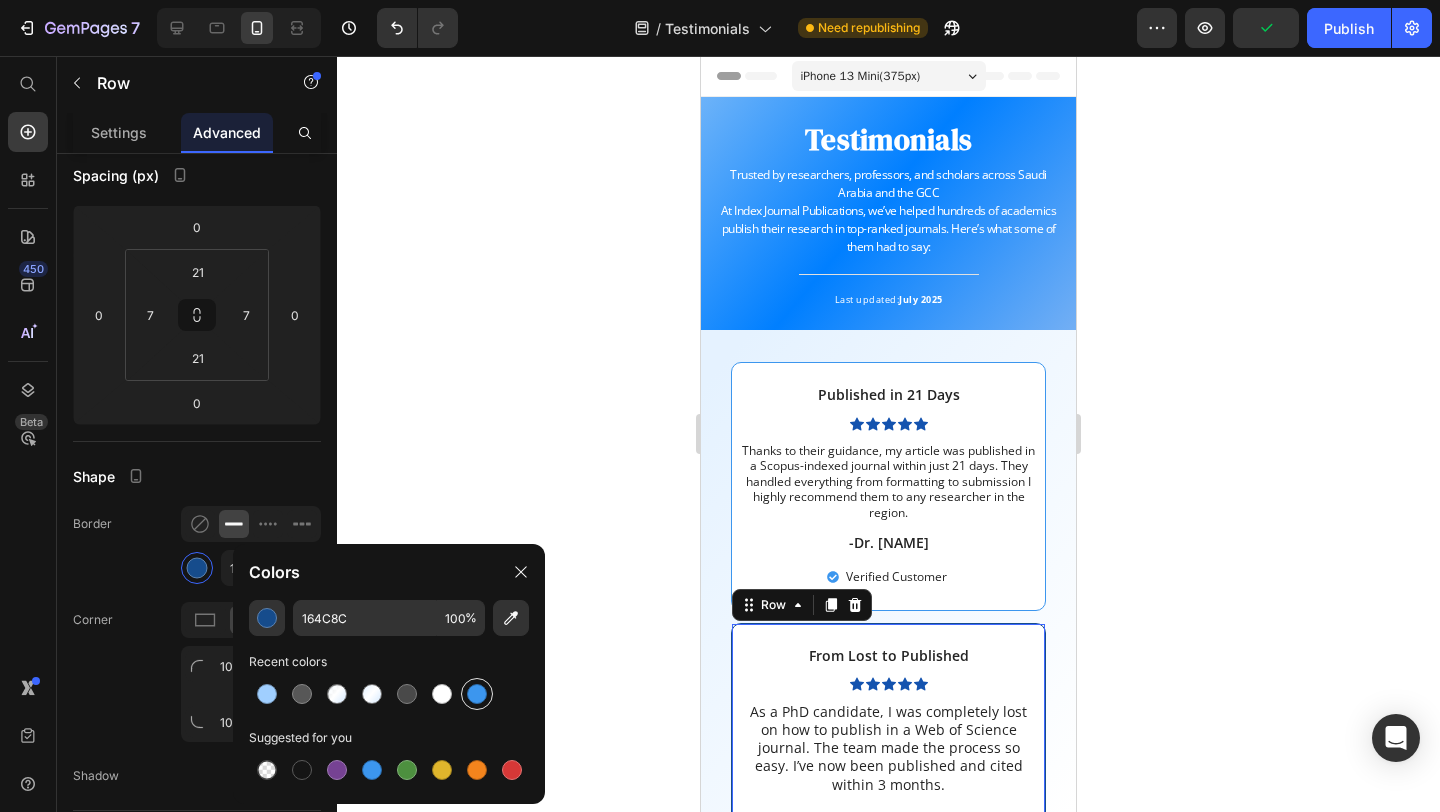click at bounding box center (477, 694) 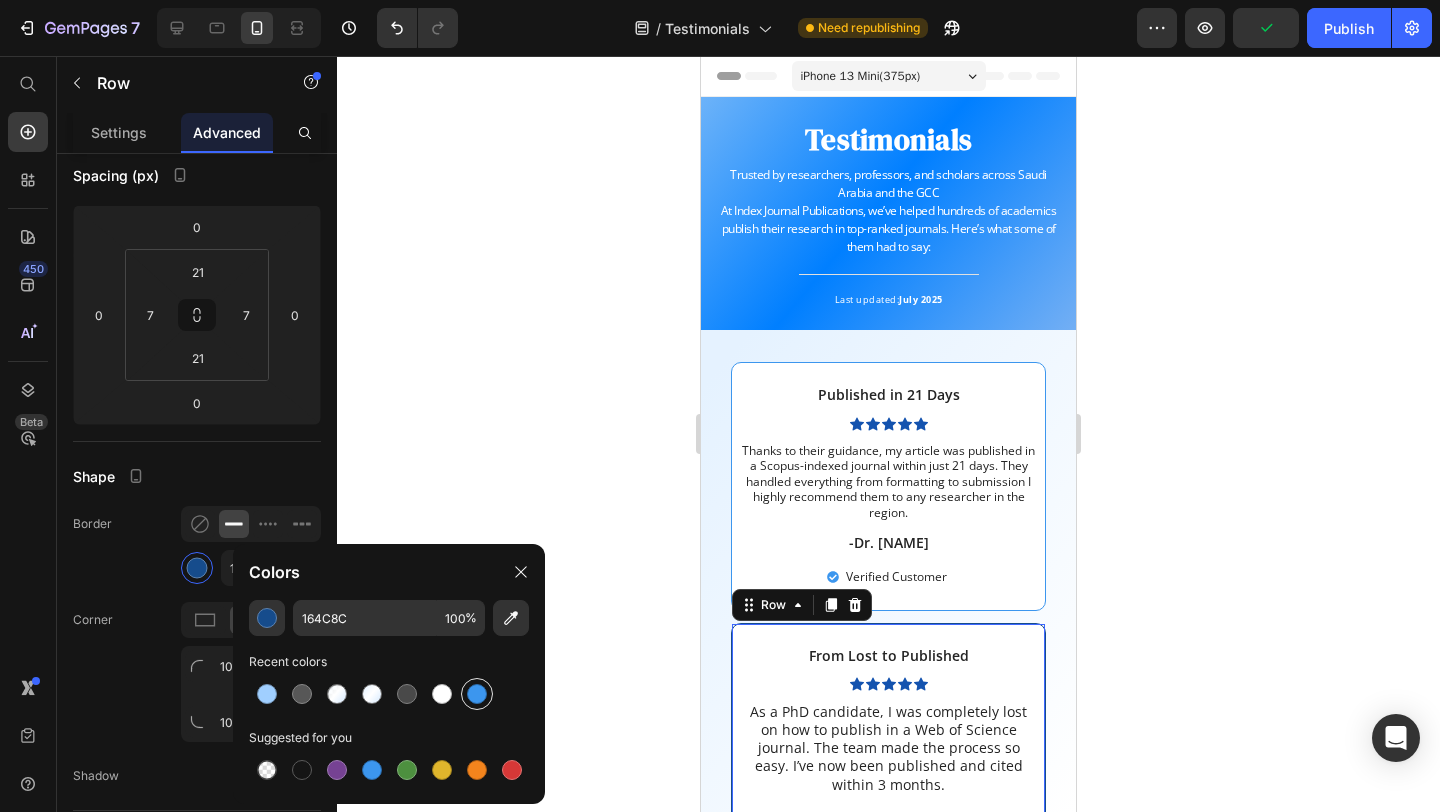 type on "3C96EE" 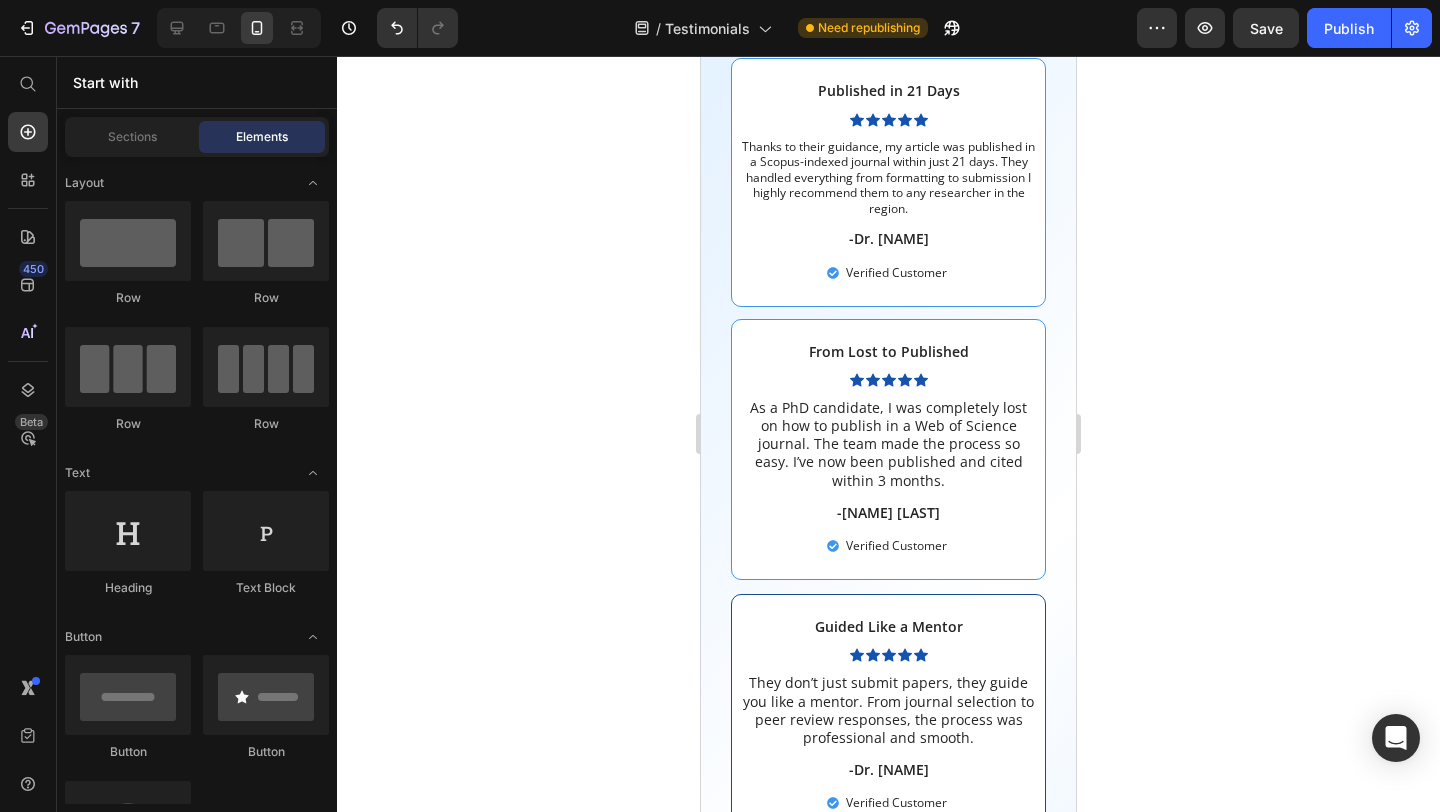 scroll, scrollTop: 303, scrollLeft: 0, axis: vertical 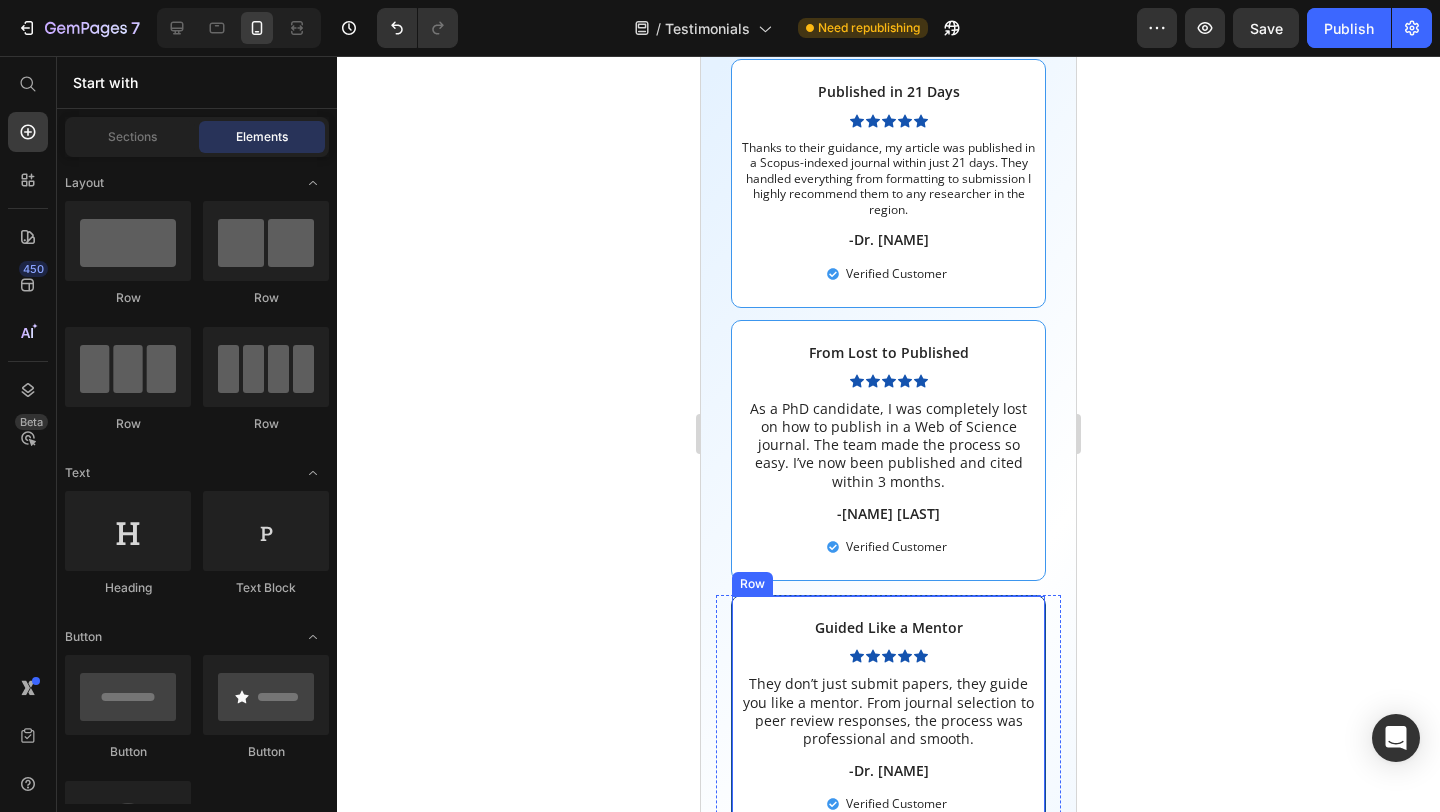 click on "Guided Like a Mentor Text Block Icon Icon Icon Icon Icon Icon List They don’t just submit papers, they guide you like a mentor. From journal selection to peer review responses, the process was professional and smooth. Text Block -Dr. Hisham O. Text Block Verified Customer Item List Row" at bounding box center (888, 716) 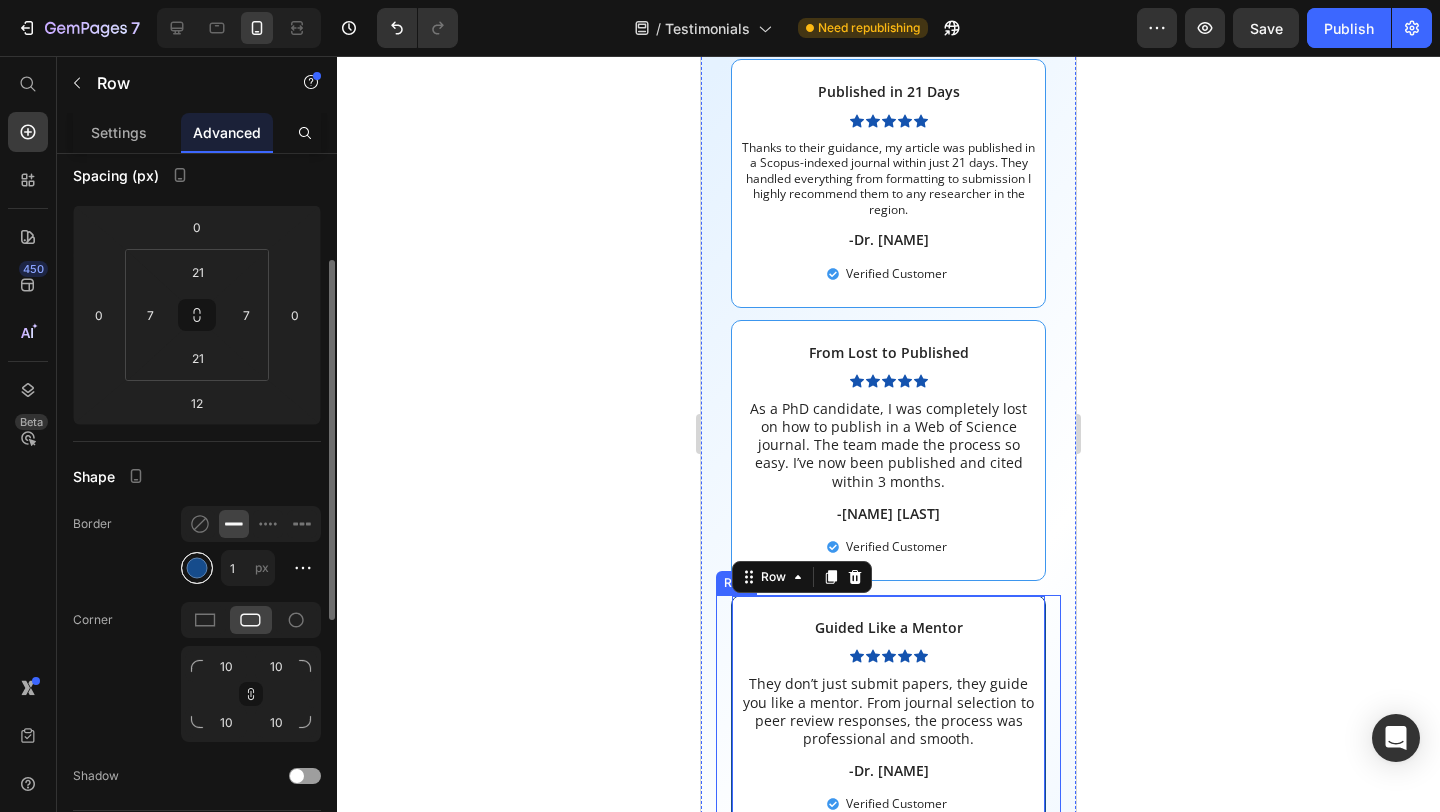 click at bounding box center (197, 568) 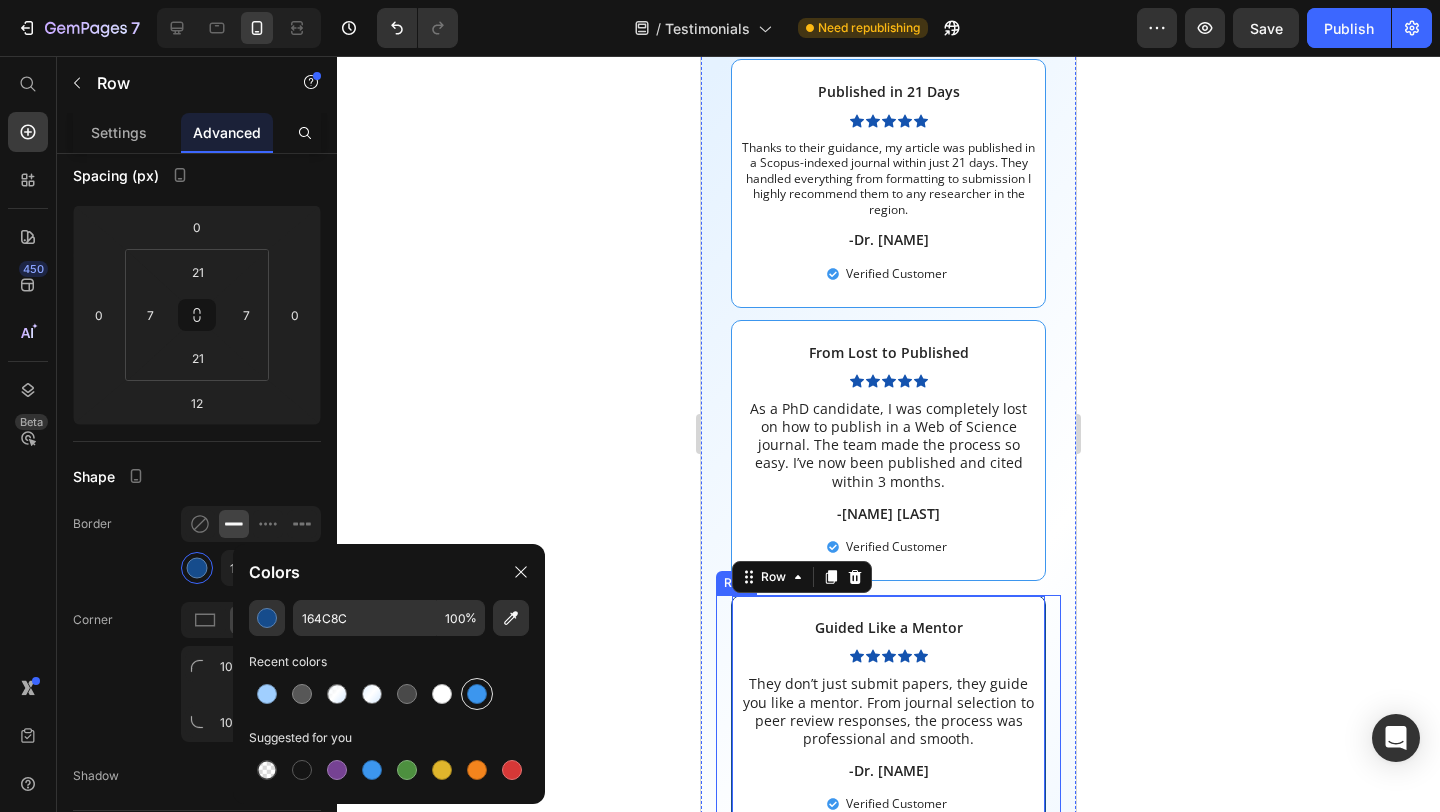 click at bounding box center (477, 694) 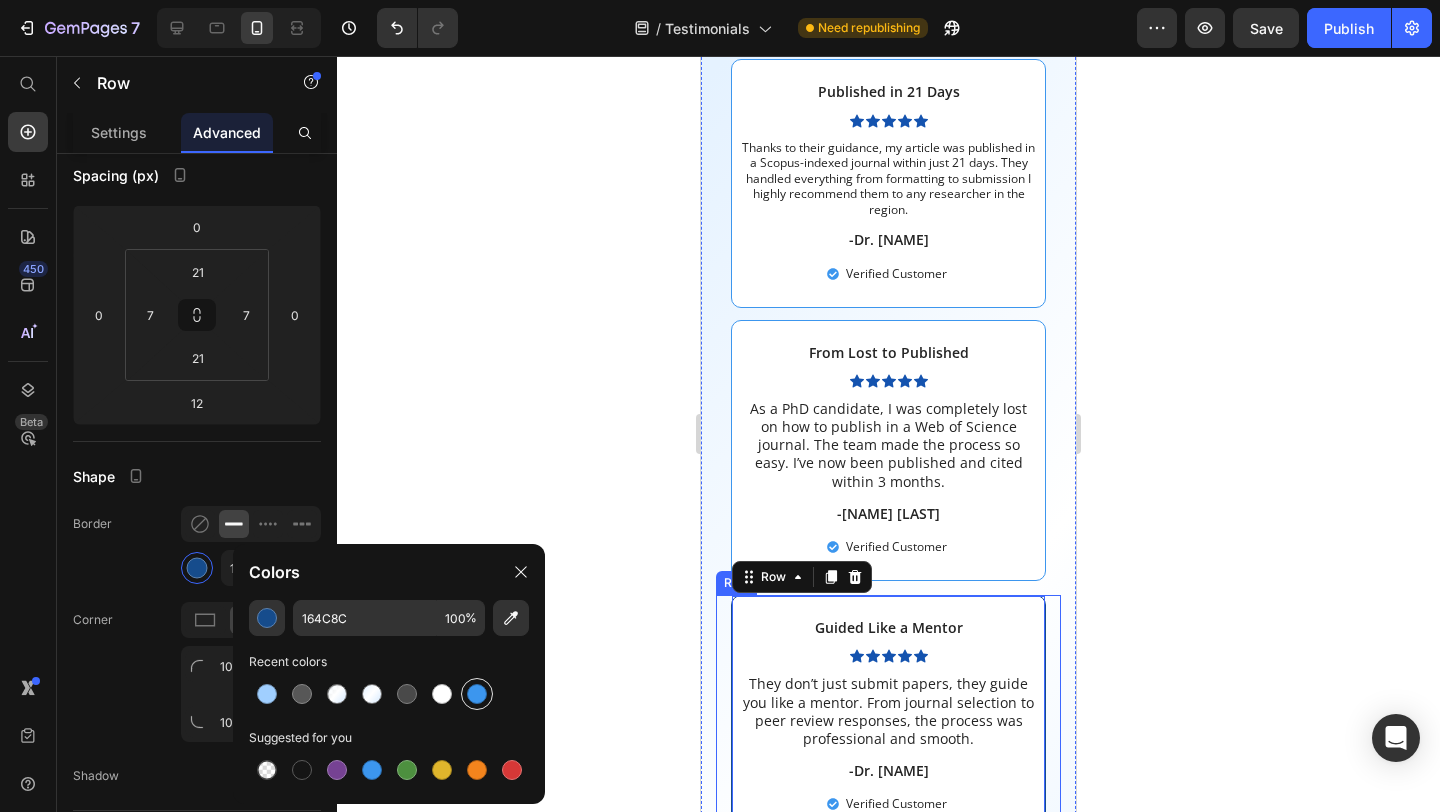 type on "3C96EE" 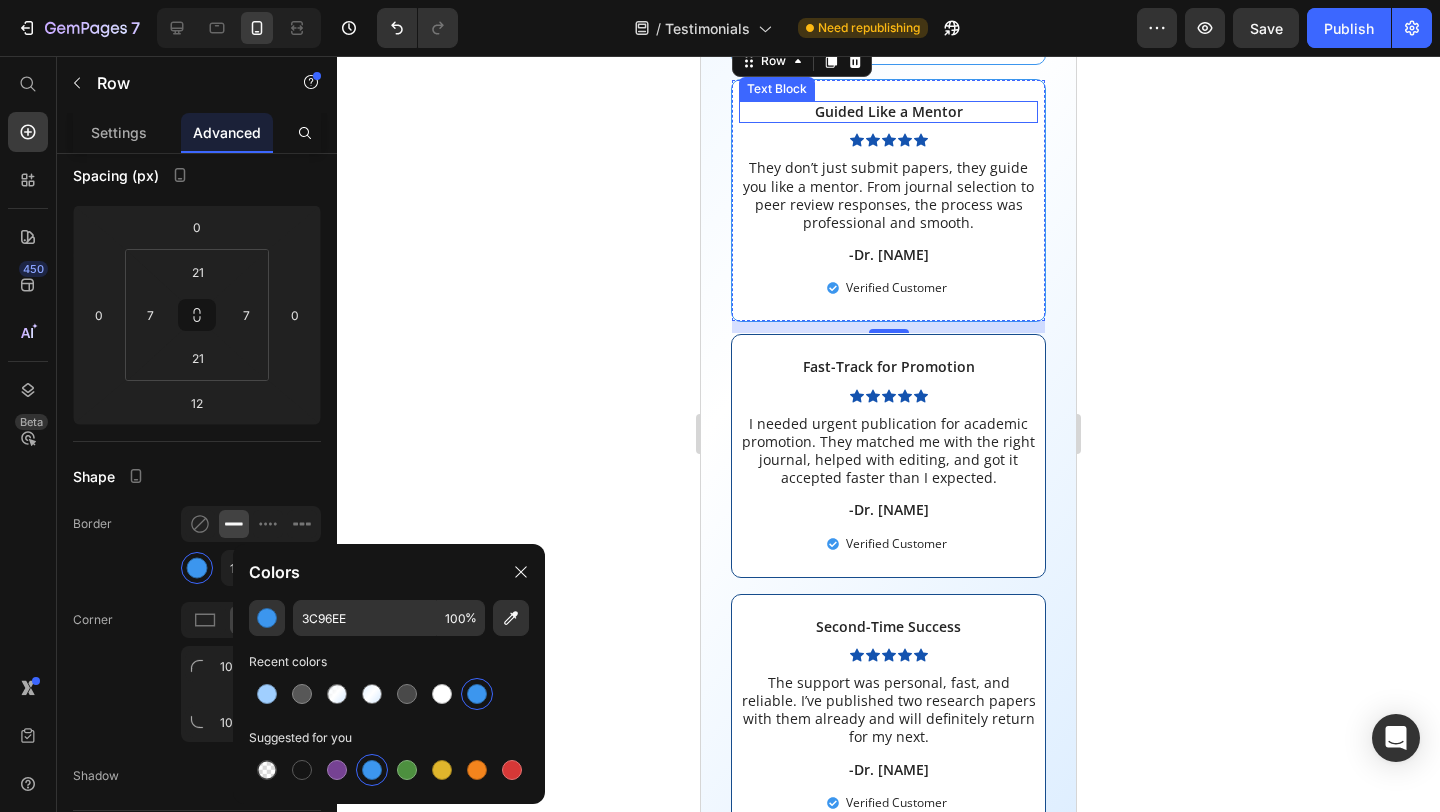 scroll, scrollTop: 823, scrollLeft: 0, axis: vertical 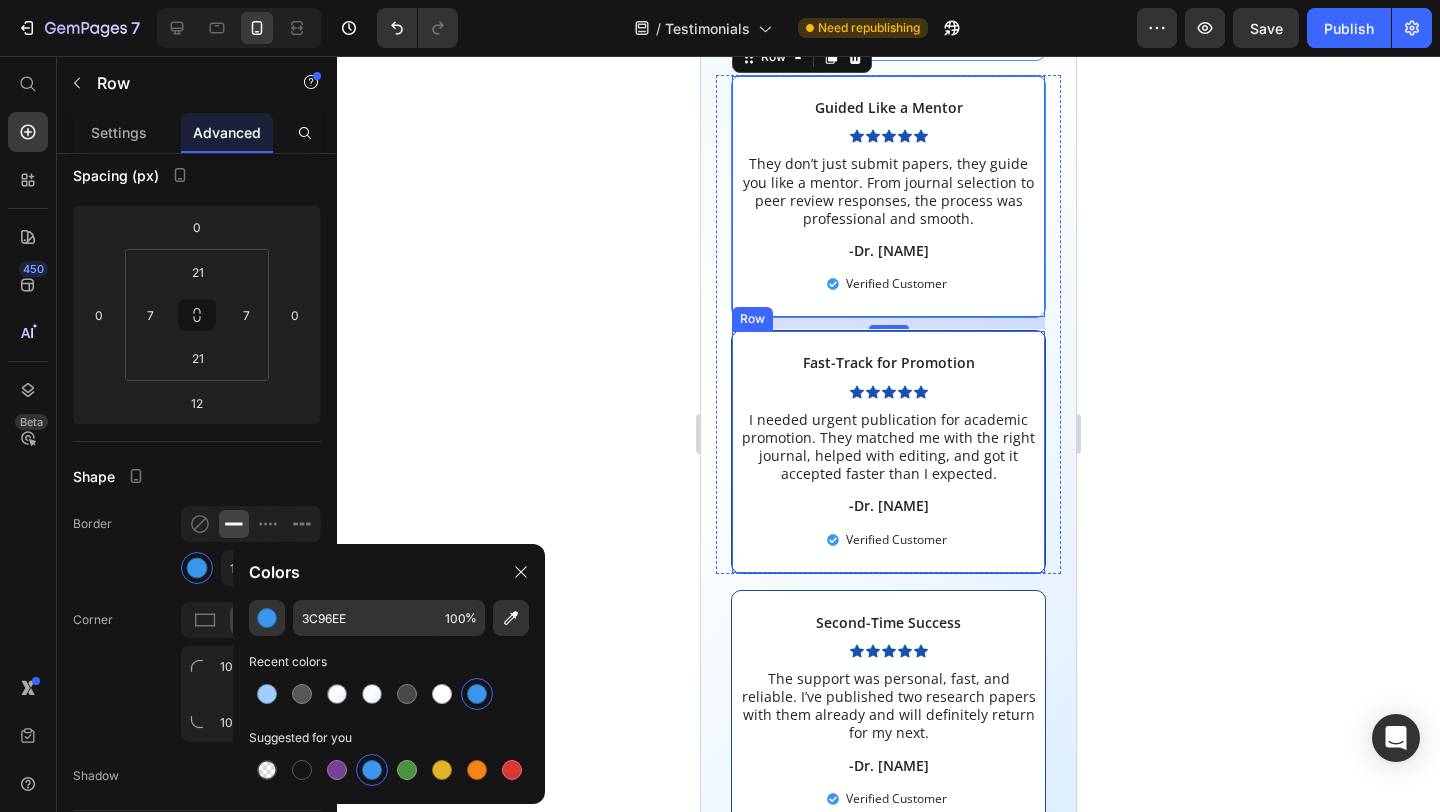 click on "Fast-Track for Promotion Text Block Icon Icon Icon Icon Icon Icon List I needed urgent publication for academic promotion. They matched me with the right journal, helped with editing, and got it accepted faster than I expected. Text Block -Dr. Laila M. Text Block Verified Customer Item List Row" at bounding box center (888, 451) 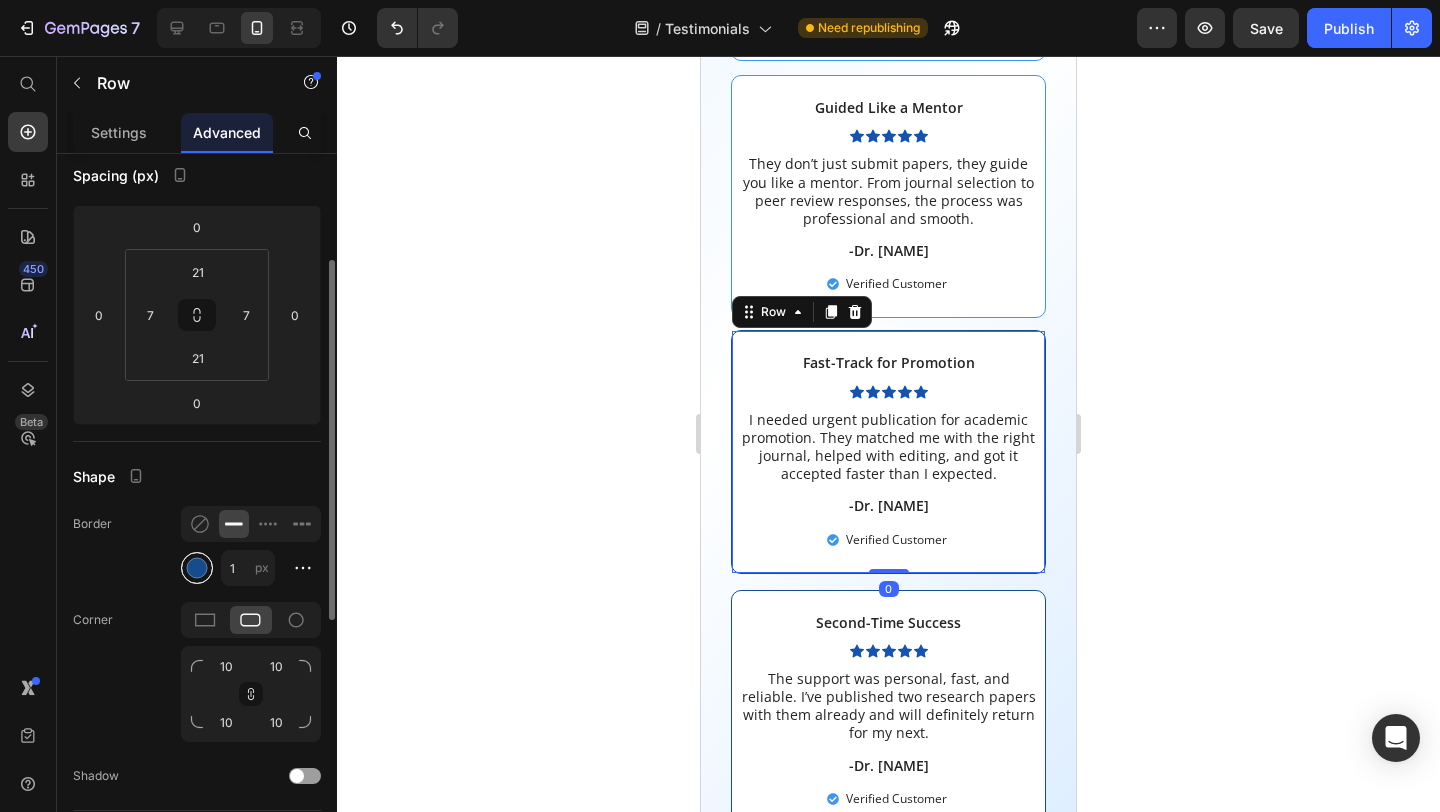 click at bounding box center [197, 568] 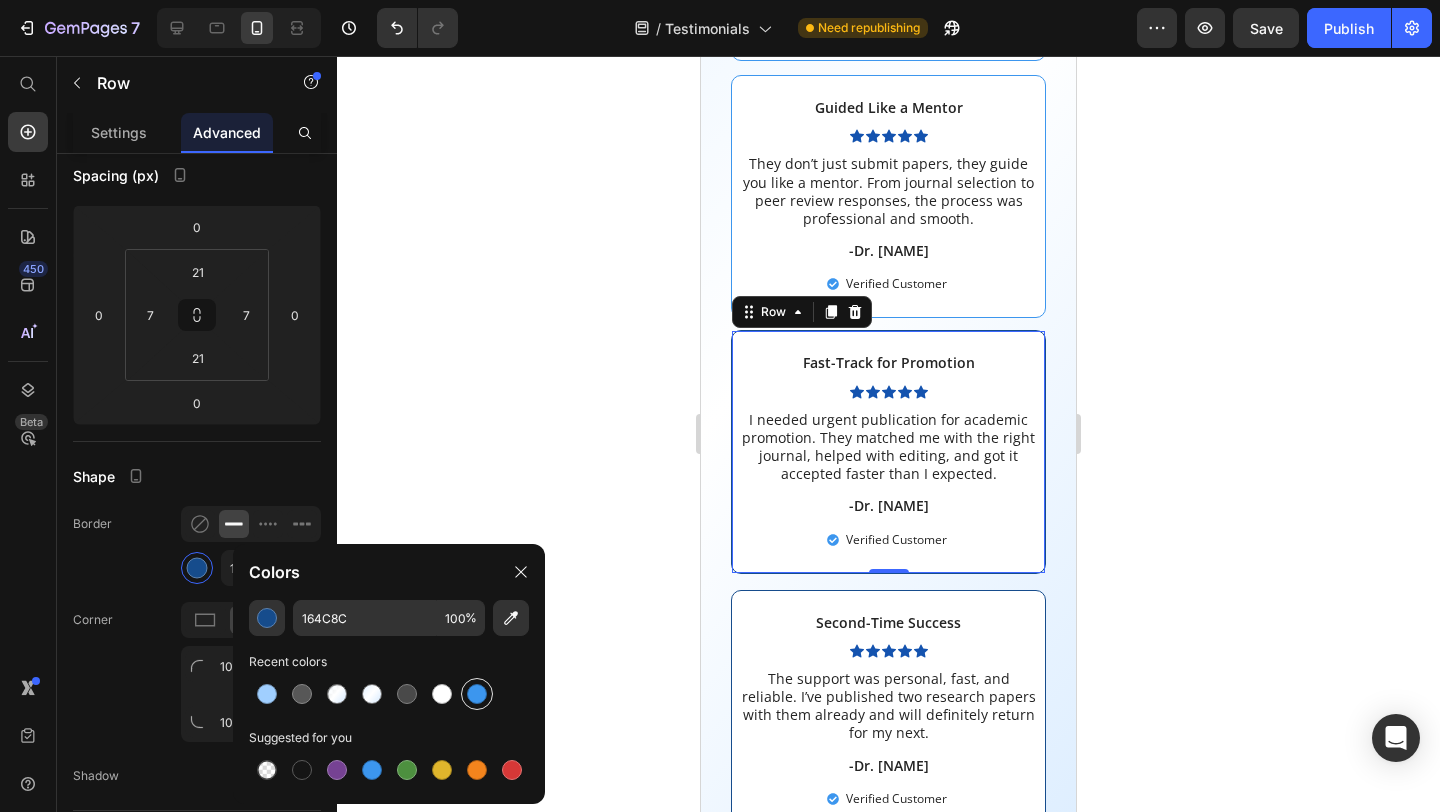 click at bounding box center [477, 694] 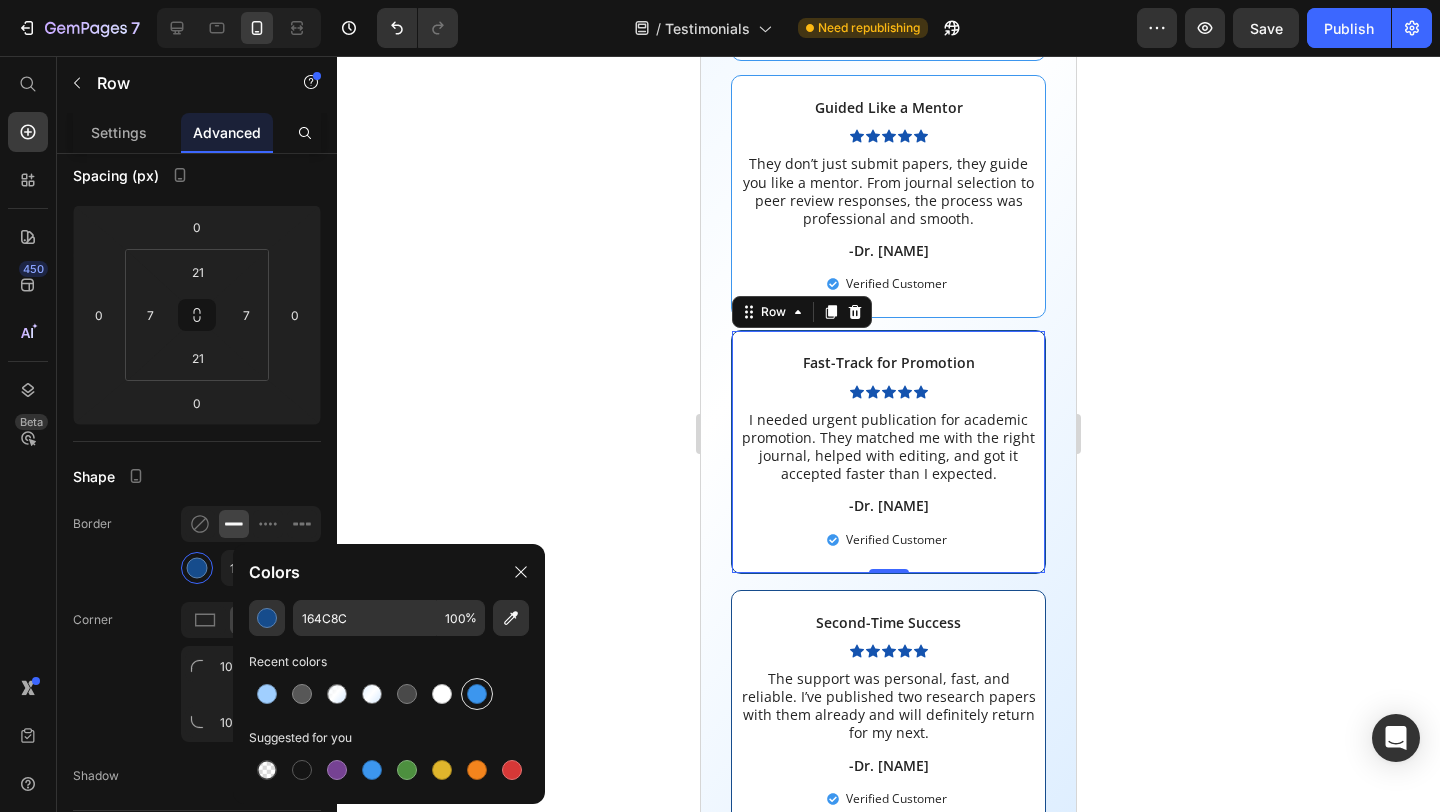 type on "3C96EE" 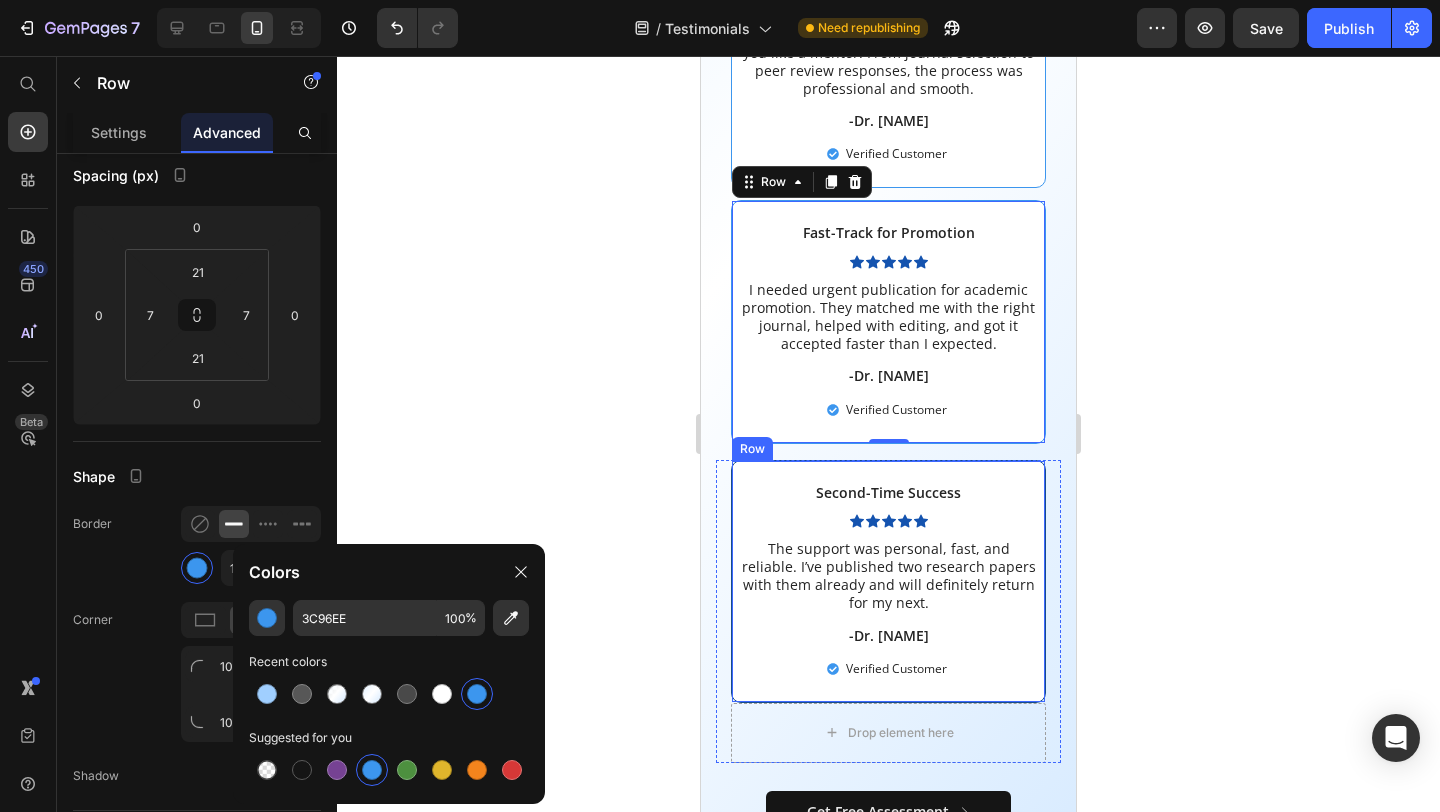 scroll, scrollTop: 954, scrollLeft: 0, axis: vertical 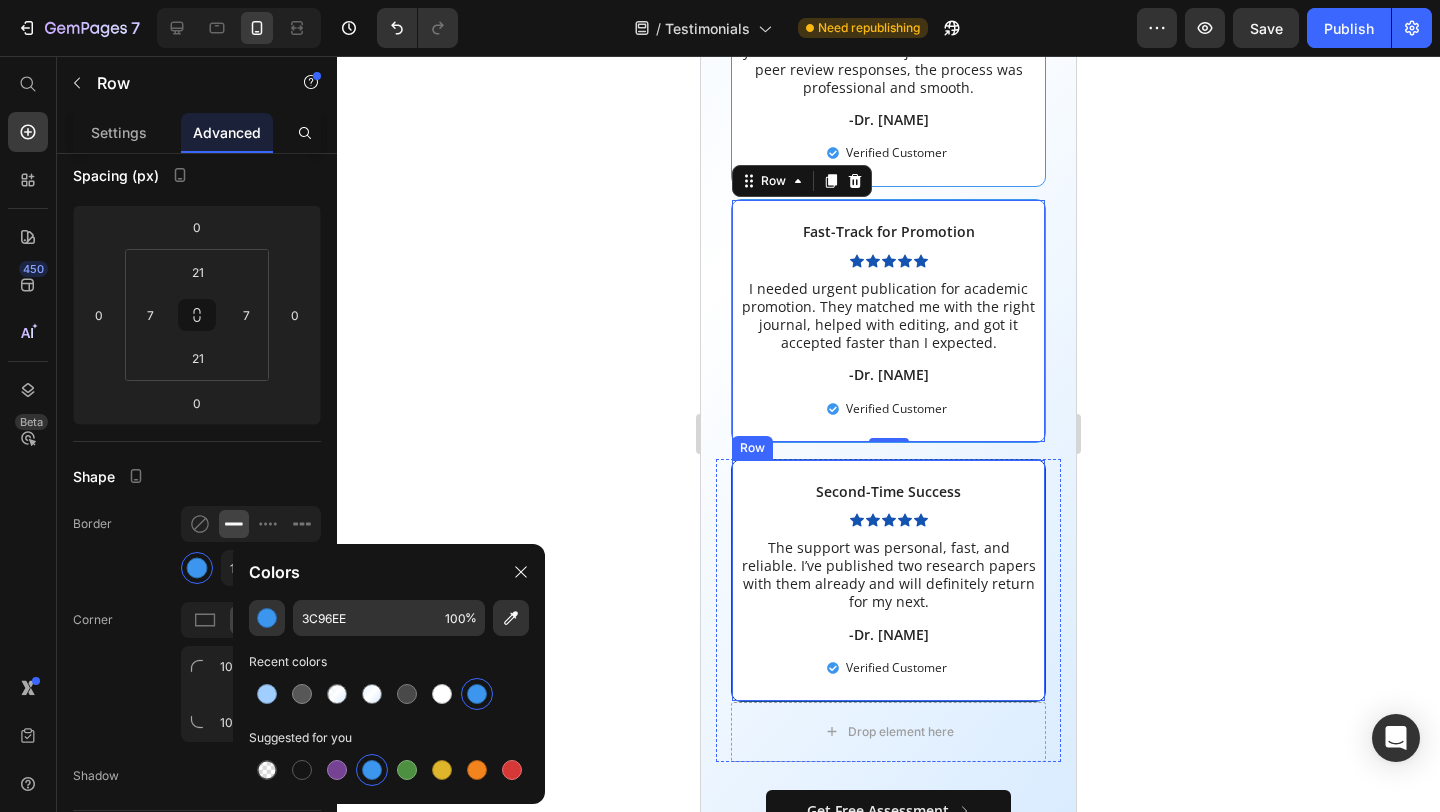 click on "Second-Time Success Text Block Icon Icon Icon Icon Icon Icon List The support was personal, fast, and reliable. I’ve published two research papers with them already and will definitely return for my next. Text Block -Dr. Yasir K. Text Block Verified Customer Item List Row" at bounding box center [888, 580] 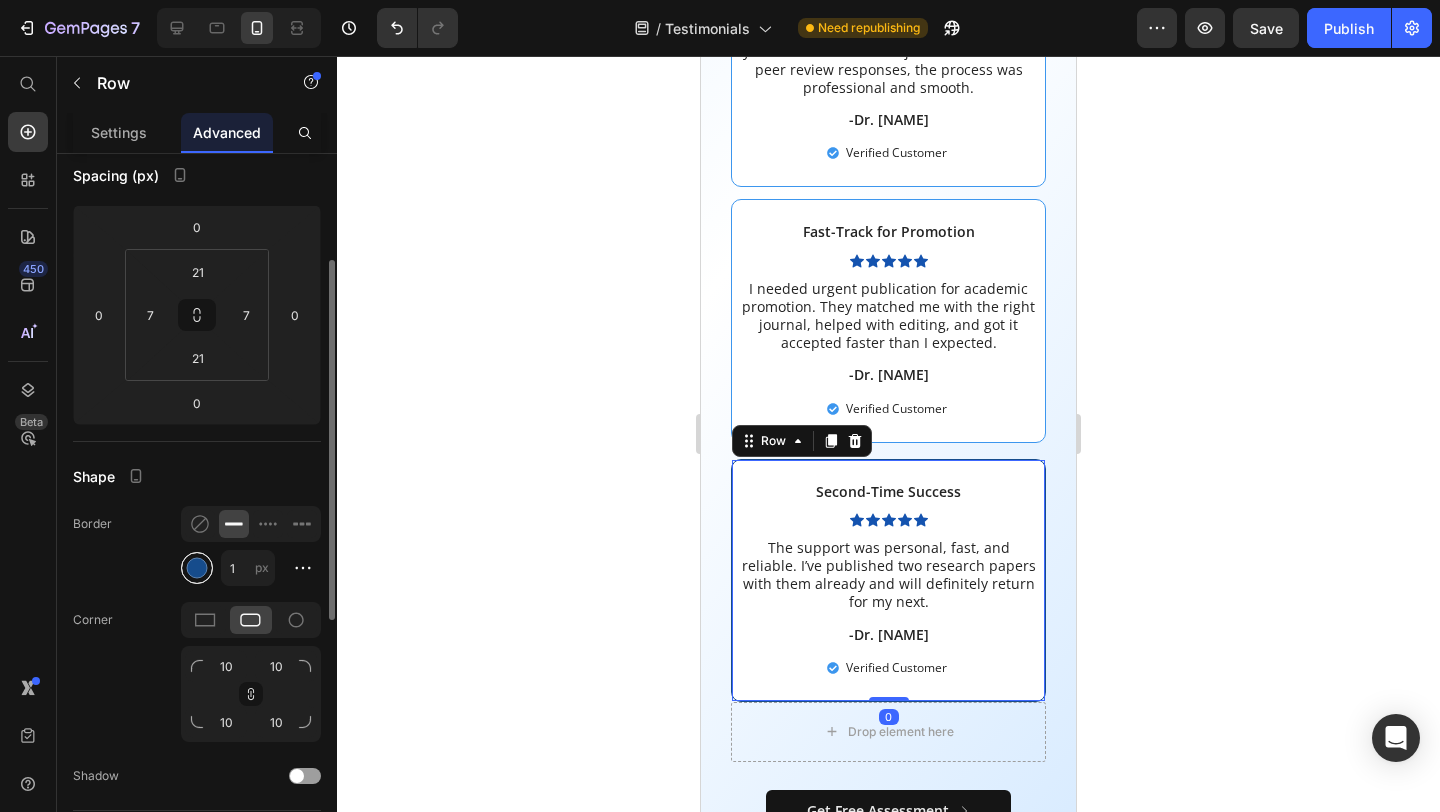 click at bounding box center [197, 568] 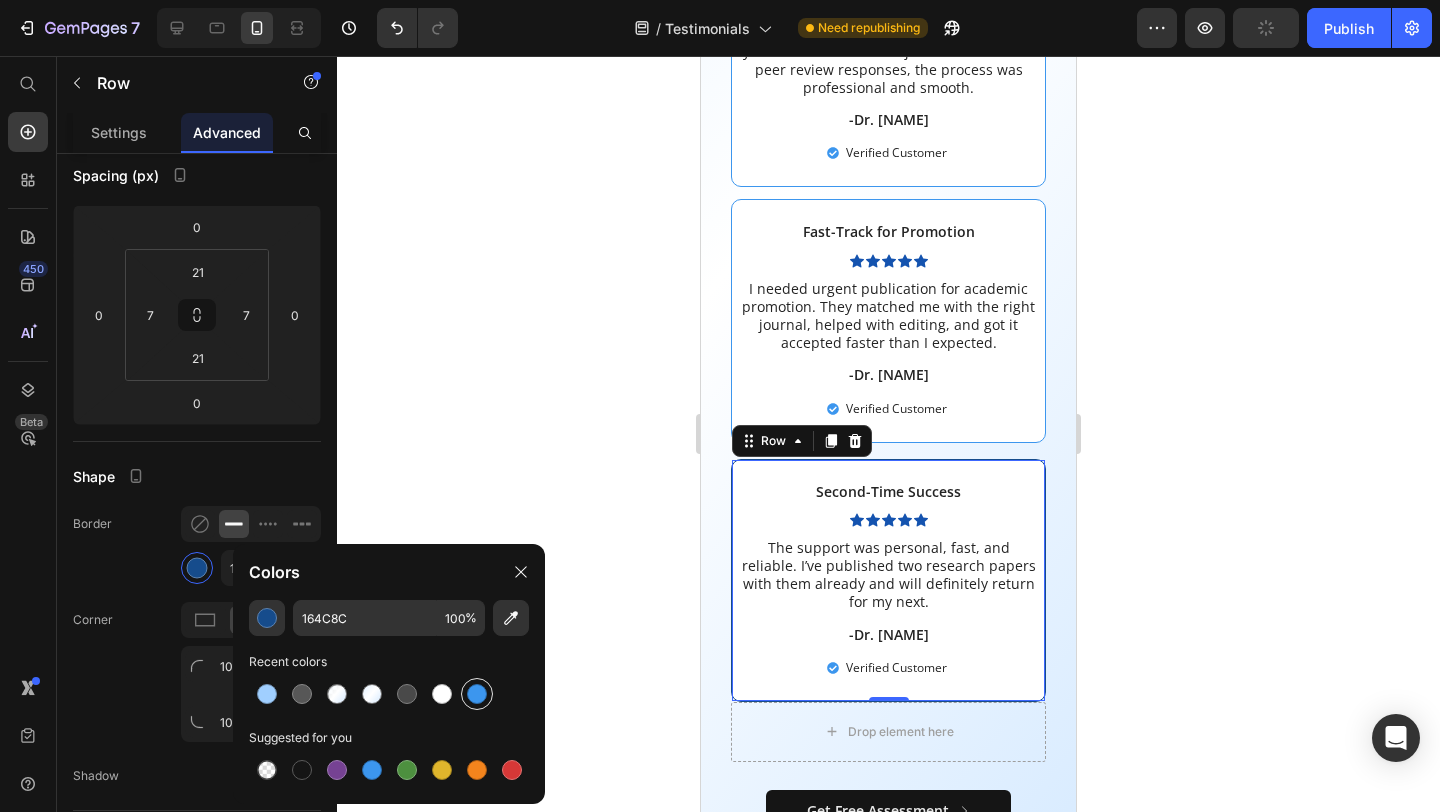click at bounding box center (477, 694) 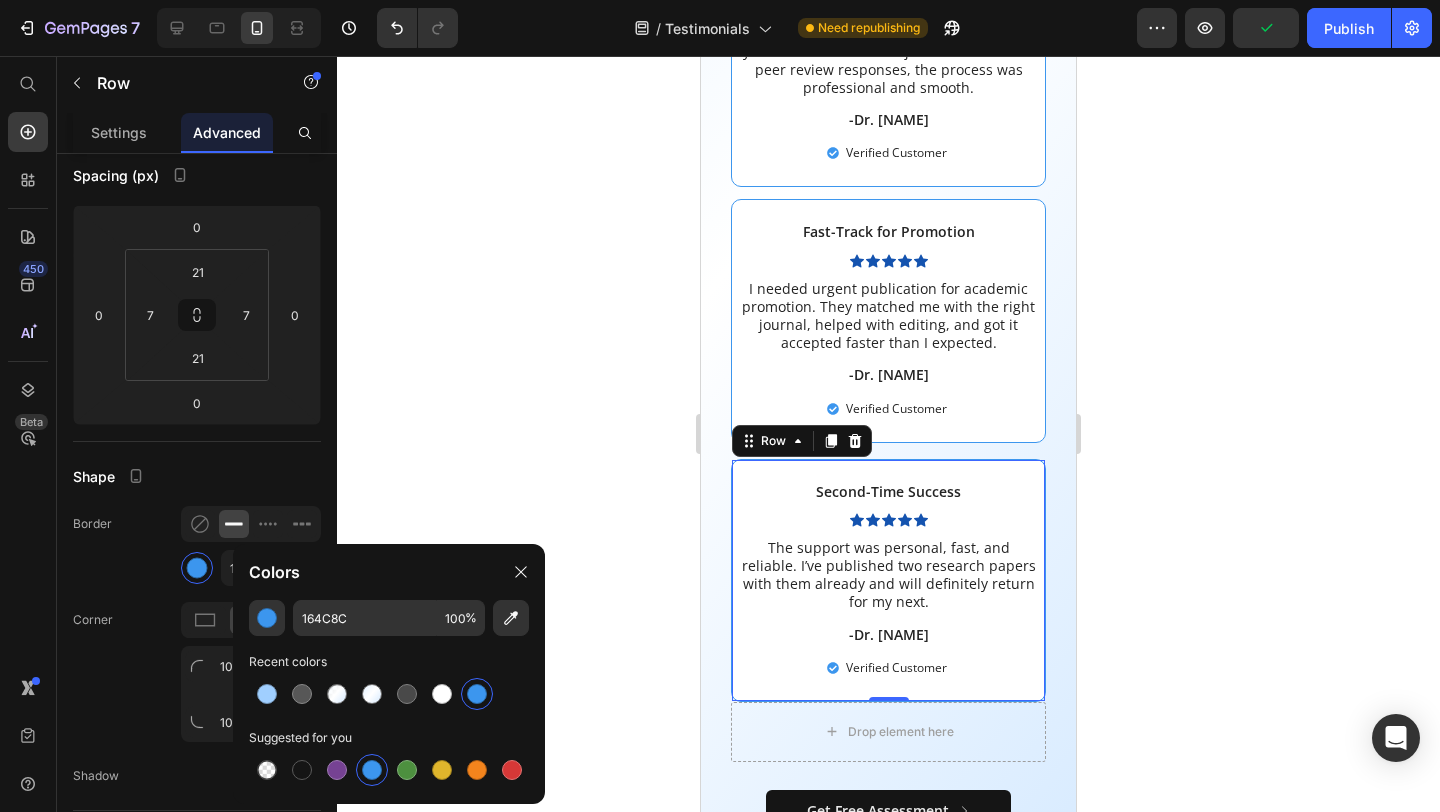 type on "3C96EE" 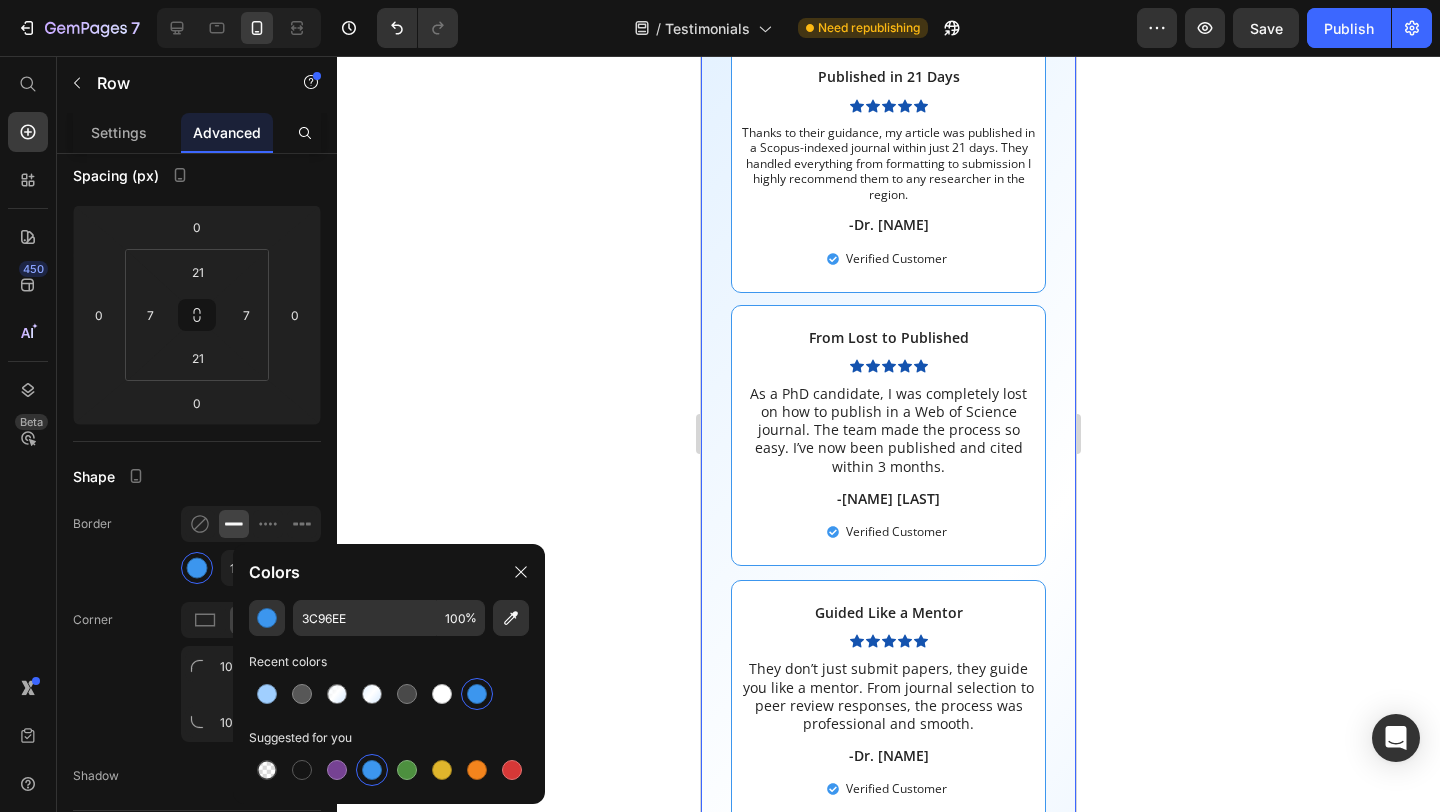 scroll, scrollTop: 0, scrollLeft: 0, axis: both 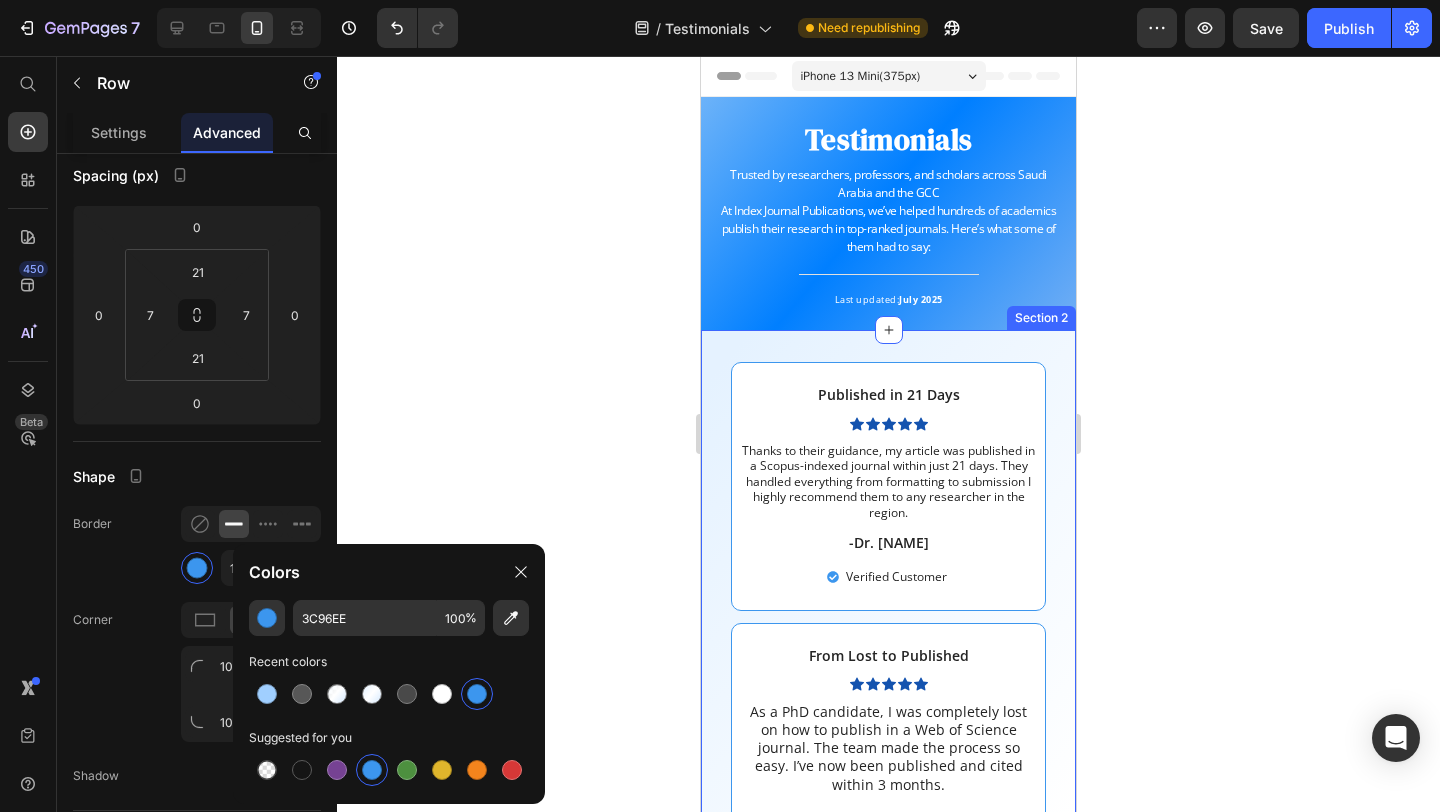click on "Published in 21 Days Text Block Icon Icon Icon Icon Icon Icon List Thanks to their guidance, my article was published in a Scopus-indexed journal within just 21 days. They handled everything from formatting to submission I highly recommend them to any researcher in the region. Text Block -Dr. Saeed A-K Text Block Verified Customer Item List Row From Lost to Published Text Block Icon Icon Icon Icon Icon Icon List As a PhD candidate, I was completely lost on how to publish in a Web of Science journal. The team made the process so easy. I’ve now been published and cited within 3 months. Text Block -Fatima A. Text Block Verified Customer Item List Row Row Guided Like a Mentor Text Block Icon Icon Icon Icon Icon Icon List They don’t just submit papers, they guide you like a mentor. From journal selection to peer review responses, the process was professional and smooth. Text Block -Dr. Hisham O. Text Block Verified Customer Item List Row Fast-Track for Promotion Text Block Icon Icon Icon Icon Icon Icon List" at bounding box center [888, 1093] 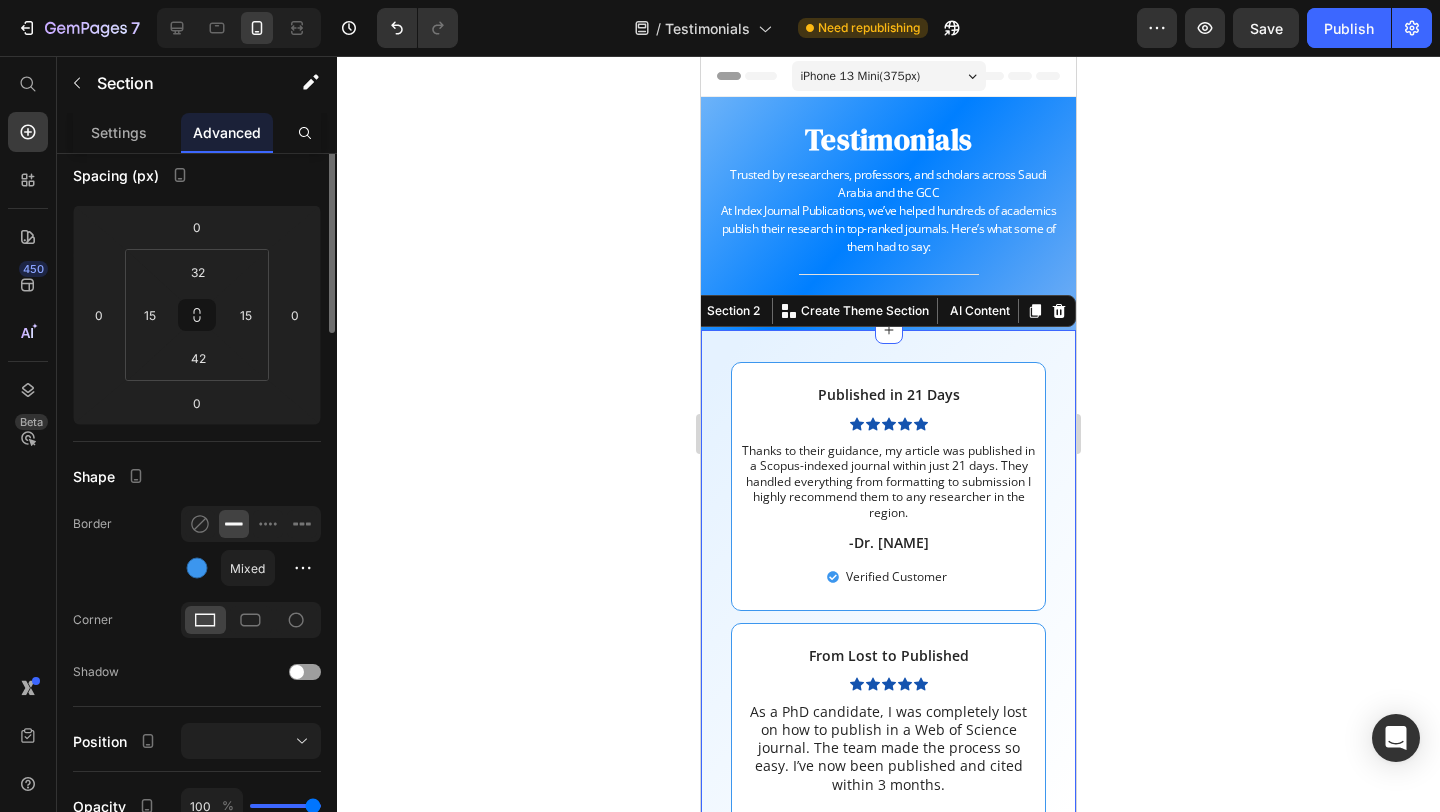 scroll, scrollTop: 0, scrollLeft: 0, axis: both 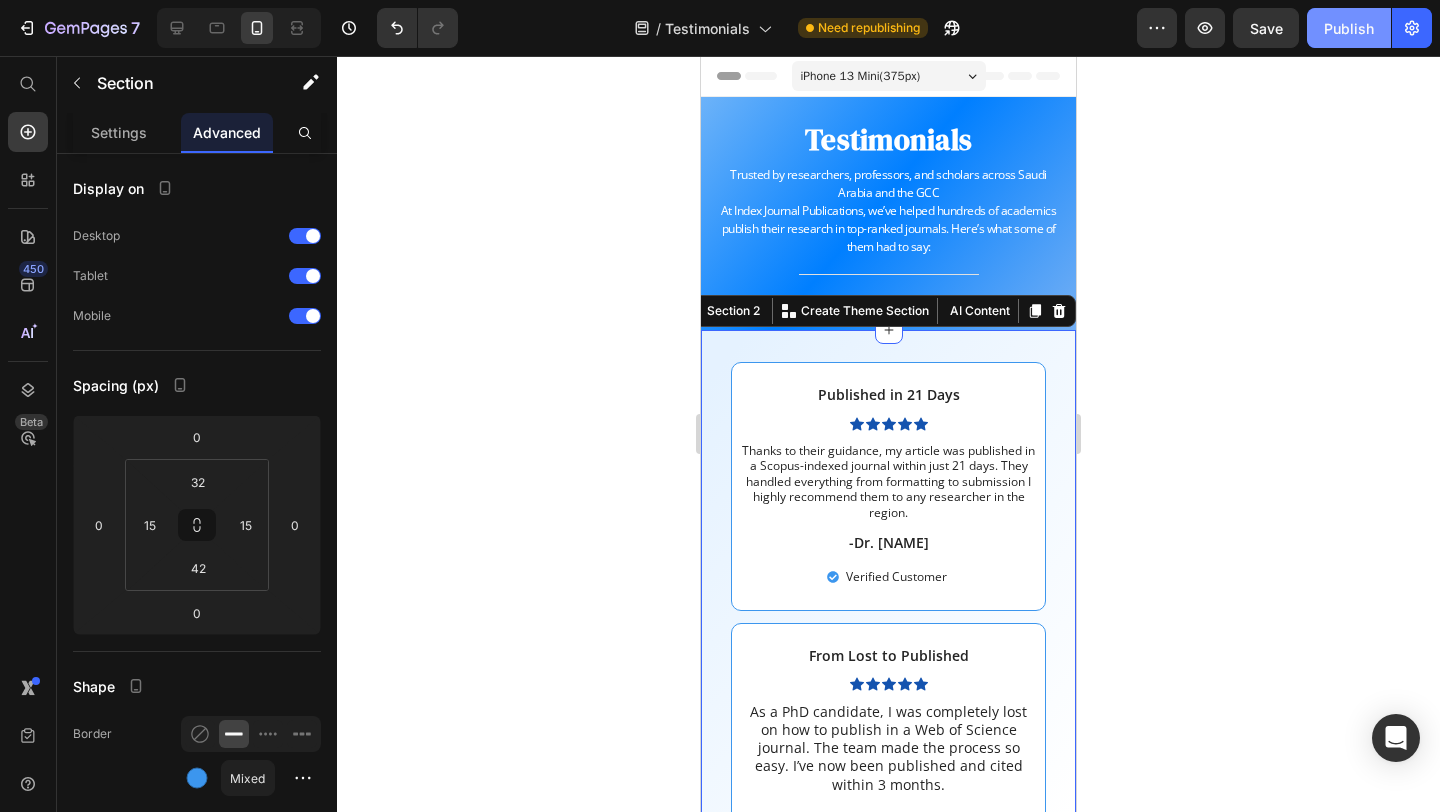 click on "Publish" at bounding box center [1349, 28] 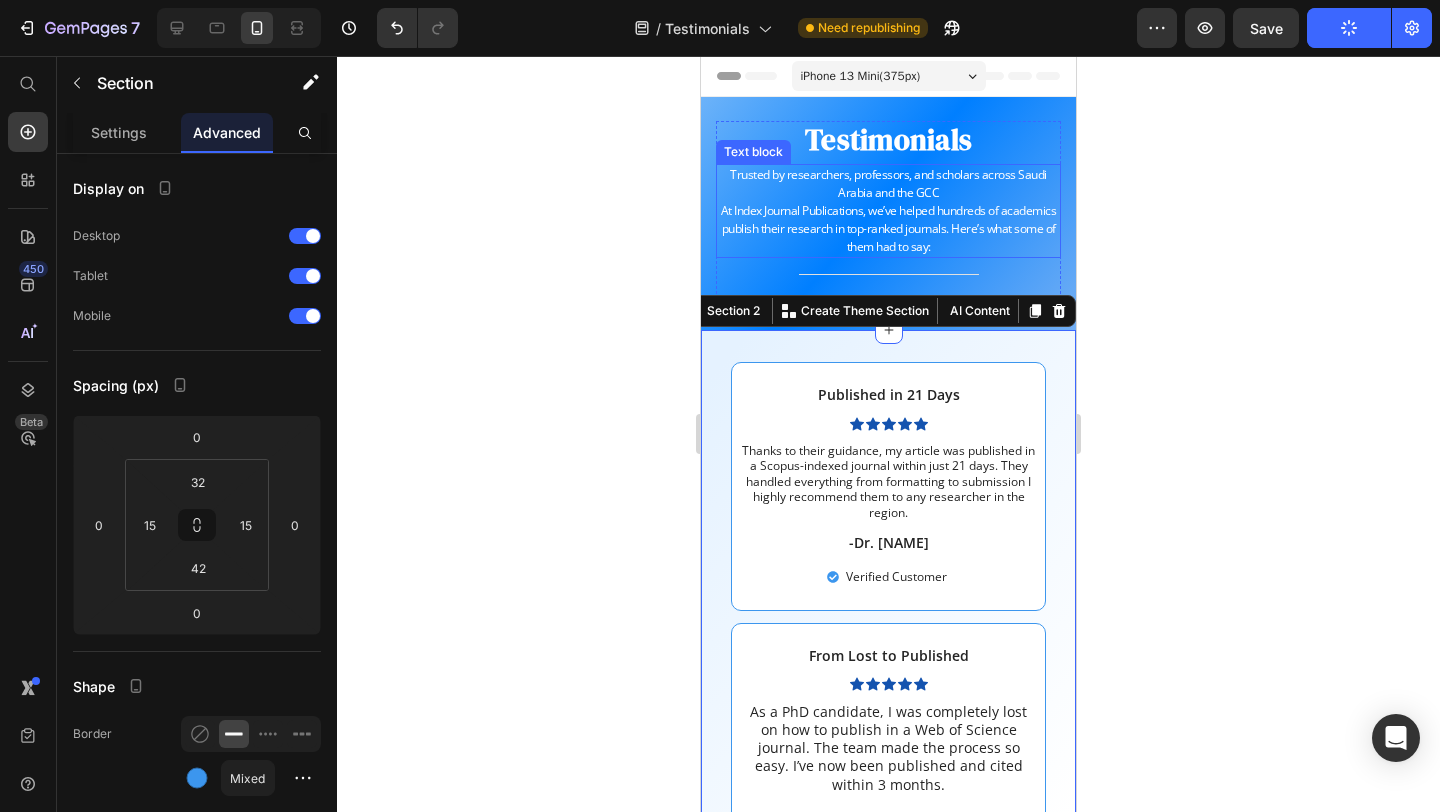 click on "Trusted by researchers, professors, and scholars across Saudi Arabia and the GCC" at bounding box center [888, 184] 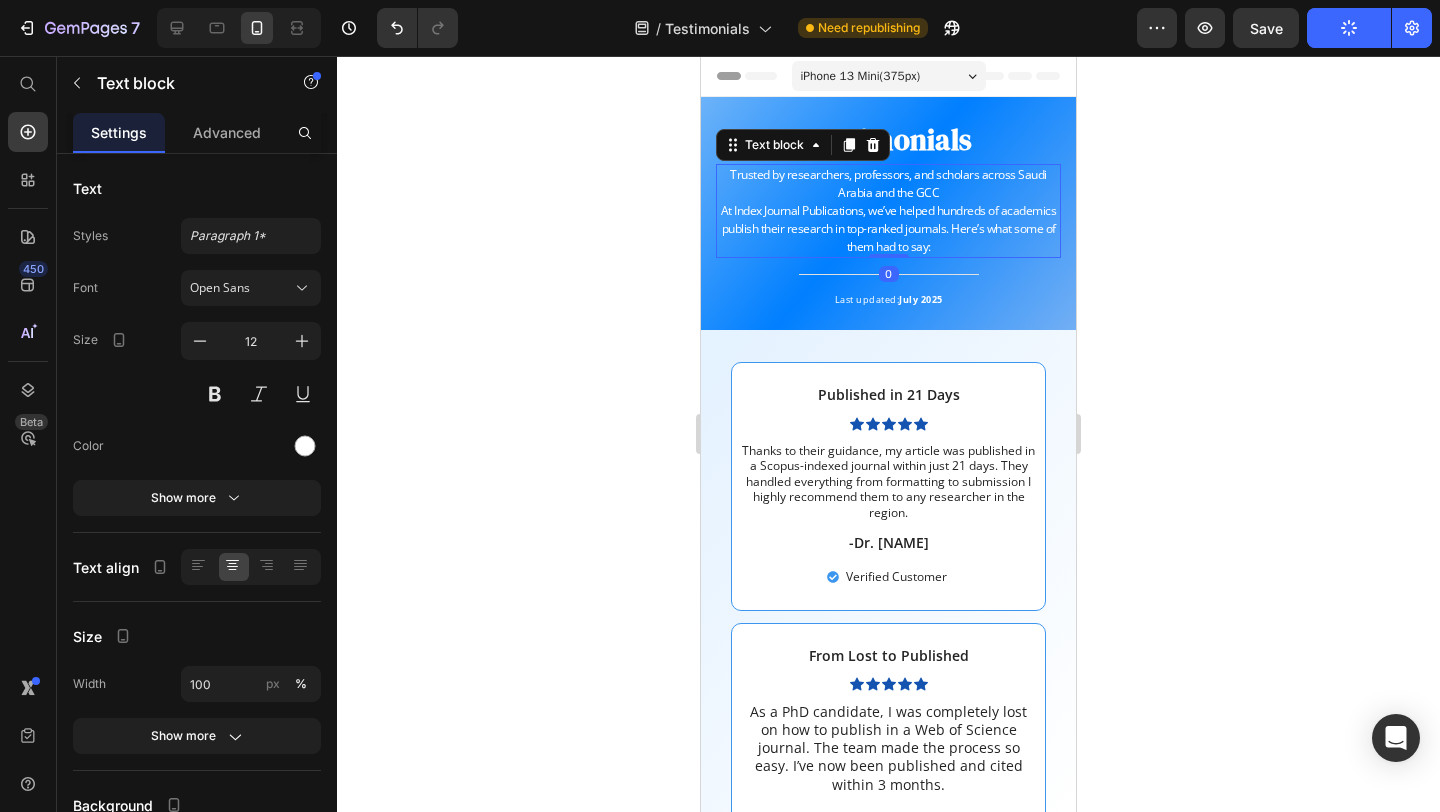 click on "Trusted by researchers, professors, and scholars across Saudi Arabia and the GCC" at bounding box center (888, 184) 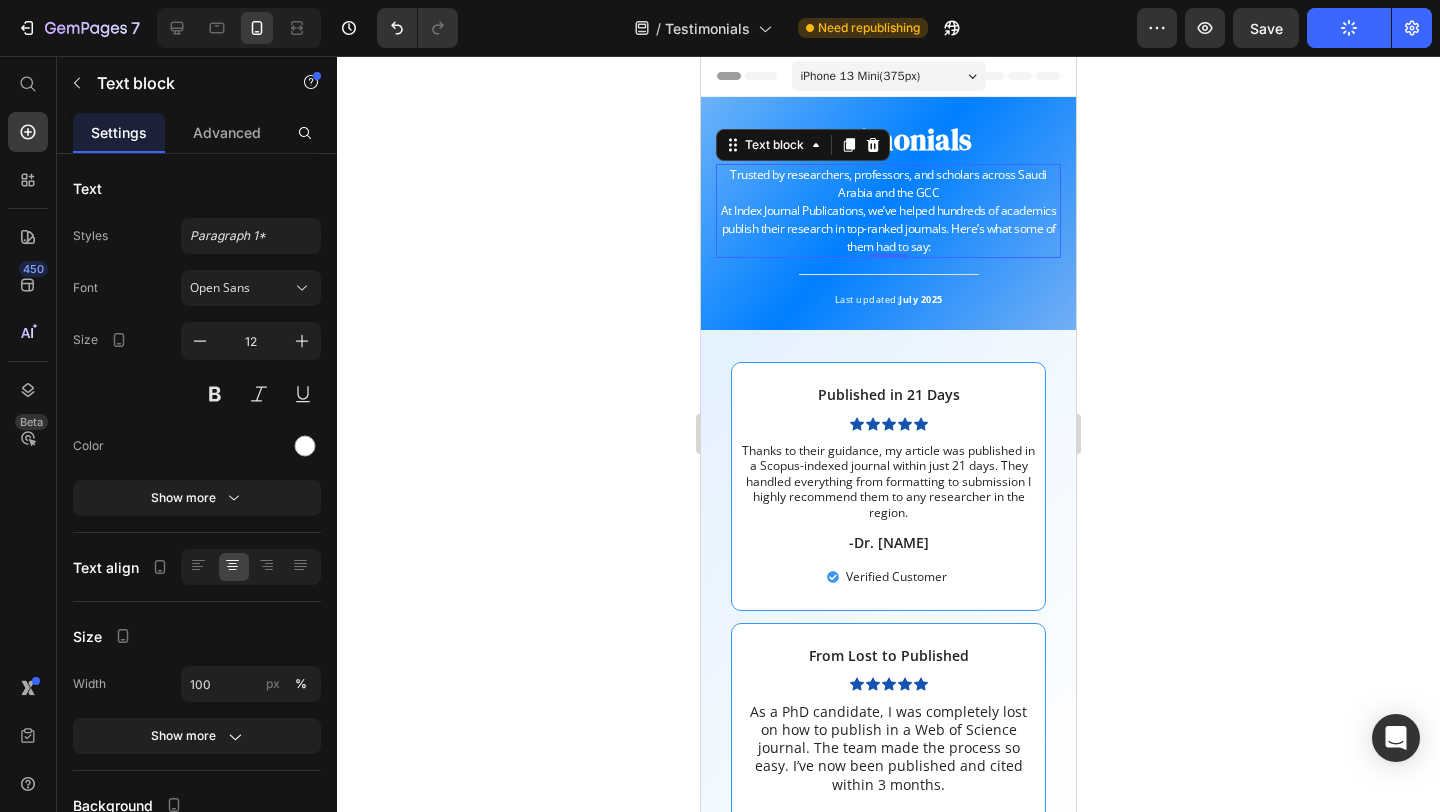 click 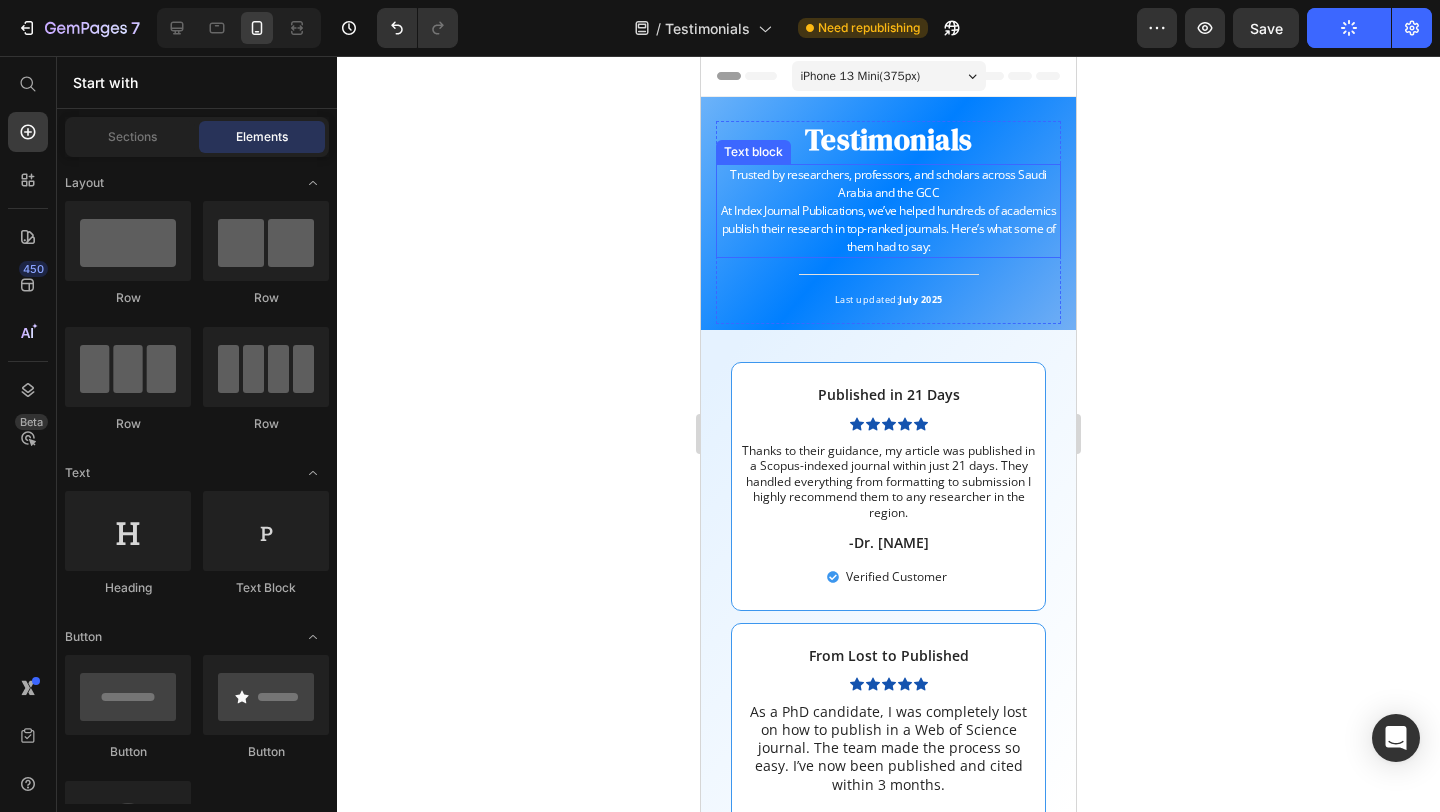 click on "At Index Journal Publications, we’ve helped hundreds of academics publish their research in top-ranked journals. Here’s what some of them had to say:" at bounding box center [888, 229] 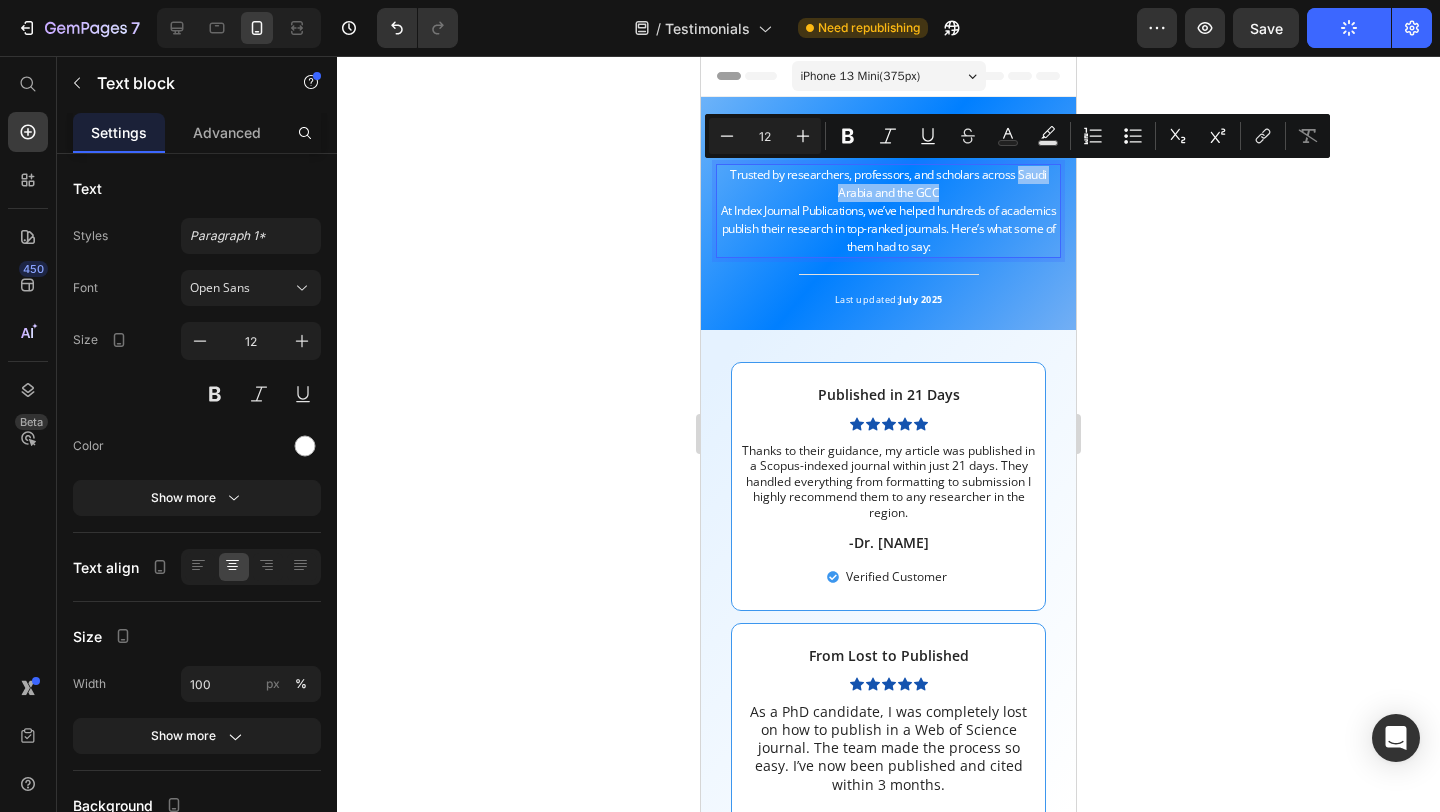 drag, startPoint x: 1019, startPoint y: 177, endPoint x: 1040, endPoint y: 193, distance: 26.400757 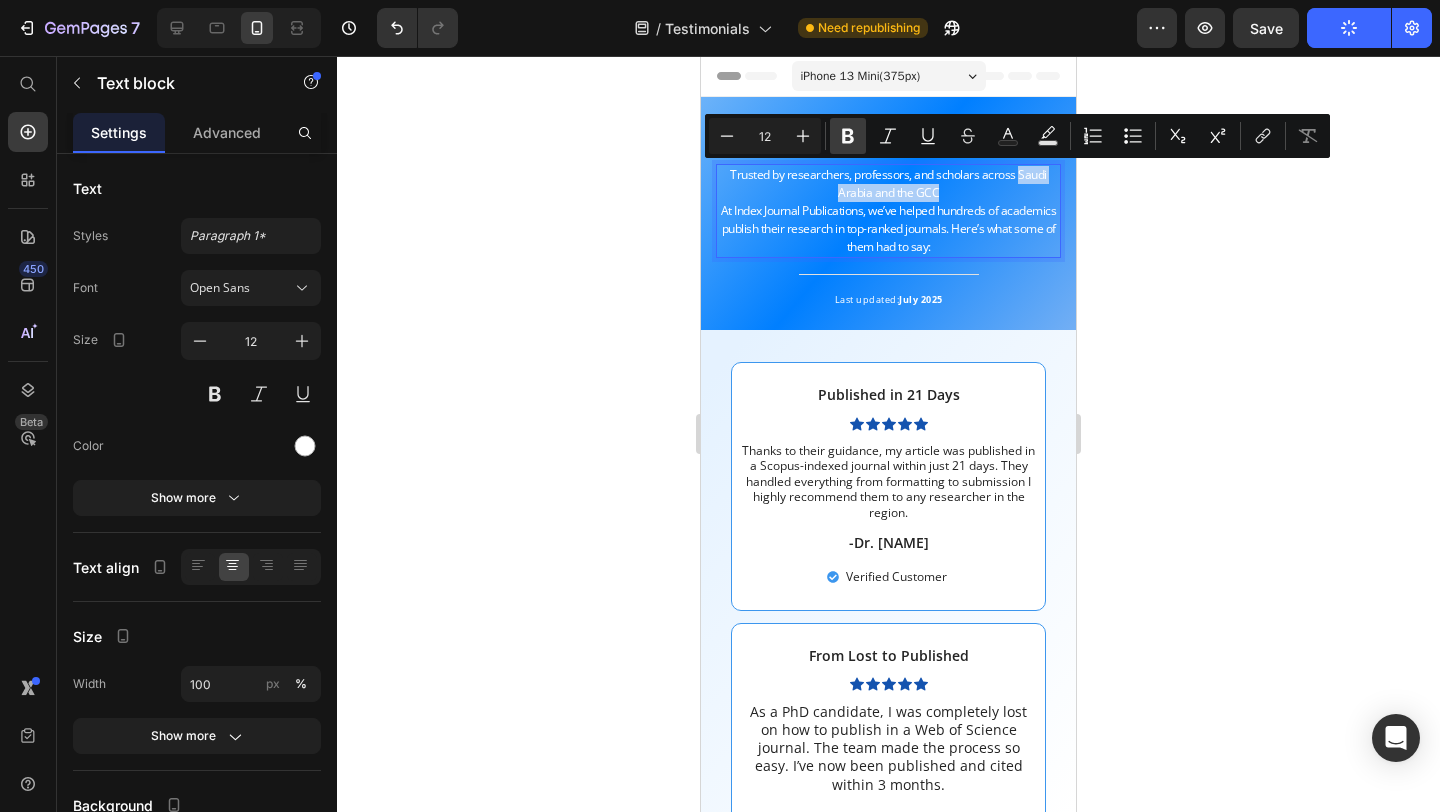 click on "Bold" at bounding box center (848, 136) 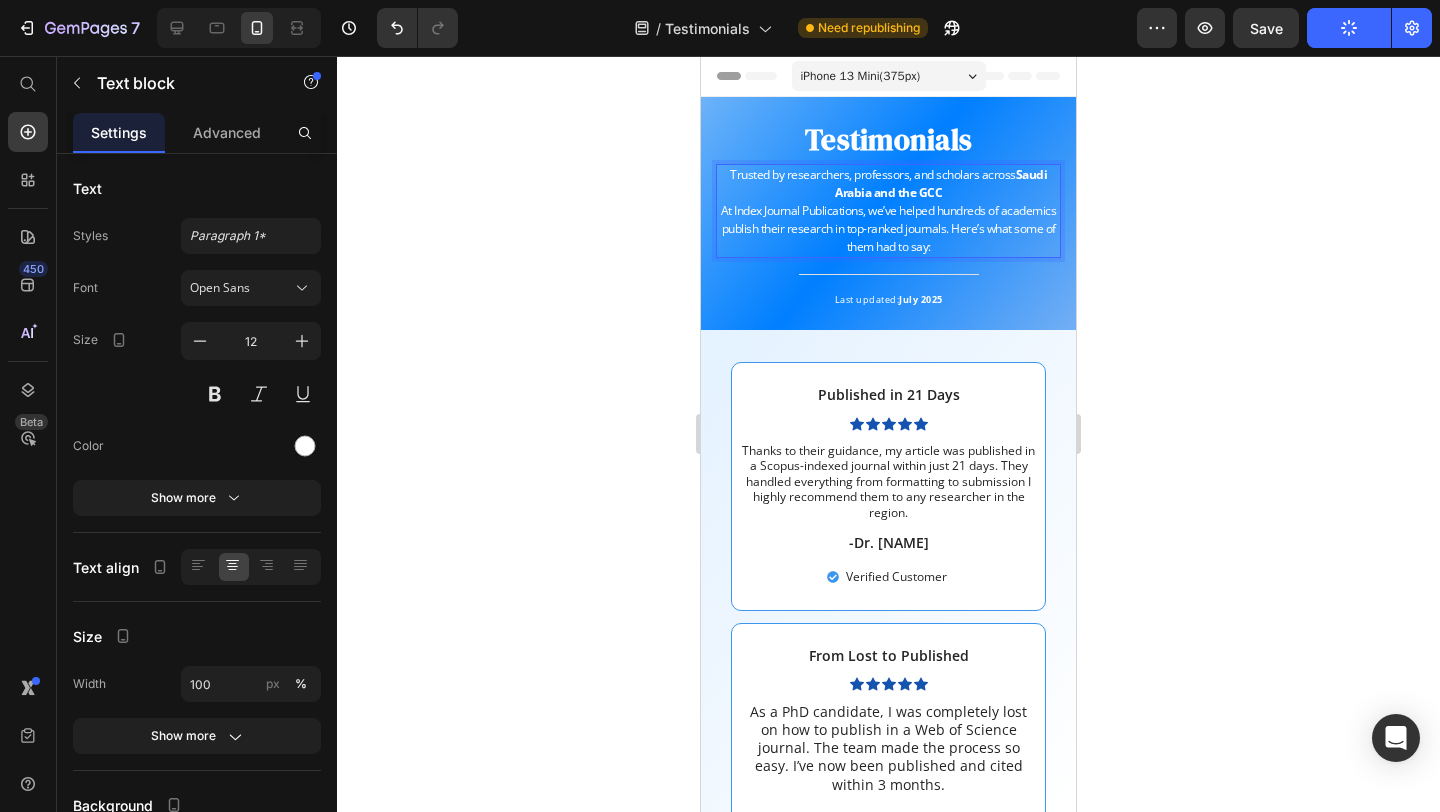 click on "Trusted by researchers, professors, and scholars across  Saudi Arabia and the GCC" at bounding box center [888, 184] 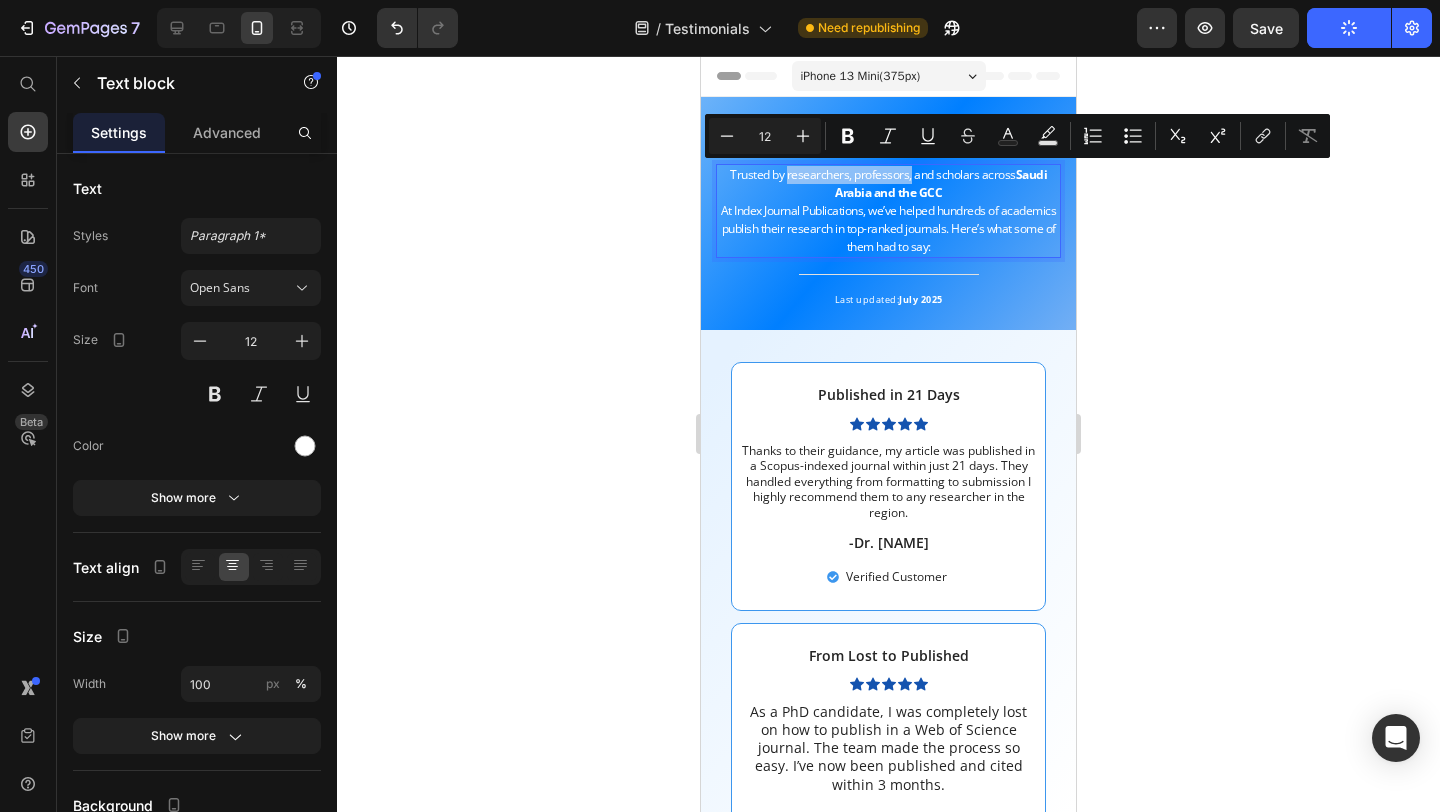 drag, startPoint x: 788, startPoint y: 177, endPoint x: 910, endPoint y: 174, distance: 122.03688 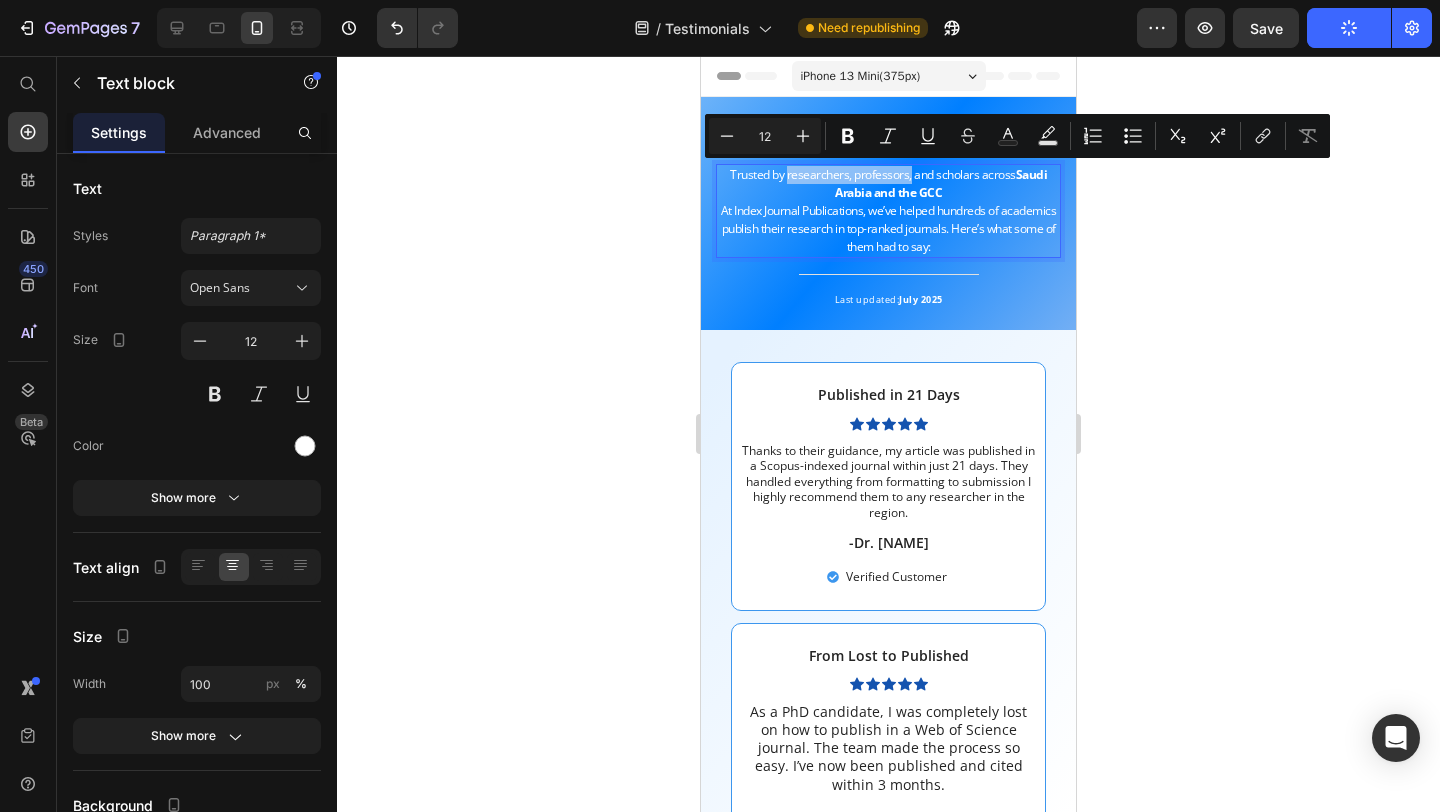 click on "Trusted by researchers, professors, and scholars across  Saudi Arabia and the GCC" at bounding box center [888, 184] 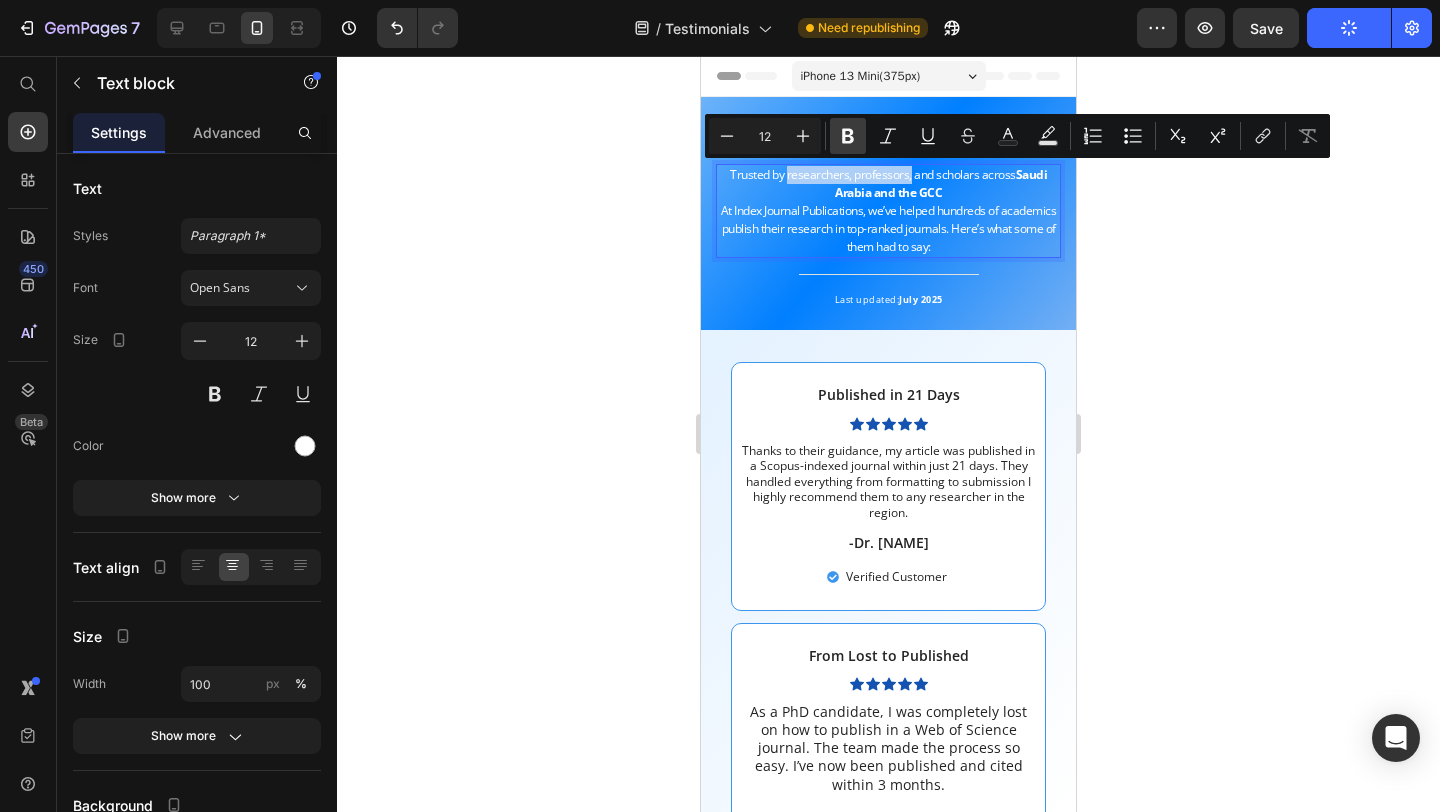 click 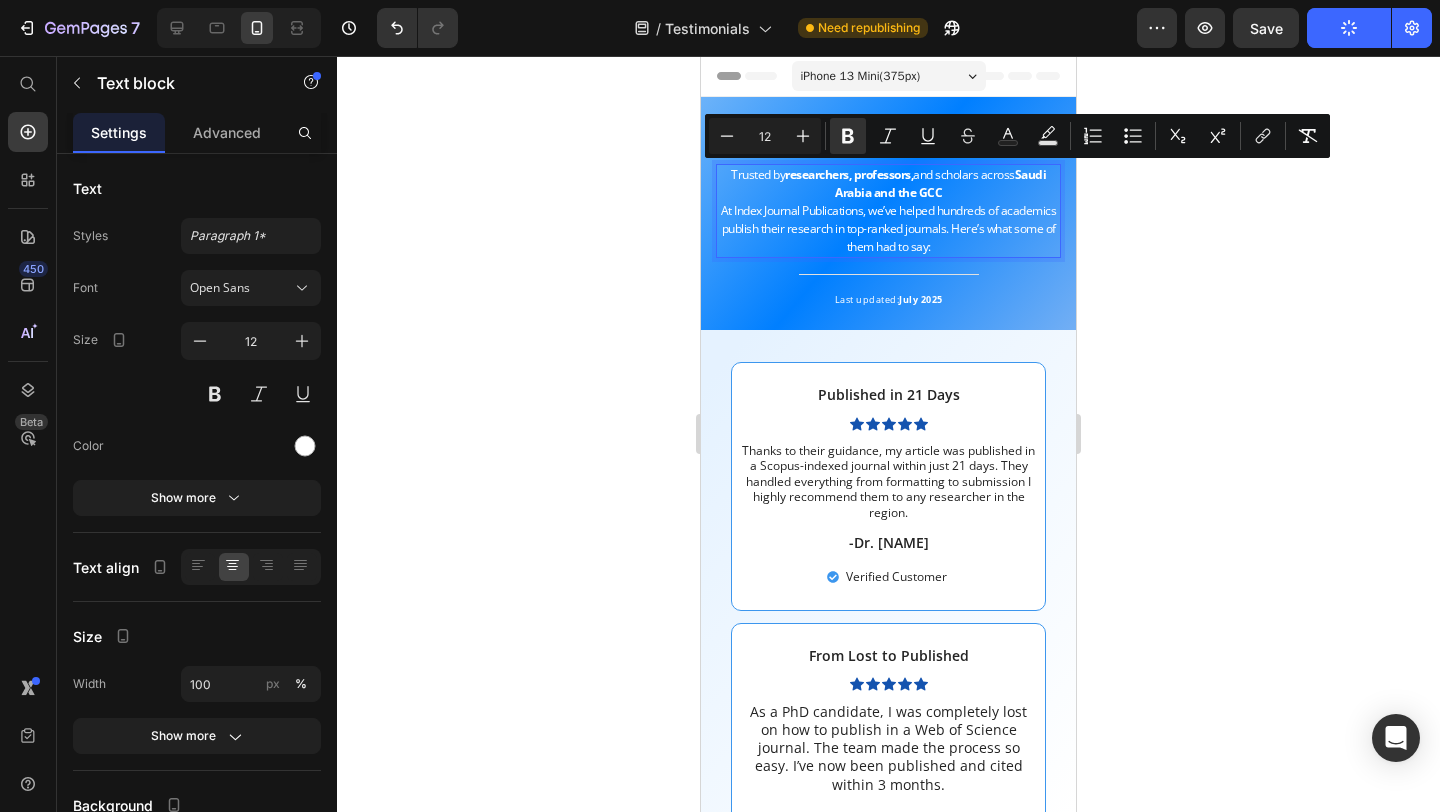 click on "At Index Journal Publications, we’ve helped hundreds of academics publish their research in top-ranked journals. Here’s what some of them had to say:" at bounding box center (888, 229) 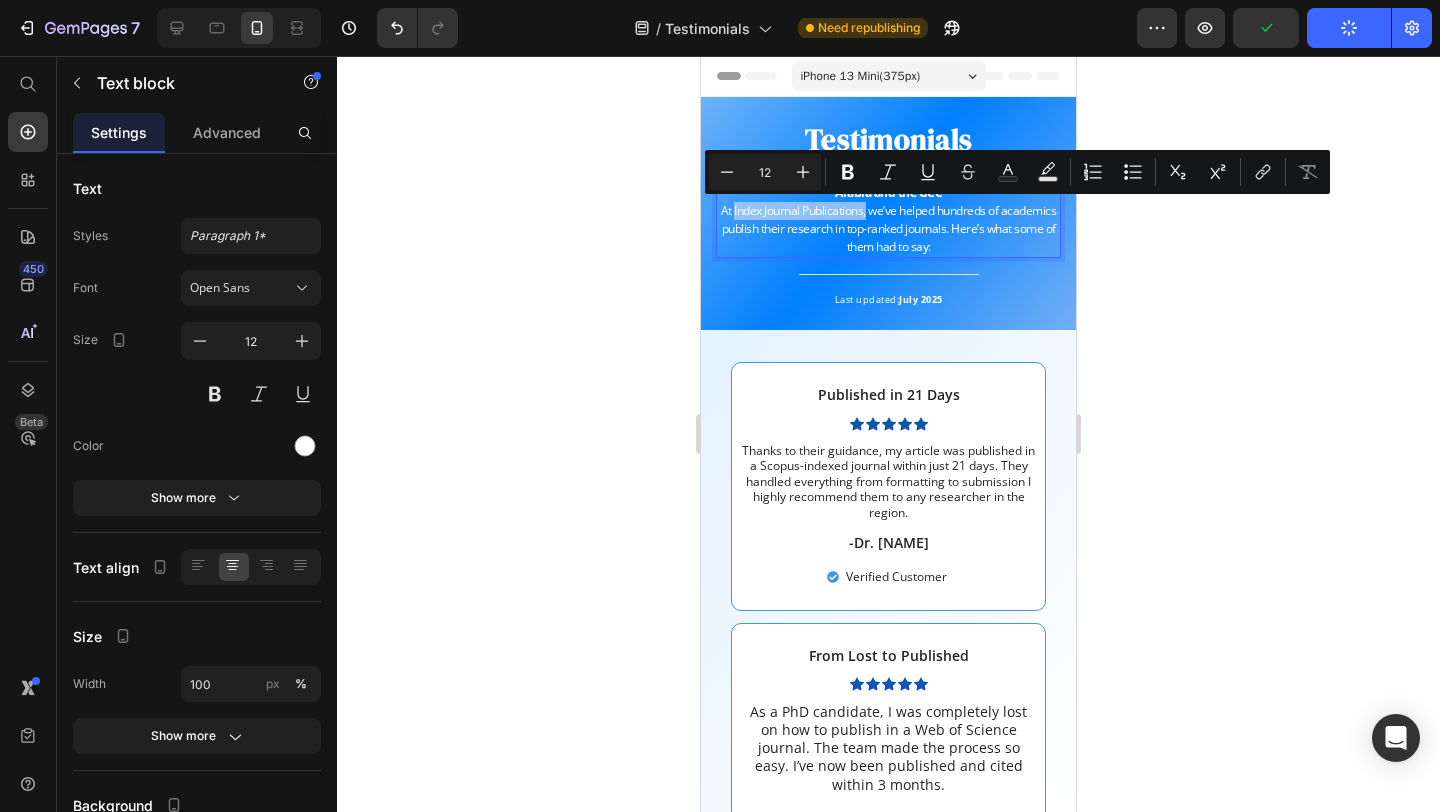drag, startPoint x: 732, startPoint y: 213, endPoint x: 867, endPoint y: 213, distance: 135 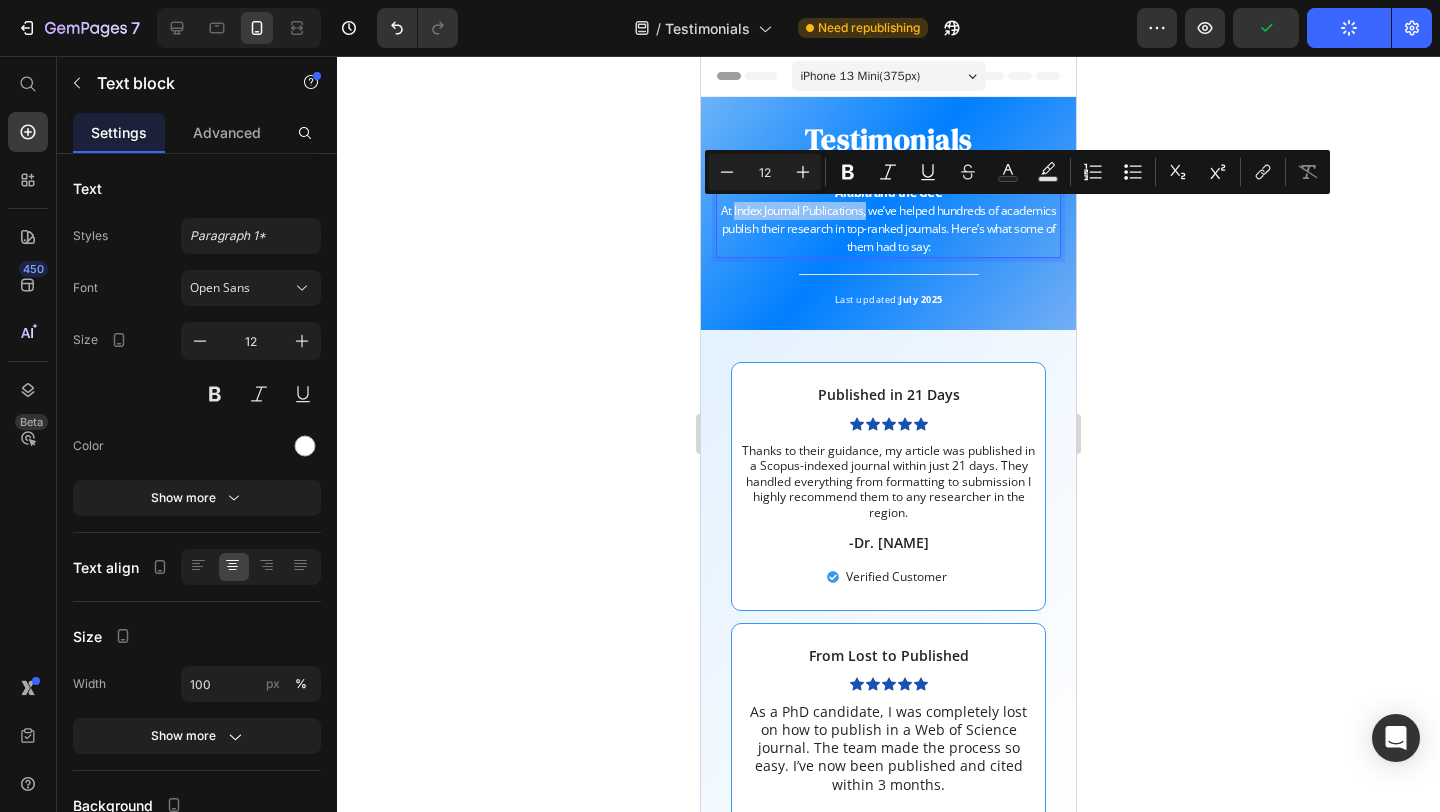 click on "At Index Journal Publications, we’ve helped hundreds of academics publish their research in top-ranked journals. Here’s what some of them had to say:" at bounding box center [888, 229] 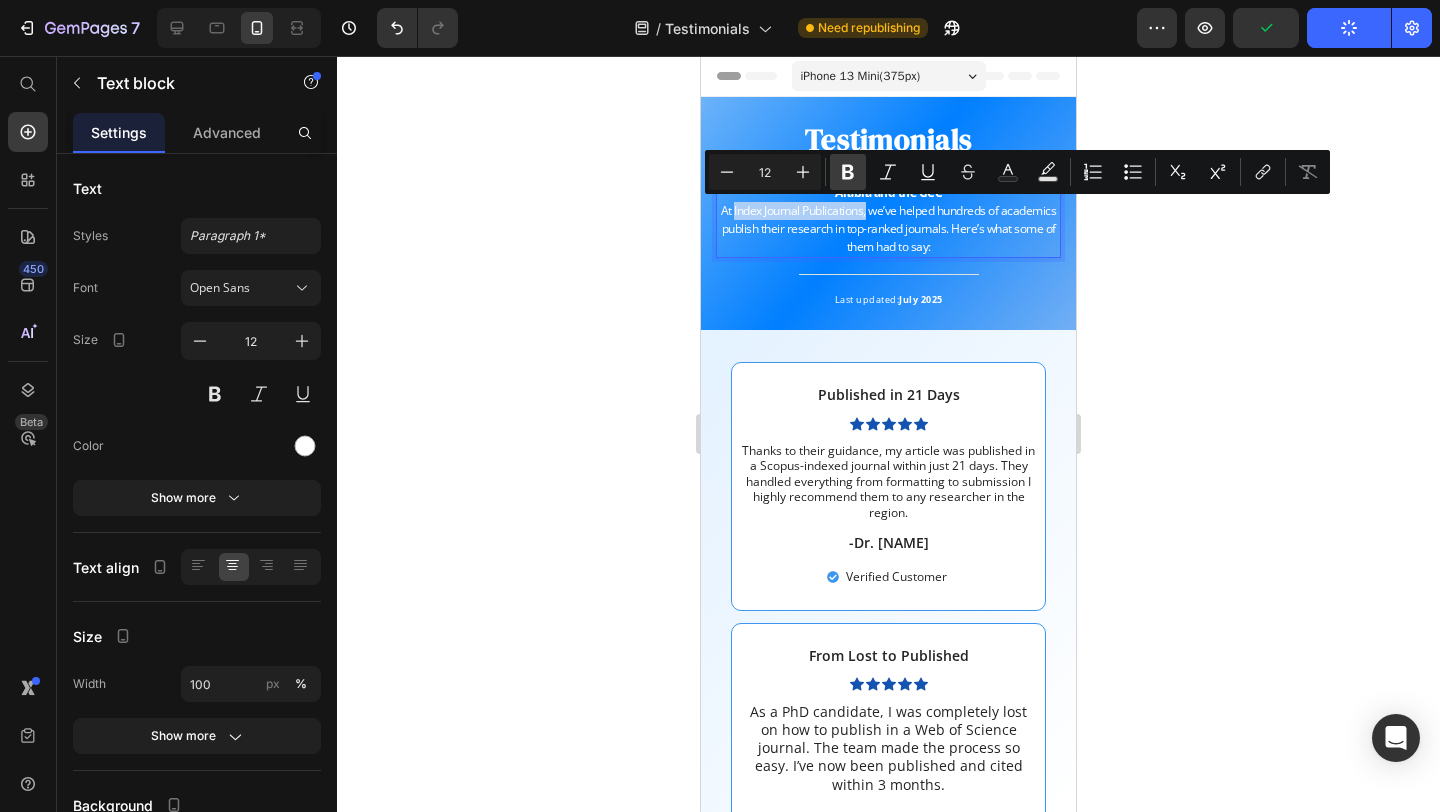 click 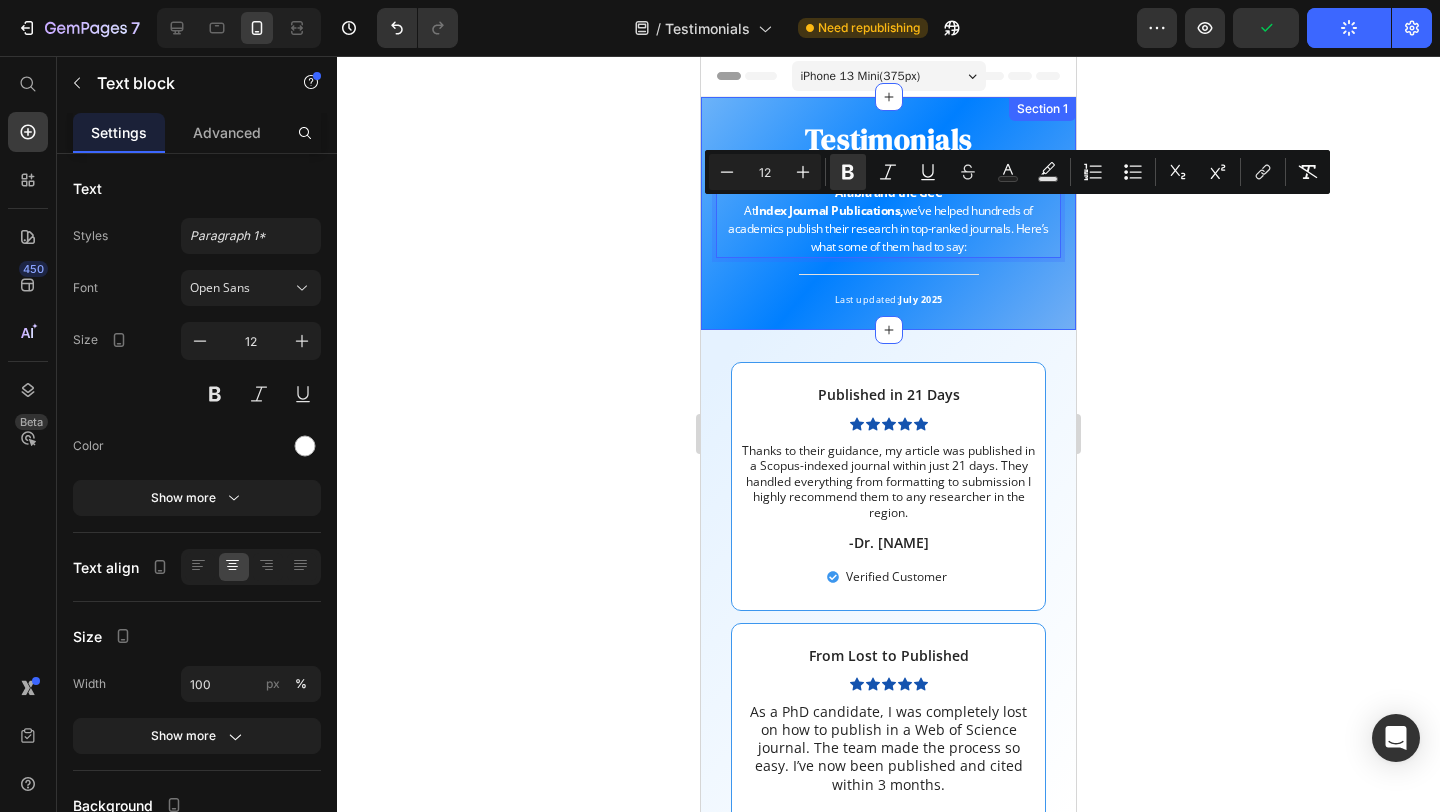click 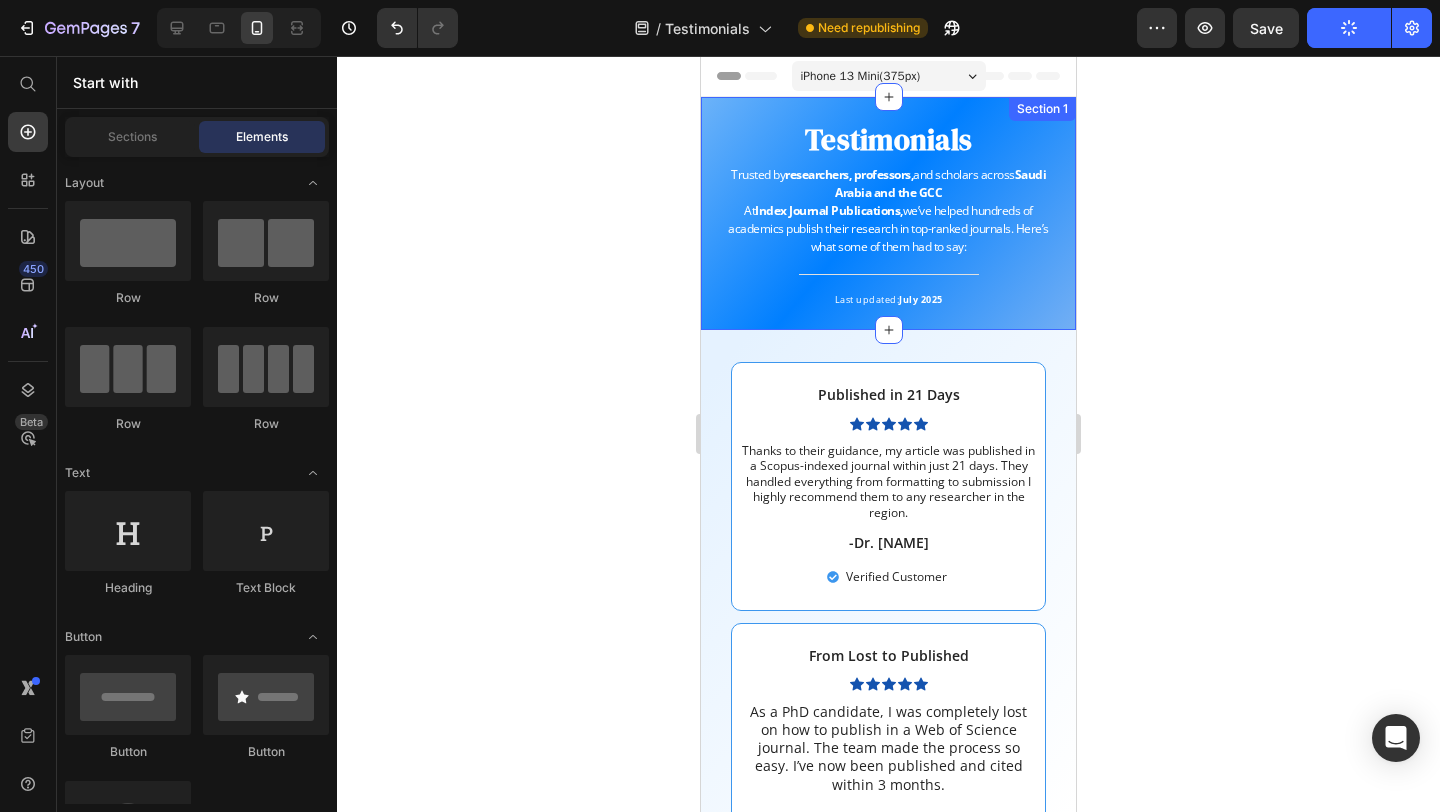 click 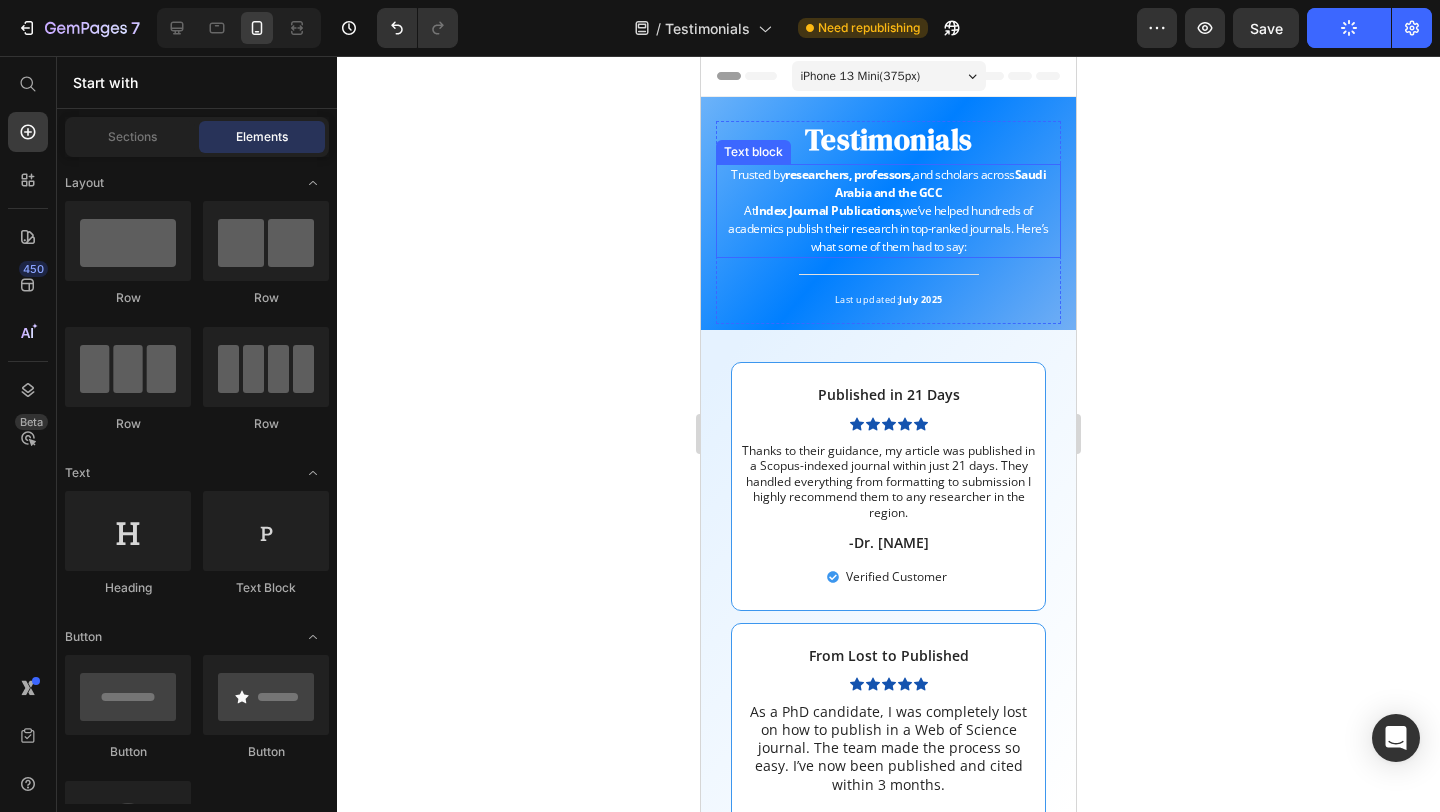 click on "At  Index Journal Publications,  we’ve helped hundreds of academics publish their research in top-ranked journals. Here’s what some of them had to say:" at bounding box center (888, 229) 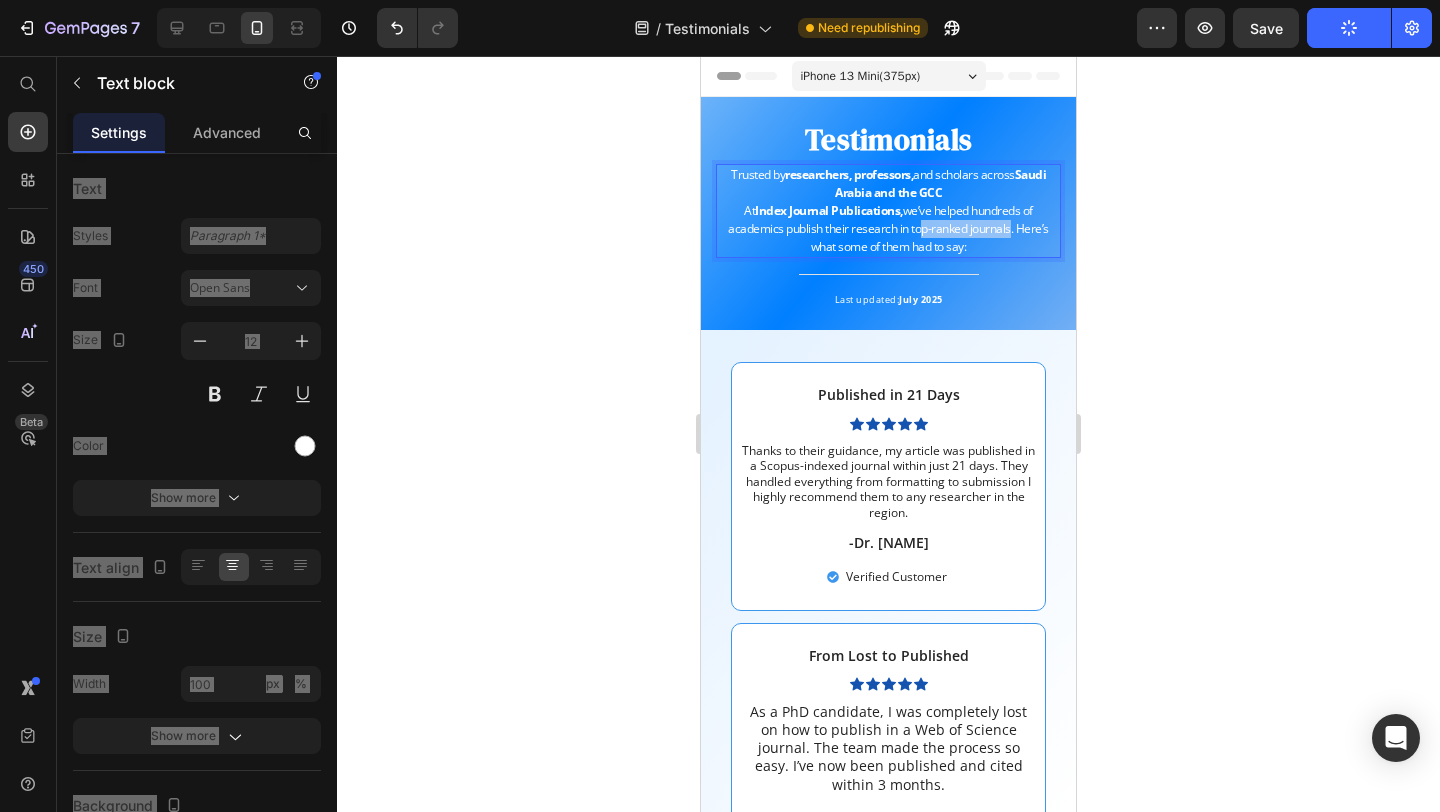 drag, startPoint x: 913, startPoint y: 228, endPoint x: 1006, endPoint y: 234, distance: 93.193344 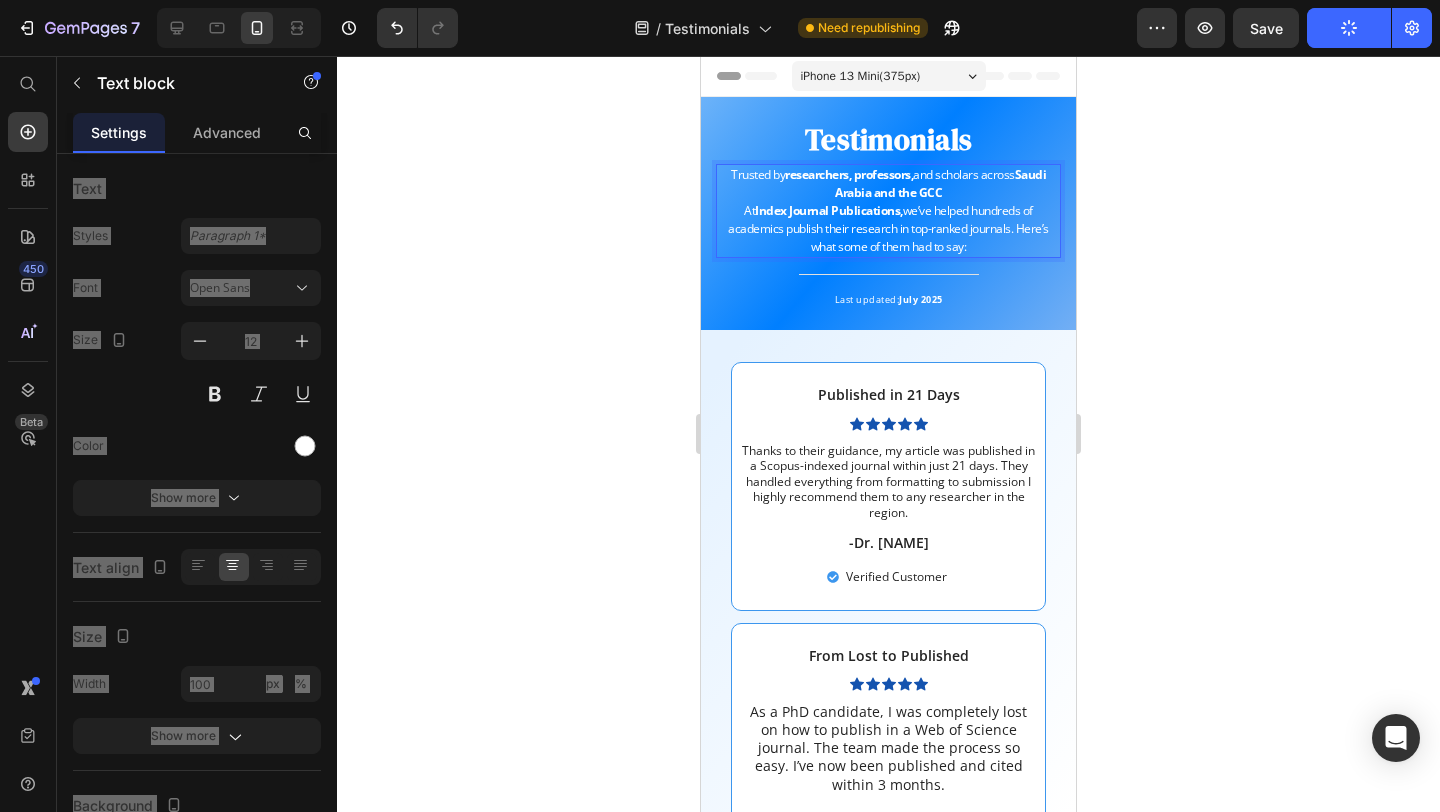 drag, startPoint x: 909, startPoint y: 231, endPoint x: 1010, endPoint y: 232, distance: 101.00495 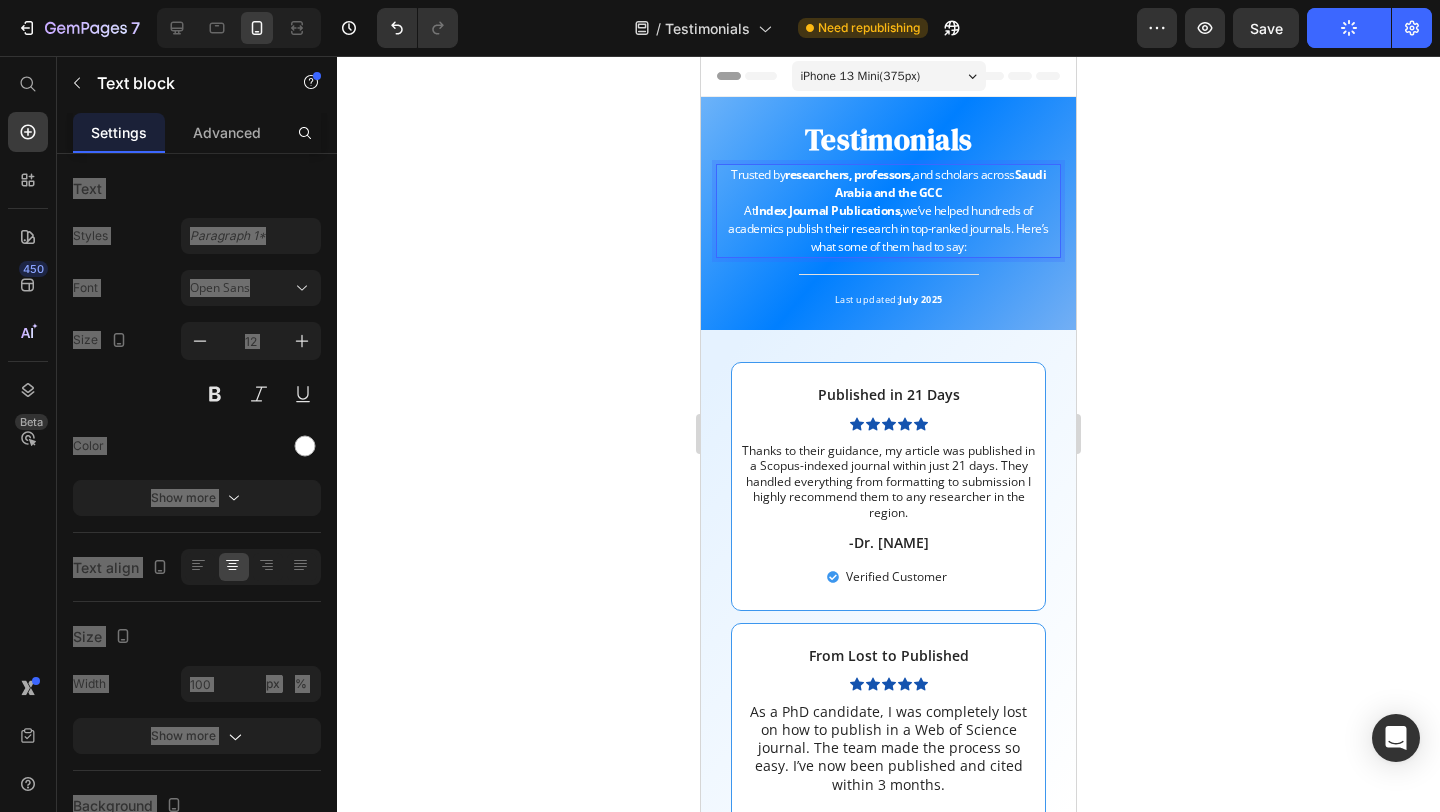 click on "At  Index Journal Publications,  we’ve helped hundreds of academics publish their research in top-ranked journals. Here’s what some of them had to say:" at bounding box center (888, 229) 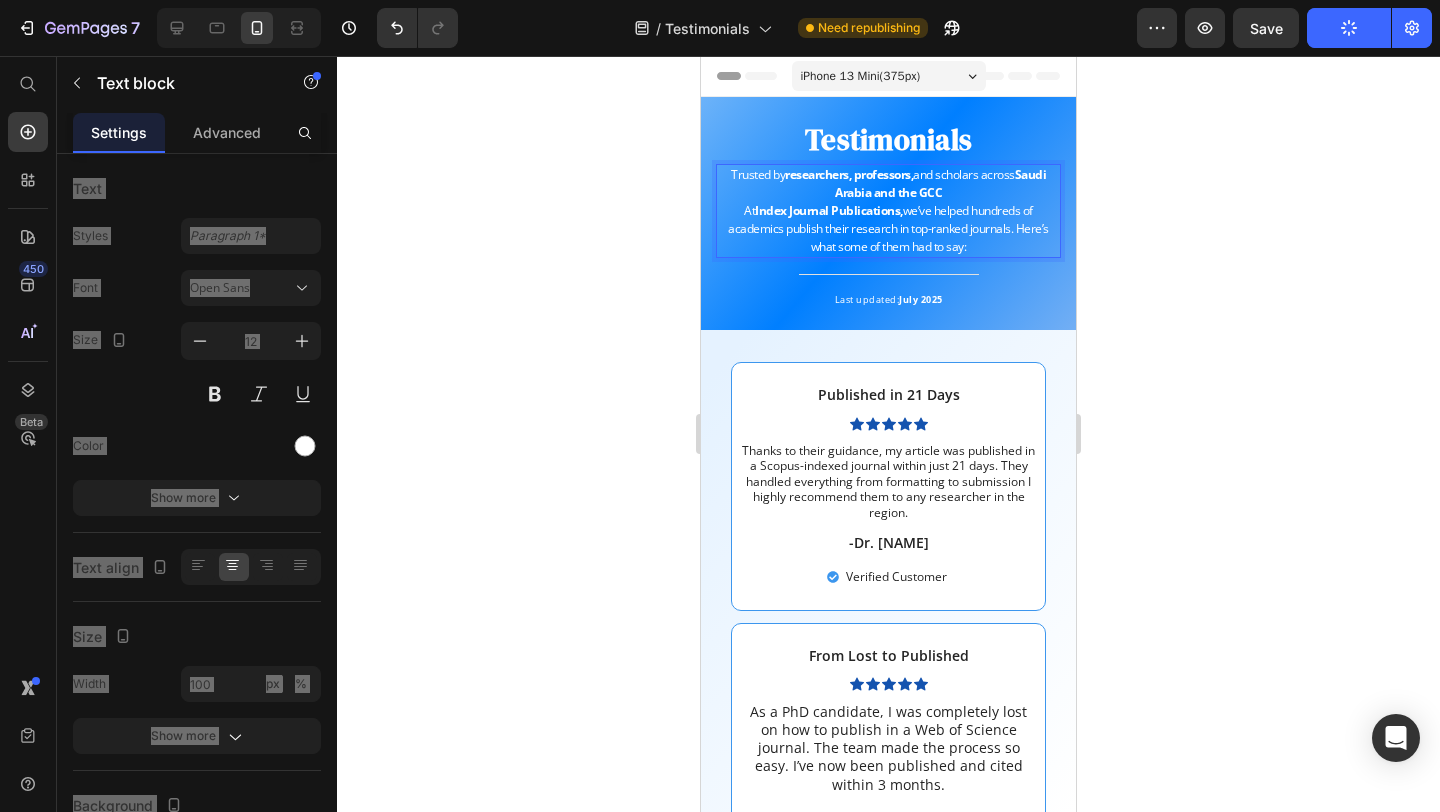 click on "At  Index Journal Publications,  we’ve helped hundreds of academics publish their research in top-ranked journals. Here’s what some of them had to say:" at bounding box center [888, 229] 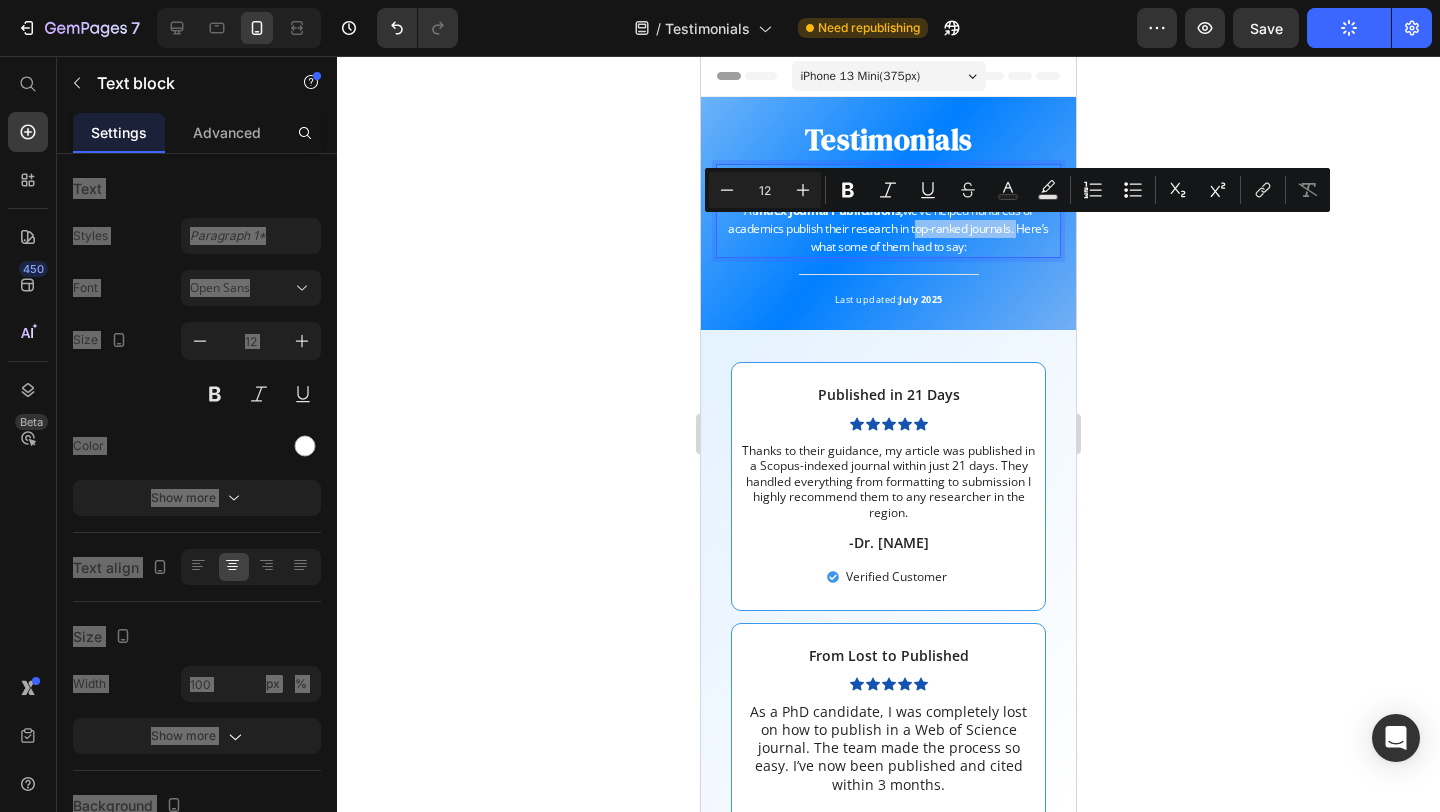 drag, startPoint x: 910, startPoint y: 231, endPoint x: 1014, endPoint y: 236, distance: 104.120125 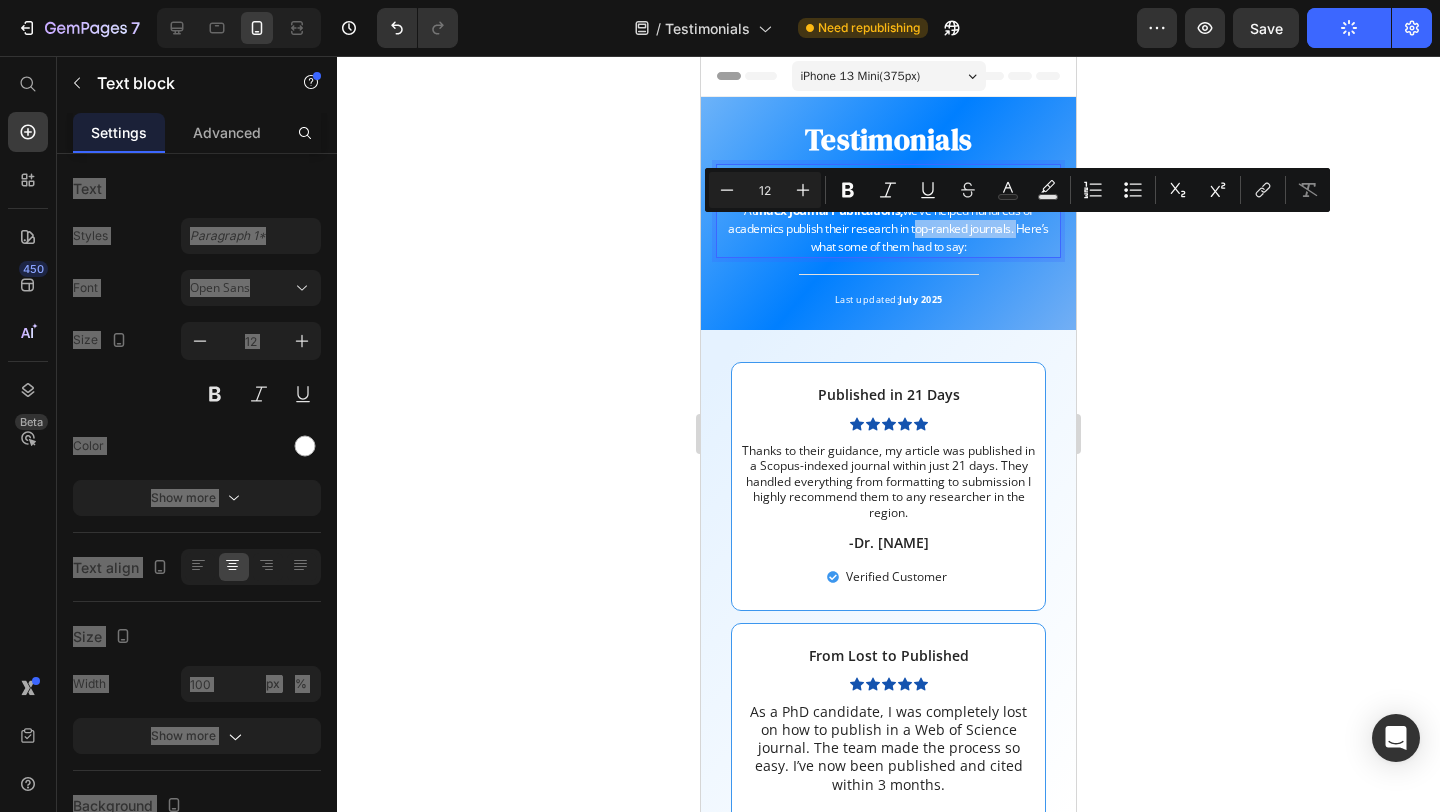 click on "At  Index Journal Publications,  we’ve helped hundreds of academics publish their research in top-ranked journals. Here’s what some of them had to say:" at bounding box center [888, 229] 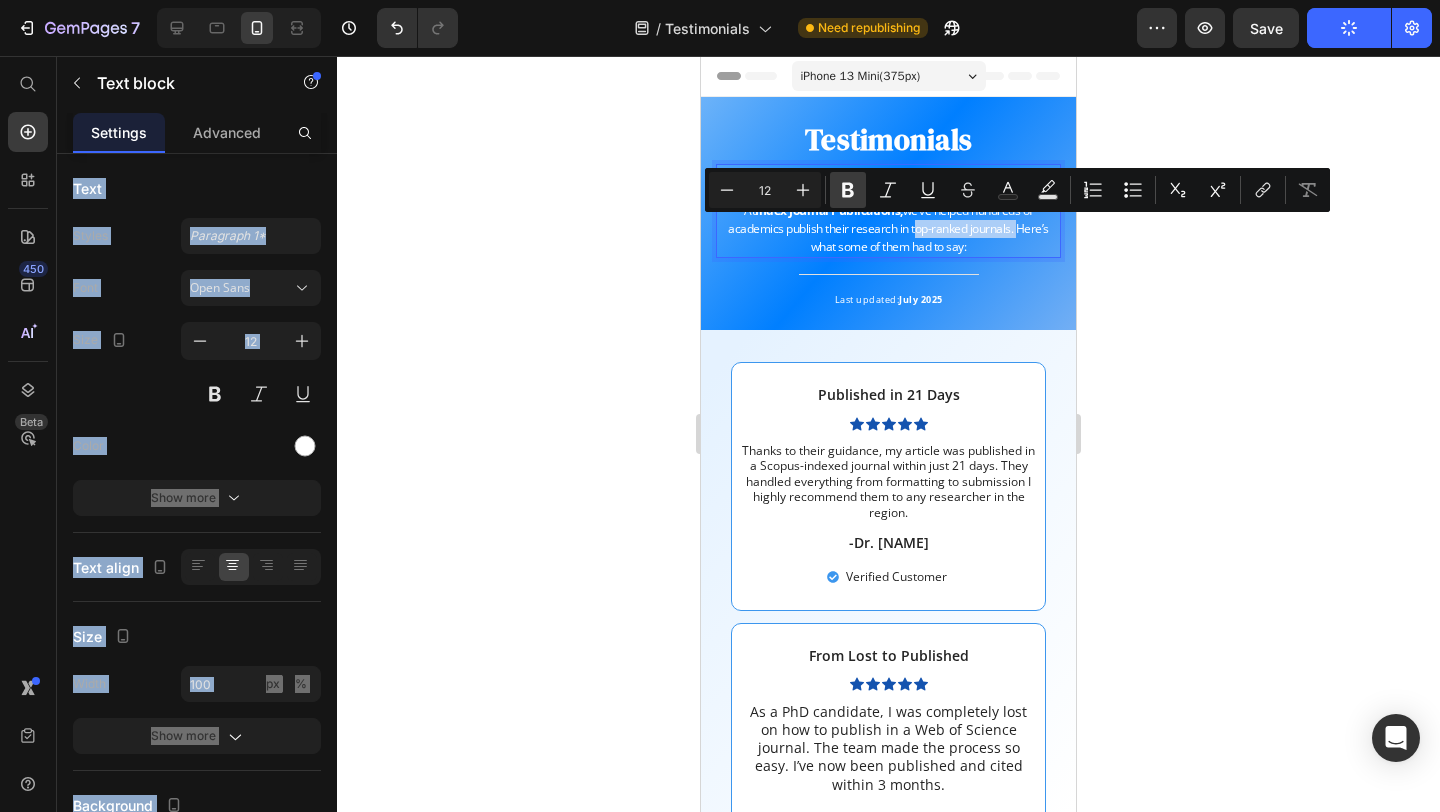 click 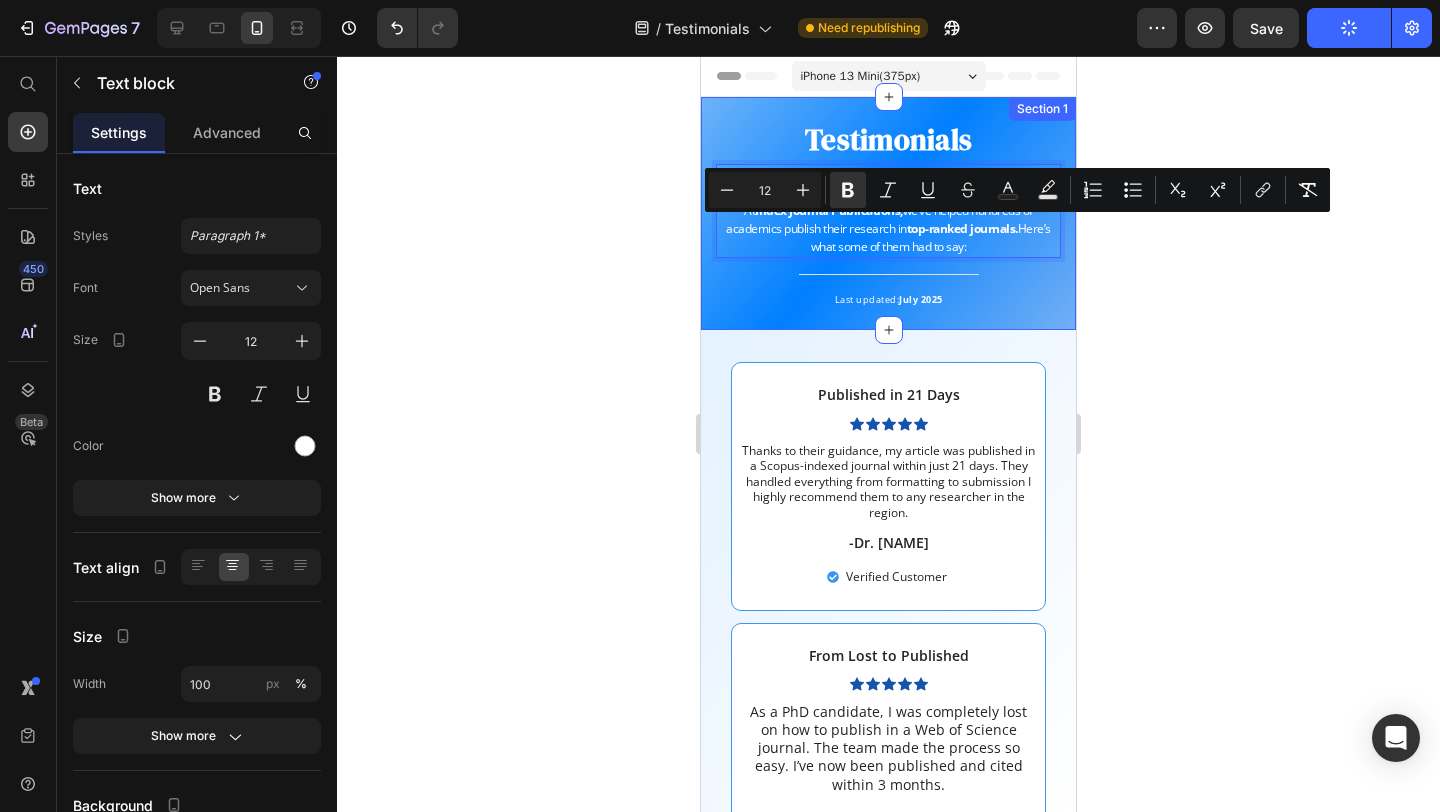 click 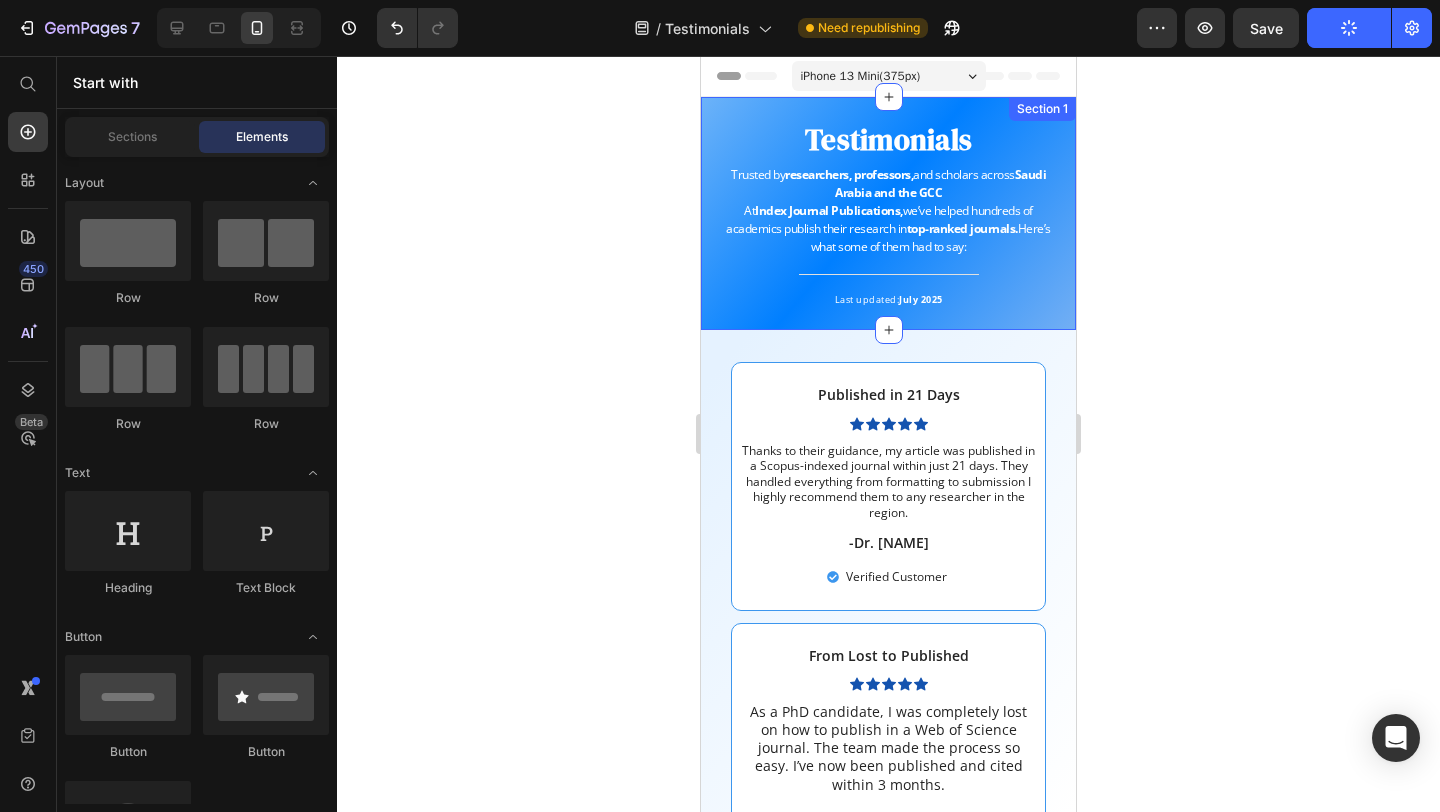 click 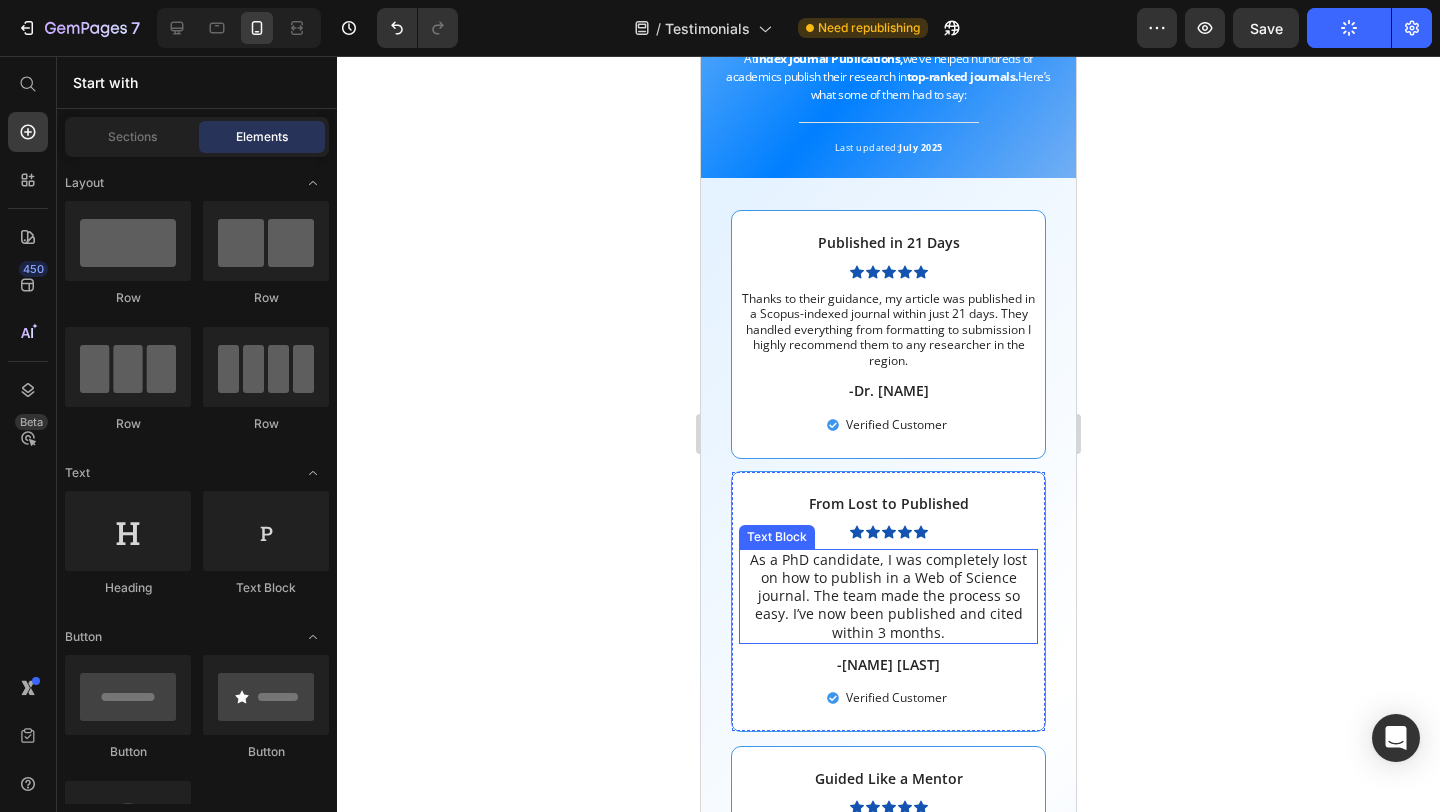 scroll, scrollTop: 0, scrollLeft: 0, axis: both 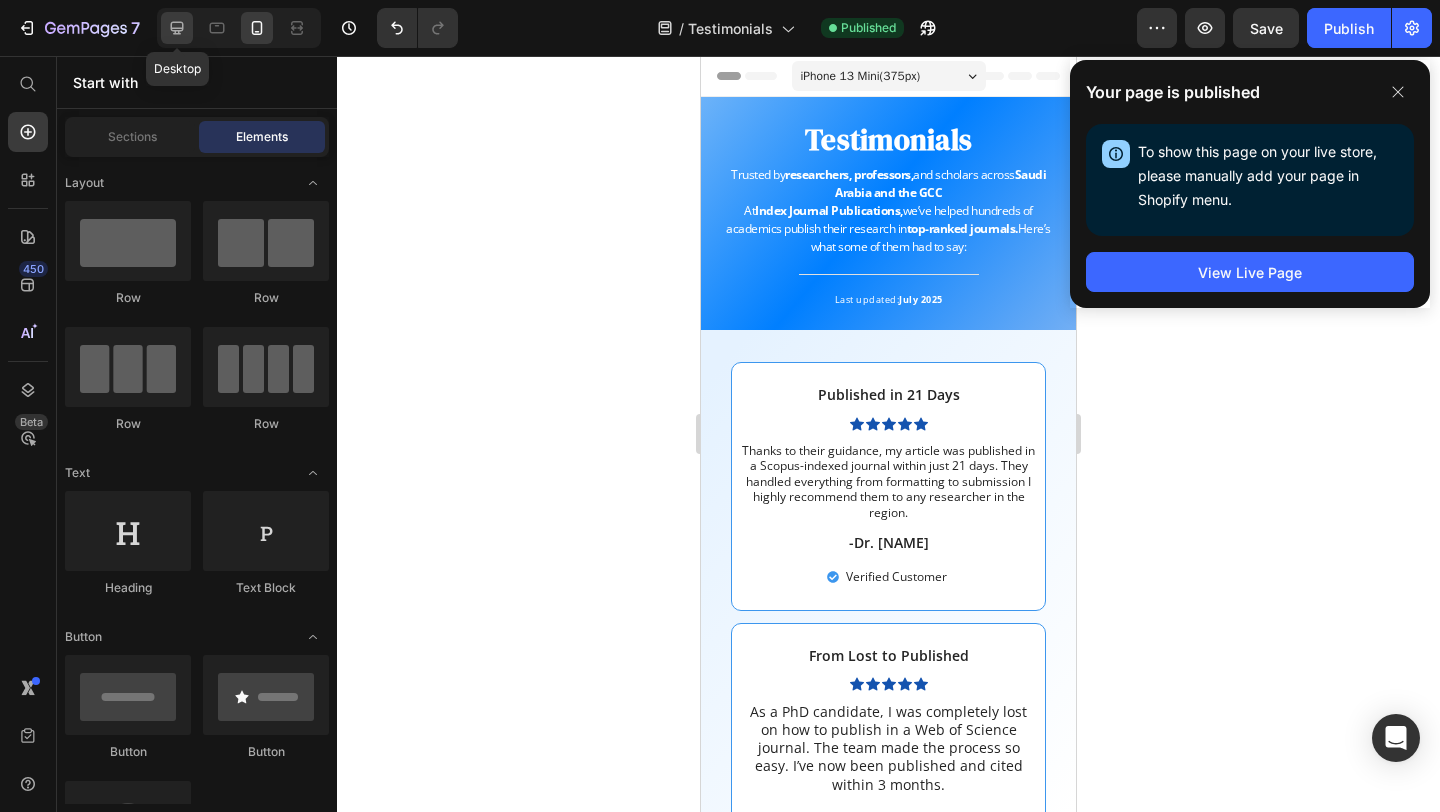 click 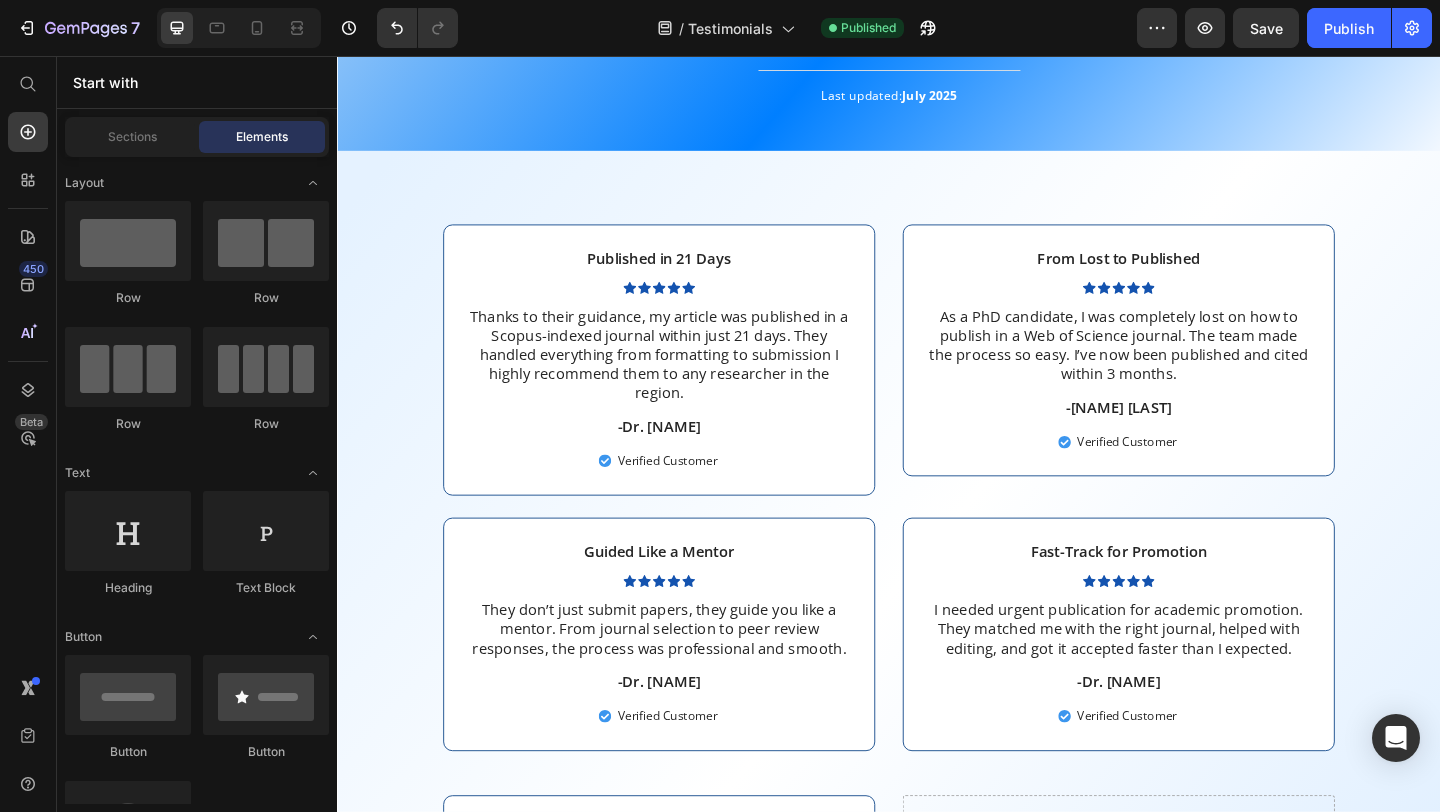 scroll, scrollTop: 0, scrollLeft: 0, axis: both 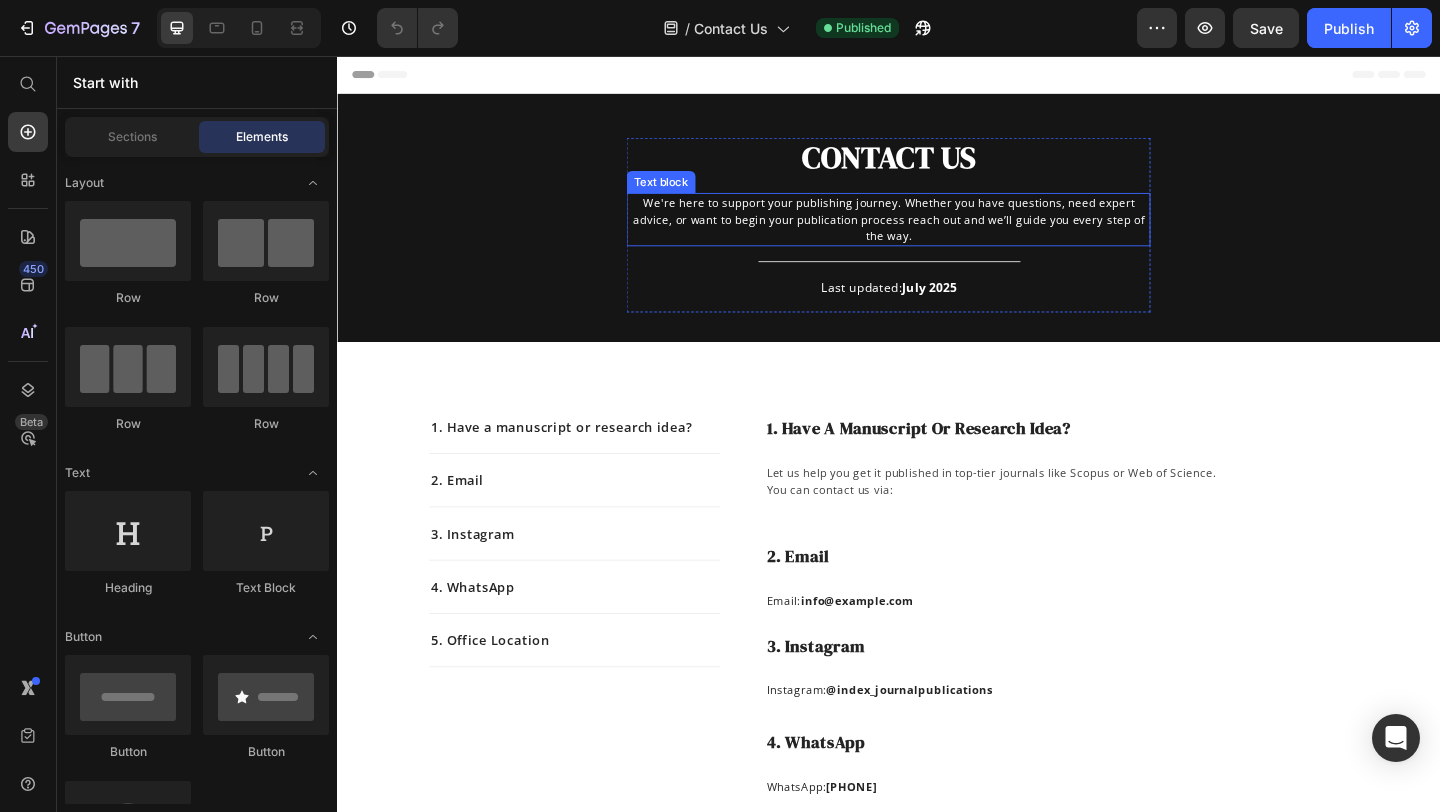 click on "We're here to support your publishing journey. Whether you have questions, need expert advice, or want to begin your publication process reach out and we’ll guide you every step of the way." at bounding box center [937, 234] 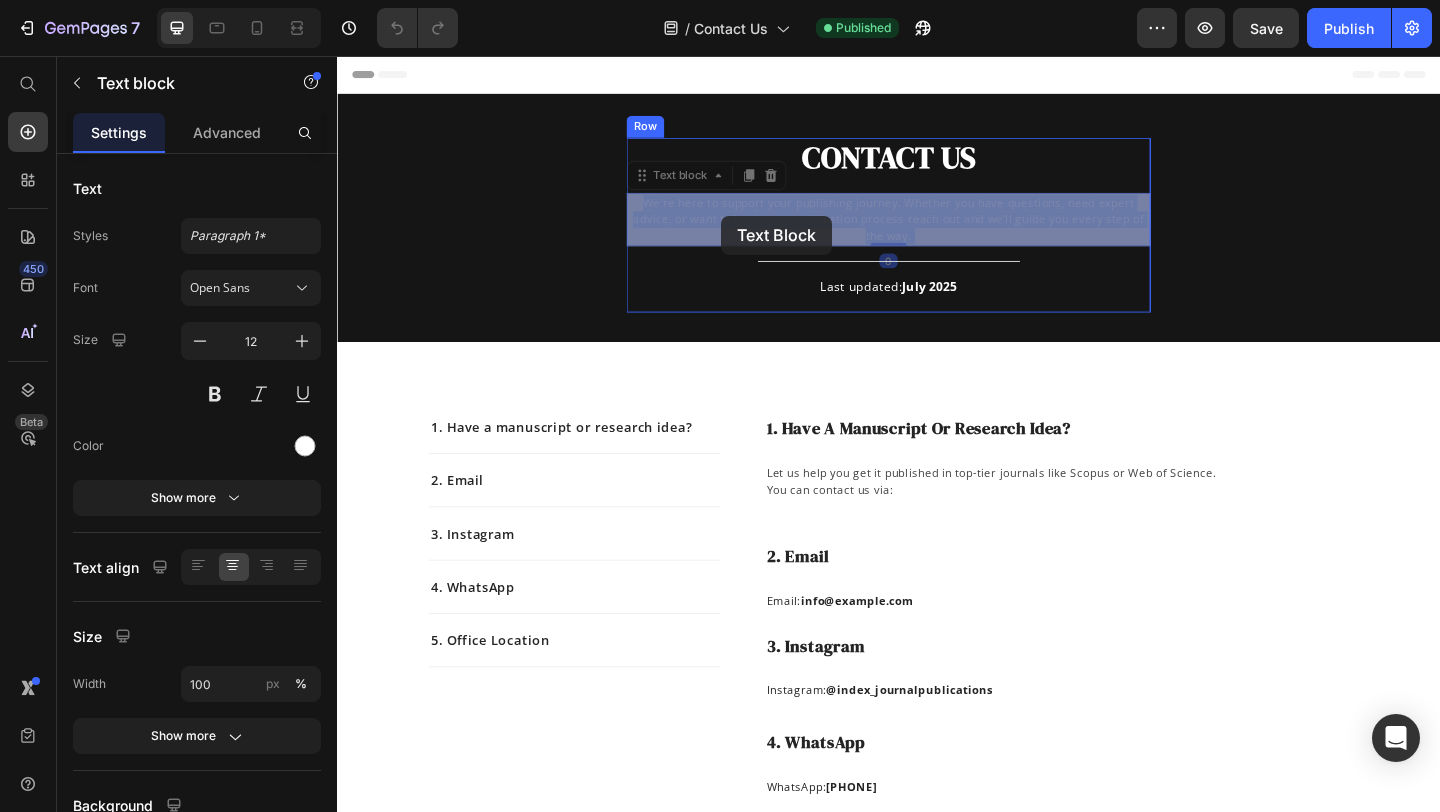 drag, startPoint x: 668, startPoint y: 220, endPoint x: 742, endPoint y: 231, distance: 74.8131 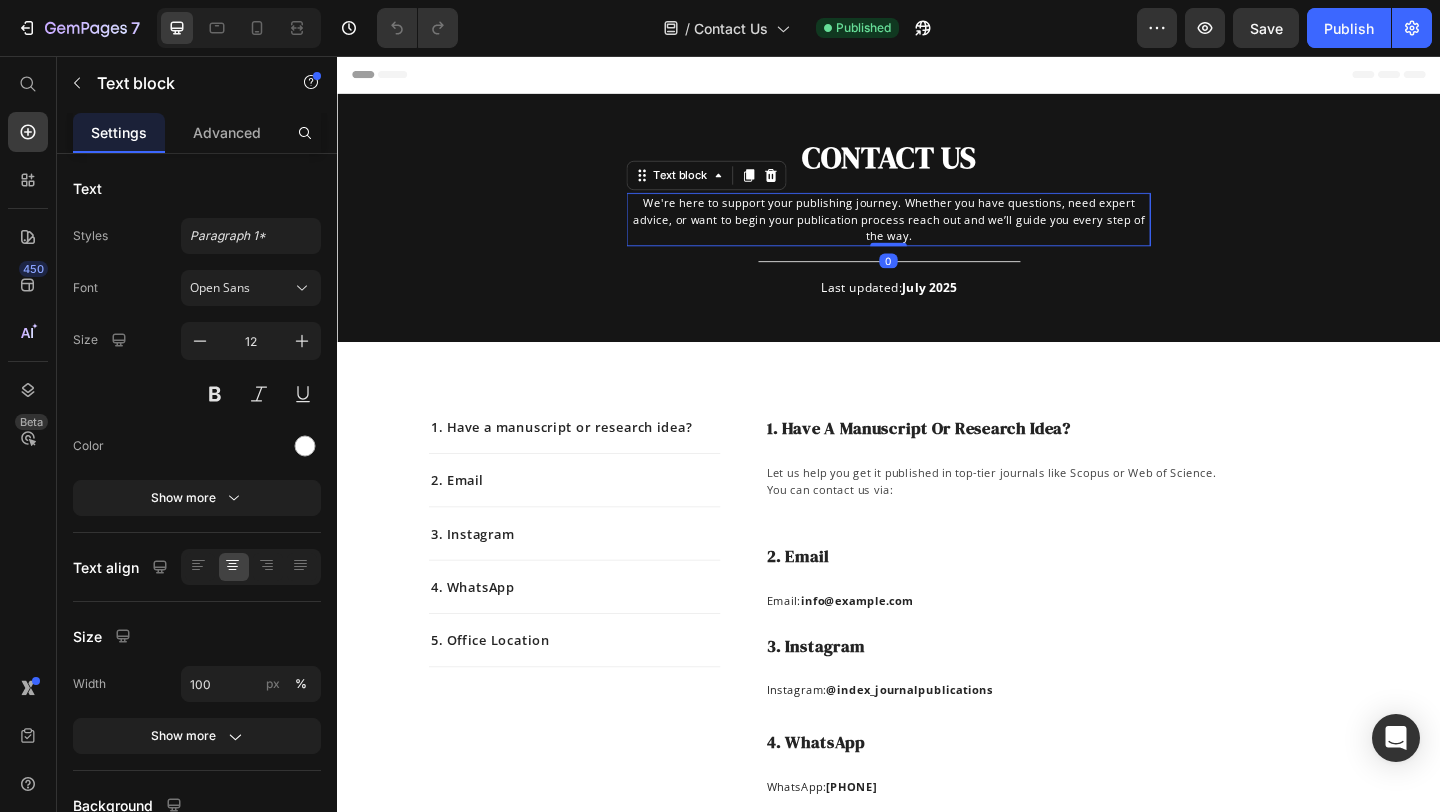 click on "CONTACT US Heading We're here to support your publishing journey. Whether you have questions, need expert advice, or want to begin your publication process reach out and we’ll guide you every step of the way. Text block   0                Title Line Last updated:  July 2025 Text block Row" at bounding box center (937, 248) 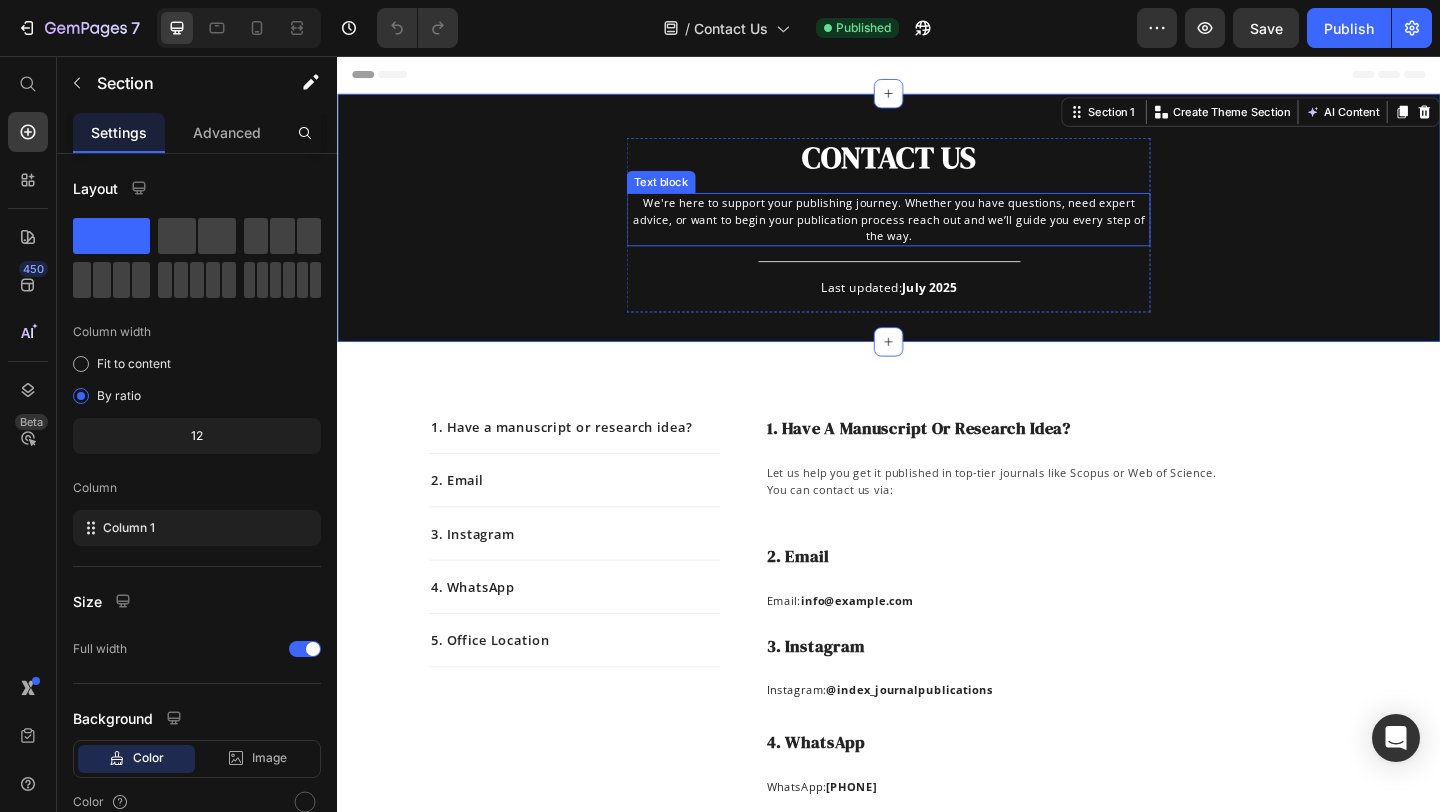 click on "We're here to support your publishing journey. Whether you have questions, need expert advice, or want to begin your publication process reach out and we’ll guide you every step of the way." at bounding box center (937, 234) 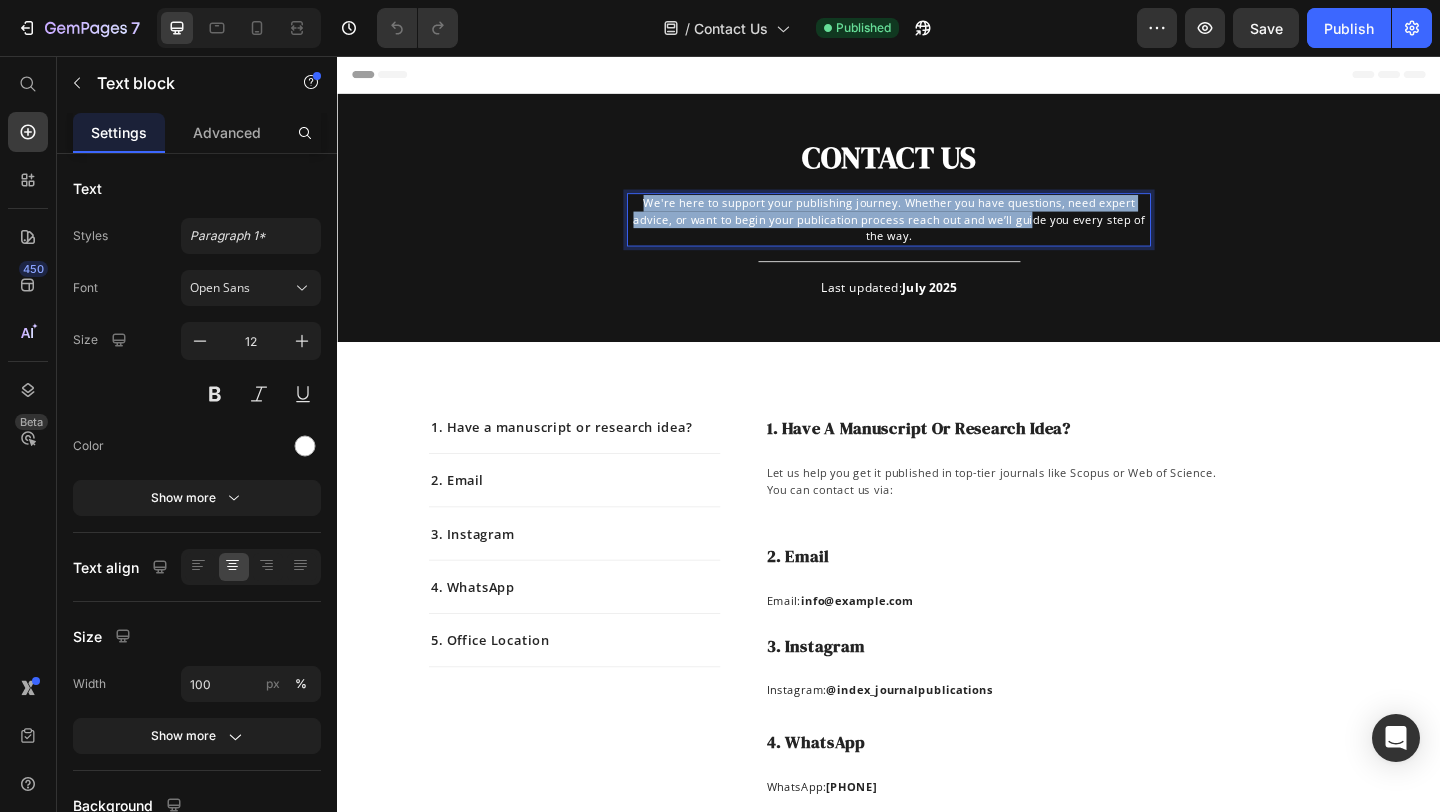drag, startPoint x: 664, startPoint y: 218, endPoint x: 1087, endPoint y: 239, distance: 423.52097 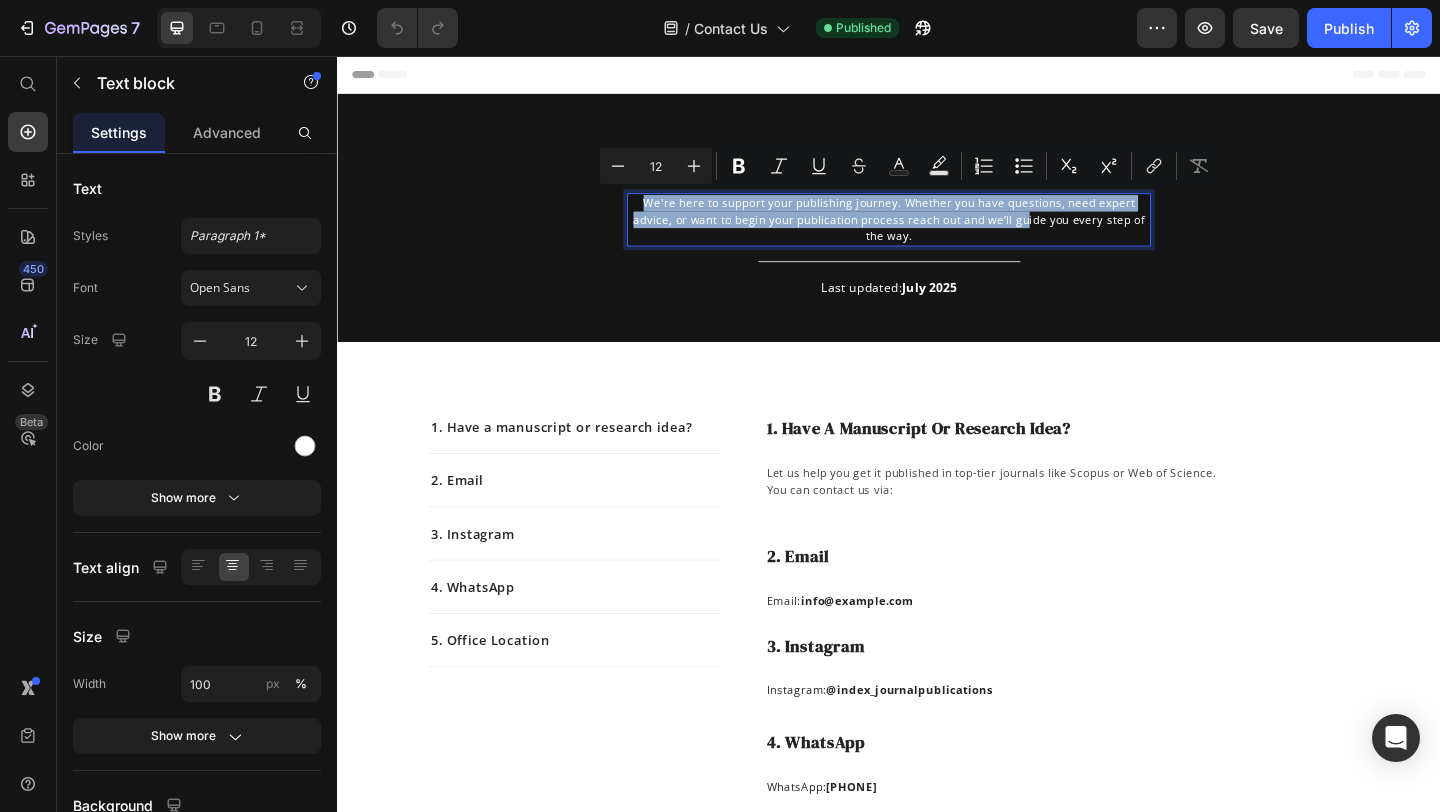 click on "We're here to support your publishing journey. Whether you have questions, need expert advice, or want to begin your publication process reach out and we’ll guide you every step of the way." at bounding box center (937, 234) 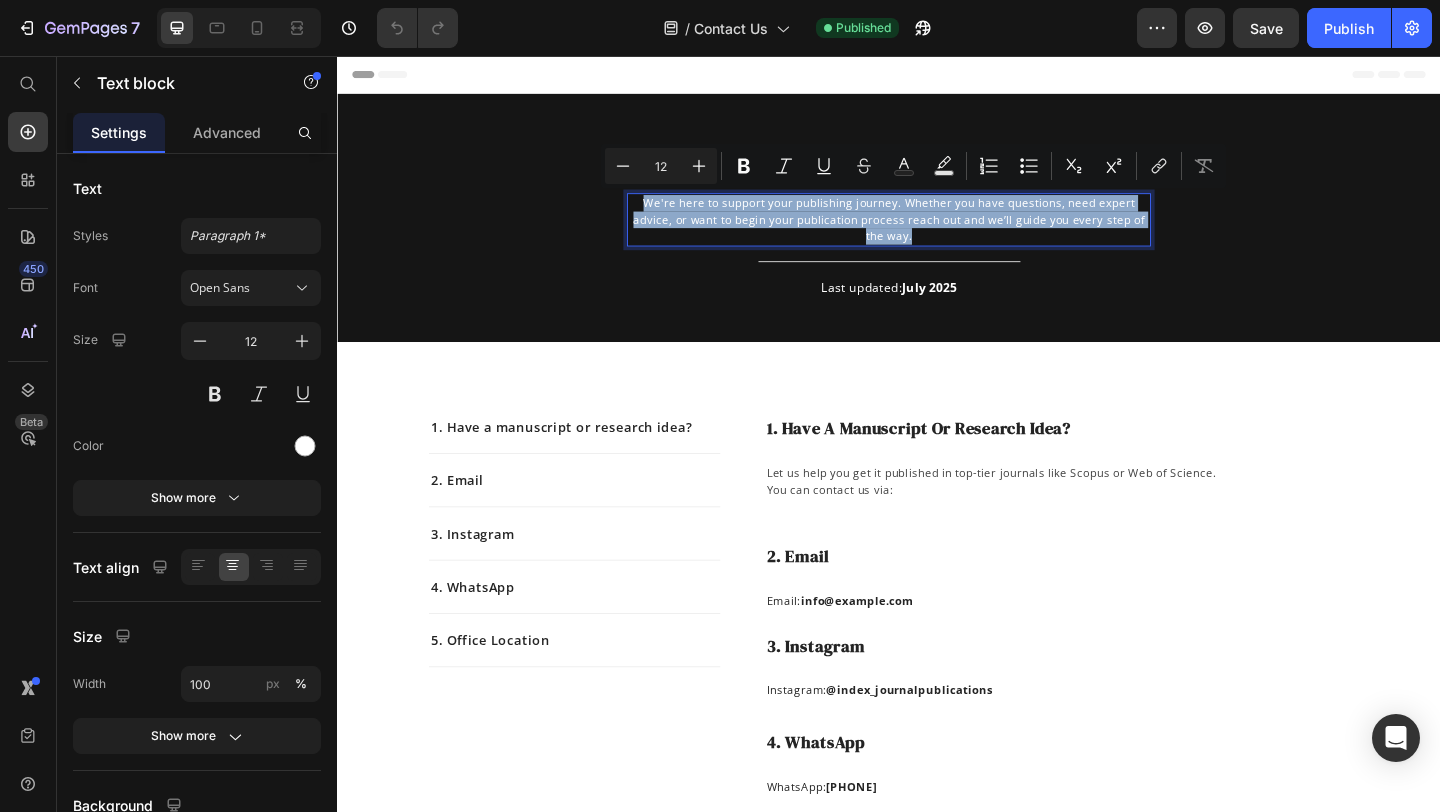 drag, startPoint x: 666, startPoint y: 217, endPoint x: 1163, endPoint y: 249, distance: 498.0291 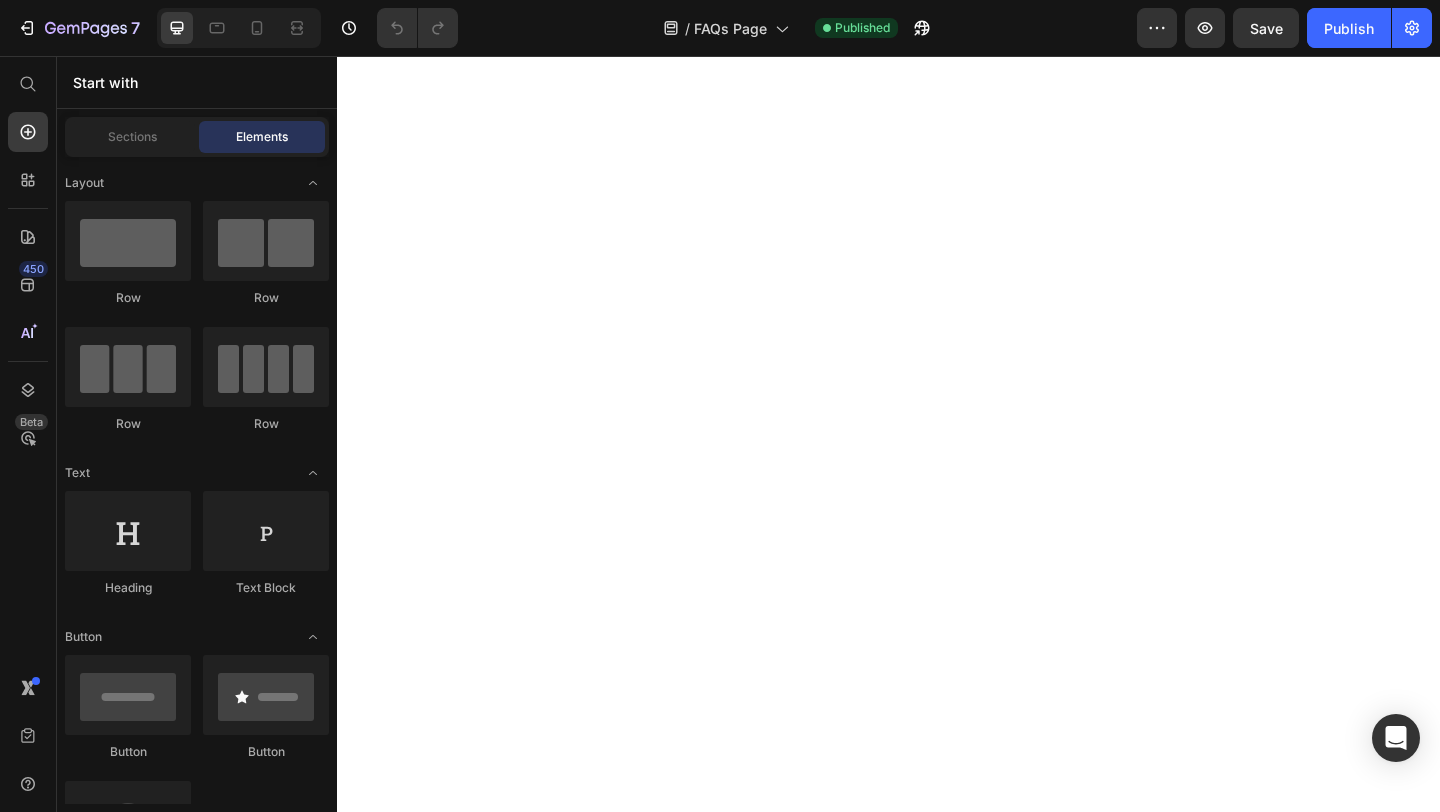 scroll, scrollTop: 0, scrollLeft: 0, axis: both 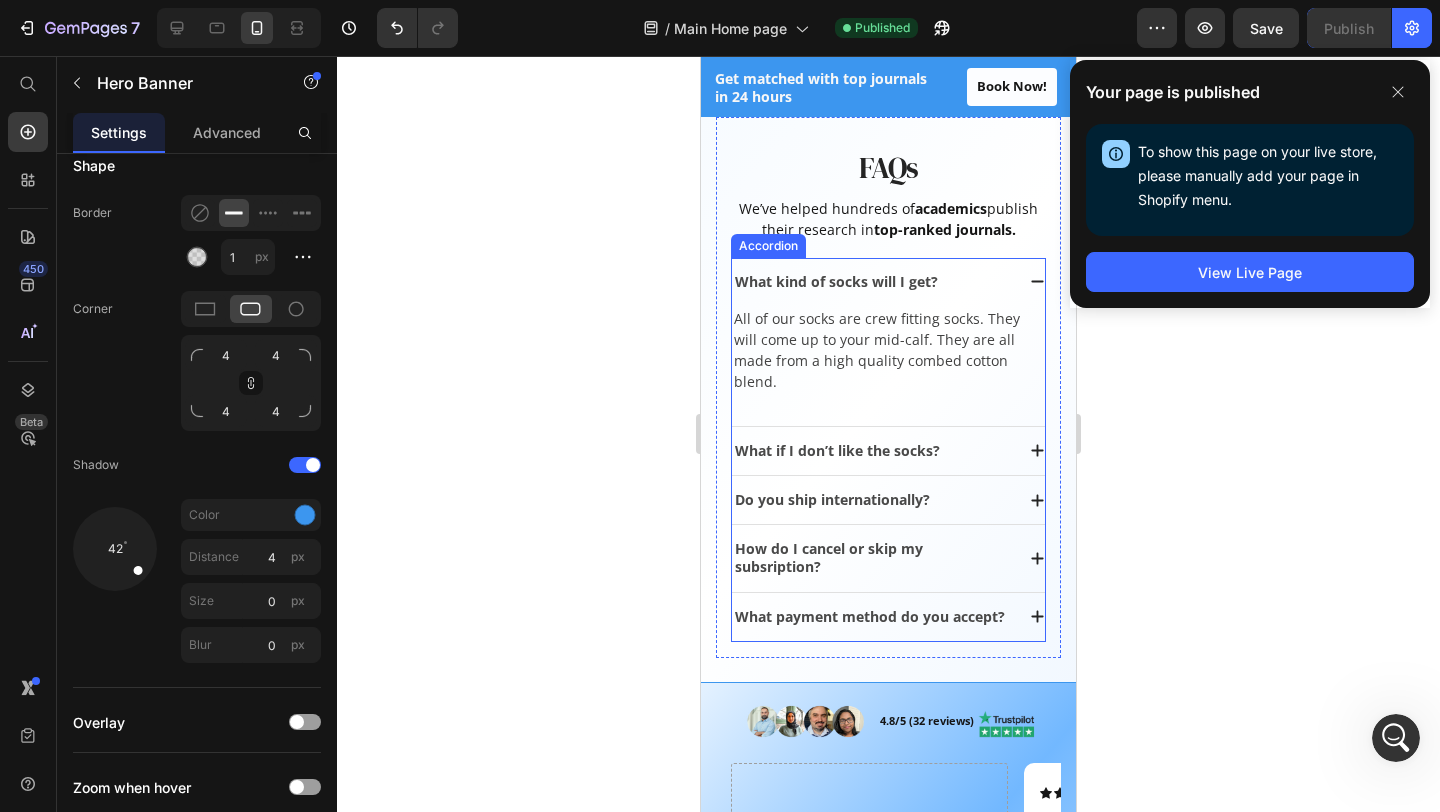 click 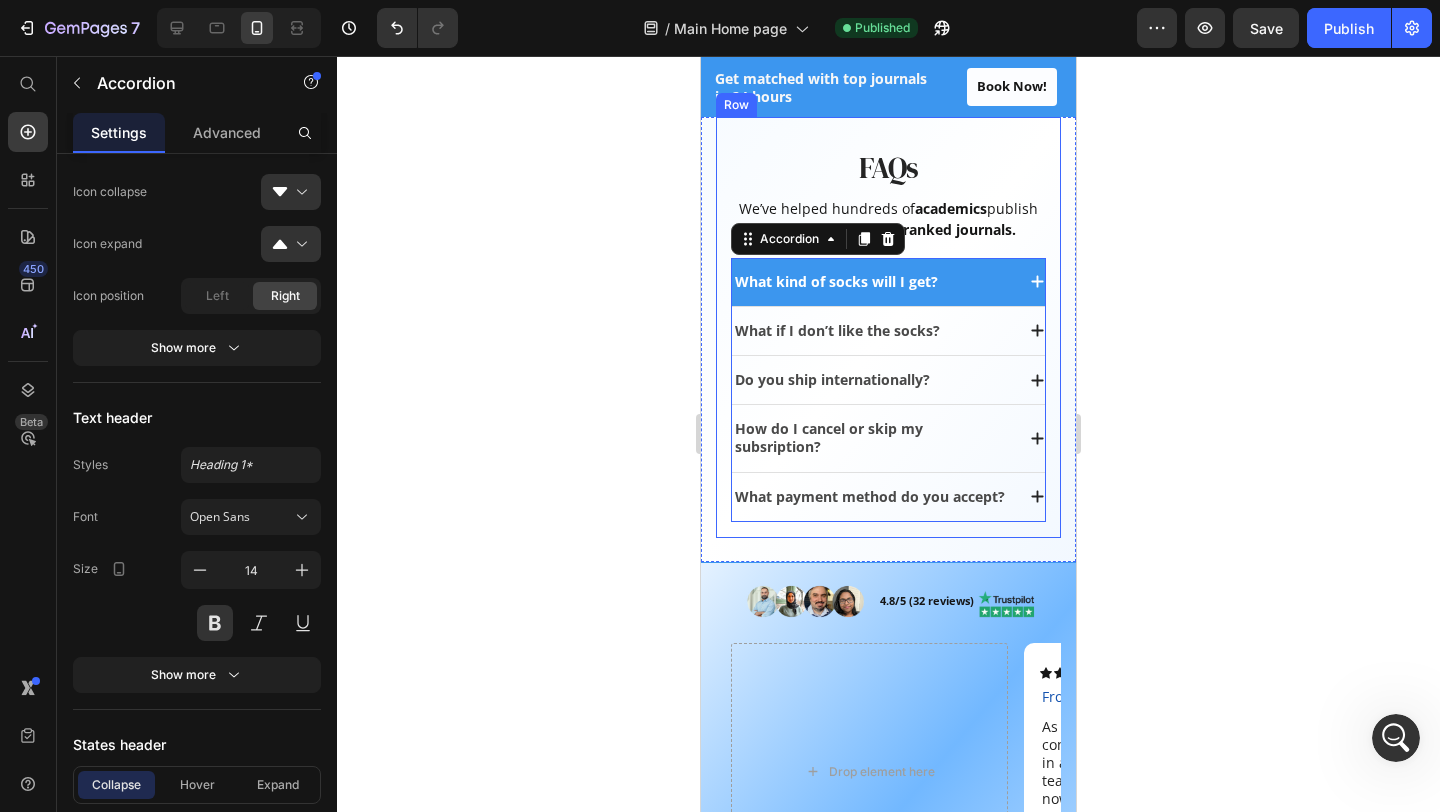 scroll, scrollTop: 0, scrollLeft: 0, axis: both 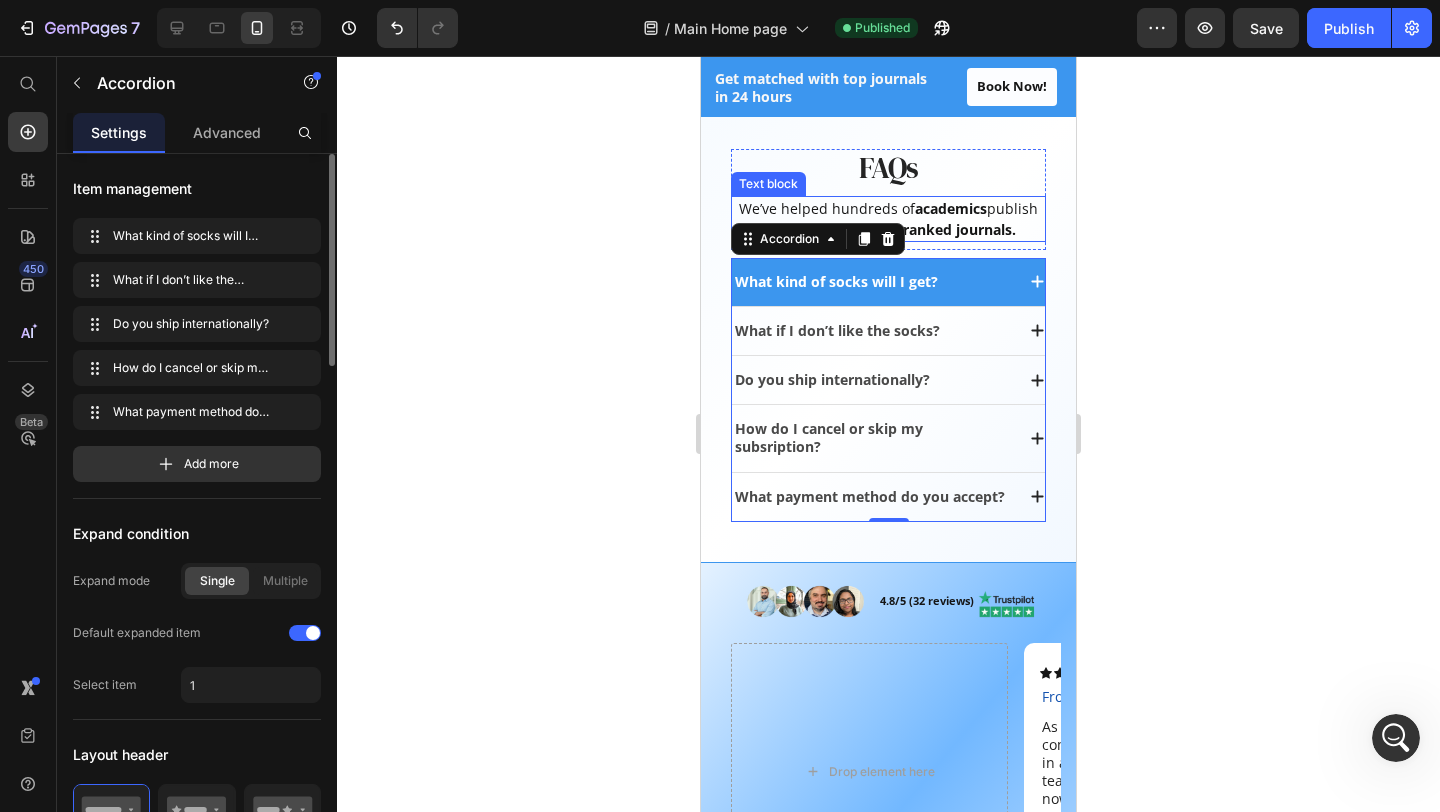 click on "top-ranked journals." at bounding box center (945, 229) 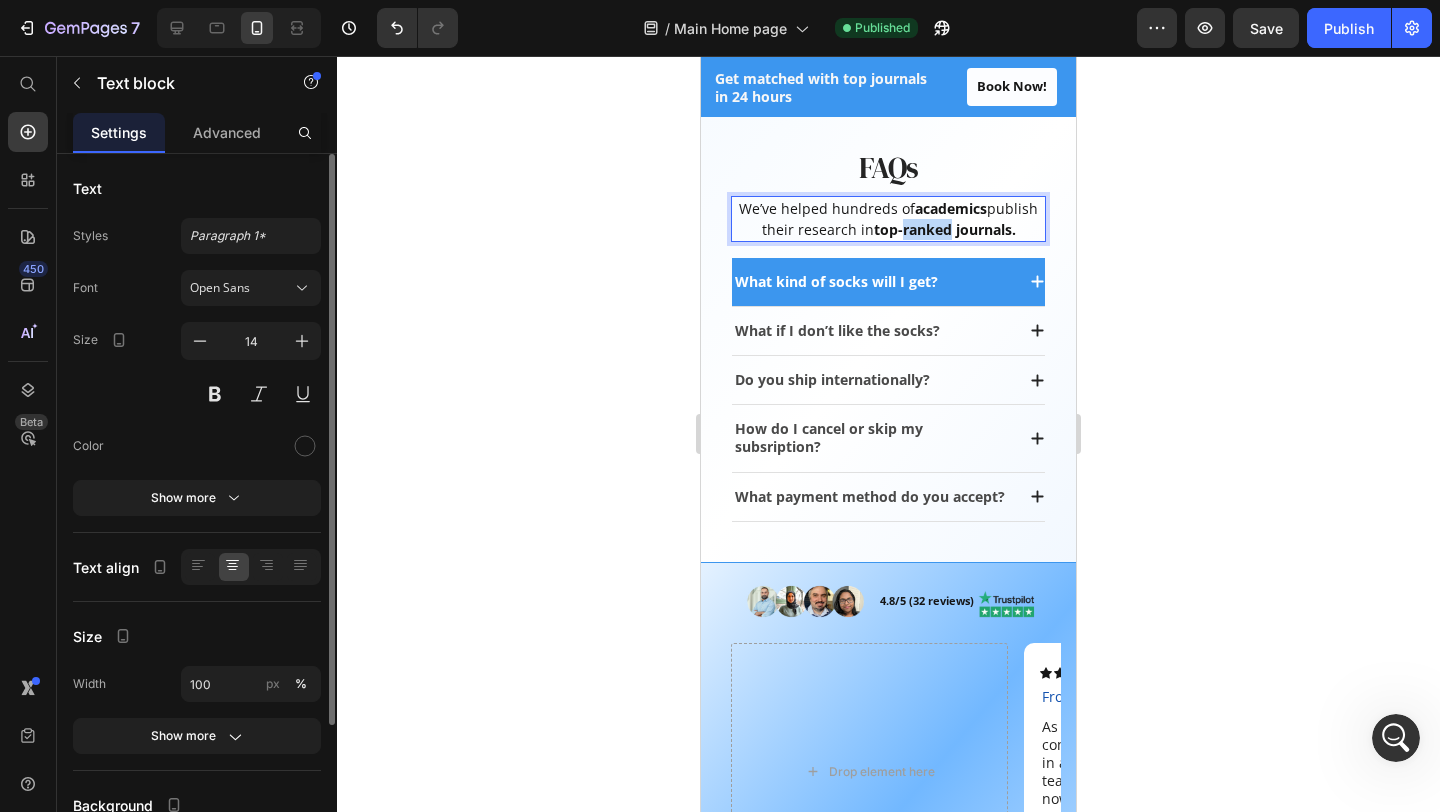 click on "top-ranked journals." at bounding box center [945, 229] 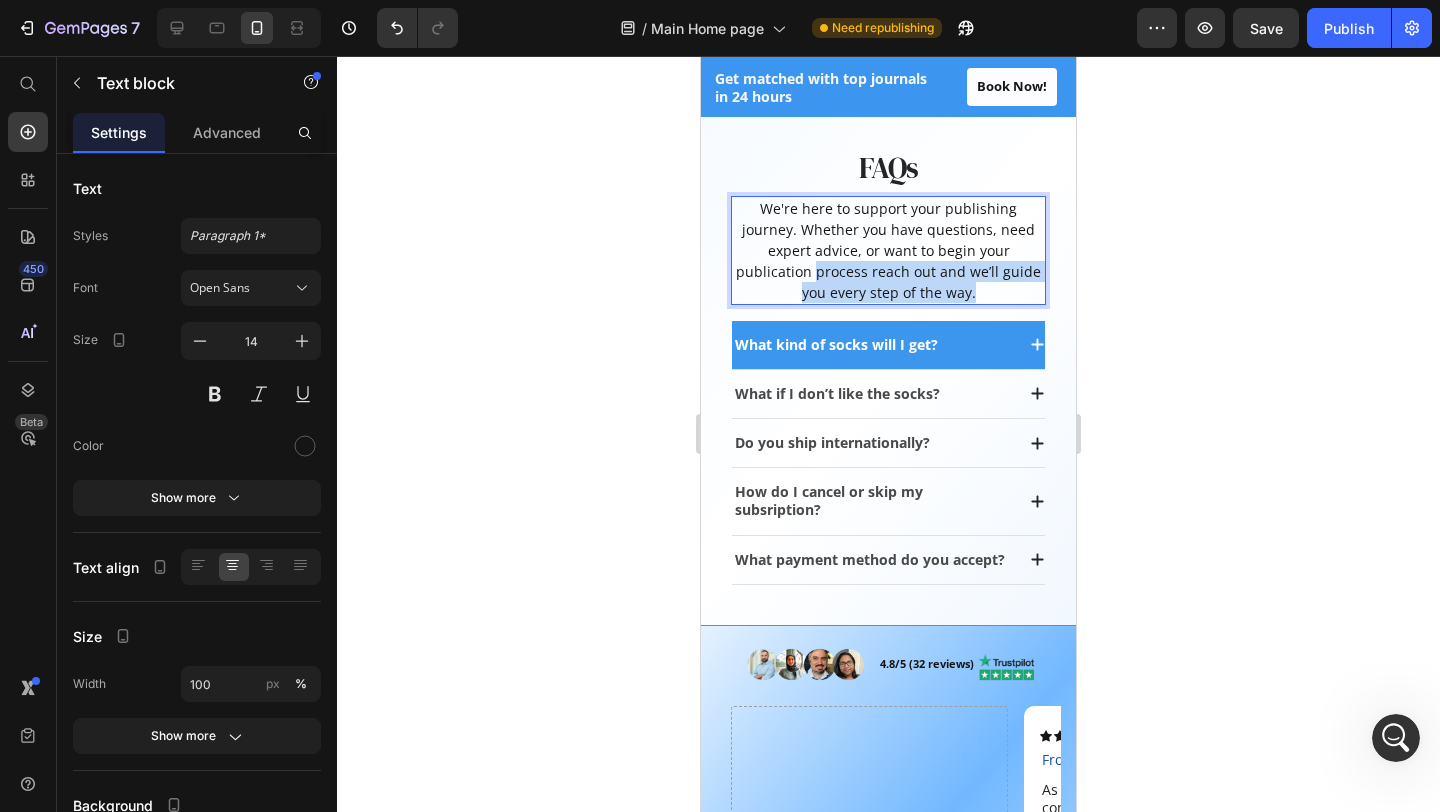 drag, startPoint x: 960, startPoint y: 297, endPoint x: 750, endPoint y: 273, distance: 211.36697 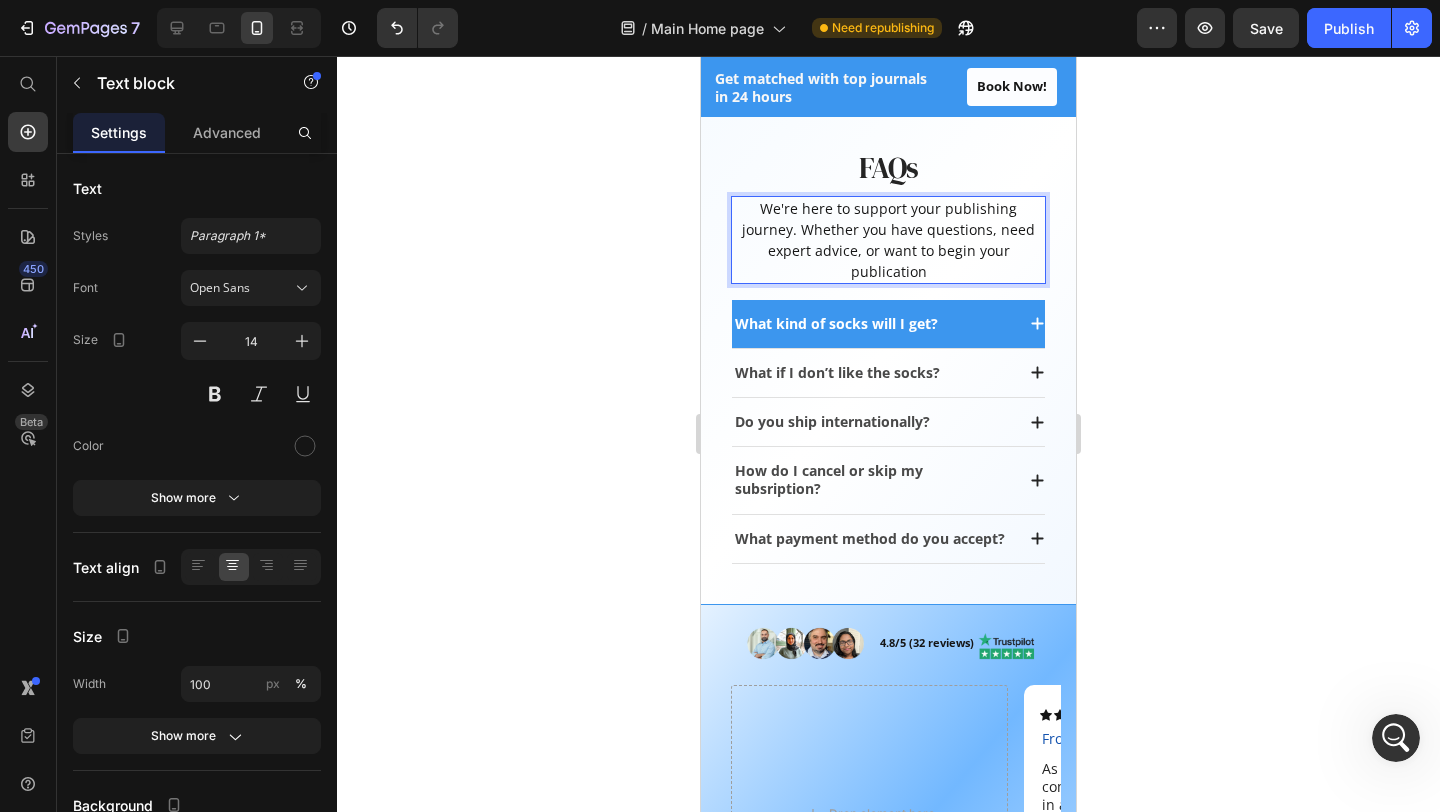 click on "We're here to support your publishing journey. Whether you have questions, need expert advice, or want to begin your publication" at bounding box center [888, 240] 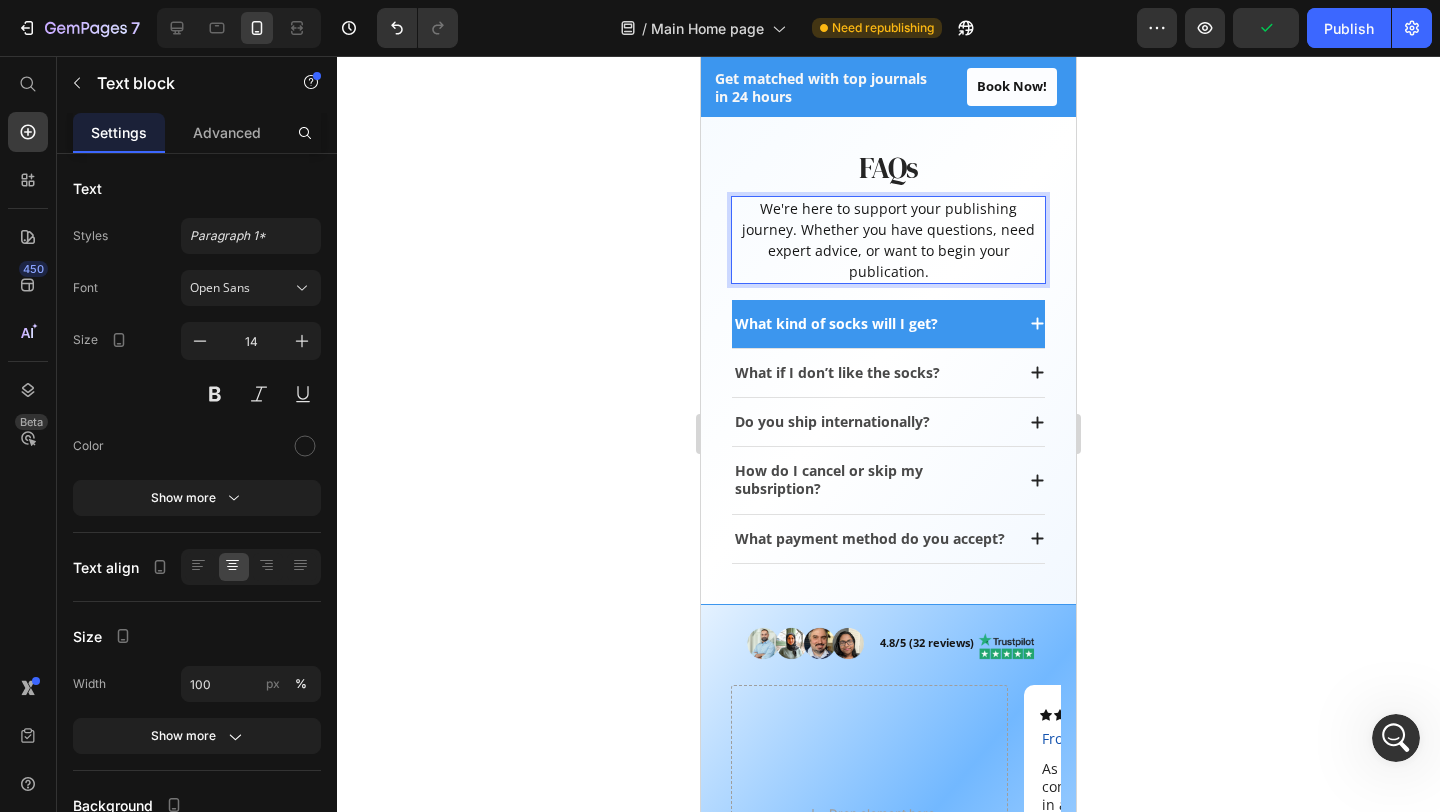 click on "We're here to support your publishing journey. Whether you have questions, need expert advice, or want to begin your publication." at bounding box center (888, 240) 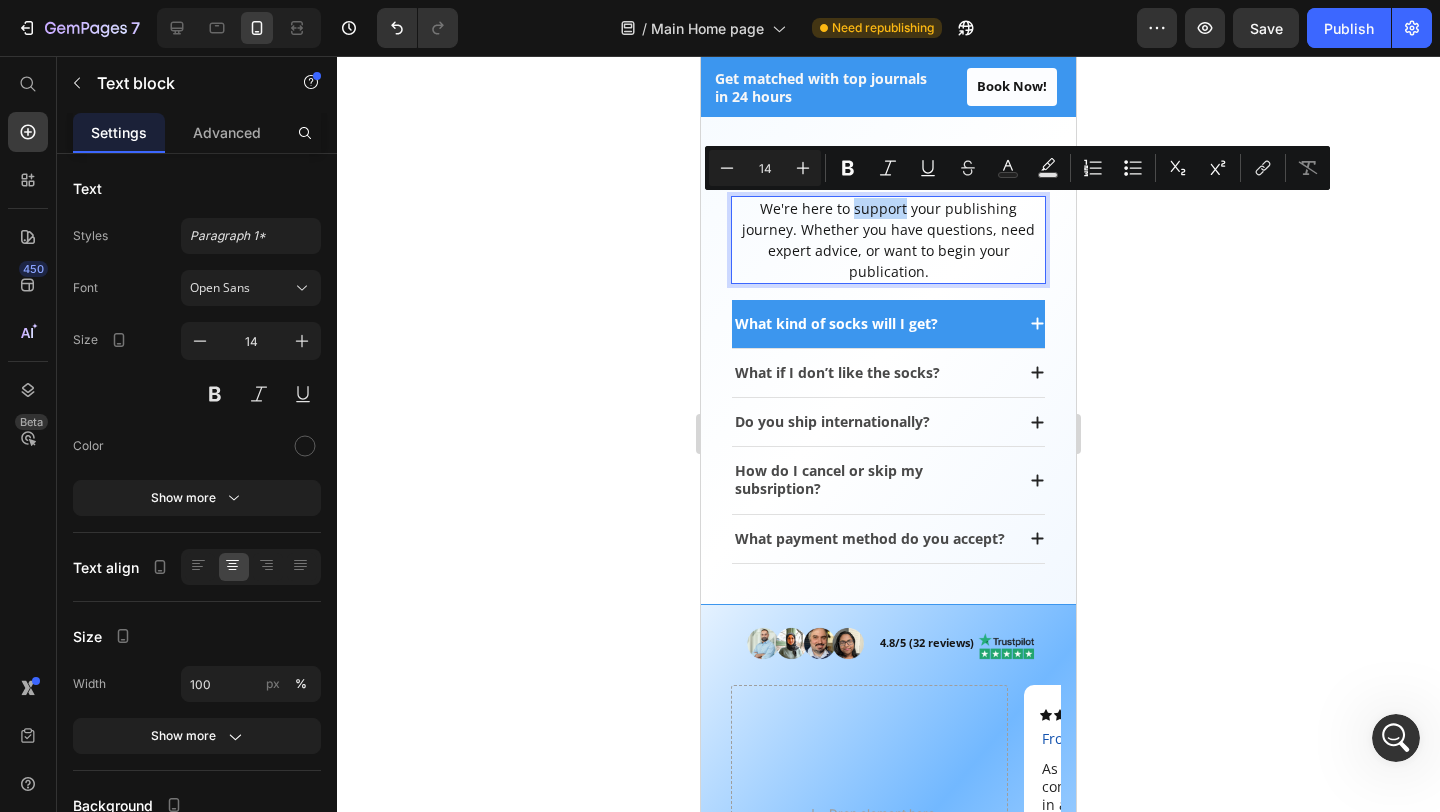 drag, startPoint x: 826, startPoint y: 210, endPoint x: 880, endPoint y: 212, distance: 54.037025 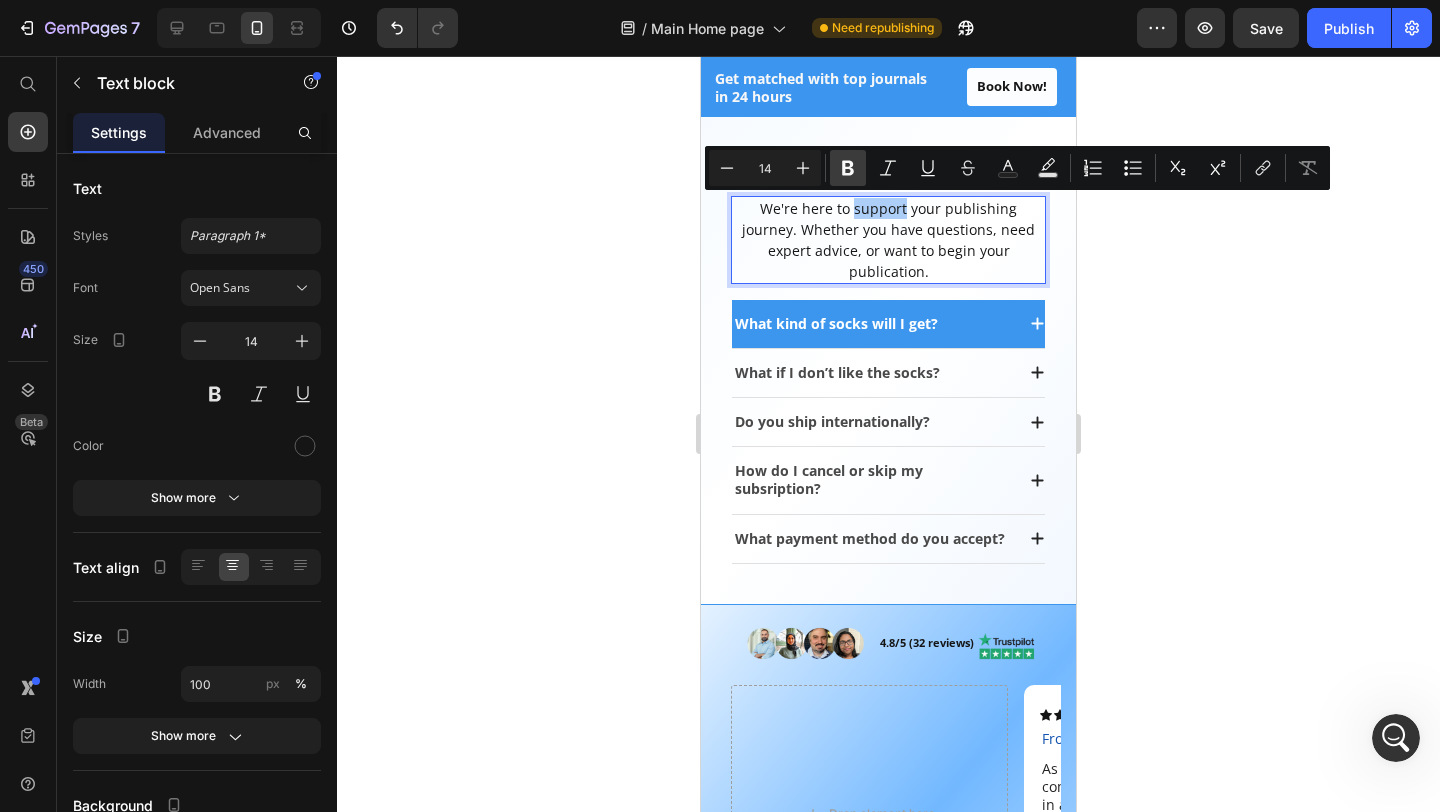 click 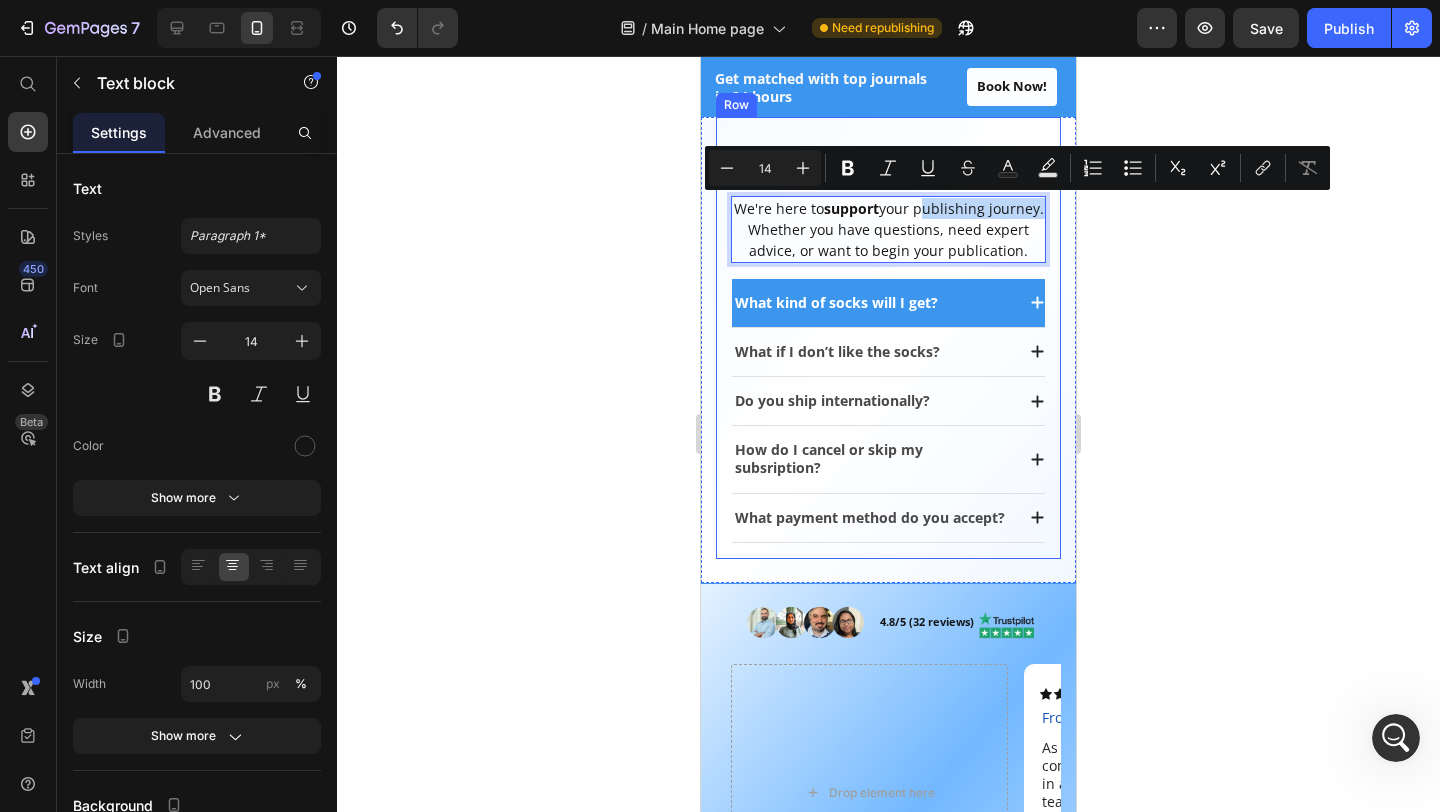 drag, startPoint x: 918, startPoint y: 210, endPoint x: 1053, endPoint y: 215, distance: 135.09256 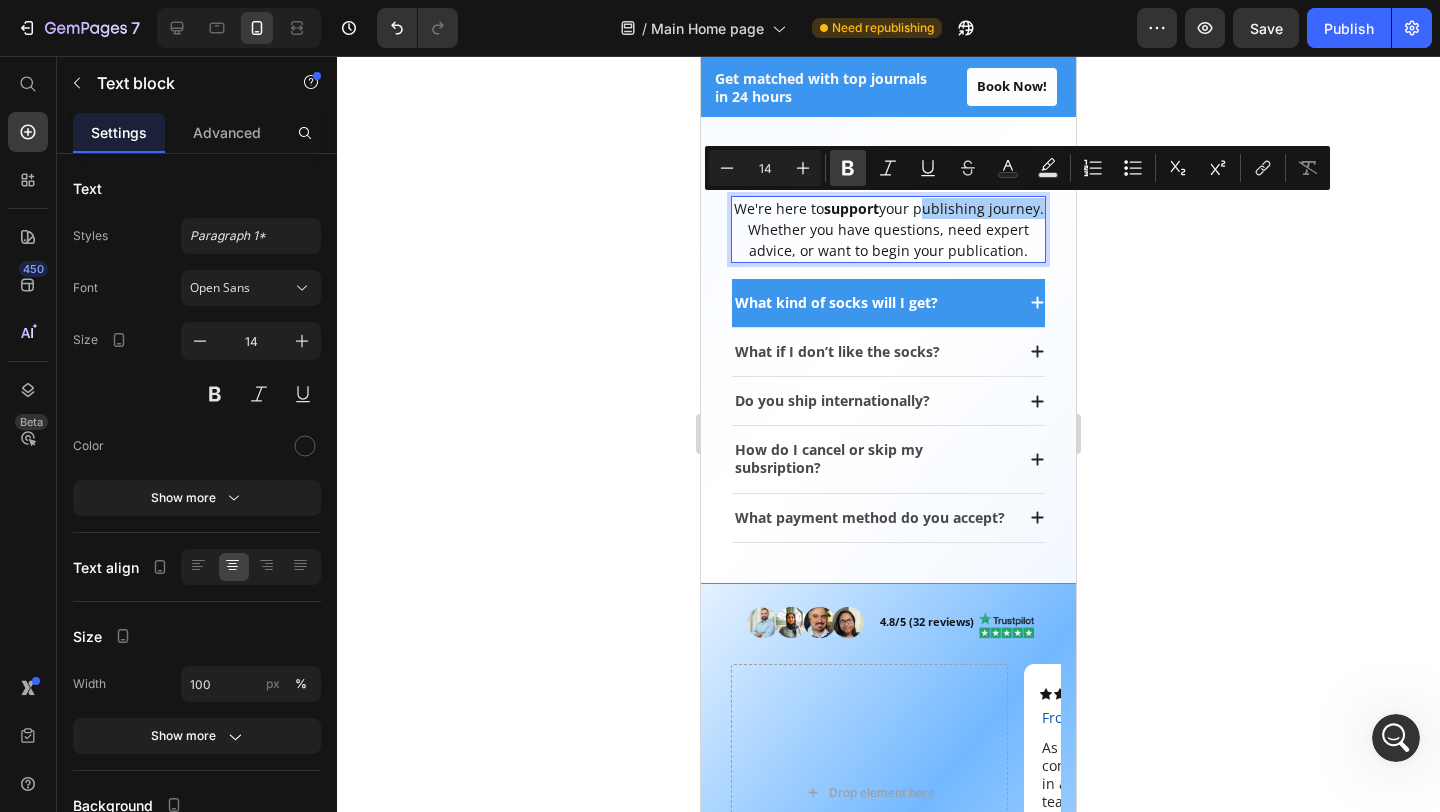 click 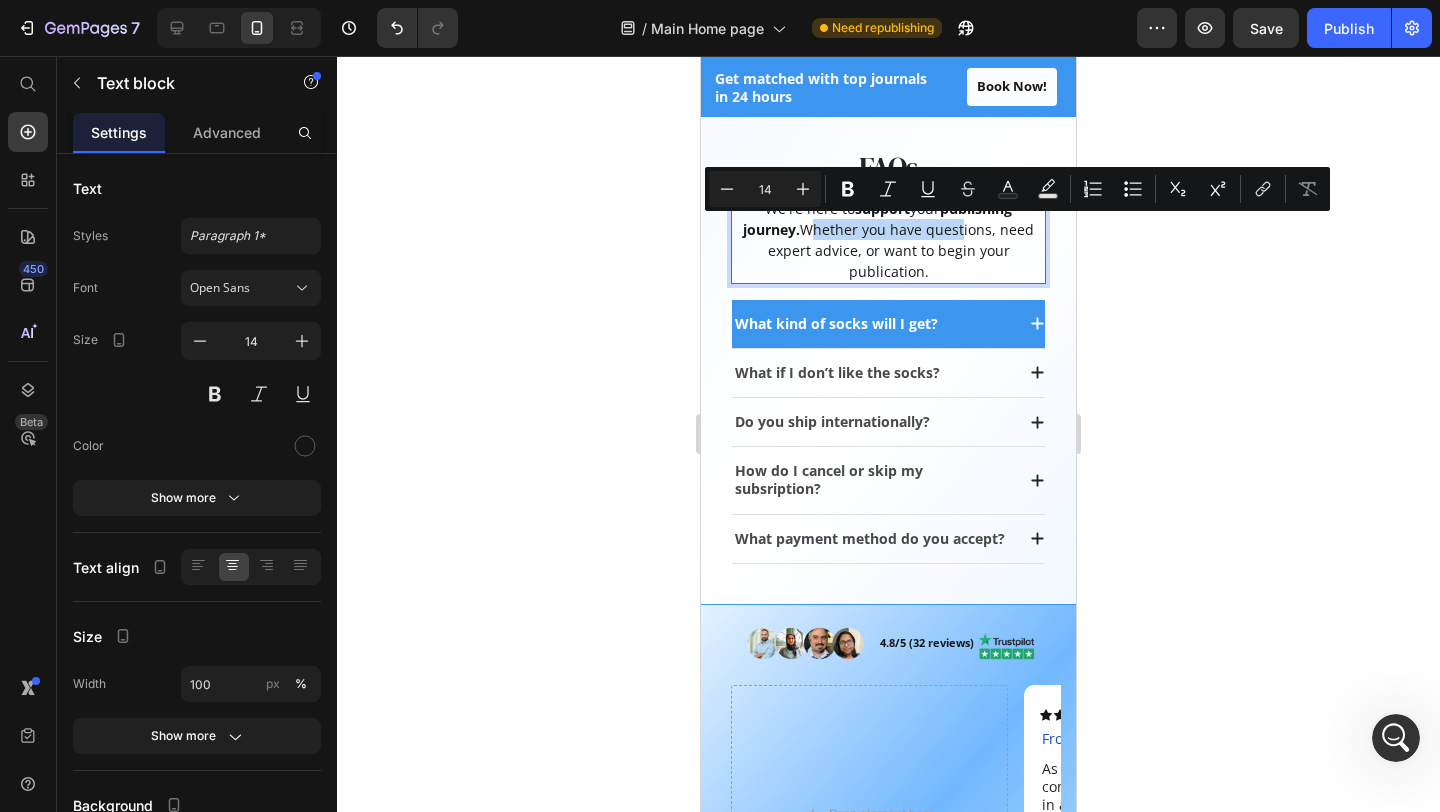 drag, startPoint x: 810, startPoint y: 232, endPoint x: 955, endPoint y: 236, distance: 145.05516 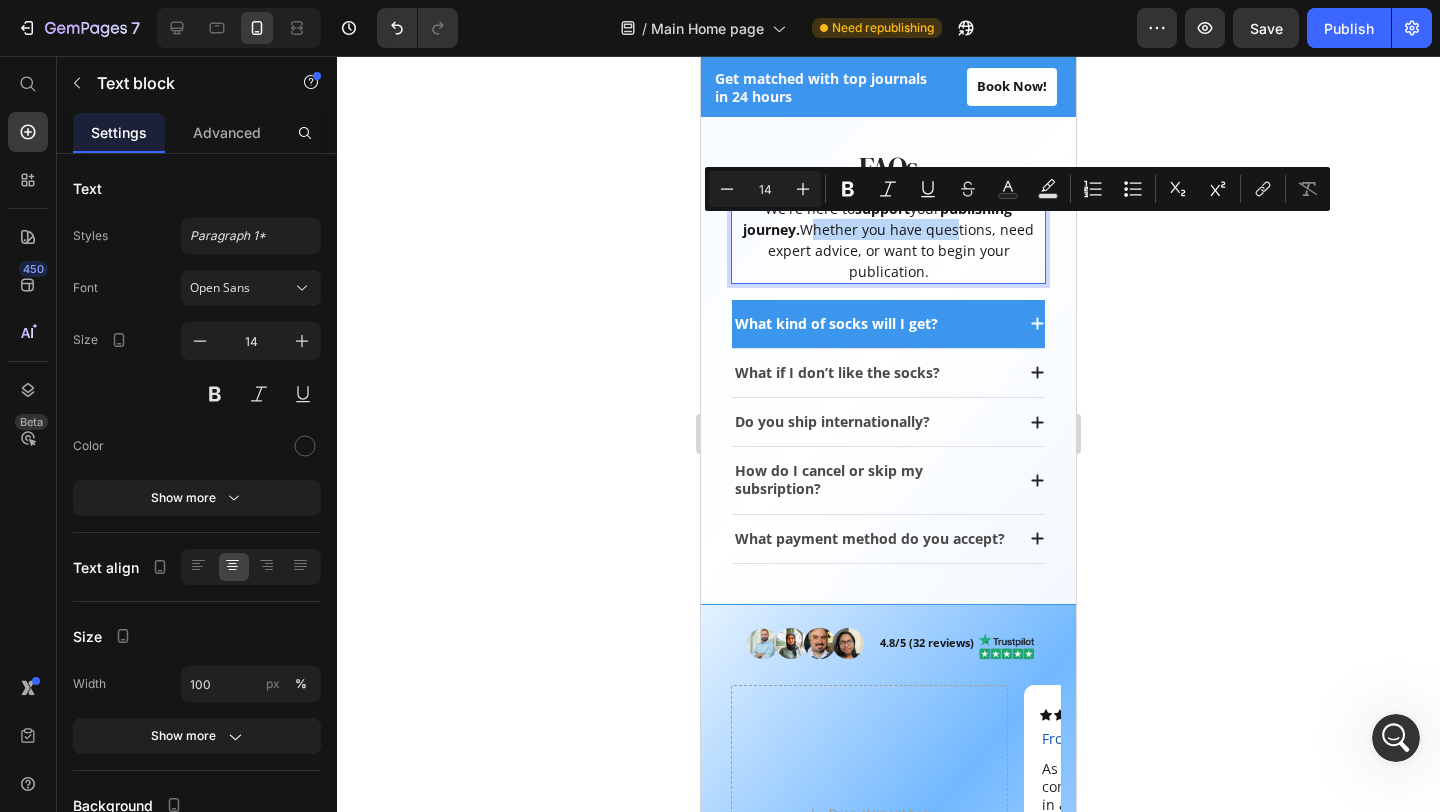 click on "We're here to  support  your  publishing journey.  Whether you have questions, need expert advice, or want to begin your publication." at bounding box center (888, 240) 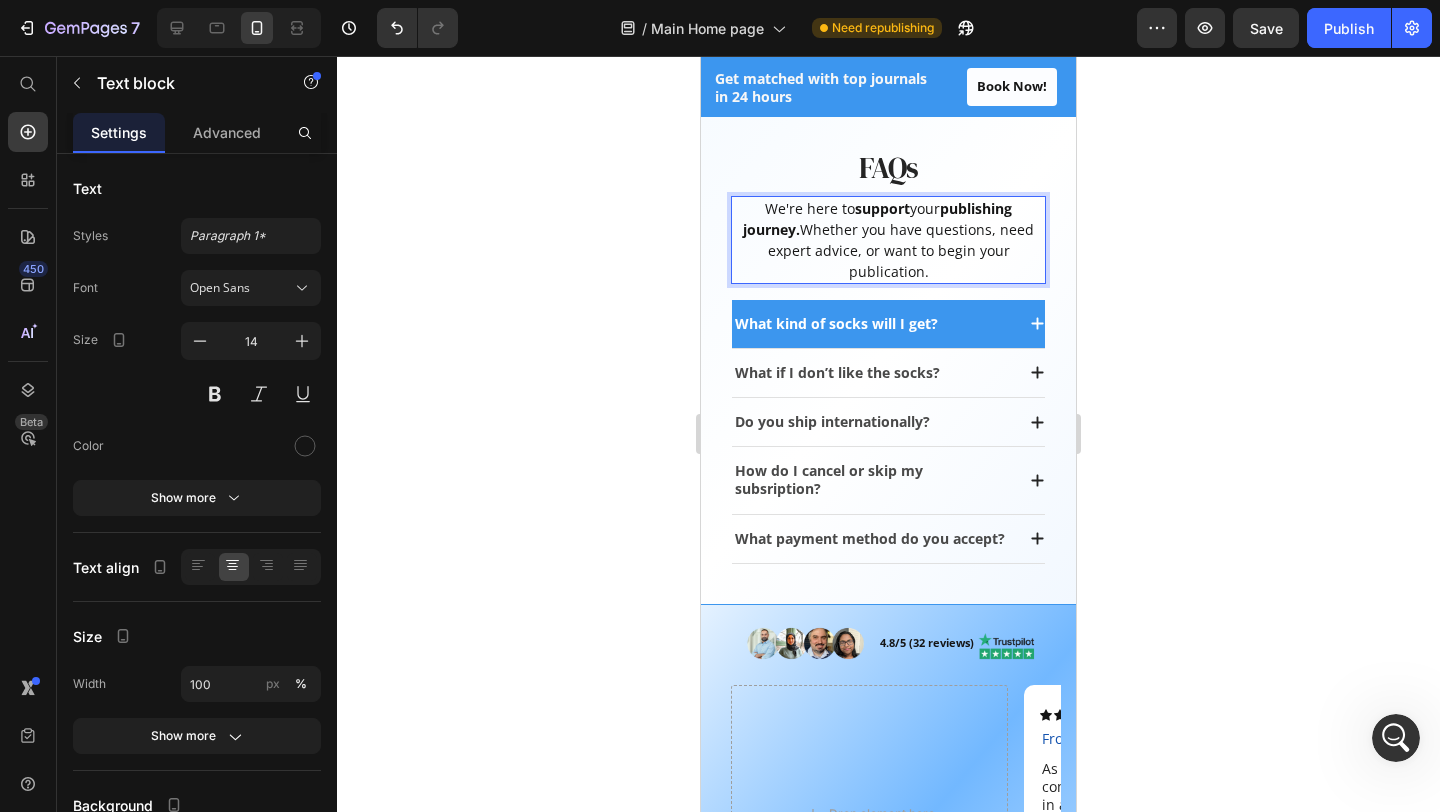 click on "We're here to  support  your  publishing journey.  Whether you have questions, need expert advice, or want to begin your publication." at bounding box center (888, 240) 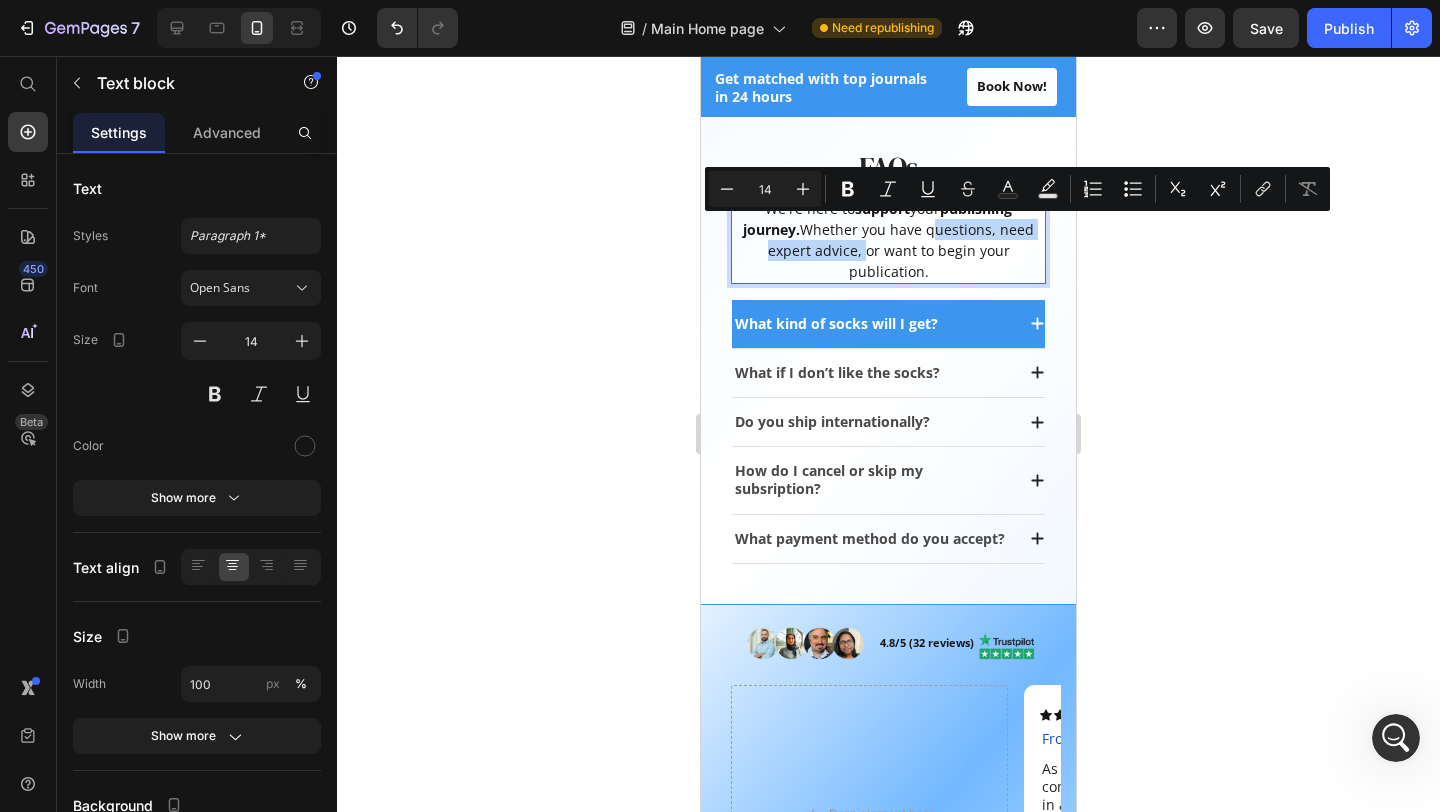 drag, startPoint x: 928, startPoint y: 234, endPoint x: 861, endPoint y: 257, distance: 70.837845 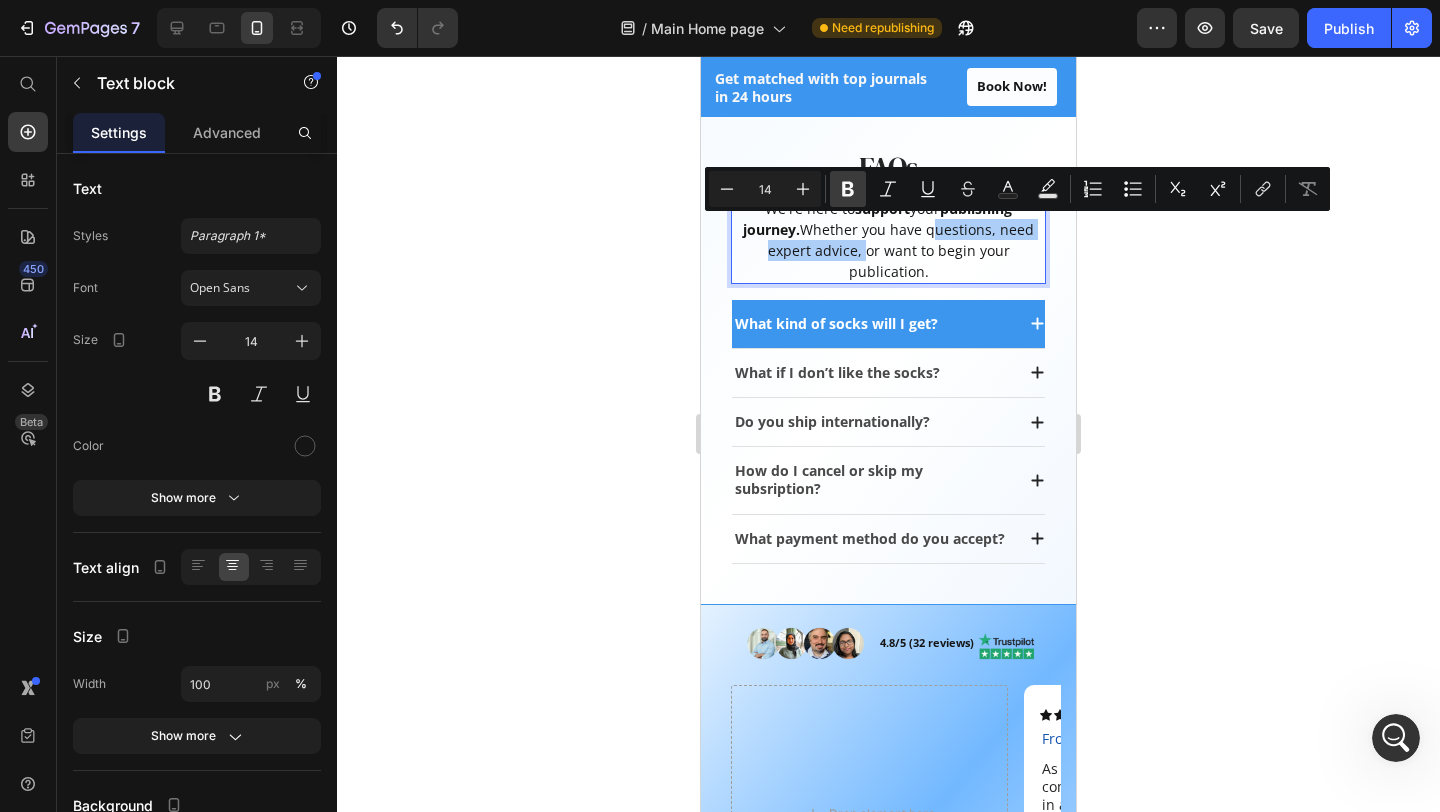 click 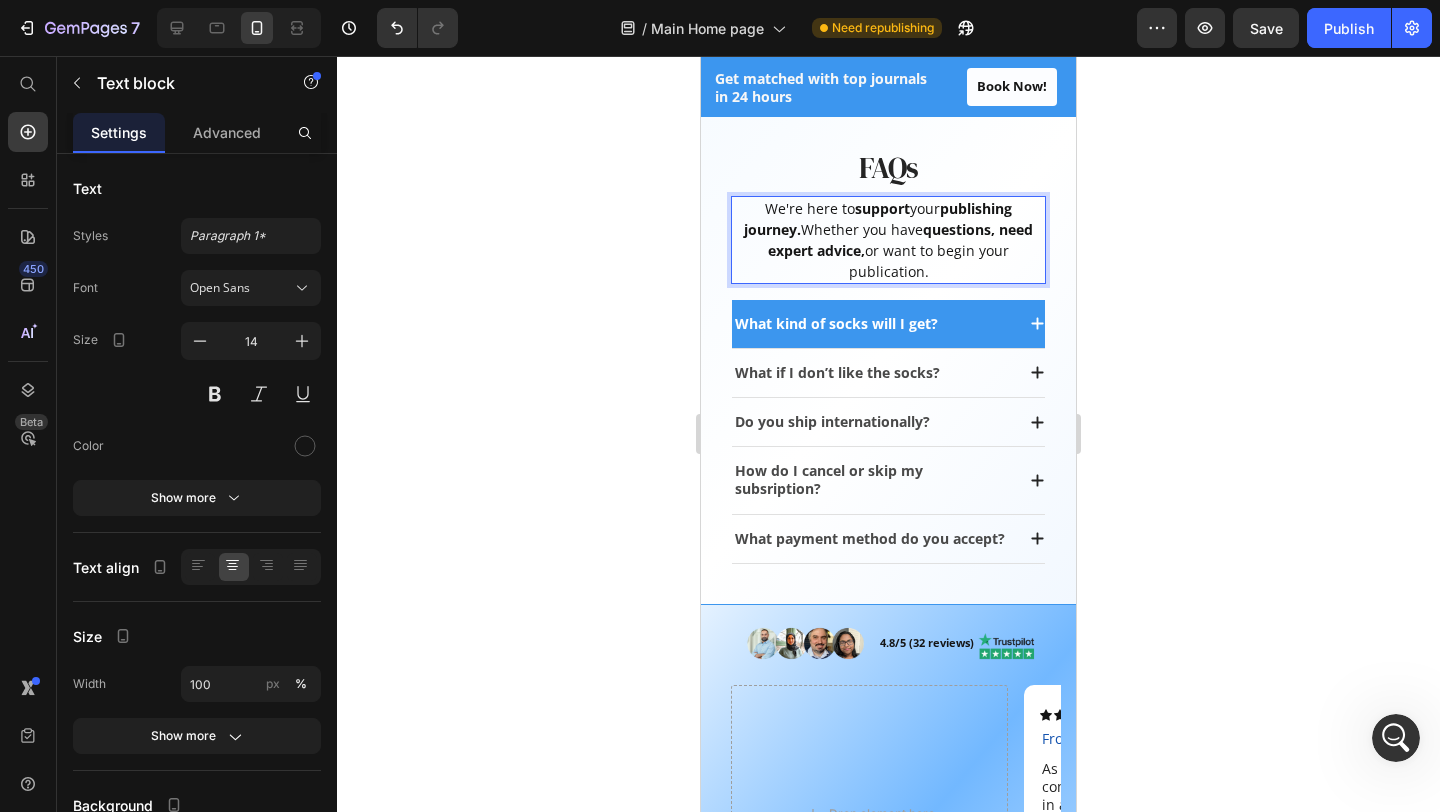 drag, startPoint x: 947, startPoint y: 255, endPoint x: 968, endPoint y: 263, distance: 22.472204 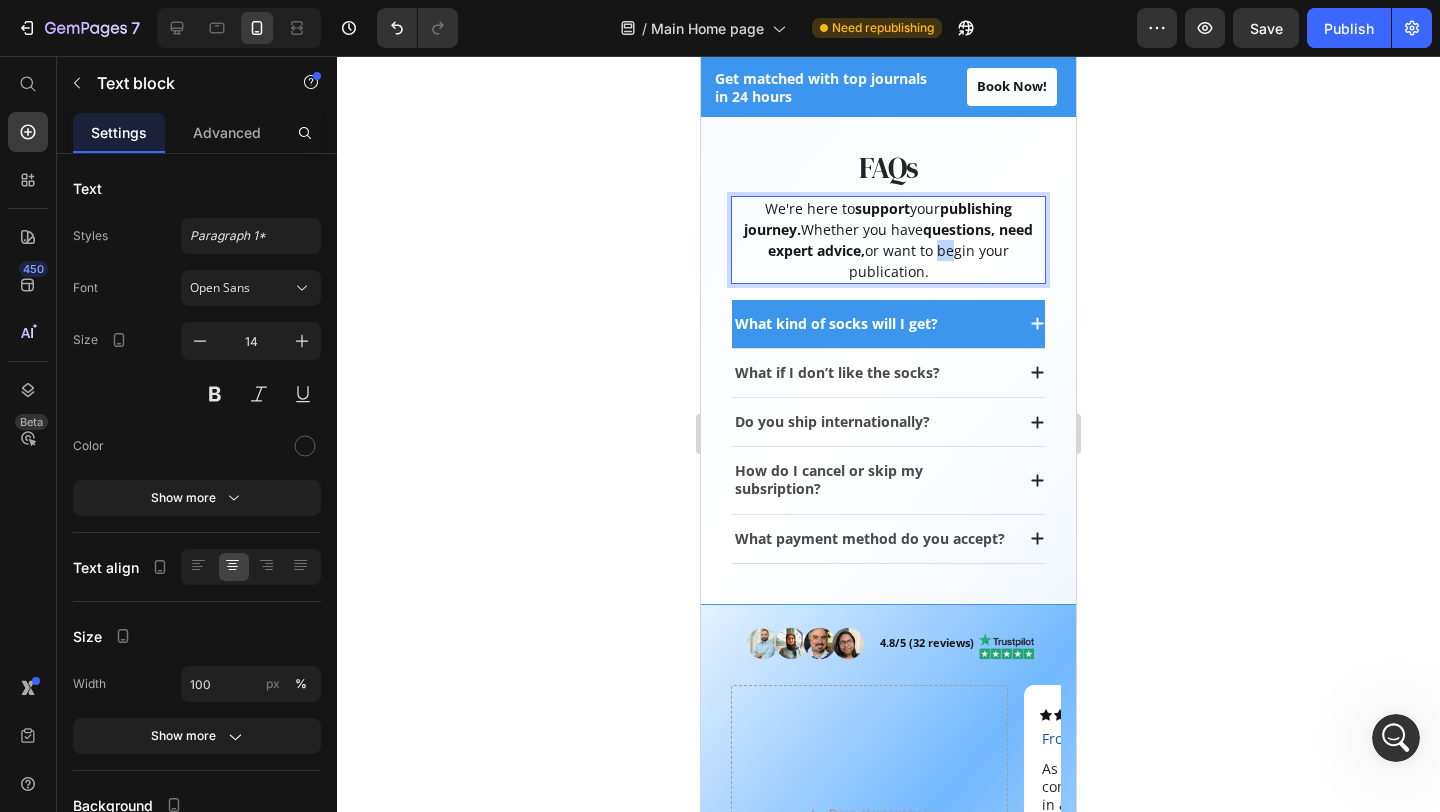 drag, startPoint x: 938, startPoint y: 253, endPoint x: 949, endPoint y: 258, distance: 12.083046 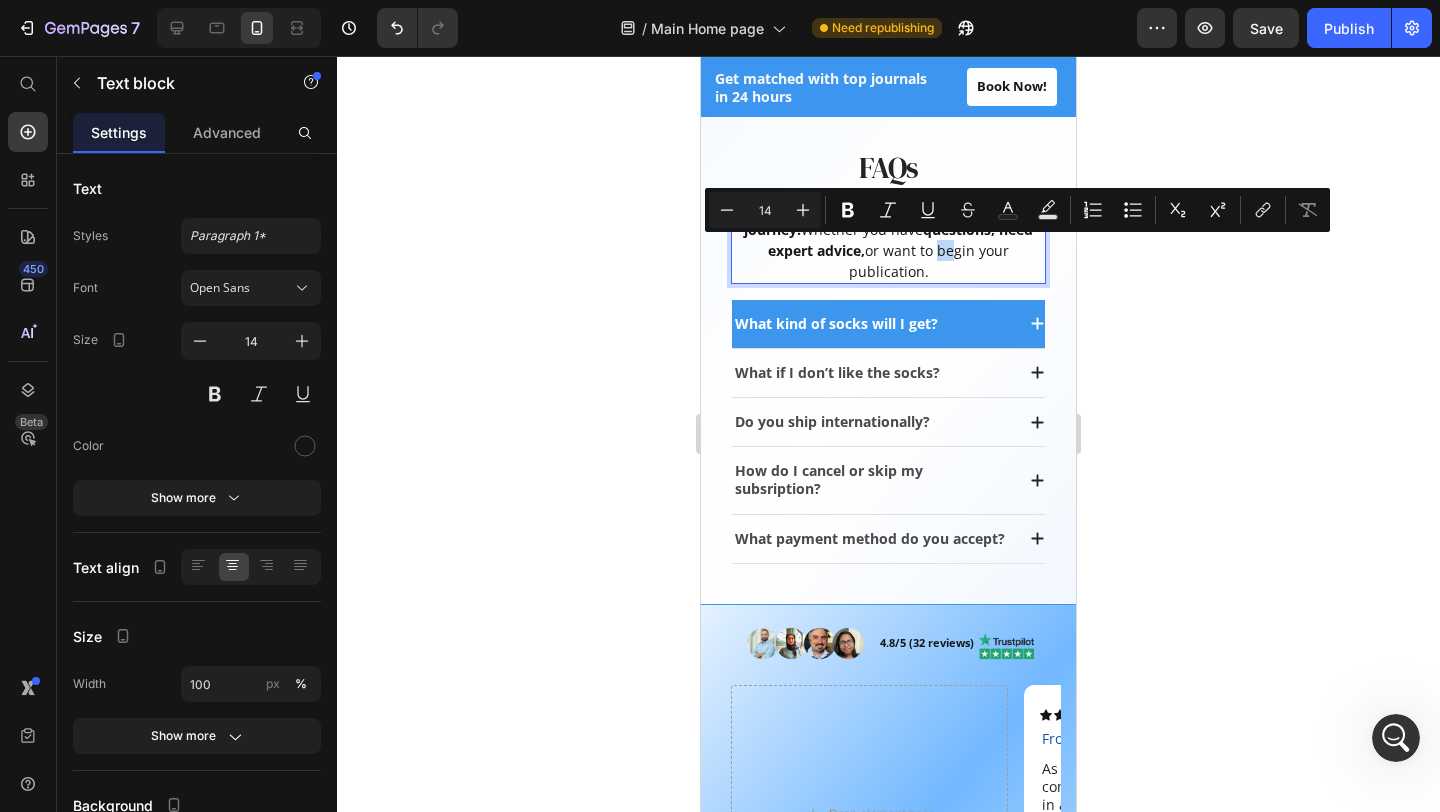 click on "We're here to  support  your  publishing journey.  Whether you have  questions, need expert advice,  or want to begin your publication." at bounding box center [888, 240] 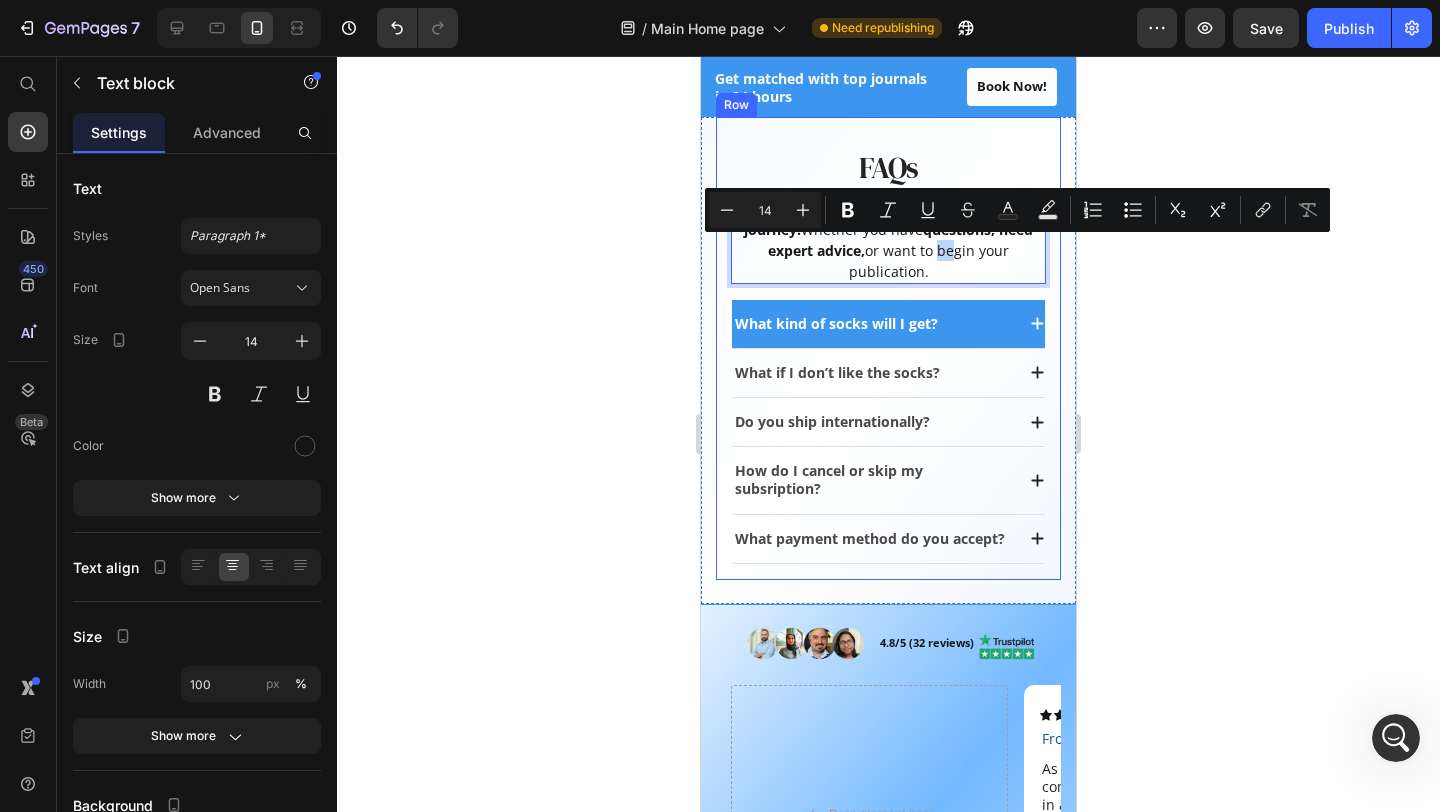 drag, startPoint x: 940, startPoint y: 255, endPoint x: 970, endPoint y: 295, distance: 50 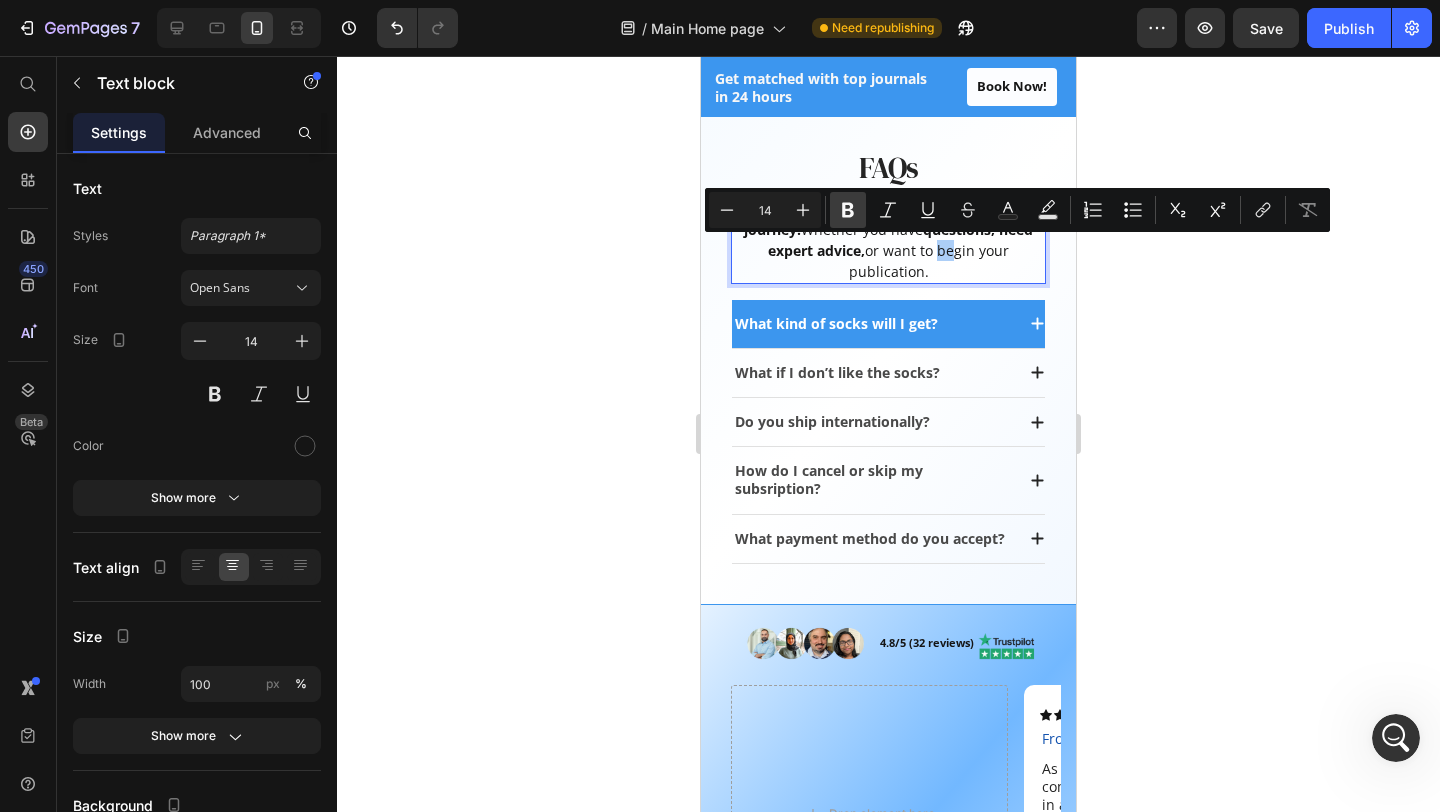 click 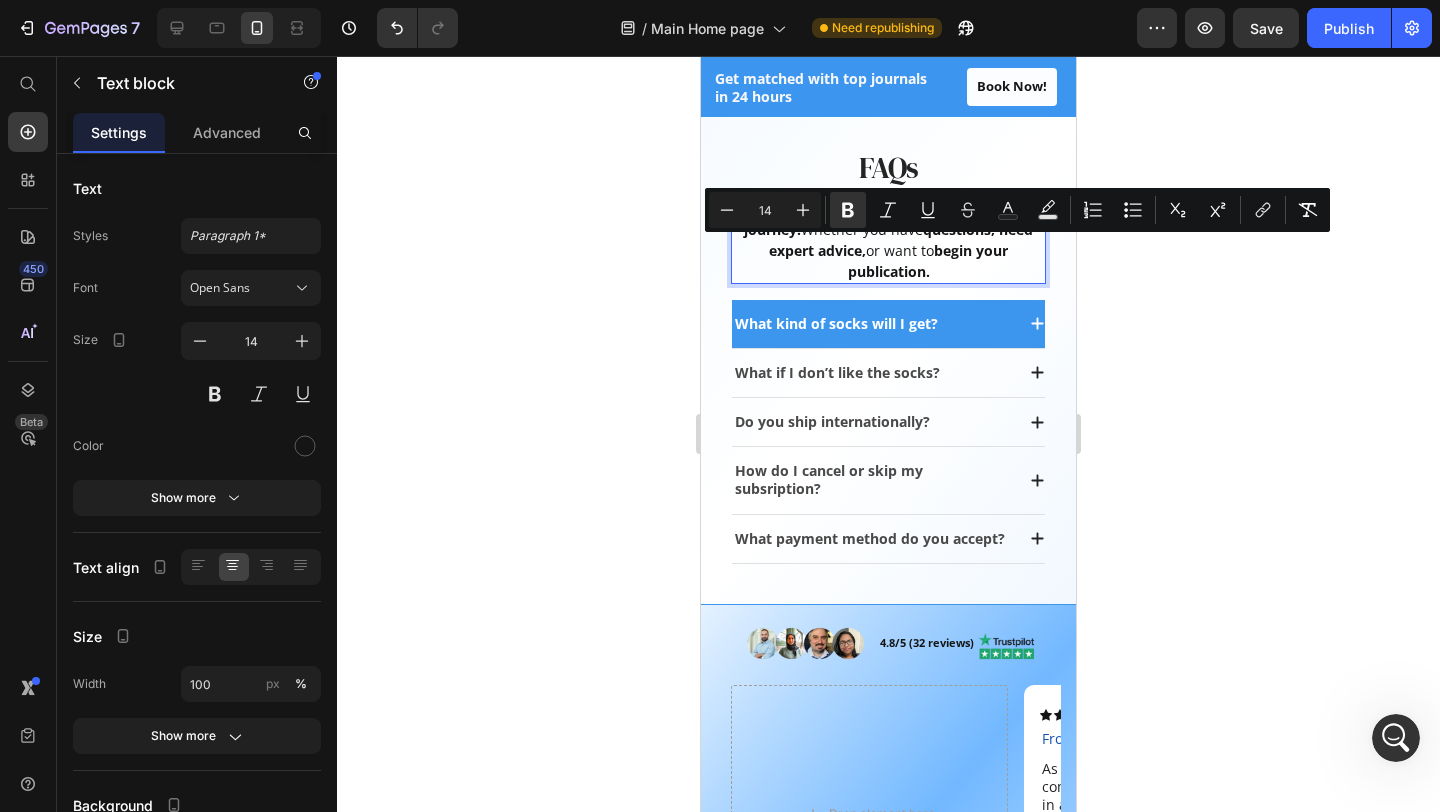 click on "We're here to  support  your  publishing journey.  Whether you have  questions, need expert advice,  or want to  begin your publication." at bounding box center (888, 240) 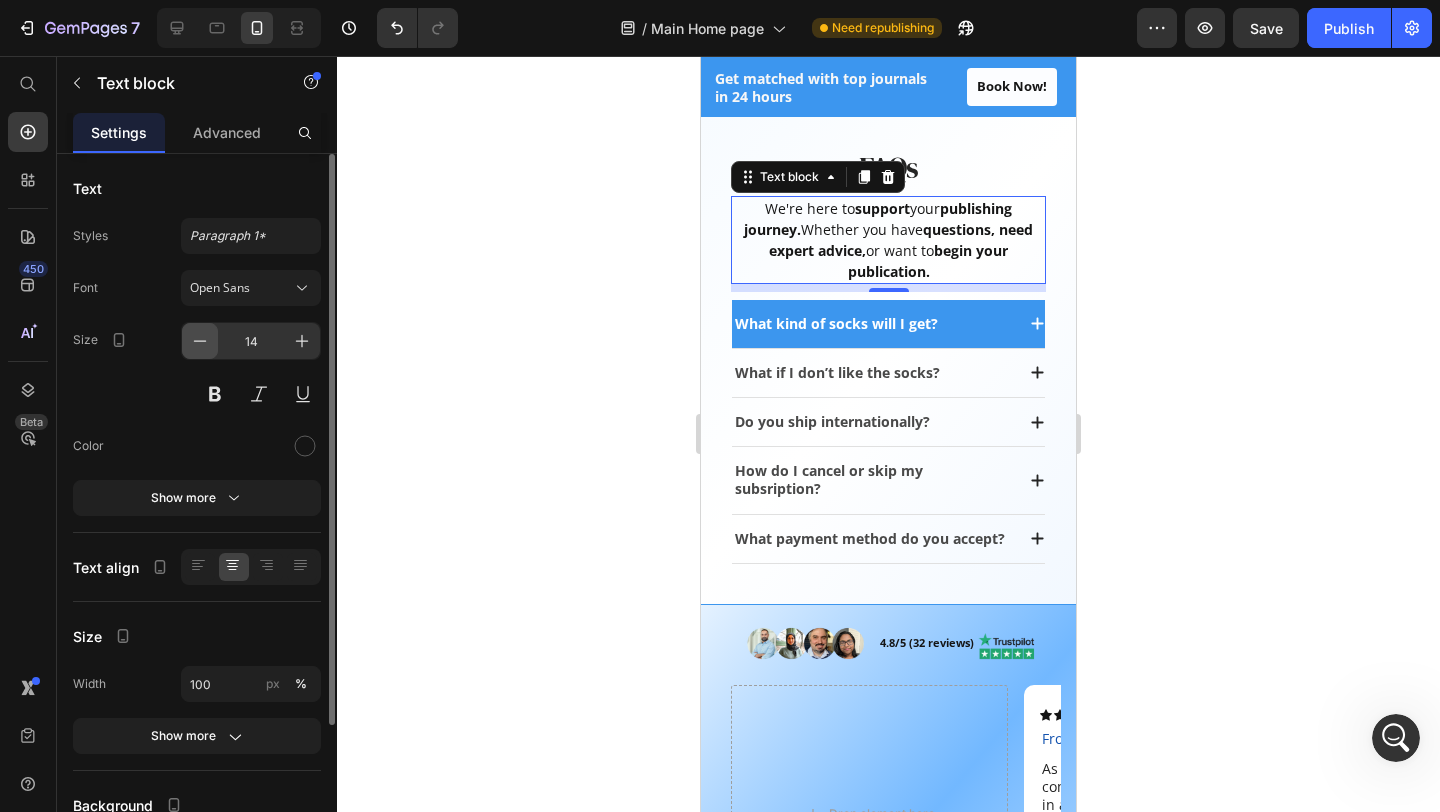 click at bounding box center [200, 341] 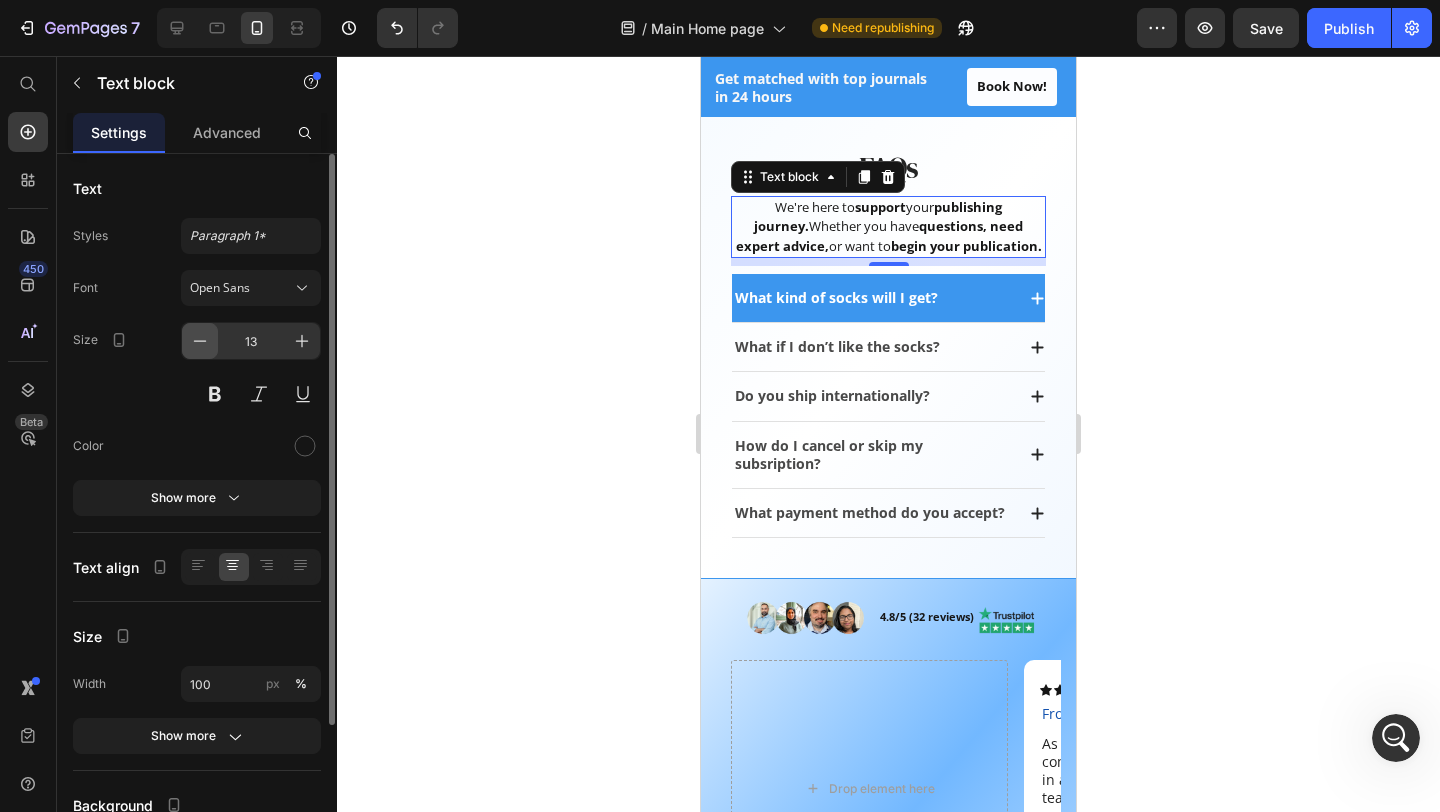 click at bounding box center [200, 341] 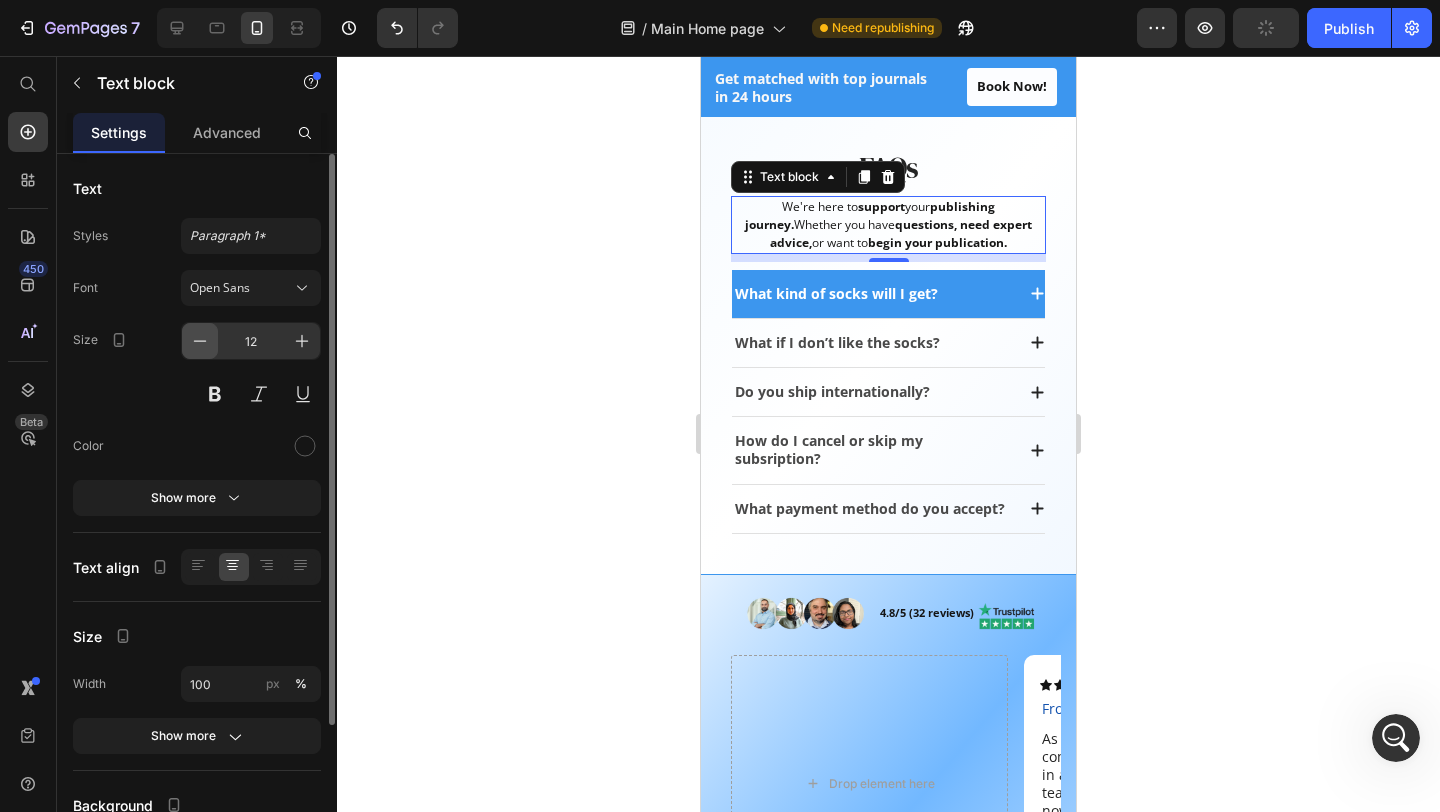 click 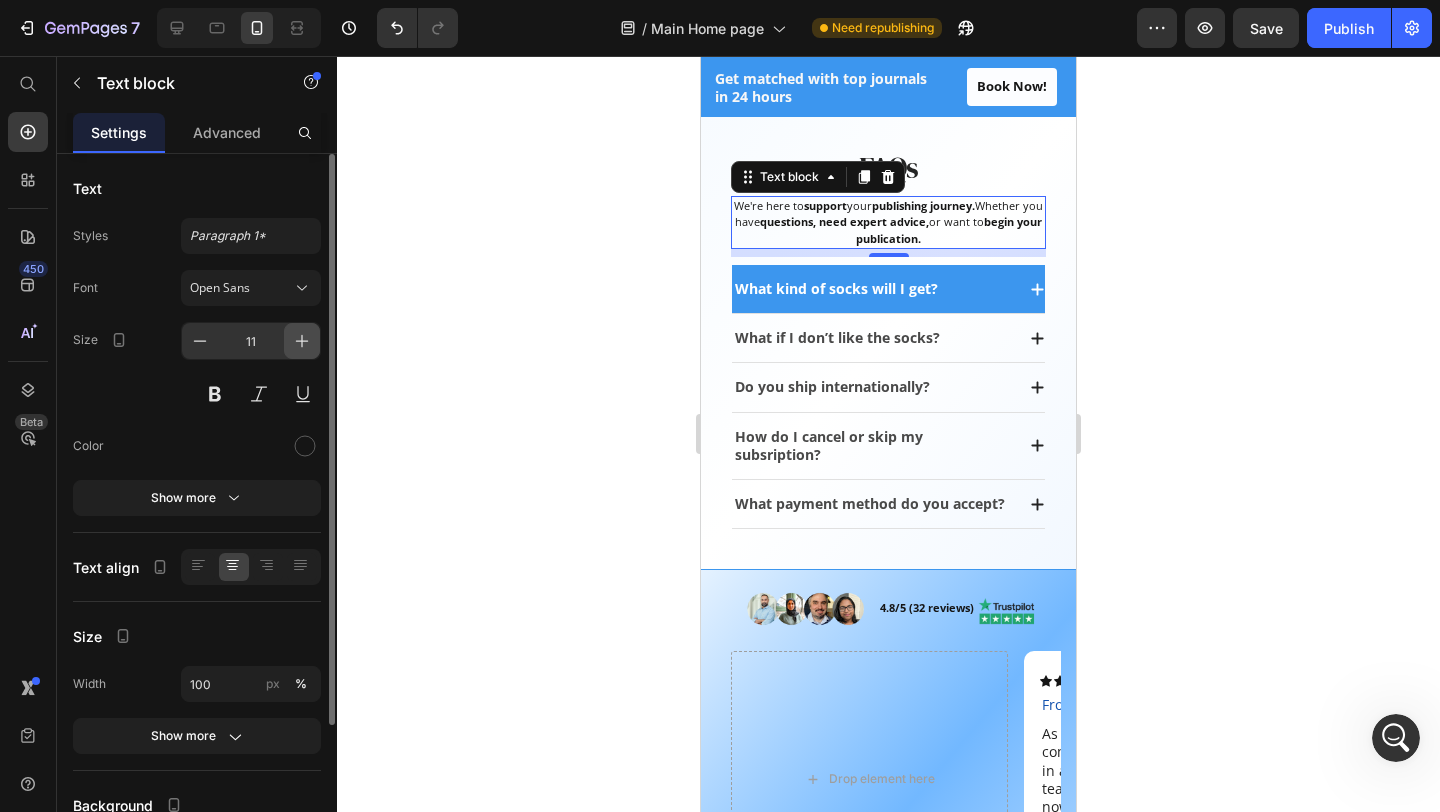 click 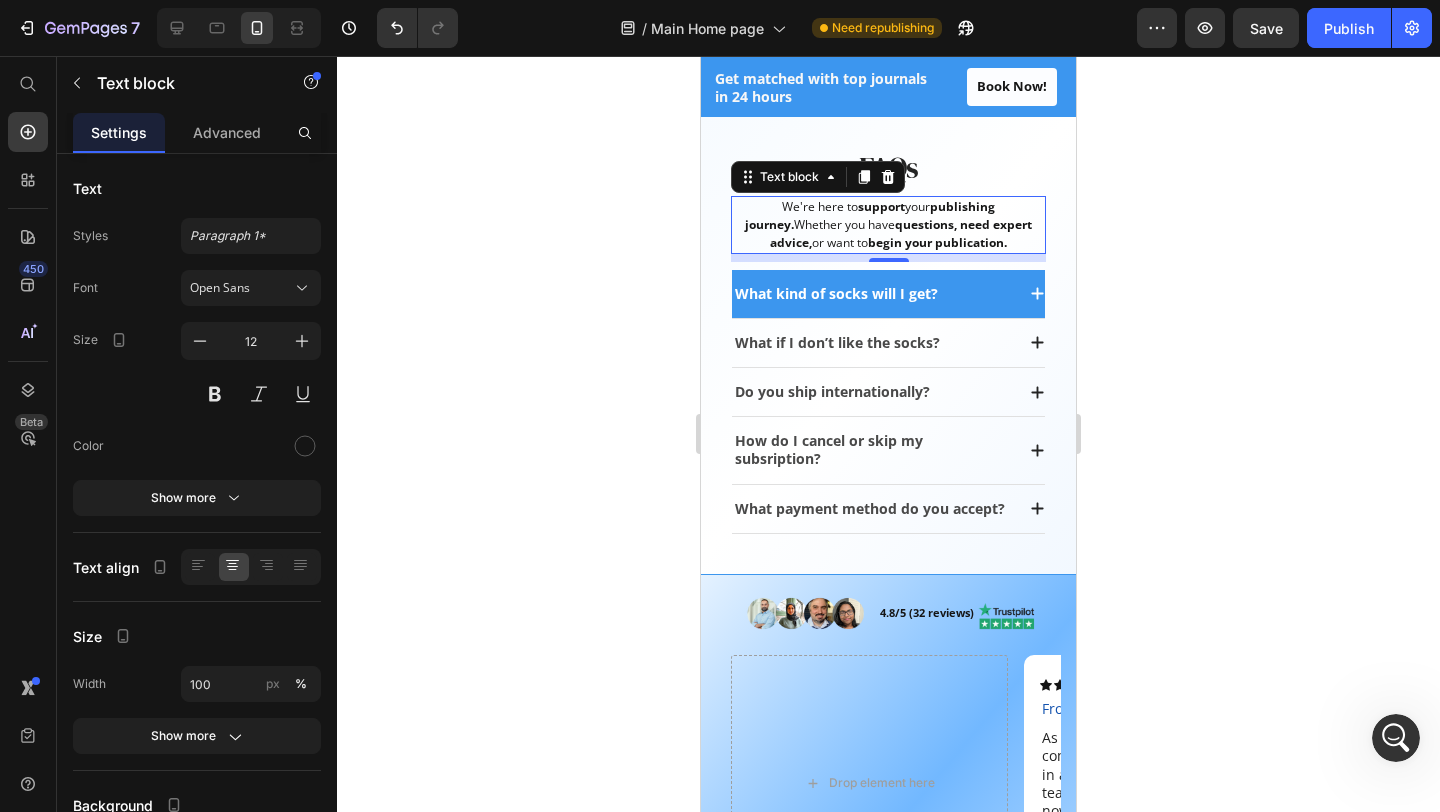 click 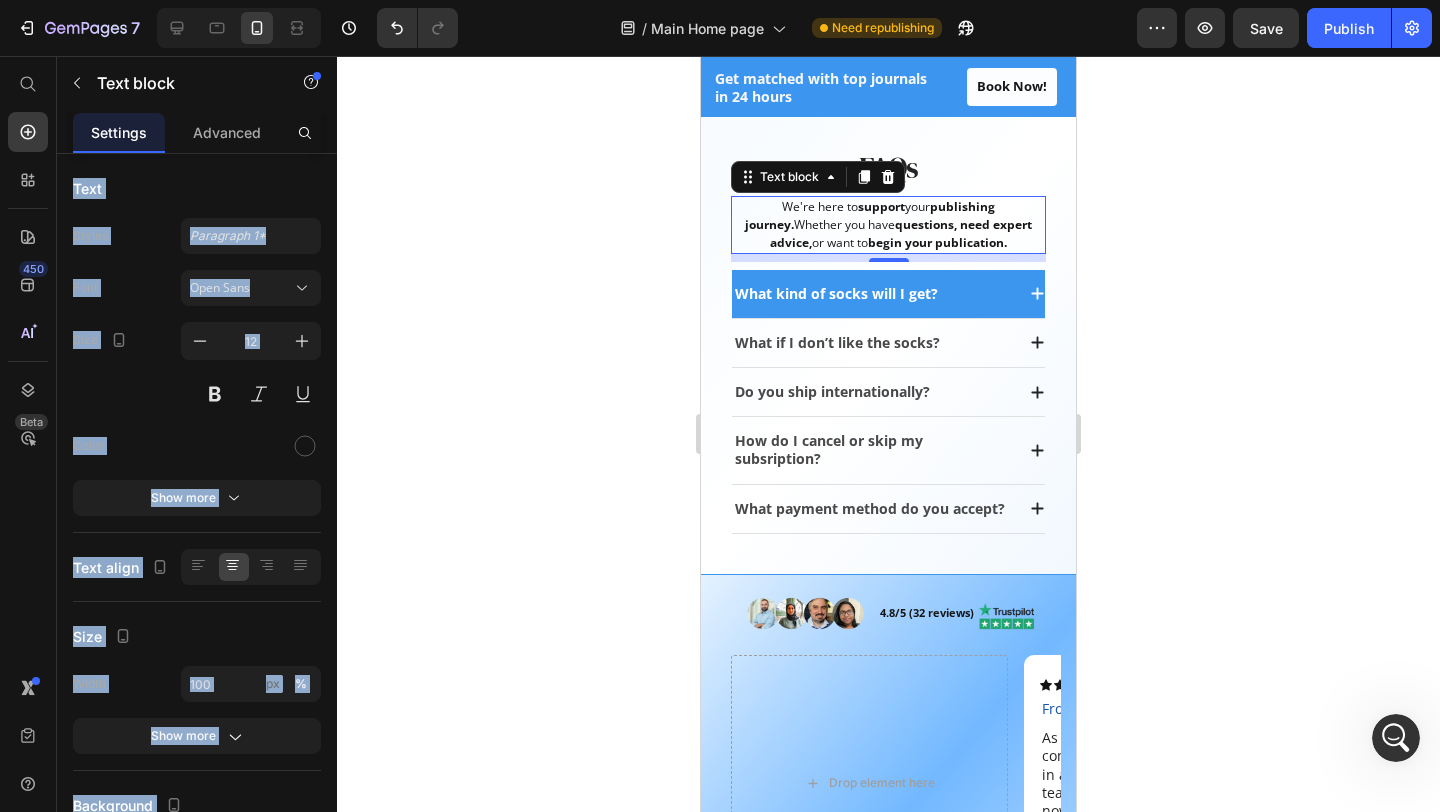 click 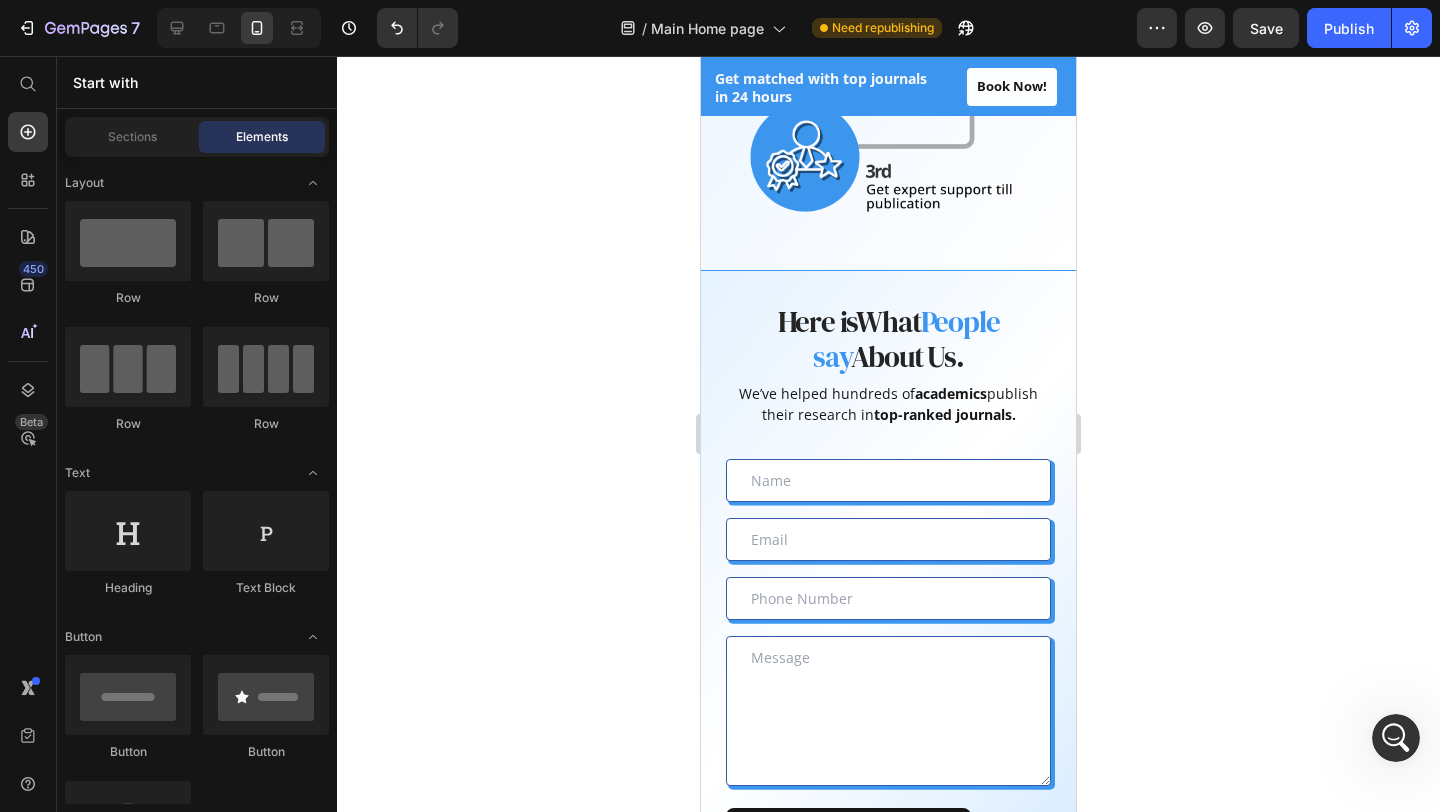 scroll, scrollTop: 1652, scrollLeft: 0, axis: vertical 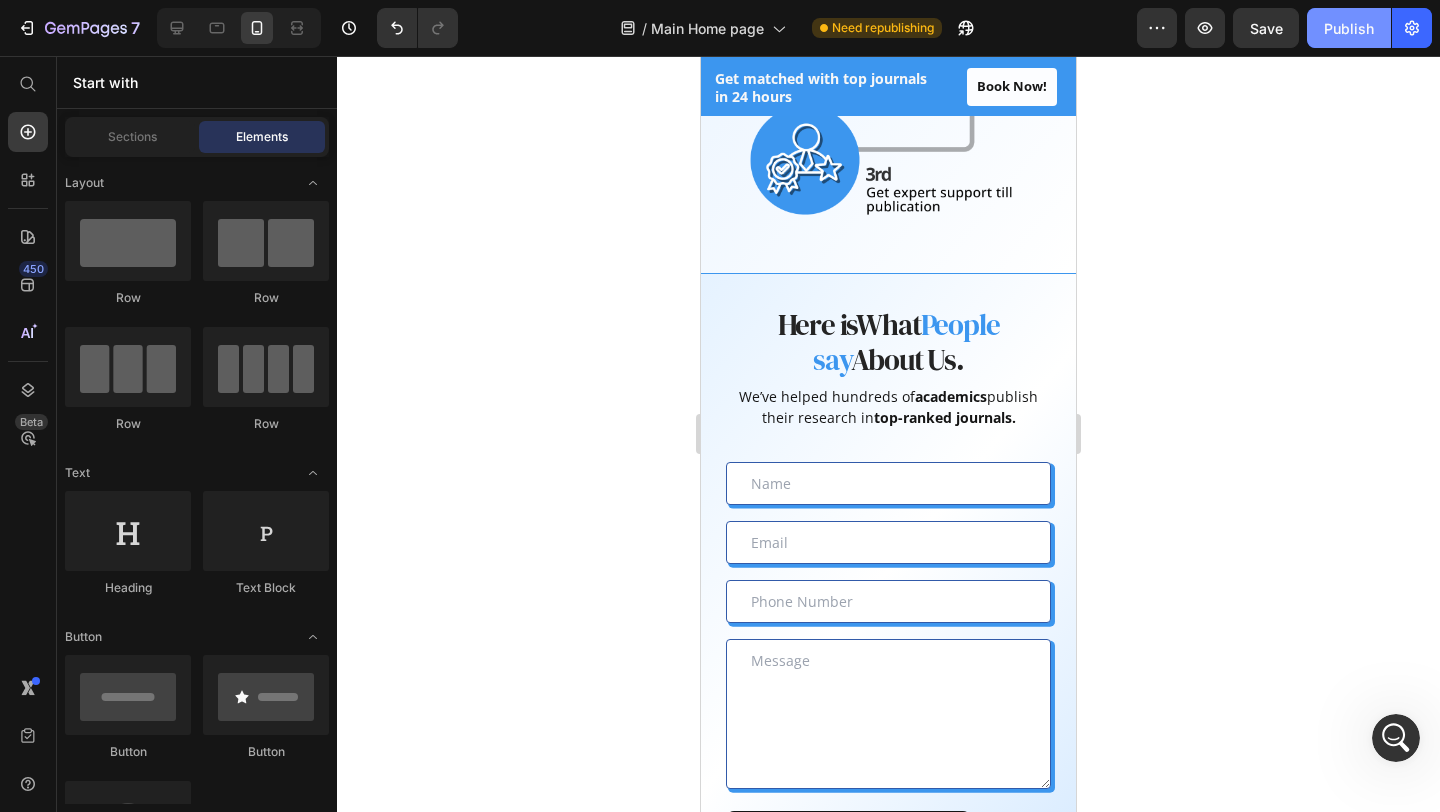 click on "Publish" at bounding box center (1349, 28) 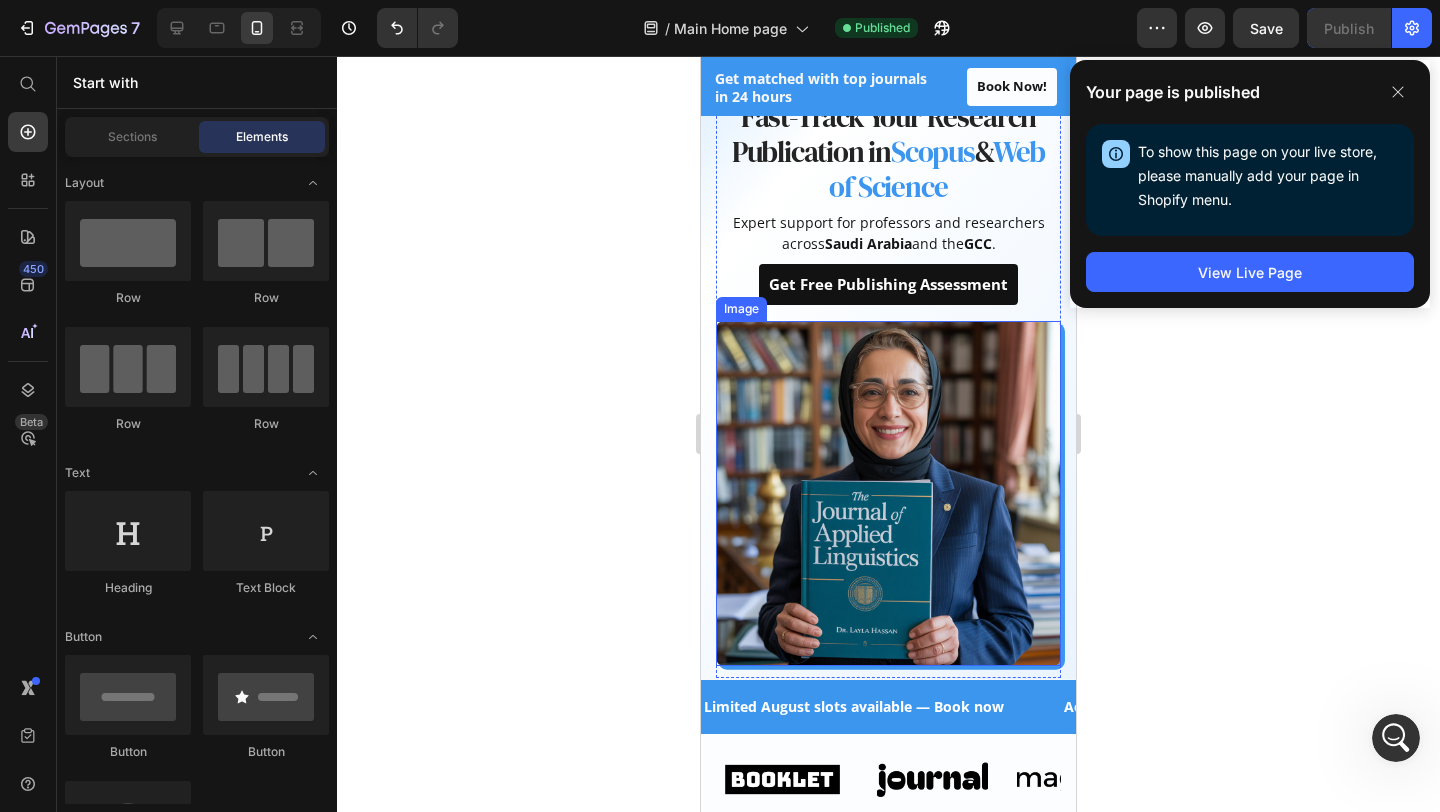 scroll, scrollTop: 157, scrollLeft: 0, axis: vertical 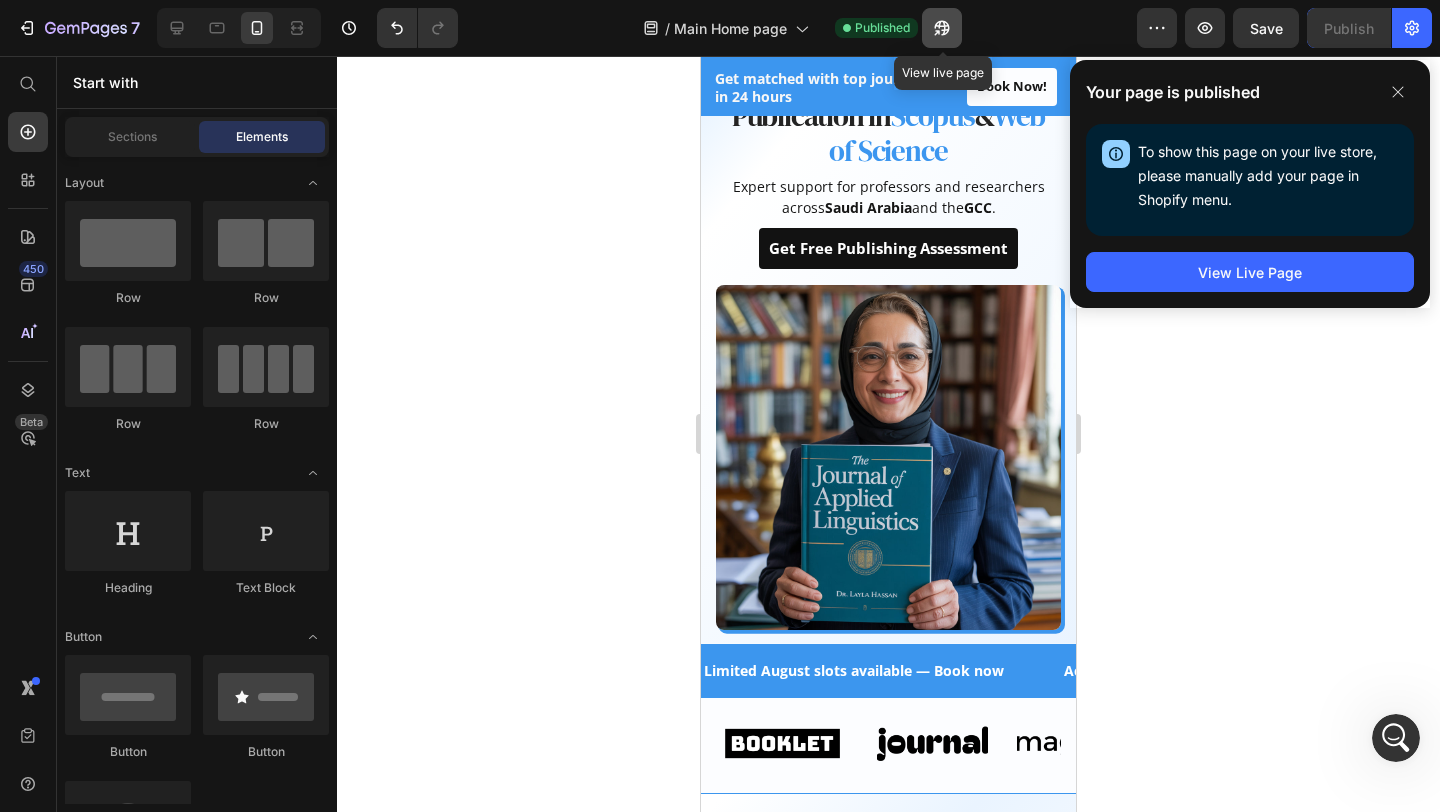 click 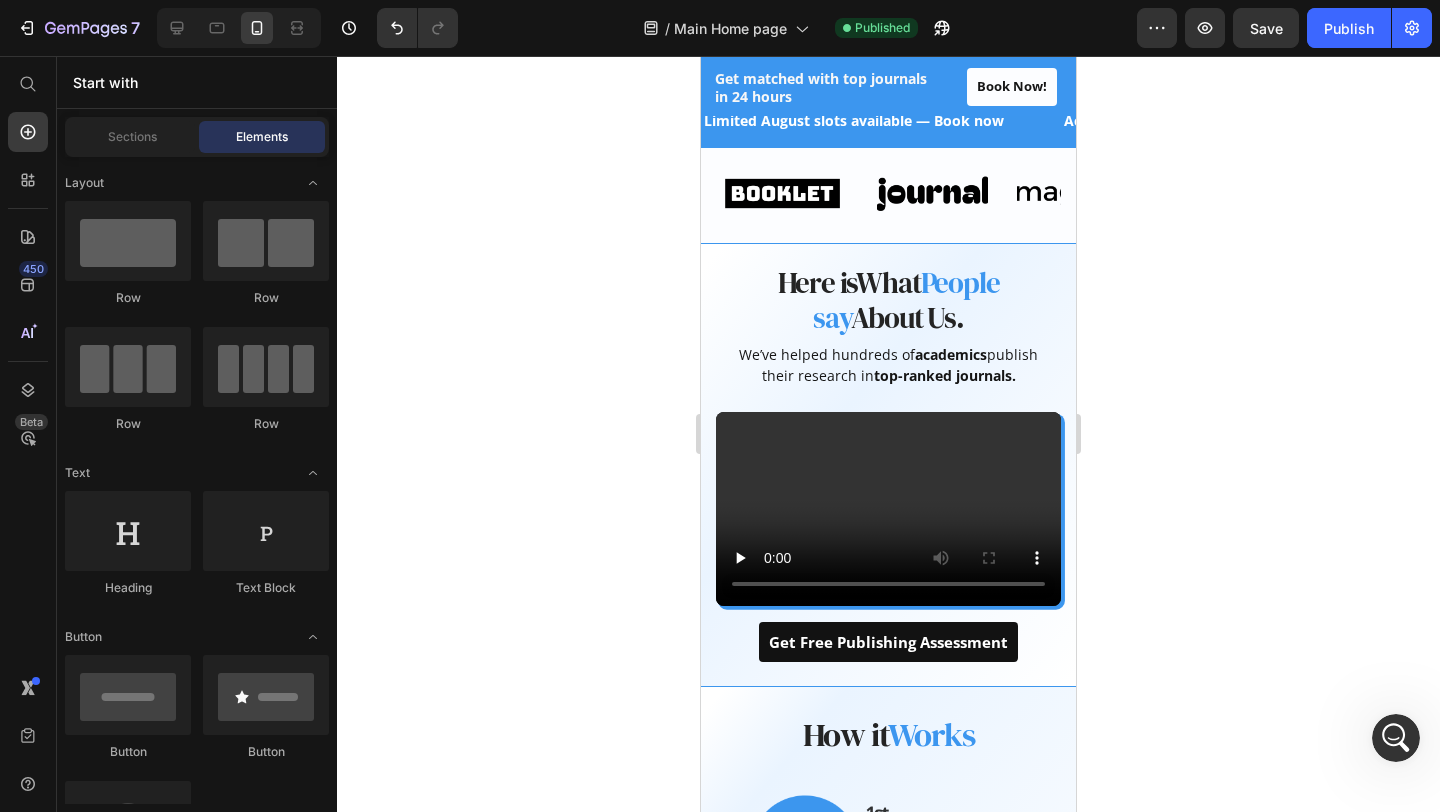scroll, scrollTop: 710, scrollLeft: 0, axis: vertical 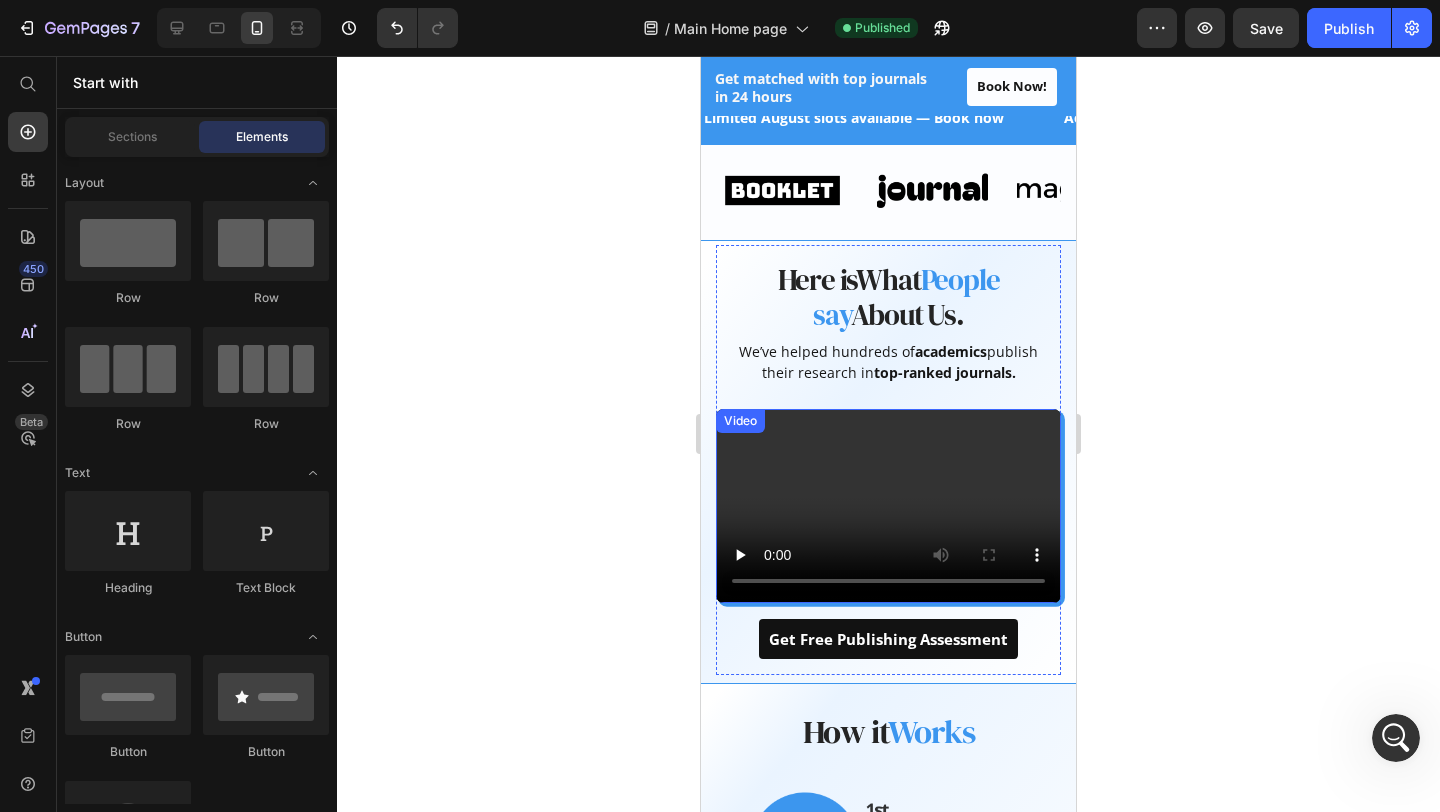 click at bounding box center [888, 506] 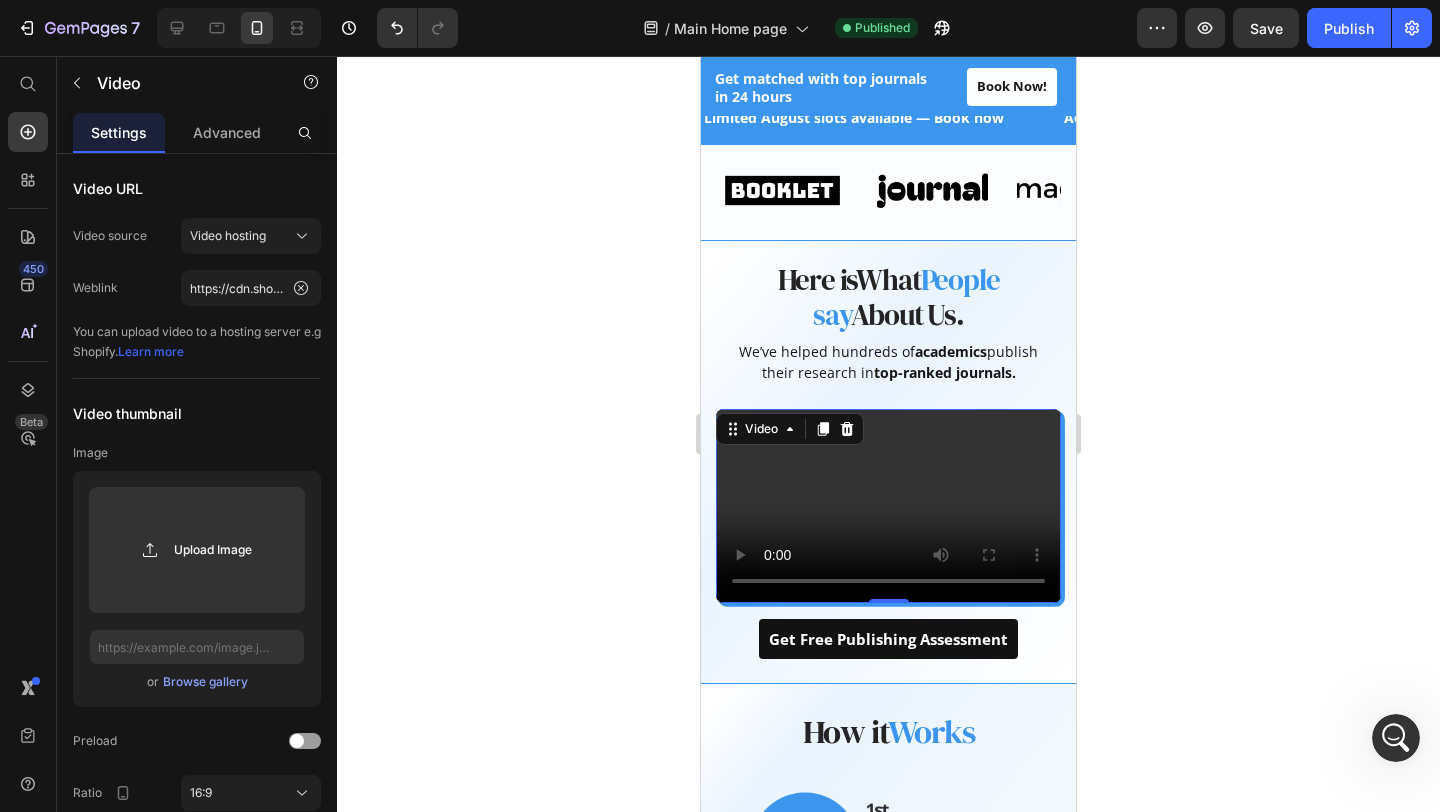 click at bounding box center [888, 506] 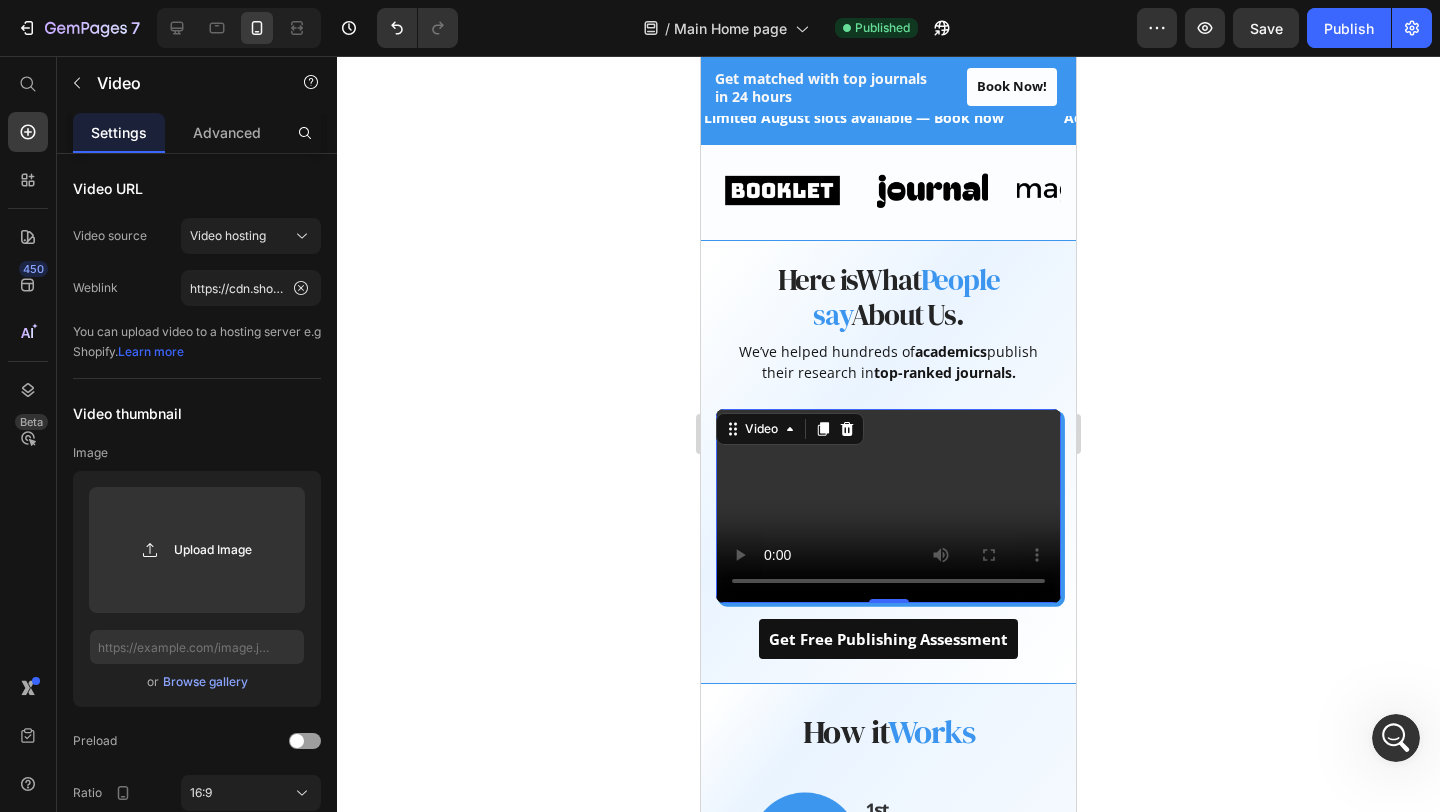 click at bounding box center (888, 506) 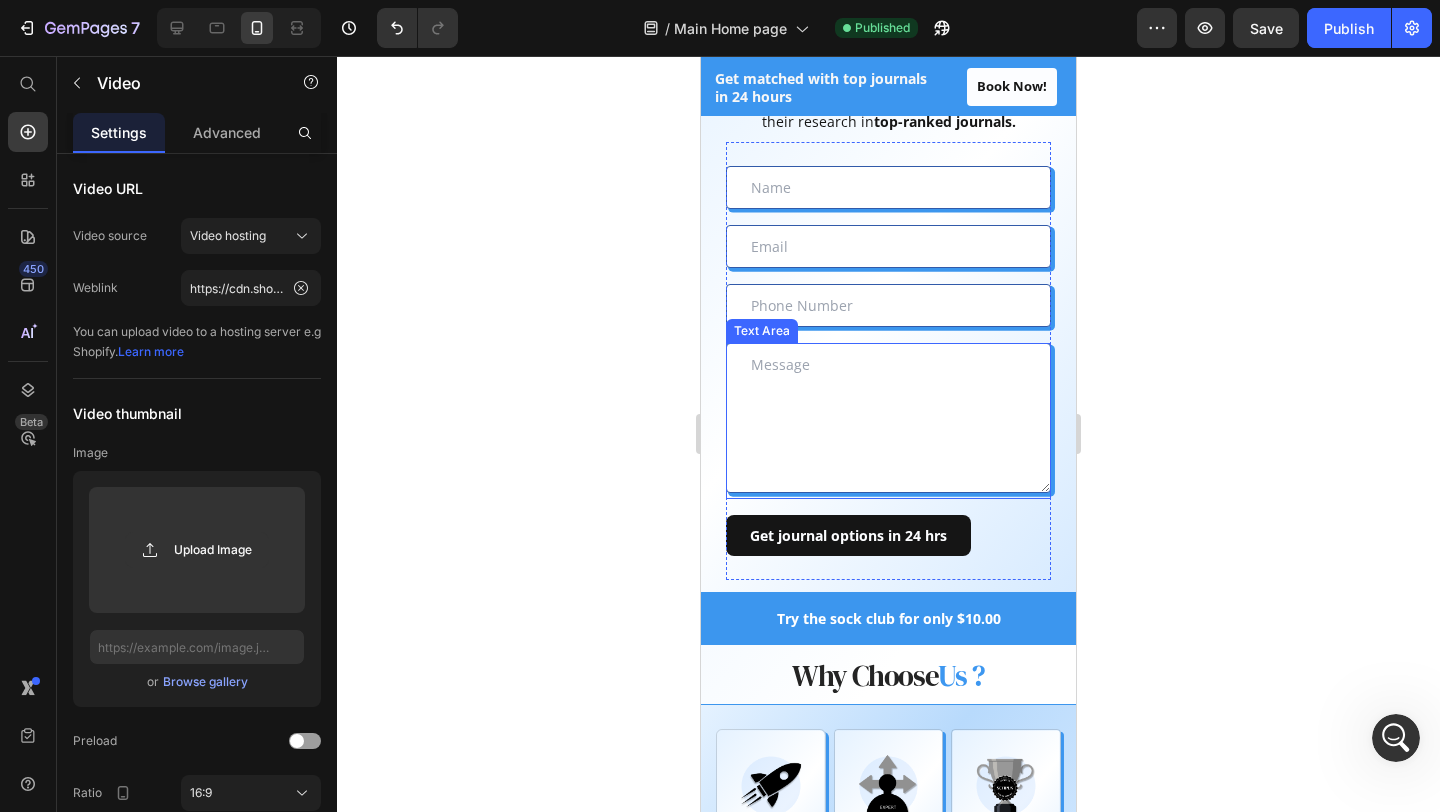 scroll, scrollTop: 2298, scrollLeft: 0, axis: vertical 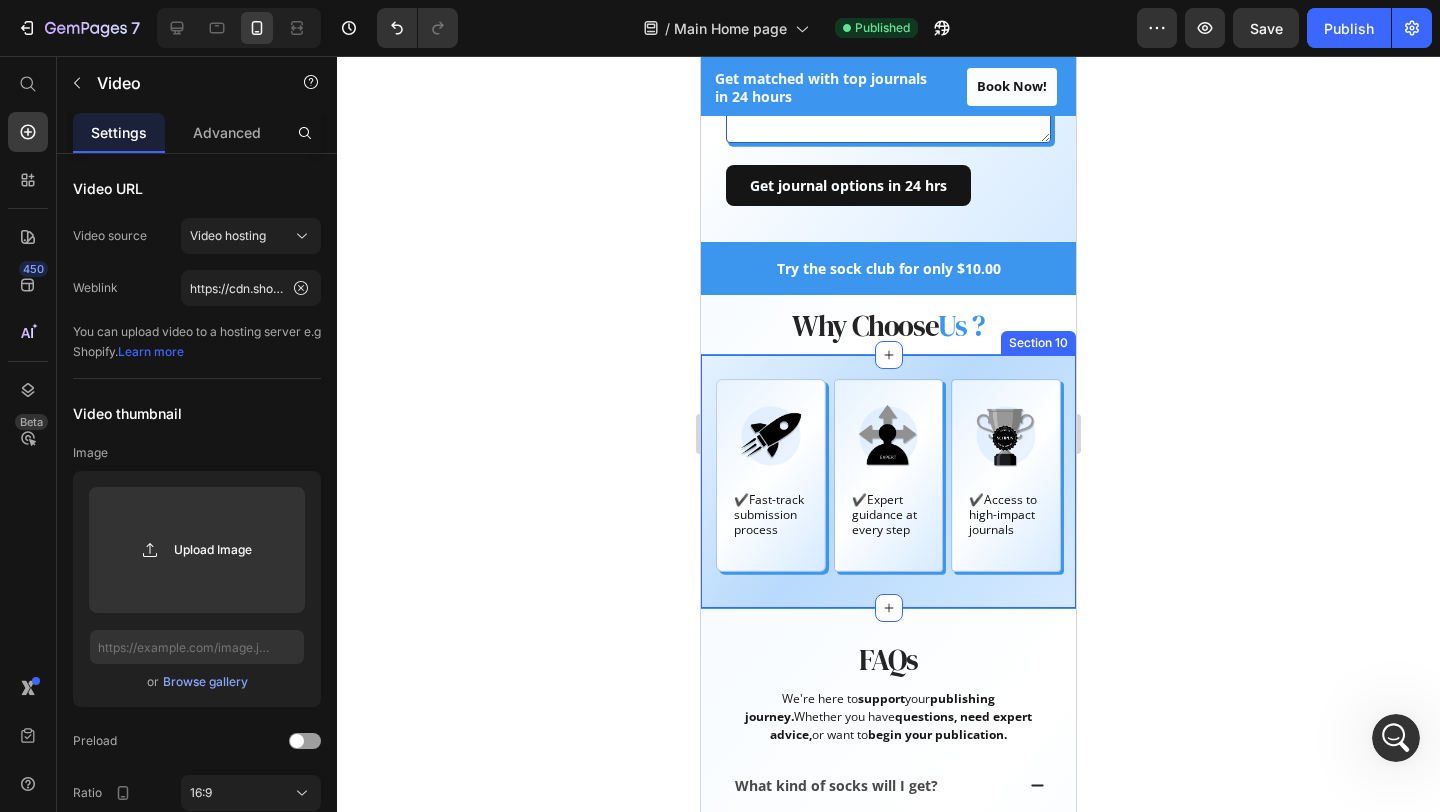 click on "Image ✔️Fast-track submission process Text Block Hero Banner Image ✔️Expert guidance at every step Text Block Hero Banner Image ✔️Access to high-impact journals Text Block Hero Banner Row Section 10" at bounding box center [888, 481] 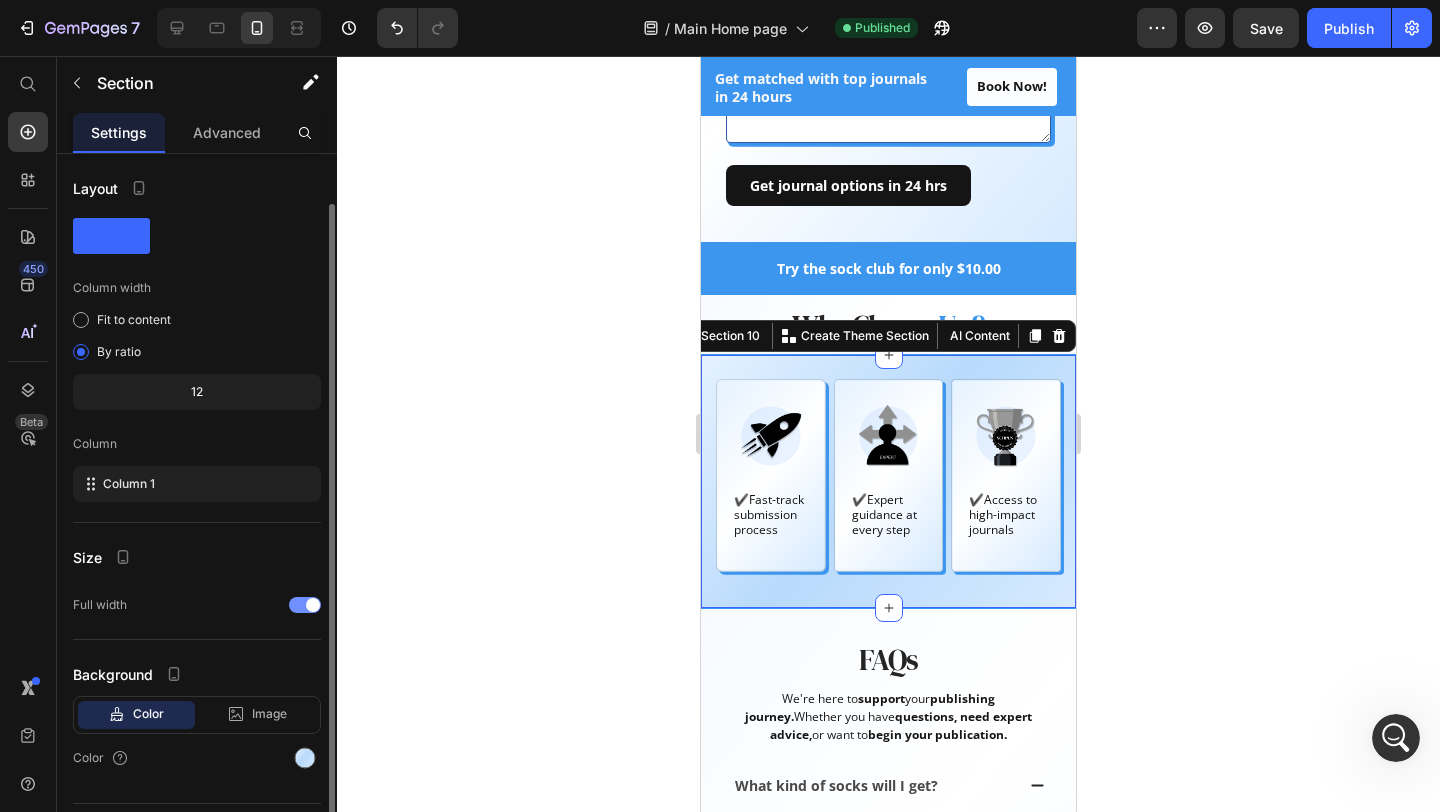 scroll, scrollTop: 49, scrollLeft: 0, axis: vertical 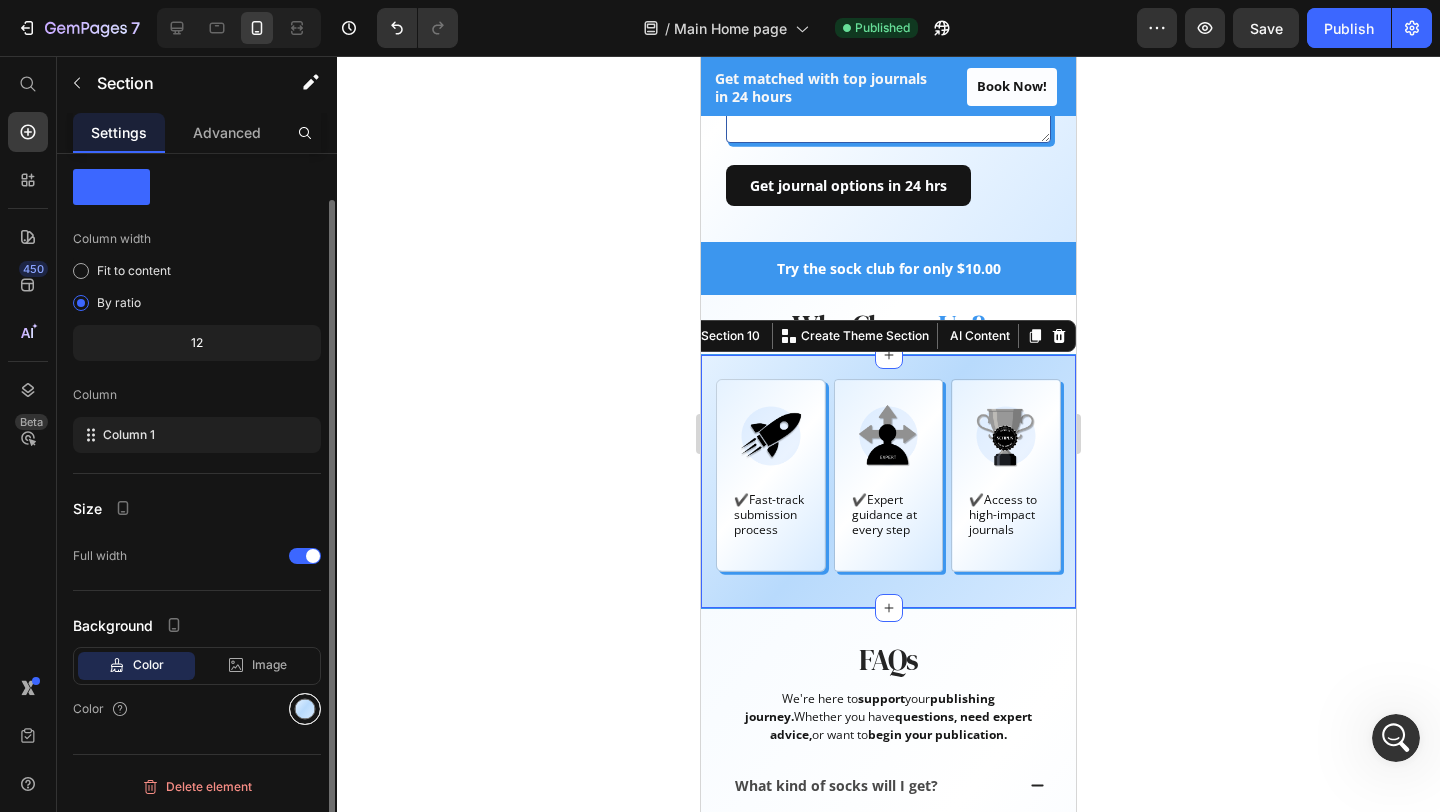 click at bounding box center [305, 709] 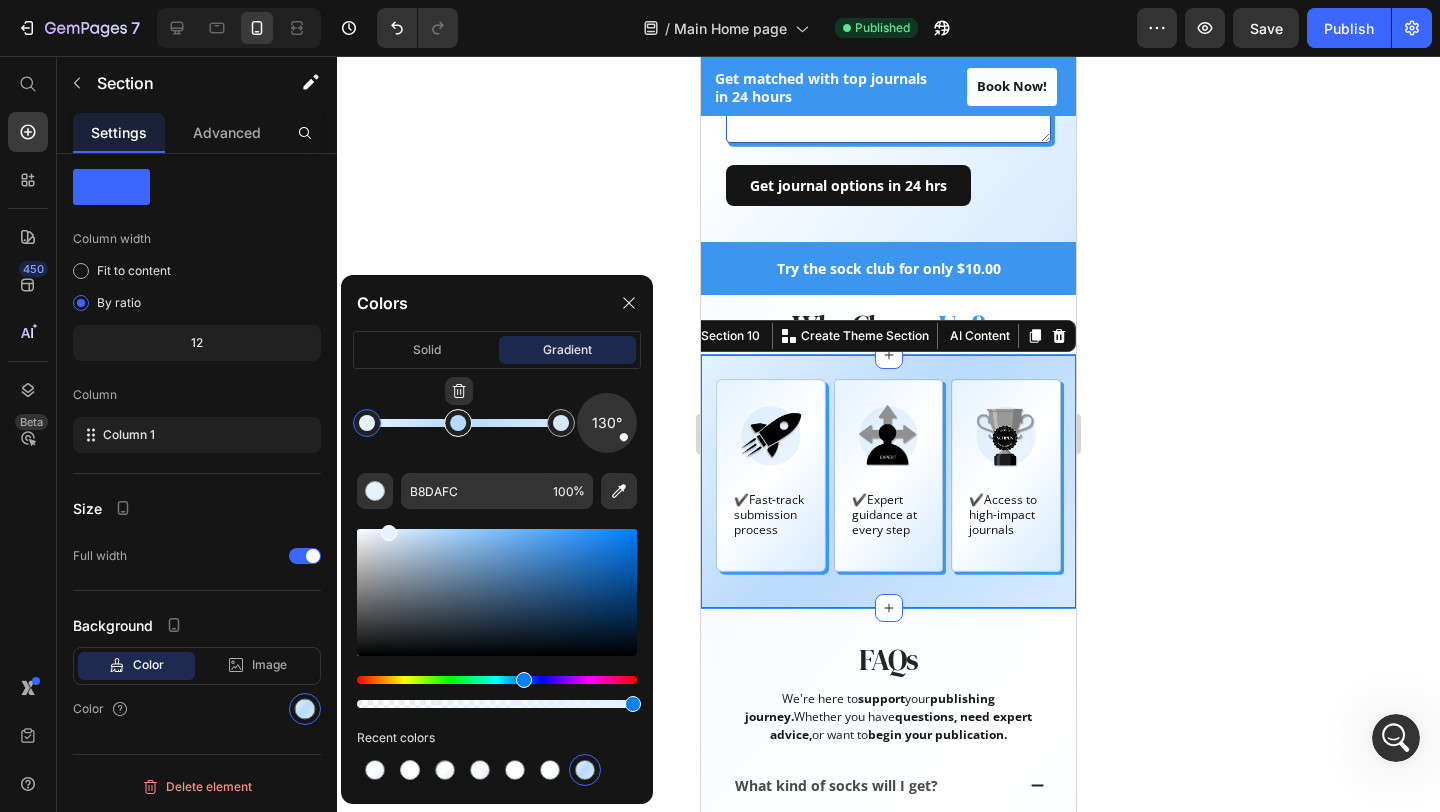 click at bounding box center [458, 423] 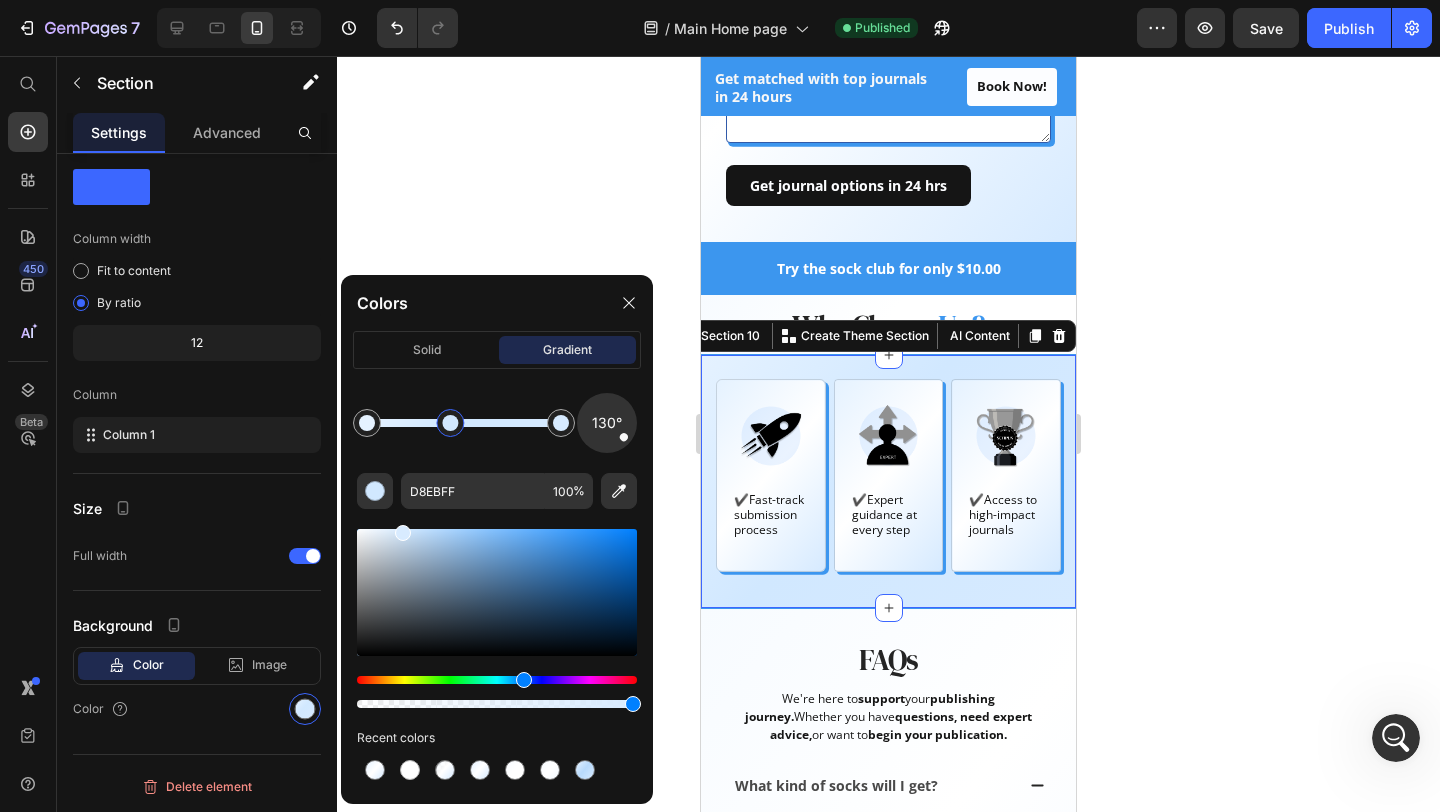 drag, startPoint x: 410, startPoint y: 529, endPoint x: 401, endPoint y: 516, distance: 15.811388 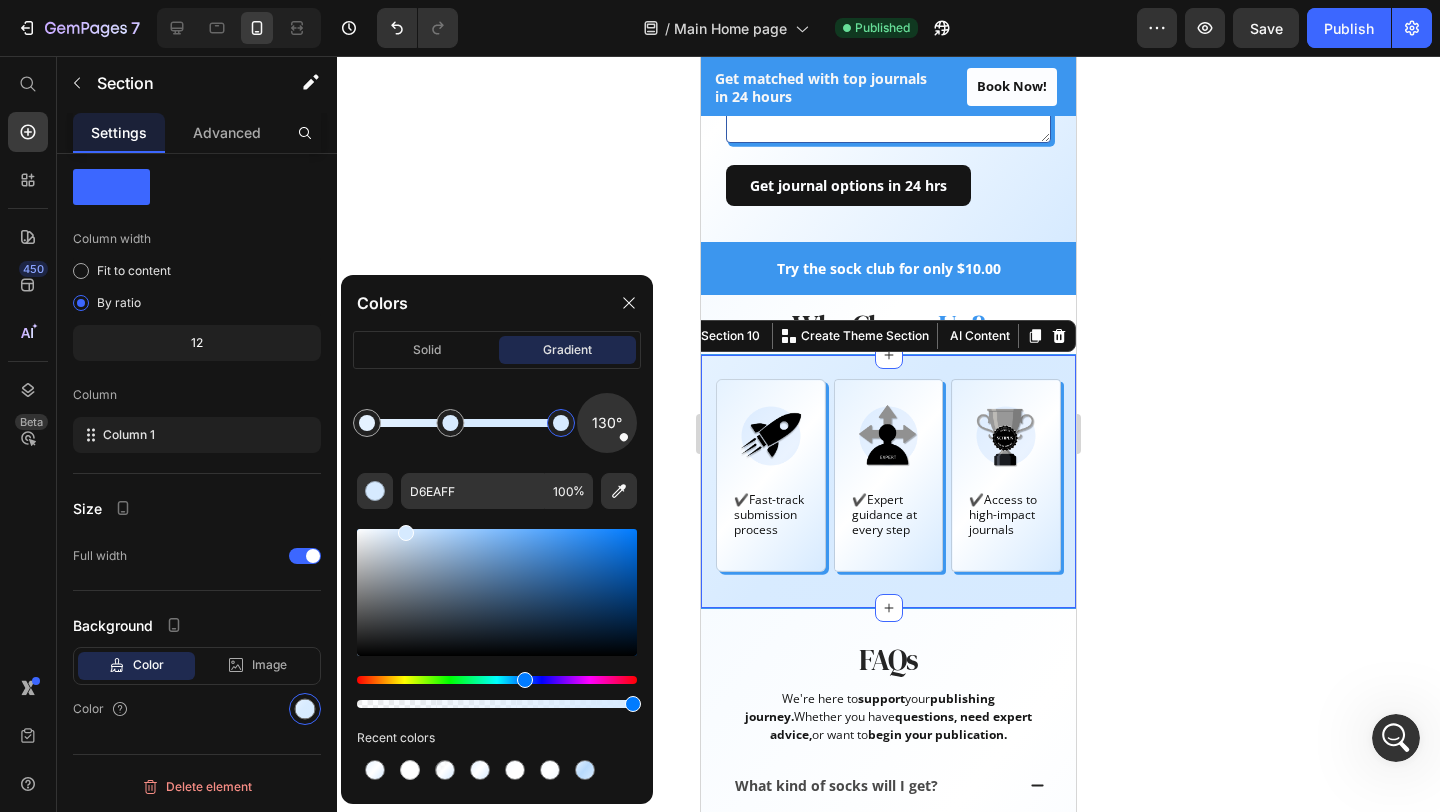 click at bounding box center (561, 423) 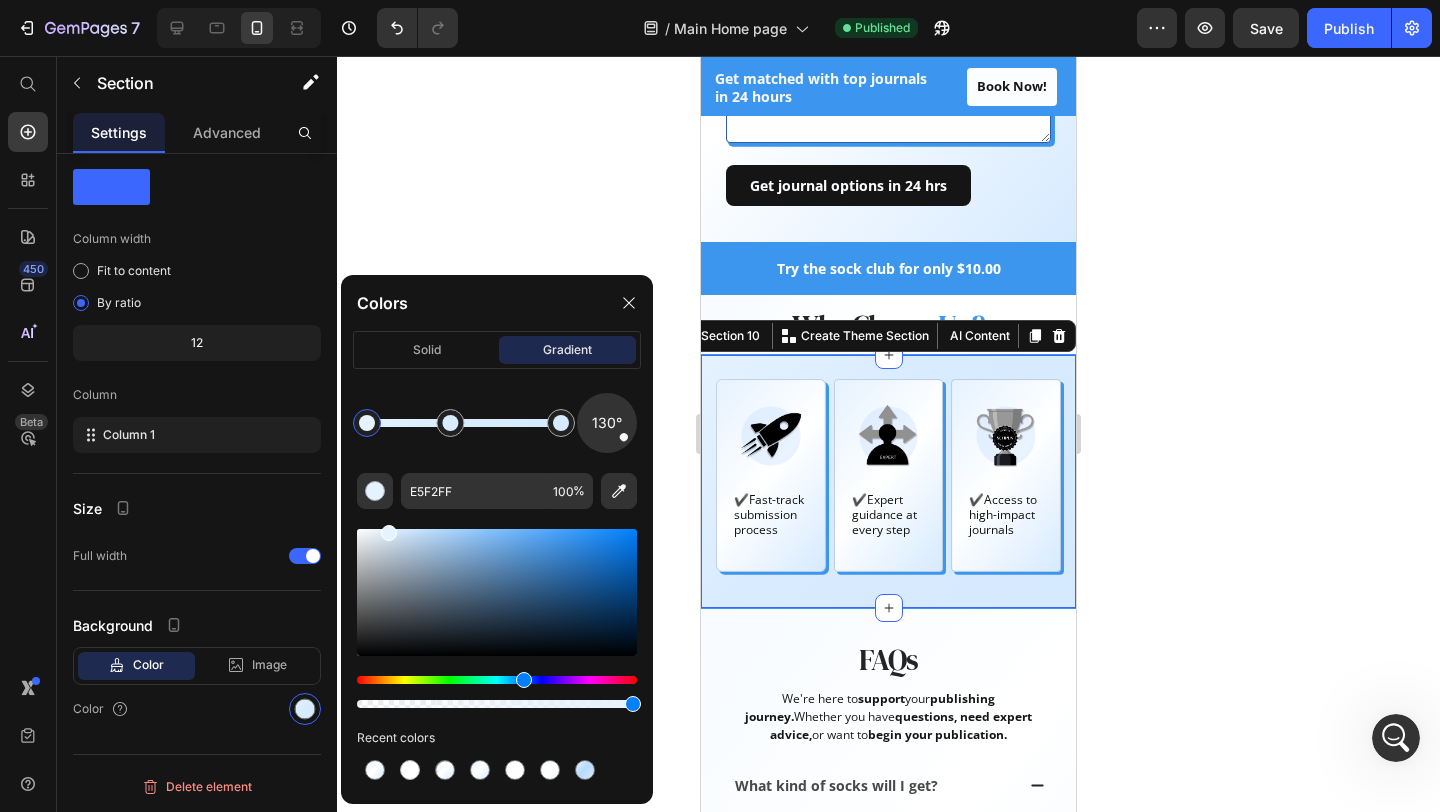 click at bounding box center (367, 423) 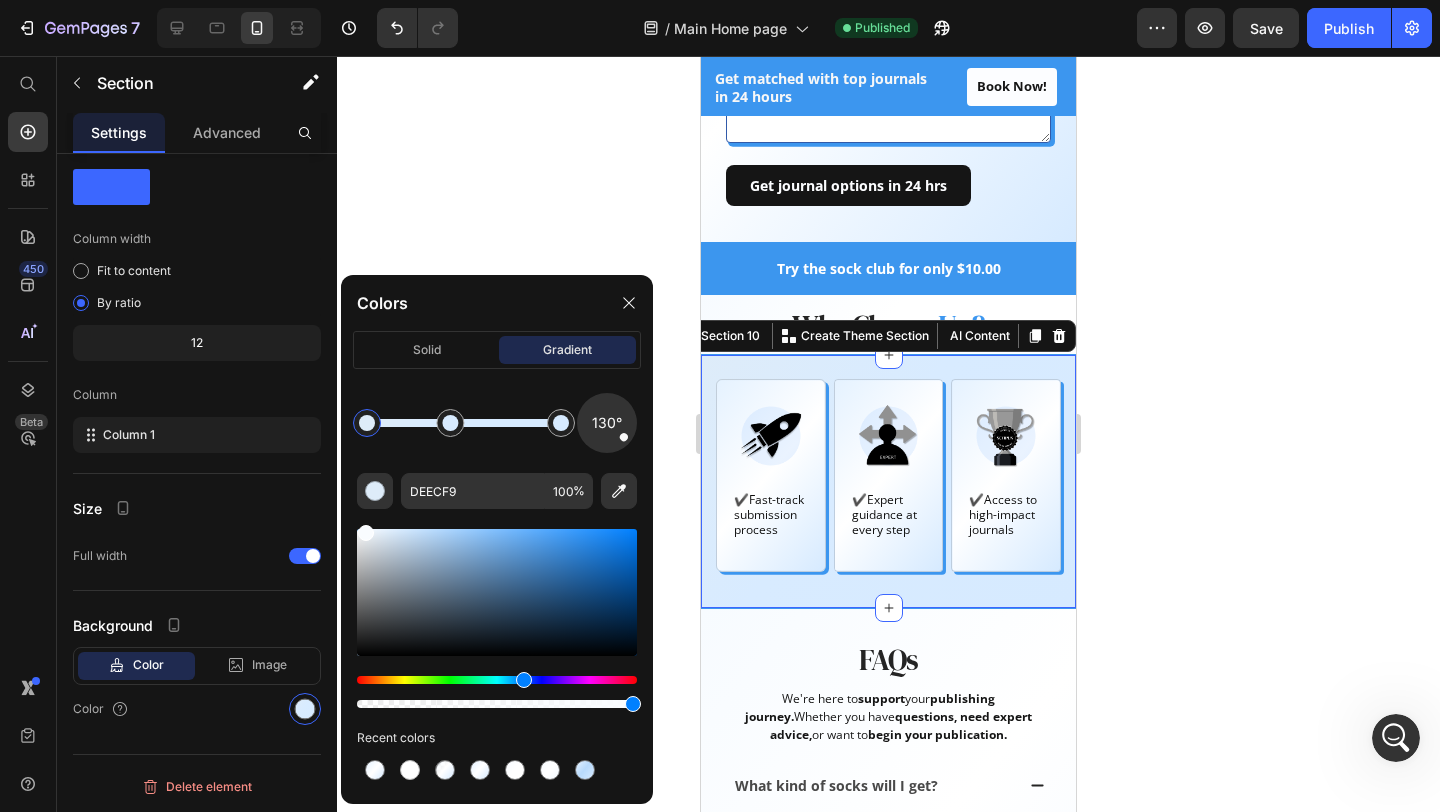 drag, startPoint x: 388, startPoint y: 531, endPoint x: 362, endPoint y: 520, distance: 28.231188 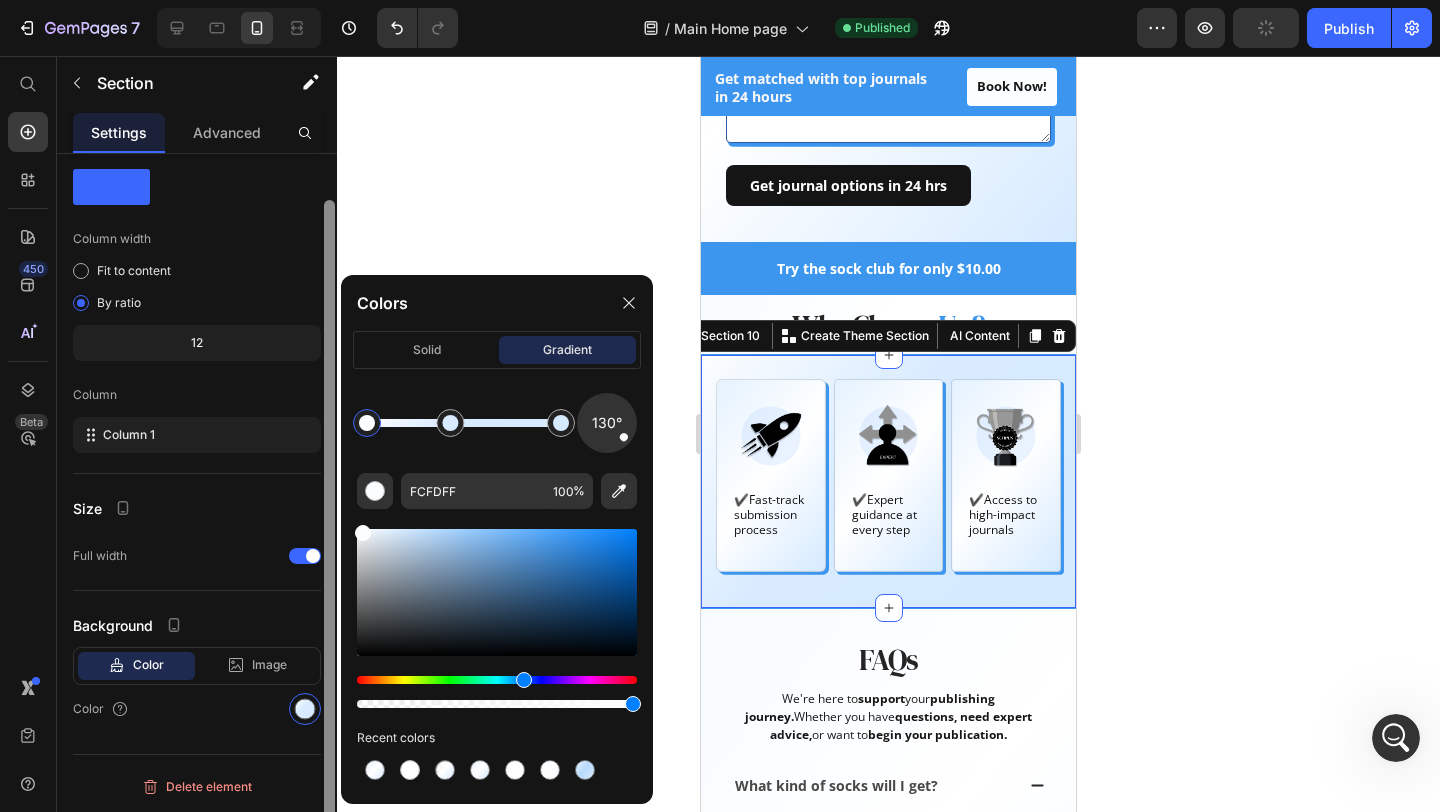 drag, startPoint x: 361, startPoint y: 520, endPoint x: 335, endPoint y: 511, distance: 27.513634 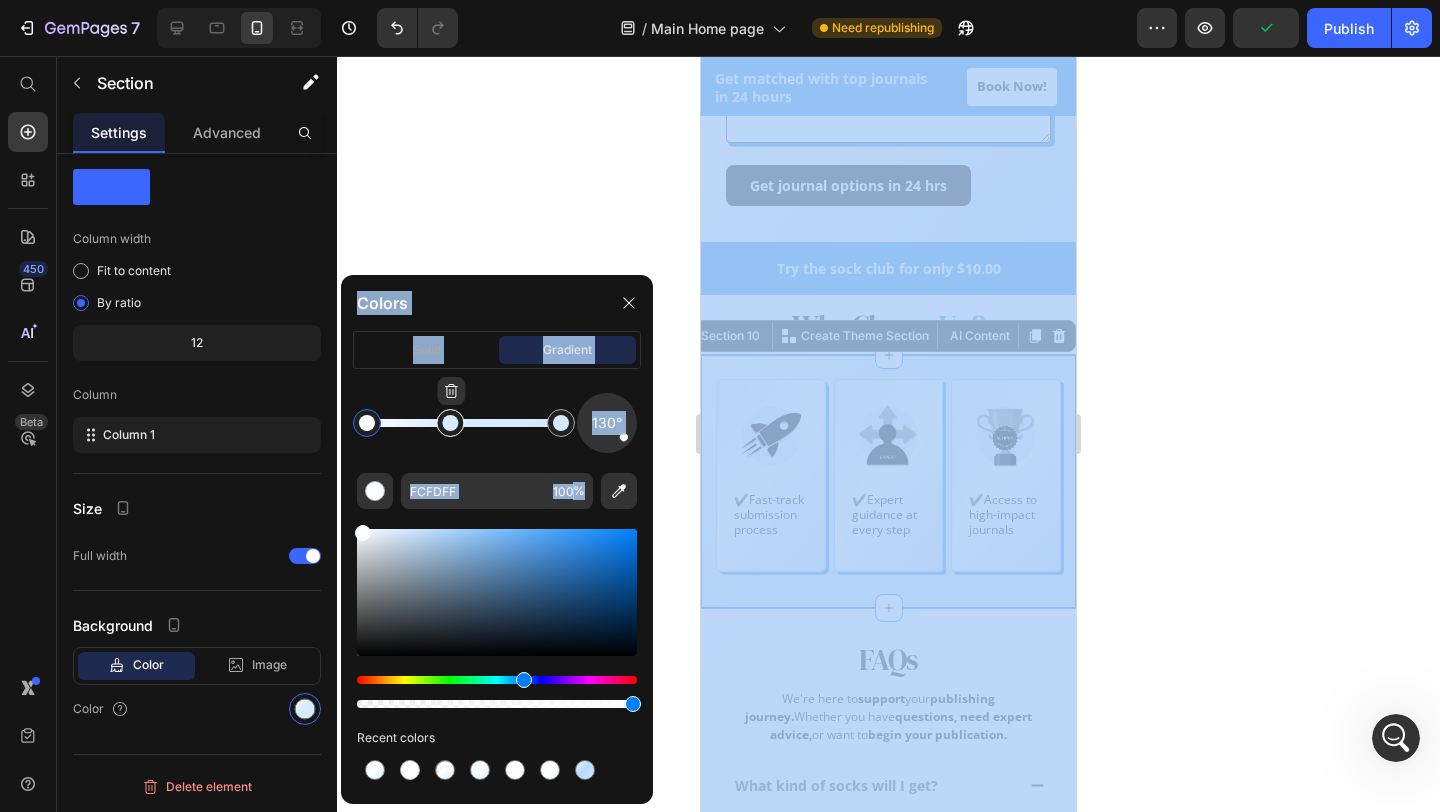 type on "D8EBFF" 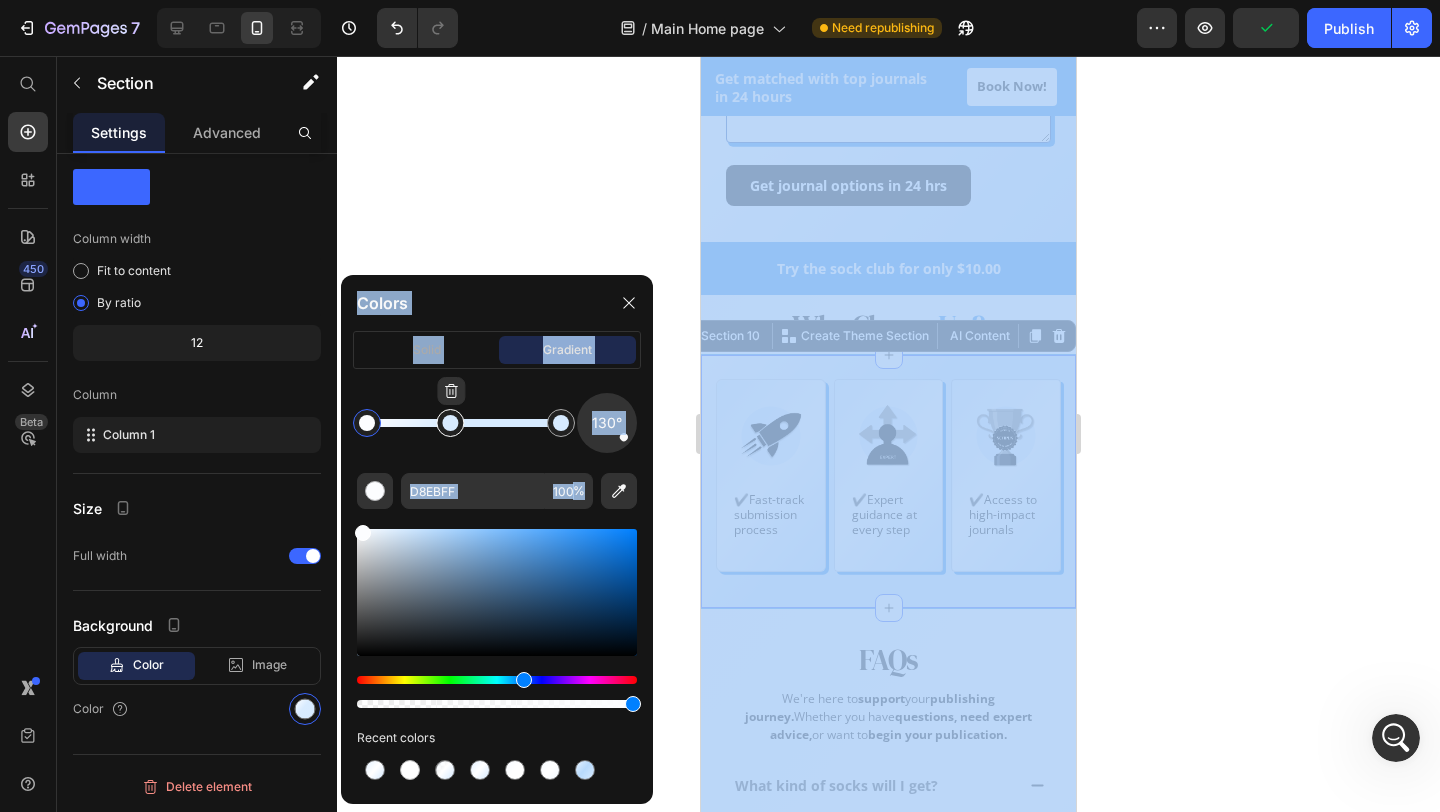 click at bounding box center [450, 423] 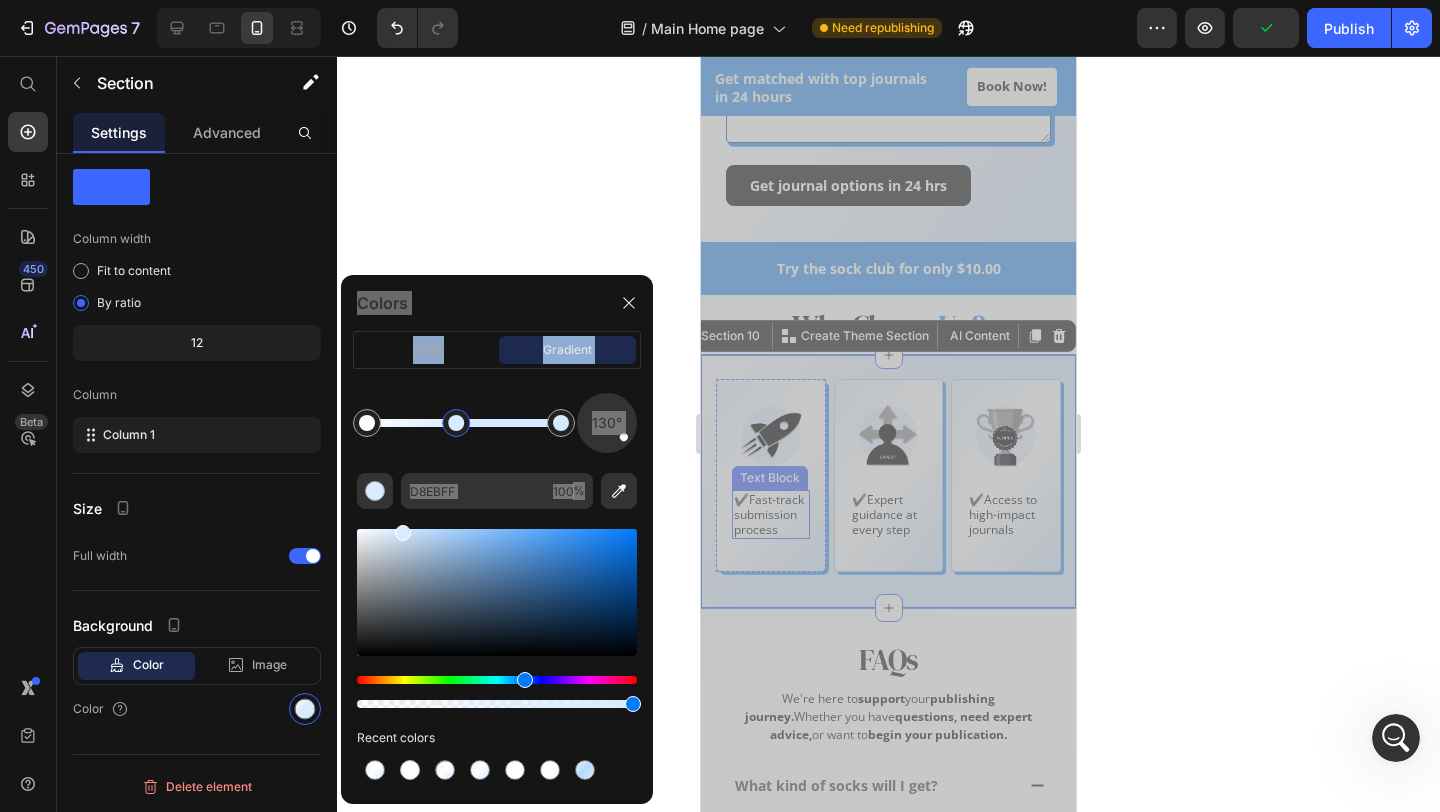 click on "✔️Fast-track submission process" at bounding box center (769, 514) 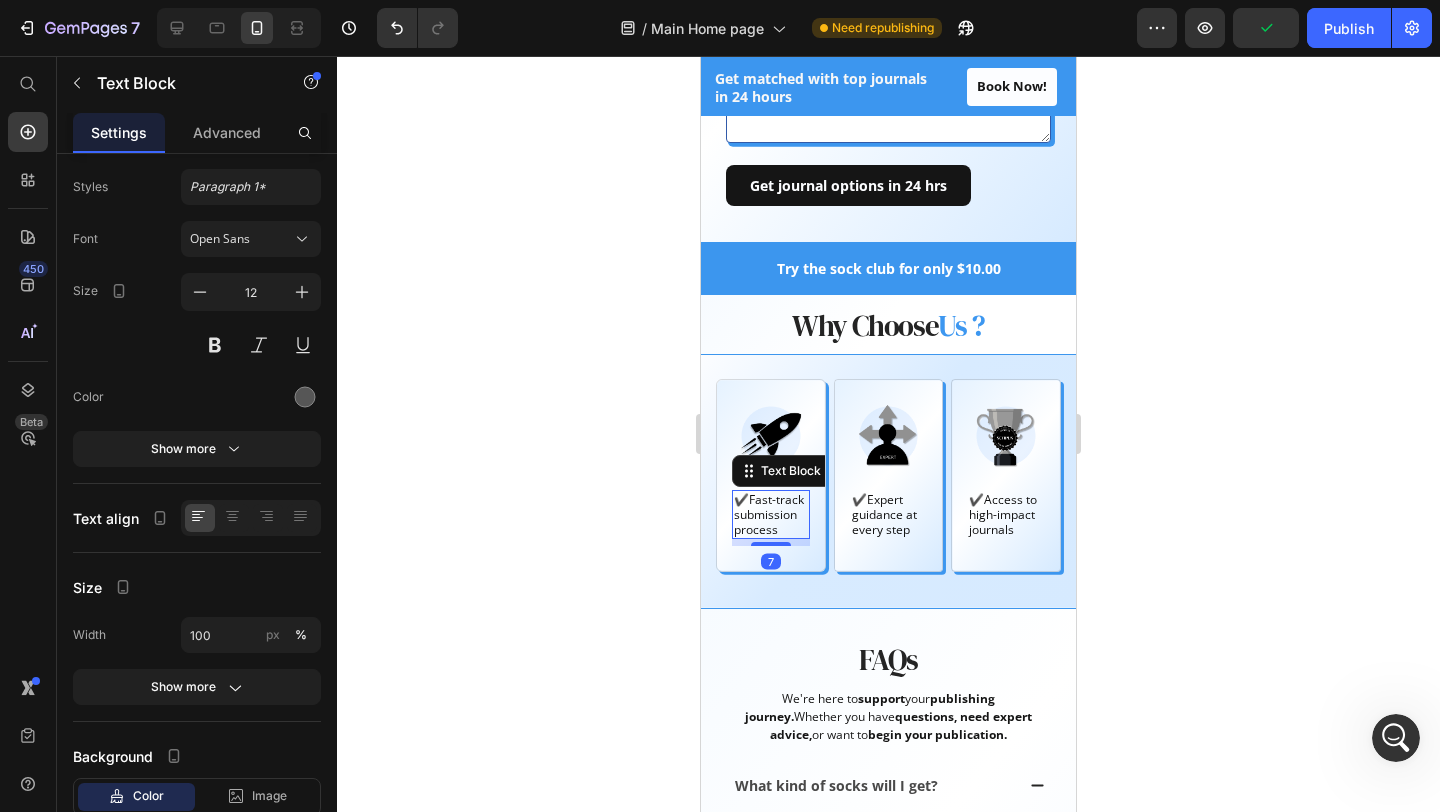 scroll, scrollTop: 0, scrollLeft: 0, axis: both 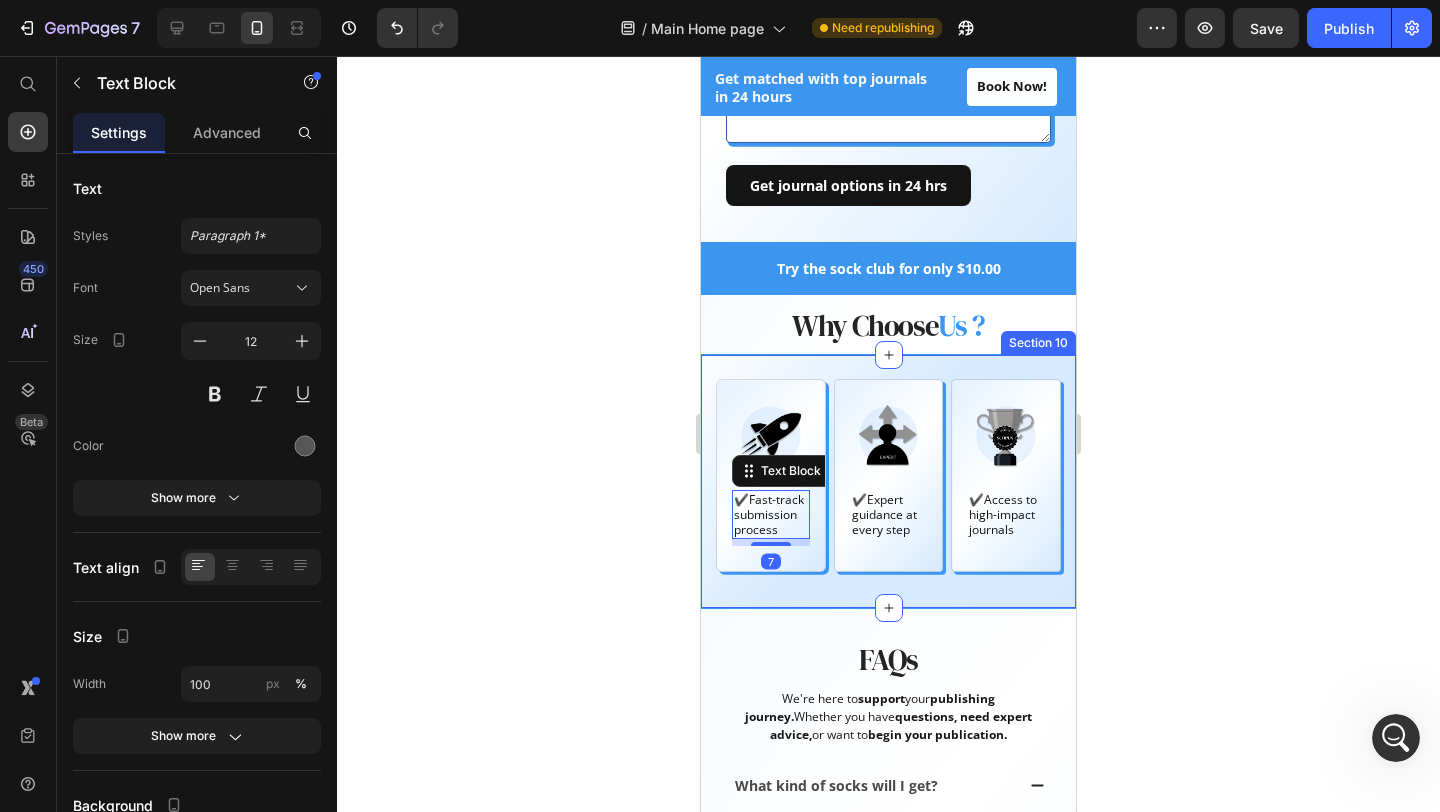 click on "Image ✔️Fast-track submission process Text Block   7 Hero Banner Image ✔️Expert guidance at every step Text Block Hero Banner Image ✔️Access to high-impact journals Text Block Hero Banner Row Section 10" at bounding box center [888, 481] 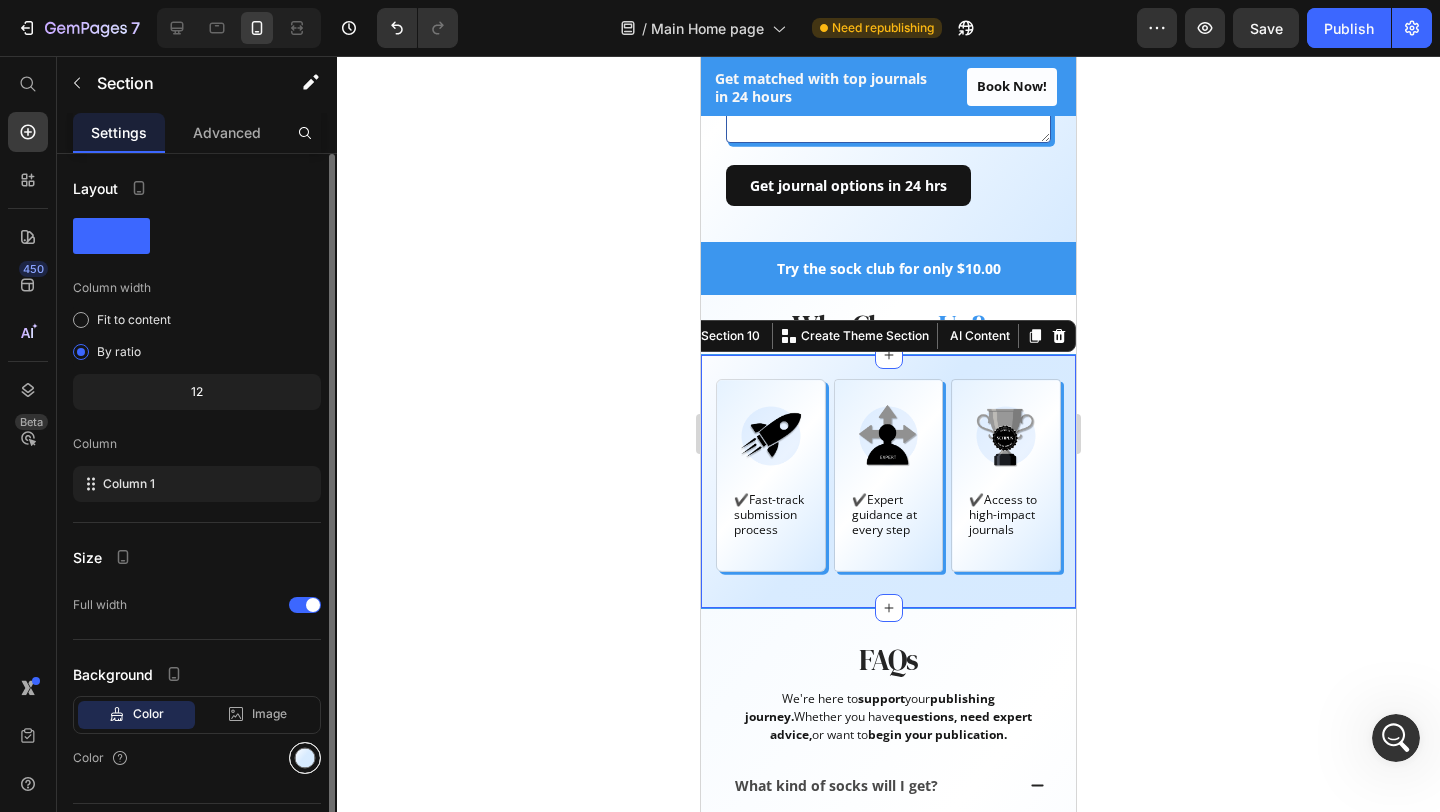 click at bounding box center (305, 758) 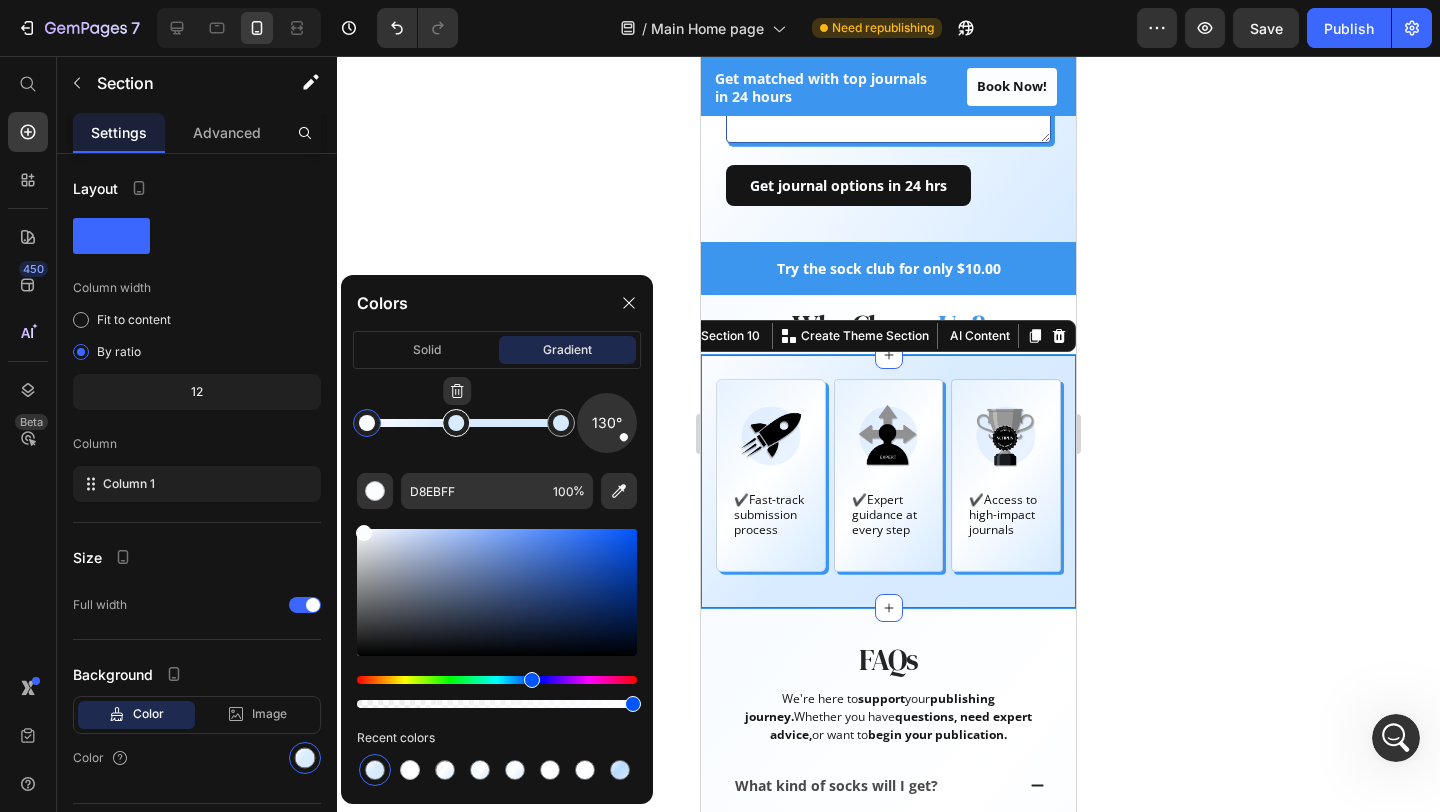 click at bounding box center (456, 423) 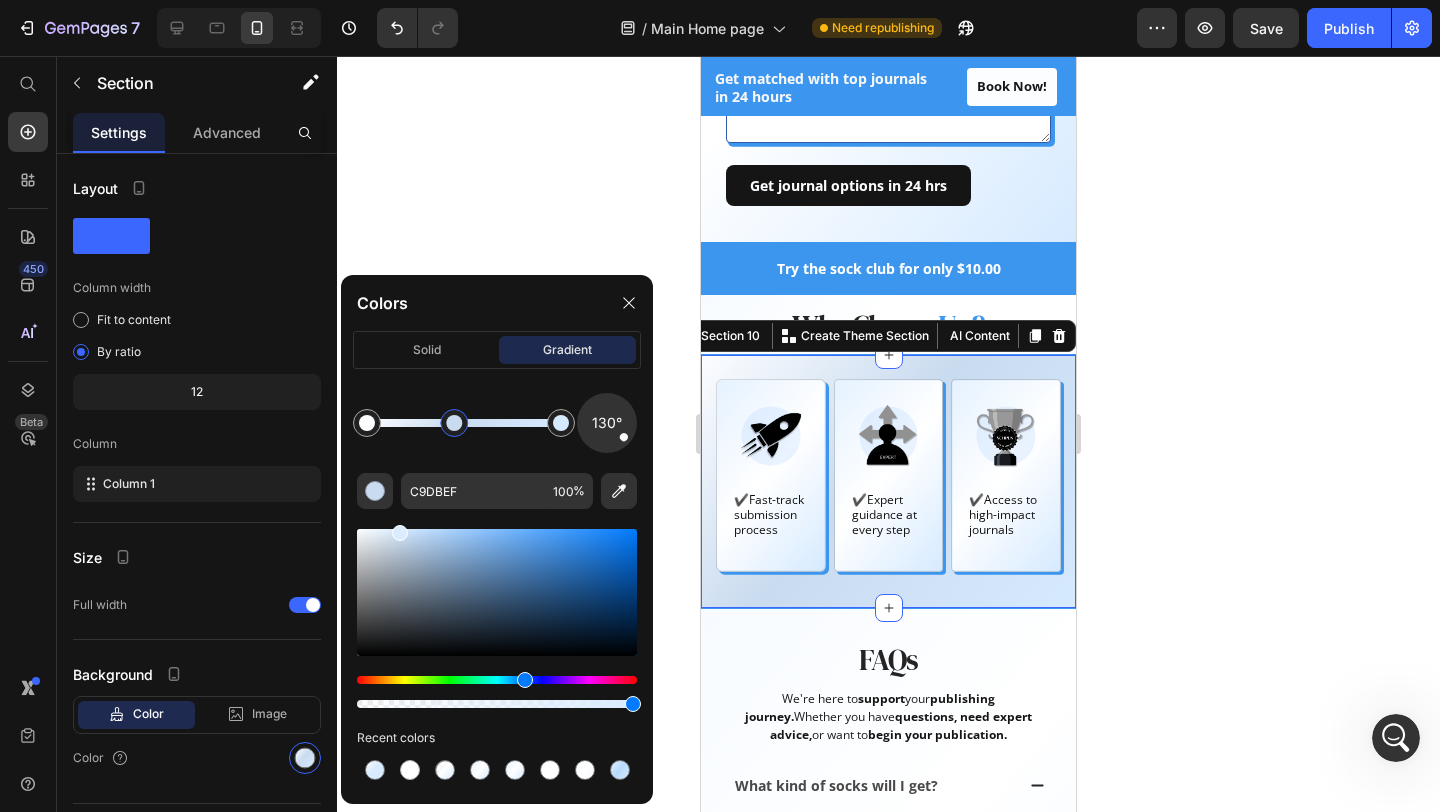 drag, startPoint x: 402, startPoint y: 536, endPoint x: 397, endPoint y: 503, distance: 33.37664 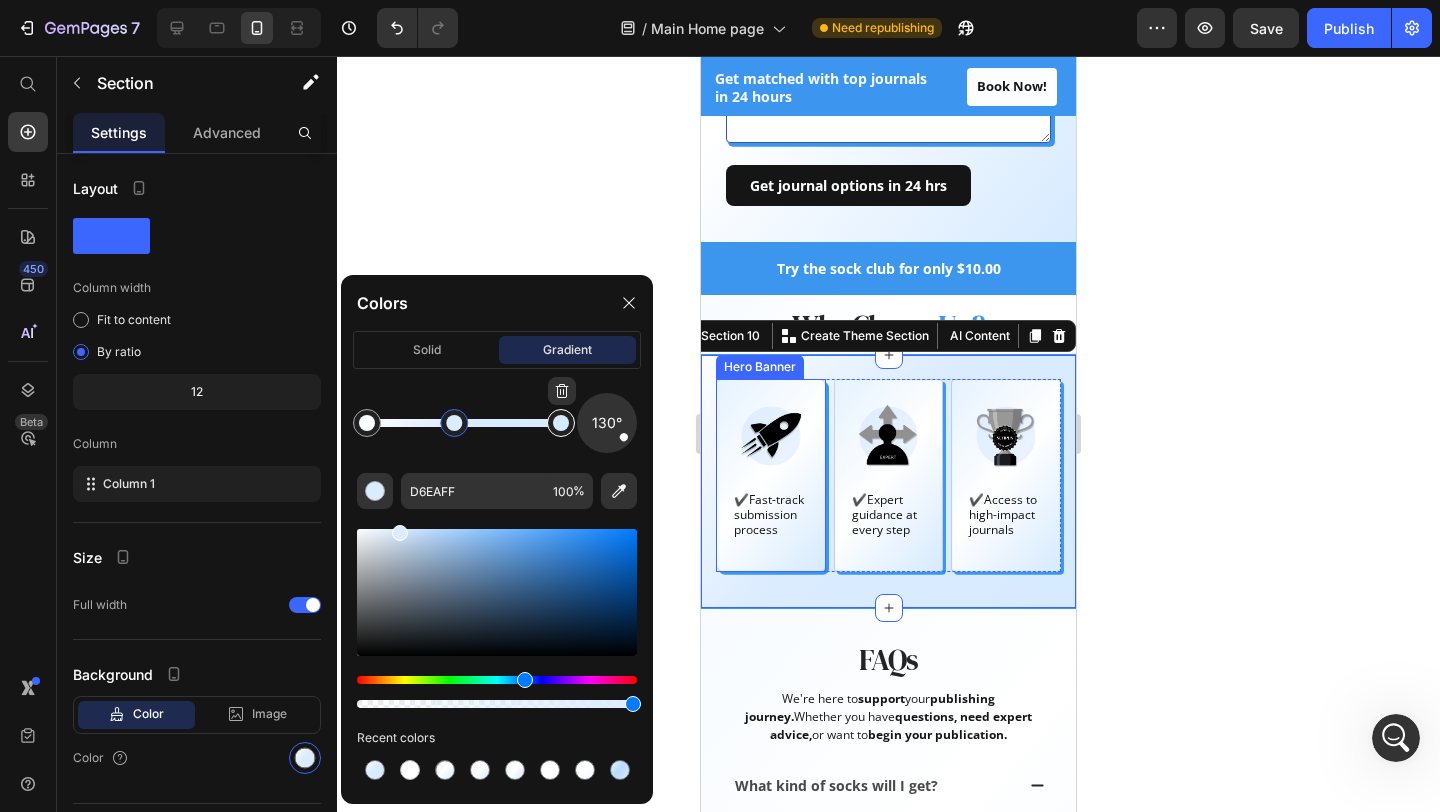 click at bounding box center [561, 423] 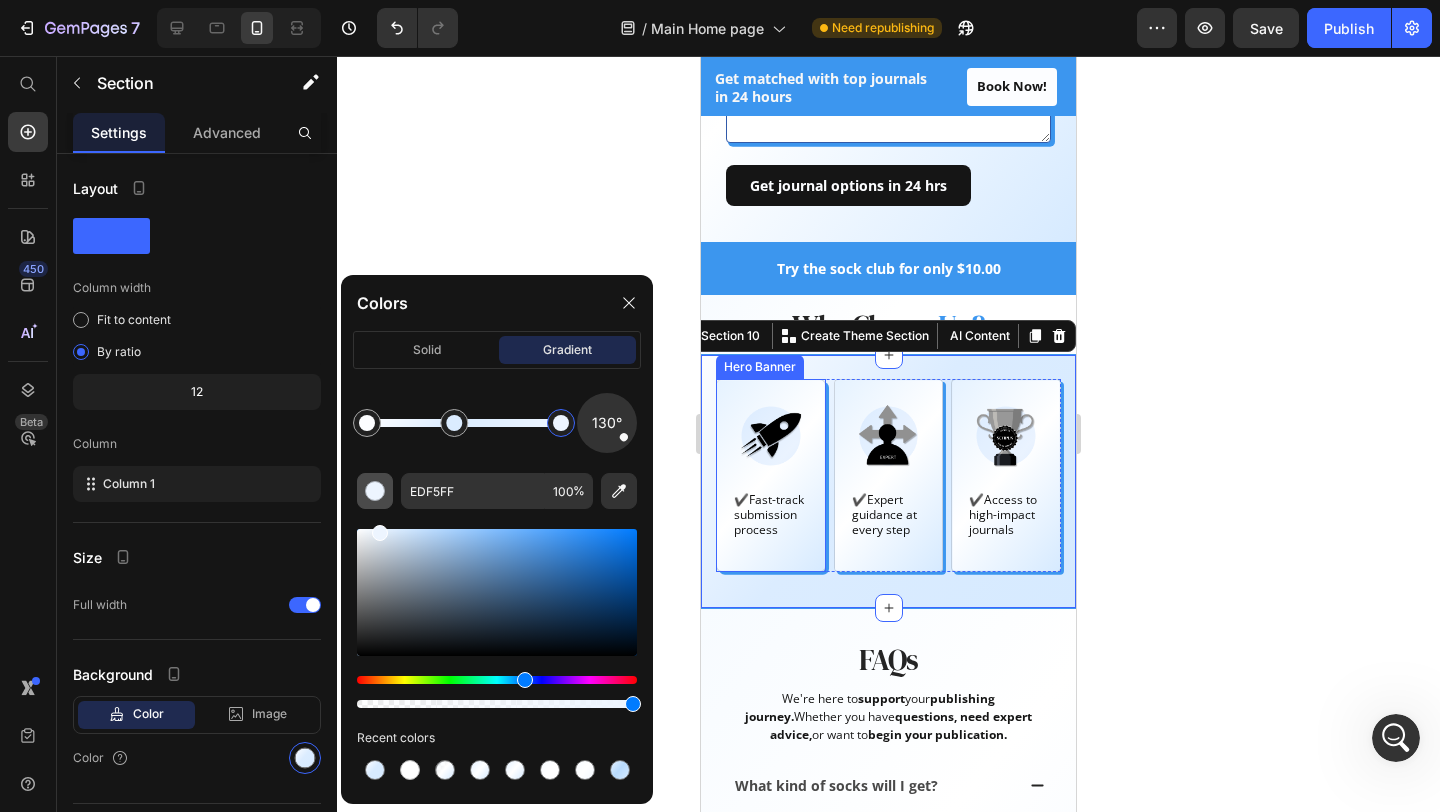 drag, startPoint x: 387, startPoint y: 542, endPoint x: 378, endPoint y: 504, distance: 39.051247 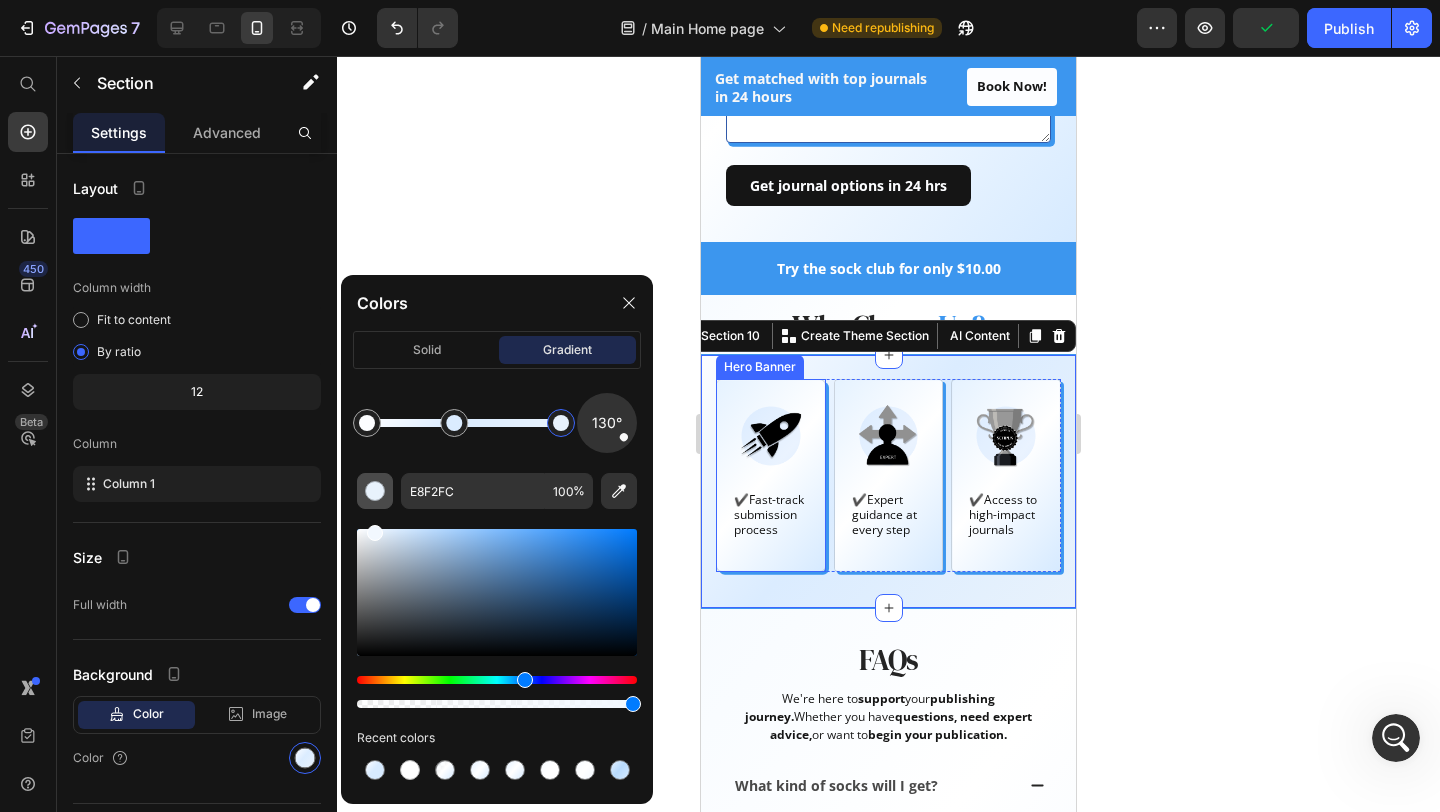 type on "F2F8FF" 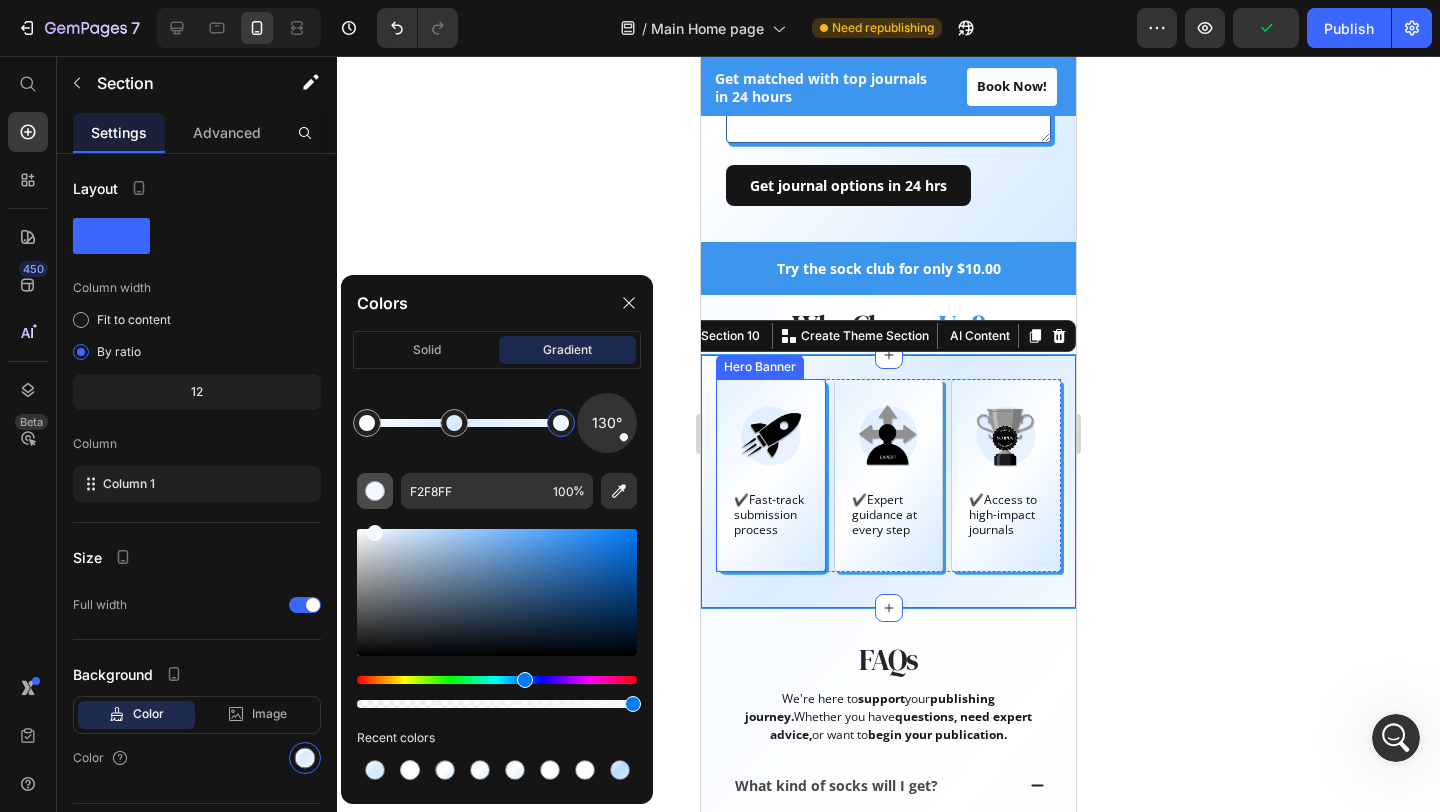 drag, startPoint x: 381, startPoint y: 530, endPoint x: 373, endPoint y: 505, distance: 26.24881 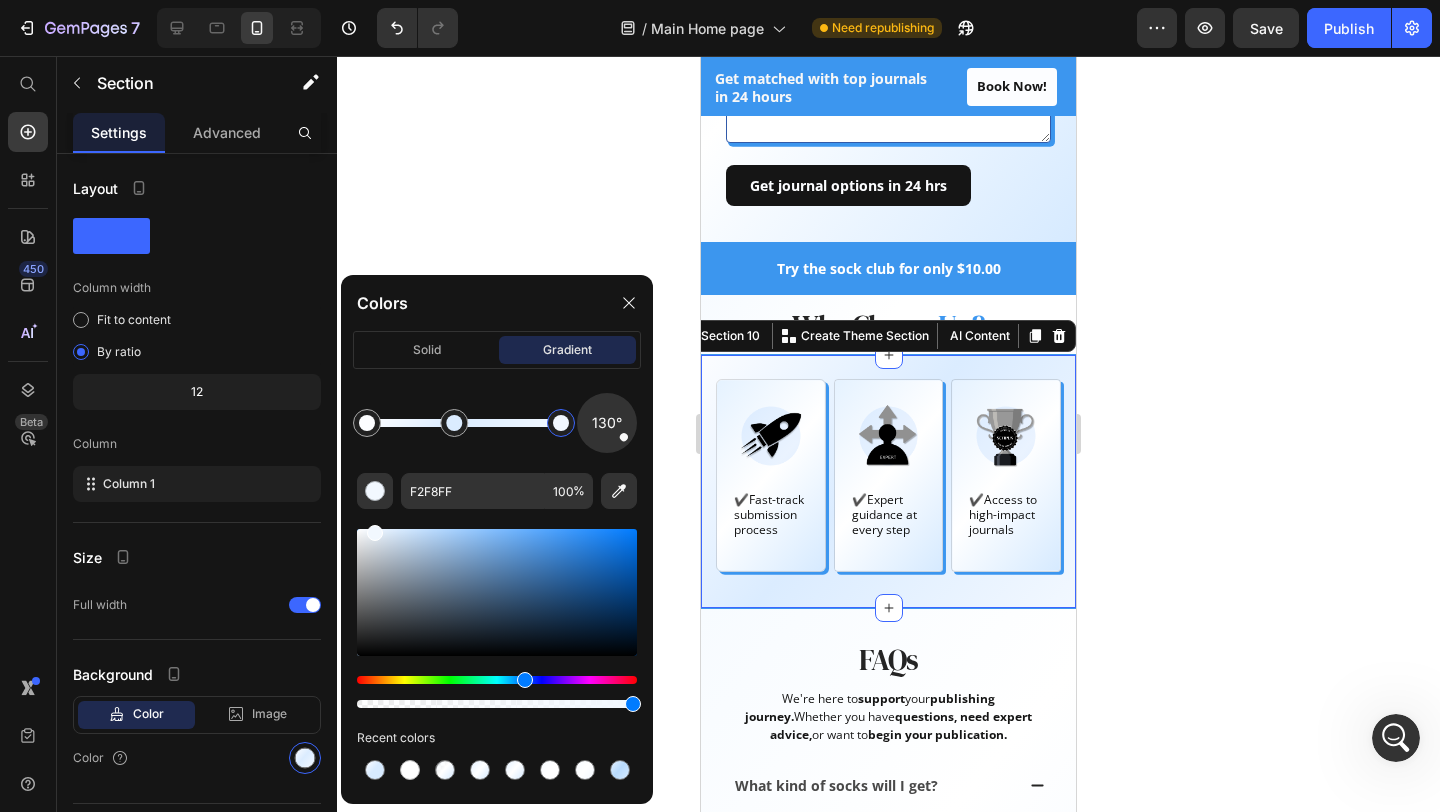 click 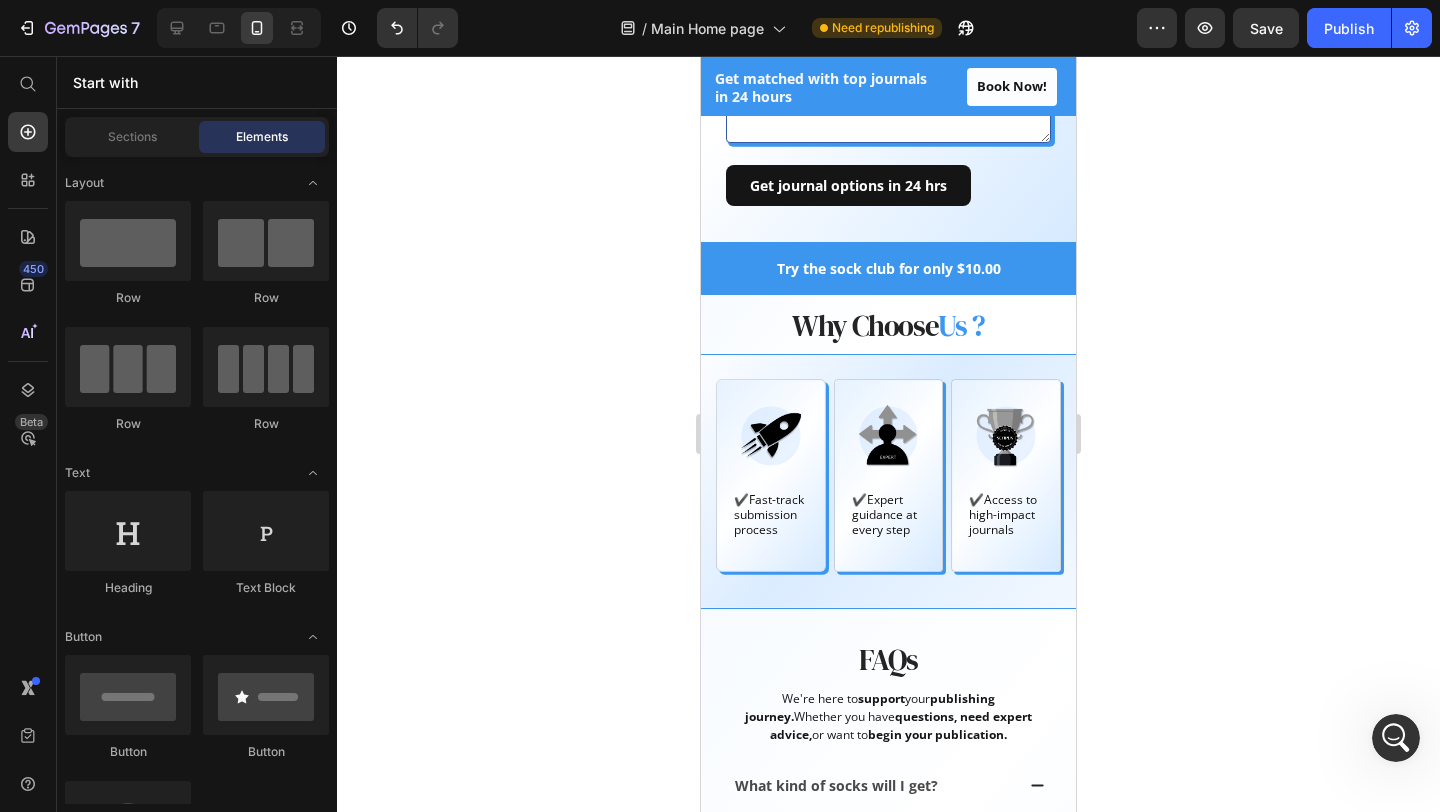 click 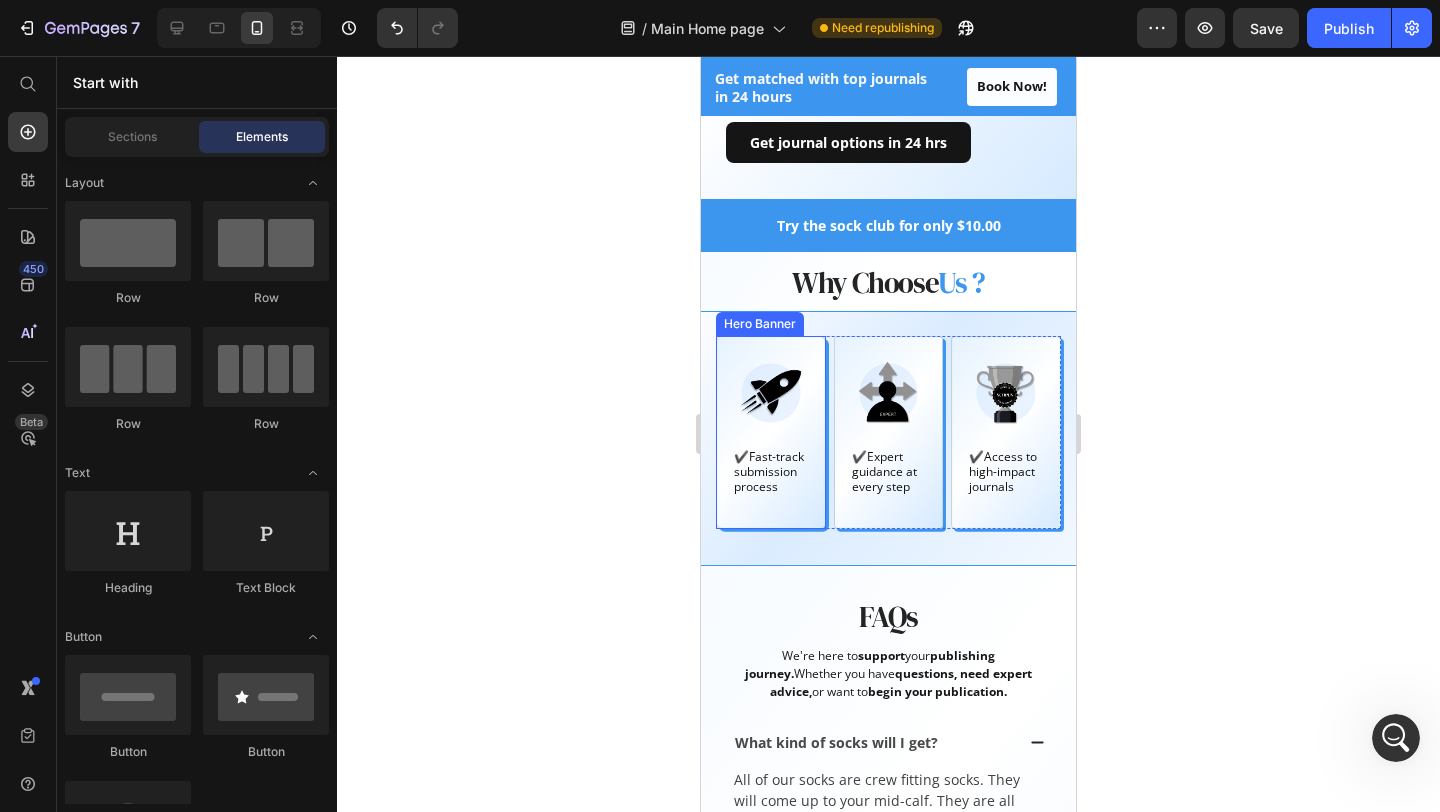 scroll, scrollTop: 2315, scrollLeft: 0, axis: vertical 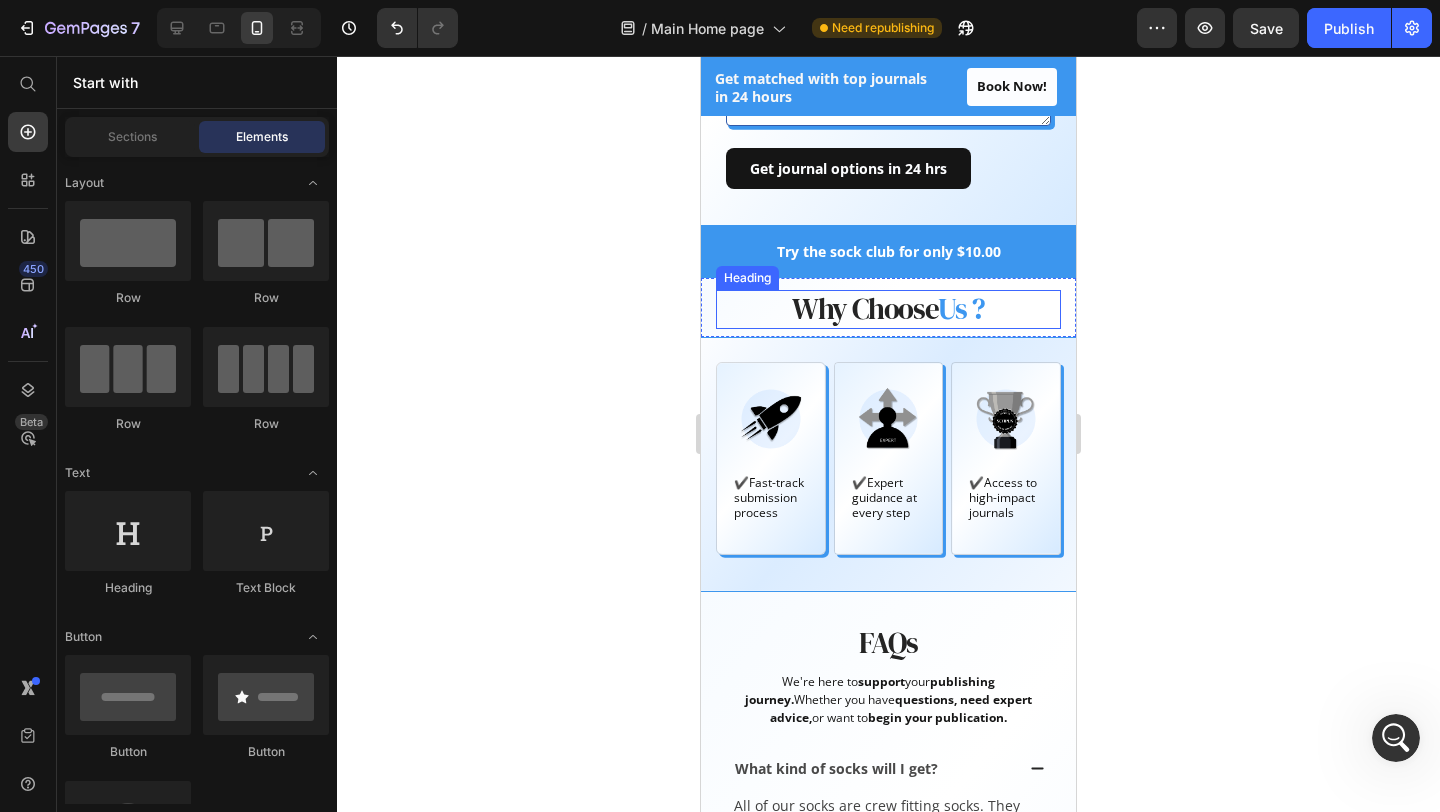 click on "Us ?" at bounding box center [961, 309] 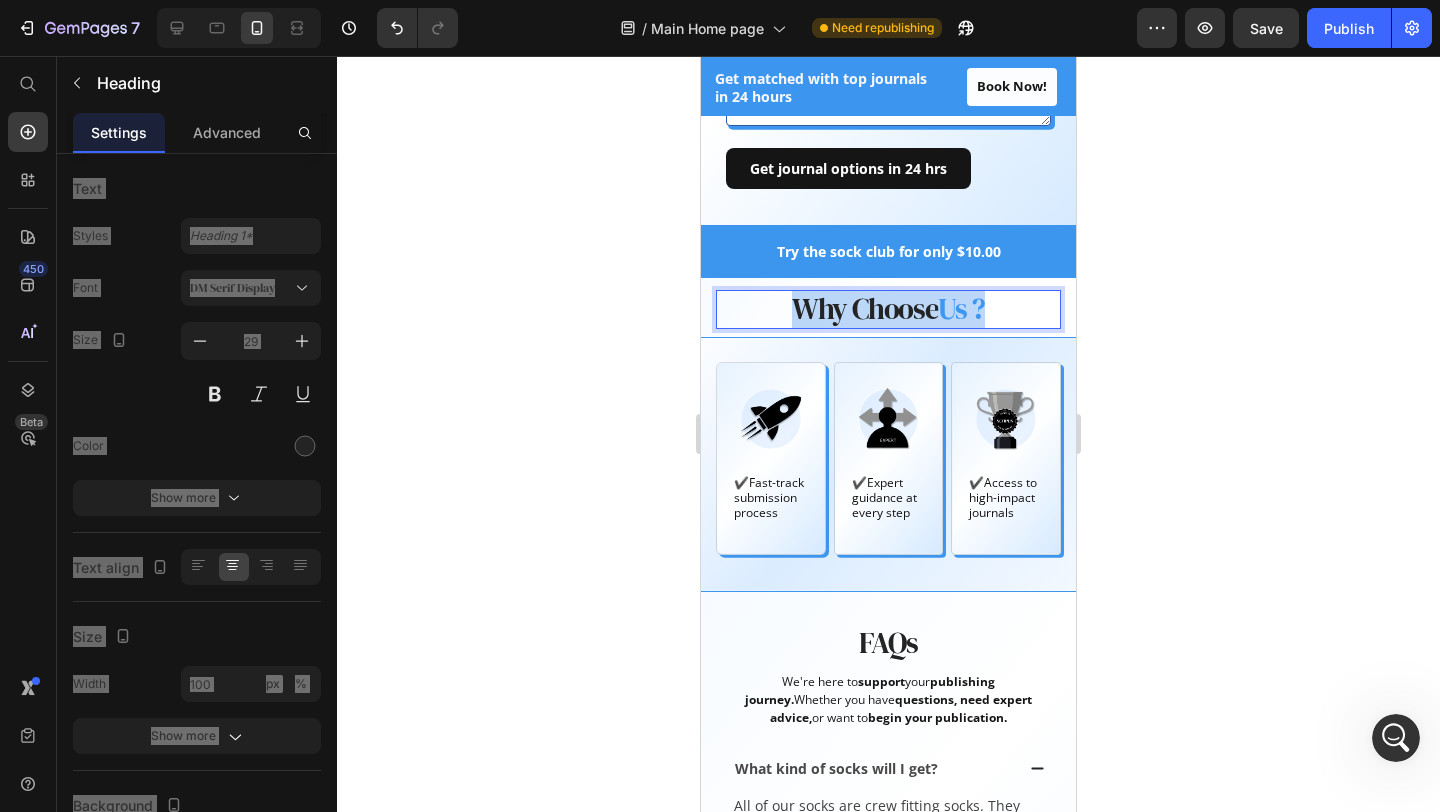 click on "Us ?" at bounding box center (961, 309) 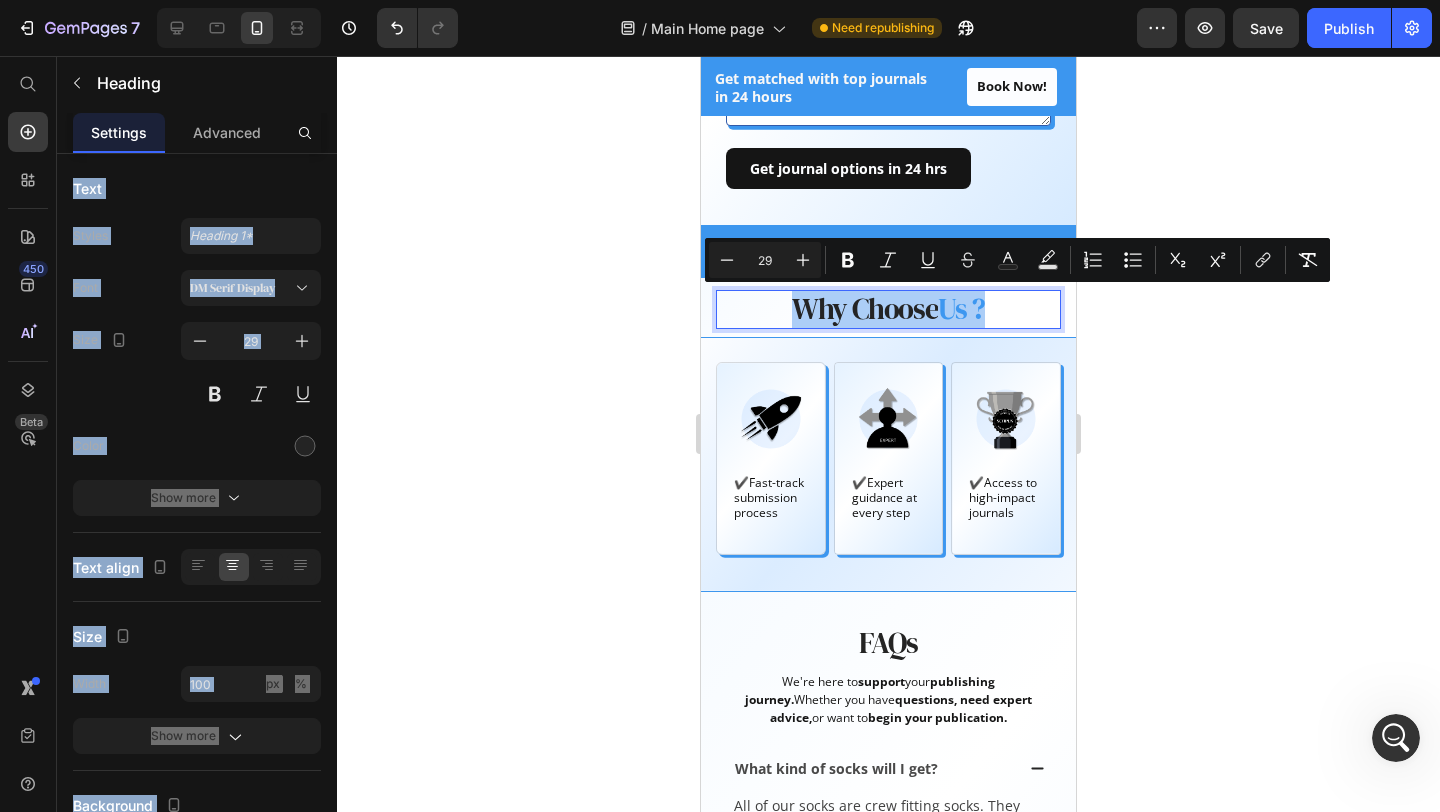 click 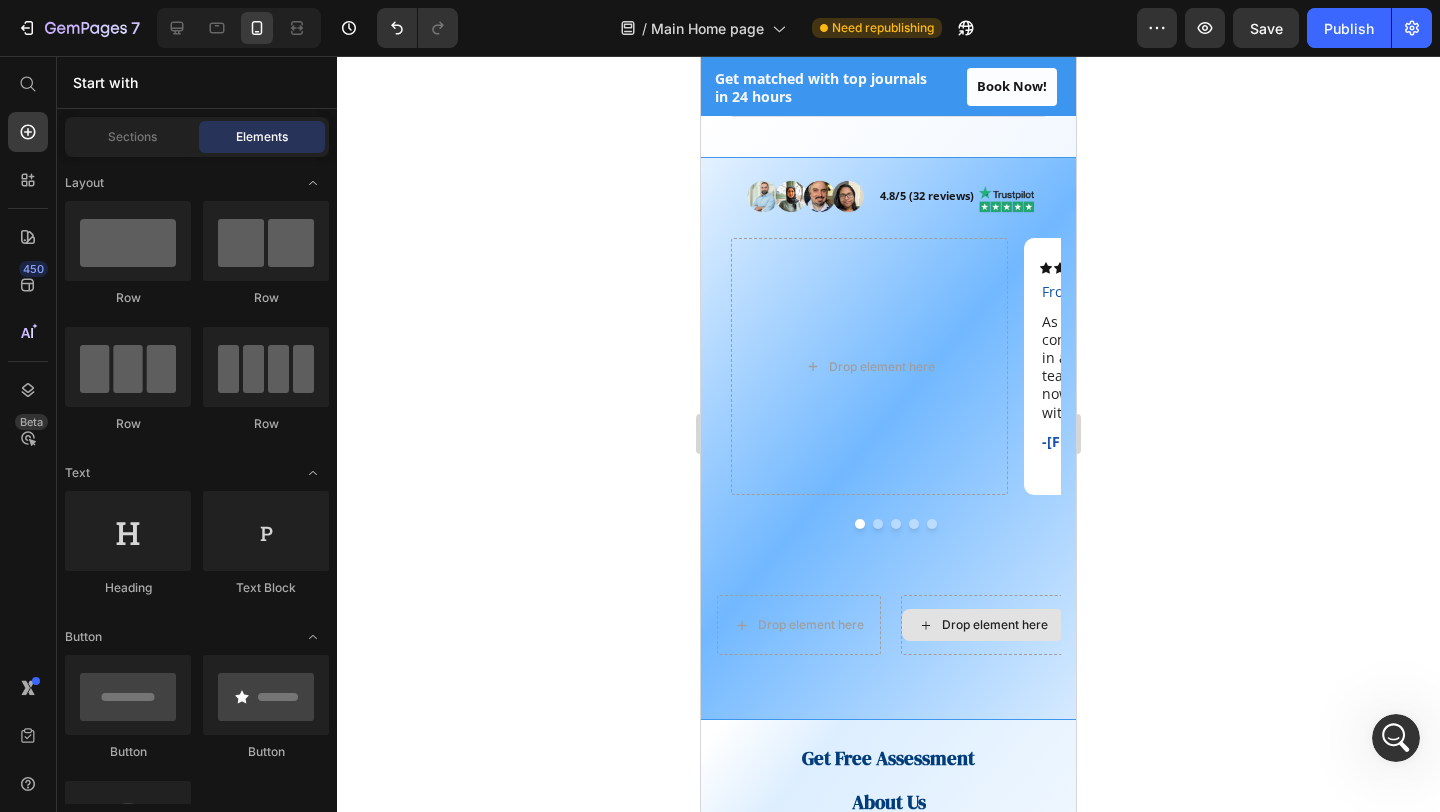 scroll, scrollTop: 3384, scrollLeft: 0, axis: vertical 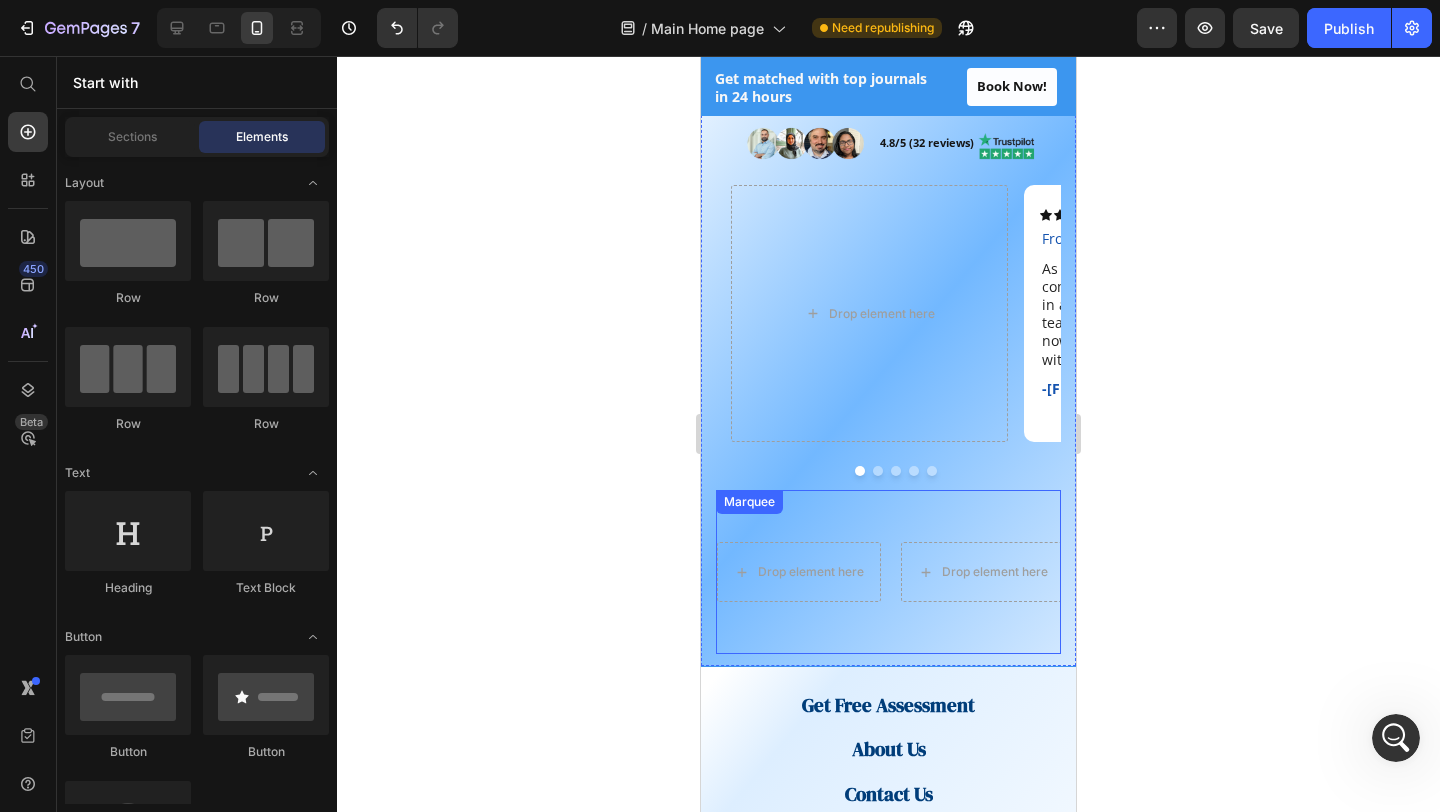 click on "Drop element here
Drop element here
Drop element here Icon Icon Icon Icon Icon Icon List Guided Like a Mentor Text Block They don’t just submit papers they guide you like a mentor. From journal selection to peer review responses, the process was professional and smooth. Text Block -Dr. Hisham O. Text Block
Icon Row Row
Drop element here" at bounding box center [1621, 572] 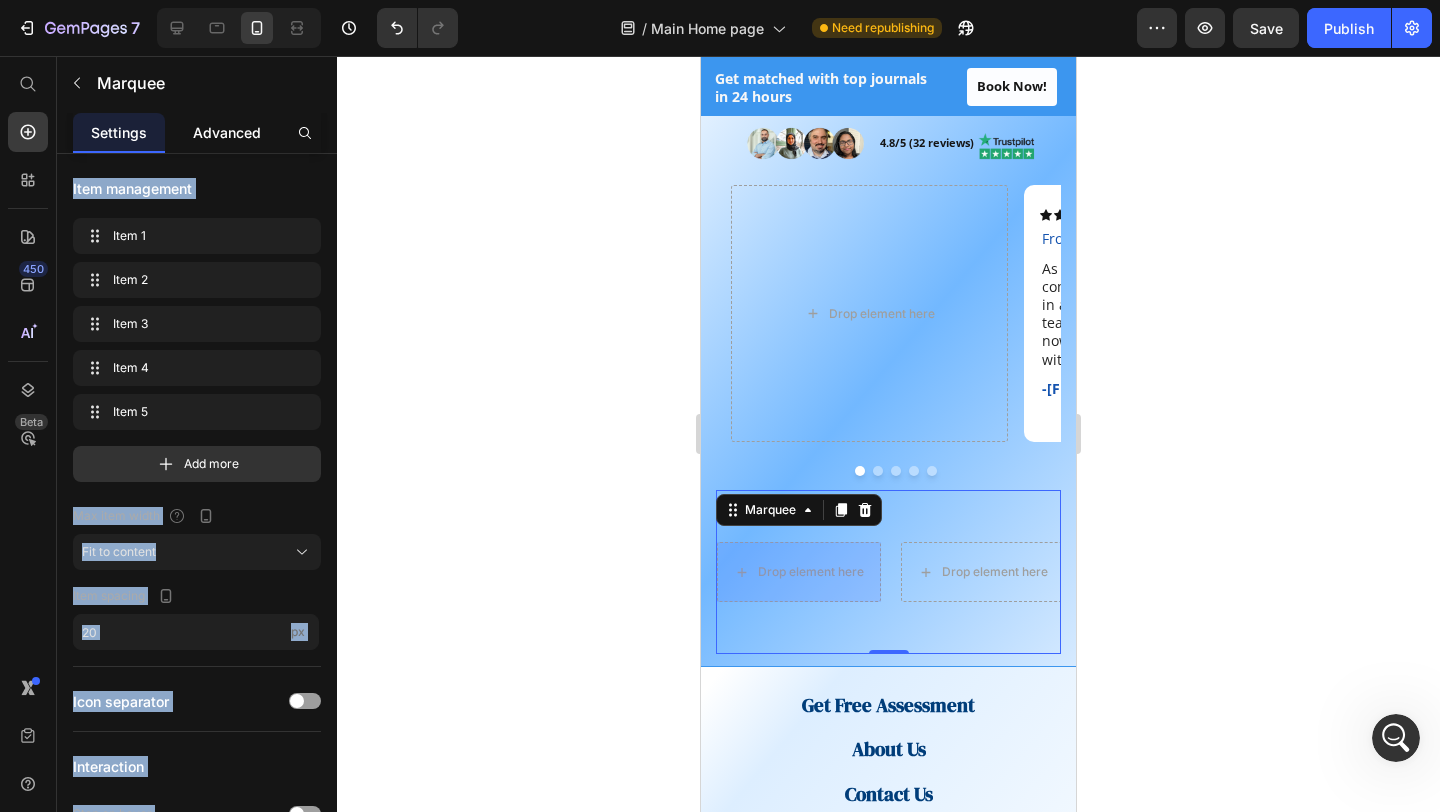 click on "Advanced" 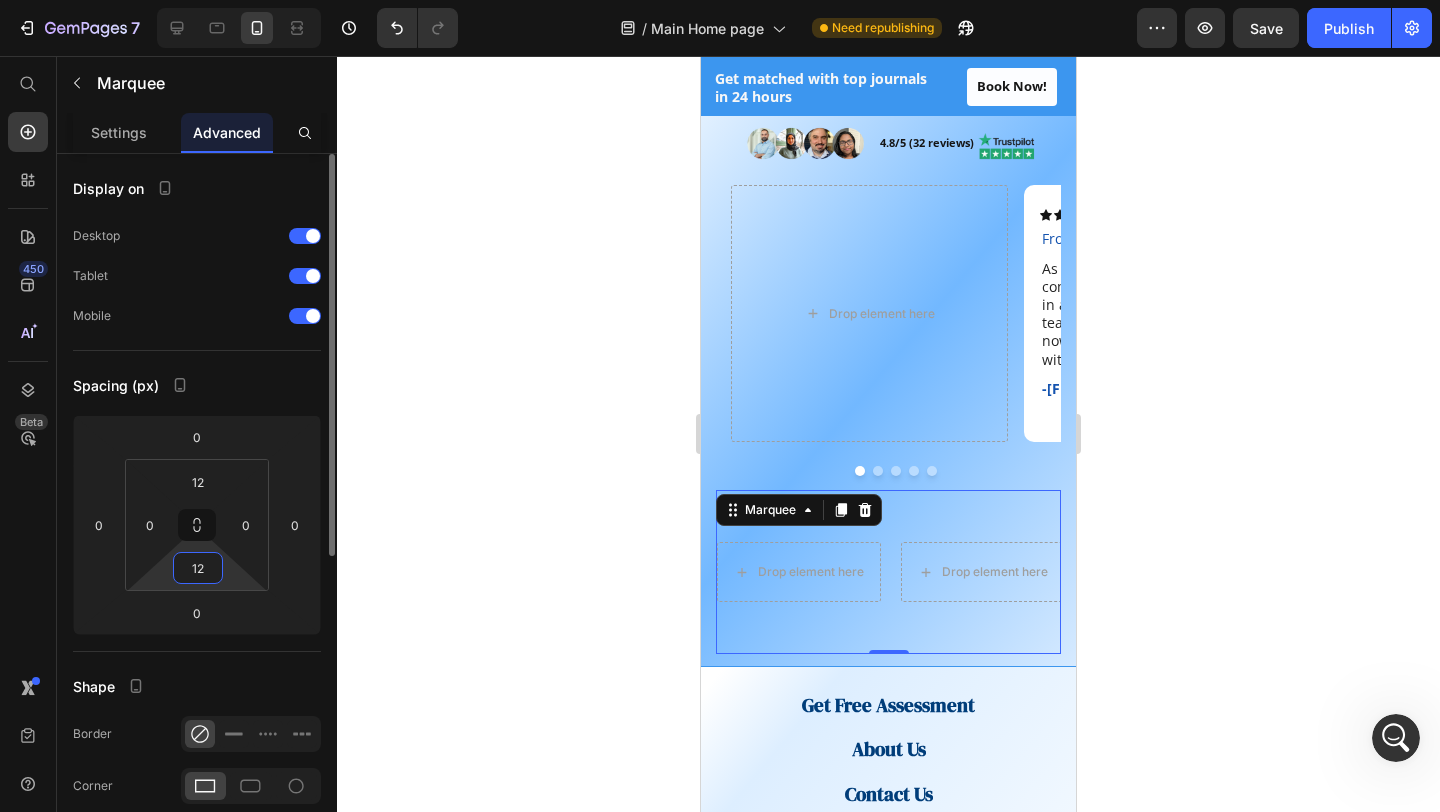 click on "12" at bounding box center (198, 568) 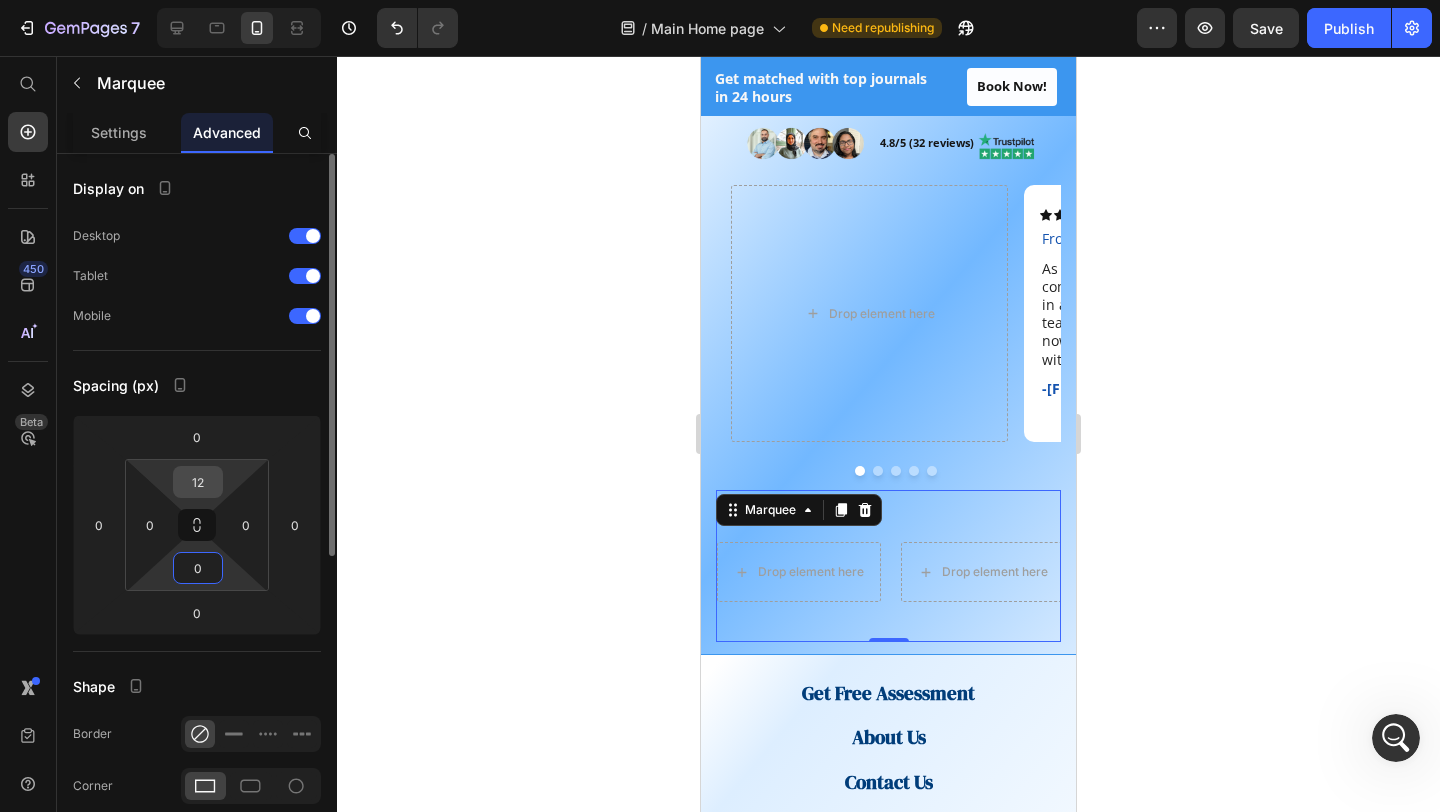 type on "0" 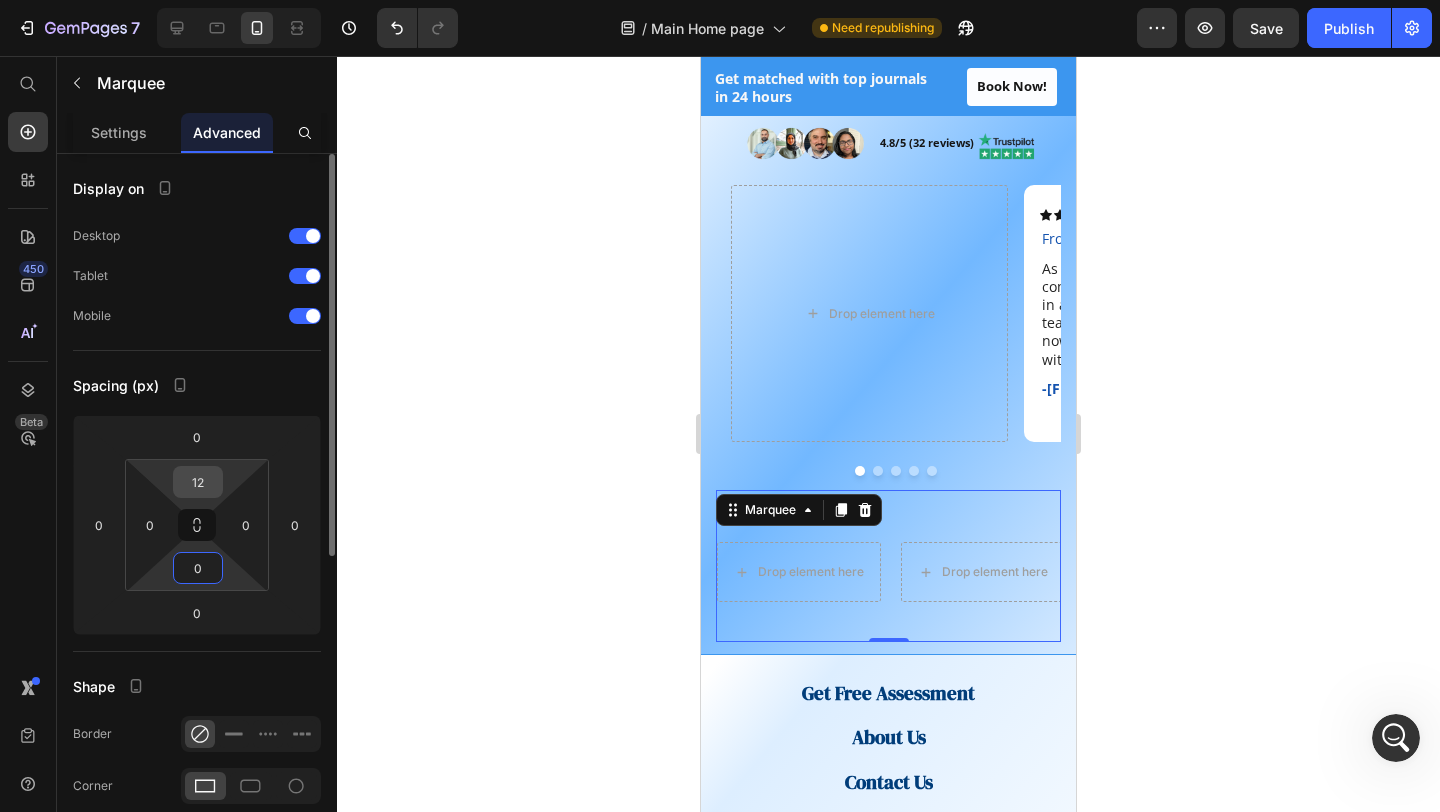 click on "12" at bounding box center [198, 482] 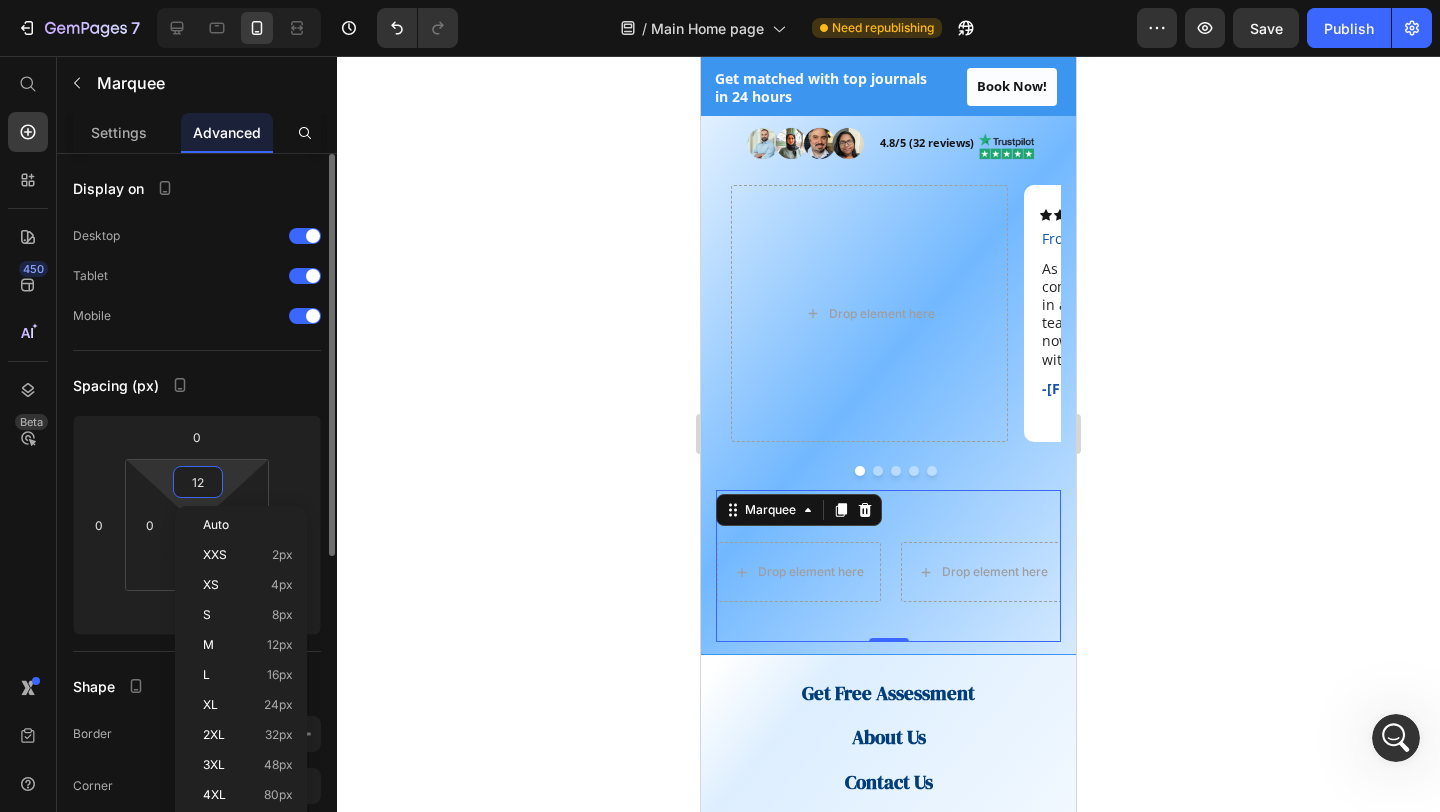 type on "0" 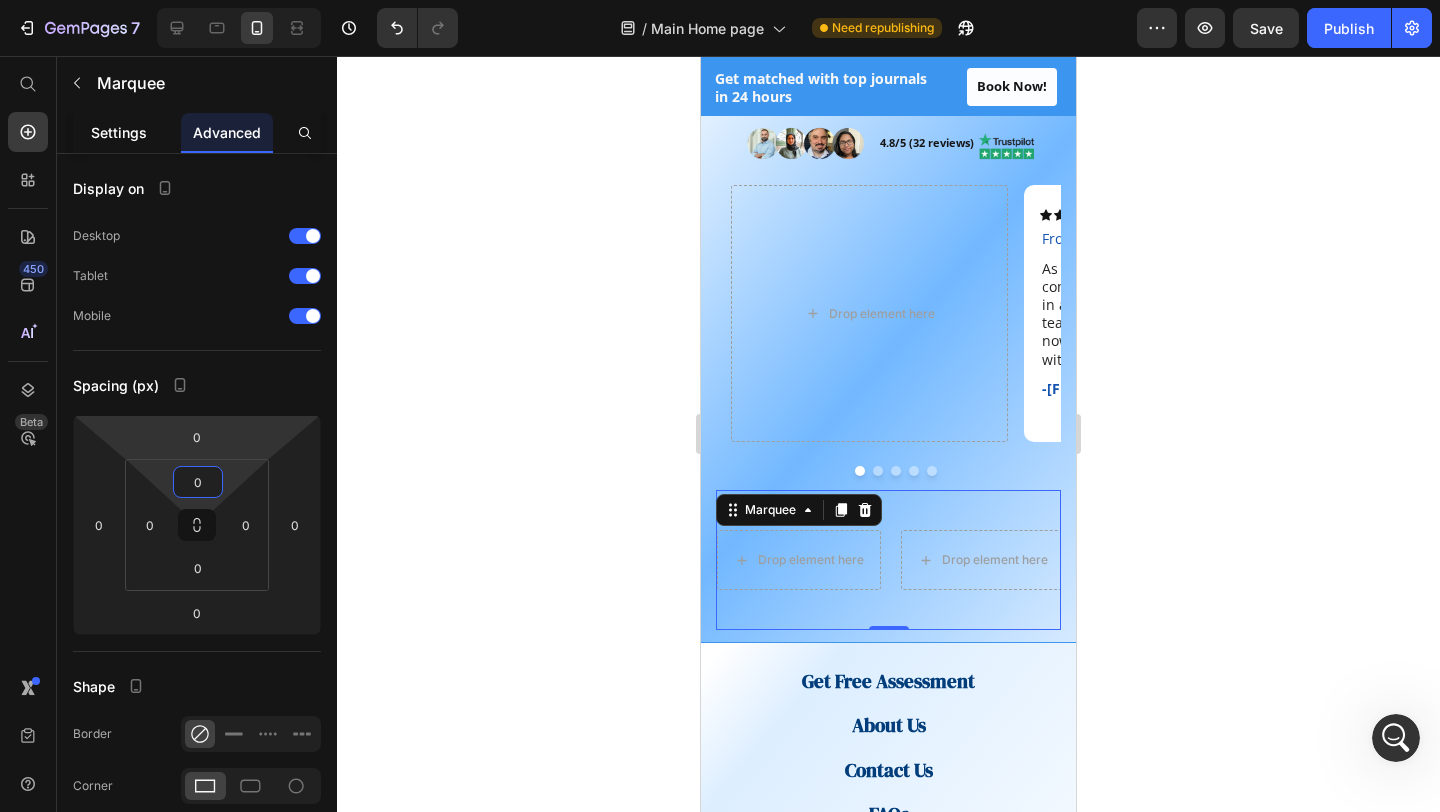 click on "Settings" at bounding box center (119, 132) 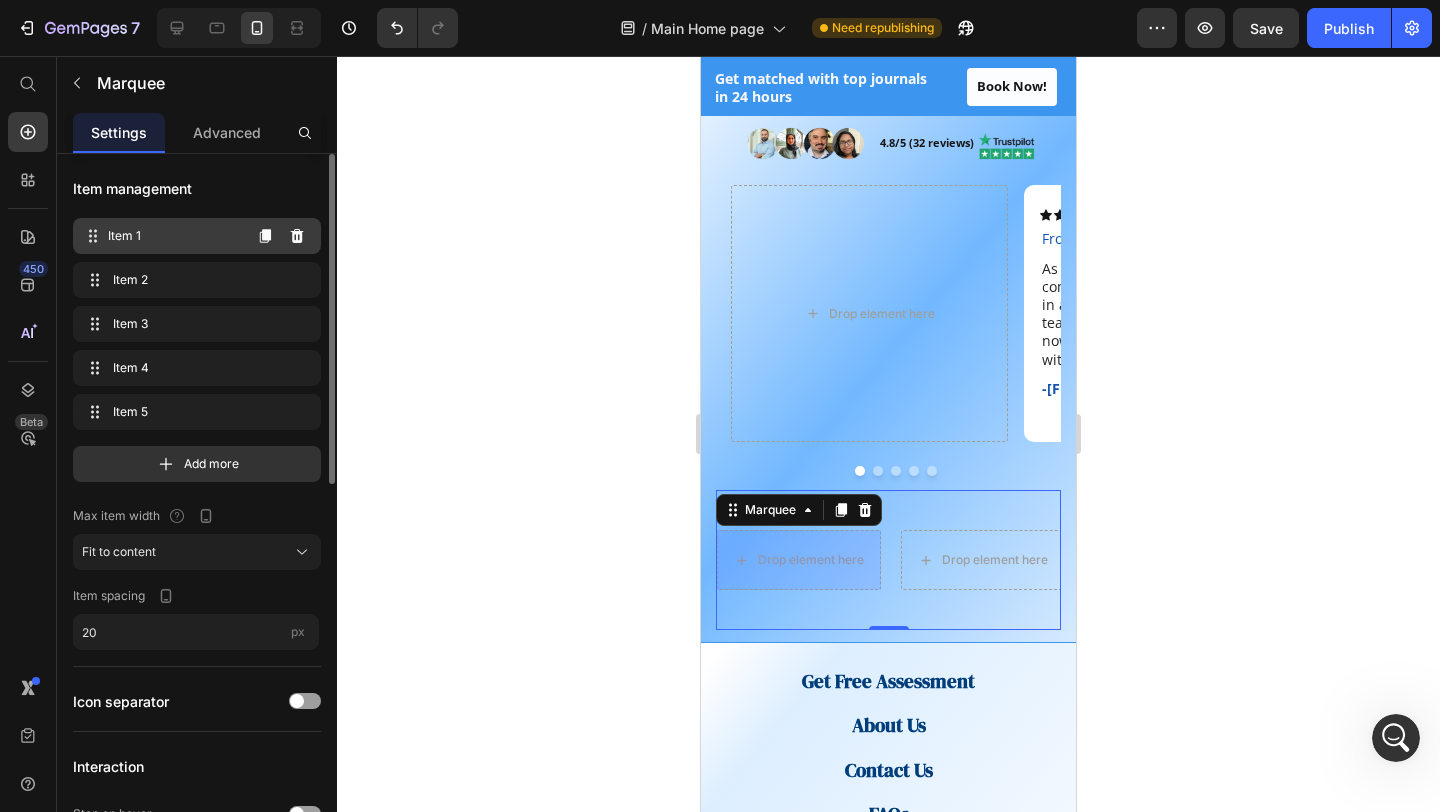click on "Item 1" at bounding box center (174, 236) 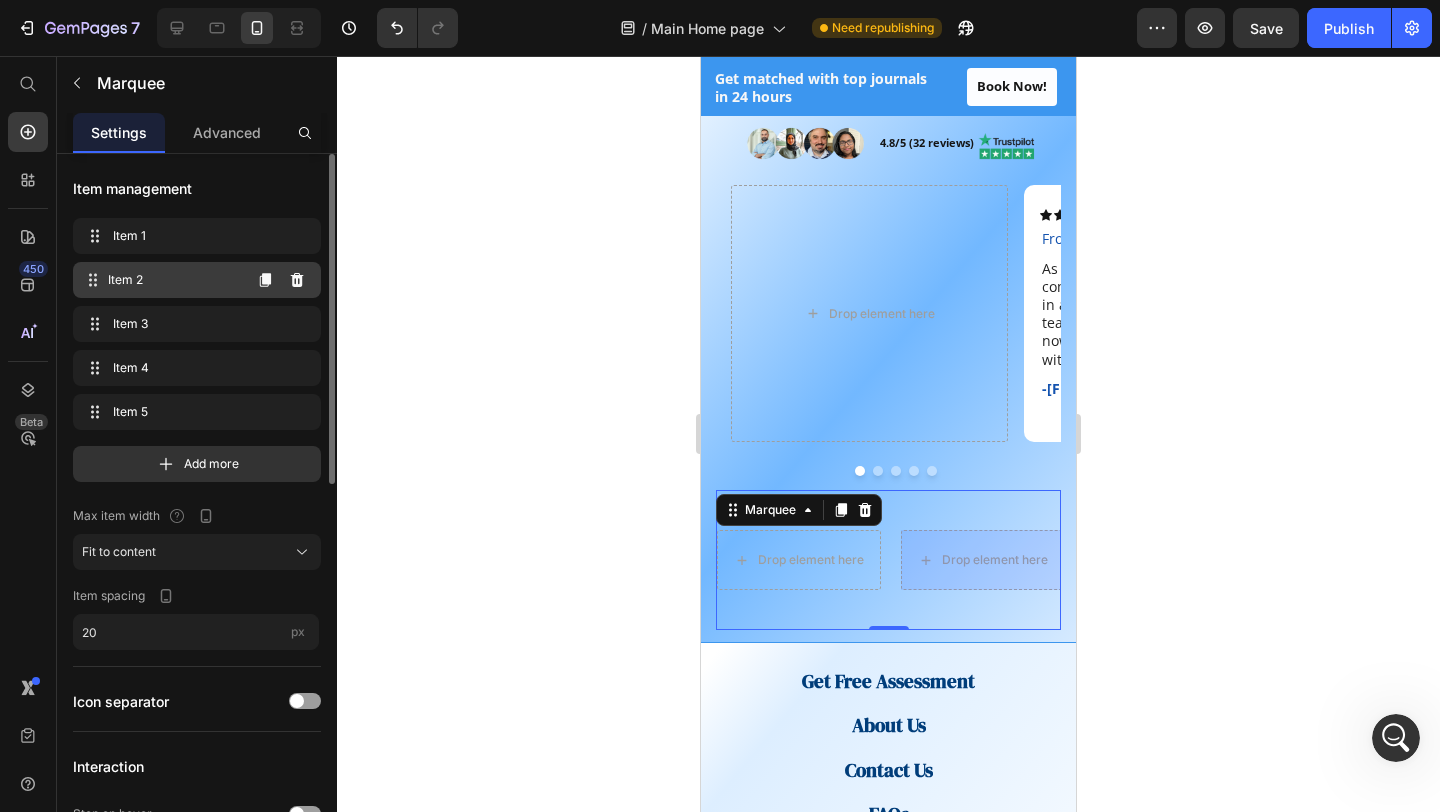 click on "Item 2" at bounding box center (174, 280) 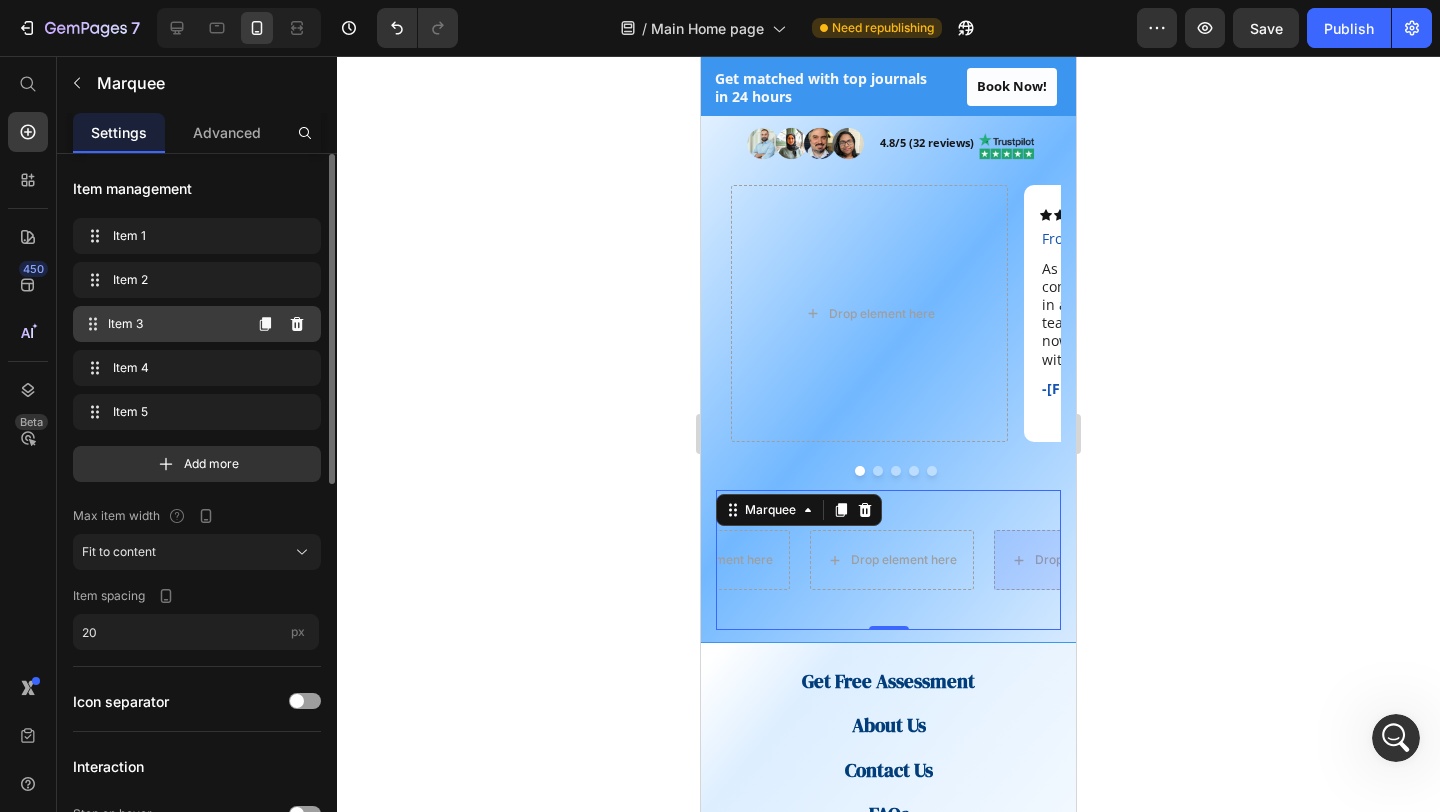 scroll, scrollTop: 0, scrollLeft: 94, axis: horizontal 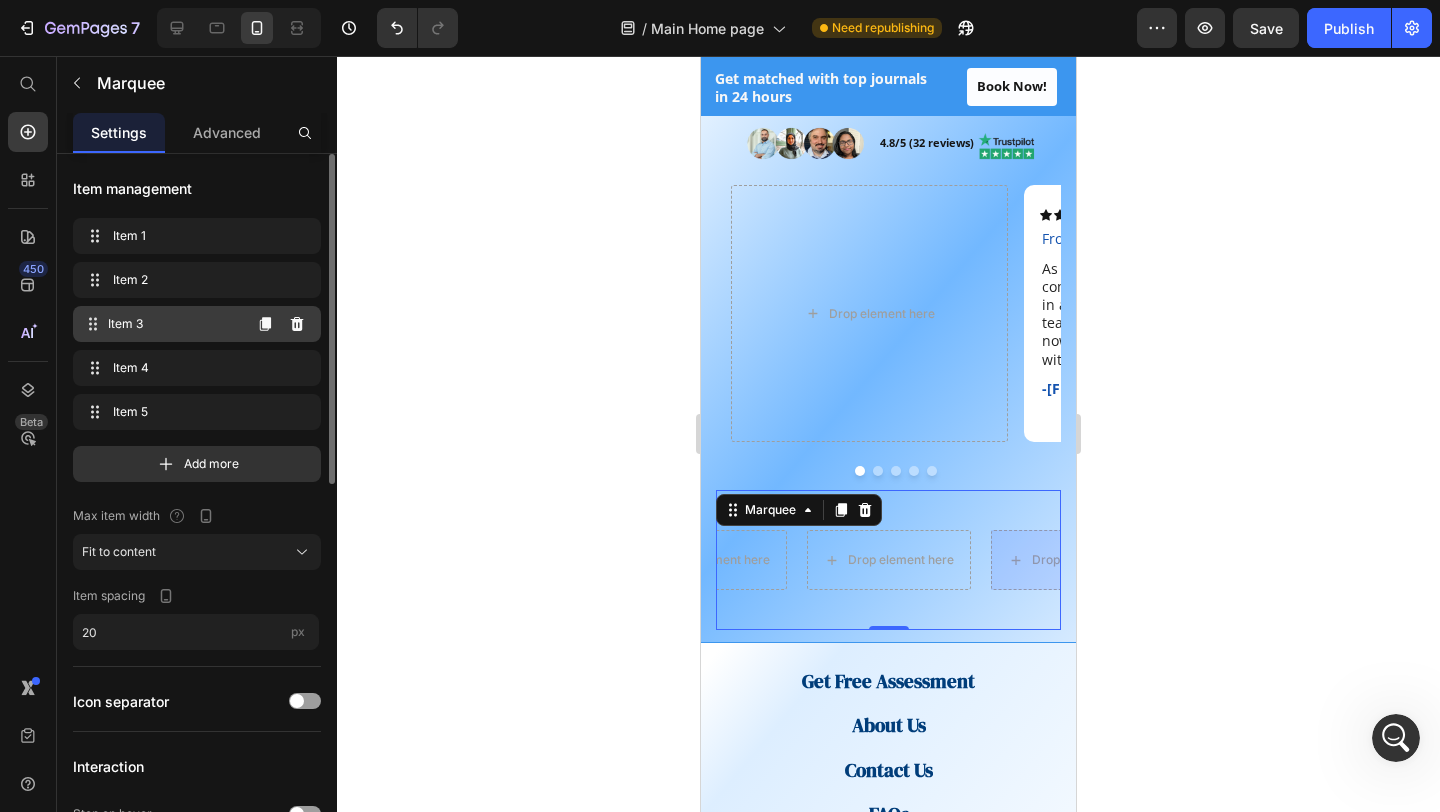 click on "Item 3" at bounding box center [174, 324] 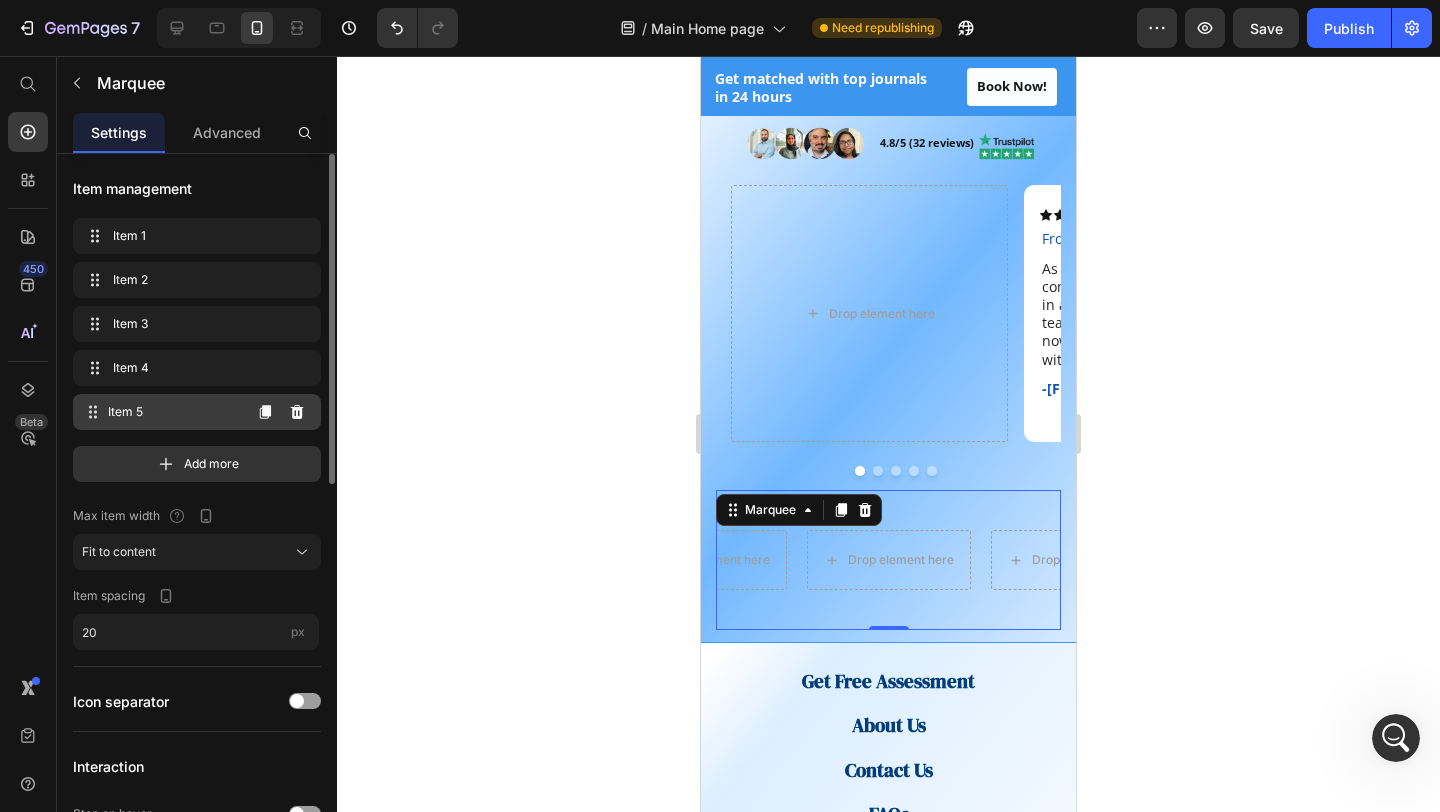 click on "Item 5 Item 5" at bounding box center (161, 412) 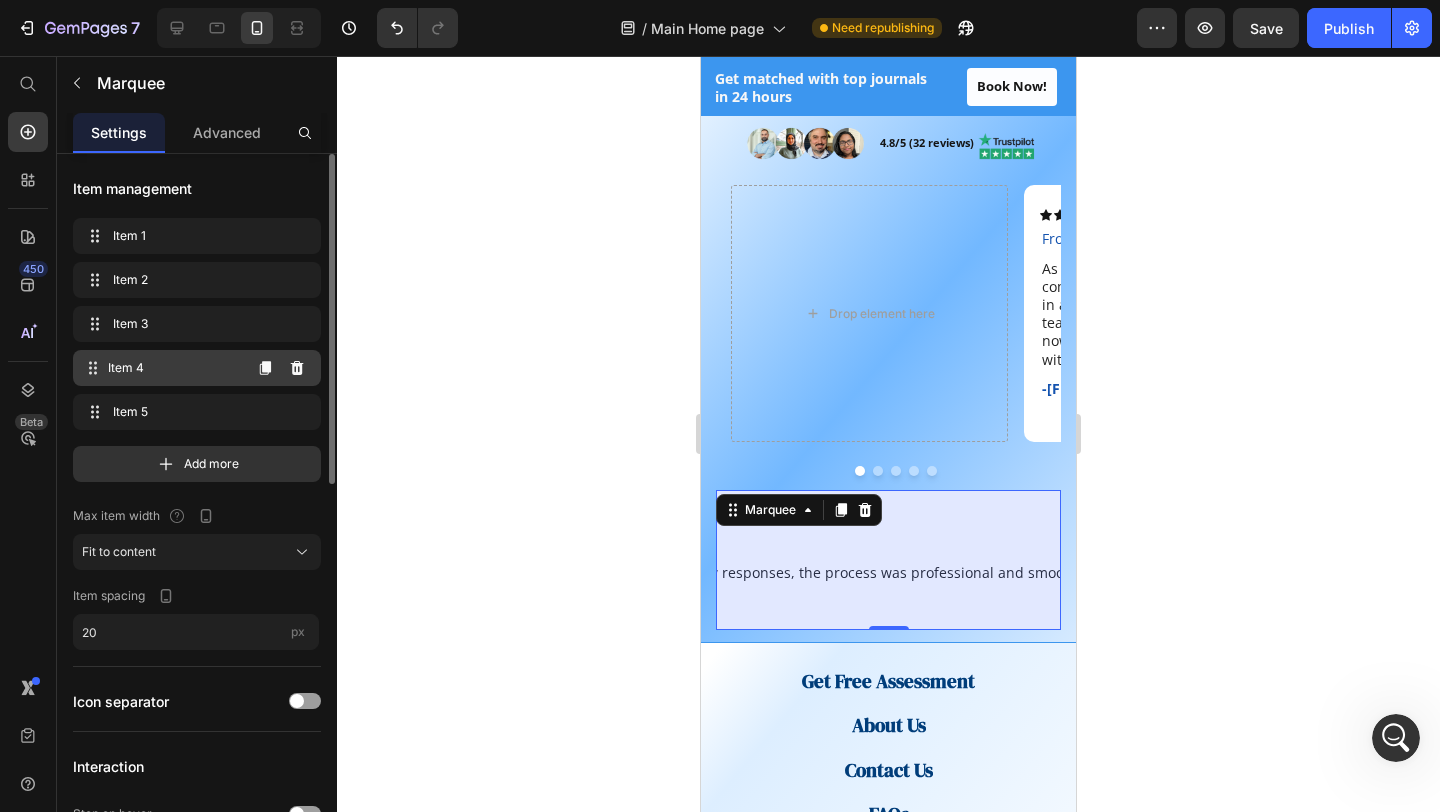 scroll, scrollTop: 0, scrollLeft: 1503, axis: horizontal 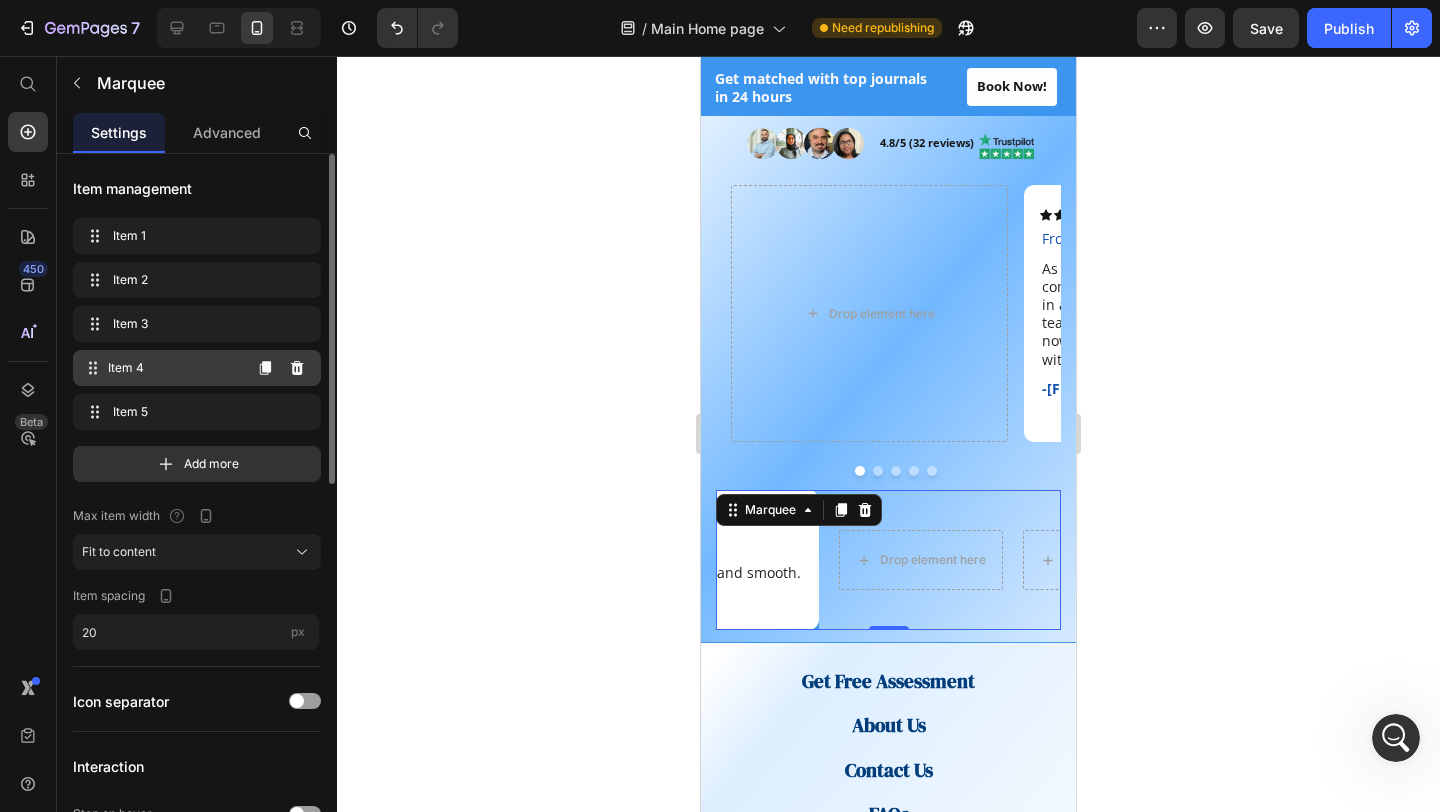 click on "Item 4" at bounding box center [174, 368] 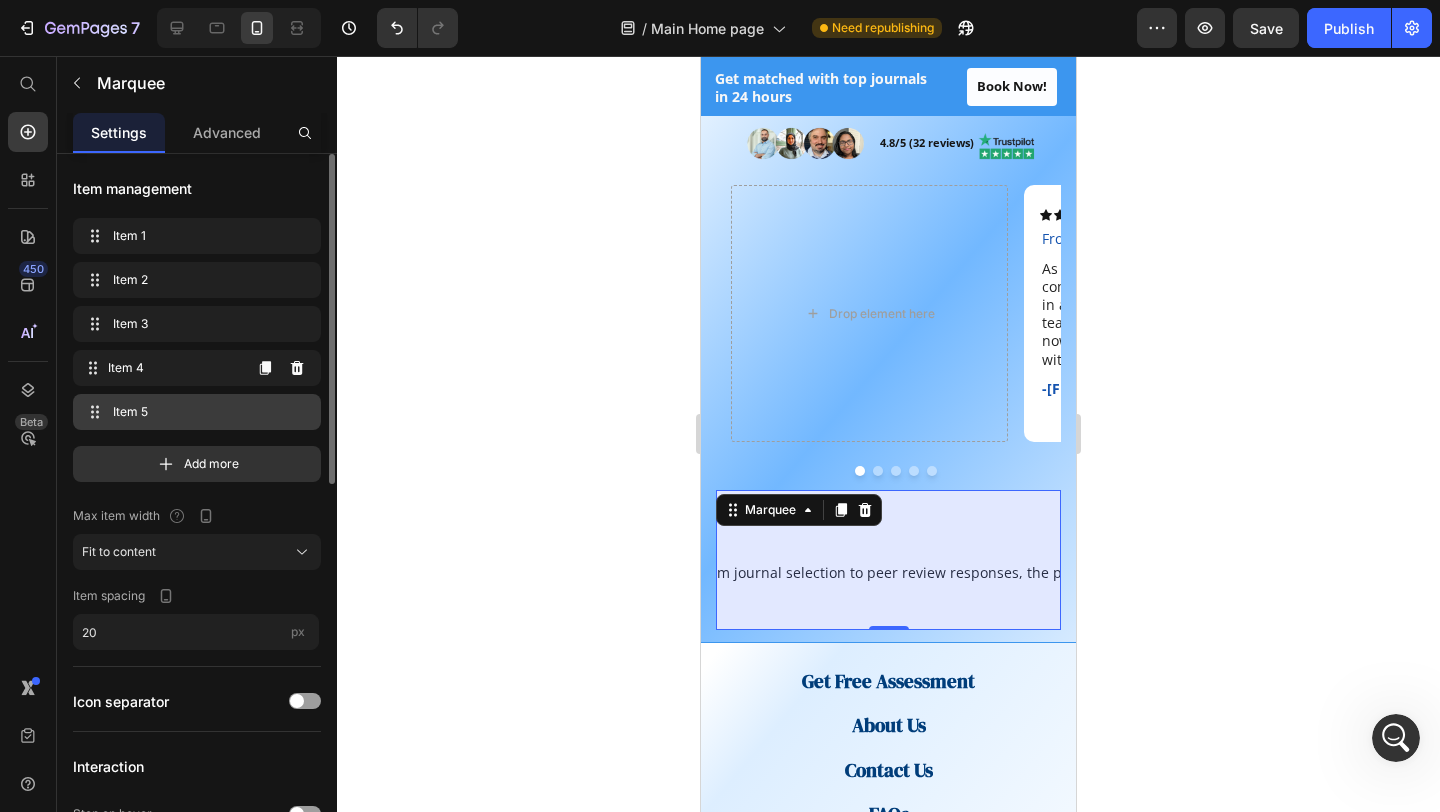 scroll, scrollTop: 0, scrollLeft: 891, axis: horizontal 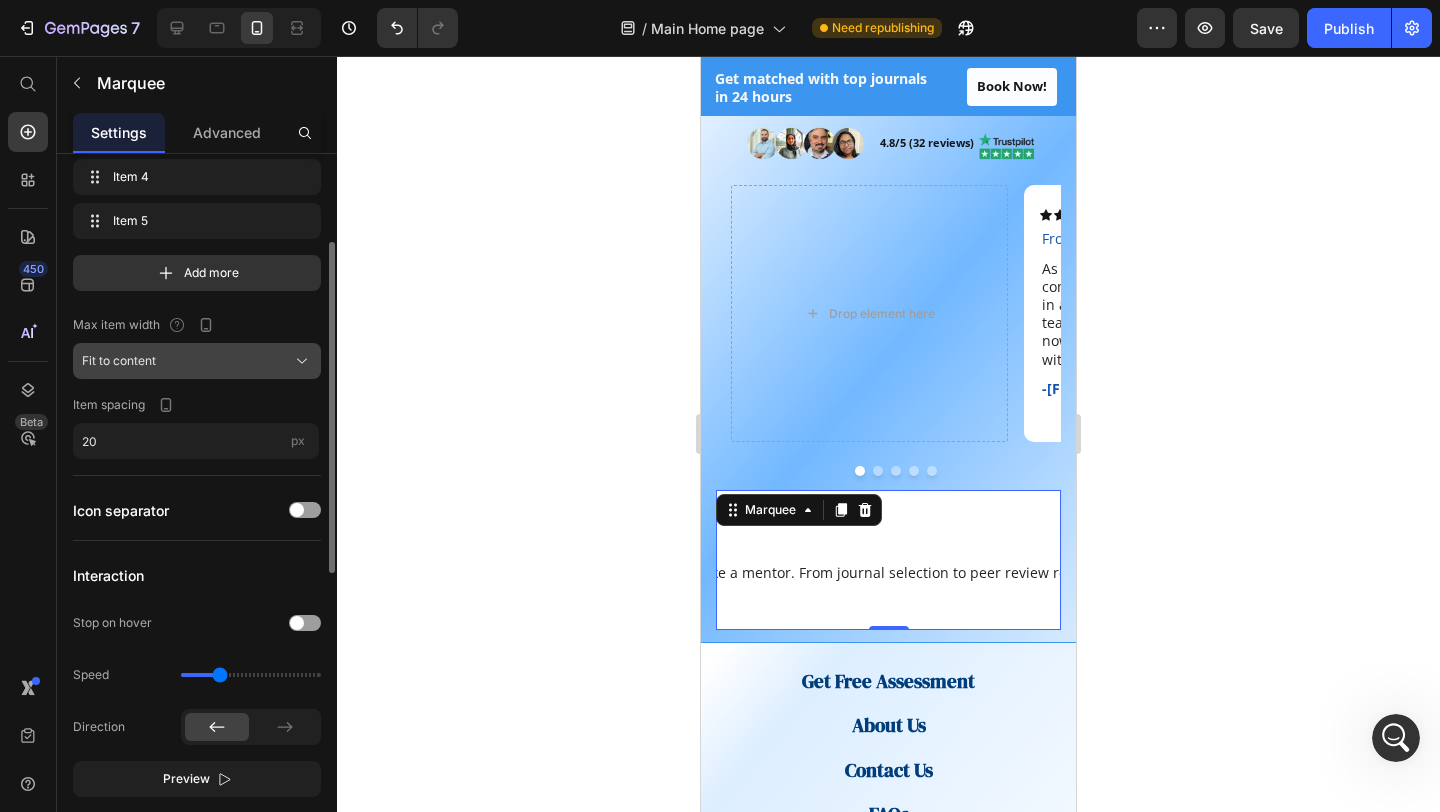 click on "Fit to content" 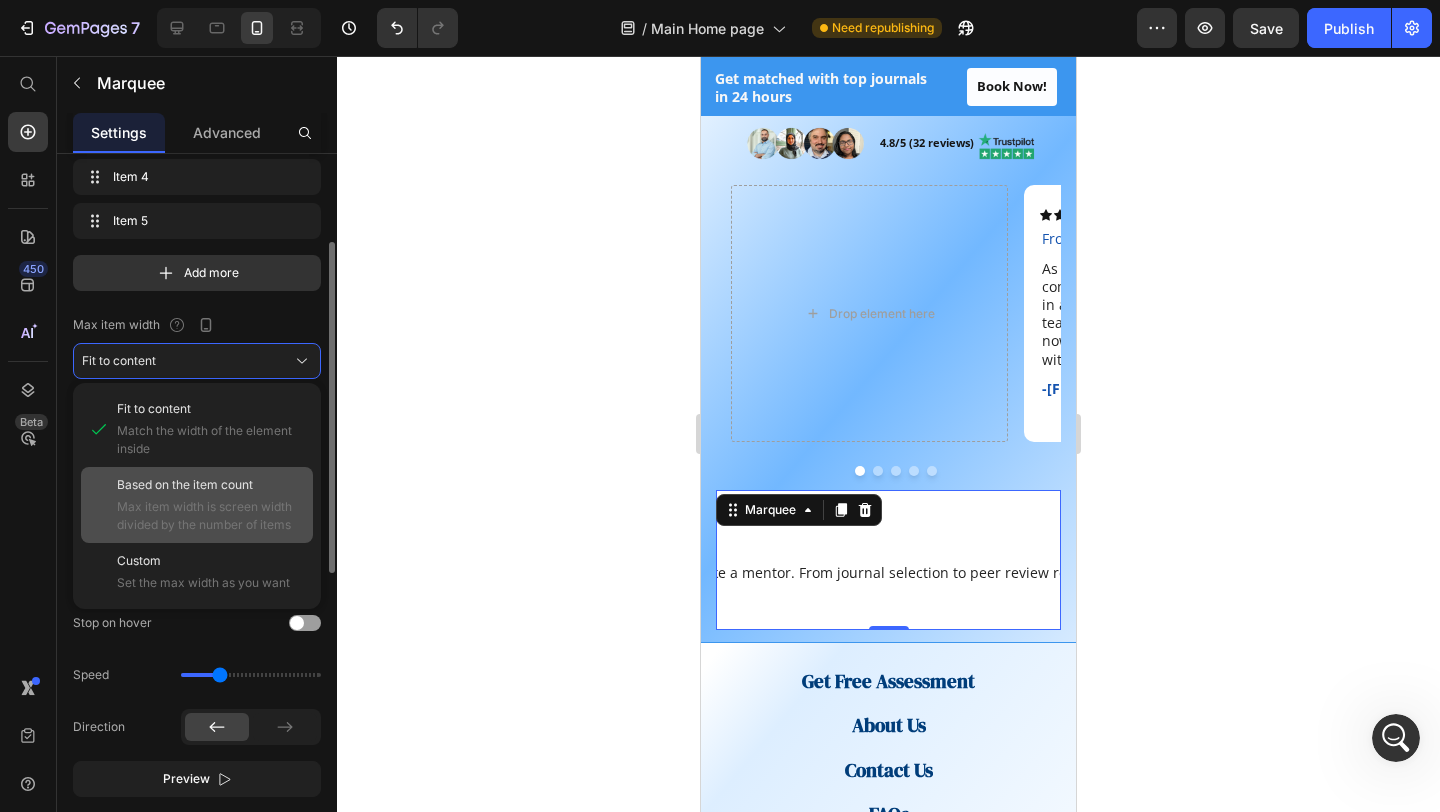 click on "Max item width is screen width divided by the number of items" at bounding box center [211, 516] 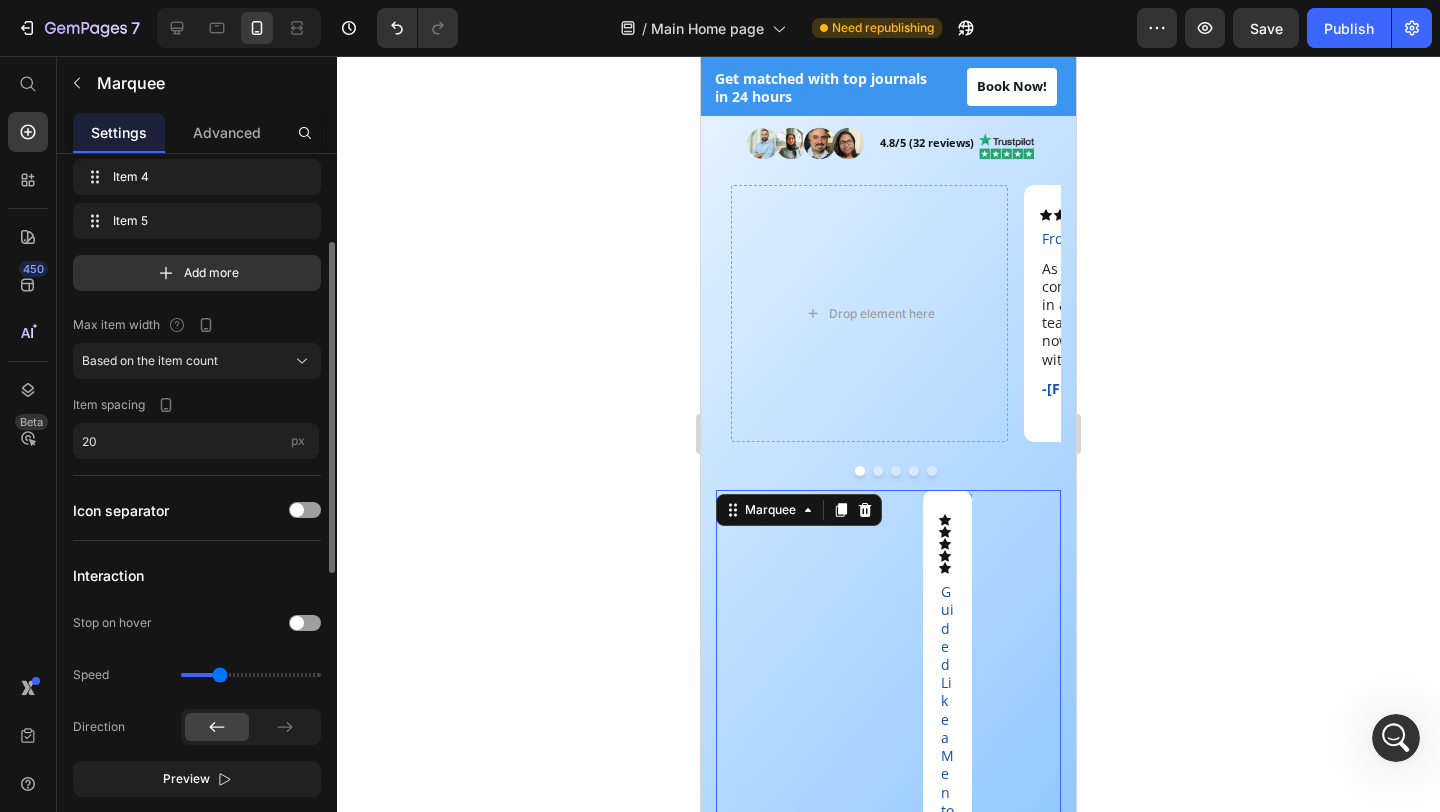 scroll, scrollTop: 0, scrollLeft: 346, axis: horizontal 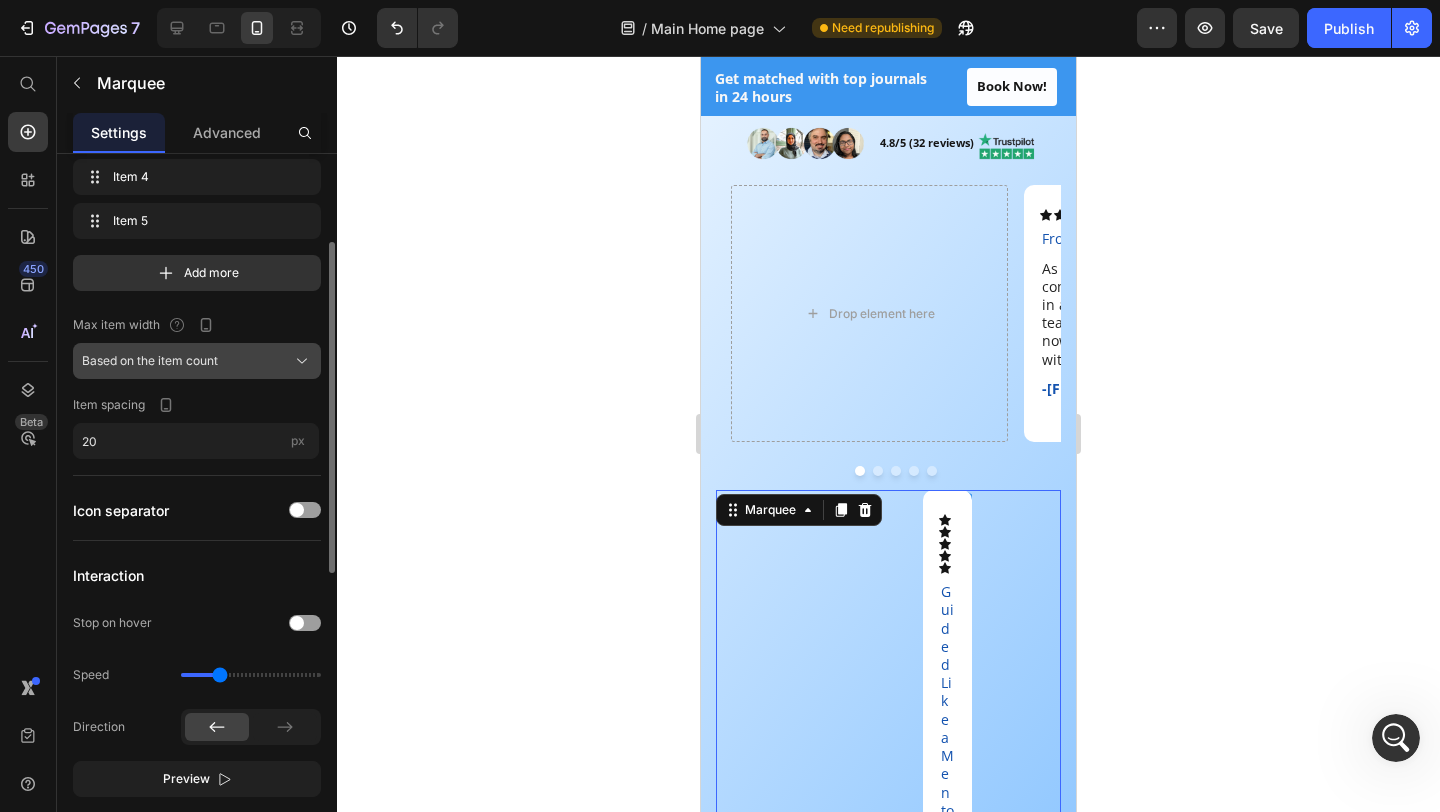 click on "Based on the item count" at bounding box center [197, 361] 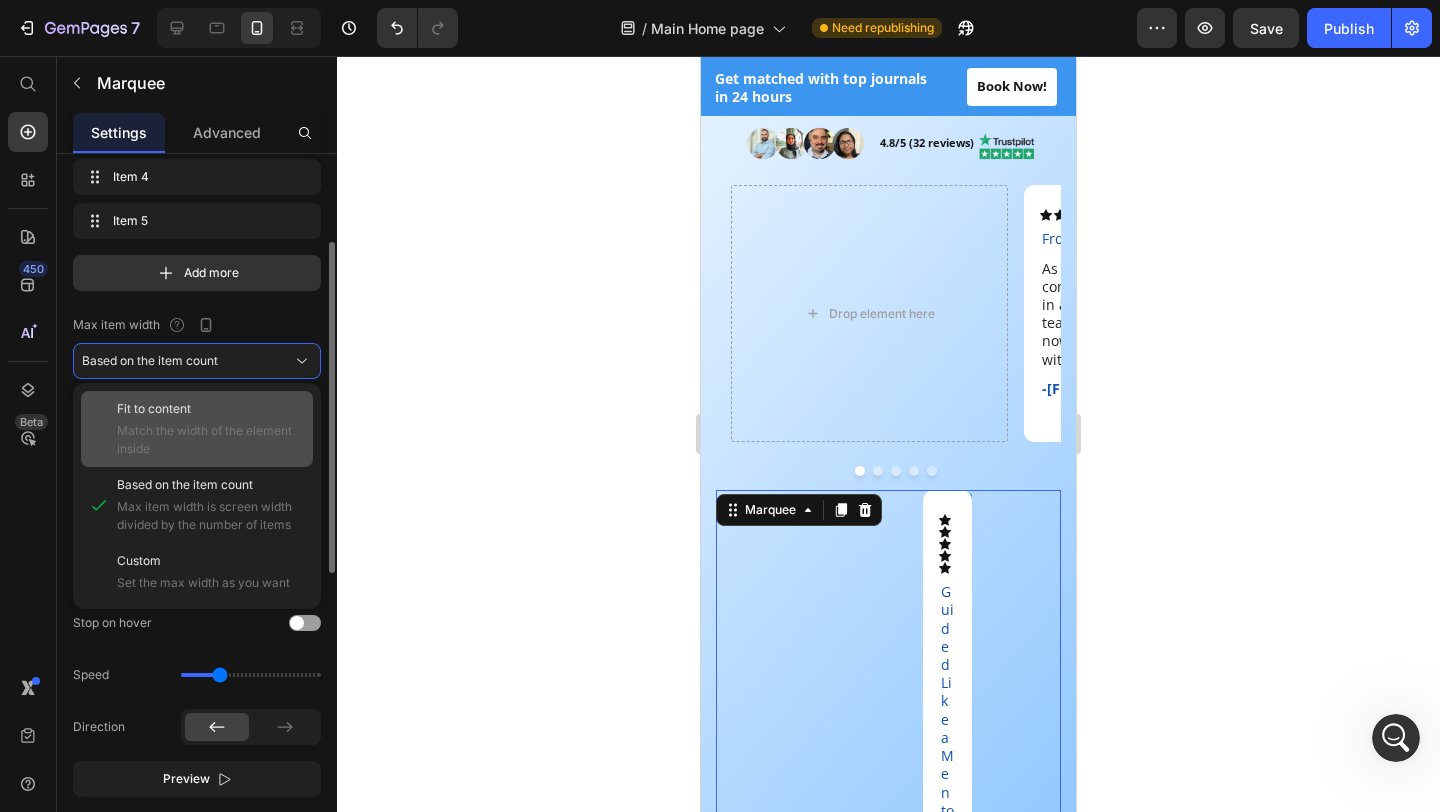 click on "Fit to content" at bounding box center (154, 409) 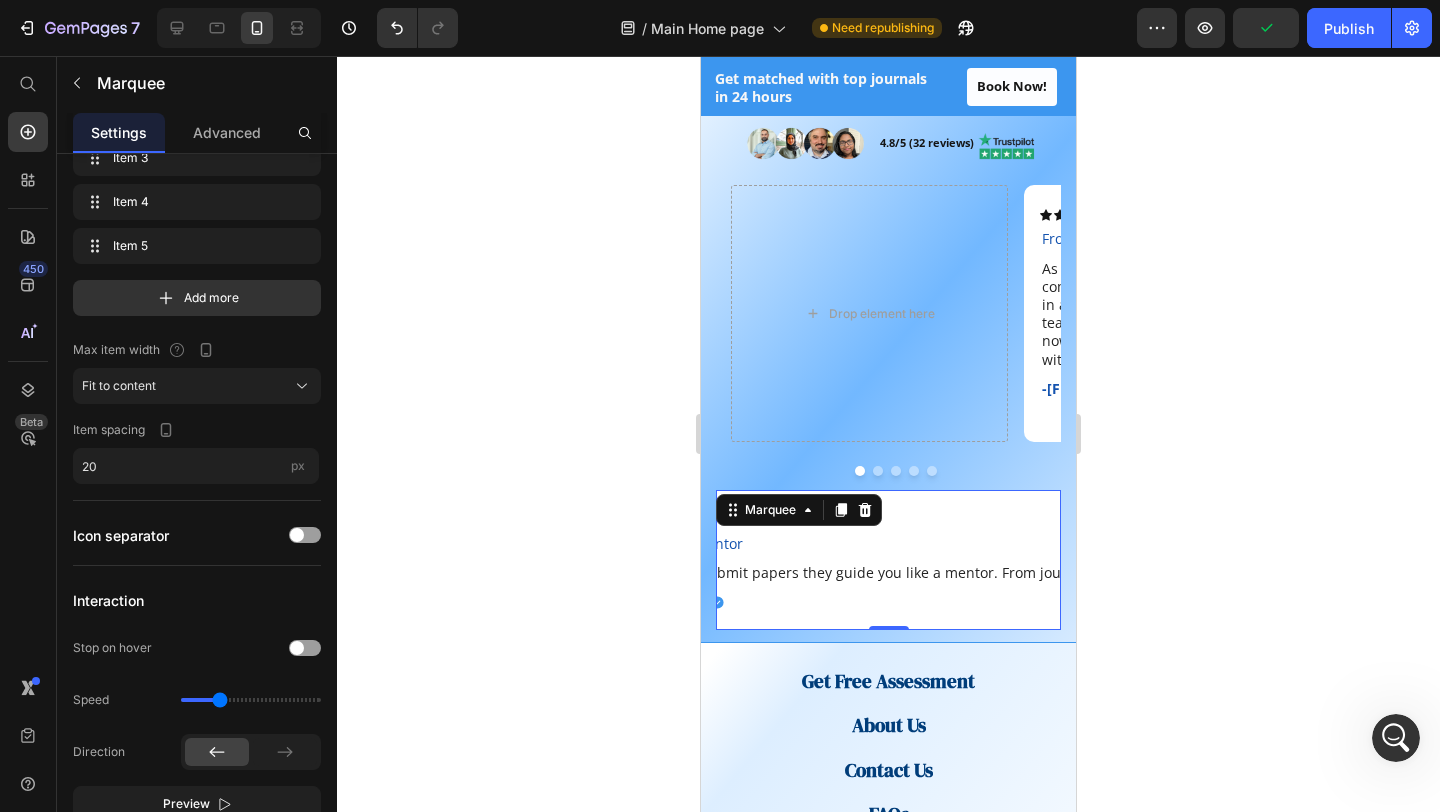 scroll, scrollTop: 0, scrollLeft: 0, axis: both 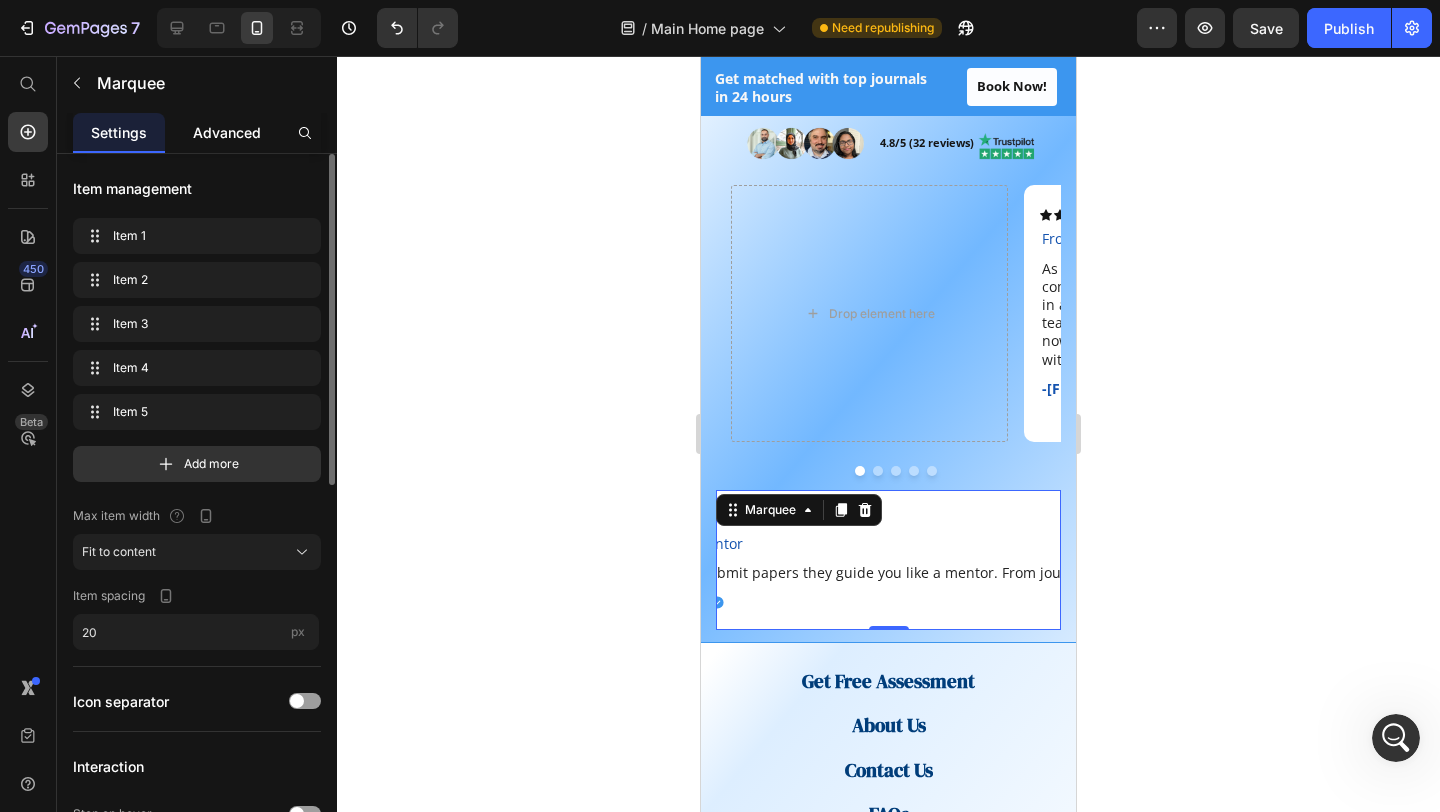click on "Advanced" at bounding box center [227, 132] 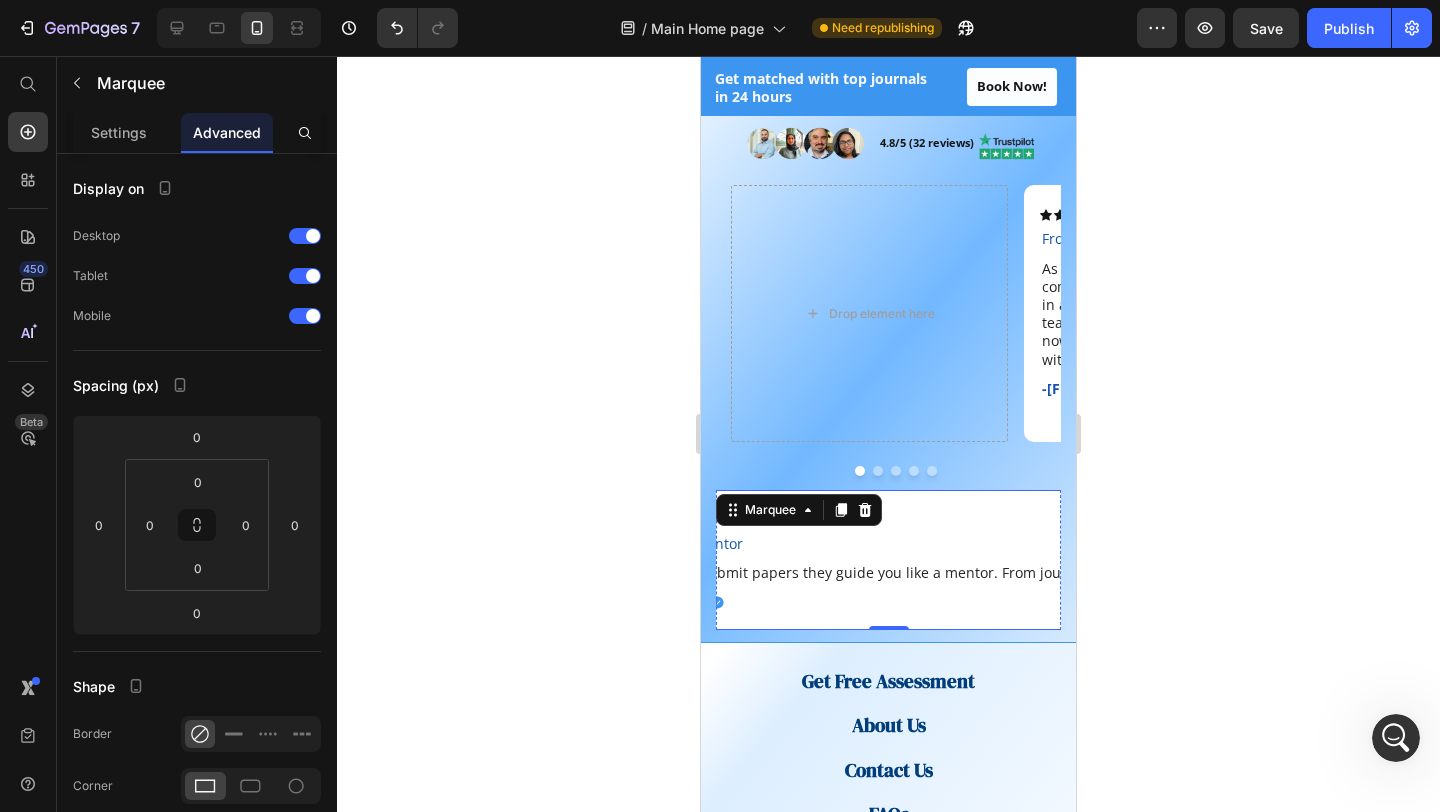 click on "Icon Icon Icon Icon Icon" at bounding box center [1107, 520] 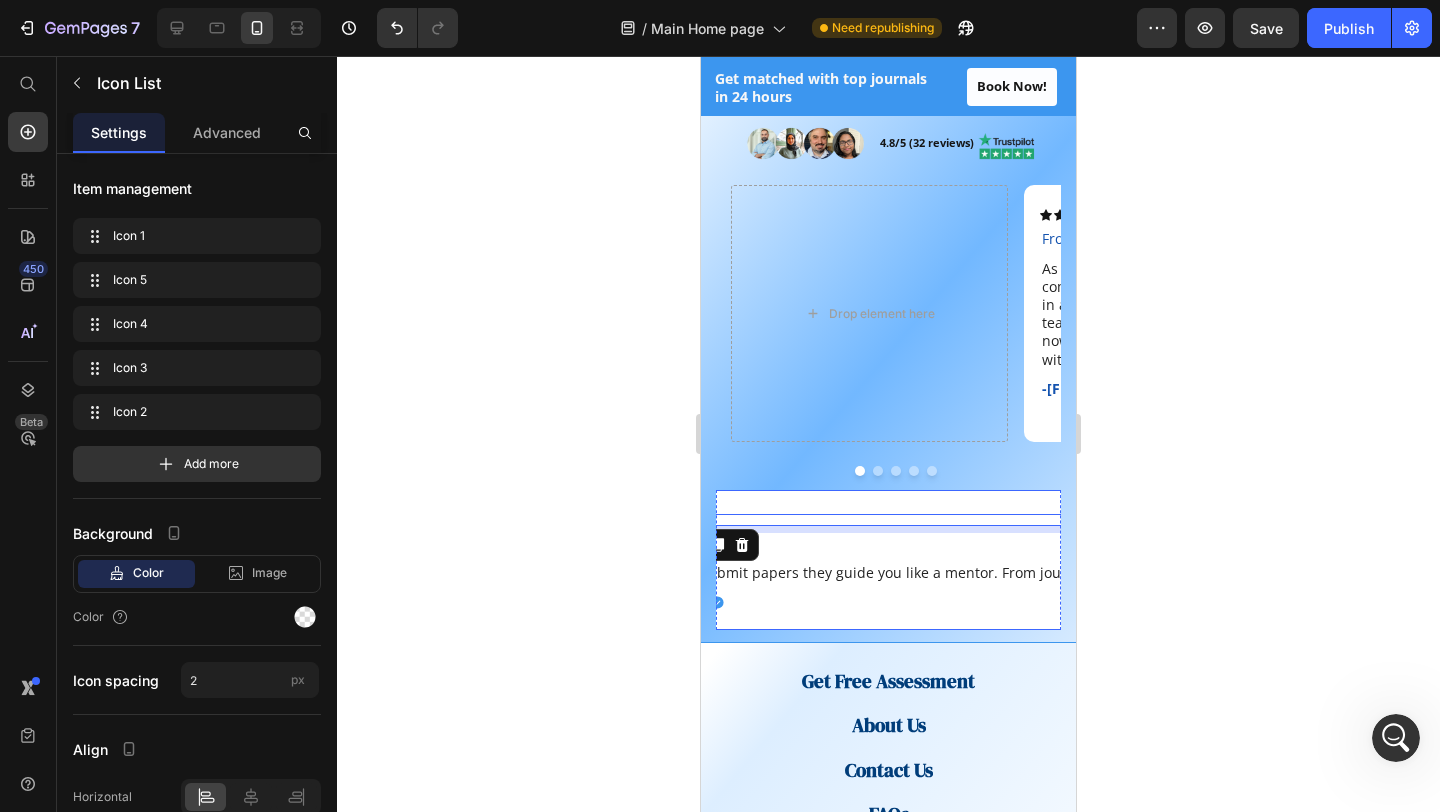 click on "Icon Icon Icon Icon Icon Icon List   7 Guided Like a Mentor Text Block They don’t just submit papers they guide you like a mentor. From journal selection to peer review responses, the process was professional and smooth. Text Block -Dr. Hisham O. Text Block
Icon Row Row" at bounding box center [1107, 560] 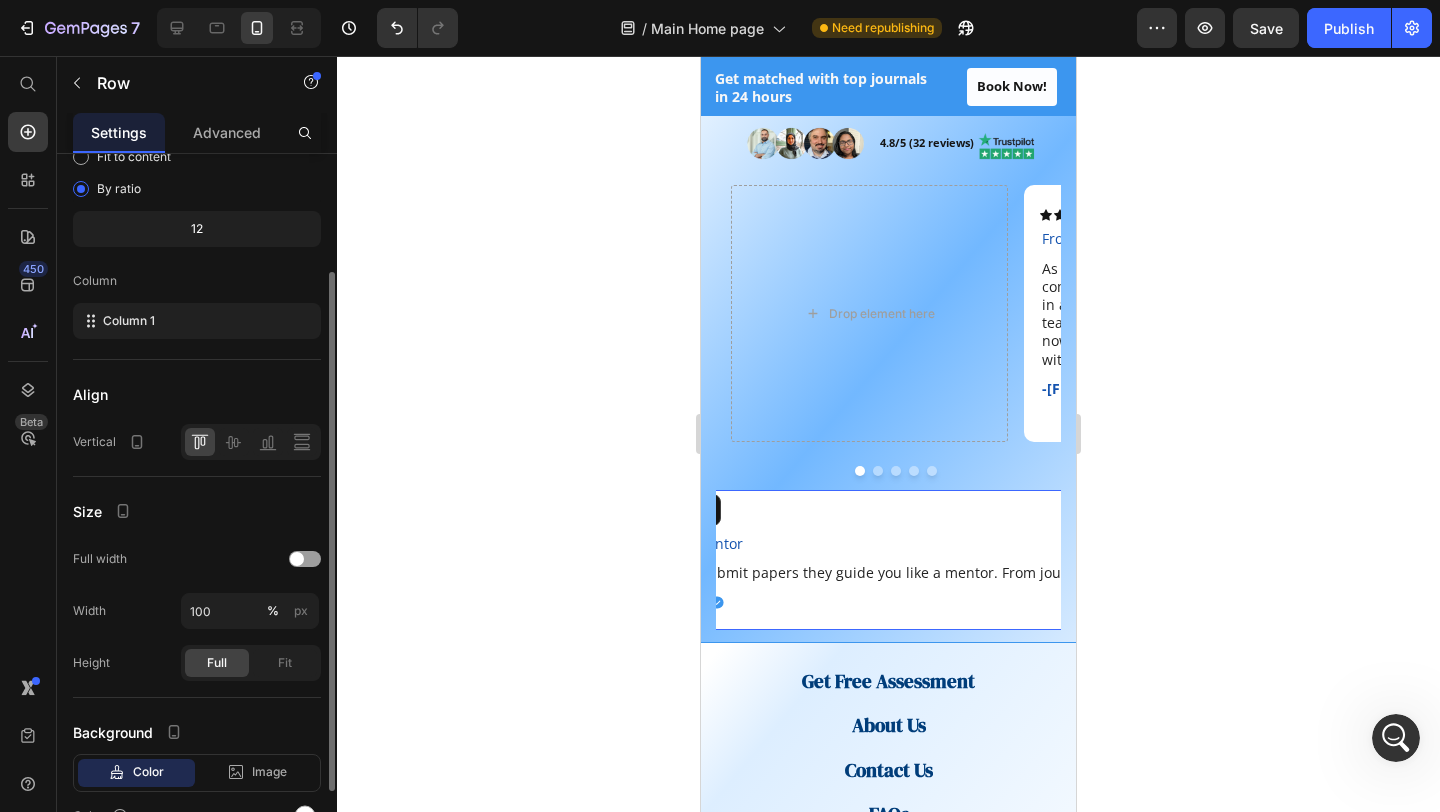 scroll, scrollTop: 270, scrollLeft: 0, axis: vertical 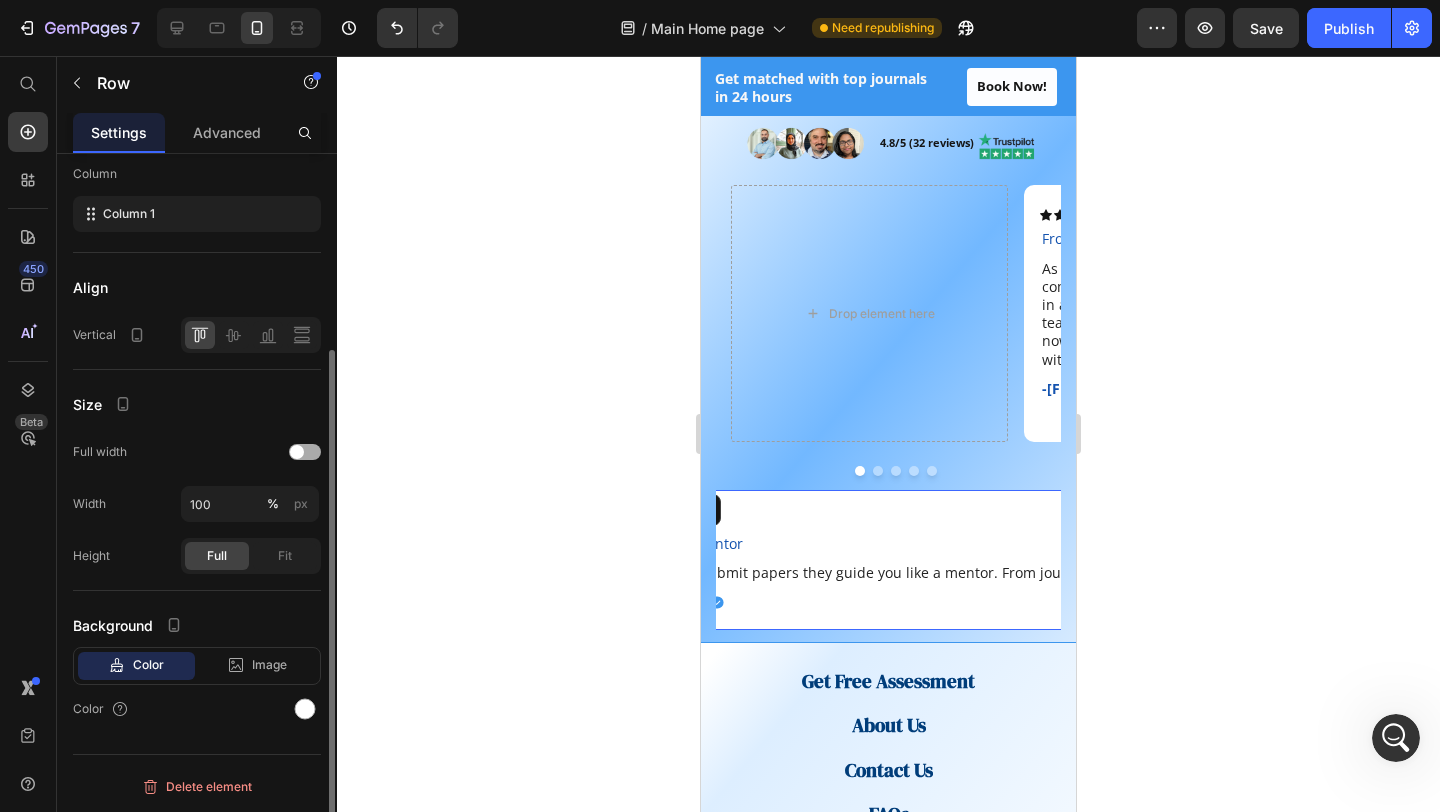 click at bounding box center [305, 452] 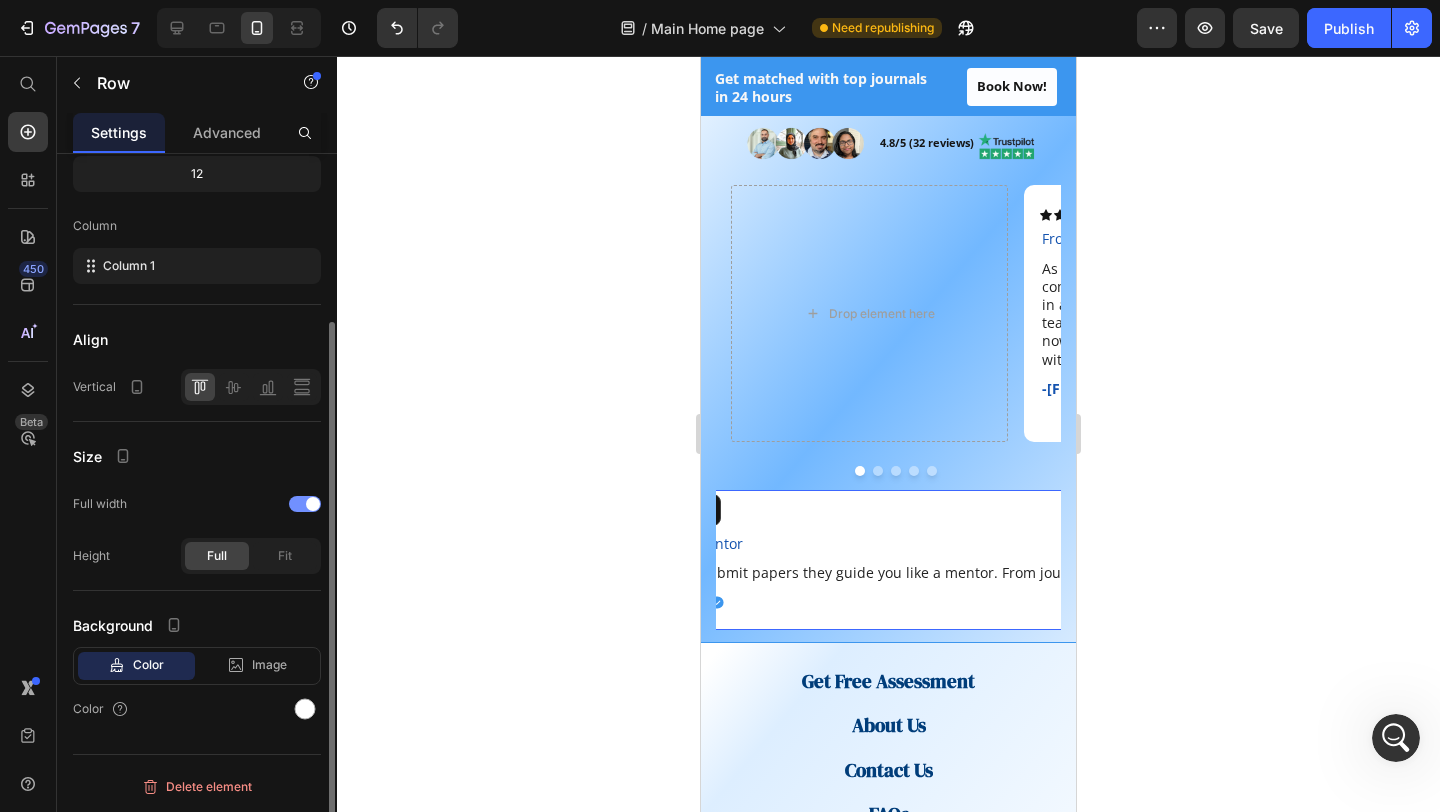 click at bounding box center (305, 504) 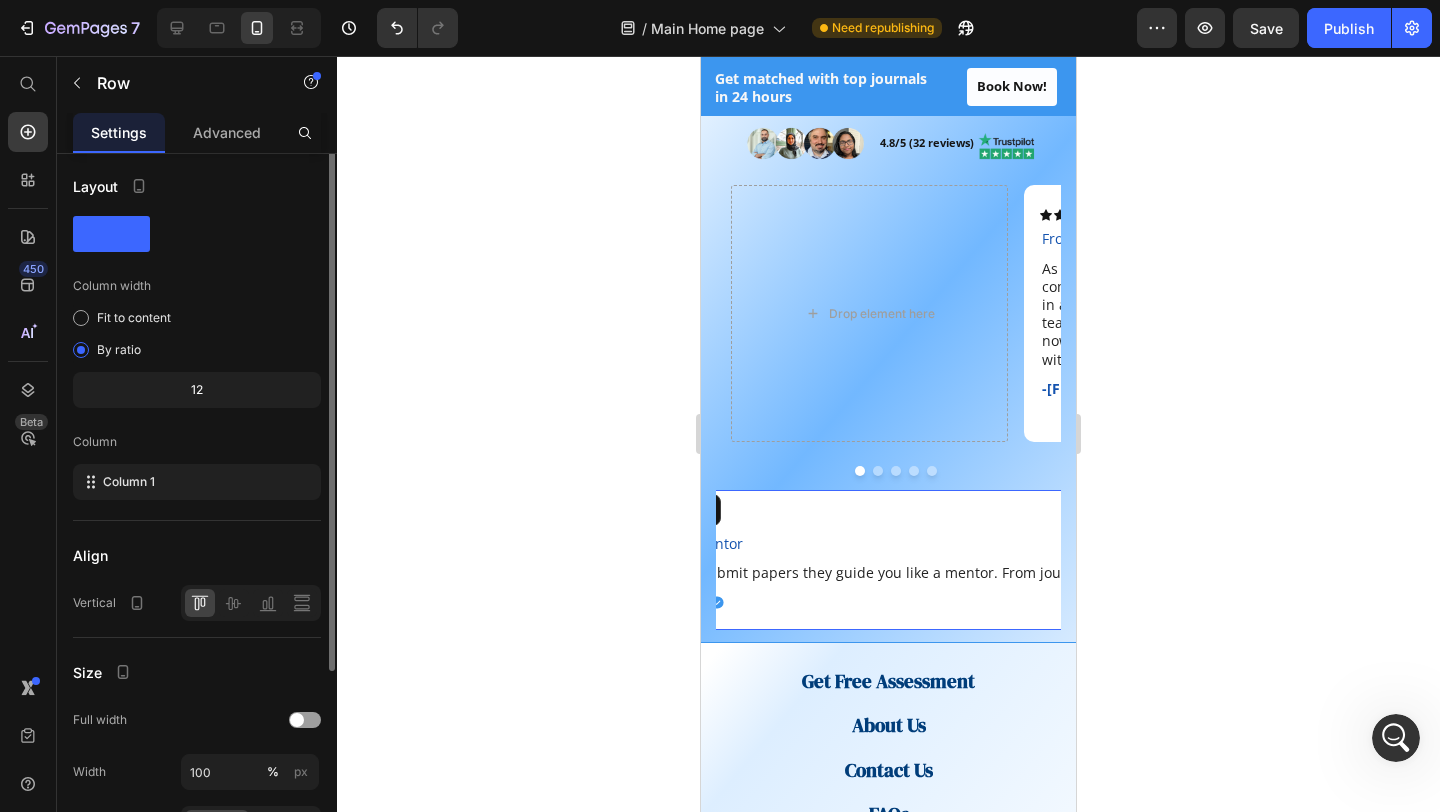 scroll, scrollTop: 0, scrollLeft: 0, axis: both 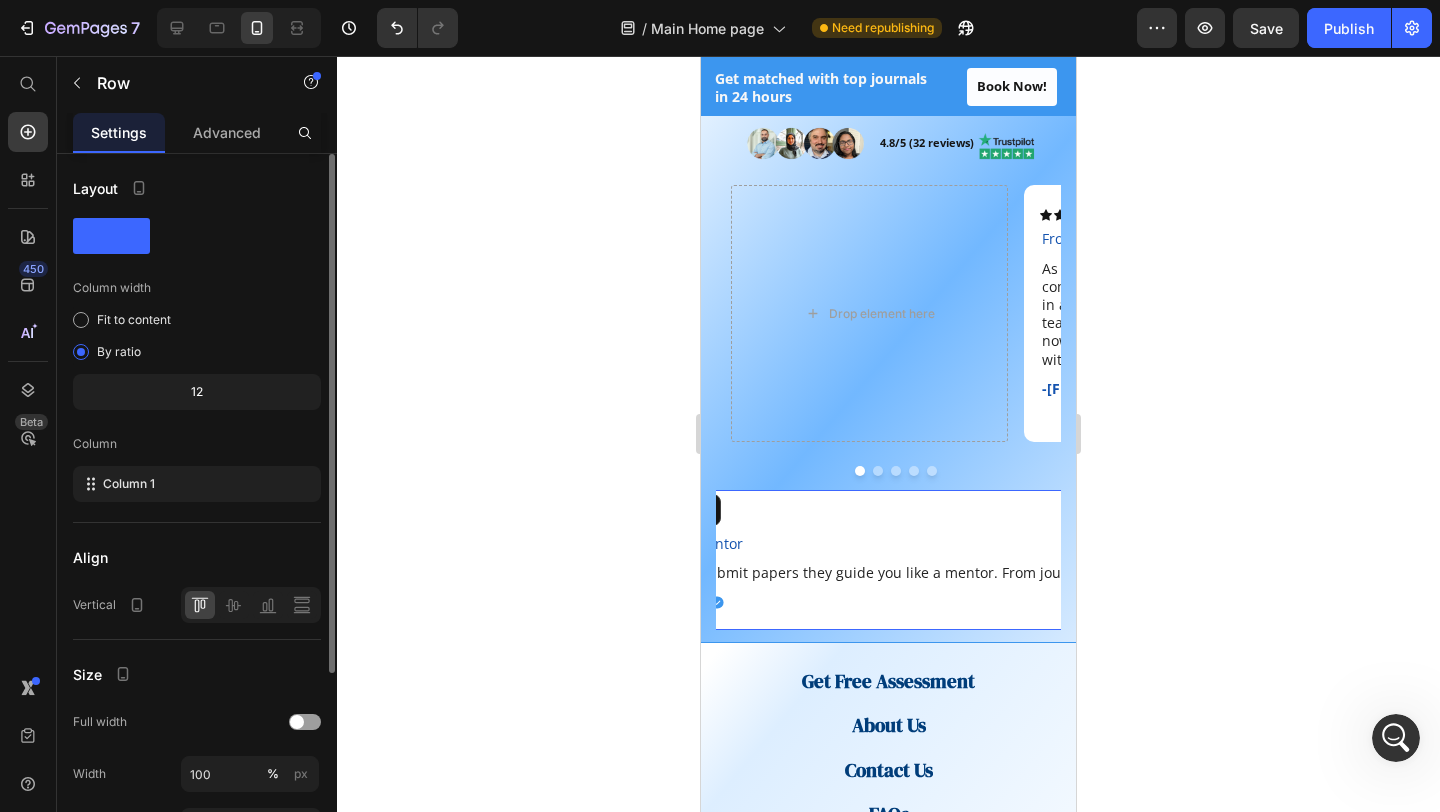 click on "12" 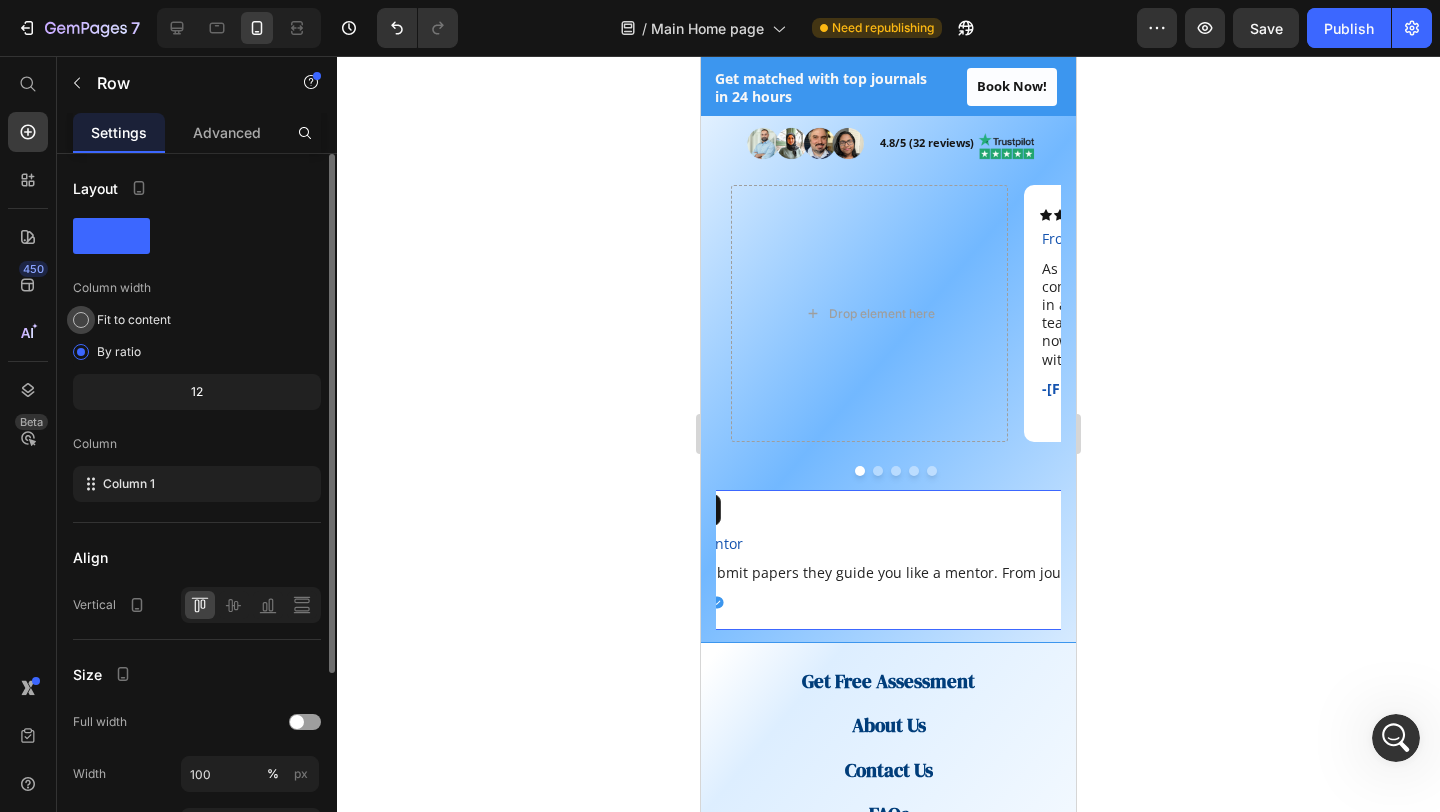 click on "Fit to content" at bounding box center [134, 320] 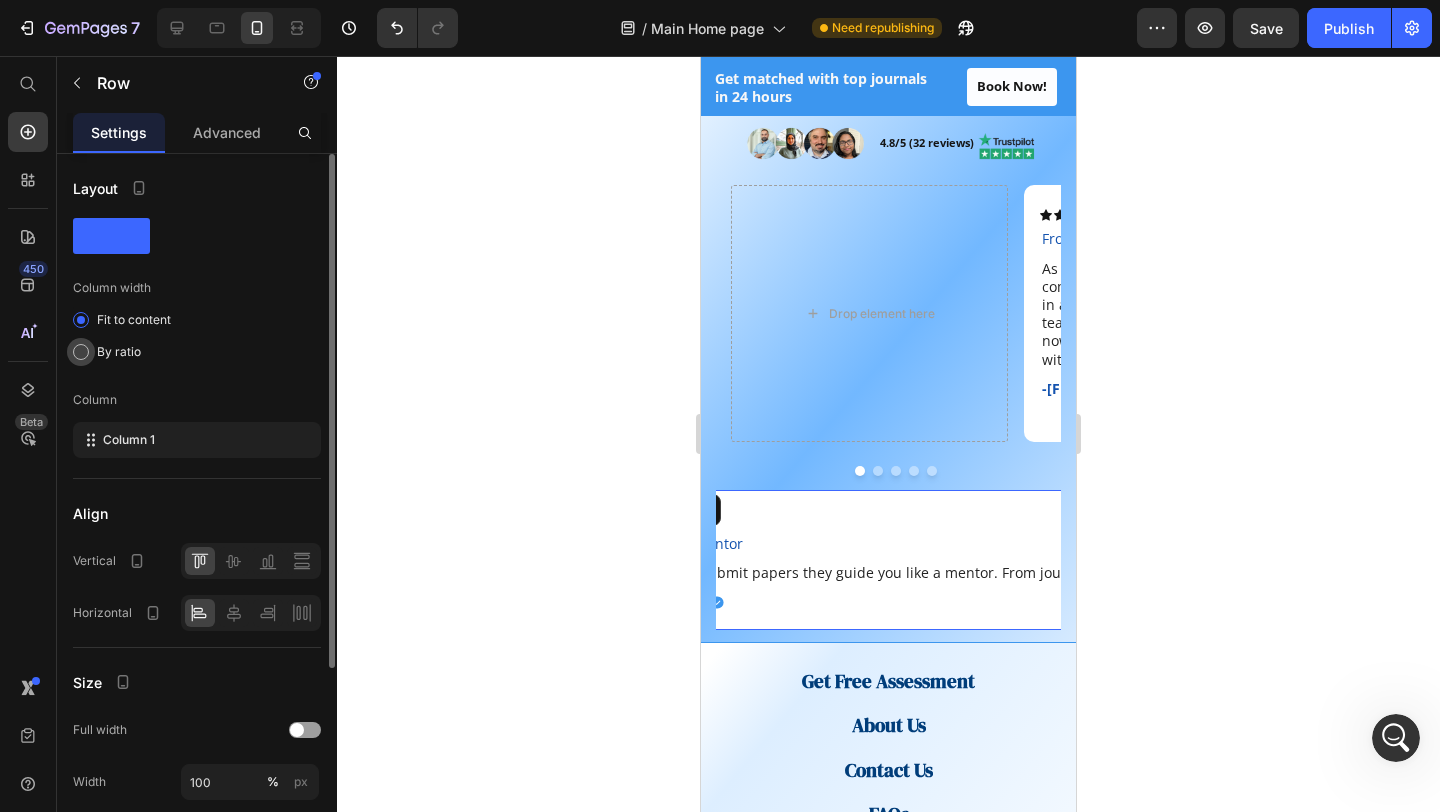 click on "By ratio" 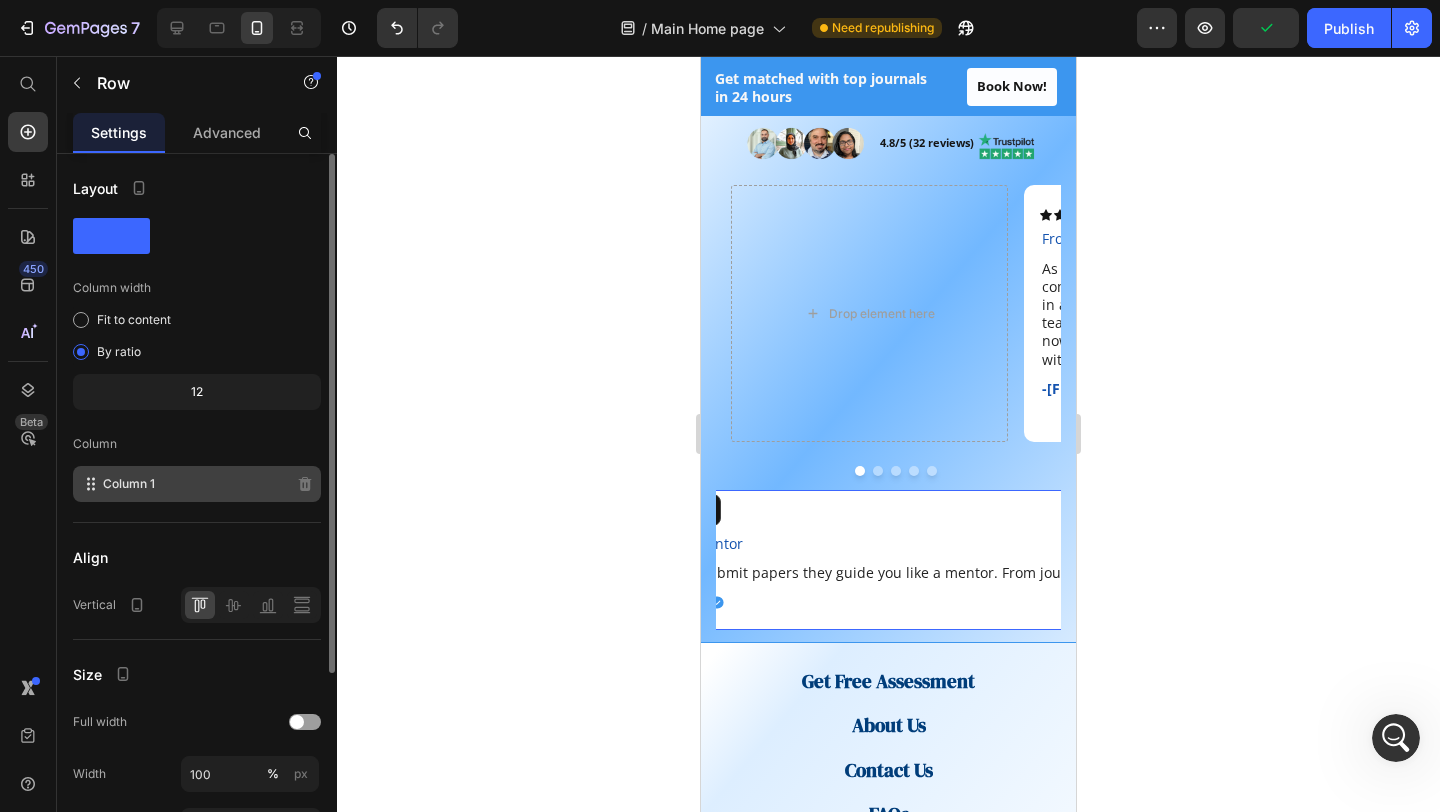 click on "Column 1" 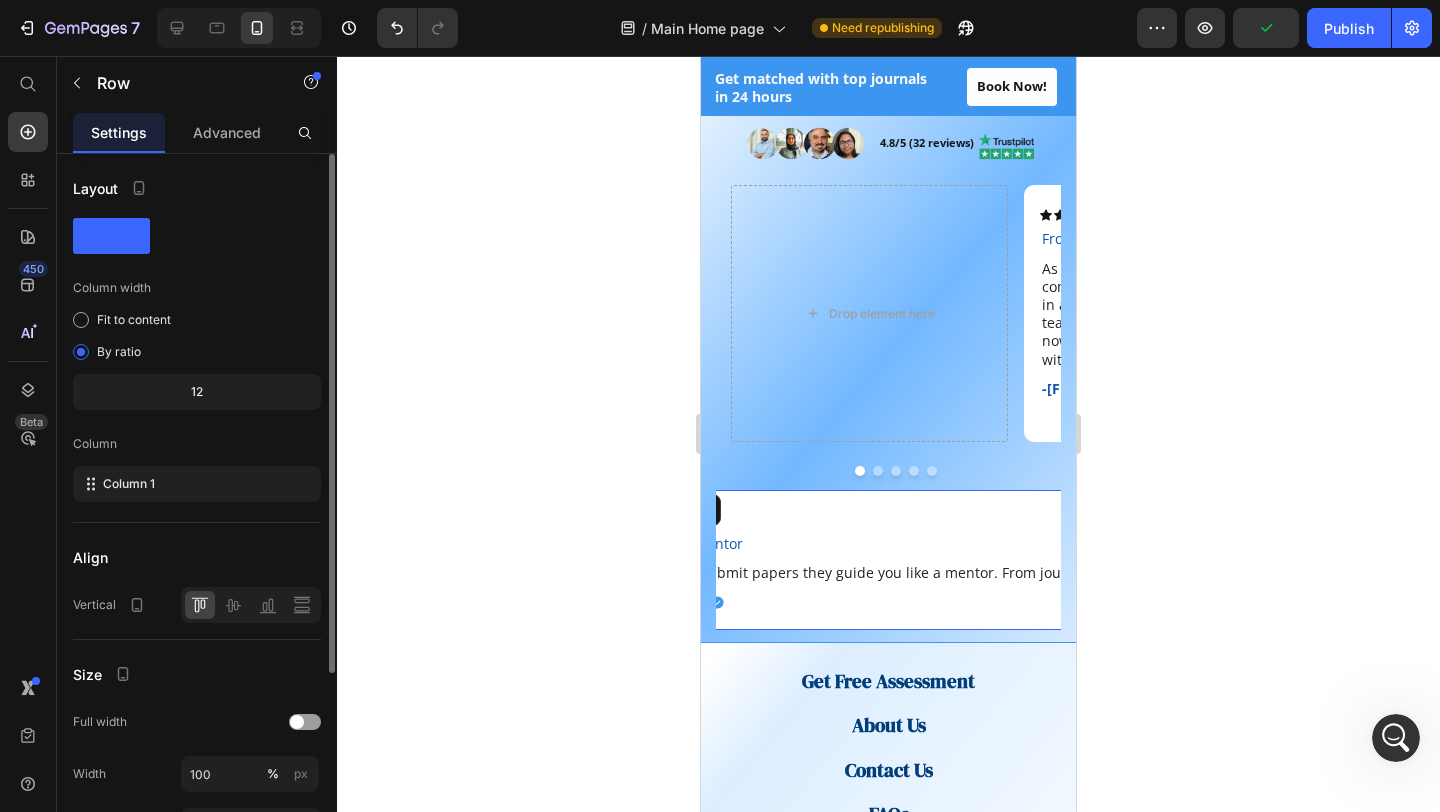 click on "12" 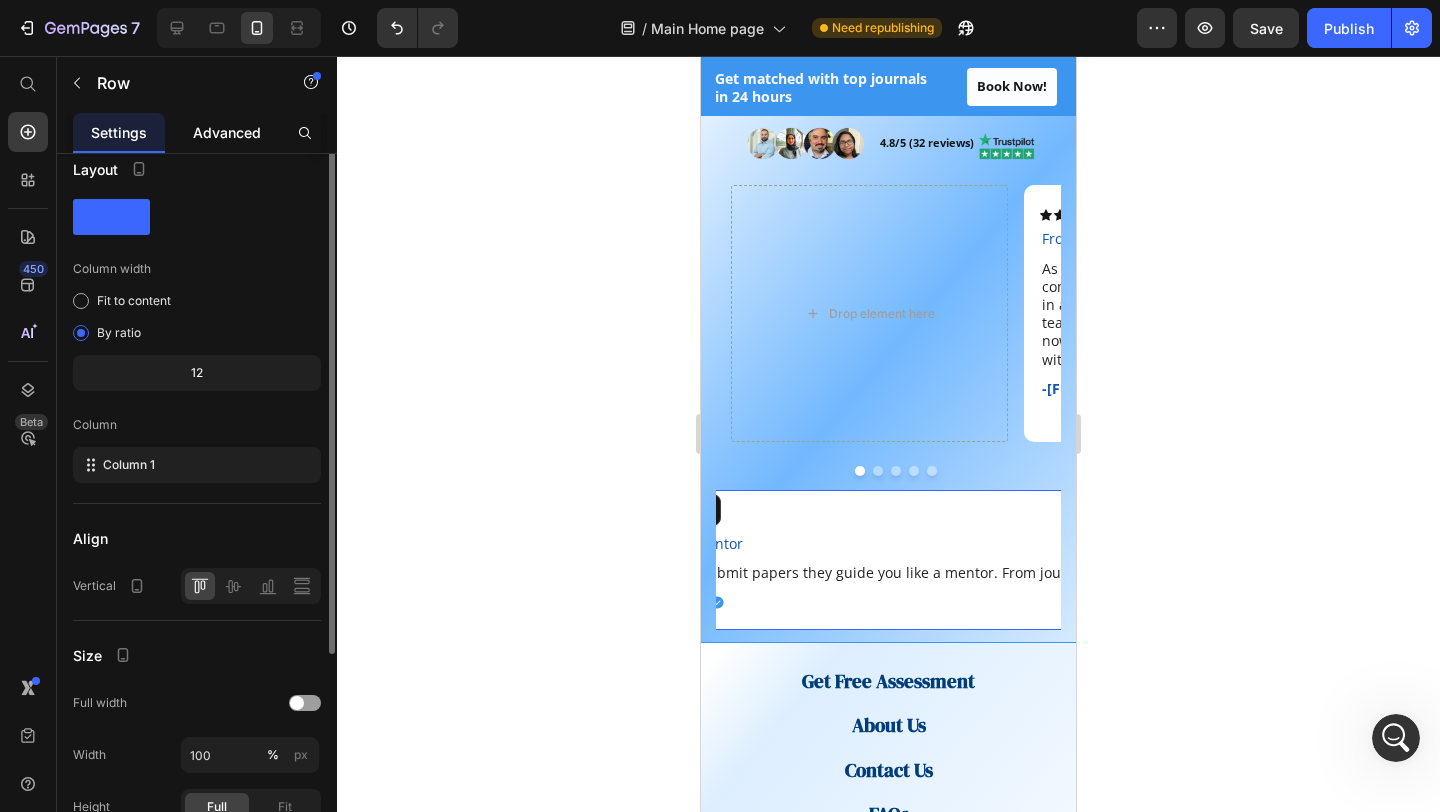scroll, scrollTop: 0, scrollLeft: 0, axis: both 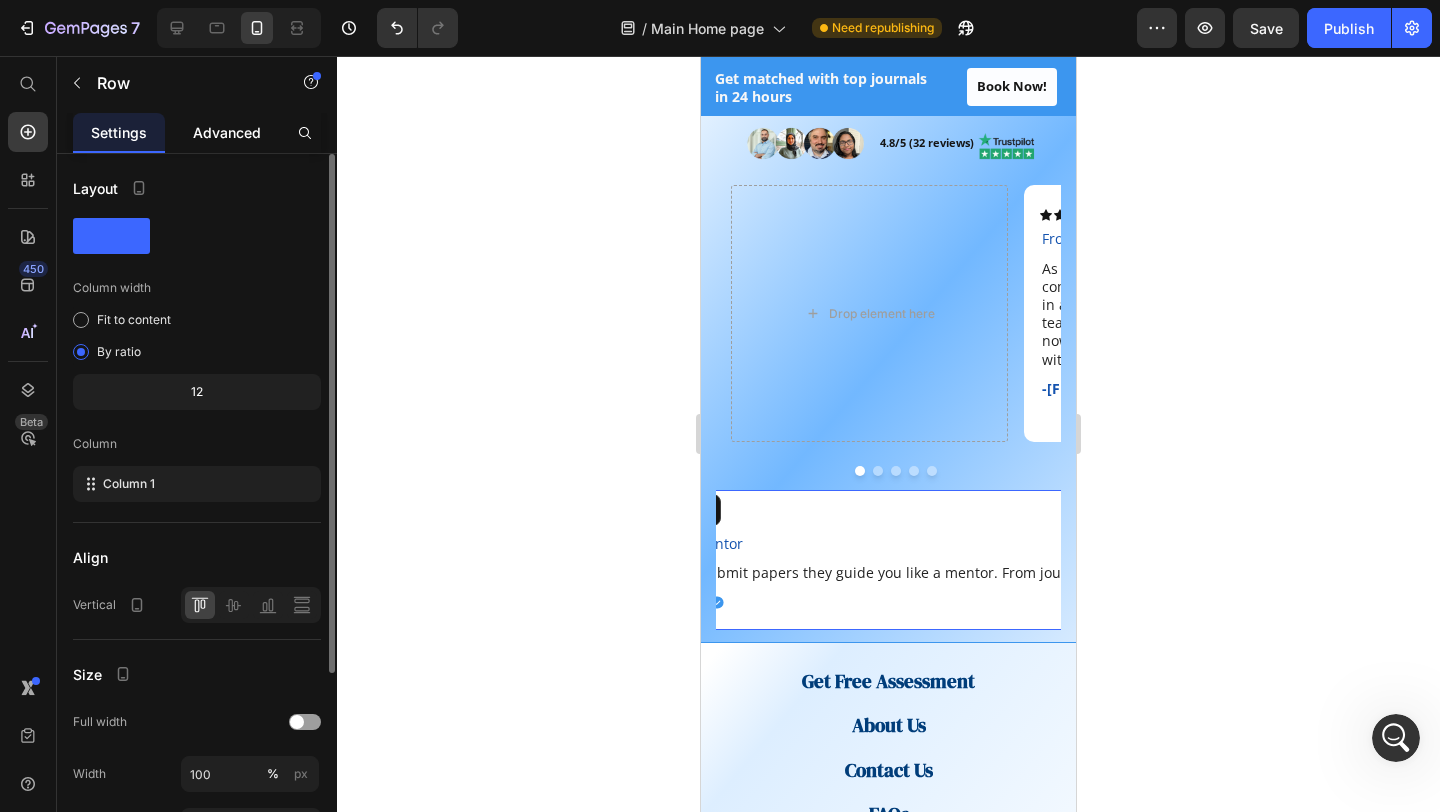 click on "Advanced" at bounding box center [227, 132] 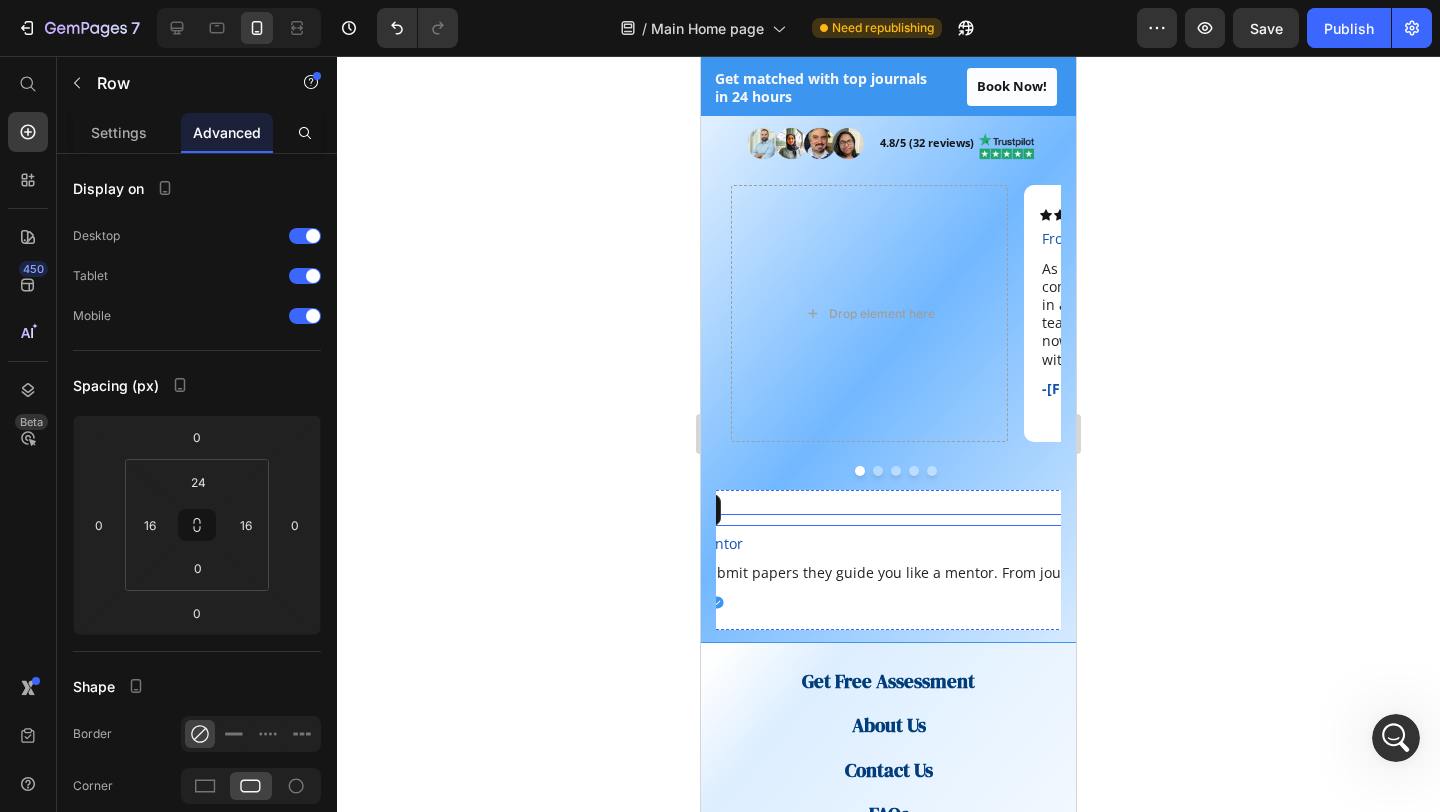 click on "Icon Icon Icon Icon Icon" at bounding box center [1107, 520] 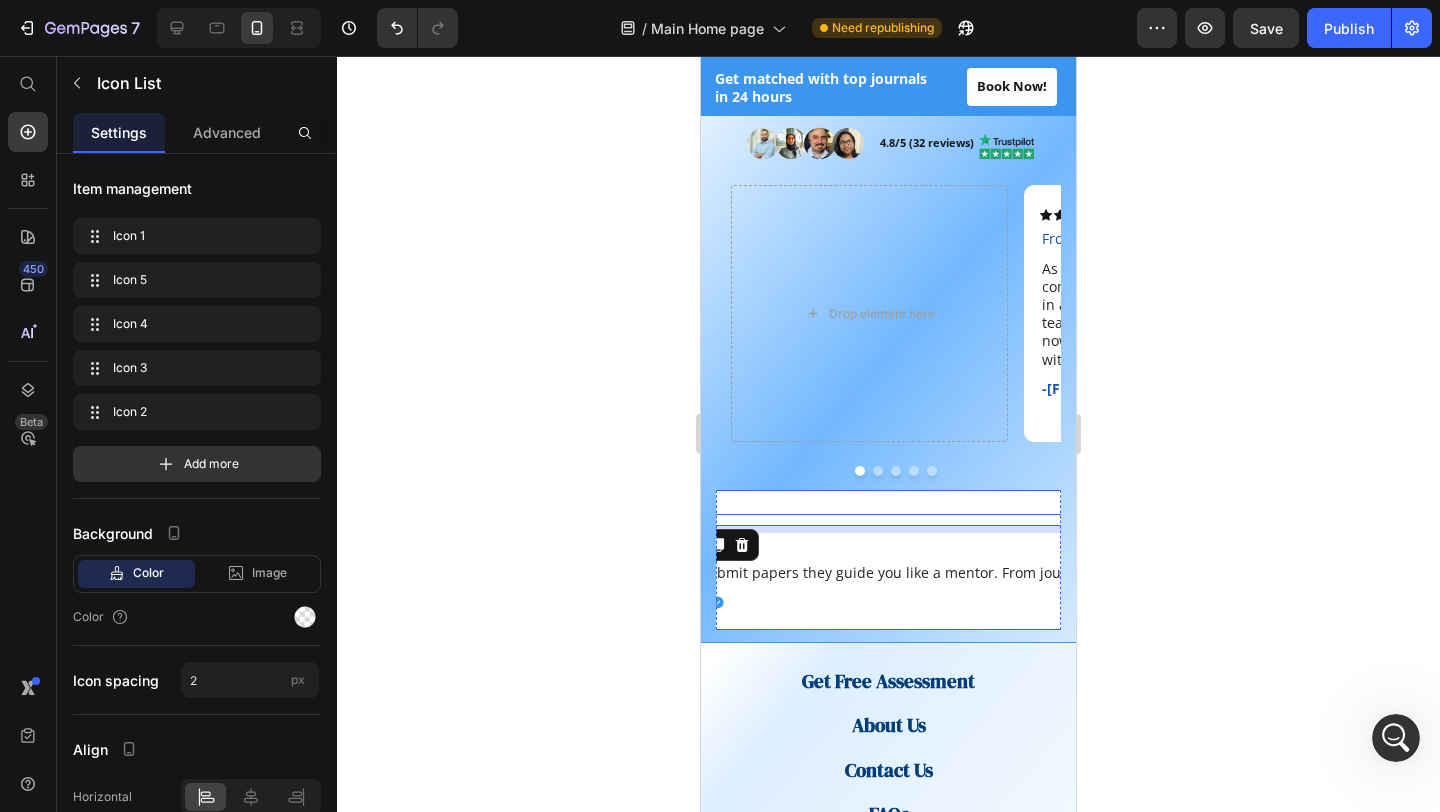 click on "Icon Icon Icon Icon Icon Icon List   7 Guided Like a Mentor Text Block They don’t just submit papers they guide you like a mentor. From journal selection to peer review responses, the process was professional and smooth. Text Block -Dr. Hisham O. Text Block
Icon Row Row" at bounding box center [1107, 560] 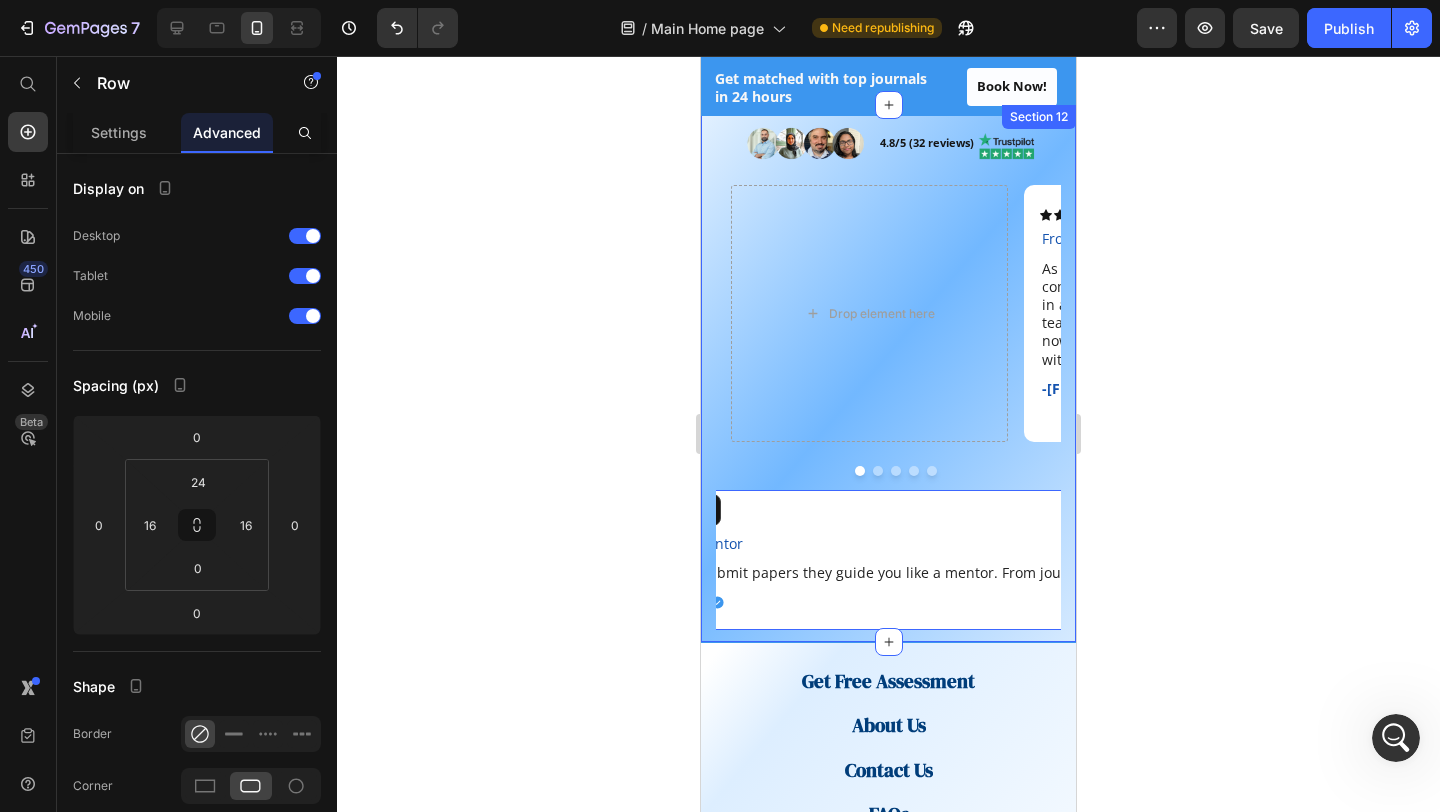 click on "Image 4.8/5 (32 reviews)  Text block Image Row Row
Drop element here Icon Icon Icon Icon Icon Icon List From Lost to Published Text Block As a PhD candidate, I was completely lost on how to publish in a Web of Science journal. The team made the process so easy. I’ve now been published and cited within 3 months. Text Block -Fatima A. Text Block
Icon Row Row Icon Icon Icon Icon Icon Icon List Published in 21 Days Text Block Thanks to their guidance, my article was published in a Scopus-indexed journal within just 21 days. They handled everything from formatting to submissionI highly recommend them to any researcher in the region. Text Block -Dr. Saeed A-K Text Block
Icon Row Row Icon Icon Icon Icon Icon Icon List Second-Time Success Text Block The support was personal, fast, and reliable. I’ve published two research papers with them already and will definitely return for my next. Text Block -Dr. Yasir K. Text Block
Icon Row Row Icon Icon Row" at bounding box center [888, 373] 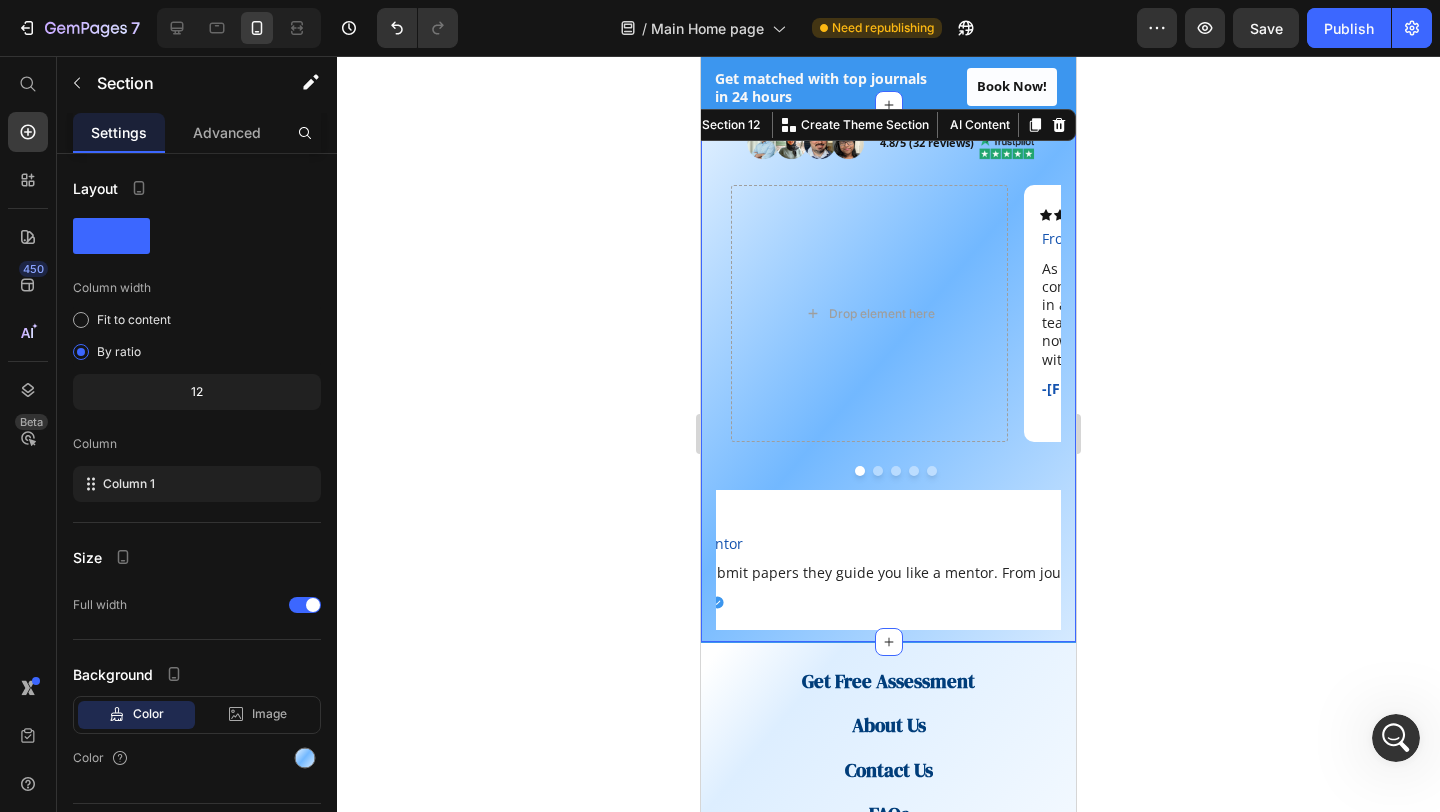 click on "Image 4.8/5 (32 reviews)  Text block Image Row Row
Drop element here Icon Icon Icon Icon Icon Icon List From Lost to Published Text Block As a PhD candidate, I was completely lost on how to publish in a Web of Science journal. The team made the process so easy. I’ve now been published and cited within 3 months. Text Block -Fatima A. Text Block
Icon Row Row Icon Icon Icon Icon Icon Icon List Published in 21 Days Text Block Thanks to their guidance, my article was published in a Scopus-indexed journal within just 21 days. They handled everything from formatting to submissionI highly recommend them to any researcher in the region. Text Block -Dr. Saeed A-K Text Block
Icon Row Row Icon Icon Icon Icon Icon Icon List Second-Time Success Text Block The support was personal, fast, and reliable. I’ve published two research papers with them already and will definitely return for my next. Text Block -Dr. Yasir K. Text Block
Icon Row Row Icon Icon Row" at bounding box center (888, 373) 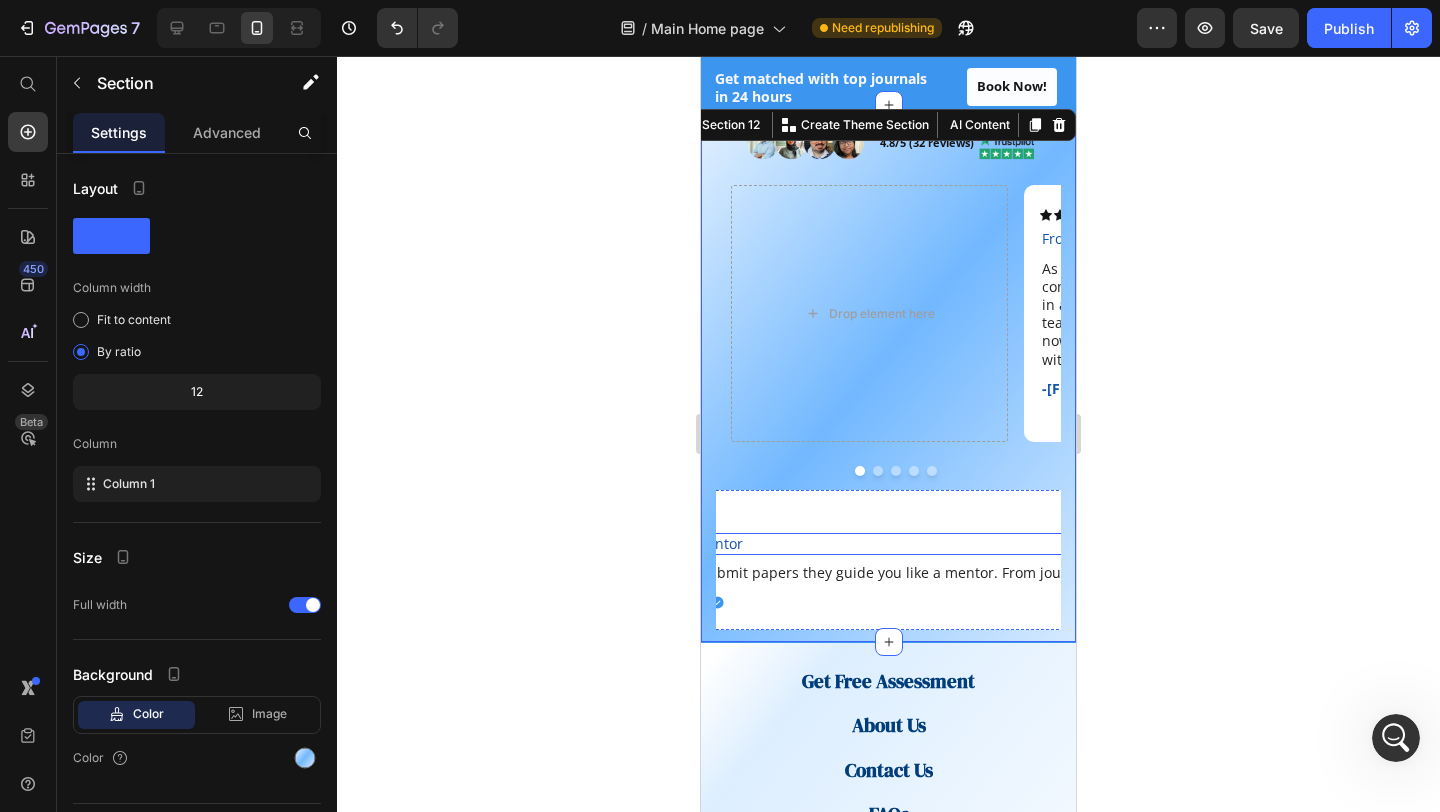 click on "Guided Like a Mentor" at bounding box center (1107, 544) 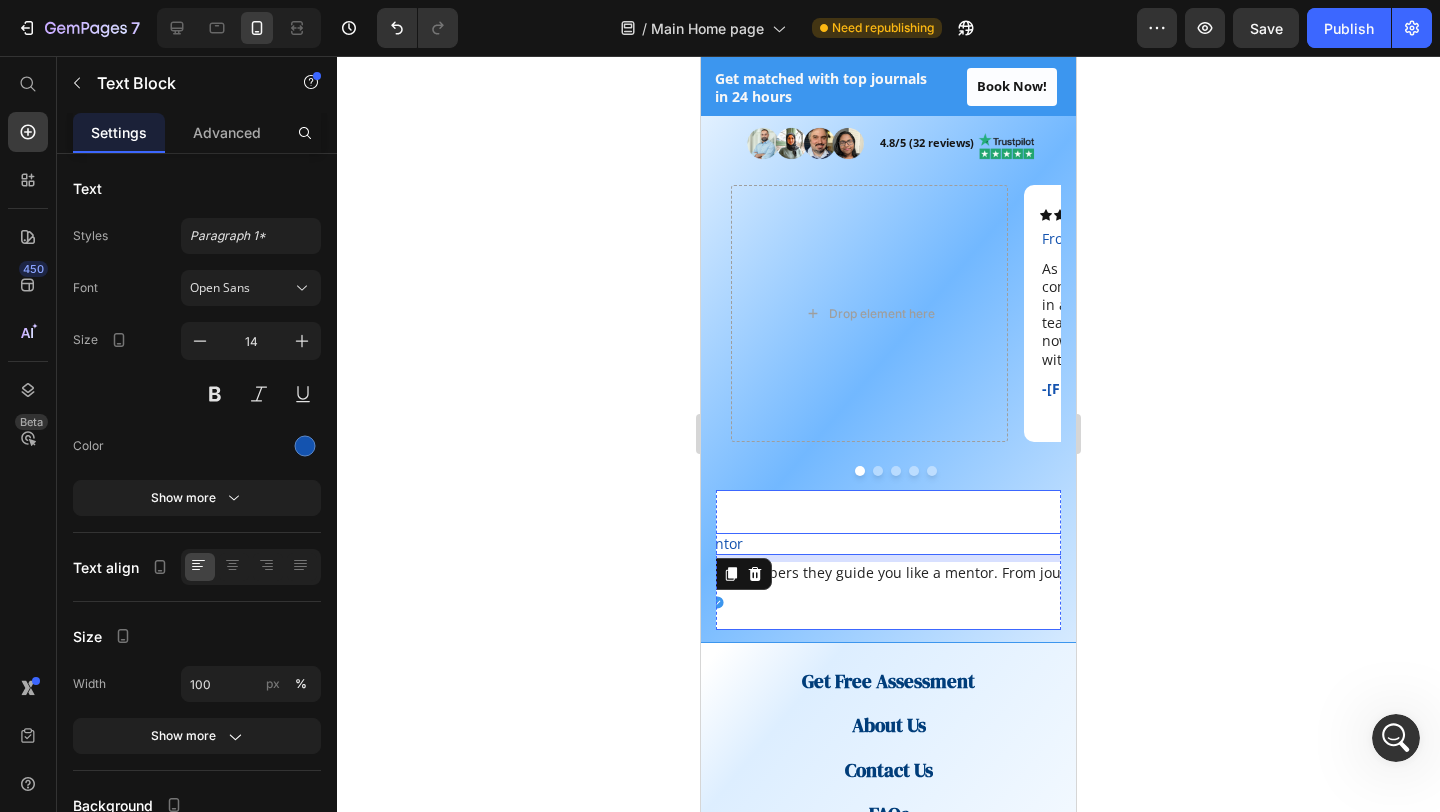 click on "Icon Icon Icon Icon Icon Icon List Guided Like a Mentor Text Block   7 They don’t just submit papers they guide you like a mentor. From journal selection to peer review responses, the process was professional and smooth. Text Block -Dr. Hisham O. Text Block
Icon Row Row" at bounding box center (1107, 560) 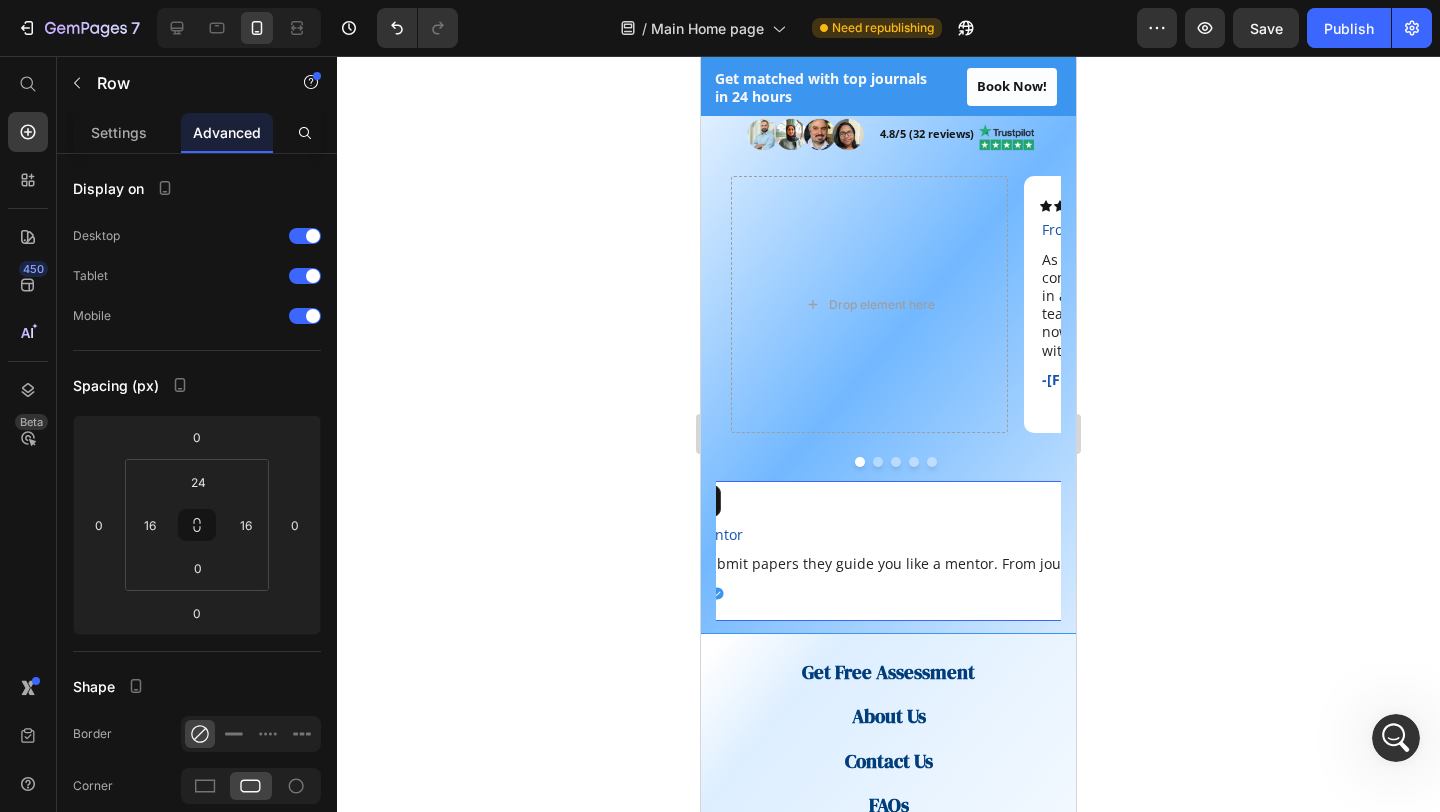scroll, scrollTop: 3810, scrollLeft: 0, axis: vertical 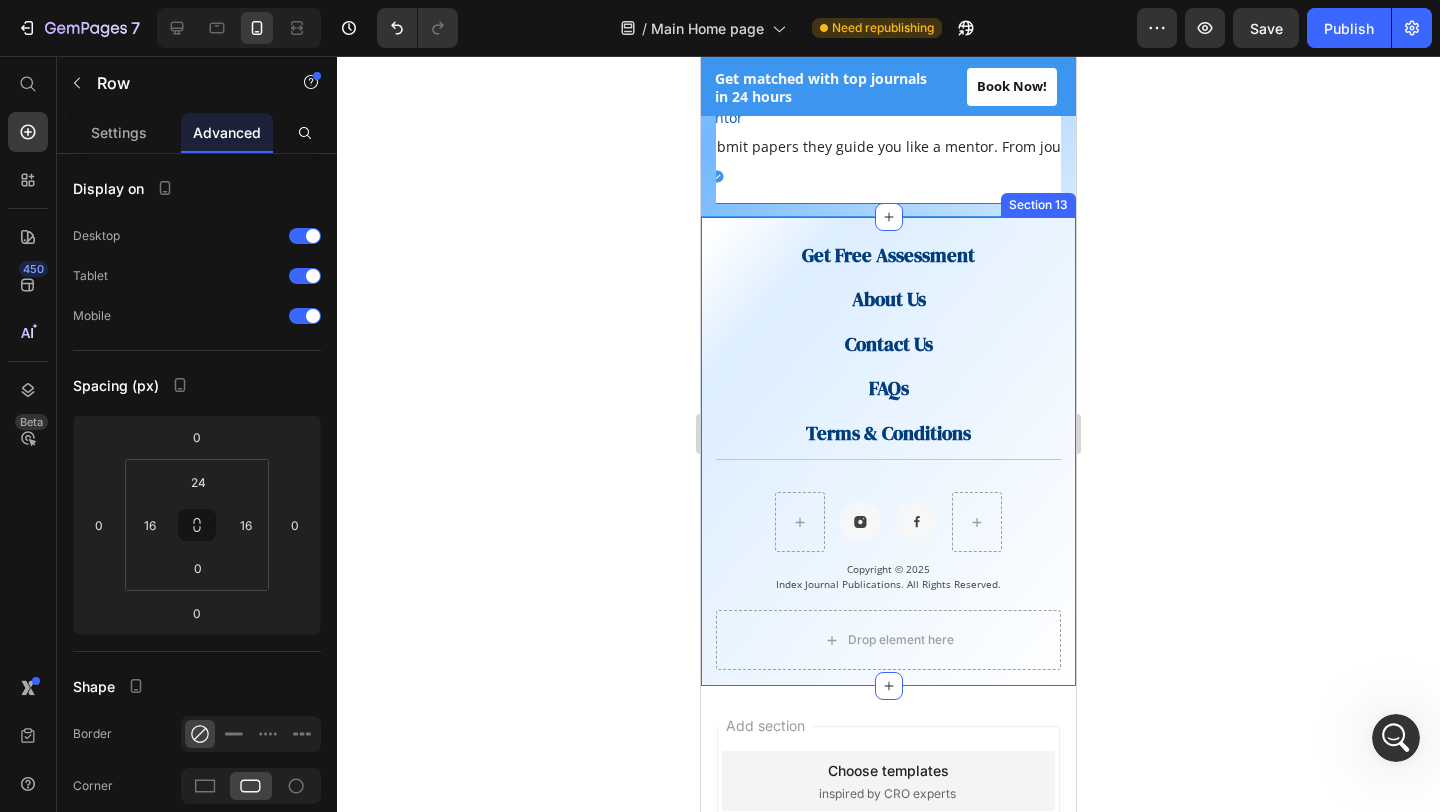 click on "Get Free Assessment Button About Us Button Contact Us Button FAQs Button Terms & Conditions Button Row
Button     Button
Row Copyright © 2025  Index Journal Publications. All Rights Reserved. Text block
Drop element here Row Row Section 13" at bounding box center [888, 452] 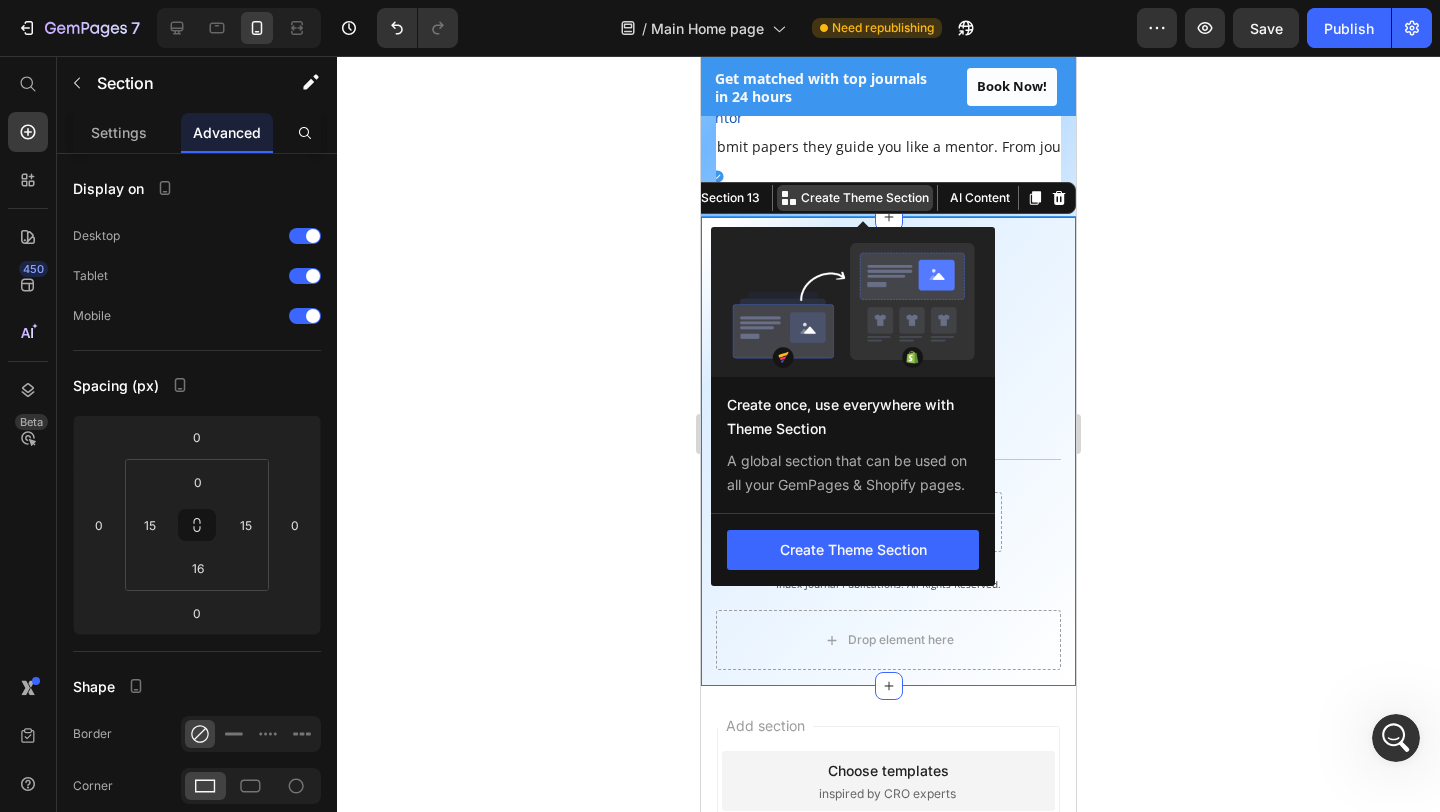 click on "Create Theme Section" at bounding box center (865, 198) 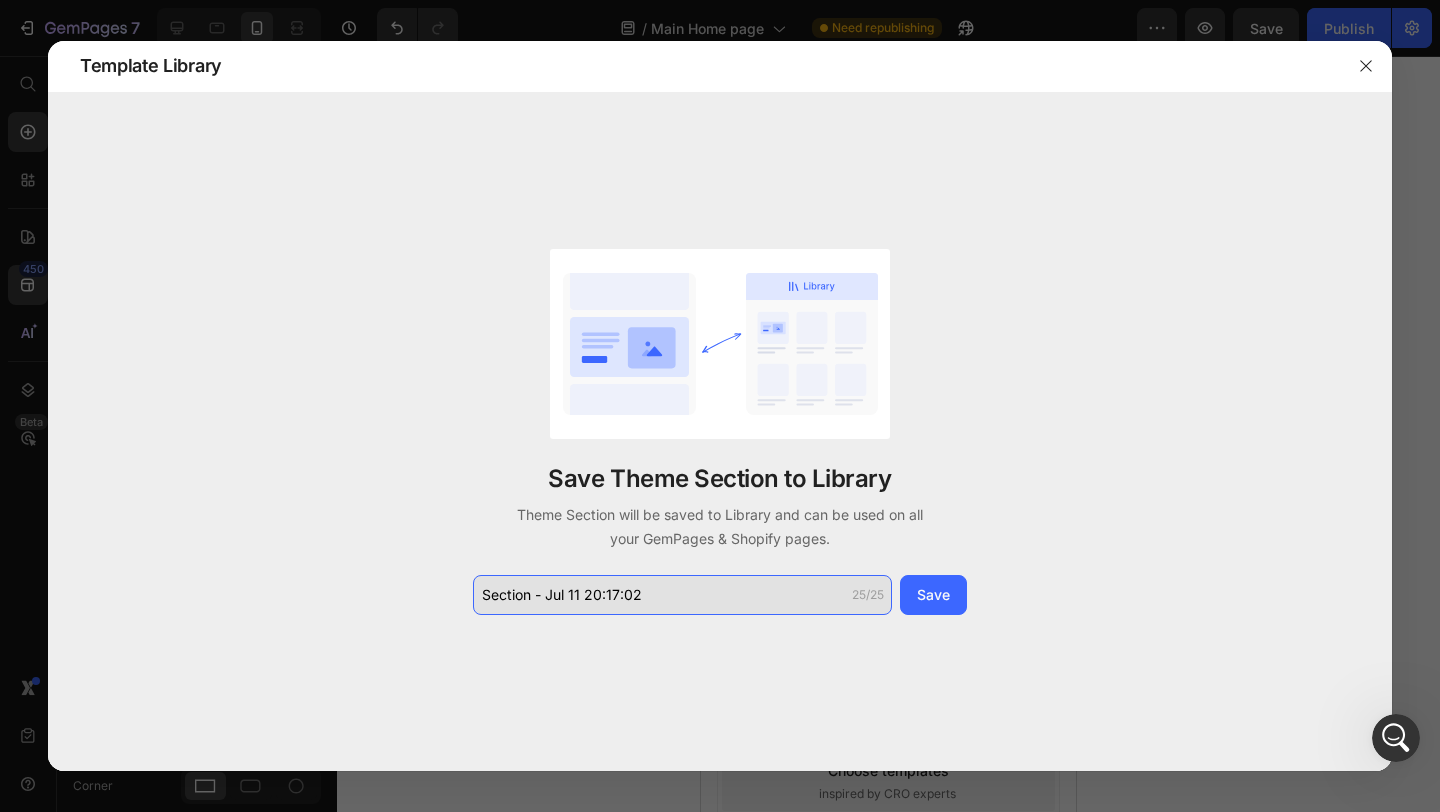 click on "Section - Jul 11 20:17:02" 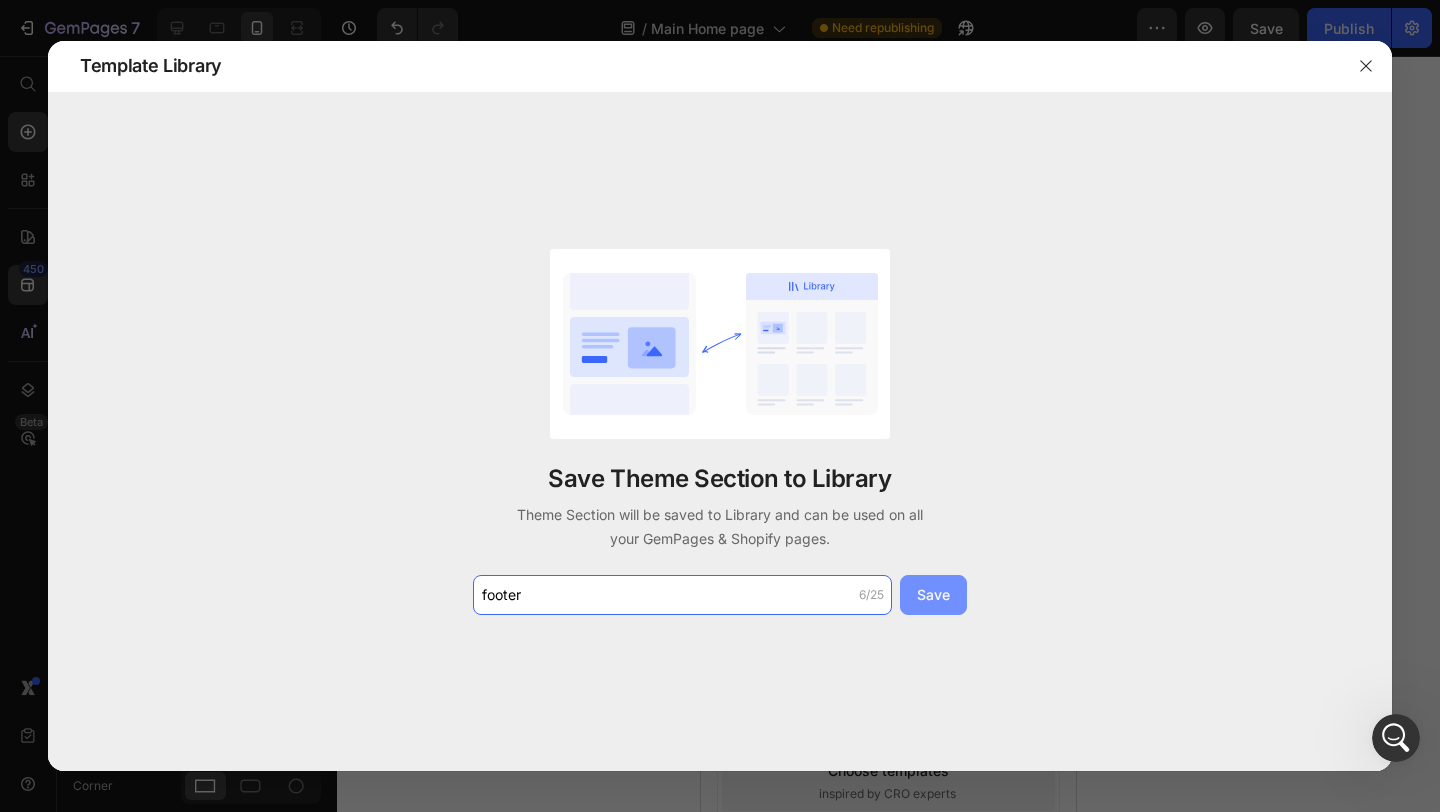 type on "footer" 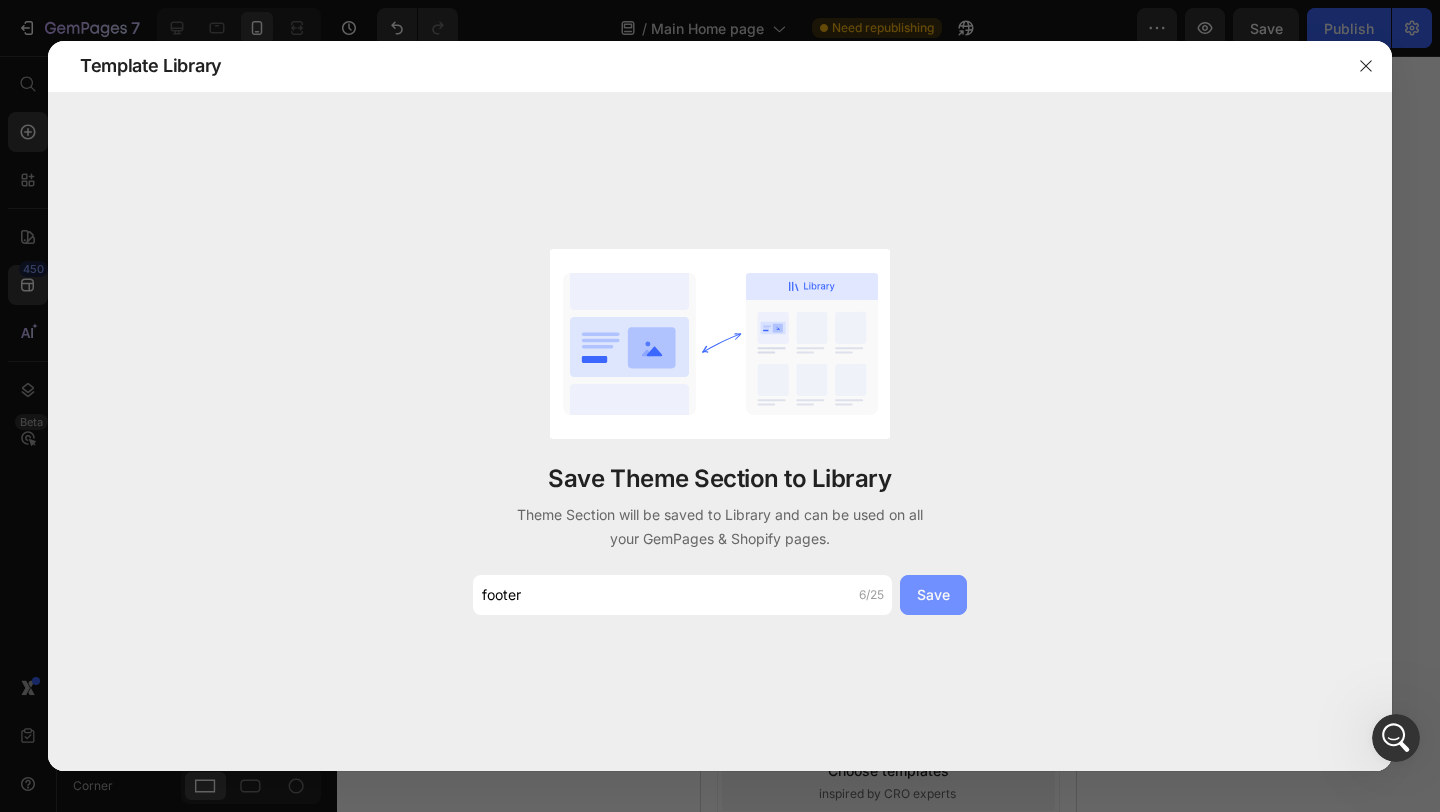 click on "Save" at bounding box center [933, 595] 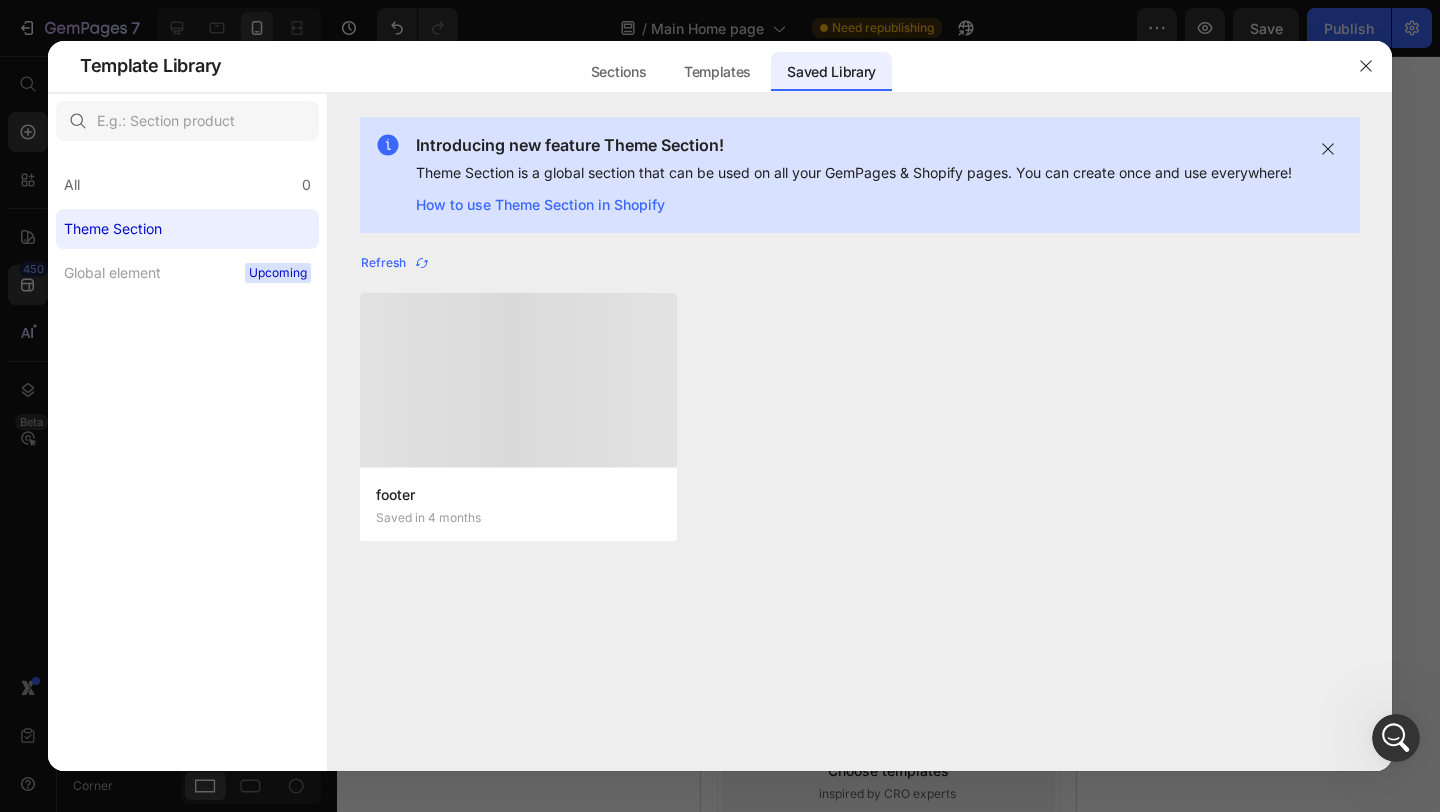 click on "footer Saved in 4 months footer Saved in 4 months" at bounding box center (860, 429) 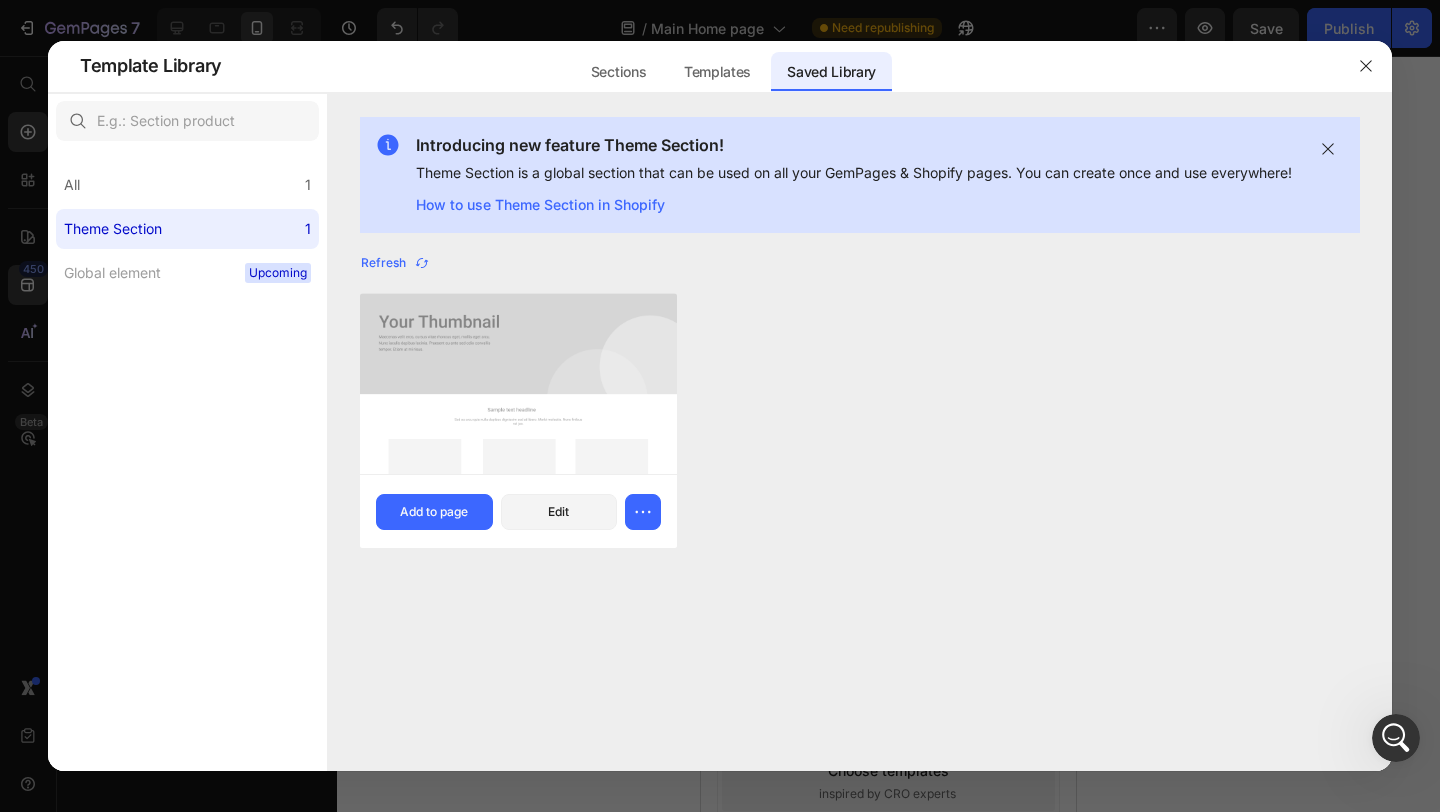click at bounding box center (518, 384) 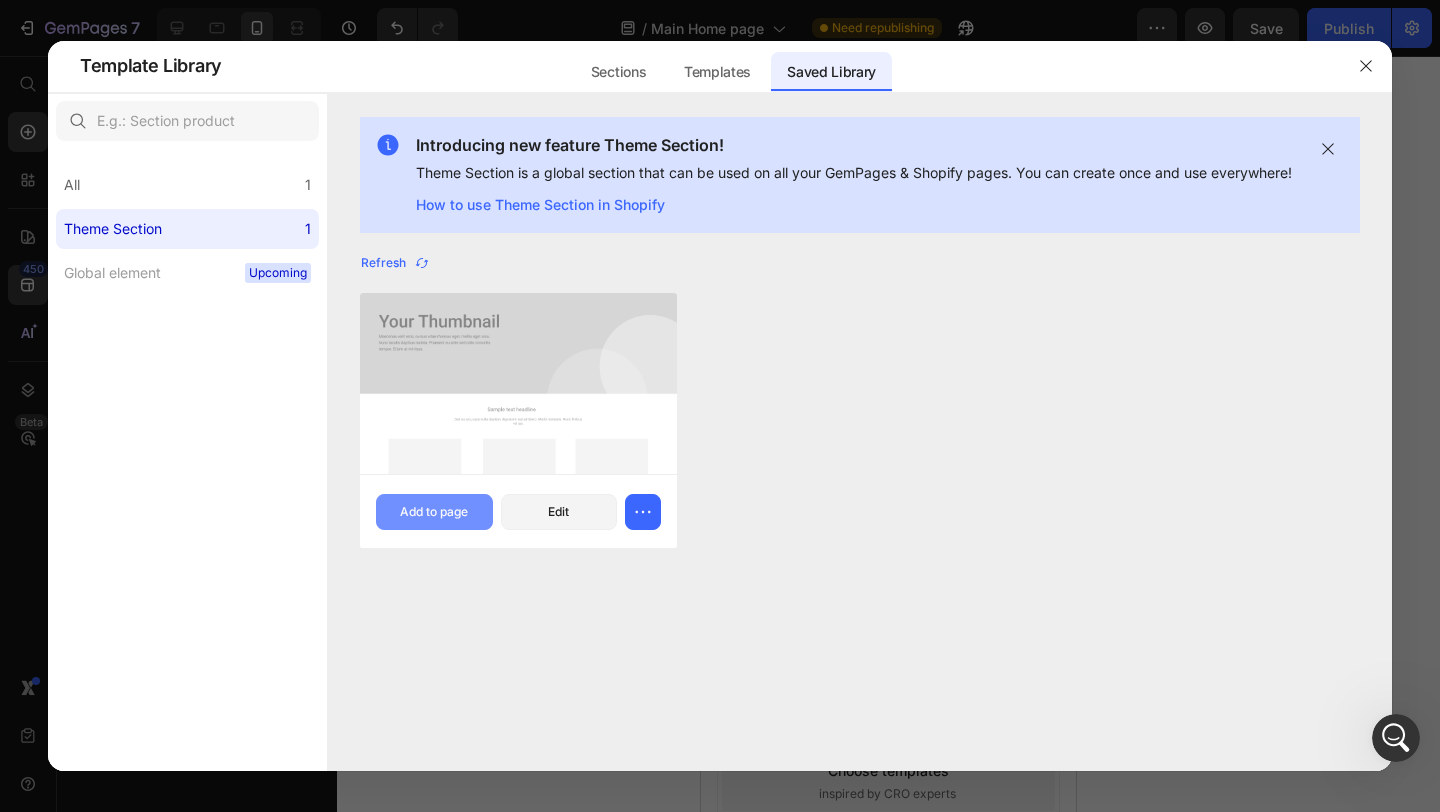 click on "Add to page" at bounding box center [434, 512] 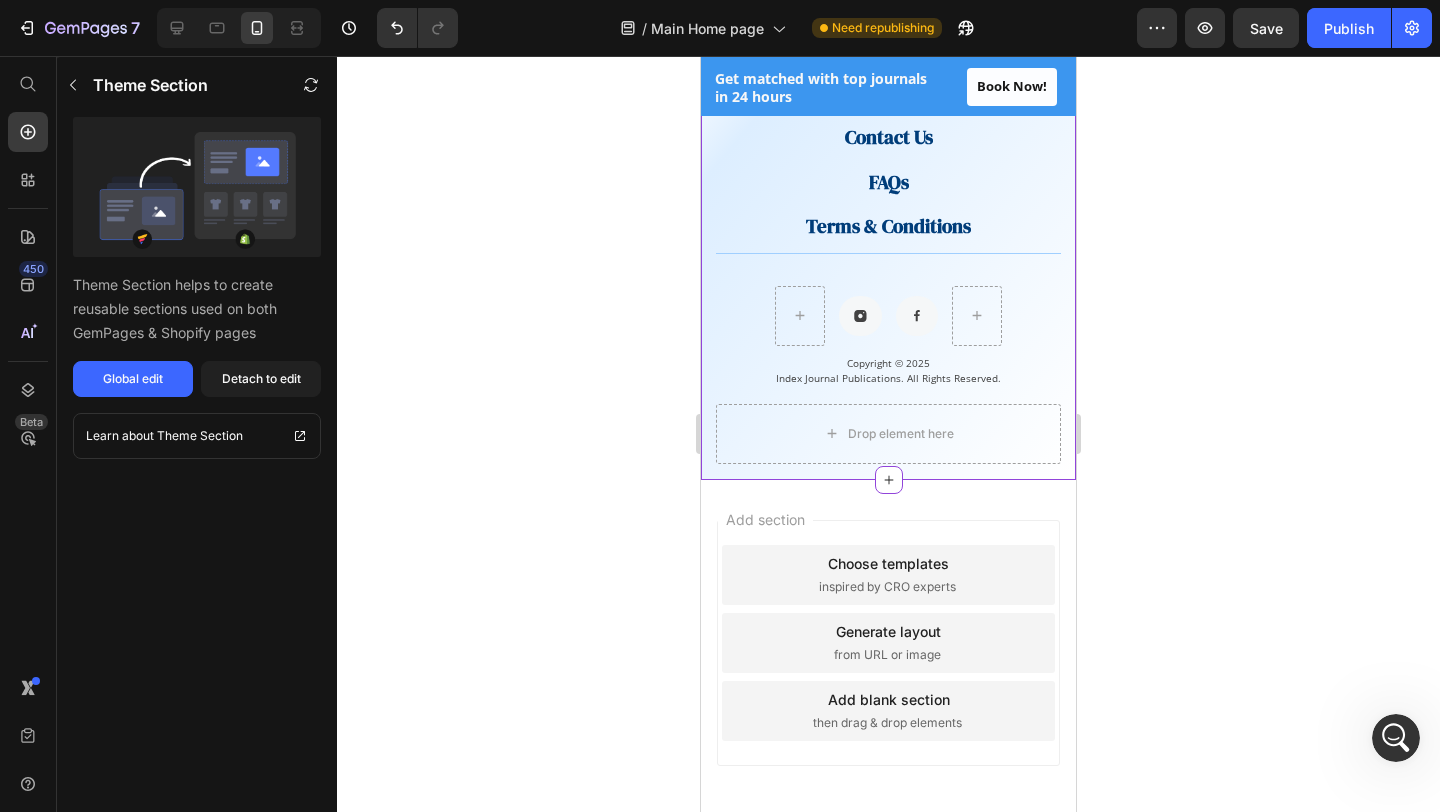 scroll, scrollTop: 4064, scrollLeft: 0, axis: vertical 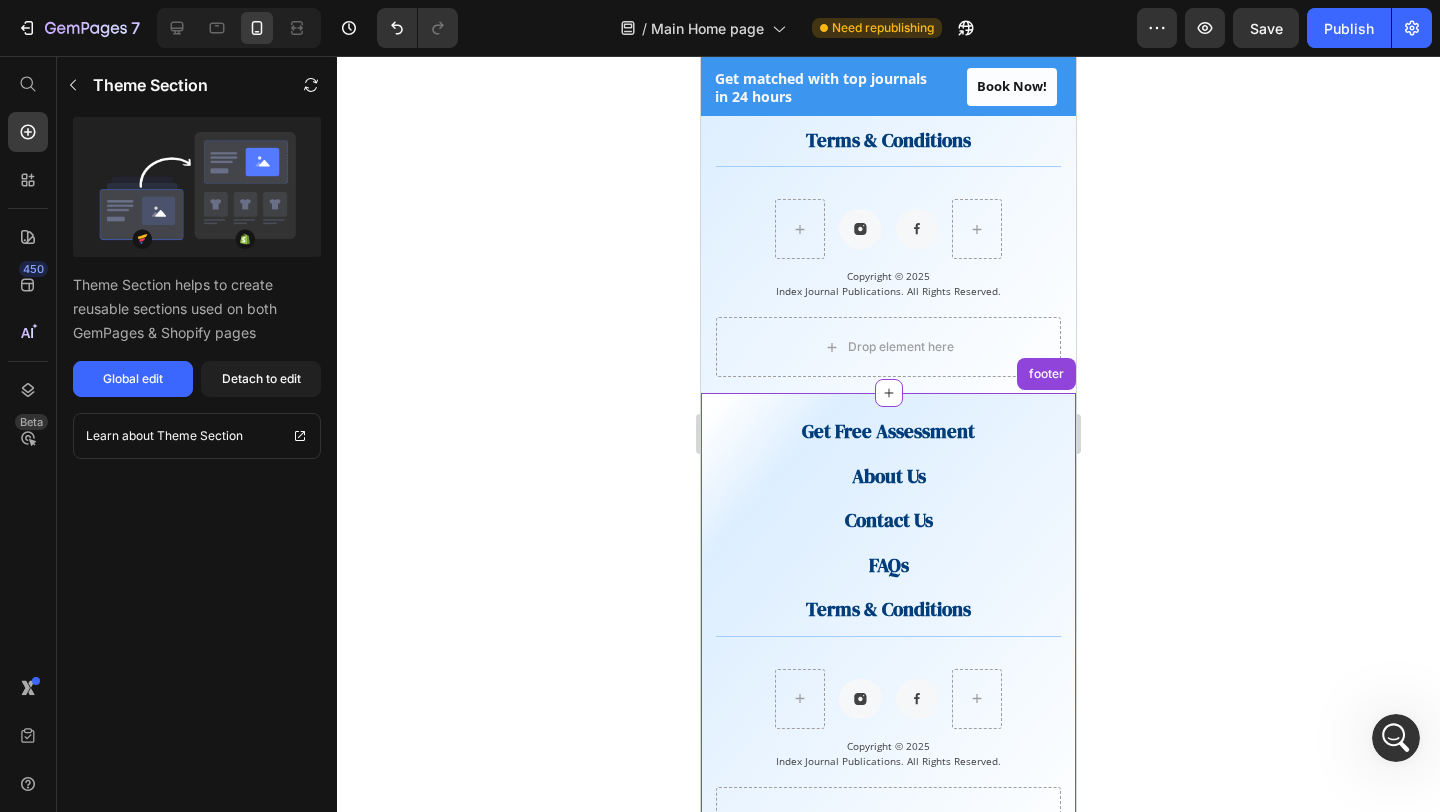 click 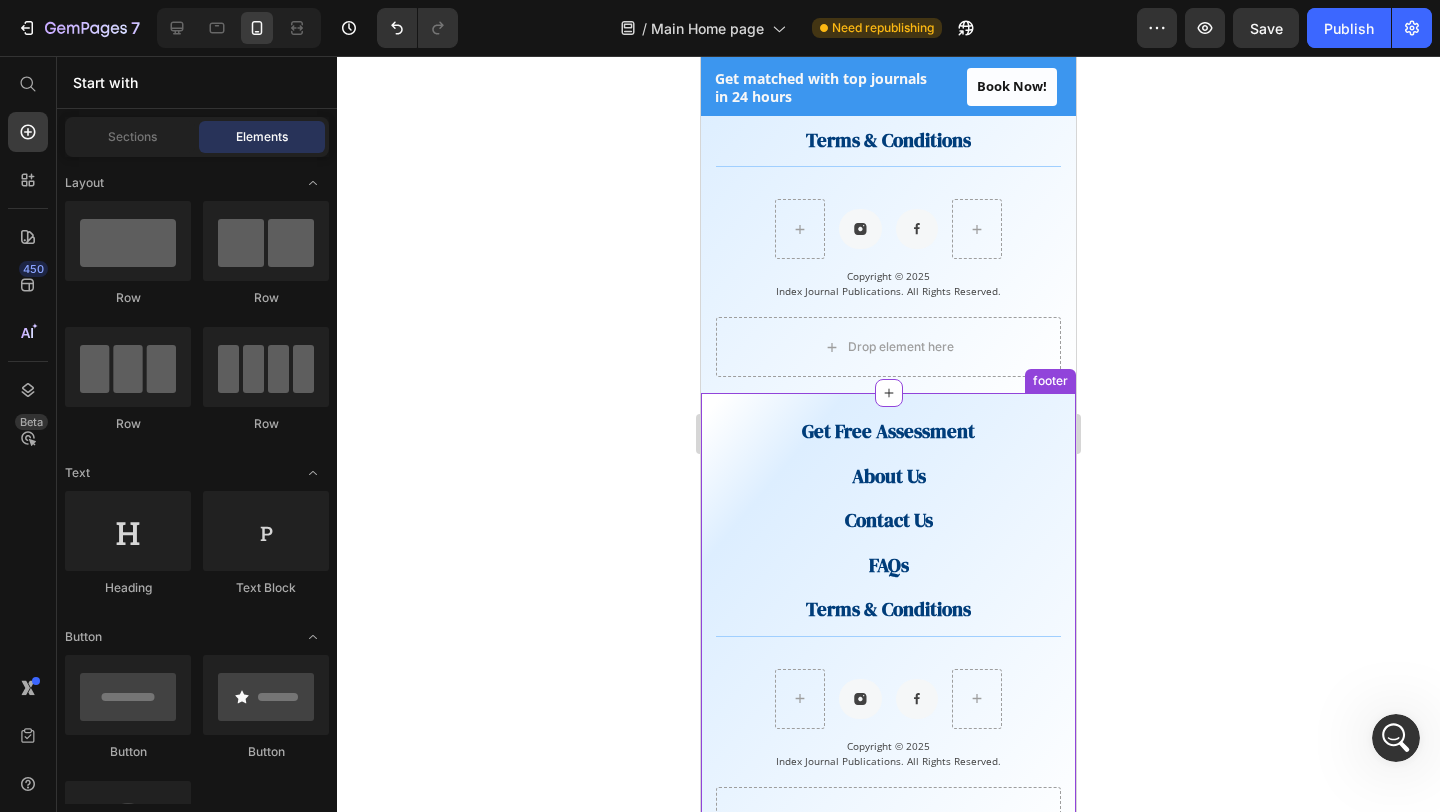 click on "Get Free Assessment Button About Us Button Contact Us Button FAQs Button Terms & Conditions Button Row
Button     Button
Row Copyright © 2025  Index Journal Publications. All Rights Reserved. Text block
Drop element here Row Row" at bounding box center [888, 620] 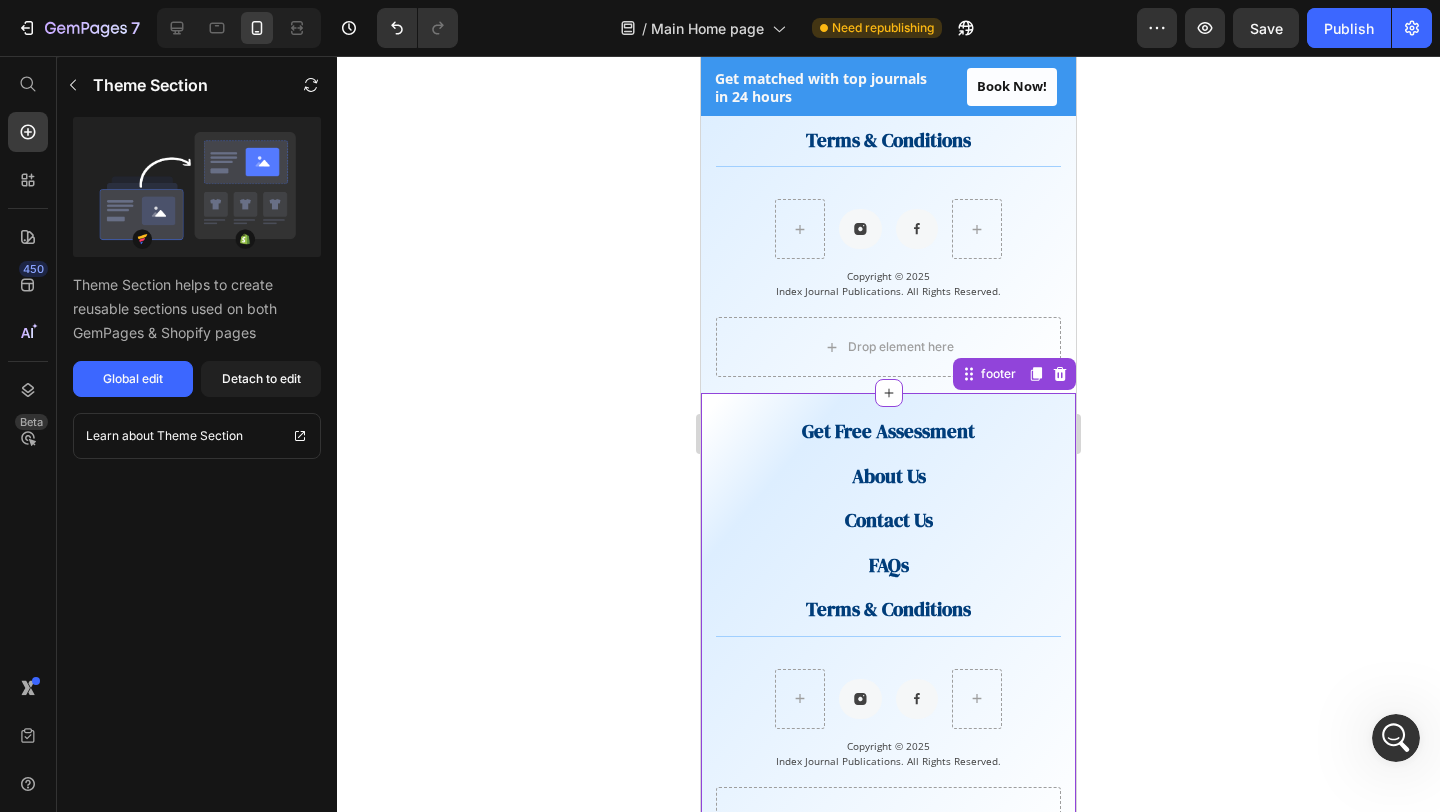 click 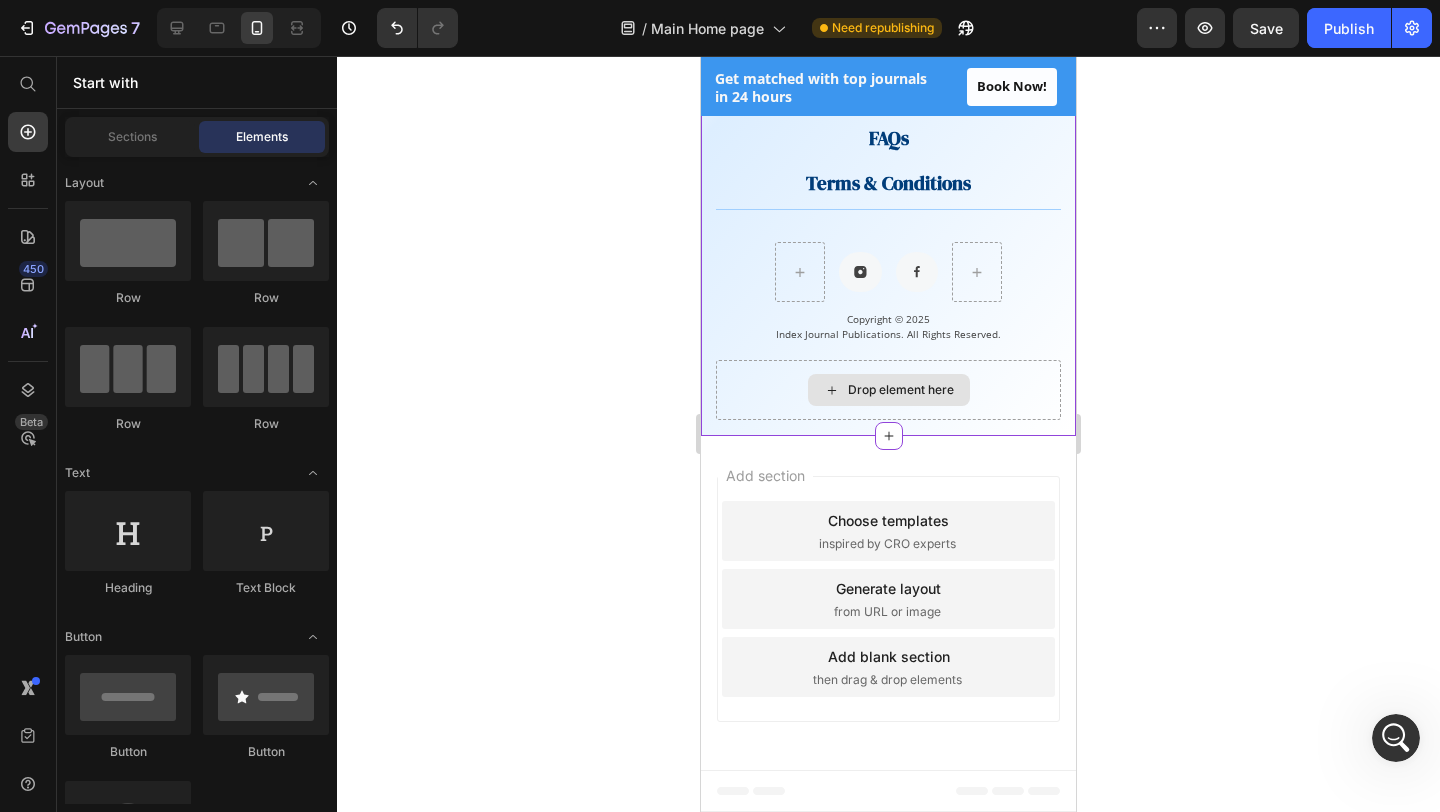 scroll, scrollTop: 4021, scrollLeft: 0, axis: vertical 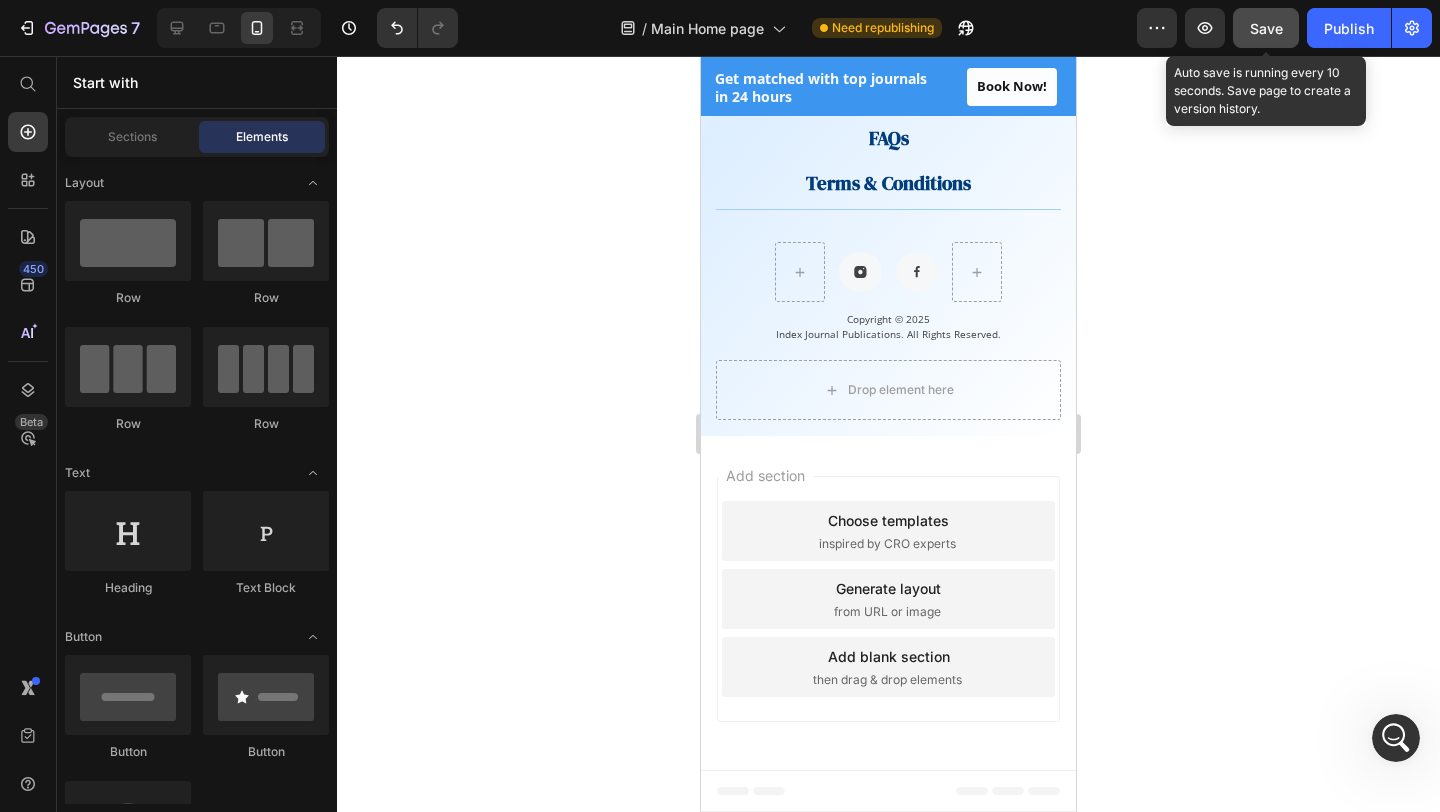 click on "Save" at bounding box center [1266, 28] 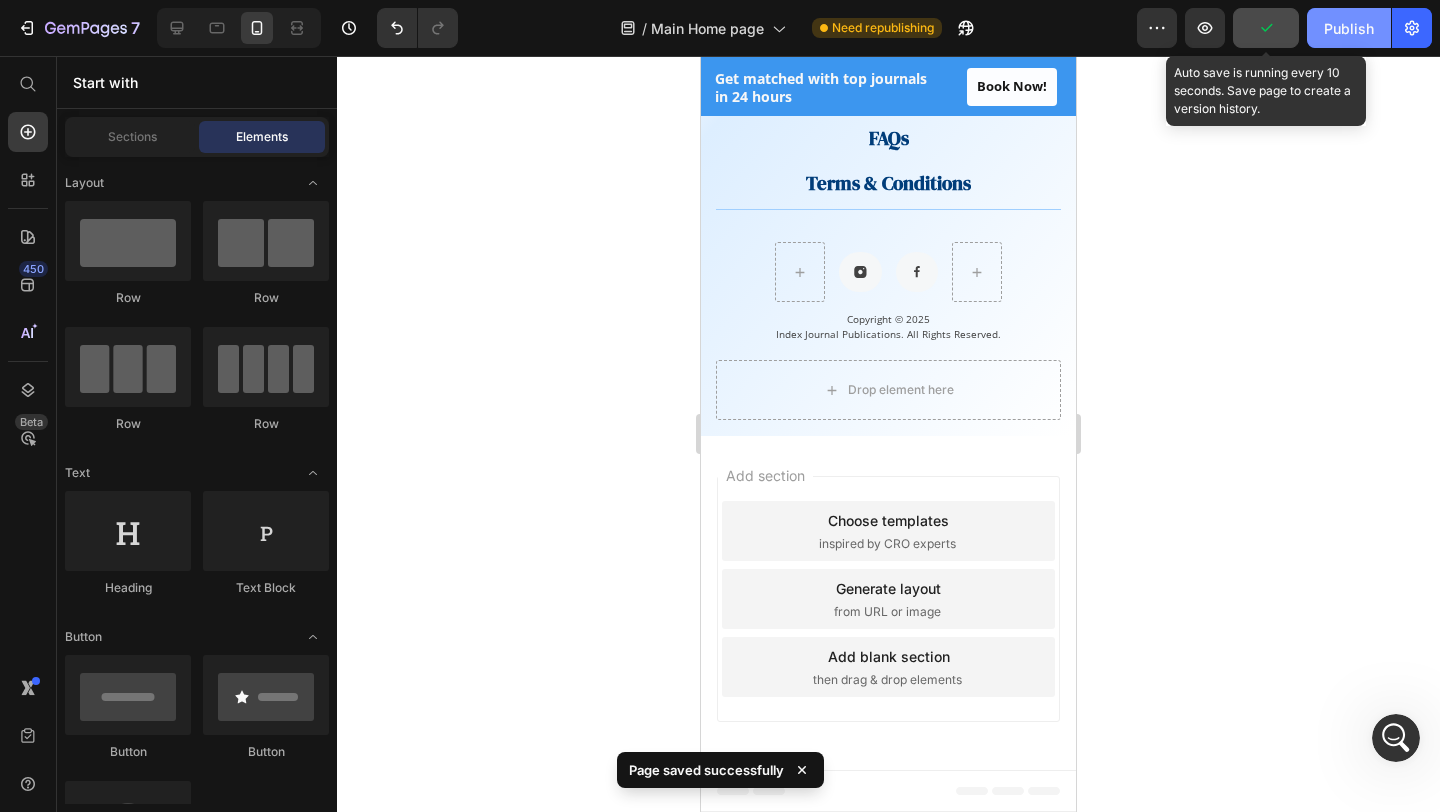 click on "Publish" at bounding box center (1349, 28) 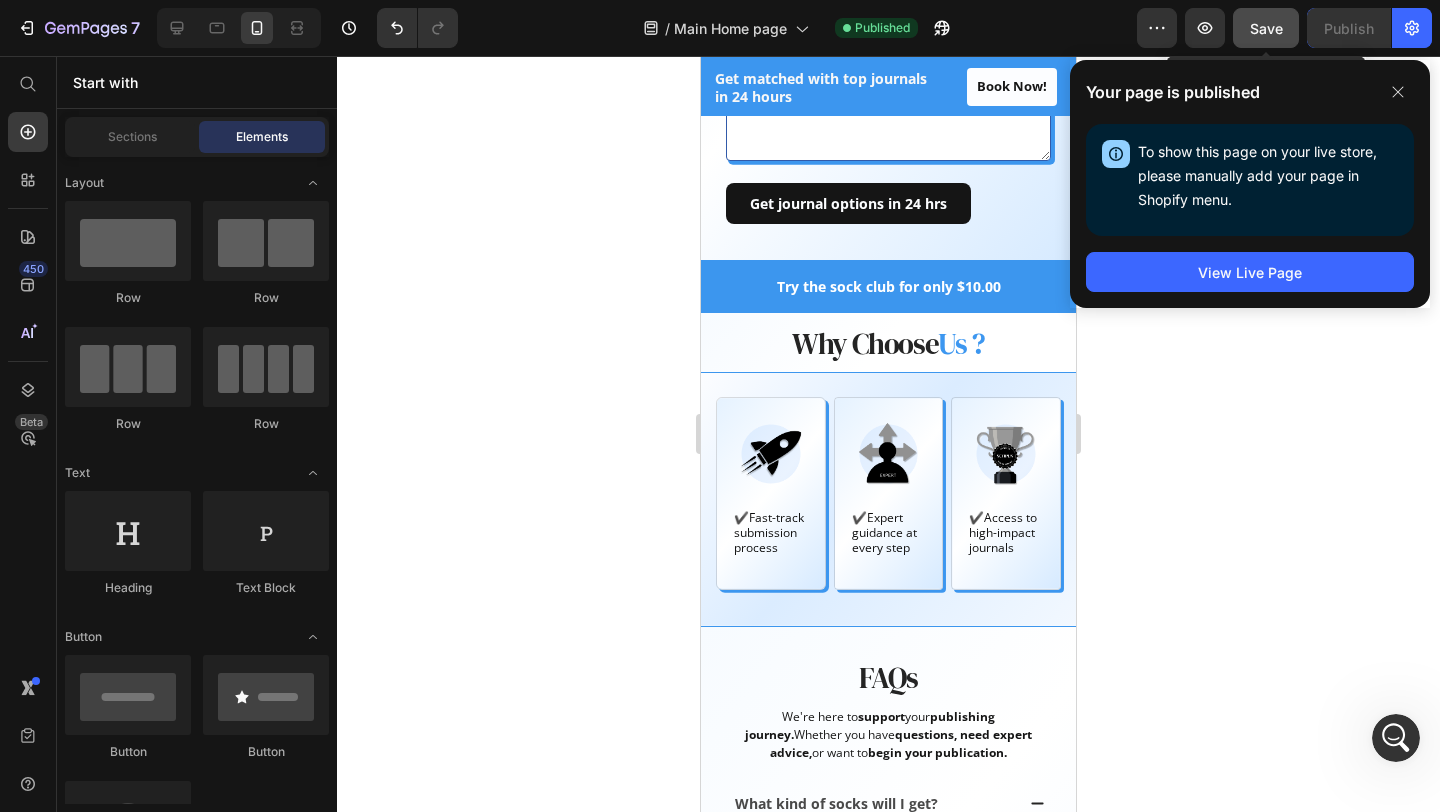 scroll, scrollTop: 2603, scrollLeft: 0, axis: vertical 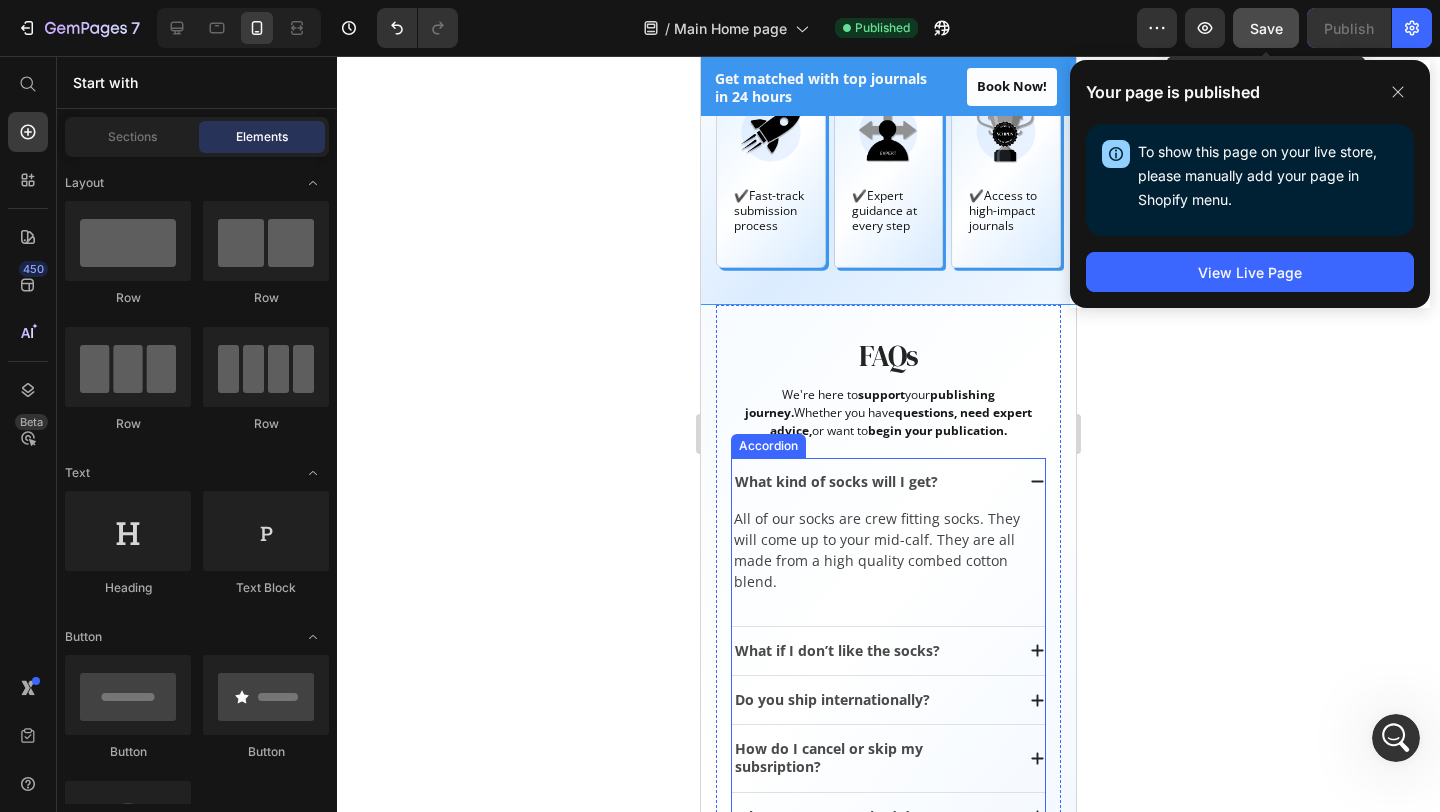 click on "What kind of socks will I get?" at bounding box center (836, 482) 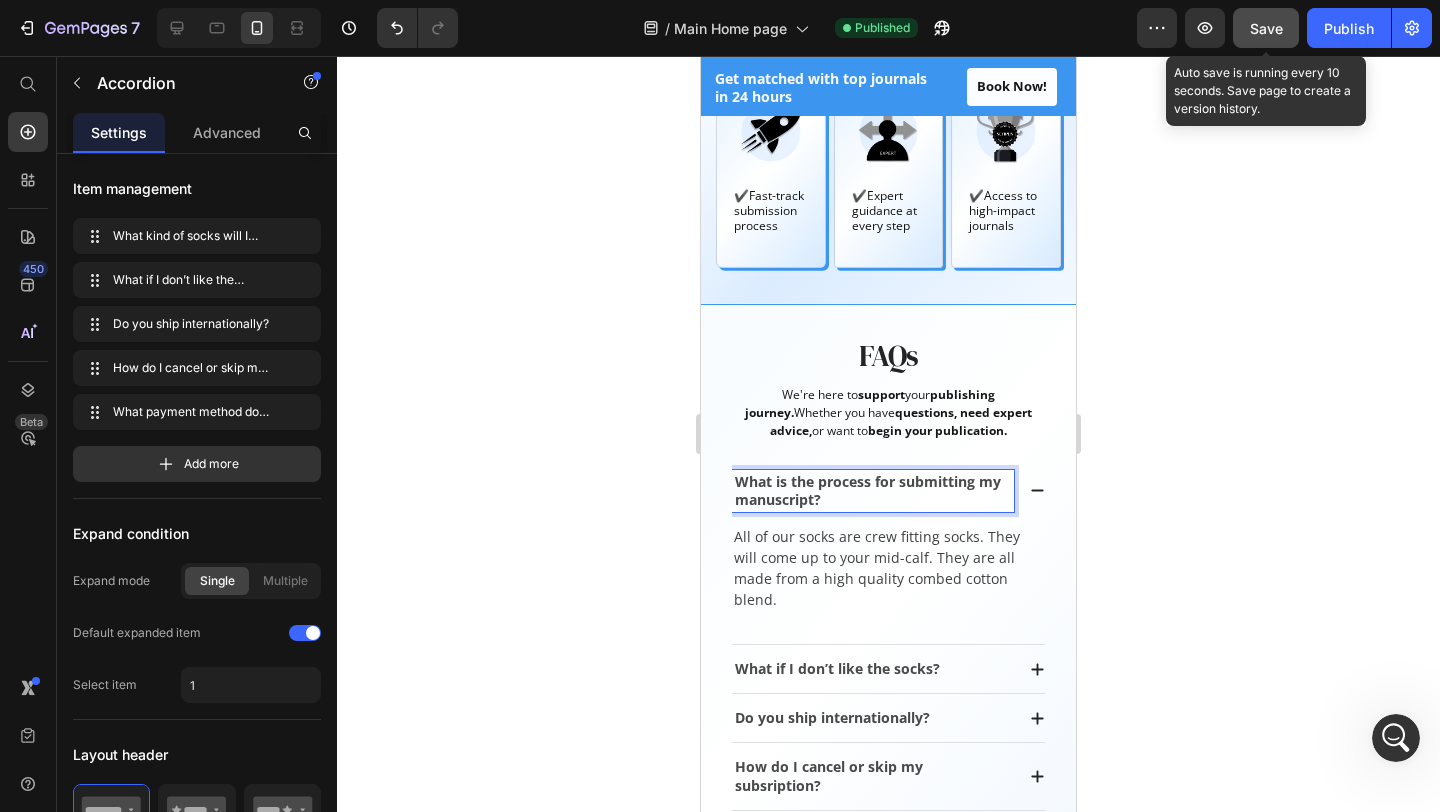 click on "All of our socks are crew fitting socks. They will come up to your mid-calf. They are all made from a high quality combed cotton blend." at bounding box center [888, 568] 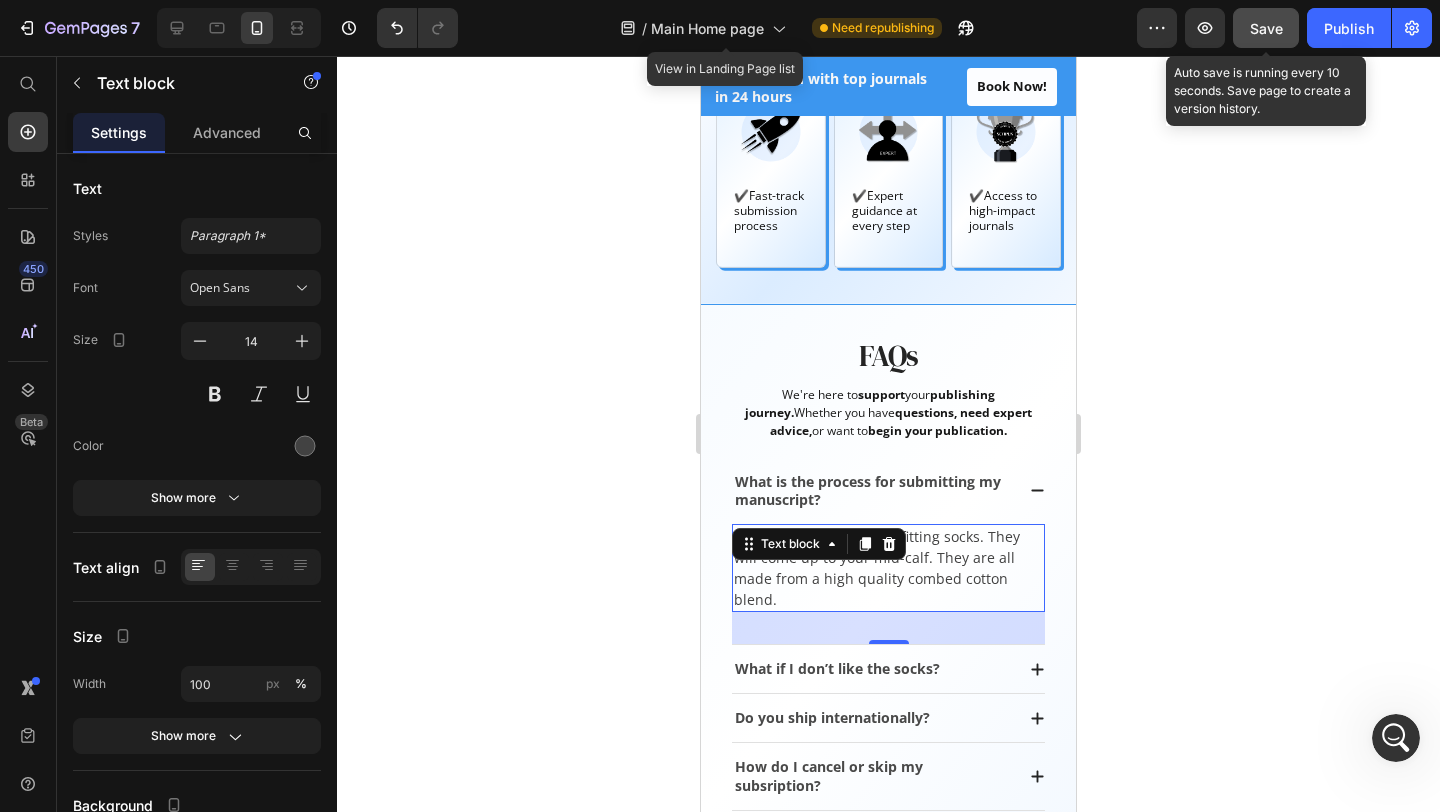 click on "All of our socks are crew fitting socks. They will come up to your mid-calf. They are all made from a high quality combed cotton blend." at bounding box center [888, 568] 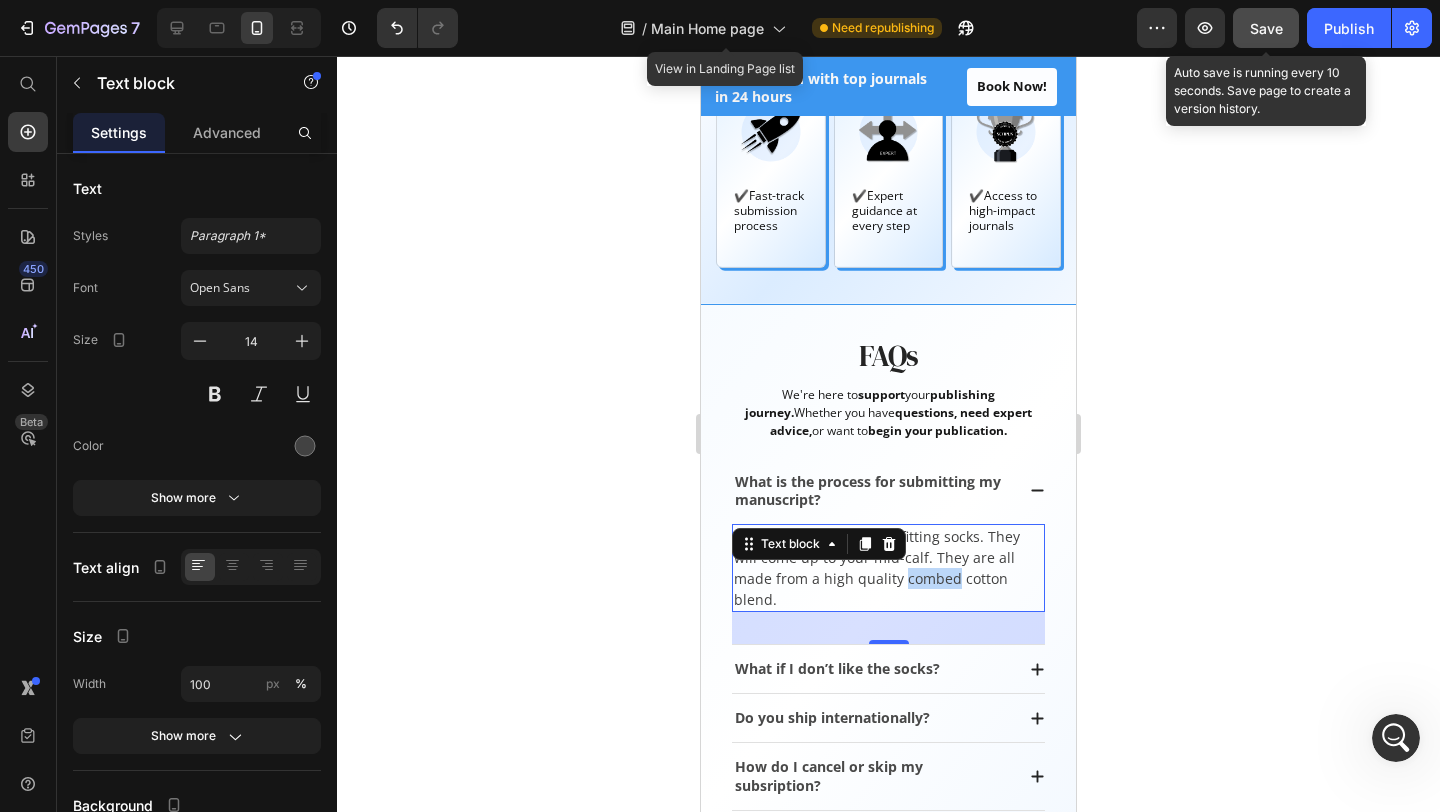 click on "All of our socks are crew fitting socks. They will come up to your mid-calf. They are all made from a high quality combed cotton blend." at bounding box center [888, 568] 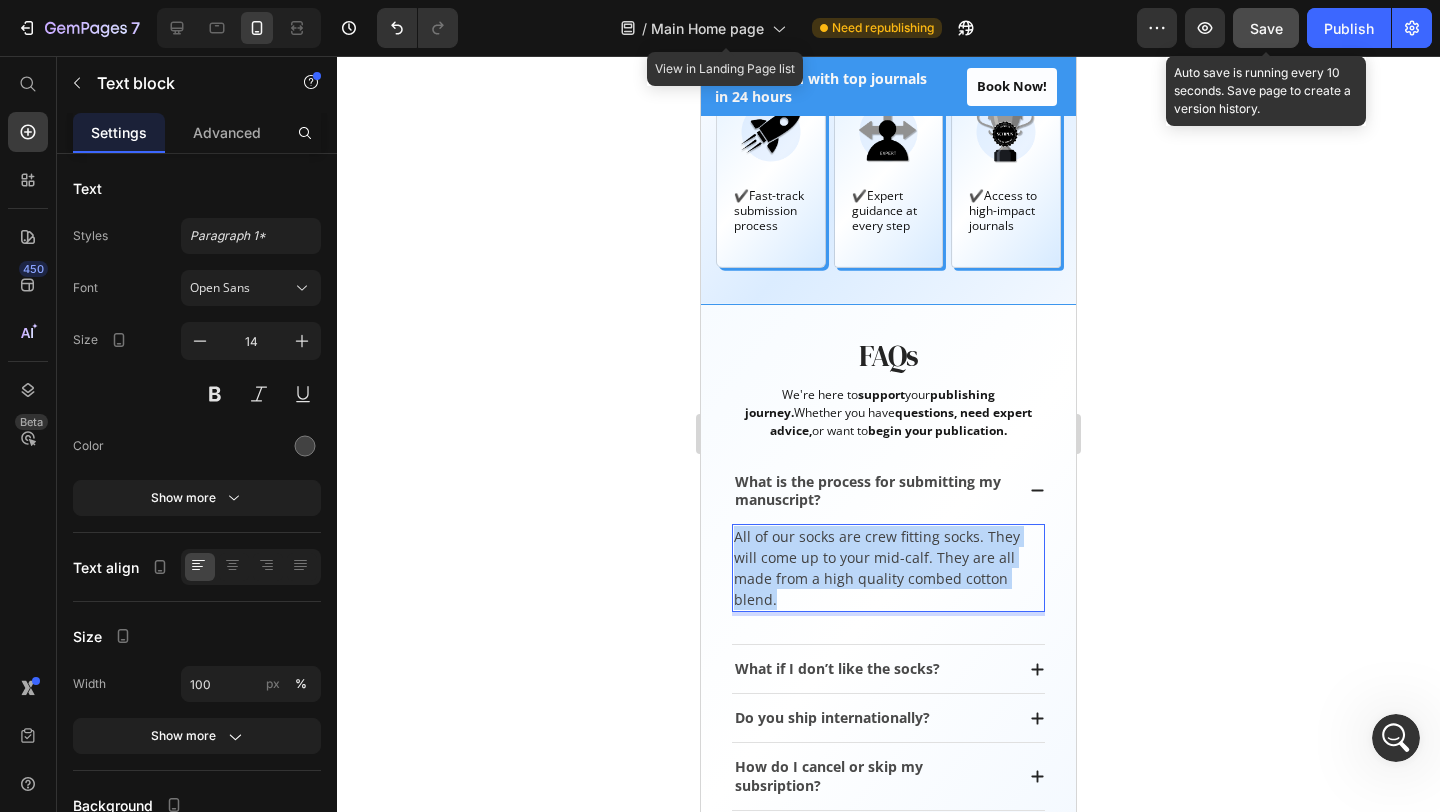 click on "All of our socks are crew fitting socks. They will come up to your mid-calf. They are all made from a high quality combed cotton blend." at bounding box center [888, 568] 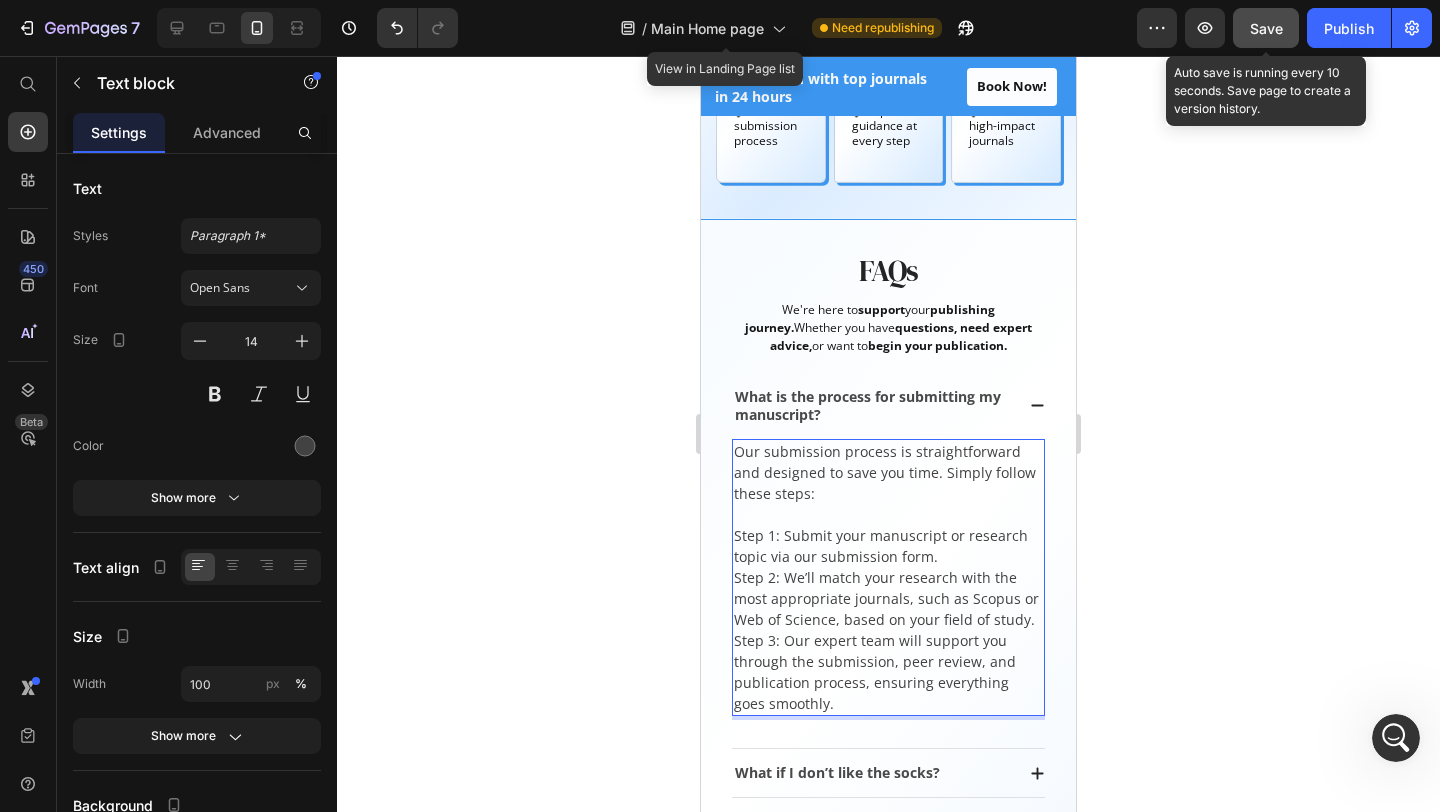 scroll, scrollTop: 2714, scrollLeft: 0, axis: vertical 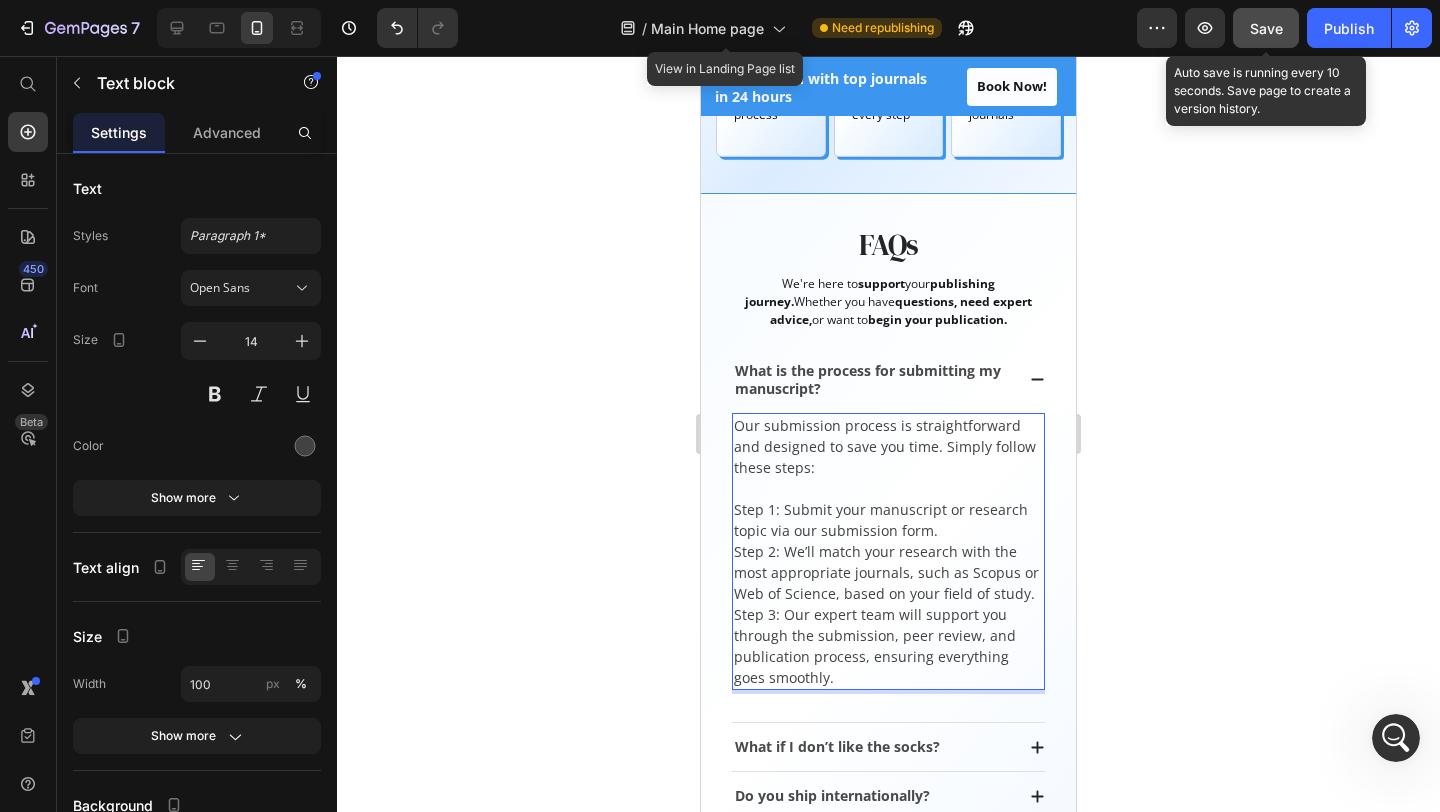 click on "Step 1: Submit your manuscript or research topic via our submission form." at bounding box center [888, 520] 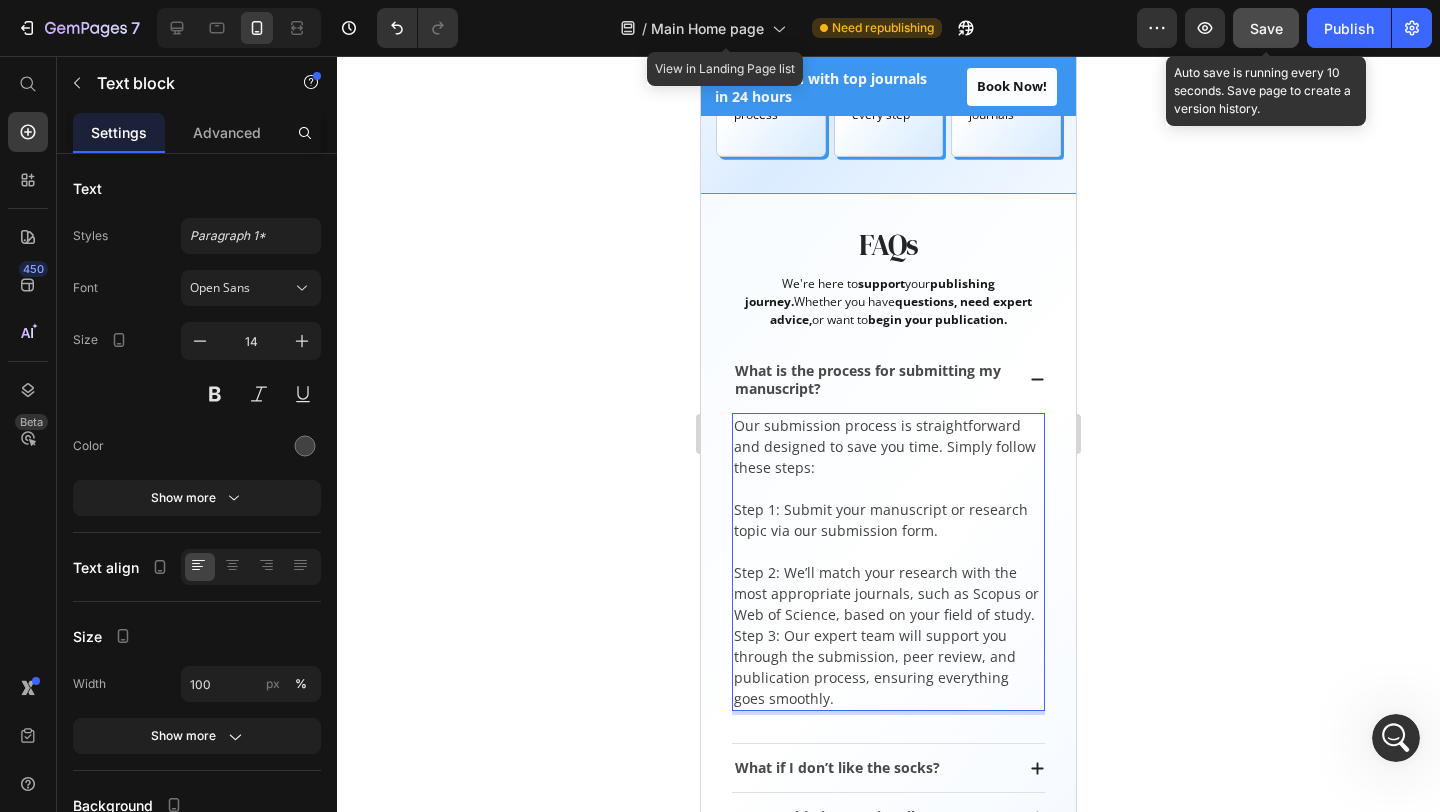 click on "Step 2: We’ll match your research with the most appropriate journals, such as Scopus or Web of Science, based on your field of study." at bounding box center (888, 593) 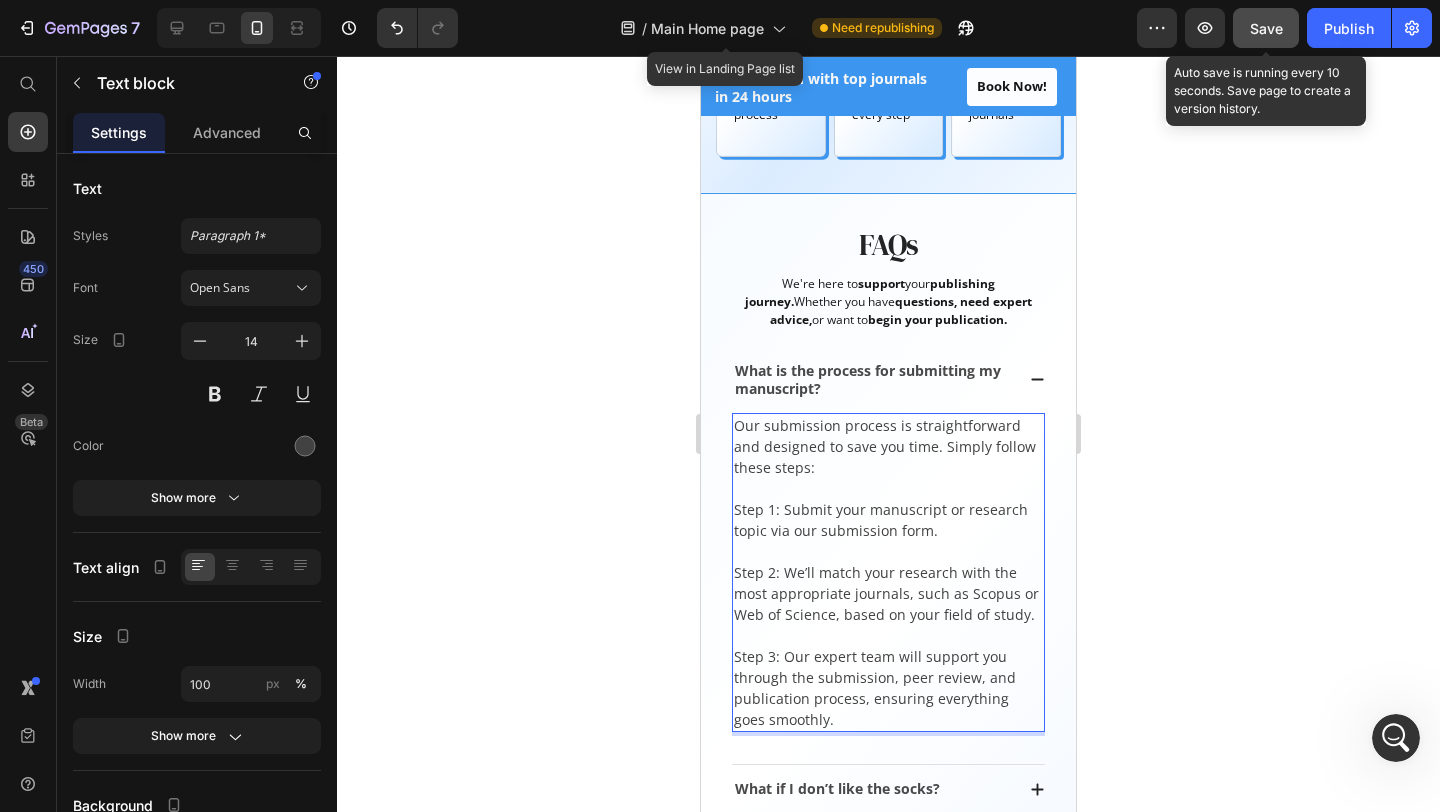 click on "Step 1: Submit your manuscript or research topic via our submission form." at bounding box center [888, 520] 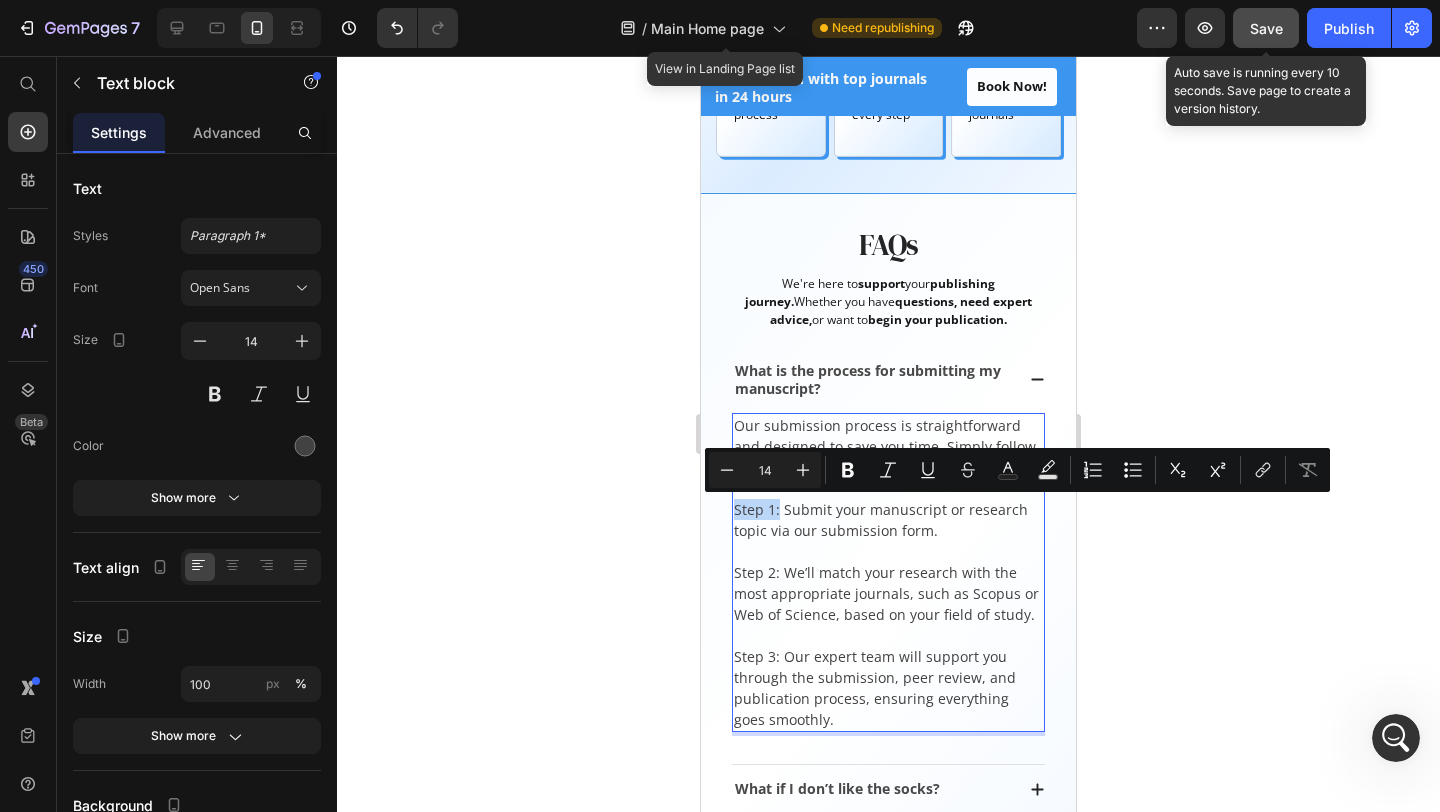drag, startPoint x: 778, startPoint y: 510, endPoint x: 735, endPoint y: 505, distance: 43.289722 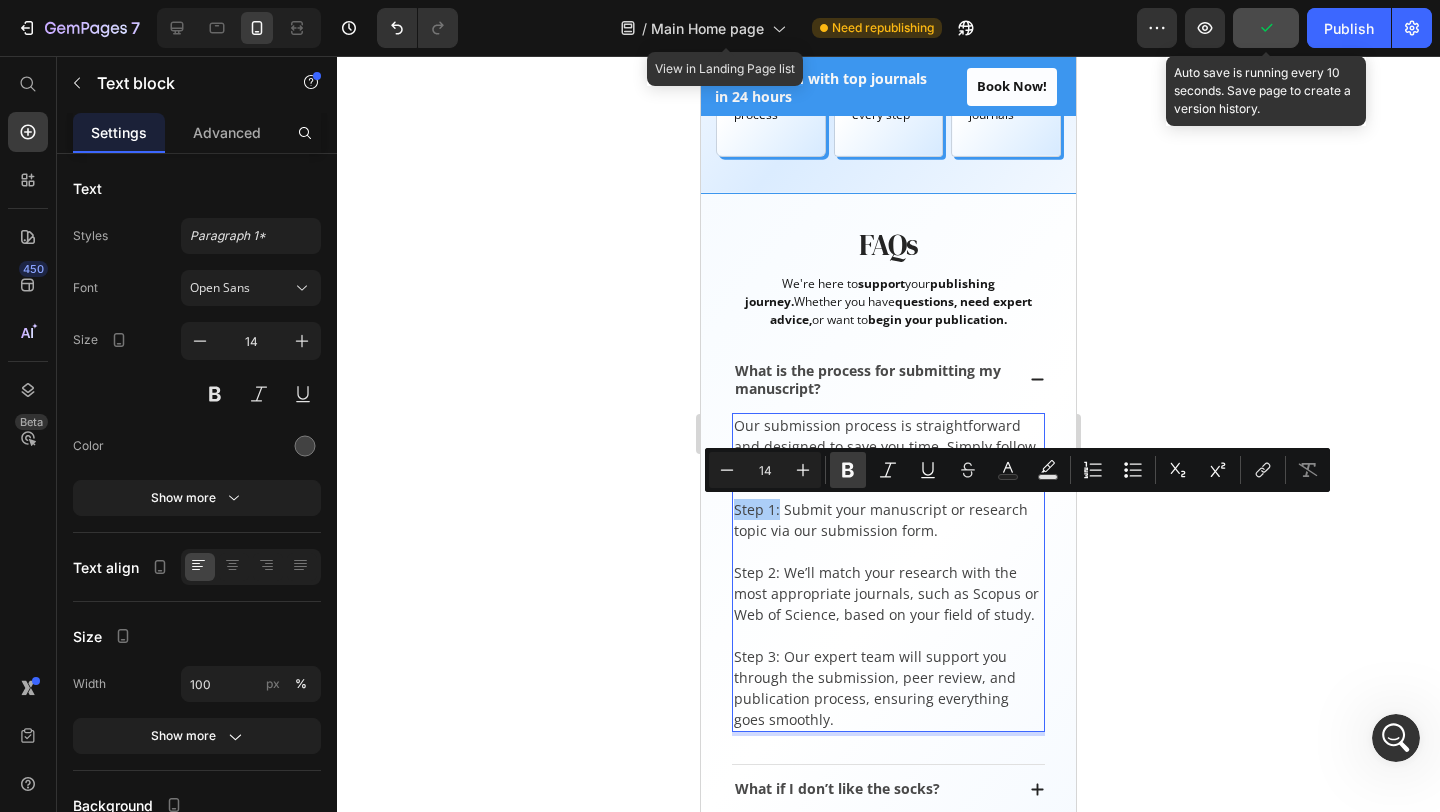 click on "Bold" at bounding box center (848, 470) 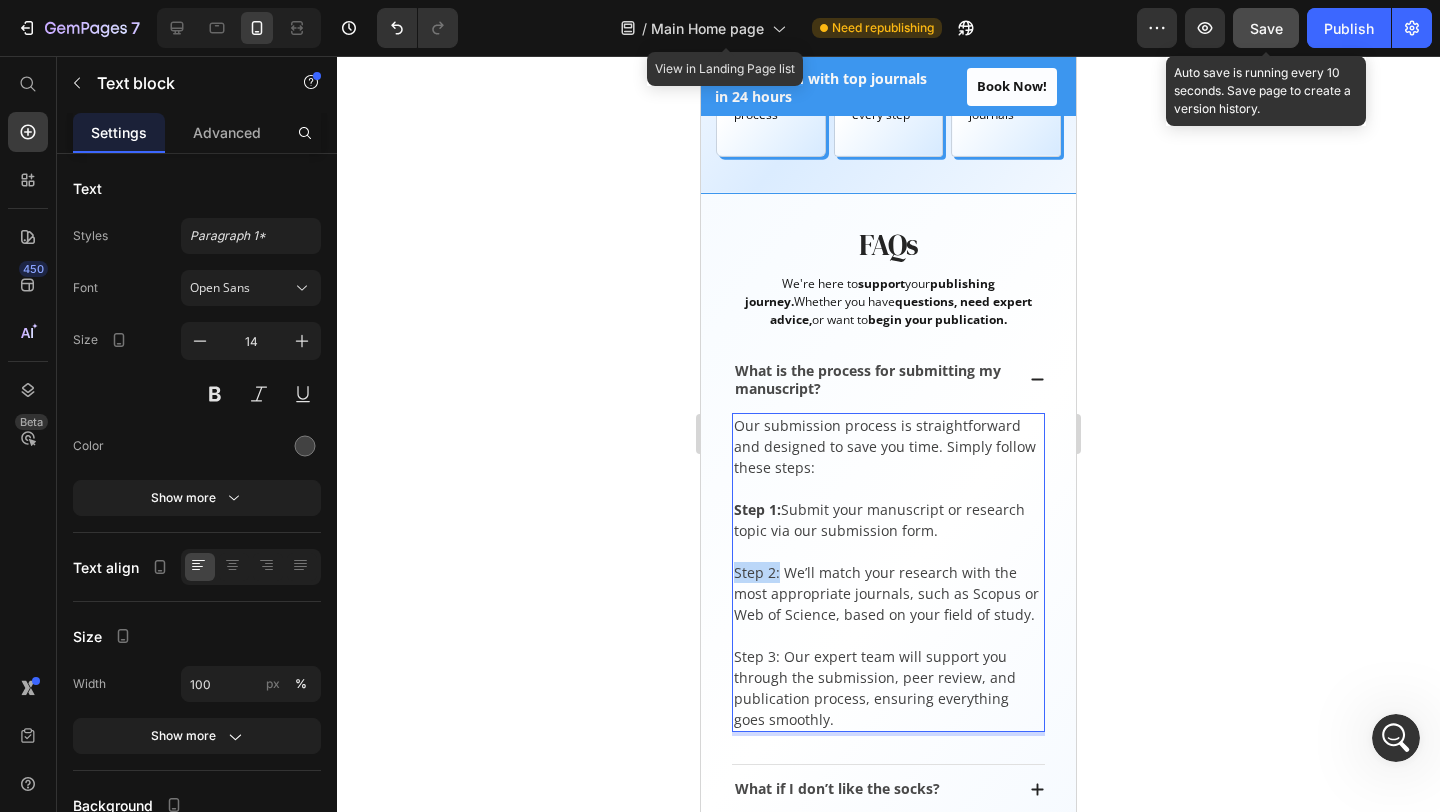 drag, startPoint x: 777, startPoint y: 576, endPoint x: 731, endPoint y: 570, distance: 46.389652 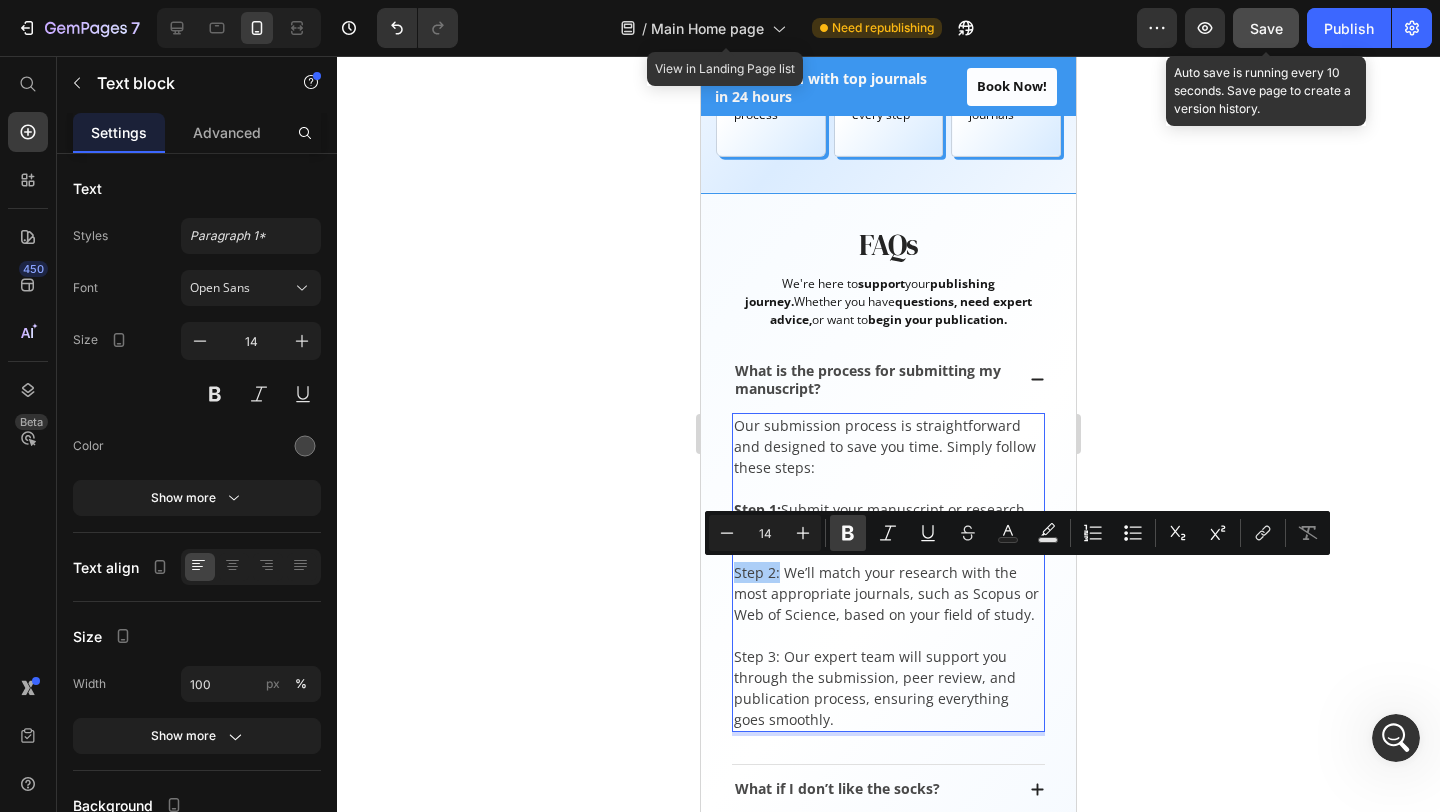 click 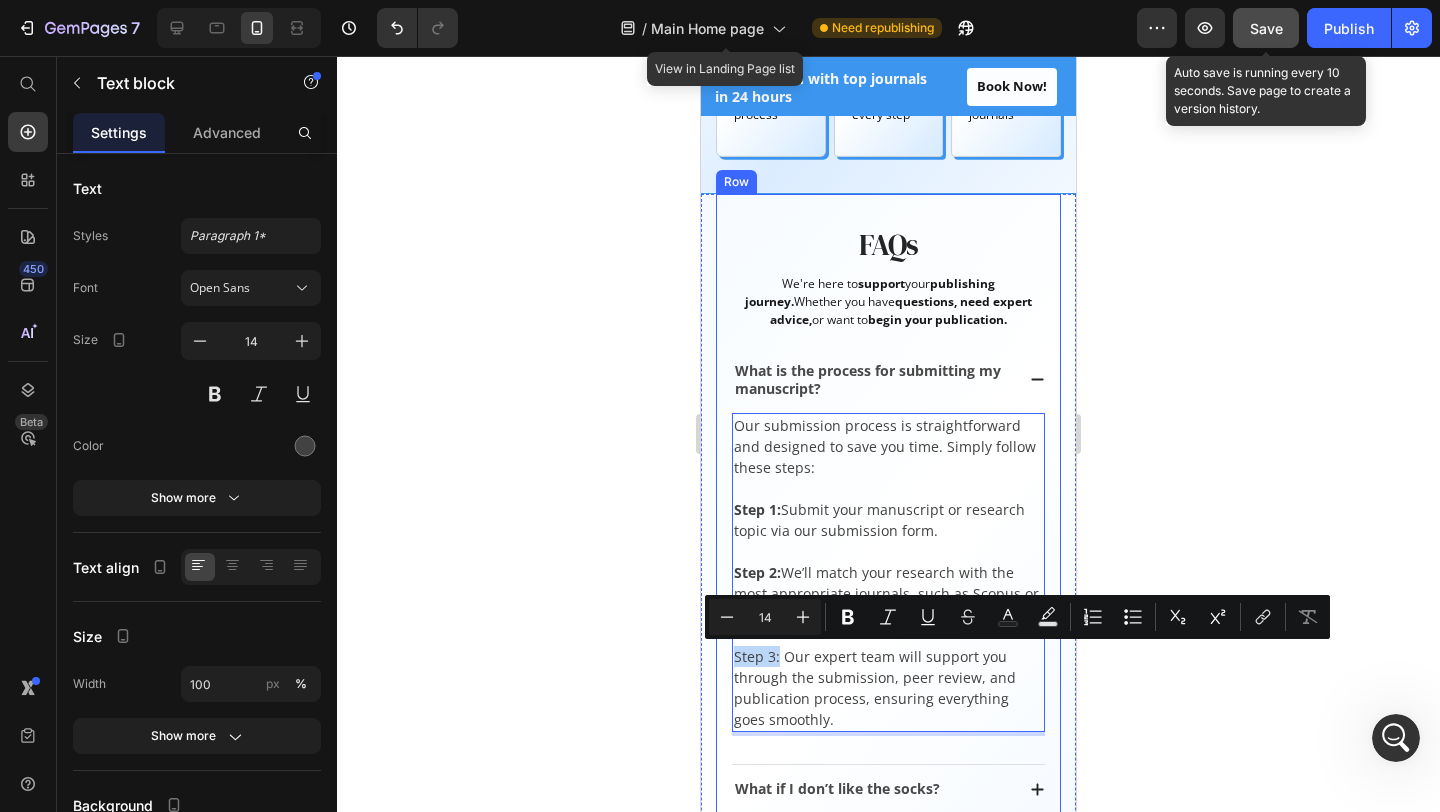 drag, startPoint x: 778, startPoint y: 654, endPoint x: 723, endPoint y: 647, distance: 55.443665 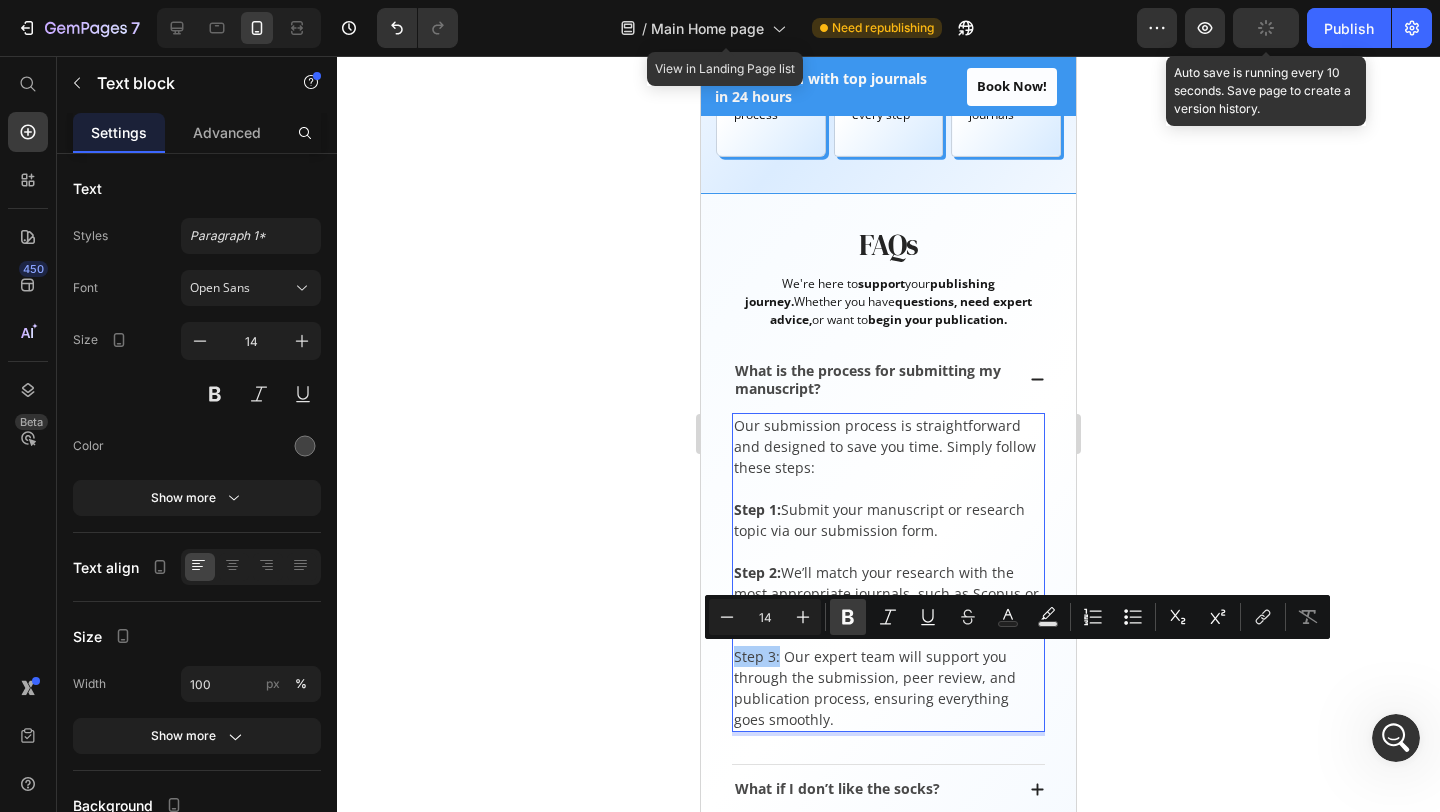 click 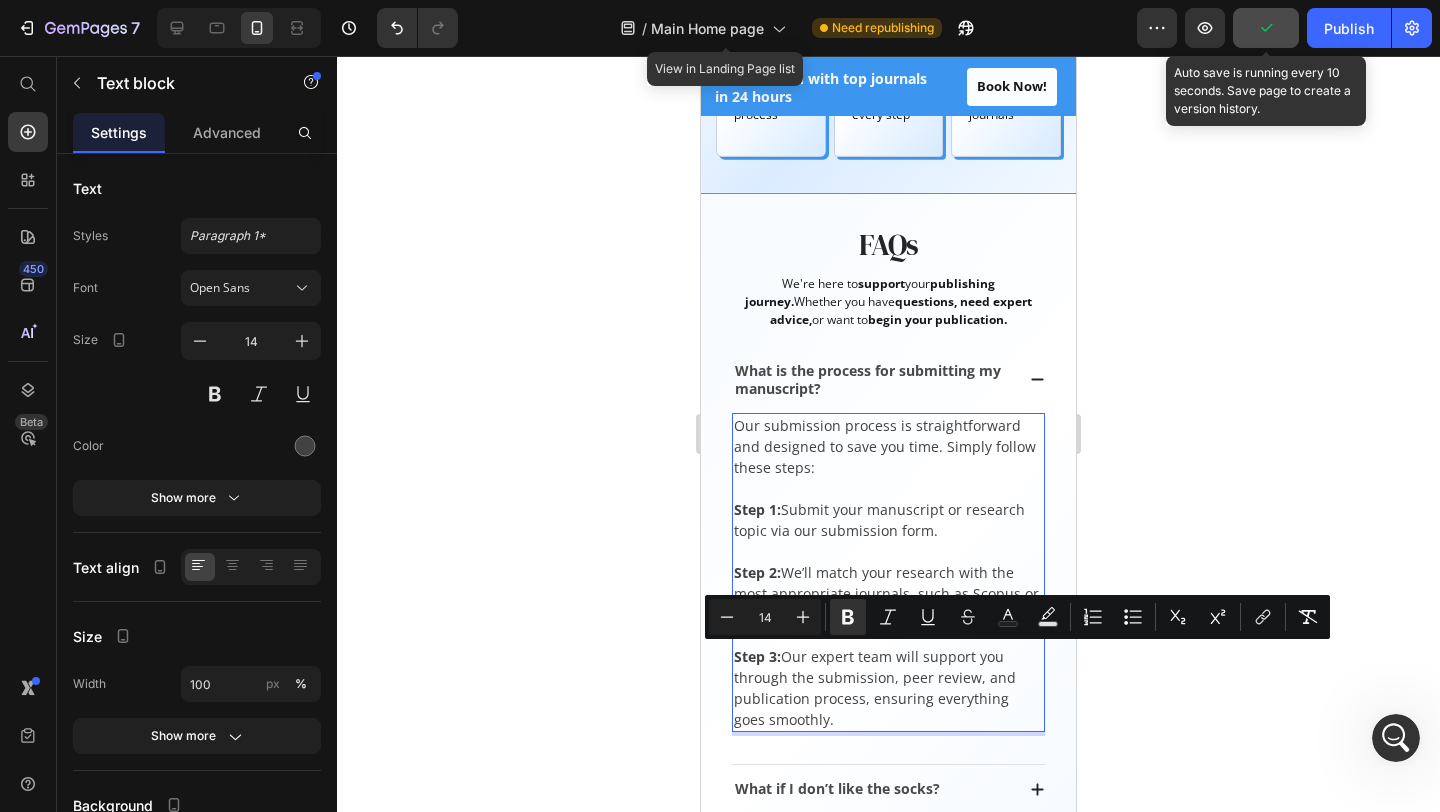 click on "Step 1:  Submit your manuscript or research topic via our submission form." at bounding box center [888, 520] 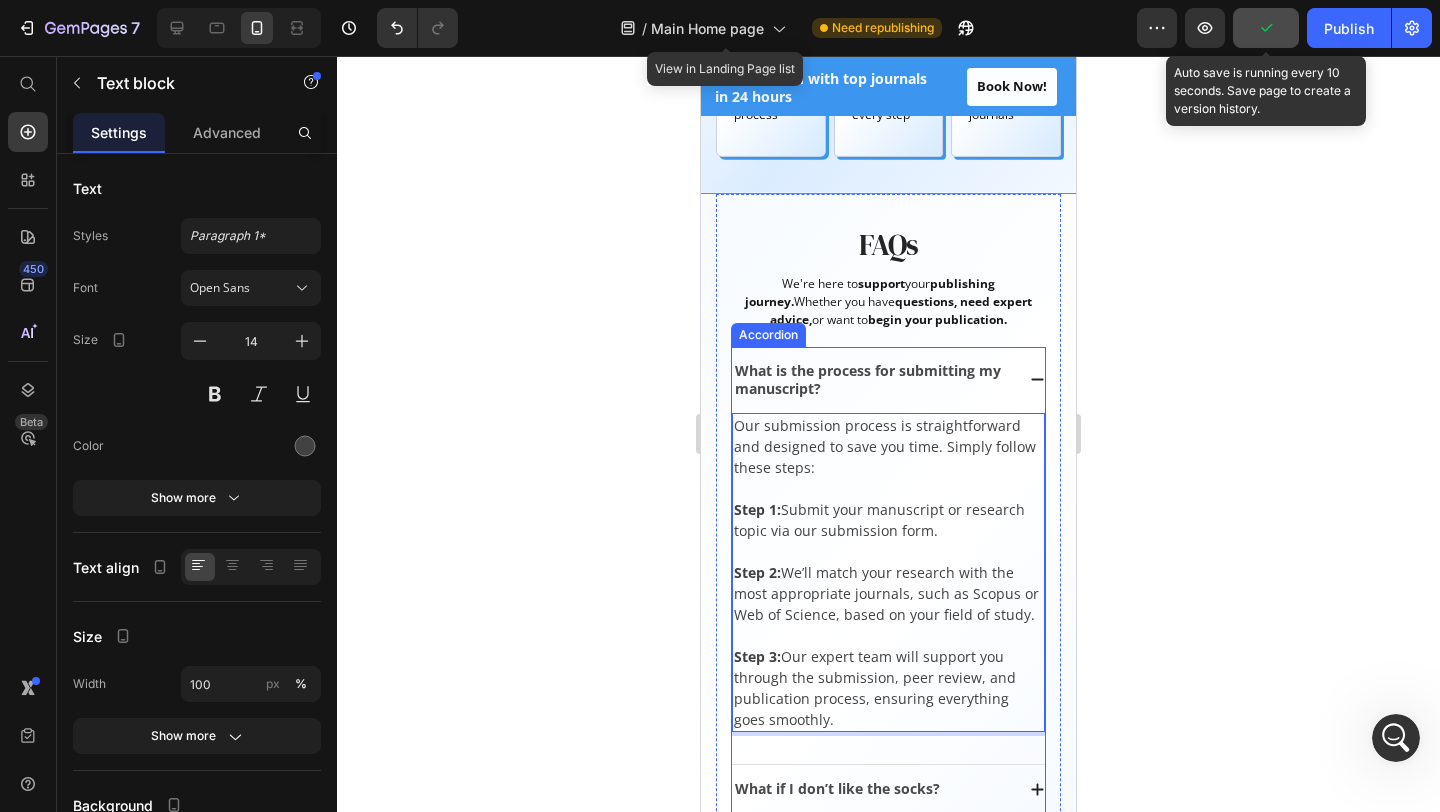 click 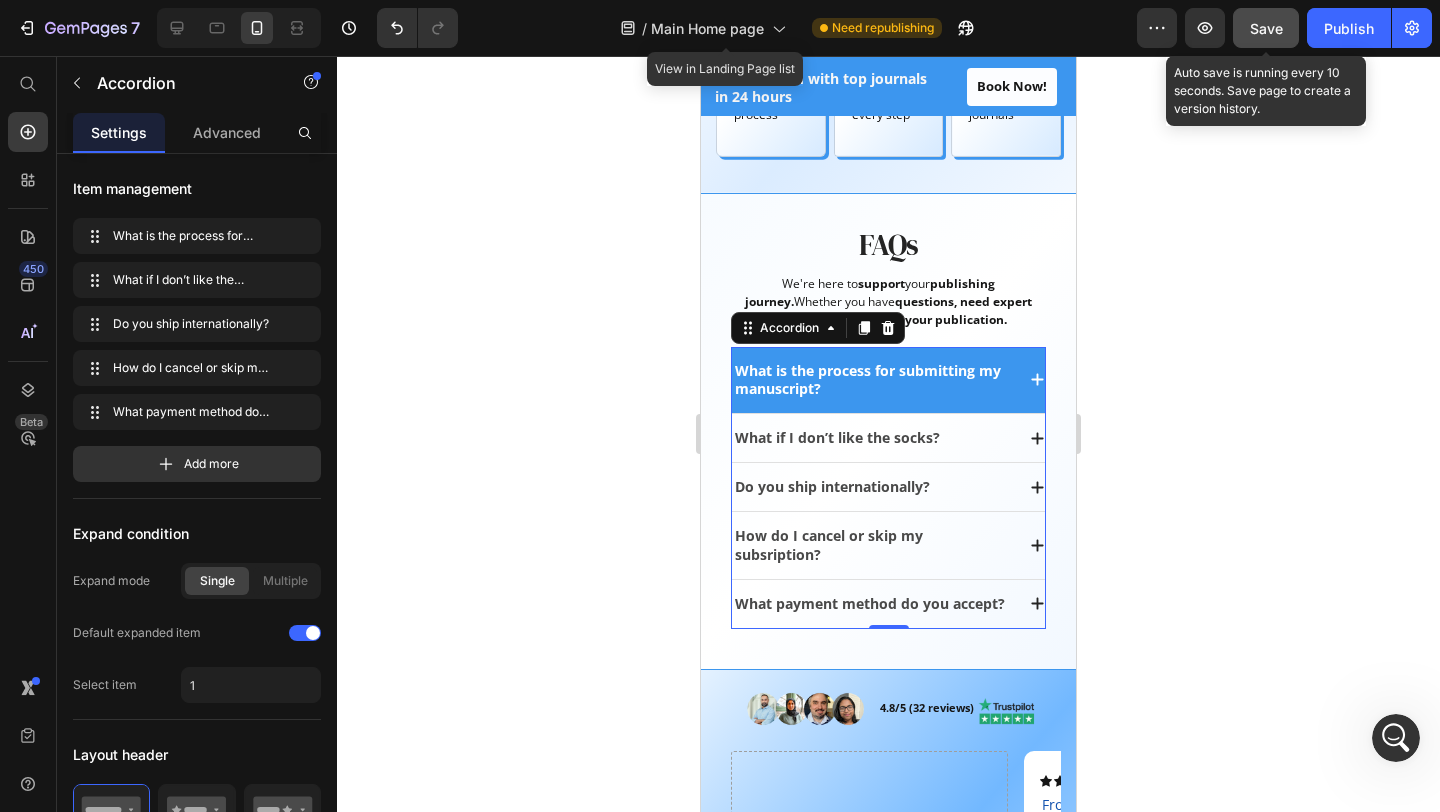 click 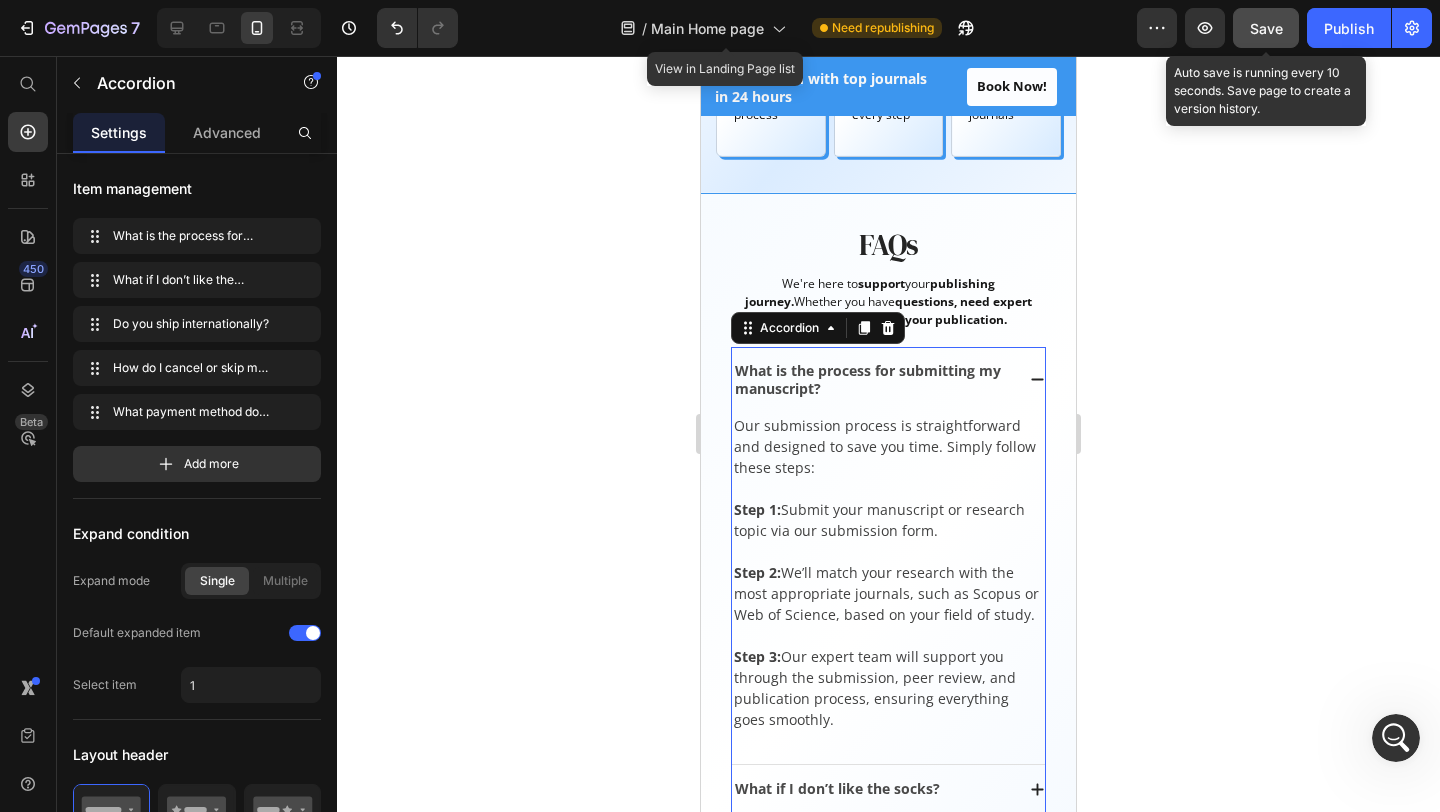 click 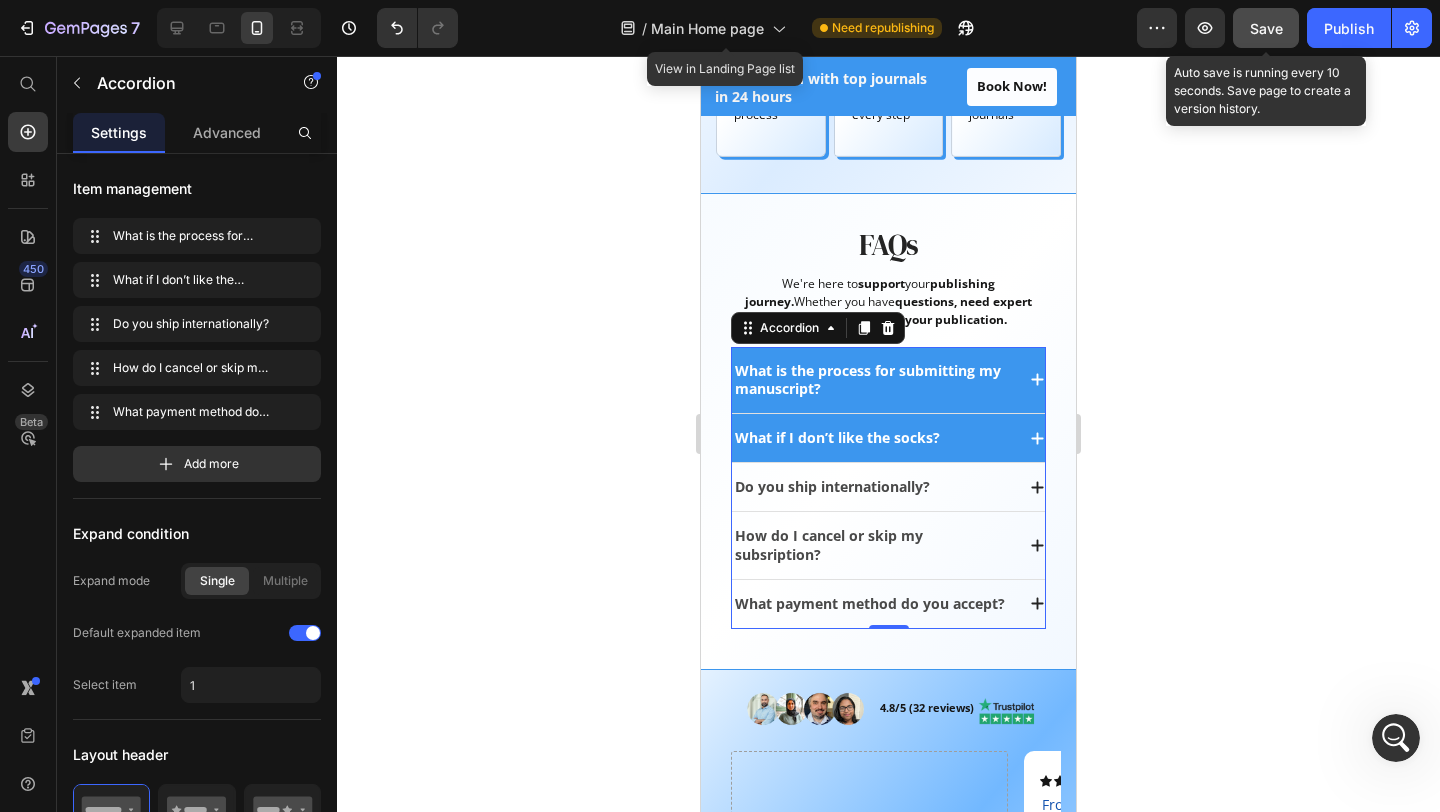 click 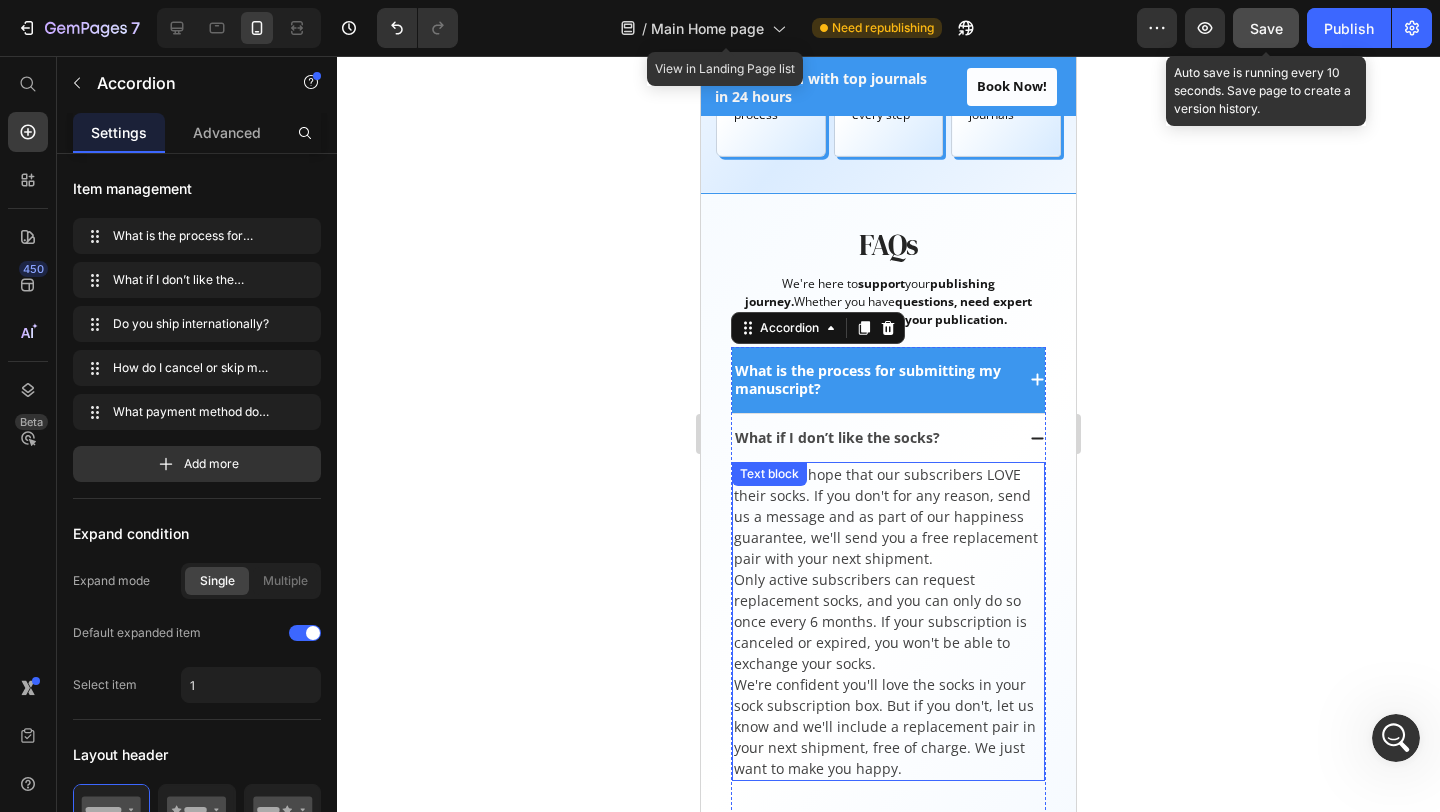 click on "We always hope that our subscribers LOVE their socks. If you don't for any reason, send us a message and as part of our happiness guarantee, we'll send you a free replacement pair with your next shipment.  Only active subscribers can request replacement socks, and you can only do so once every 6 months. If your subscription is canceled or expired, you won't be able to exchange your socks. We're confident you'll love the socks in your sock subscription box. But if you don't, let us know and we'll include a replacement pair in your next shipment, free of charge. We just want to make you happy." at bounding box center [888, 621] 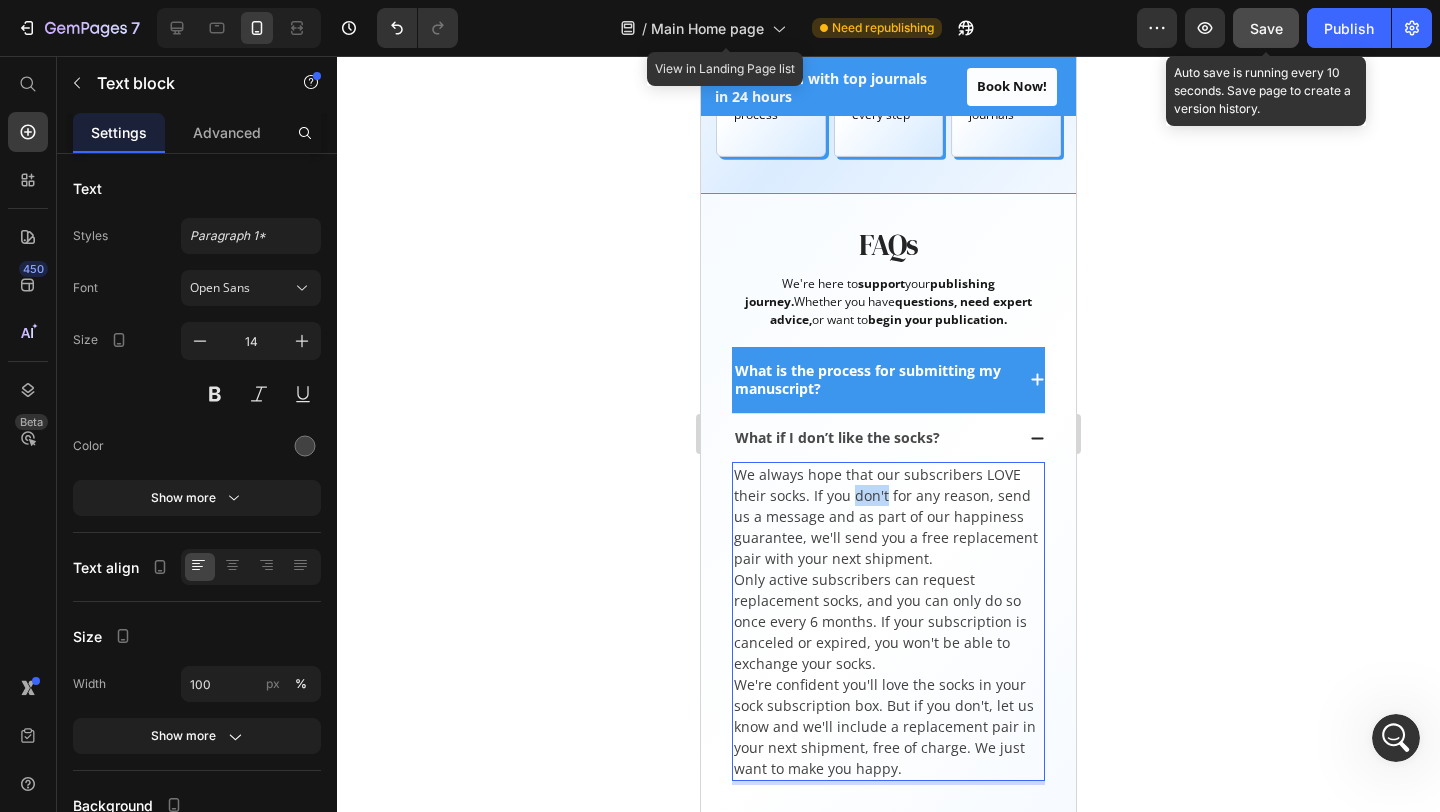 click on "We always hope that our subscribers LOVE their socks. If you don't for any reason, send us a message and as part of our happiness guarantee, we'll send you a free replacement pair with your next shipment.  Only active subscribers can request replacement socks, and you can only do so once every 6 months. If your subscription is canceled or expired, you won't be able to exchange your socks. We're confident you'll love the socks in your sock subscription box. But if you don't, let us know and we'll include a replacement pair in your next shipment, free of charge. We just want to make you happy." at bounding box center [888, 621] 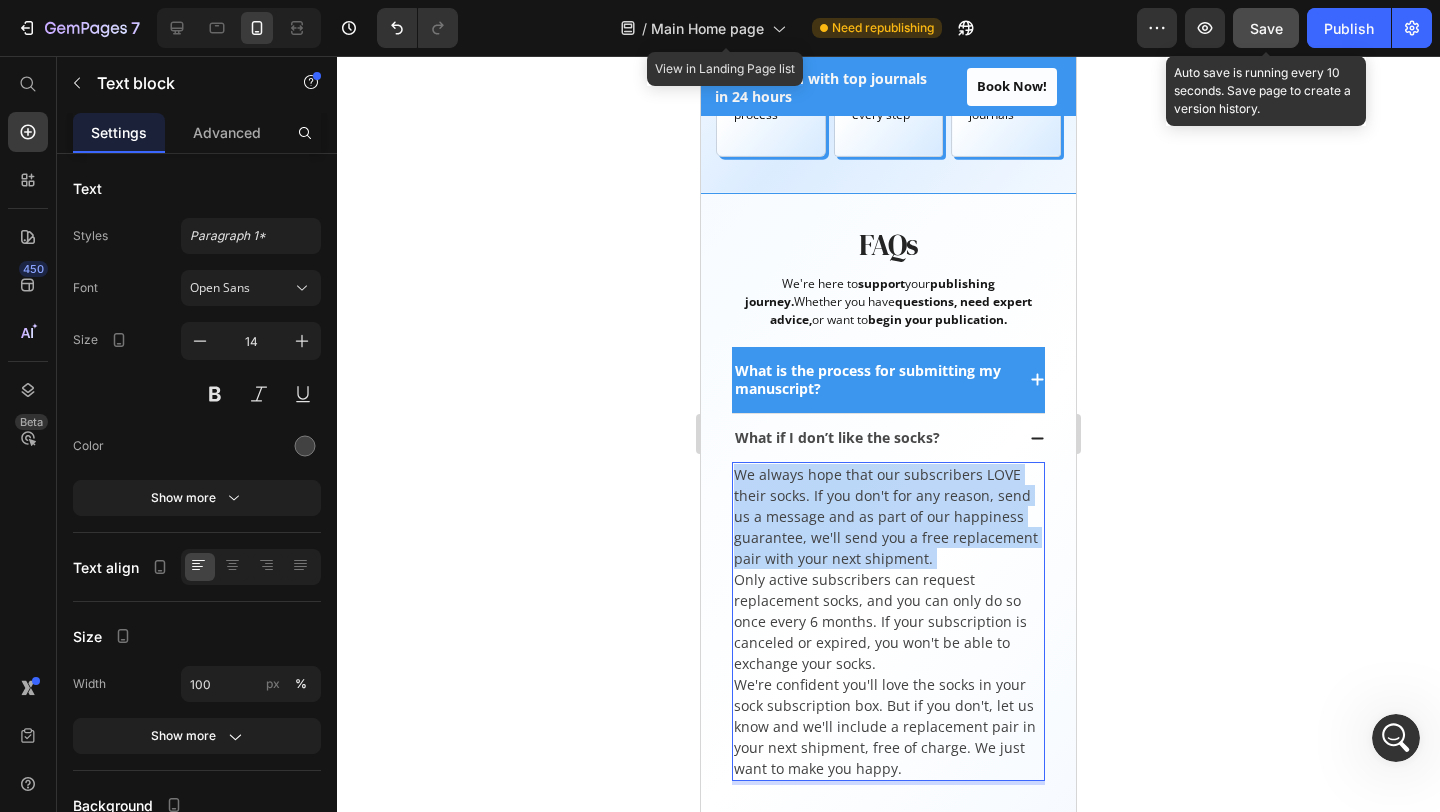 click on "We always hope that our subscribers LOVE their socks. If you don't for any reason, send us a message and as part of our happiness guarantee, we'll send you a free replacement pair with your next shipment.  Only active subscribers can request replacement socks, and you can only do so once every 6 months. If your subscription is canceled or expired, you won't be able to exchange your socks. We're confident you'll love the socks in your sock subscription box. But if you don't, let us know and we'll include a replacement pair in your next shipment, free of charge. We just want to make you happy." at bounding box center (888, 621) 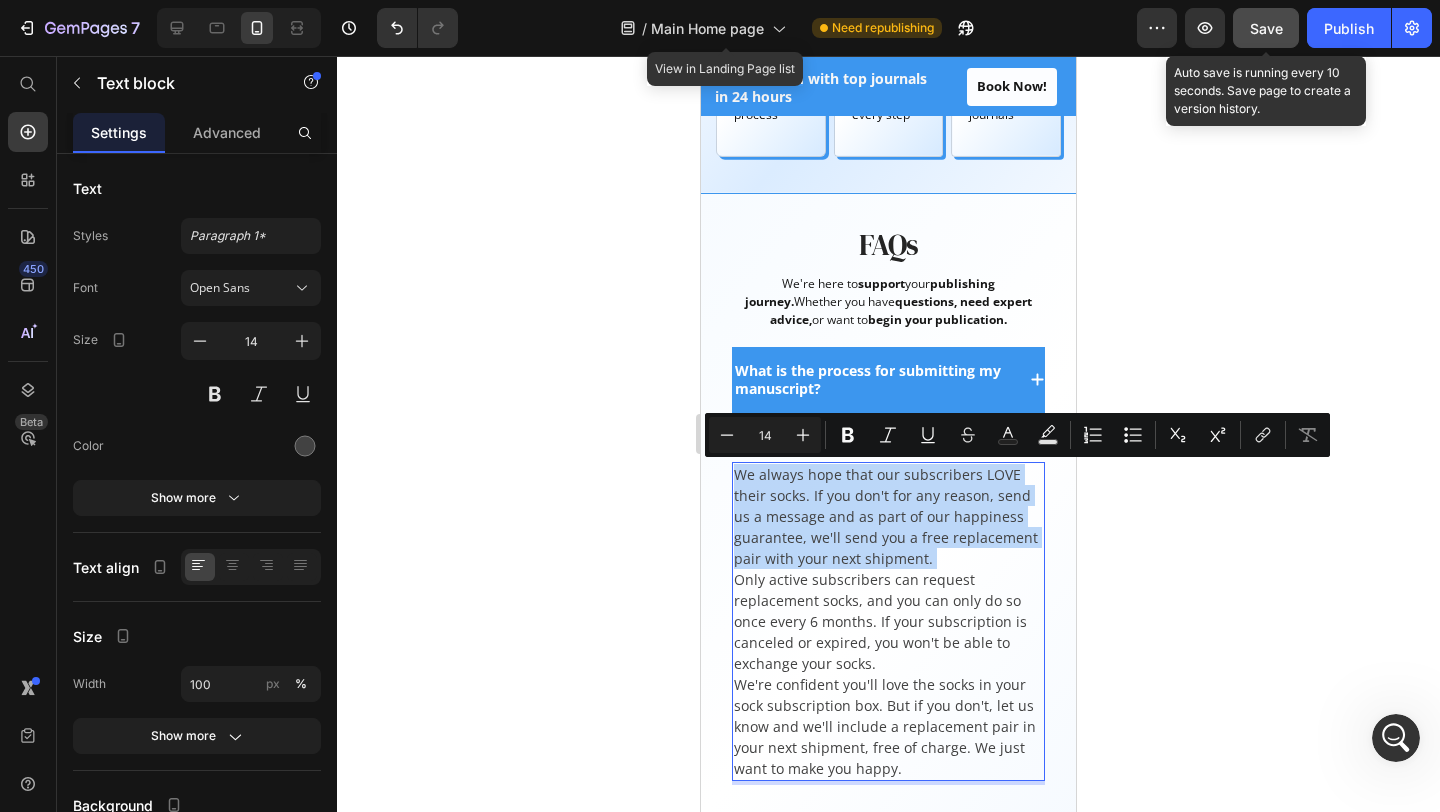 click on "We always hope that our subscribers LOVE their socks. If you don't for any reason, send us a message and as part of our happiness guarantee, we'll send you a free replacement pair with your next shipment.  Only active subscribers can request replacement socks, and you can only do so once every 6 months. If your subscription is canceled or expired, you won't be able to exchange your socks. We're confident you'll love the socks in your sock subscription box. But if you don't, let us know and we'll include a replacement pair in your next shipment, free of charge. We just want to make you happy." at bounding box center [888, 621] 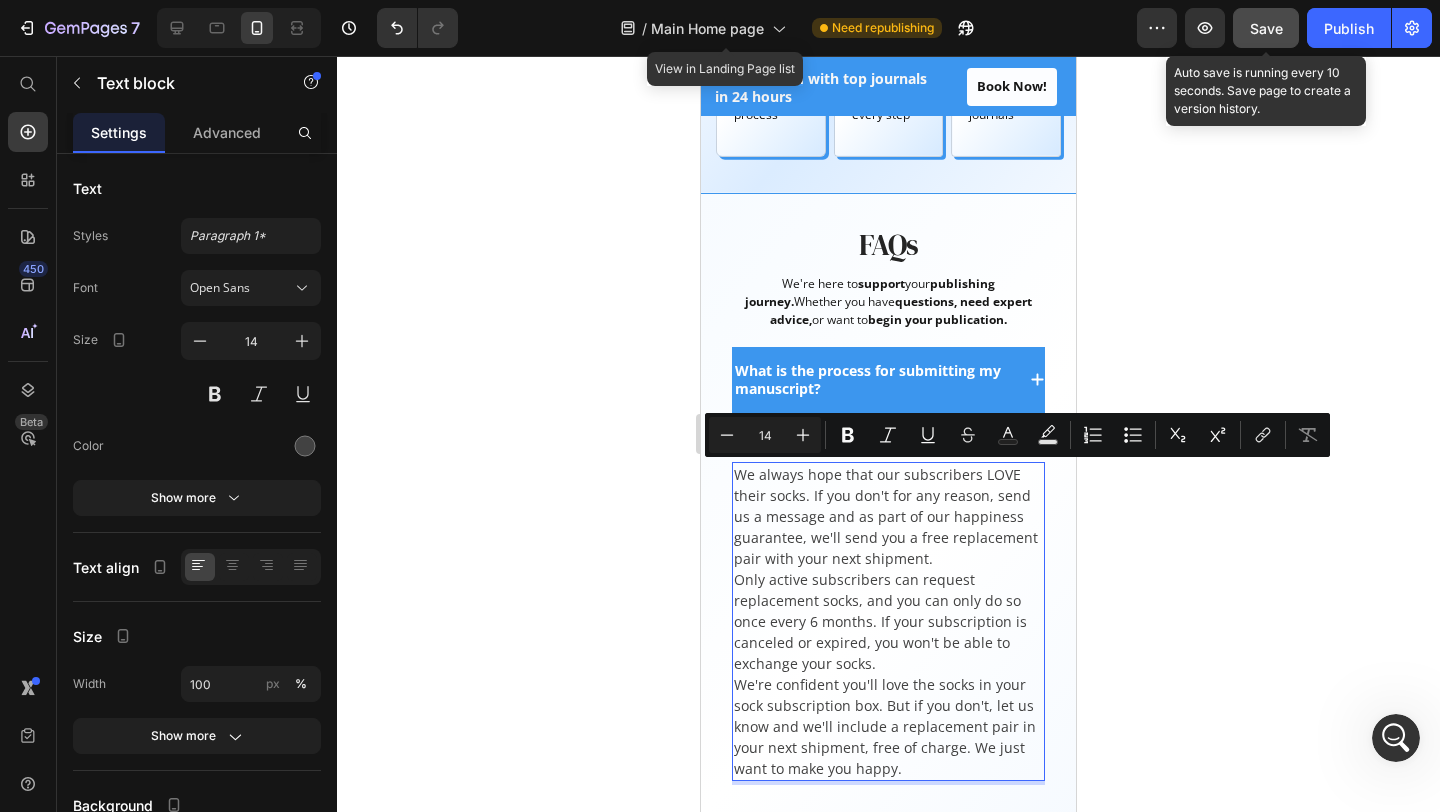 click on "We always hope that our subscribers LOVE their socks. If you don't for any reason, send us a message and as part of our happiness guarantee, we'll send you a free replacement pair with your next shipment.  Only active subscribers can request replacement socks, and you can only do so once every 6 months. If your subscription is canceled or expired, you won't be able to exchange your socks. We're confident you'll love the socks in your sock subscription box. But if you don't, let us know and we'll include a replacement pair in your next shipment, free of charge. We just want to make you happy." at bounding box center [888, 621] 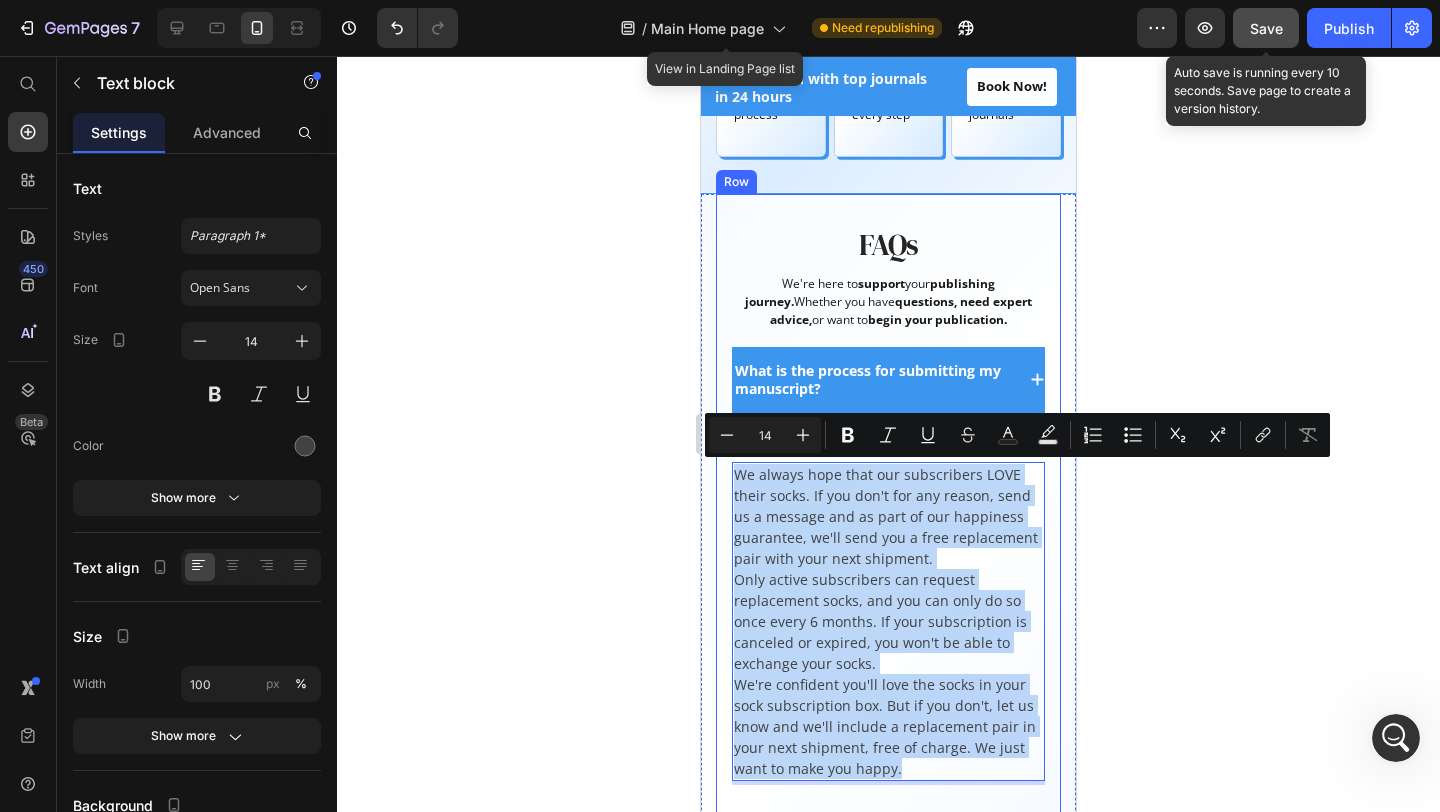 drag, startPoint x: 924, startPoint y: 763, endPoint x: 729, endPoint y: 463, distance: 357.80582 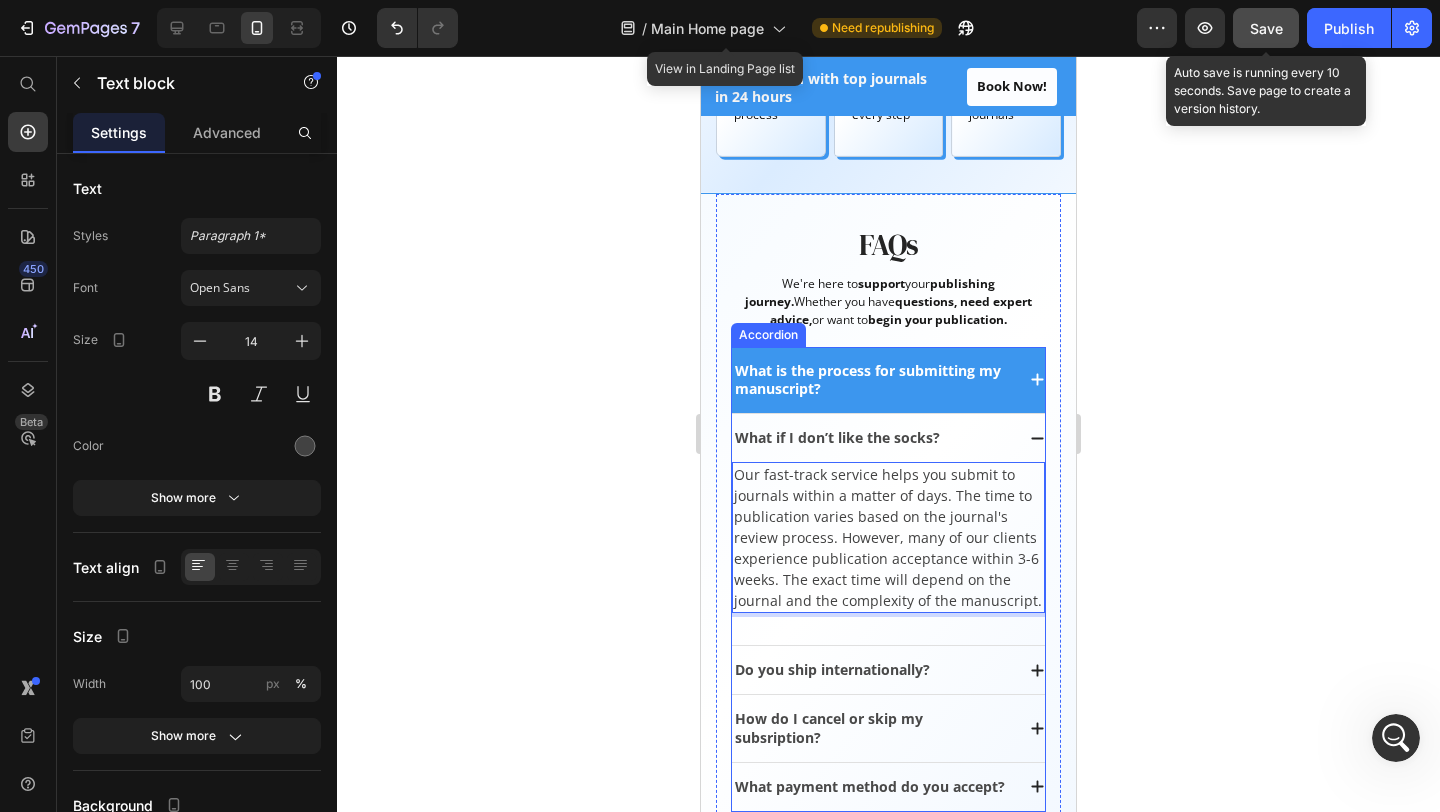 click 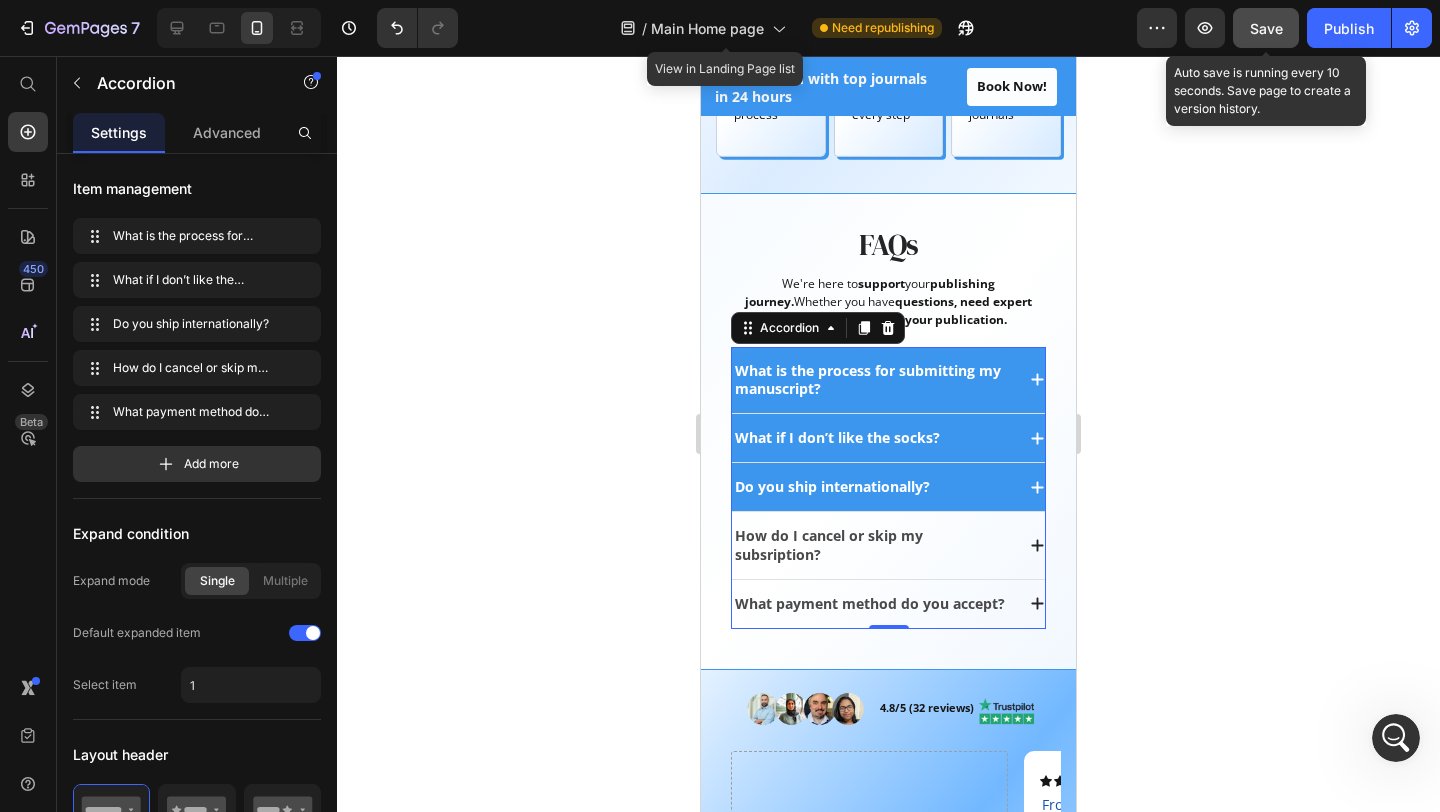 click 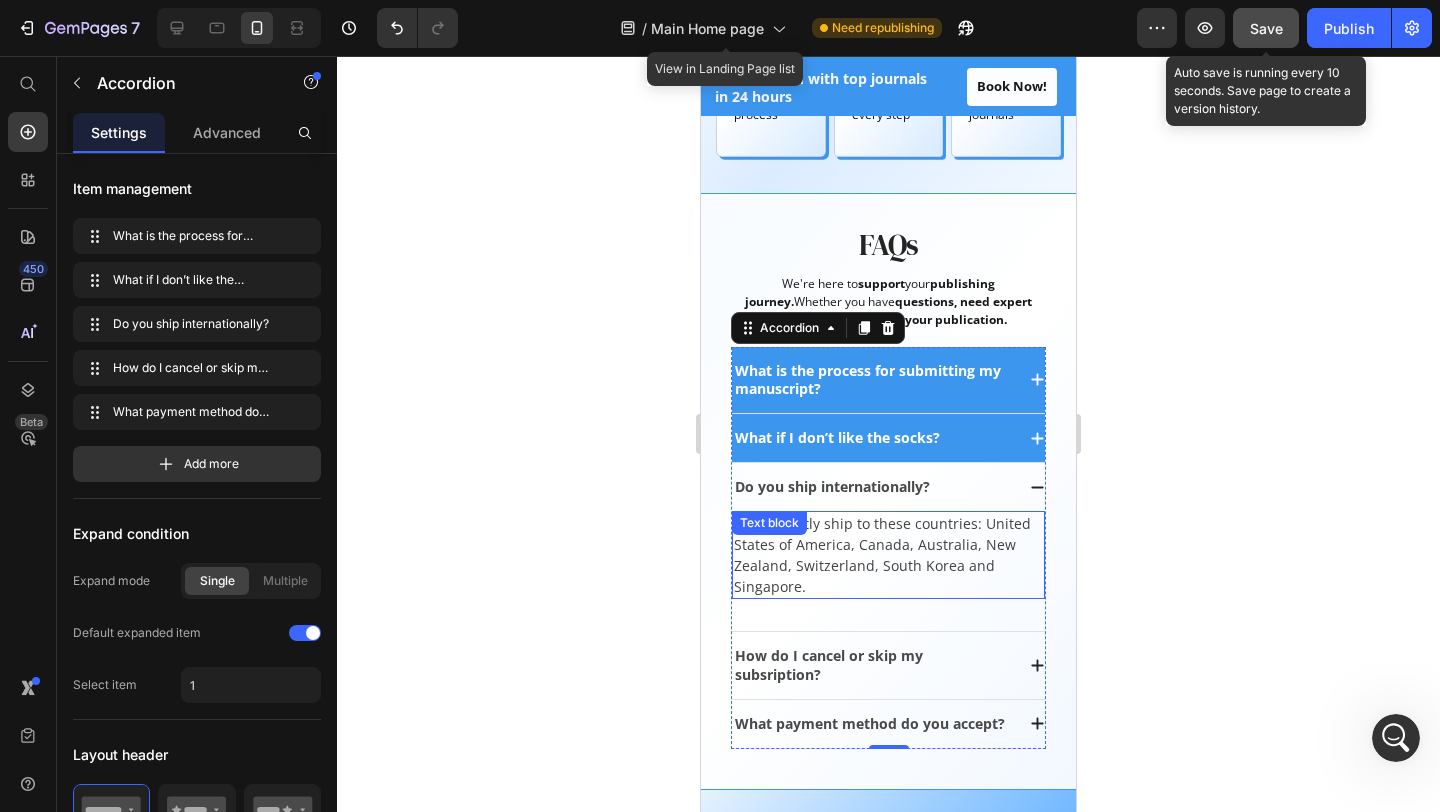 click on "We currently ship to these countries: United States of America, Canada, Australia, New Zealand, Switzerland, South Korea and Singapore." at bounding box center (888, 555) 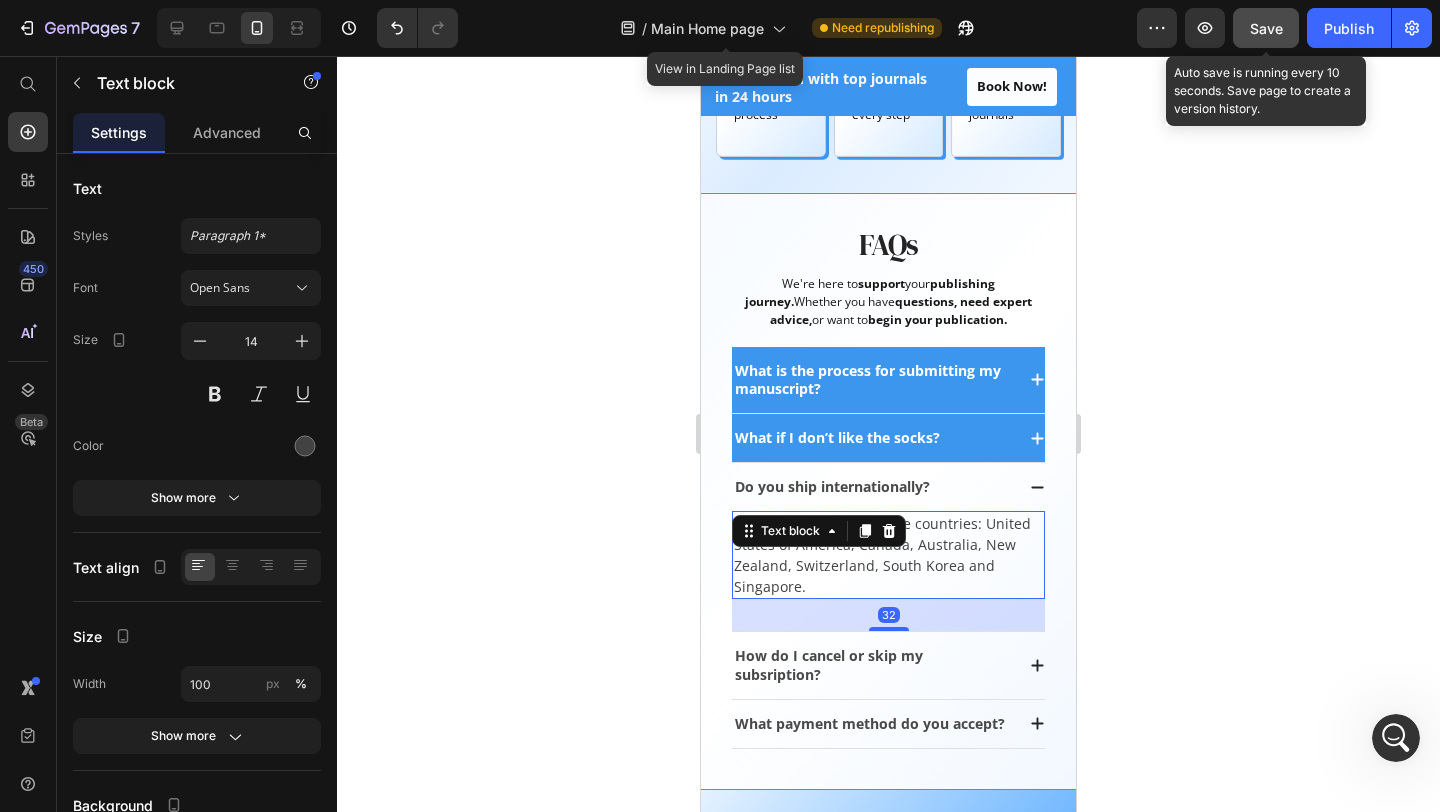 click at bounding box center [889, 531] 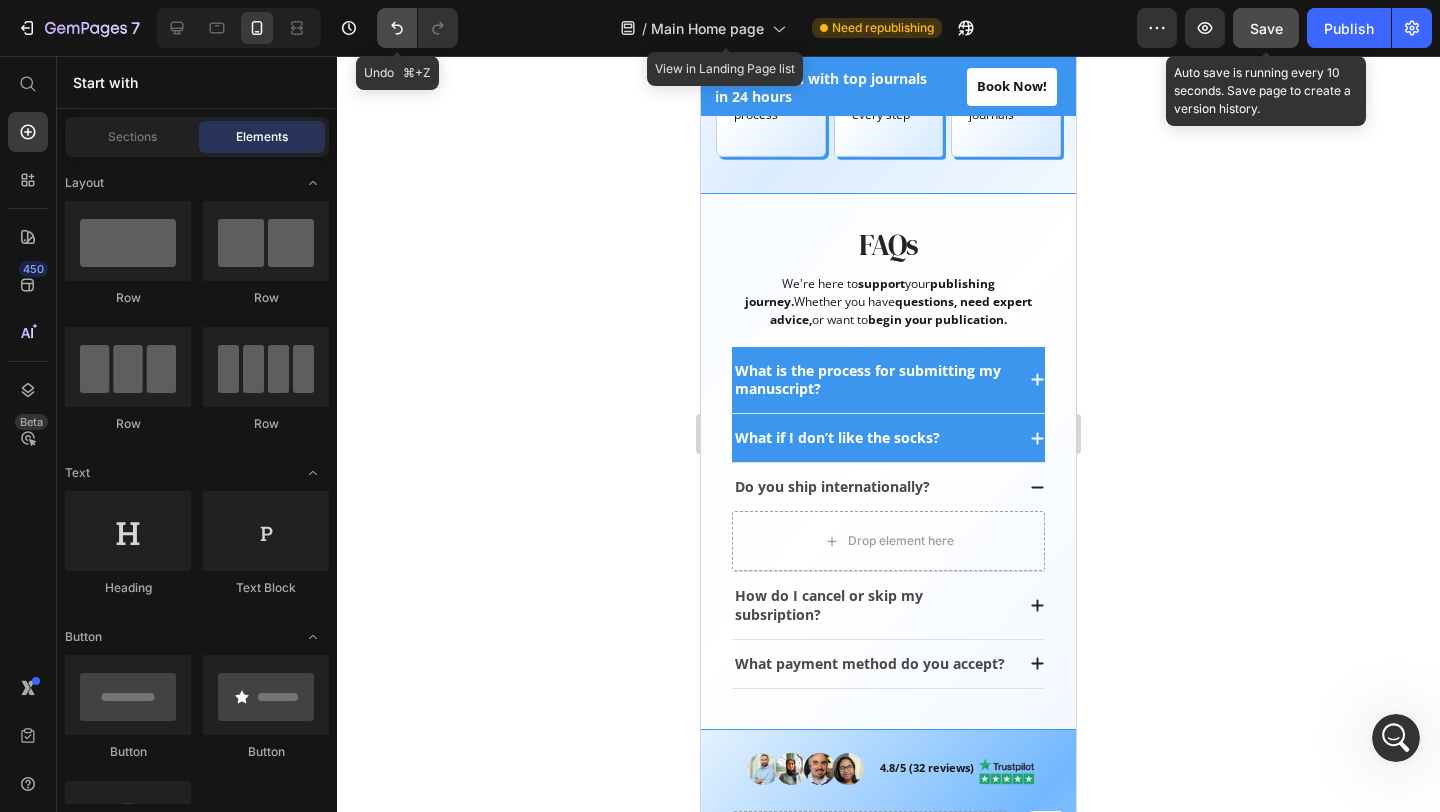 click 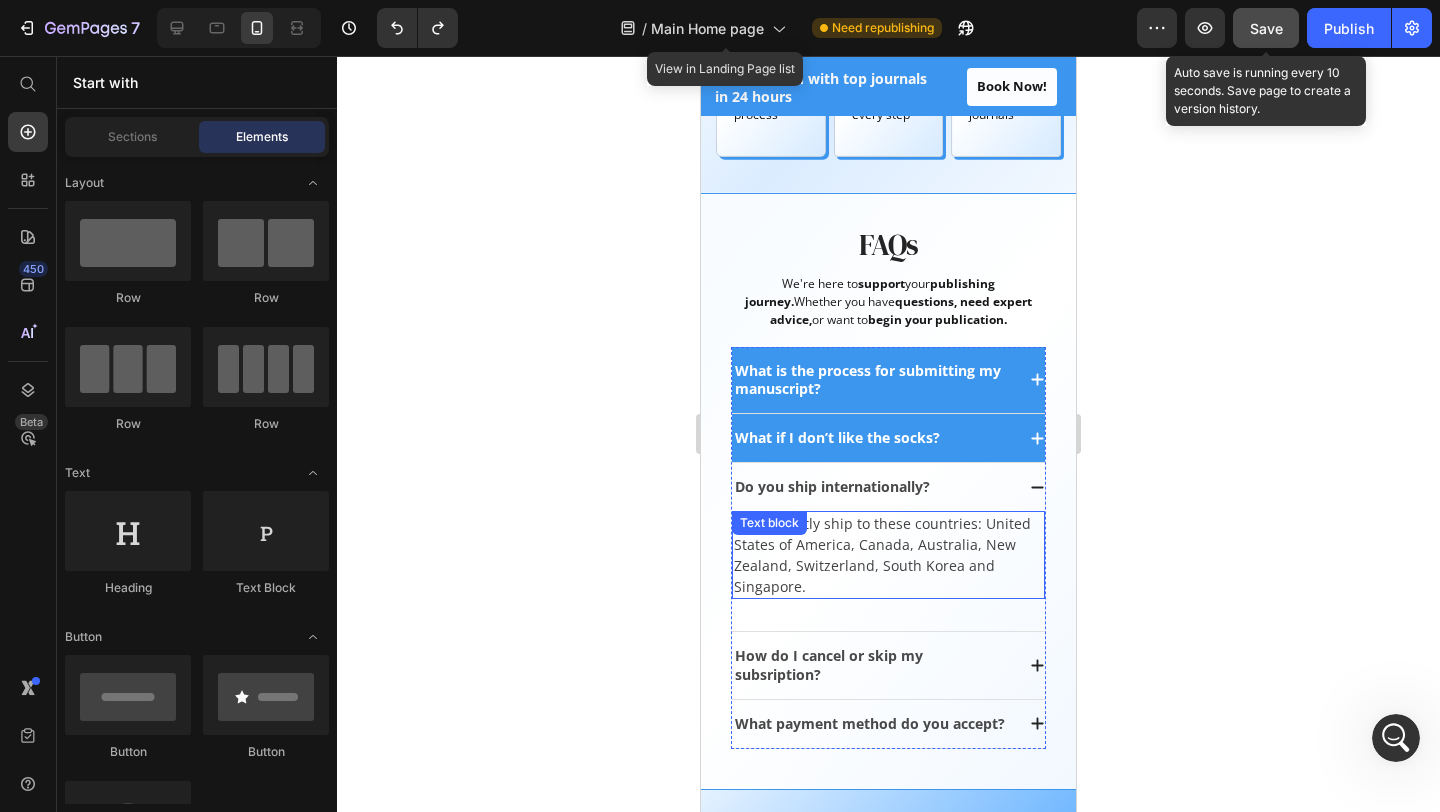 click on "We currently ship to these countries: United States of America, Canada, Australia, New Zealand, Switzerland, South Korea and Singapore." at bounding box center (888, 555) 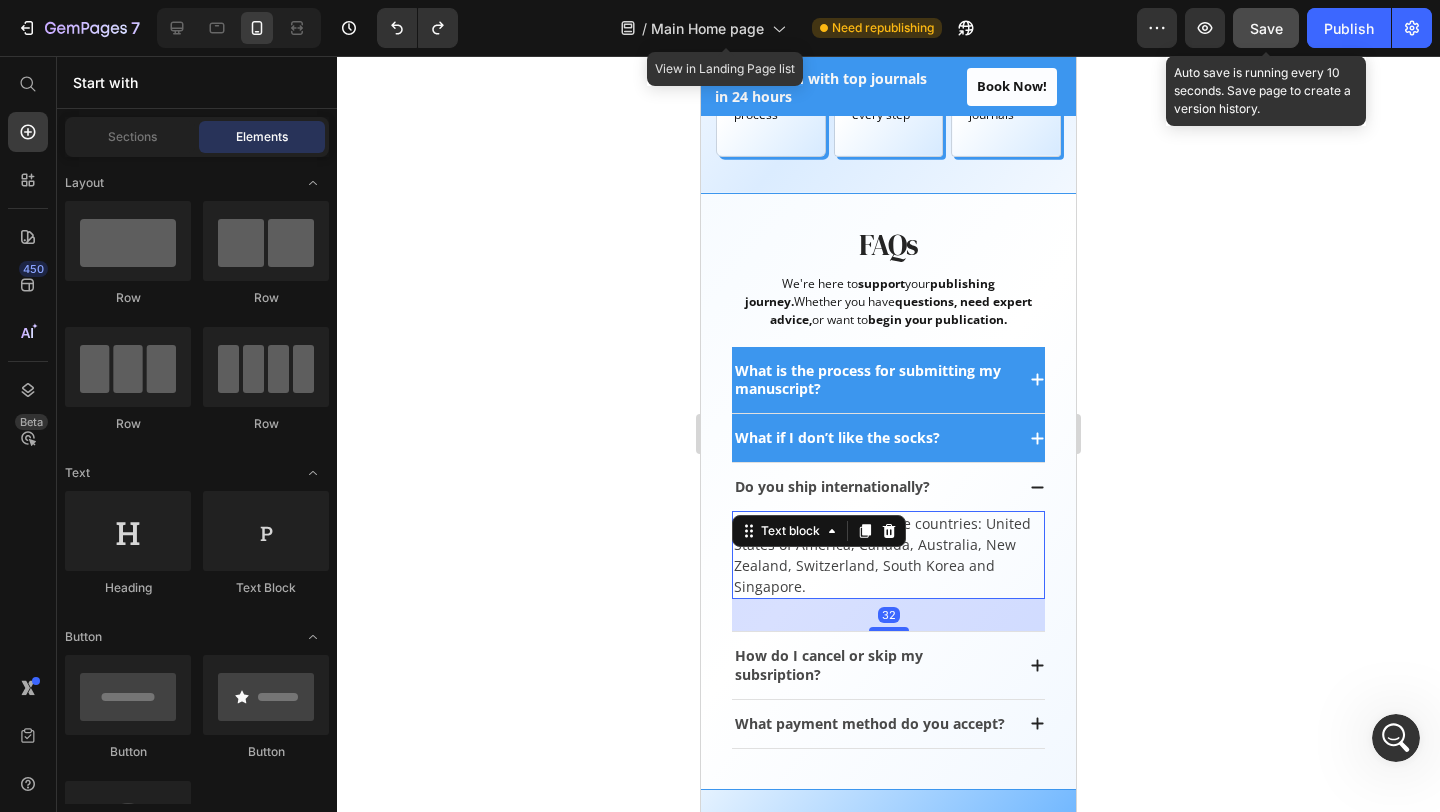 click on "We currently ship to these countries: United States of America, Canada, Australia, New Zealand, Switzerland, South Korea and Singapore." at bounding box center [888, 555] 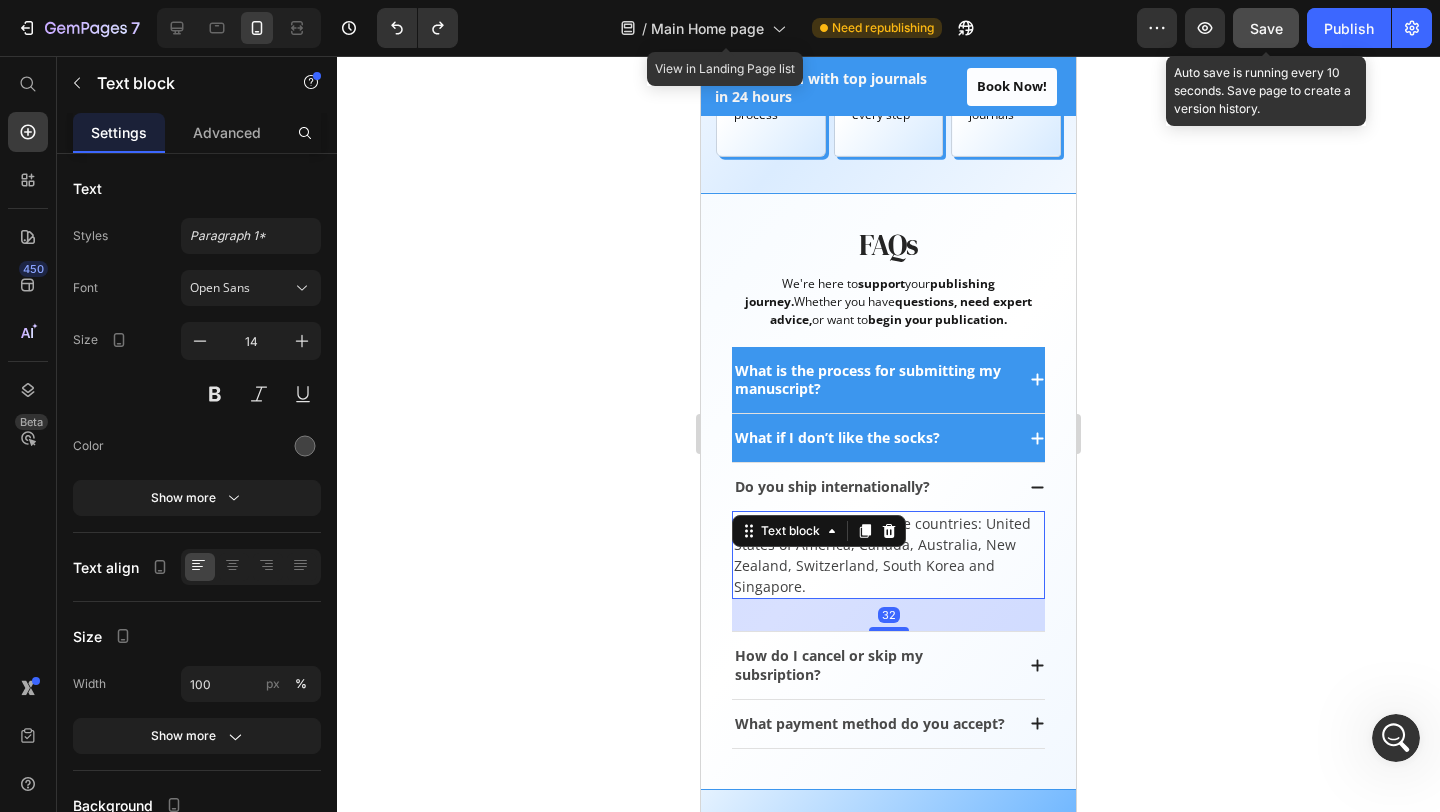 click on "We currently ship to these countries: United States of America, Canada, Australia, New Zealand, Switzerland, South Korea and Singapore." at bounding box center (888, 555) 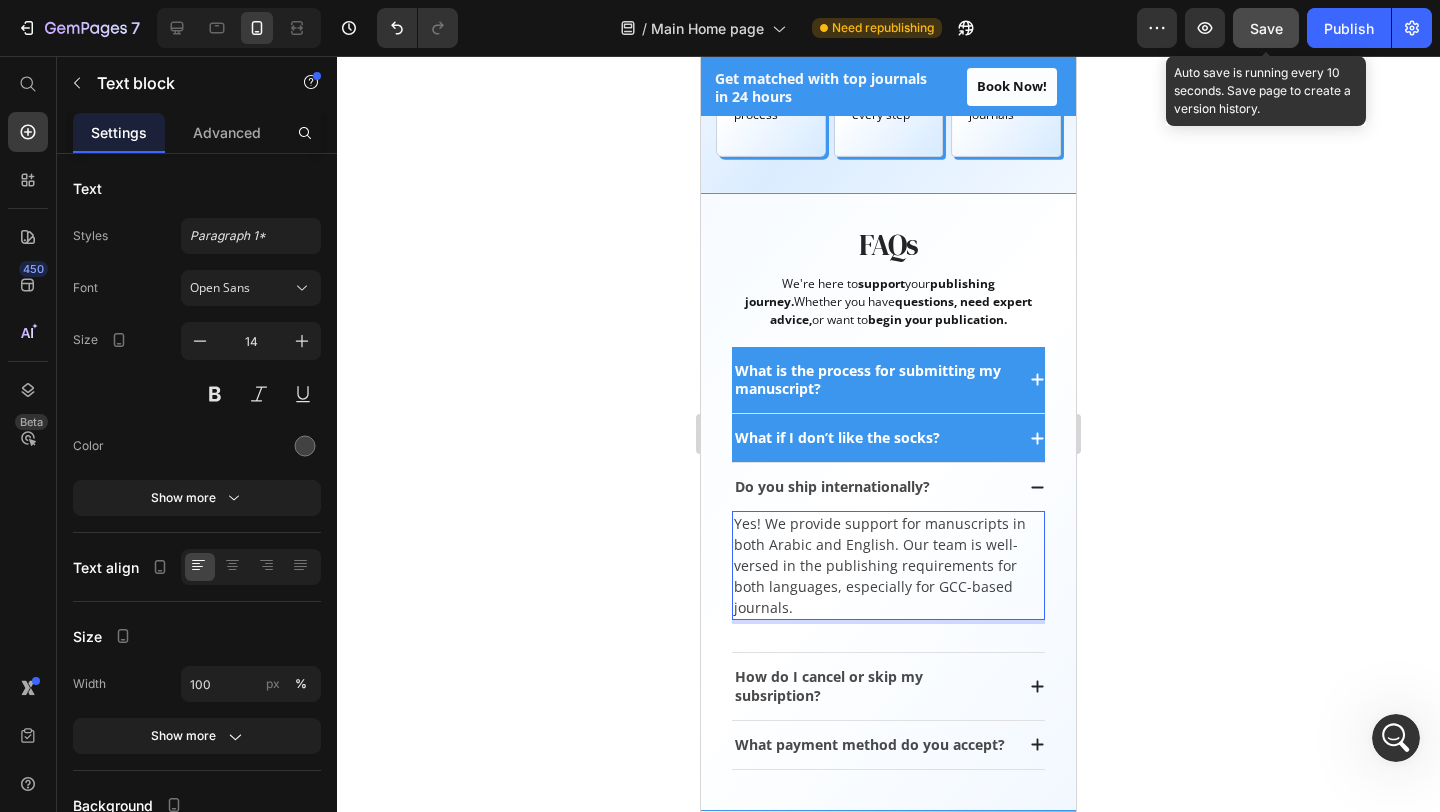 click on "Yes! We provide support for manuscripts in both Arabic and English. Our team is well-versed in the publishing requirements for both languages, especially for GCC-based journals." at bounding box center (888, 565) 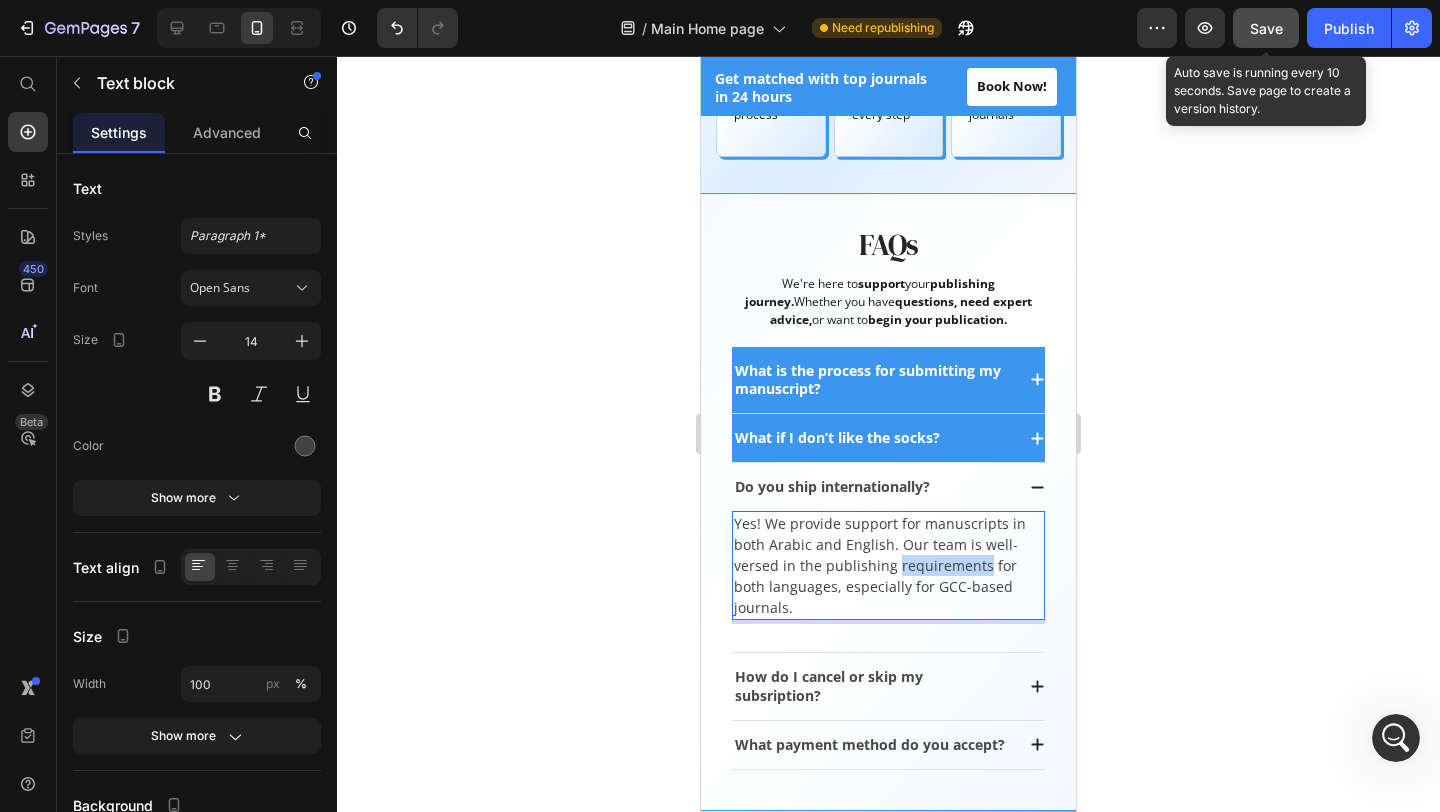 click on "Yes! We provide support for manuscripts in both Arabic and English. Our team is well-versed in the publishing requirements for both languages, especially for GCC-based journals." at bounding box center (888, 565) 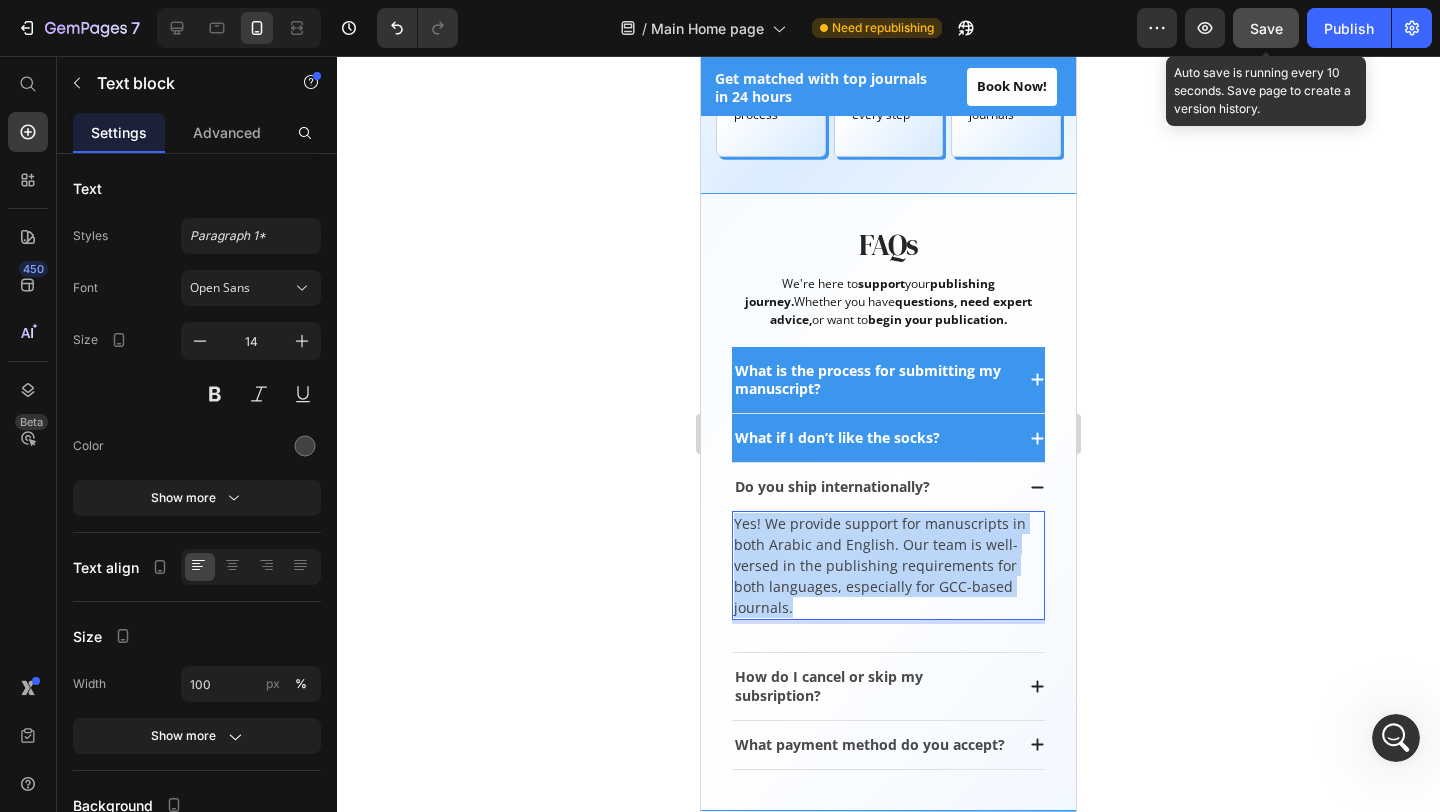 click on "Yes! We provide support for manuscripts in both Arabic and English. Our team is well-versed in the publishing requirements for both languages, especially for GCC-based journals." at bounding box center [888, 565] 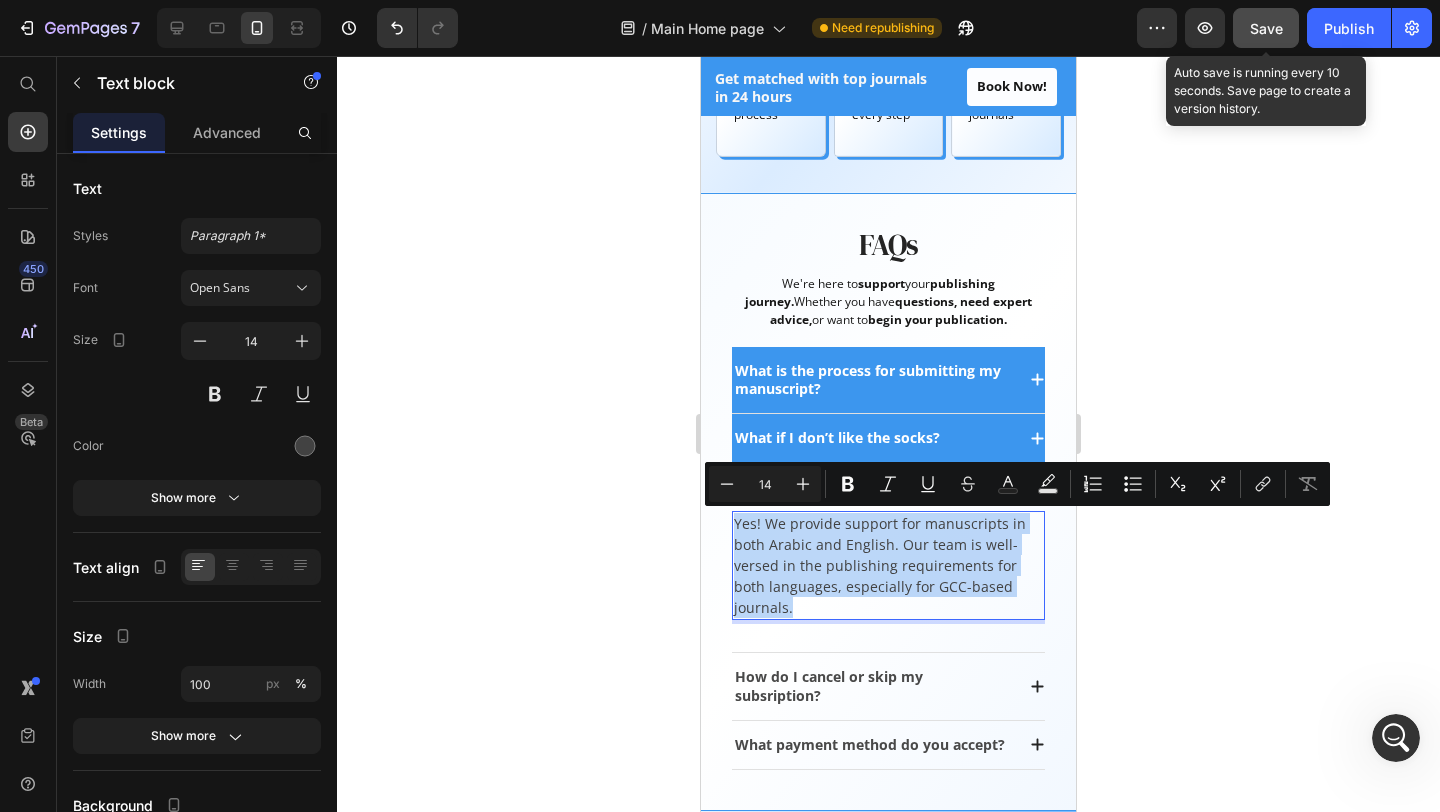 click on "Yes! We provide support for manuscripts in both Arabic and English. Our team is well-versed in the publishing requirements for both languages, especially for GCC-based journals." at bounding box center [888, 565] 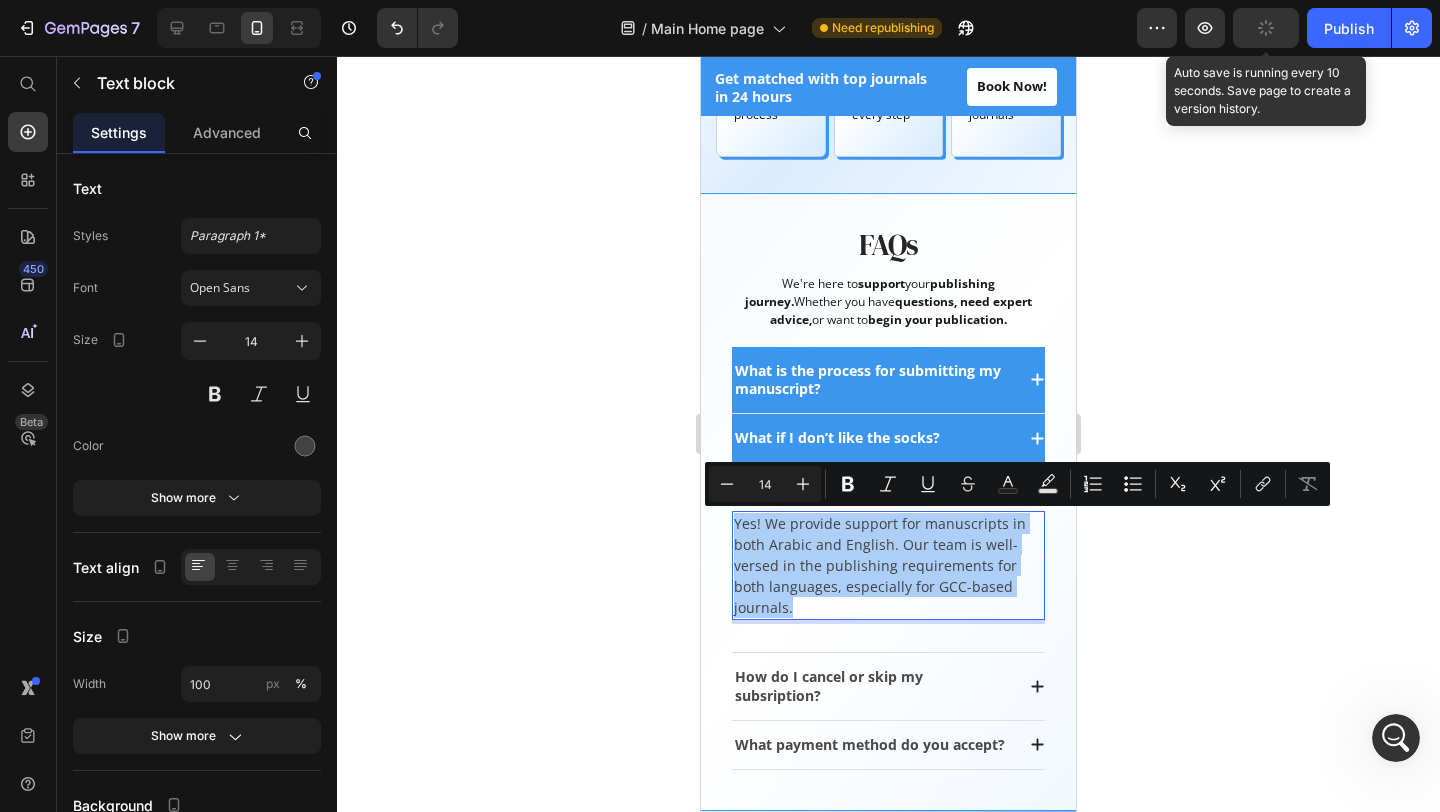 click 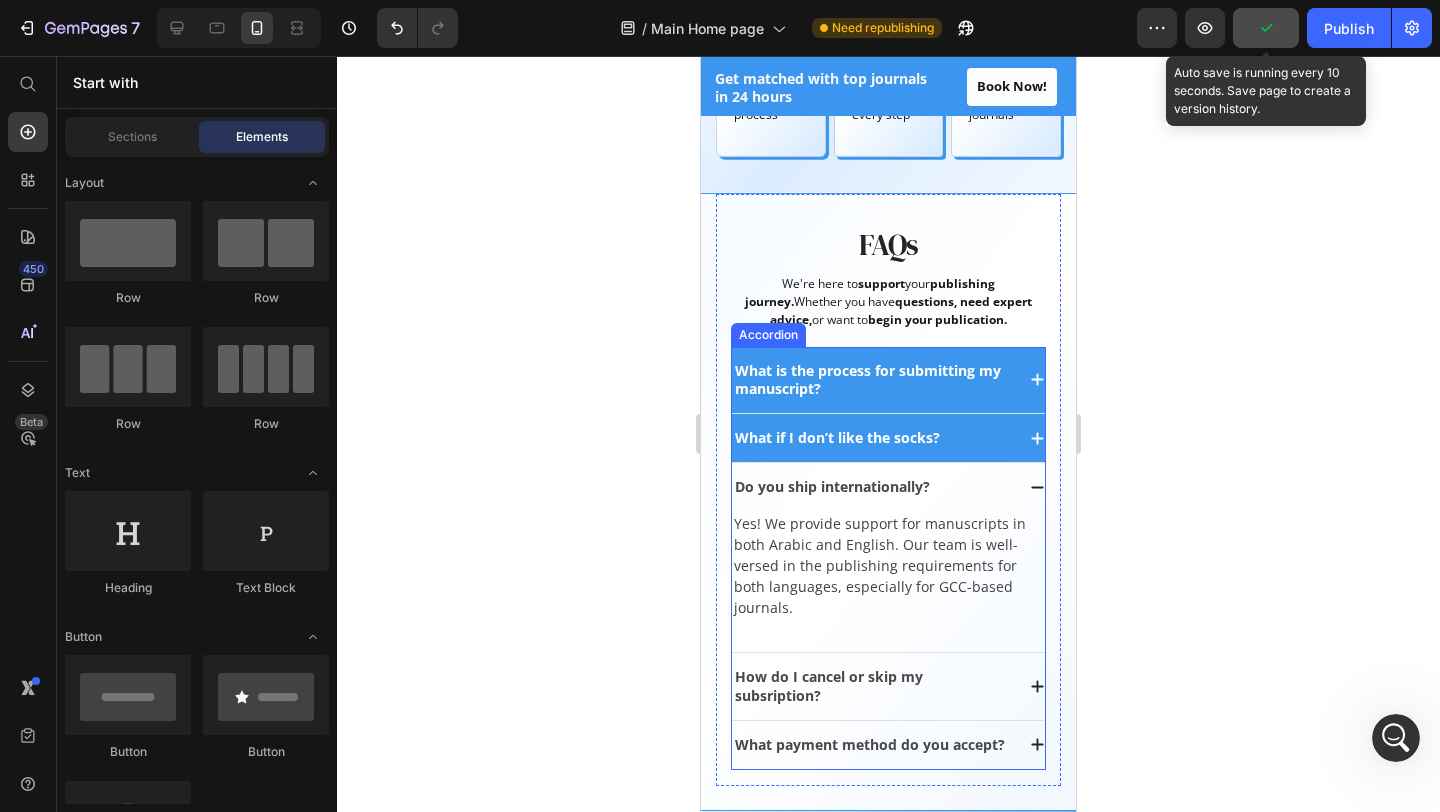 click on "Do you ship internationally?" at bounding box center [832, 487] 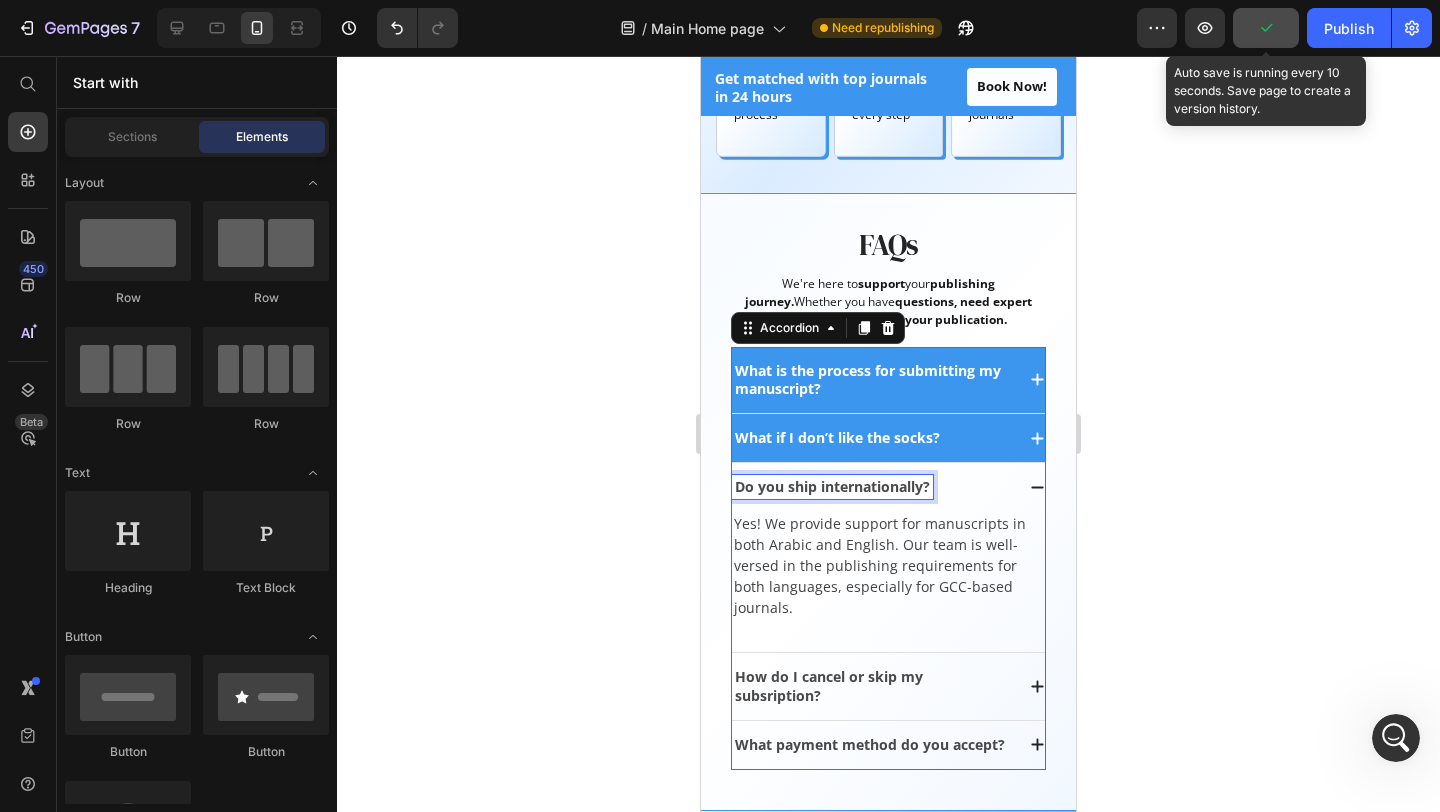 click on "Do you ship internationally?" at bounding box center [832, 487] 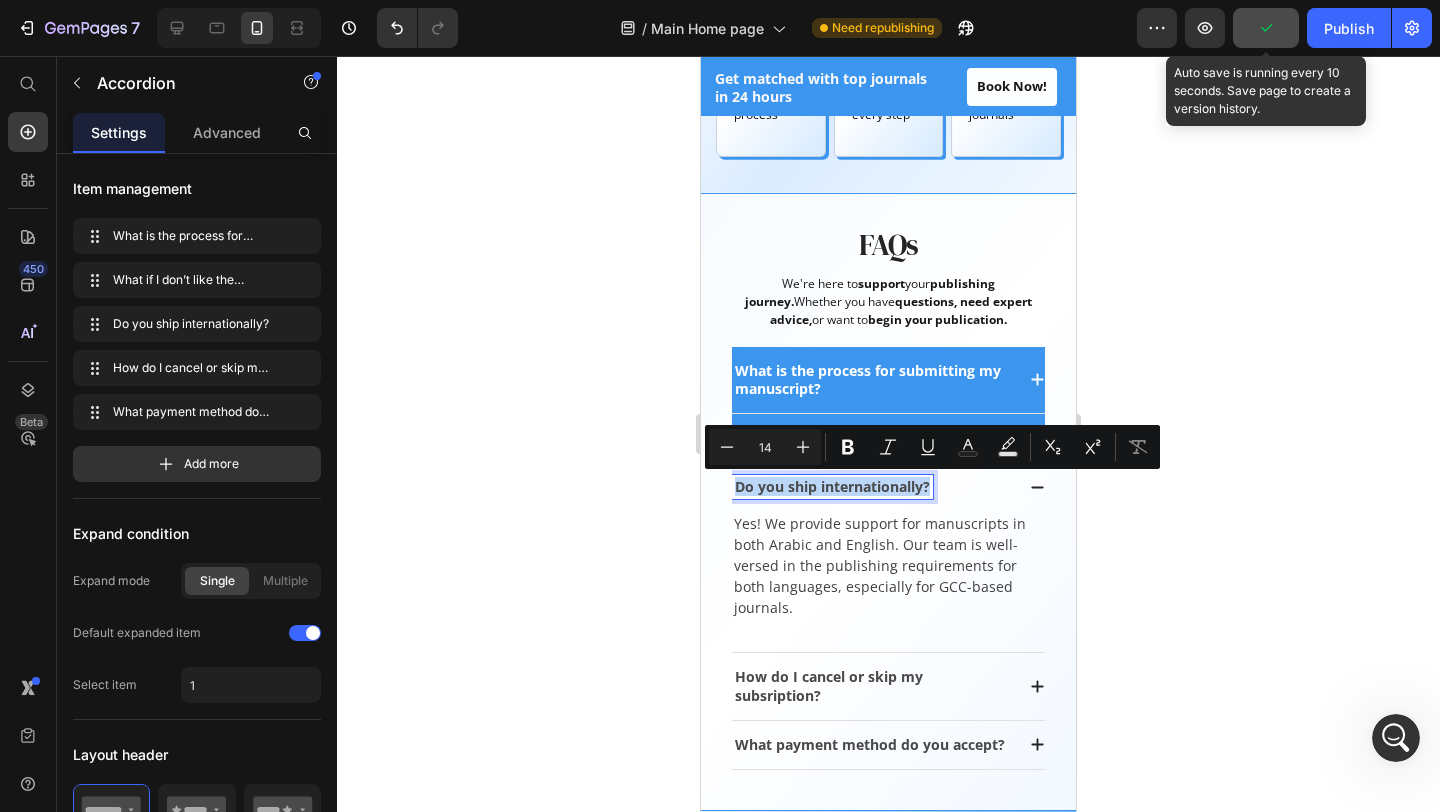 click on "Do you ship internationally?" at bounding box center [832, 487] 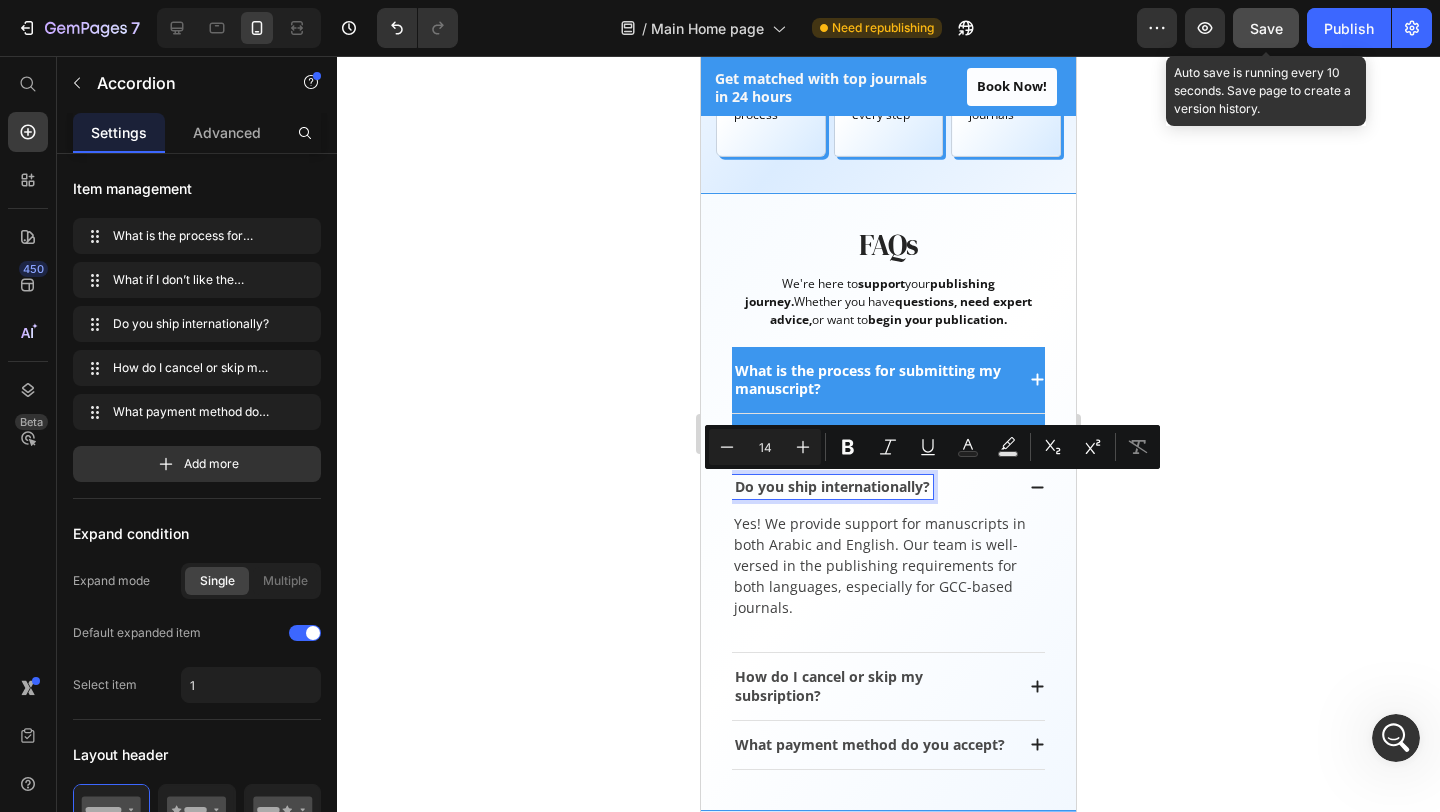 click 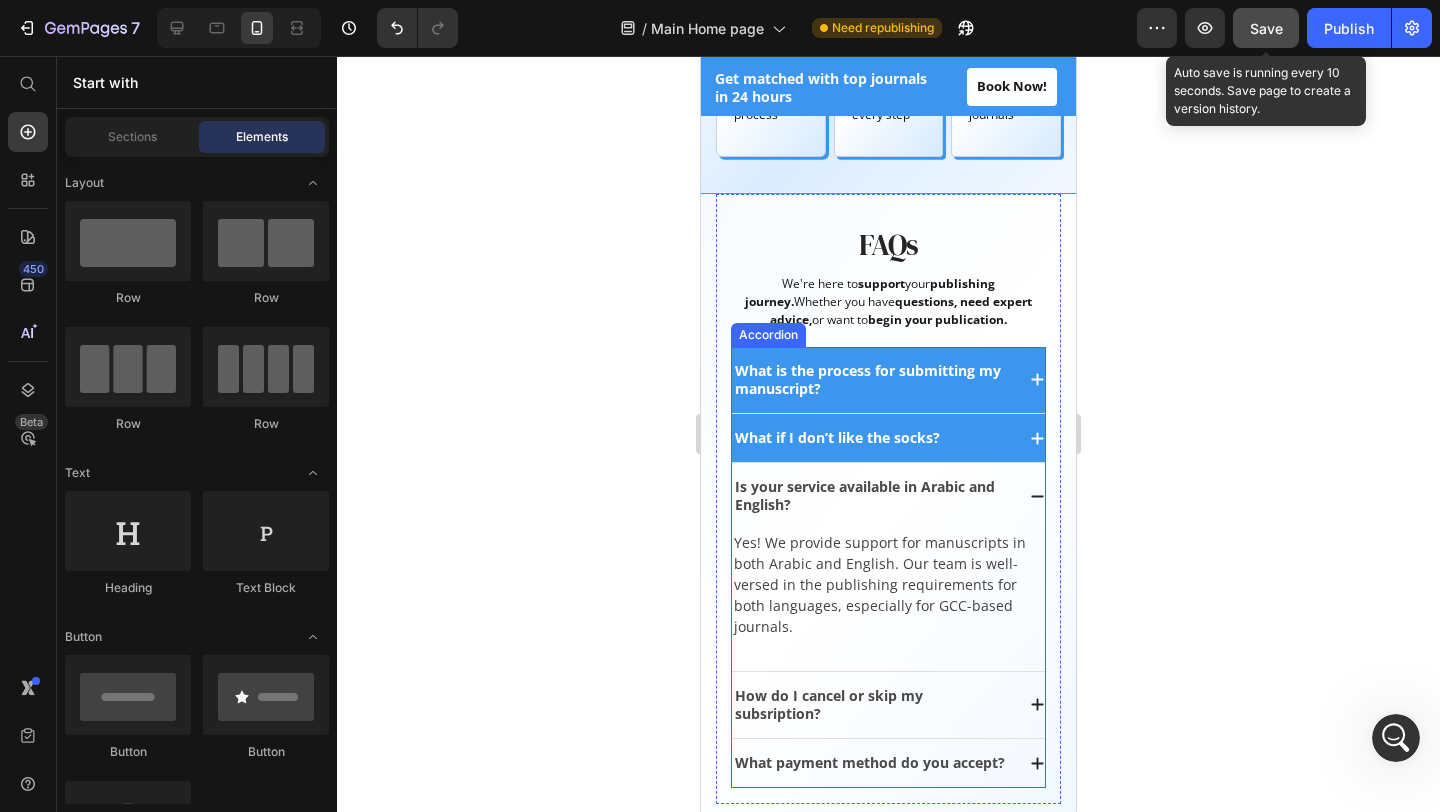 click on "What if I don’t like the socks?" at bounding box center [837, 438] 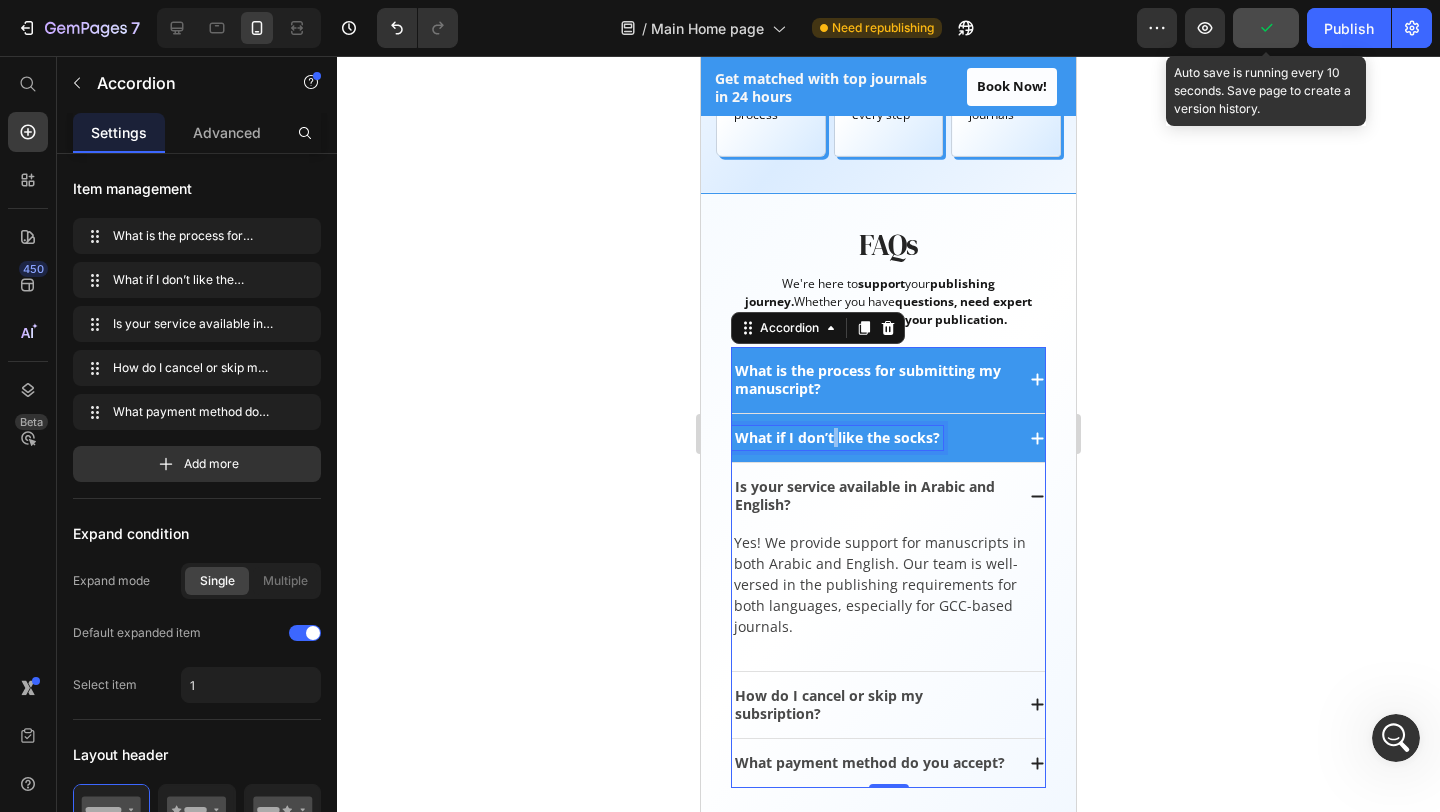 click on "What if I don’t like the socks?" at bounding box center [837, 438] 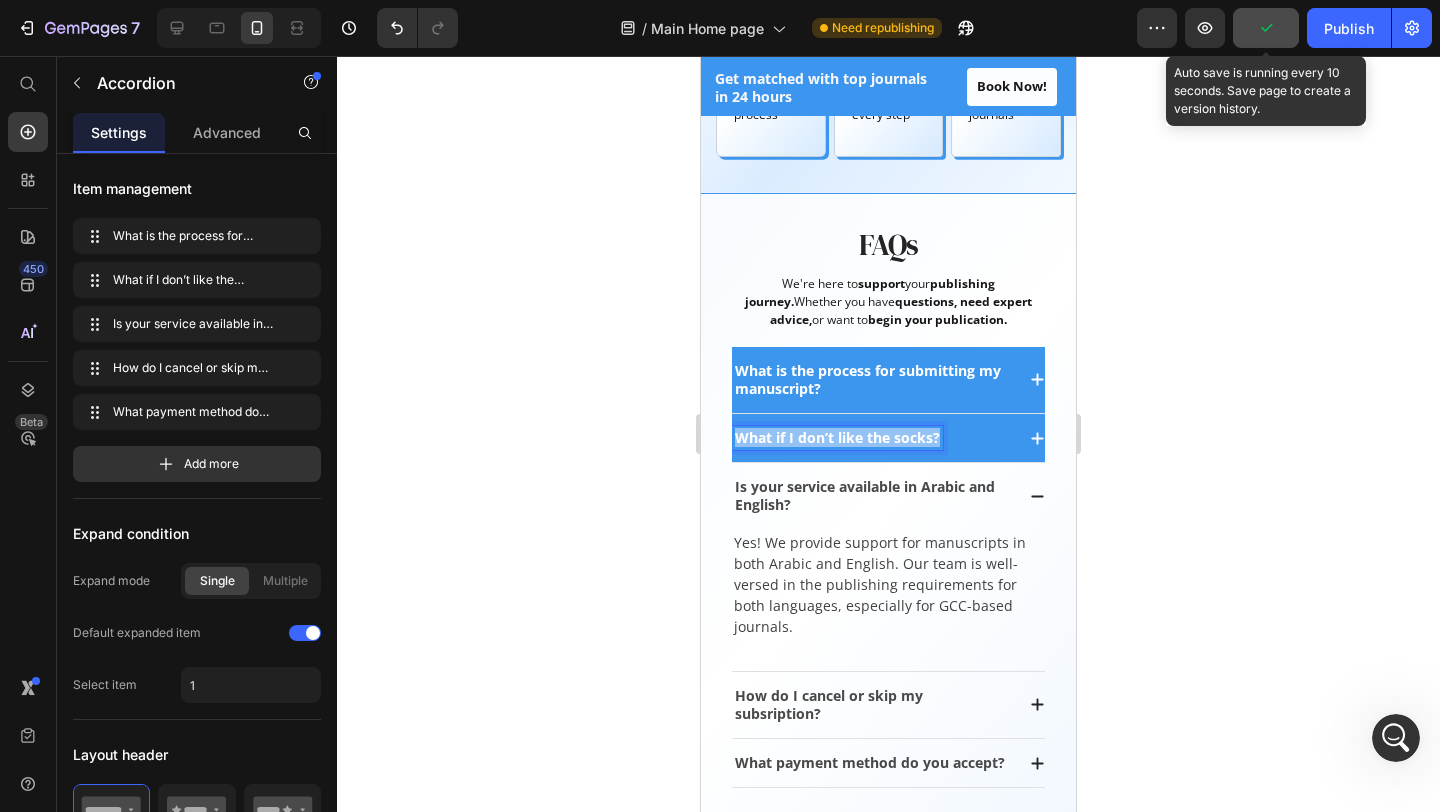 click on "What if I don’t like the socks?" at bounding box center (837, 438) 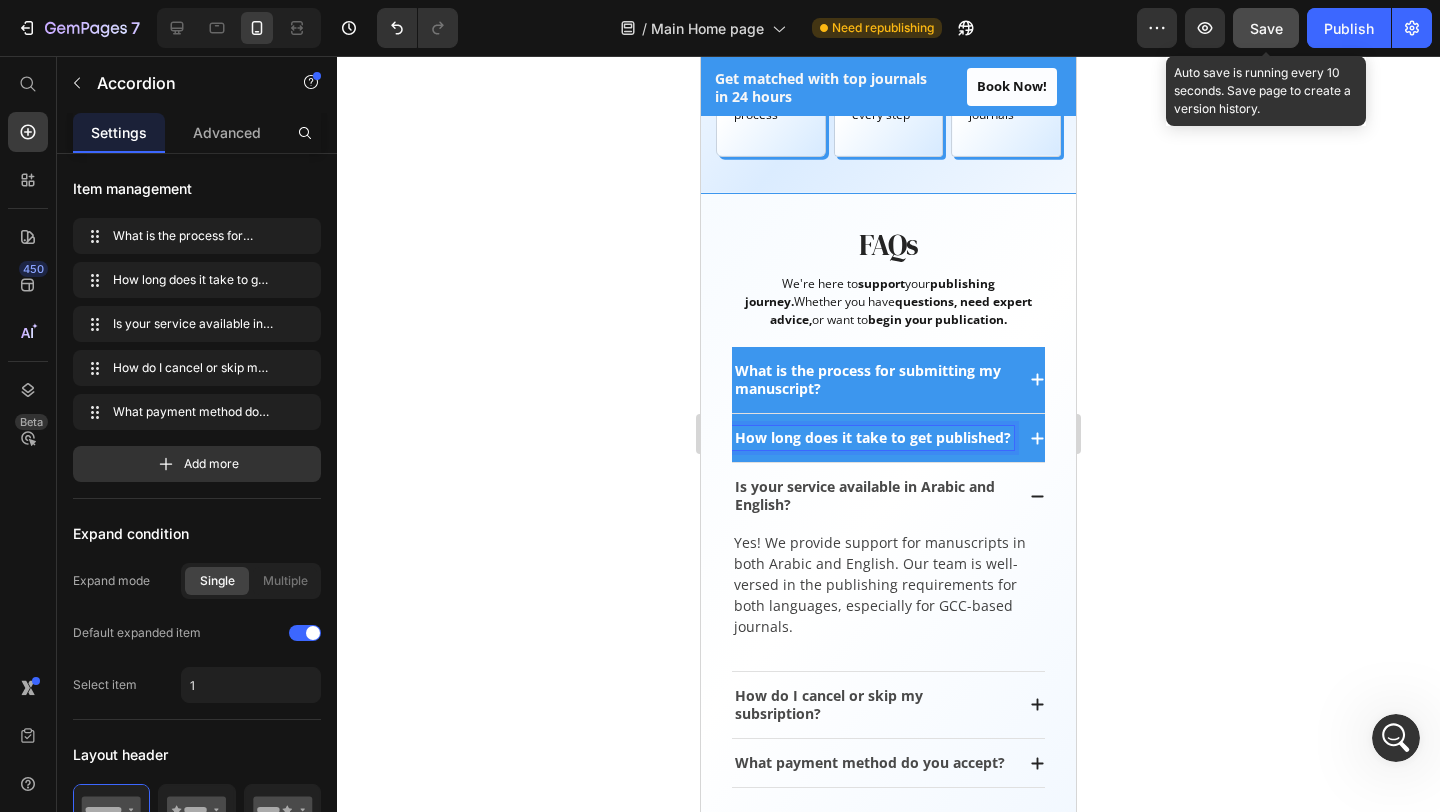 drag, startPoint x: 581, startPoint y: 397, endPoint x: 208, endPoint y: 406, distance: 373.10855 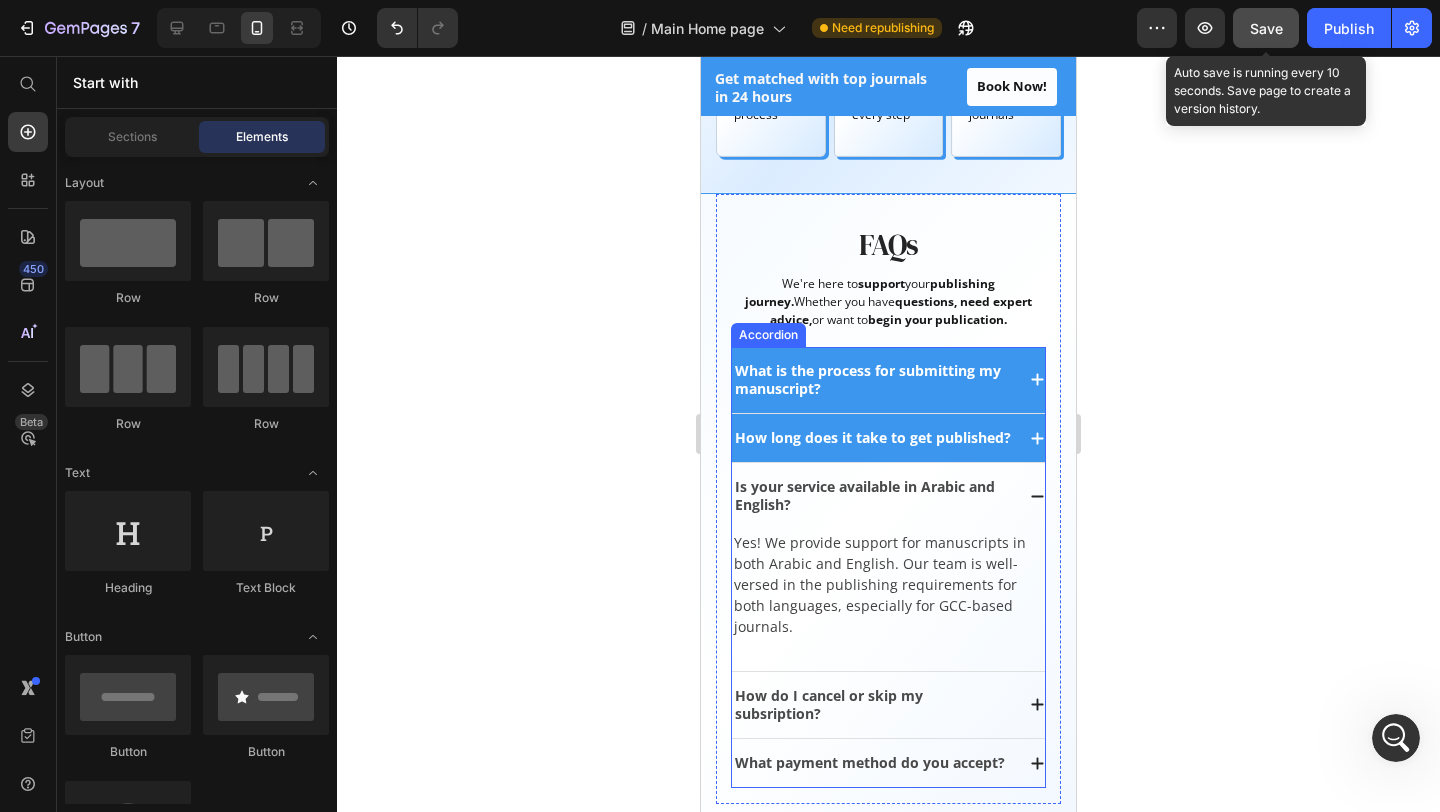 click on "What is the process for submitting my manuscript?" at bounding box center [888, 380] 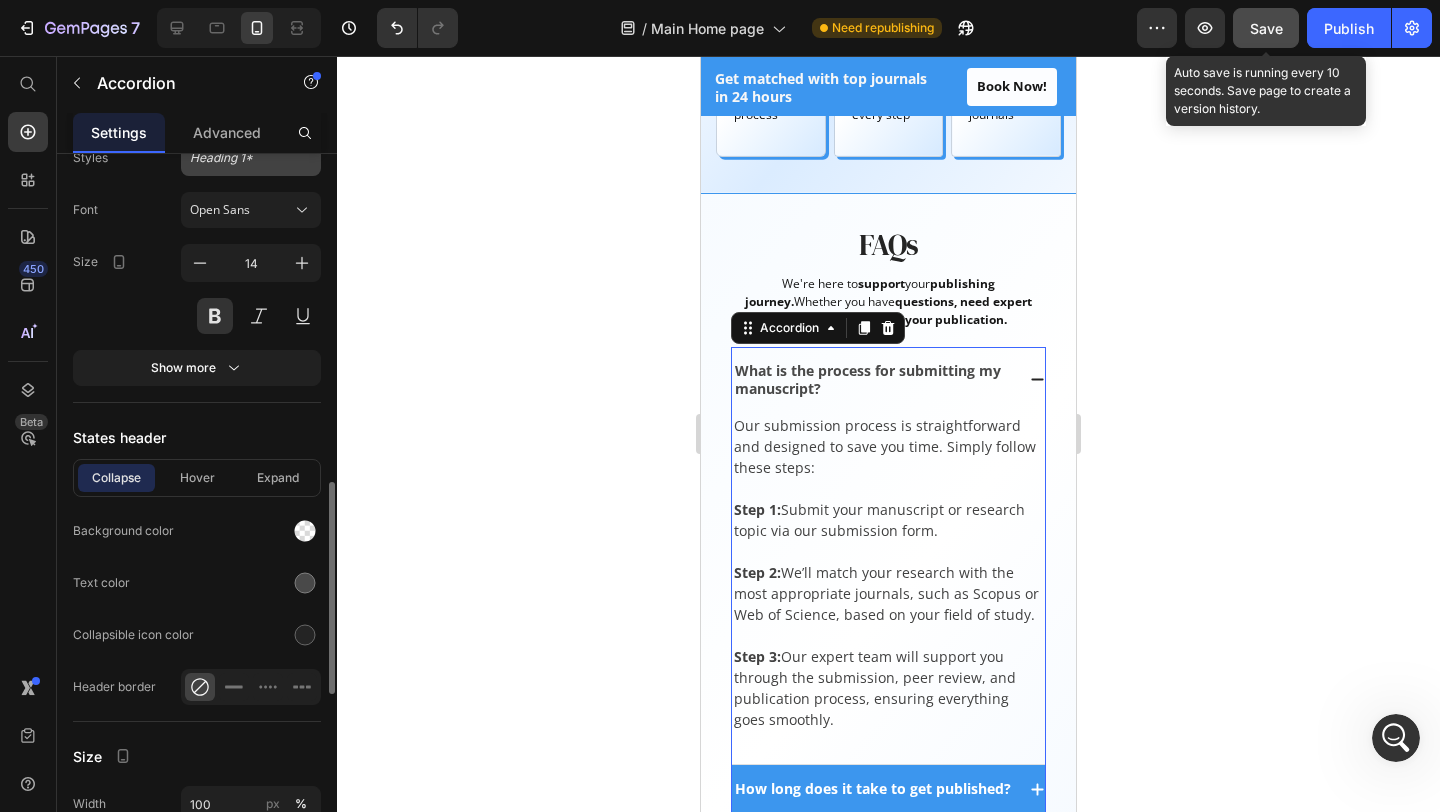 scroll, scrollTop: 1382, scrollLeft: 0, axis: vertical 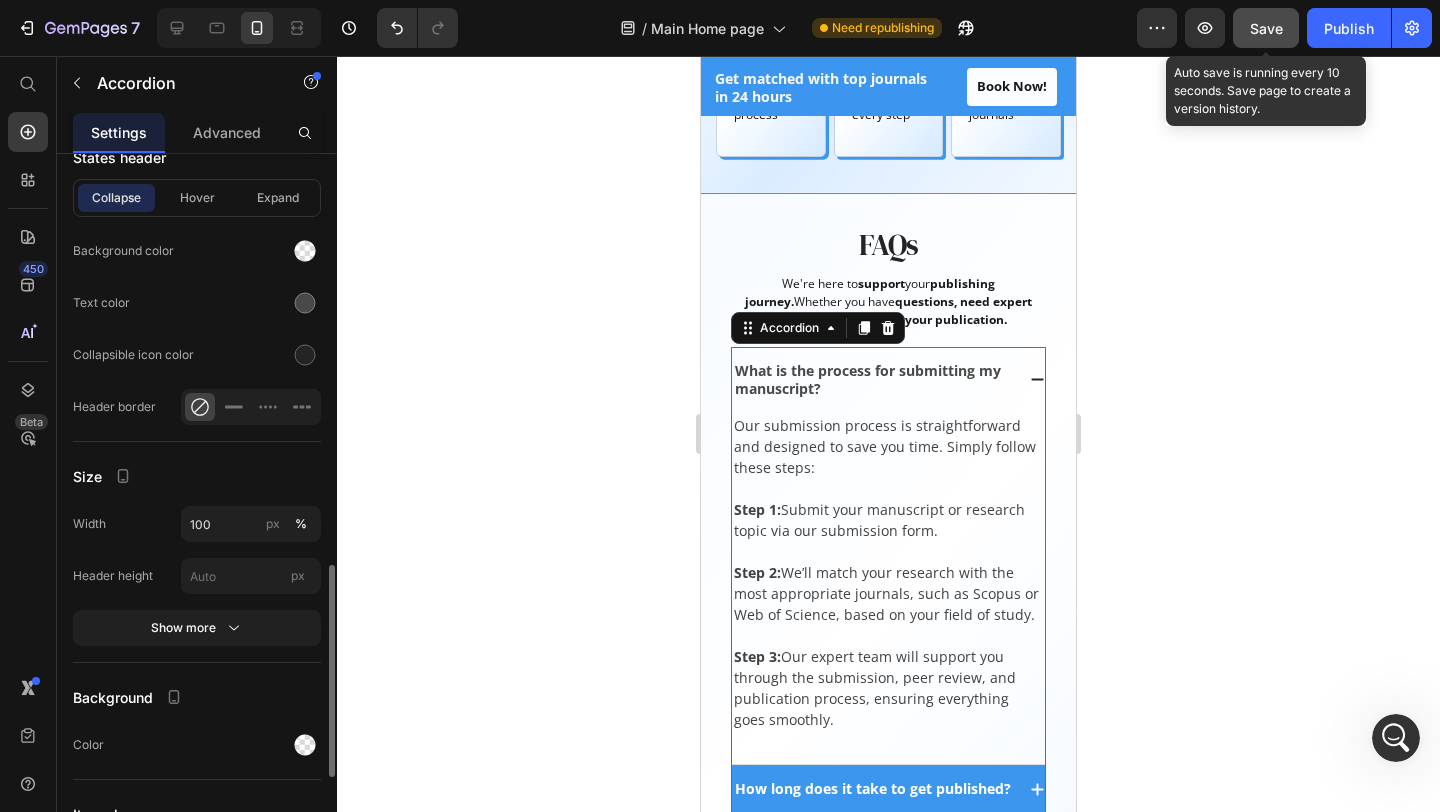 click on "Collapse Hover Expand Background color Text color Collapsible icon color Header border" 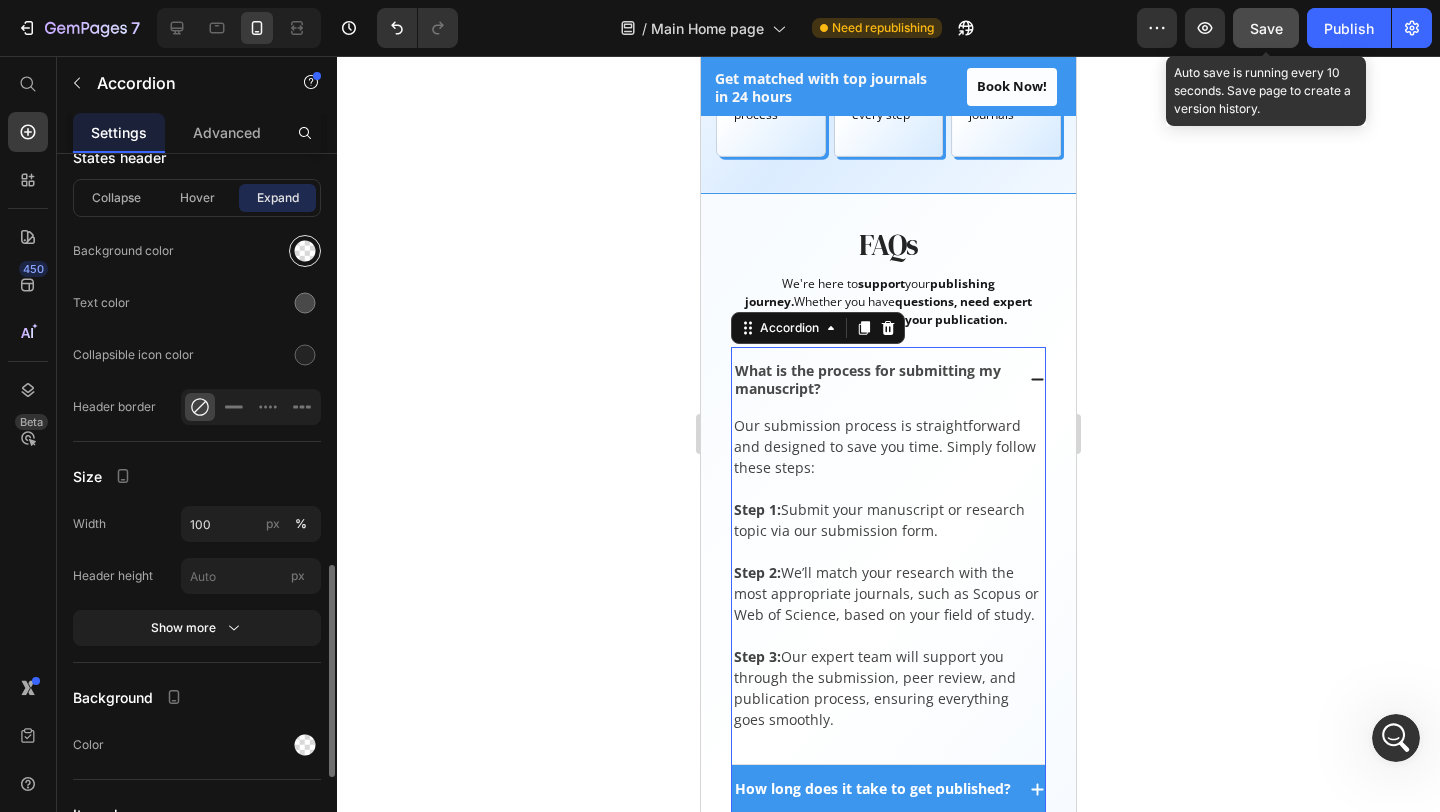 click at bounding box center (305, 251) 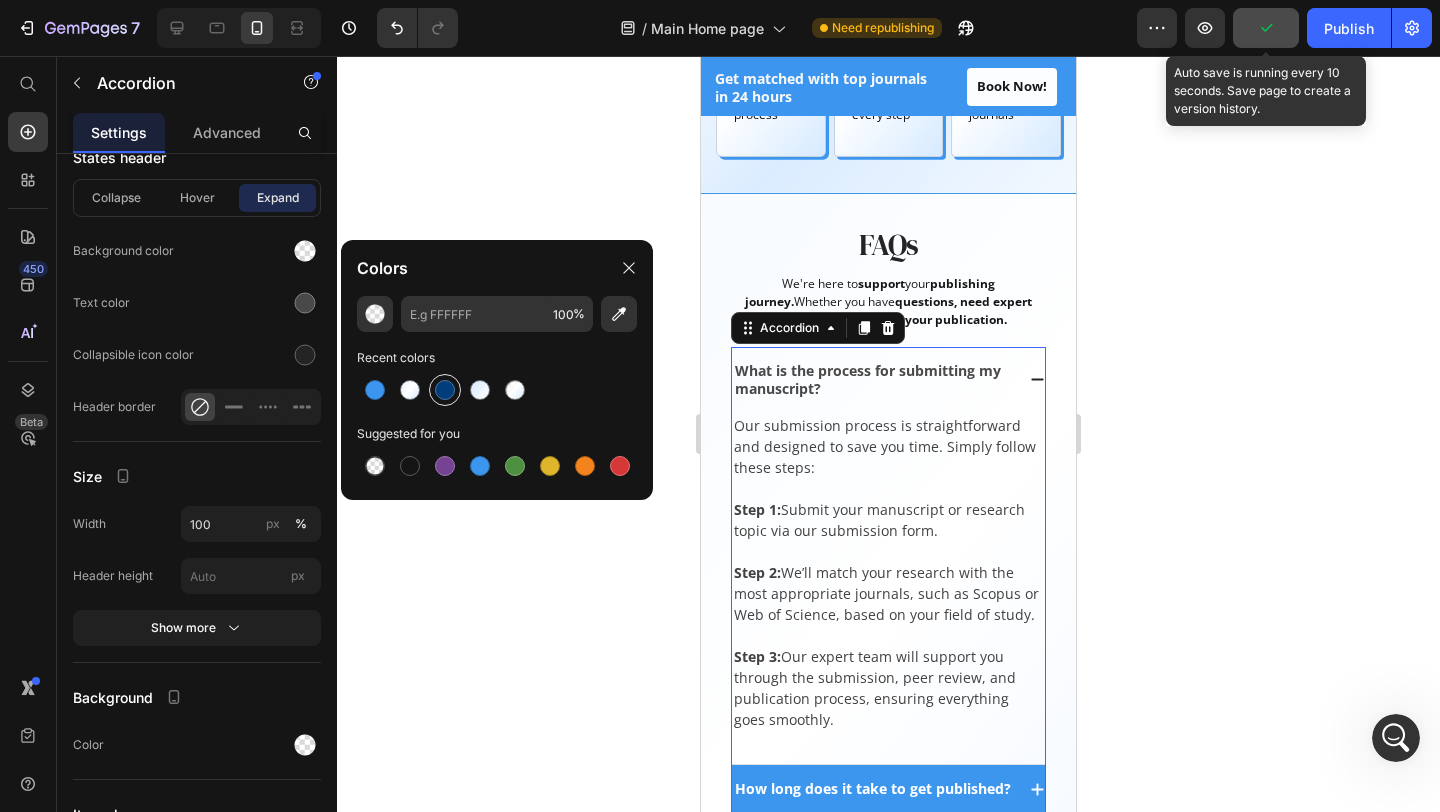 click at bounding box center [445, 390] 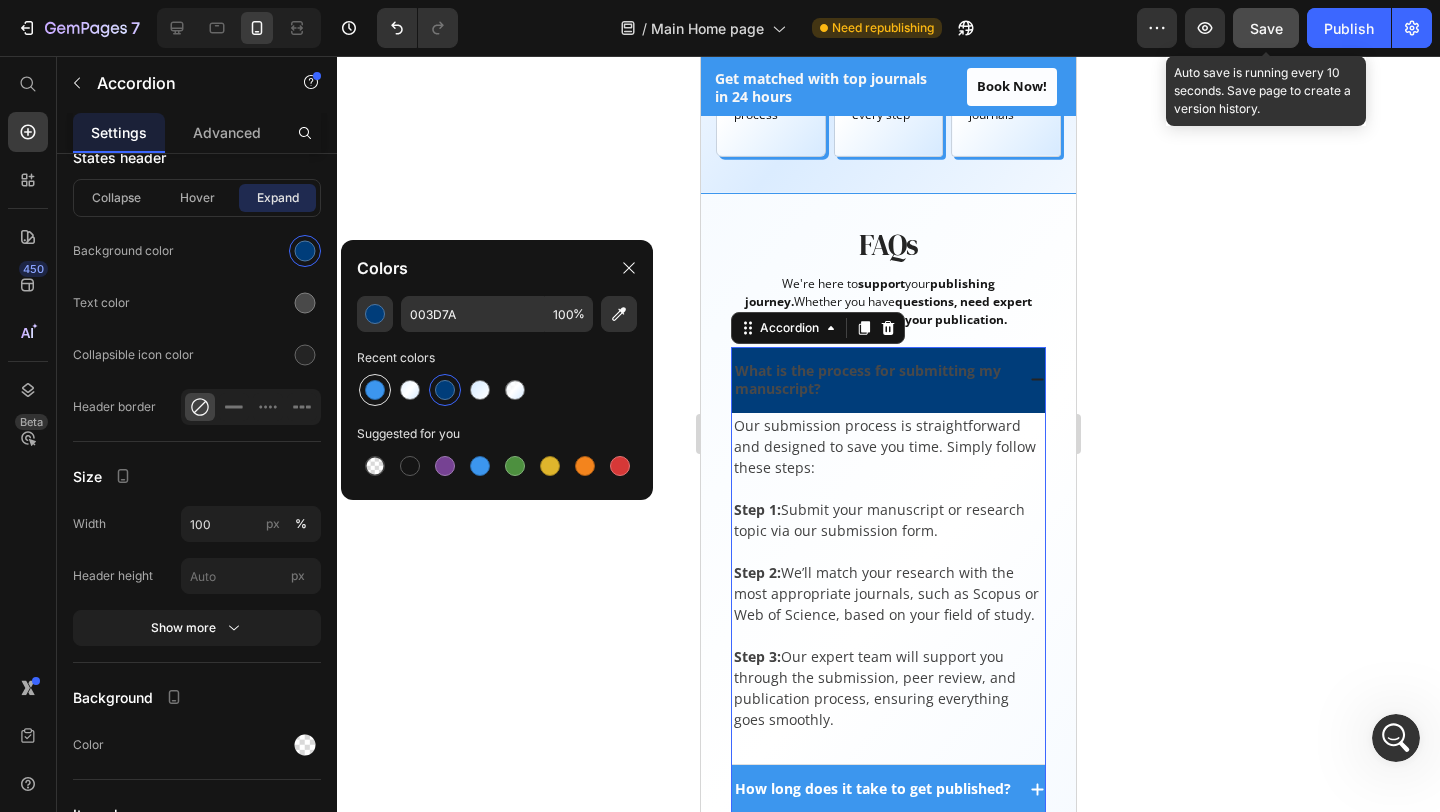 click at bounding box center (375, 390) 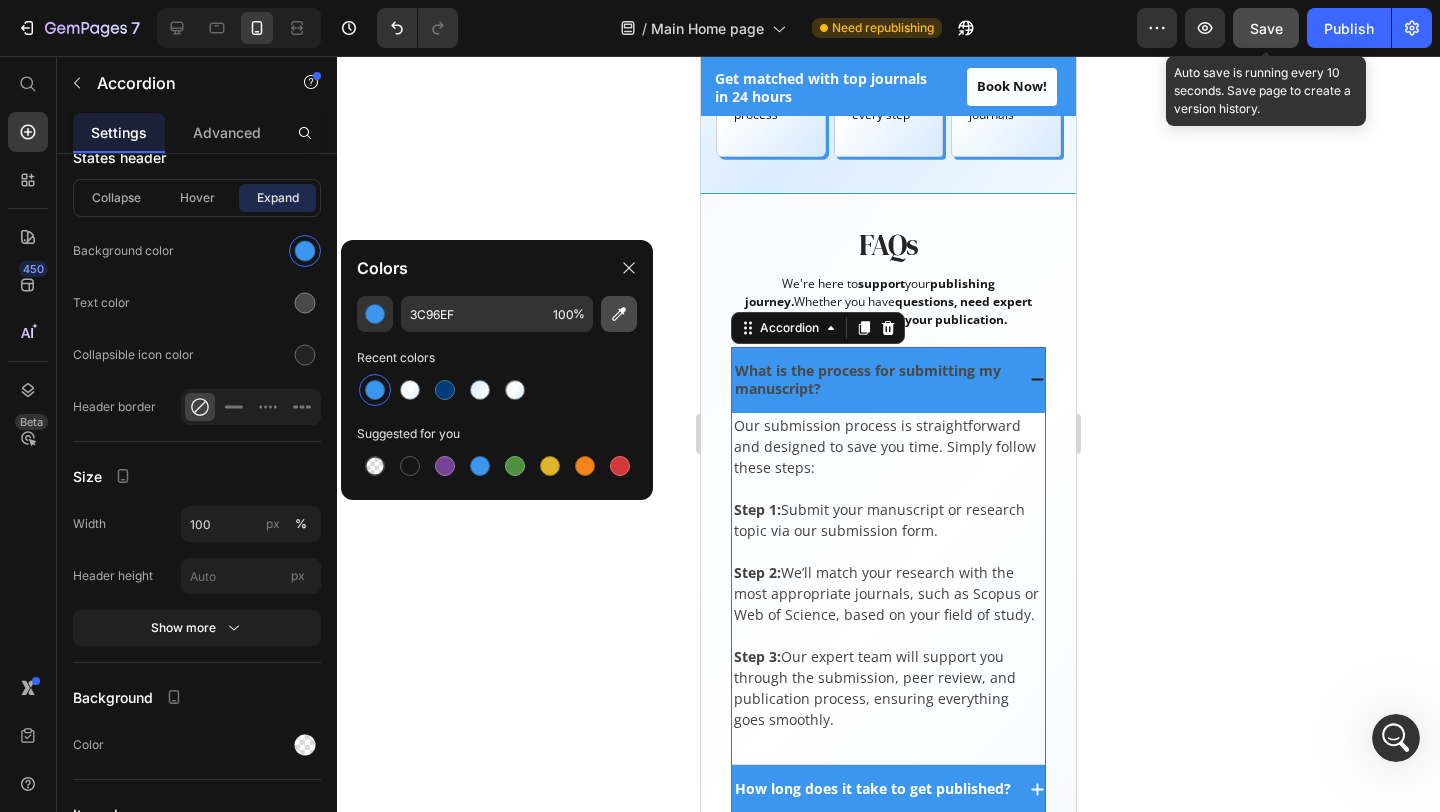 click 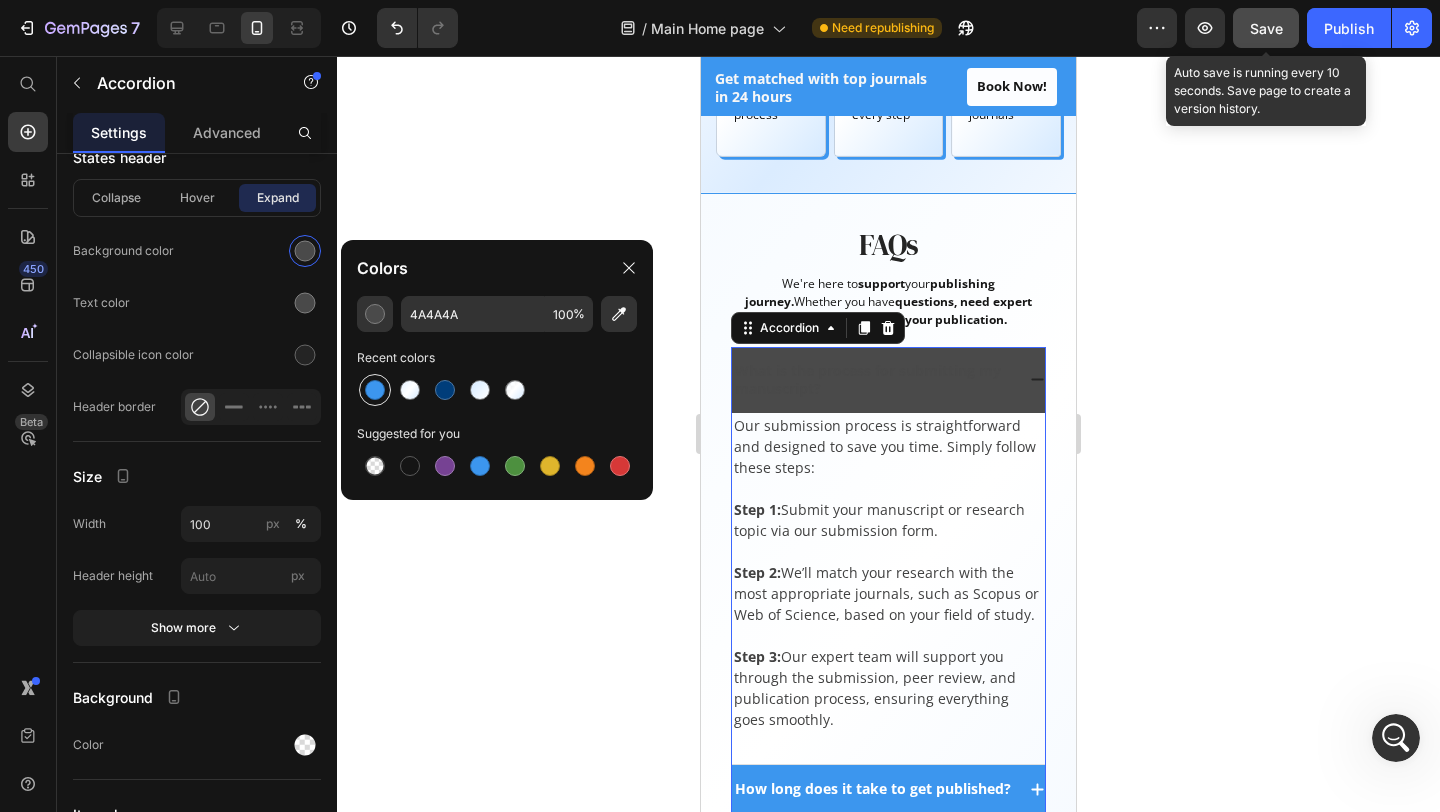 click at bounding box center [375, 390] 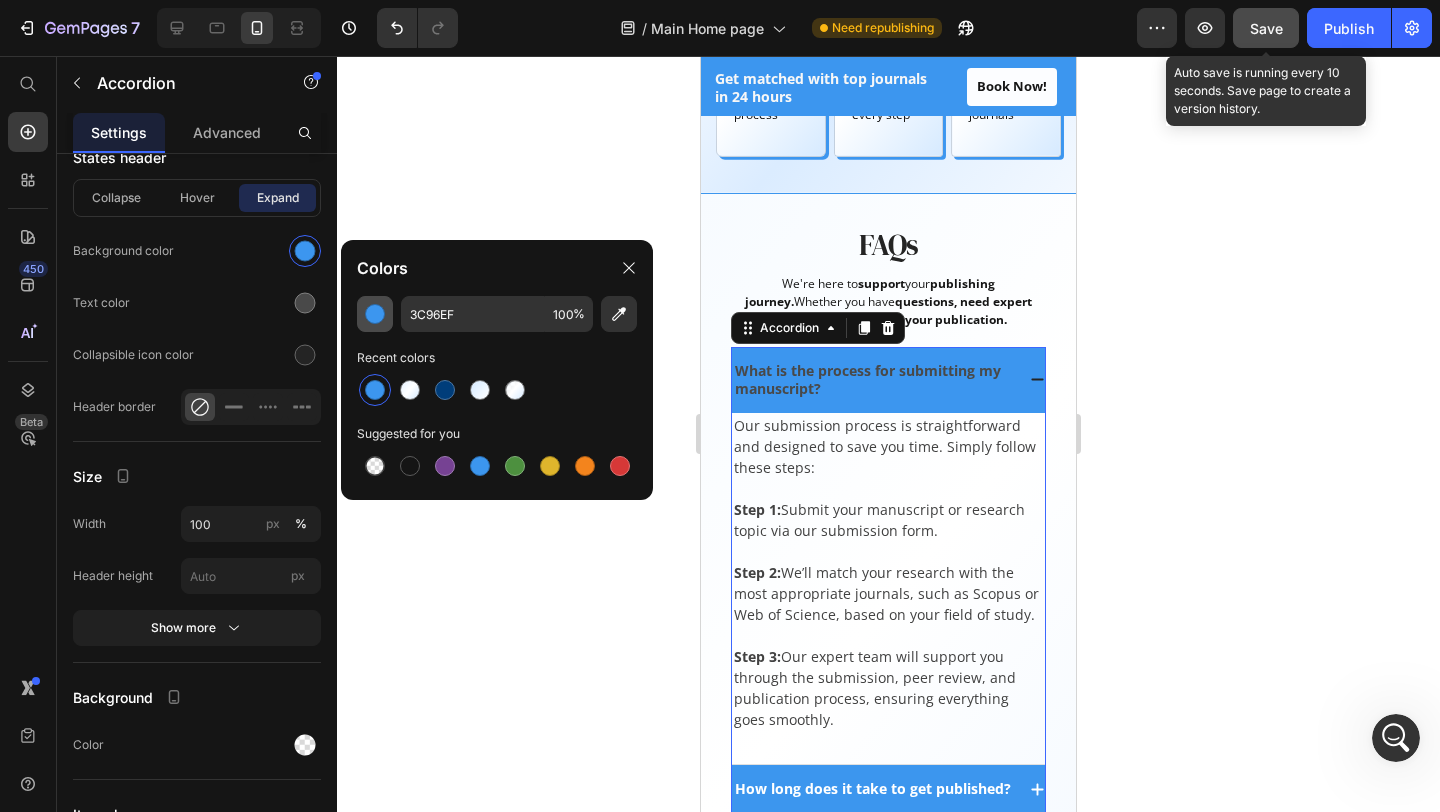 click at bounding box center (375, 314) 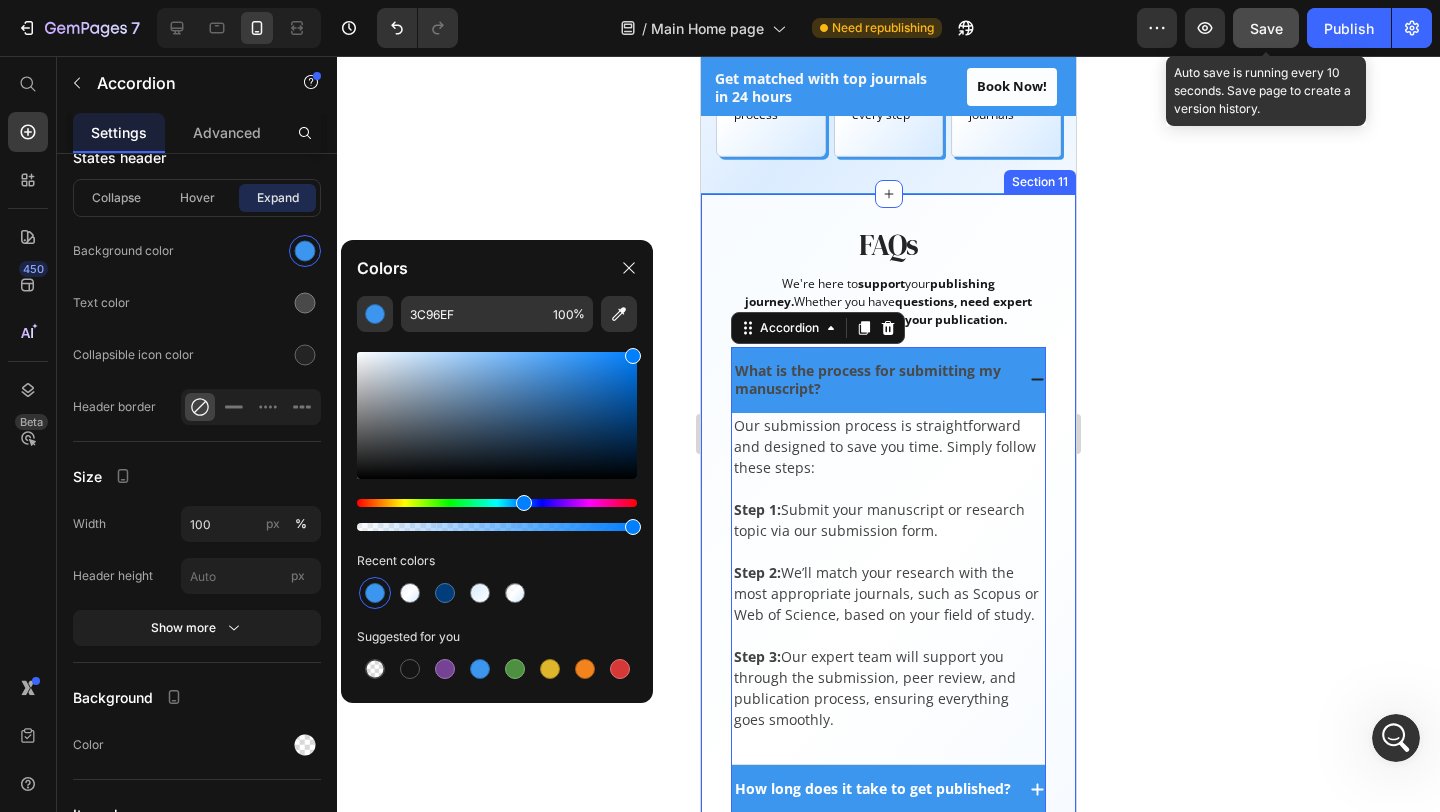type on "007FFF" 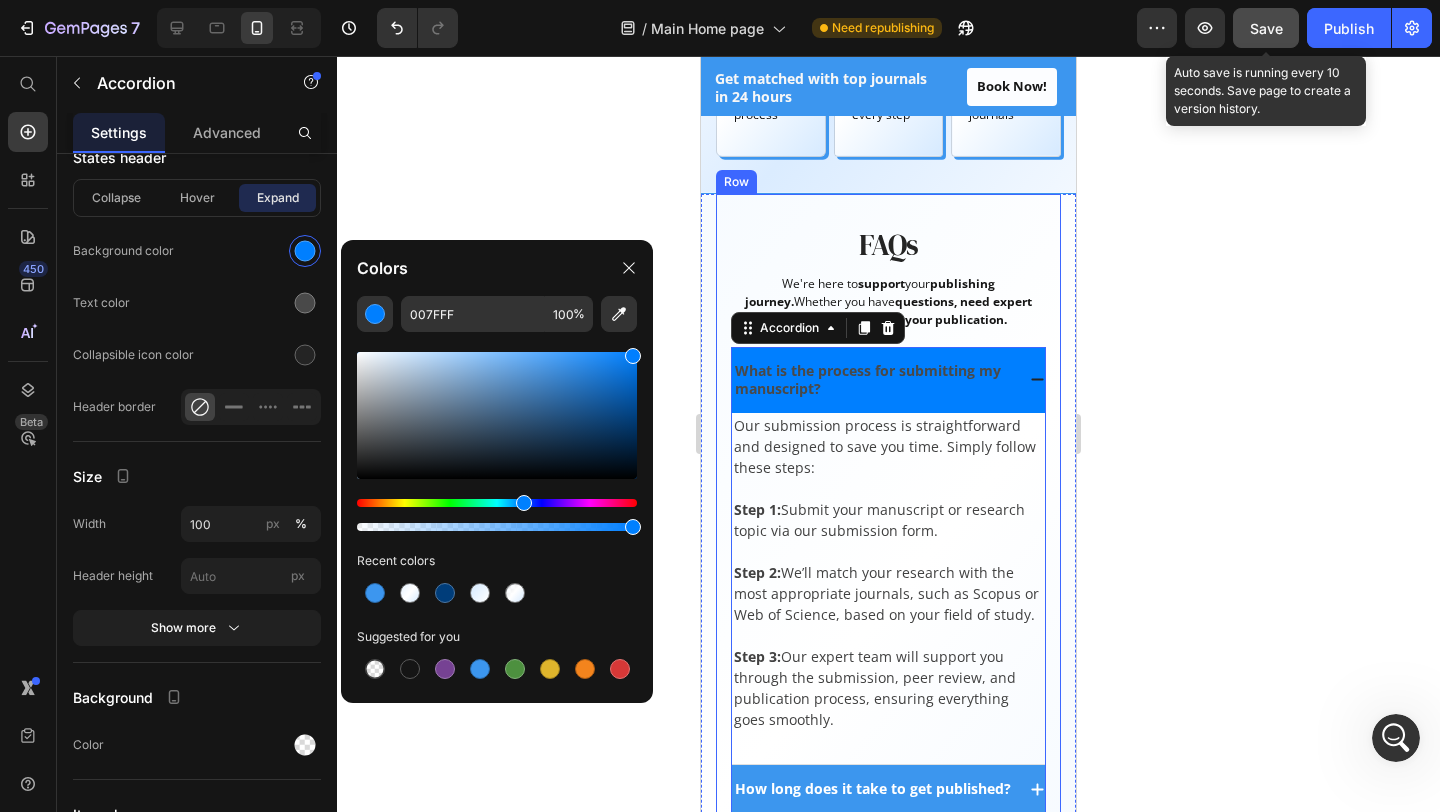 drag, startPoint x: 1285, startPoint y: 416, endPoint x: 724, endPoint y: 329, distance: 567.70593 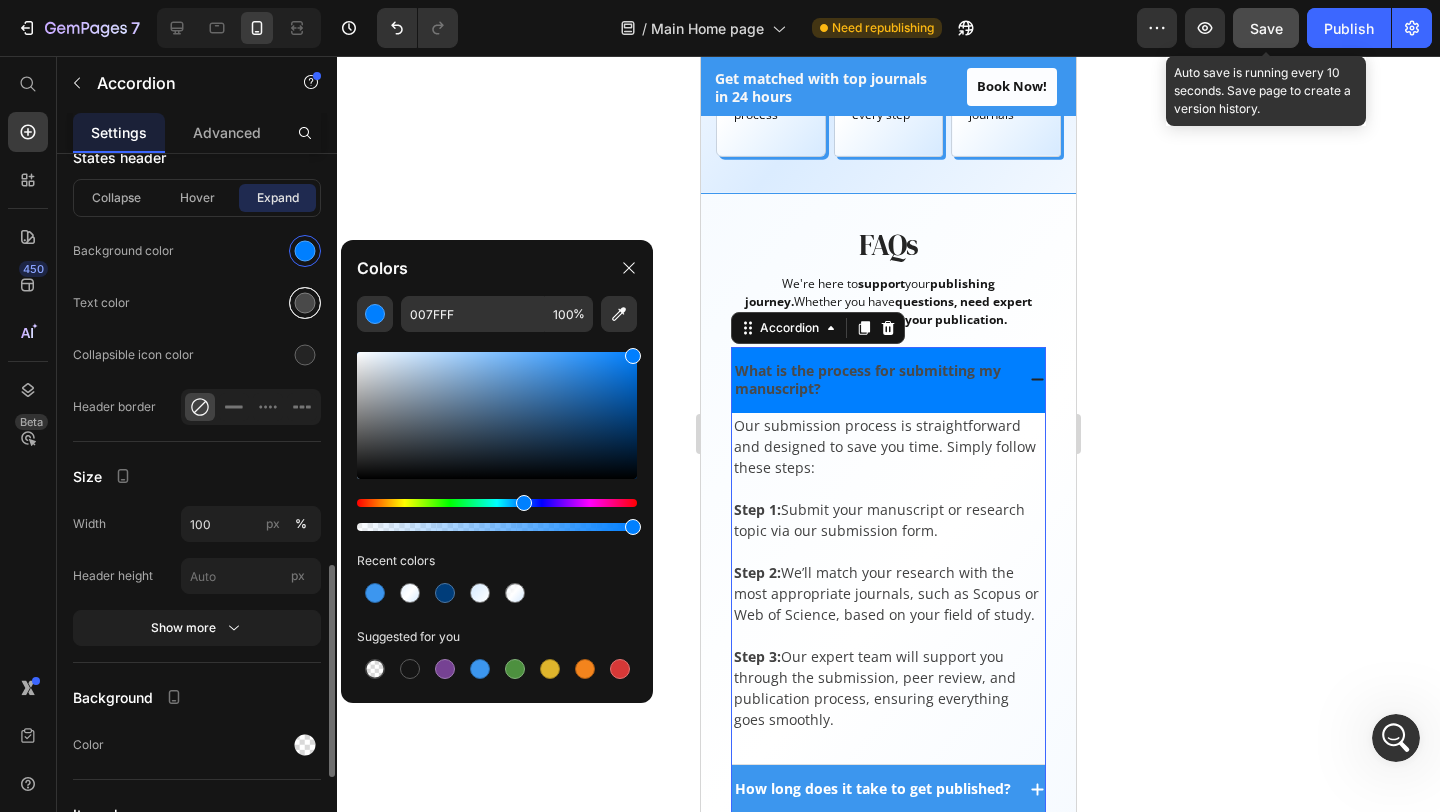 click at bounding box center (305, 303) 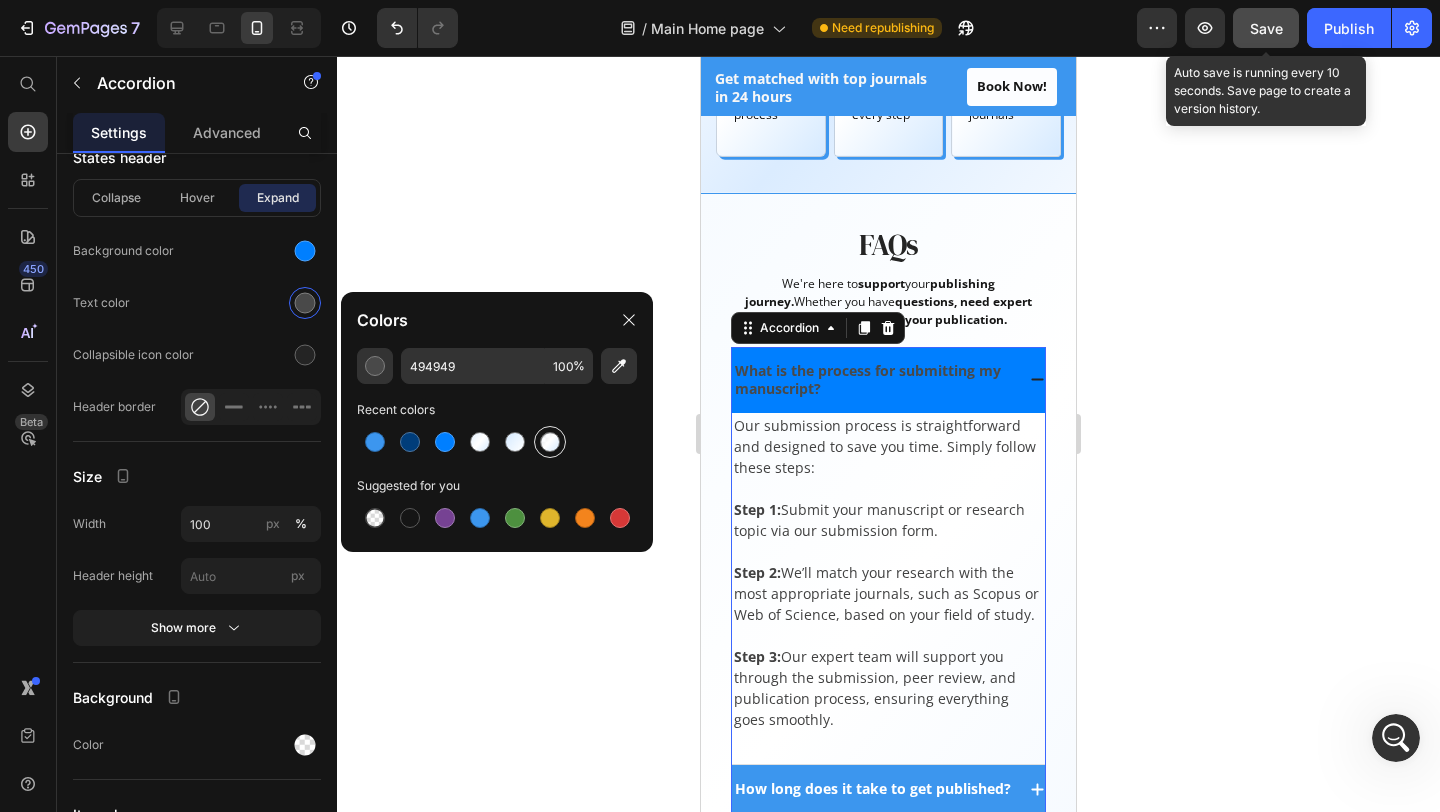 click at bounding box center [550, 442] 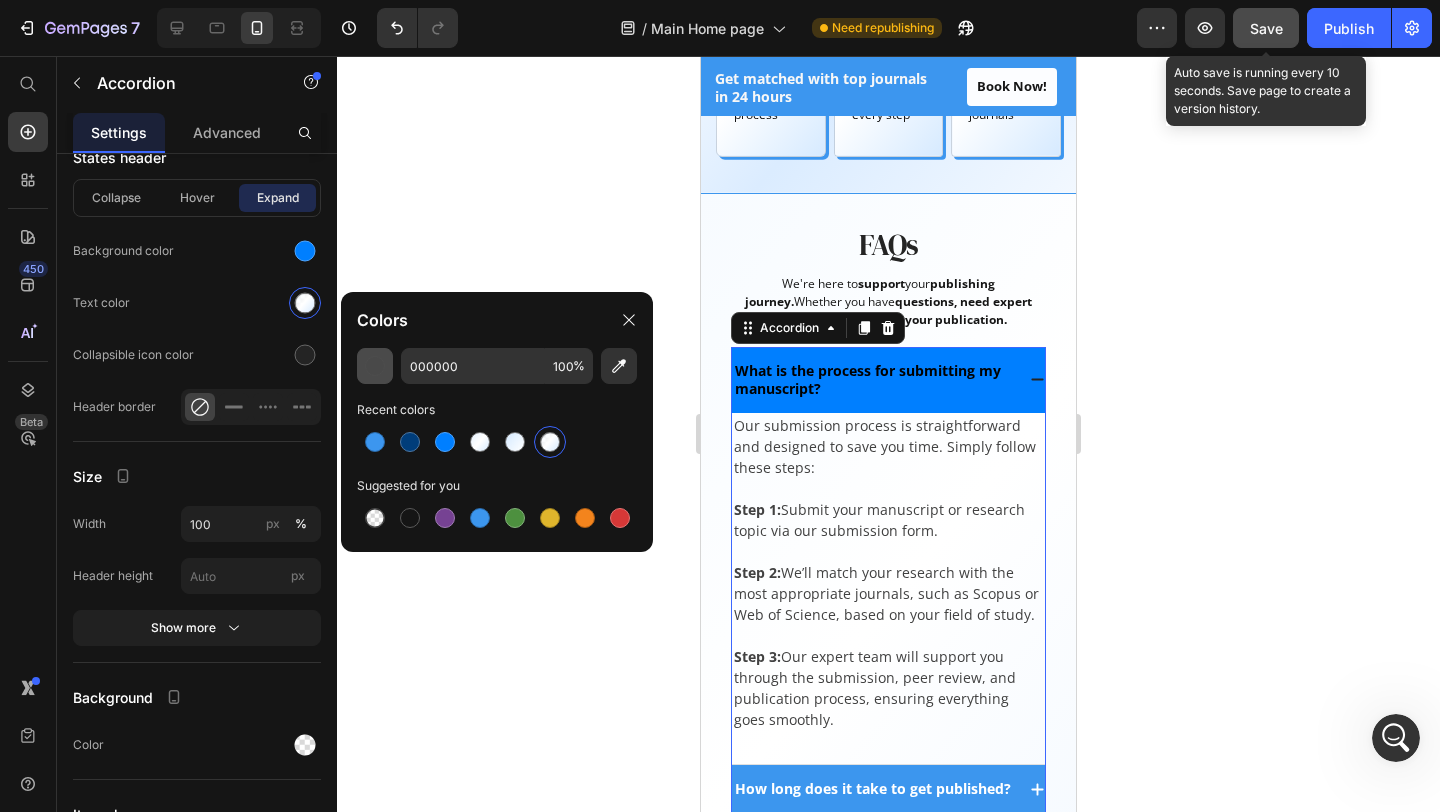 click at bounding box center (375, 366) 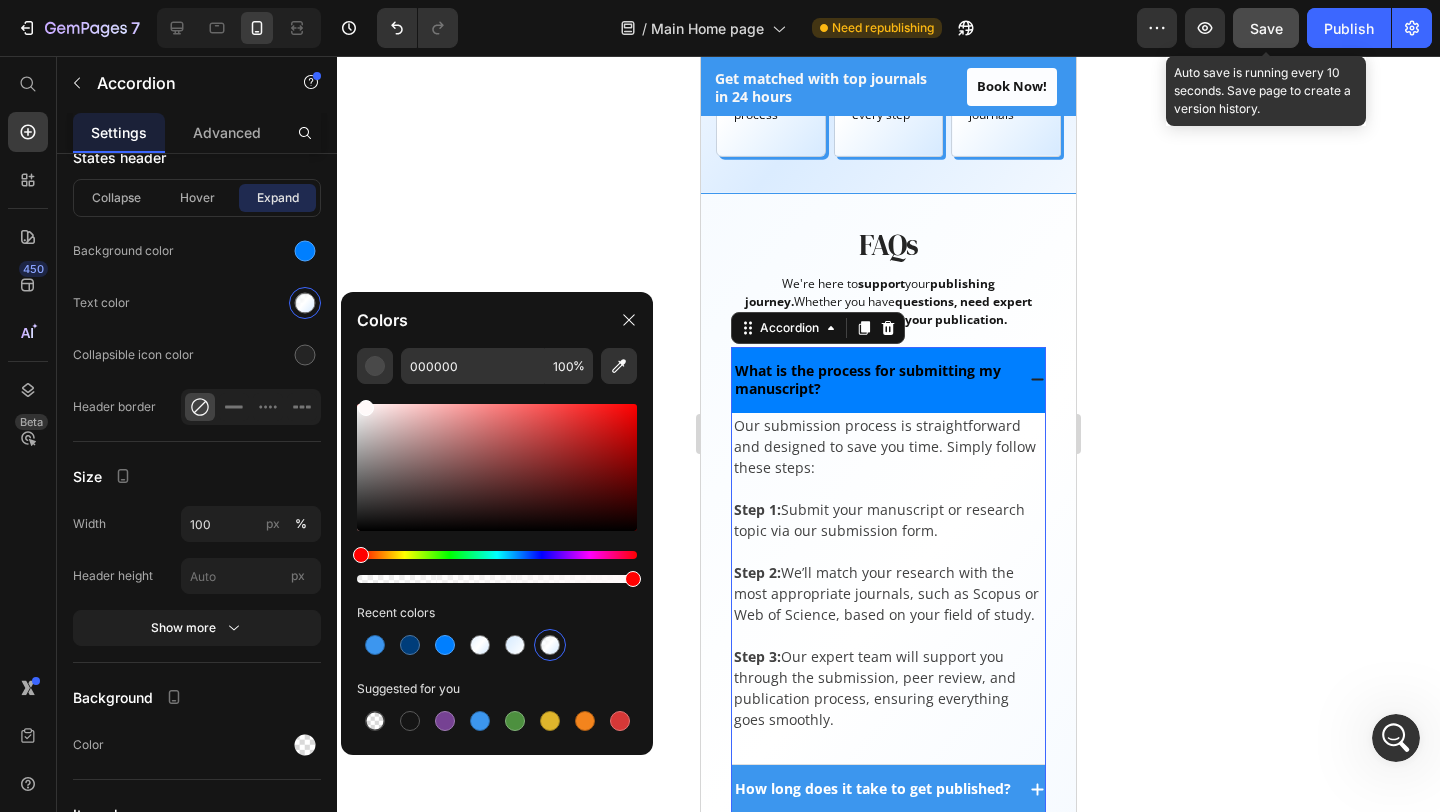 drag, startPoint x: 372, startPoint y: 517, endPoint x: 347, endPoint y: 365, distance: 154.0422 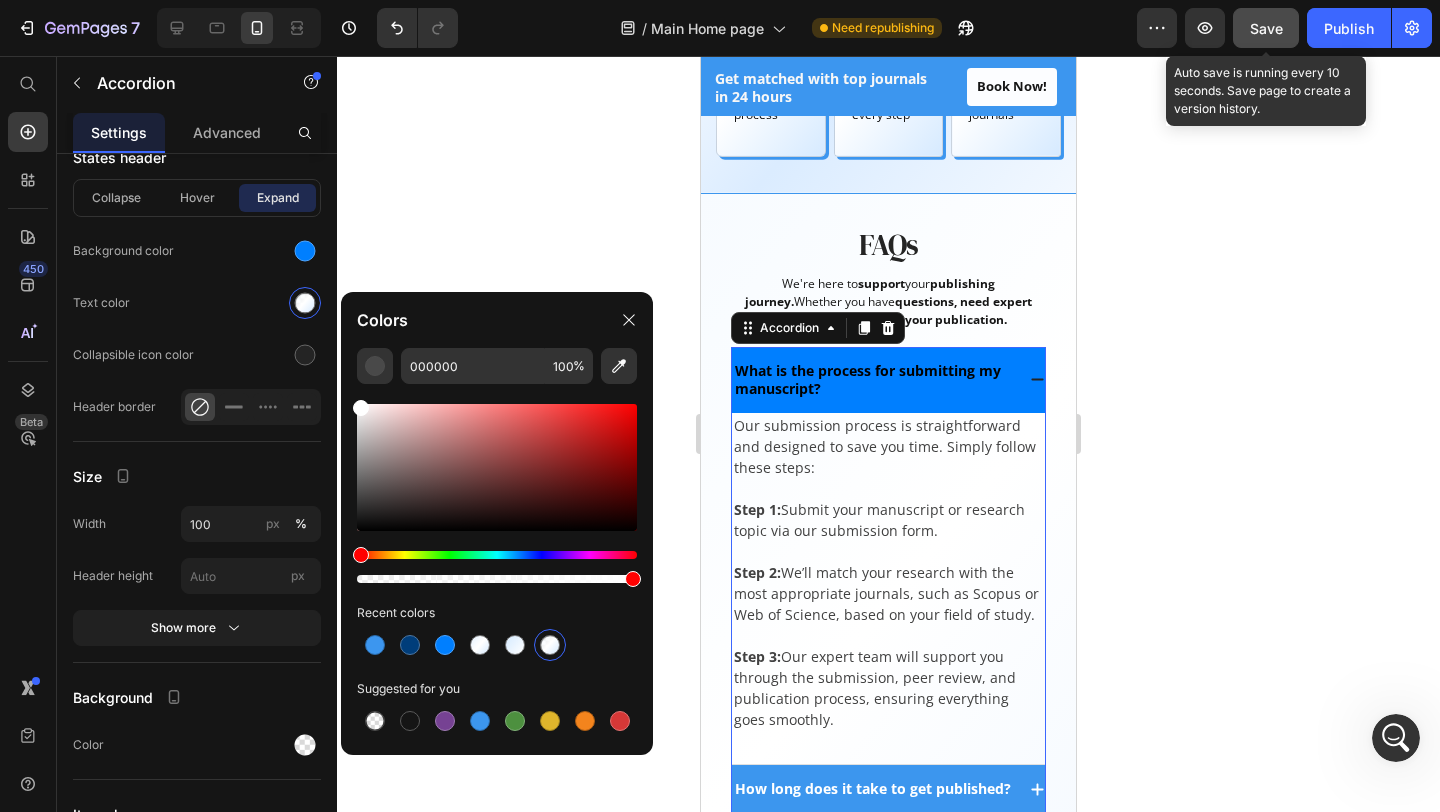 type on "FFFFFF" 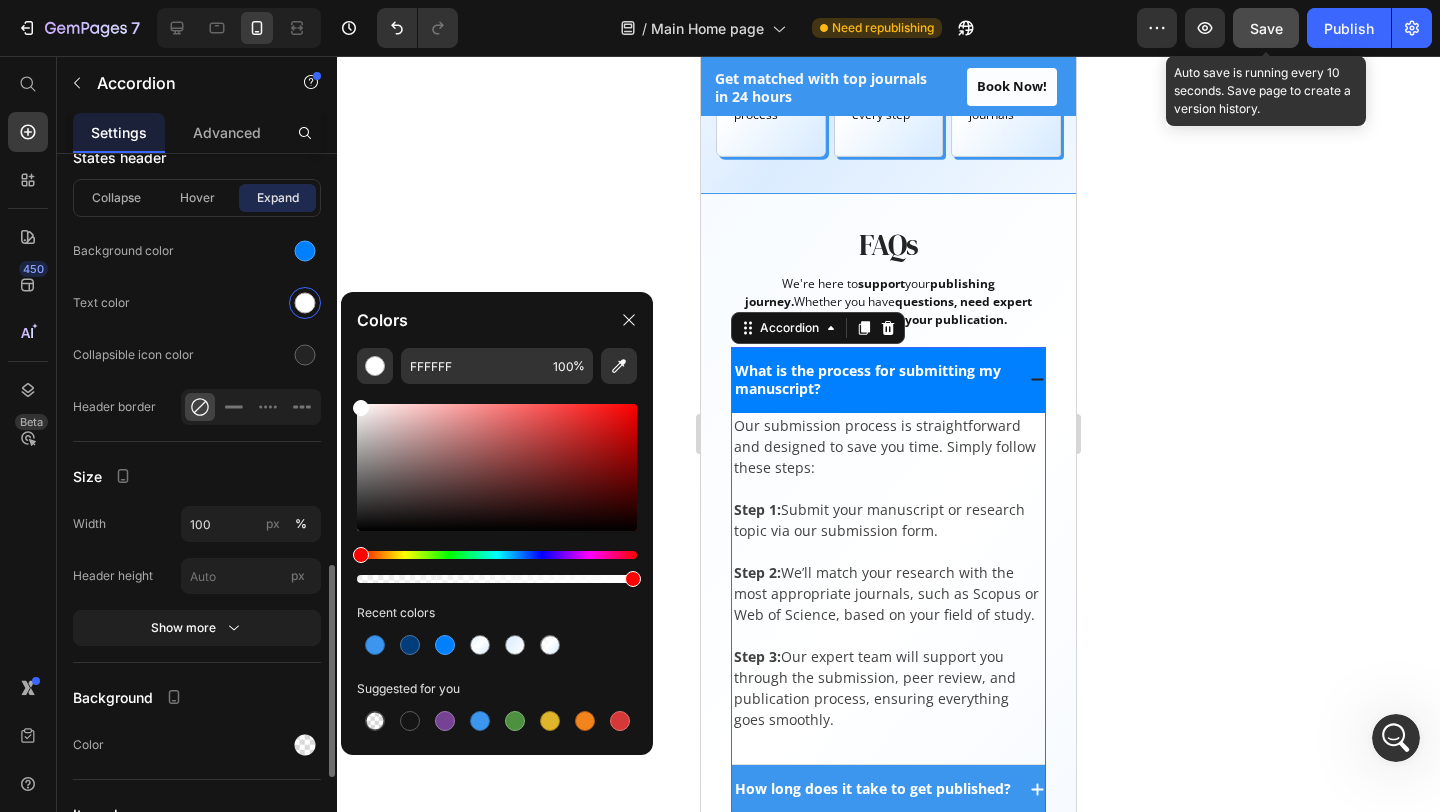 click on "Collapsible icon color" 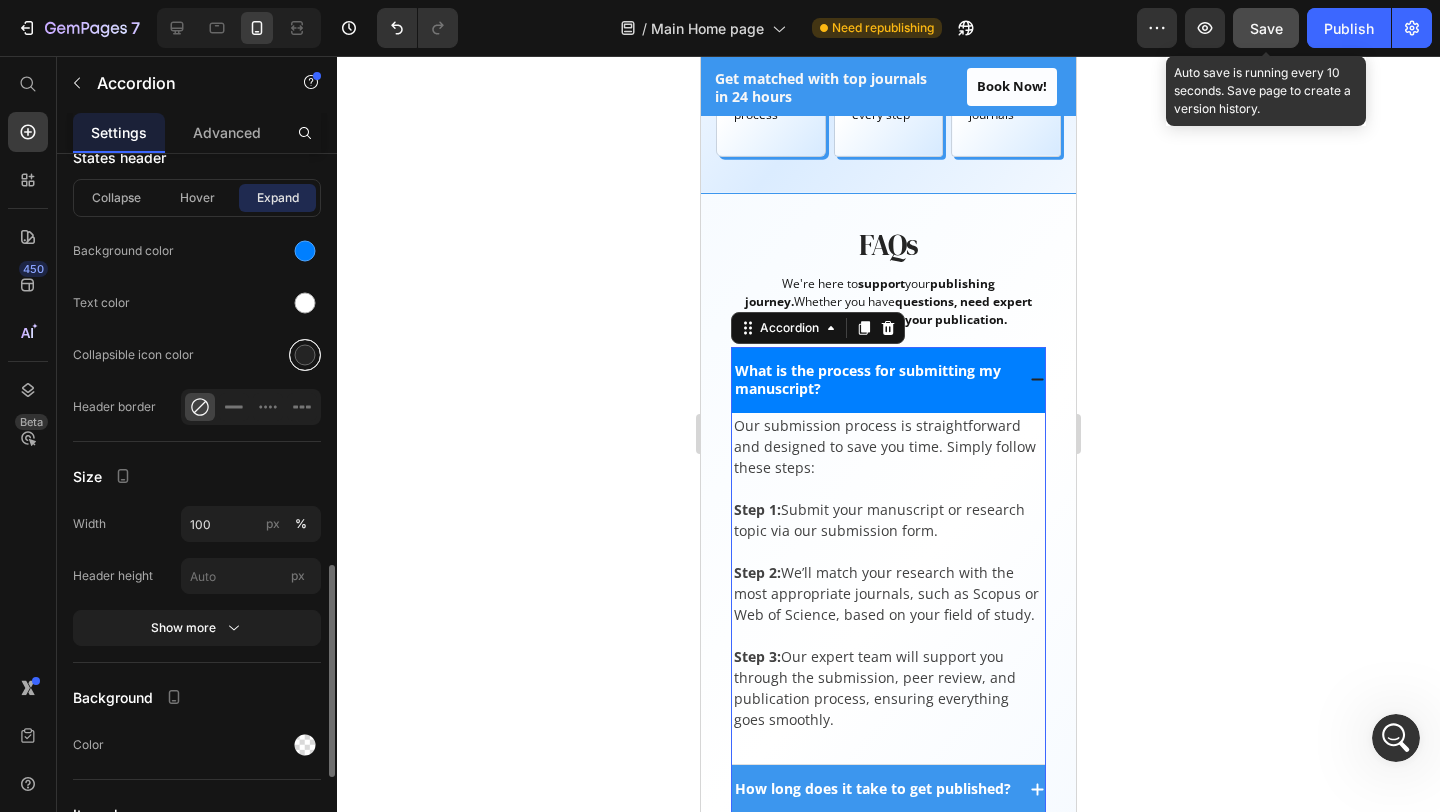 click at bounding box center [305, 355] 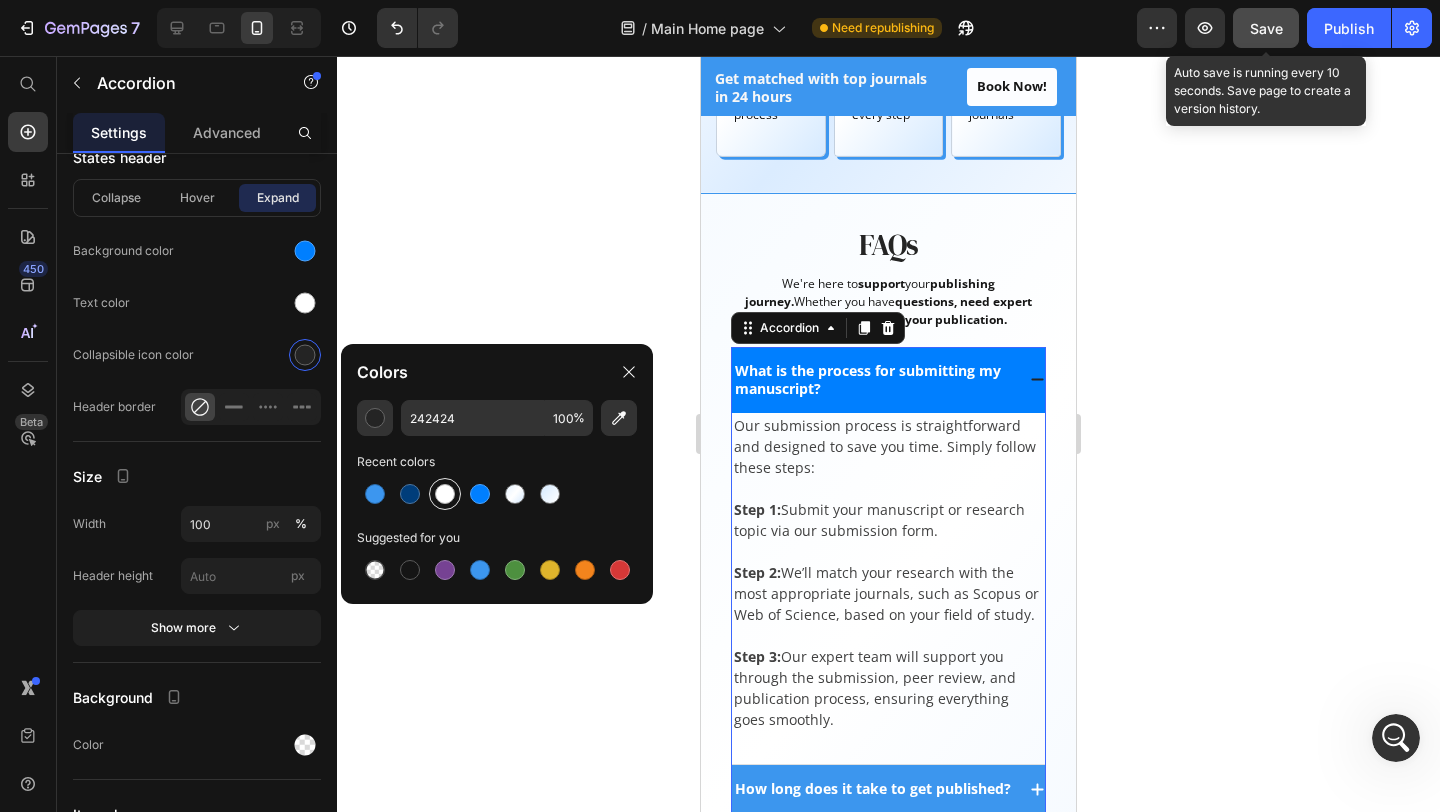 click at bounding box center (445, 494) 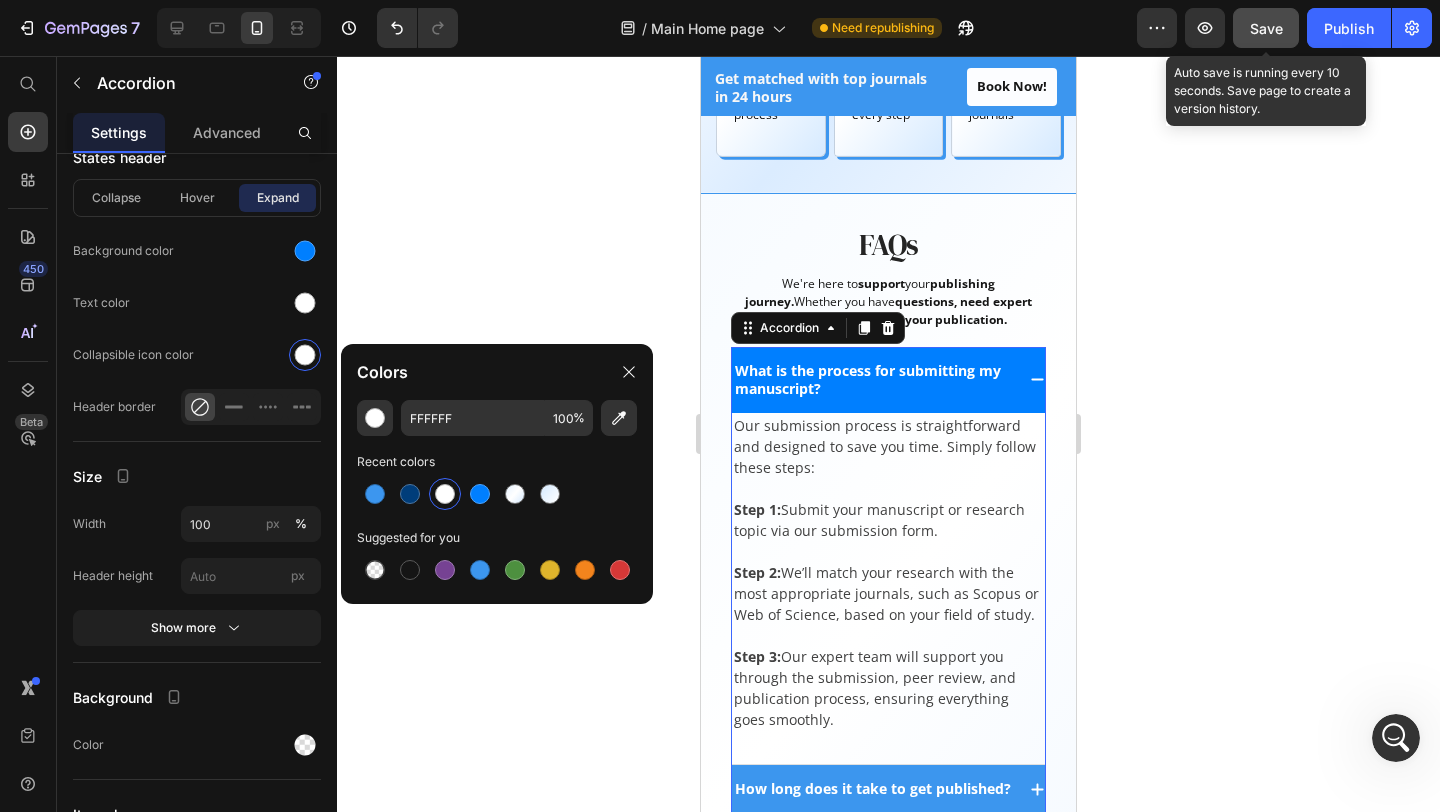 click 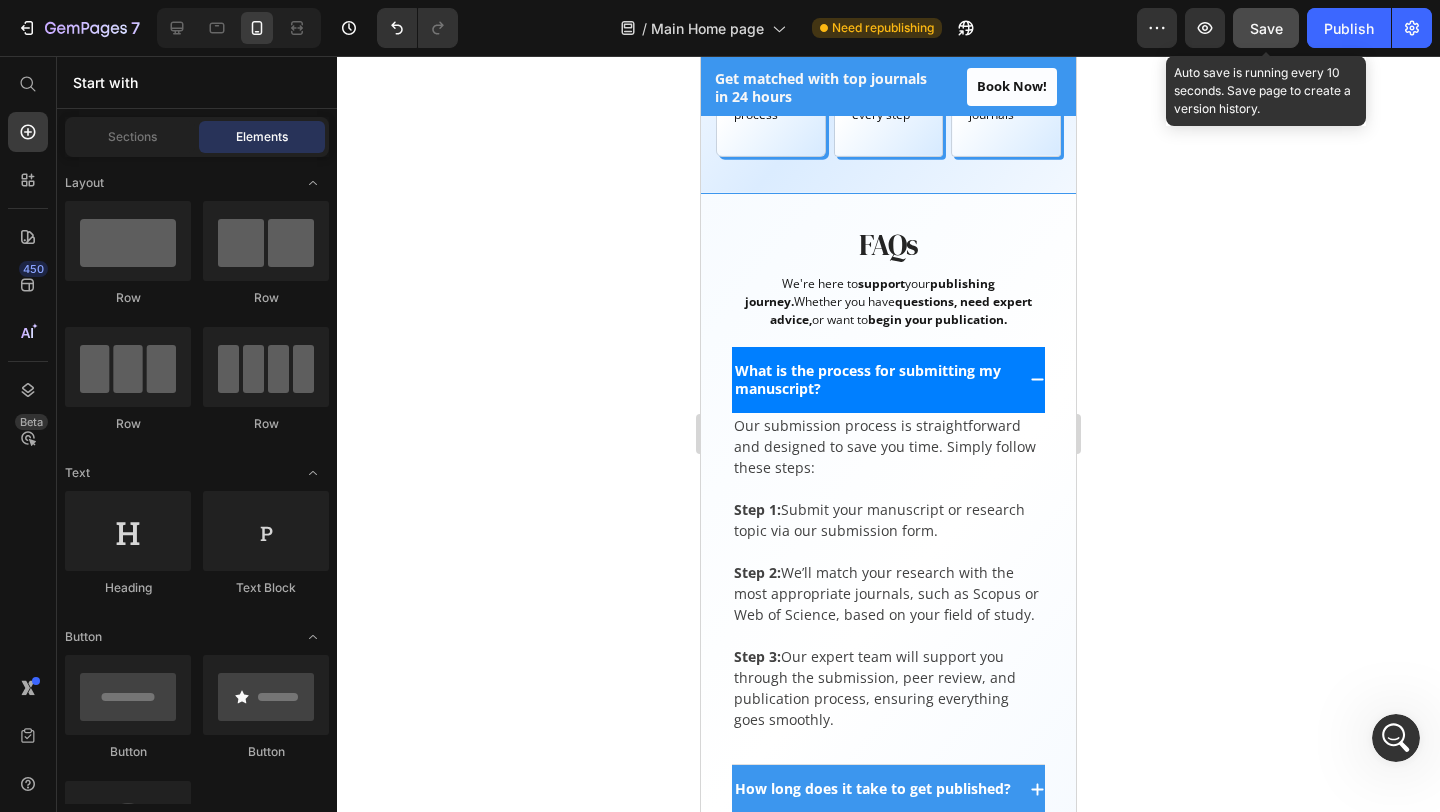 click 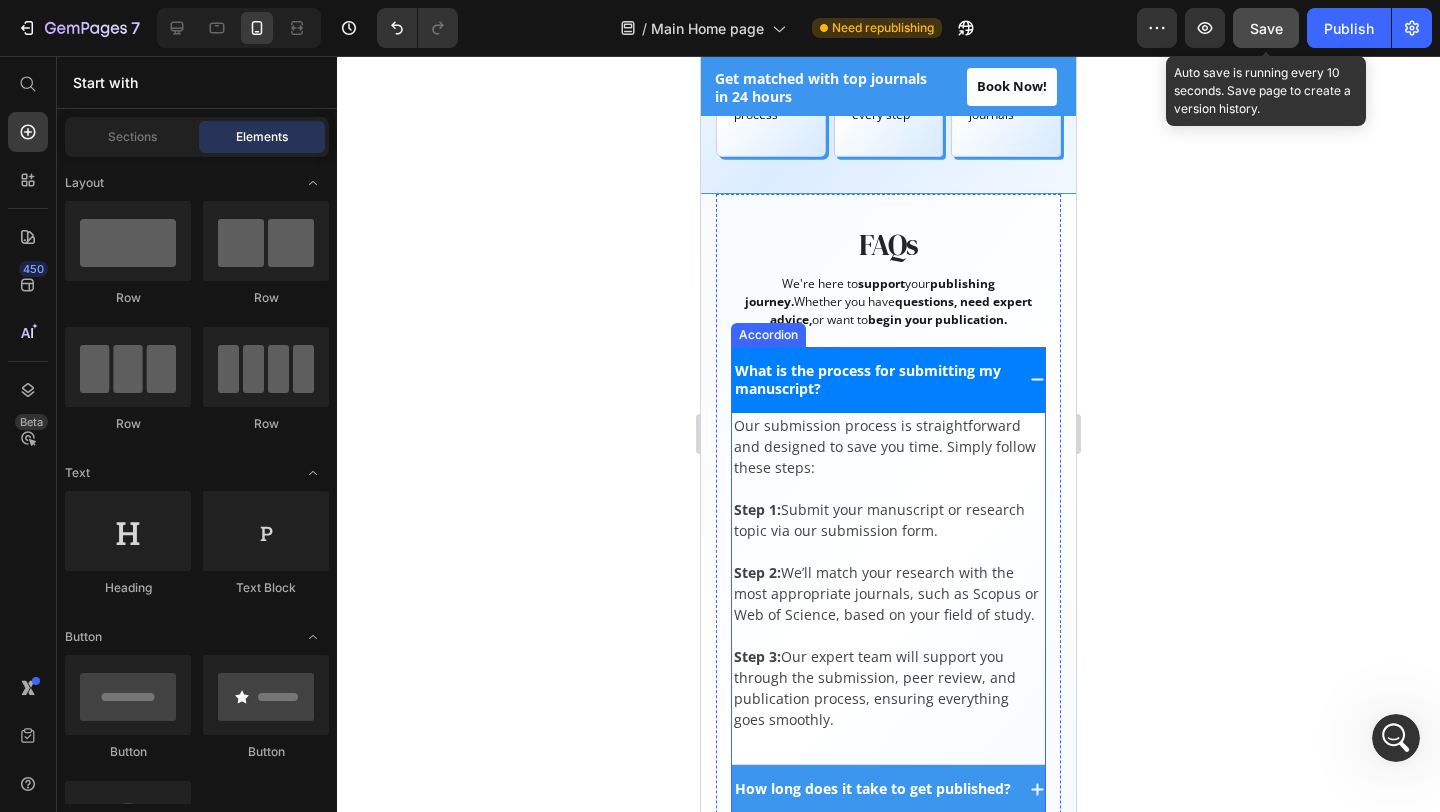 click 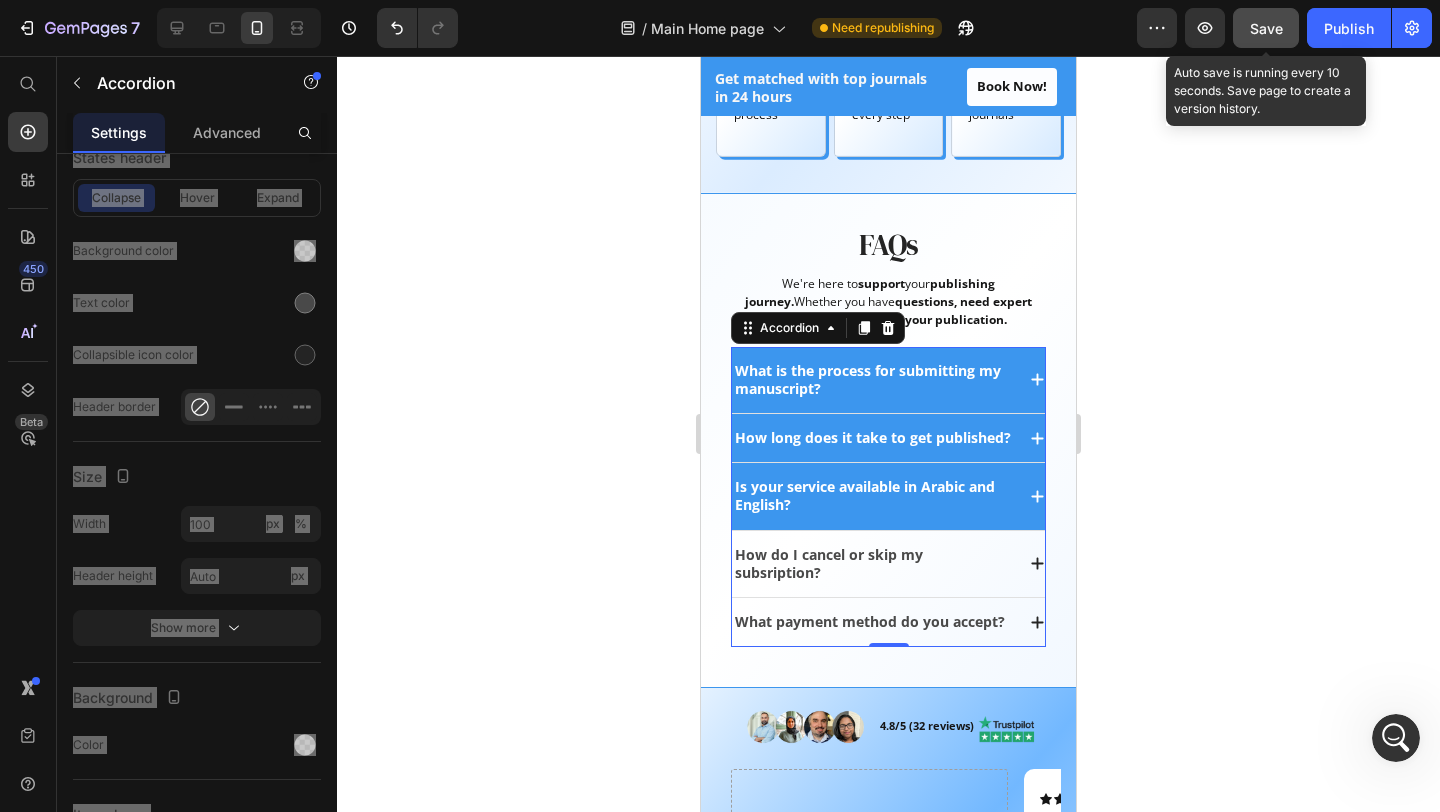 click on "What is the process for submitting my manuscript?" at bounding box center (888, 380) 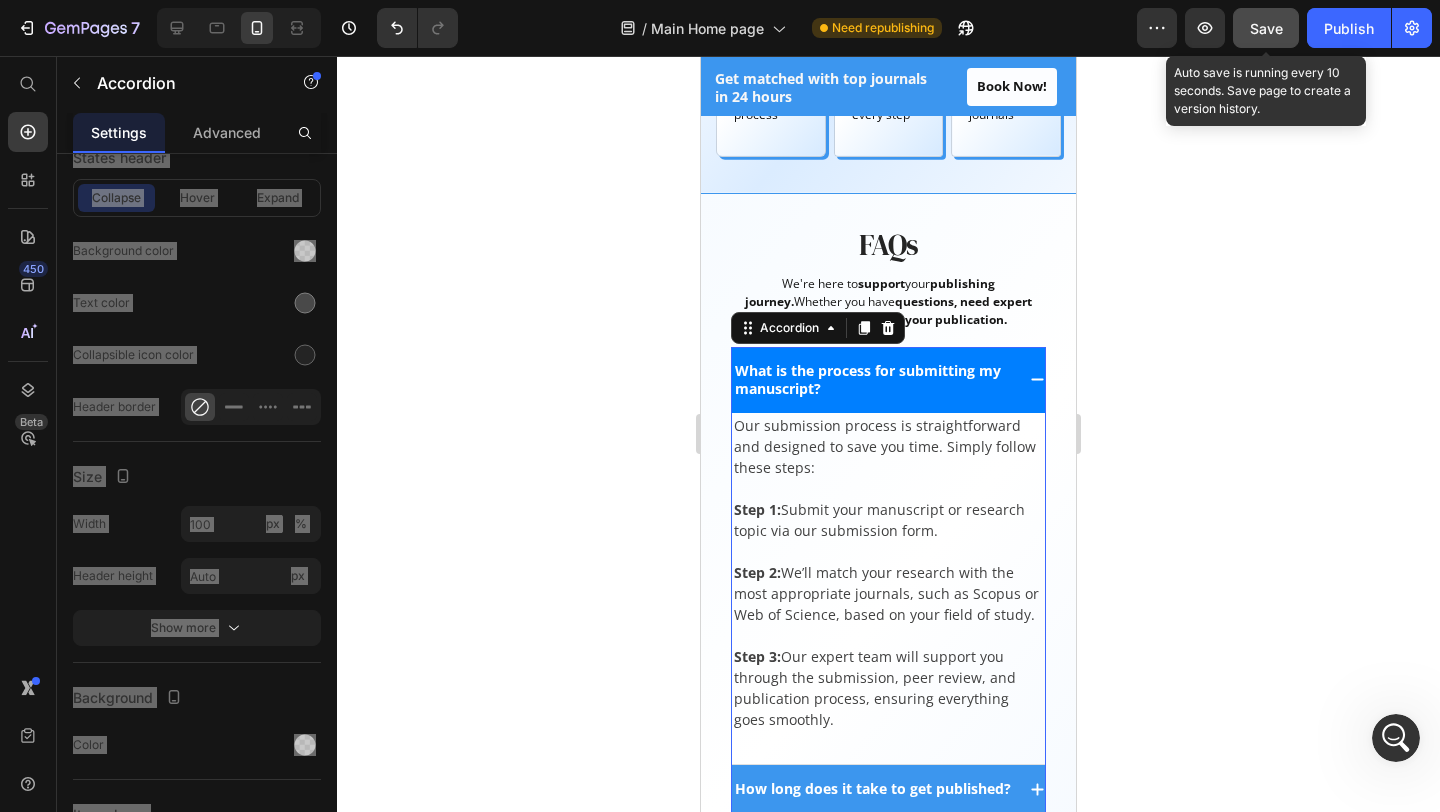 click 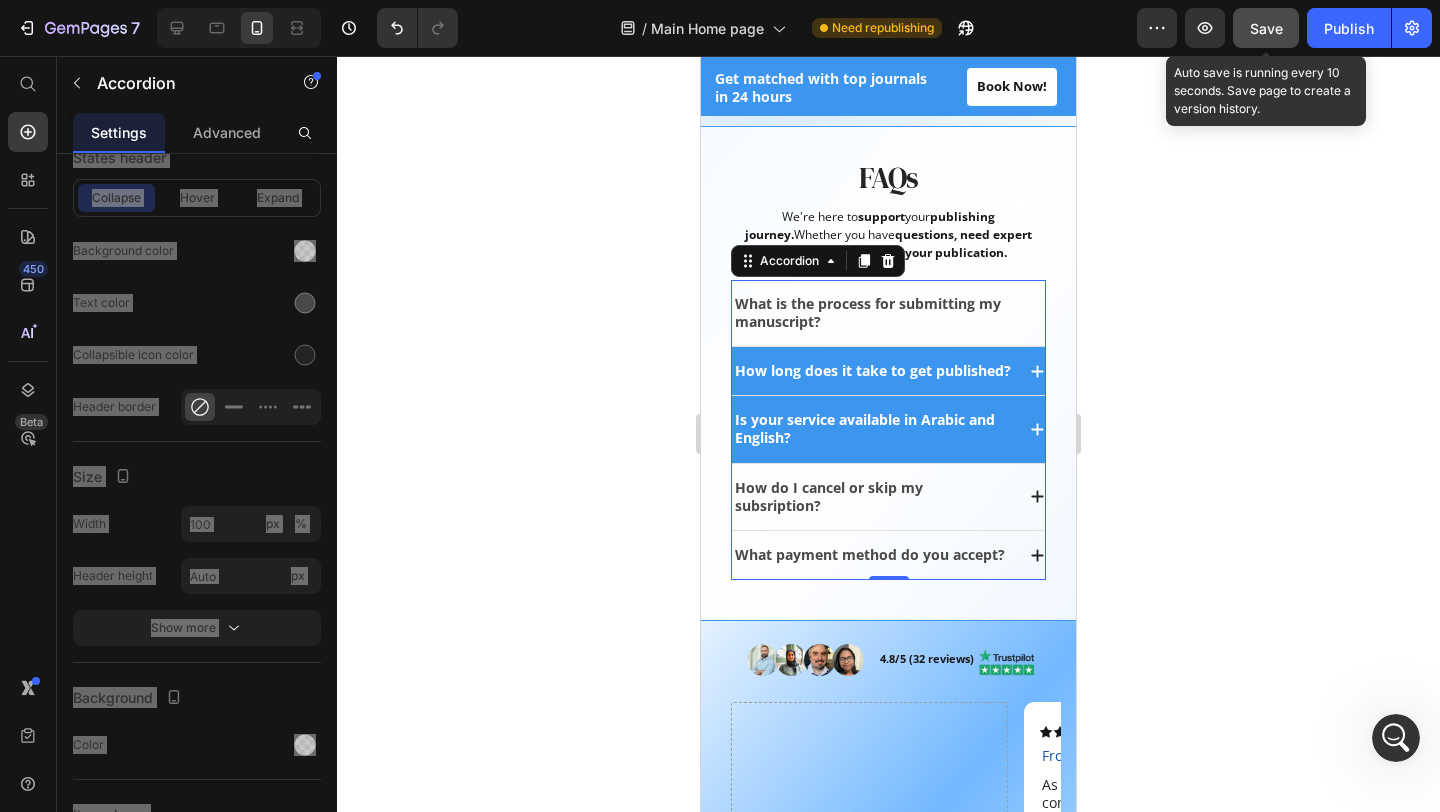 scroll, scrollTop: 2811, scrollLeft: 0, axis: vertical 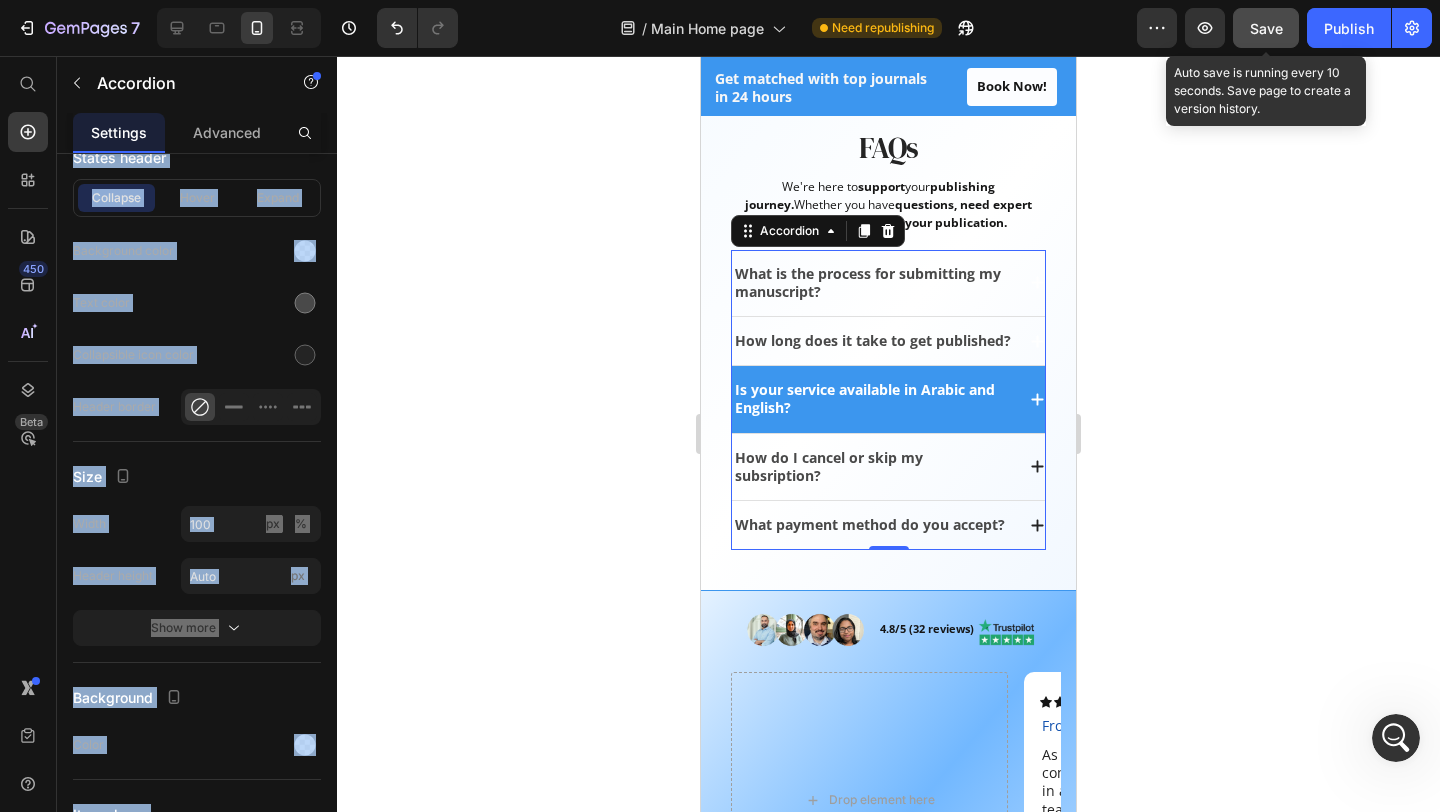 click 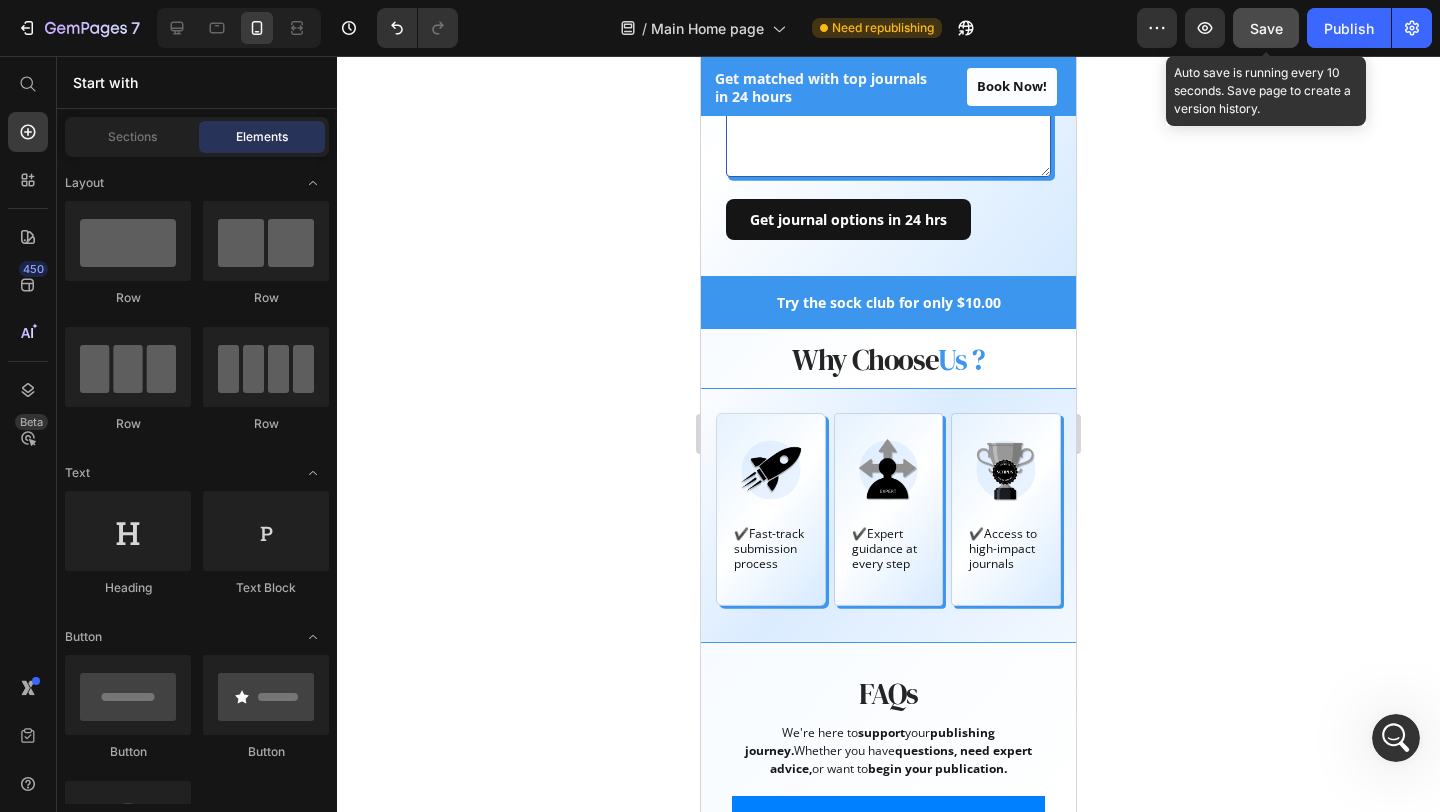 scroll, scrollTop: 2281, scrollLeft: 0, axis: vertical 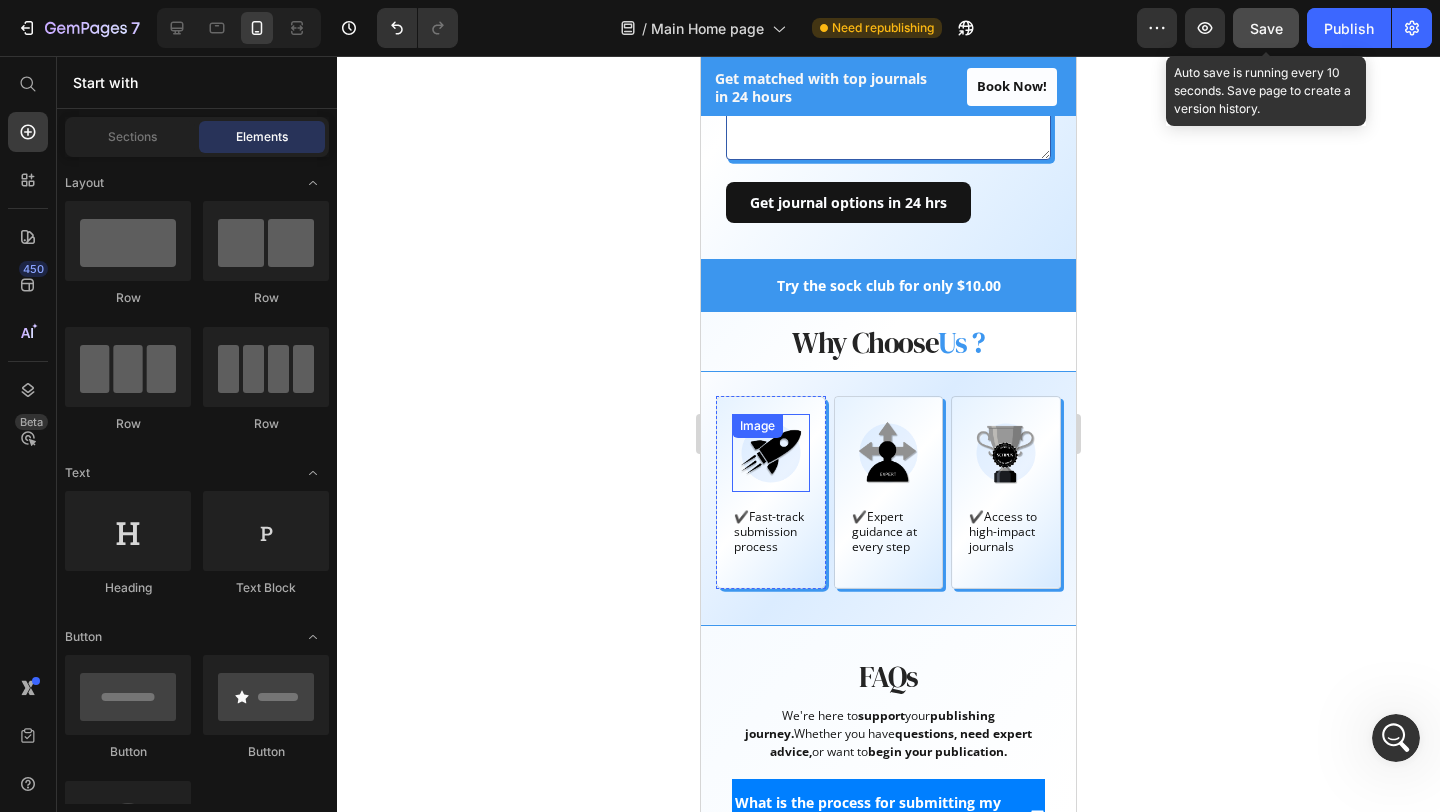 click at bounding box center (771, 453) 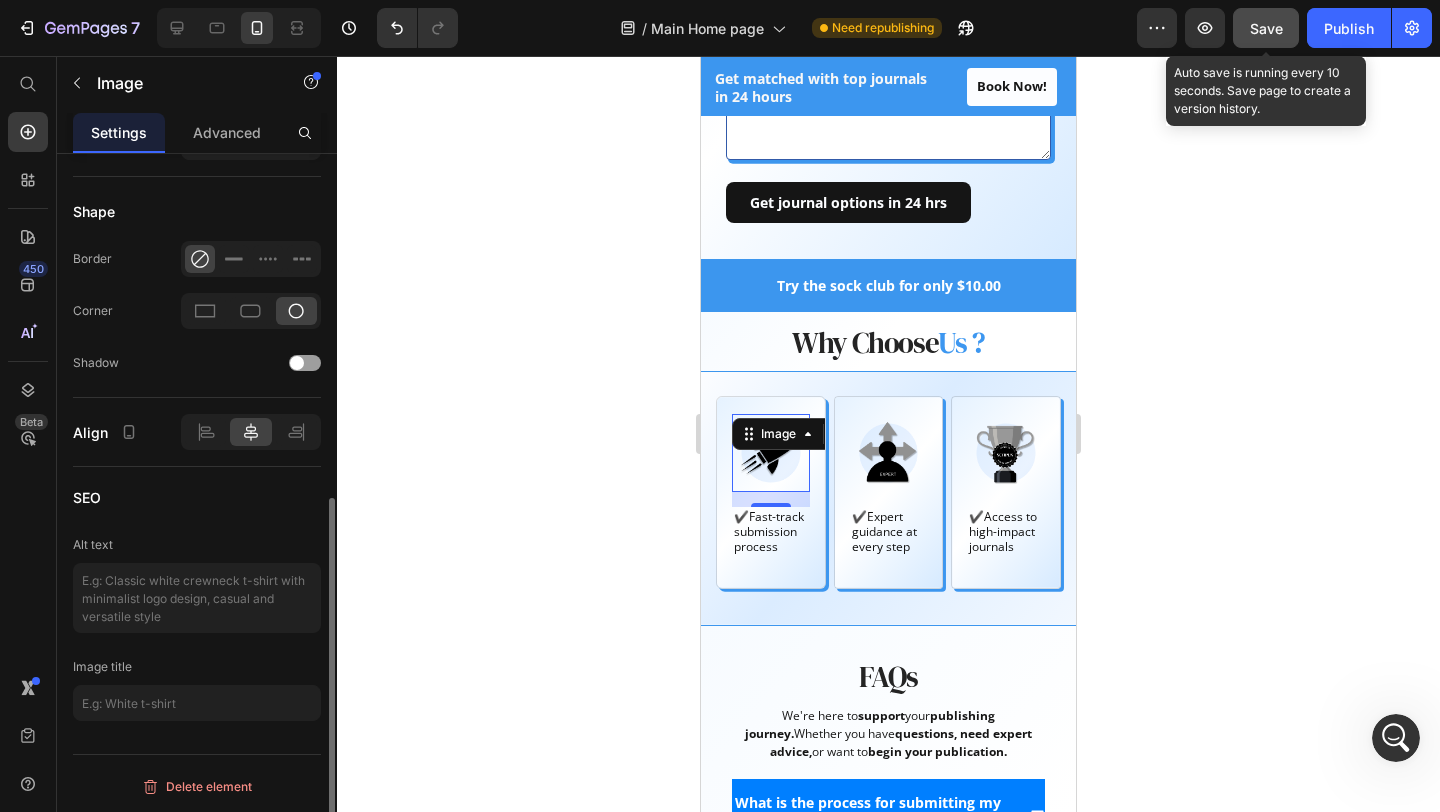 scroll, scrollTop: 0, scrollLeft: 0, axis: both 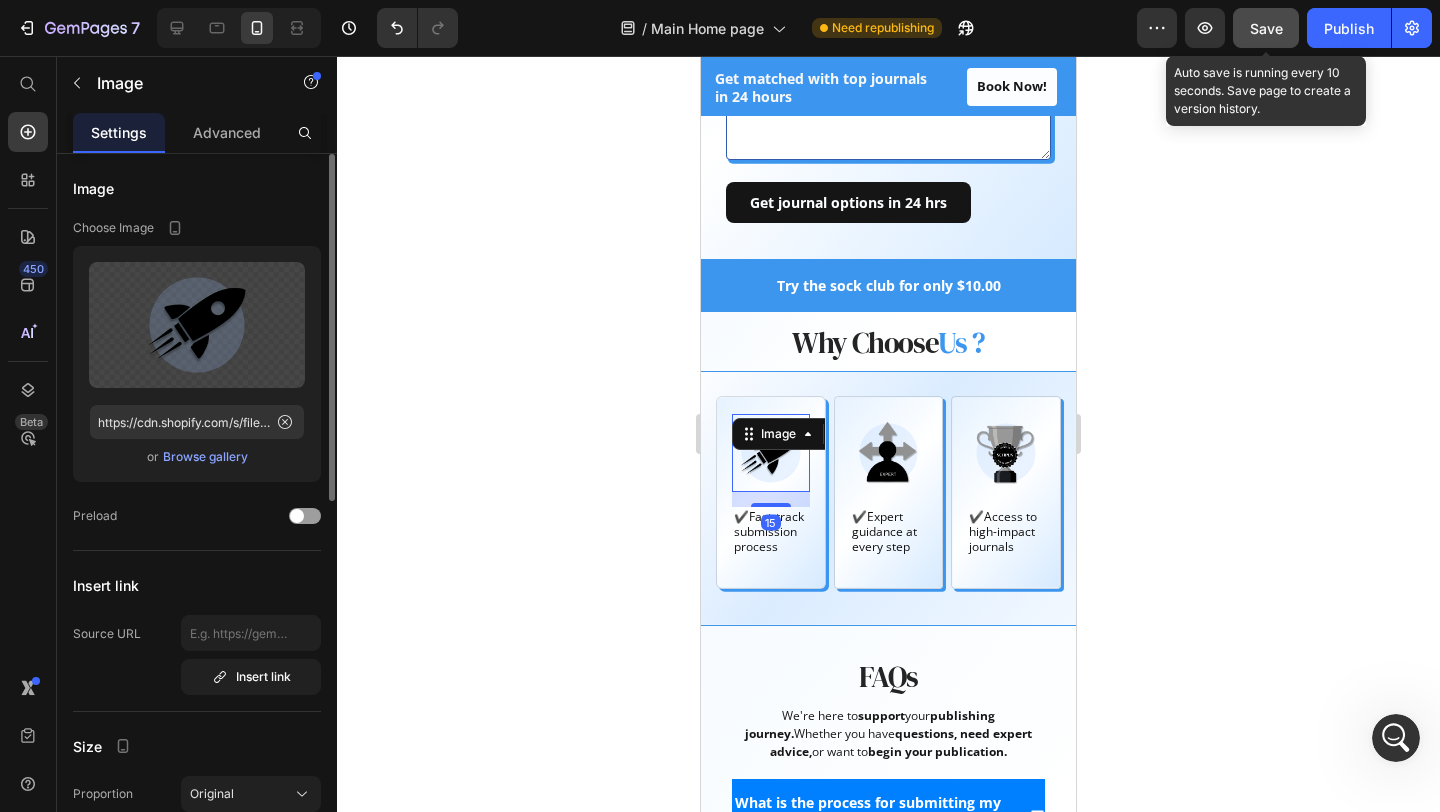 click 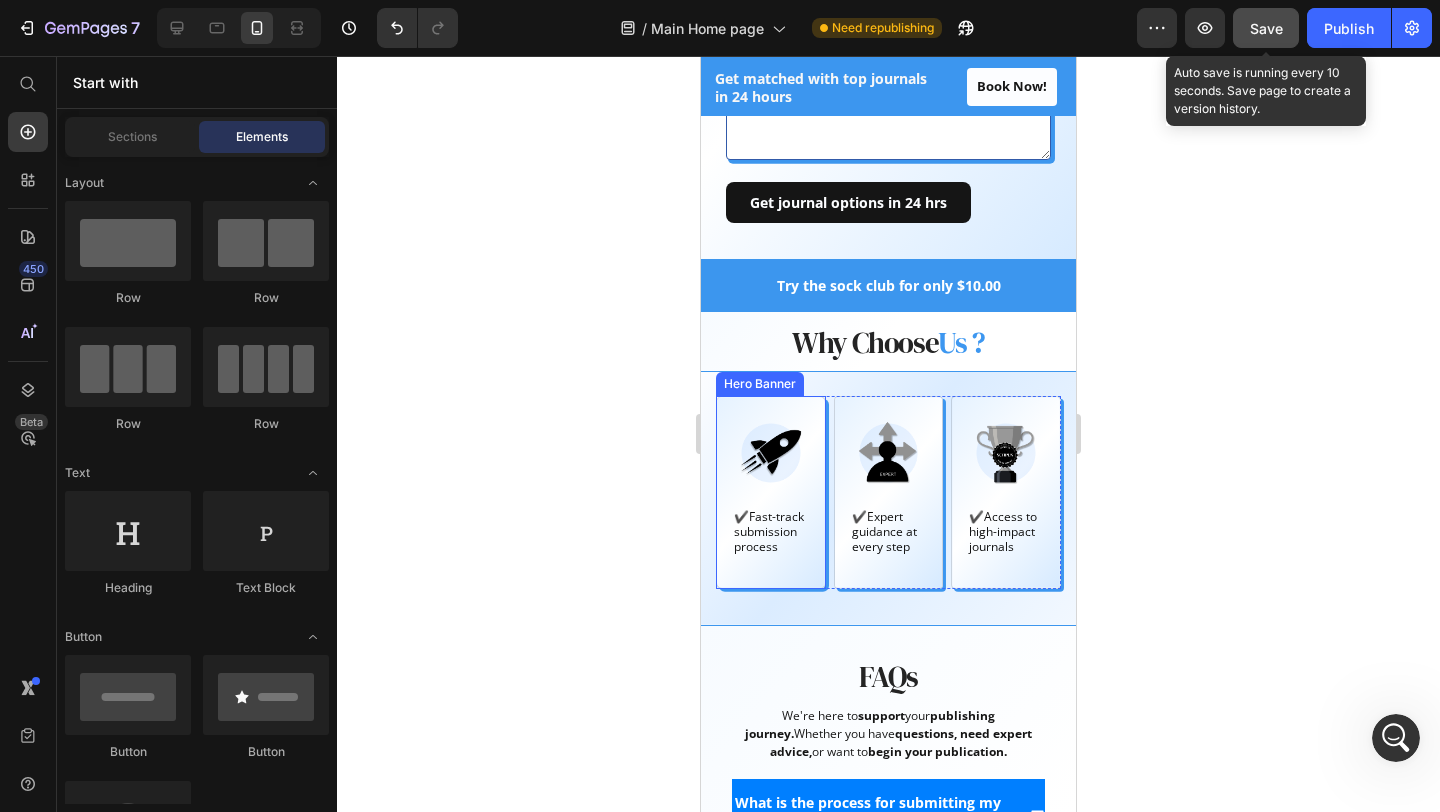 click on "Image ✔️Fast-track submission process Text Block" at bounding box center (771, 492) 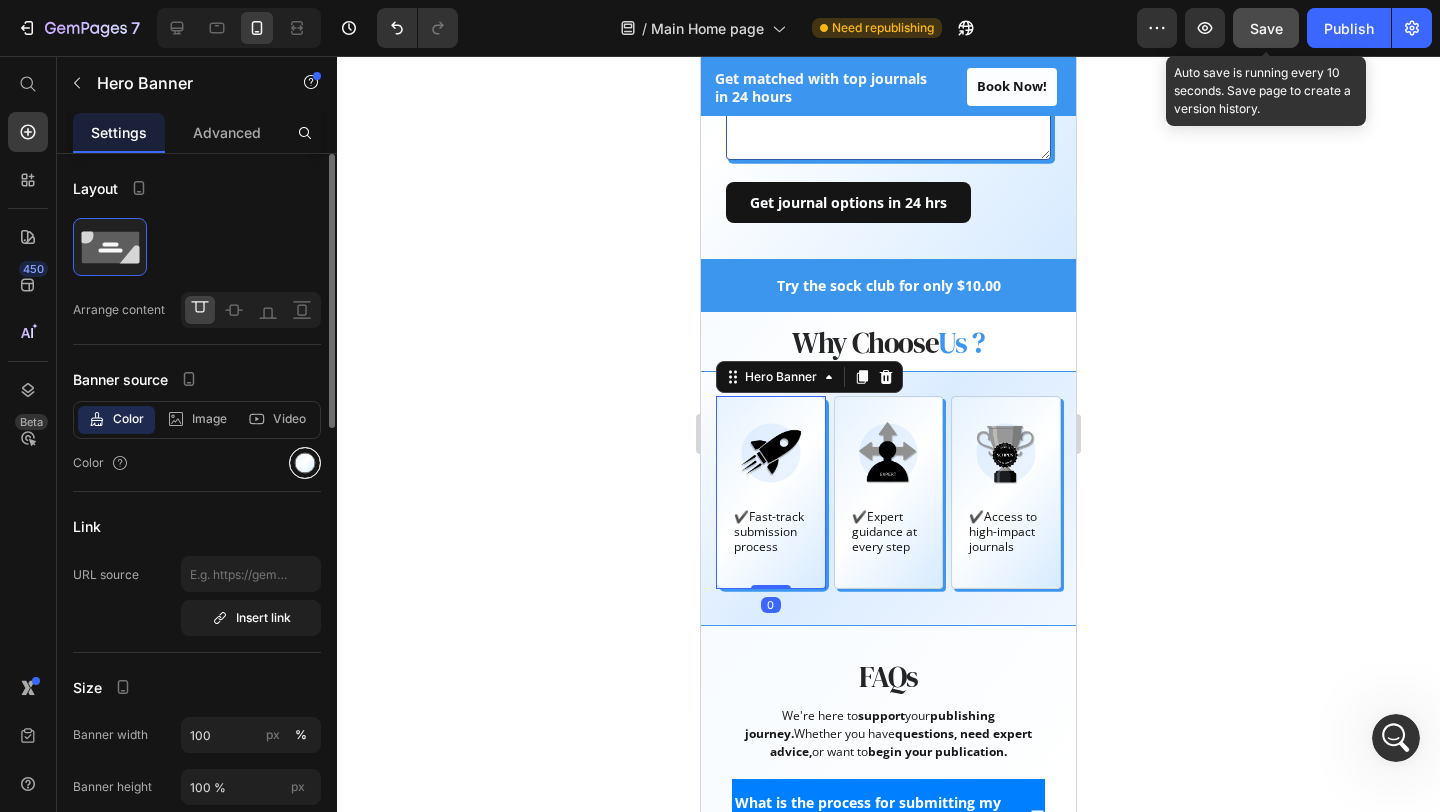 click at bounding box center [305, 463] 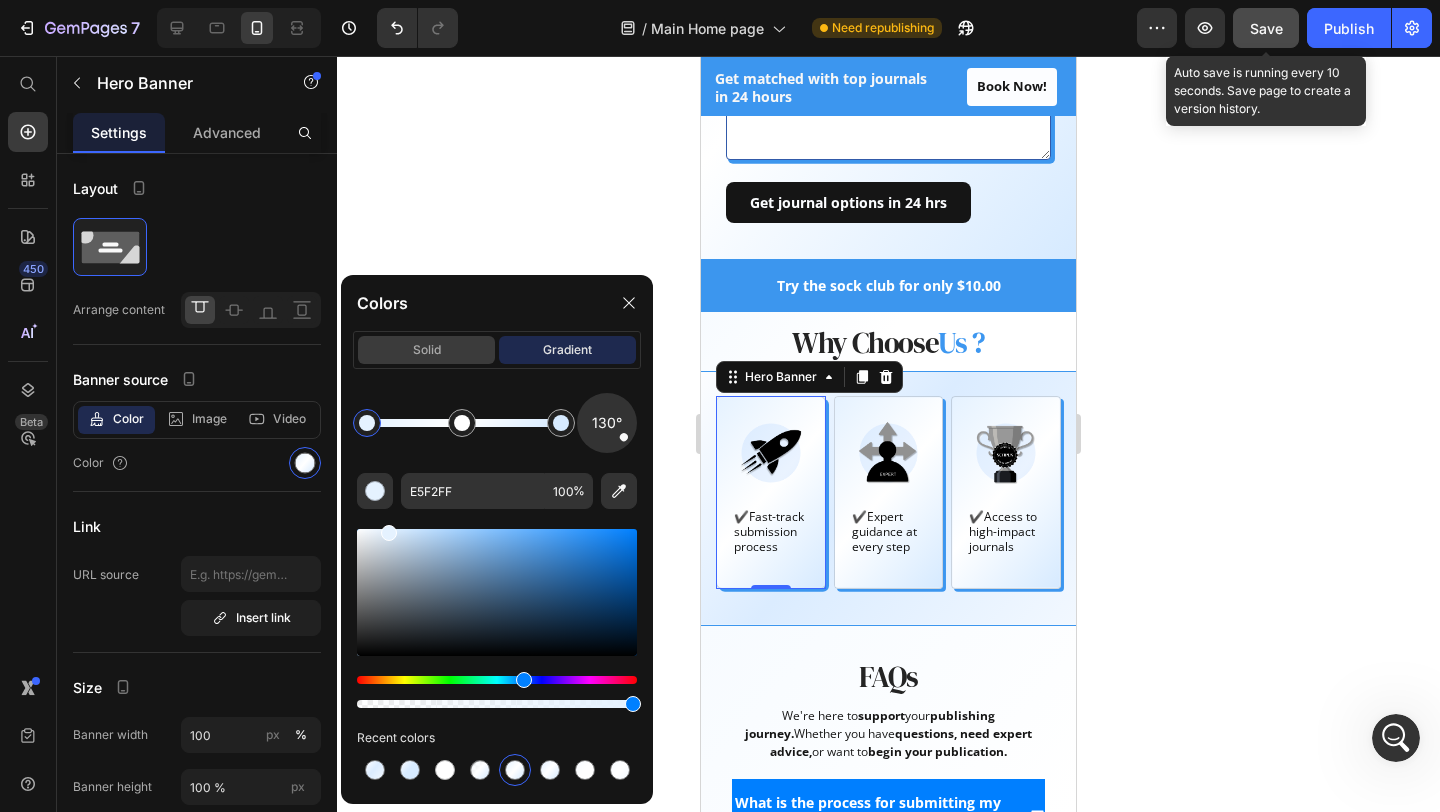 click on "solid" 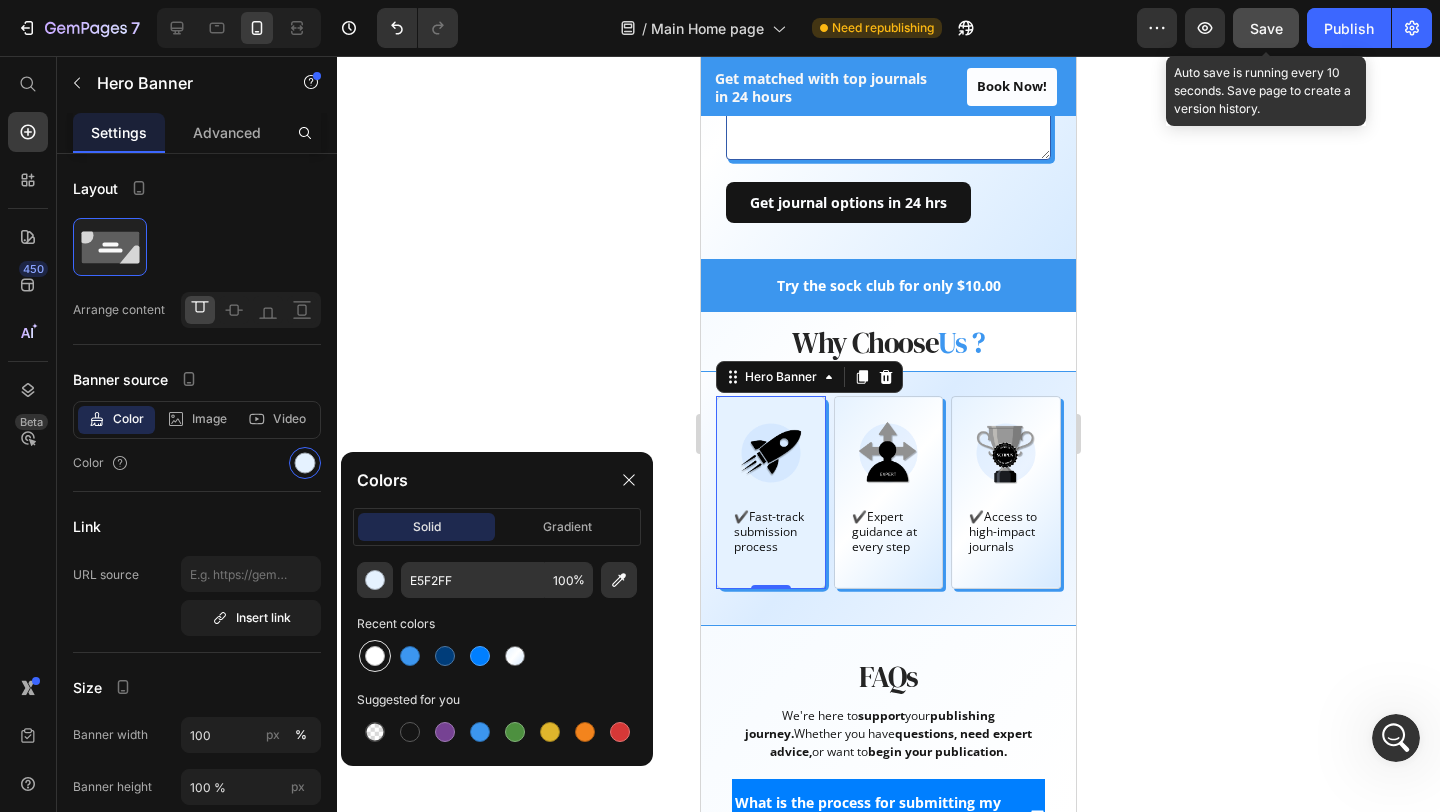 click at bounding box center [375, 656] 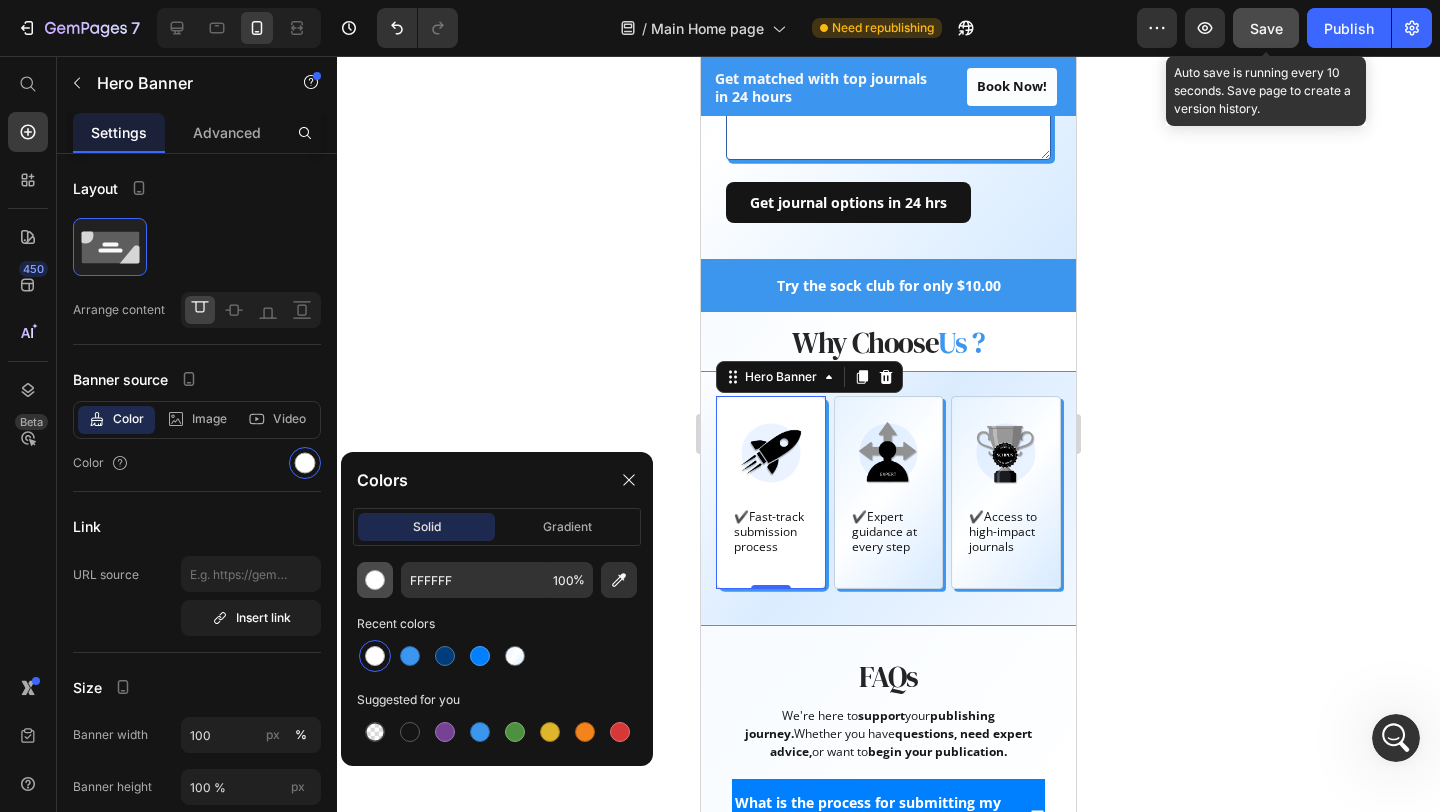 click at bounding box center [375, 580] 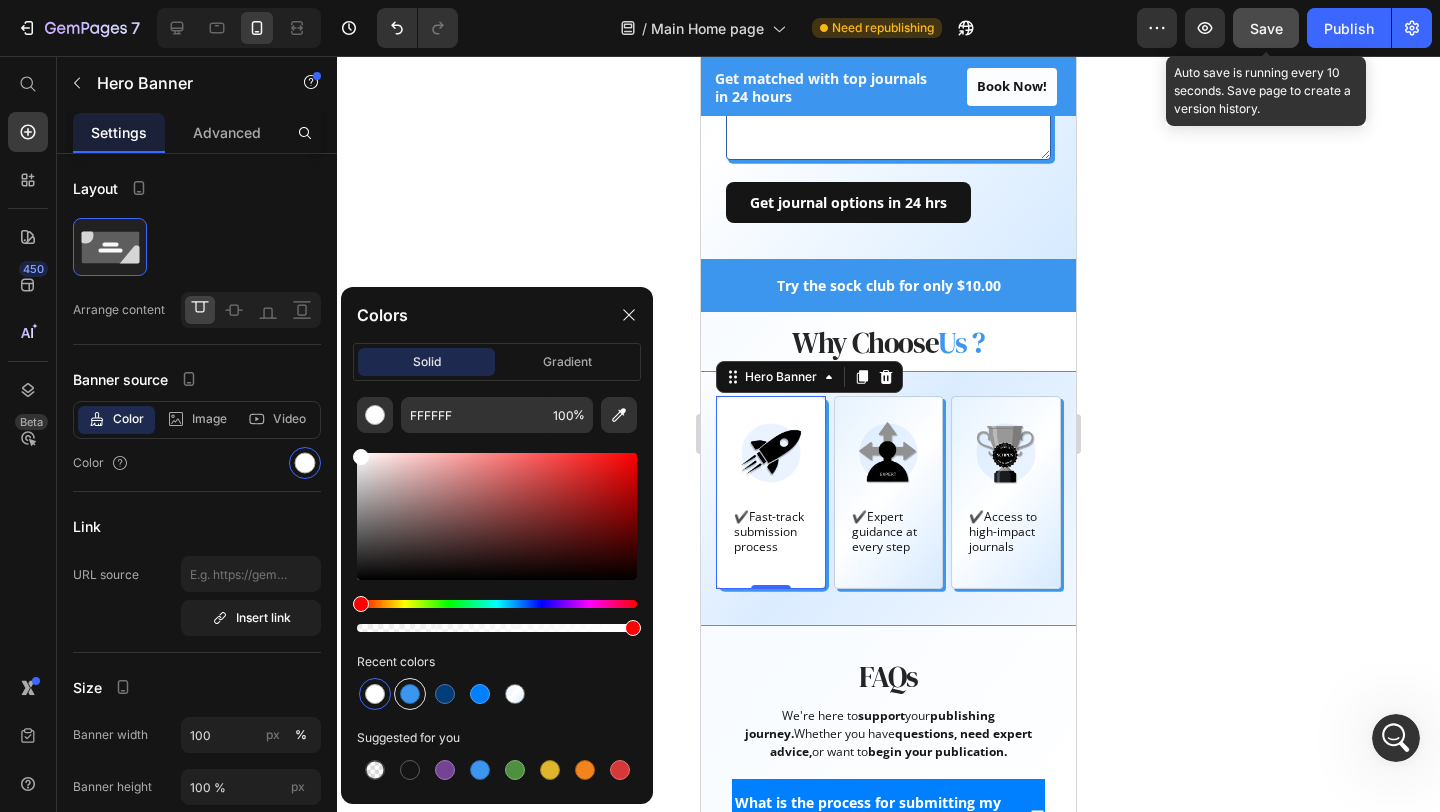click at bounding box center [410, 694] 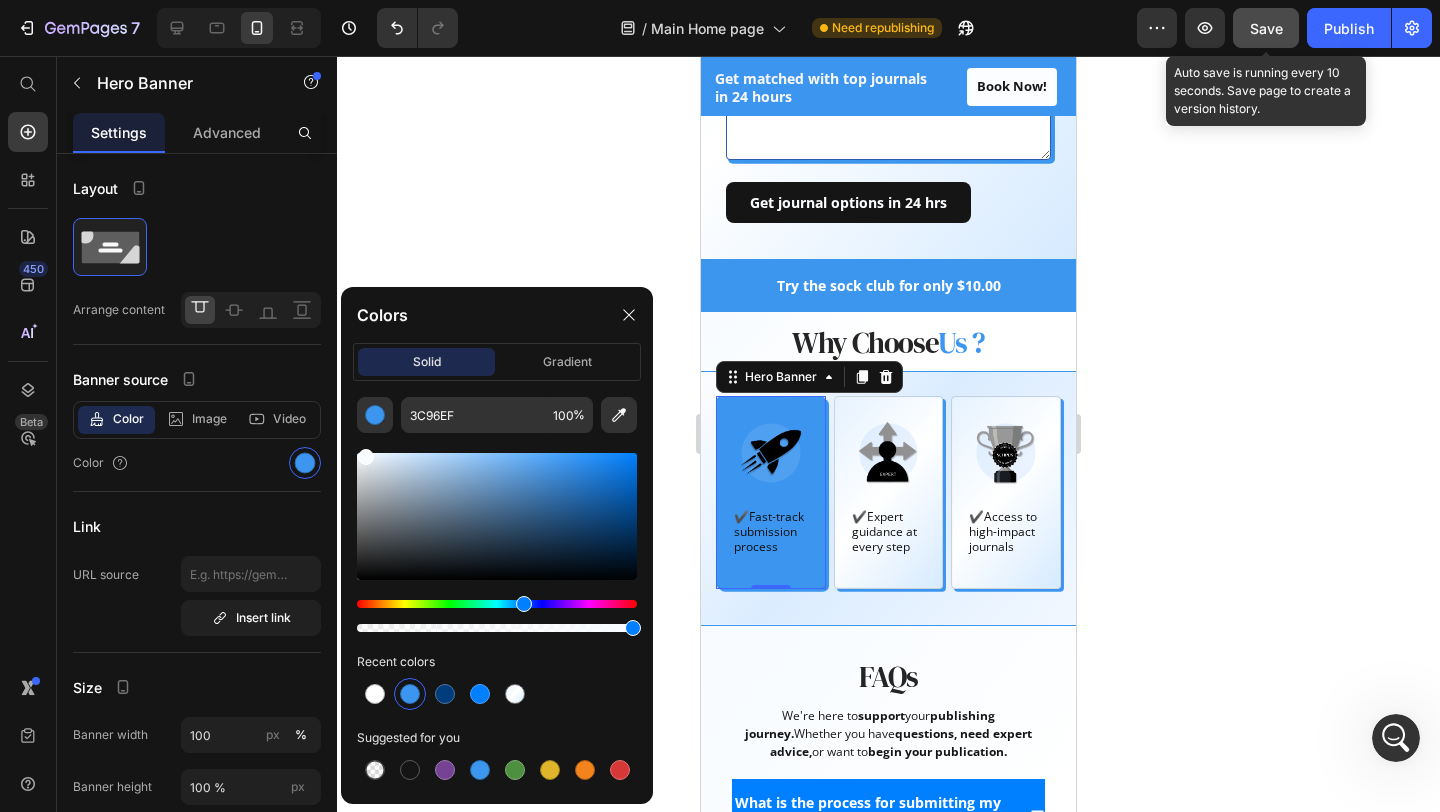 type on "F9FCFF" 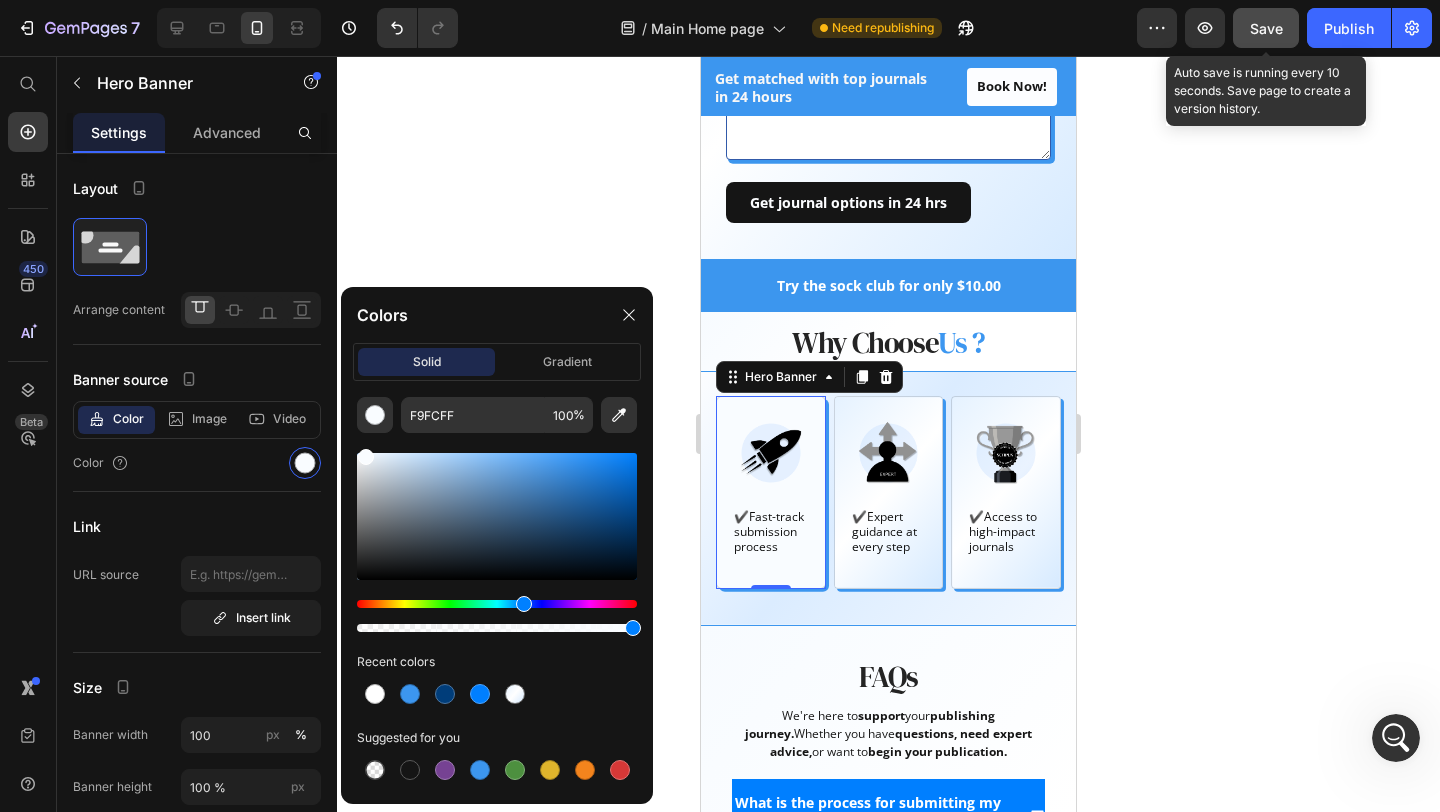 drag, startPoint x: 408, startPoint y: 463, endPoint x: 365, endPoint y: 437, distance: 50.24938 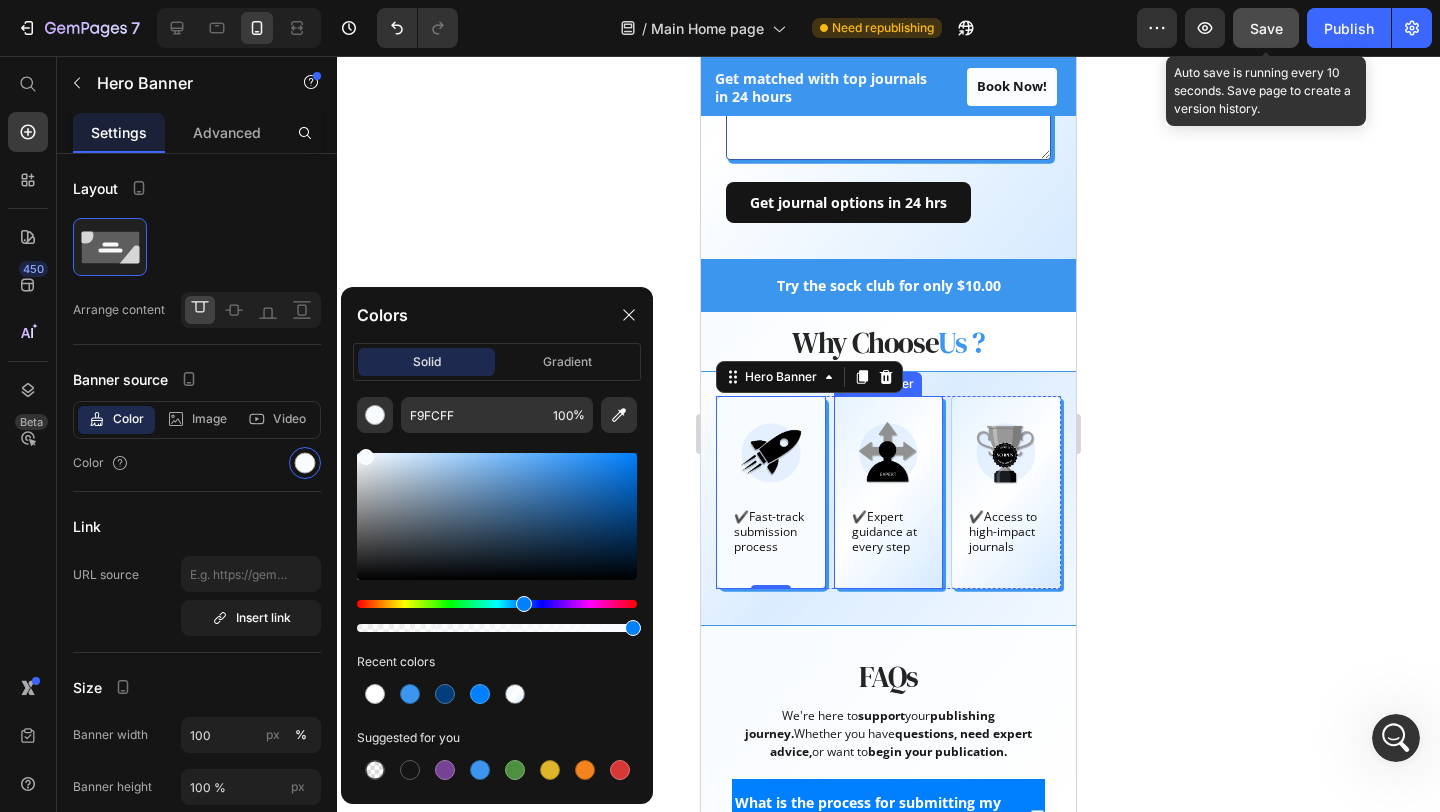 click on "Image ✔️Expert guidance at every step Text Block" at bounding box center [889, 492] 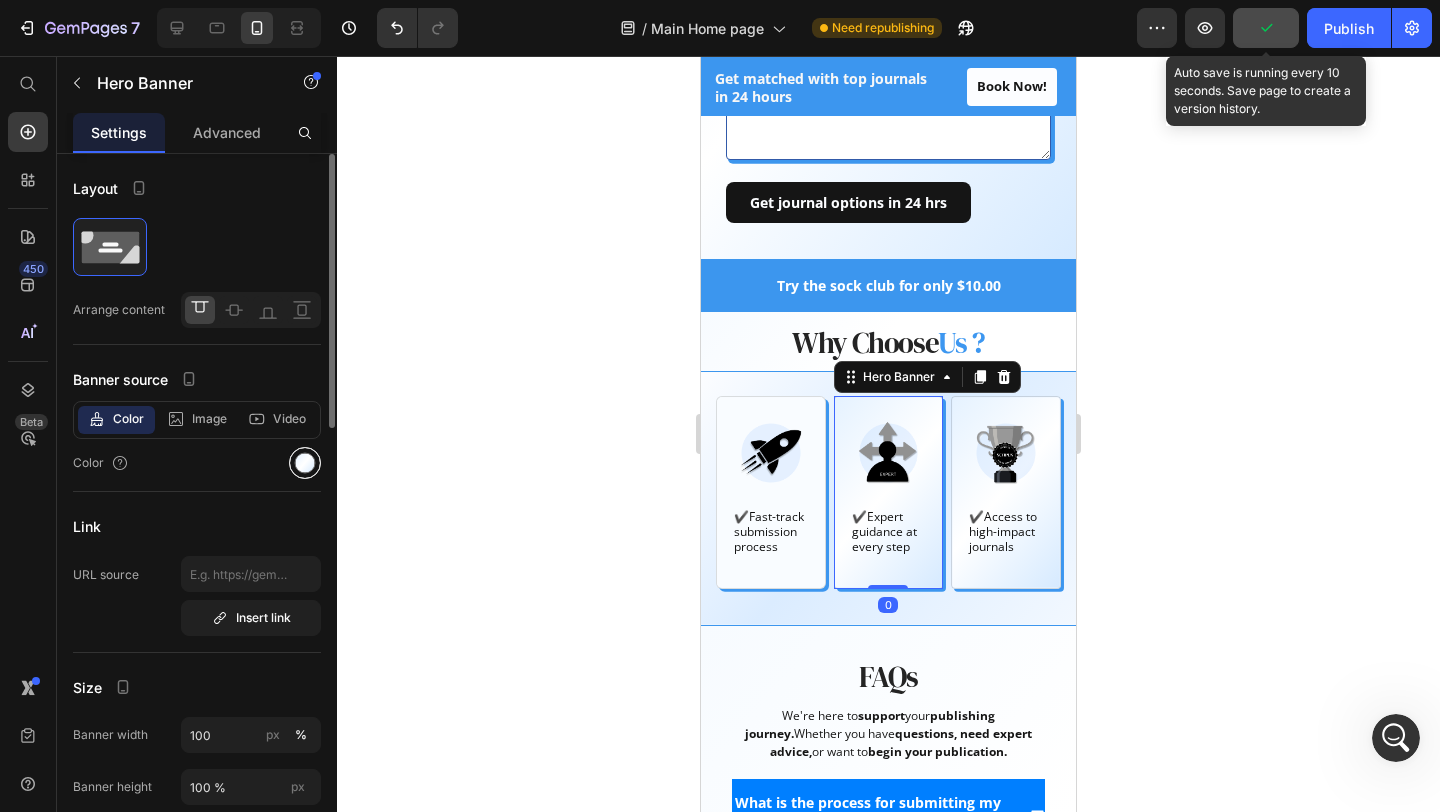 click at bounding box center [305, 463] 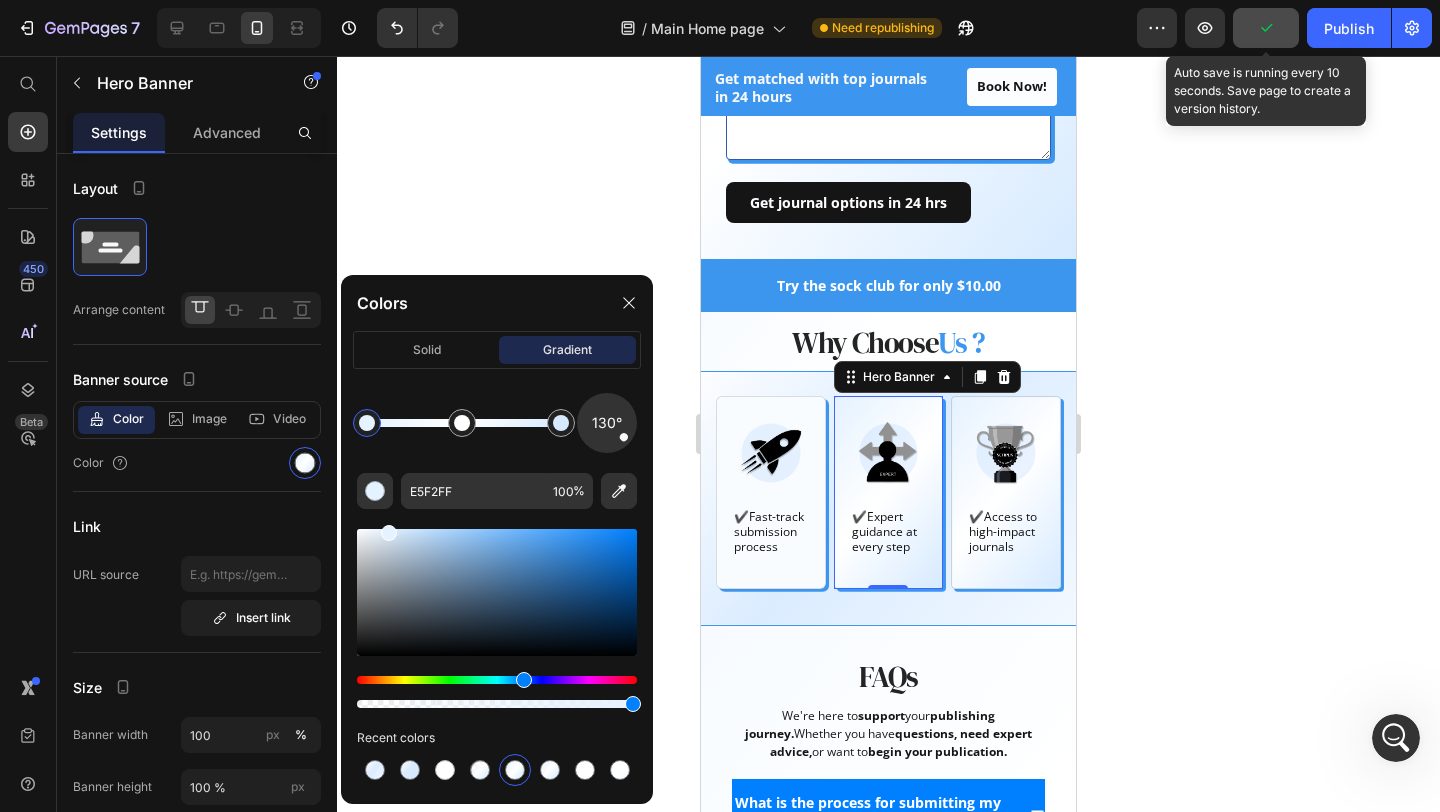 click on "solid gradient" 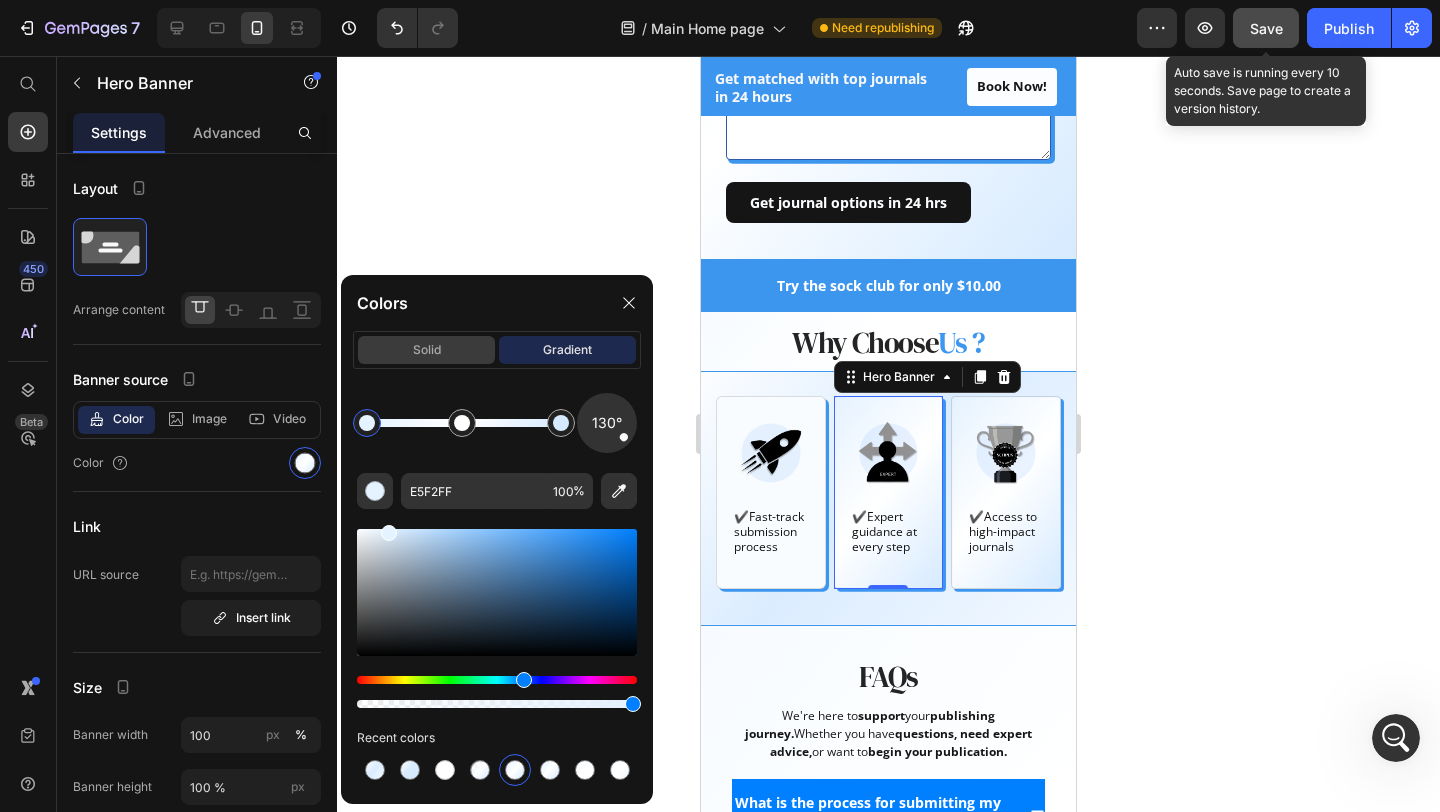 click on "solid" 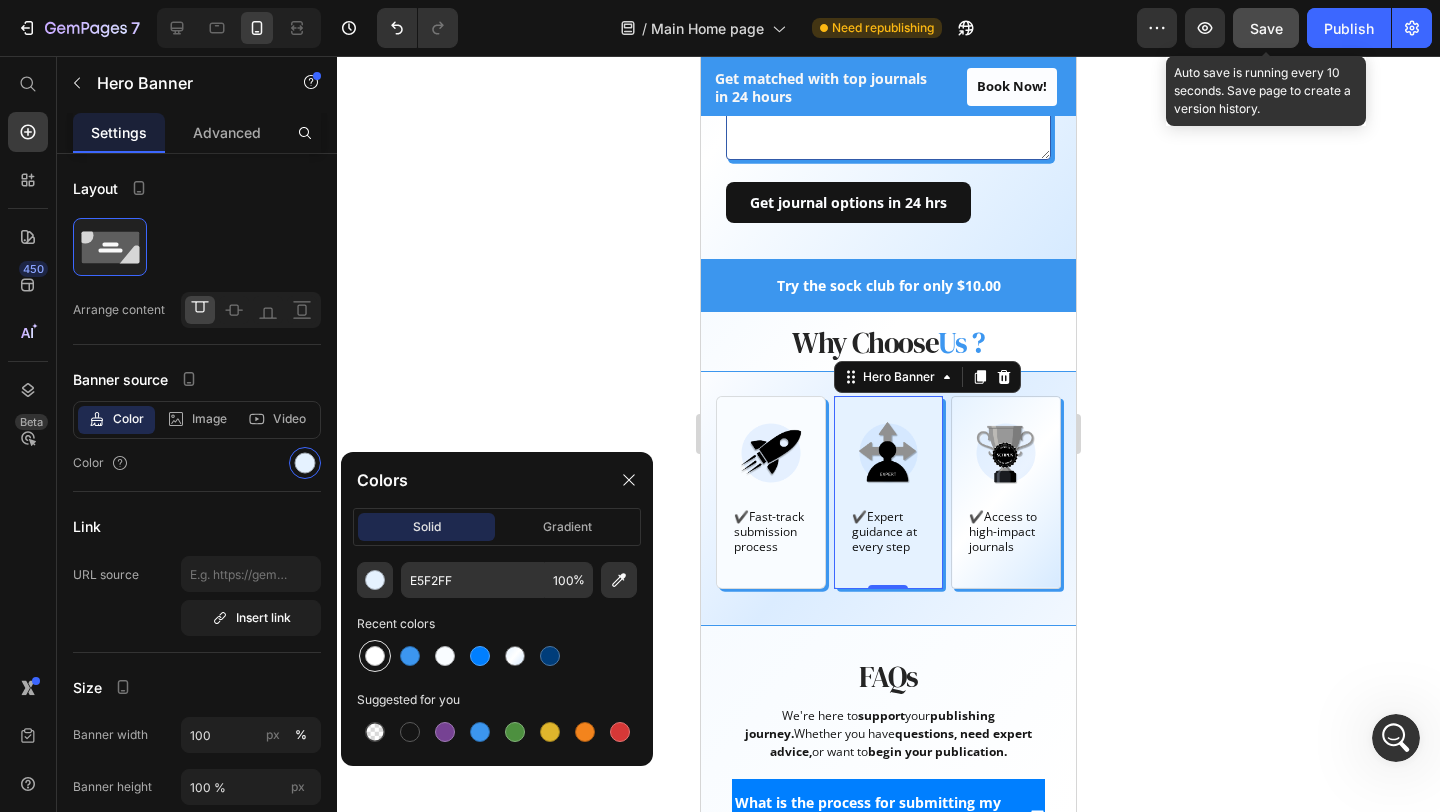click at bounding box center (375, 656) 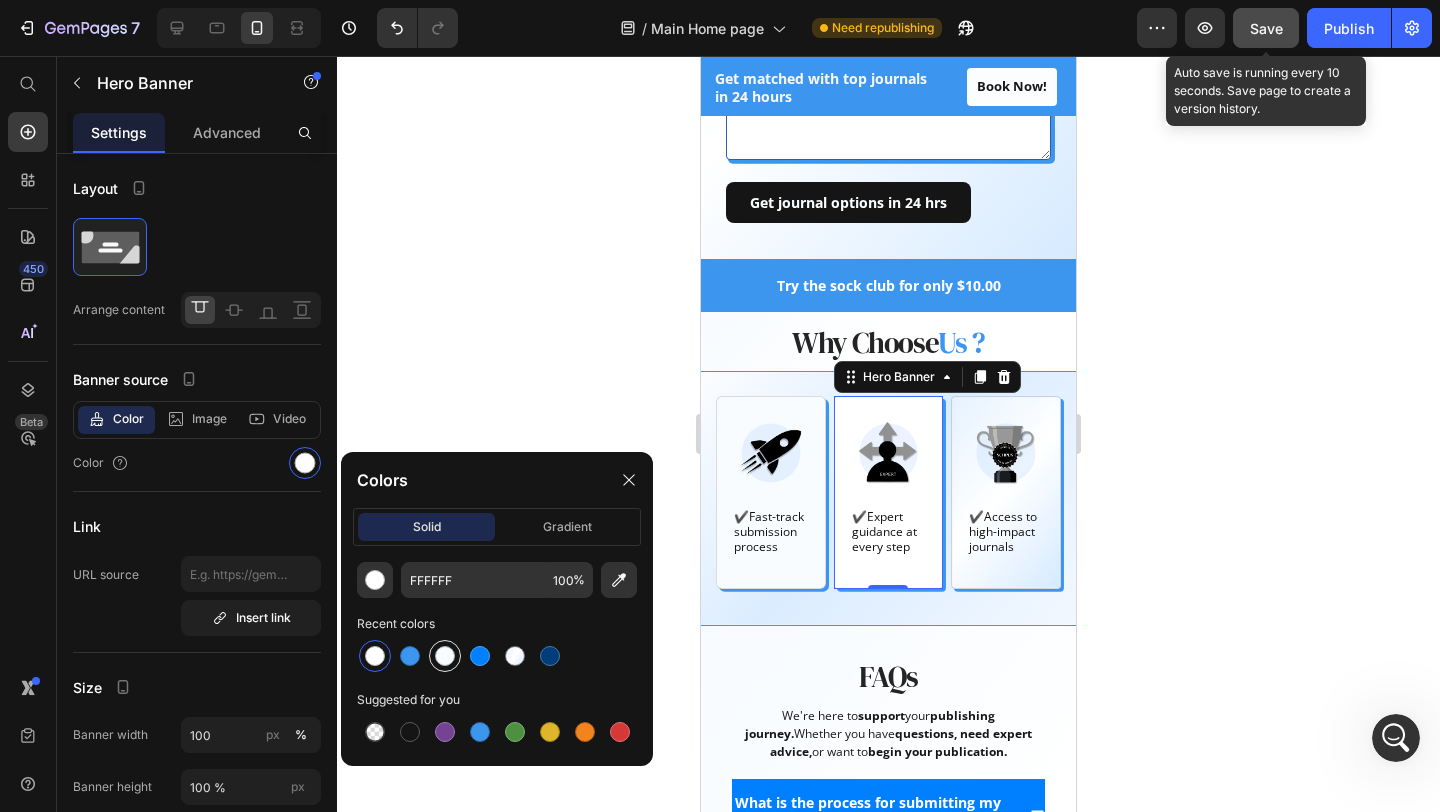 click at bounding box center [445, 656] 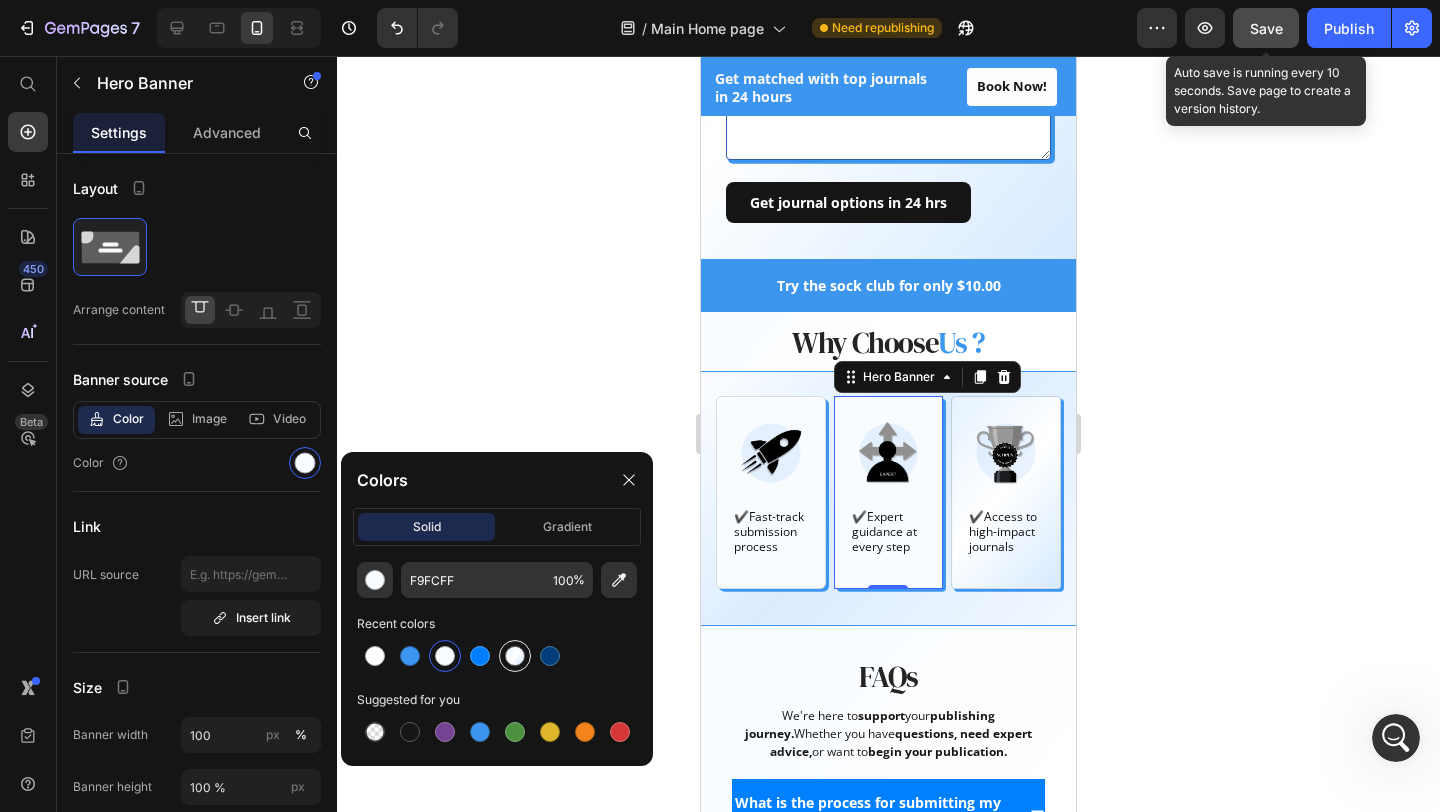 click at bounding box center [515, 656] 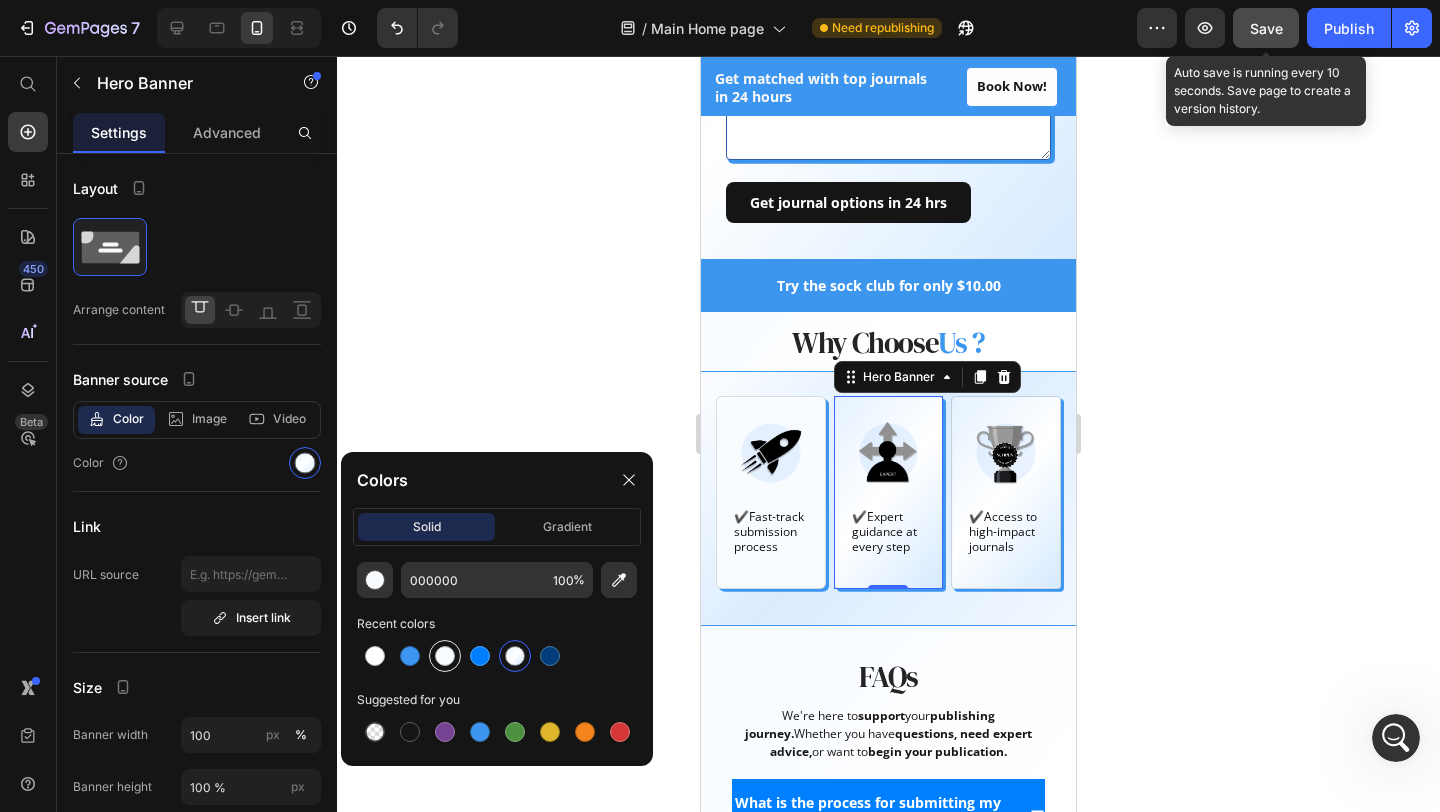 click at bounding box center [445, 656] 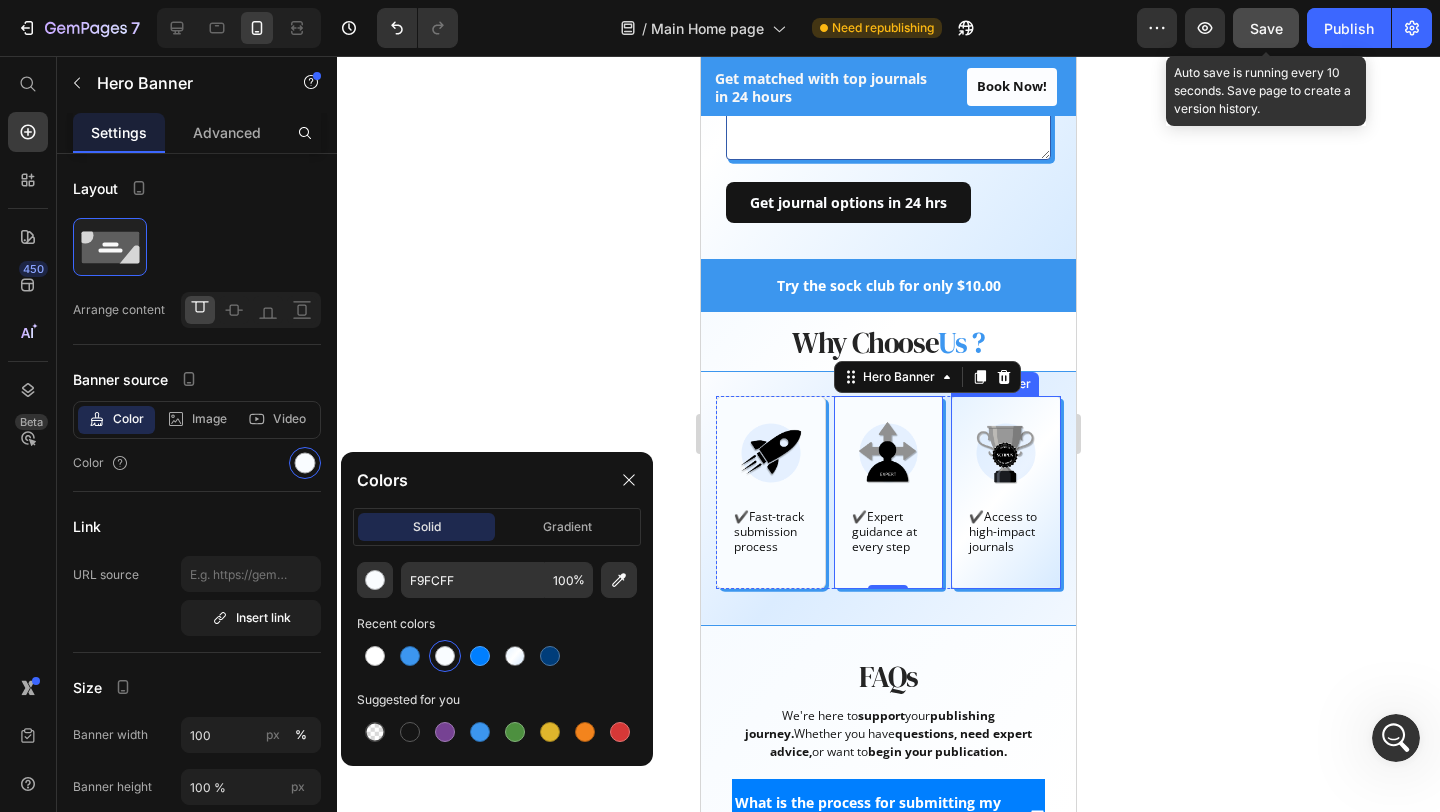 click on "Image ✔️Access to high-impact journals Text Block" at bounding box center (1006, 492) 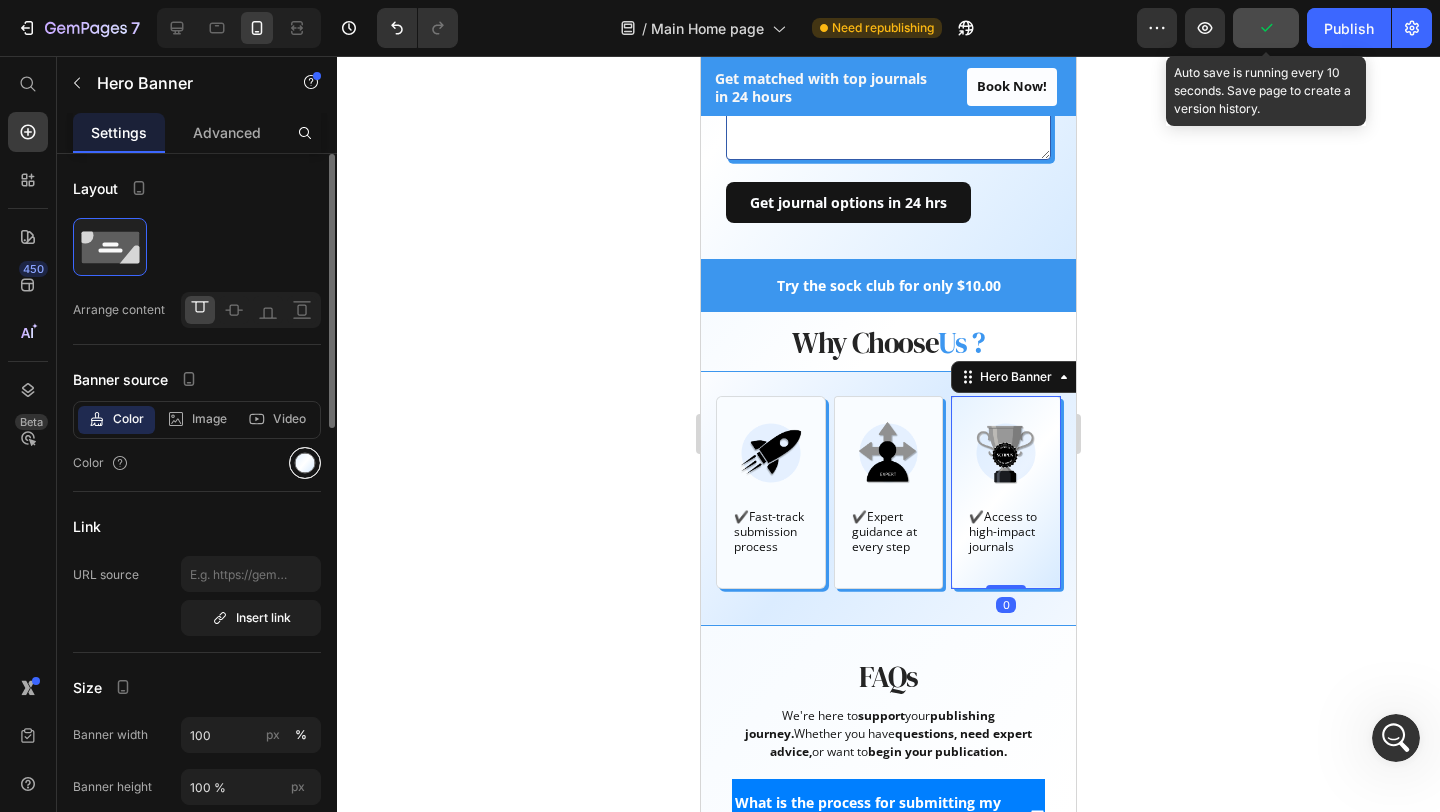click at bounding box center (305, 463) 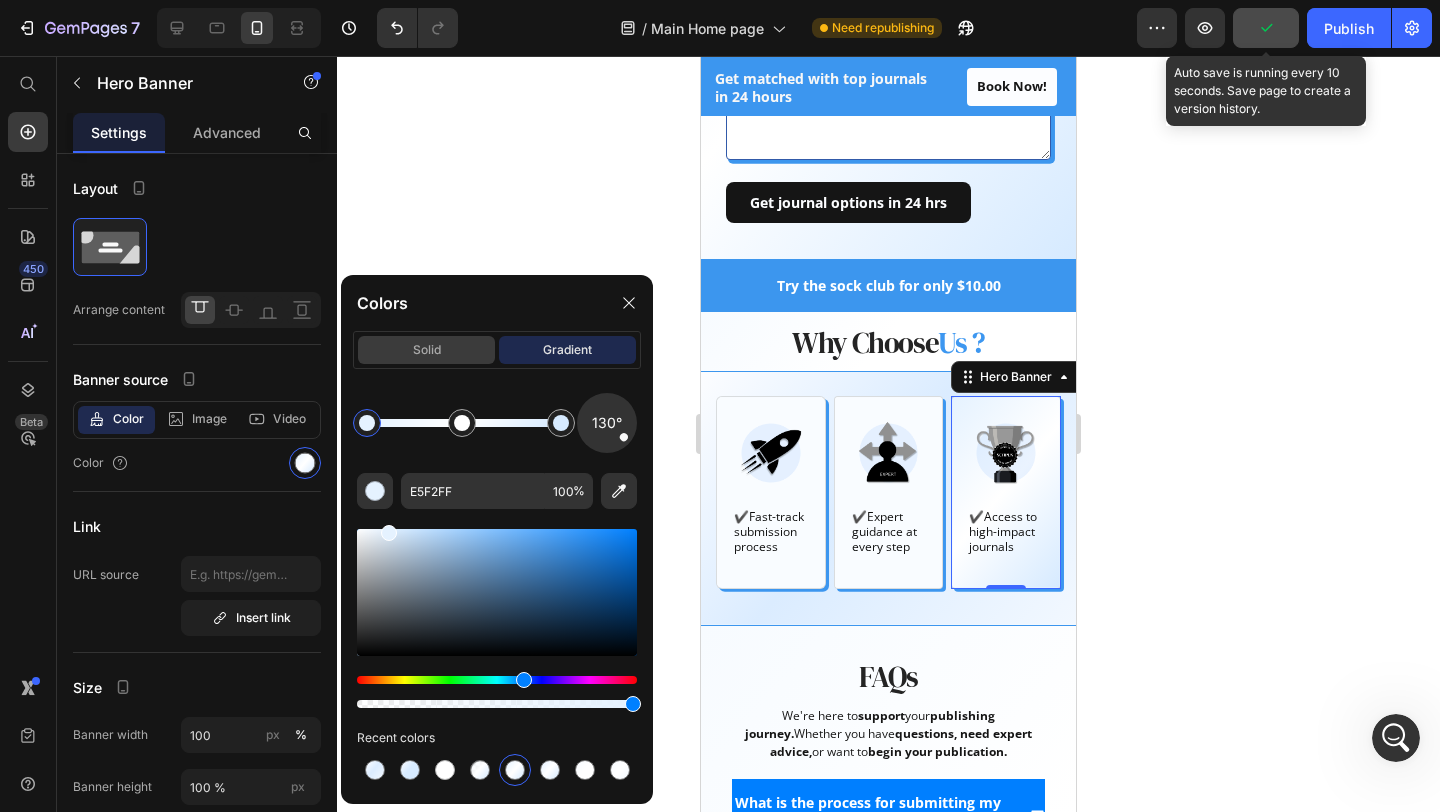 click on "solid" 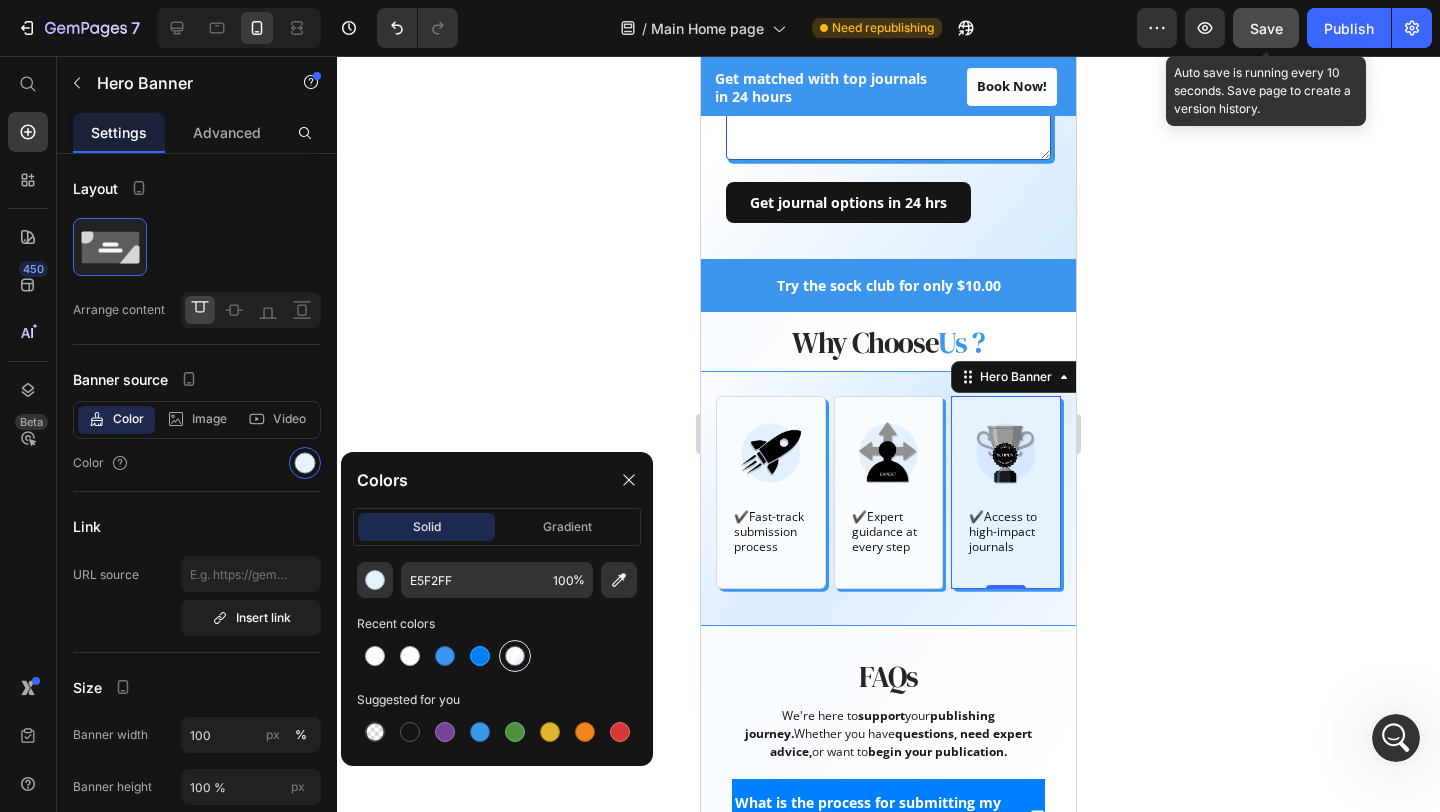 click at bounding box center (515, 656) 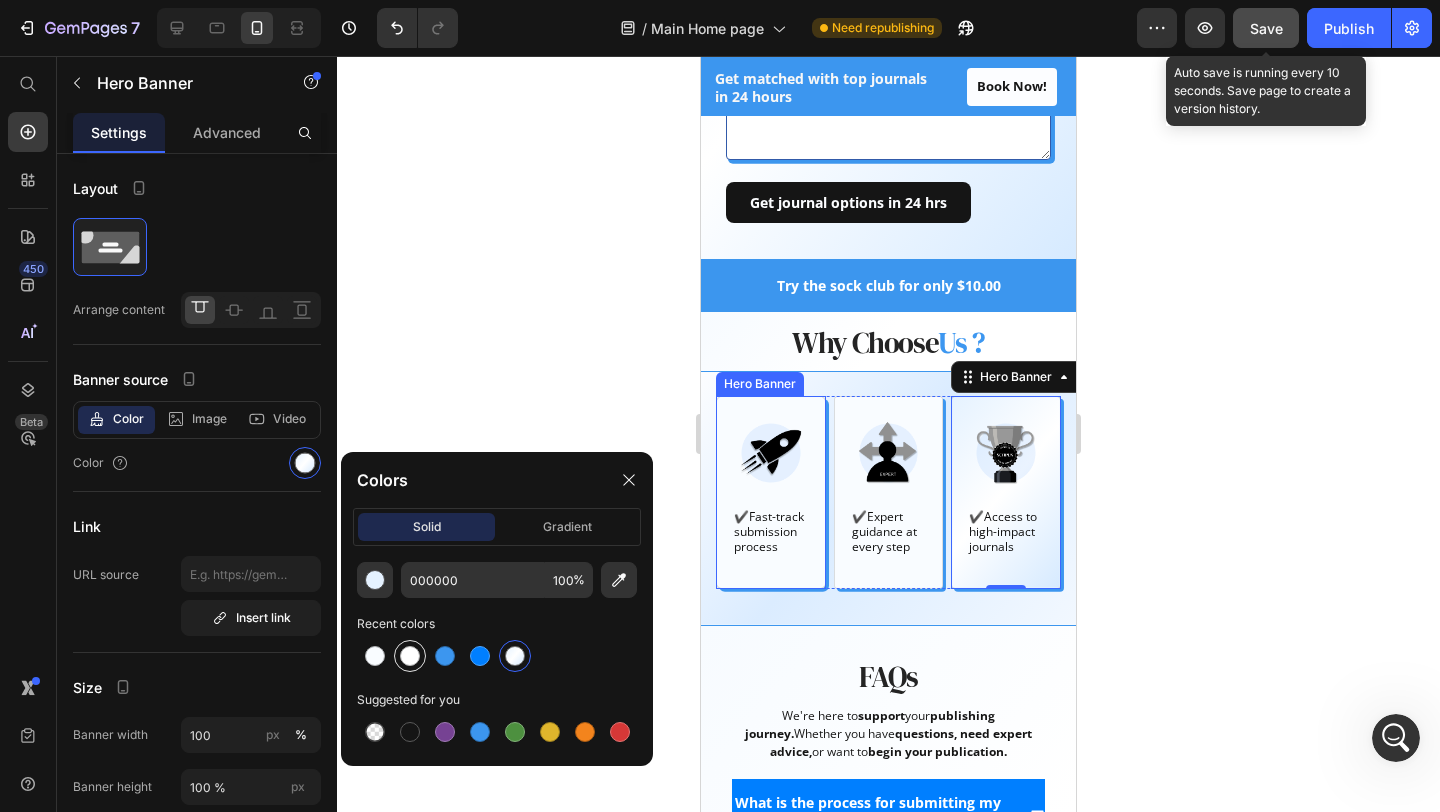 click at bounding box center [410, 656] 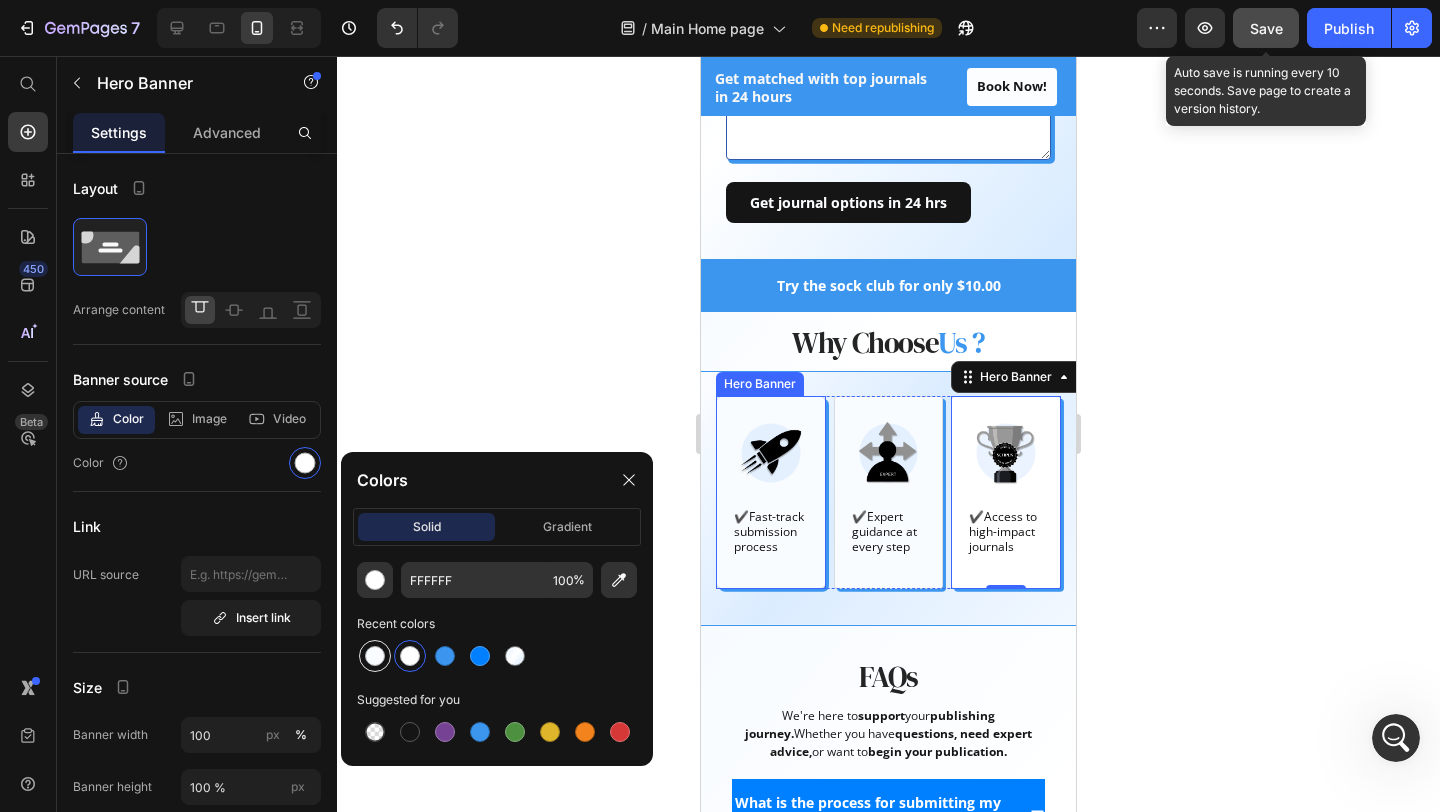 click at bounding box center [375, 656] 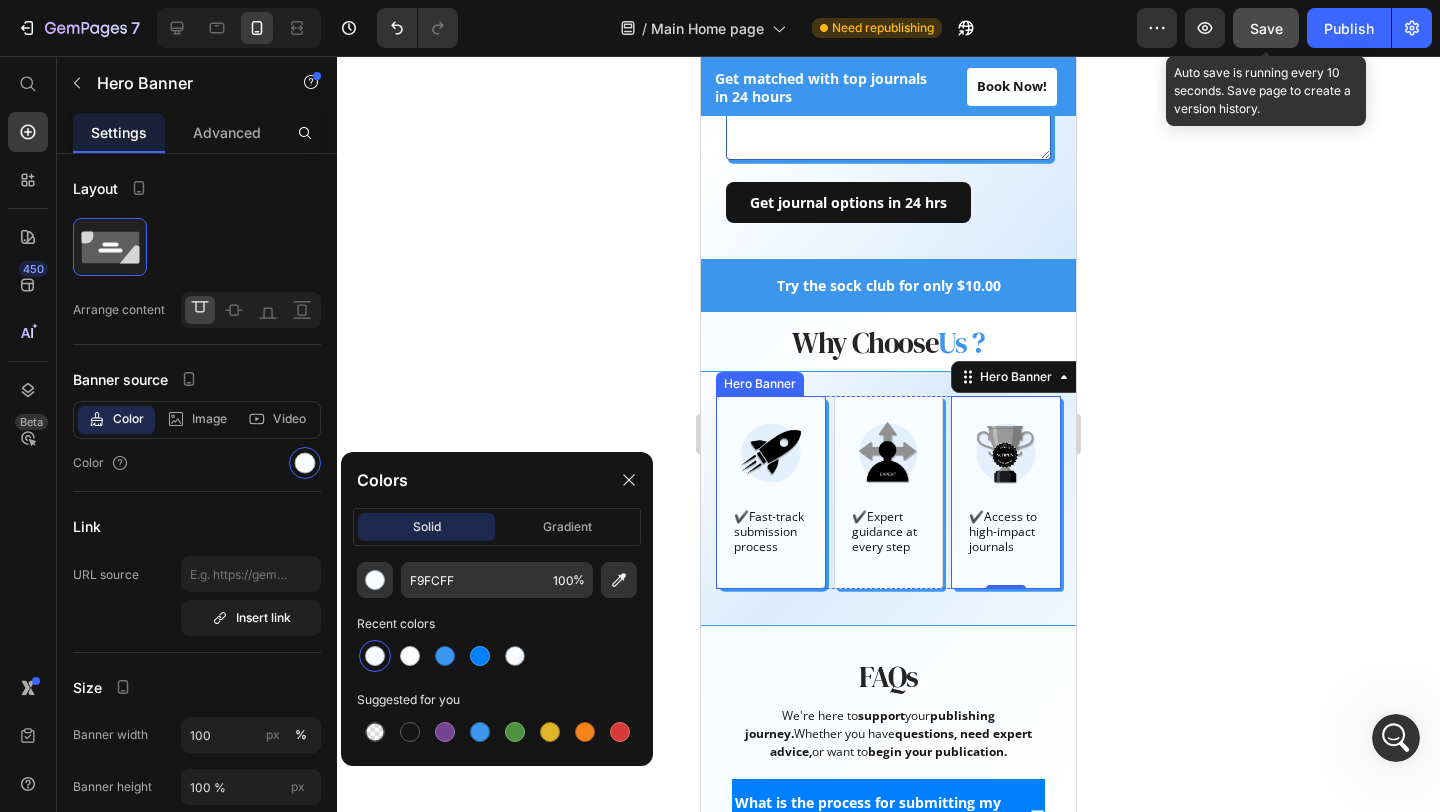 click 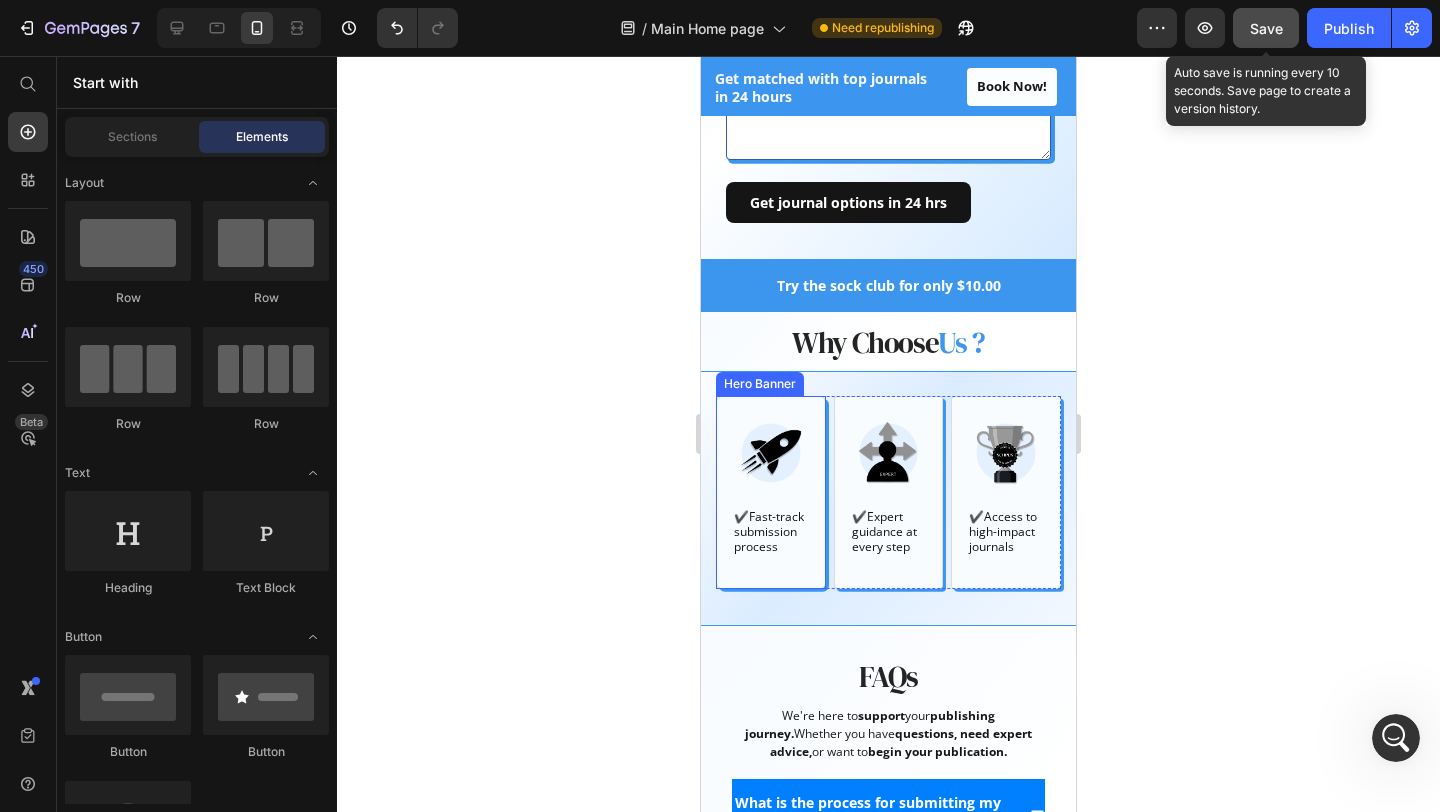 click 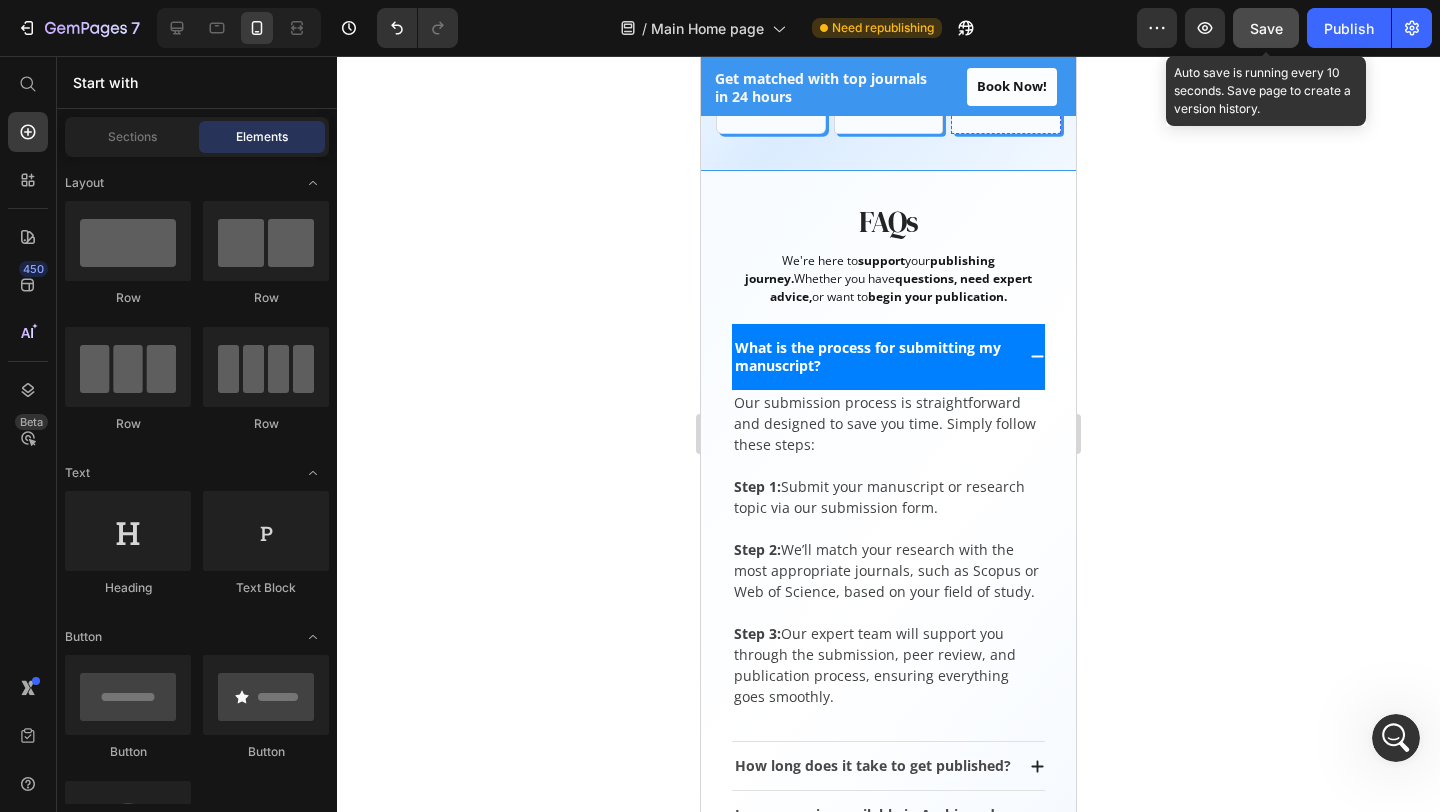 scroll, scrollTop: 2765, scrollLeft: 0, axis: vertical 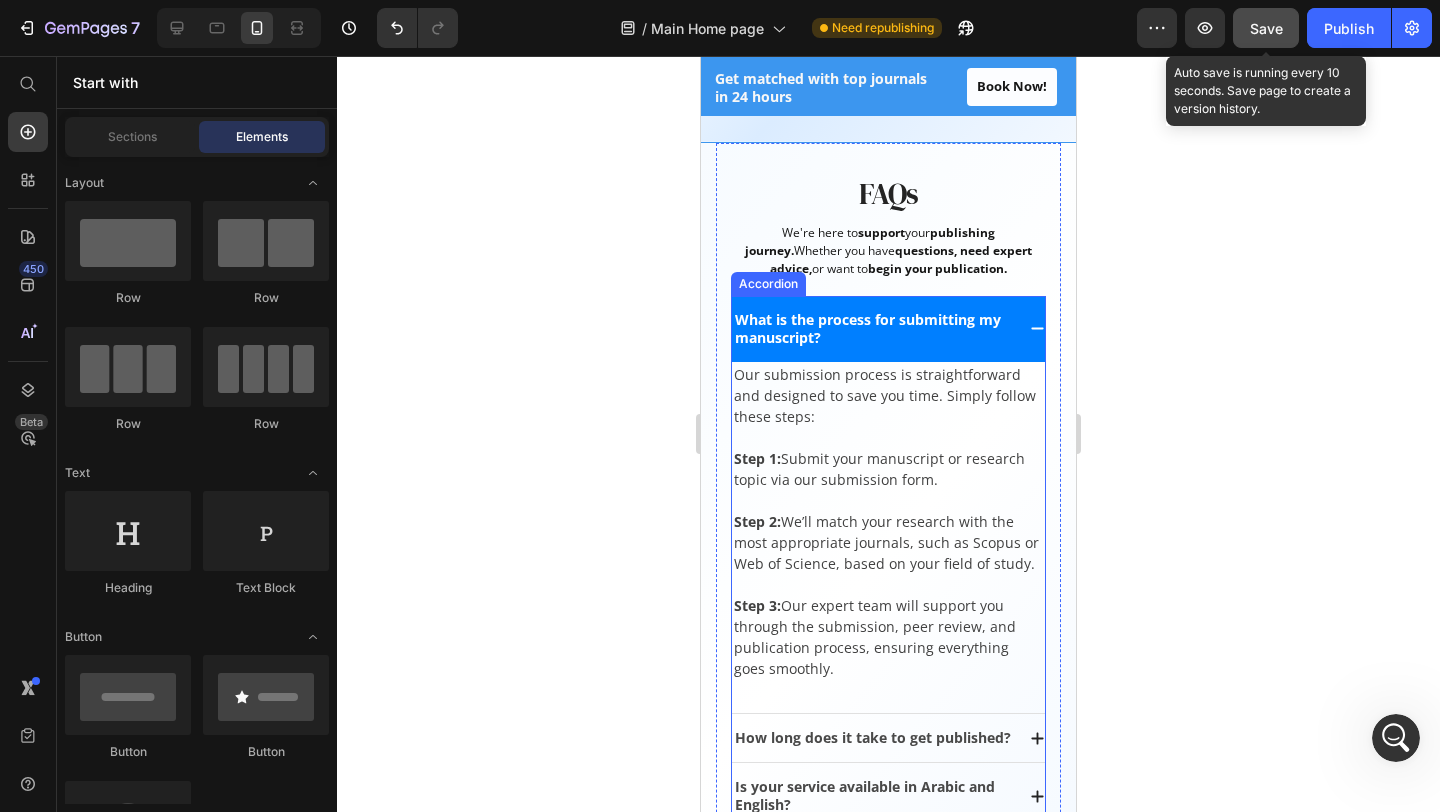 click 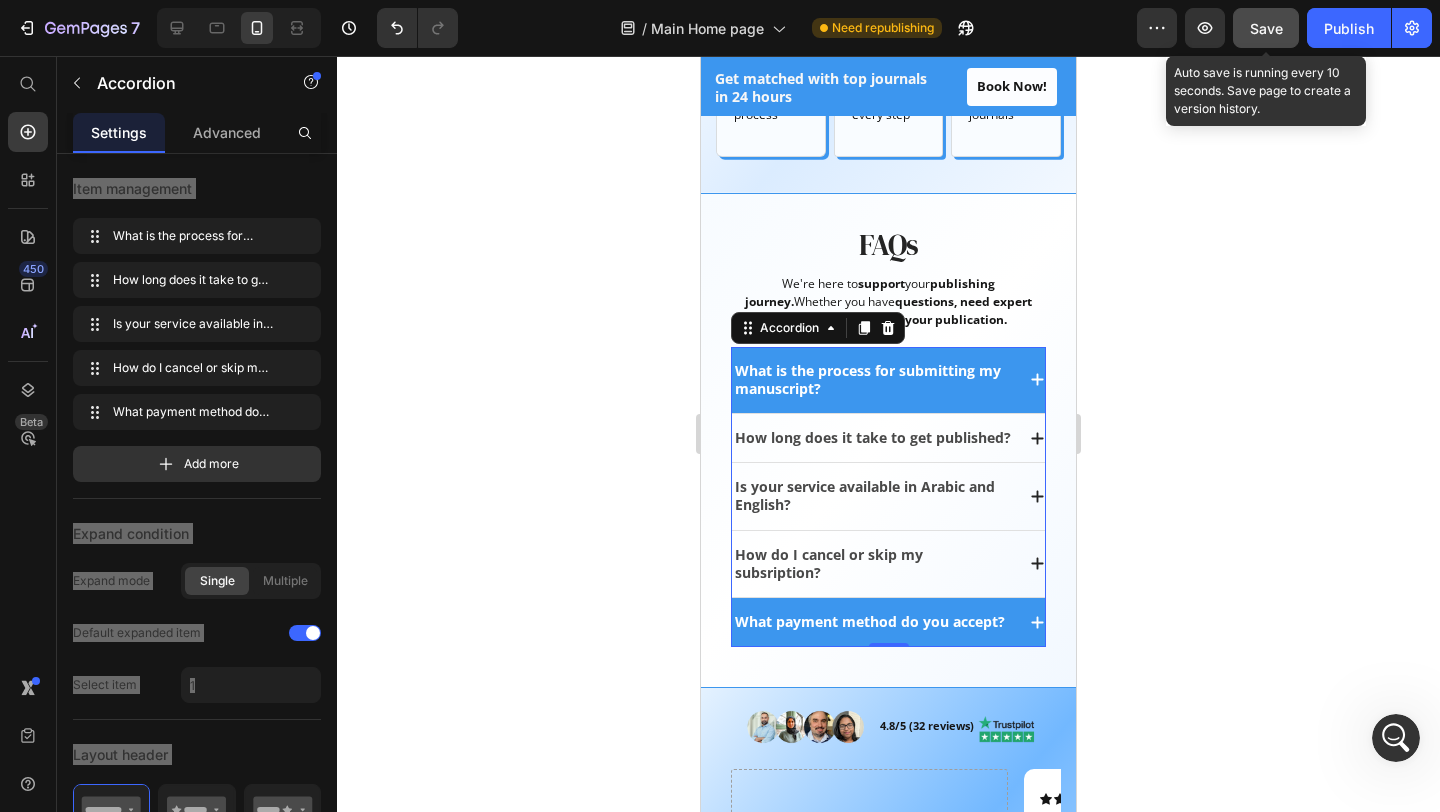 scroll, scrollTop: 2708, scrollLeft: 0, axis: vertical 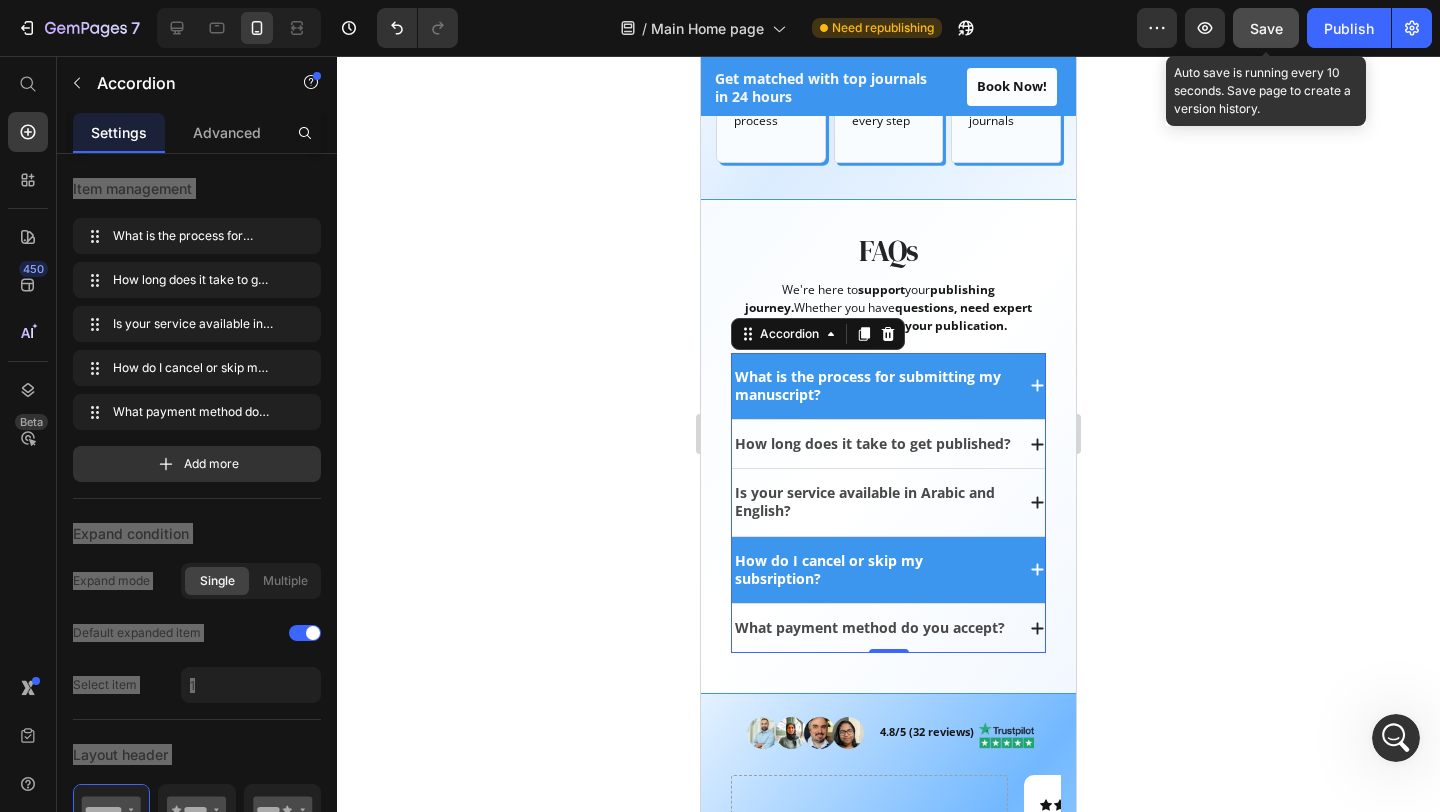 click on "How do I cancel or skip my subsription?" at bounding box center [873, 570] 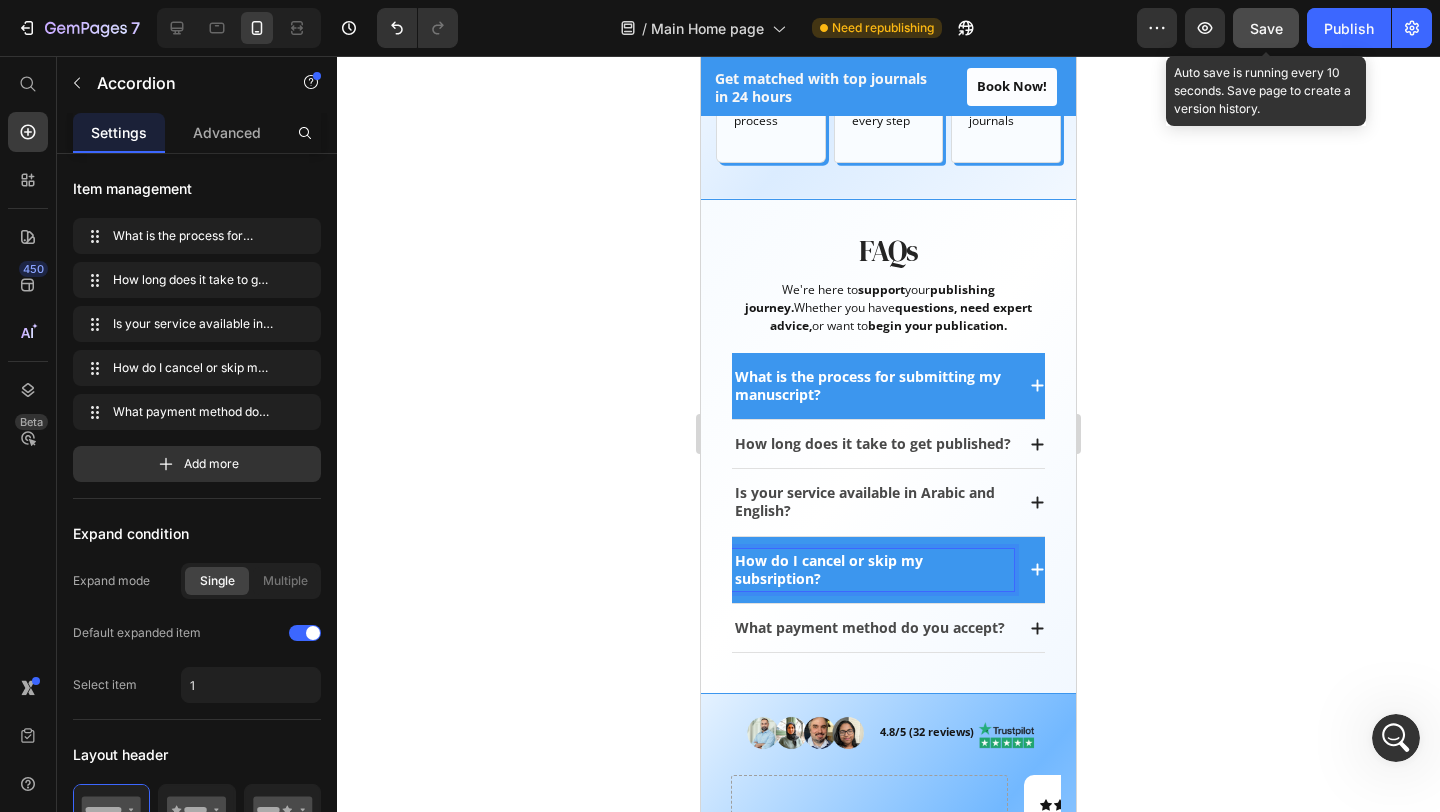 click on "How do I cancel or skip my subsription?" at bounding box center (873, 570) 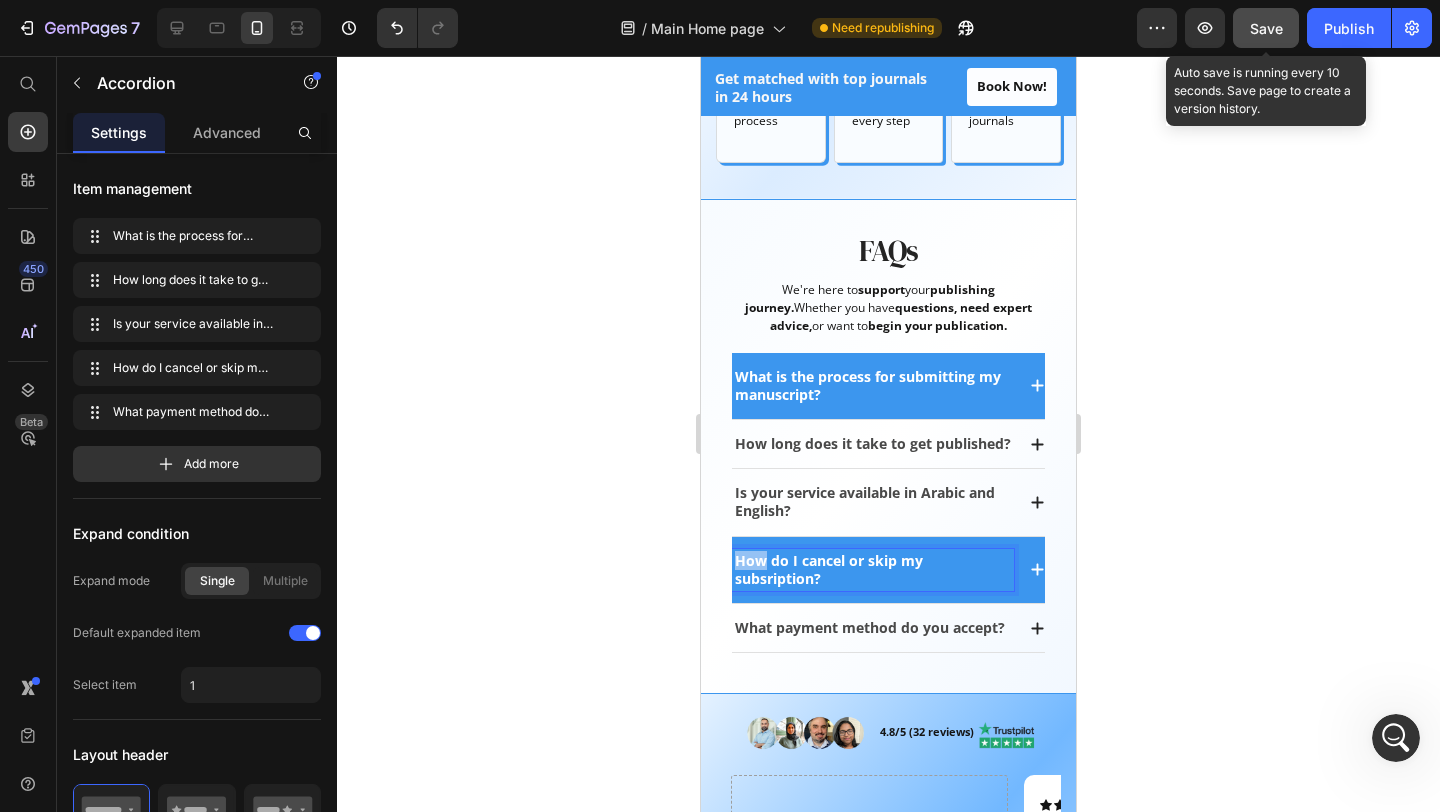 click on "How do I cancel or skip my subsription?" at bounding box center [873, 570] 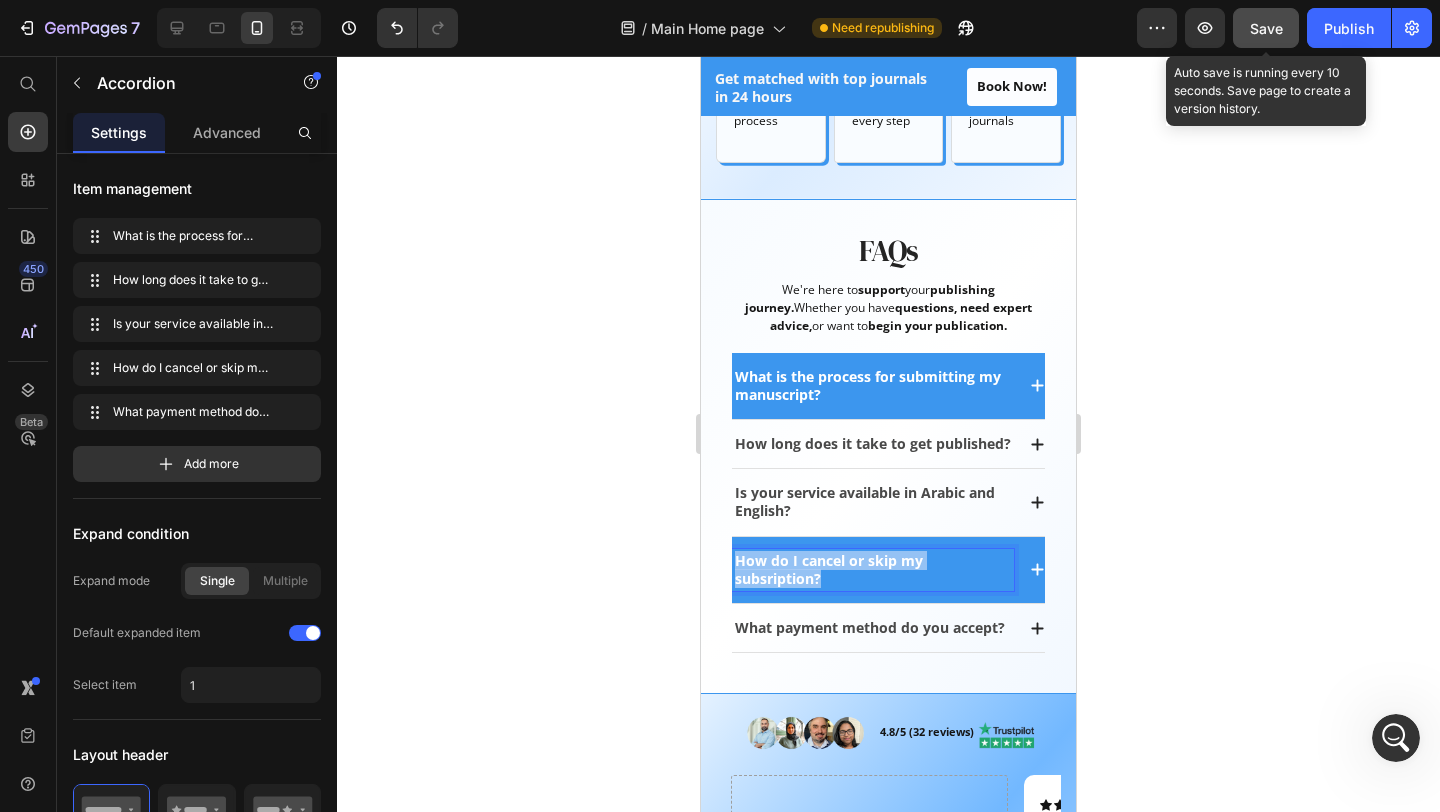 click on "How do I cancel or skip my subsription?" at bounding box center (873, 570) 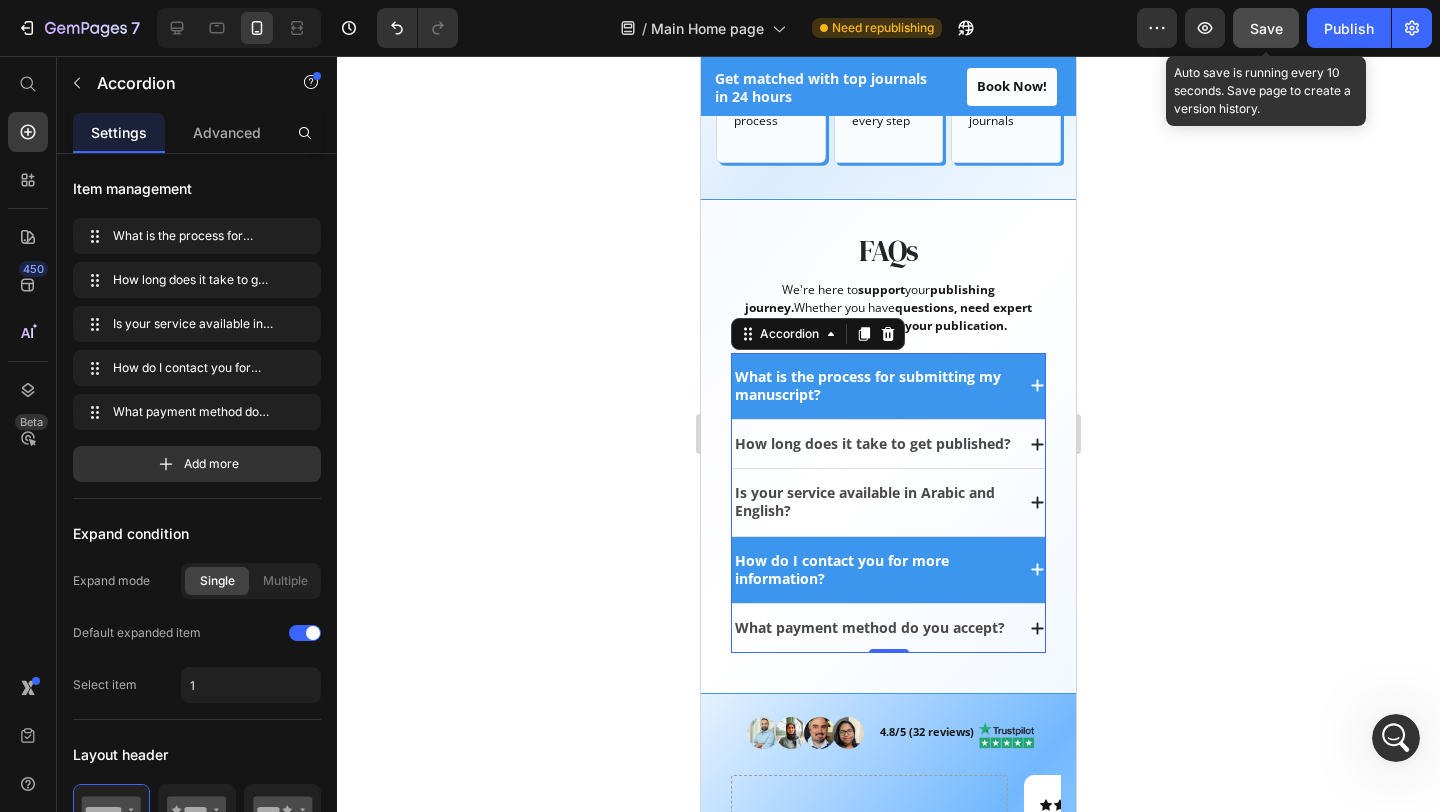 click 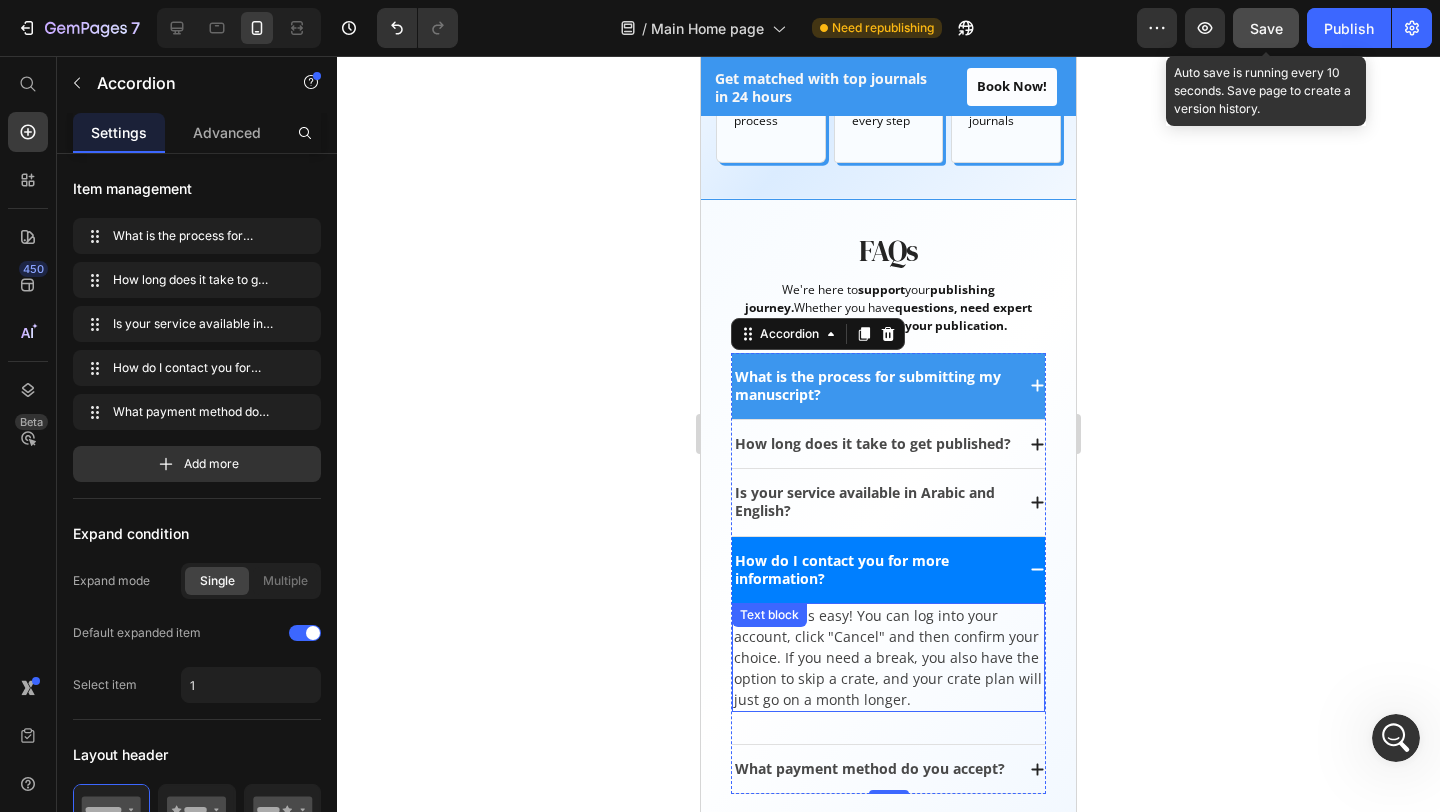 click on "Canceling is easy! You can log into your account, click "Cancel" and then confirm your choice. If you need a break, you also have the option to skip a crate, and your crate plan will just go on a month longer." at bounding box center (888, 657) 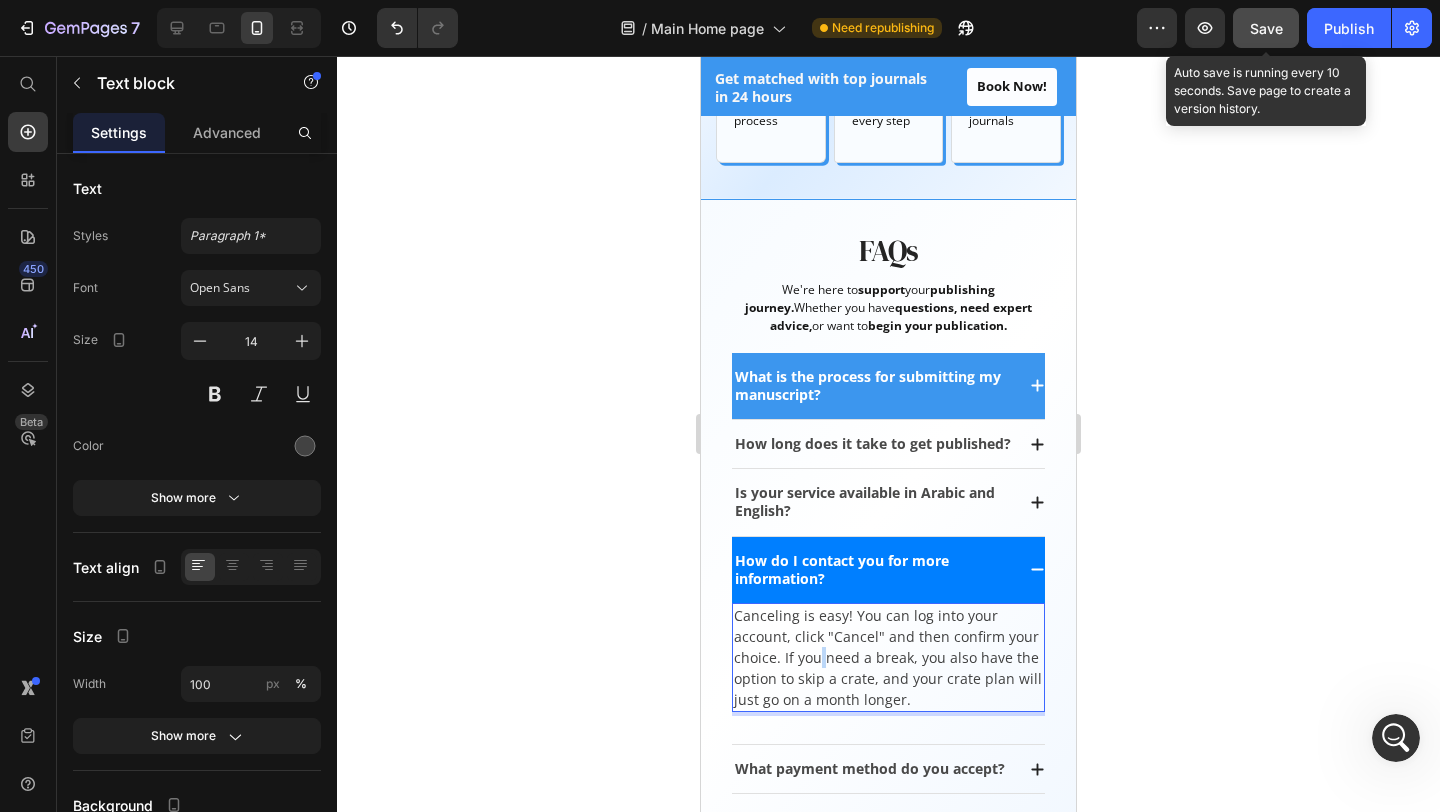 click on "Canceling is easy! You can log into your account, click "Cancel" and then confirm your choice. If you need a break, you also have the option to skip a crate, and your crate plan will just go on a month longer." at bounding box center (888, 657) 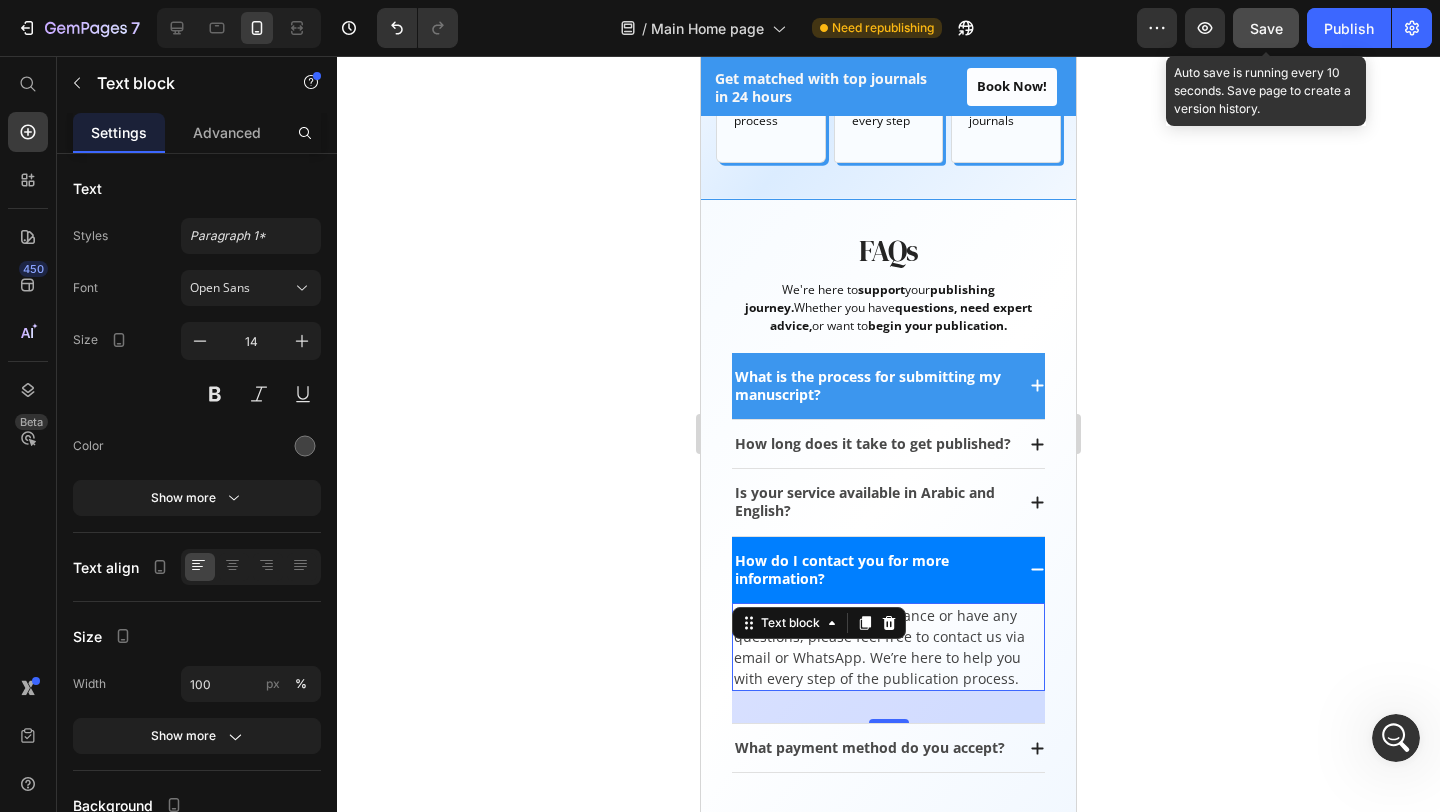 click 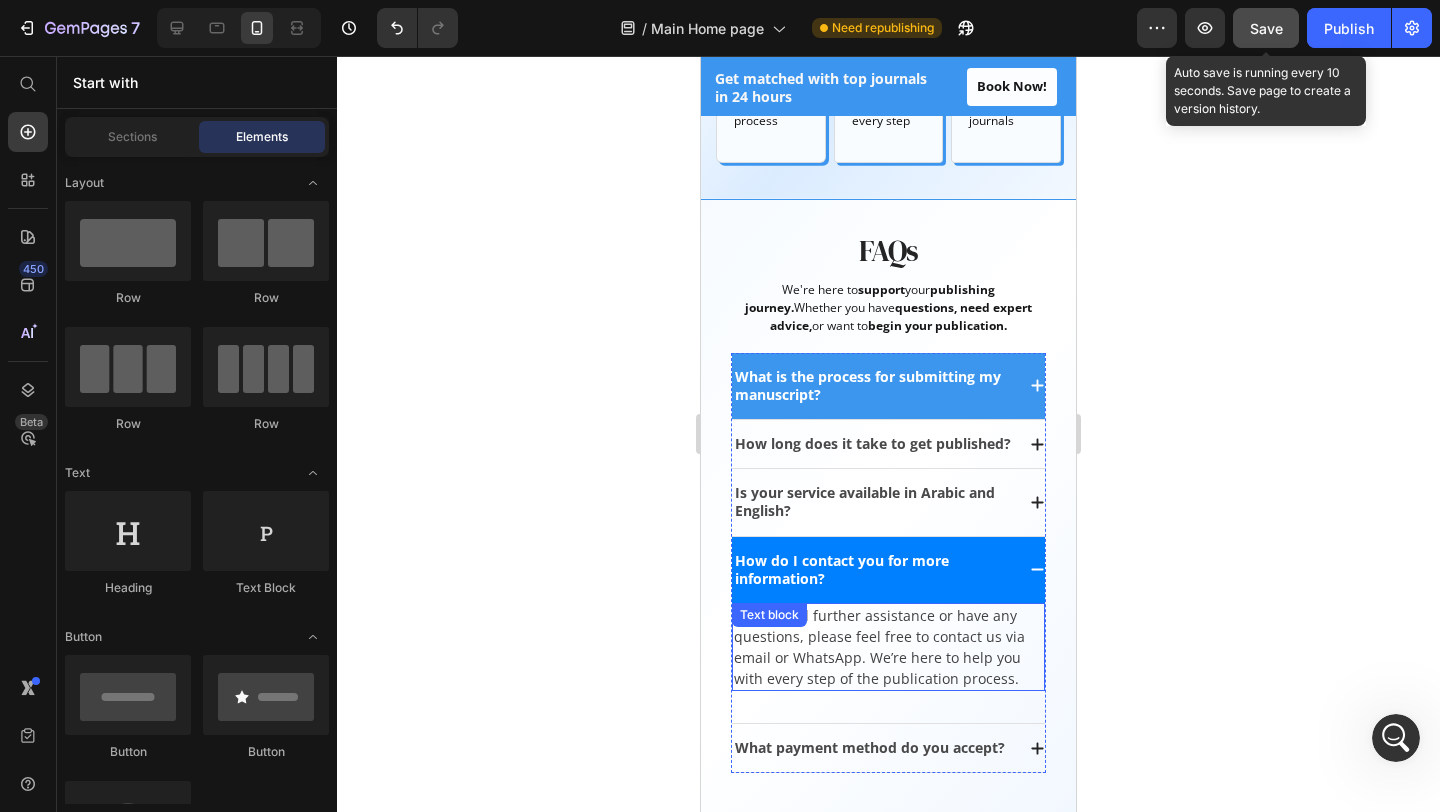 click on "If you need further assistance or have any questions, please feel free to contact us via email or WhatsApp. We’re here to help you with every step of the publication process." at bounding box center [888, 647] 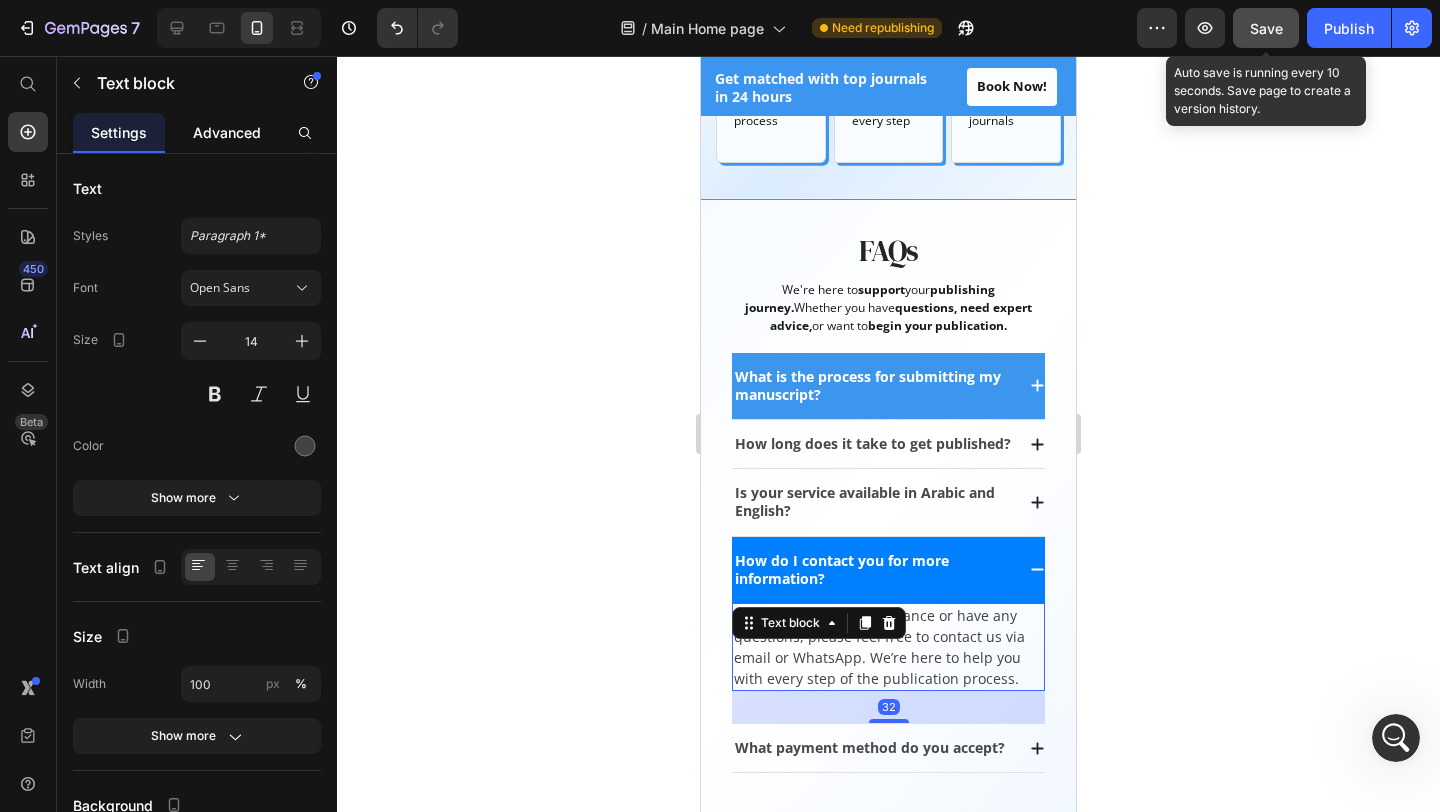 click on "Advanced" at bounding box center [227, 132] 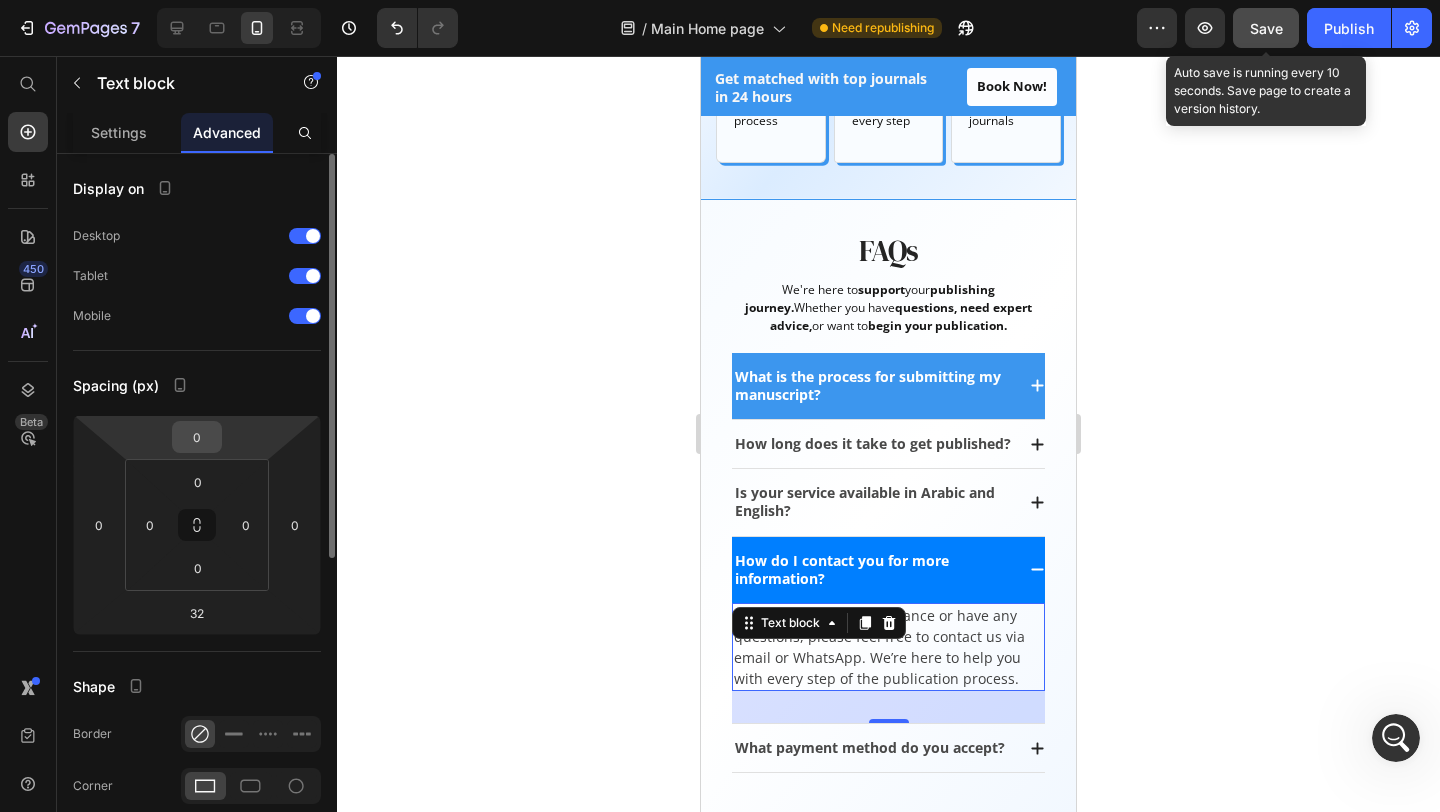click on "0" at bounding box center (197, 437) 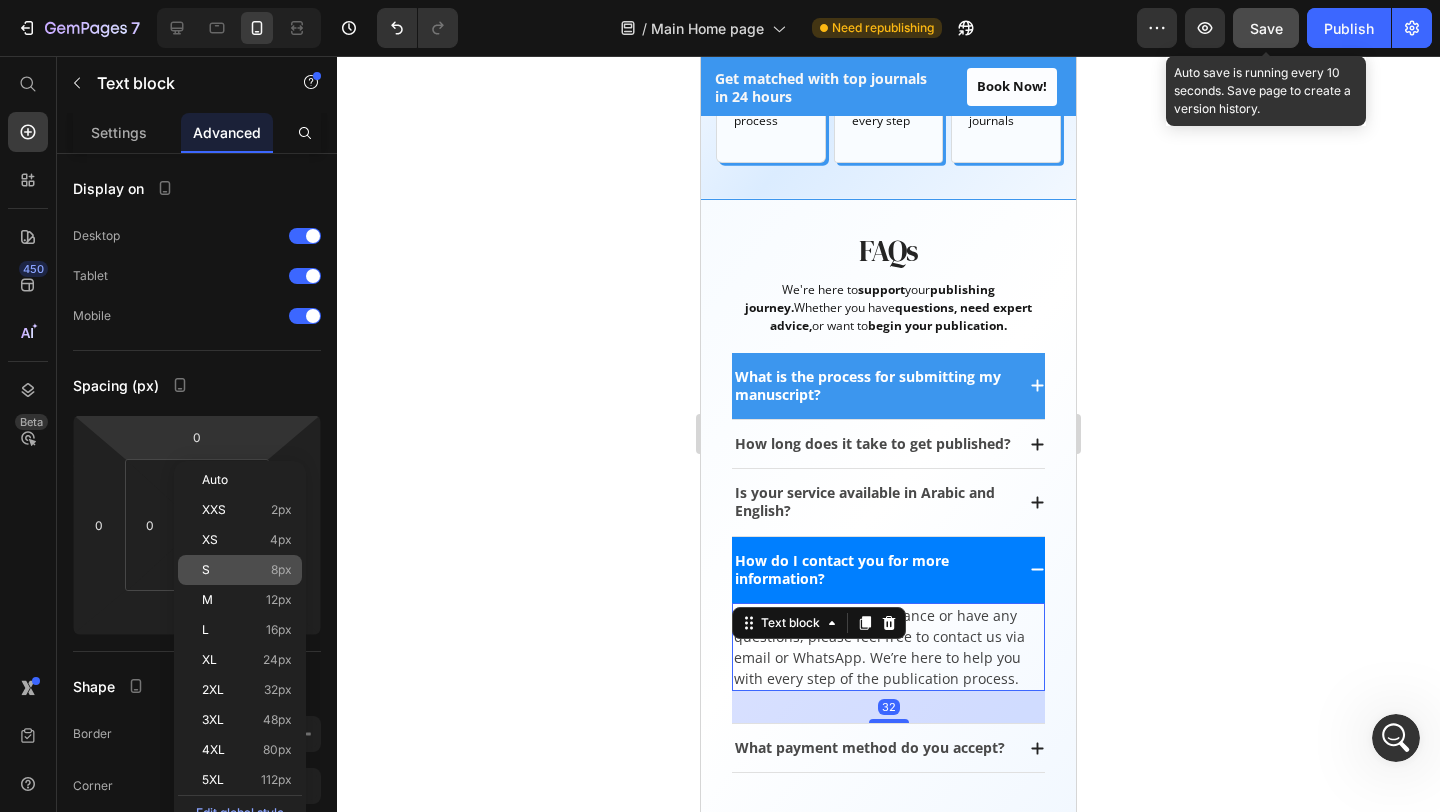 click on "S 8px" 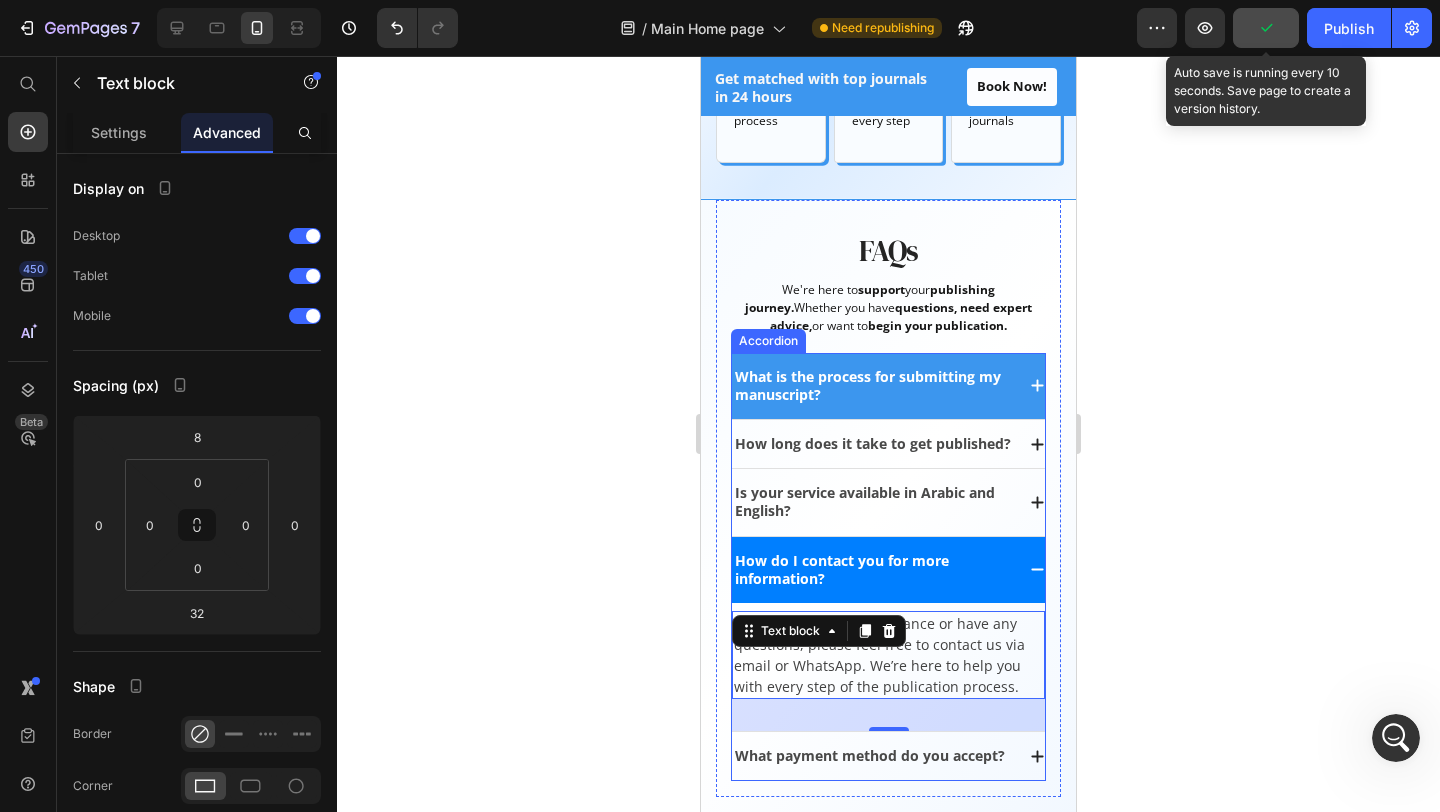 click 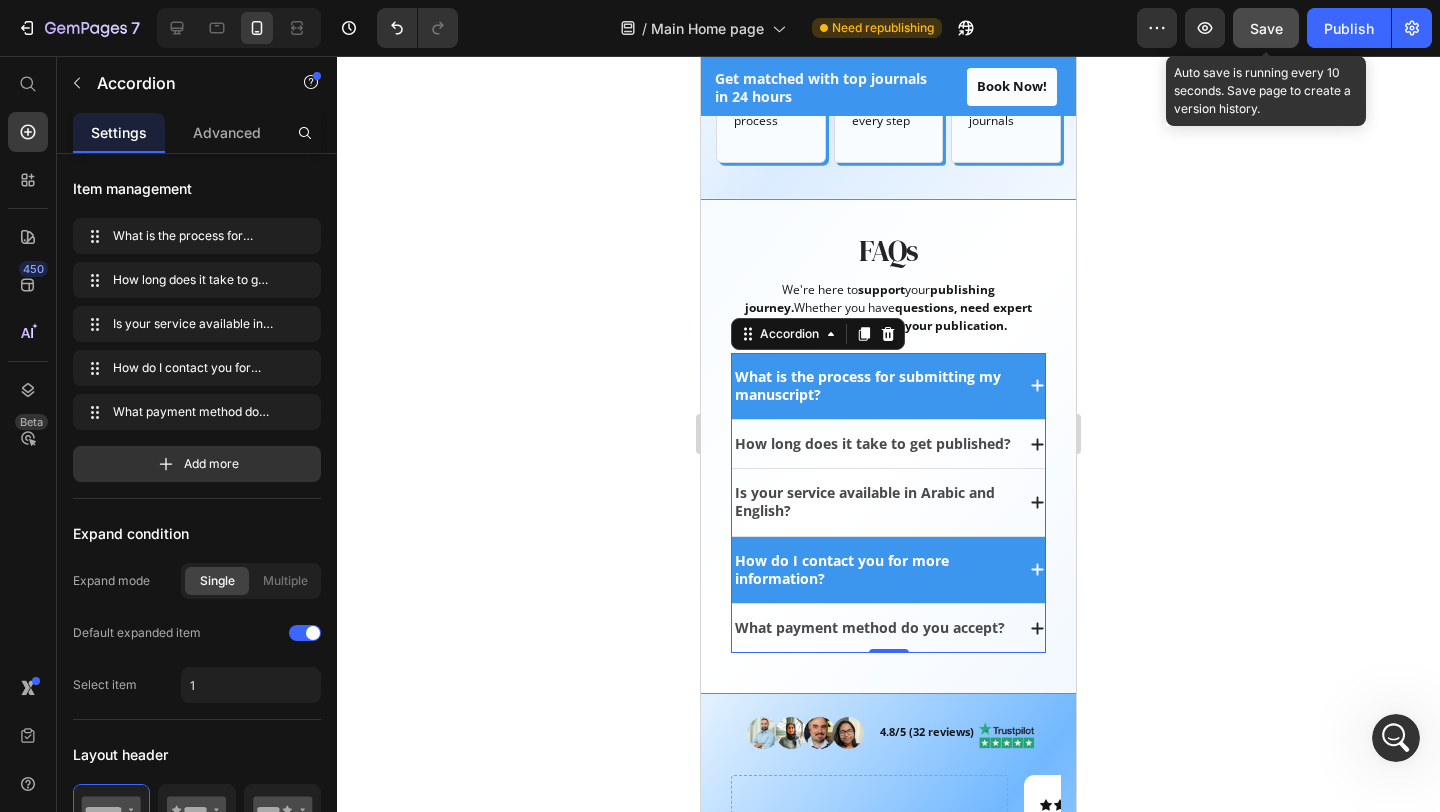 click 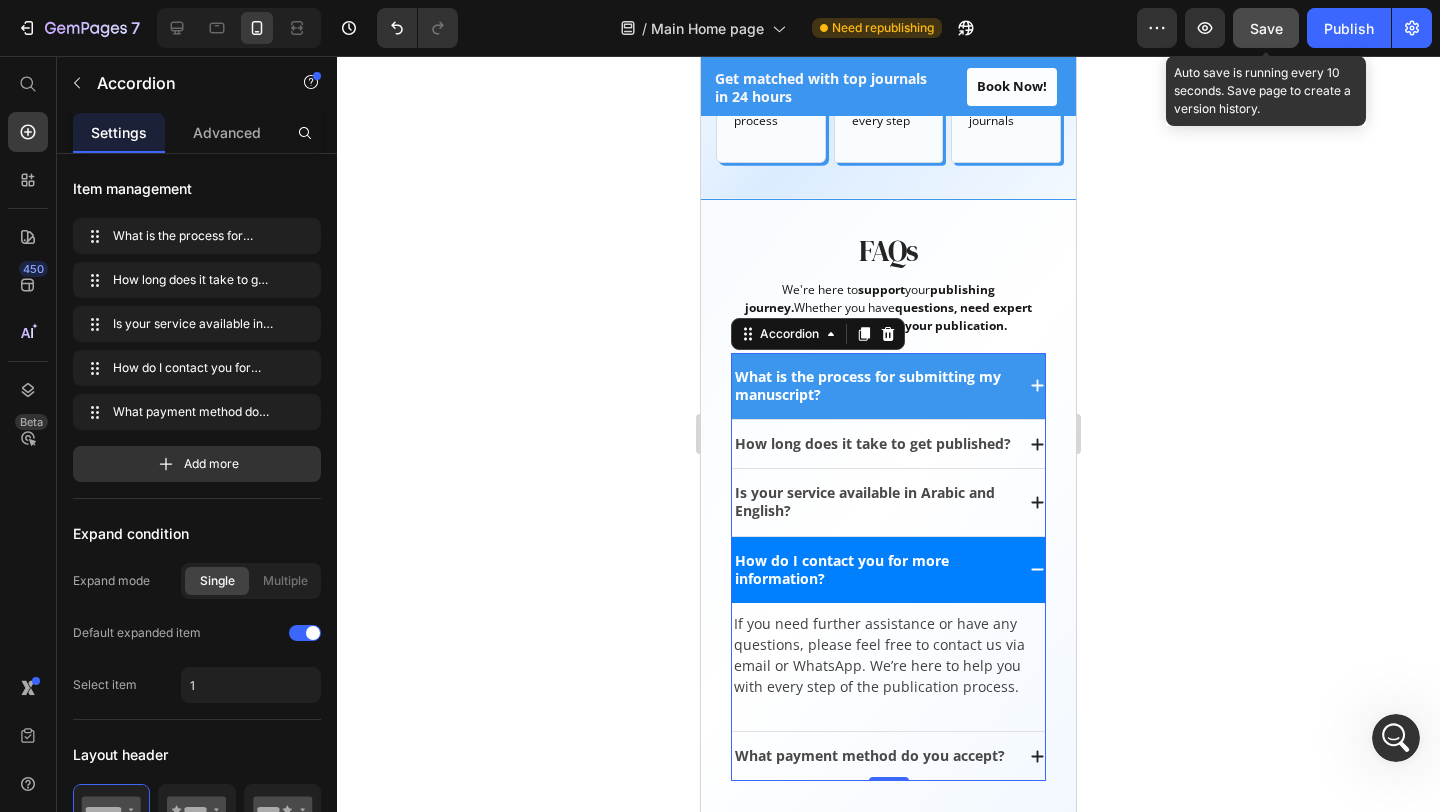 click 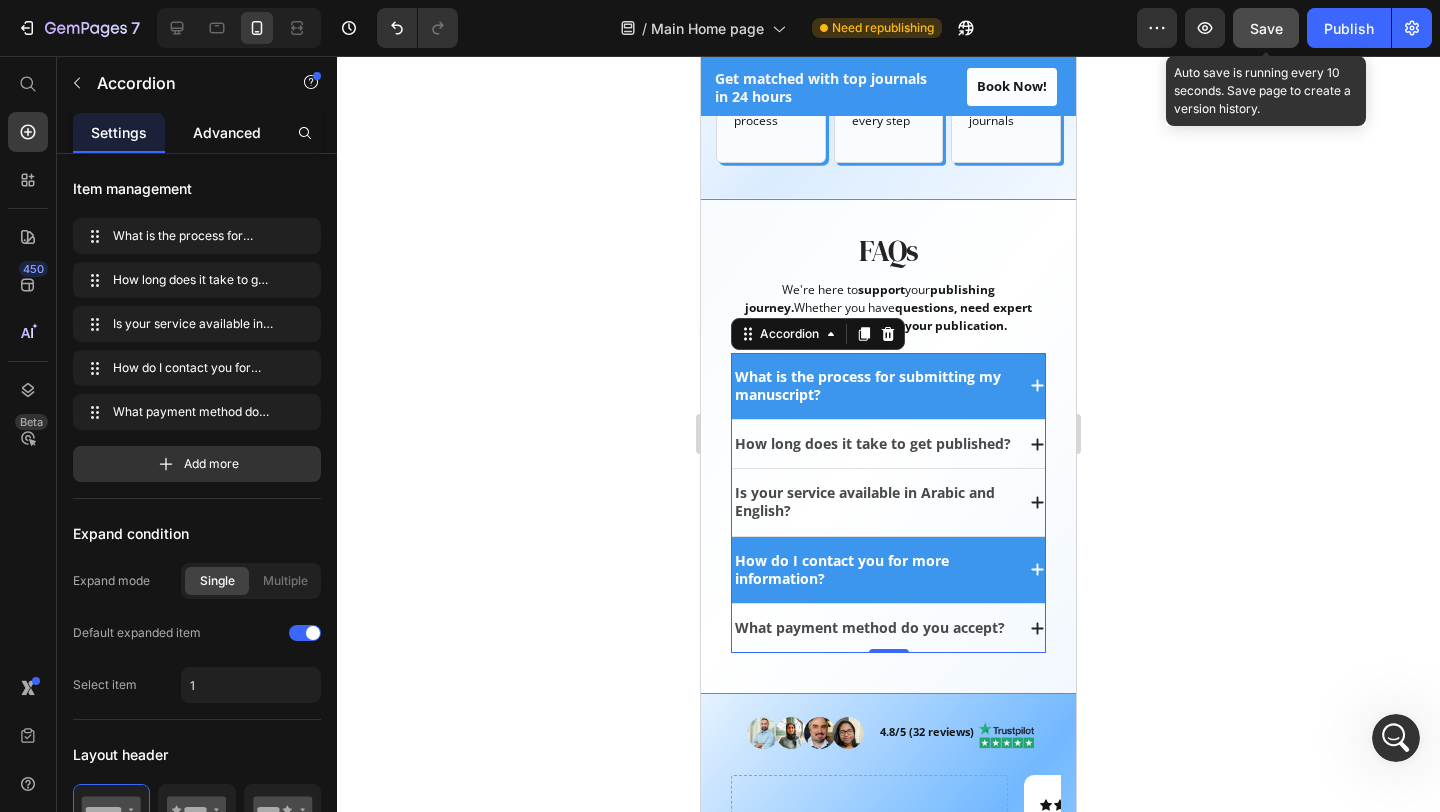 click on "Advanced" at bounding box center [227, 132] 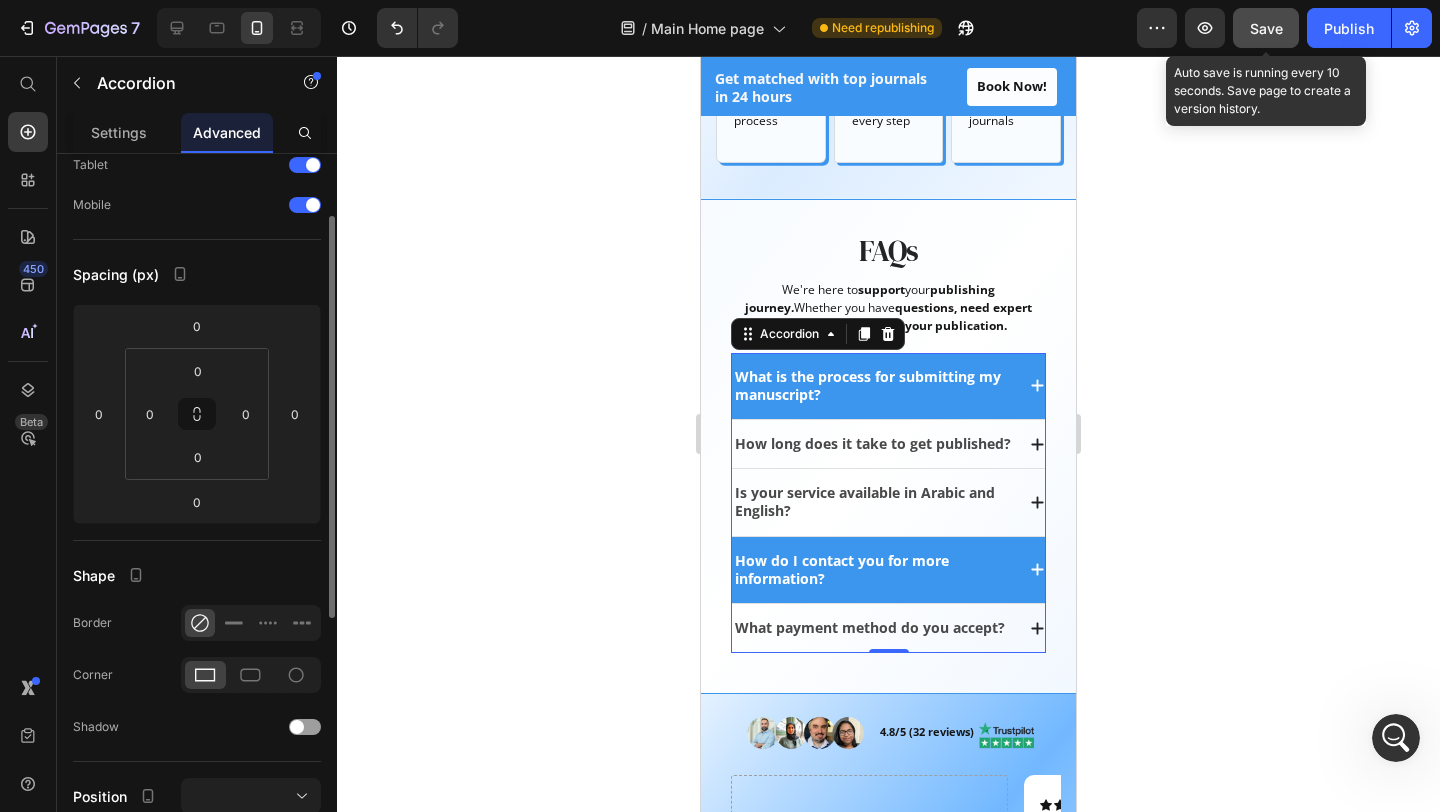 scroll, scrollTop: 123, scrollLeft: 0, axis: vertical 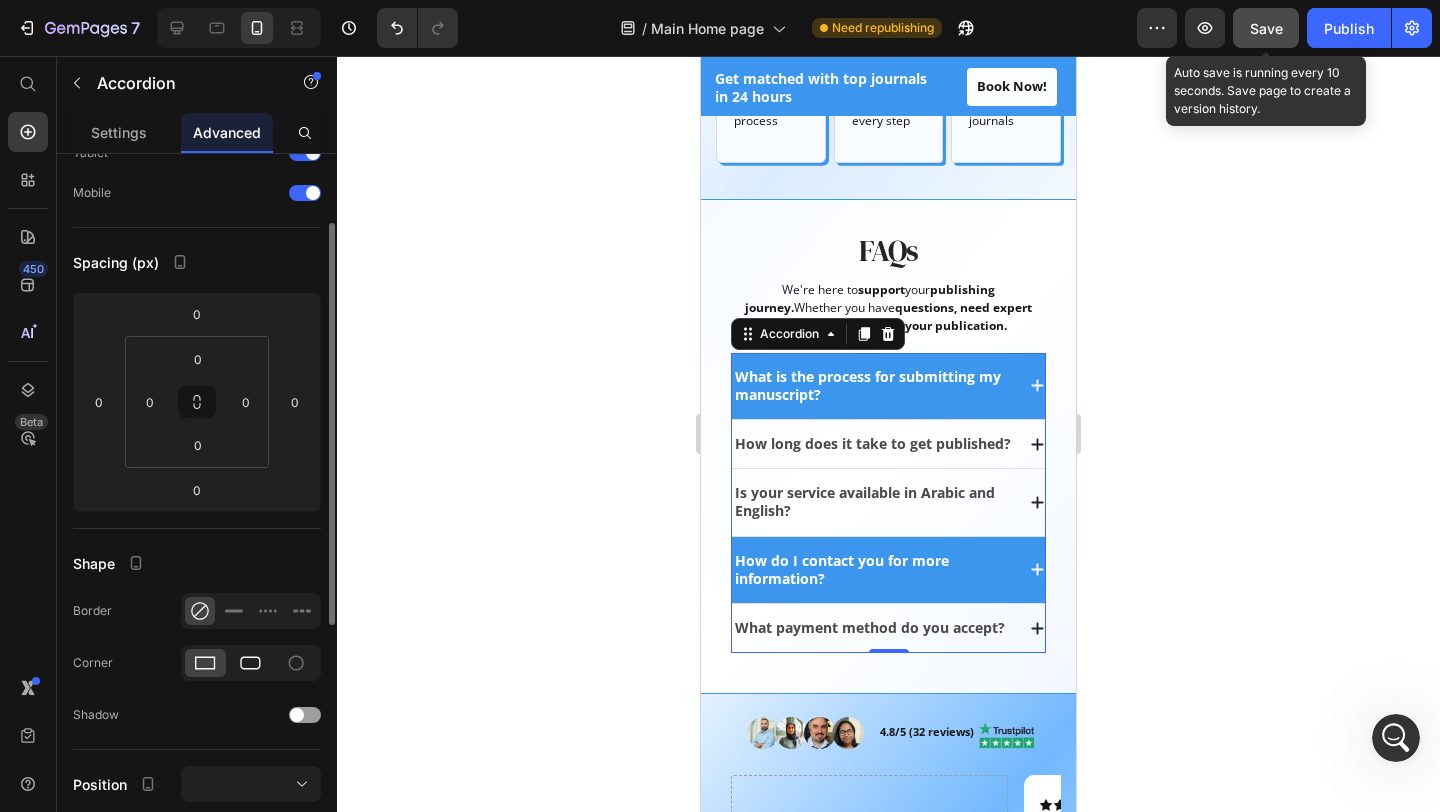 click 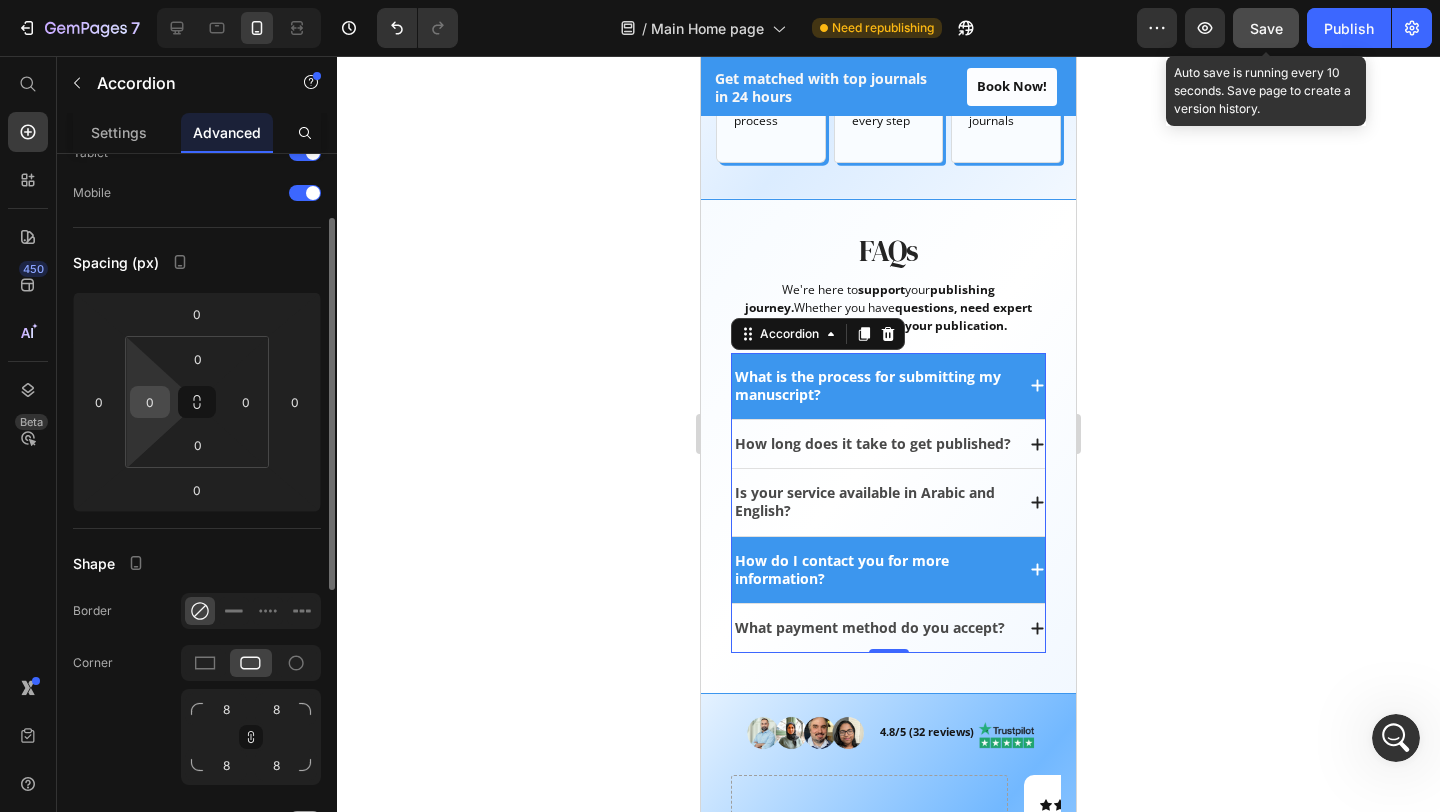 click on "0" at bounding box center (150, 402) 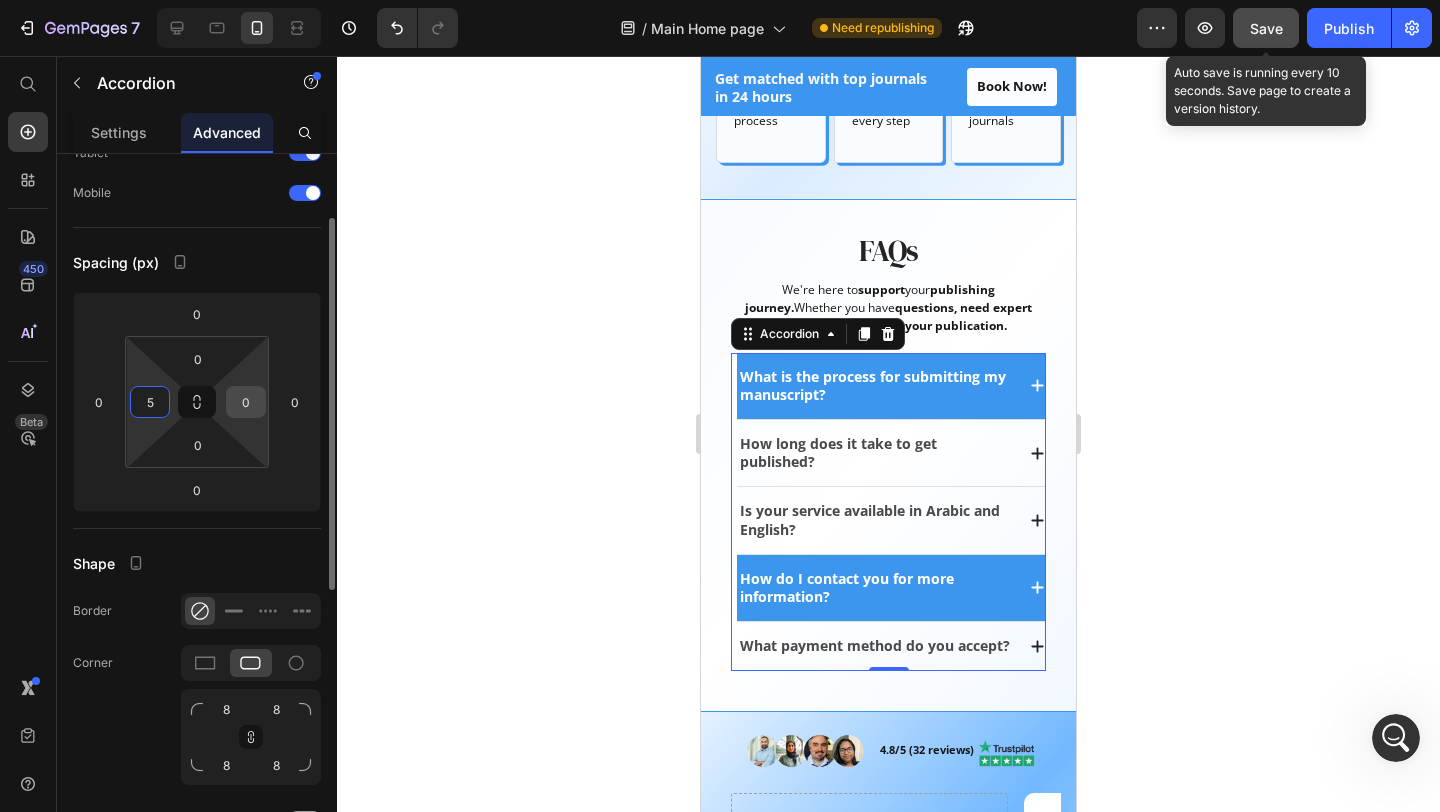 type on "5" 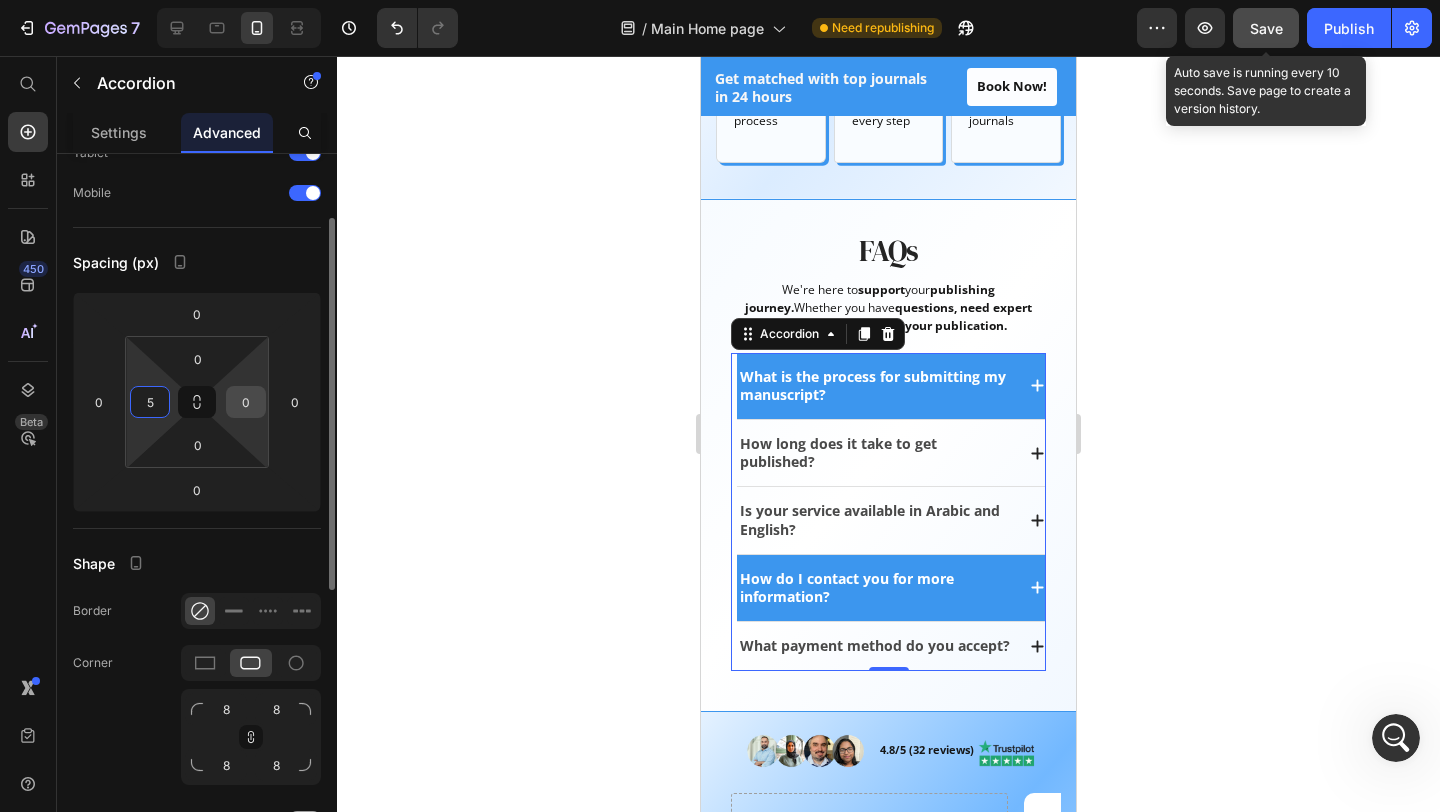 click on "0" at bounding box center (246, 402) 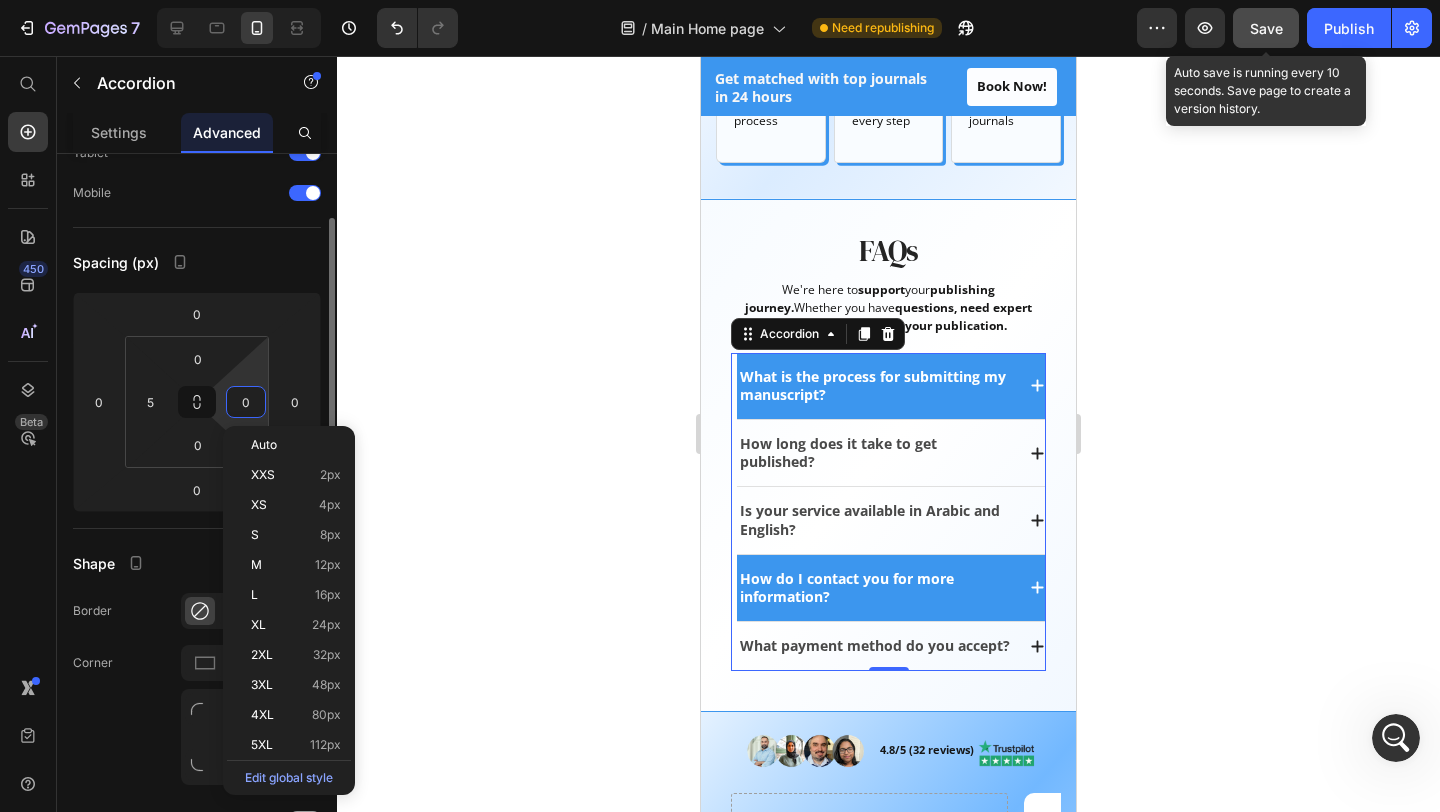 type on "5" 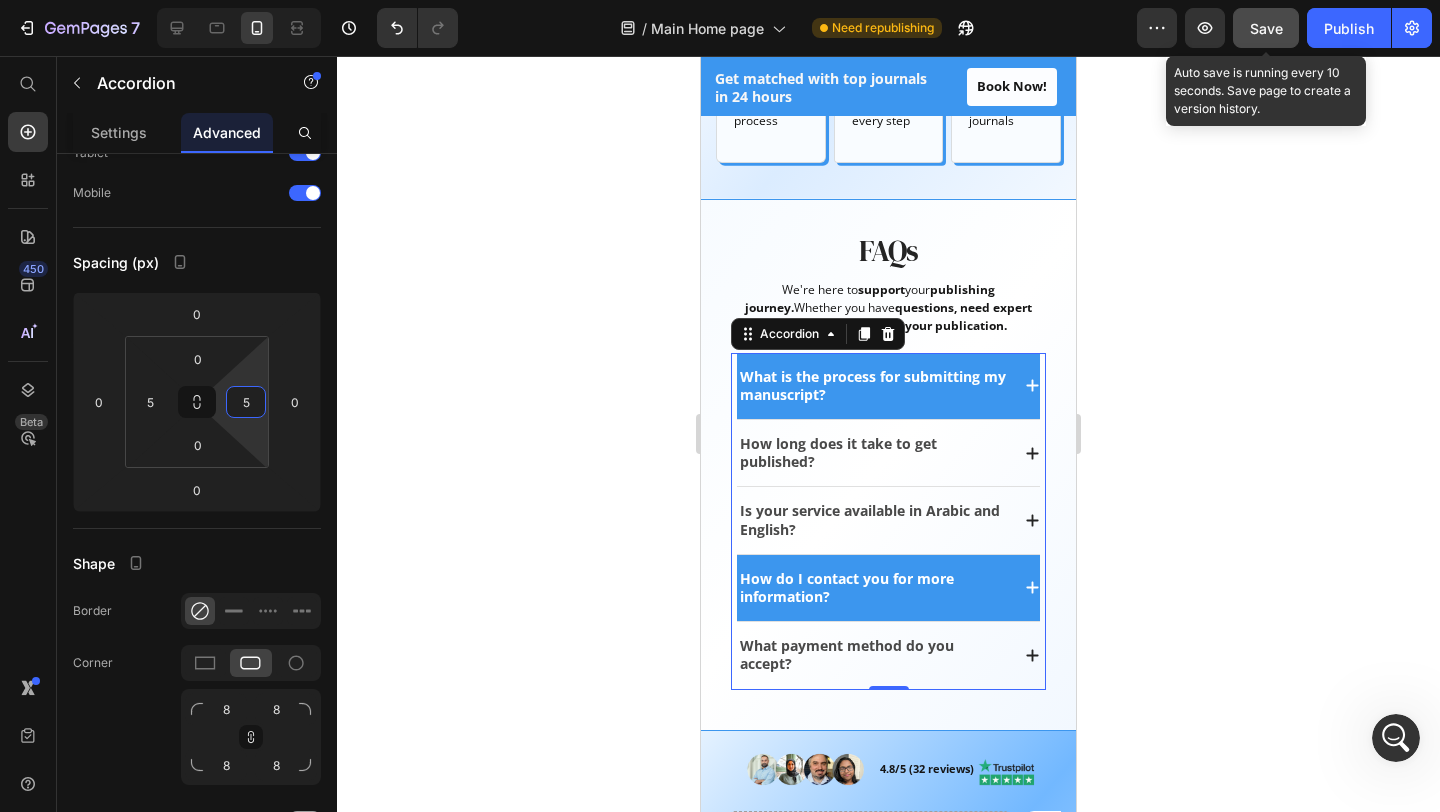 click 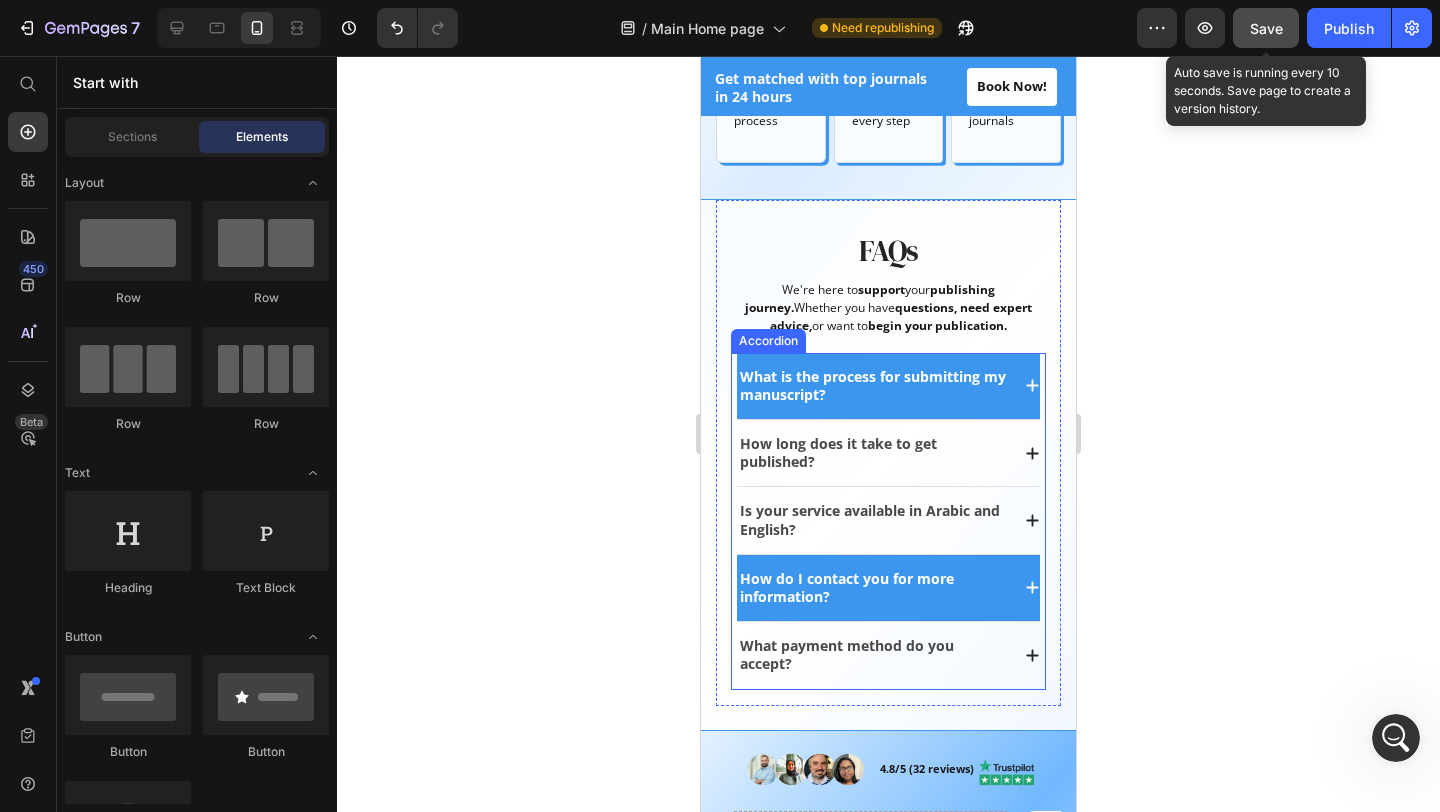 click on "What is the process for submitting my manuscript? How long does it take to get published? Is your service available in Arabic and English? How do I contact you for more information? What payment method do you accept? Accordion" at bounding box center (888, 521) 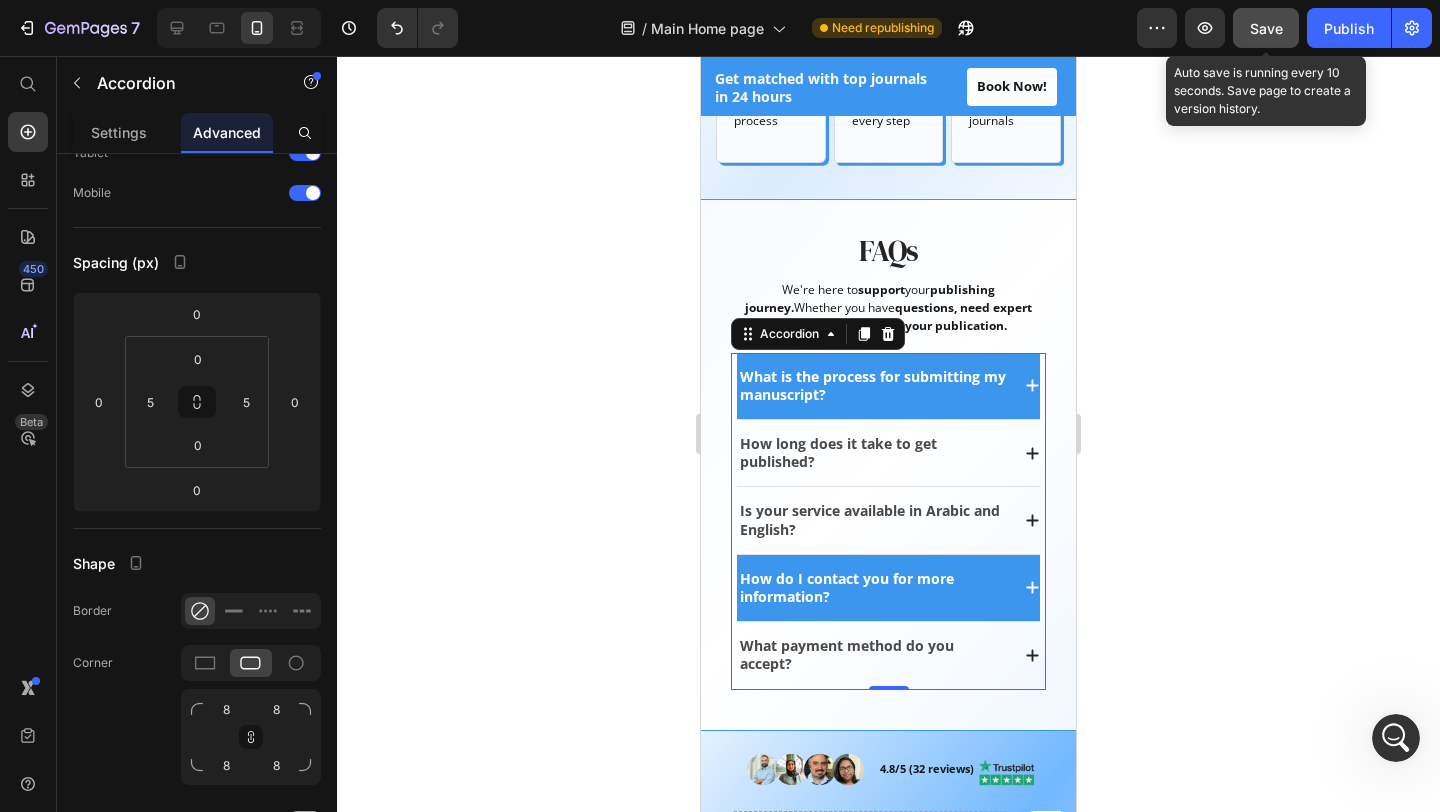 click on "What is the process for submitting my manuscript?" at bounding box center [888, 386] 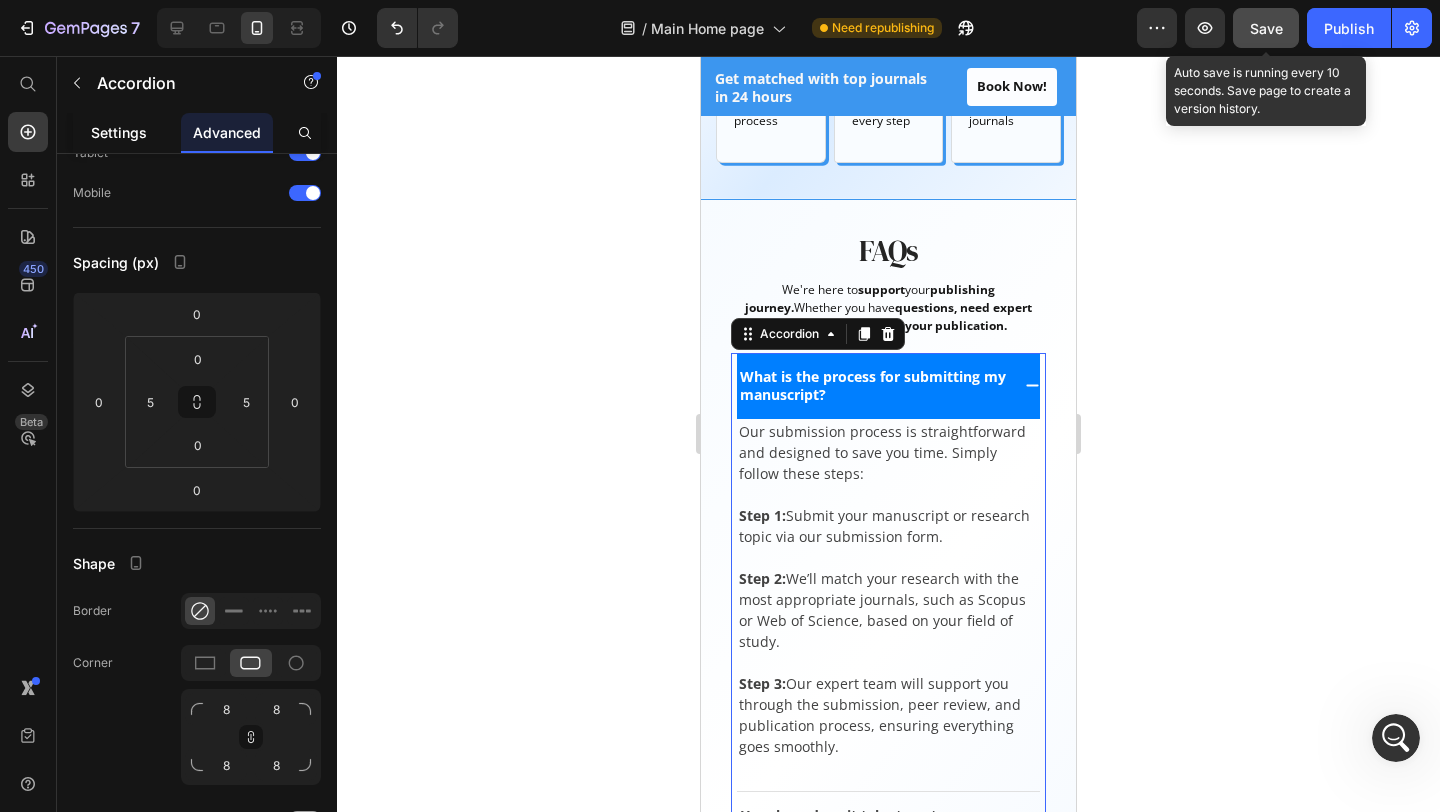 click on "Settings" at bounding box center [119, 132] 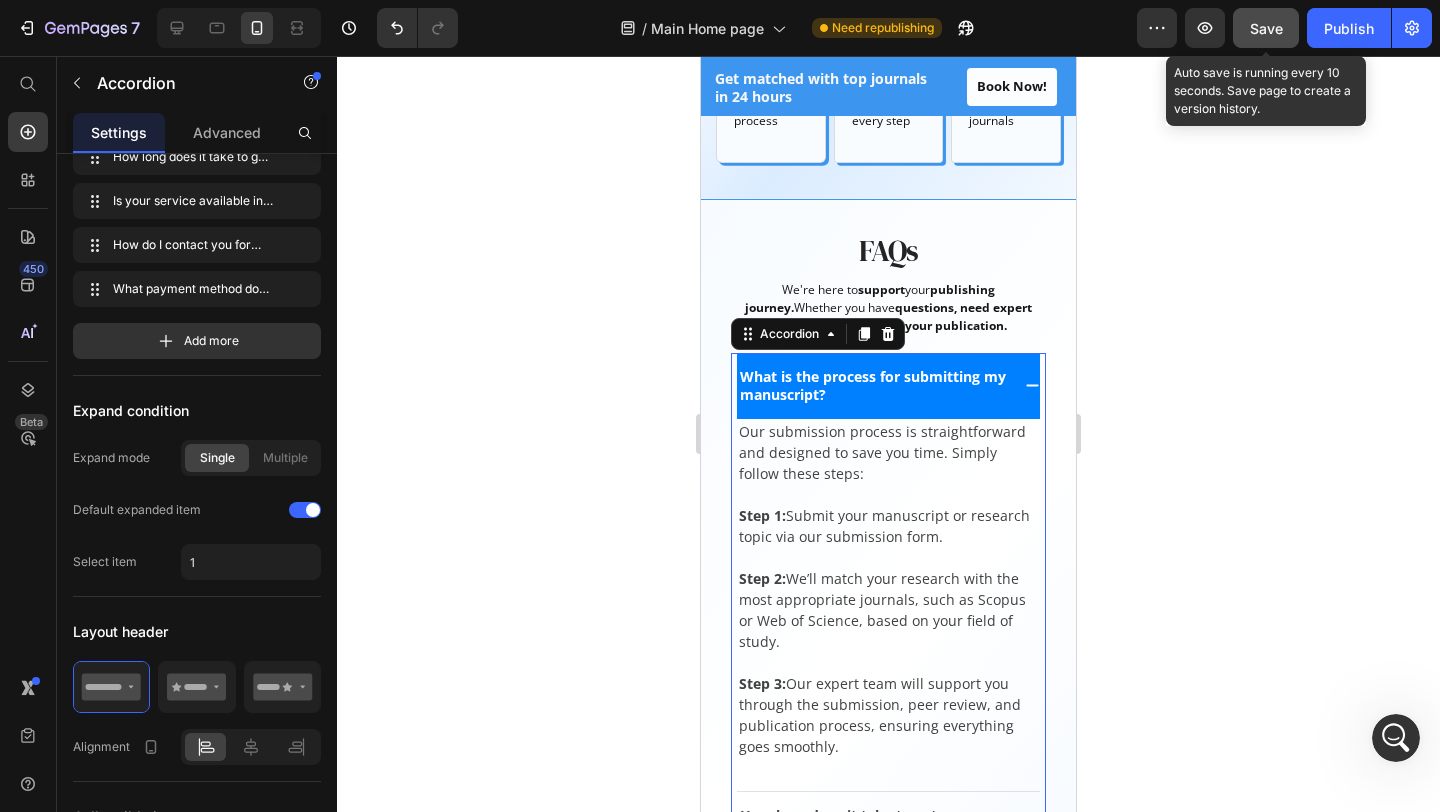 scroll, scrollTop: 0, scrollLeft: 0, axis: both 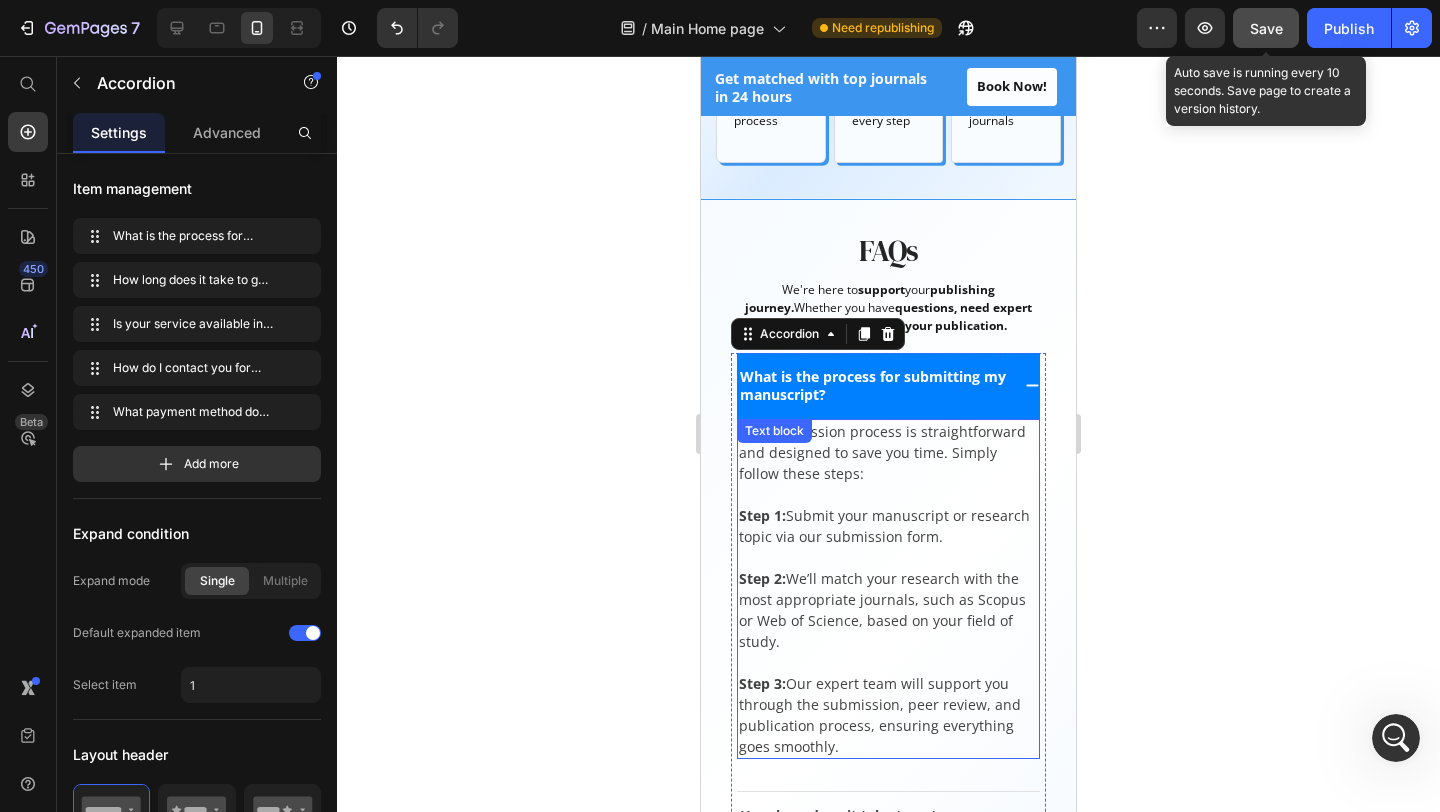 click on "Our submission process is straightforward and designed to save you time. Simply follow these steps:" at bounding box center [888, 452] 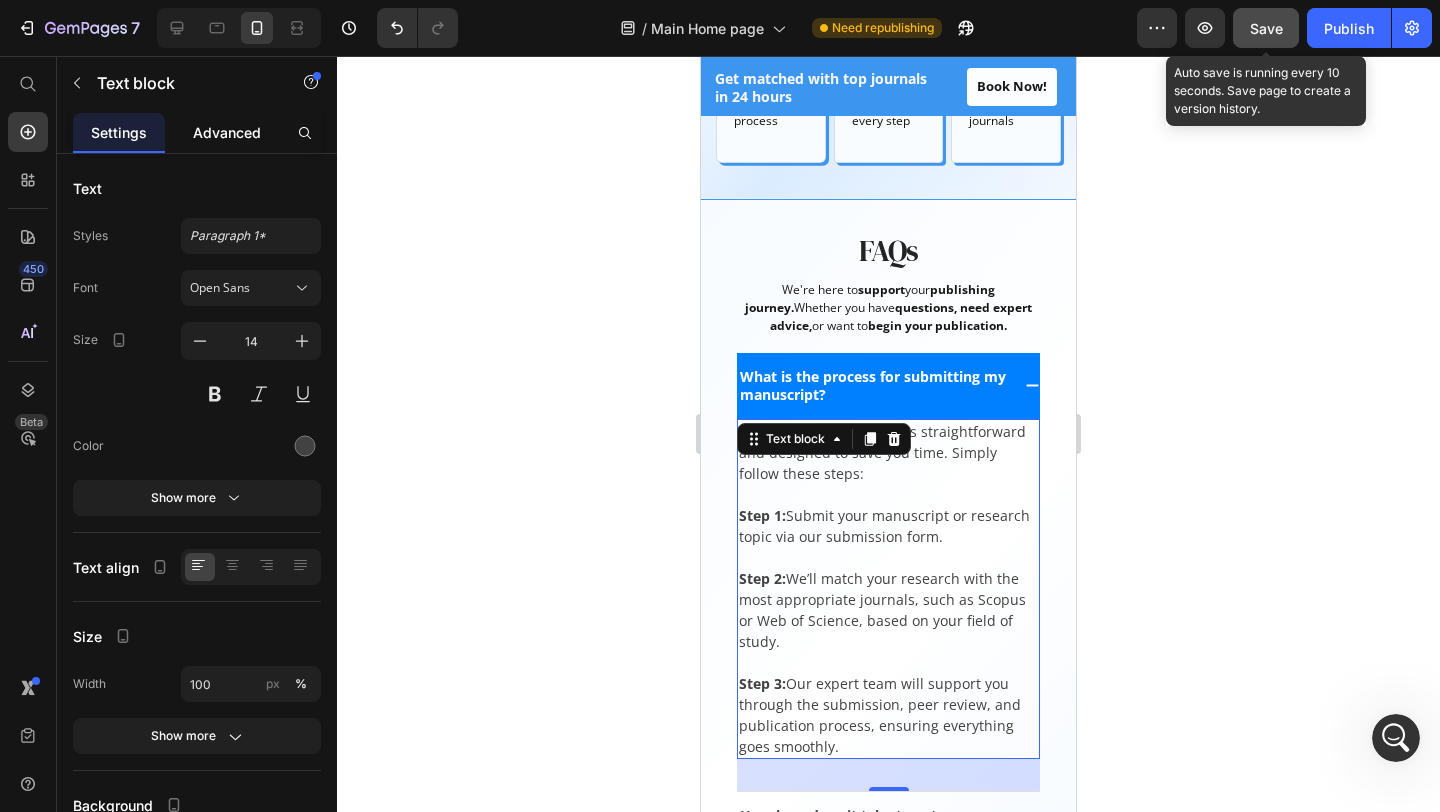click on "Advanced" at bounding box center [227, 132] 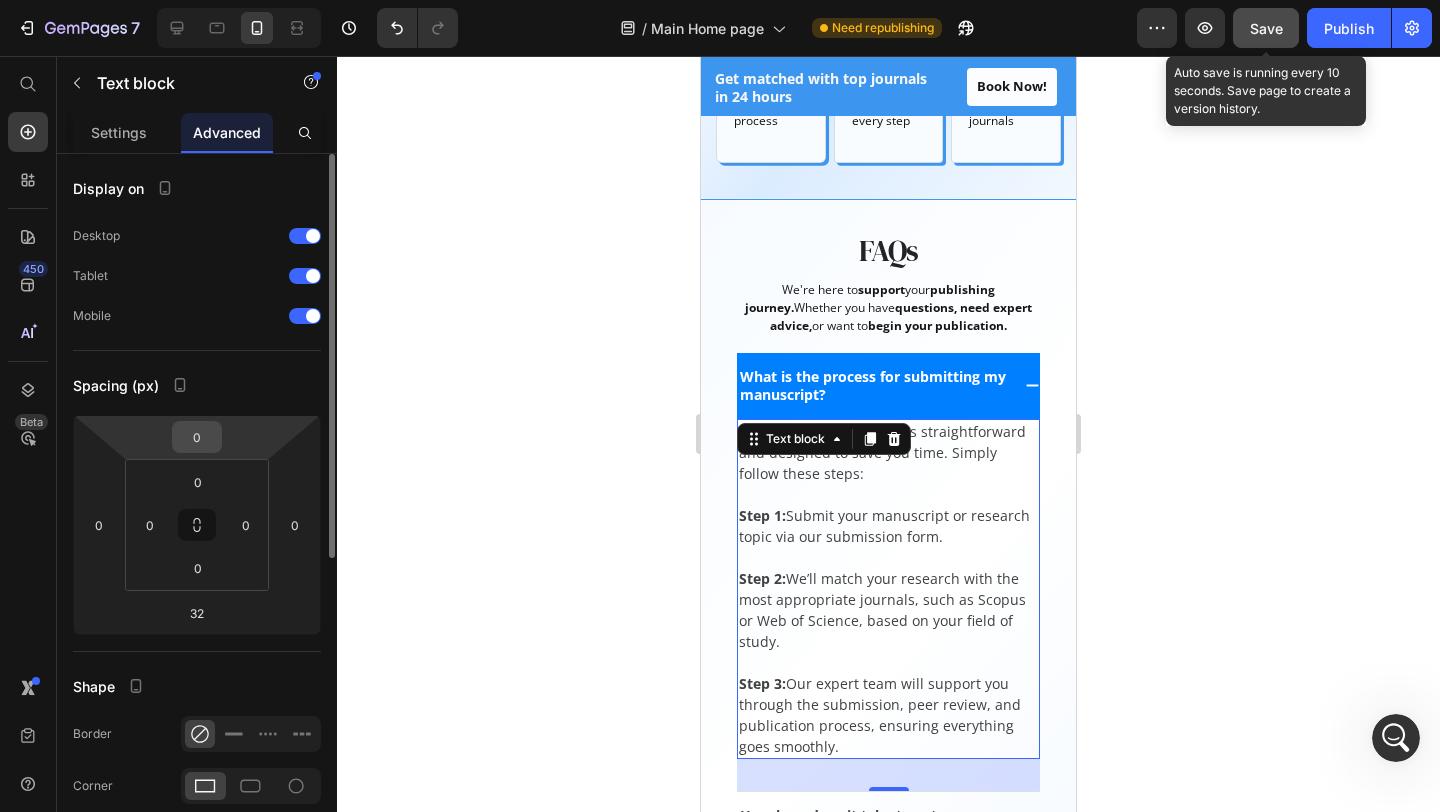 click on "0" at bounding box center (197, 437) 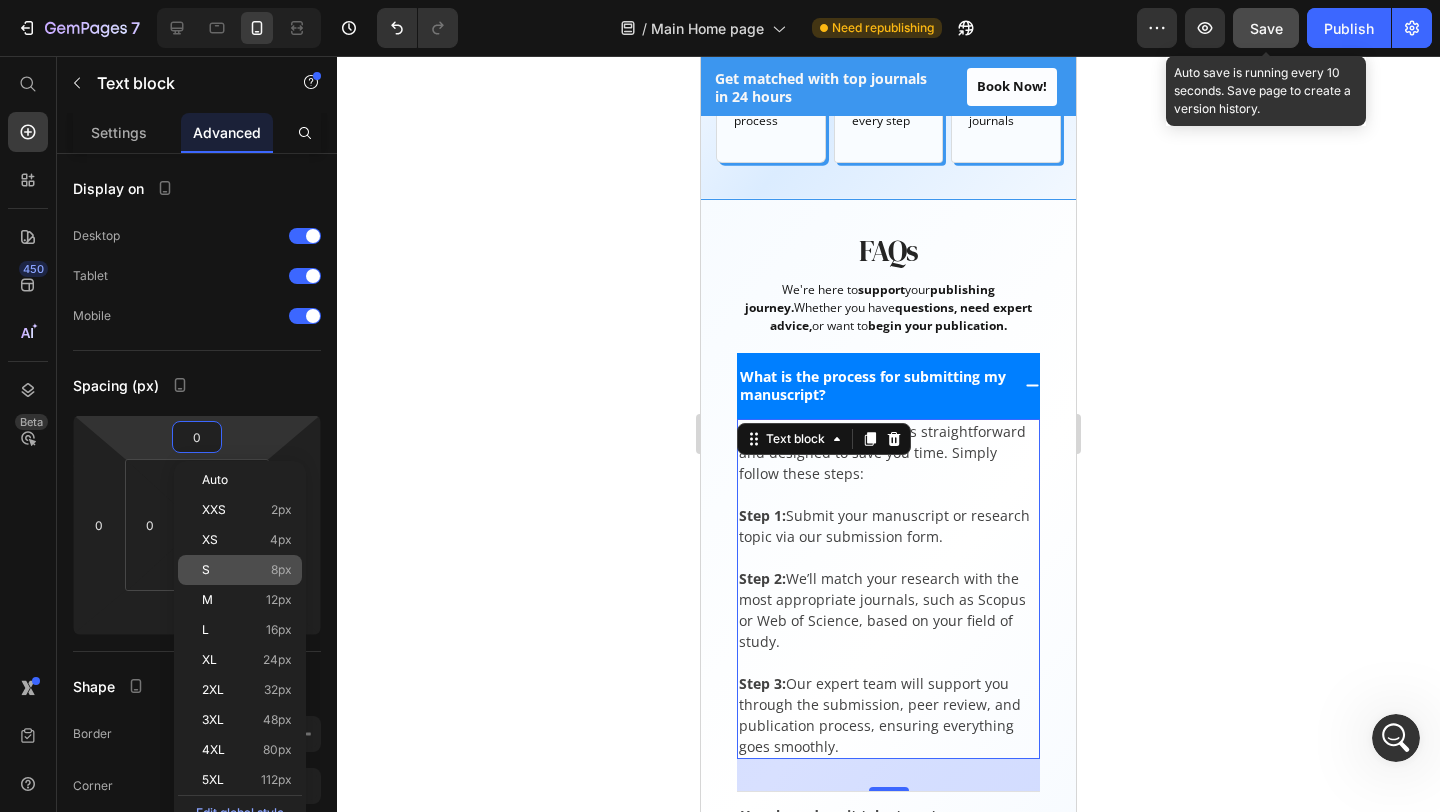 click on "S 8px" 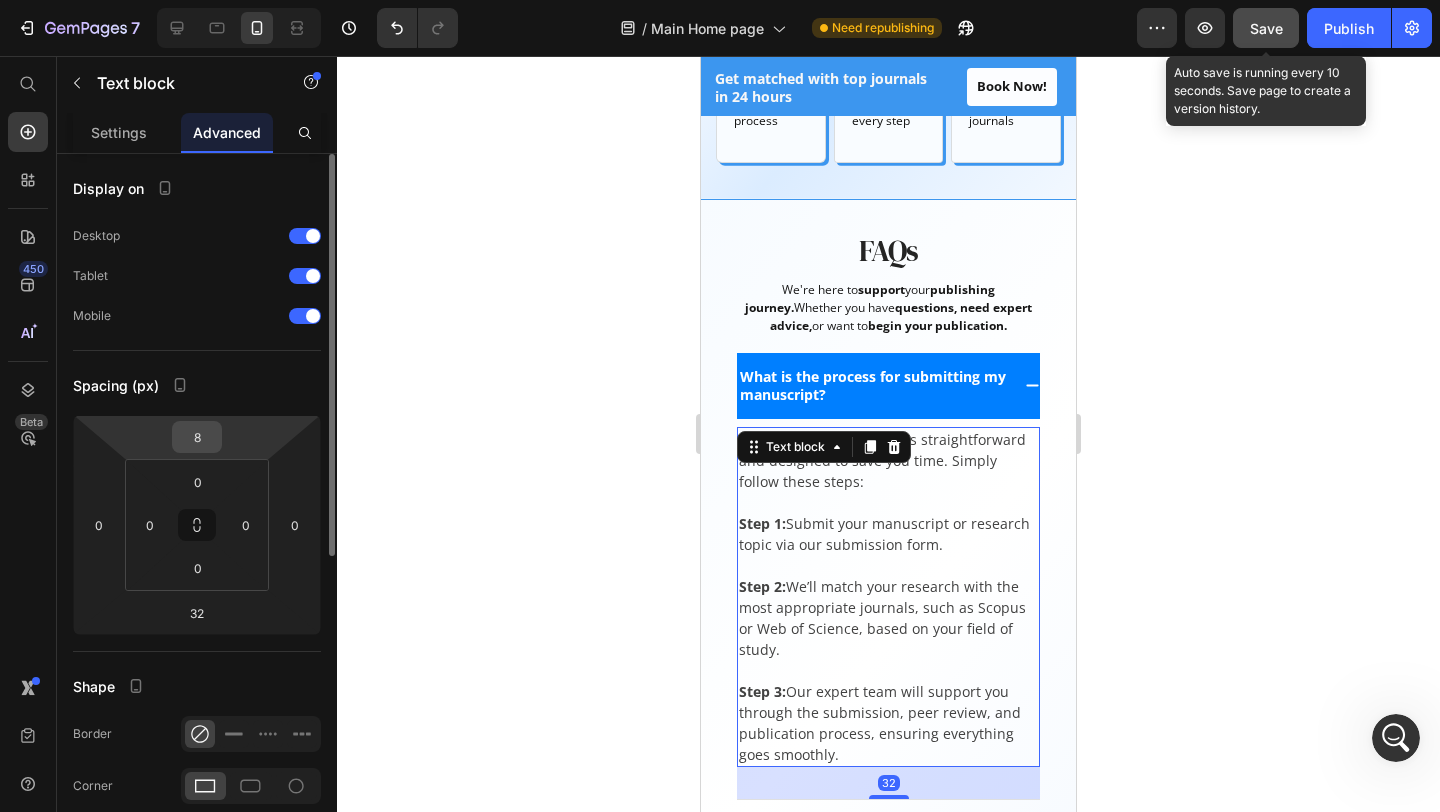 click on "8" at bounding box center (197, 437) 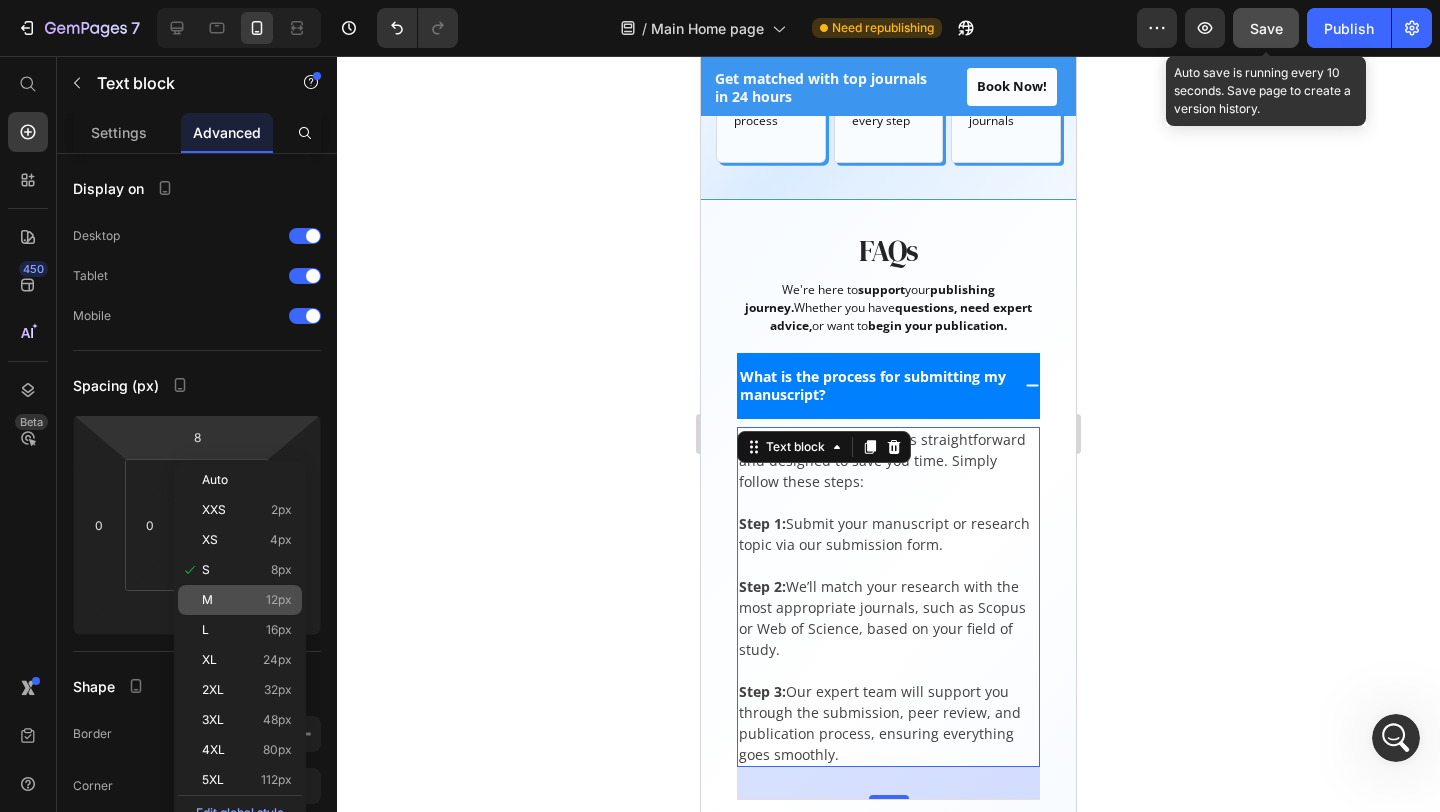 click on "M 12px" 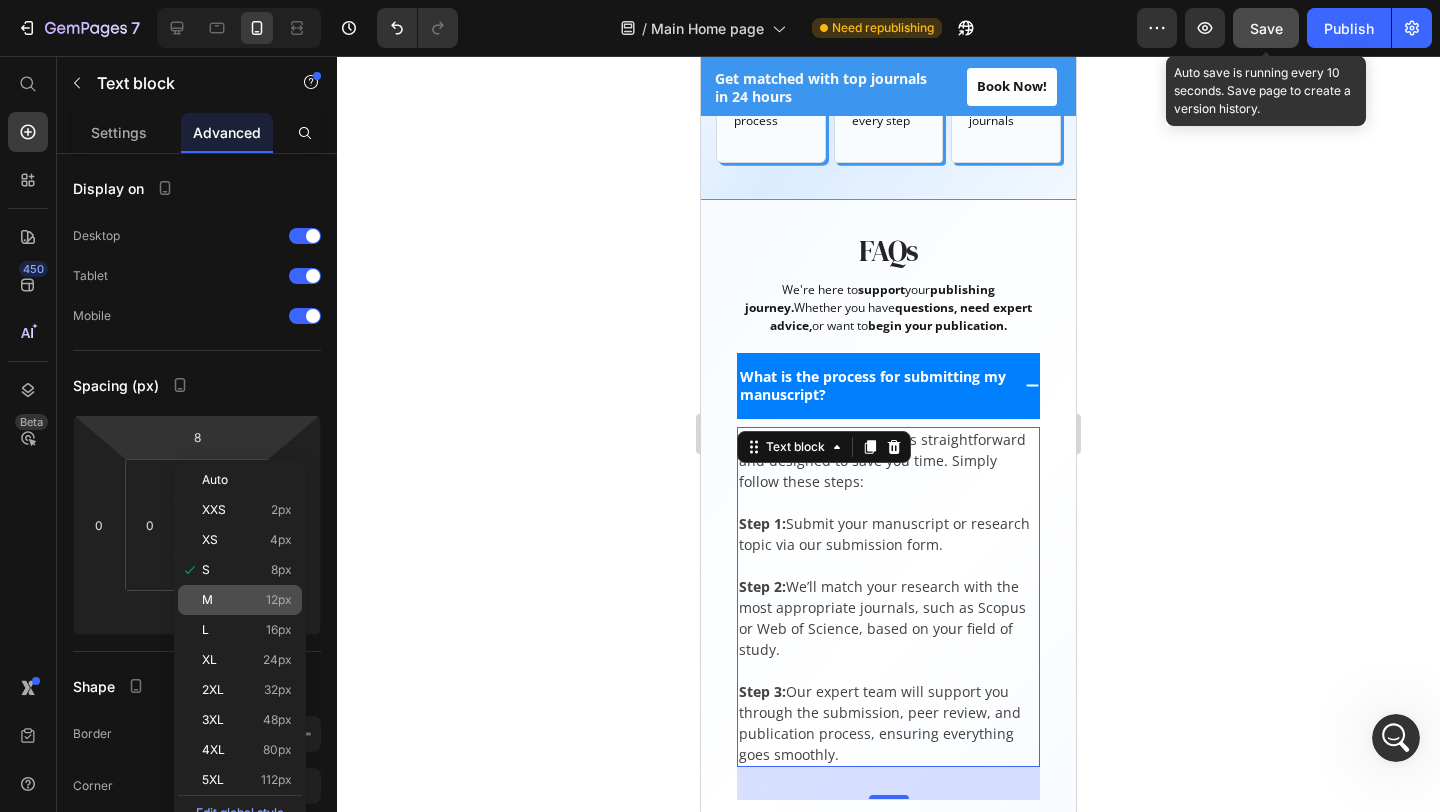 type on "12" 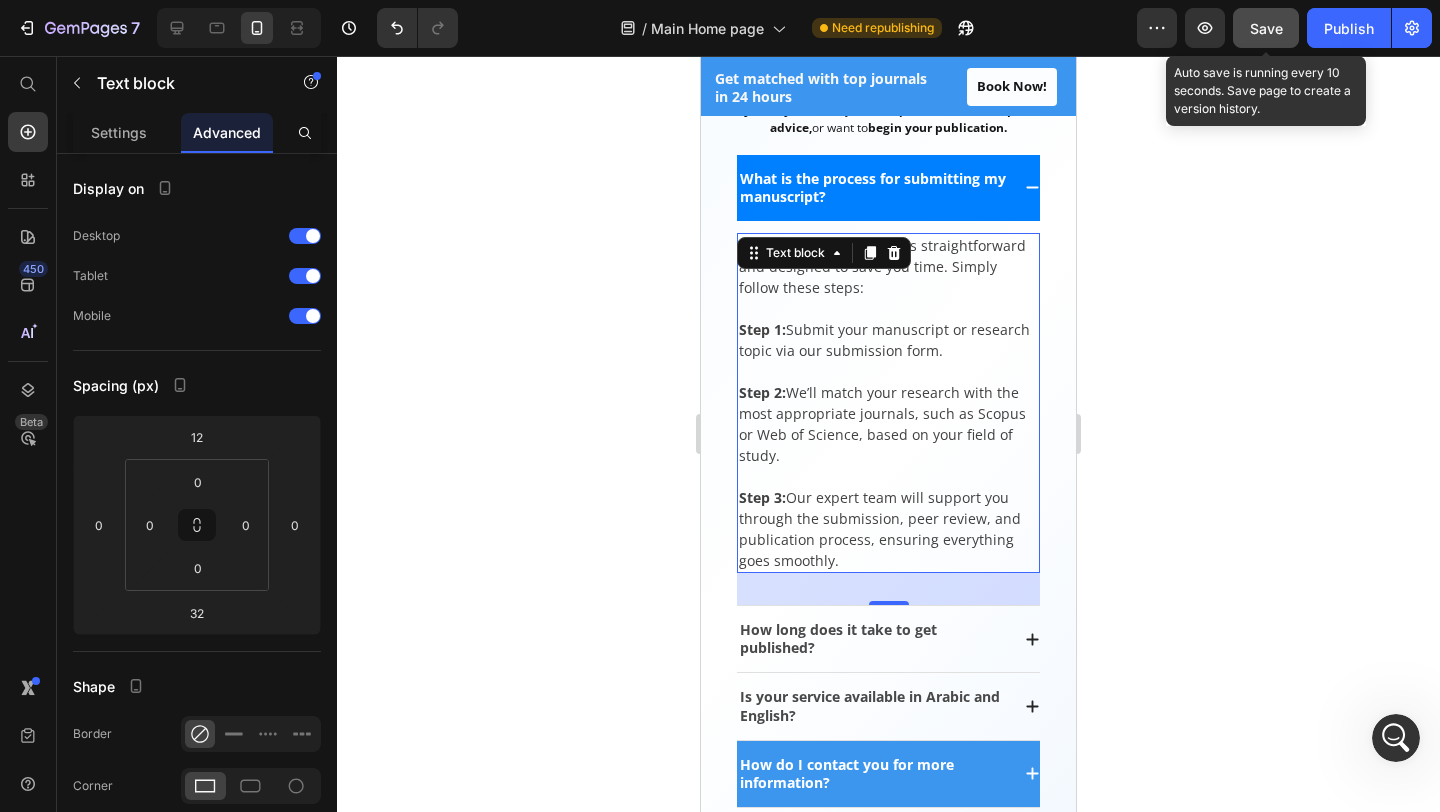 scroll, scrollTop: 2919, scrollLeft: 0, axis: vertical 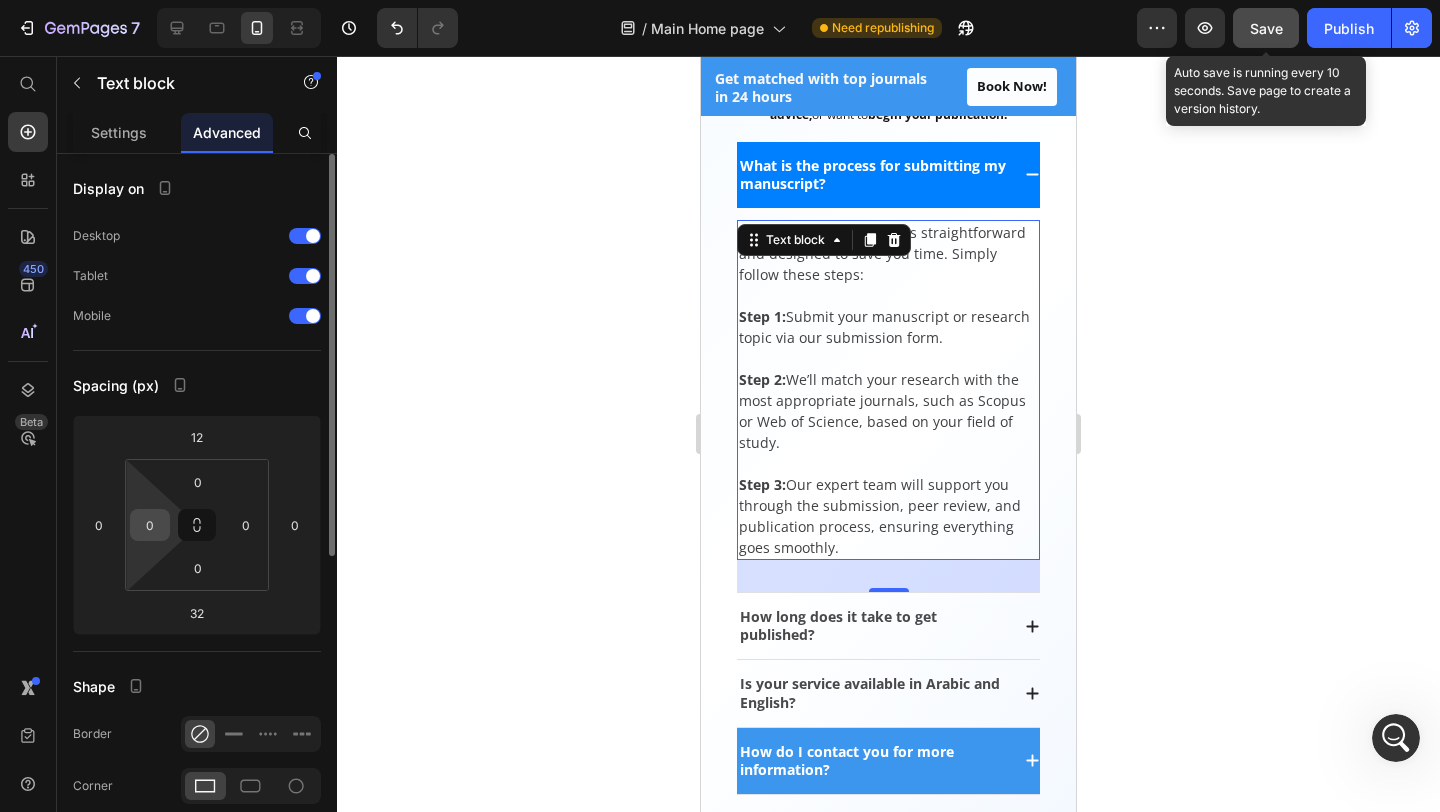 click on "0" at bounding box center (150, 525) 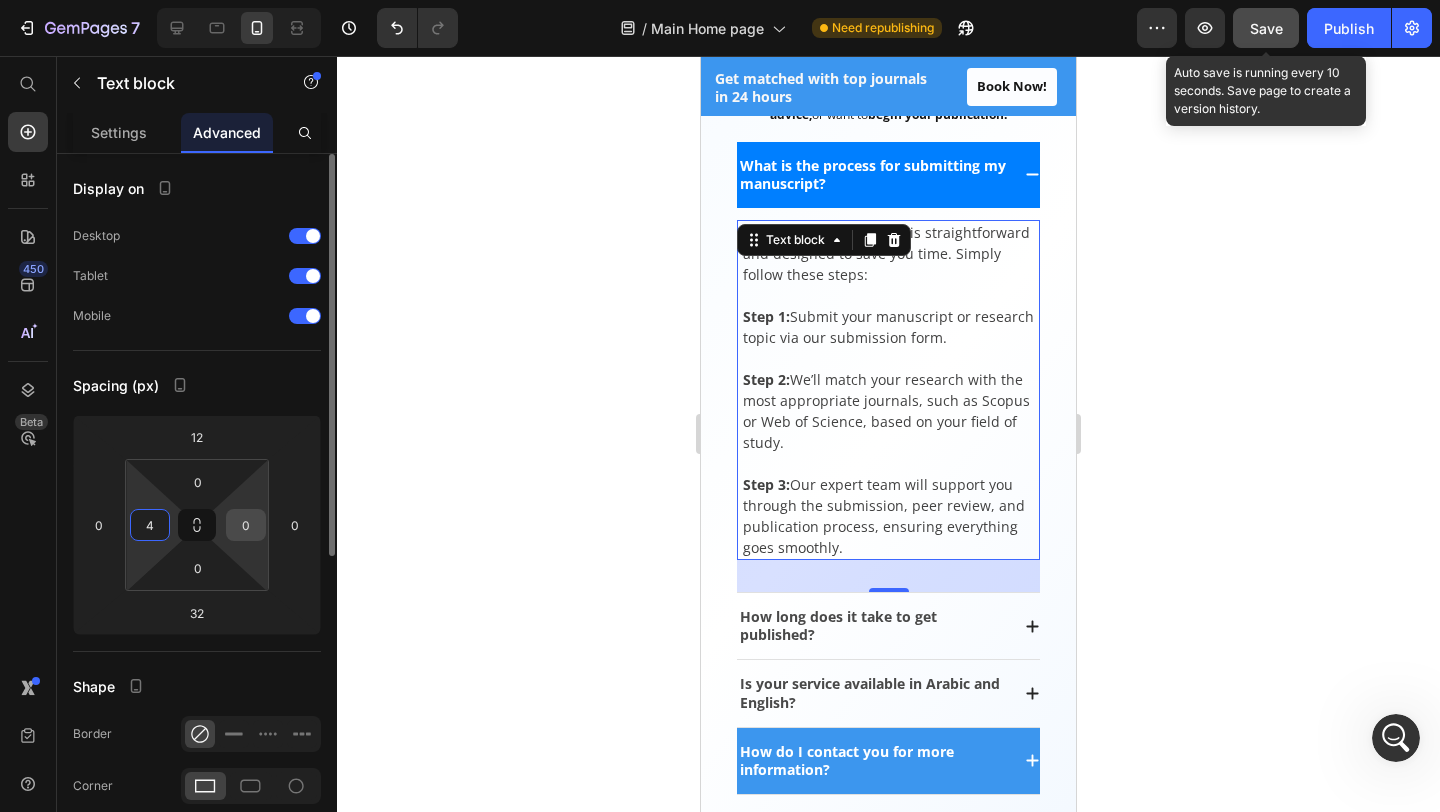 type on "4" 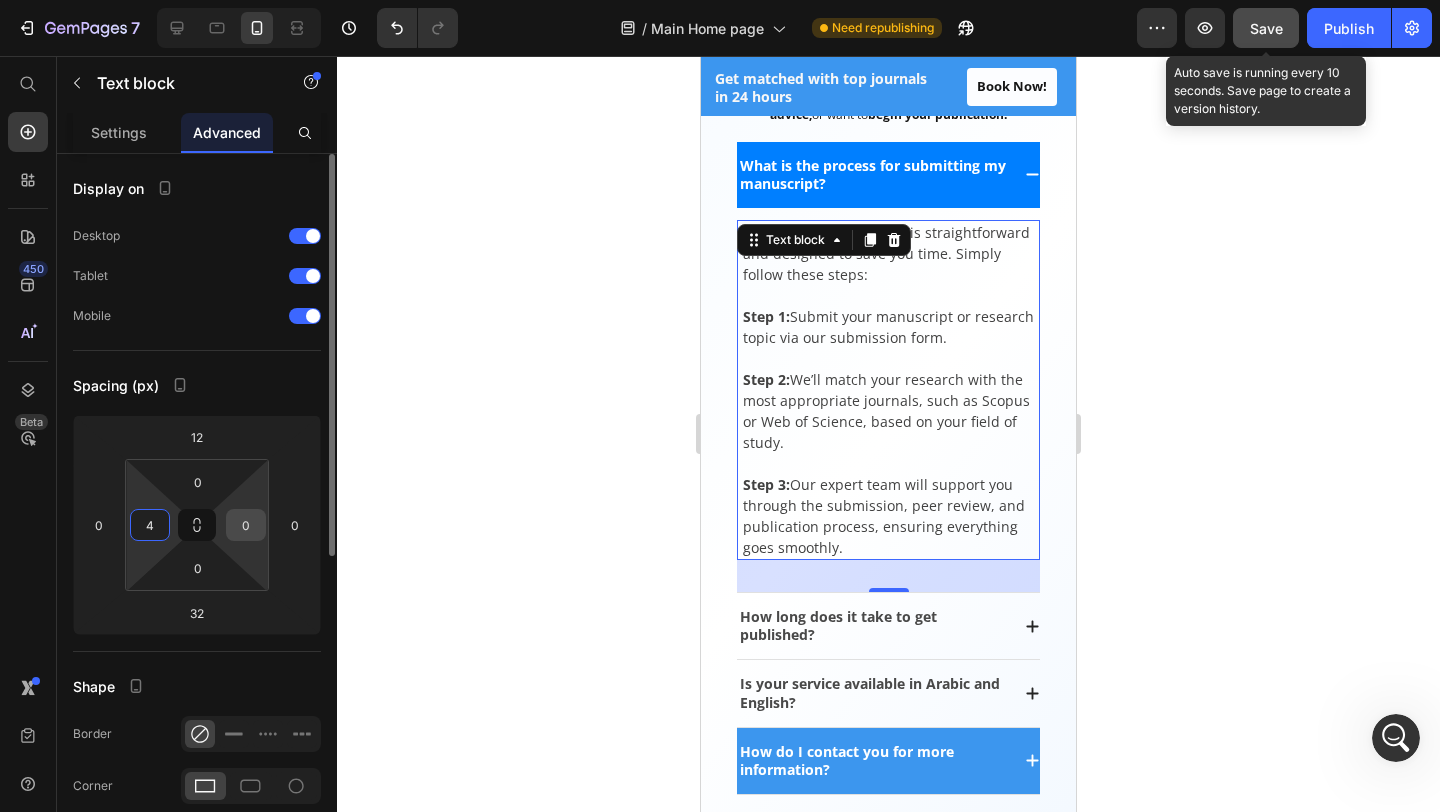 click on "0" at bounding box center (246, 525) 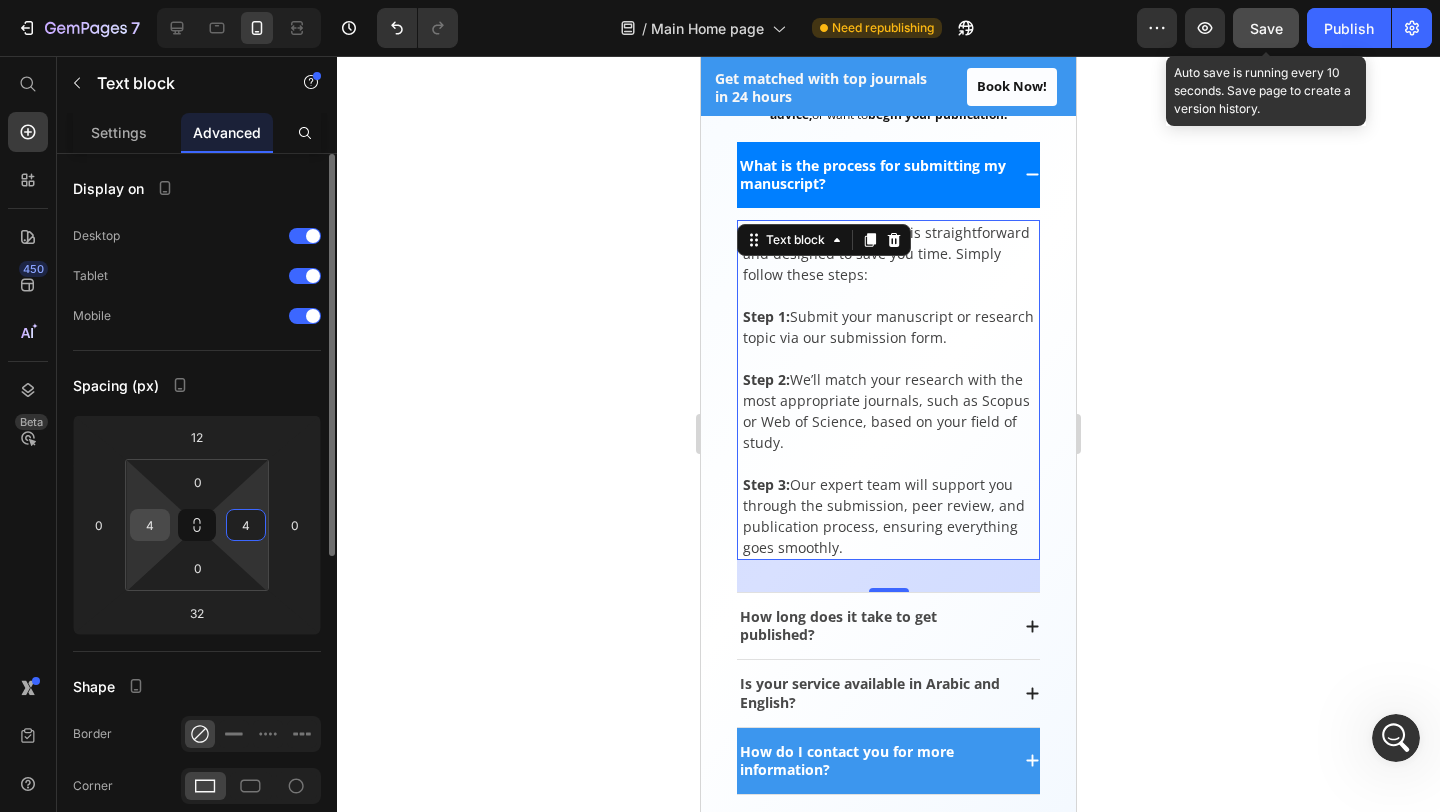 type on "4" 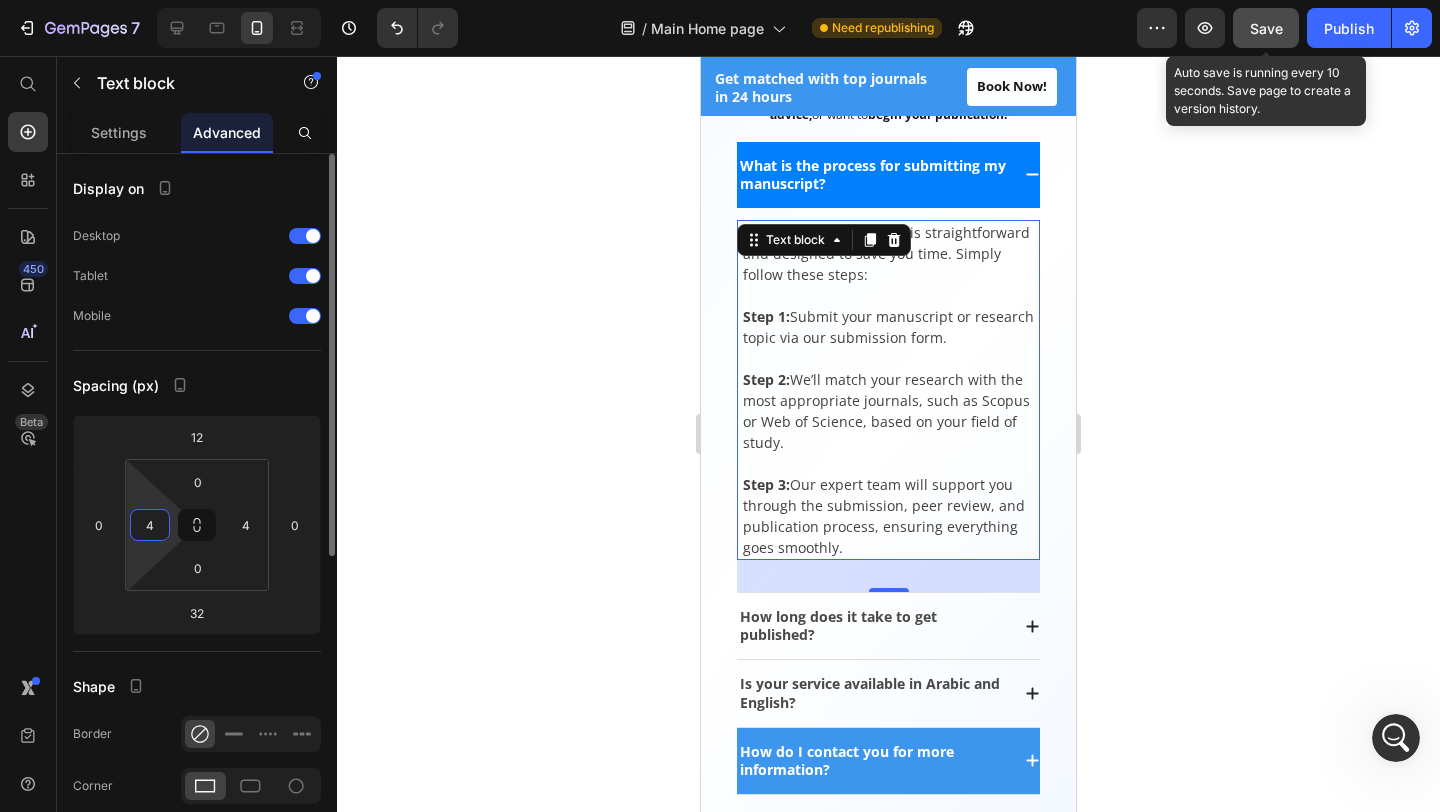 click on "4" at bounding box center (150, 525) 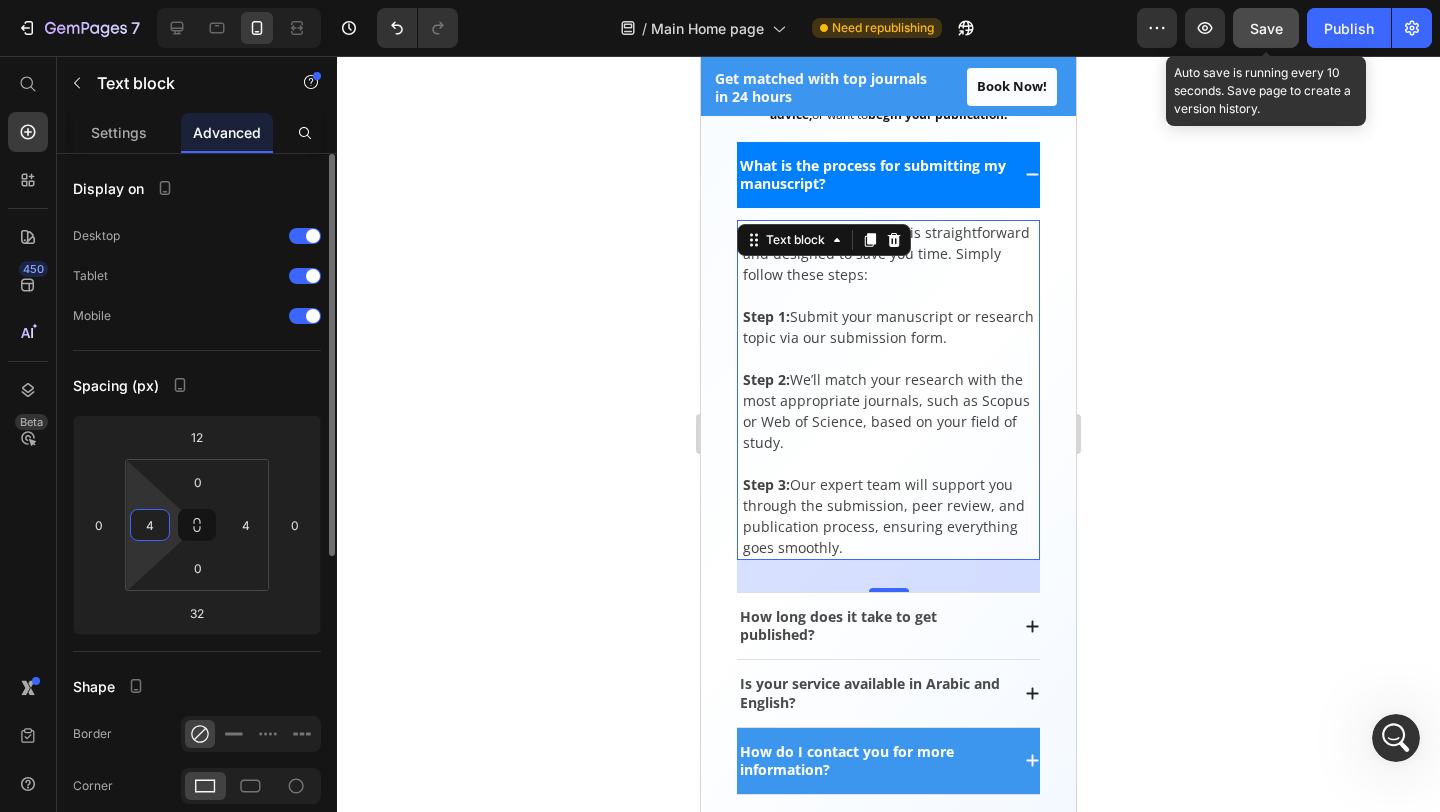 click on "4" at bounding box center [150, 525] 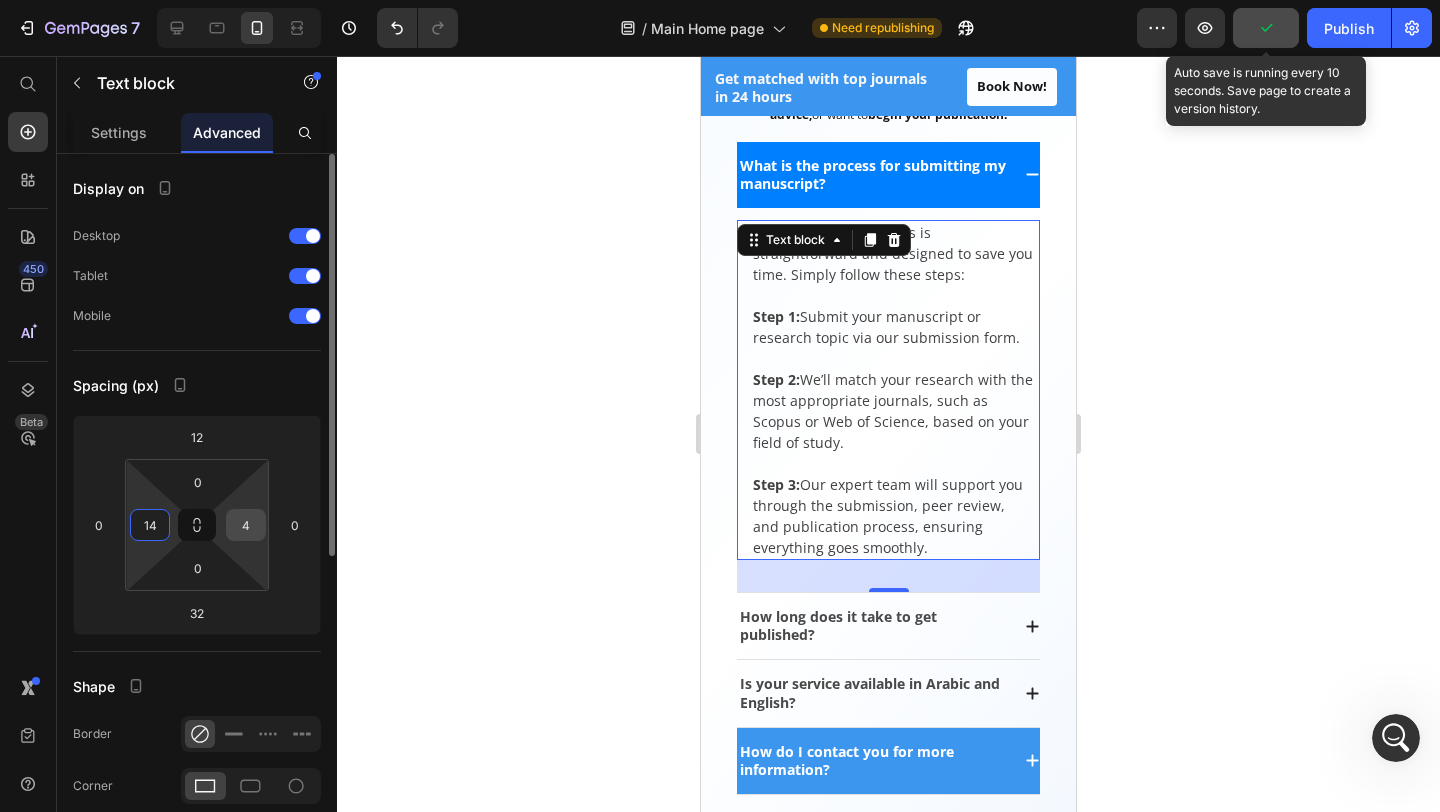 type on "14" 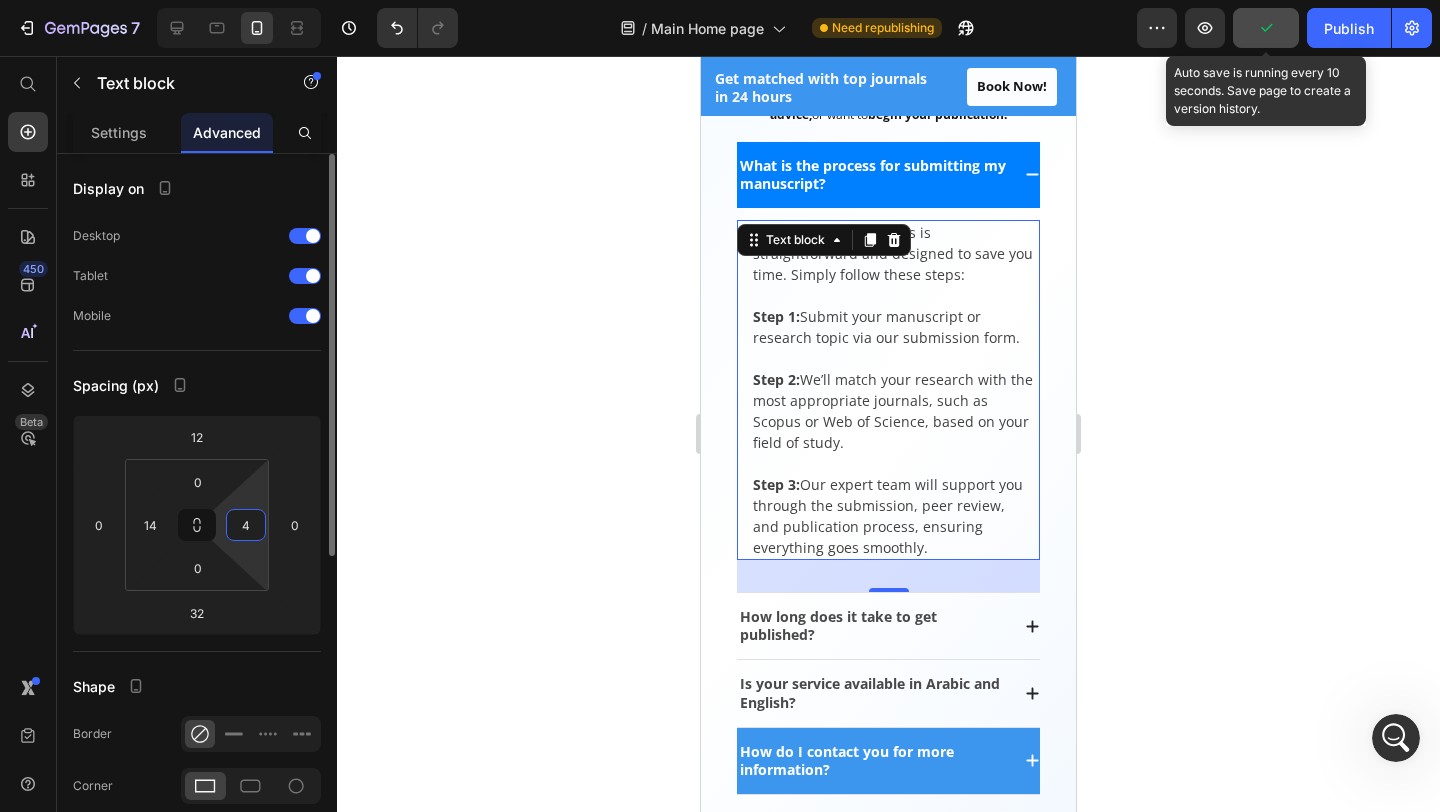 click on "4" at bounding box center [246, 525] 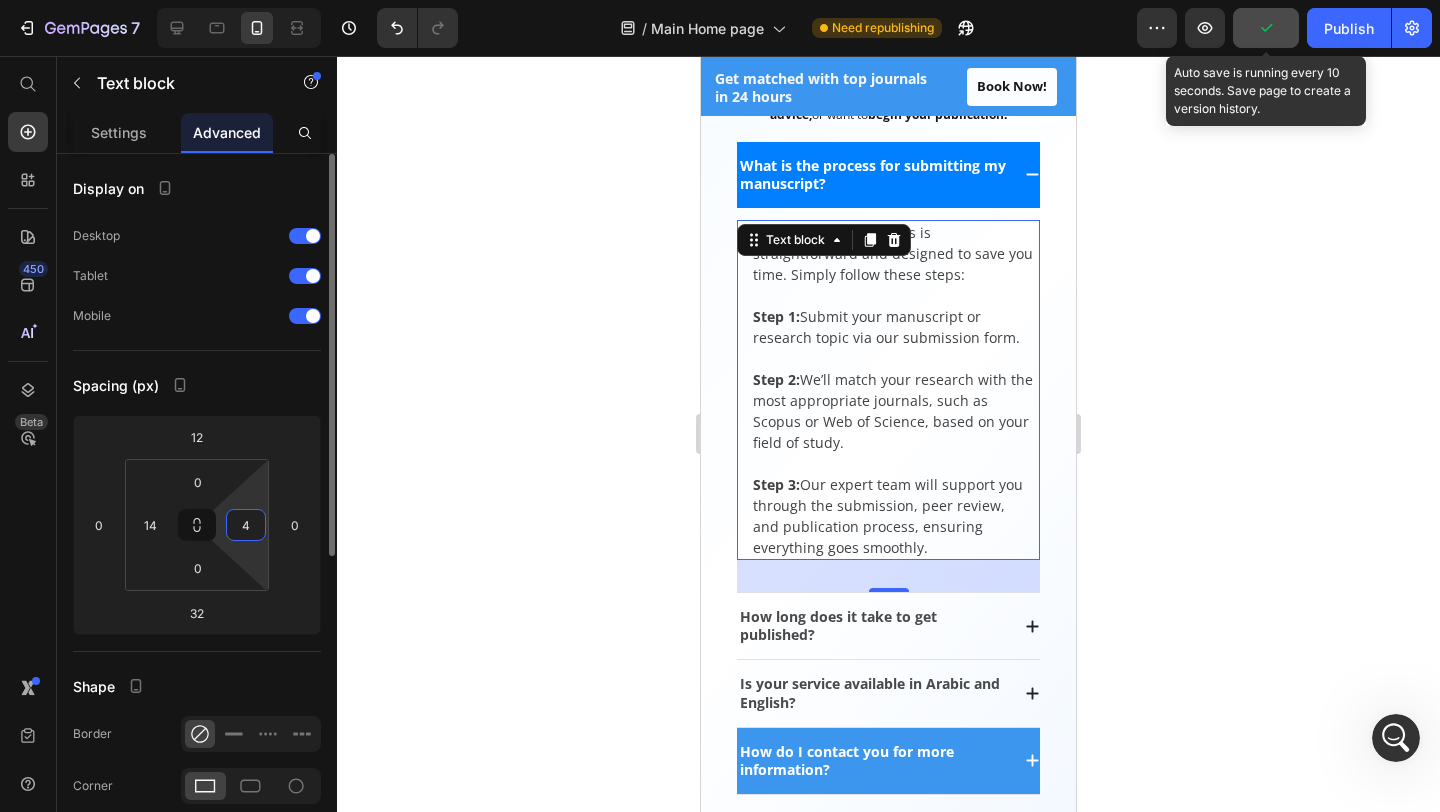 click on "4" at bounding box center [246, 525] 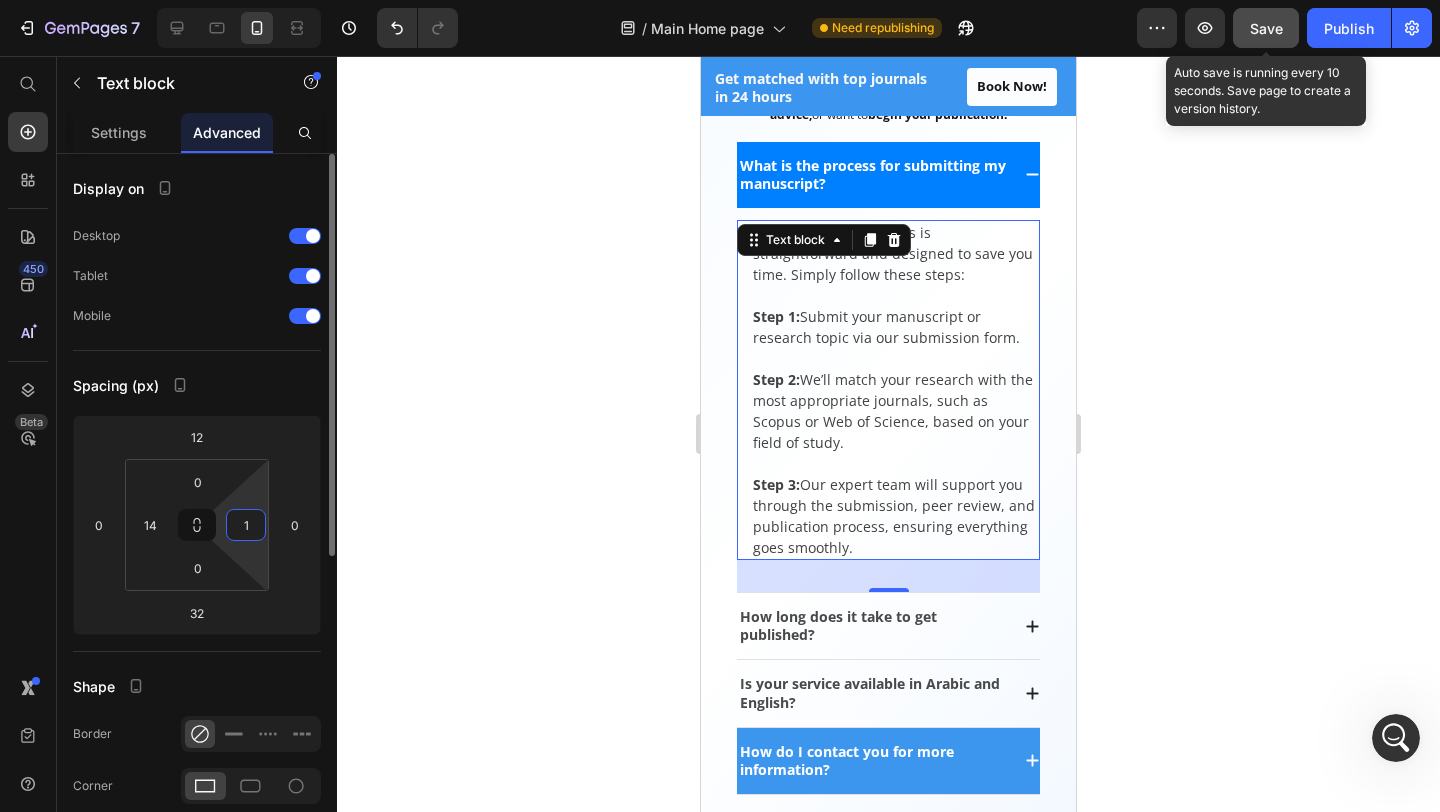 type on "14" 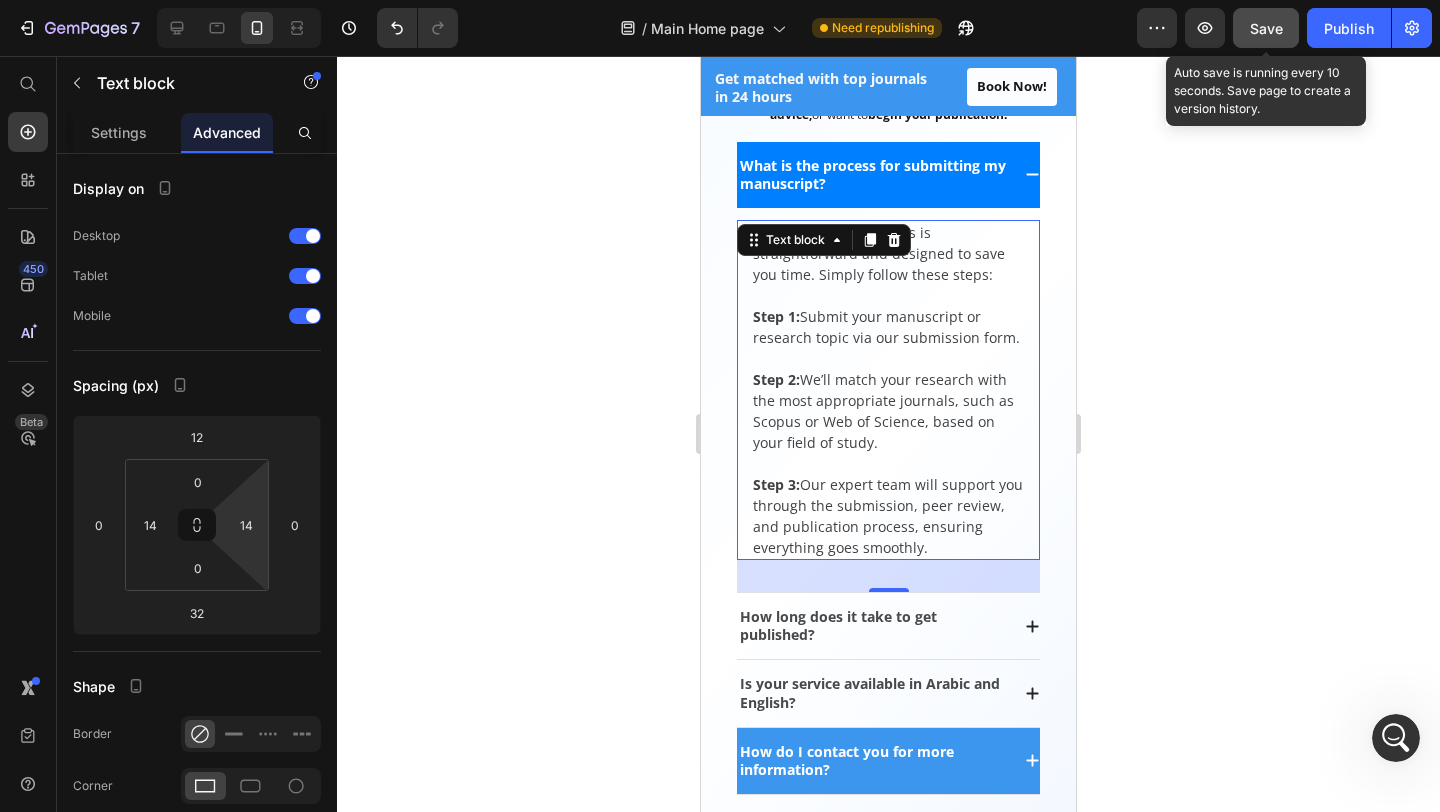 click 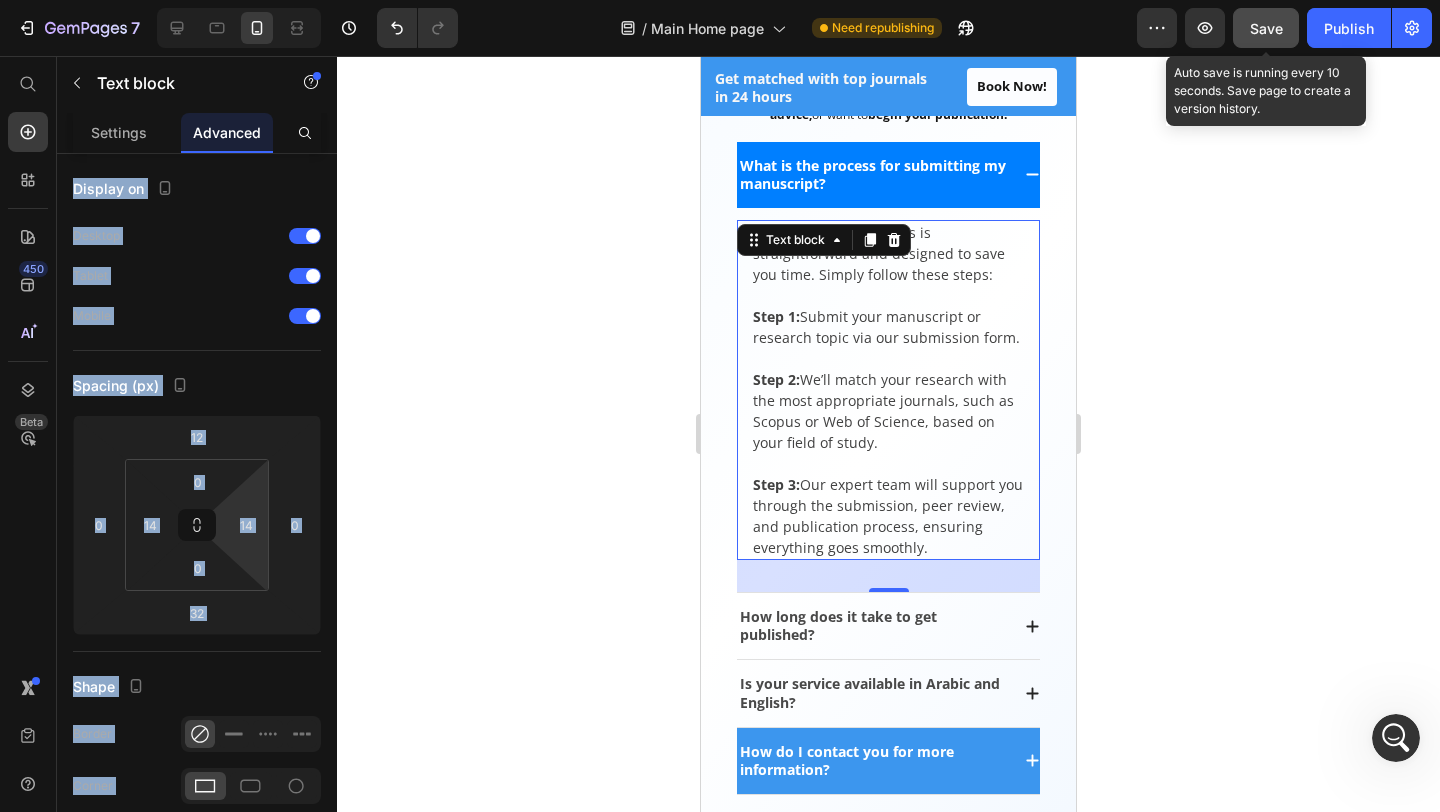 click 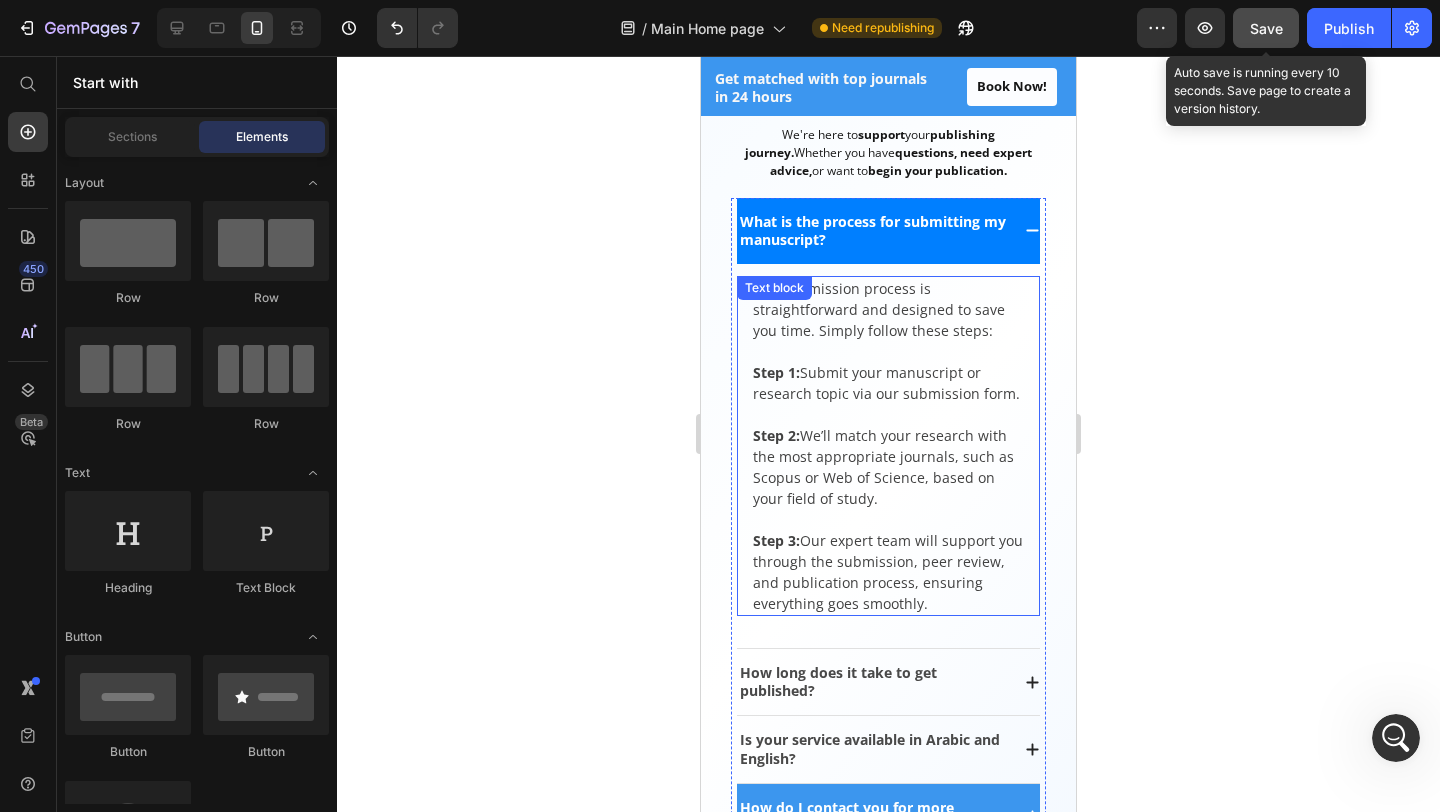 scroll, scrollTop: 2826, scrollLeft: 0, axis: vertical 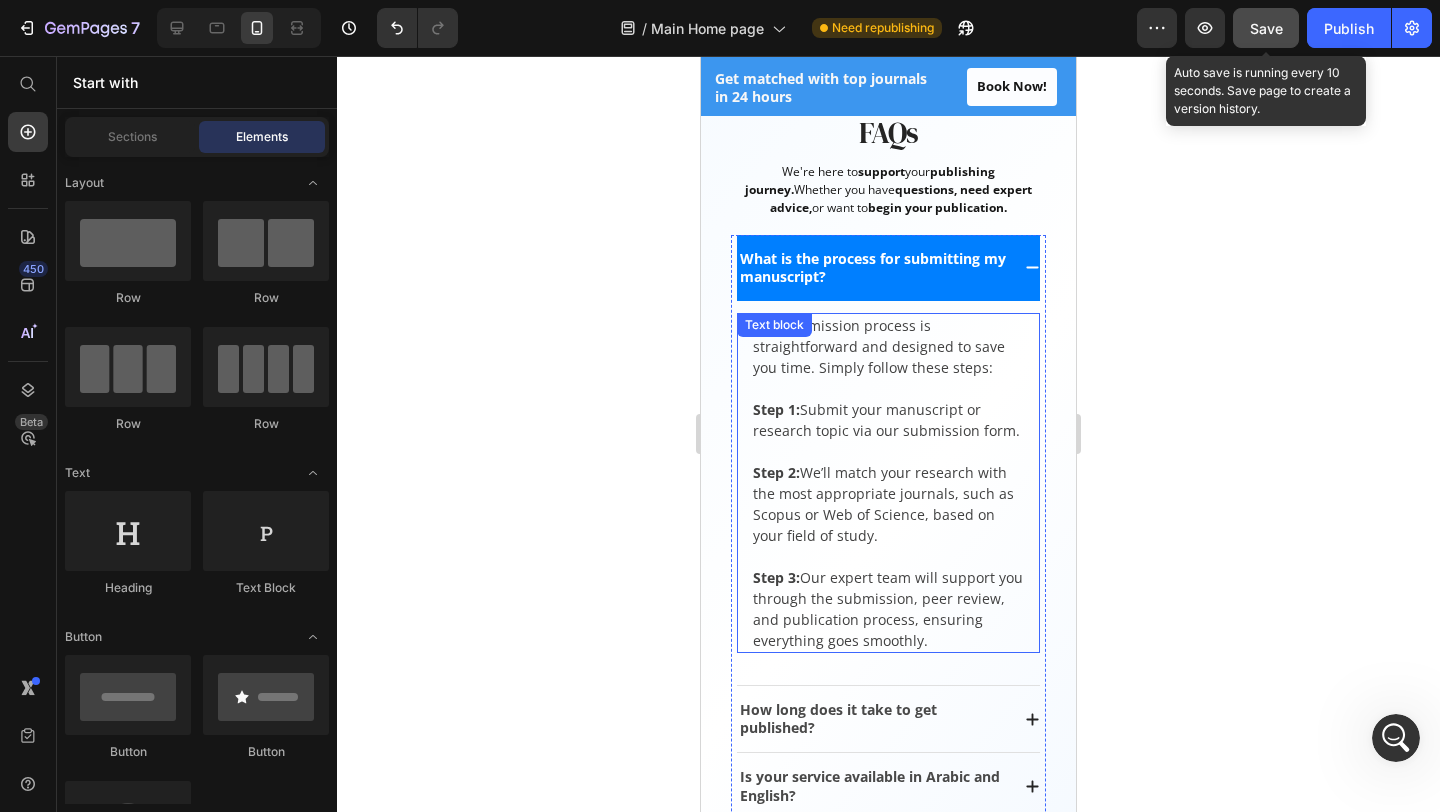 click on "Step 1:  Submit your manuscript or research topic via our submission form." at bounding box center [888, 420] 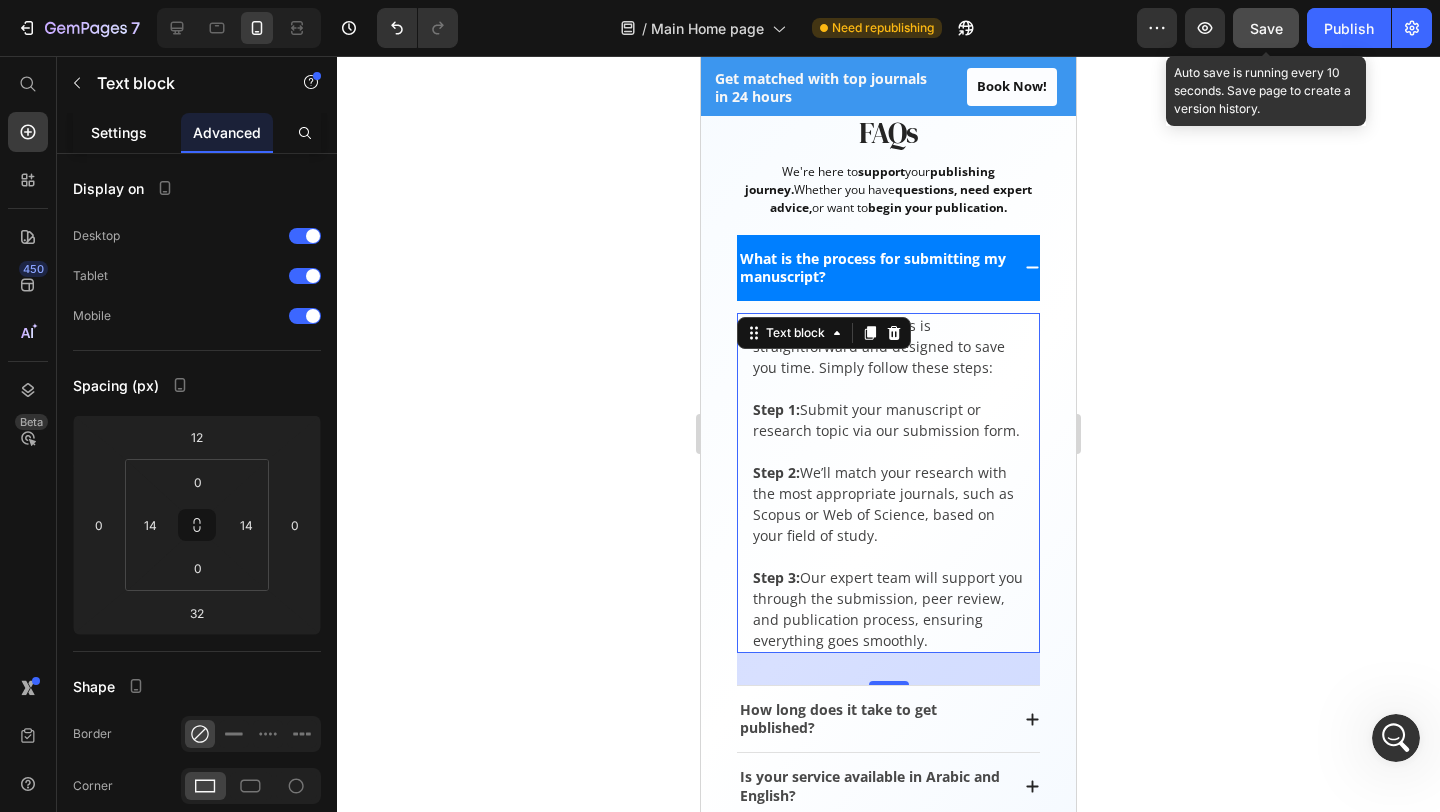 click on "Settings" at bounding box center [119, 132] 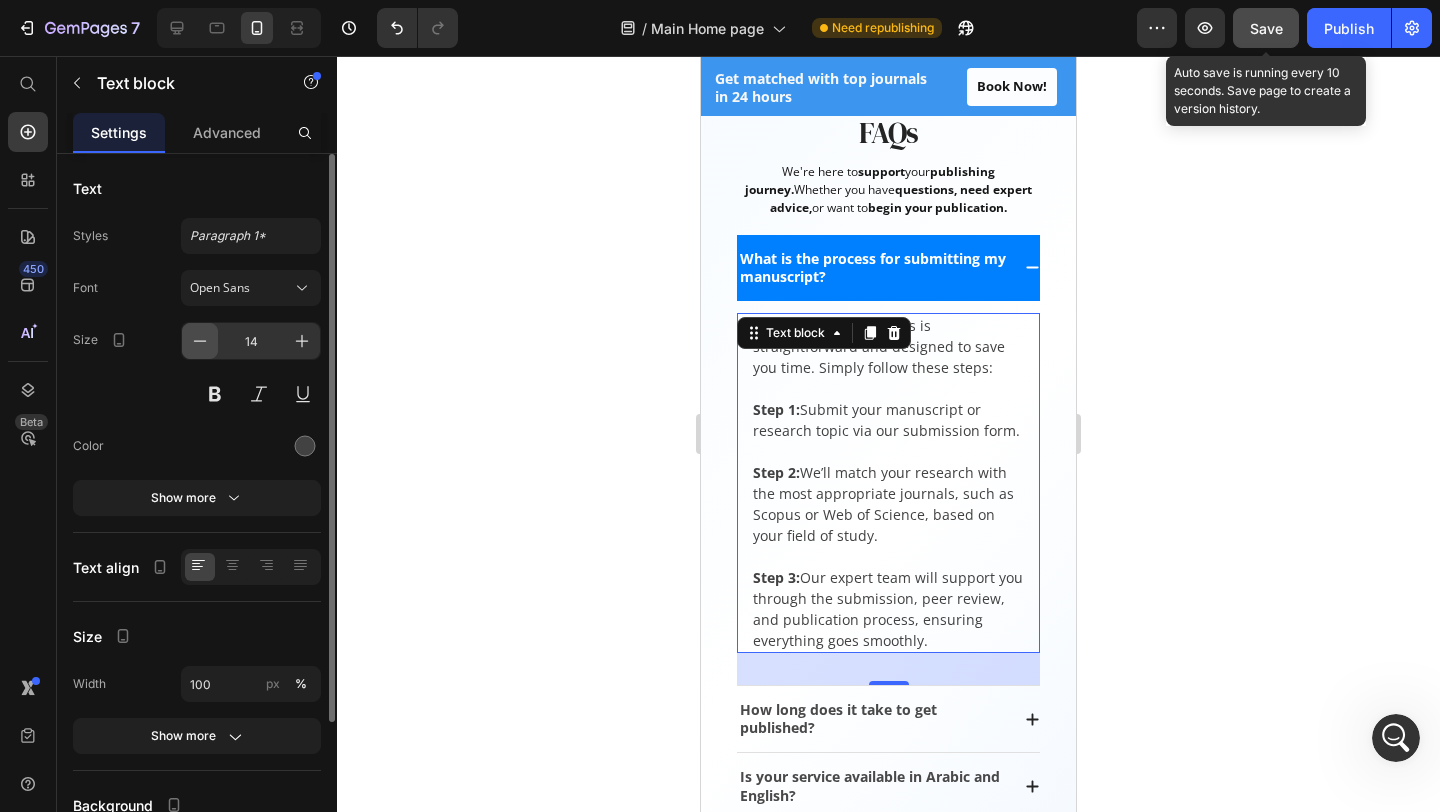 click 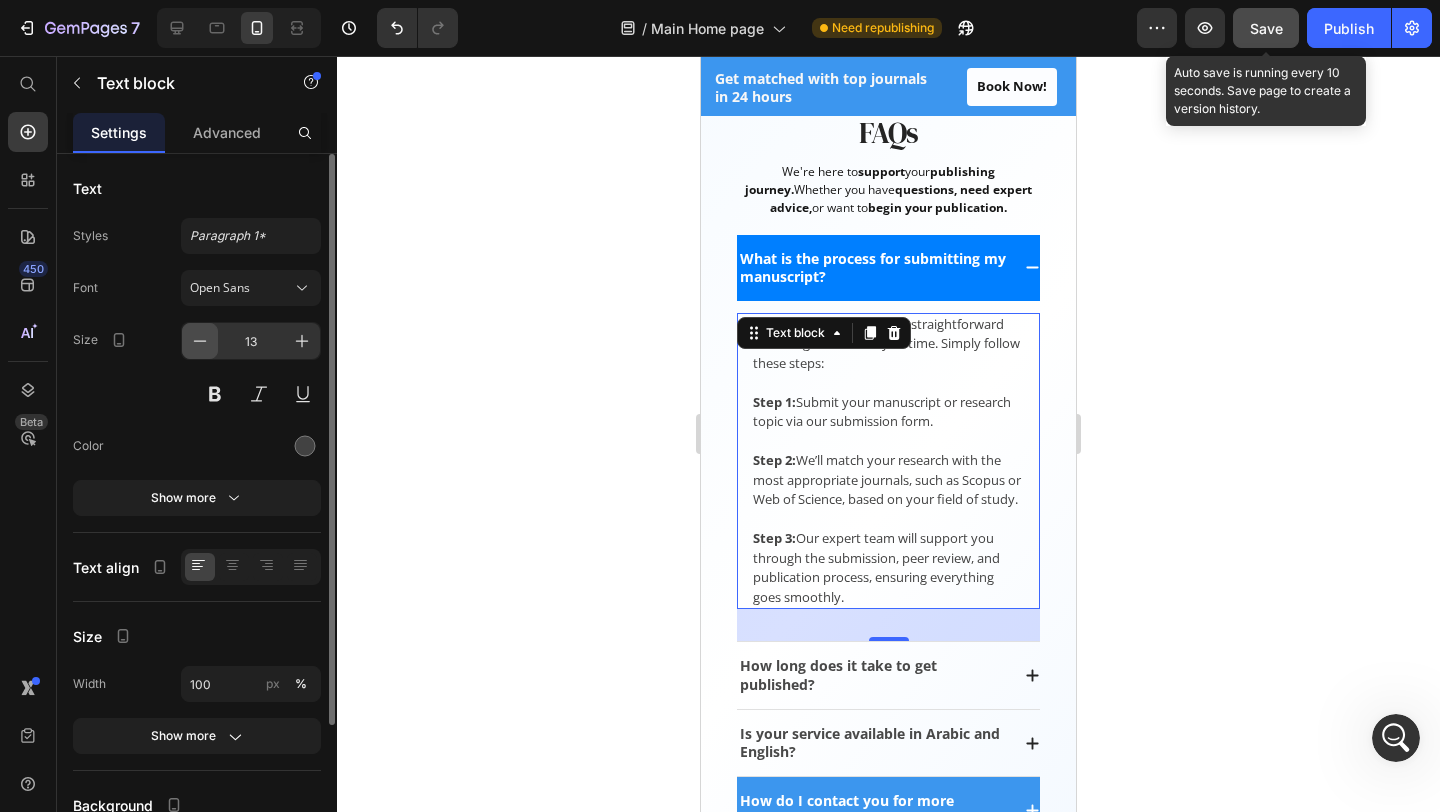 click 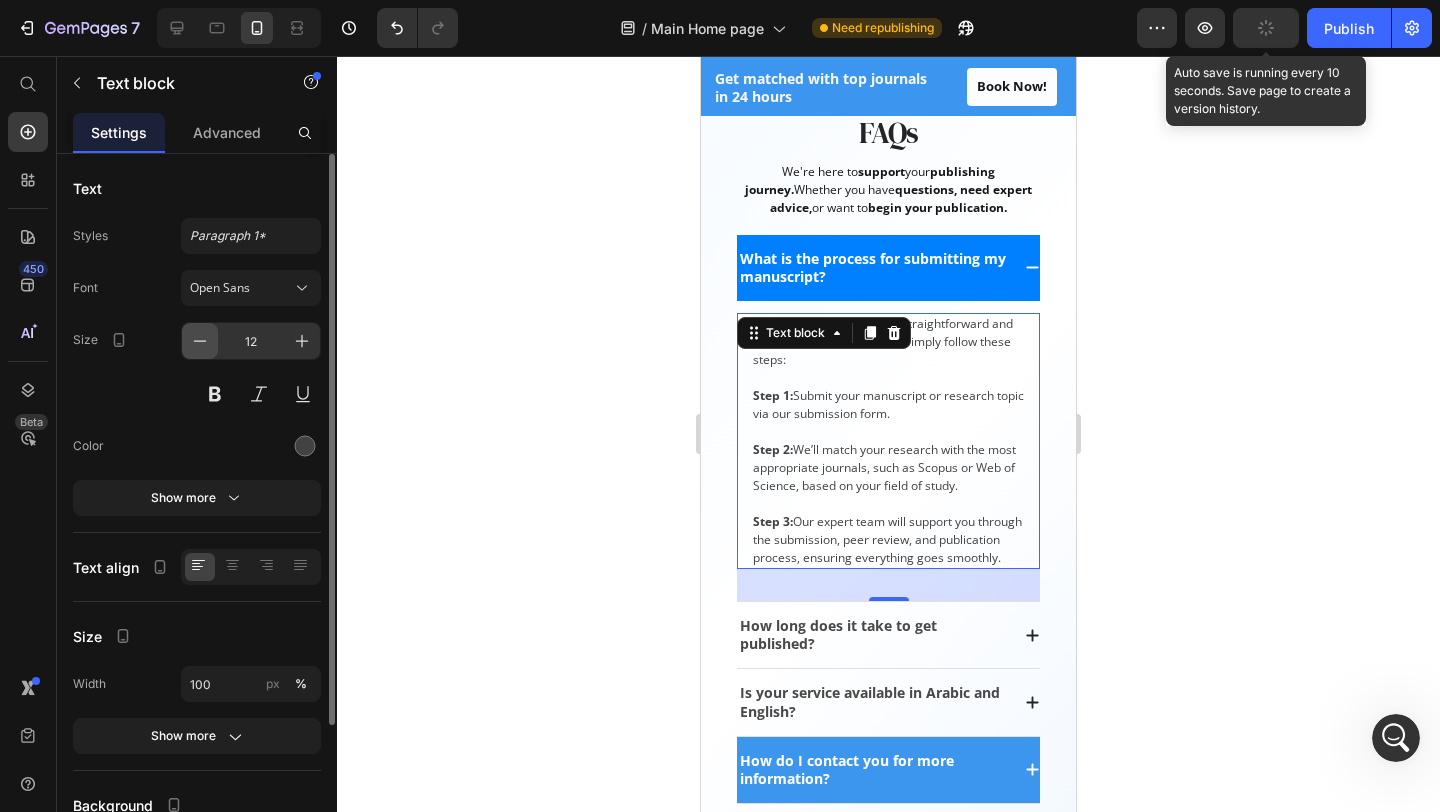 click 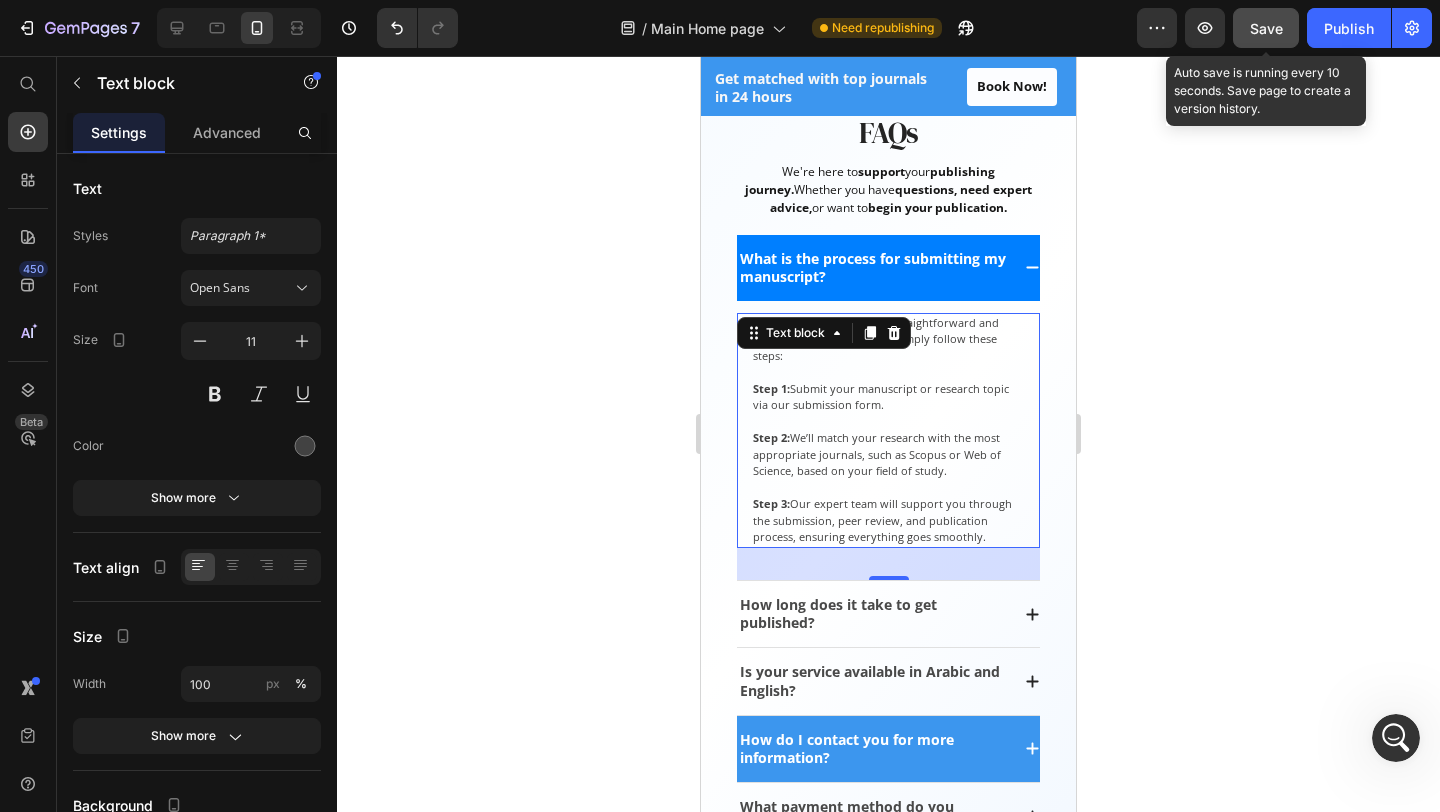 click 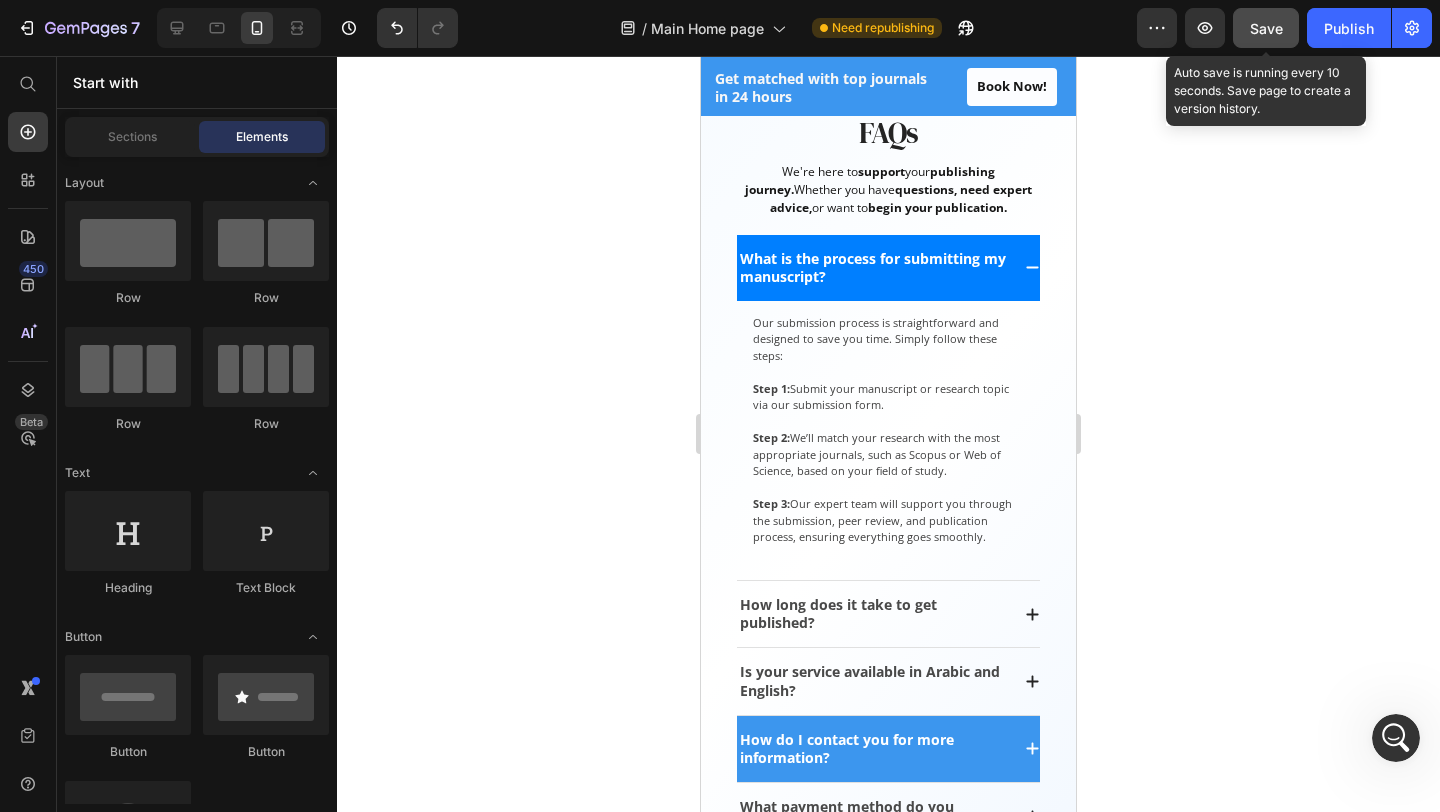 click 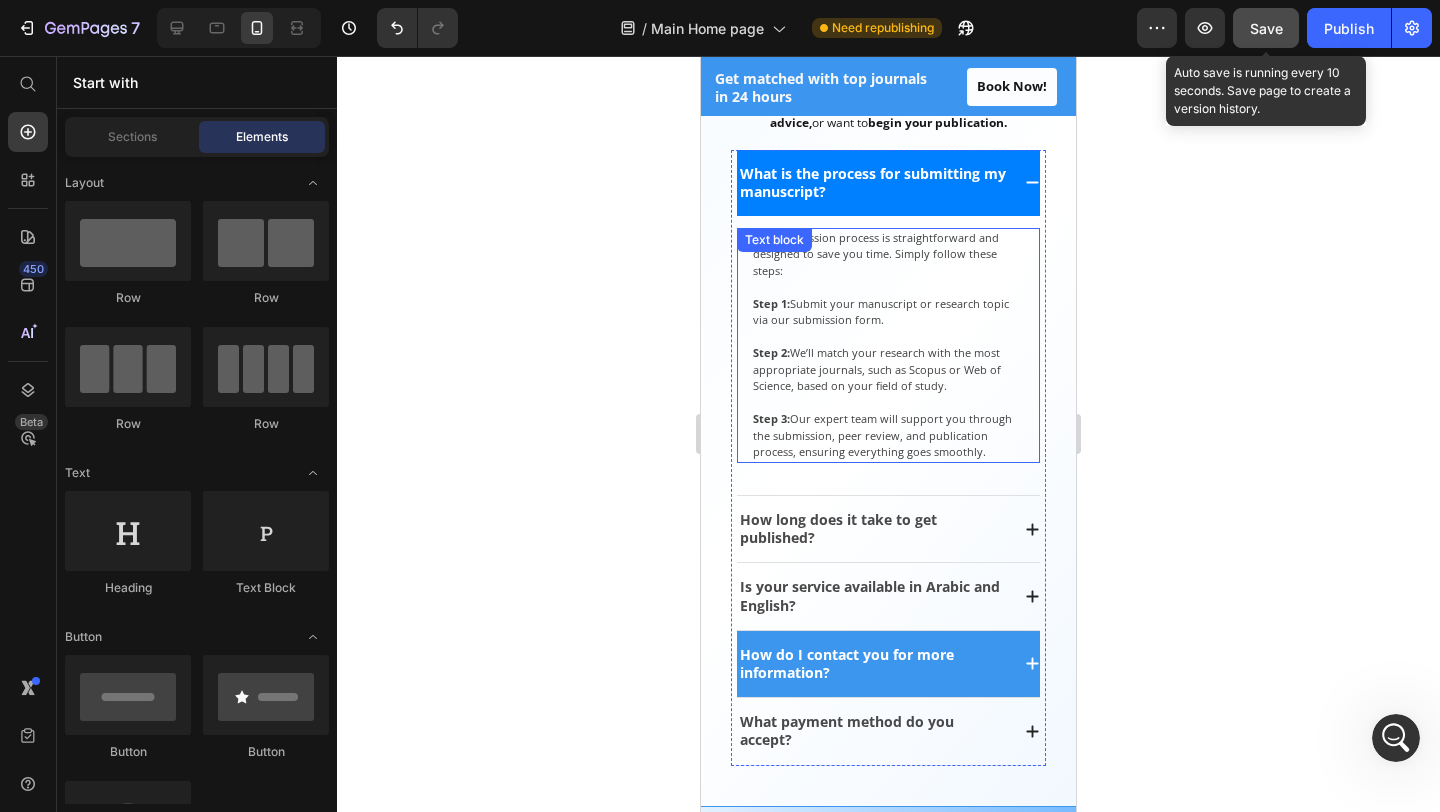 scroll, scrollTop: 2963, scrollLeft: 0, axis: vertical 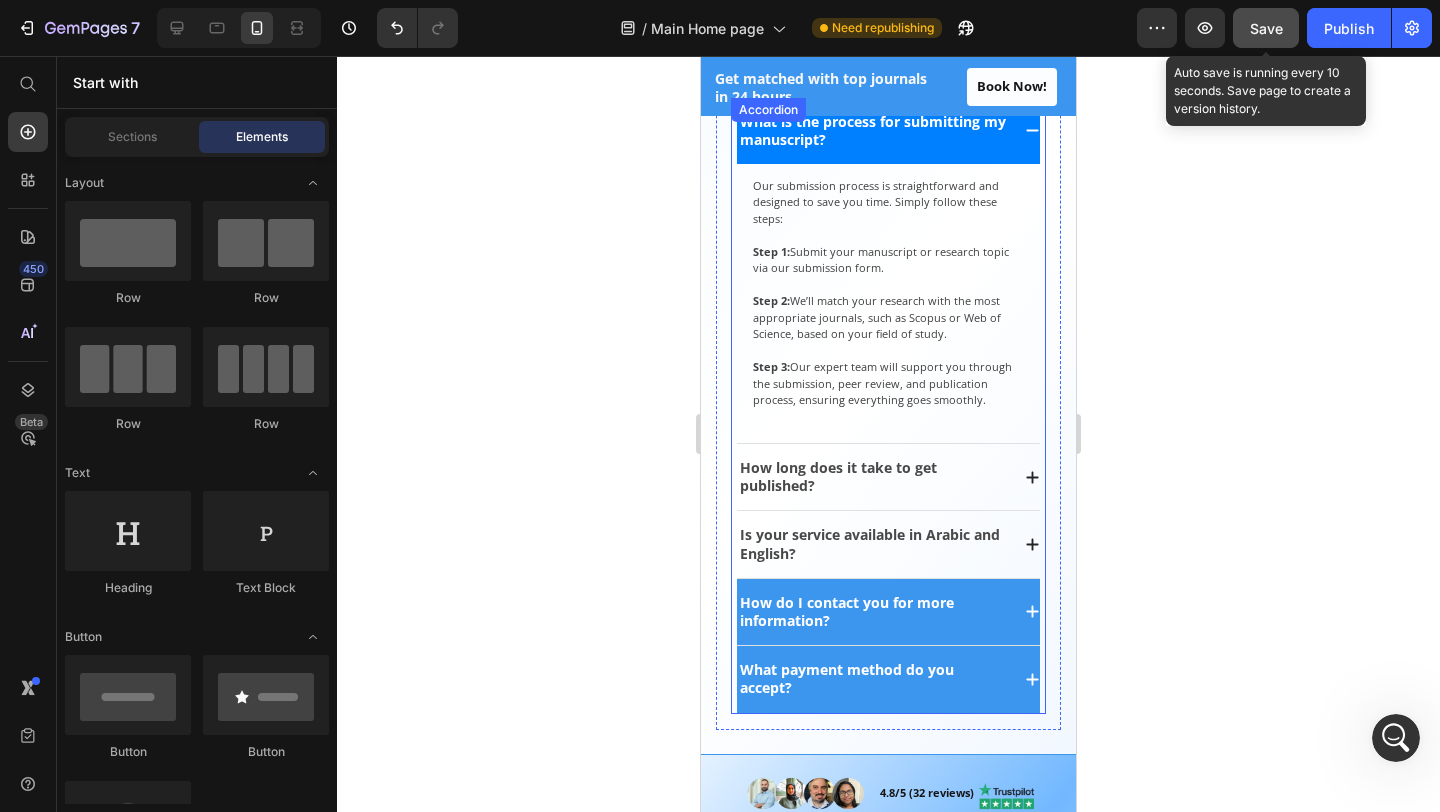 click on "What payment method do you accept?" at bounding box center [888, 679] 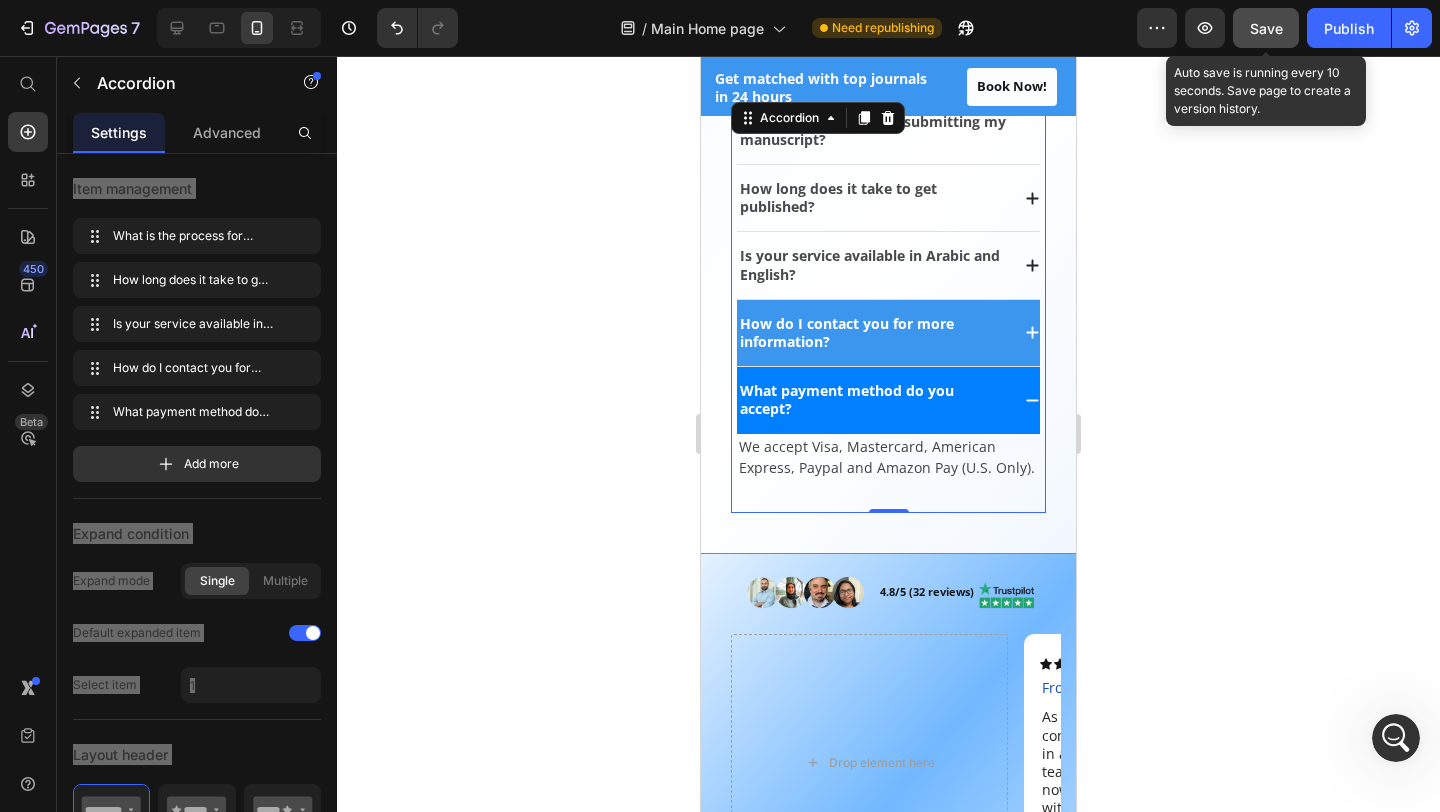 click on "What payment method do you accept?" at bounding box center (888, 400) 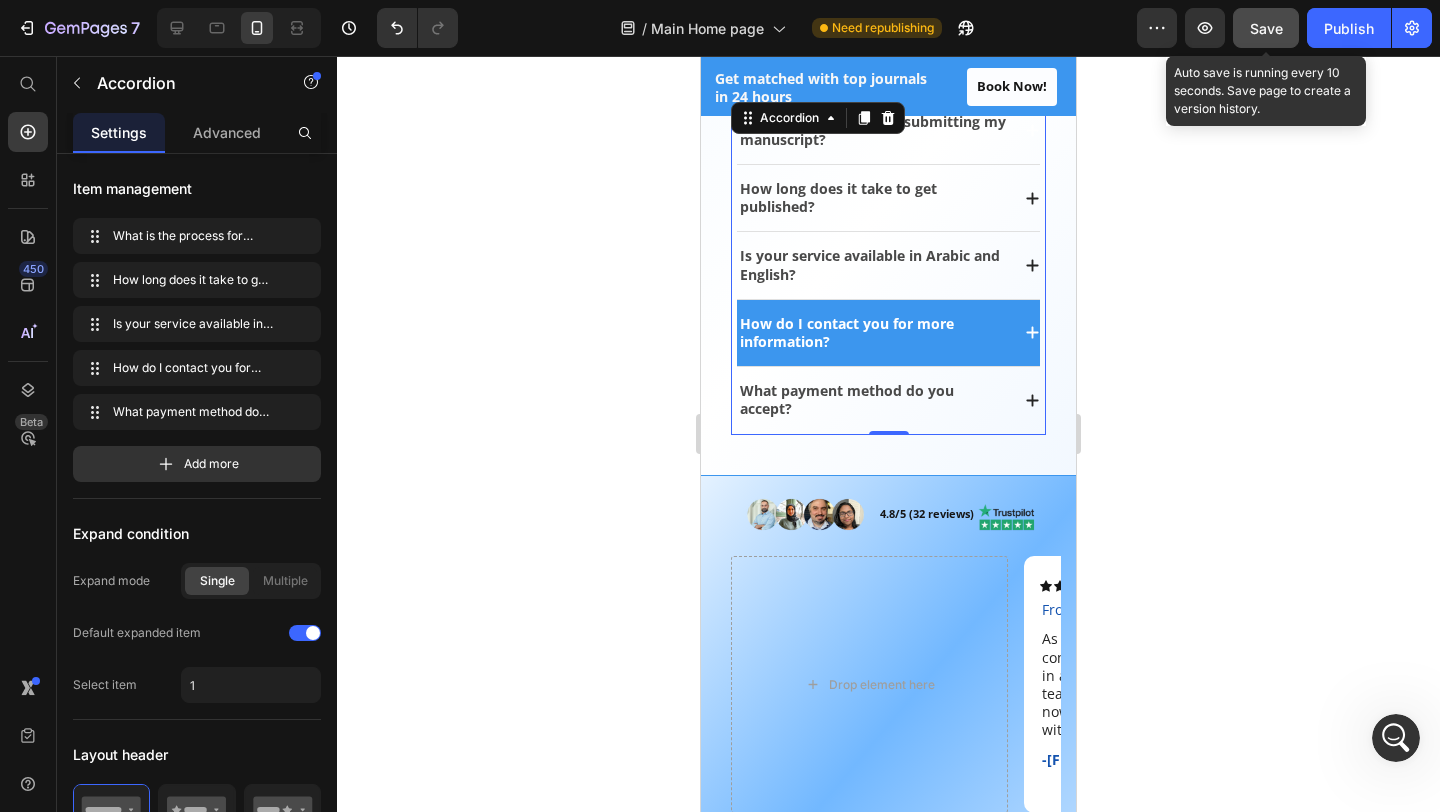 click on "What is the process for submitting my manuscript? How long does it take to get published? Is your service available in Arabic and English? How do I contact you for more information? What payment method do you accept?" at bounding box center (888, 266) 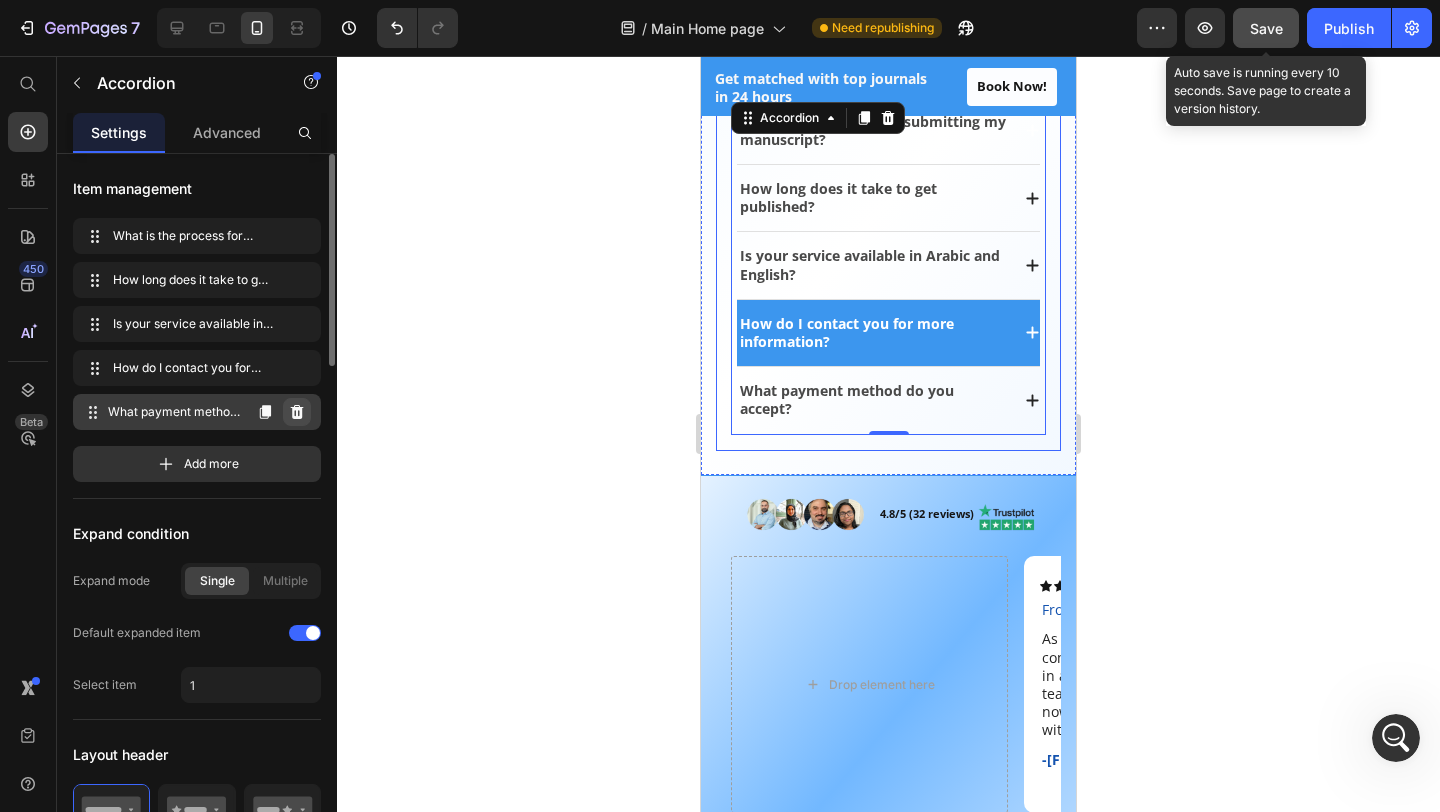 click 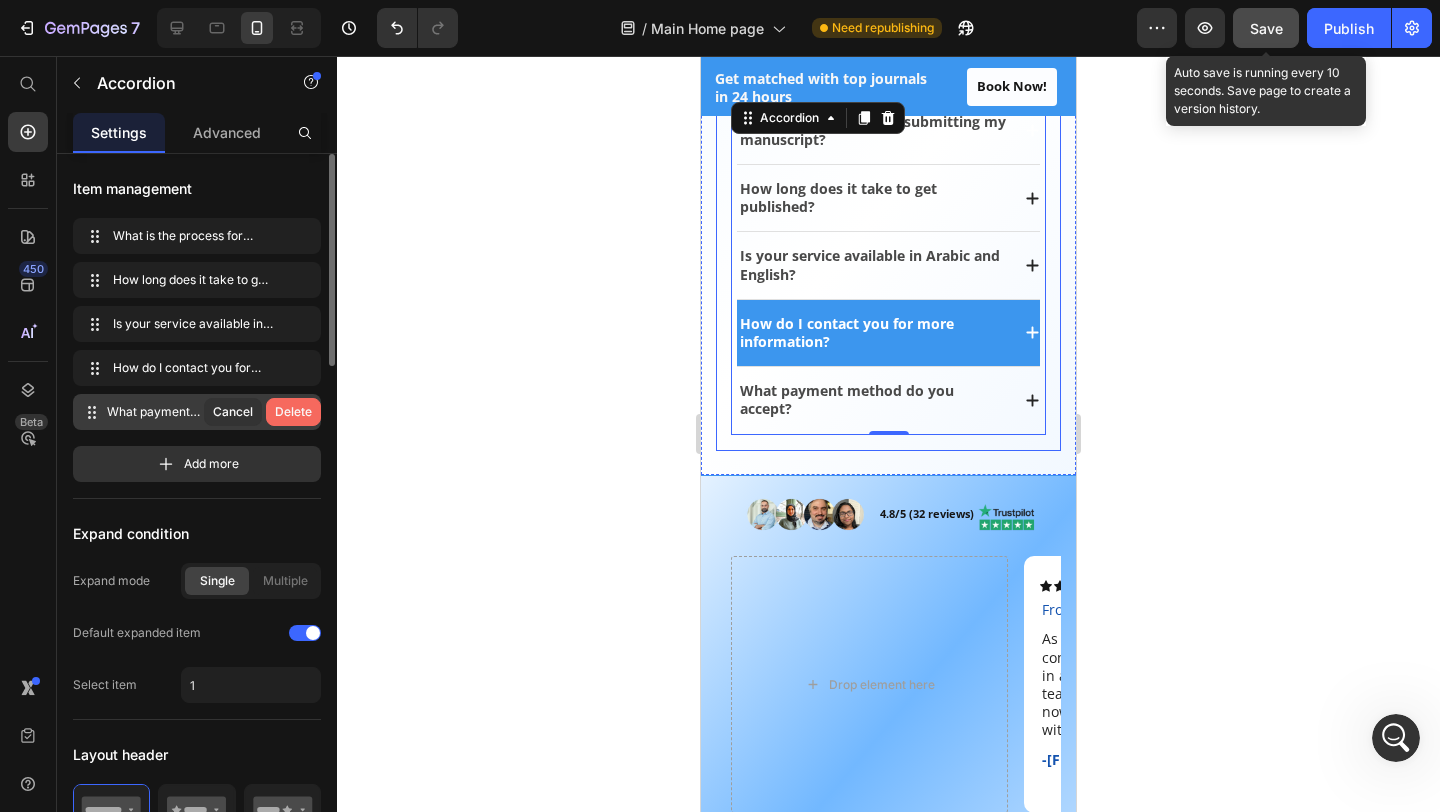 click on "Delete" at bounding box center [293, 412] 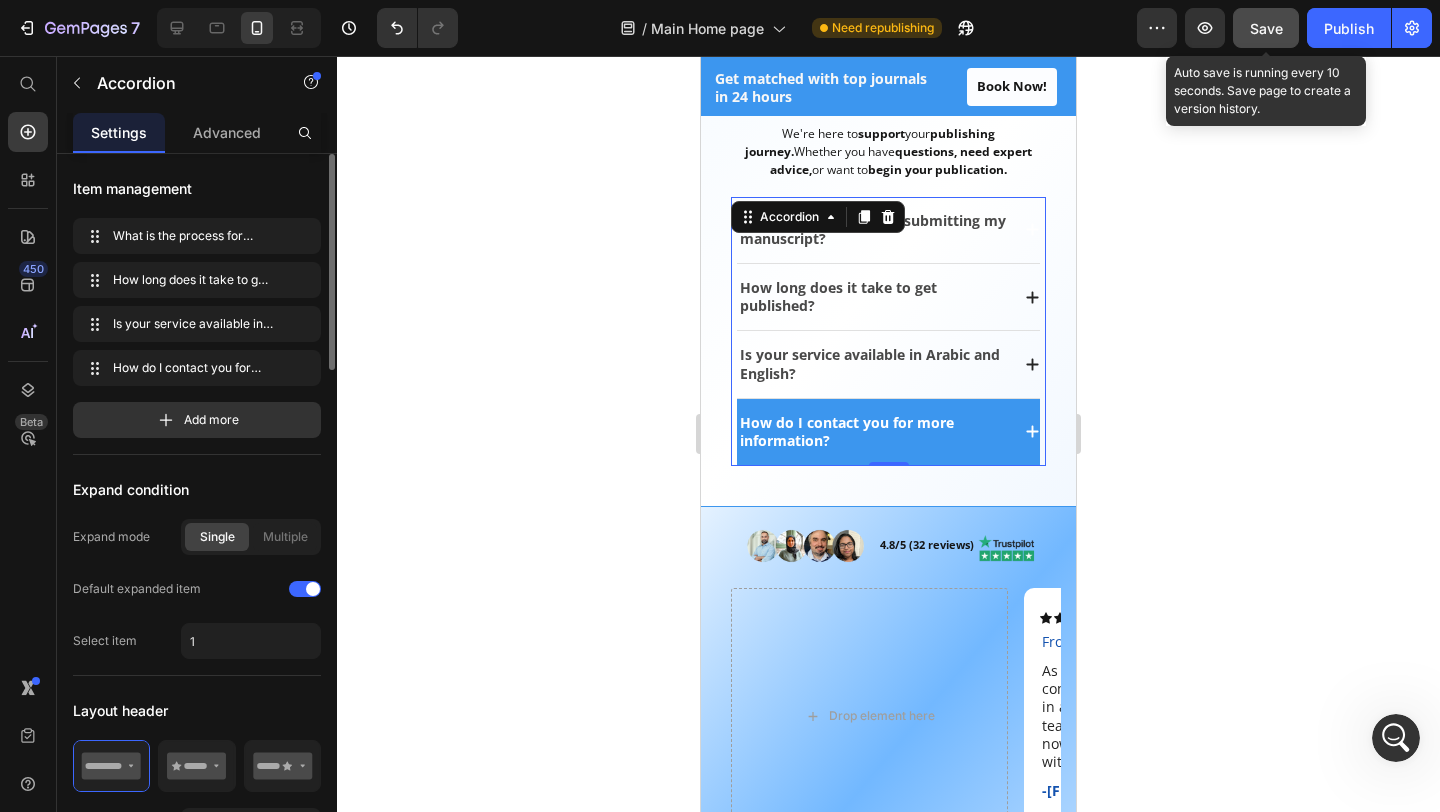 scroll, scrollTop: 2863, scrollLeft: 0, axis: vertical 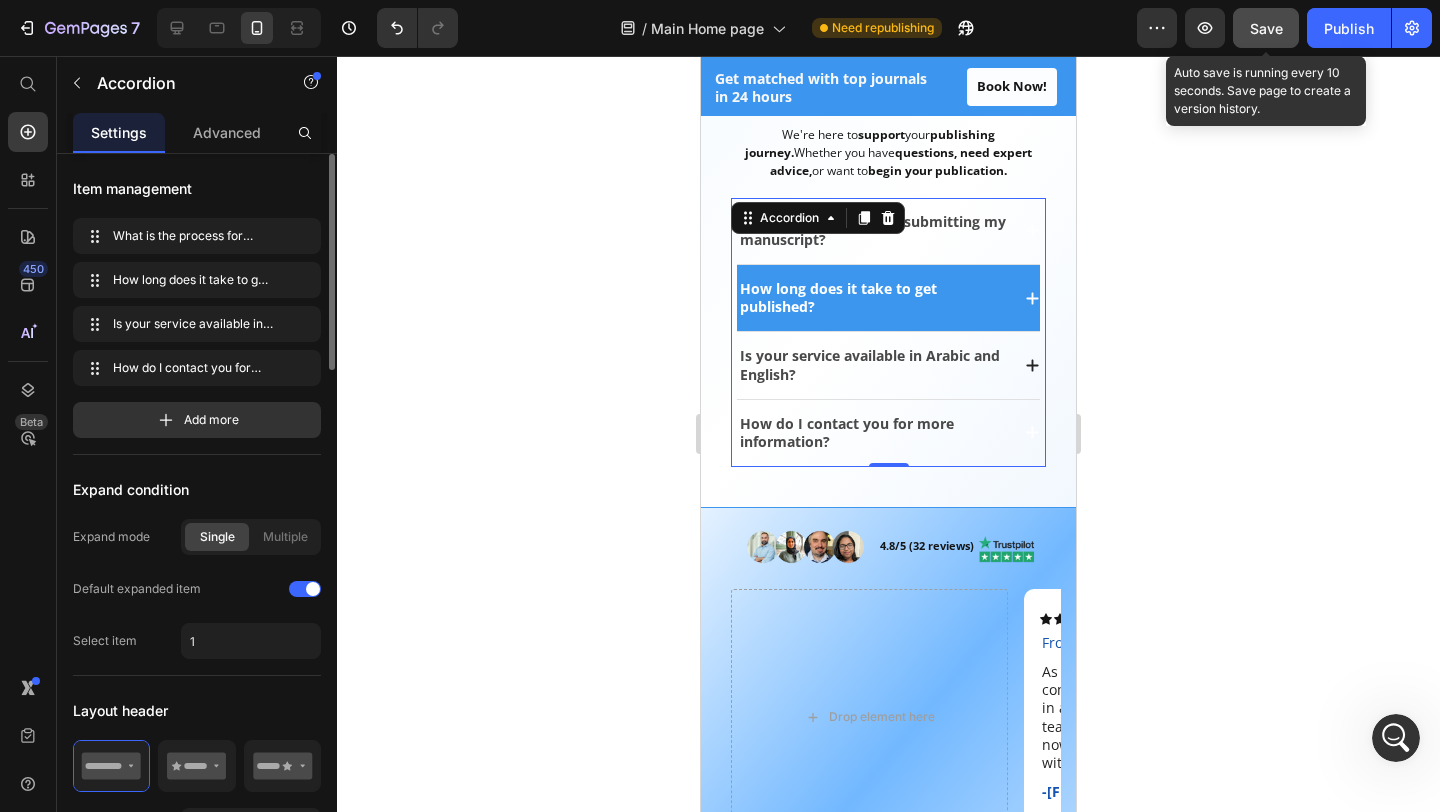 click on "How long does it take to get published?" at bounding box center [888, 298] 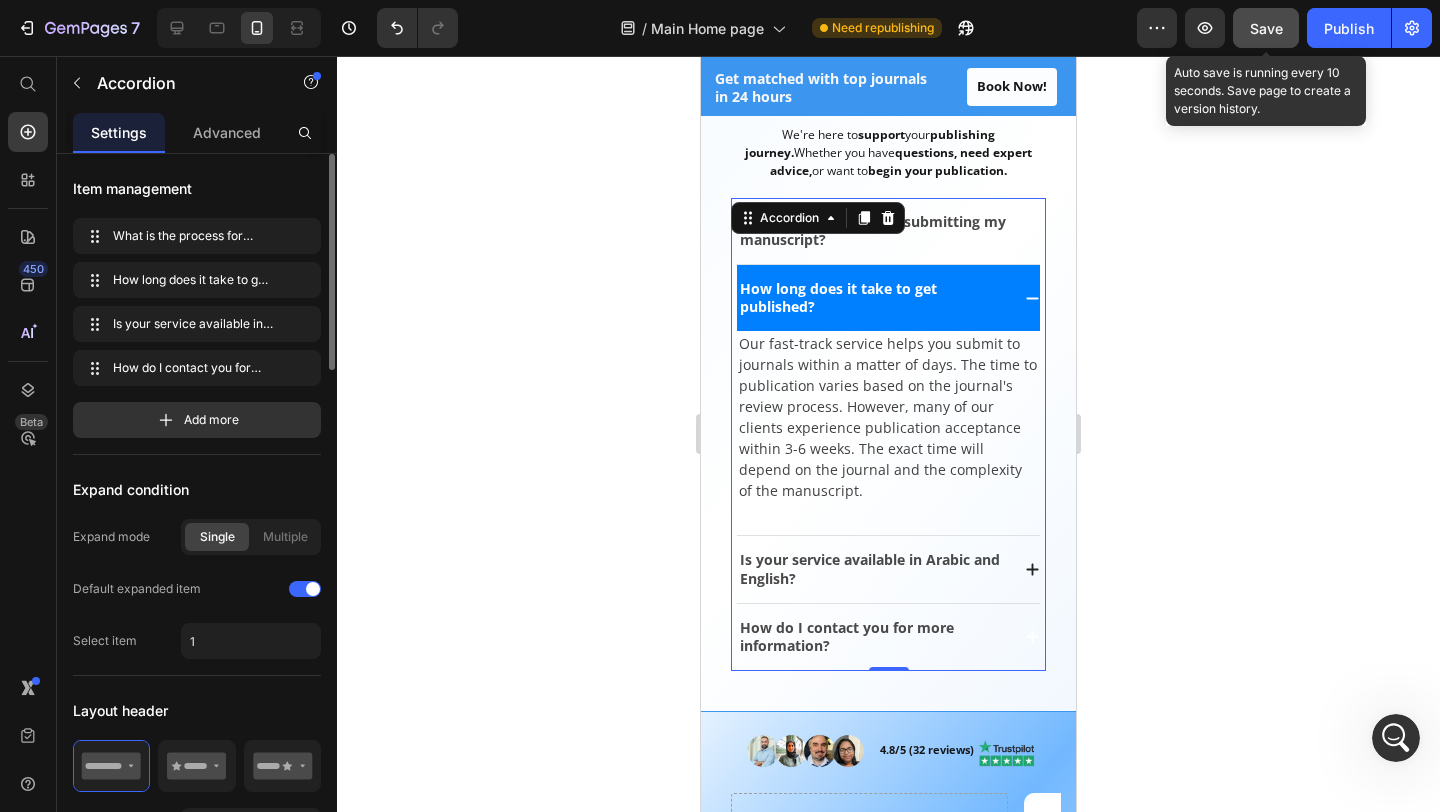 click on "How long does it take to get published?" at bounding box center (888, 298) 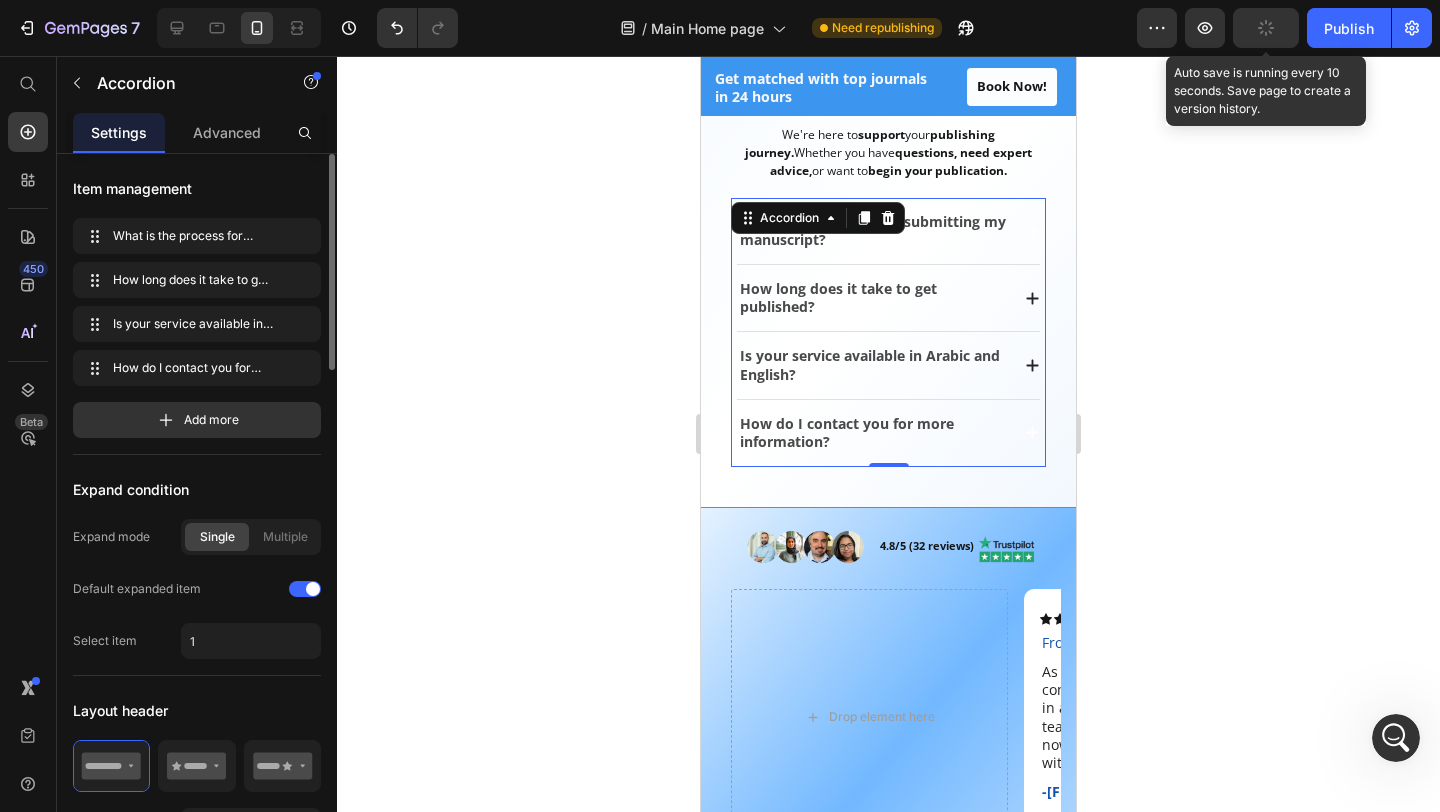 click on "What is the process for submitting my manuscript? How long does it take to get published? Is your service available in Arabic and English? How do I contact you for more information?" at bounding box center (888, 333) 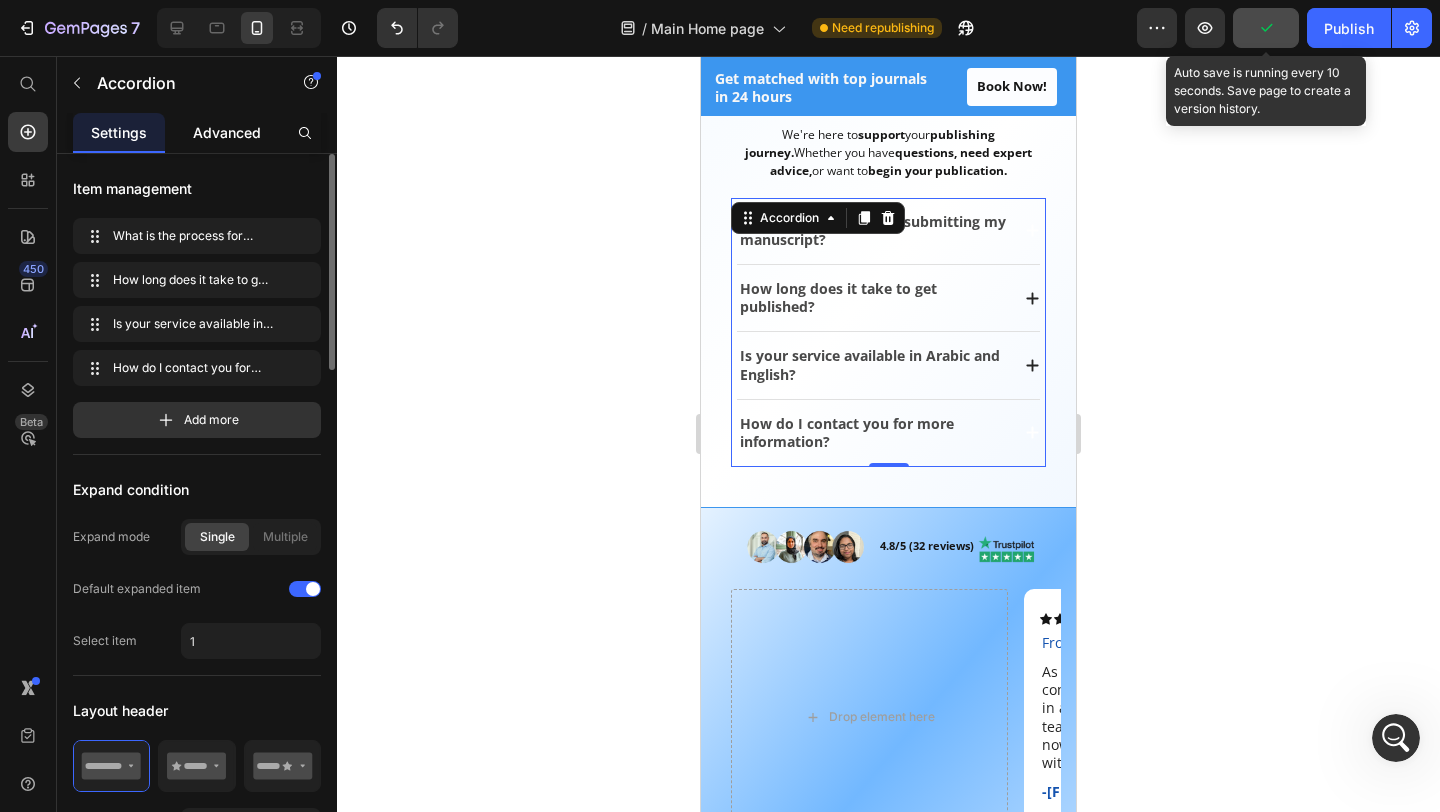 click on "Advanced" at bounding box center [227, 132] 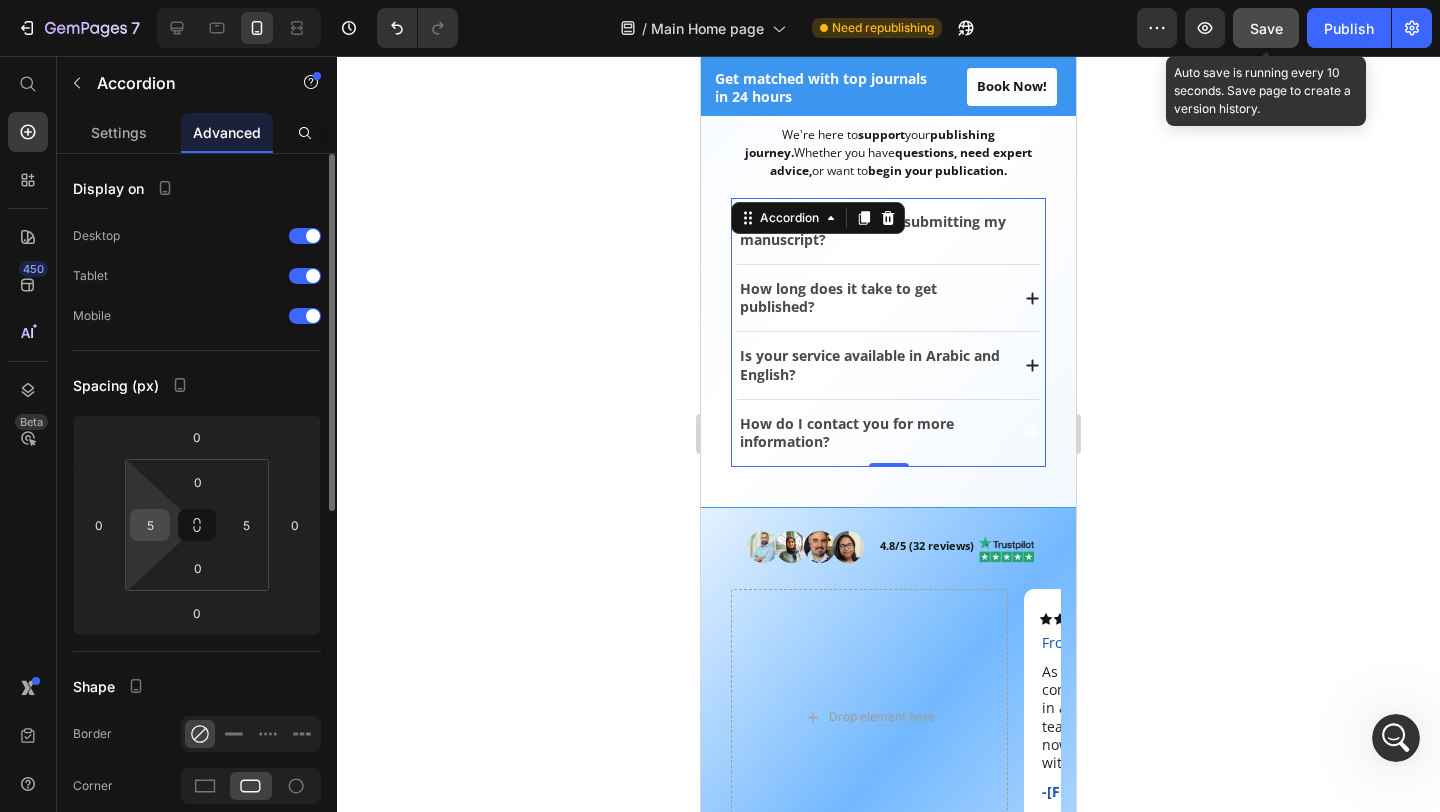 click on "5" at bounding box center [150, 525] 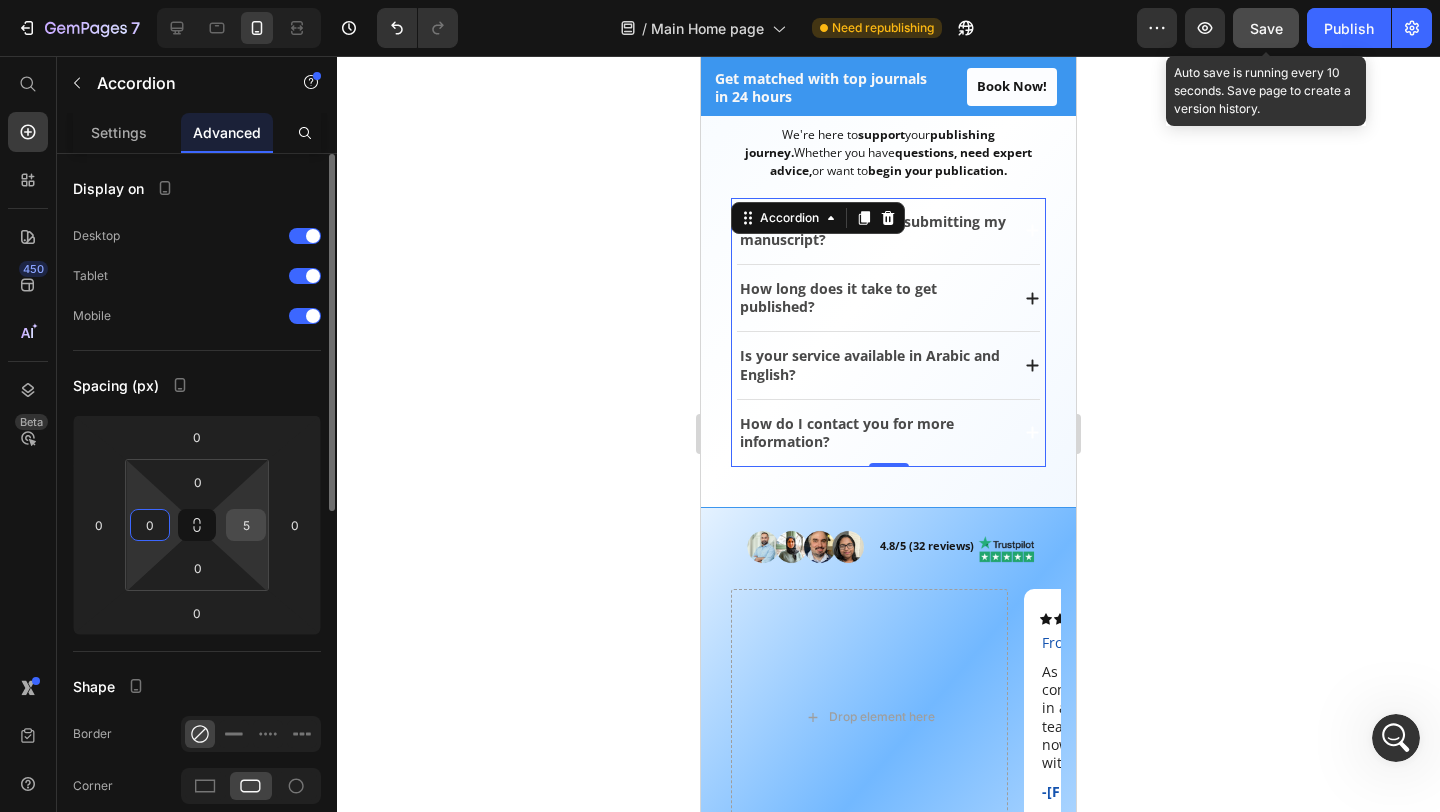 type on "0" 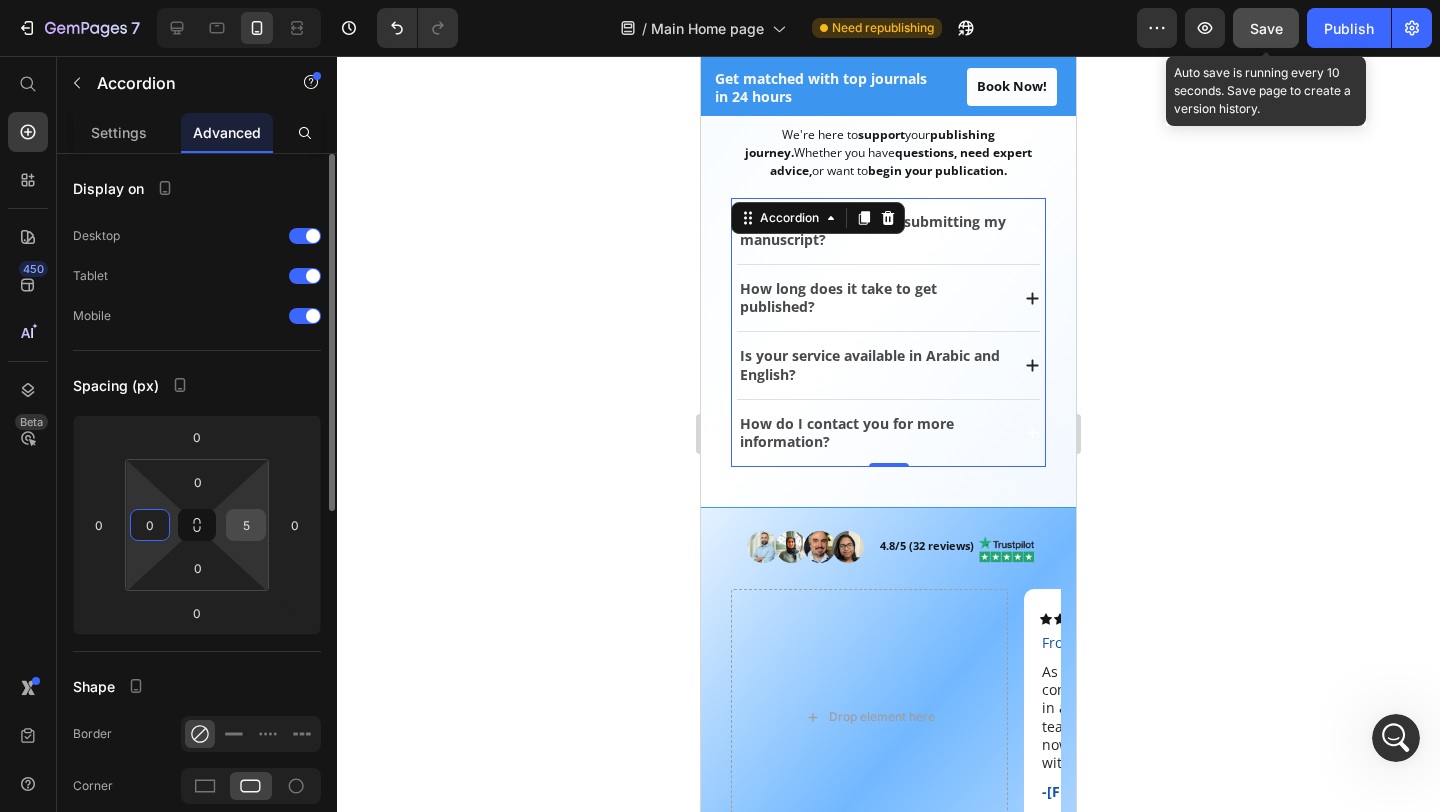 click on "5" at bounding box center [246, 525] 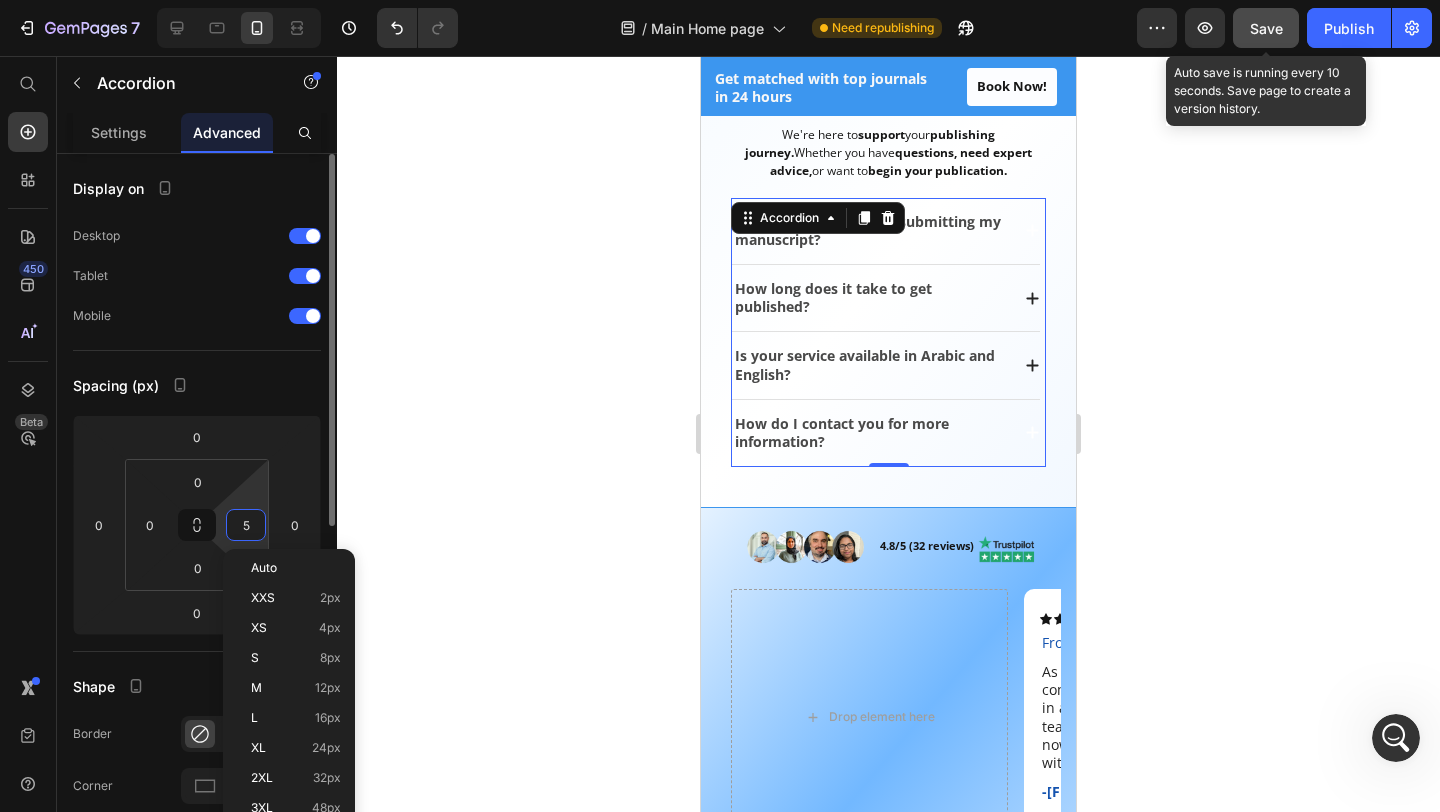 type on "0" 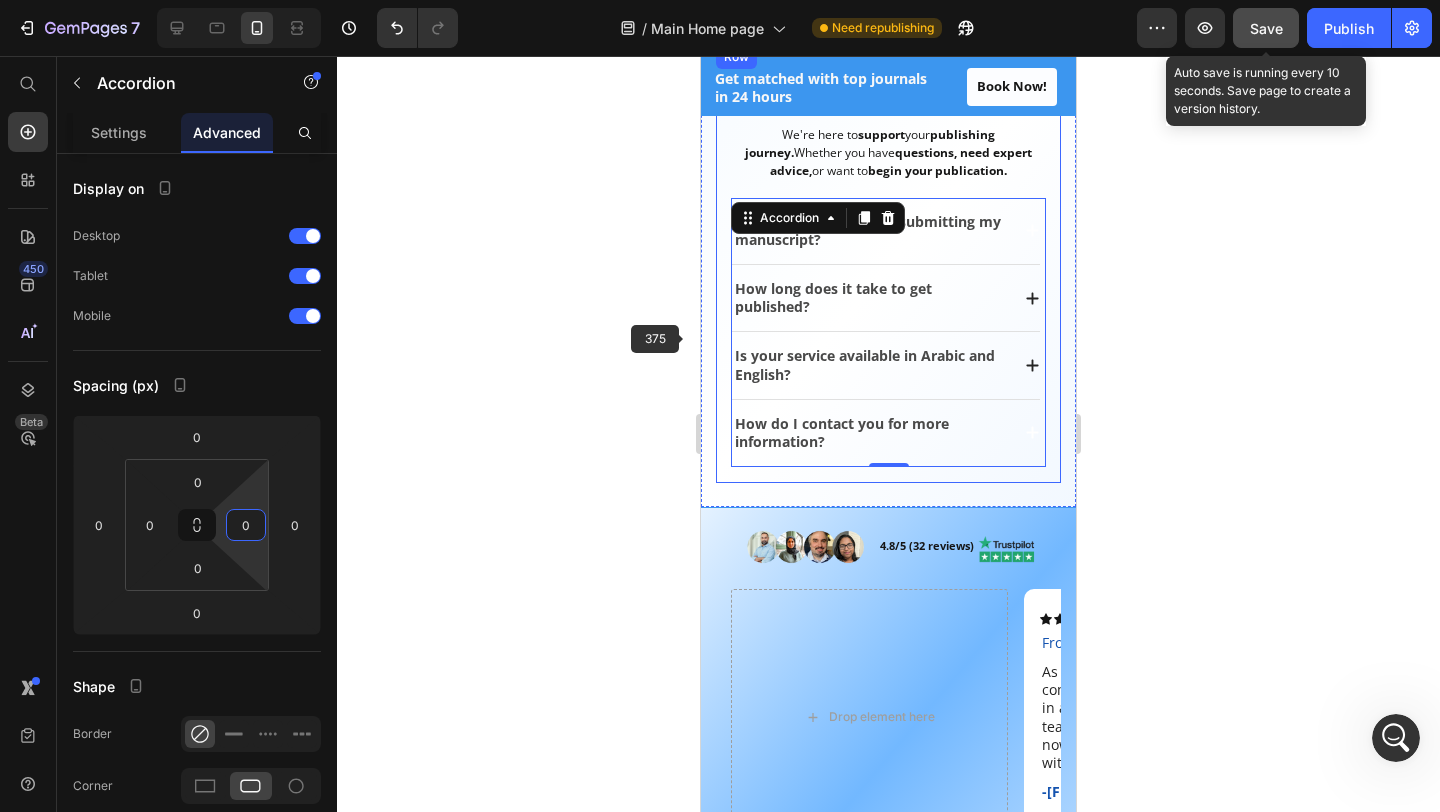 click 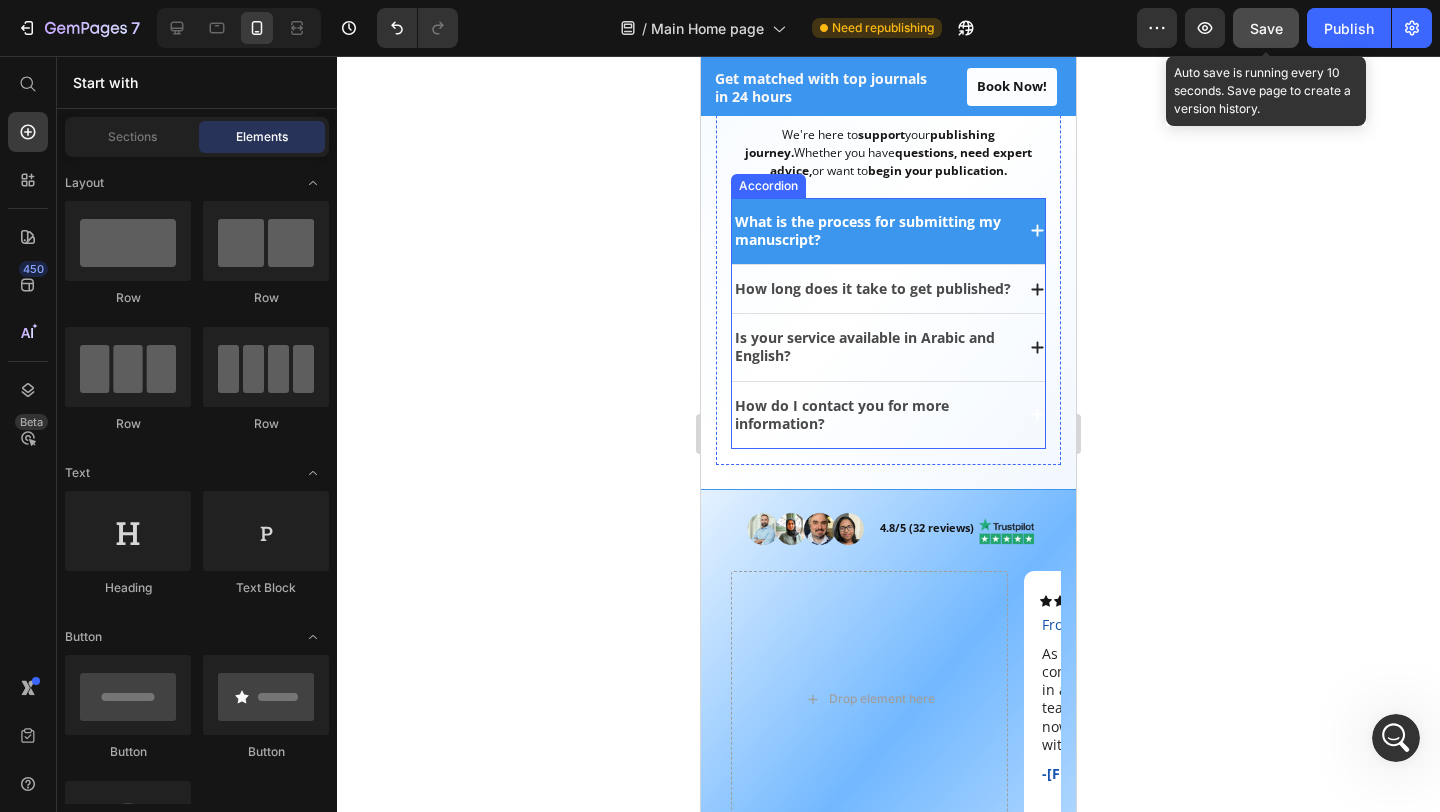 click on "What is the process for submitting my manuscript?" at bounding box center [873, 231] 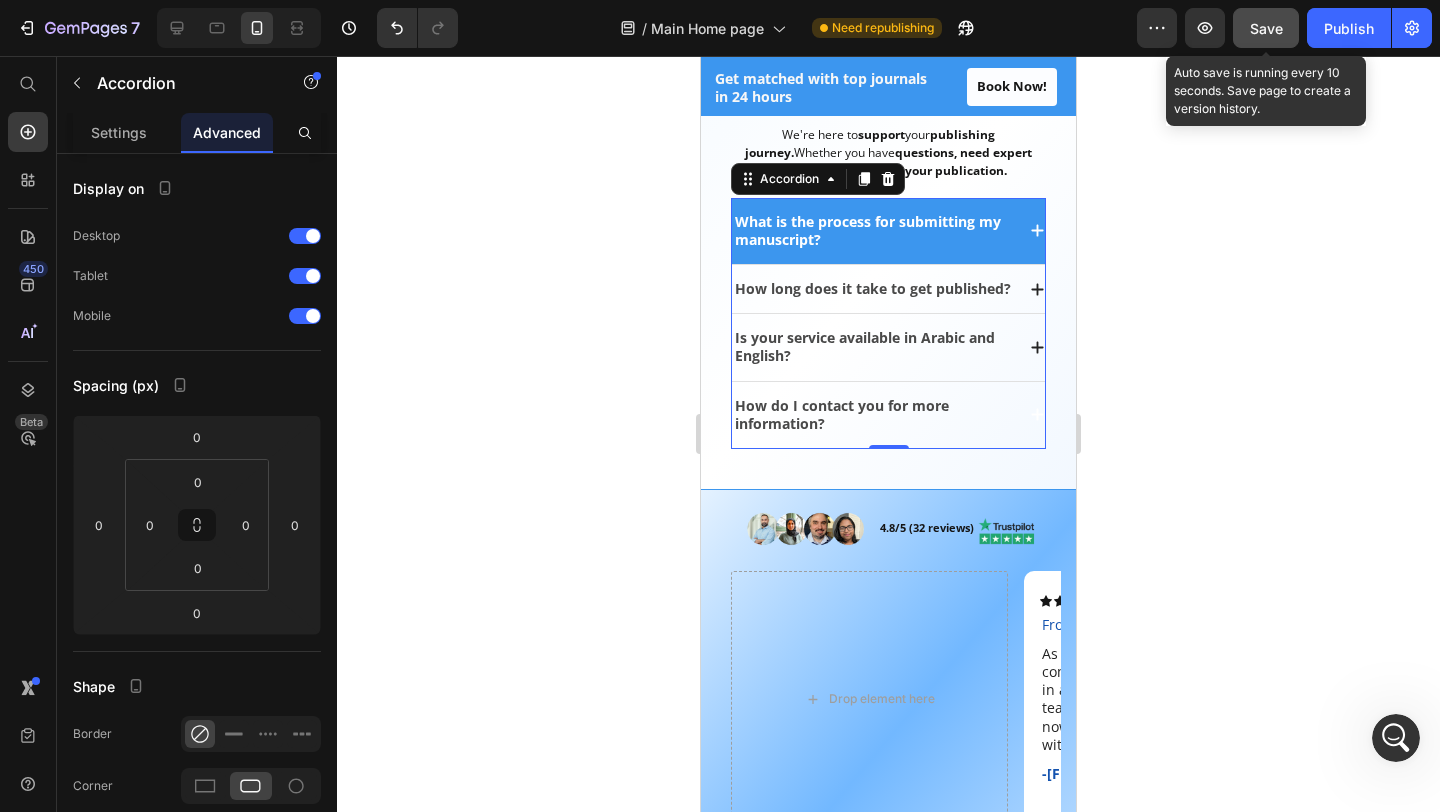 click on "What is the process for submitting my manuscript?" at bounding box center [888, 231] 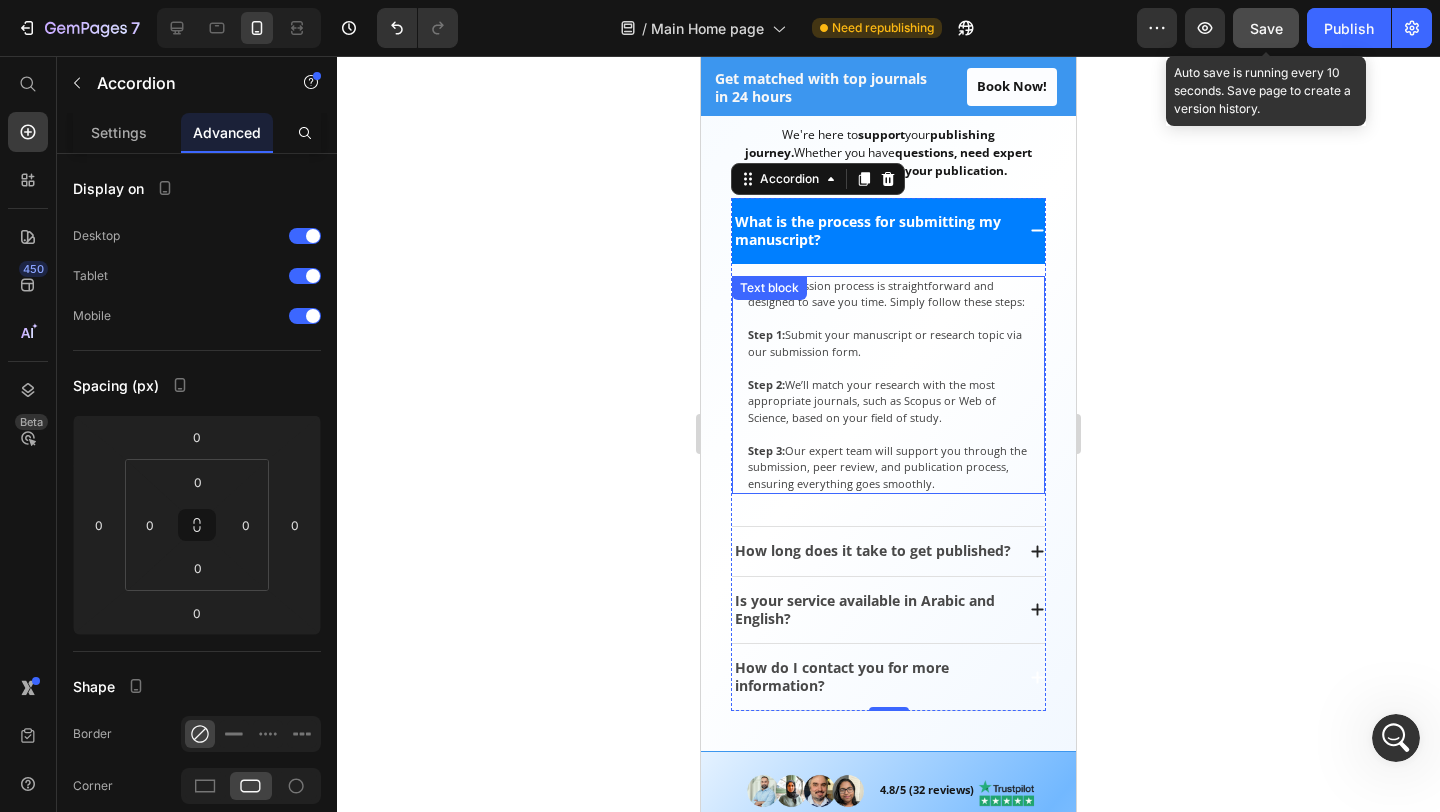 click on "Our submission process is straightforward and designed to save you time. Simply follow these steps:" at bounding box center (888, 294) 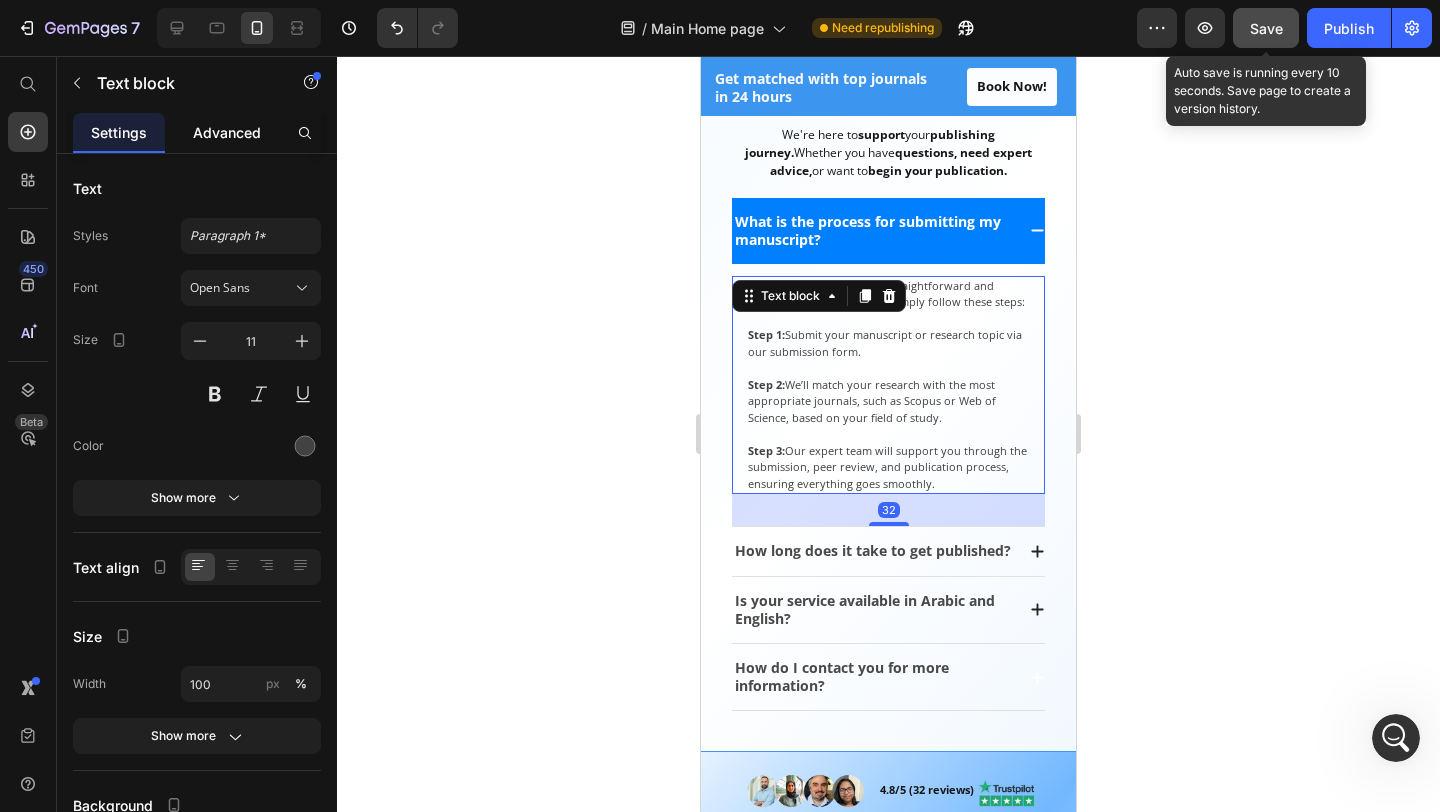 click on "Advanced" at bounding box center [227, 132] 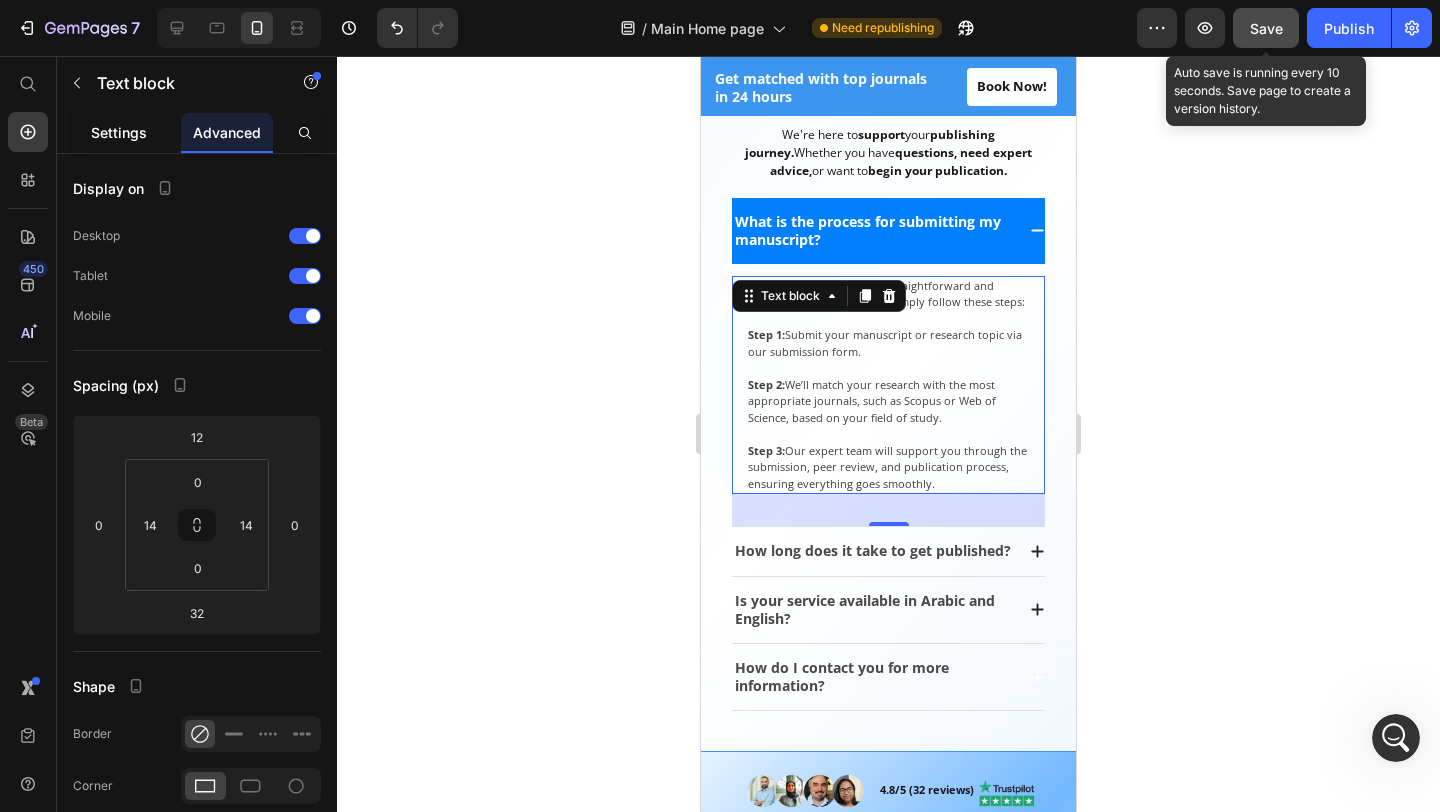 click on "Settings" at bounding box center (119, 132) 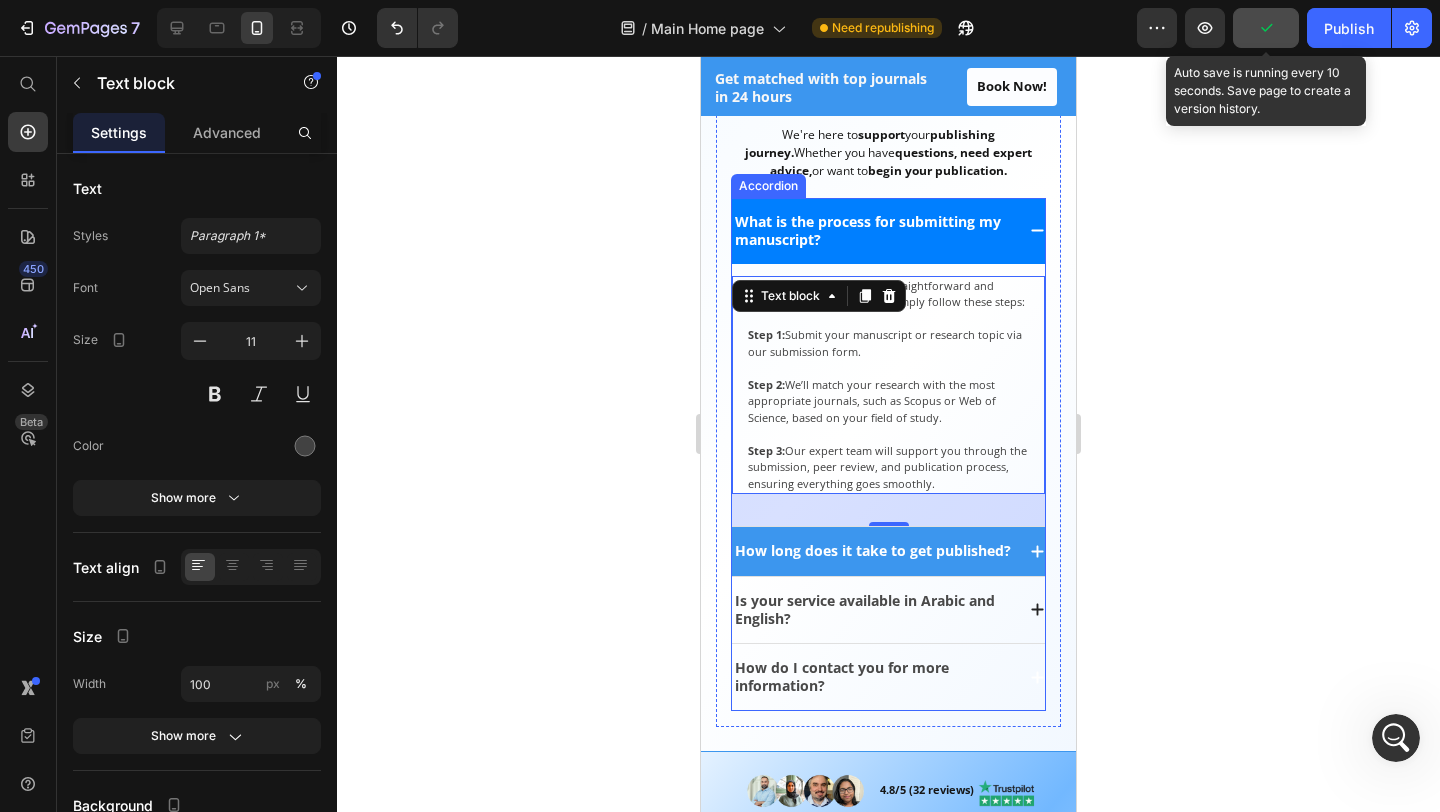 click on "How long does it take to get published?" at bounding box center (888, 551) 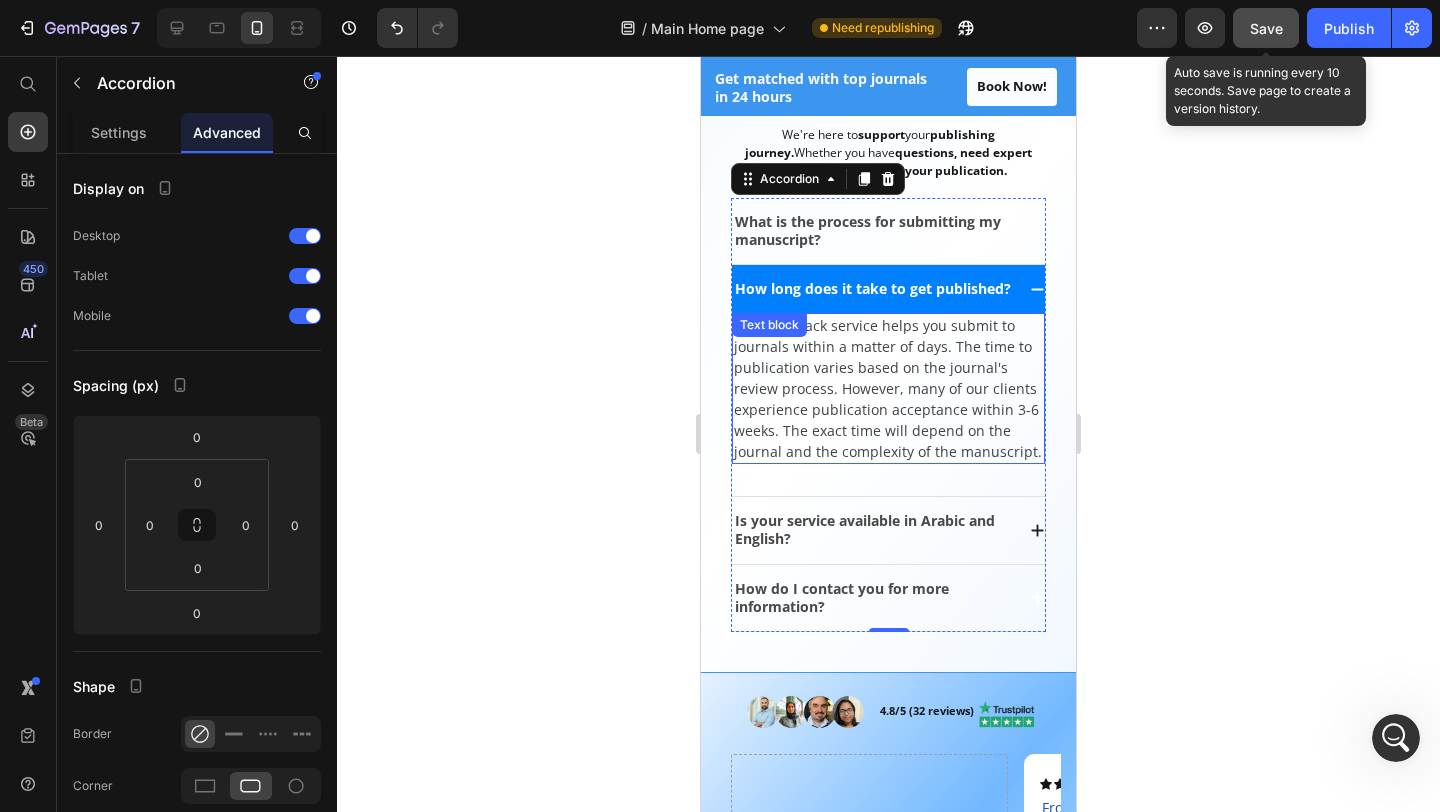 click on "Our fast-track service helps you submit to journals within a matter of days. The time to publication varies based on the journal's review process. However, many of our clients experience publication acceptance within 3-6 weeks. The exact time will depend on the journal and the complexity of the manuscript." at bounding box center (888, 388) 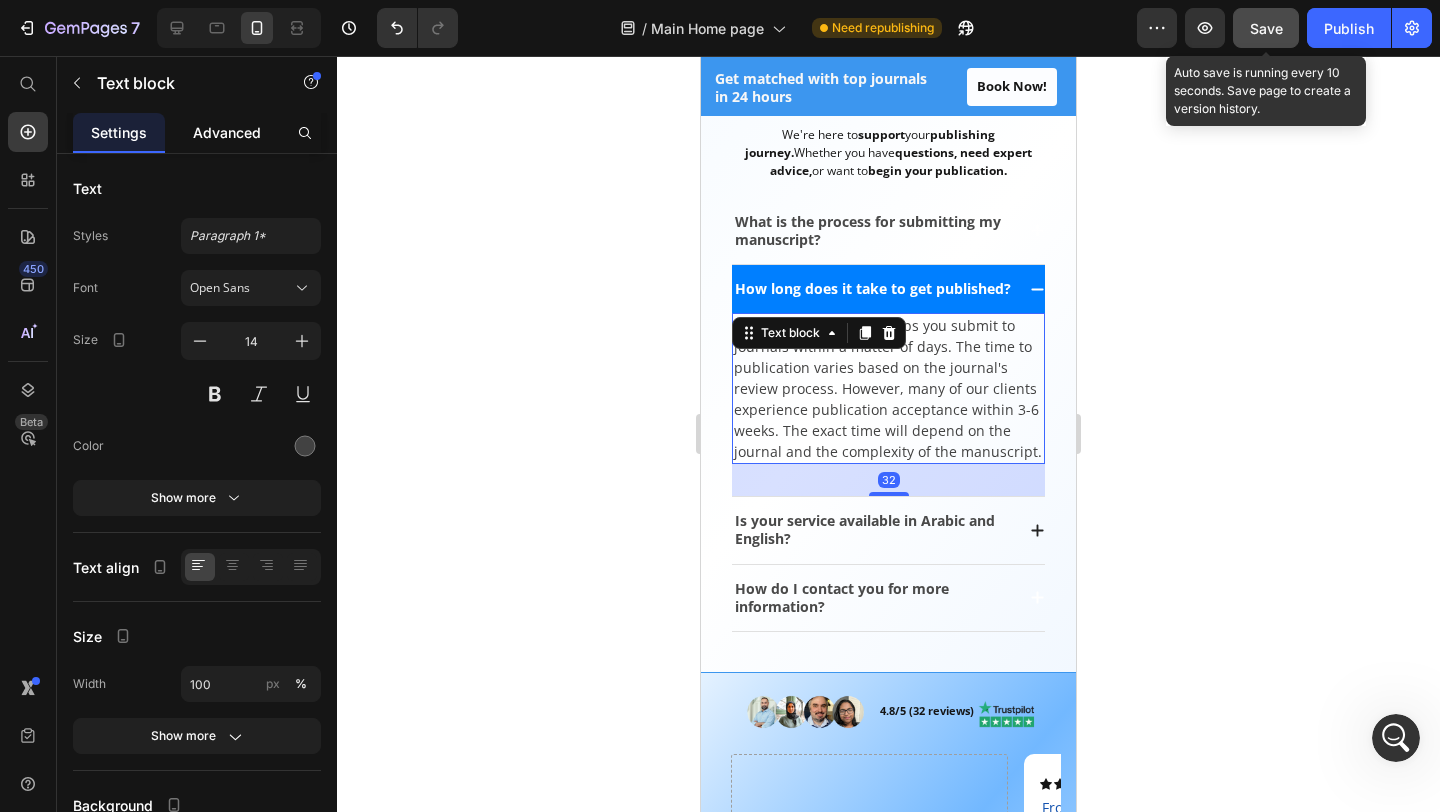 click on "Advanced" at bounding box center [227, 132] 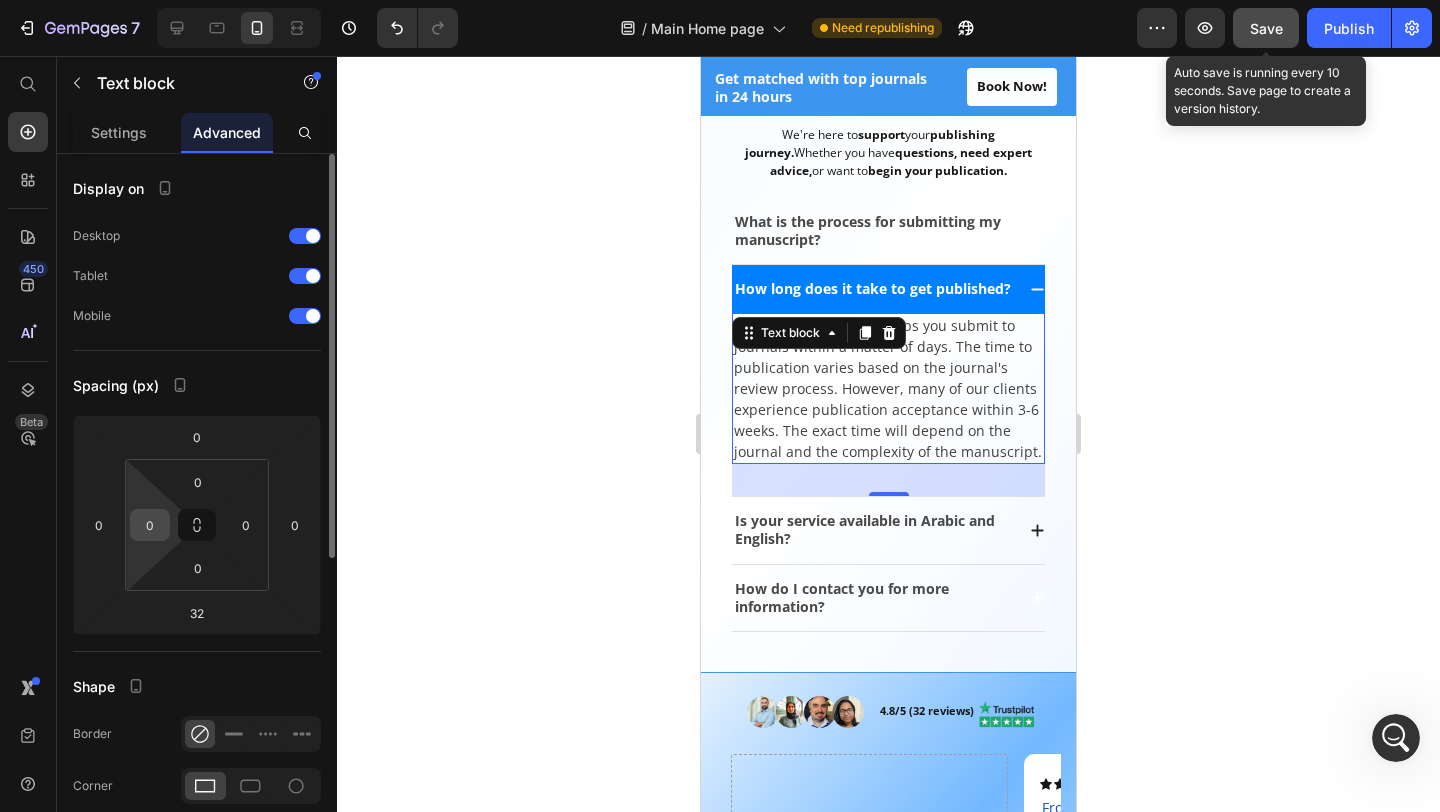 click on "0" at bounding box center (150, 525) 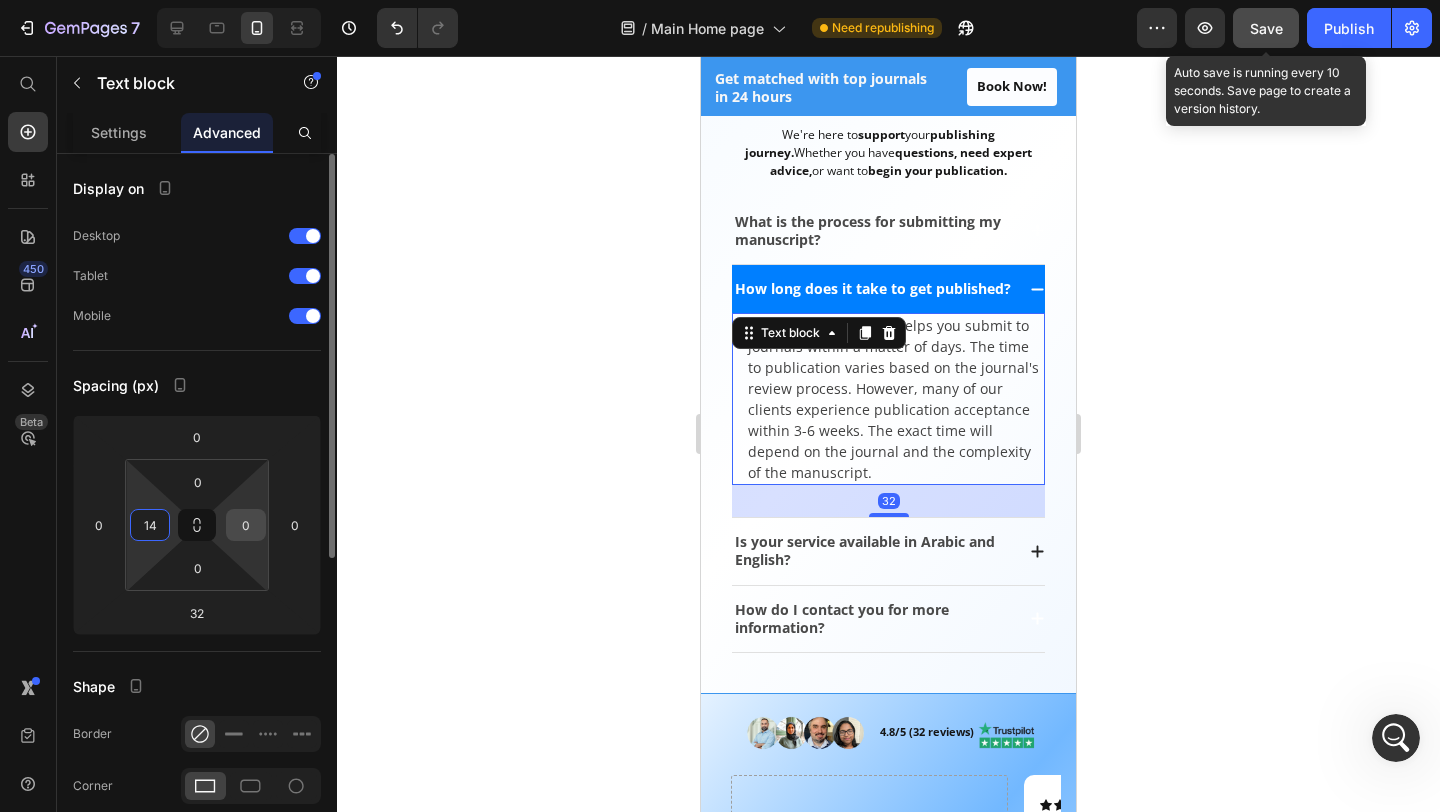 type on "14" 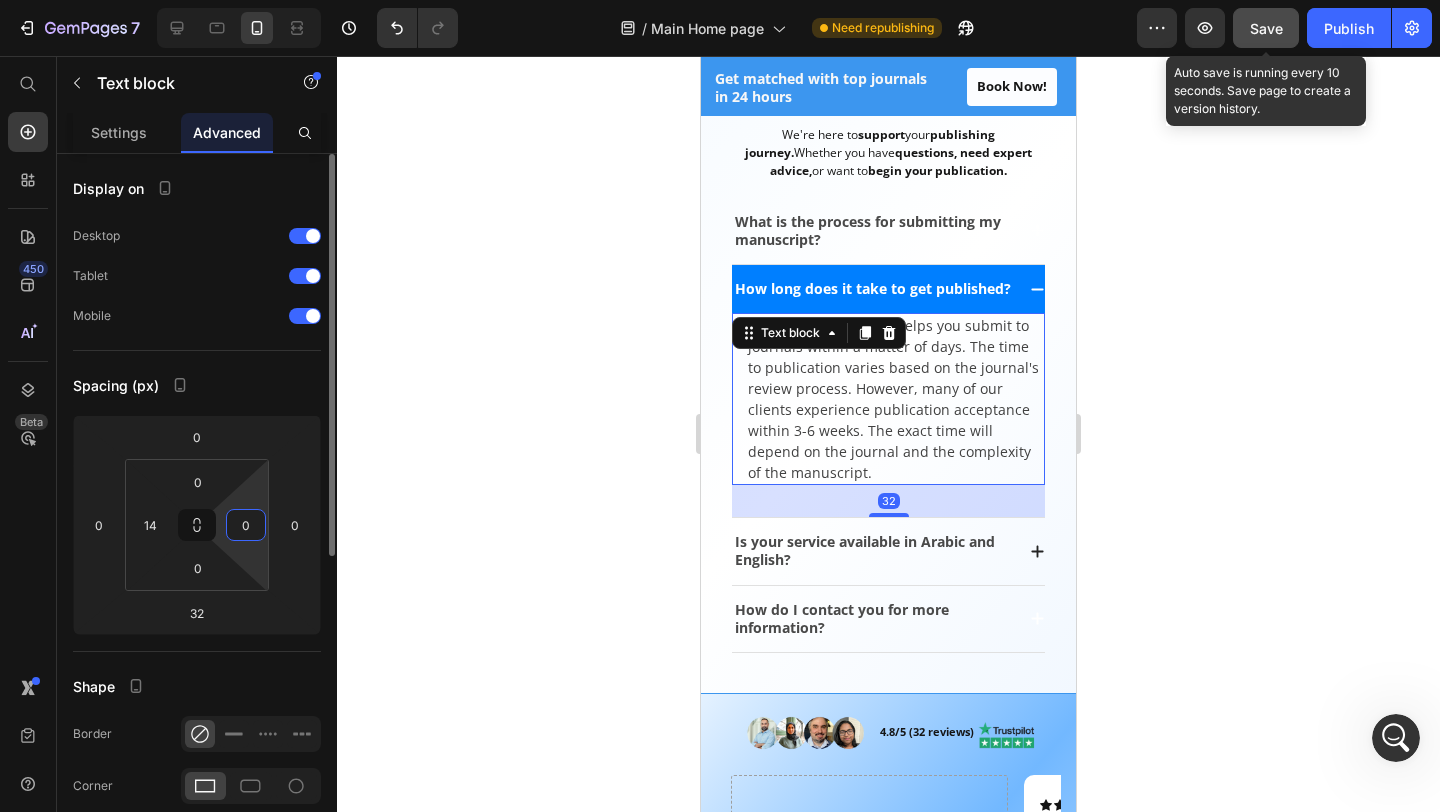 click on "0" at bounding box center [246, 525] 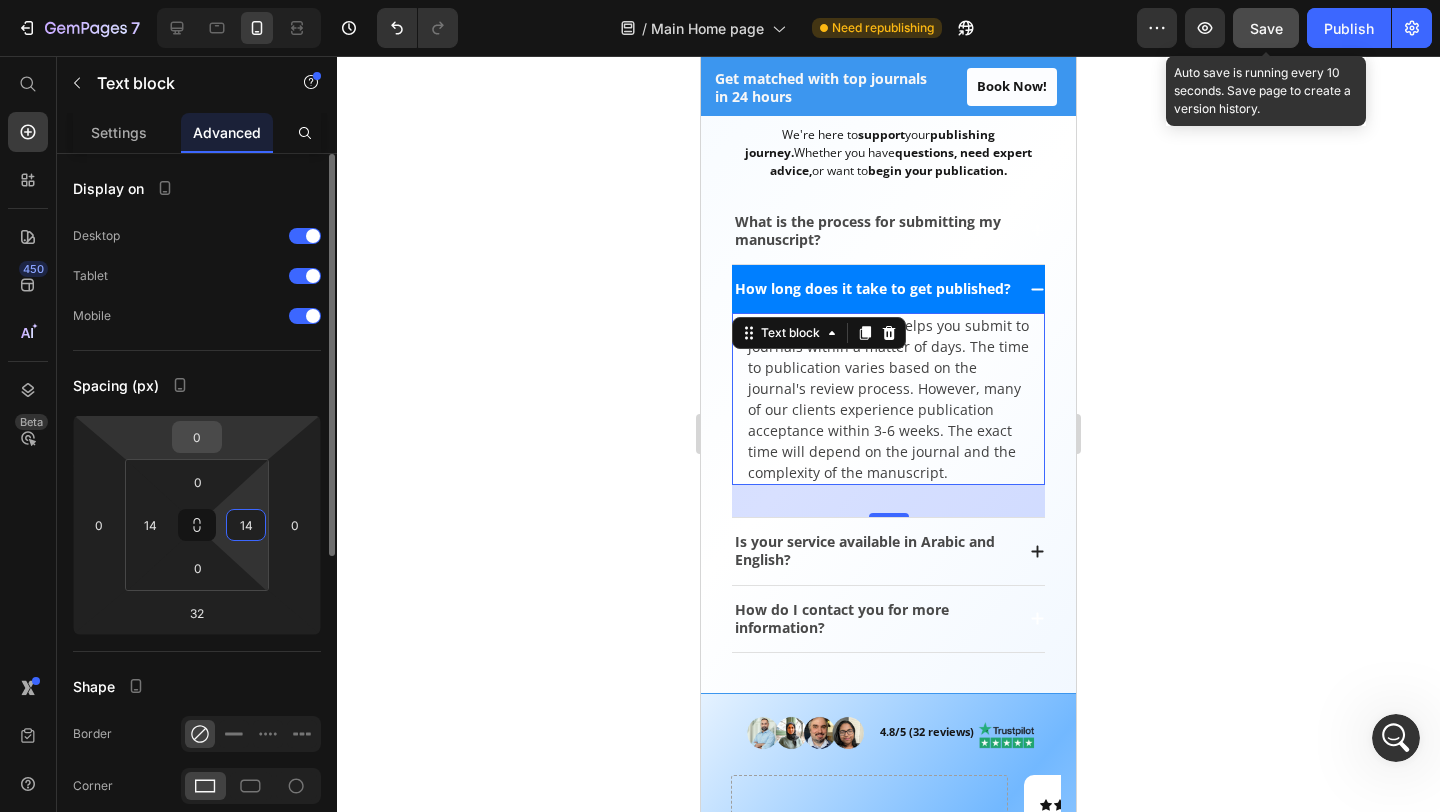 type on "14" 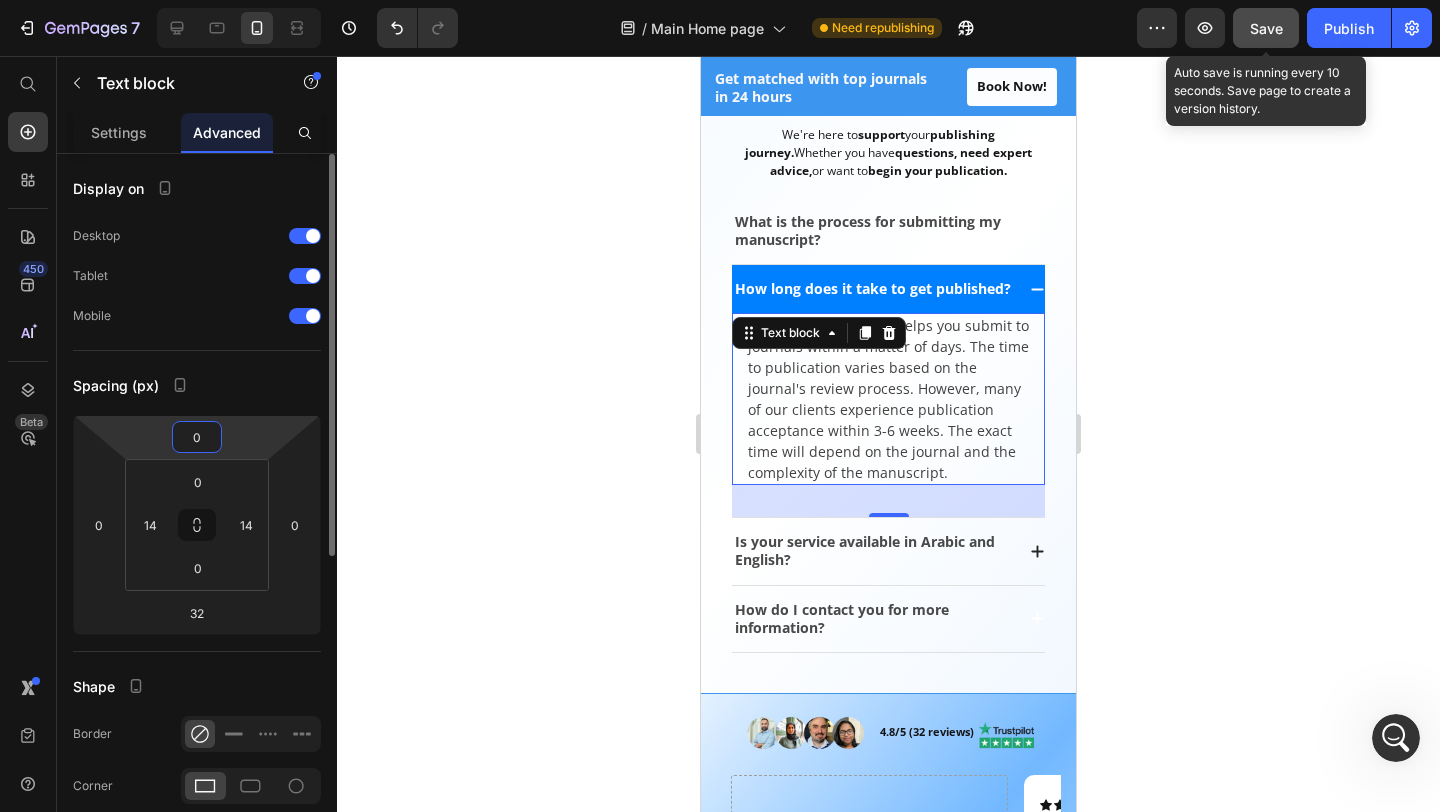 click on "0" at bounding box center [197, 437] 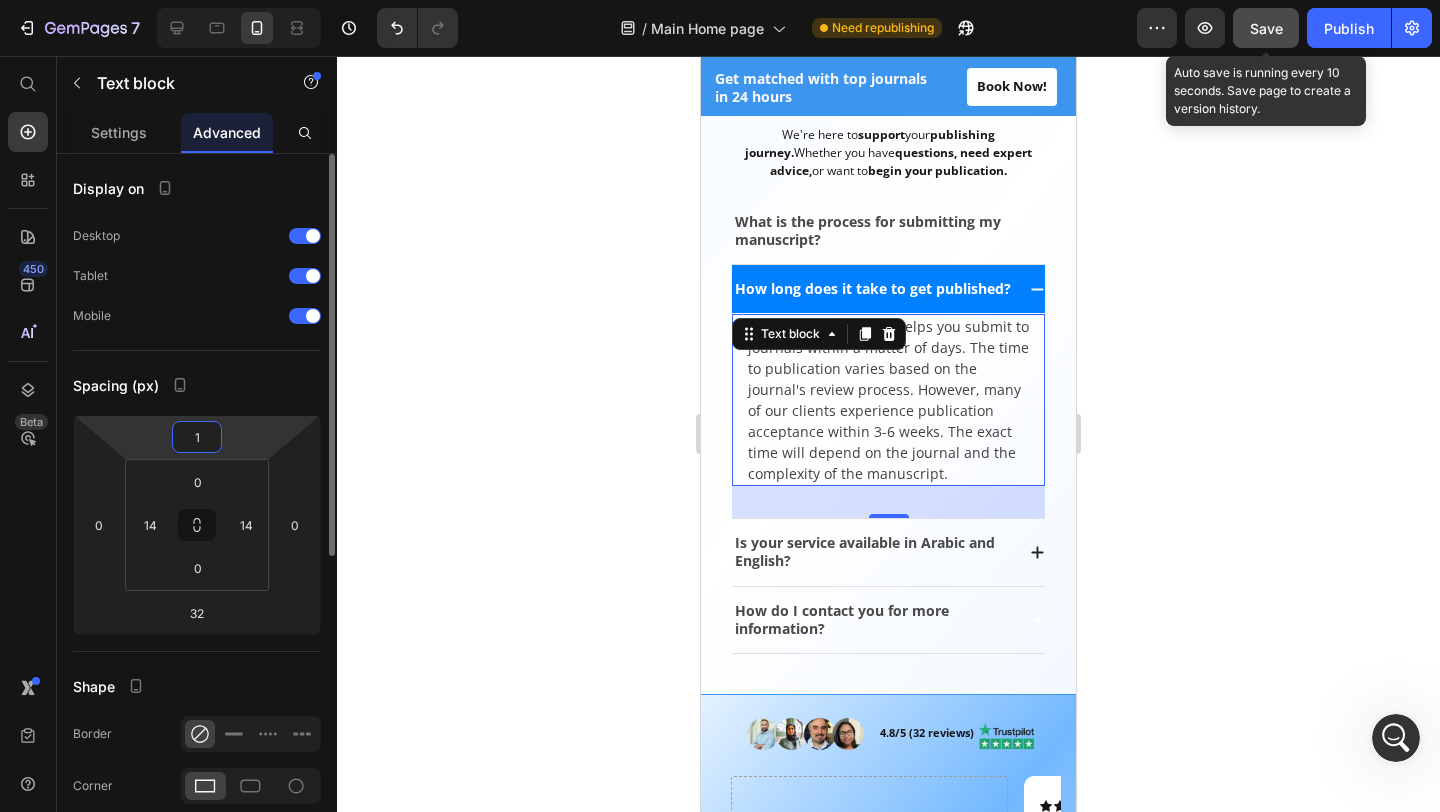 type on "12" 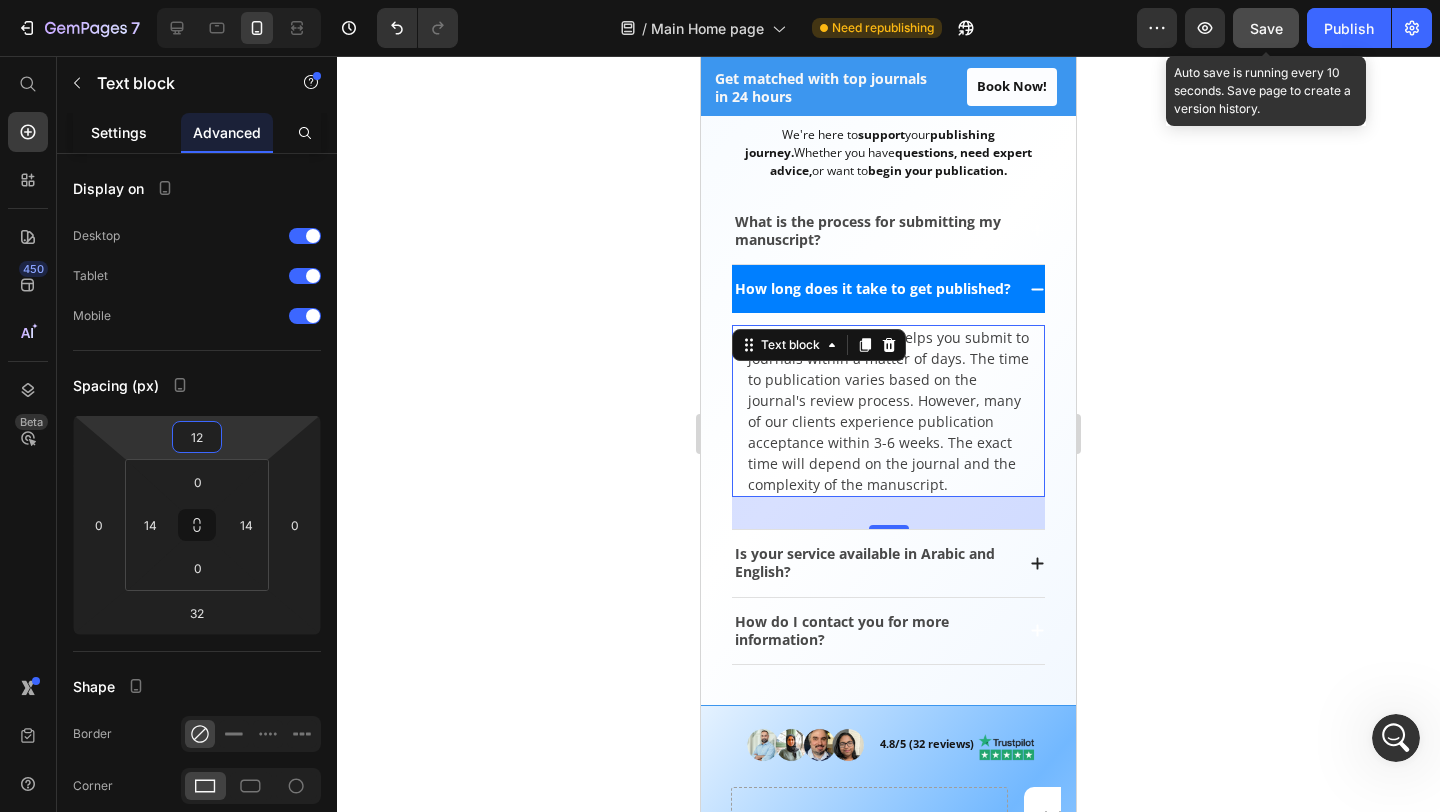 click on "Settings" at bounding box center (119, 132) 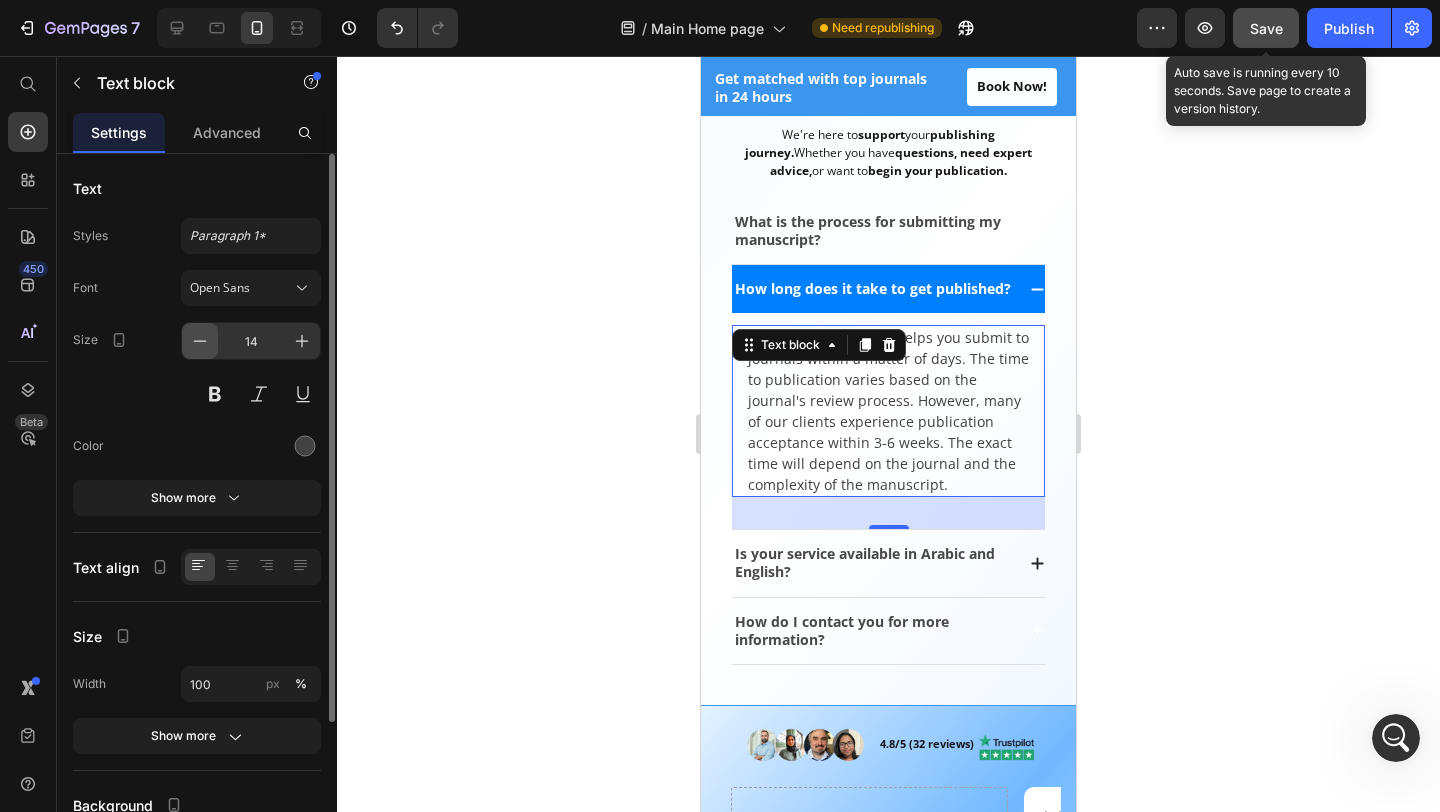 click at bounding box center (200, 341) 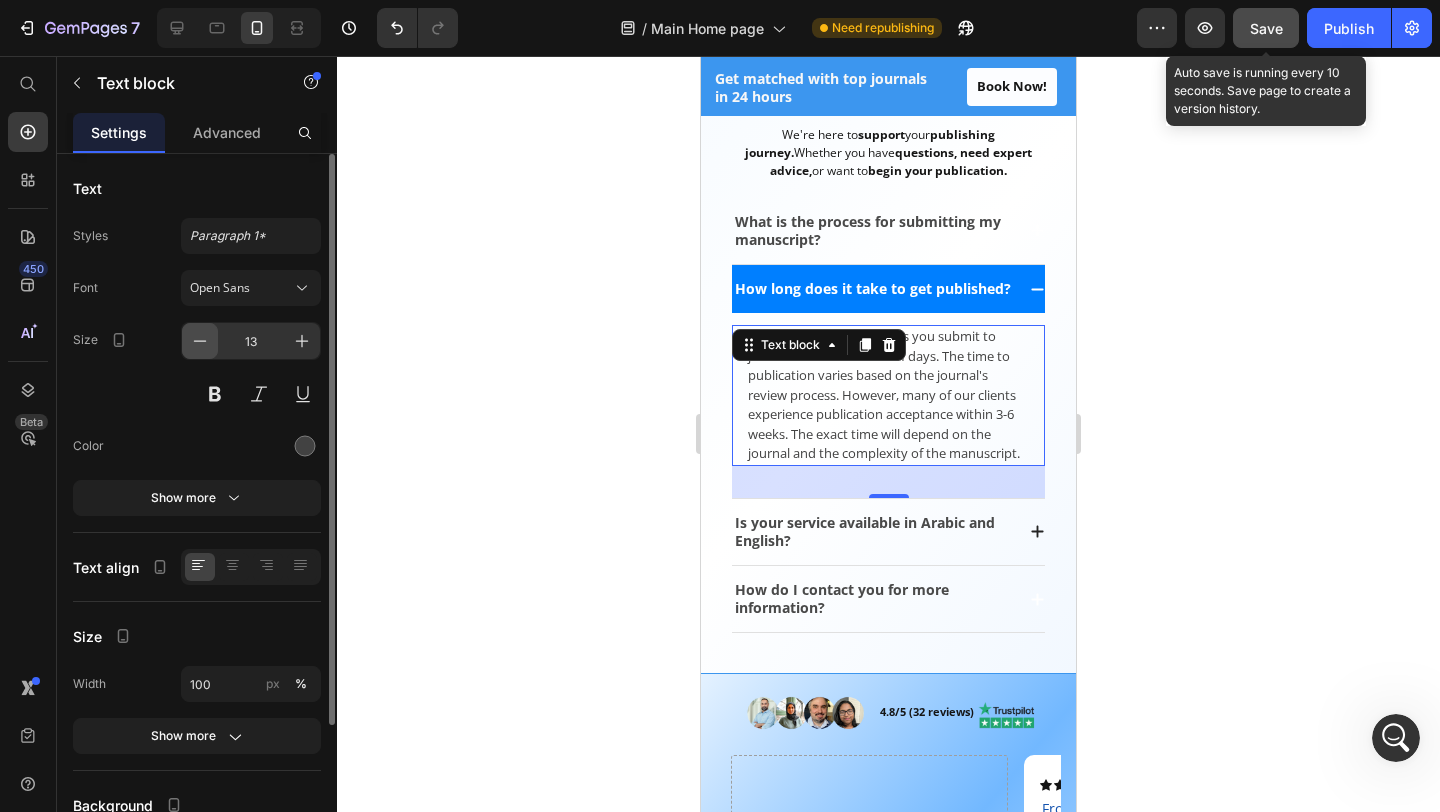 click at bounding box center (200, 341) 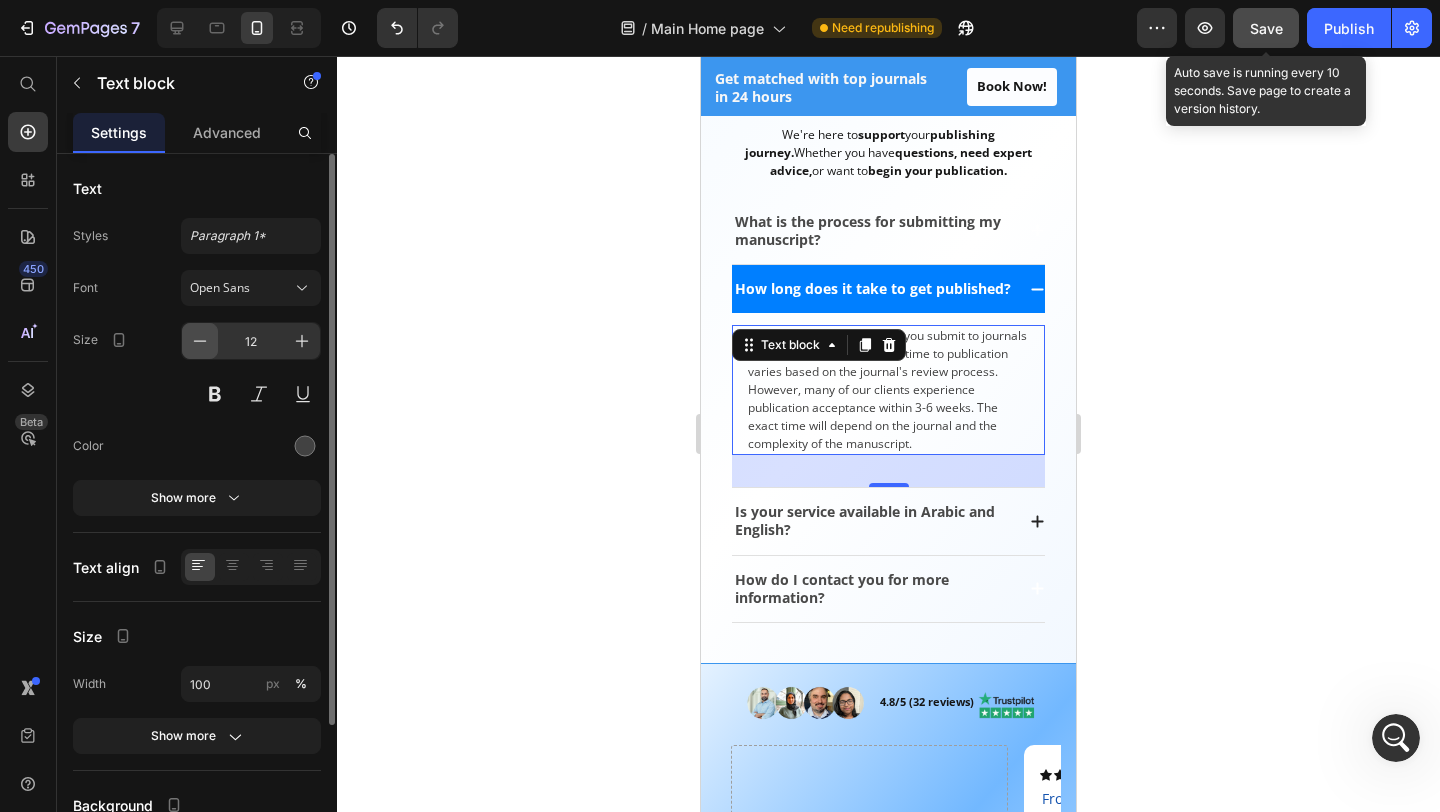 click at bounding box center (200, 341) 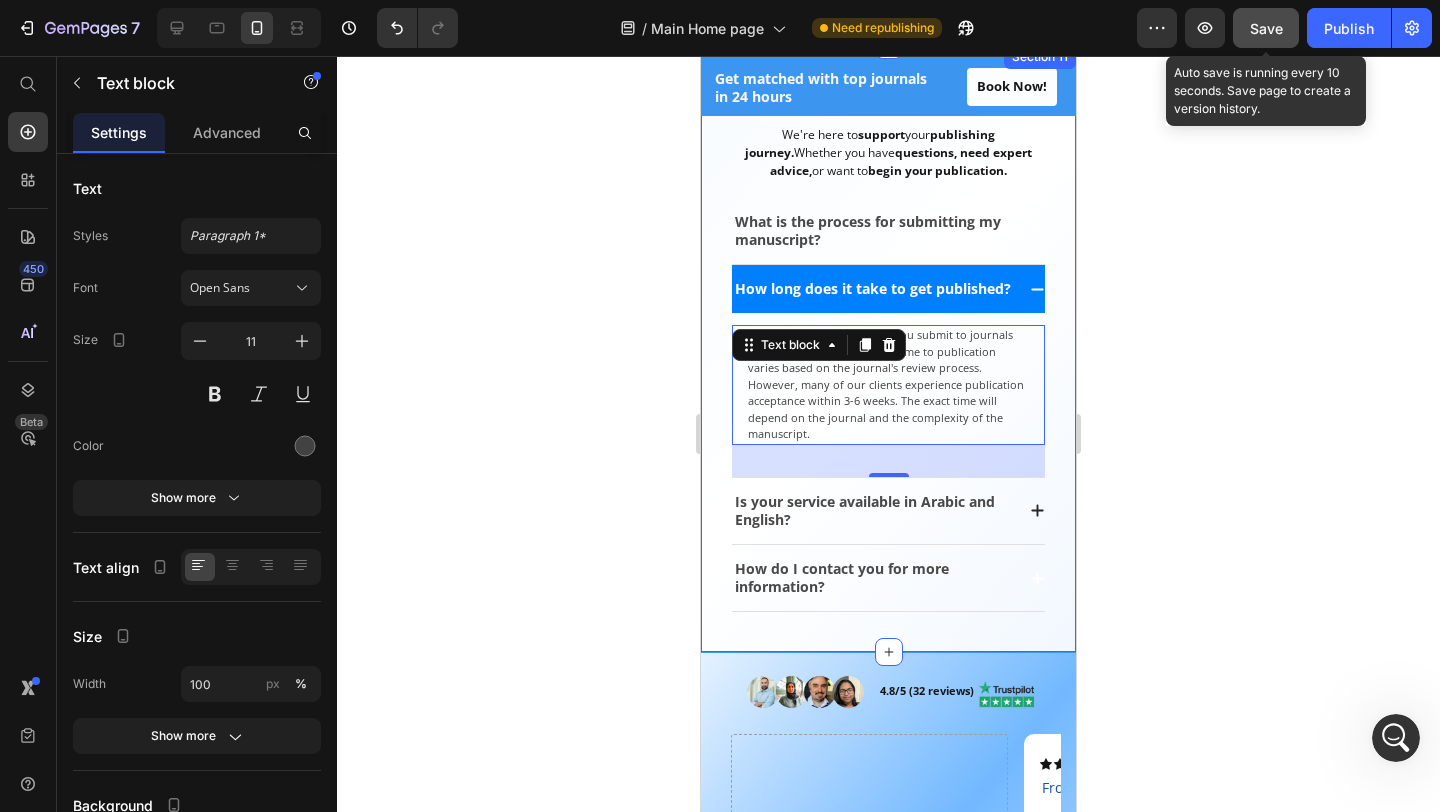 click 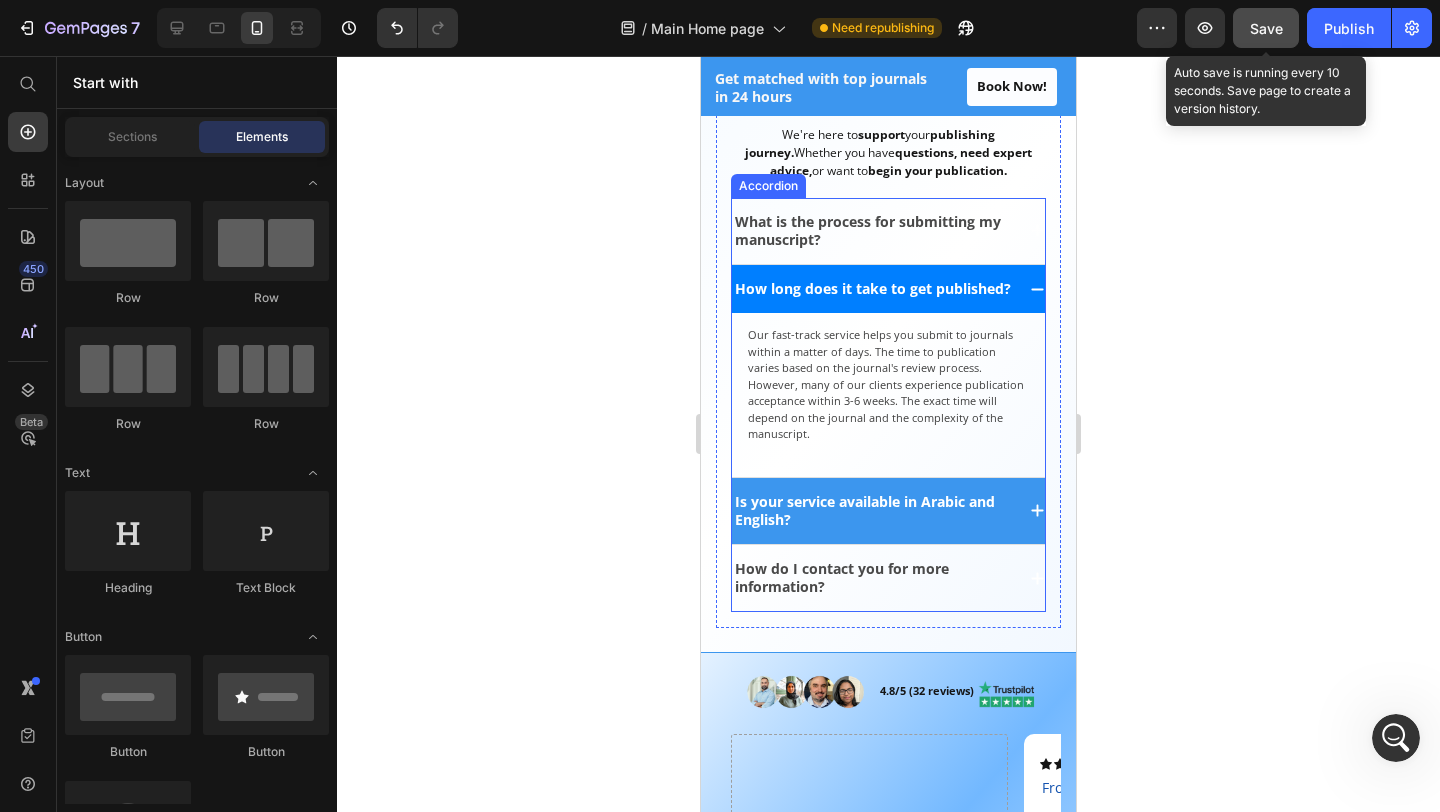 click 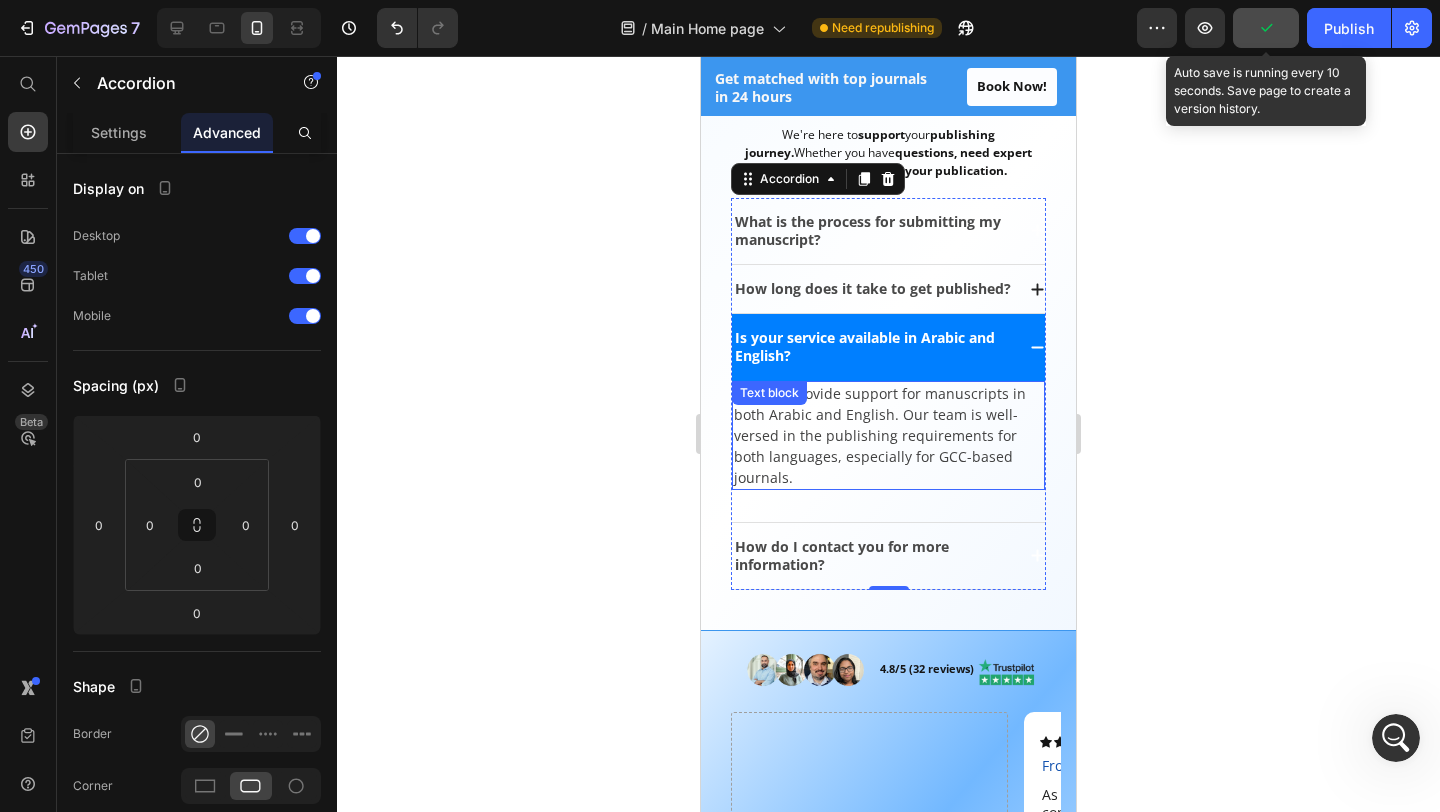 click on "Yes! We provide support for manuscripts in both Arabic and English. Our team is well-versed in the publishing requirements for both languages, especially for GCC-based journals." at bounding box center (888, 435) 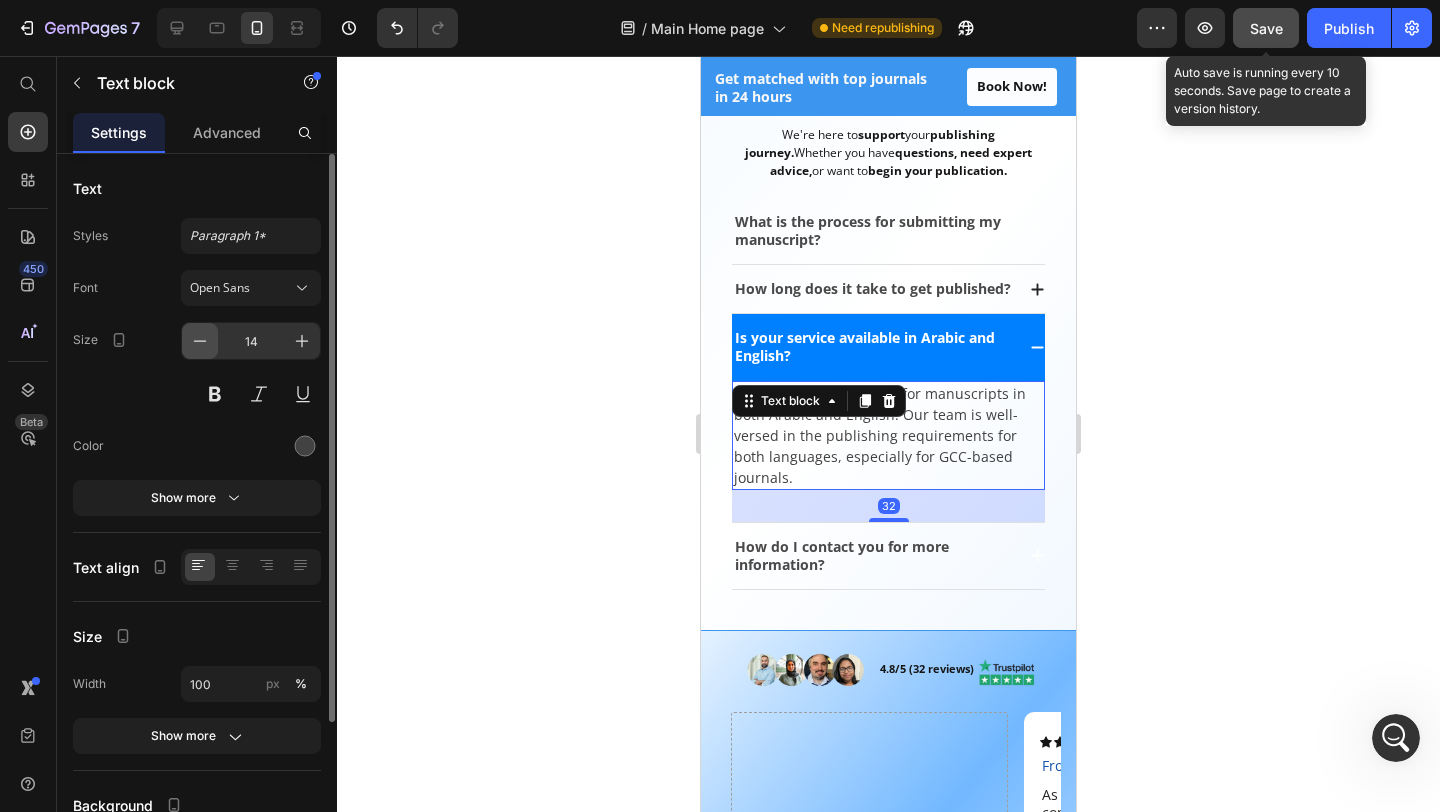 click at bounding box center (200, 341) 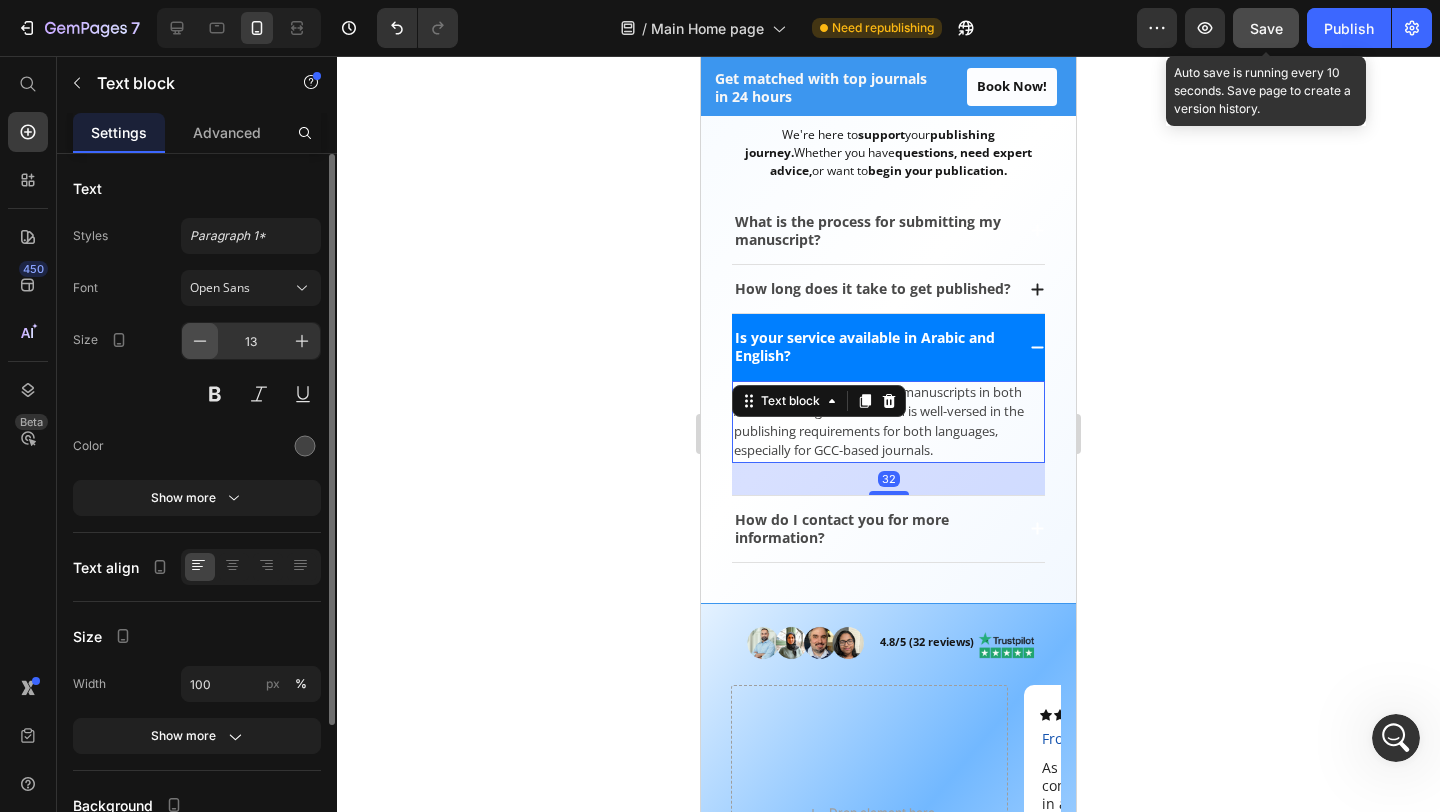 click at bounding box center (200, 341) 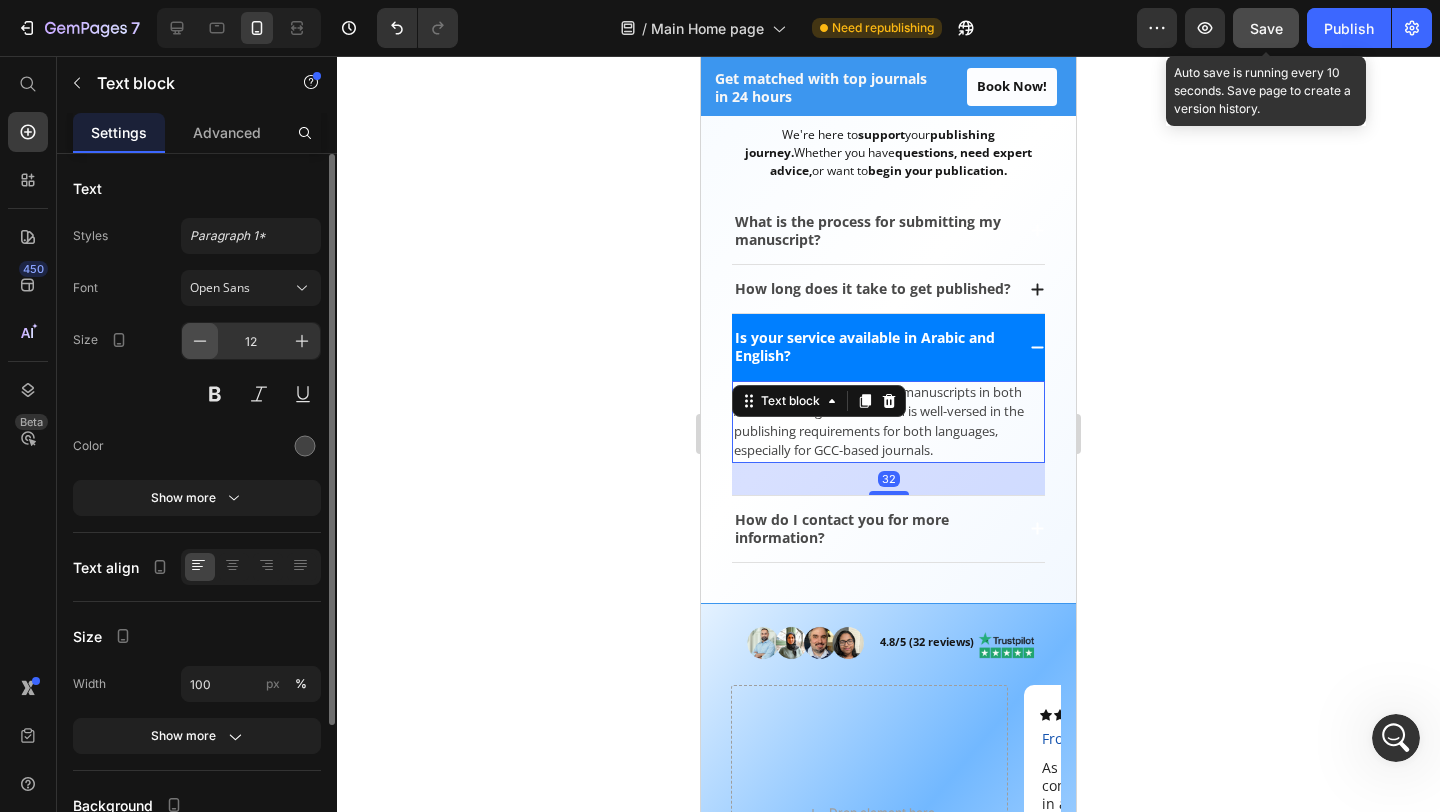 click at bounding box center [200, 341] 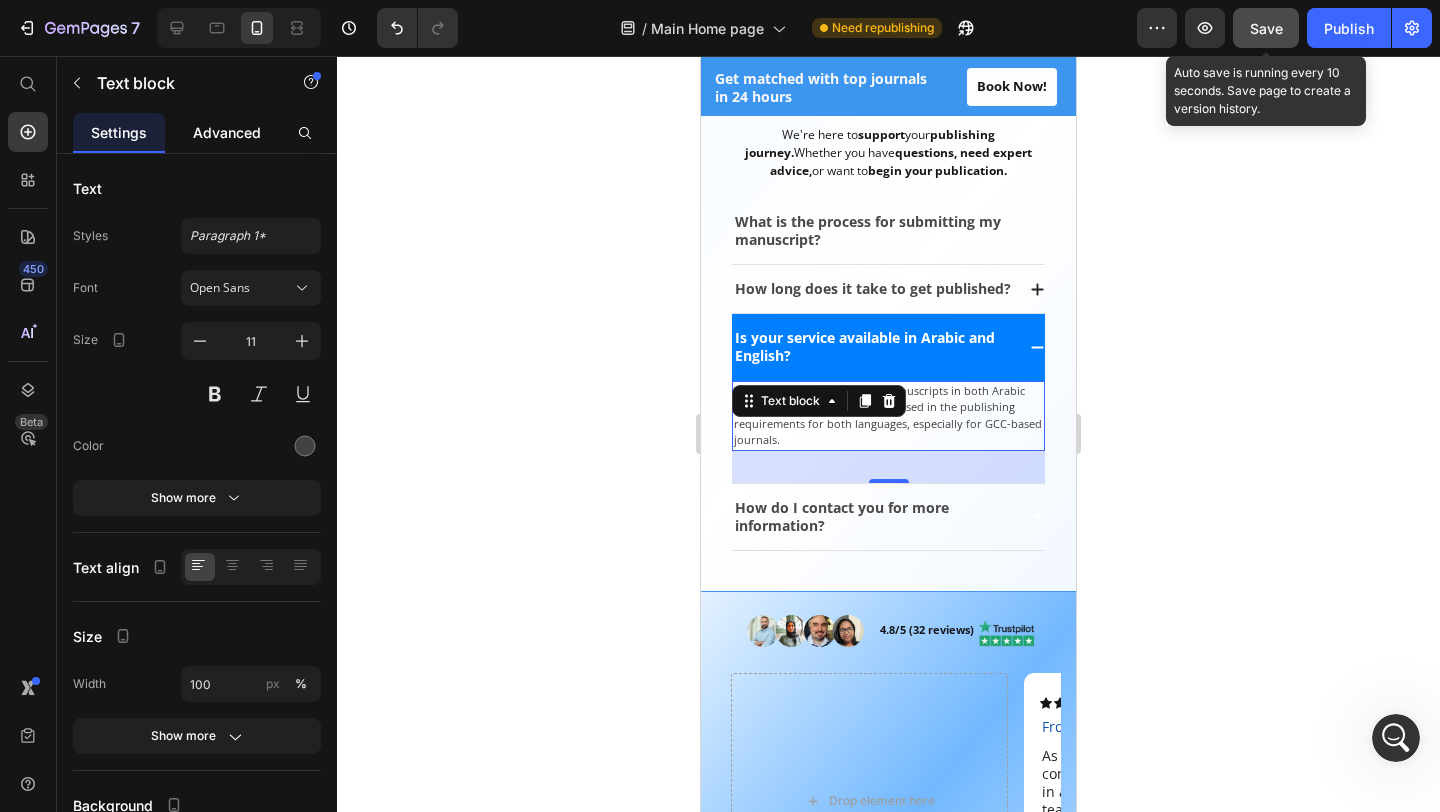 click on "Advanced" at bounding box center [227, 132] 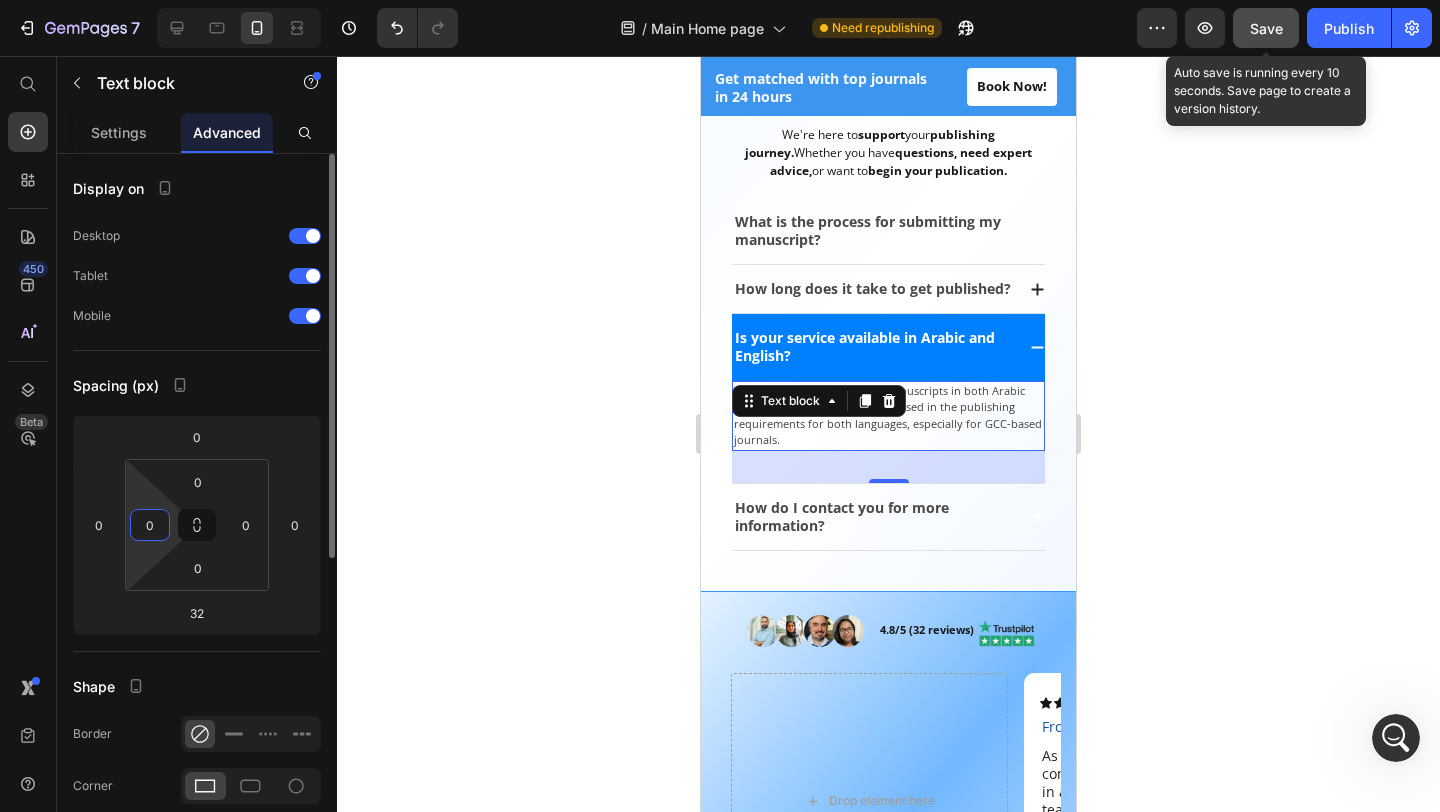 click on "0" at bounding box center (150, 525) 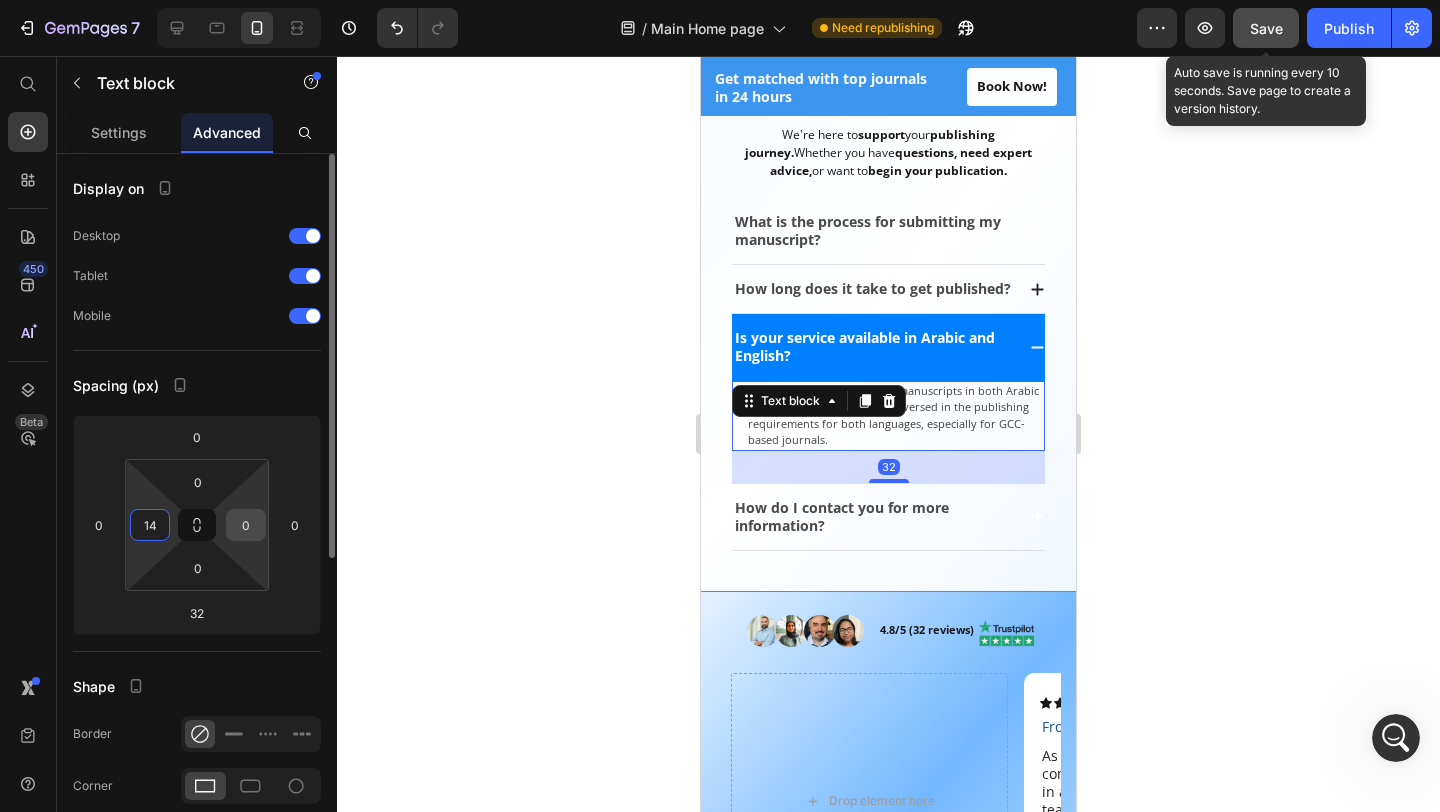 type on "14" 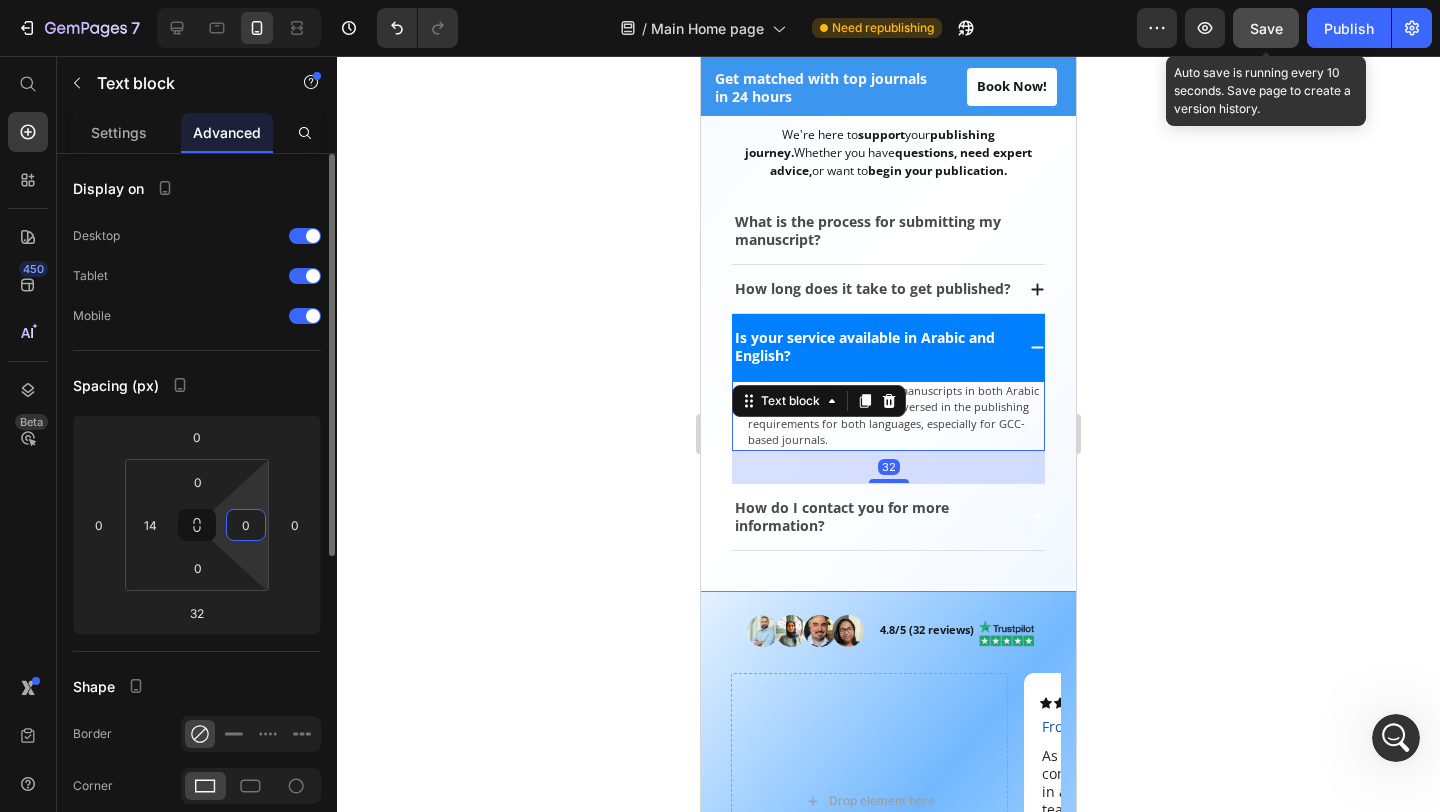 click on "0" at bounding box center (246, 525) 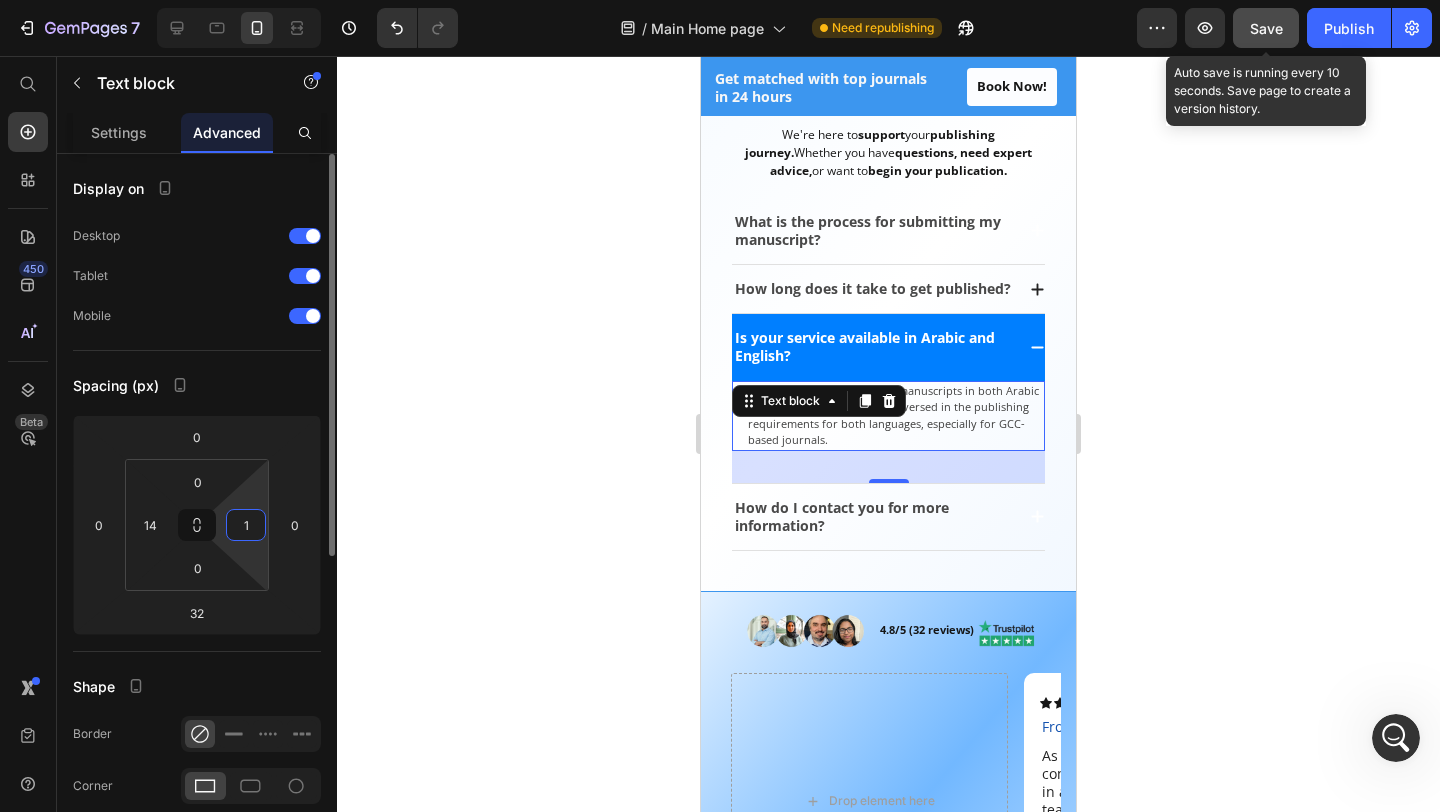type on "14" 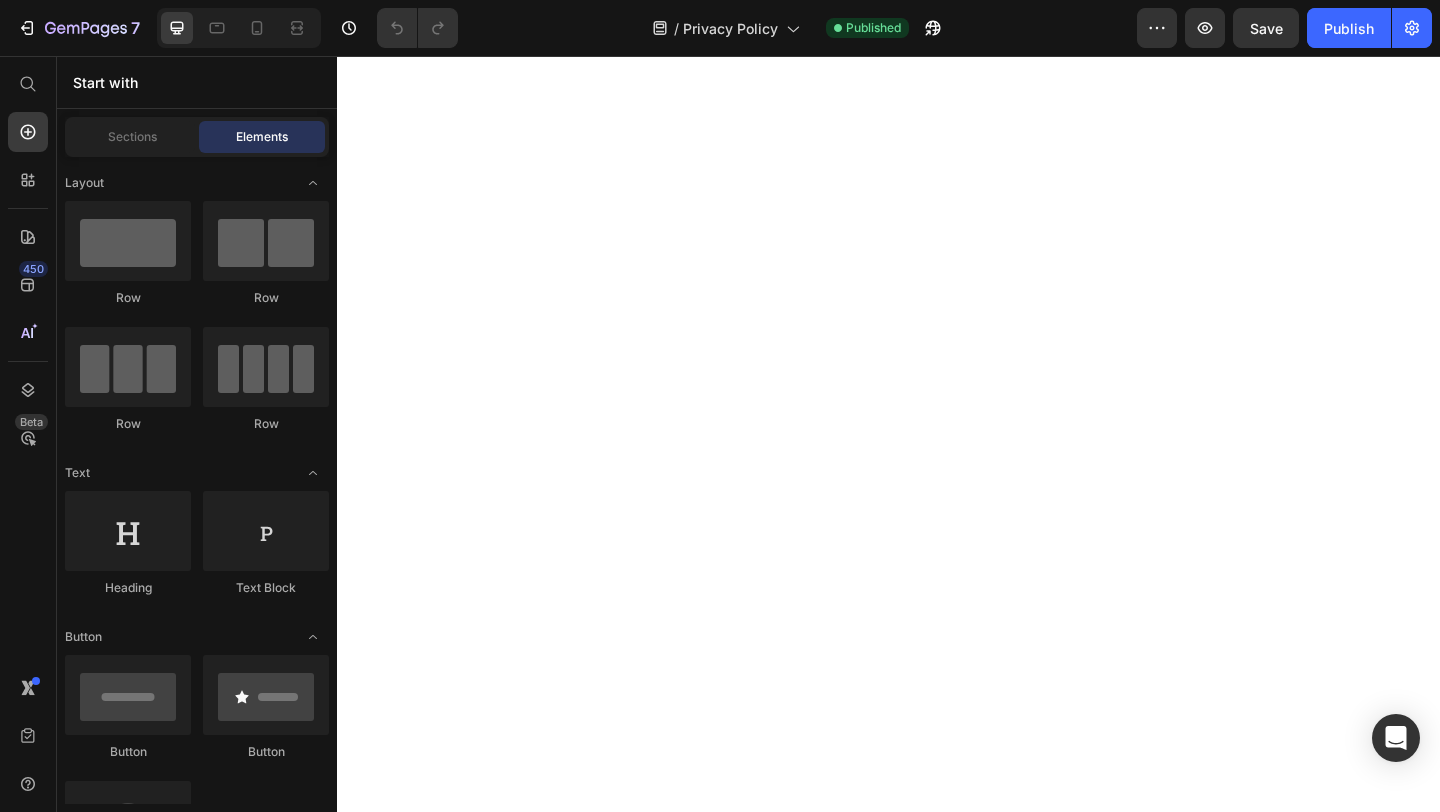 scroll, scrollTop: 0, scrollLeft: 0, axis: both 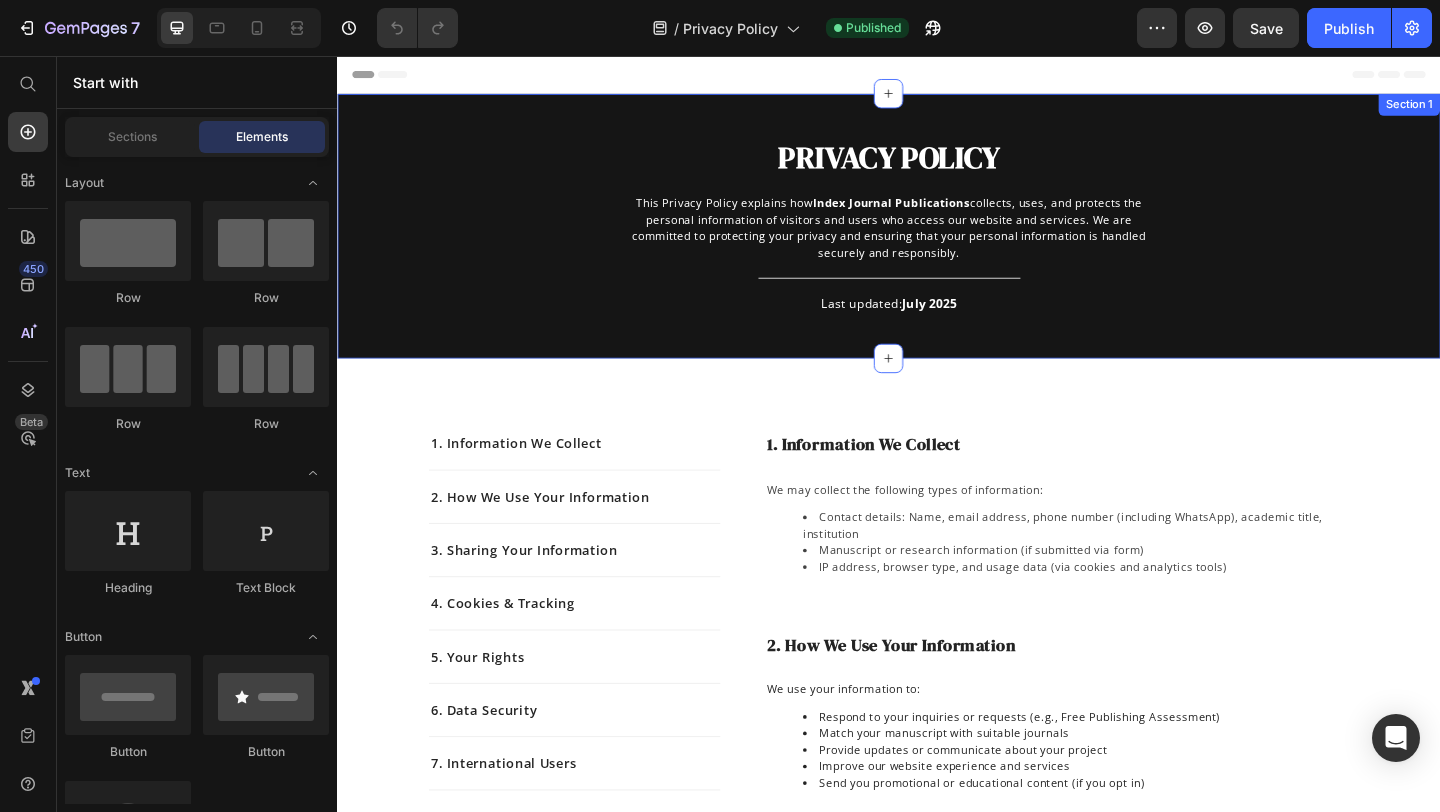 click on "PRIVACY POLICY Heading This Privacy Policy explains how  Index Journal Publications  collects, uses, and protects the personal information of visitors and users who access our website and services. We are committed to protecting your privacy and ensuring that your personal information is handled securely and responsibly. Text block                Title Line Last updated:  July 2025 Text block Row" at bounding box center (937, 257) 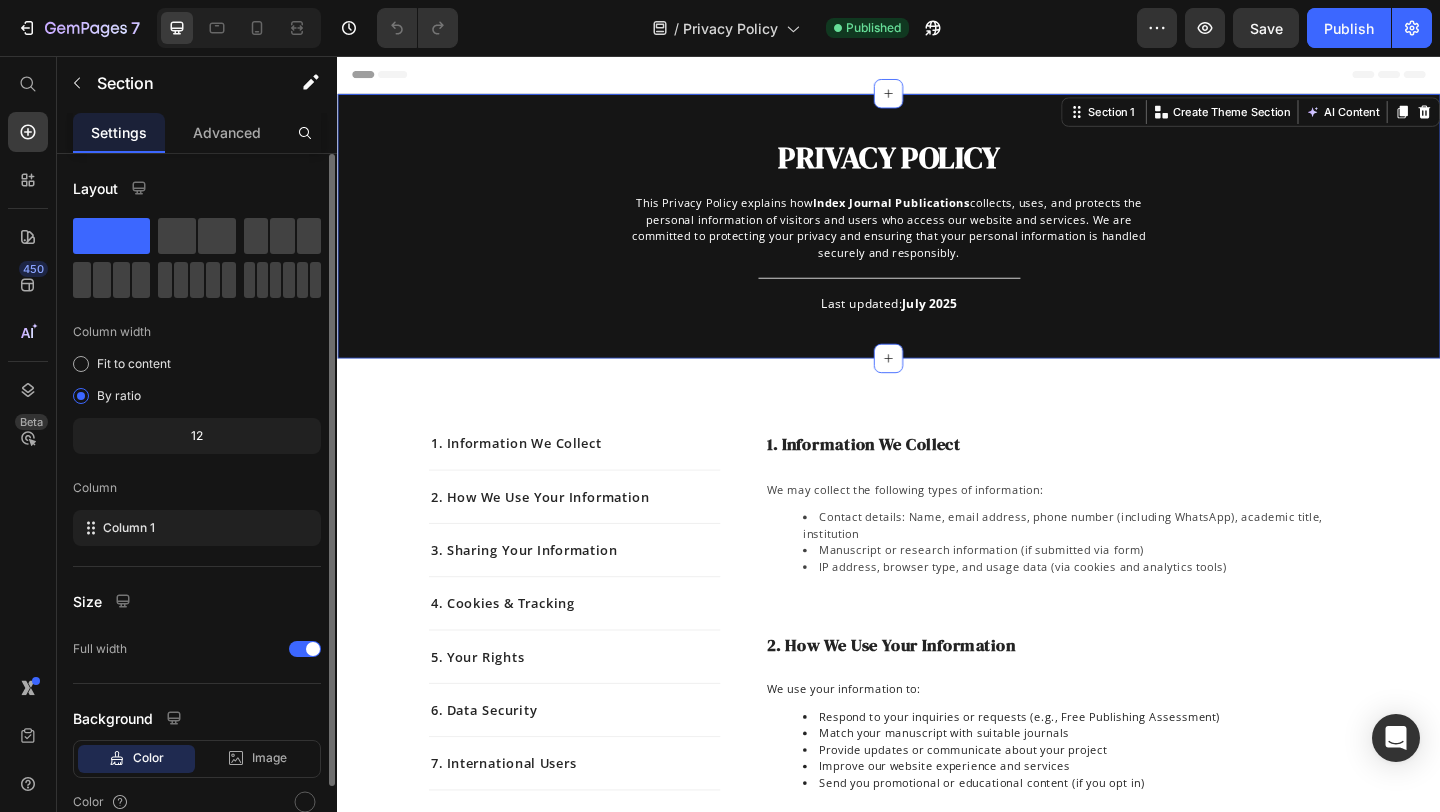 scroll, scrollTop: 93, scrollLeft: 0, axis: vertical 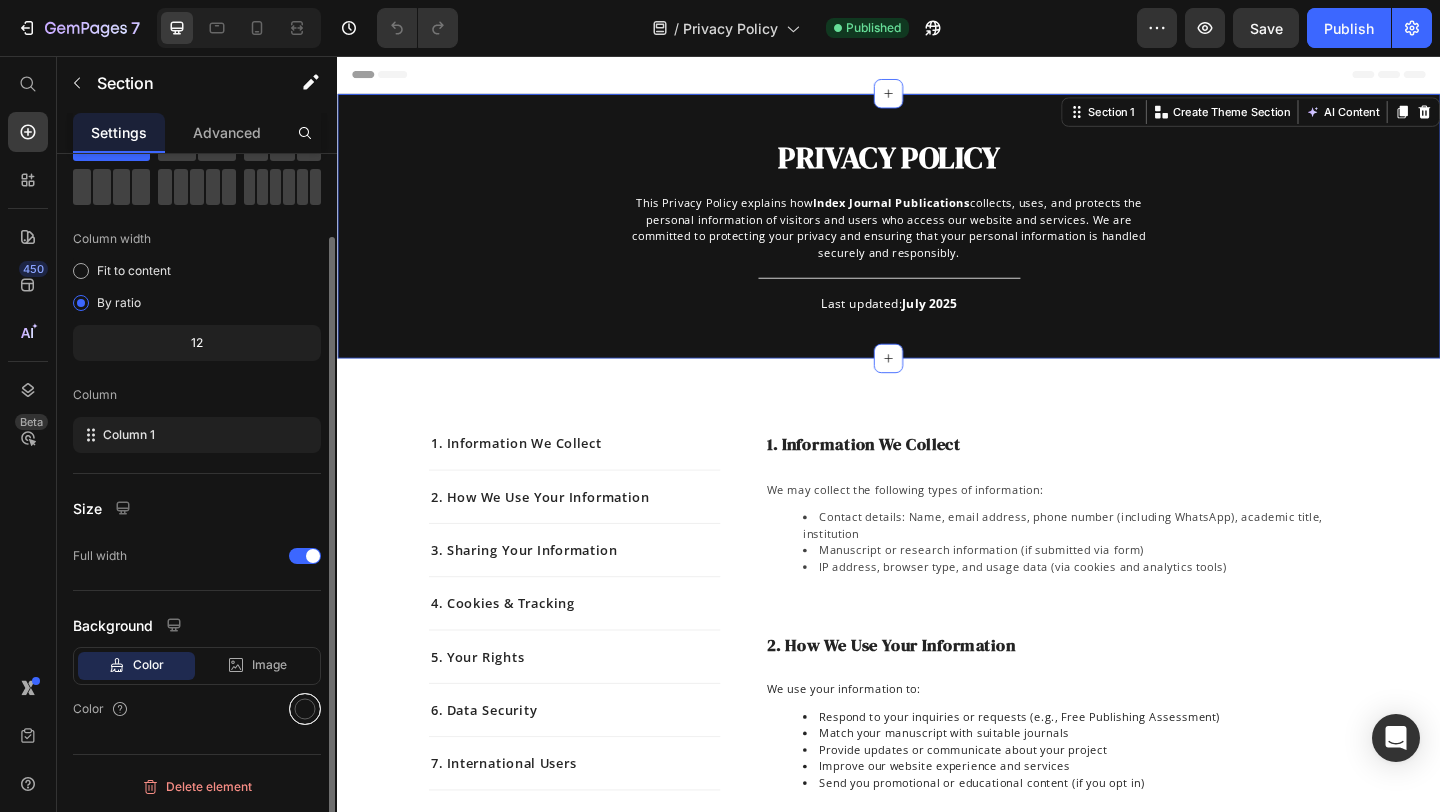 click at bounding box center (305, 709) 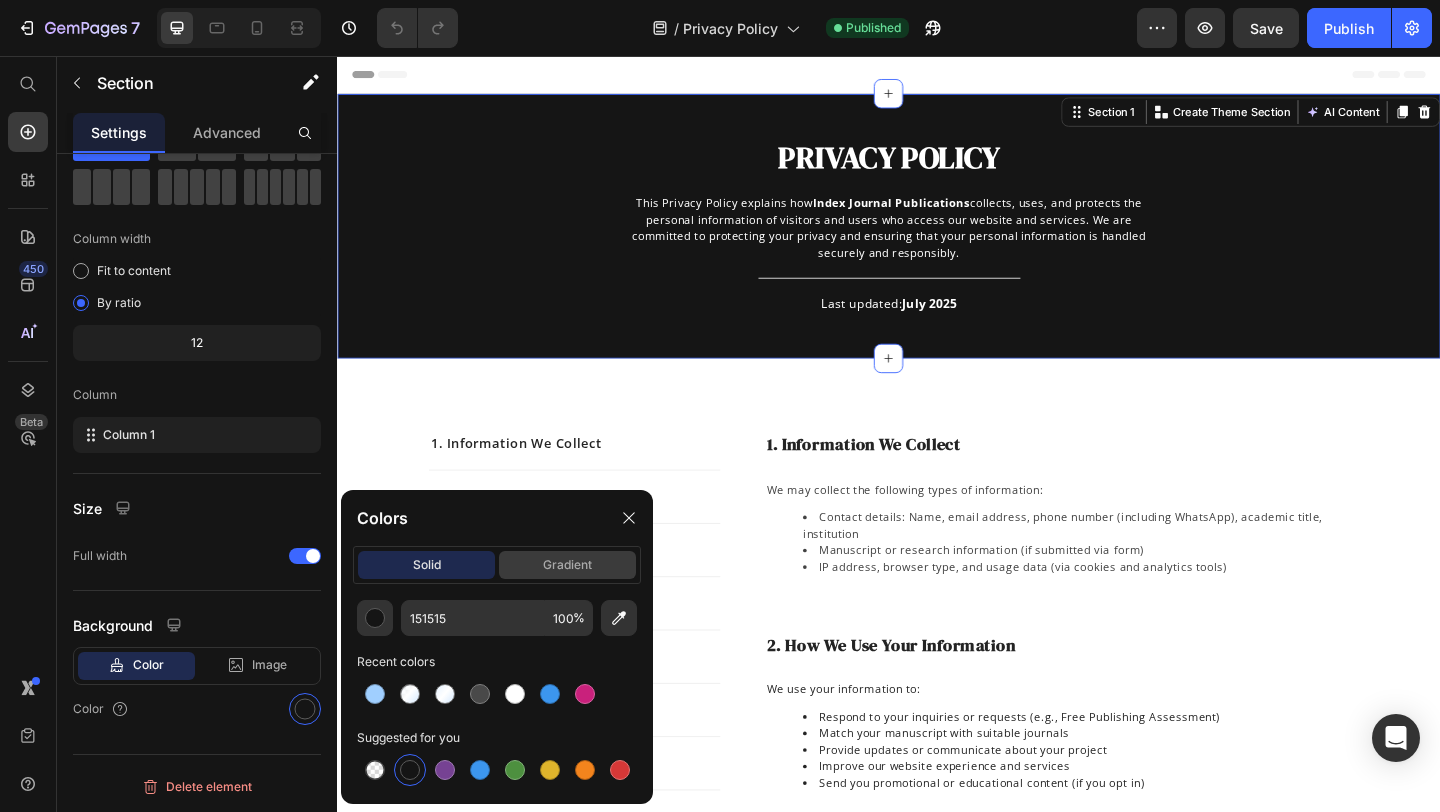 click on "gradient" 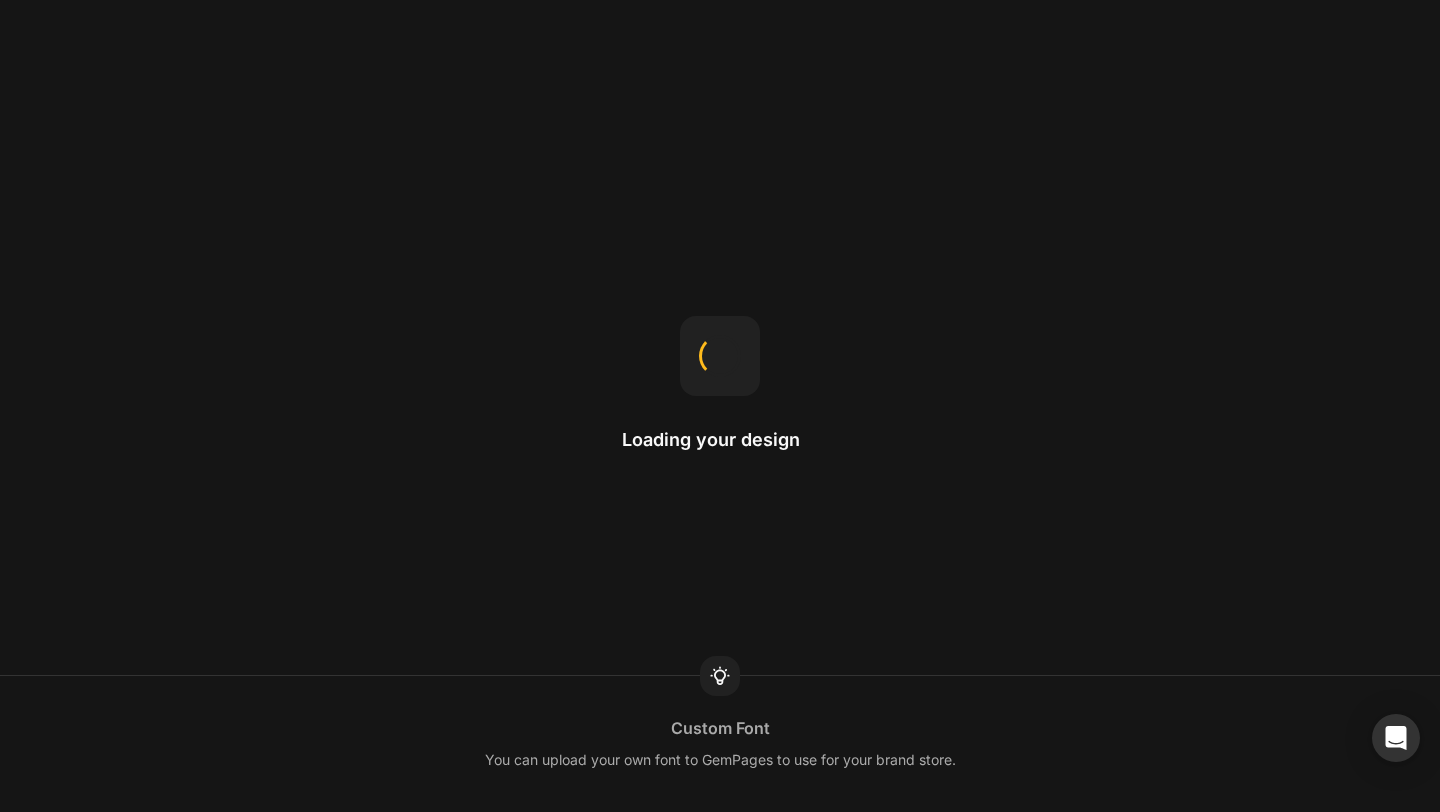 scroll, scrollTop: 0, scrollLeft: 0, axis: both 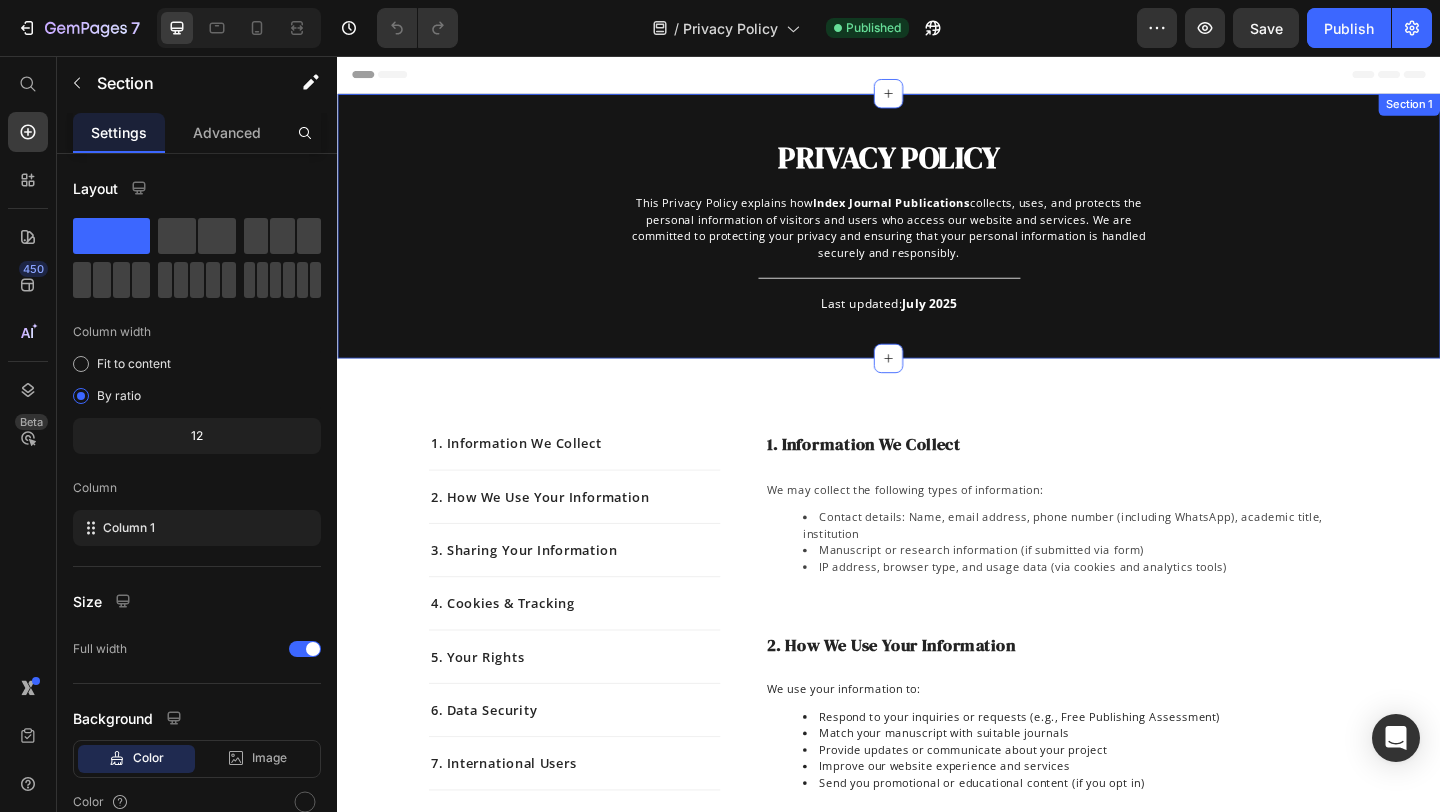 click on "PRIVACY POLICY Heading This Privacy Policy explains how  Index Journal Publications  collects, uses, and protects the personal information of visitors and users who access our website and services. We are committed to protecting your privacy and ensuring that your personal information is handled securely and responsibly. Text block                Title Line Last updated:  July 2025 Text block Row" at bounding box center (937, 257) 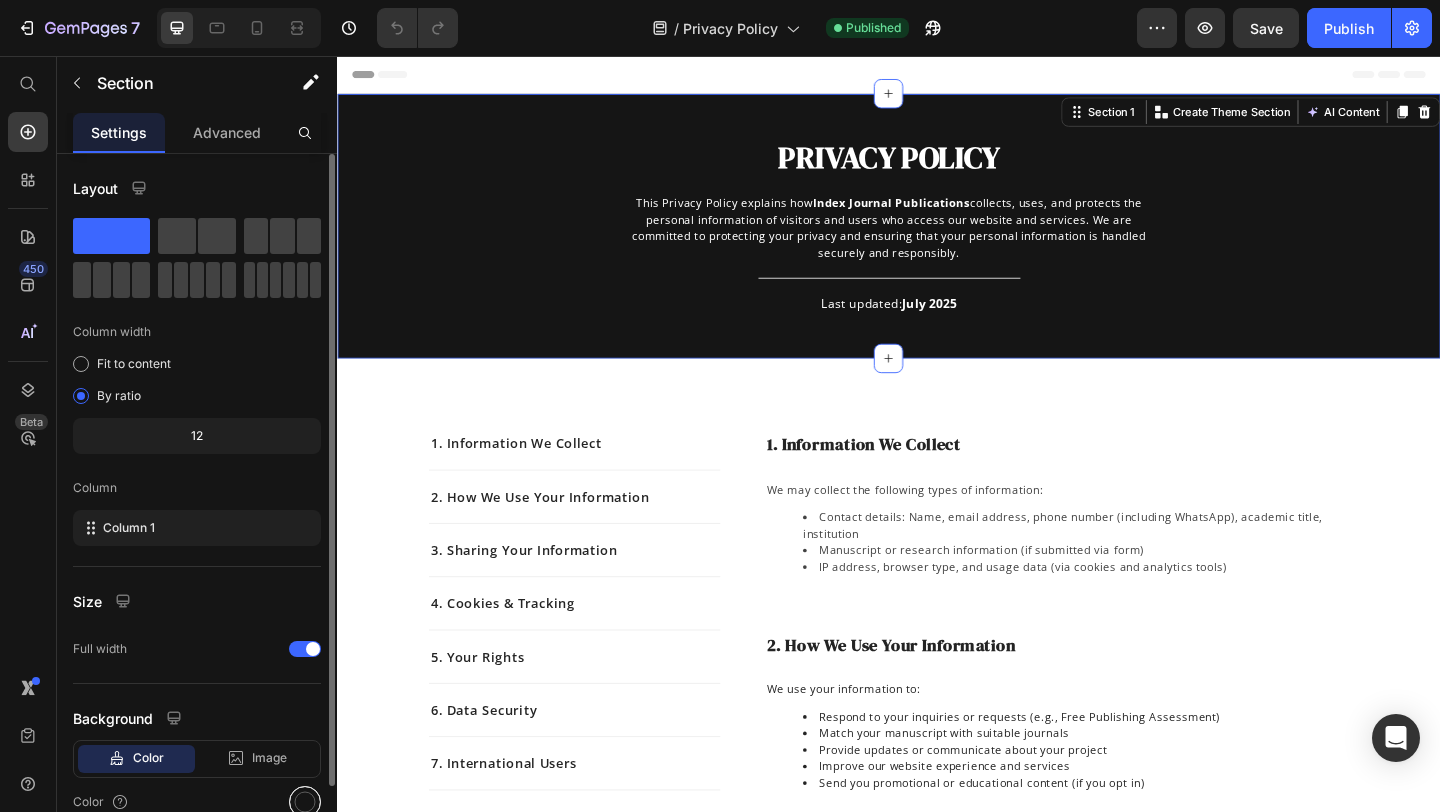 click at bounding box center (305, 802) 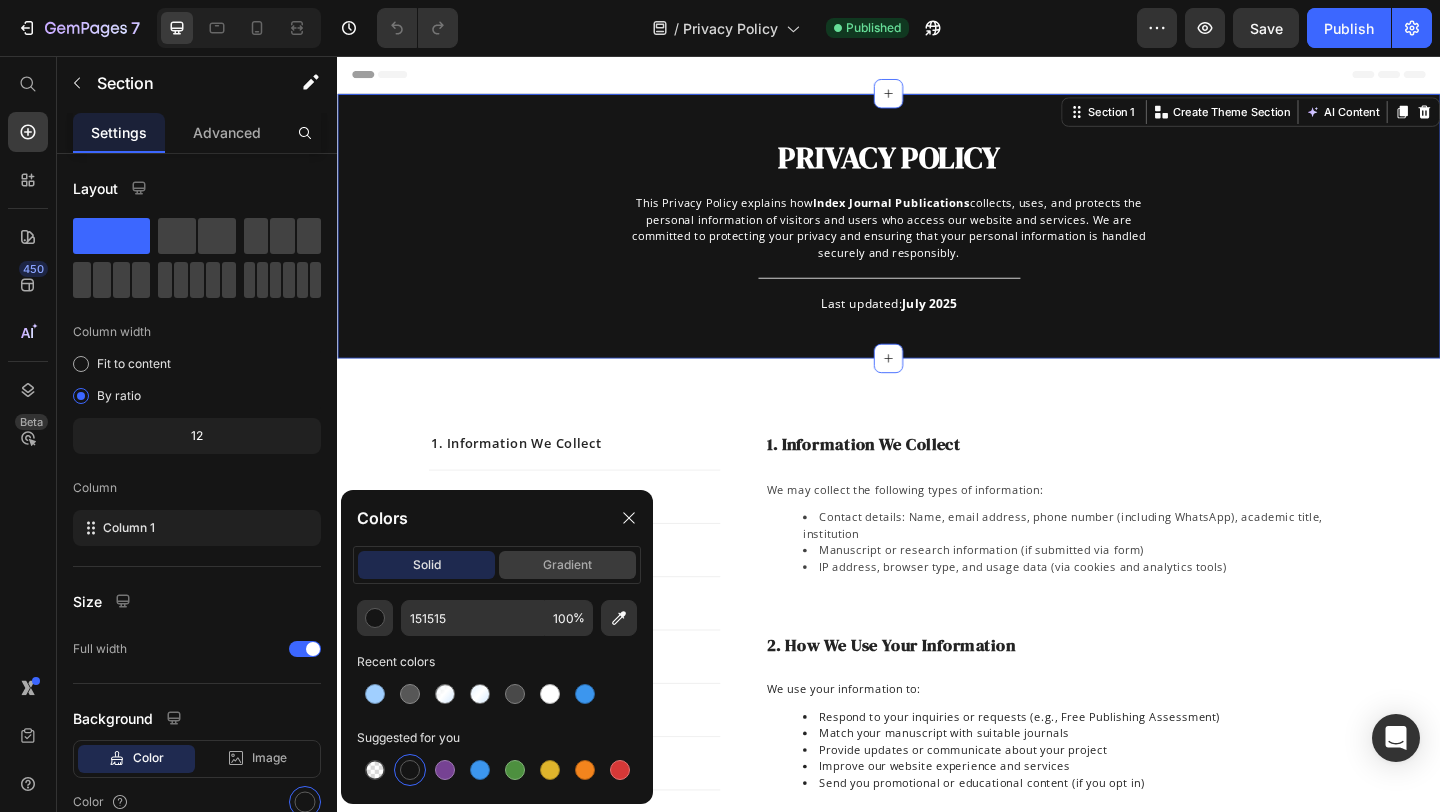 click on "gradient" 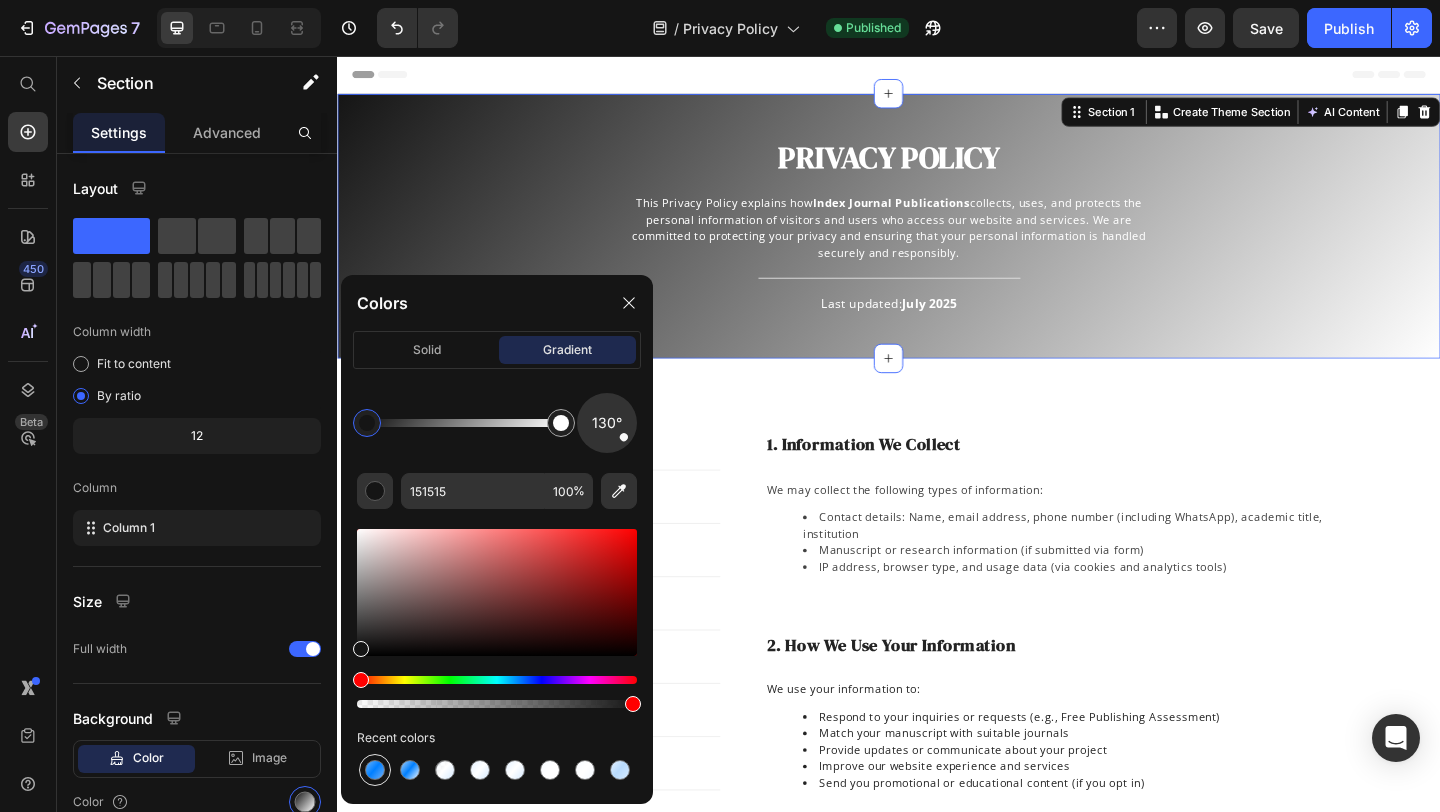click at bounding box center [375, 770] 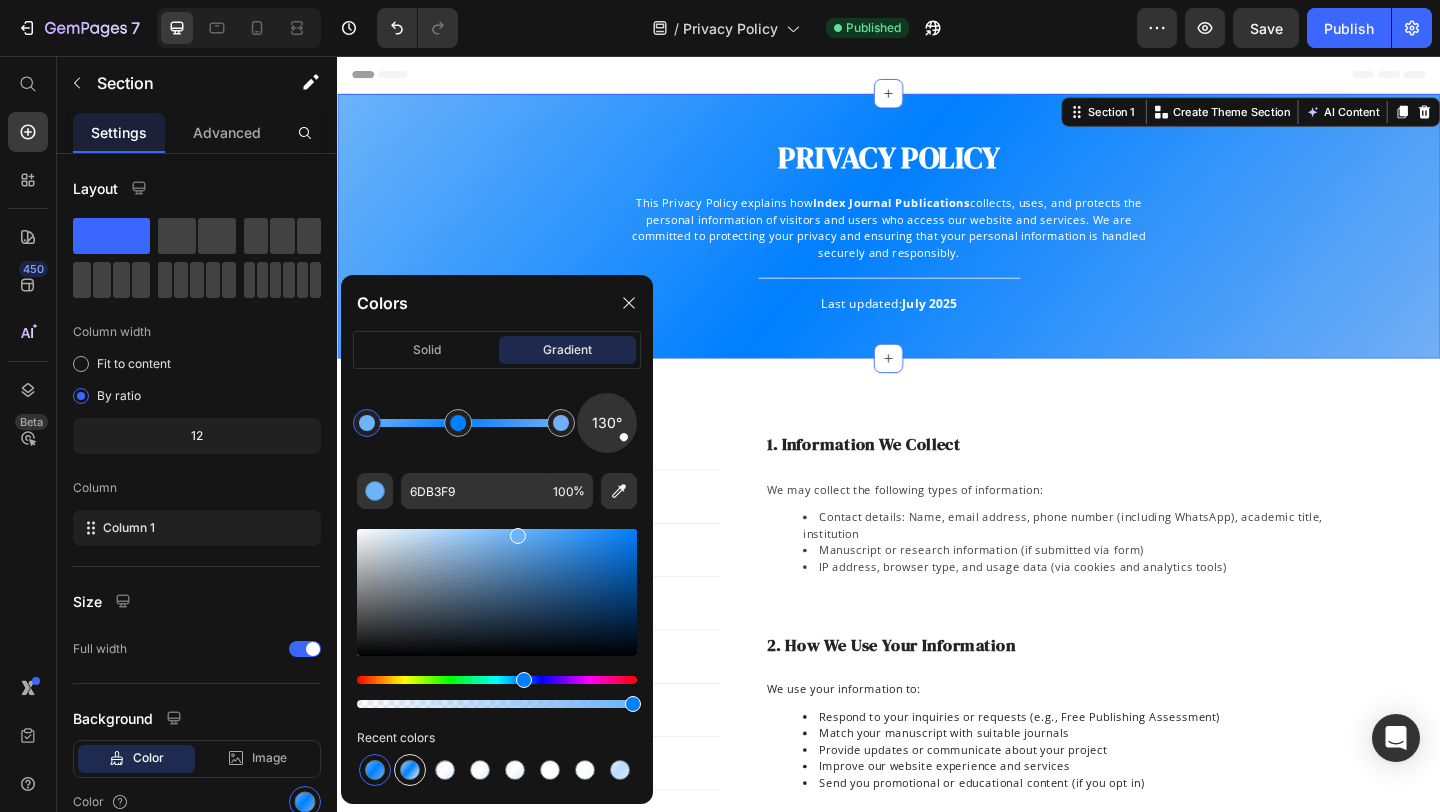 click at bounding box center [410, 770] 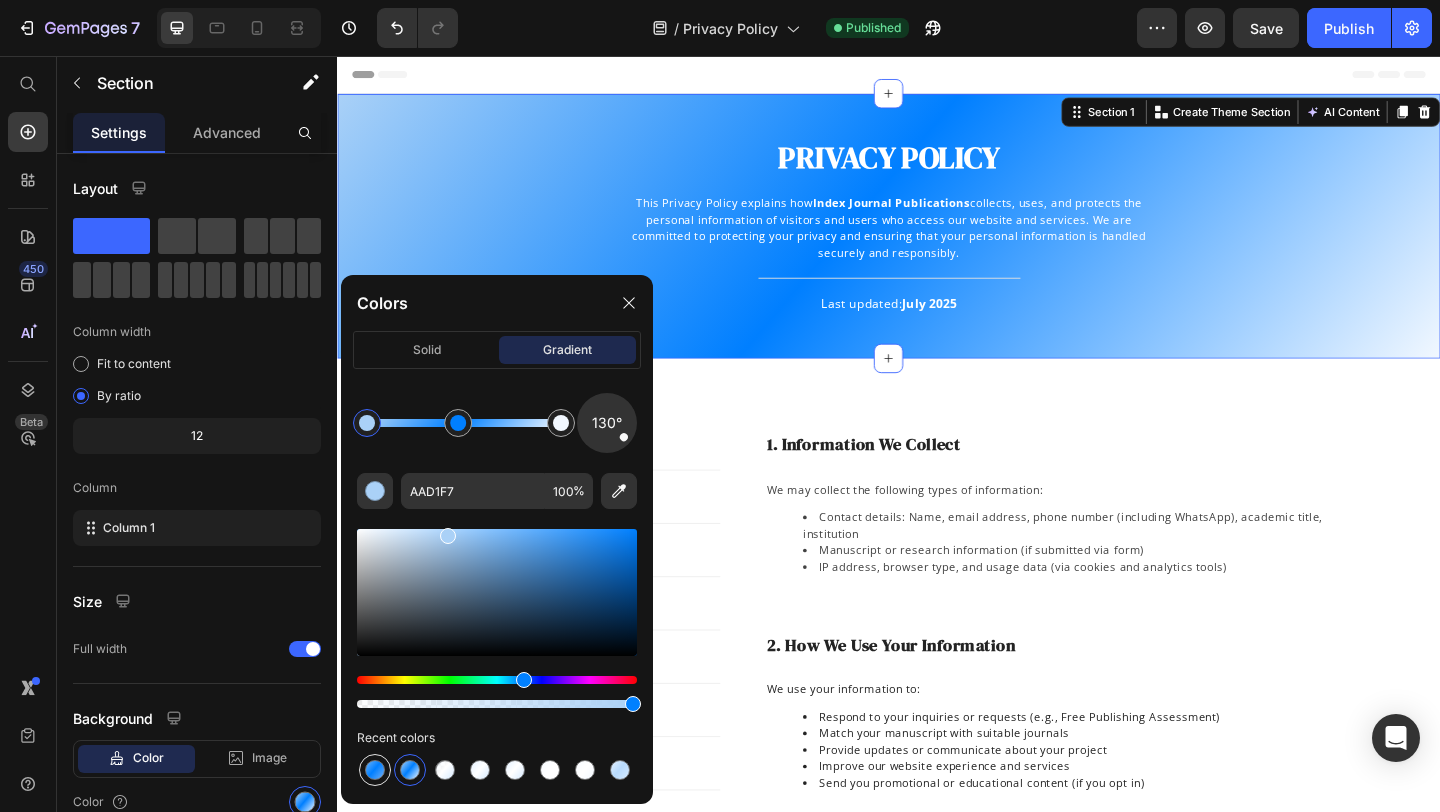 click at bounding box center (375, 770) 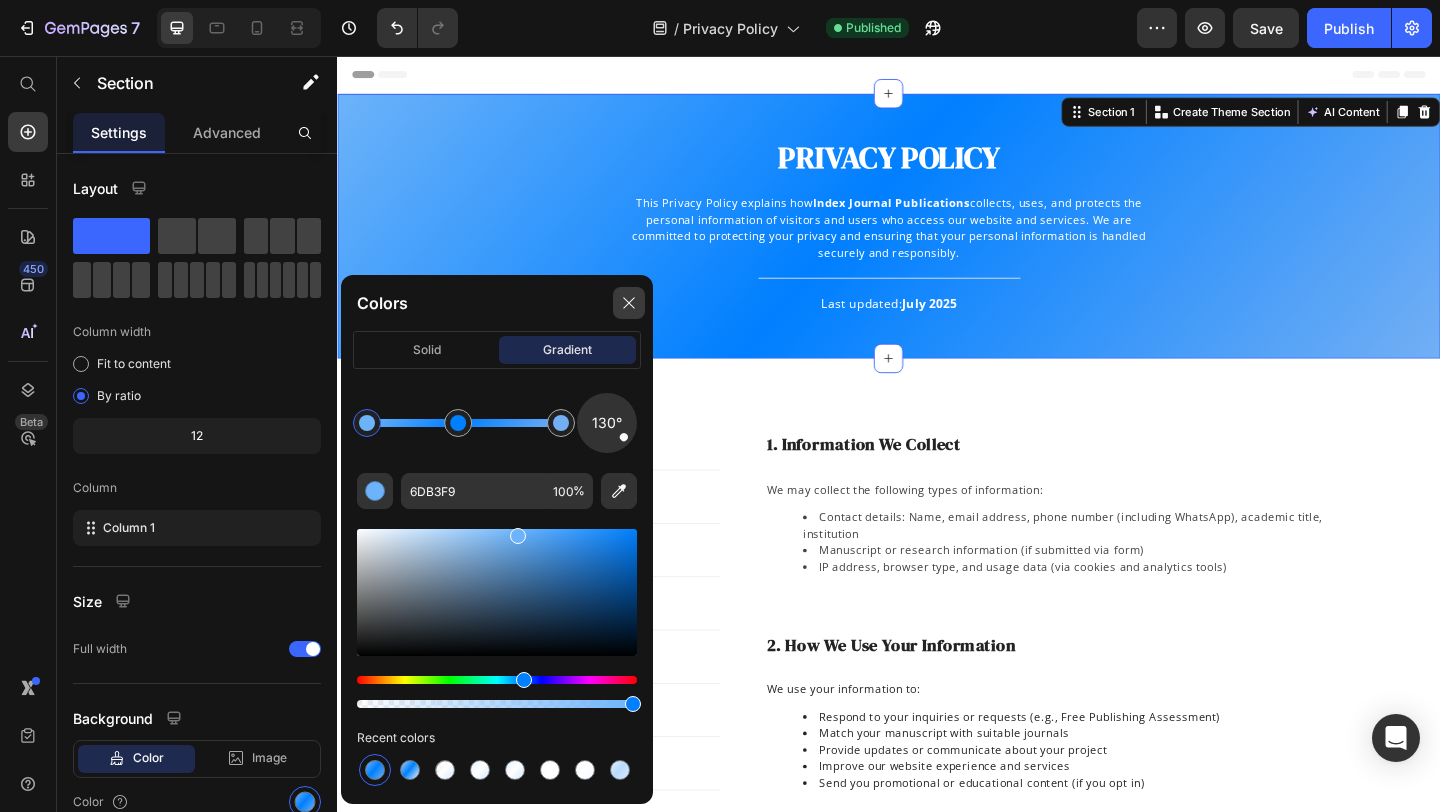 click 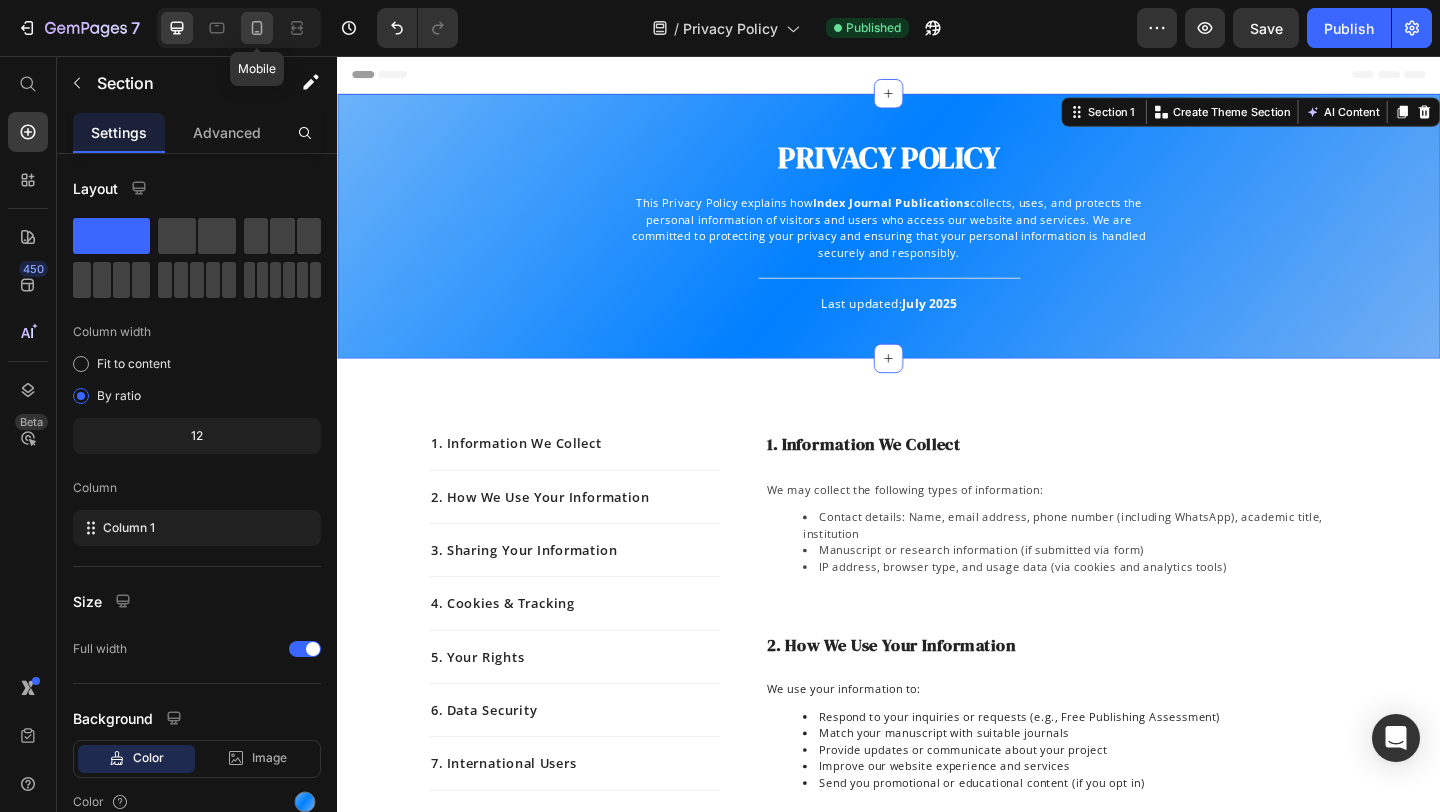 click 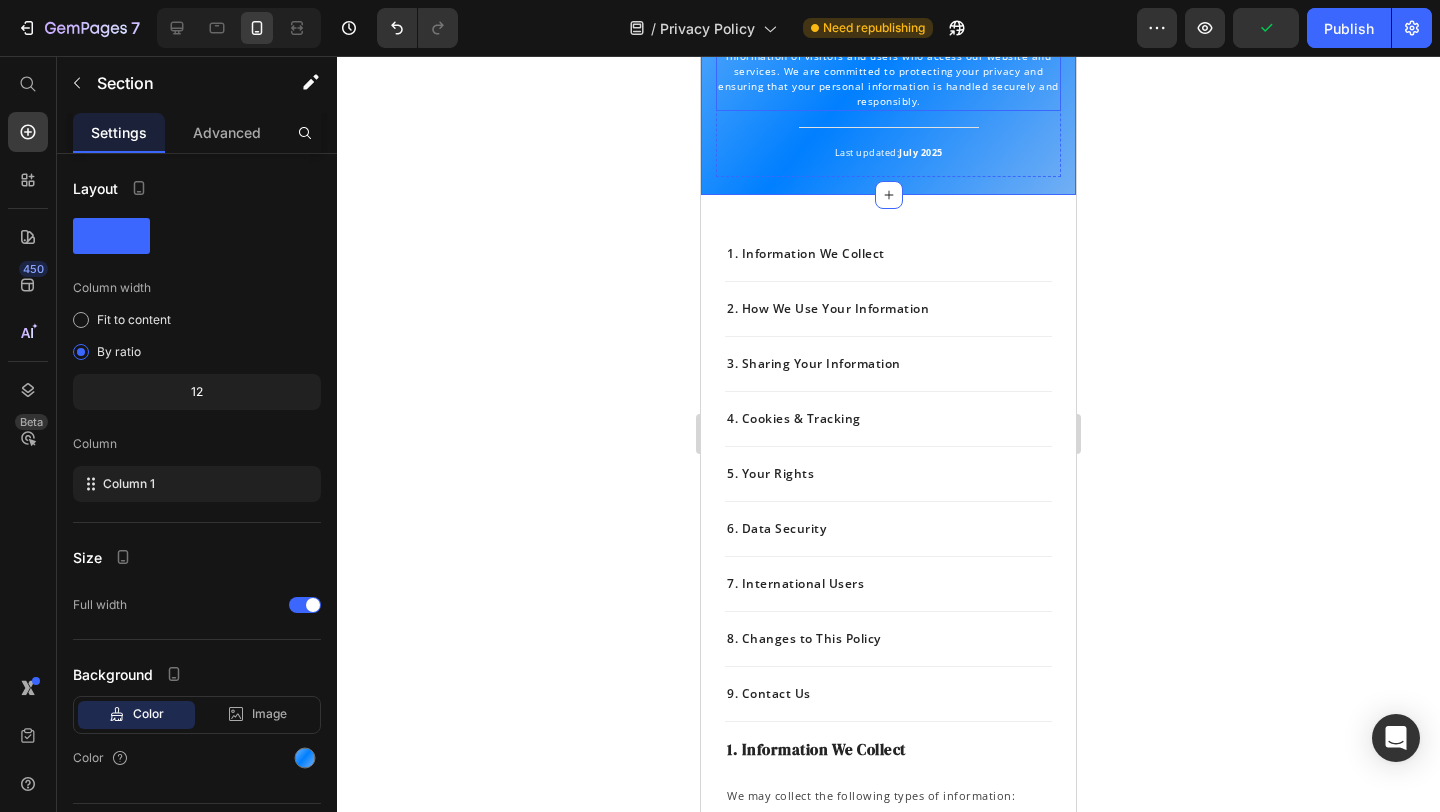 scroll, scrollTop: 171, scrollLeft: 0, axis: vertical 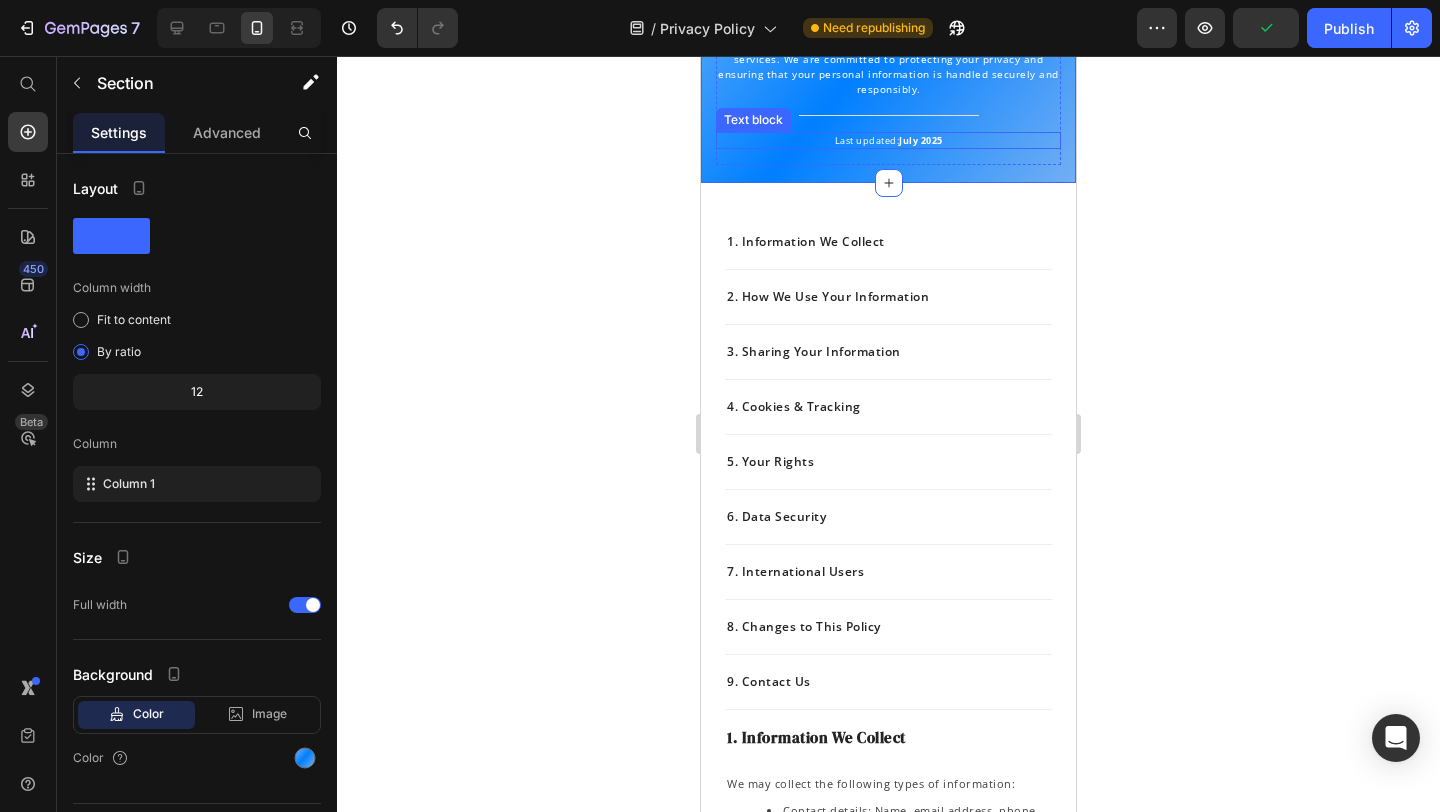 click on "Last updated: [DATE]" at bounding box center (889, 140) 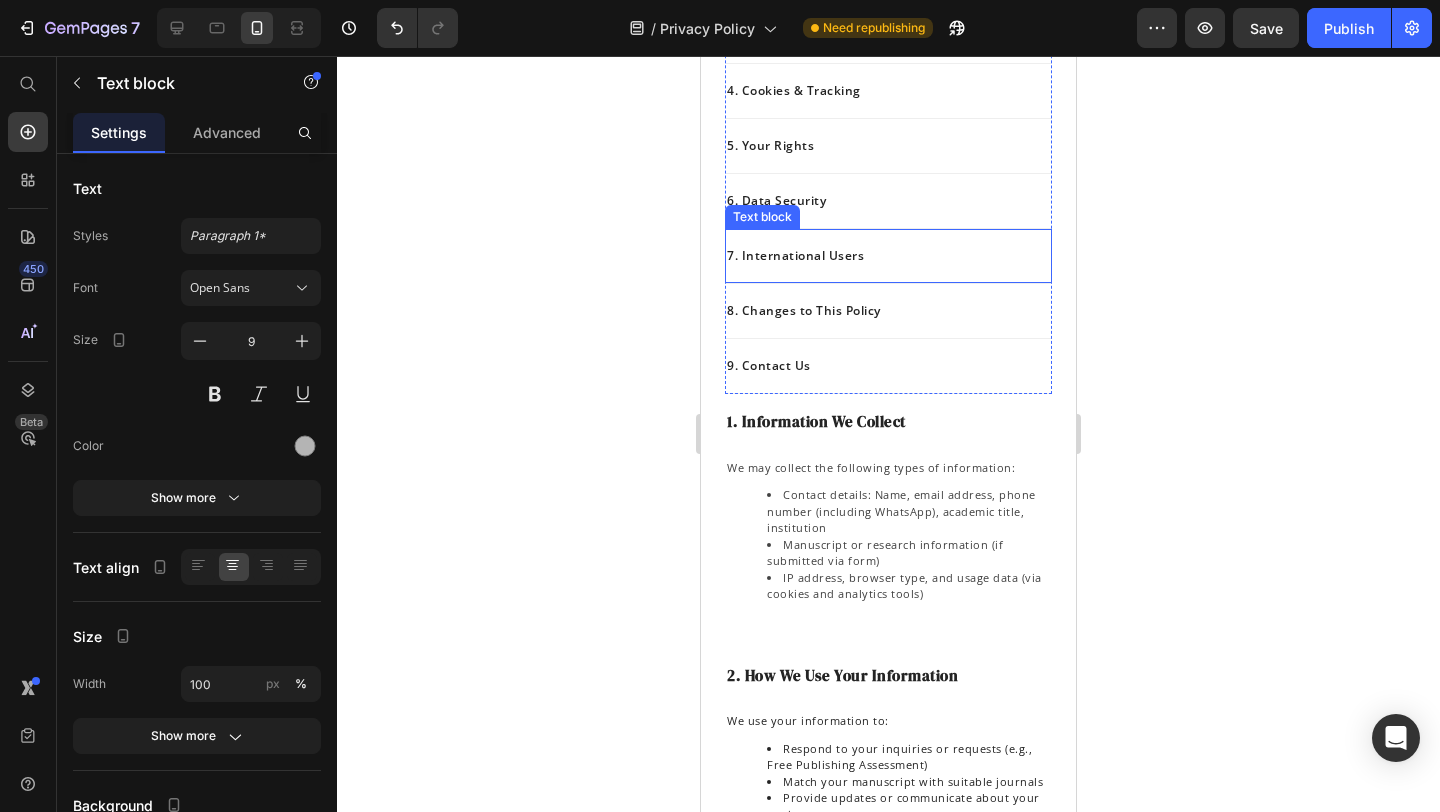 scroll, scrollTop: 292, scrollLeft: 0, axis: vertical 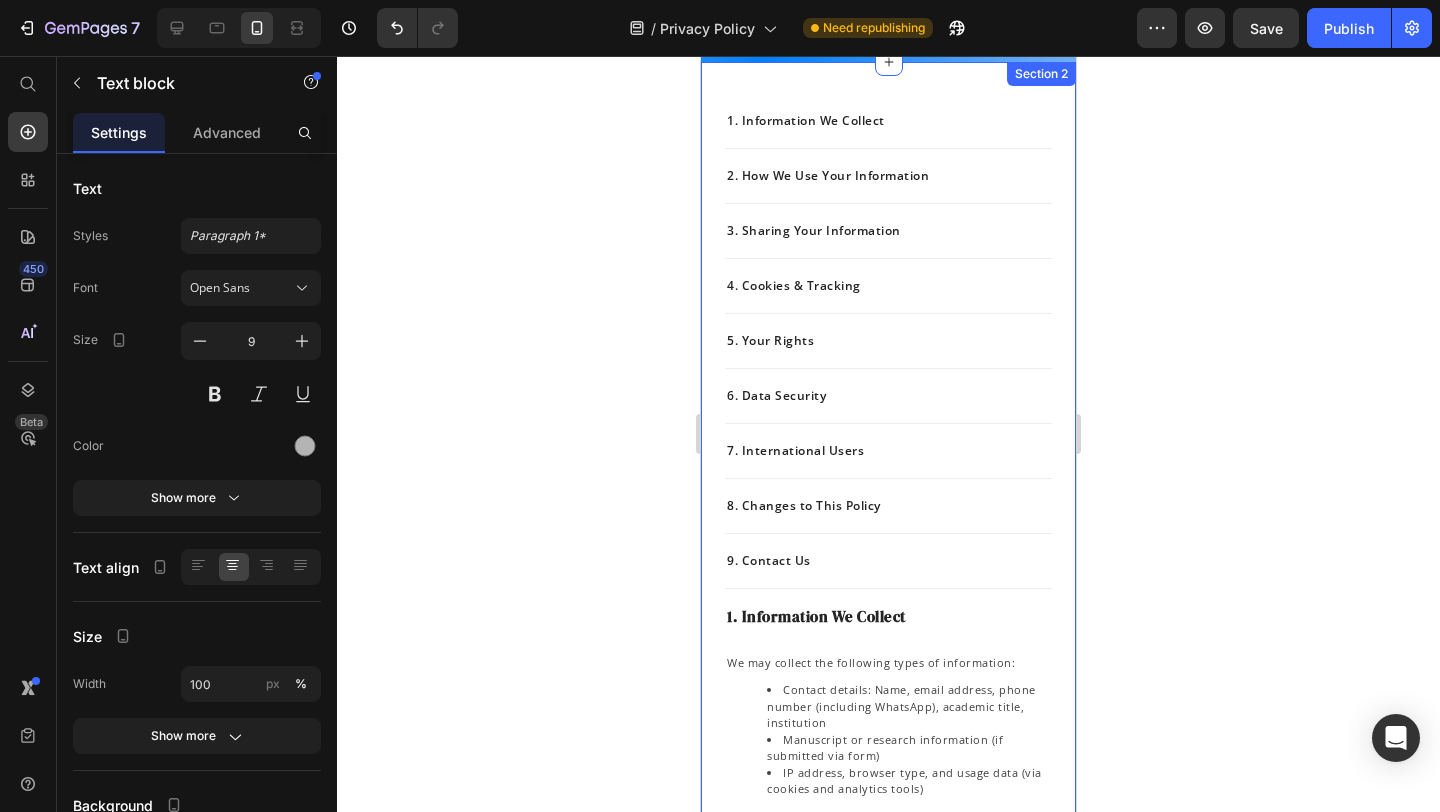 click on "1. Information We Collect Text block 2. How We Use Your Information Text block 3. Sharing Your Information Text block 4. Cookies & Tracking Text block 5. Your Rights Text block 6. Data Security Text block 7. International Users Text block 8. Changes to This Policy Text block 9. Contact Us Text block Row 1. Information We Collect Heading We may collect the following types of information: Contact details: [FIRST] [LAST], [EMAIL], [PHONE] ([WHATSAPP]), [ACADEMIC_TITLE], [INSTITUTION] Manuscript or research information (if submitted via form) [IP_ADDRESS], [BROWSER_TYPE], and usage data (via cookies and analytics tools) Text block Row 2. How We Use Your Information Heading We use your information to: Respond to your inquiries or requests (e.g., Free Publishing Assessment) Match your manuscript with suitable journals Provide updates or communicate about your project Improve our website experience and services Send you promotional or educational content (if you opt in) Text block Row 3. Sharing Your Information" at bounding box center (888, 1323) 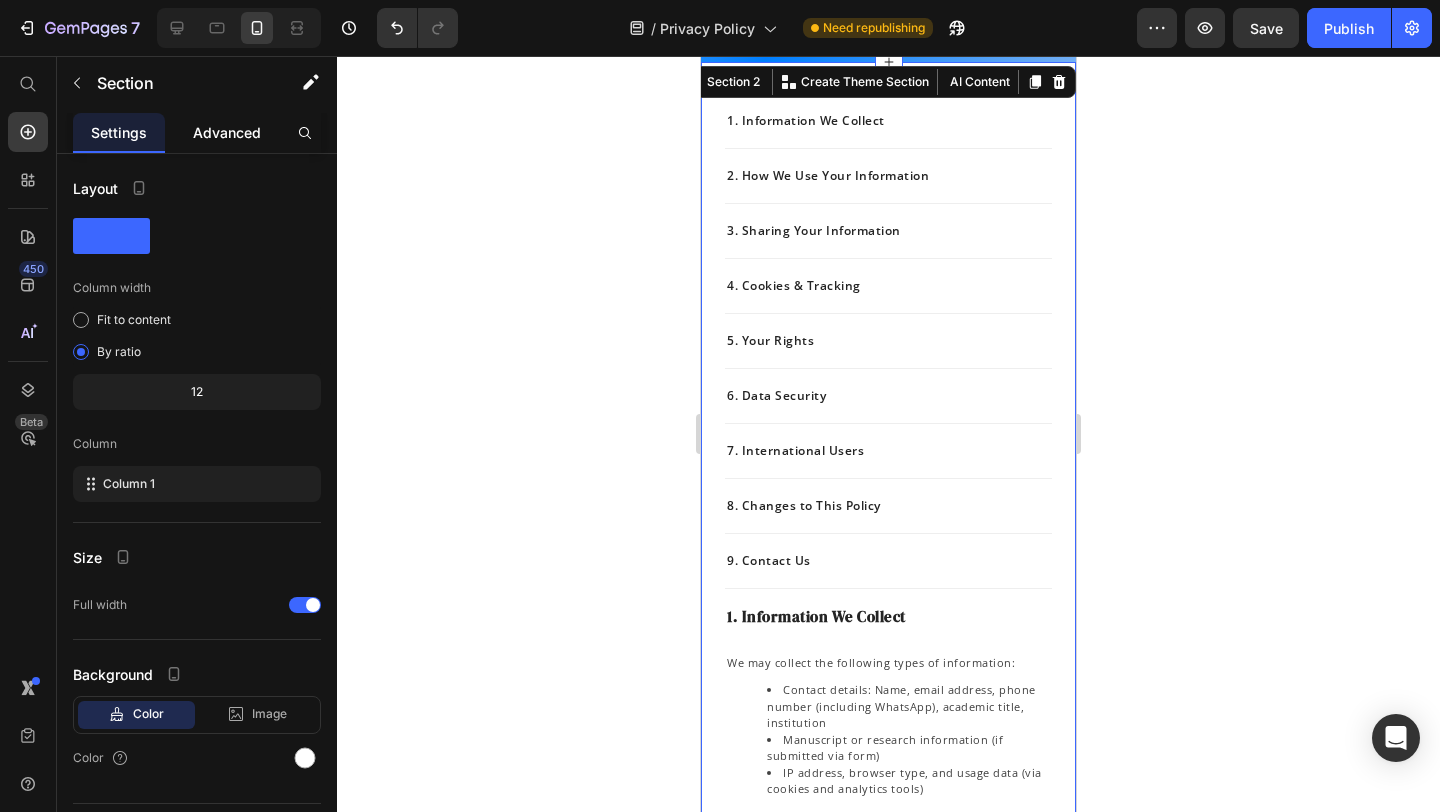 click on "Advanced" at bounding box center (227, 132) 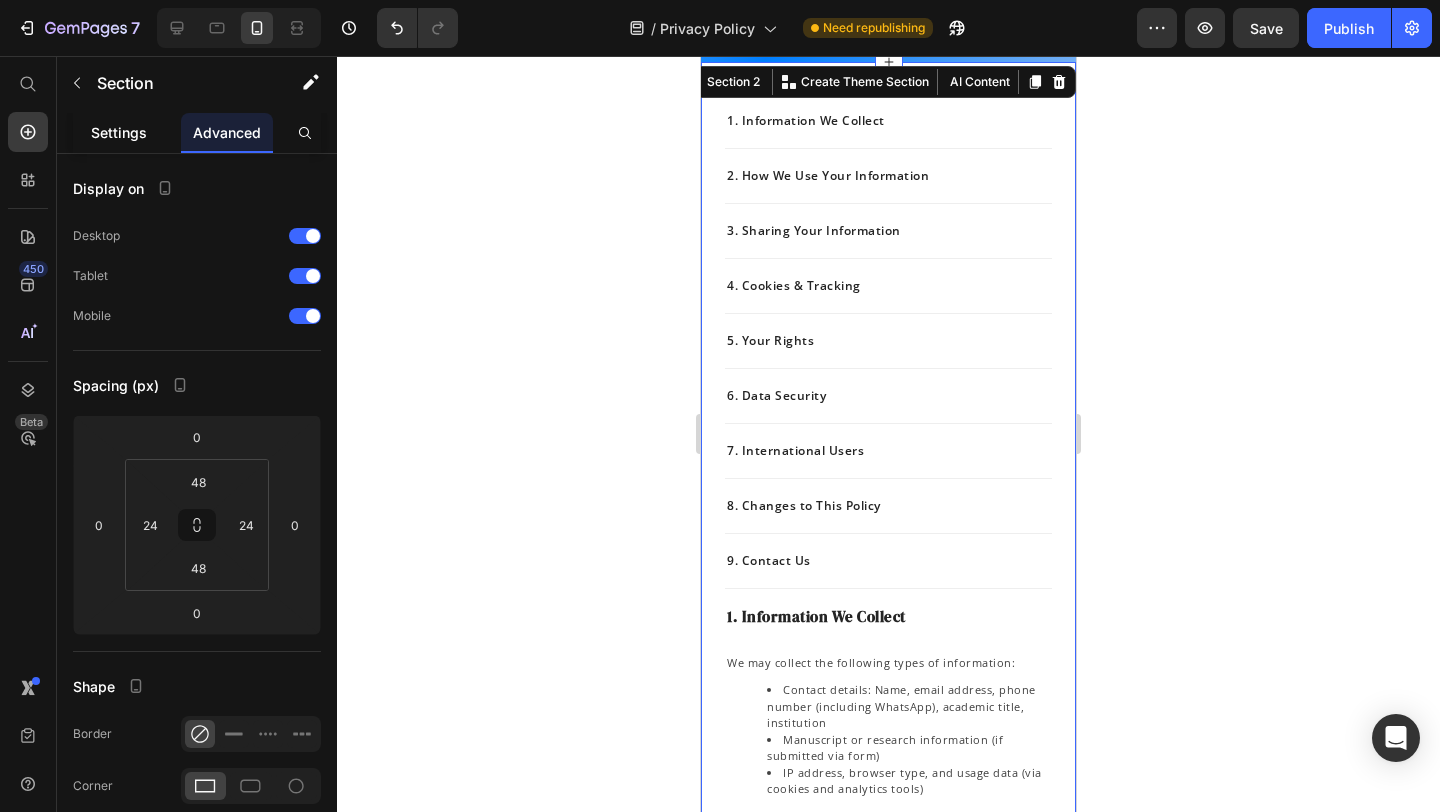 click on "Settings" at bounding box center (119, 132) 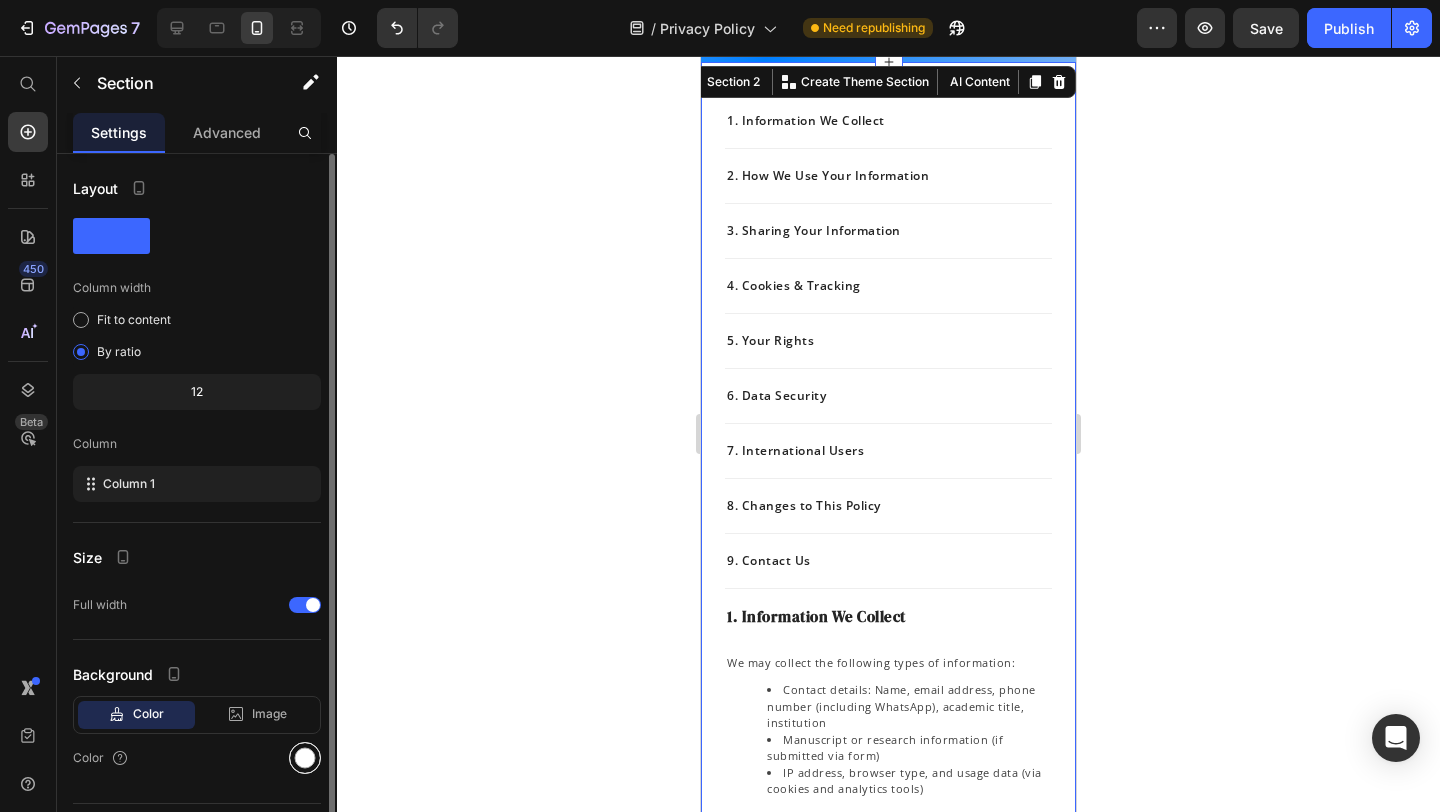 click at bounding box center [305, 758] 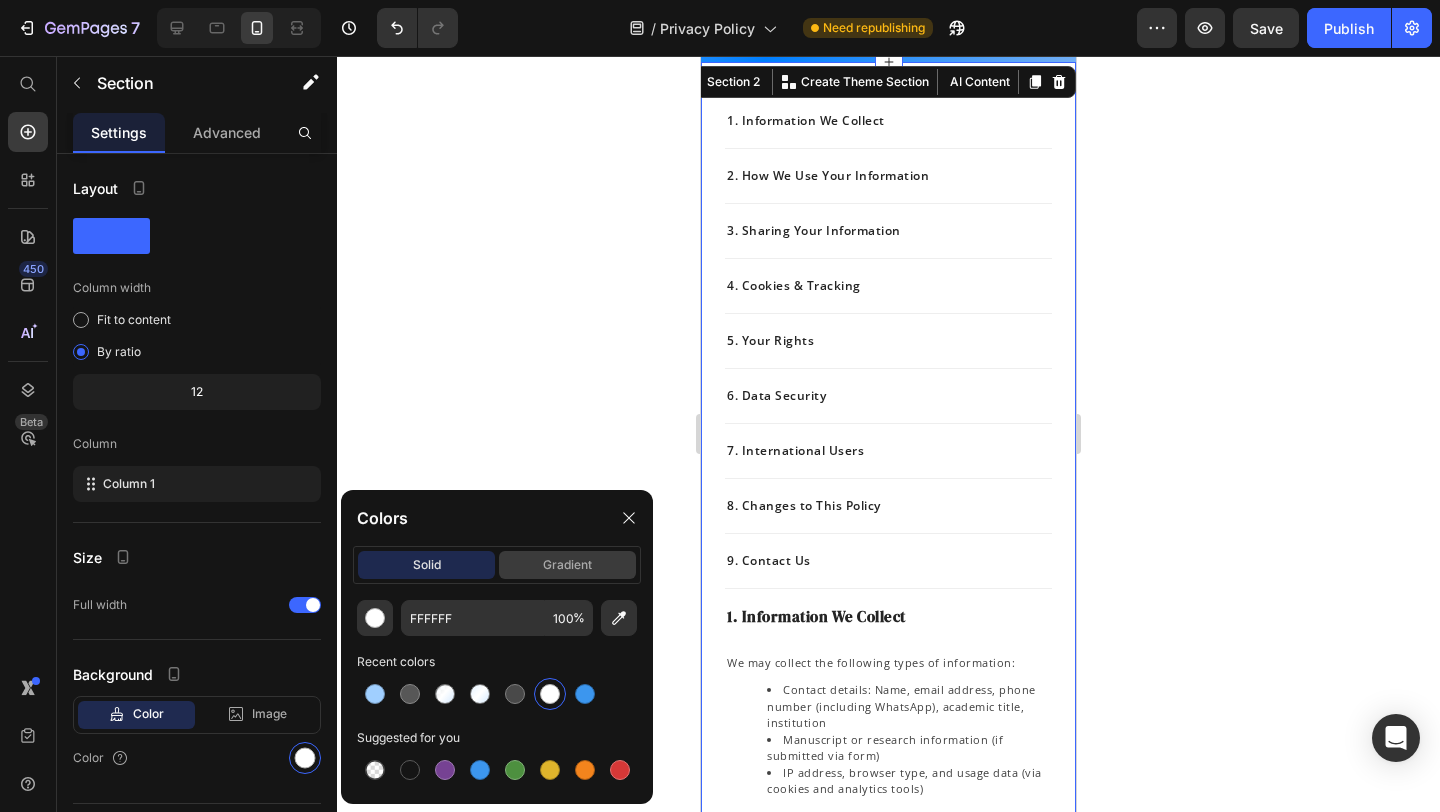 click on "gradient" 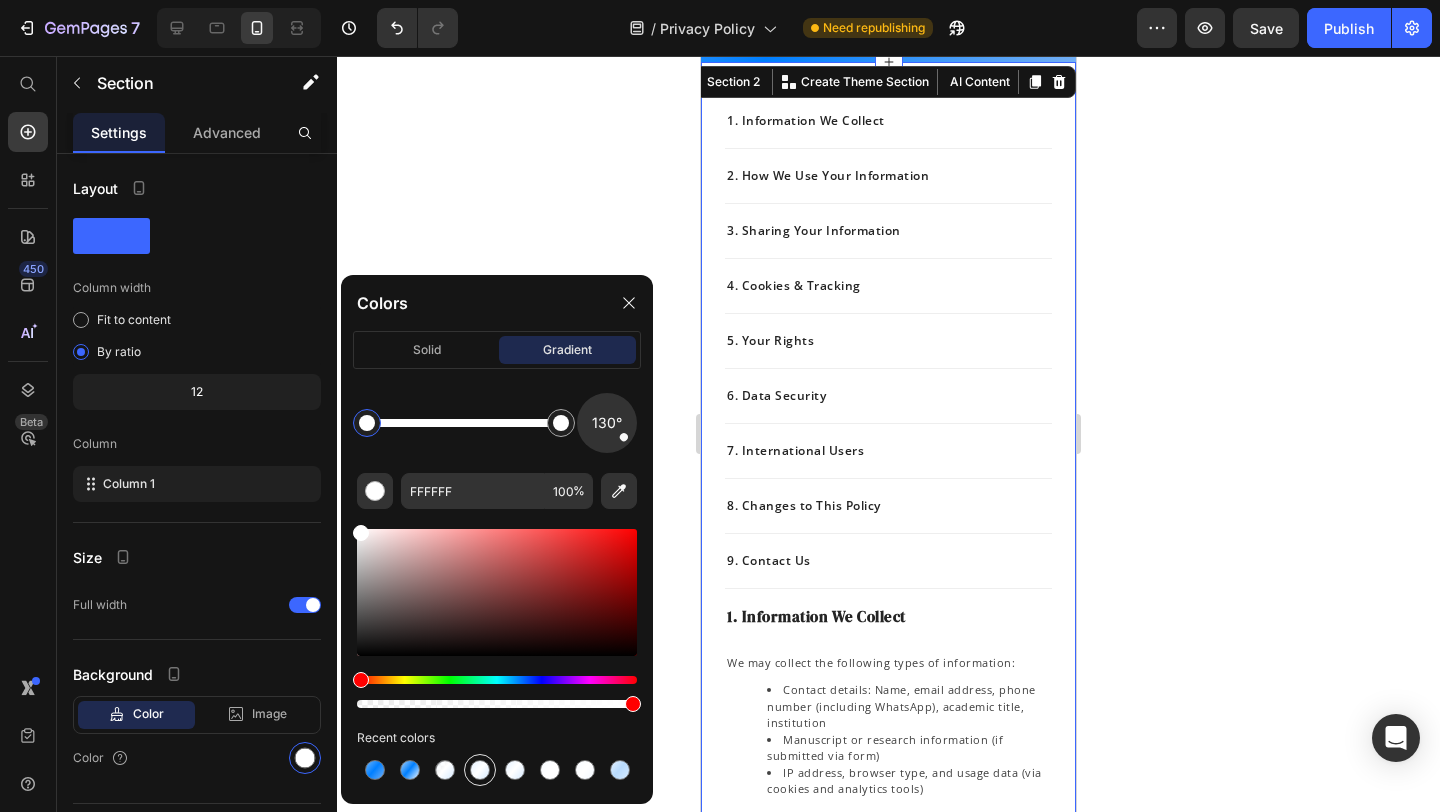 click at bounding box center [480, 770] 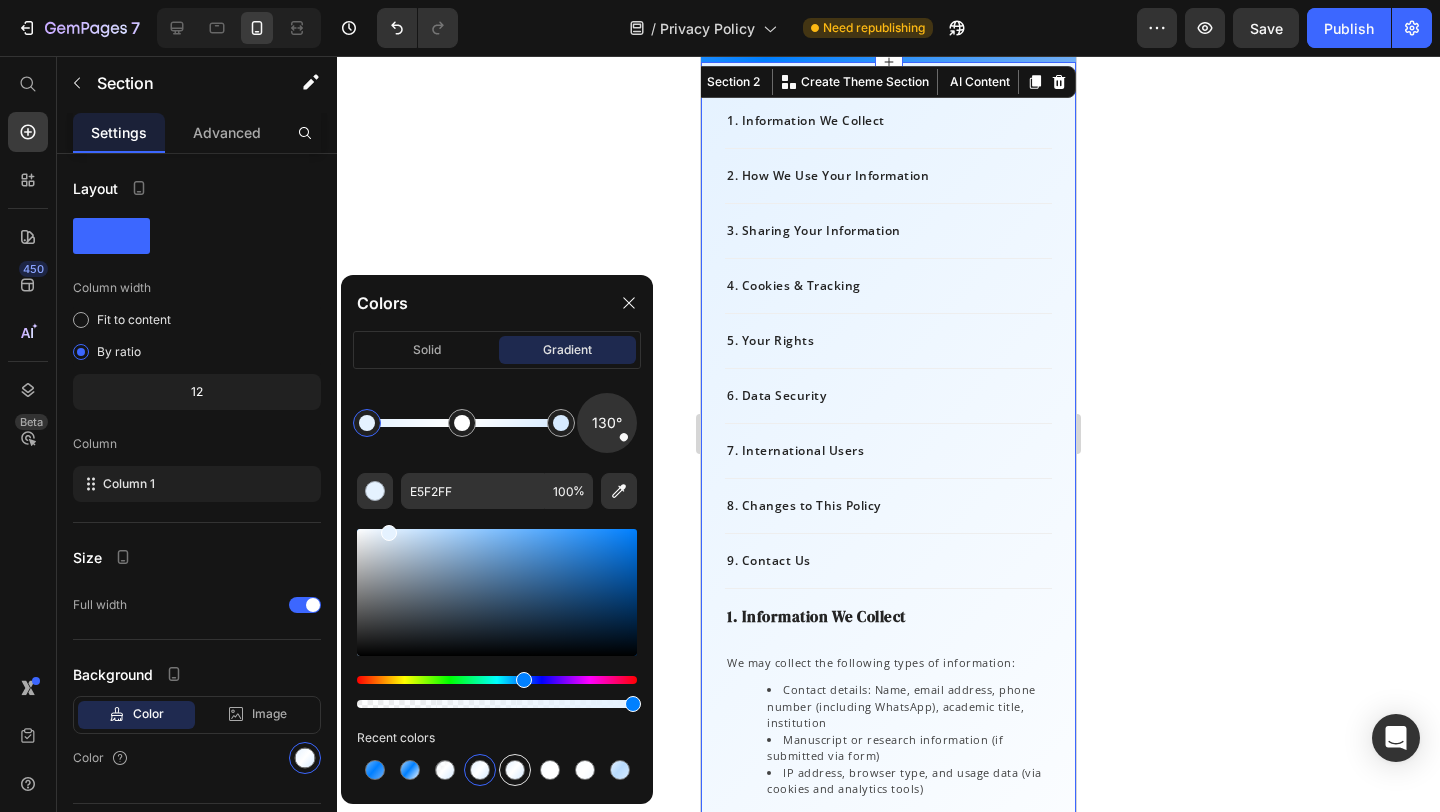 click at bounding box center [515, 770] 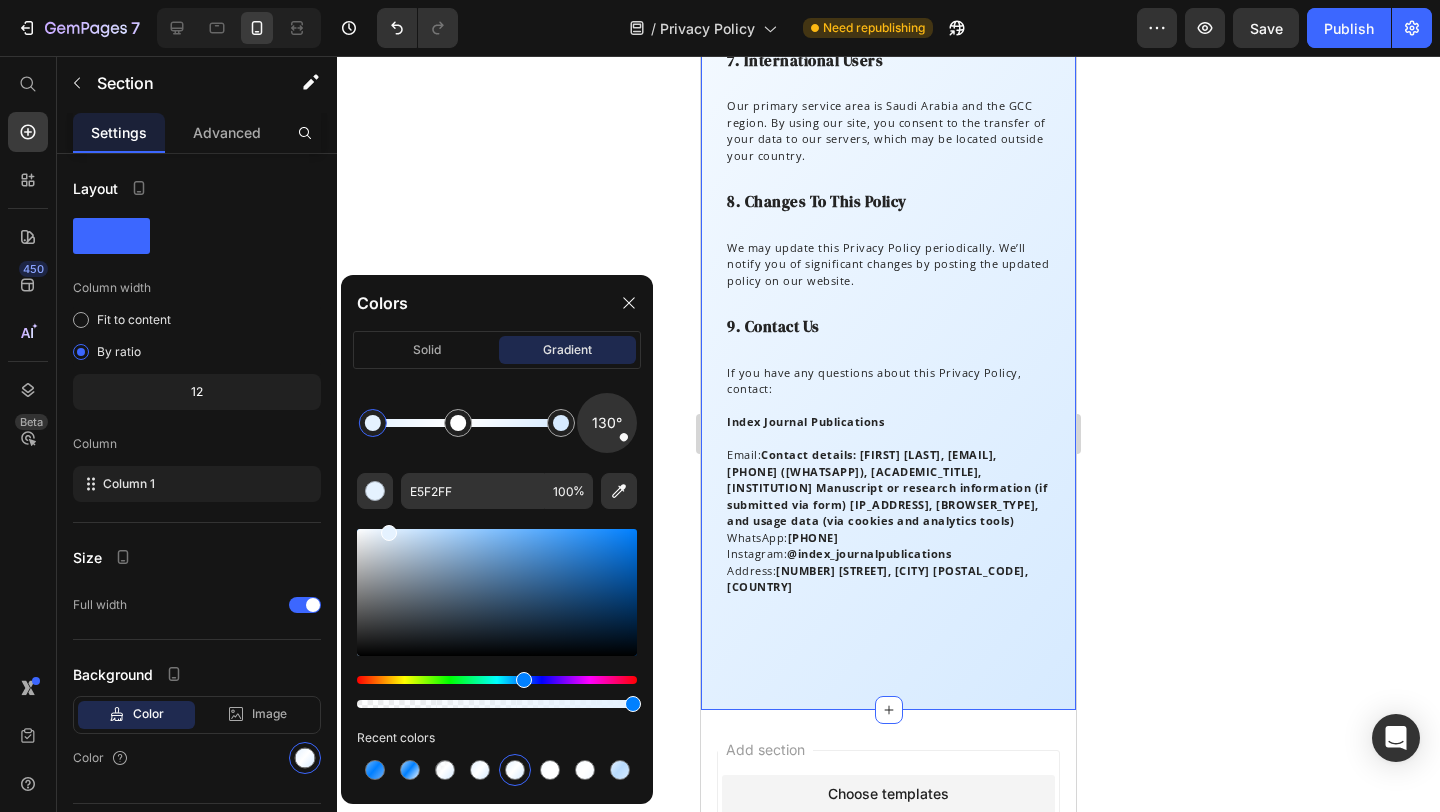 scroll, scrollTop: 2152, scrollLeft: 0, axis: vertical 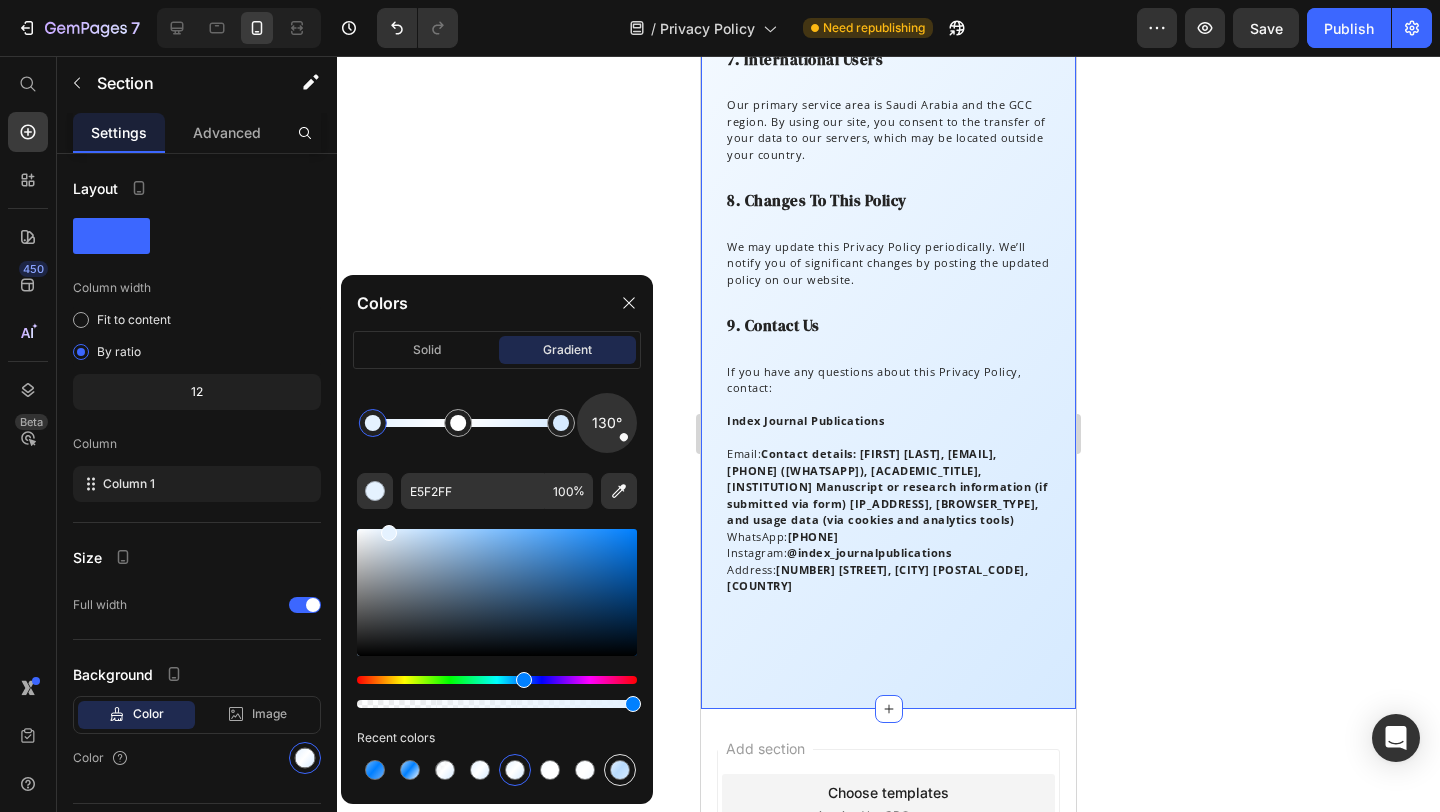 click at bounding box center [620, 770] 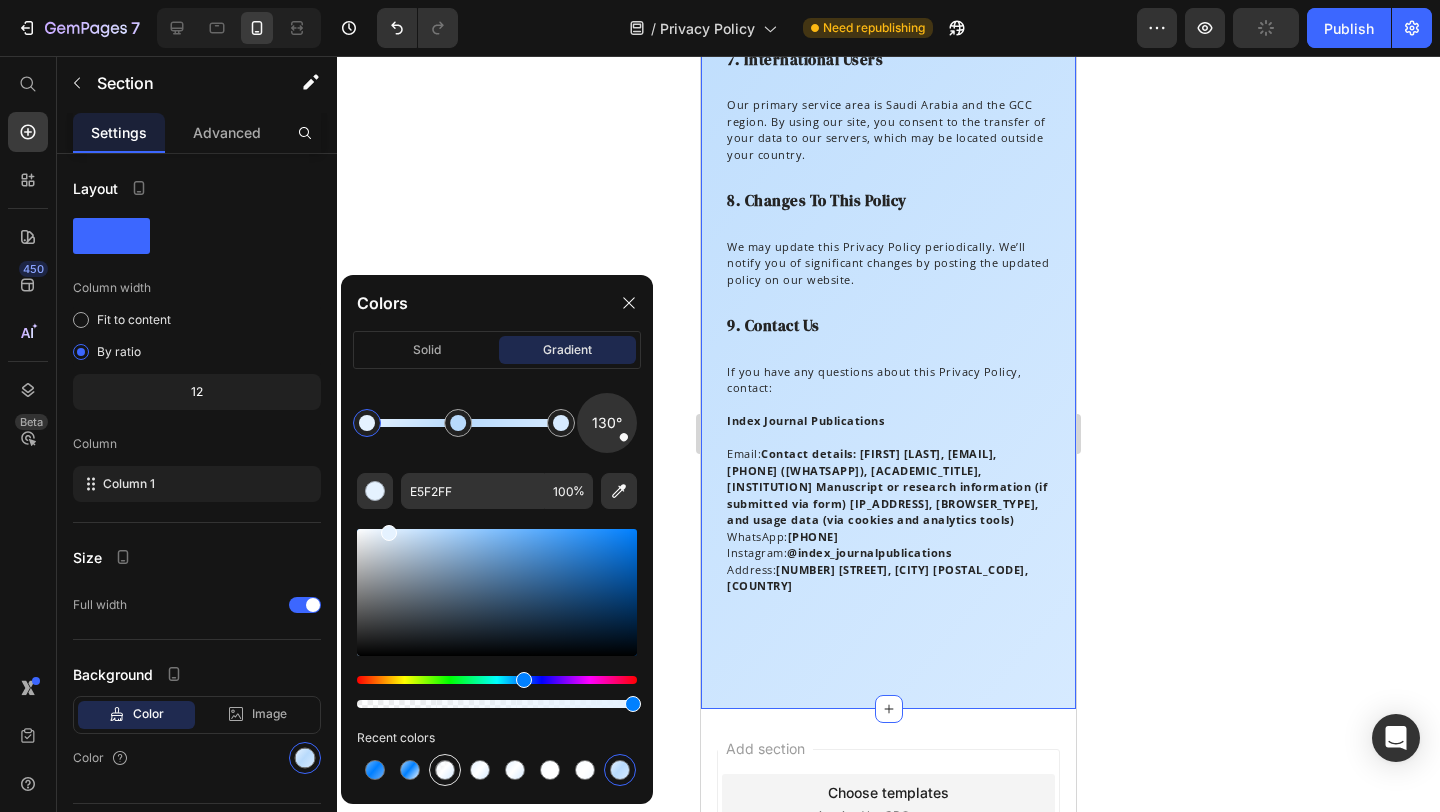 click at bounding box center (445, 770) 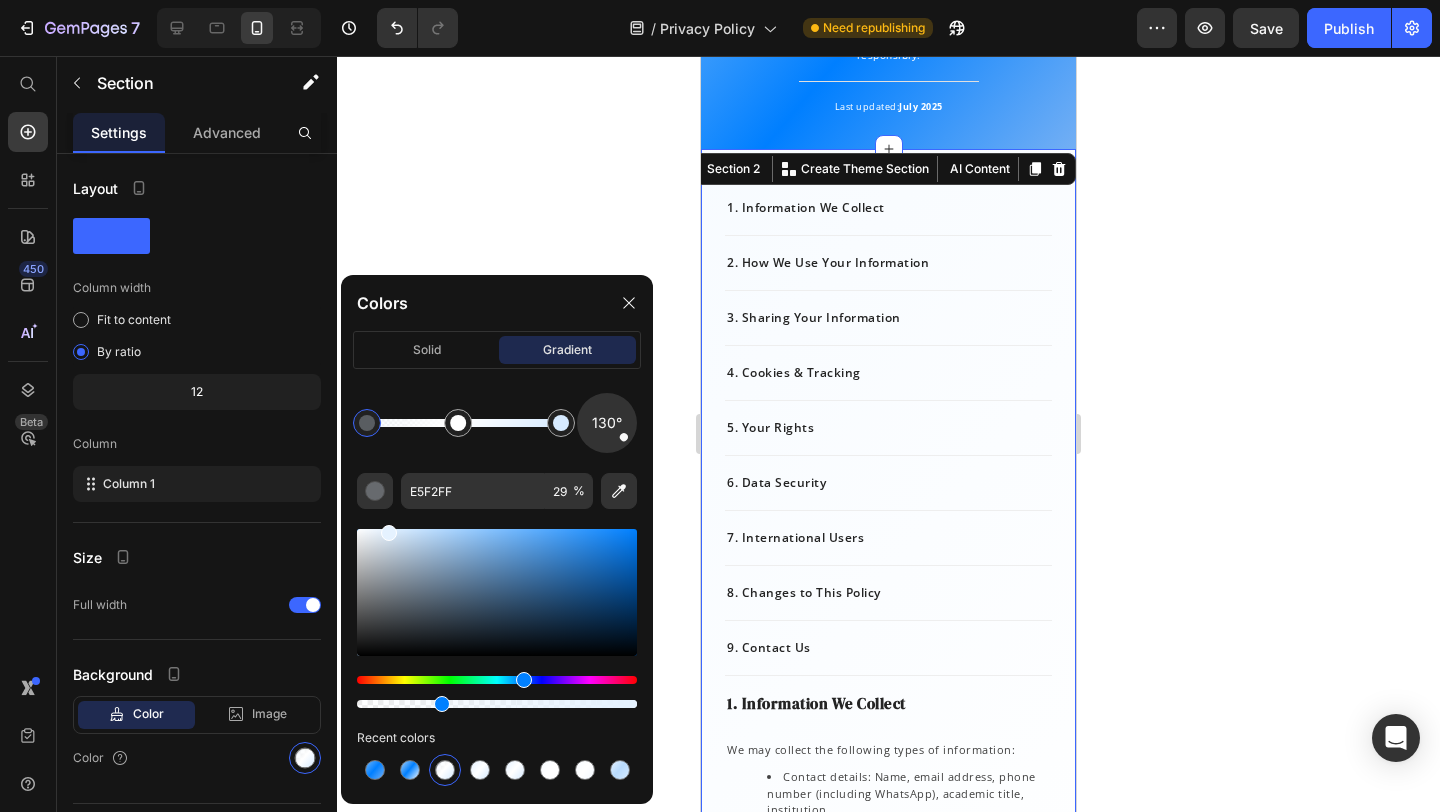 scroll, scrollTop: 150, scrollLeft: 0, axis: vertical 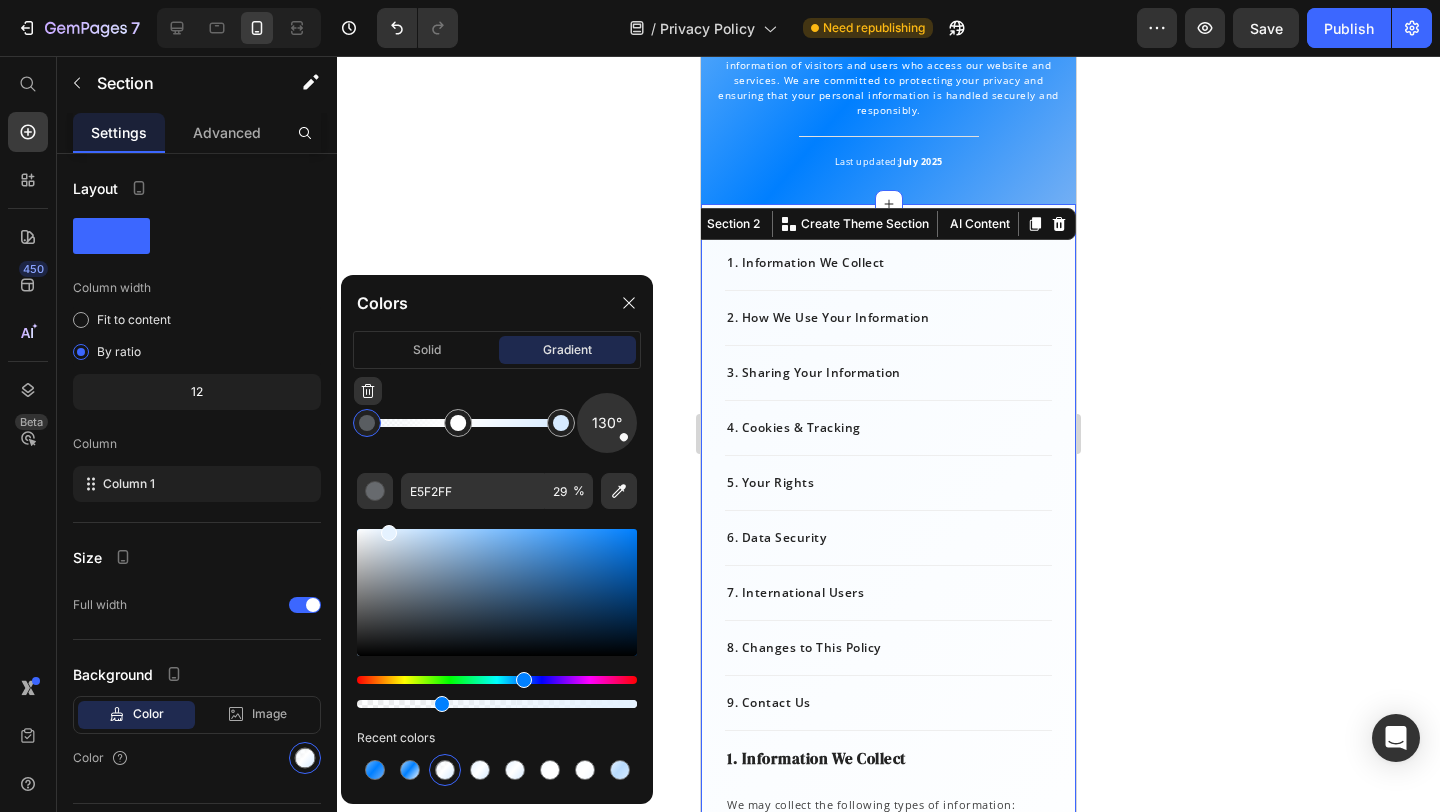 click at bounding box center [367, 423] 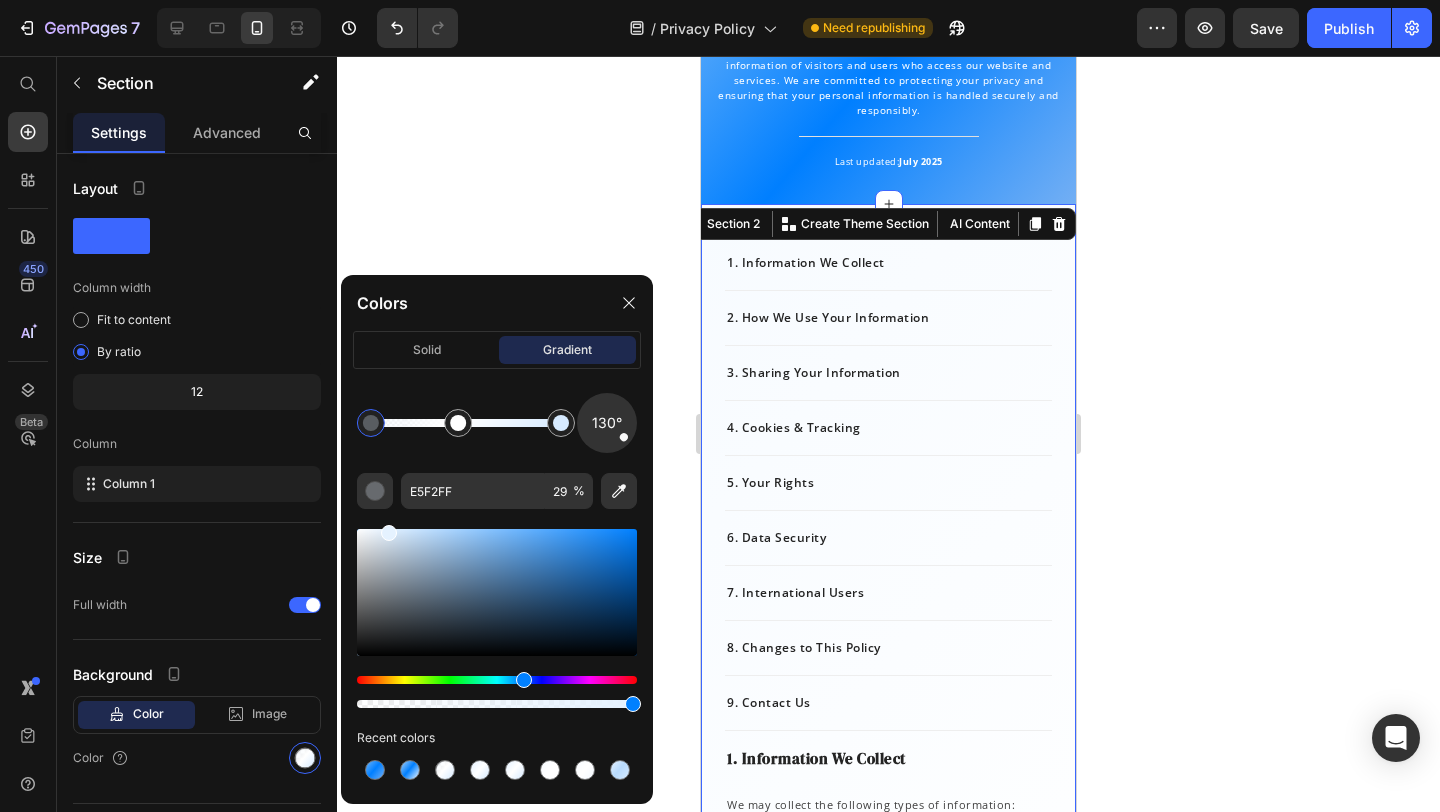 drag, startPoint x: 1140, startPoint y: 764, endPoint x: 732, endPoint y: 686, distance: 415.38898 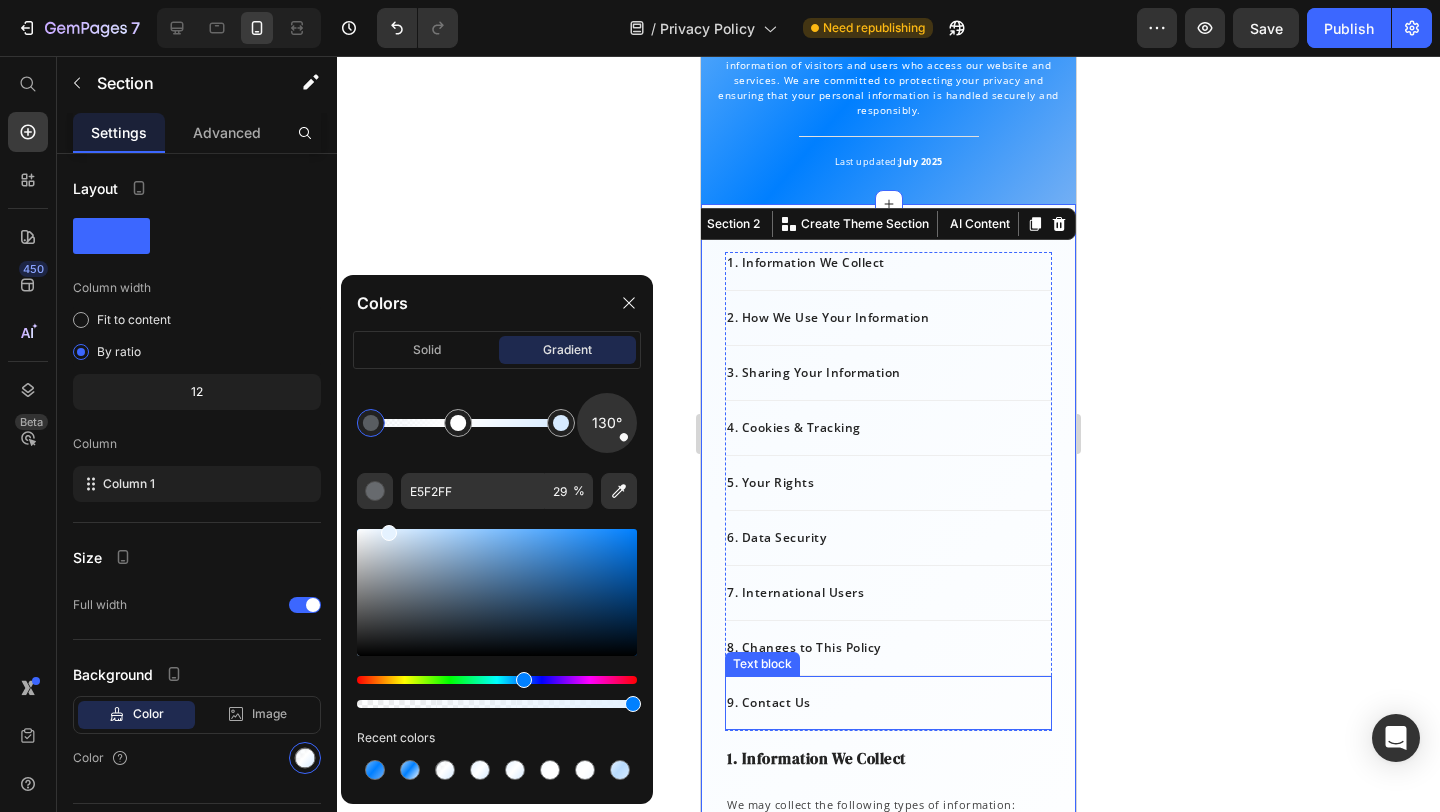 type on "100" 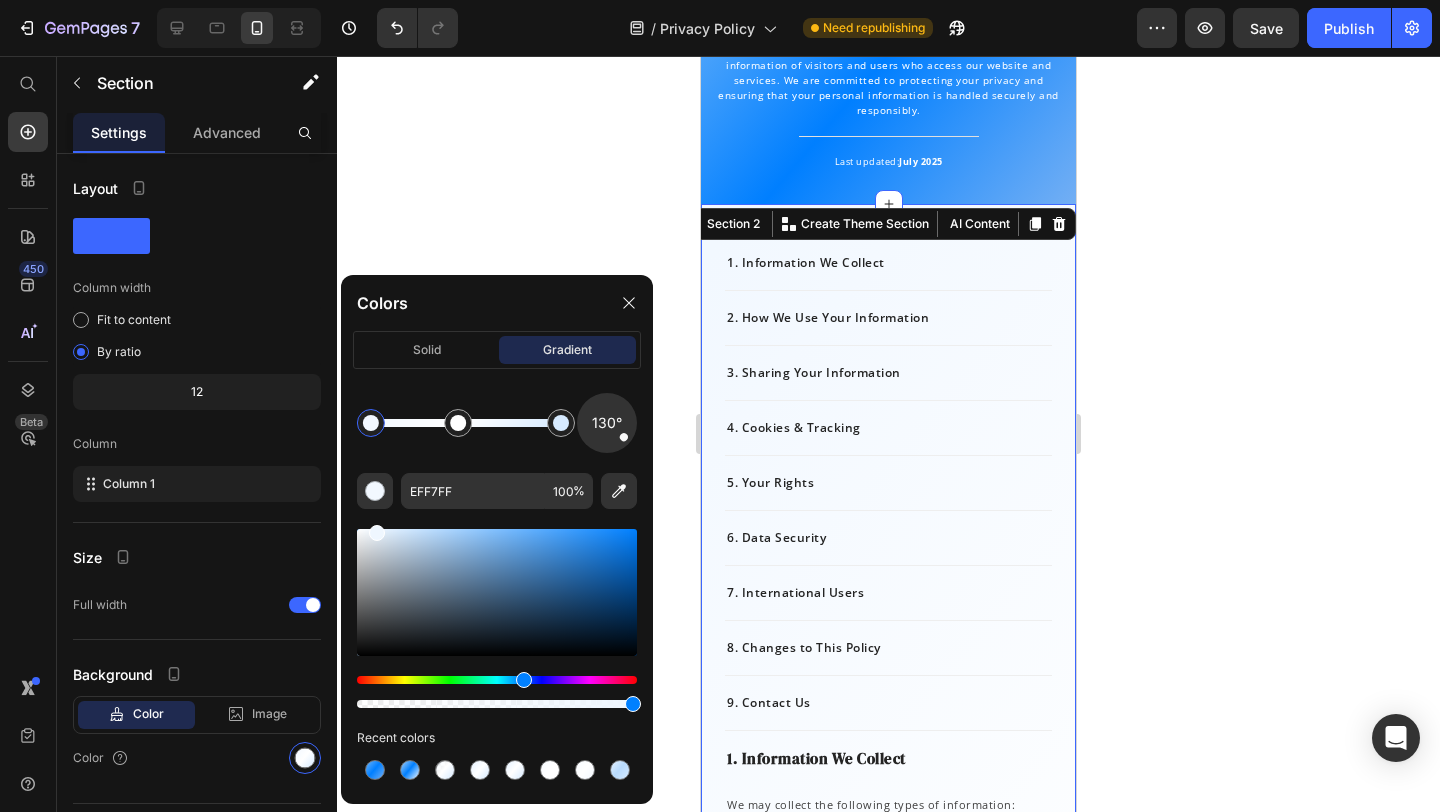 drag, startPoint x: 388, startPoint y: 534, endPoint x: 375, endPoint y: 521, distance: 18.384777 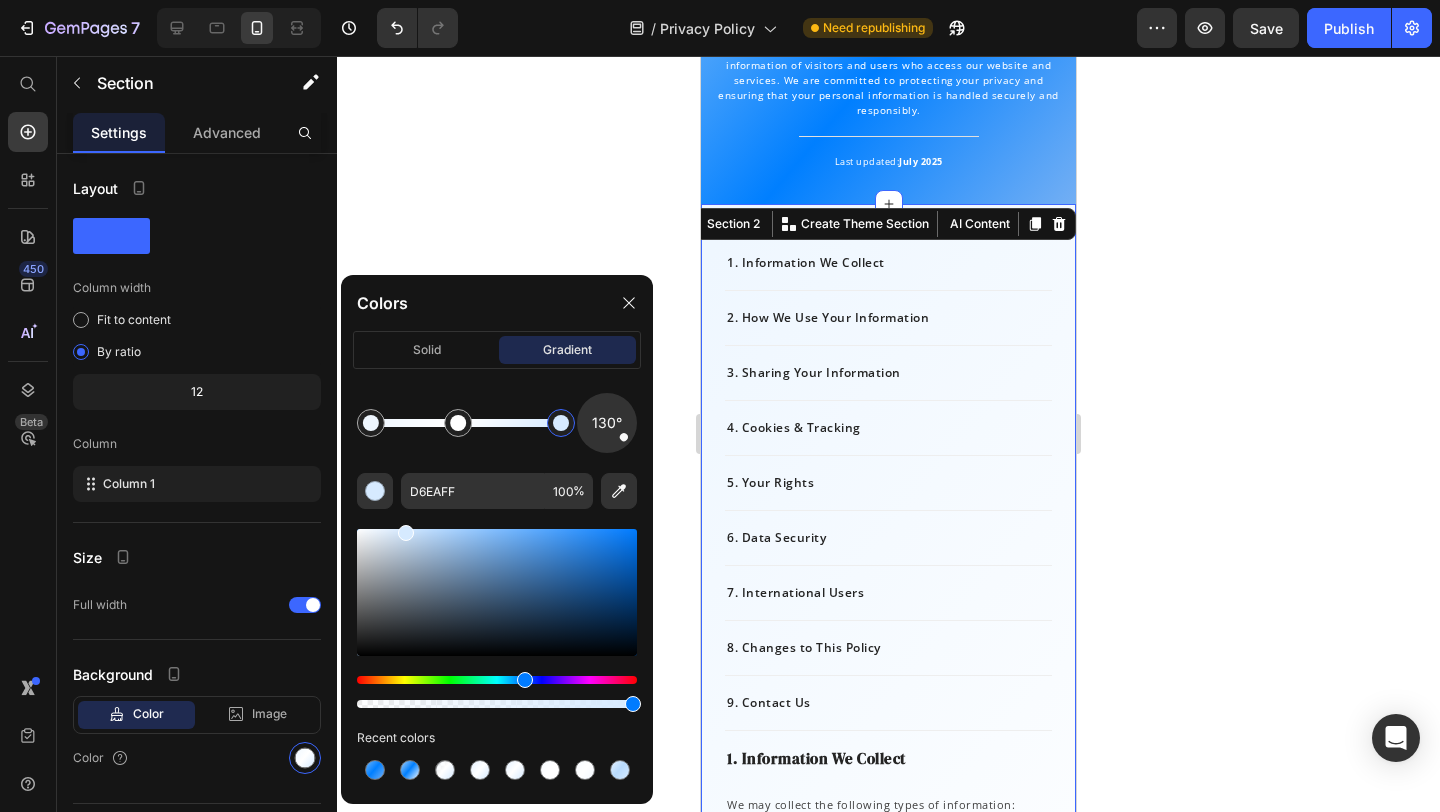 click at bounding box center (561, 423) 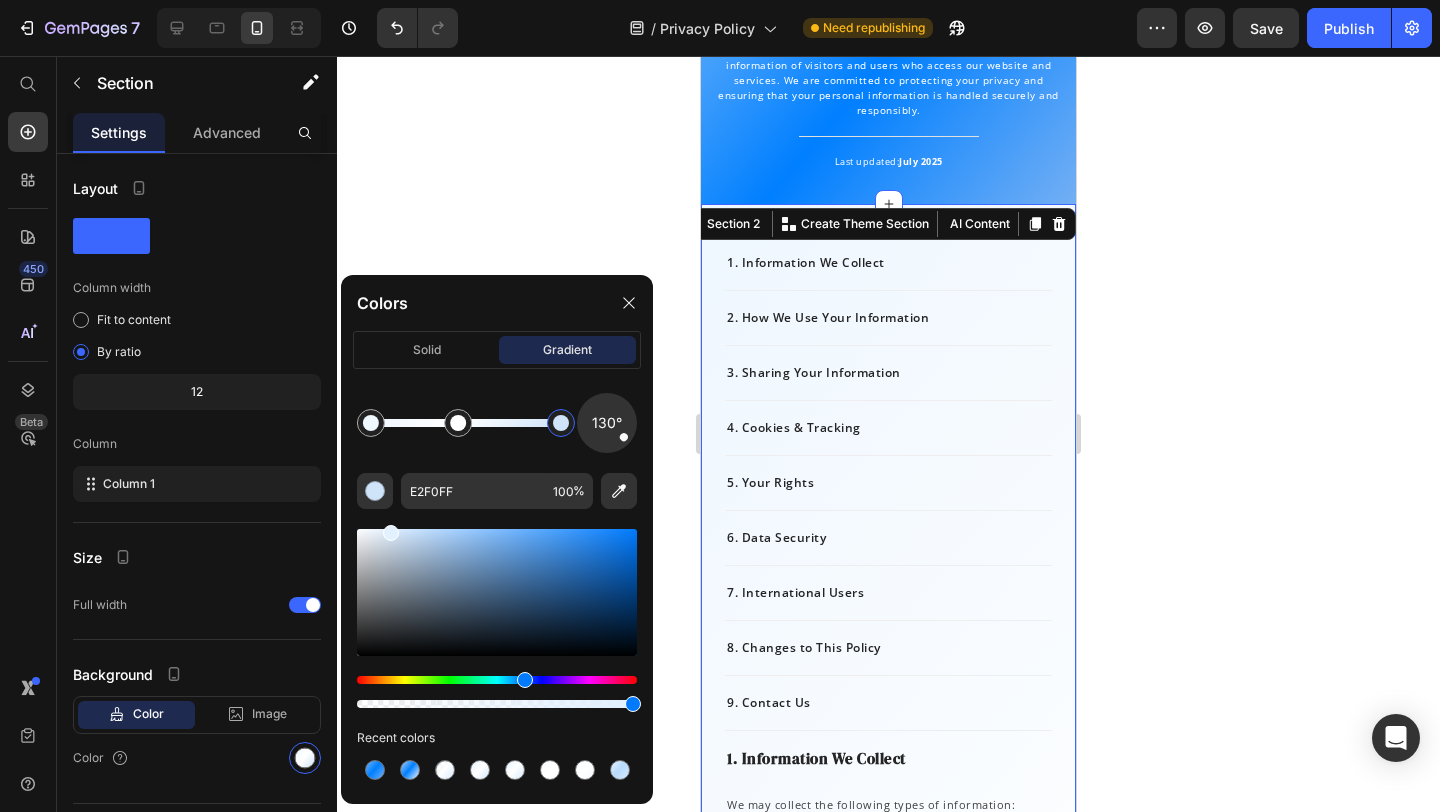 drag, startPoint x: 406, startPoint y: 531, endPoint x: 391, endPoint y: 522, distance: 17.492855 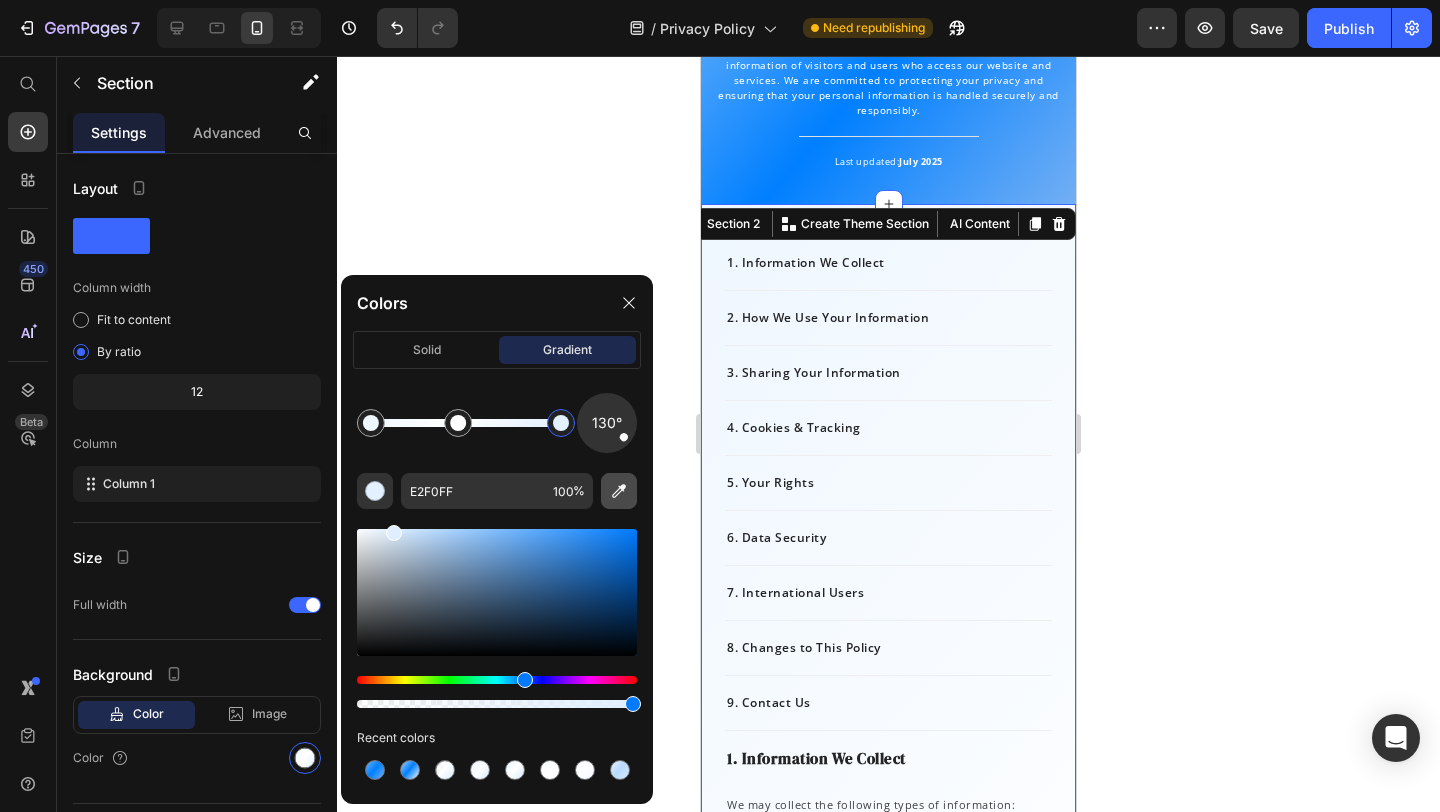 type on "E0EFFF" 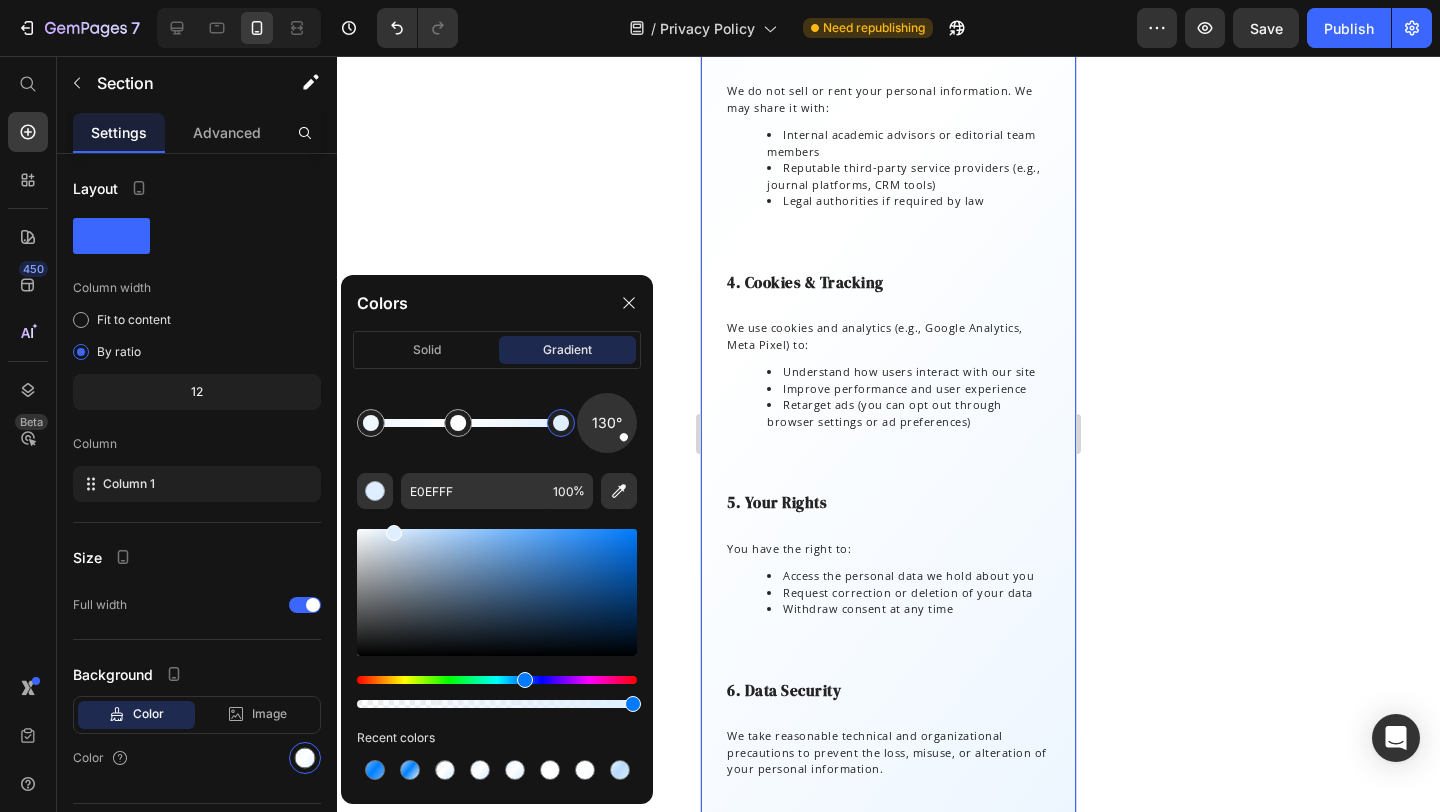 scroll, scrollTop: 2359, scrollLeft: 0, axis: vertical 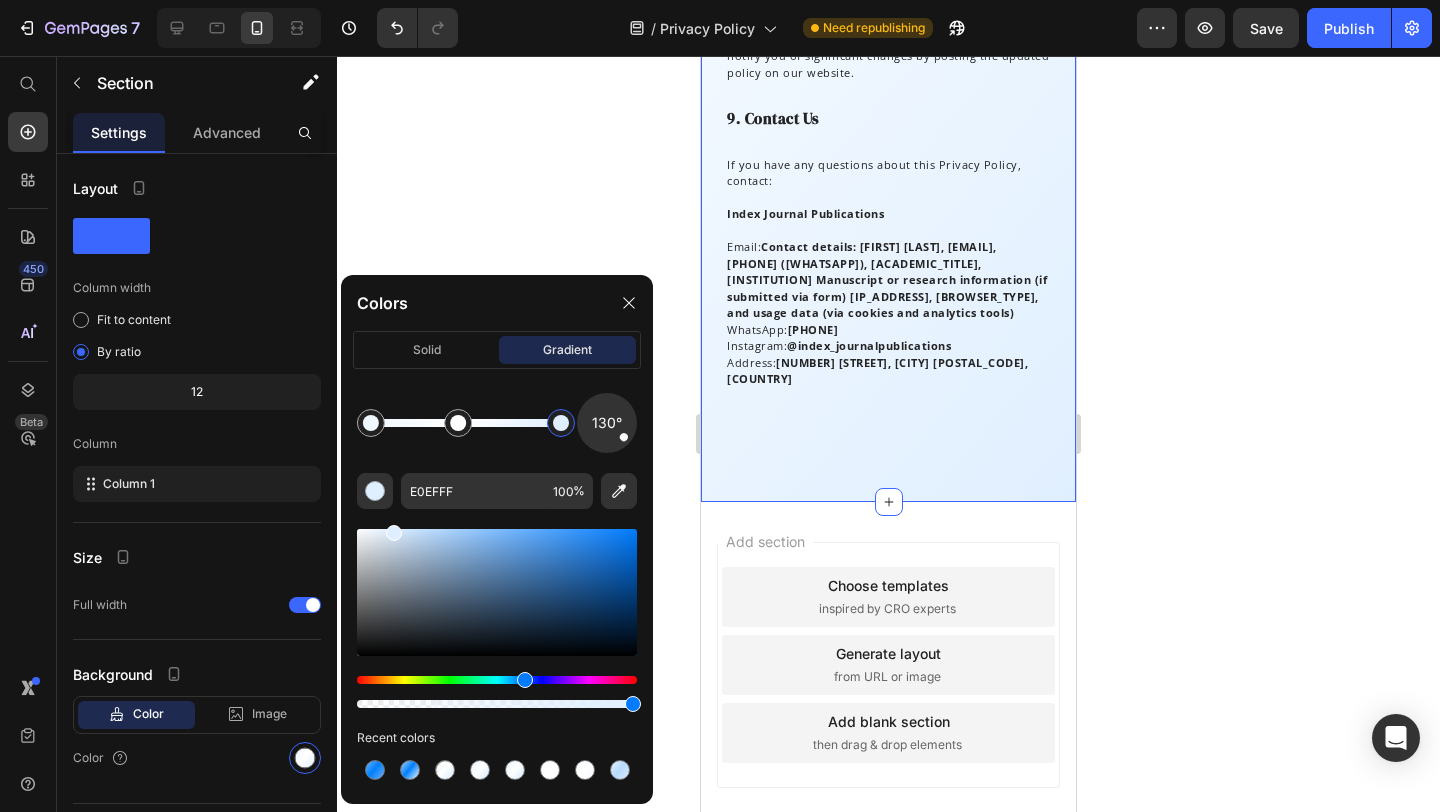 click on "1. Information We Collect Text block 2. How We Use Your Information Text block 3. Sharing Your Information Text block 4. Cookies & Tracking Text block 5. Your Rights Text block 6. Data Security Text block 7. International Users Text block 8. Changes to This Policy Text block 9. Contact Us Text block Row 1. Information We Collect Heading We may collect the following types of information: Contact details: [FIRST] [LAST], [EMAIL], [PHONE] ([WHATSAPP]), [ACADEMIC_TITLE], [INSTITUTION] Manuscript or research information (if submitted via form) [IP_ADDRESS], [BROWSER_TYPE], and usage data (via cookies and analytics tools) Text block Row 2. How We Use Your Information Heading We use your information to: Respond to your inquiries or requests (e.g., Free Publishing Assessment) Match your manuscript with suitable journals Provide updates or communicate about your project Improve our website experience and services Send you promotional or educational content (if you opt in) Text block Row 3. Sharing Your Information" at bounding box center [888, -759] 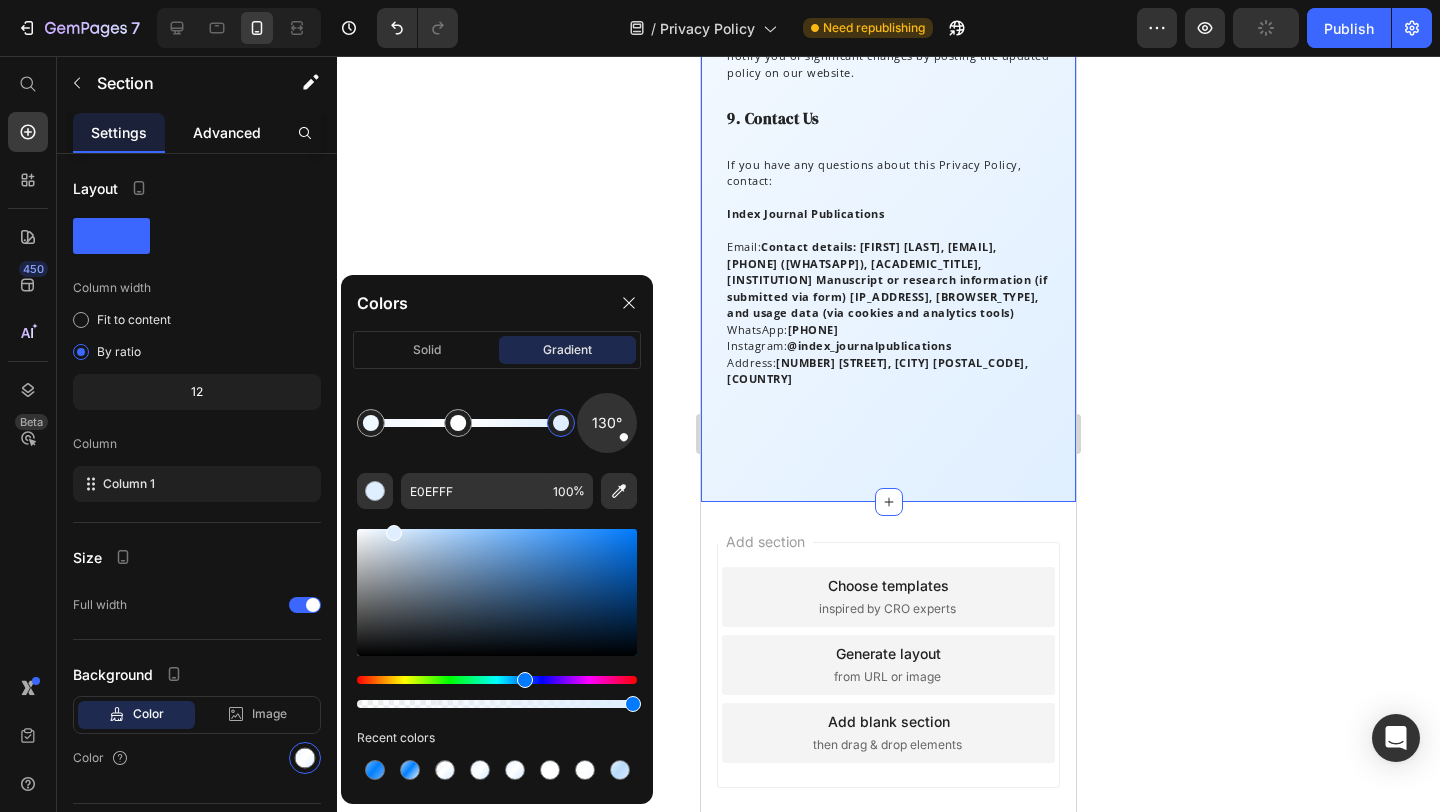 click on "Advanced" at bounding box center (227, 132) 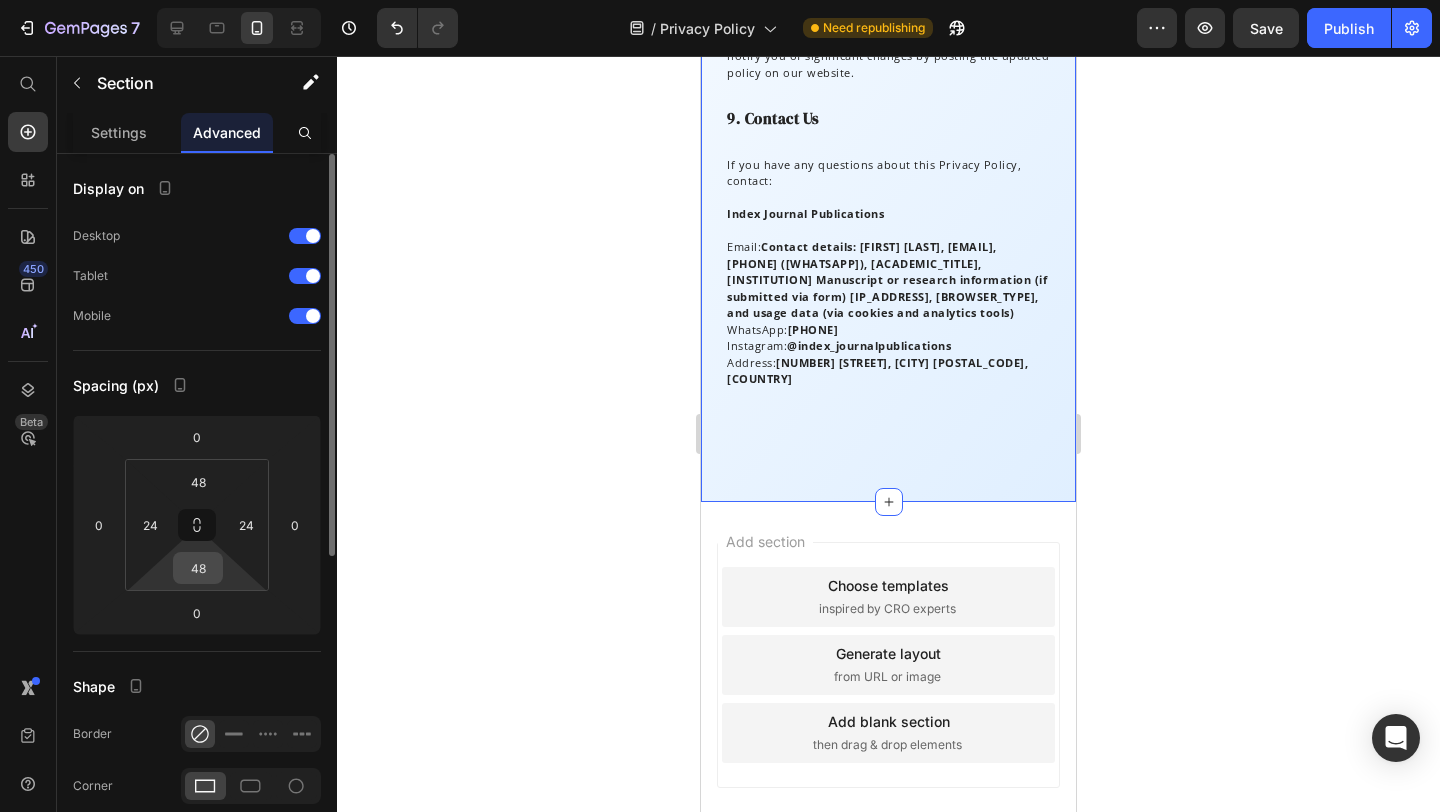 click on "48" at bounding box center (198, 568) 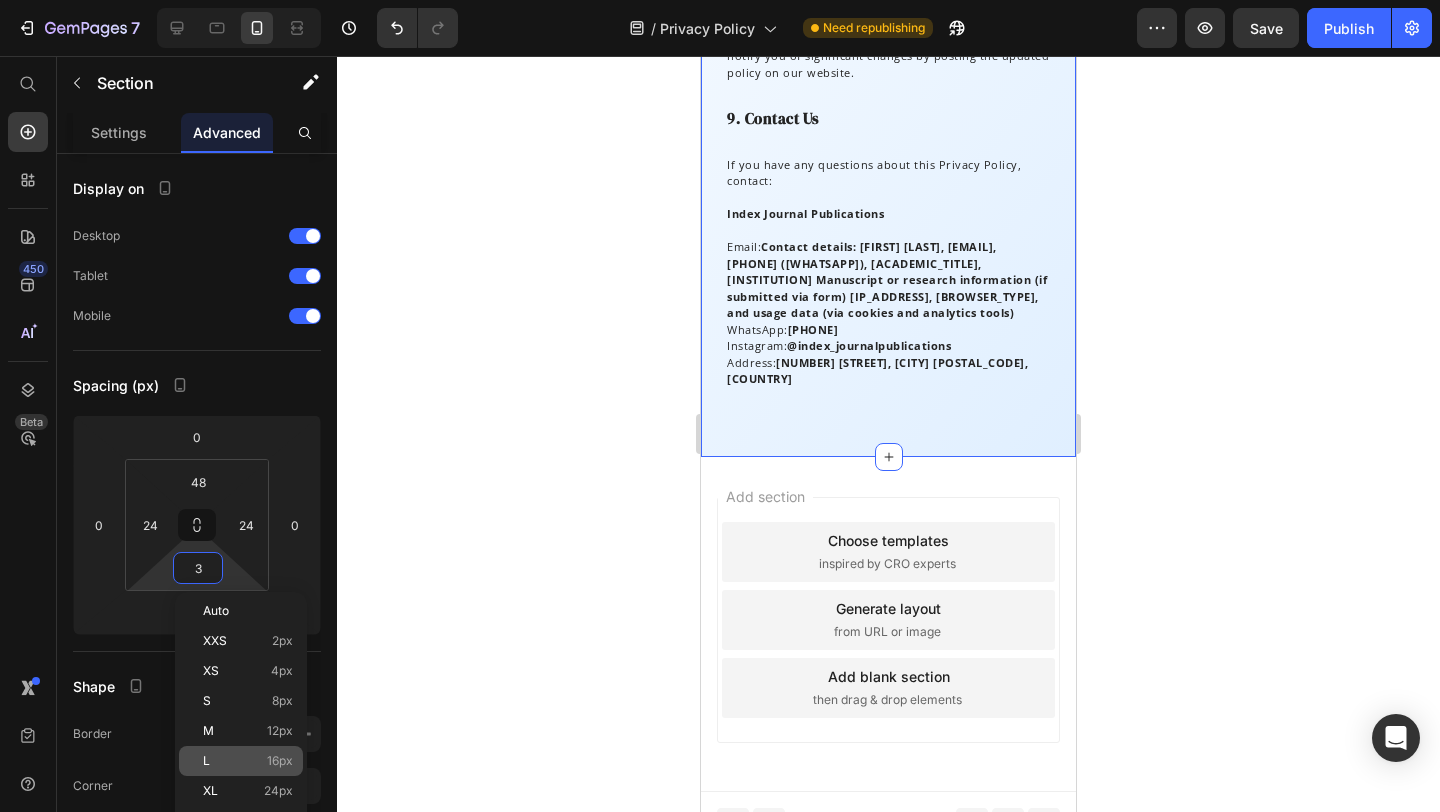 click on "16px" at bounding box center (280, 761) 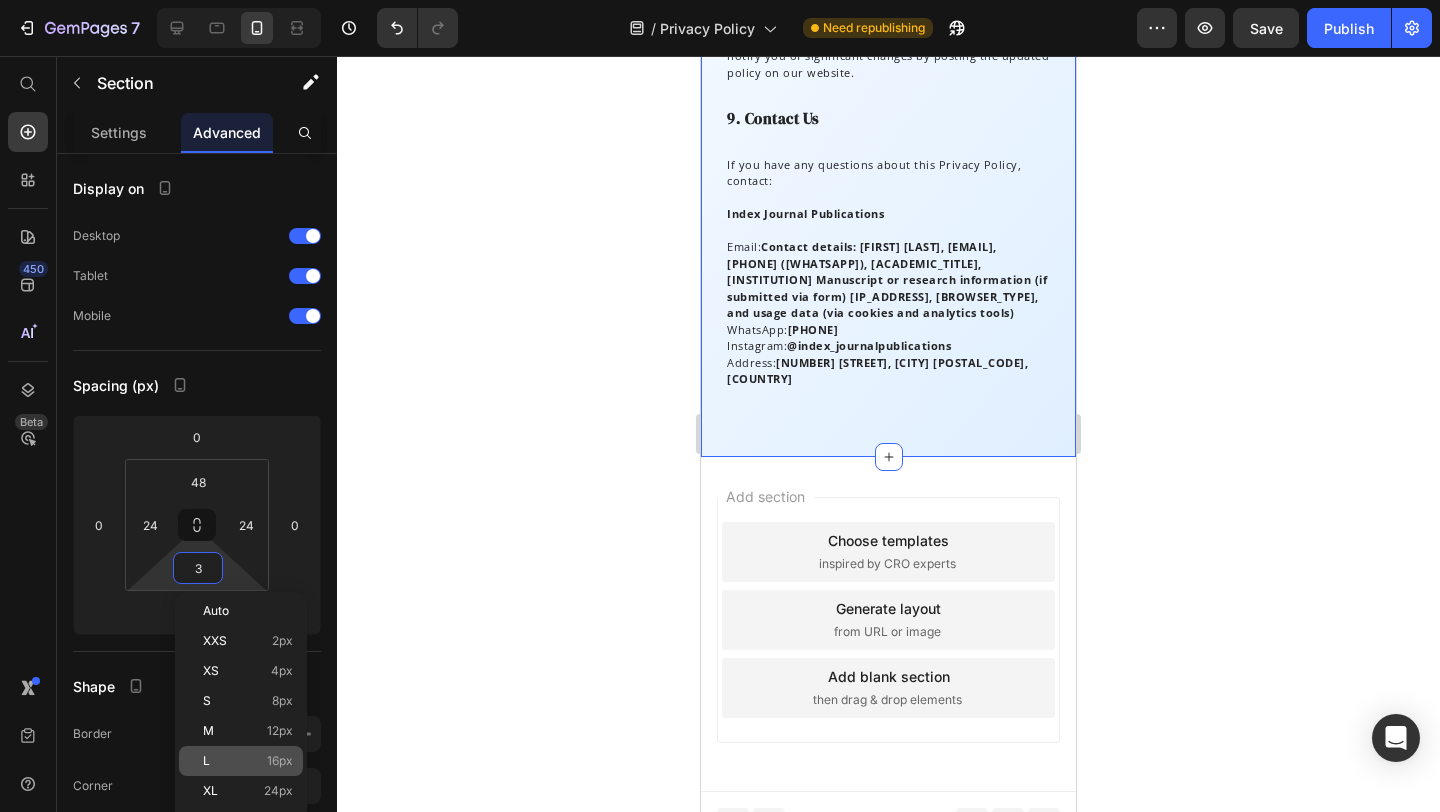 type on "16" 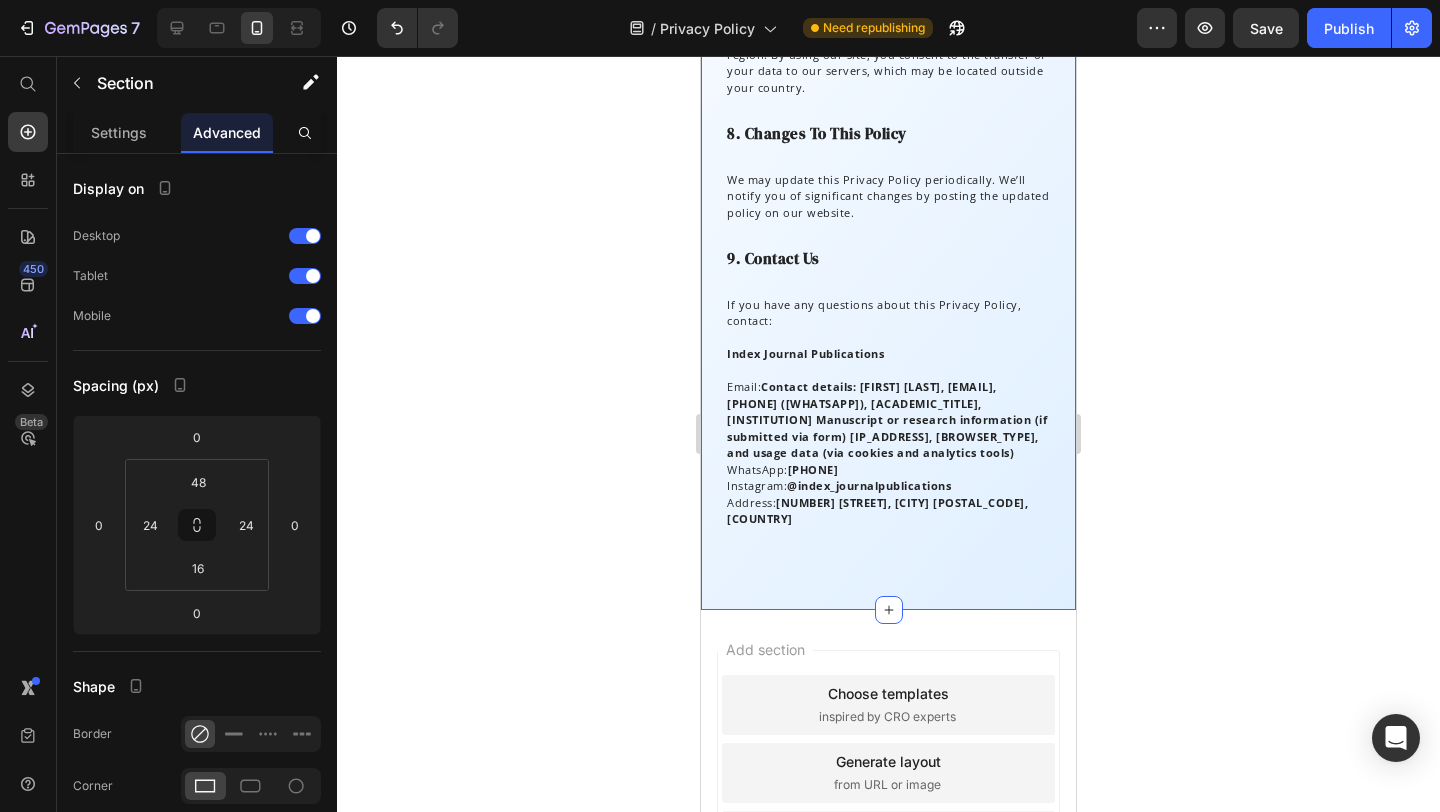 scroll, scrollTop: 2327, scrollLeft: 0, axis: vertical 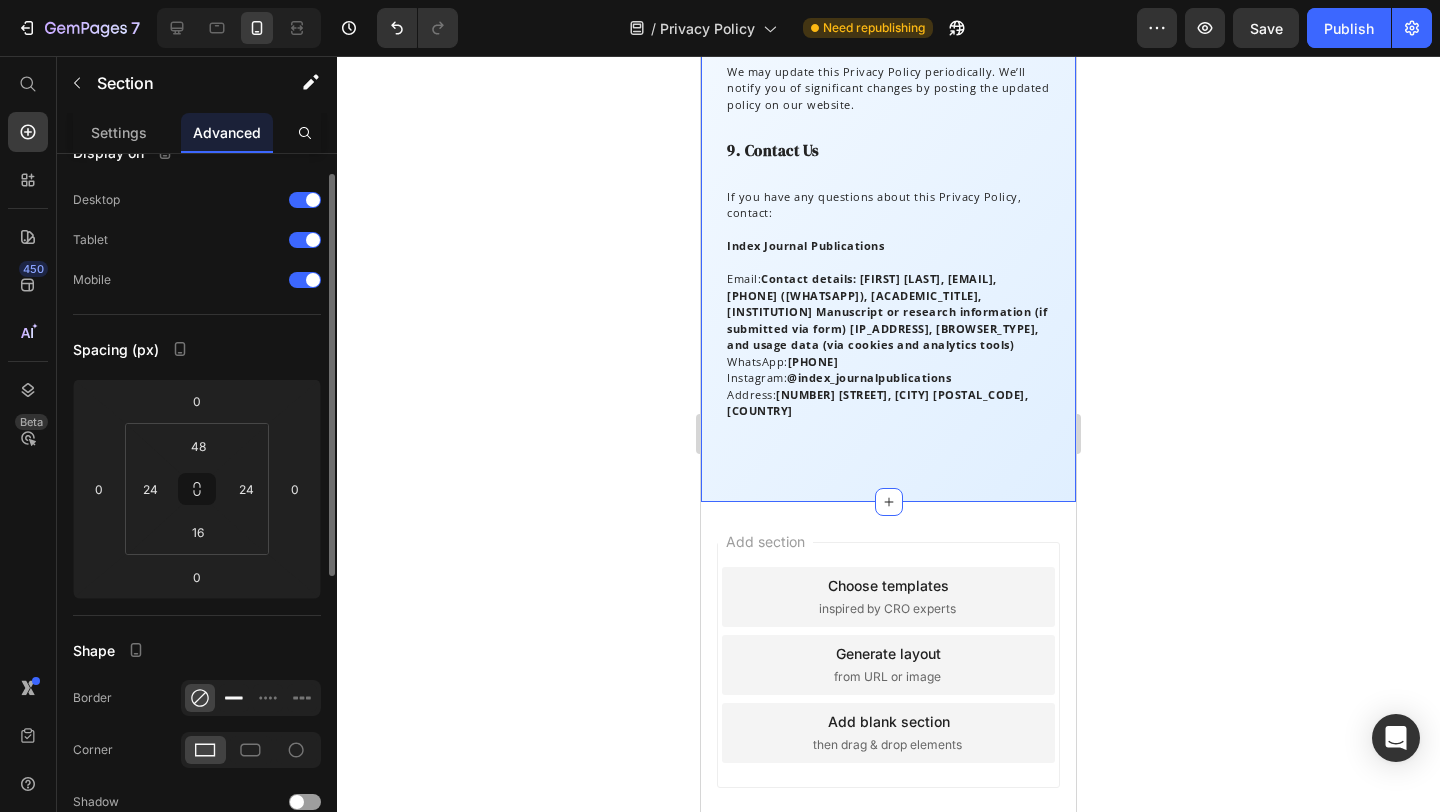 click 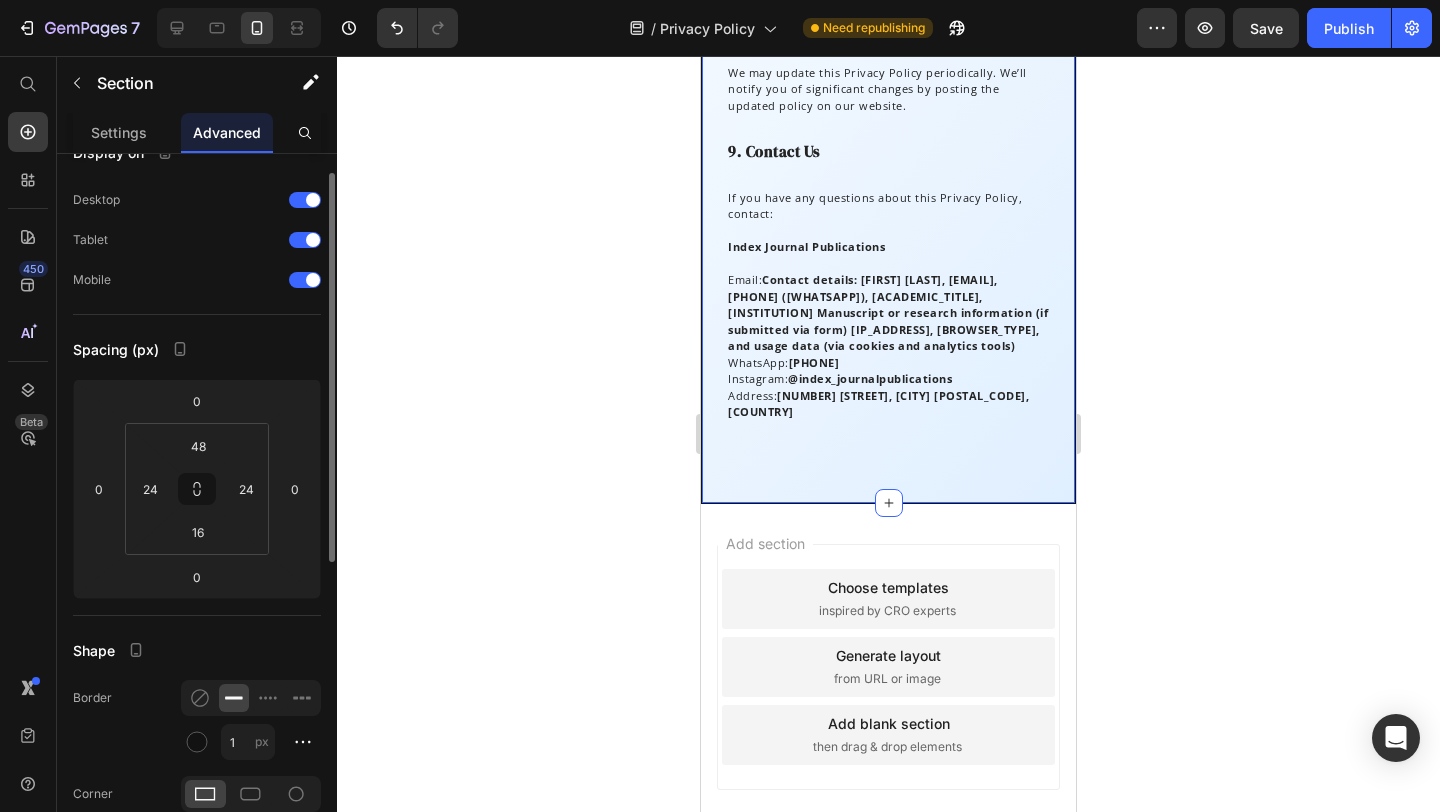 scroll, scrollTop: 2328, scrollLeft: 0, axis: vertical 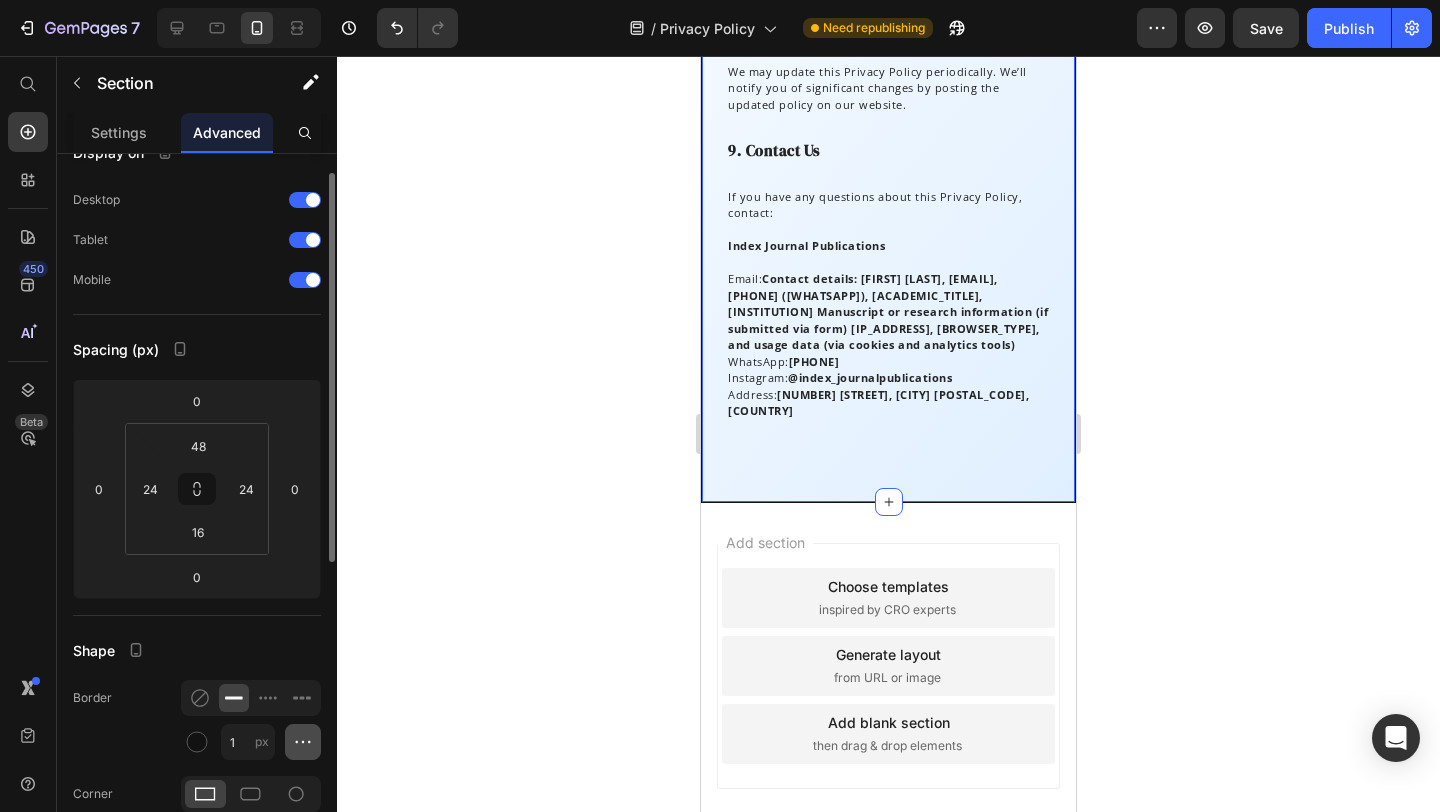 click 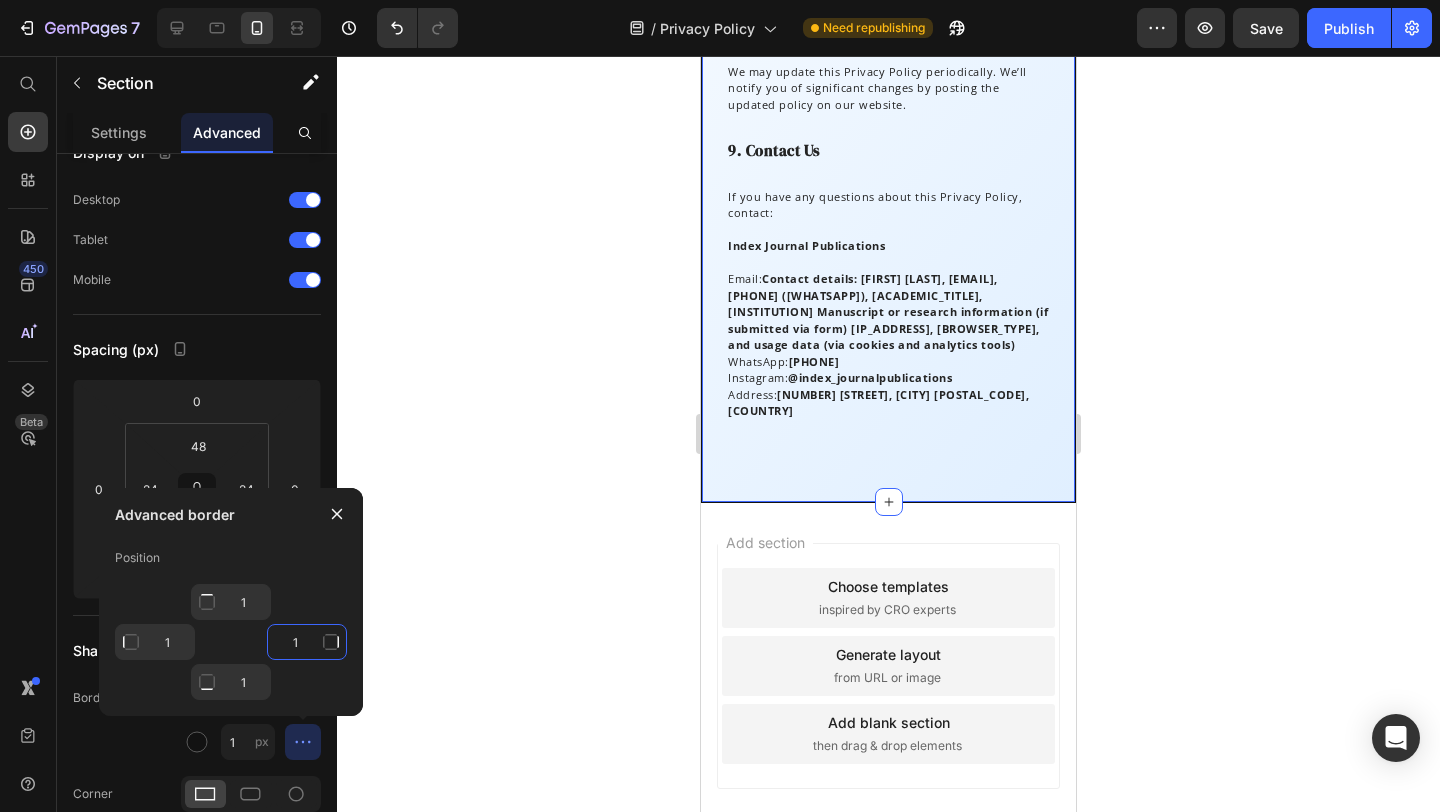 click on "1" 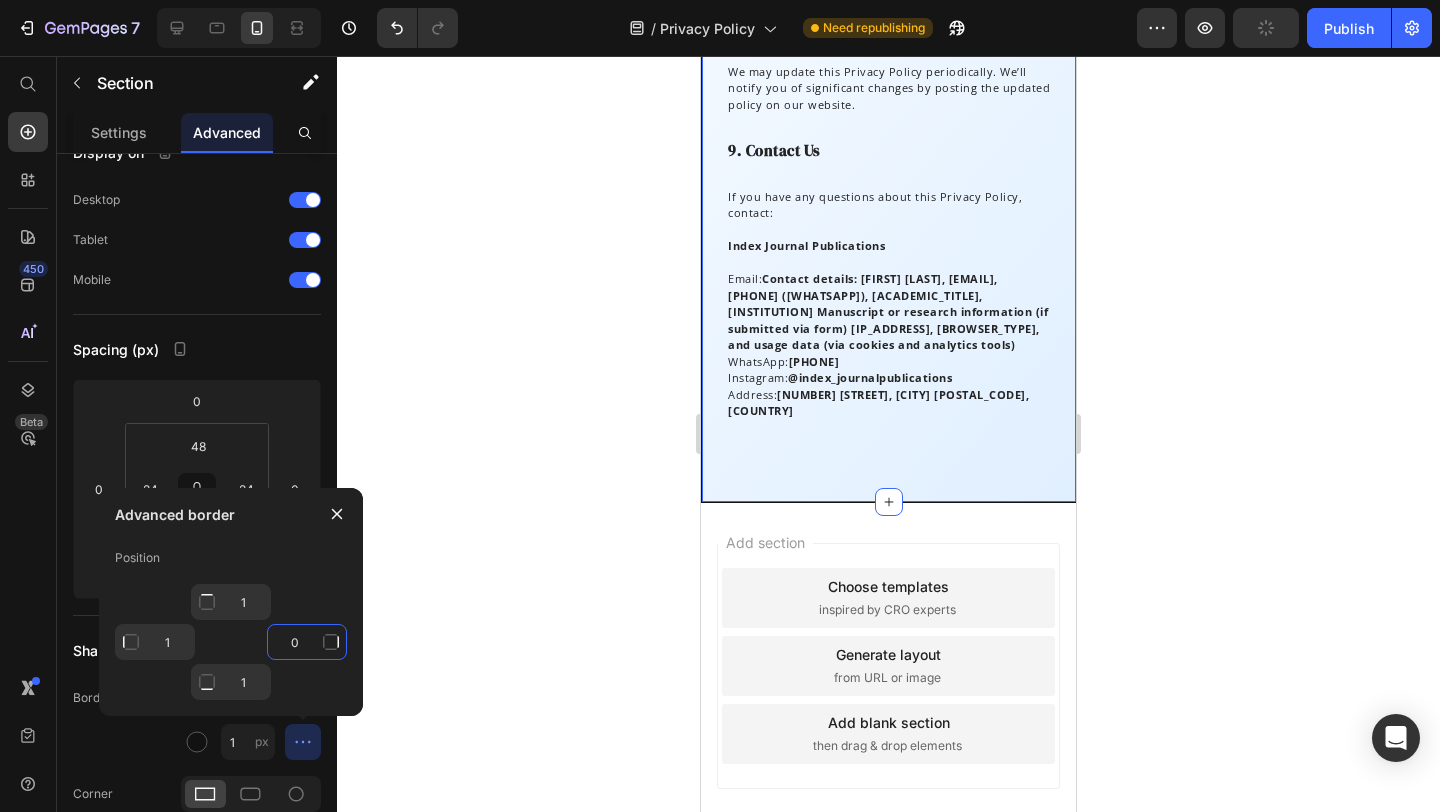 type on "1" 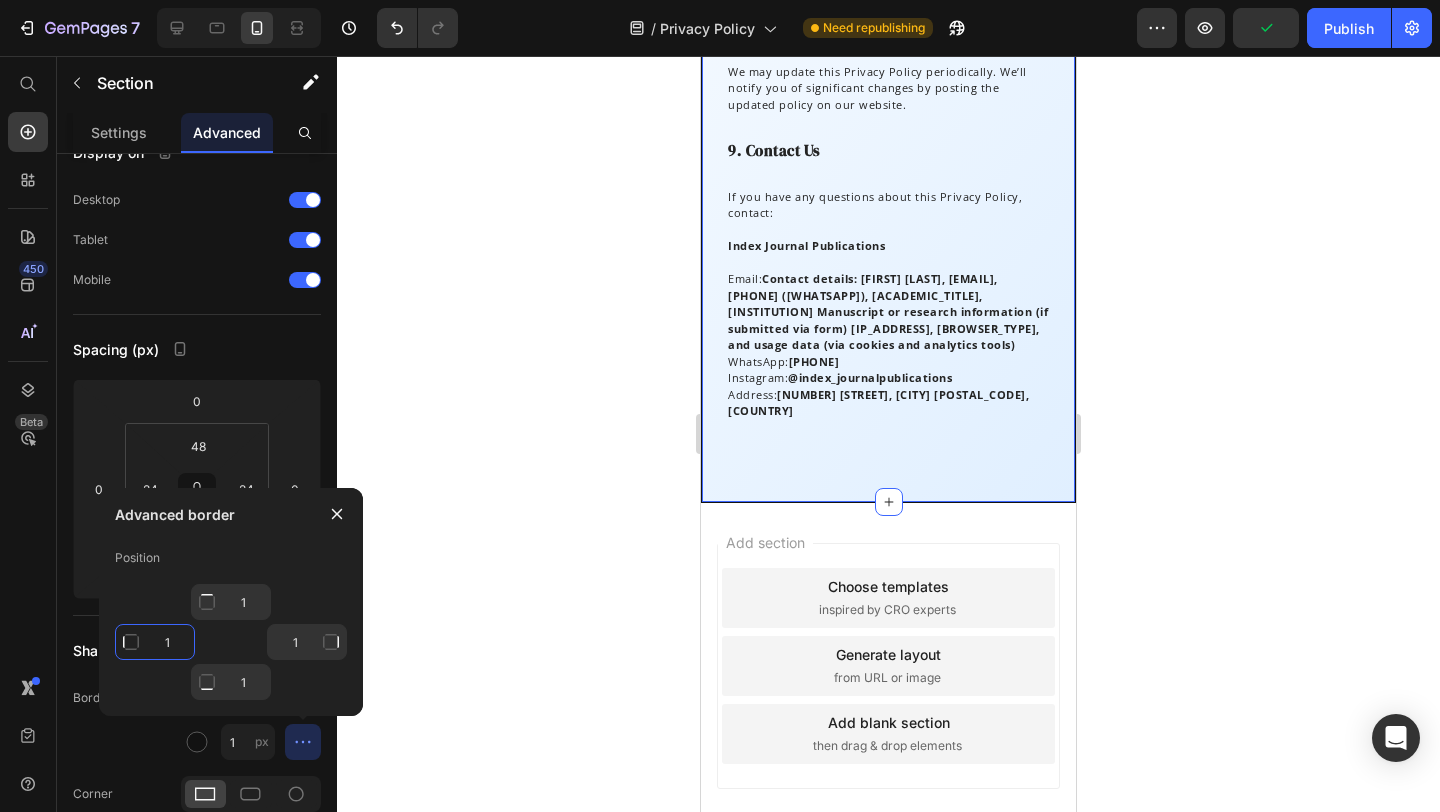 click on "1" 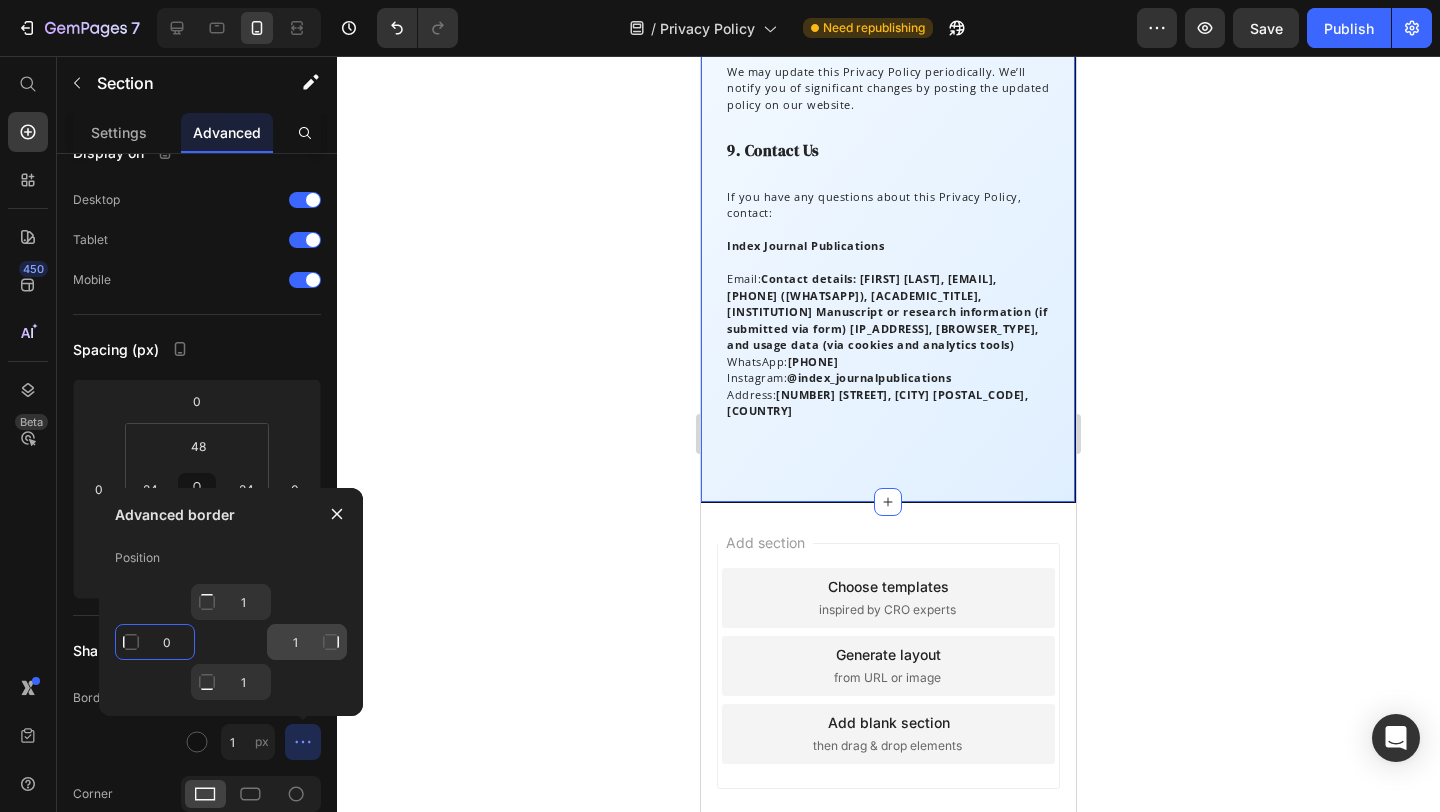 type on "0" 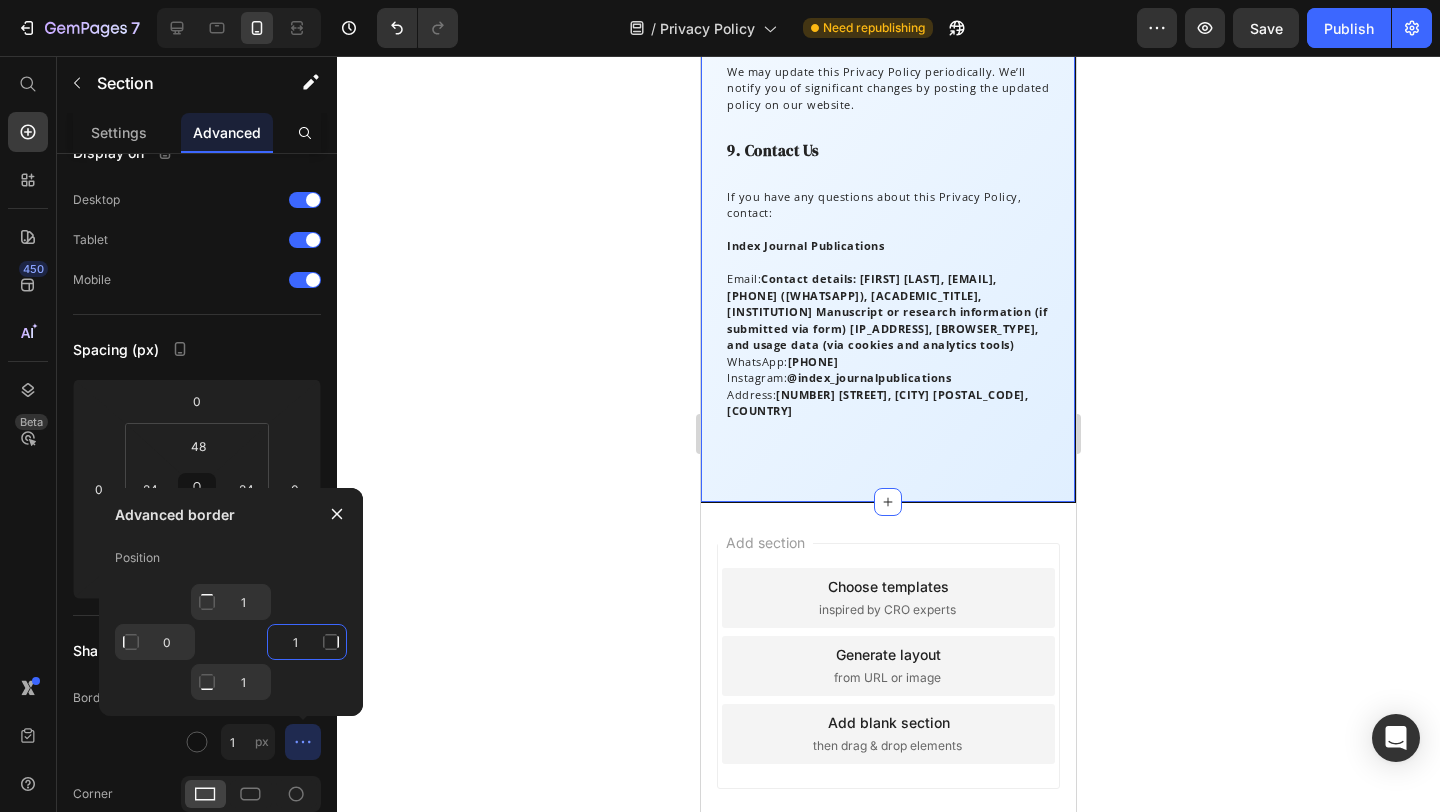 type on "Mixed" 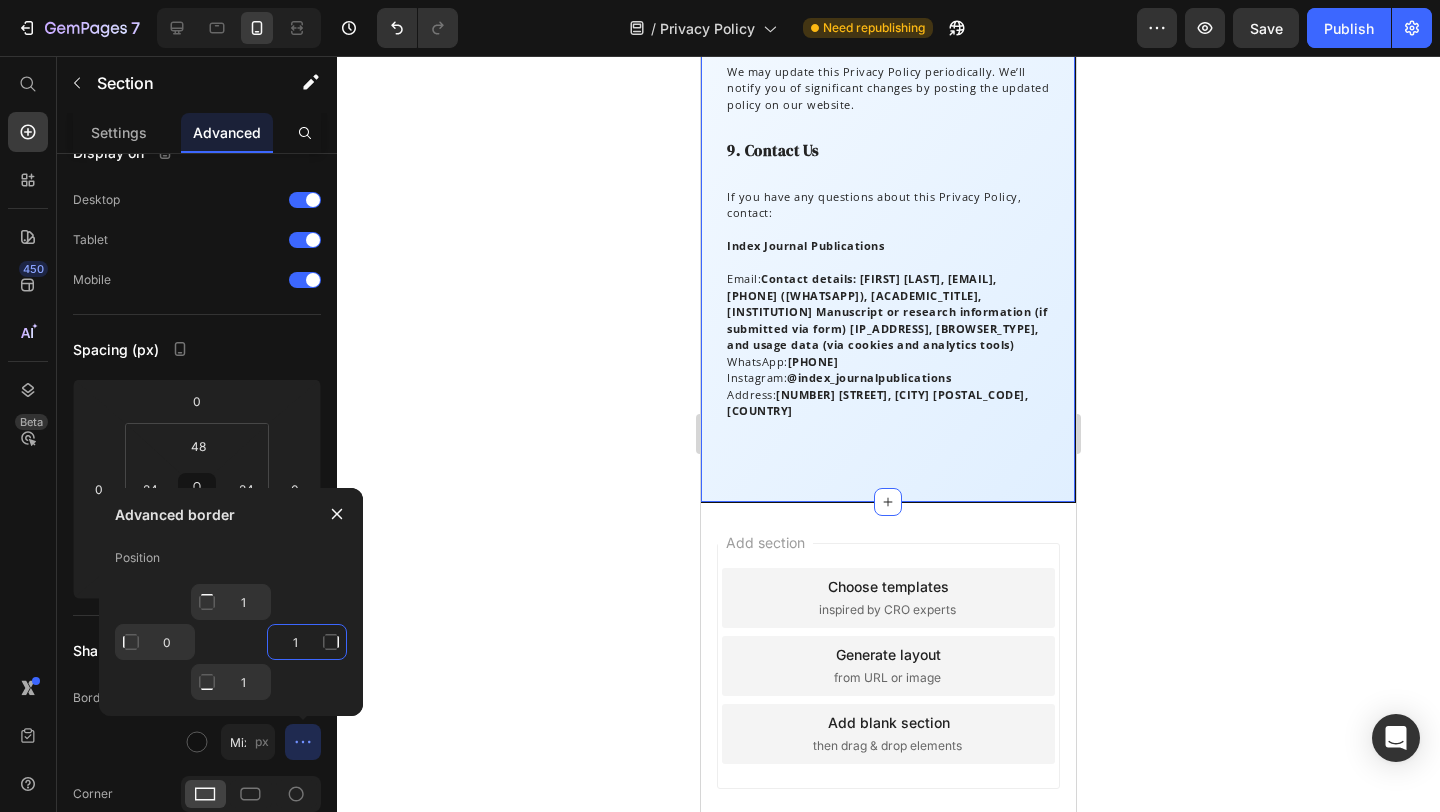 click on "1" 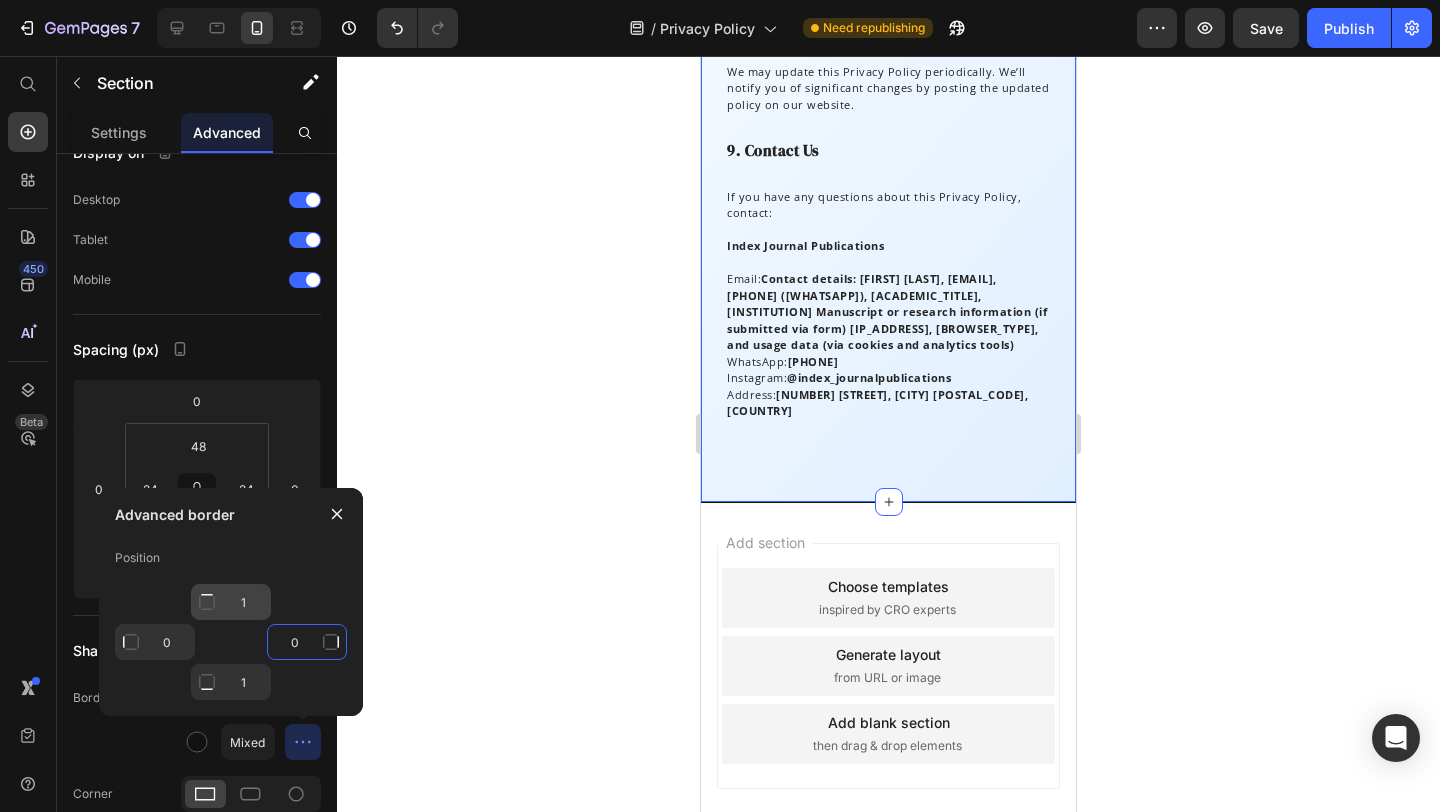 type on "0" 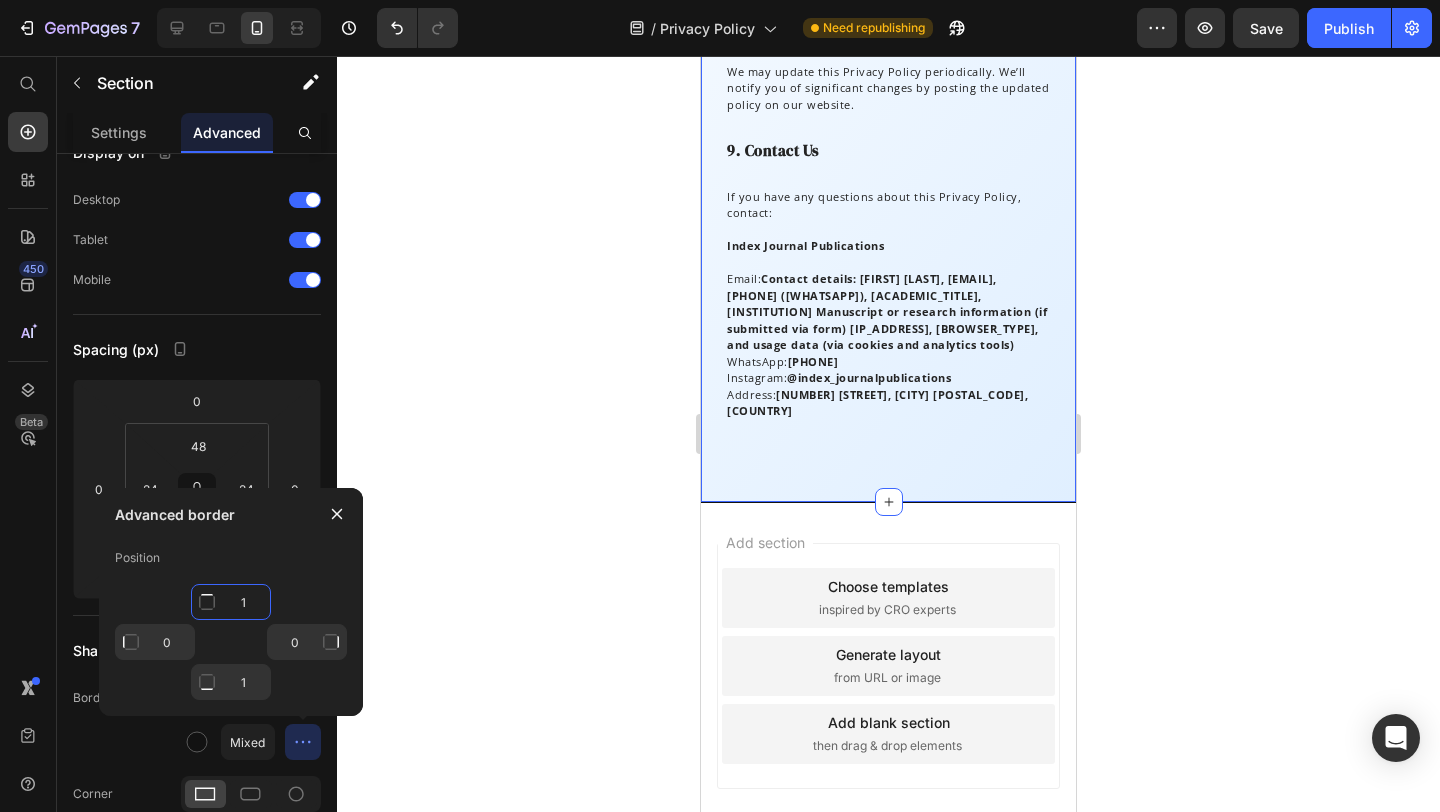 click on "1" 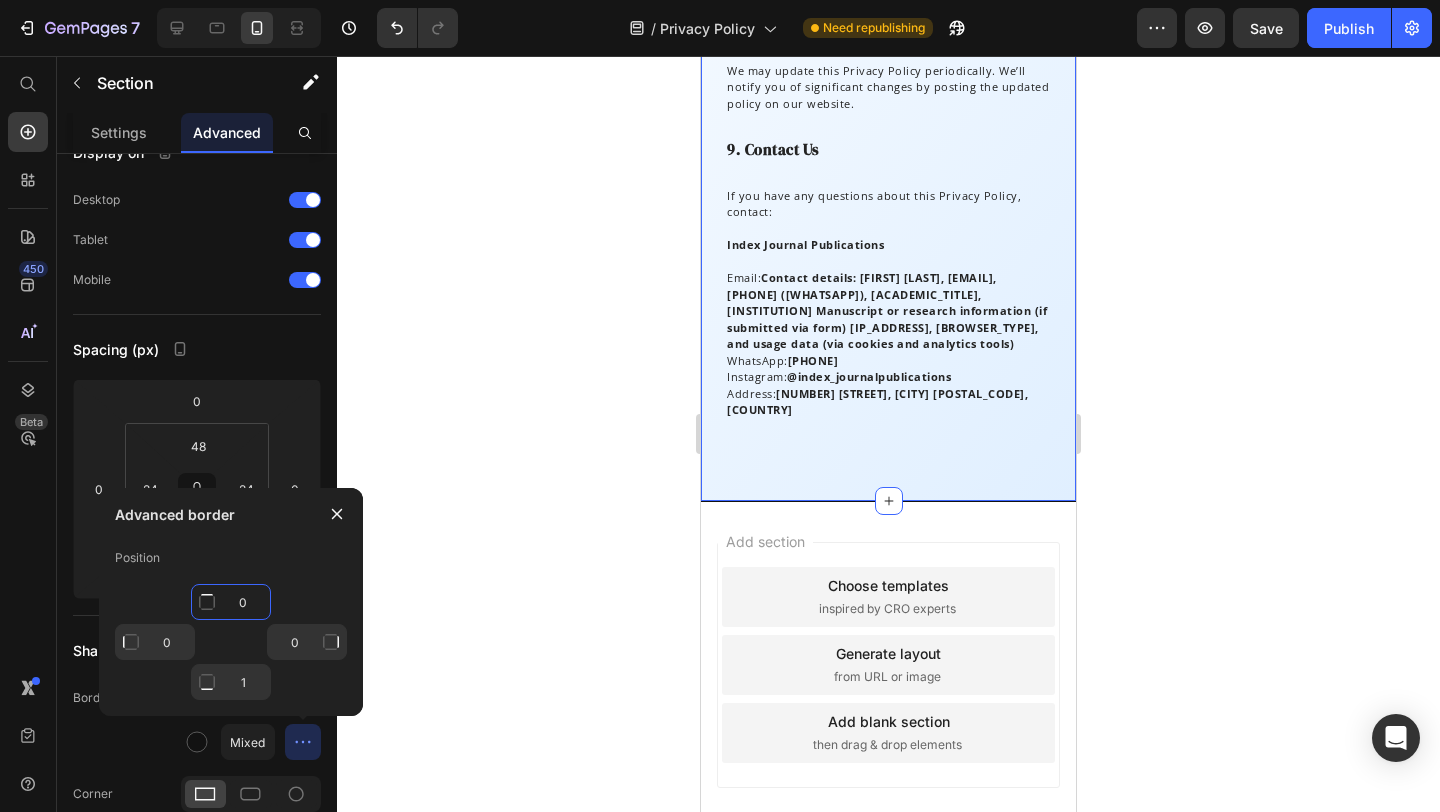scroll, scrollTop: 2327, scrollLeft: 0, axis: vertical 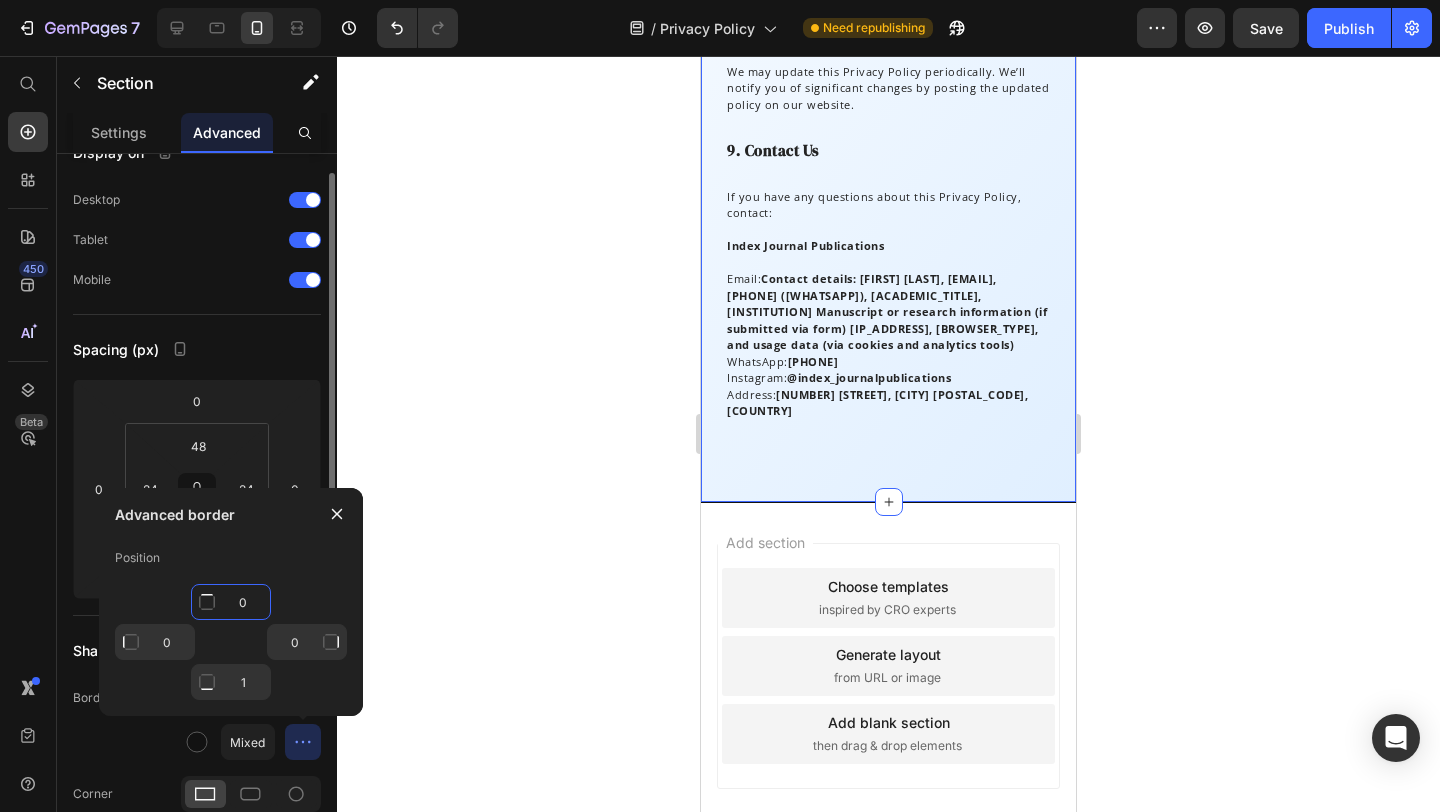 type on "0" 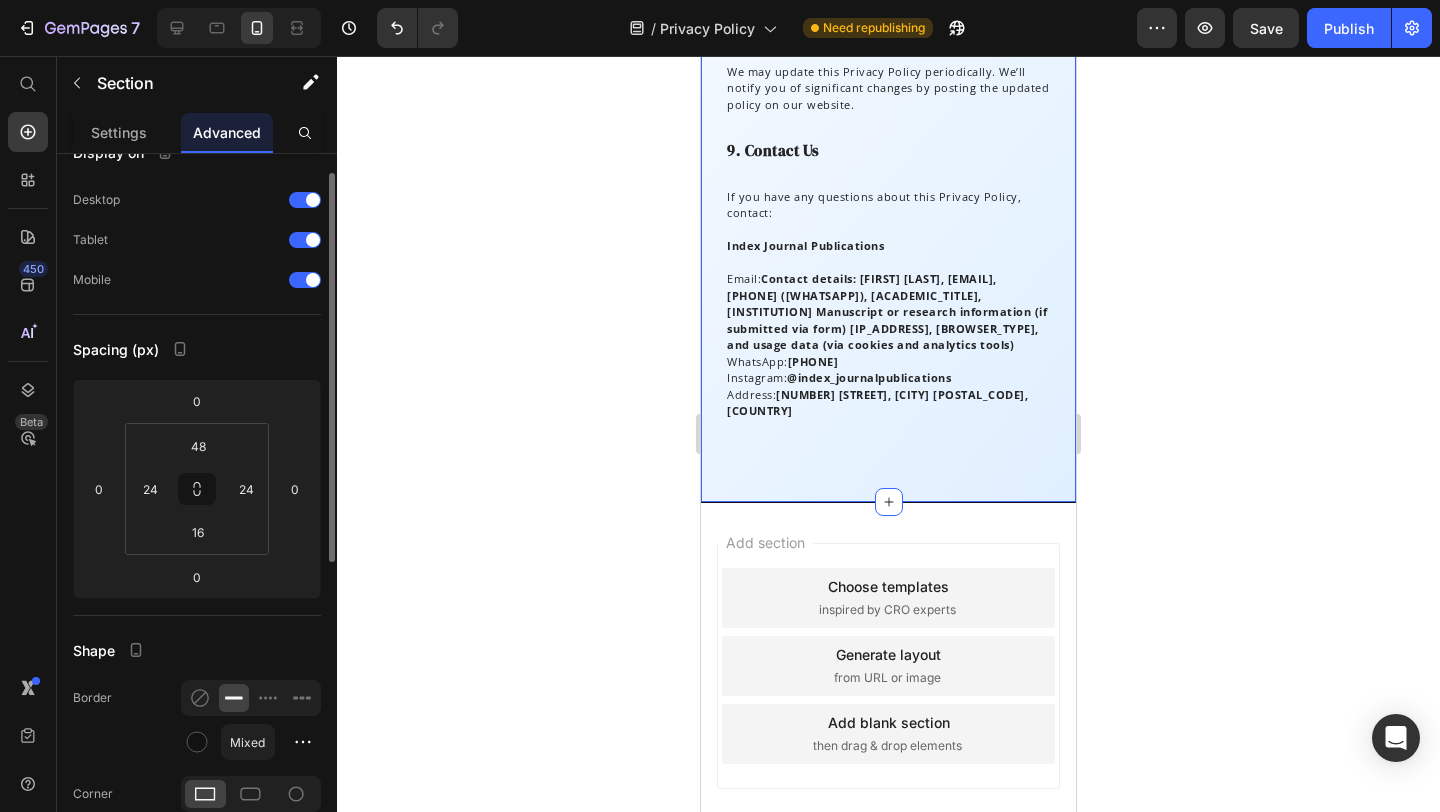 click on "Border Mixed" 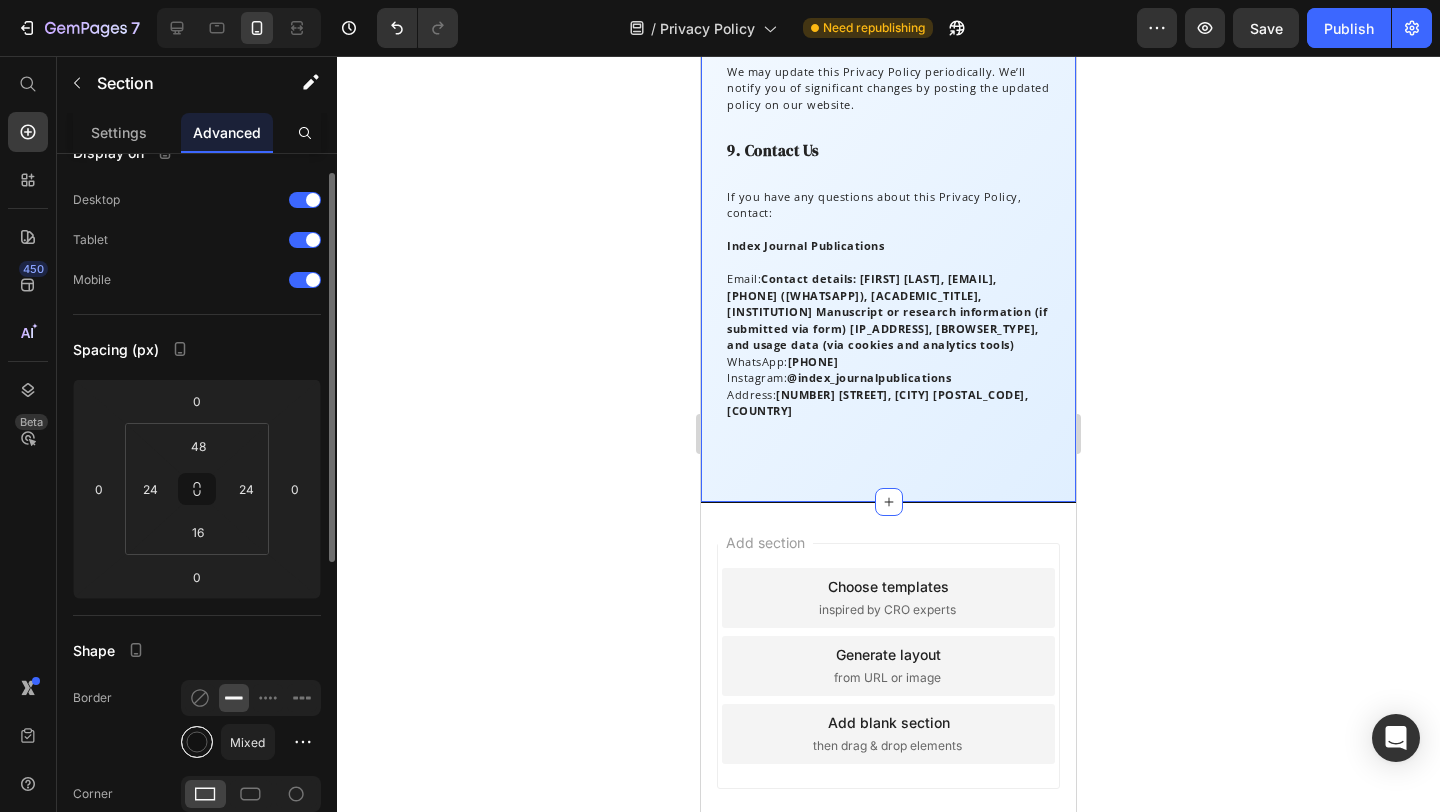 click at bounding box center [197, 742] 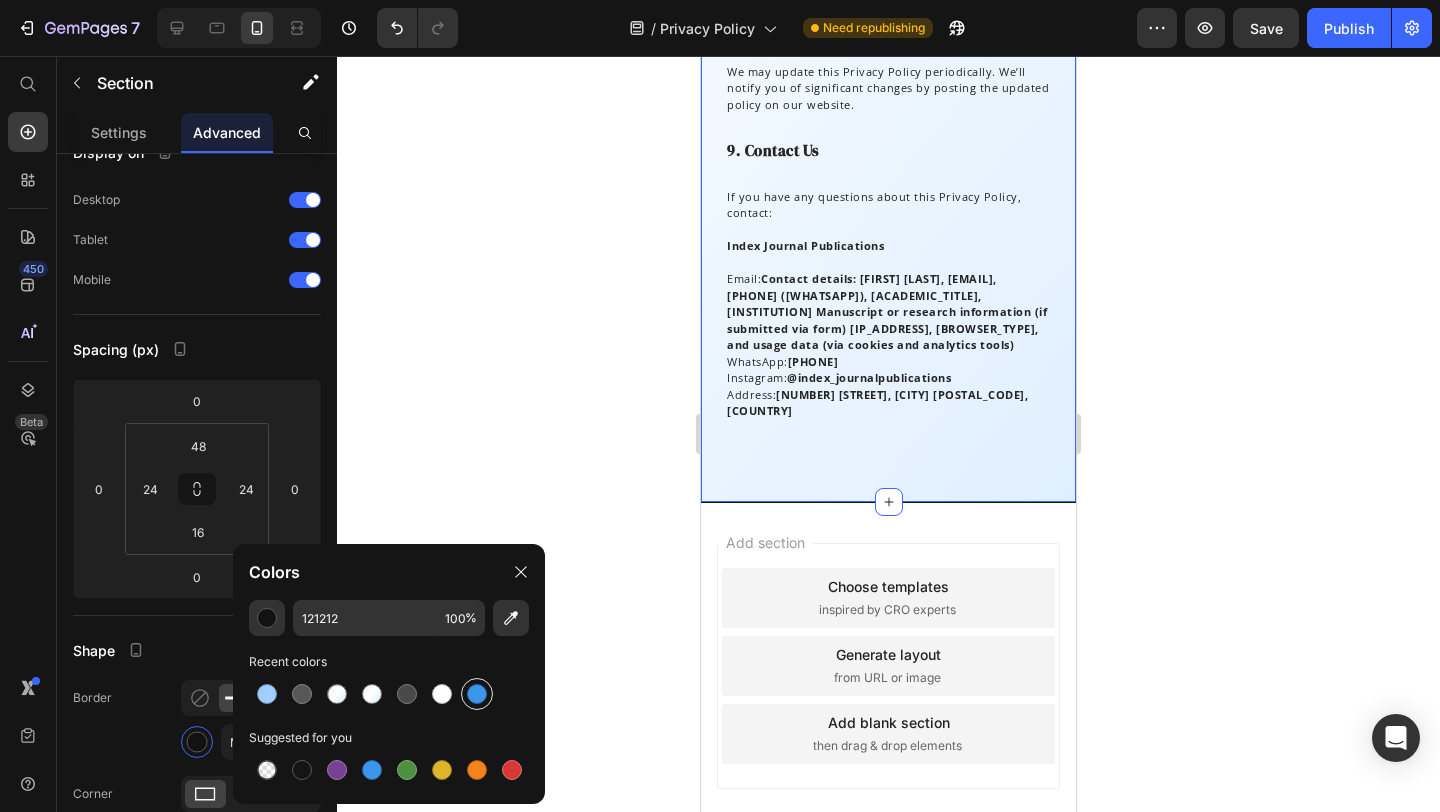 click at bounding box center (477, 694) 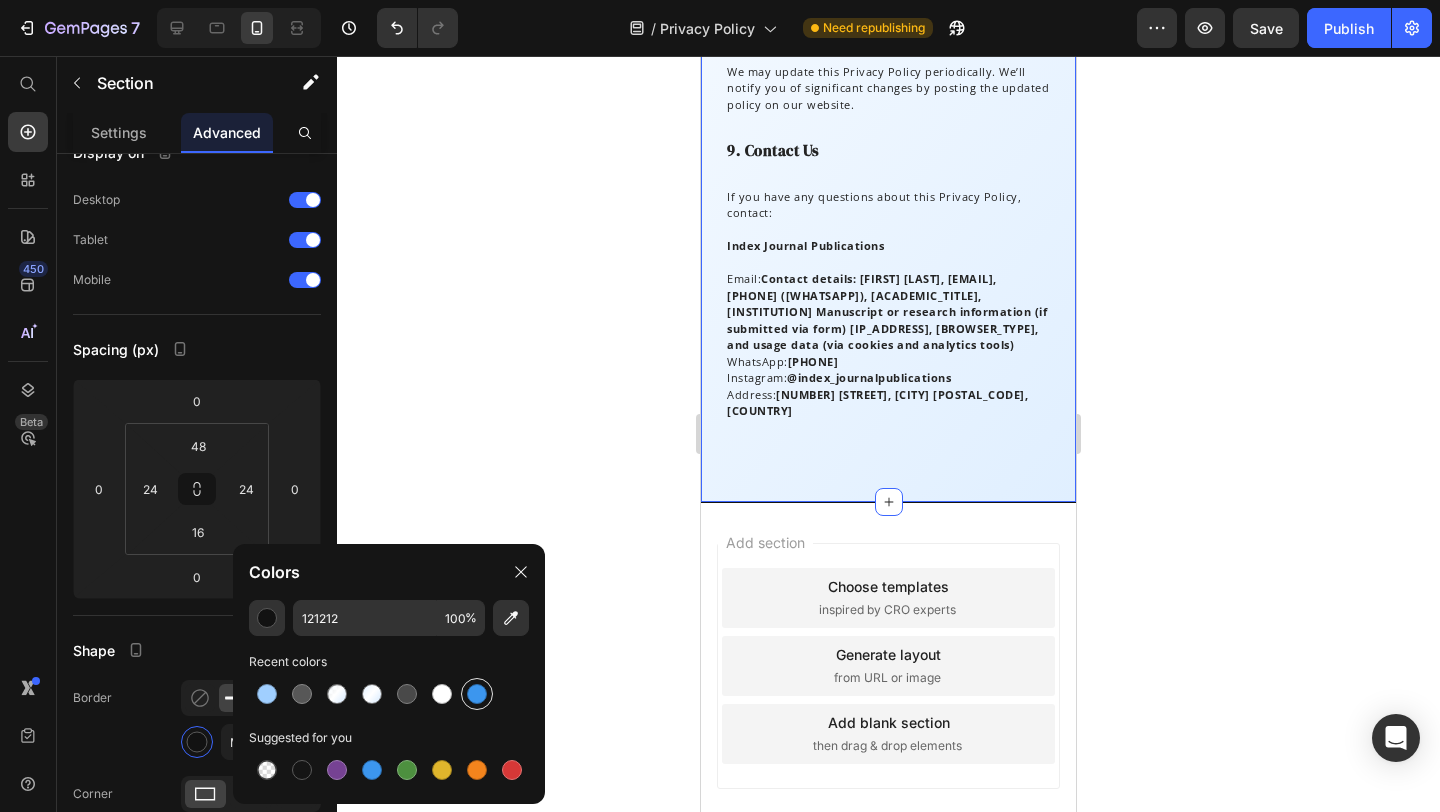 type on "3C96EE" 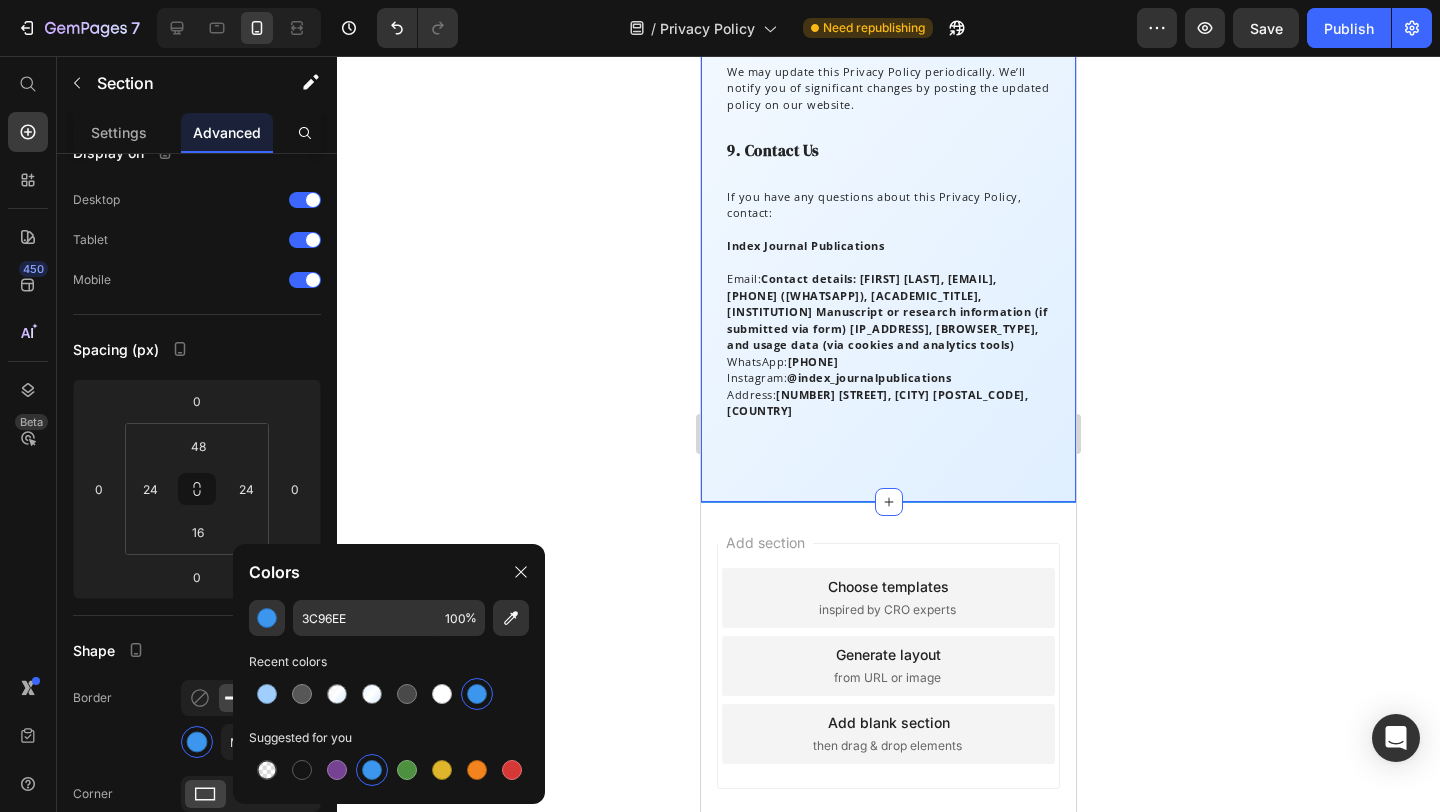 click 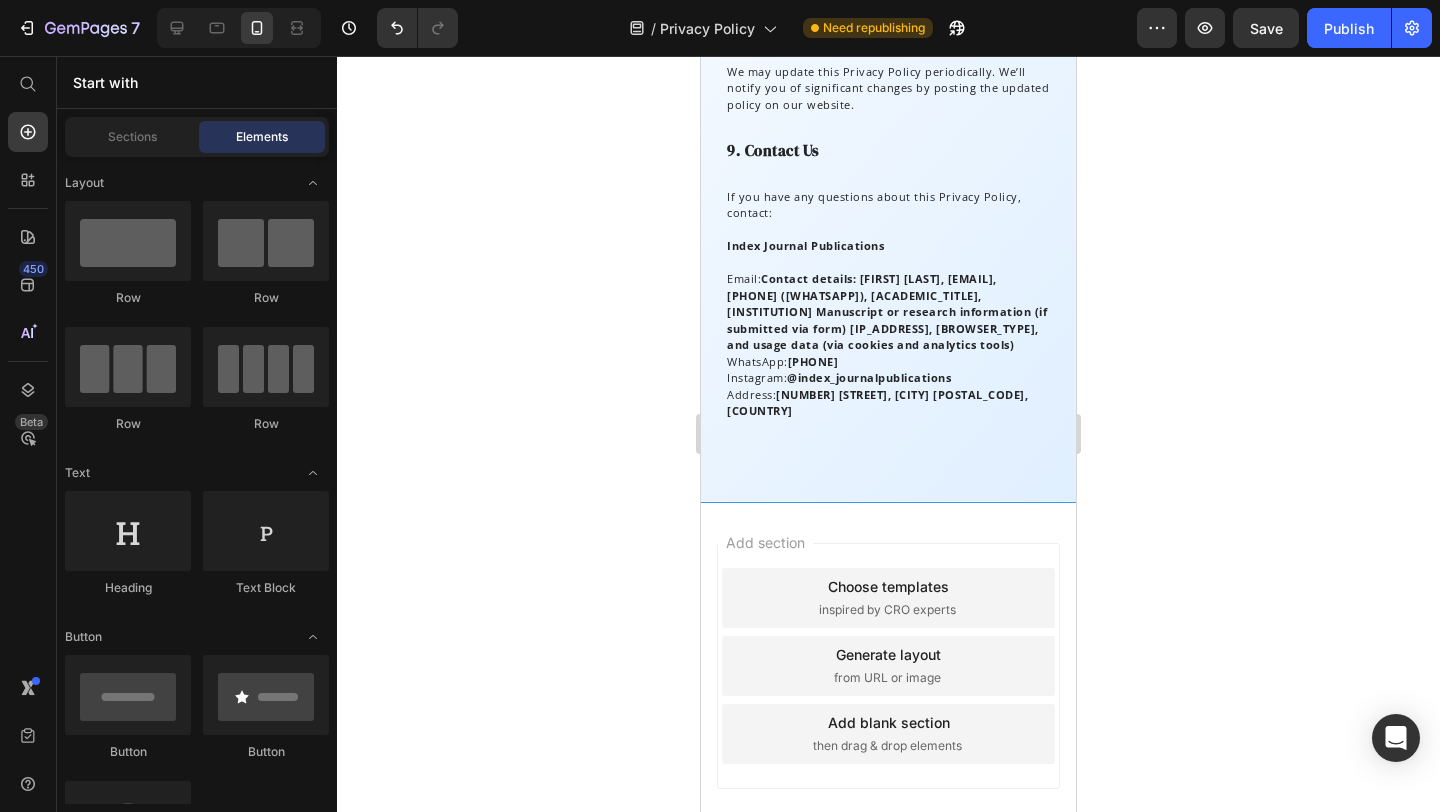 click 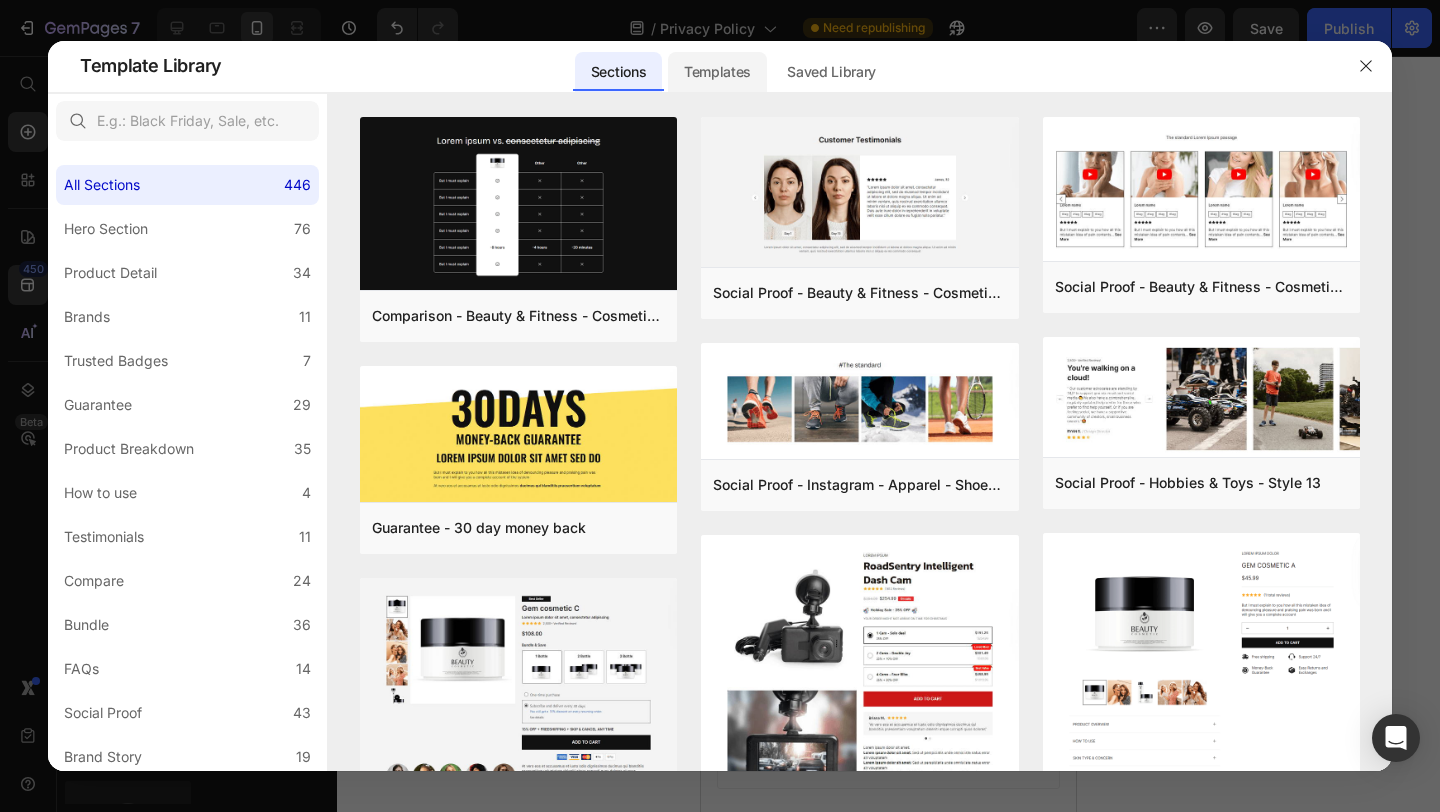 click on "Templates" 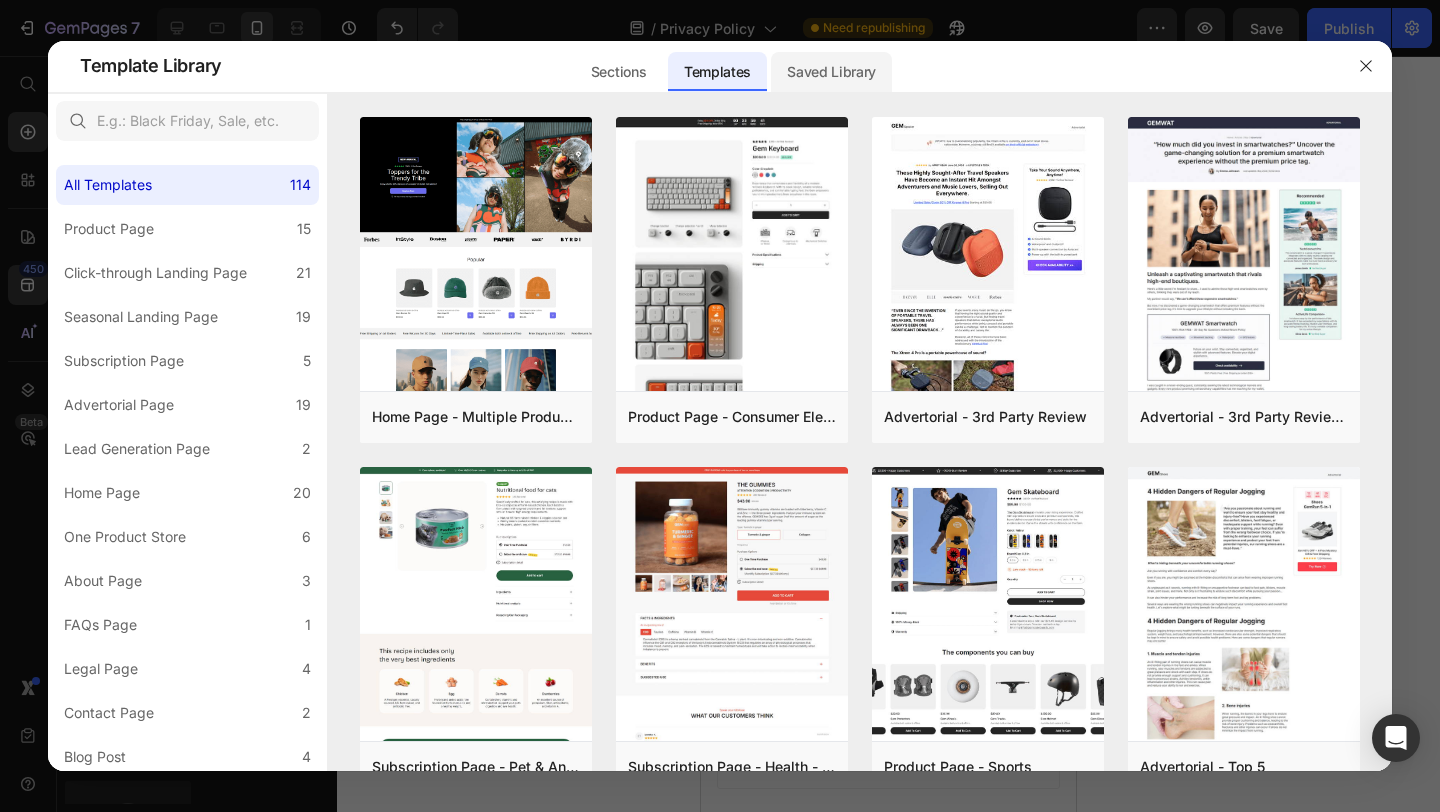 click on "Saved Library" 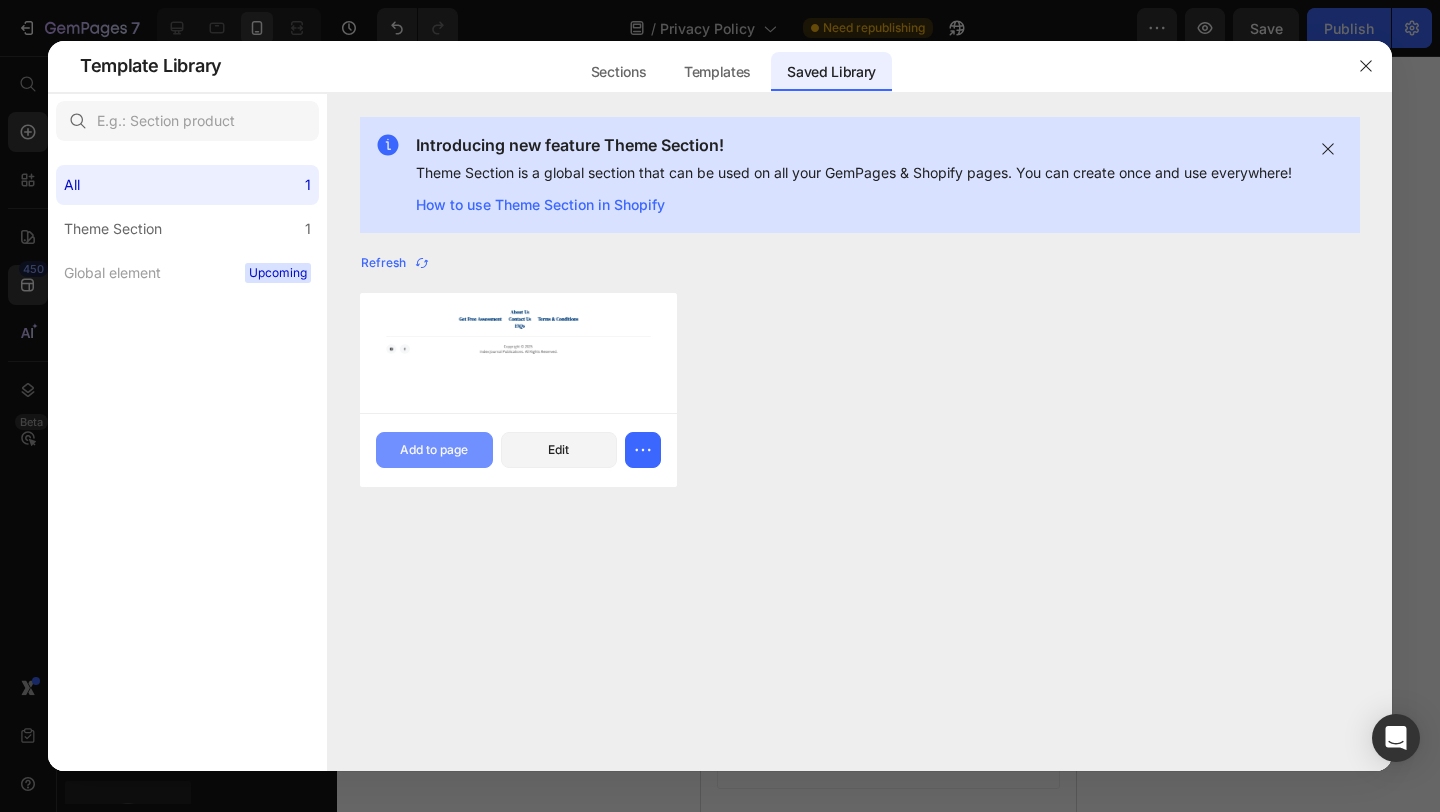 click on "Add to page" at bounding box center (434, 450) 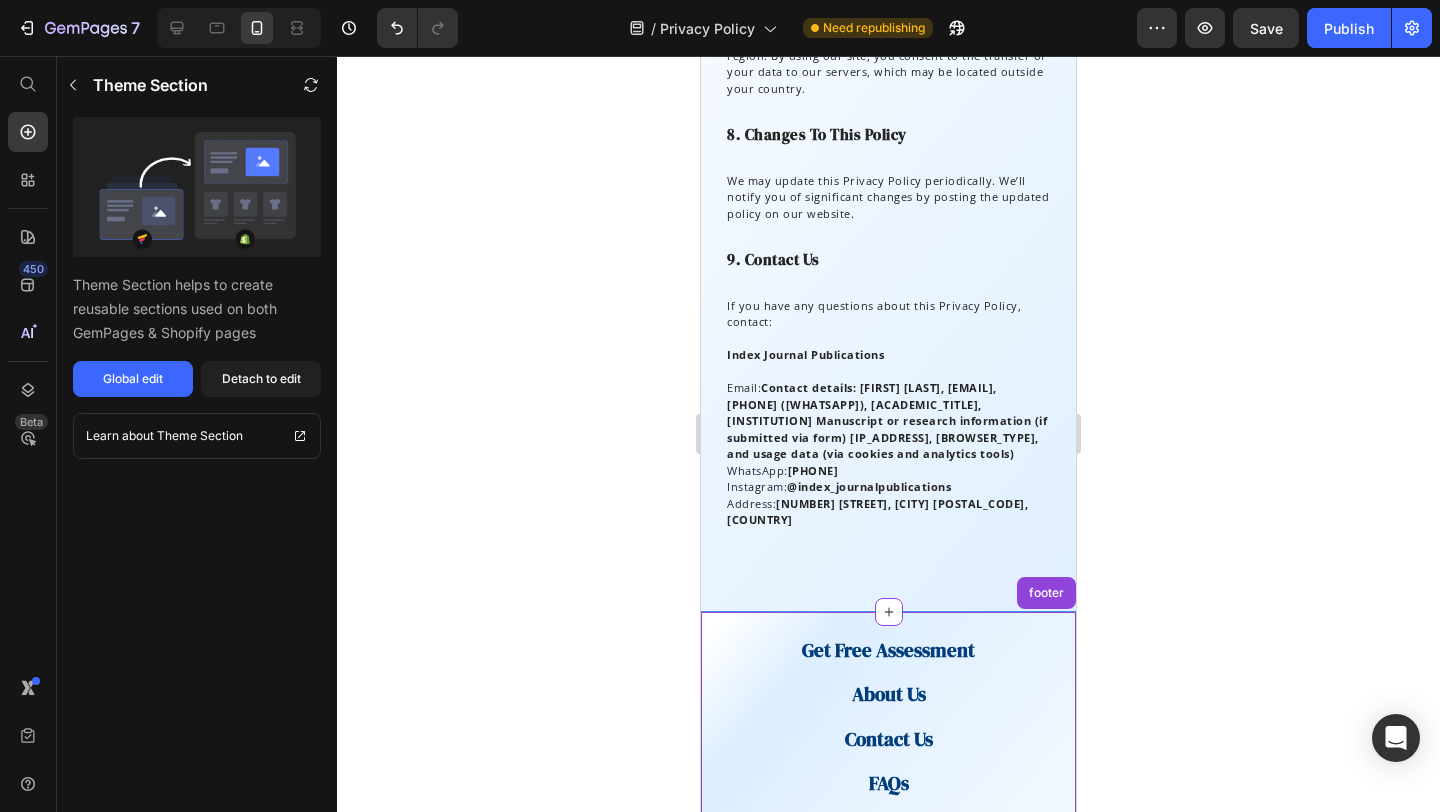 scroll, scrollTop: 2186, scrollLeft: 0, axis: vertical 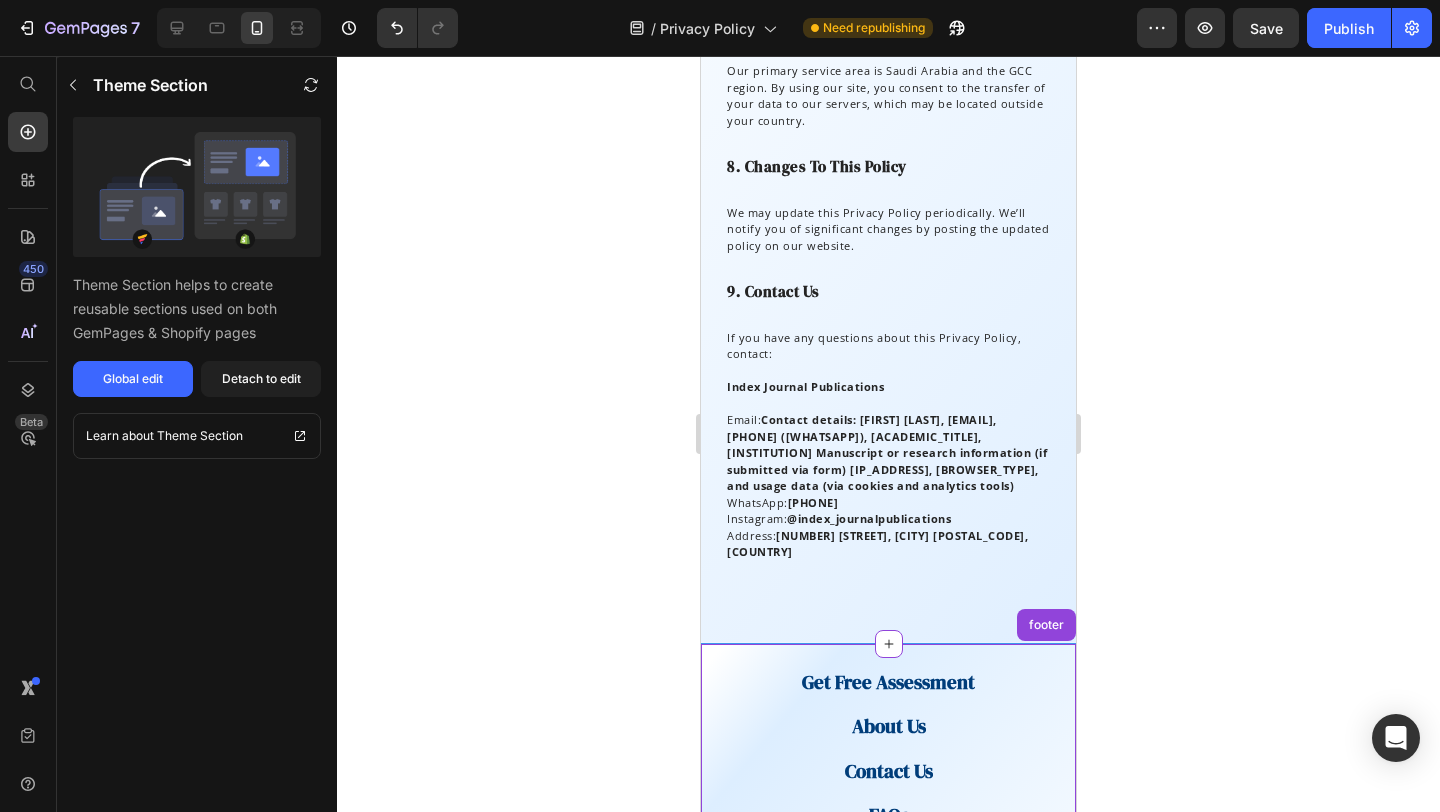 click 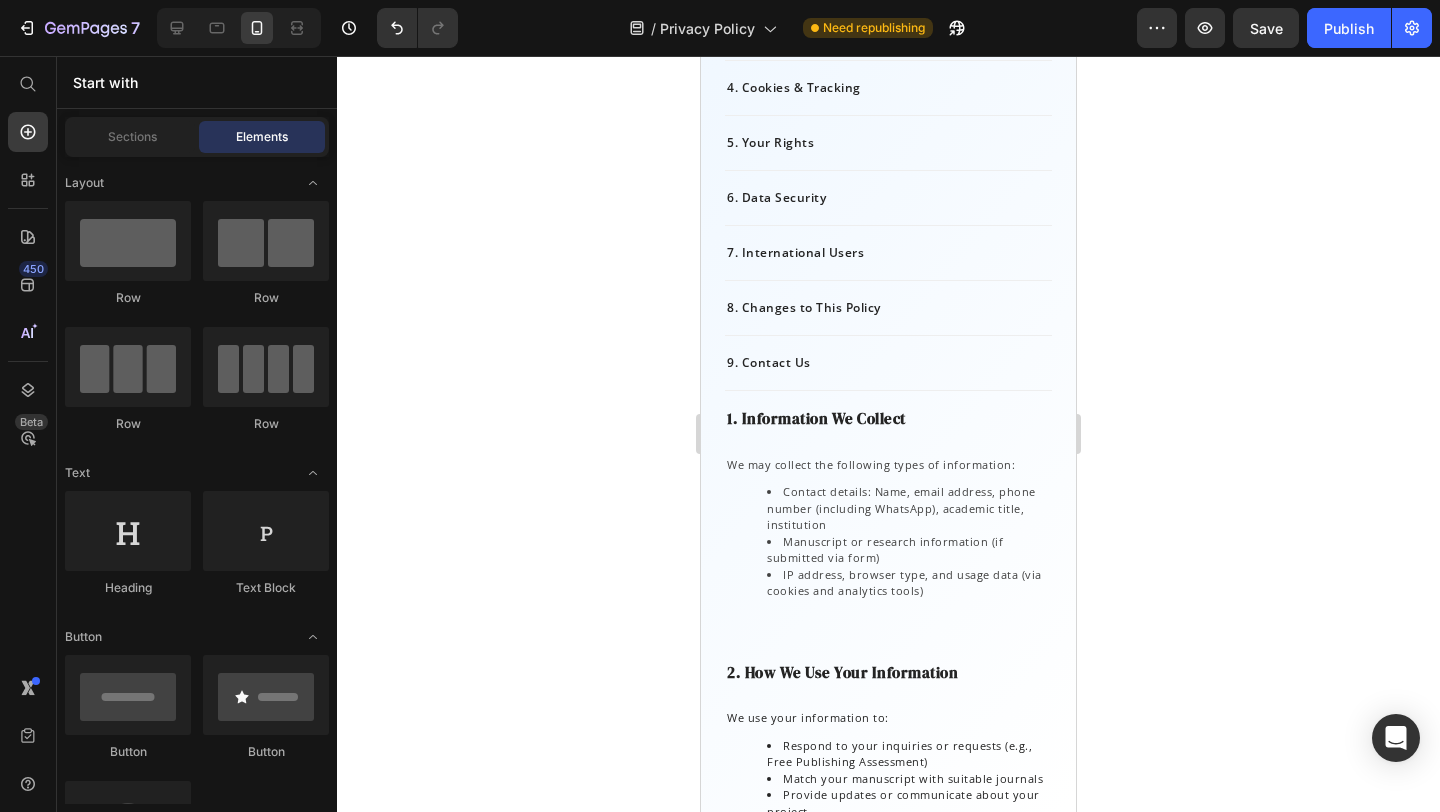 scroll, scrollTop: 0, scrollLeft: 0, axis: both 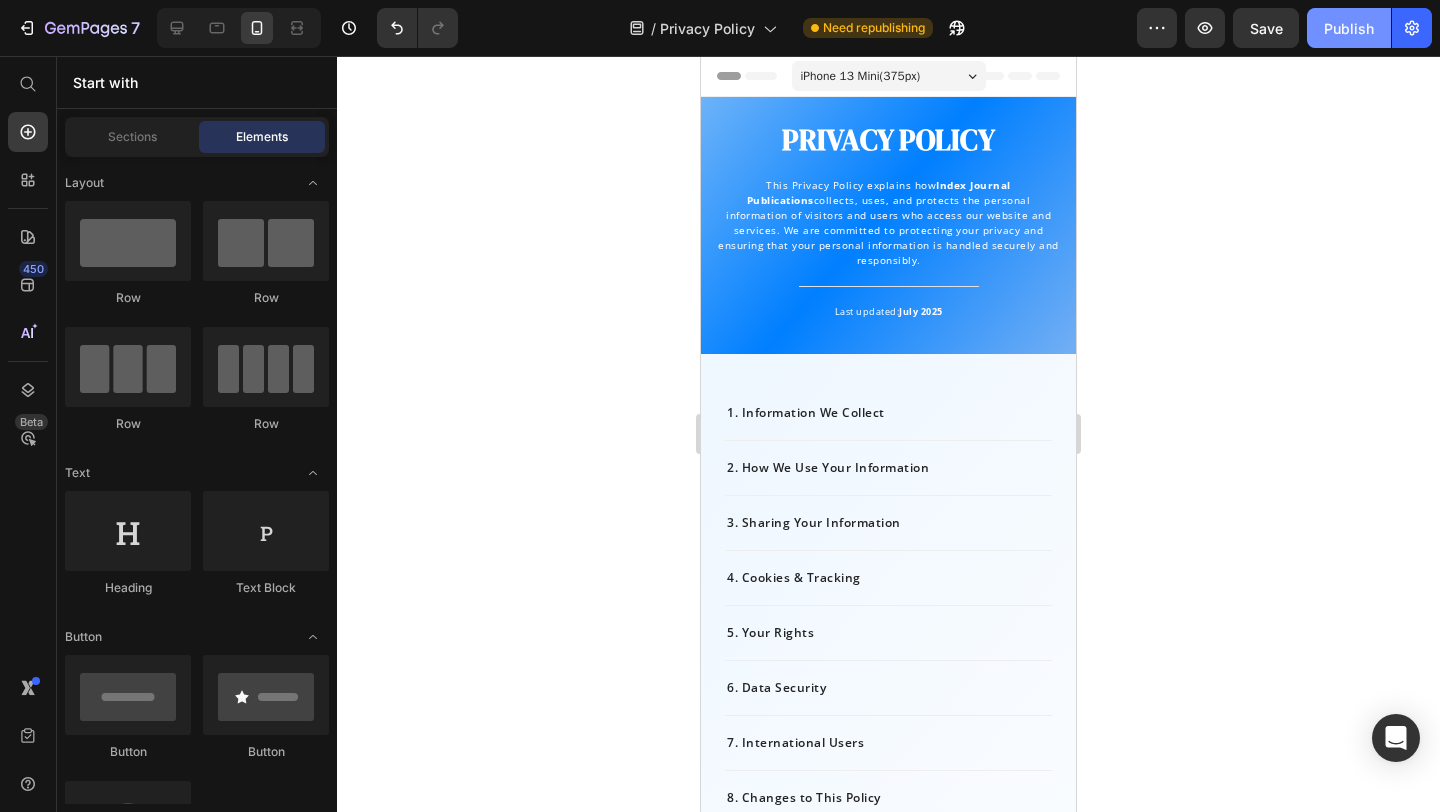 click on "Publish" at bounding box center [1349, 28] 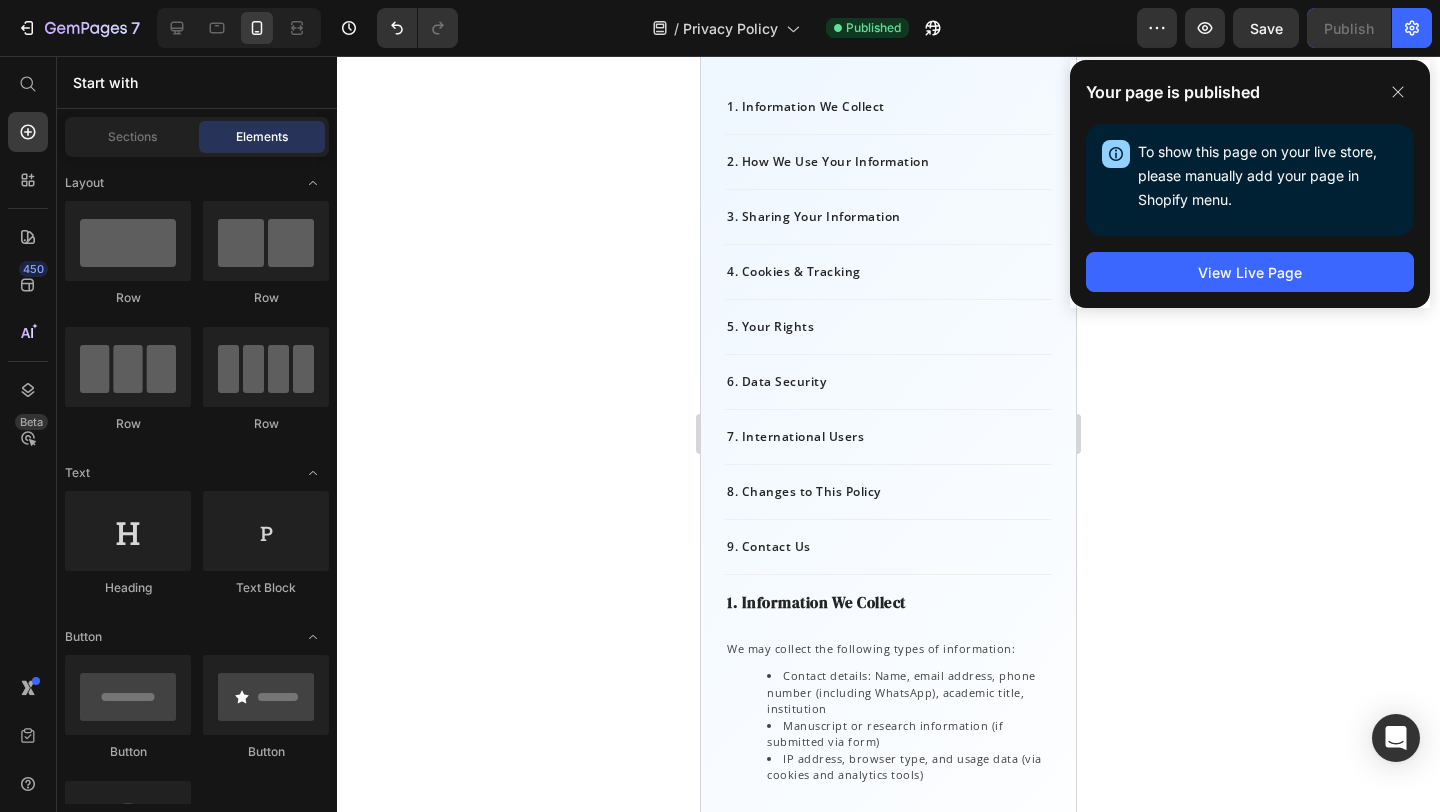 scroll, scrollTop: 182, scrollLeft: 0, axis: vertical 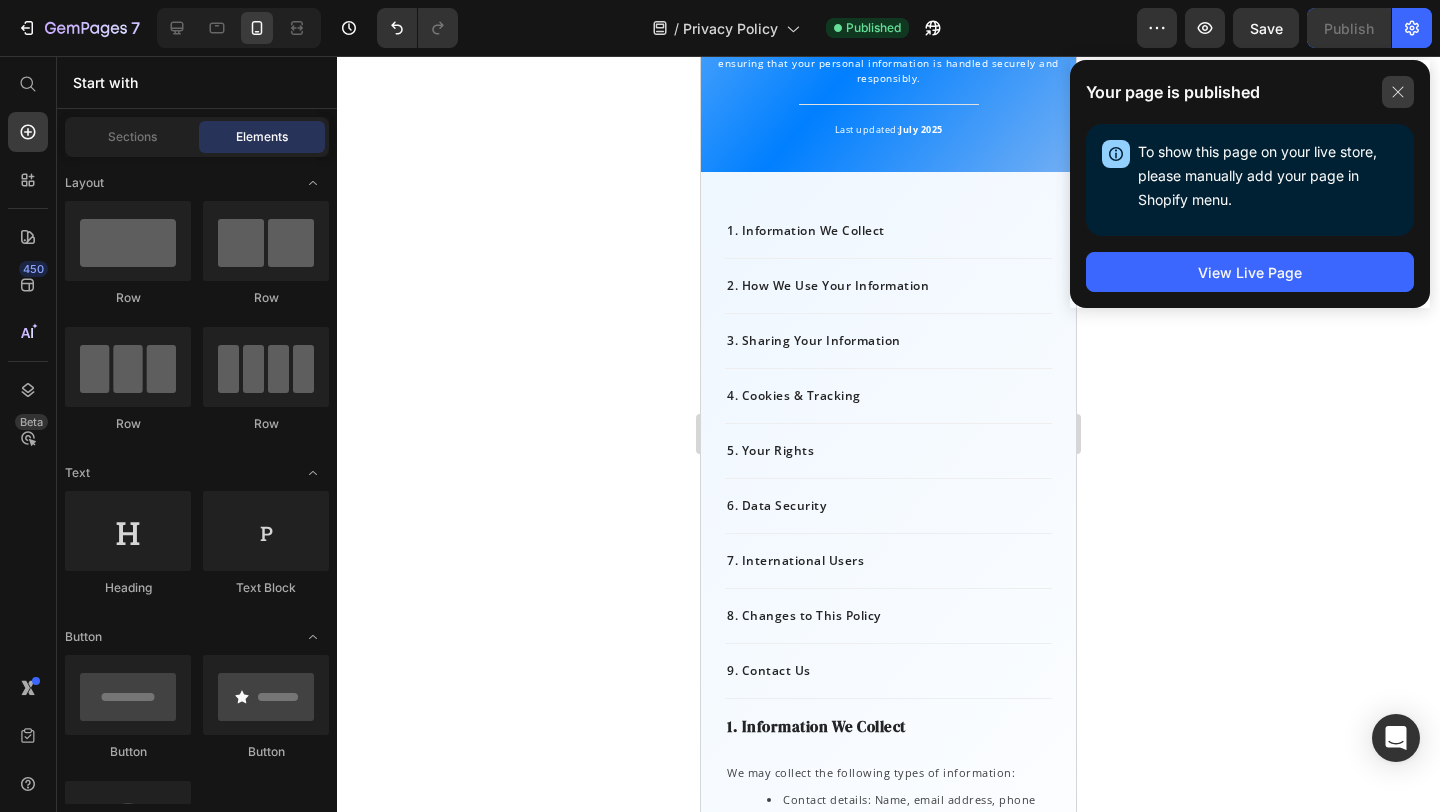 click 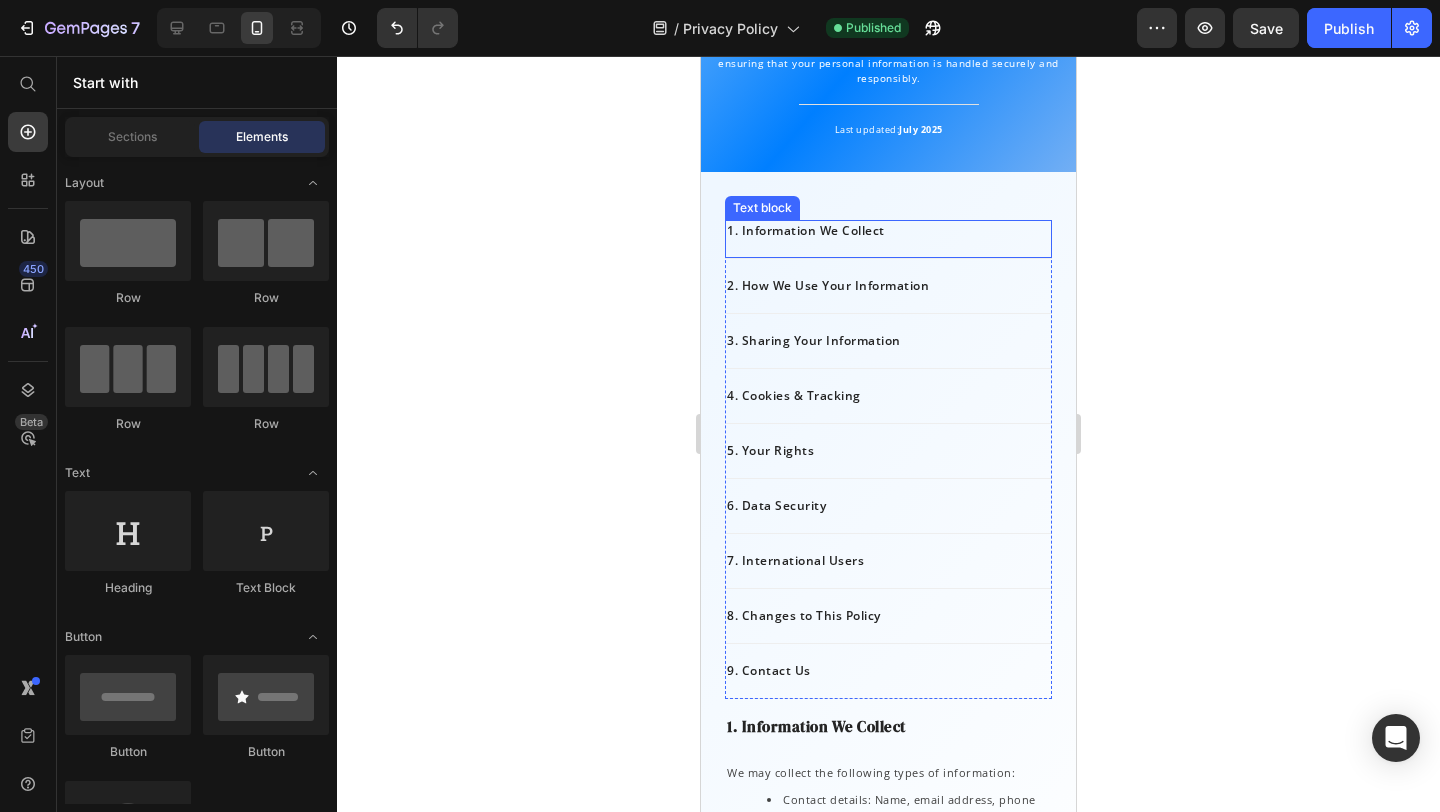 scroll, scrollTop: 0, scrollLeft: 0, axis: both 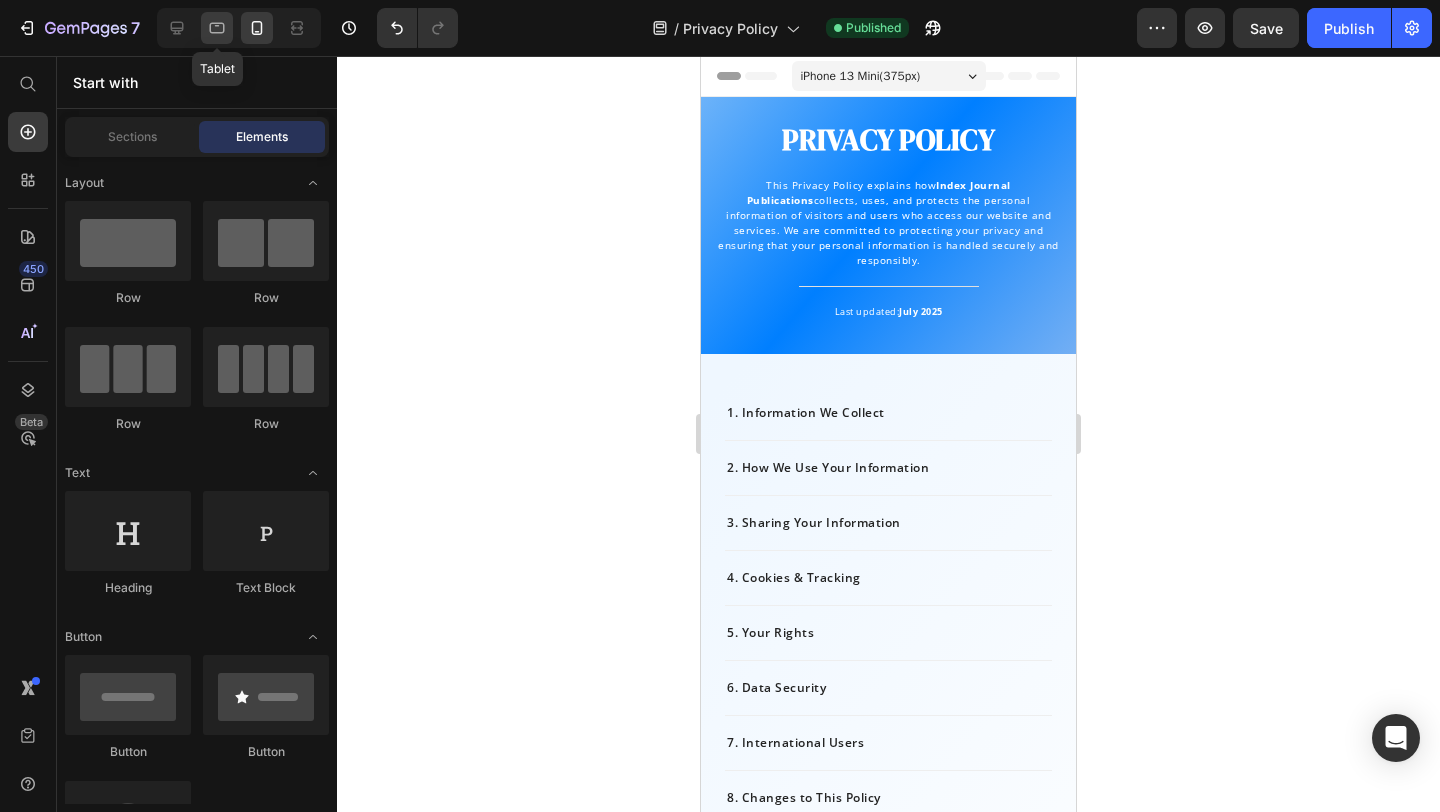 click 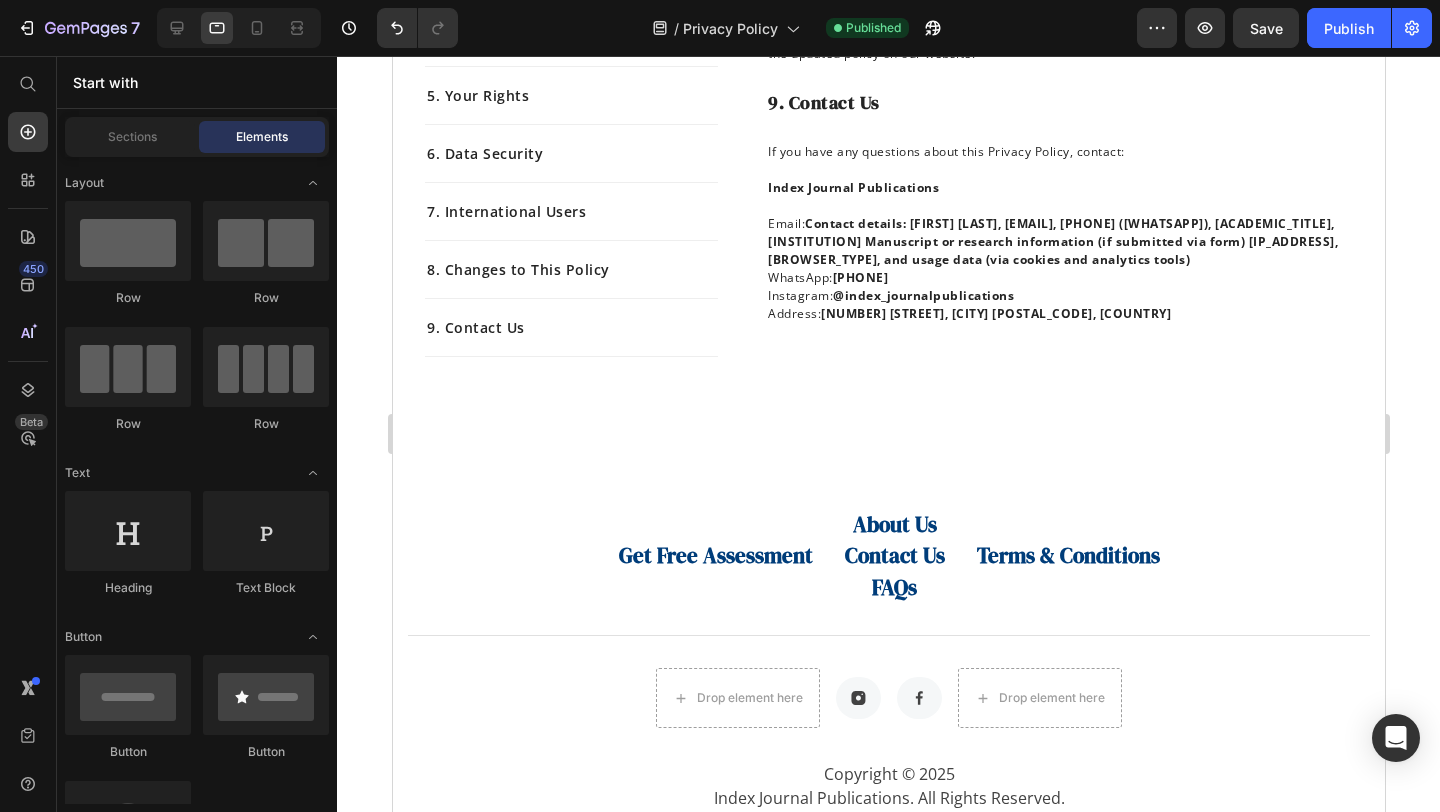 scroll, scrollTop: 1803, scrollLeft: 0, axis: vertical 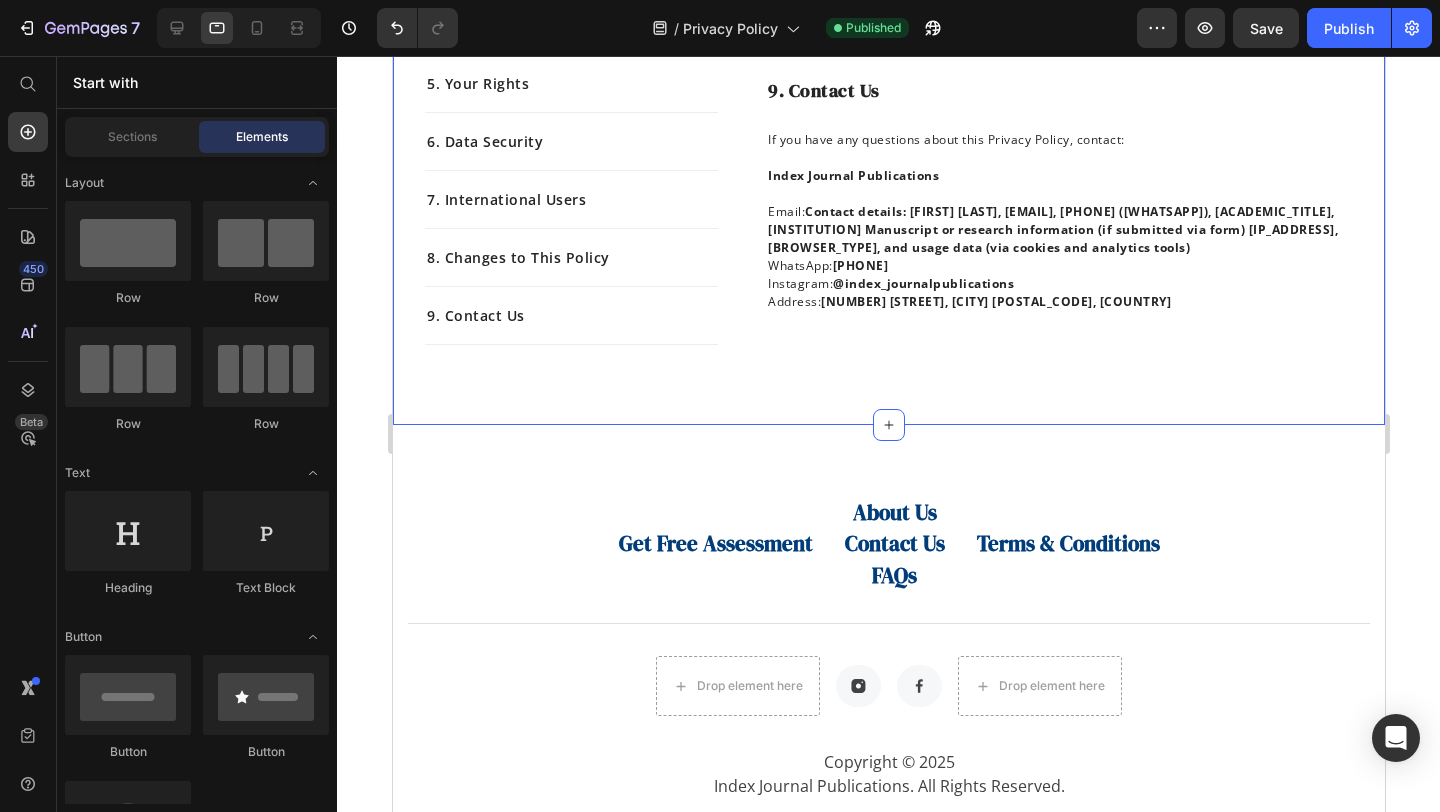 click on "1. Information We Collect Text block 2. How We Use Your Information Text block 3. Sharing Your Information Text block 4. Cookies & Tracking Text block 5. Your Rights Text block 6. Data Security Text block 7. International Users Text block 8. Changes to This Policy Text block 9. Contact Us Text block Row 1. Information We Collect Heading We may collect the following types of information: Contact details: [FIRST] [LAST], [EMAIL], [PHONE] ([WHATSAPP]), [ACADEMIC_TITLE], [INSTITUTION] Manuscript or research information (if submitted via form) [IP_ADDRESS], [BROWSER_TYPE], and usage data (via cookies and analytics tools) Text block Row 2. How We Use Your Information Heading We use your information to: Respond to your inquiries or requests (e.g., Free Publishing Assessment) Match your manuscript with suitable journals Provide updates or communicate about your project Improve our website experience and services Send you promotional or educational content (if you opt in) Text block Row 3. Sharing Your Information" at bounding box center [888, -500] 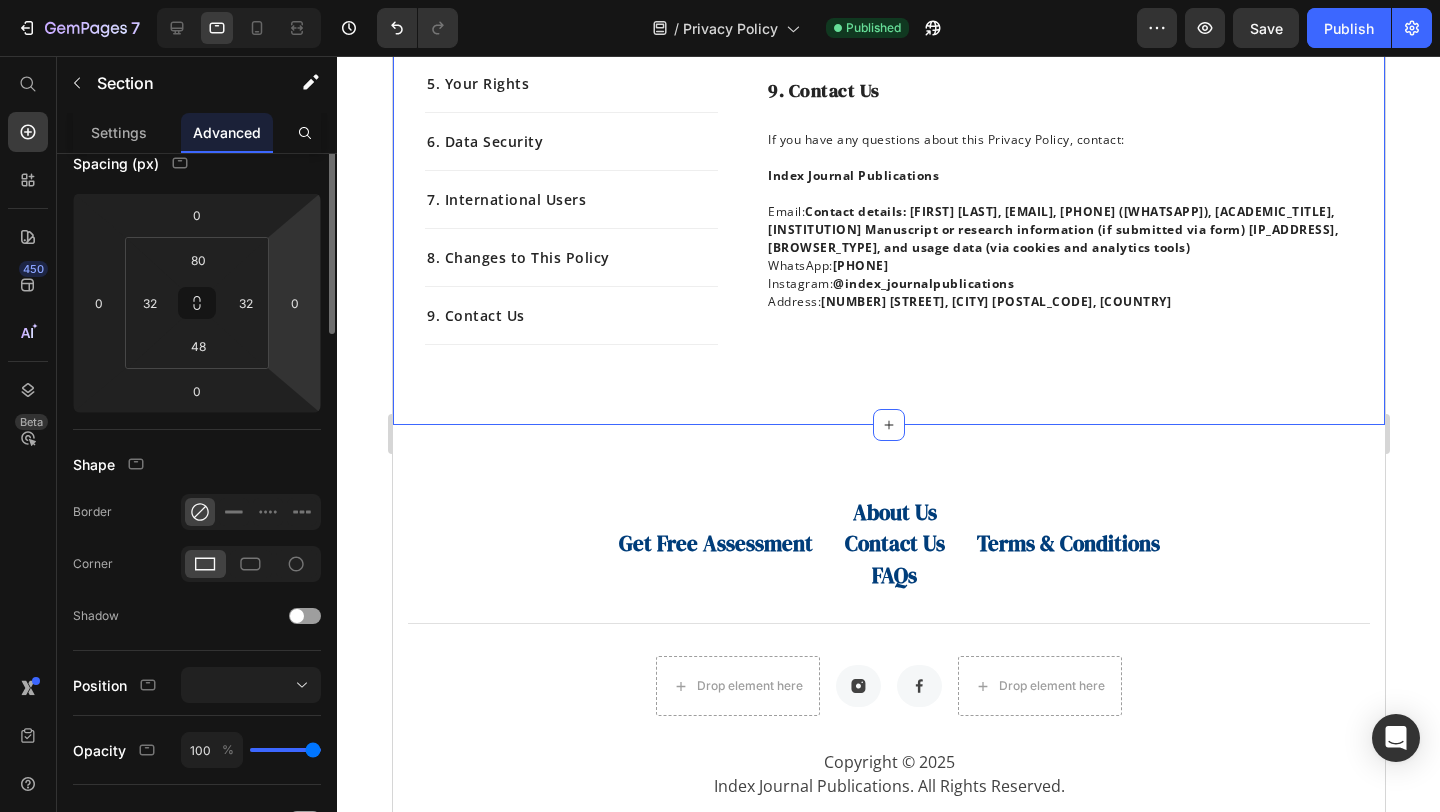 scroll, scrollTop: 0, scrollLeft: 0, axis: both 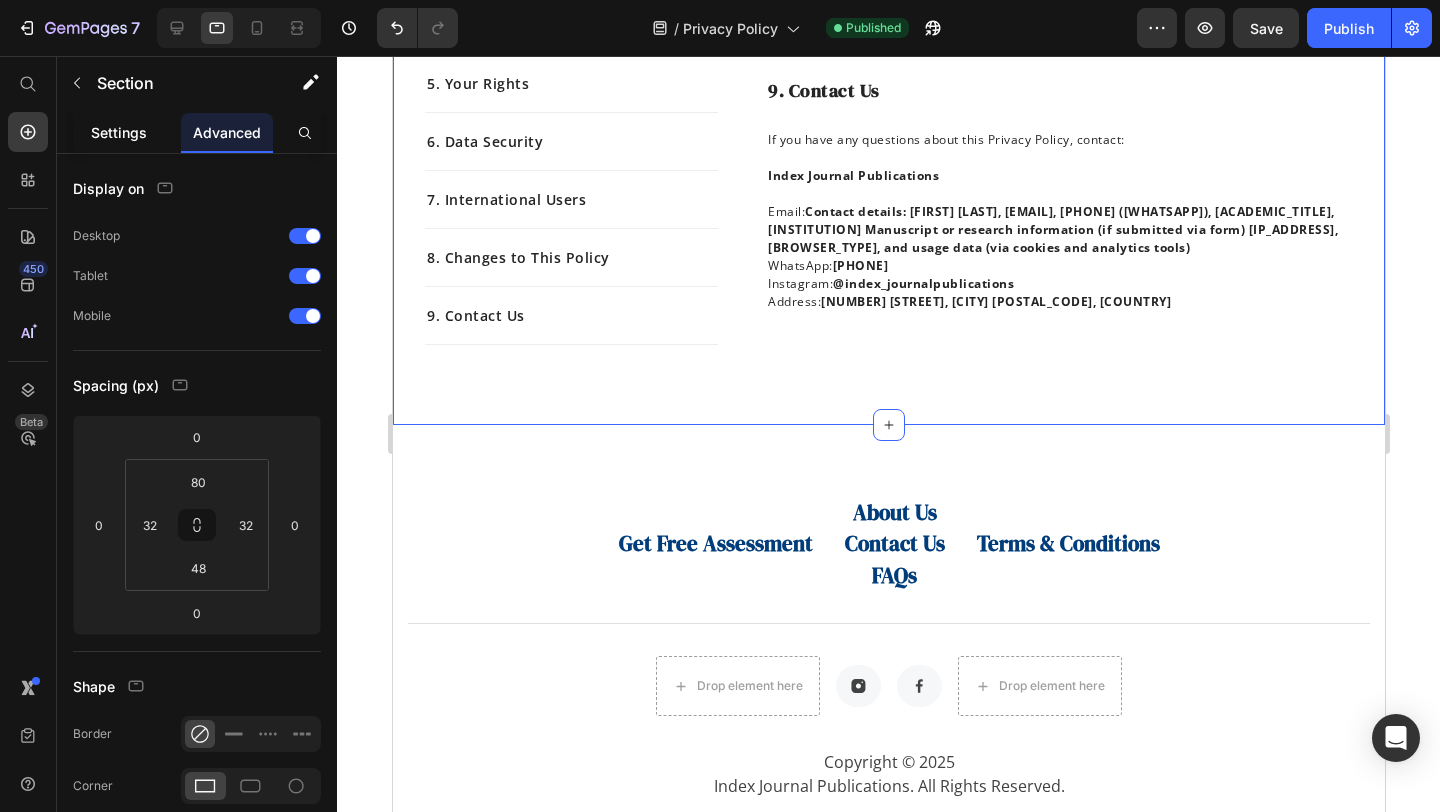 click on "Settings" at bounding box center (119, 132) 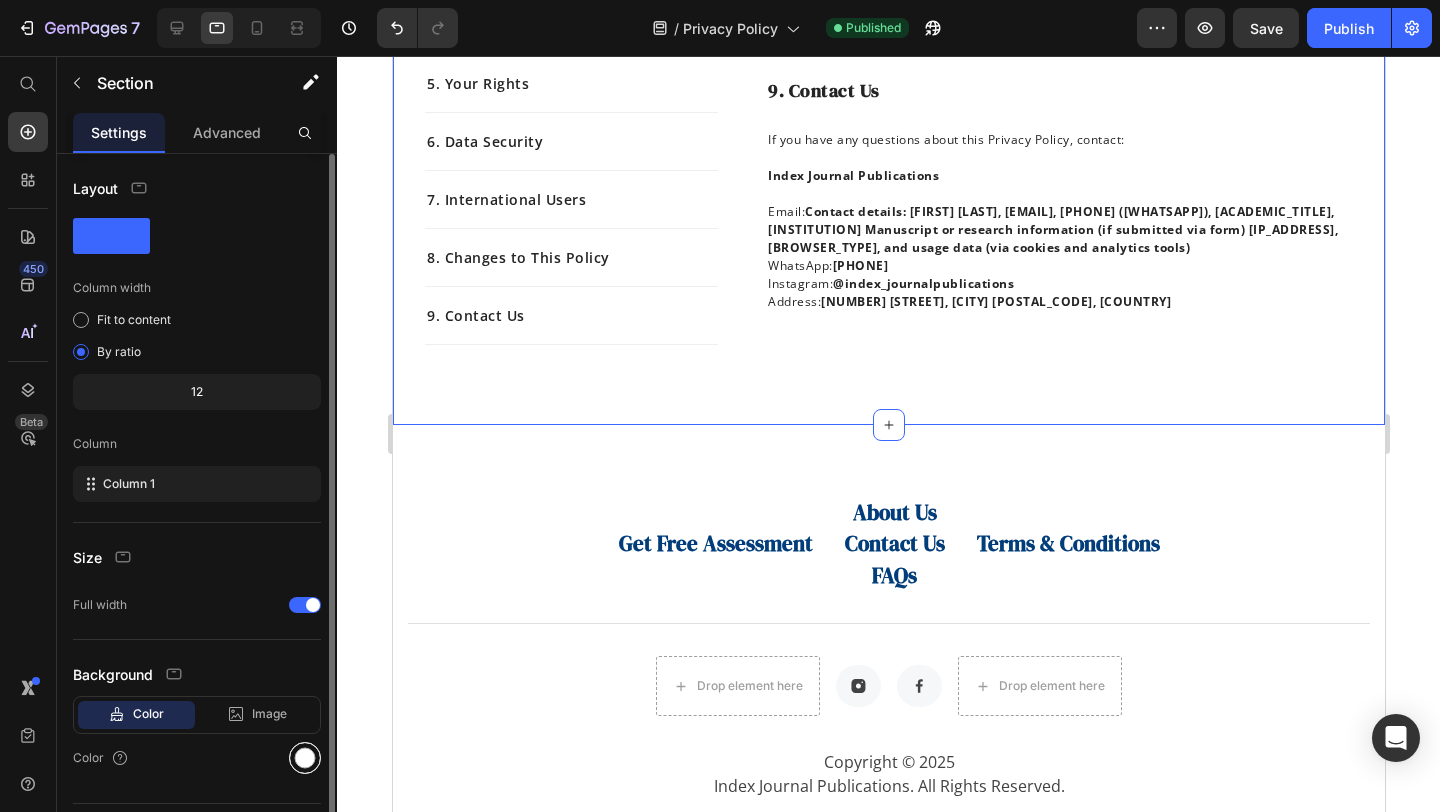 click at bounding box center [305, 758] 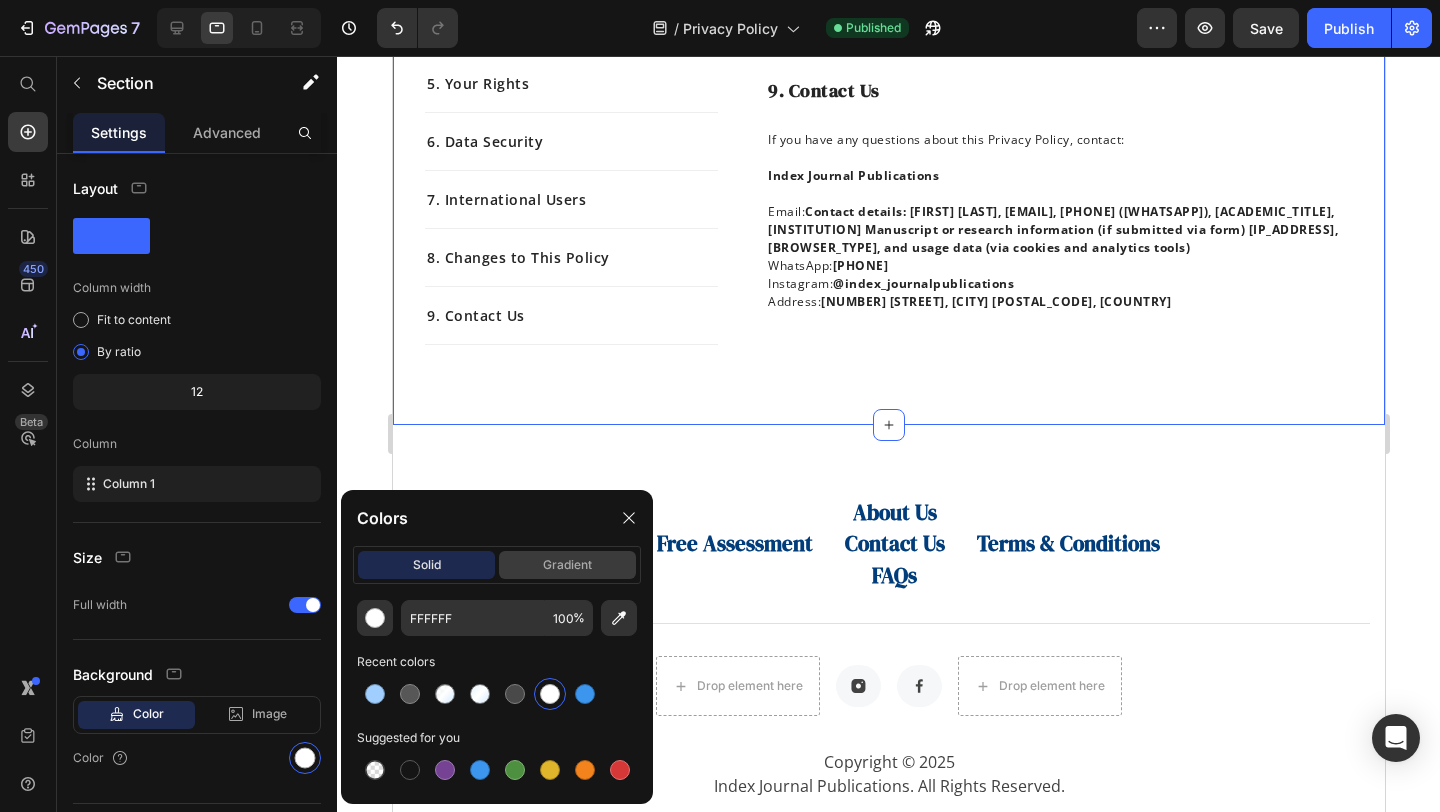 click on "gradient" 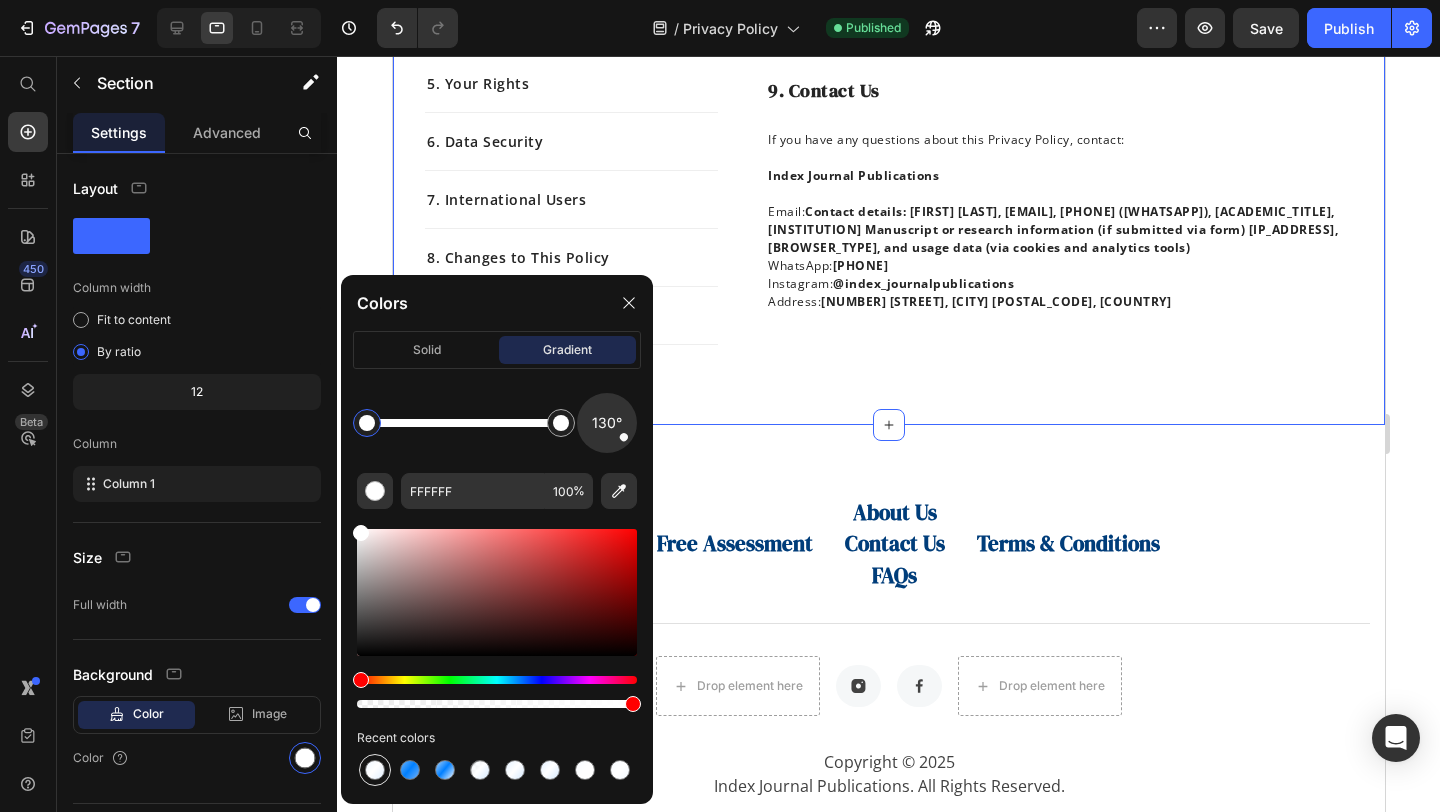 click at bounding box center (375, 770) 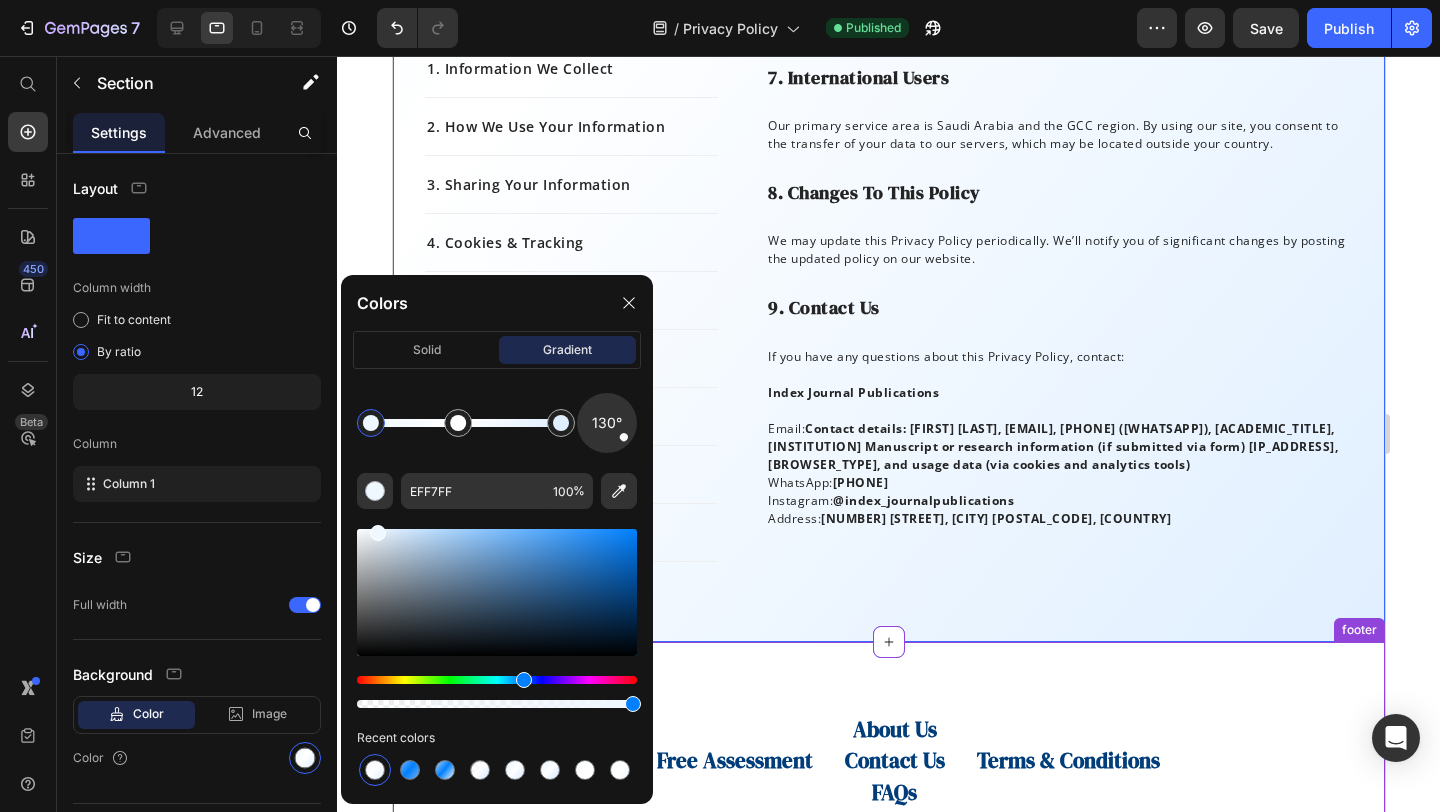 scroll, scrollTop: 1568, scrollLeft: 0, axis: vertical 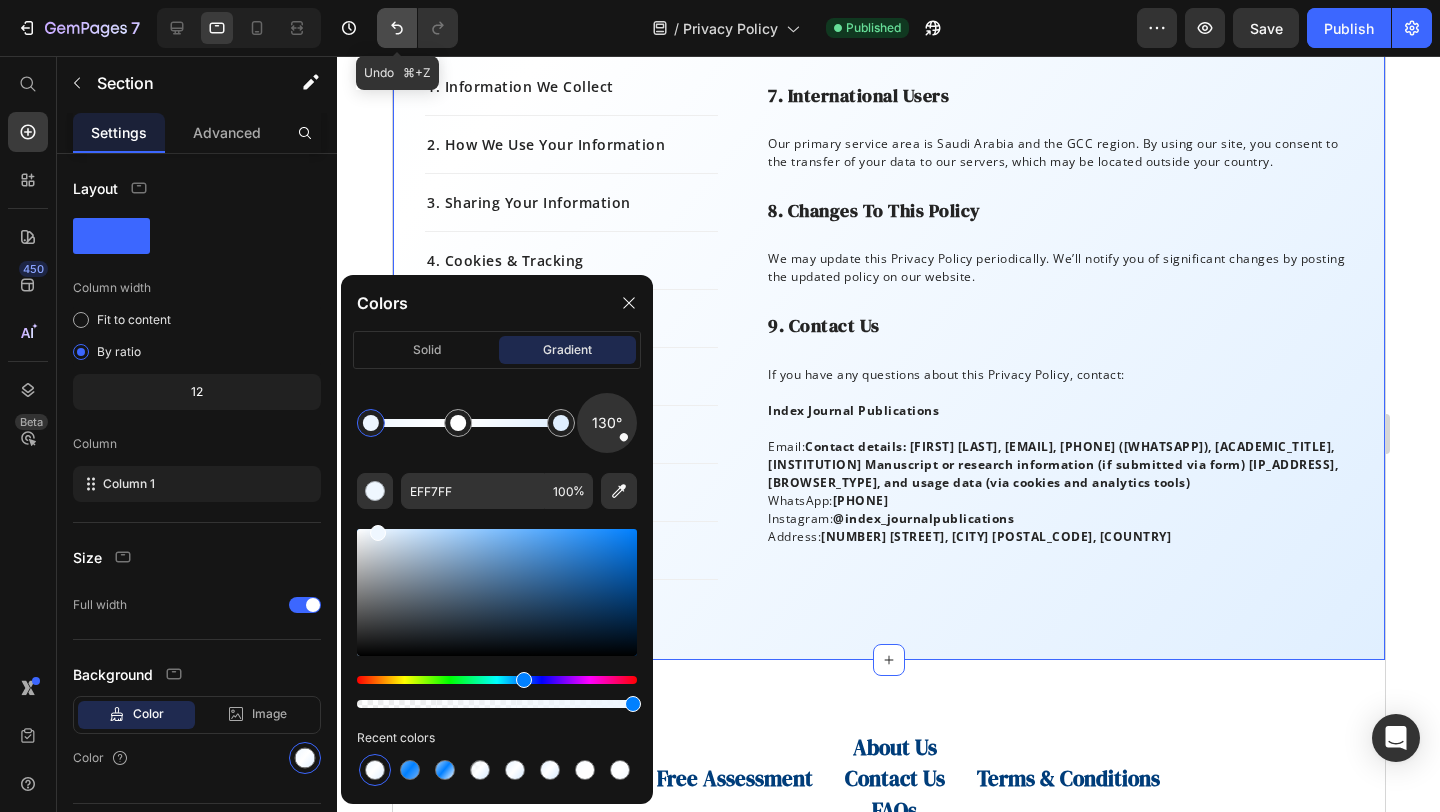 click 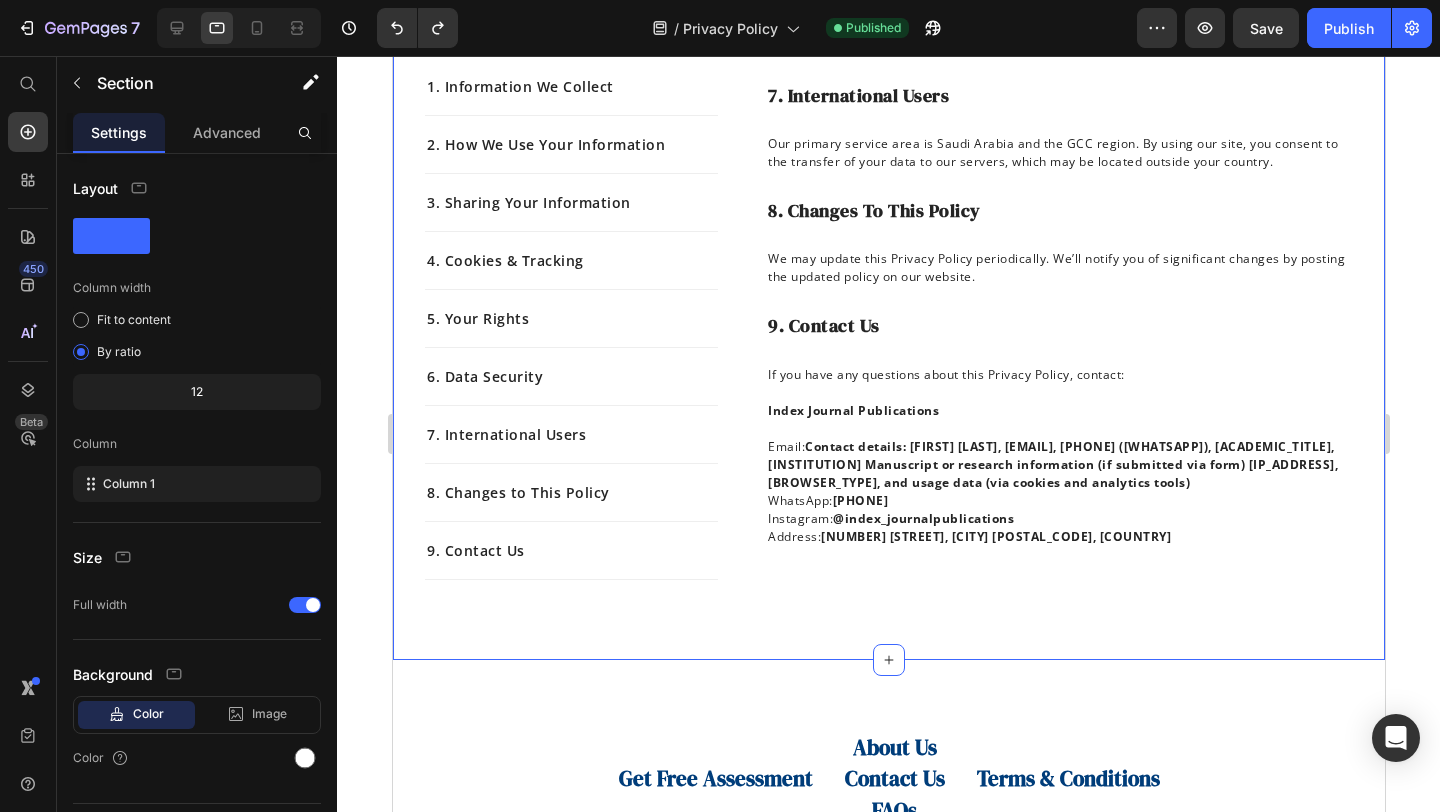 click 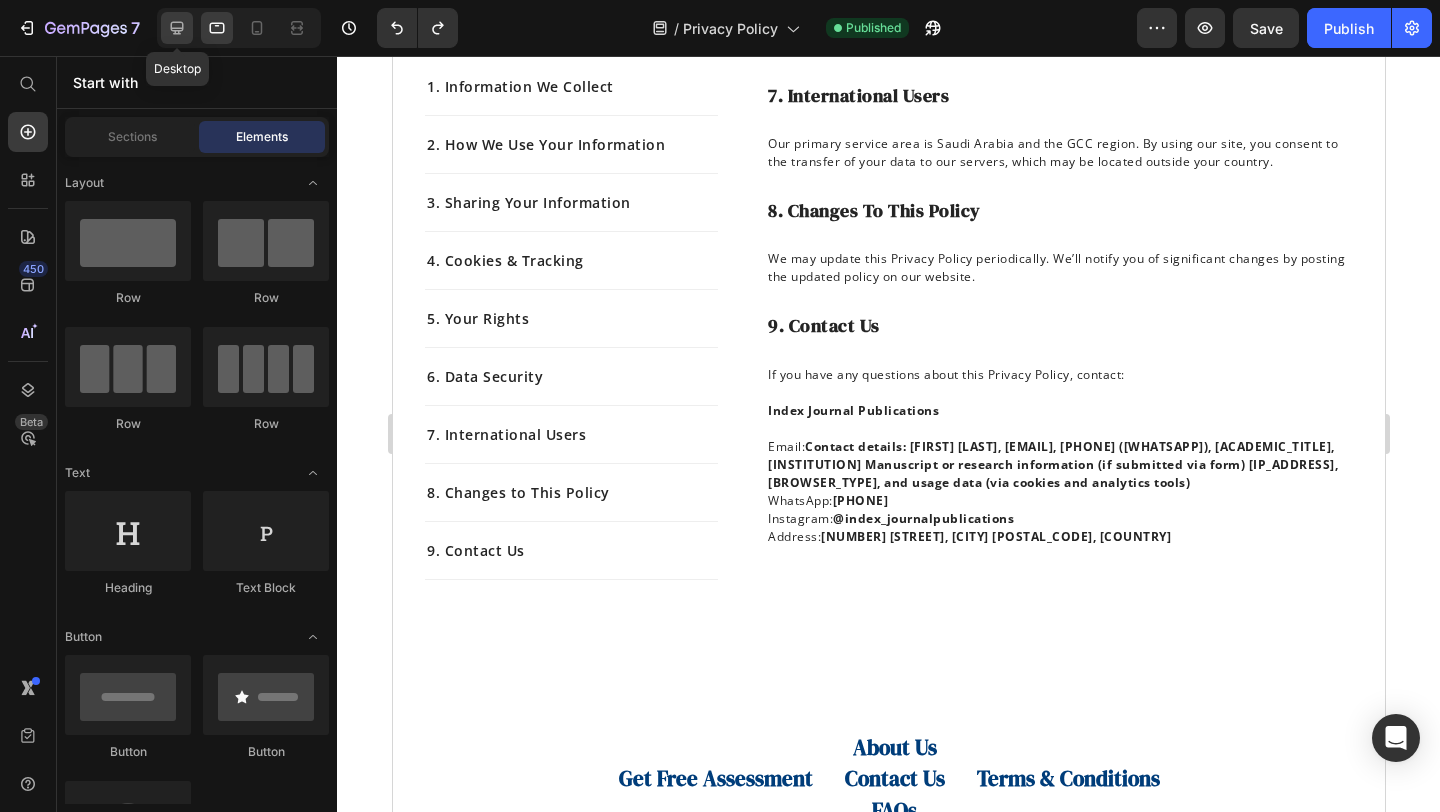 click 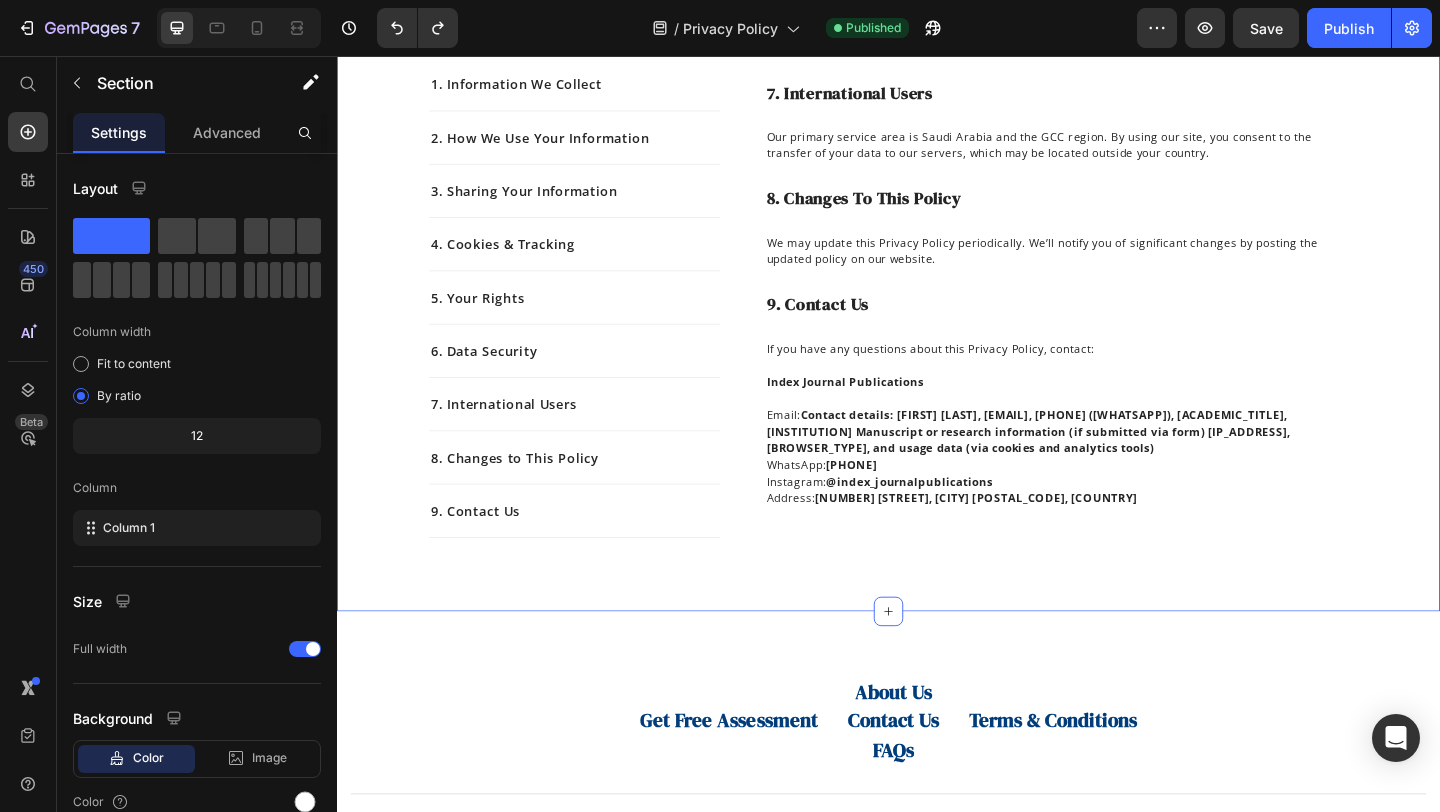 click on "1. Information We Collect Text block 2. How We Use Your Information Text block 3. Sharing Your Information Text block 4. Cookies & Tracking Text block 5. Your Rights Text block 6. Data Security Text block 7. International Users Text block 8. Changes to This Policy Text block 9. Contact Us Text block Row 1. Information We Collect Heading We may collect the following types of information: Contact details: [FIRST] [LAST], [EMAIL], [PHONE] ([WHATSAPP]), [ACADEMIC_TITLE], [INSTITUTION] Manuscript or research information (if submitted via form) [IP_ADDRESS], [BROWSER_TYPE], and usage data (via cookies and analytics tools) Text block Row 2. How We Use Your Information Heading We use your information to: Respond to your inquiries or requests (e.g., Free Publishing Assessment) Match your manuscript with suitable journals Provide updates or communicate about your project Improve our website experience and services Send you promotional or educational content (if you opt in) Text block Row 3. Sharing Your Information" at bounding box center (937, -249) 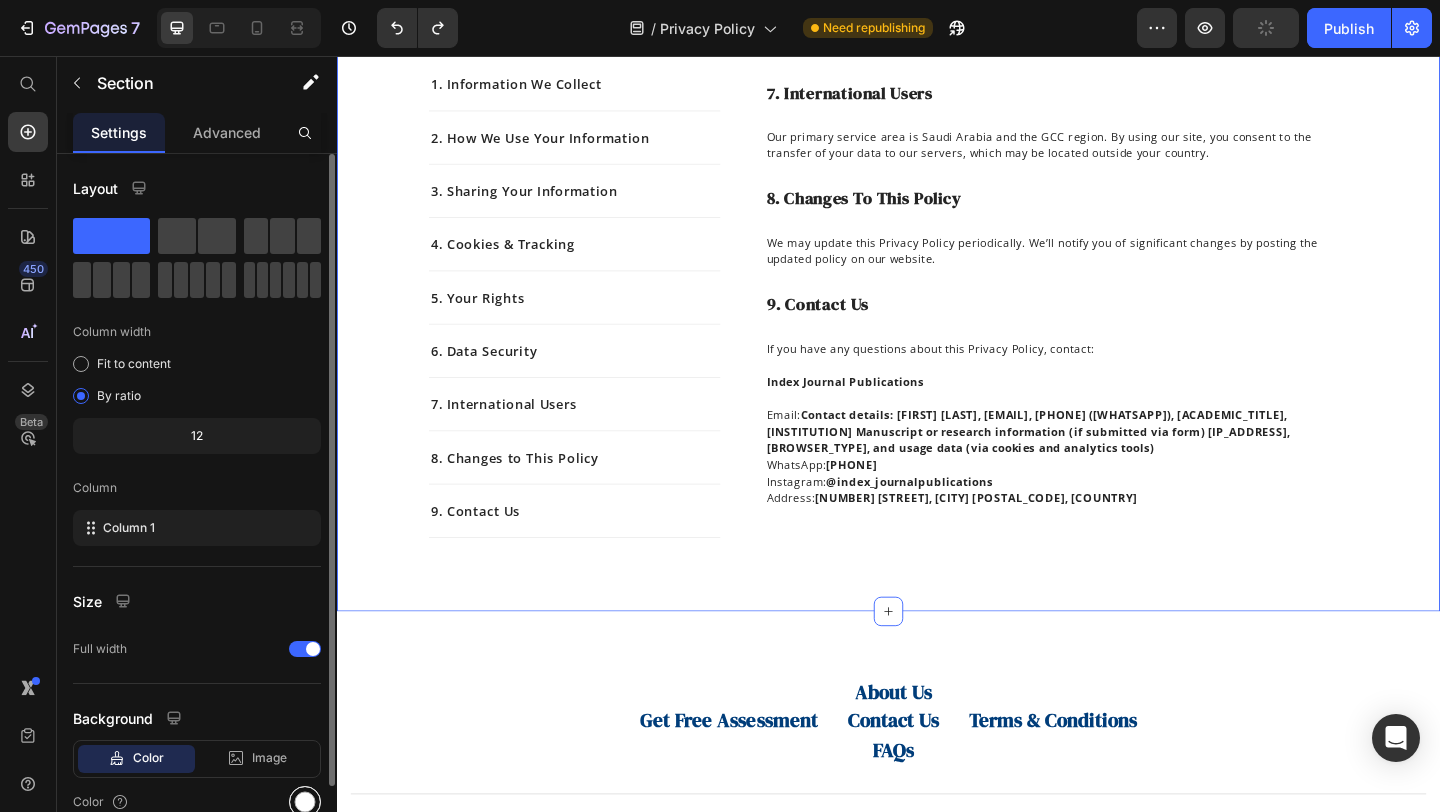 click at bounding box center [305, 802] 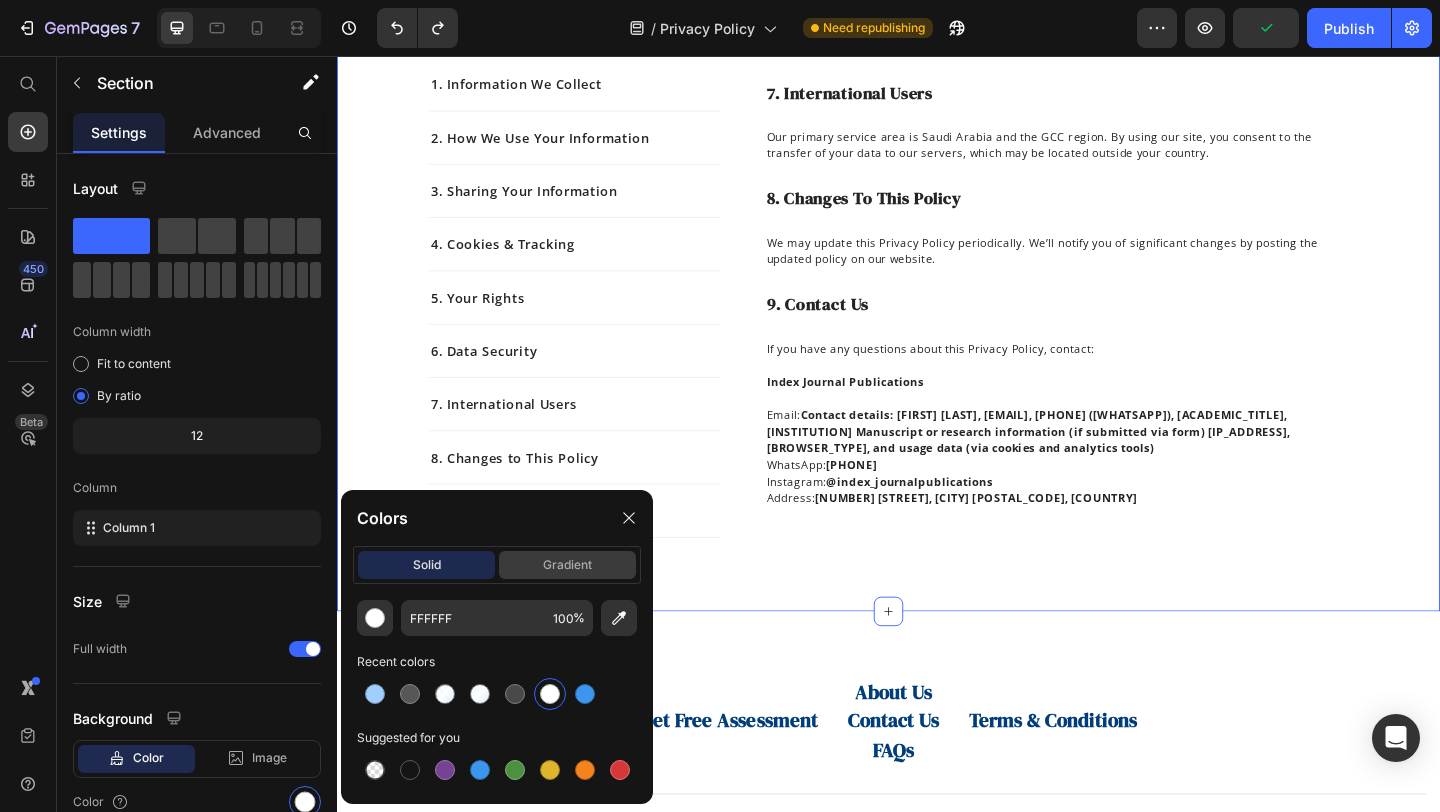 click on "gradient" 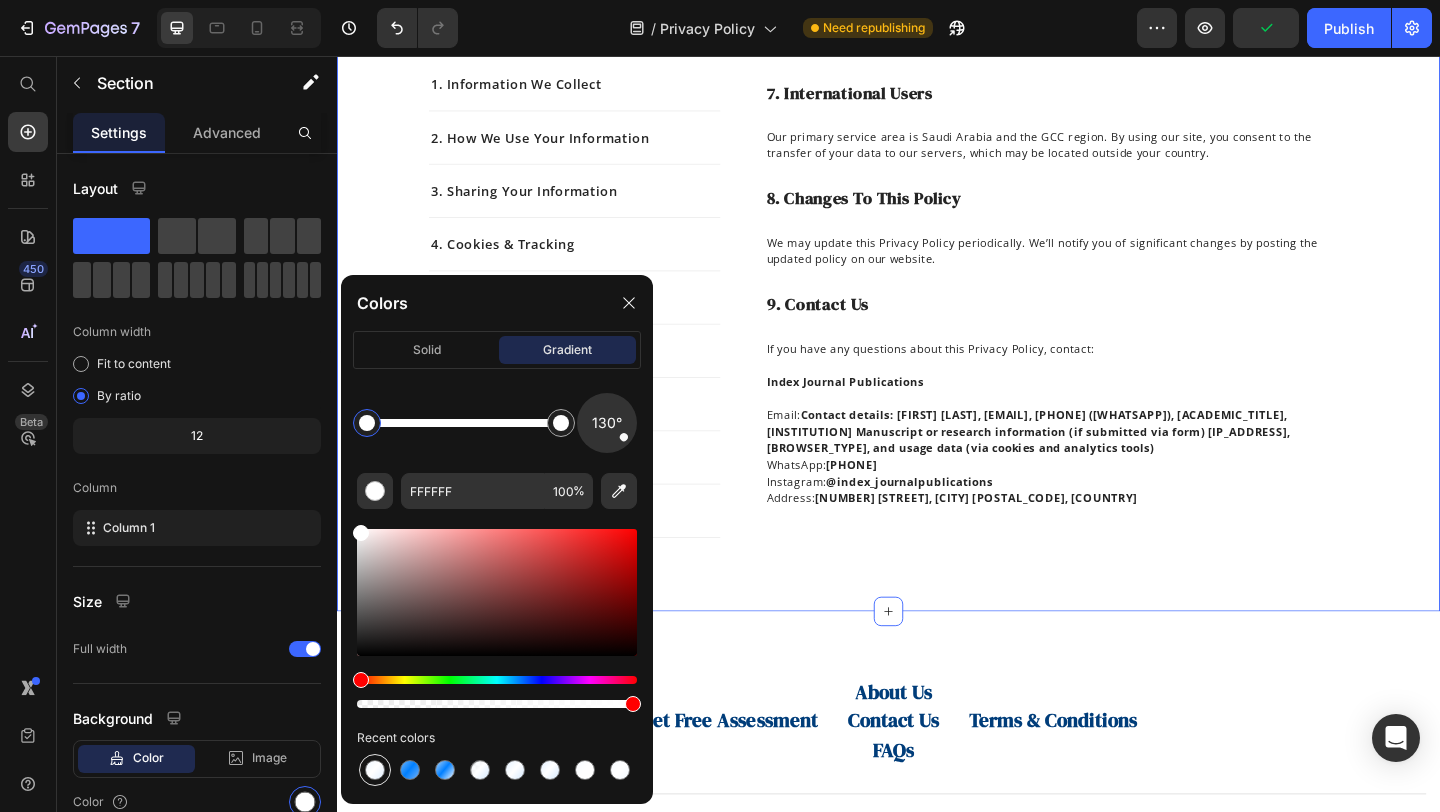 click at bounding box center [375, 770] 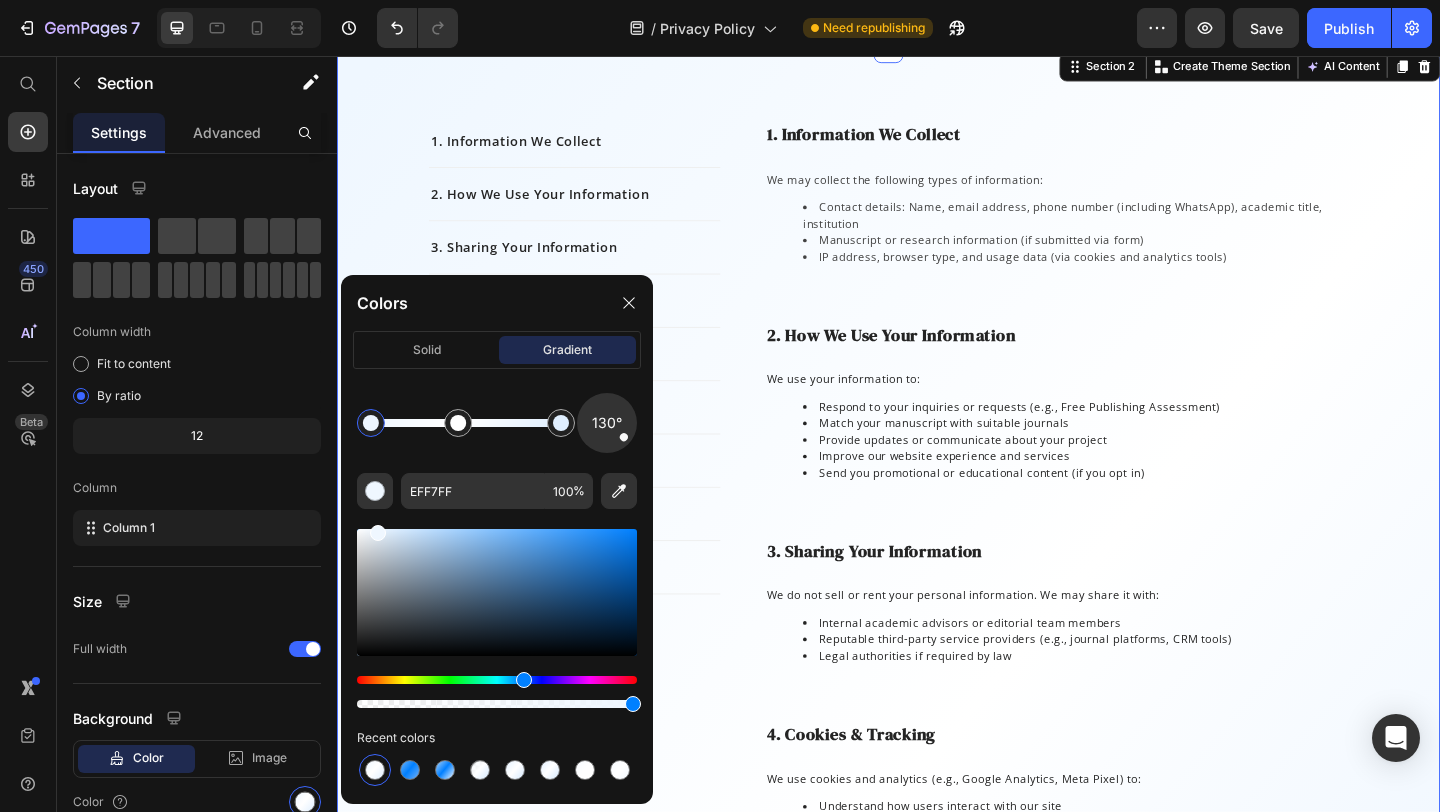 scroll, scrollTop: 0, scrollLeft: 0, axis: both 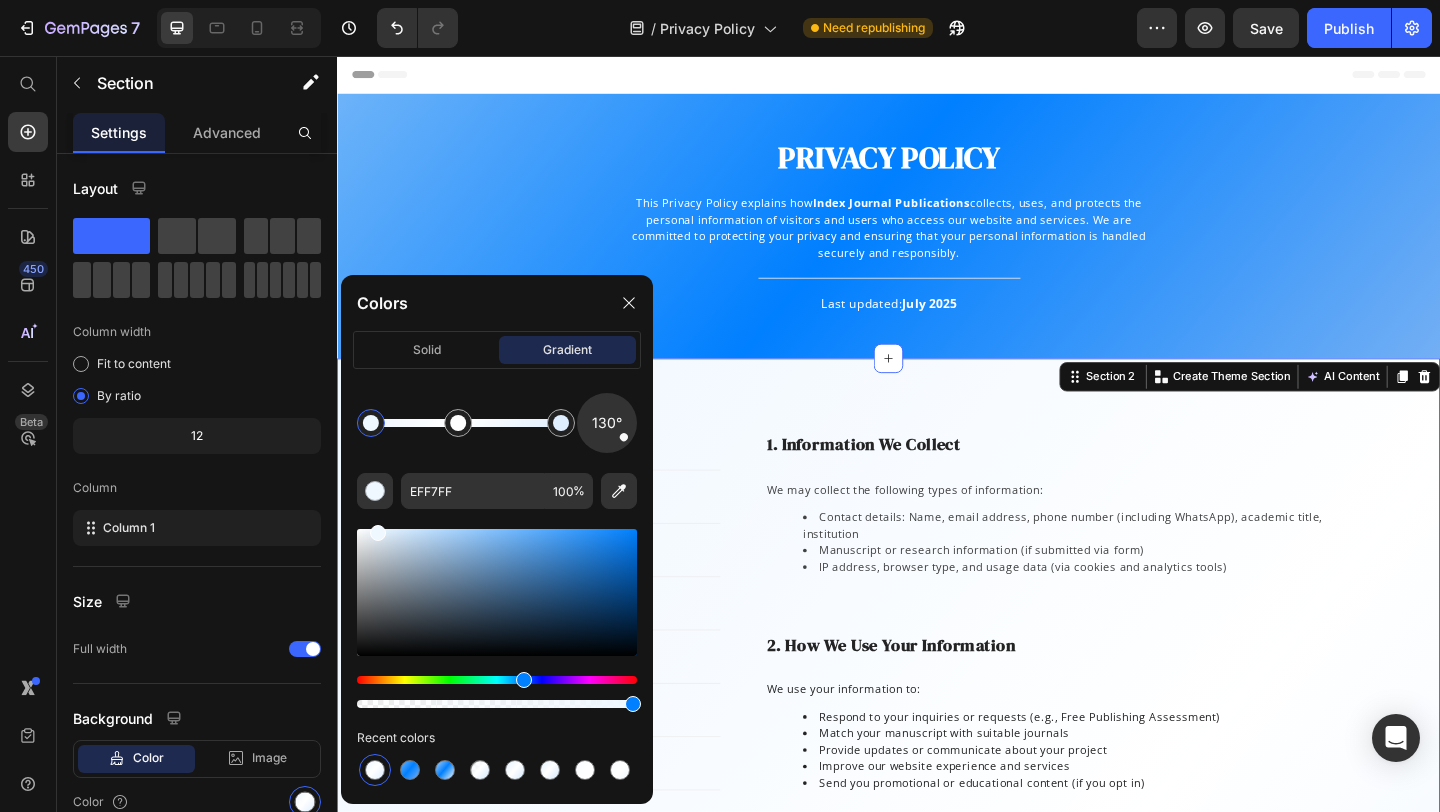click on "7  Version history  /  Privacy Policy Need republishing Preview  Save   Publish" 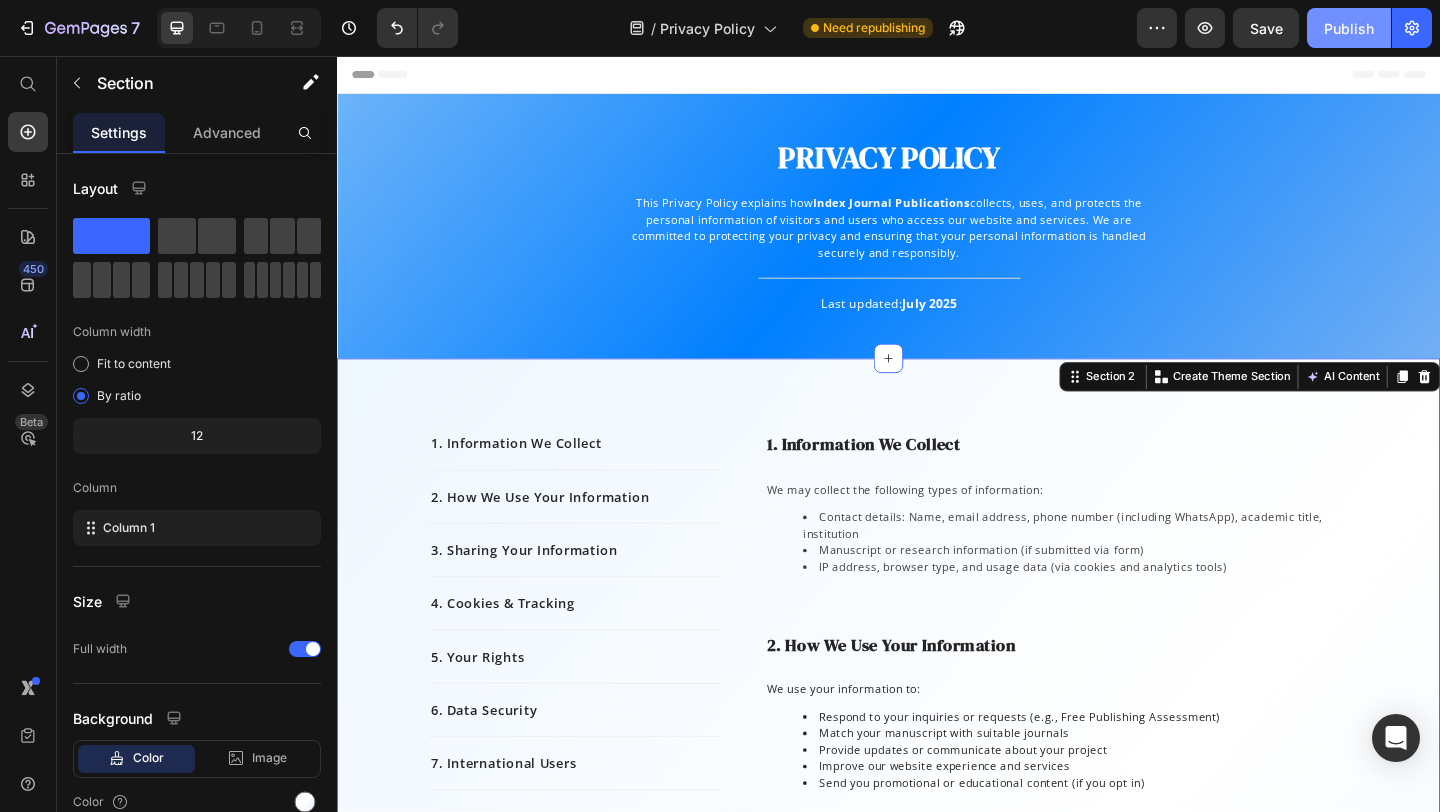 click on "Publish" at bounding box center (1349, 28) 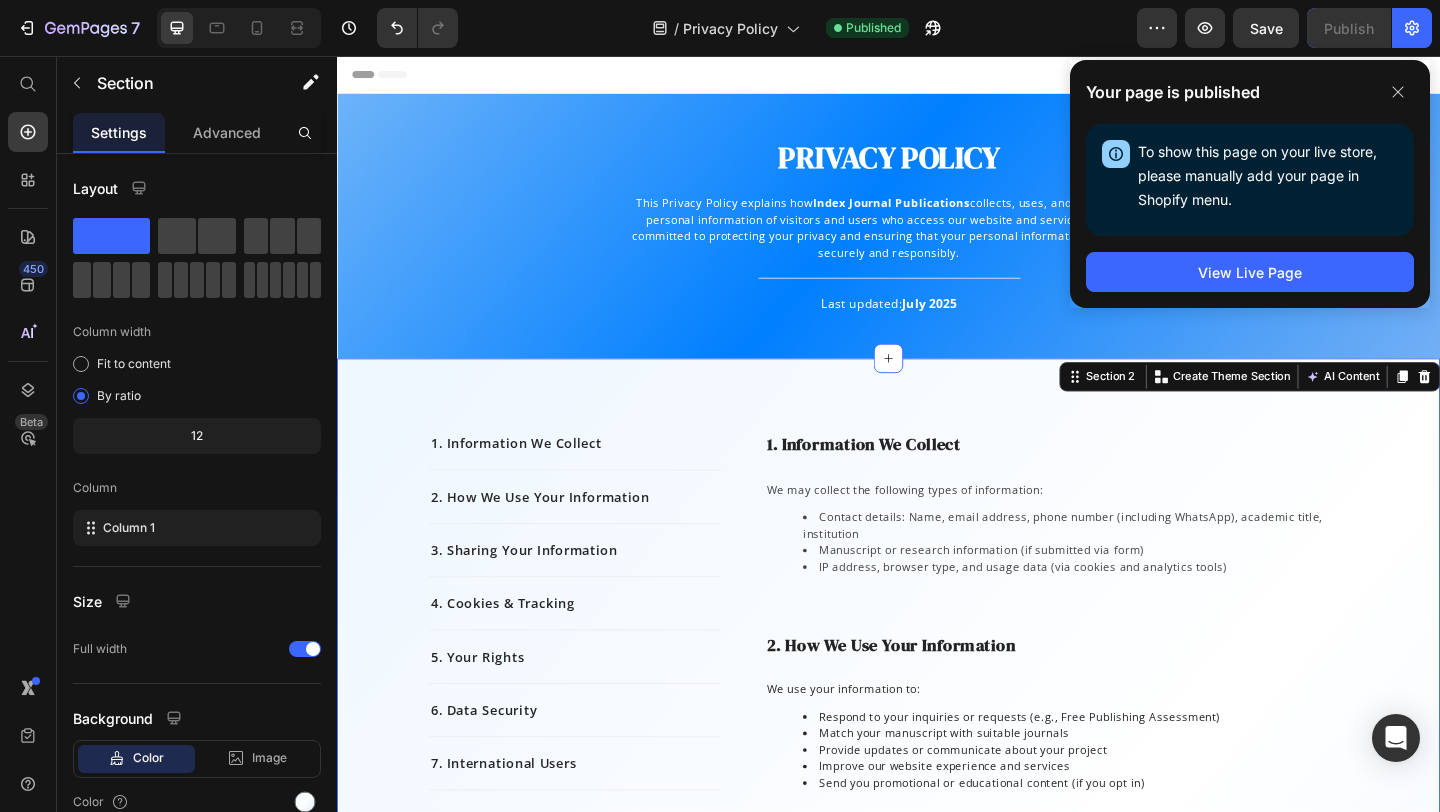 click at bounding box center (413, 28) 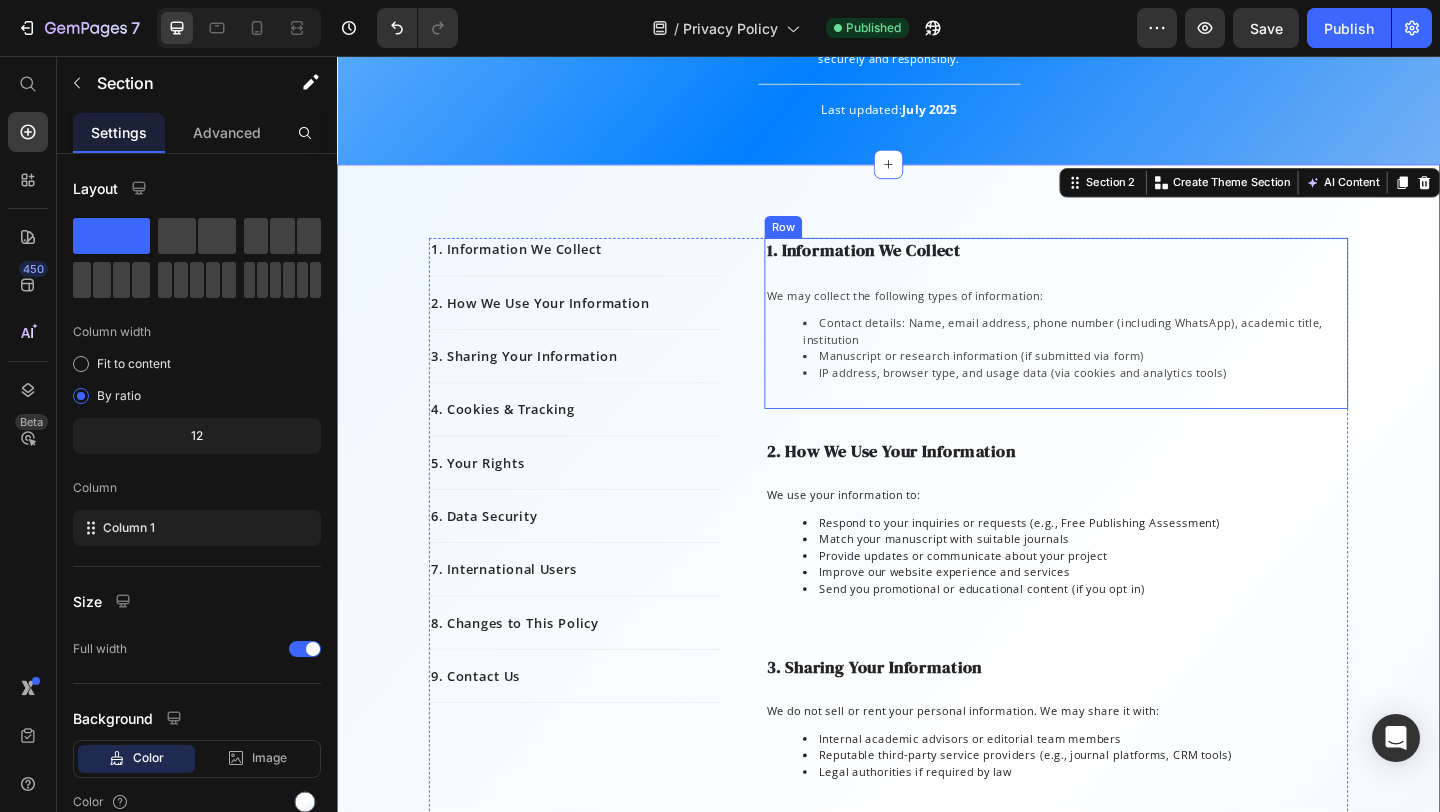 scroll, scrollTop: 250, scrollLeft: 0, axis: vertical 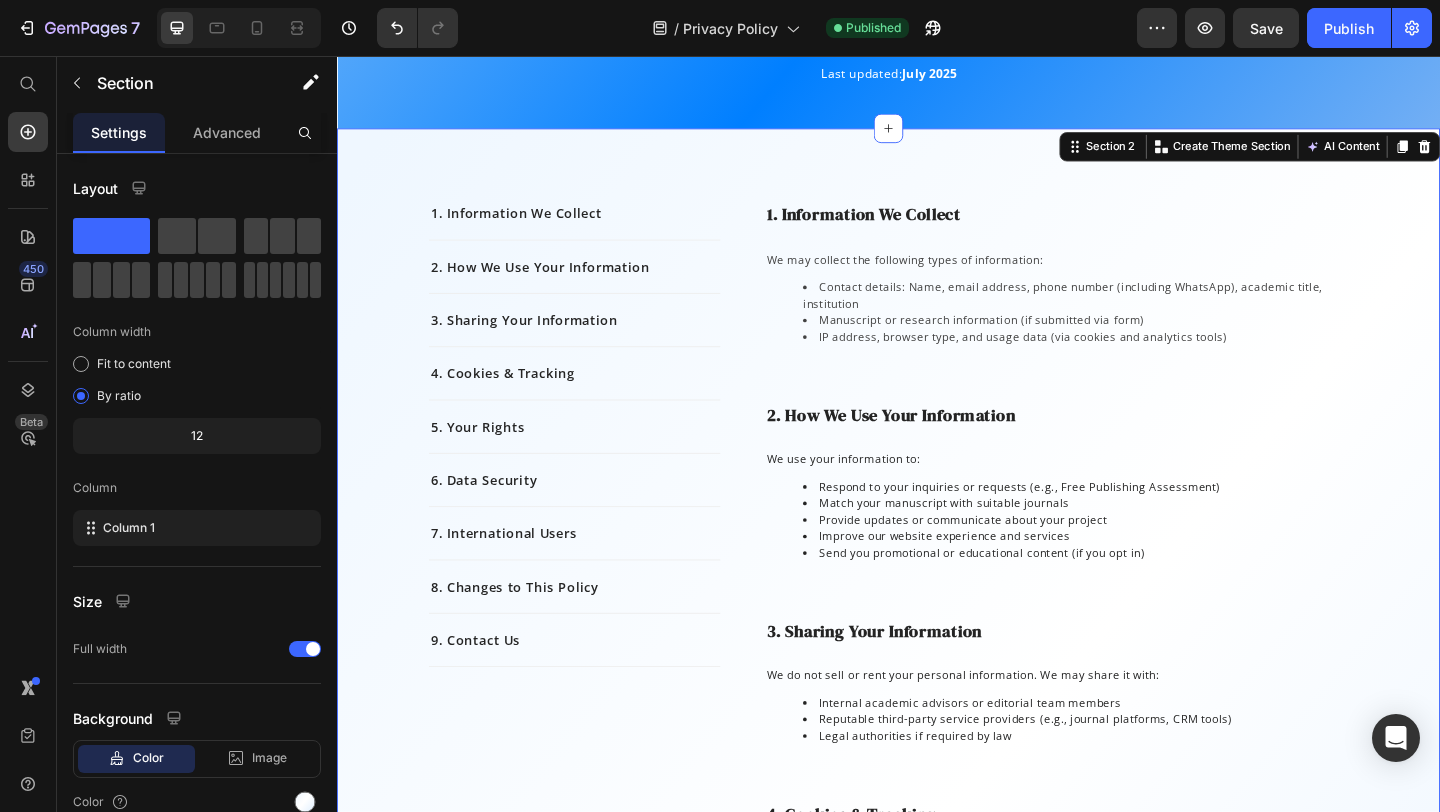 click on "1. Information We Collect Text block 2. How We Use Your Information Text block 3. Sharing Your Information Text block 4. Cookies & Tracking Text block 5. Your Rights Text block 6. Data Security Text block 7. International Users Text block 8. Changes to This Policy Text block 9. Contact Us Text block Row 1. Information We Collect Heading We may collect the following types of information: Contact details: [FIRST] [LAST], [EMAIL], [PHONE] ([WHATSAPP]), [ACADEMIC_TITLE], [INSTITUTION] Manuscript or research information (if submitted via form) [IP_ADDRESS], [BROWSER_TYPE], and usage data (via cookies and analytics tools) Text block Row 2. How We Use Your Information Heading We use your information to: Respond to your inquiries or requests (e.g., Free Publishing Assessment) Match your manuscript with suitable journals Provide updates or communicate about your project Improve our website experience and services Send you promotional or educational content (if you opt in) Text block Row 3. Sharing Your Information" at bounding box center [937, 1059] 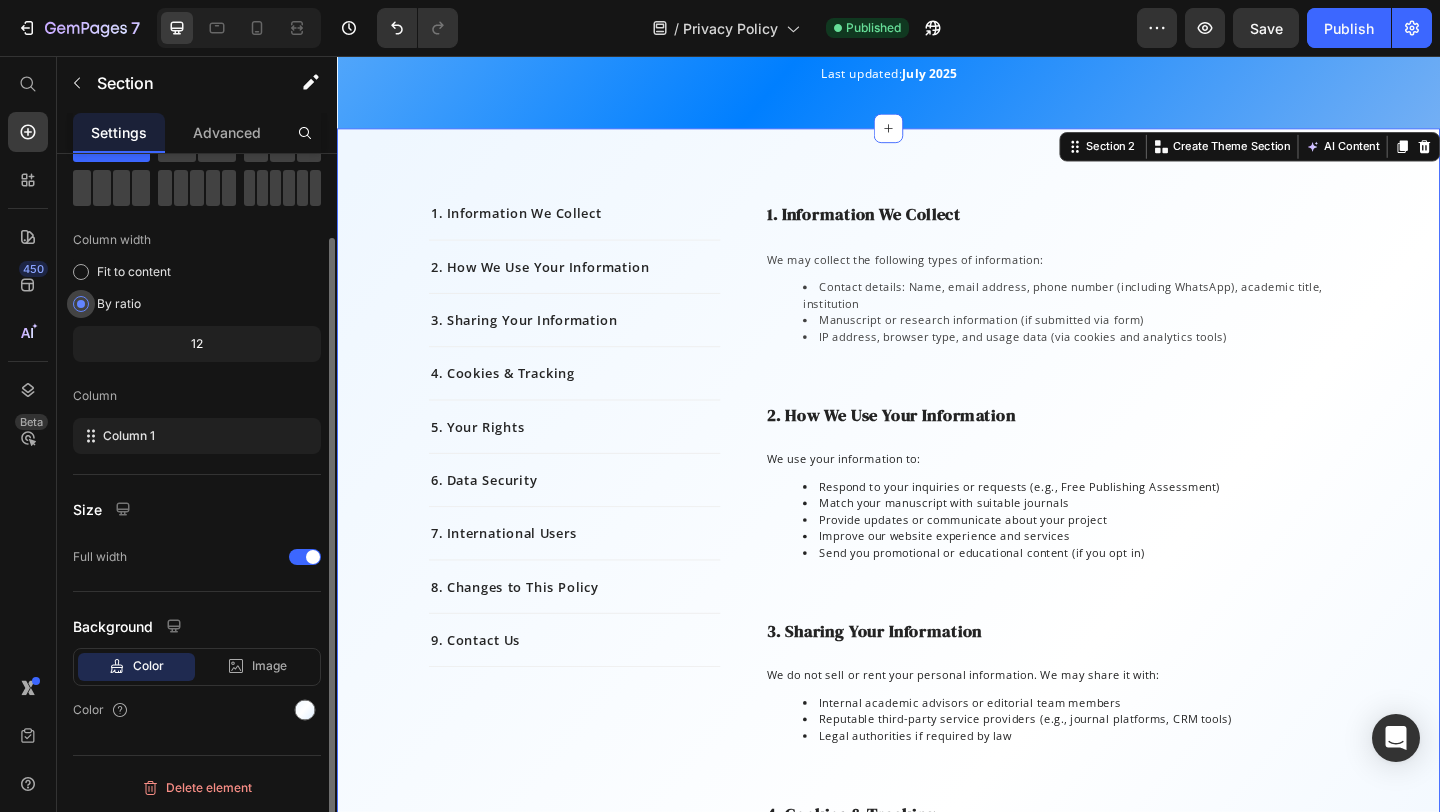 scroll, scrollTop: 93, scrollLeft: 0, axis: vertical 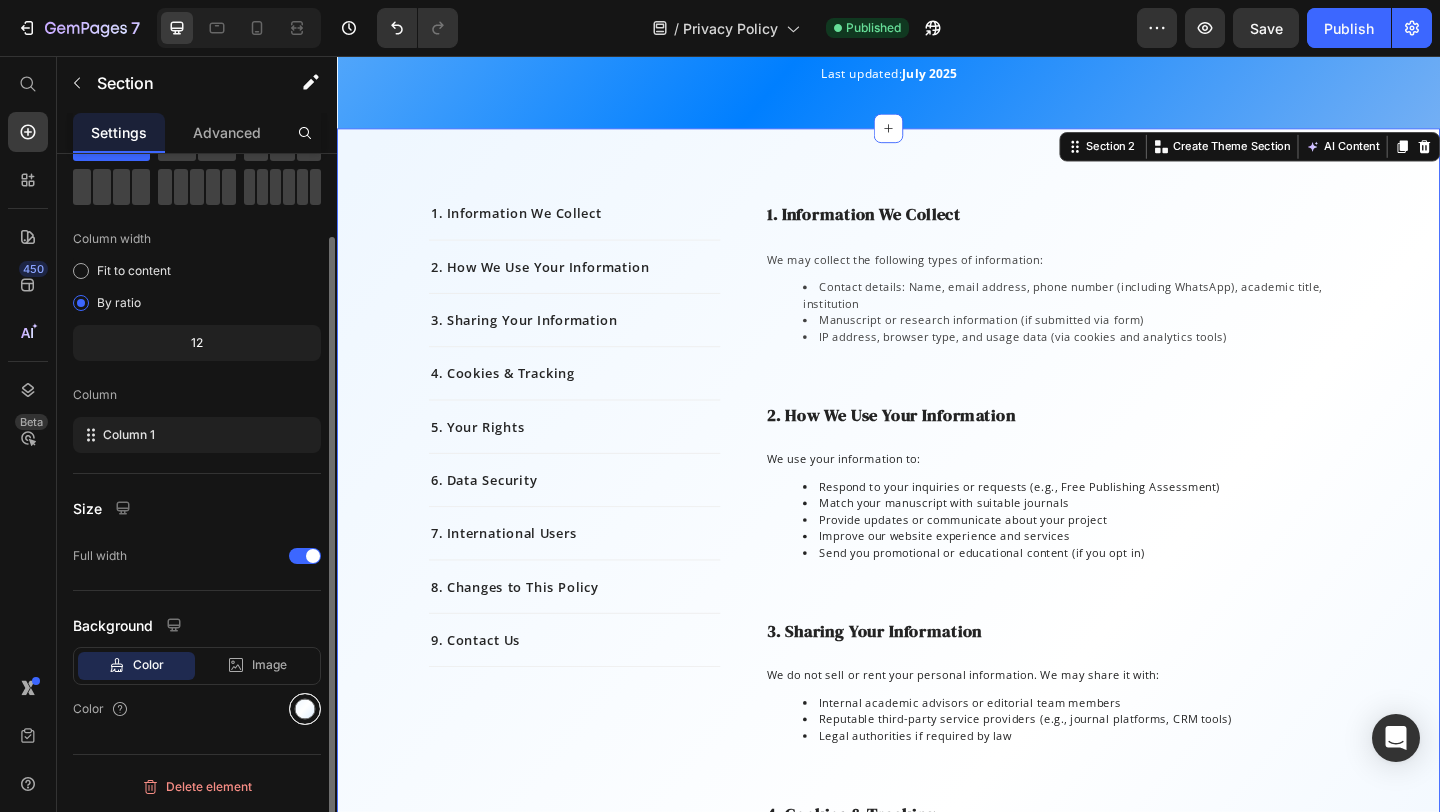 click at bounding box center (305, 709) 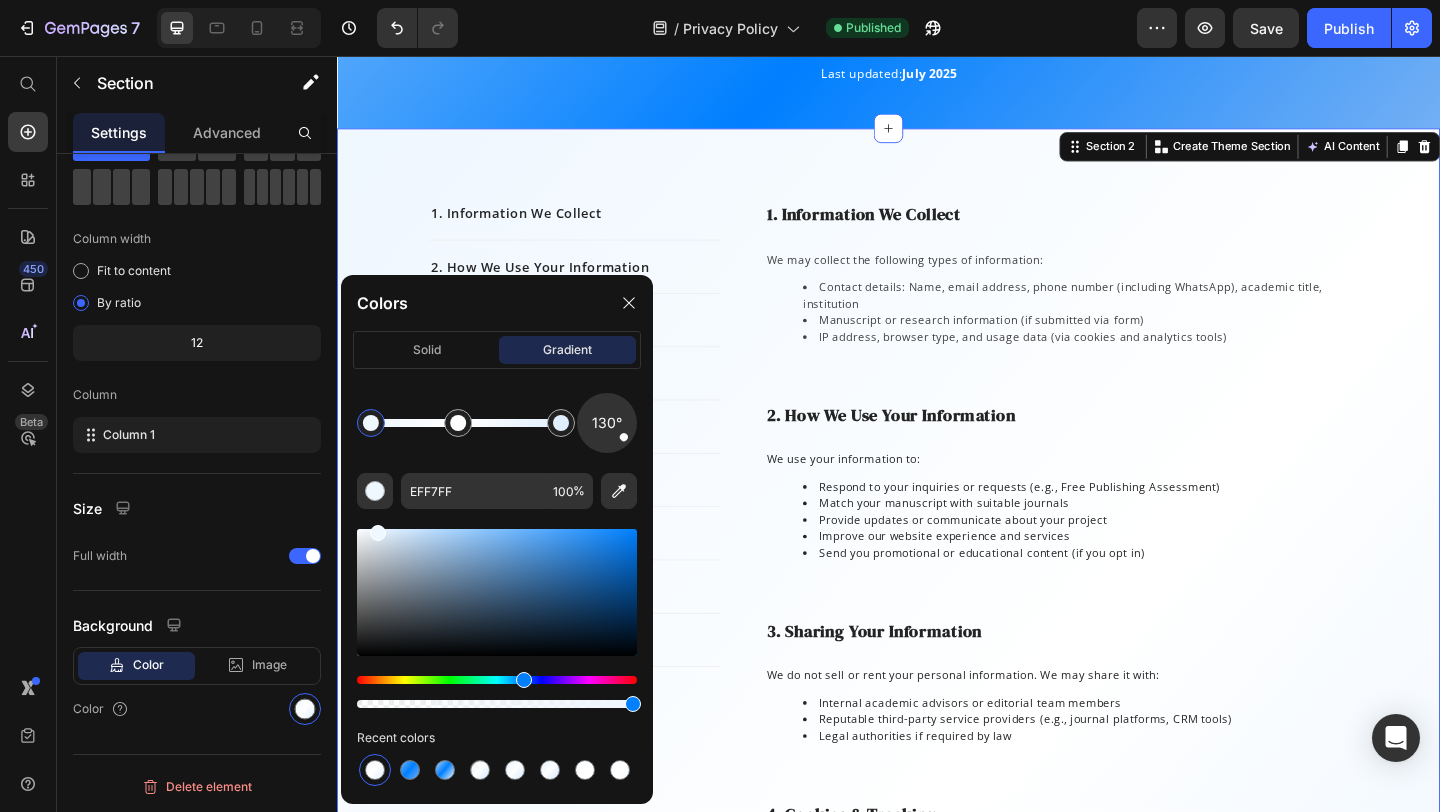 click at bounding box center (497, 592) 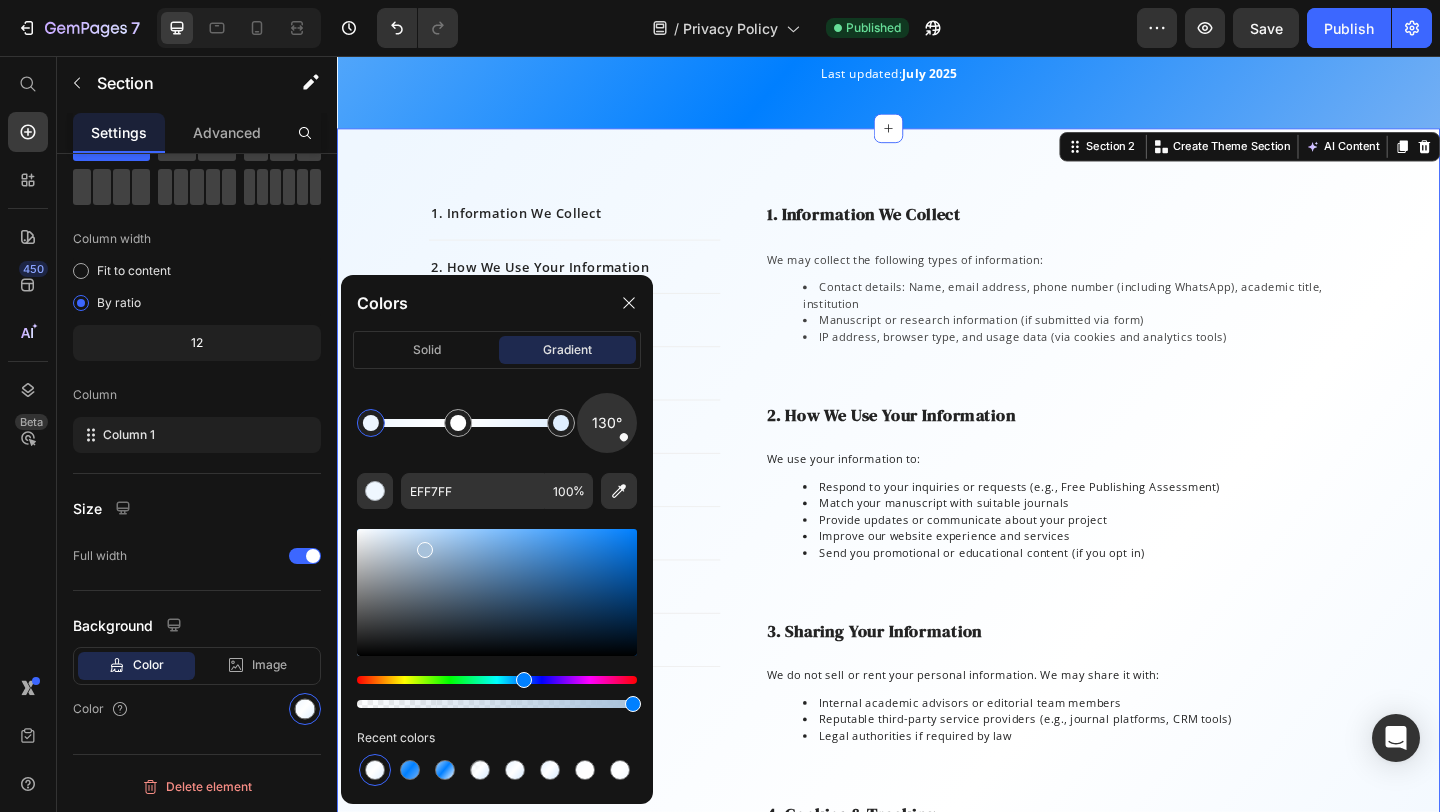 type on "A8C2DB" 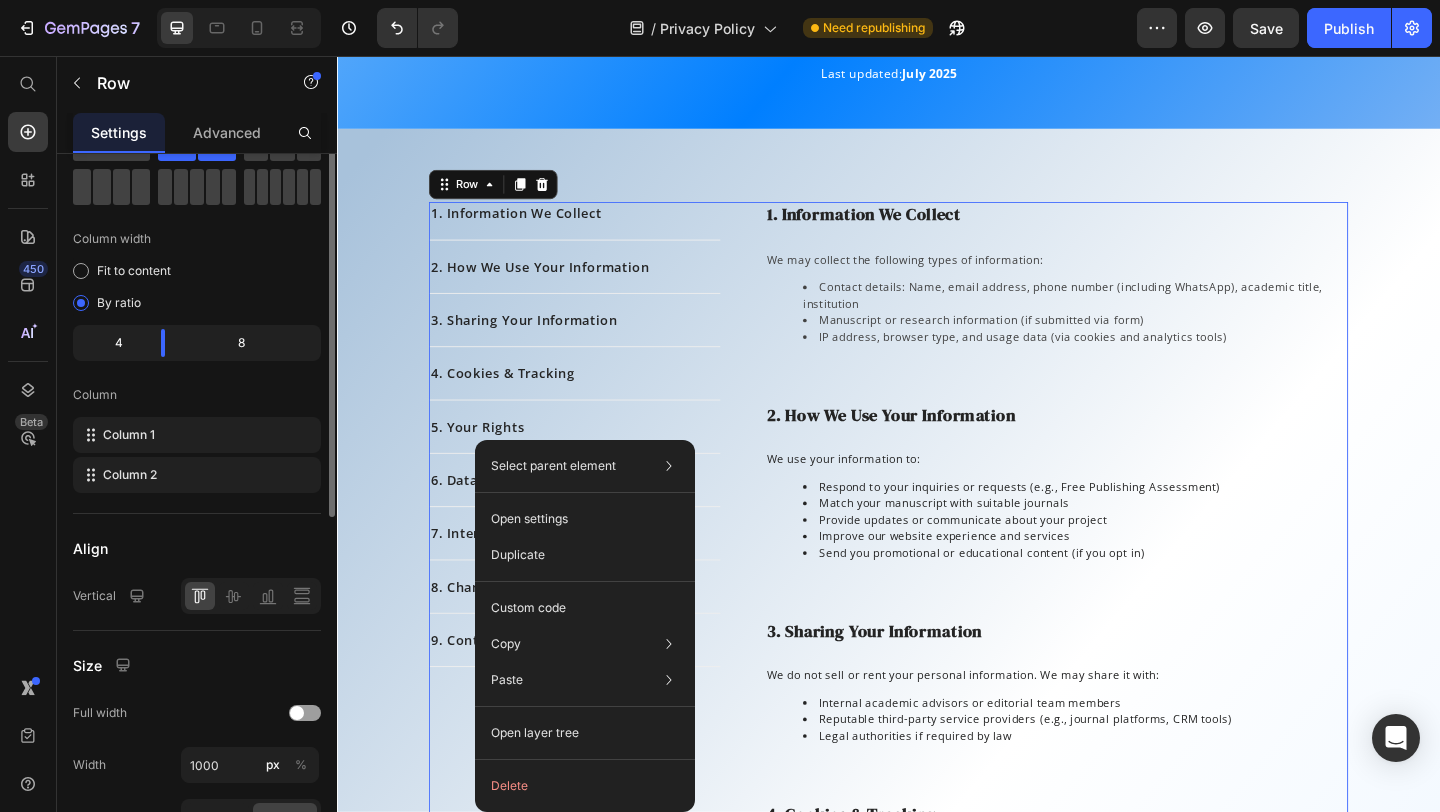 scroll, scrollTop: 0, scrollLeft: 0, axis: both 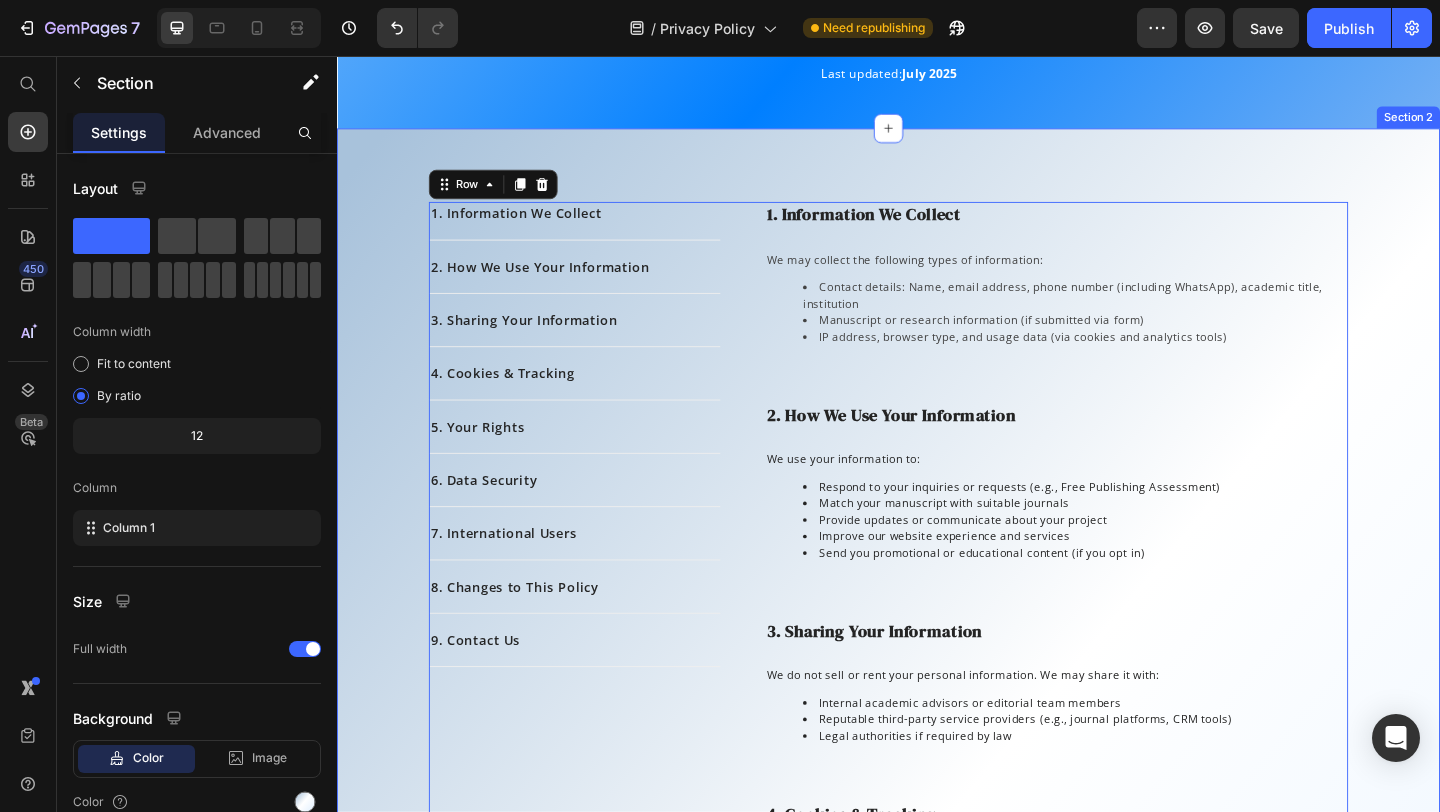 click on "1. Information We Collect Text block 2. How We Use Your Information Text block 3. Sharing Your Information Text block 4. Cookies & Tracking Text block 5. Your Rights Text block 6. Data Security Text block 7. International Users Text block 8. Changes to This Policy Text block 9. Contact Us Text block Row 1. Information We Collect Heading We may collect the following types of information: Contact details: [FIRST] [LAST], [EMAIL], [PHONE] ([WHATSAPP]), [ACADEMIC_TITLE], [INSTITUTION] Manuscript or research information (if submitted via form) [IP_ADDRESS], [BROWSER_TYPE], and usage data (via cookies and analytics tools) Text block Row 2. How We Use Your Information Heading We use your information to: Respond to your inquiries or requests (e.g., Free Publishing Assessment) Match your manuscript with suitable journals Provide updates or communicate about your project Improve our website experience and services Send you promotional or educational content (if you opt in) Text block Row 3. Sharing Your Information" at bounding box center (937, 1075) 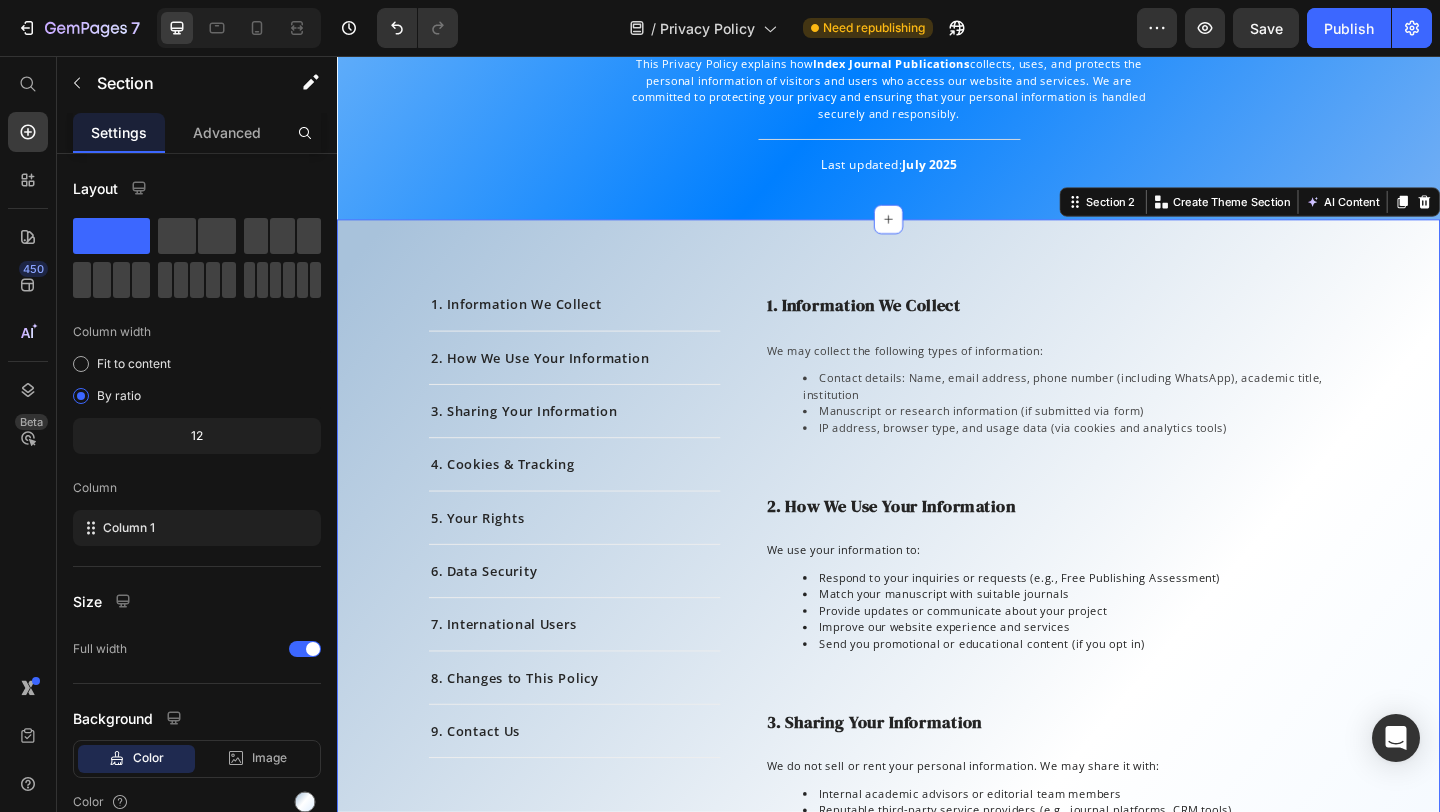 scroll, scrollTop: 0, scrollLeft: 0, axis: both 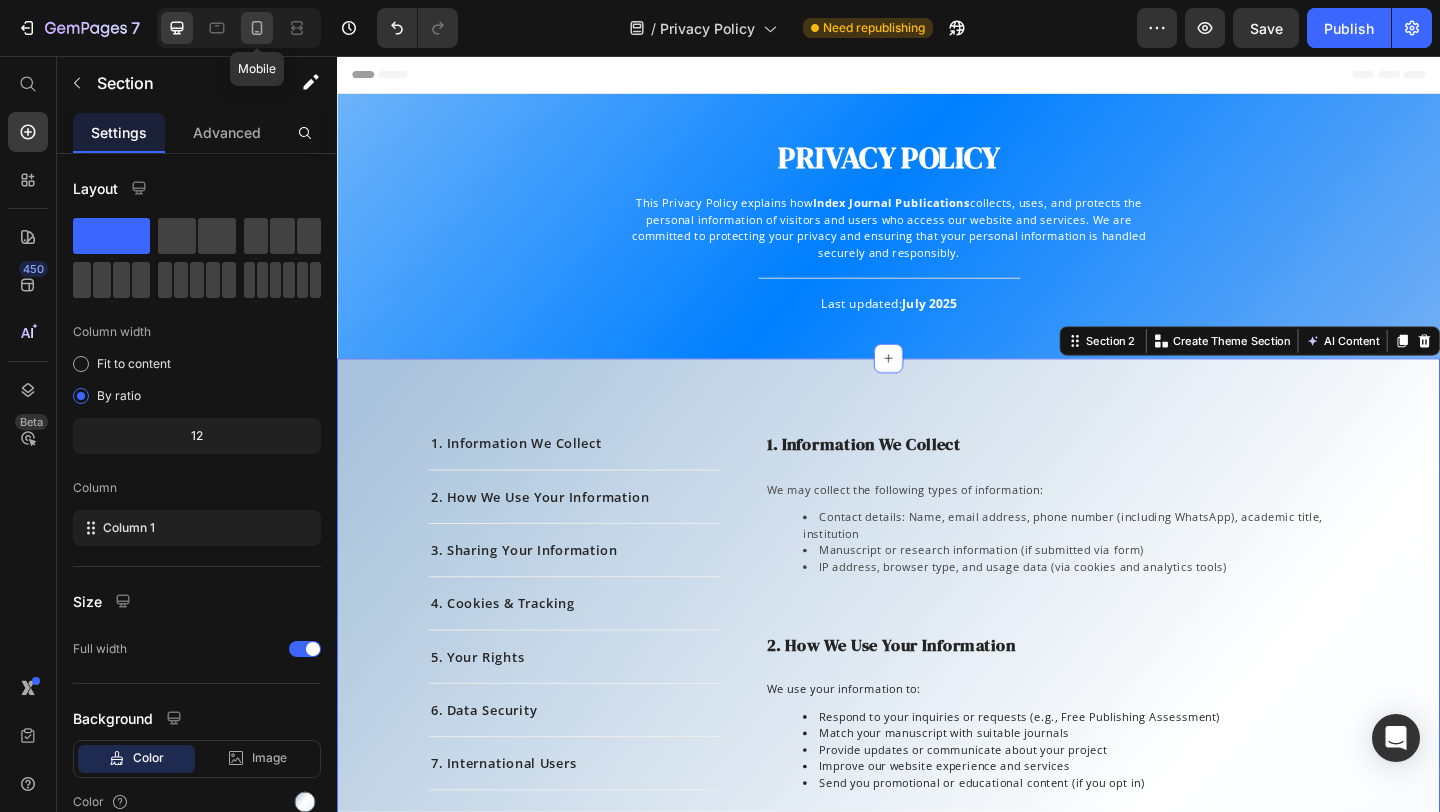 click 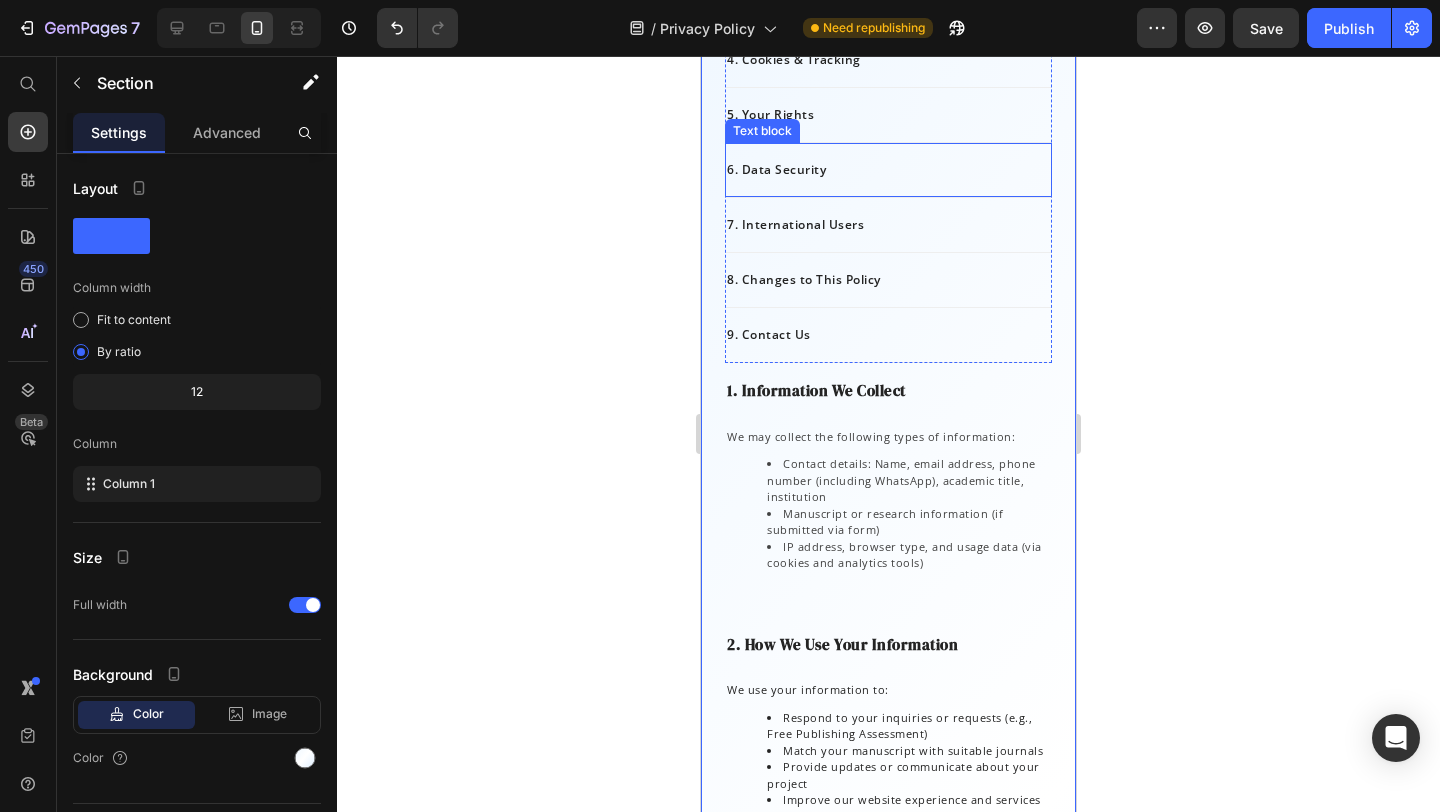 scroll, scrollTop: 0, scrollLeft: 0, axis: both 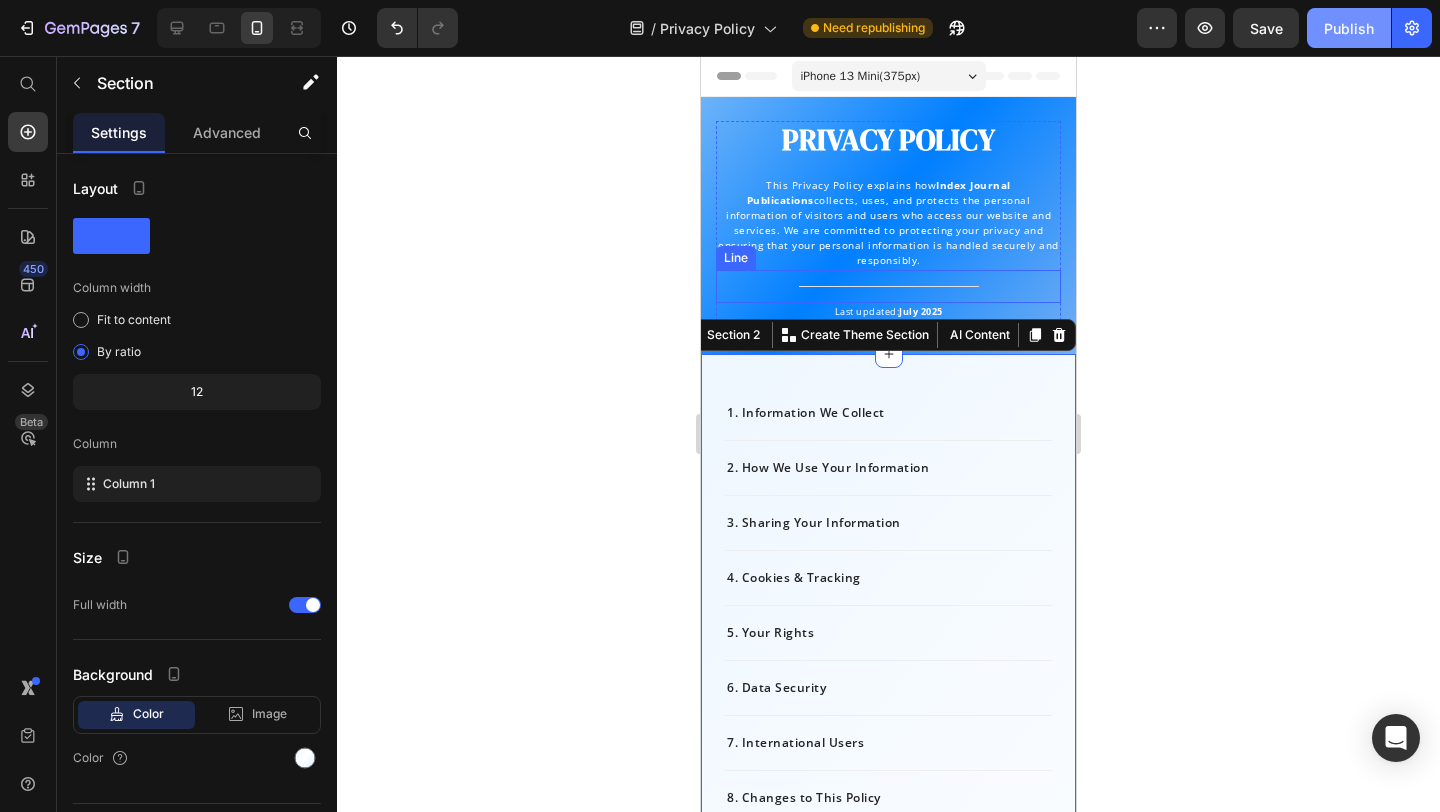 click on "Publish" 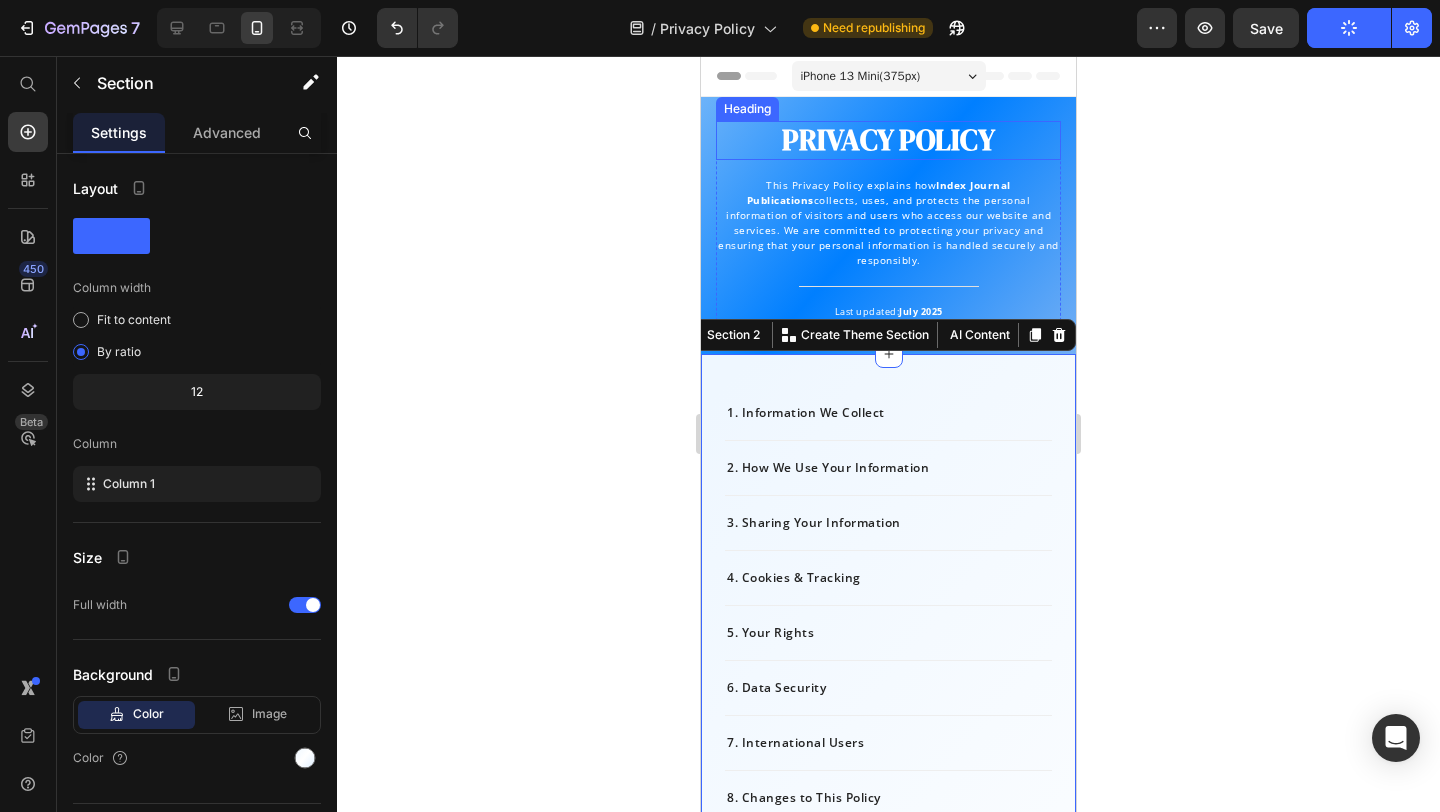 click on "PRIVACY POLICY" at bounding box center [888, 140] 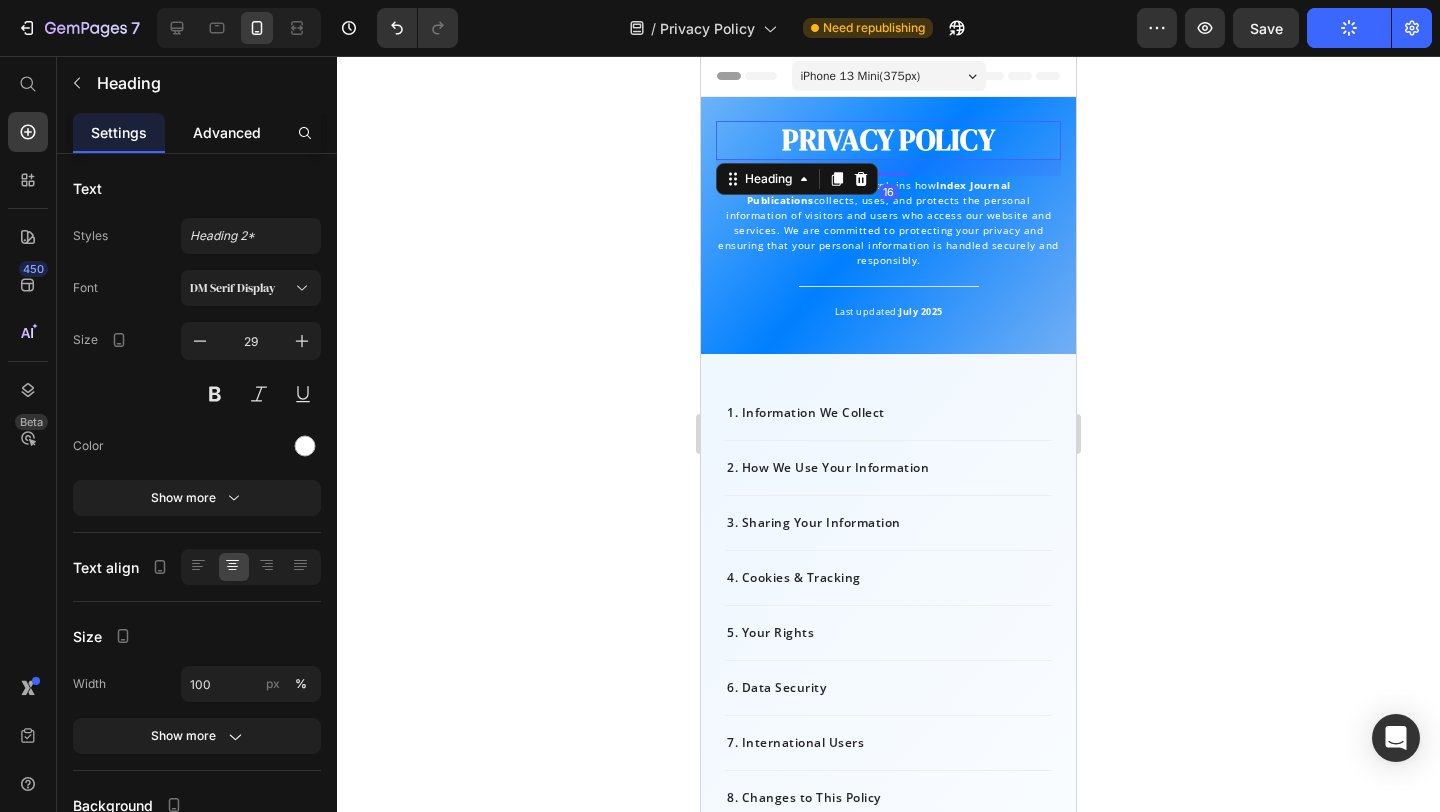click on "Advanced" at bounding box center (227, 132) 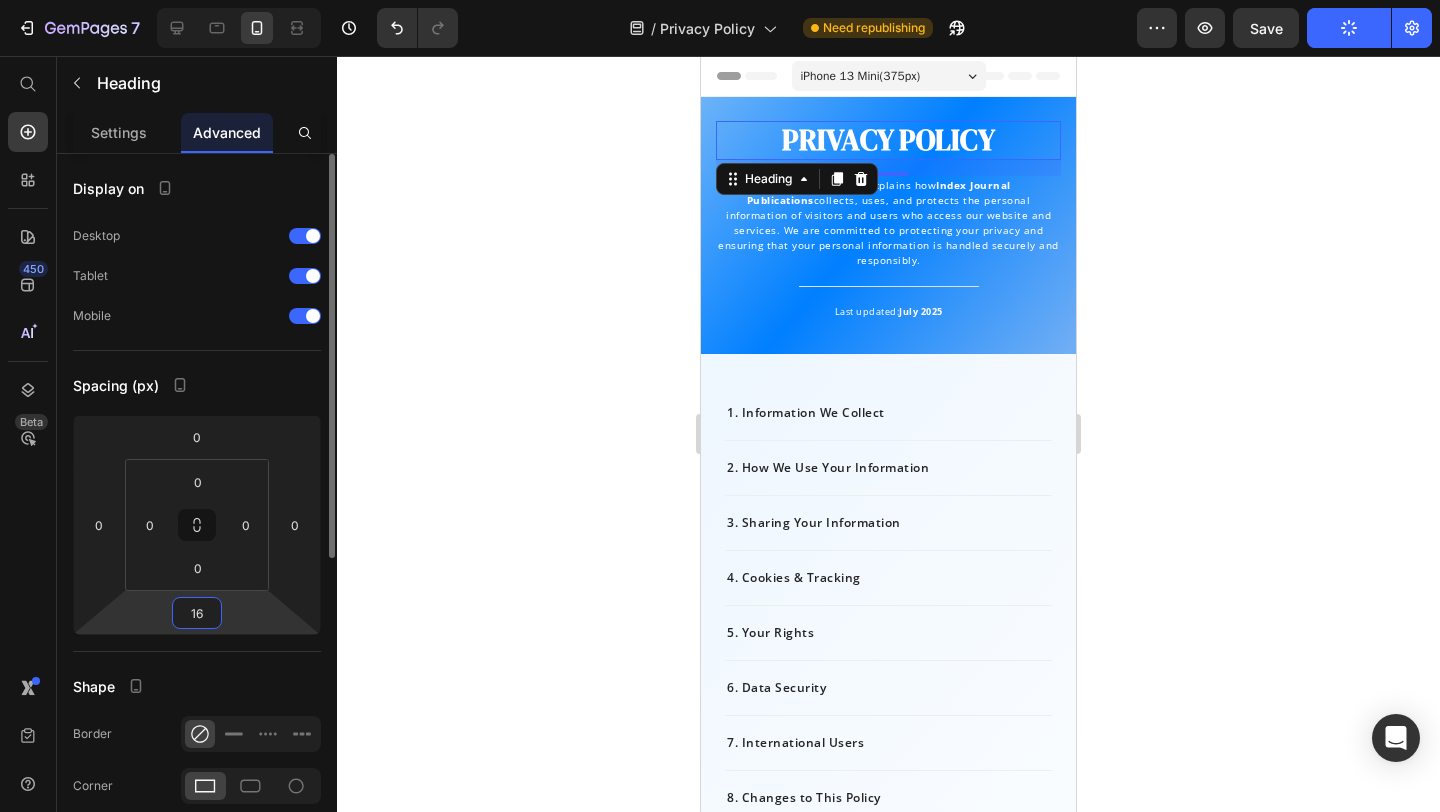 click on "16" at bounding box center [197, 613] 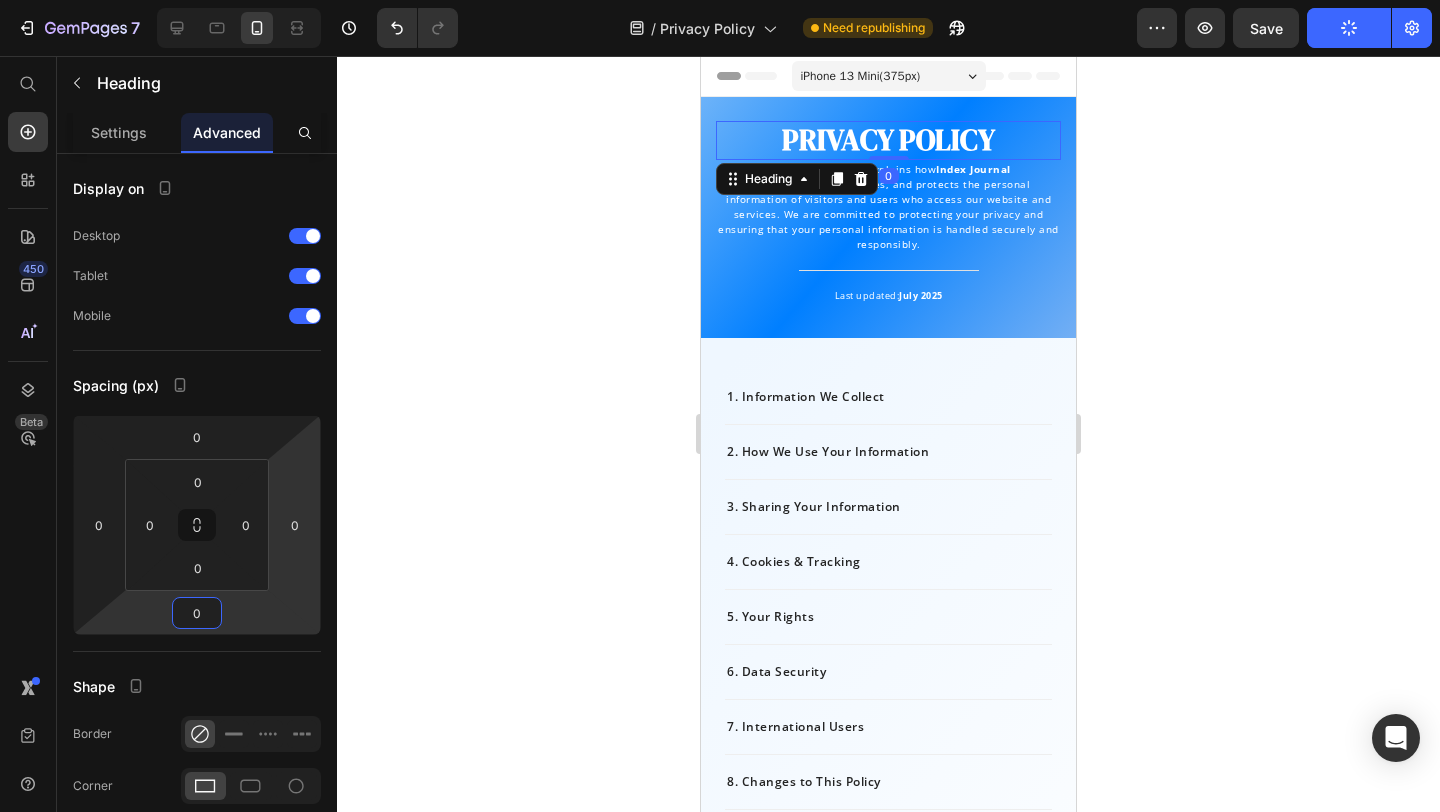 type on "0" 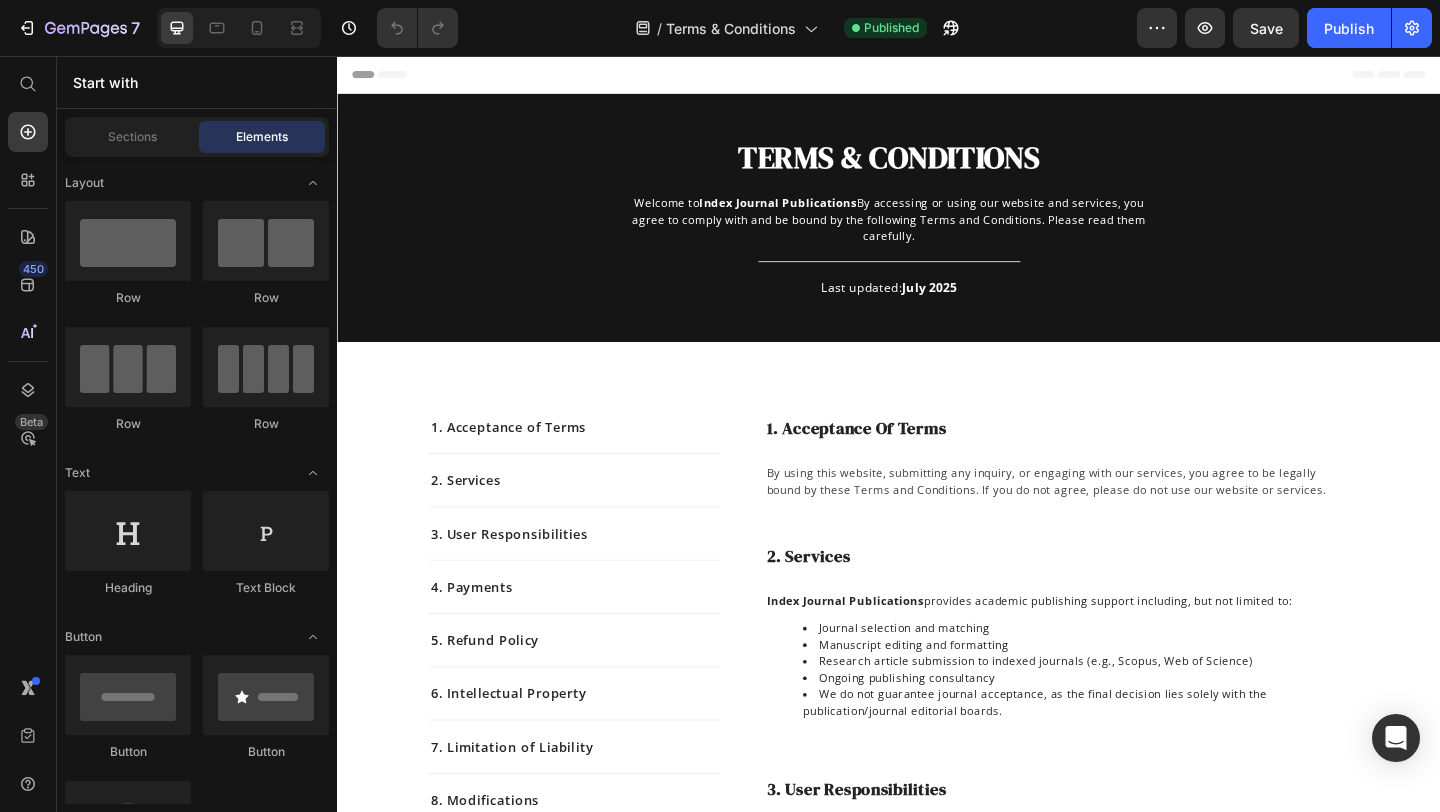 scroll, scrollTop: 0, scrollLeft: 0, axis: both 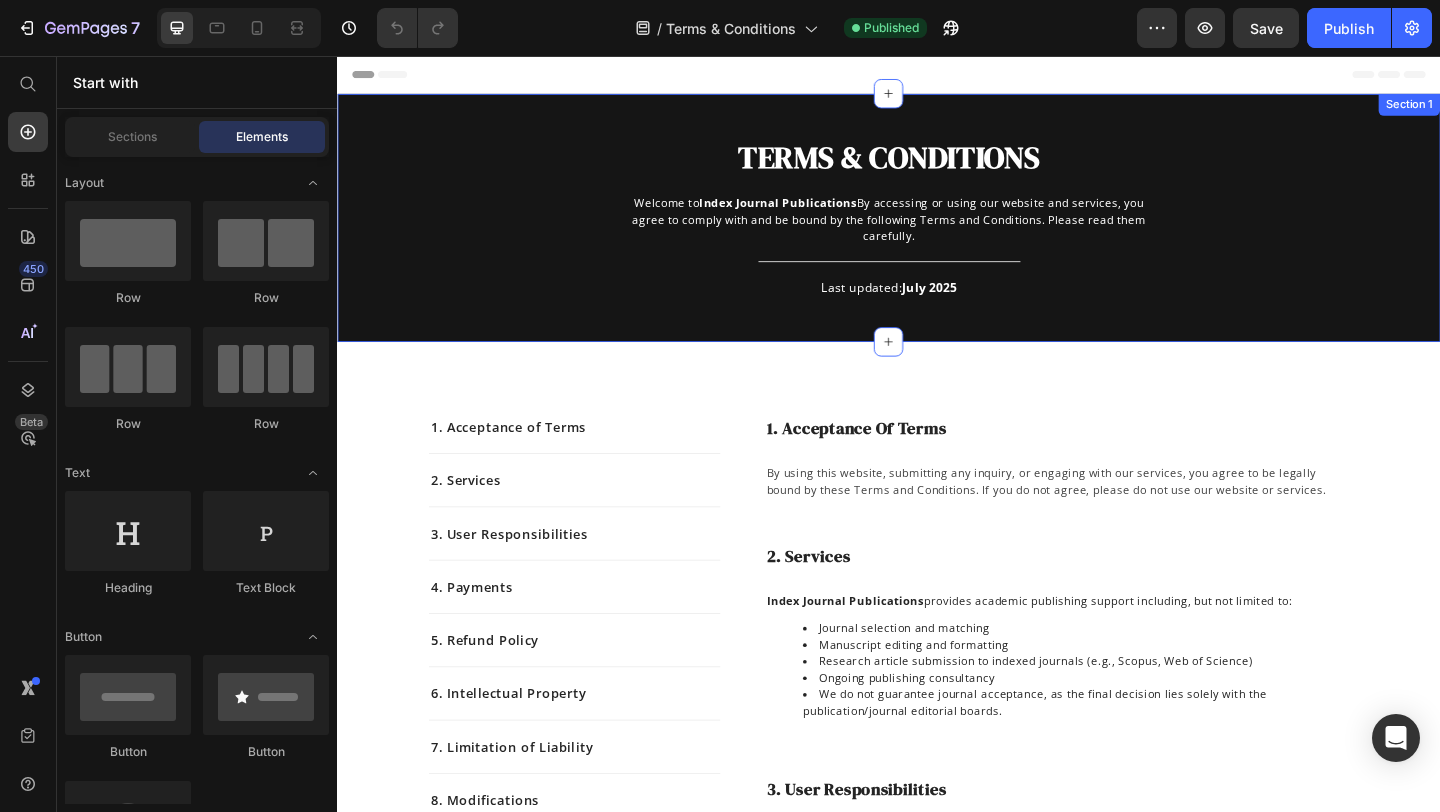 click on "TERMS & CONDITIONS Heading Welcome to Index Journal Publications By accessing or using our website and services, you agree to comply with and be bound by the following Terms and Conditions. Please read them carefully. Text block Title Line Last updated: [DATE] Text block Row" at bounding box center (937, 248) 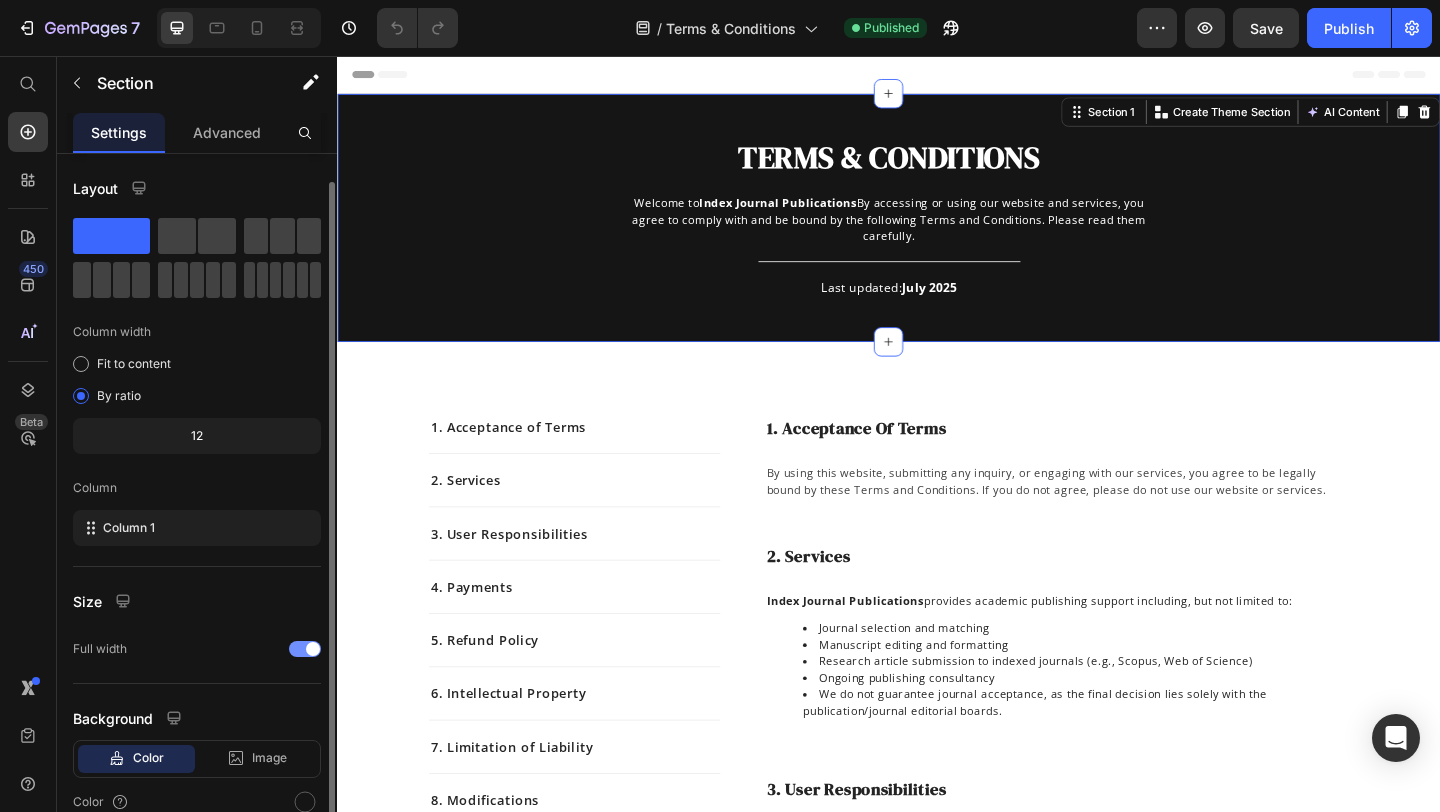 scroll, scrollTop: 93, scrollLeft: 0, axis: vertical 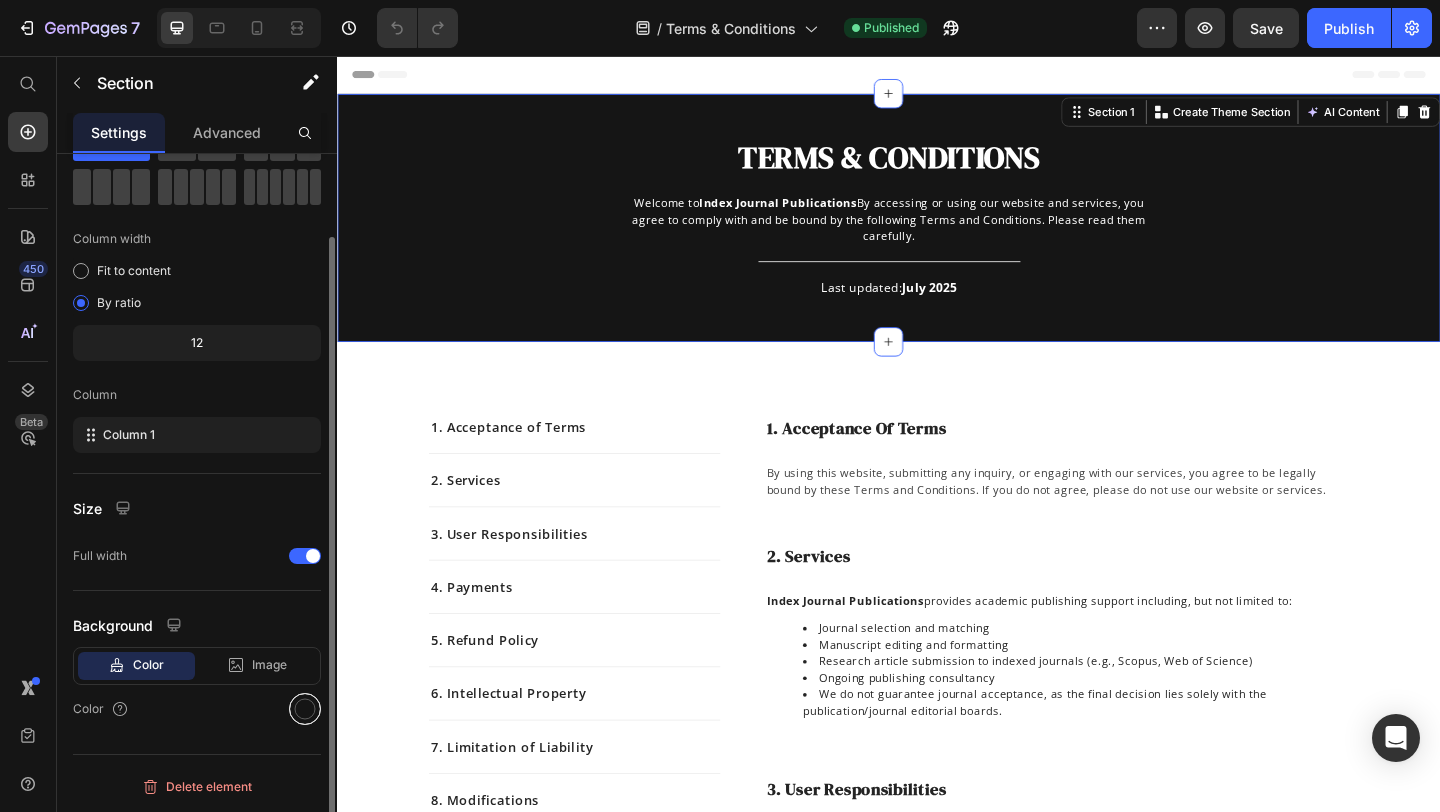 click at bounding box center [305, 709] 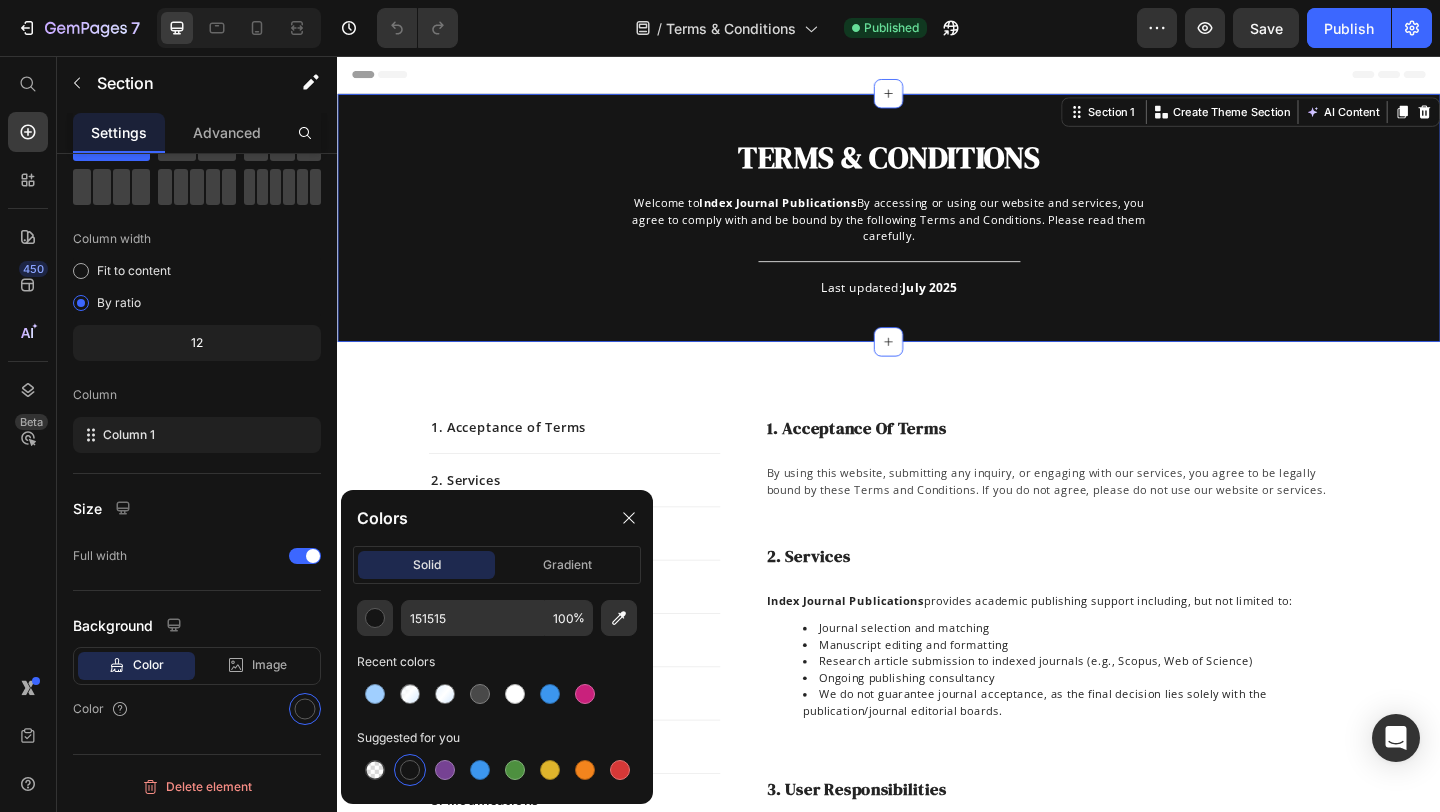click on "solid gradient" 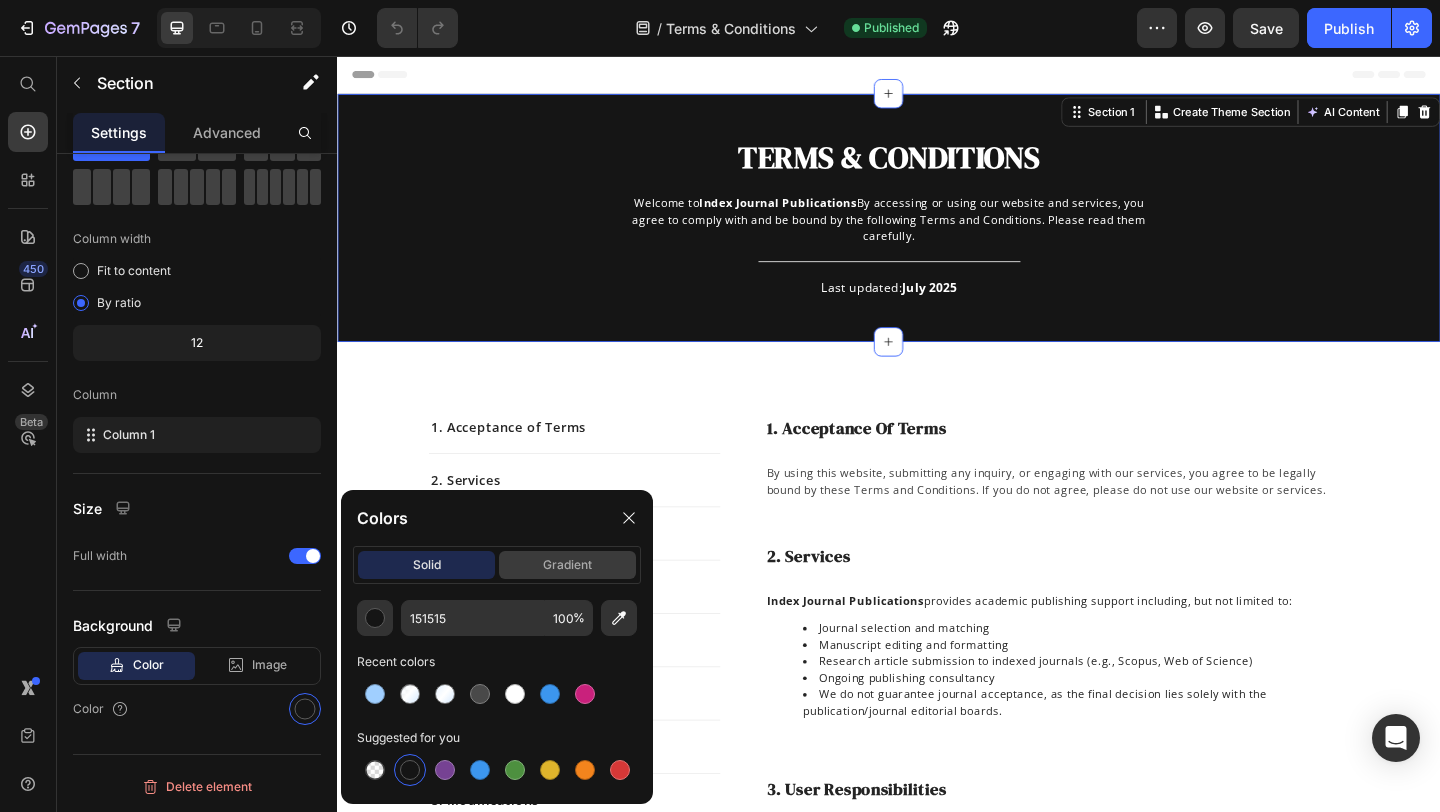click on "gradient" 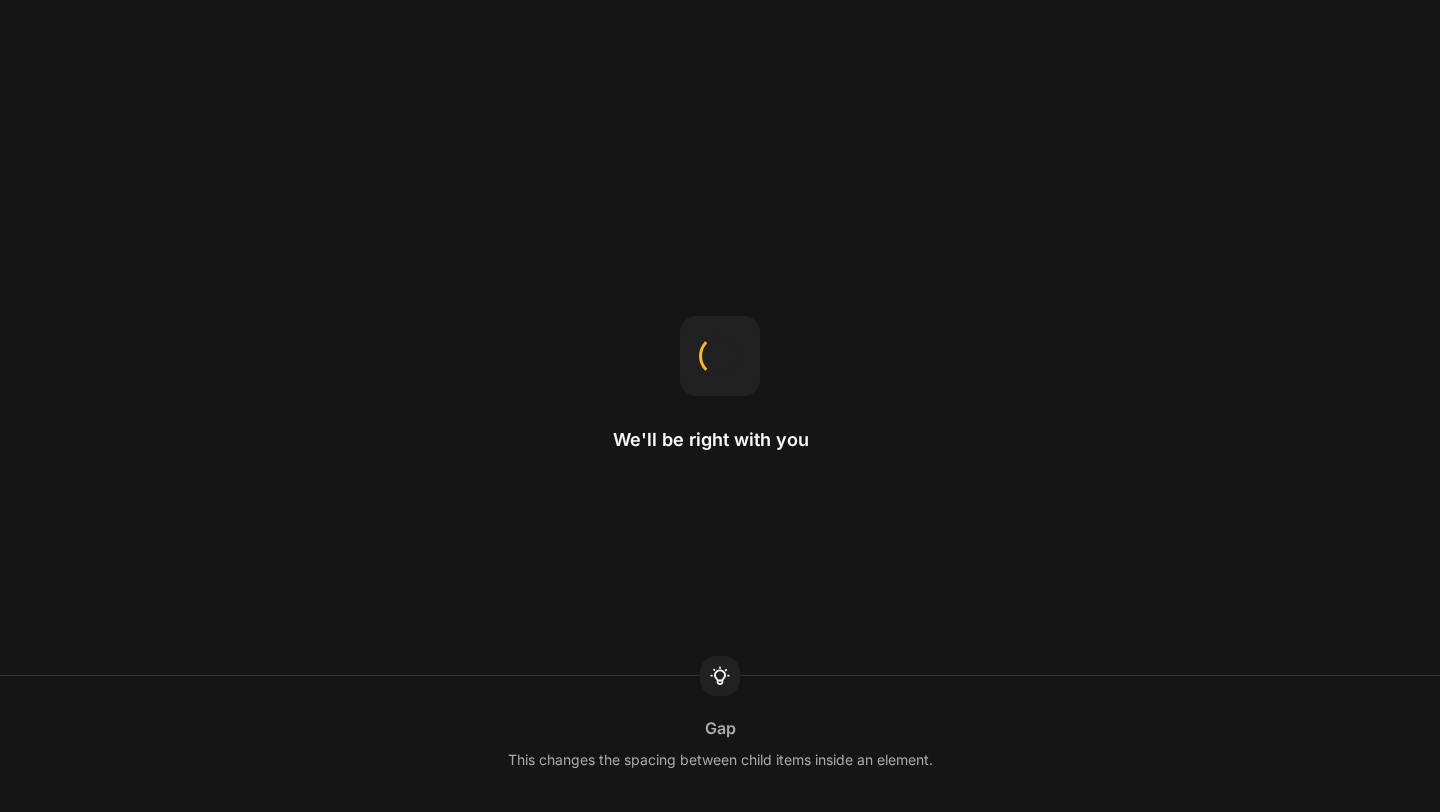 scroll, scrollTop: 0, scrollLeft: 0, axis: both 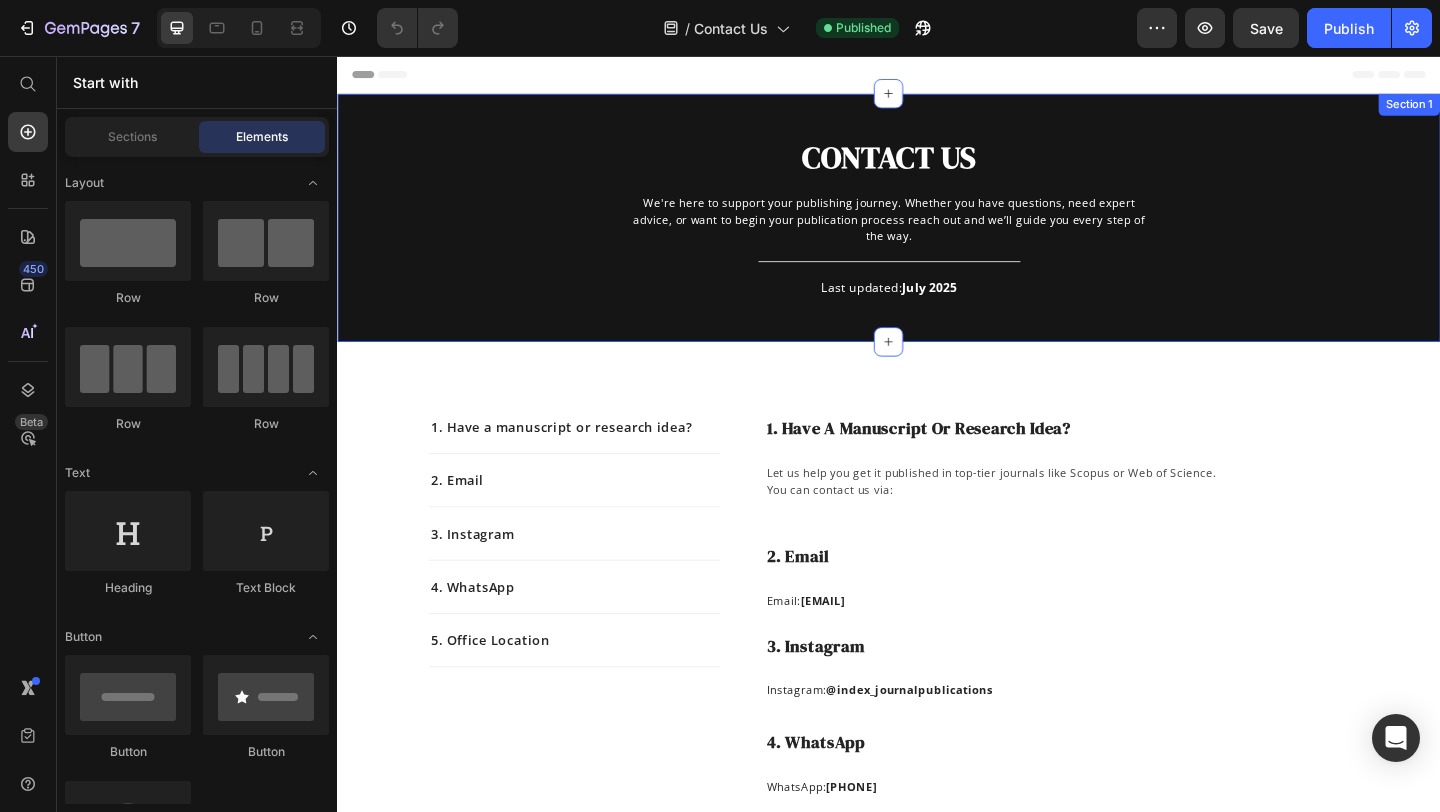 click on "CONTACT US Heading We're here to support your publishing journey. Whether you have questions, need expert advice, or want to begin your publication process reach out and we’ll guide you every step of the way. Text block                Title Line Last updated:  [DATE] Text block Row" at bounding box center (937, 248) 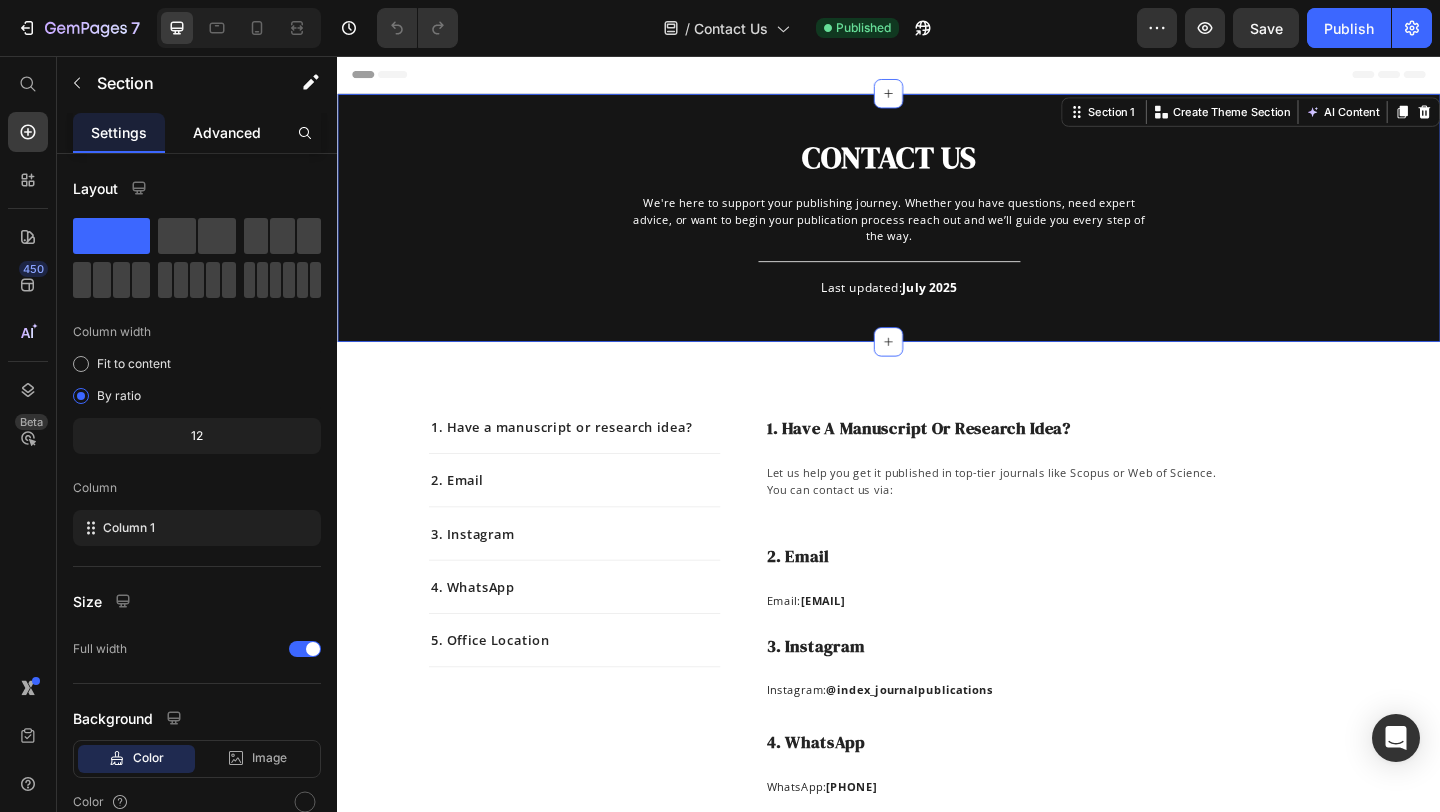 click on "Advanced" at bounding box center [227, 132] 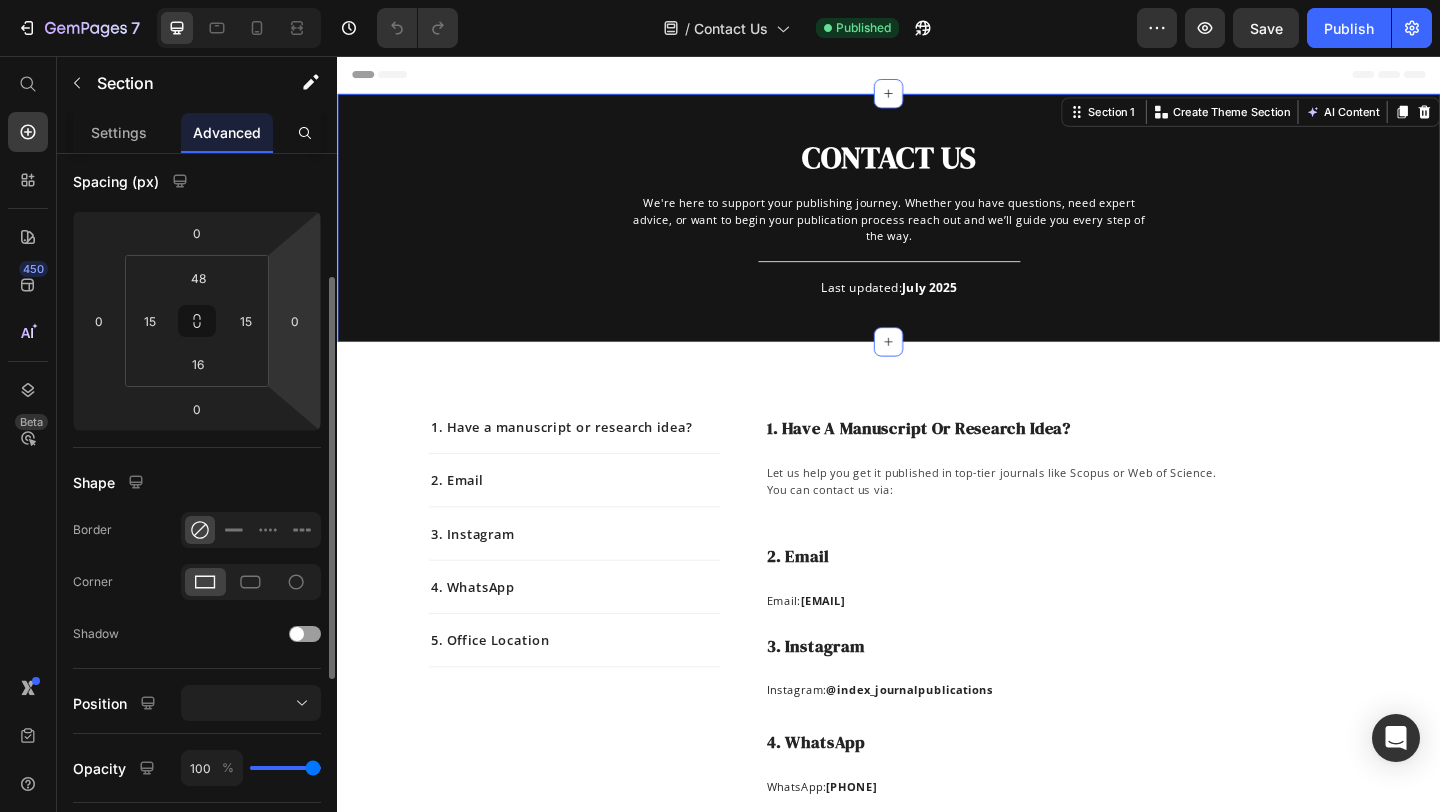 scroll, scrollTop: 219, scrollLeft: 0, axis: vertical 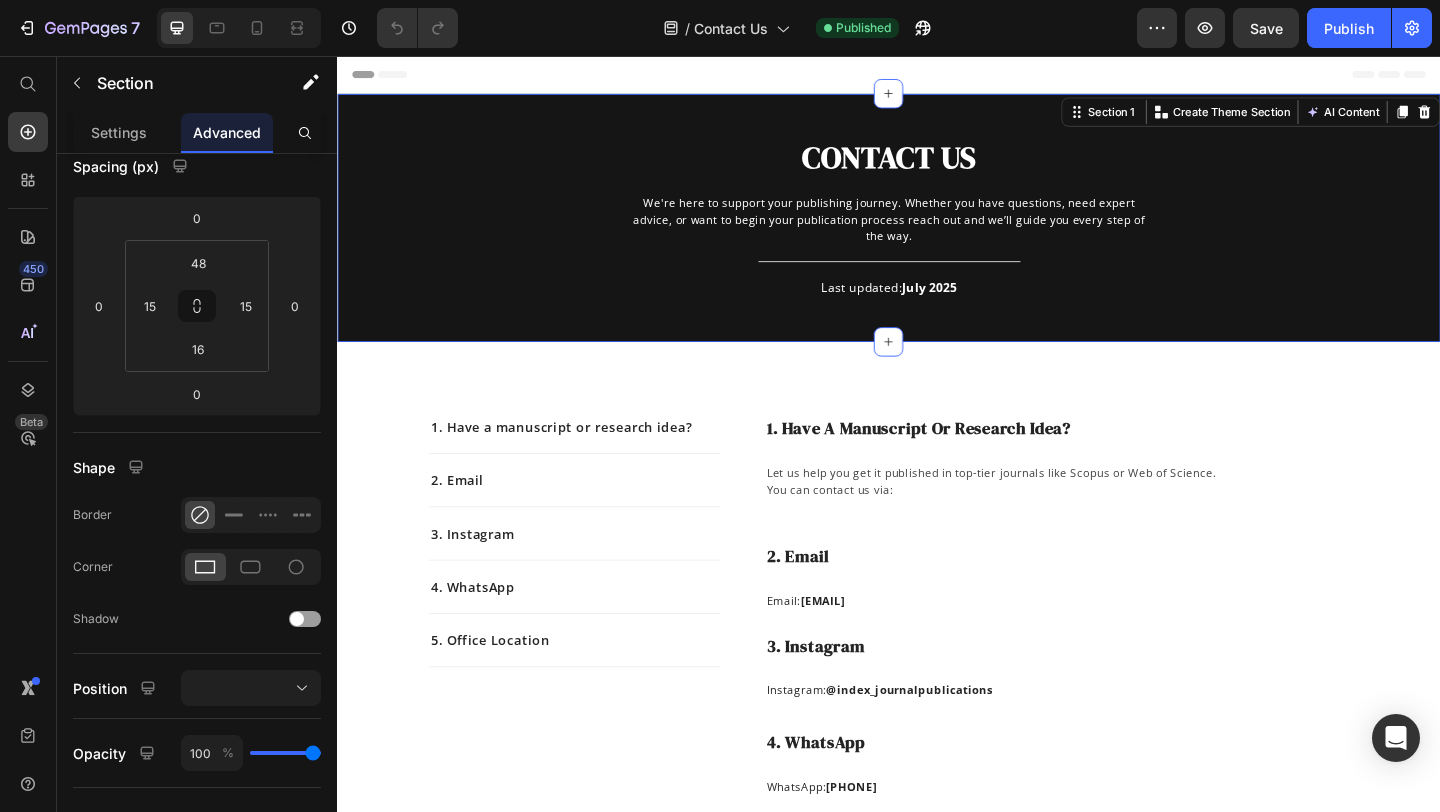 click on "CONTACT US Heading We're here to support your publishing journey. Whether you have questions, need expert advice, or want to begin your publication process reach out and we’ll guide you every step of the way. Text block                Title Line Last updated:  [DATE] Text block Row" at bounding box center [937, 248] 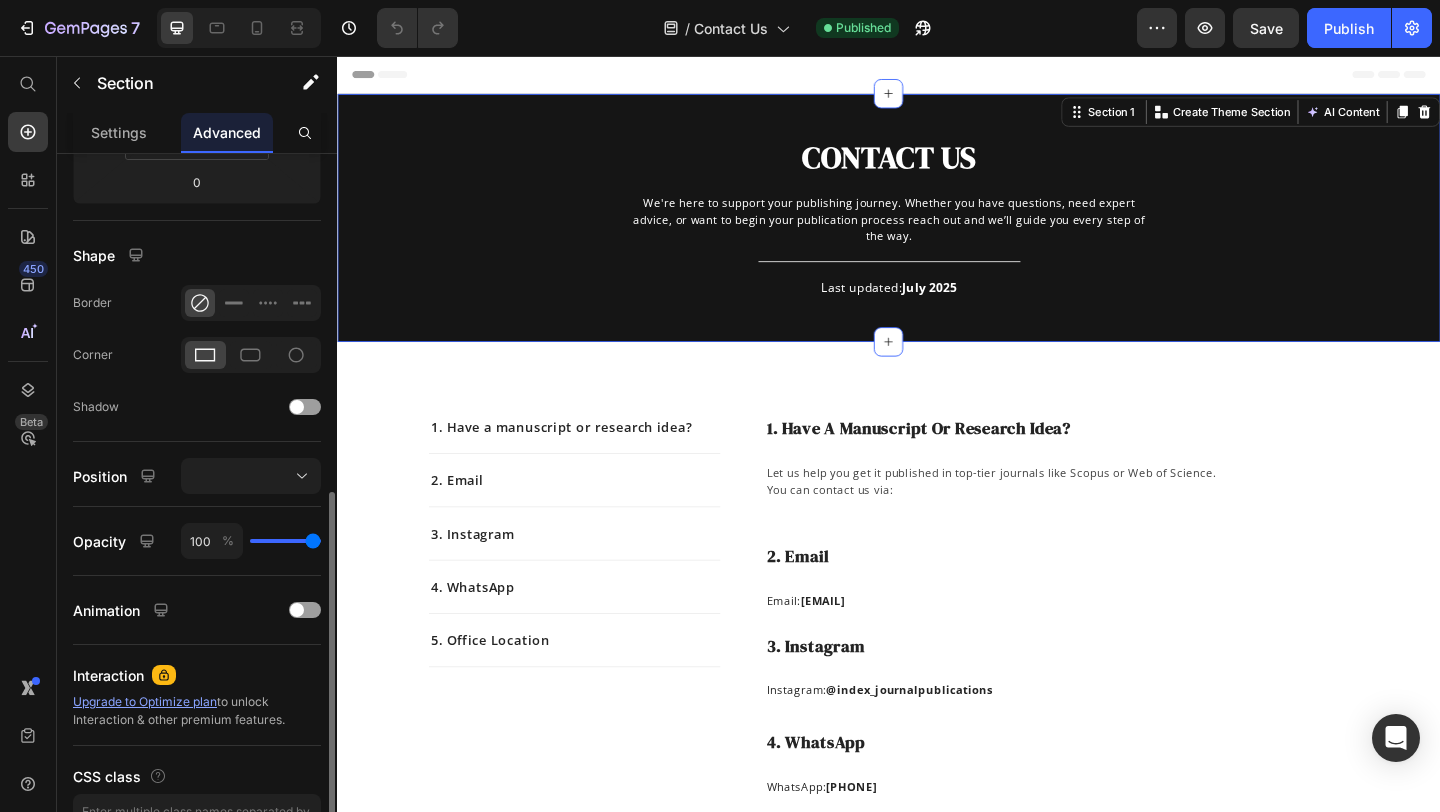 scroll, scrollTop: 492, scrollLeft: 0, axis: vertical 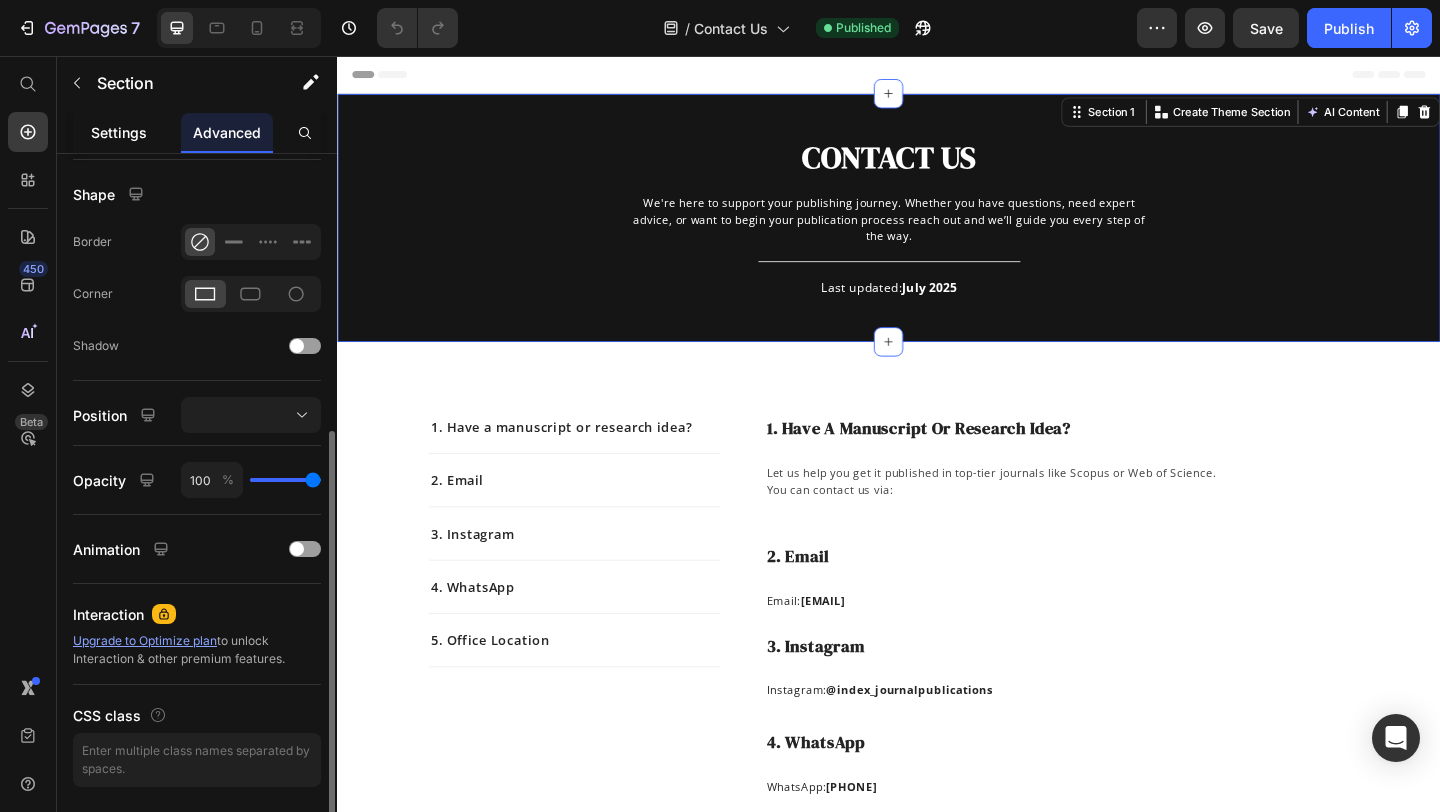click on "Settings" at bounding box center (119, 132) 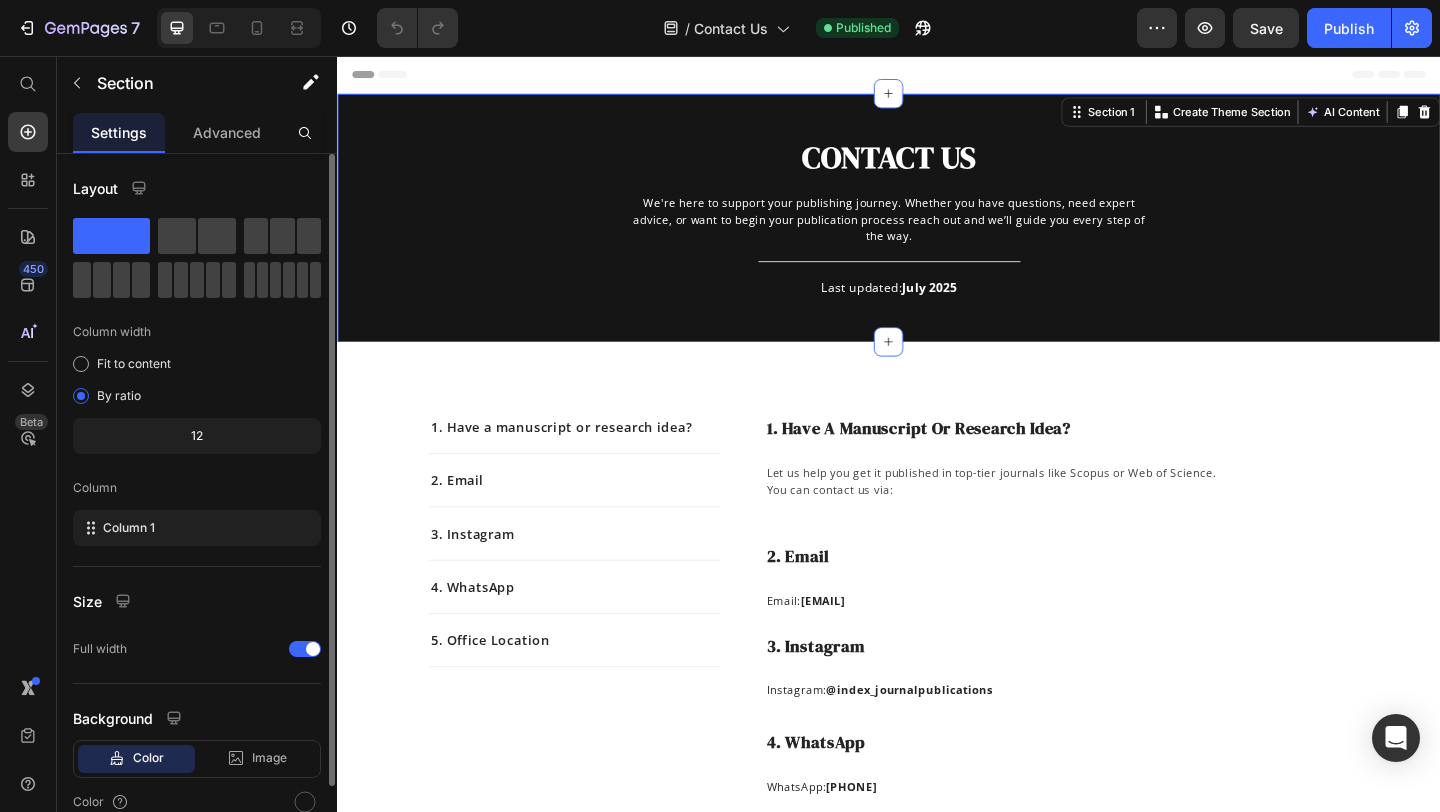 scroll, scrollTop: 93, scrollLeft: 0, axis: vertical 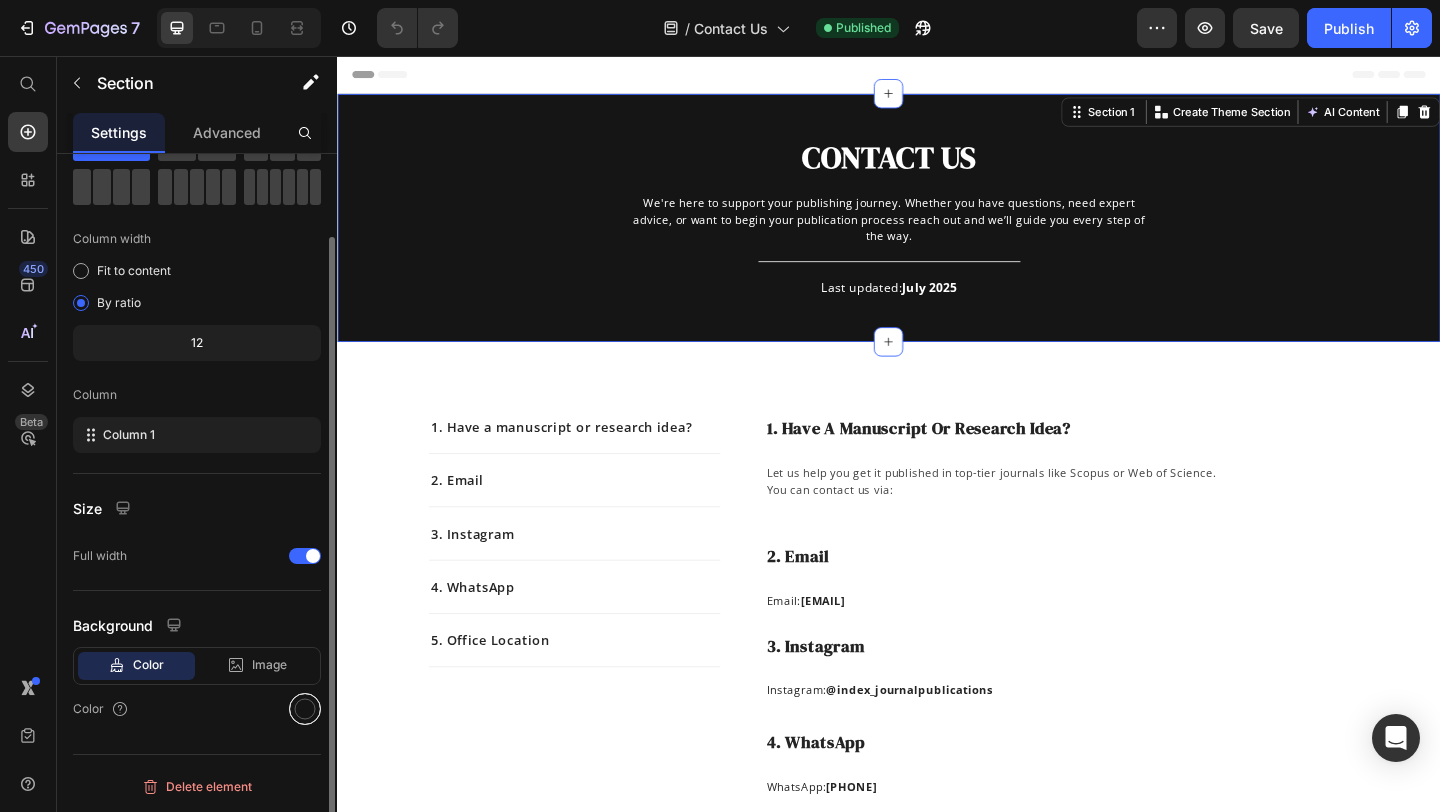 click at bounding box center [305, 709] 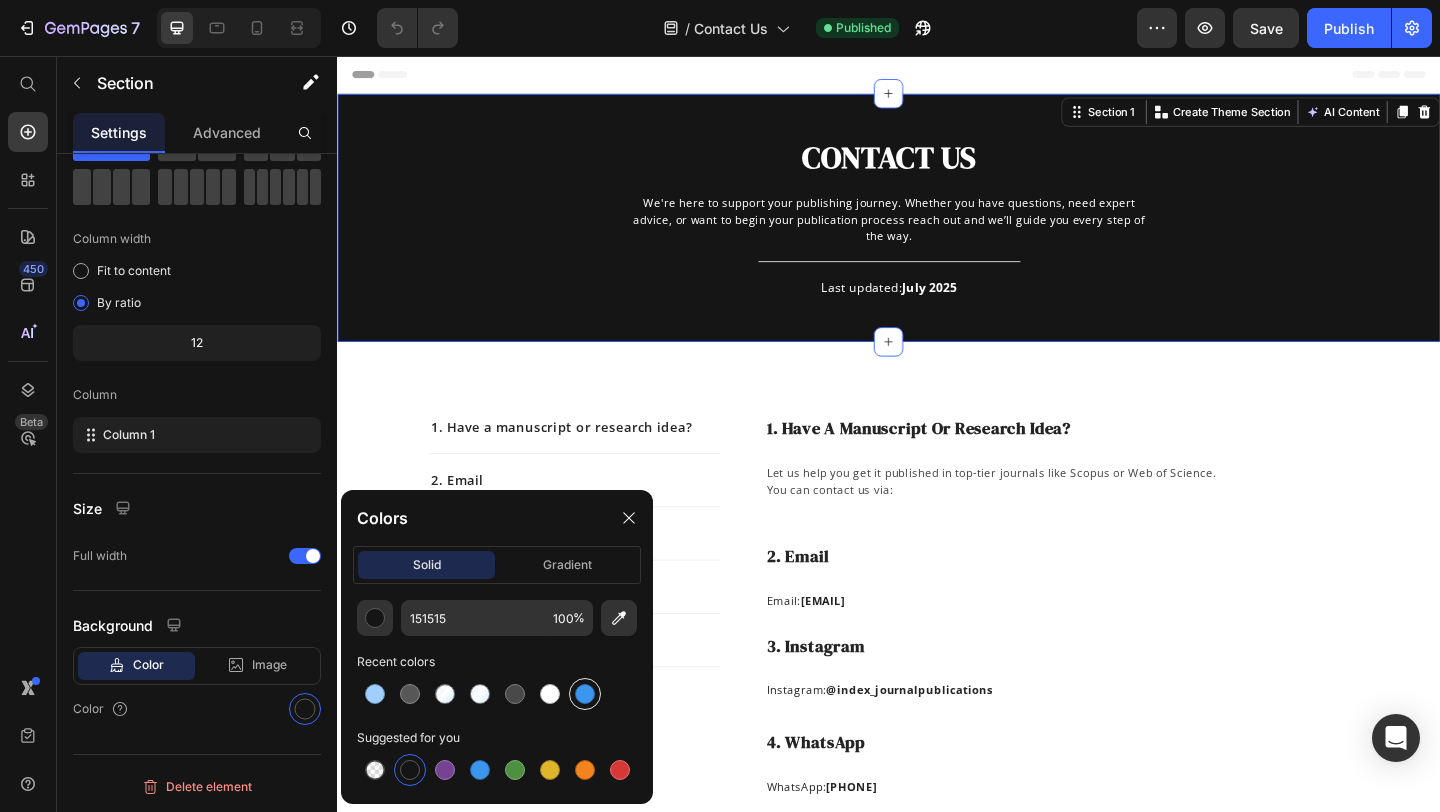 click at bounding box center [585, 694] 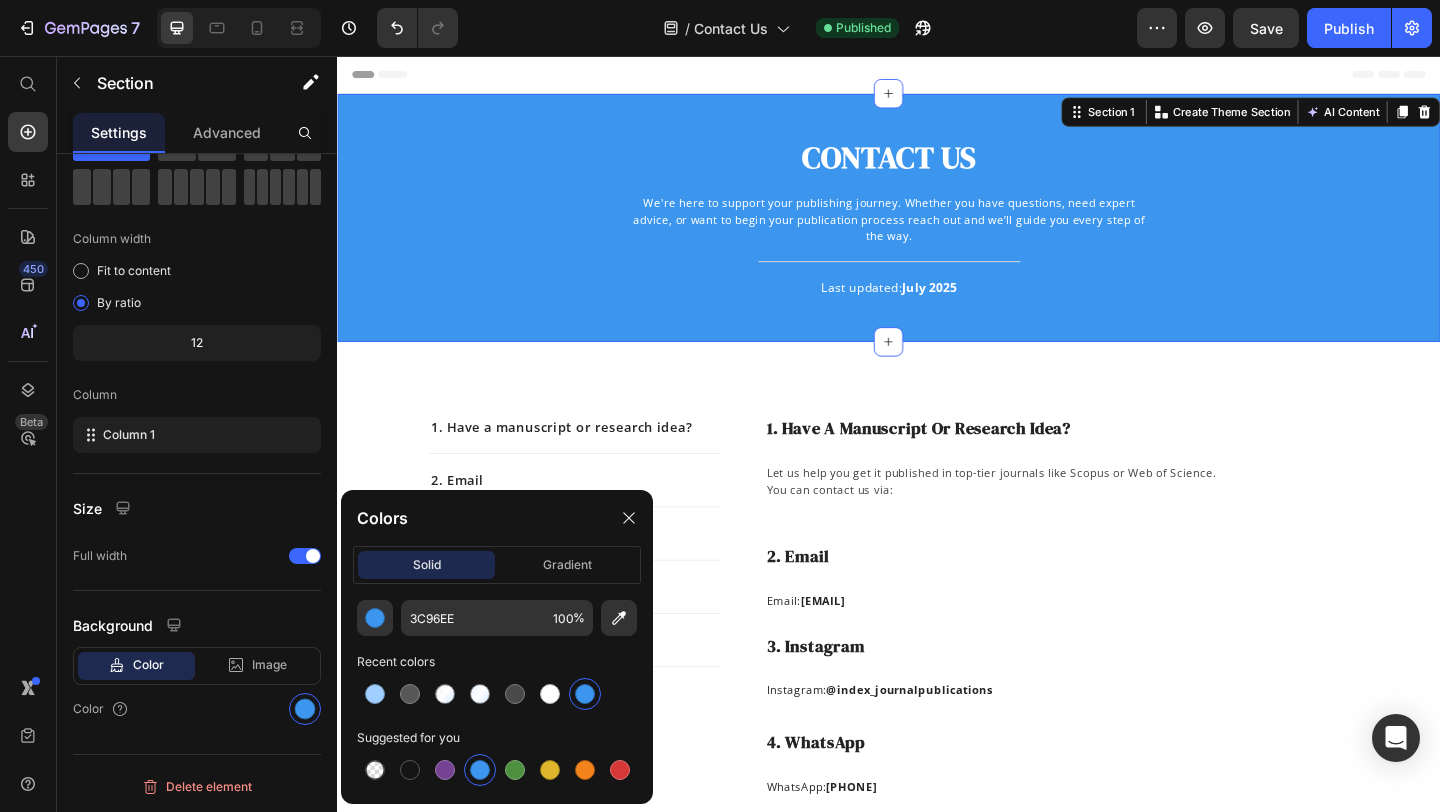 click on "solid gradient" 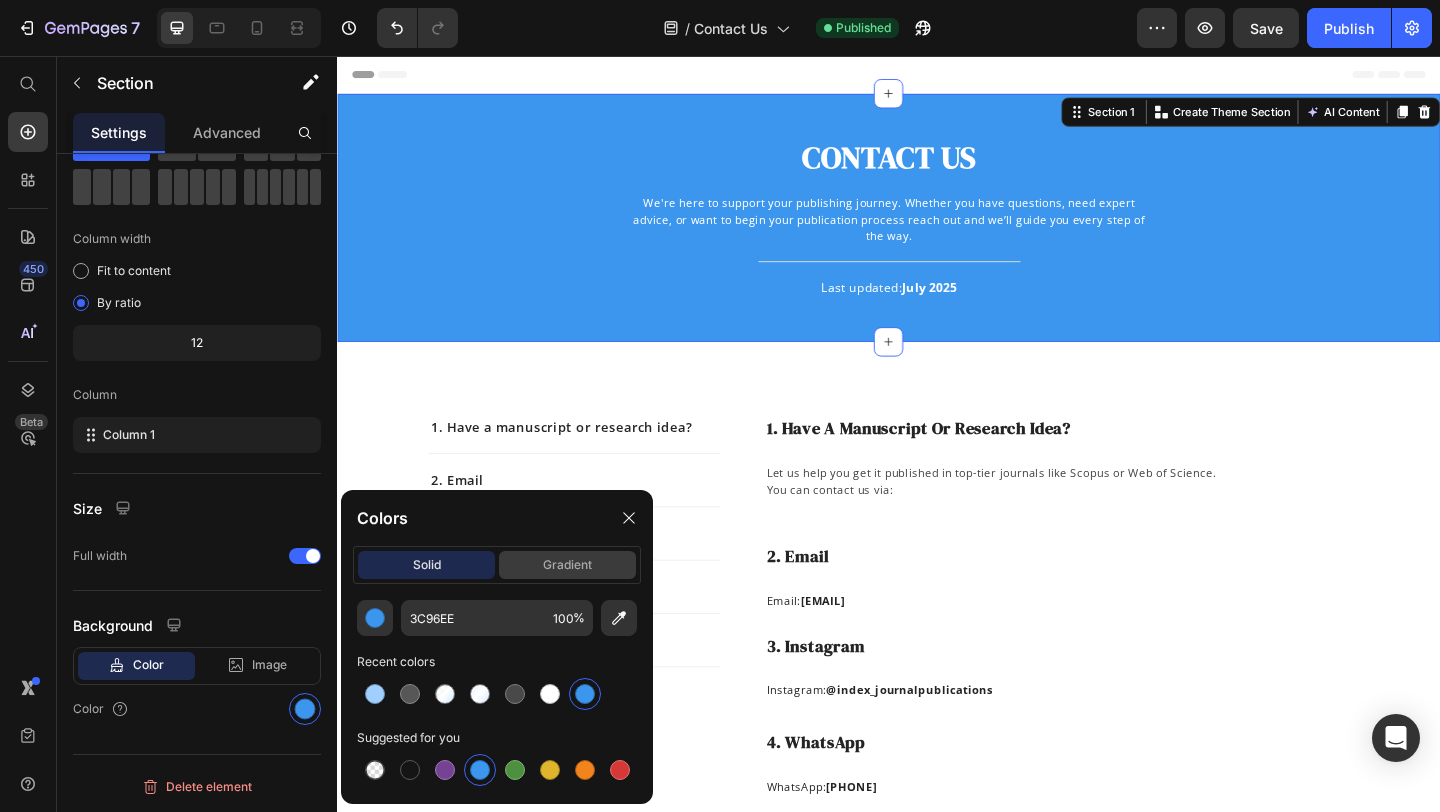 click on "gradient" 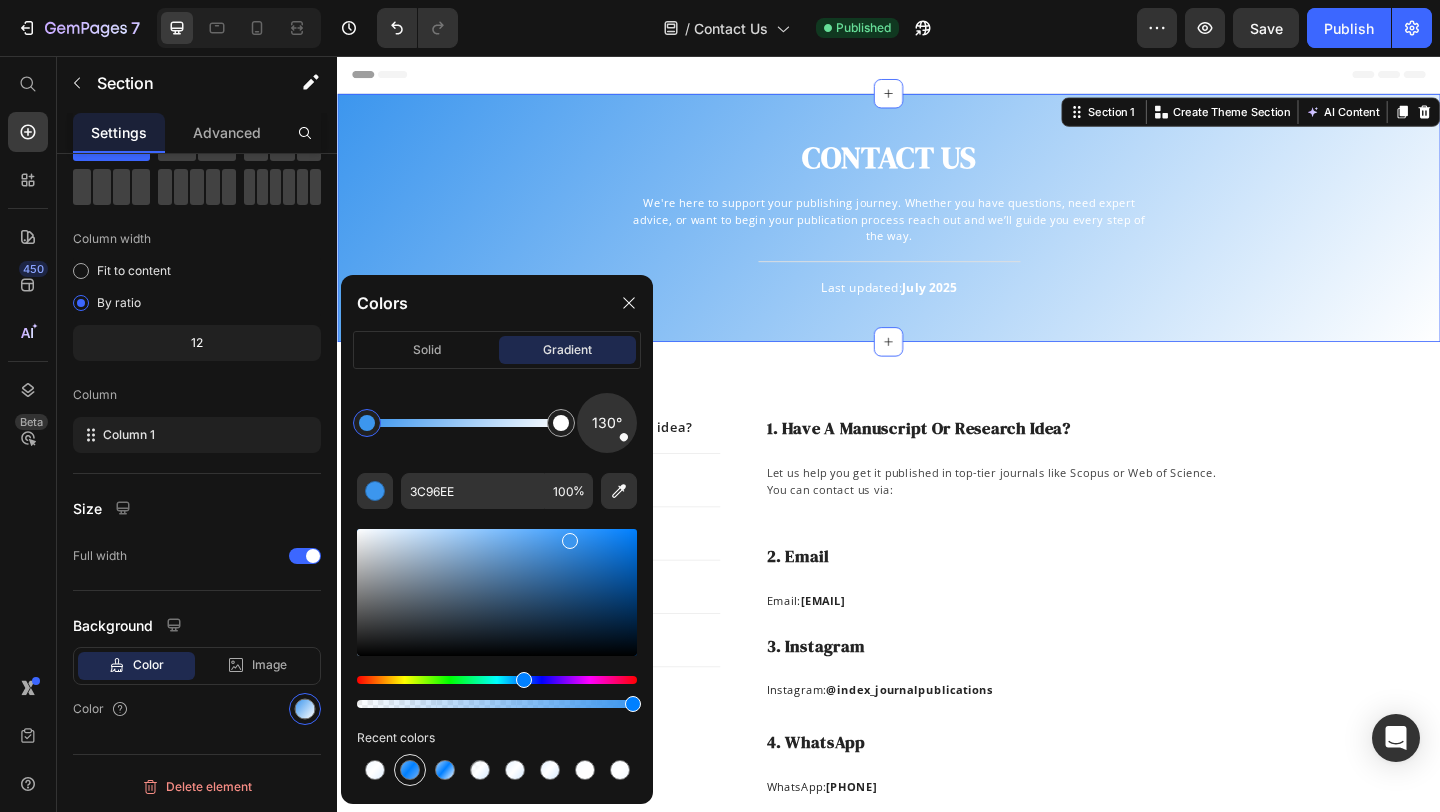 click at bounding box center [410, 770] 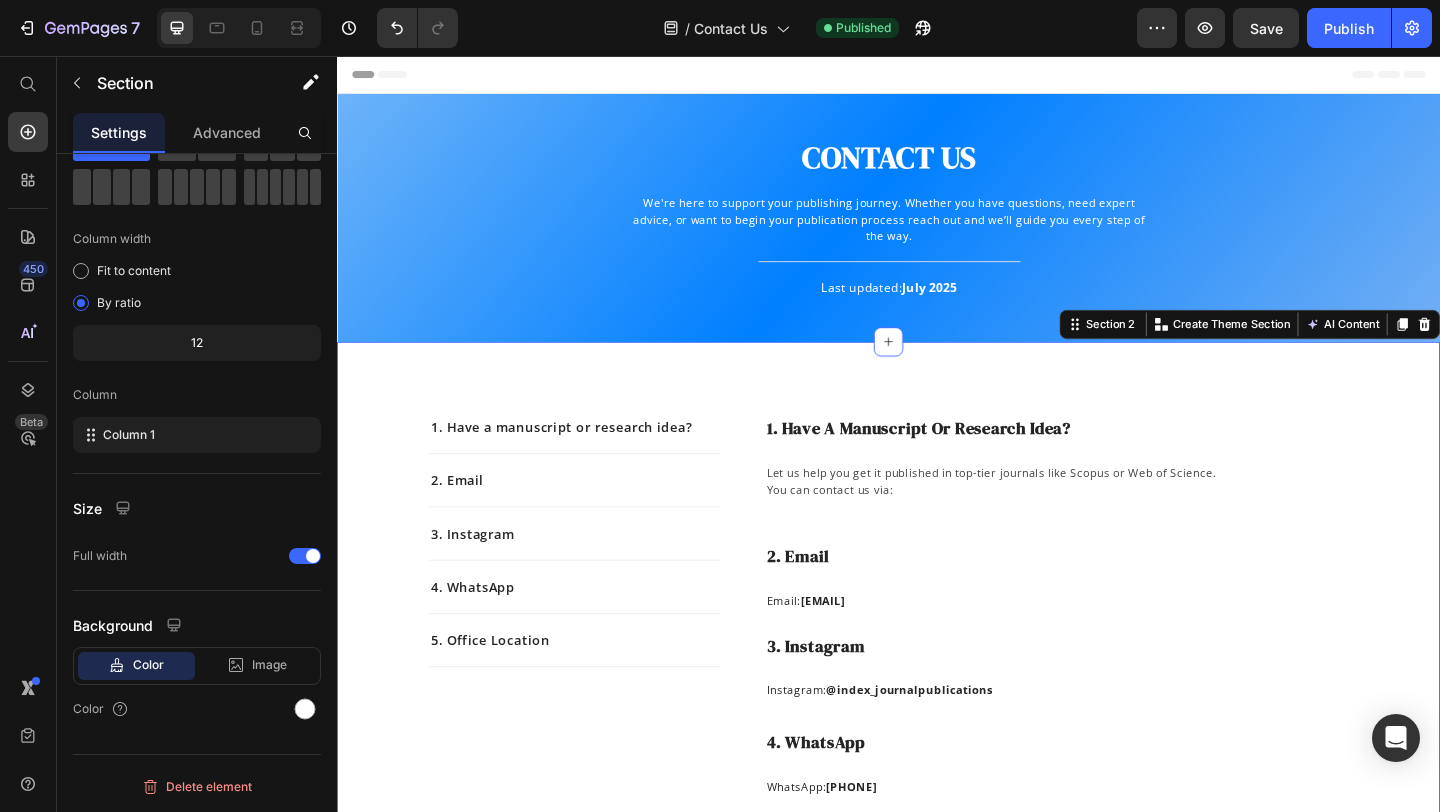click on "1. Have a manuscript or research idea? Text block 2. Email Text block 3. Instagram Text block 4. WhatsApp Text block 5. Office Location Text block Row 1. Have a manuscript or research idea? Heading Let us help you get it published in top-tier journals like Scopus or Web of Science. You can contact us via: Text block Row 2. Email Heading Email:  [EMAIL] Text block 3. Instagram Heading Instagram:  @index_journalpublications Text block Row 4. WhatsApp Heading WhatsApp:  [PHONE] Text block Row 5. Office Location Heading Address:  [NUMBER] [STREET], [CITY] [POSTAL_CODE], [COUNTRY] Text block Row
Drop element here Row Row Section 2   Create Theme Section AI Content Write with GemAI What would you like to describe here? Tone and Voice Persuasive Product Show more Generate" at bounding box center [937, 777] 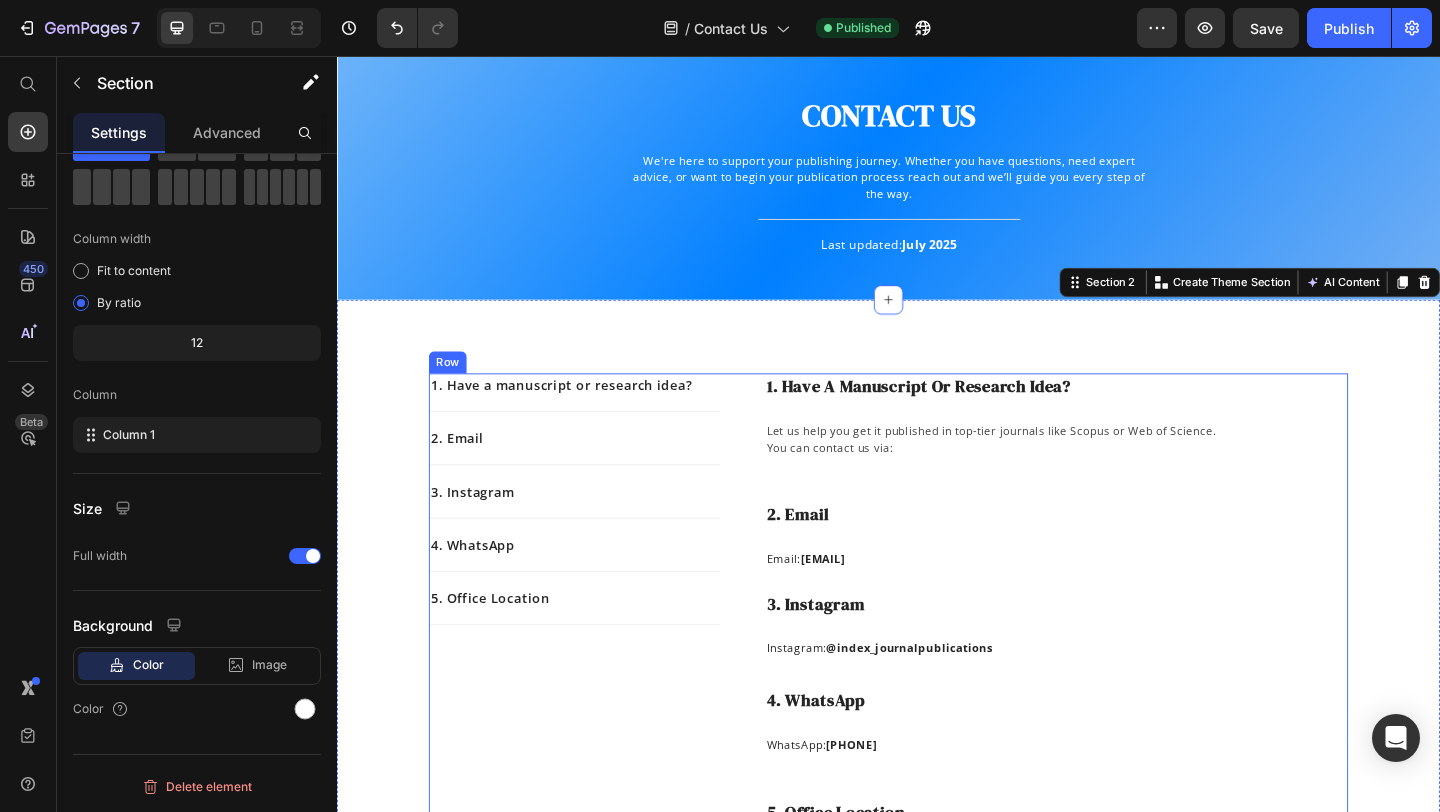 scroll, scrollTop: 53, scrollLeft: 0, axis: vertical 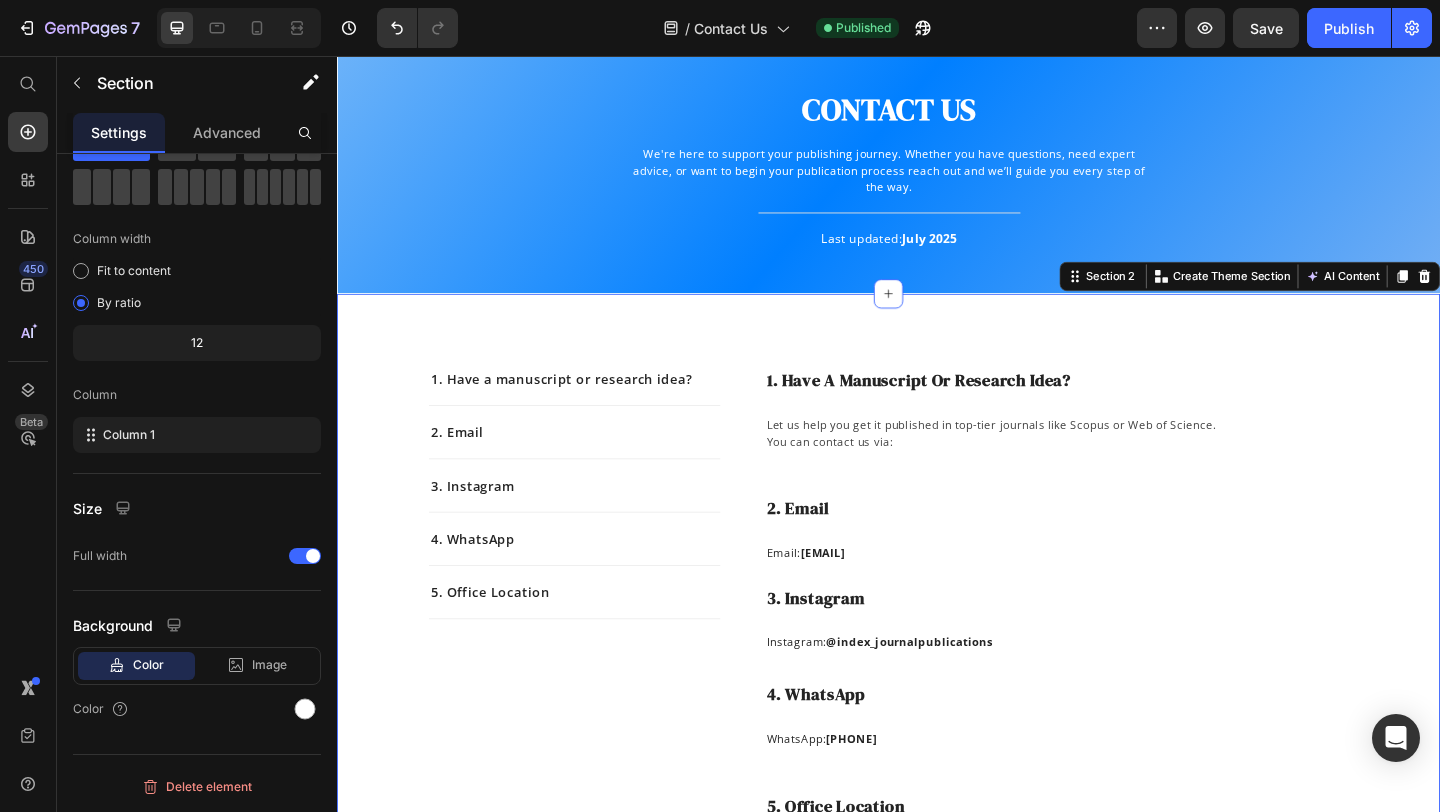 click on "1. Have a manuscript or research idea? Text block 2. Email Text block 3. Instagram Text block 4. WhatsApp Text block 5. Office Location Text block Row 1. Have a manuscript or research idea? Heading Let us help you get it published in top-tier journals like Scopus or Web of Science. You can contact us via: Text block Row 2. Email Heading Email:  [EMAIL] Text block 3. Instagram Heading Instagram:  @index_journalpublications Text block Row 4. WhatsApp Heading WhatsApp:  [PHONE] Text block Row 5. Office Location Heading Address:  [NUMBER] [STREET], [CITY] [POSTAL_CODE], [COUNTRY] Text block Row
Drop element here Row Row Section 2   Create Theme Section AI Content Write with GemAI What would you like to describe here? Tone and Voice Persuasive Product Show more Generate" at bounding box center [937, 724] 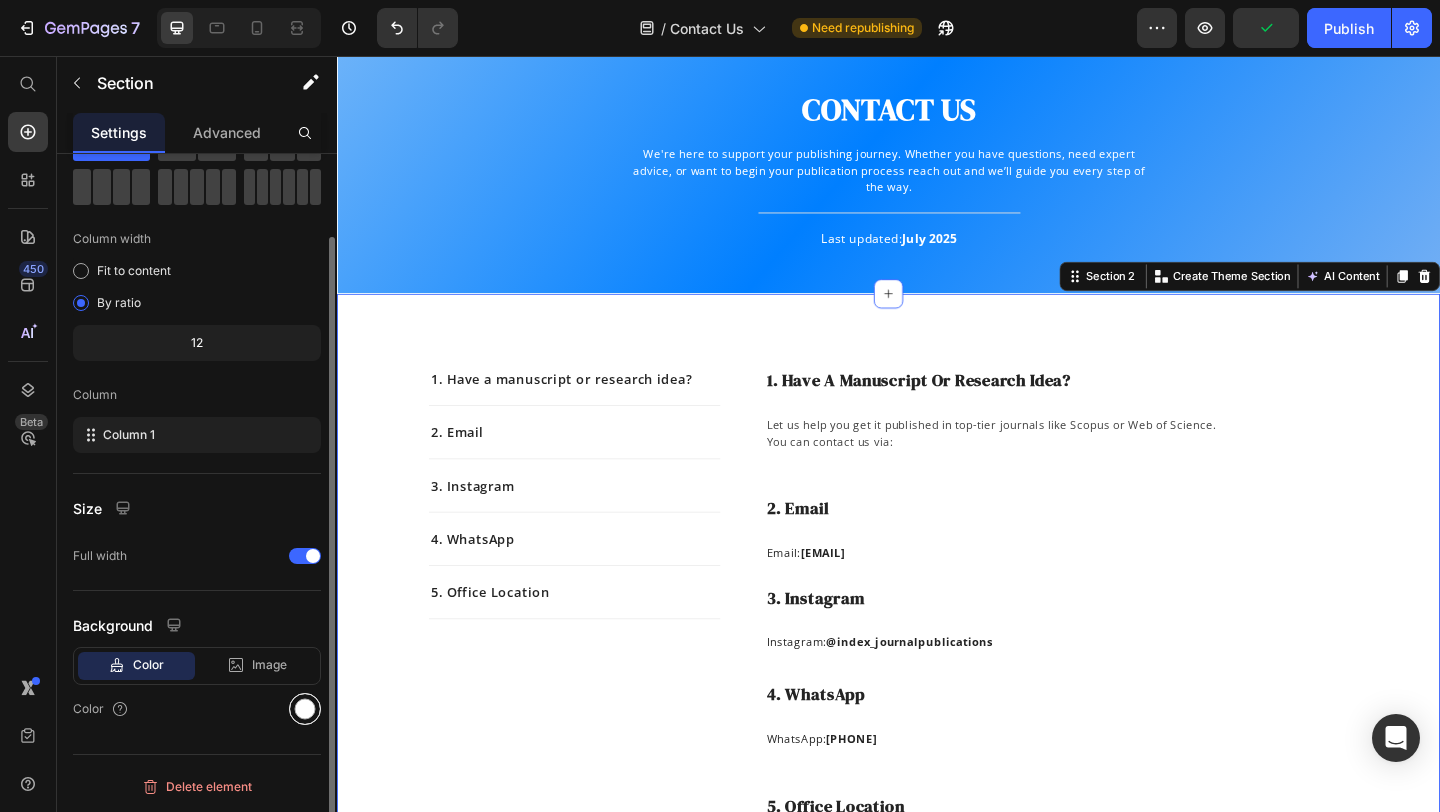 click at bounding box center [305, 709] 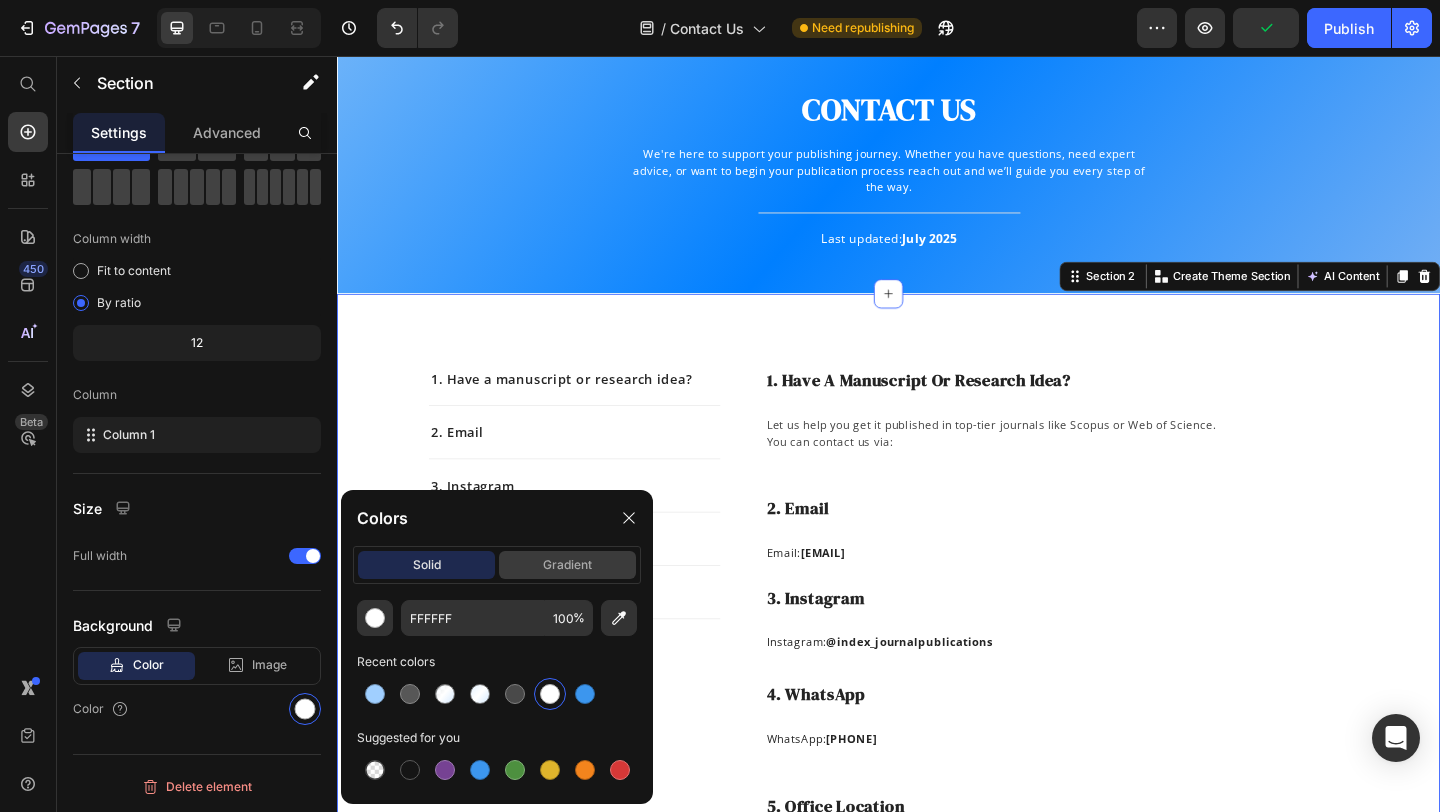 click on "gradient" 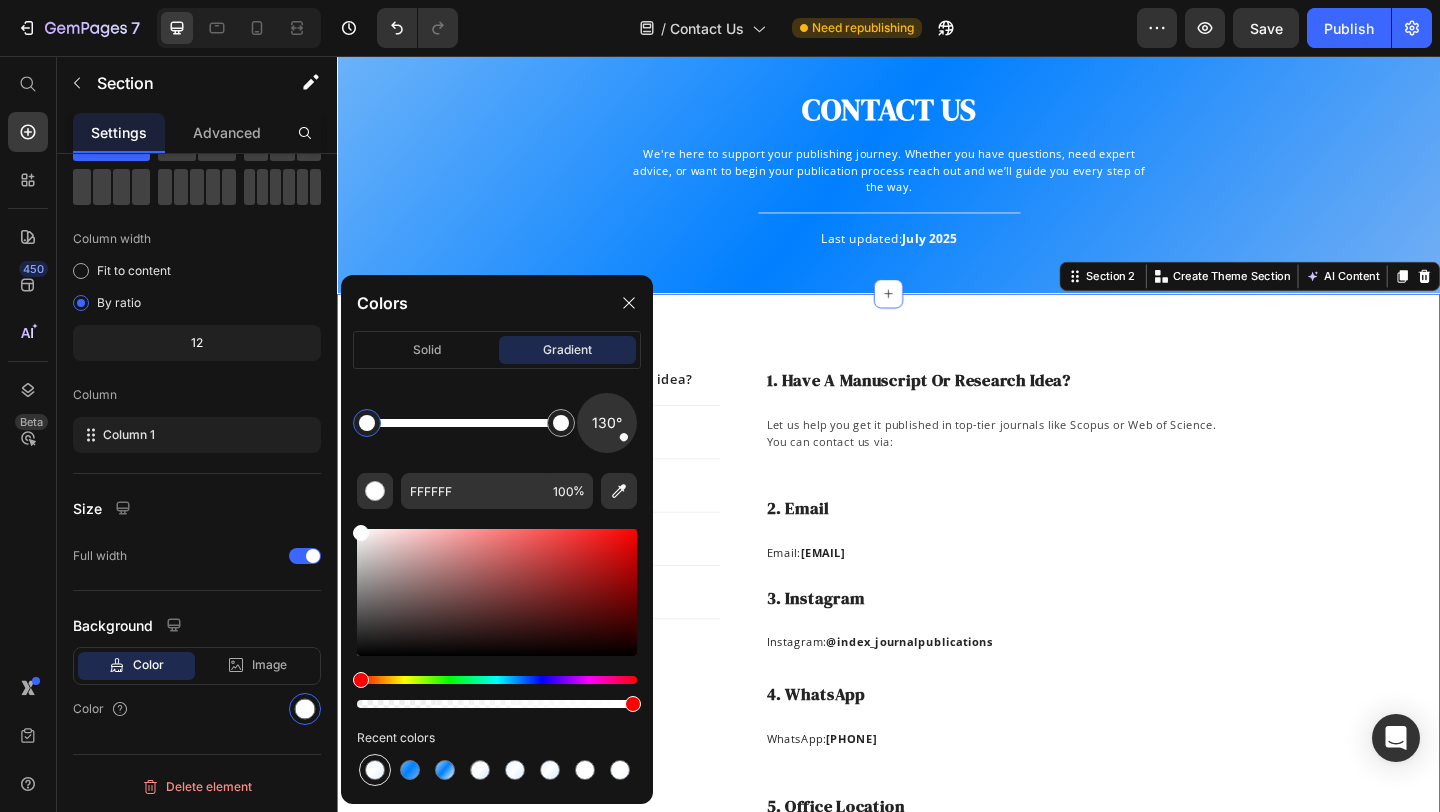 click at bounding box center (375, 770) 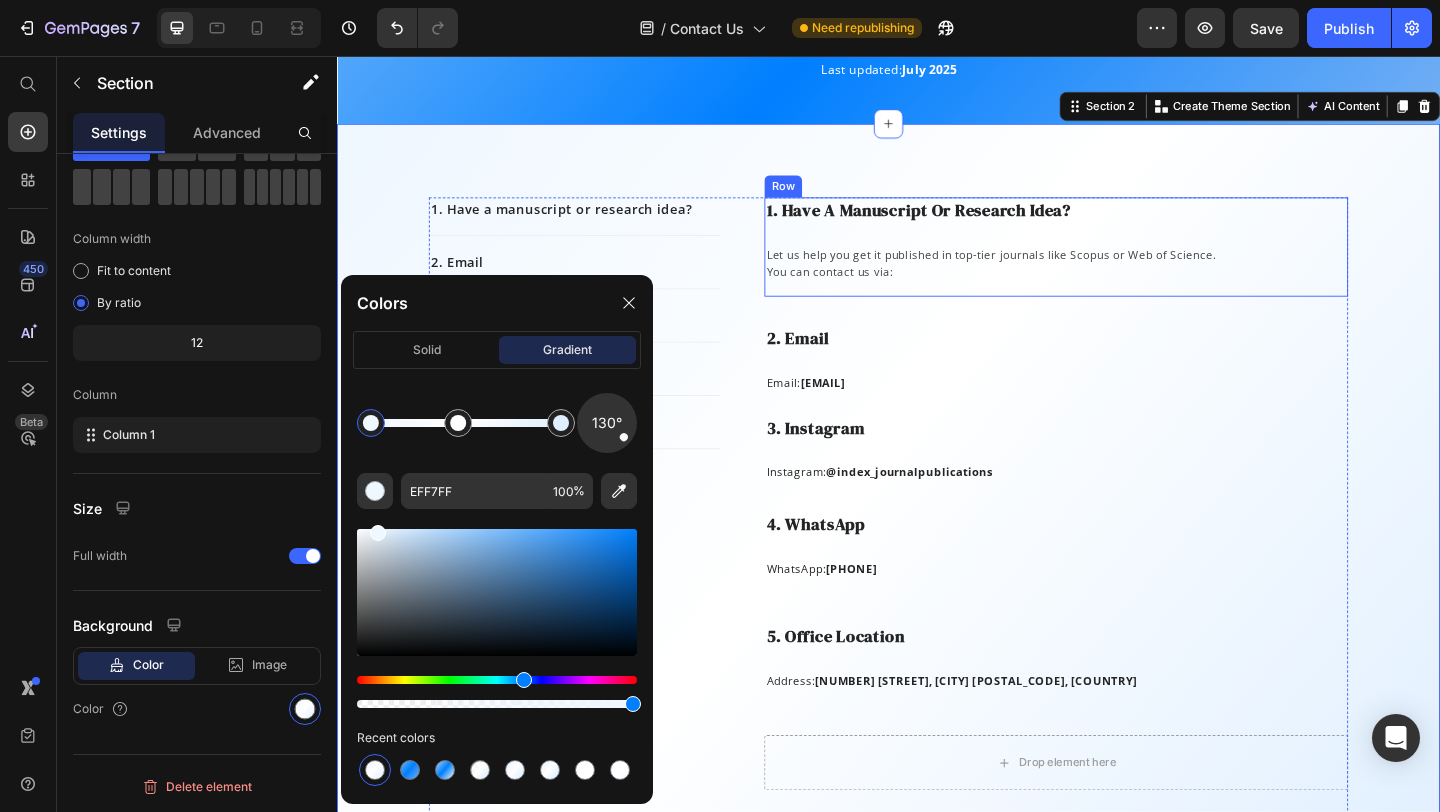 scroll, scrollTop: 549, scrollLeft: 0, axis: vertical 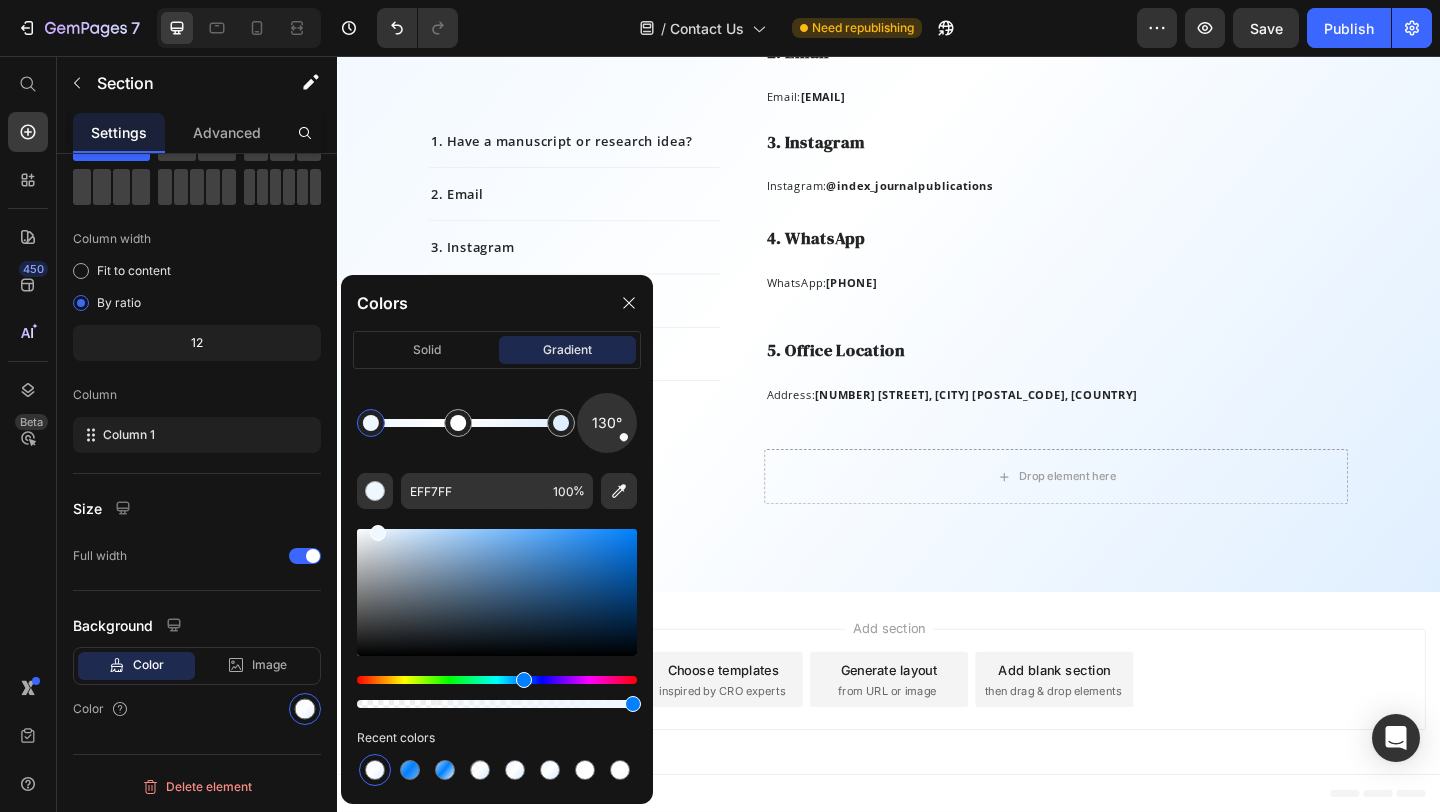 click on "Choose templates inspired by CRO experts" at bounding box center (757, 734) 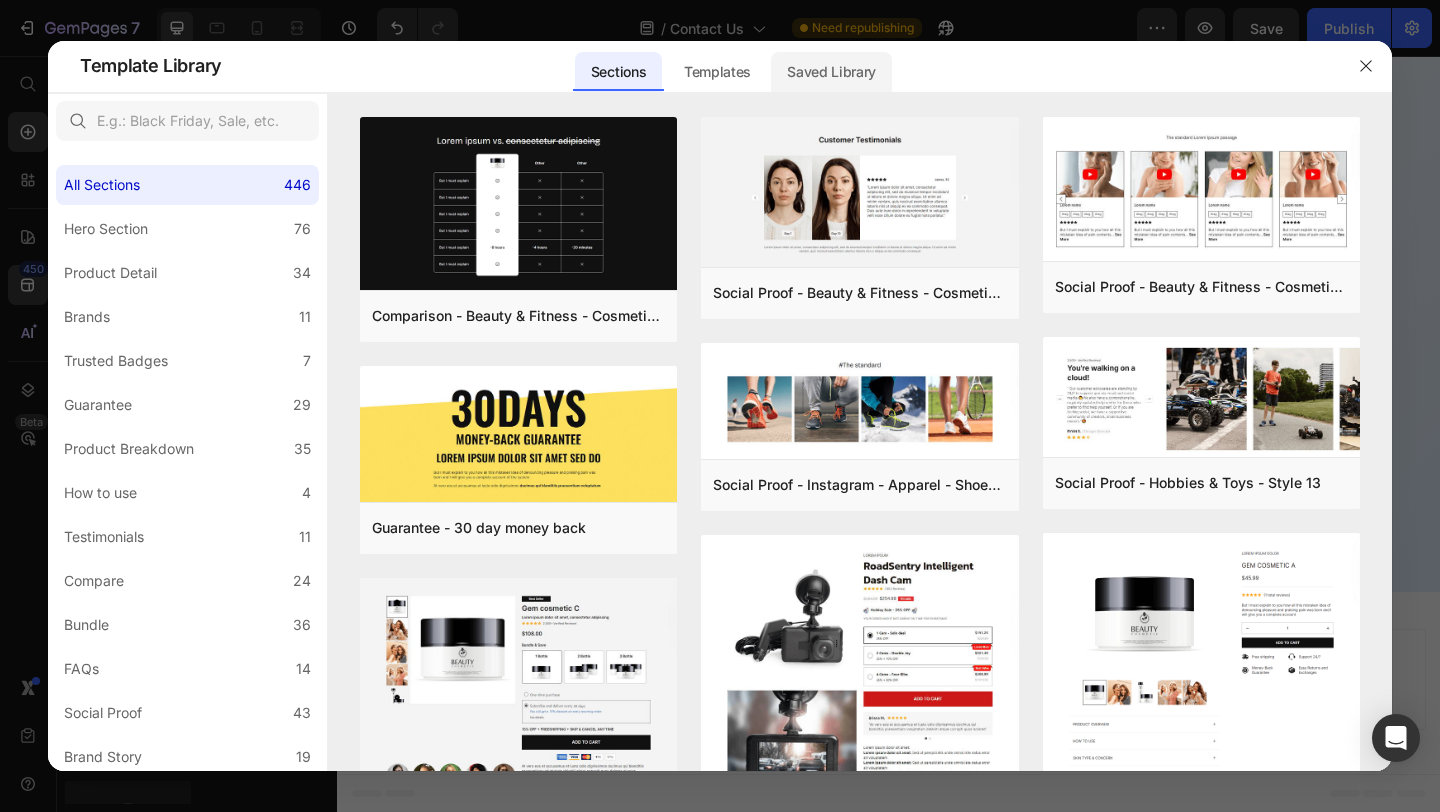 click on "Saved Library" 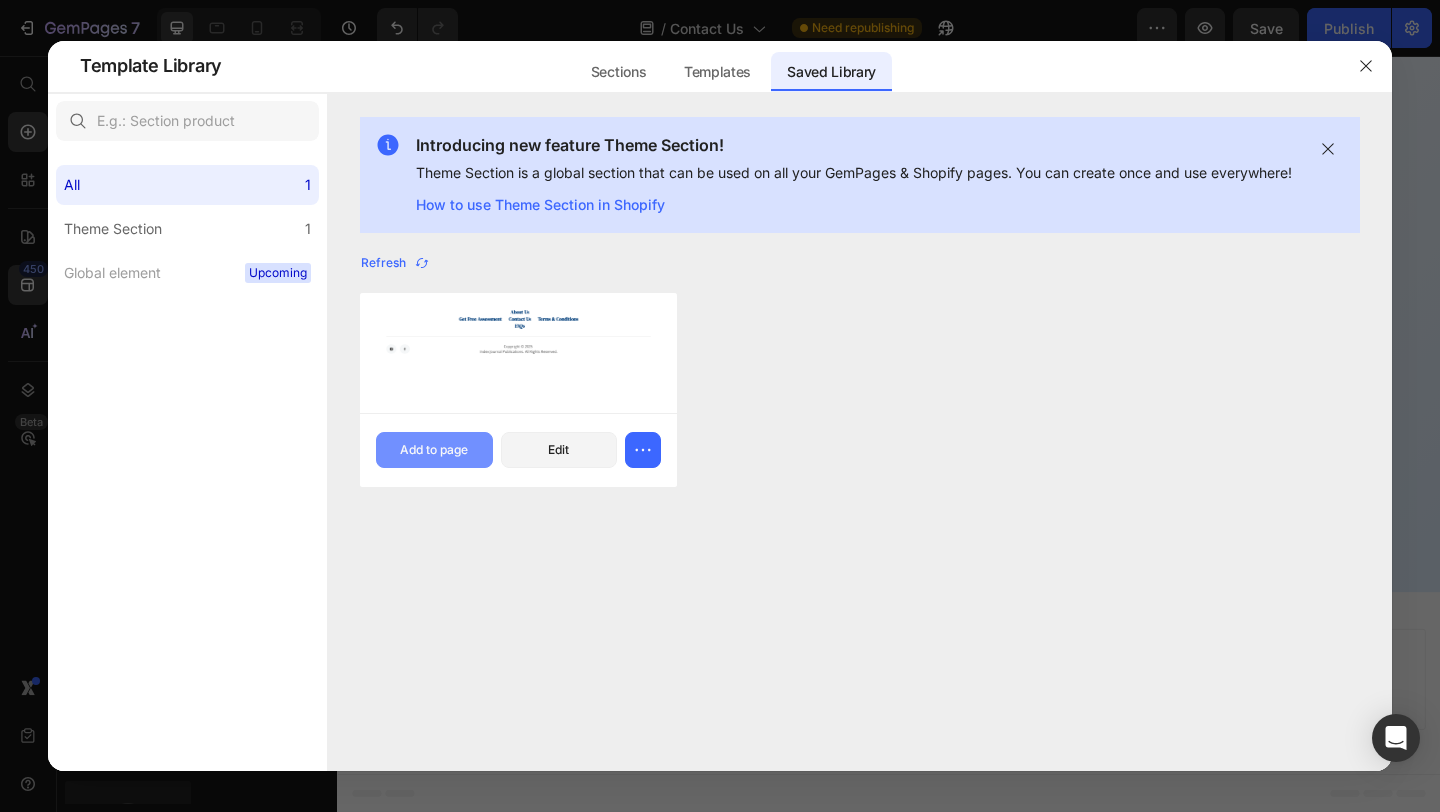 click on "Add to page" at bounding box center [434, 450] 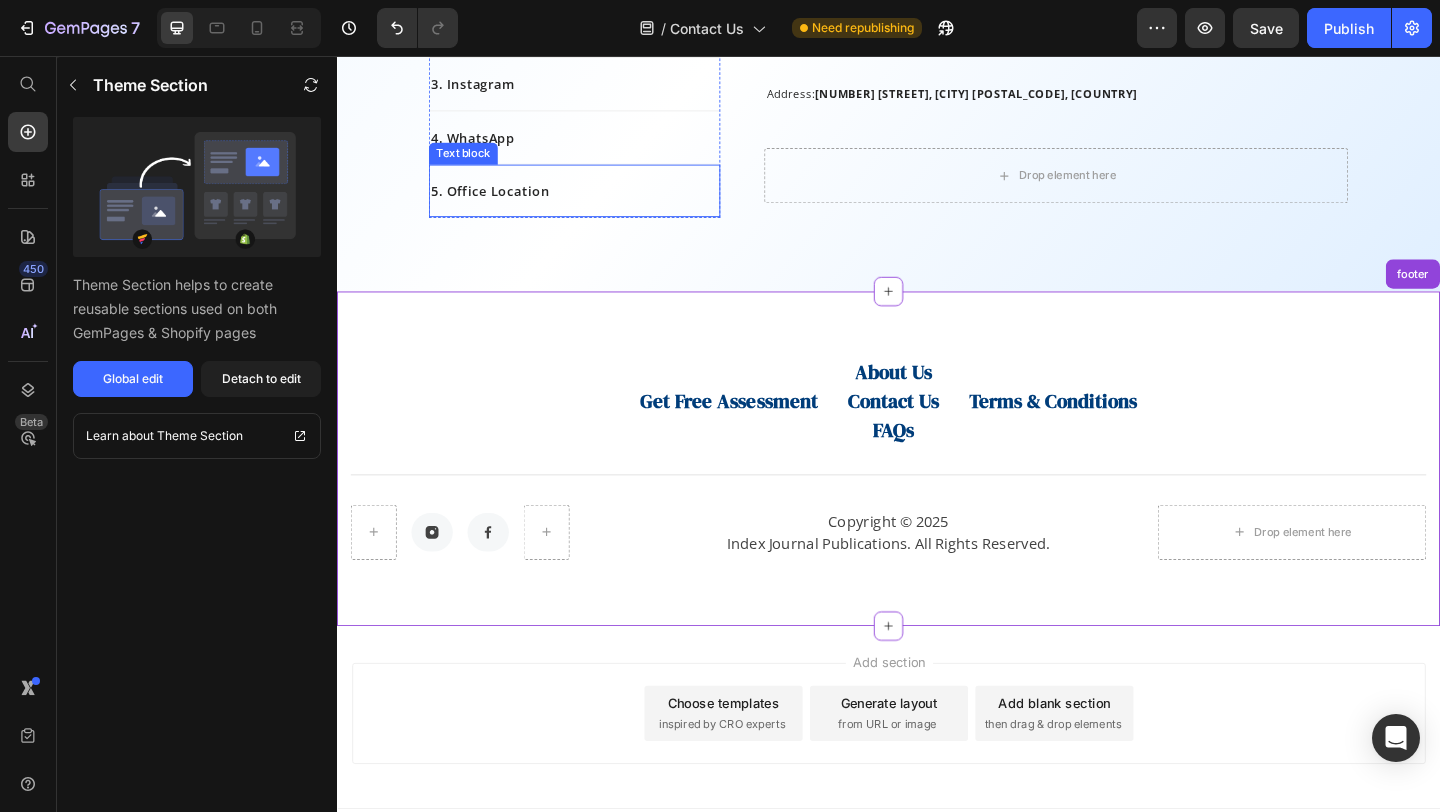 scroll, scrollTop: 913, scrollLeft: 0, axis: vertical 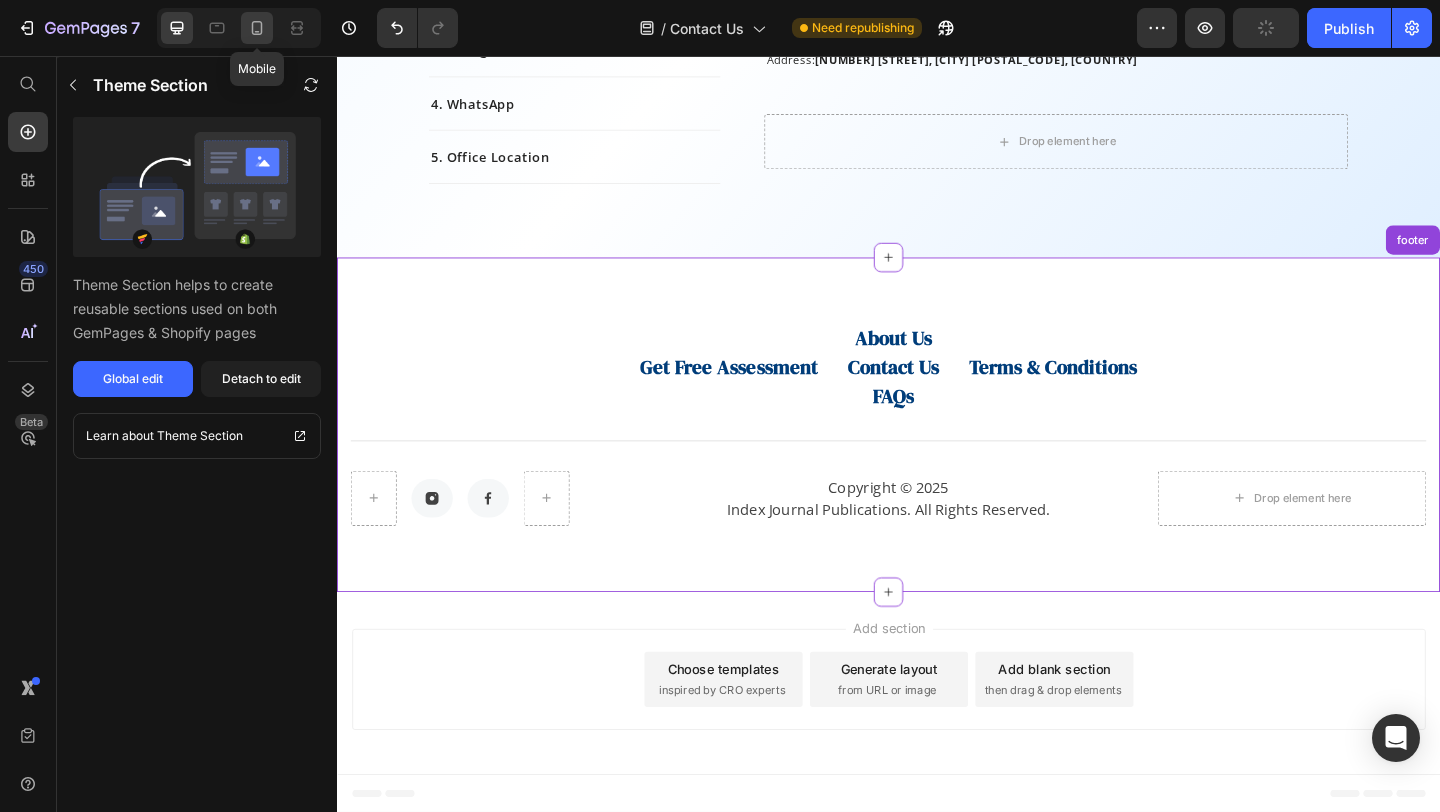 click 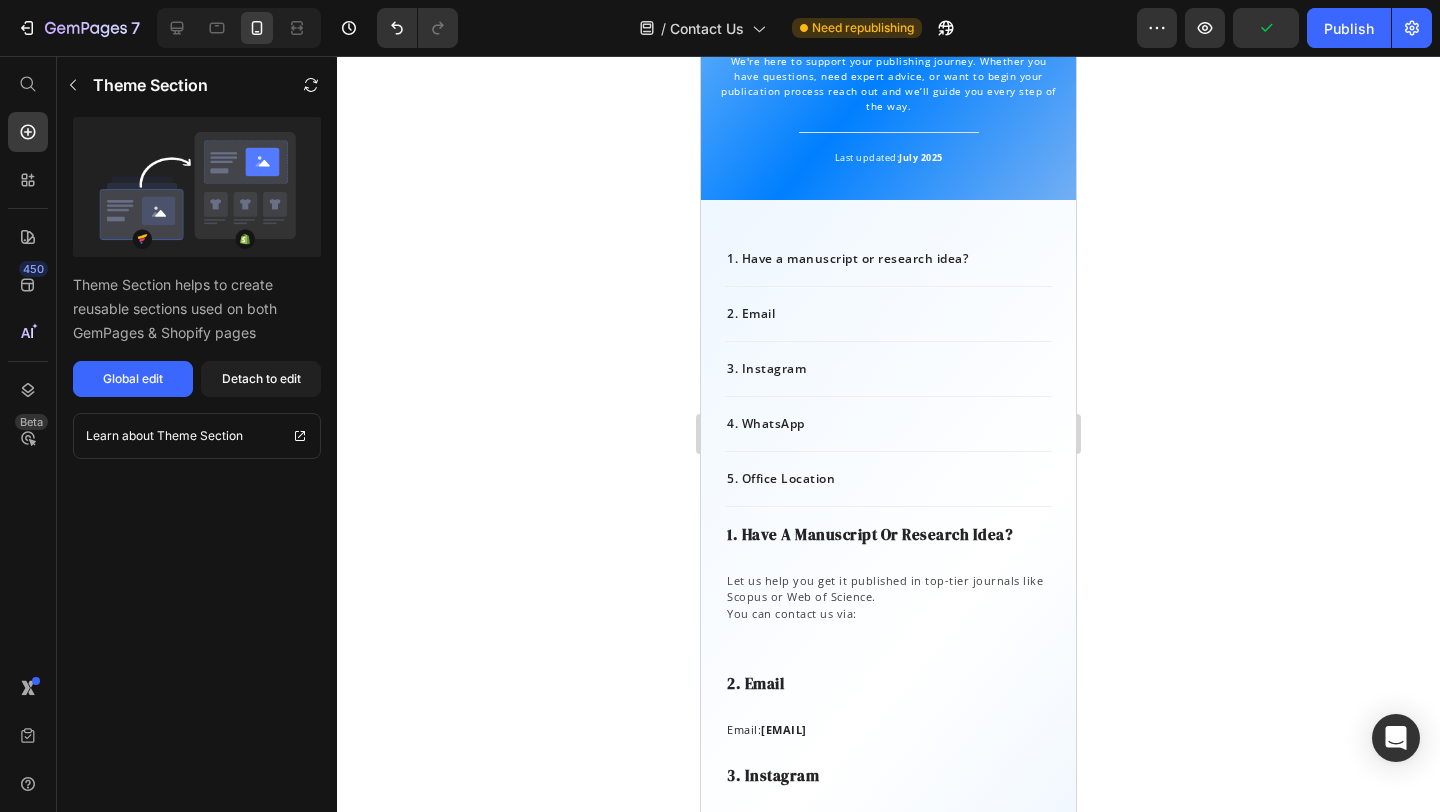 scroll, scrollTop: 0, scrollLeft: 0, axis: both 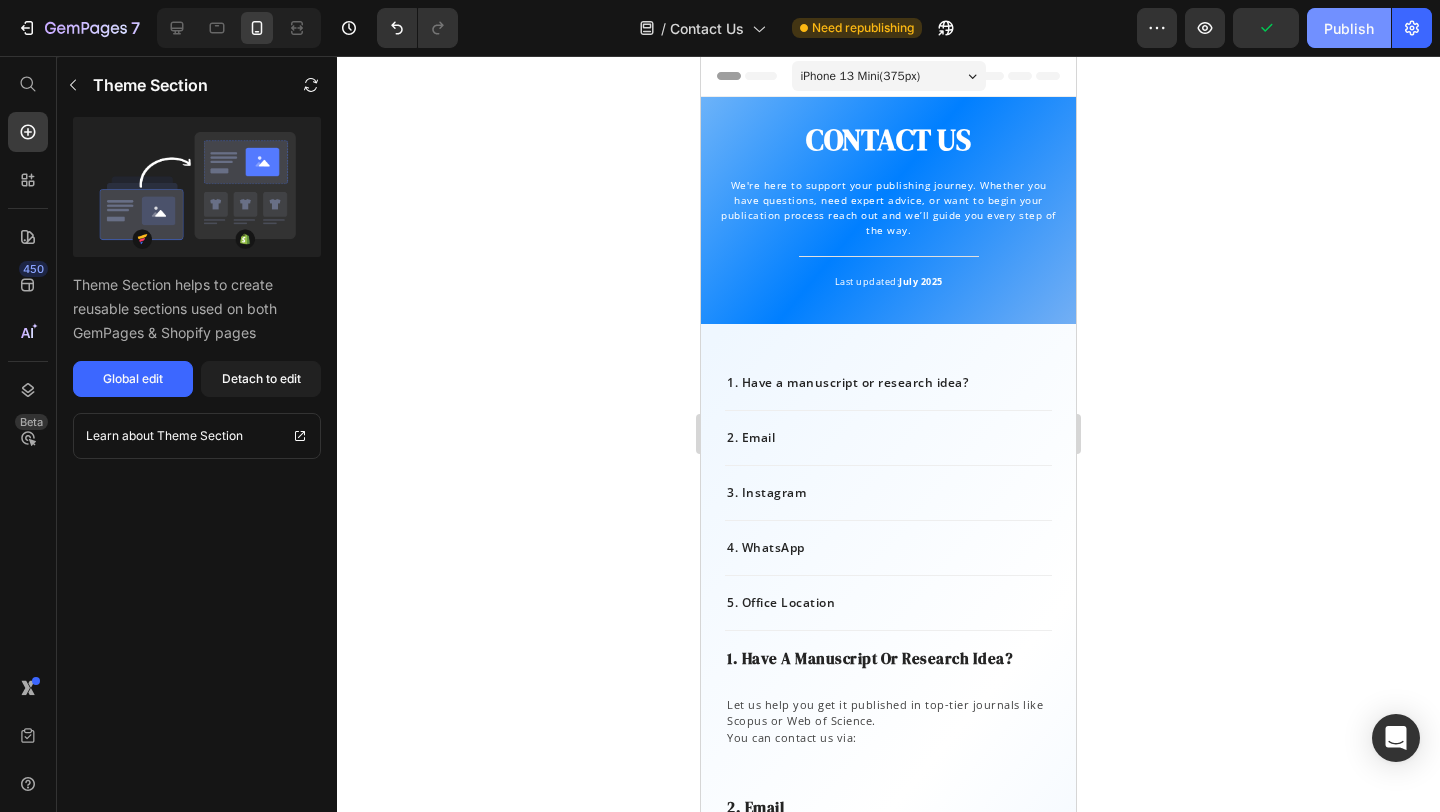click on "Publish" at bounding box center [1349, 28] 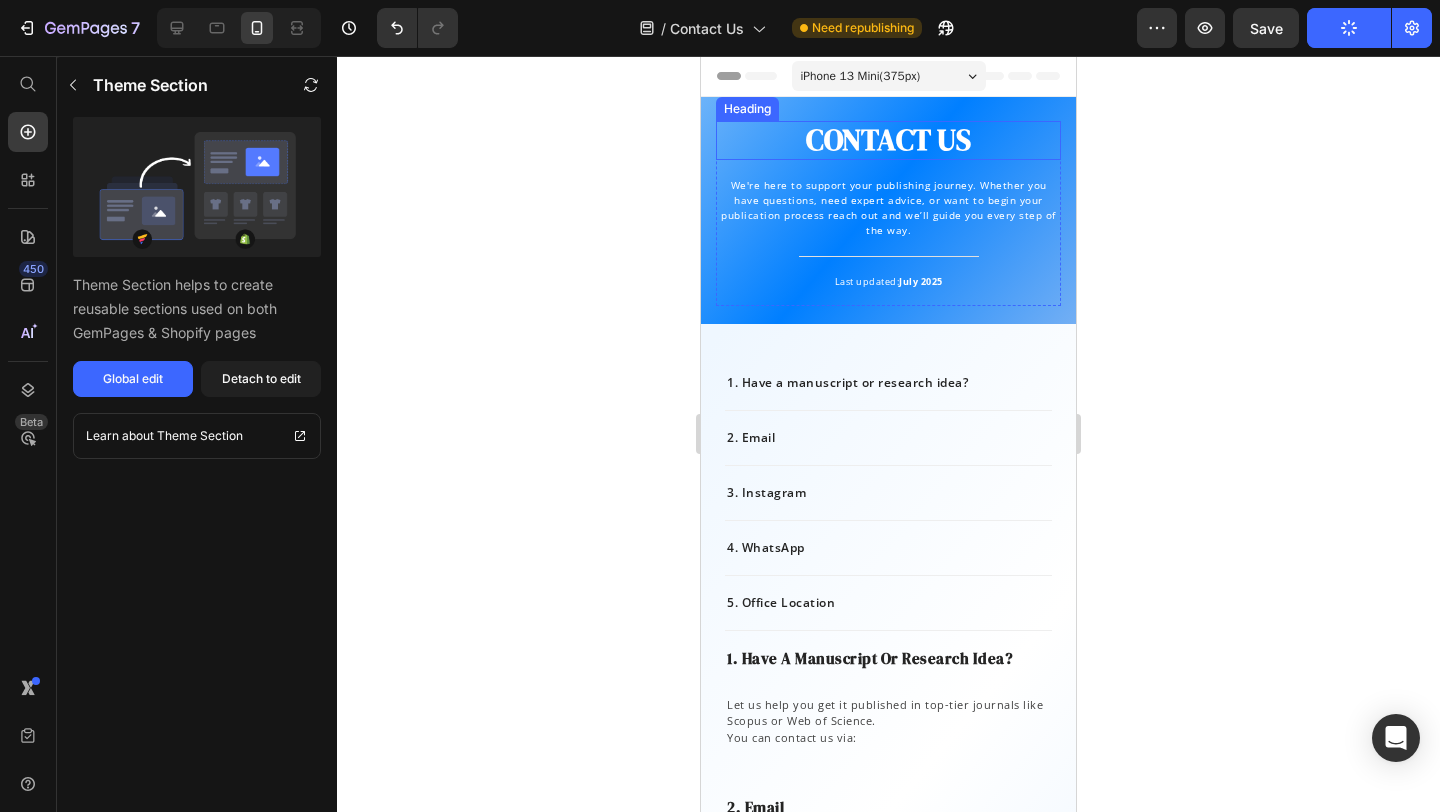 click on "CONTACT US" at bounding box center [888, 140] 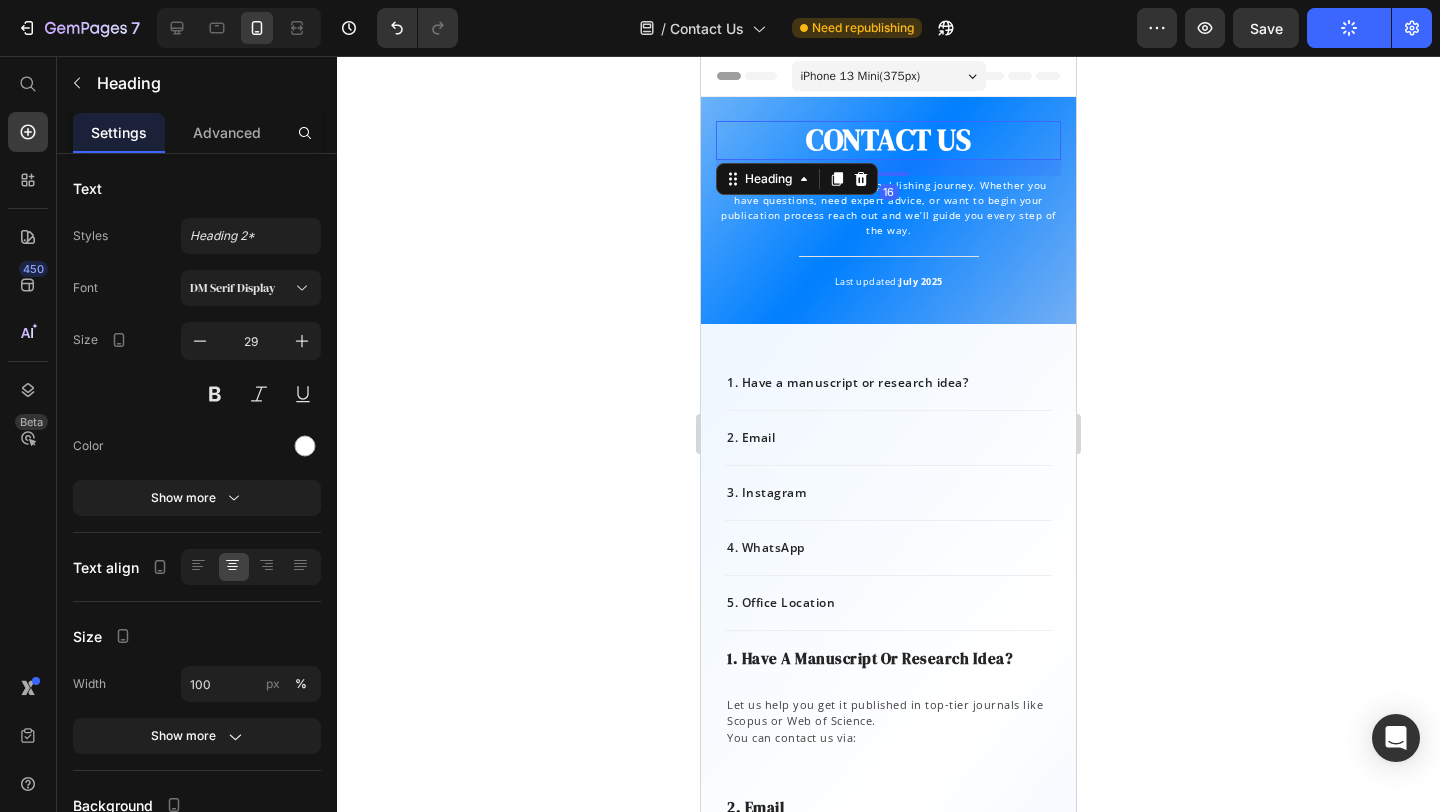 click 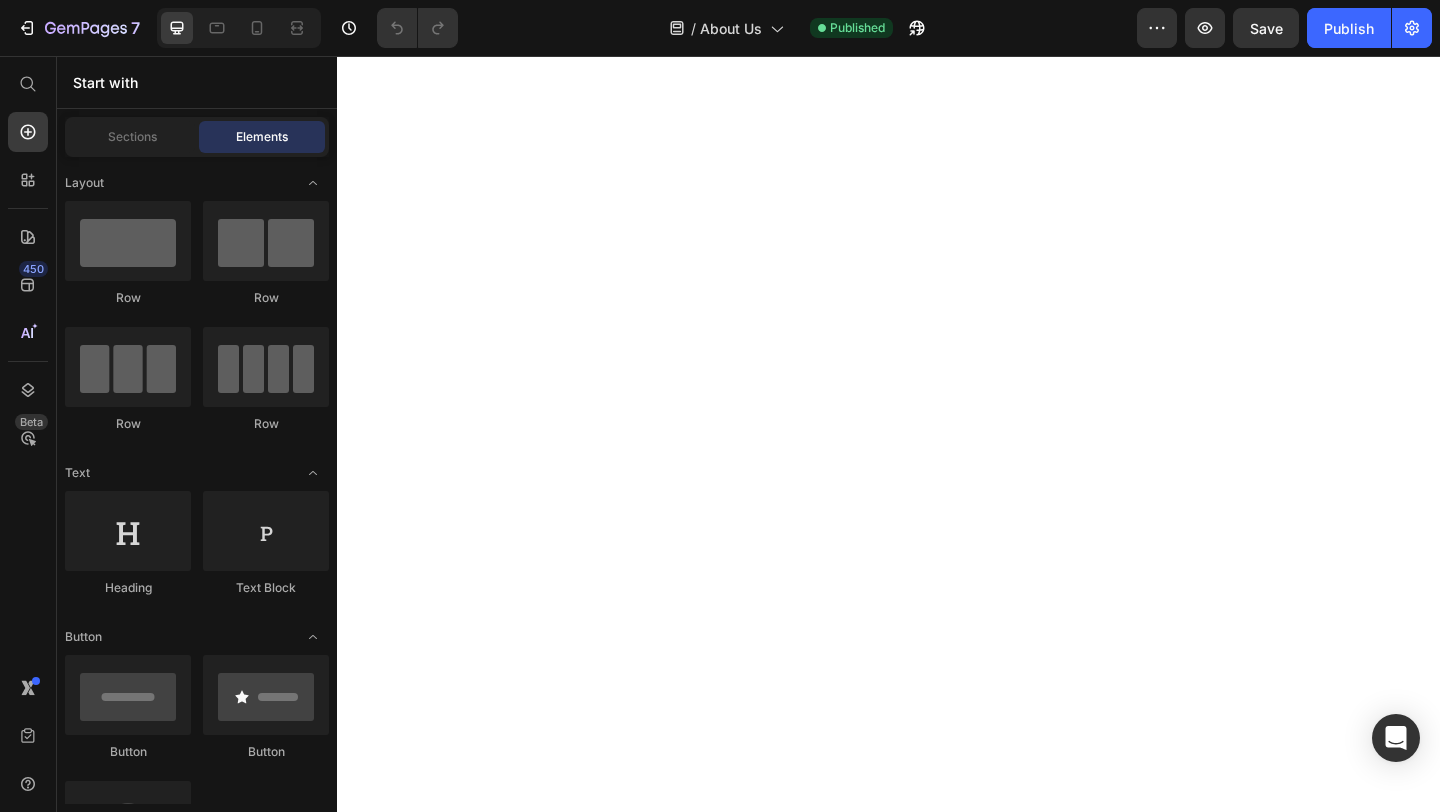 scroll, scrollTop: 0, scrollLeft: 0, axis: both 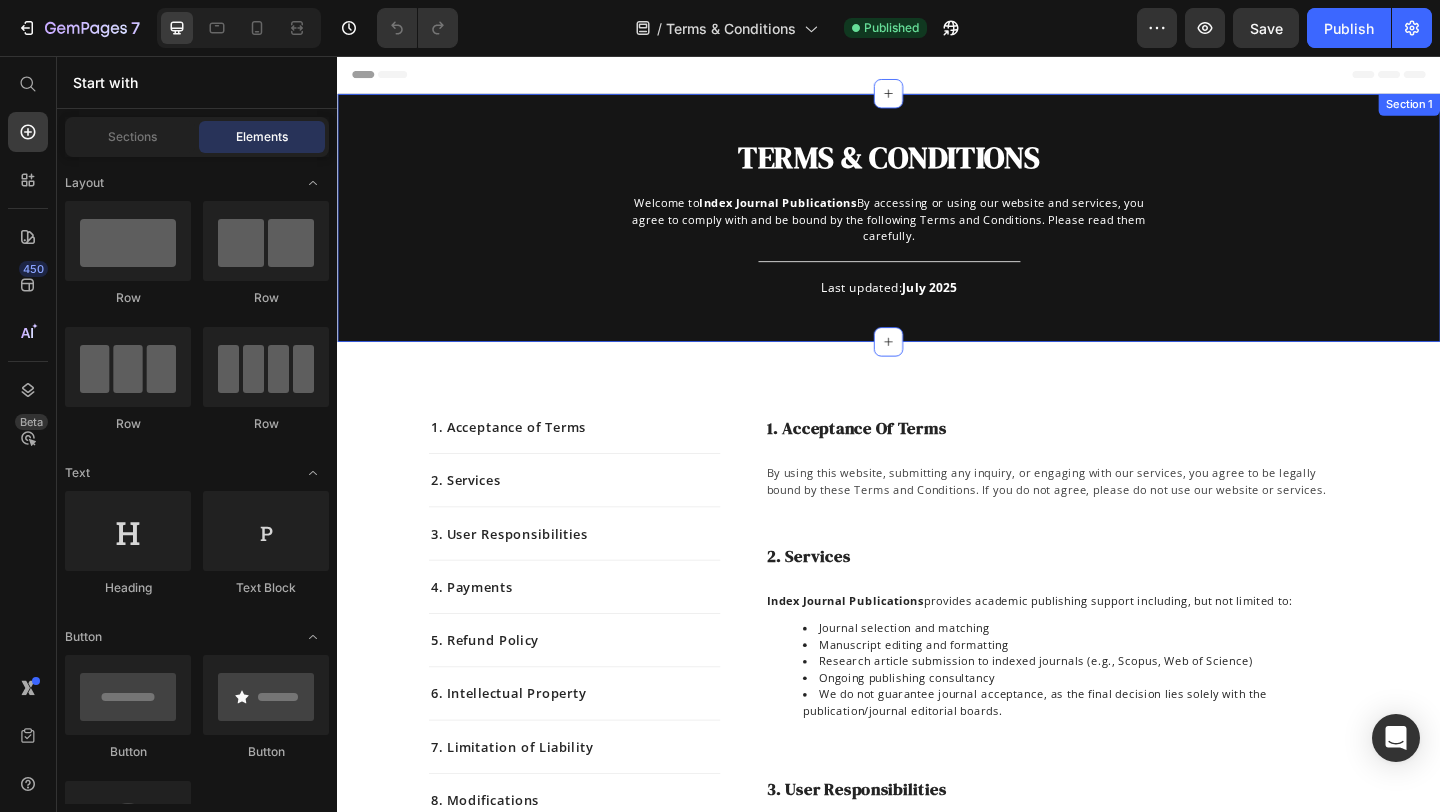 click on "TERMS & CONDITIONS Heading Welcome to  Index Journal Publications  By accessing or using our website and services, you agree to comply with and be bound by the following Terms and Conditions. Please read them carefully. Text block                Title Line Last updated:  July [YEAR] Text block Row" at bounding box center [937, 248] 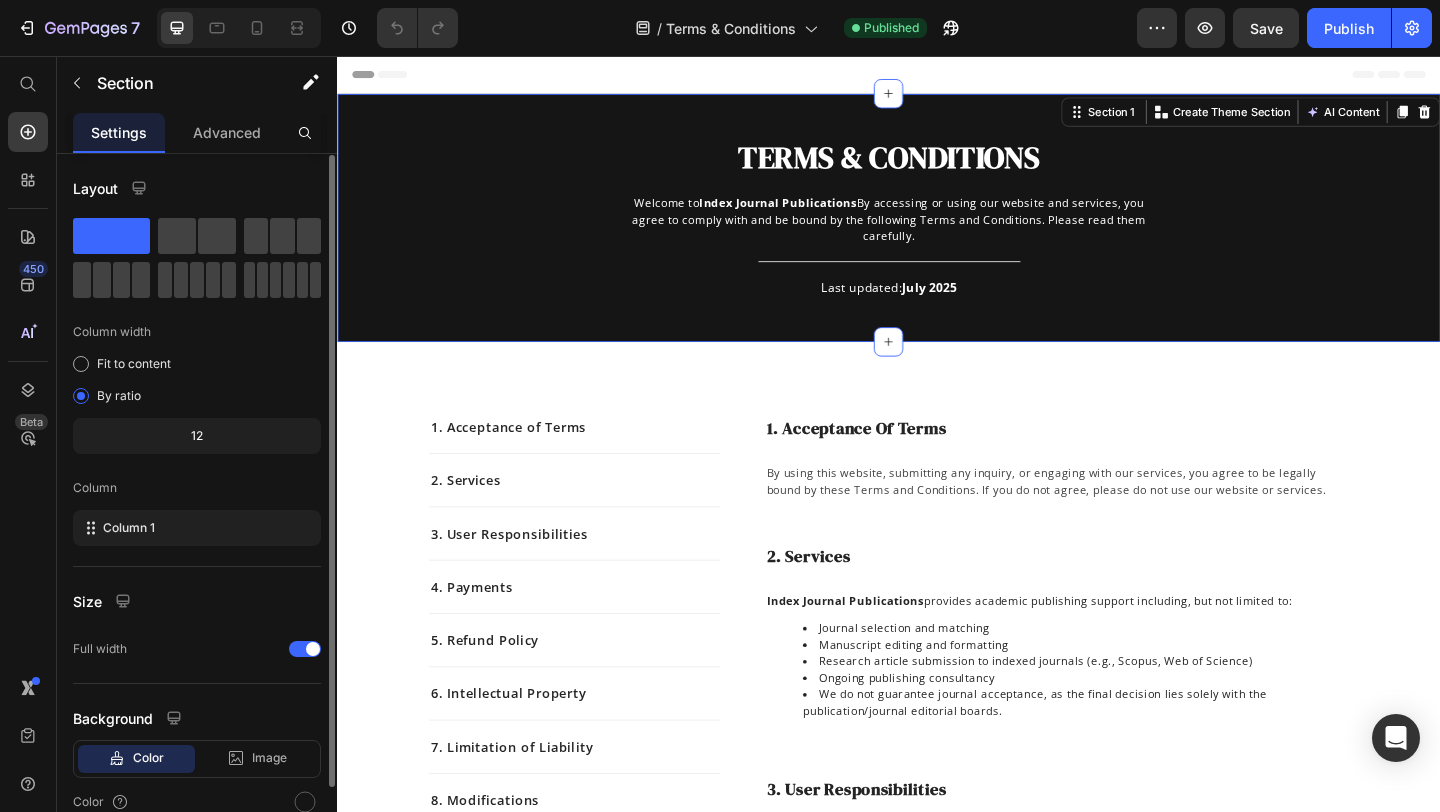 scroll, scrollTop: 93, scrollLeft: 0, axis: vertical 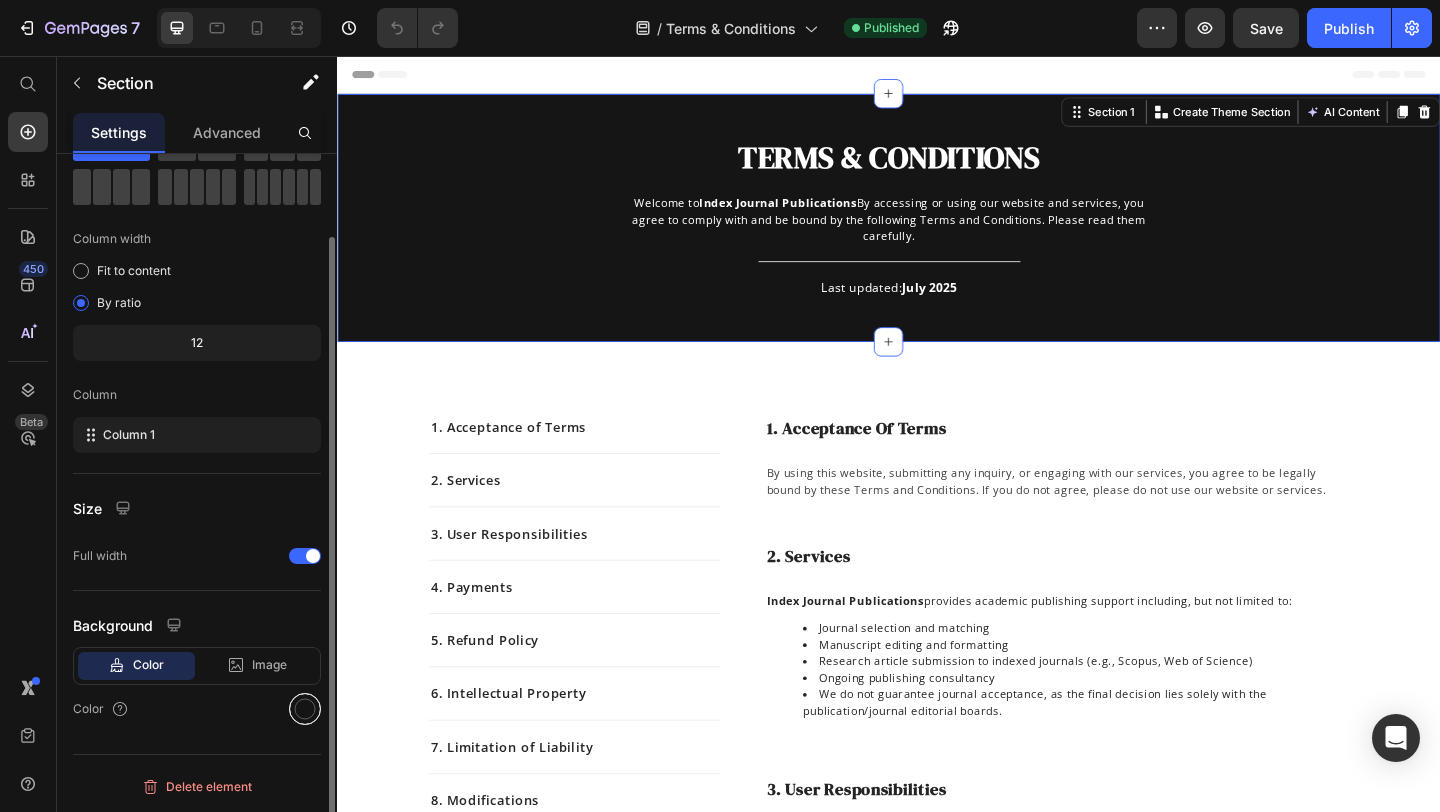 click at bounding box center (305, 709) 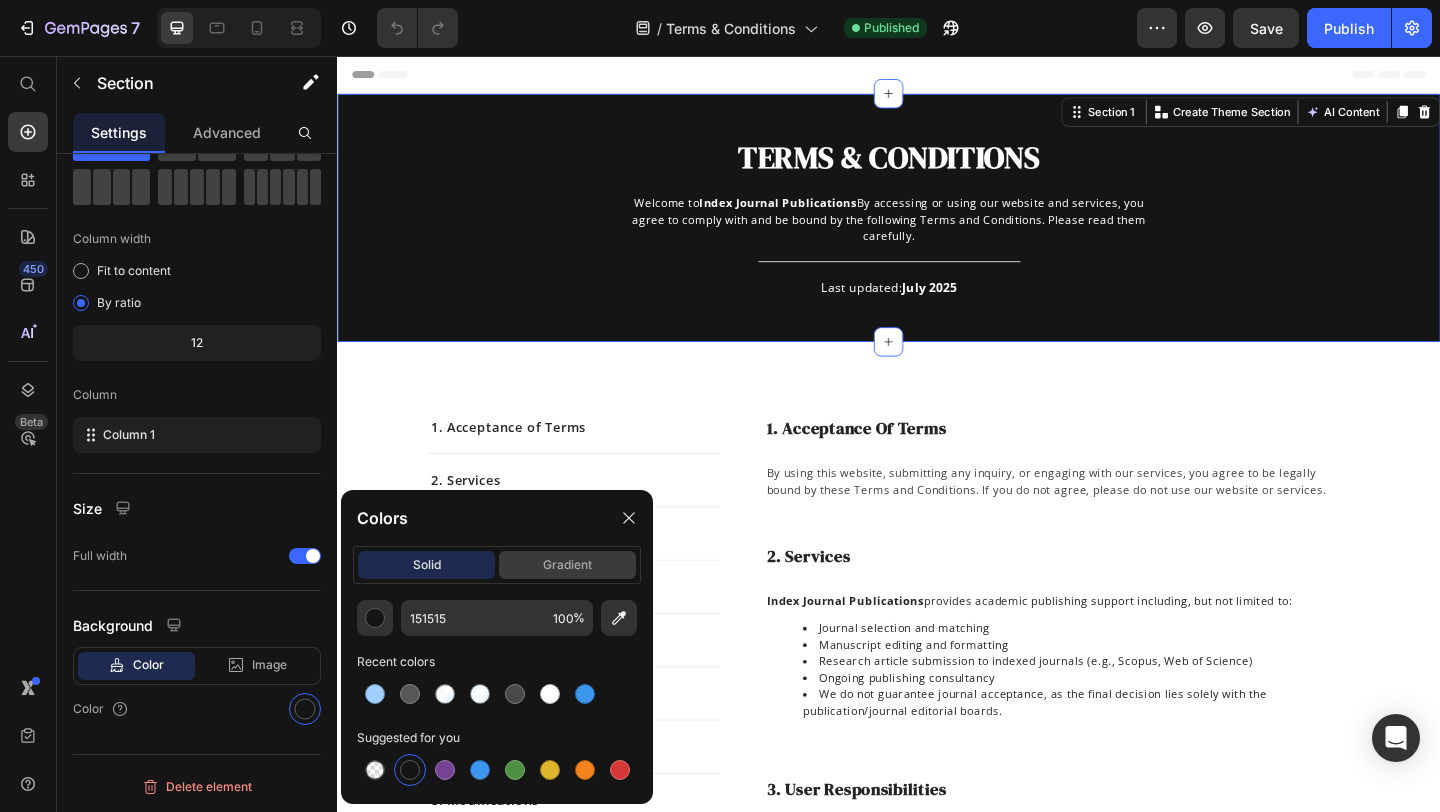 click on "gradient" 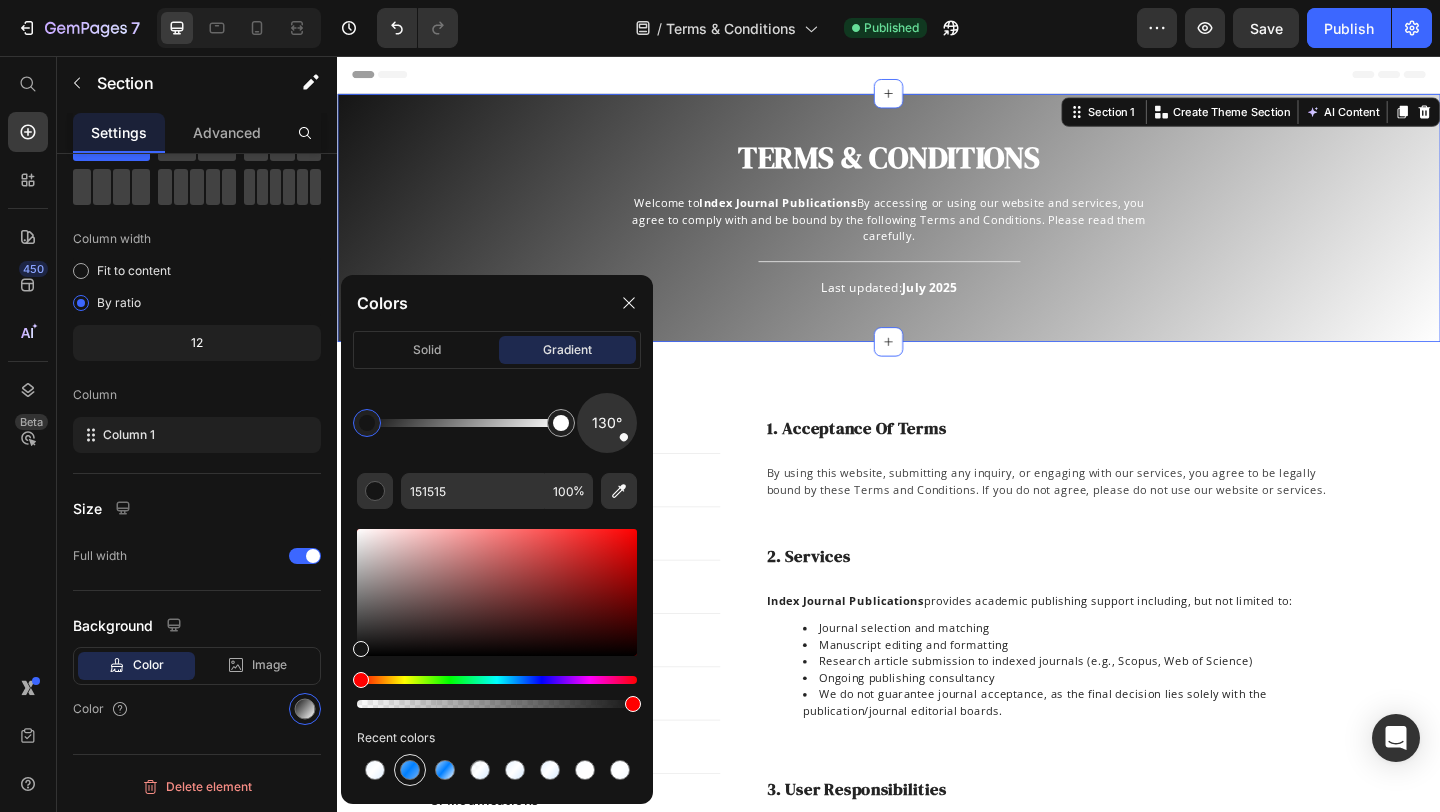 click at bounding box center [410, 770] 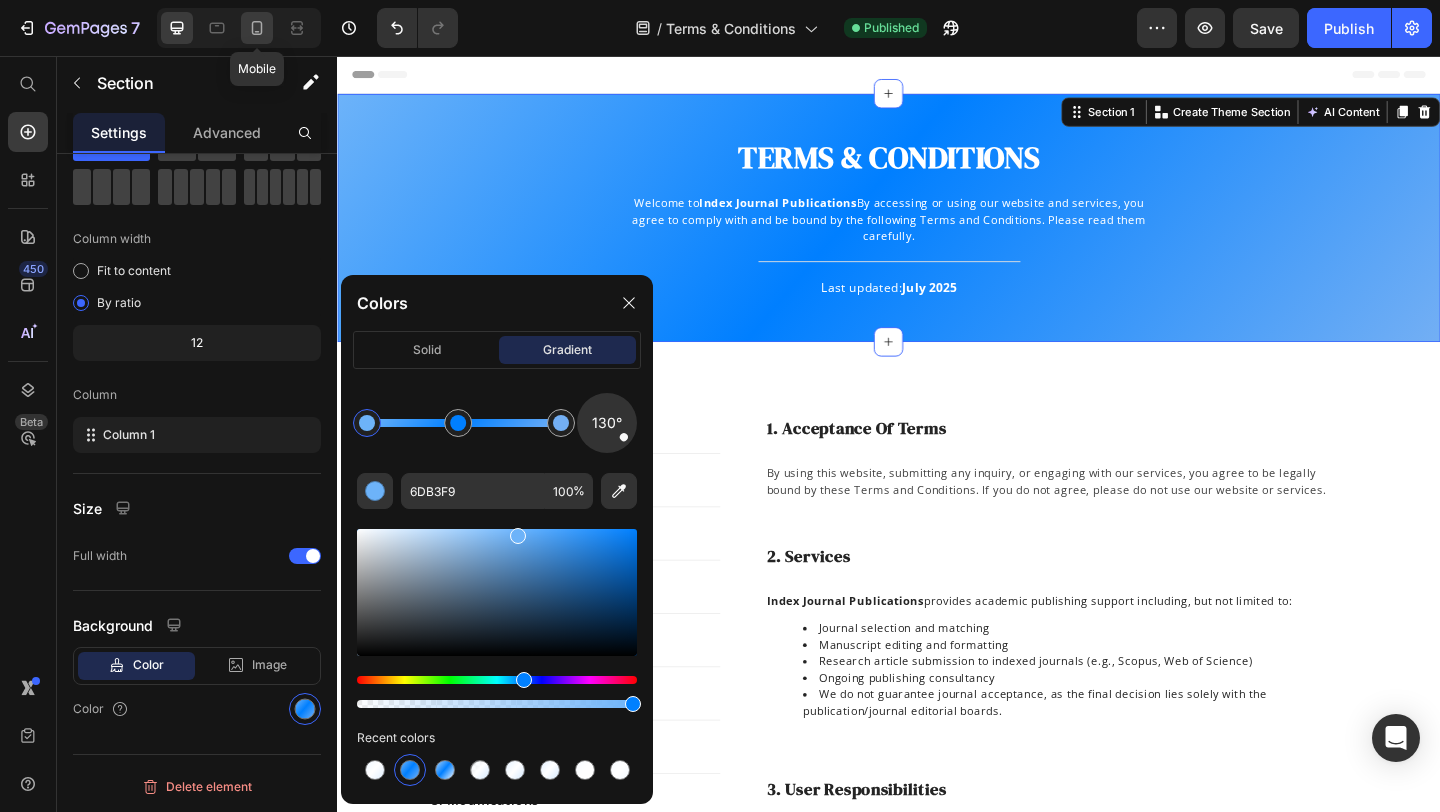 click 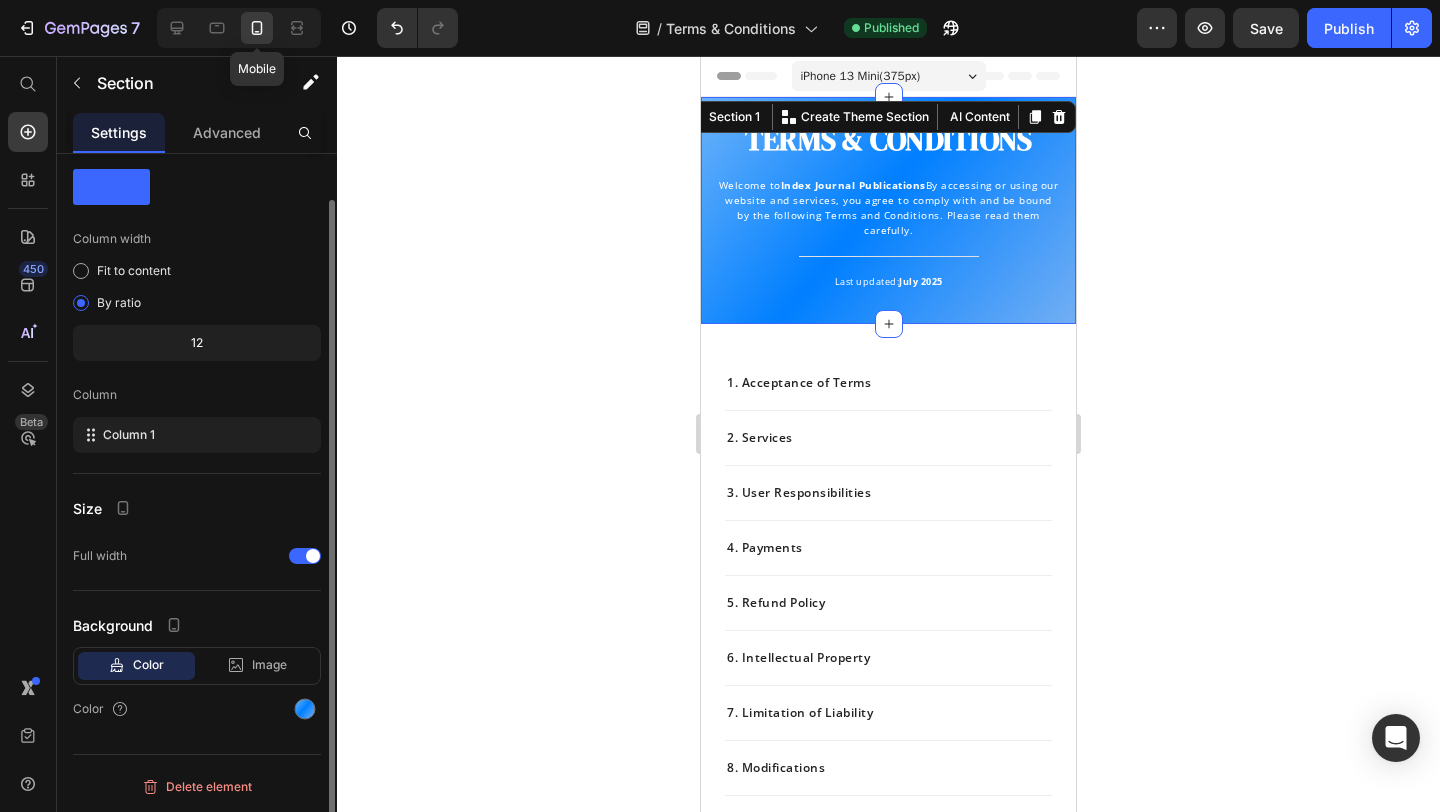scroll, scrollTop: 49, scrollLeft: 0, axis: vertical 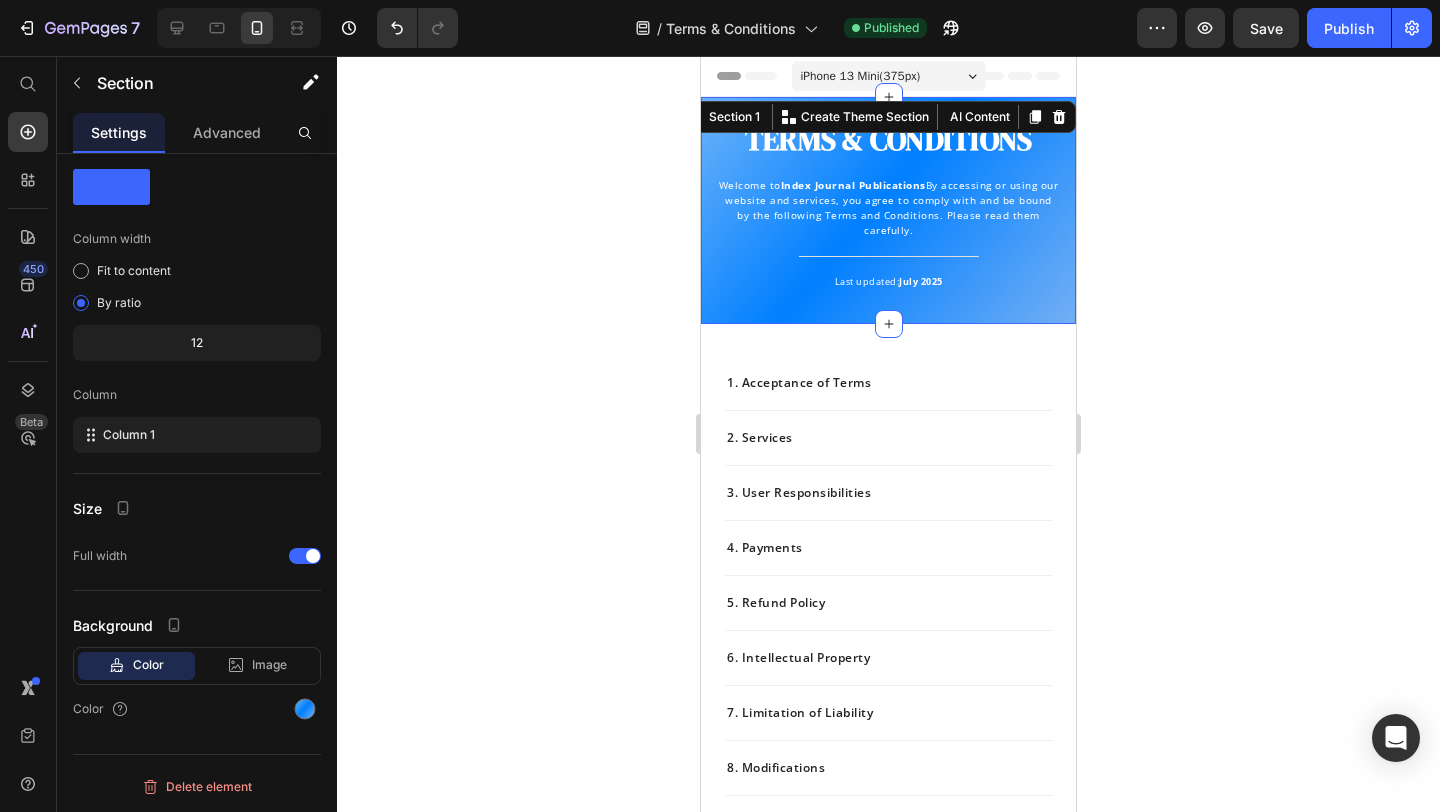 click on "TERMS & CONDITIONS Heading Welcome to  Index Journal Publications  By accessing or using our website and services, you agree to comply with and be bound by the following Terms and Conditions. Please read them carefully. Text block                Title Line Last updated:  July [YEAR] Text block Row Section 1   Create Theme Section AI Content Write with GemAI What would you like to describe here? Tone and Voice Persuasive Product Show more Generate" at bounding box center [888, 210] 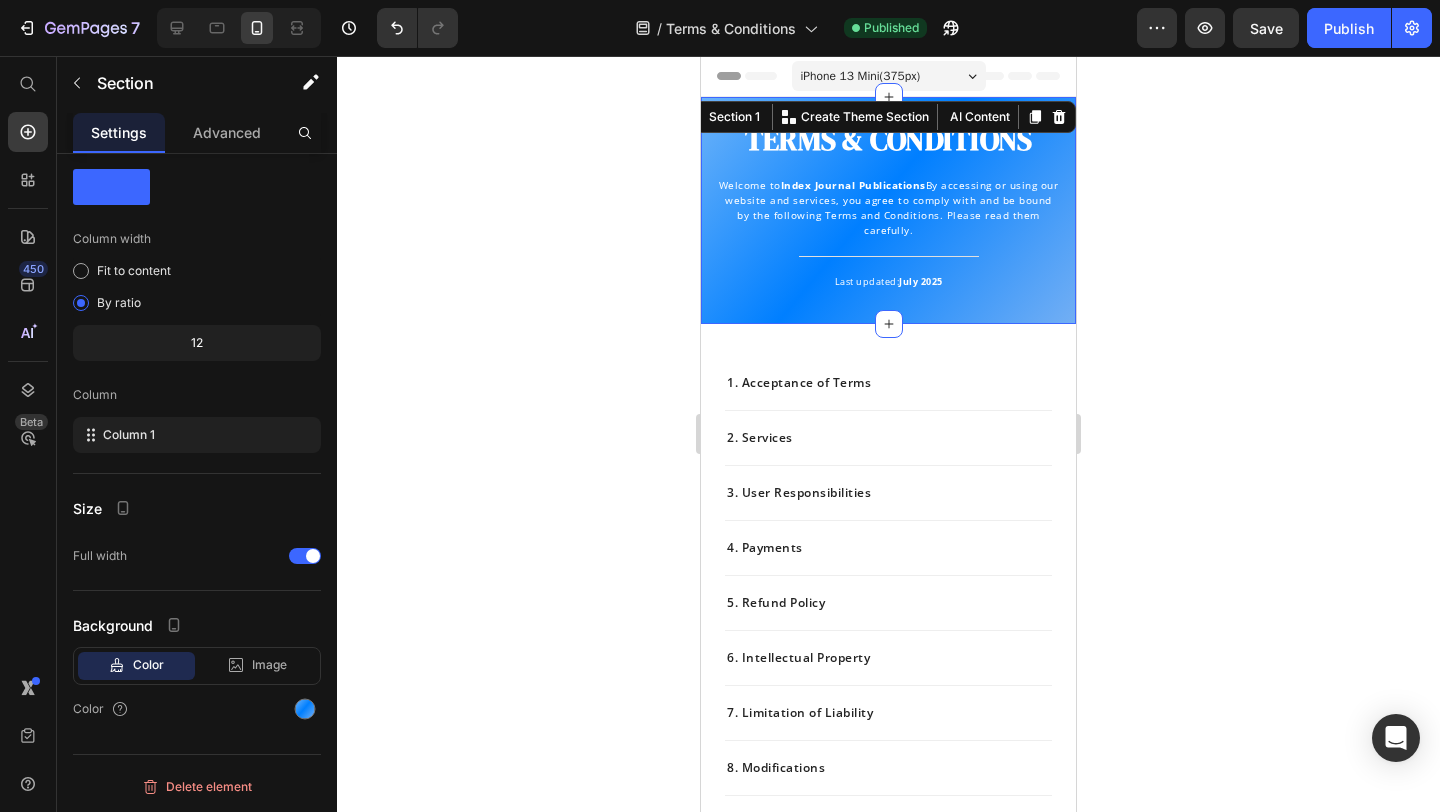 click 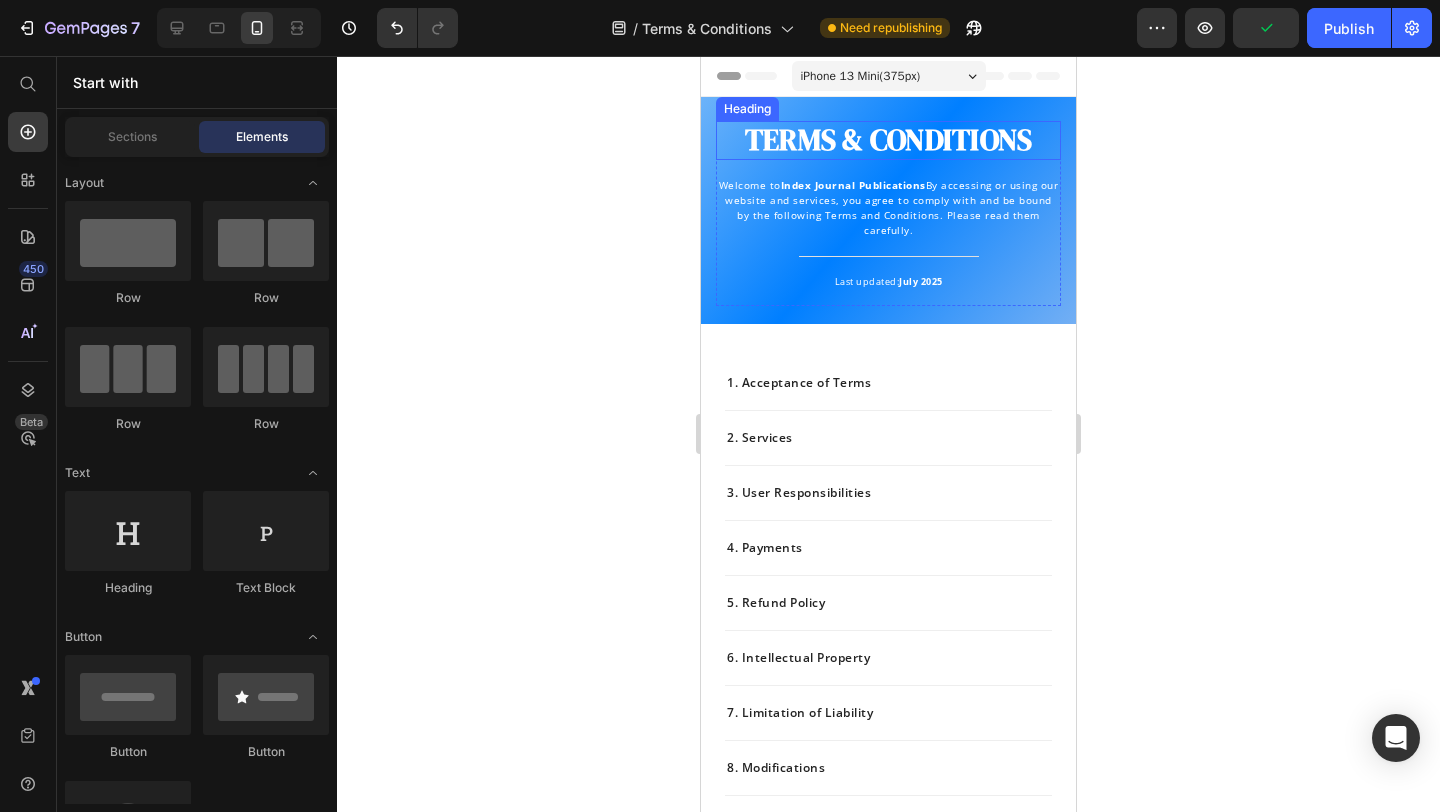 click on "TERMS & CONDITIONS" at bounding box center (888, 140) 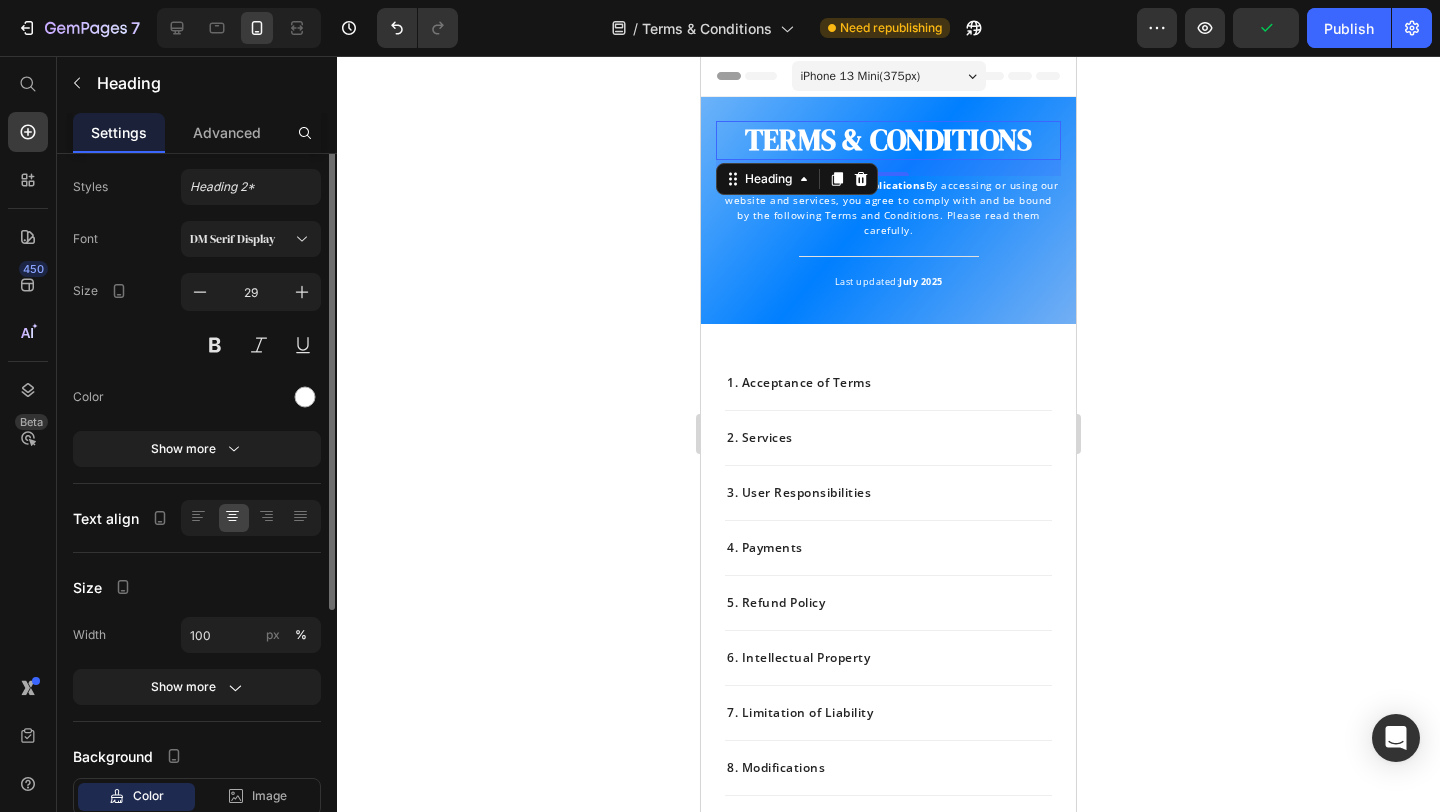 scroll, scrollTop: 0, scrollLeft: 0, axis: both 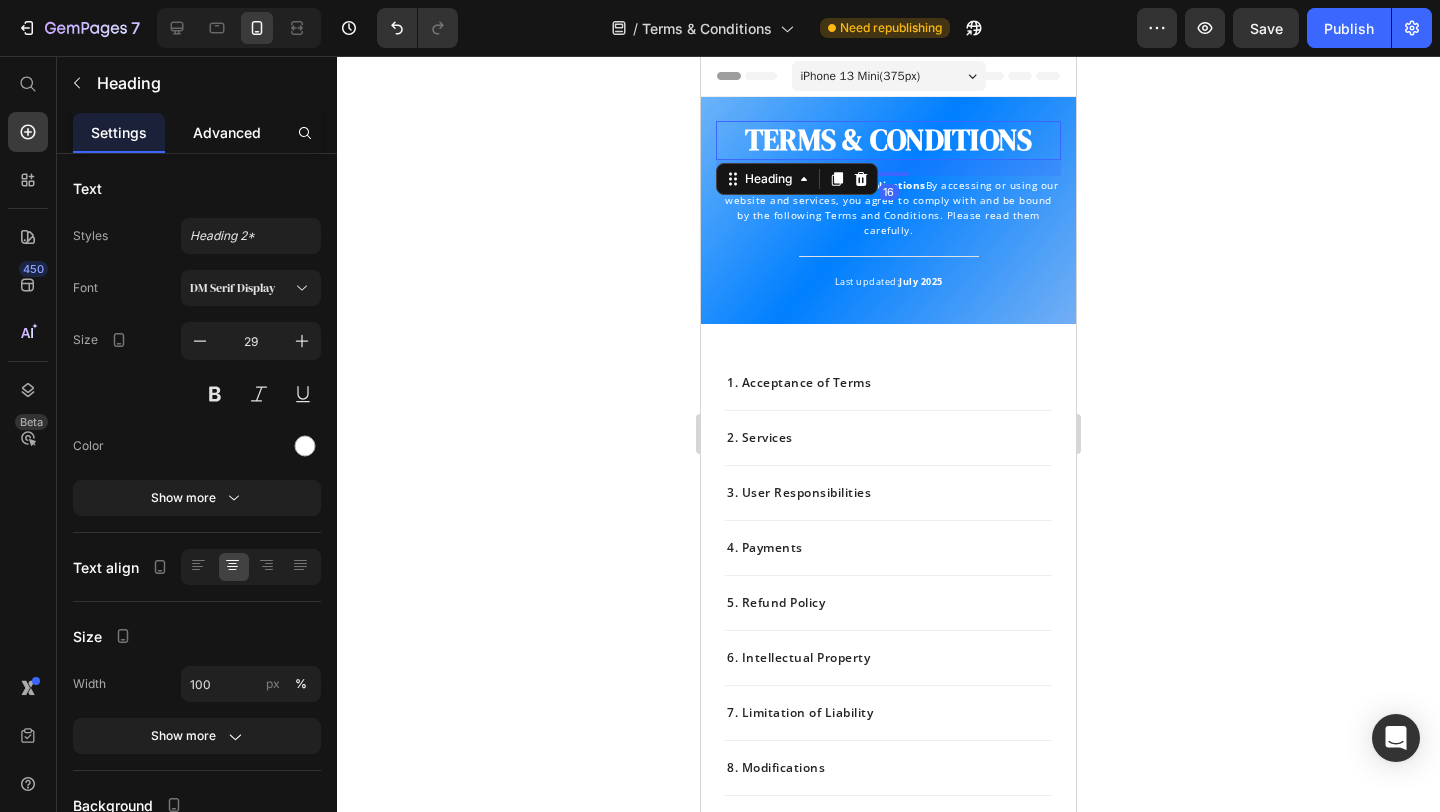 click on "Advanced" at bounding box center [227, 132] 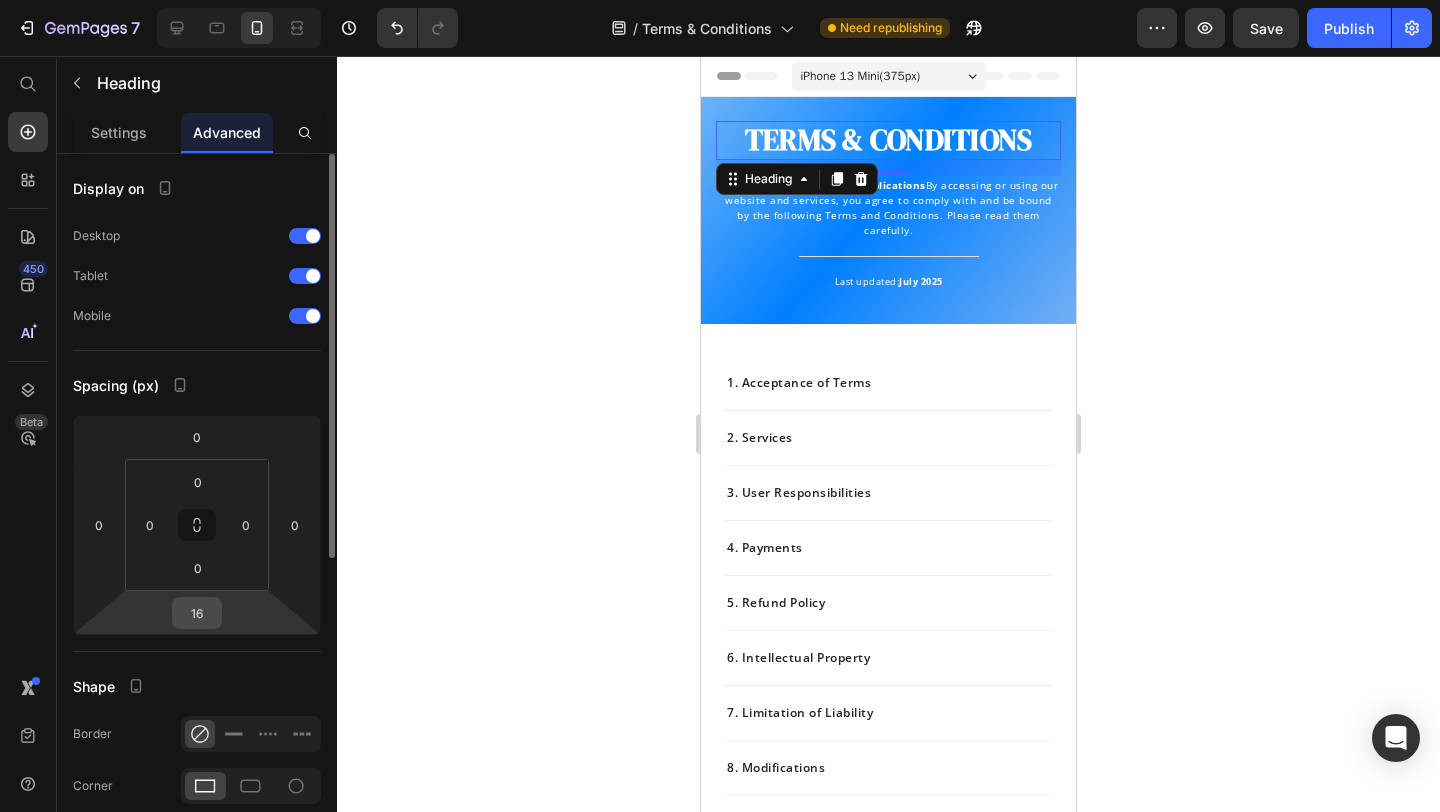 click on "16" at bounding box center [197, 613] 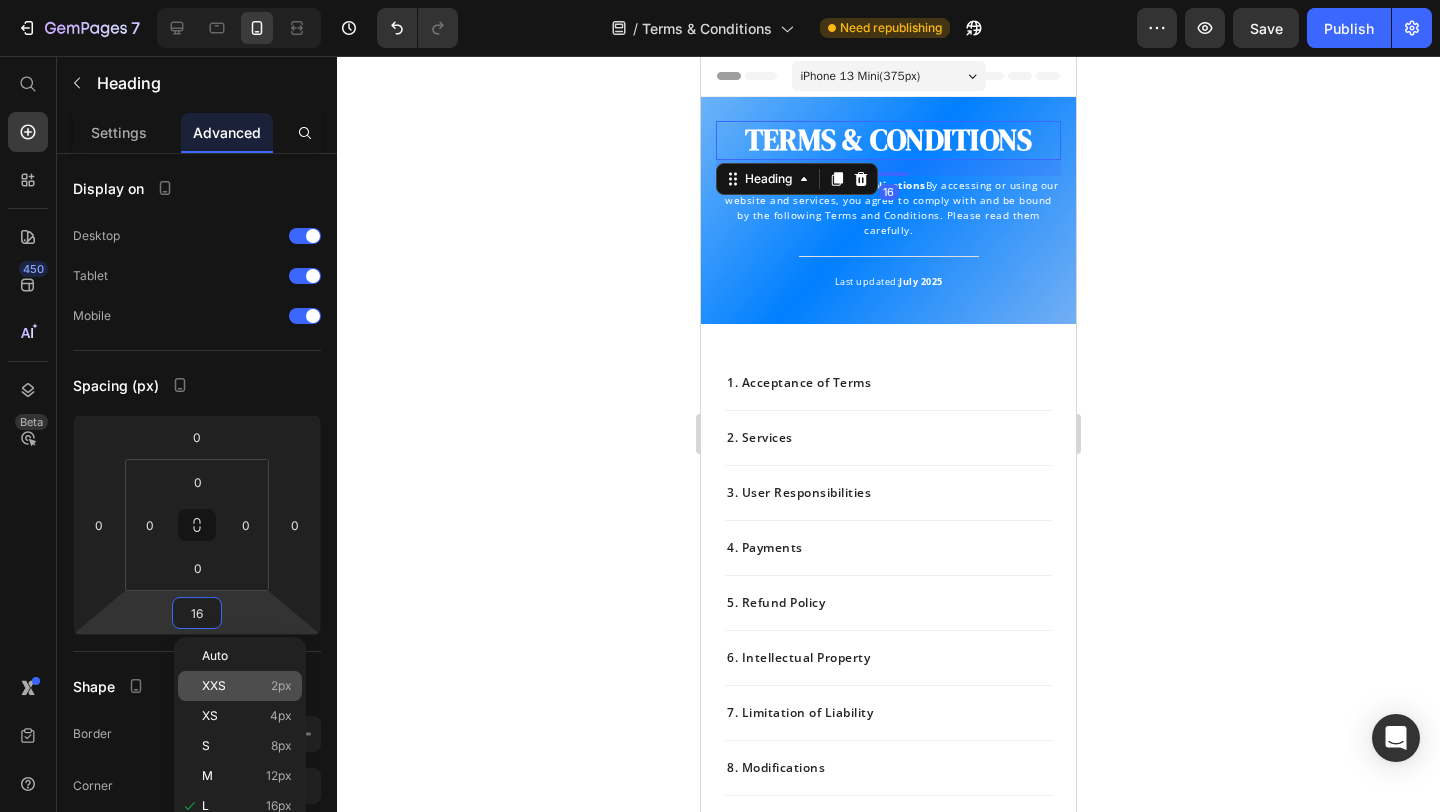 click on "XXS 2px" at bounding box center (247, 686) 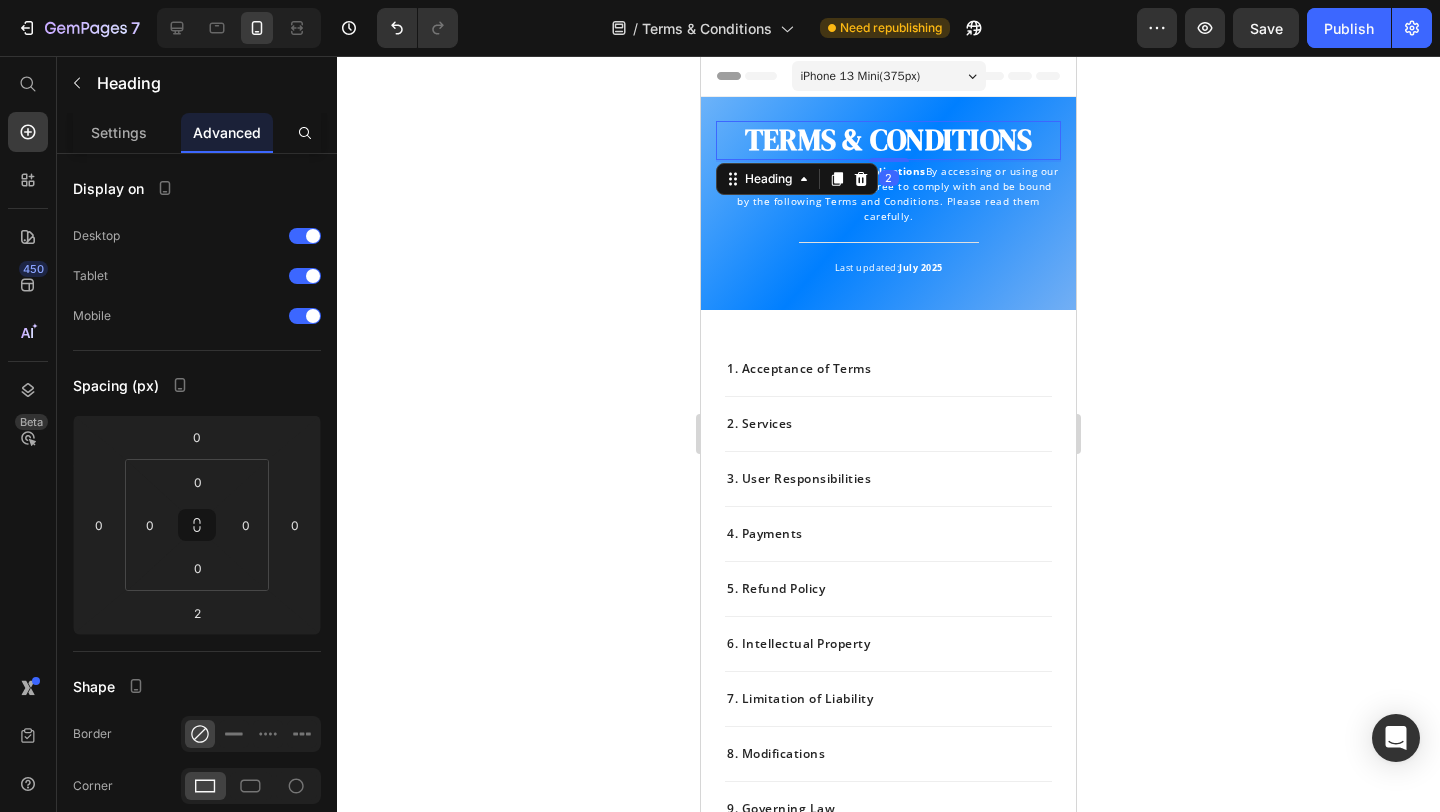 click 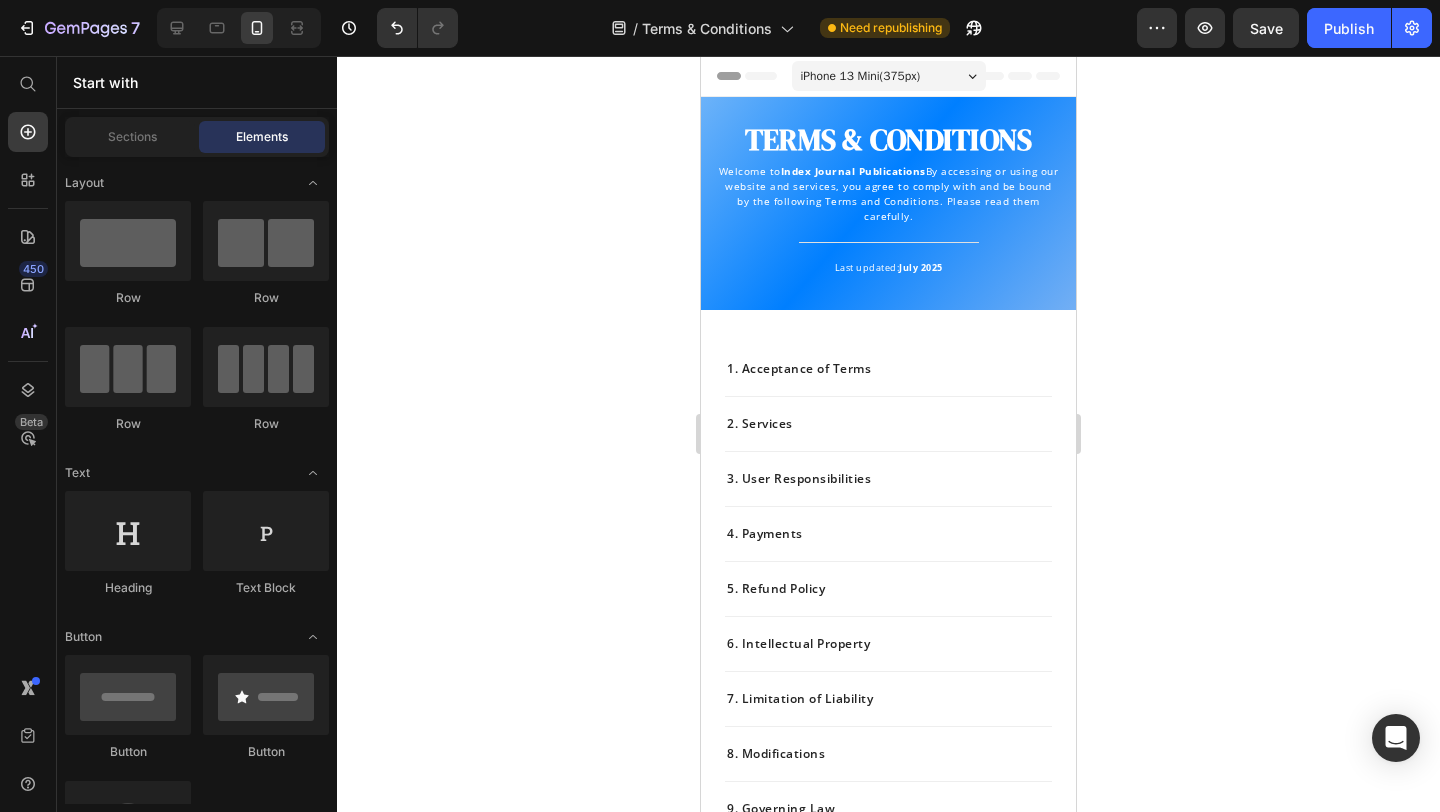 click 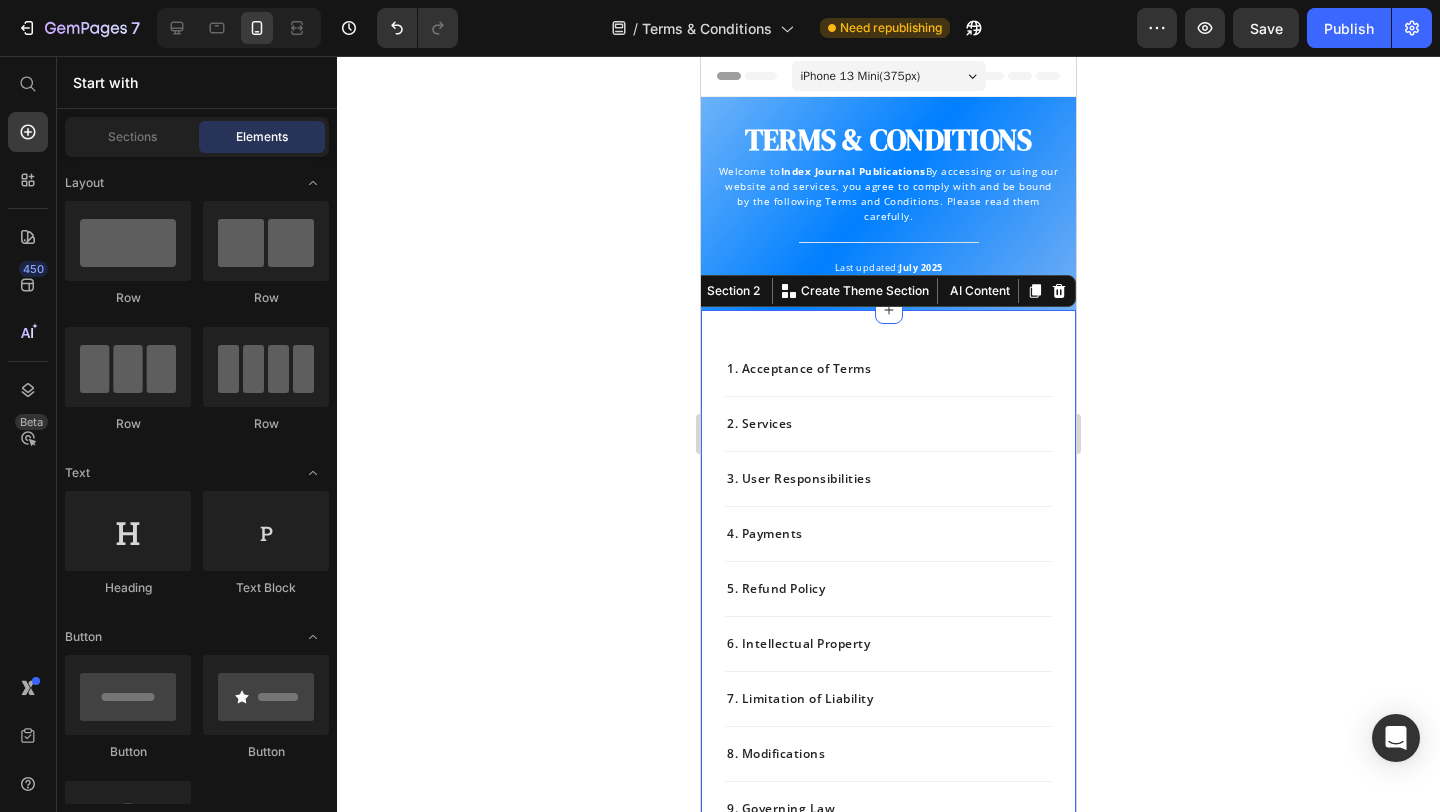 click on "1. Acceptance of Terms Text block 2. Services Text block 3. User Responsibilities Text block 4. Payments Text block 5. Refund Policy Text block 6. Intellectual Property Text block 7. Limitation of Liability Text block 8. Modifications Text block 9. Governing Law Text block 10. Contact Us Text block Row 1. Acceptance of Terms Heading By using this website, submitting any inquiry, or engaging with our services, you agree to be legally bound by these Terms and Conditions. If you do not agree, please do not use our website or services. Text block Row 2. Services Heading Index Journal Publications  provides academic publishing support including, but not limited to: Journal selection and matching Manuscript editing and formatting Research article submission to indexed journals (e.g., Scopus, Web of Science) Ongoing publishing consultancy We do not guarantee journal acceptance, as the final decision lies solely with the publication/journal editorial boards. Text block Row 3. User Responsibilities Heading Text block" at bounding box center [888, 1639] 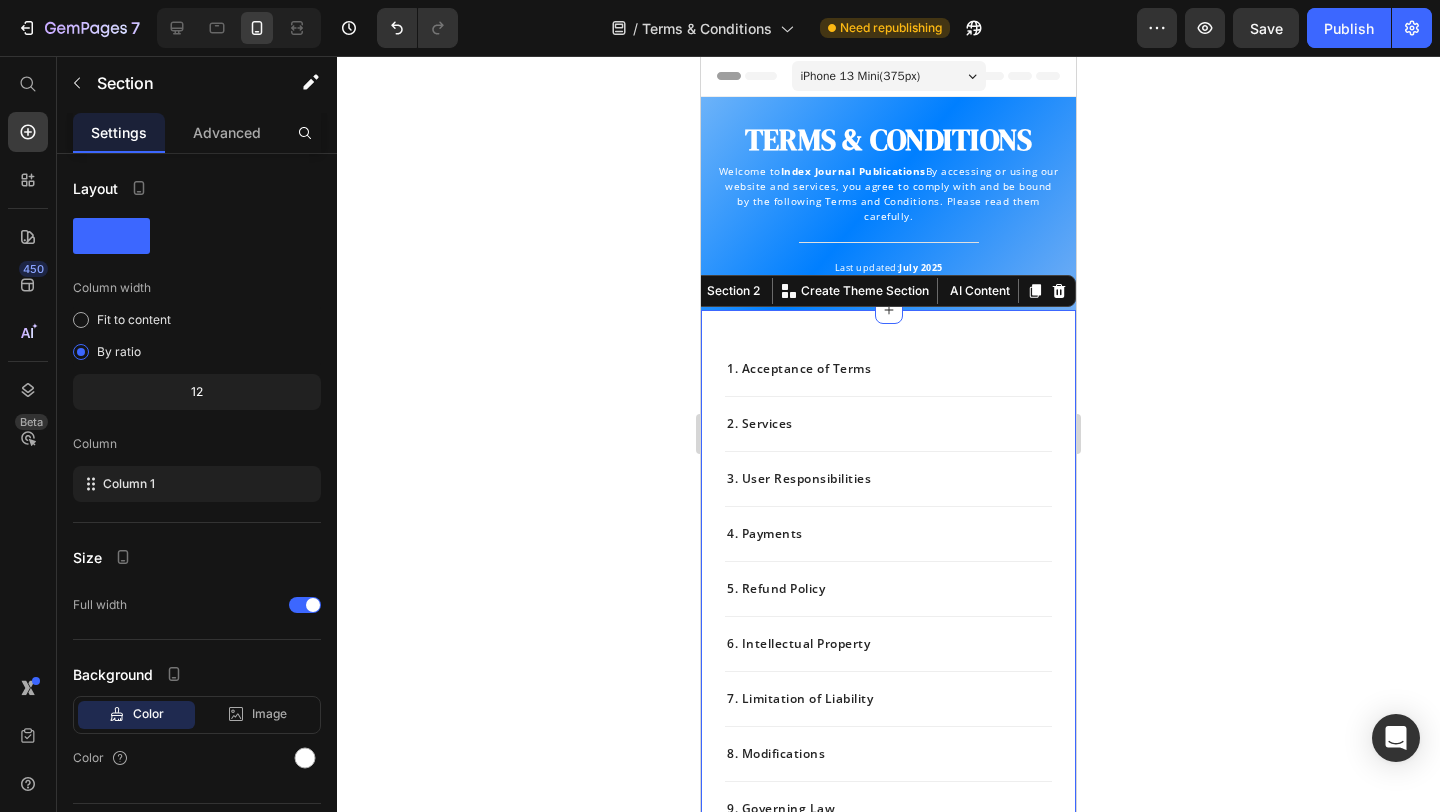 click on "1. Acceptance of Terms Text block 2. Services Text block 3. User Responsibilities Text block 4. Payments Text block 5. Refund Policy Text block 6. Intellectual Property Text block 7. Limitation of Liability Text block 8. Modifications Text block 9. Governing Law Text block 10. Contact Us Text block Row 1. Acceptance of Terms Heading By using this website, submitting any inquiry, or engaging with our services, you agree to be legally bound by these Terms and Conditions. If you do not agree, please do not use our website or services. Text block Row 2. Services Heading Index Journal Publications  provides academic publishing support including, but not limited to: Journal selection and matching Manuscript editing and formatting Research article submission to indexed journals (e.g., Scopus, Web of Science) Ongoing publishing consultancy We do not guarantee journal acceptance, as the final decision lies solely with the publication/journal editorial boards. Text block Row 3. User Responsibilities Heading Text block" at bounding box center [888, 1639] 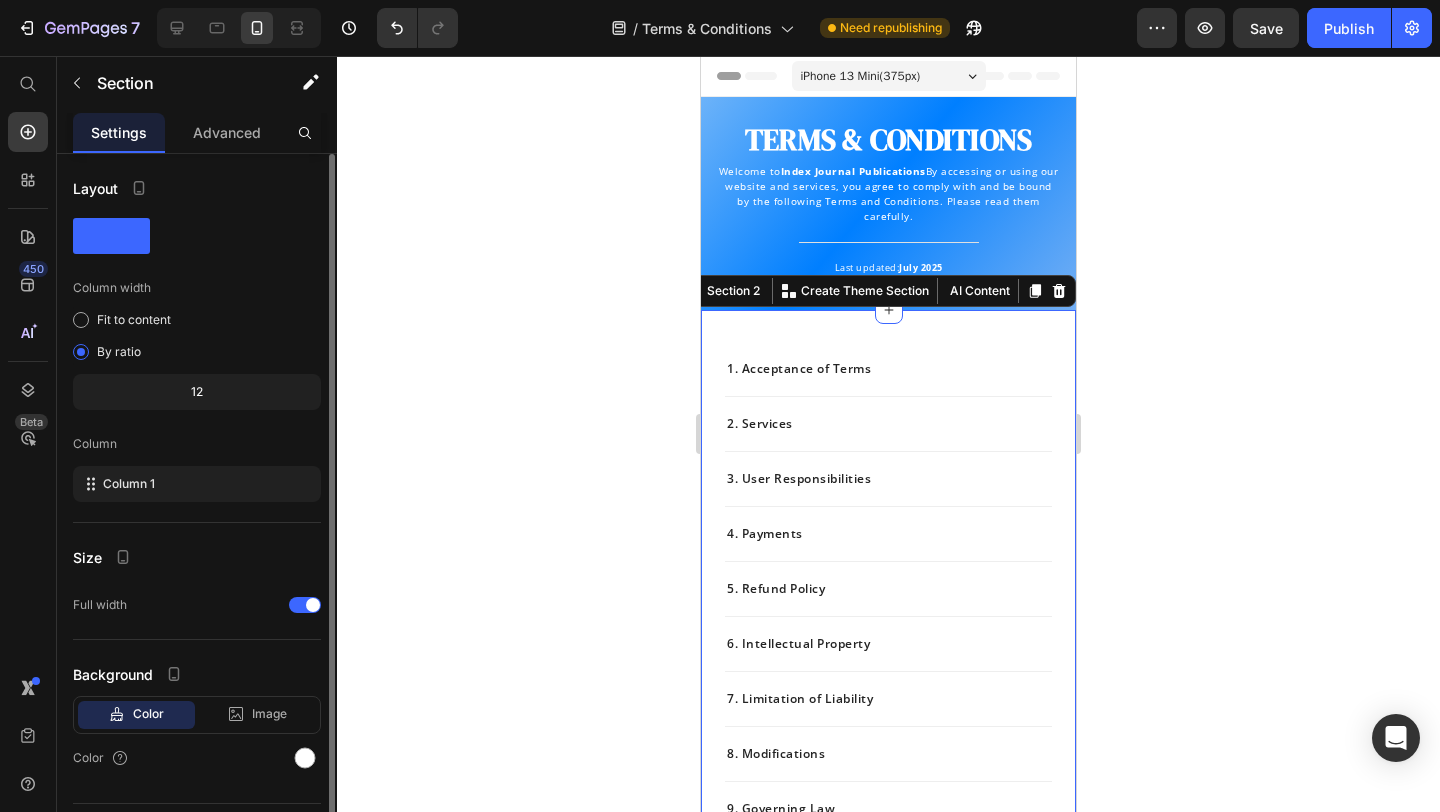 scroll, scrollTop: 49, scrollLeft: 0, axis: vertical 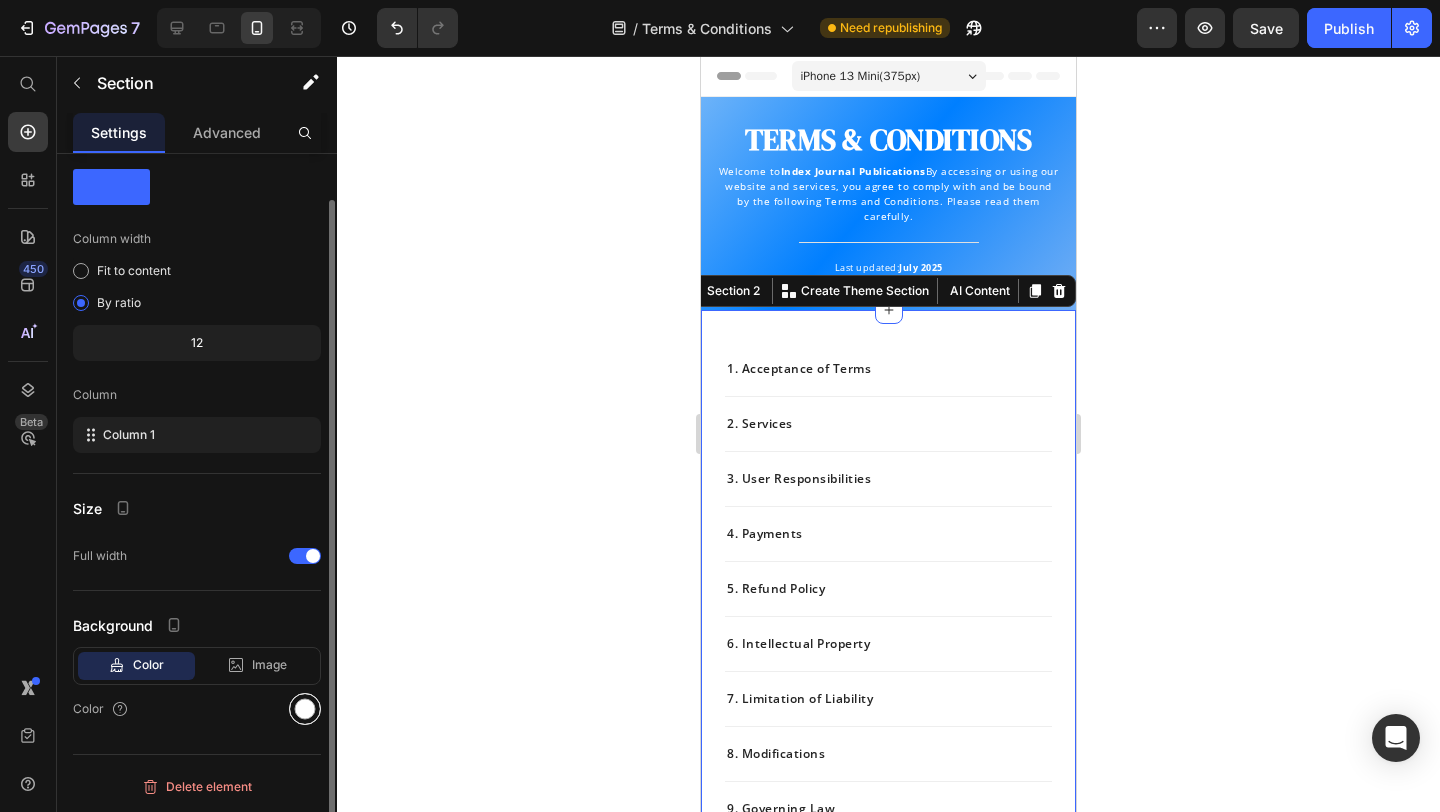 click at bounding box center [305, 709] 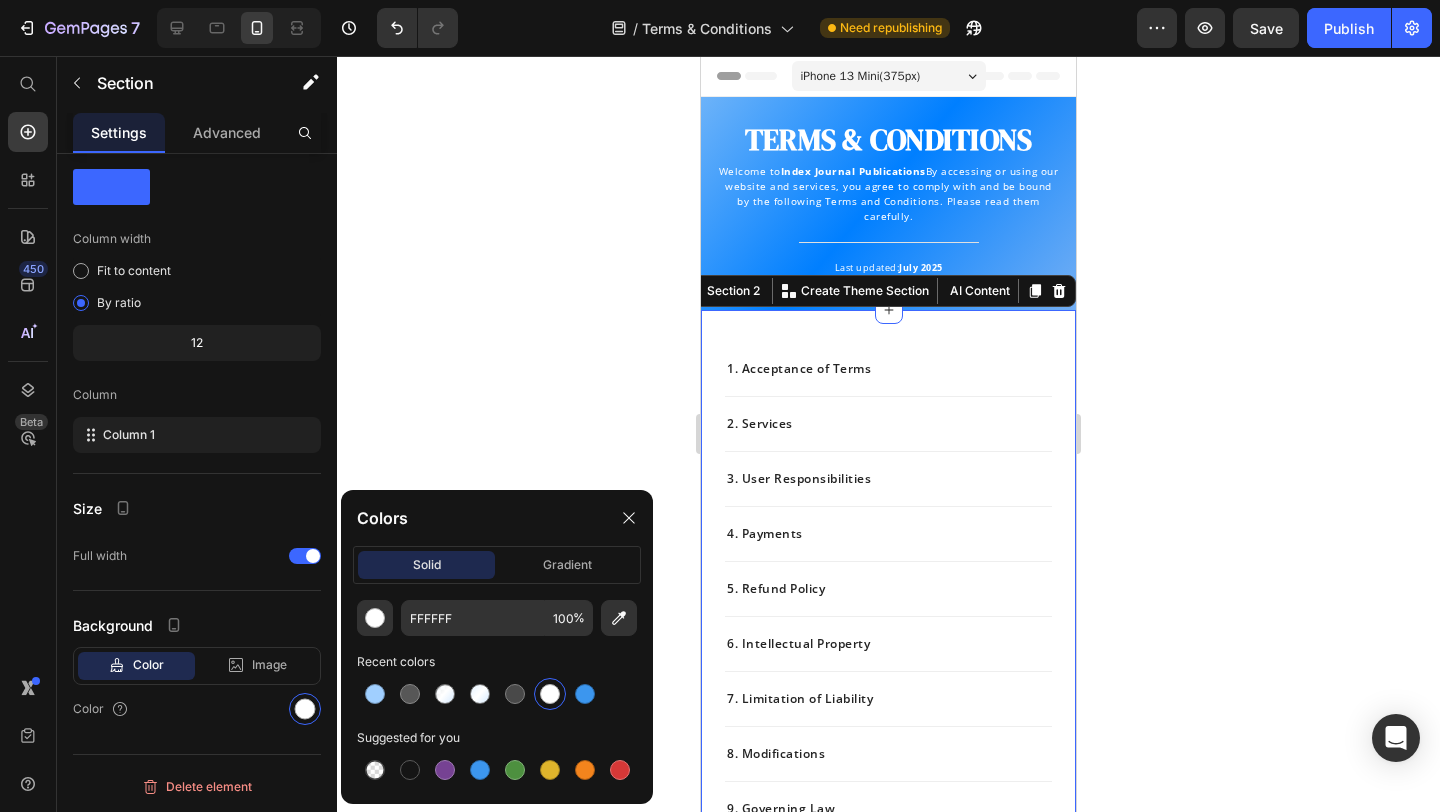 click on "solid gradient" 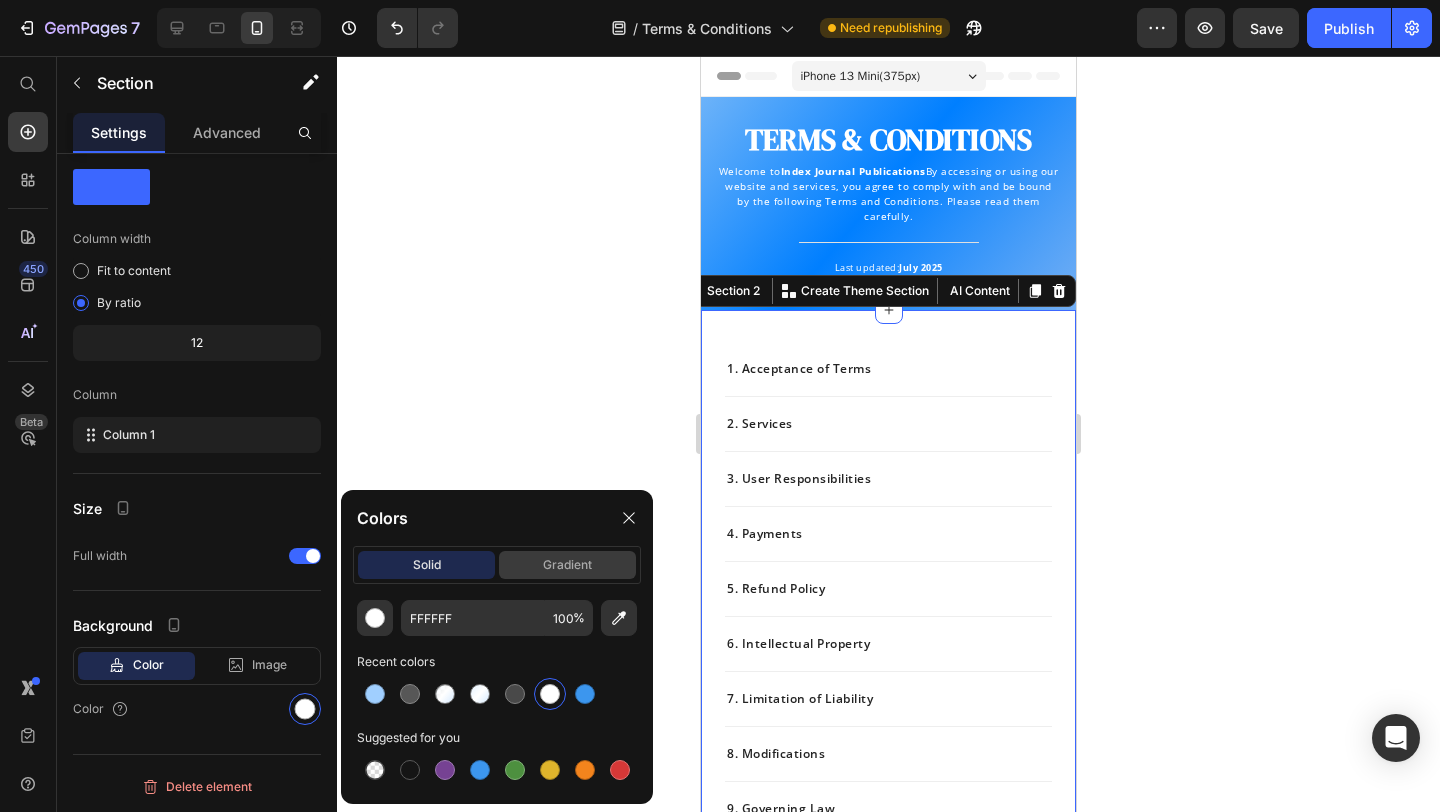 click on "gradient" 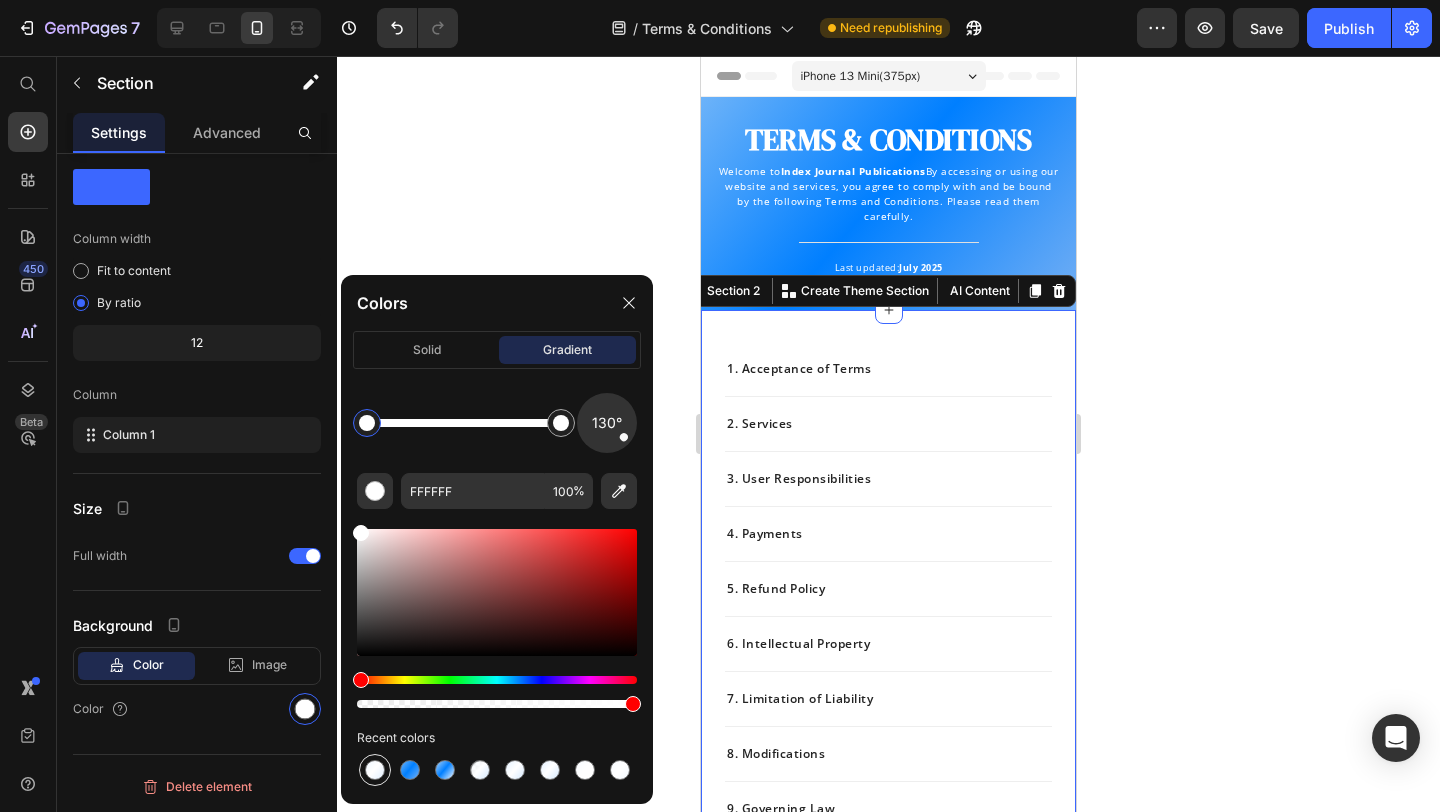 click at bounding box center (375, 770) 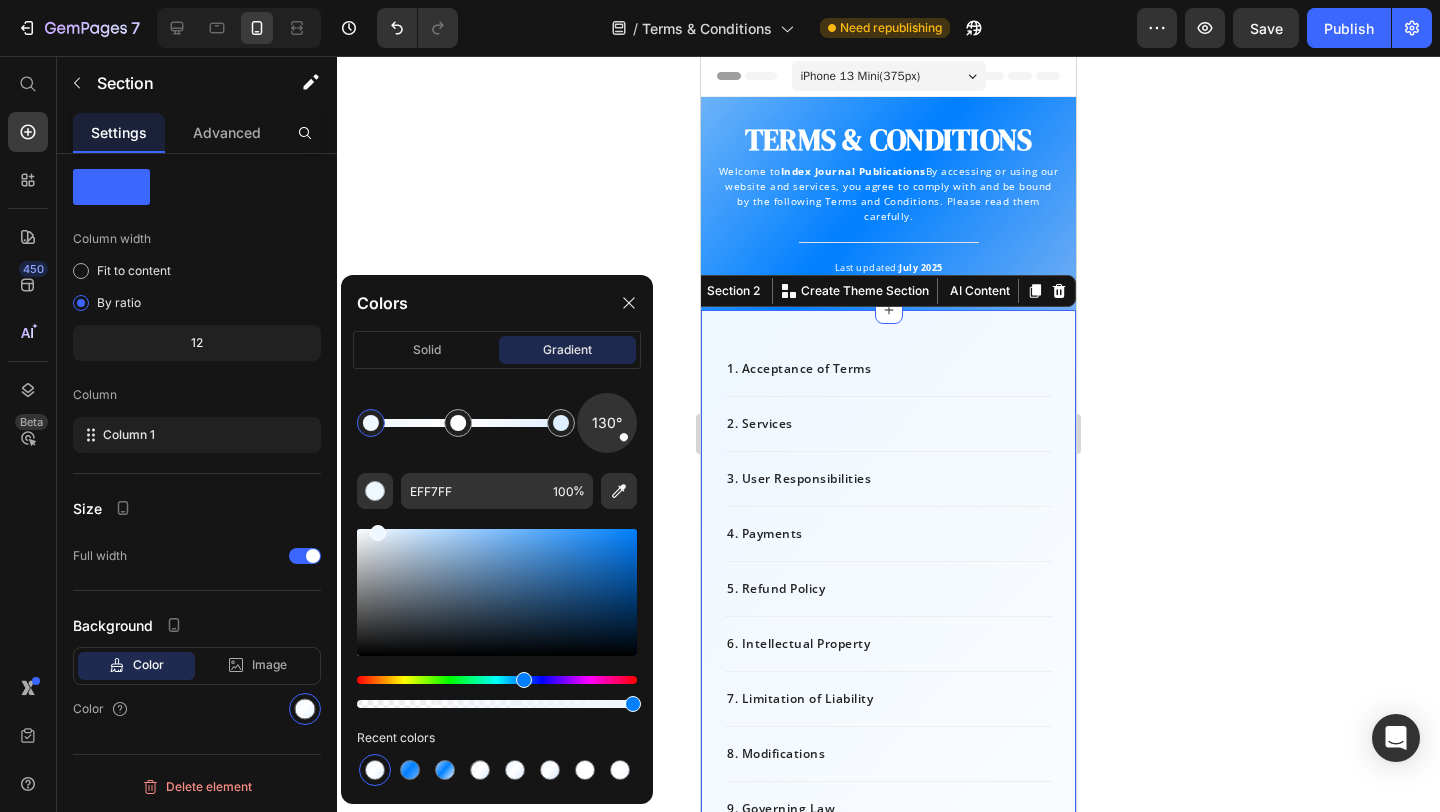click 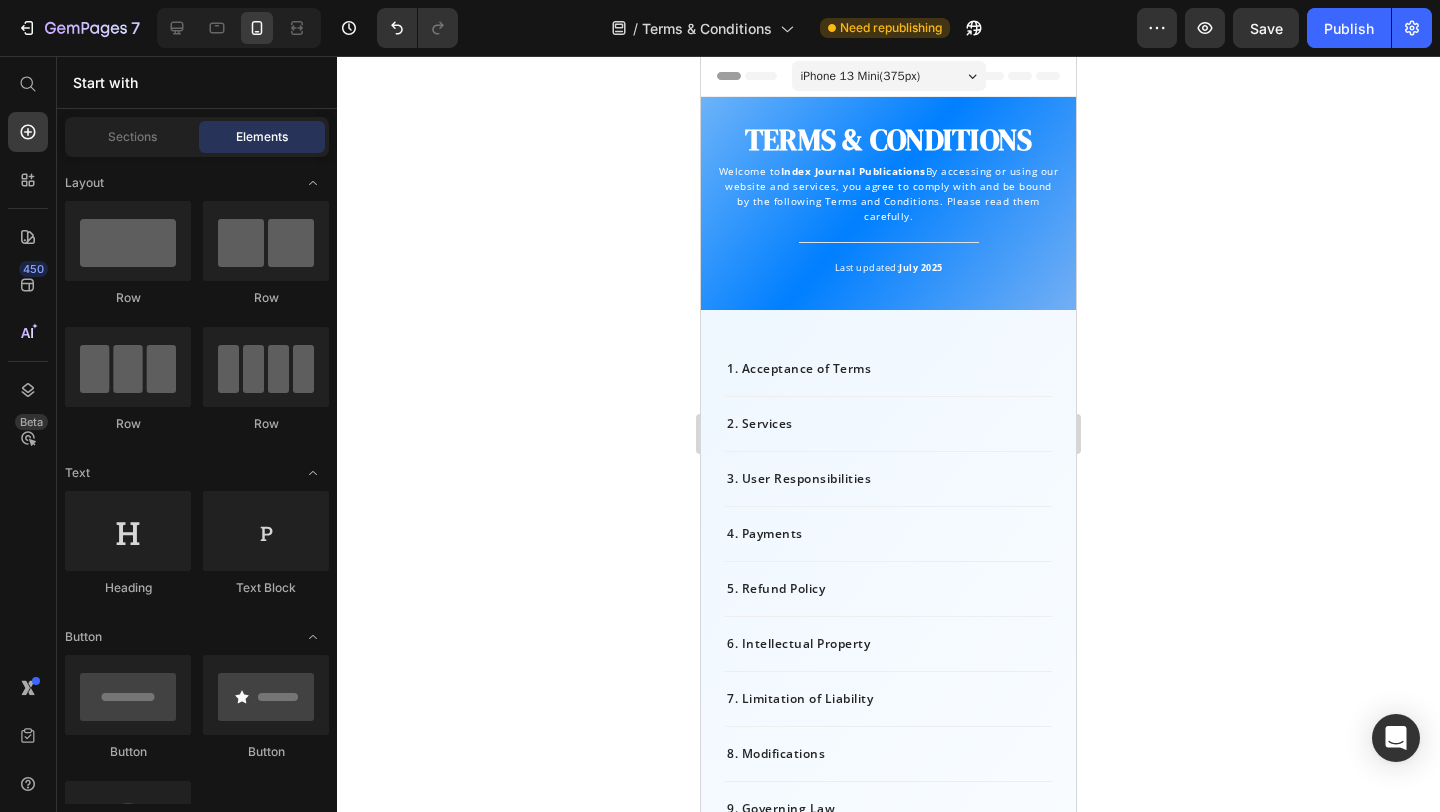 click 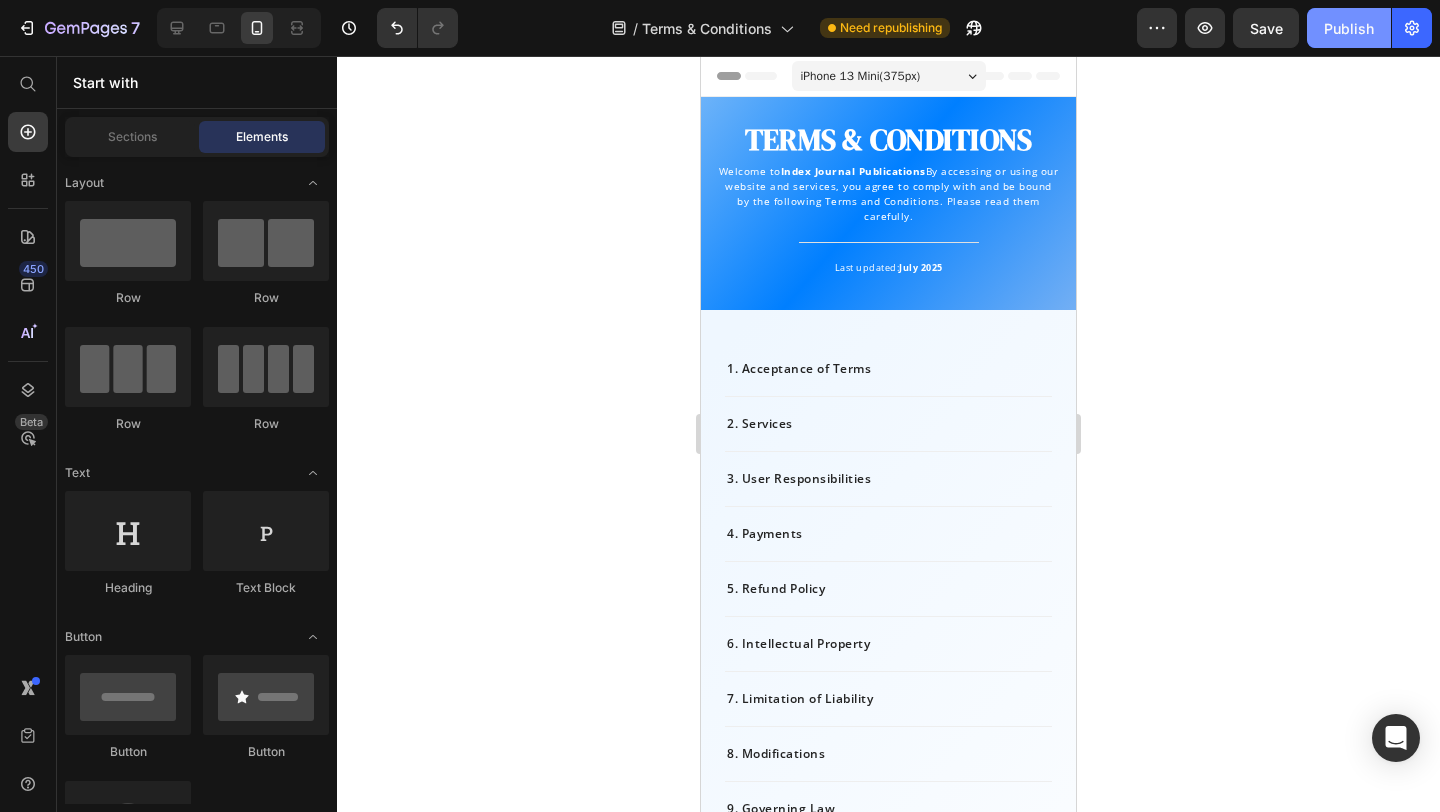 click on "Publish" at bounding box center [1349, 28] 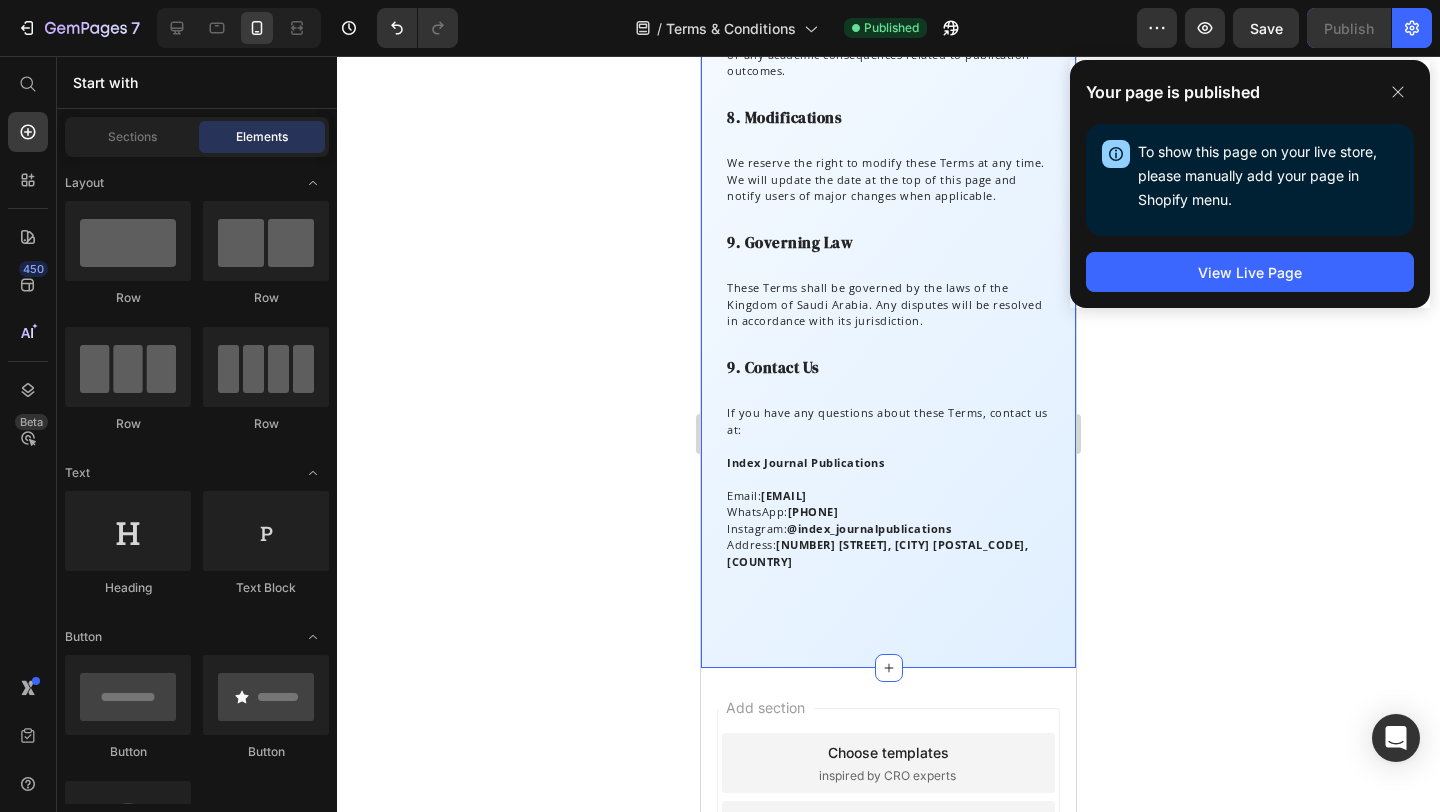 scroll, scrollTop: 2334, scrollLeft: 0, axis: vertical 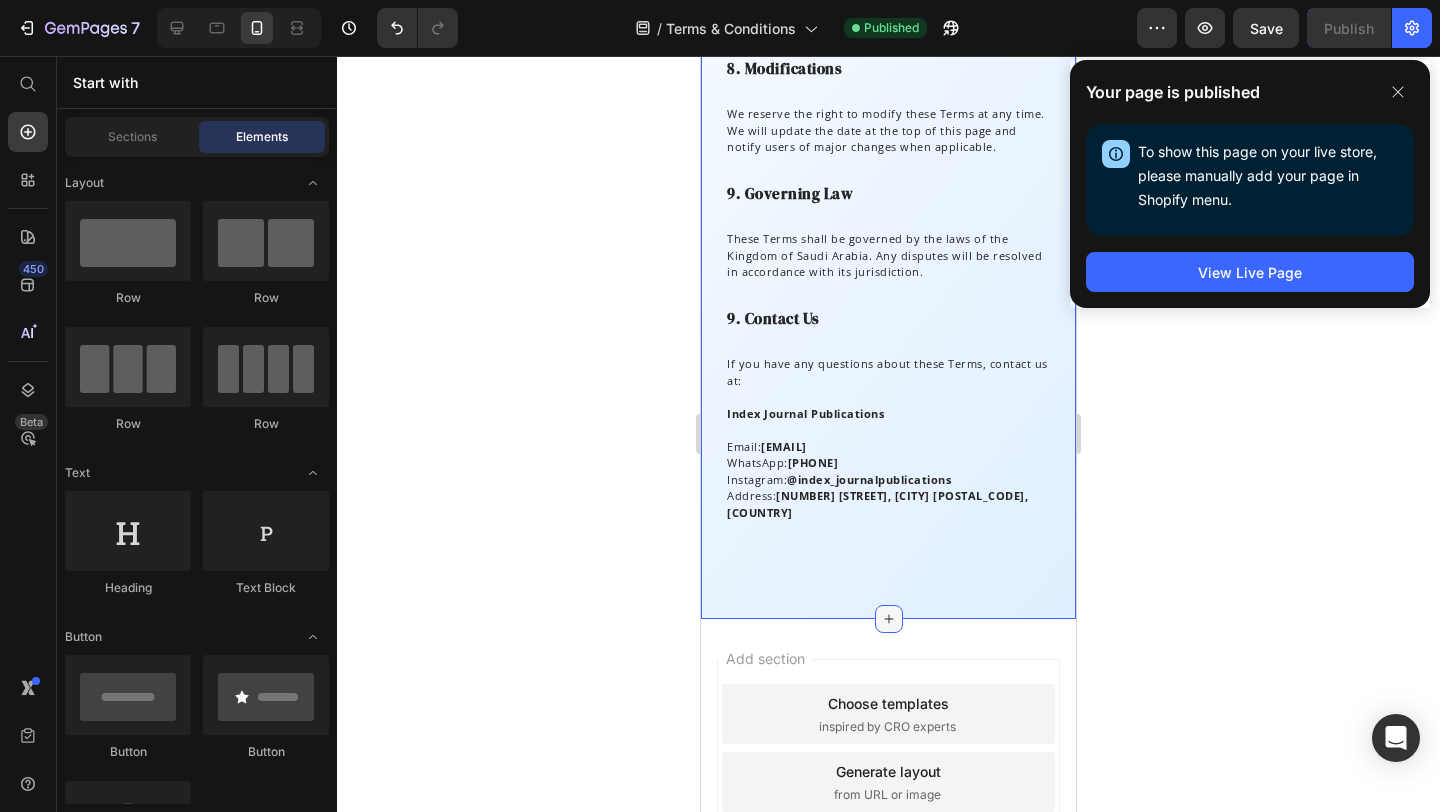 click 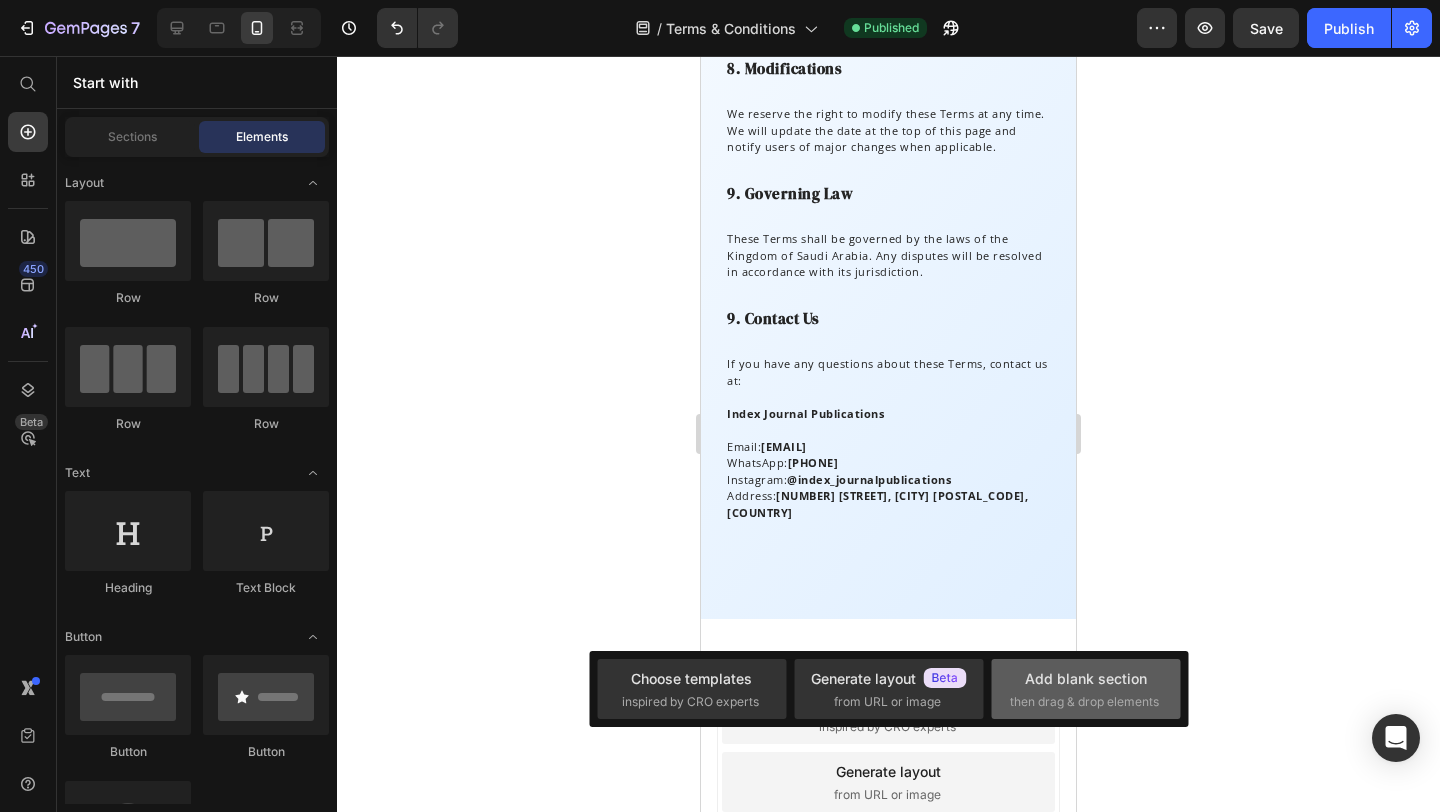 click on "Add blank section" at bounding box center (1086, 678) 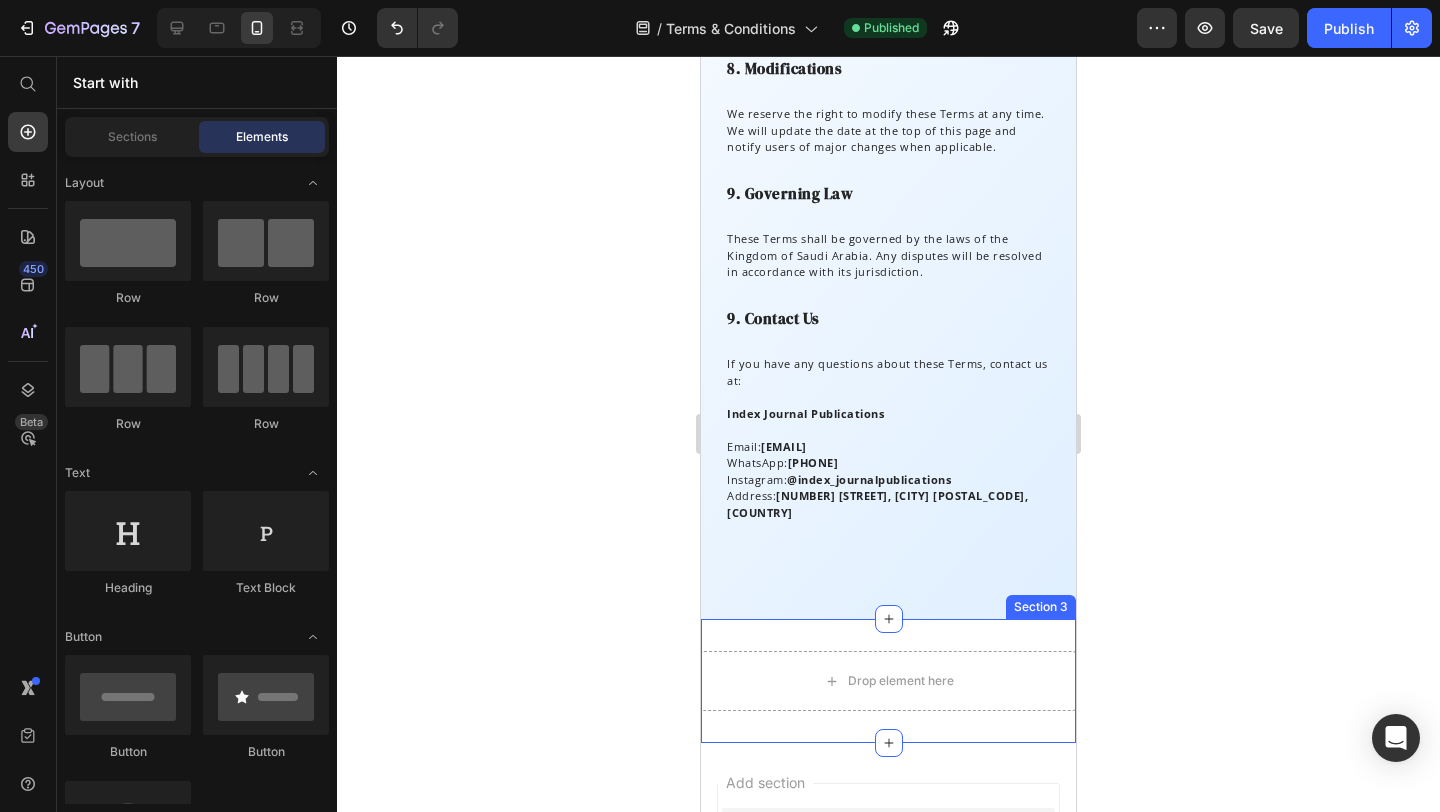 click on "Drop element here Section 3" at bounding box center [888, 681] 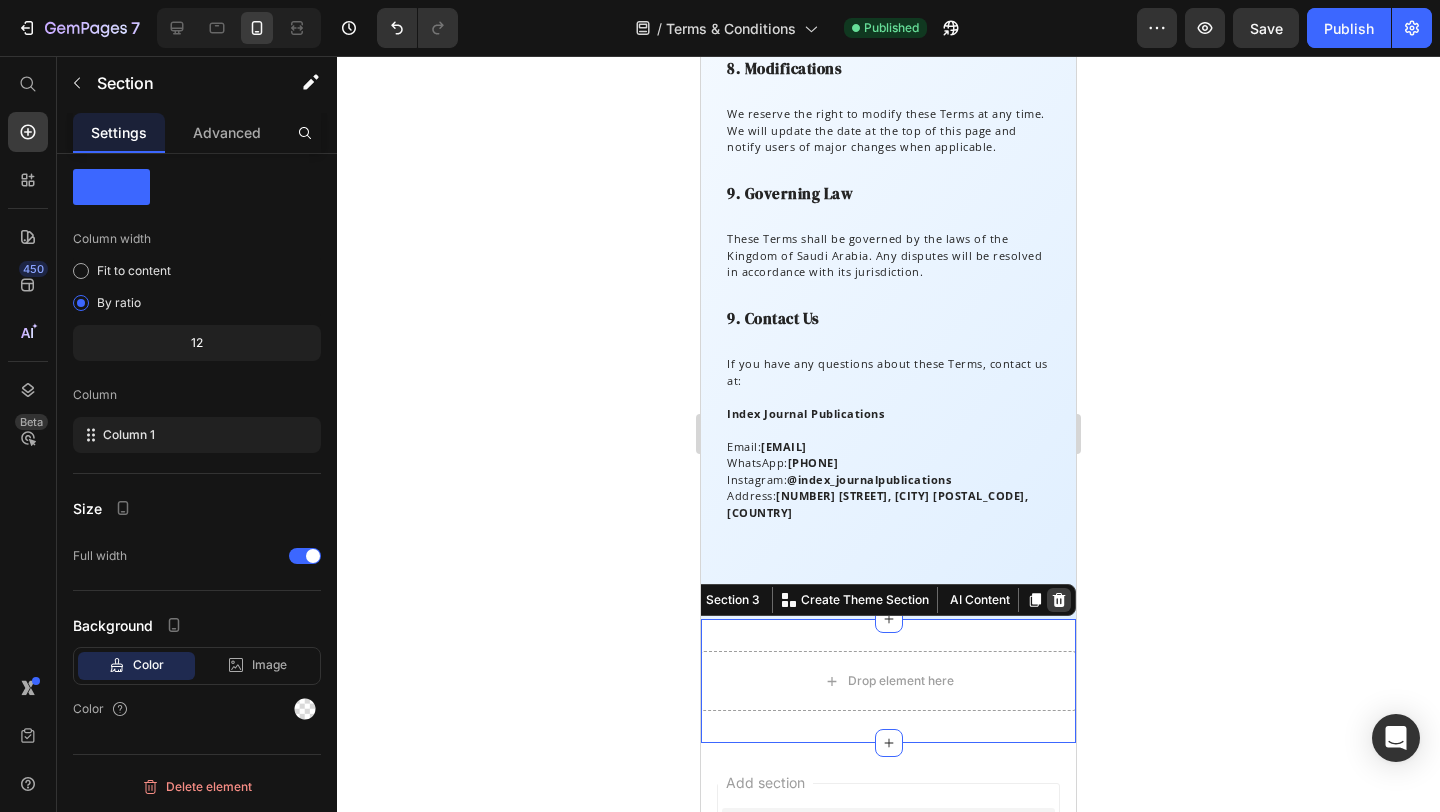 click 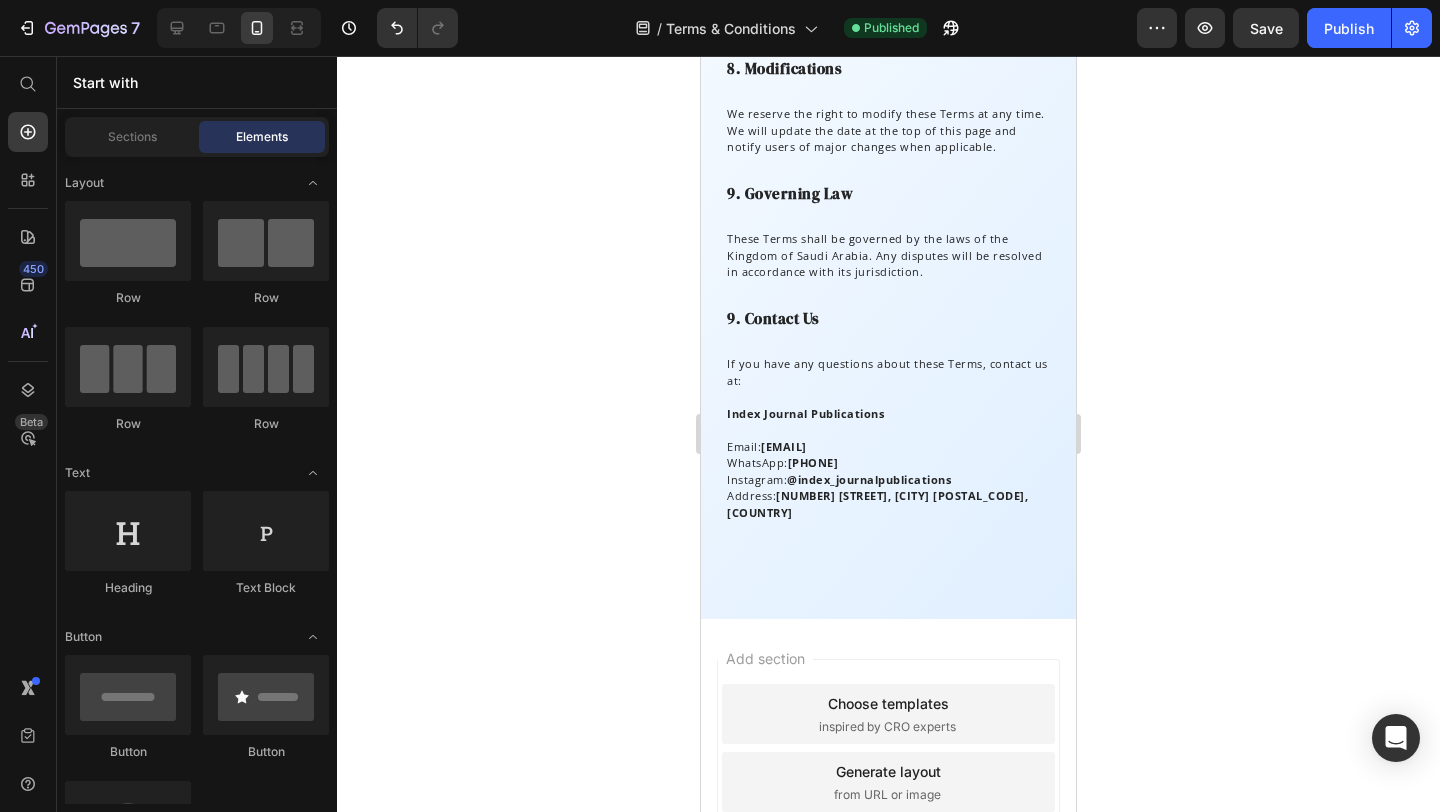 click on "Add section Choose templates inspired by CRO experts Generate layout from URL or image Add blank section then drag & drop elements" at bounding box center (888, 786) 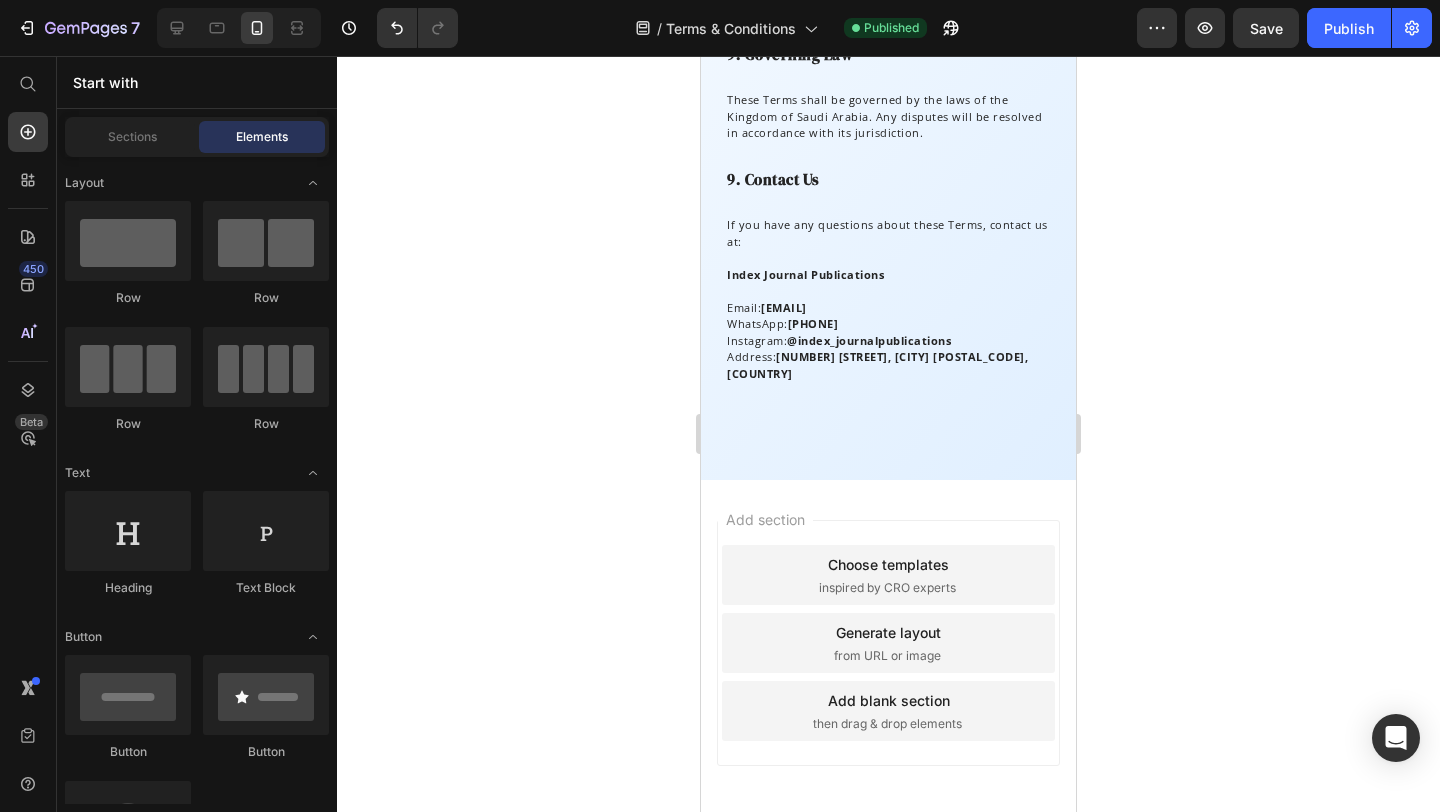 scroll, scrollTop: 2517, scrollLeft: 0, axis: vertical 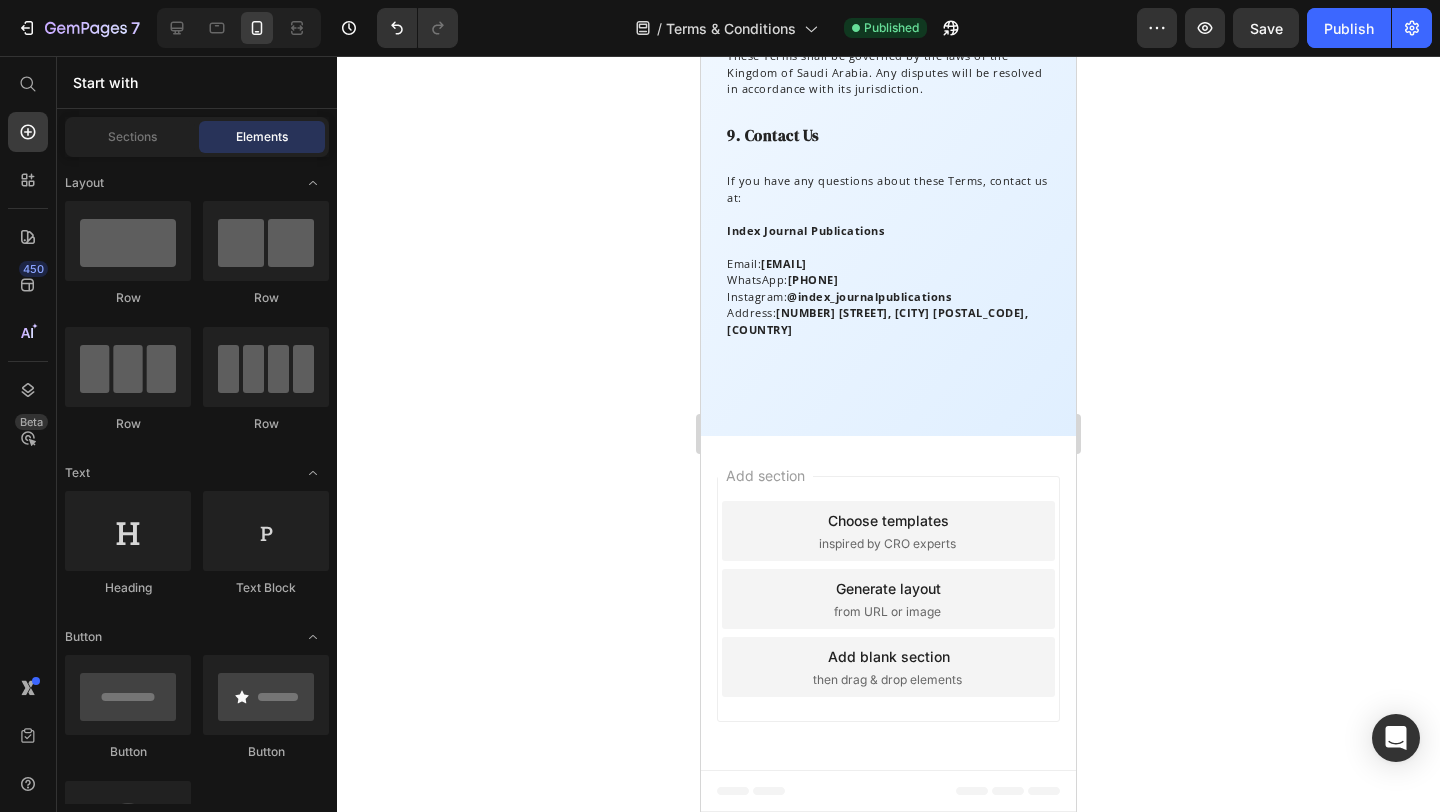 click on "inspired by CRO experts" at bounding box center [887, 544] 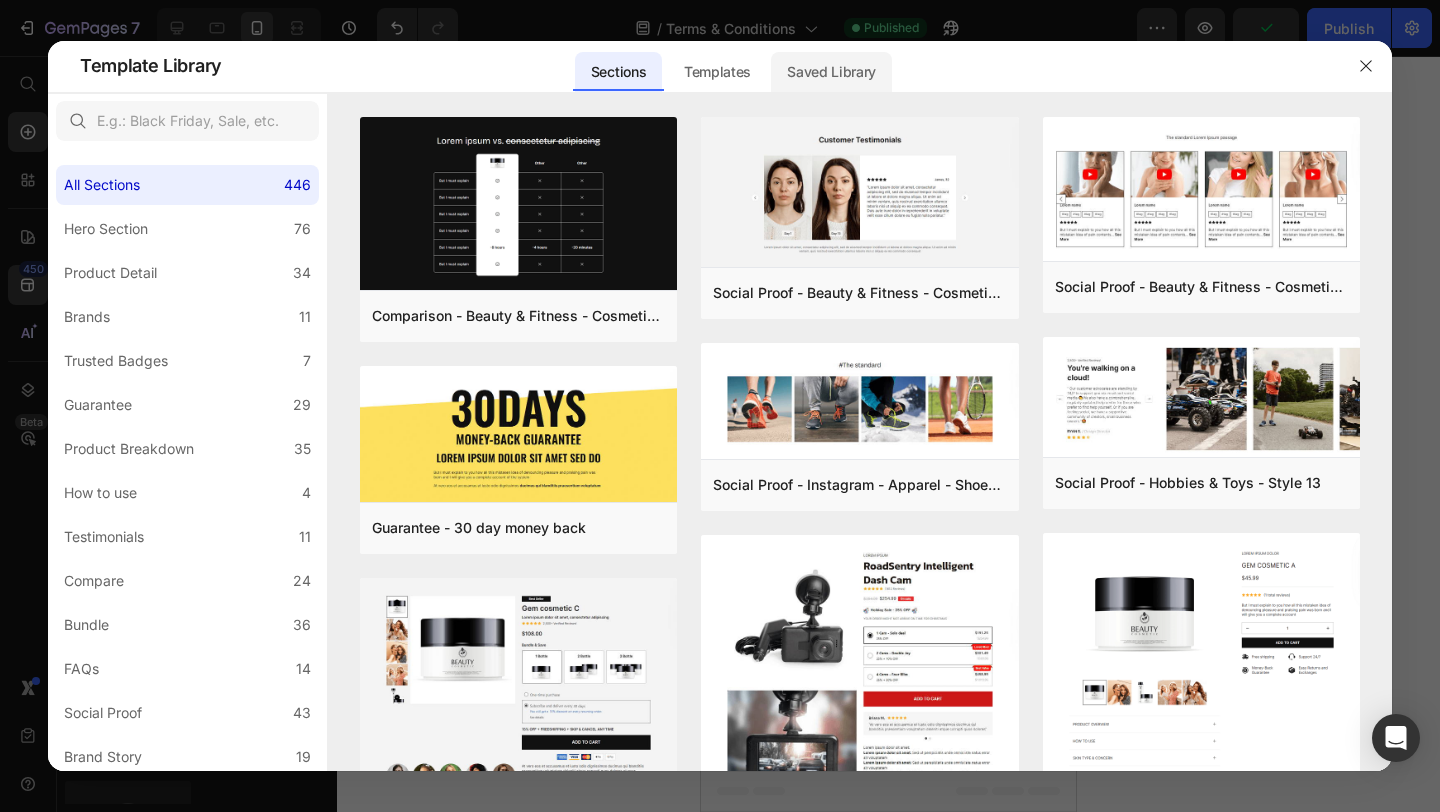click on "Saved Library" 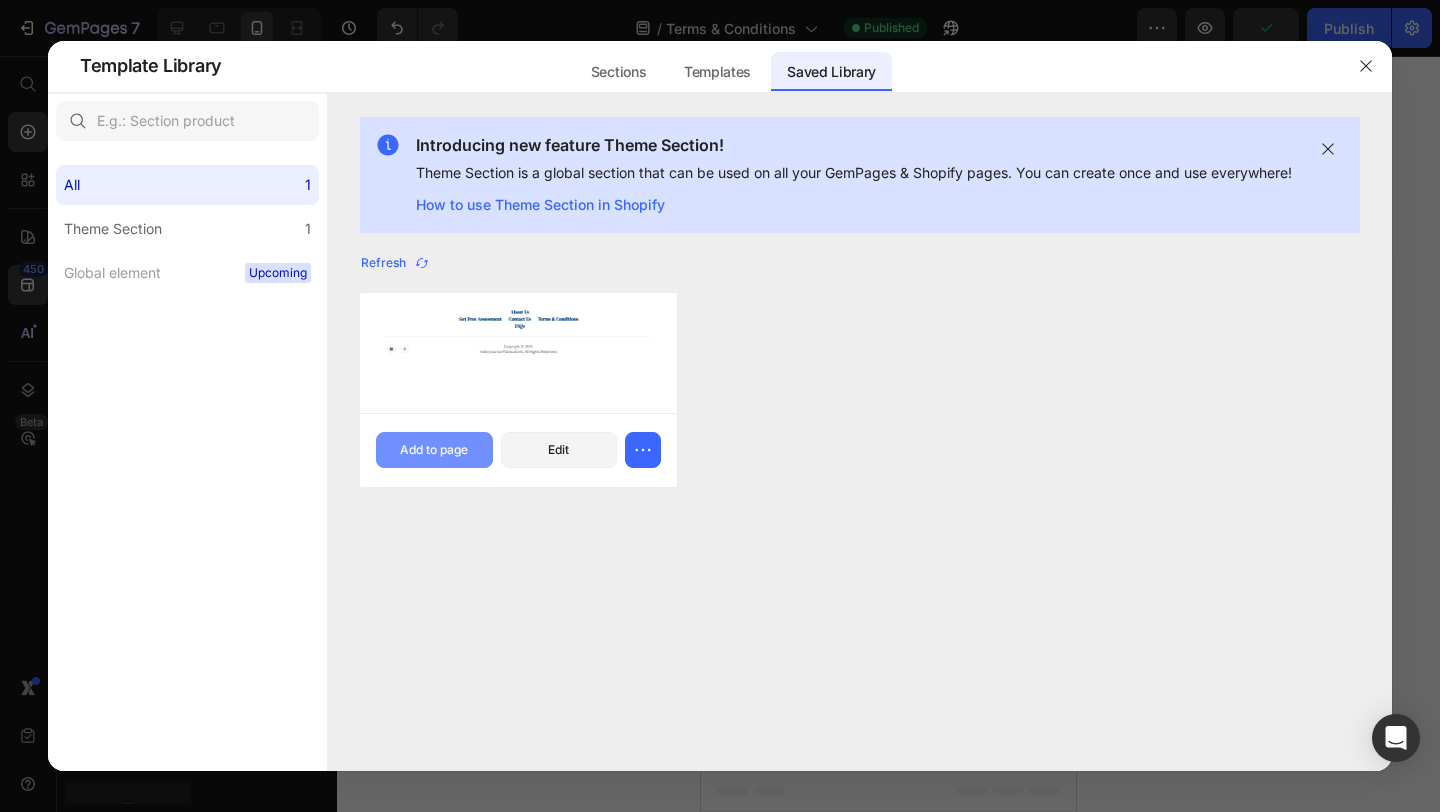 click on "Add to page" at bounding box center [434, 450] 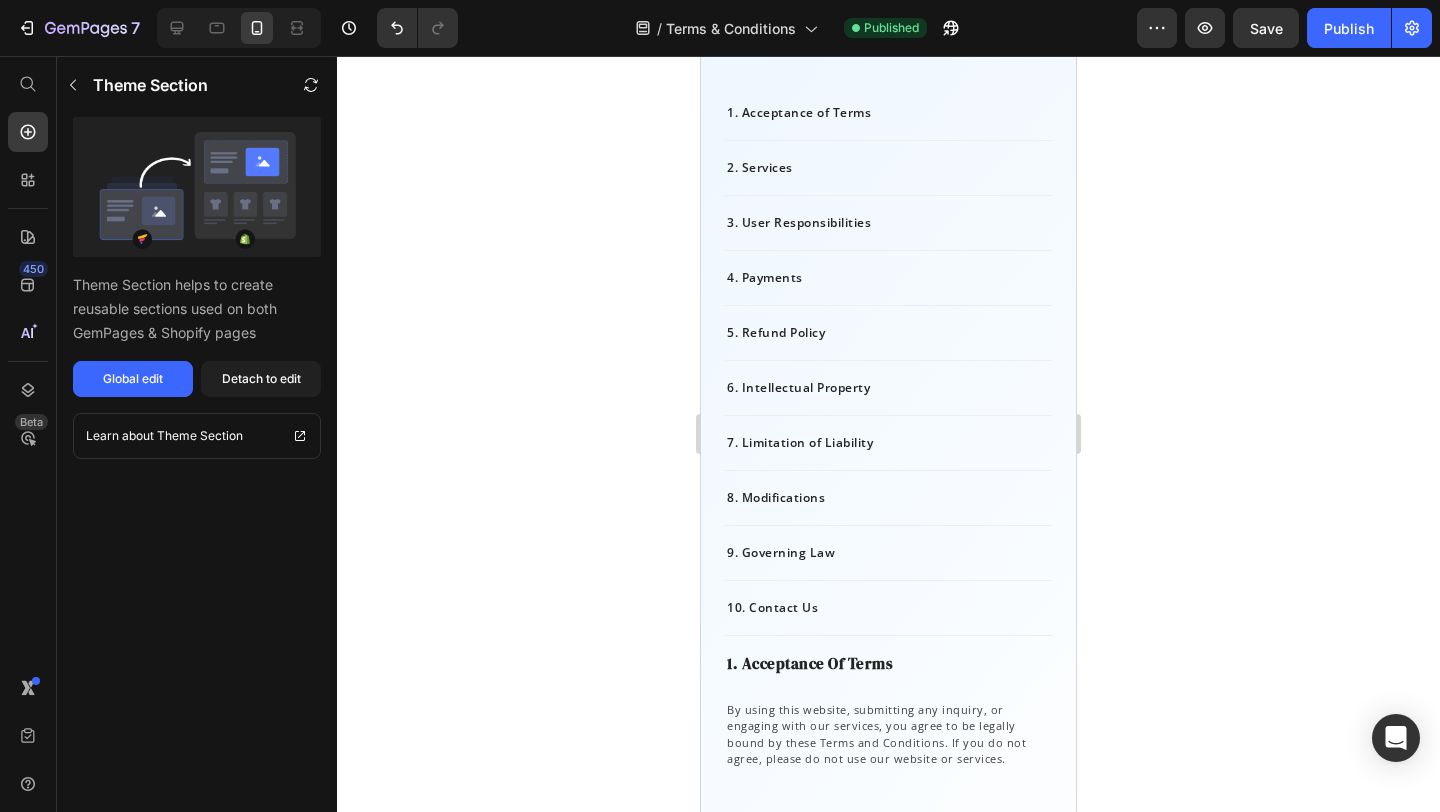 scroll, scrollTop: 0, scrollLeft: 0, axis: both 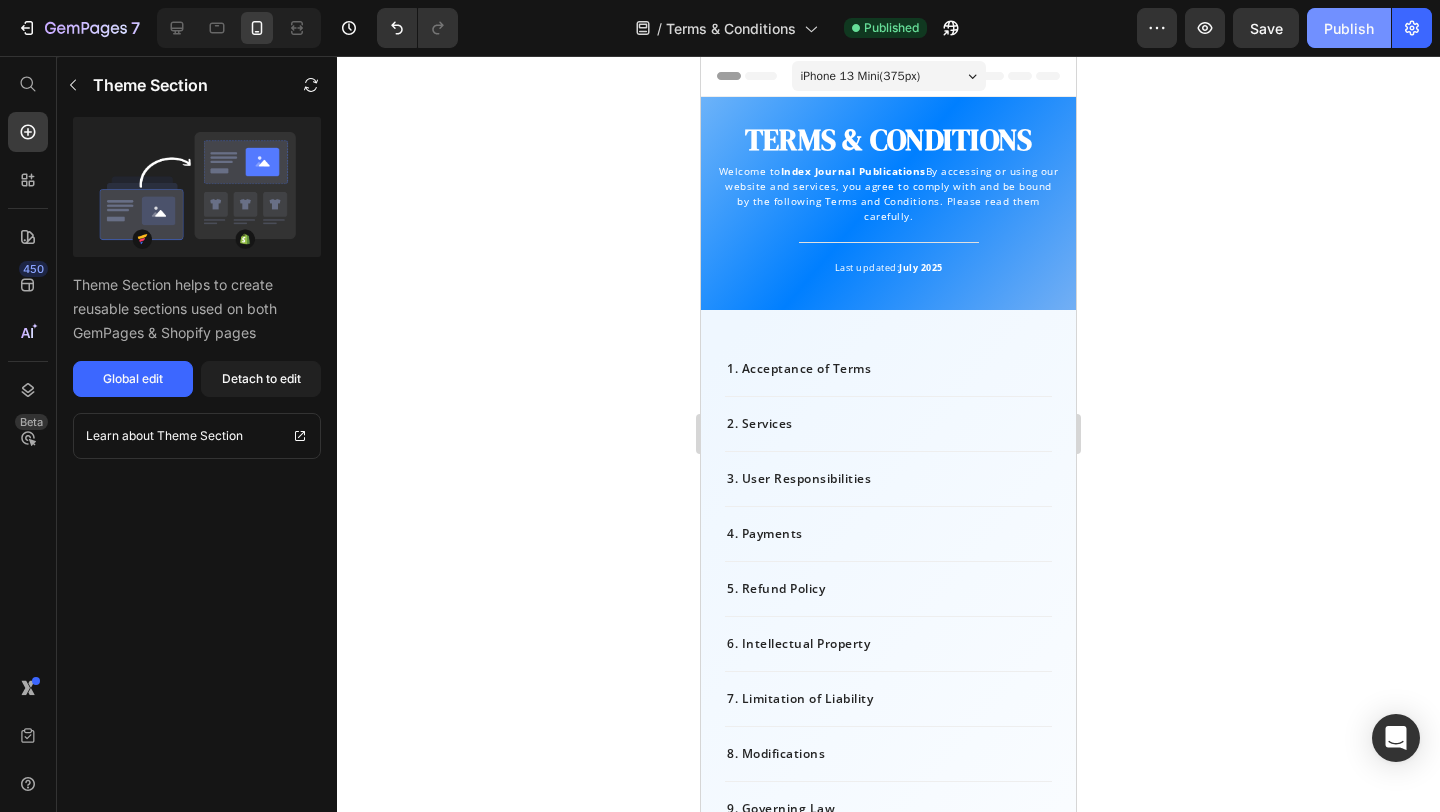 click on "Publish" at bounding box center [1349, 28] 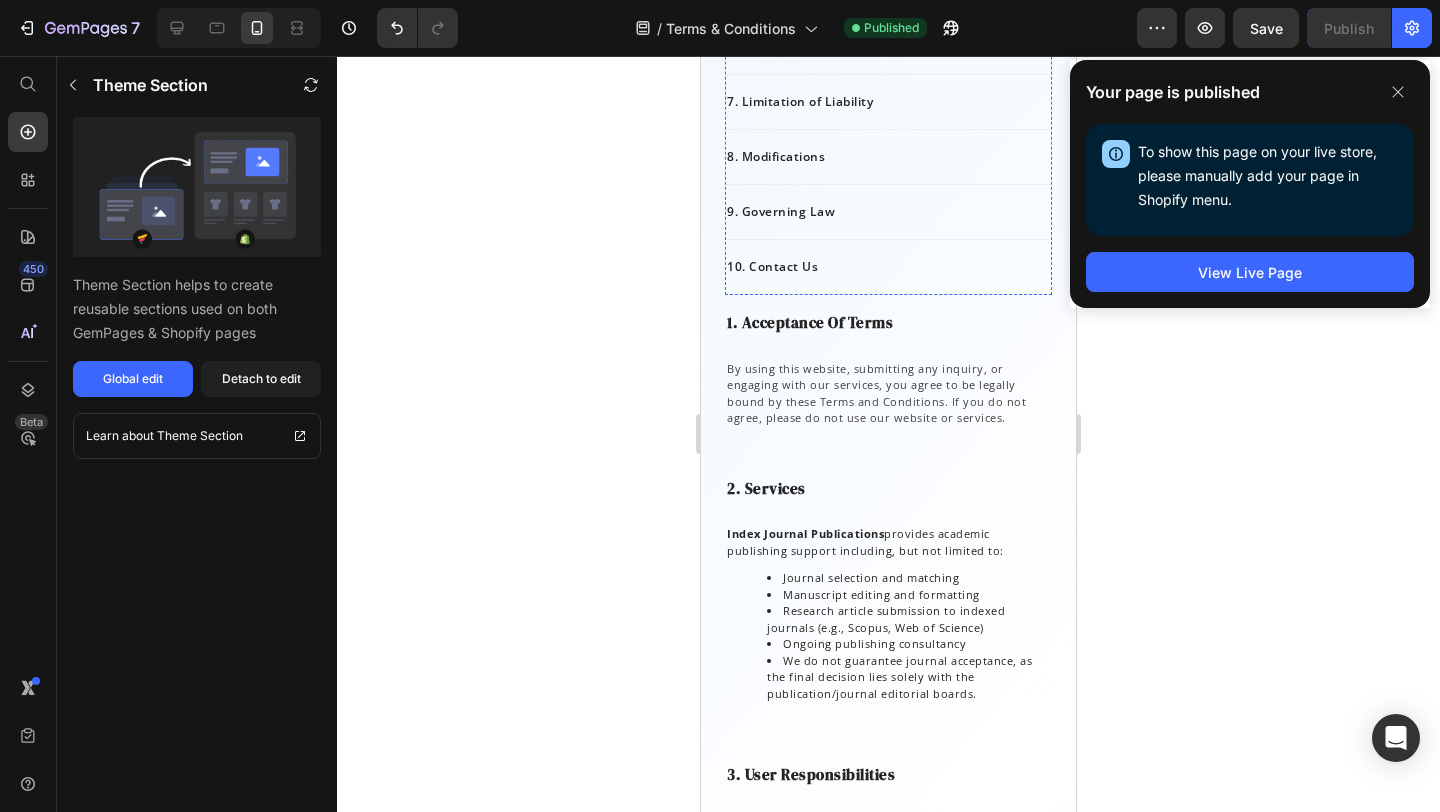 scroll, scrollTop: 0, scrollLeft: 0, axis: both 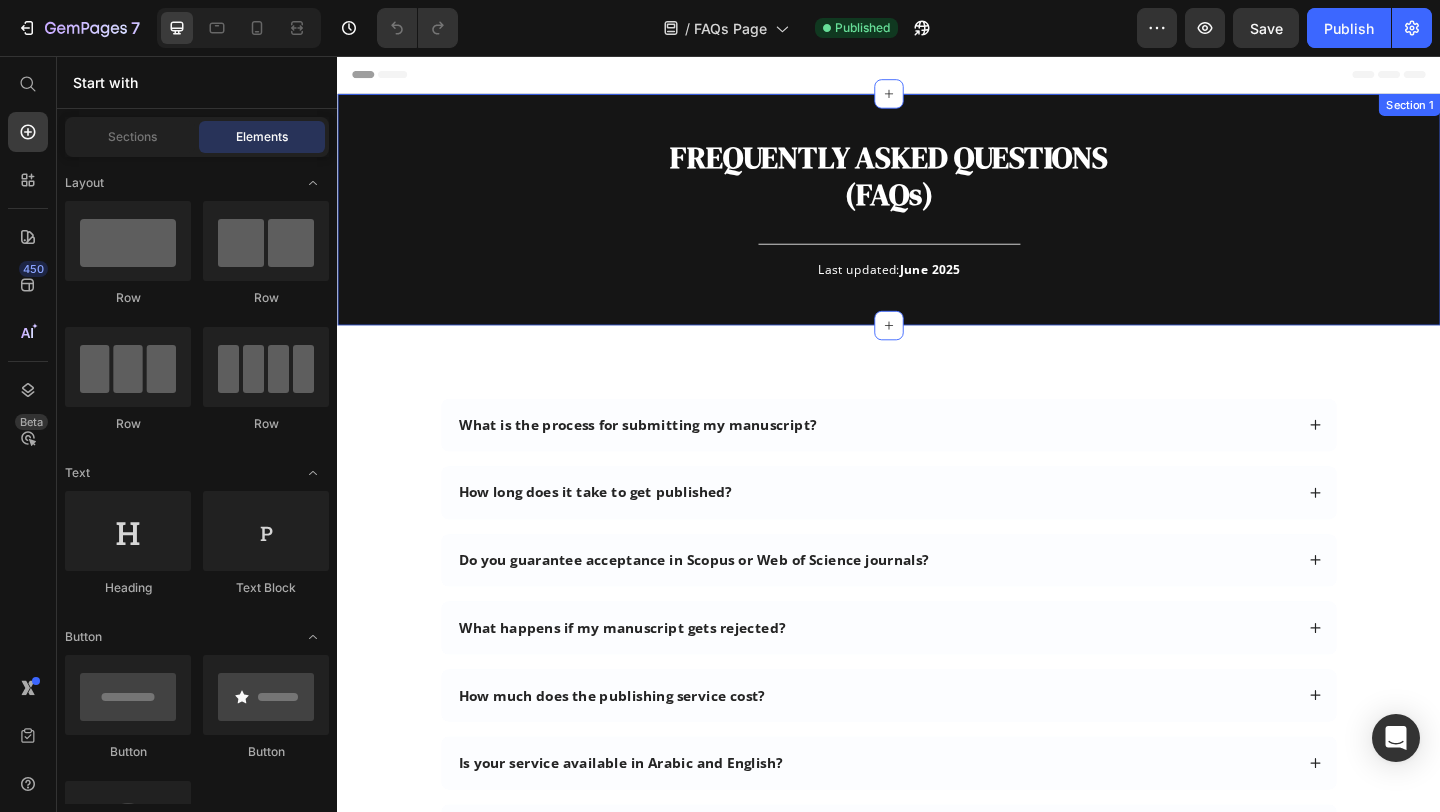 click on "FREQUENTLY ASKED QUESTIONS (FAQs) Heading                Title Line Last updated:  June 2025 Text block Row" at bounding box center [937, 239] 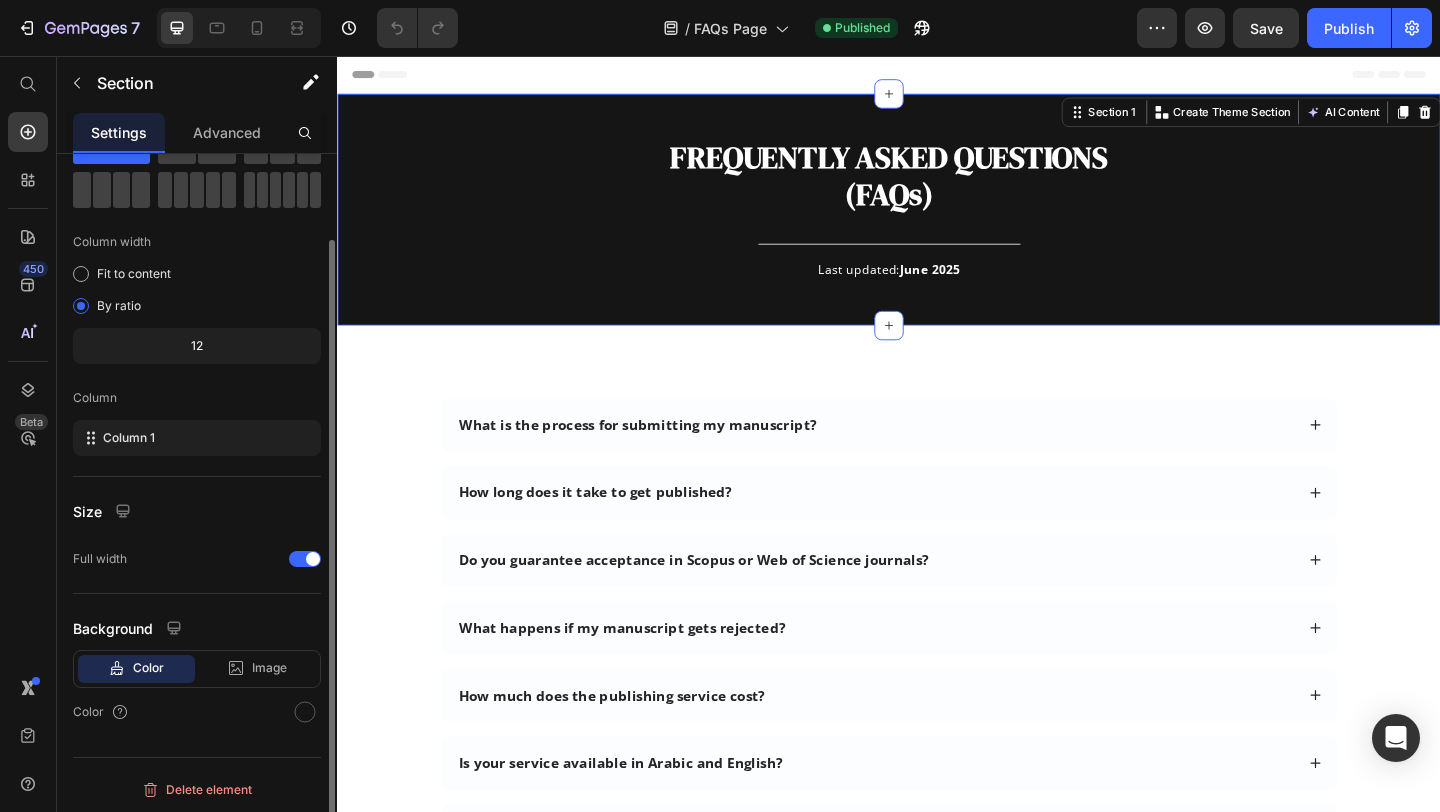 scroll, scrollTop: 93, scrollLeft: 0, axis: vertical 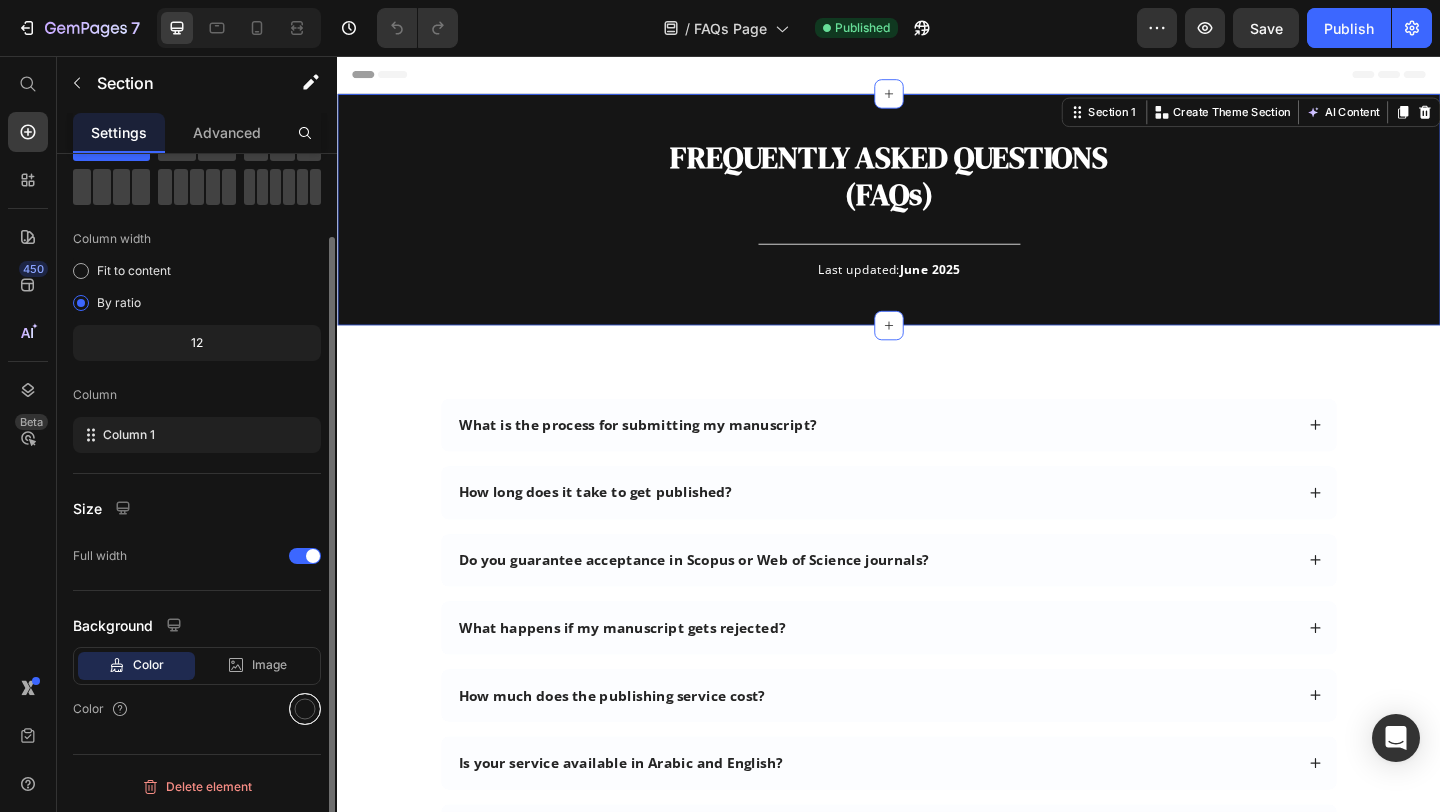 click at bounding box center (305, 709) 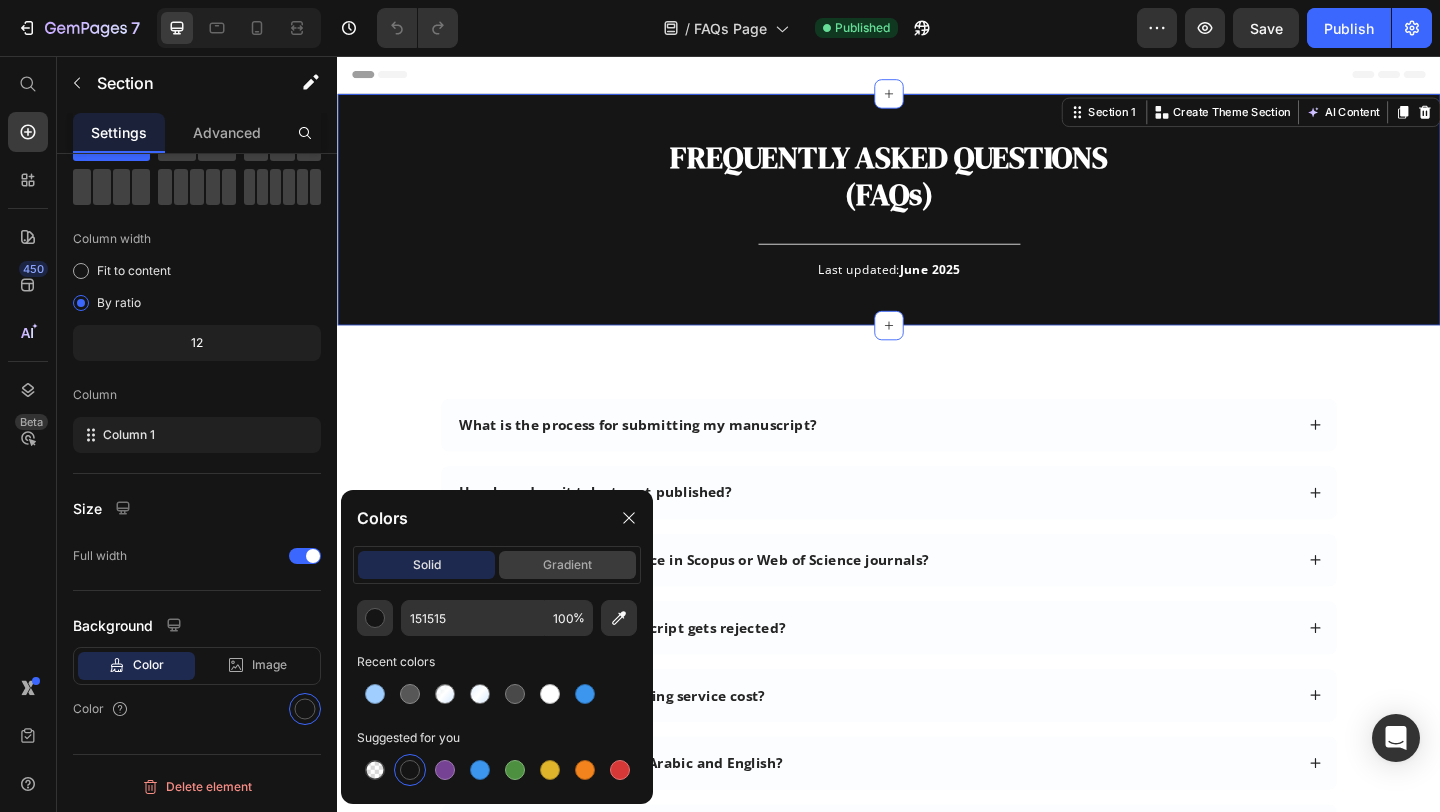 click on "gradient" 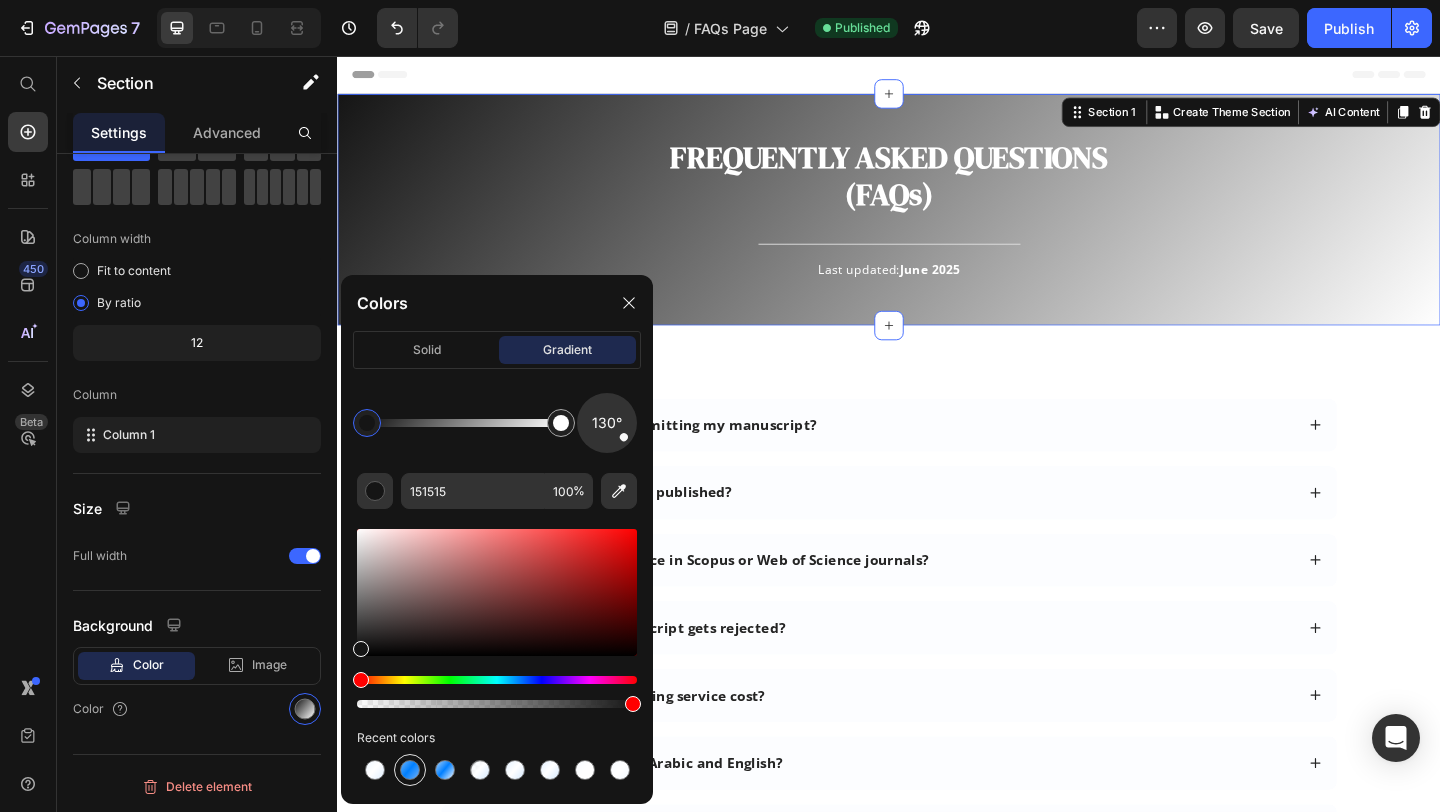 click at bounding box center [410, 770] 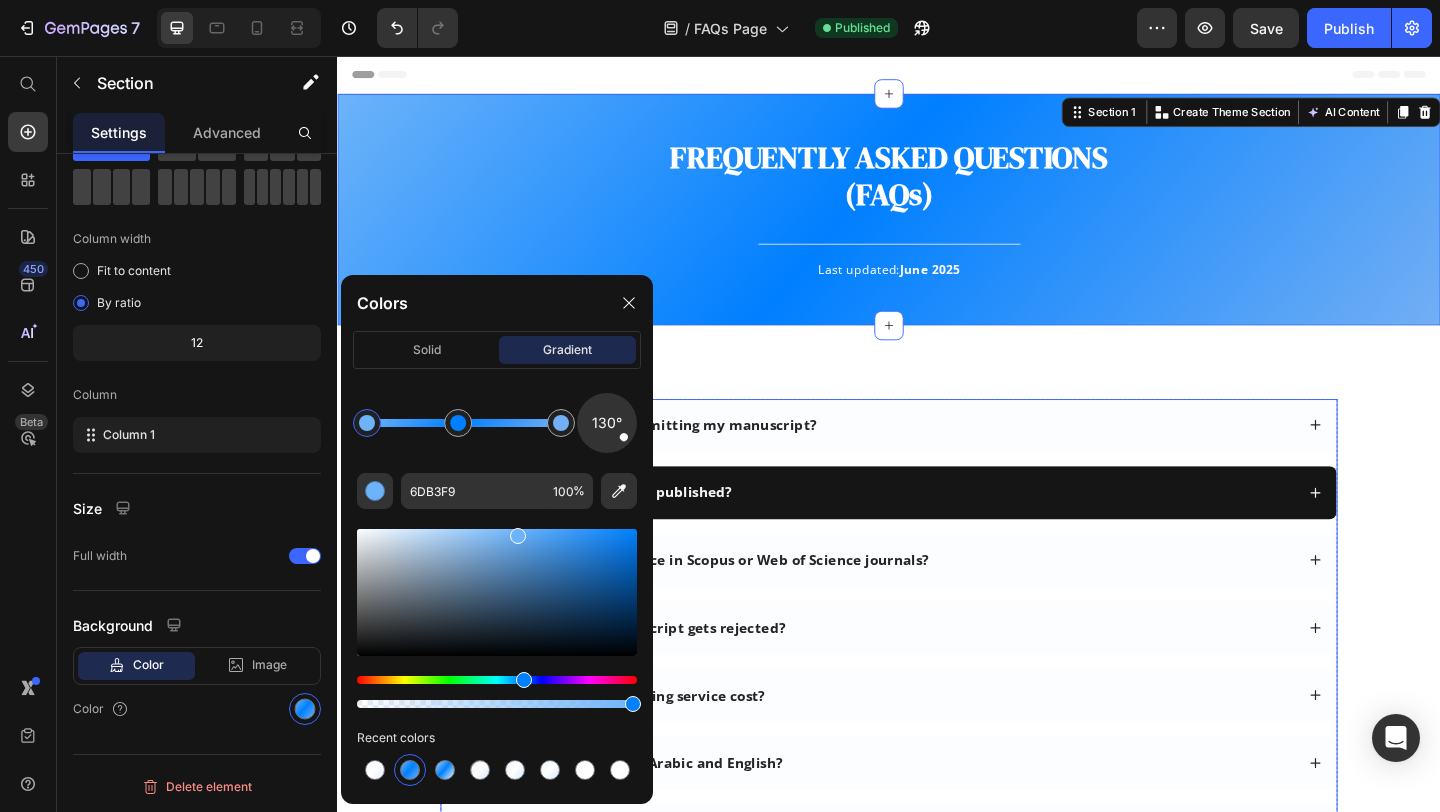 scroll, scrollTop: 86, scrollLeft: 0, axis: vertical 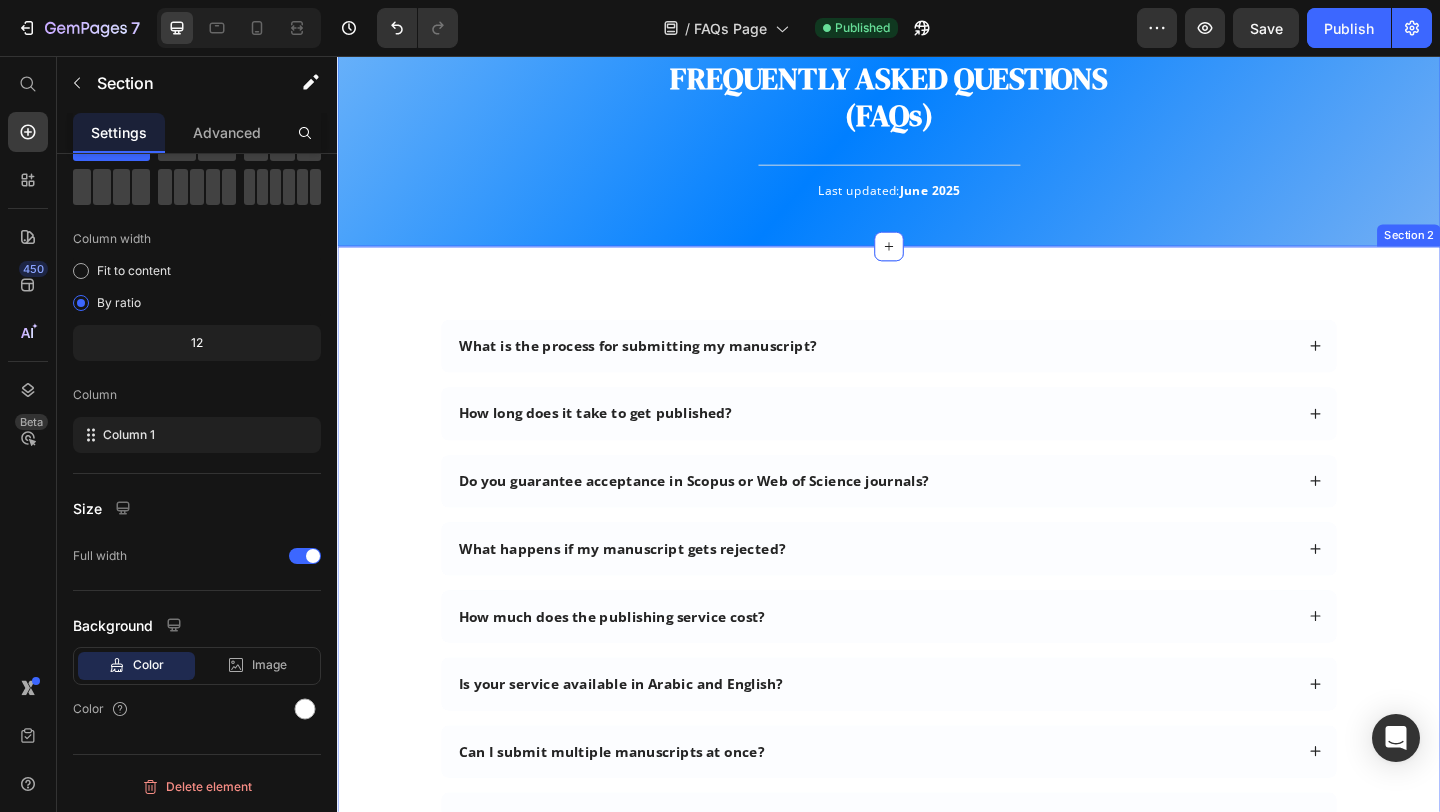click on "What is the process for submitting my manuscript?
How long does it take to get published?
Do you guarantee acceptance in Scopus or Web of Science journals?
What happens if my manuscript gets rejected?
How much does the publishing service cost?
Is your service available in Arabic and English?
Can I submit multiple manuscripts at once?
Do I need to format my manuscript before submission?
How can I track the status of my submission?
How do I contact you for more information?
Do you offer a refund if my article doesn’t get published? Accordion Row Section 2" at bounding box center (937, 739) 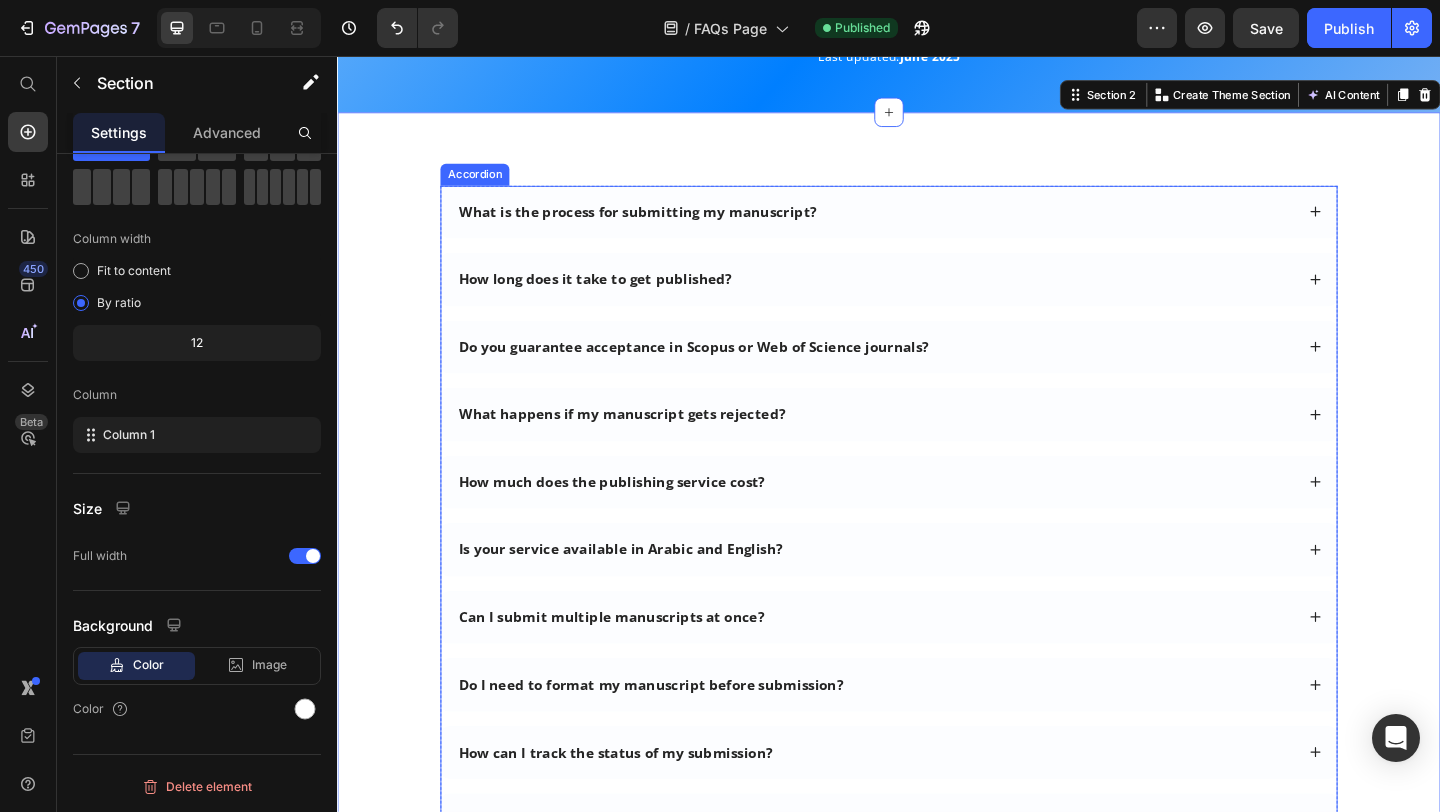 scroll, scrollTop: 310, scrollLeft: 0, axis: vertical 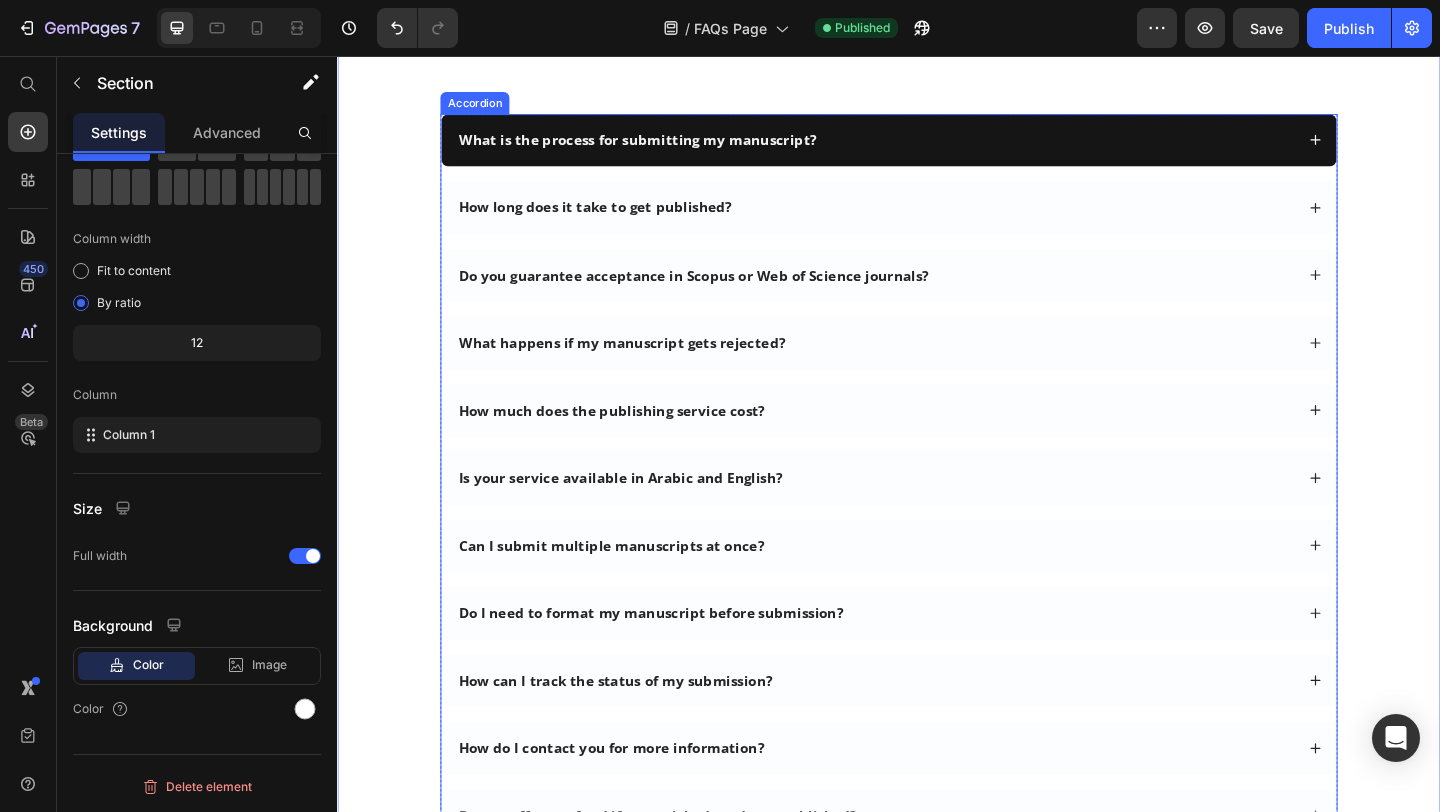 click on "What is the process for submitting my manuscript?" at bounding box center [663, 148] 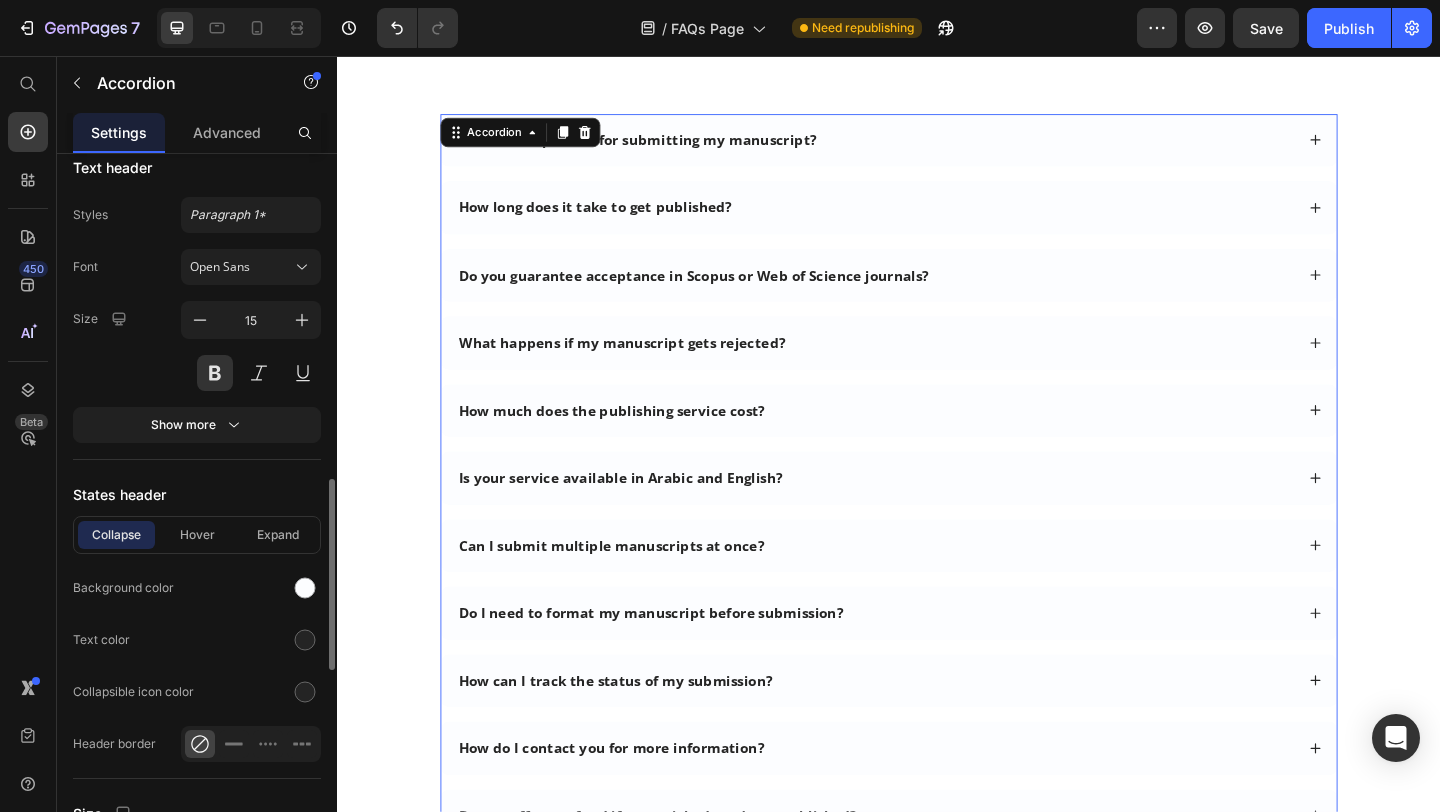 scroll, scrollTop: 1249, scrollLeft: 0, axis: vertical 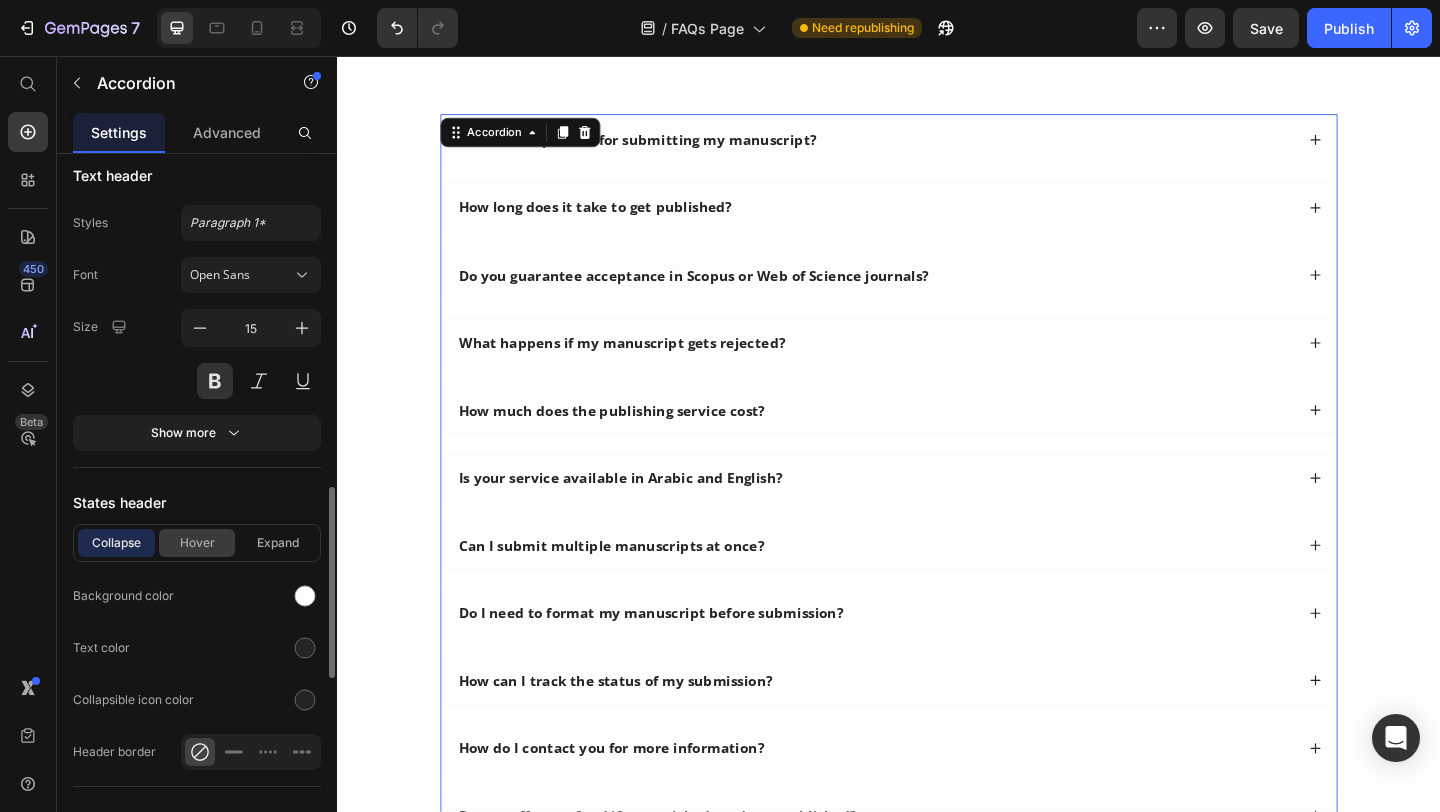 click on "Hover" at bounding box center (197, 543) 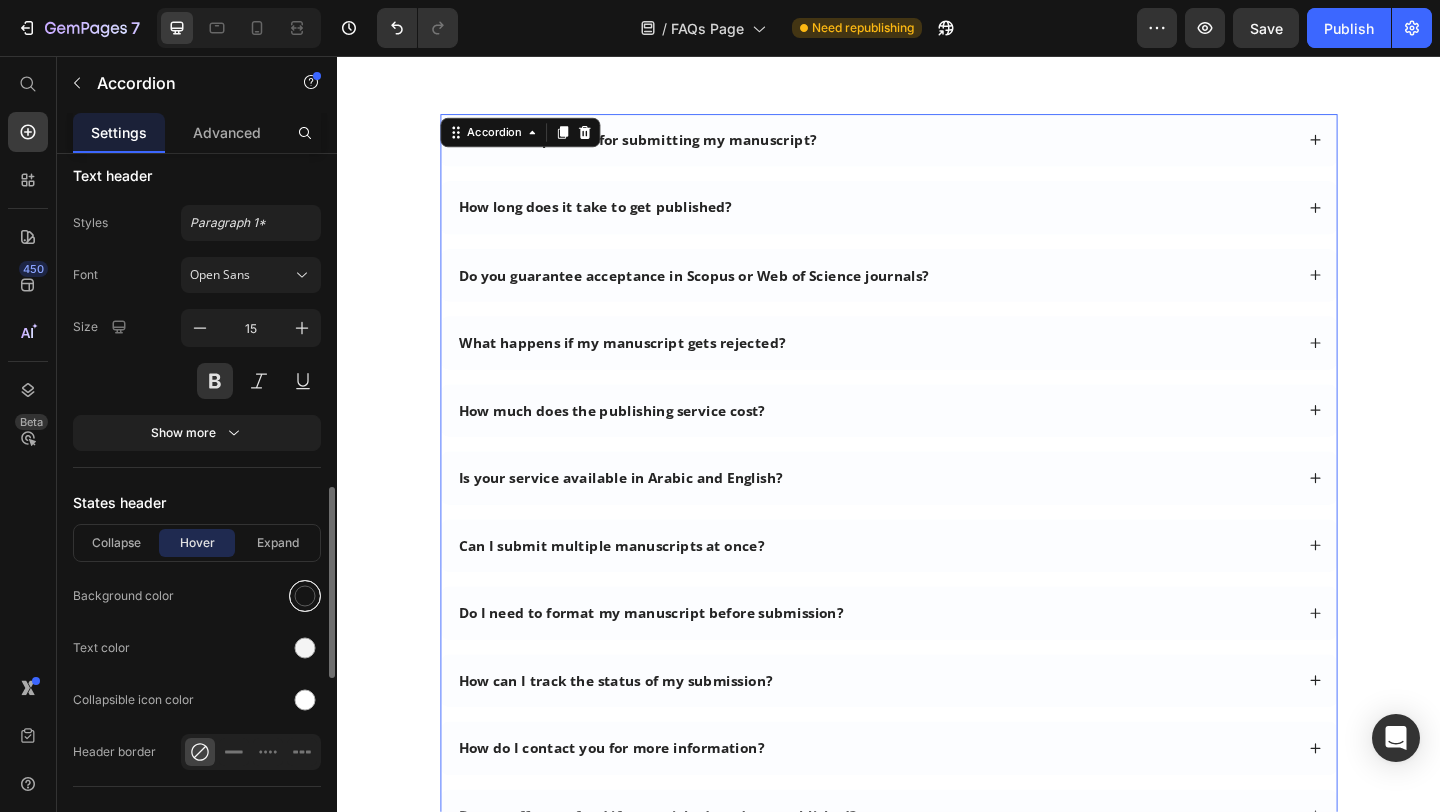 click at bounding box center (305, 596) 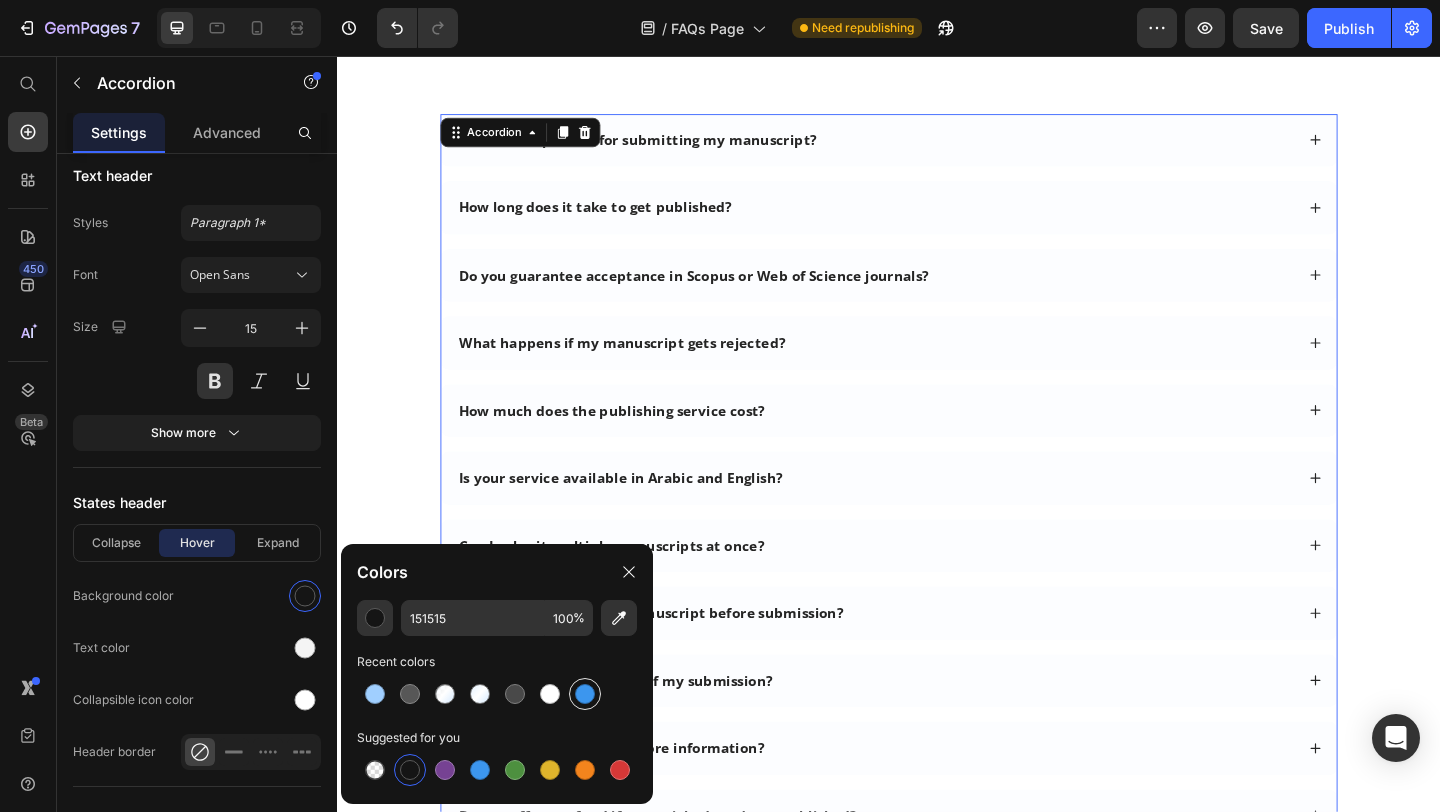 click at bounding box center [585, 694] 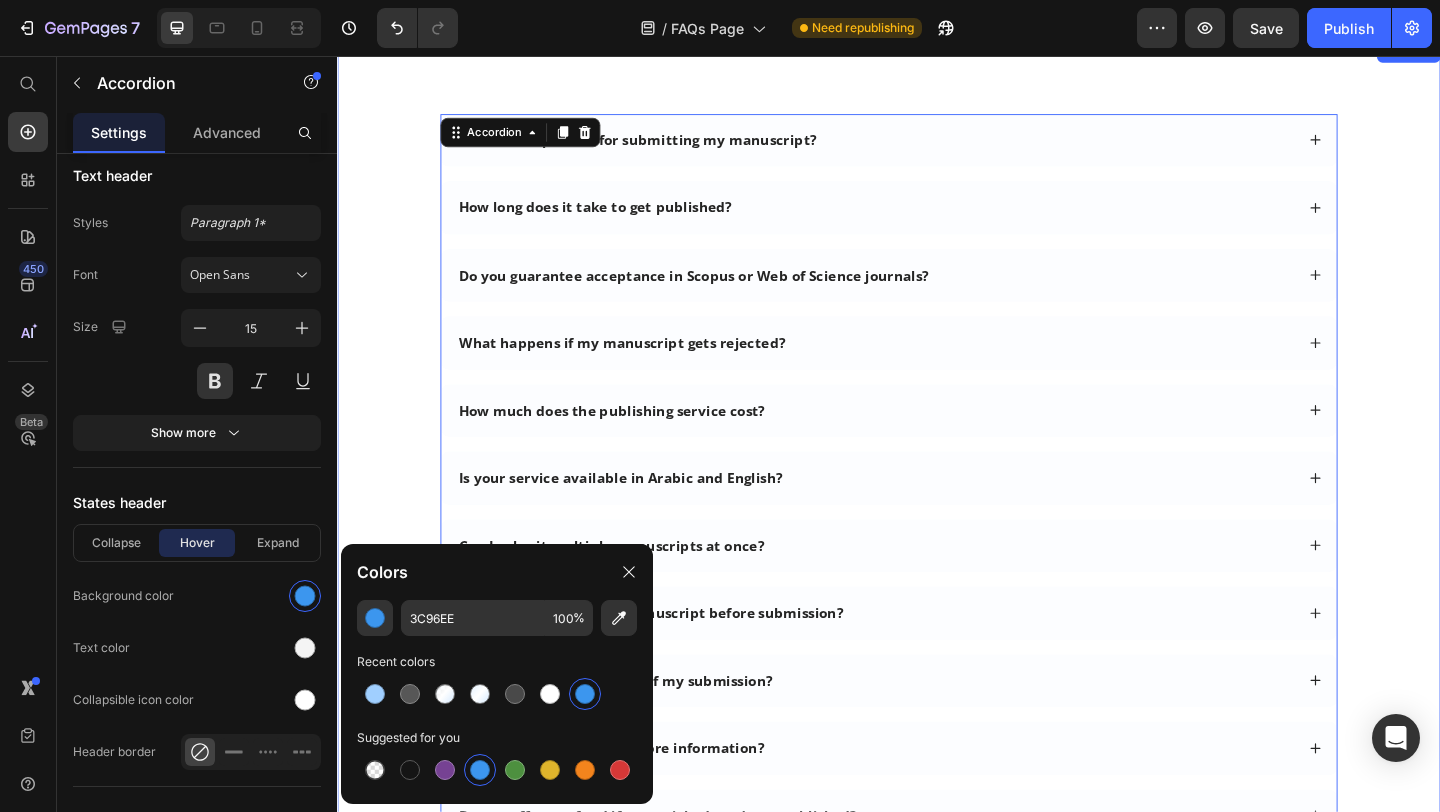 click on "What is the process for submitting my manuscript?
How long does it take to get published?
Do you guarantee acceptance in Scopus or Web of Science journals?
What happens if my manuscript gets rejected?
How much does the publishing service cost?
Is your service available in Arabic and English?
Can I submit multiple manuscripts at once?
Do I need to format my manuscript before submission?
How can I track the status of my submission?
How do I contact you for more information?
Do you offer a refund if my article doesn’t get published? Accordion   0 Row Section 2" at bounding box center (937, 515) 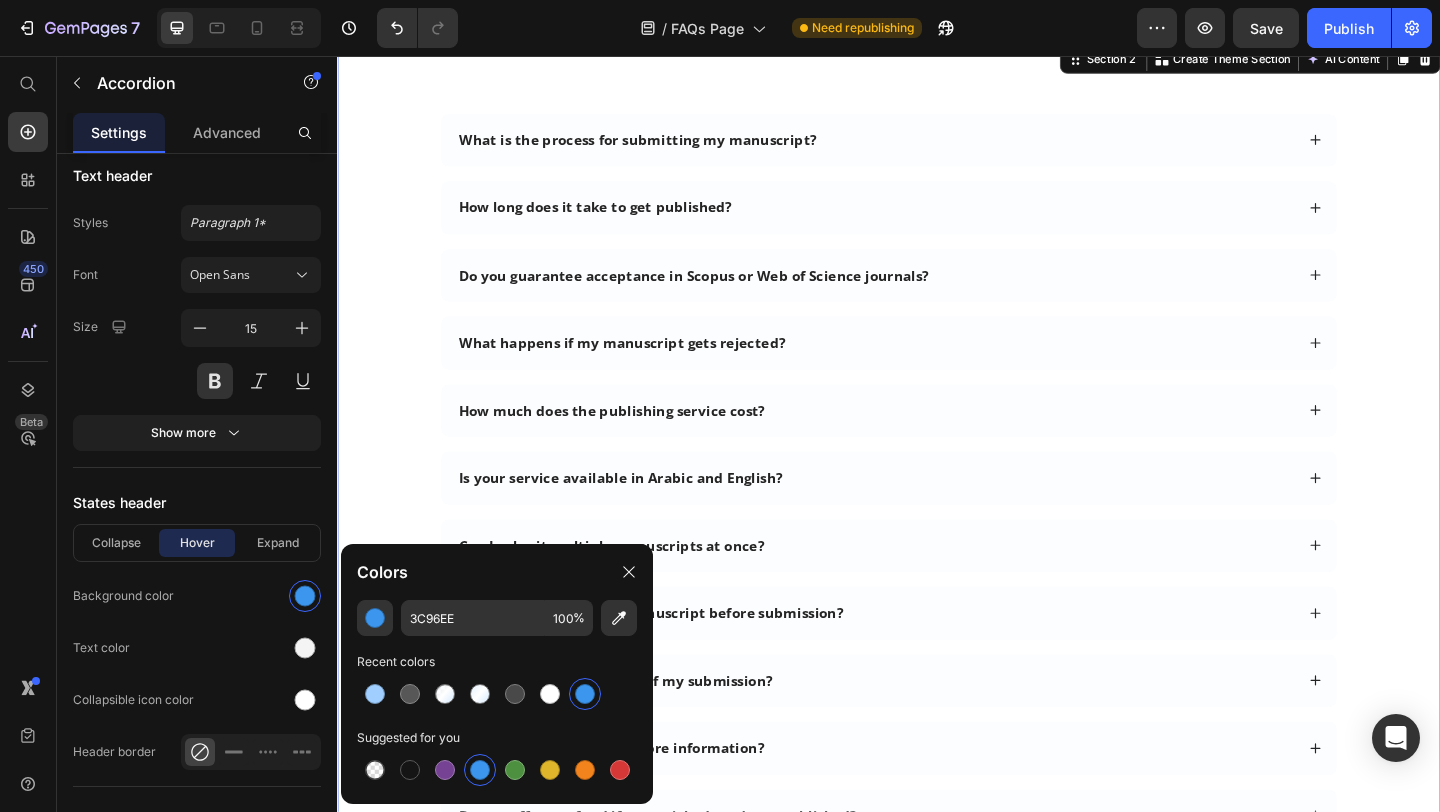 scroll, scrollTop: 0, scrollLeft: 0, axis: both 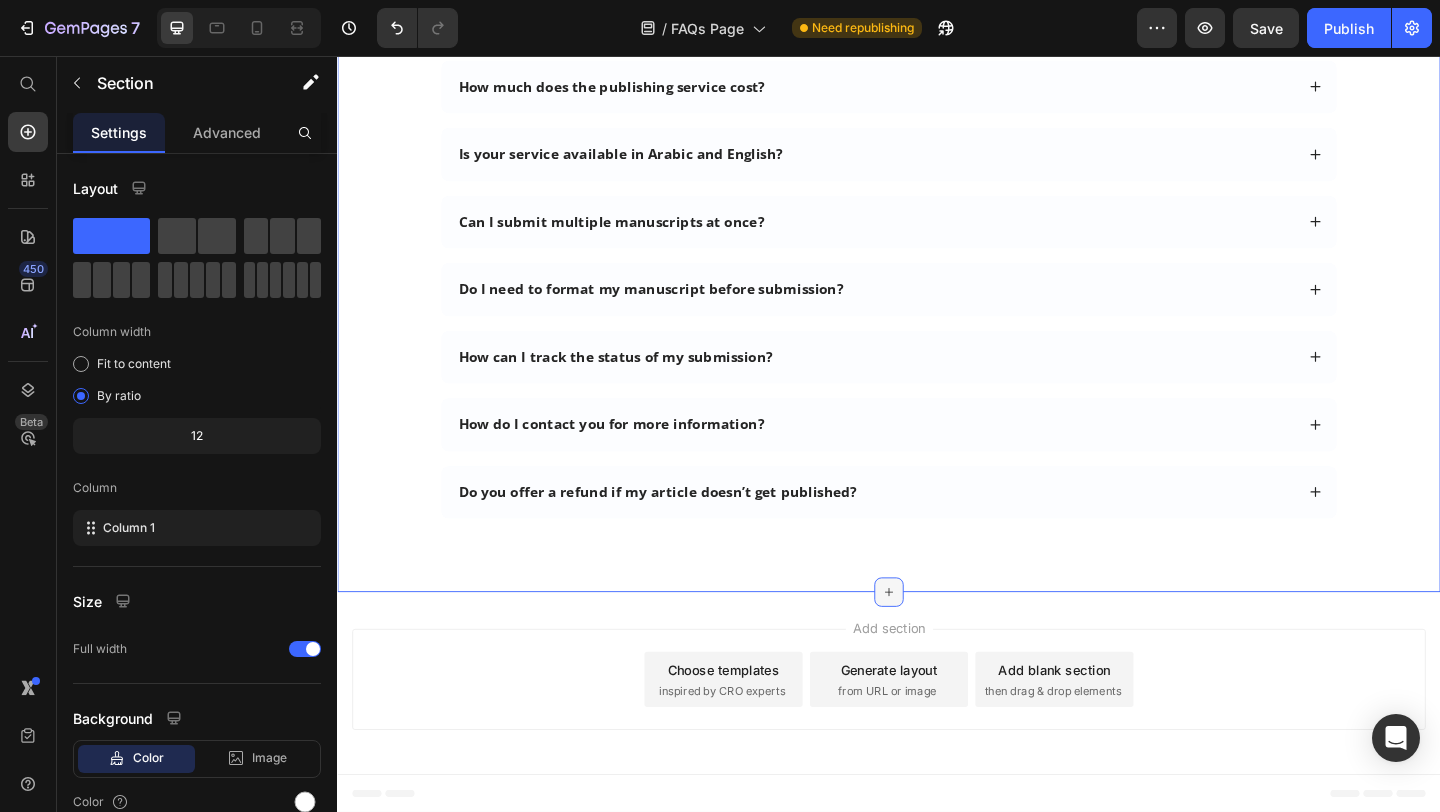click 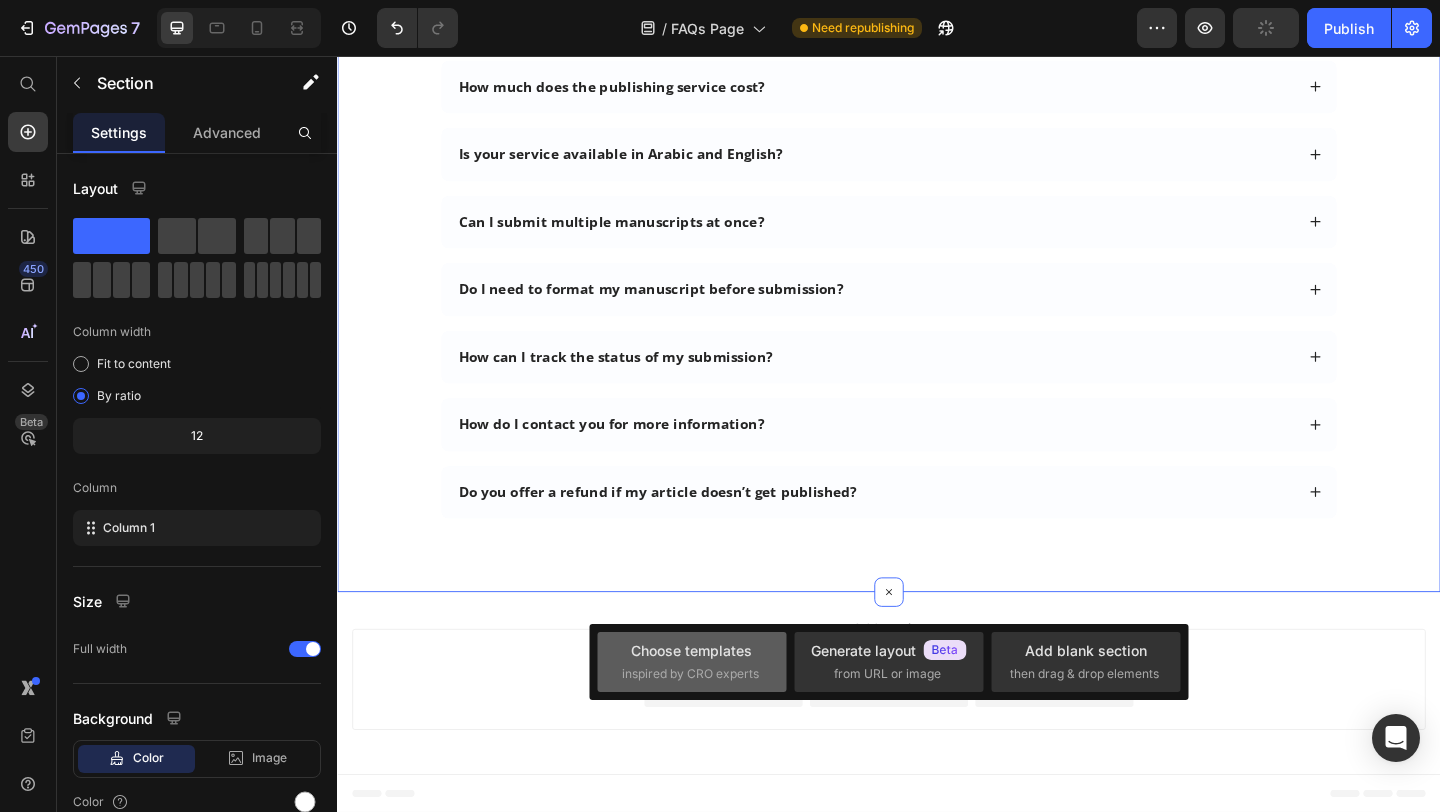 click on "Choose templates  inspired by CRO experts" 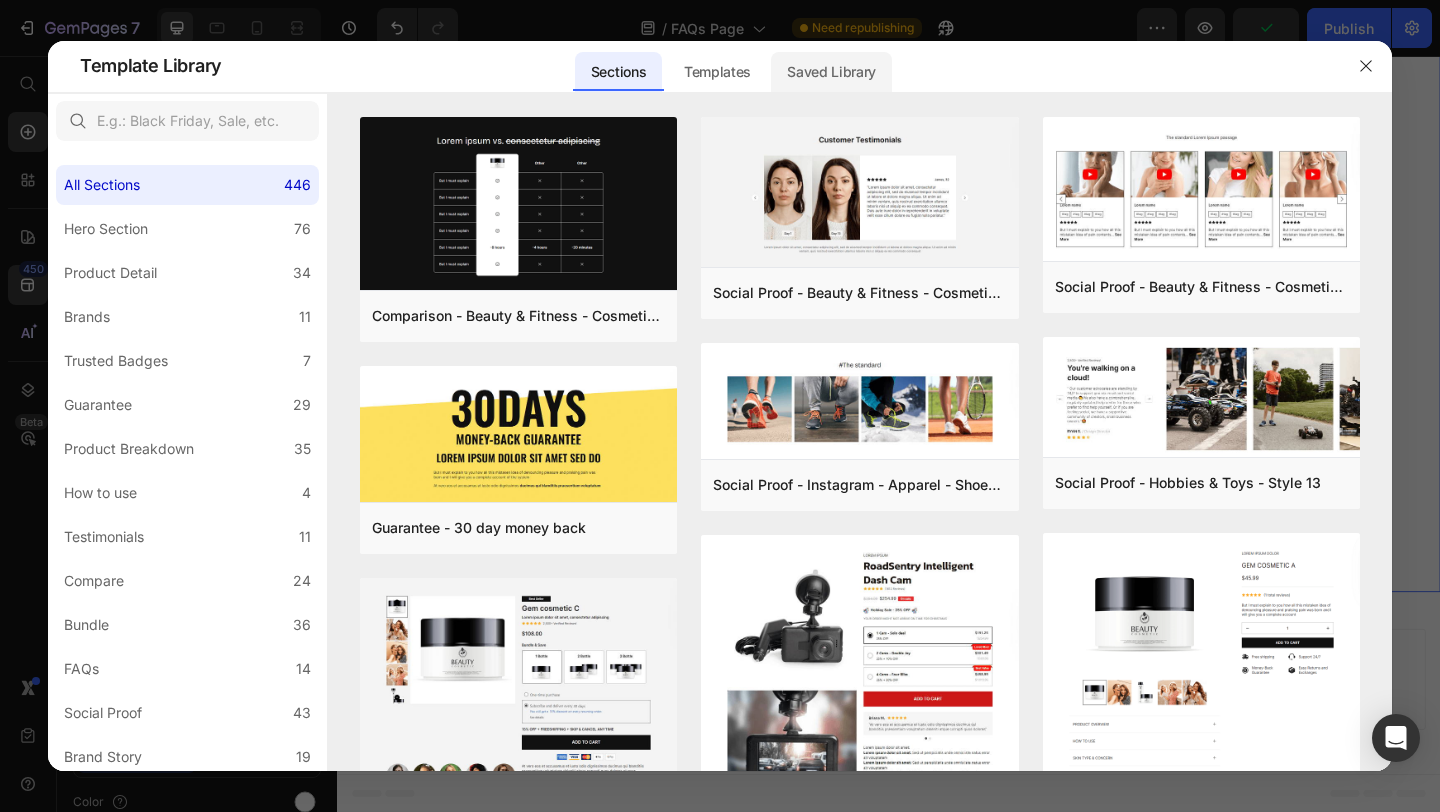 click on "Saved Library" 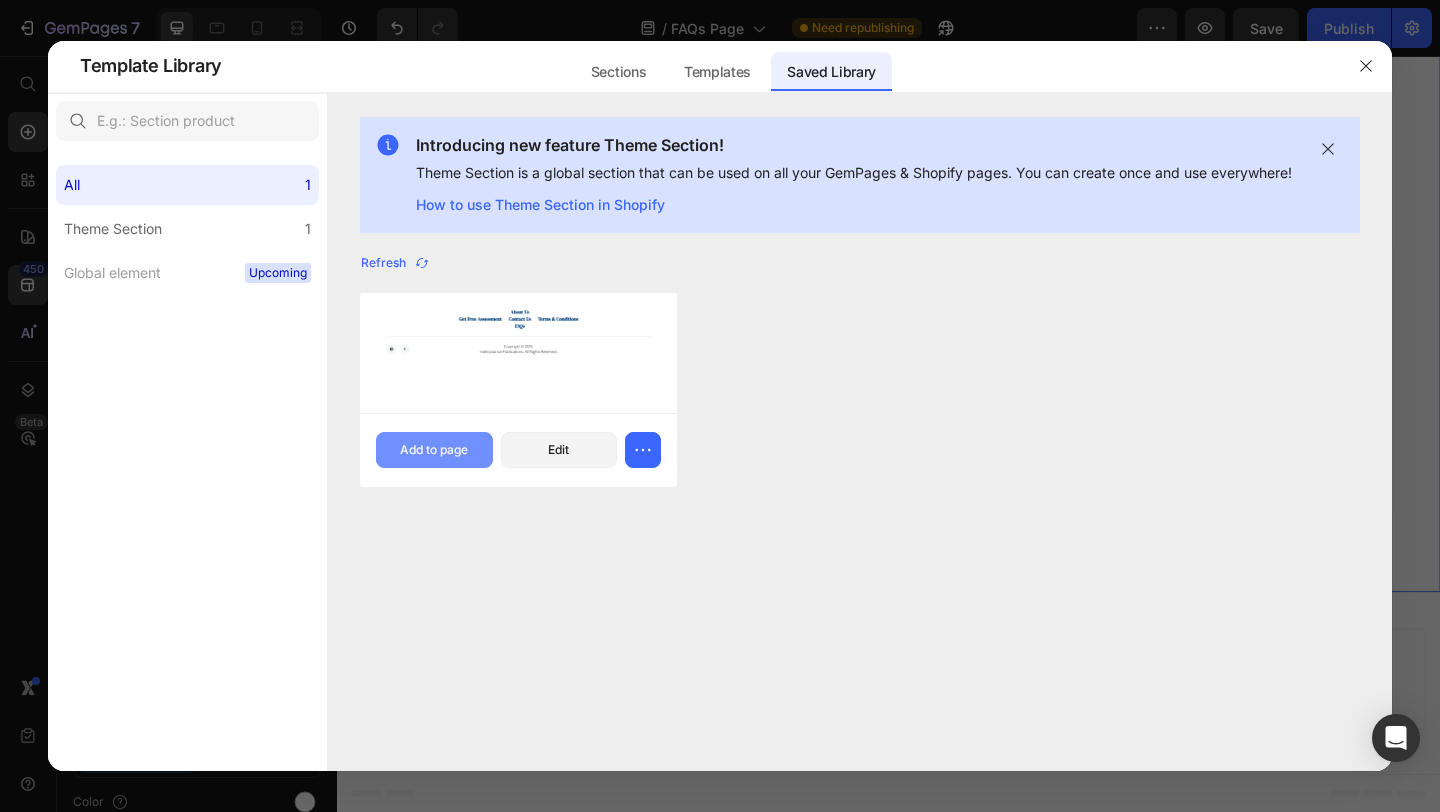 click on "Add to page" at bounding box center [434, 450] 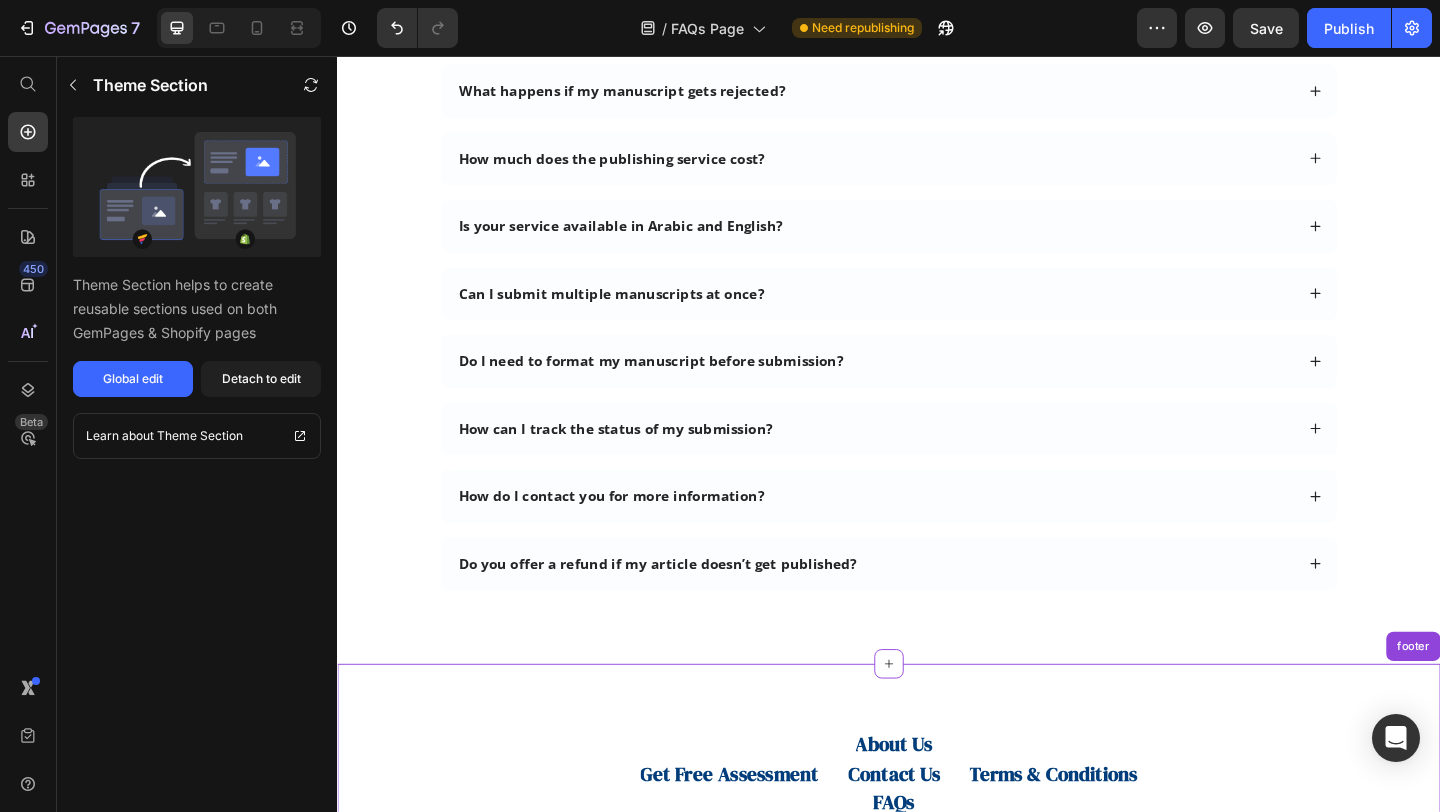 scroll, scrollTop: 548, scrollLeft: 0, axis: vertical 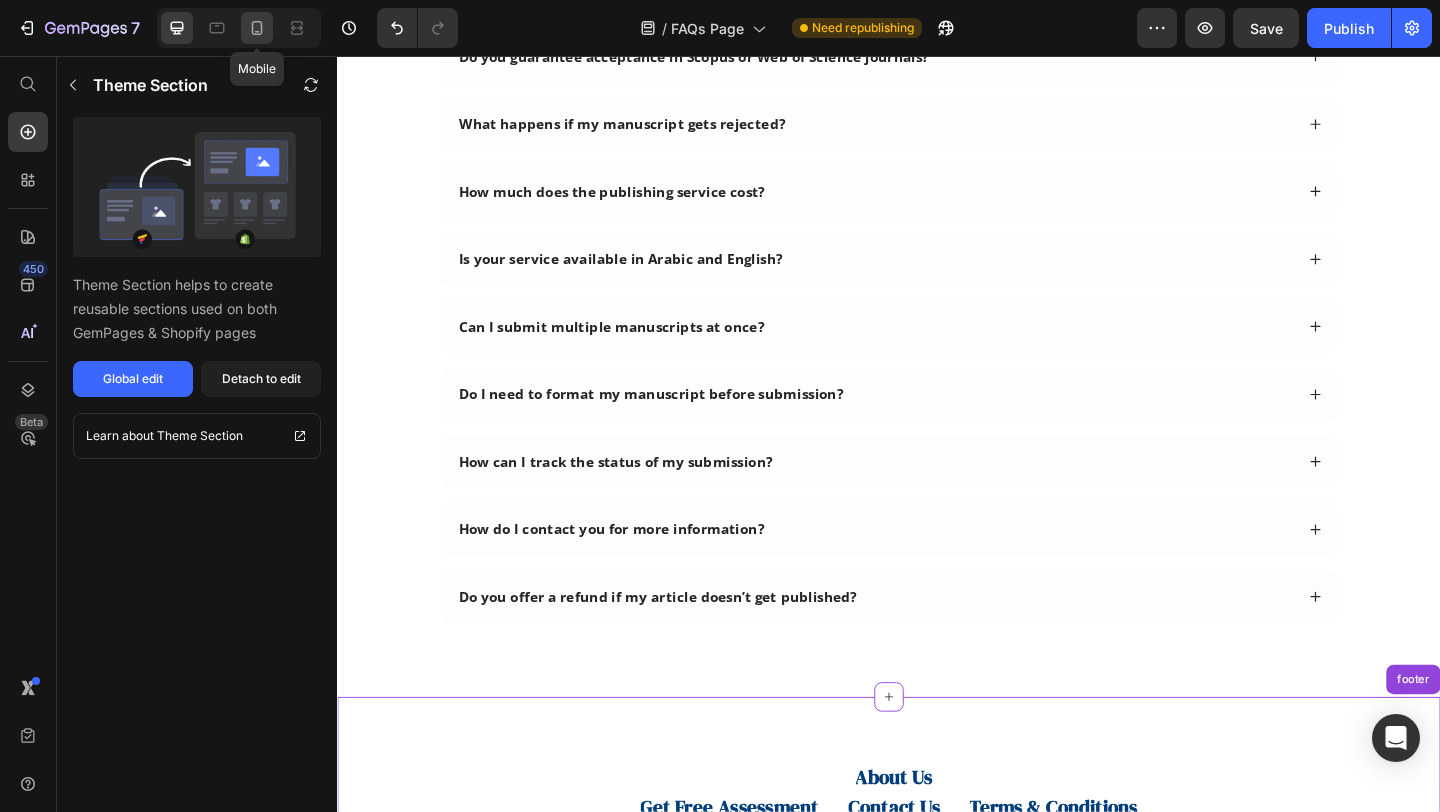 click 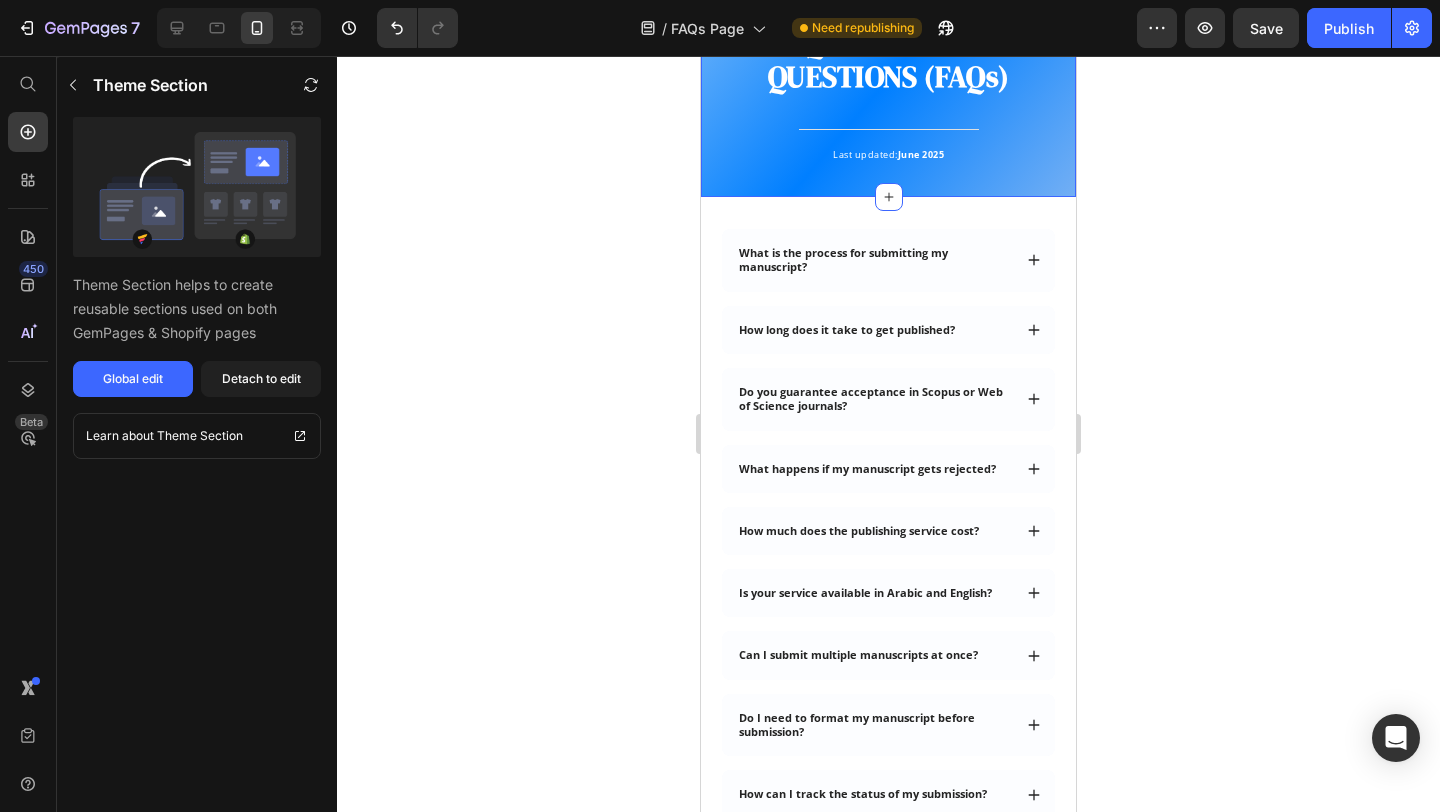 scroll, scrollTop: 55, scrollLeft: 0, axis: vertical 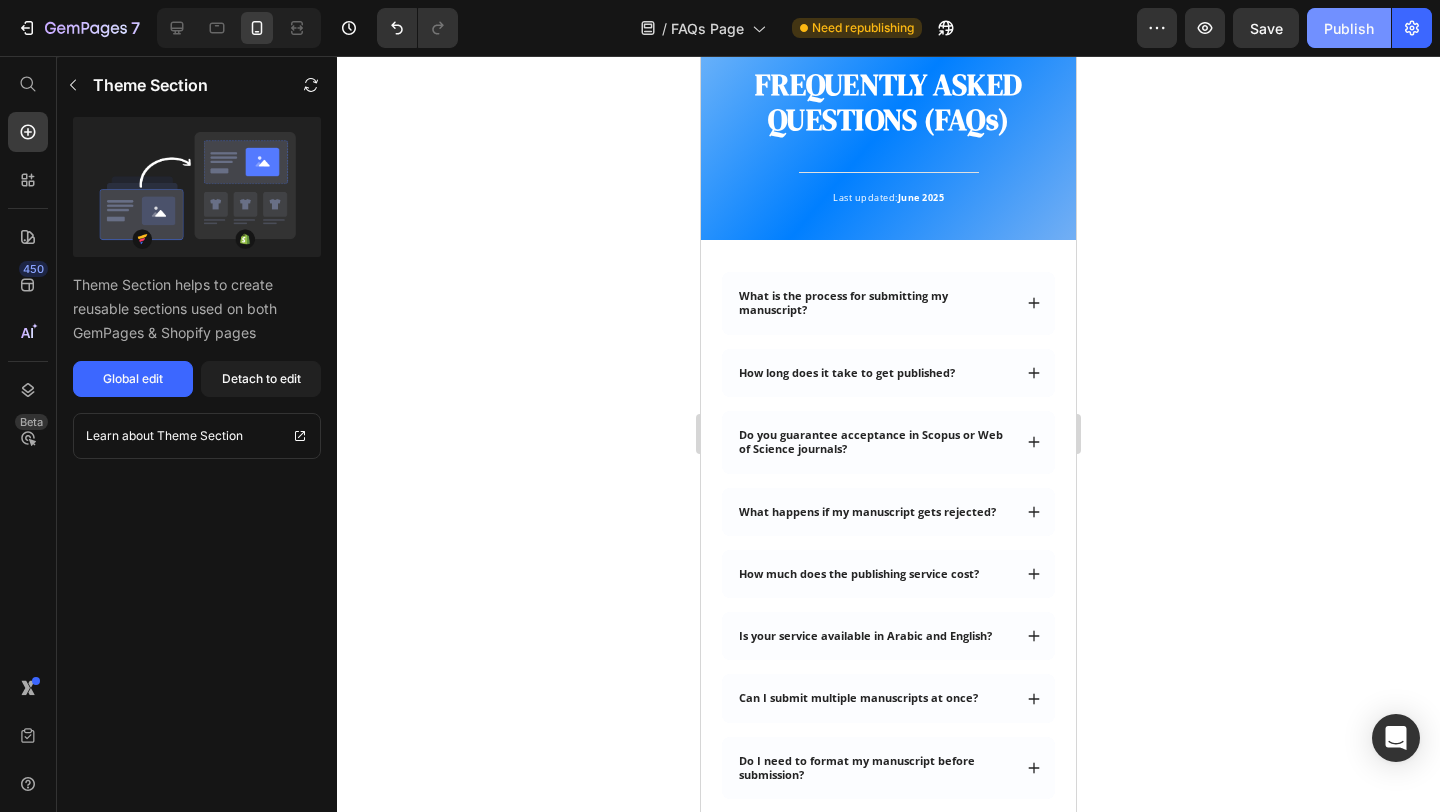click on "Publish" at bounding box center (1349, 28) 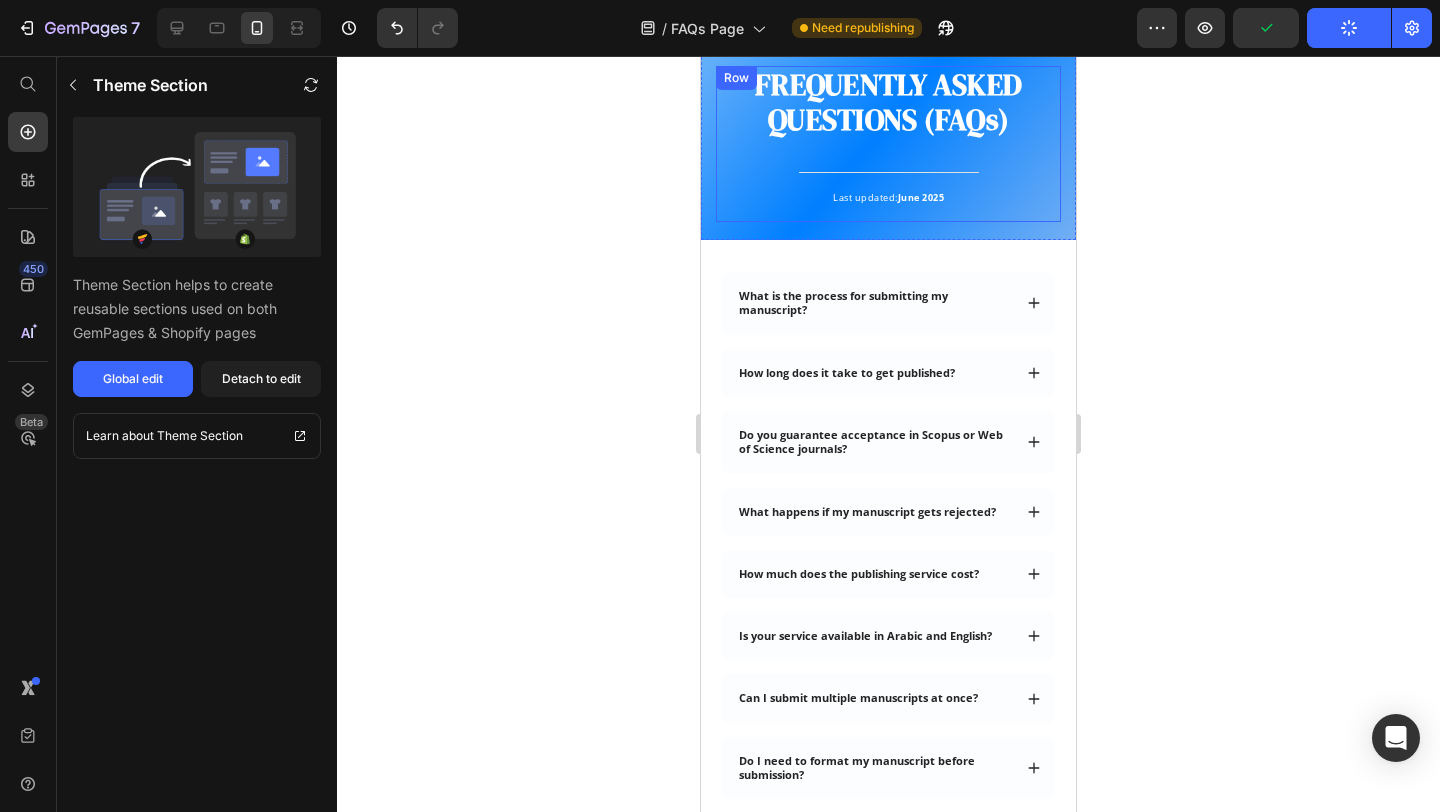 scroll, scrollTop: 0, scrollLeft: 0, axis: both 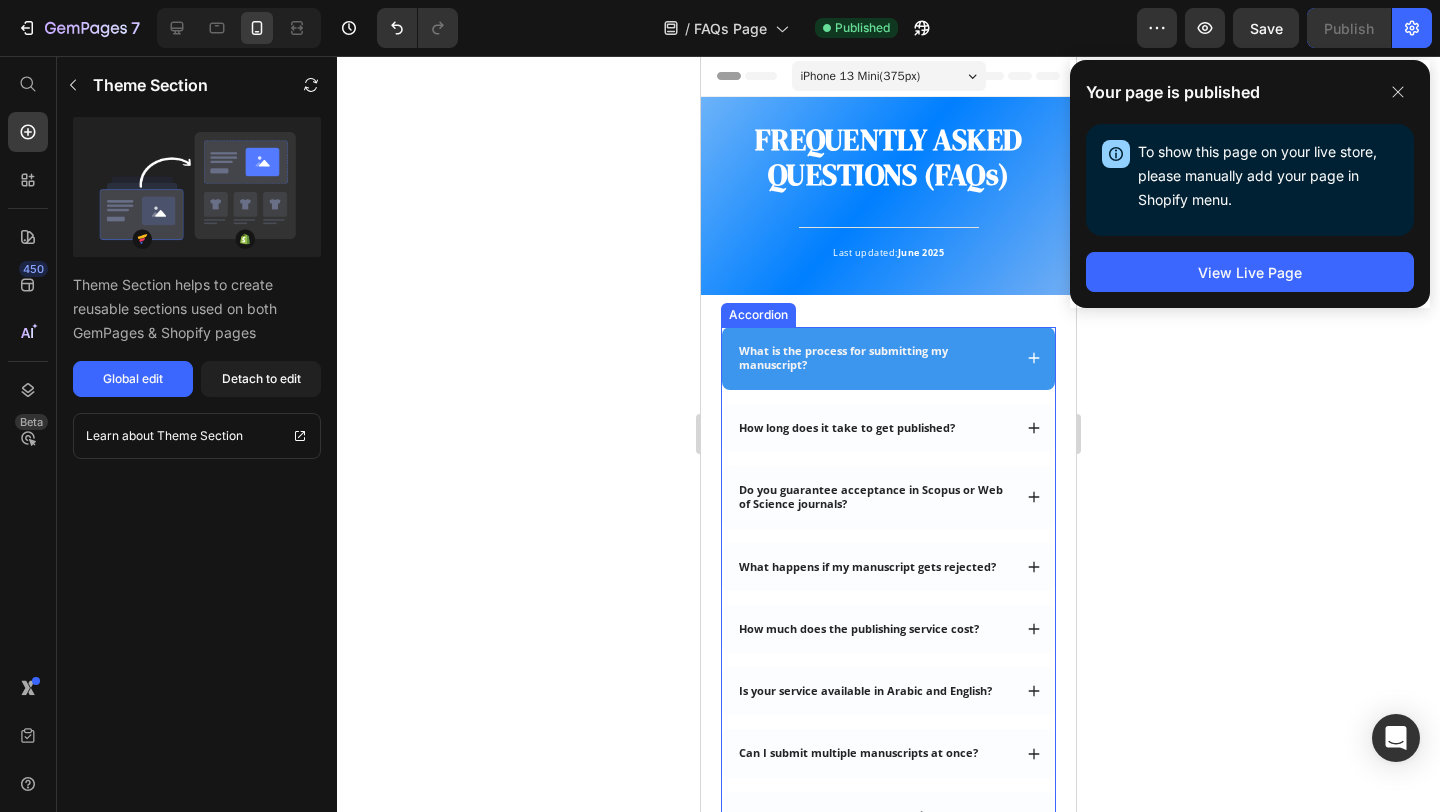click 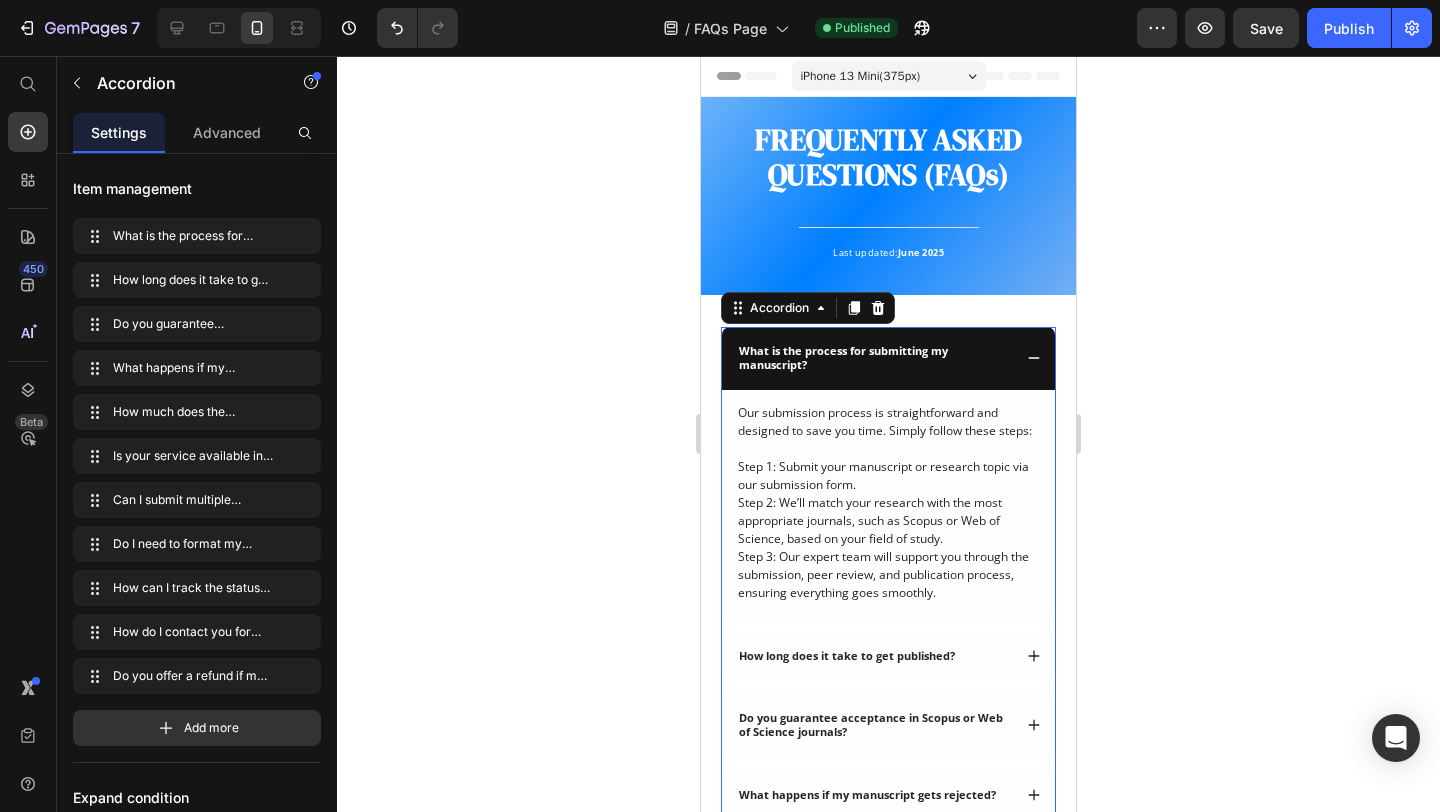 click 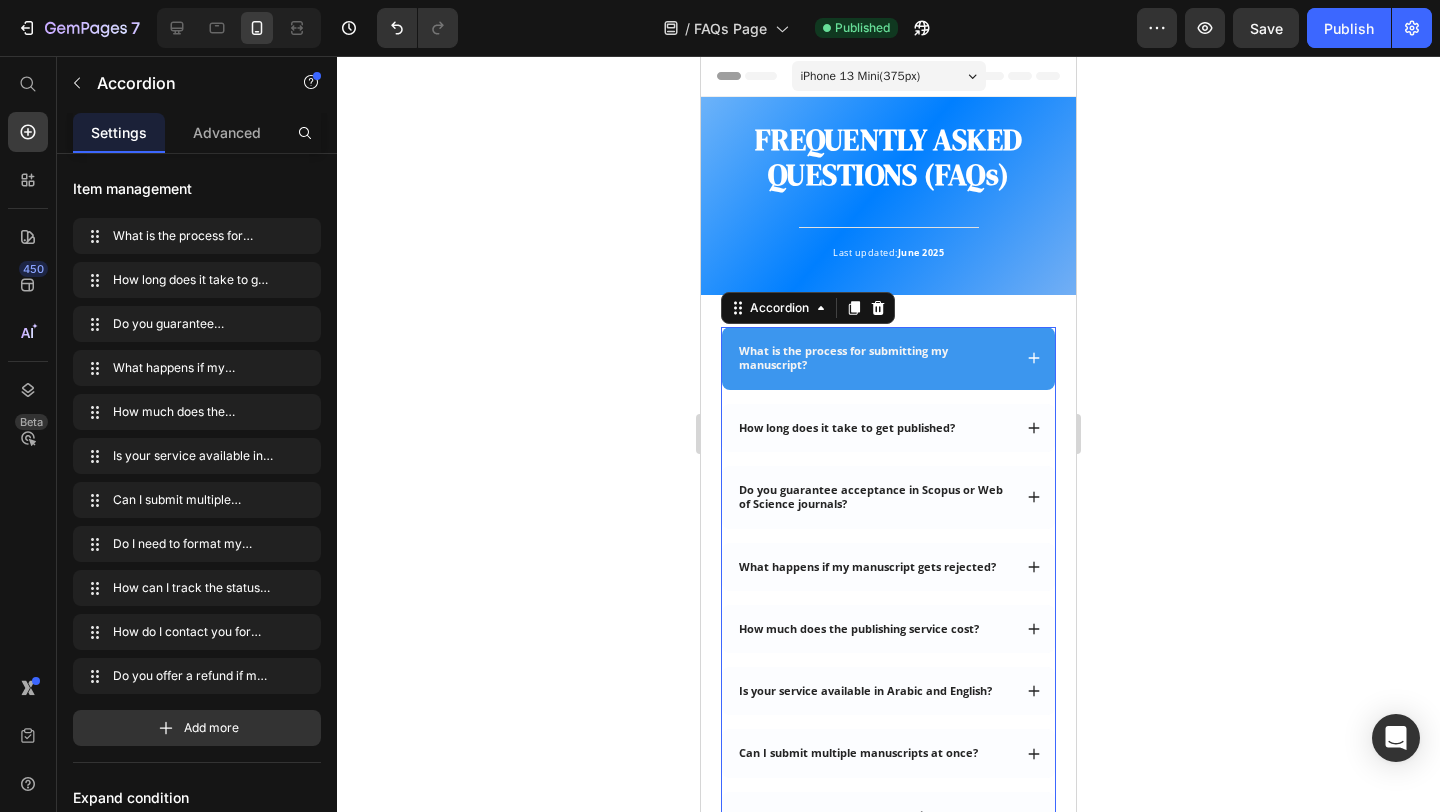 click 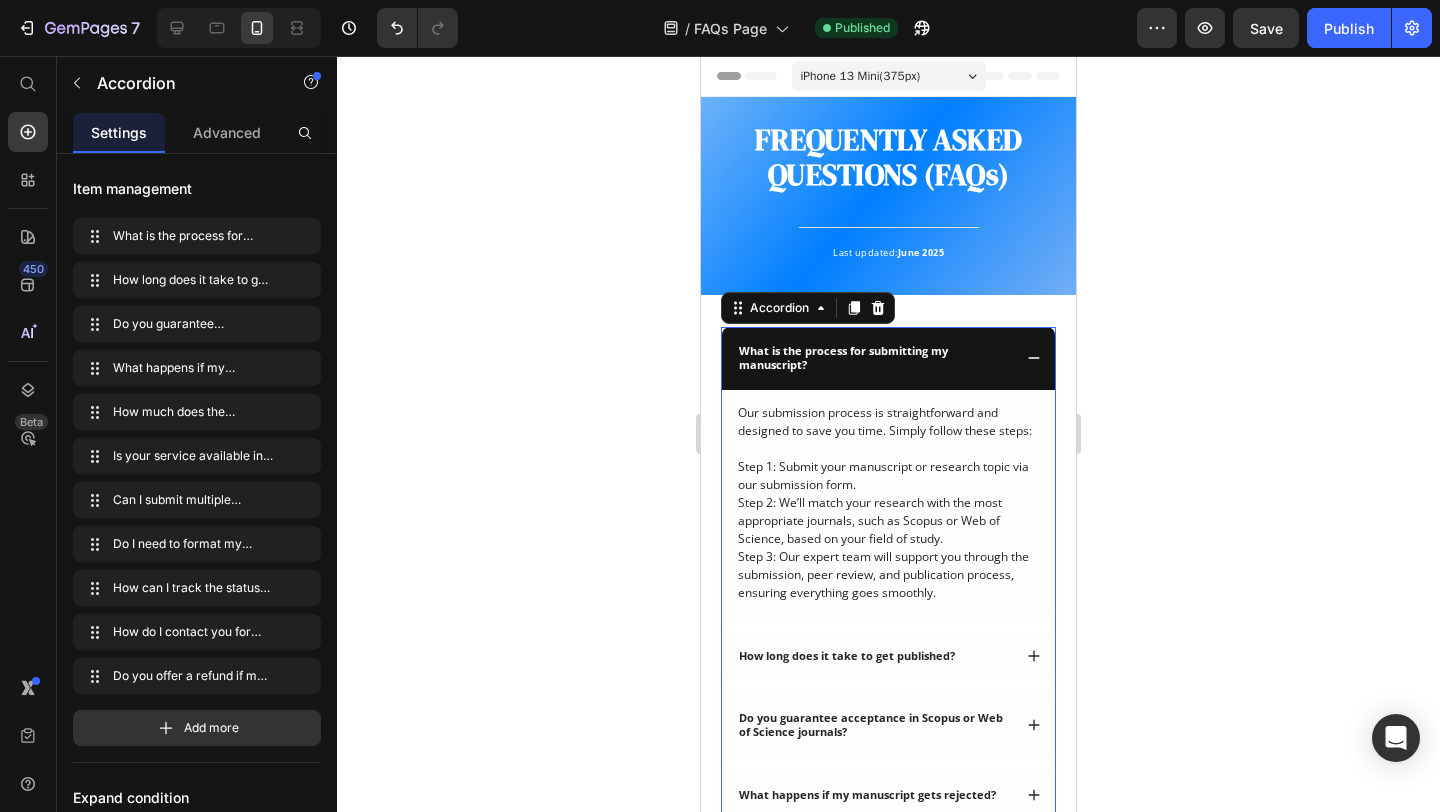 click on "What is the process for submitting my manuscript?" at bounding box center (873, 358) 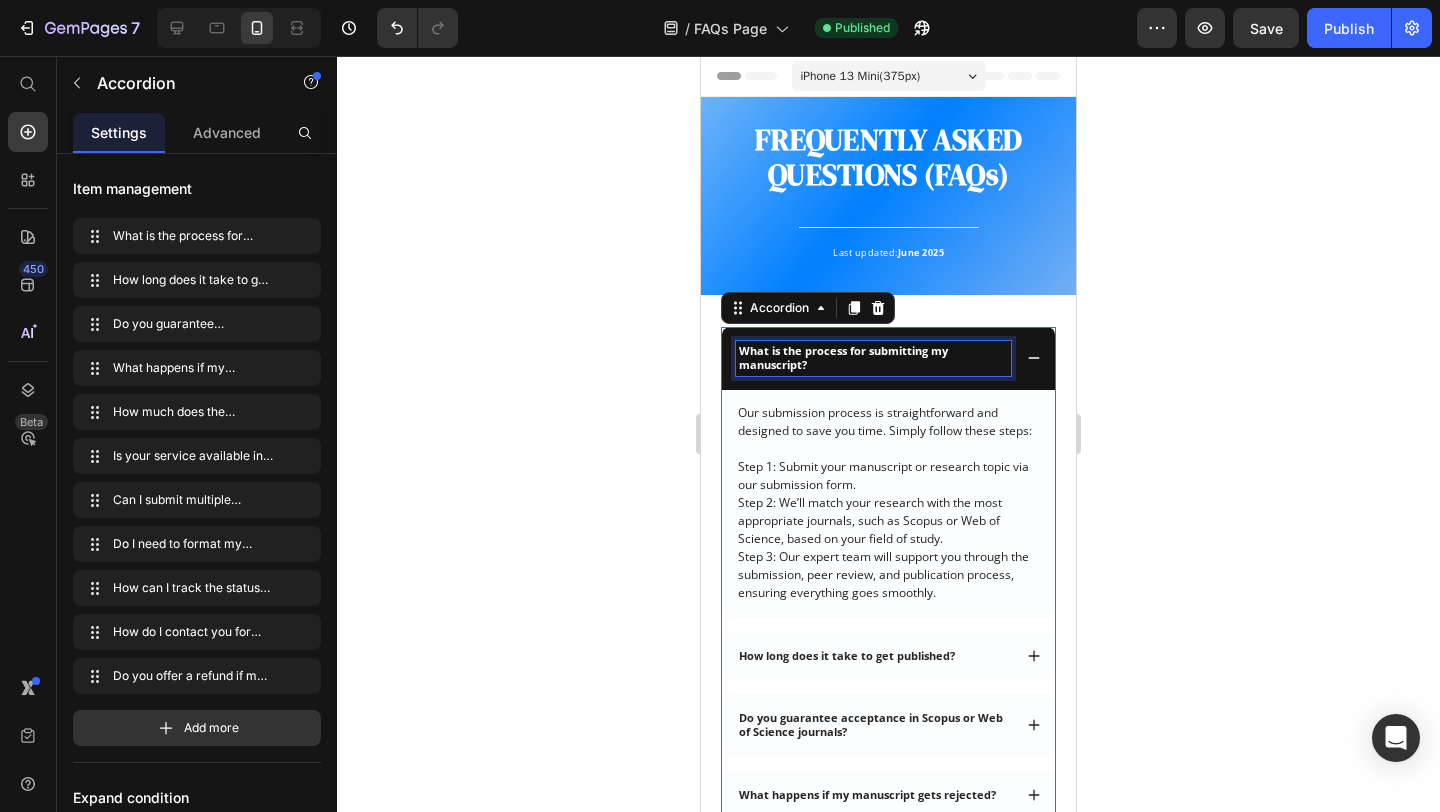click on "What is the process for submitting my manuscript?" at bounding box center [873, 358] 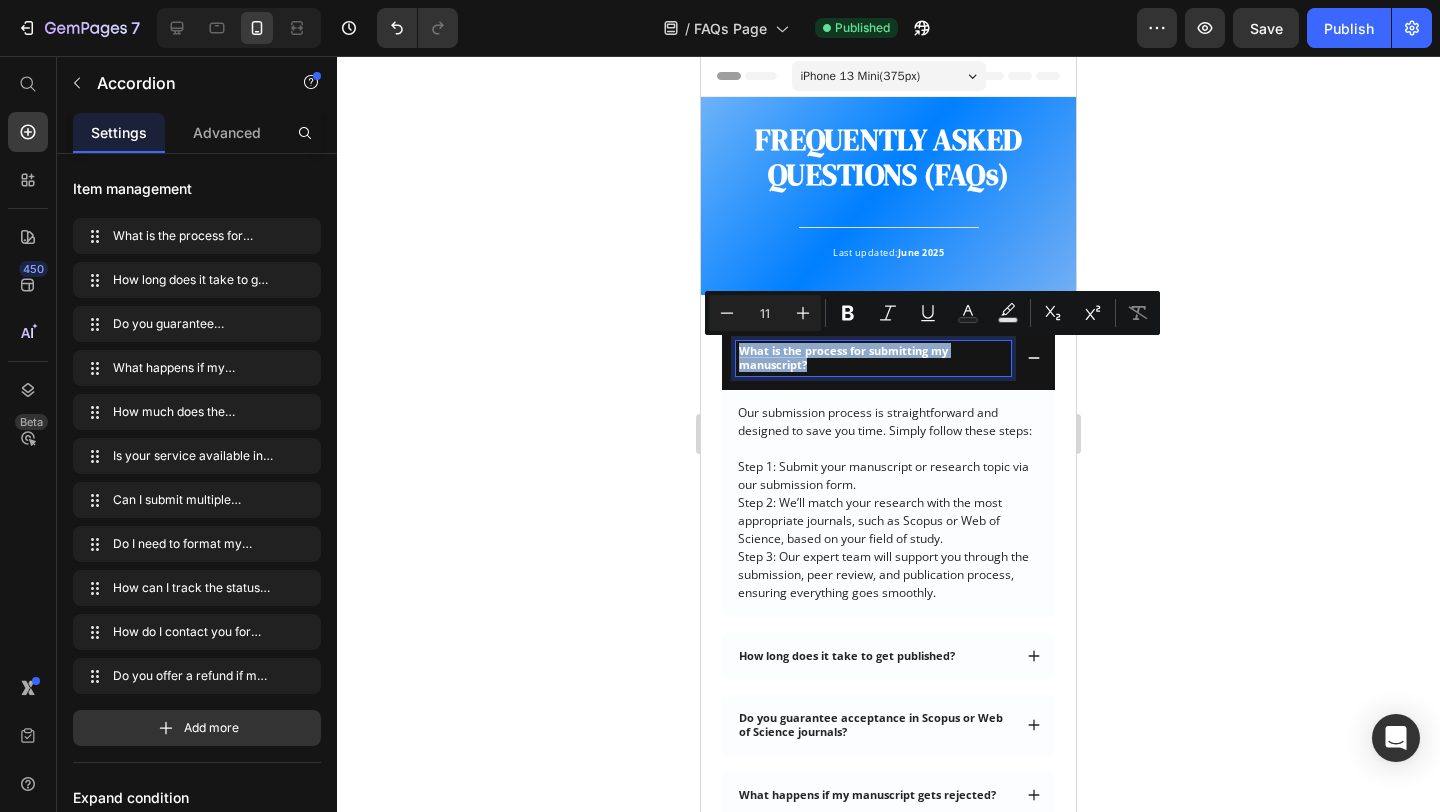 copy on "What is the process for submitting my manuscript?" 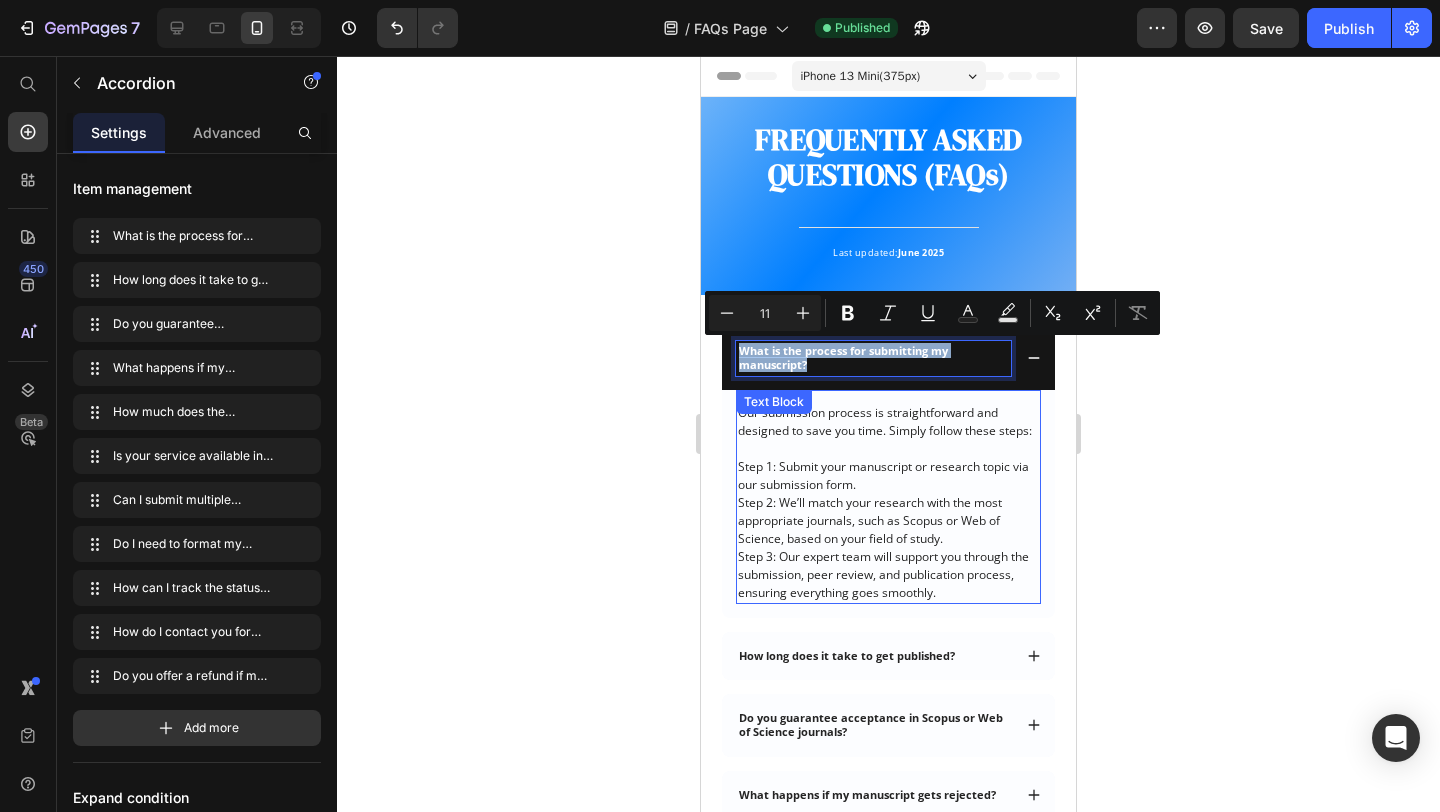 click on "Our submission process is straightforward and designed to save you time. Simply follow these steps:" at bounding box center (888, 422) 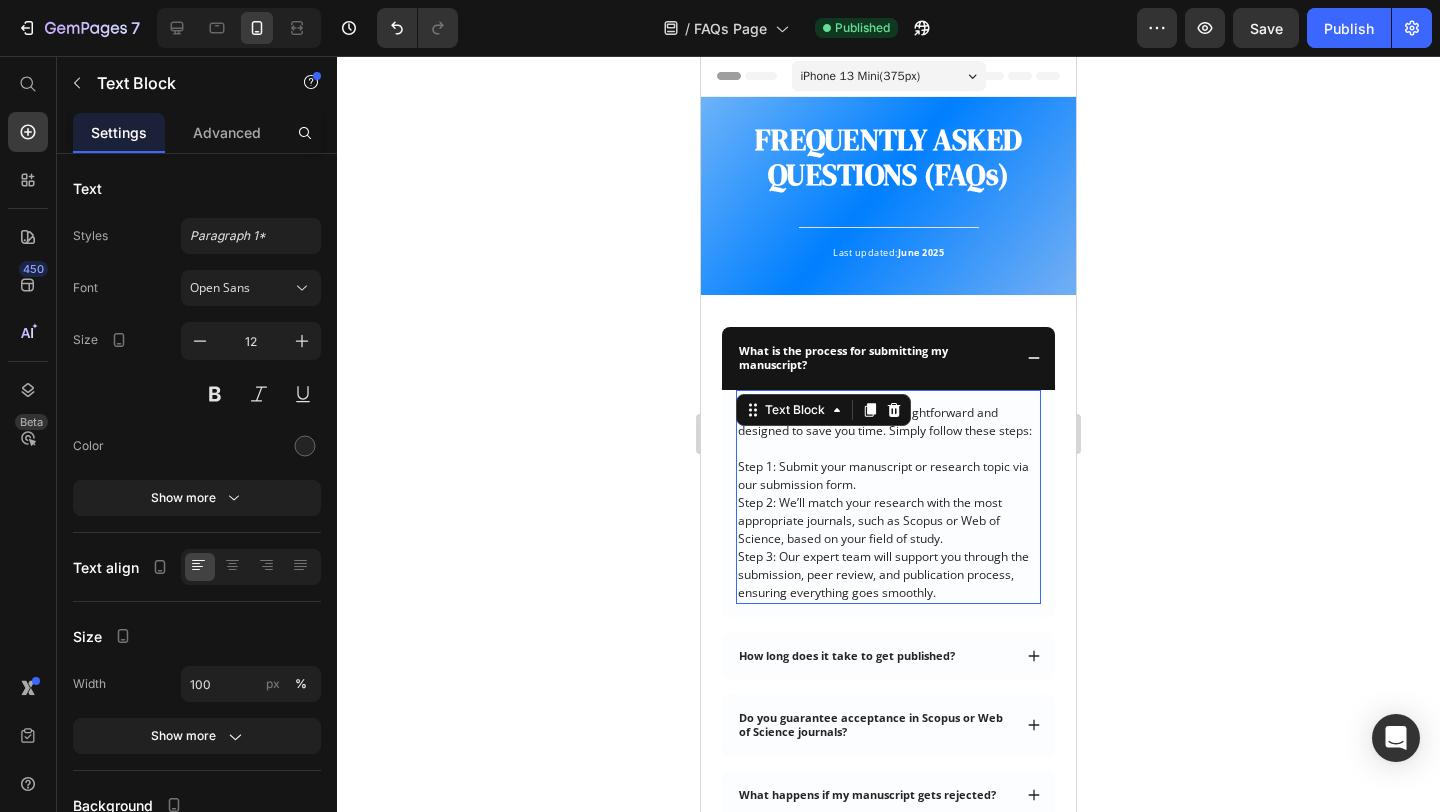 click on "Our submission process is straightforward and designed to save you time. Simply follow these steps:" at bounding box center (888, 422) 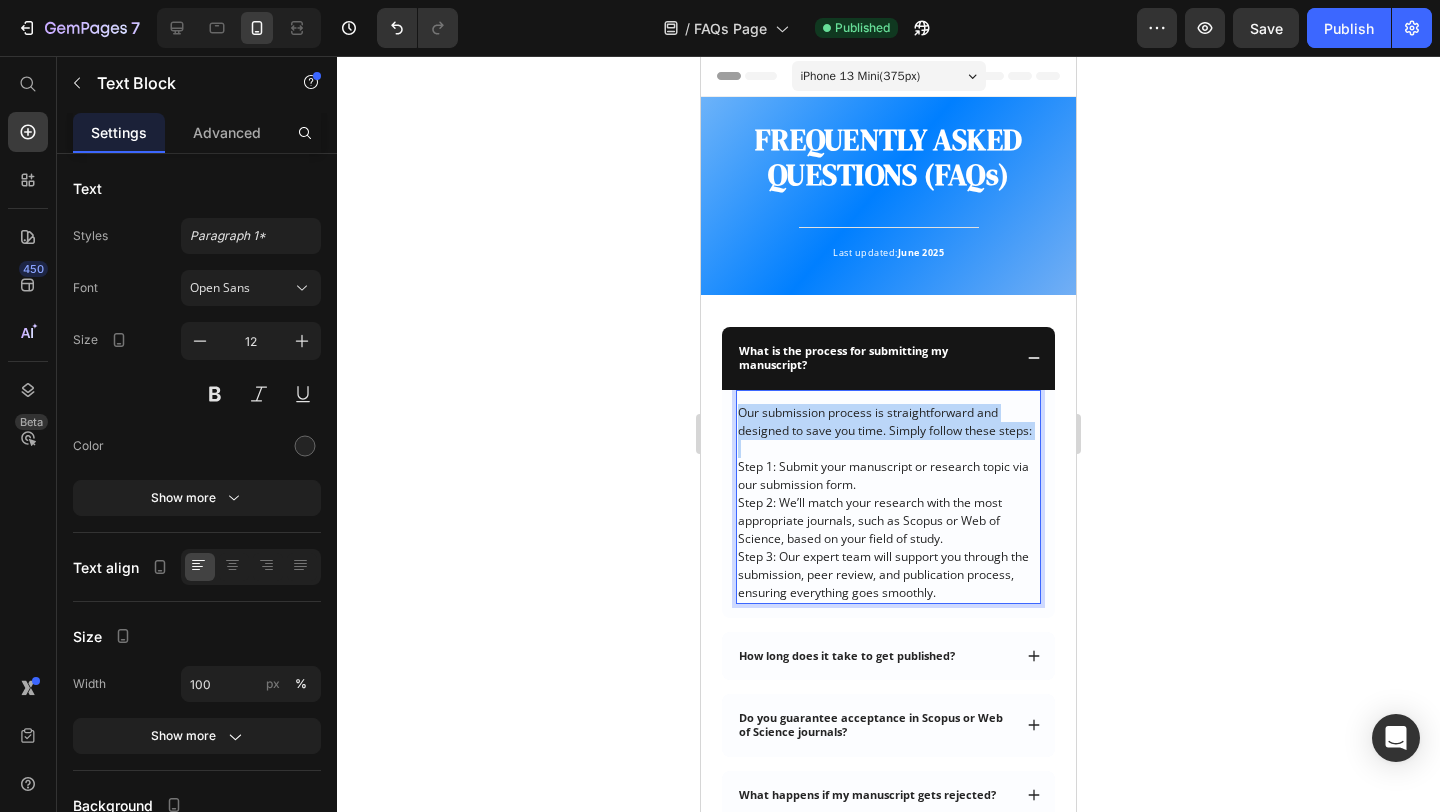 click on "Our submission process is straightforward and designed to save you time. Simply follow these steps:" at bounding box center (888, 422) 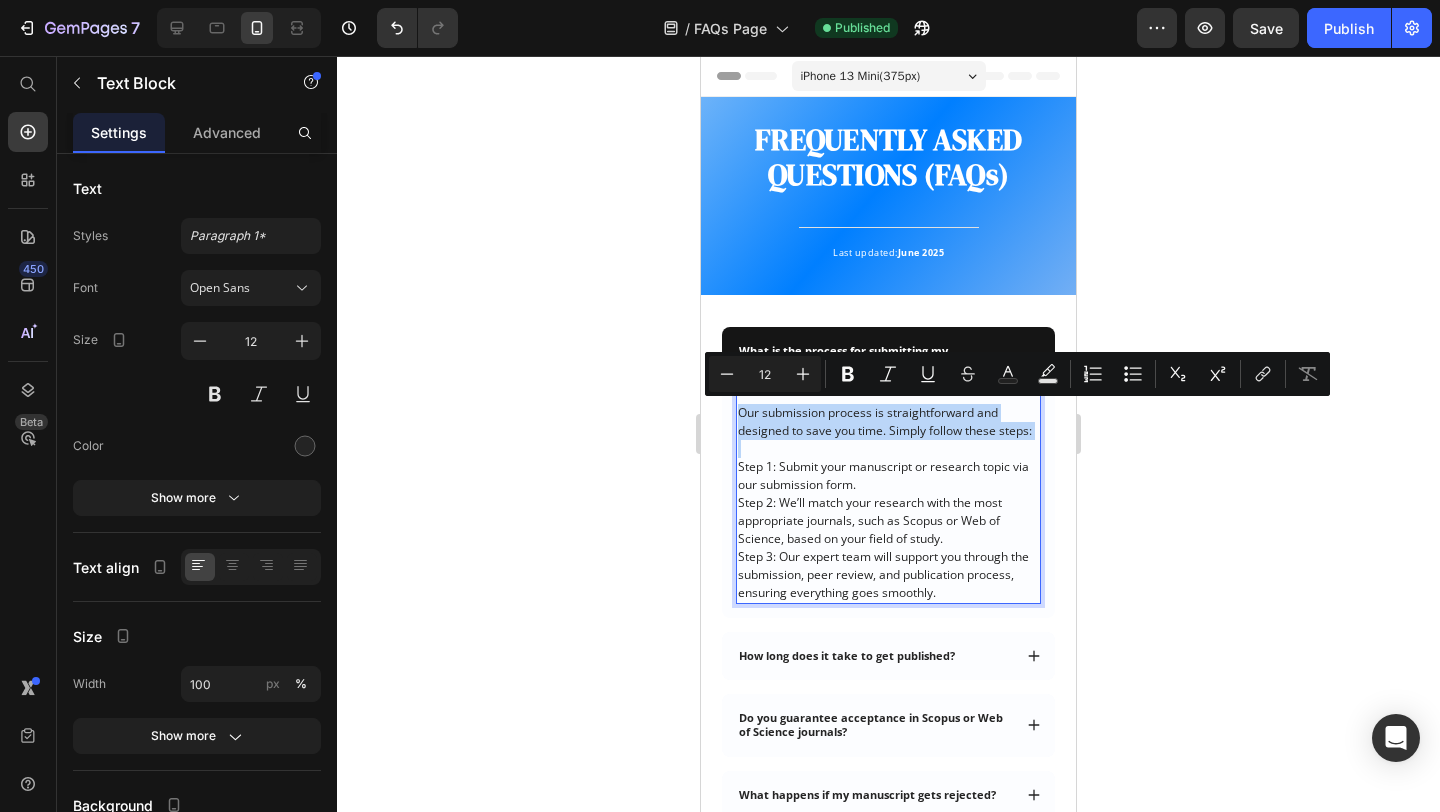click on "Our submission process is straightforward and designed to save you time. Simply follow these steps:" at bounding box center [888, 422] 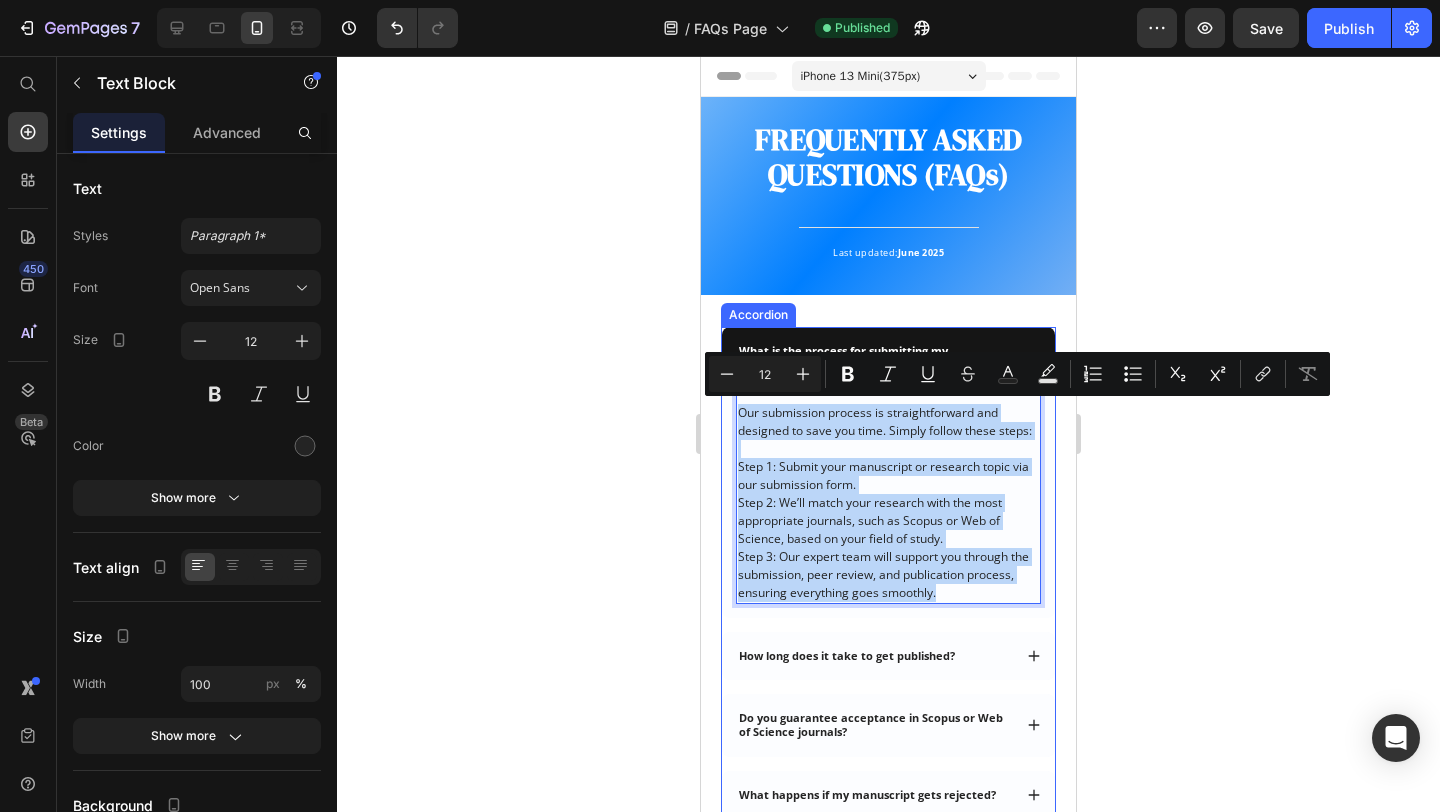 drag, startPoint x: 740, startPoint y: 411, endPoint x: 965, endPoint y: 604, distance: 296.4355 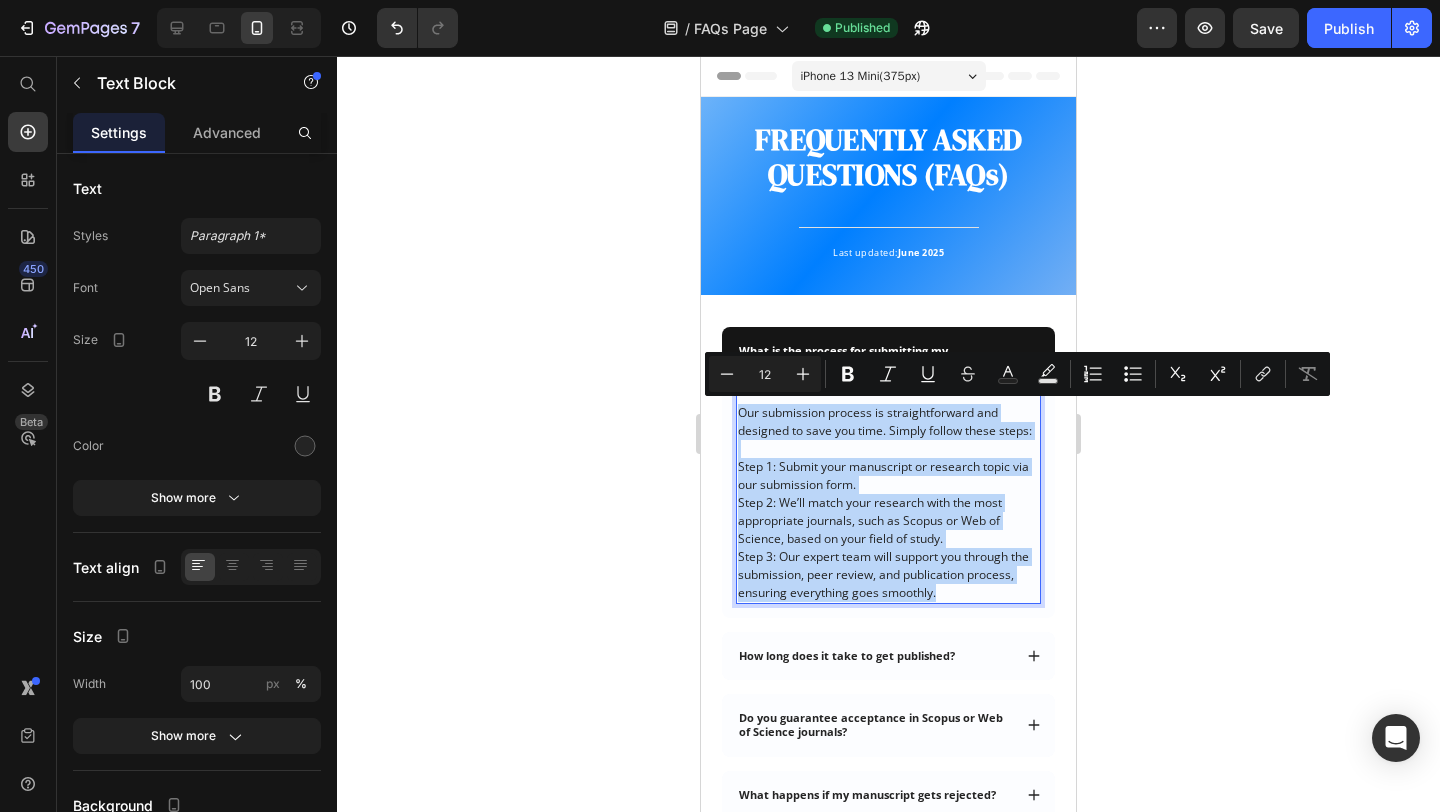 click on "Step 2: We’ll match your research with the most appropriate journals, such as Scopus or Web of Science, based on your field of study." at bounding box center [888, 521] 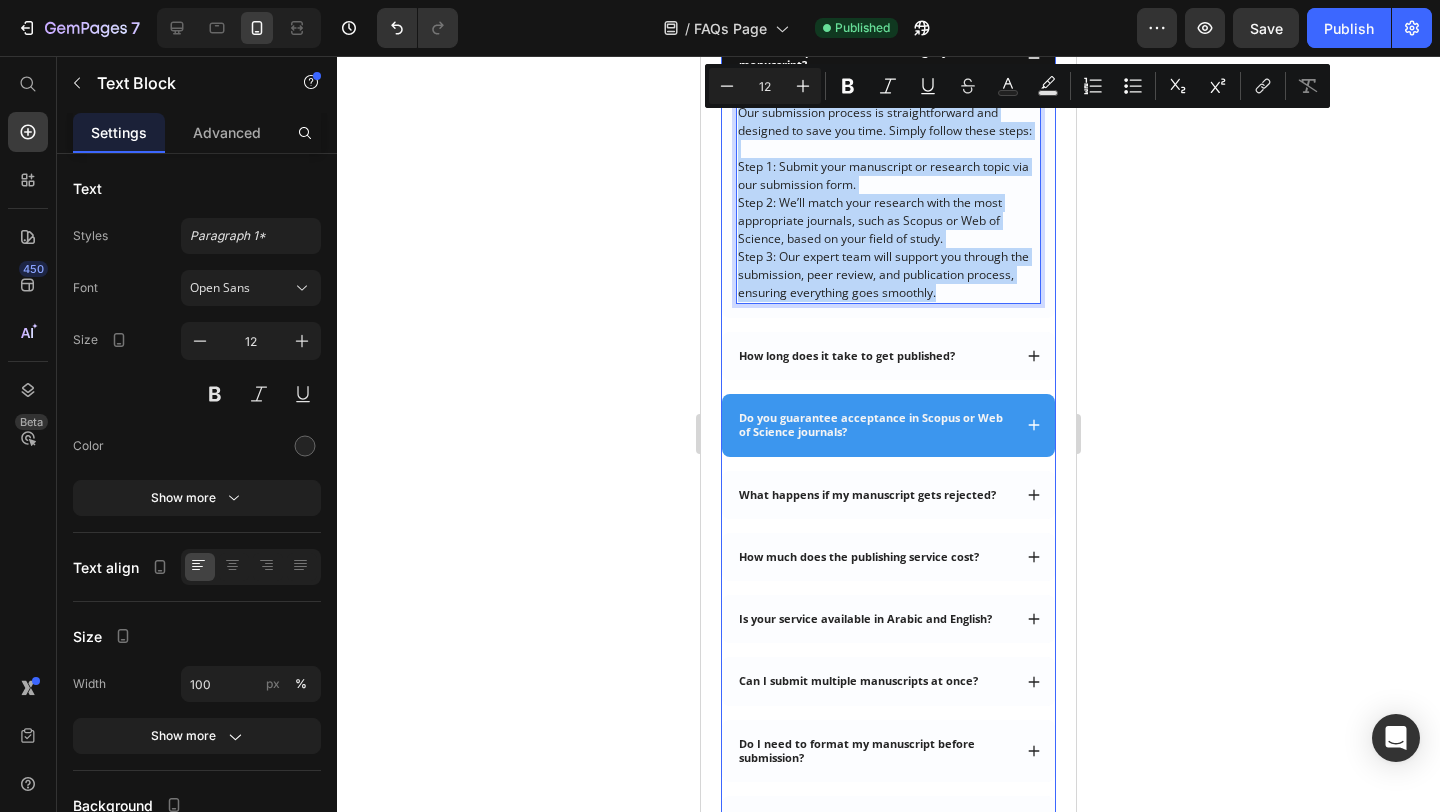 scroll, scrollTop: 321, scrollLeft: 0, axis: vertical 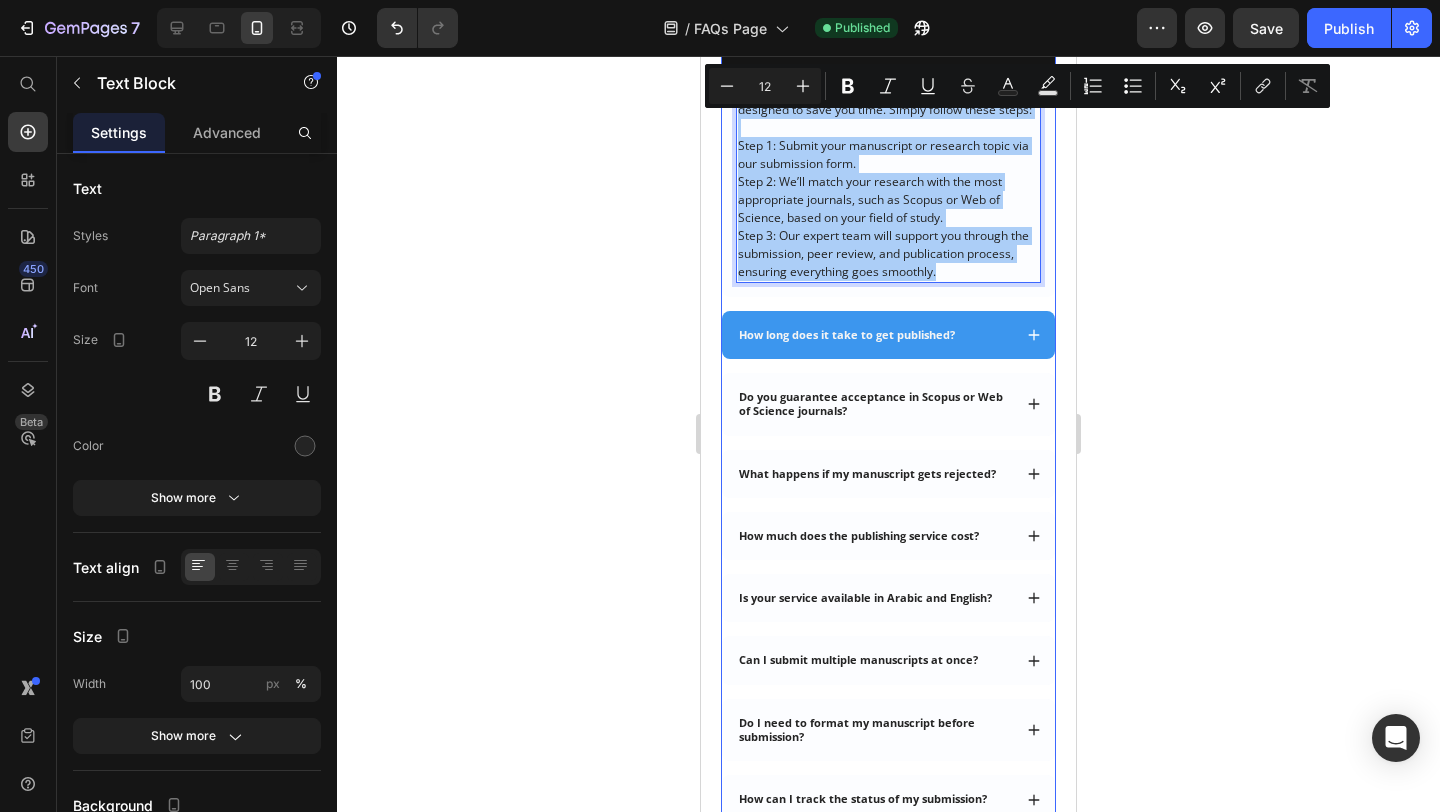 click 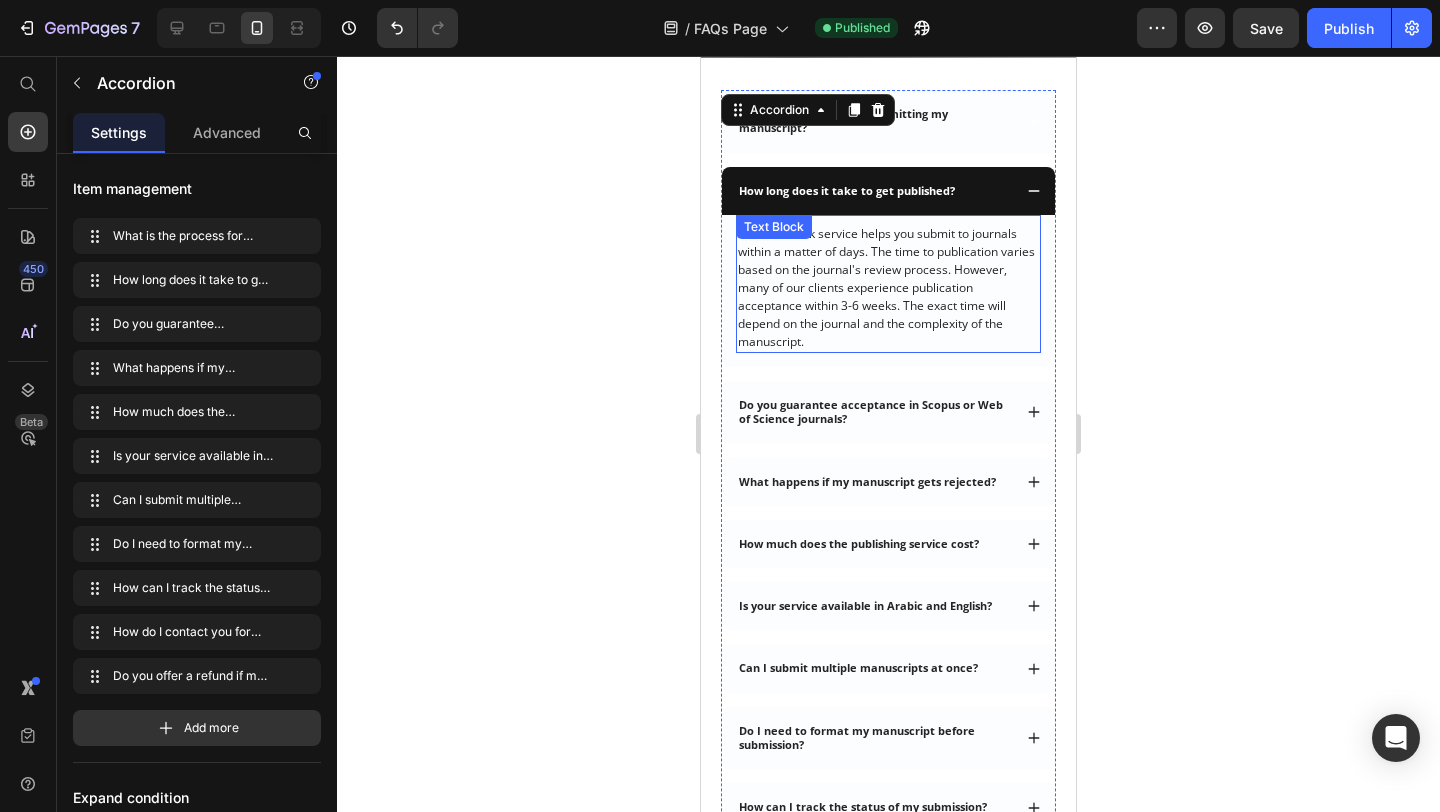 scroll, scrollTop: 215, scrollLeft: 0, axis: vertical 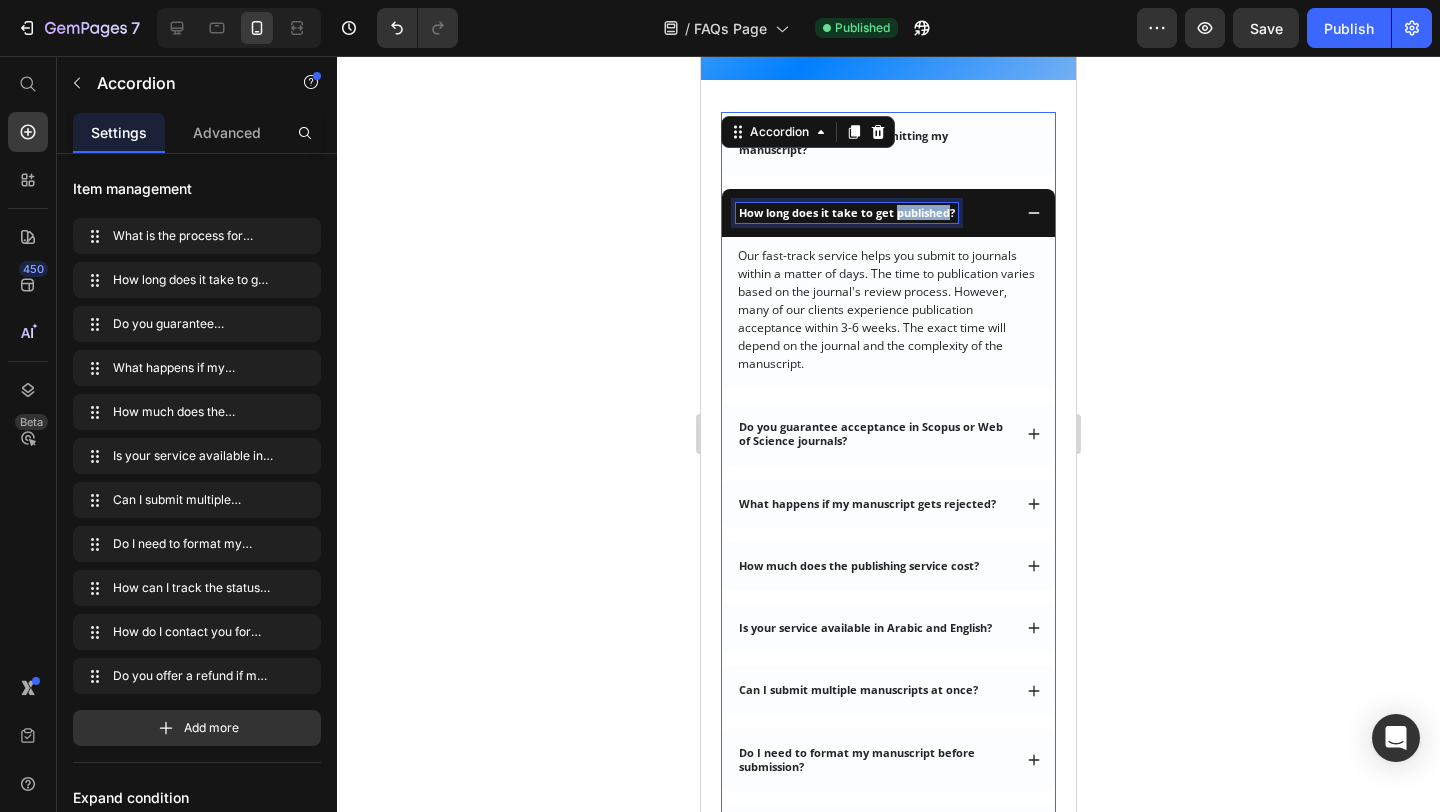 click on "How long does it take to get published?" at bounding box center [847, 213] 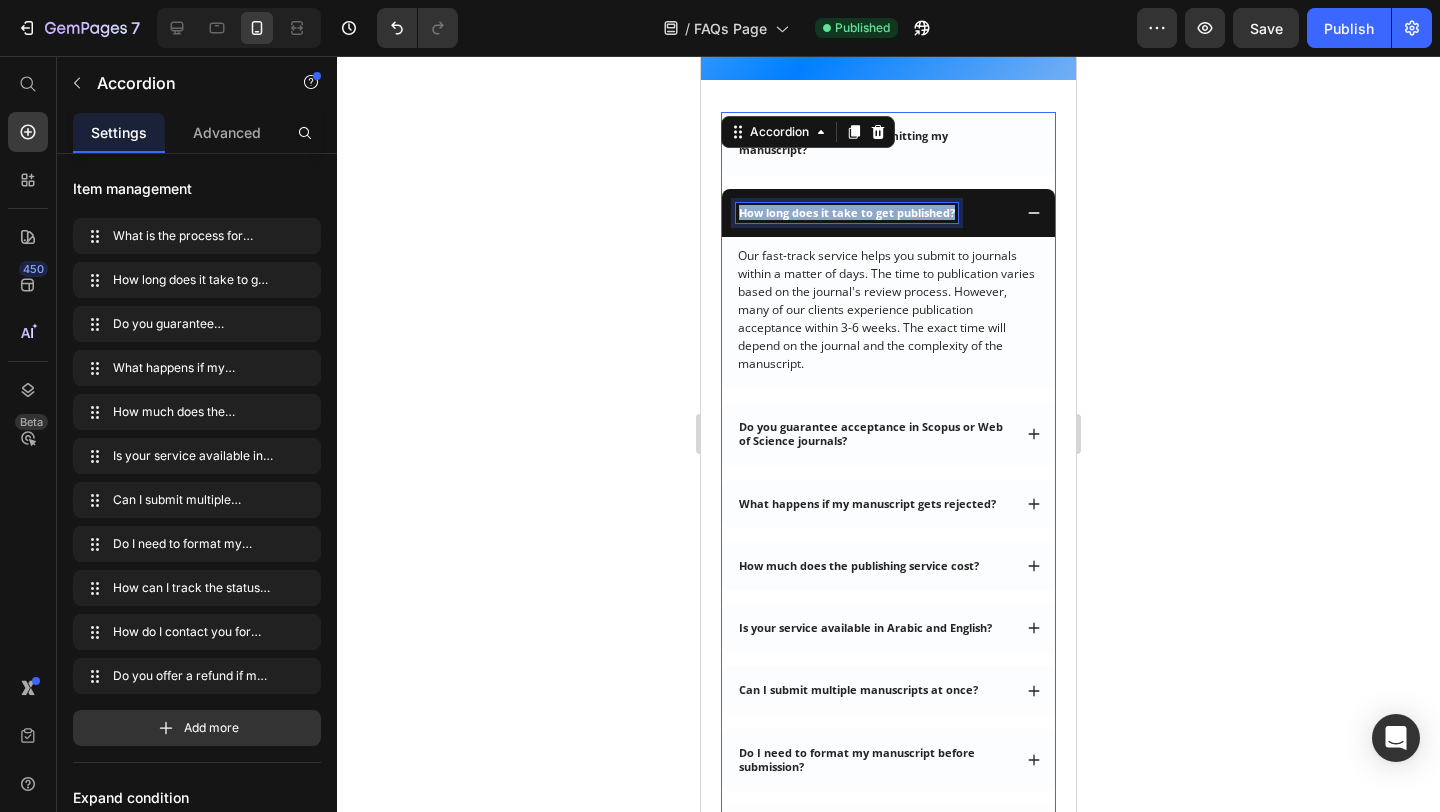 click on "How long does it take to get published?" at bounding box center [847, 213] 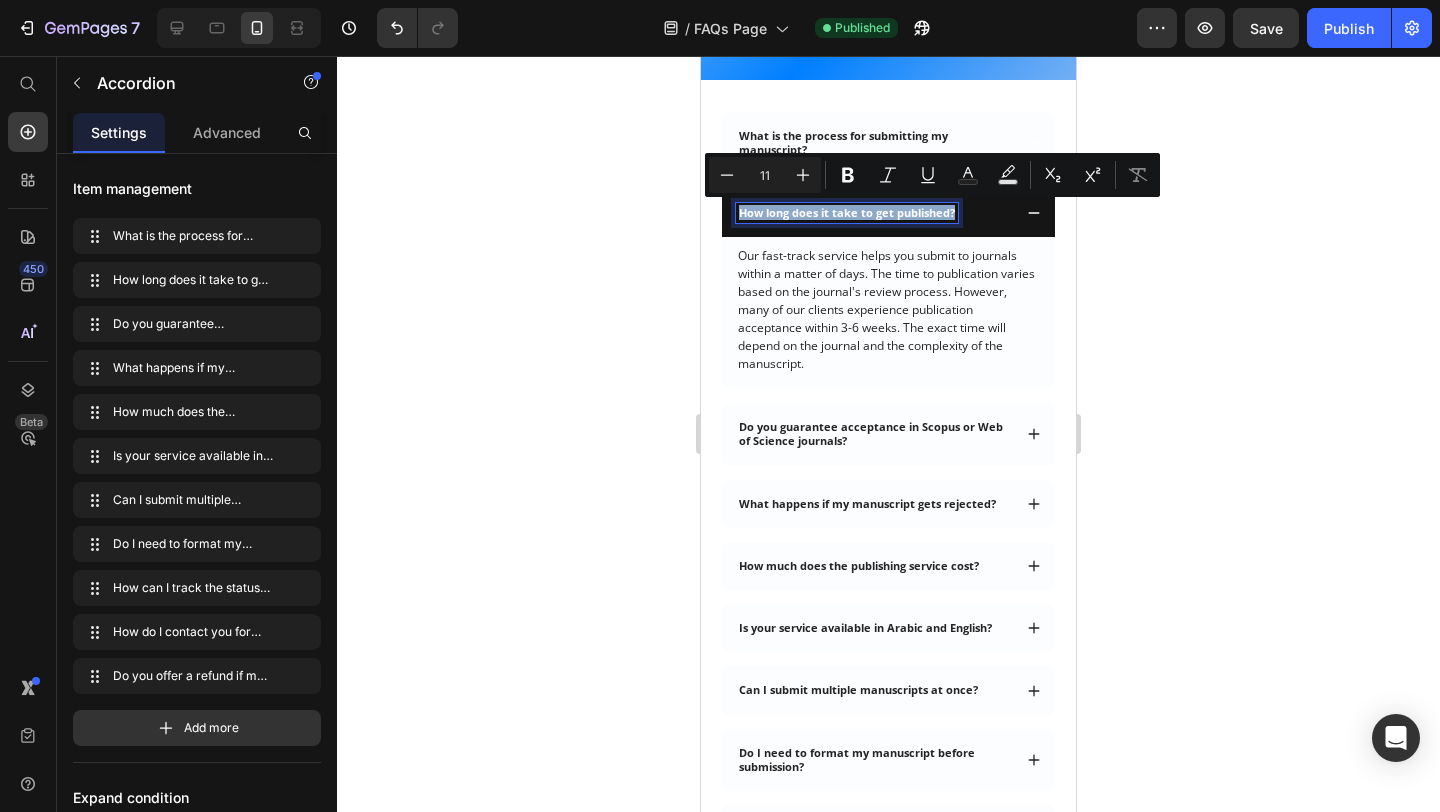 click on "How long does it take to get published?" at bounding box center (847, 213) 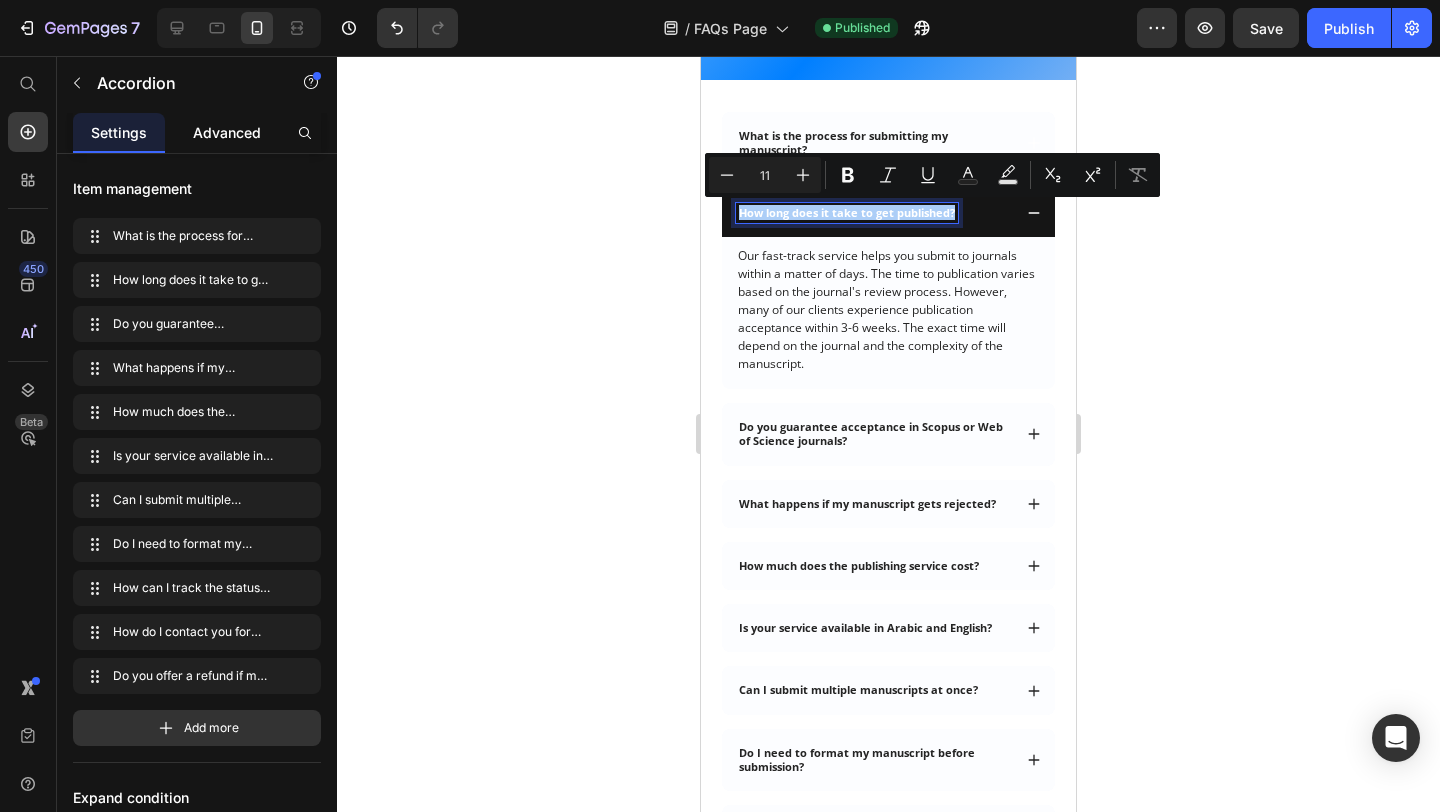 click on "Advanced" at bounding box center [227, 132] 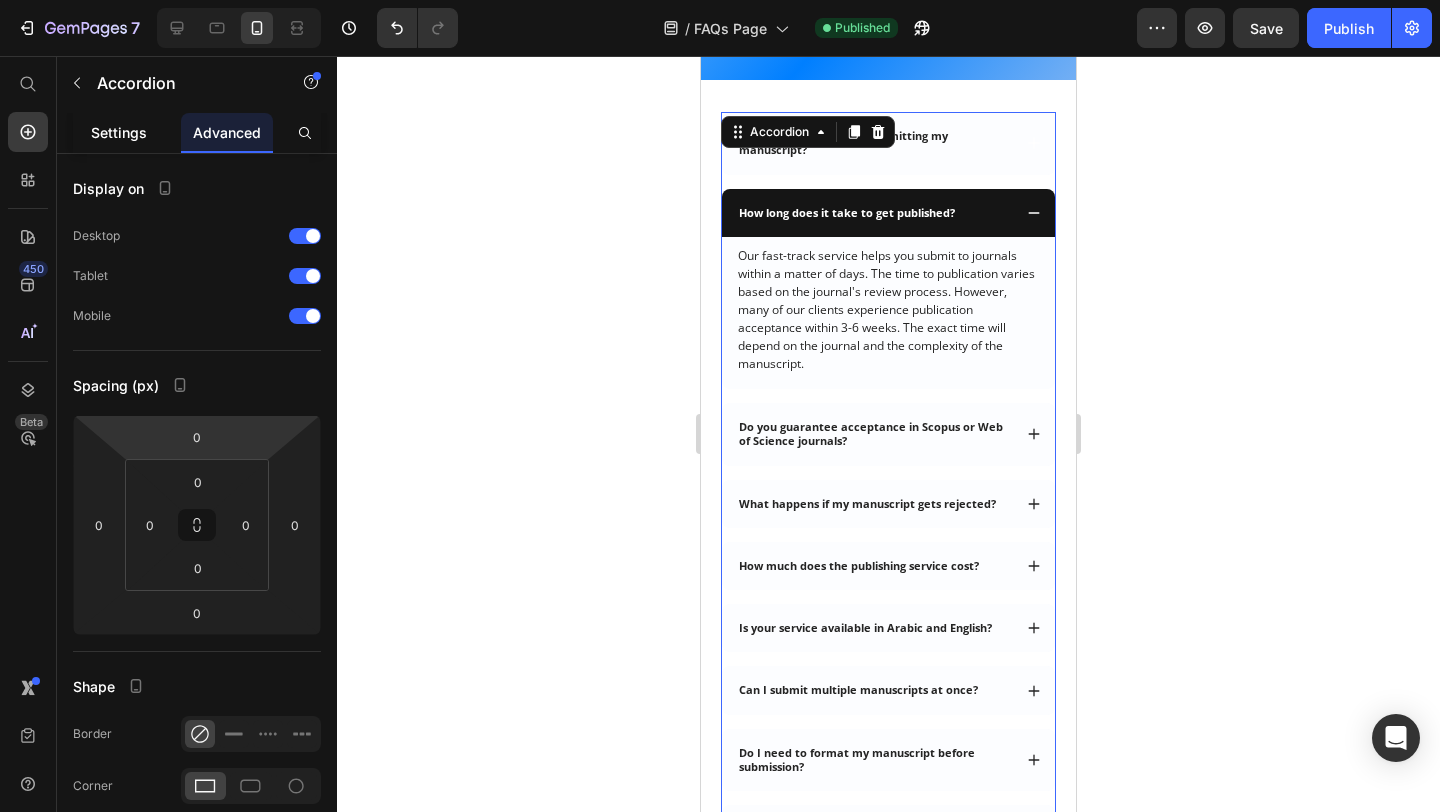click on "Settings" 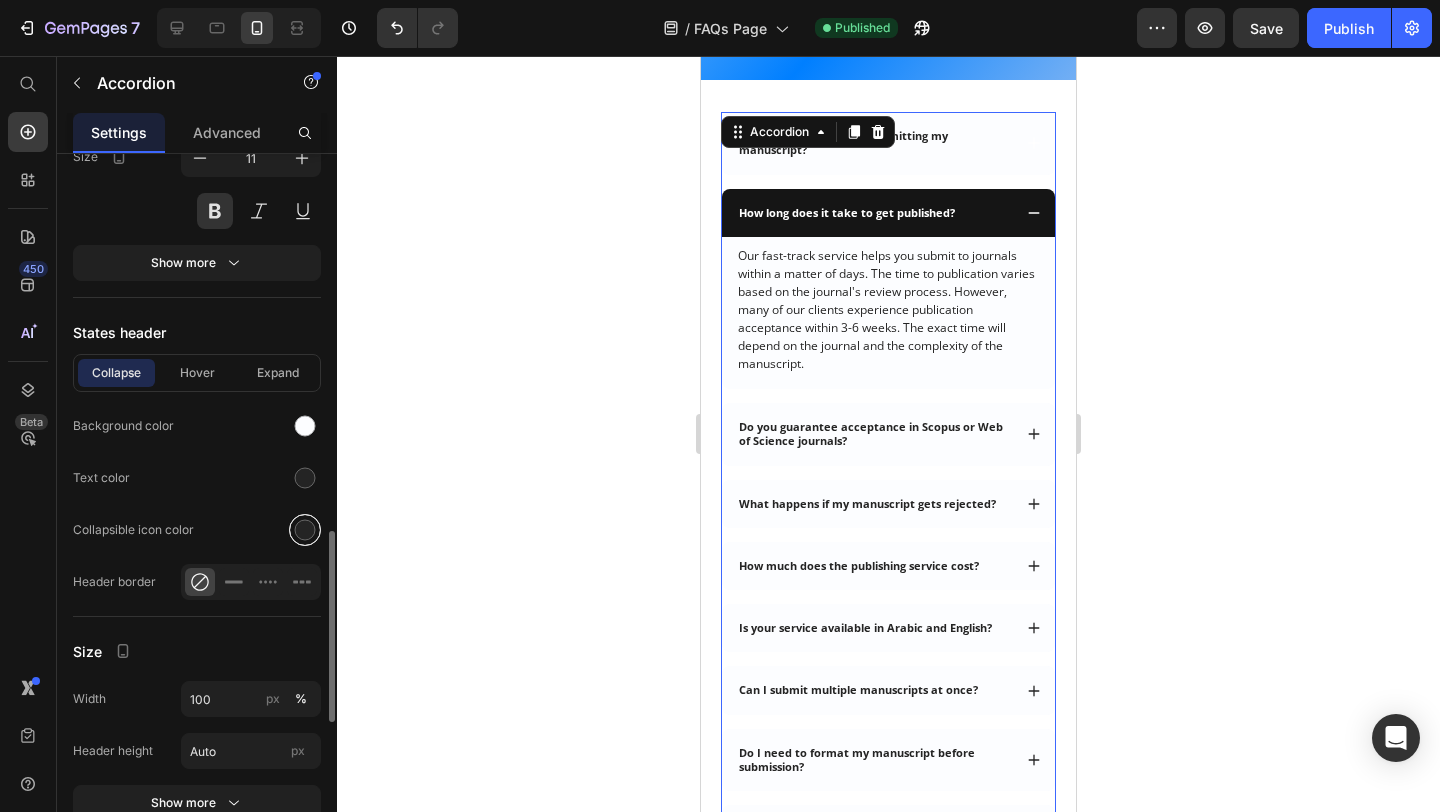 scroll, scrollTop: 1418, scrollLeft: 0, axis: vertical 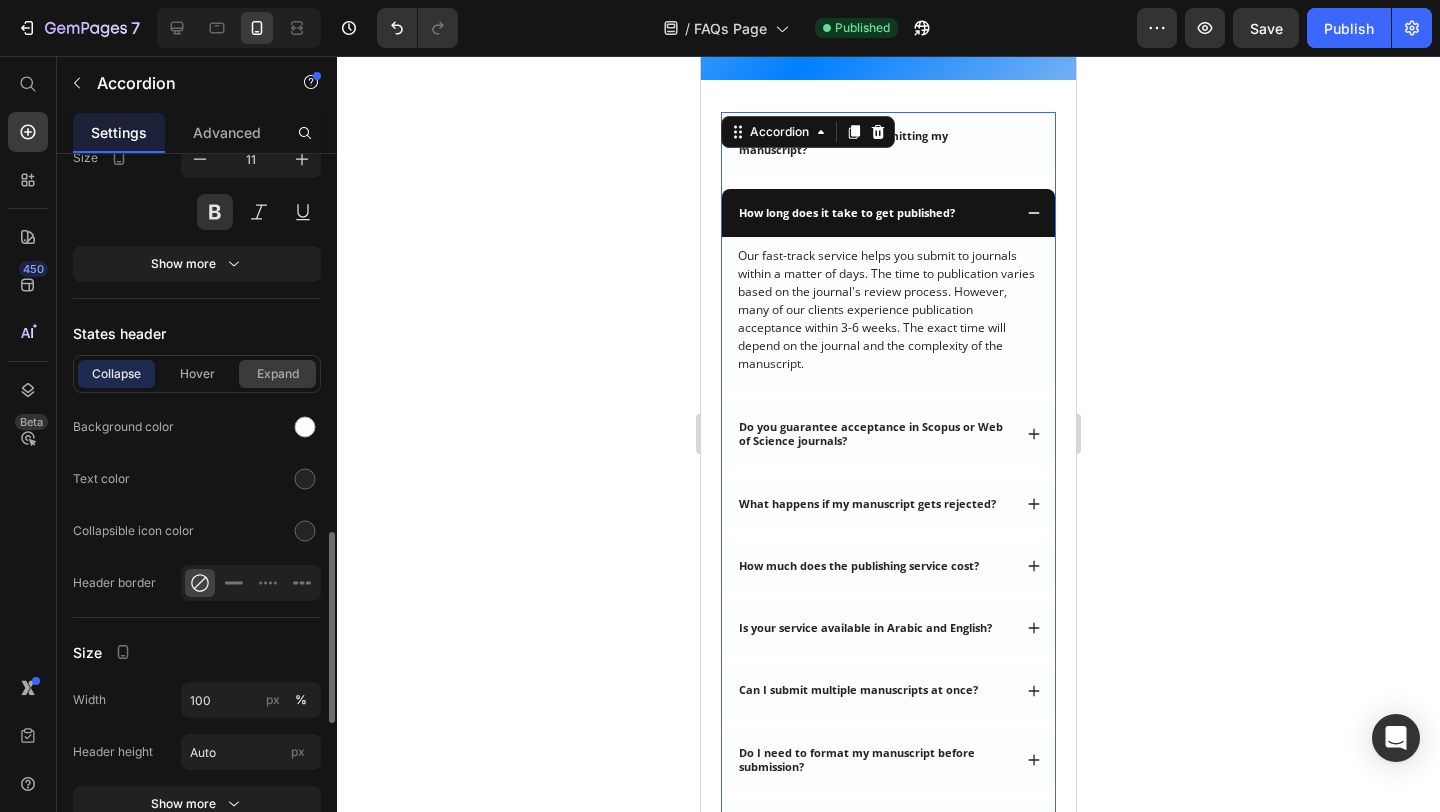 click on "Expand" at bounding box center [277, 374] 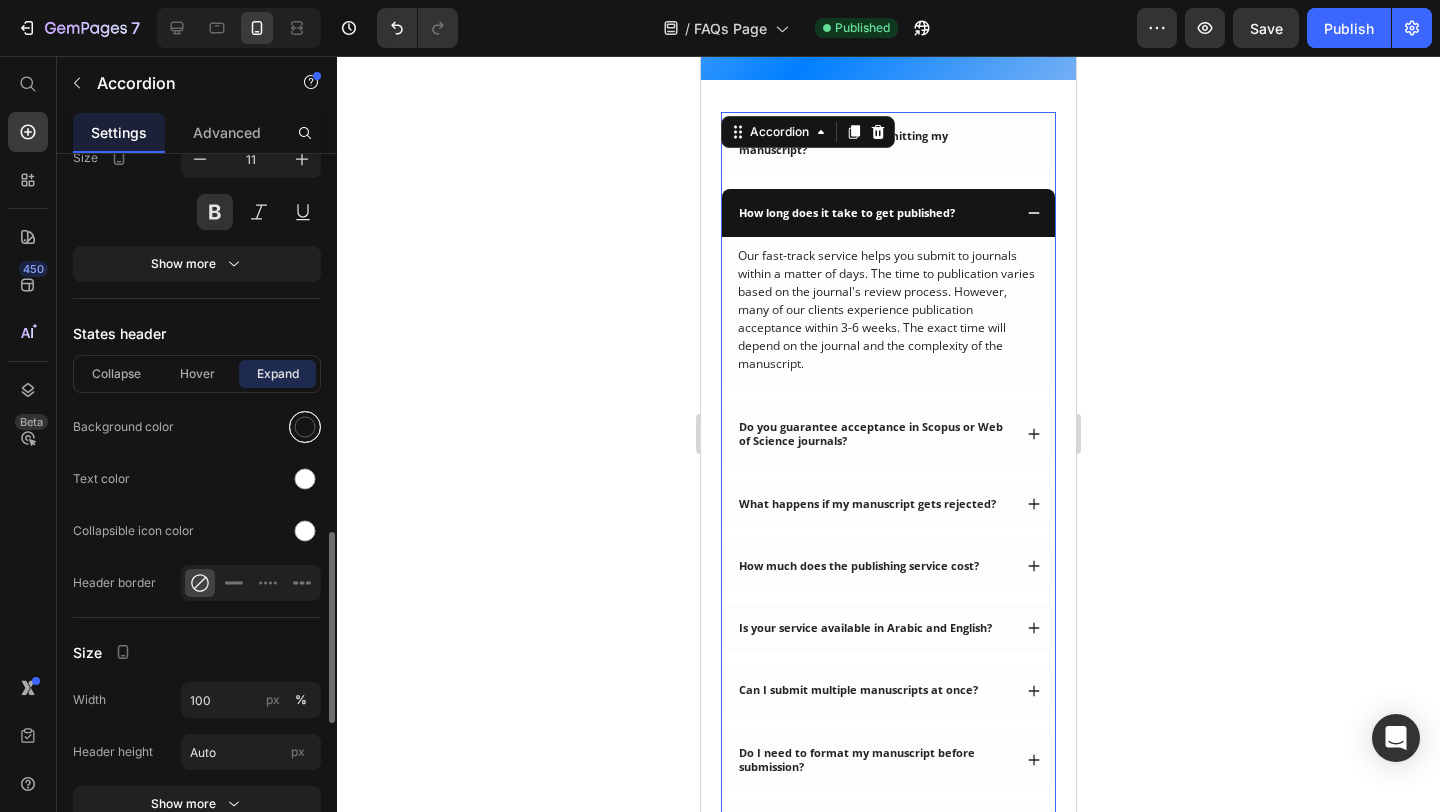 click at bounding box center (305, 427) 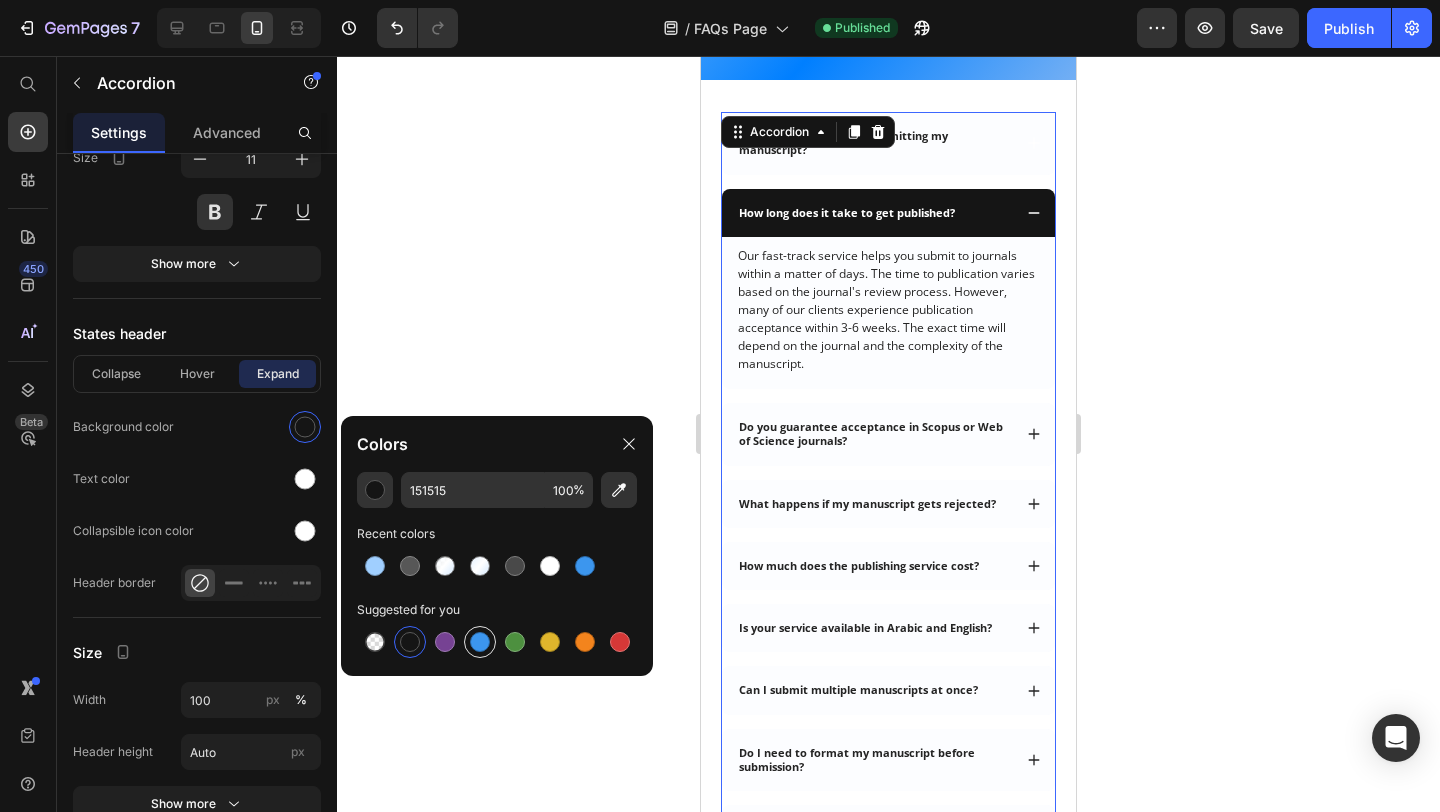 click at bounding box center (480, 642) 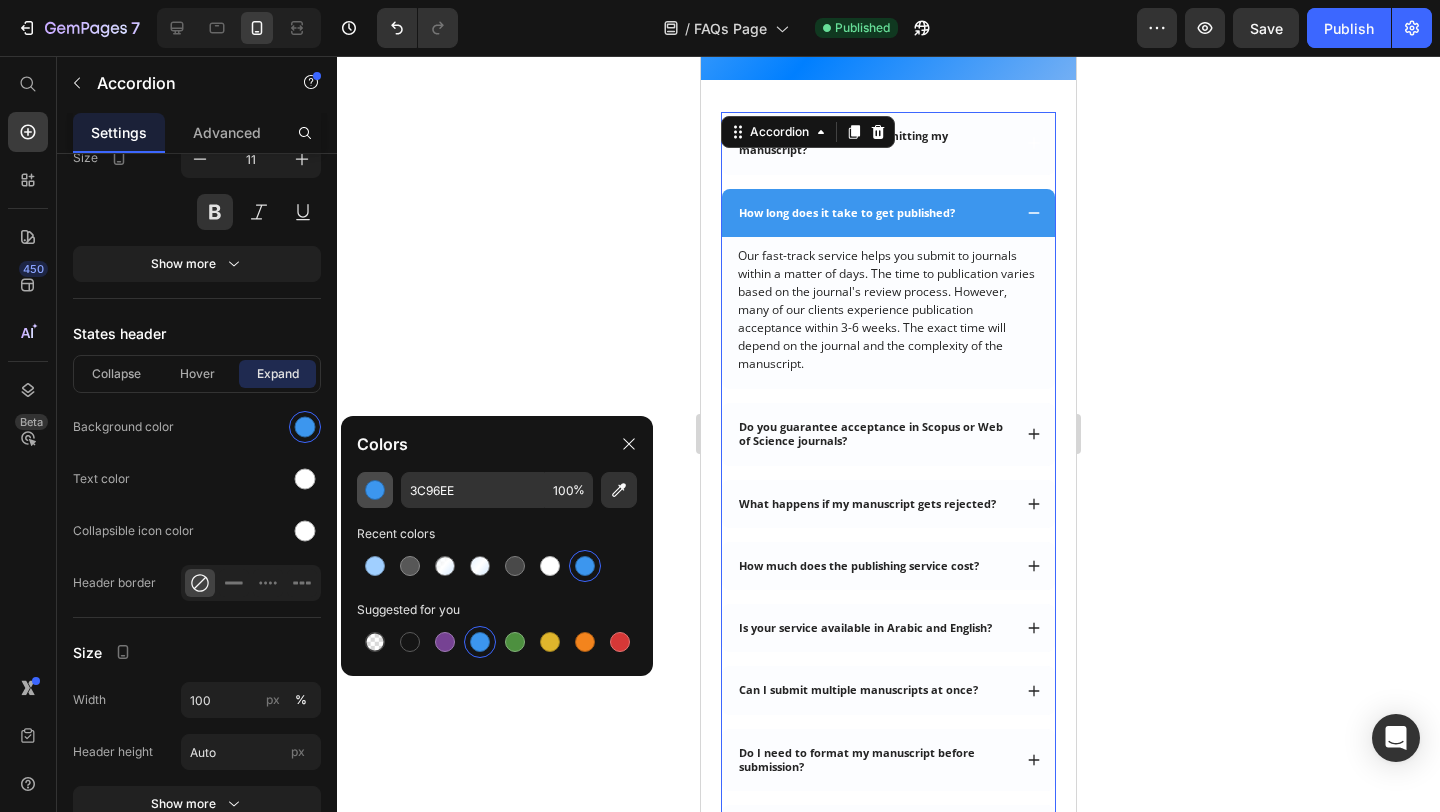 click at bounding box center (375, 490) 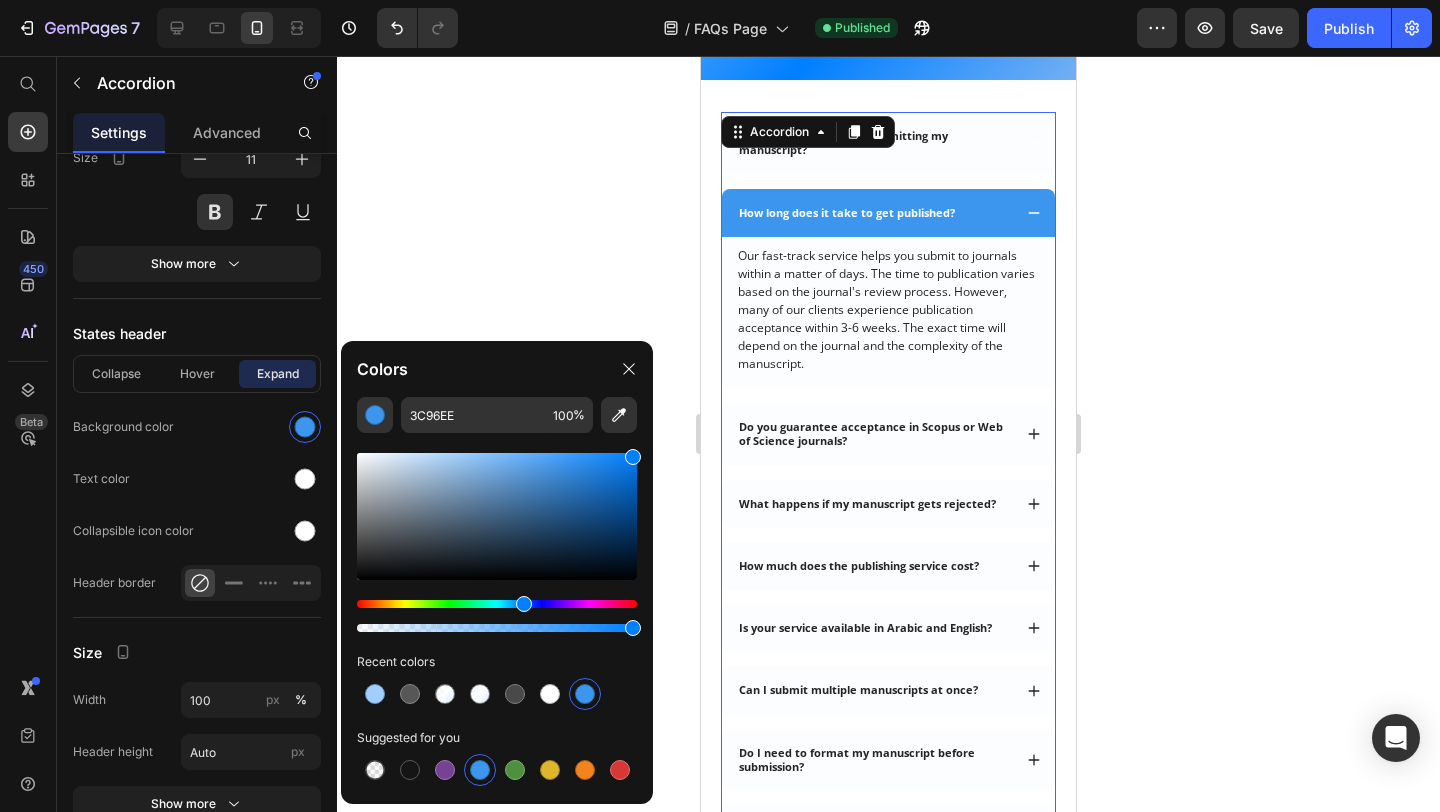 type on "007FFF" 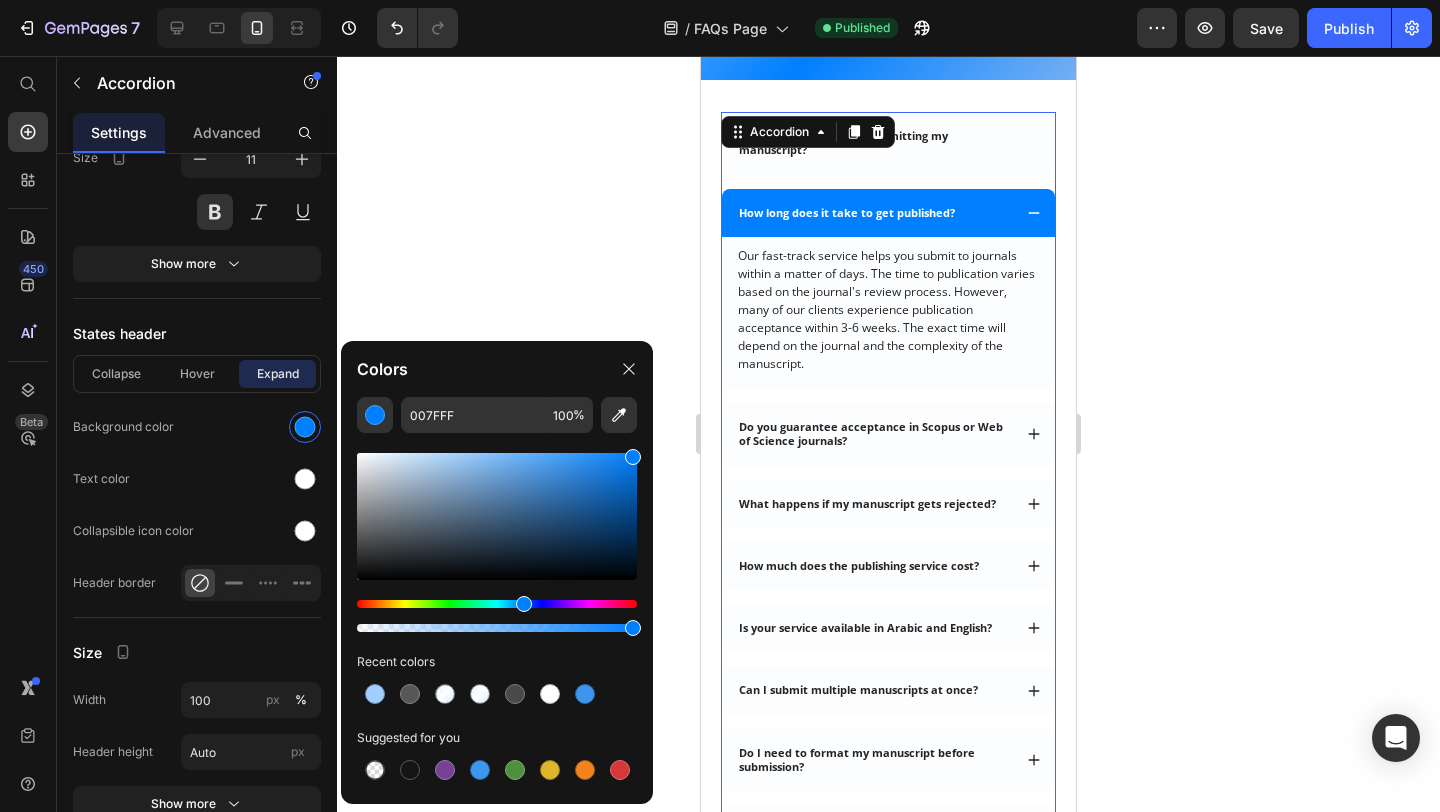 drag, startPoint x: 598, startPoint y: 483, endPoint x: 677, endPoint y: 425, distance: 98.005104 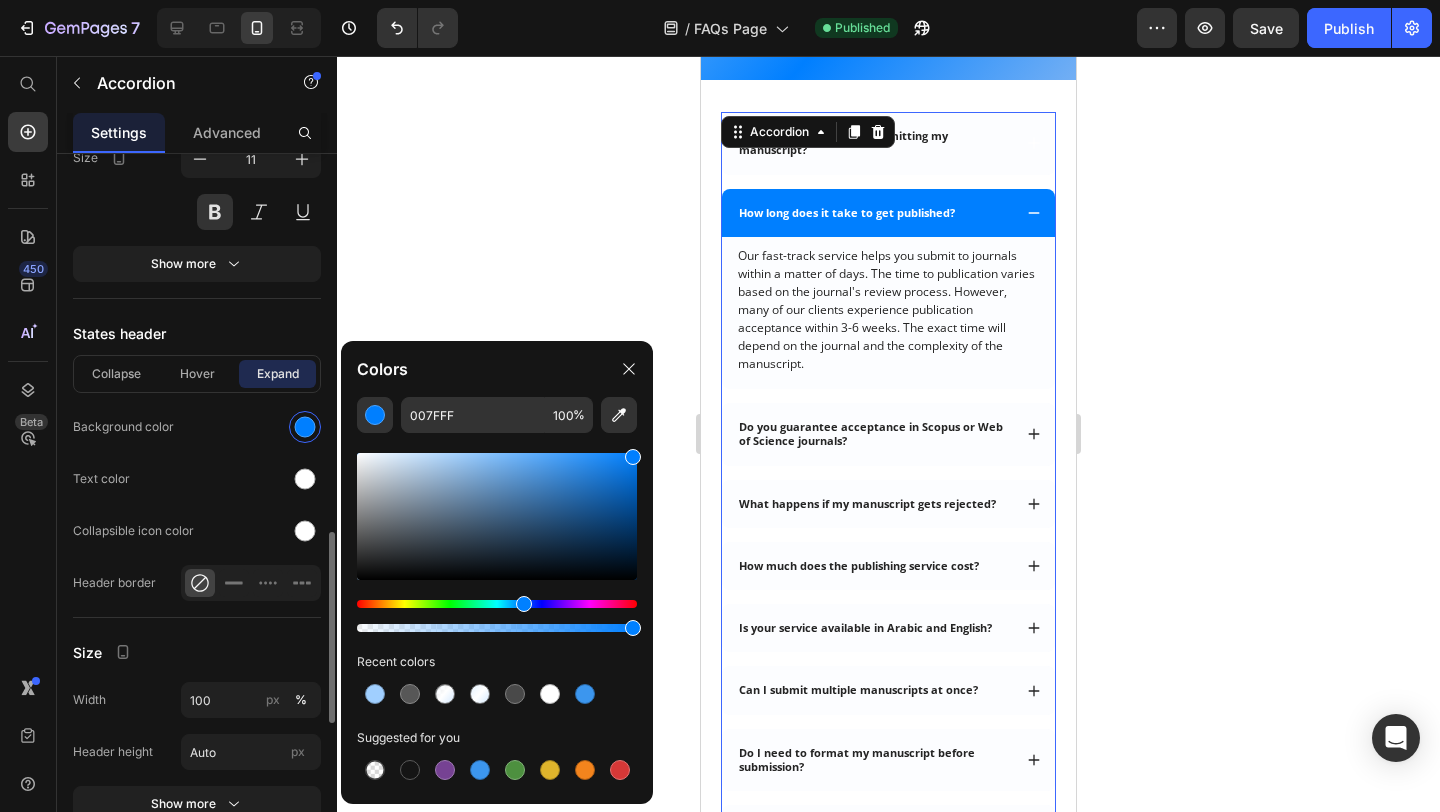 click on "Collapse Hover Expand Background color Text color Collapsible icon color Header border" 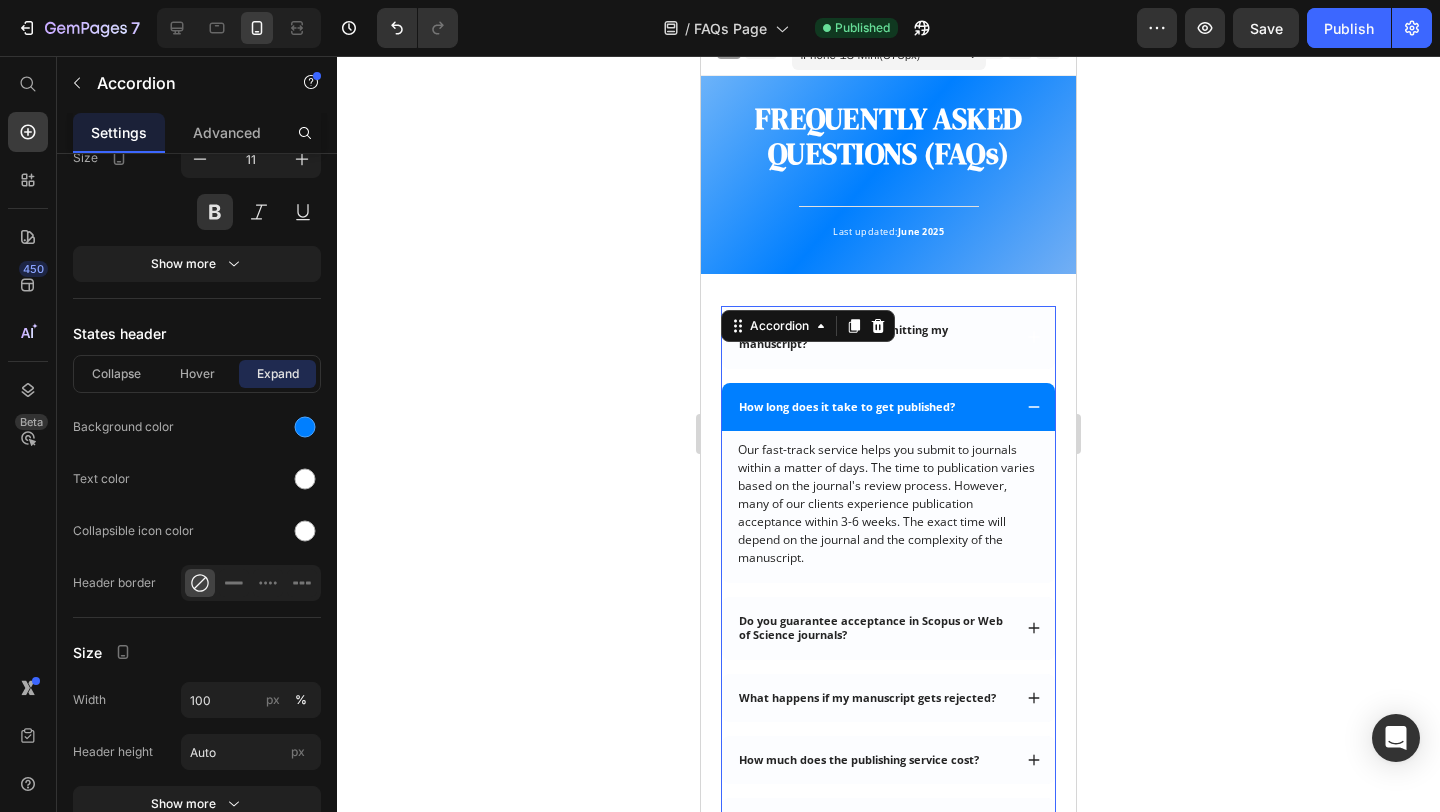 scroll, scrollTop: 0, scrollLeft: 0, axis: both 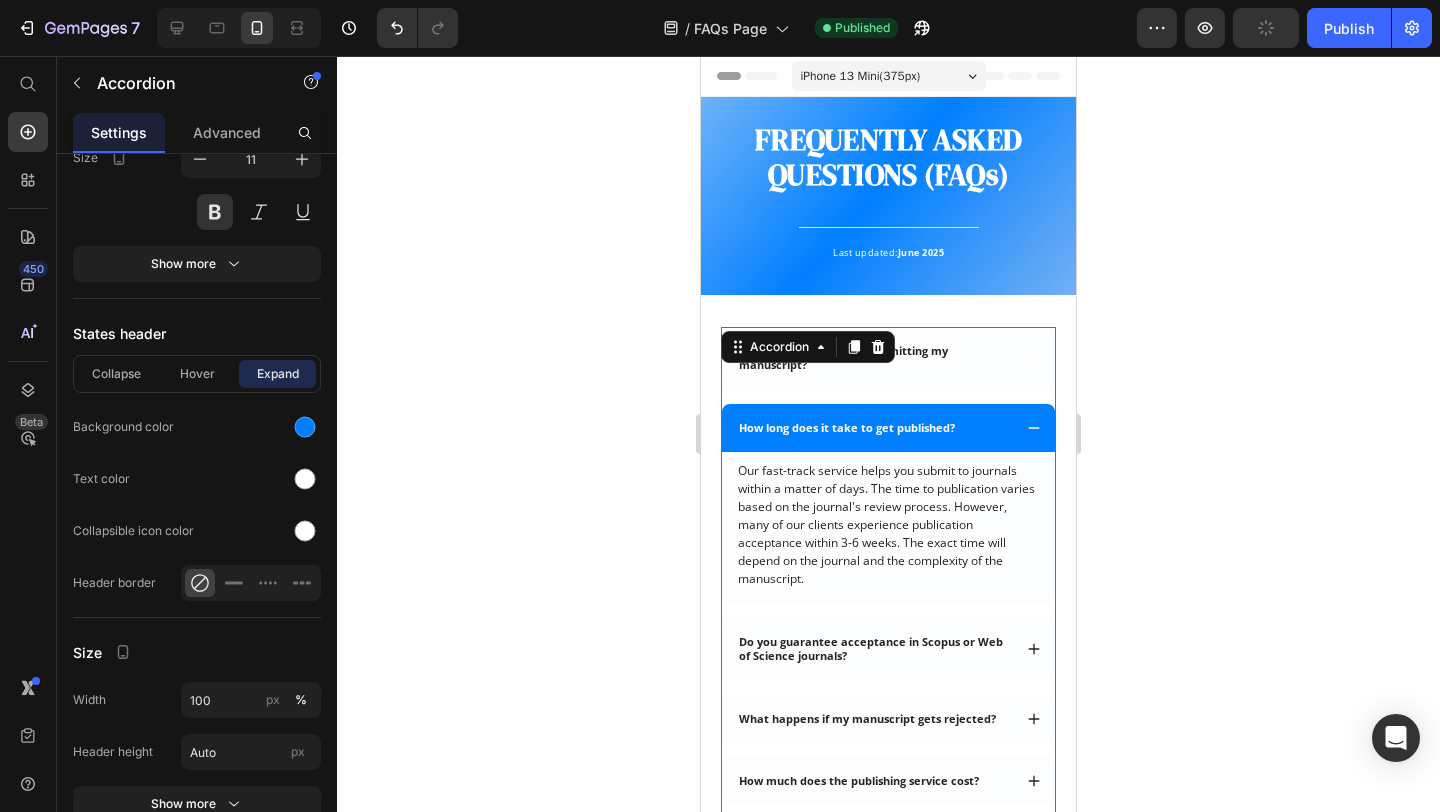 click 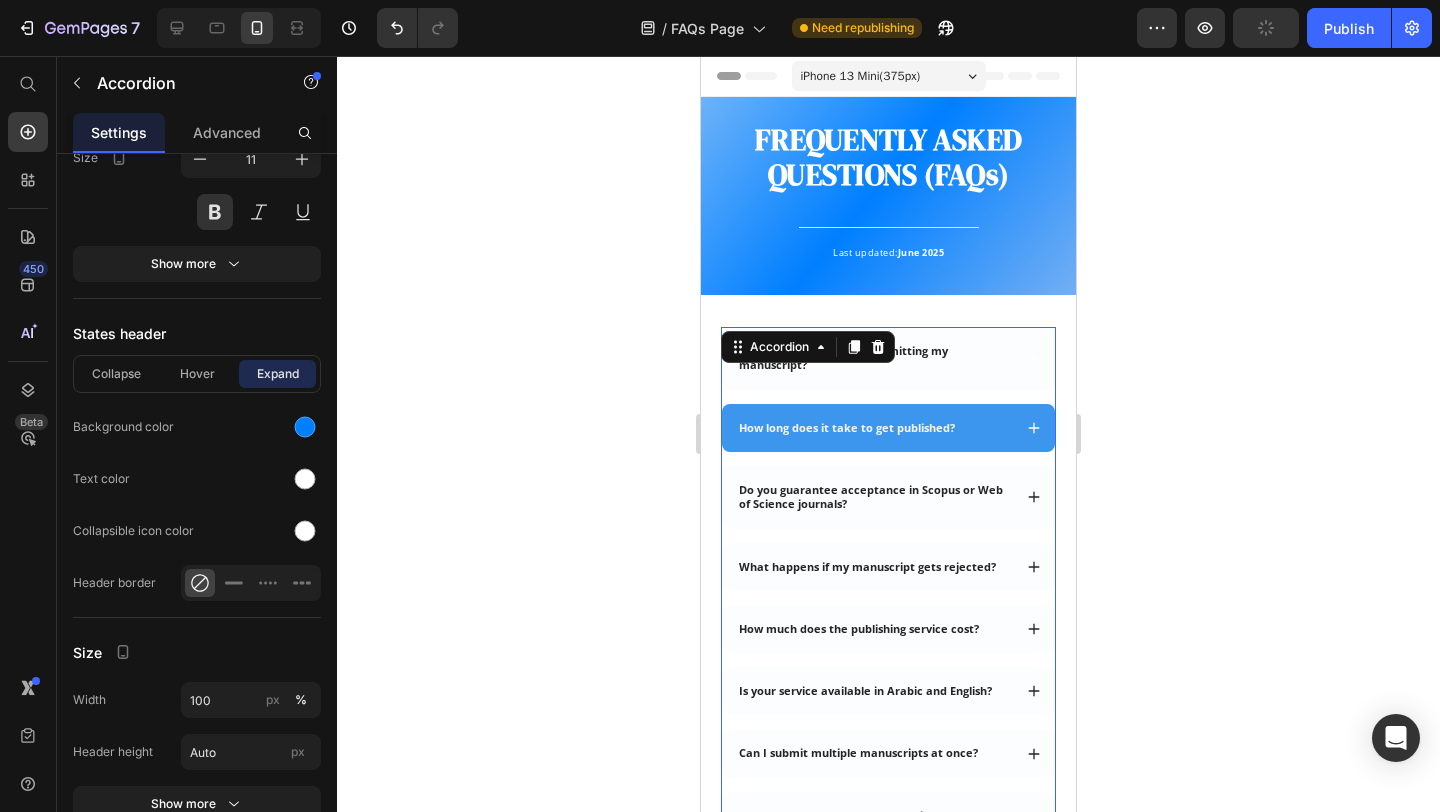 click 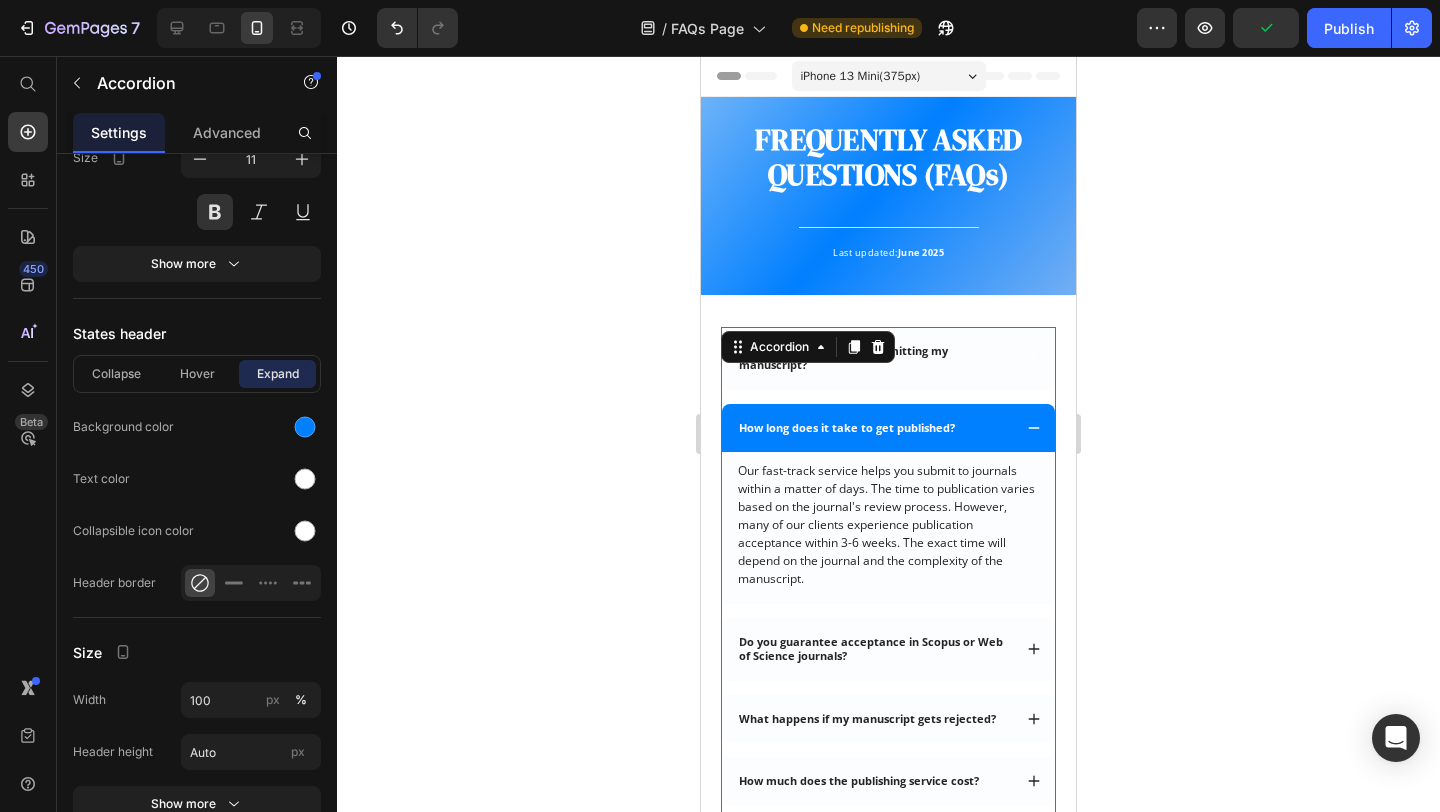 click 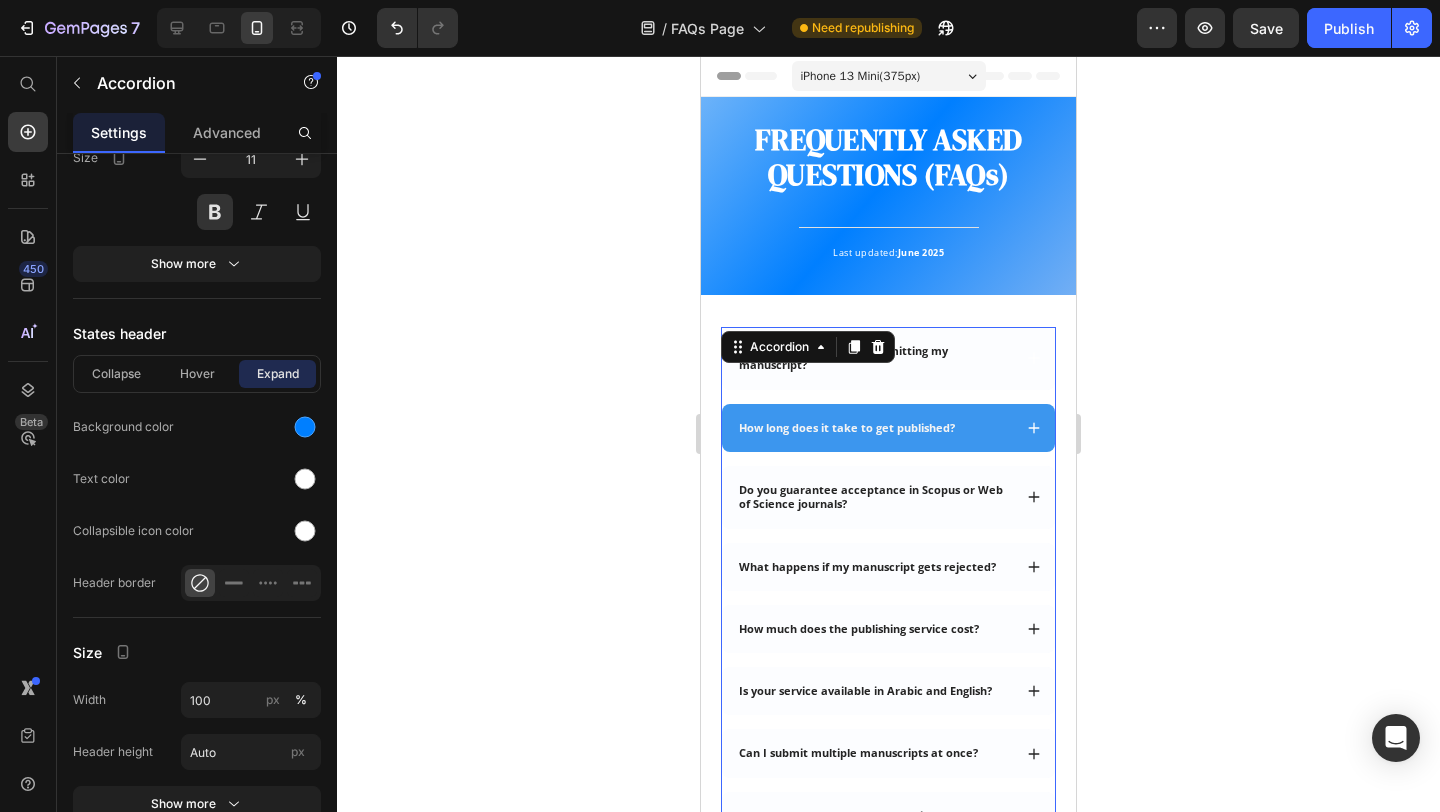 click 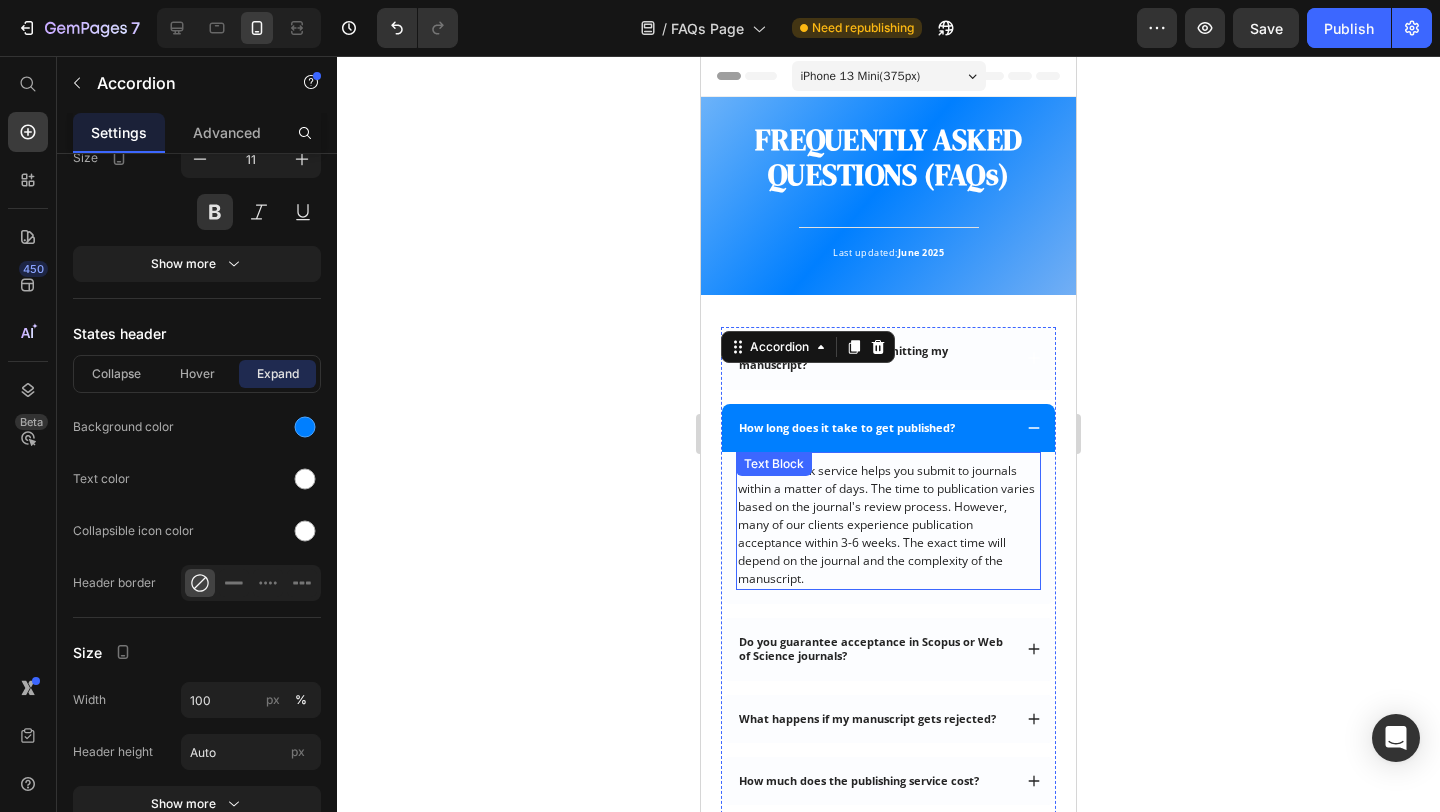 click on "Our fast-track service helps you submit to journals within a matter of days. The time to publication varies based on the journal's review process. However, many of our clients experience publication acceptance within 3-6 weeks. The exact time will depend on the journal and the complexity of the manuscript." at bounding box center (888, 525) 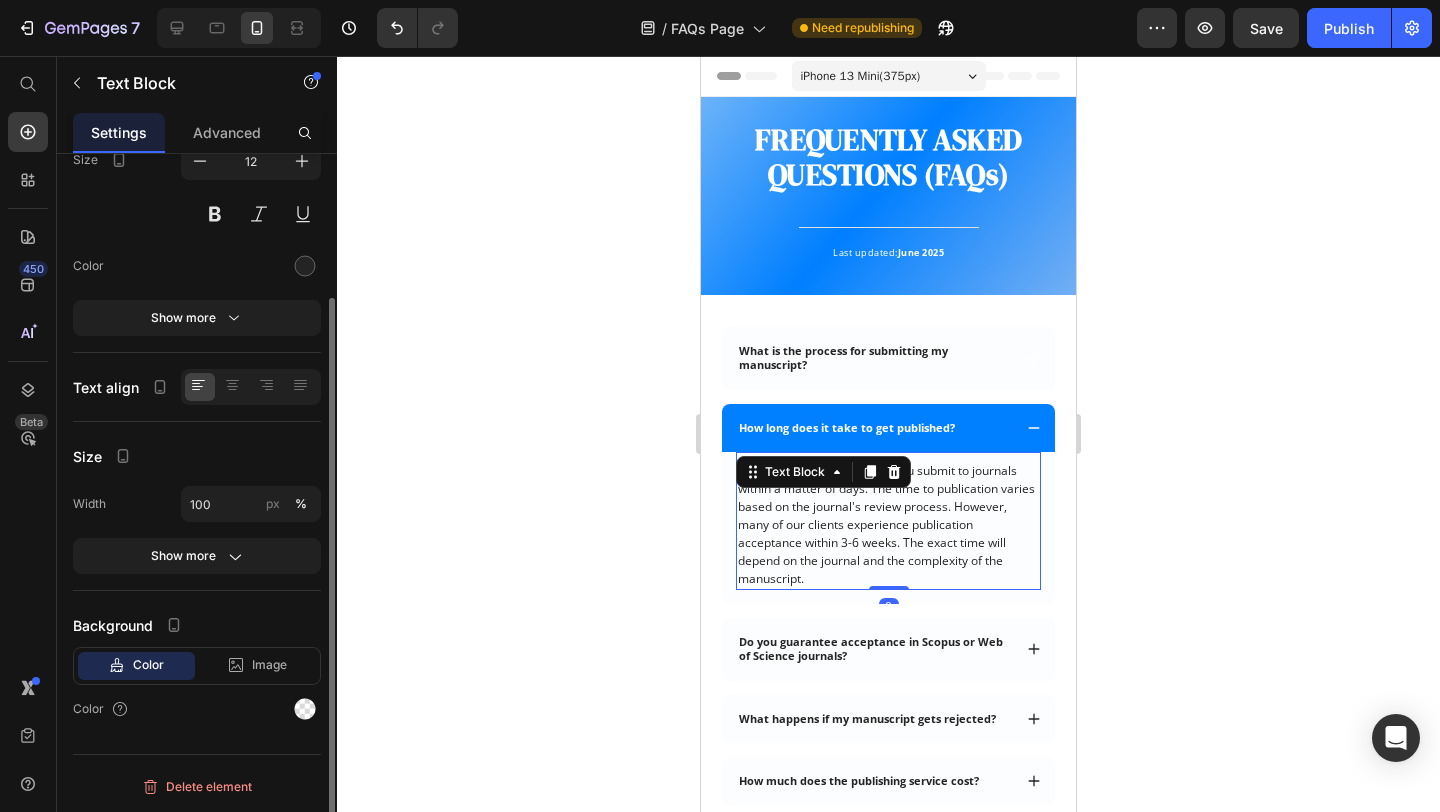 scroll, scrollTop: 0, scrollLeft: 0, axis: both 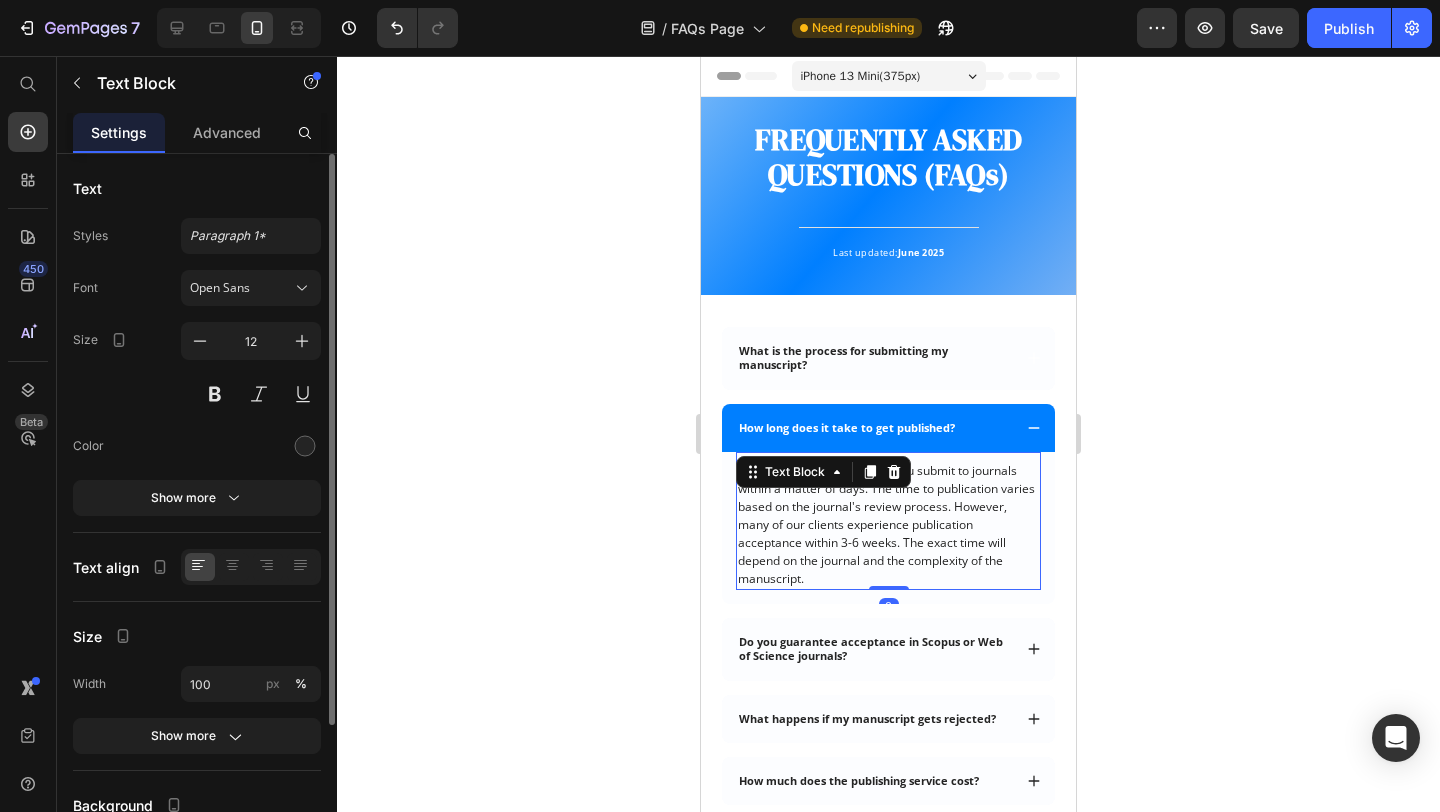 click on "Our fast-track service helps you submit to journals within a matter of days. The time to publication varies based on the journal's review process. However, many of our clients experience publication acceptance within 3-6 weeks. The exact time will depend on the journal and the complexity of the manuscript." at bounding box center (888, 525) 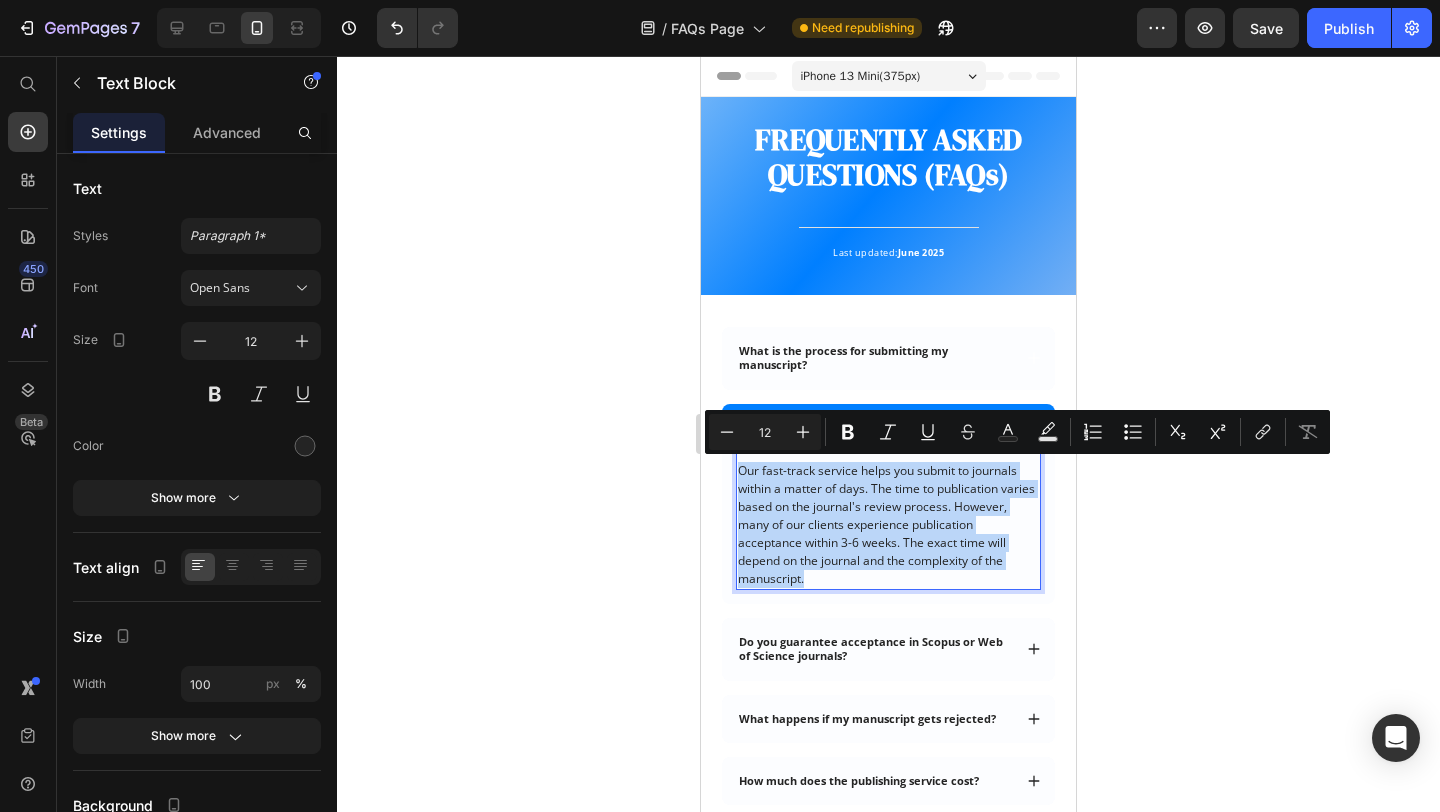 copy on "Our fast-track service helps you submit to journals within a matter of days. The time to publication varies based on the journal's review process. However, many of our clients experience publication acceptance within 3-6 weeks. The exact time will depend on the journal and the complexity of the manuscript." 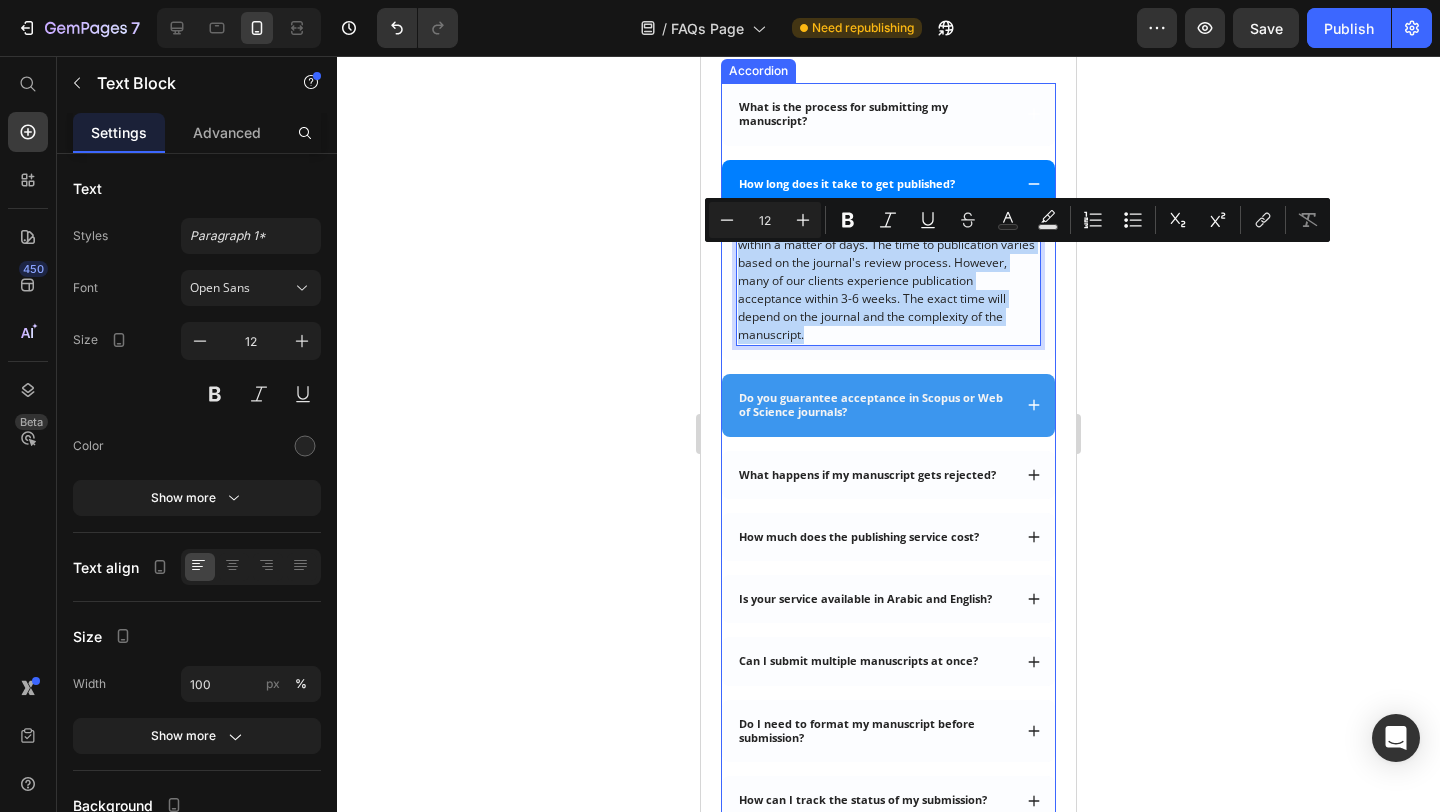 scroll, scrollTop: 277, scrollLeft: 0, axis: vertical 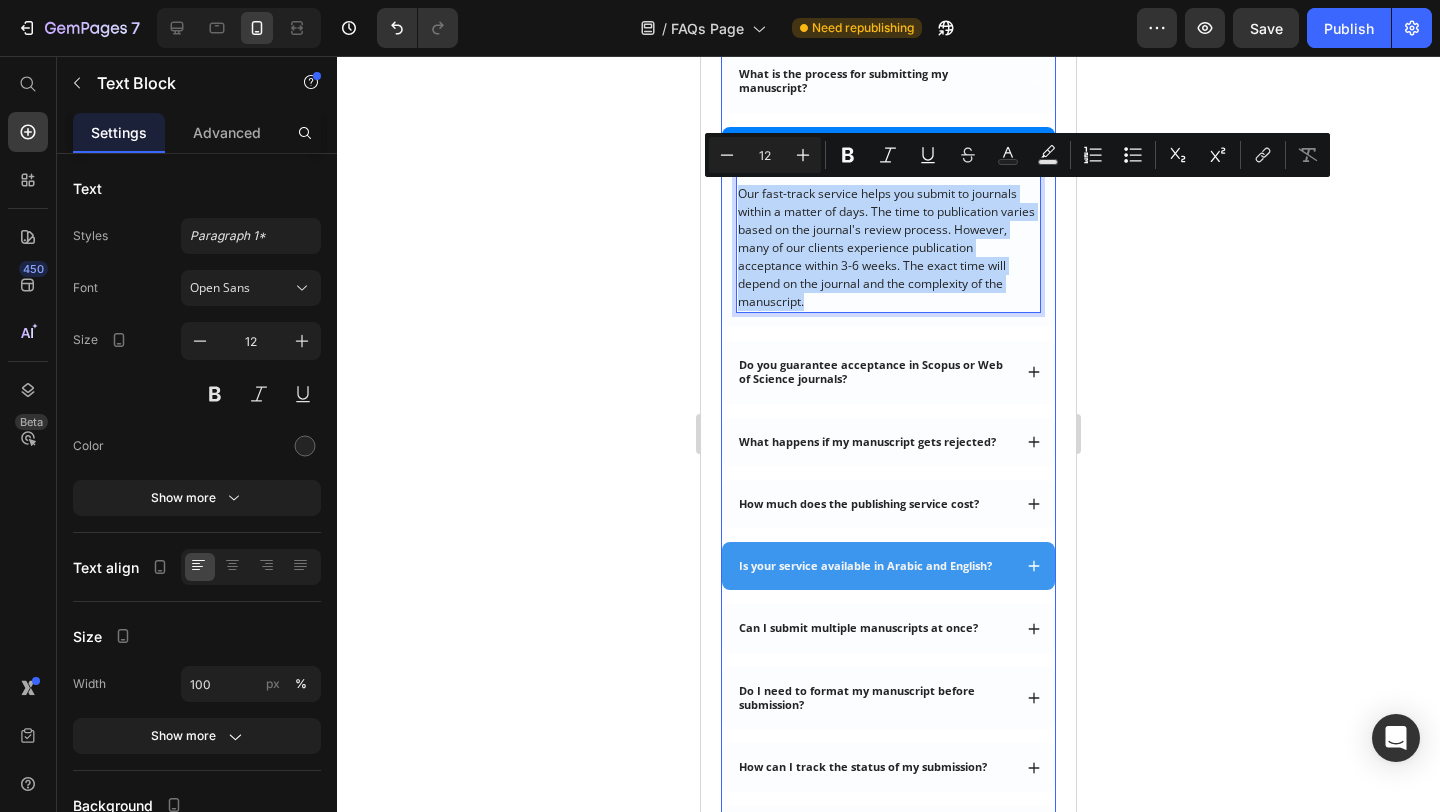 drag, startPoint x: 1032, startPoint y: 567, endPoint x: 1012, endPoint y: 566, distance: 20.024984 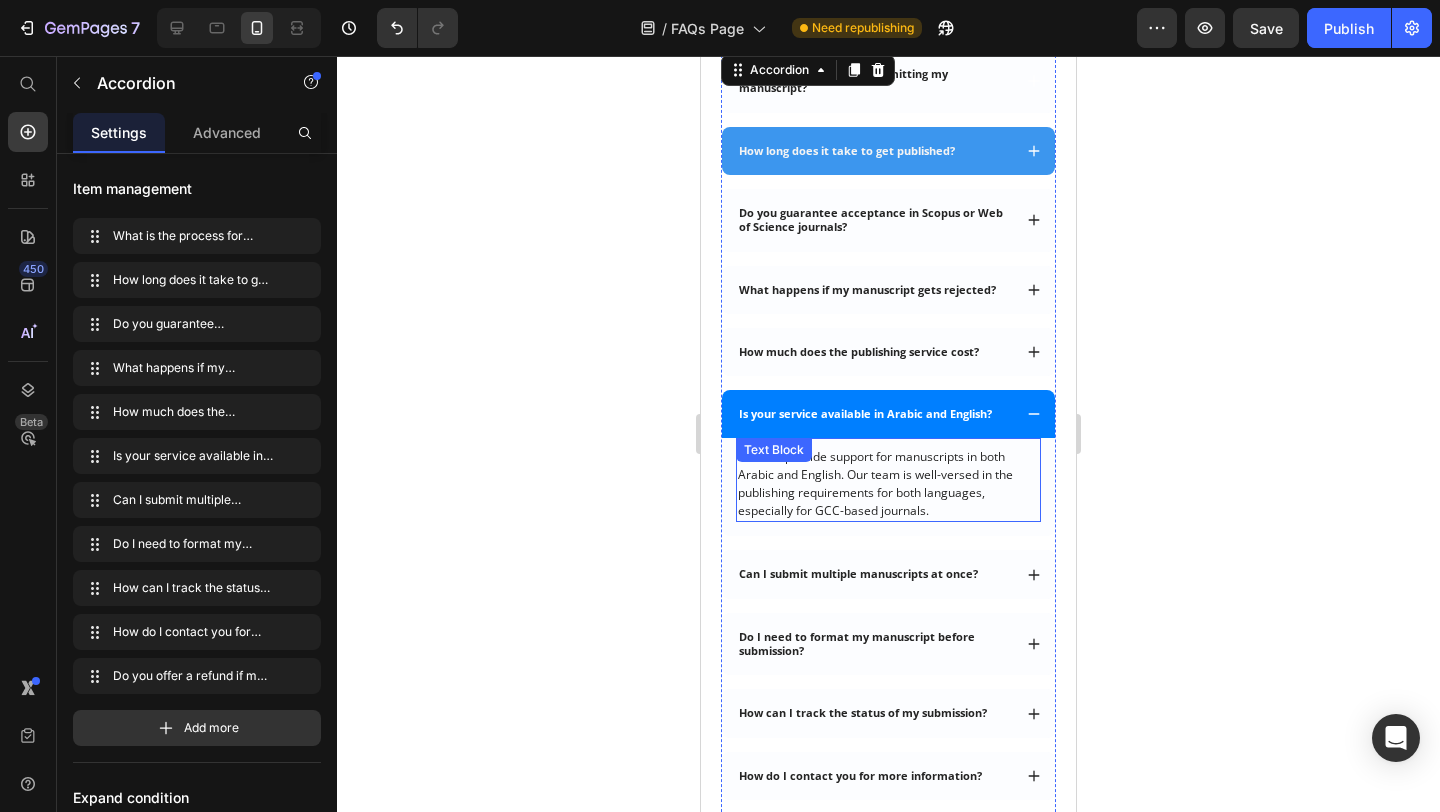 click on "Yes! We provide support for manuscripts in both Arabic and English. Our team is well-versed in the publishing requirements for both languages, especially for GCC-based journals." at bounding box center [888, 484] 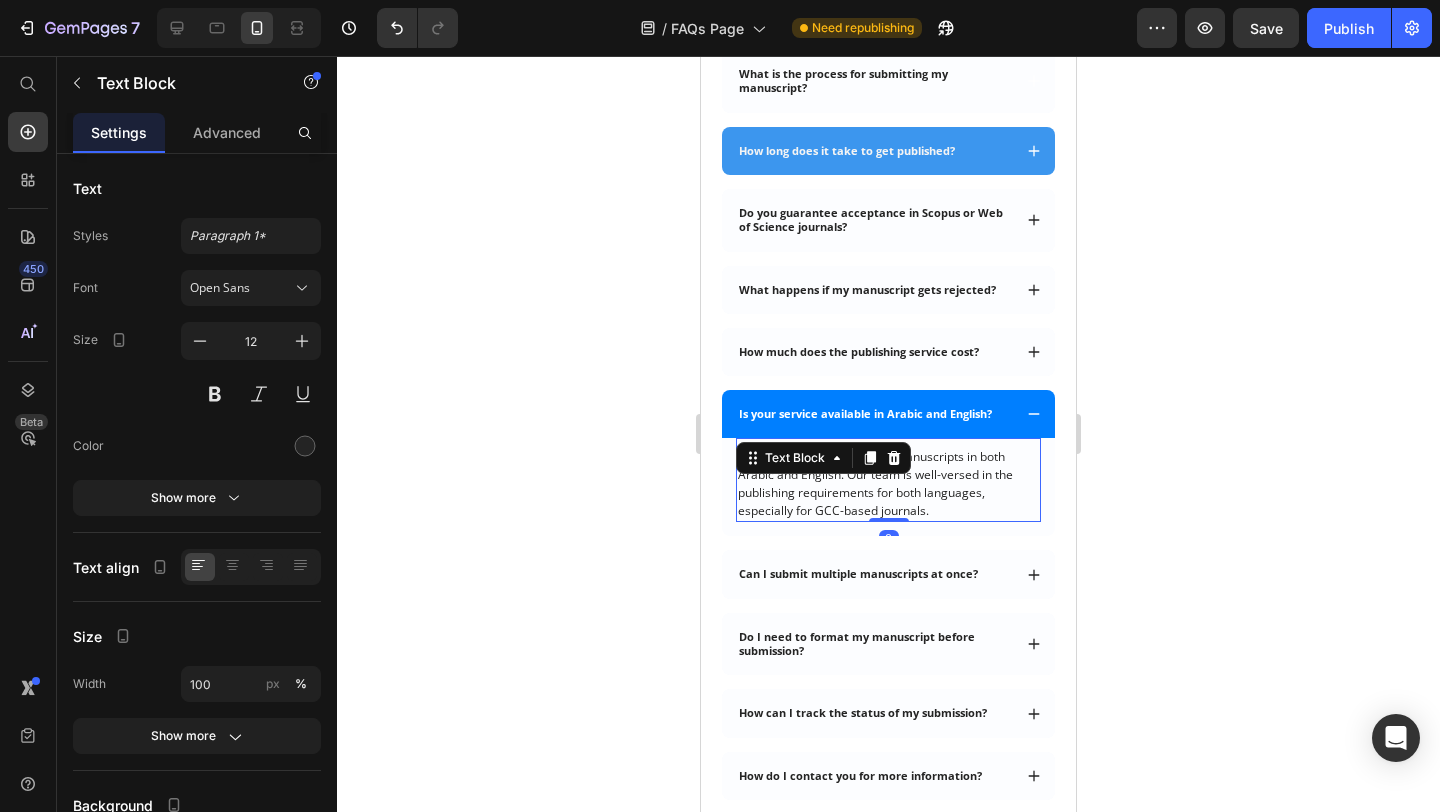 click on "Yes! We provide support for manuscripts in both Arabic and English. Our team is well-versed in the publishing requirements for both languages, especially for GCC-based journals." at bounding box center [888, 484] 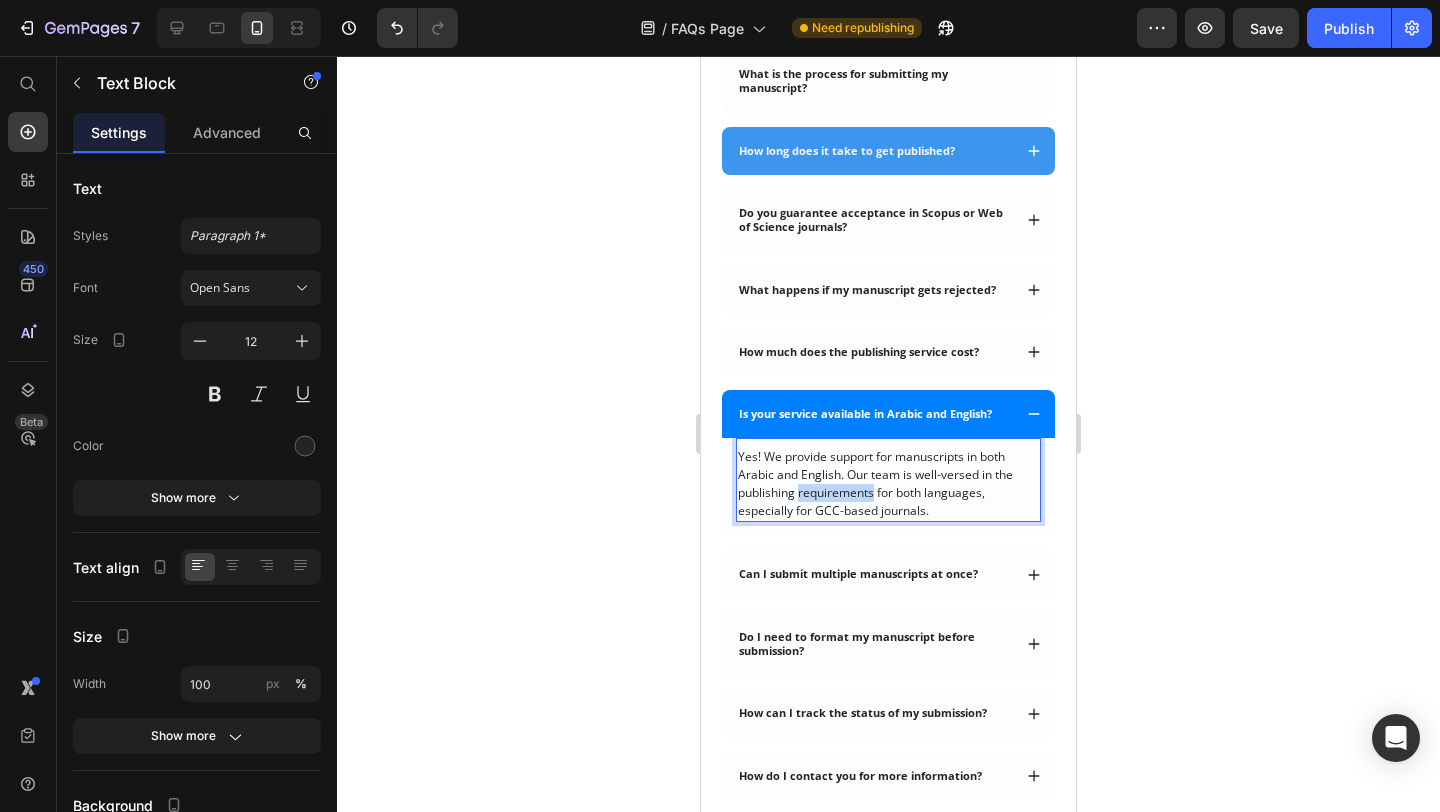 click on "Yes! We provide support for manuscripts in both Arabic and English. Our team is well-versed in the publishing requirements for both languages, especially for GCC-based journals." at bounding box center (888, 484) 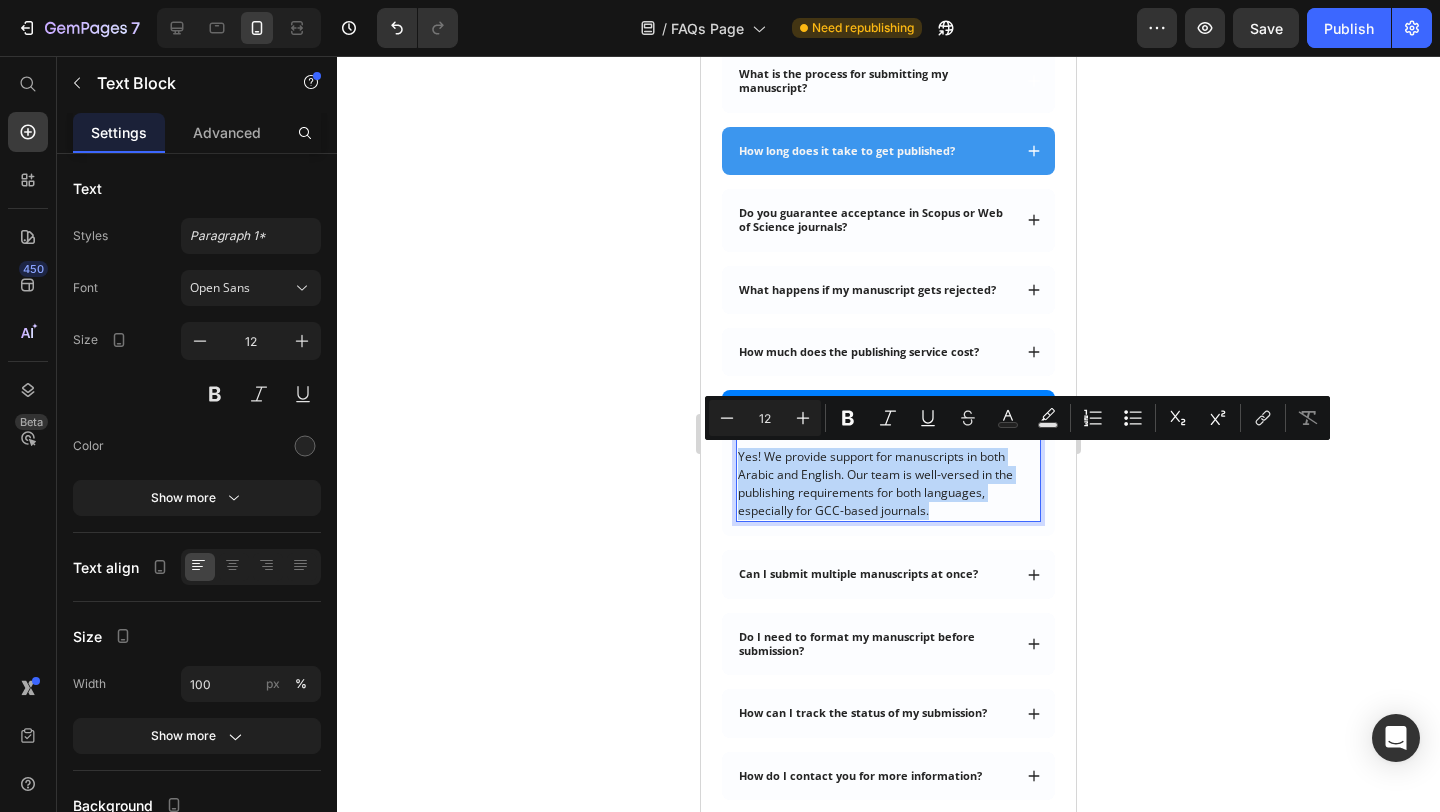copy on "Yes! We provide support for manuscripts in both Arabic and English. Our team is well-versed in the publishing requirements for both languages, especially for GCC-based journals." 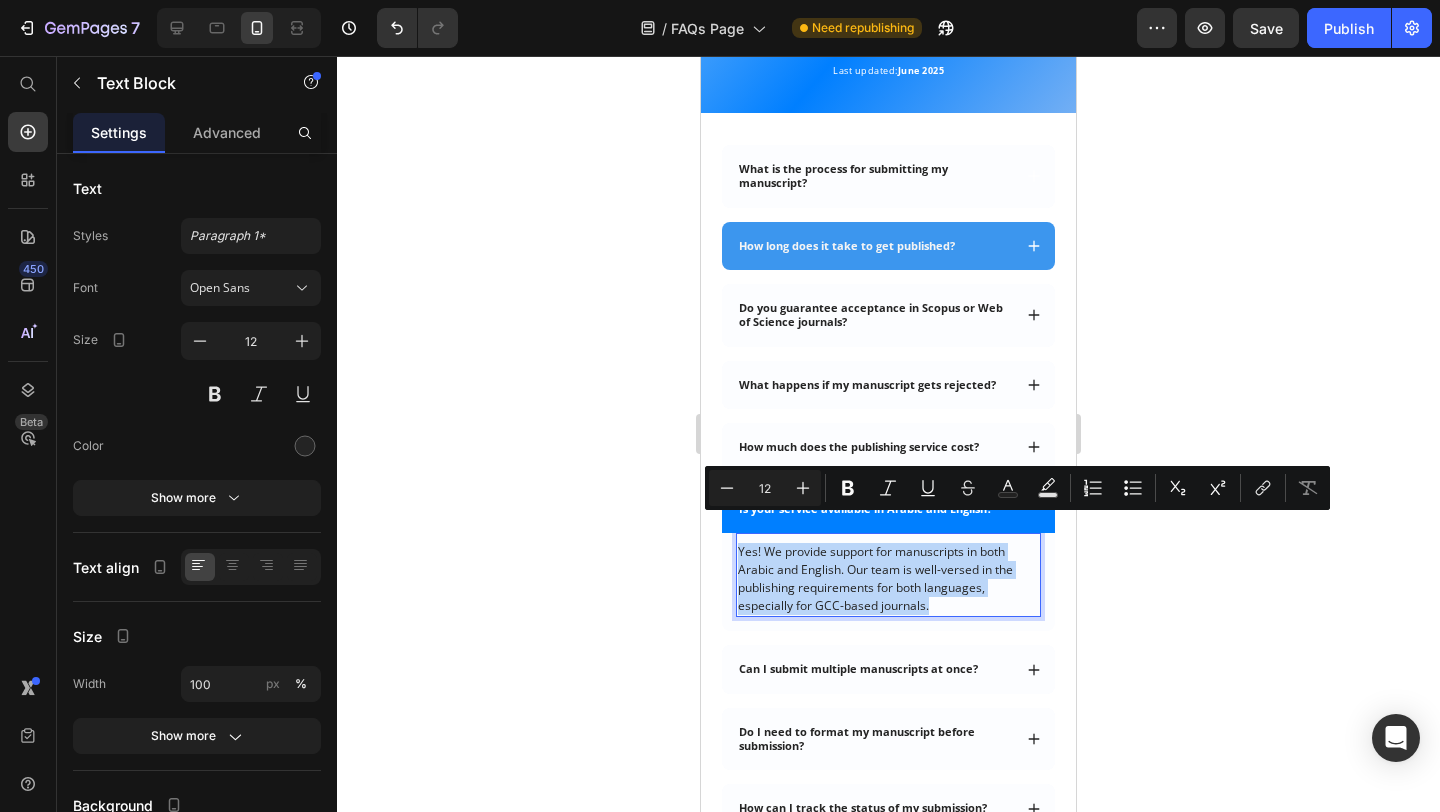 scroll, scrollTop: 163, scrollLeft: 0, axis: vertical 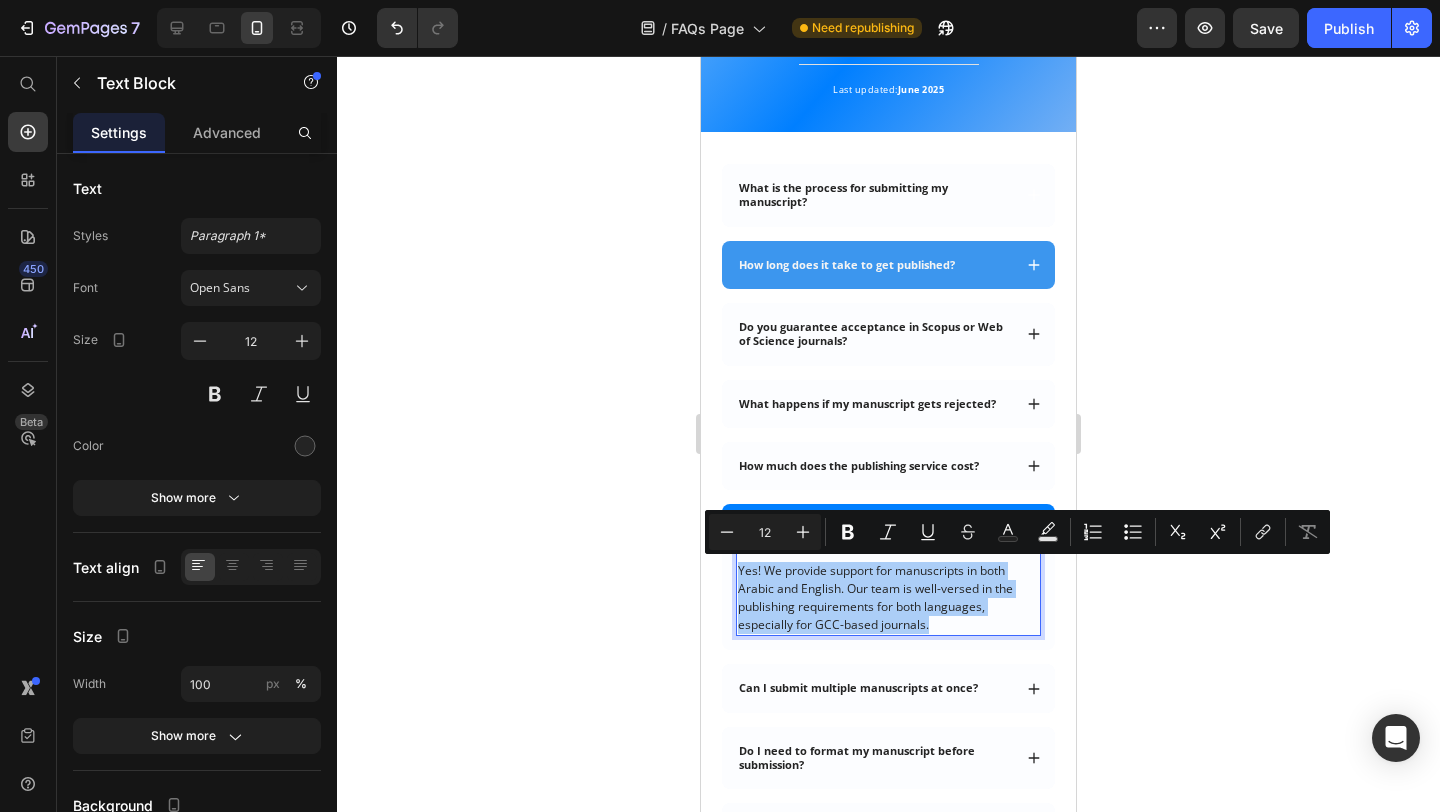click 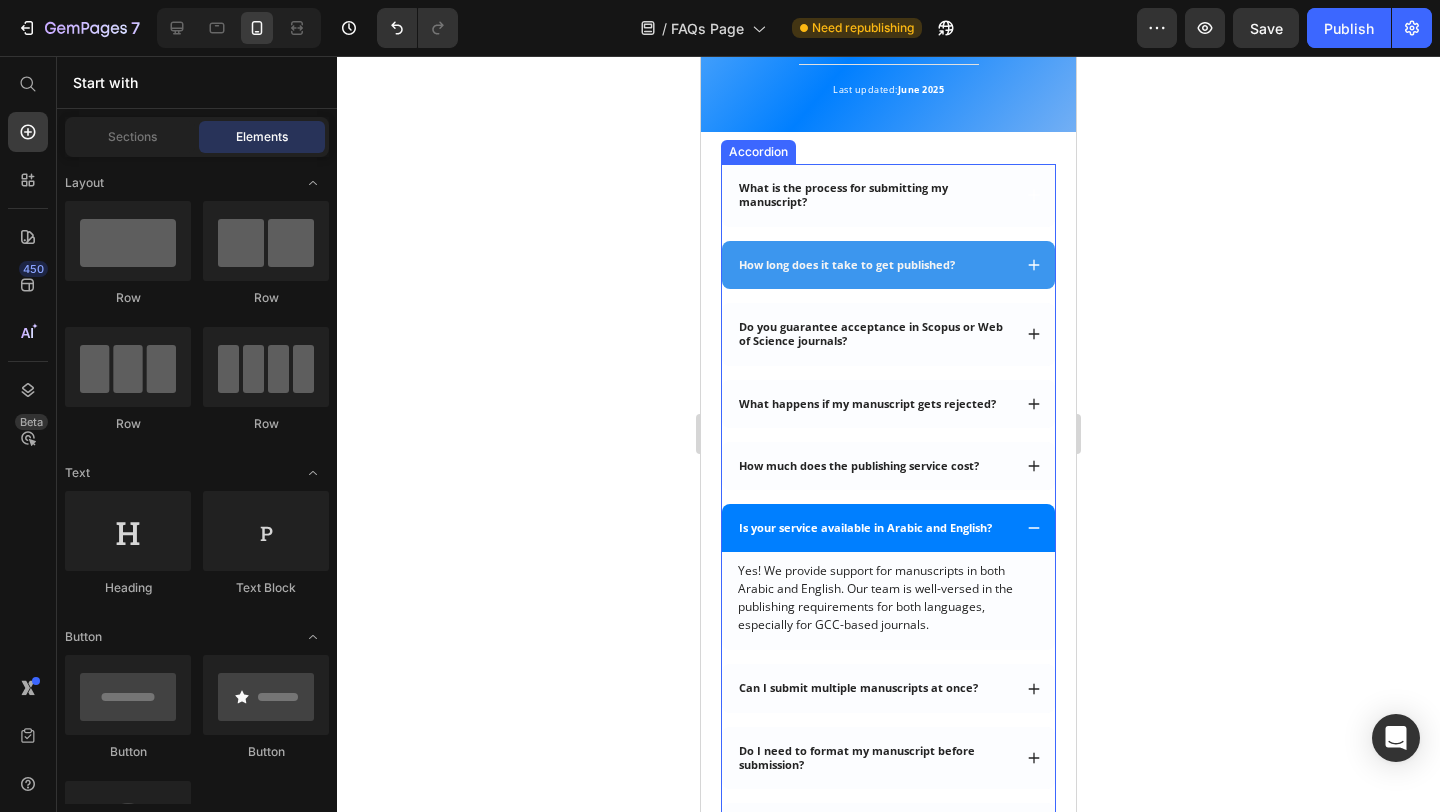 click on "Is your service available in Arabic and English?" at bounding box center (865, 528) 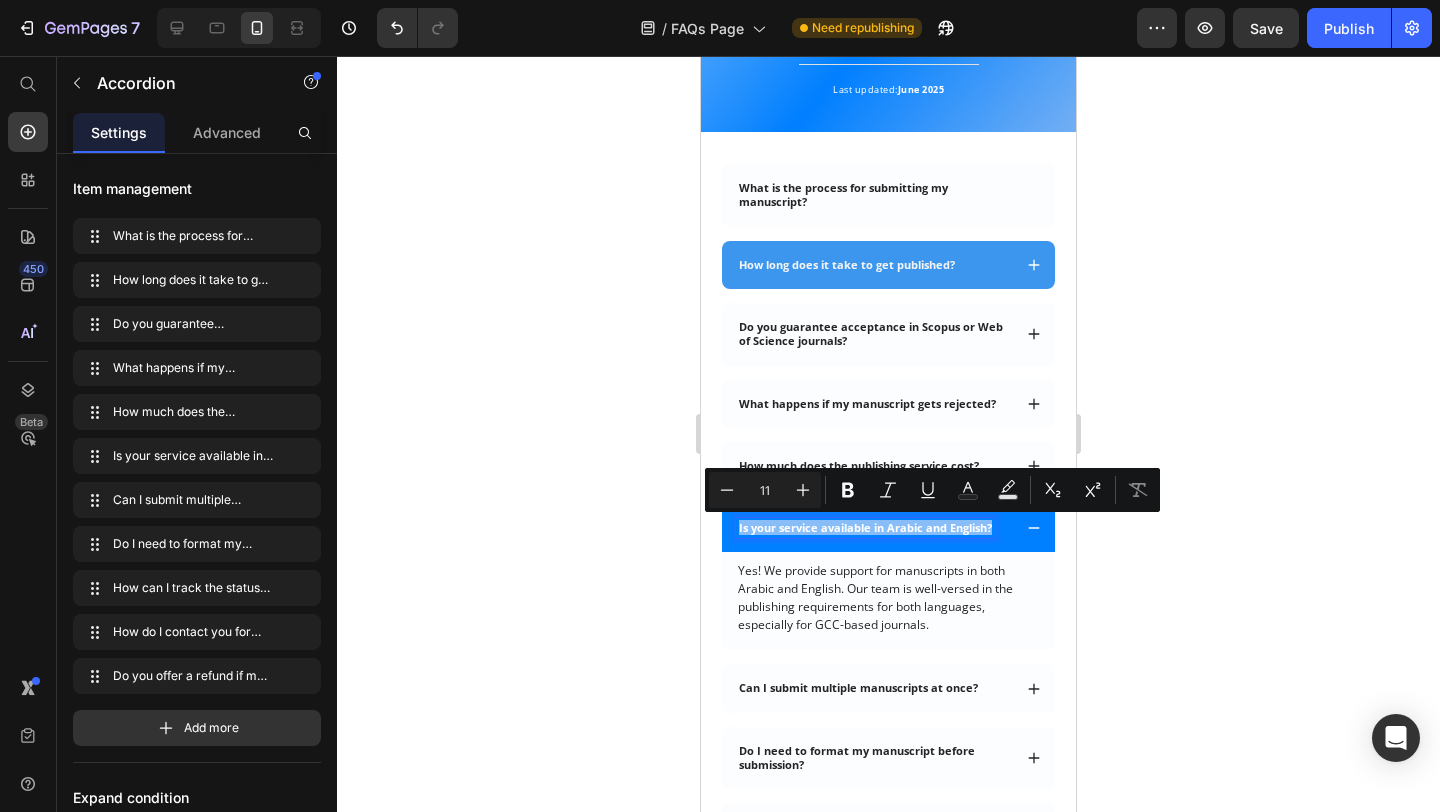 copy on "Is your service available in Arabic and English?" 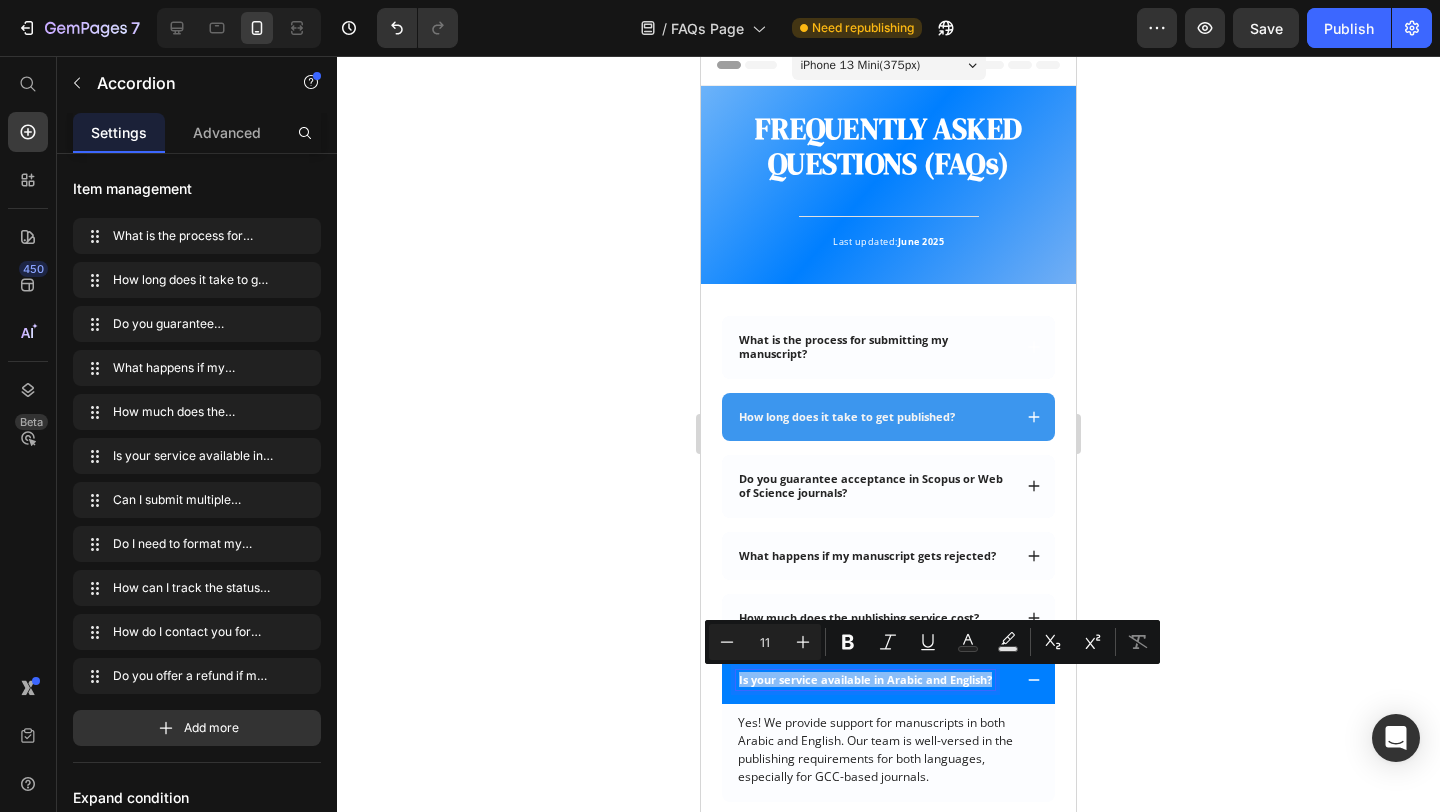 scroll, scrollTop: 0, scrollLeft: 0, axis: both 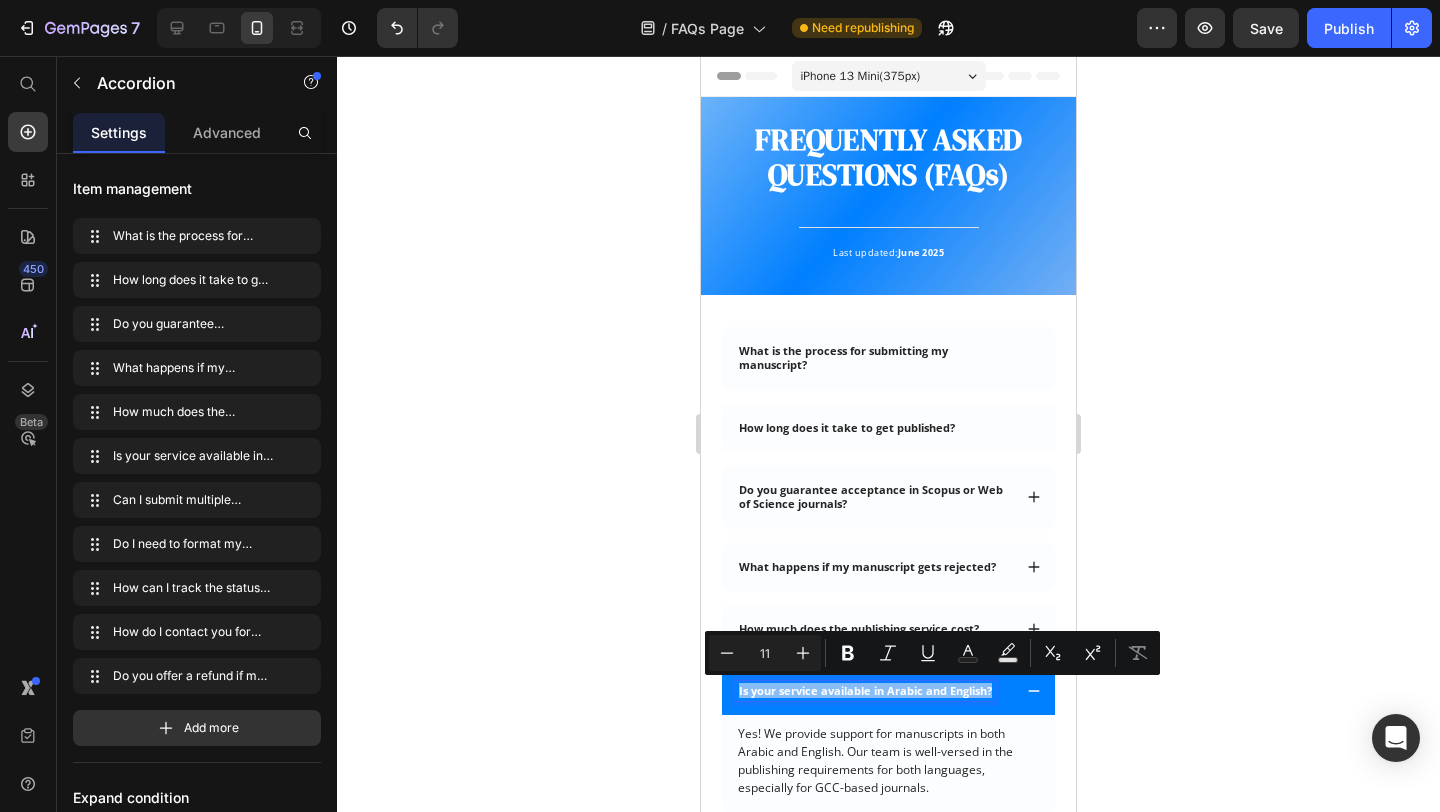 click 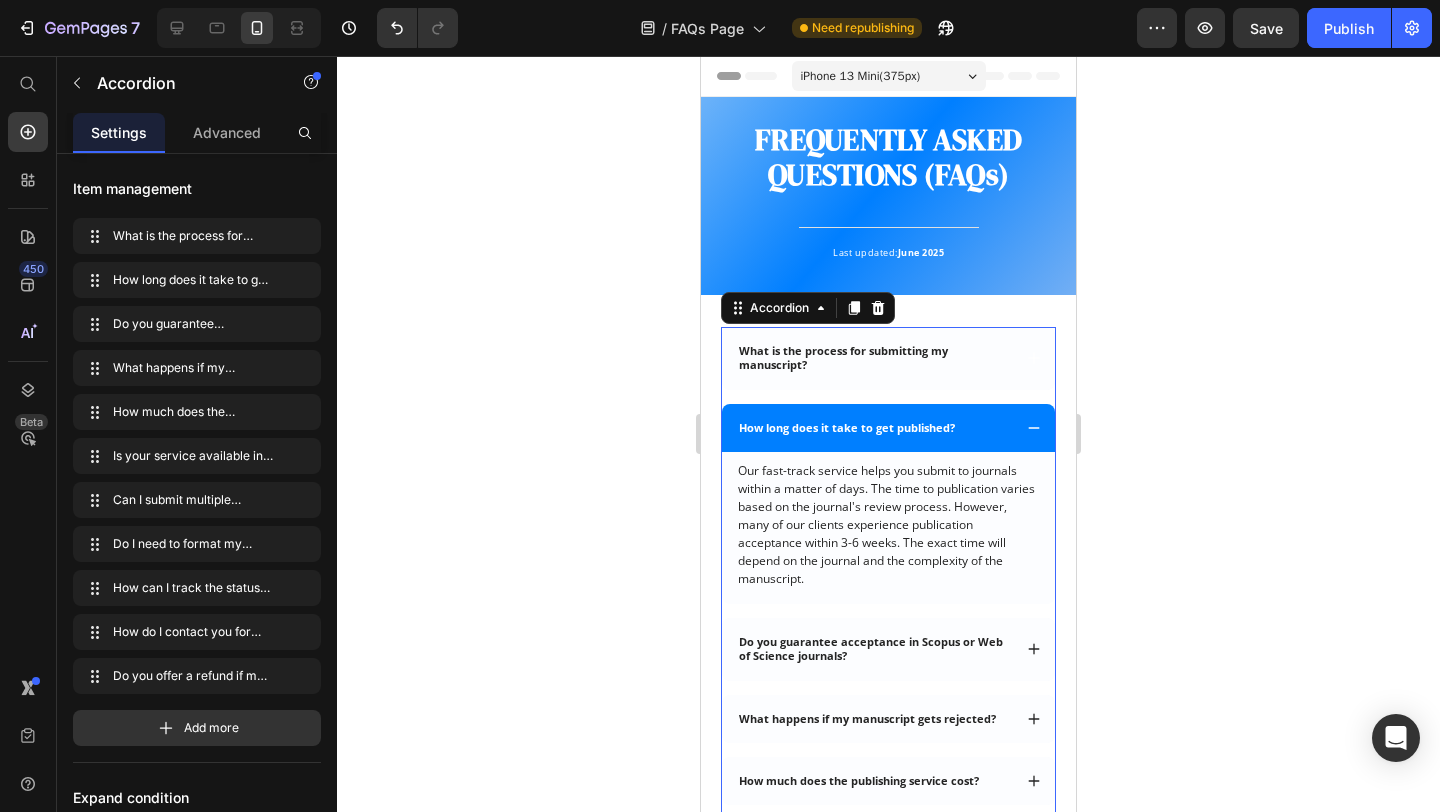 click on "How long does it take to get published?" at bounding box center (888, 428) 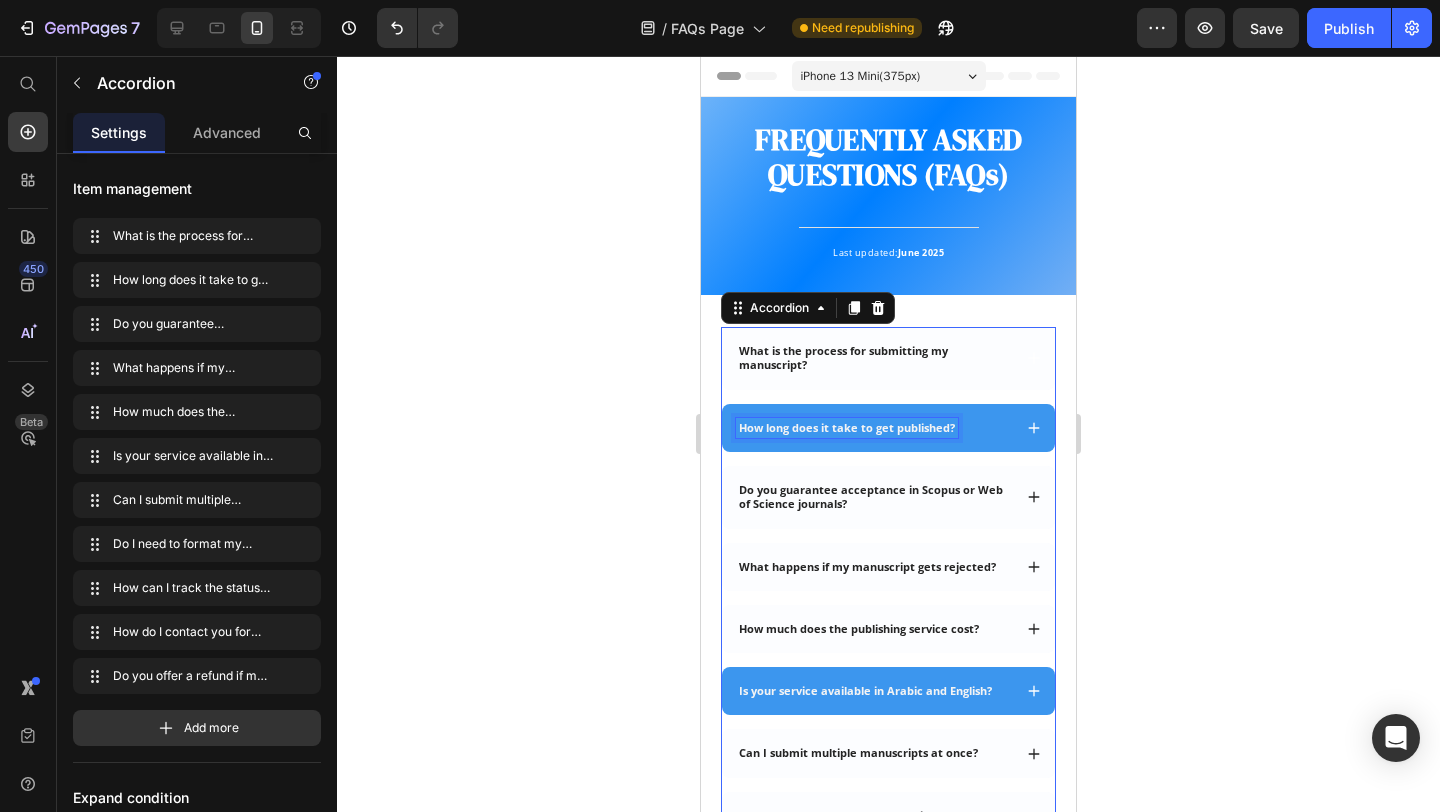 click on "How long does it take to get published?" at bounding box center [847, 428] 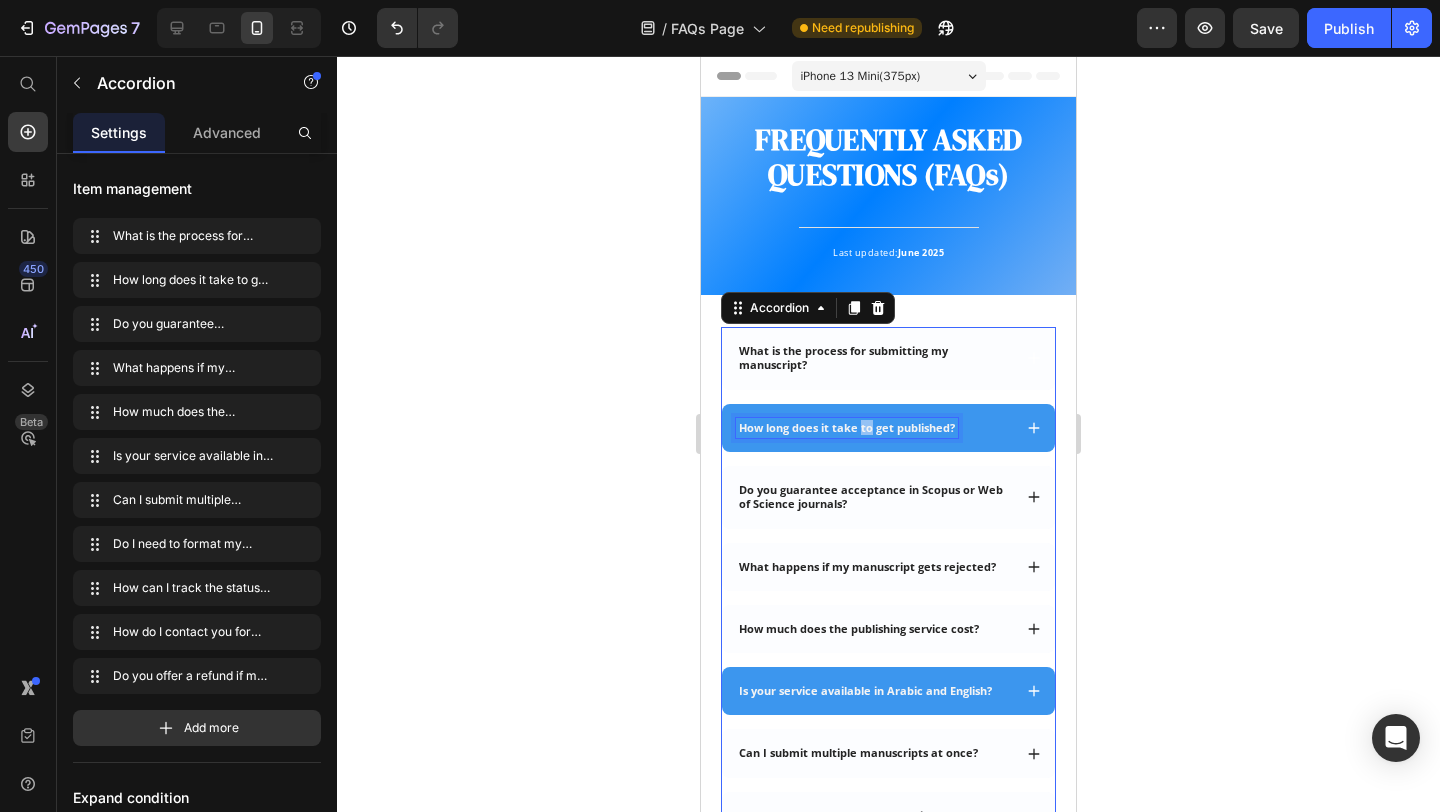 click on "How long does it take to get published?" at bounding box center (847, 428) 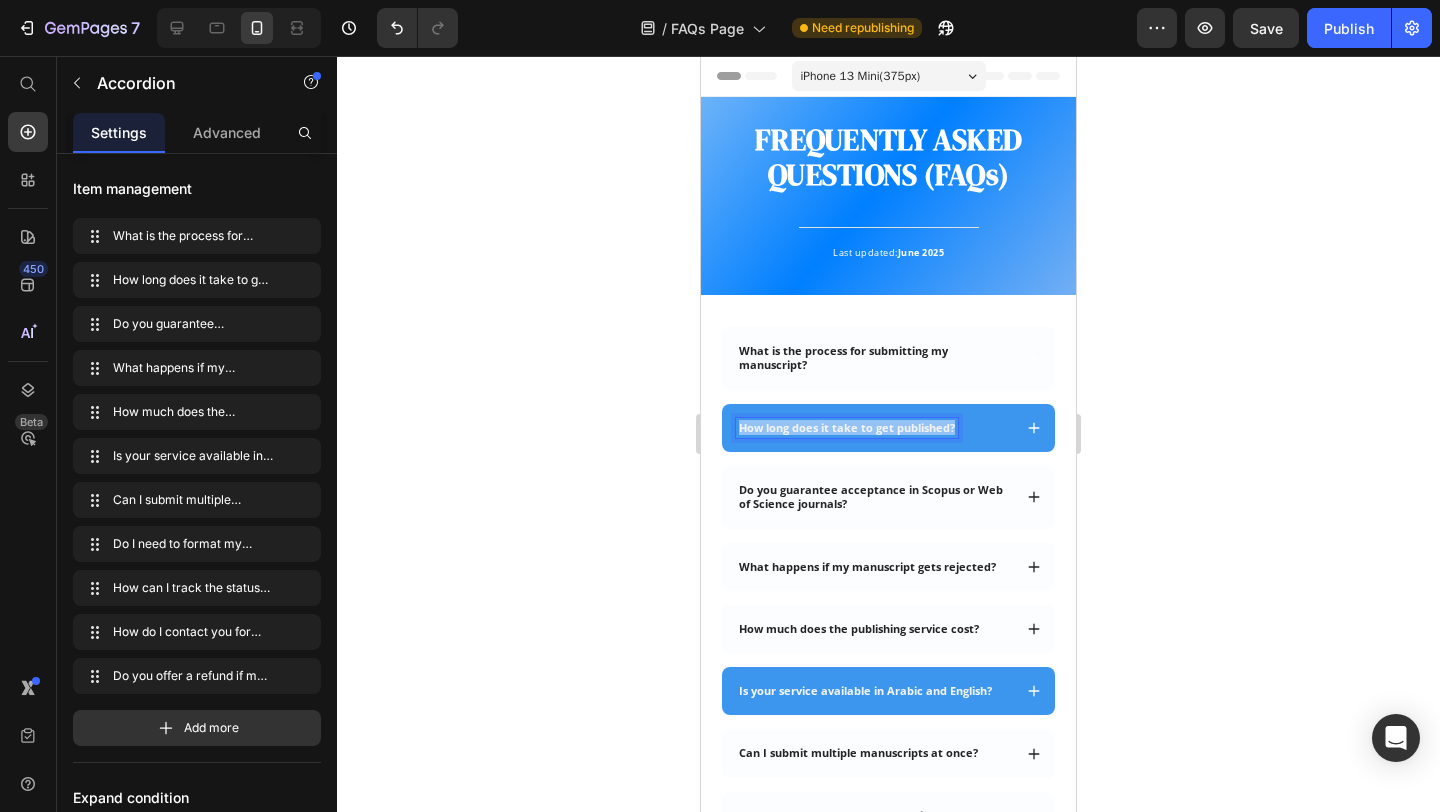 click on "How long does it take to get published?" at bounding box center [847, 428] 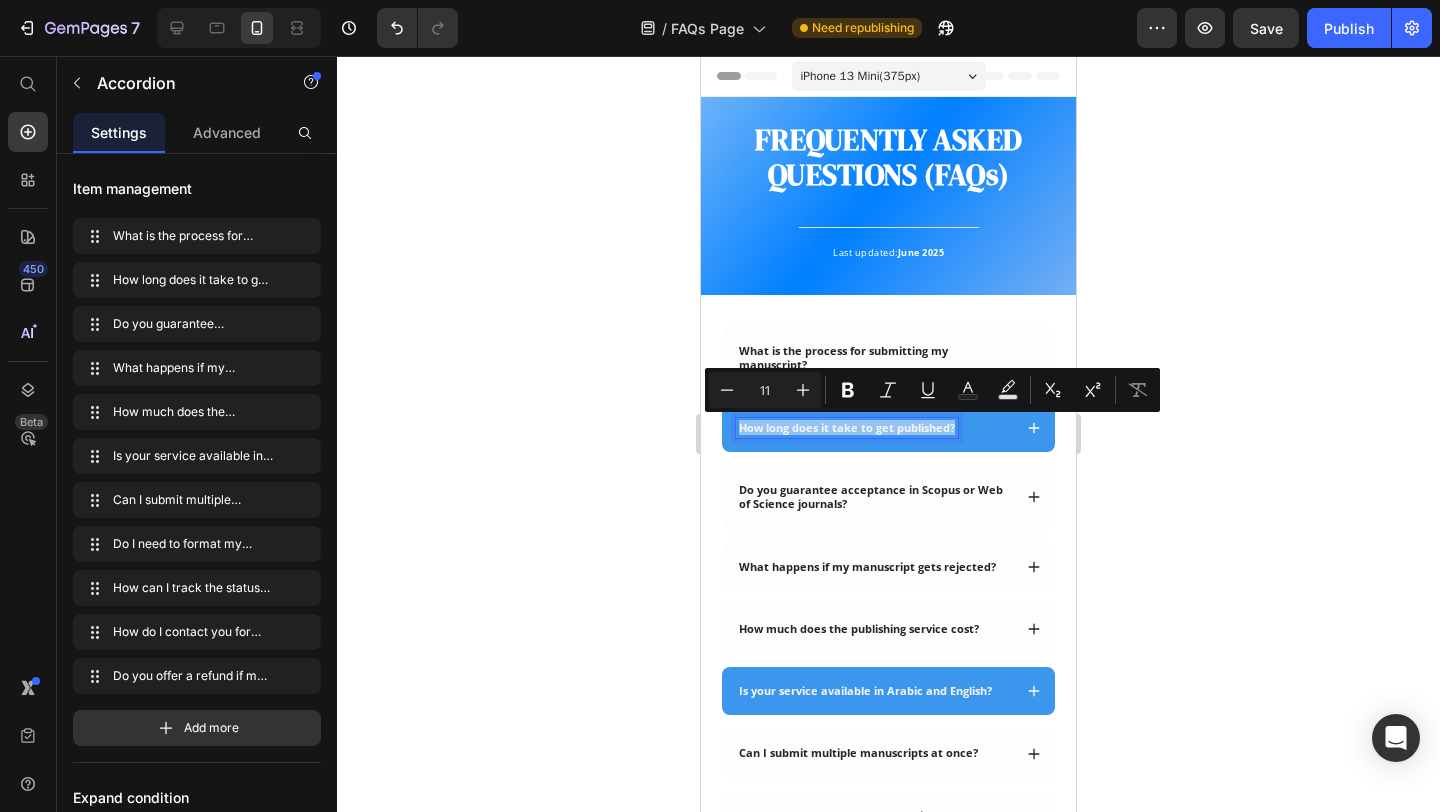 copy on "How long does it take to get published?" 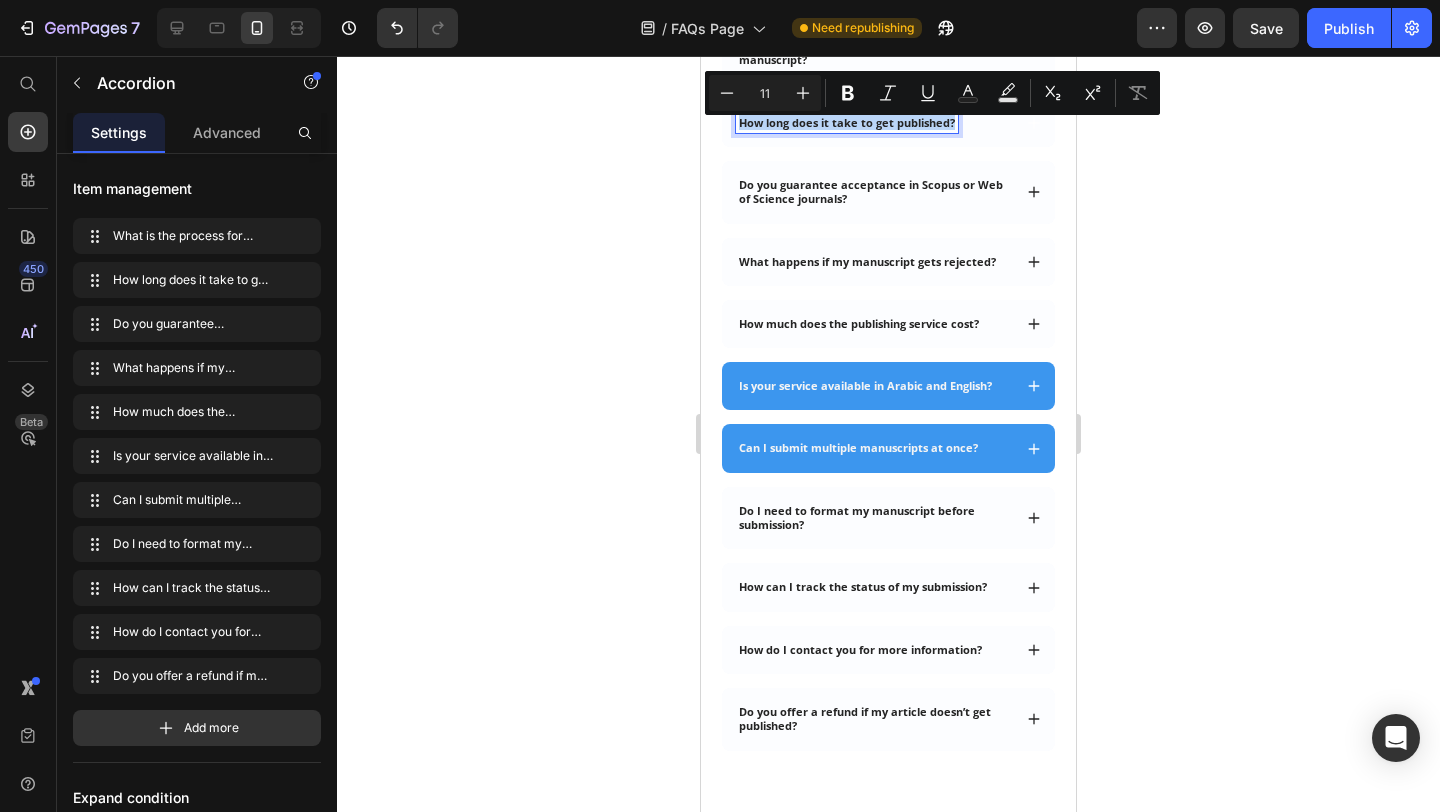 scroll, scrollTop: 326, scrollLeft: 0, axis: vertical 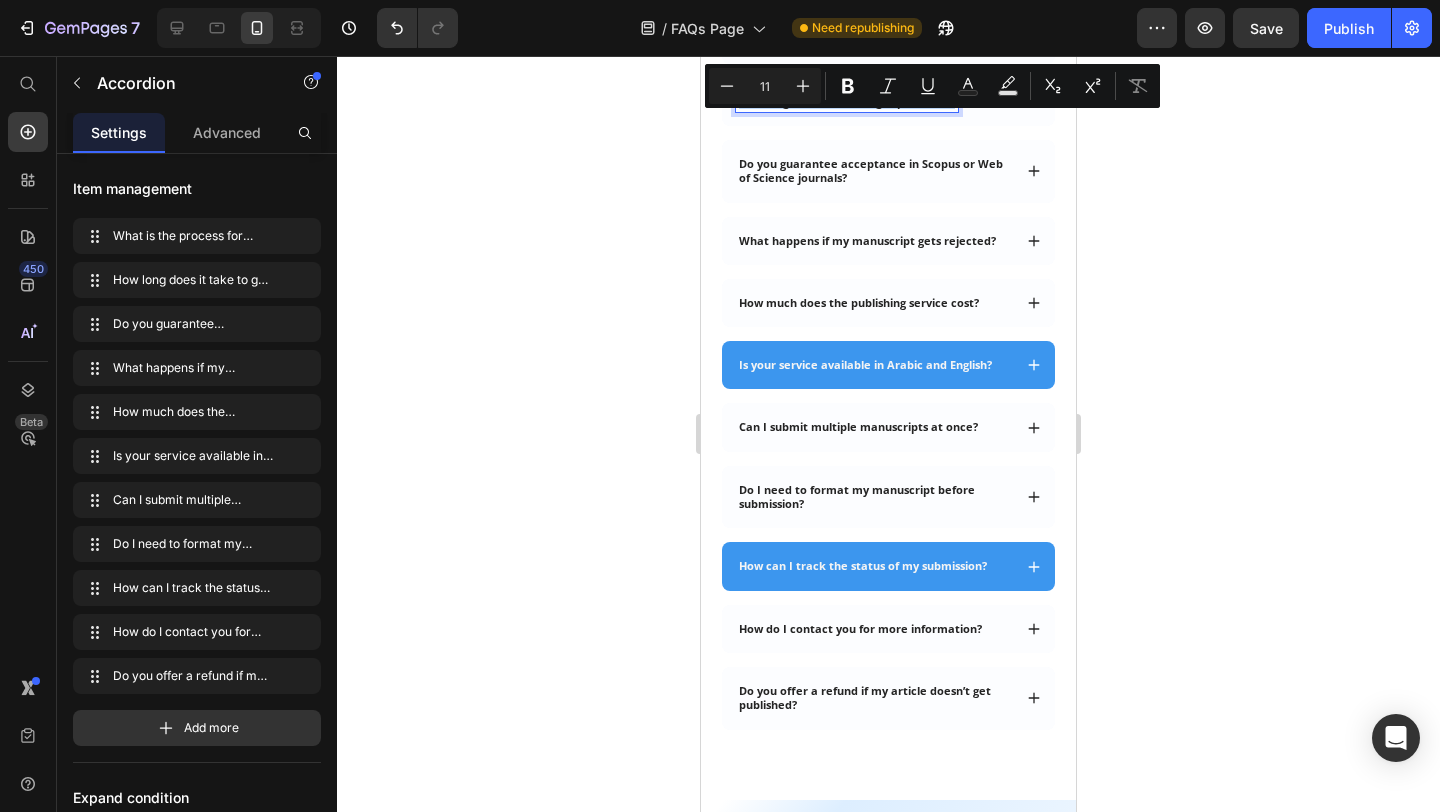 click on "How can I track the status of my submission?" at bounding box center (888, 566) 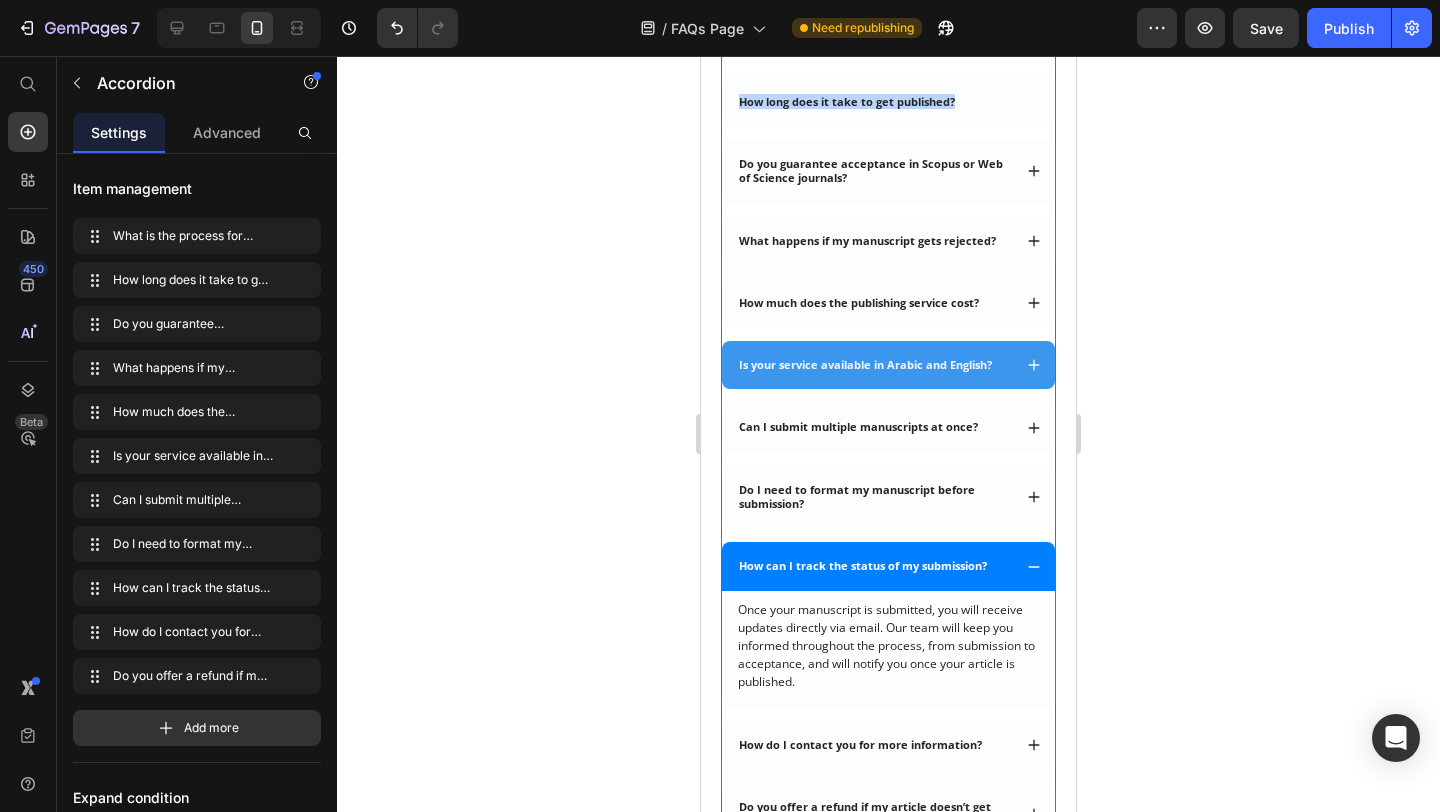 click on "How can I track the status of my submission?" at bounding box center (888, 566) 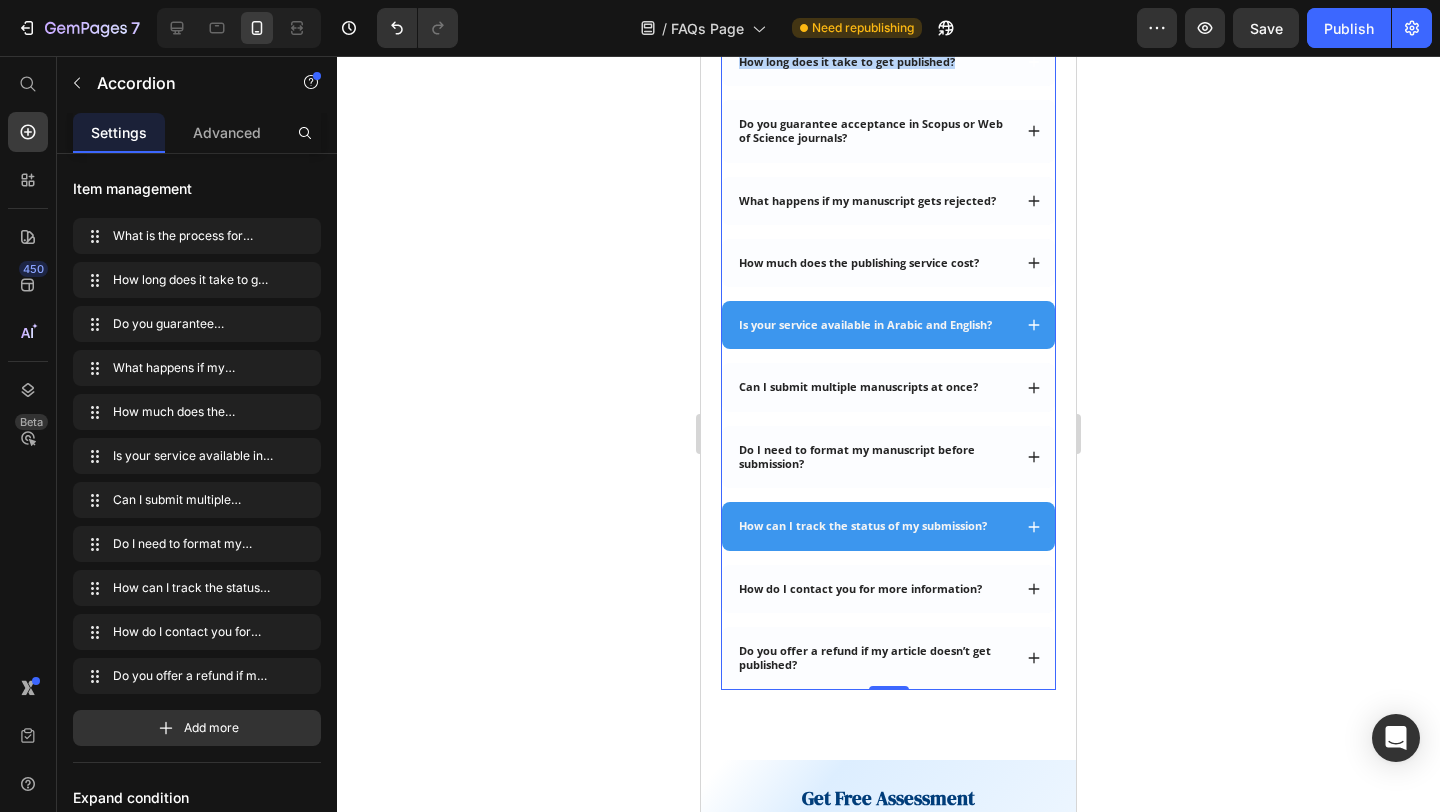 scroll, scrollTop: 395, scrollLeft: 0, axis: vertical 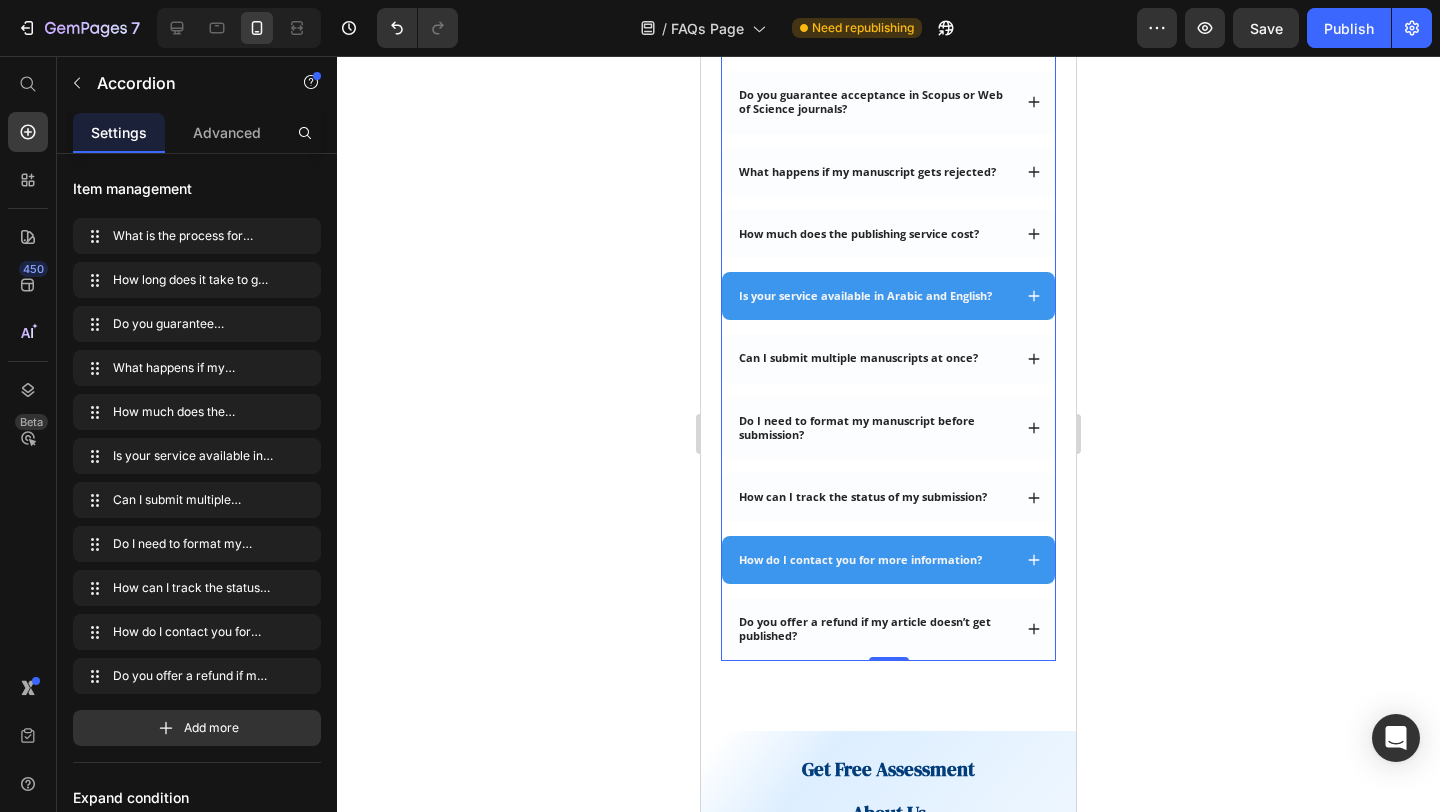 click on "How do I contact you for more information?" at bounding box center [888, 560] 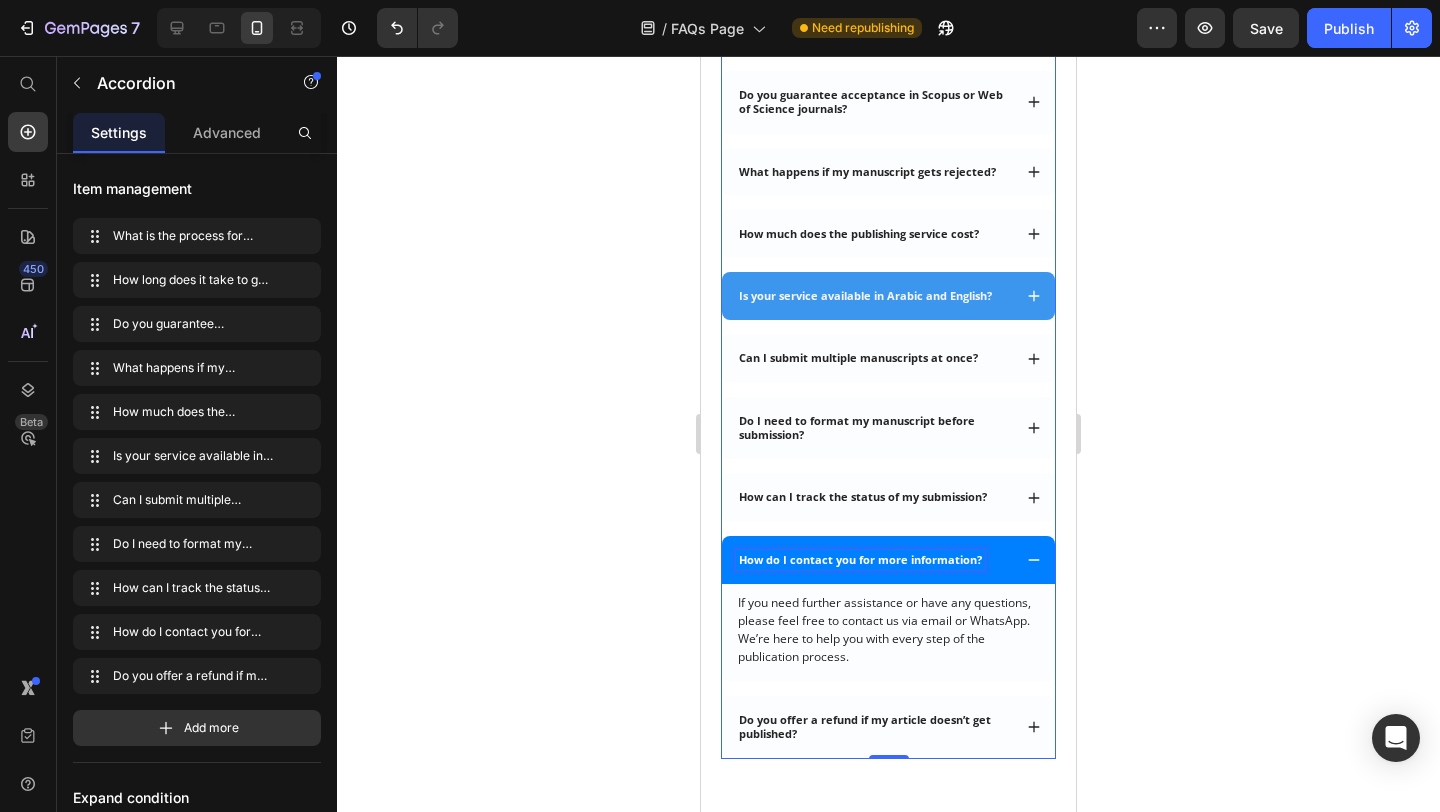 click on "How do I contact you for more information?" at bounding box center [860, 560] 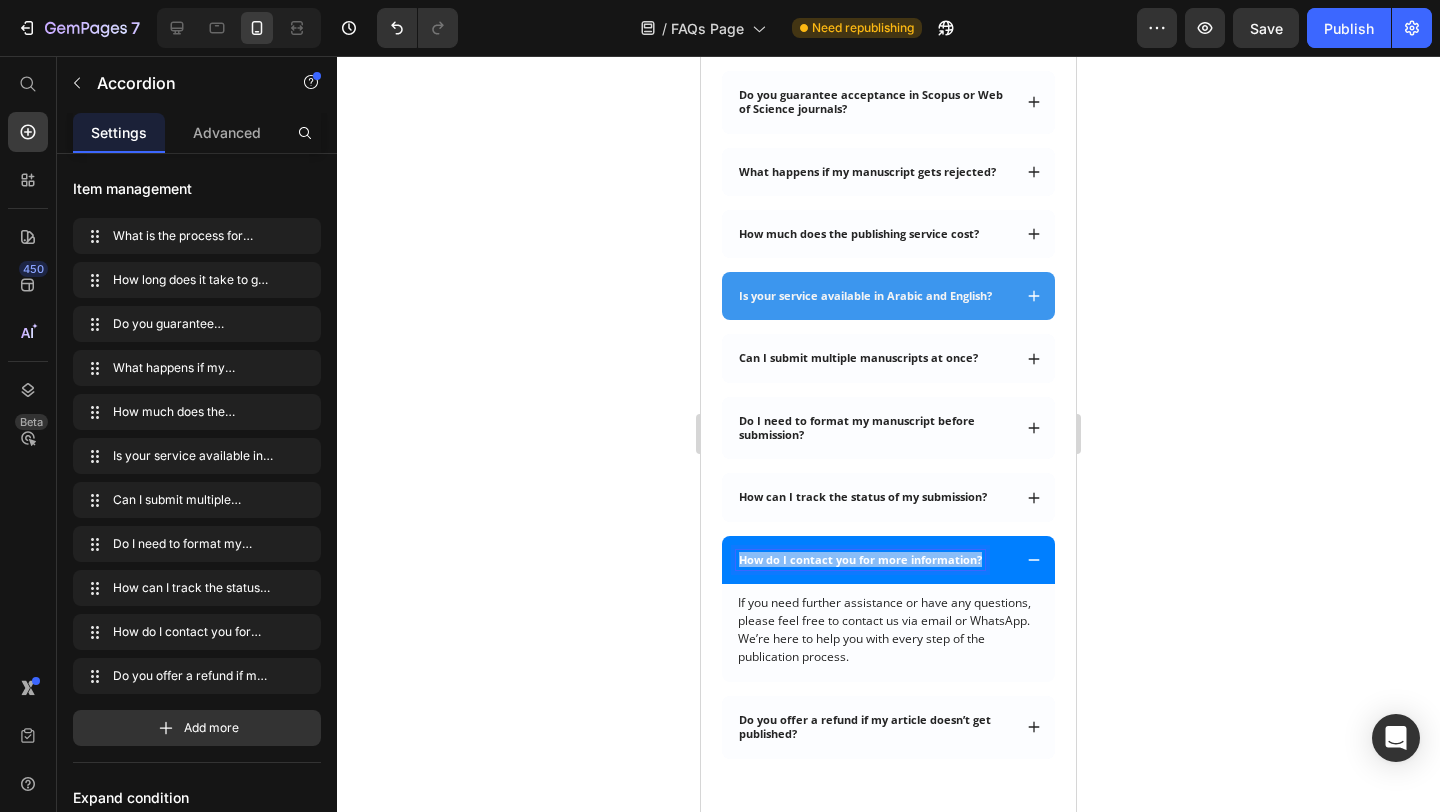 click on "How do I contact you for more information?" at bounding box center (860, 560) 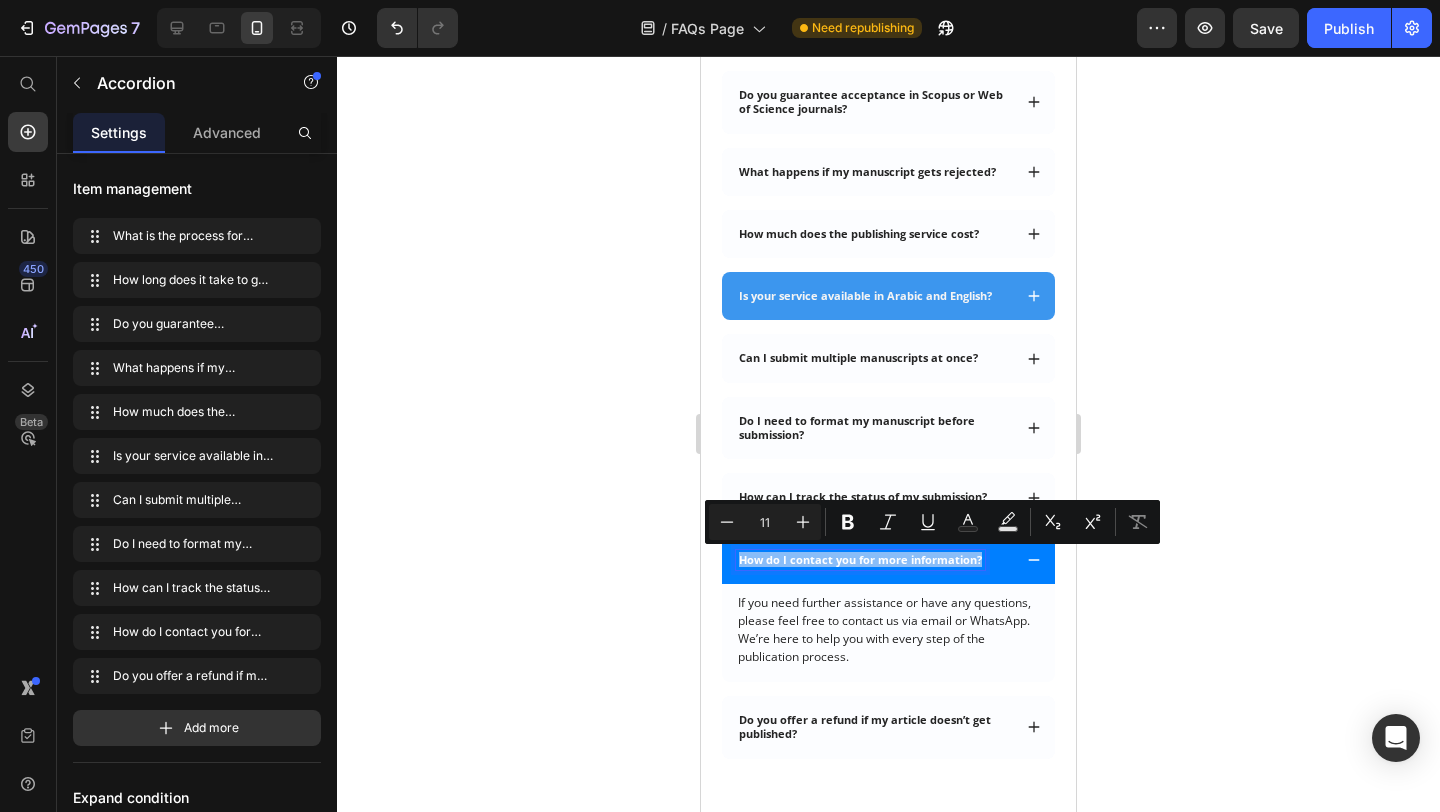 copy on "How do I contact you for more information?" 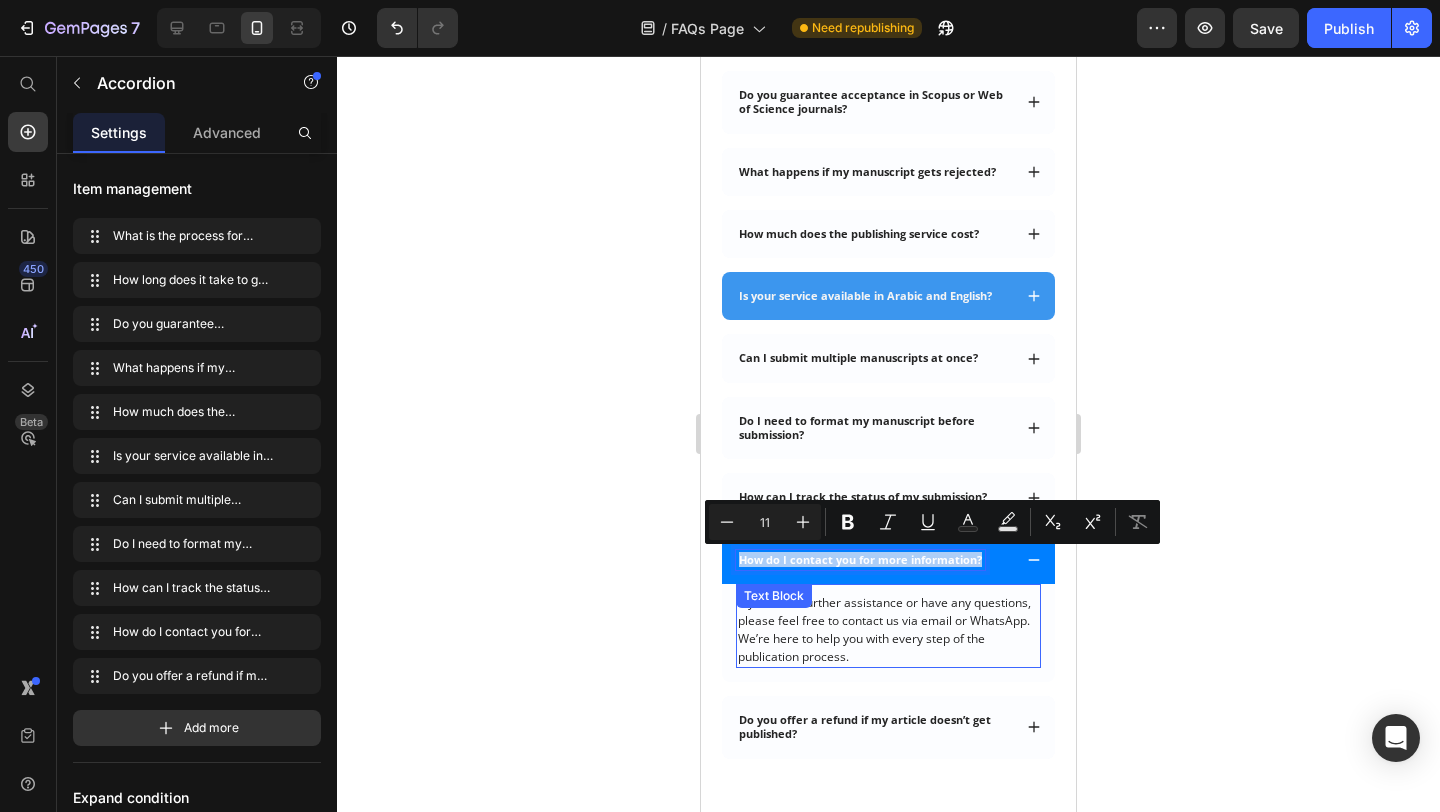 click on "If you need further assistance or have any questions, please feel free to contact us via email or WhatsApp. We’re here to help you with every step of the publication process." at bounding box center [888, 630] 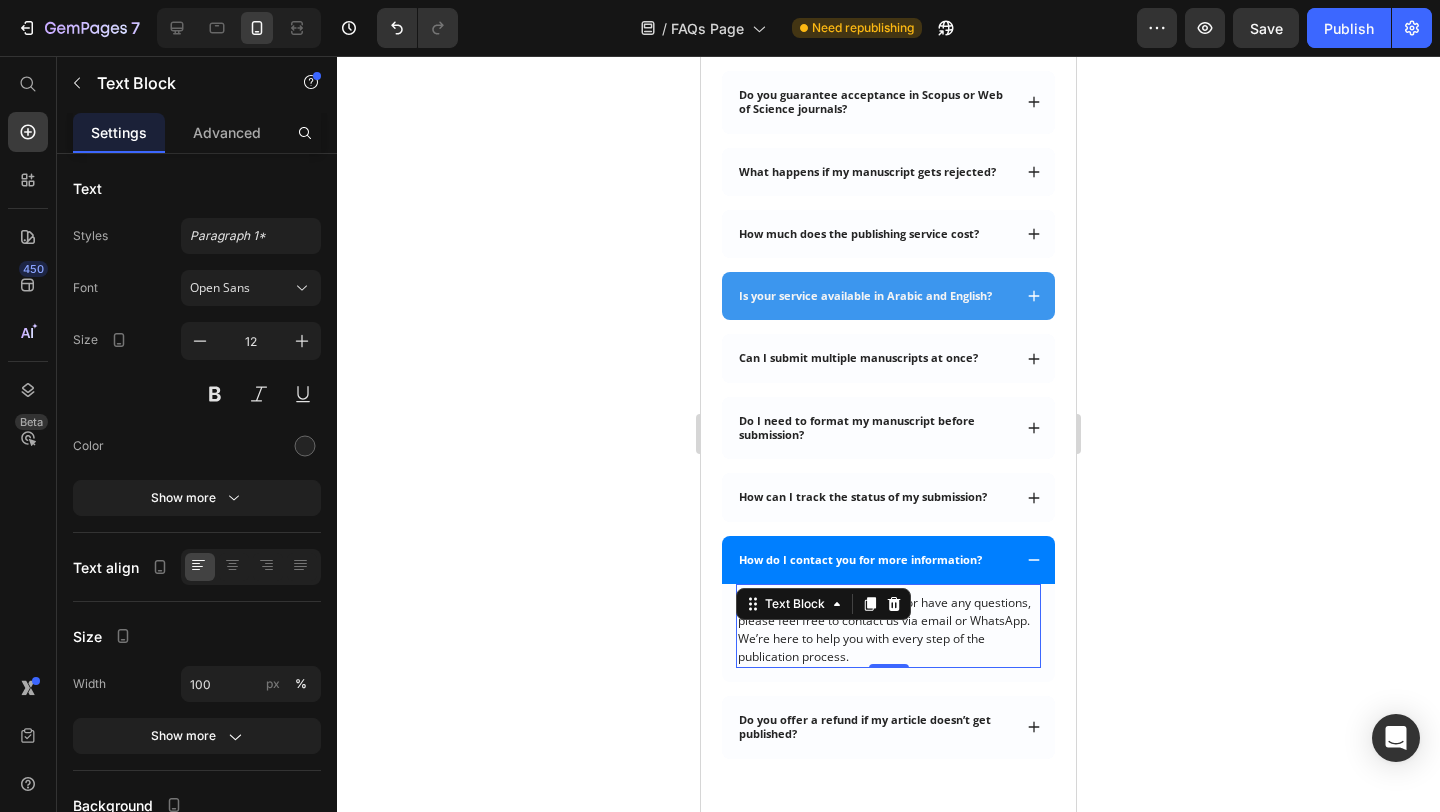 click on "If you need further assistance or have any questions, please feel free to contact us via email or WhatsApp. We’re here to help you with every step of the publication process." at bounding box center [888, 630] 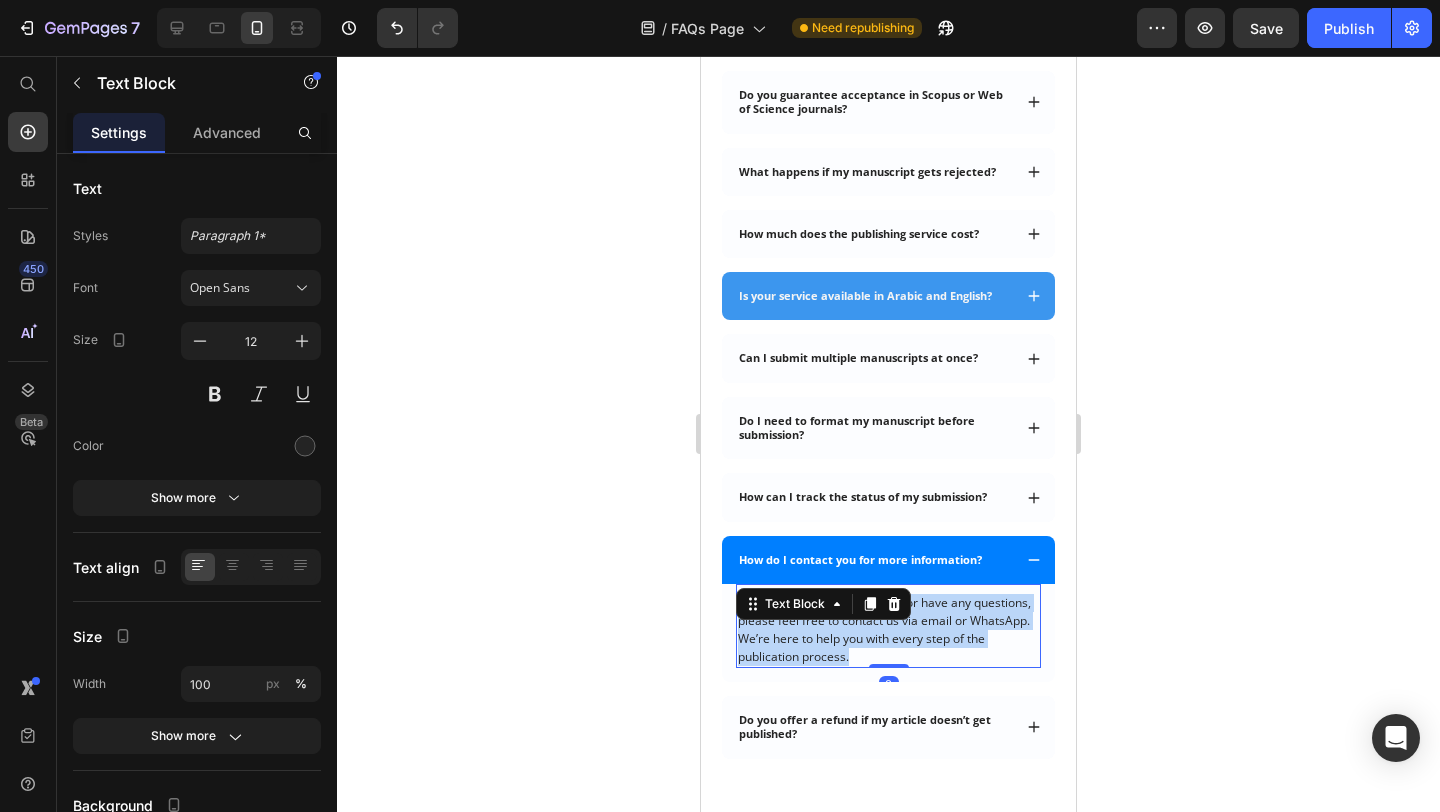 click on "If you need further assistance or have any questions, please feel free to contact us via email or WhatsApp. We’re here to help you with every step of the publication process." at bounding box center (888, 630) 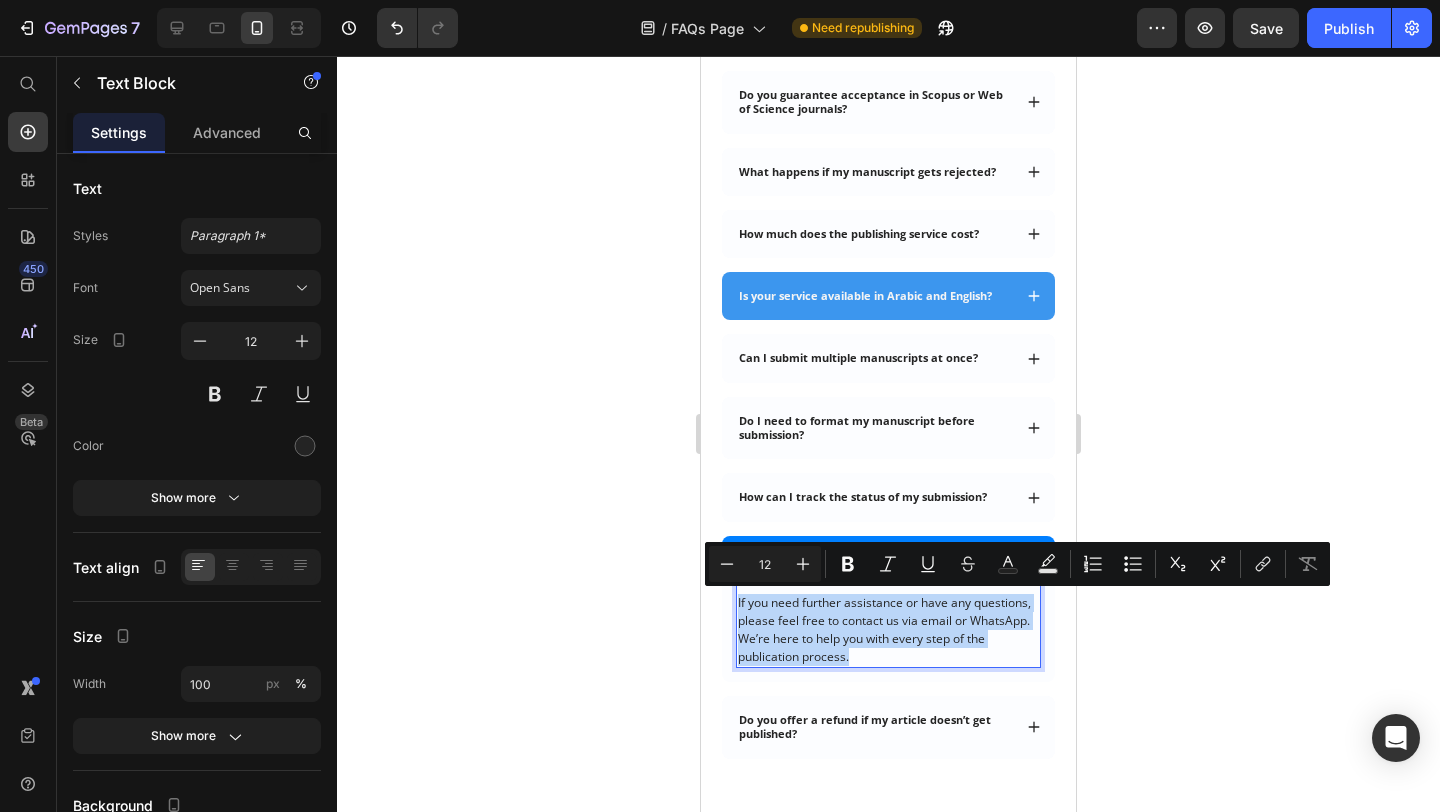 copy on "If you need further assistance or have any questions, please feel free to contact us via email or WhatsApp. We’re here to help you with every step of the publication process." 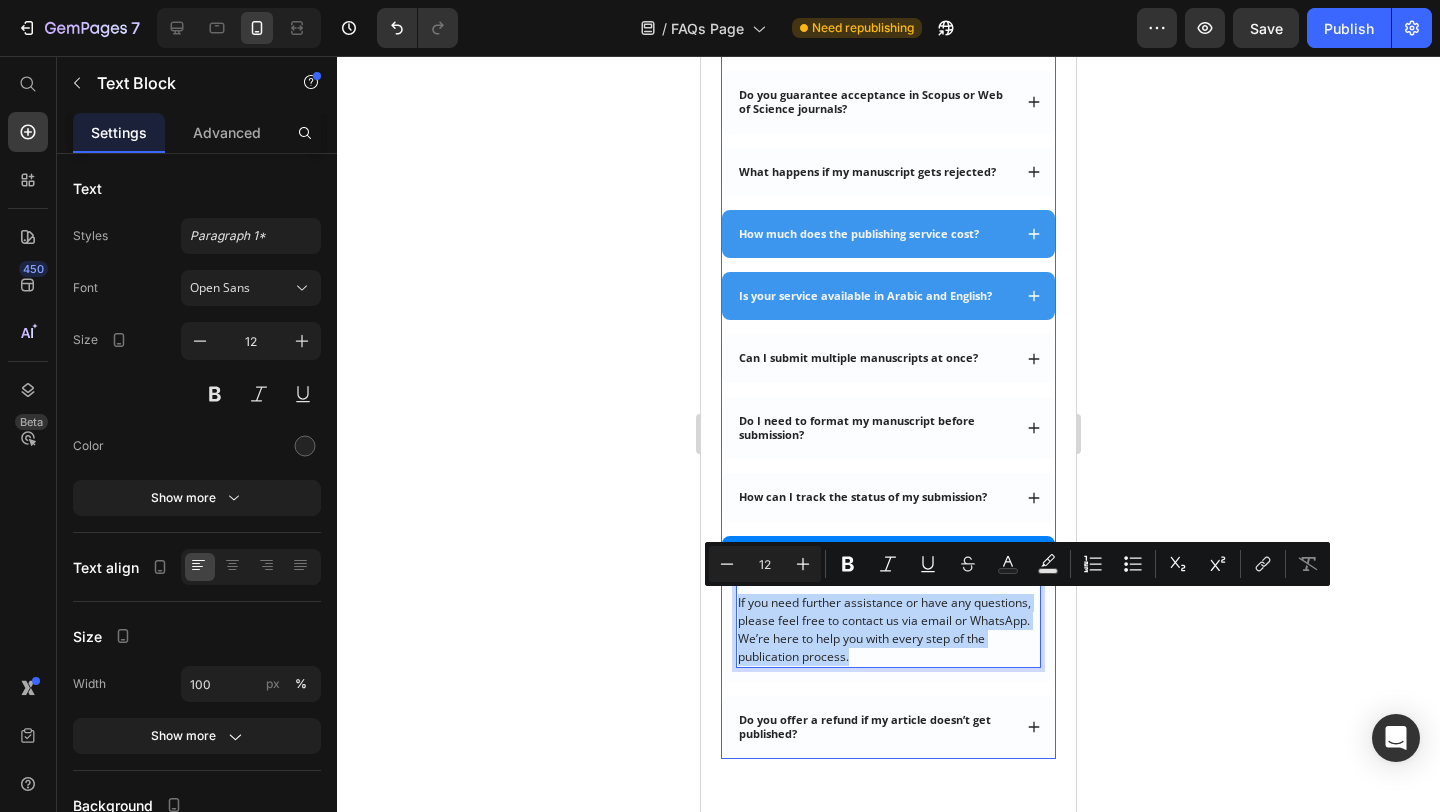 scroll, scrollTop: 0, scrollLeft: 0, axis: both 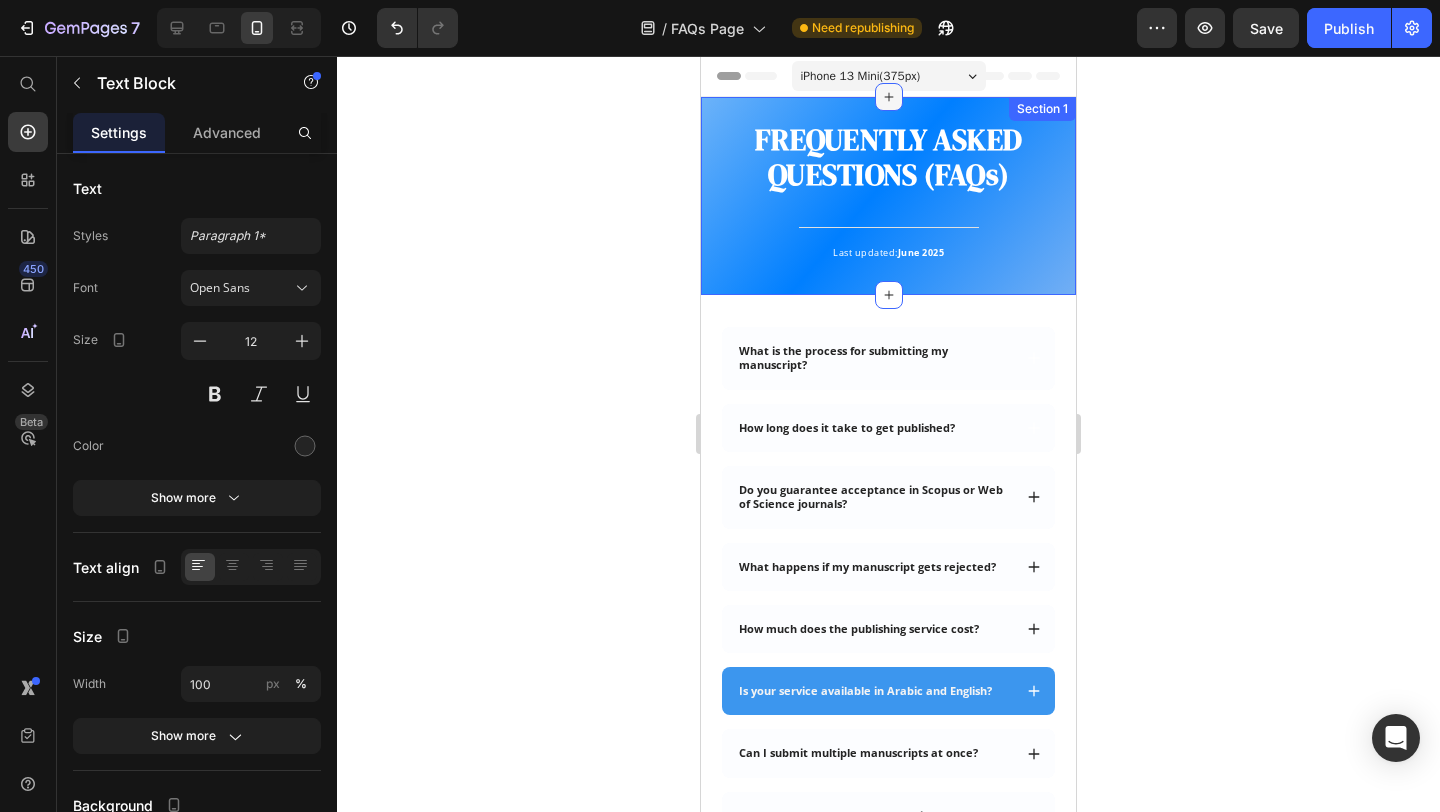 click 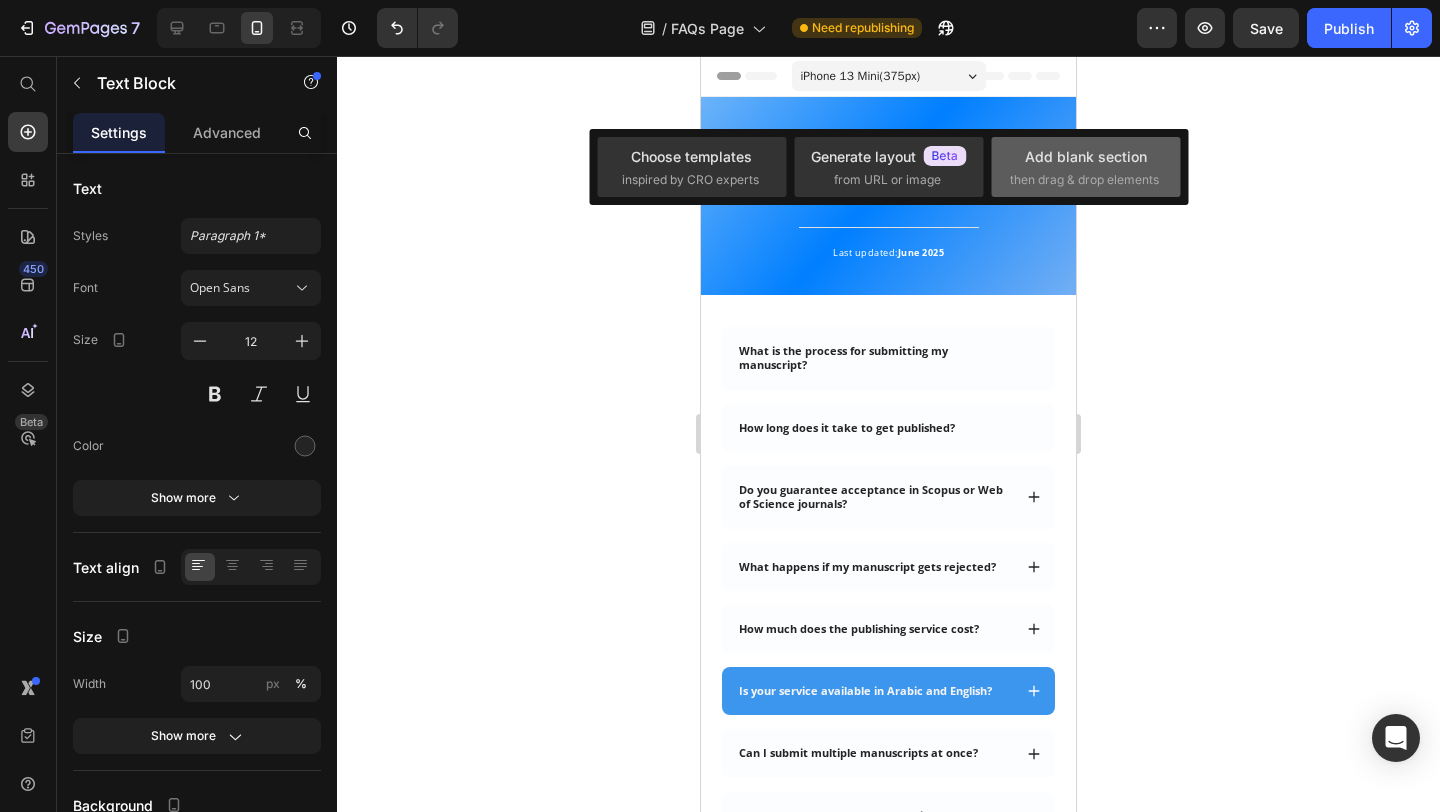 click on "Add blank section  then drag & drop elements" at bounding box center (1086, 167) 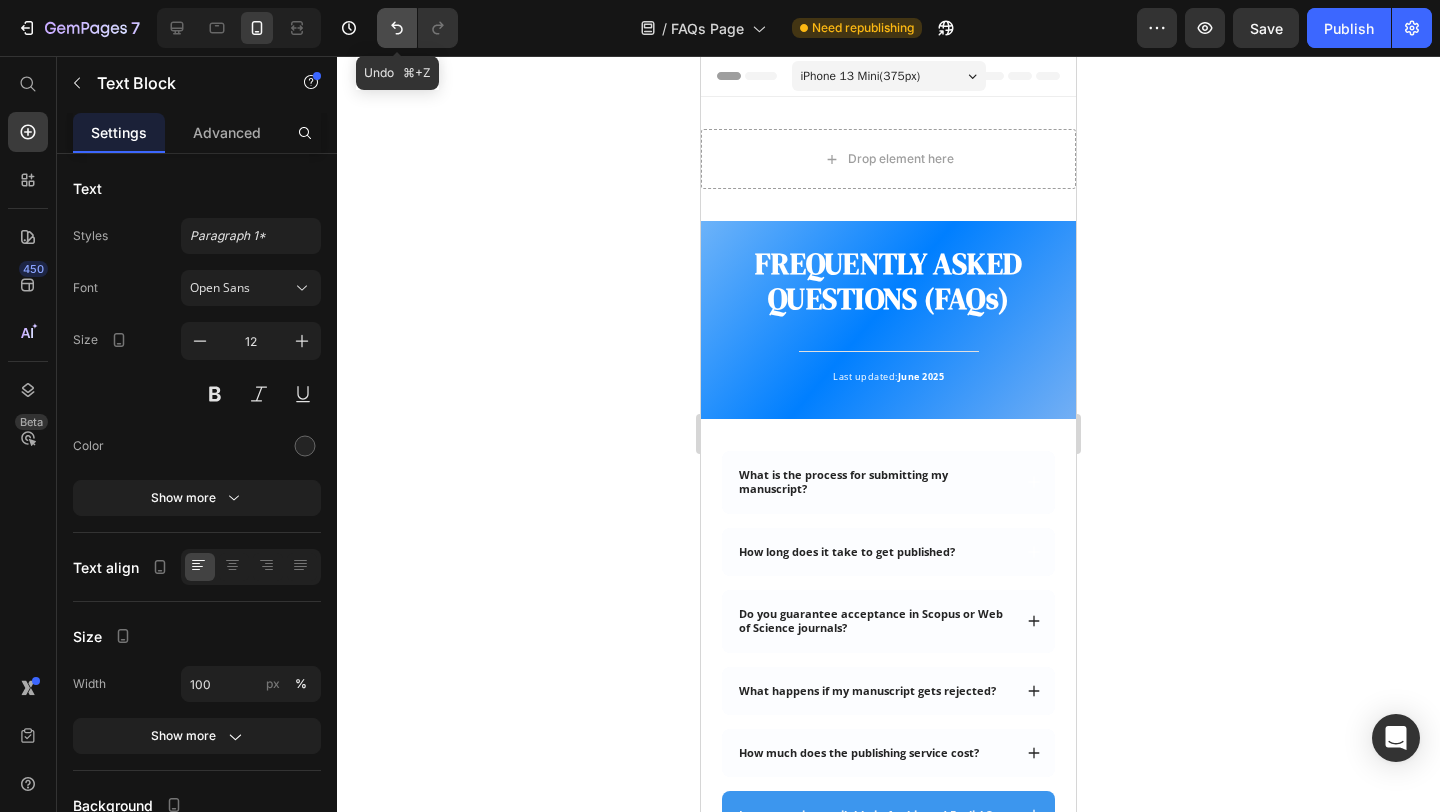 click 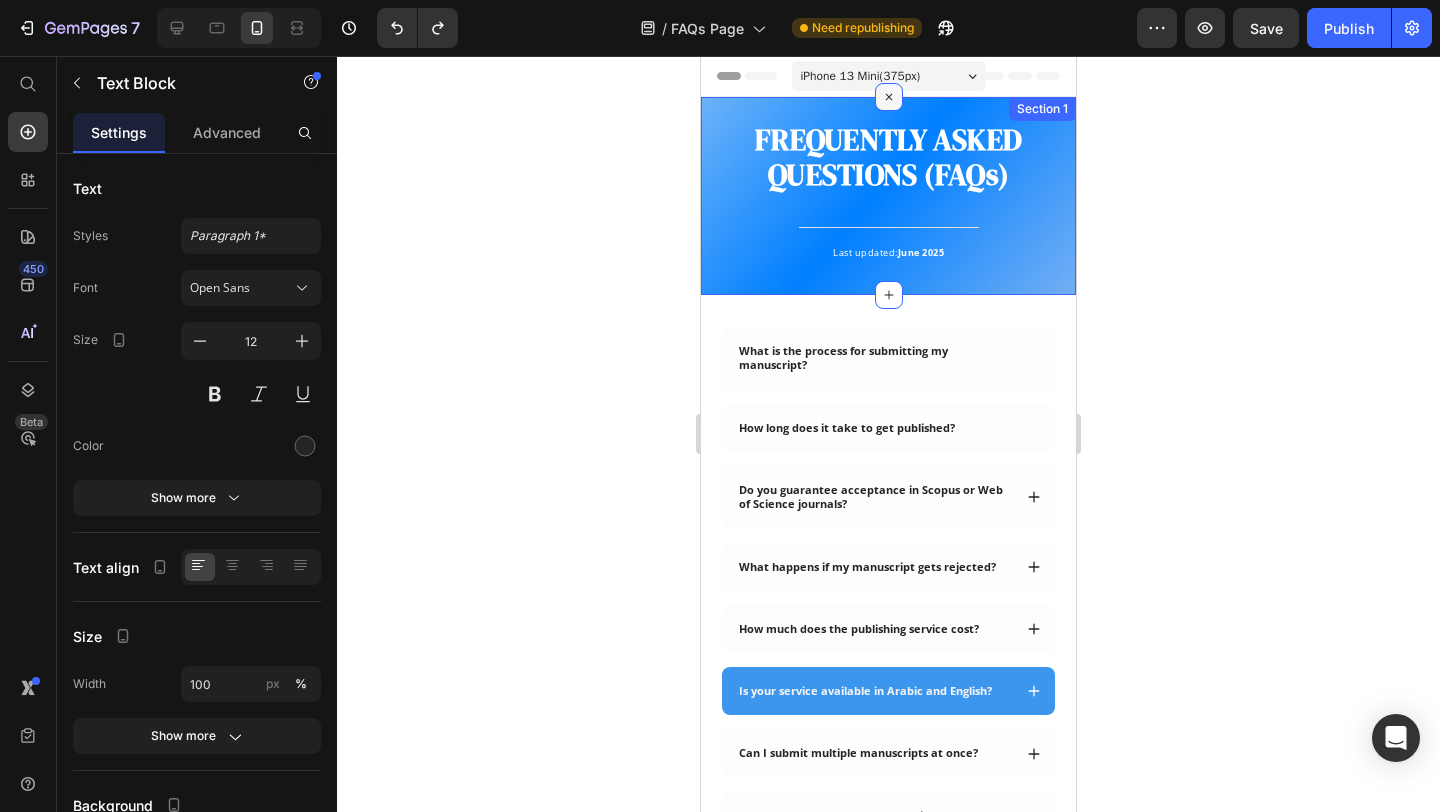 click 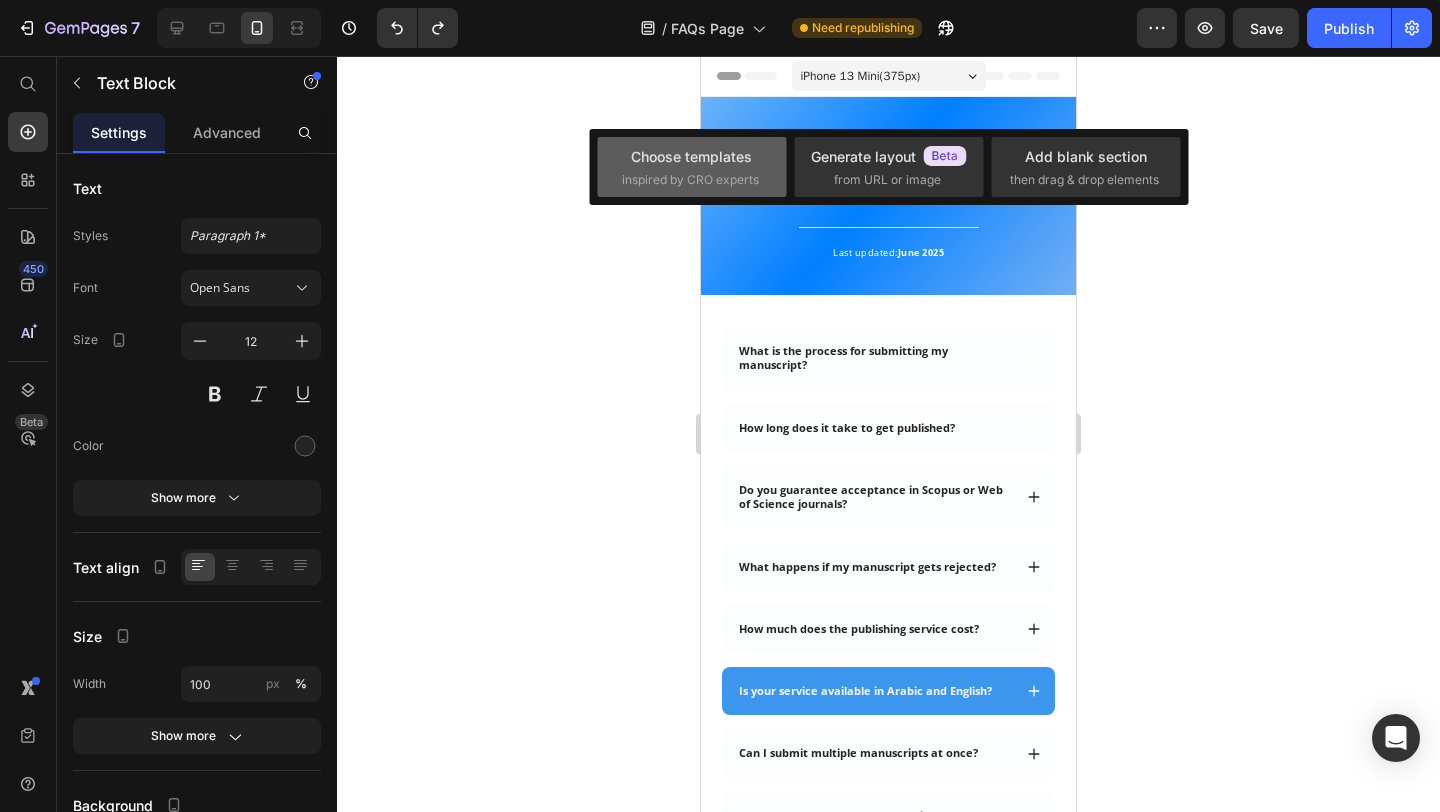 click on "Choose templates" at bounding box center (691, 156) 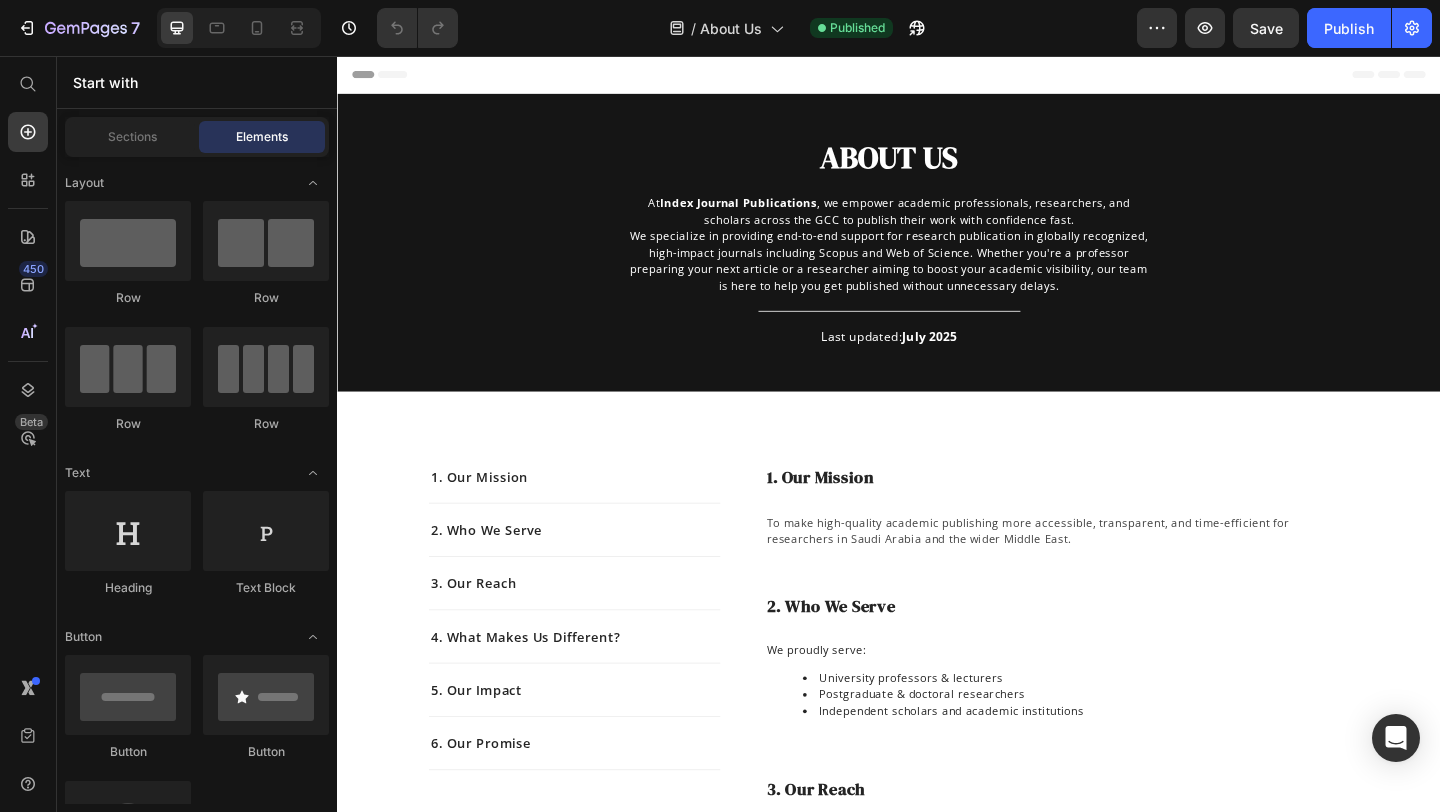 scroll, scrollTop: 0, scrollLeft: 0, axis: both 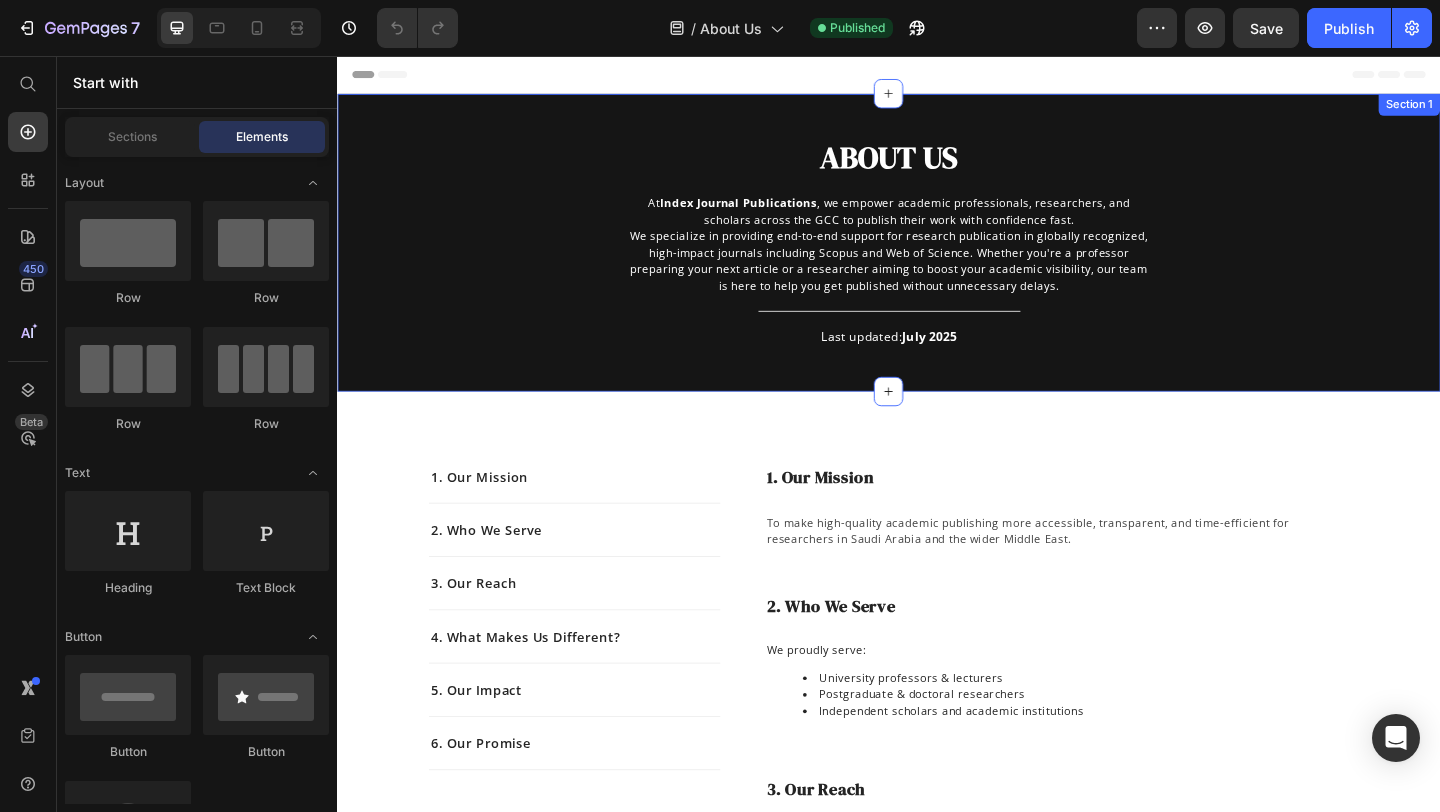 click on "ABOUT US Heading At  Index Journal Publications , we empower academic professionals, researchers, and scholars across the GCC to publish their work with confidence fast. We specialize in providing end-to-end support for research publication in globally recognized, high-impact journals including Scopus and Web of Science. Whether you're a professor preparing your next article or a researcher aiming to boost your academic visibility, our team is here to help you get published without unnecessary delays. Text block                Title Line Last updated:  July 2025 Text block Row" at bounding box center [937, 275] 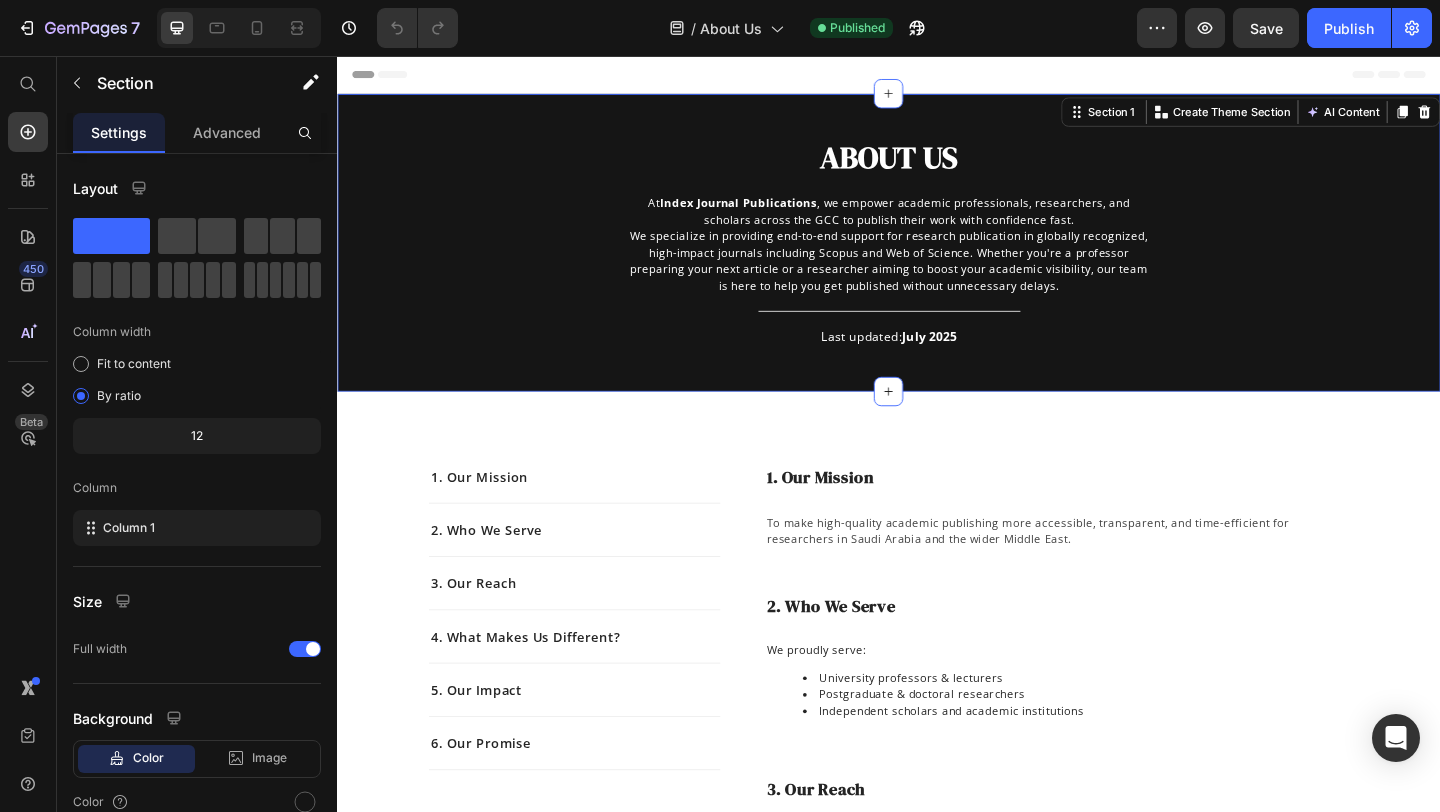 click on "ABOUT US Heading At  Index Journal Publications , we empower academic professionals, researchers, and scholars across the GCC to publish their work with confidence fast. We specialize in providing end-to-end support for research publication in globally recognized, high-impact journals including Scopus and Web of Science. Whether you're a professor preparing your next article or a researcher aiming to boost your academic visibility, our team is here to help you get published without unnecessary delays. Text block                Title Line Last updated:  July 2025 Text block Row" at bounding box center [937, 275] 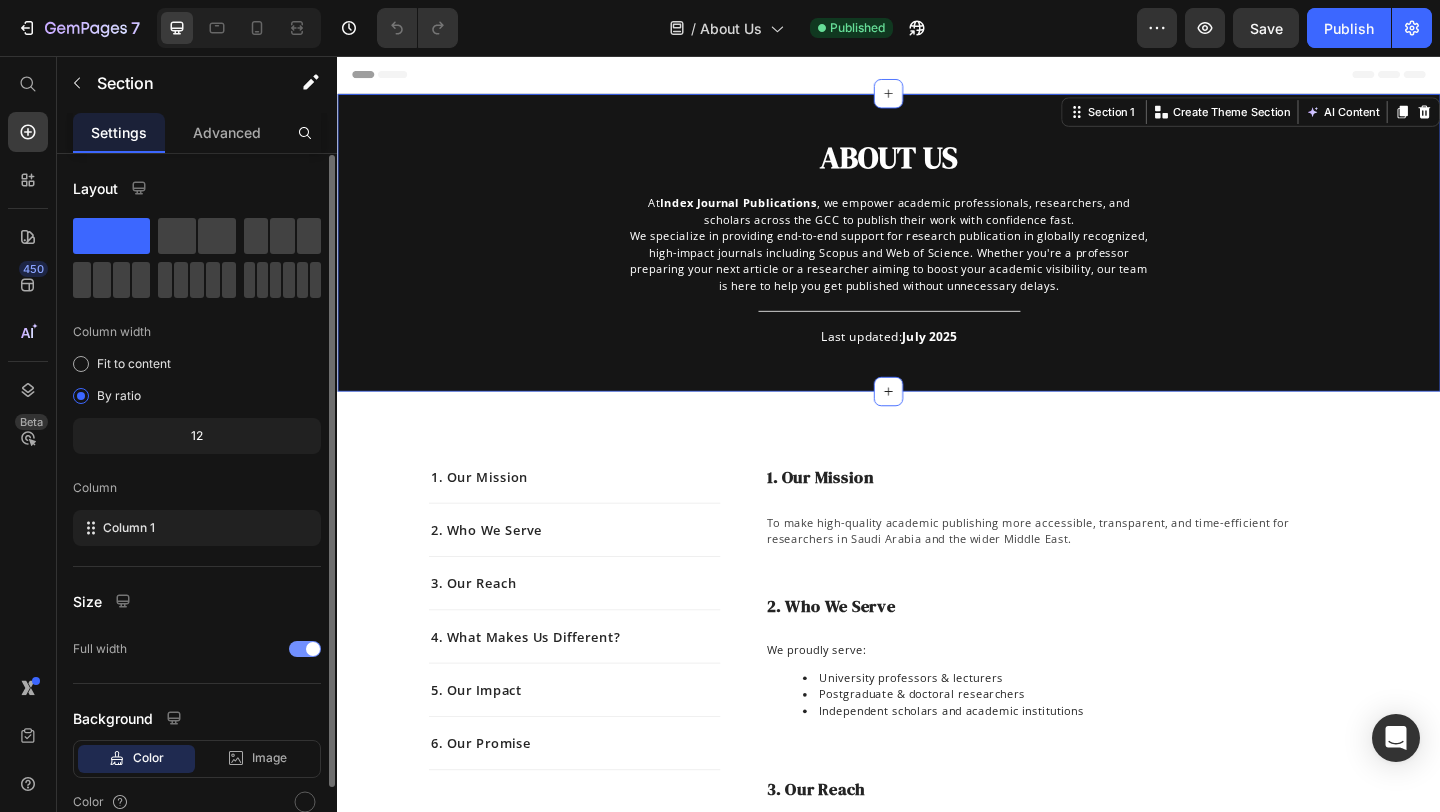 scroll, scrollTop: 93, scrollLeft: 0, axis: vertical 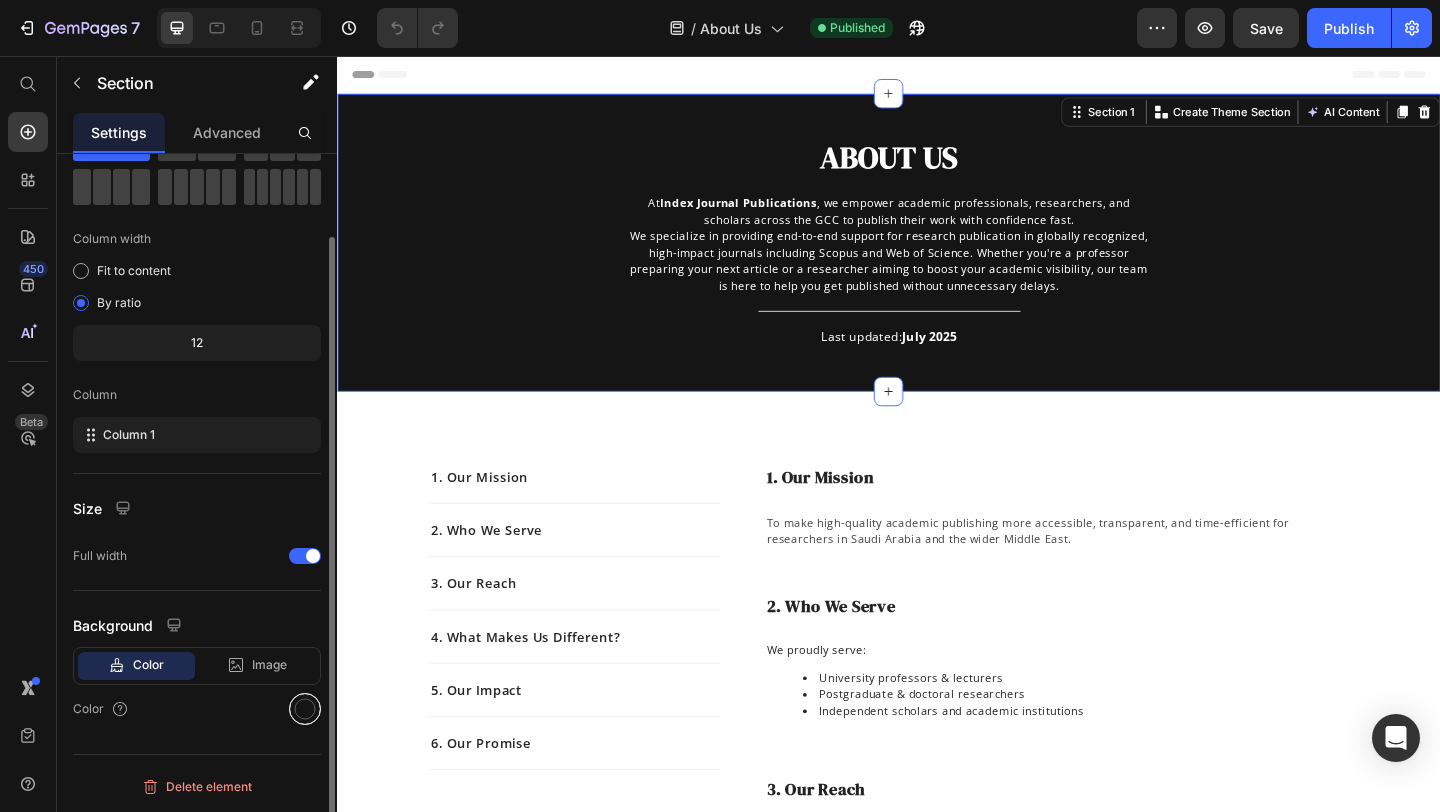 click at bounding box center (305, 709) 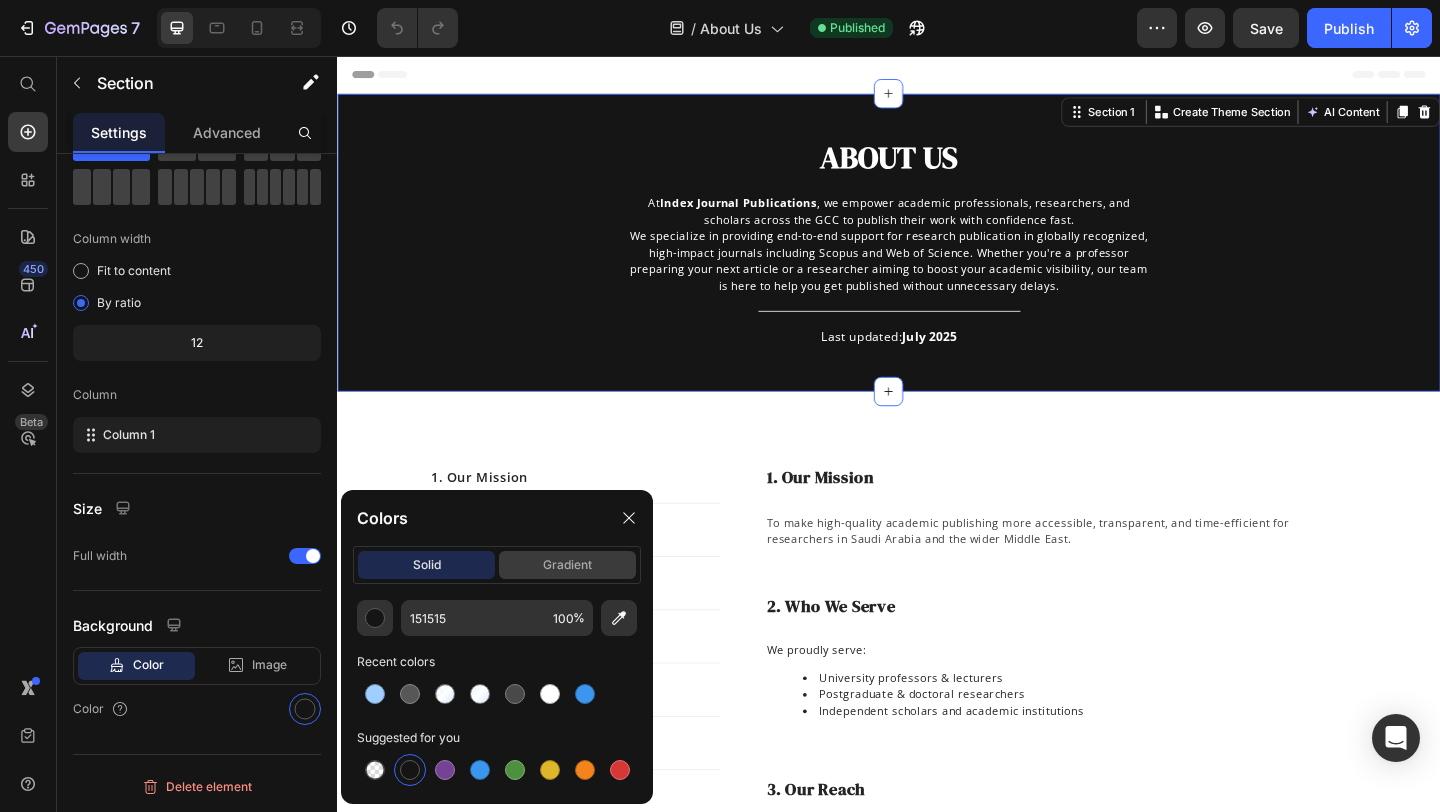 click on "gradient" 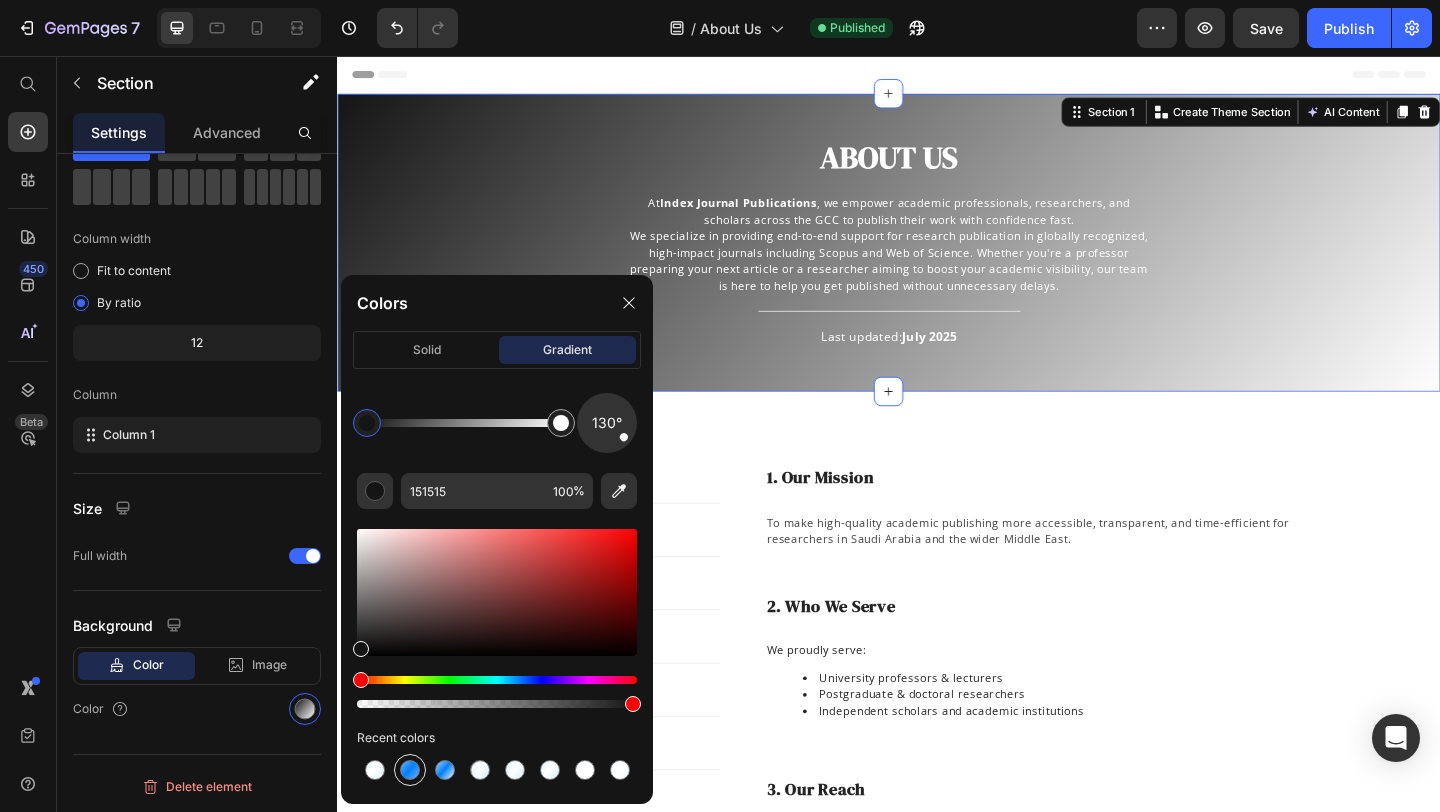 click at bounding box center (410, 770) 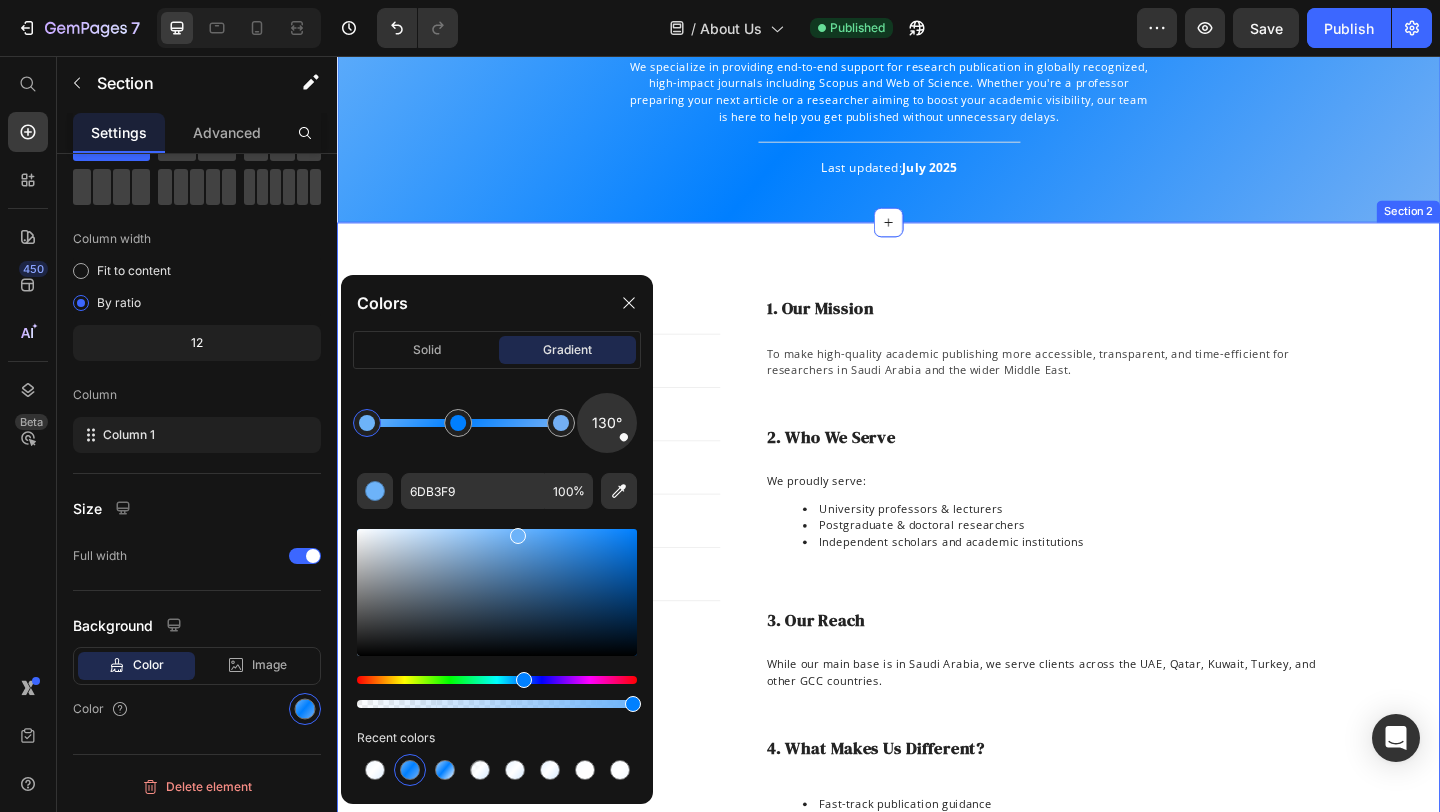 scroll, scrollTop: 273, scrollLeft: 0, axis: vertical 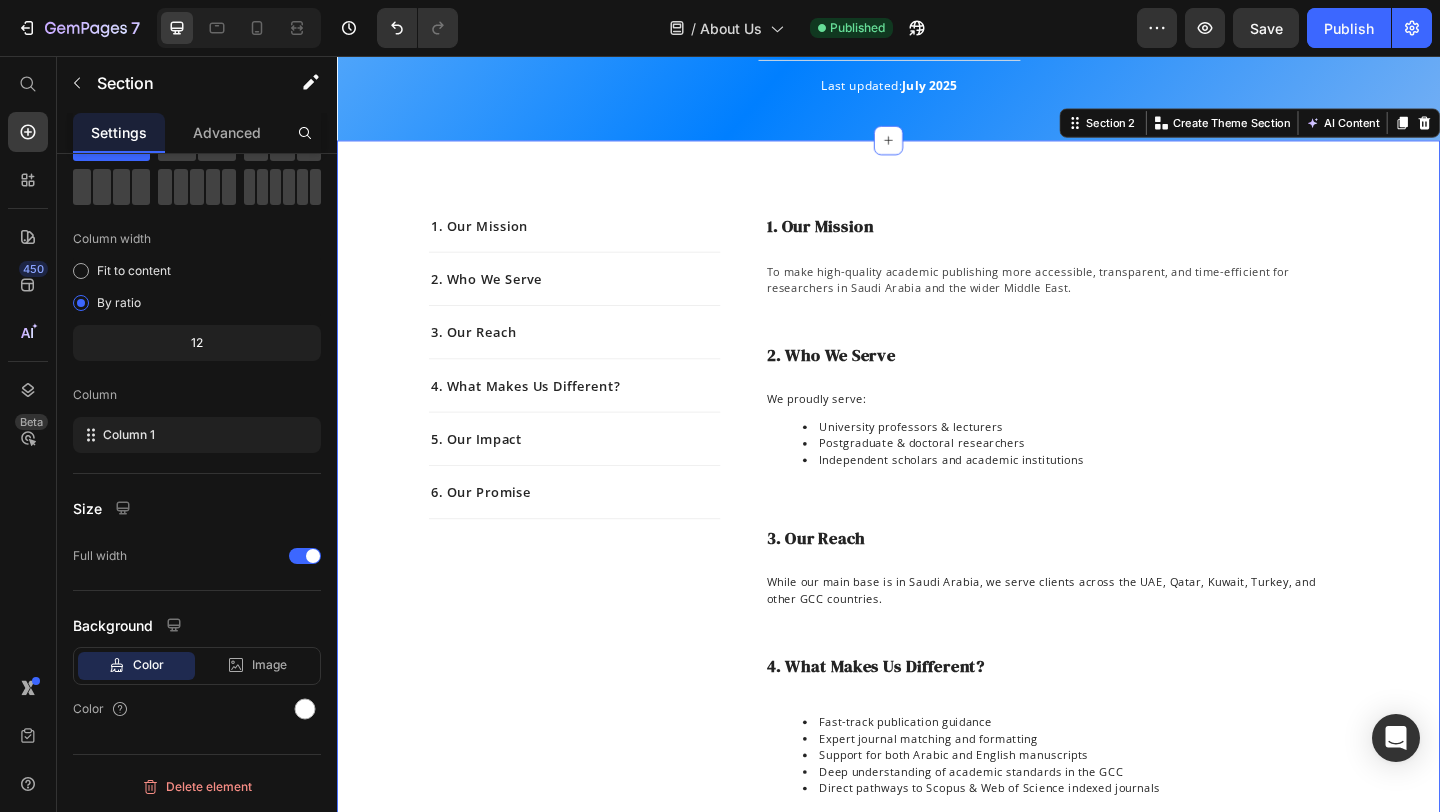 click on "1. Our Mission Text block 2. Who We Serve Text block 3. Our Reach Text block 4. What Makes Us Different? Text block 5. Our Impact Text block 6. Our Promise Text block Row 1. Our Mission Heading To make high-quality academic publishing more accessible, transparent, and time-efficient for researchers in [COUNTRY] and the wider [REGION]. Text block Row 2. Who We Serve Heading We proudly serve: University professors & lecturers Postgraduate & doctoral researchers Independent scholars and academic institutions Text block Row 3. Our Reach Heading While our main base is in [COUNTRY], we serve clients across the [COUNTRY], [COUNTRY], [COUNTRY], [COUNTRY], and other [REGION] countries. Text block Row 4. What Makes Us Different? Heading Fast-track publication guidance Expert journal matching and formatting Support for both Arabic and English manuscripts Deep understanding of academic standards in the [REGION] Direct pathways to Scopus & Web of Science indexed journals Text block Row 5. Our Impact Heading 300+ successful publications" at bounding box center (937, 728) 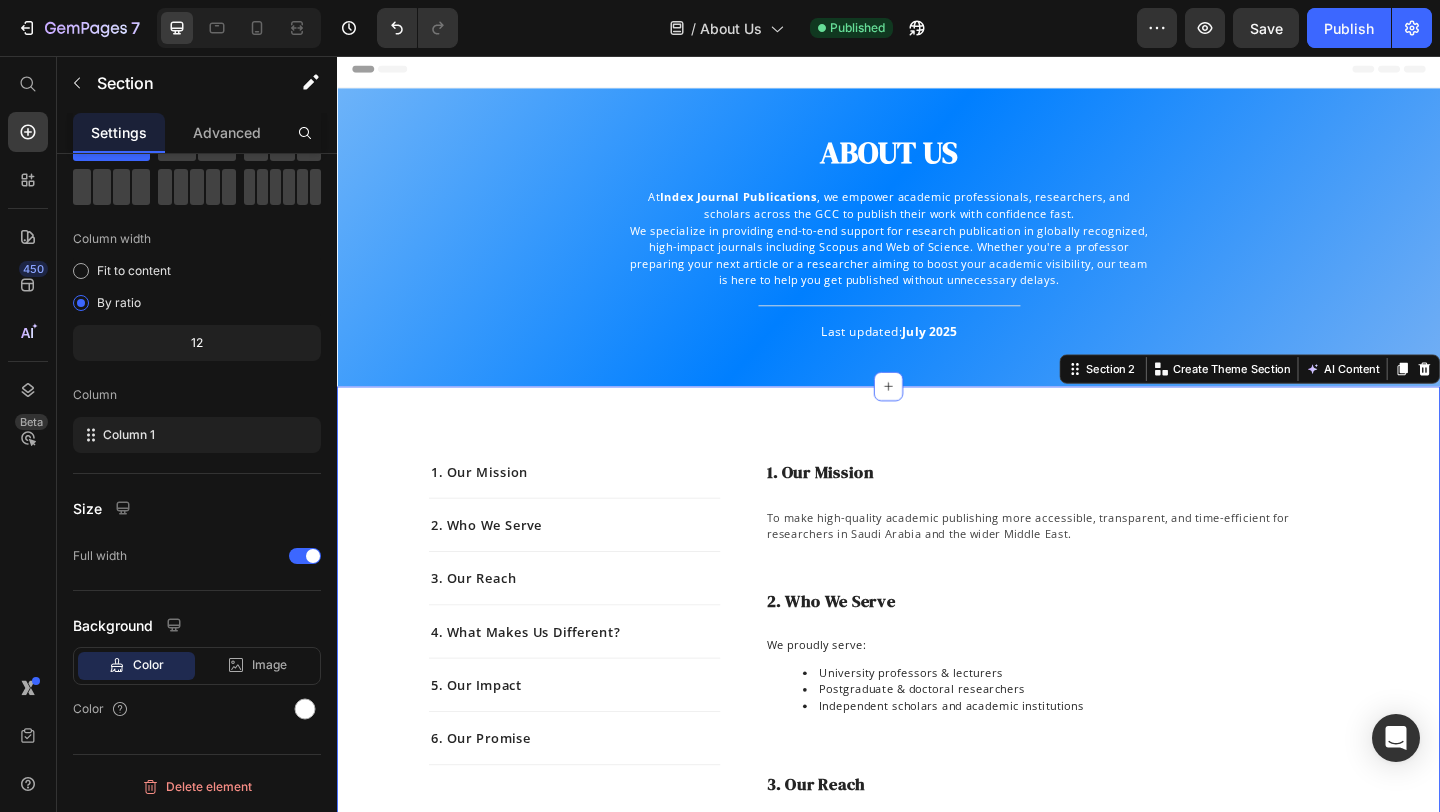 scroll, scrollTop: 0, scrollLeft: 0, axis: both 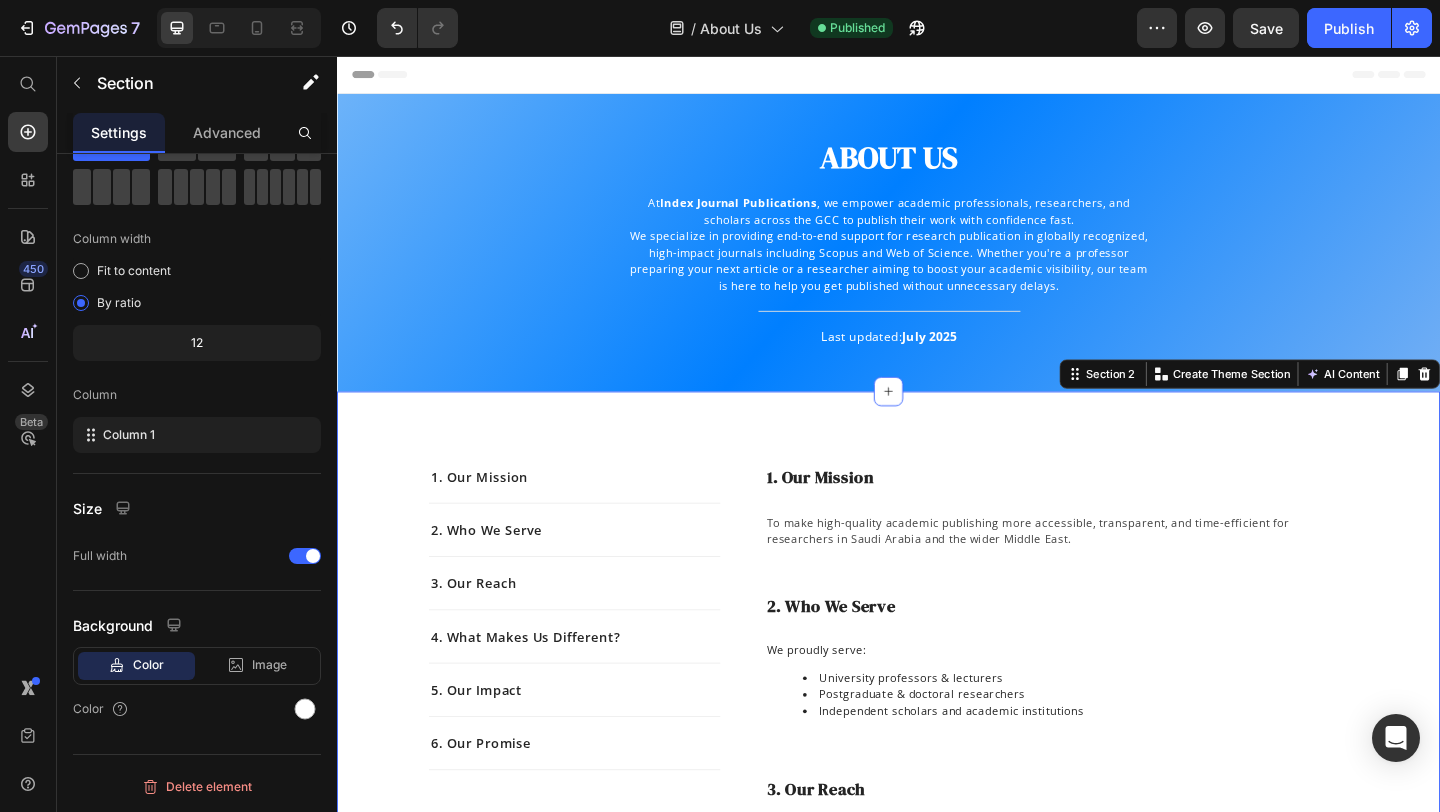 click on "1. Our Mission Text block 2. Who We Serve Text block 3. Our Reach Text block 4. What Makes Us Different? Text block 5. Our Impact Text block 6. Our Promise Text block Row 1. Our Mission Heading To make high-quality academic publishing more accessible, transparent, and time-efficient for researchers in [COUNTRY] and the wider [REGION]. Text block Row 2. Who We Serve Heading We proudly serve: University professors & lecturers Postgraduate & doctoral researchers Independent scholars and academic institutions Text block Row 3. Our Reach Heading While our main base is in [COUNTRY], we serve clients across the [COUNTRY], [COUNTRY], [COUNTRY], [COUNTRY], and other [REGION] countries. Text block Row 4. What Makes Us Different? Heading Fast-track publication guidance Expert journal matching and formatting Support for both Arabic and English manuscripts Deep understanding of academic standards in the [REGION] Direct pathways to Scopus & Web of Science indexed journals Text block Row 5. Our Impact Heading 300+ successful publications" at bounding box center [937, 1001] 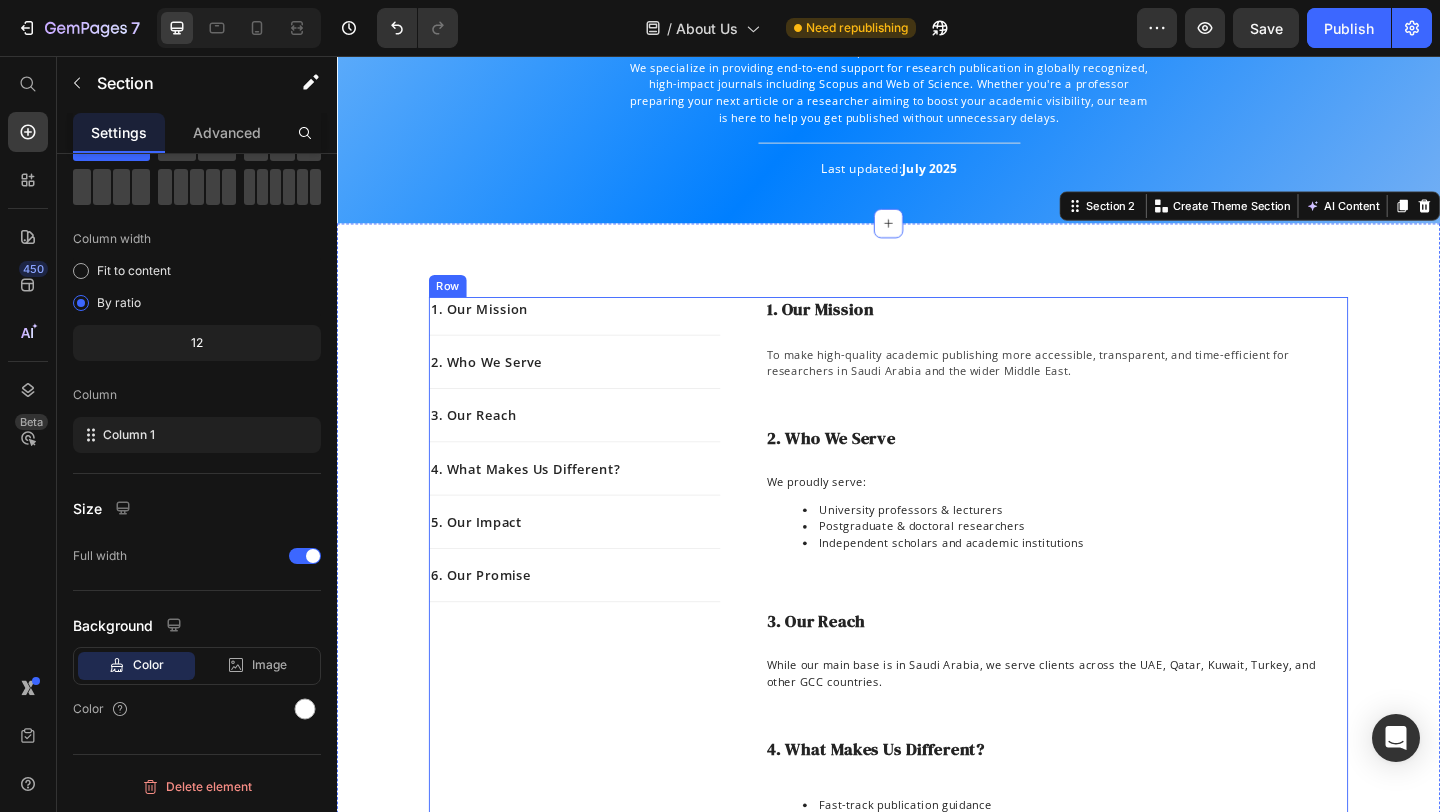 scroll, scrollTop: 241, scrollLeft: 0, axis: vertical 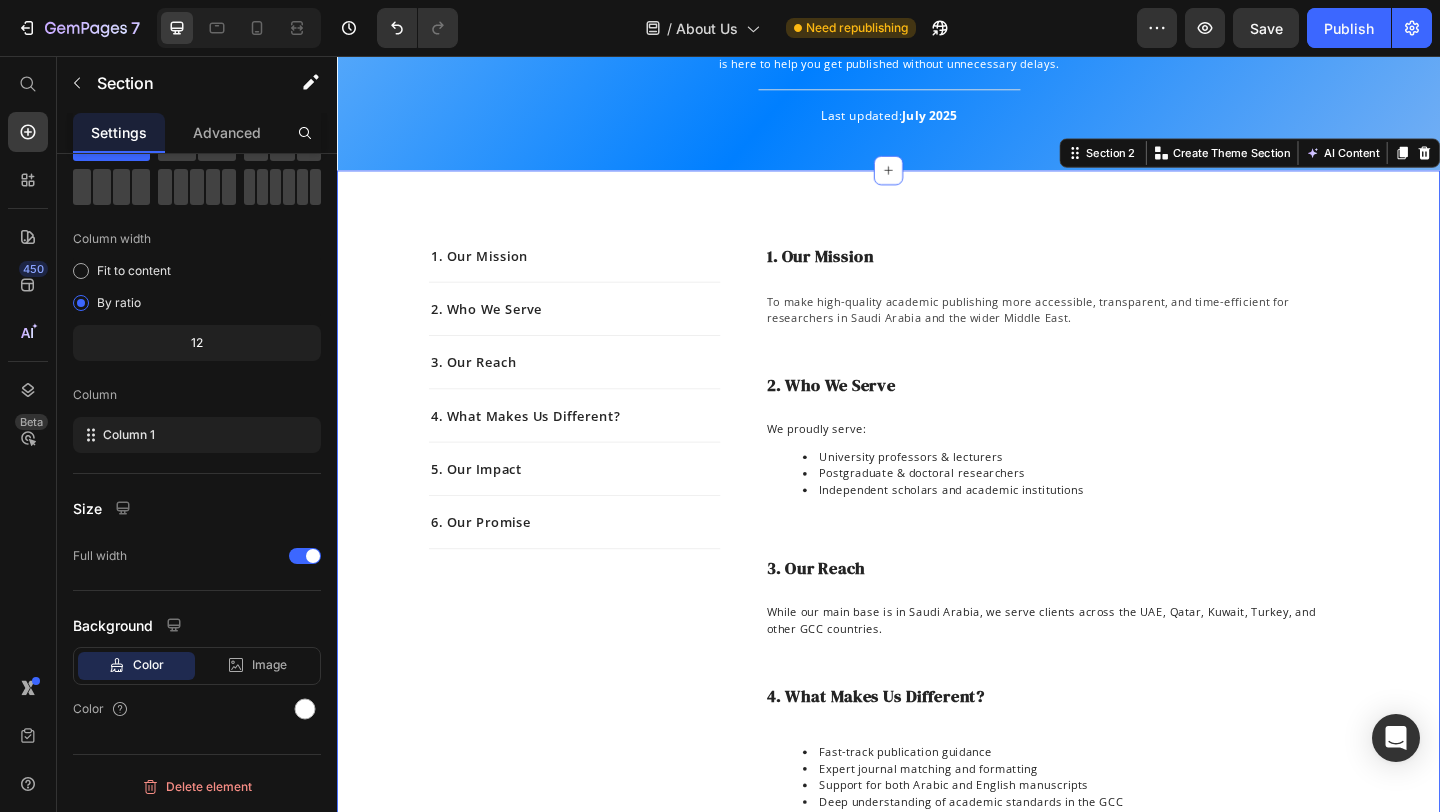 click on "1. Our Mission Text block 2. Who We Serve Text block 3. Our Reach Text block 4. What Makes Us Different? Text block 5. Our Impact Text block 6. Our Promise Text block Row 1. Our Mission Heading To make high-quality academic publishing more accessible, transparent, and time-efficient for researchers in [COUNTRY] and the wider [REGION]. Text block Row 2. Who We Serve Heading We proudly serve: University professors & lecturers Postgraduate & doctoral researchers Independent scholars and academic institutions Text block Row 3. Our Reach Heading While our main base is in [COUNTRY], we serve clients across the [COUNTRY], [COUNTRY], [COUNTRY], [COUNTRY], and other [REGION] countries. Text block Row 4. What Makes Us Different? Heading Fast-track publication guidance Expert journal matching and formatting Support for both Arabic and English manuscripts Deep understanding of academic standards in the [REGION] Direct pathways to Scopus & Web of Science indexed journals Text block Row 5. Our Impact Heading 300+ successful publications" at bounding box center [937, 760] 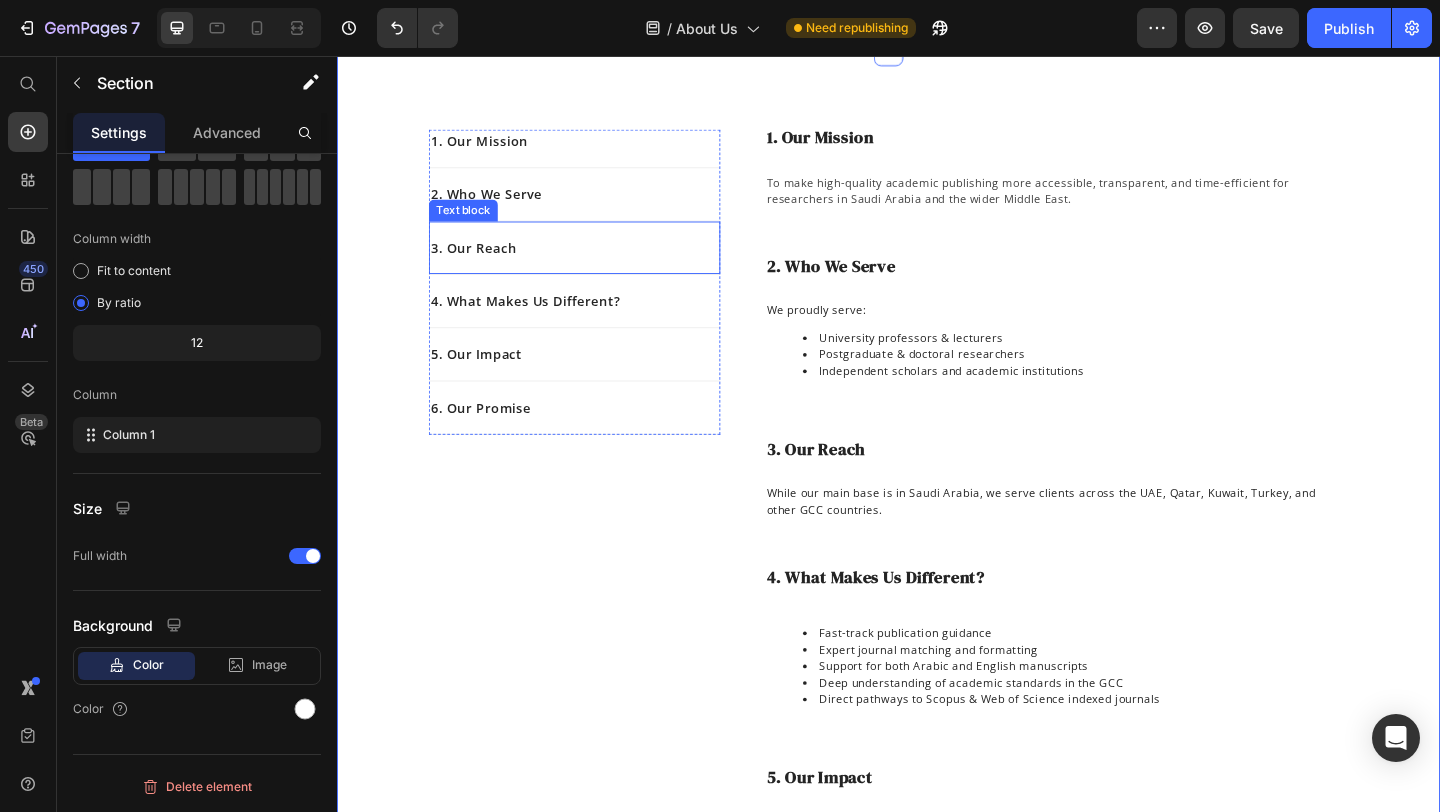 scroll, scrollTop: 0, scrollLeft: 0, axis: both 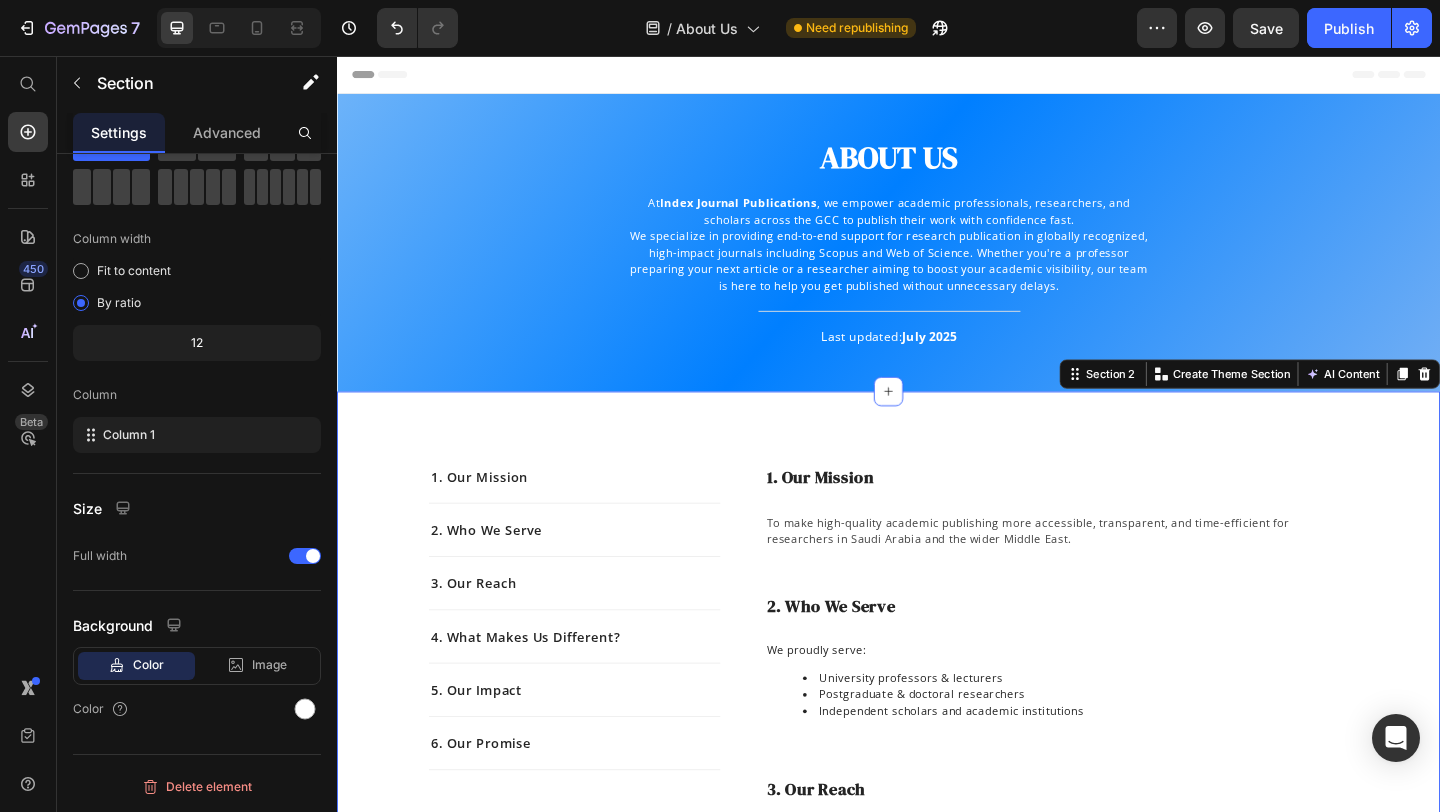 click on "1. Our Mission Text block 2. Who We Serve Text block 3. Our Reach Text block 4. What Makes Us Different? Text block 5. Our Impact Text block 6. Our Promise Text block Row 1. Our Mission Heading To make high-quality academic publishing more accessible, transparent, and time-efficient for researchers in [COUNTRY] and the wider [REGION]. Text block Row 2. Who We Serve Heading We proudly serve: University professors & lecturers Postgraduate & doctoral researchers Independent scholars and academic institutions Text block Row 3. Our Reach Heading While our main base is in [COUNTRY], we serve clients across the [COUNTRY], [COUNTRY], [COUNTRY], [COUNTRY], and other [REGION] countries. Text block Row 4. What Makes Us Different? Heading Fast-track publication guidance Expert journal matching and formatting Support for both Arabic and English manuscripts Deep understanding of academic standards in the [REGION] Direct pathways to Scopus & Web of Science indexed journals Text block Row 5. Our Impact Heading 300+ successful publications" at bounding box center [937, 1001] 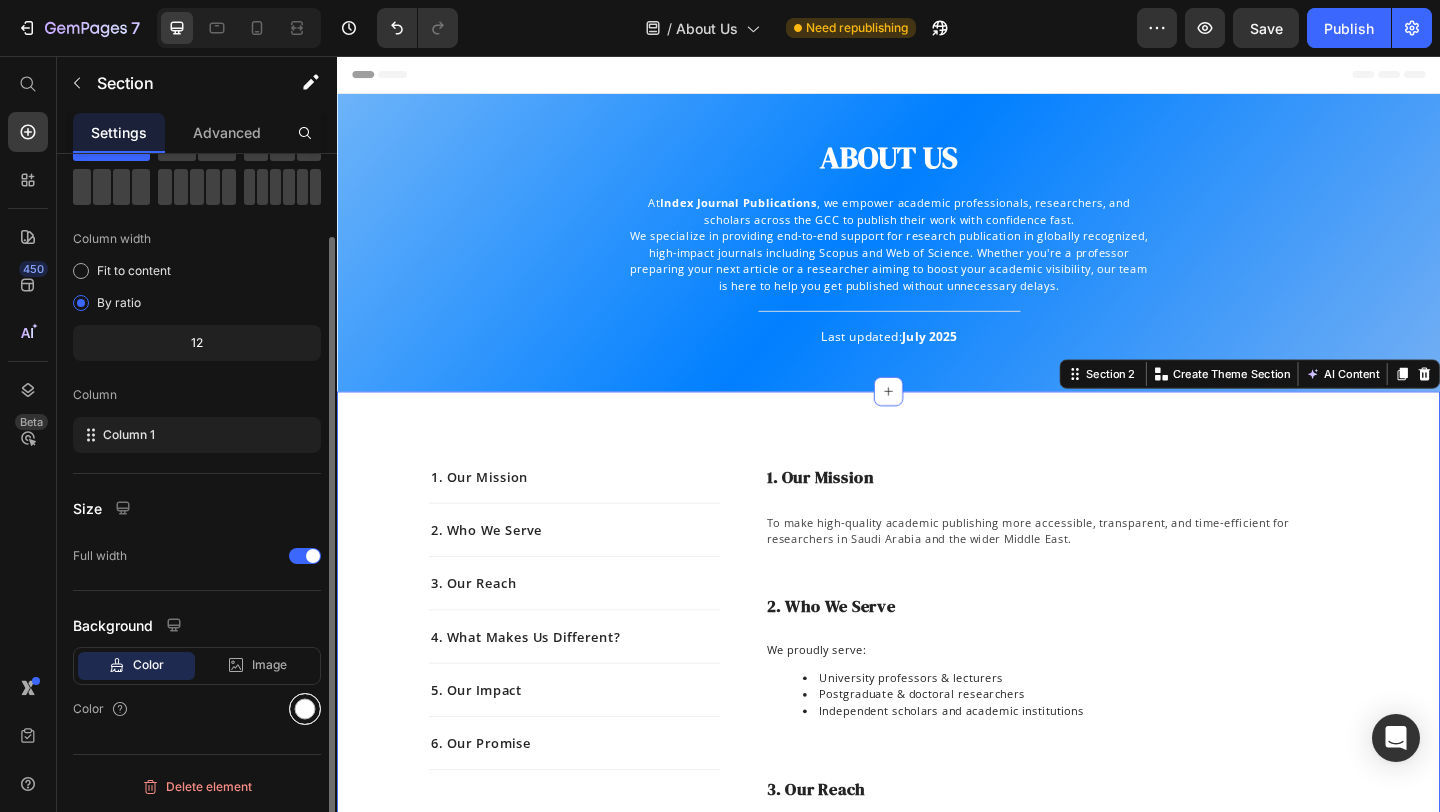 click at bounding box center (305, 709) 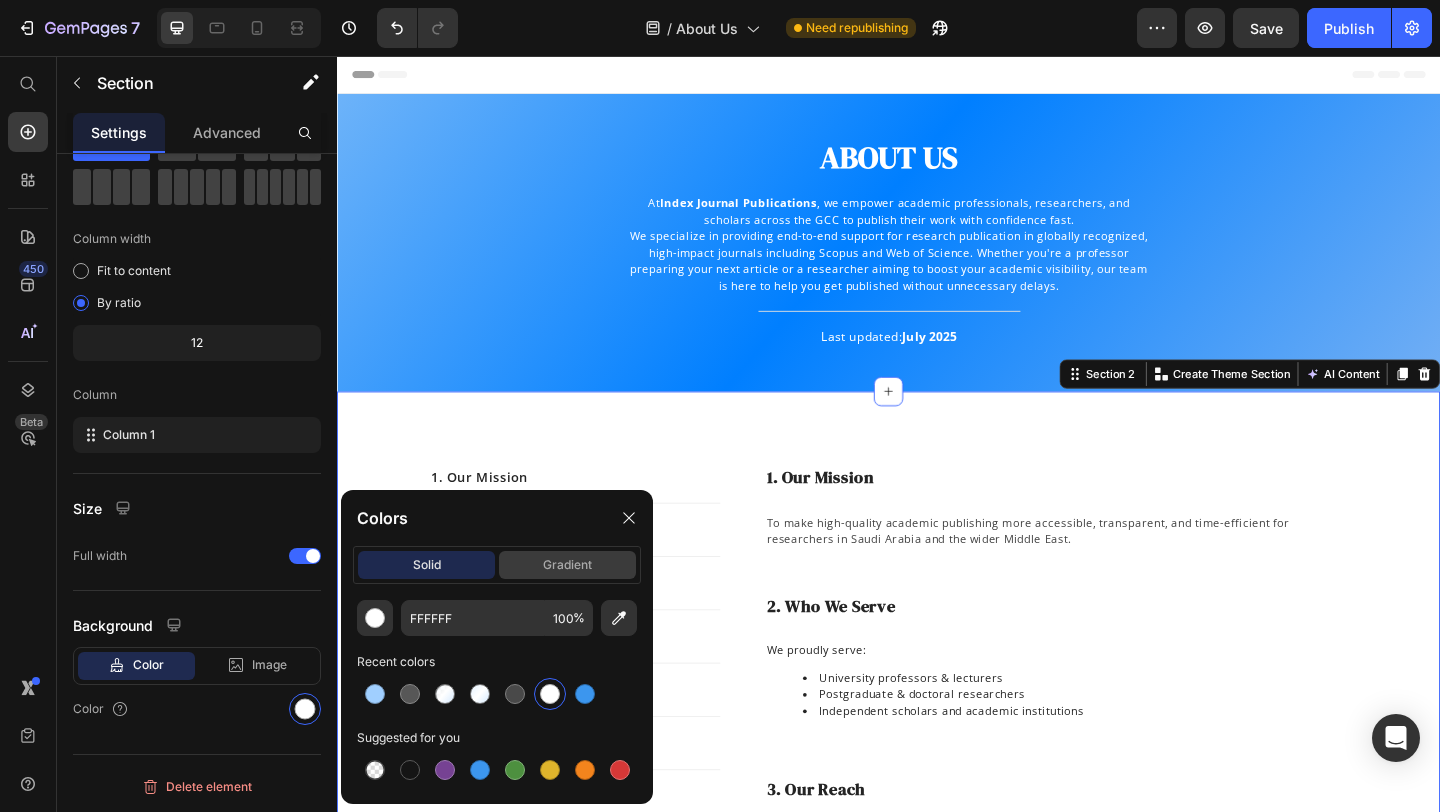 click on "gradient" 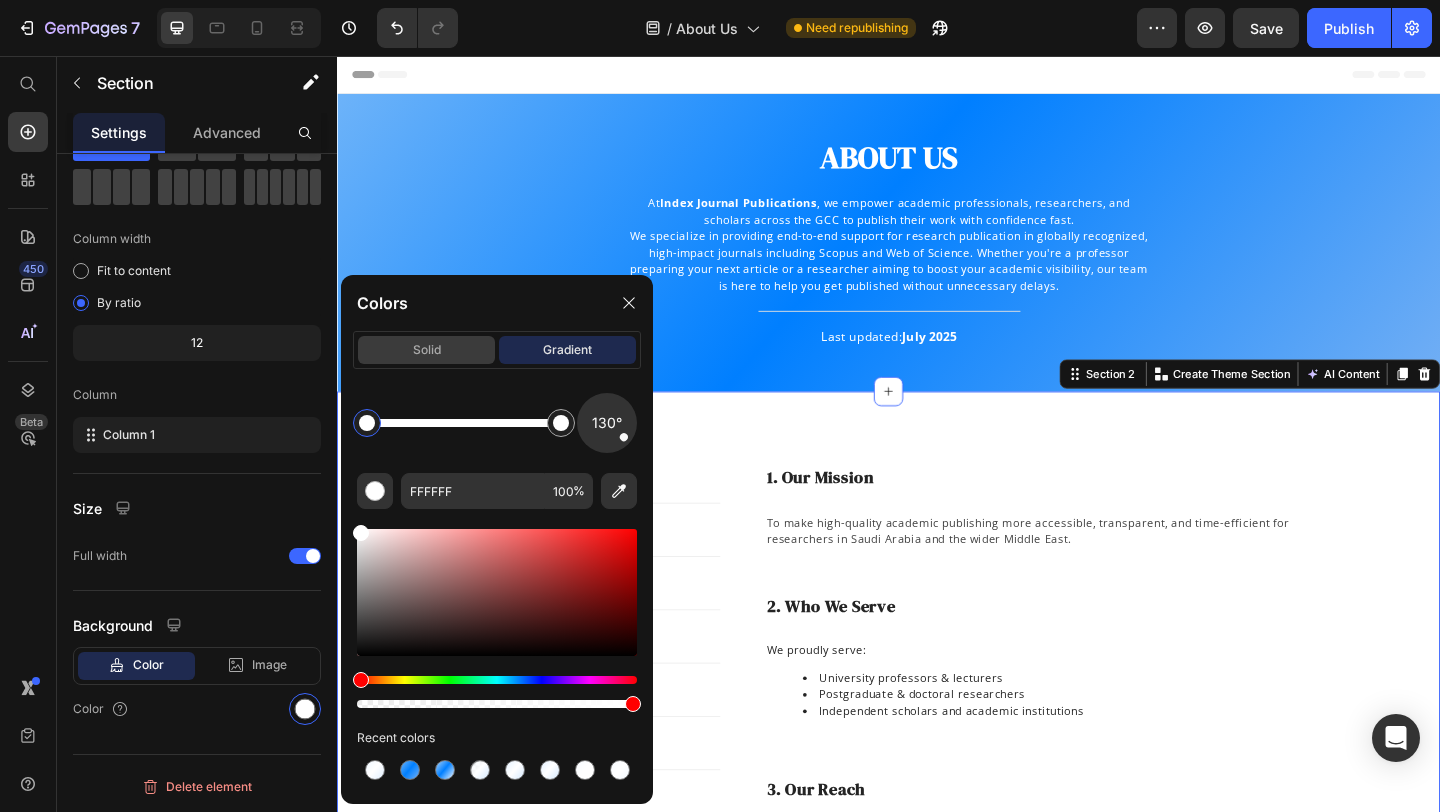 click on "solid" 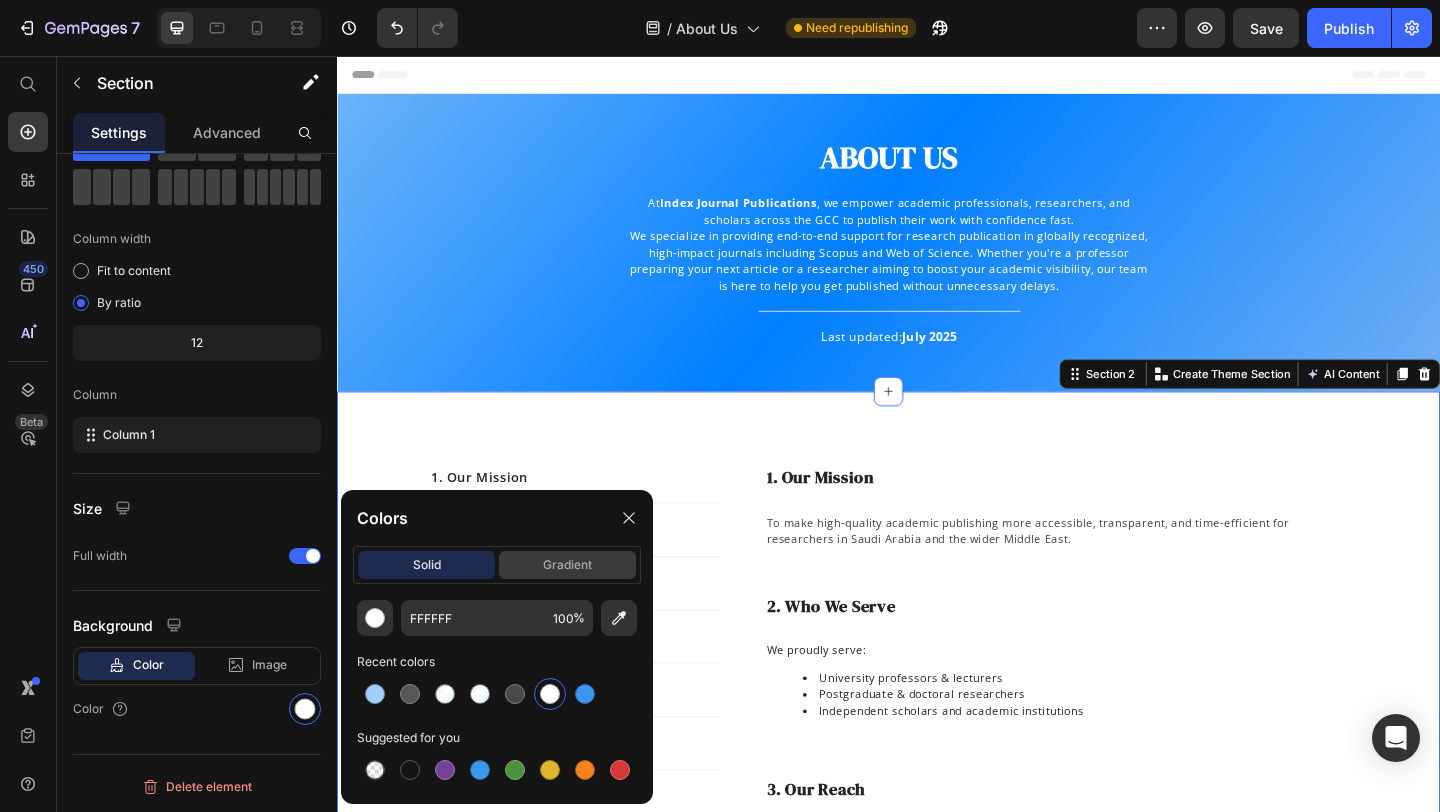 click on "gradient" 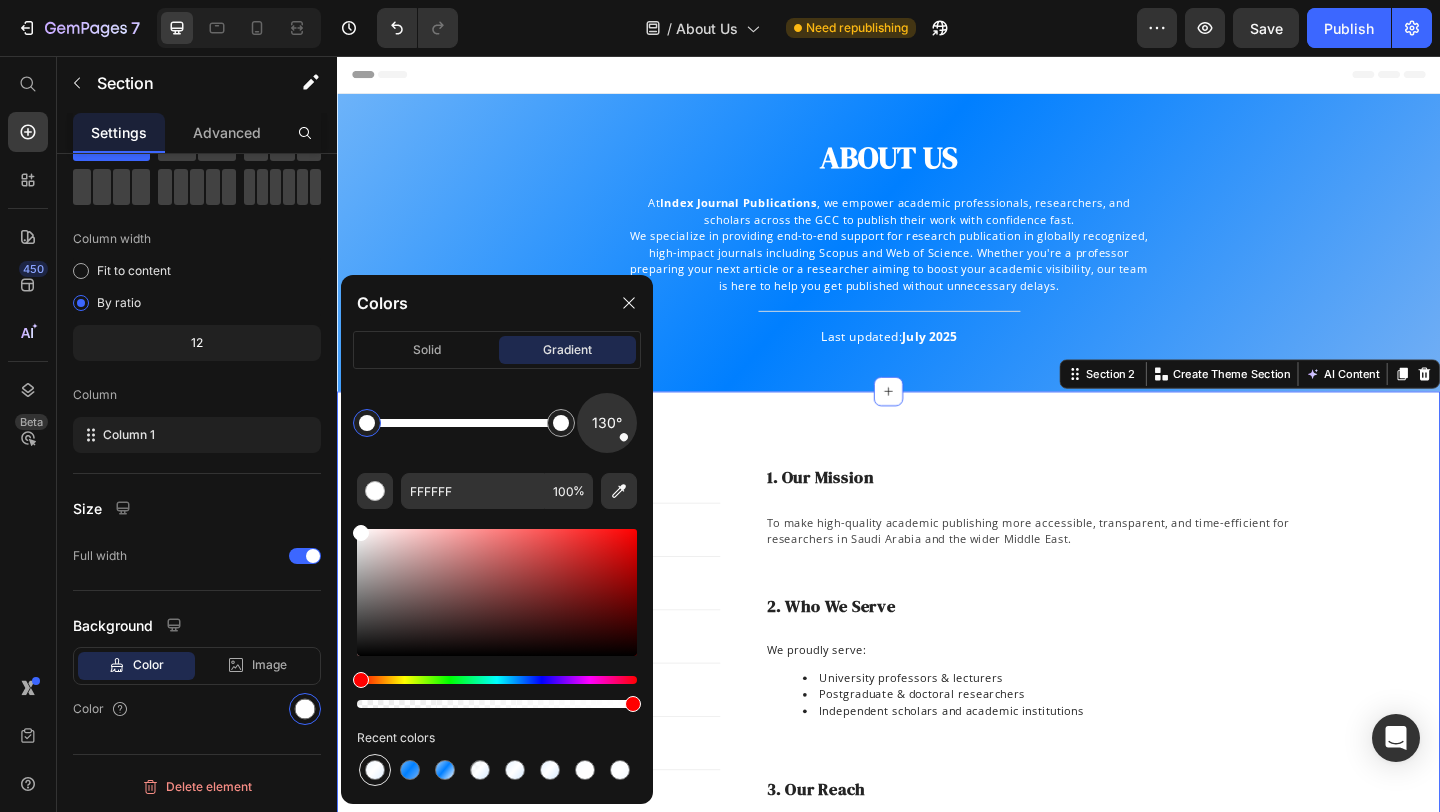 click at bounding box center (375, 770) 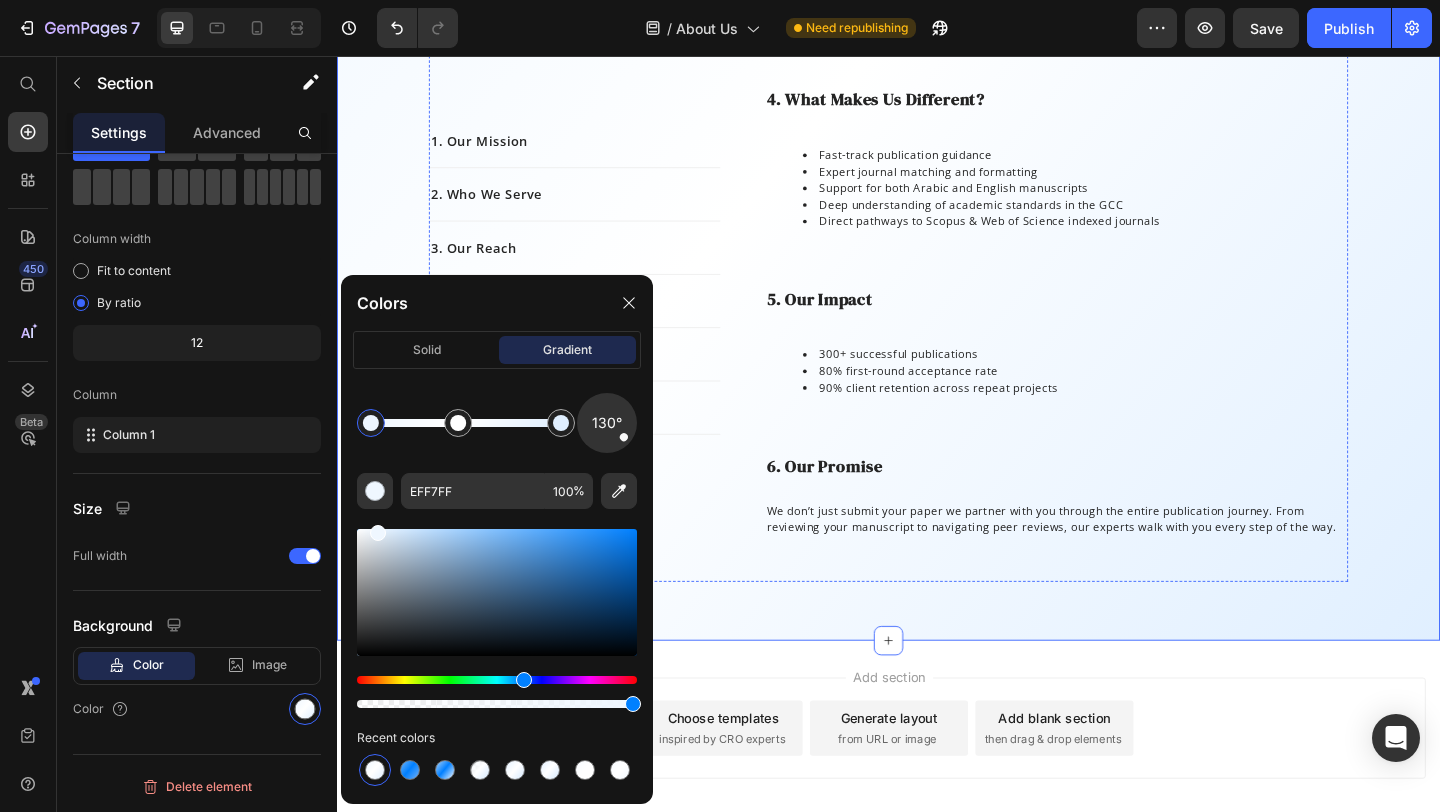 scroll, scrollTop: 943, scrollLeft: 0, axis: vertical 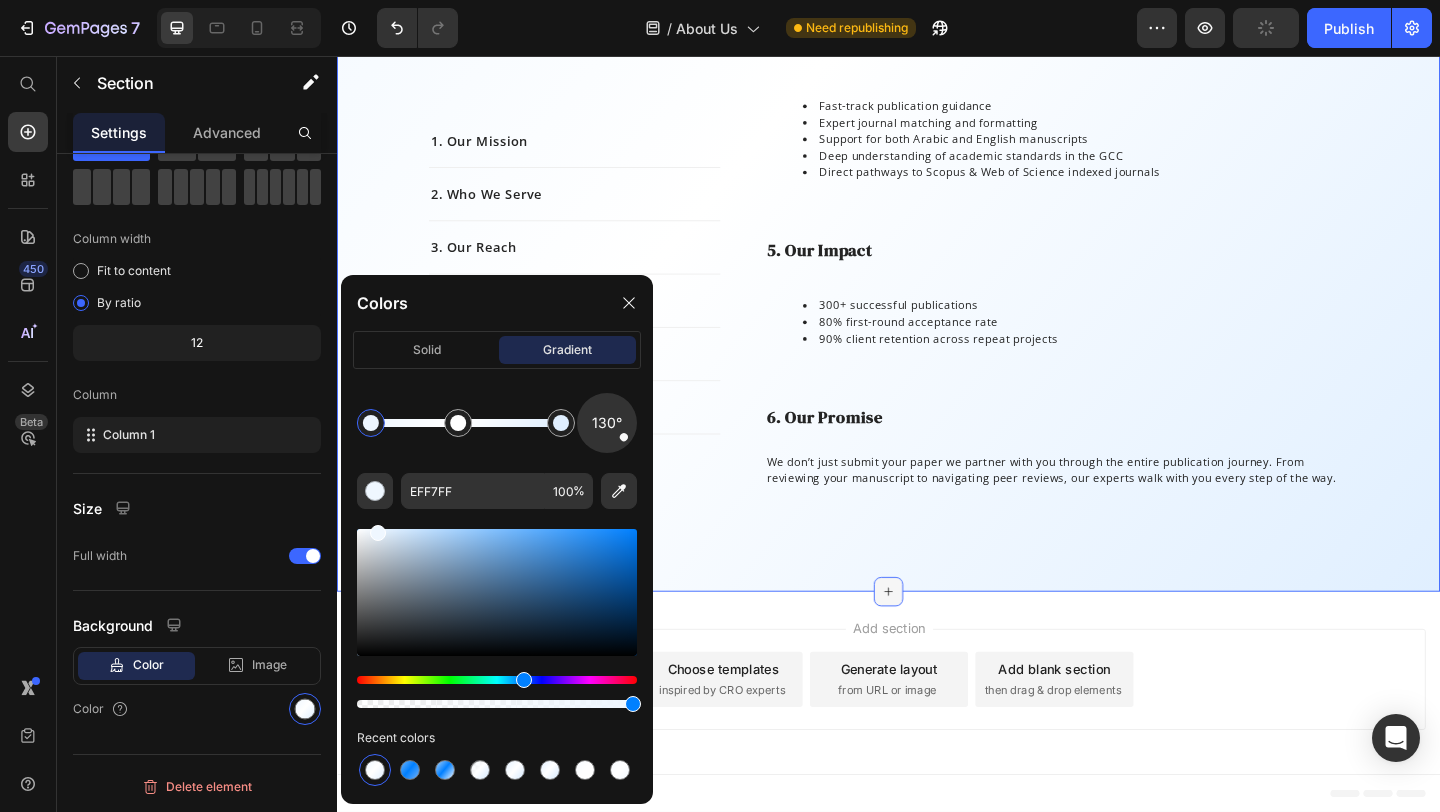 click 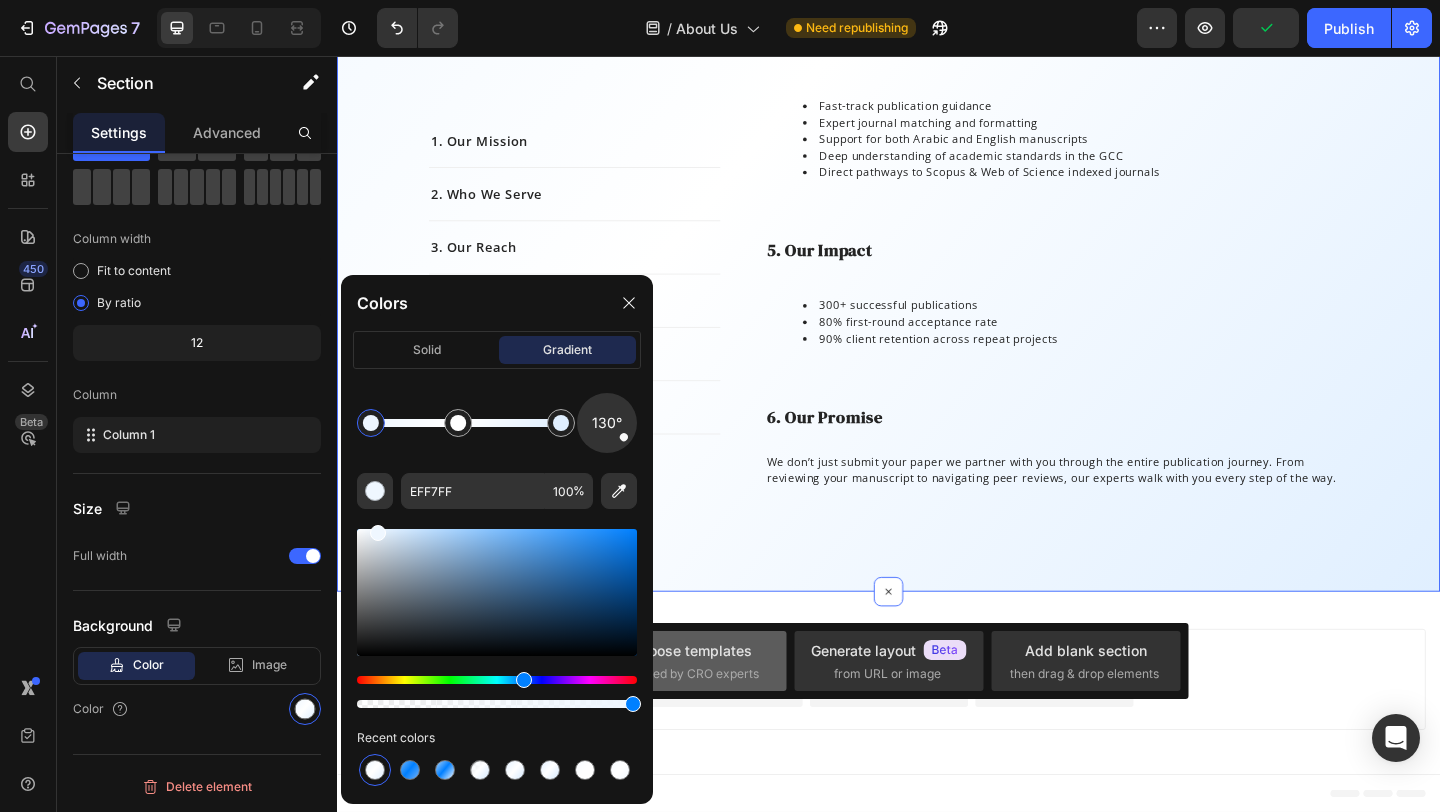 click on "Choose templates" at bounding box center [691, 650] 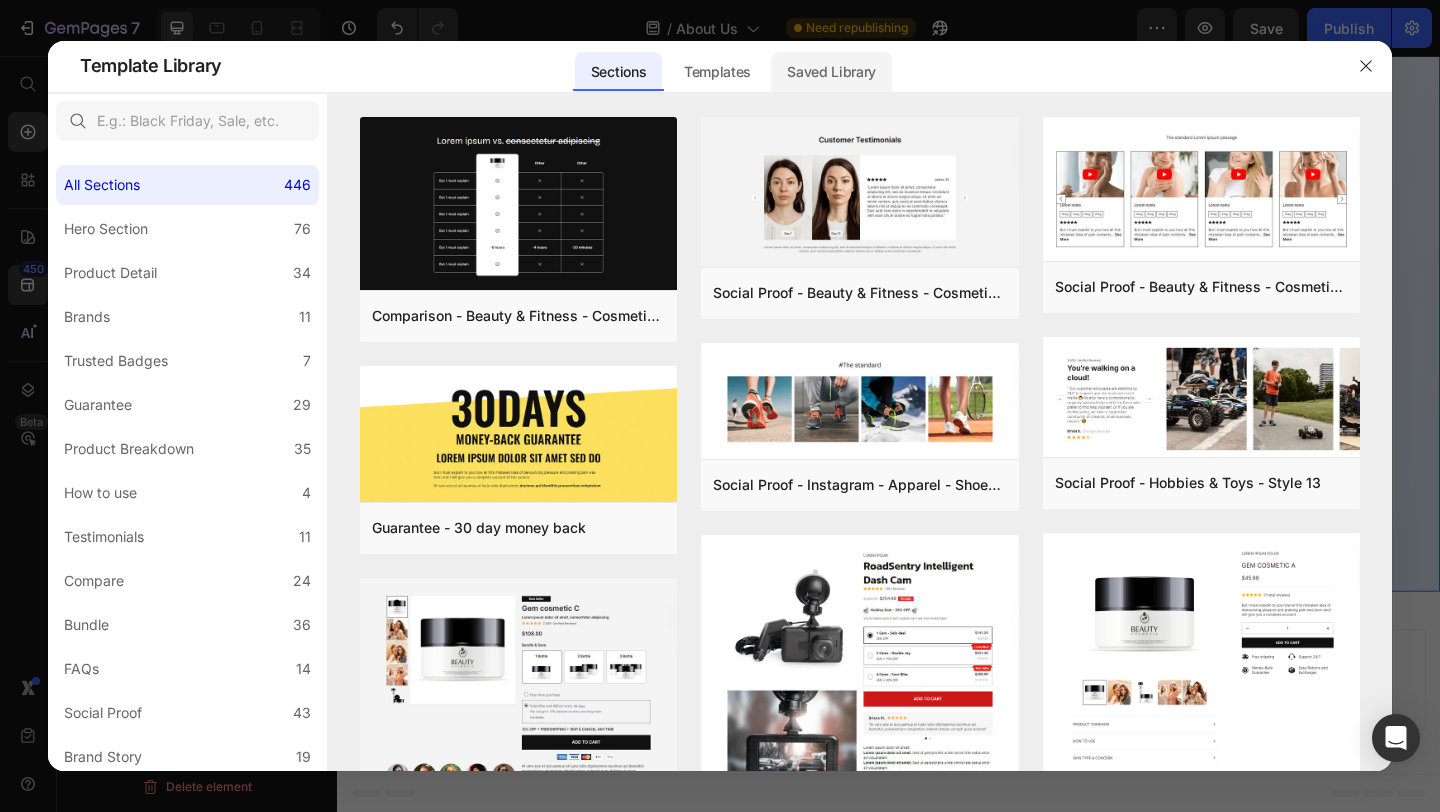 click on "Saved Library" 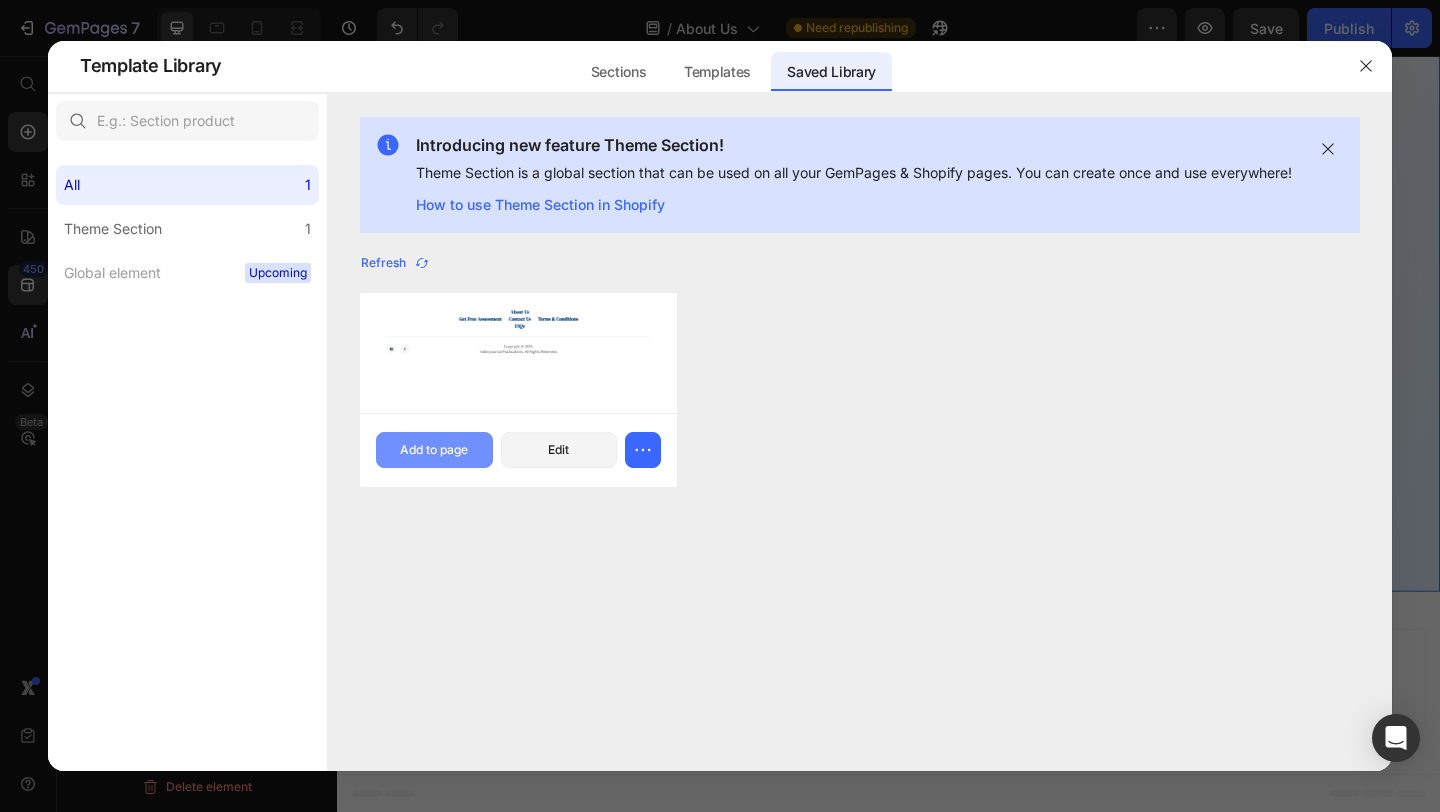 click on "Add to page" at bounding box center [434, 450] 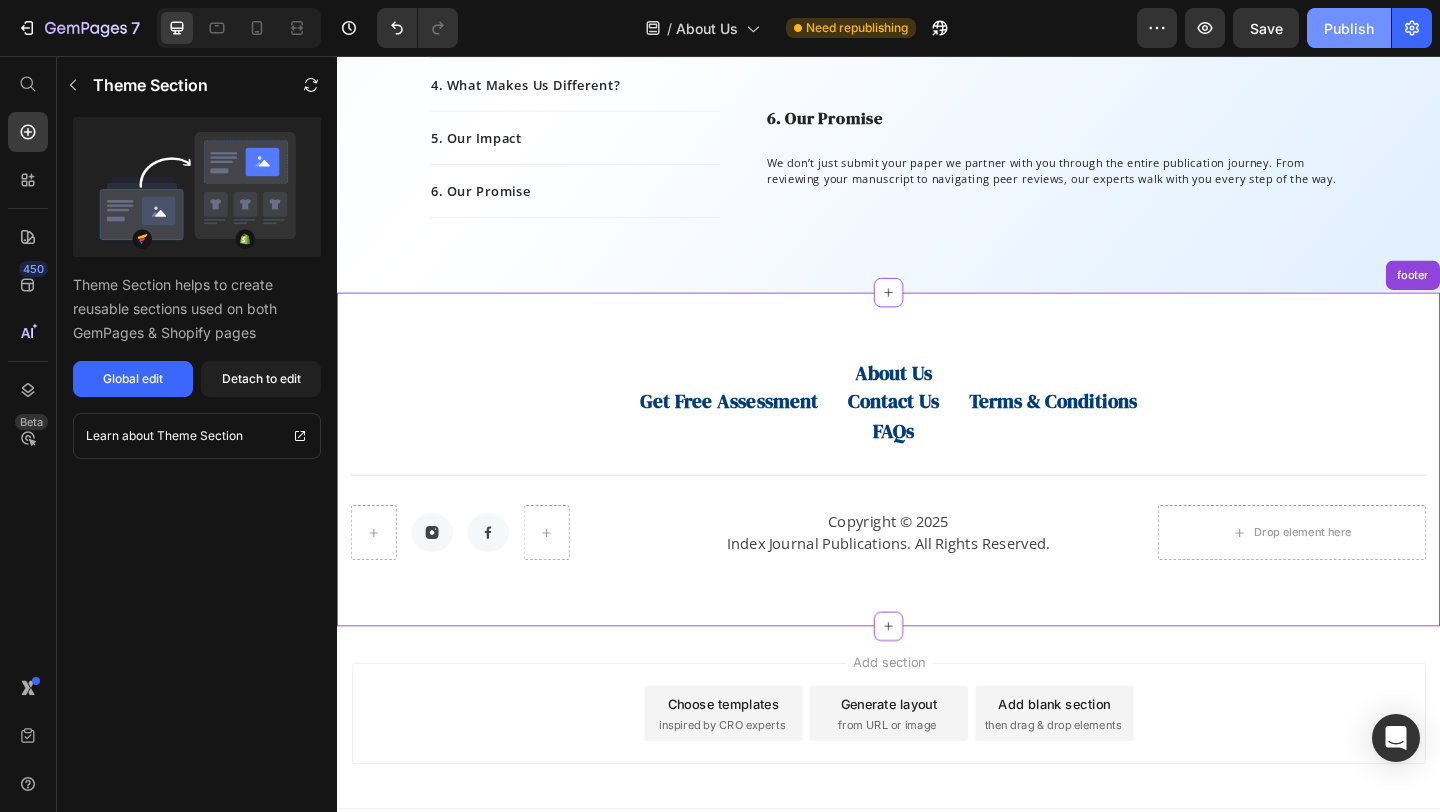 scroll, scrollTop: 1306, scrollLeft: 0, axis: vertical 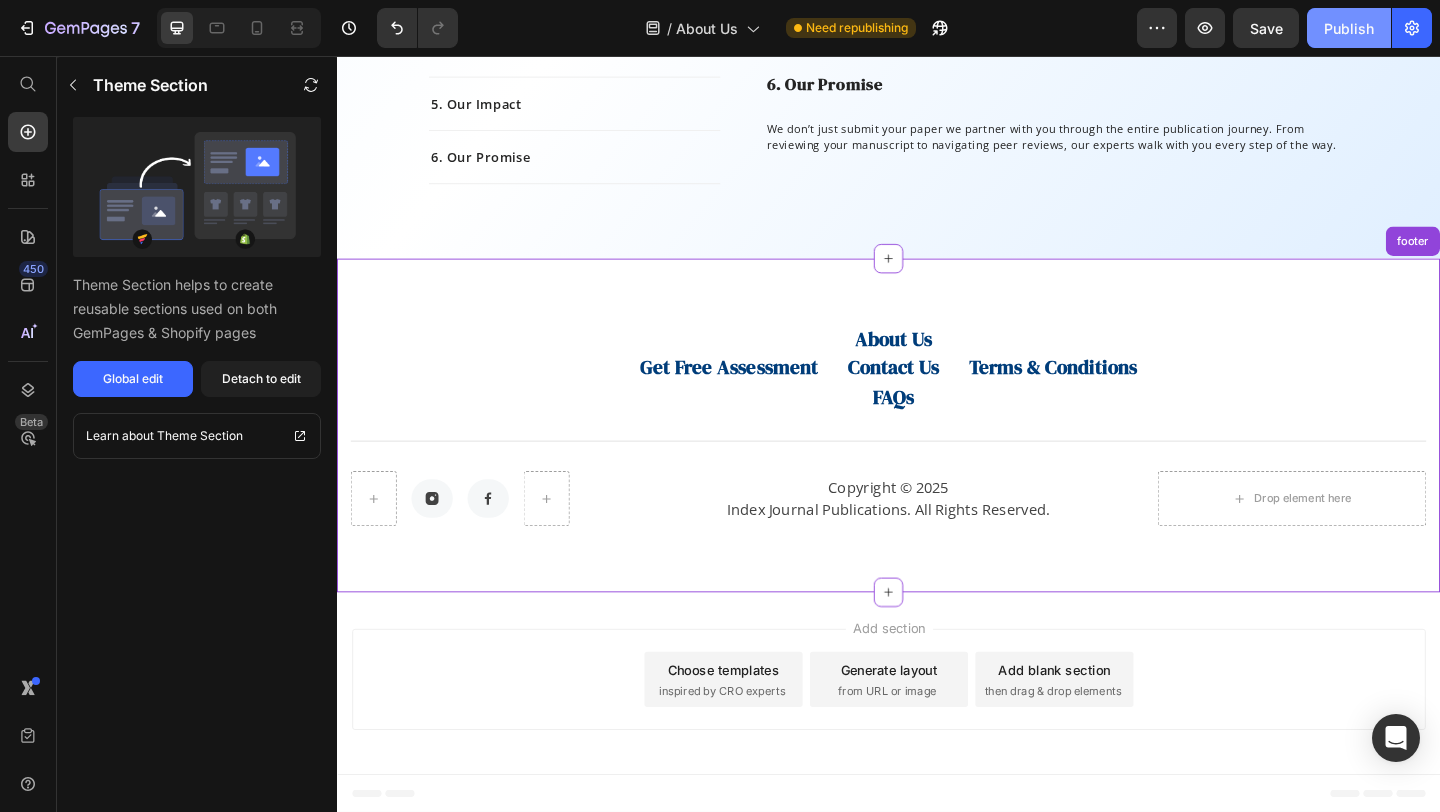 click on "Publish" at bounding box center [1349, 28] 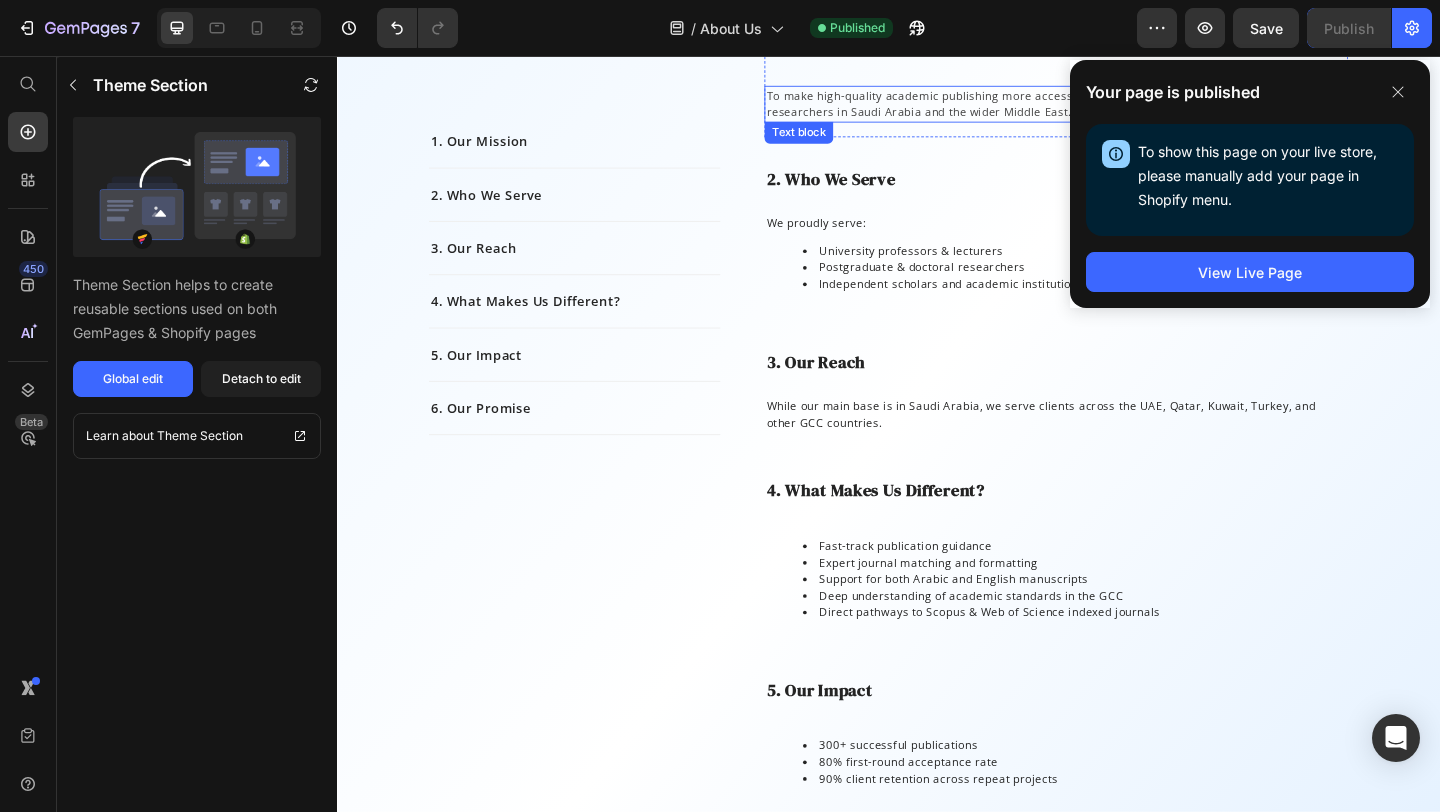 scroll, scrollTop: 0, scrollLeft: 0, axis: both 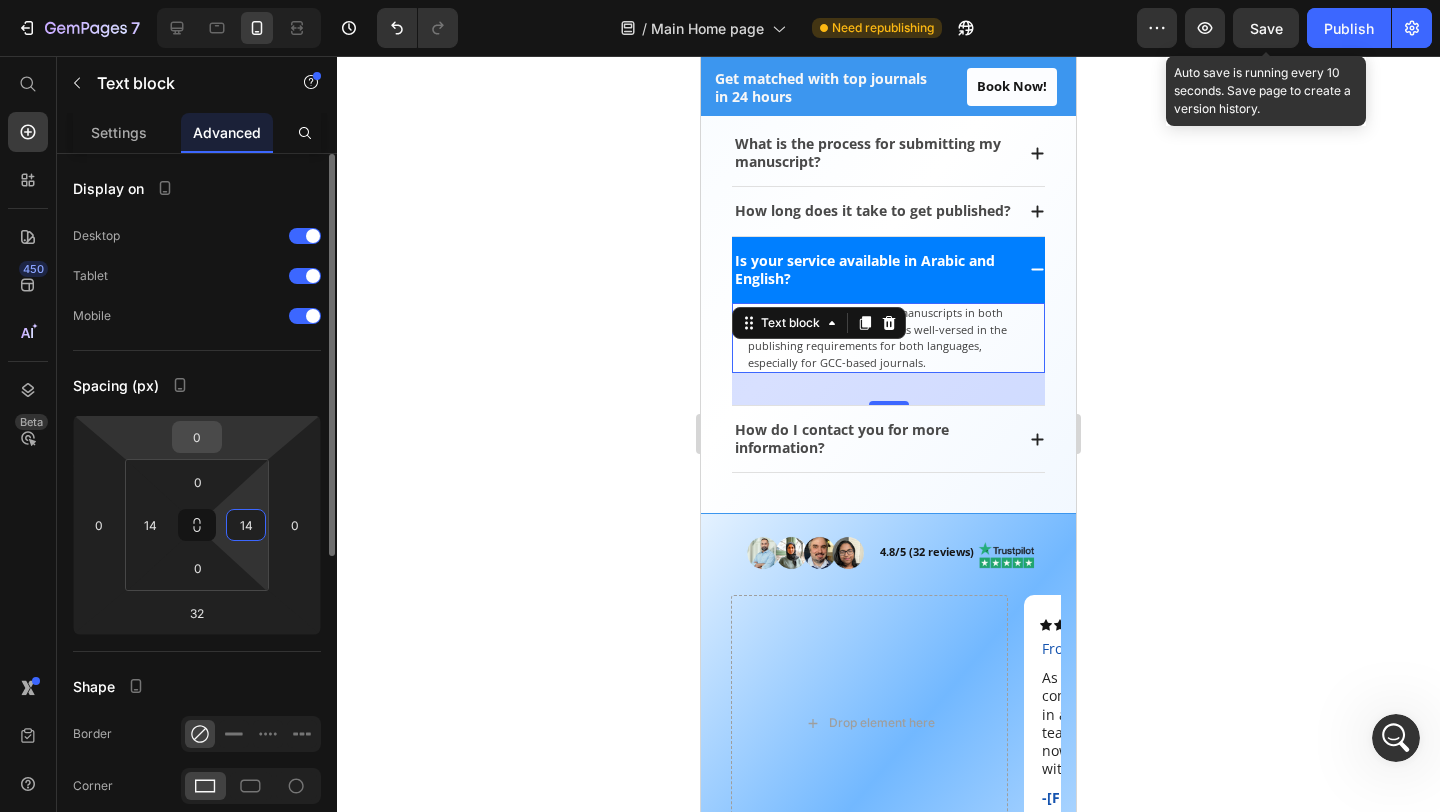 type on "14" 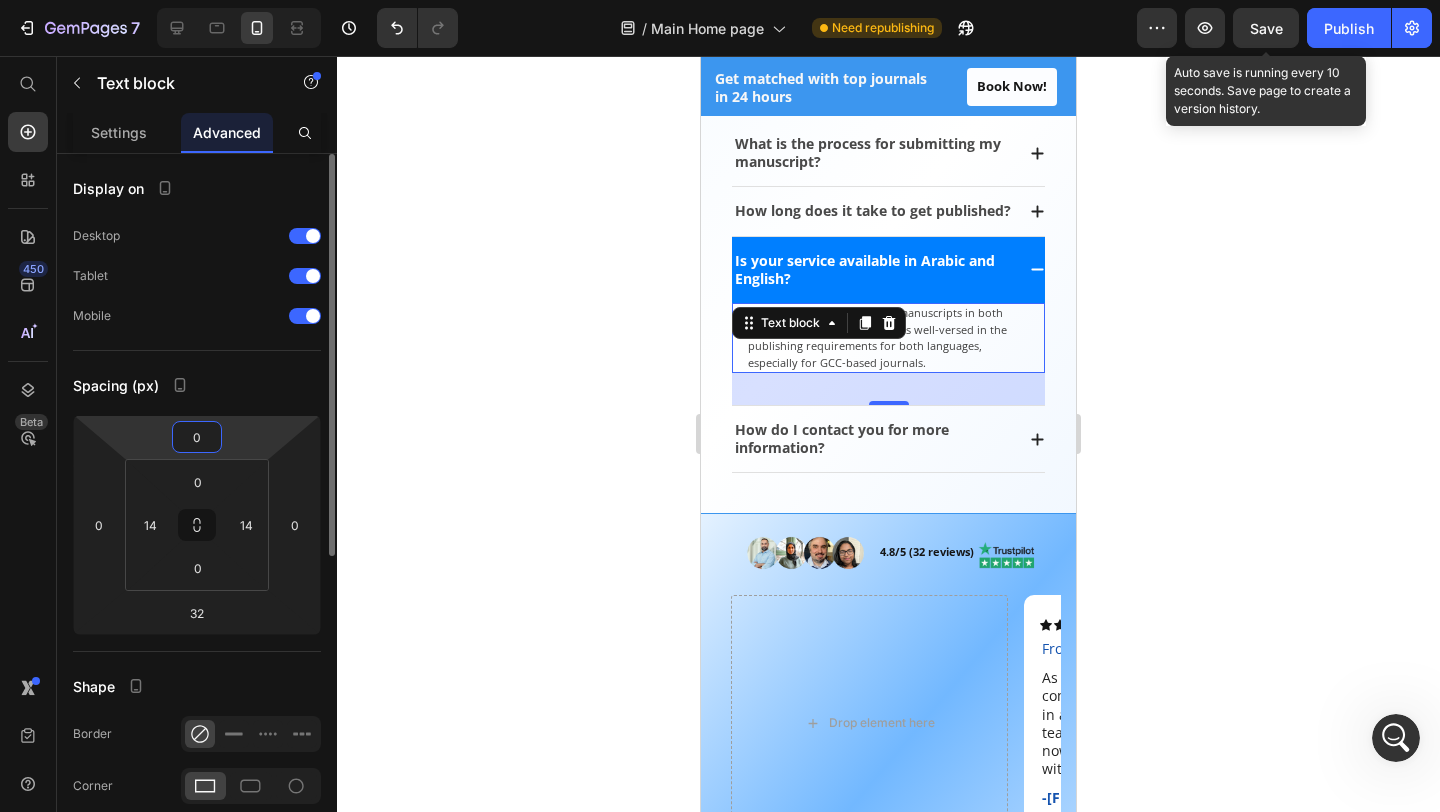 click on "0" at bounding box center (197, 437) 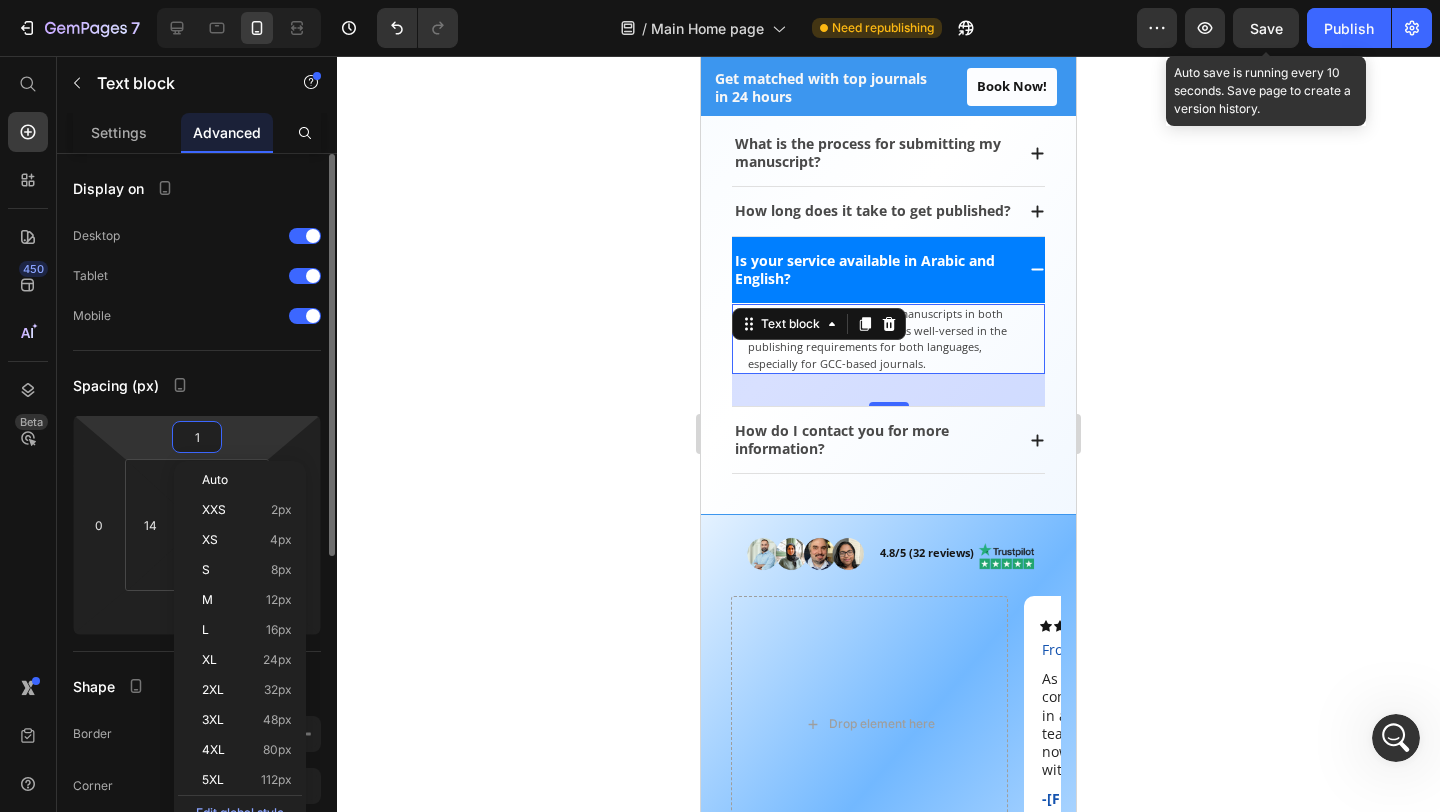 type on "12" 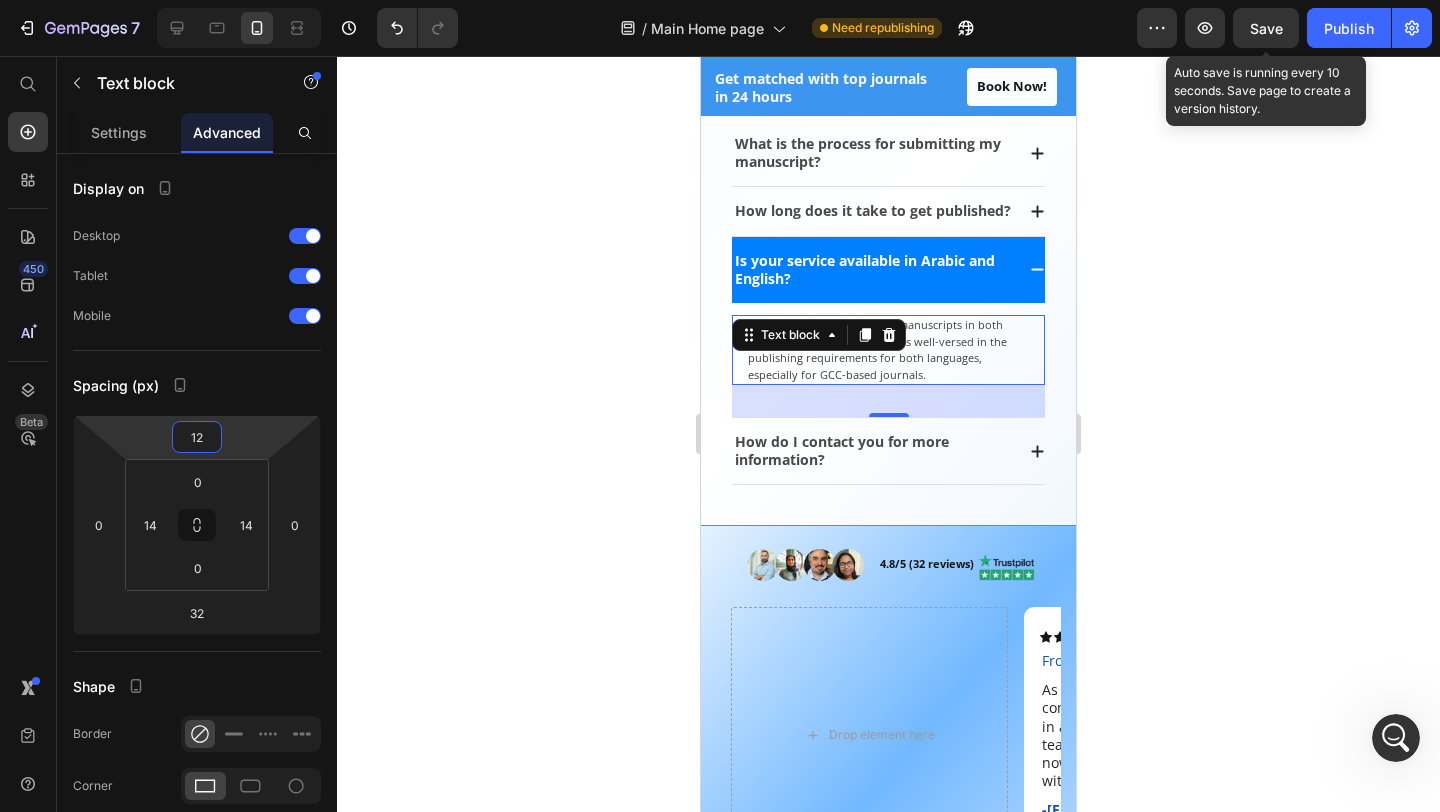 click 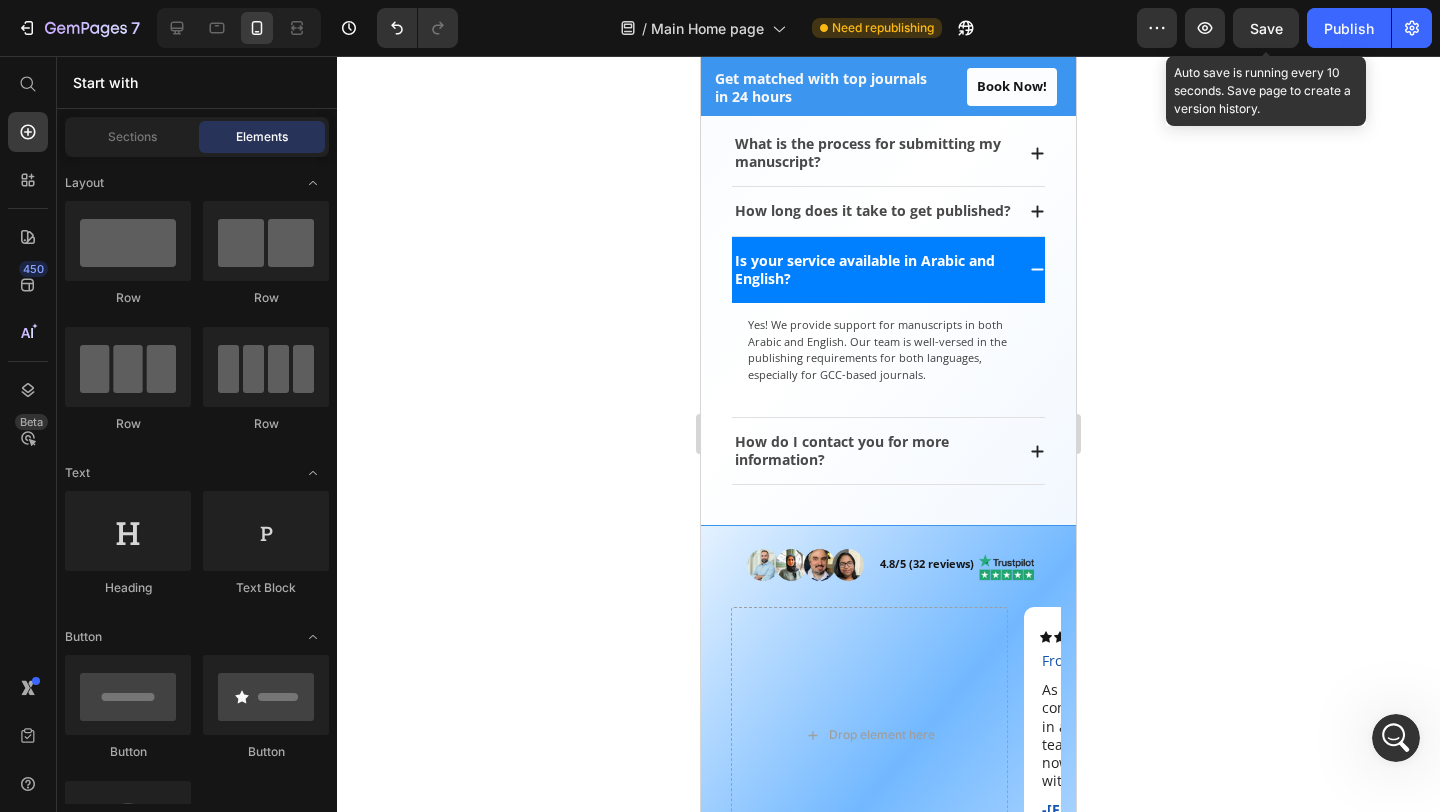 click 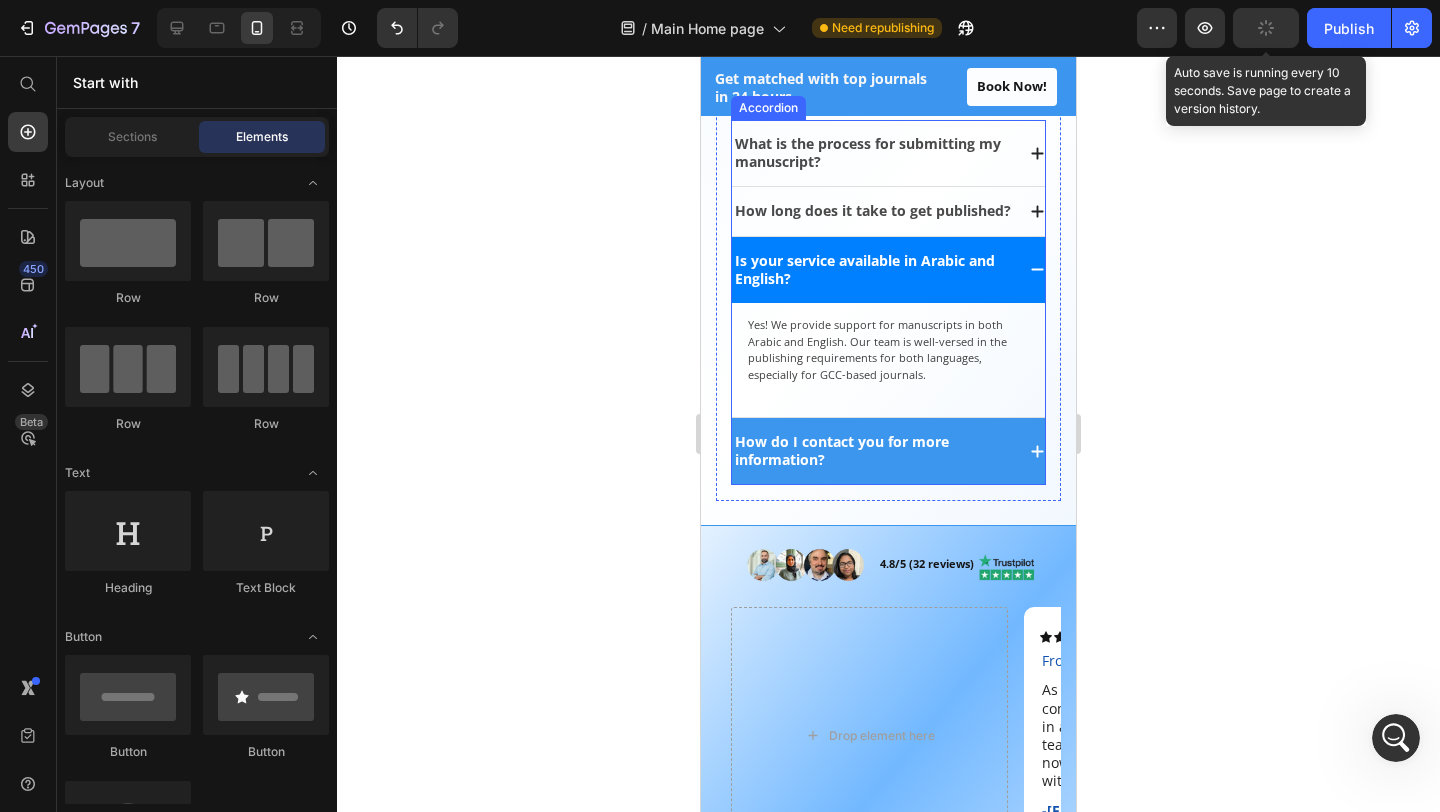 click 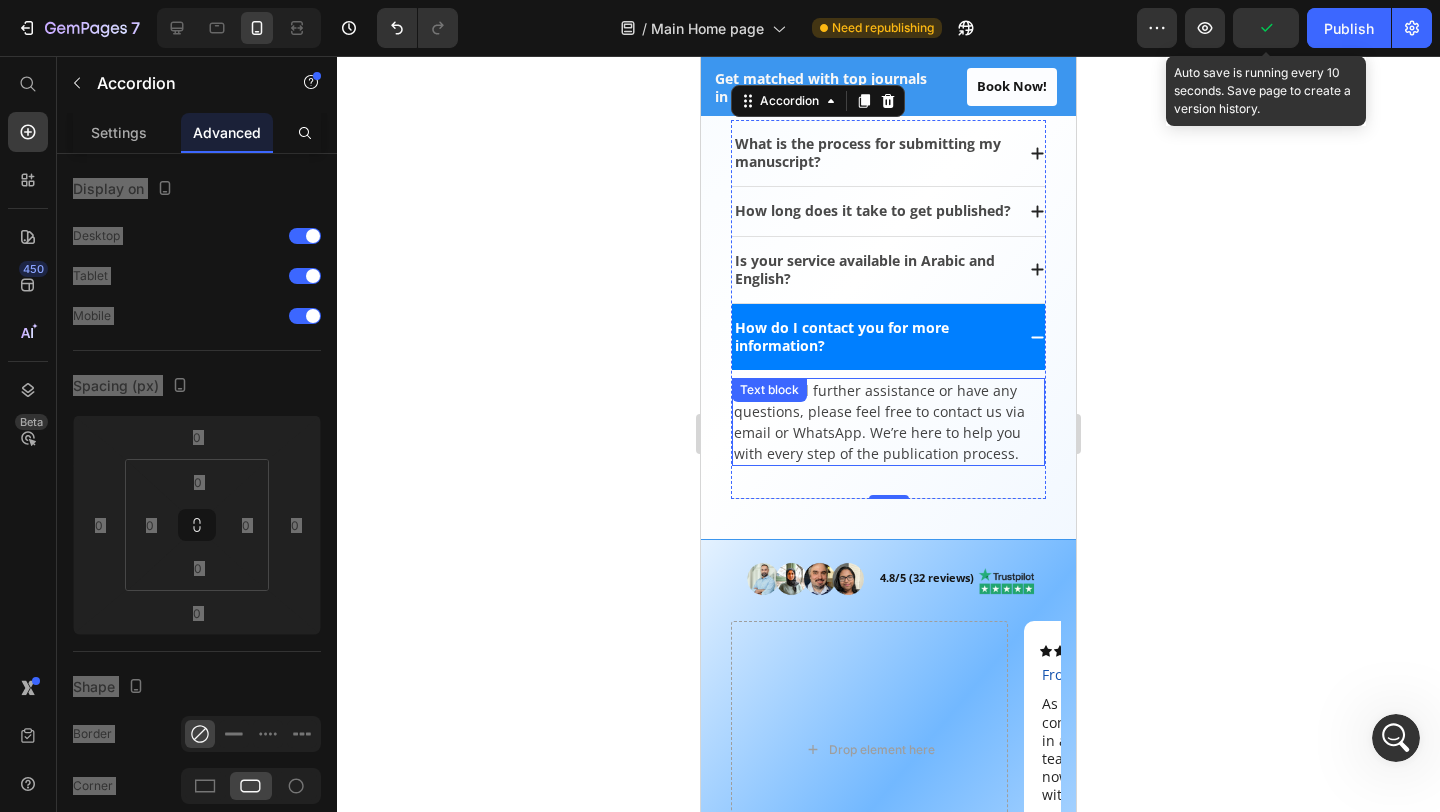 click on "If you need further assistance or have any questions, please feel free to contact us via email or WhatsApp. We’re here to help you with every step of the publication process." at bounding box center (888, 422) 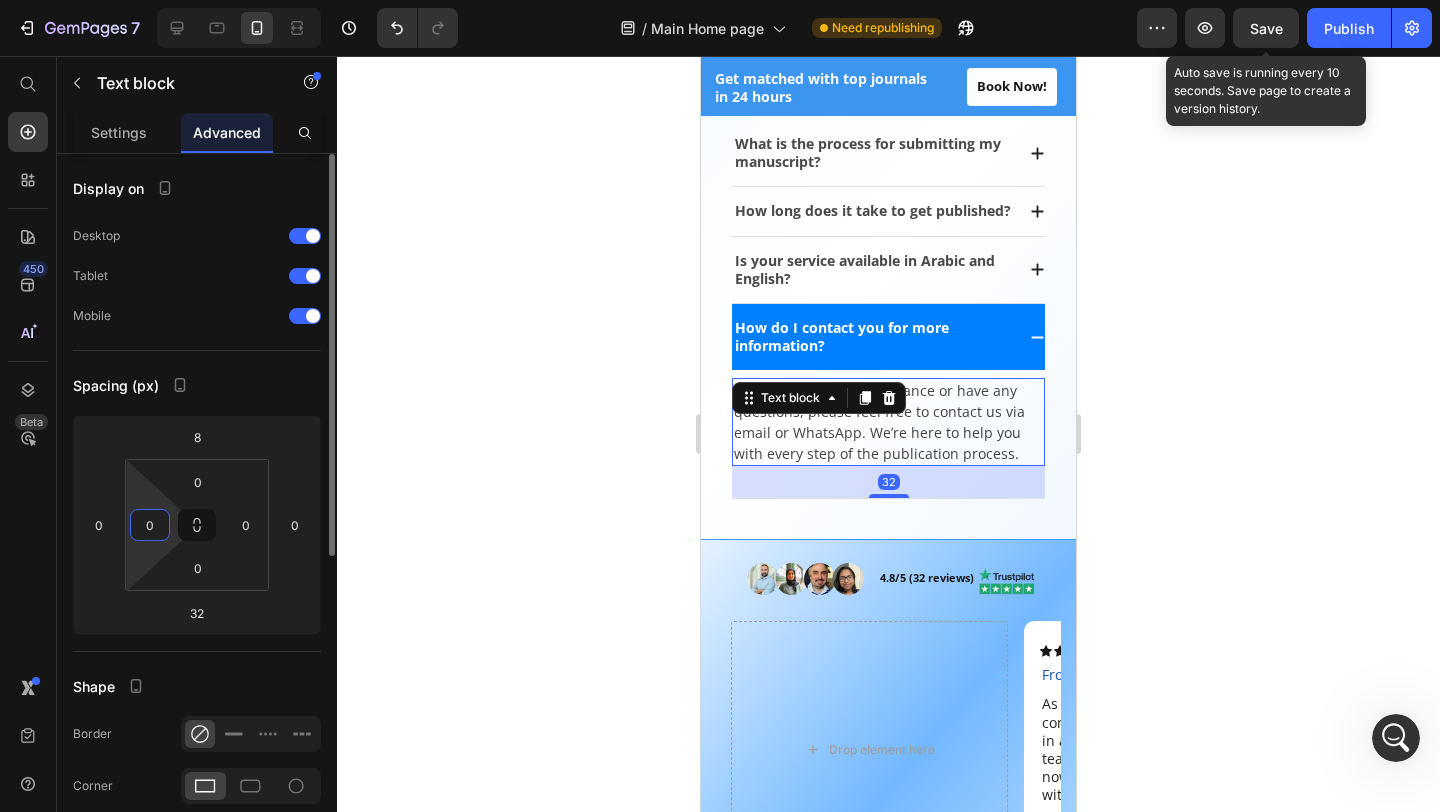 click on "0" at bounding box center (150, 525) 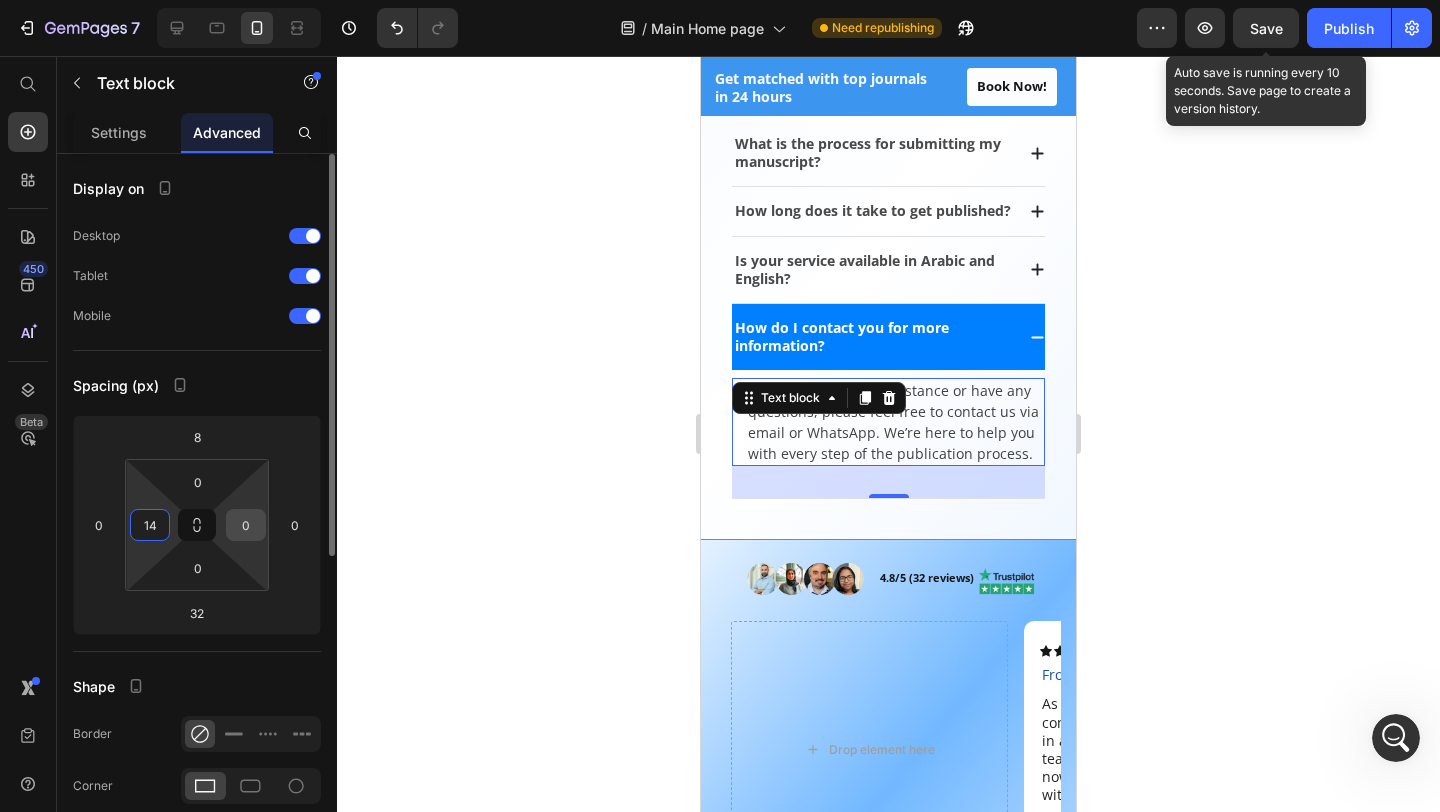 type on "14" 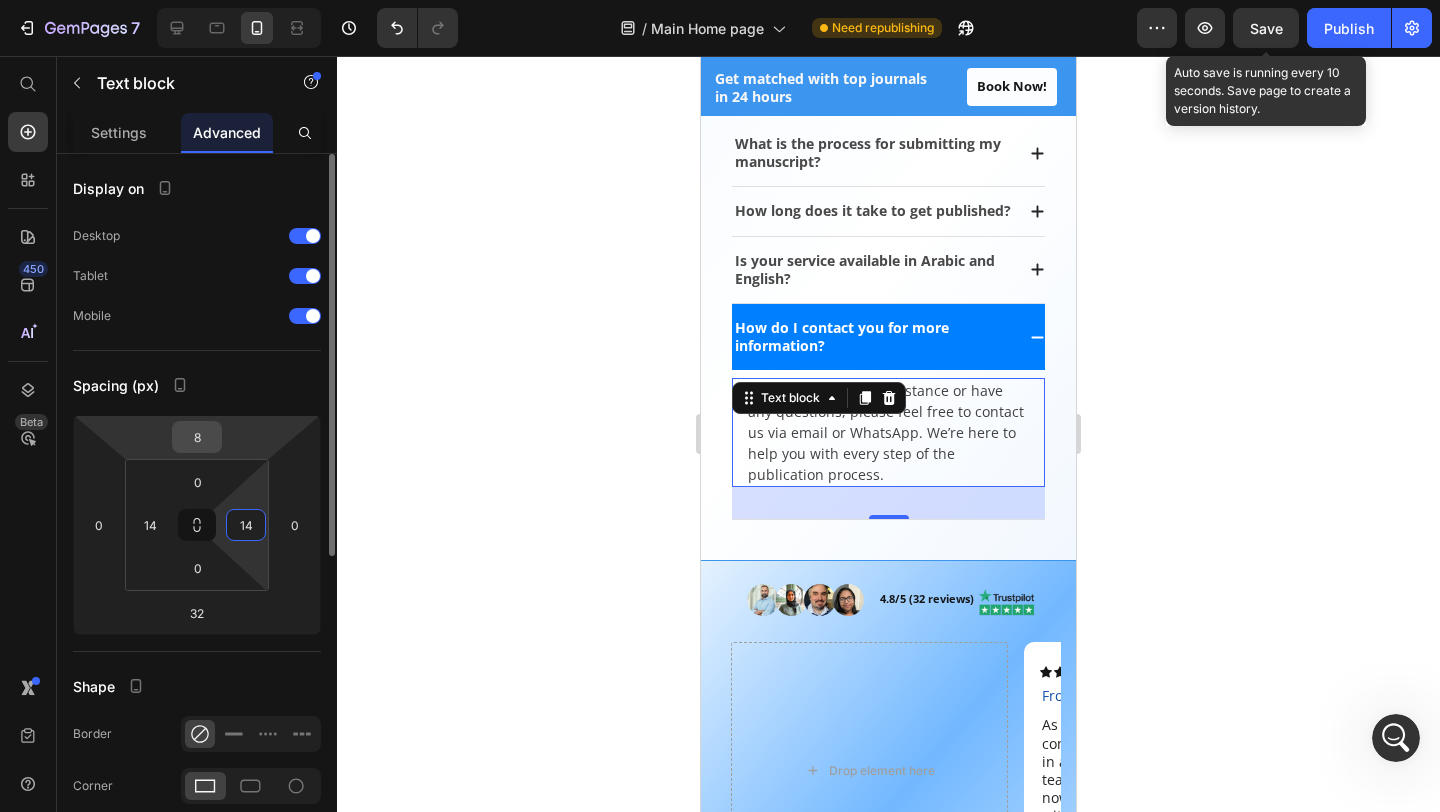 type on "14" 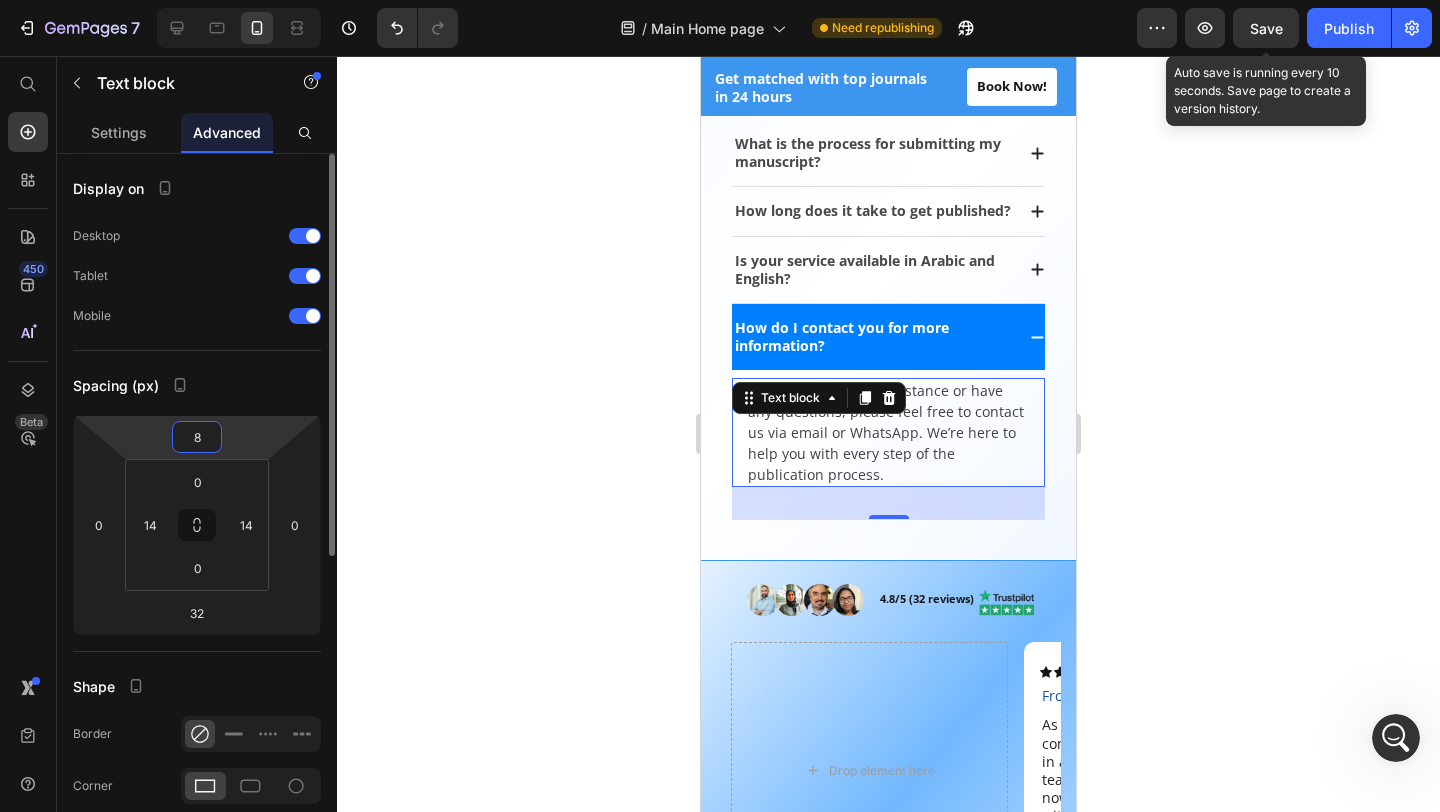 click on "8" at bounding box center [197, 437] 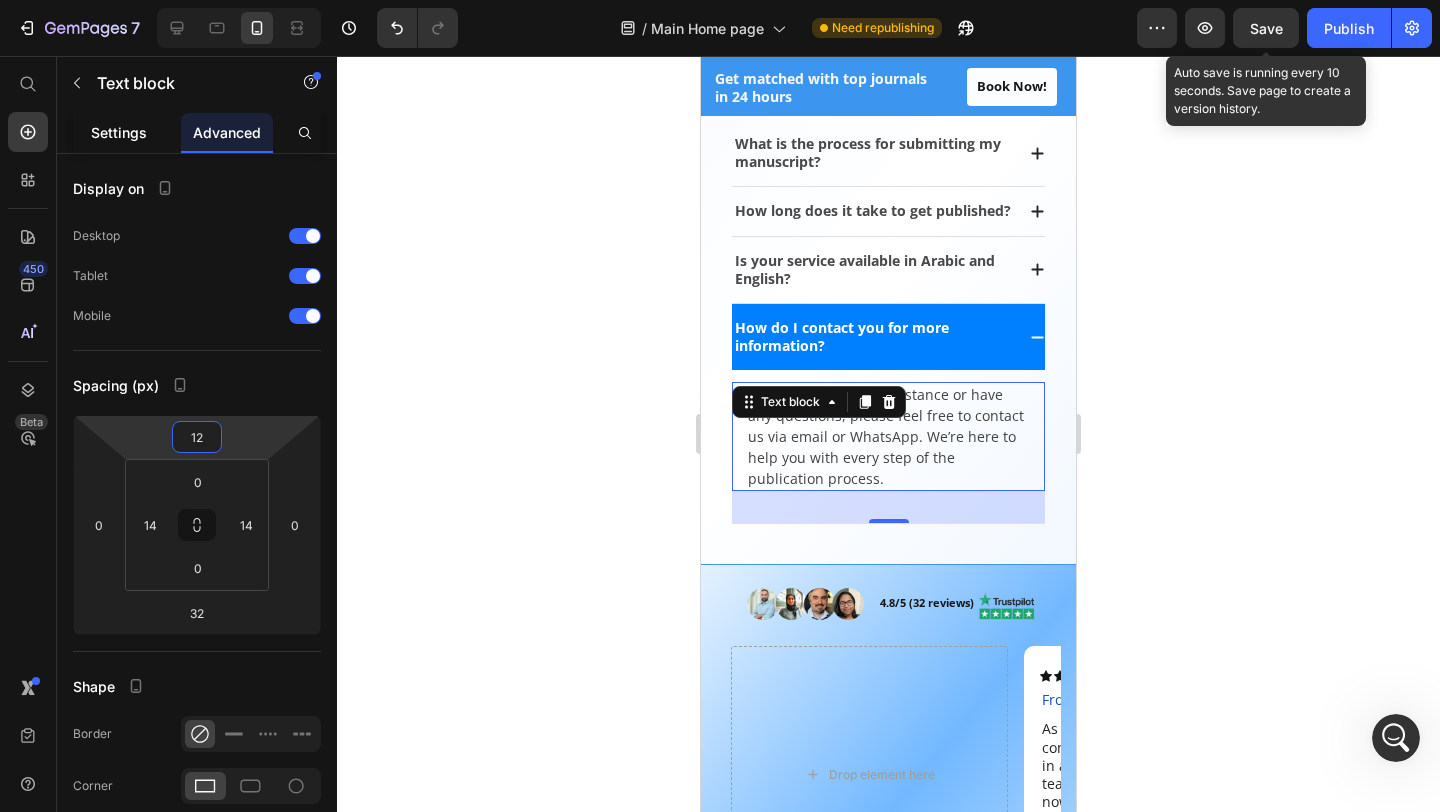 type on "12" 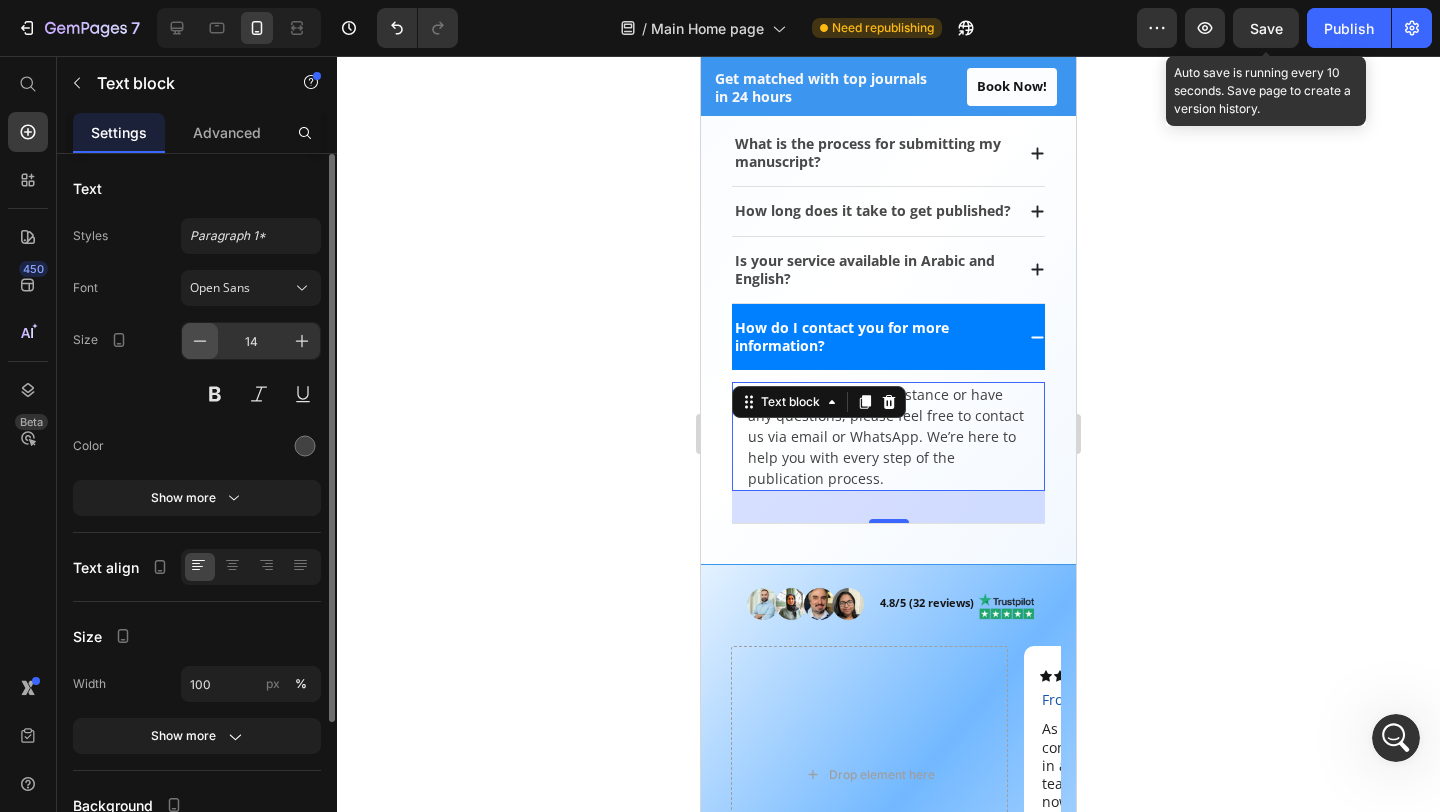 click at bounding box center (200, 341) 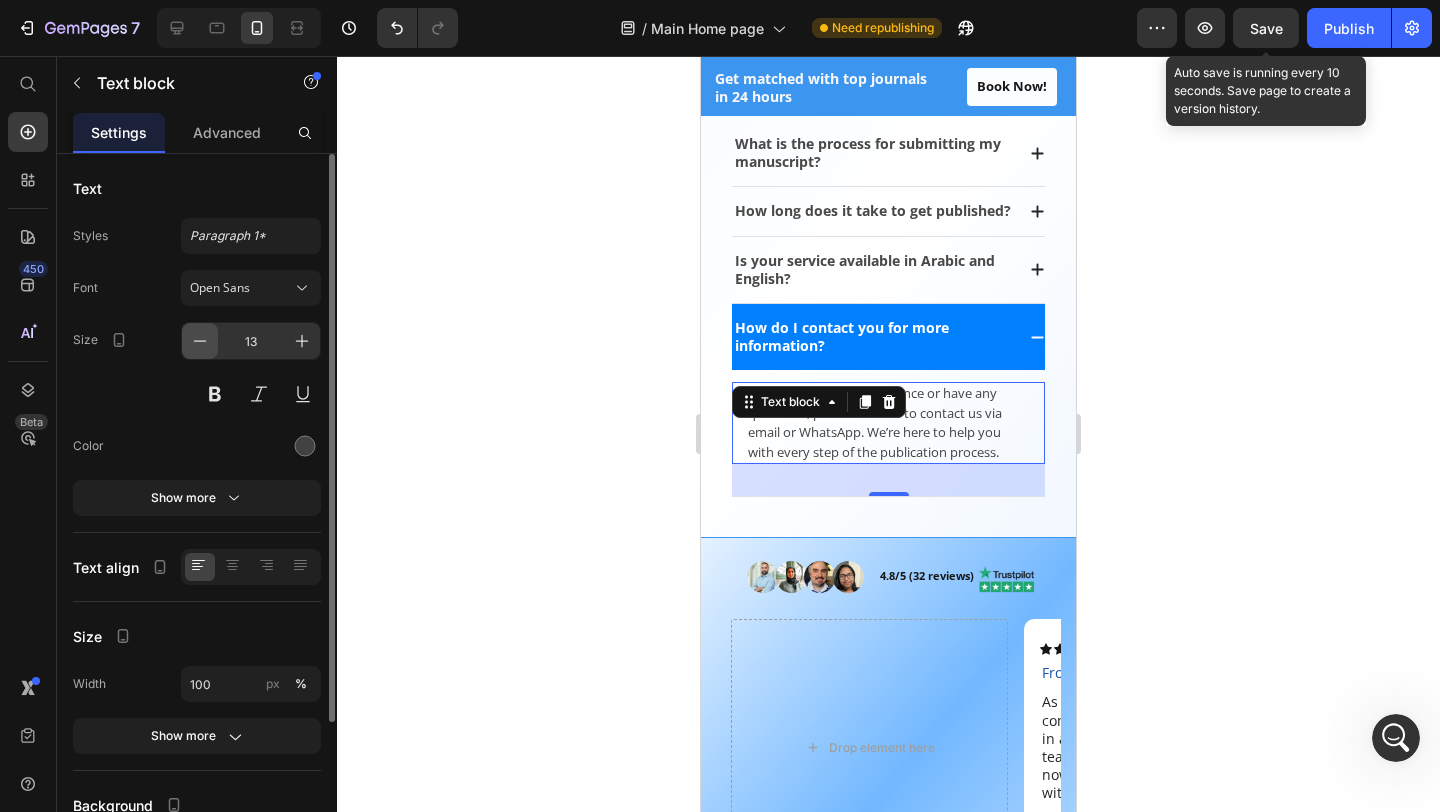 click at bounding box center [200, 341] 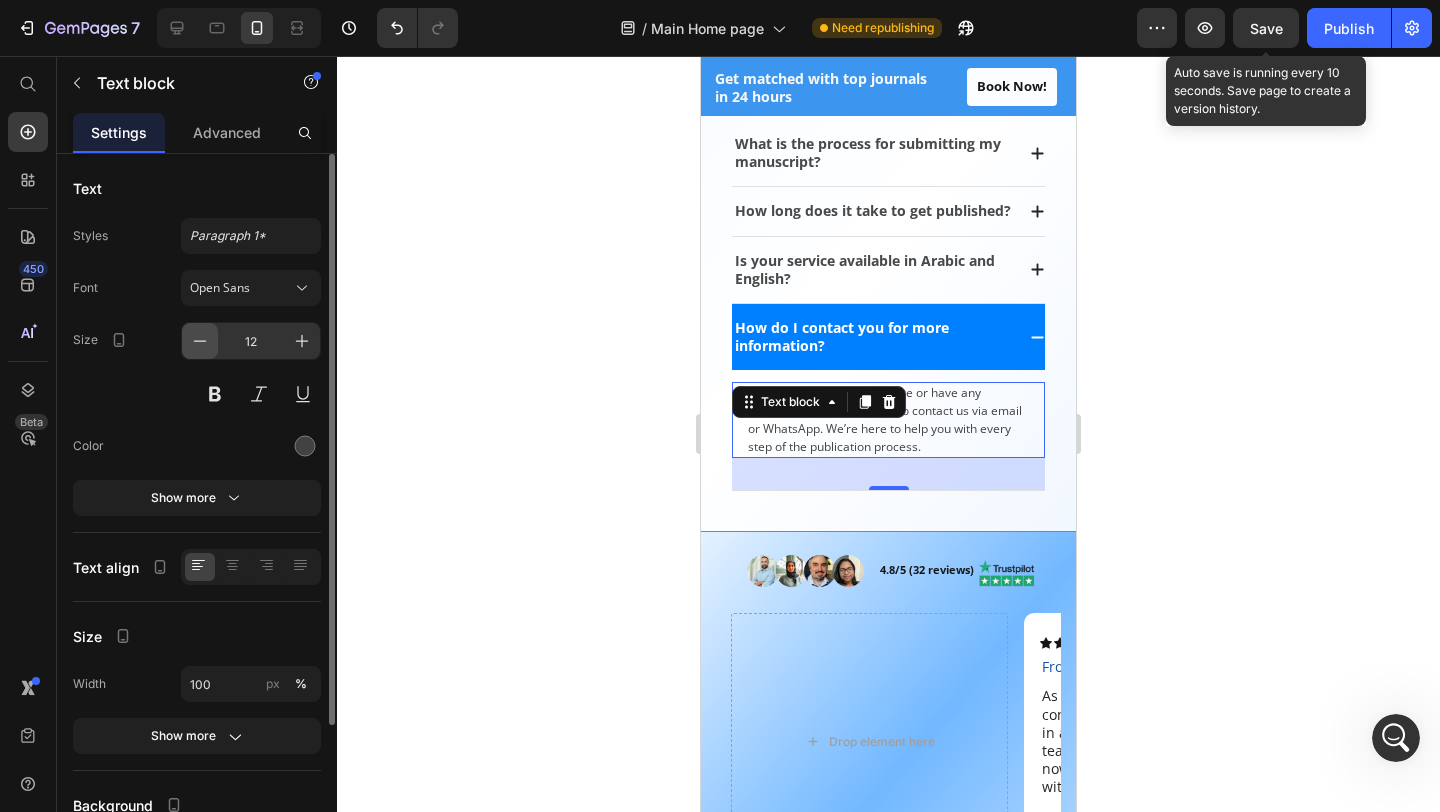 click at bounding box center [200, 341] 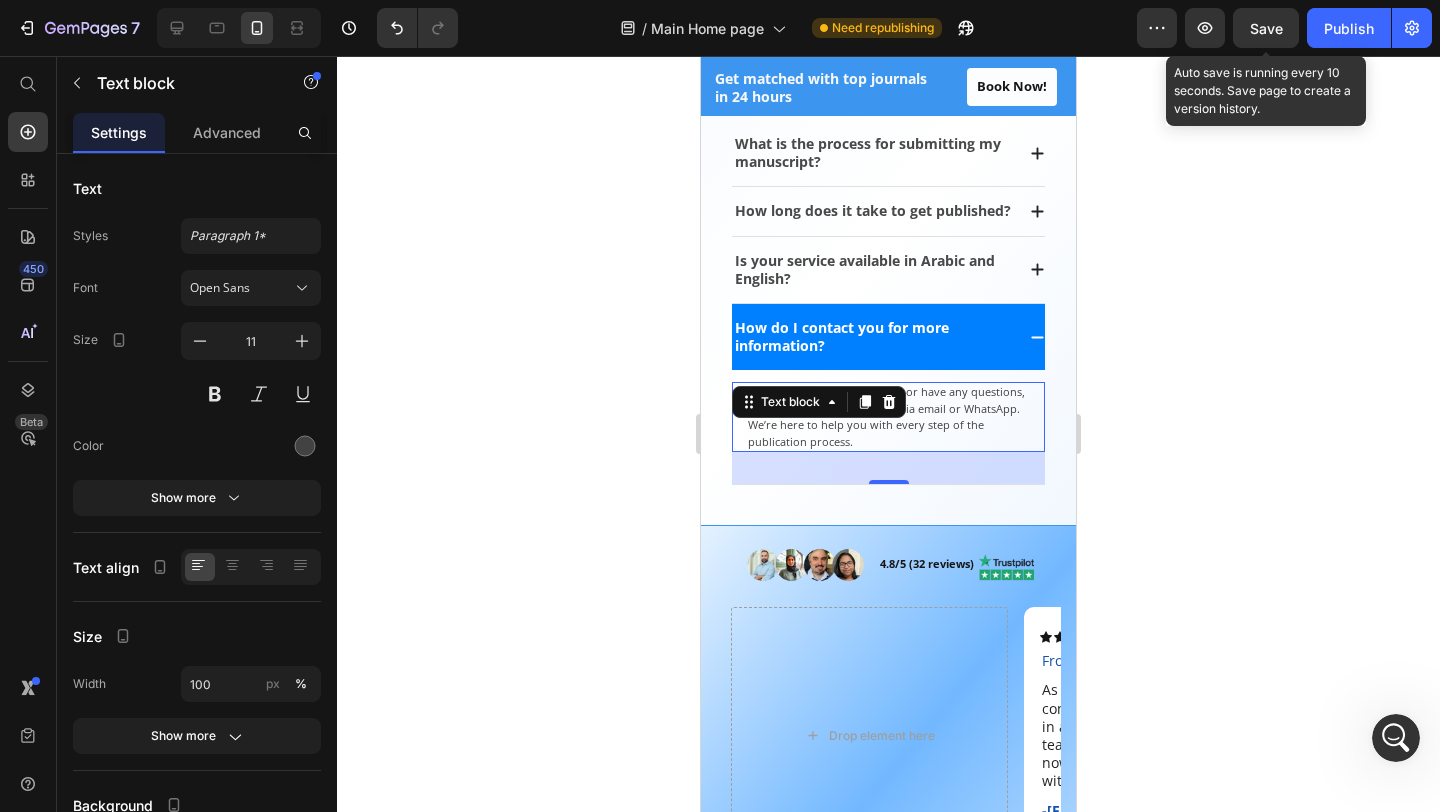 click 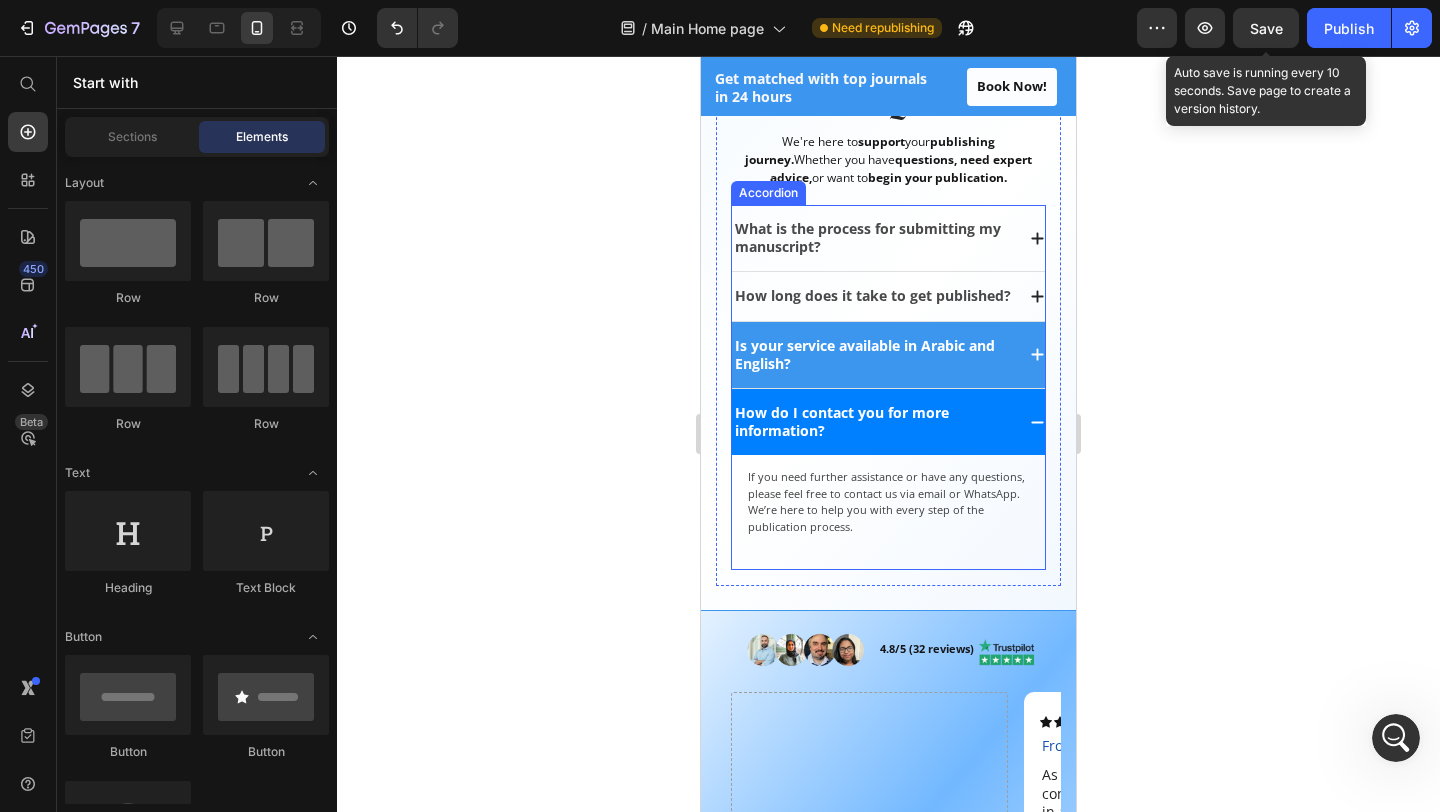 scroll, scrollTop: 2748, scrollLeft: 0, axis: vertical 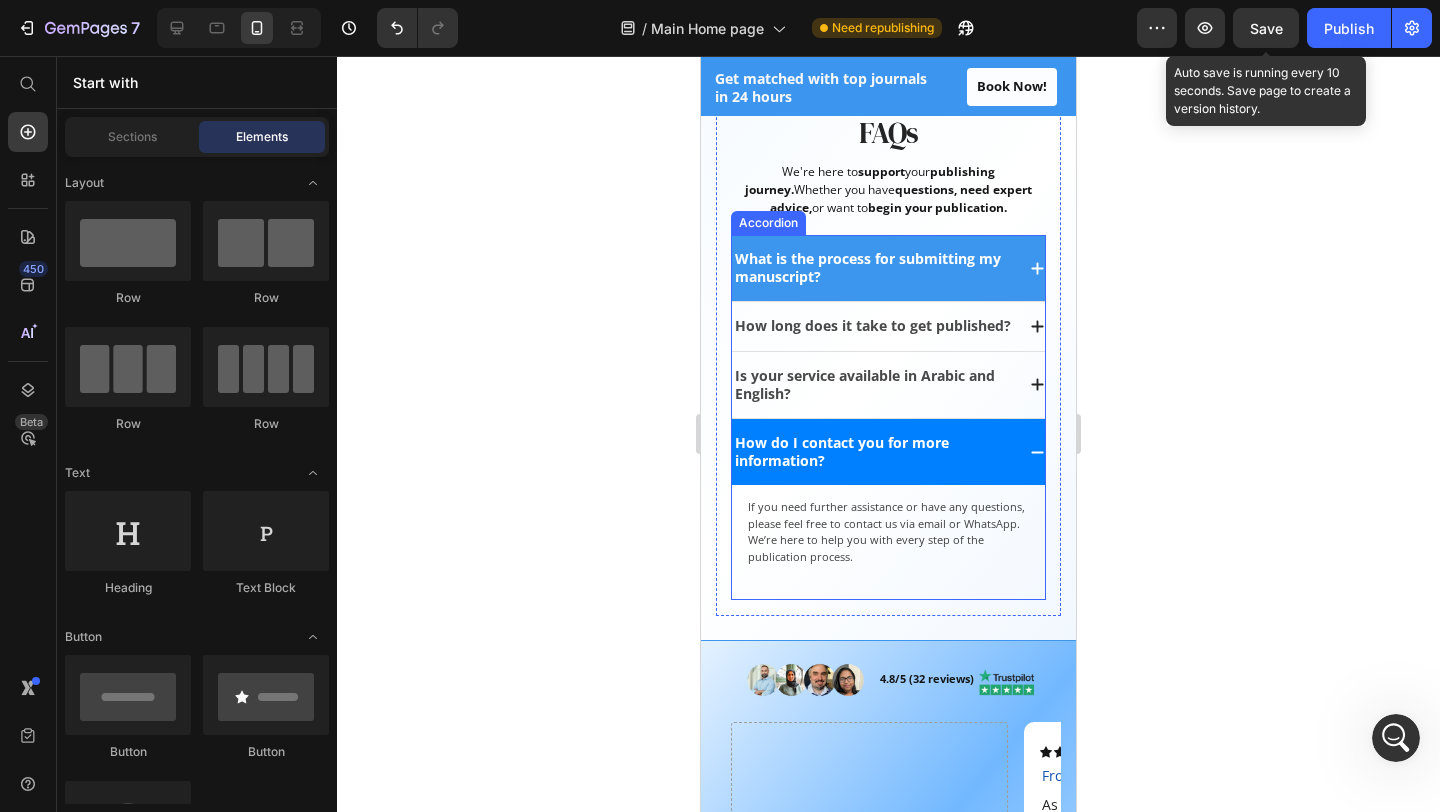 click on "What is the process for submitting my manuscript?" at bounding box center [873, 268] 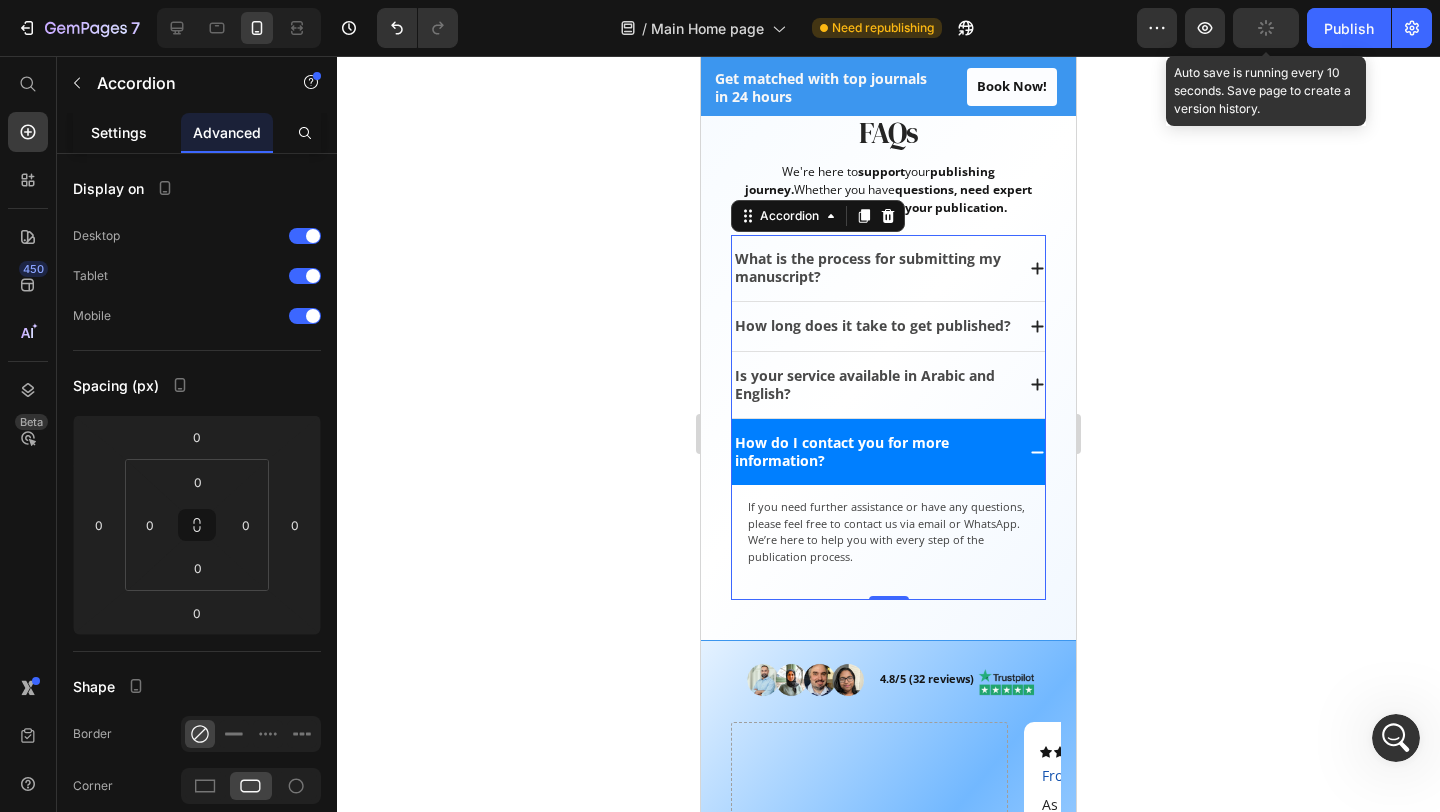 click on "Settings" at bounding box center (119, 132) 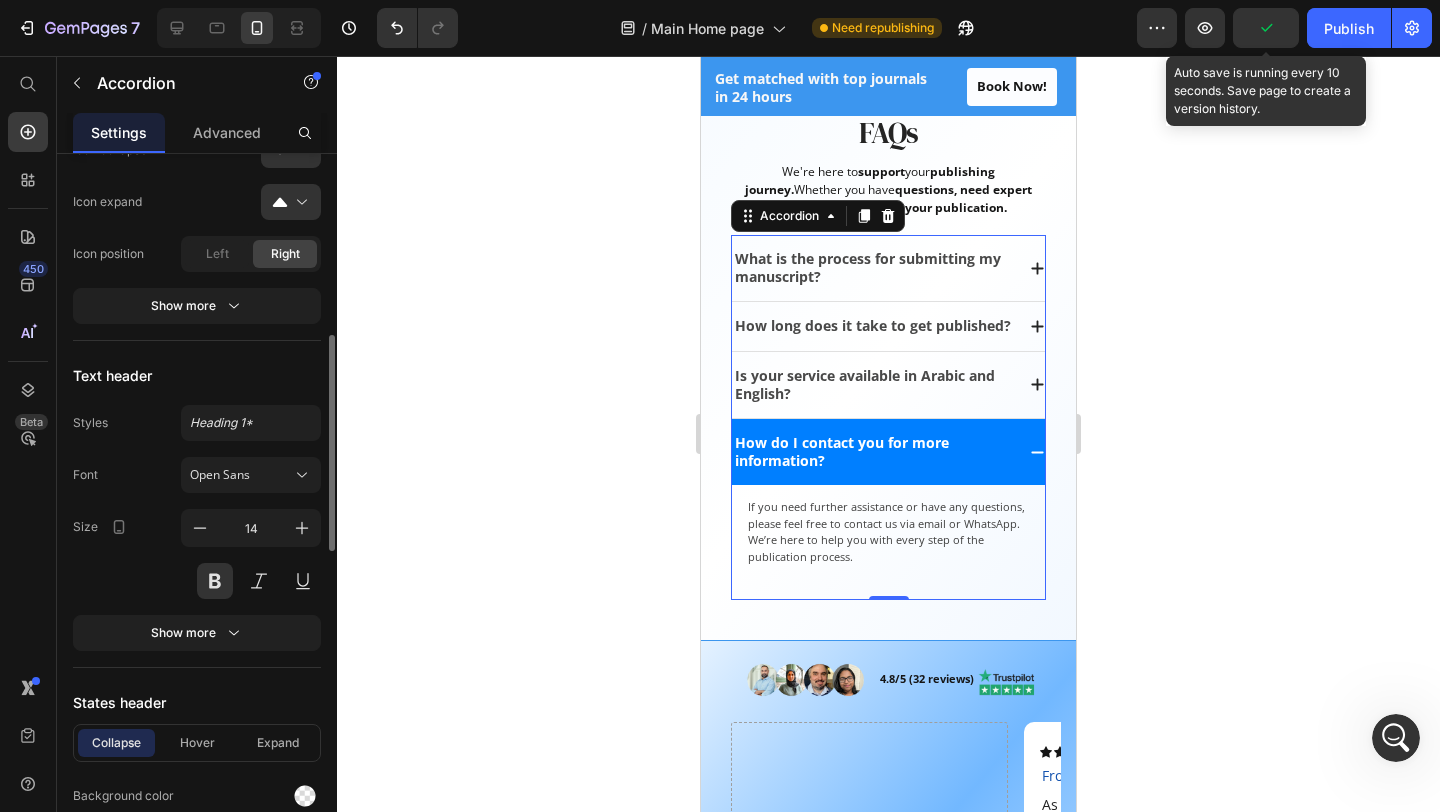 scroll, scrollTop: 864, scrollLeft: 0, axis: vertical 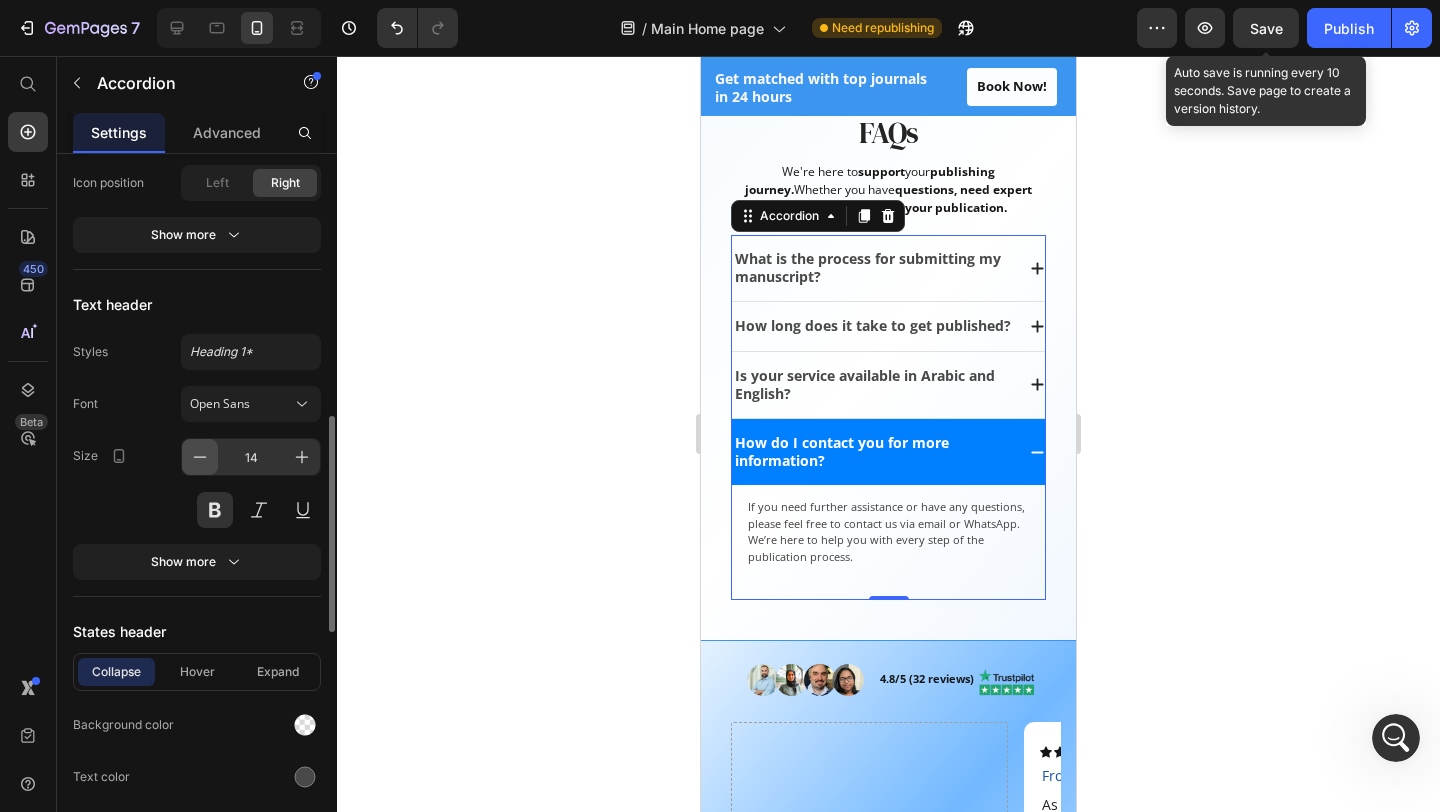 click 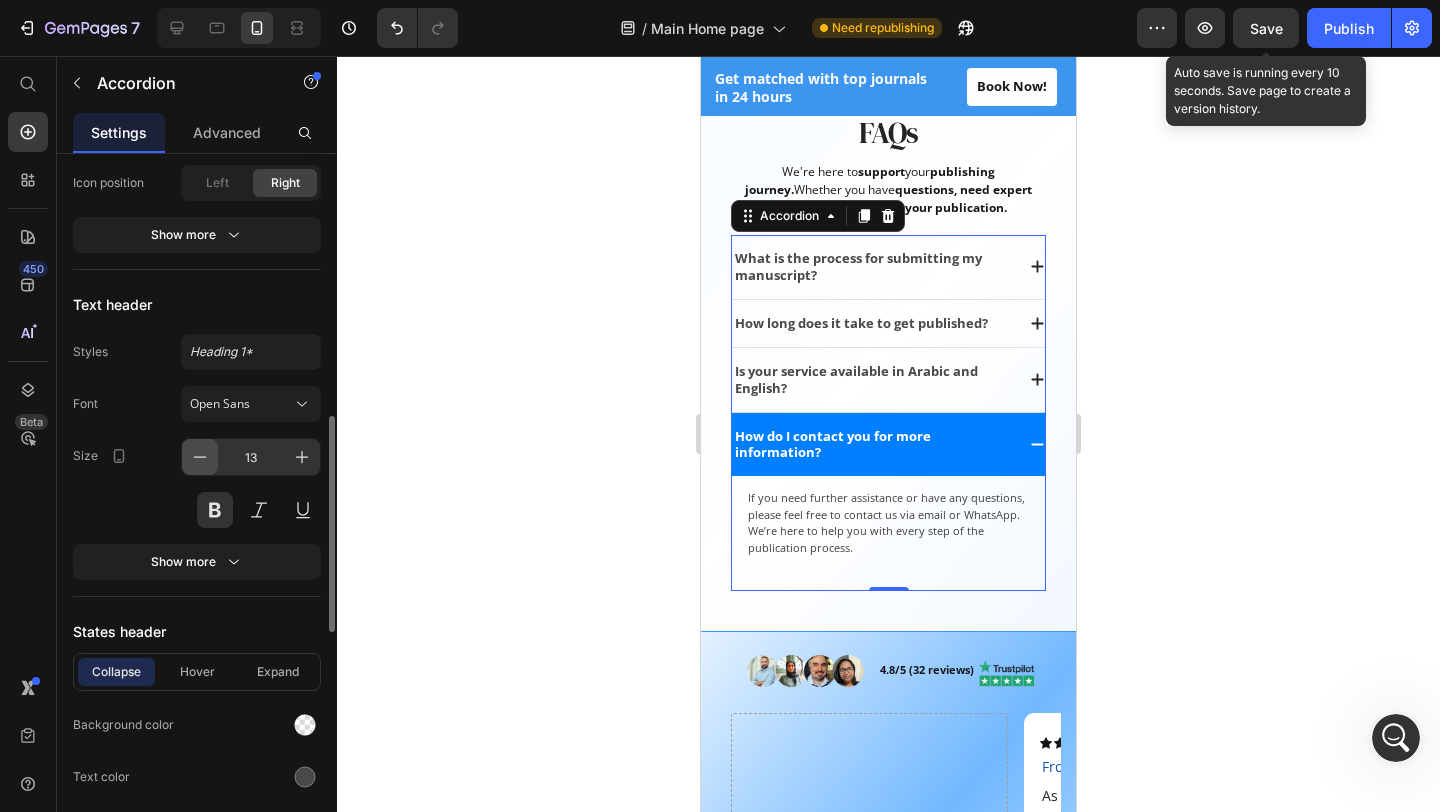 click 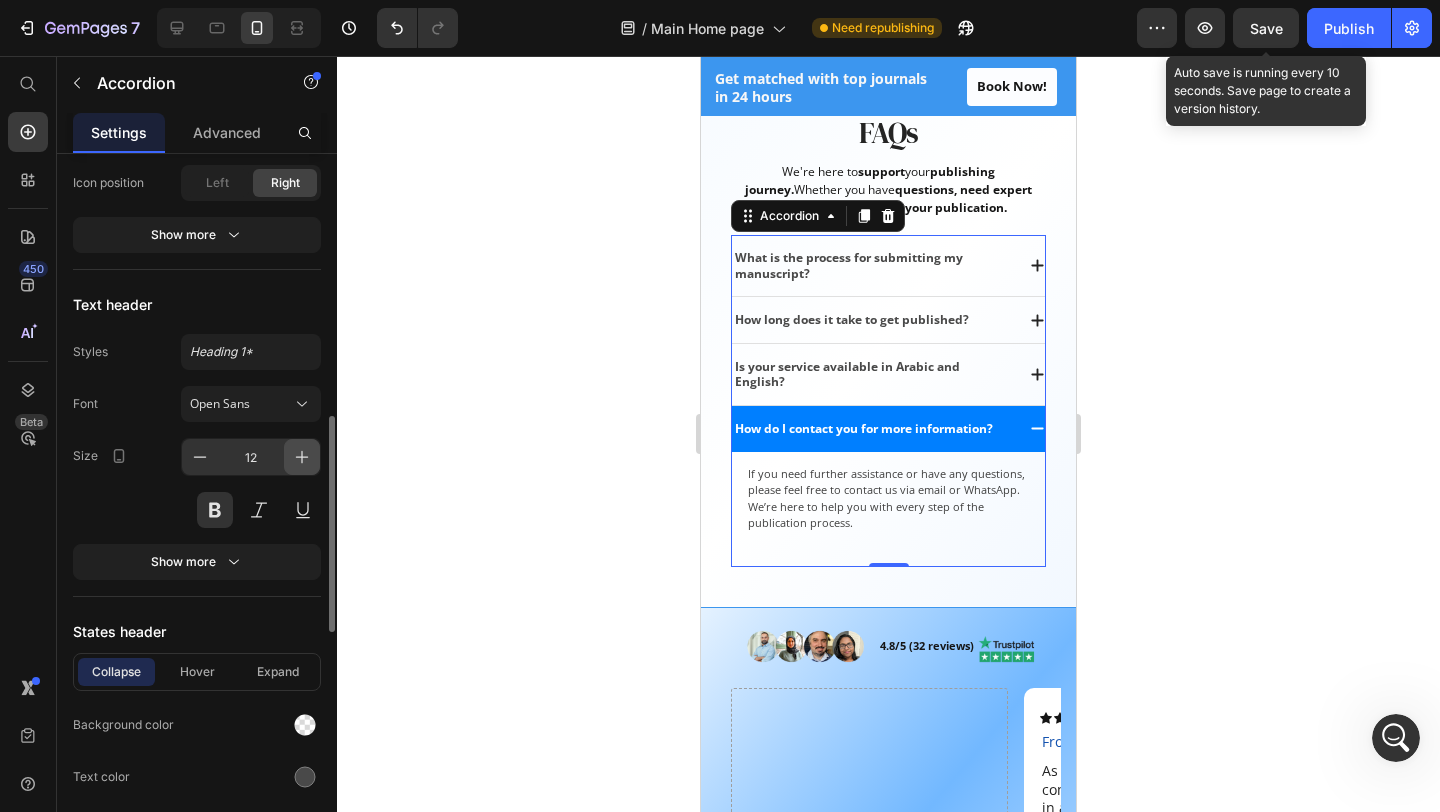click 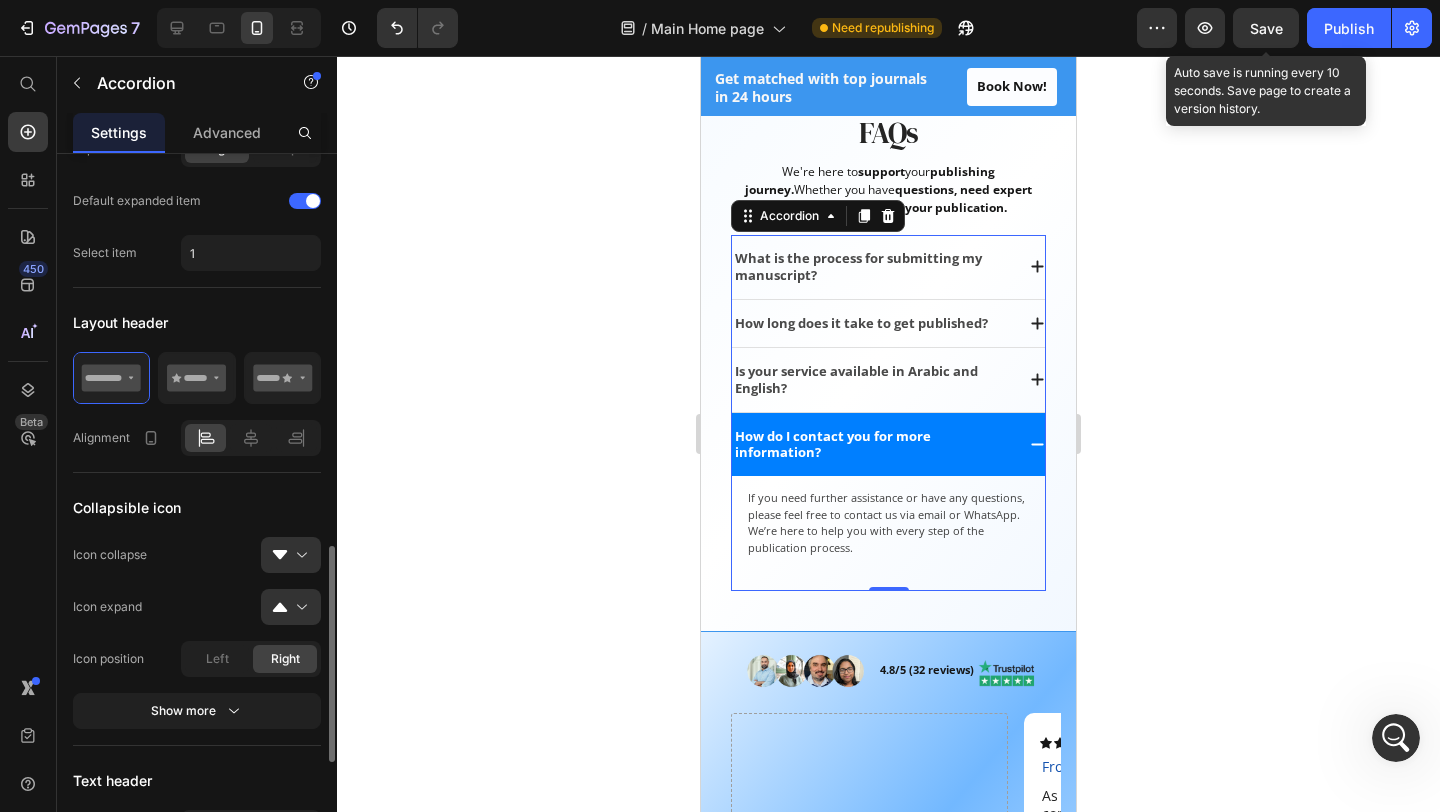 scroll, scrollTop: 0, scrollLeft: 0, axis: both 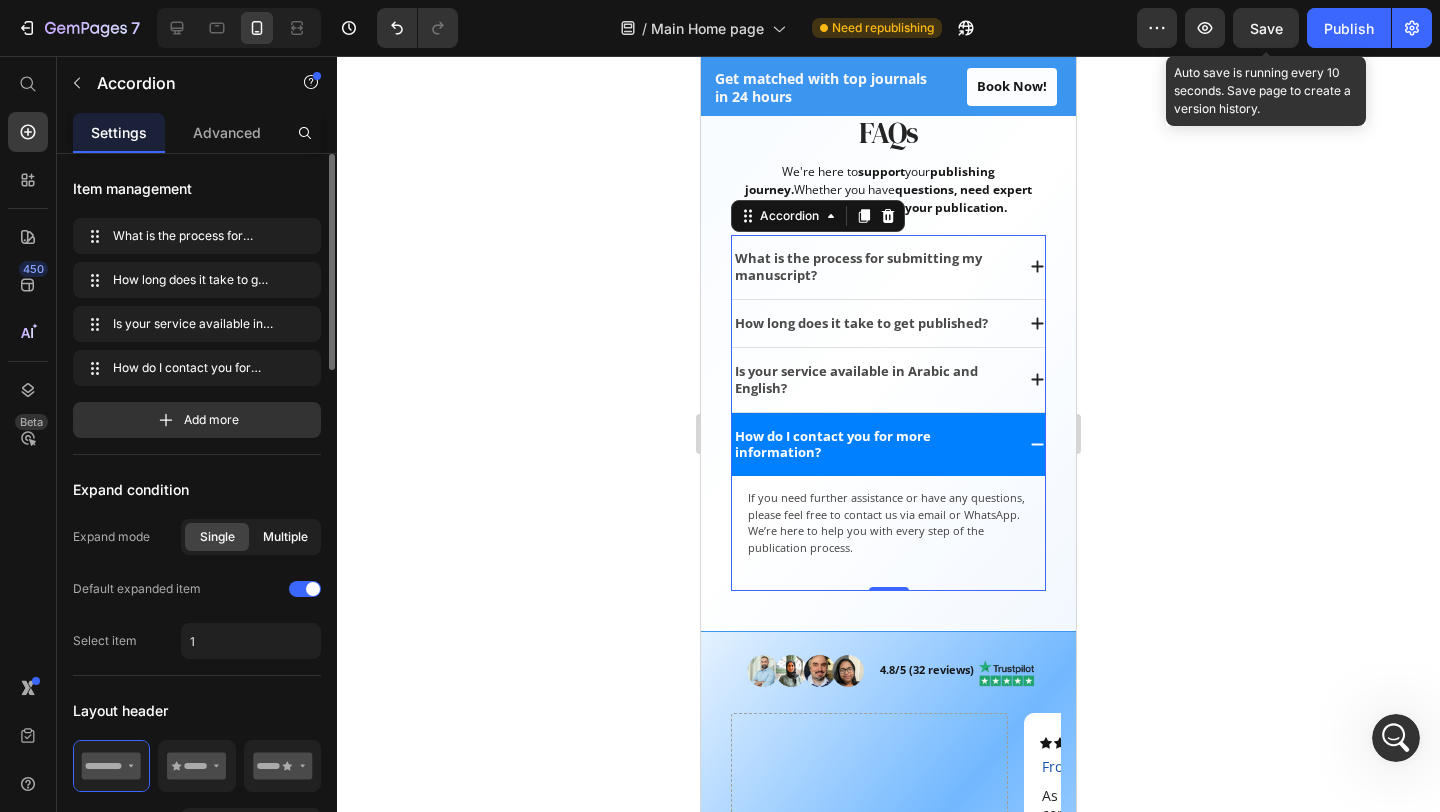 click on "Multiple" 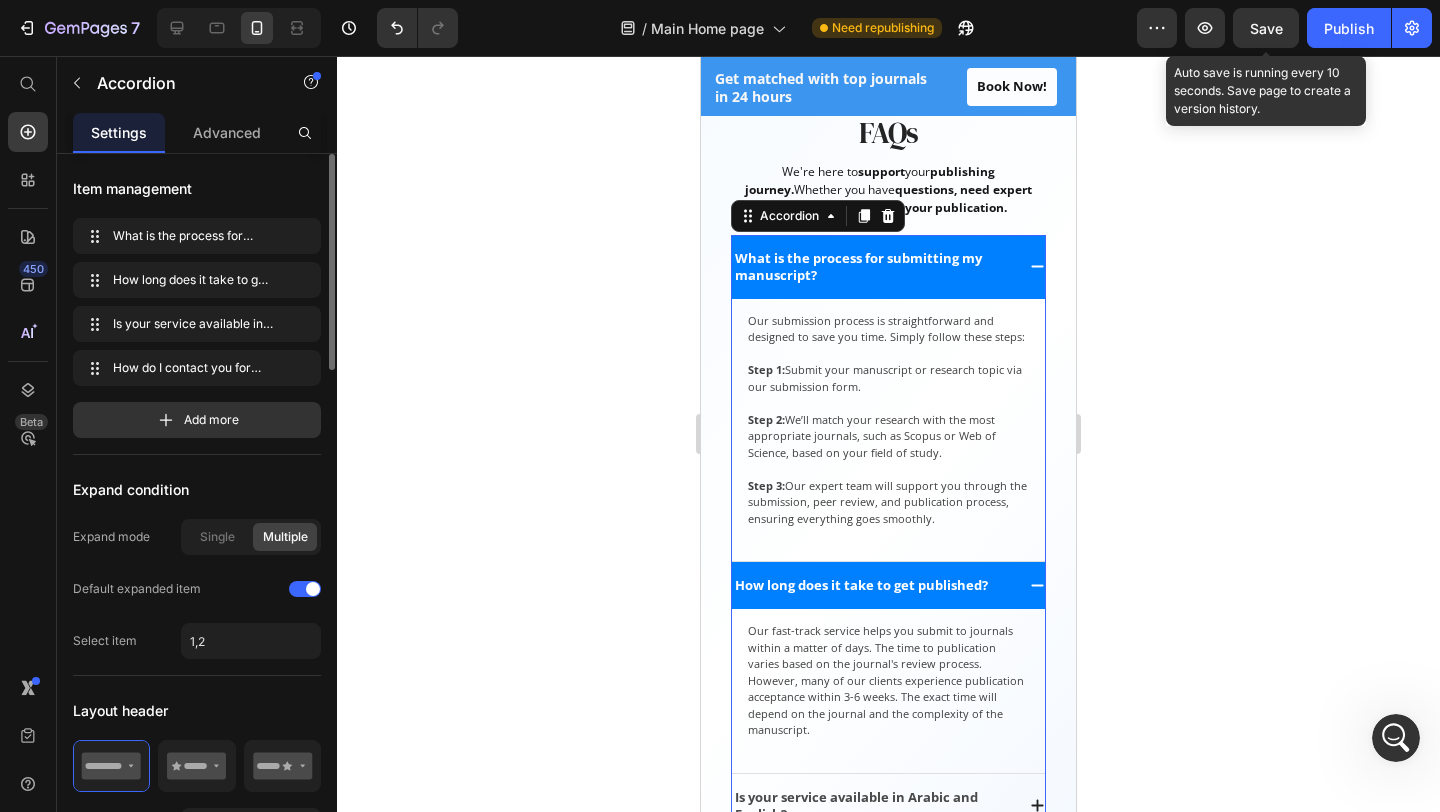 click on "Multiple" 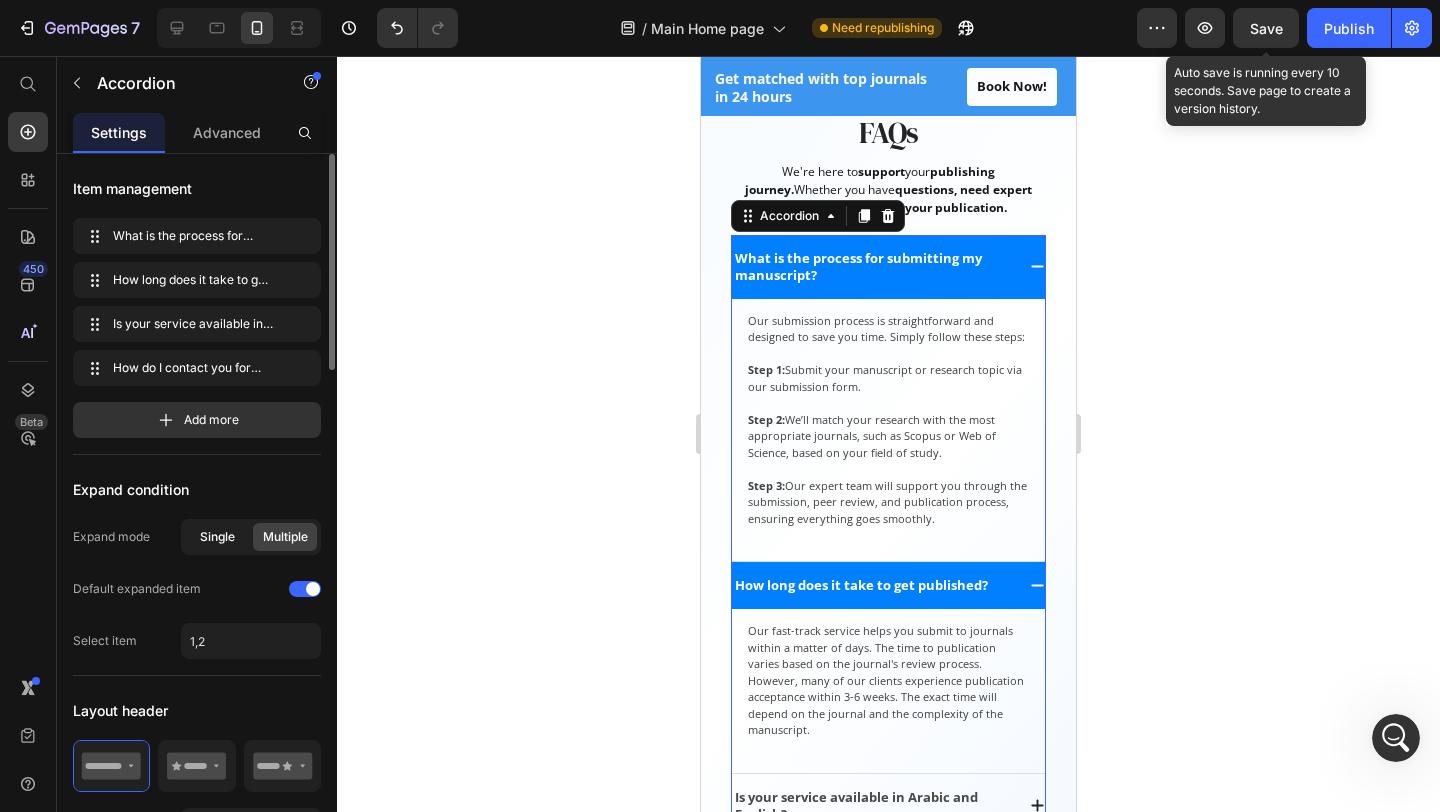 click on "Single" 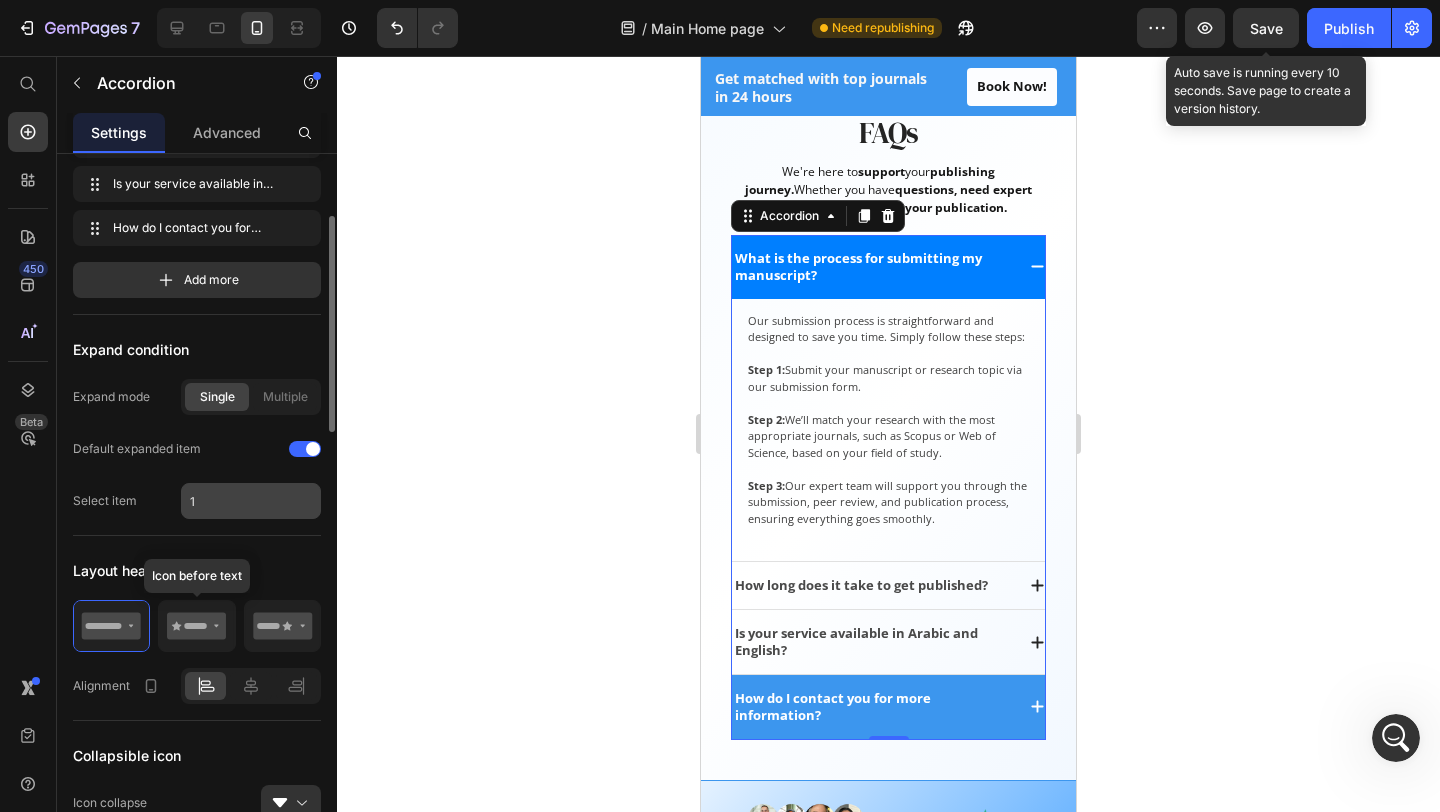 scroll, scrollTop: 184, scrollLeft: 0, axis: vertical 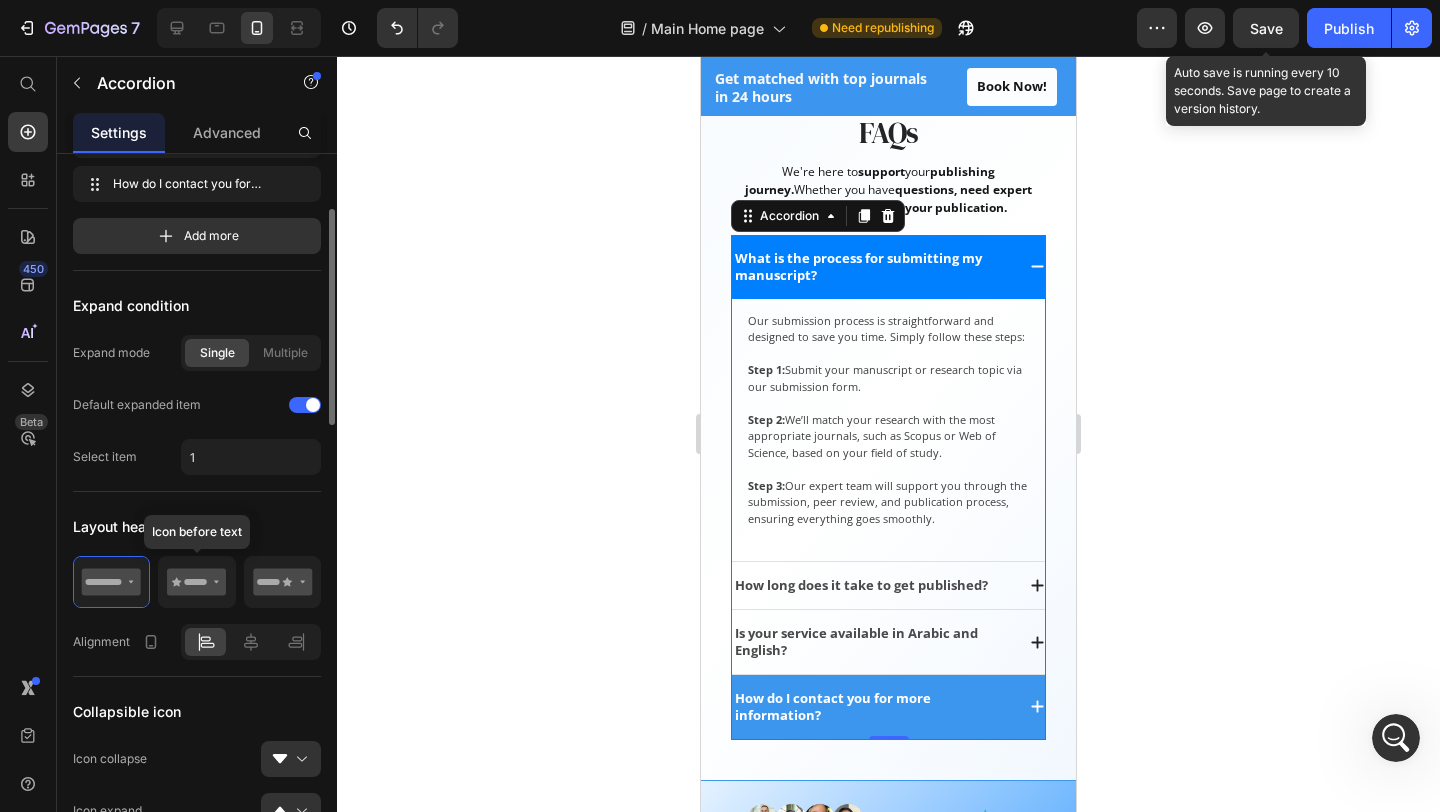 click 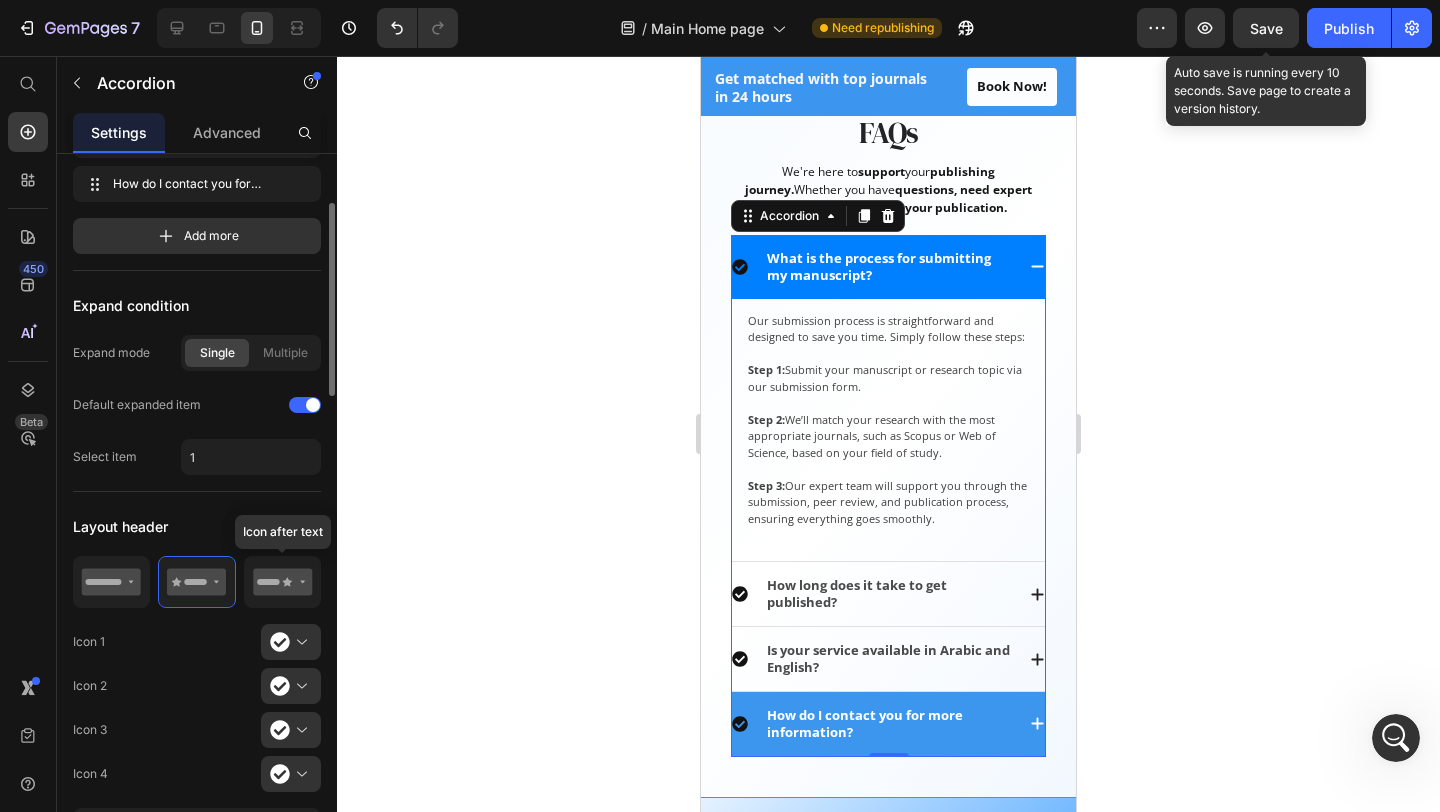 click 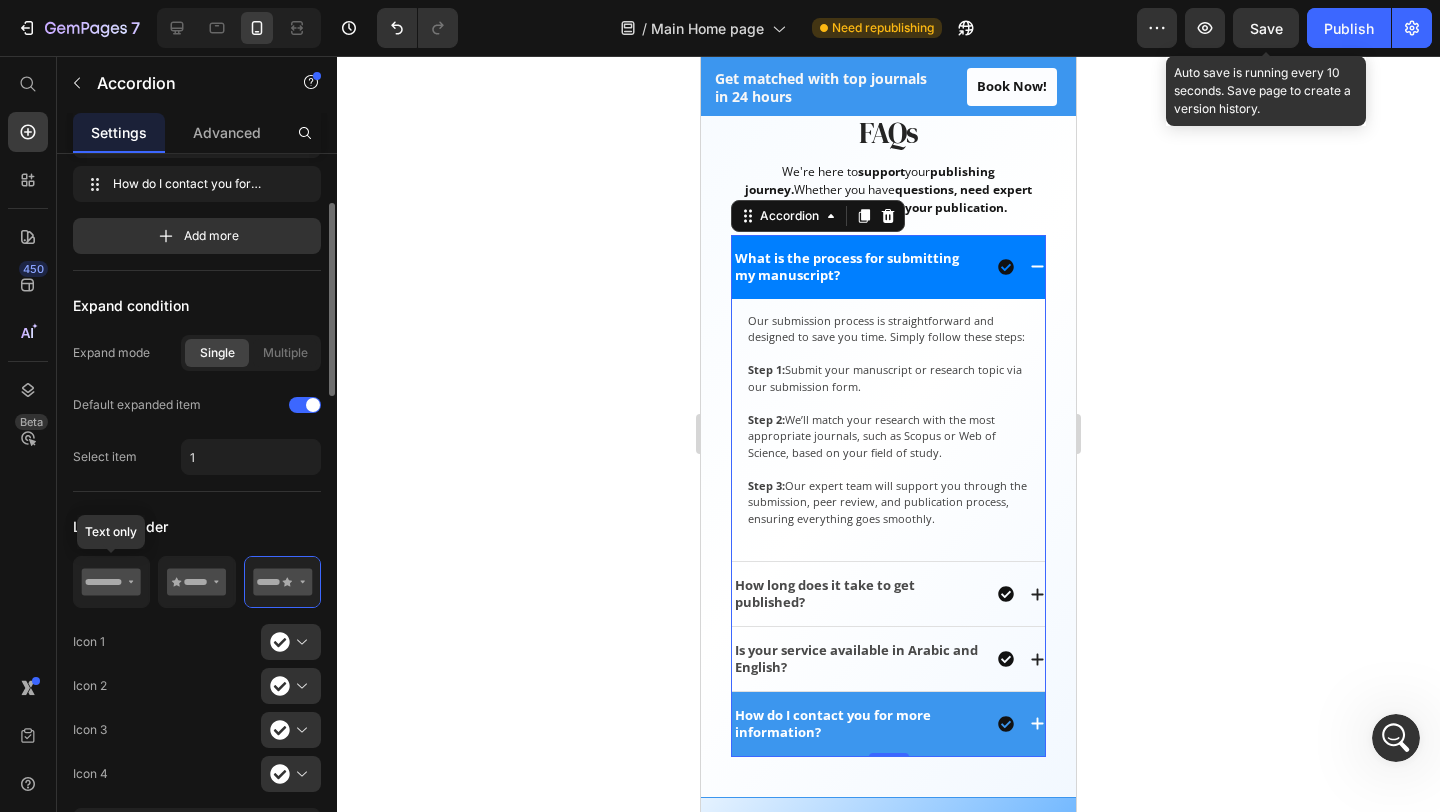 click 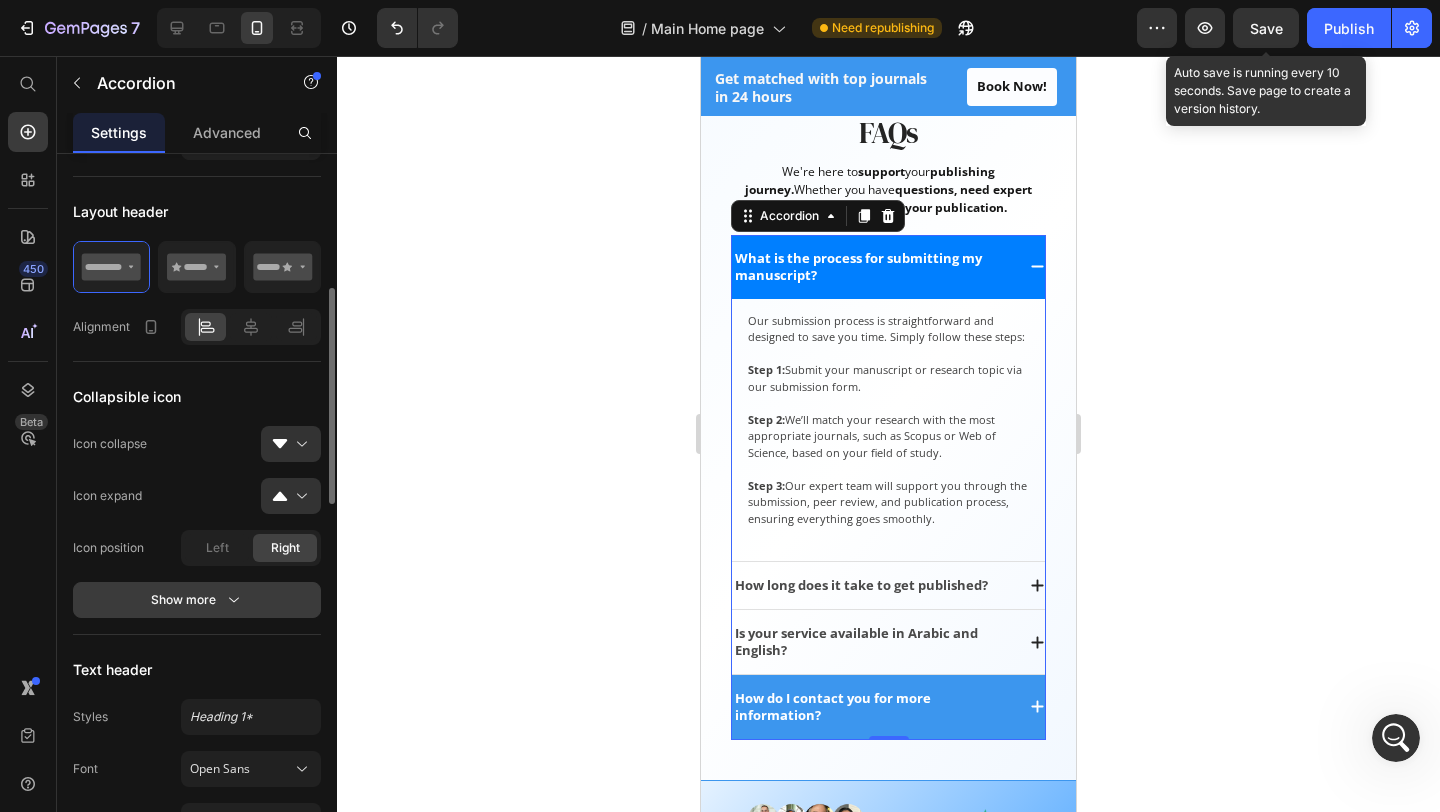 scroll, scrollTop: 500, scrollLeft: 0, axis: vertical 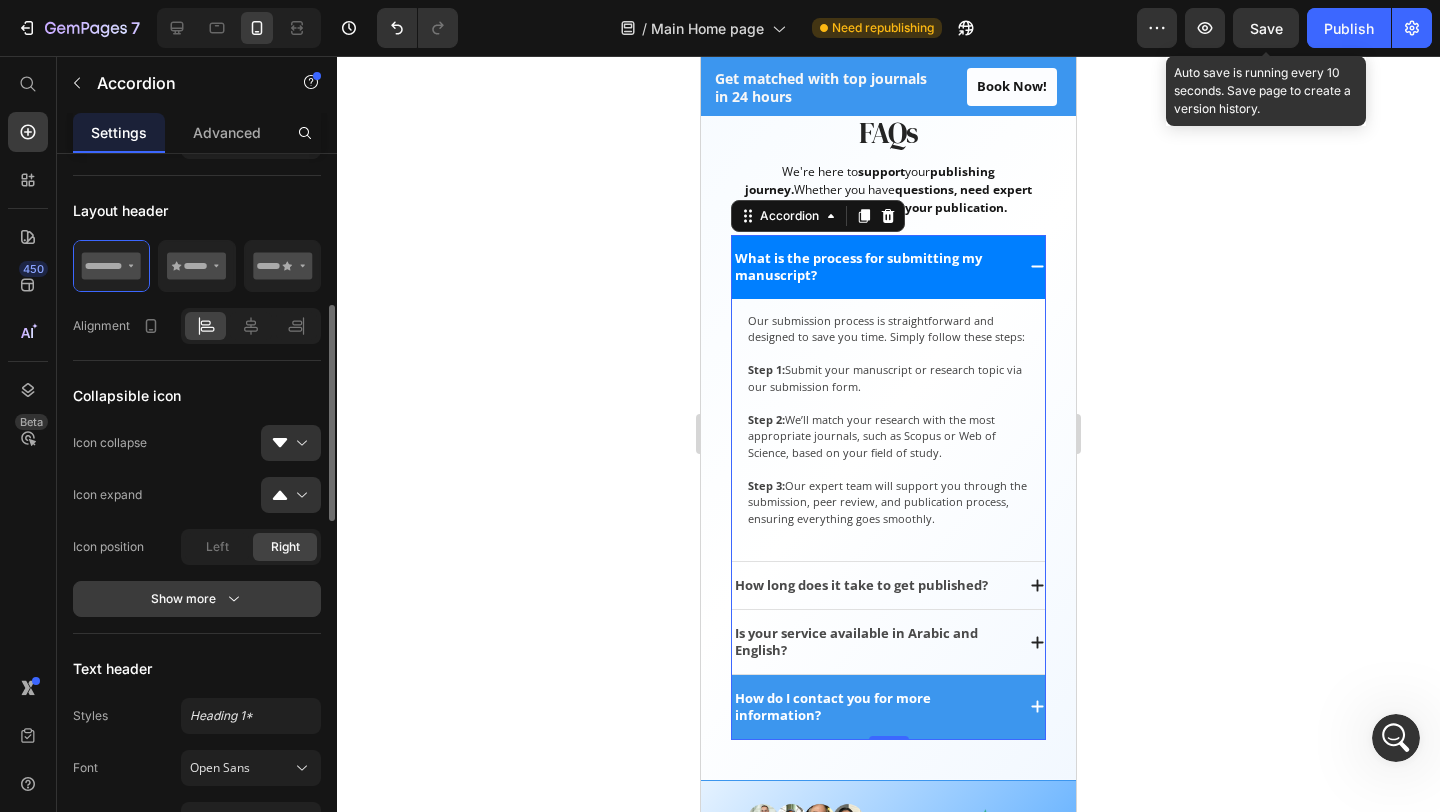 click on "Show more" at bounding box center (197, 599) 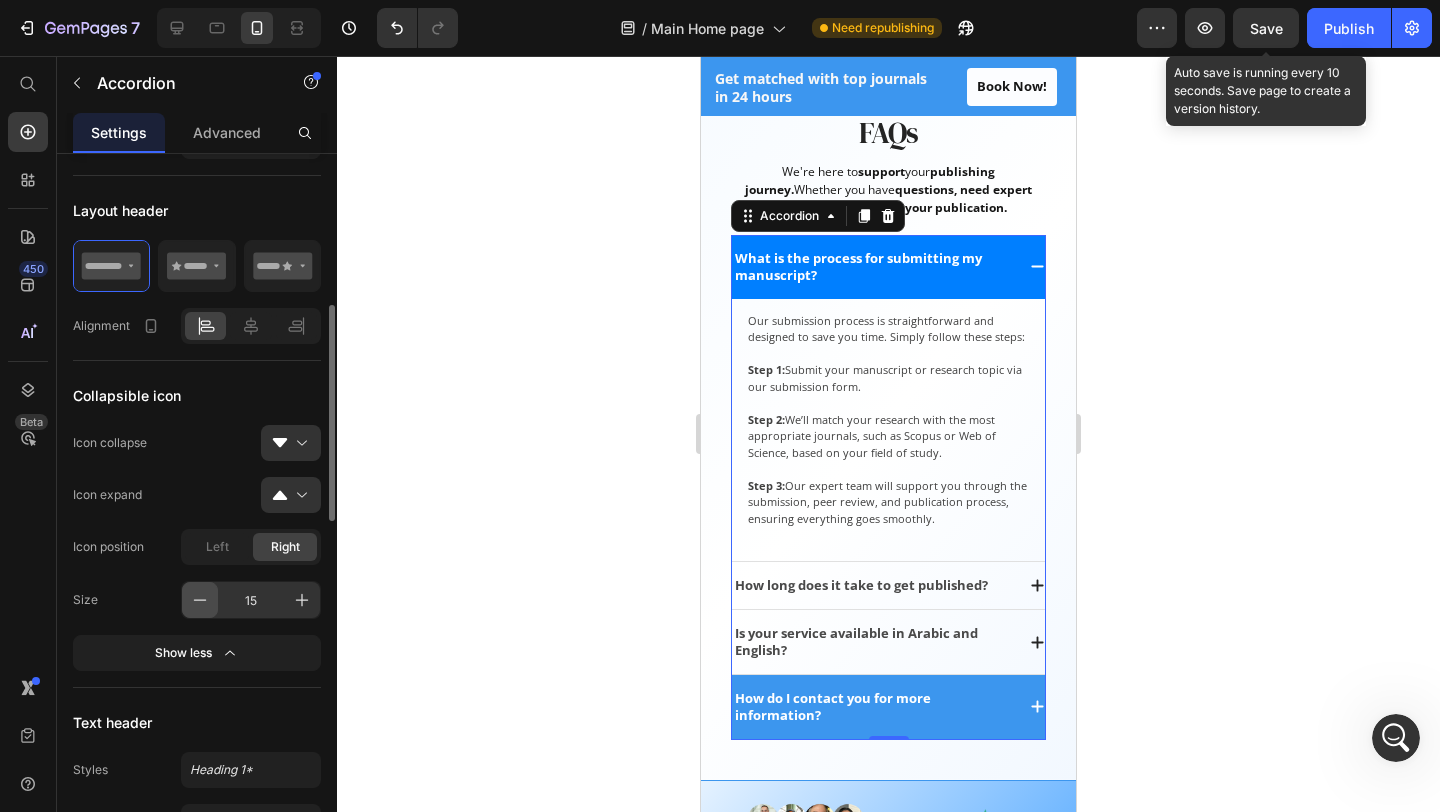 click 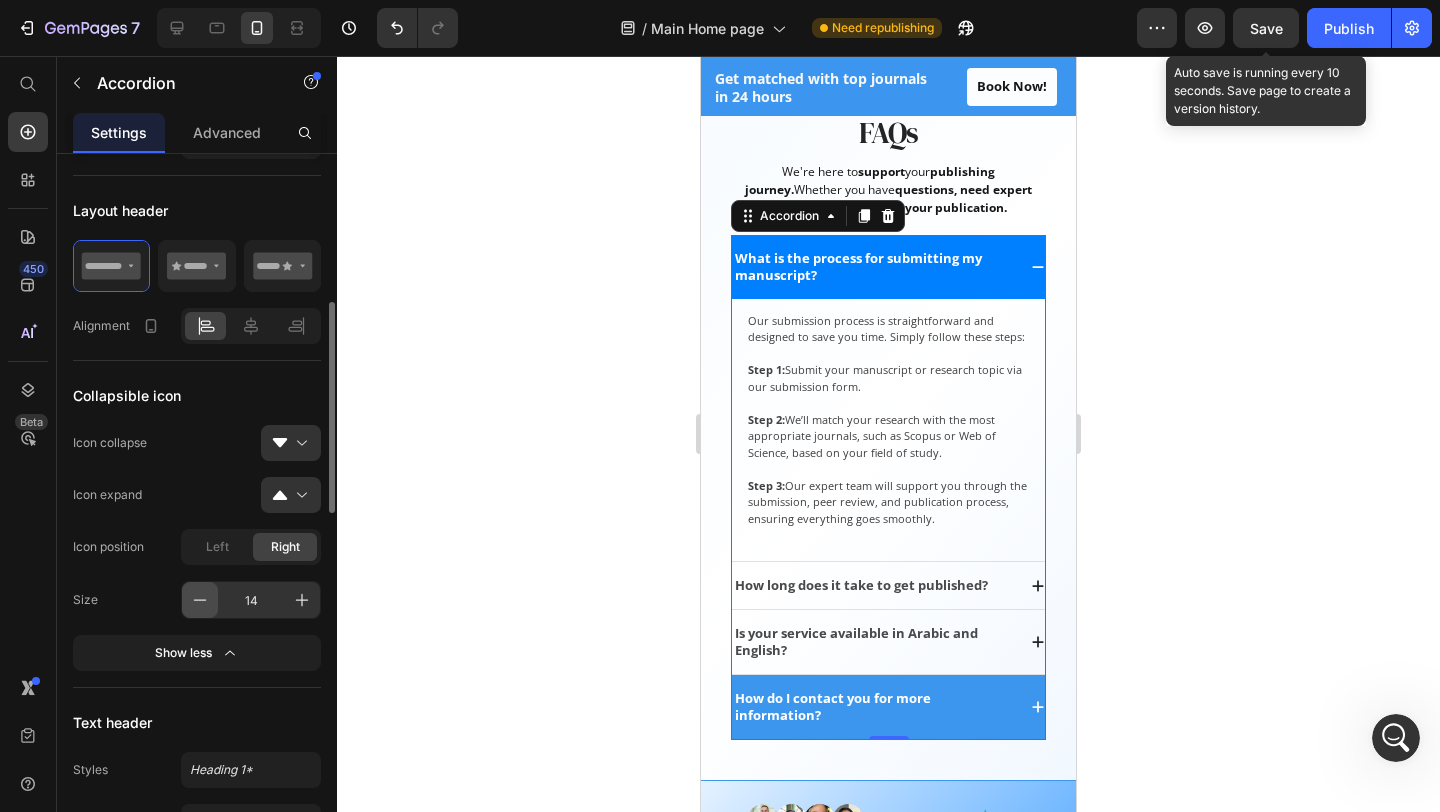 click 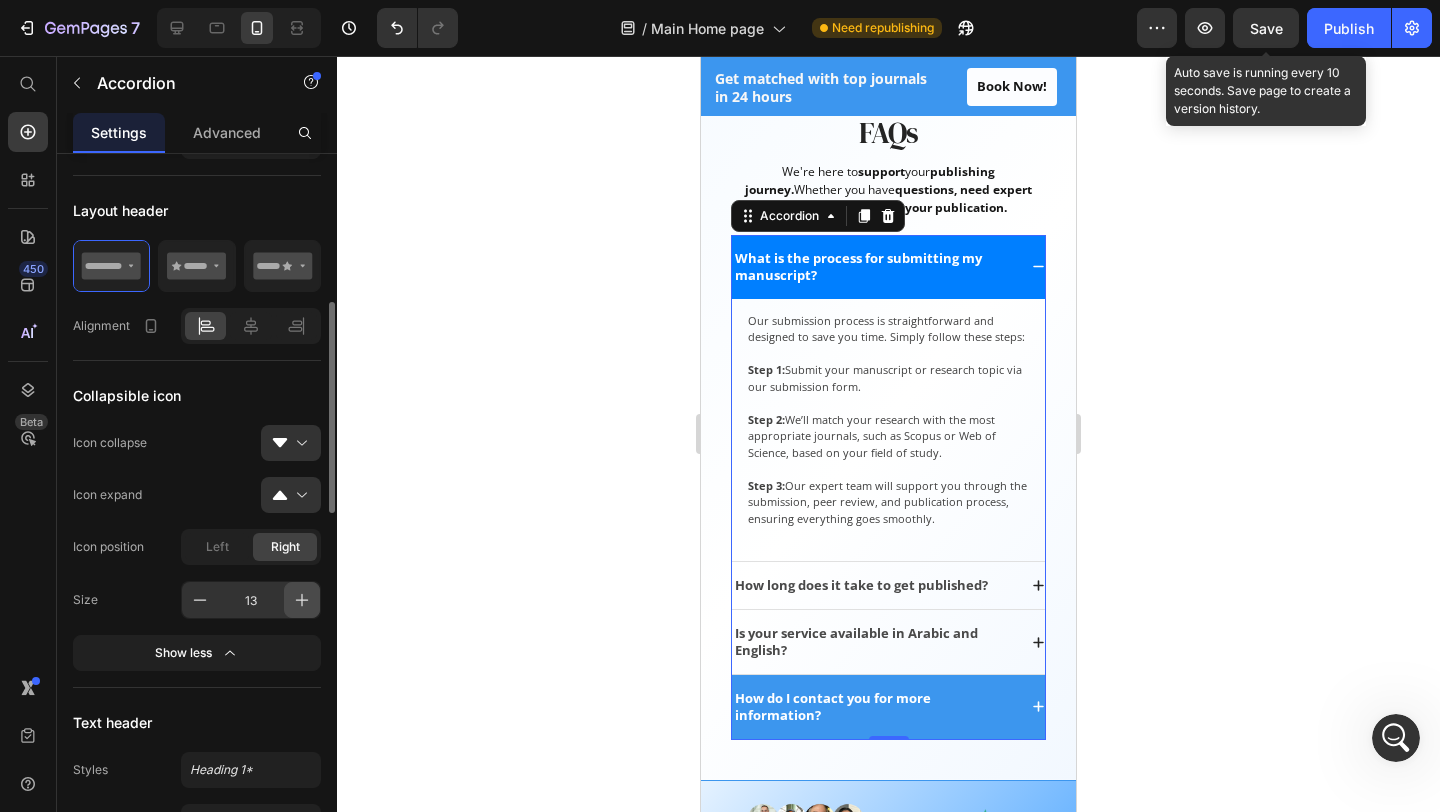 click at bounding box center (302, 600) 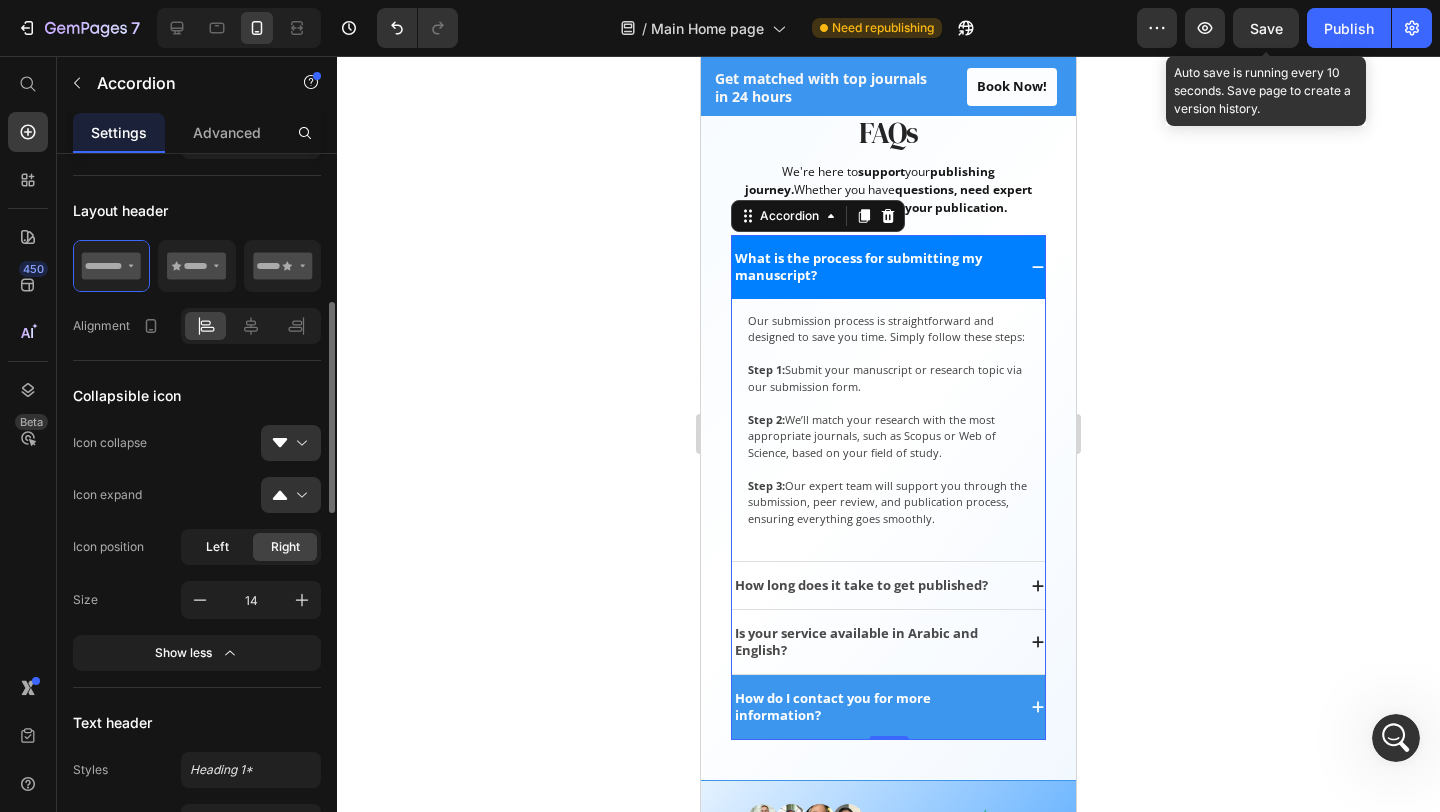 click on "Left" 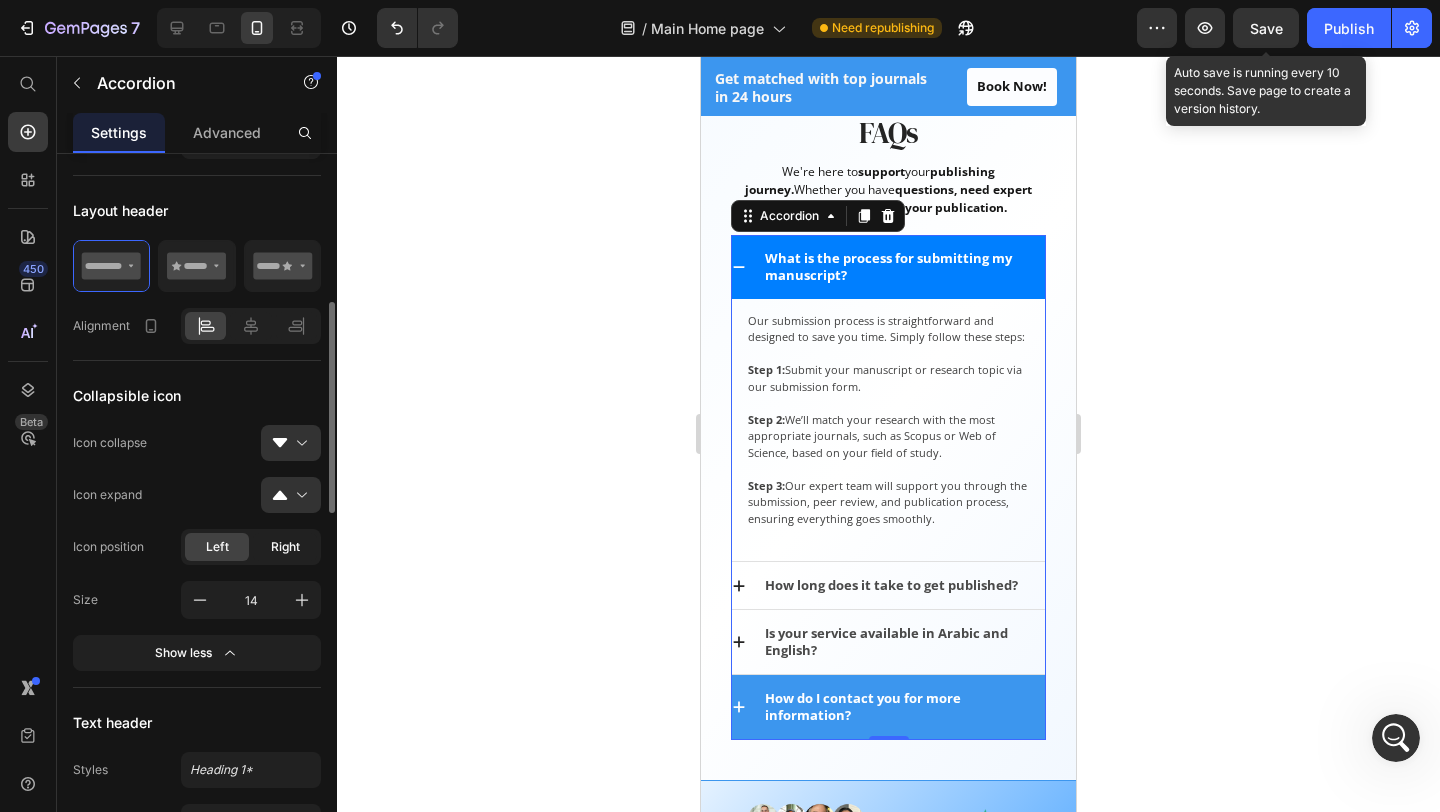 click on "Right" 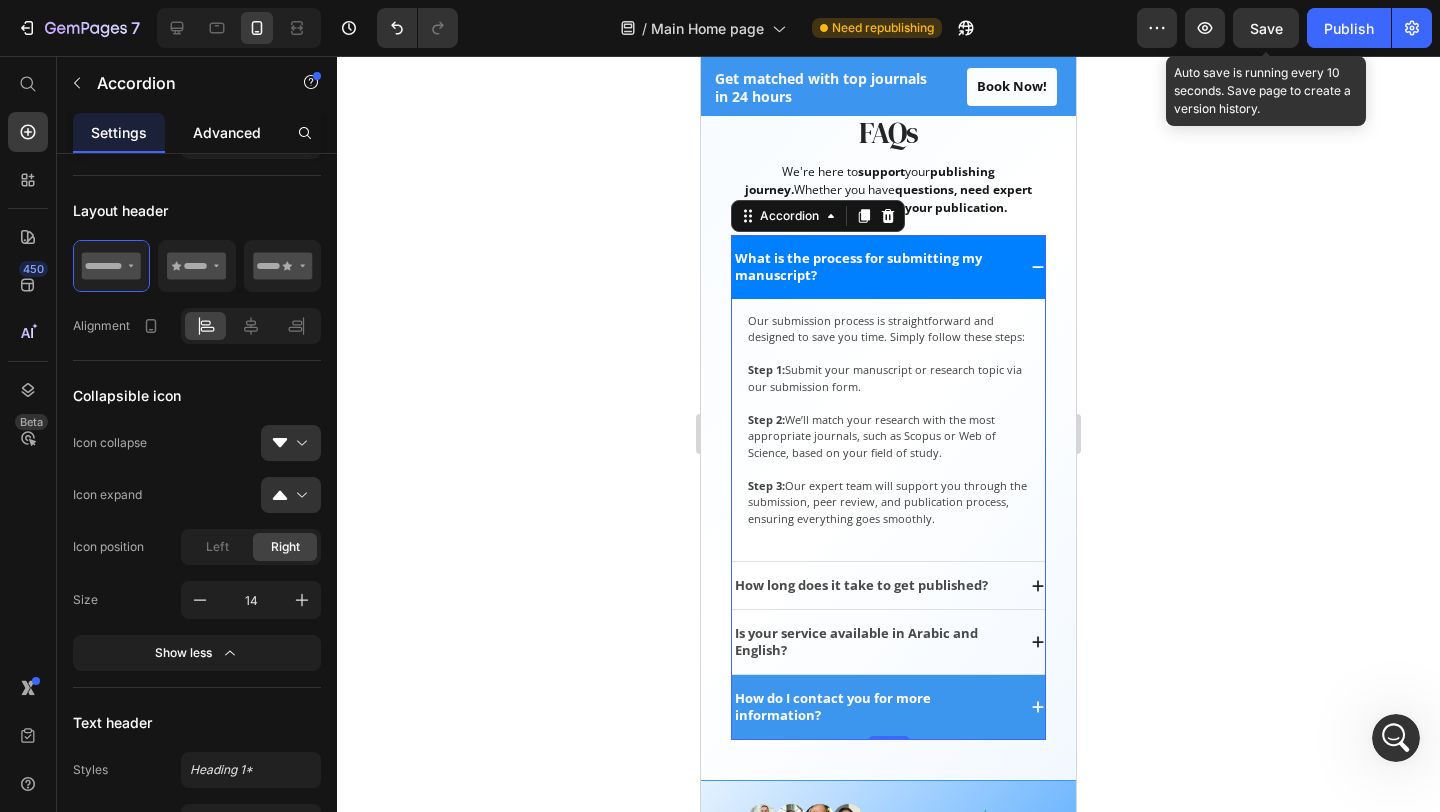 click on "Advanced" at bounding box center (227, 132) 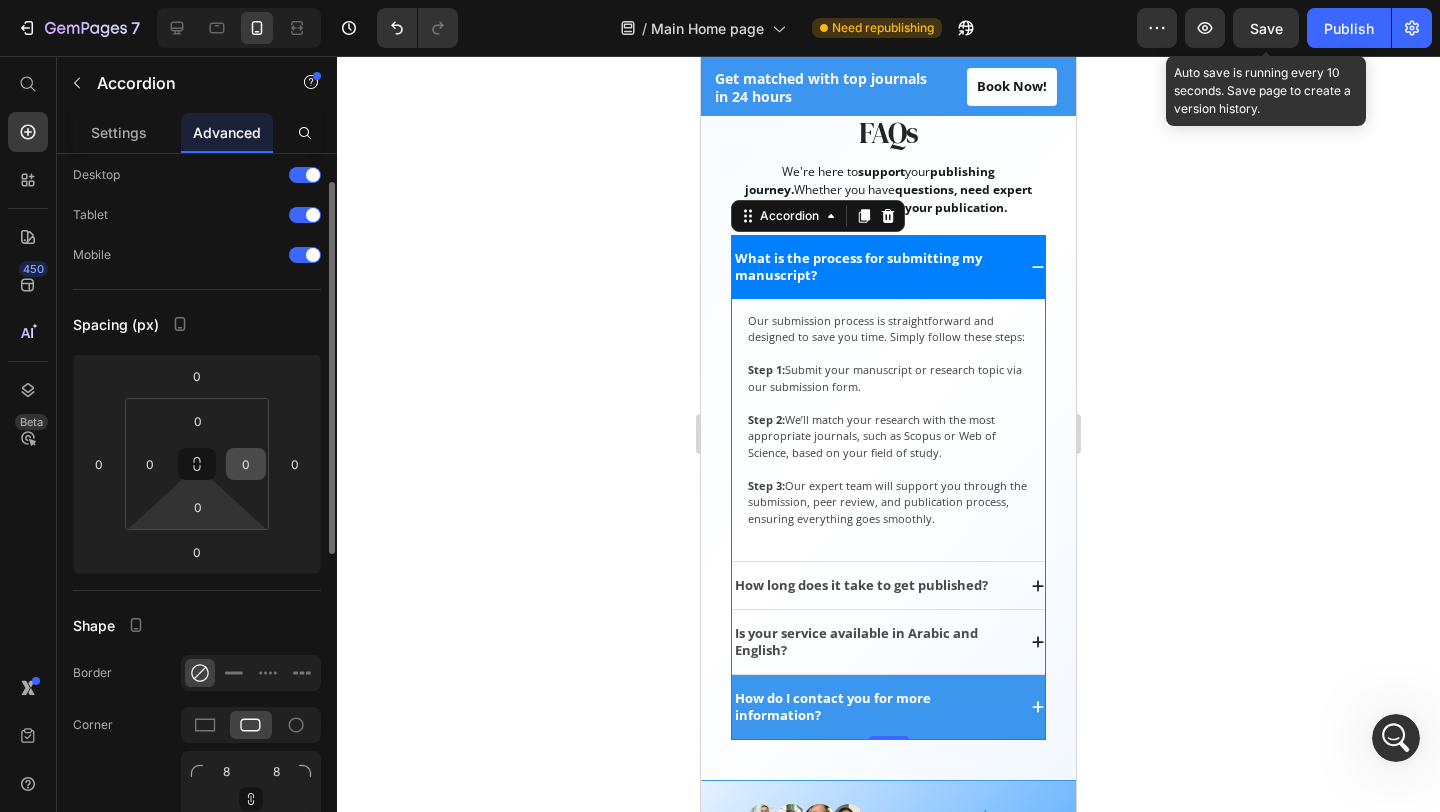 scroll, scrollTop: 63, scrollLeft: 0, axis: vertical 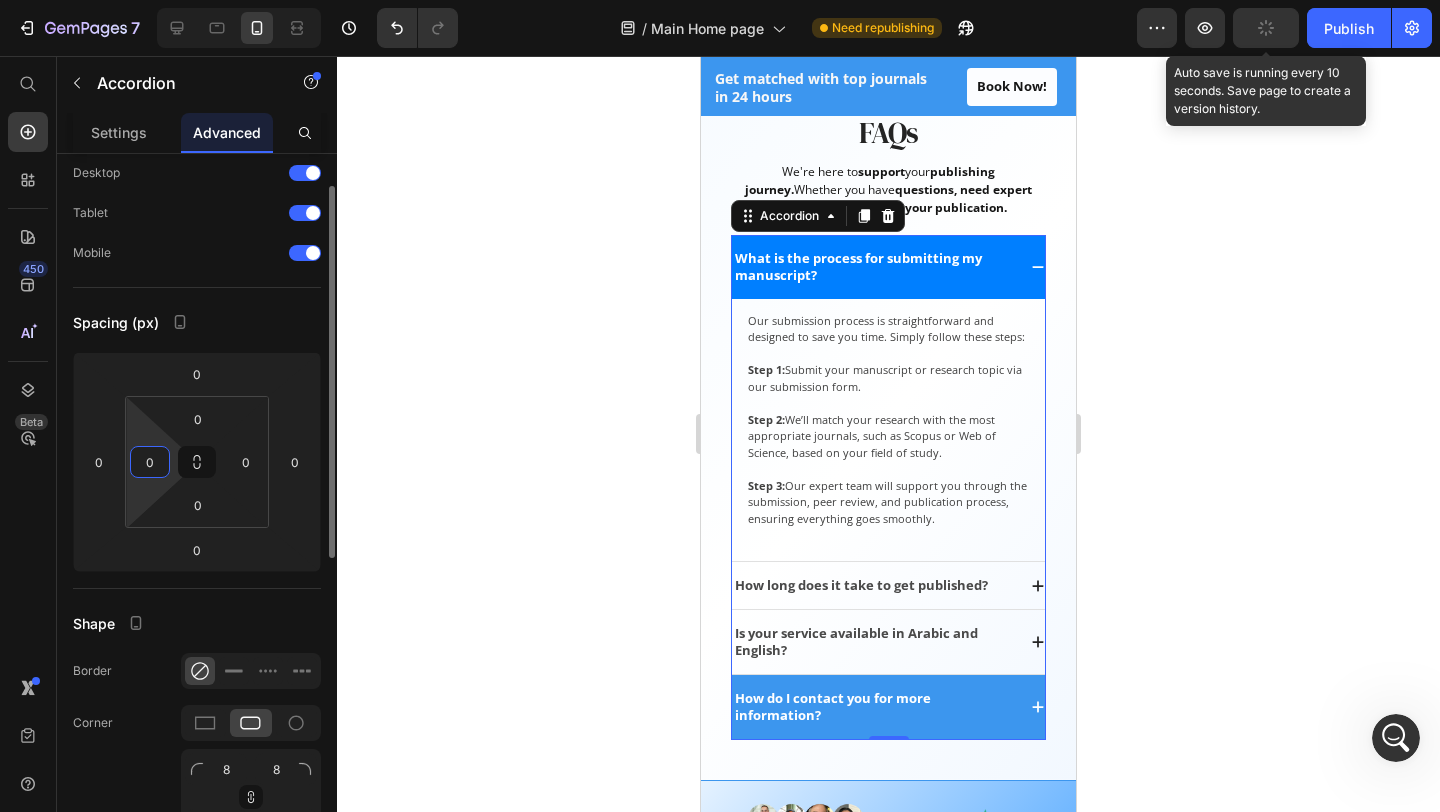 click on "0" at bounding box center (150, 462) 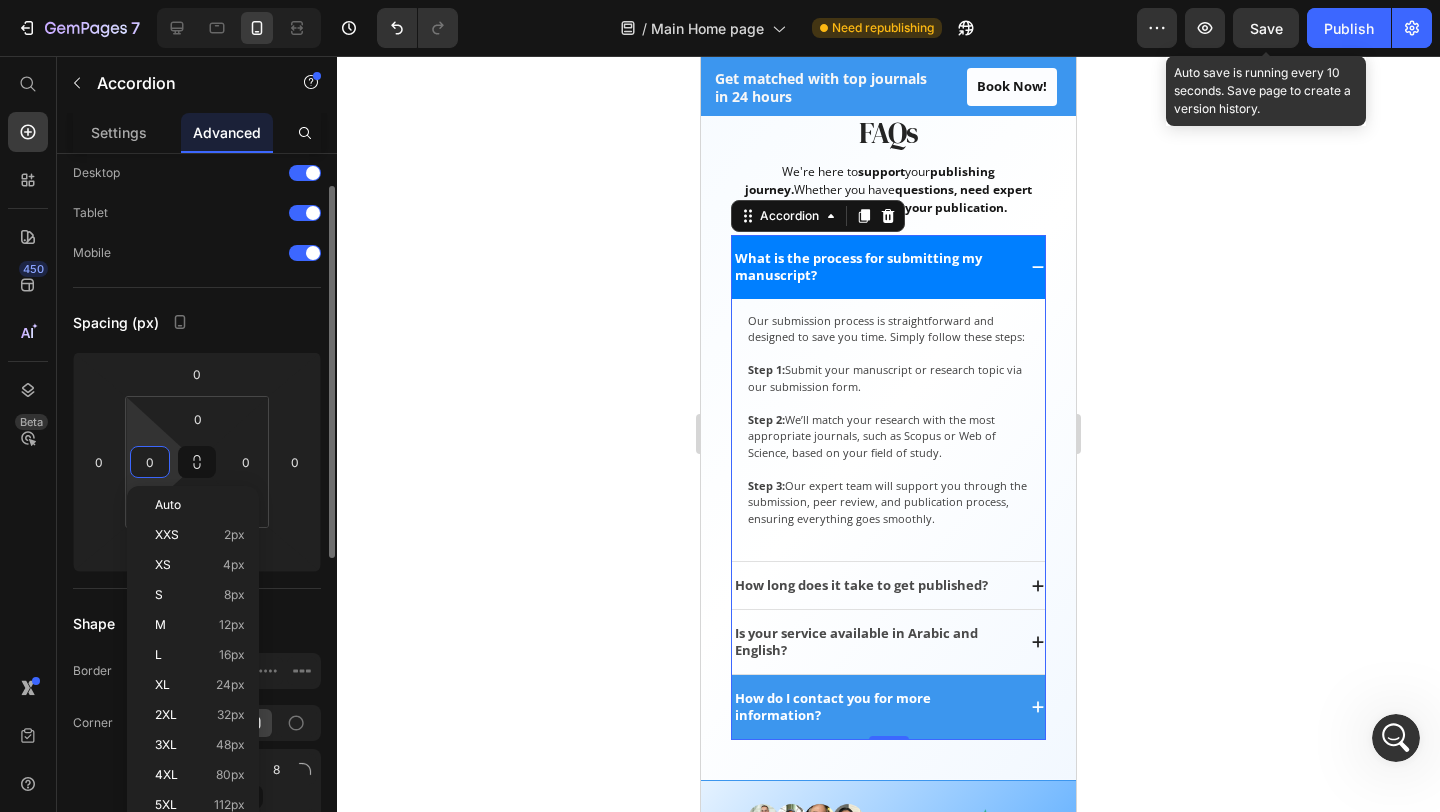 type on "9" 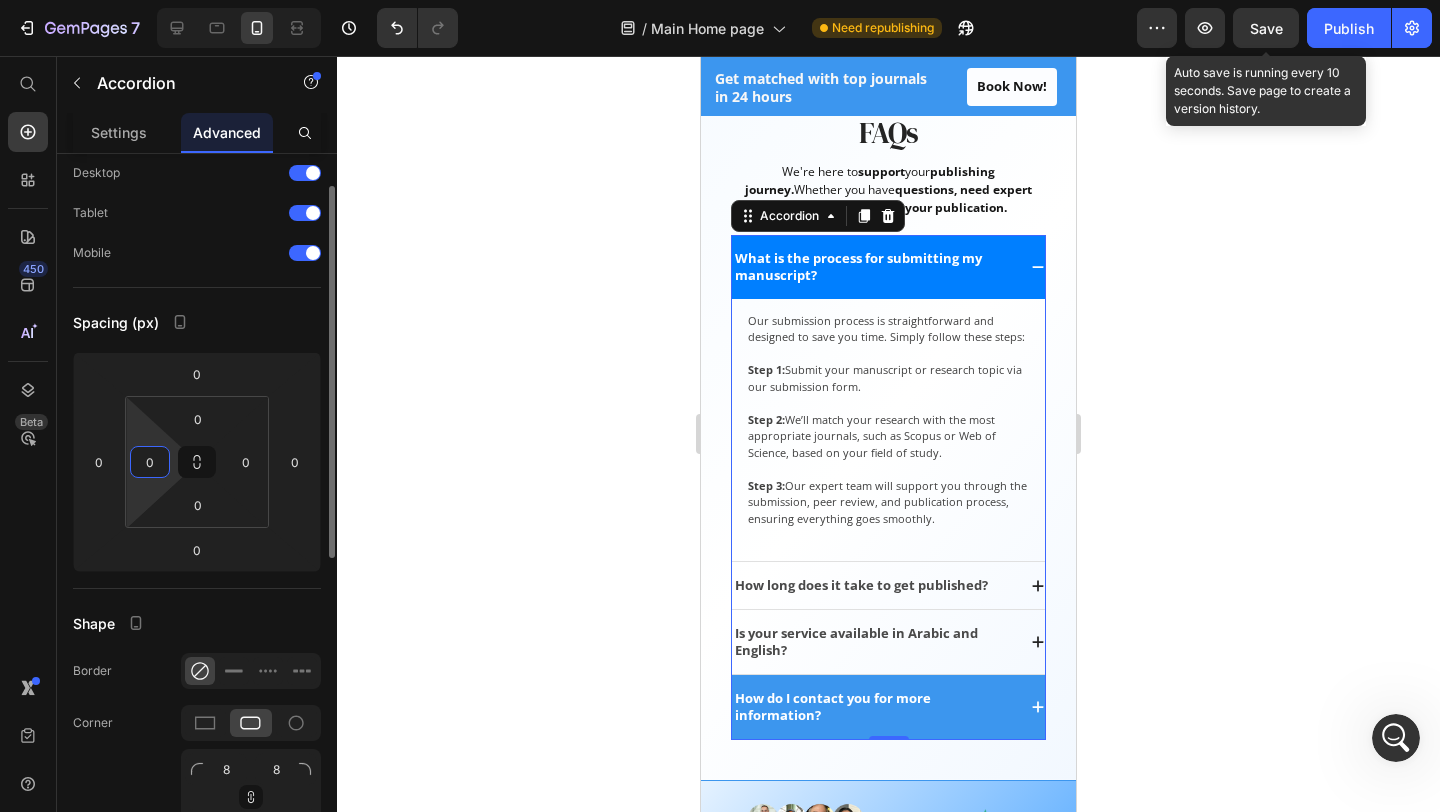 click on "Spacing (px) 0 0 0 0 0 0 0 0" 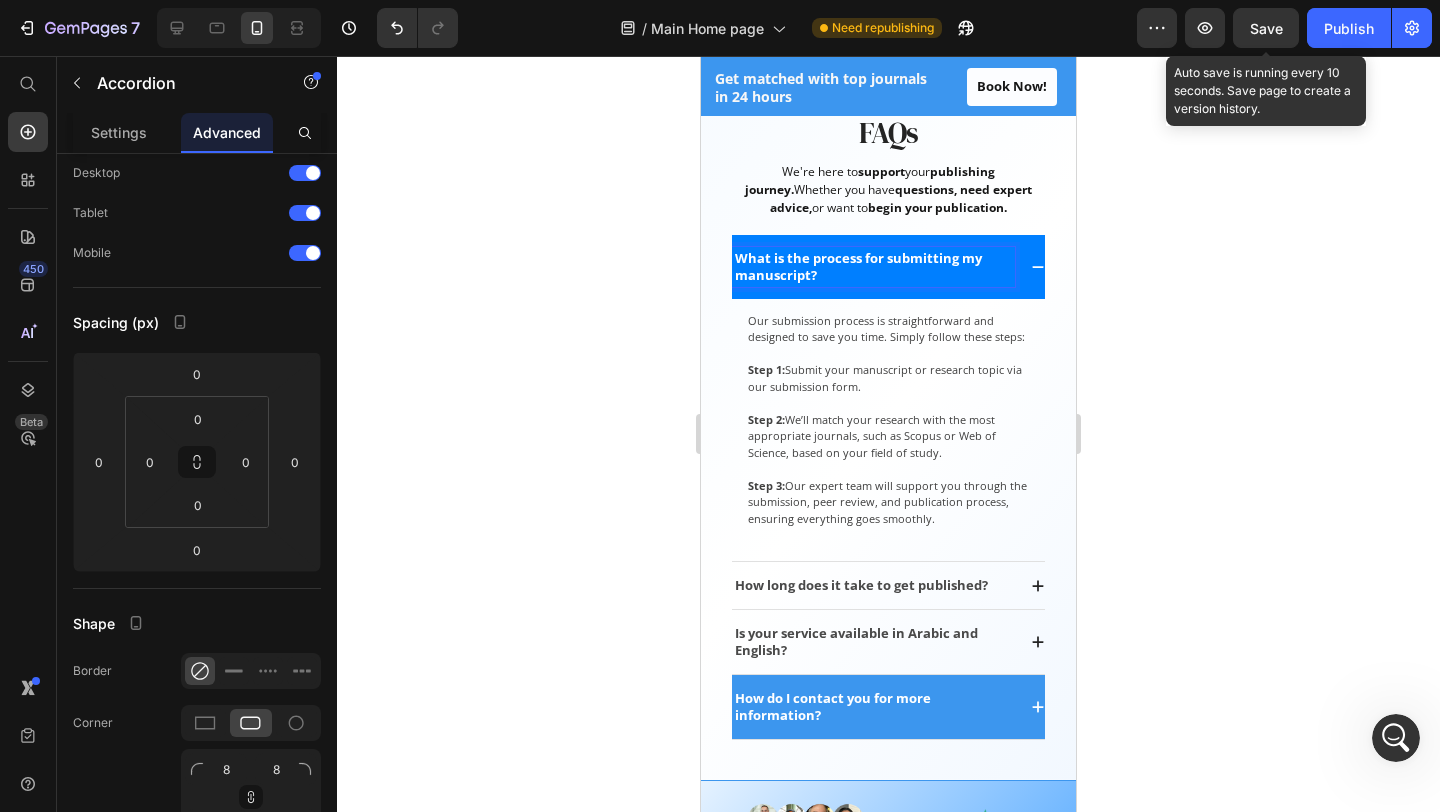 click on "What is the process for submitting my manuscript?" at bounding box center [873, 267] 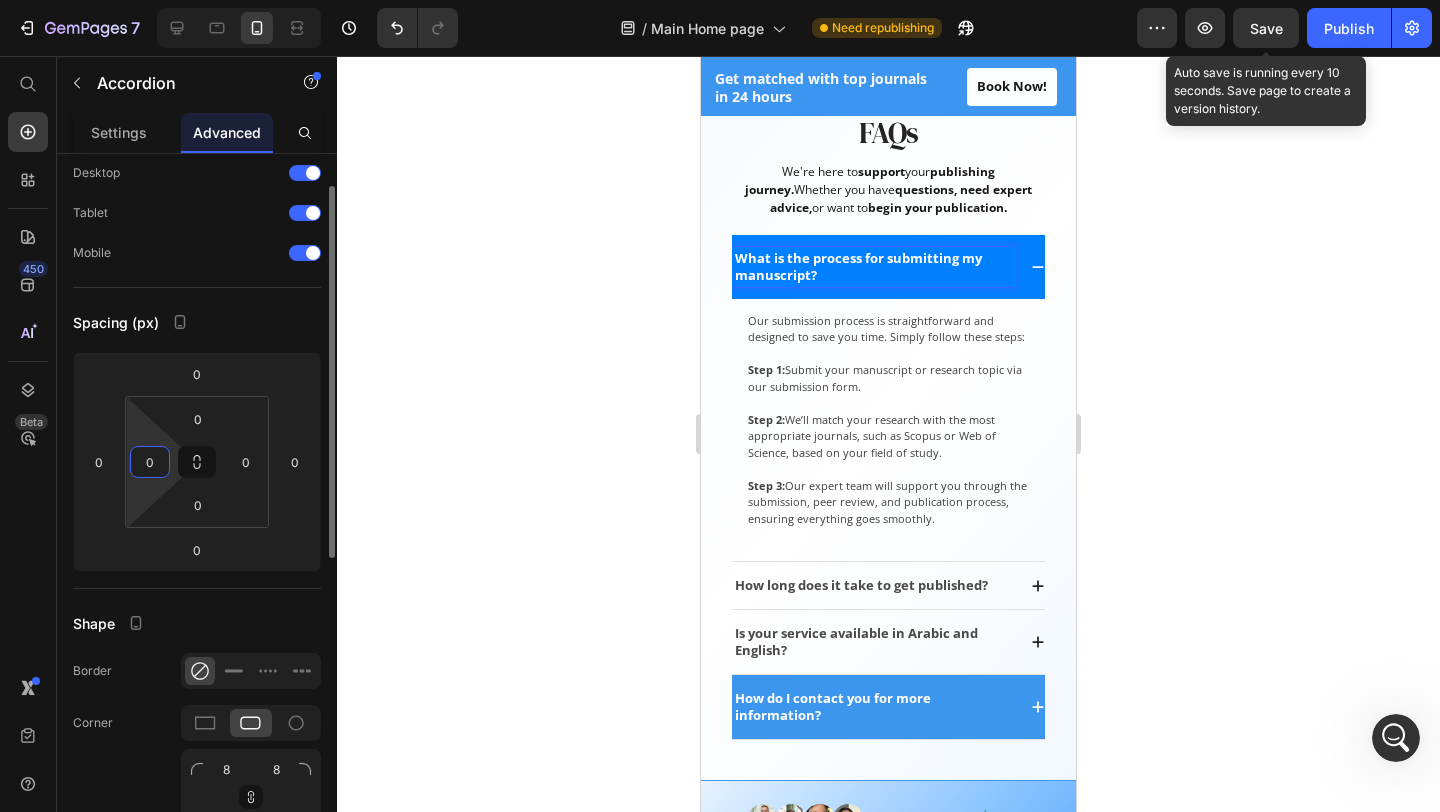 click on "0" at bounding box center (150, 462) 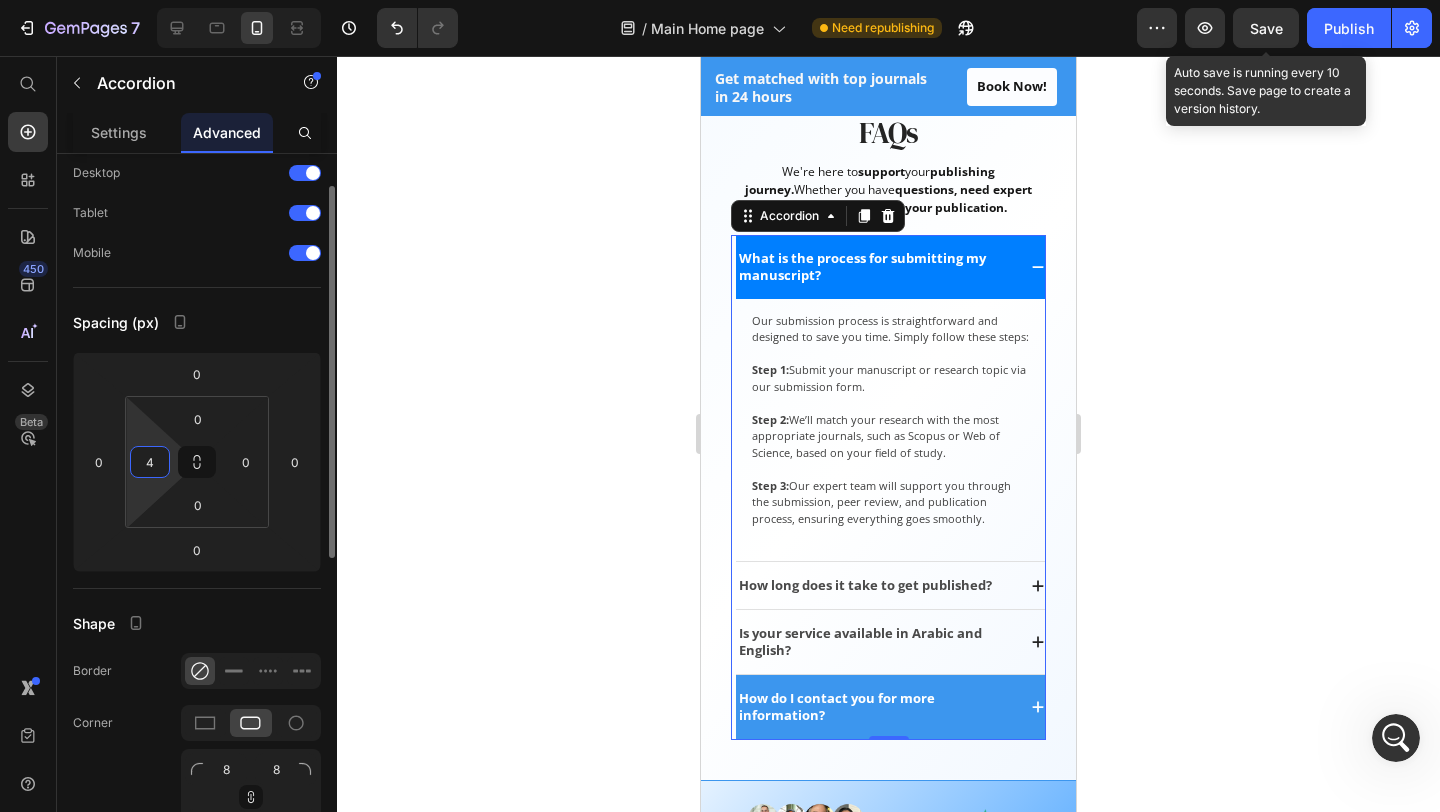 click on "4" at bounding box center (150, 462) 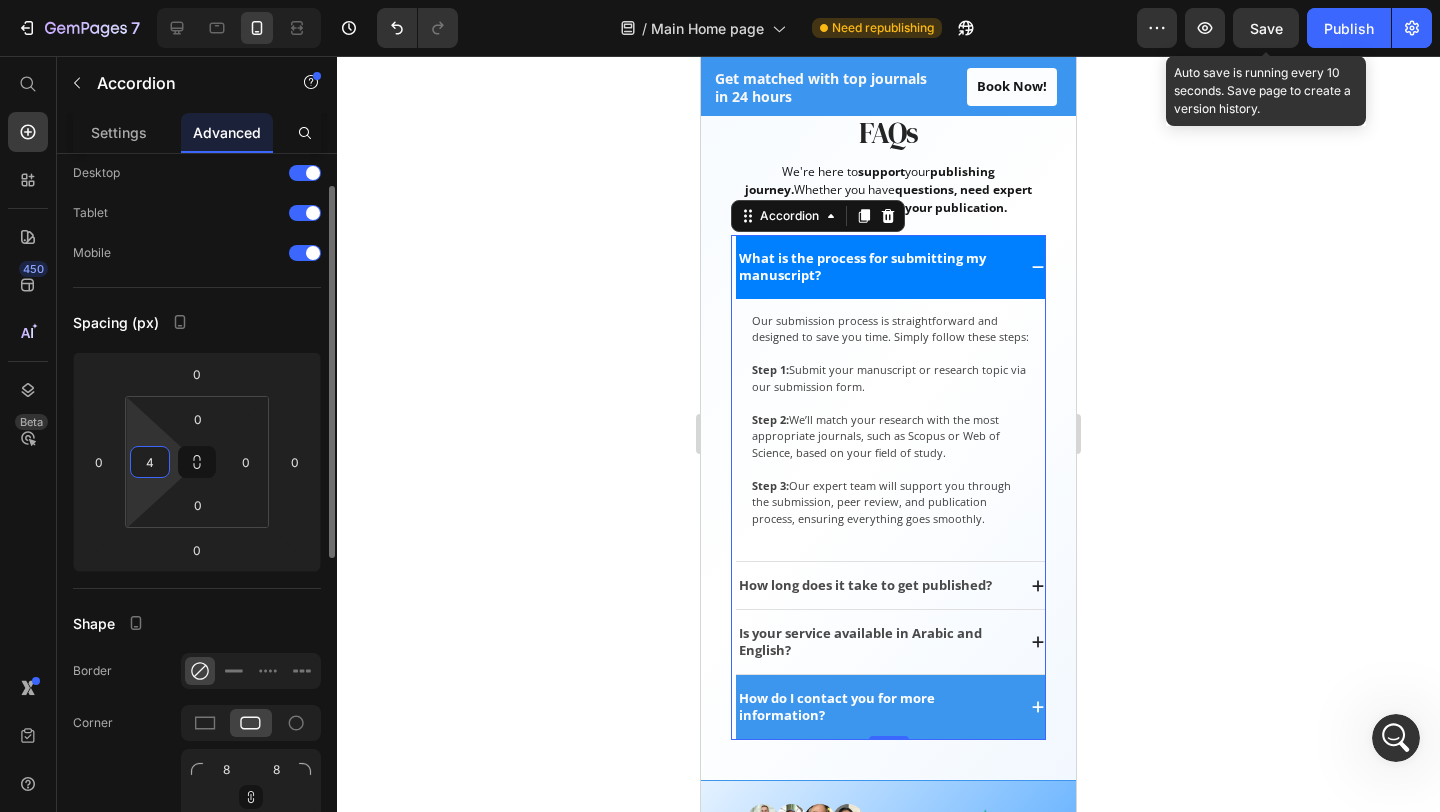click on "4" at bounding box center [150, 462] 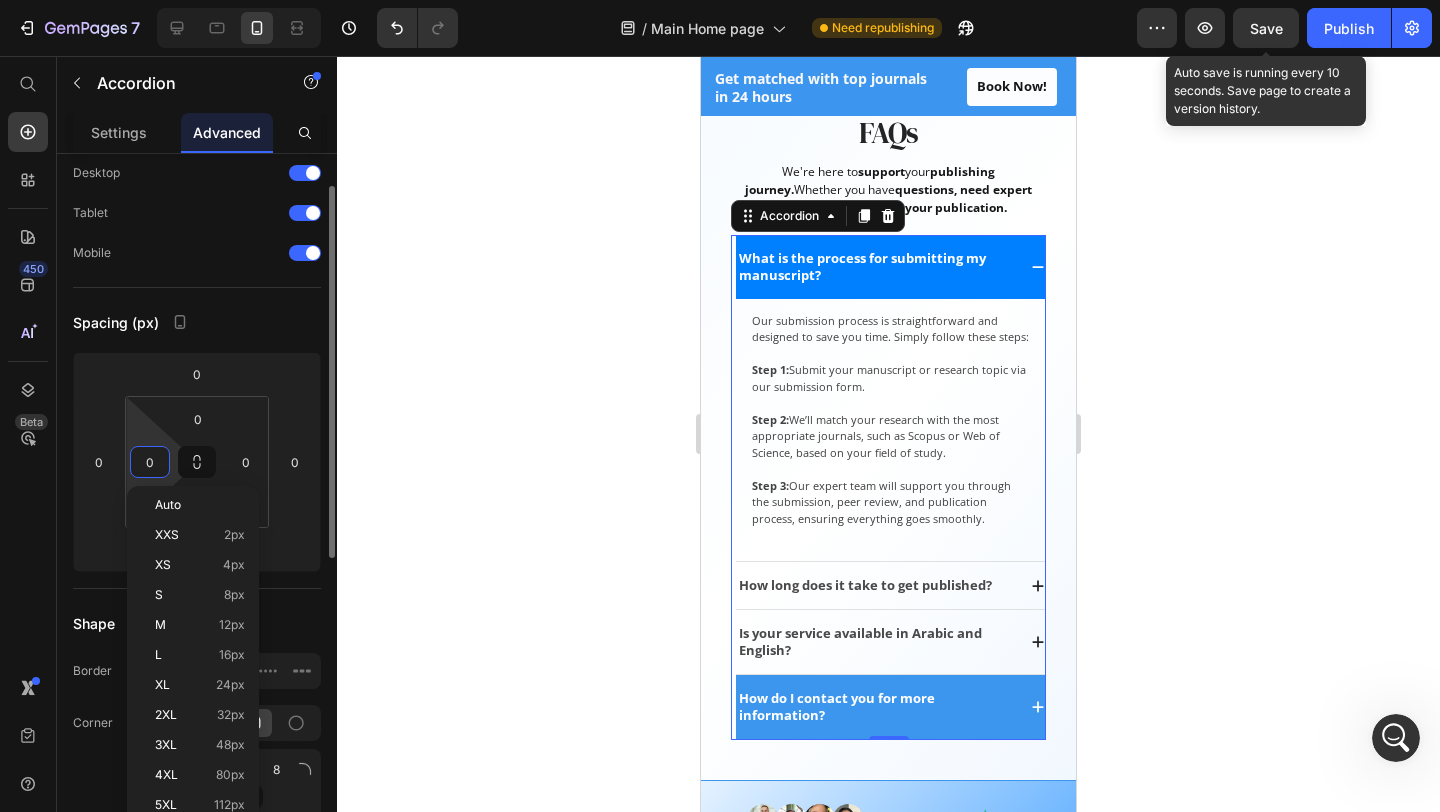 type on "00" 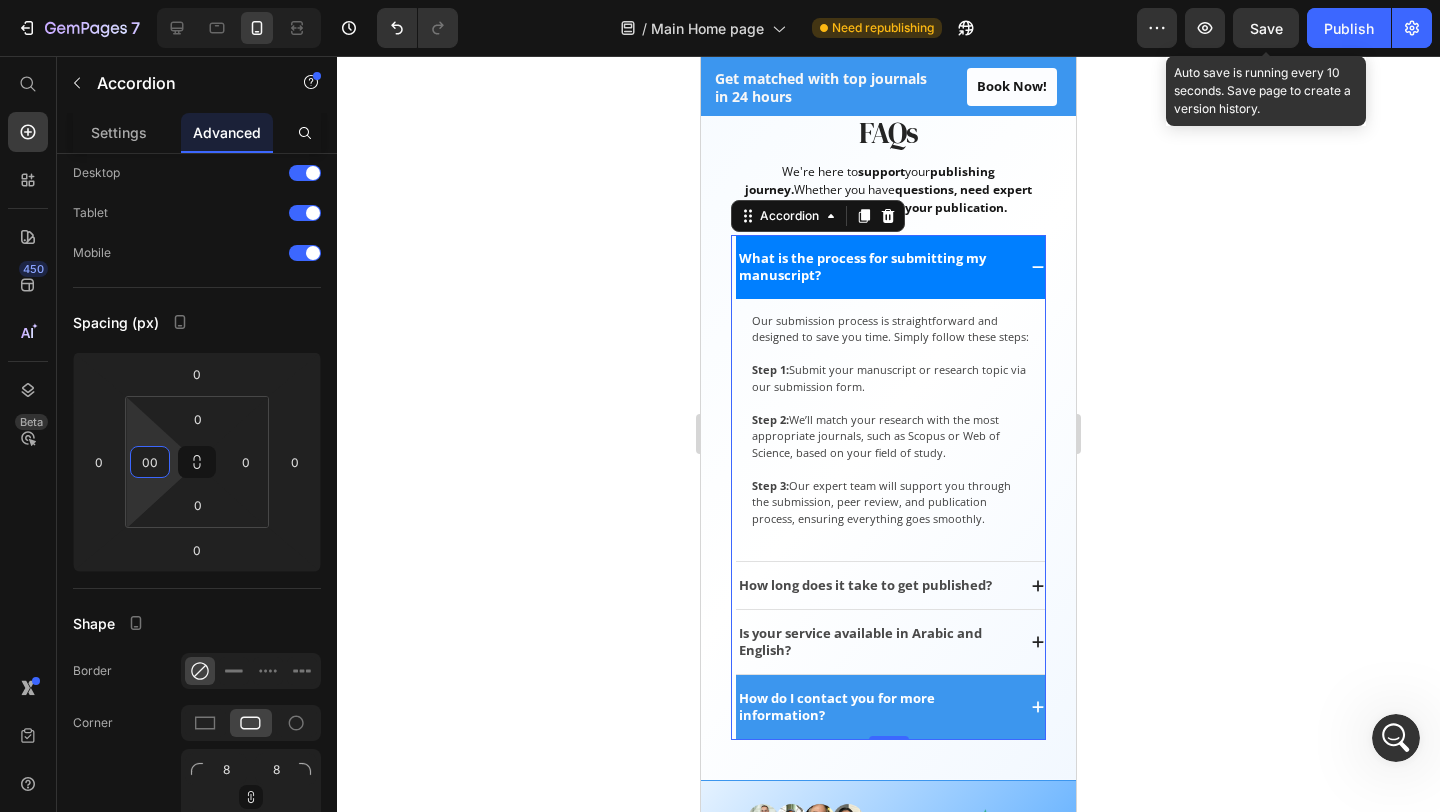 click 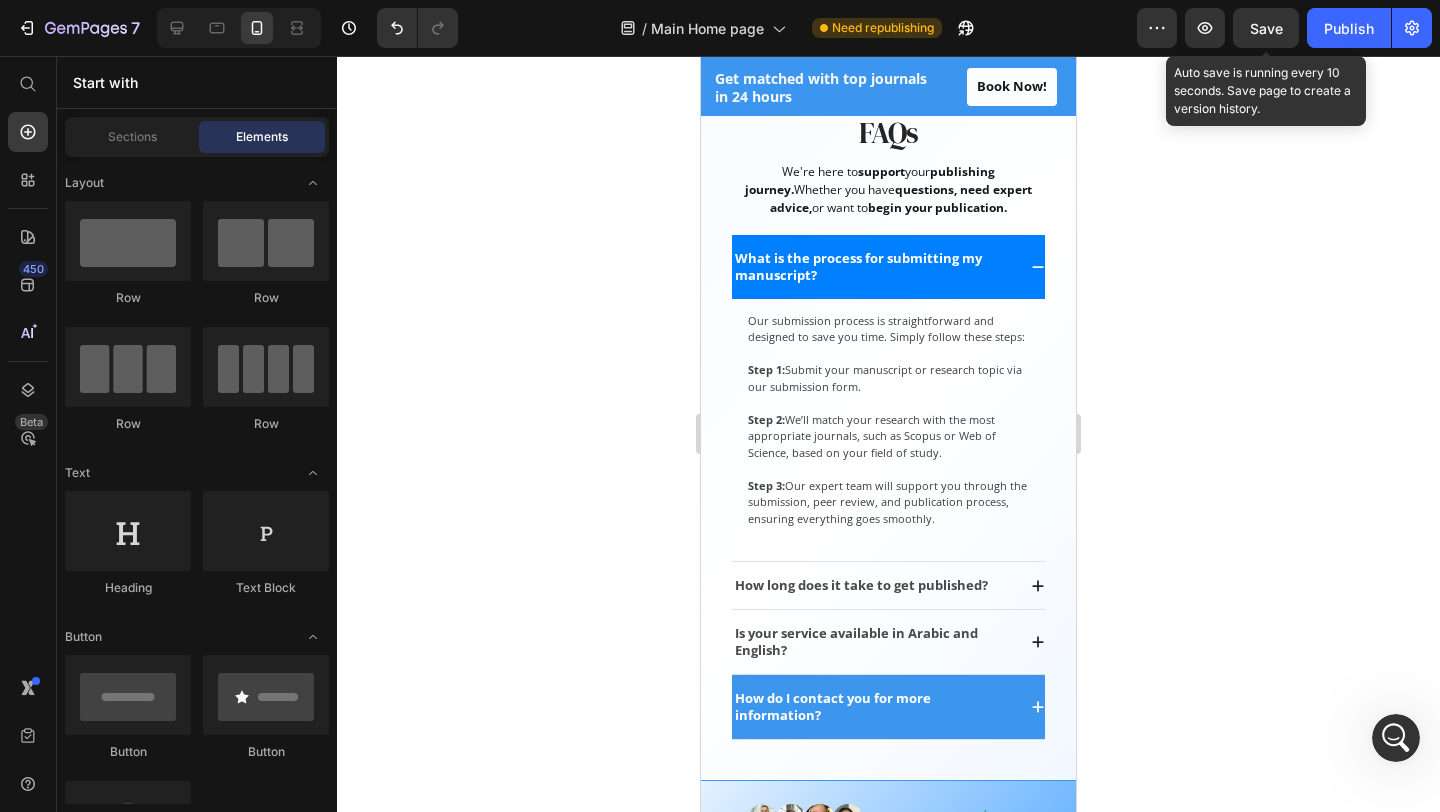 click 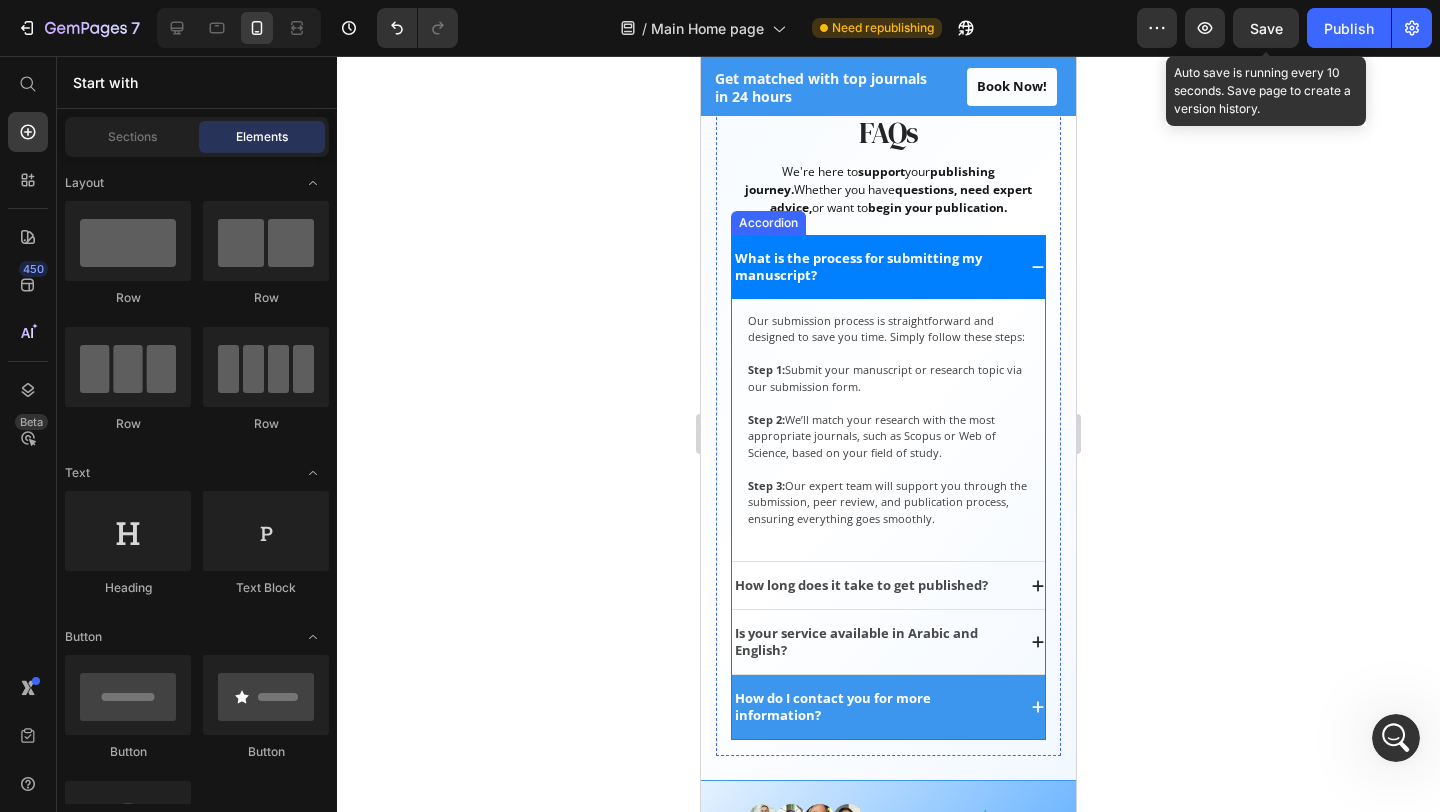 click 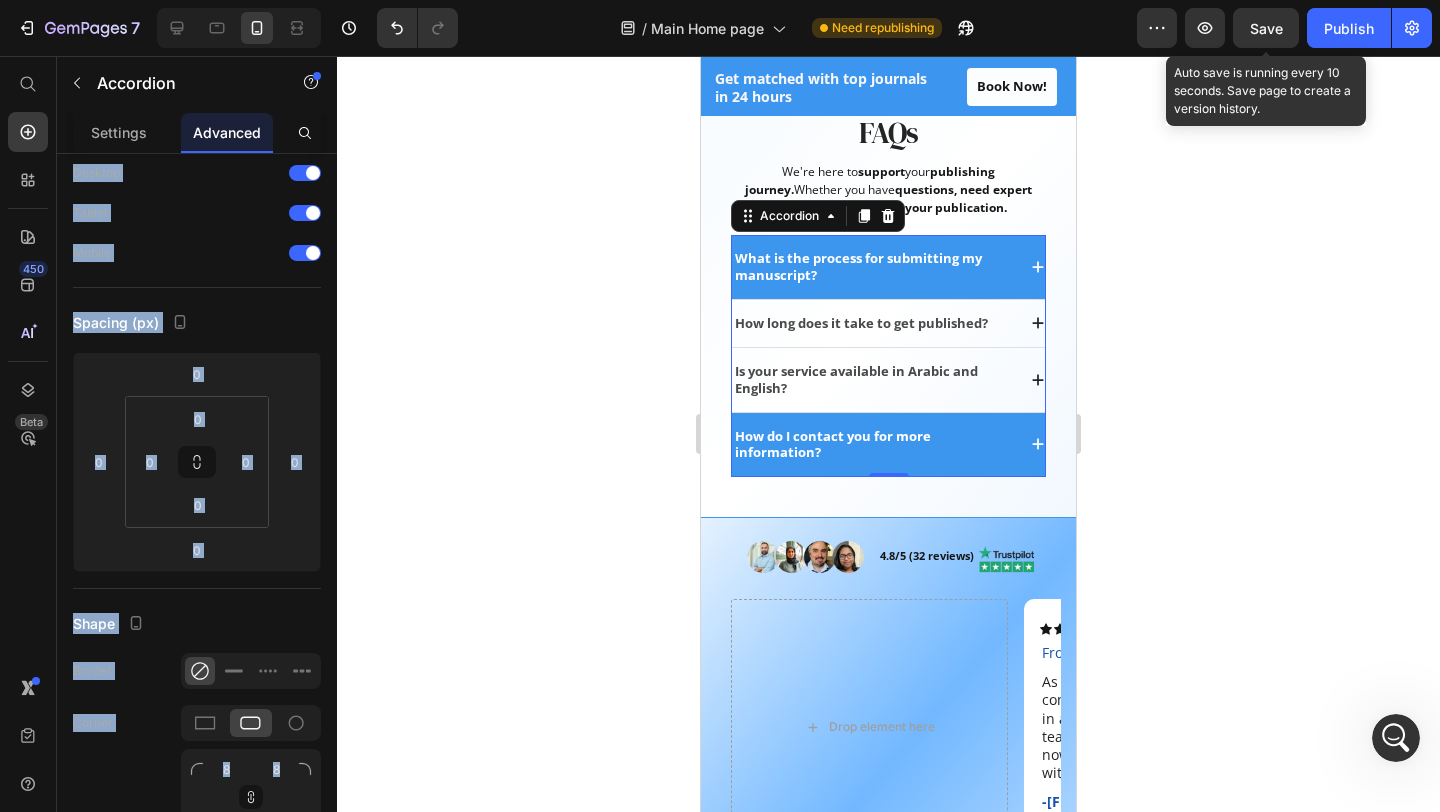 click 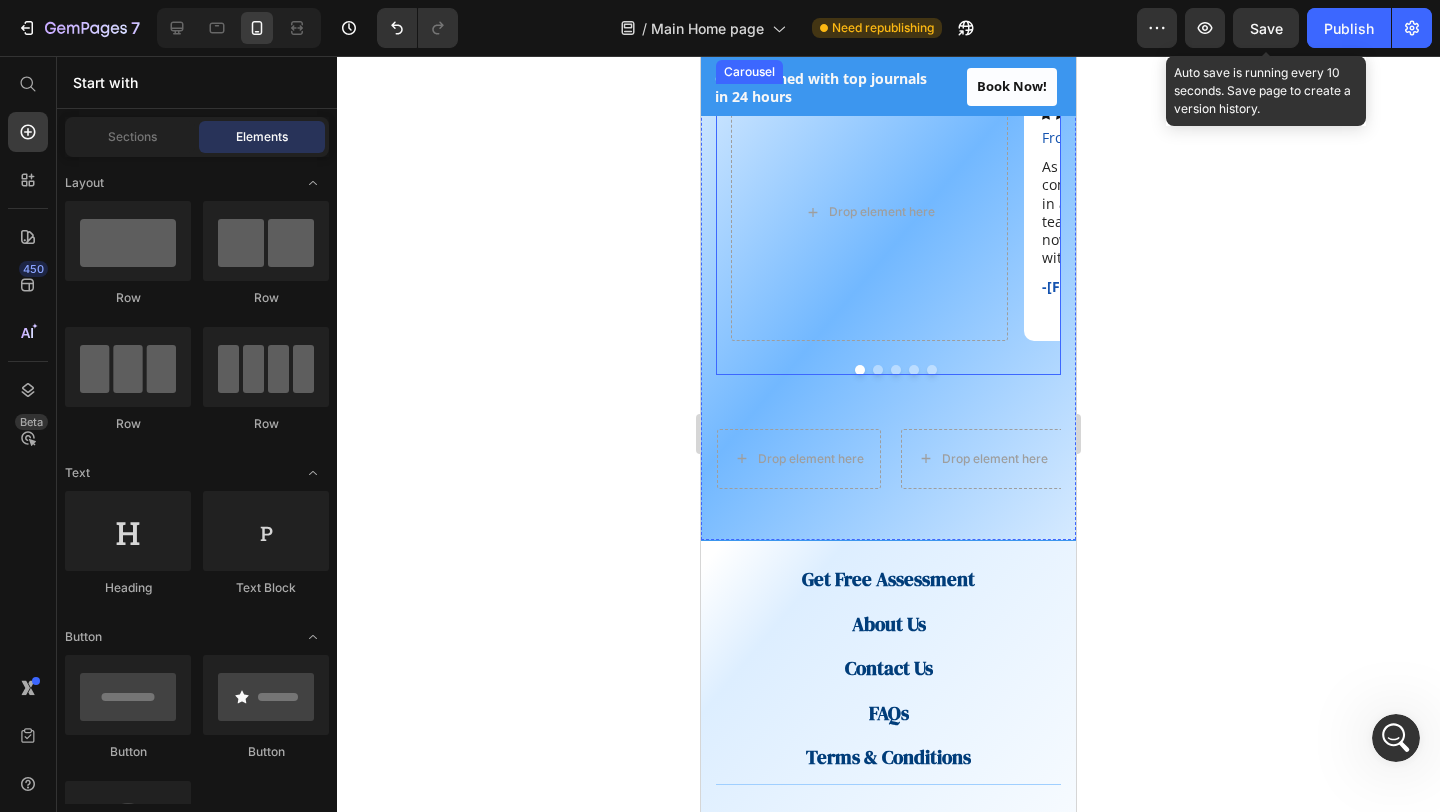 scroll, scrollTop: 3297, scrollLeft: 0, axis: vertical 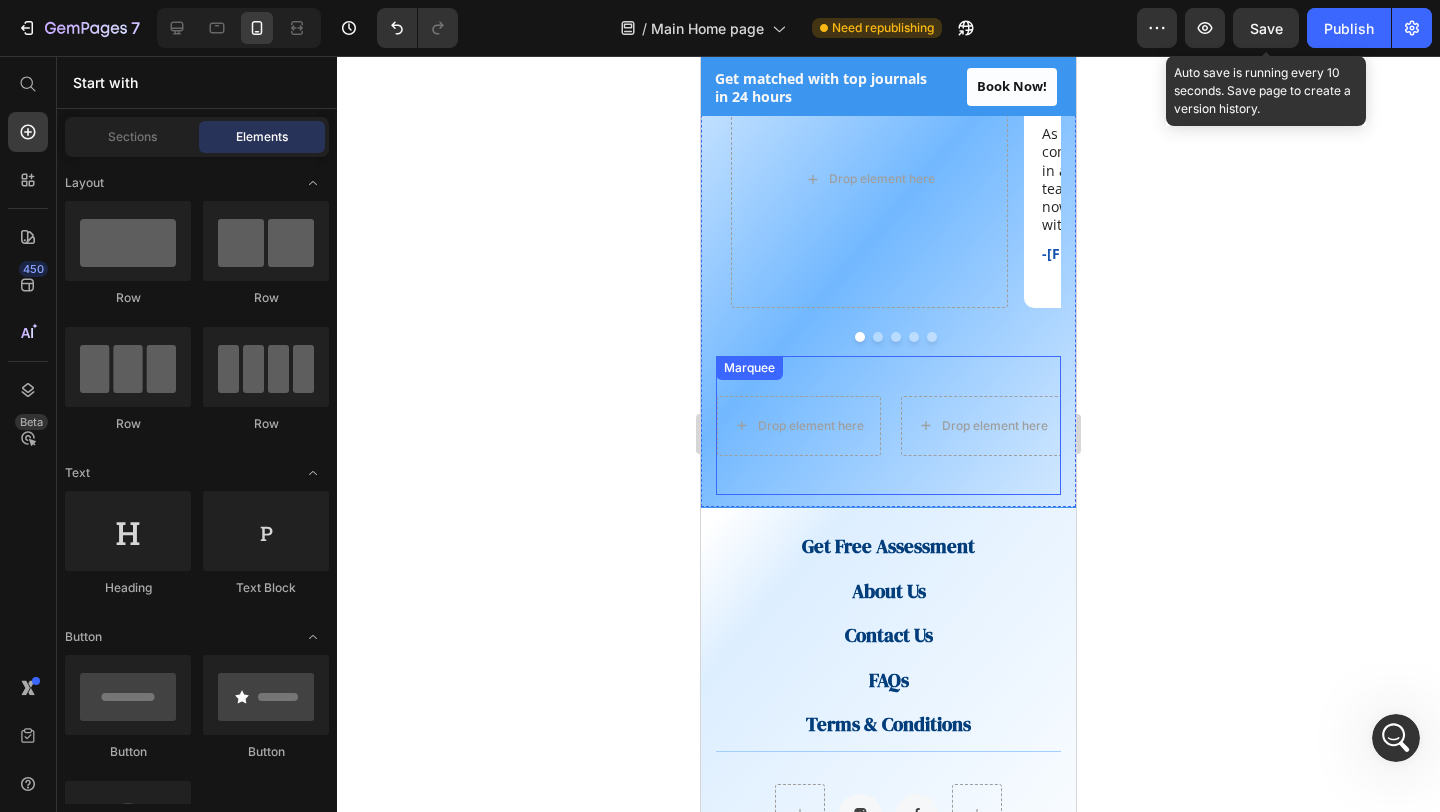 click on "Drop element here
Drop element here
Drop element here Icon Icon Icon Icon Icon Icon List Guided Like a Mentor Text Block They dont just submit papers they guide you like a mentor. From journal selection to peer review responses, the process was professional and smooth. Text Block -[FIRST] [LAST]. Text Block
Icon Row Row
Drop element here" at bounding box center (1621, 426) 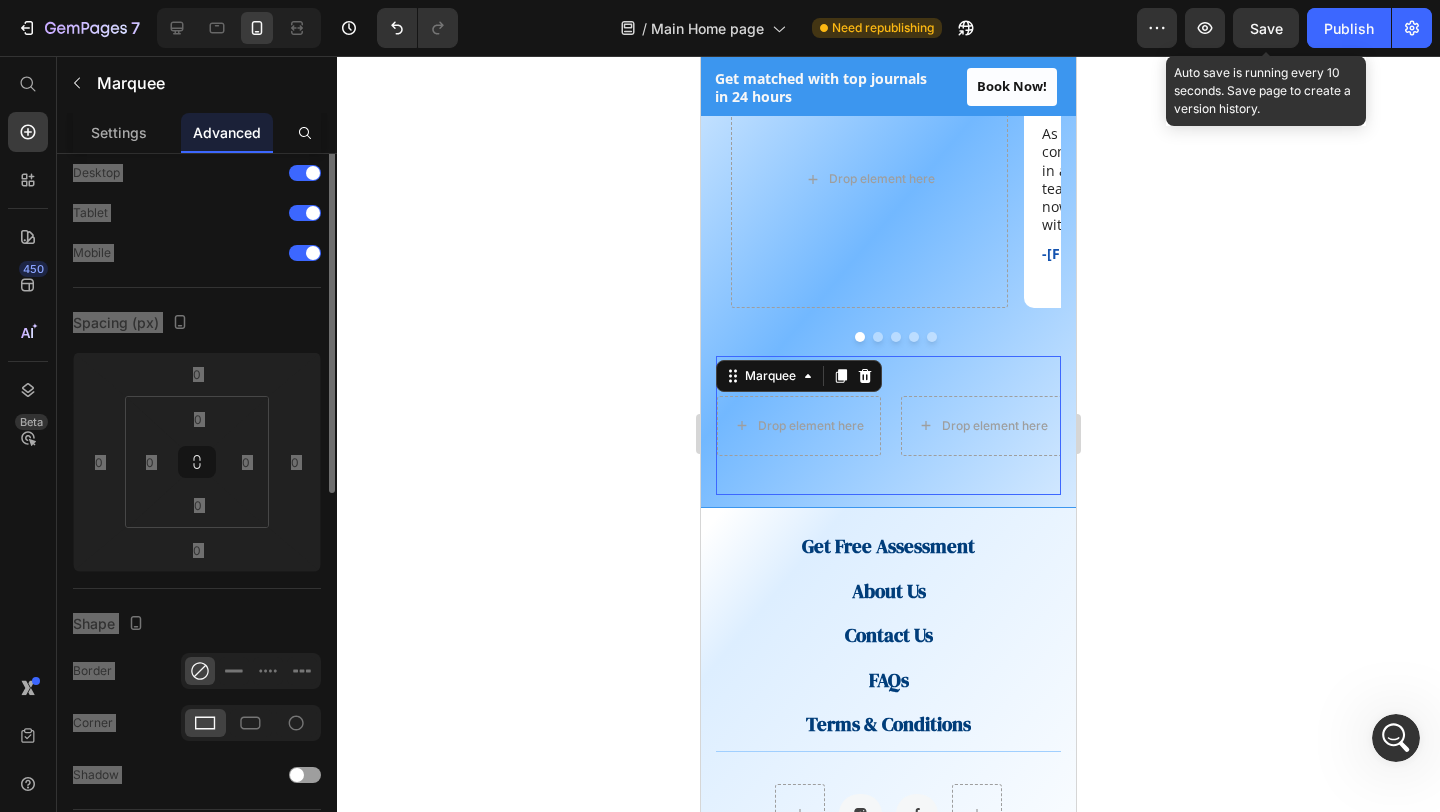 scroll, scrollTop: 0, scrollLeft: 0, axis: both 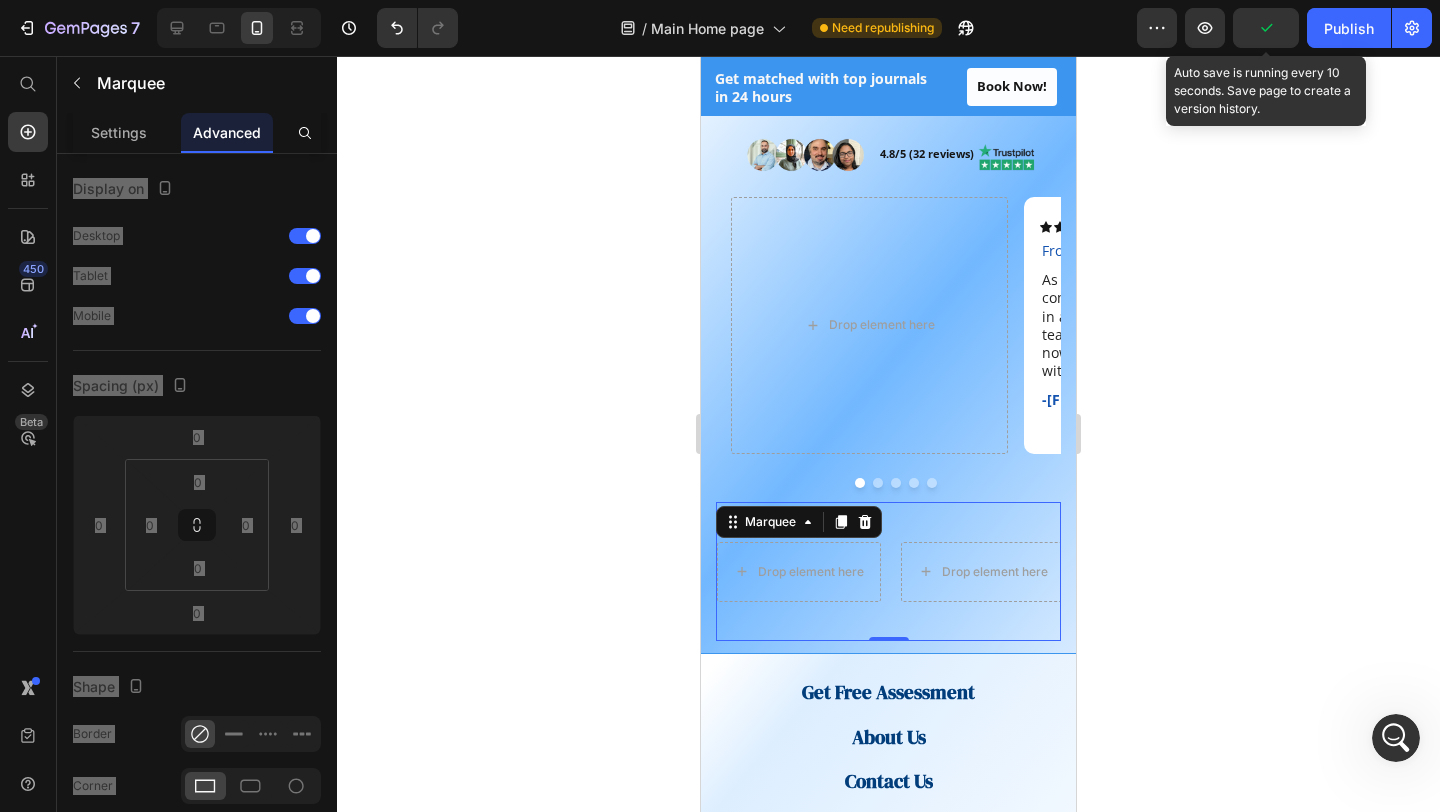 click on "Drop element here
Drop element here
Drop element here Icon Icon Icon Icon Icon Icon List Guided Like a Mentor Text Block They dont just submit papers they guide you like a mentor. From journal selection to peer review responses, the process was professional and smooth. Text Block -[FIRST] [LAST]. Text Block
Icon Row Row
Drop element here" at bounding box center [1621, 572] 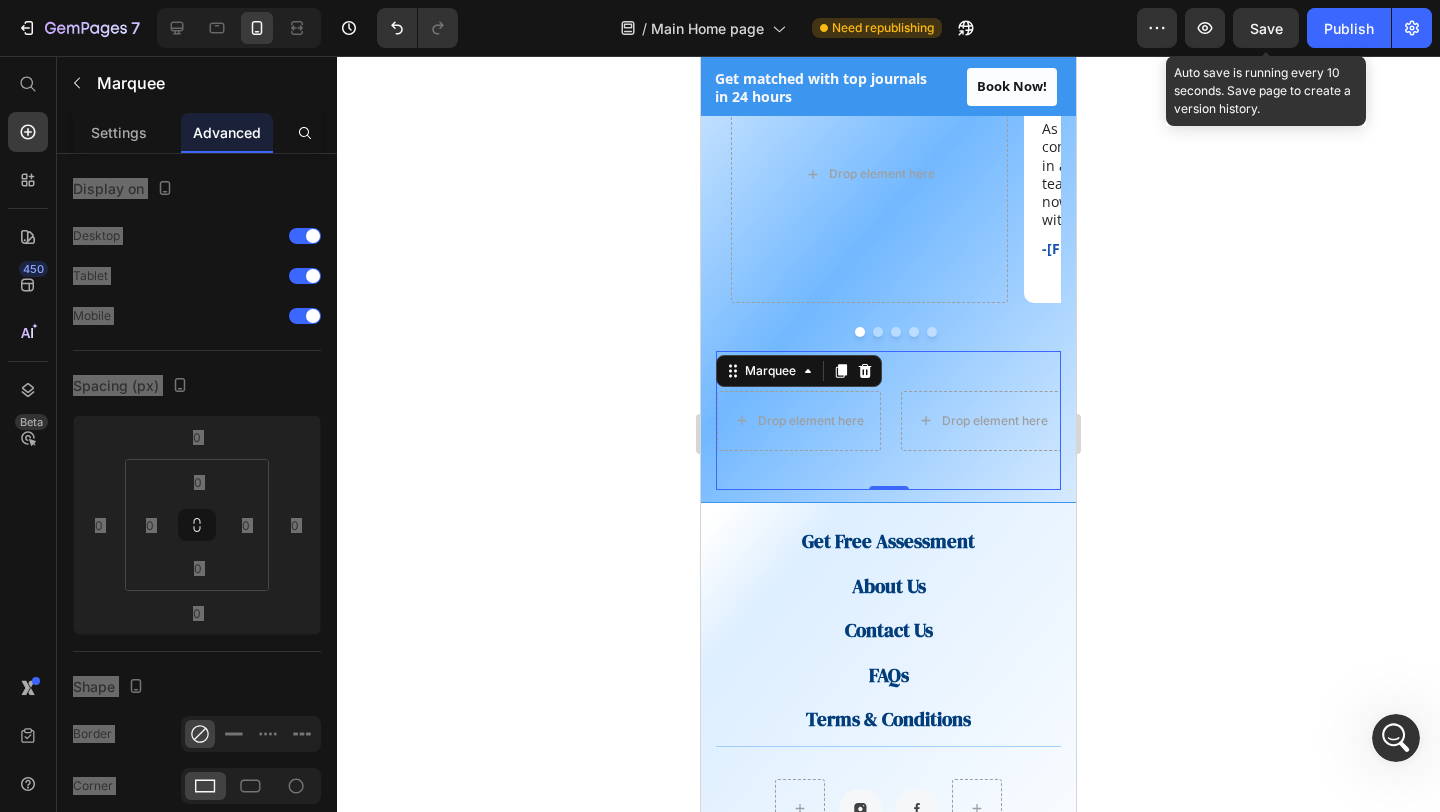 scroll, scrollTop: 3307, scrollLeft: 0, axis: vertical 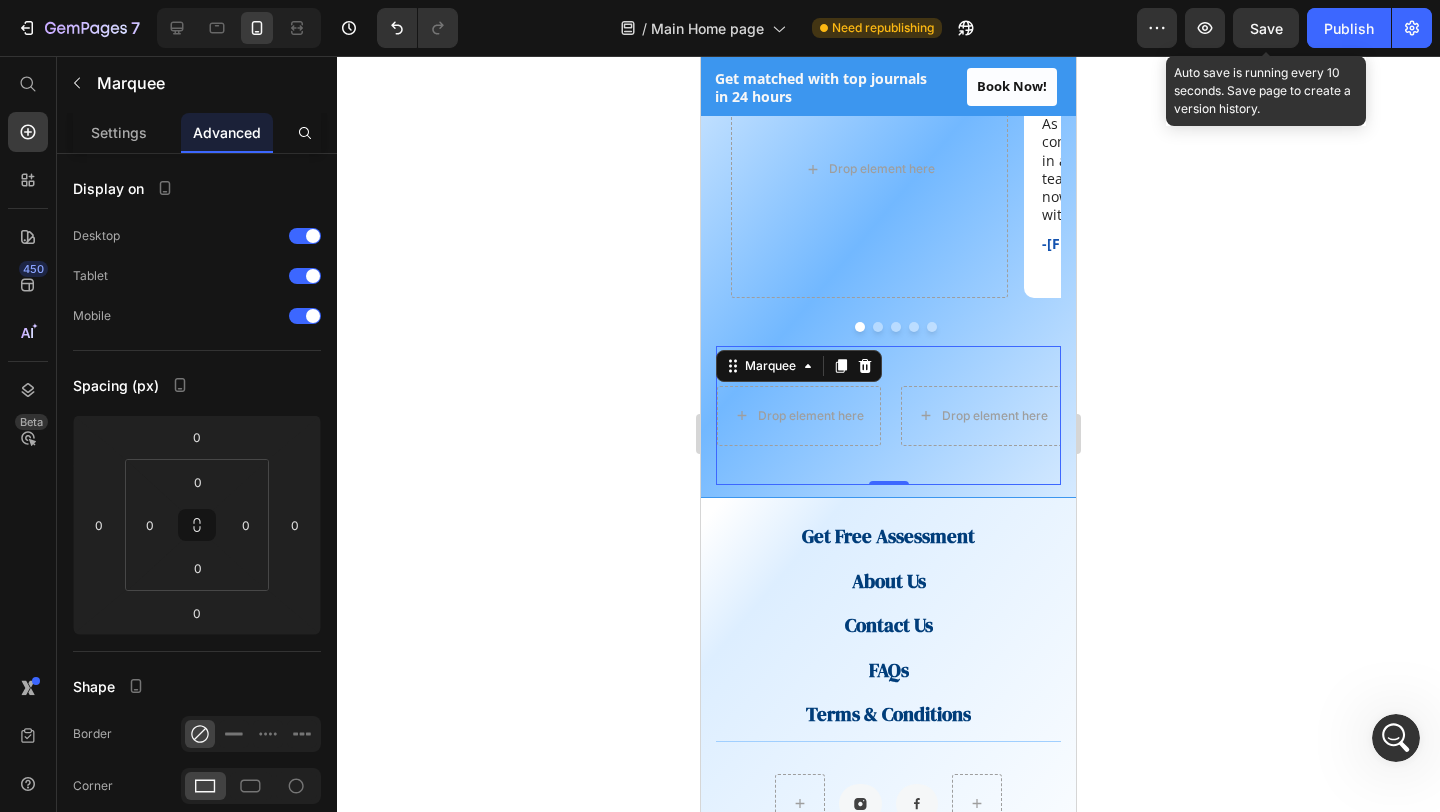 click on "Drop element here
Drop element here
Drop element here Icon Icon Icon Icon Icon Icon List Guided Like a Mentor Text Block They dont just submit papers they guide you like a mentor. From journal selection to peer review responses, the process was professional and smooth. Text Block -[FIRST] [LAST]. Text Block
Icon Row Row
Drop element here" at bounding box center [1621, 416] 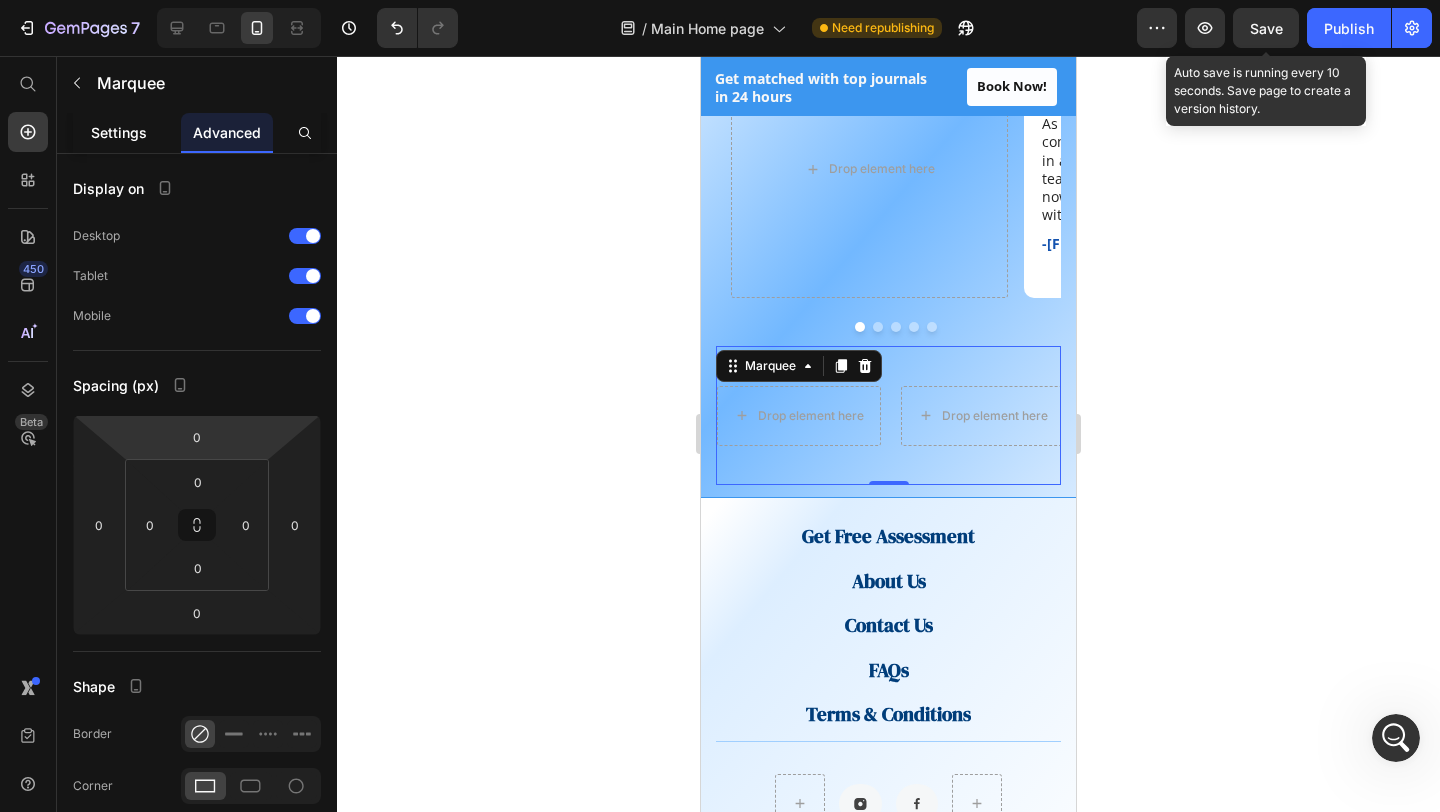 click on "Settings" at bounding box center [119, 132] 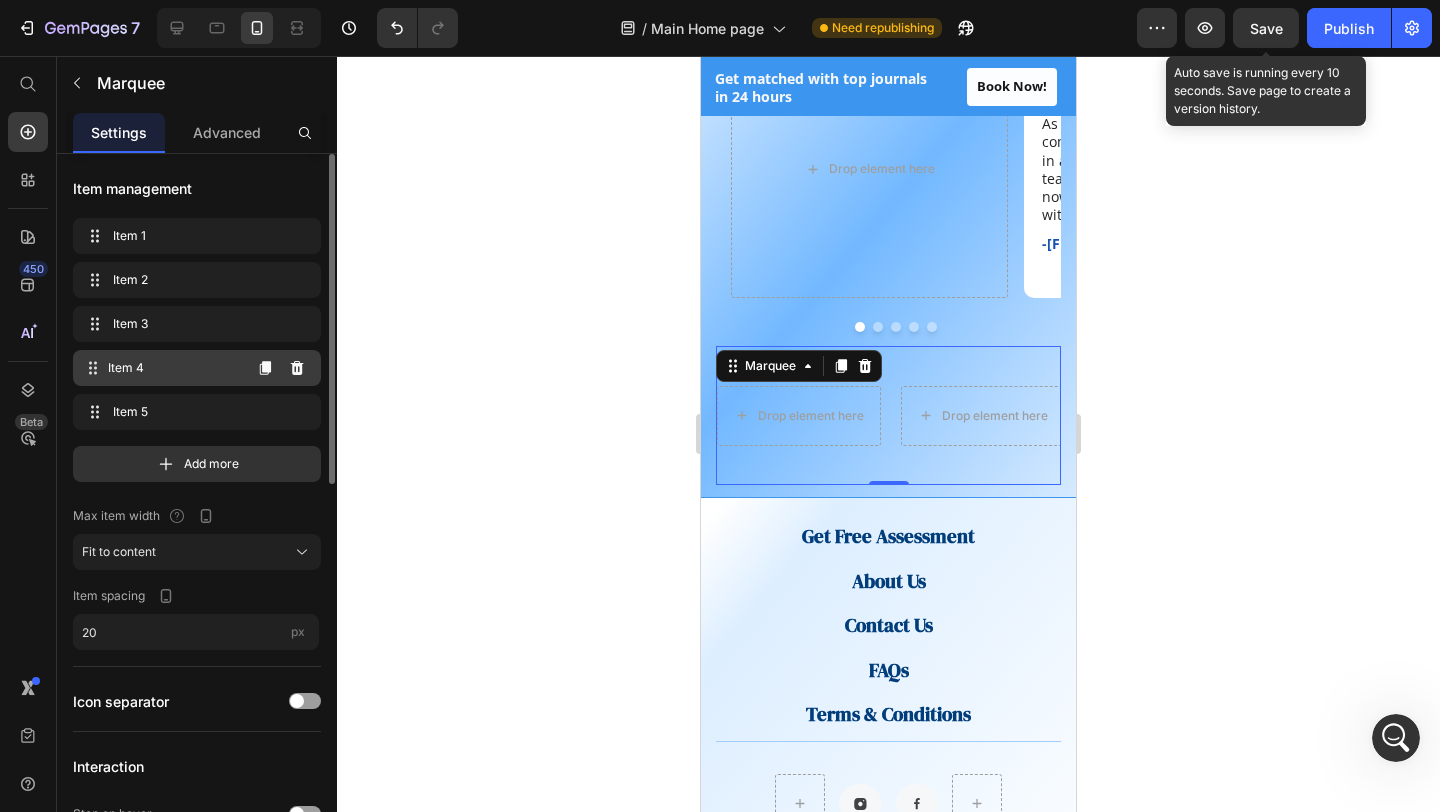 click on "Item 4 Item 4" at bounding box center (161, 368) 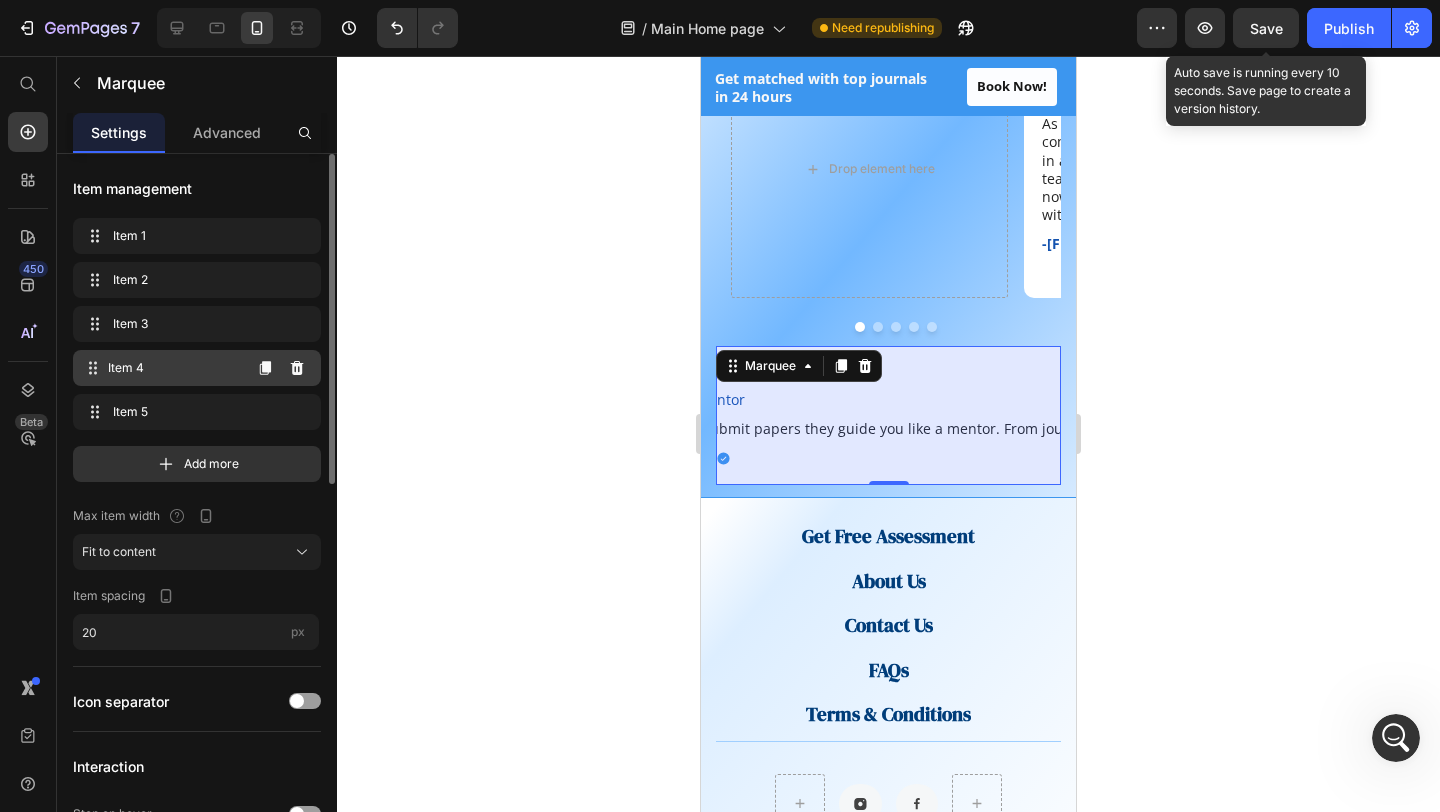 scroll, scrollTop: 0, scrollLeft: 891, axis: horizontal 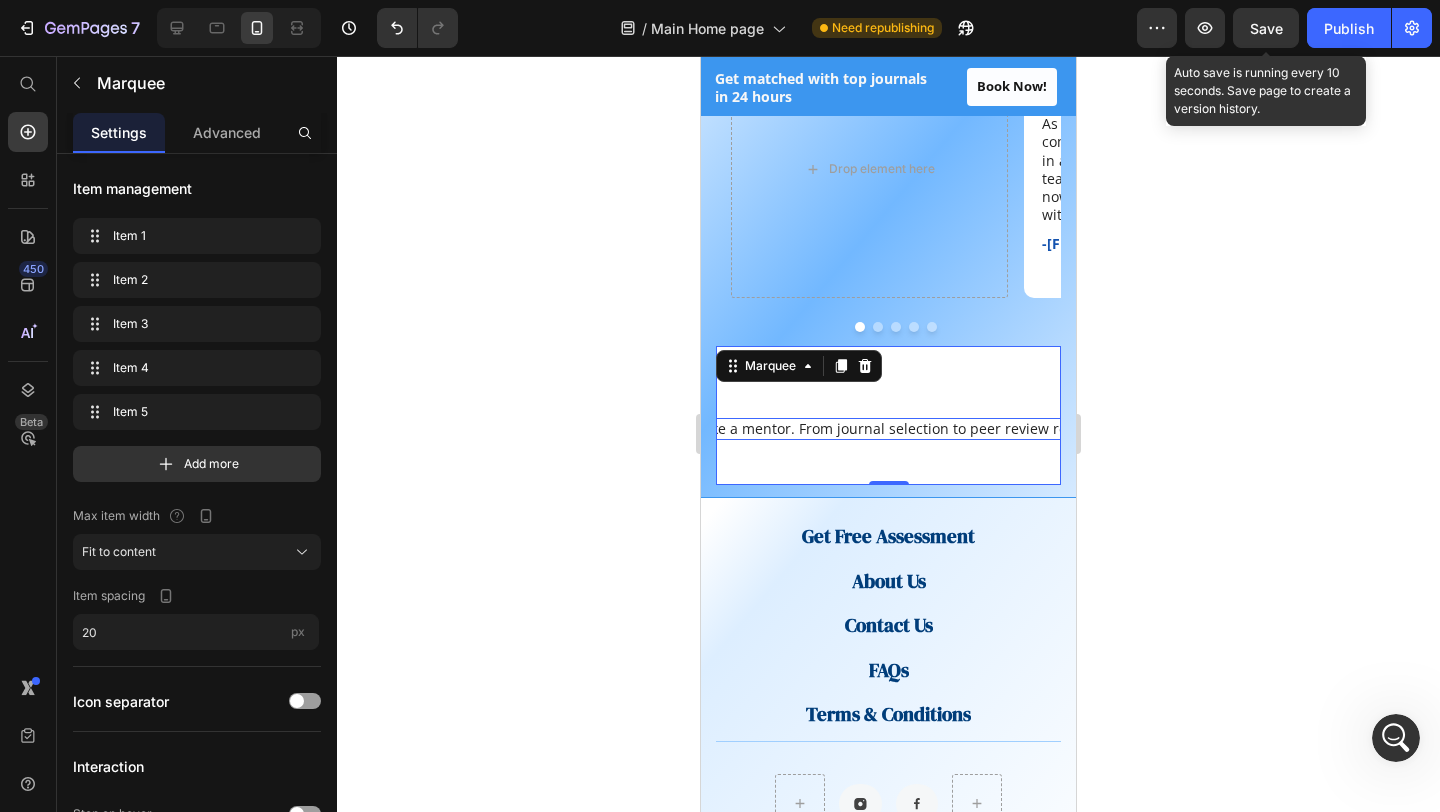 click on "They don’t just submit papers they guide you like a mentor. From journal selection to peer review responses, the process was professional and smooth." at bounding box center (904, 429) 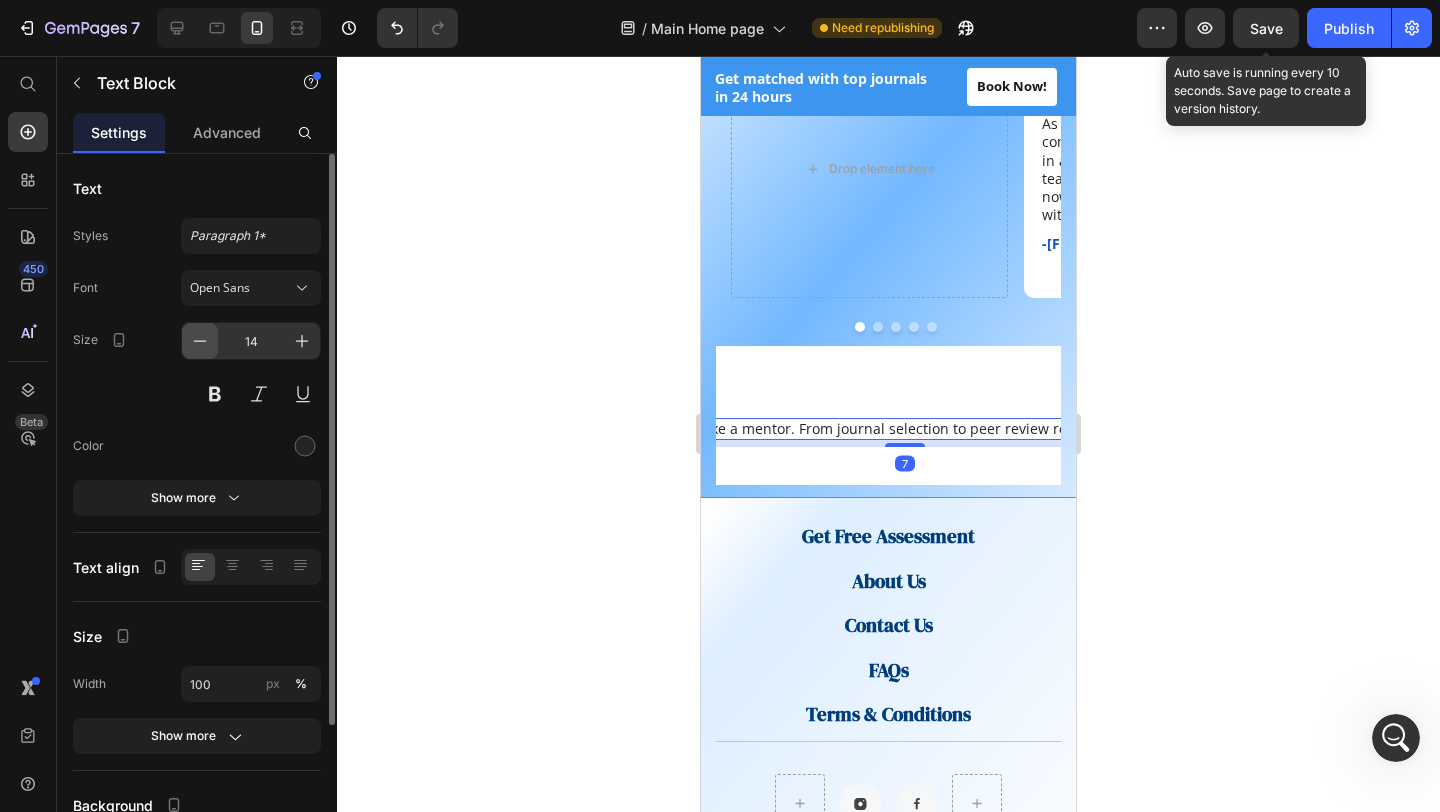 click 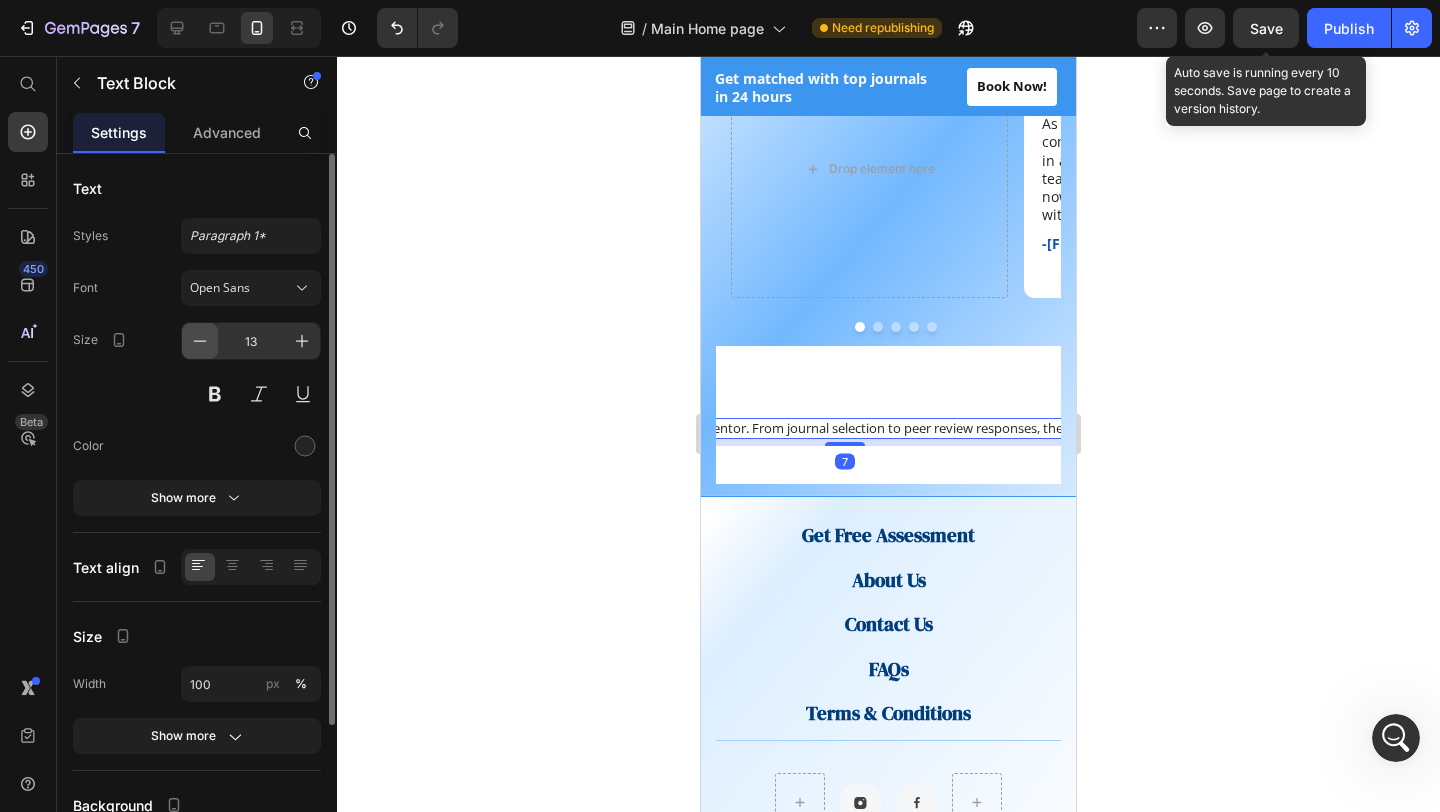 click 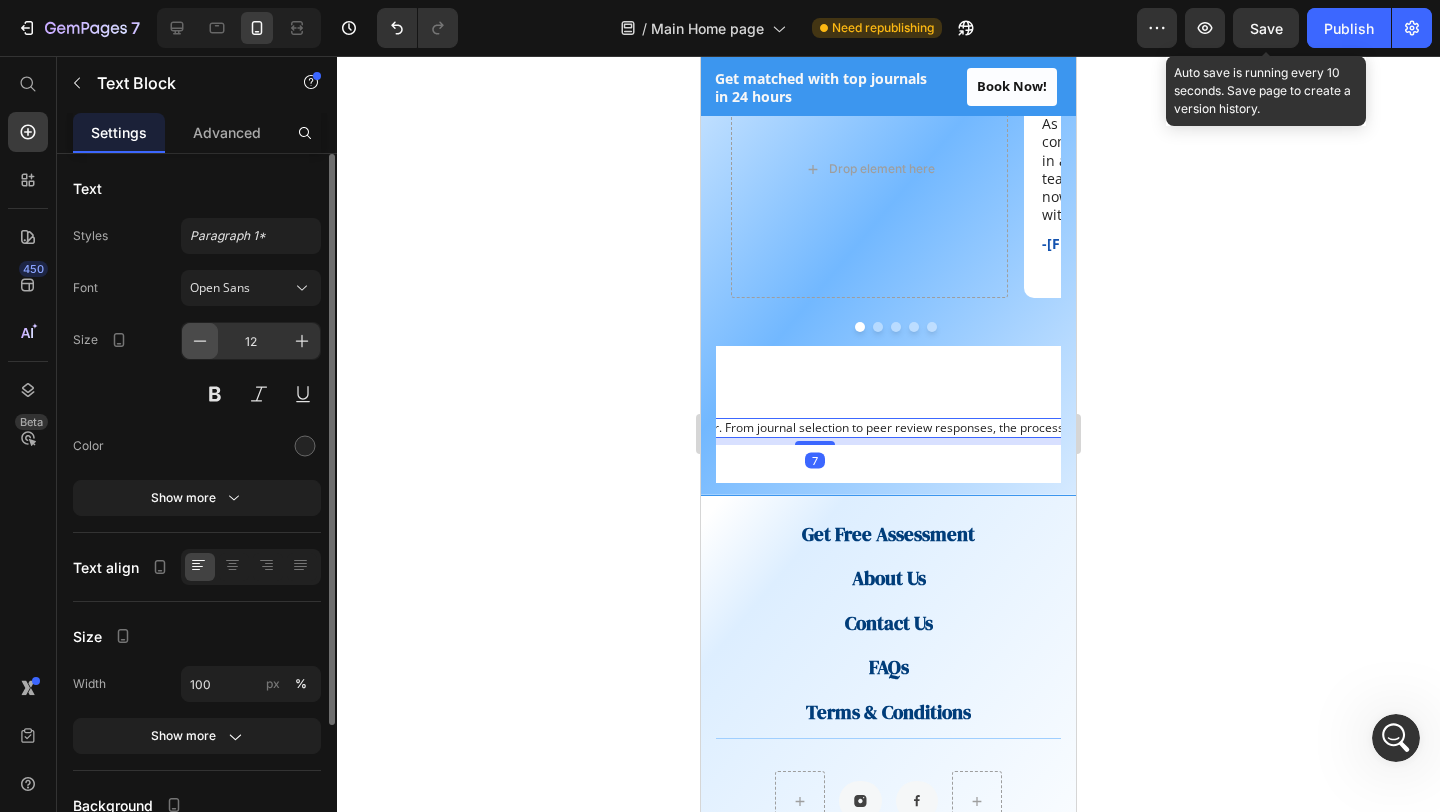 click 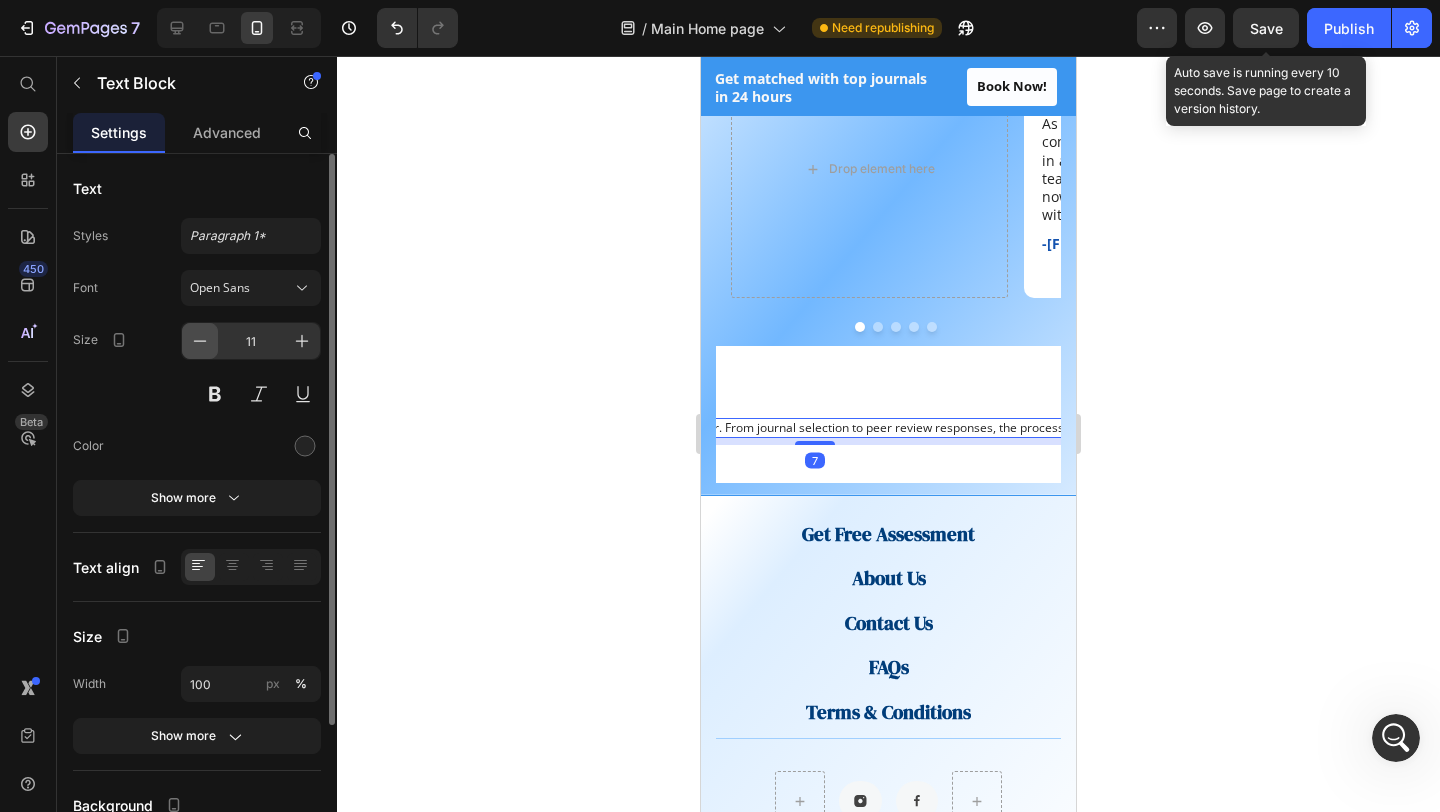 click 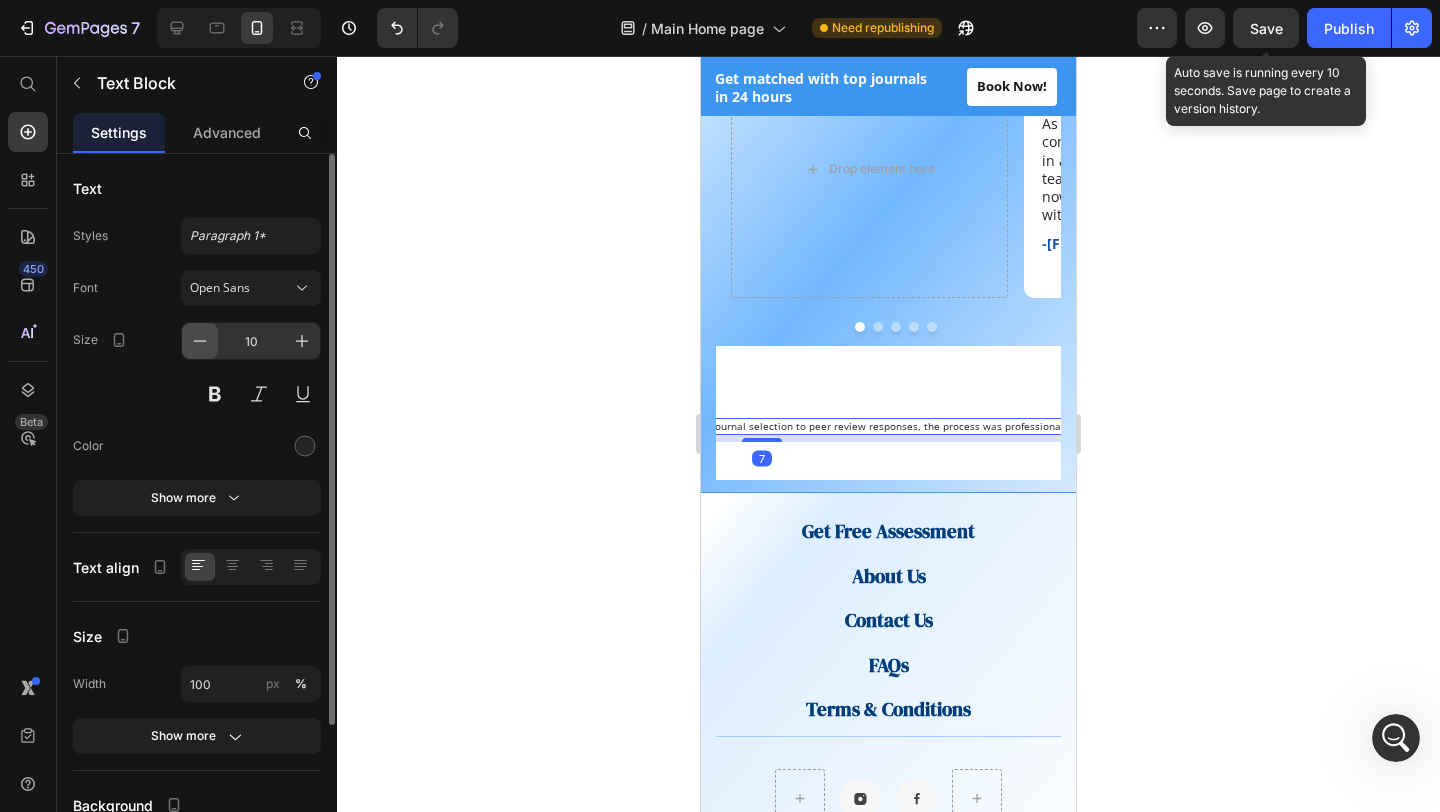 click 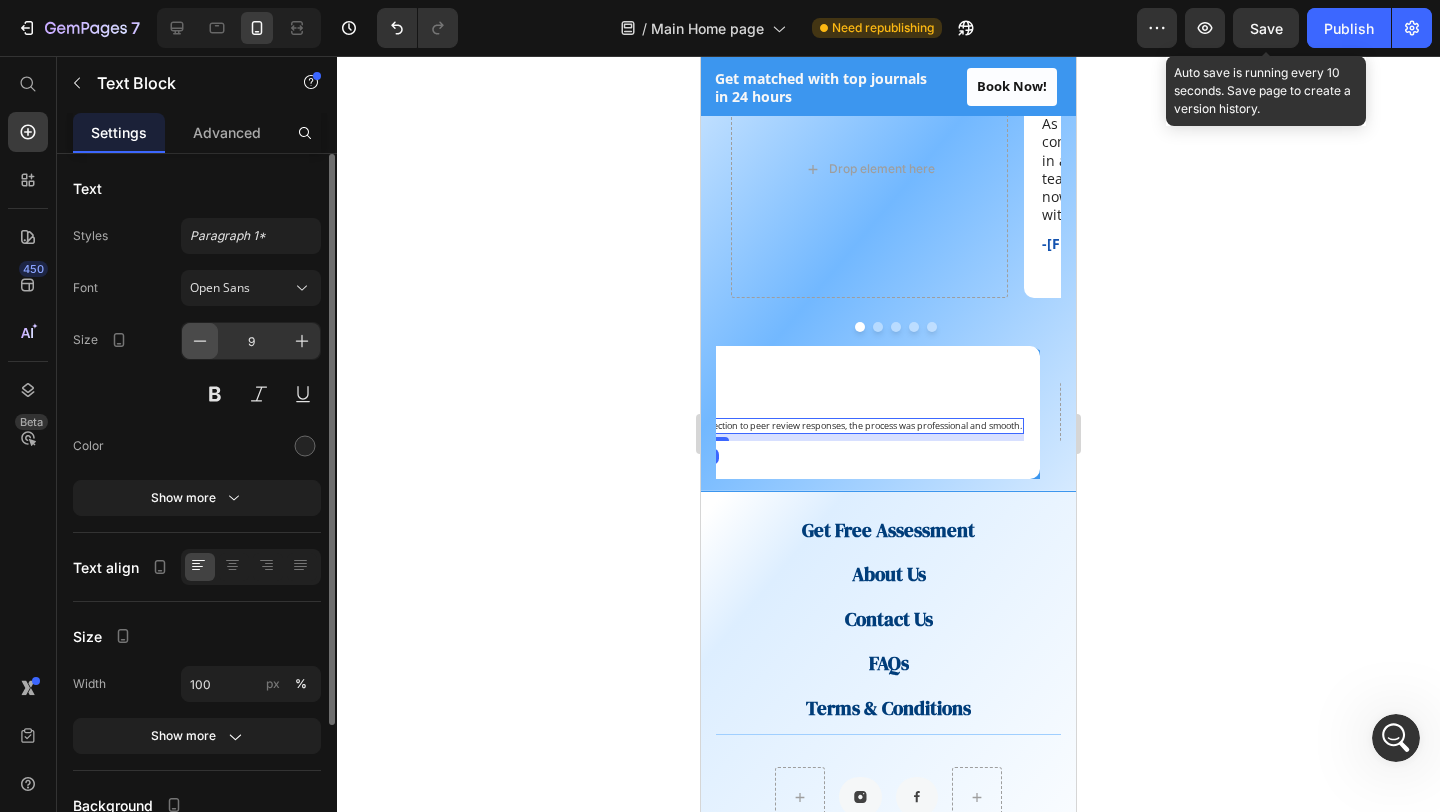 click 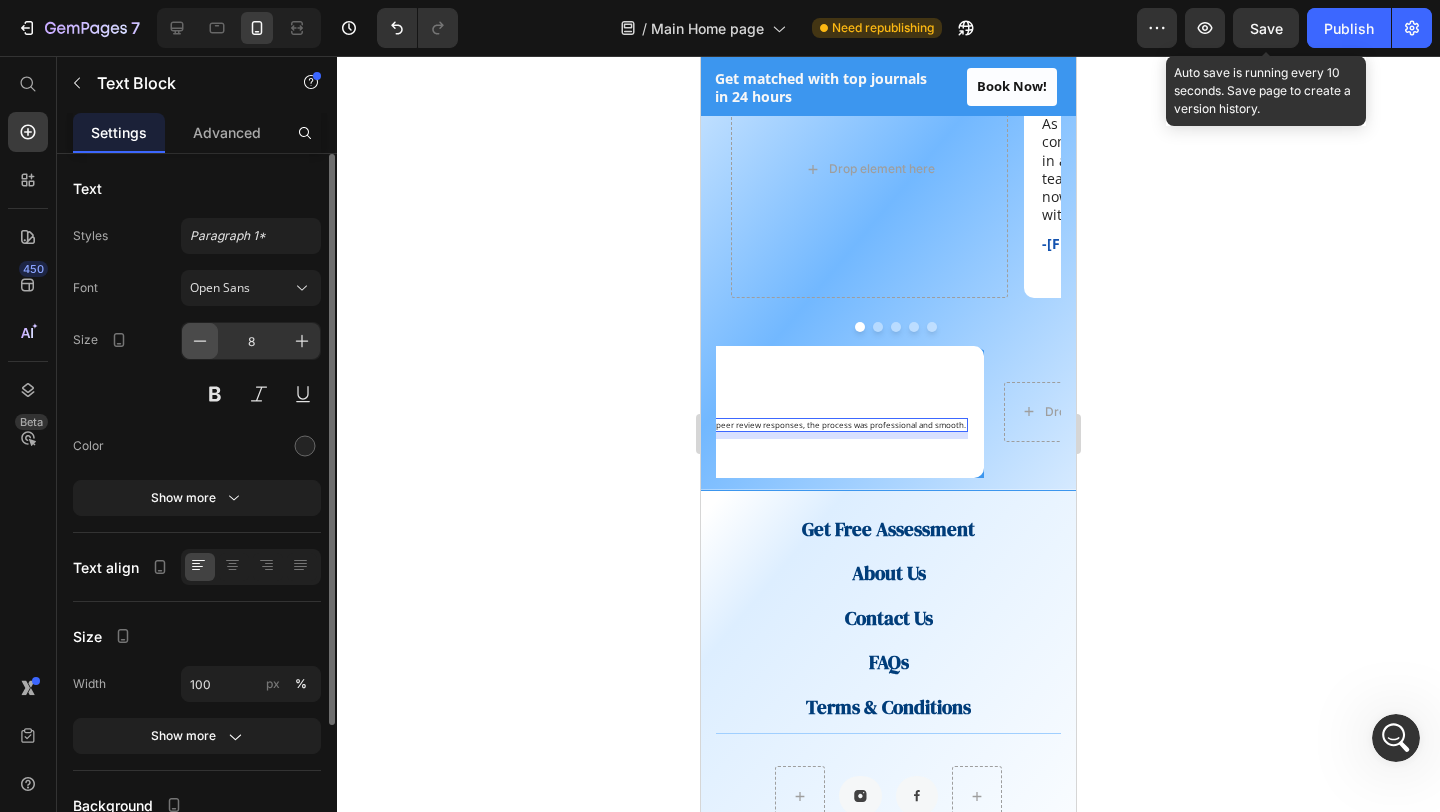click 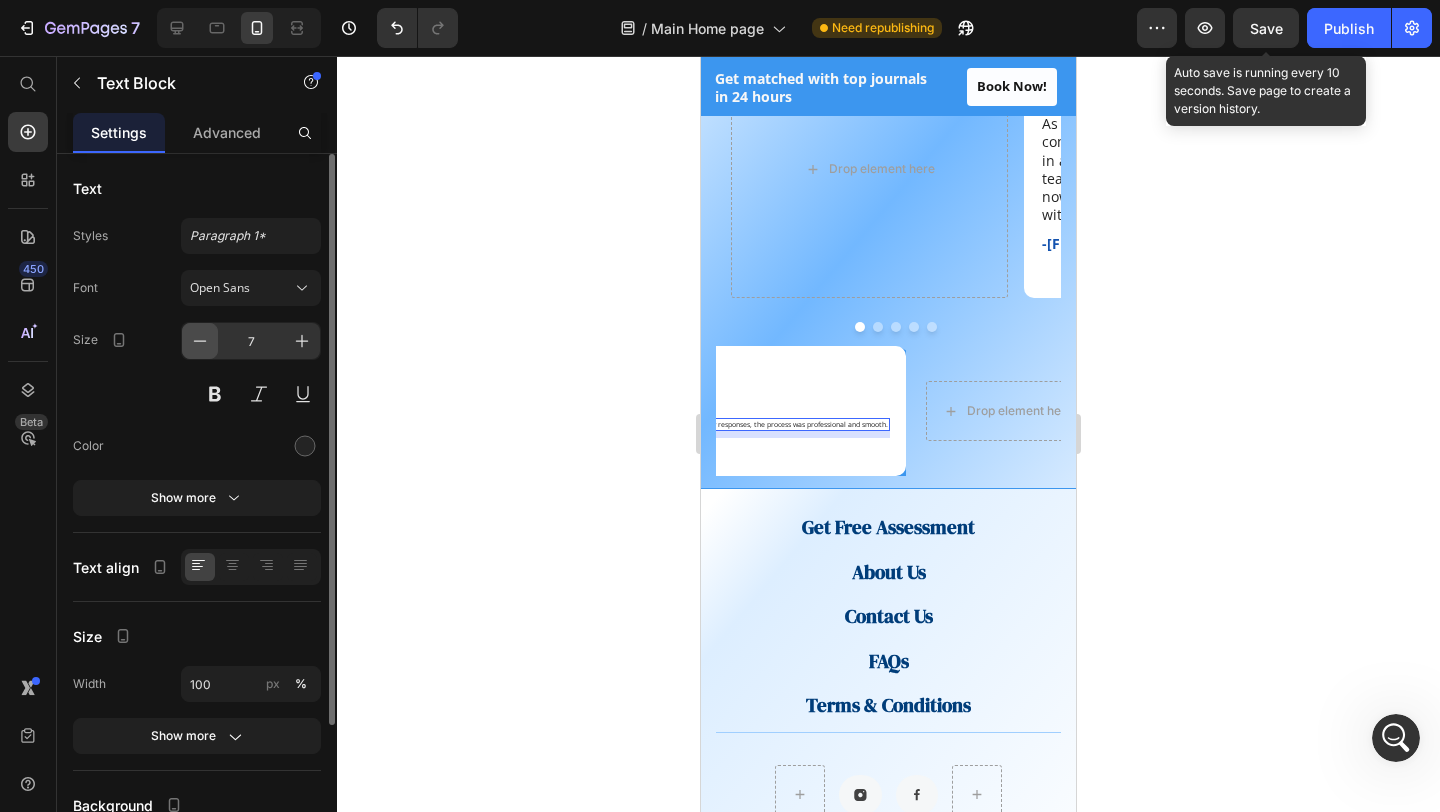 click 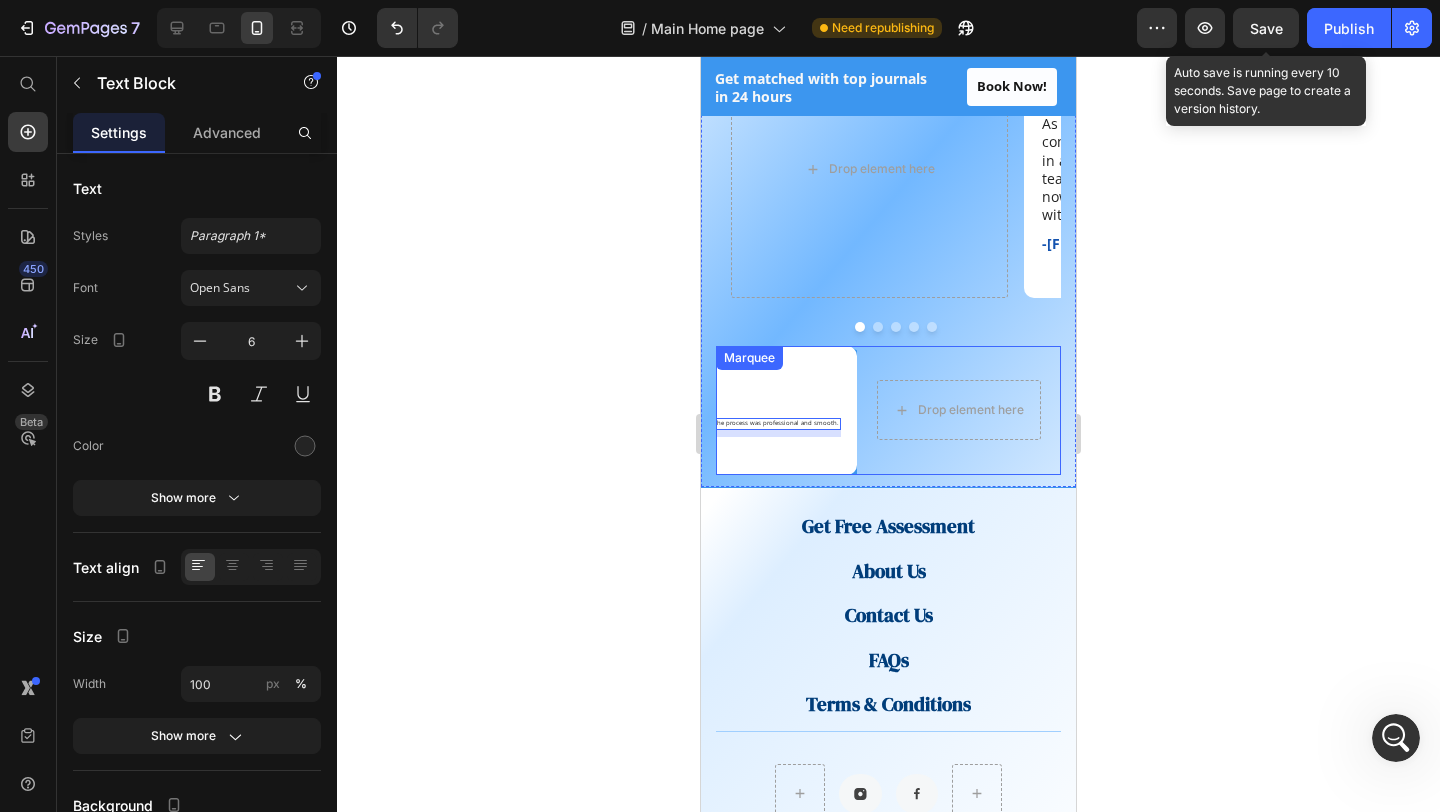 click on "Icon Icon Icon Icon Icon Icon List Guided Like a Mentor Text Block They don’t just submit papers they guide you like a mentor. From journal selection to peer review responses, the process was professional and smooth. Text Block   7 -Dr. Hisham O. Text Block
Icon Row Row" at bounding box center (627, 410) 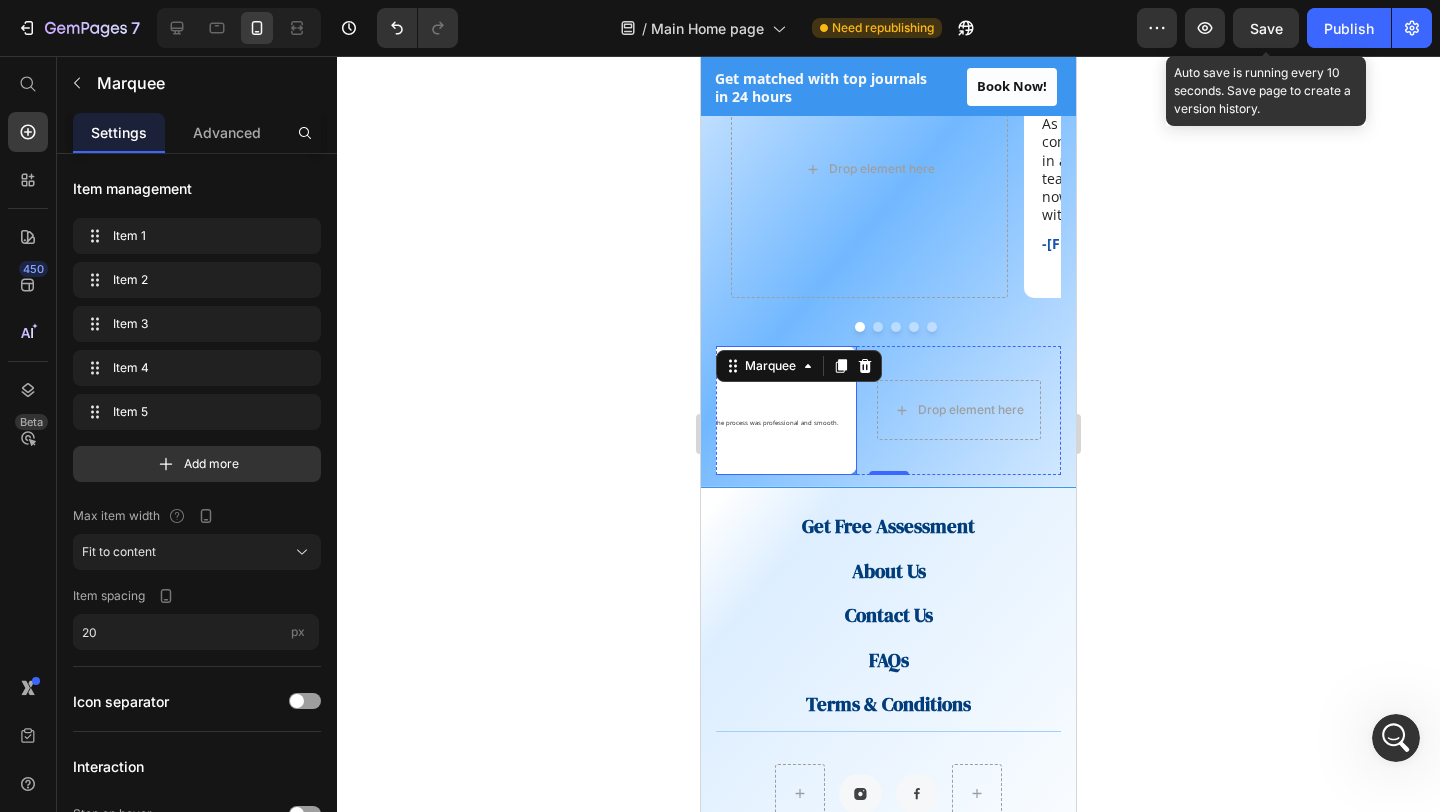 click on "Icon Icon Icon Icon Icon Icon List Guided Like a Mentor Text Block They don’t just submit papers they guide you like a mentor. From journal selection to peer review responses, the process was professional and smooth. Text Block -Dr. Hisham O. Text Block
Icon Row Row" at bounding box center (617, 410) 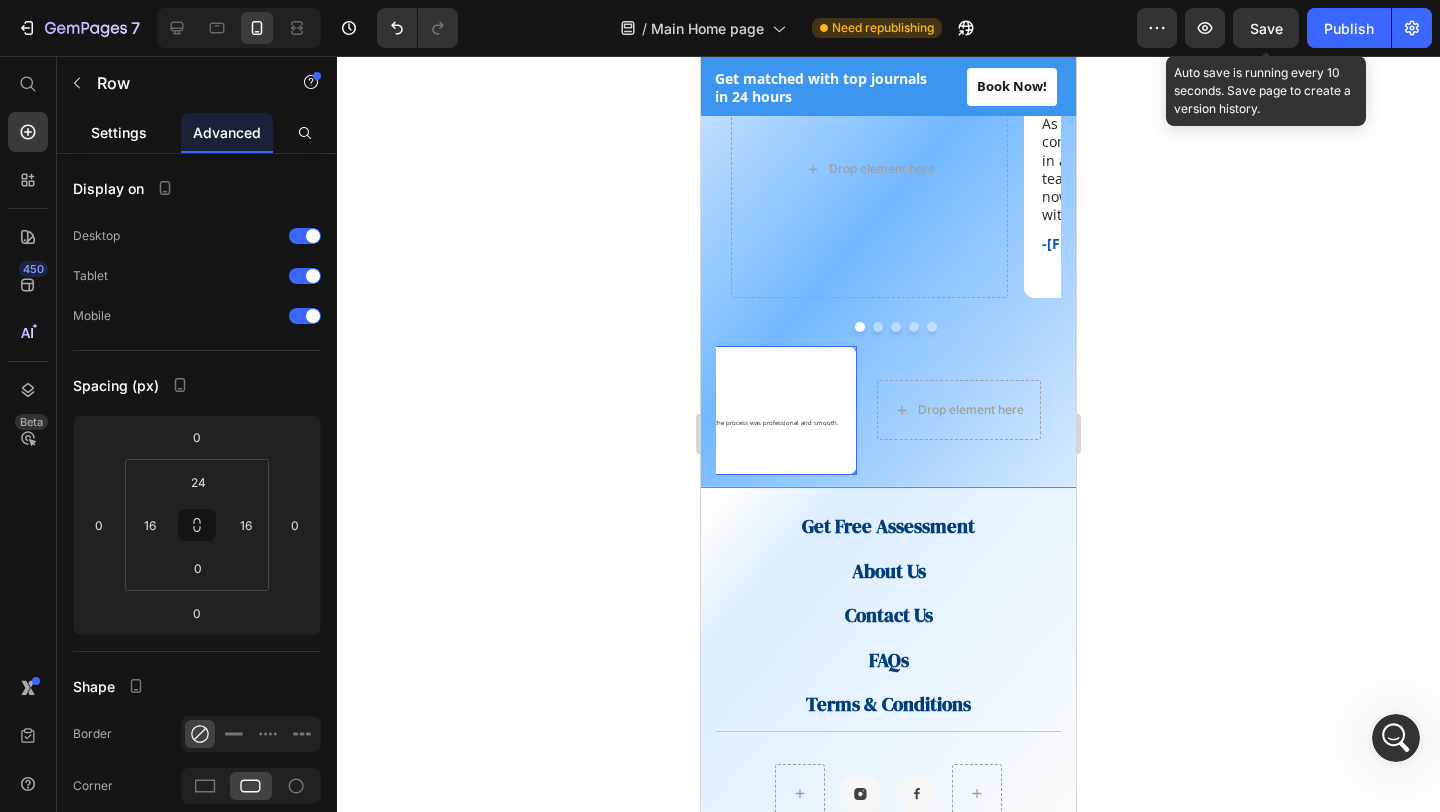 click on "Settings" at bounding box center (119, 132) 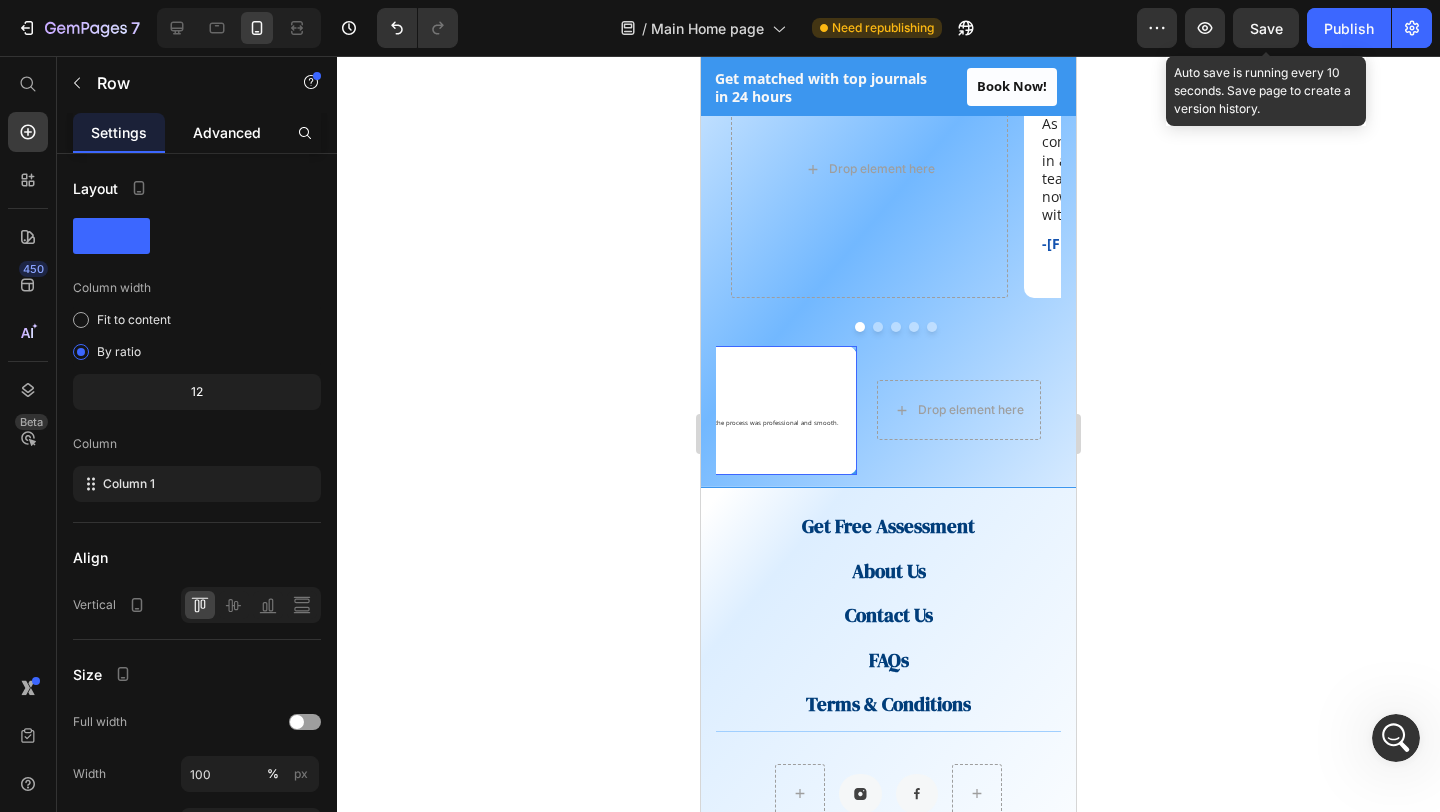 click on "Advanced" at bounding box center (227, 132) 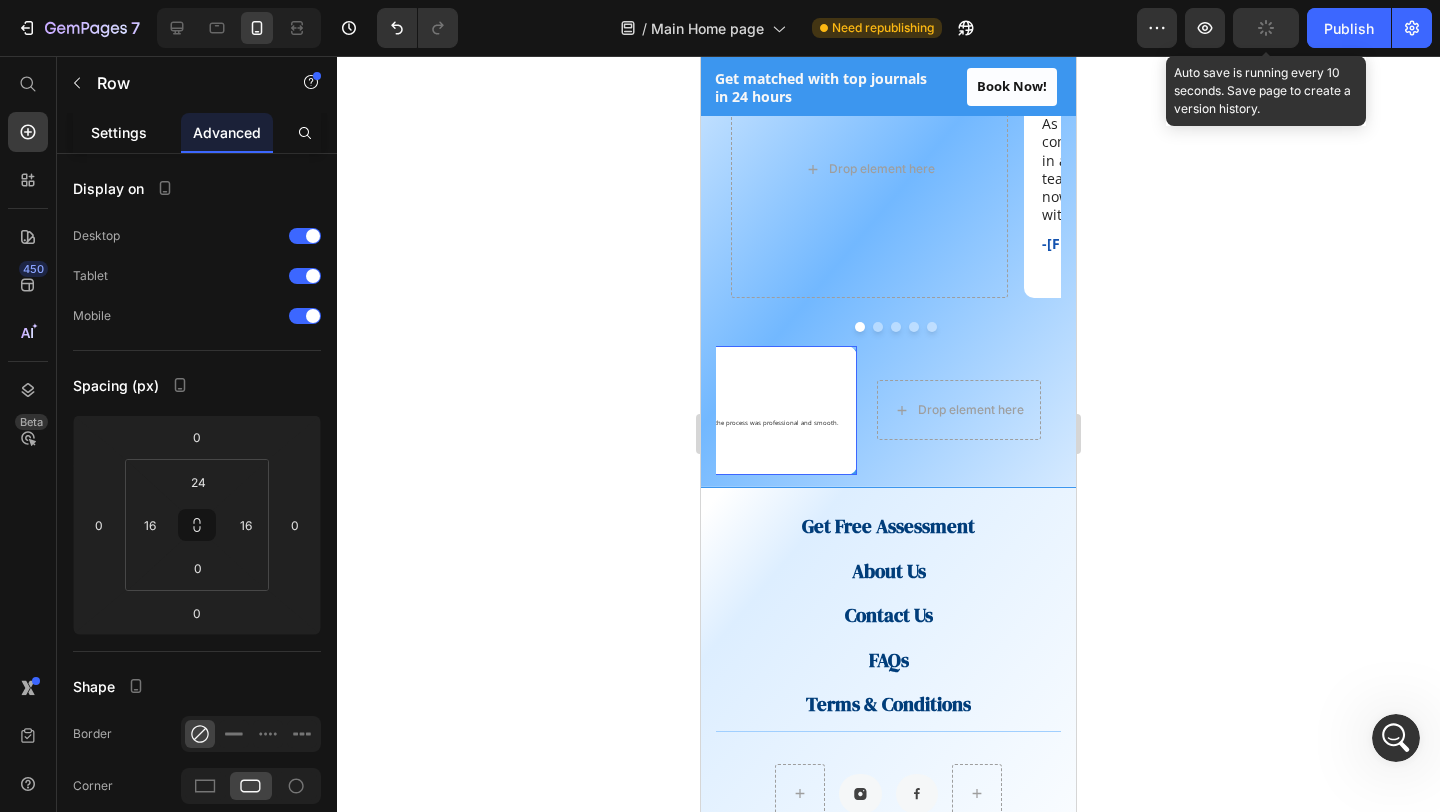 click on "Settings" at bounding box center (119, 132) 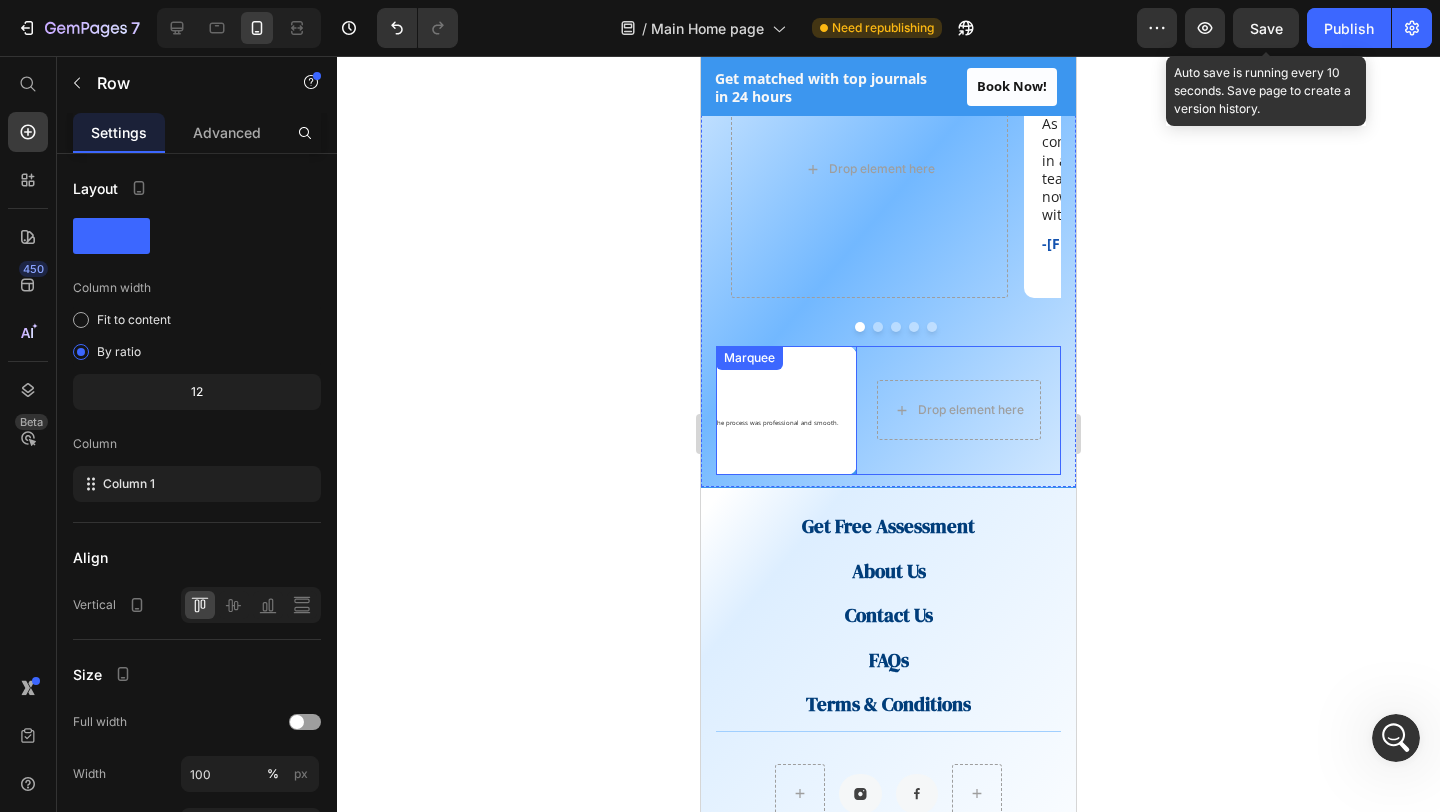 click on "Icon Icon Icon Icon Icon Icon List Guided Like a Mentor Text Block They don’t just submit papers they guide you like a mentor. From journal selection to peer review responses, the process was professional and smooth. Text Block -Dr. Hisham O. Text Block
Icon Row Row   0" at bounding box center (627, 410) 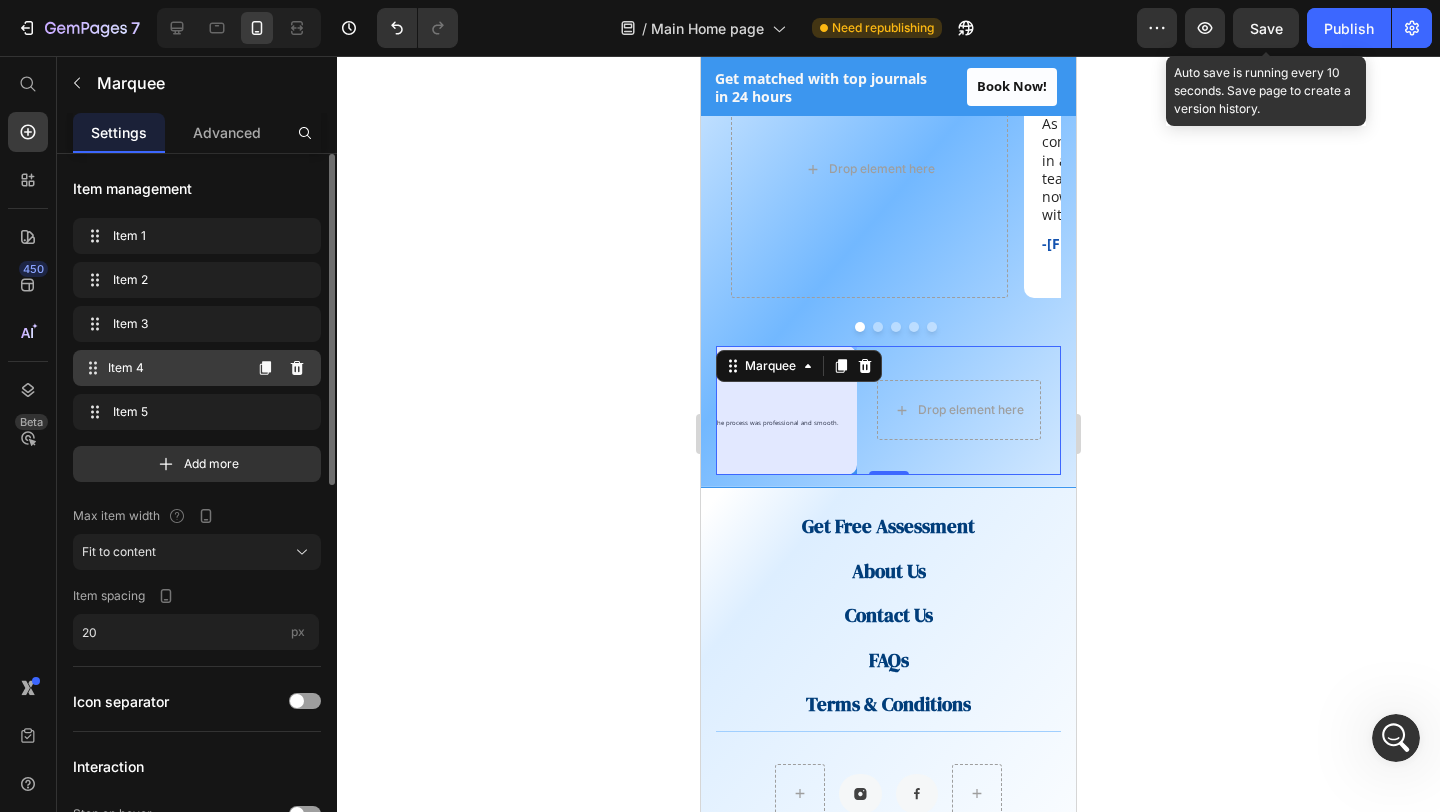 click on "Item 4" at bounding box center [174, 368] 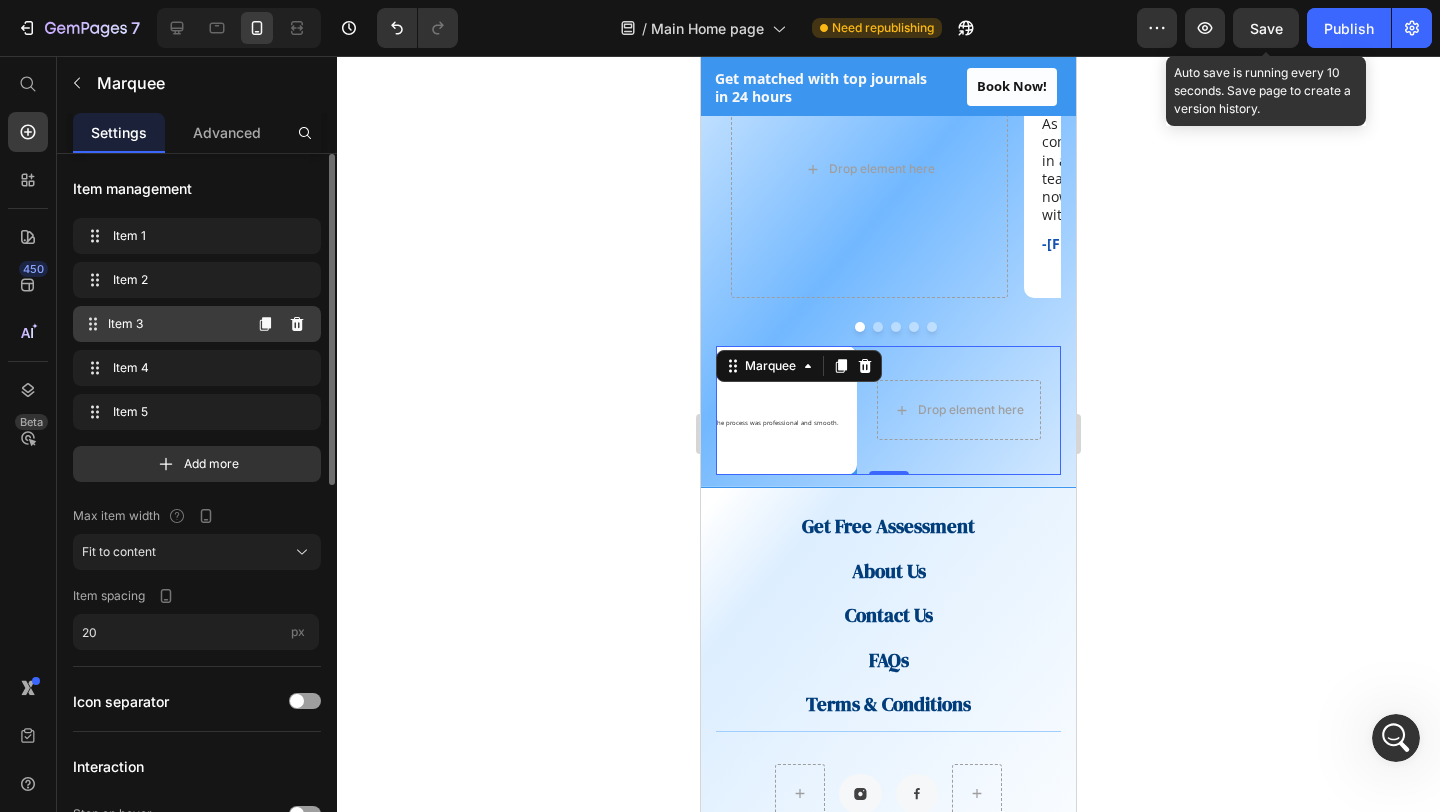 click on "Item 3 Item 3" at bounding box center [197, 324] 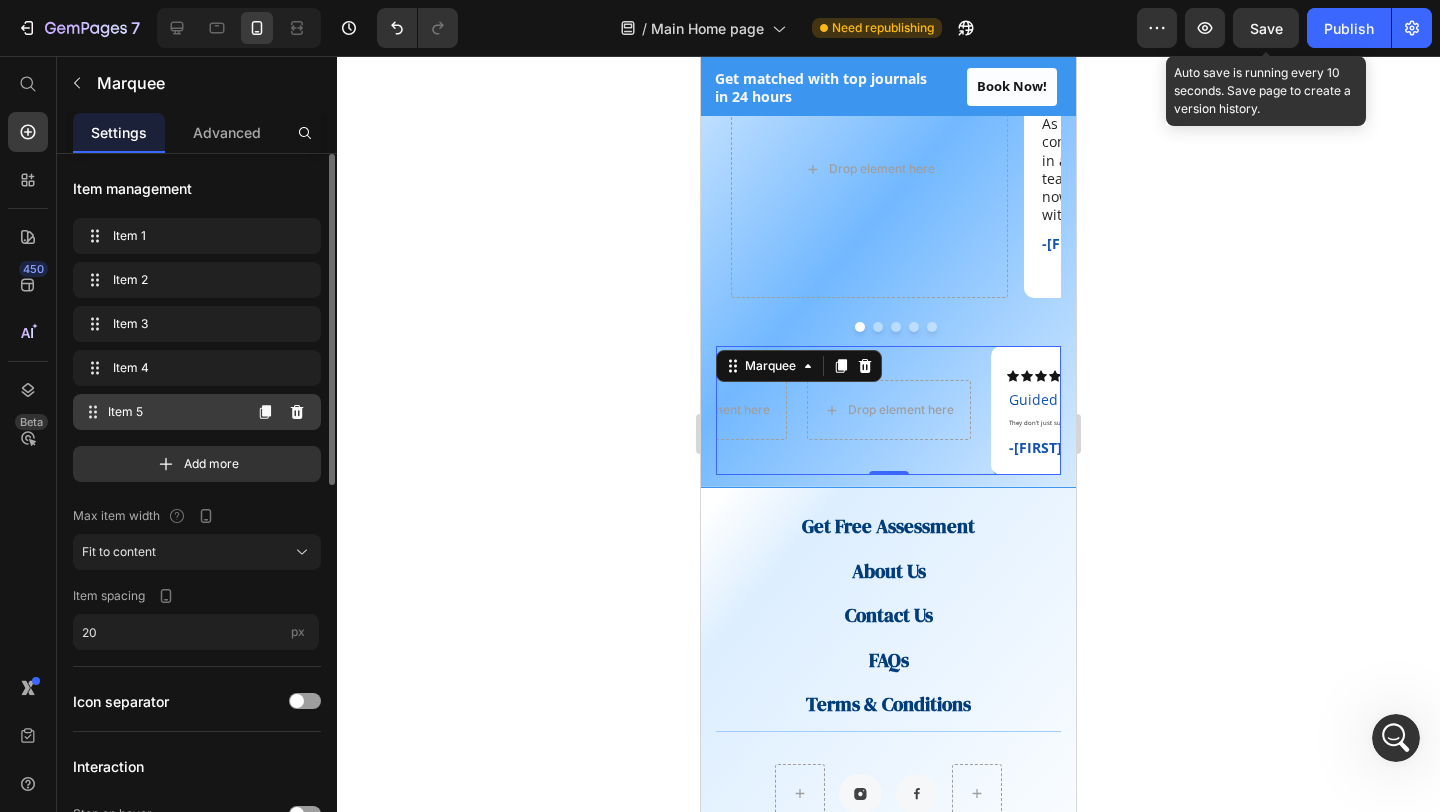click on "Item 5" at bounding box center [174, 412] 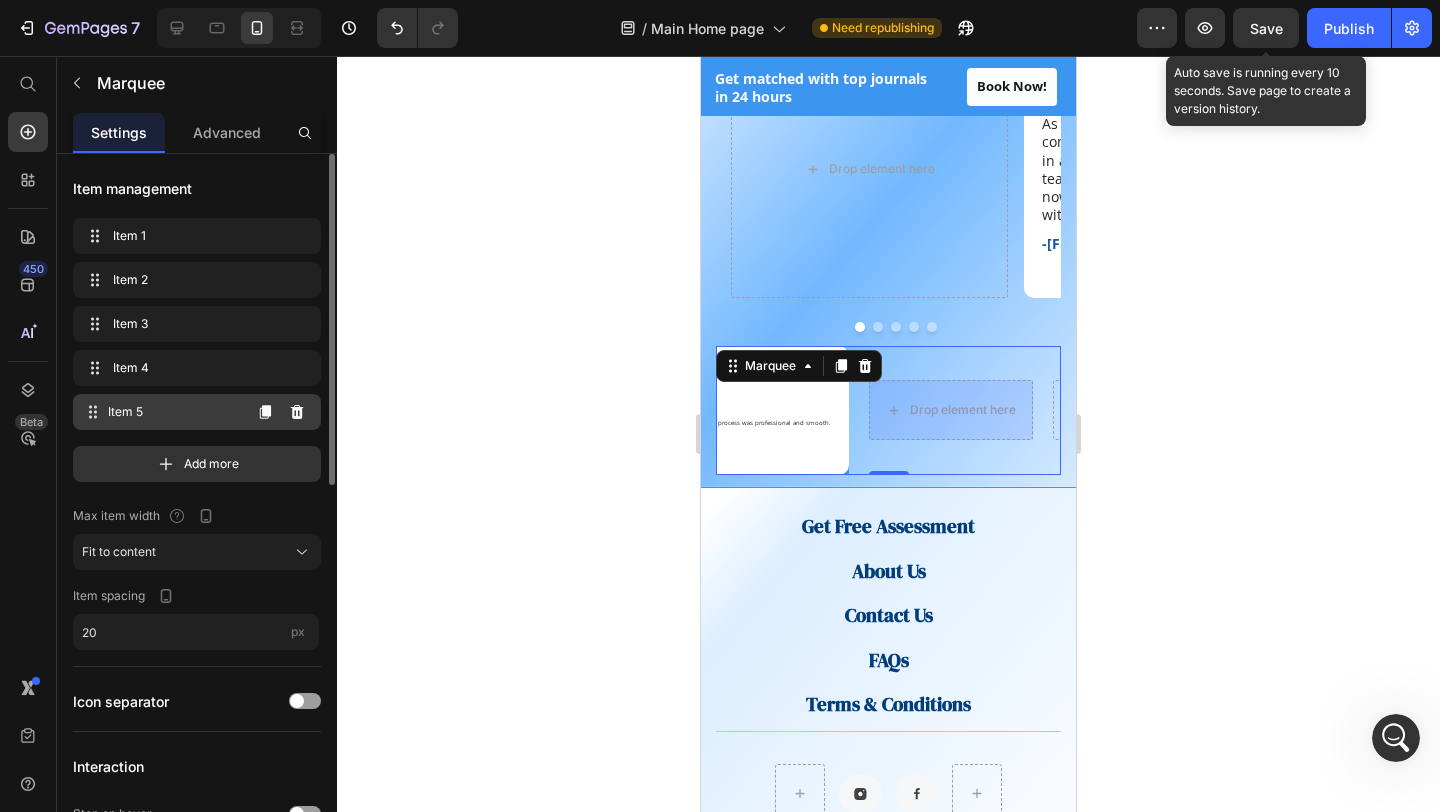 scroll, scrollTop: 0, scrollLeft: 940, axis: horizontal 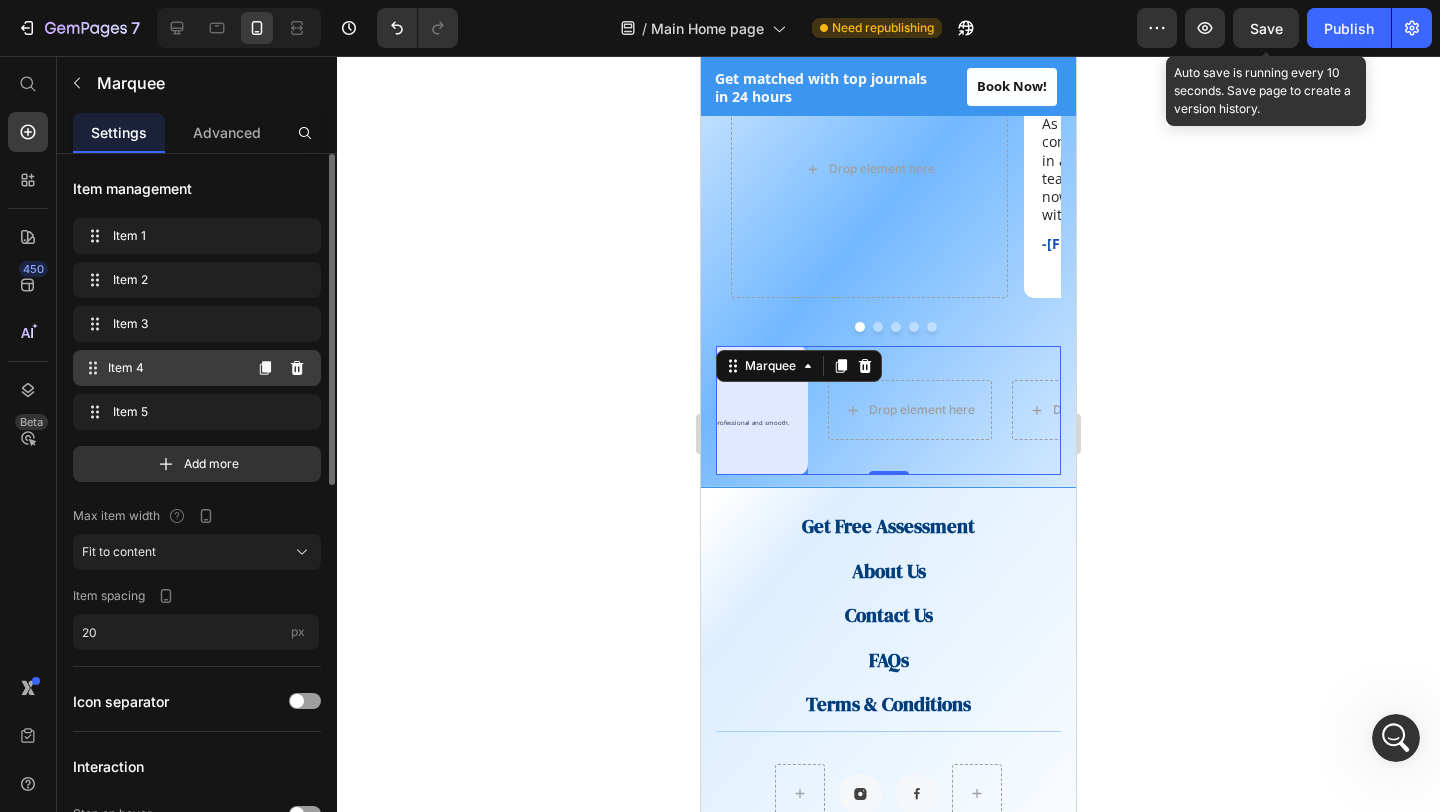 click on "Item 4" at bounding box center [174, 368] 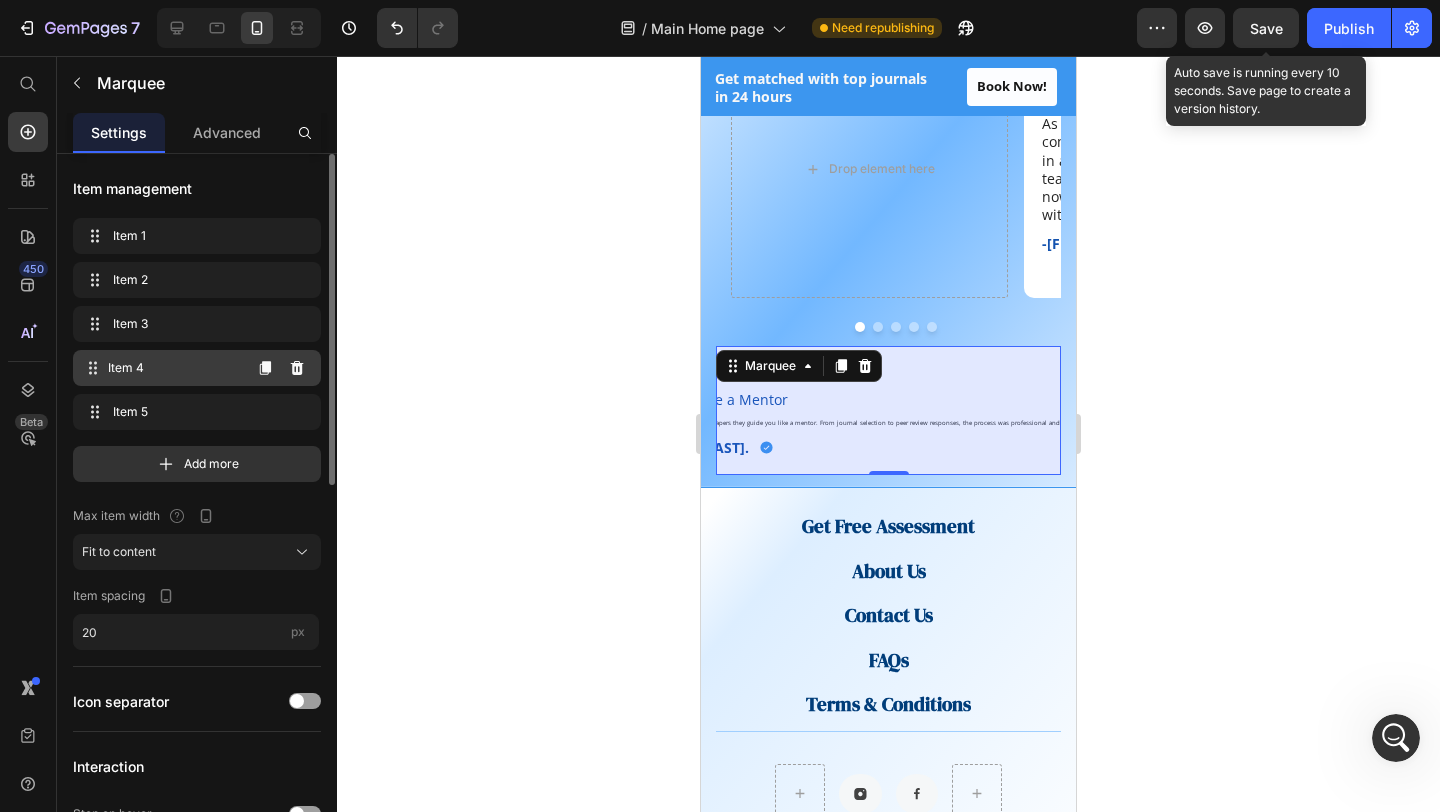 scroll, scrollTop: 0, scrollLeft: 609, axis: horizontal 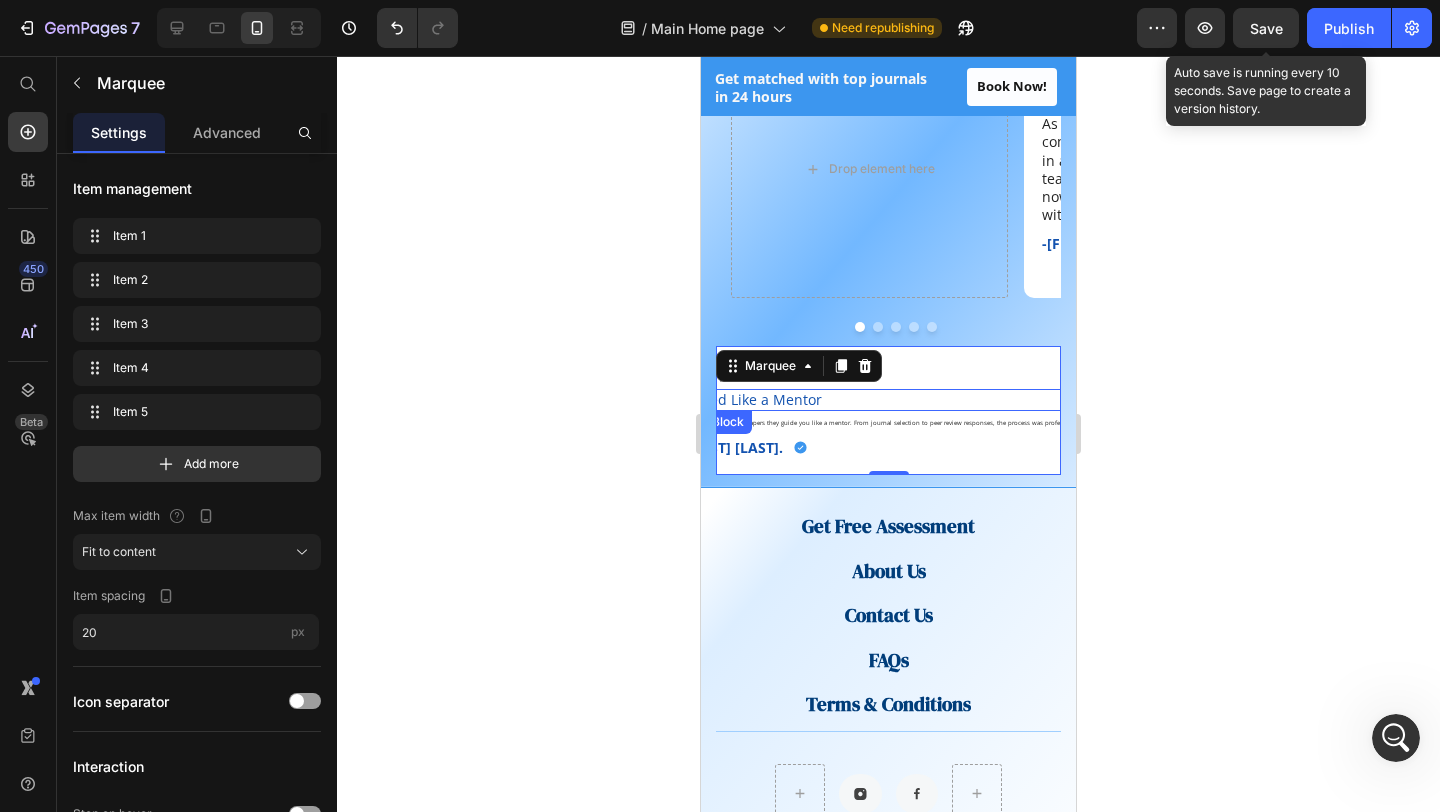 click on "Guided Like a Mentor" at bounding box center (899, 400) 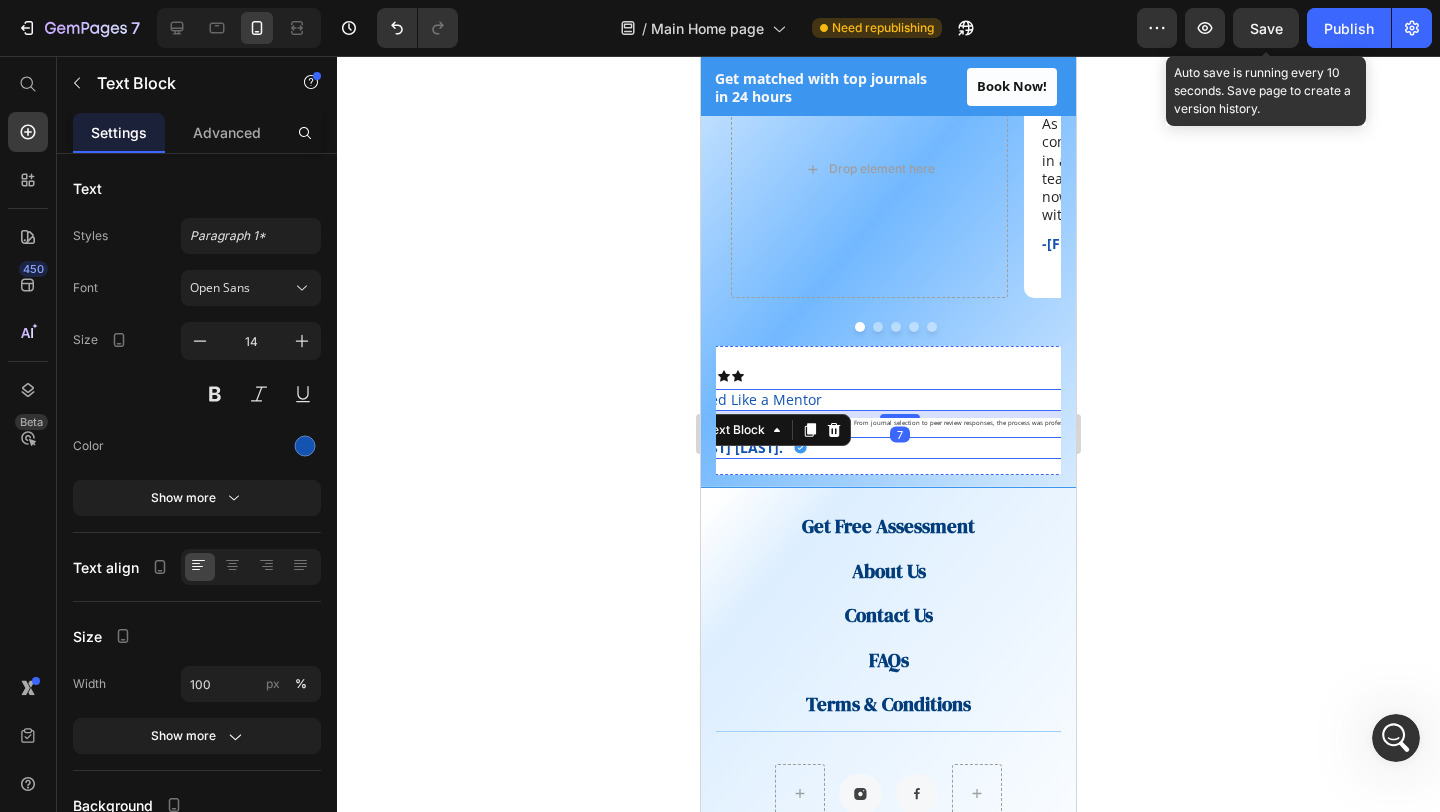 click on "-Dr. Hisham O. Text Block
Icon Row" at bounding box center (899, 448) 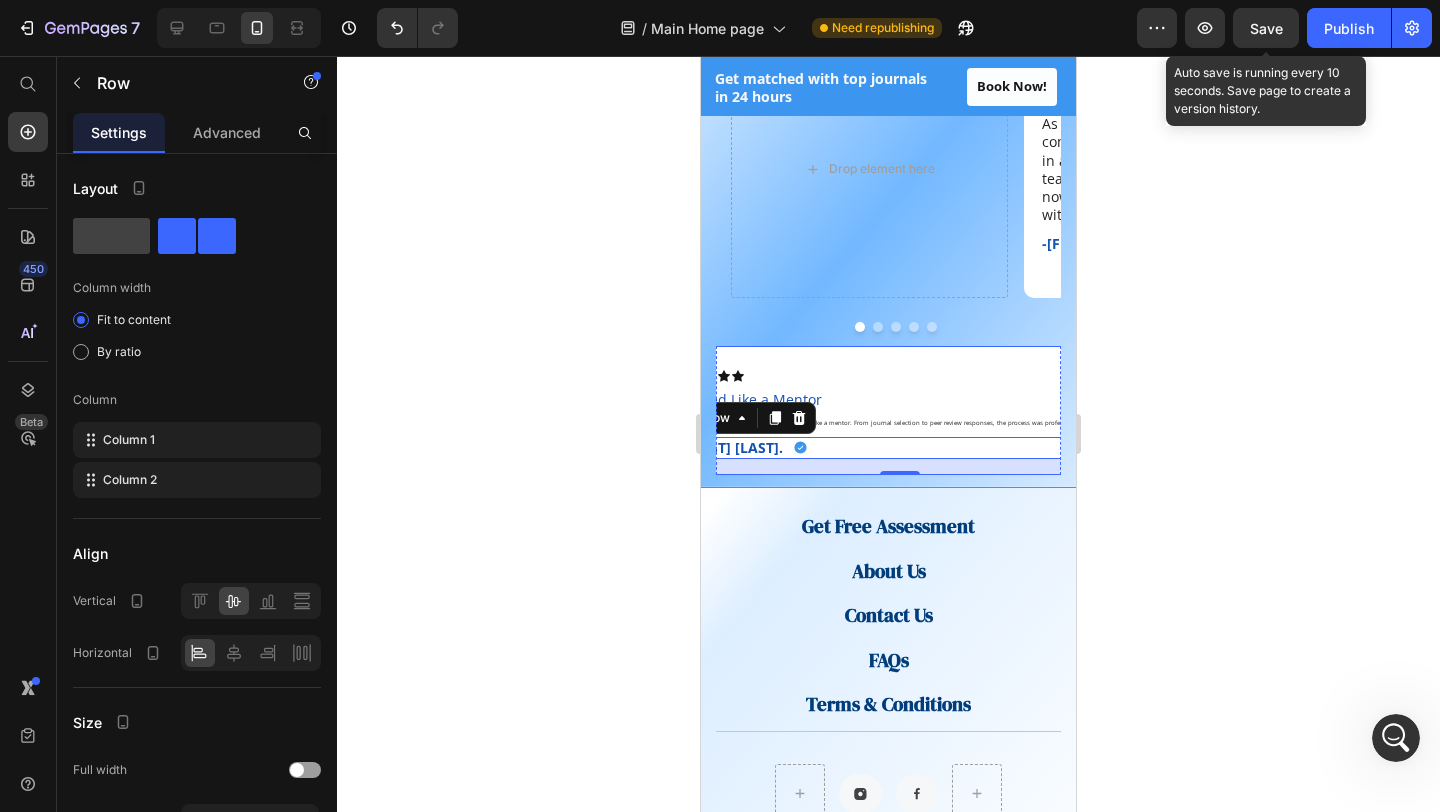 click on "Icon Icon Icon Icon Icon" at bounding box center [899, 376] 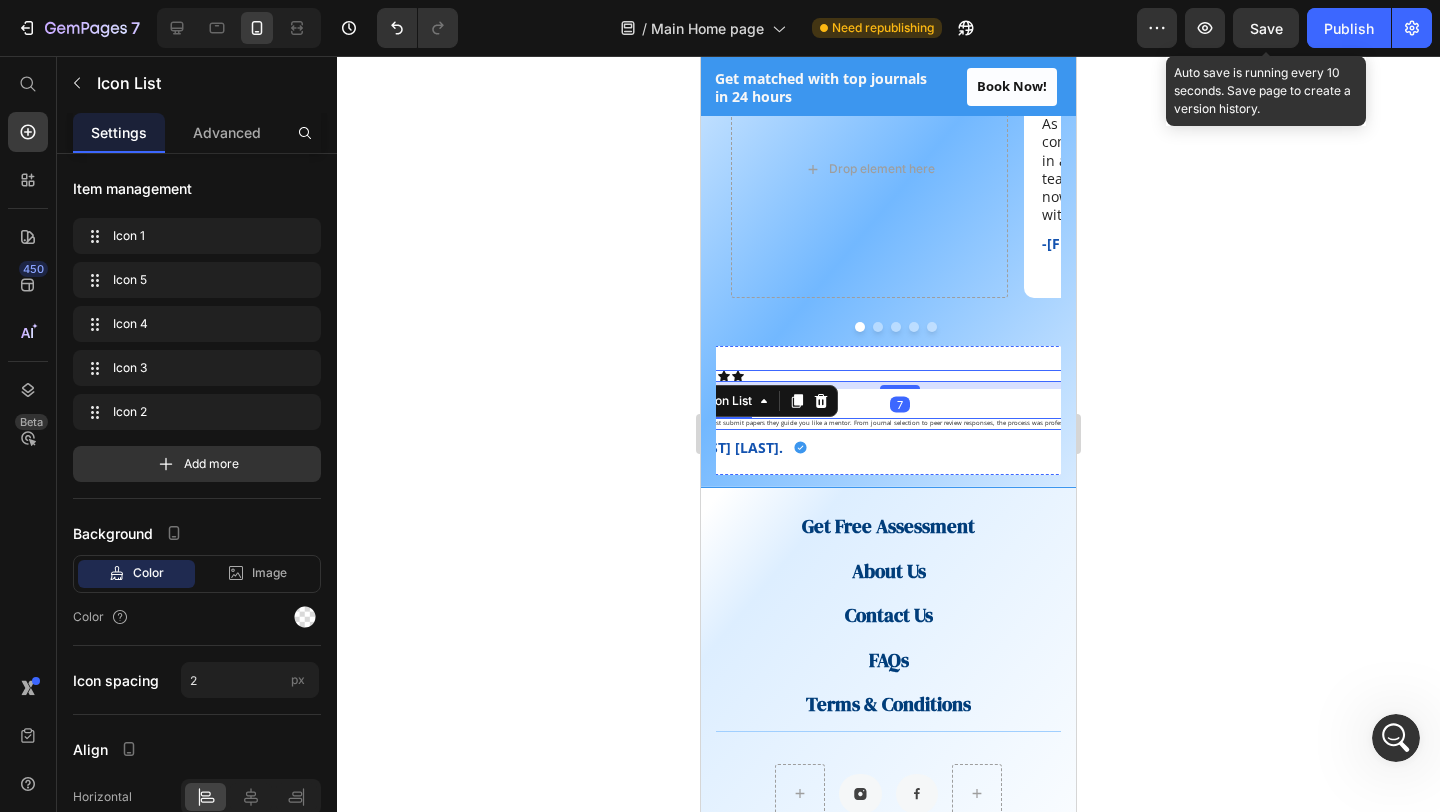 click on "They don’t just submit papers they guide you like a mentor. From journal selection to peer review responses, the process was professional and smooth." at bounding box center [899, 424] 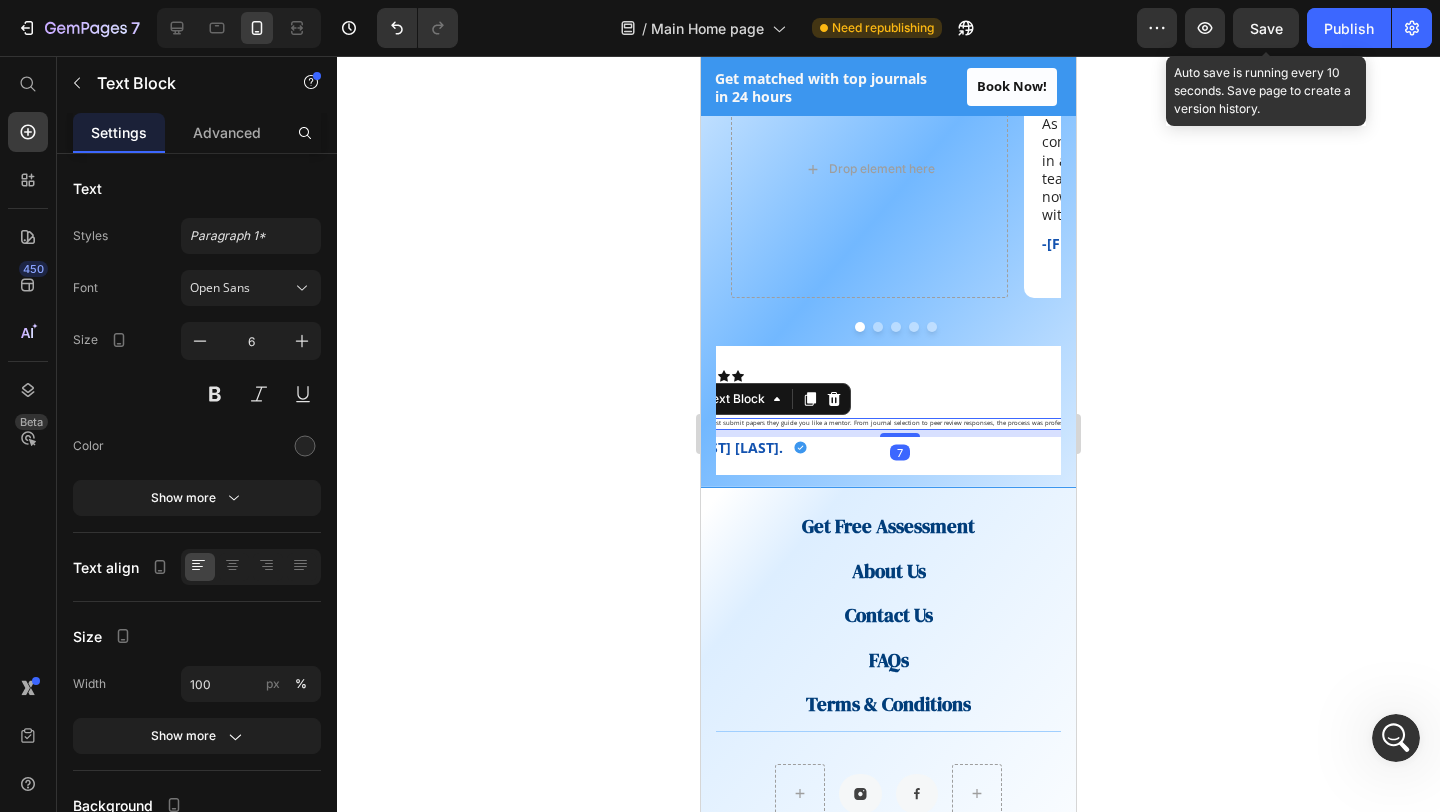 click on "They don’t just submit papers they guide you like a mentor. From journal selection to peer review responses, the process was professional and smooth." at bounding box center [899, 424] 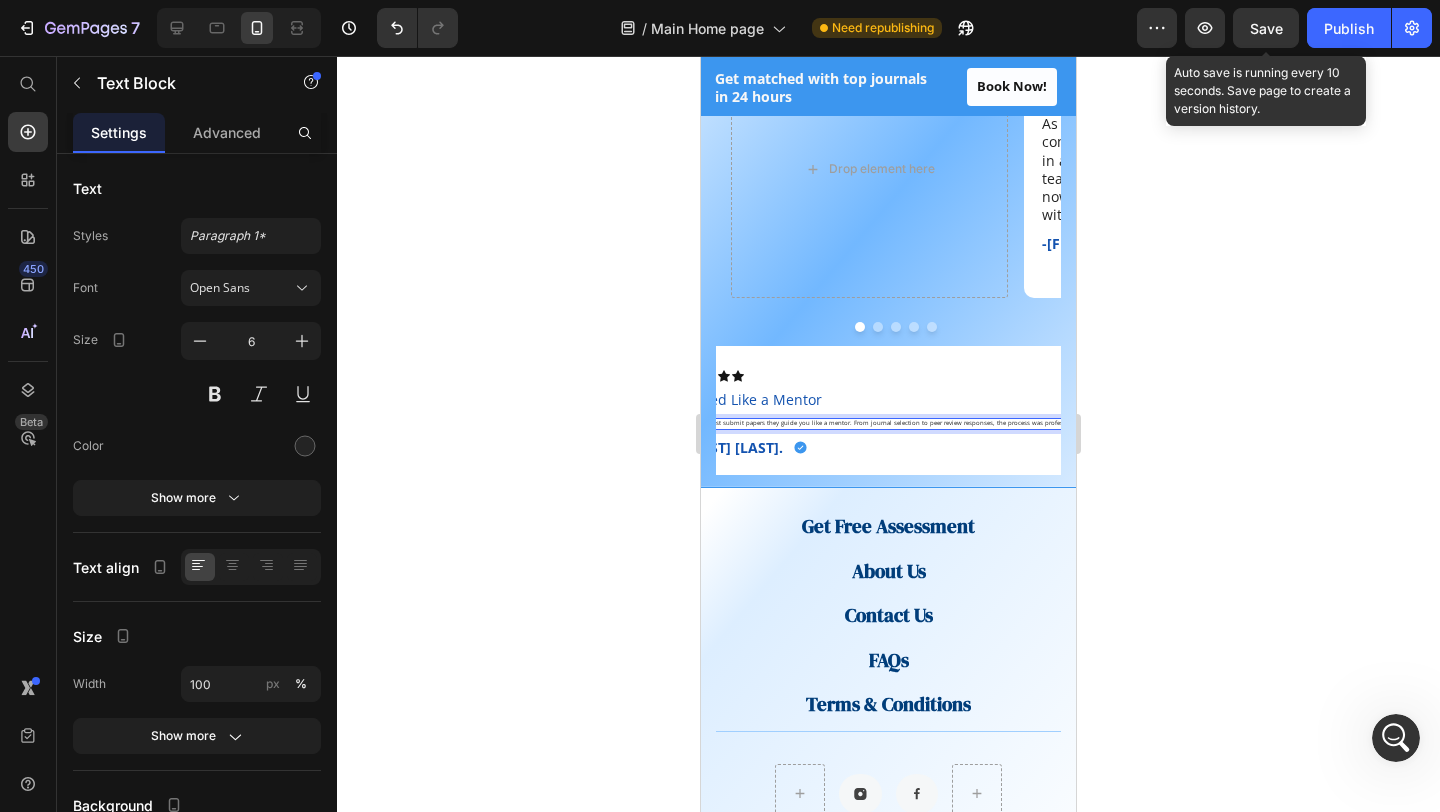 scroll, scrollTop: 0, scrollLeft: 551, axis: horizontal 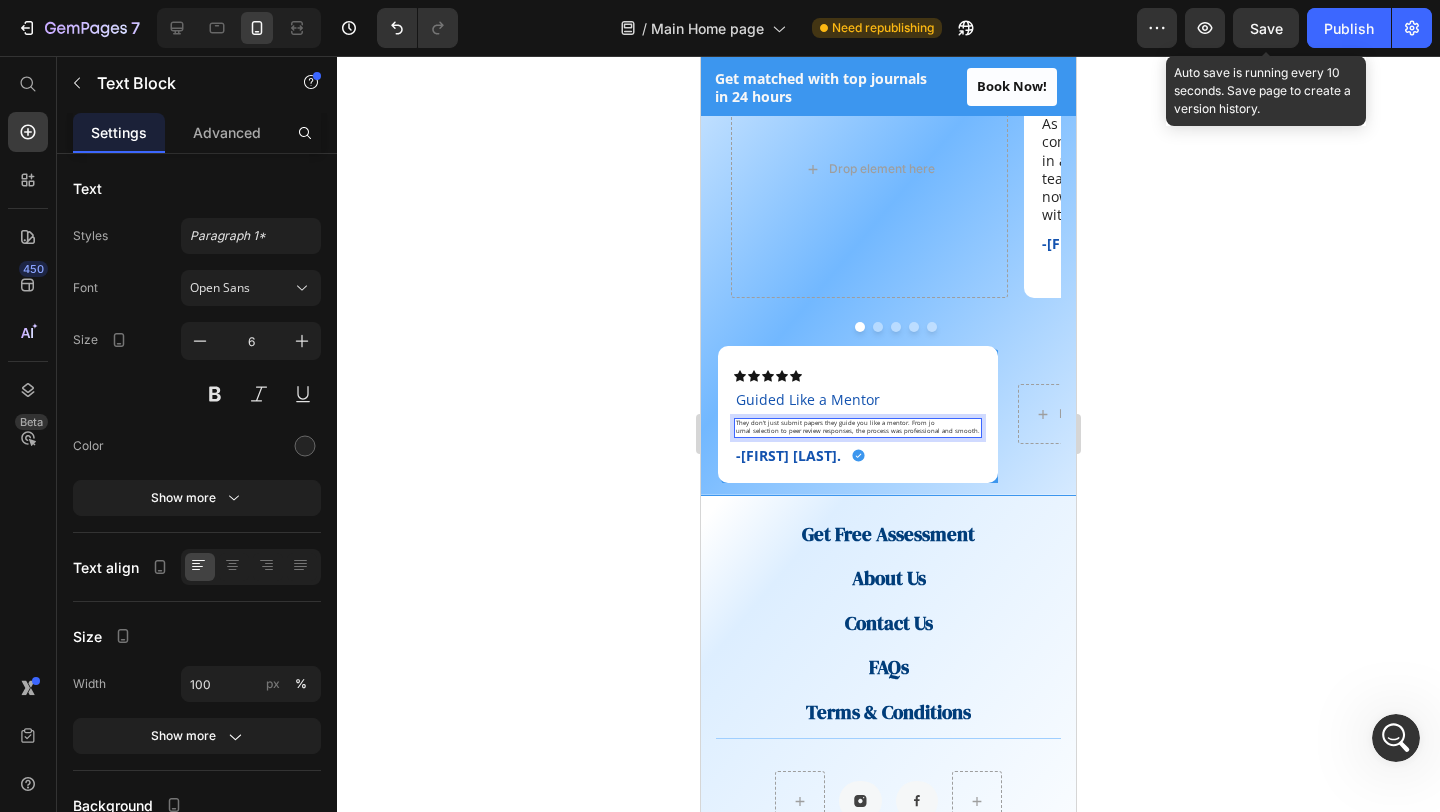 click on "They don’t just submit papers they guide you like a mentor. From jo" at bounding box center [858, 424] 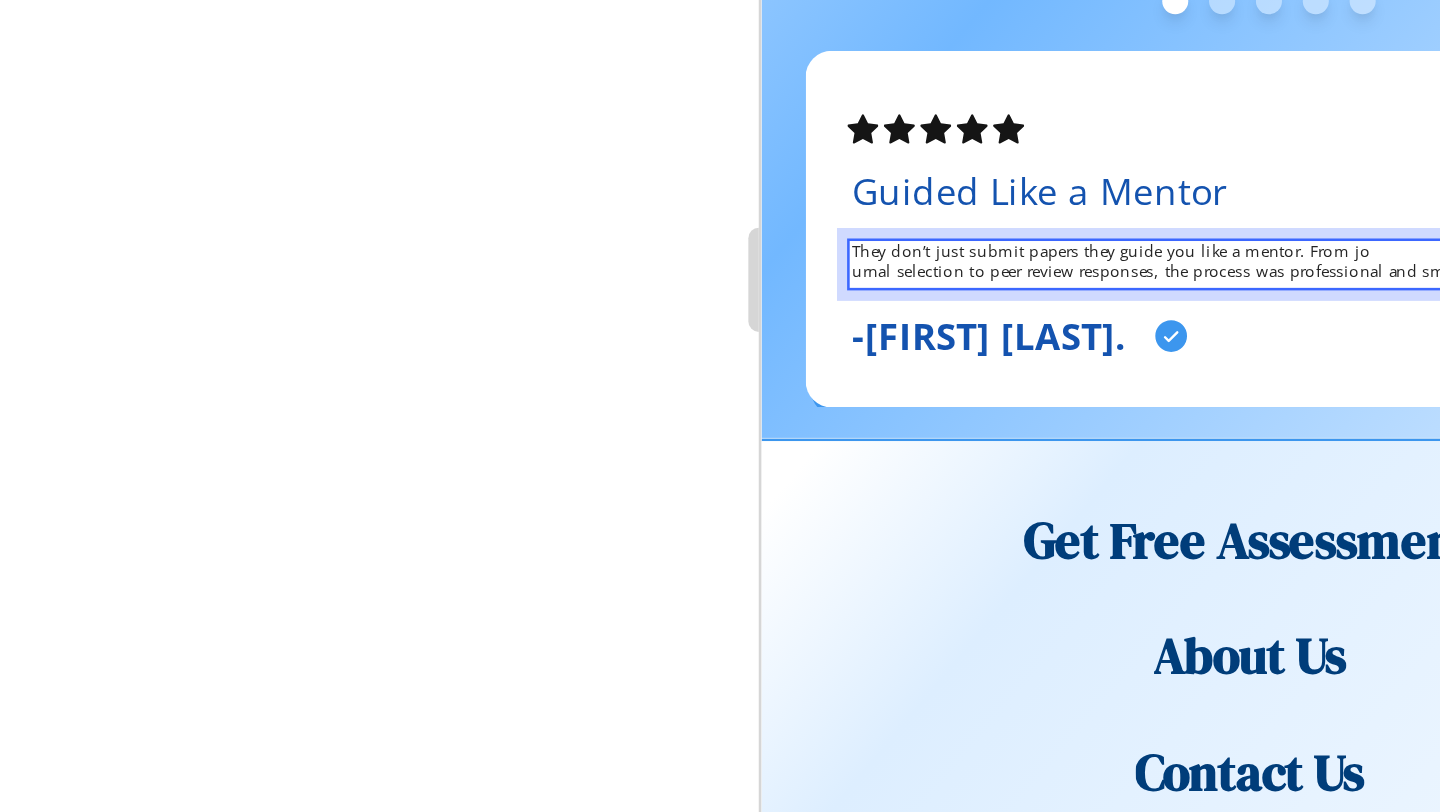 click on "urnal selection to peer review responses, the process was professional and smooth." at bounding box center [918, -328] 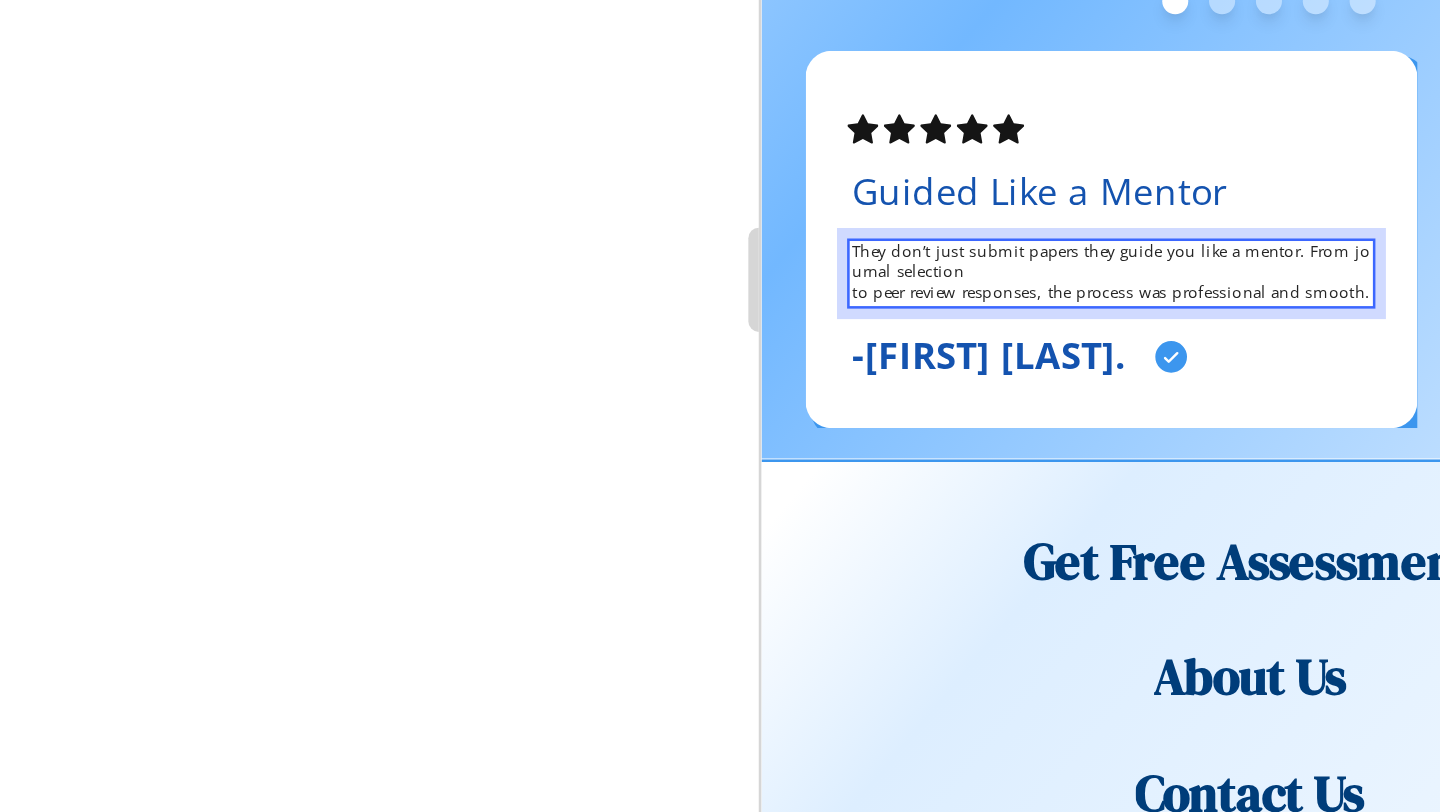 click on "They don’t just submit papers they guide you like a mentor. From jo urnal selection  to peer review responses, the process was professional and smooth." at bounding box center [895, -329] 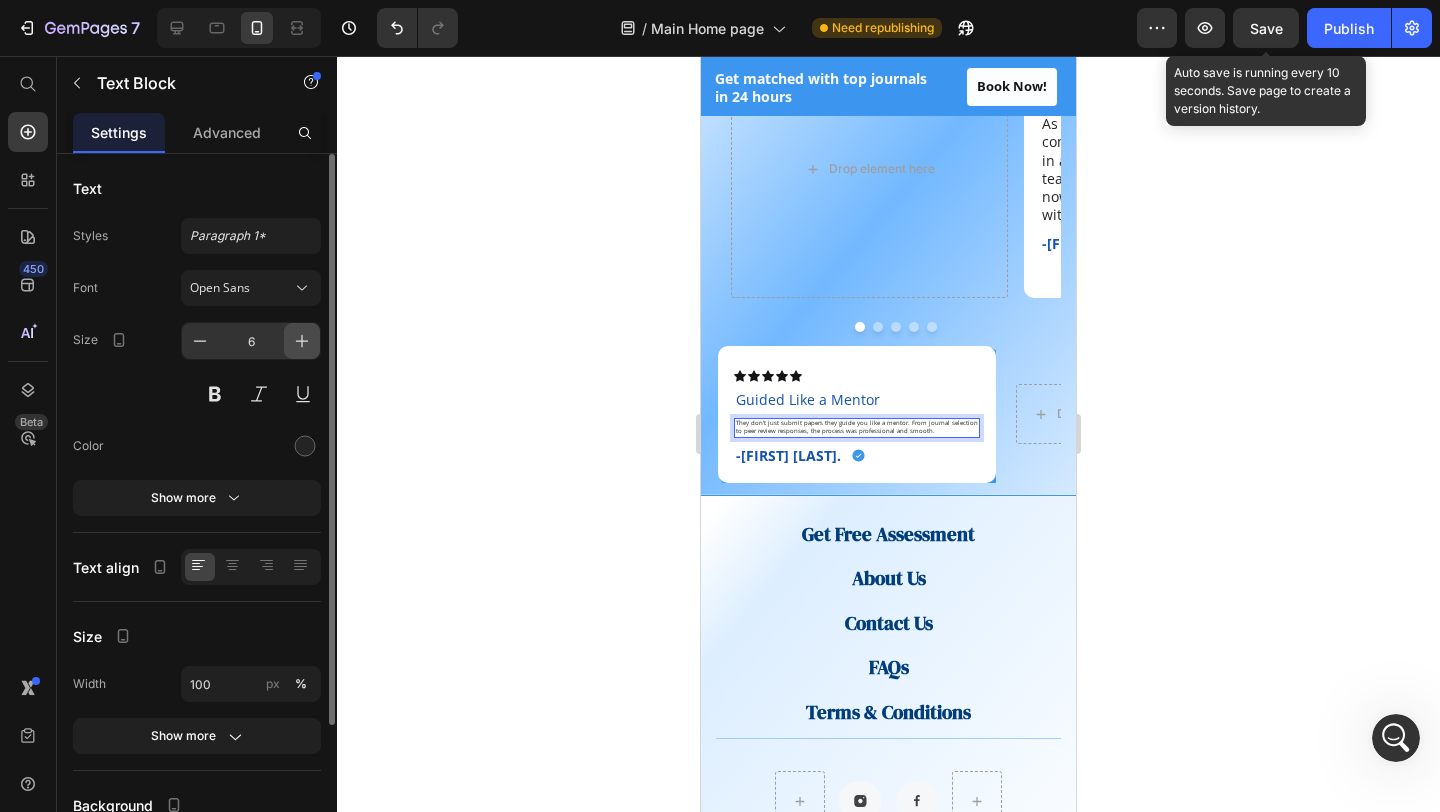 click 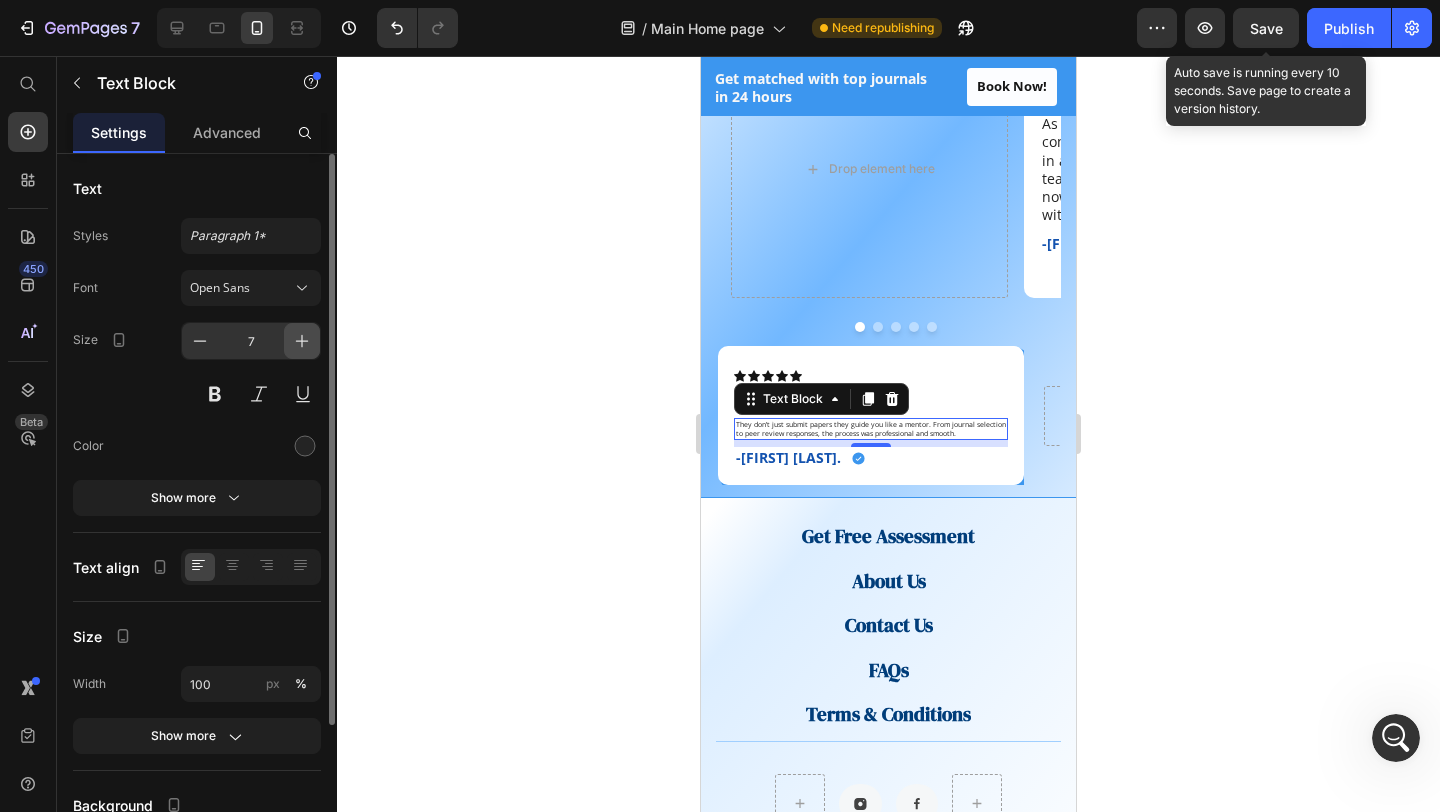 click 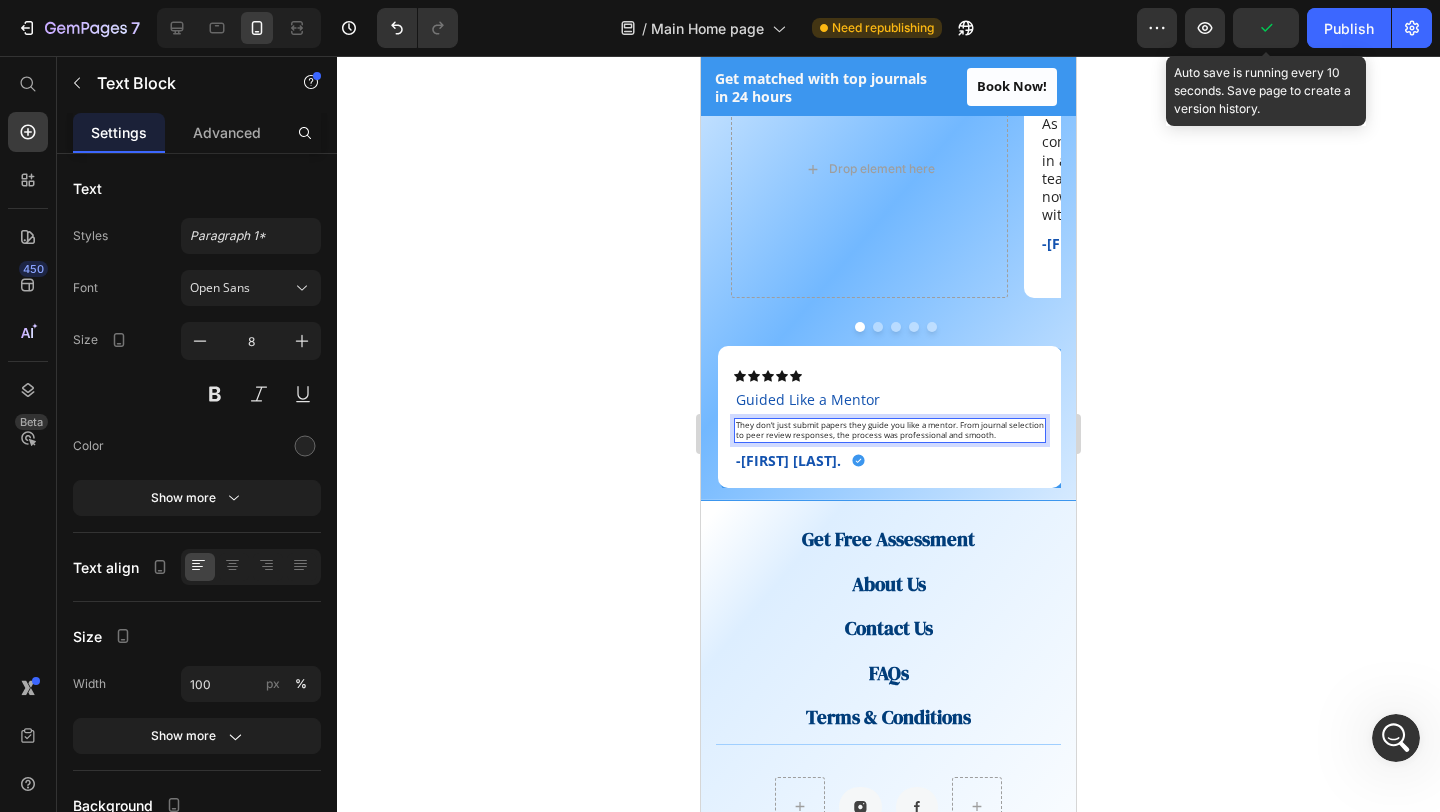 click on "They don’t just submit papers they guide you like a mentor. From journal selection" at bounding box center [890, 425] 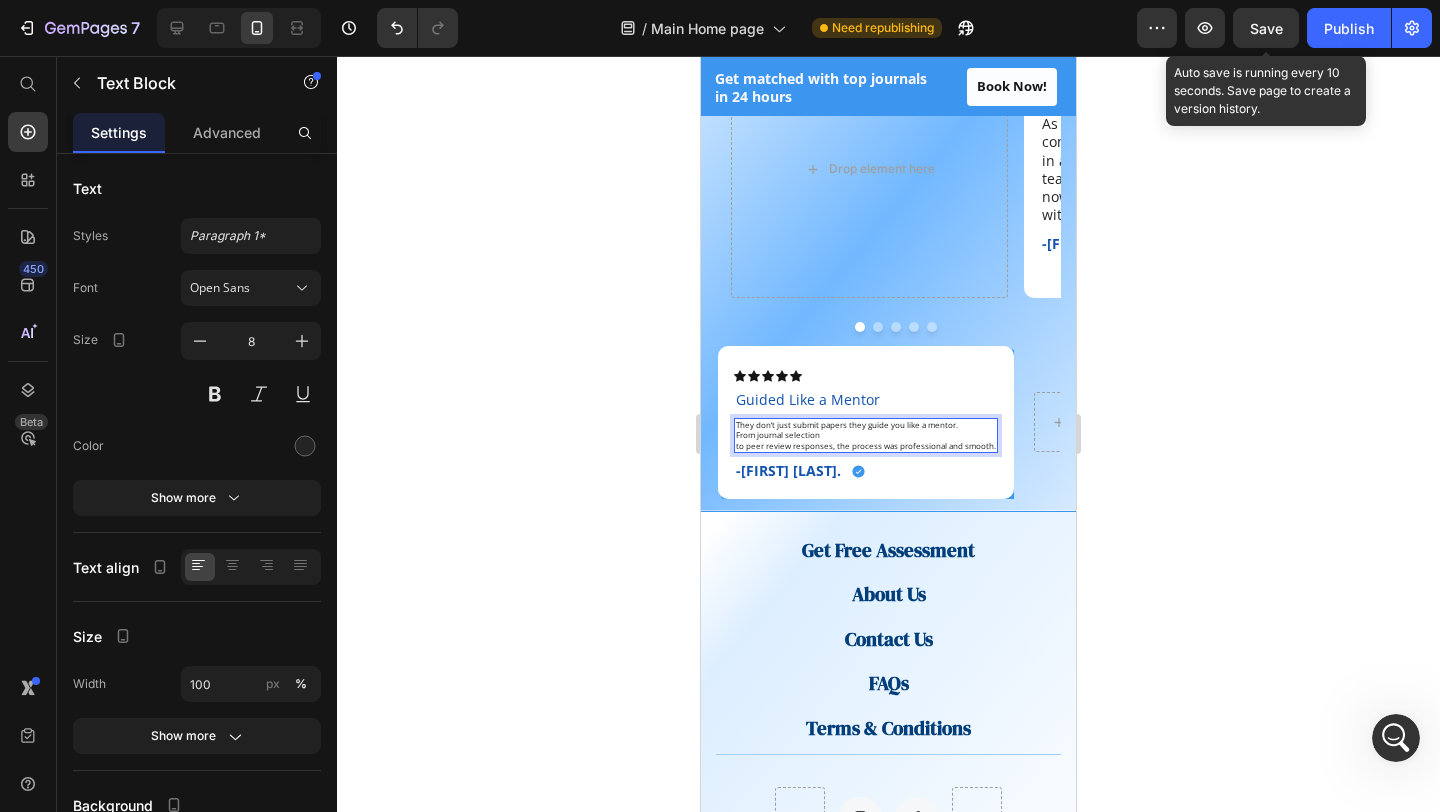 click on "to peer review responses, the process was professional and smooth." at bounding box center (866, 446) 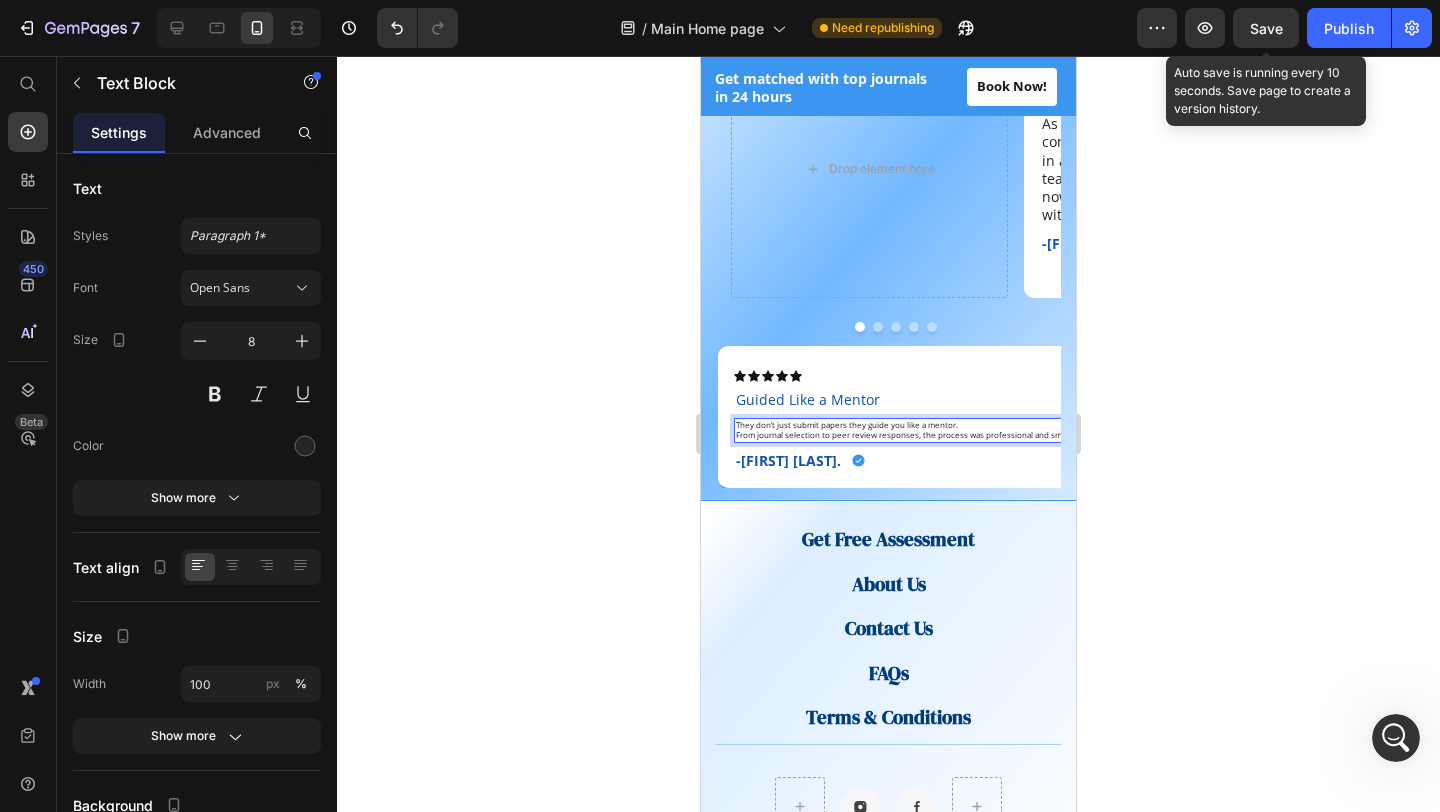 click on "From journal selection to peer review responses, the process was professional and smooth." at bounding box center [909, 435] 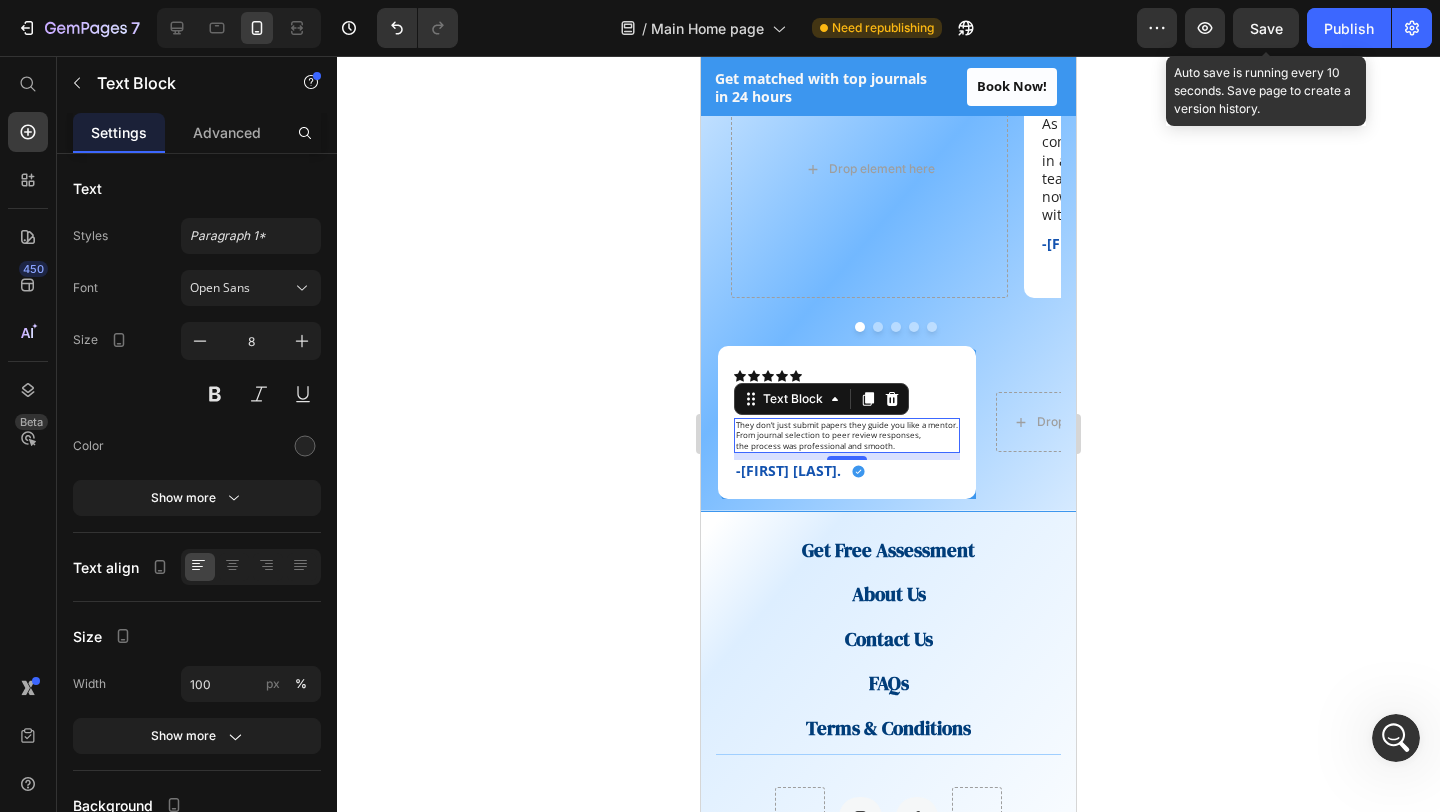 click 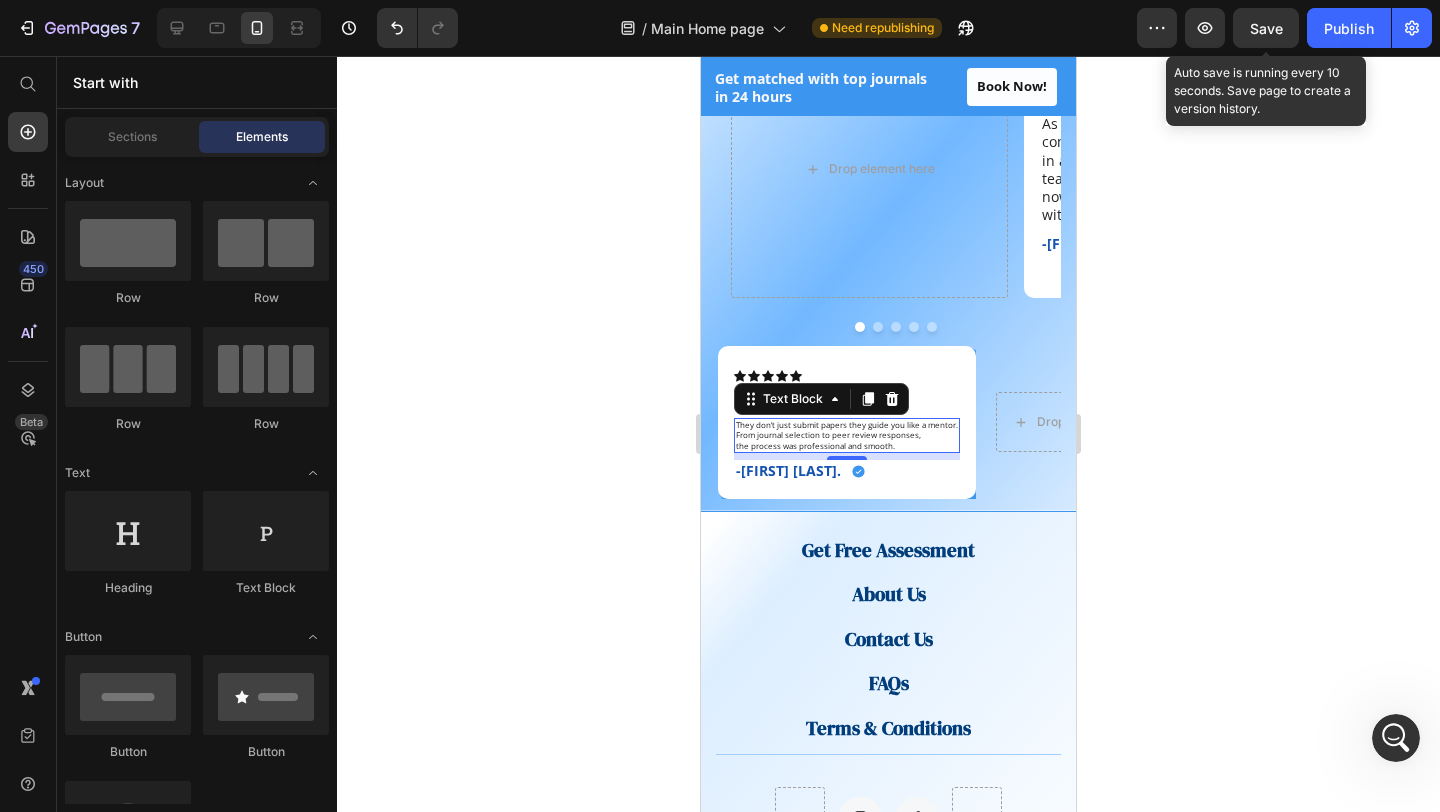 click 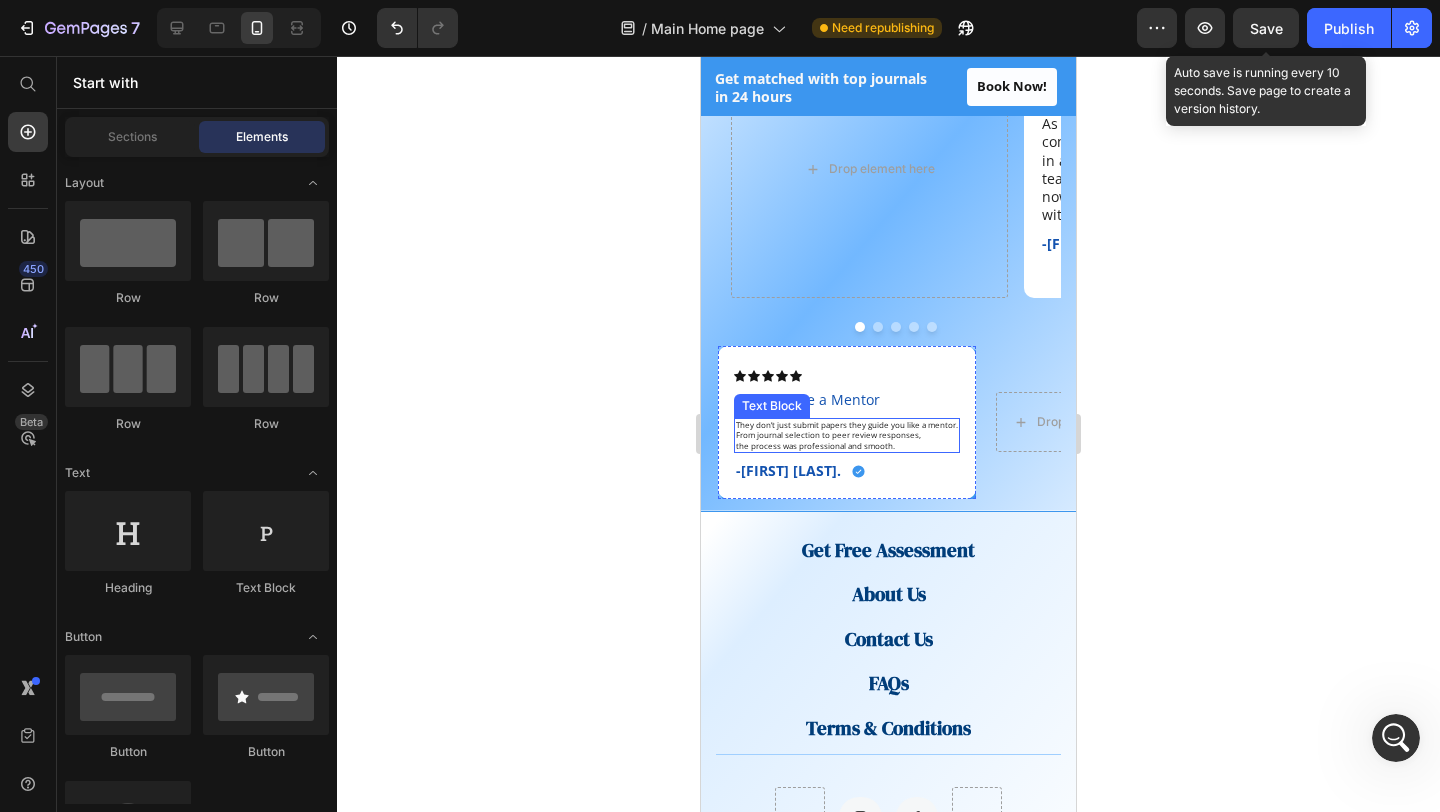 click on "the process was professional and smooth." at bounding box center (847, 446) 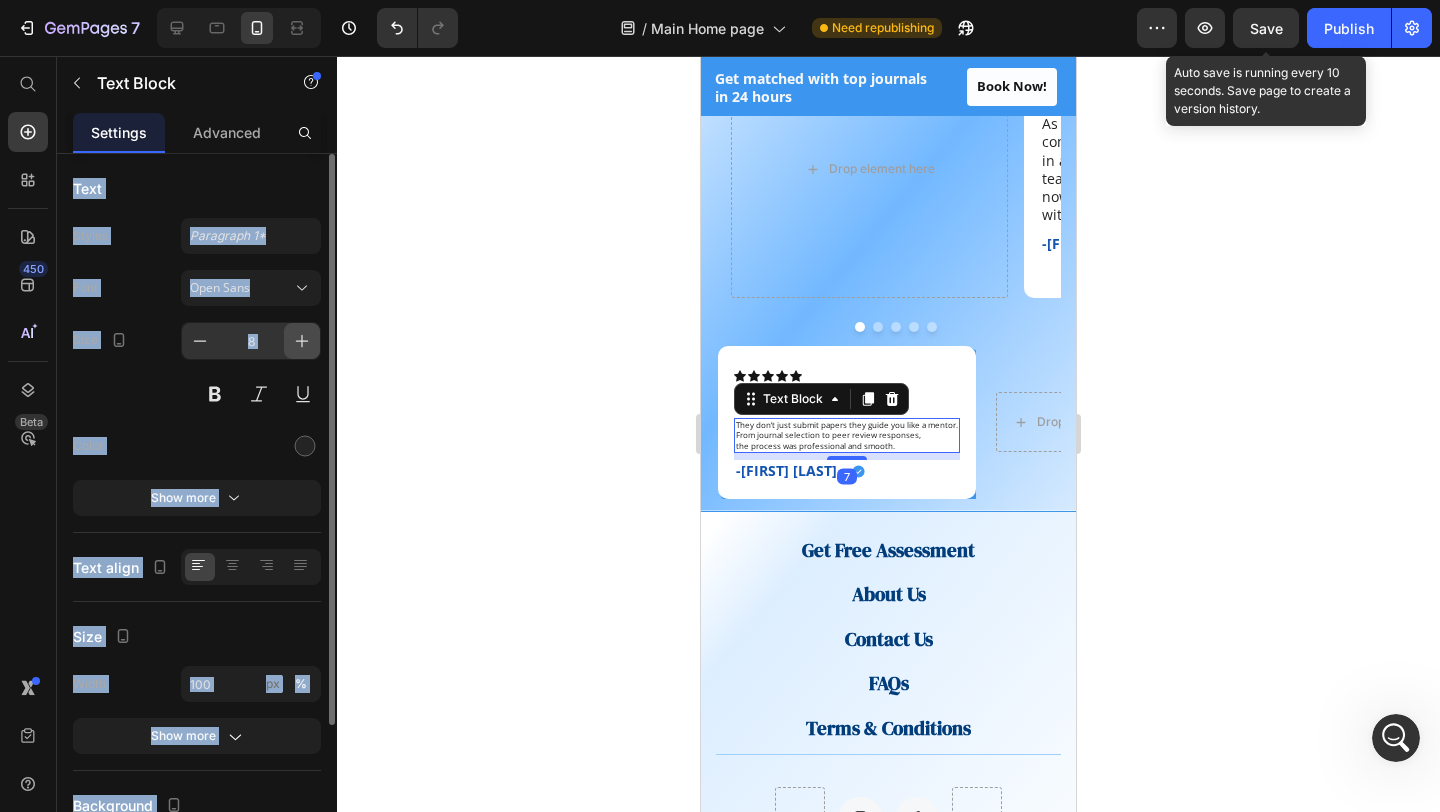 click 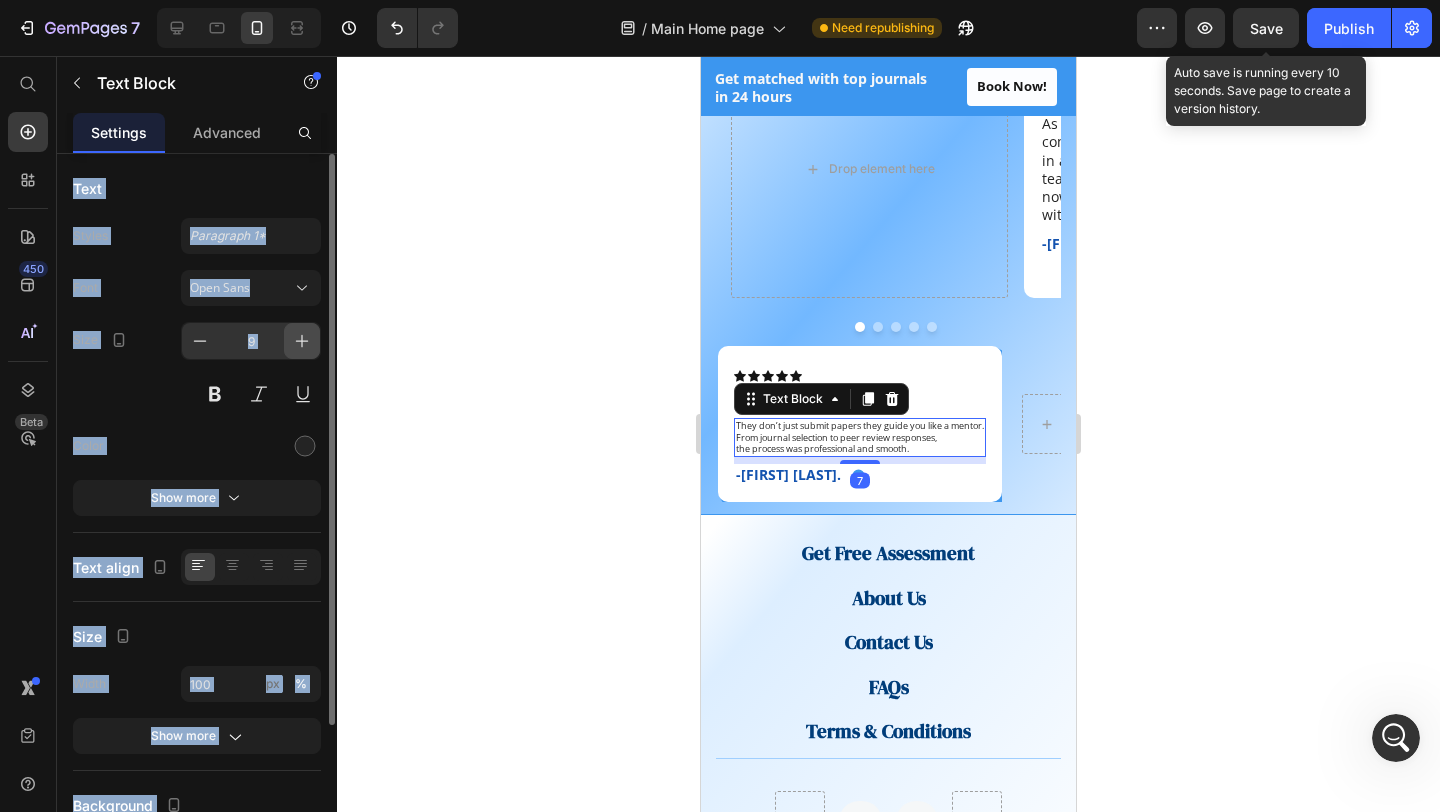 click 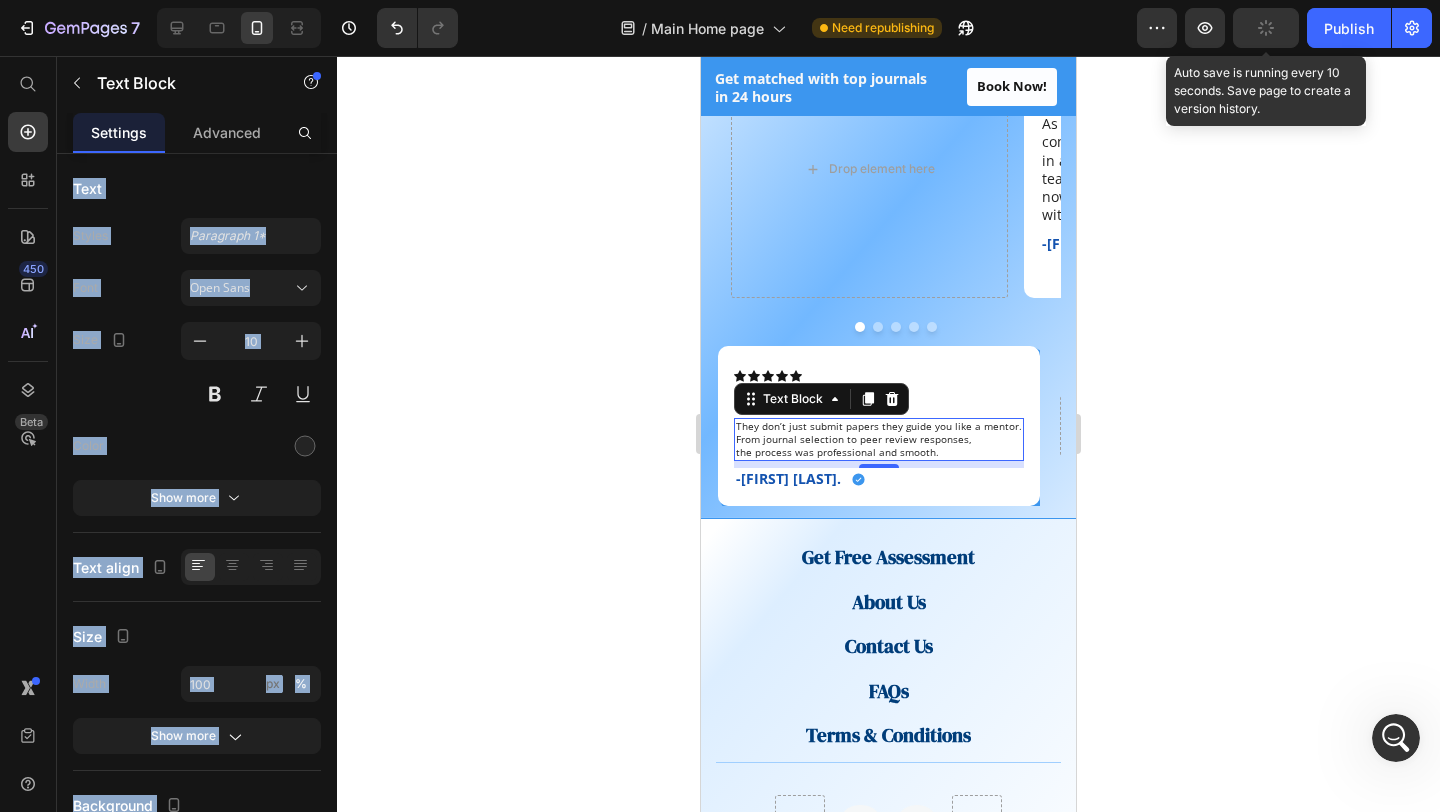 click 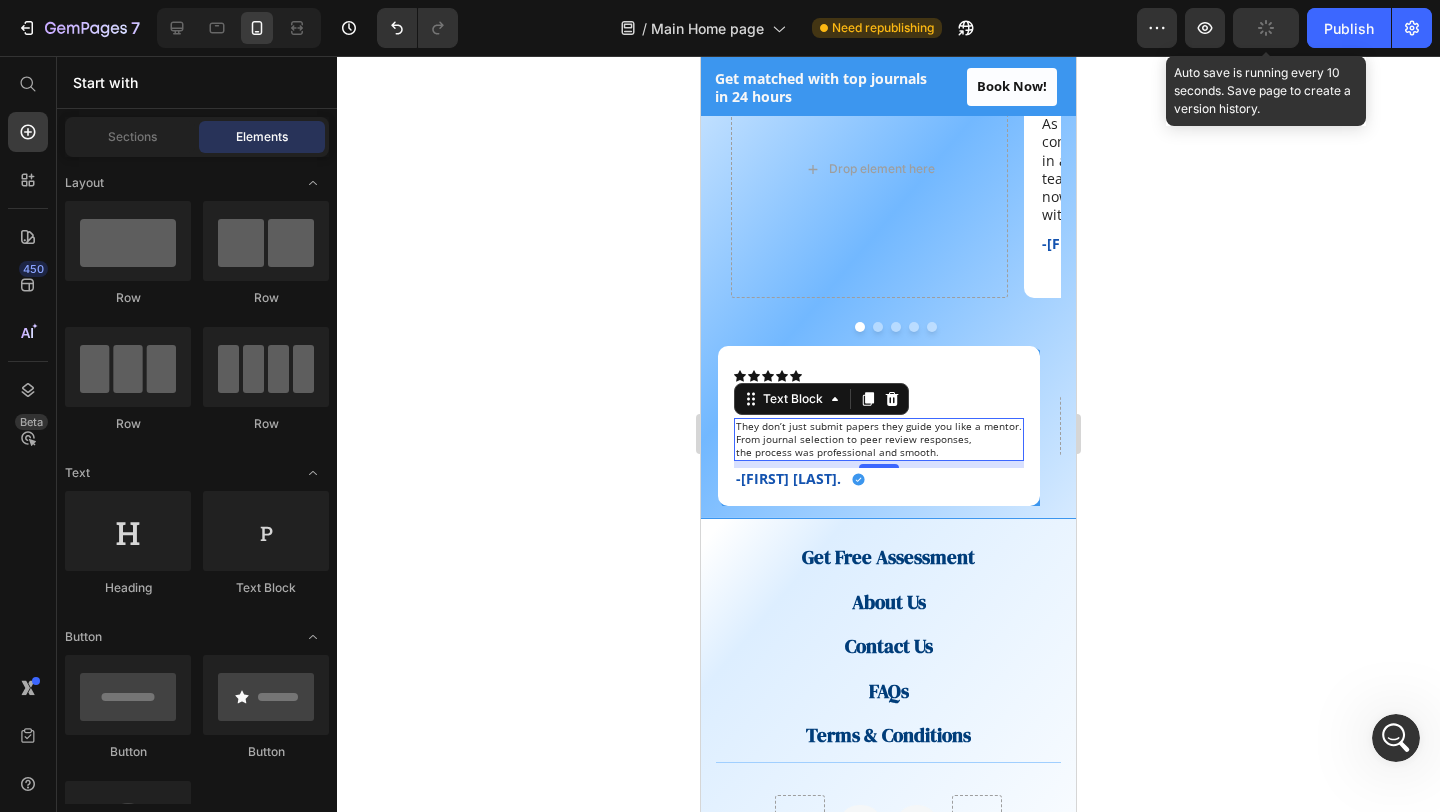 click 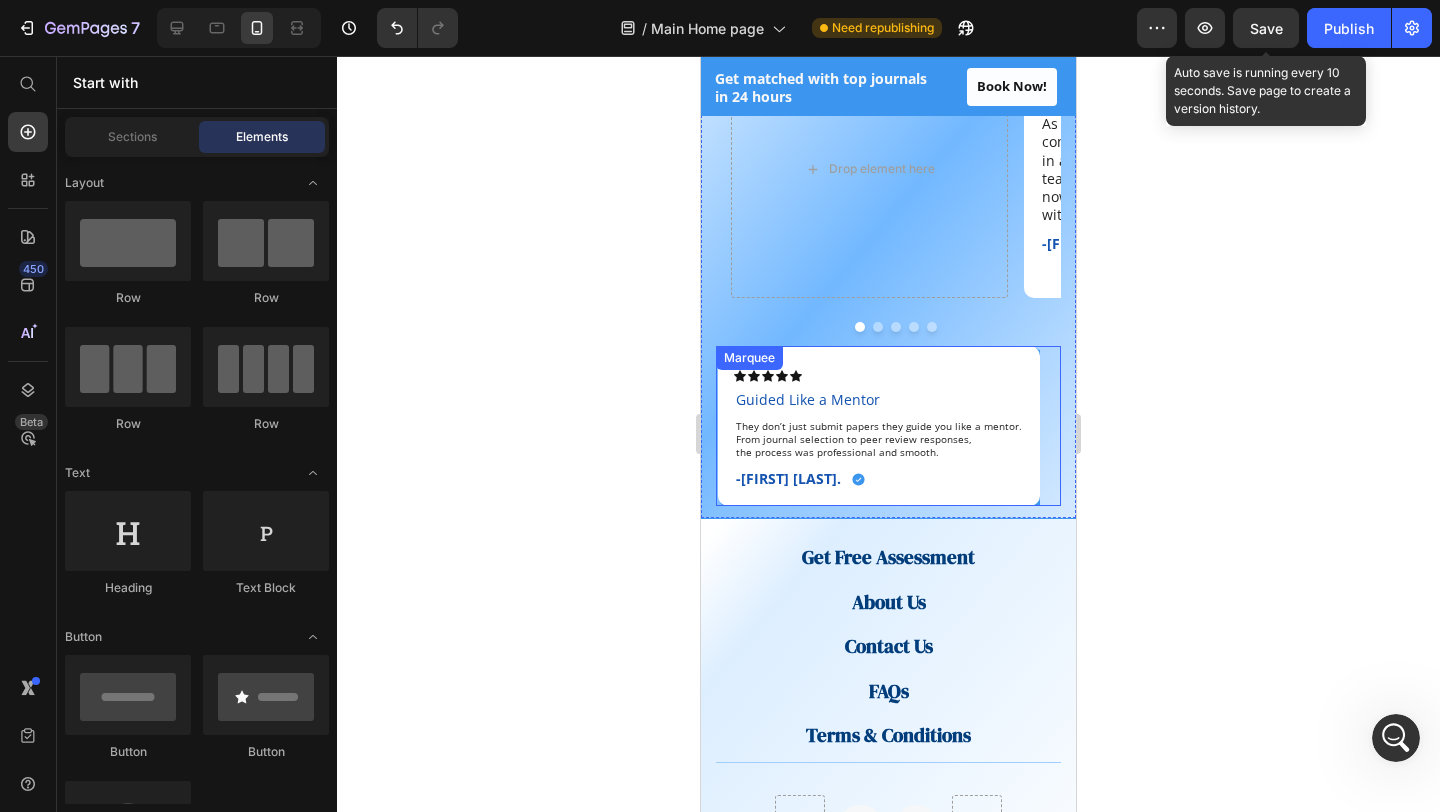 click on "Icon Icon Icon Icon Icon Icon List Guided Like a Mentor Text Block They don’t just submit papers they guide you like a mentor.  From journal selection to peer review responses,  the process was professional and smooth. Text Block -Dr. Hisham O. Text Block
Icon Row Row" at bounding box center [879, 426] 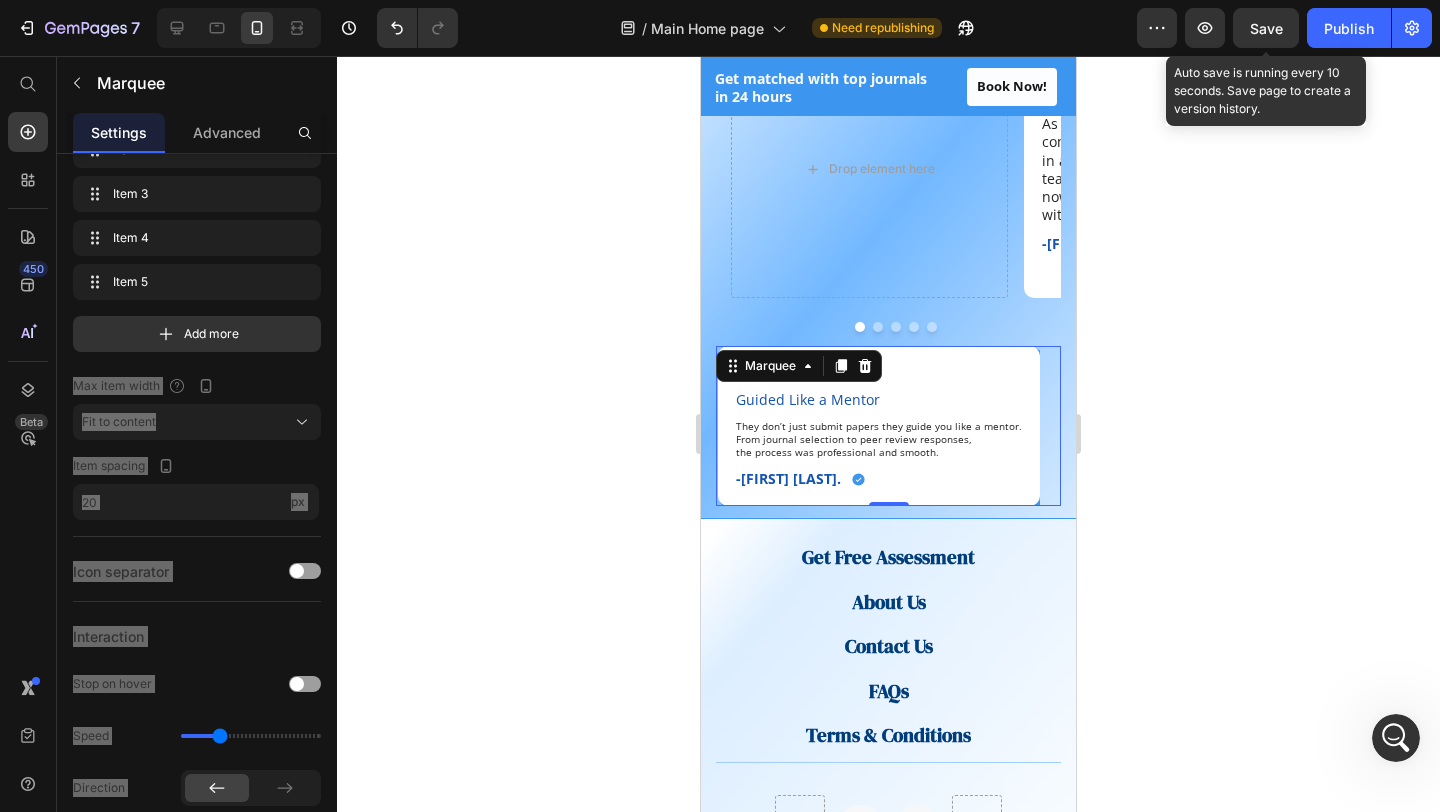 scroll, scrollTop: 0, scrollLeft: 0, axis: both 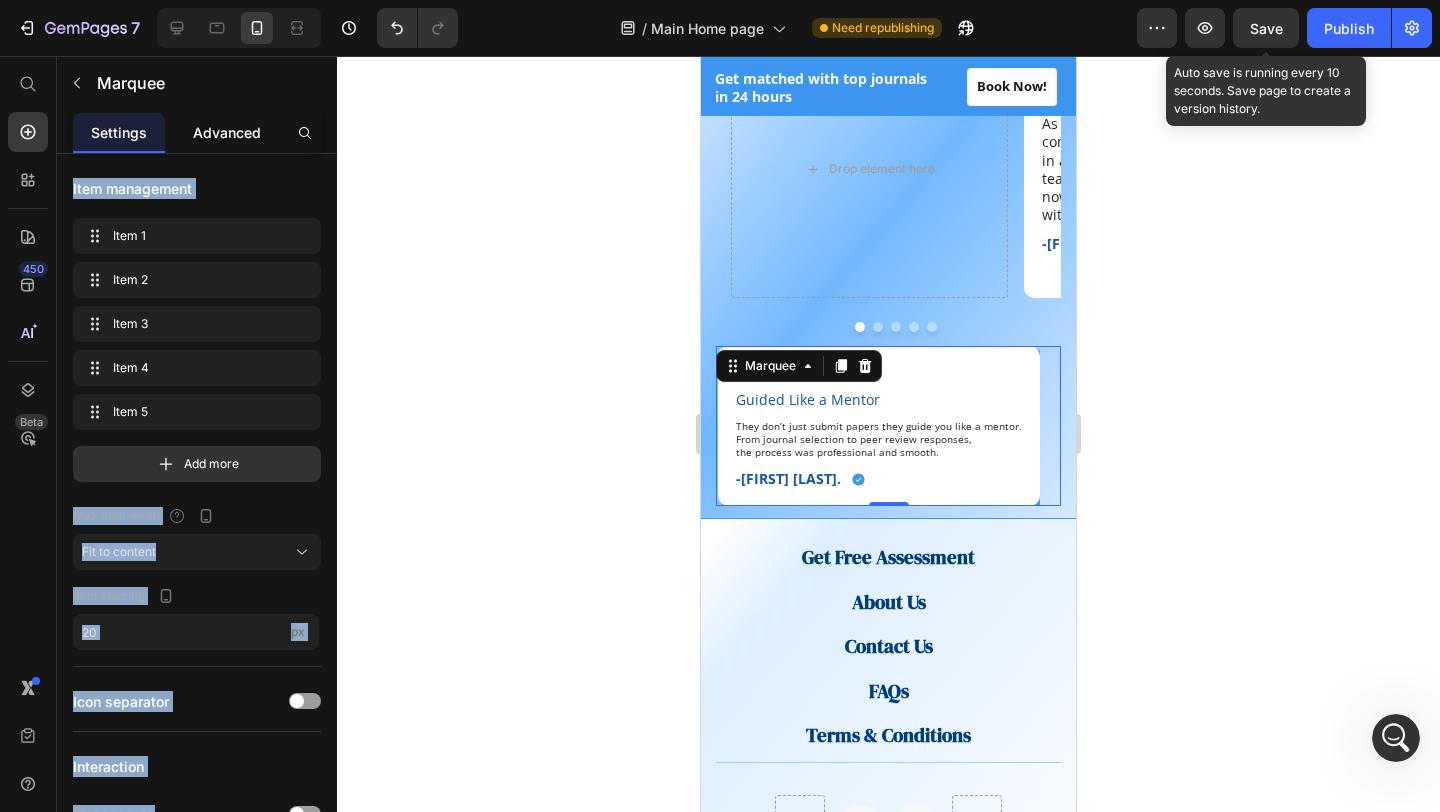 click on "Advanced" at bounding box center (227, 132) 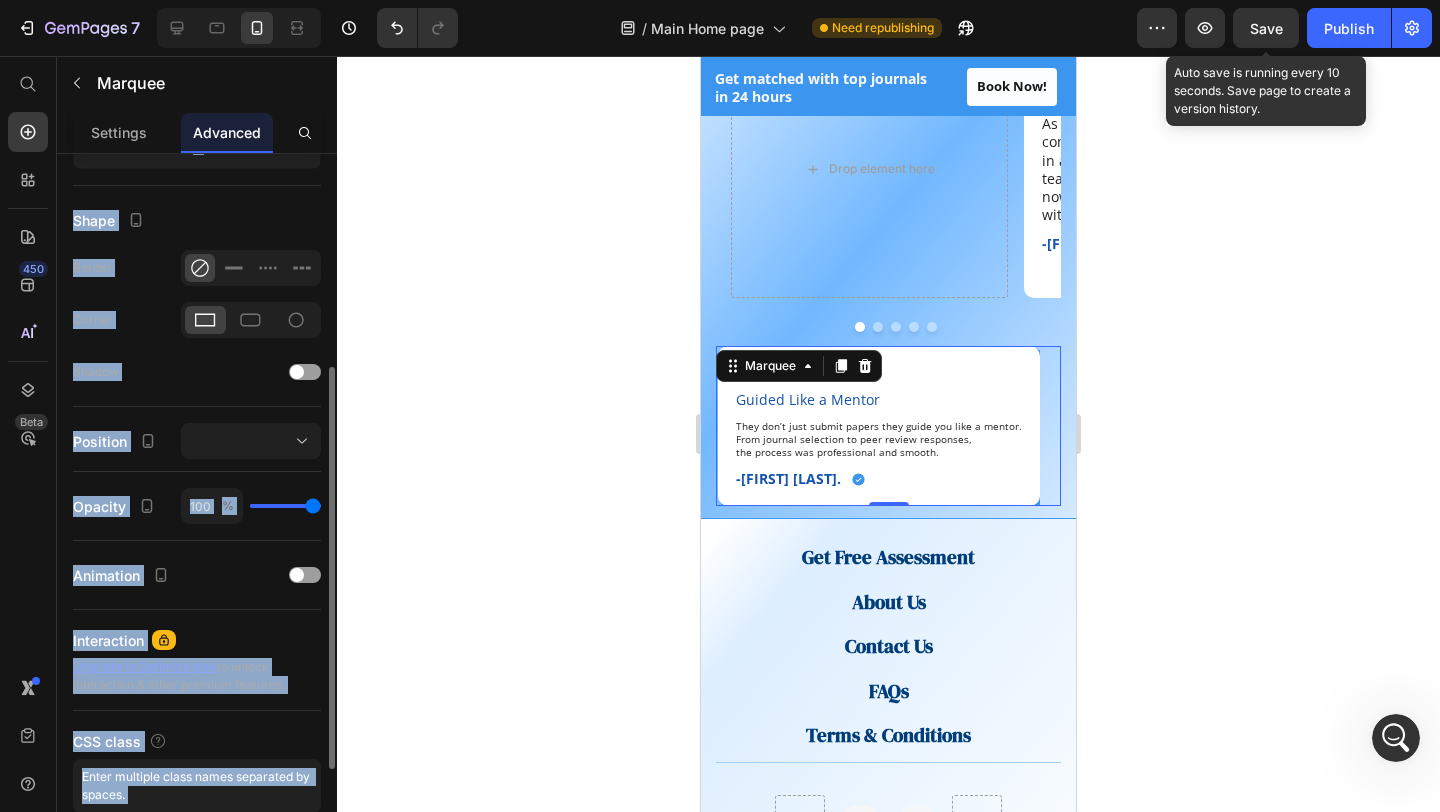 scroll, scrollTop: 521, scrollLeft: 0, axis: vertical 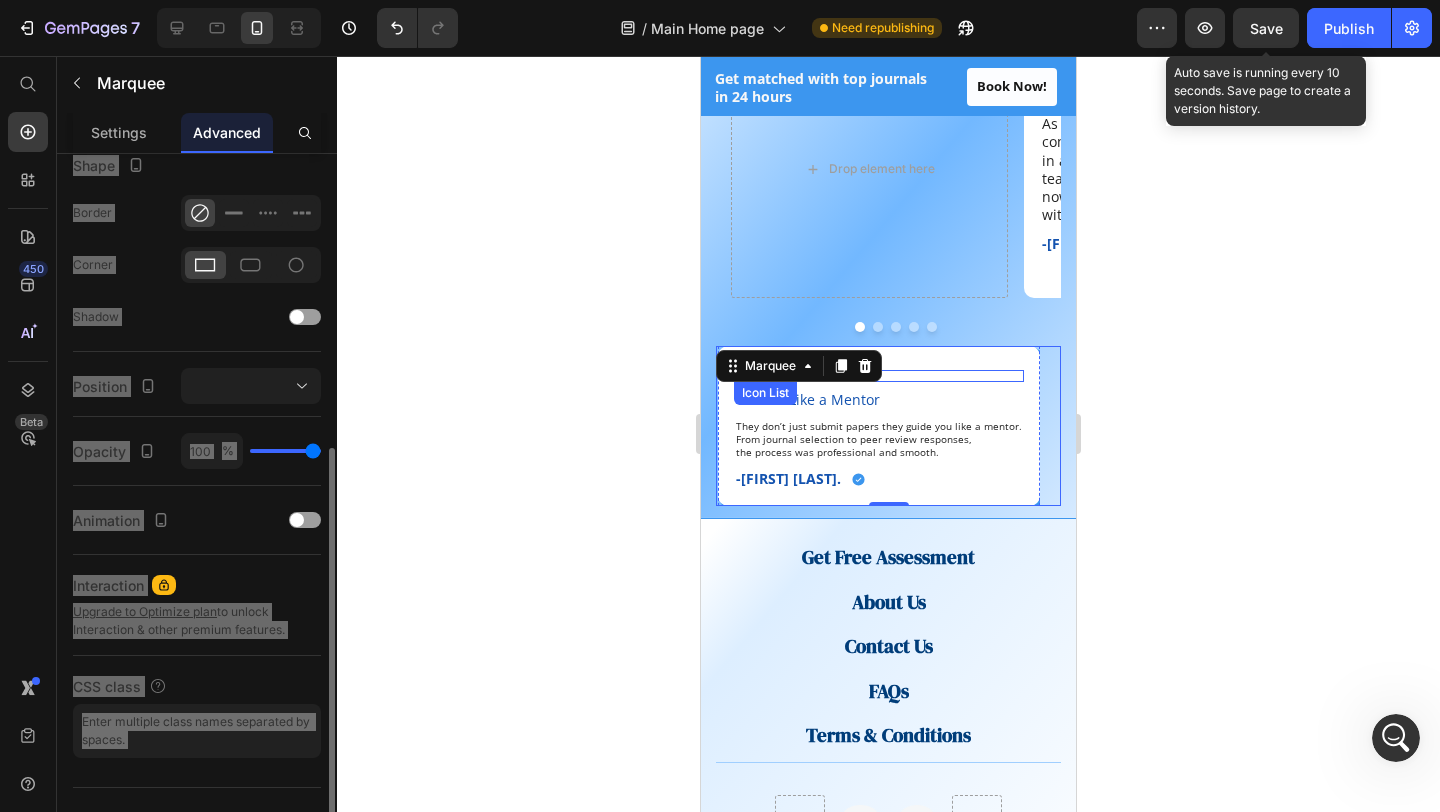 click on "Icon Icon Icon Icon Icon" at bounding box center [879, 376] 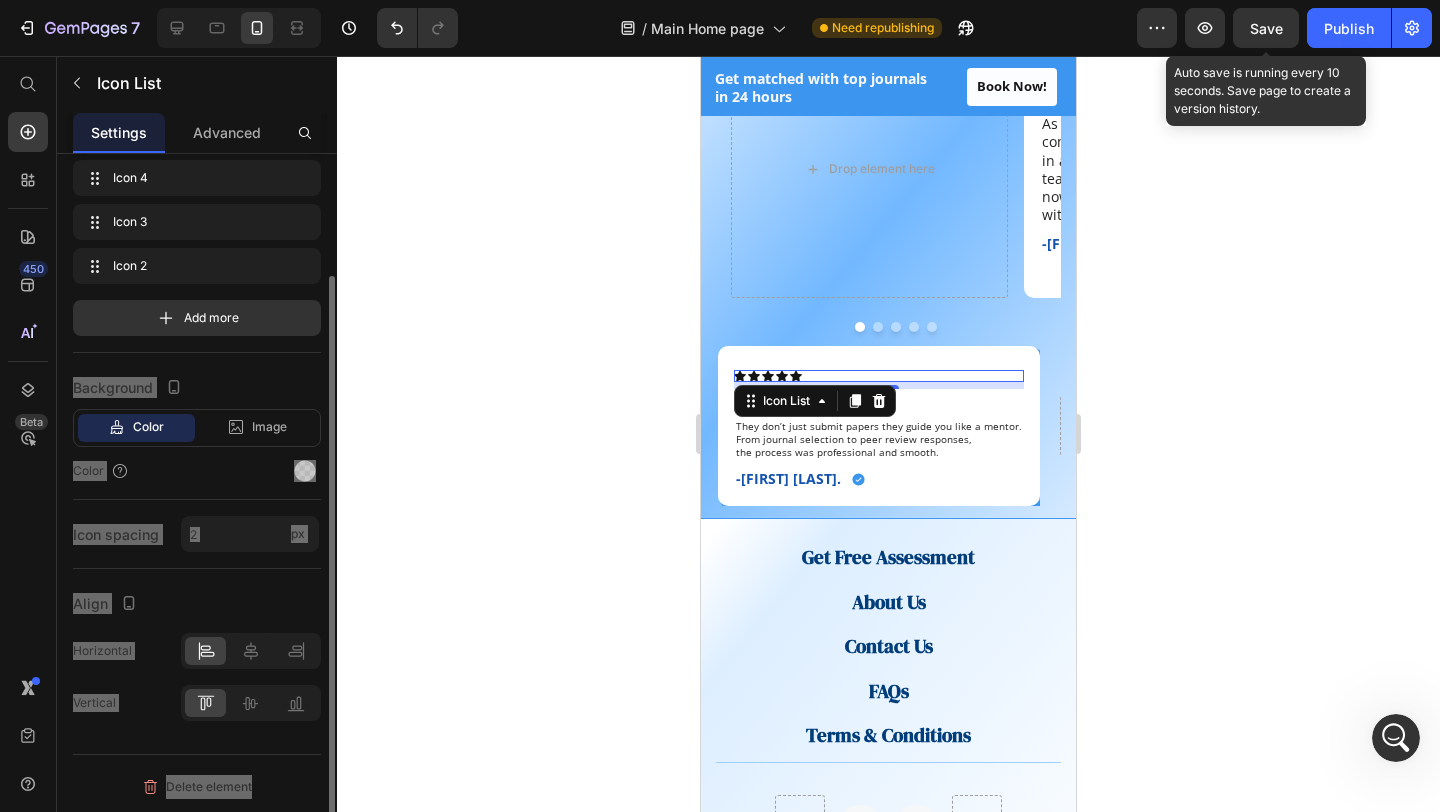 scroll, scrollTop: 0, scrollLeft: 0, axis: both 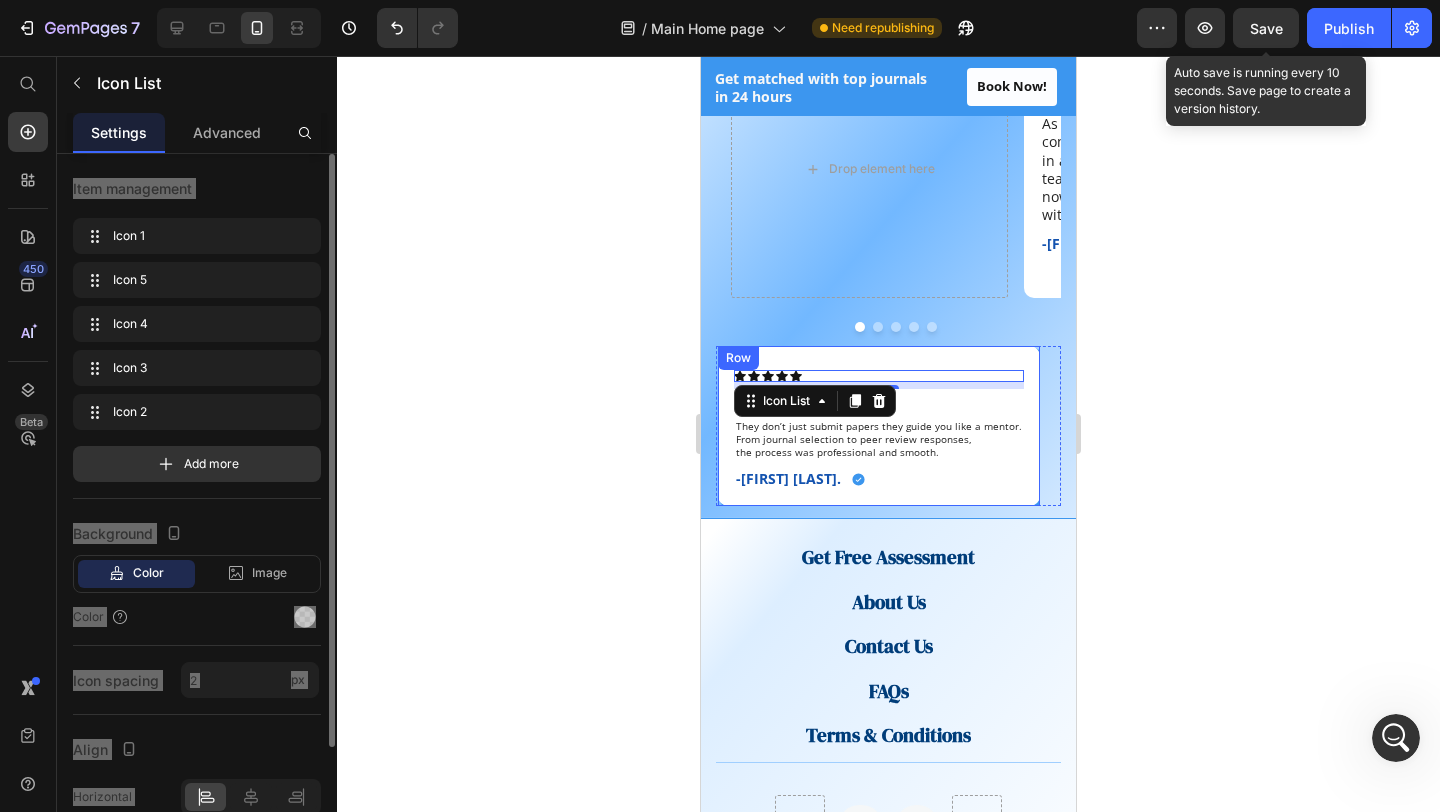 click on "Icon Icon Icon Icon Icon Icon List   7 Guided Like a Mentor Text Block They don’t just submit papers they guide you like a mentor.  From journal selection to peer review responses,  the process was professional and smooth. Text Block -Dr. Hisham O. Text Block
Icon Row Row" at bounding box center (879, 426) 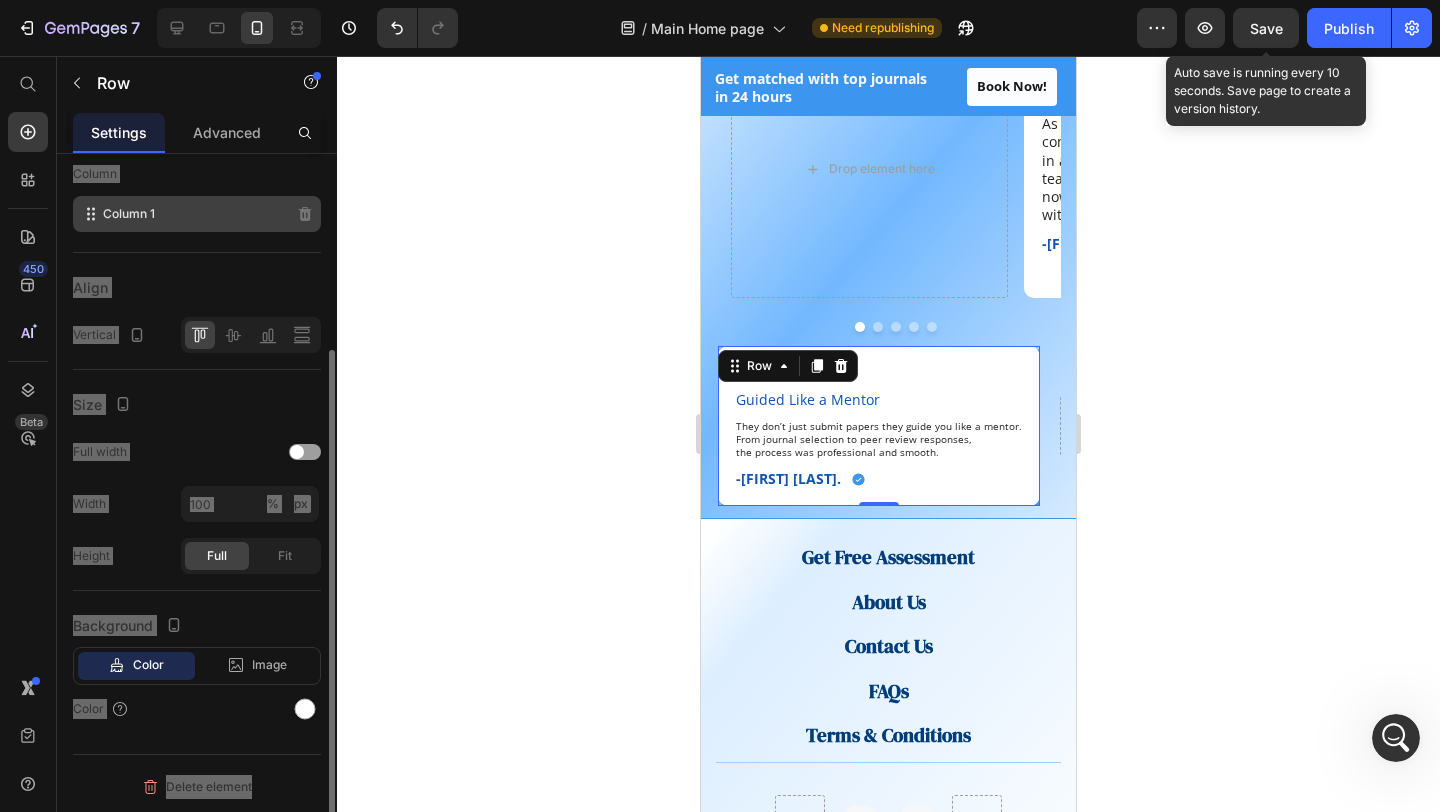 scroll, scrollTop: 265, scrollLeft: 0, axis: vertical 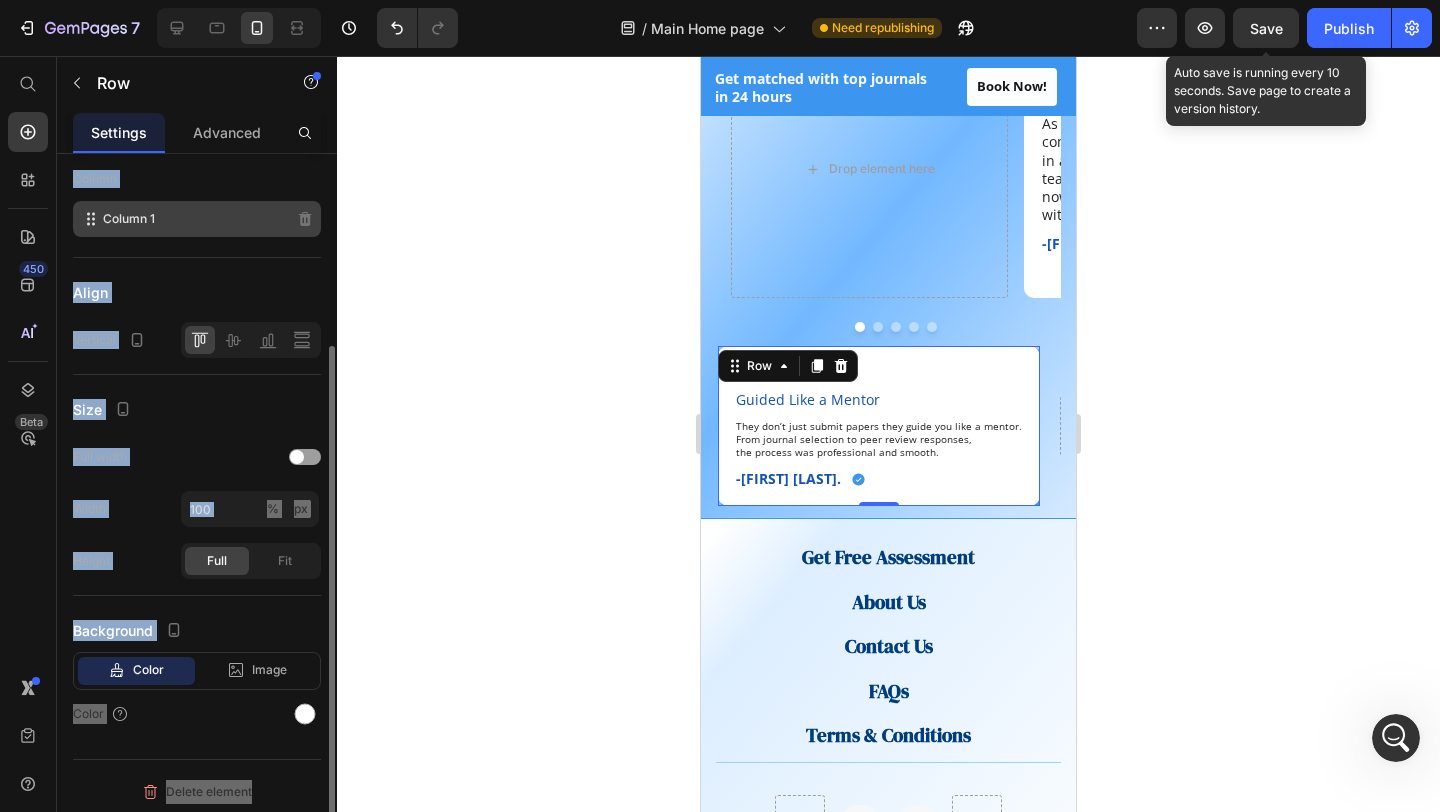 click on "Size Full width Width 100 % px Height Full Fit" 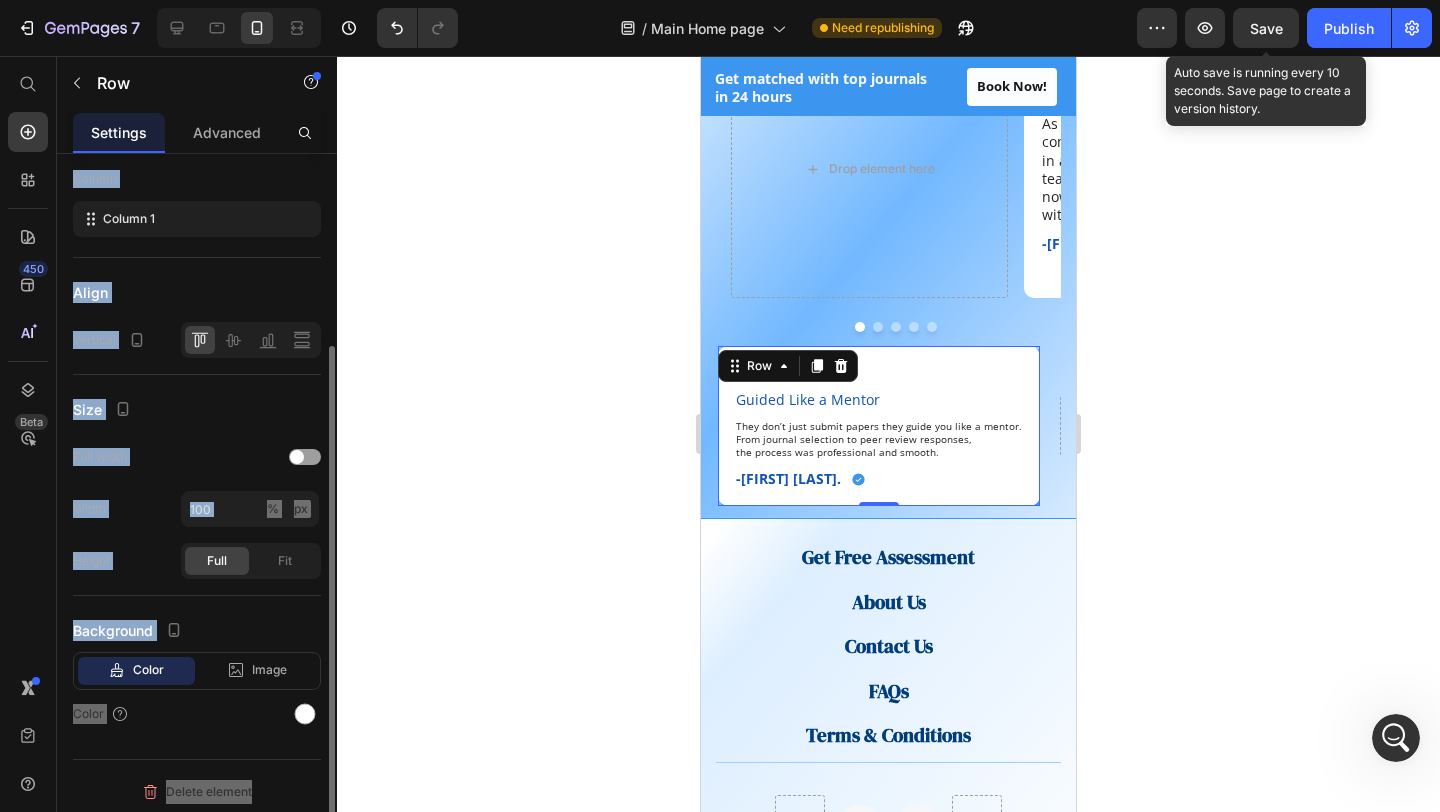 click on "Size" at bounding box center (197, 409) 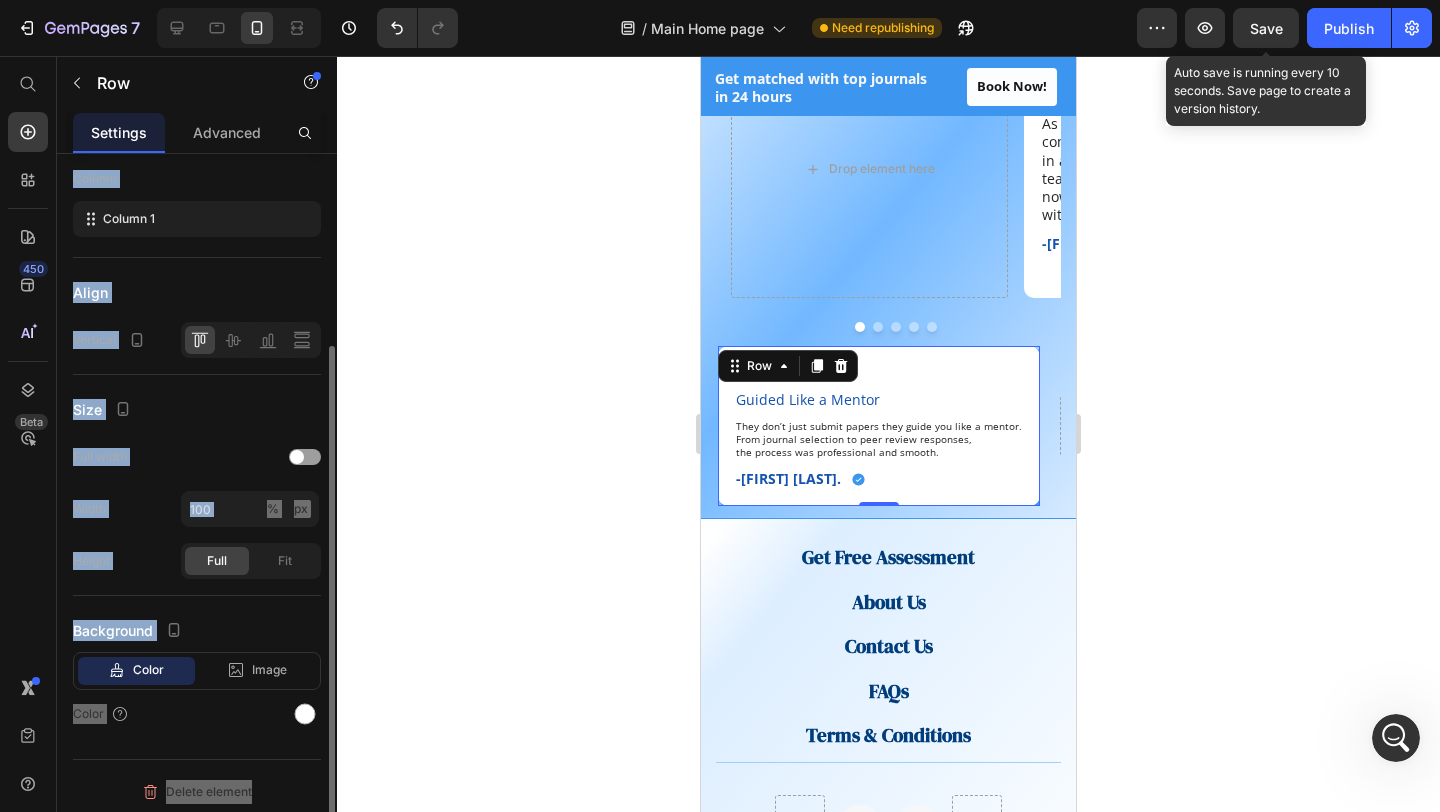 click on "Size" at bounding box center [197, 409] 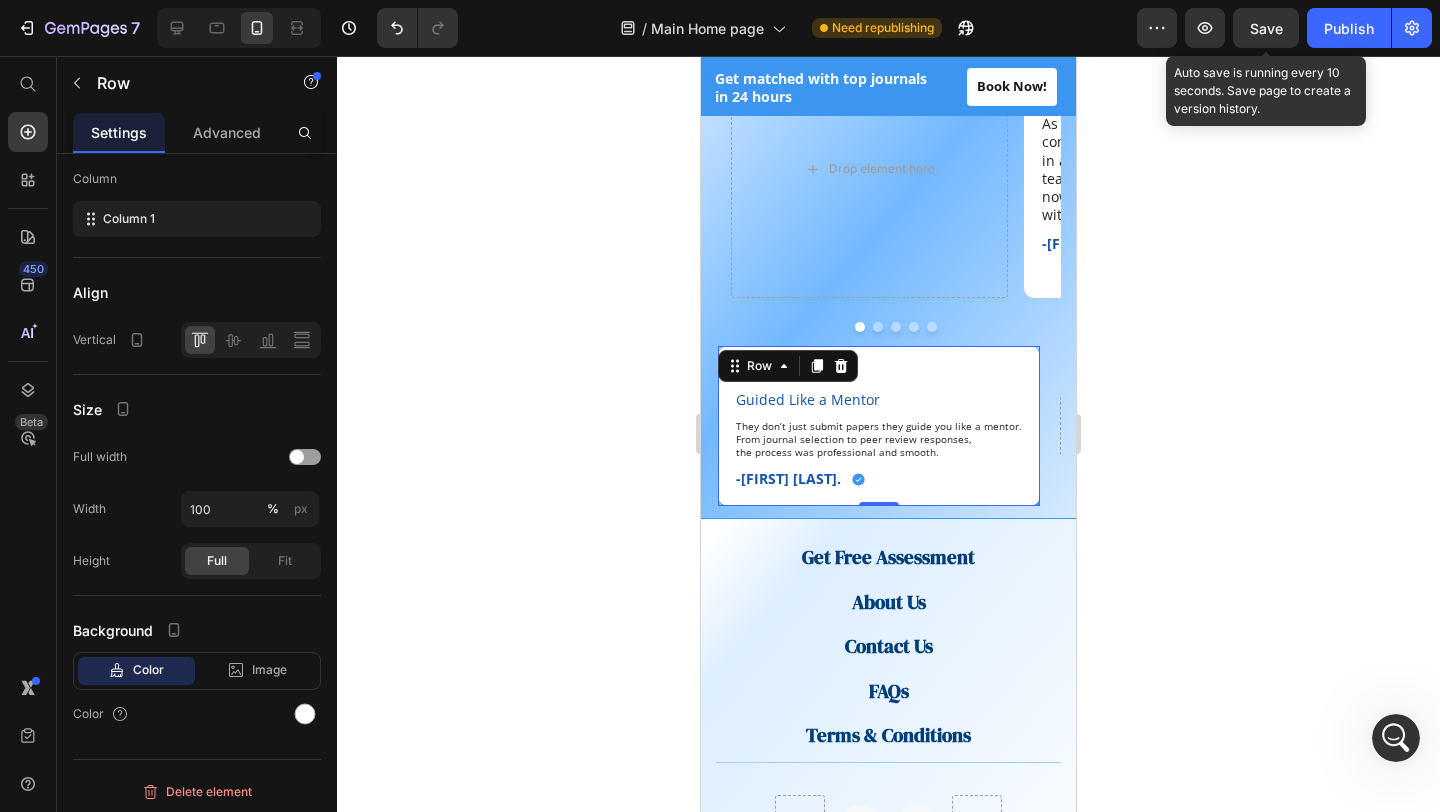 click 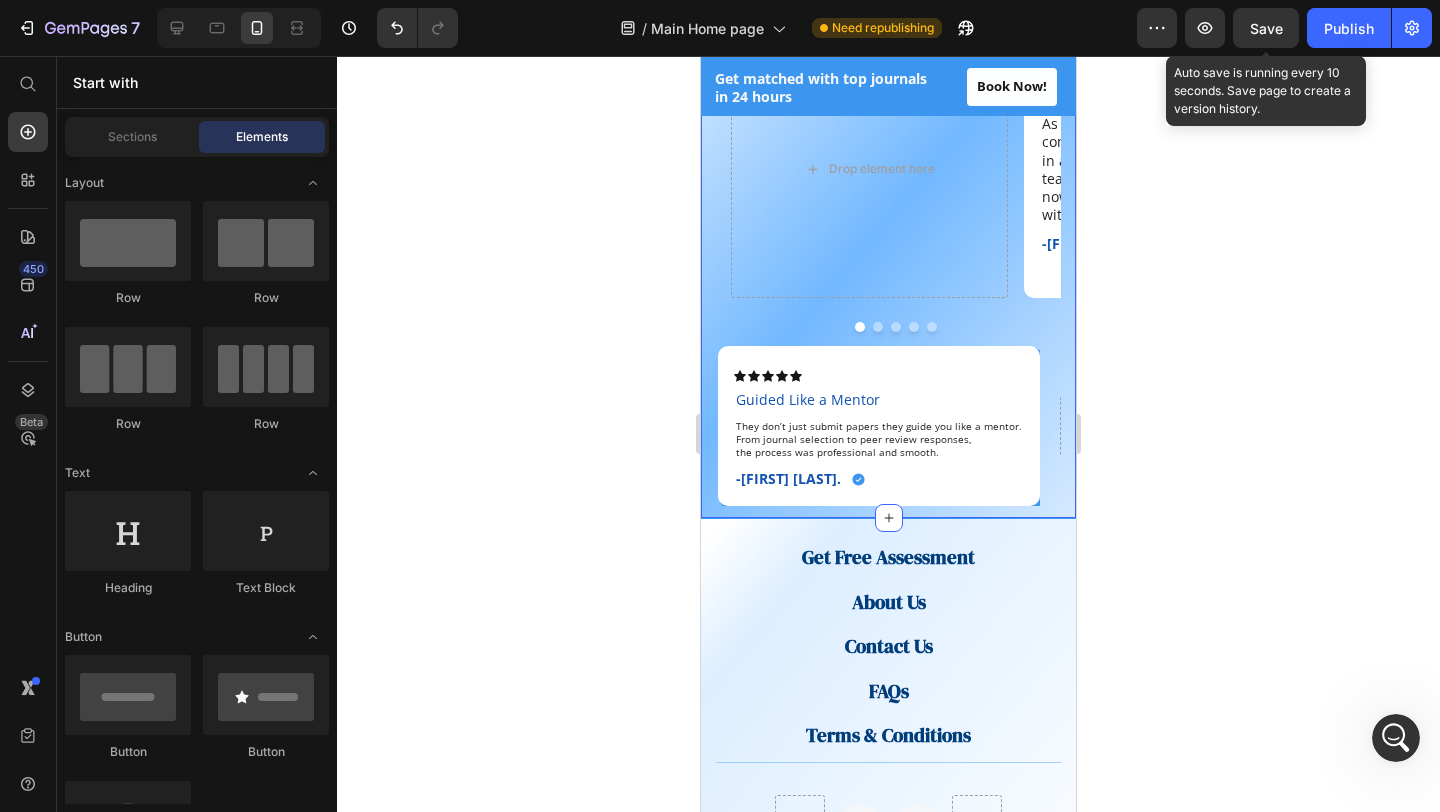 click on "Icon Icon Icon Icon Icon Icon List Guided Like a Mentor Text Block They don’t just submit papers they guide you like a mentor.  From journal selection to peer review responses,  the process was professional and smooth. Text Block -Dr. Hisham O. Text Block
Icon Row Row" at bounding box center [879, 426] 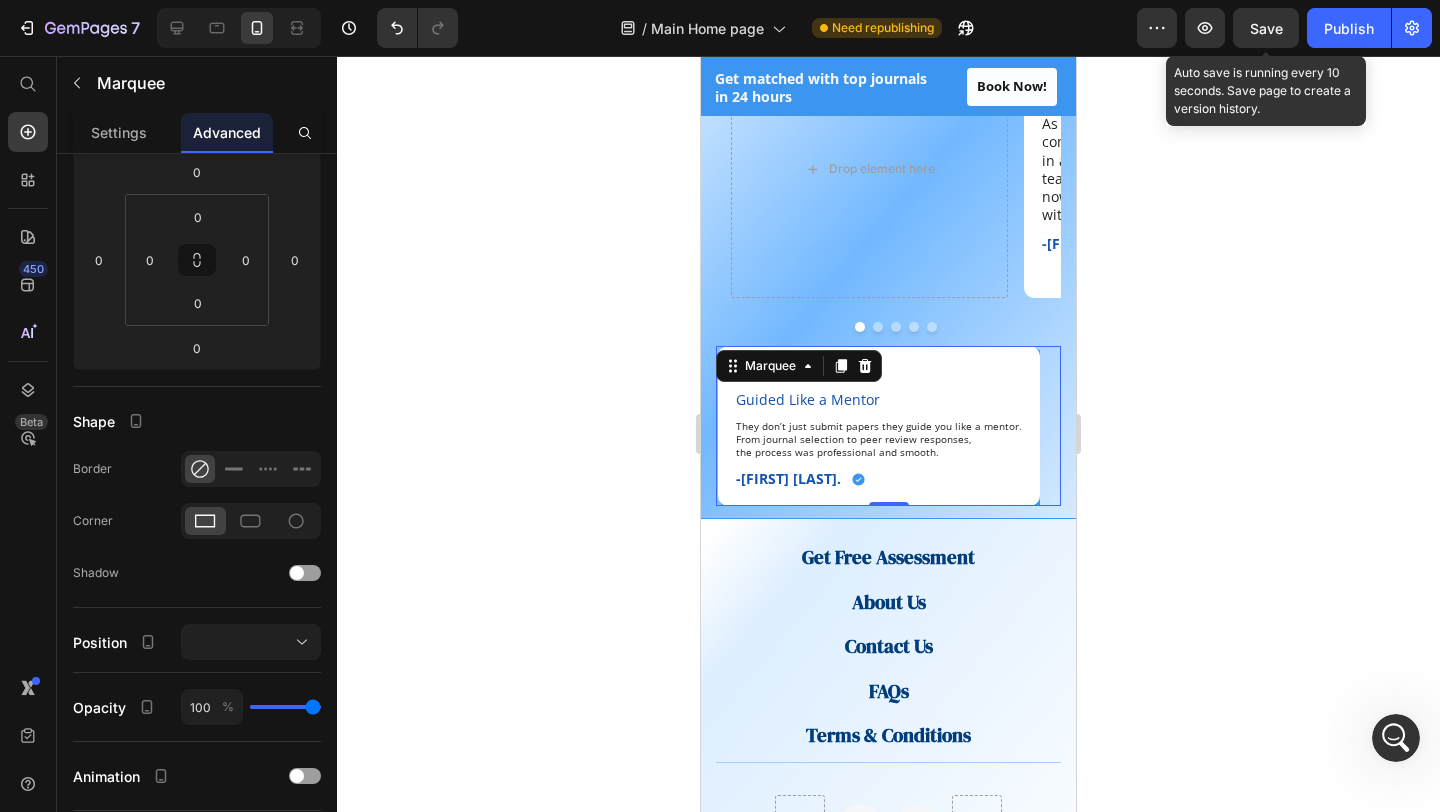 scroll, scrollTop: 0, scrollLeft: 0, axis: both 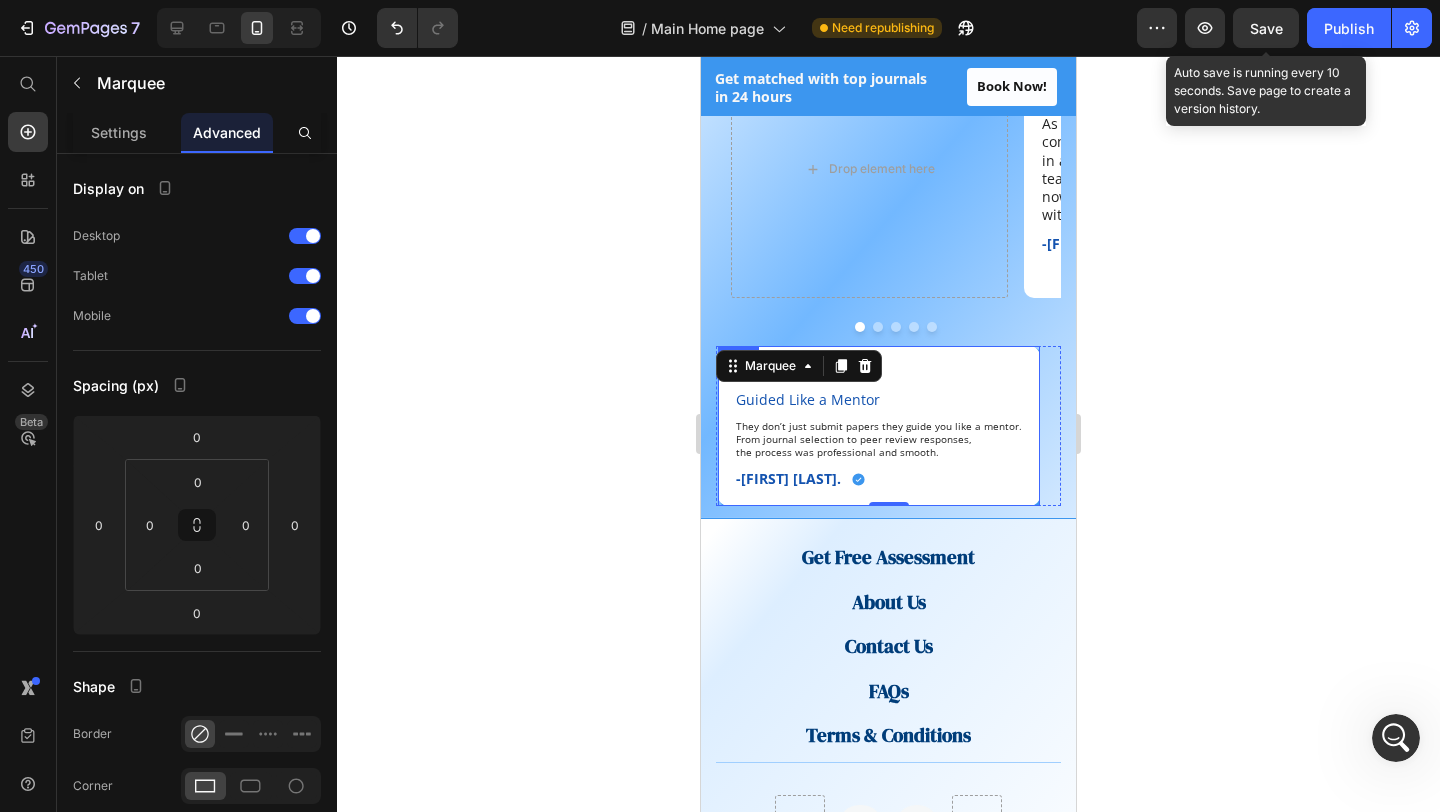 click on "Icon Icon Icon Icon Icon Icon List Guided Like a Mentor Text Block They don’t just submit papers they guide you like a mentor.  From journal selection to peer review responses,  the process was professional and smooth. Text Block -Dr. Hisham O. Text Block
Icon Row Row" at bounding box center [879, 426] 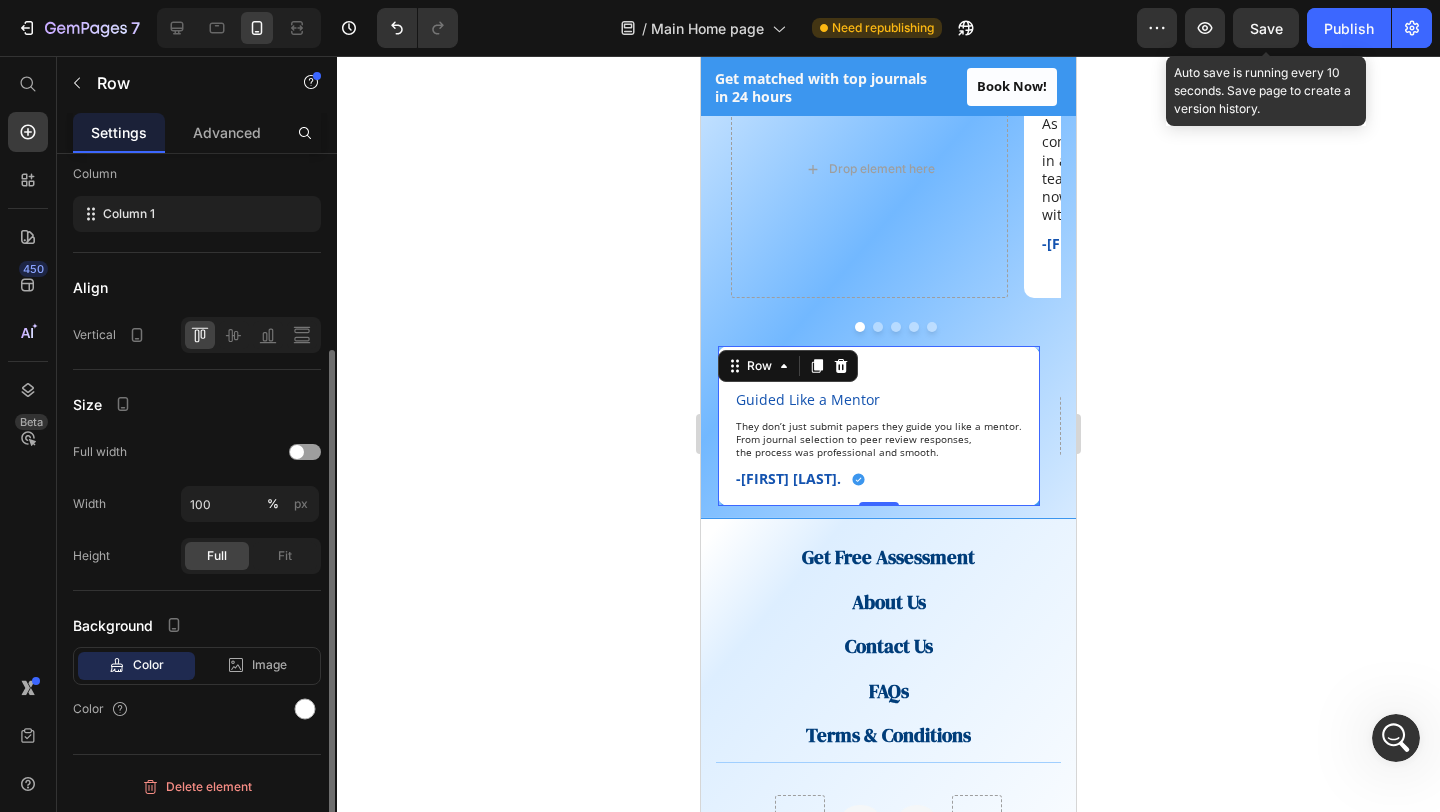 scroll, scrollTop: 0, scrollLeft: 0, axis: both 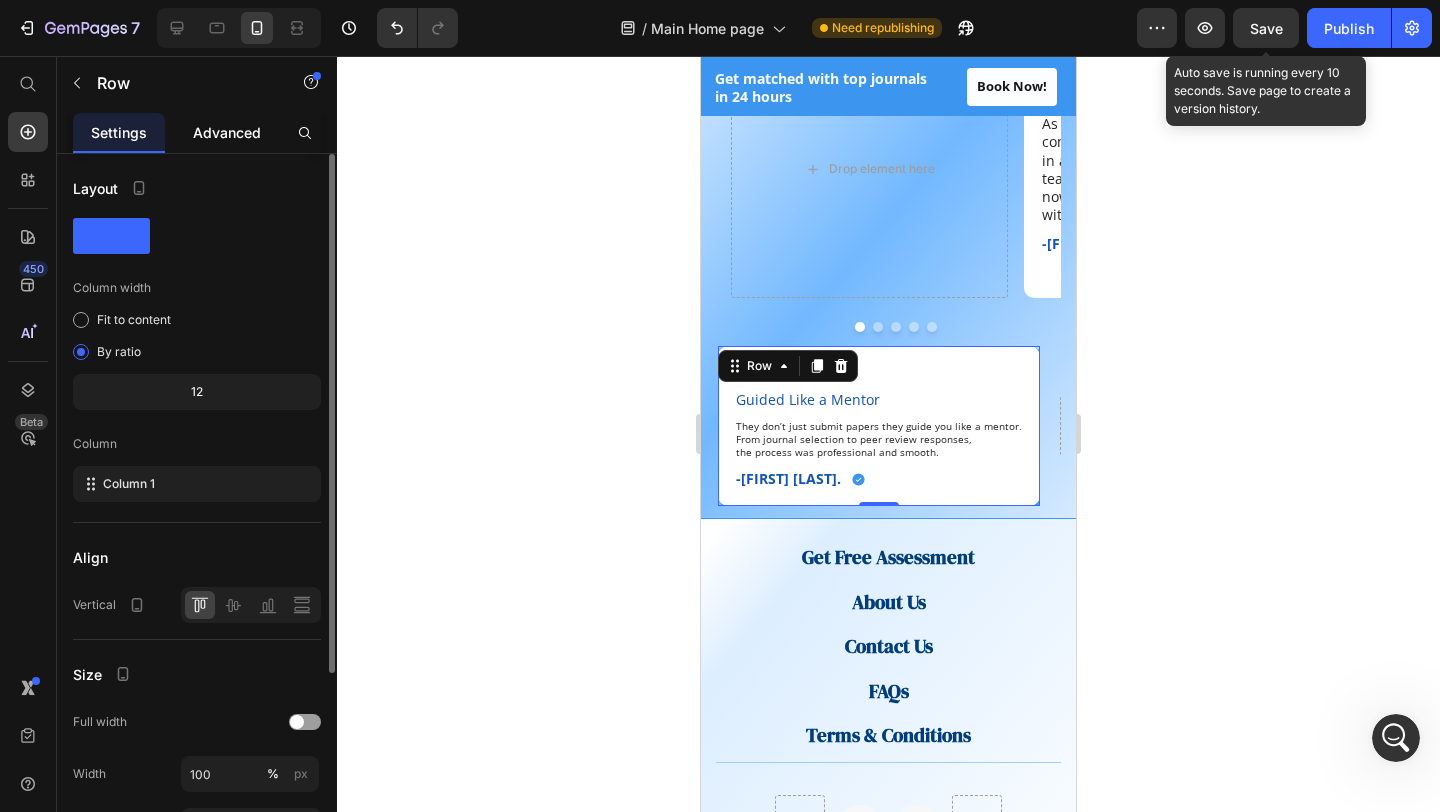 click on "Advanced" at bounding box center [227, 132] 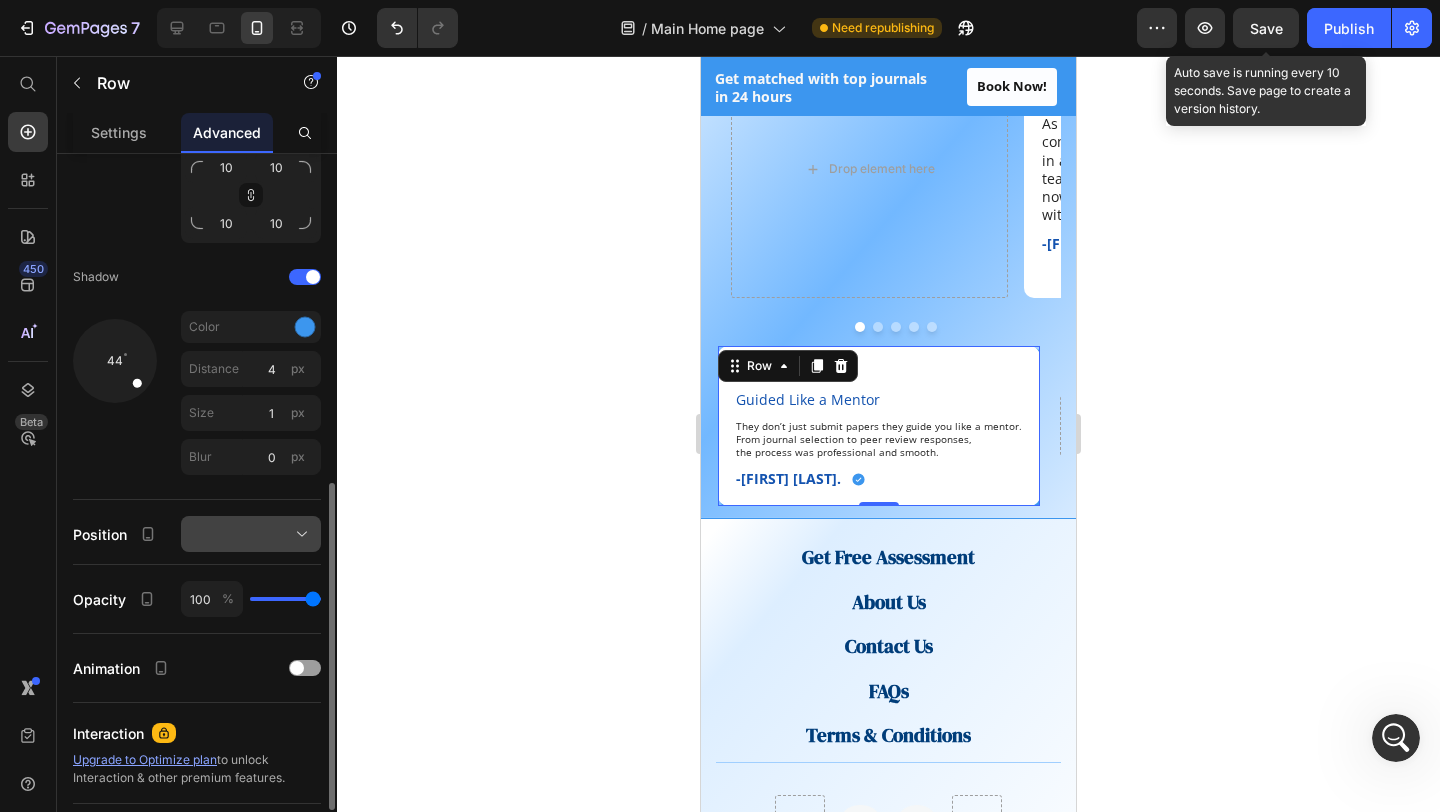 scroll, scrollTop: 659, scrollLeft: 0, axis: vertical 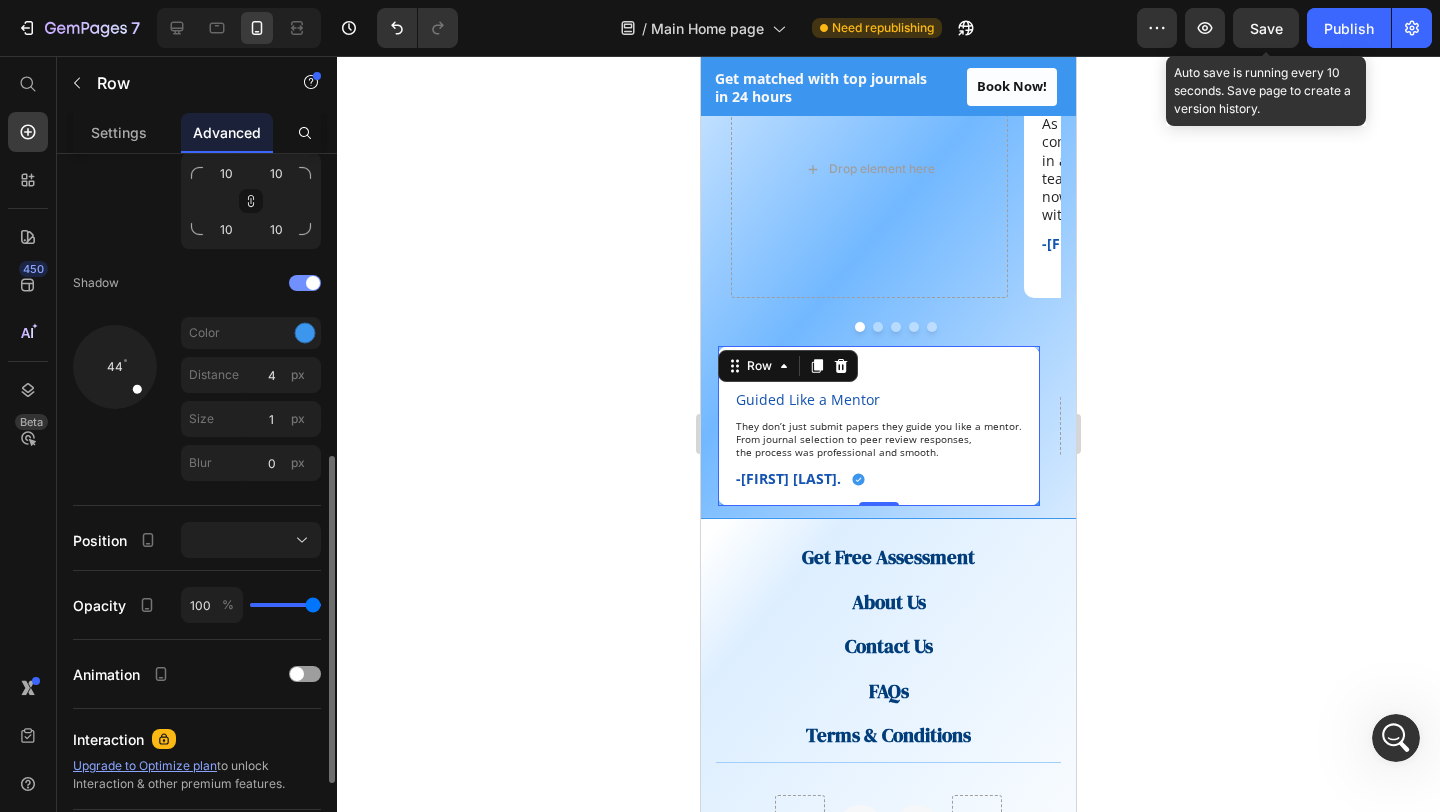 click at bounding box center [305, 283] 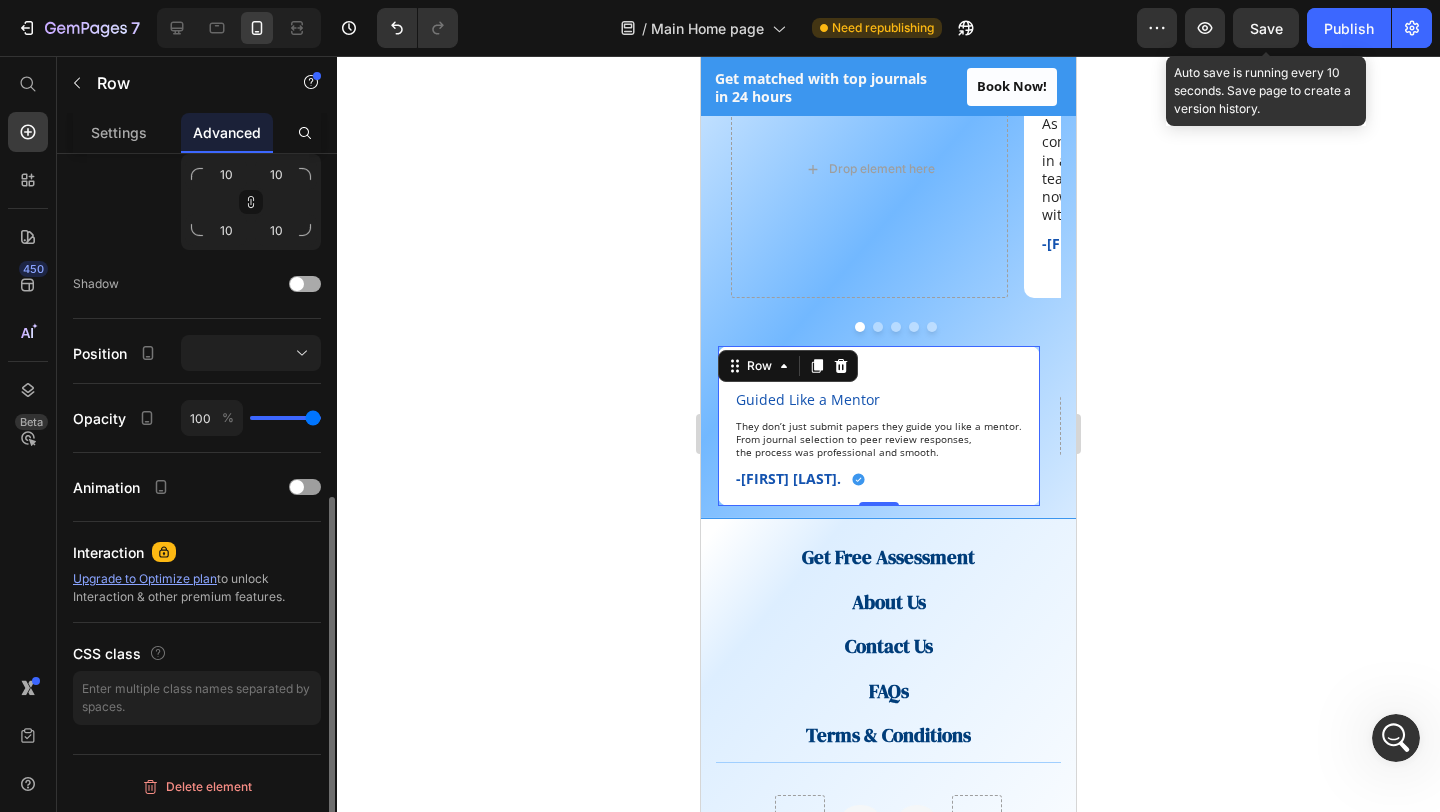 scroll, scrollTop: 658, scrollLeft: 0, axis: vertical 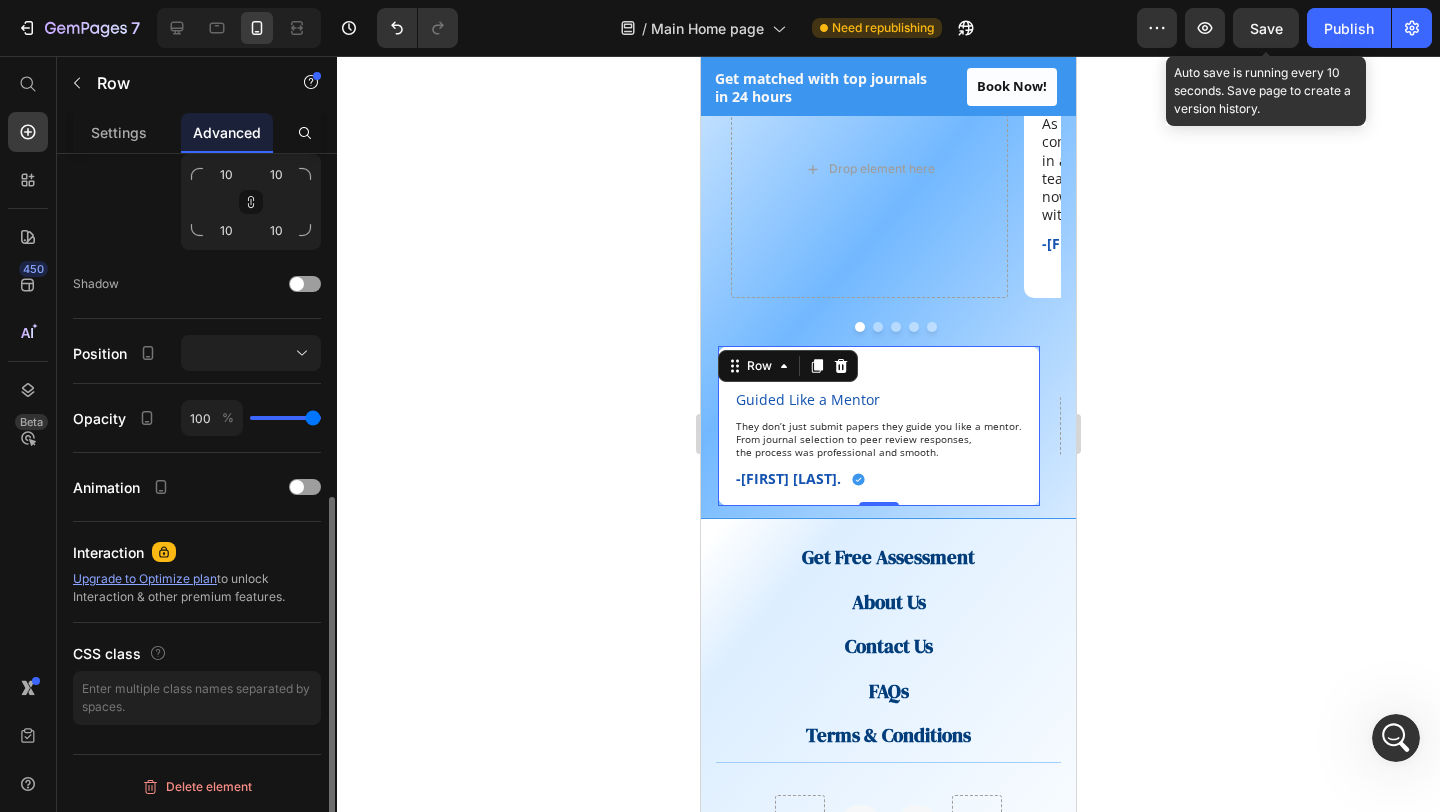 click 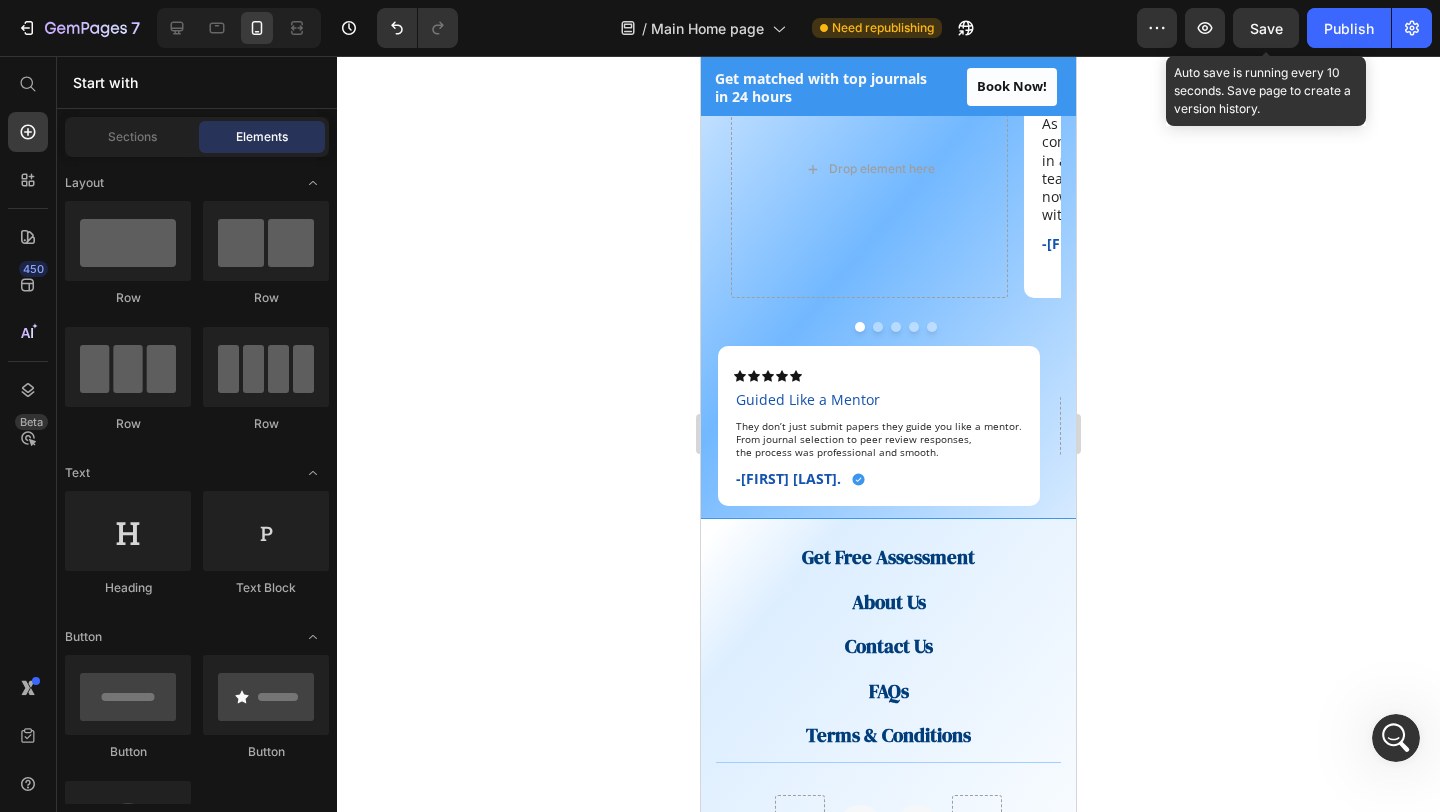 click 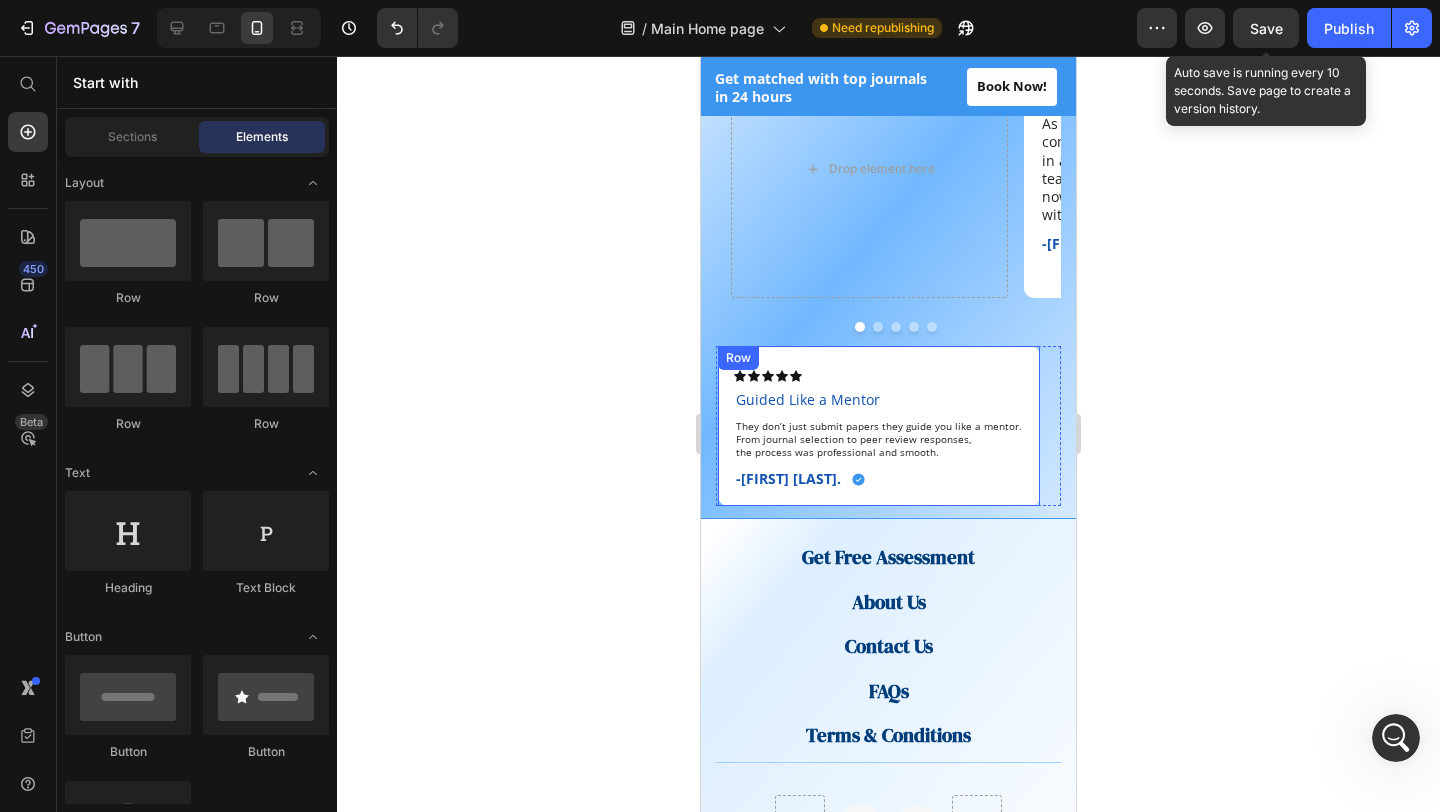 click on "Icon Icon Icon Icon Icon Icon List Guided Like a Mentor Text Block They don’t just submit papers they guide you like a mentor.  From journal selection to peer review responses,  the process was professional and smooth. Text Block -Dr. Hisham O. Text Block
Icon Row" at bounding box center [879, 438] 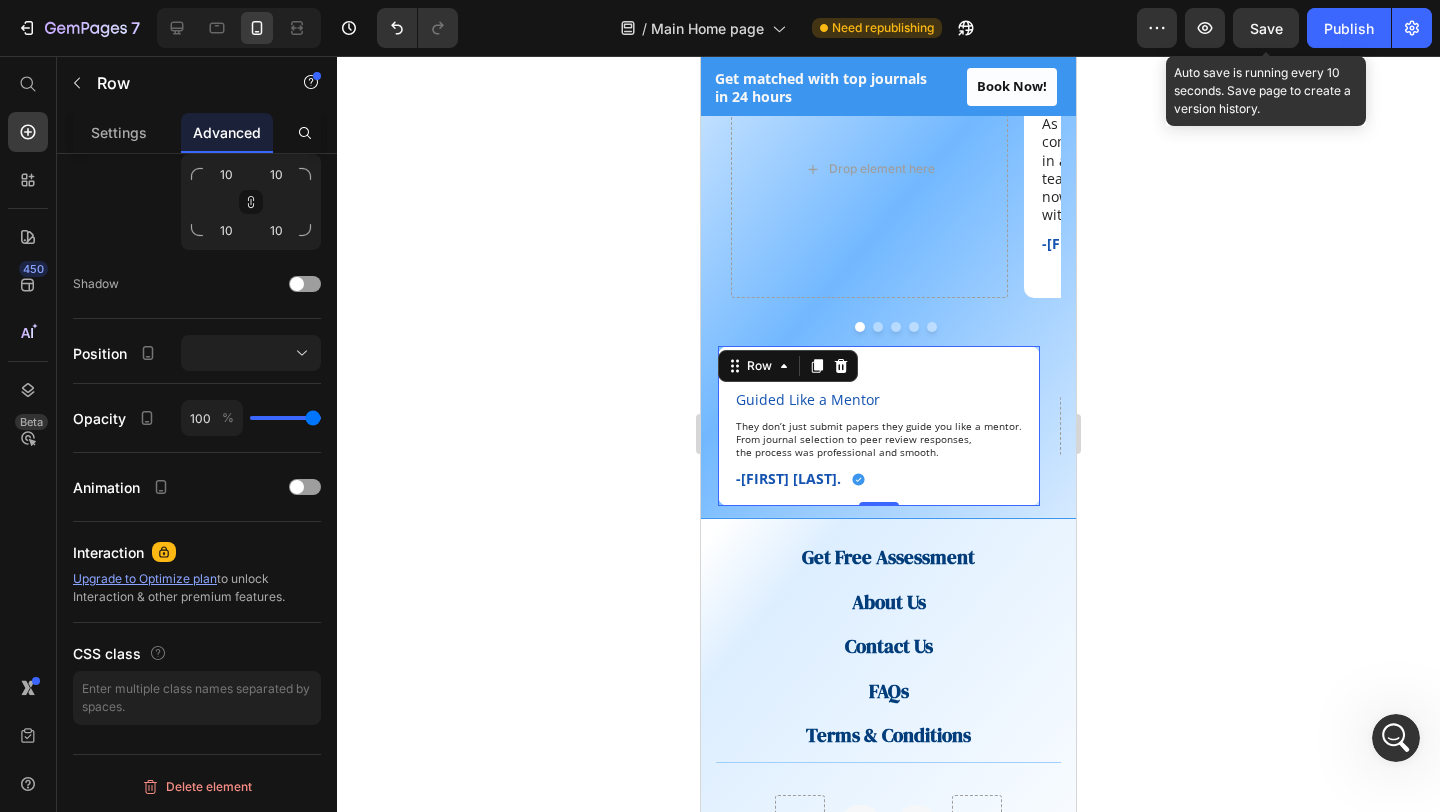 click 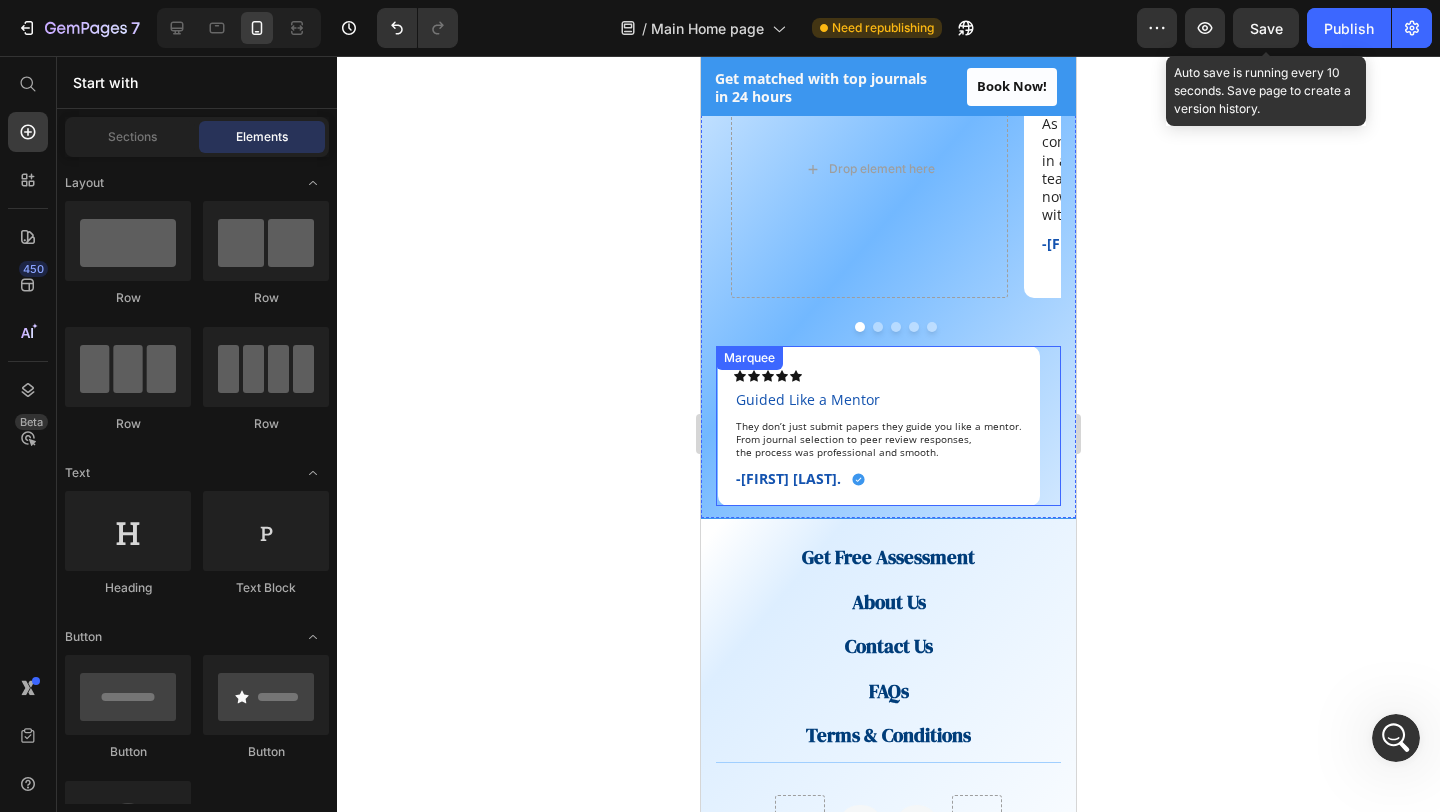 click on "Icon Icon Icon Icon Icon Icon List Guided Like a Mentor Text Block They don’t just submit papers they guide you like a mentor.  From journal selection to peer review responses,  the process was professional and smooth. Text Block -Dr. Hisham O. Text Block
Icon Row Row" at bounding box center (889, 426) 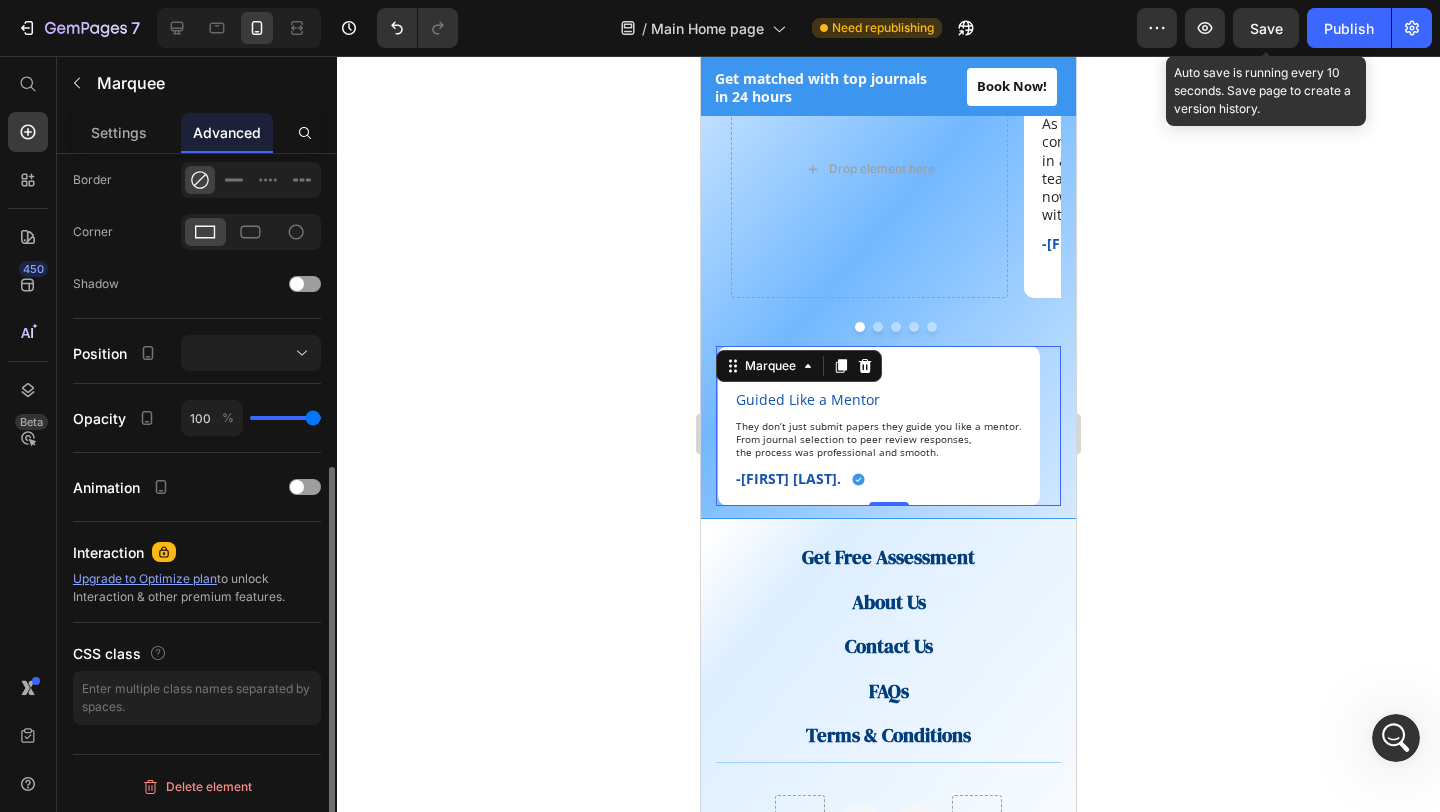 scroll, scrollTop: 0, scrollLeft: 0, axis: both 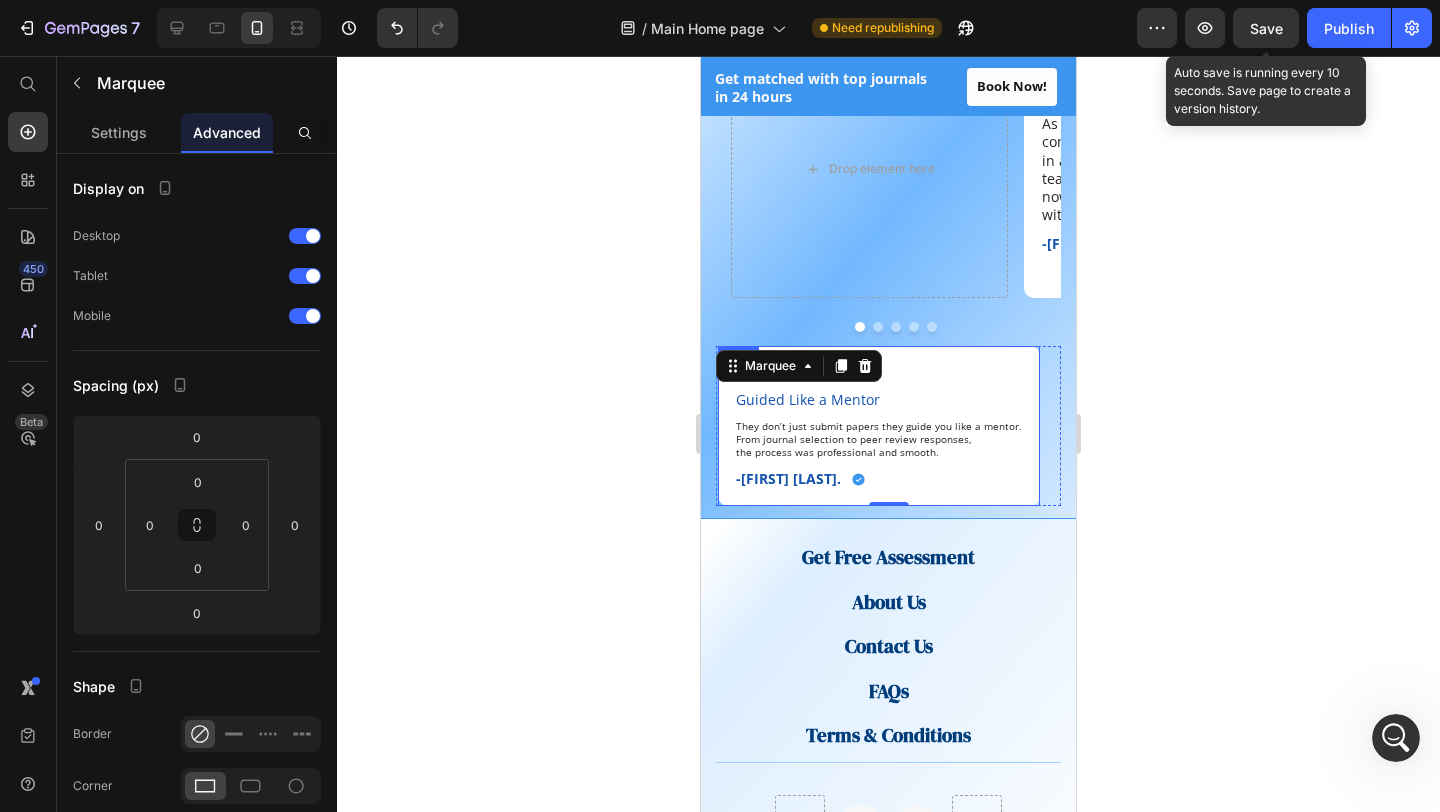 click 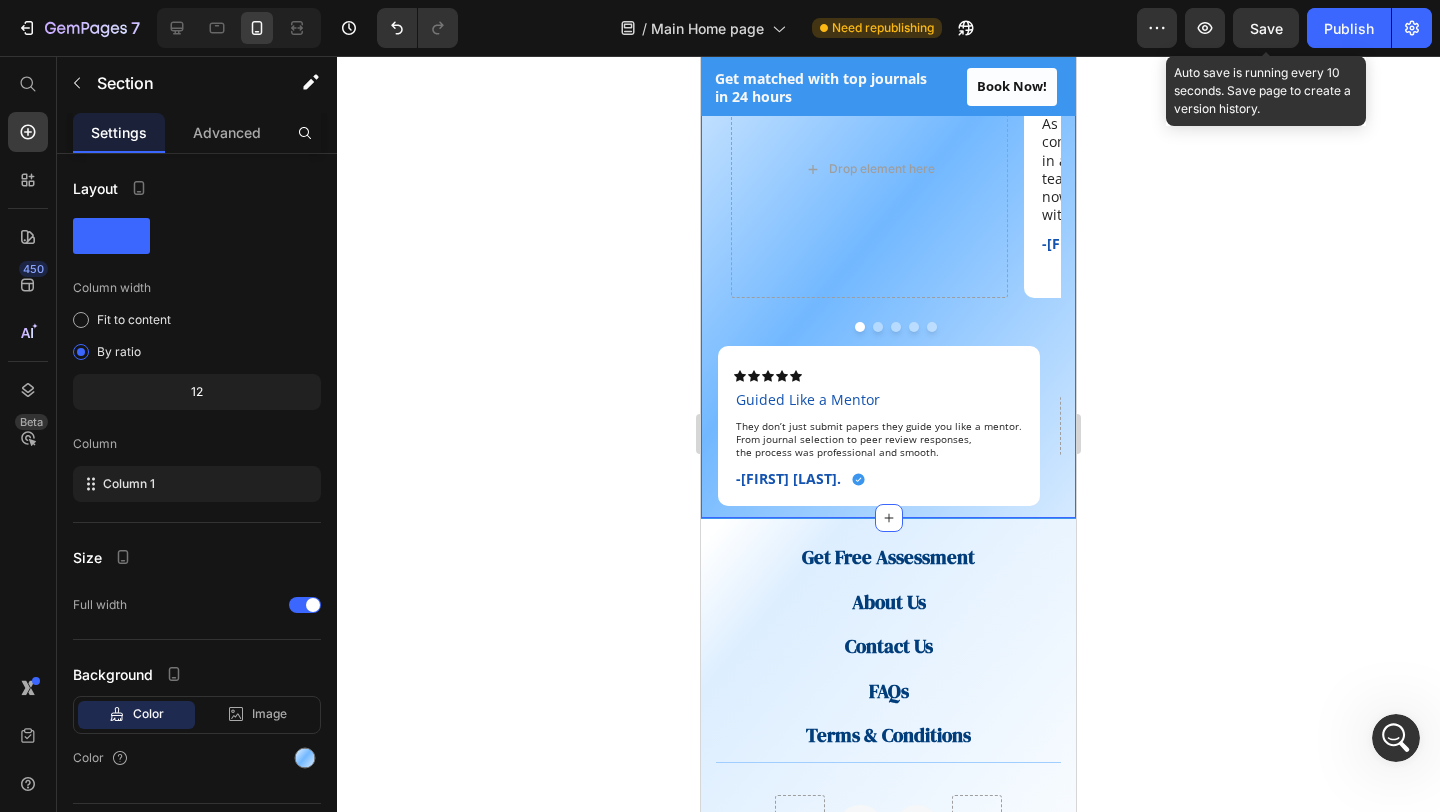 click on "Image 4.8/5 (32 reviews)  Text block Image Row Row
Drop element here Icon Icon Icon Icon Icon Icon List From Lost to Published Text Block As a PhD candidate, I was completely lost on how to publish in a Web of Science journal. The team made the process so easy. I’ve now been published and cited within 3 months. Text Block -Fatima A. Text Block
Icon Row Row Icon Icon Icon Icon Icon Icon List Published in 21 Days Text Block Thanks to their guidance, my article was published in a Scopus-indexed journal within just 21 days. They handled everything from formatting to submissionI highly recommend them to any researcher in the region. Text Block -Dr. Saeed A-K Text Block
Icon Row Row Icon Icon Icon Icon Icon Icon List Second-Time Success Text Block The support was personal, fast, and reliable. I’ve published two research papers with them already and will definitely return for my next. Text Block -Dr. Yasir K. Text Block
Icon Row Row Icon Icon Row" at bounding box center [888, 239] 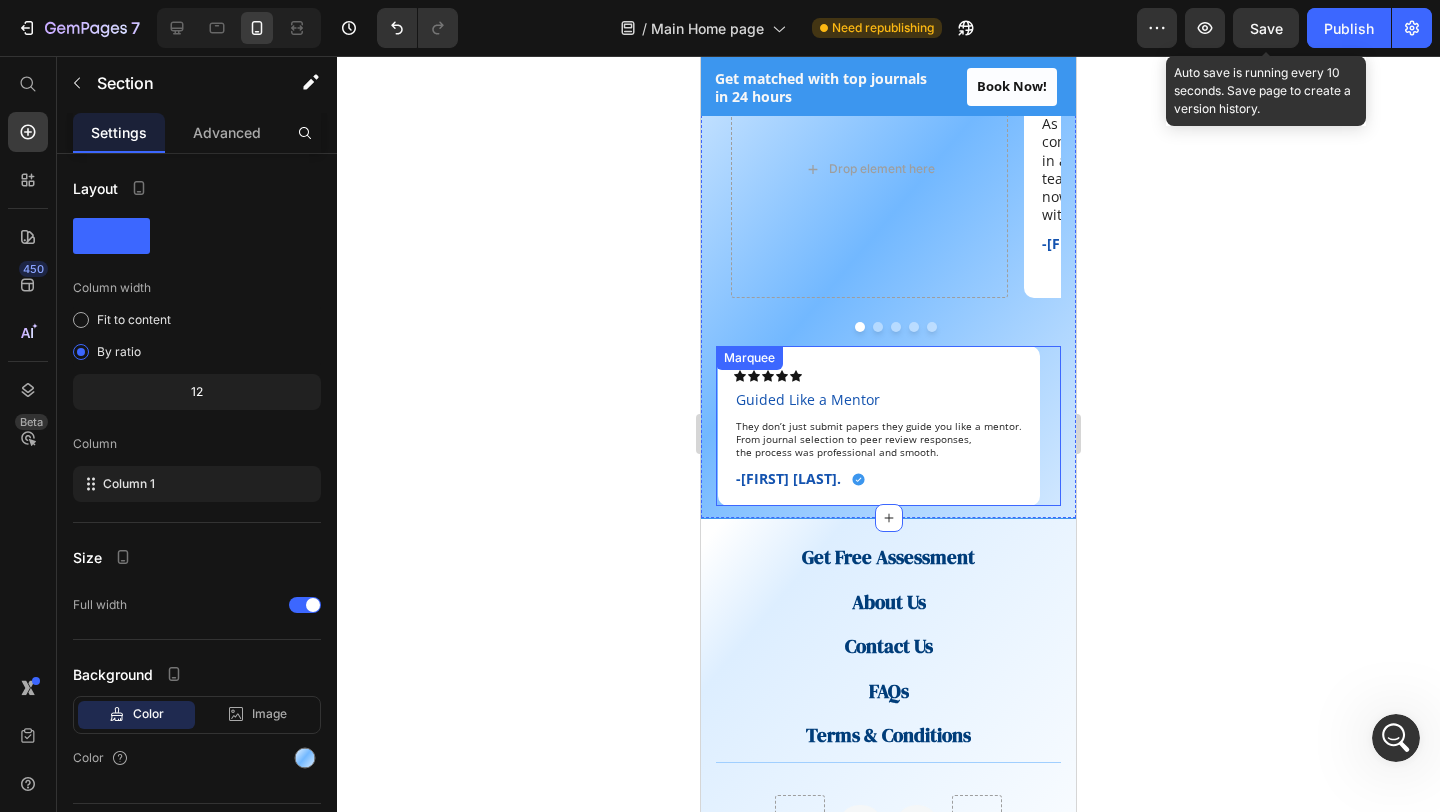 click on "Drop element here
Drop element here
Drop element here Icon Icon Icon Icon Icon Icon List Guided Like a Mentor Text Block They don’t just submit papers they guide you like a mentor.  From journal selection to peer review responses,  the process was professional and smooth. Text Block -Dr. Hisham O. Text Block
Icon Row Row
Drop element here" at bounding box center (705, 426) 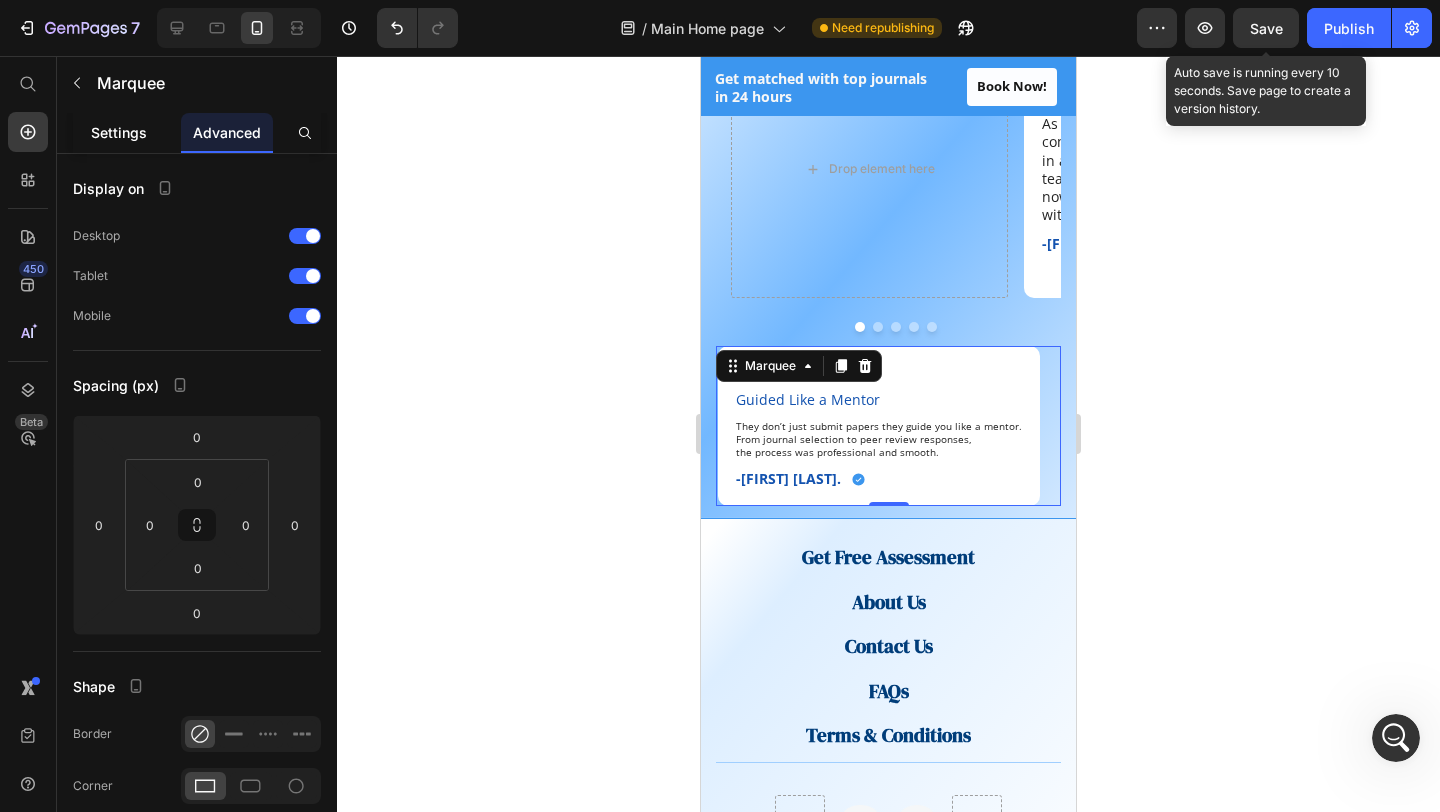 click on "Settings" at bounding box center [119, 132] 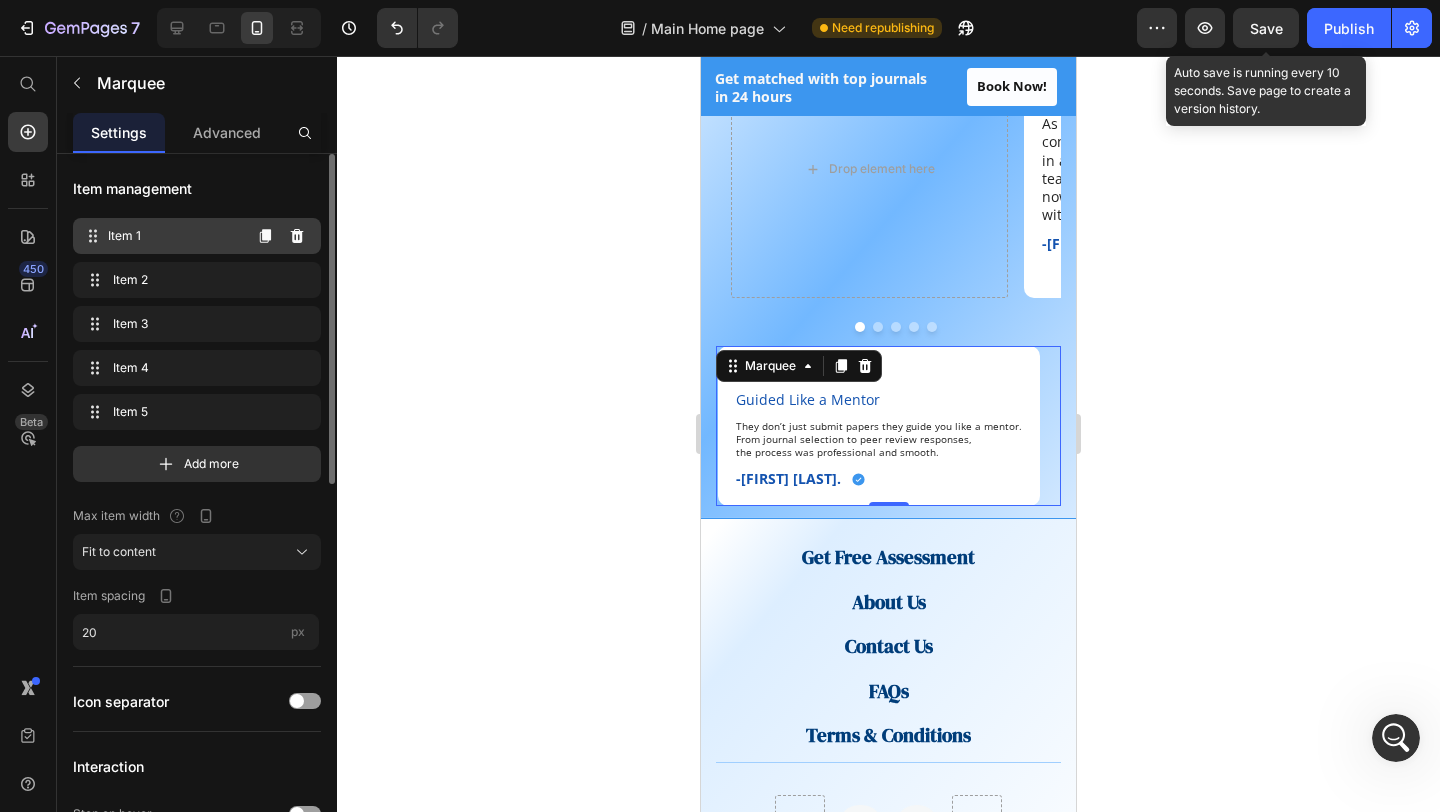 click on "Item 1" at bounding box center (174, 236) 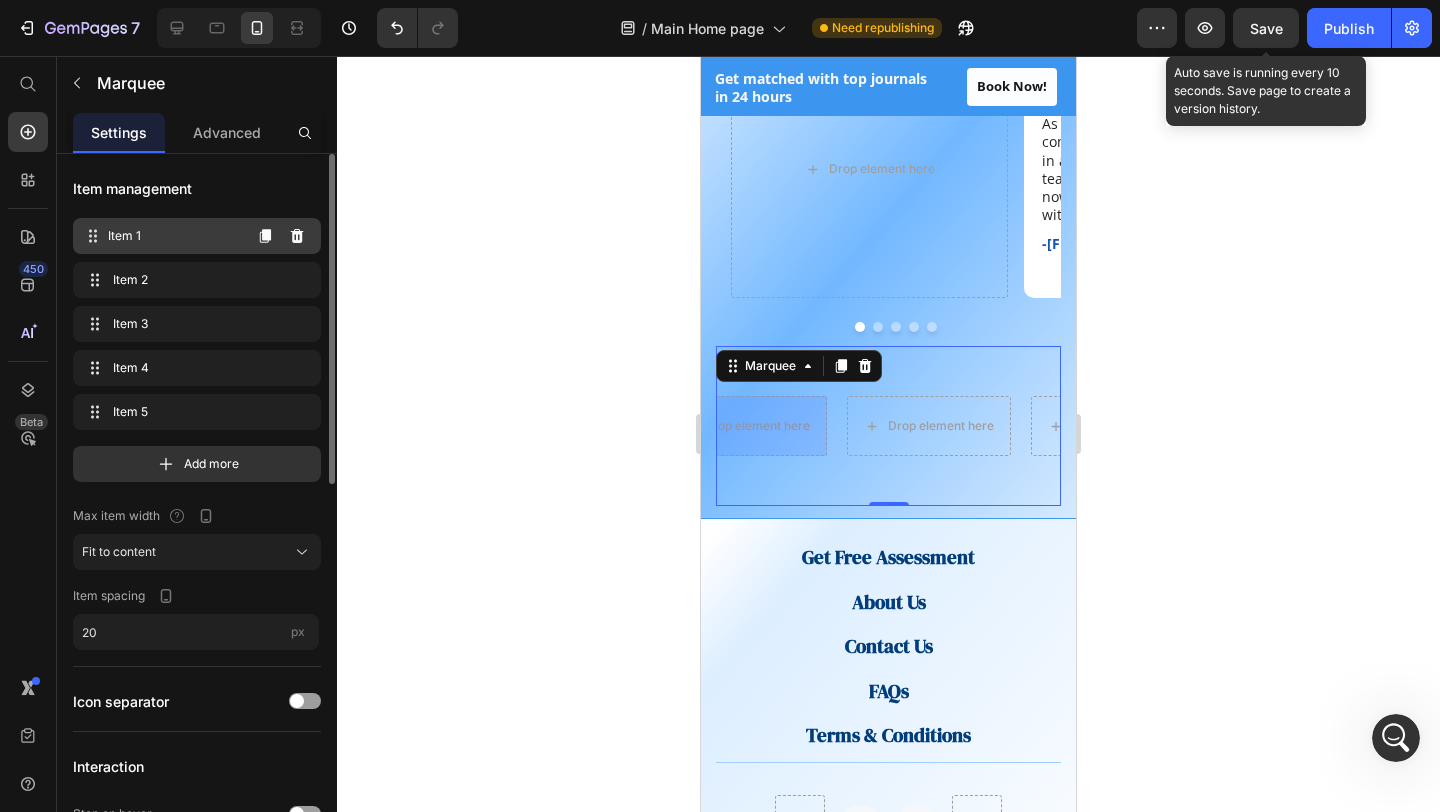 scroll, scrollTop: 0, scrollLeft: 0, axis: both 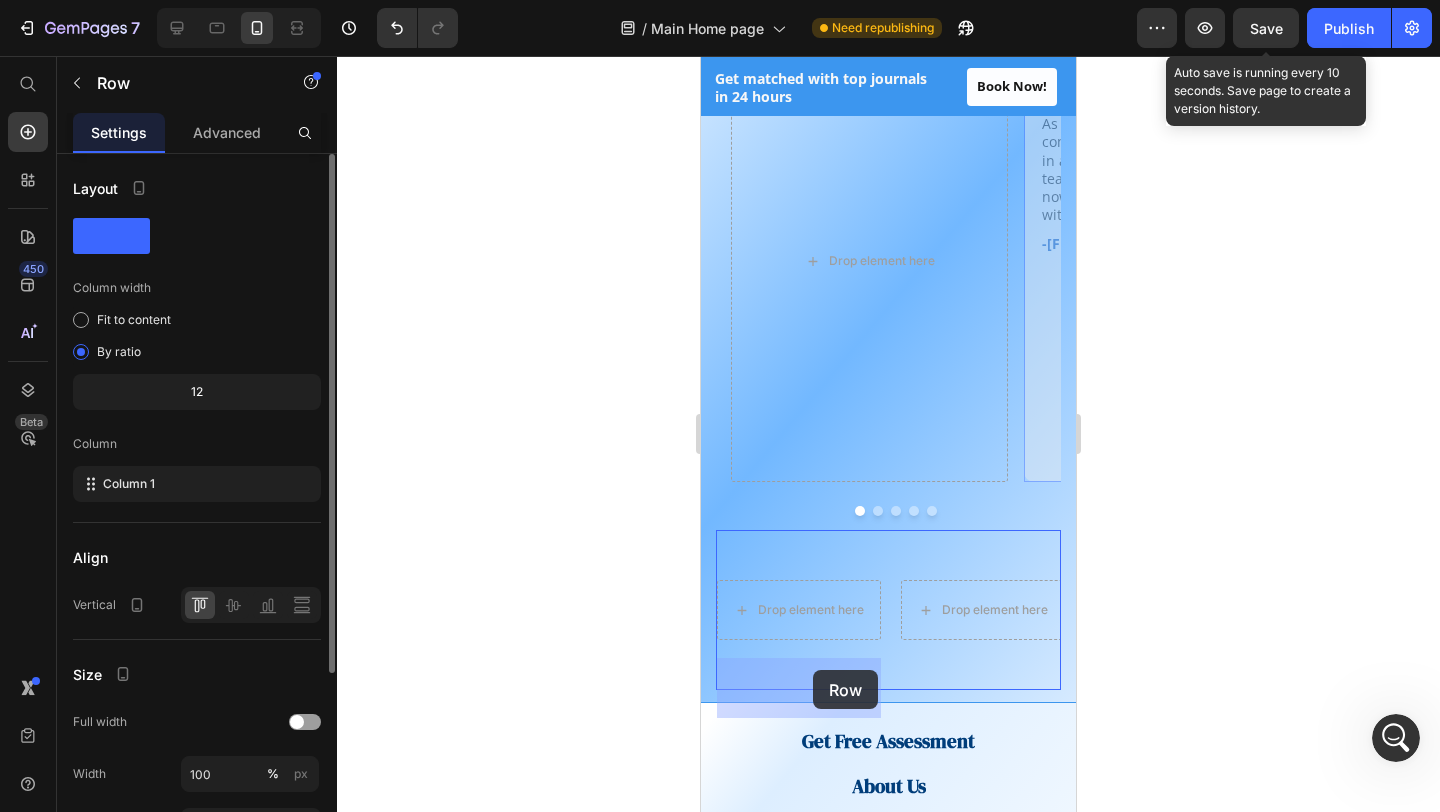 drag, startPoint x: 1030, startPoint y: 145, endPoint x: 813, endPoint y: 670, distance: 568.0792 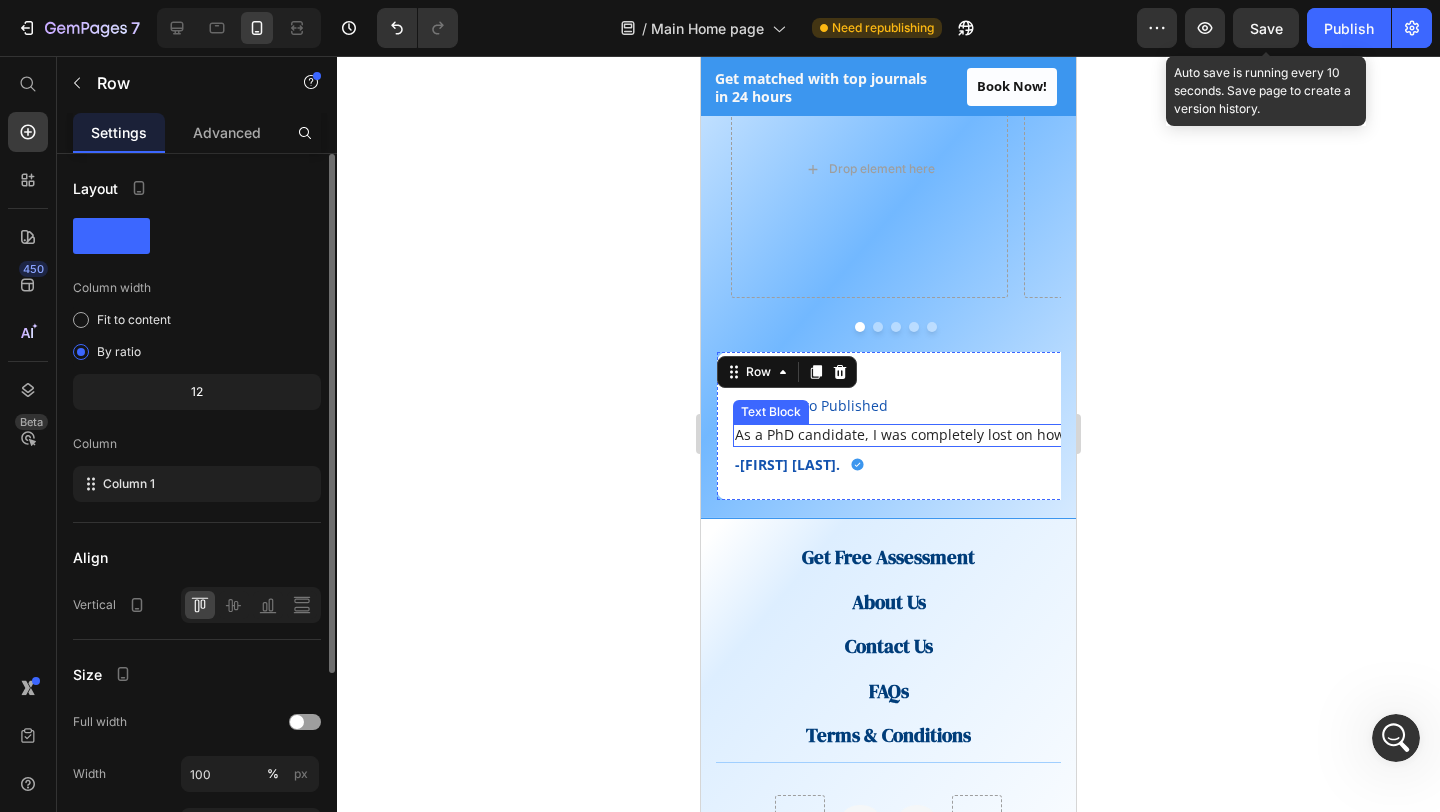 click on "As a PhD candidate, I was completely lost on how to publish in a Web of Science journal. The team made the process so easy. I’ve now been published and cited within 3 months." at bounding box center [1331, 435] 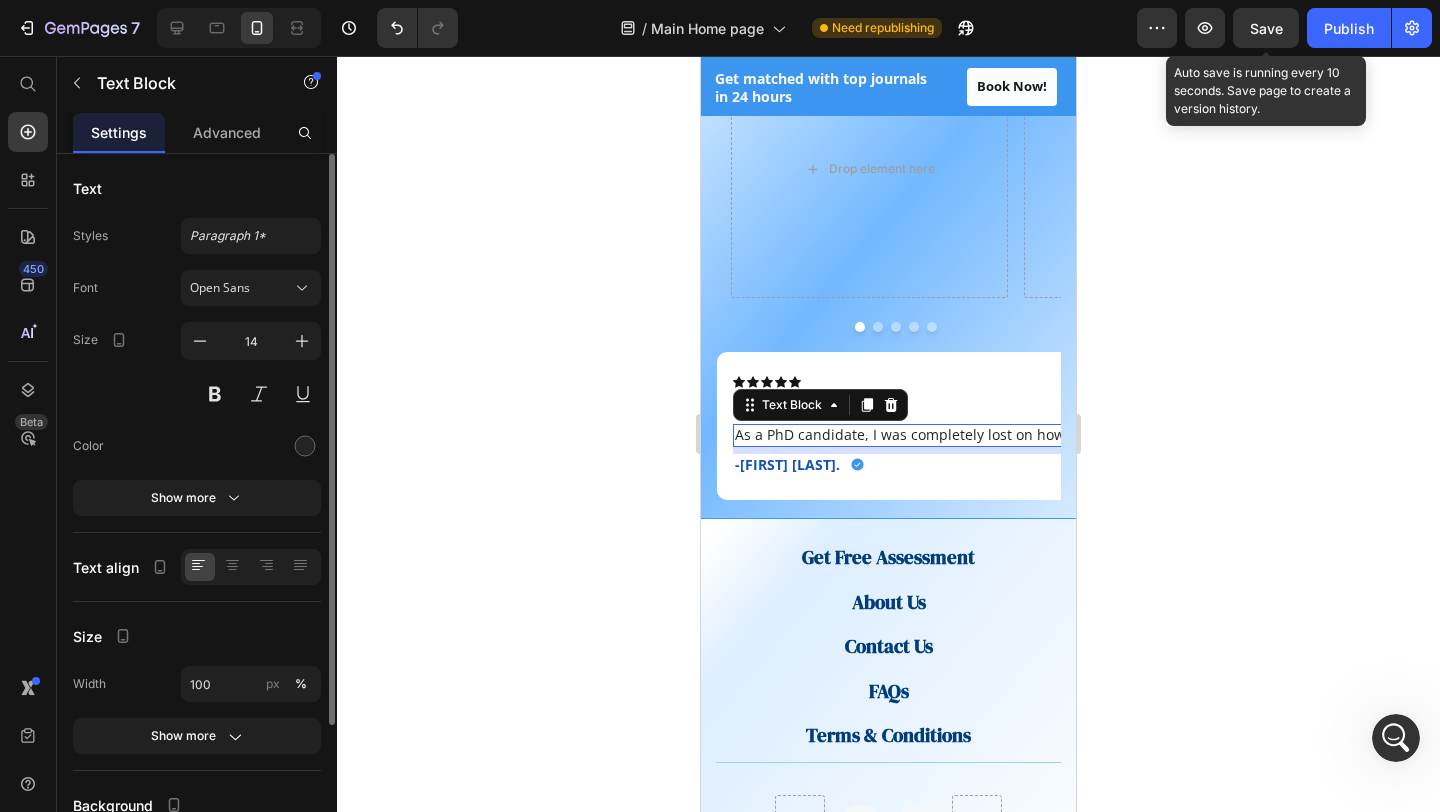 click on "As a PhD candidate, I was completely lost on how to publish in a Web of Science journal. The team made the process so easy. I’ve now been published and cited within 3 months." at bounding box center (1331, 435) 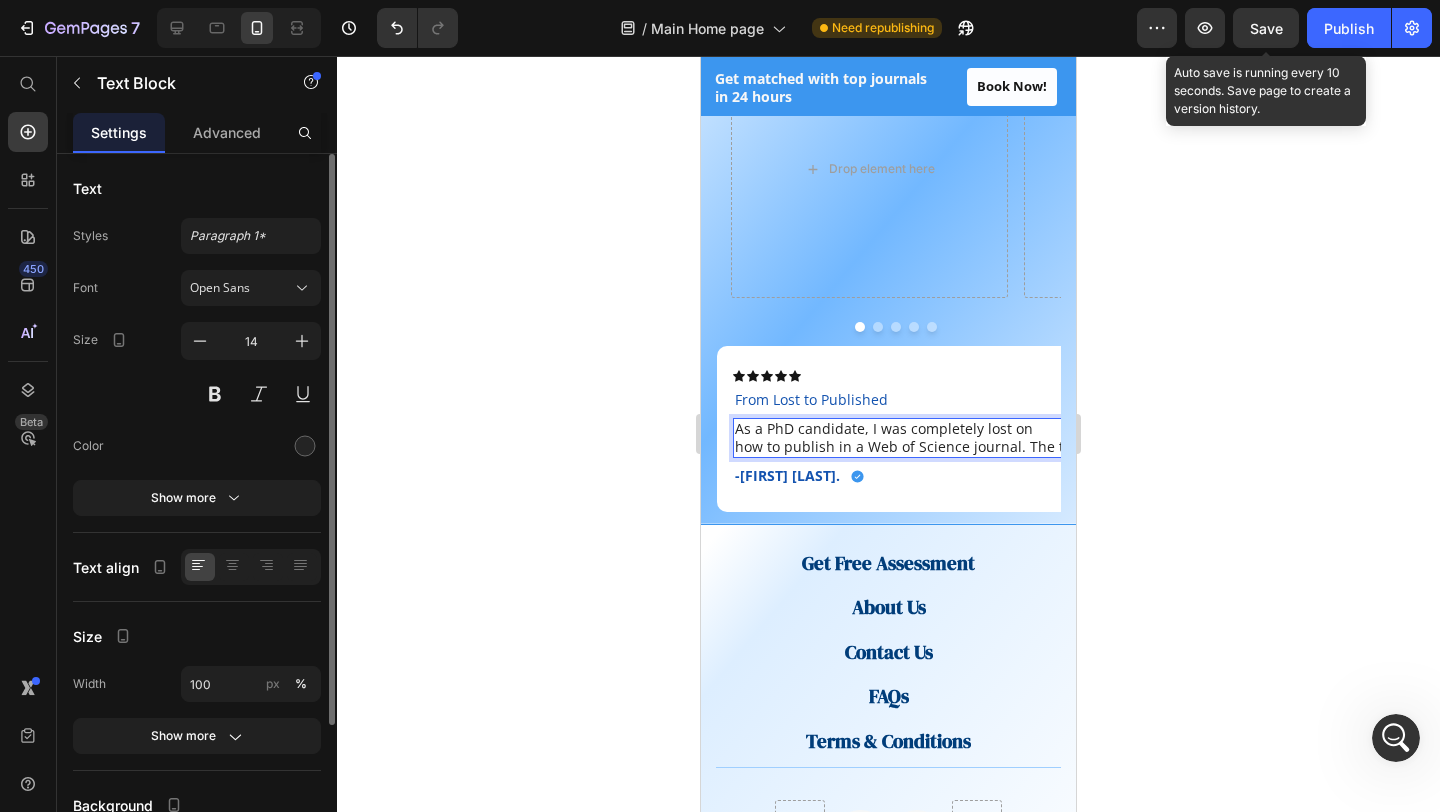 scroll, scrollTop: 3301, scrollLeft: 0, axis: vertical 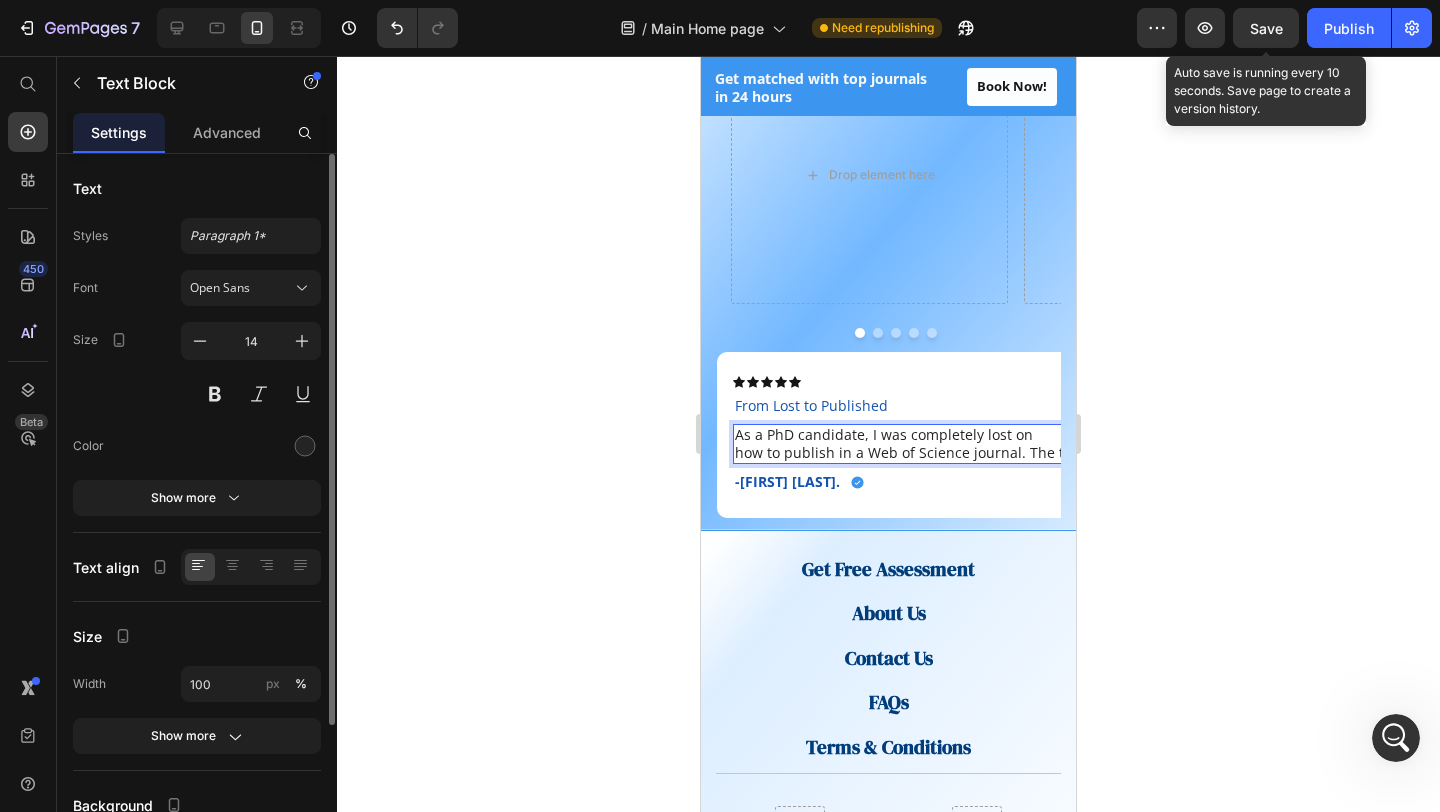 click on "how to publish in a Web of Science journal. The team made the process so easy. I’ve now been published and cited within 3 months." at bounding box center [1180, 453] 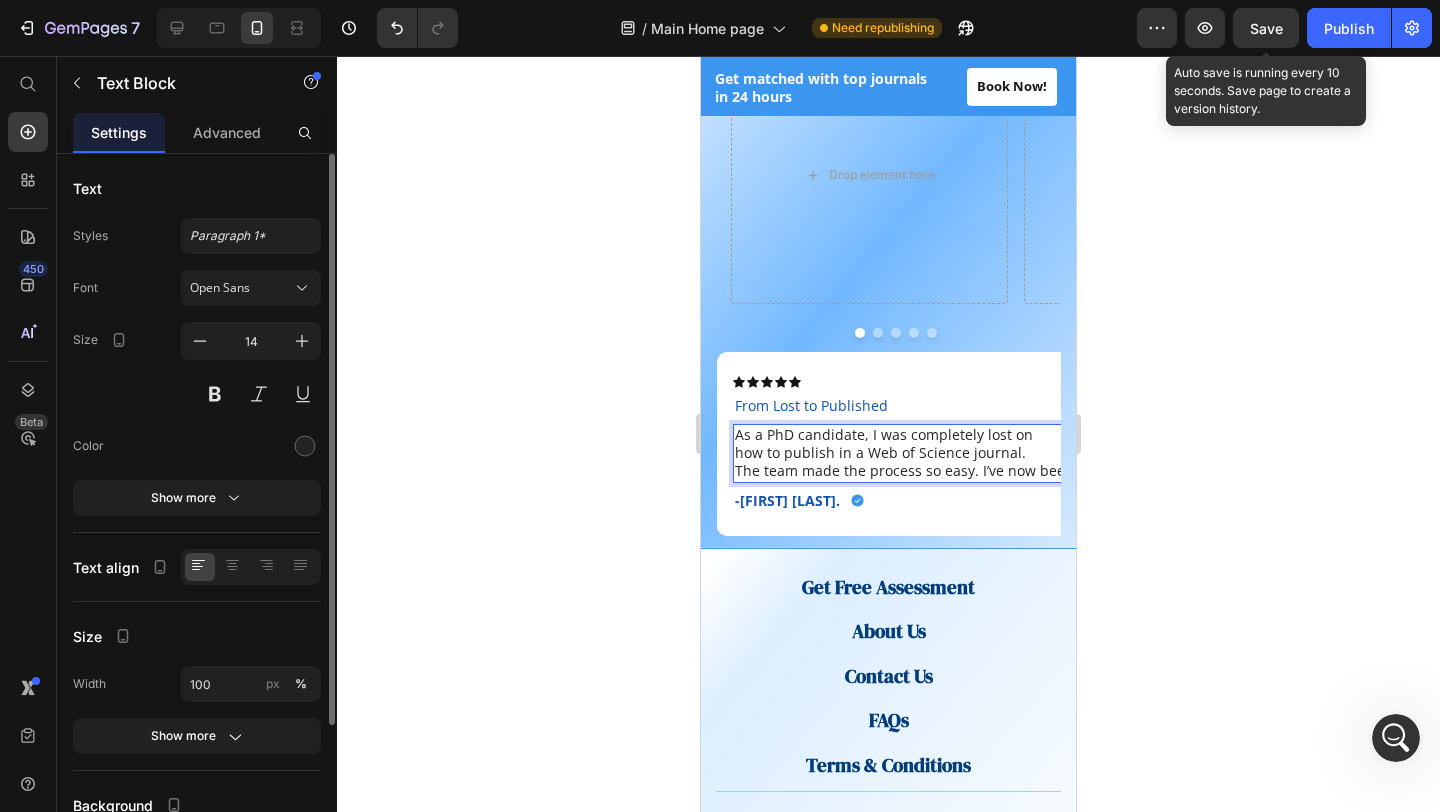 click on "The team made the process so easy. I’ve now been published and cited within 3 months." at bounding box center [1032, 471] 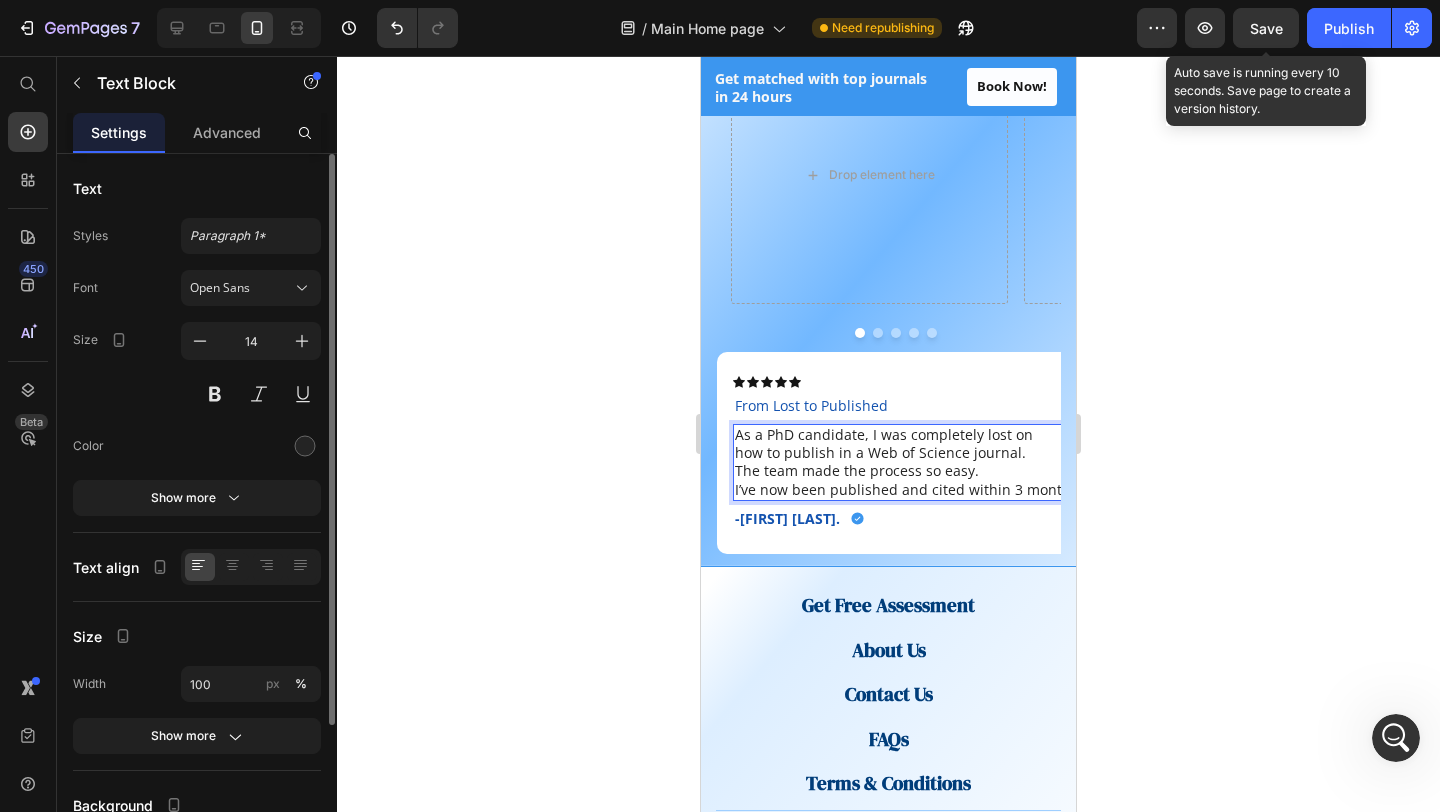 click on "I’ve now been published and cited within 3 months." at bounding box center [908, 490] 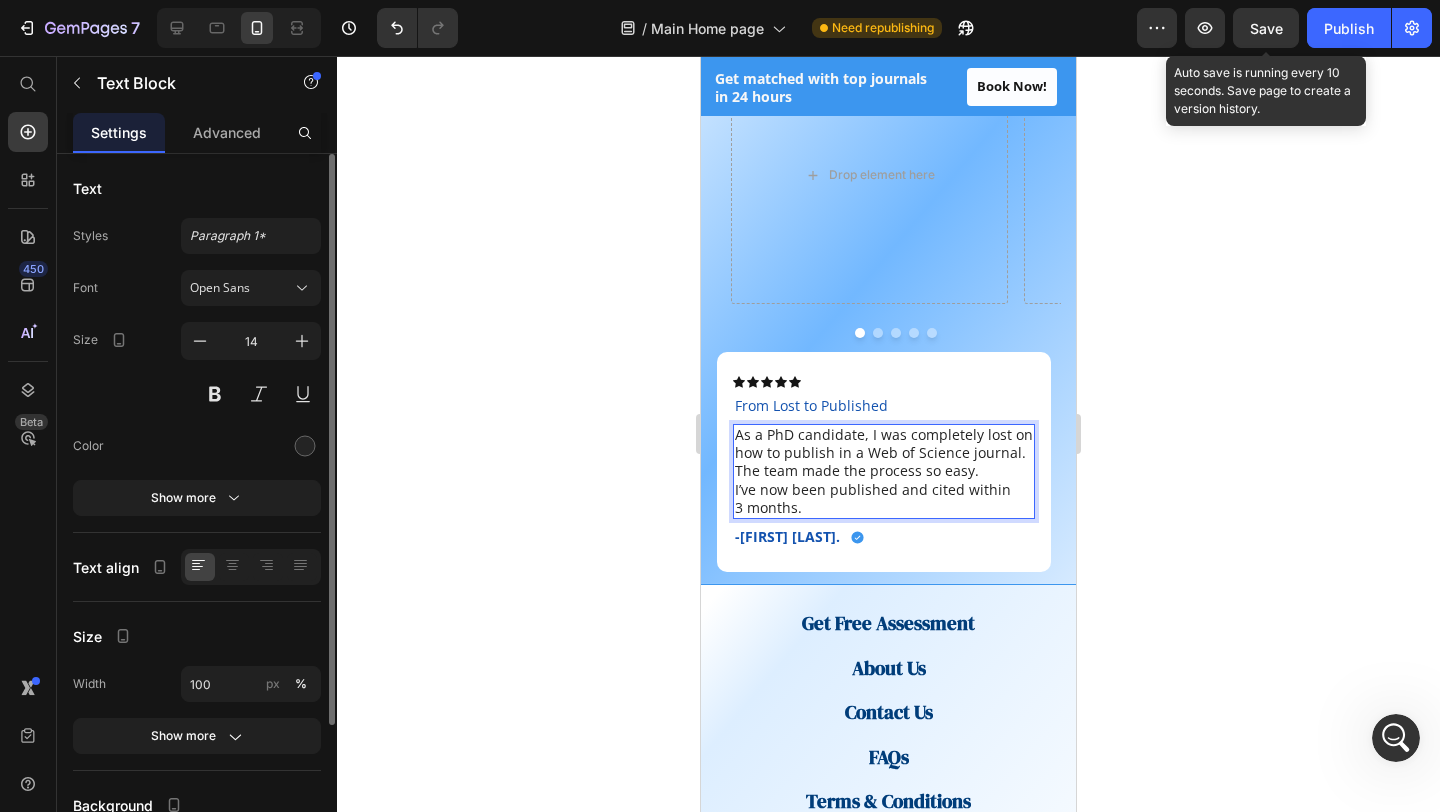 click 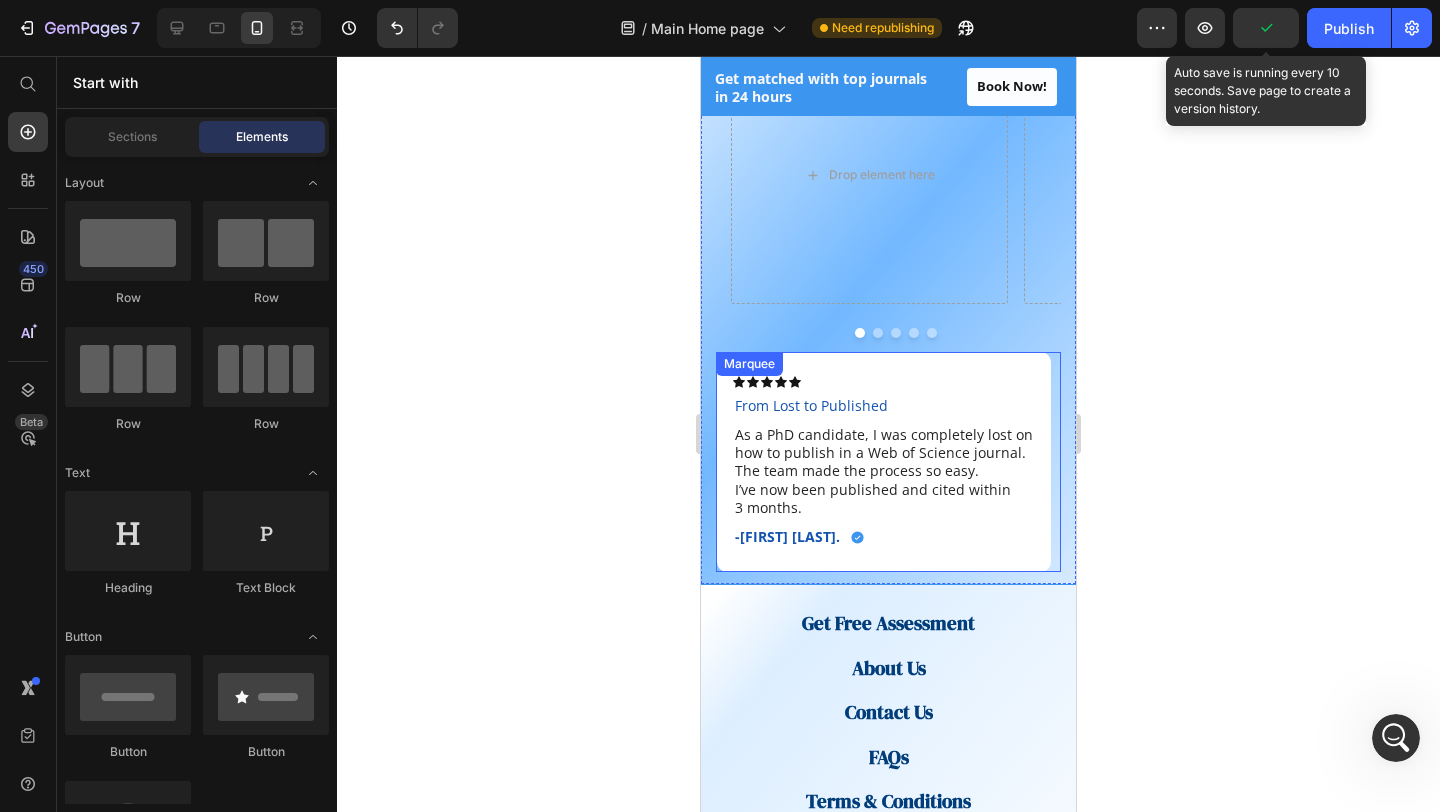click on "Icon Icon Icon Icon Icon Icon List From Lost to Published Text Block As a PhD candidate, I was completely lost on  how to publish in a Web of Science journal.  The team made the process so easy.  I’ve now been published and cited within  3 months. Text Block -Fatima A. Text Block
Icon Row Row" at bounding box center [894, 462] 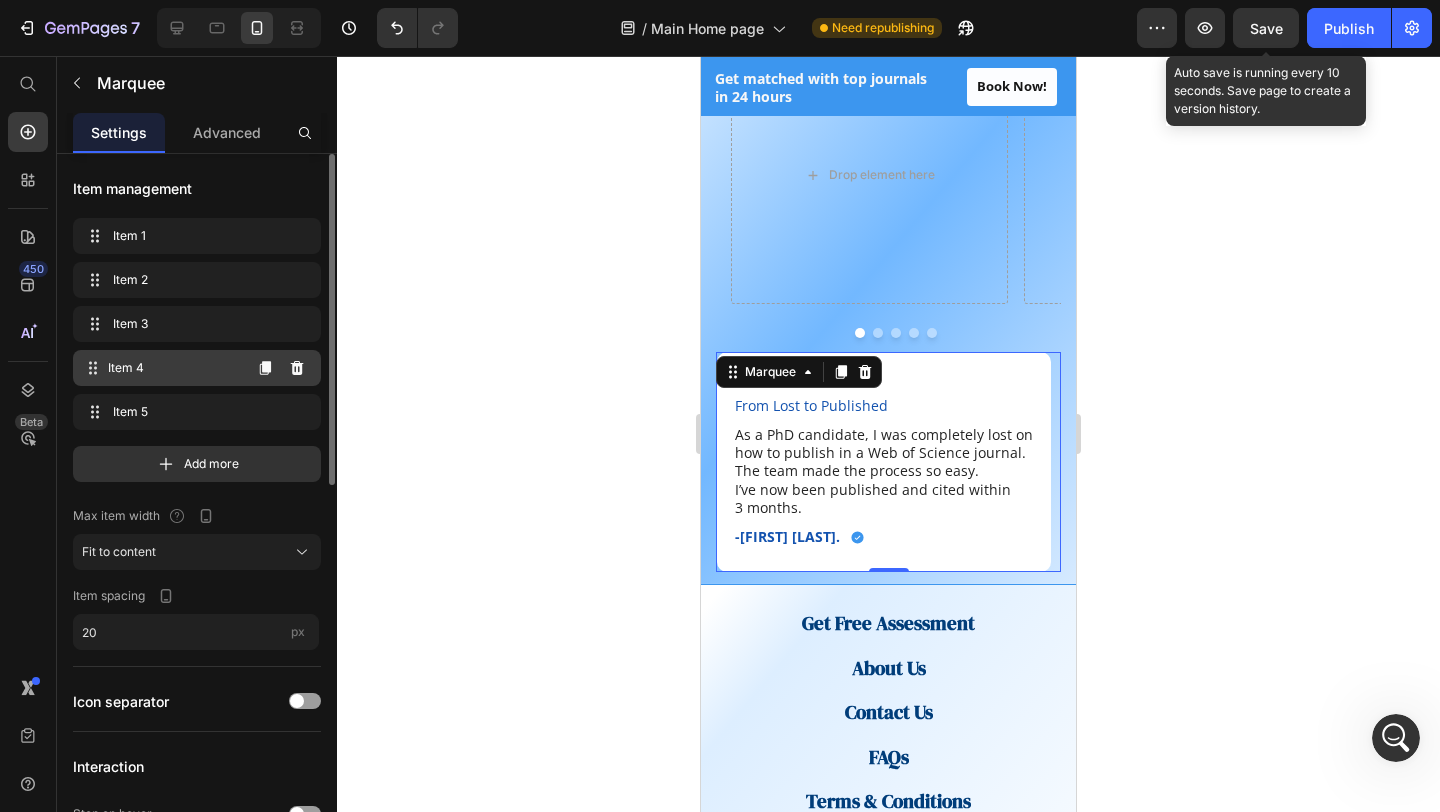 click on "Item 4" at bounding box center (174, 368) 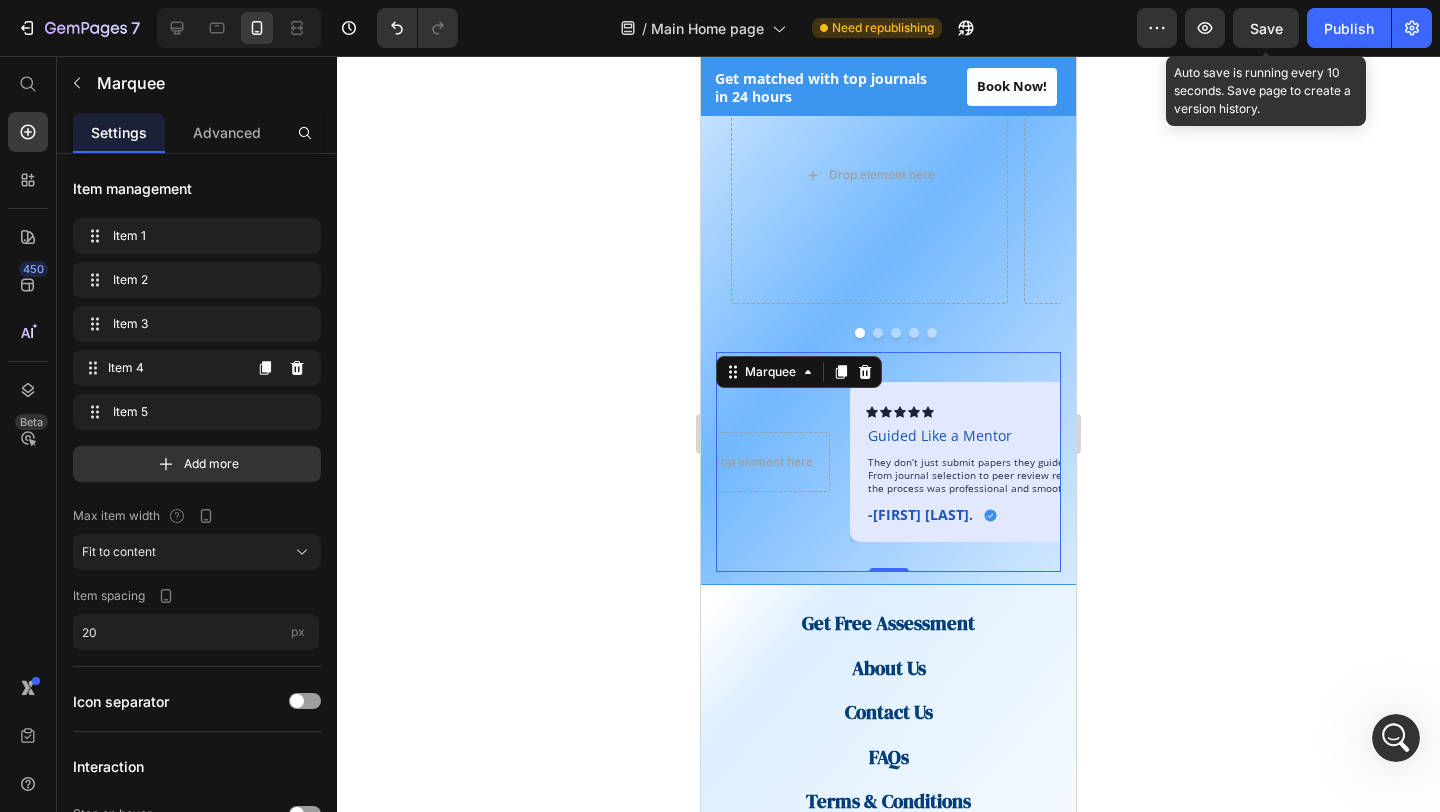 scroll, scrollTop: 0, scrollLeft: 700, axis: horizontal 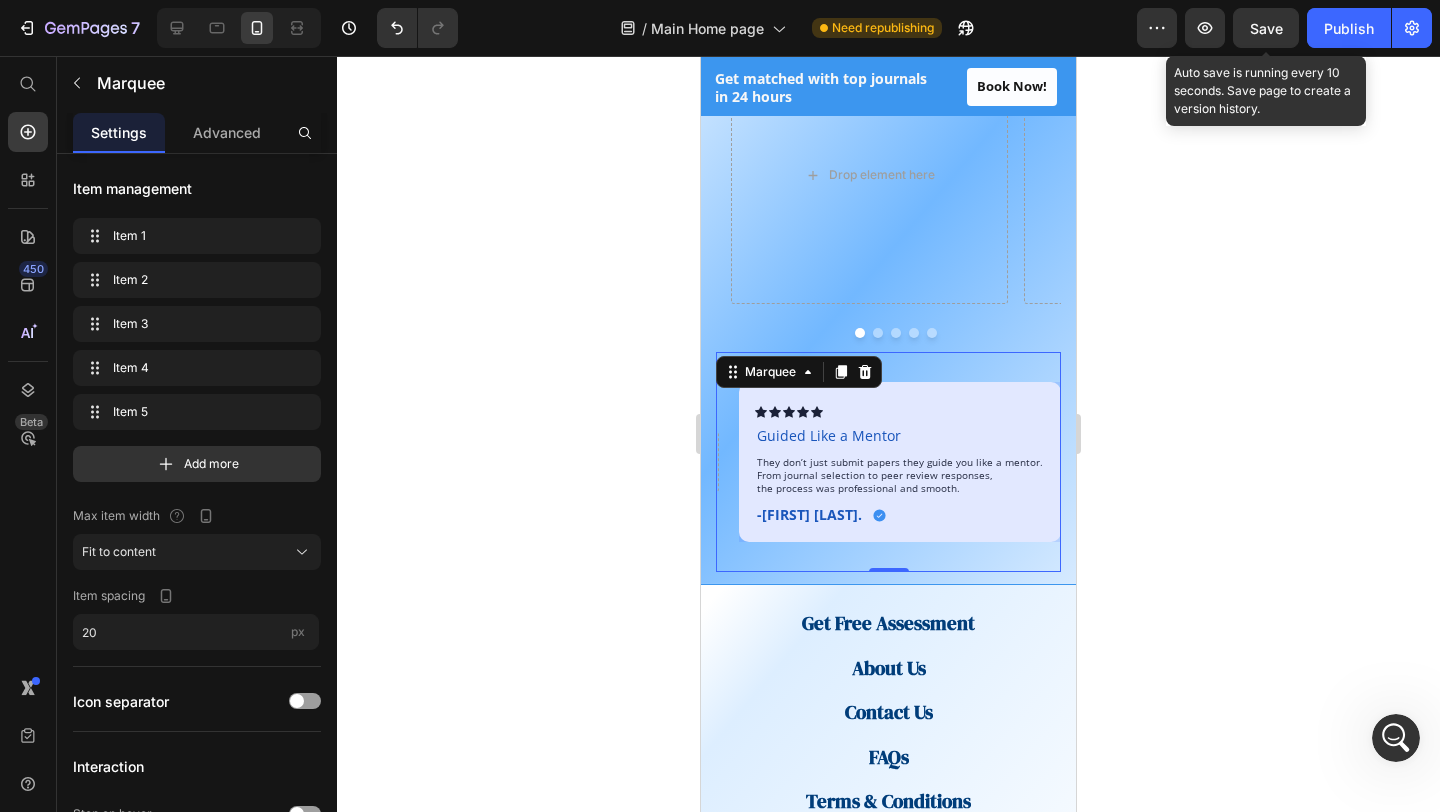 click at bounding box center [900, 462] 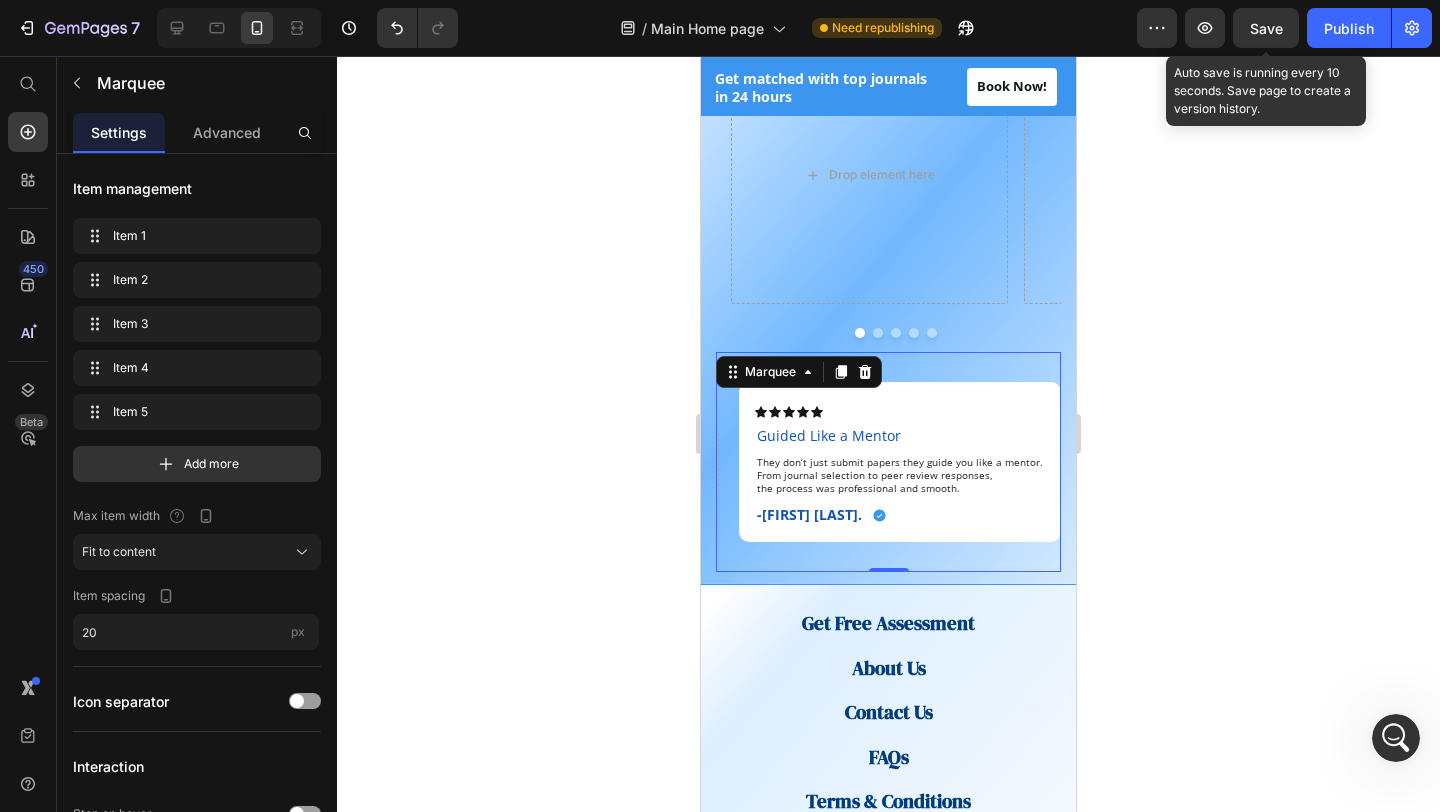 click 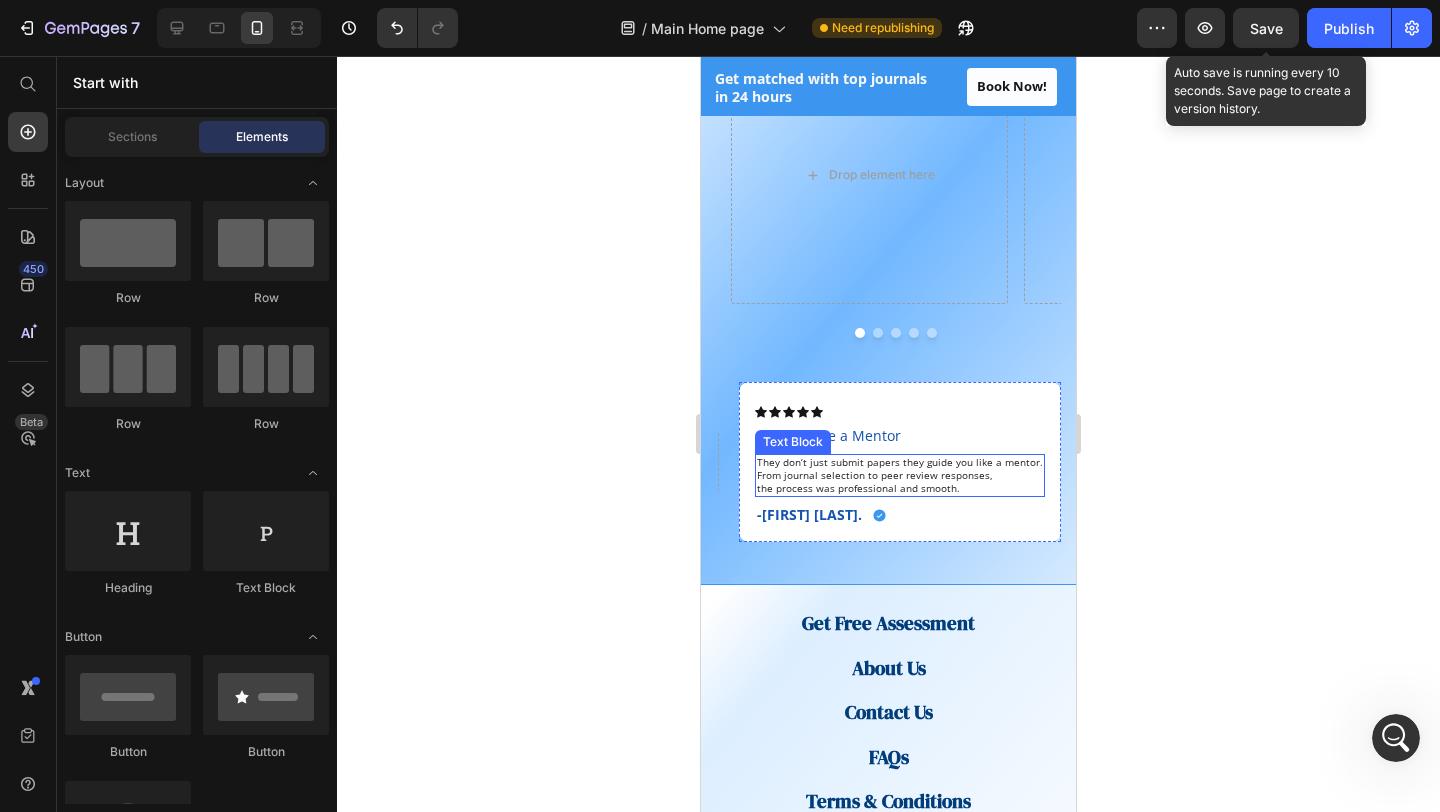 click on "From journal selection to peer review responses," at bounding box center (900, 475) 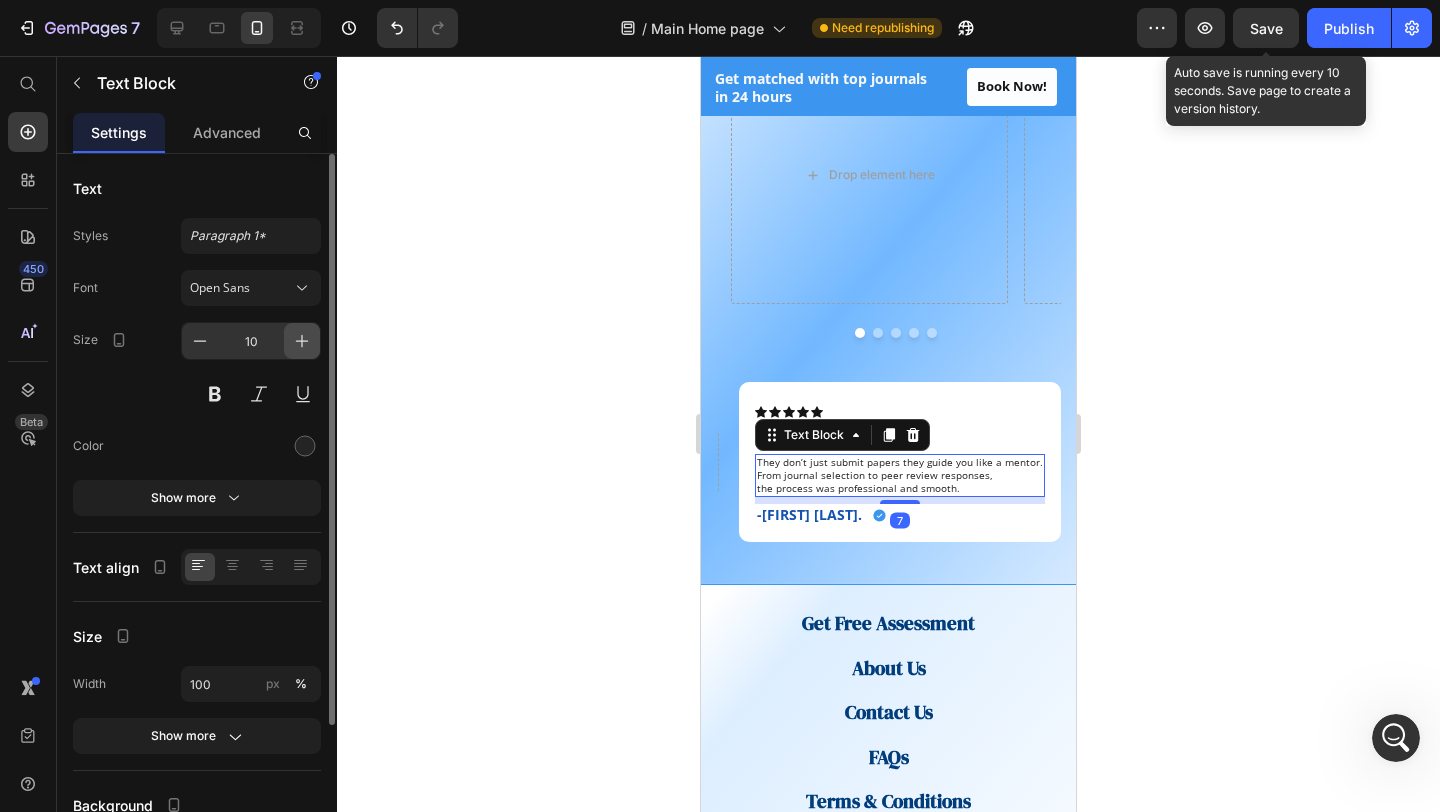 click 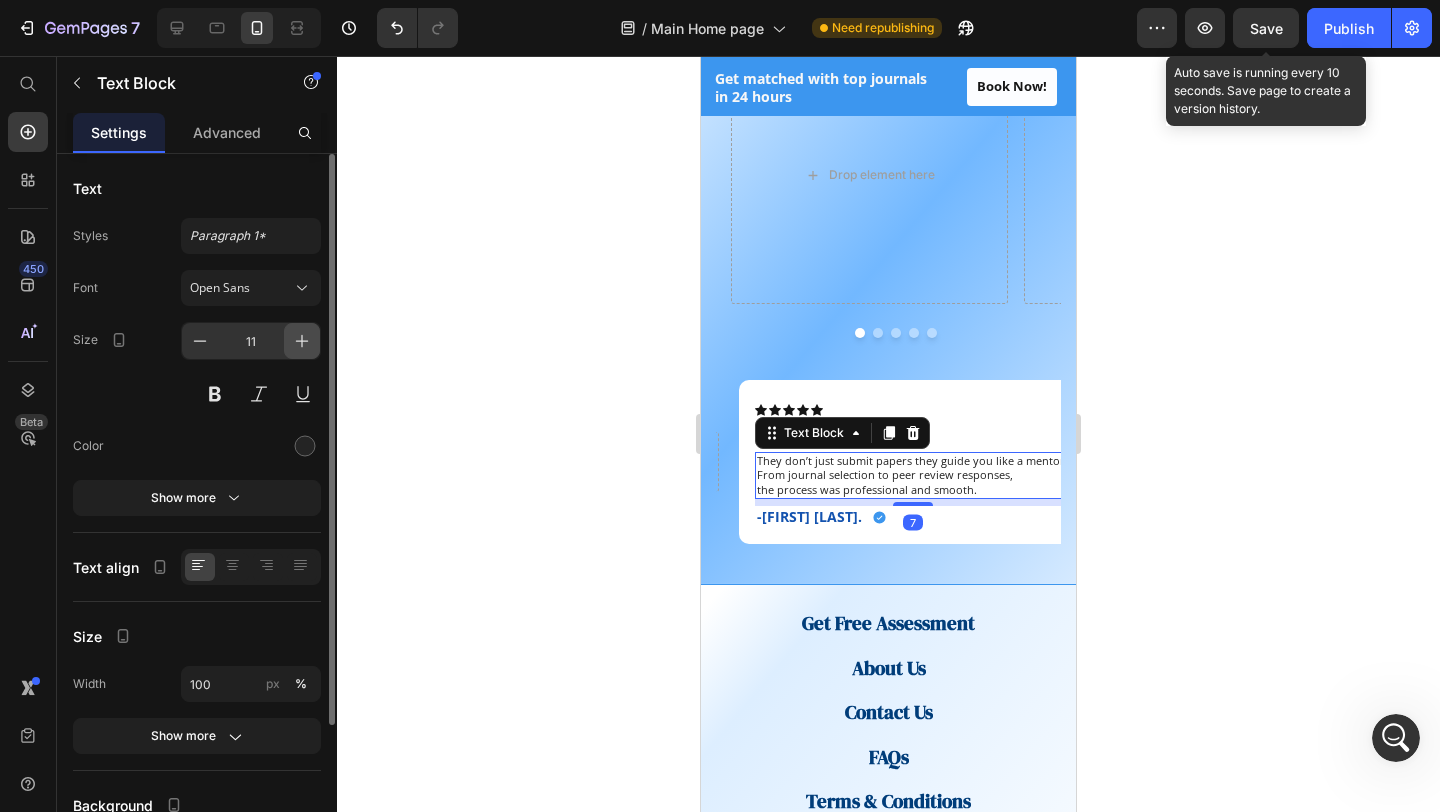click 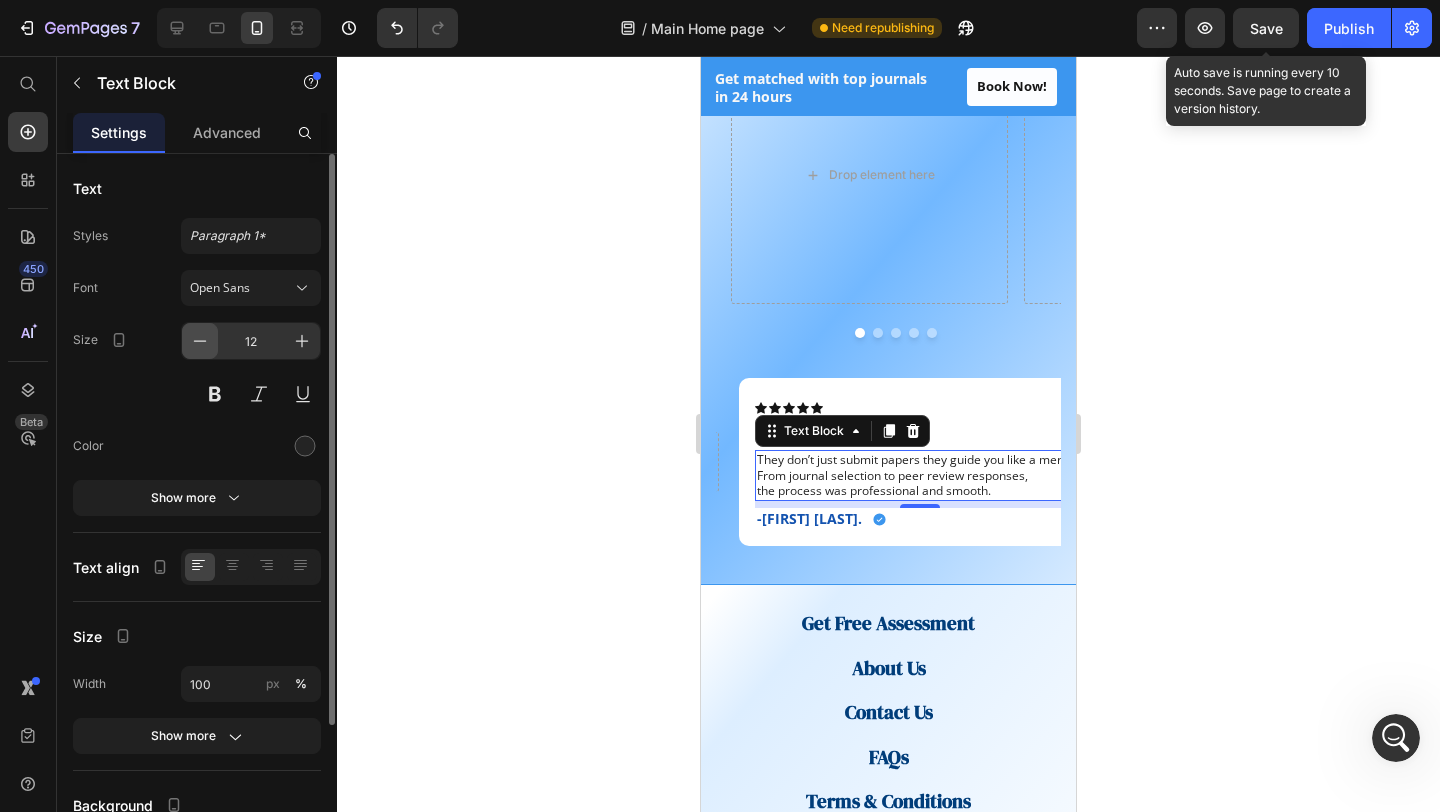 click 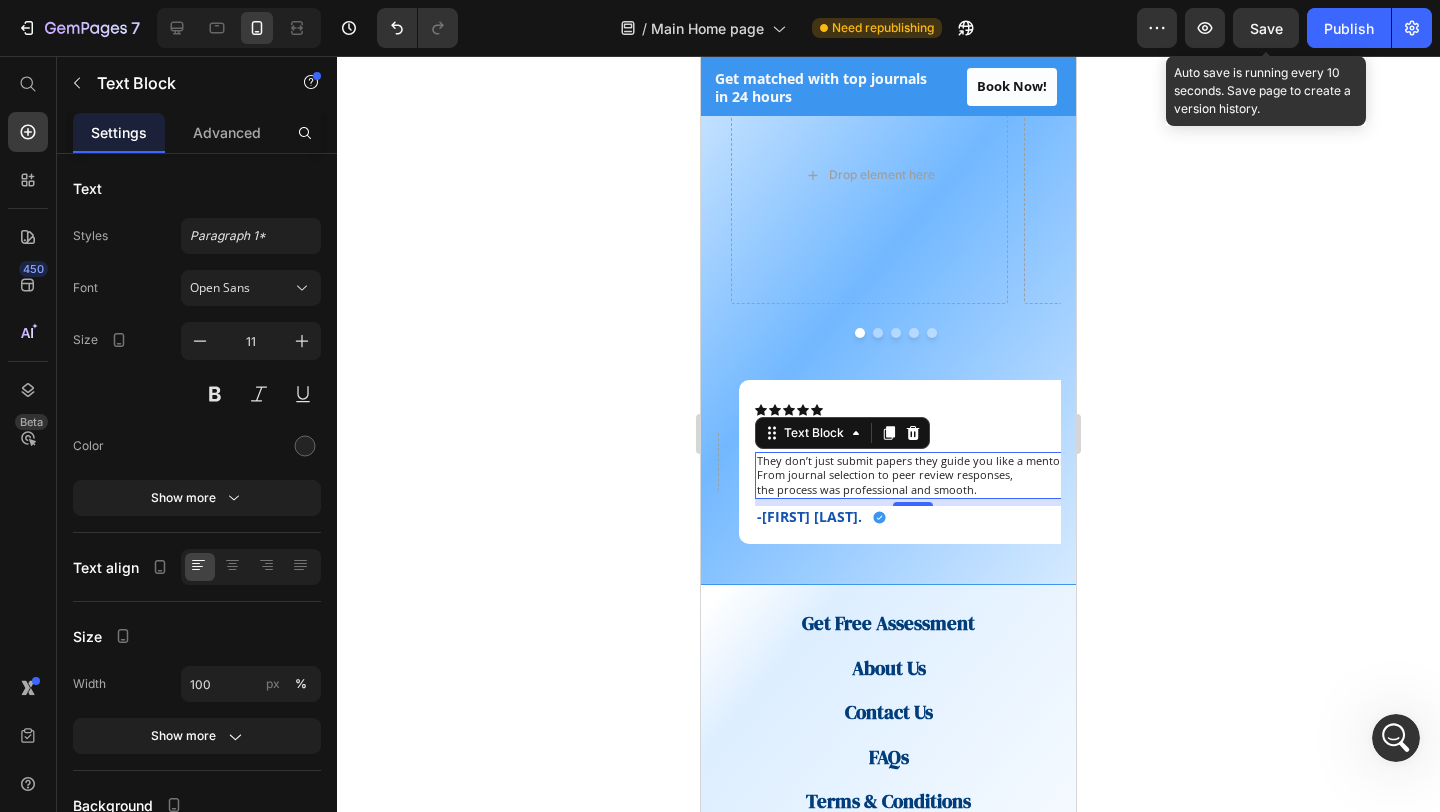 click 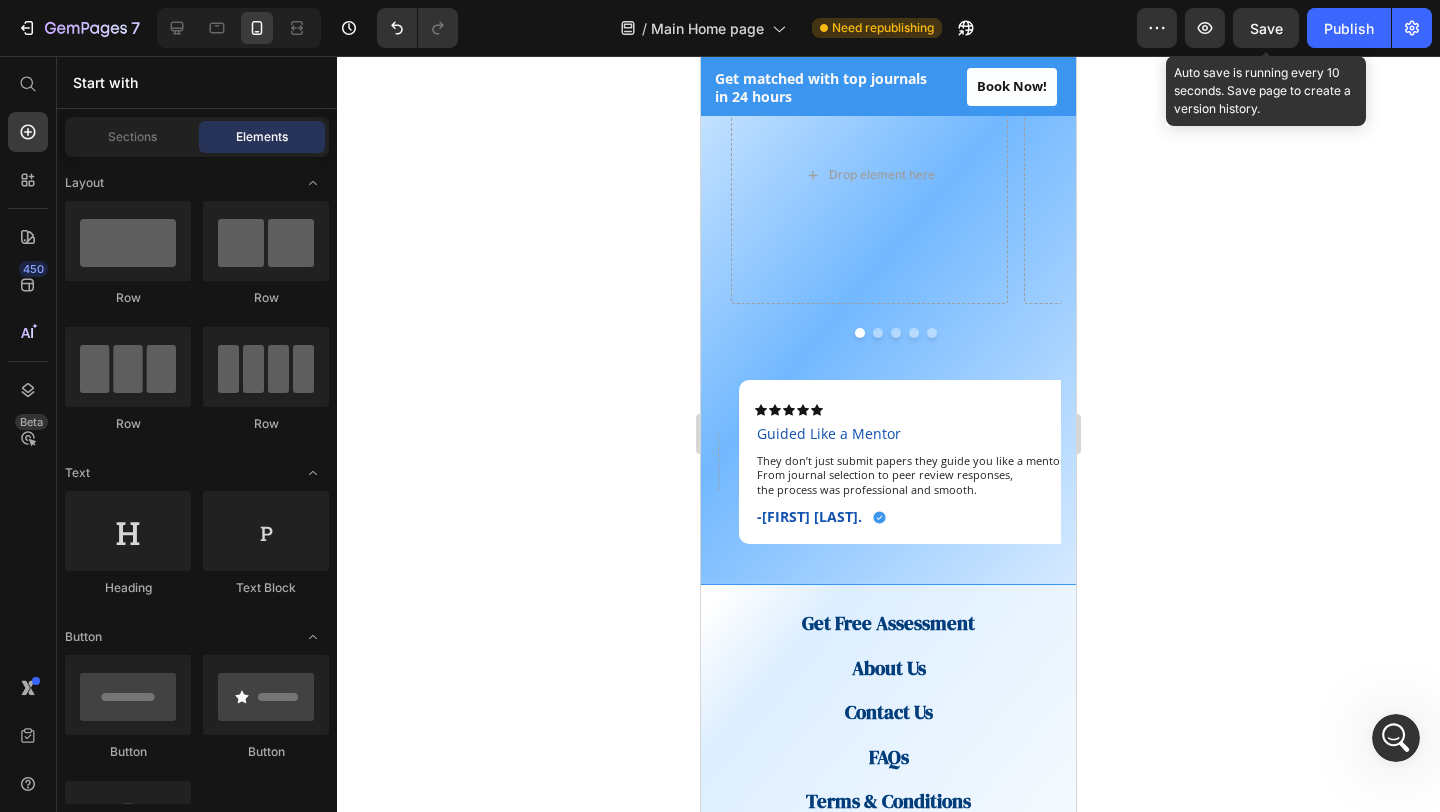 click 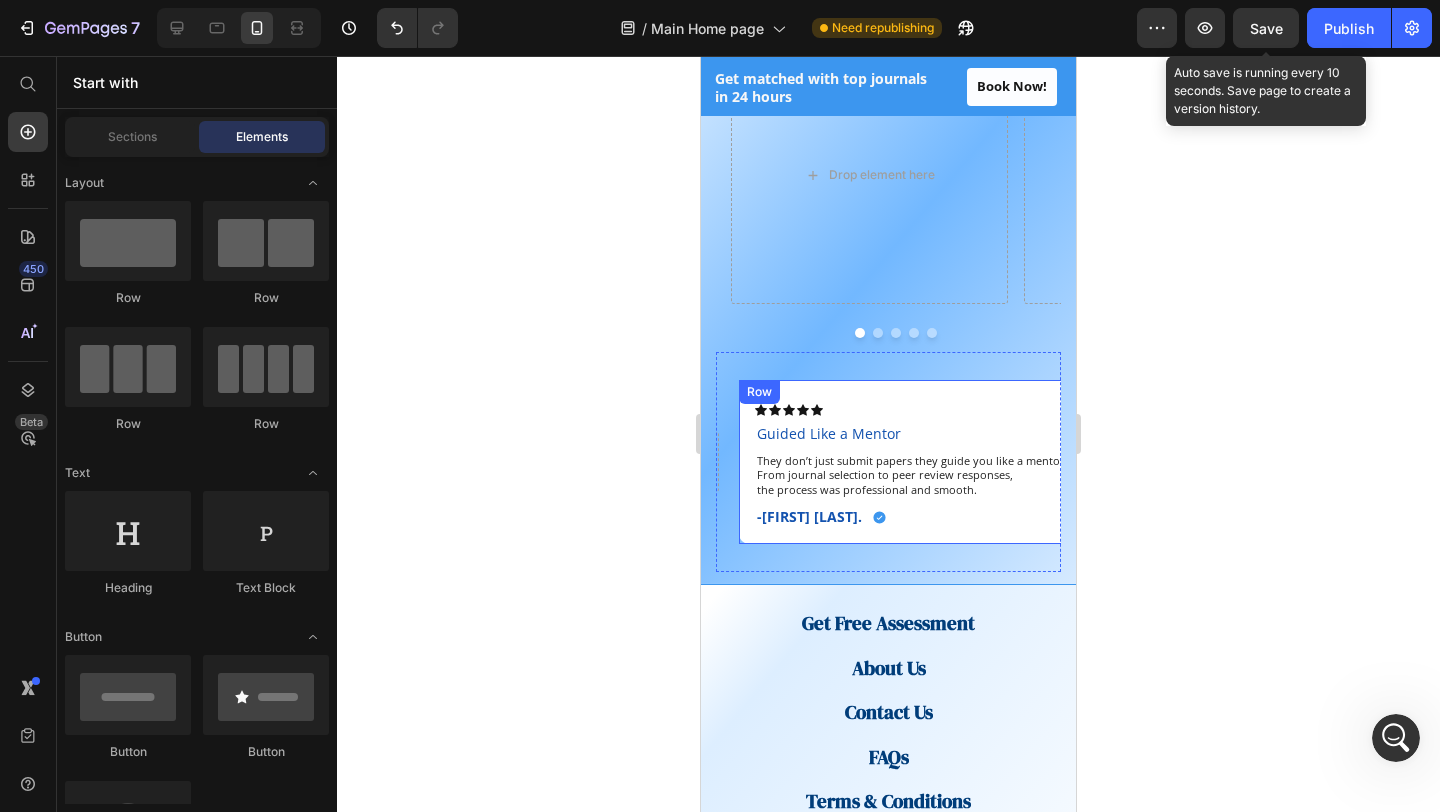 click on "Icon Icon Icon Icon Icon Icon List Guided Like a Mentor Text Block They don’t just submit papers they guide you like a mentor.  From journal selection to peer review responses,  the process was professional and smooth. Text Block -Dr. Hisham O. Text Block
Icon Row Row" at bounding box center [912, 462] 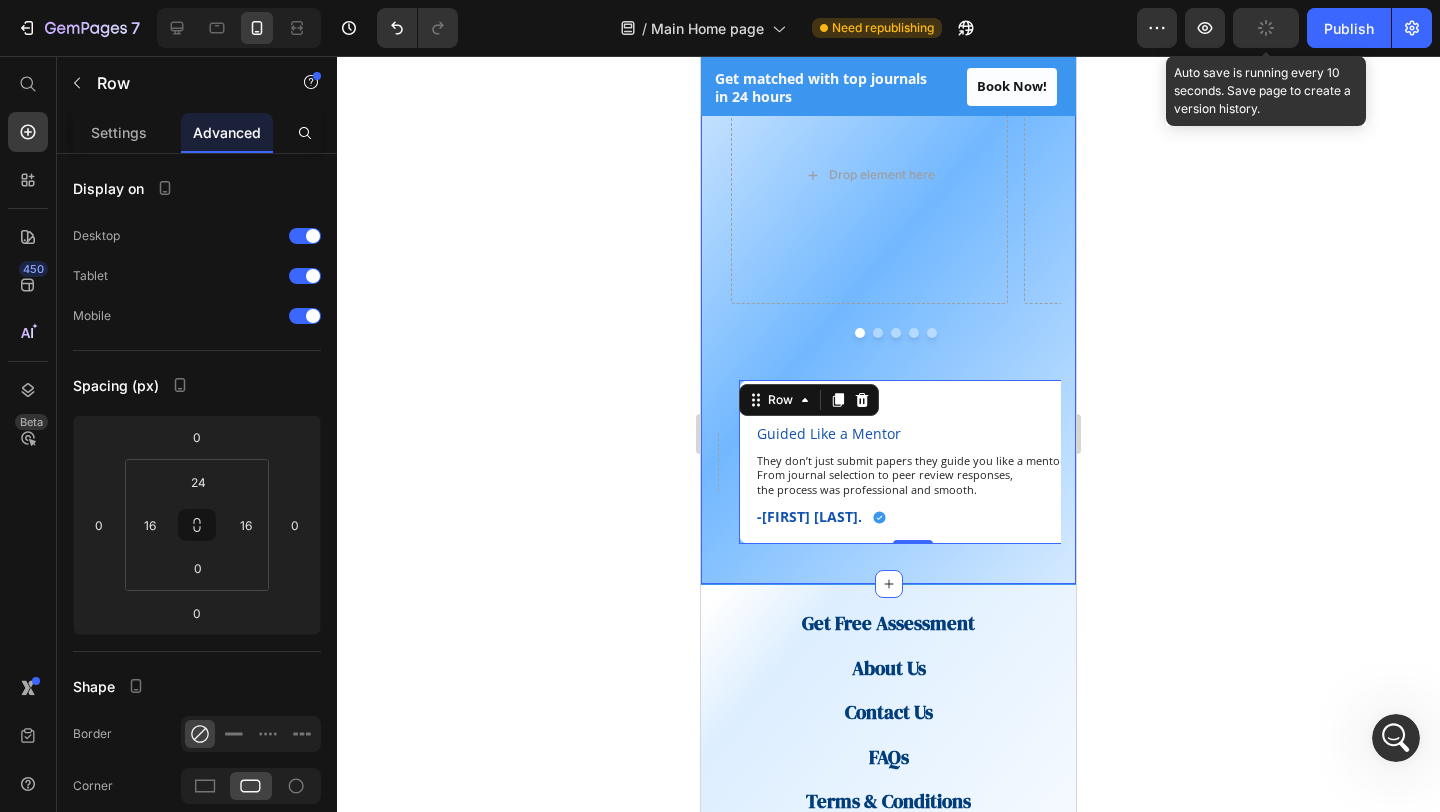 click on "Image 4.8/5 (32 reviews)  Text block Image Row Row
Drop element here
Drop element here Icon Icon Icon Icon Icon Icon List Published in 21 Days Text Block Thanks to their guidance, my article was published in a Scopus-indexed journal within just 21 days. They handled everything from formatting to submissionI highly recommend them to any researcher in the region. Text Block -Dr. Saeed A-K Text Block
Icon Row Row Icon Icon Icon Icon Icon Icon List Second-Time Success Text Block The support was personal, fast, and reliable. I’ve published two research papers with them already and will definitely return for my next. Text Block -Dr. Yasir K. Text Block
Icon Row Row Icon Icon Icon Icon Icon Icon List Fast-Track for Promotion Text Block I needed urgent publication for academic promotion. They matched me with the right journal, helped with editing, and got it accepted faster than I expected. Text Block -Dr. Laila M. Text Block
Icon" at bounding box center (888, 275) 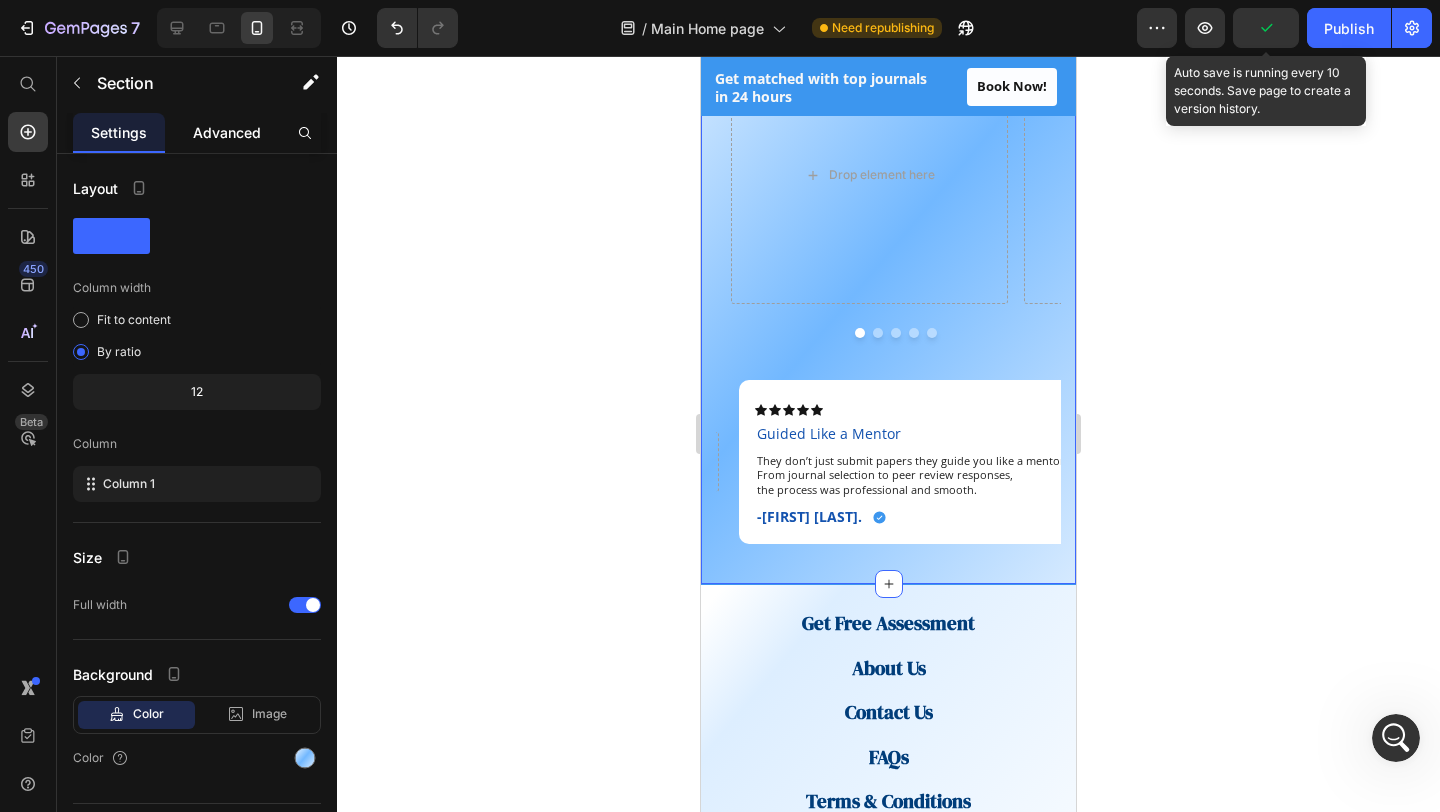 click on "Advanced" 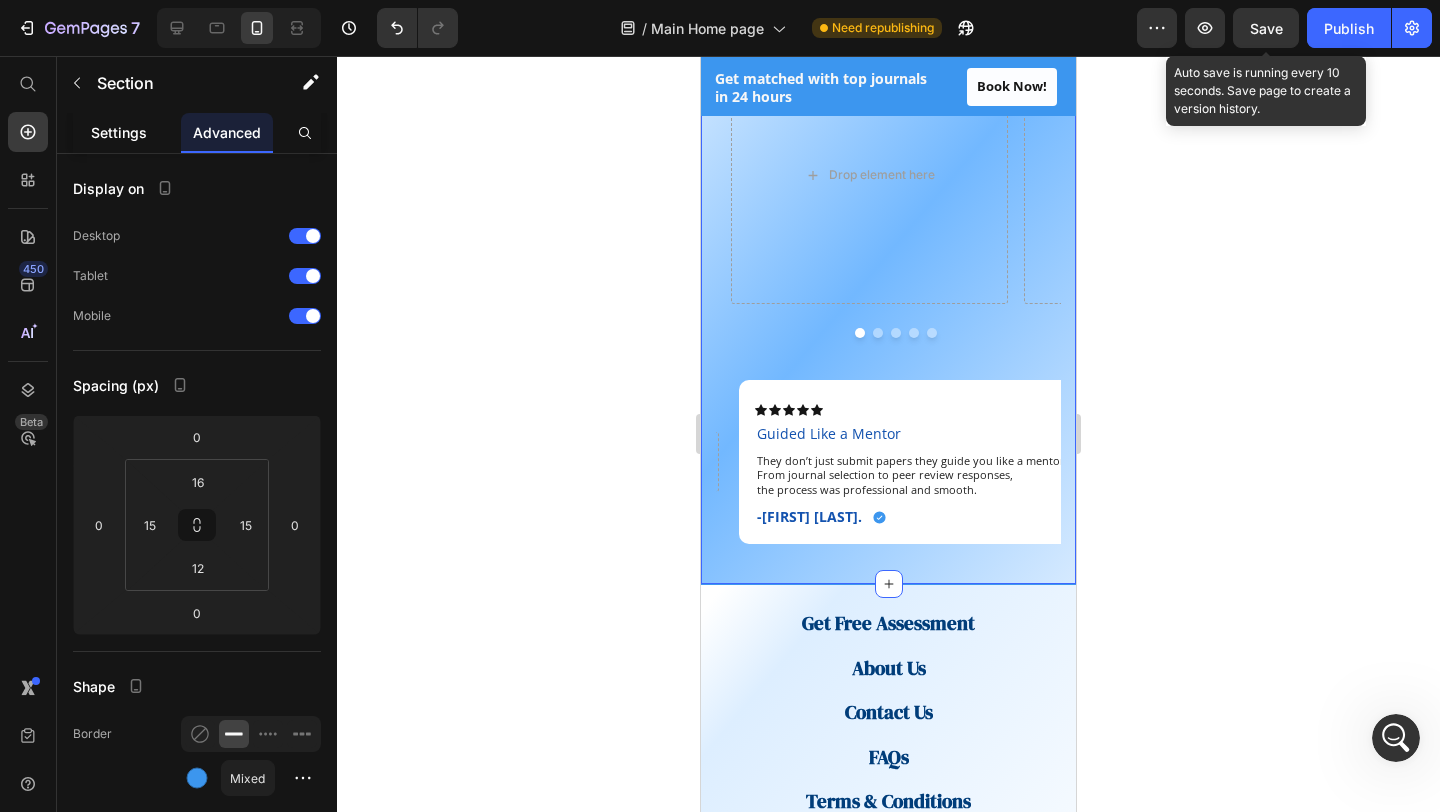 click on "Settings" at bounding box center [119, 132] 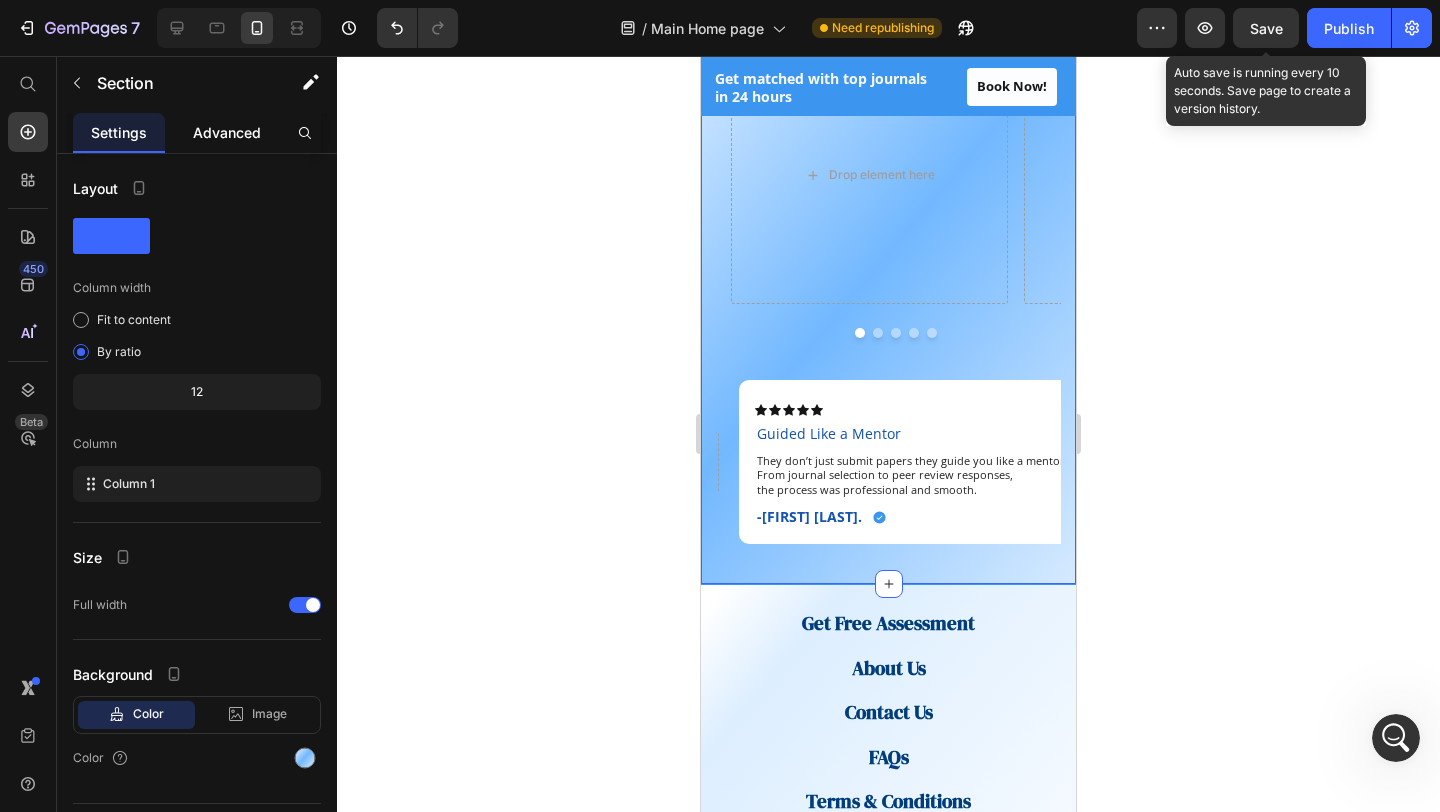 click on "Advanced" at bounding box center (227, 132) 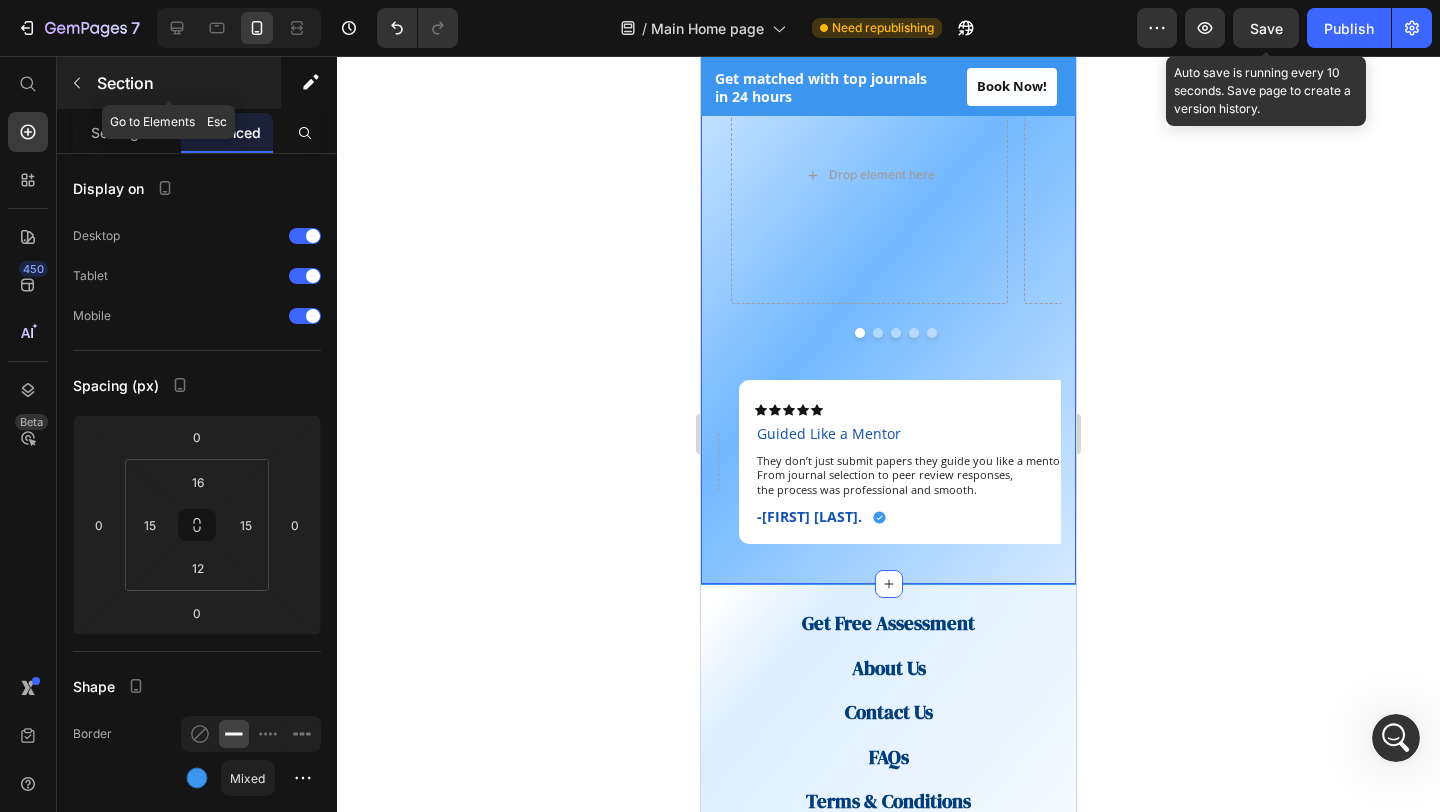 click at bounding box center [77, 83] 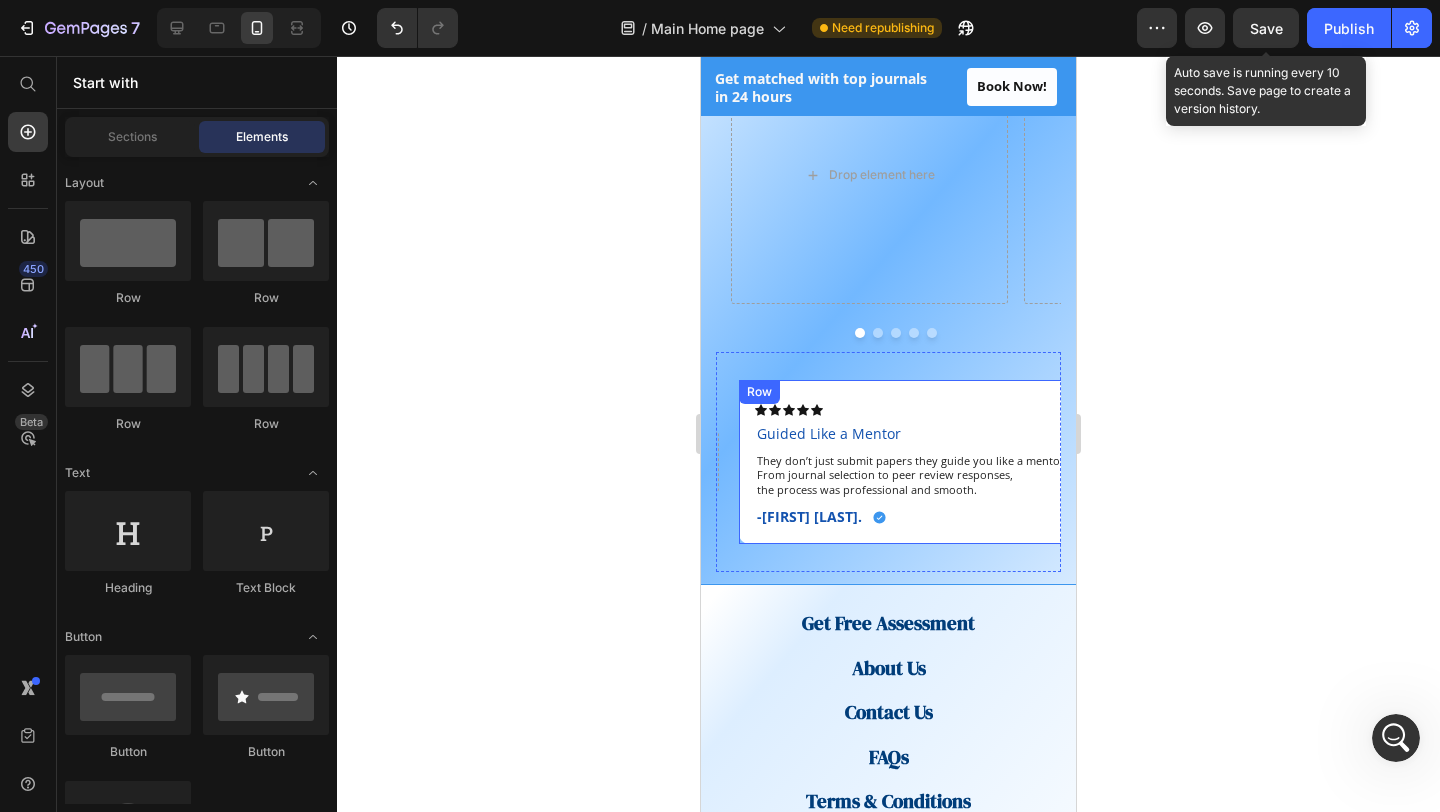 click on "Icon Icon Icon Icon Icon Icon List Guided Like a Mentor Text Block They don’t just submit papers they guide you like a mentor.  From journal selection to peer review responses,  the process was professional and smooth. Text Block -Dr. Hisham O. Text Block
Icon Row Row" at bounding box center (912, 462) 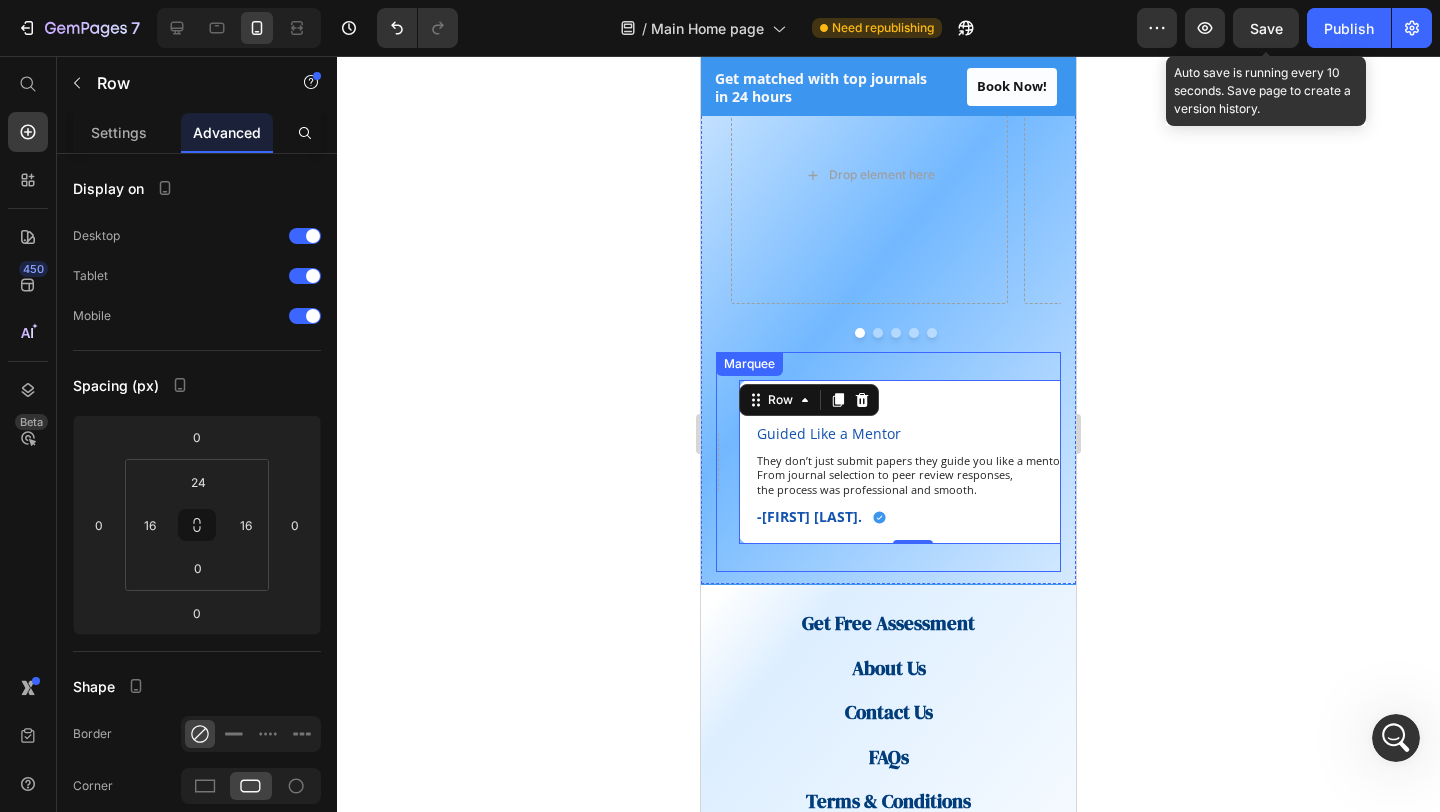 click on "Icon Icon Icon Icon Icon Icon List From Lost to Published Text Block As a PhD candidate, I was completely lost on  how to publish in a Web of Science journal.  The team made the process so easy.  I’ve now been published and cited within  3 months. Text Block -Fatima A. Text Block
Icon Row Row
Drop element here
Drop element here Icon Icon Icon Icon Icon Icon List Guided Like a Mentor Text Block They don’t just submit papers they guide you like a mentor.  From journal selection to peer review responses,  the process was professional and smooth. Text Block -Dr. Hisham O. Text Block
Icon Row Row   0
Drop element here" at bounding box center [653, 462] 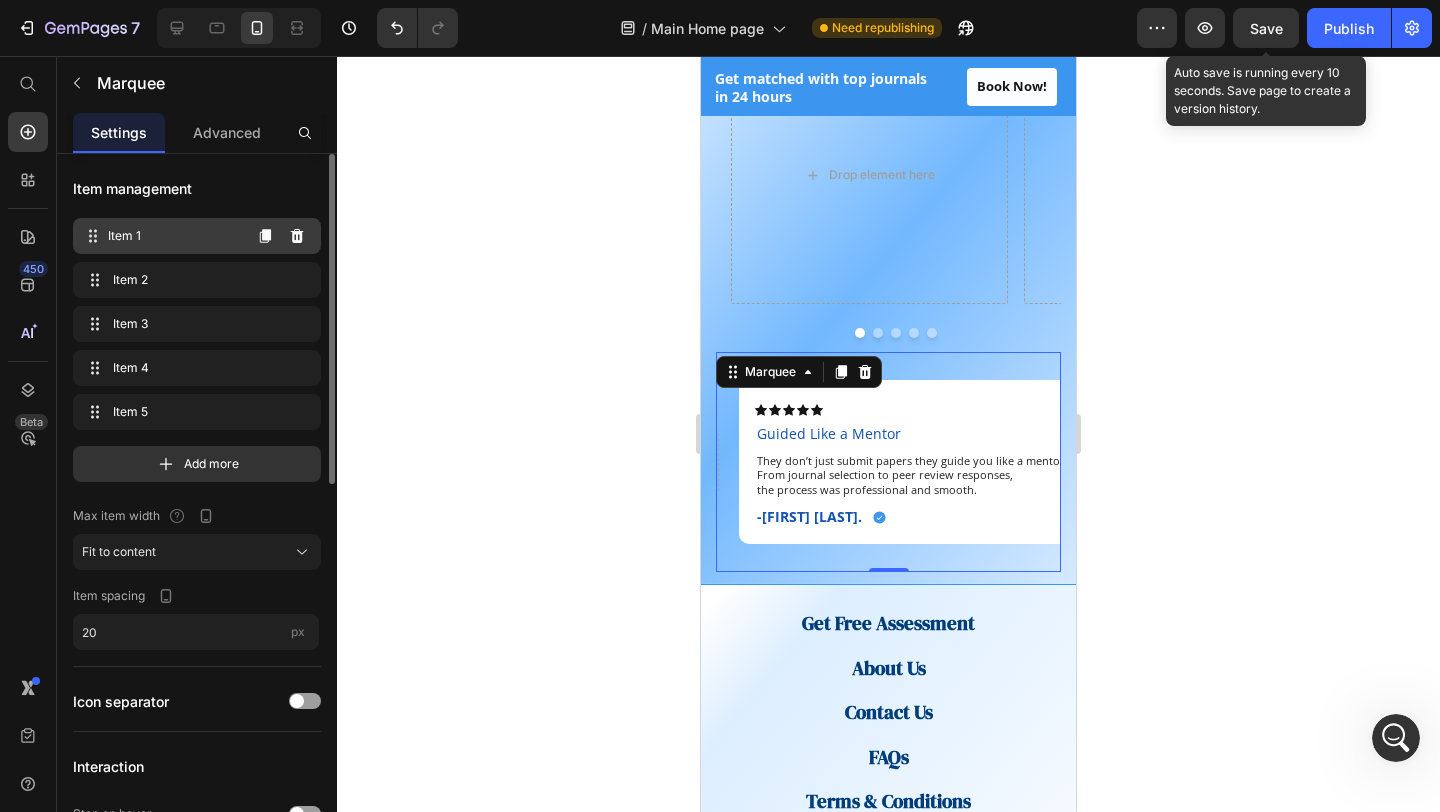 click on "Item 1" at bounding box center [174, 236] 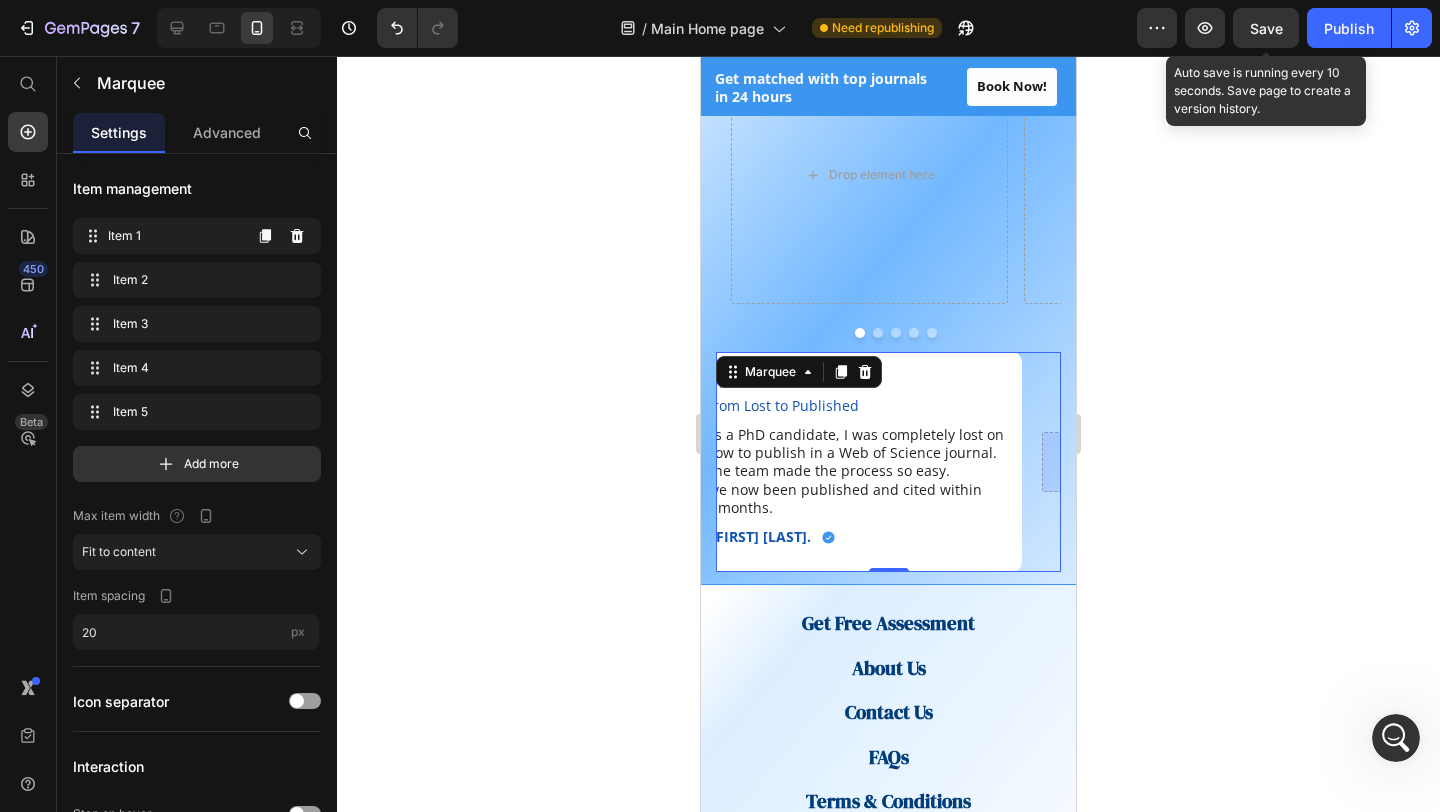 scroll, scrollTop: 0, scrollLeft: 0, axis: both 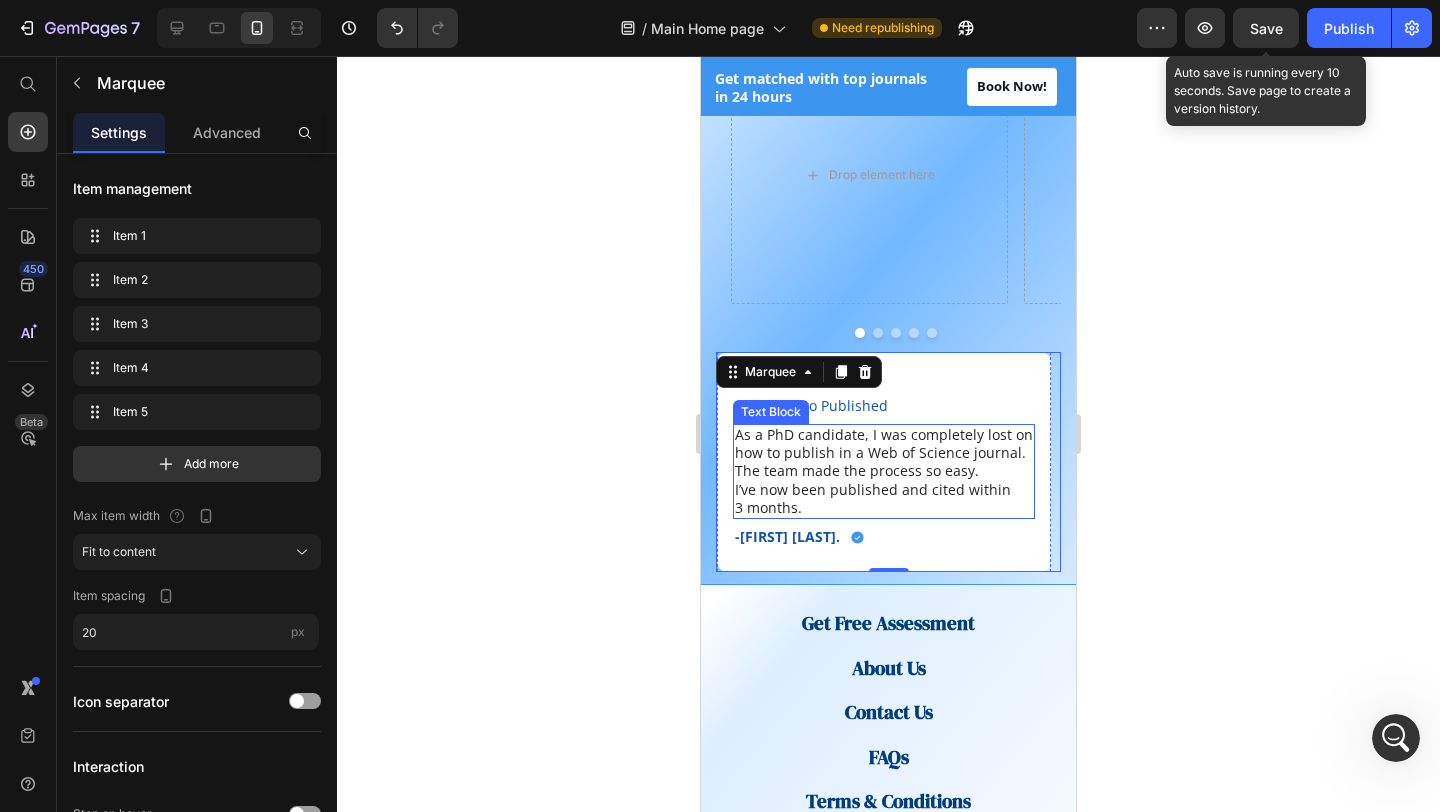click on "I’ve now been published and cited within" at bounding box center (884, 490) 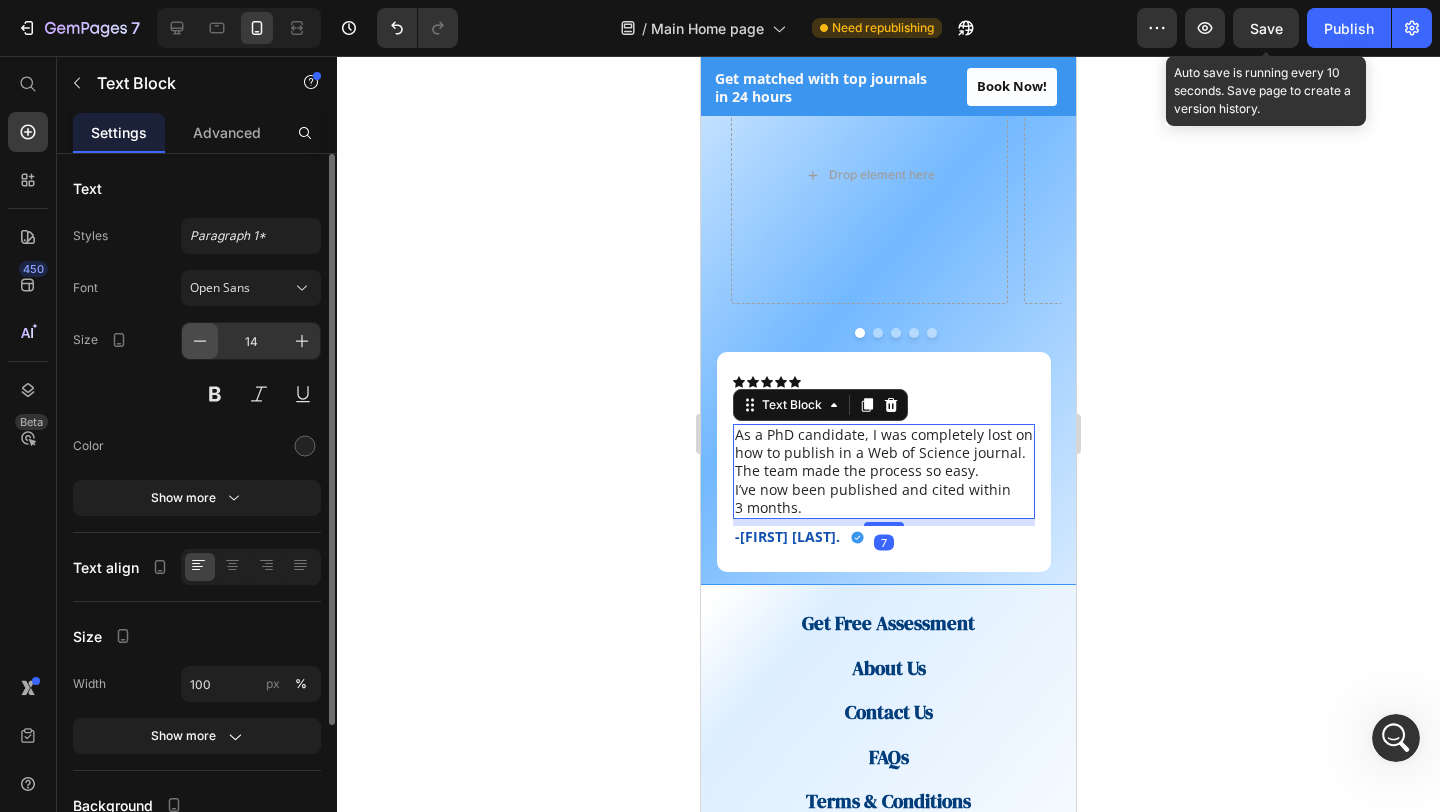 click 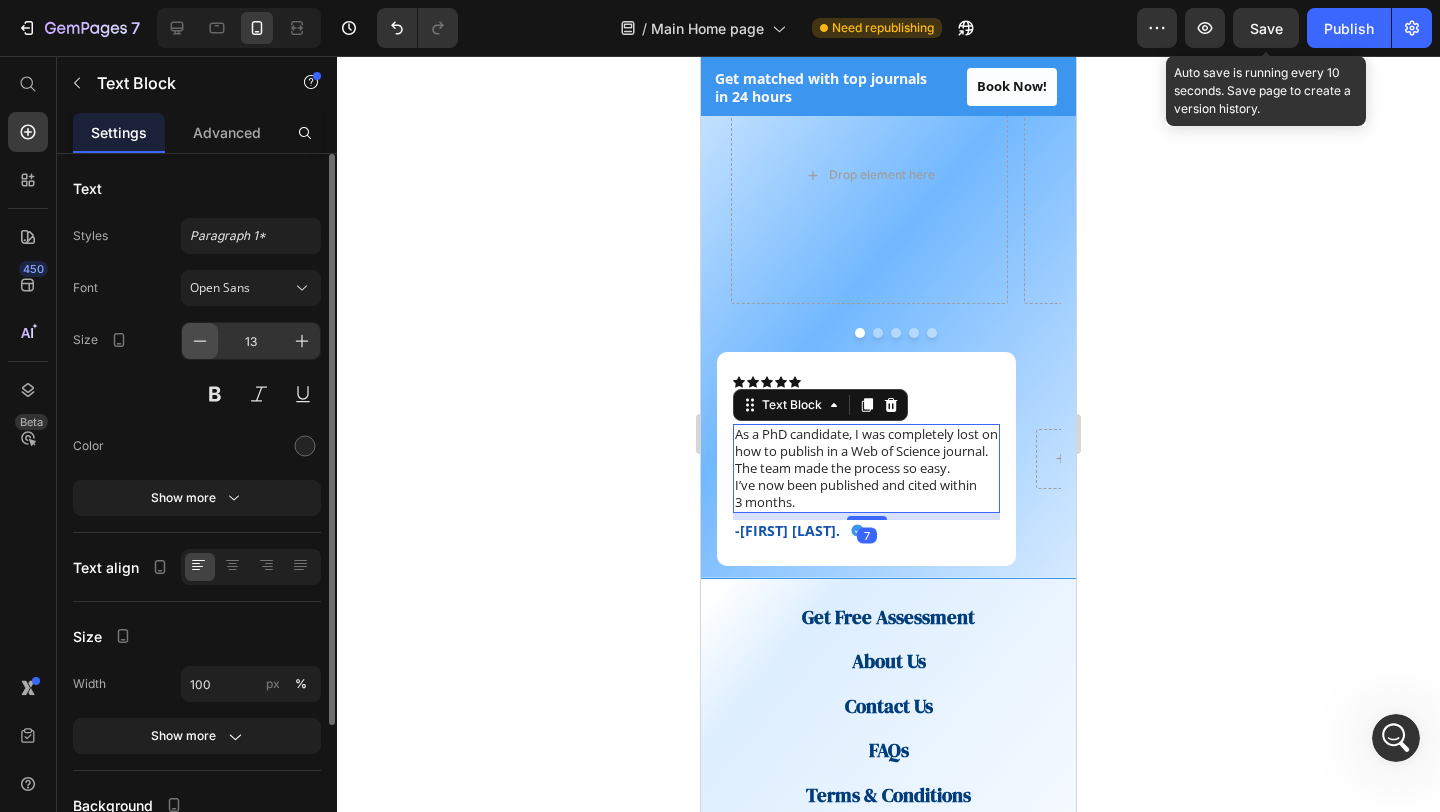 click 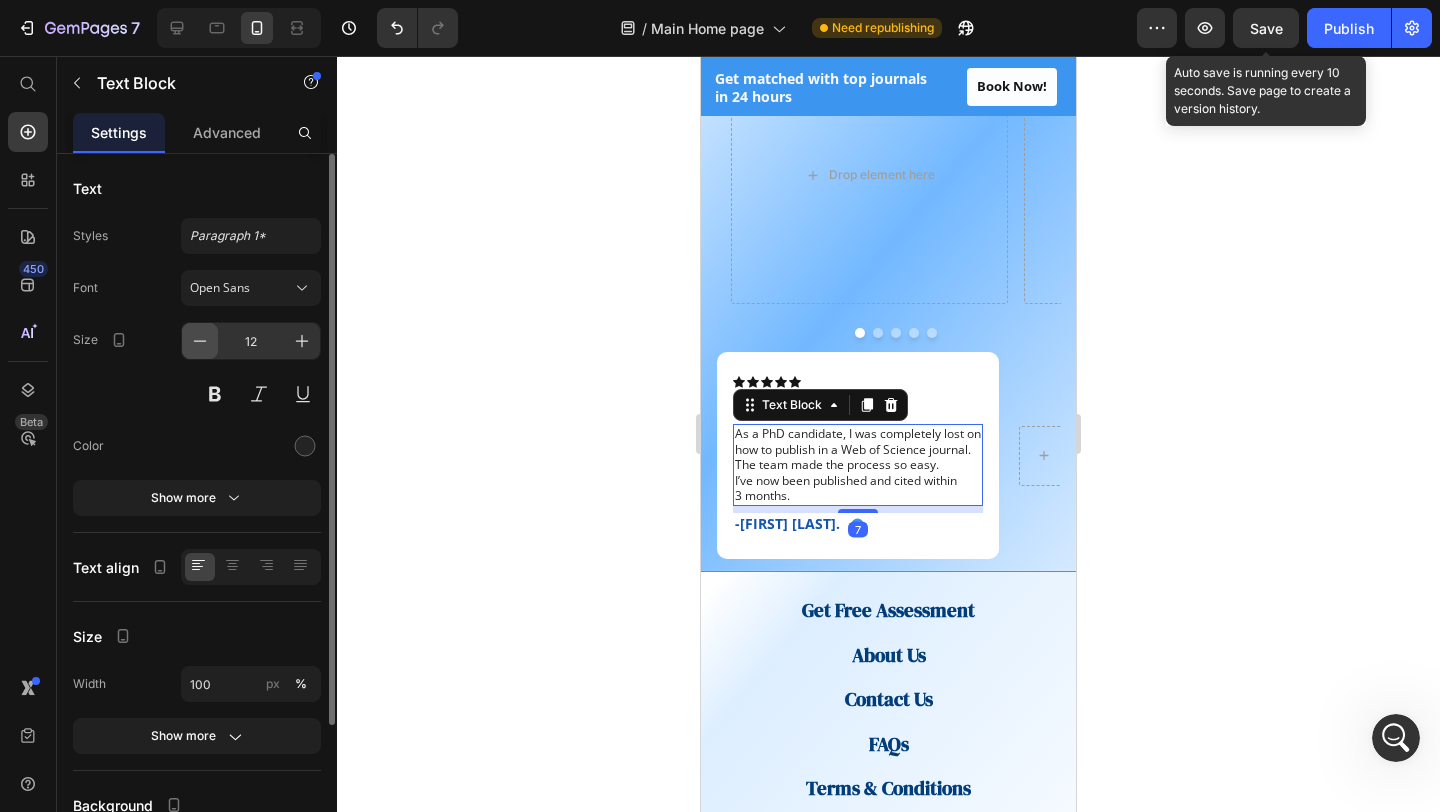 click 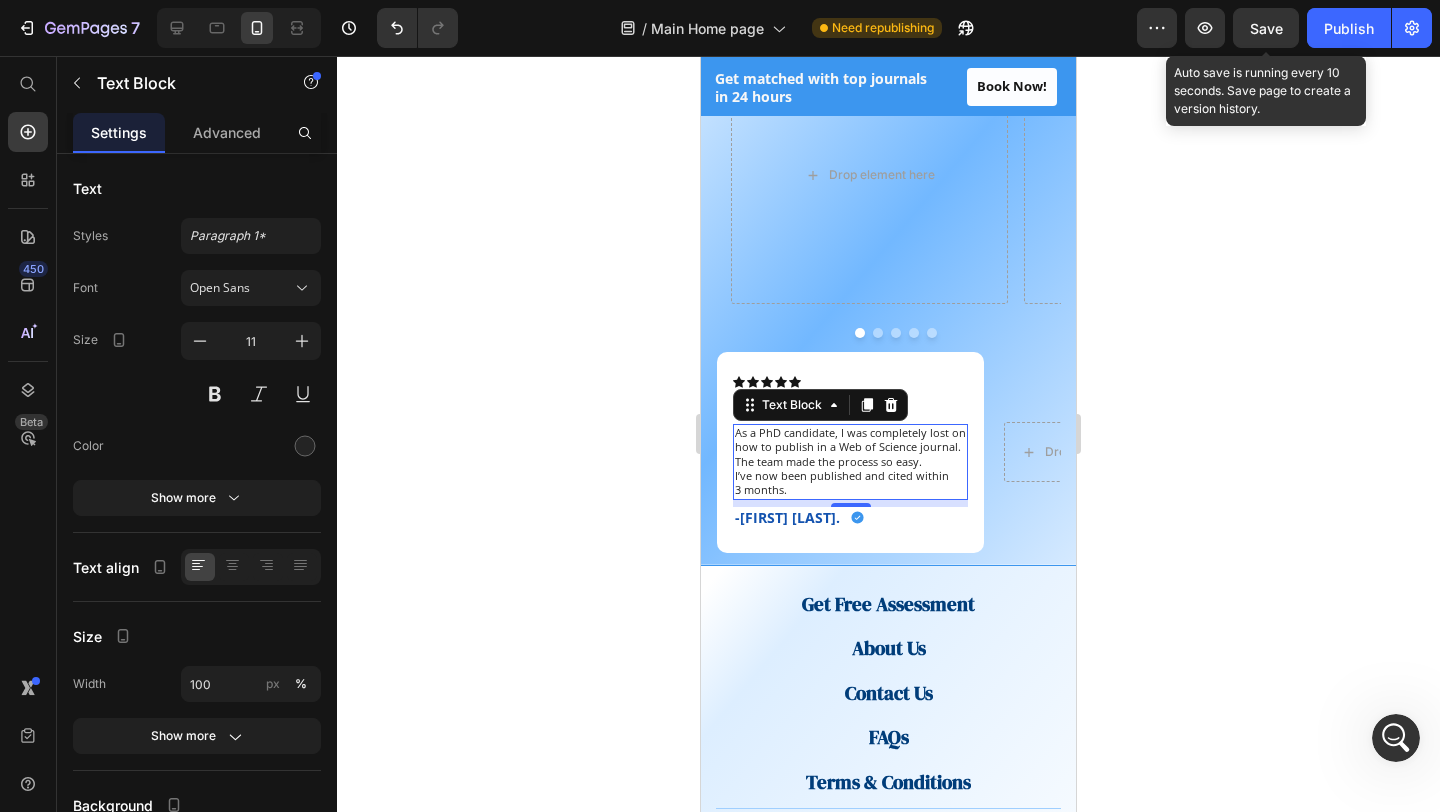 click 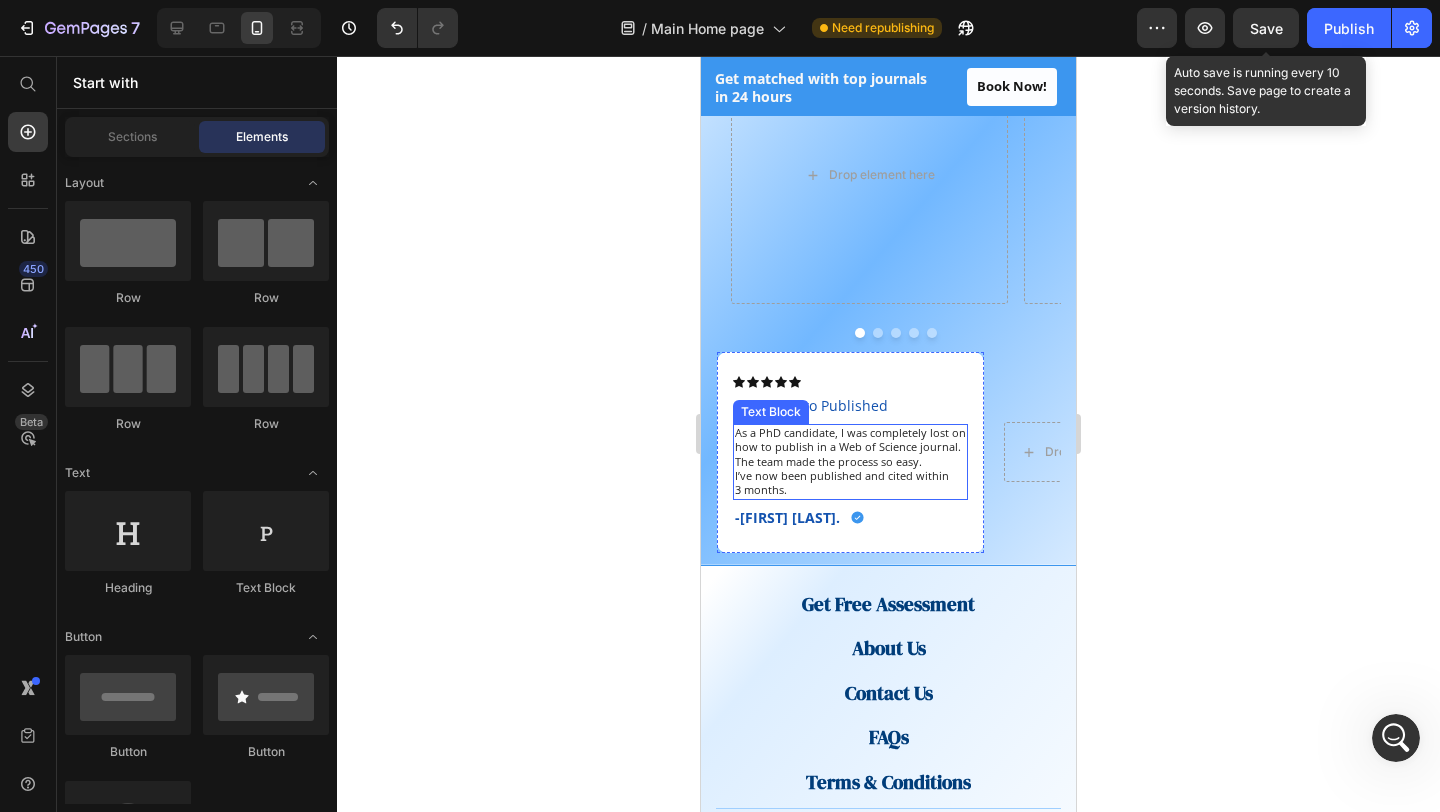 click on "I’ve now been published and cited within" at bounding box center [850, 476] 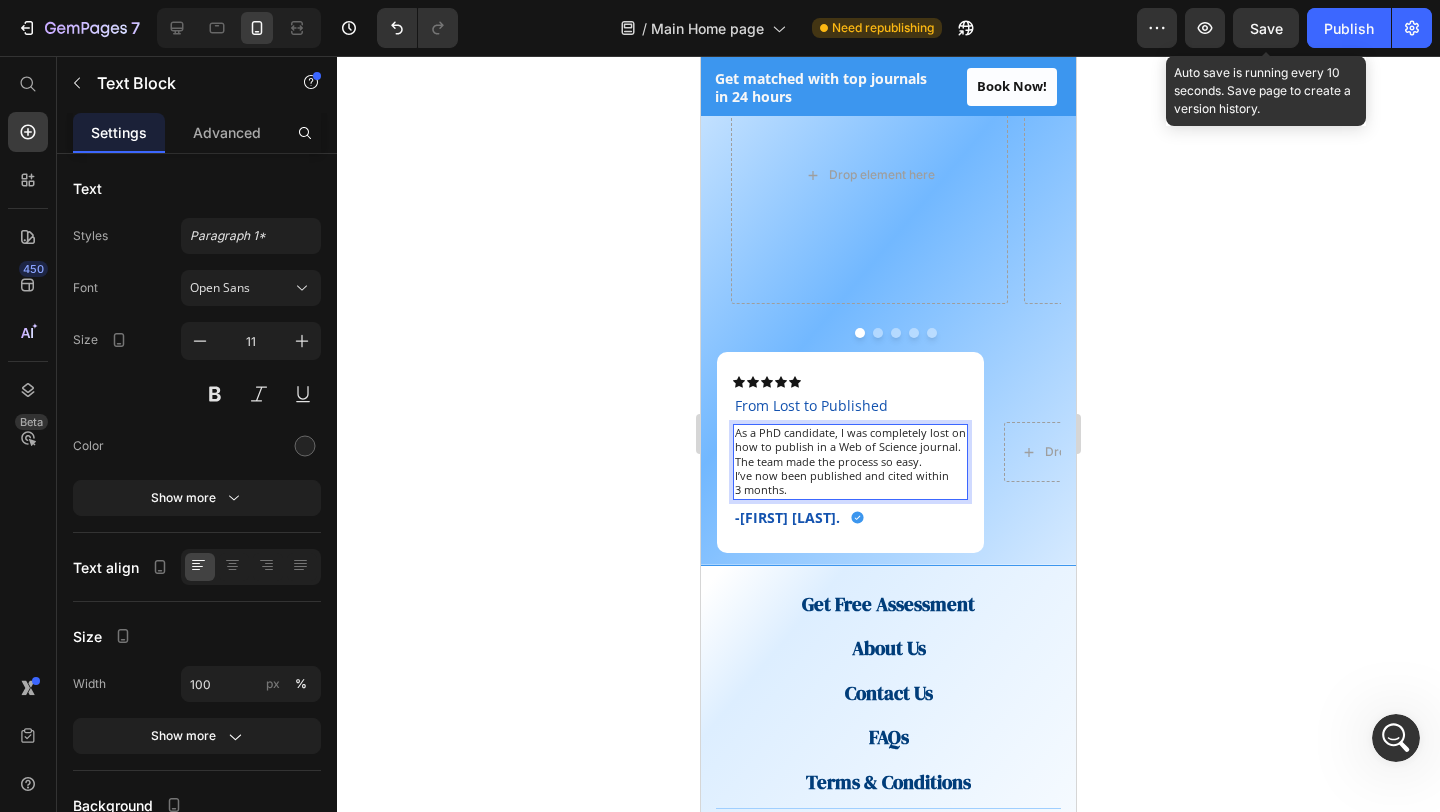 click on "3 months." at bounding box center [850, 490] 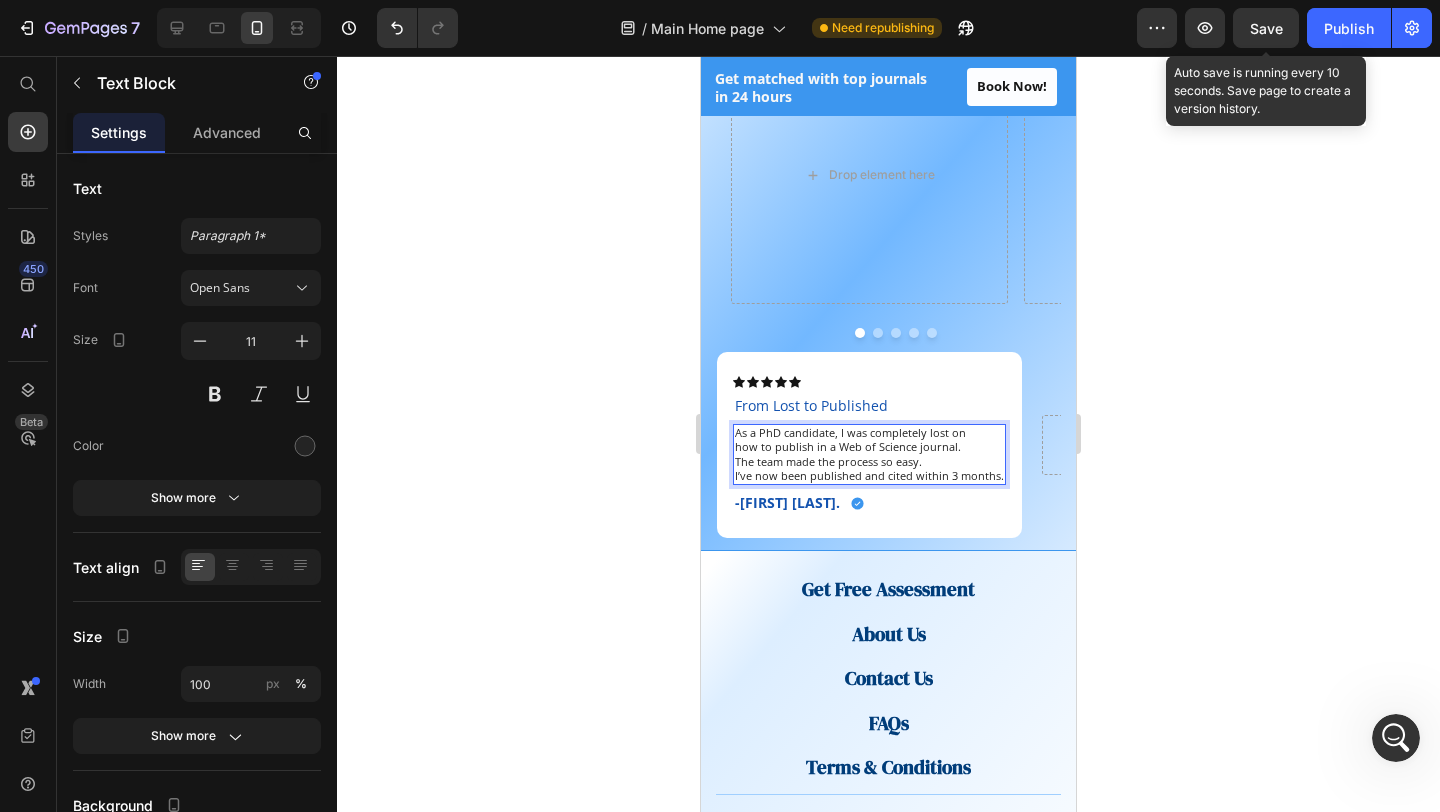 click on "how to publish in a Web of Science journal." at bounding box center (869, 447) 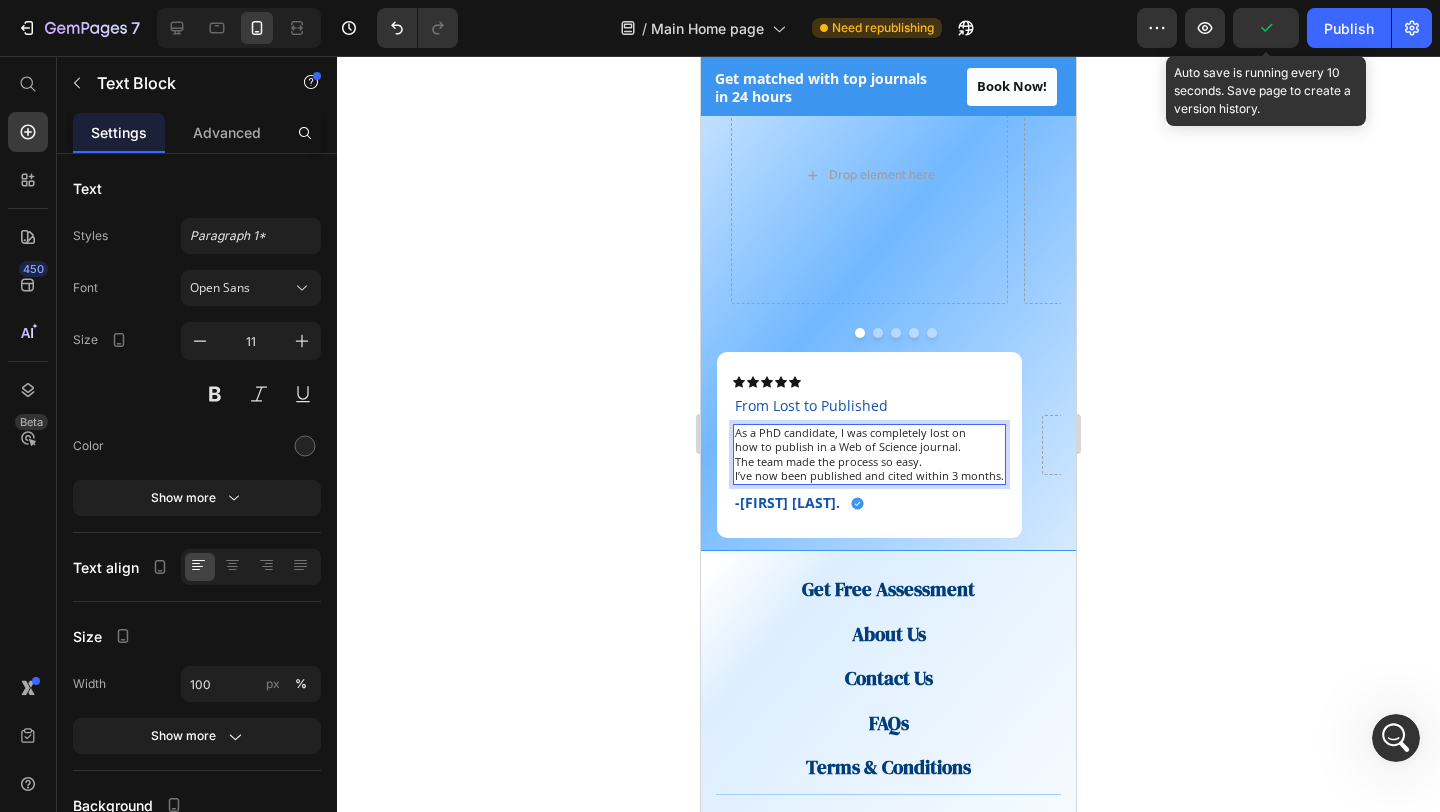 click 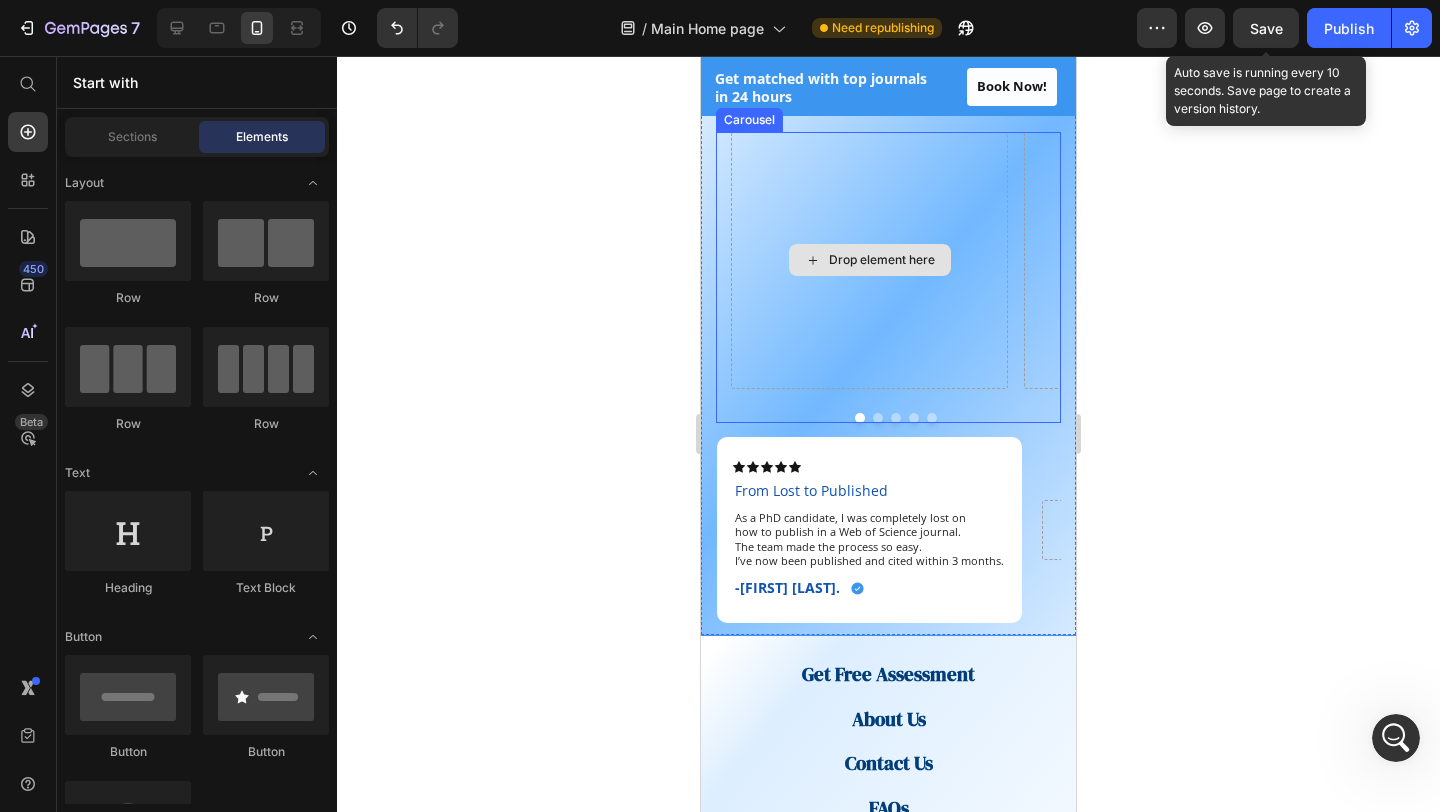 scroll, scrollTop: 3213, scrollLeft: 0, axis: vertical 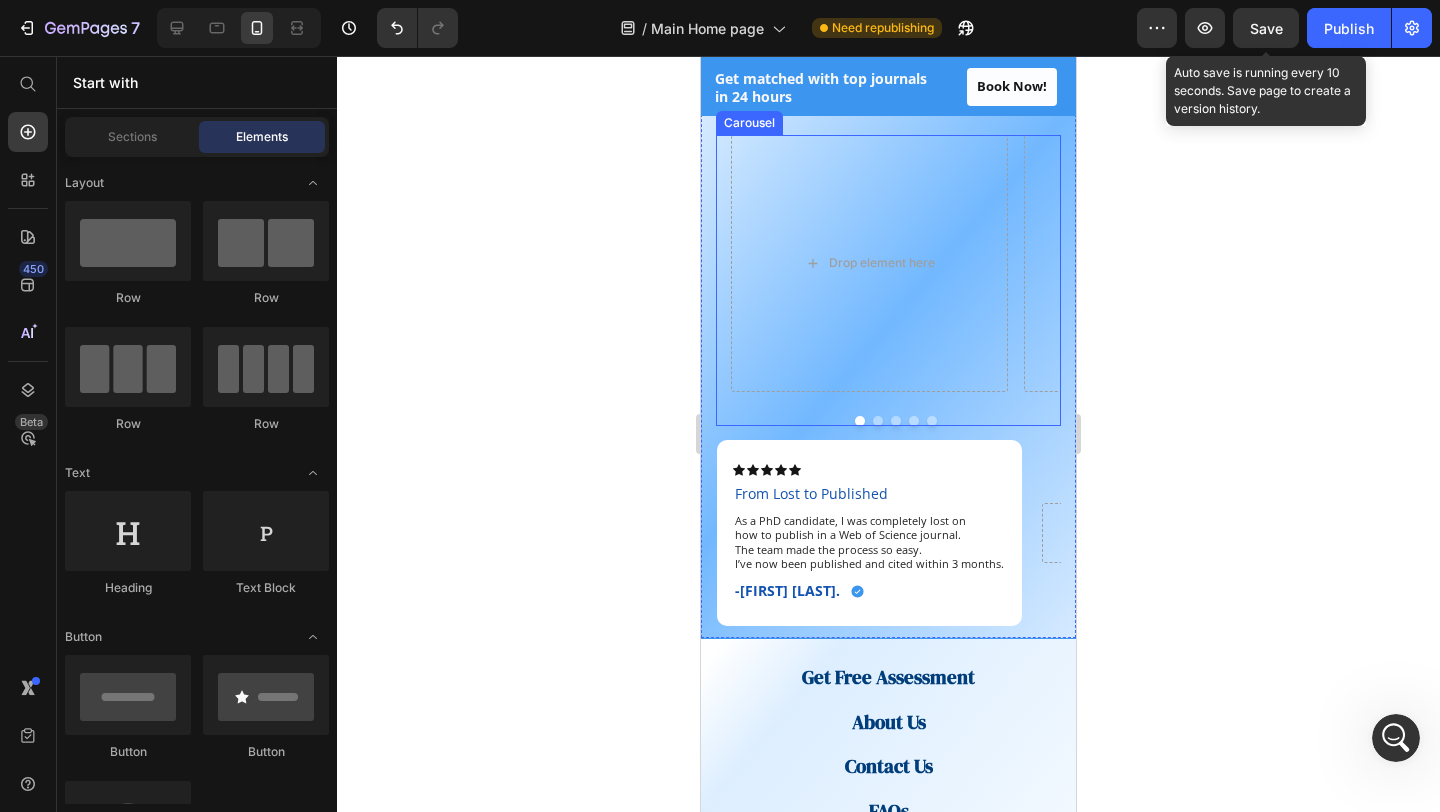 click at bounding box center [896, 421] 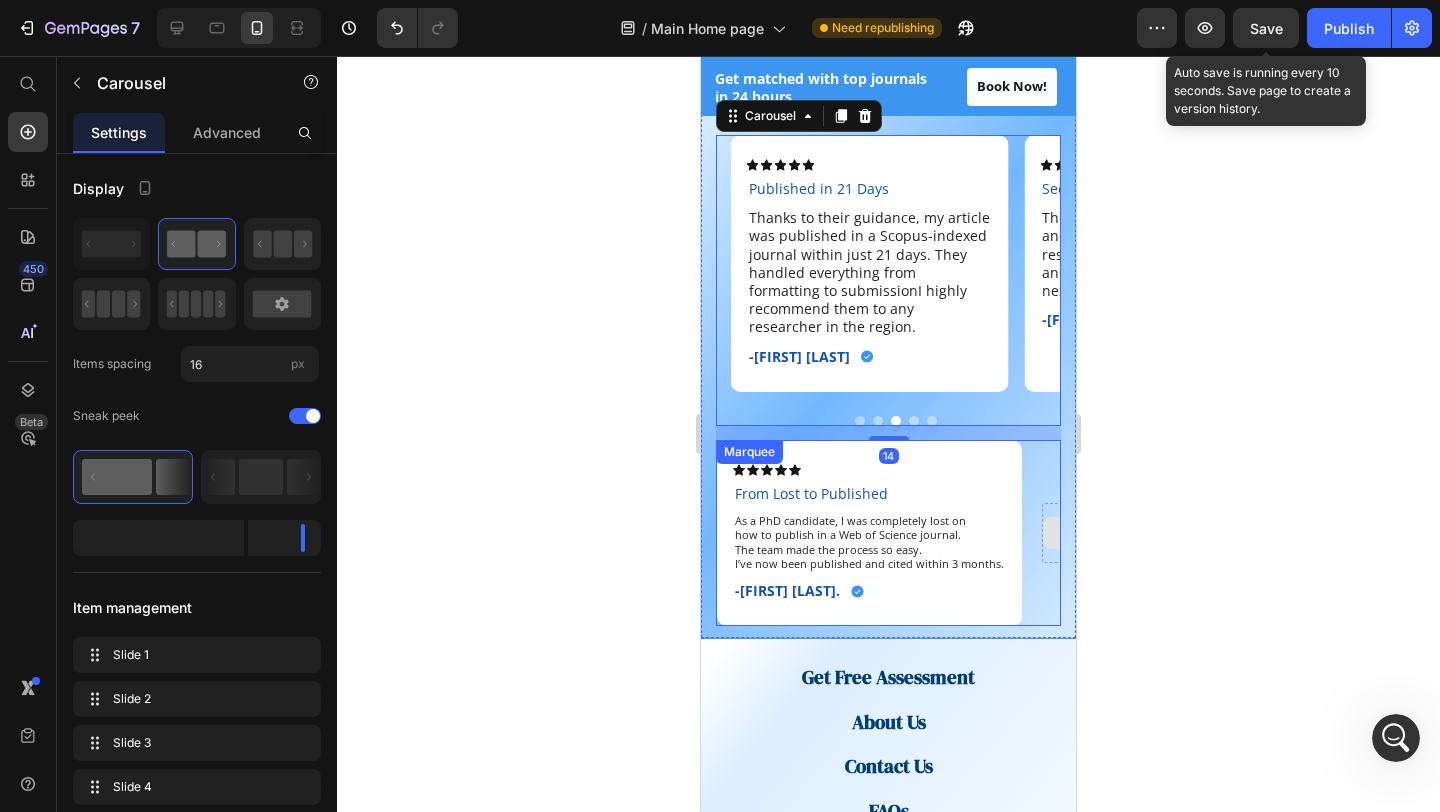 click on "Drop element here" at bounding box center [1124, 533] 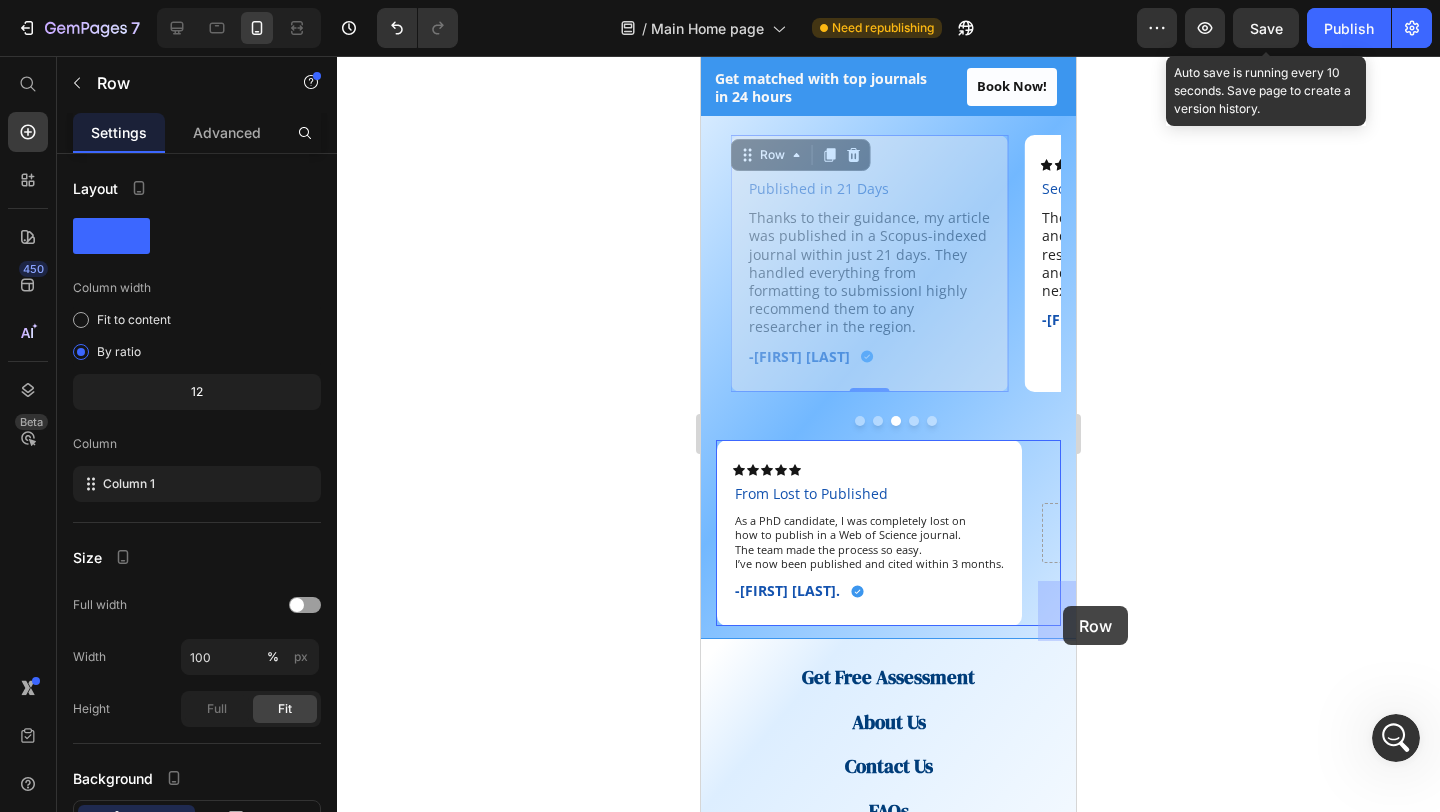 drag, startPoint x: 911, startPoint y: 226, endPoint x: 1063, endPoint y: 606, distance: 409.27252 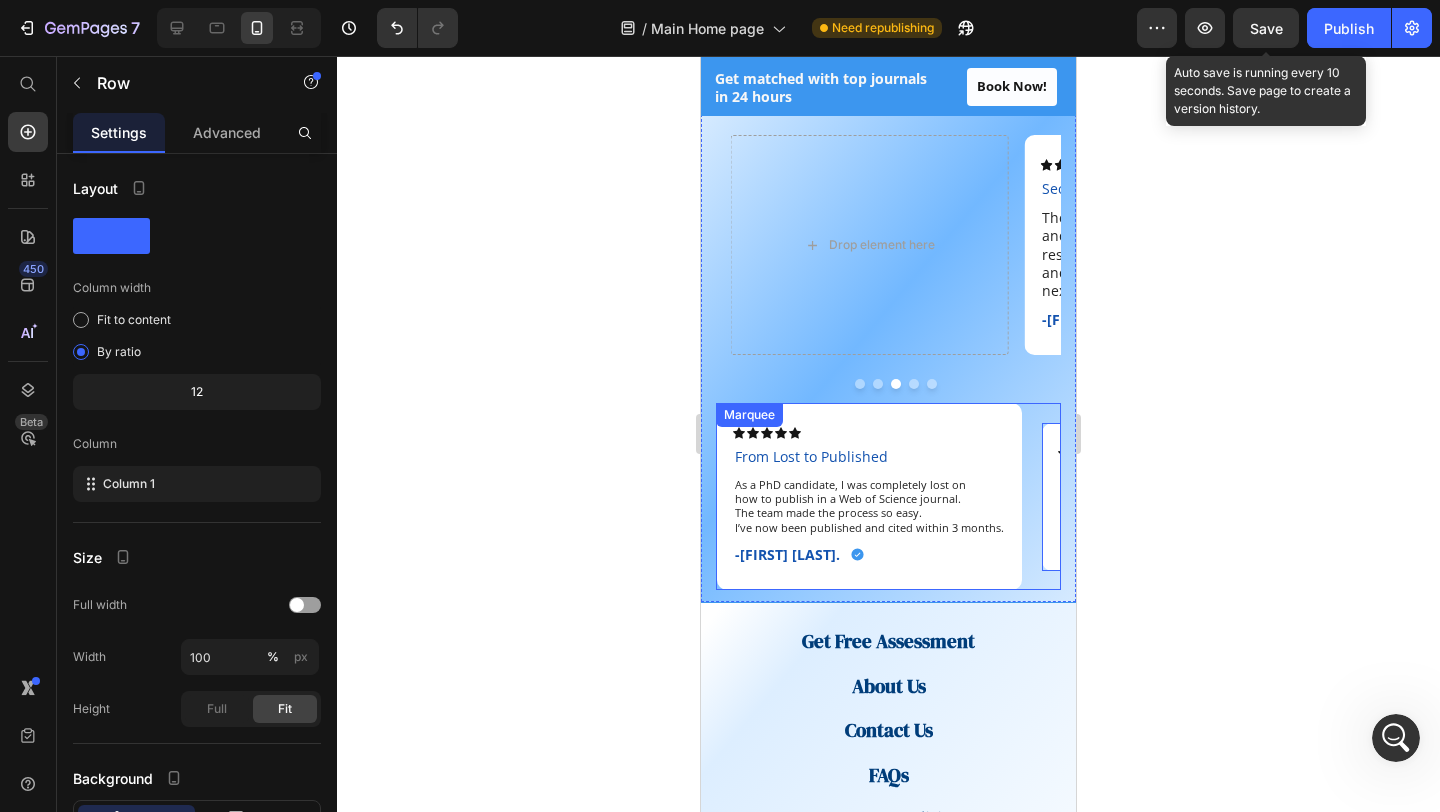 click on "Icon Icon Icon Icon Icon Icon List From Lost to Published Text Block As a PhD candidate, I was completely lost on  how to publish in a Web of Science journal.  The team made the process so easy.  I’ve now been published and cited within 3 months. Text Block -Fatima A. Text Block
Icon Row Row" at bounding box center (879, 496) 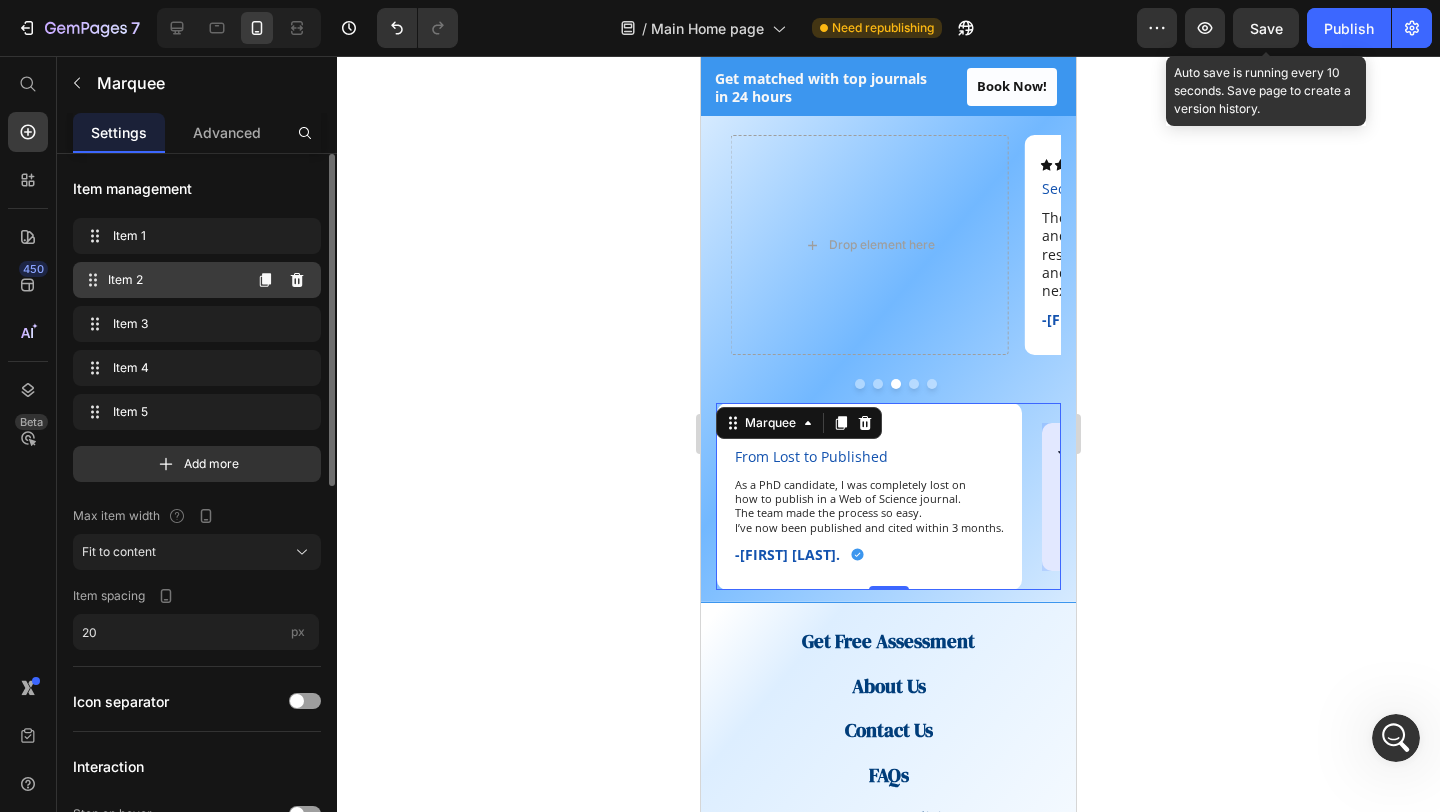 click on "Item 2" at bounding box center [174, 280] 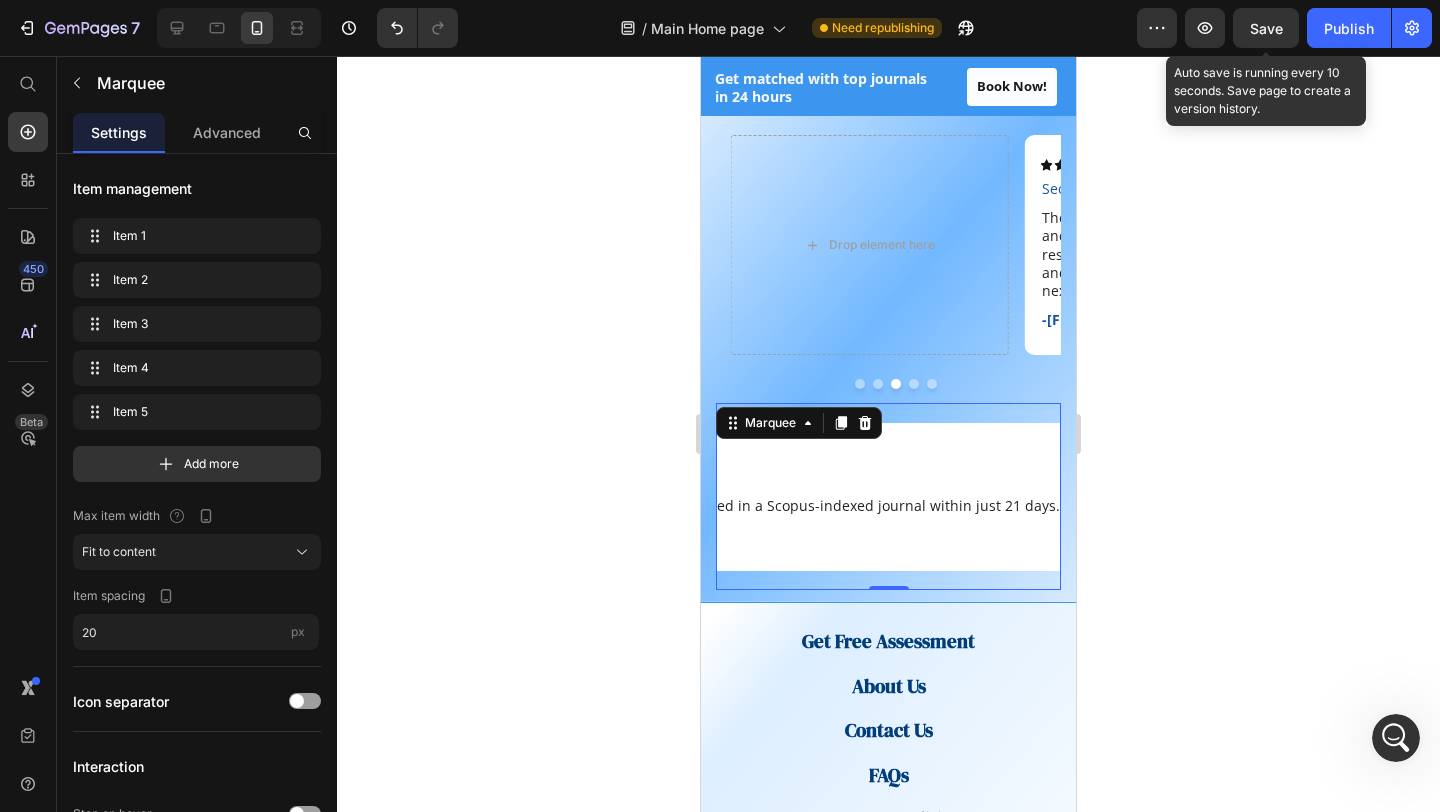 scroll, scrollTop: 0, scrollLeft: 860, axis: horizontal 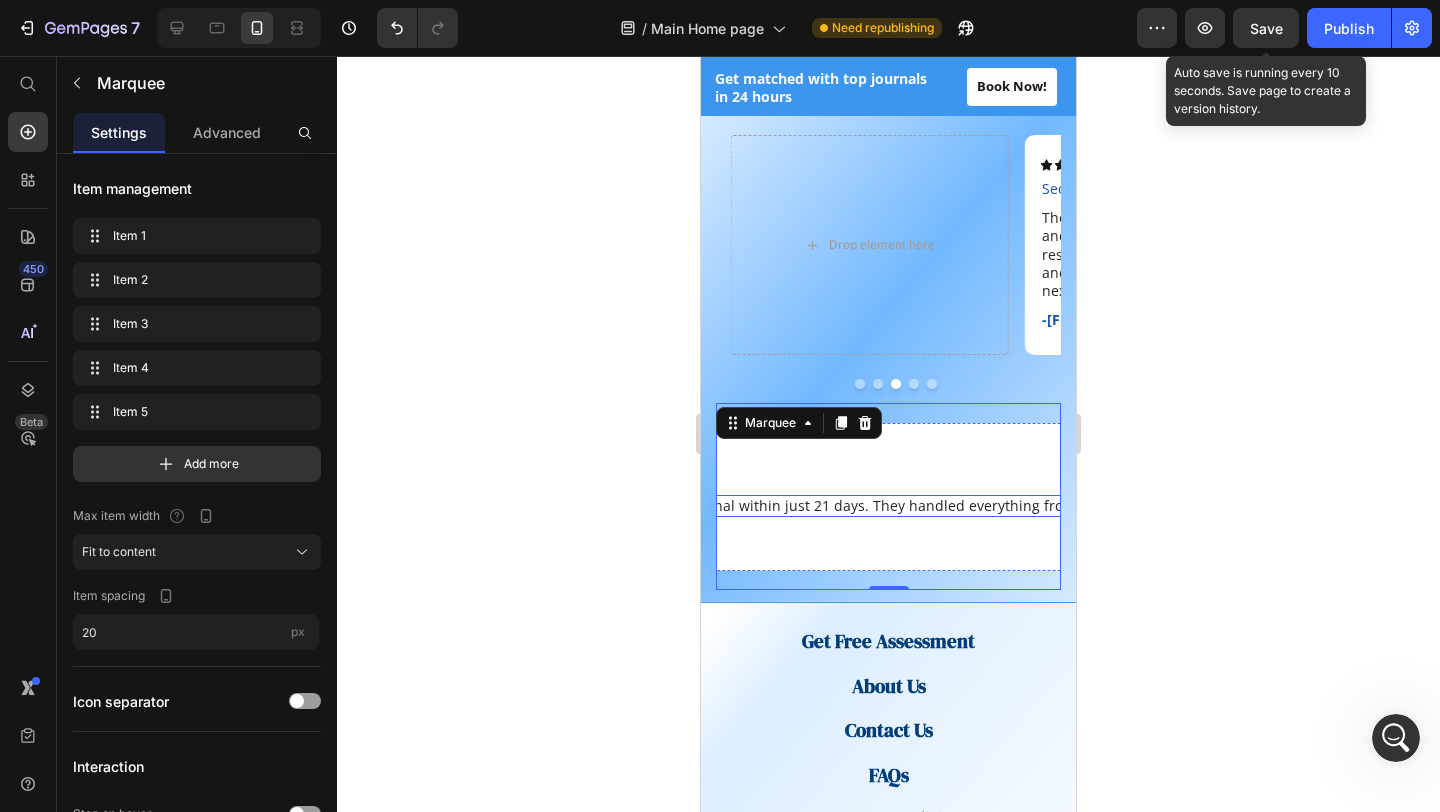 click on "Thanks to their guidance, my article was published in a Scopus-indexed journal within just 21 days. They handled everything from formatting to submissionI highly recommend them to any researcher in the region." at bounding box center [919, 506] 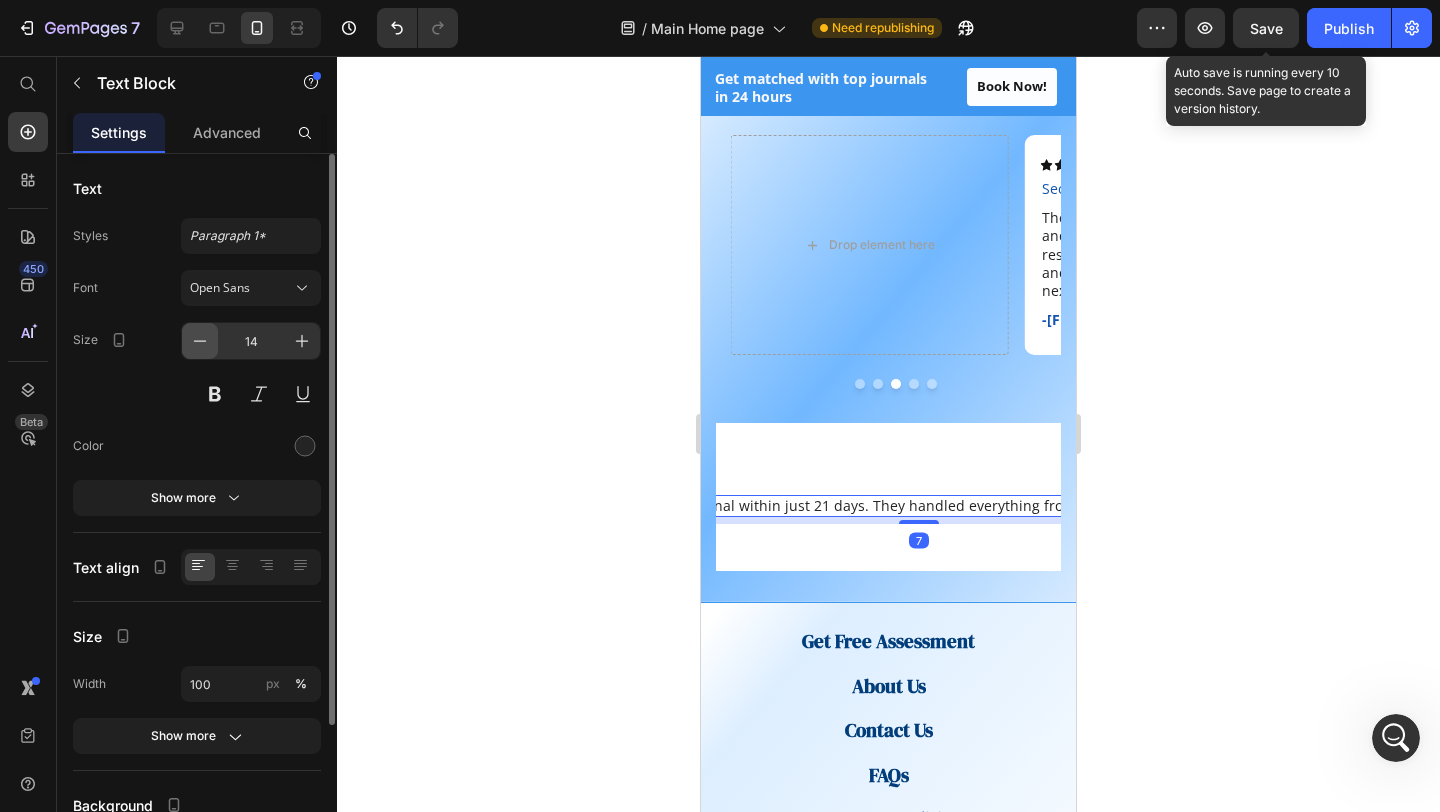 click 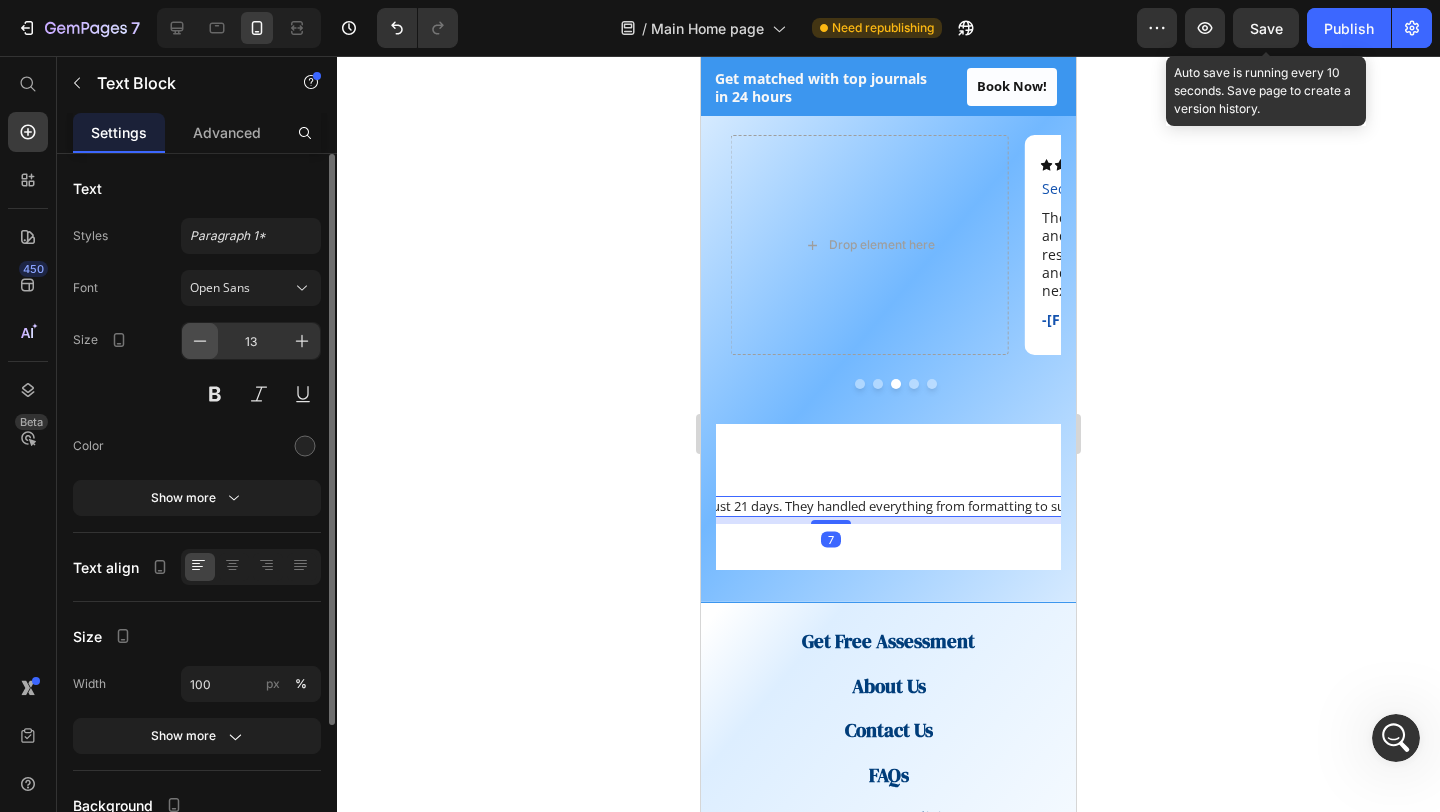click 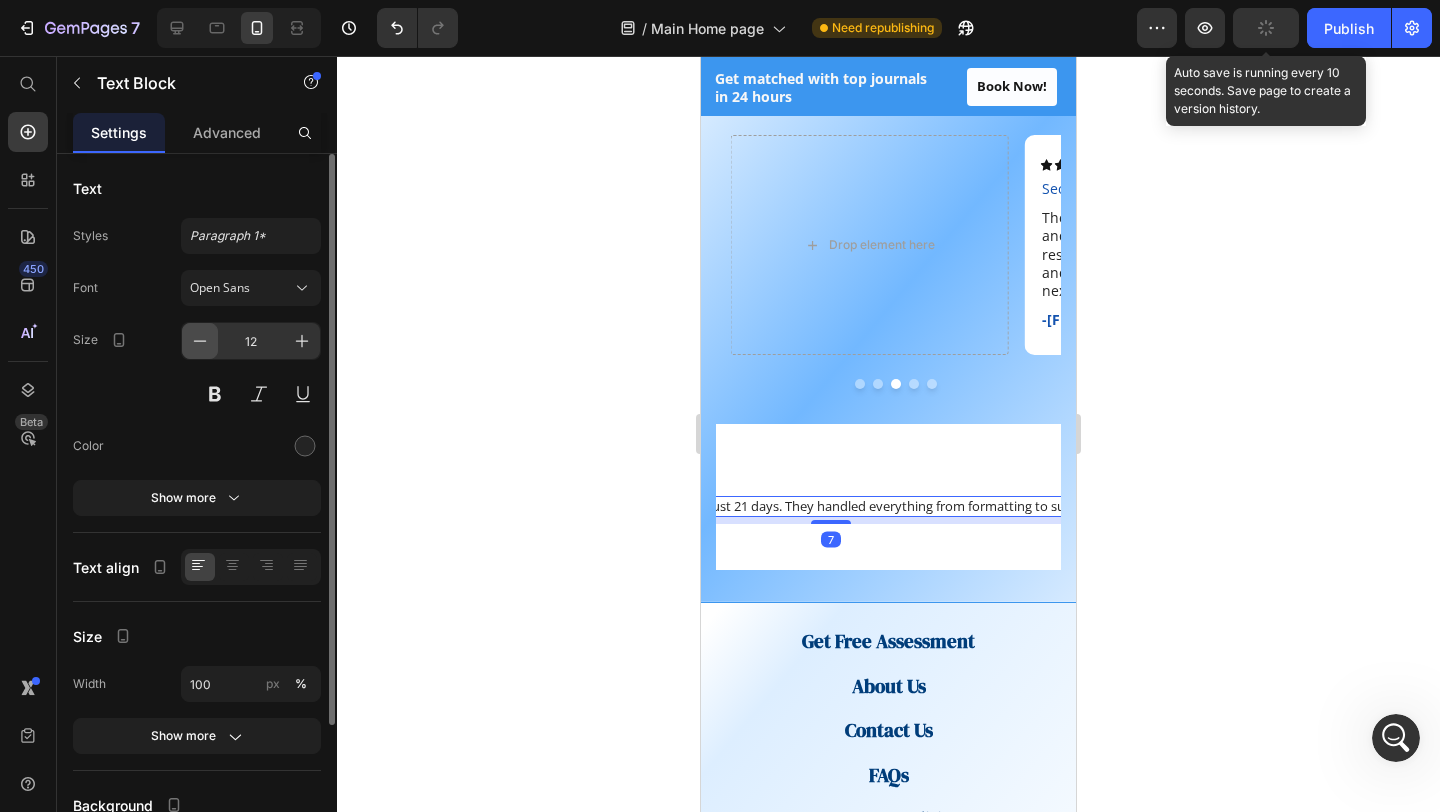 click 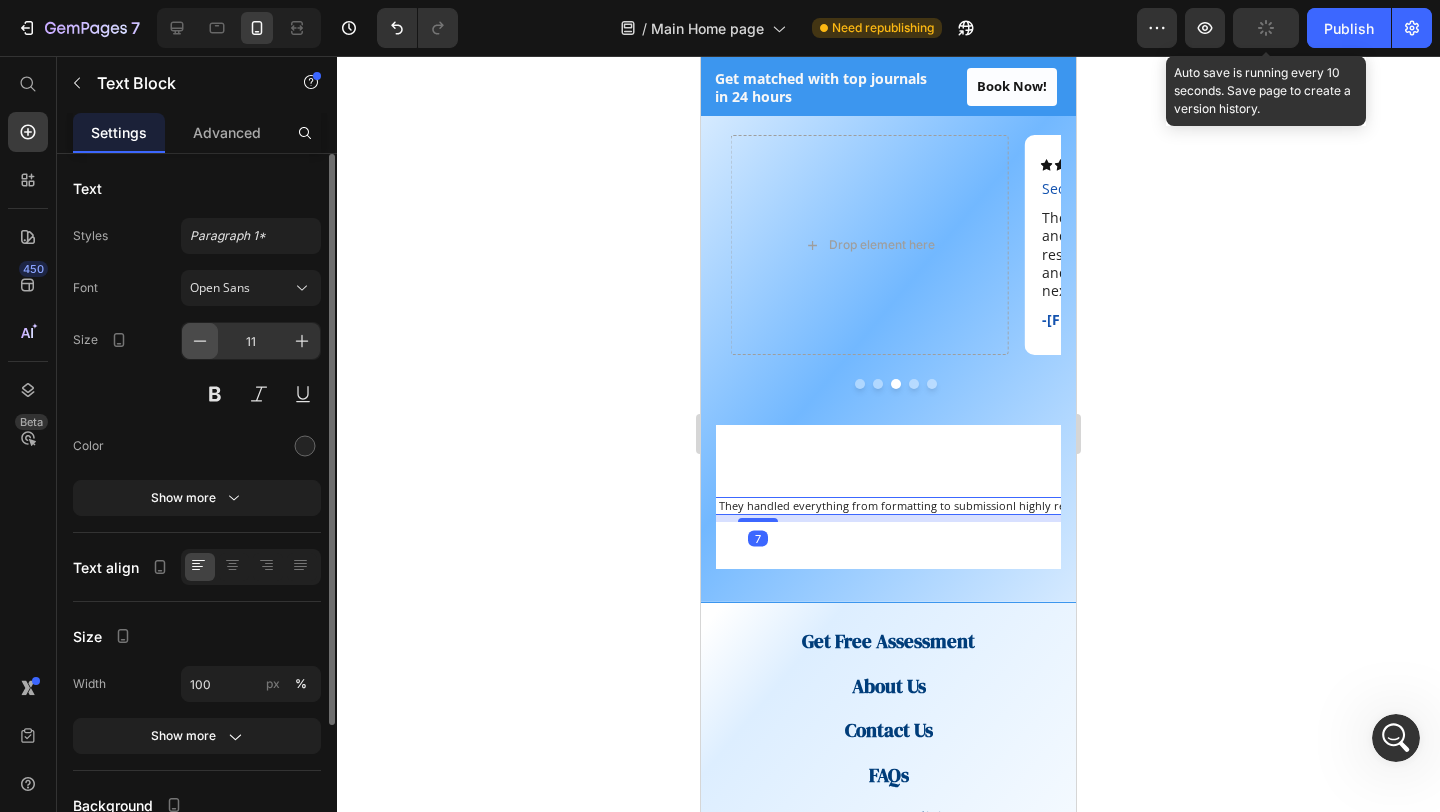 click 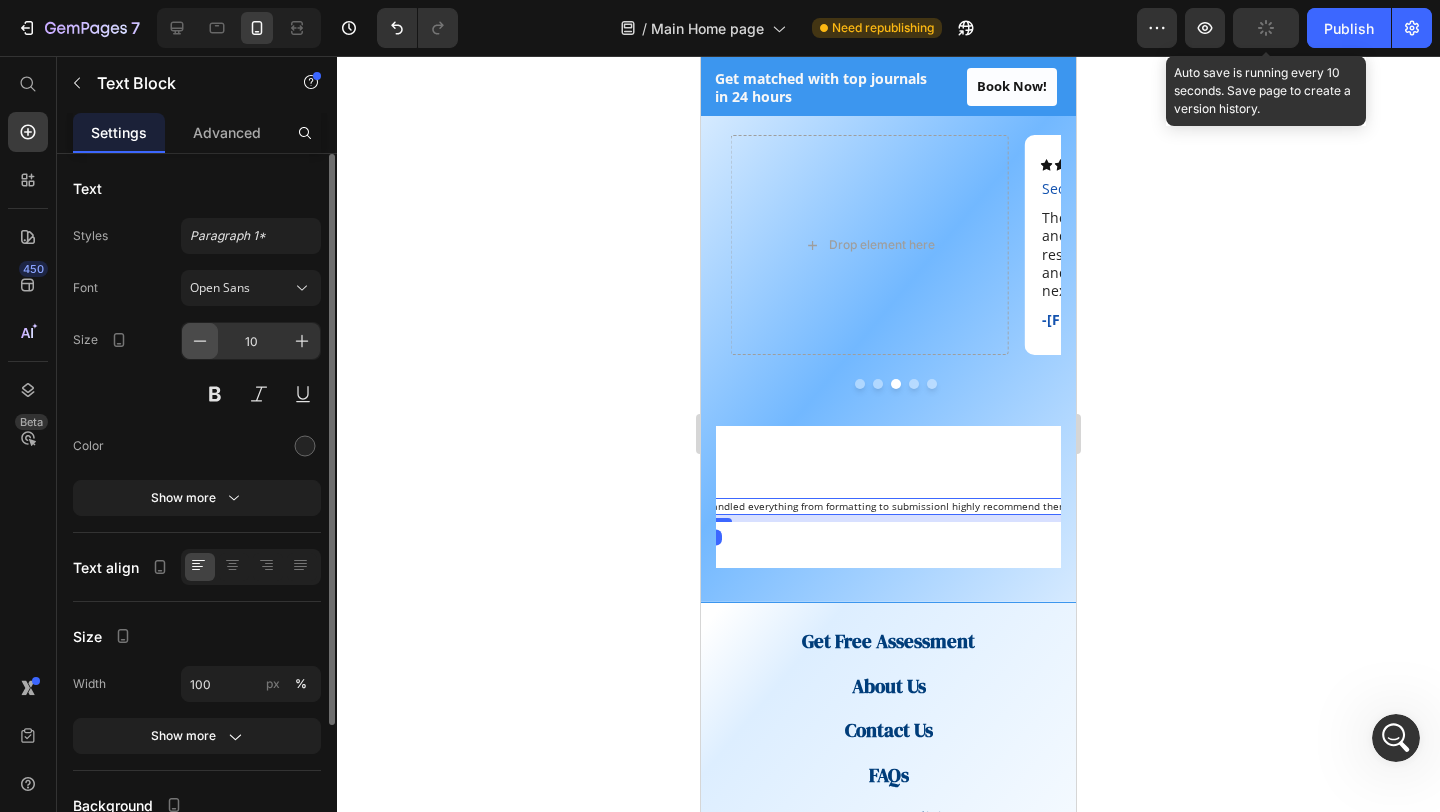 click 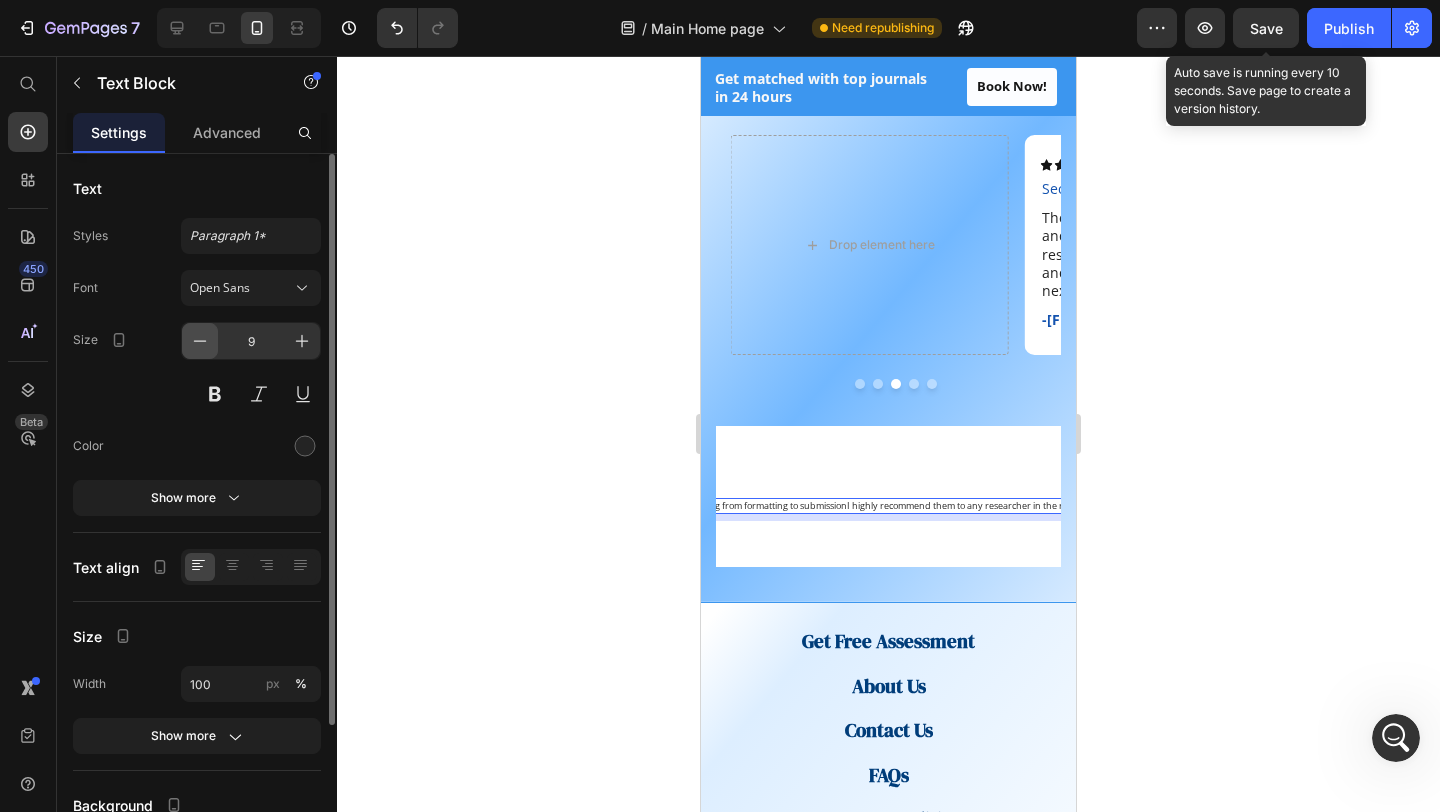 click 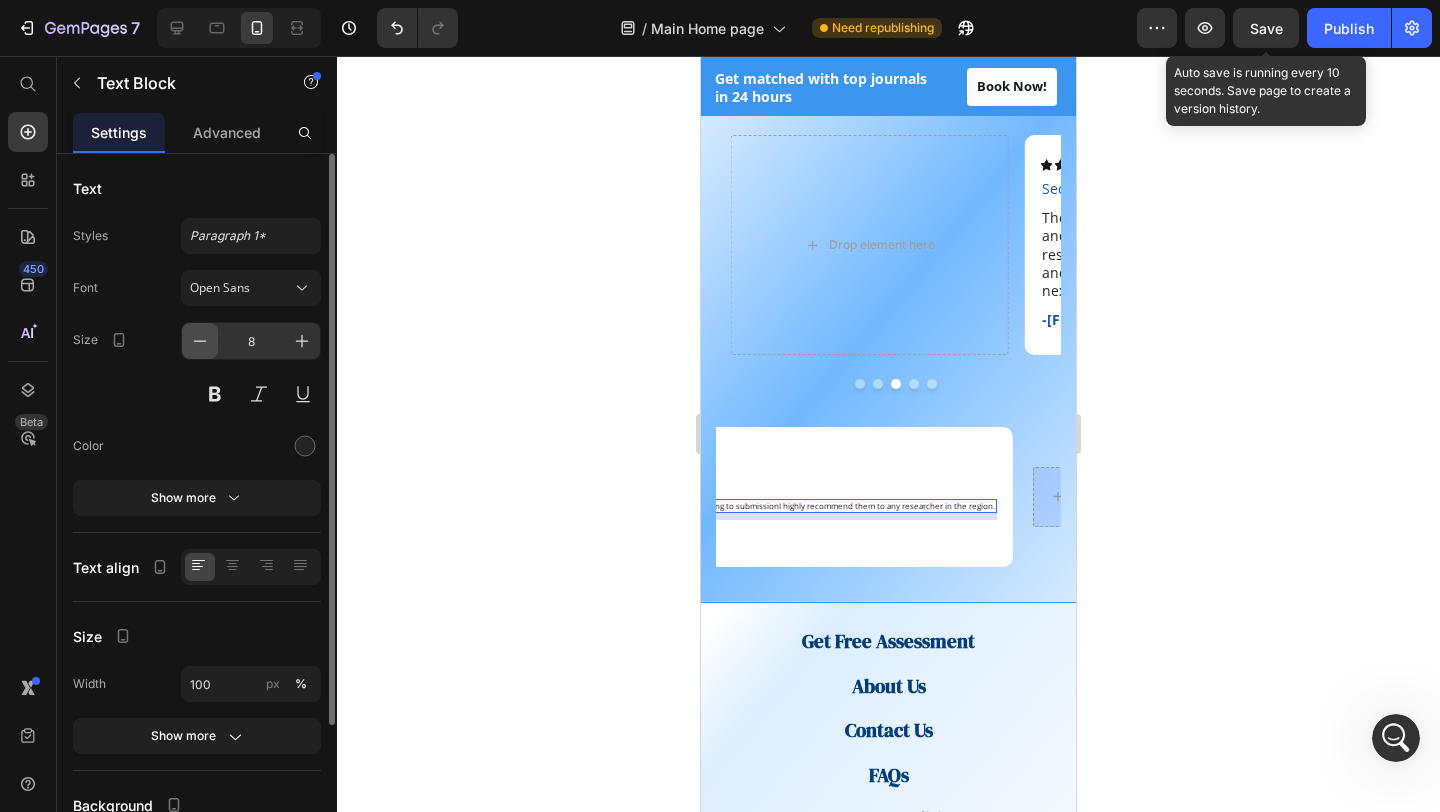 click 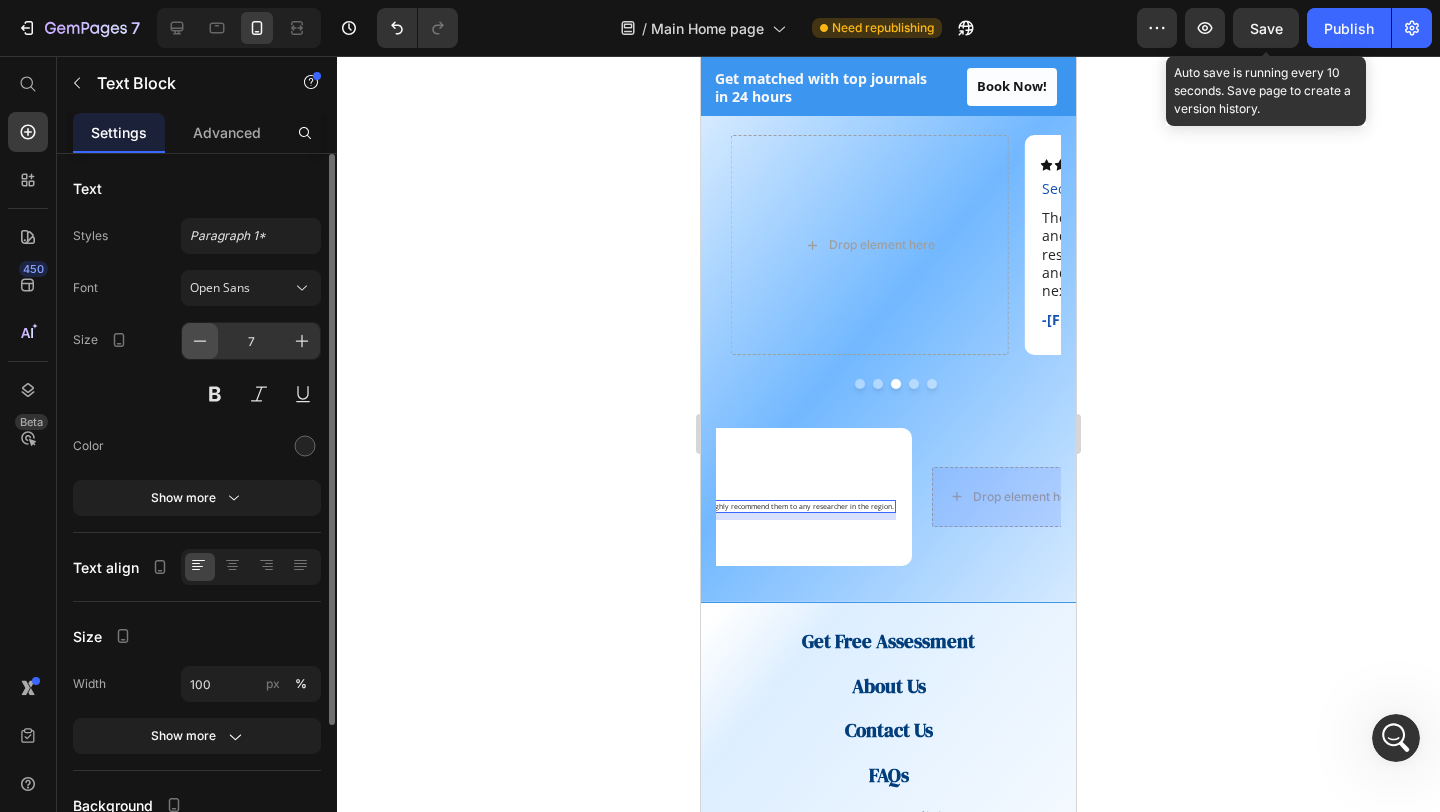 click 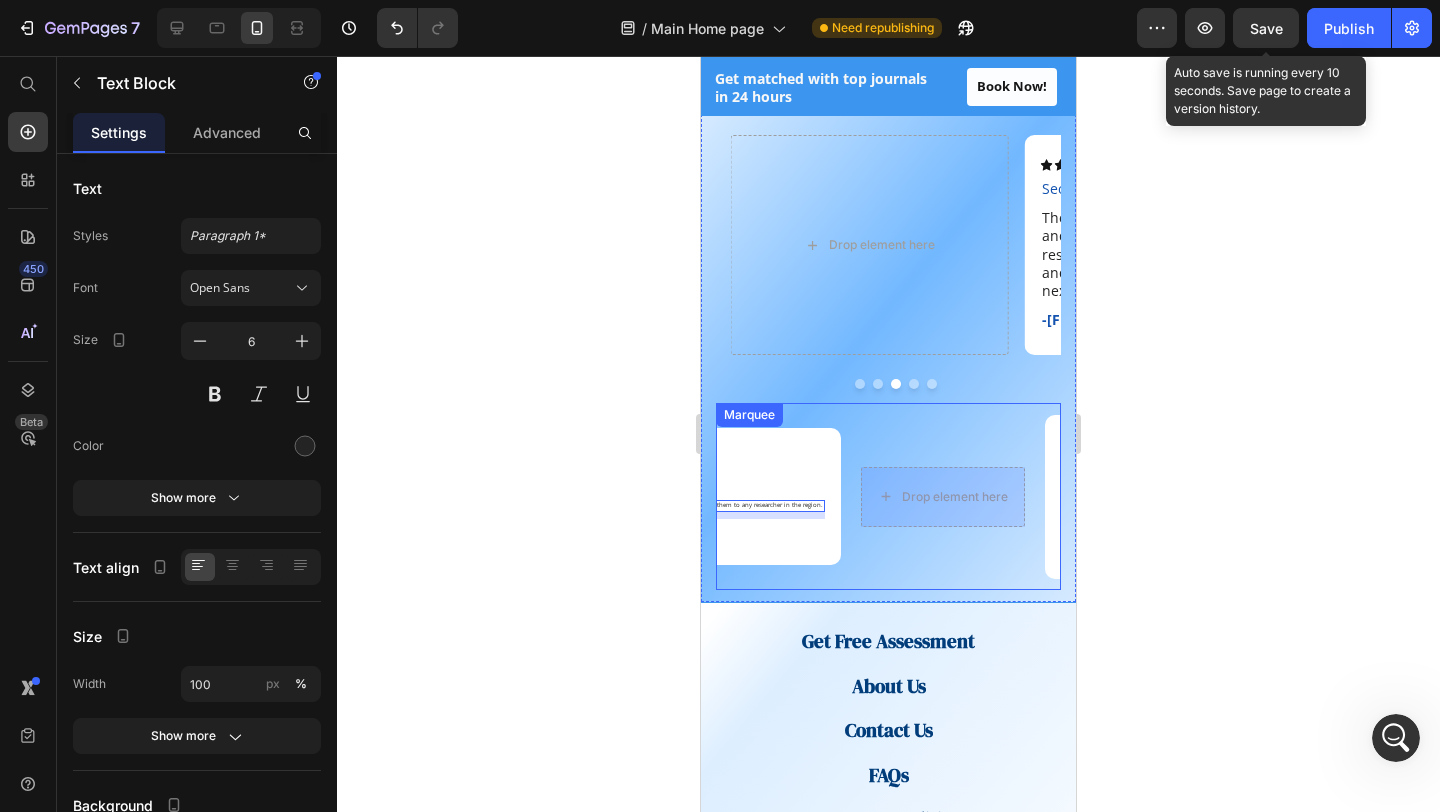 click on "Icon Icon Icon Icon Icon Icon List From Lost to Published Text Block As a PhD candidate, I was completely lost on  how to publish in a Web of Science journal.  The team made the process so easy.  I’ve now been published and cited within 3 months. Text Block -Fatima A. Text Block
Icon Row Row Icon Icon Icon Icon Icon Icon List Published in 21 Days Text Block Thanks to their guidance, my article was published in a Scopus-indexed journal within just 21 days. They handled everything from formatting to submissionI highly recommend them to any researcher in the region. Text Block   7 -Dr. Saeed A-K Text Block
Icon Row Row
Drop element here Icon Icon Icon Icon Icon Icon List Guided Like a Mentor Text Block They don’t just submit papers they guide you like a mentor.  From journal selection to peer review responses,  the process was professional and smooth. Text Block -Dr. Hisham O. Text Block
Icon Row Row
Drop element here" at bounding box center (726, 496) 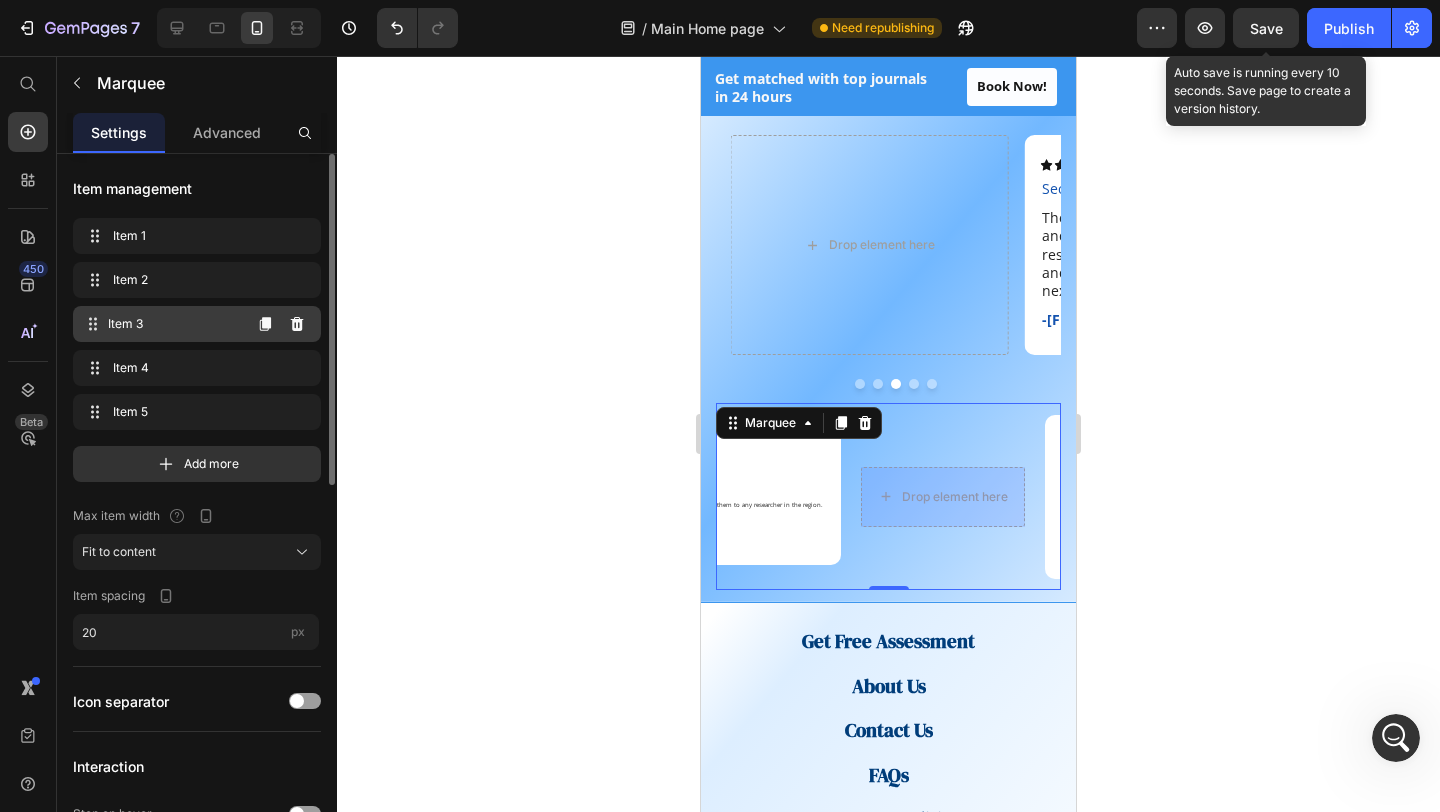 click on "Item 3" at bounding box center [174, 324] 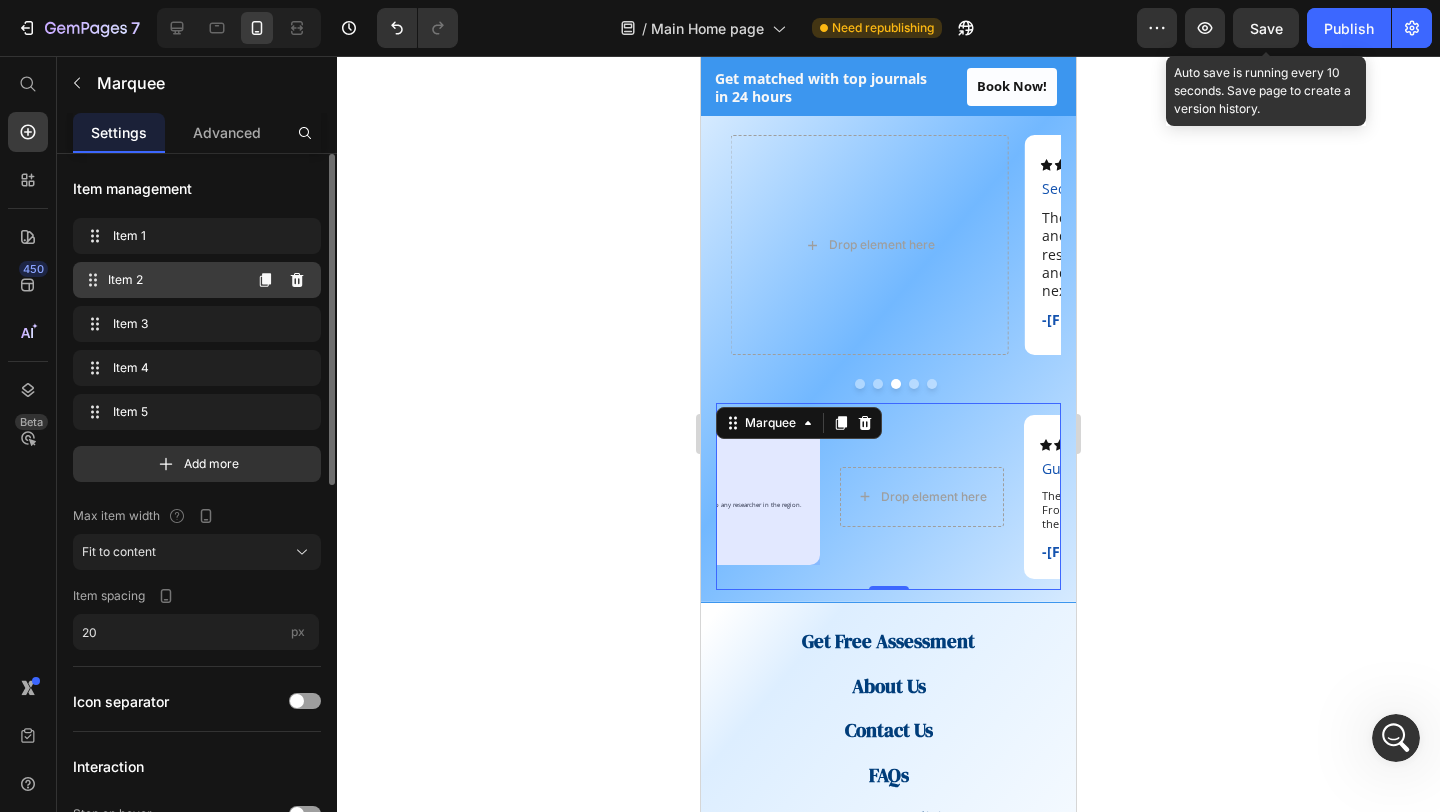 click on "Item 2" at bounding box center (174, 280) 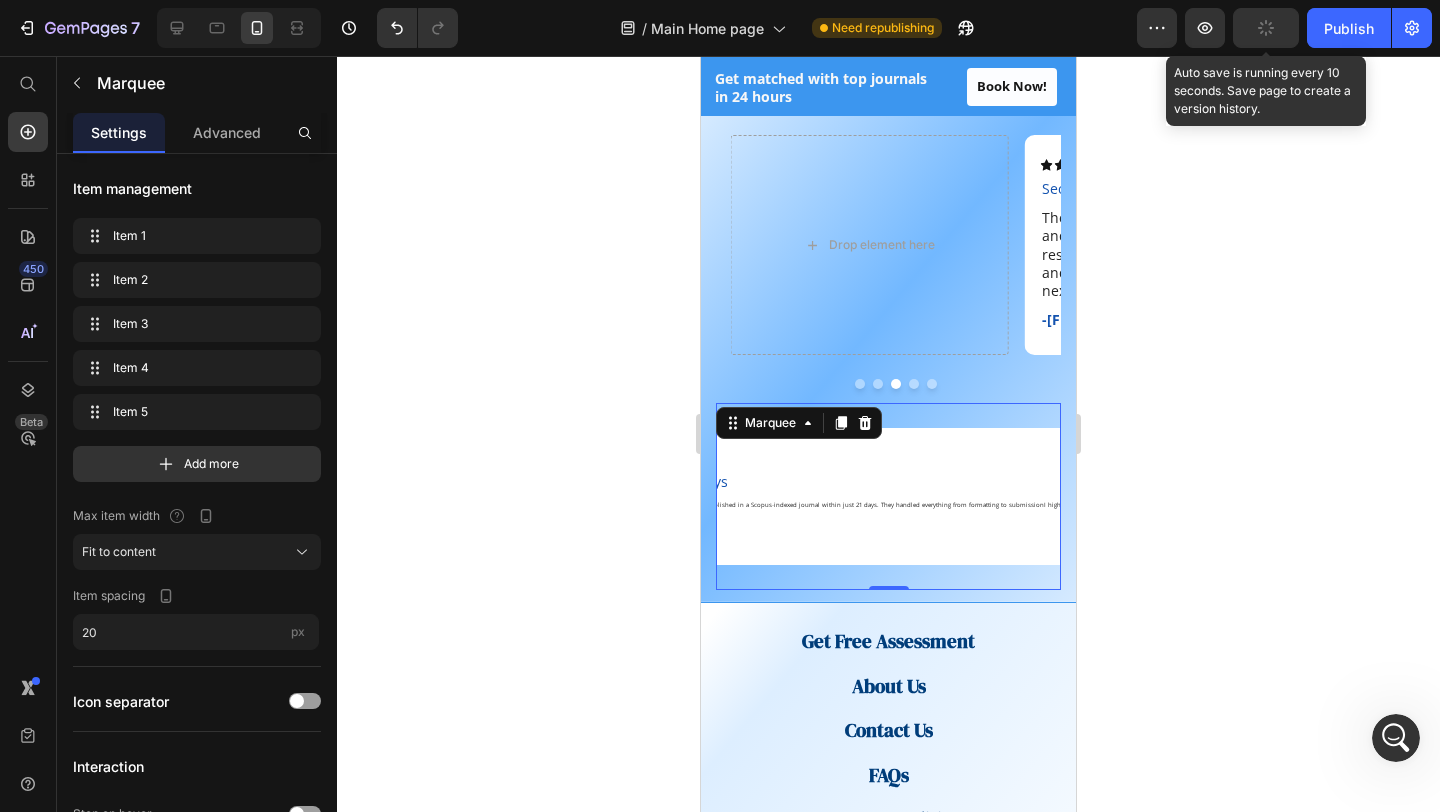 scroll, scrollTop: 0, scrollLeft: 464, axis: horizontal 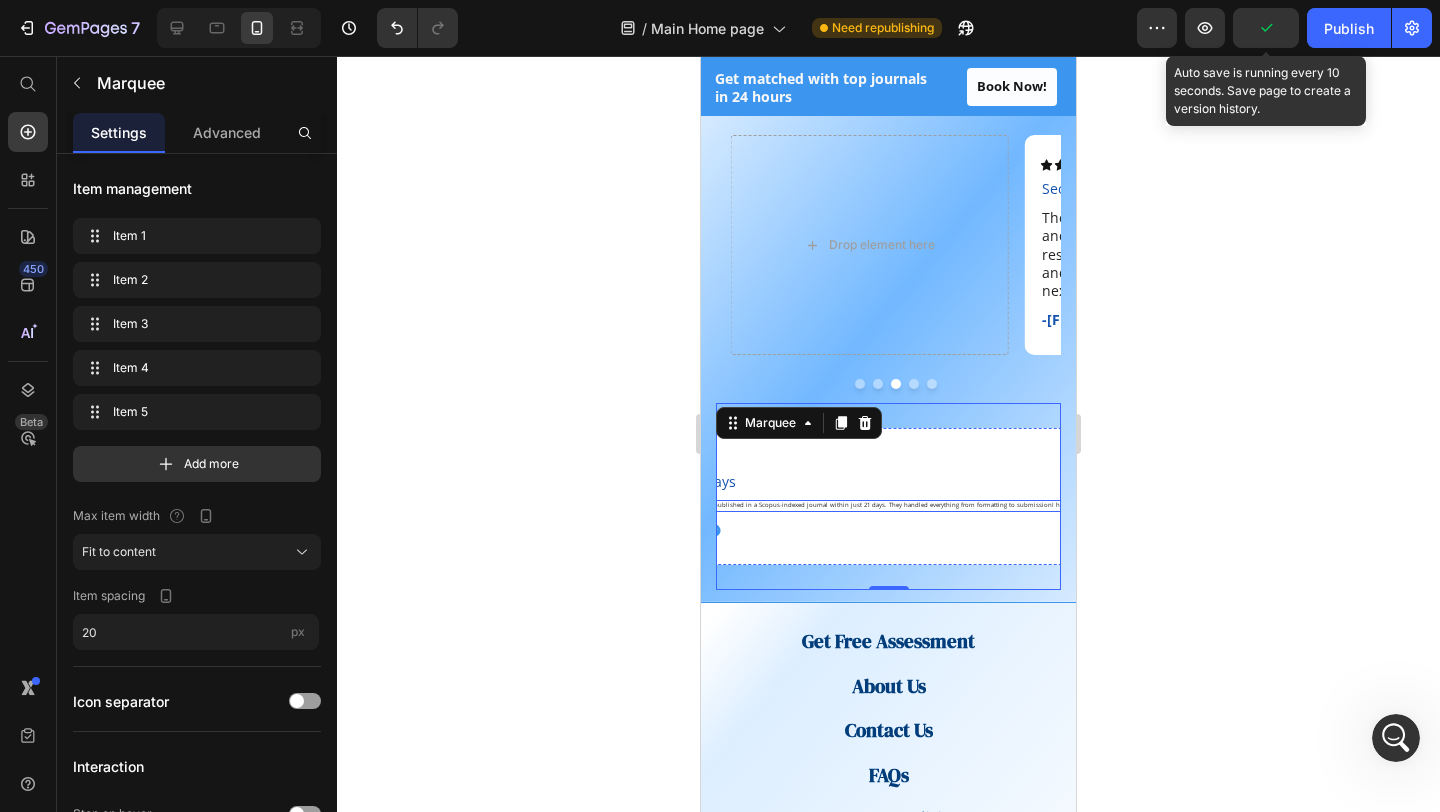 click on "Thanks to their guidance, my article was published in a Scopus-indexed journal within just 21 days. They handled everything from formatting to submissionI highly recommend them to any researcher in the region." at bounding box center (907, 506) 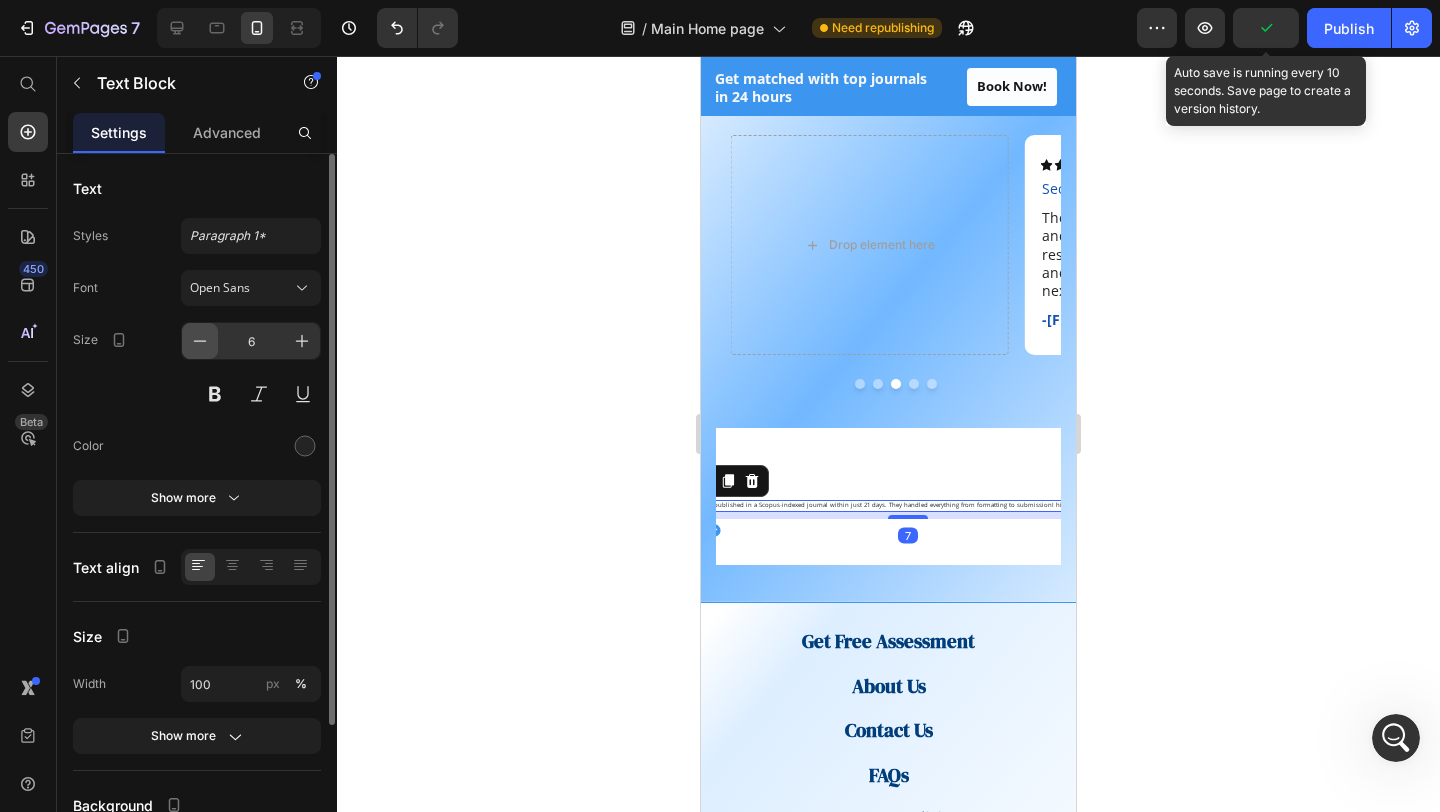 click at bounding box center [200, 341] 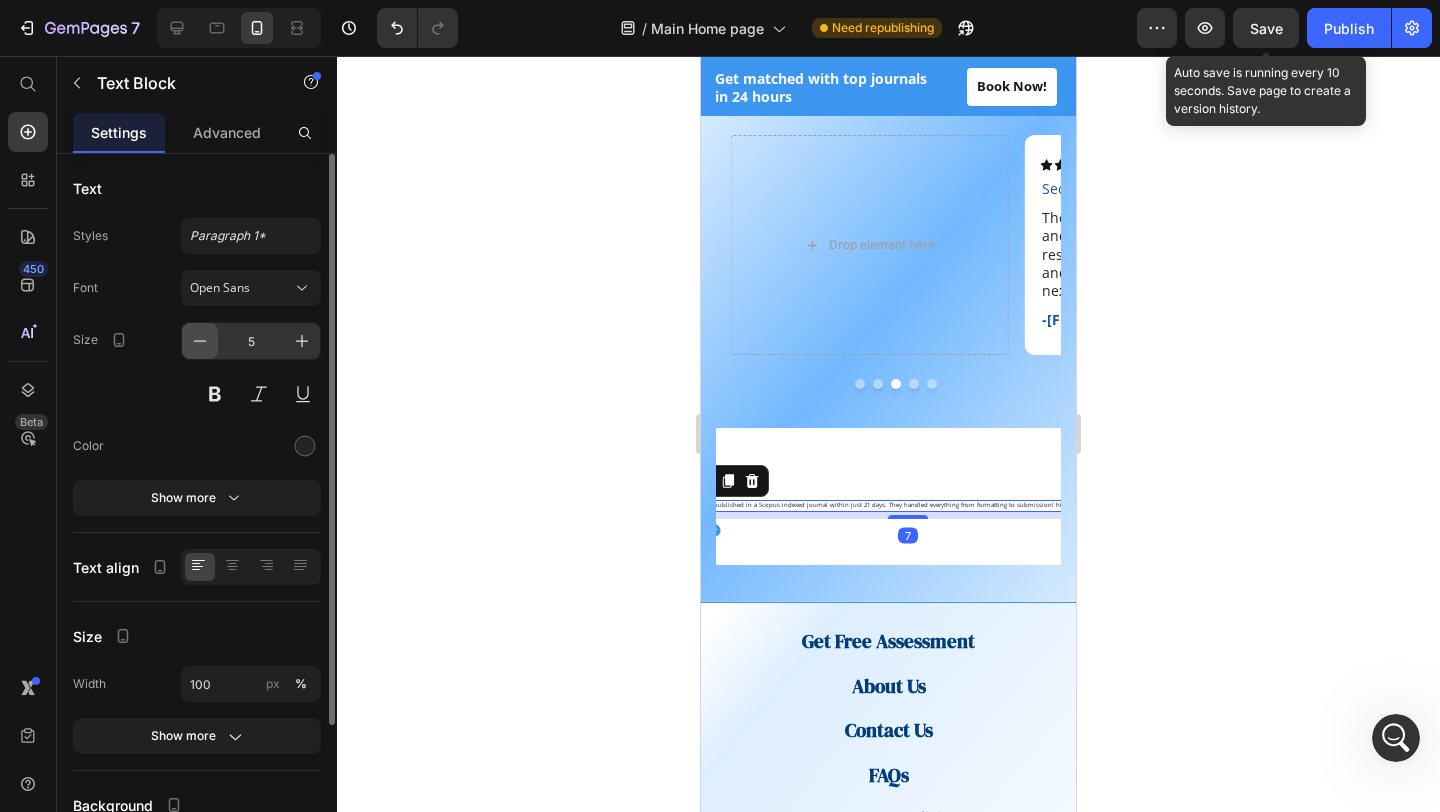 click 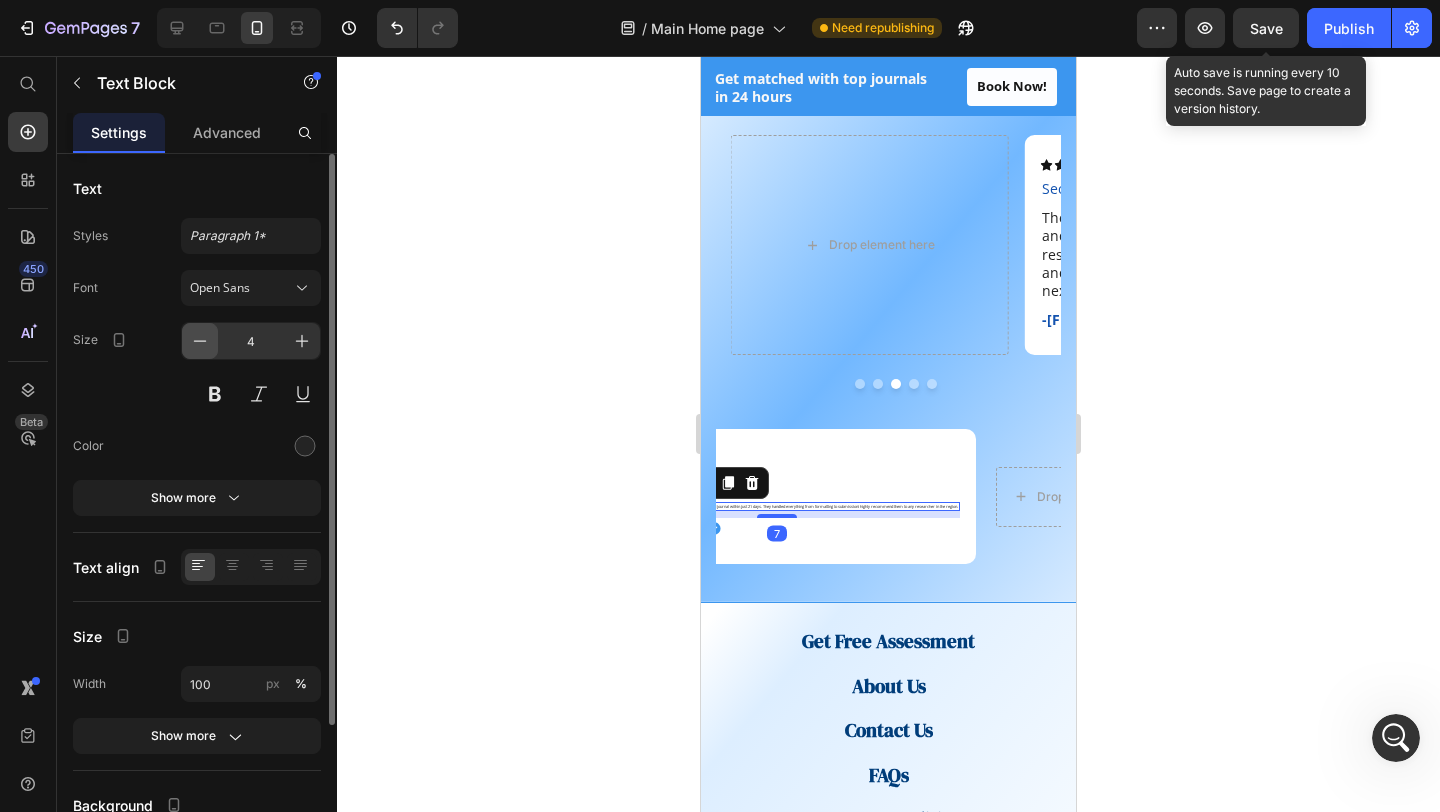 click 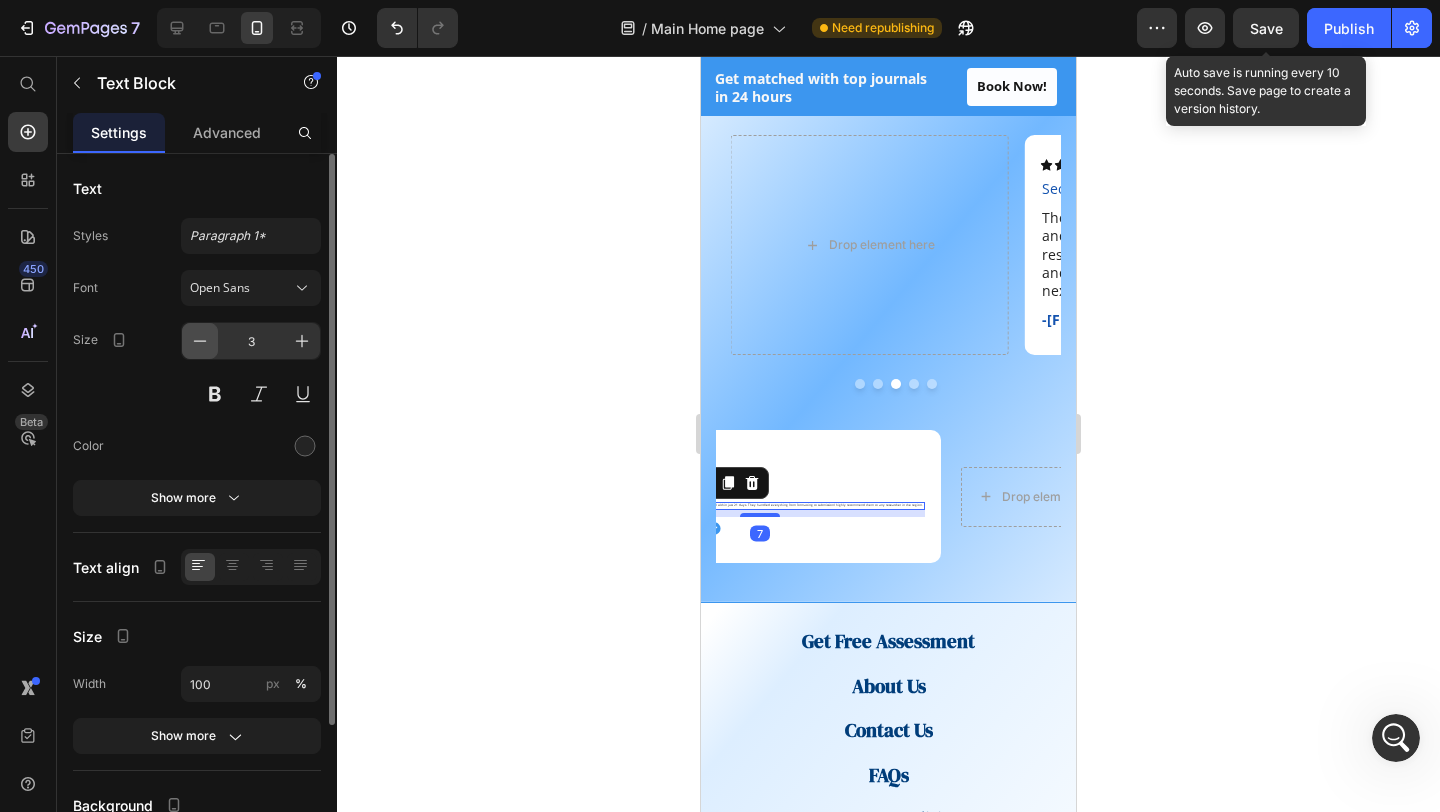 click 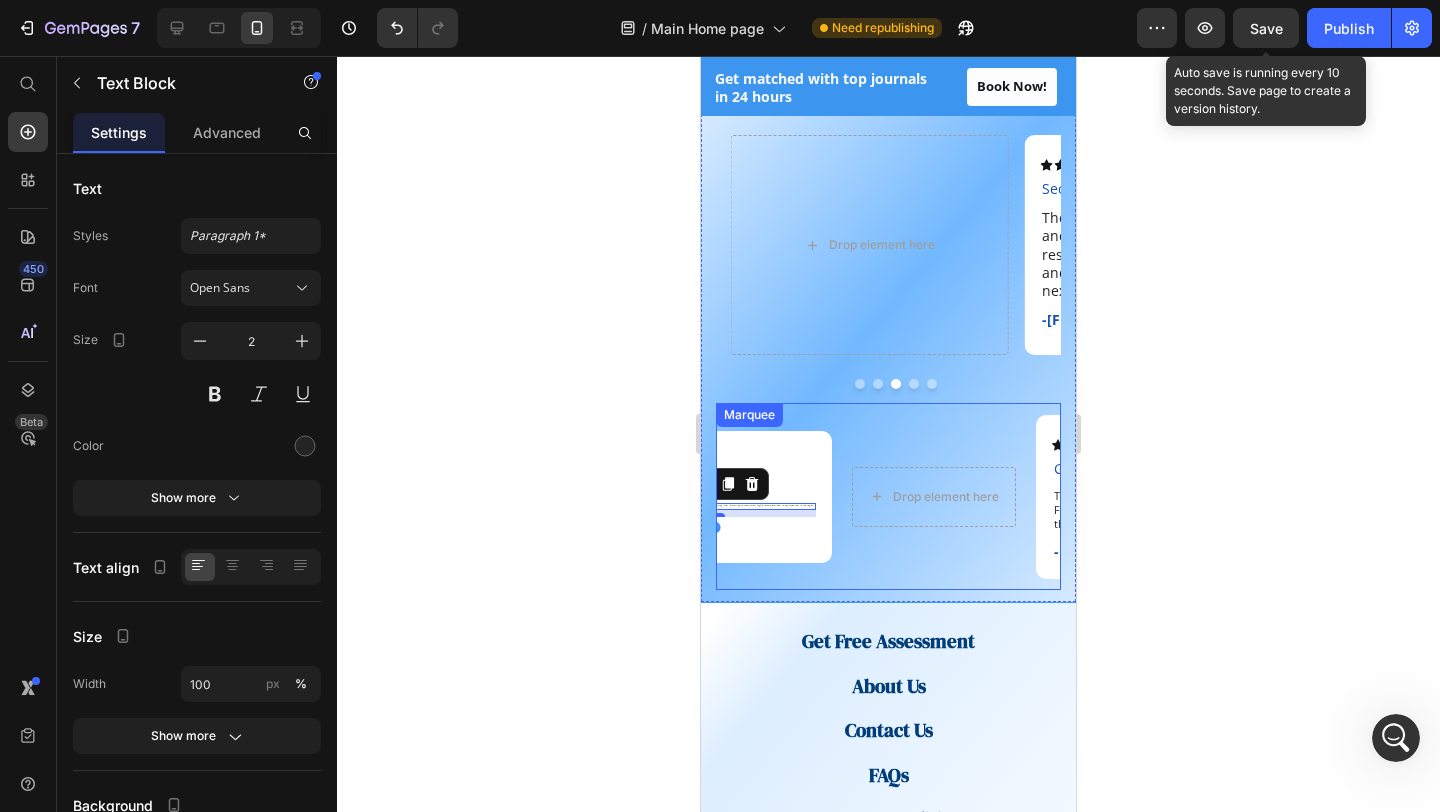 click on "Icon Icon Icon Icon Icon Icon List From Lost to Published Text Block As a PhD candidate, I was completely lost on  how to publish in a Web of Science journal.  The team made the process so easy.  I’ve now been published and cited within 3 months. Text Block -Fatima A. Text Block
Icon Row Row Icon Icon Icon Icon Icon Icon List Published in 21 Days Text Block Thanks to their guidance, my article was published in a Scopus-indexed journal within just 21 days. They handled everything from formatting to submissionI highly recommend them to any researcher in the region. Text Block   7 -Dr. Saeed A-K Text Block
Icon Row Row
Drop element here Icon Icon Icon Icon Icon Icon List Guided Like a Mentor Text Block They don’t just submit papers they guide you like a mentor.  From journal selection to peer review responses,  the process was professional and smooth. Text Block -Dr. Hisham O. Text Block
Icon Row Row
Drop element here" at bounding box center [920, 496] 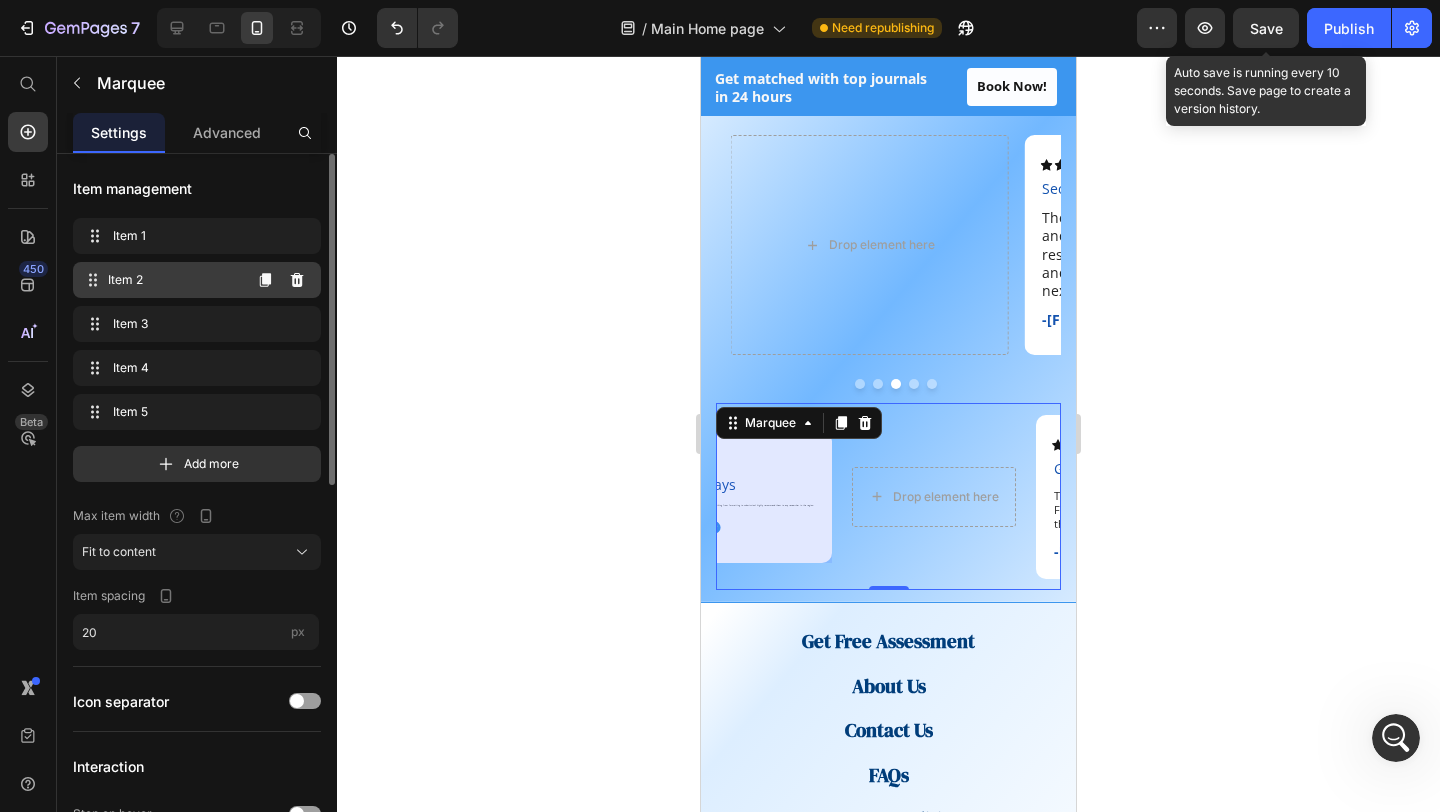 click on "Item 2" at bounding box center (174, 280) 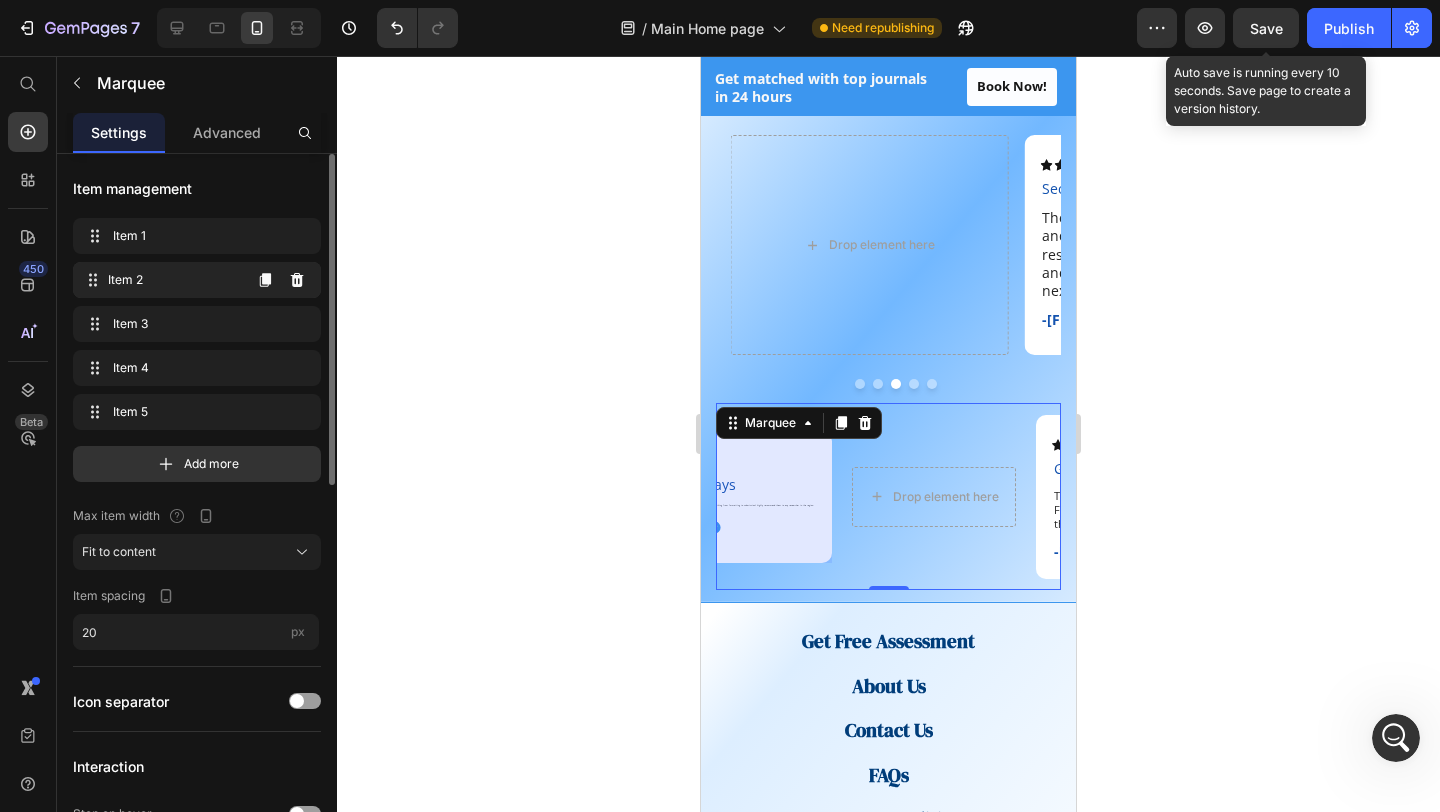 click on "Item 2 Item 2" at bounding box center [161, 280] 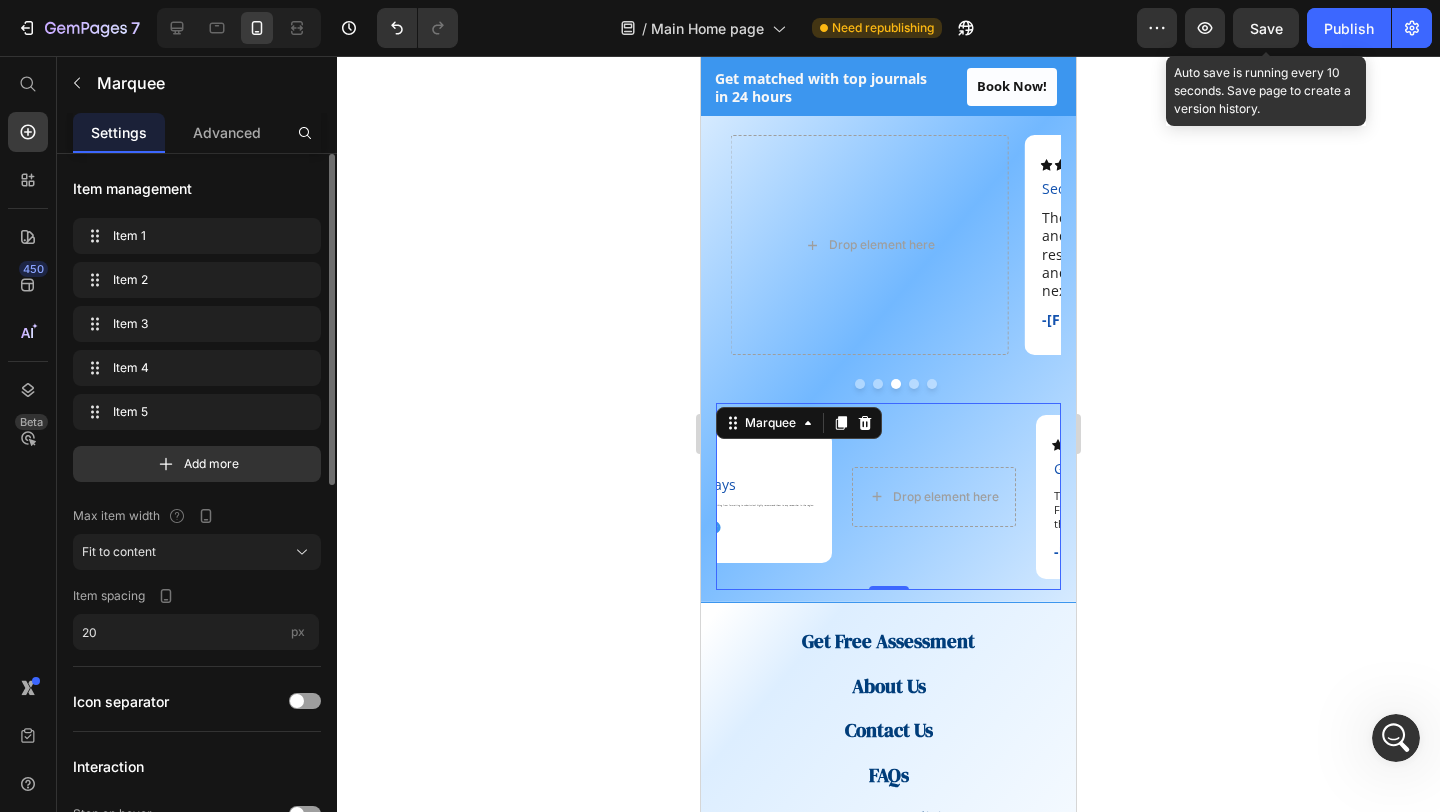 click on "Item management Item 1 Item 1 Item 2 Item 2 Item 3 Item 3 Item 4 Item 4 Item 5 Item 5 Add more Max item width Fit to content Item spacing 20 px" 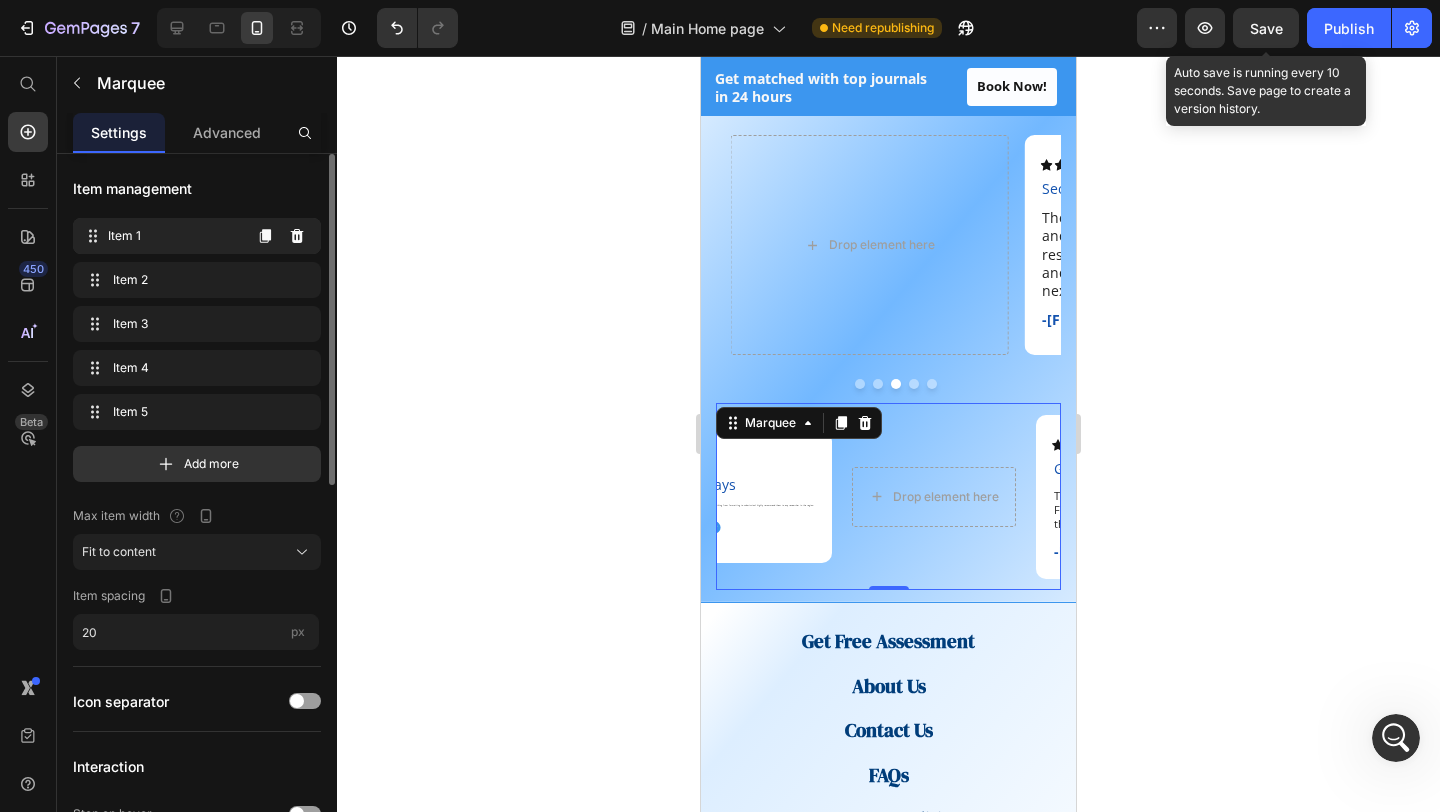 click on "Item 1" at bounding box center (174, 236) 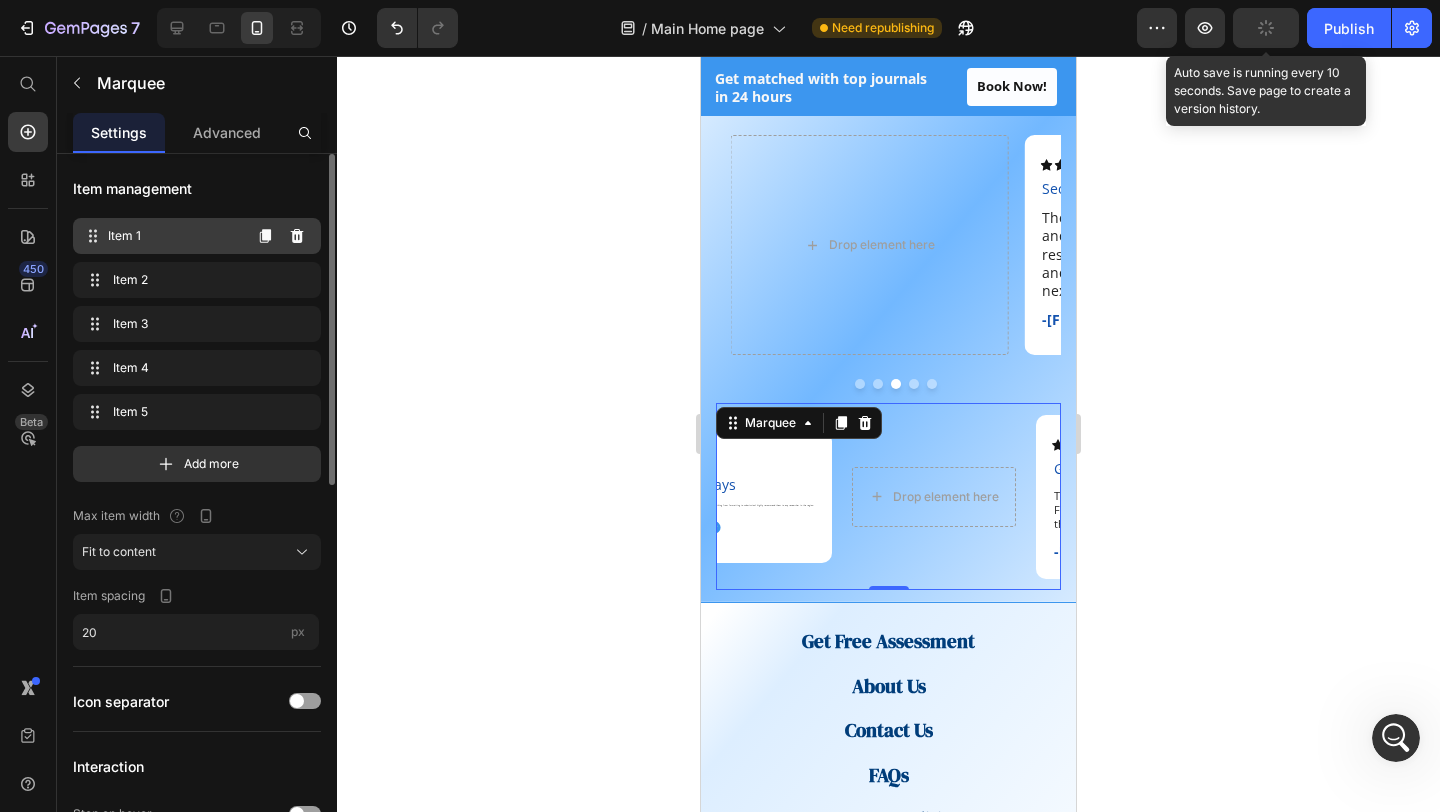 click on "Item 1" at bounding box center (174, 236) 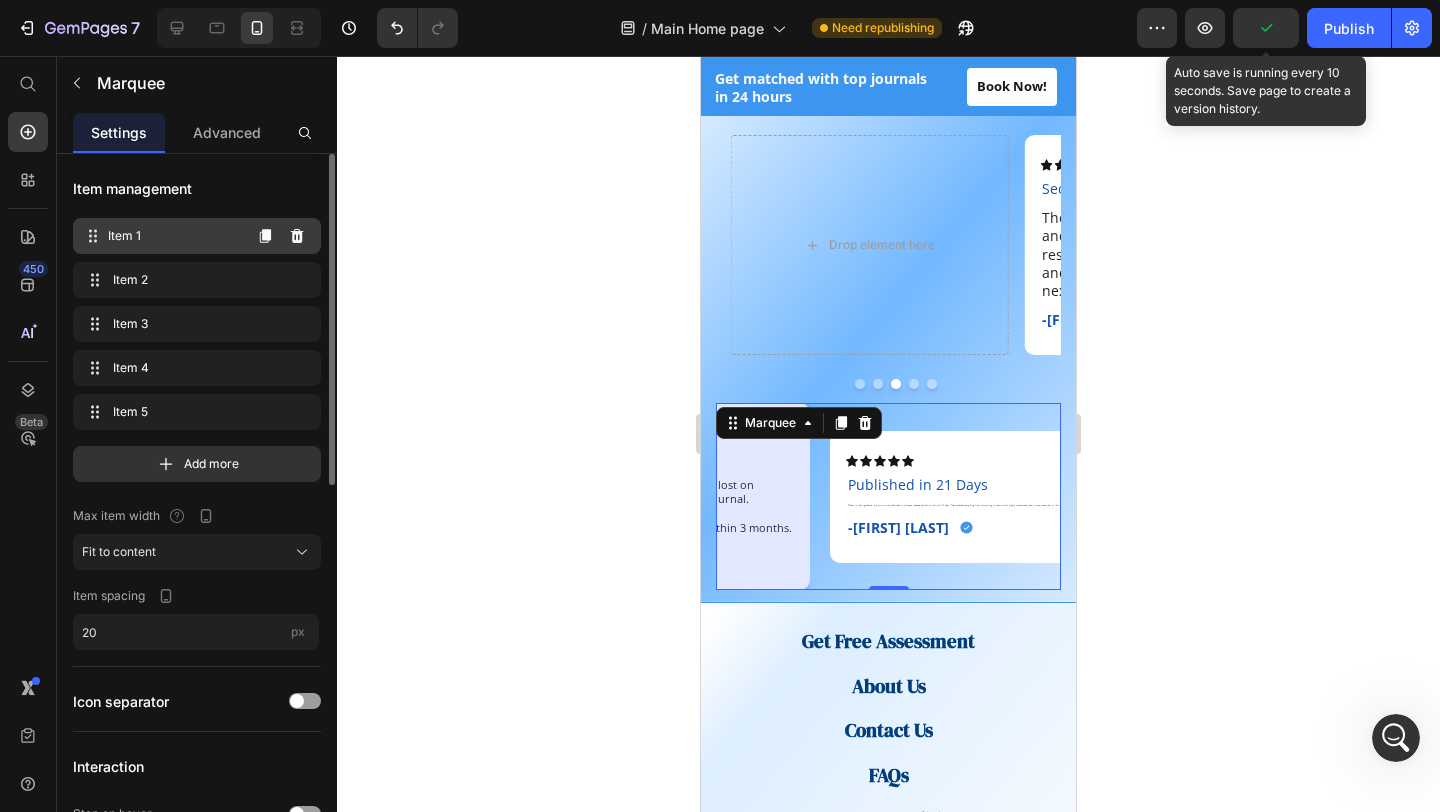 scroll, scrollTop: 0, scrollLeft: 0, axis: both 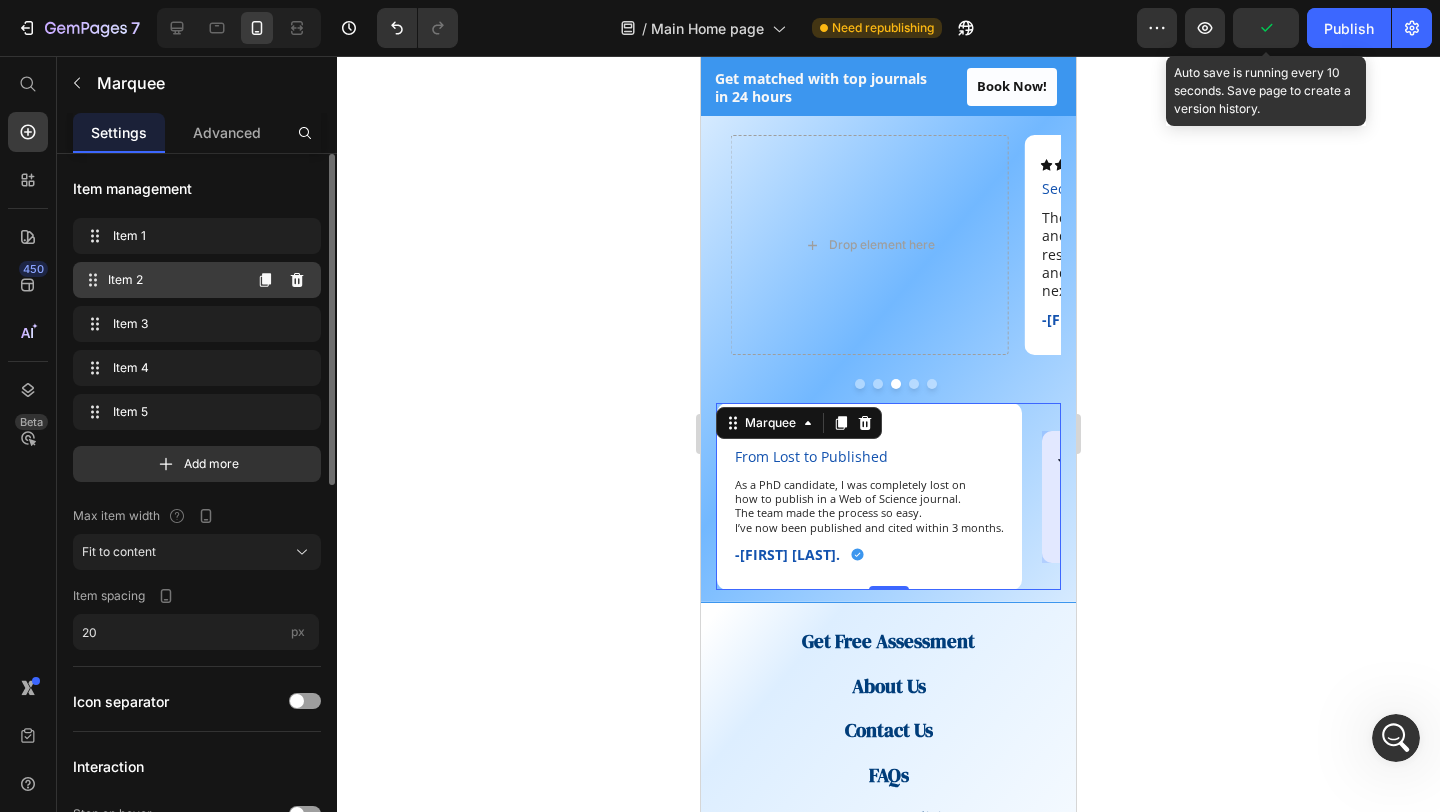 click on "Item 2 Item 2" at bounding box center [161, 280] 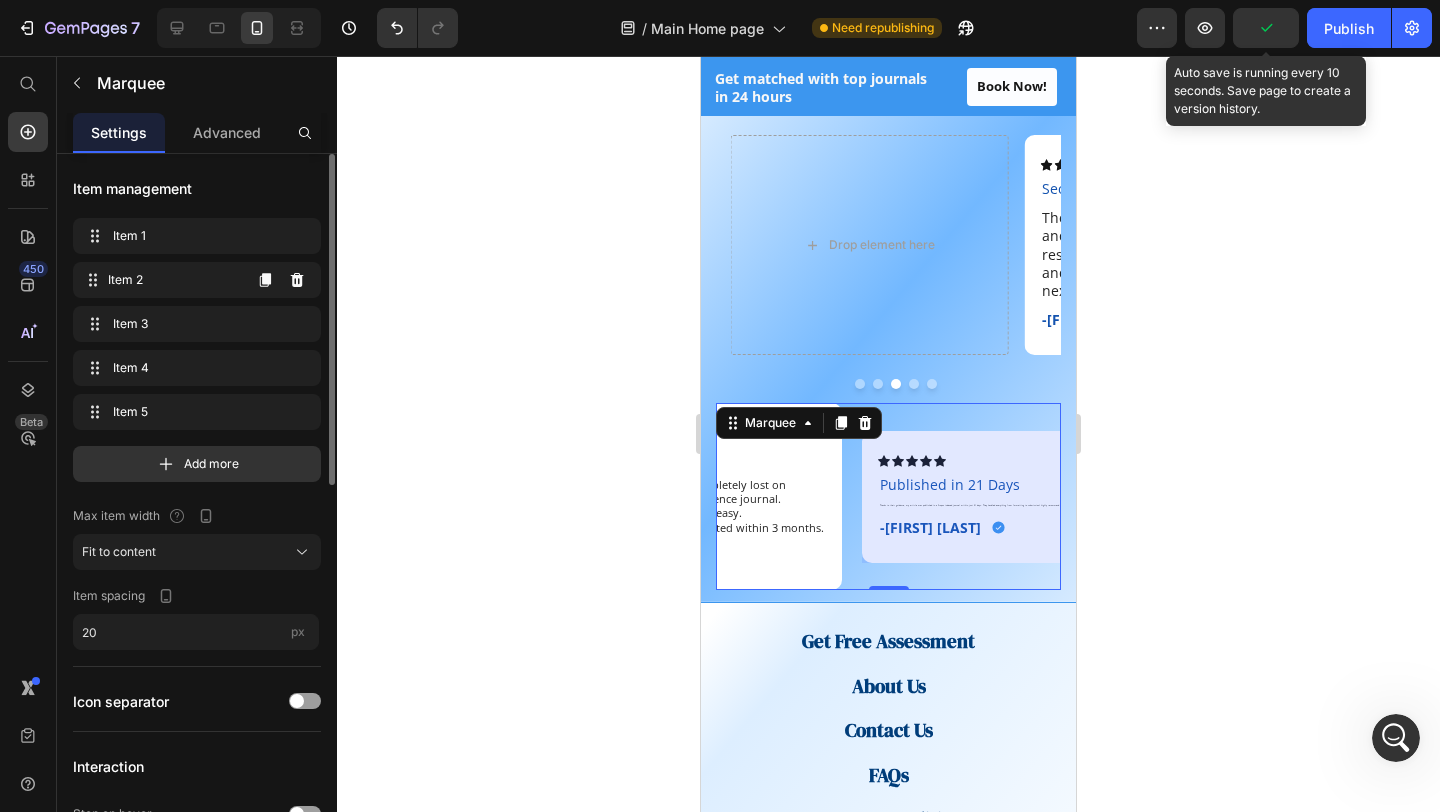 scroll, scrollTop: 0, scrollLeft: 266, axis: horizontal 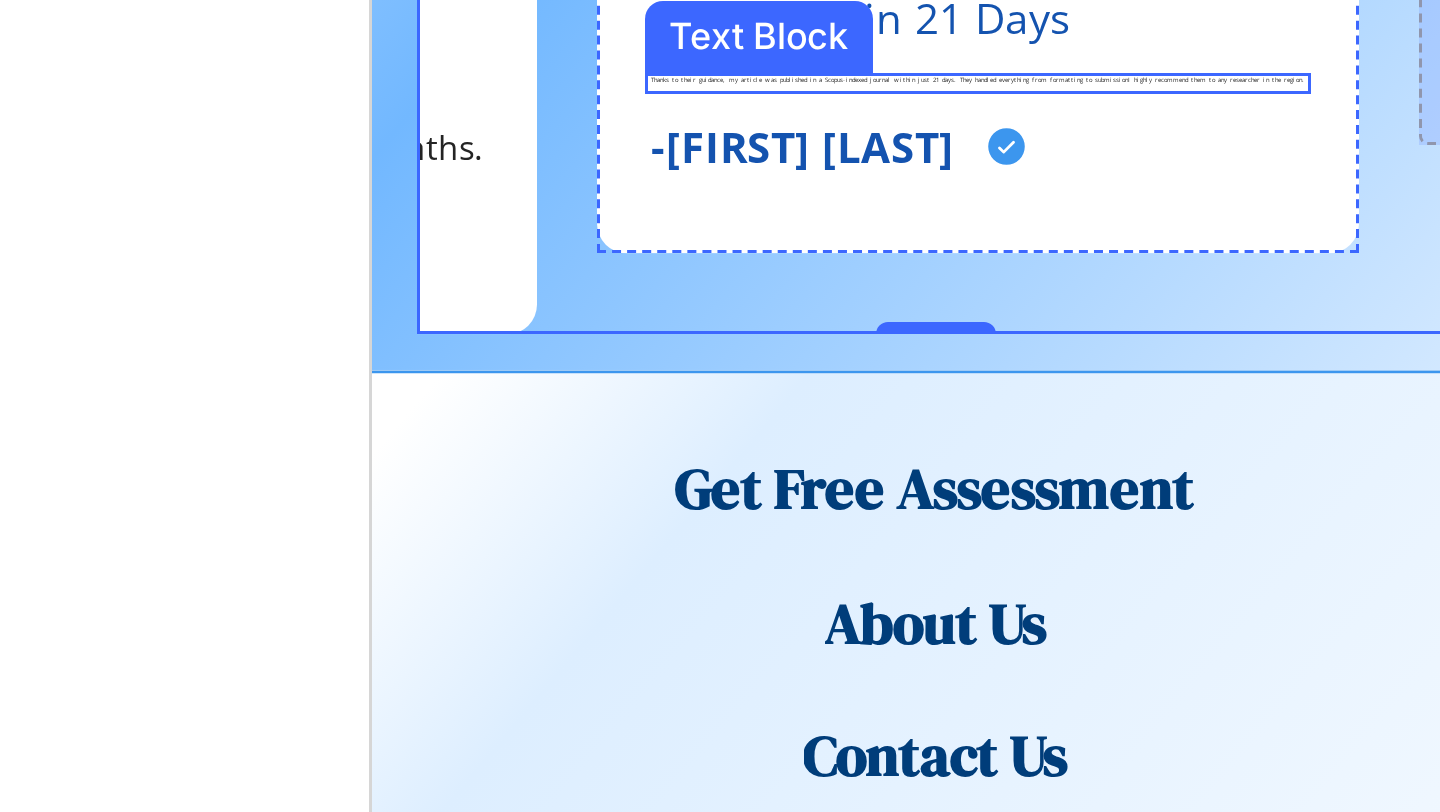 click on "Thanks to their guidance, my article was published in a Scopus-indexed journal within just 21 days. They handled everything from formatting to submissionI highly recommend them to any researcher in the region." at bounding box center (574, -817) 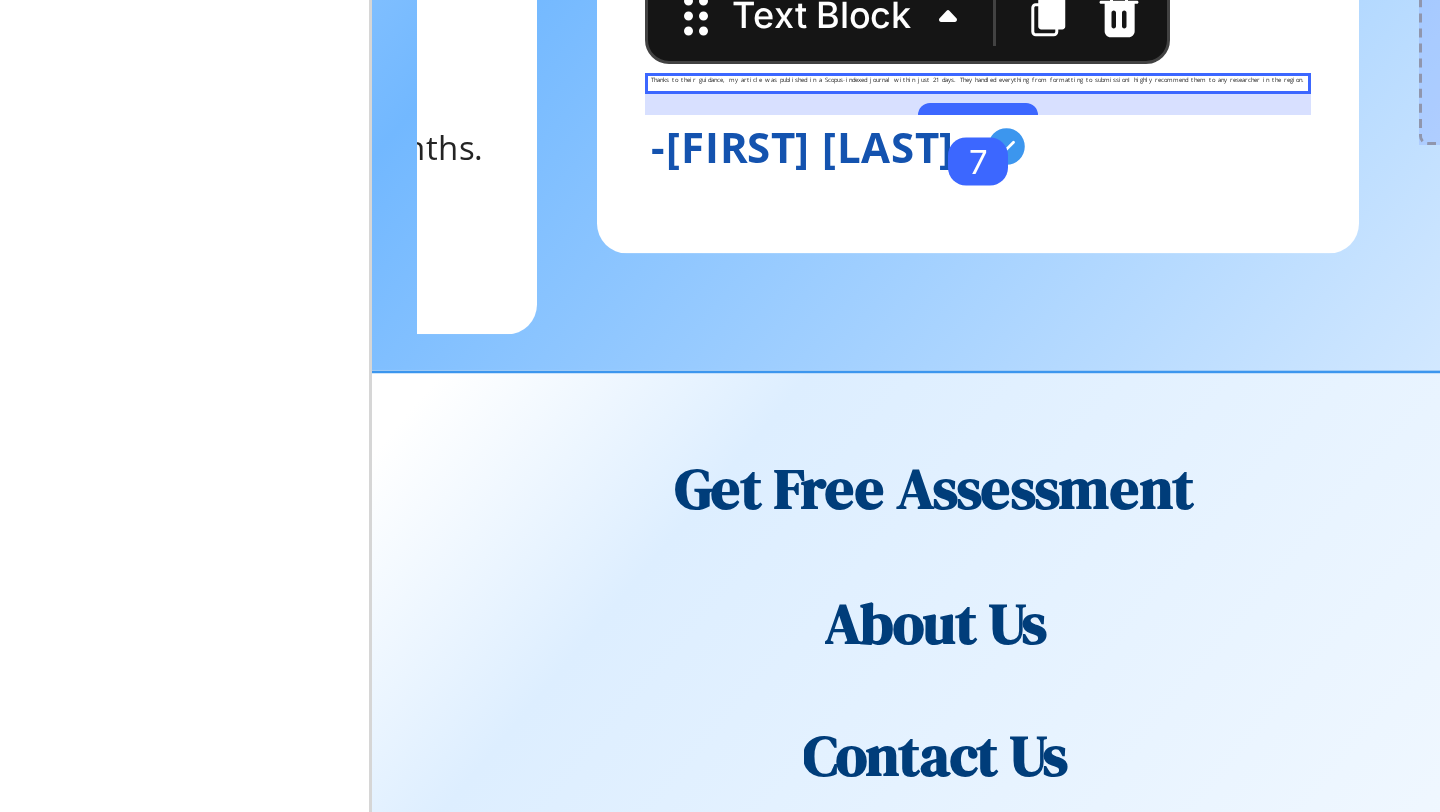 click on "Thanks to their guidance, my article was published in a Scopus-indexed journal within just 21 days. They handled everything from formatting to submissionI highly recommend them to any researcher in the region." at bounding box center (574, -817) 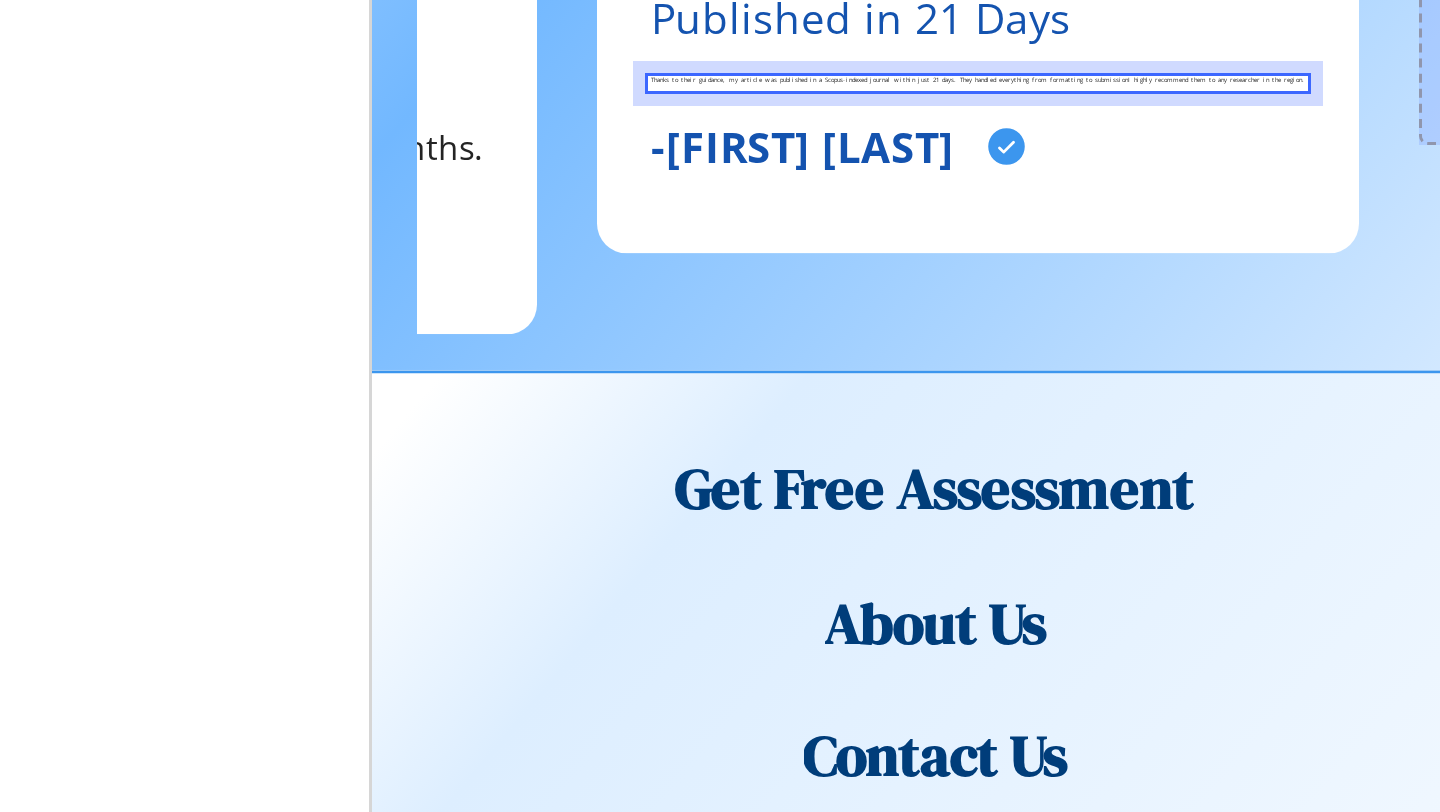 scroll, scrollTop: 3211, scrollLeft: 0, axis: vertical 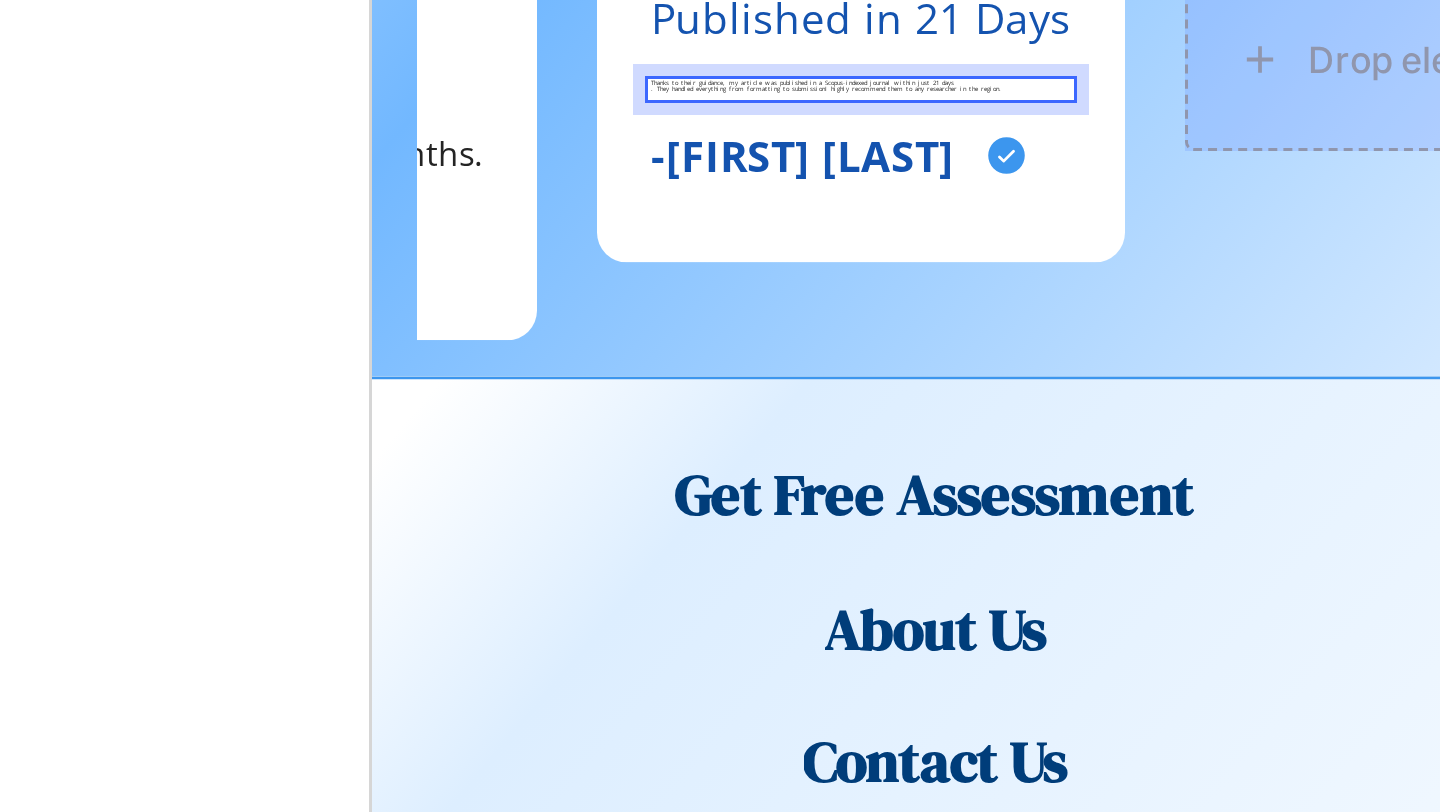 click on ". They handled everything from formatting to submissionI highly recommend them to any researcher in the region." at bounding box center [535, -814] 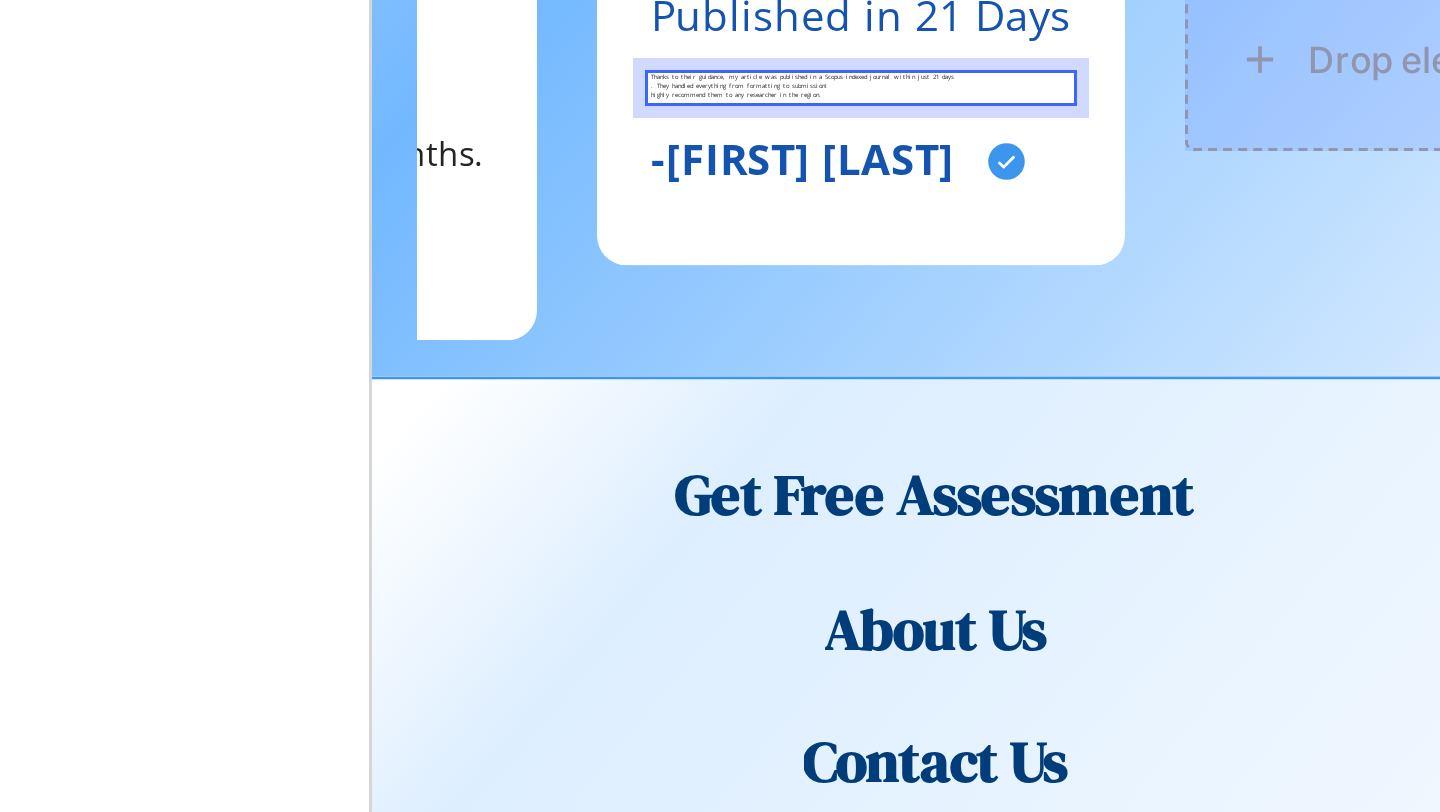 scroll, scrollTop: 3210, scrollLeft: 0, axis: vertical 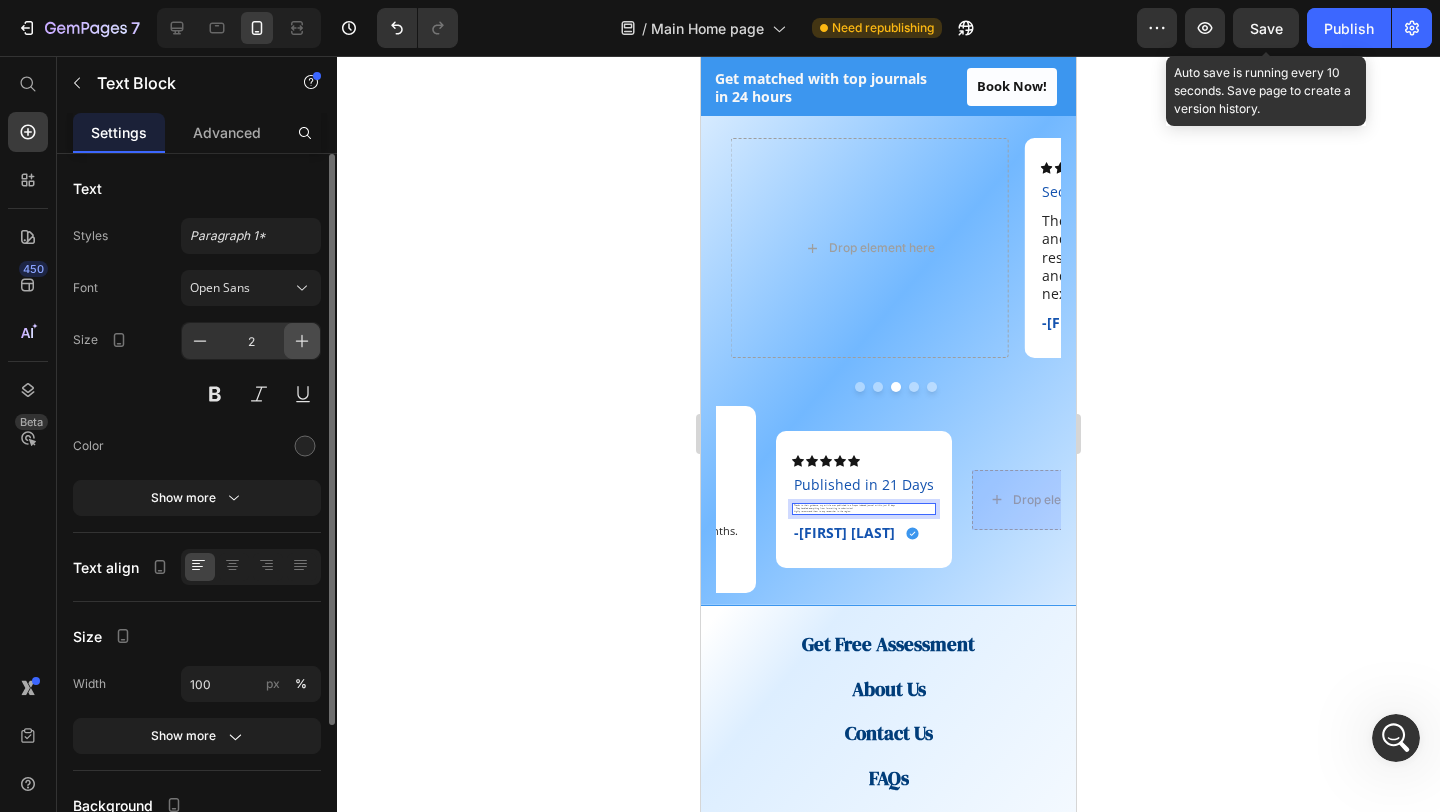 click at bounding box center (302, 341) 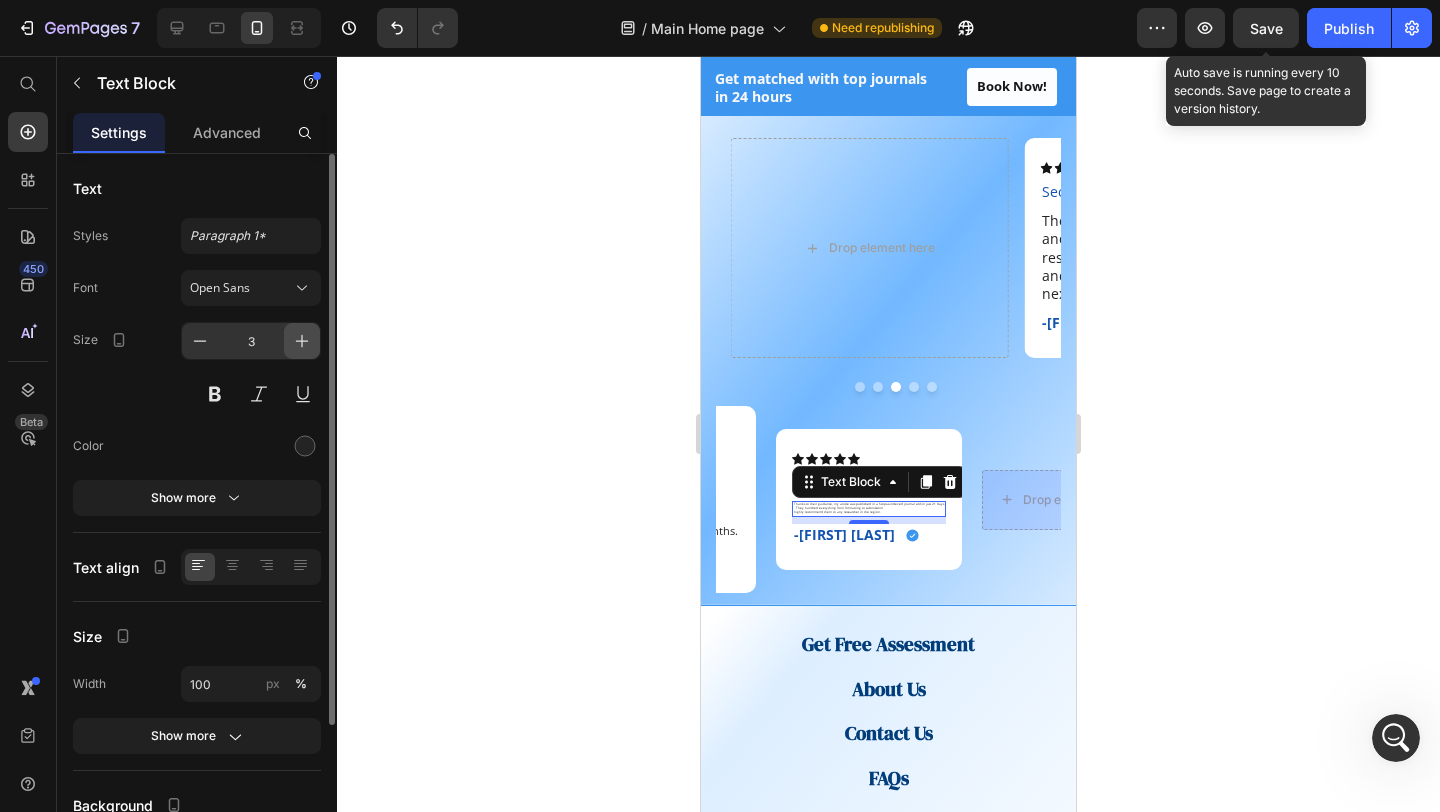 click at bounding box center (302, 341) 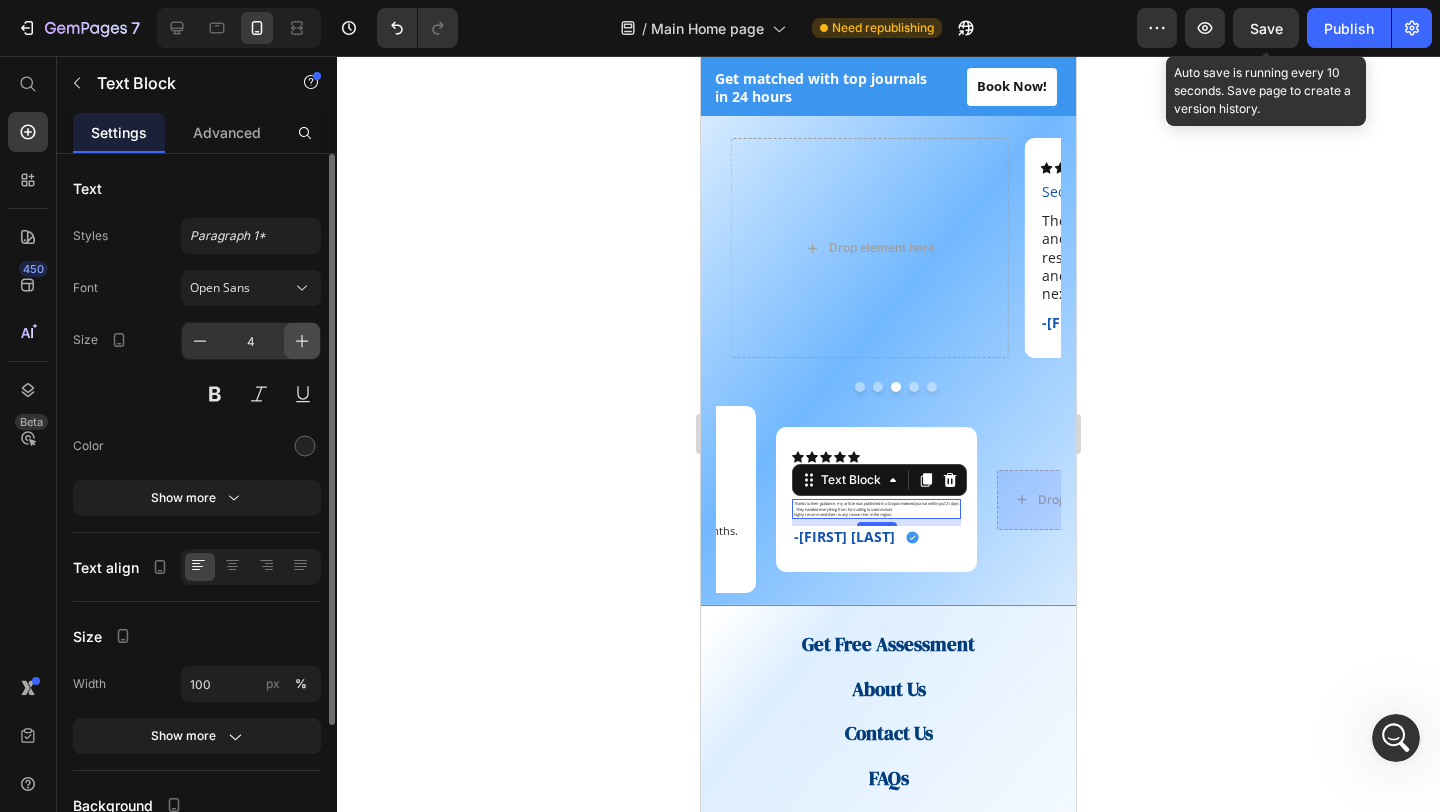 click at bounding box center (302, 341) 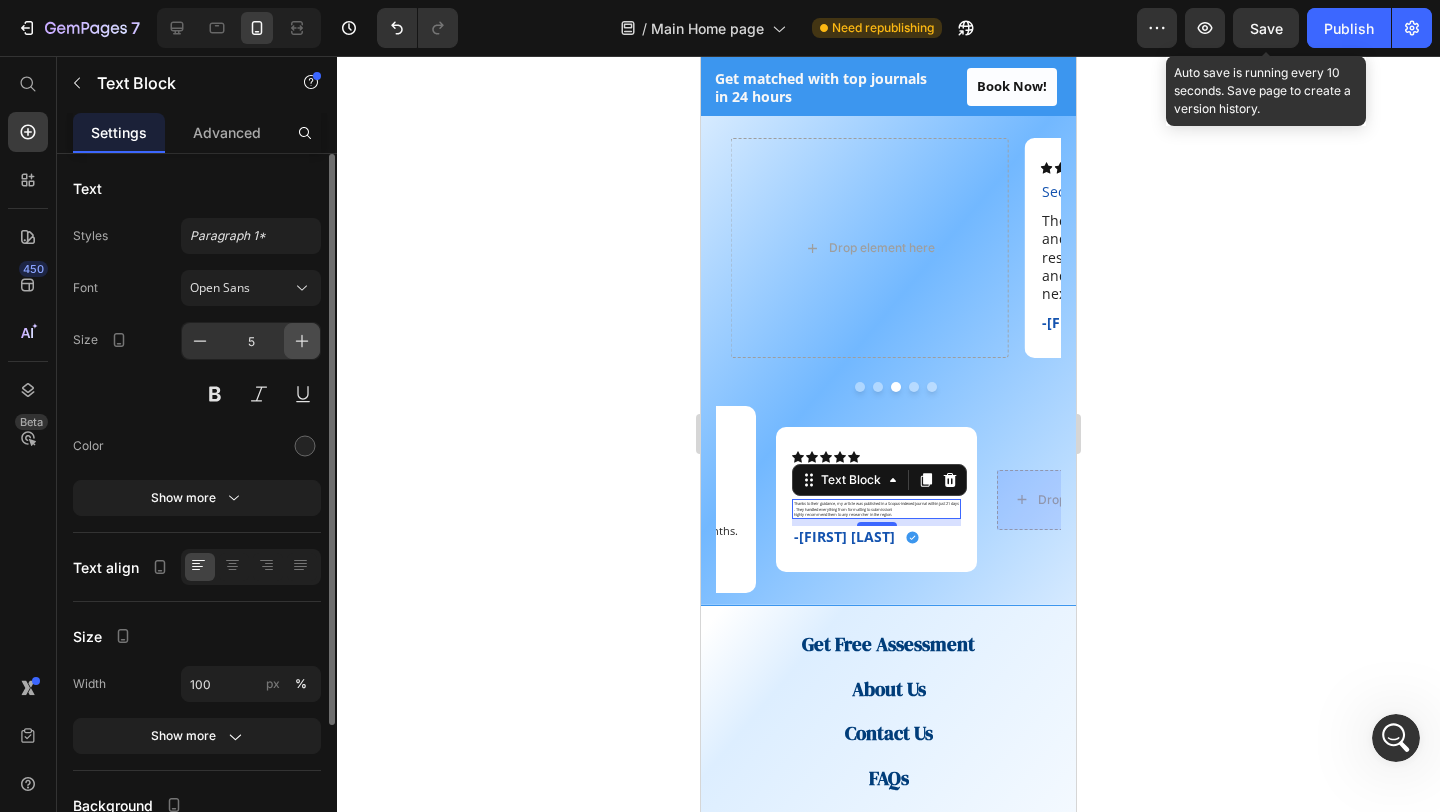 click at bounding box center [302, 341] 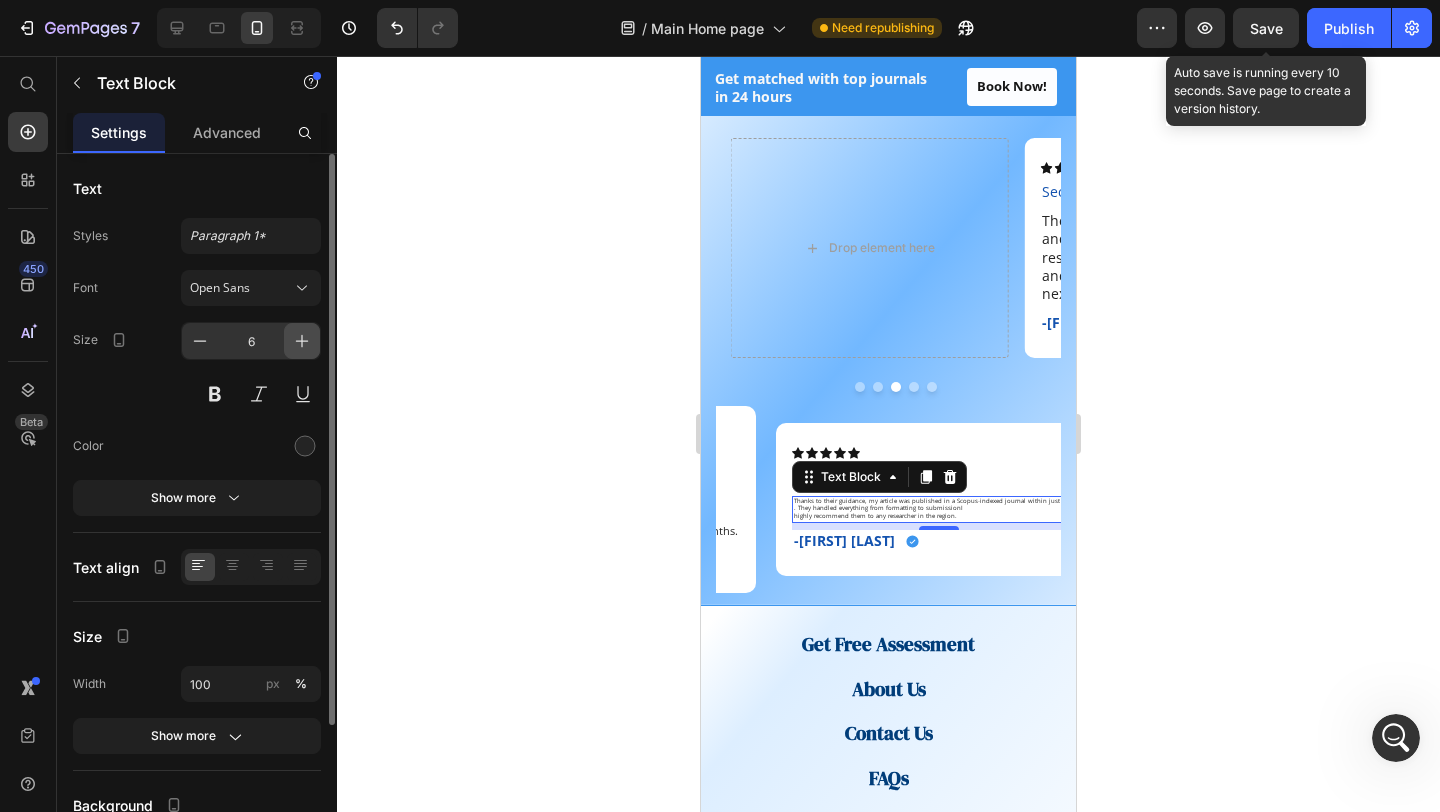 click at bounding box center (302, 341) 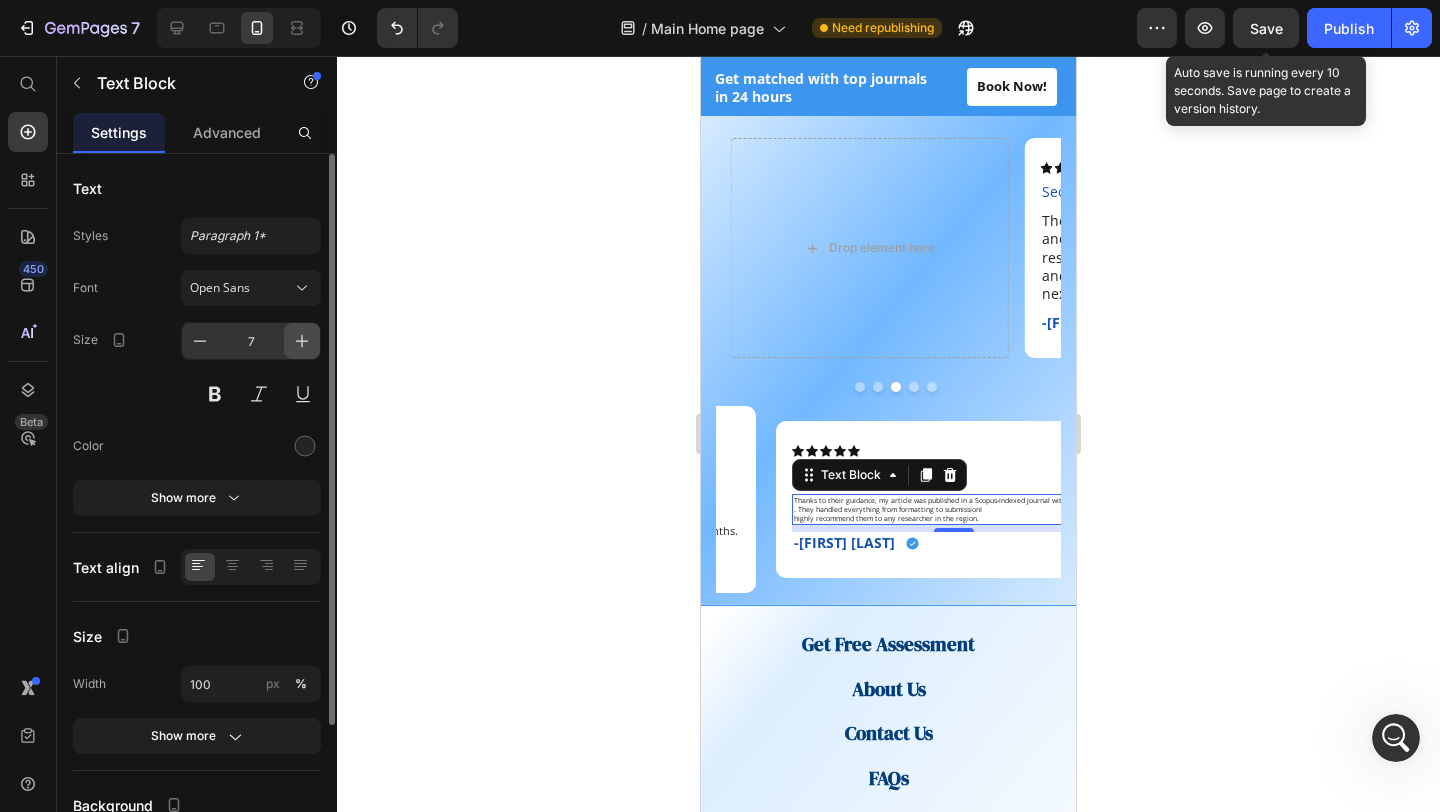click at bounding box center [302, 341] 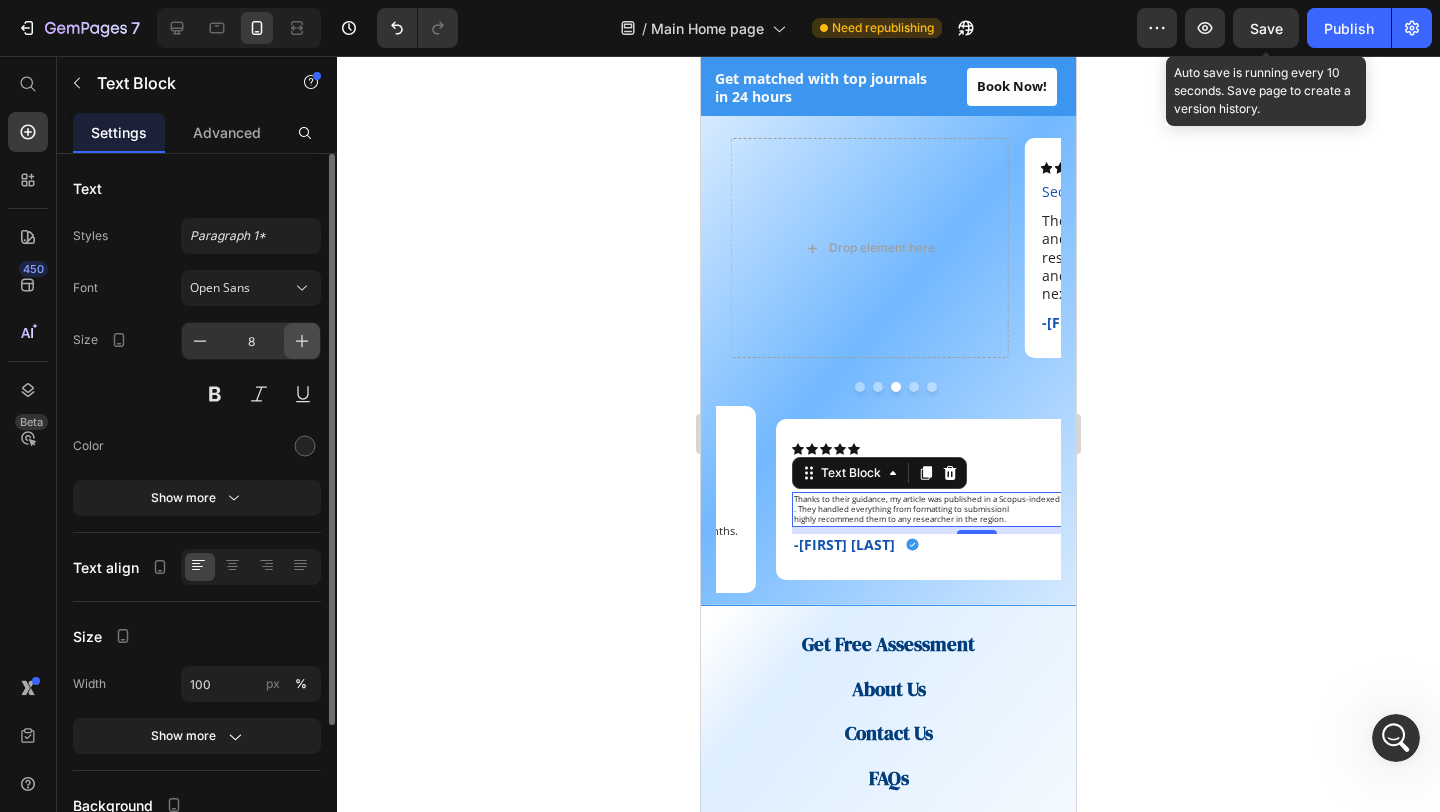 click at bounding box center (302, 341) 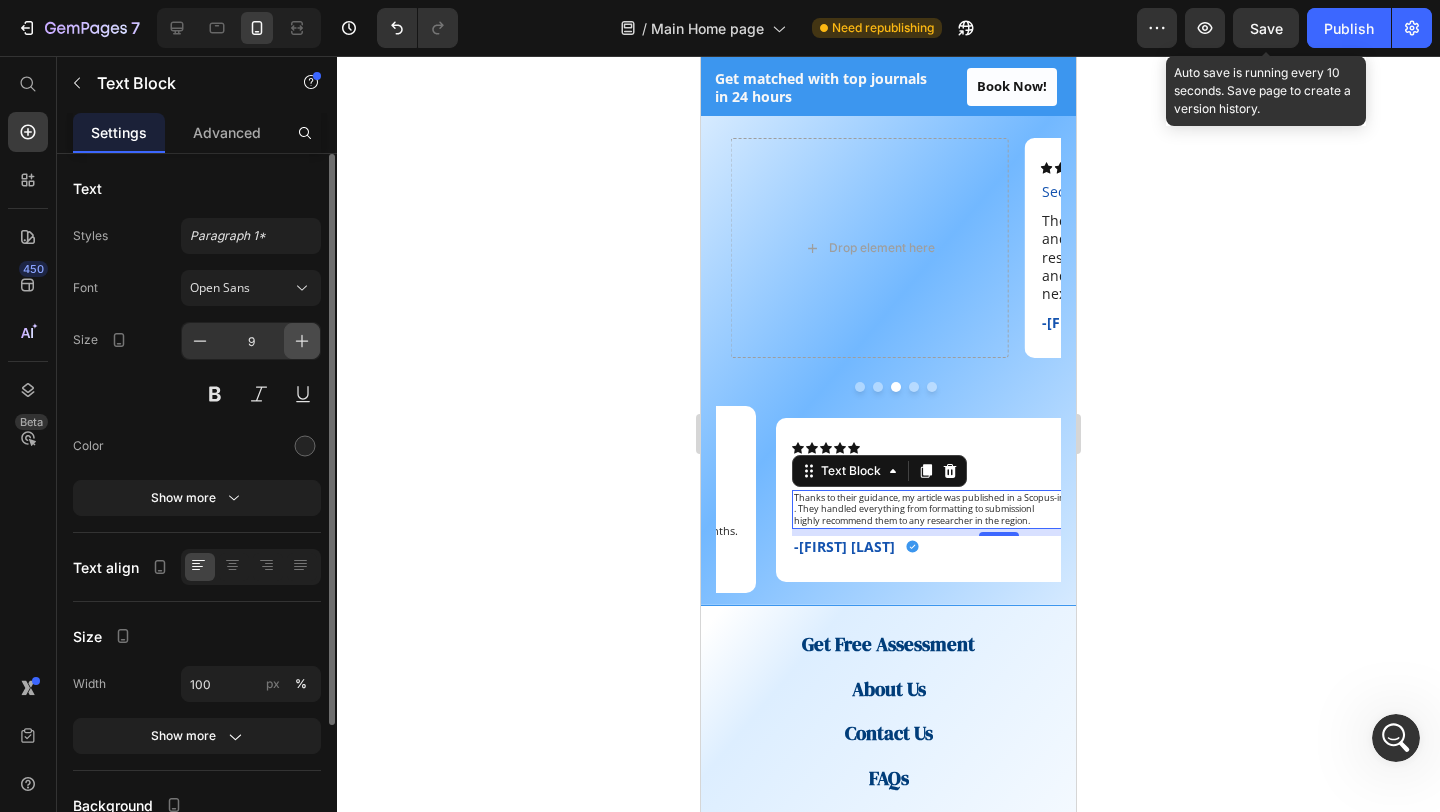 click at bounding box center (302, 341) 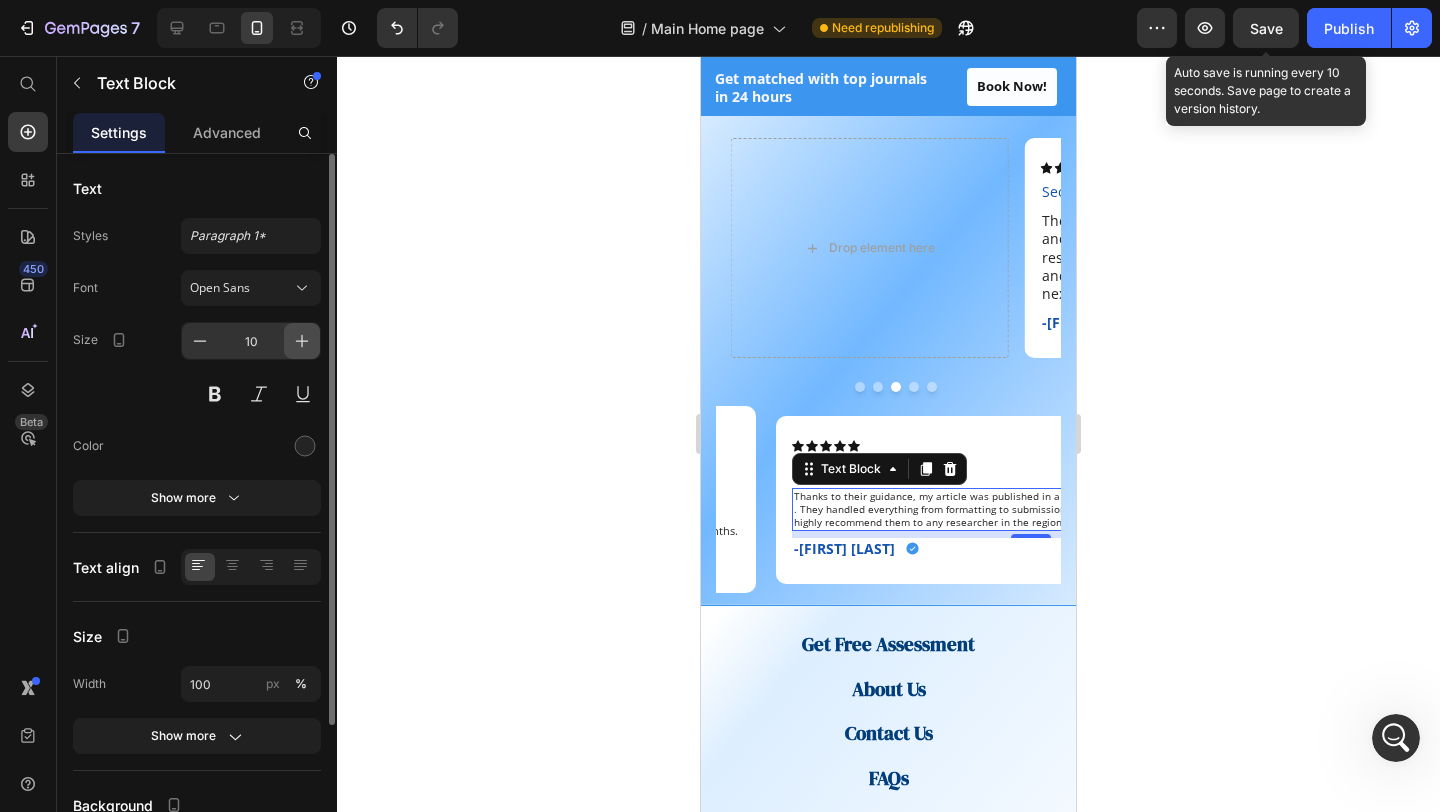 click at bounding box center (302, 341) 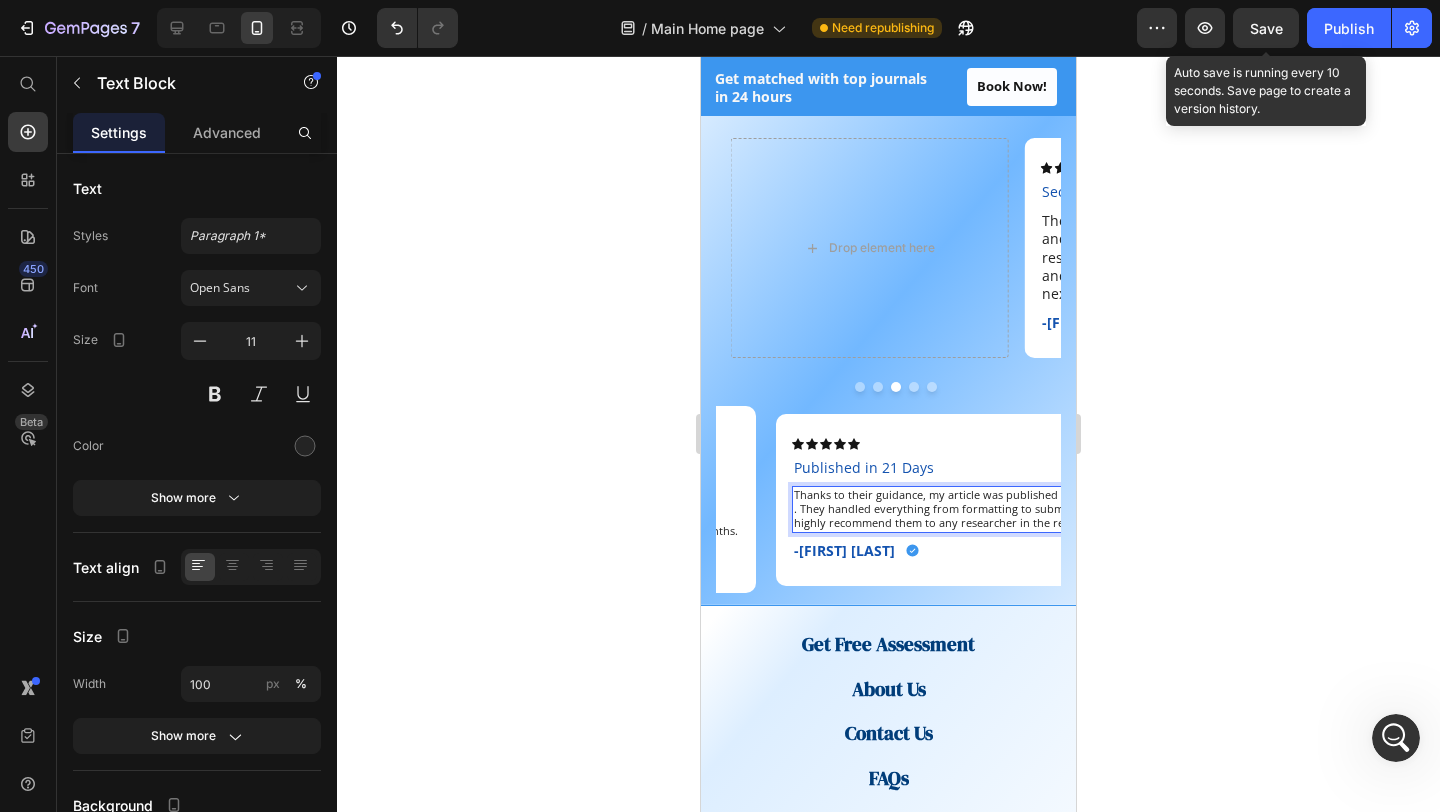 click on ". They handled everything from formatting to submissionI" at bounding box center (1050, 509) 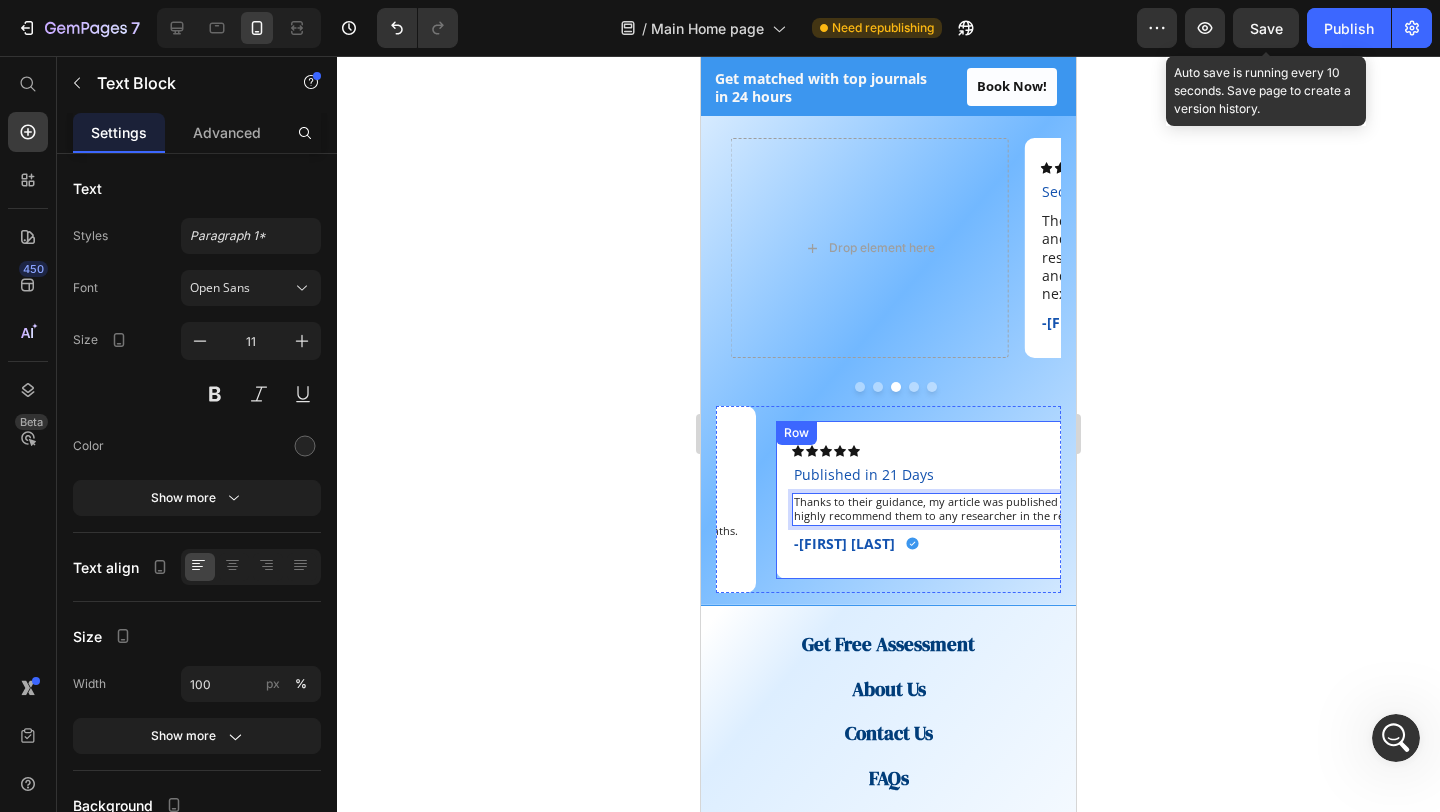 scroll, scrollTop: 0, scrollLeft: 516, axis: horizontal 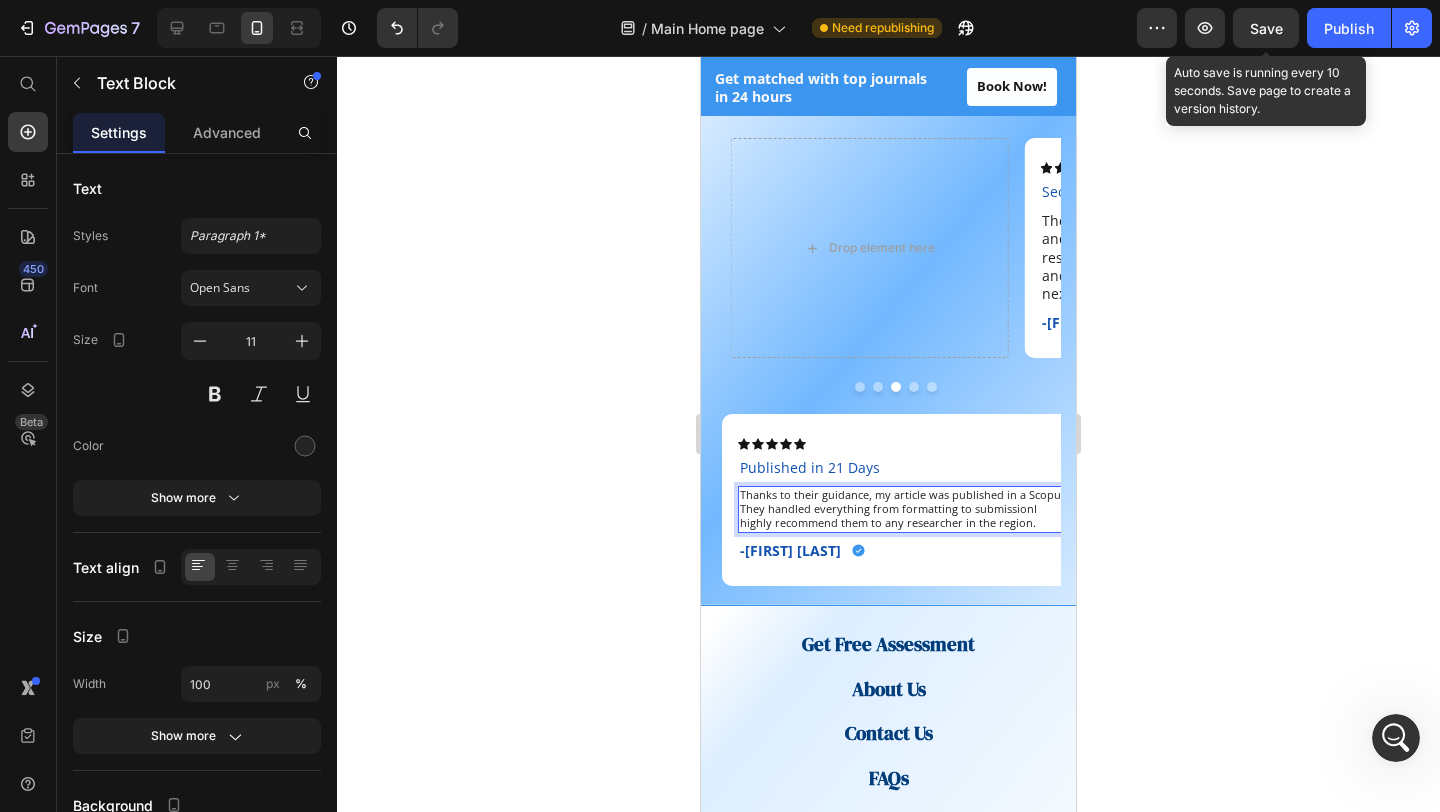 click on "Thanks to their guidance, my article was published in a Scopus-indexed journal within just 21 days." at bounding box center [998, 495] 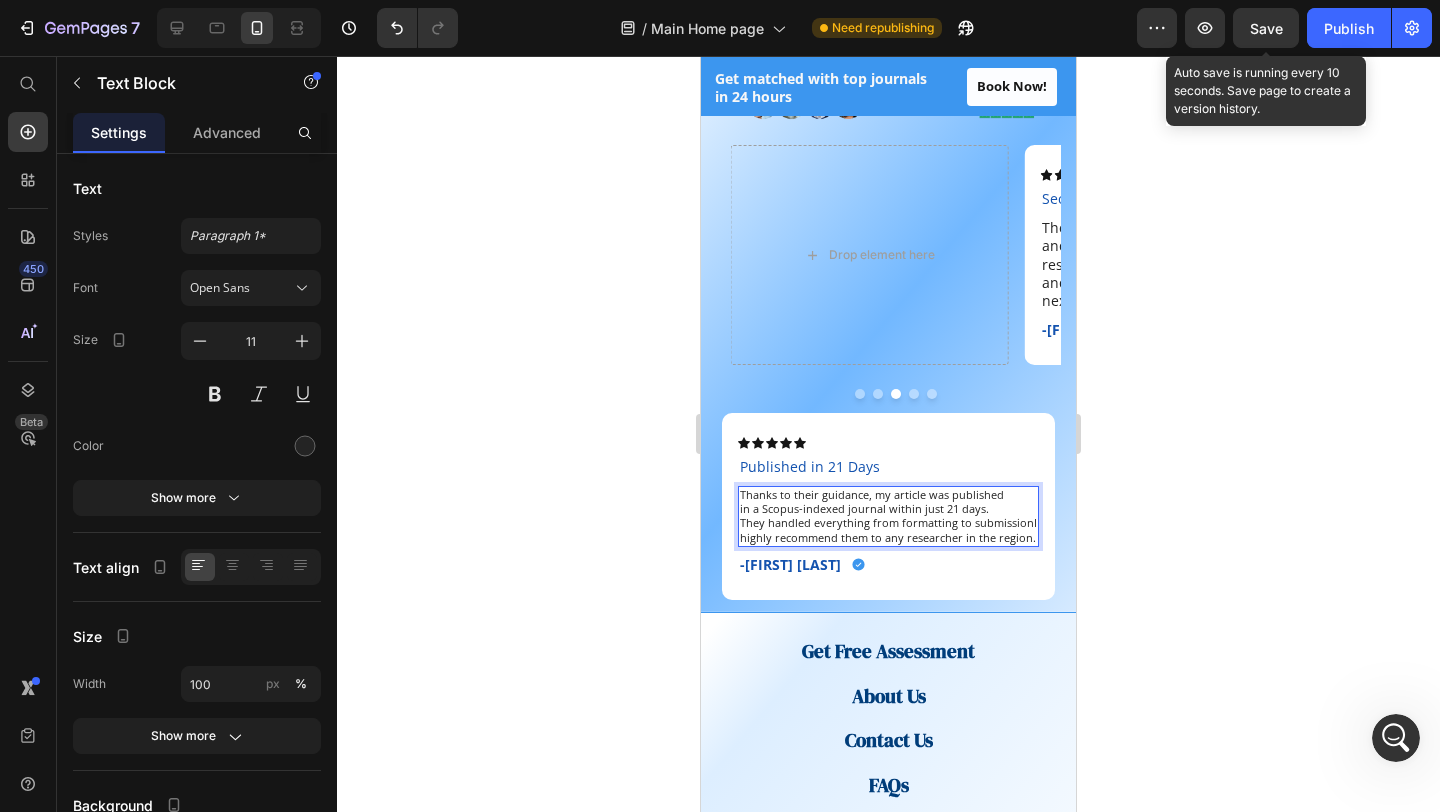 click 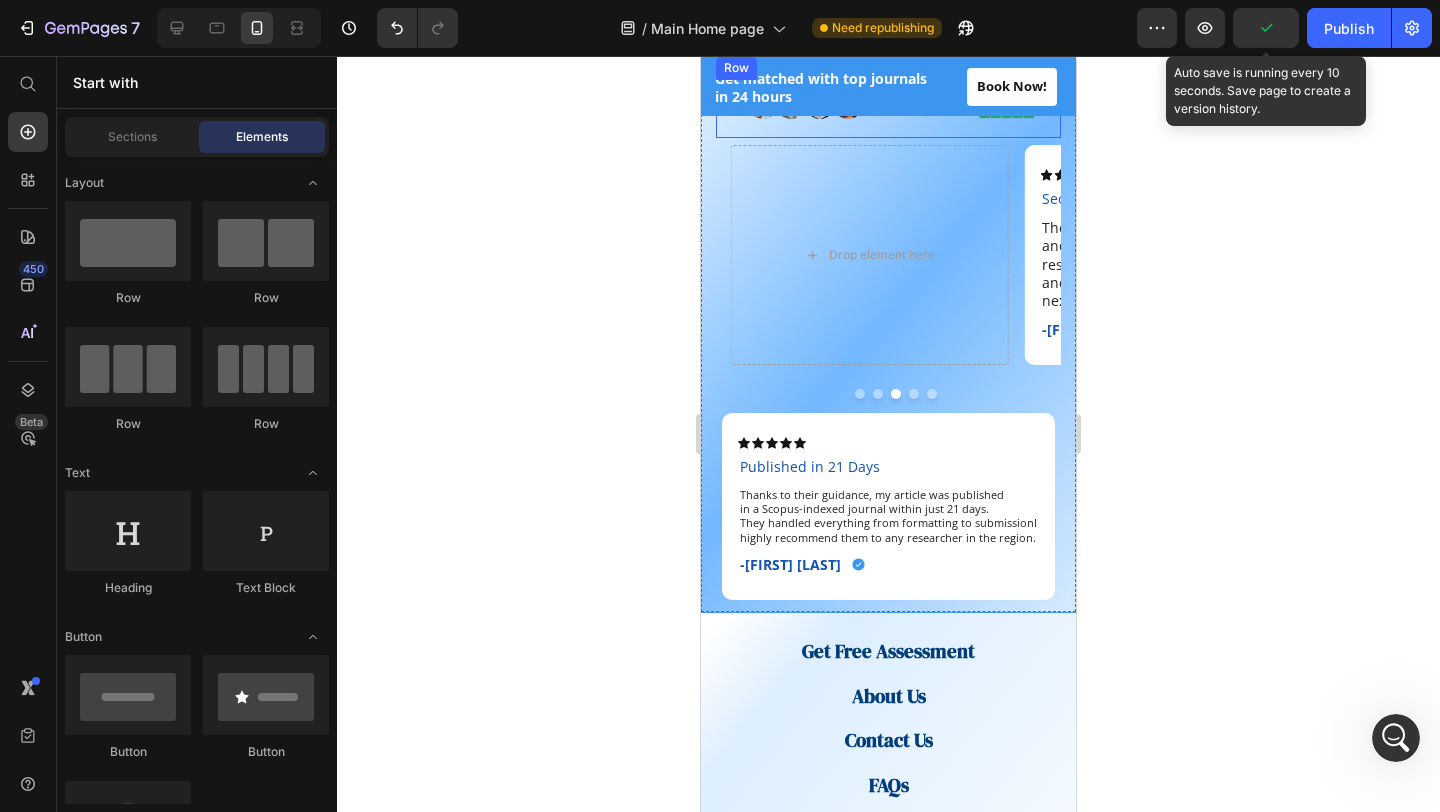 click on "Image 4.8/5 (32 reviews)  Text block Image Row" at bounding box center [888, 109] 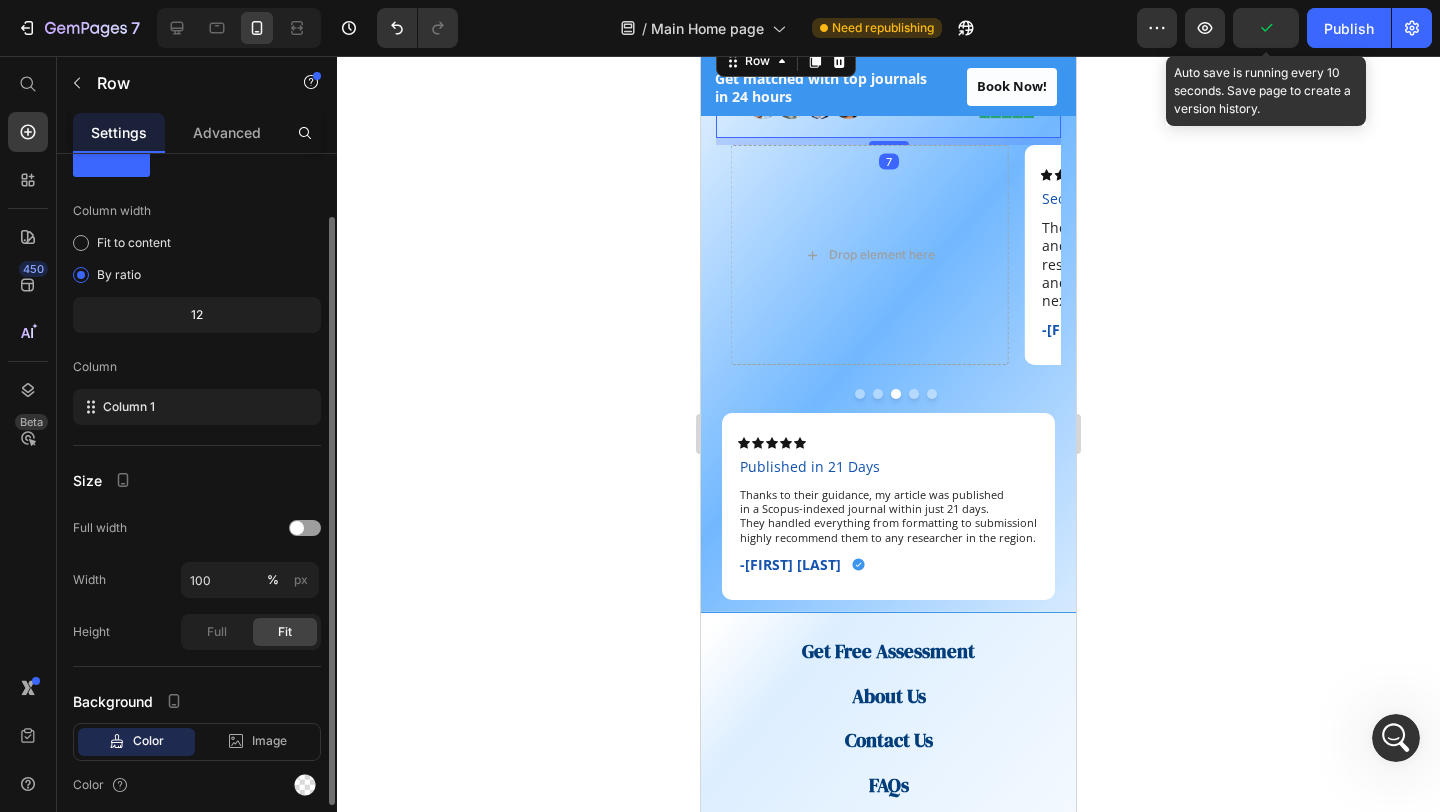 scroll, scrollTop: 153, scrollLeft: 0, axis: vertical 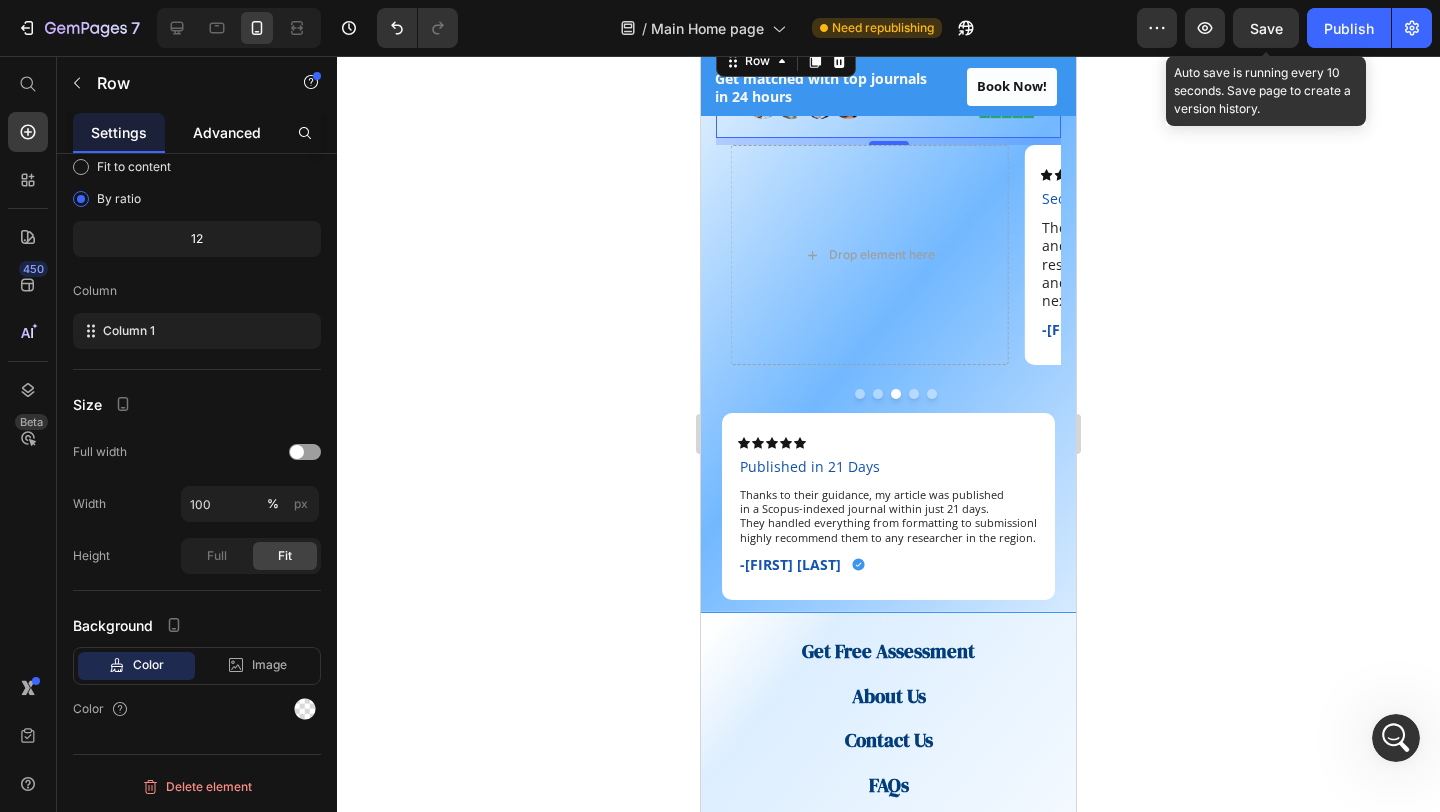 click on "Advanced" at bounding box center (227, 132) 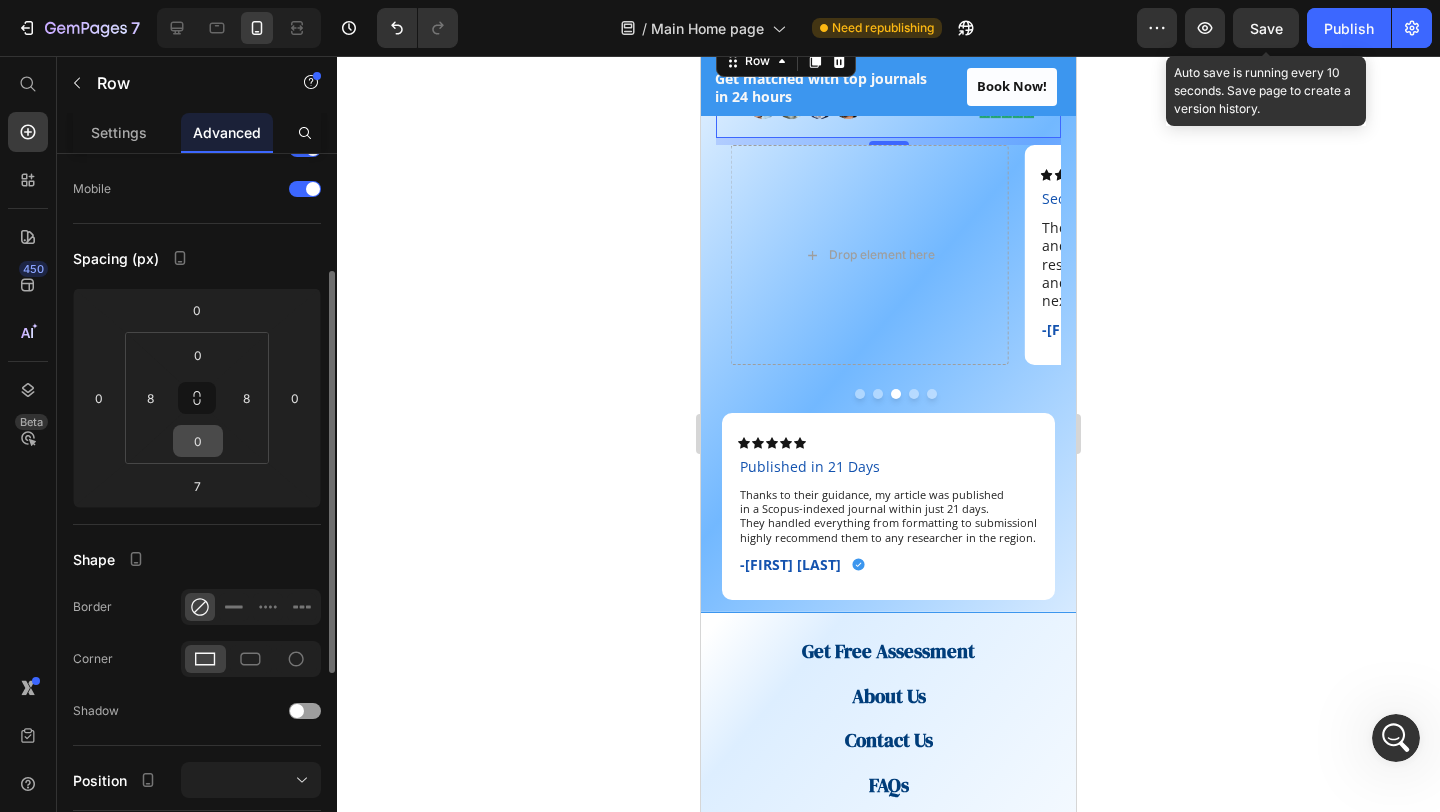 scroll, scrollTop: 159, scrollLeft: 0, axis: vertical 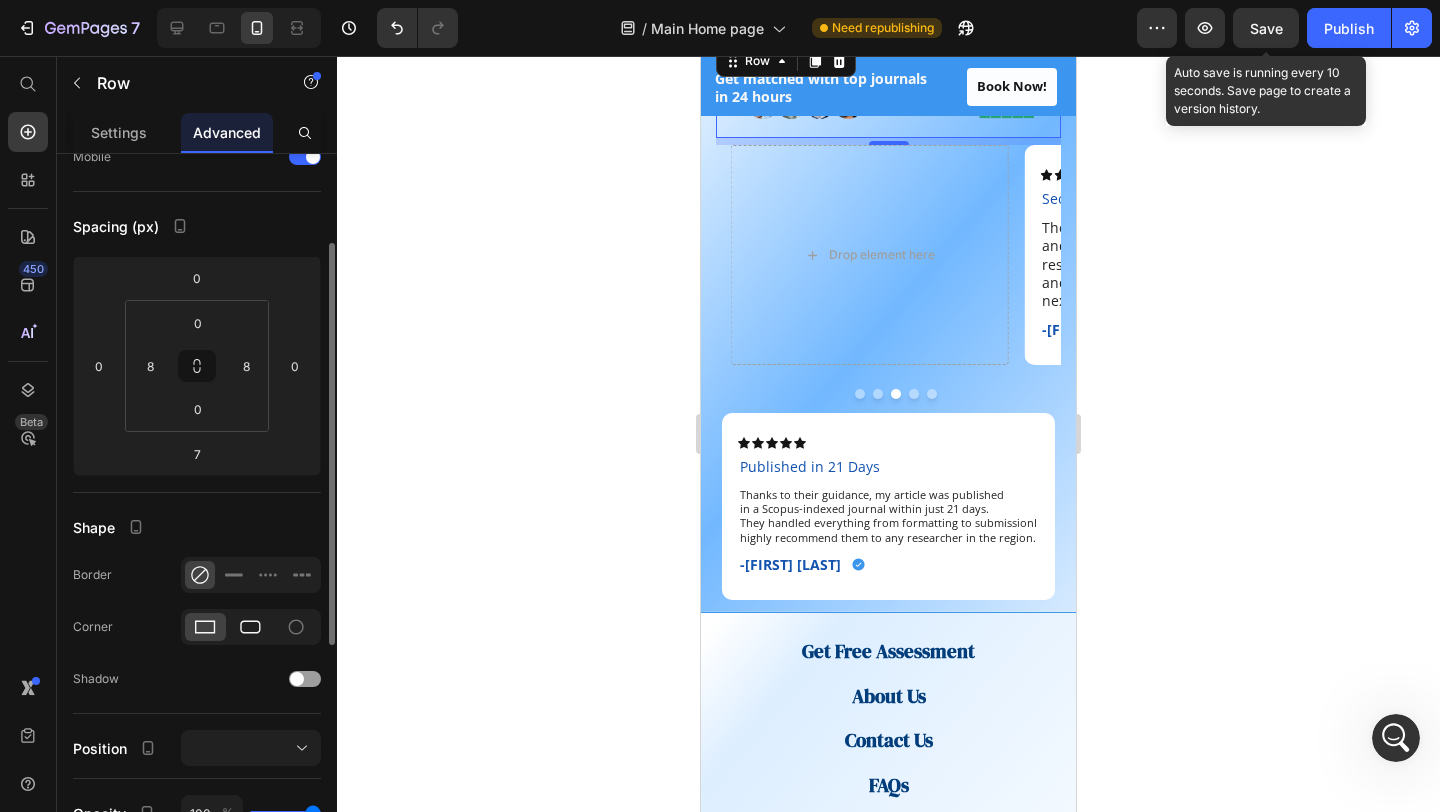 click 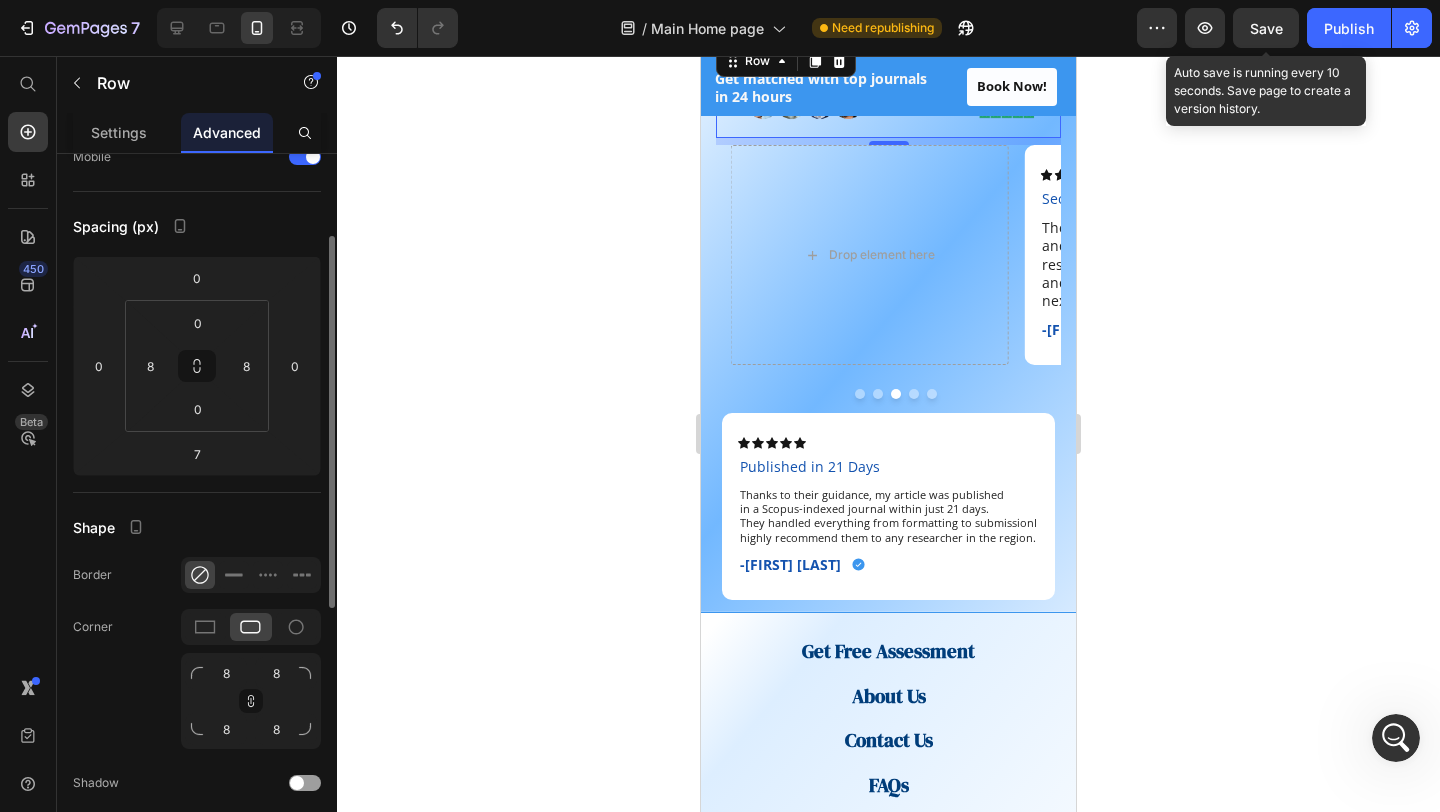 scroll, scrollTop: 3608, scrollLeft: 0, axis: vertical 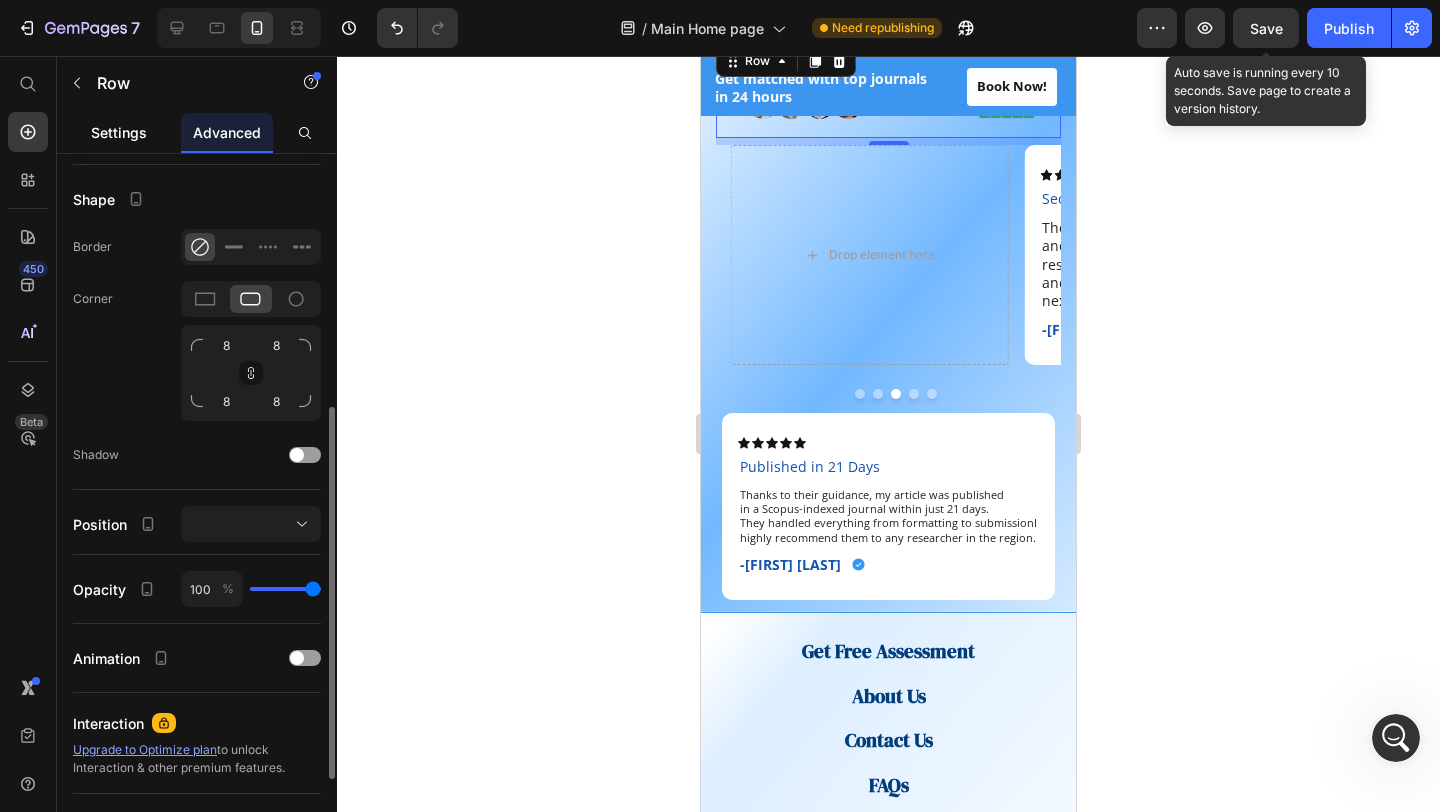 click on "Settings" at bounding box center (119, 132) 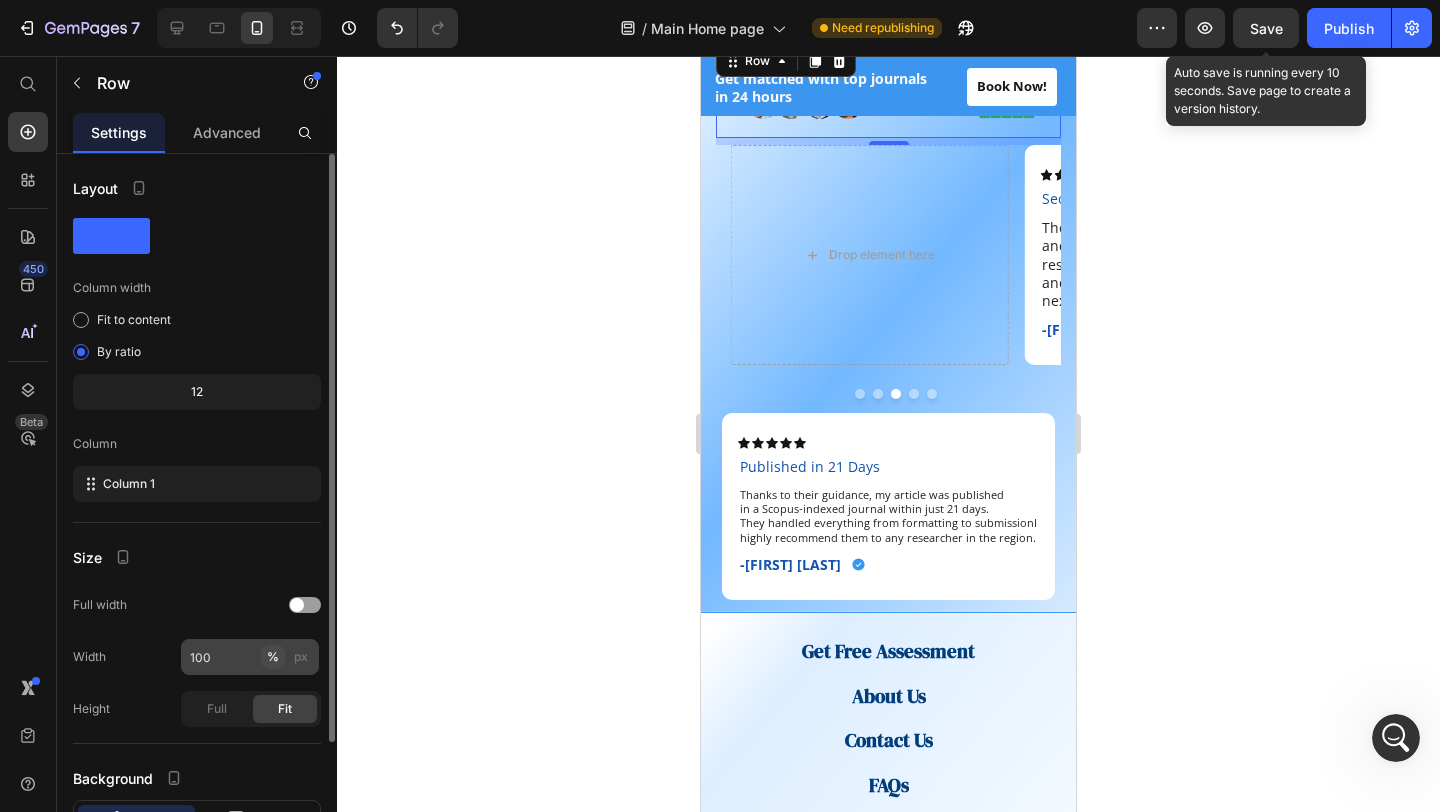 scroll, scrollTop: 153, scrollLeft: 0, axis: vertical 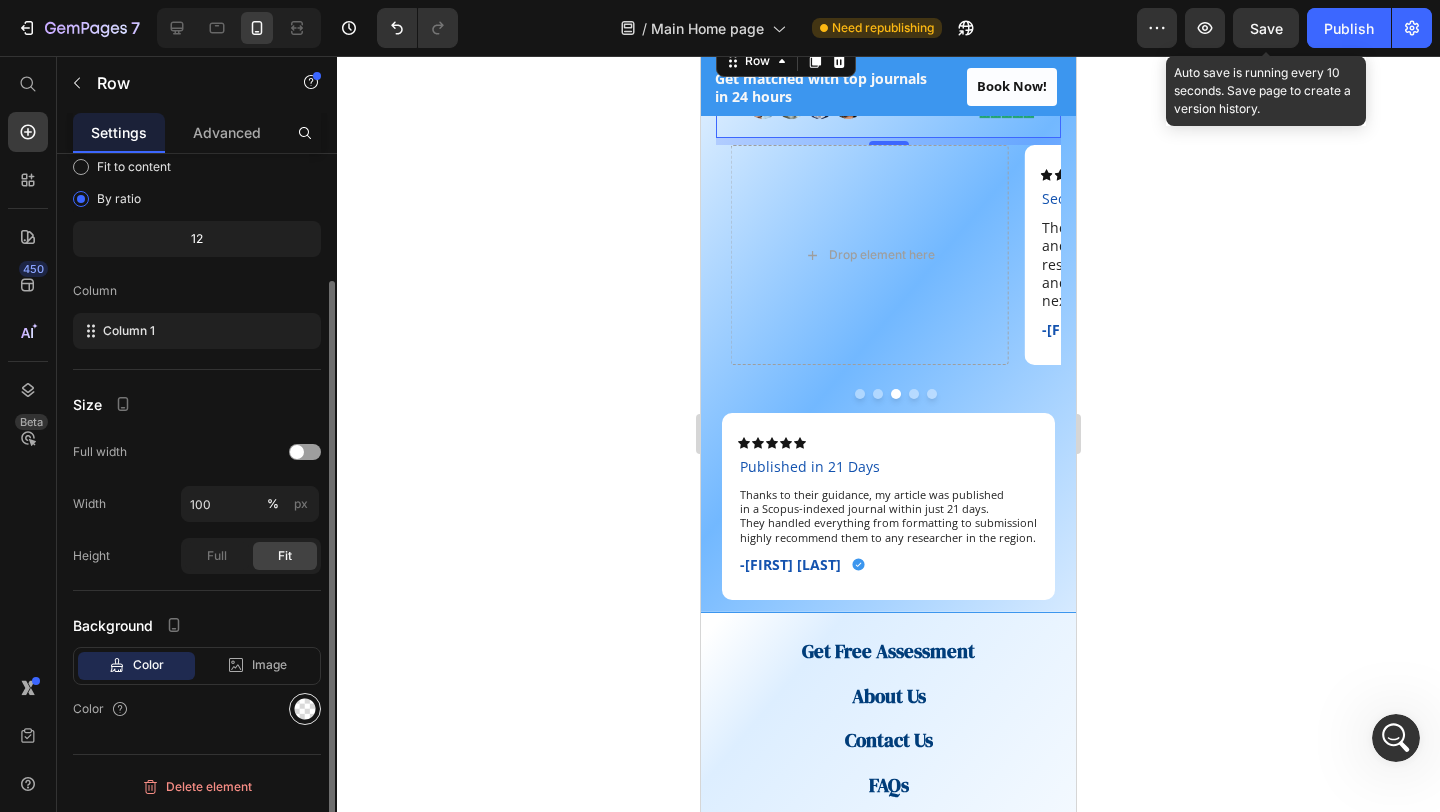 click at bounding box center [305, 709] 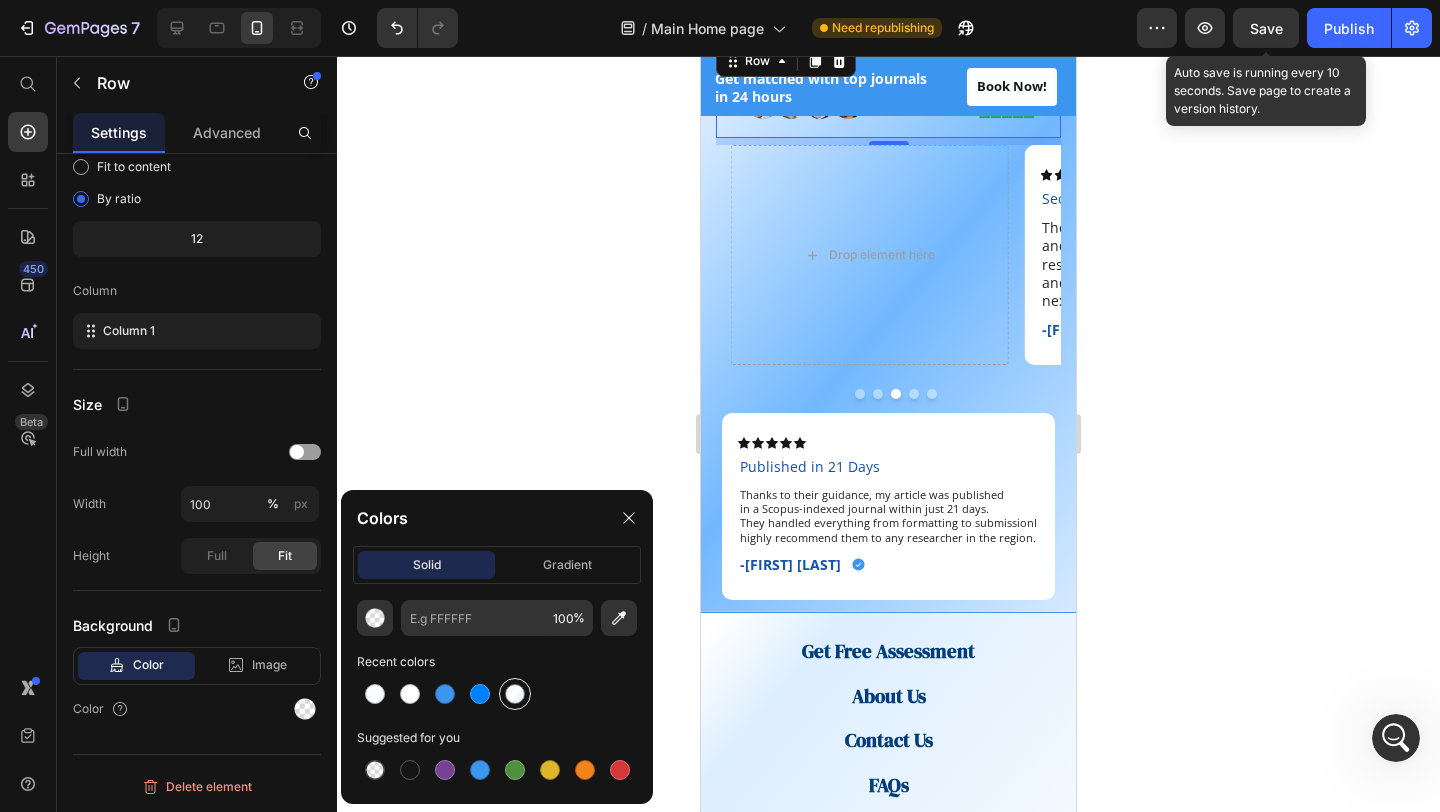 click at bounding box center [515, 694] 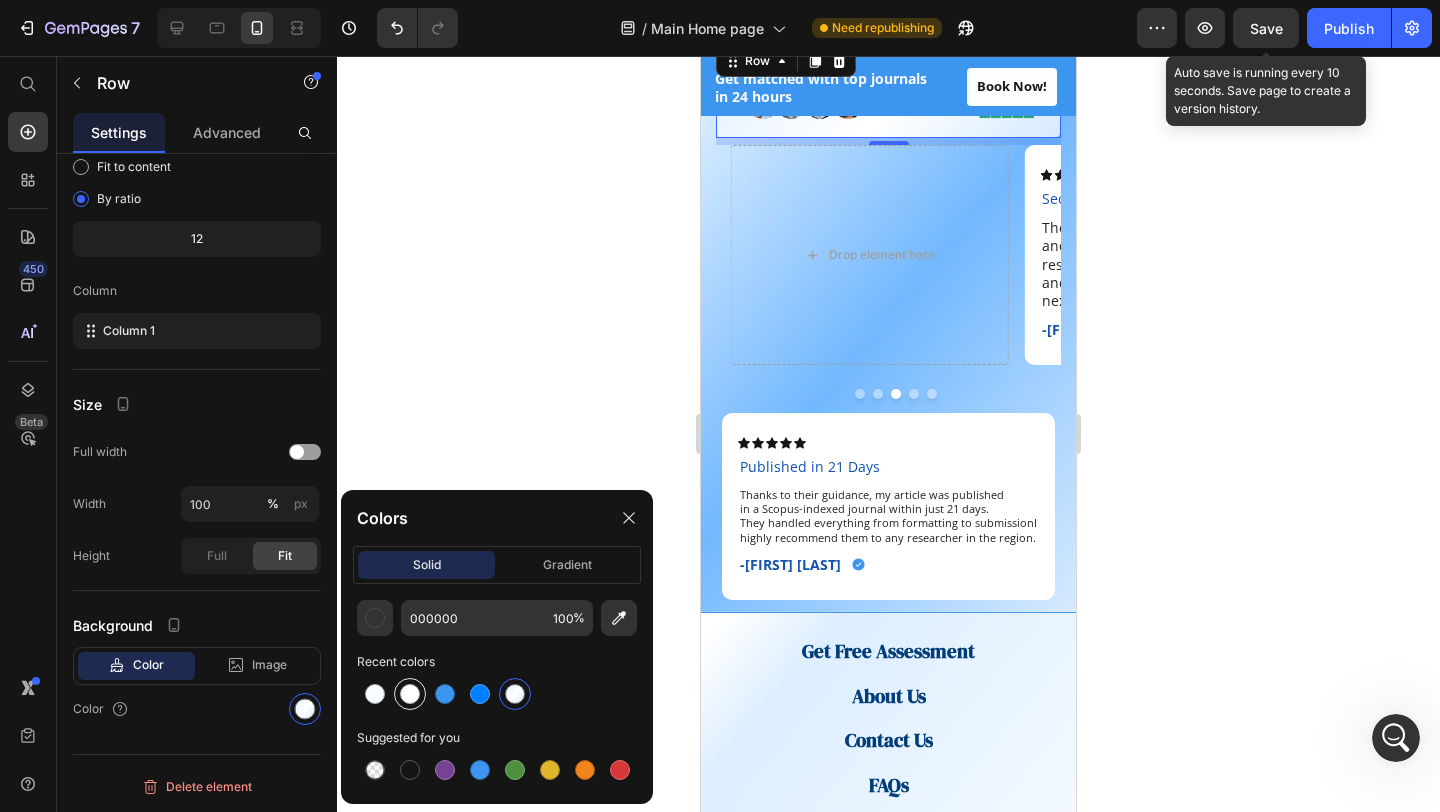 click at bounding box center (410, 694) 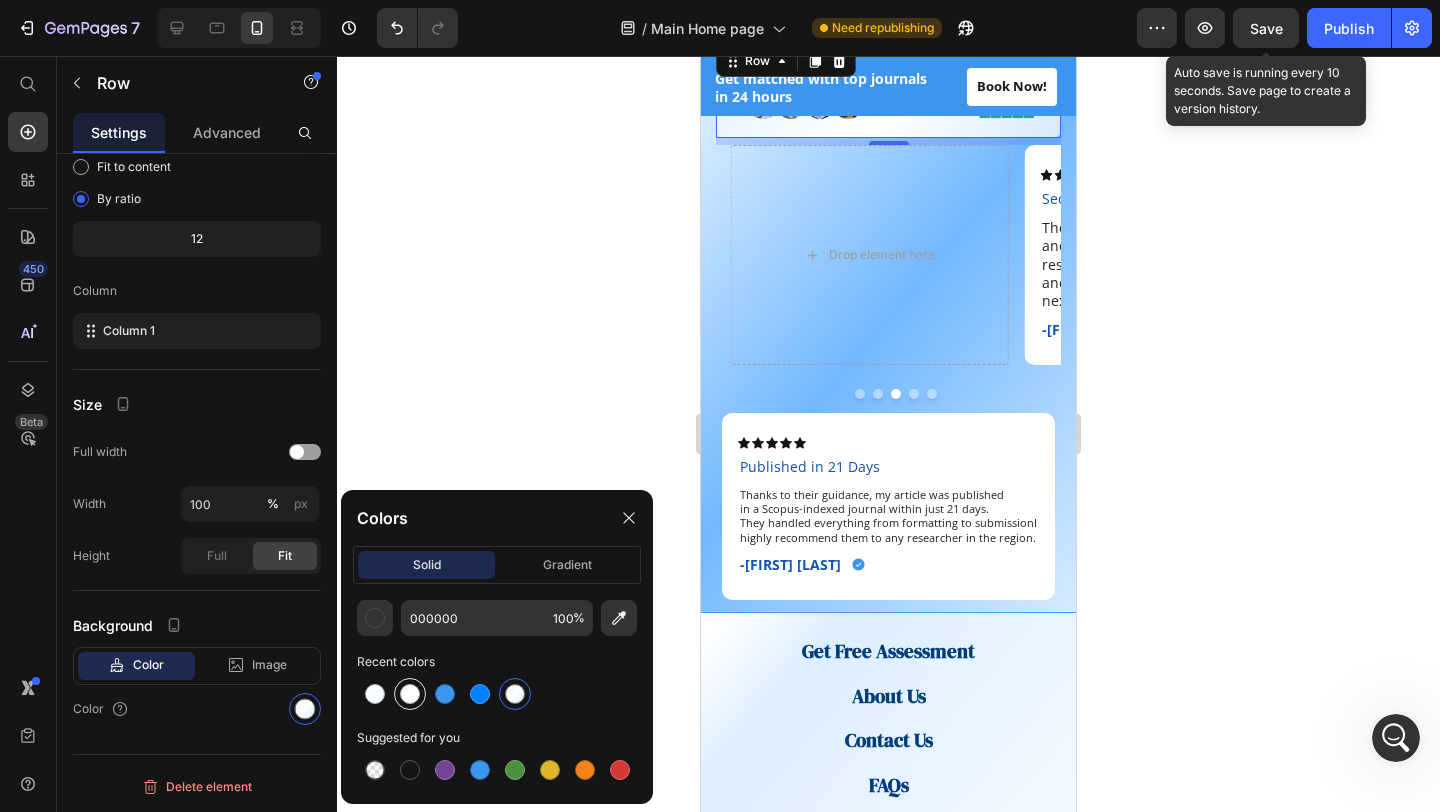 type on "FFFFFF" 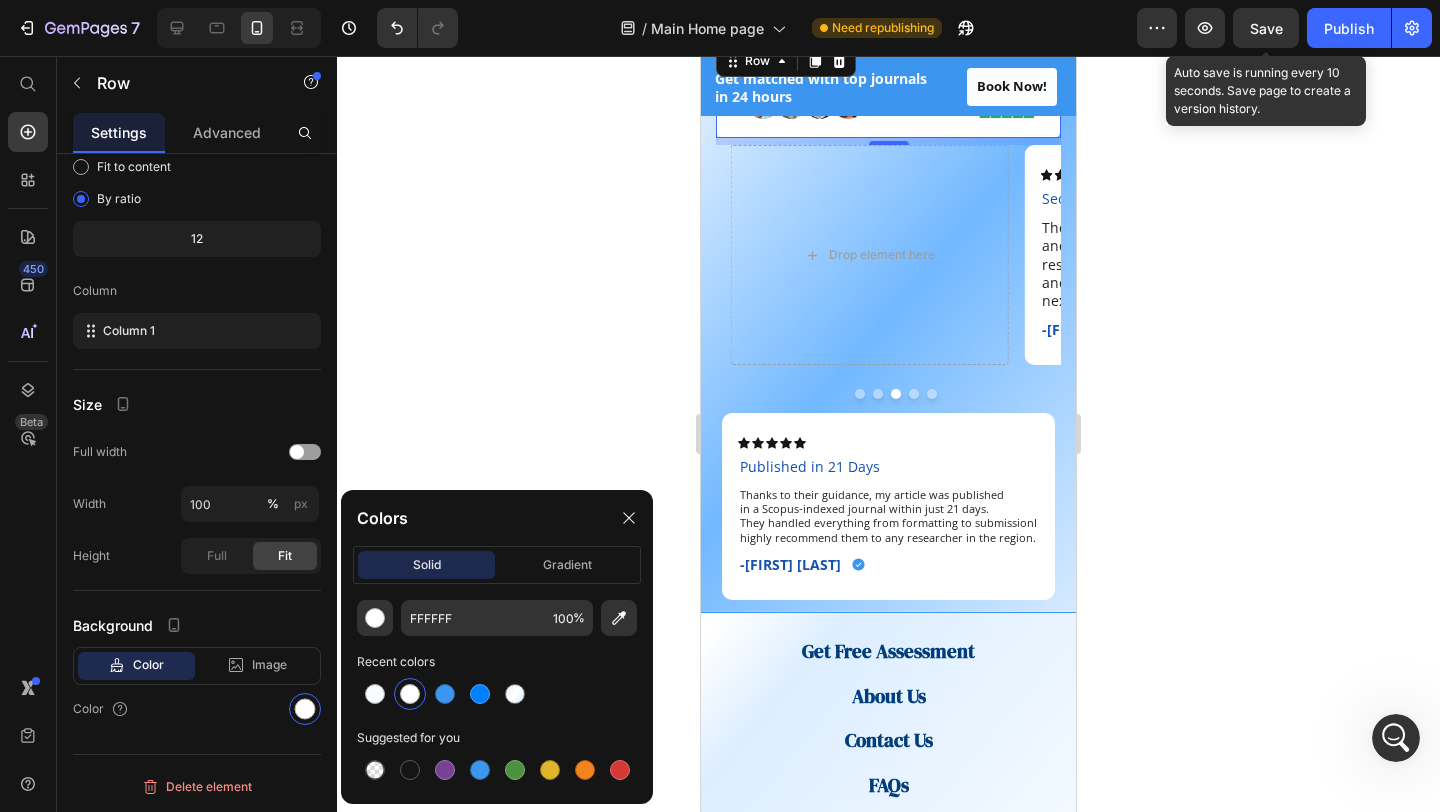 scroll, scrollTop: 3556, scrollLeft: 0, axis: vertical 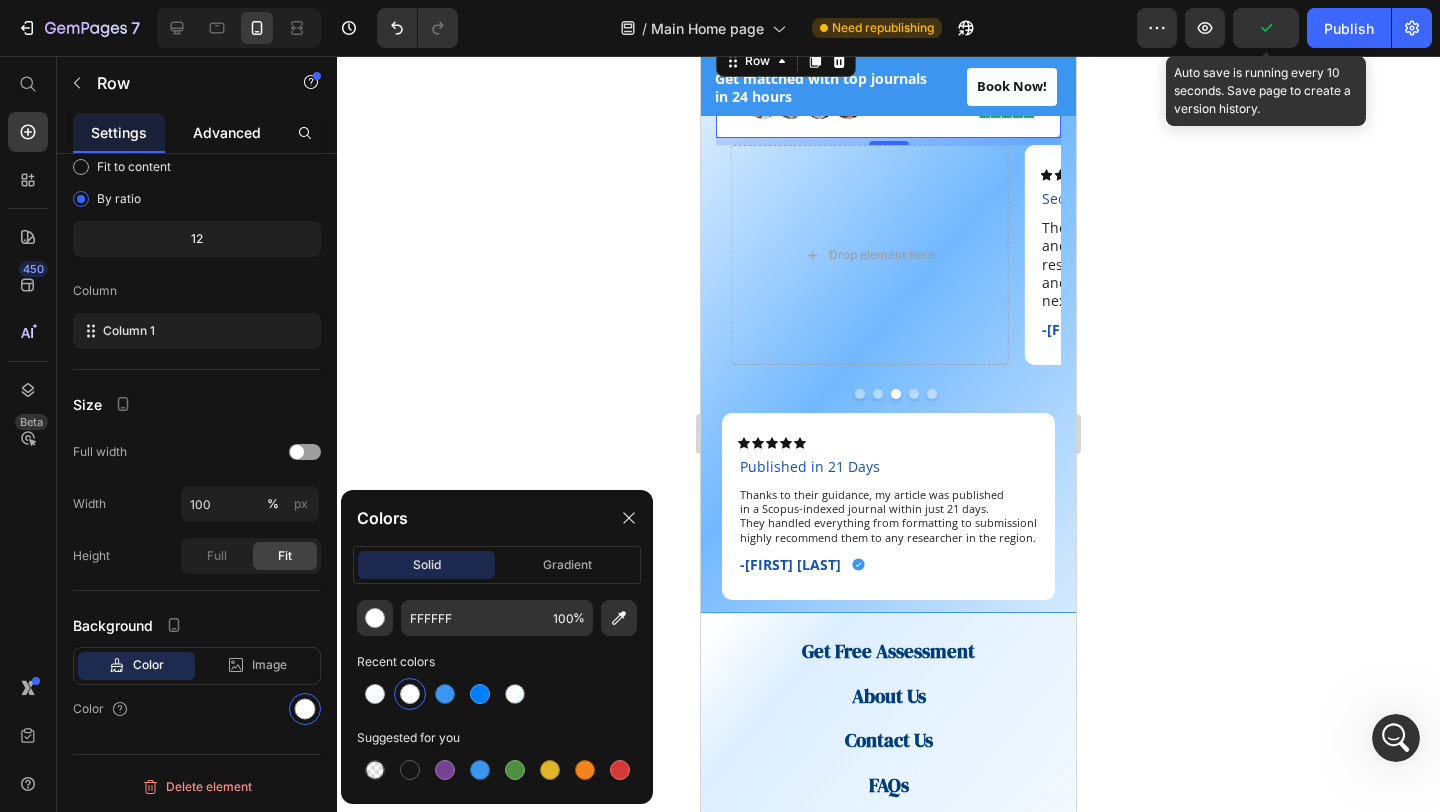 click on "Advanced" at bounding box center [227, 132] 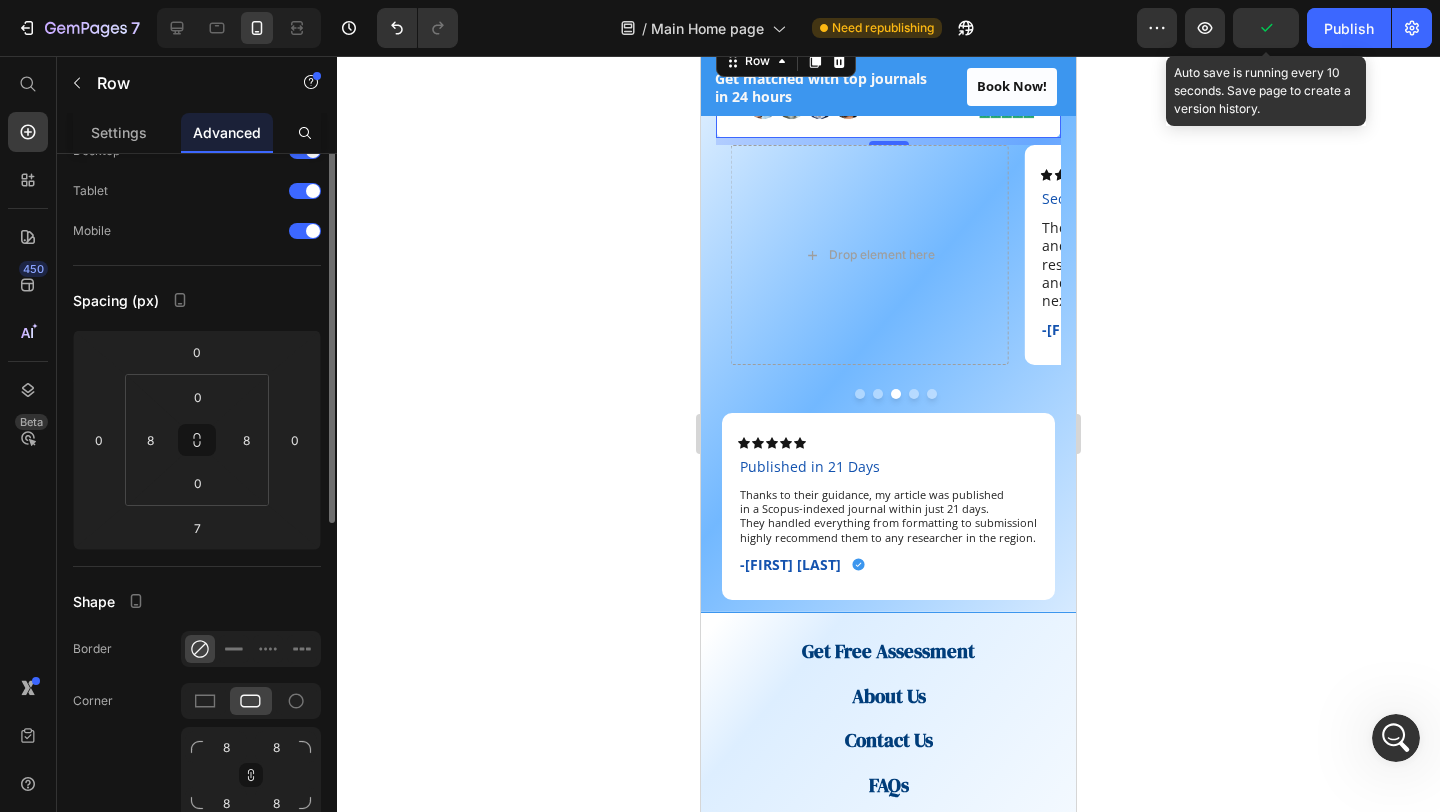 scroll, scrollTop: 86, scrollLeft: 0, axis: vertical 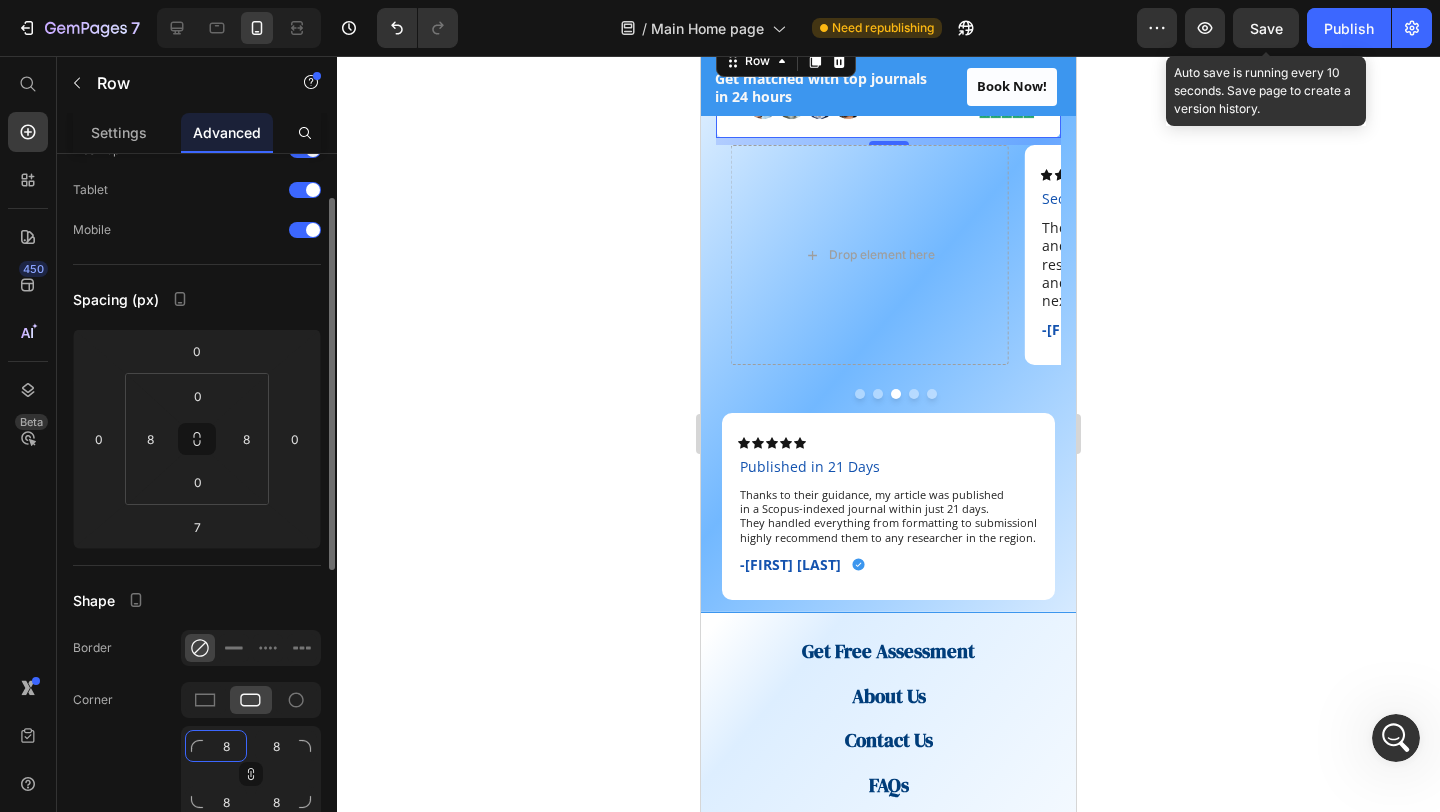 click on "8" 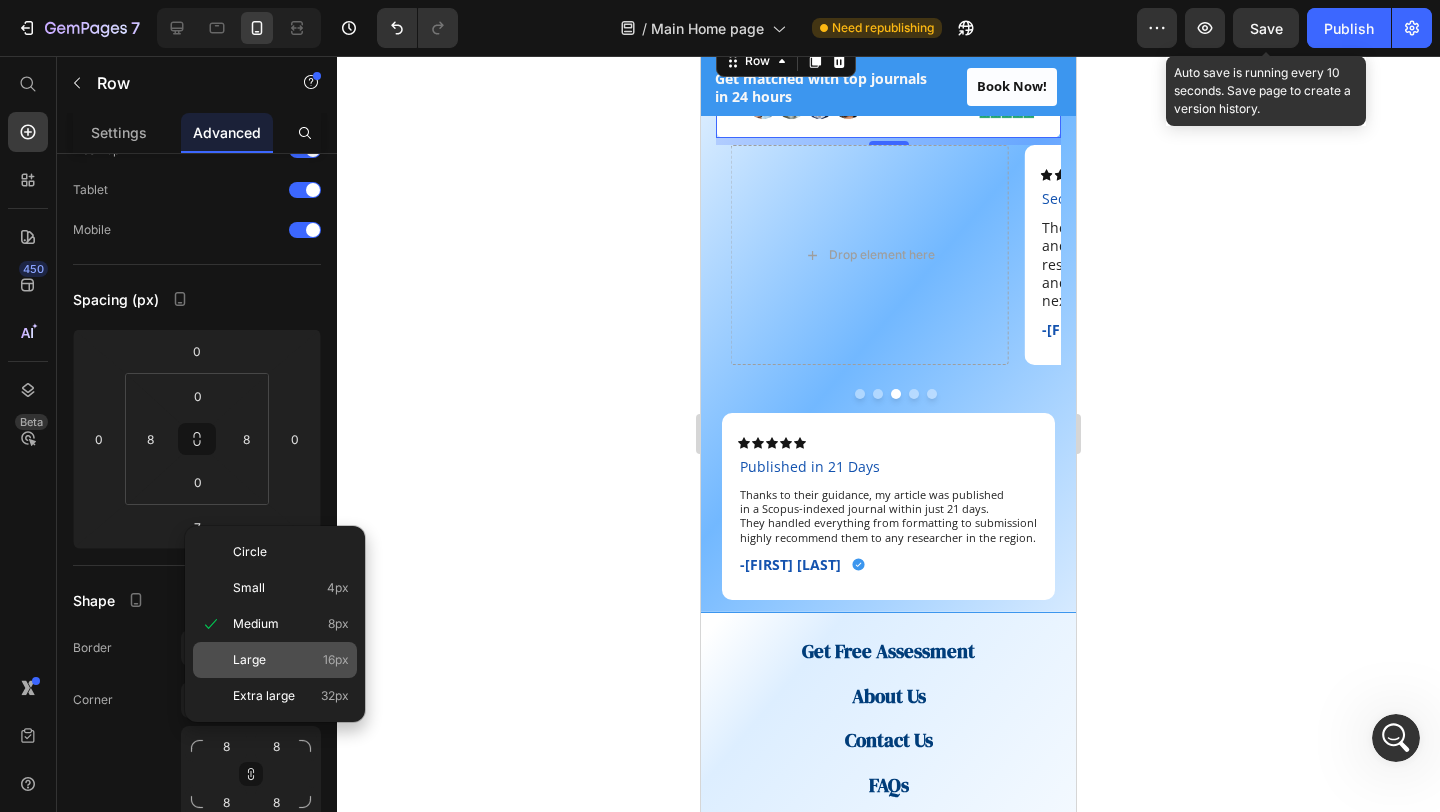 click on "Large" at bounding box center (249, 660) 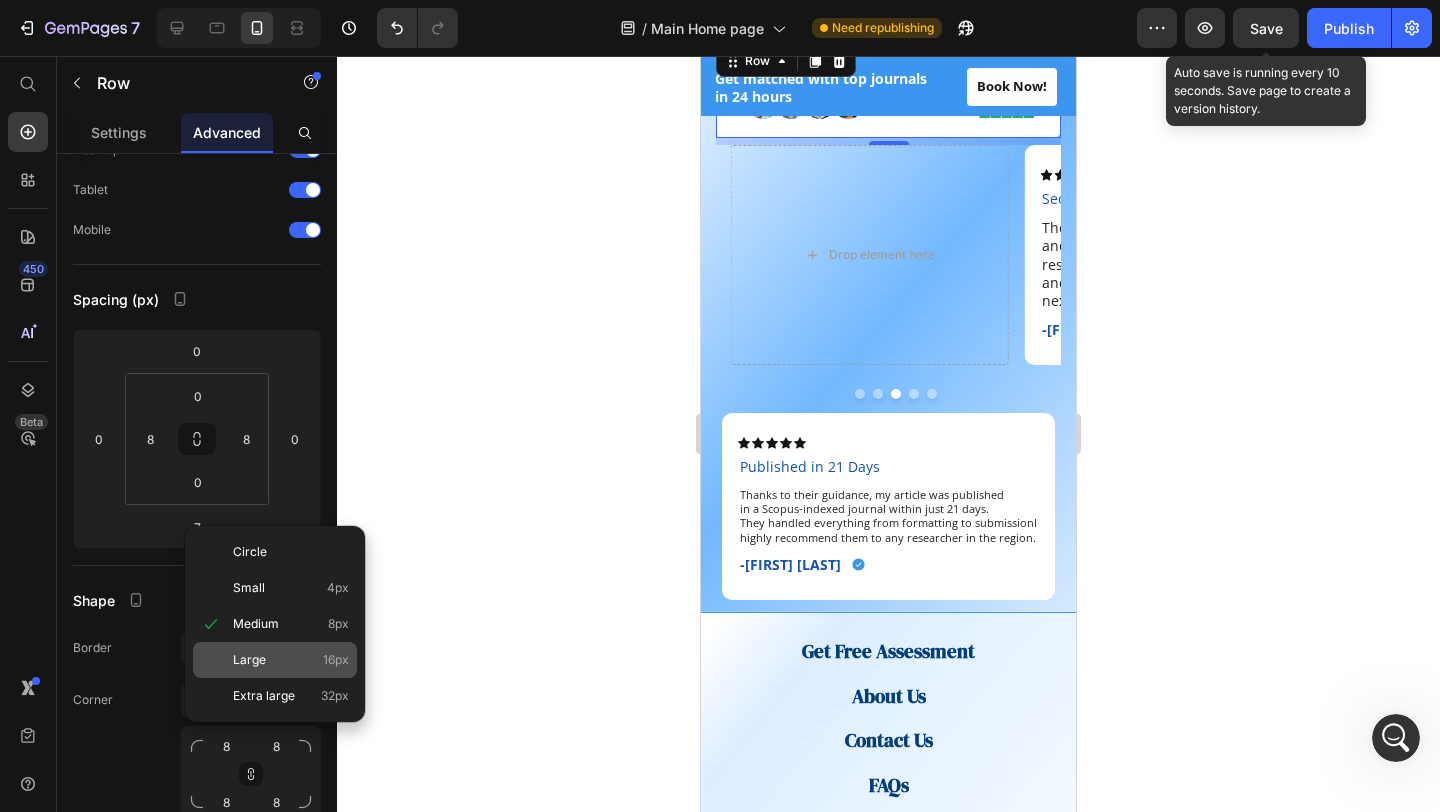 type on "16" 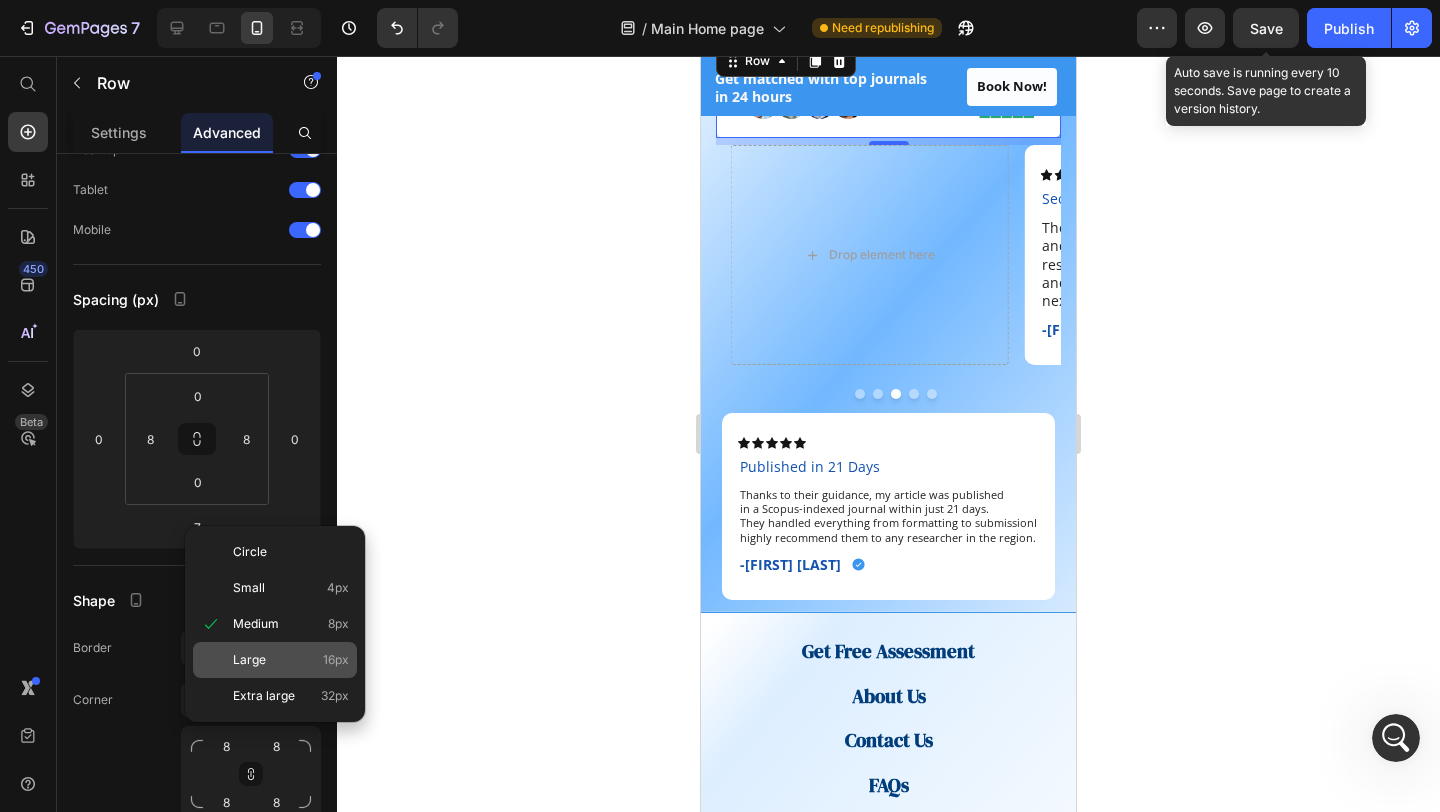 type on "16" 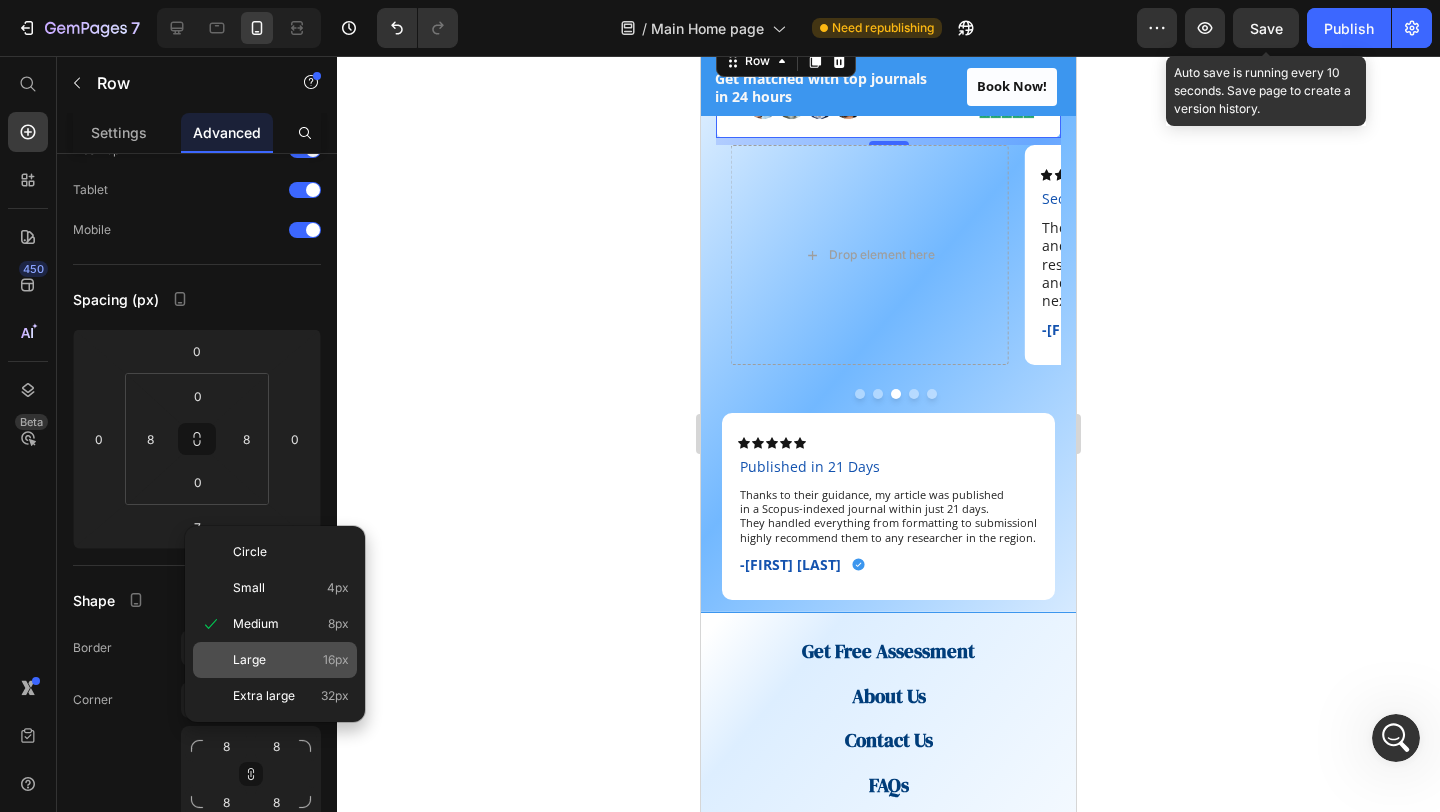type on "16" 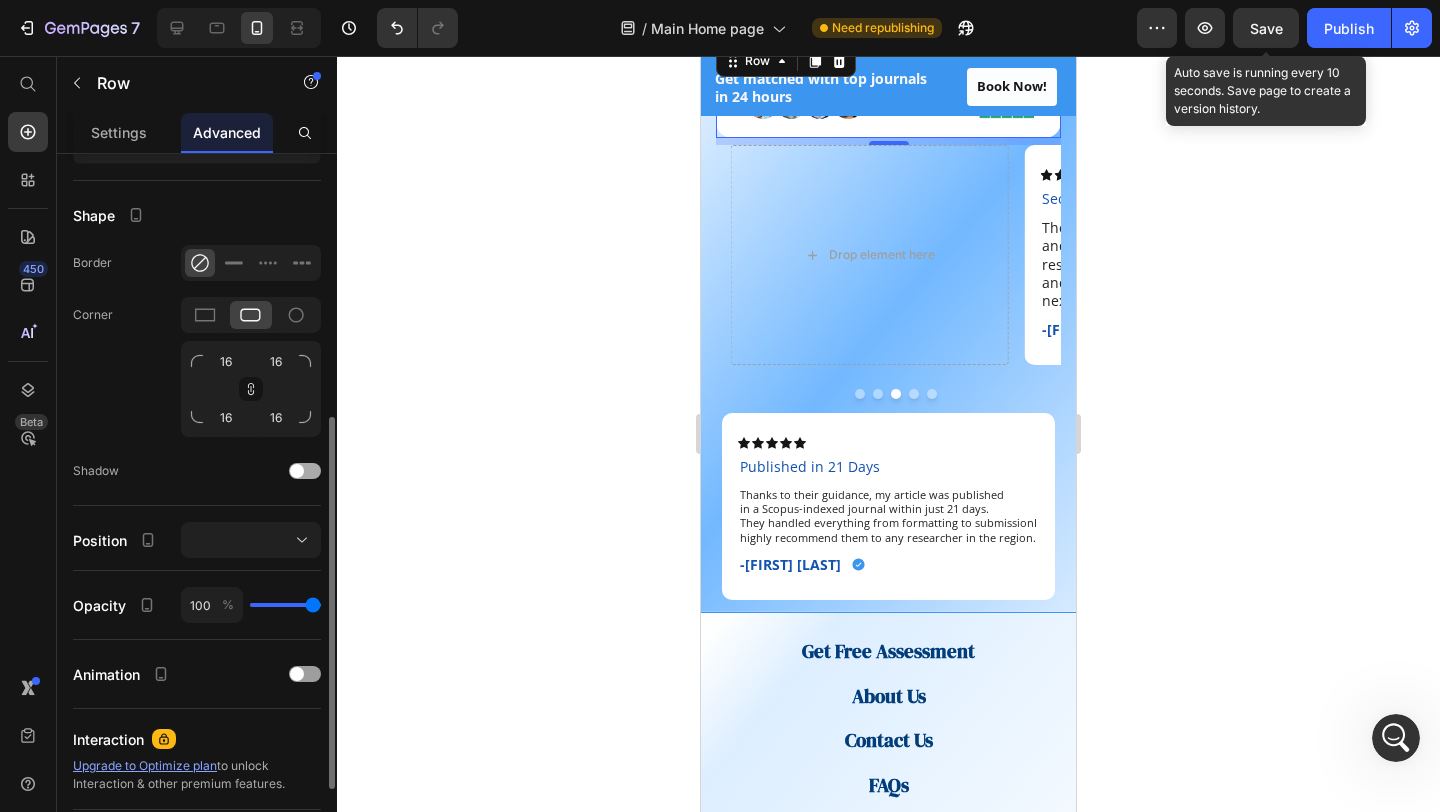 scroll, scrollTop: 456, scrollLeft: 0, axis: vertical 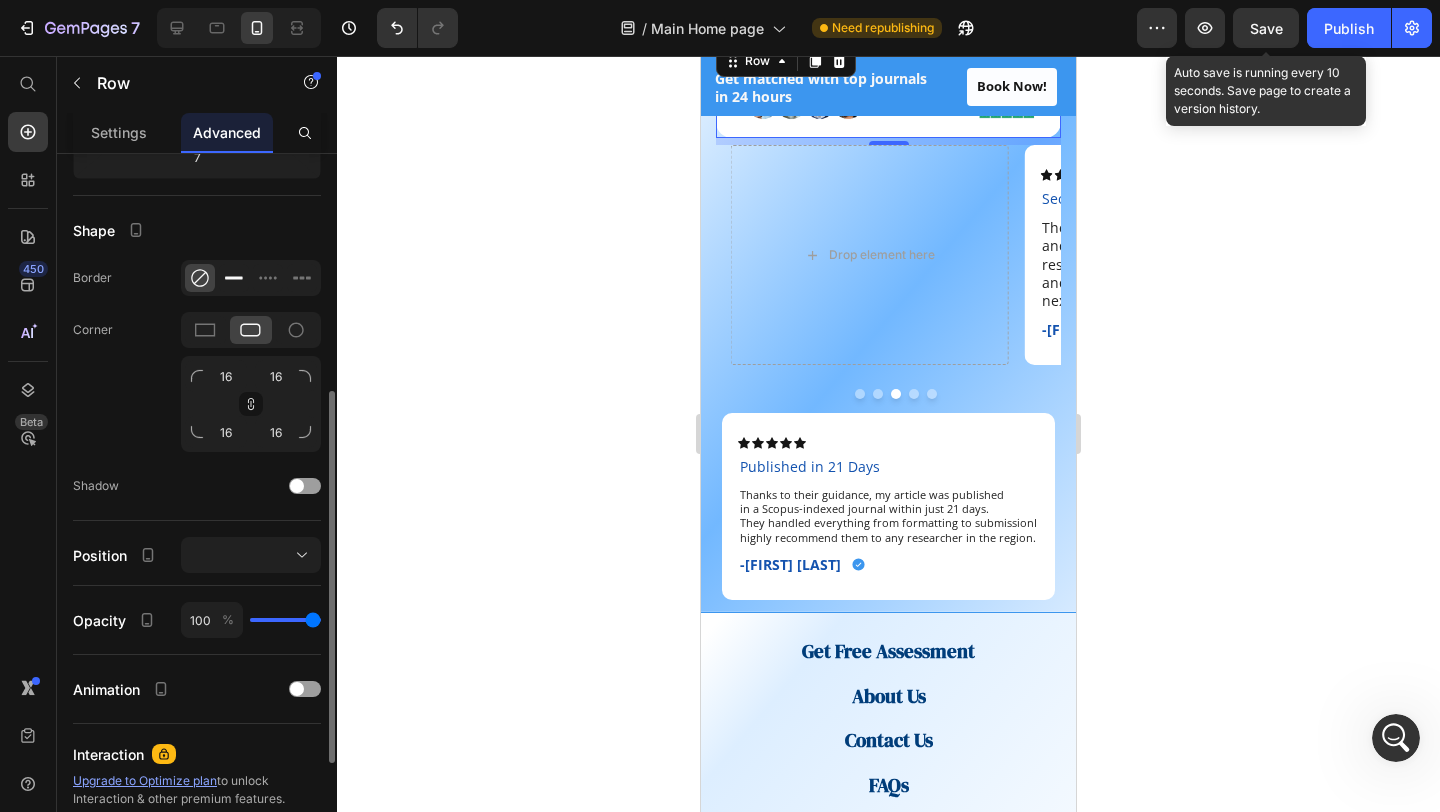 click 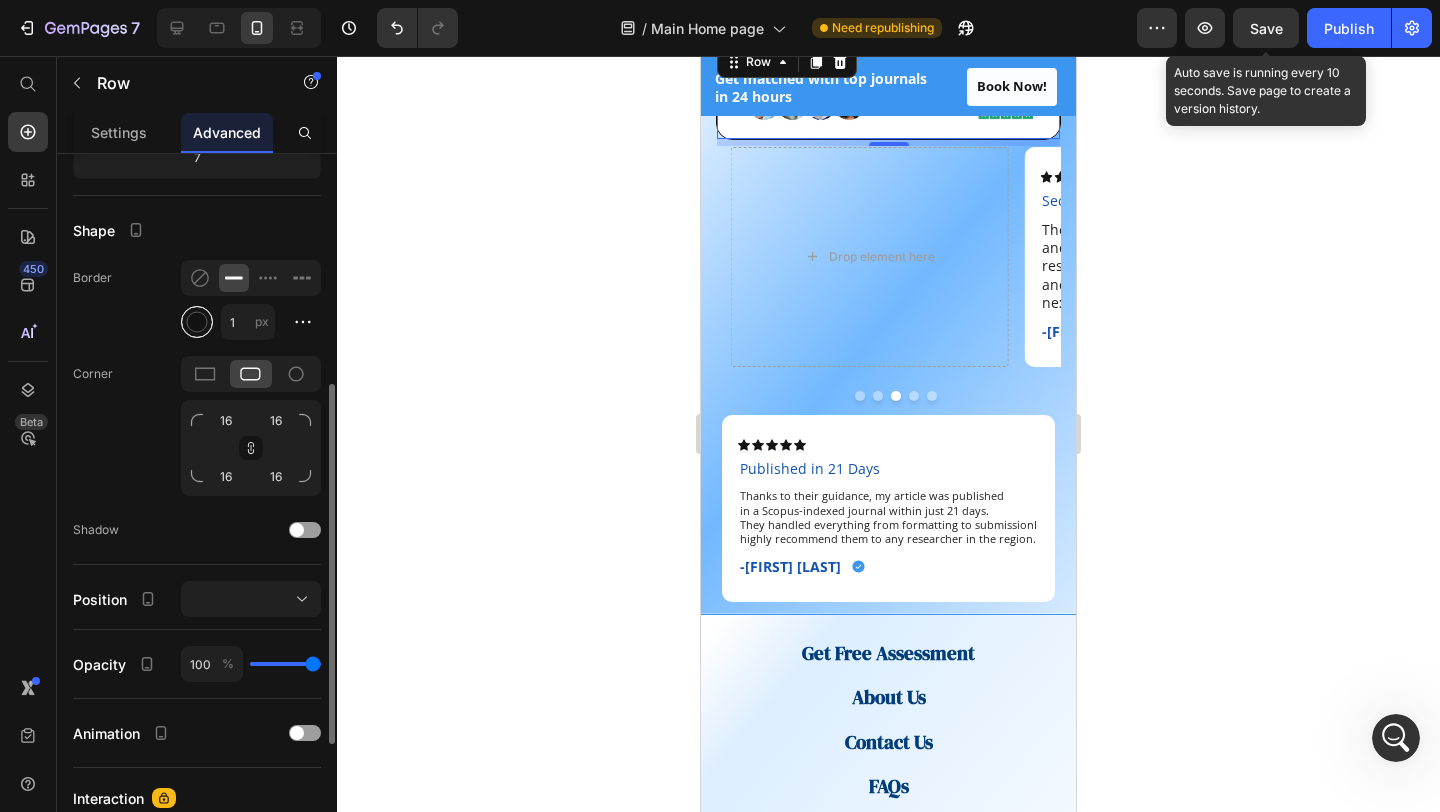 click at bounding box center [197, 322] 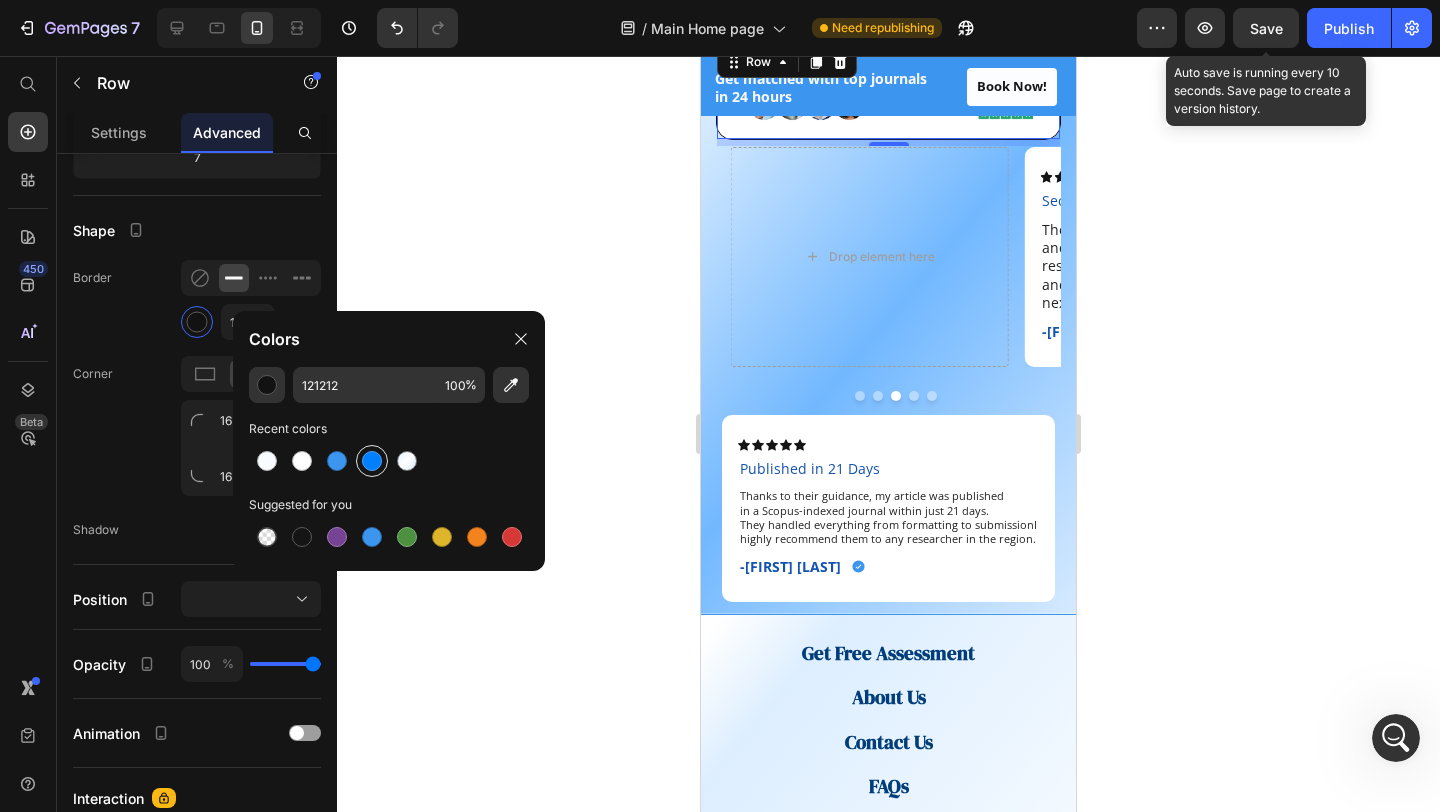 click at bounding box center [372, 461] 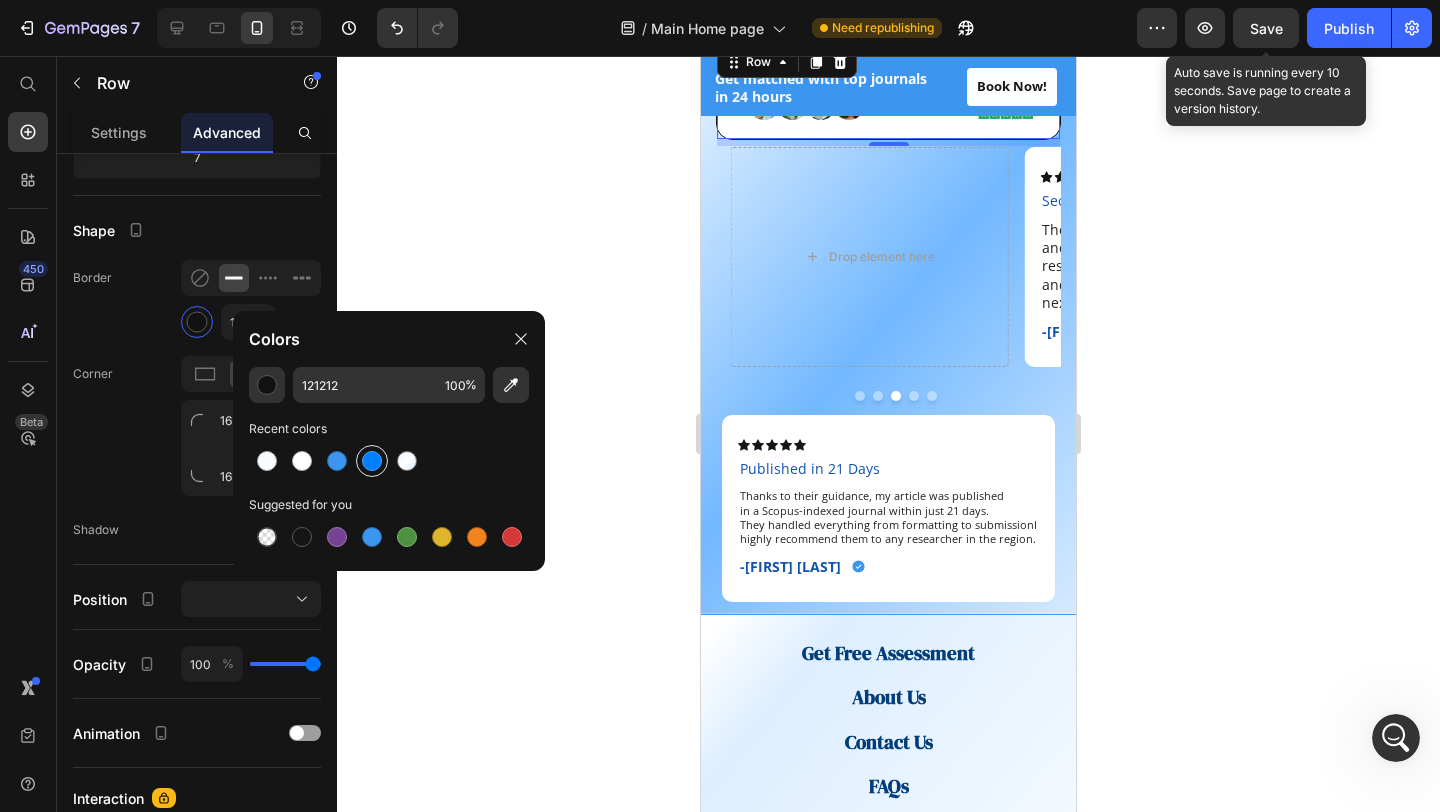 type on "007FFF" 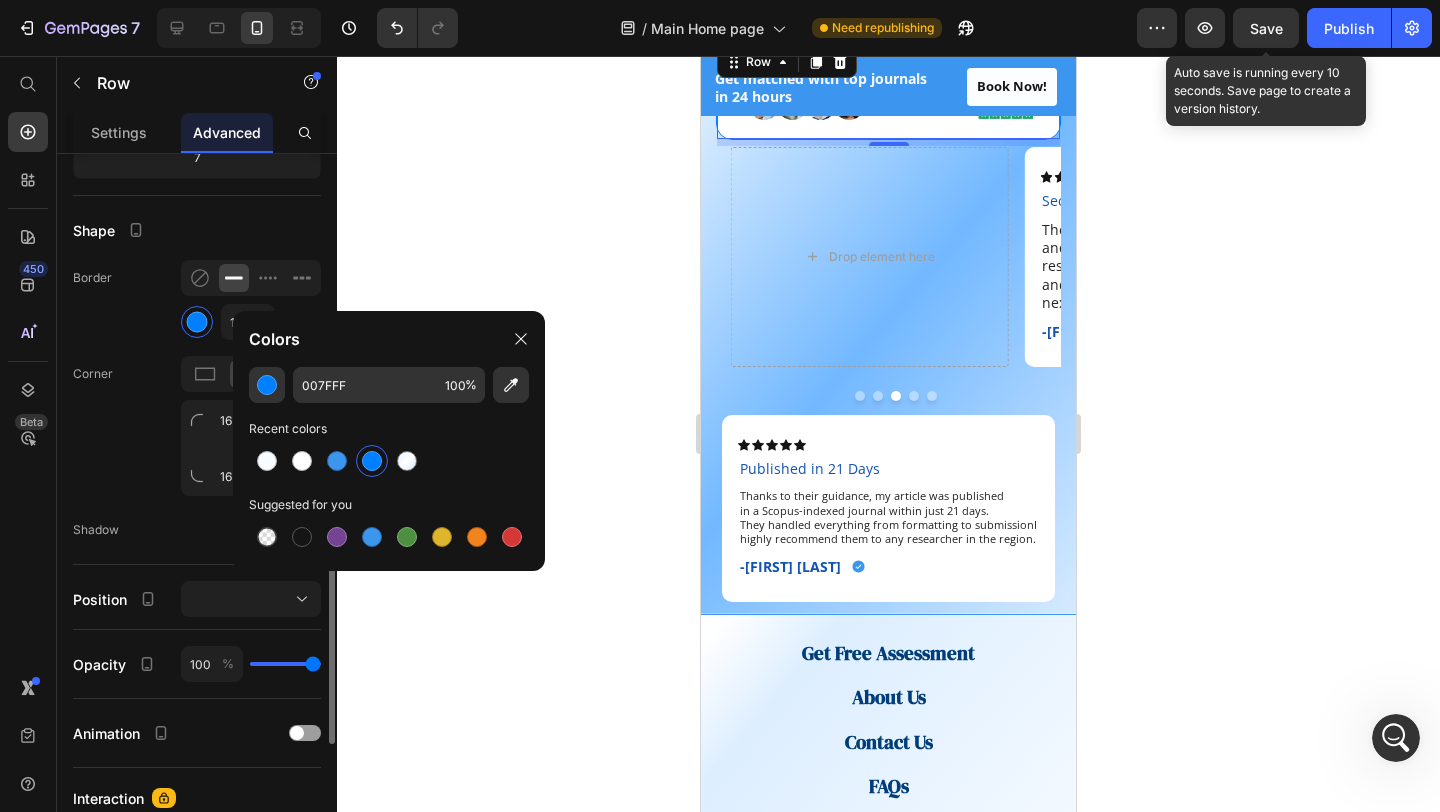 click on "Corner 16 16 16 16" 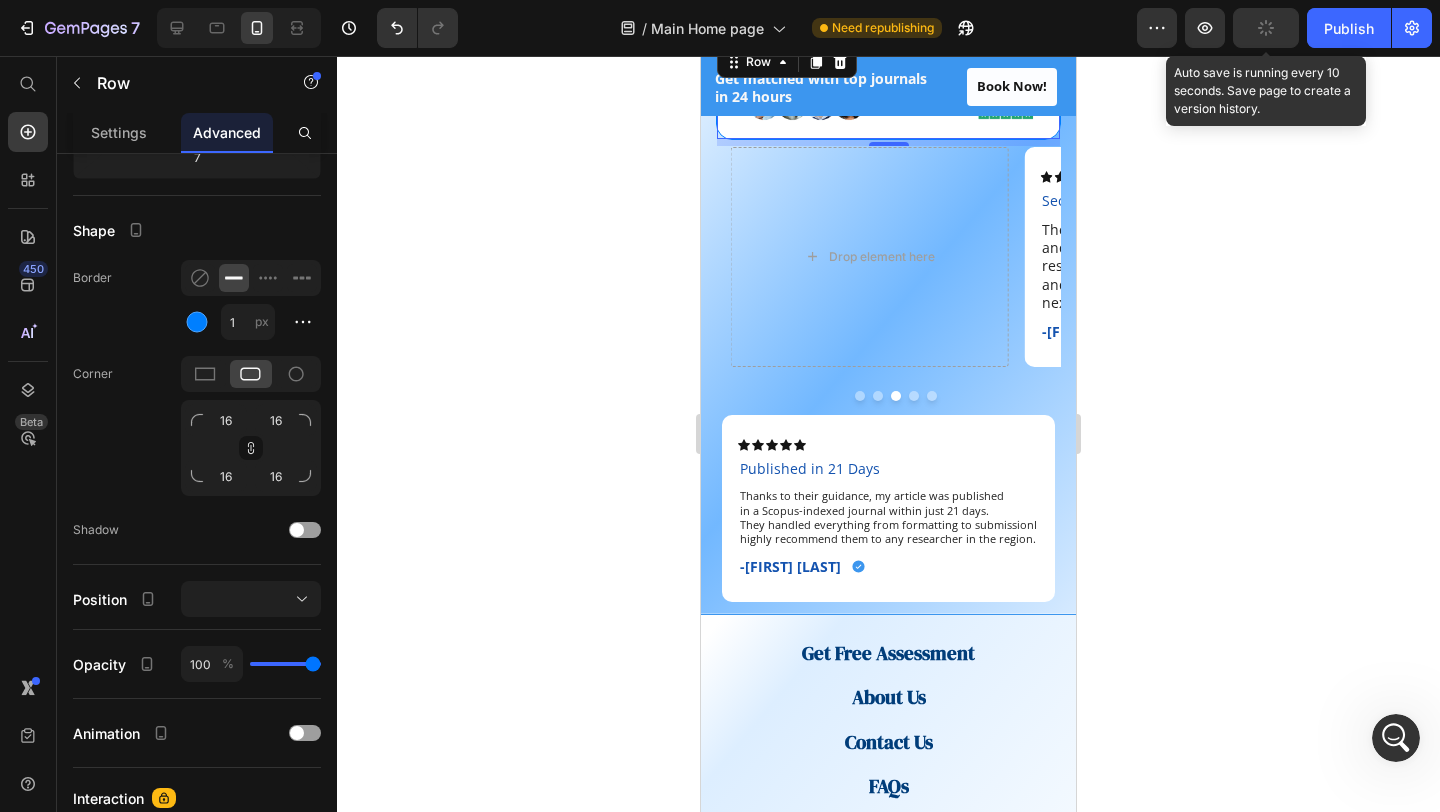 click 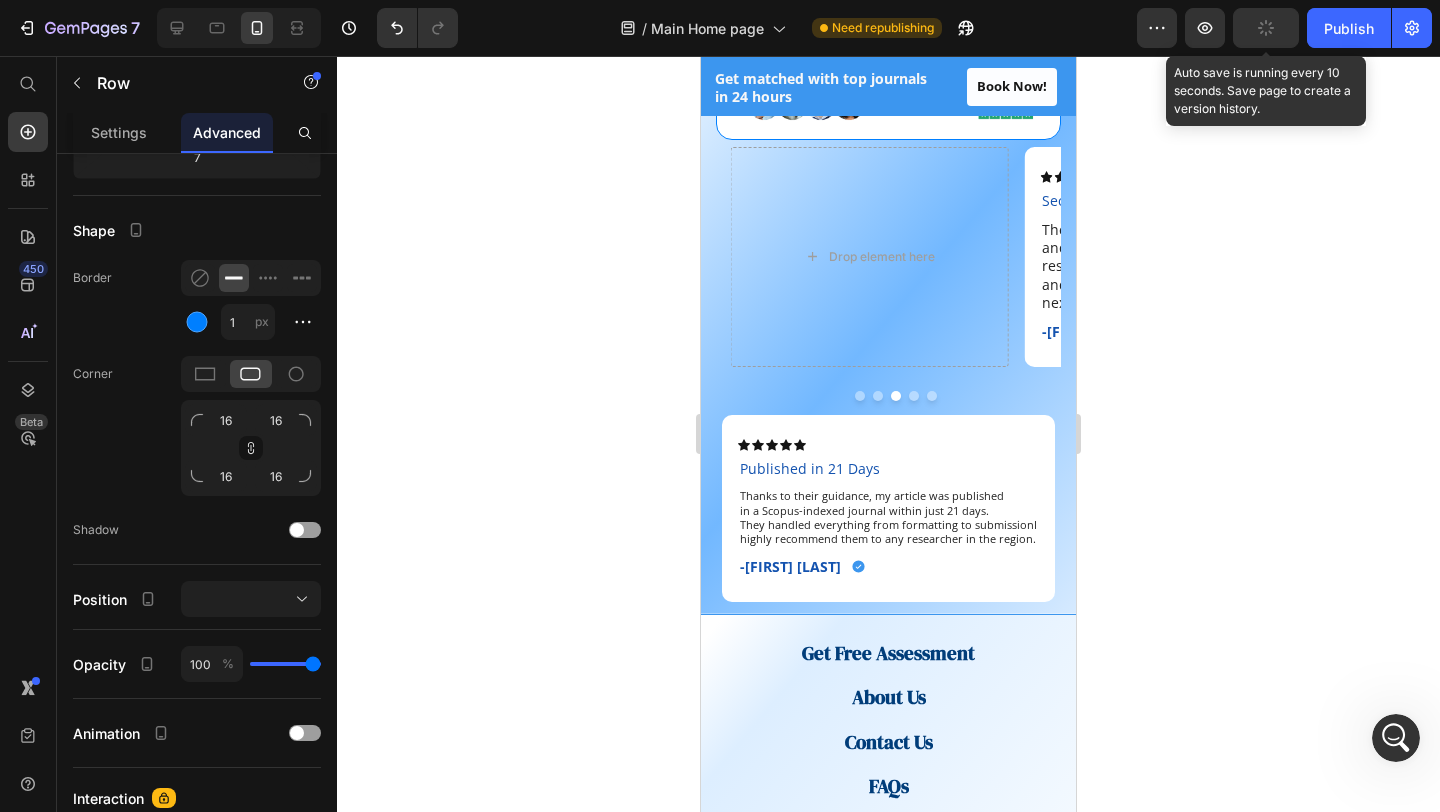 click 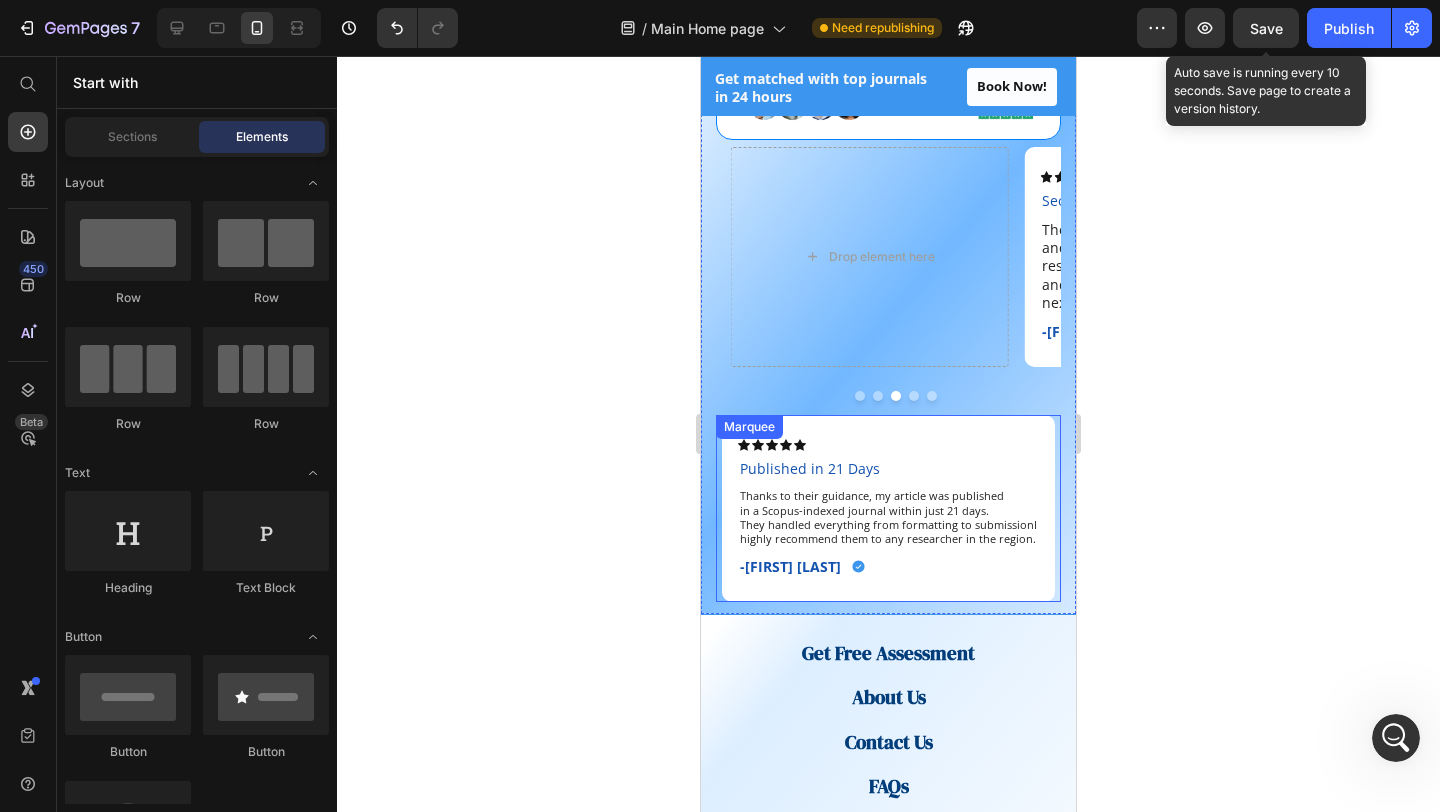 click on "Icon Icon Icon Icon Icon Icon List Published in 21 Days Text Block Thanks to their guidance, my article was published  in a Scopus-indexed journal within just 21 days. They handled everything from formatting to submissionI  highly recommend them to any researcher in the region. Text Block -Dr. Saeed A-K Text Block
Icon Row Row" at bounding box center [898, 508] 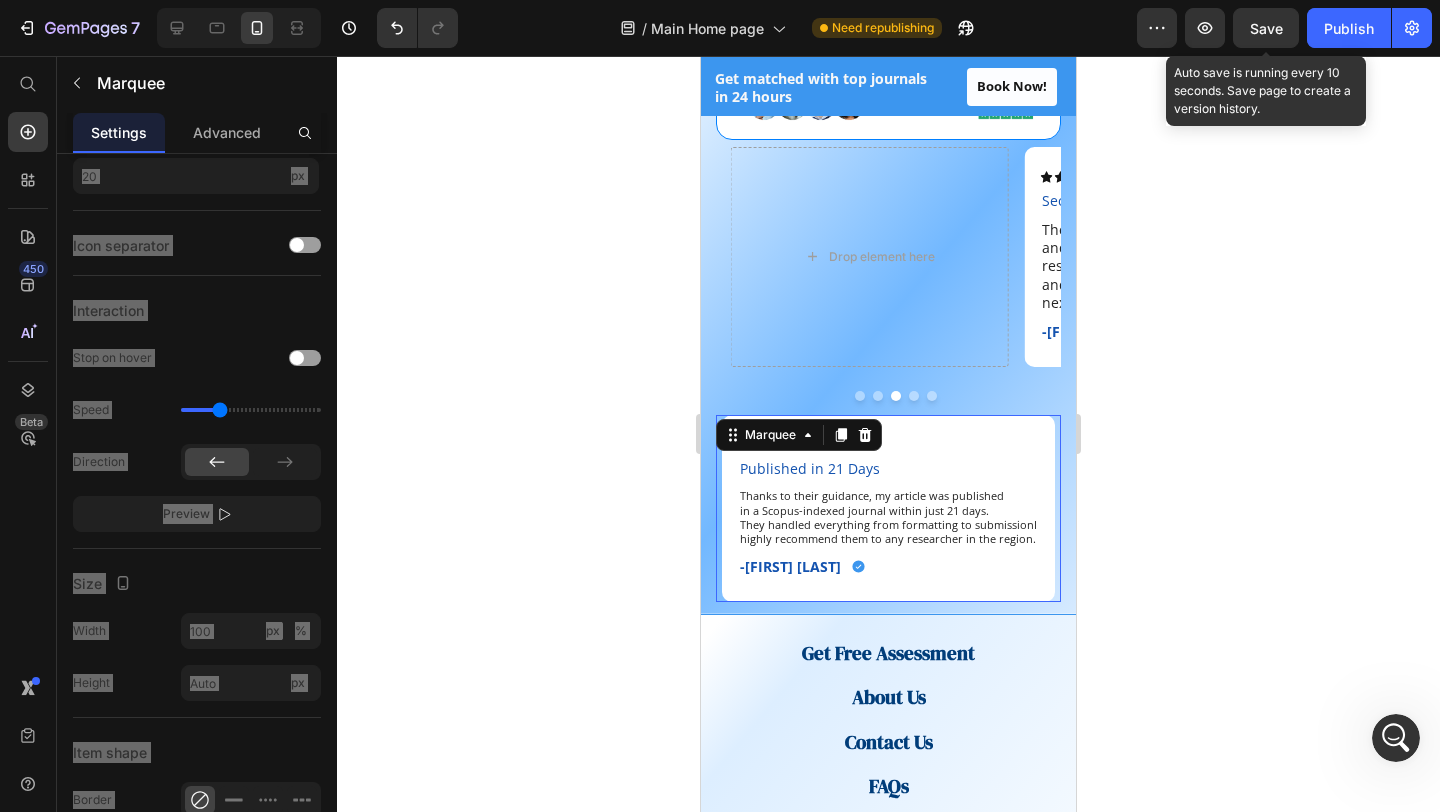 scroll, scrollTop: 0, scrollLeft: 0, axis: both 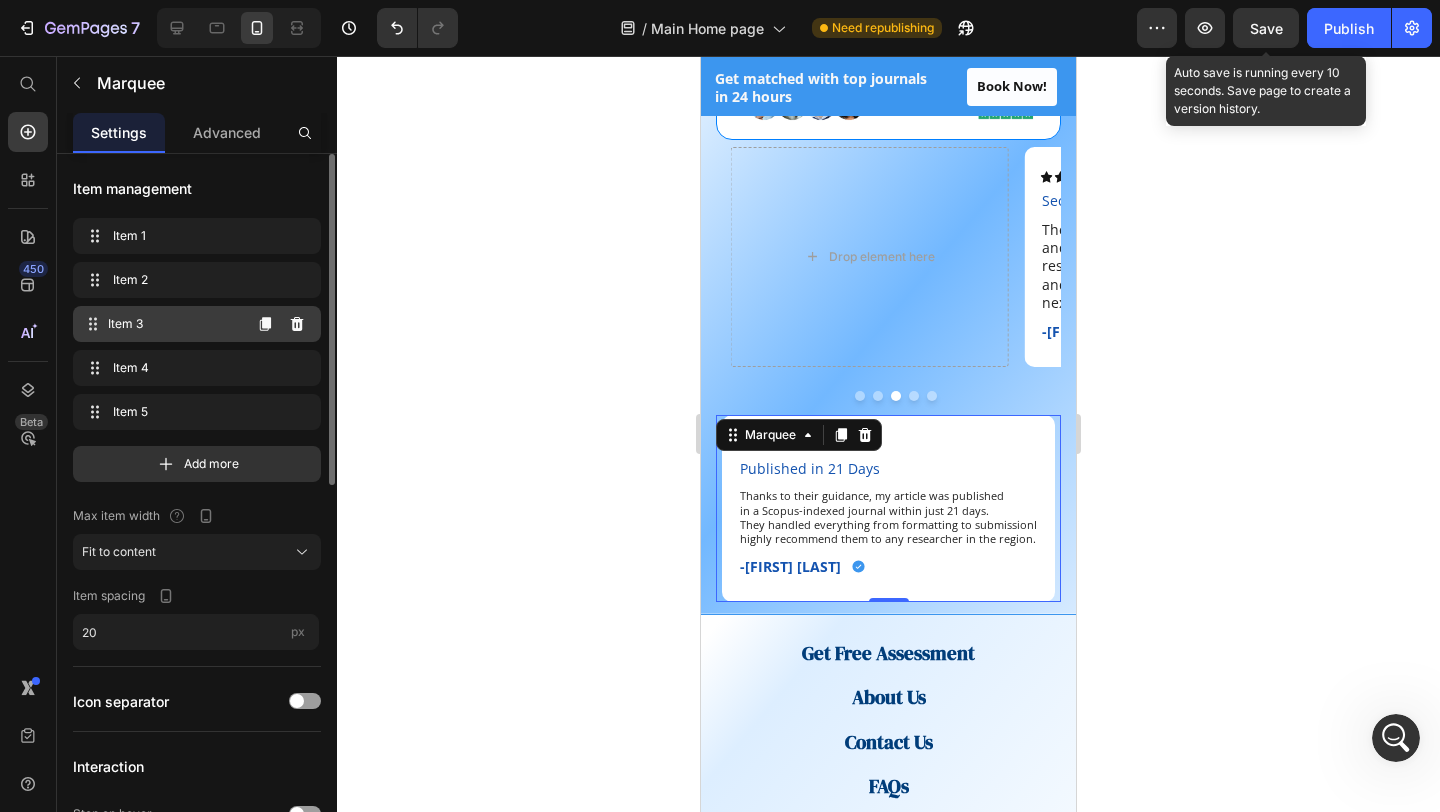 click on "Item 3" at bounding box center (174, 324) 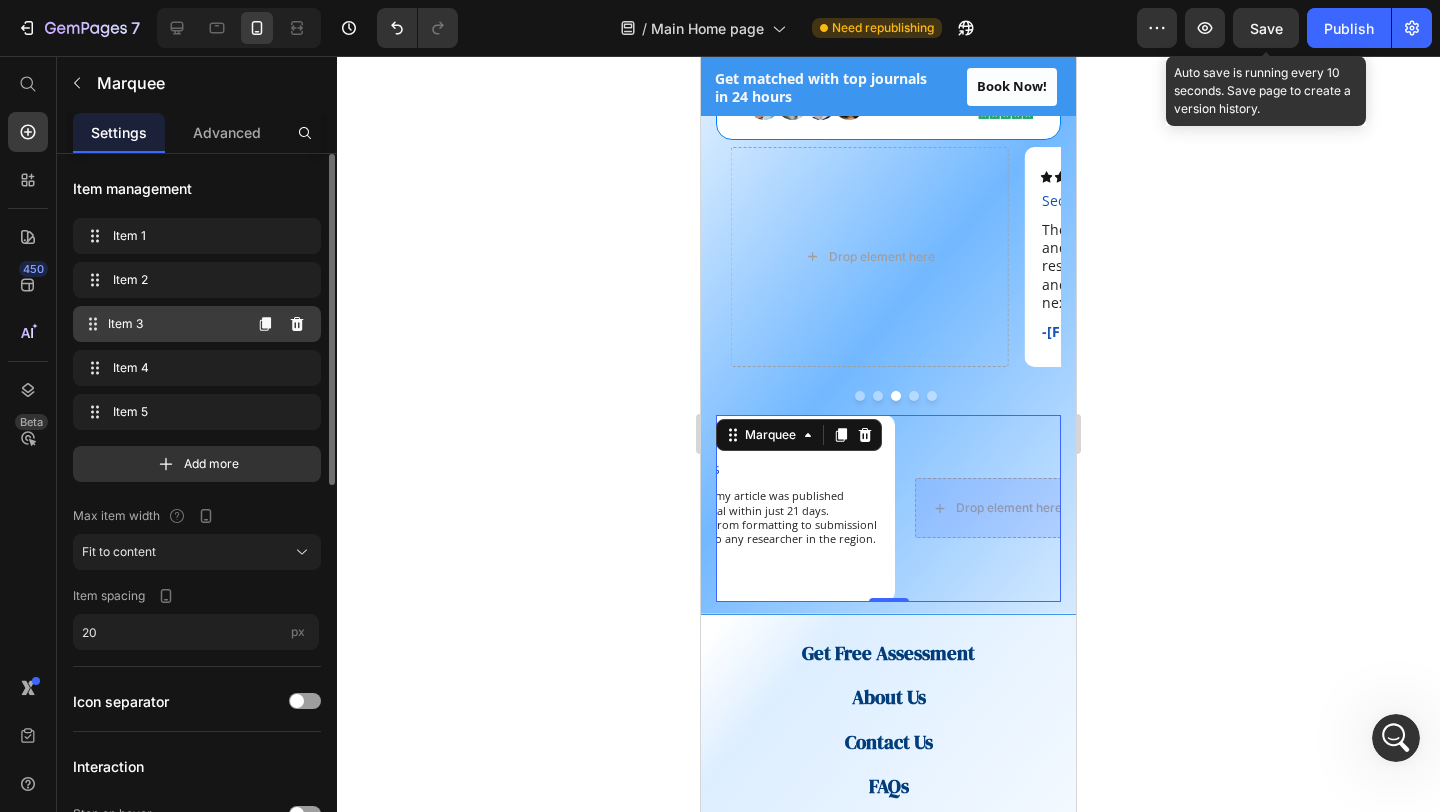 scroll, scrollTop: 0, scrollLeft: 579, axis: horizontal 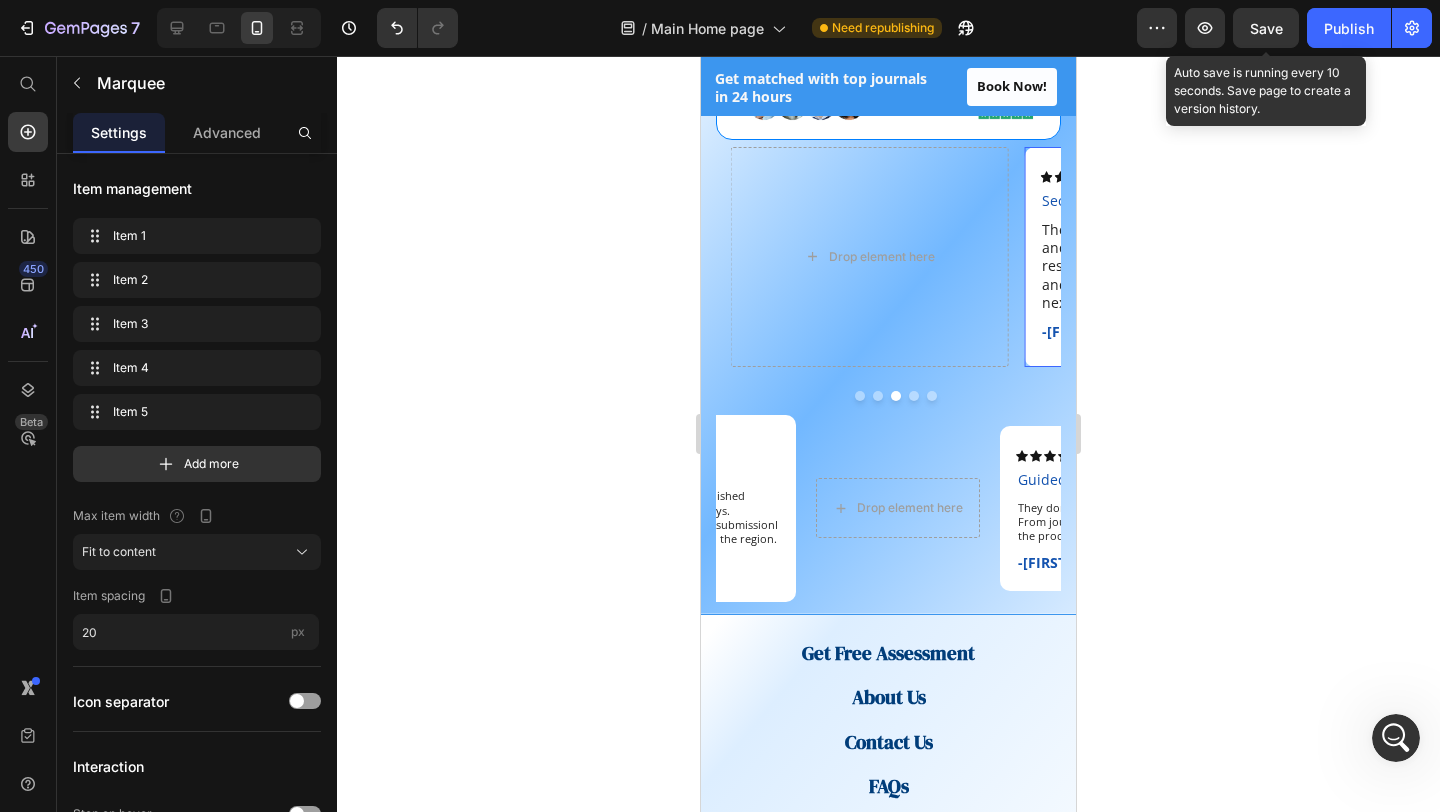 click on "Icon Icon Icon Icon Icon Icon List Second-Time Success Text Block The support was personal, fast, and reliable. I’ve published two research papers with them already and will definitely return for my next. Text Block -Dr. Yasir K. Text Block
Icon Row Row   0" at bounding box center [1162, 257] 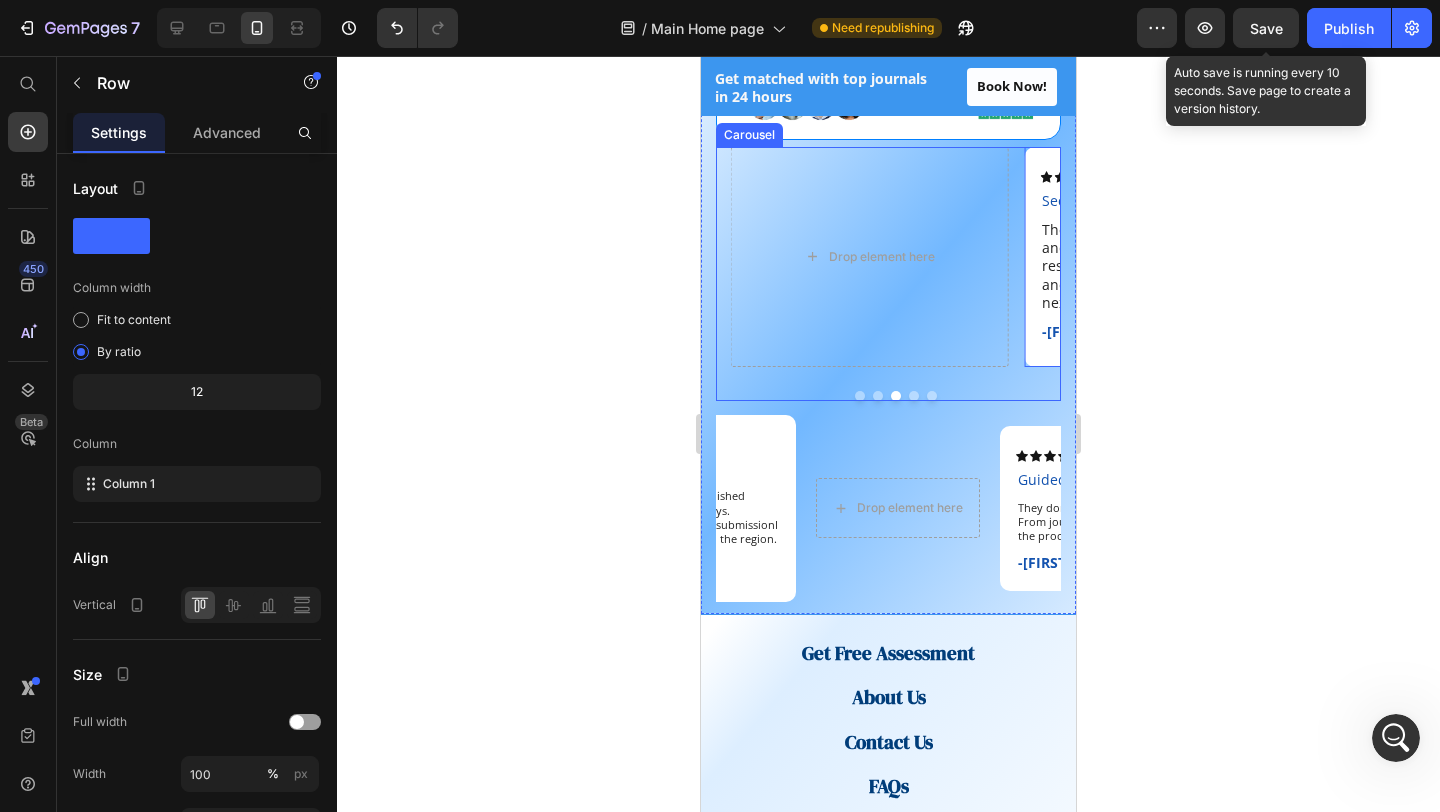 click at bounding box center [914, 396] 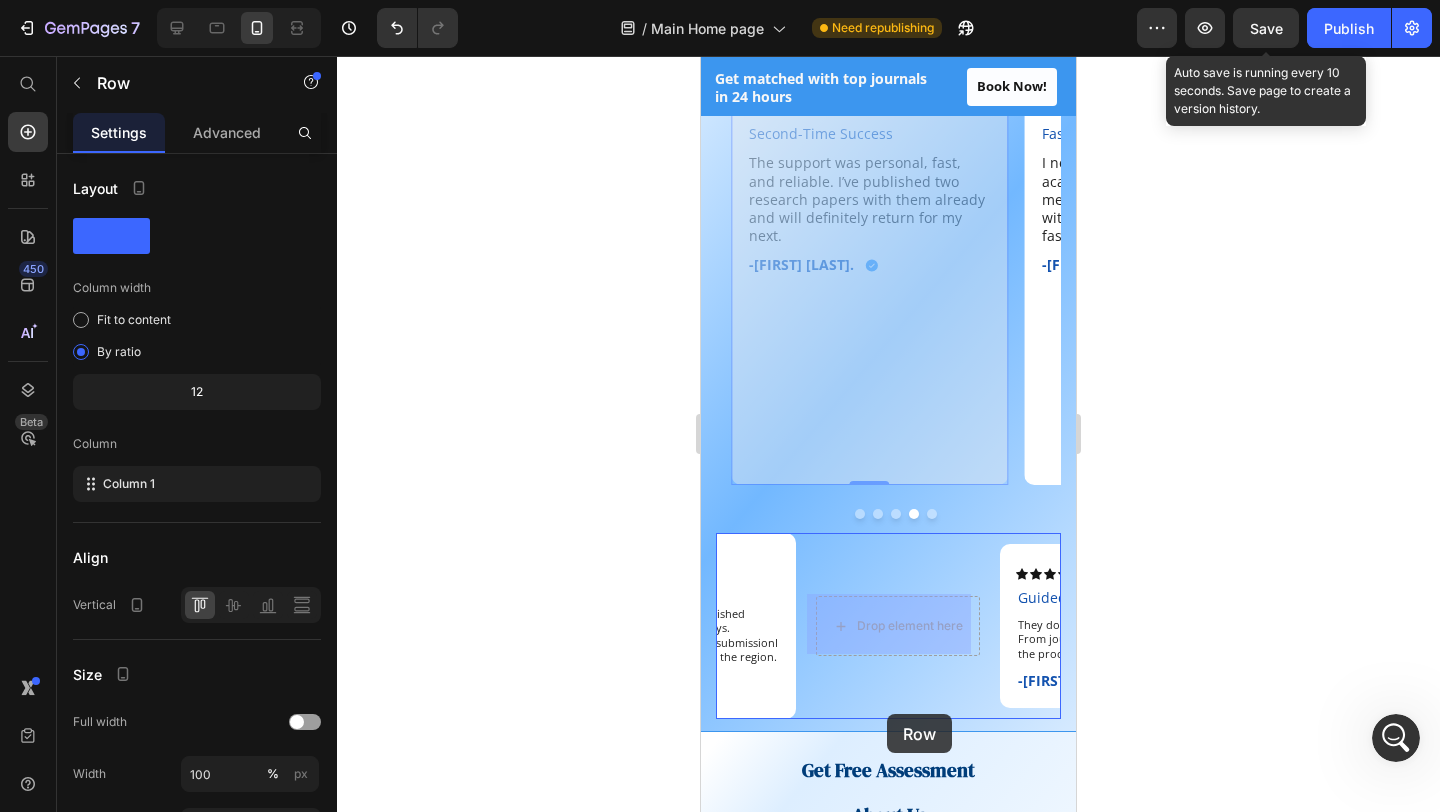 scroll, scrollTop: 3391, scrollLeft: 0, axis: vertical 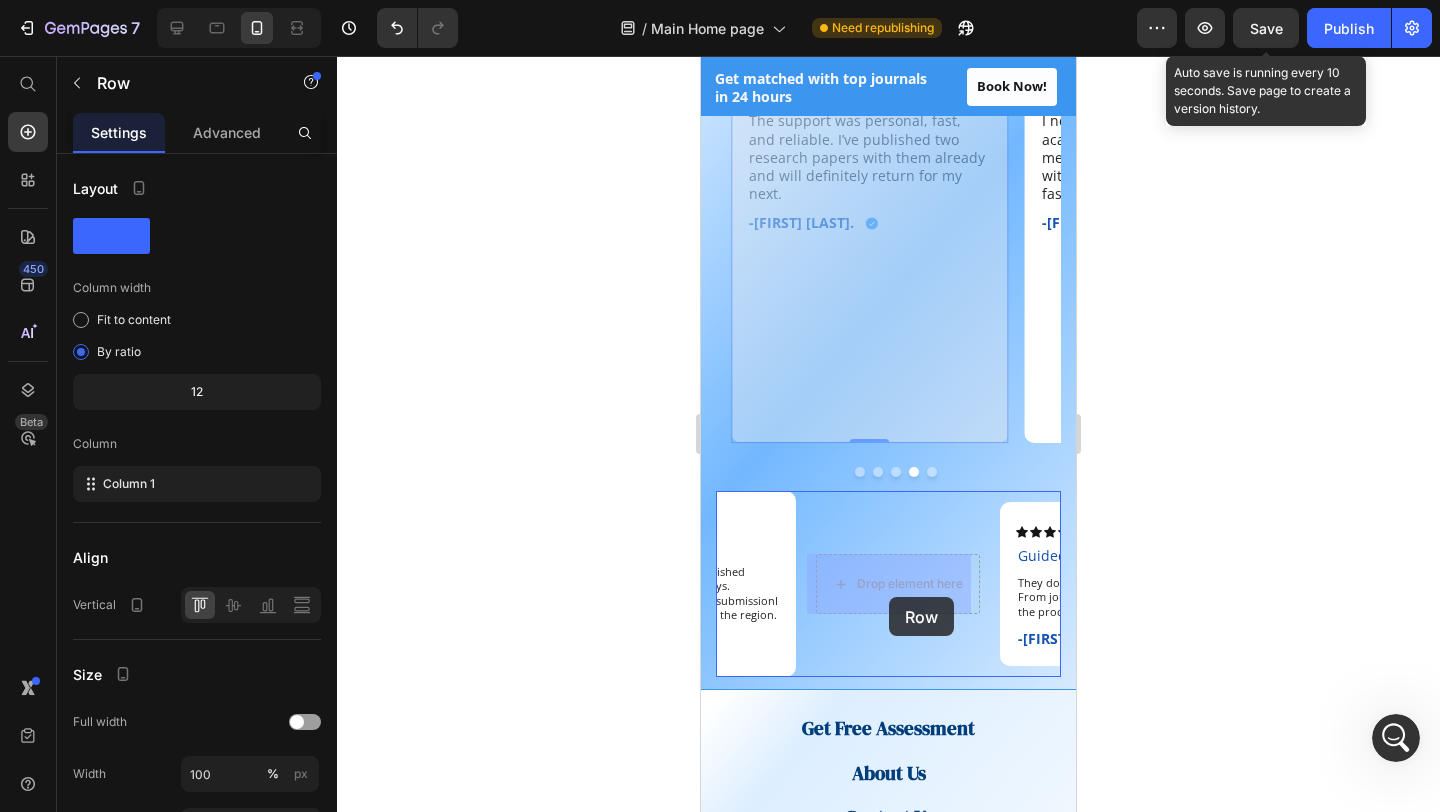 drag, startPoint x: 916, startPoint y: 242, endPoint x: 889, endPoint y: 597, distance: 356.02527 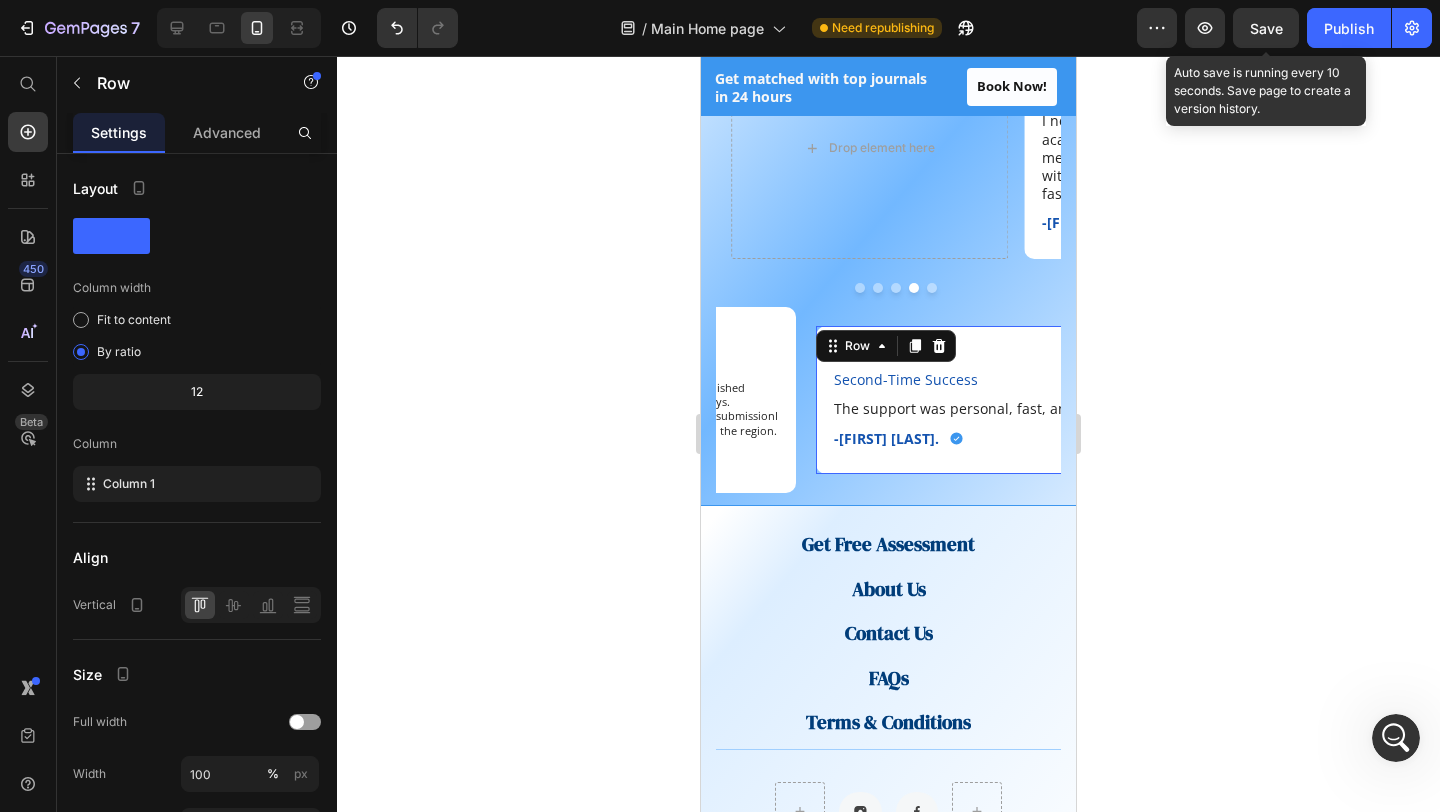 click on "7  Version history  /  Main Home page Need republishing Preview  Save  Auto save is running every 10 seconds. Save page to create a version history.  Publish" 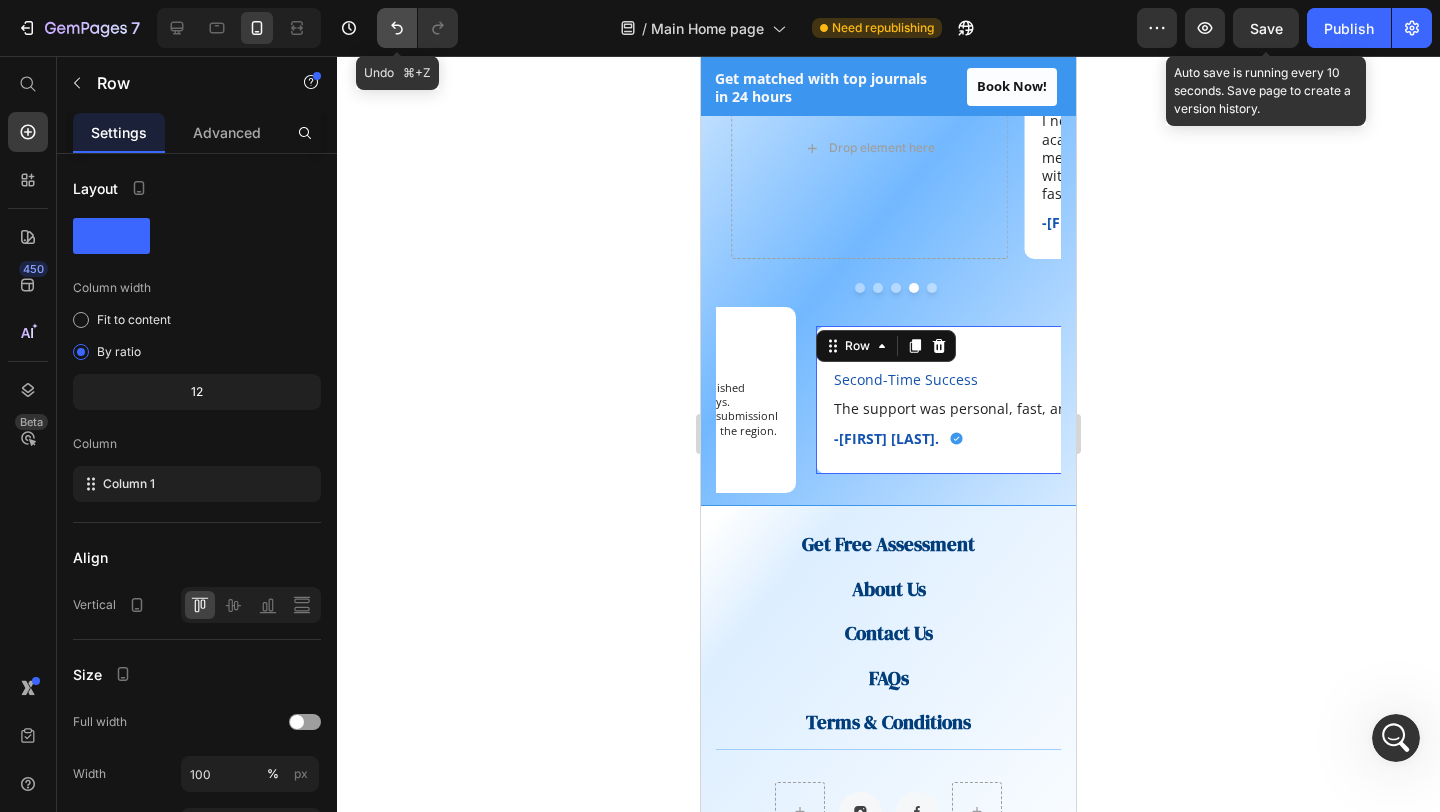 click 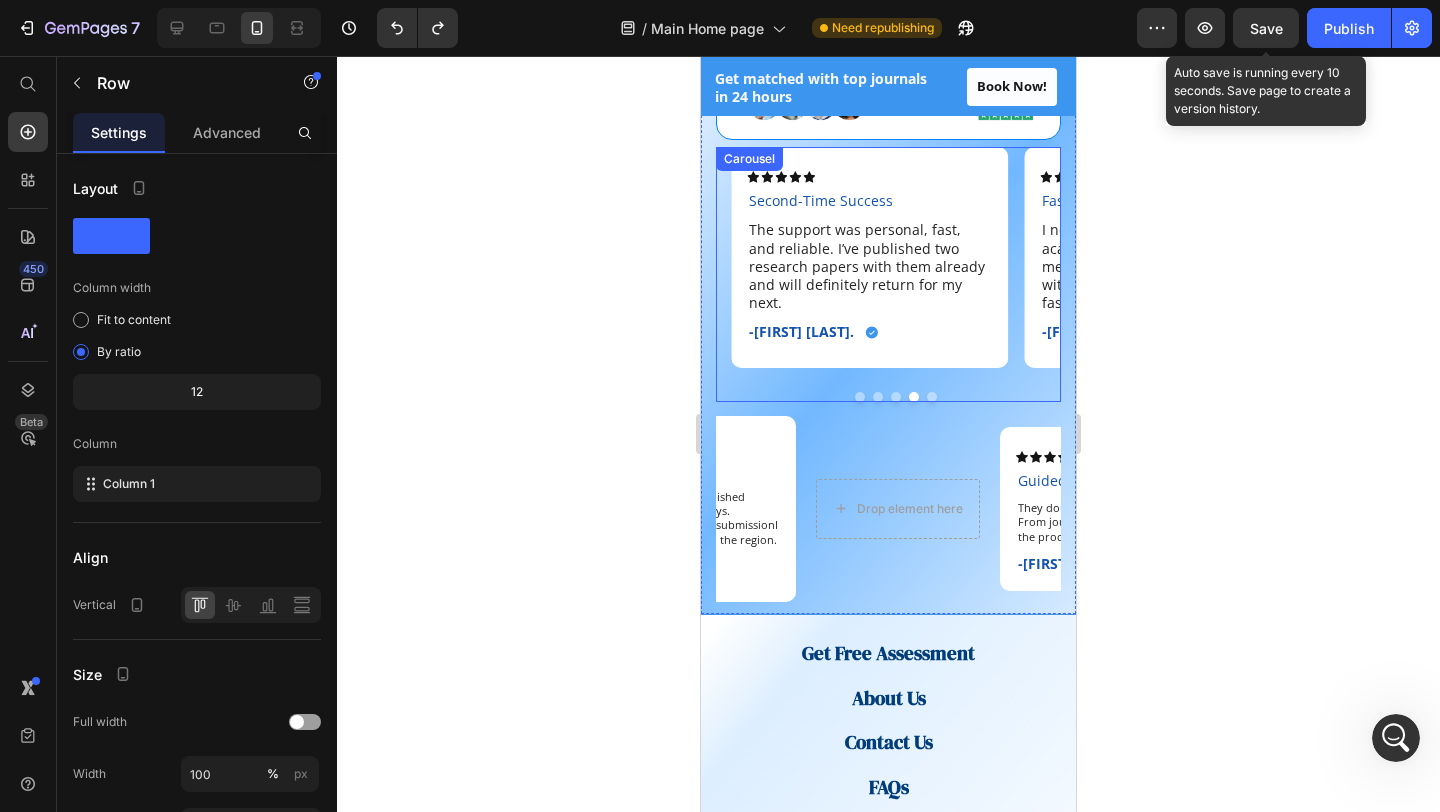 scroll, scrollTop: 3269, scrollLeft: 0, axis: vertical 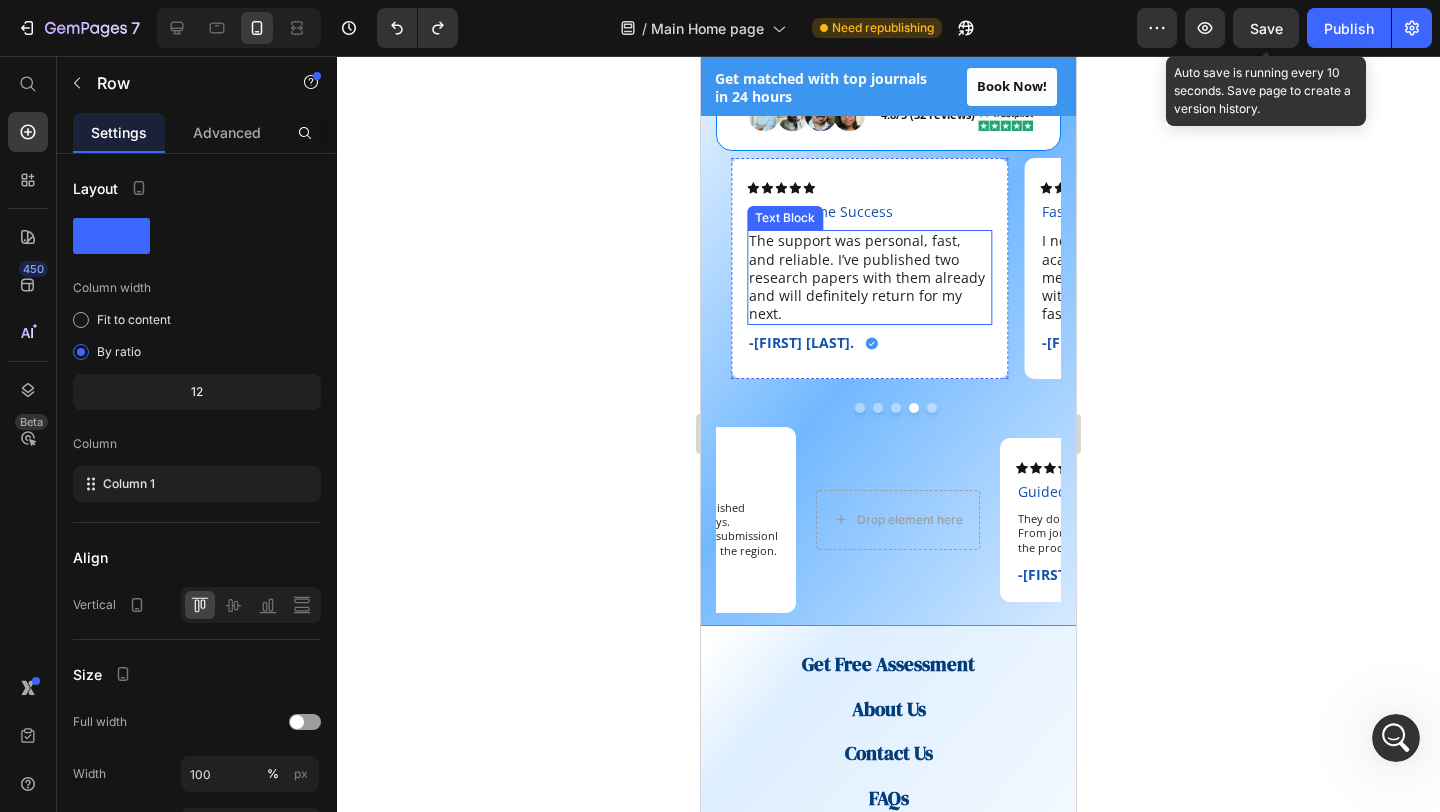click on "The support was personal, fast, and reliable. I’ve published two research papers with them already and will definitely return for my next." at bounding box center (869, 277) 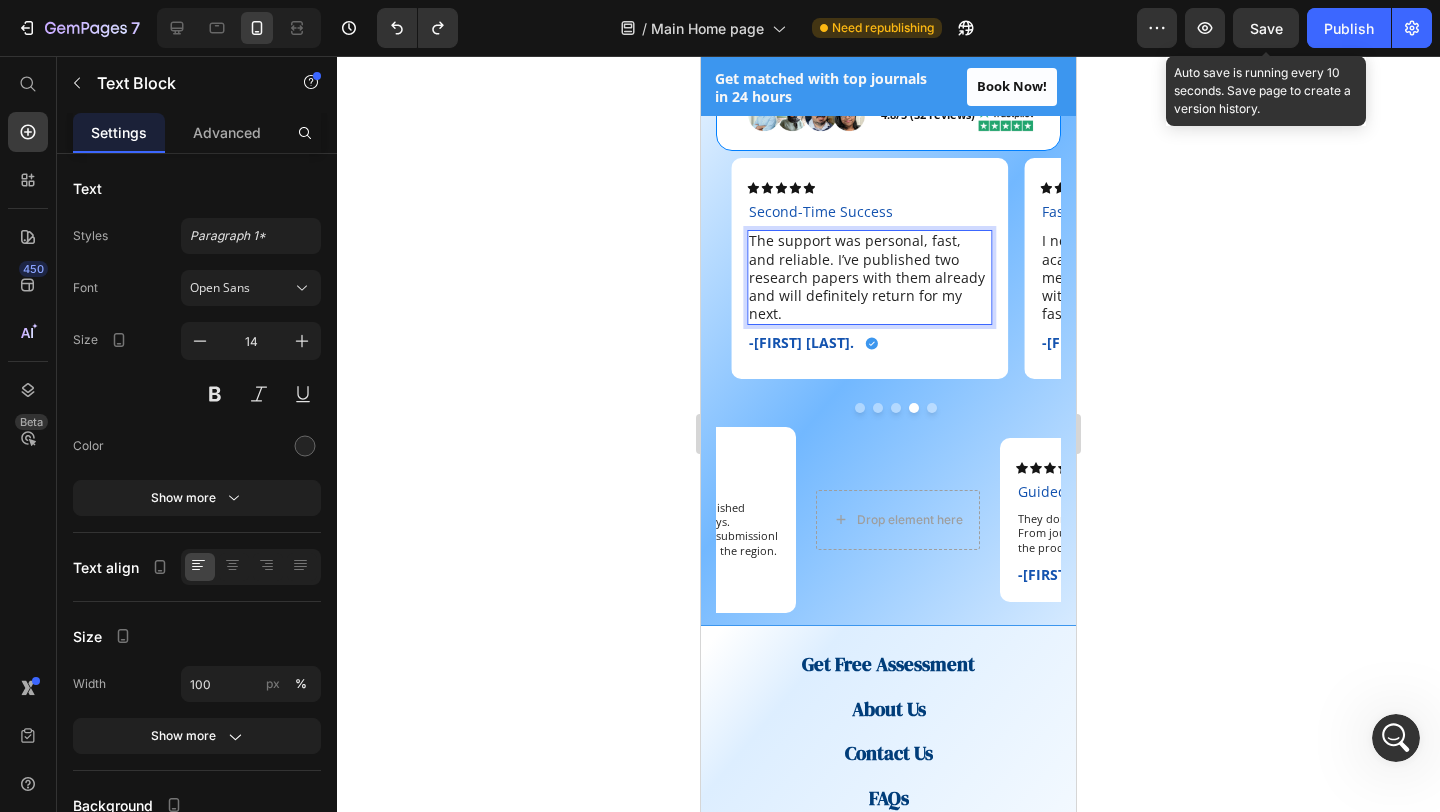 click on "The support was personal, fast, and reliable. I’ve published two research papers with them already and will definitely return for my next." at bounding box center [869, 277] 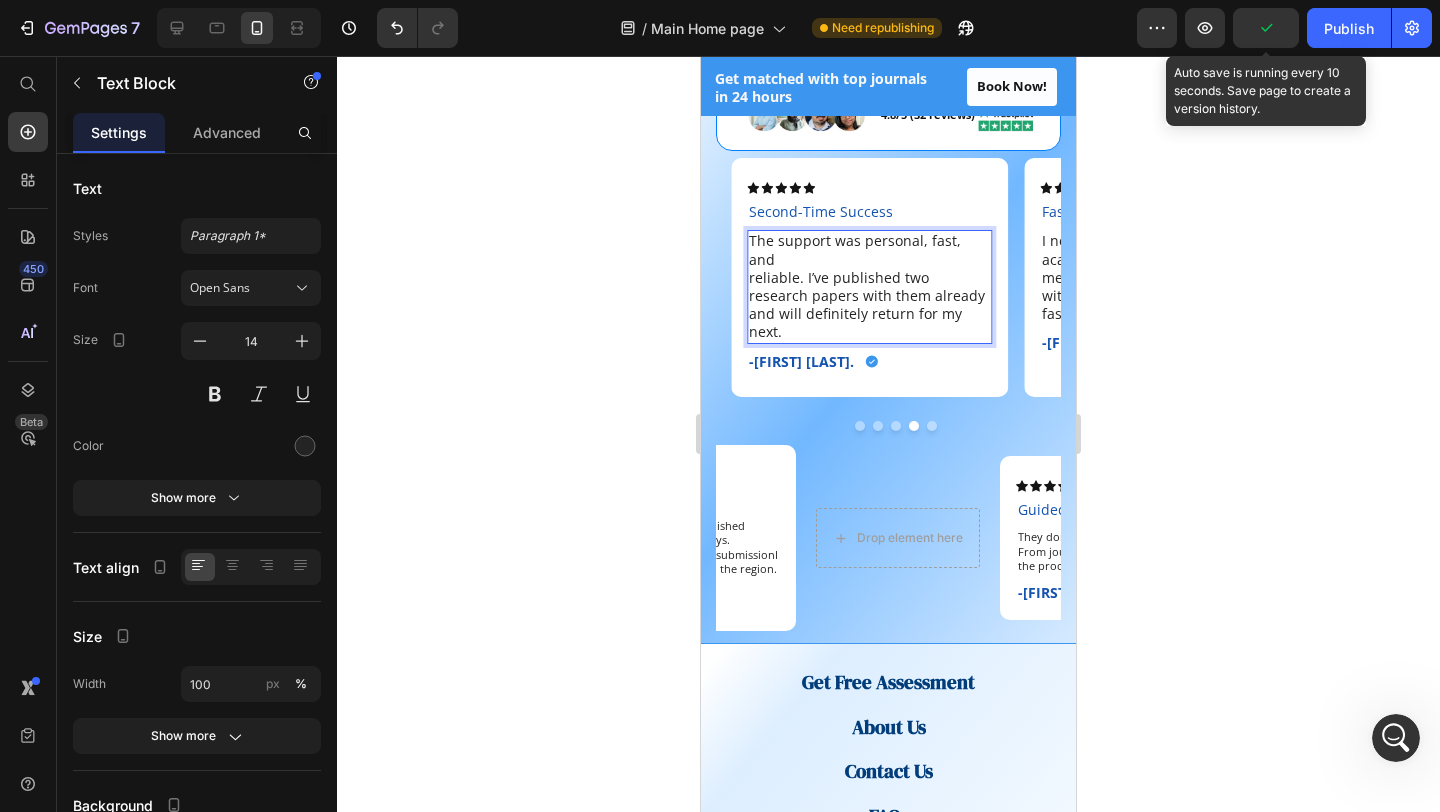 click on "reliable. I’ve published two research papers with them already and will definitely return for my next." at bounding box center [869, 305] 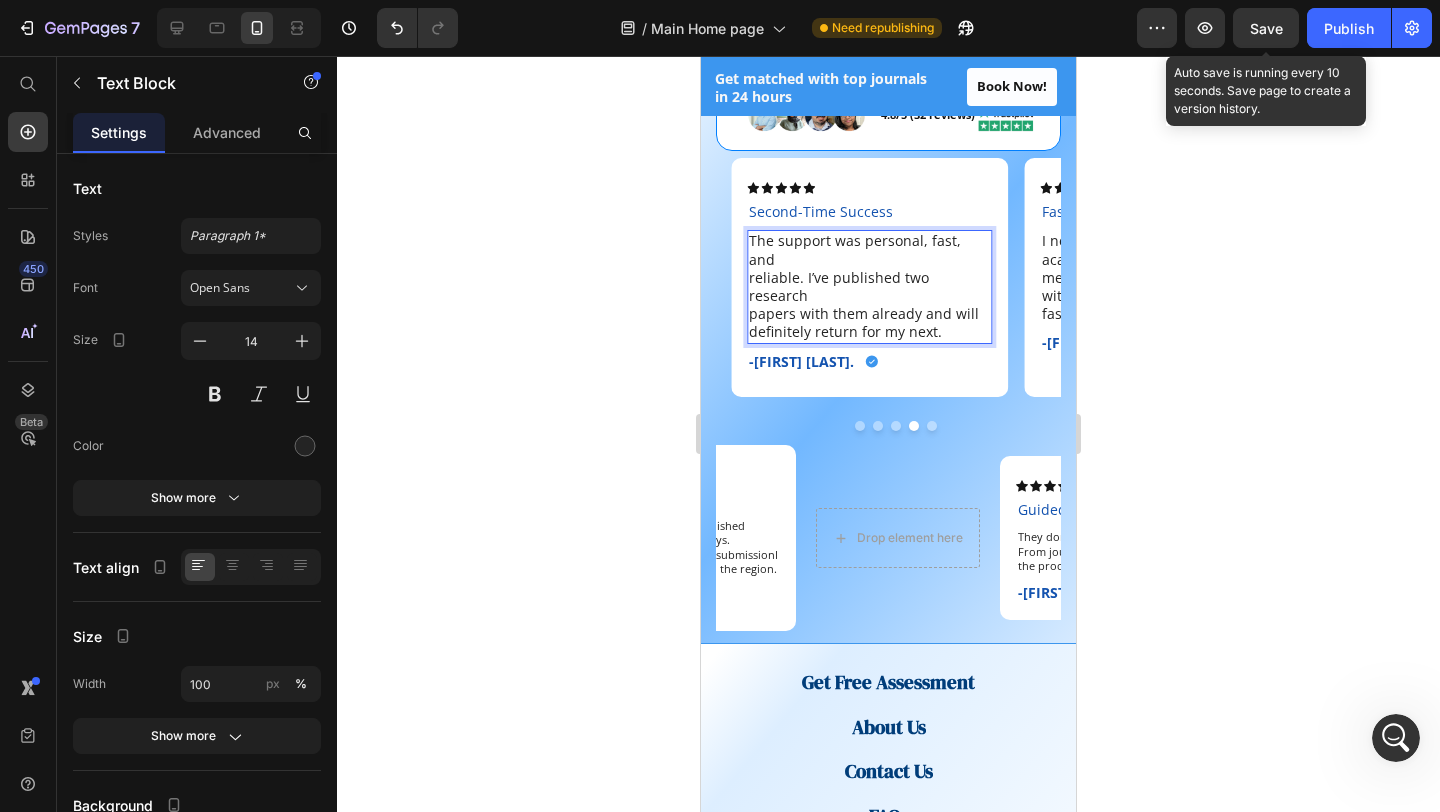 click on "papers with them already and will definitely return for my next." at bounding box center (869, 323) 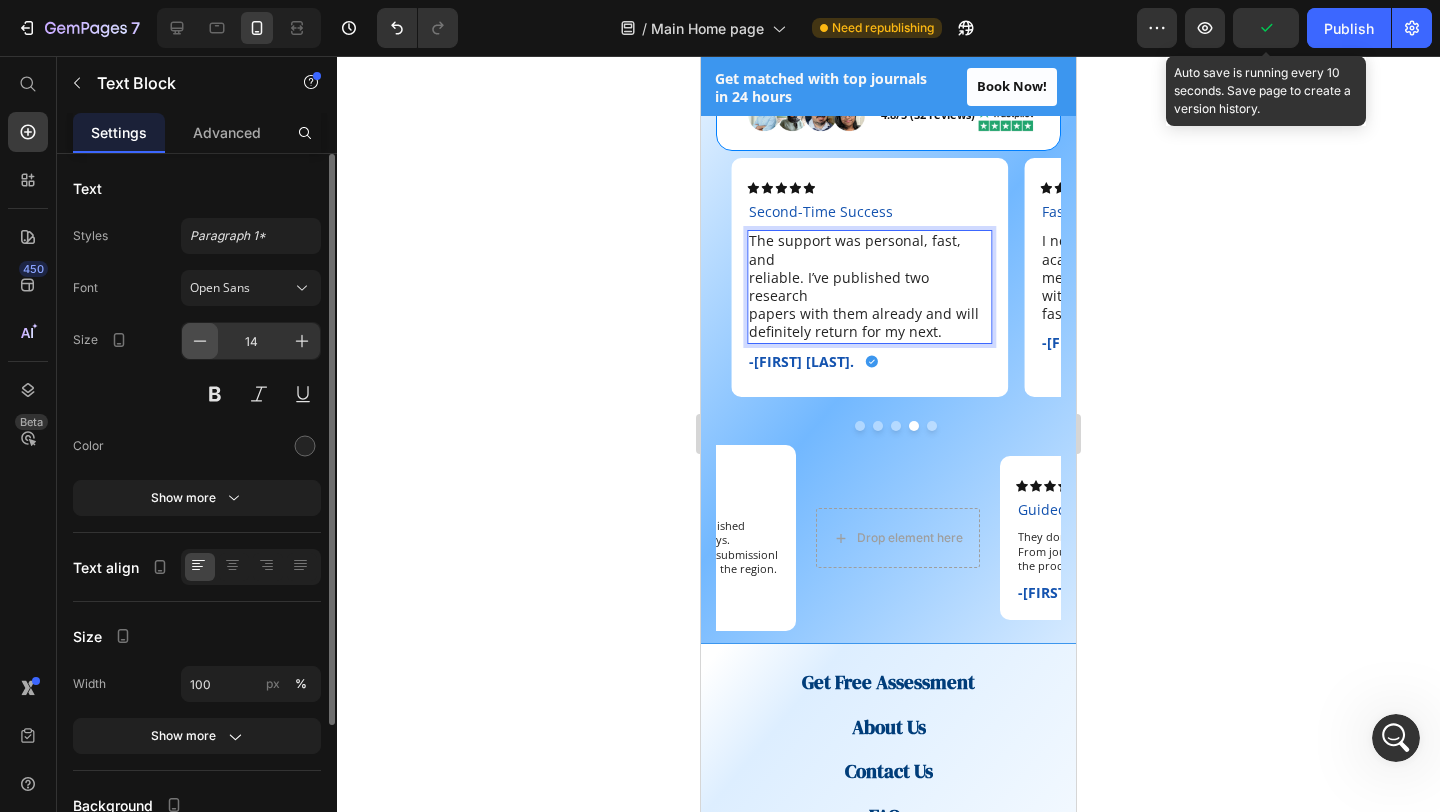 click 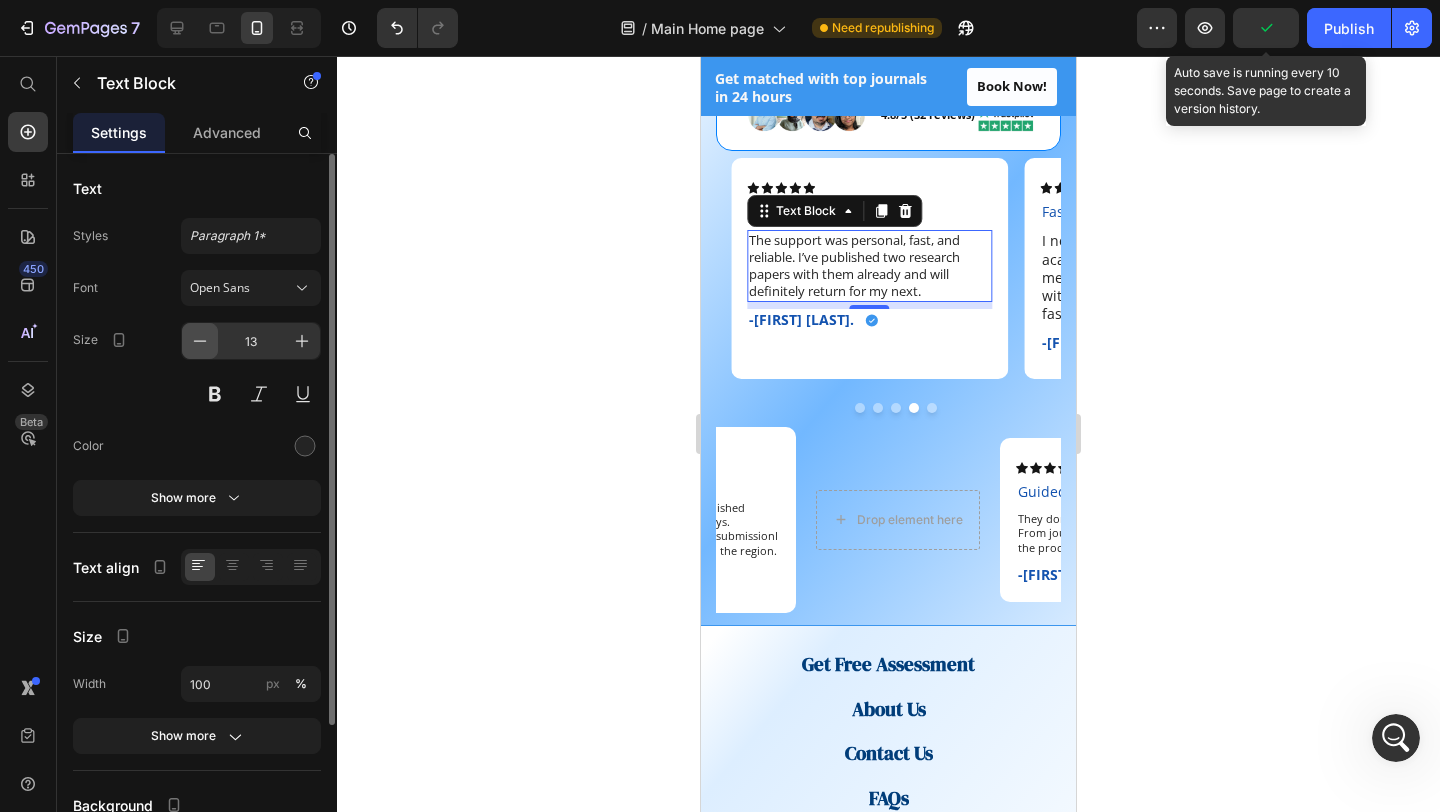 click 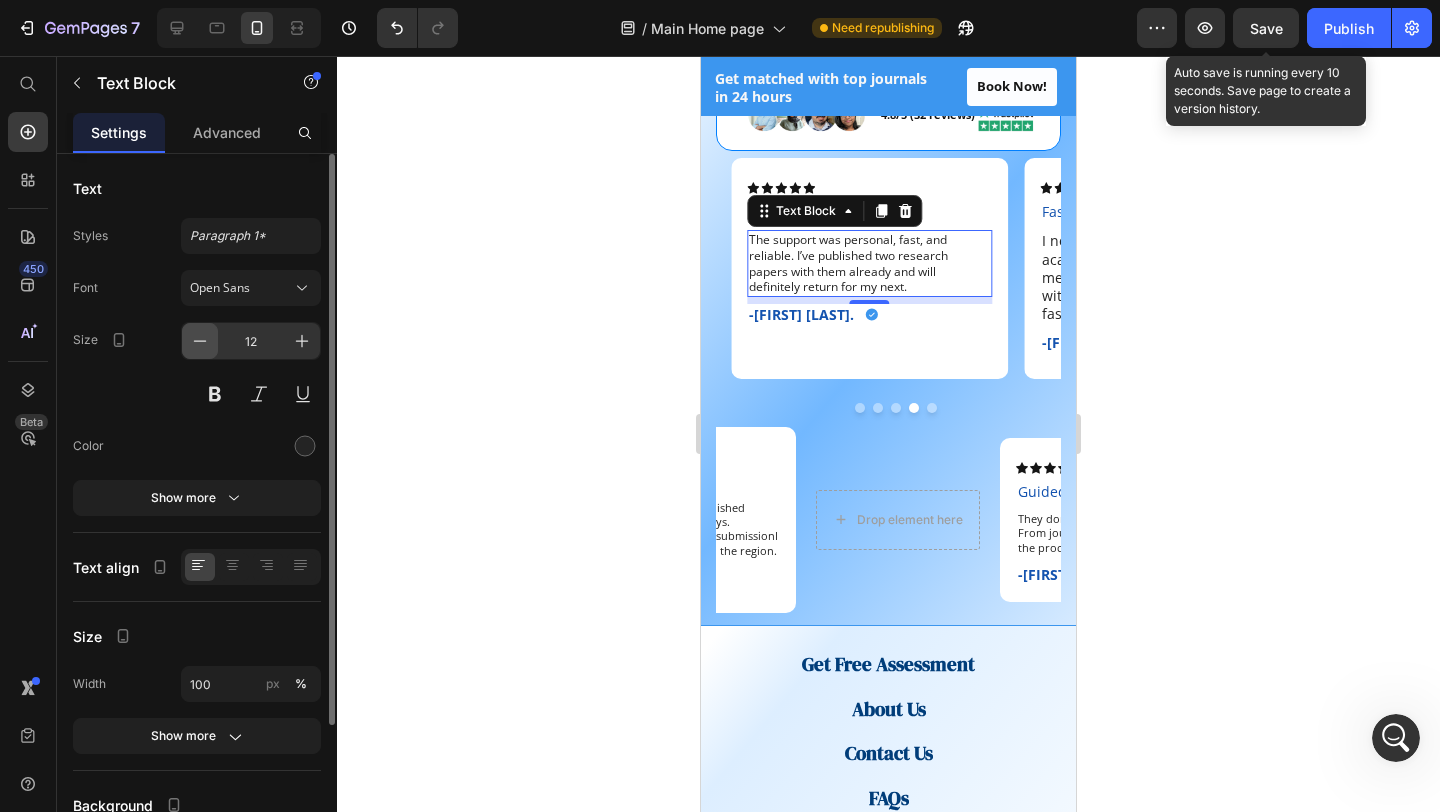 click 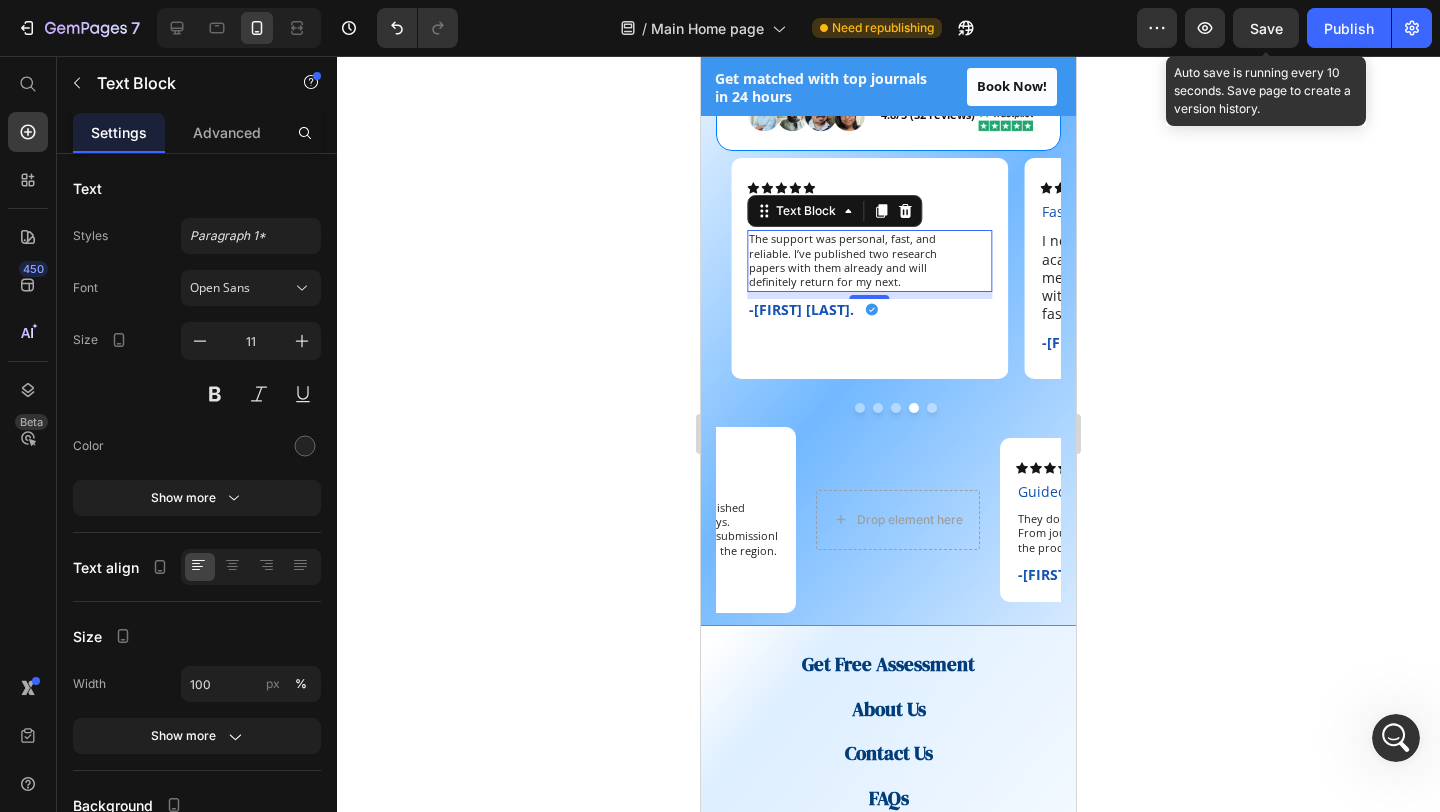 click 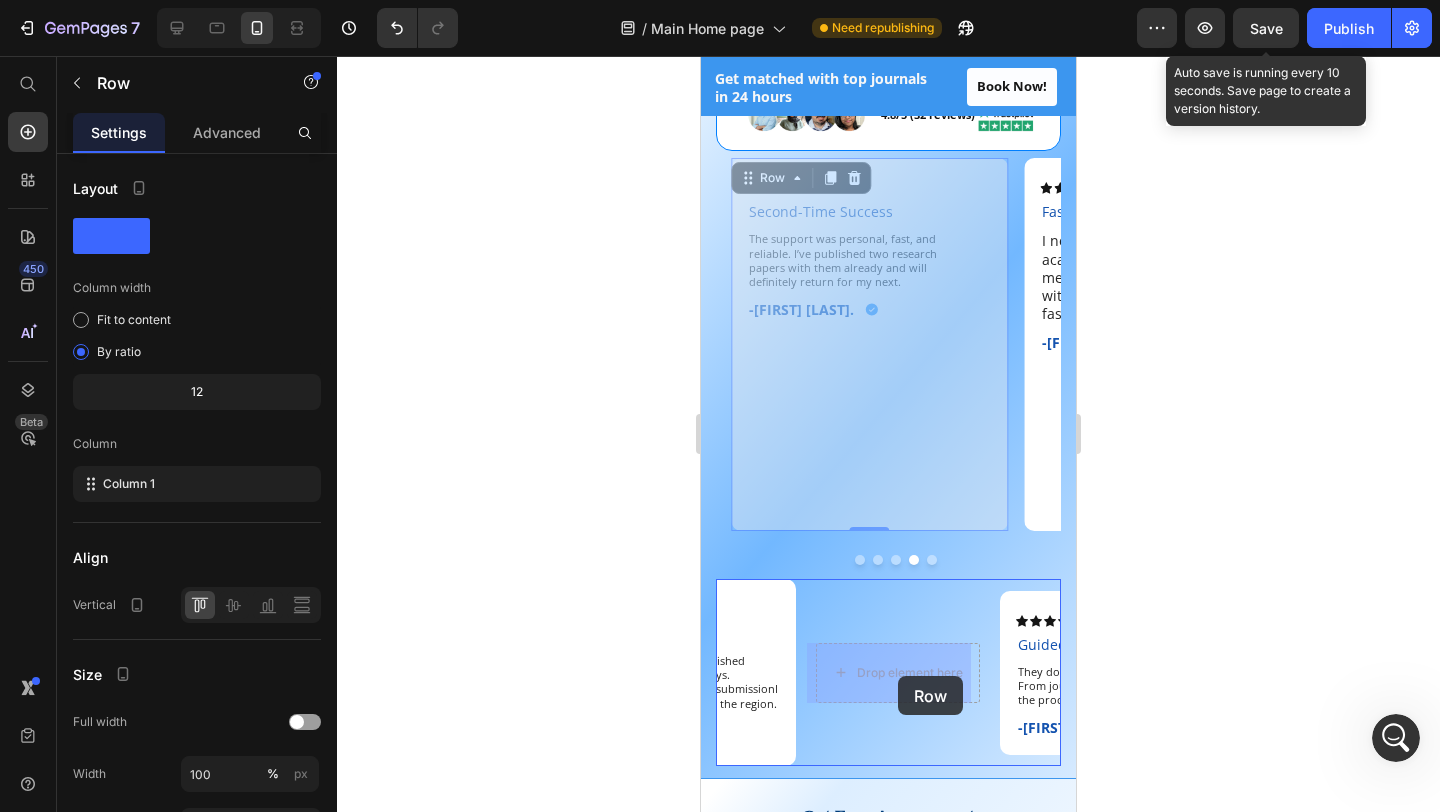 drag, startPoint x: 876, startPoint y: 171, endPoint x: 898, endPoint y: 676, distance: 505.47897 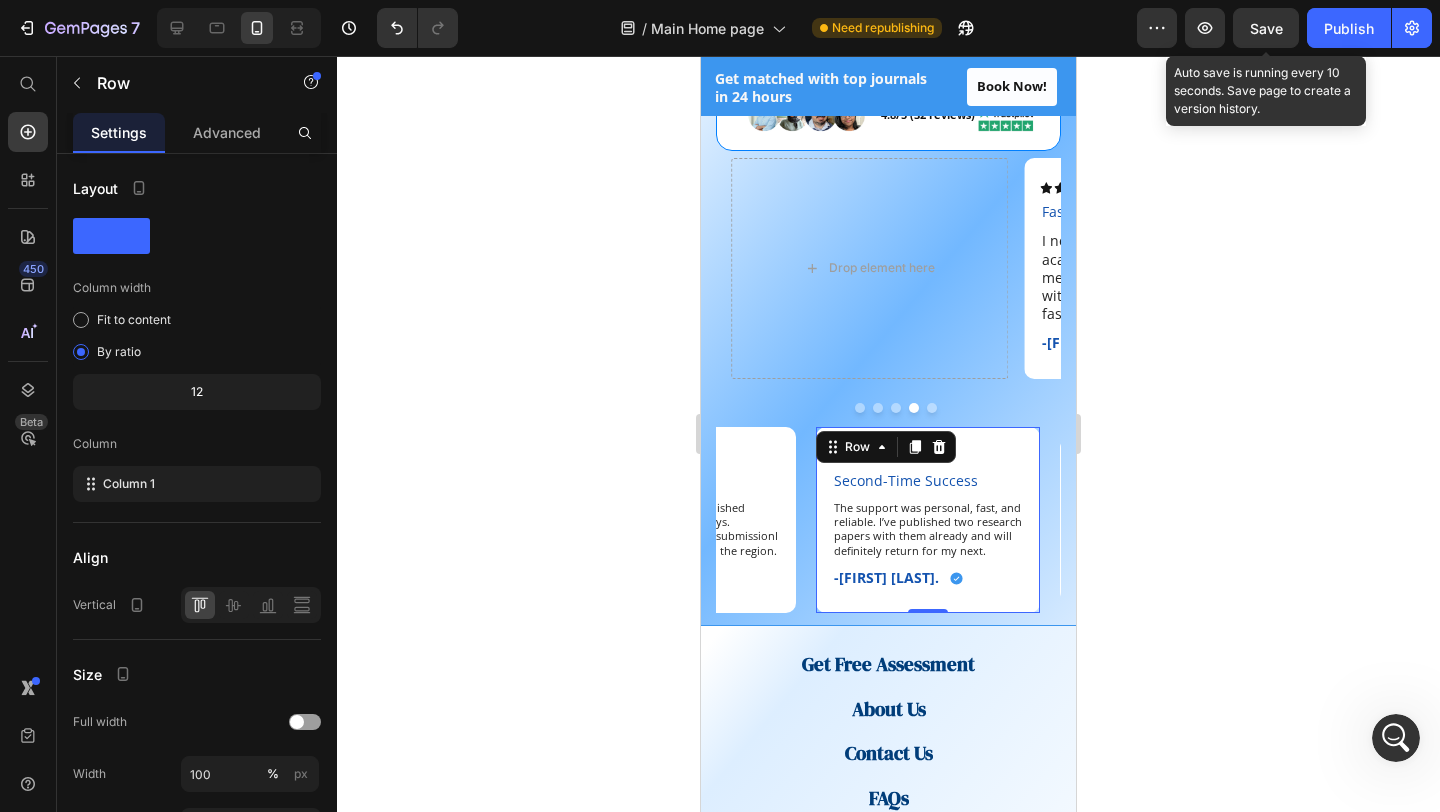 click 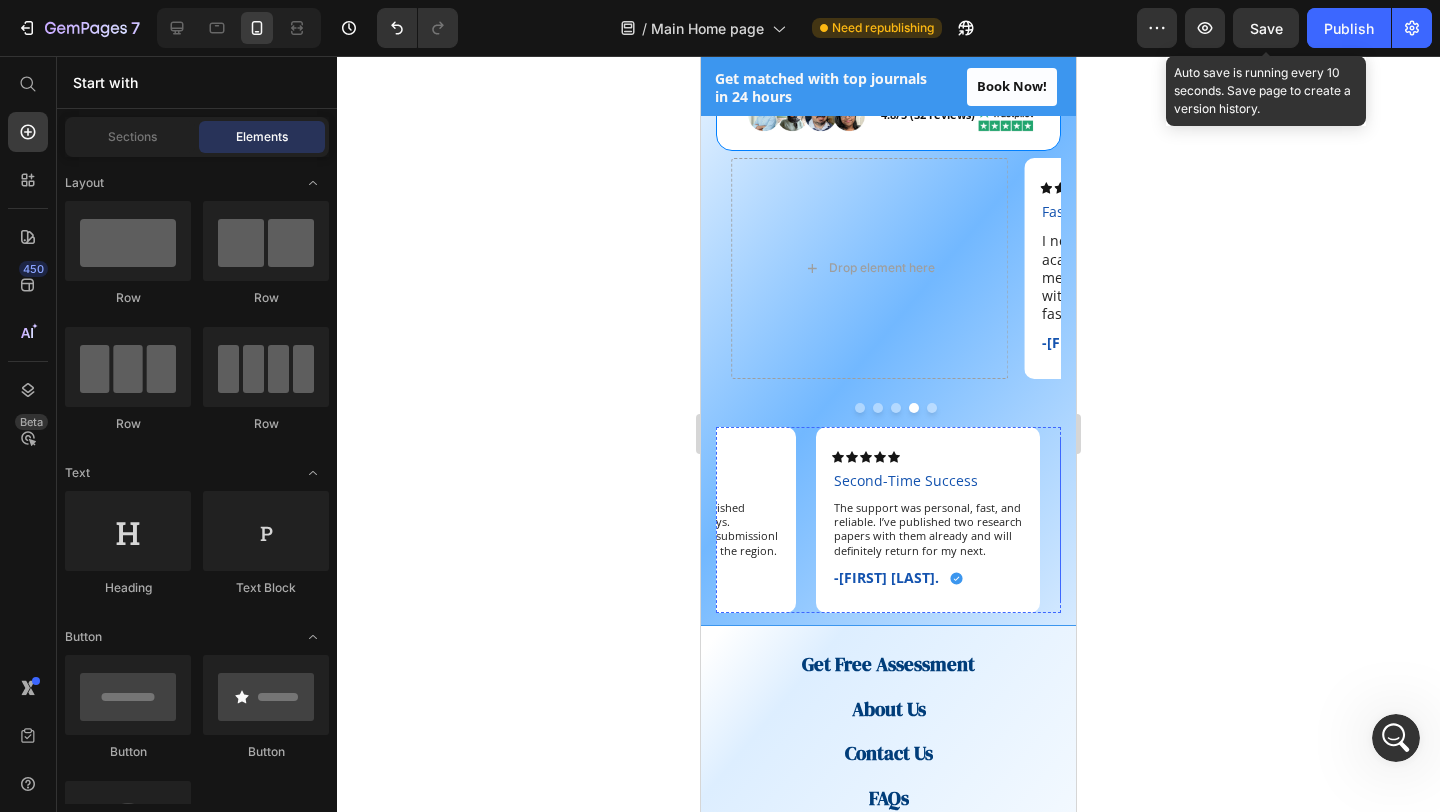 click on "Icon Icon Icon Icon Icon Icon List Guided Like a Mentor Text Block They don’t just submit papers they guide you like a mentor.  From journal selection to peer review responses,  the process was professional and smooth. Text Block -Dr. Hisham O. Text Block
Icon Row Row" at bounding box center [1233, 520] 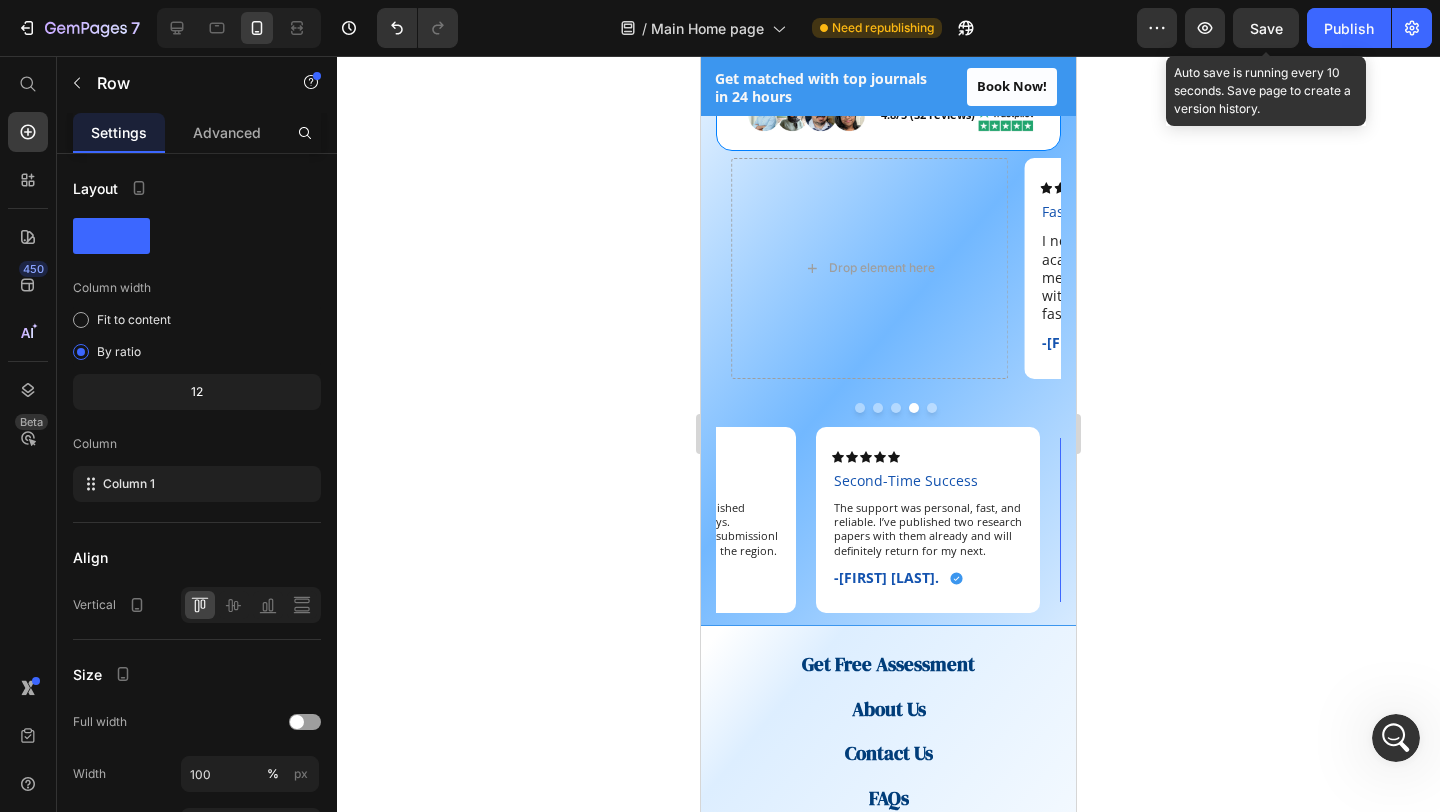 click 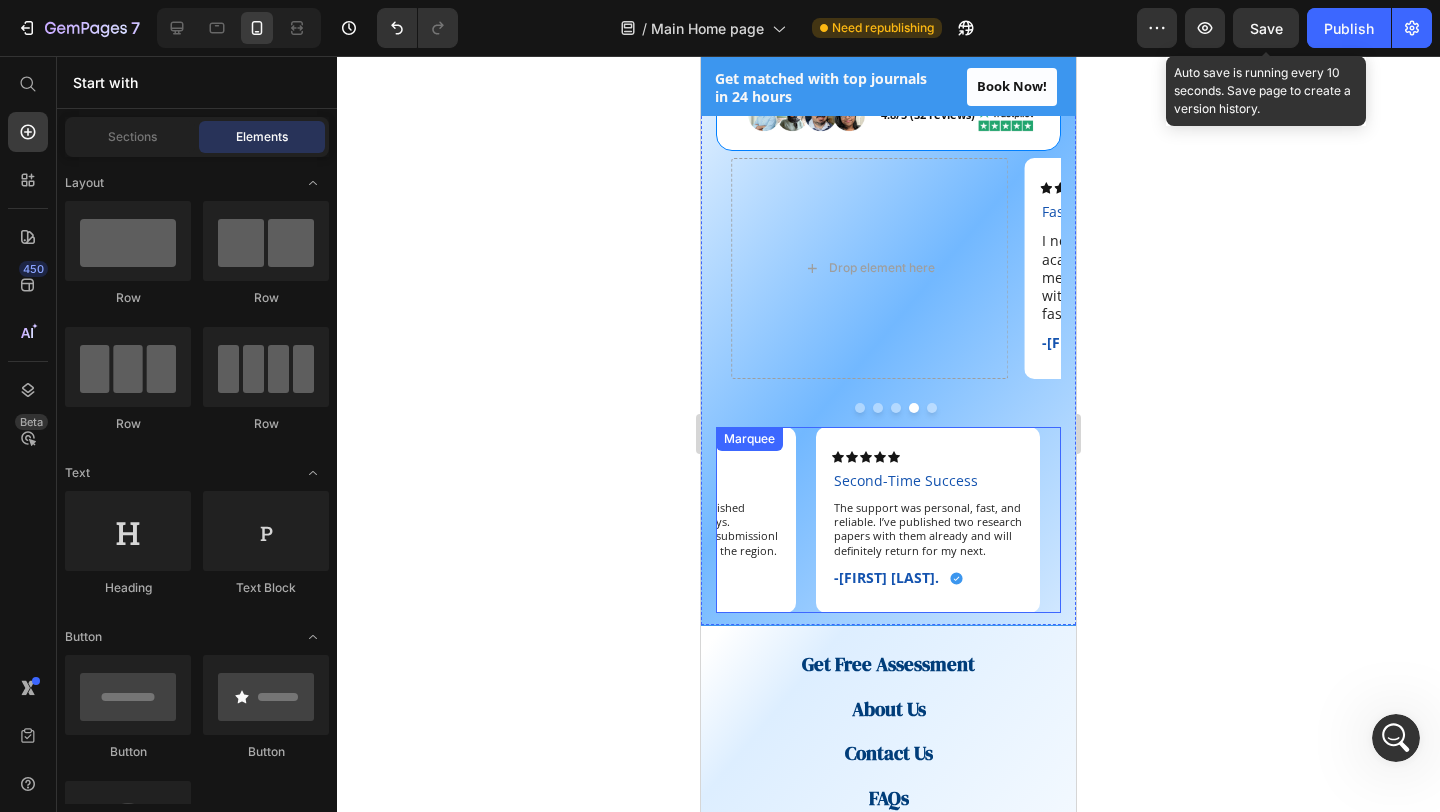 click on "Icon Icon Icon Icon Icon Icon List Published in 21 Days Text Block Thanks to their guidance, my article was published  in a Scopus-indexed journal within just 21 days. They handled everything from formatting to submissionI  highly recommend them to any researcher in the region. Text Block -Dr. Saeed A-K Text Block
Icon Row Row" at bounding box center (639, 520) 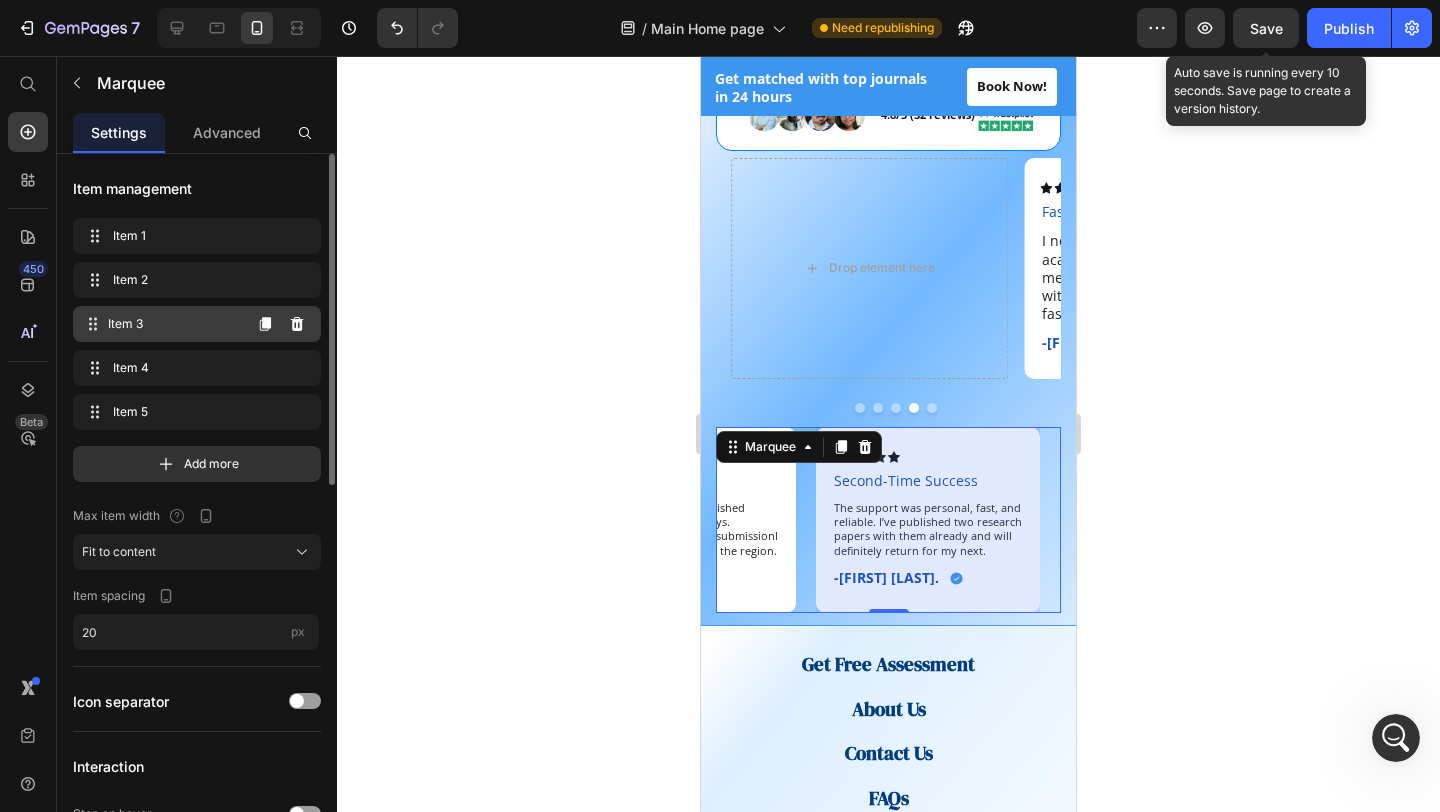 click on "Item 3" at bounding box center (174, 324) 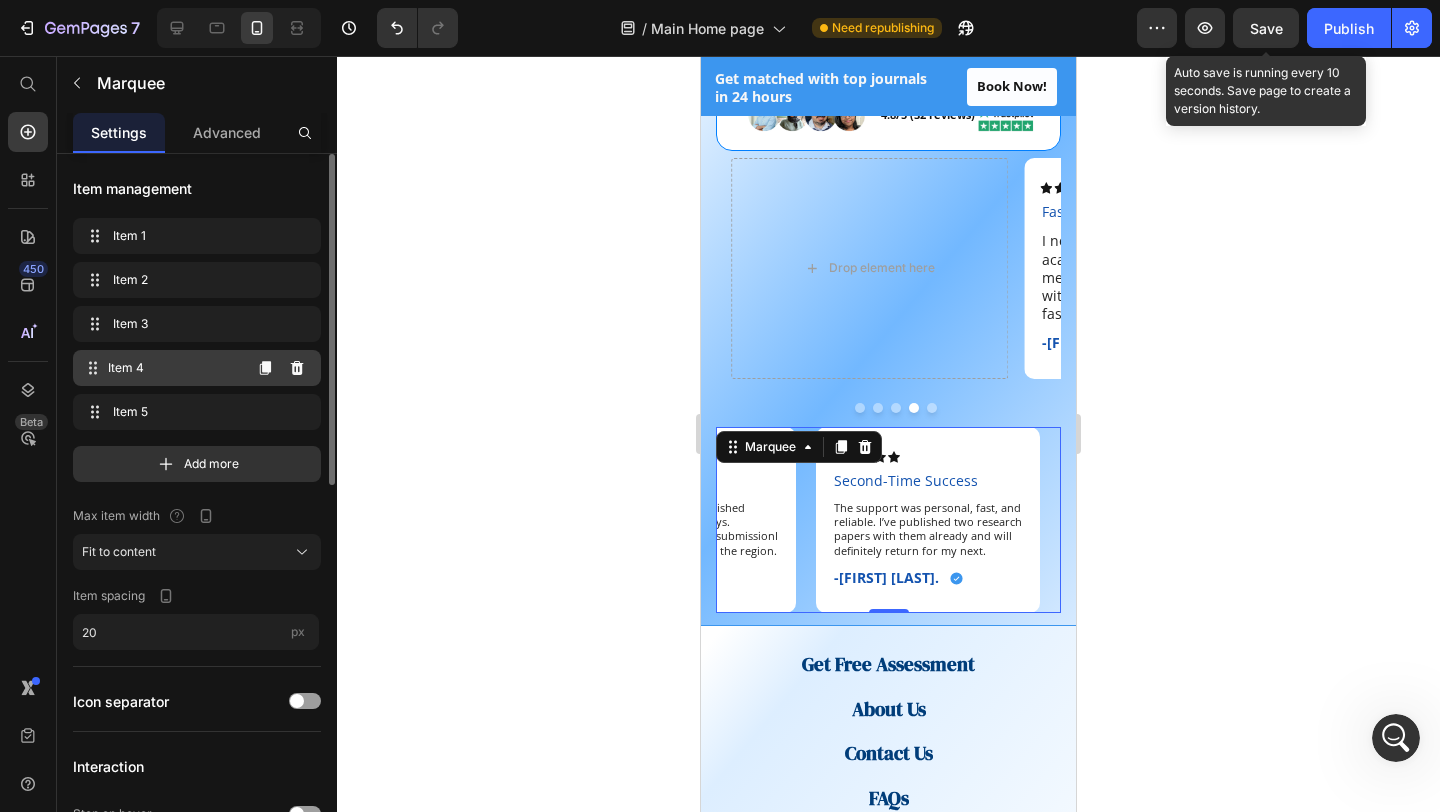 click on "Item 4 Item 4" at bounding box center [197, 368] 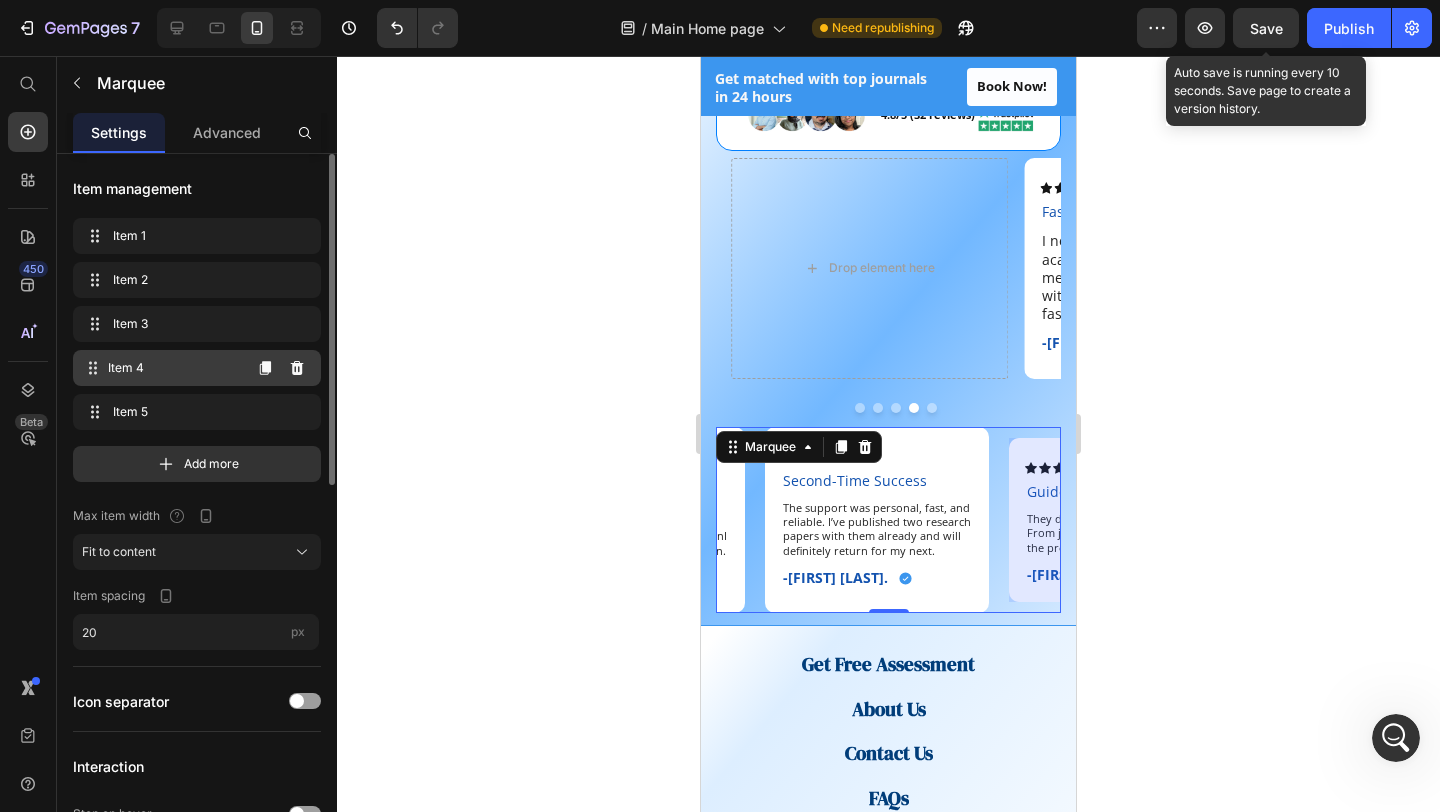 scroll, scrollTop: 0, scrollLeft: 906, axis: horizontal 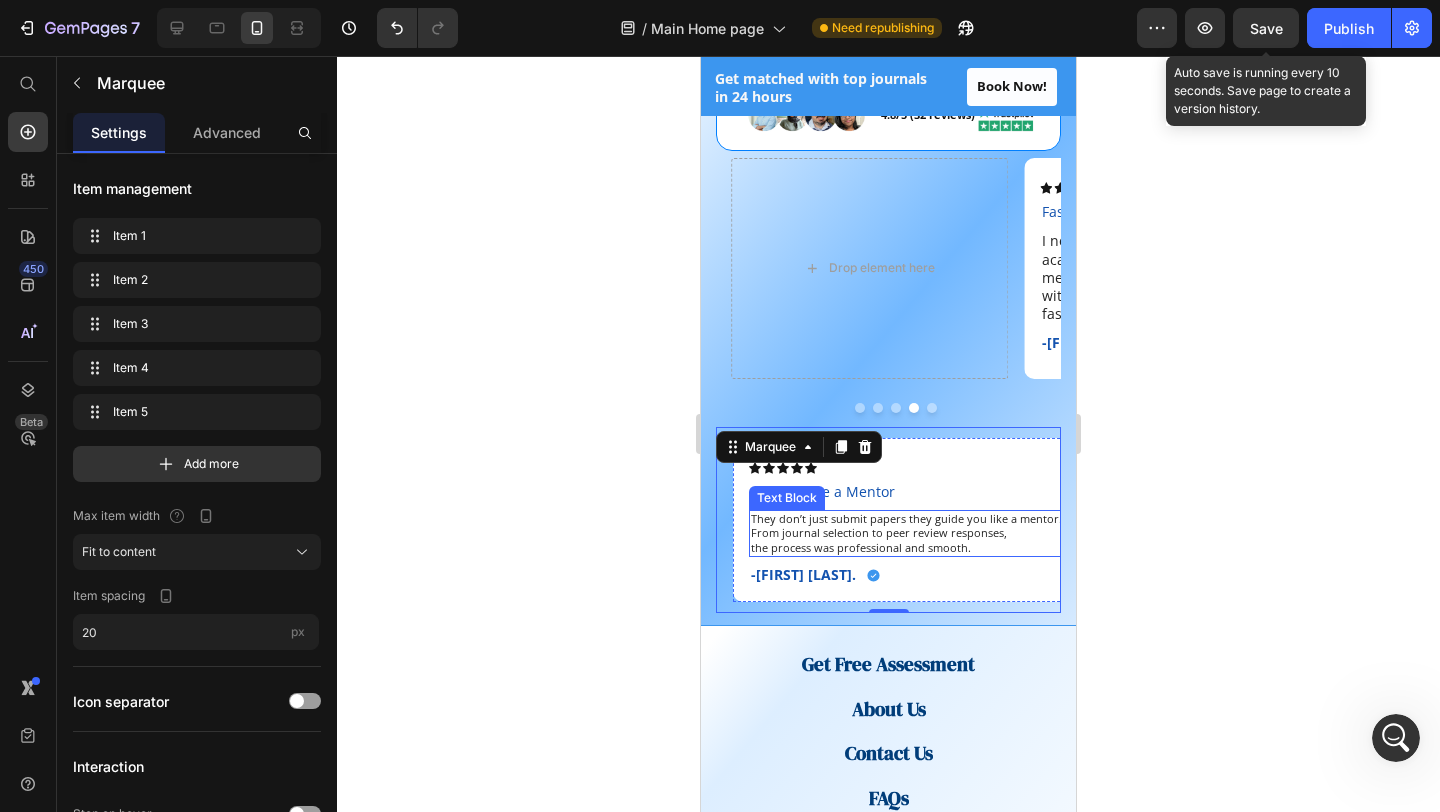 click on "From journal selection to peer review responses," at bounding box center [906, 533] 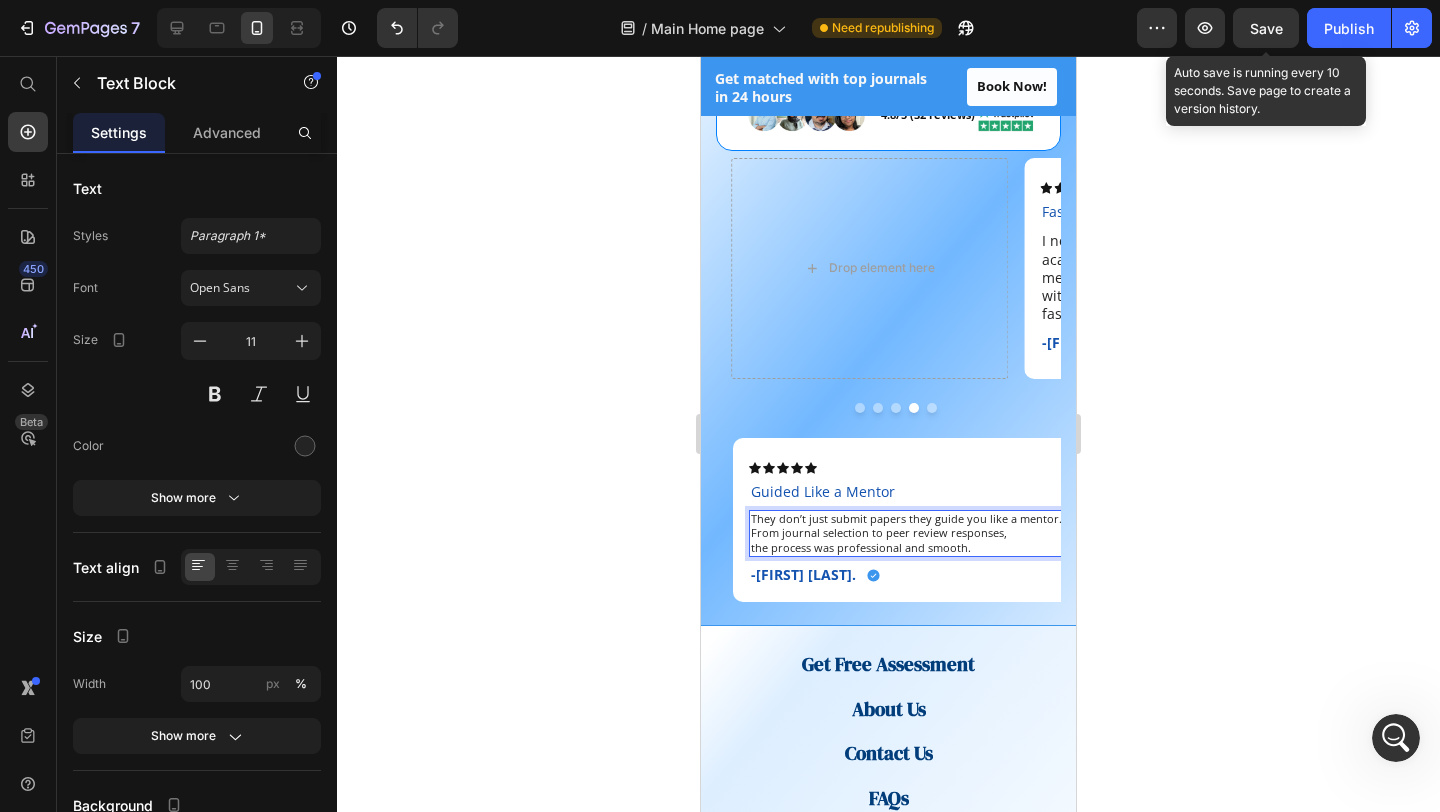 click on "They don’t just submit papers they guide you like a mentor." at bounding box center [906, 519] 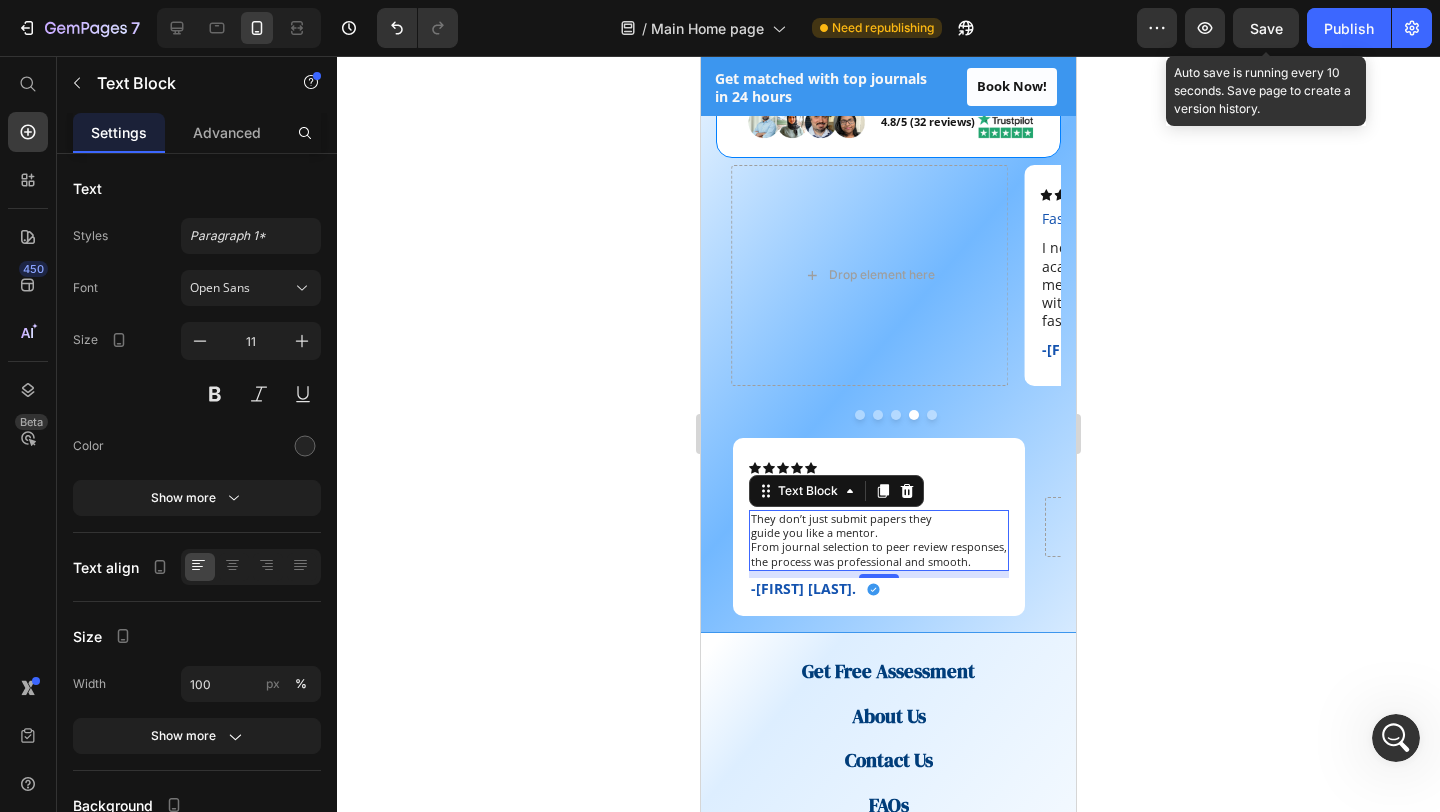 click 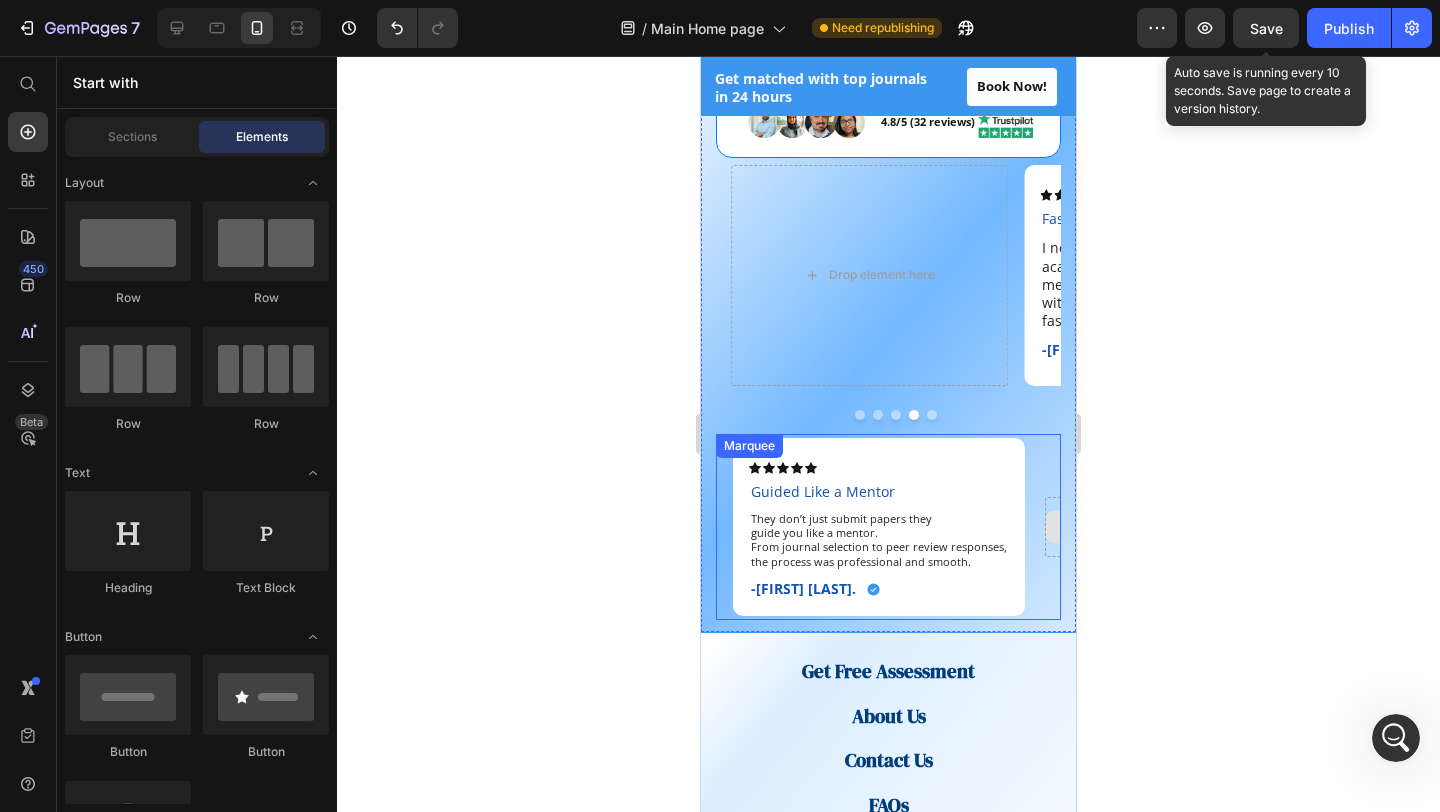 click on "Icon Icon Icon Icon Icon Icon List From Lost to Published Text Block As a PhD candidate, I was completely lost on  how to publish in a Web of Science journal.  The team made the process so easy.  I’ve now been published and cited within 3 months. Text Block -Fatima A. Text Block
Icon Row Row Icon Icon Icon Icon Icon Icon List Published in 21 Days Text Block Thanks to their guidance, my article was published  in a Scopus-indexed journal within just 21 days. They handled everything from formatting to submissionI  highly recommend them to any researcher in the region. Text Block -Dr. Saeed A-K Text Block
Icon Row Row Icon Icon Icon Icon Icon Icon List Second-Time Success Text Block The support was personal, fast, and reliable. I’ve published two research papers with them already and will definitely return for my next. Text Block -Dr. Yasir K. Text Block
Icon Row Row Icon Icon Icon Icon Icon Icon List Guided Like a Mentor Text Block guide you like a mentor." at bounding box center (520, 527) 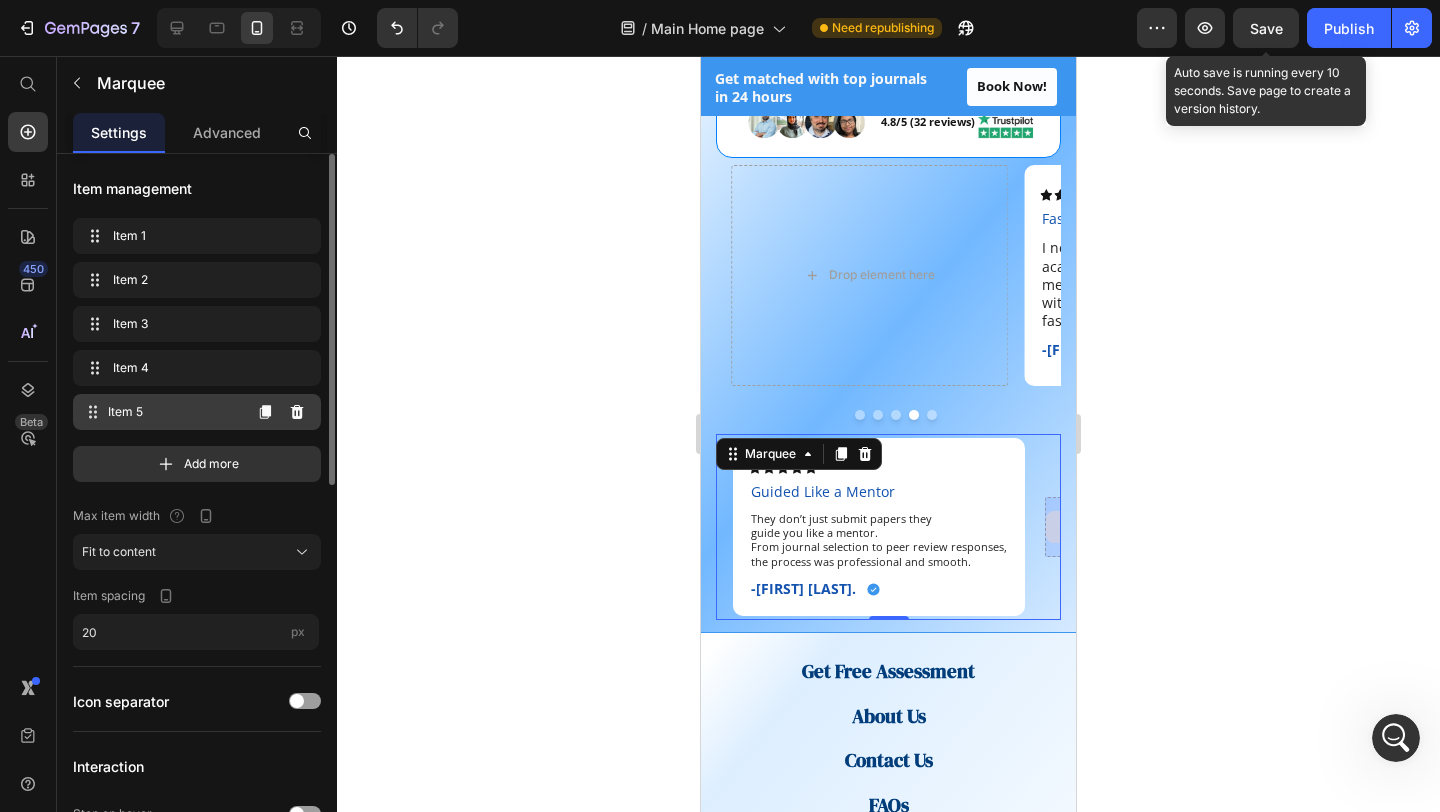 click on "Item 5" at bounding box center (174, 412) 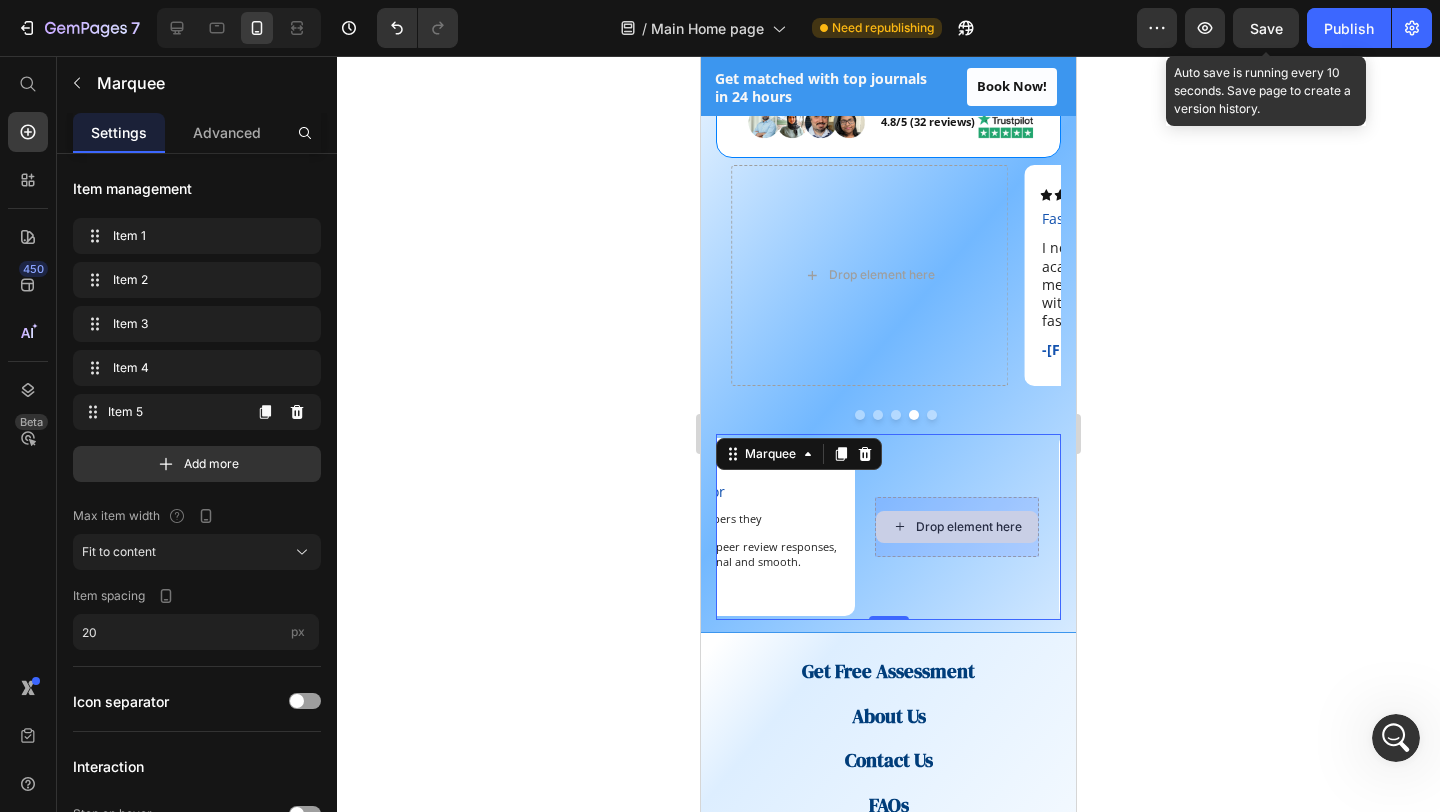scroll, scrollTop: 0, scrollLeft: 1130, axis: horizontal 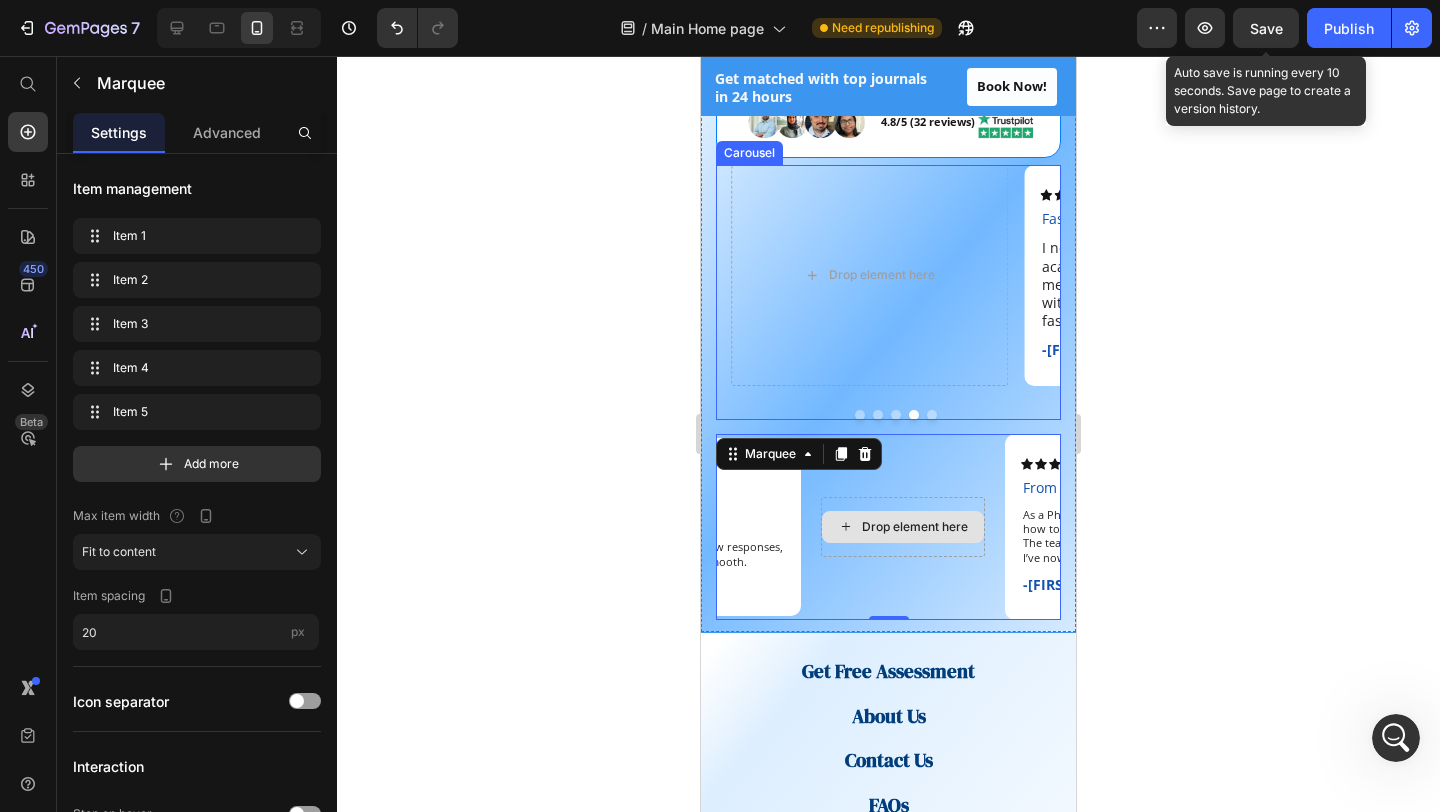 click at bounding box center (932, 415) 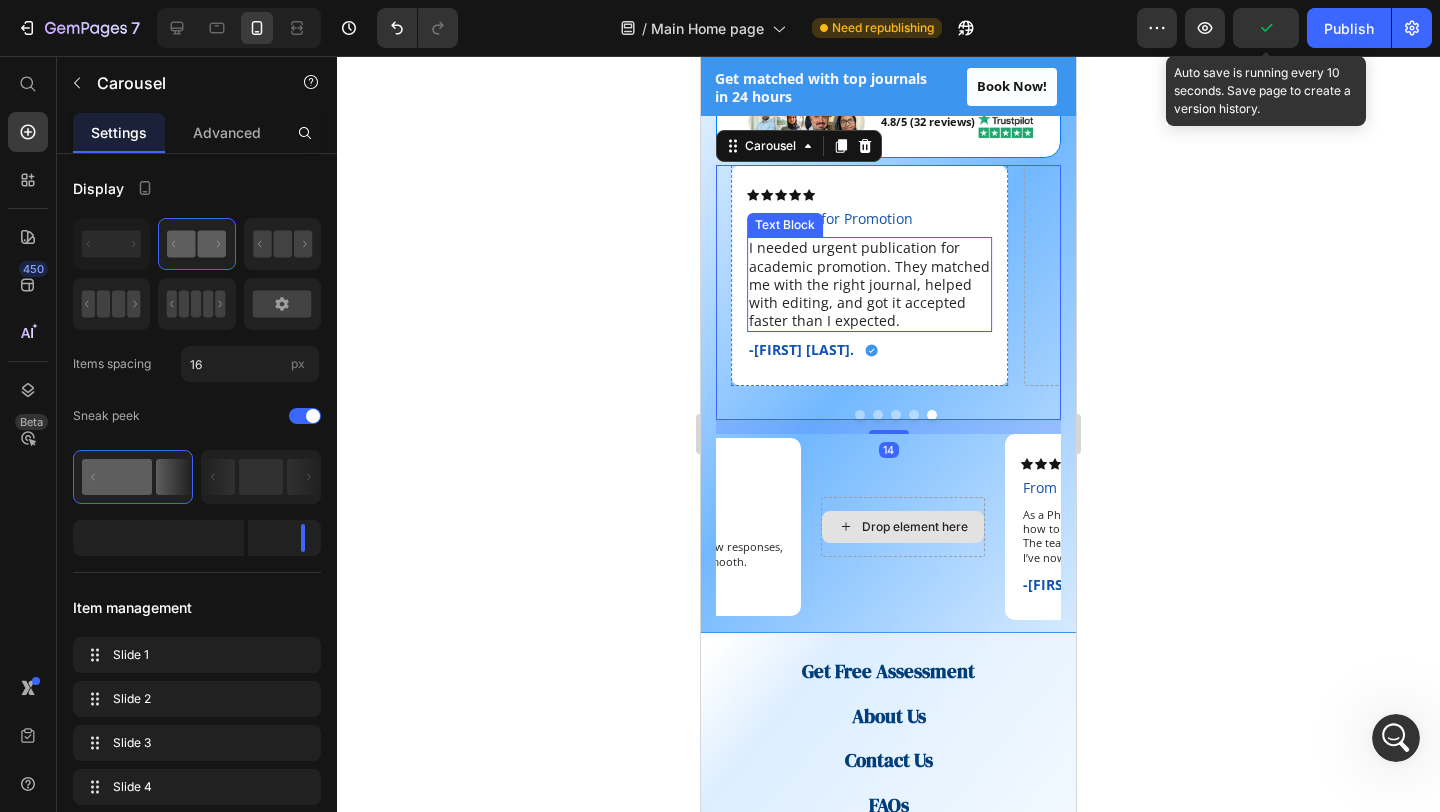click on "I needed urgent publication for academic promotion. They matched me with the right journal, helped with editing, and got it accepted faster than I expected." at bounding box center (869, 284) 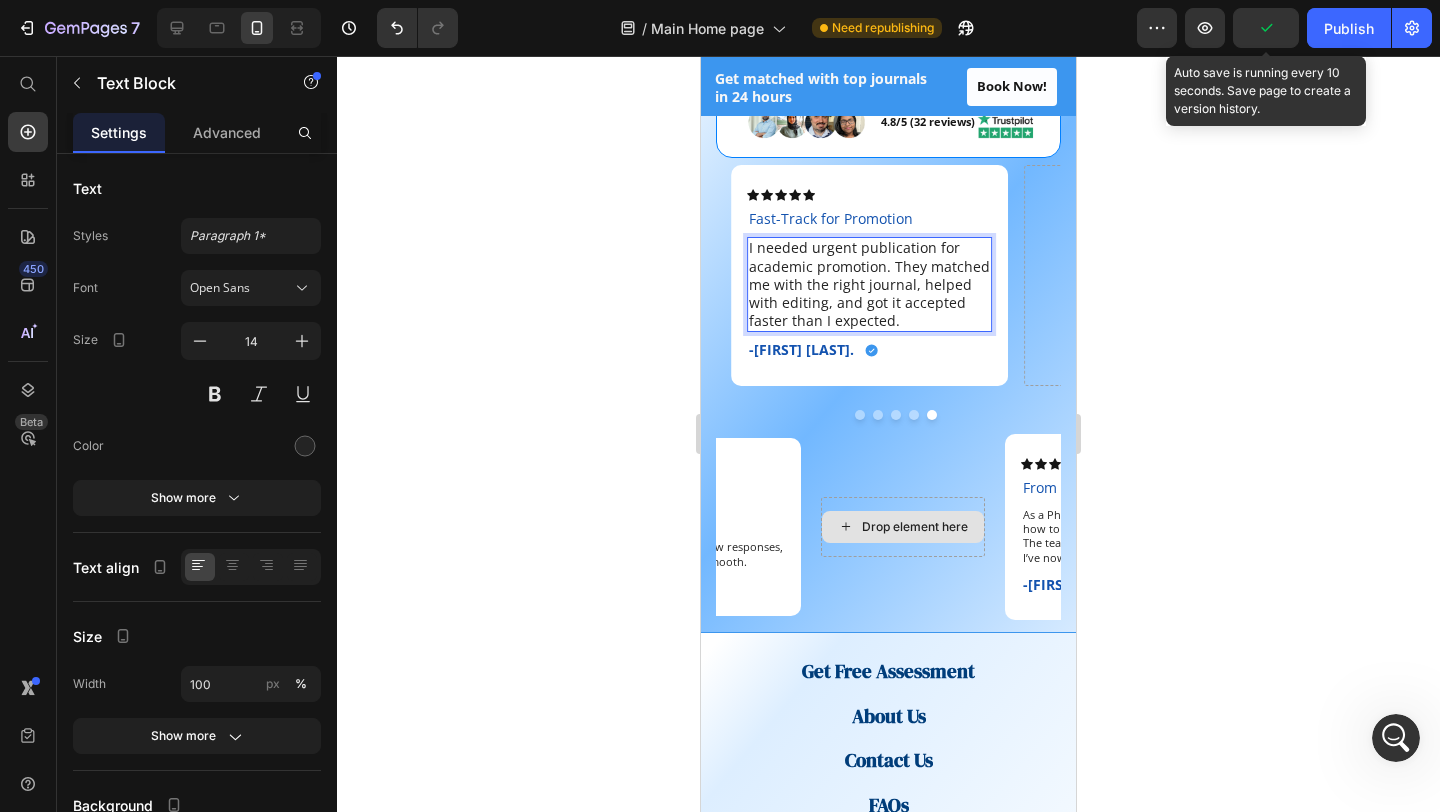 click on "I needed urgent publication for academic promotion. They matched me with the right journal, helped with editing, and got it accepted faster than I expected." at bounding box center (869, 284) 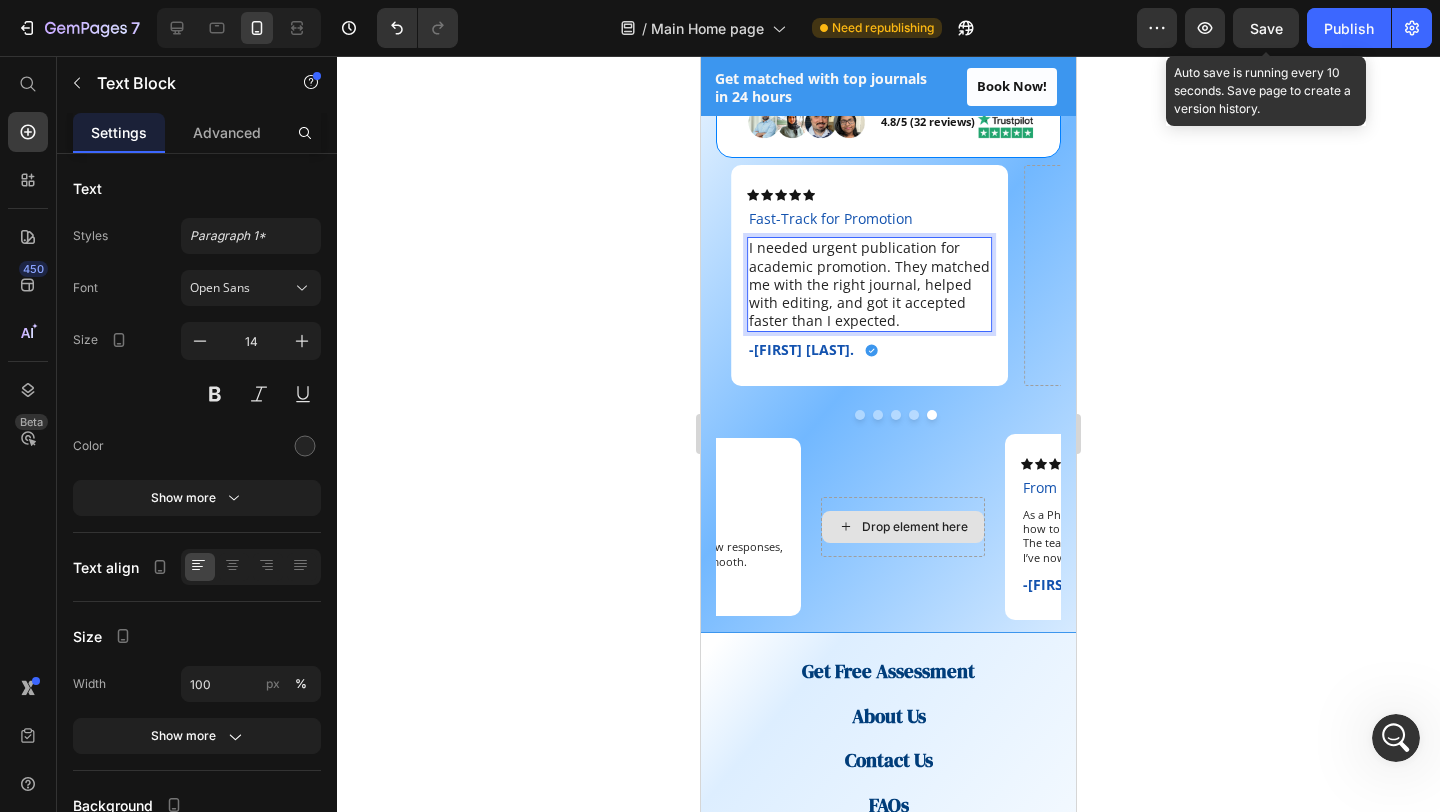 click on "academic promotion. They matched me with the right journal, helped with editing, and got it accepted faster than I expected." at bounding box center (869, 294) 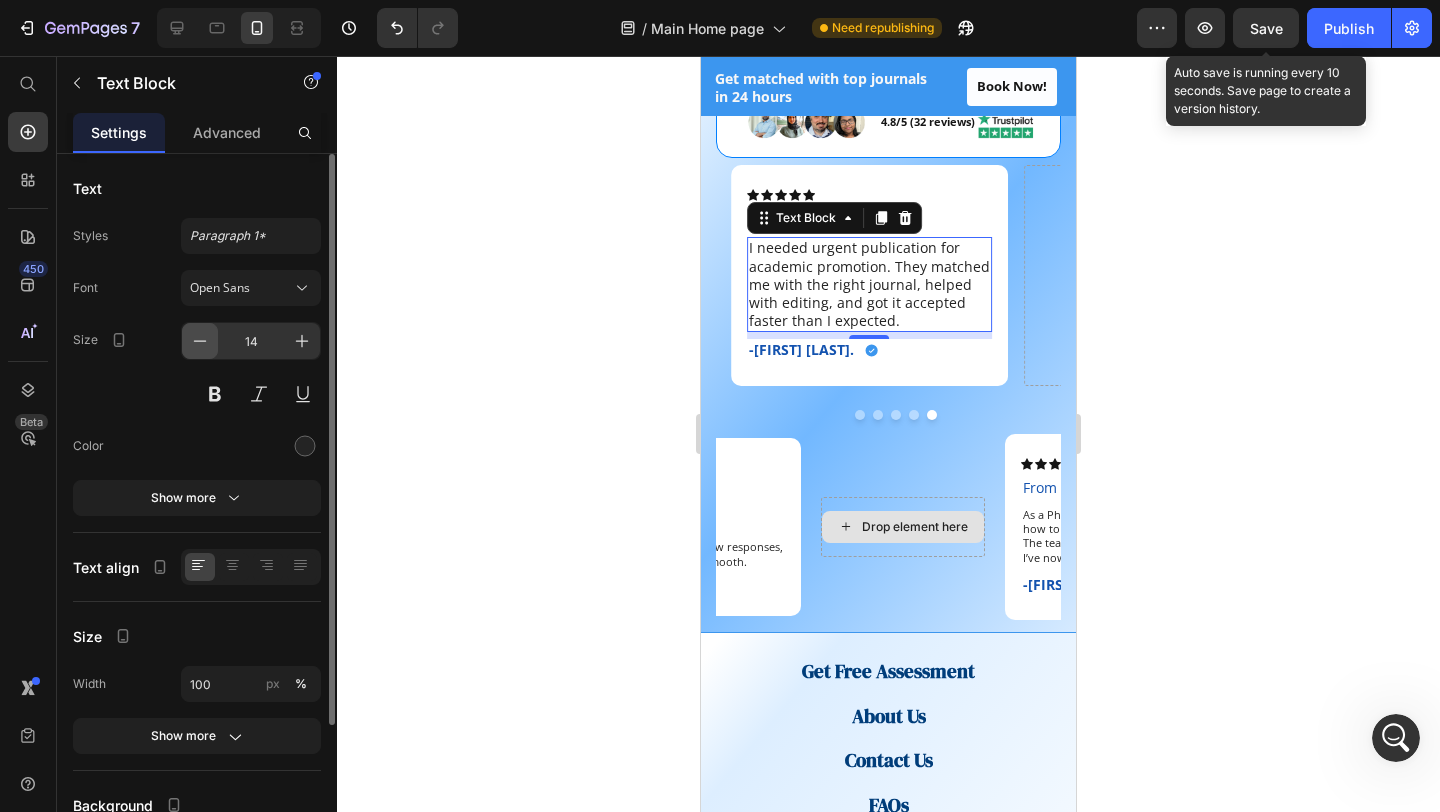 click 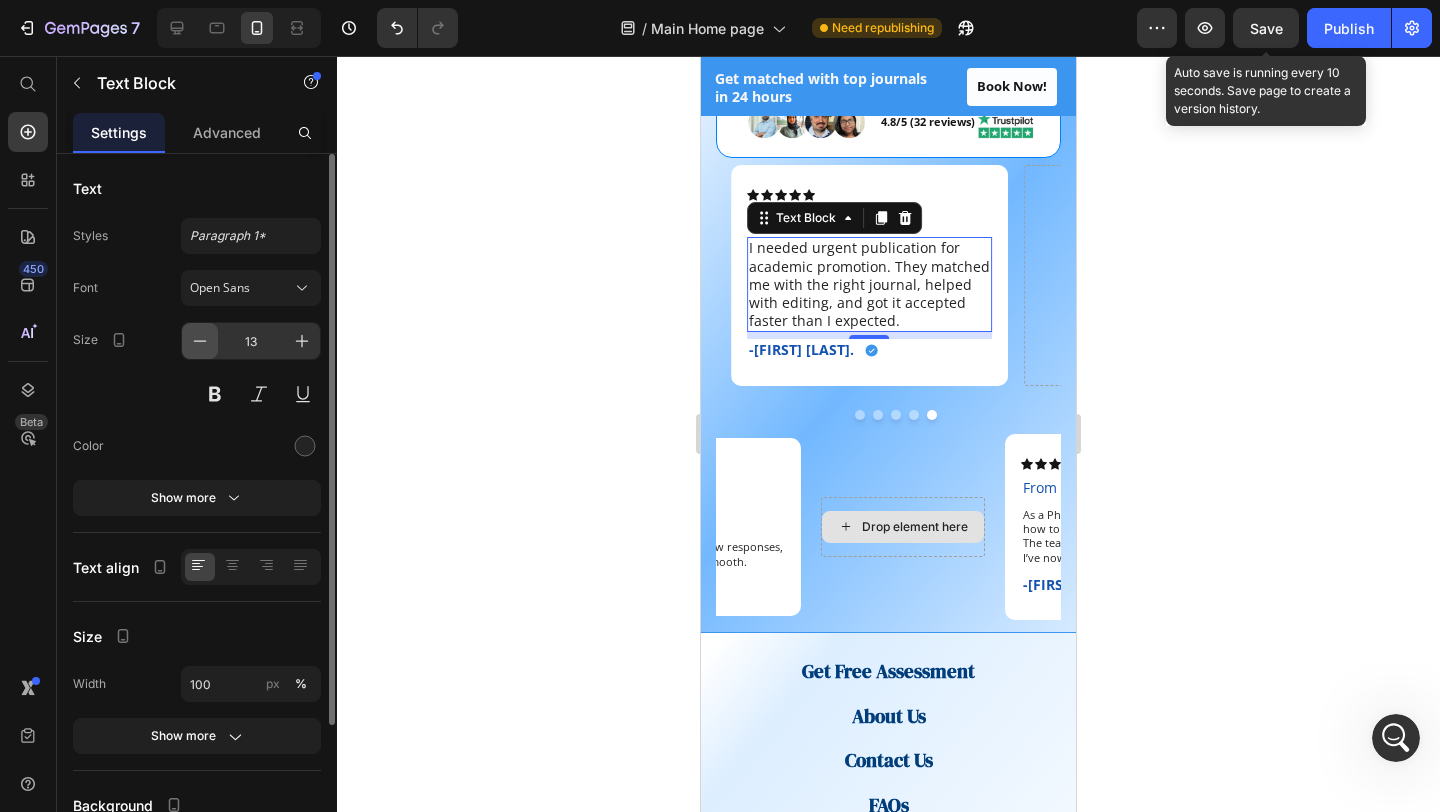 click 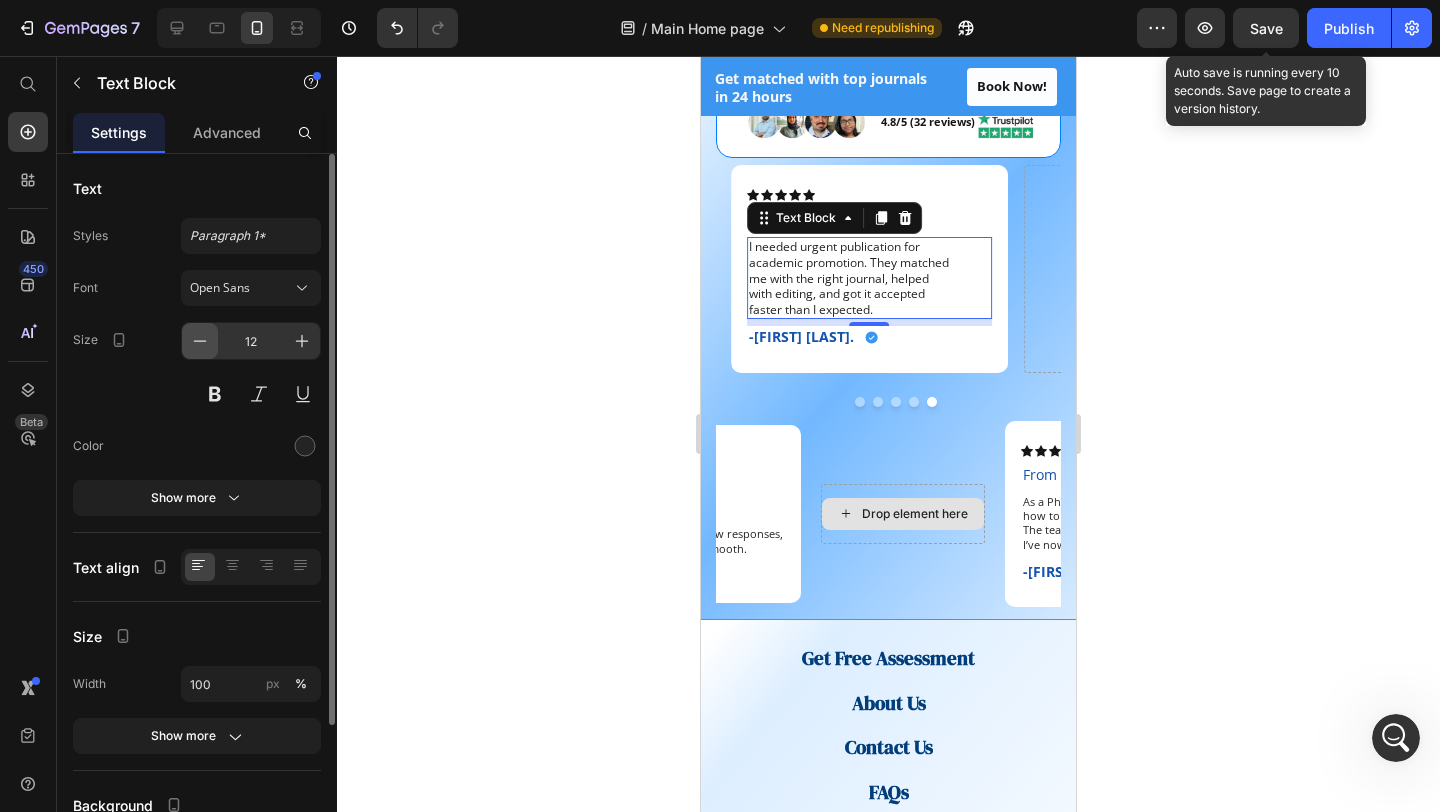 click 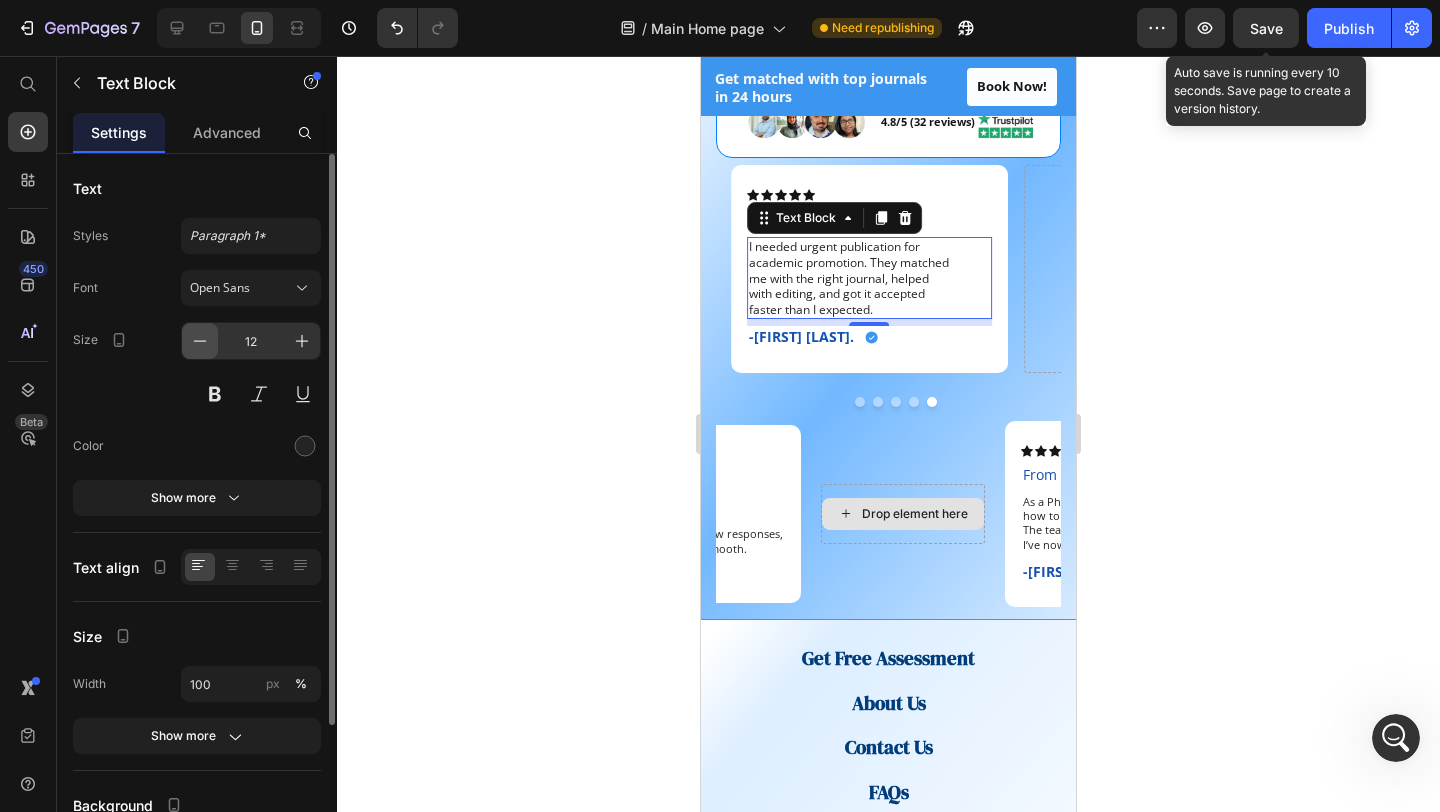 type on "11" 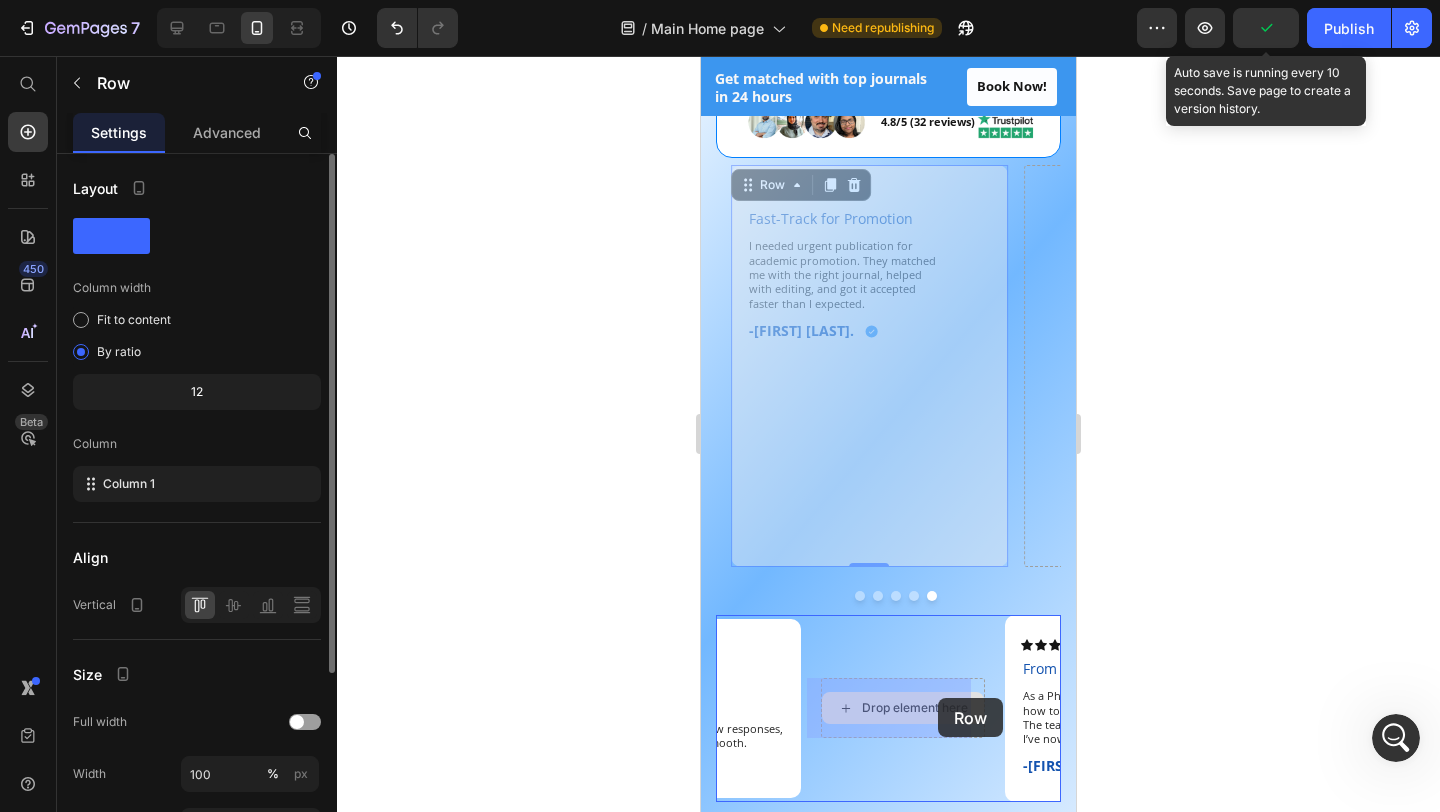 drag, startPoint x: 896, startPoint y: 175, endPoint x: 938, endPoint y: 698, distance: 524.6837 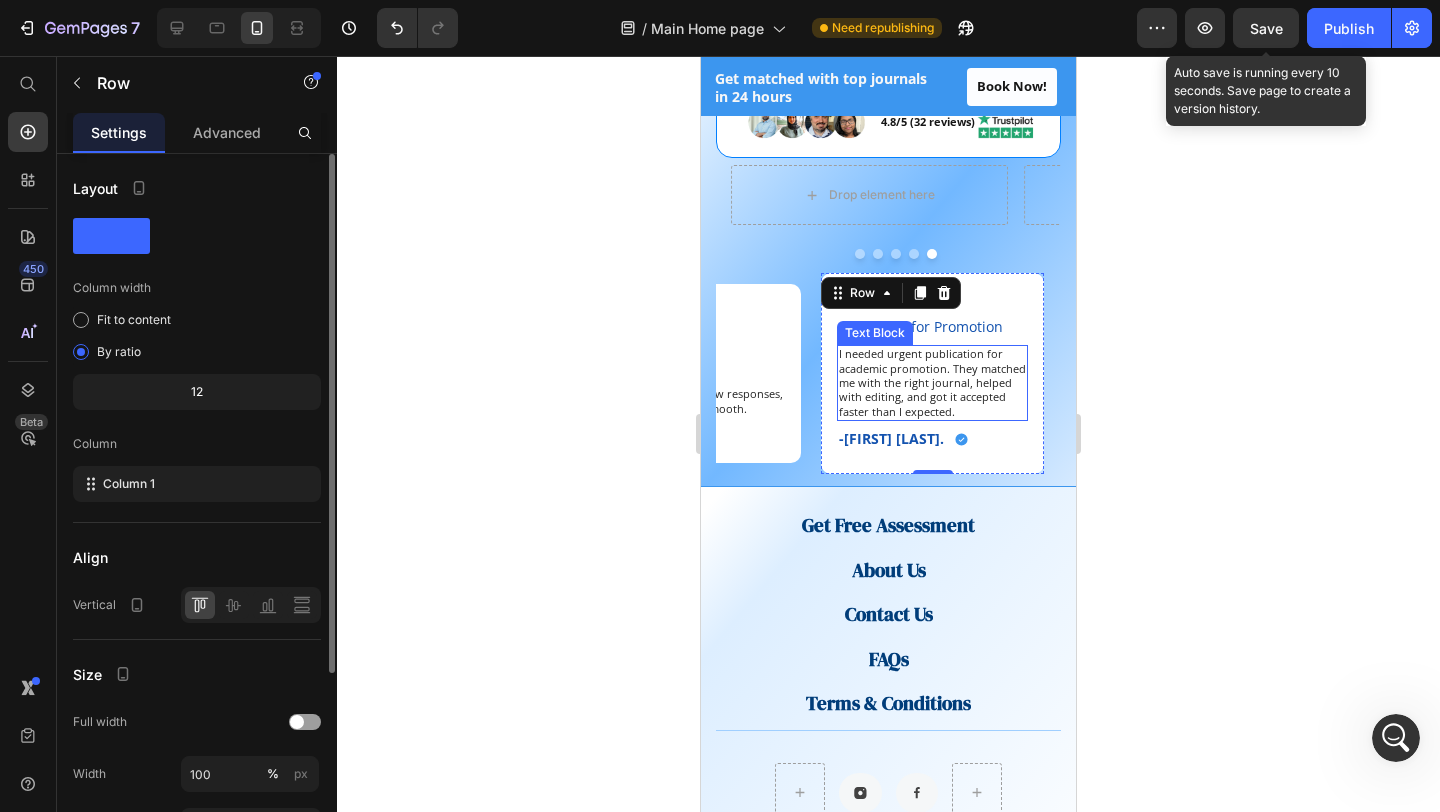 click on "faster than I expected." at bounding box center (932, 412) 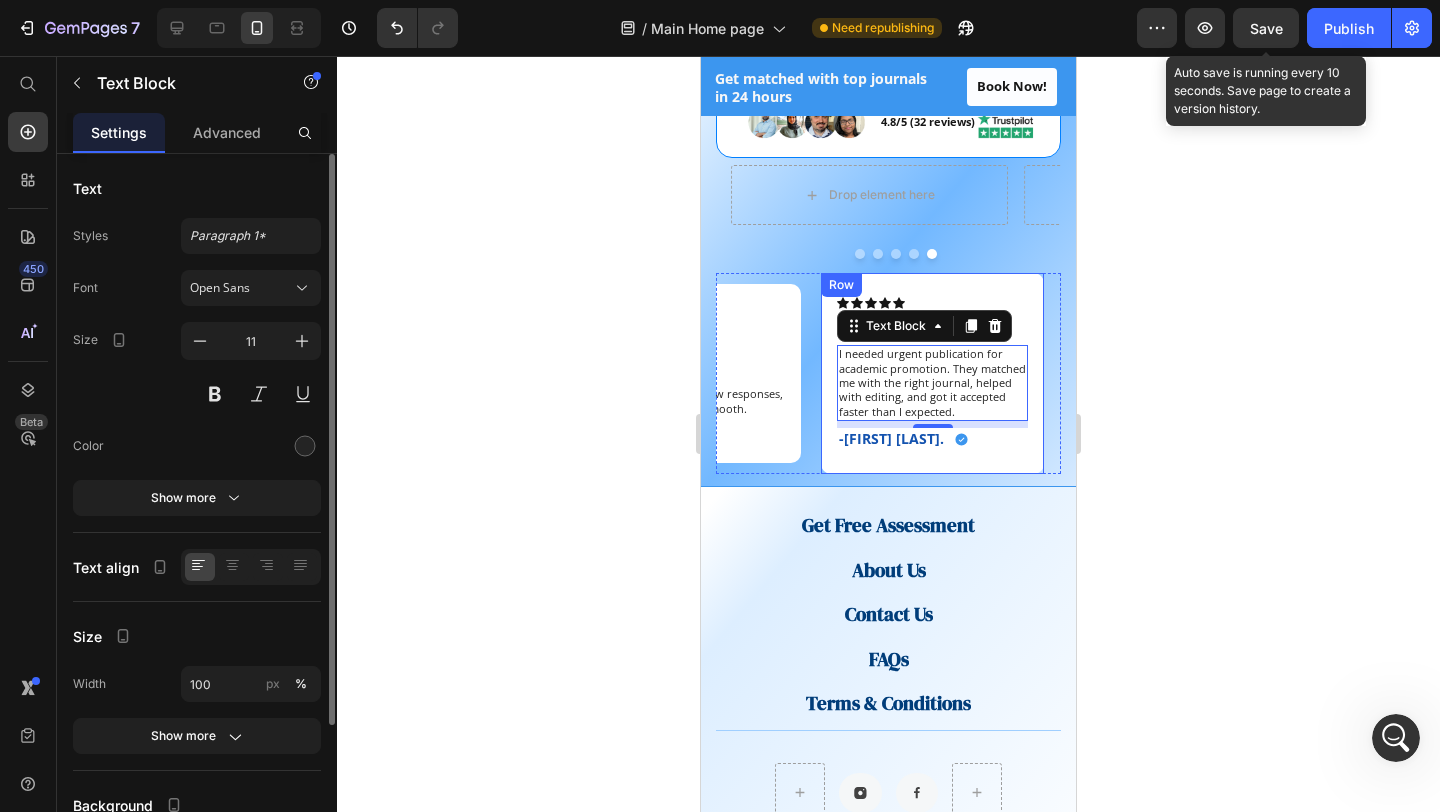 click on "Icon Icon Icon Icon Icon Icon List Fast-Track for Promotion Text Block I needed urgent publication for academic promotion. They matched me with the right journal, helped with editing, and got it accepted faster than I expected. Text Block   7 -Dr. Laila M. Text Block
Icon Row Row" at bounding box center (932, 373) 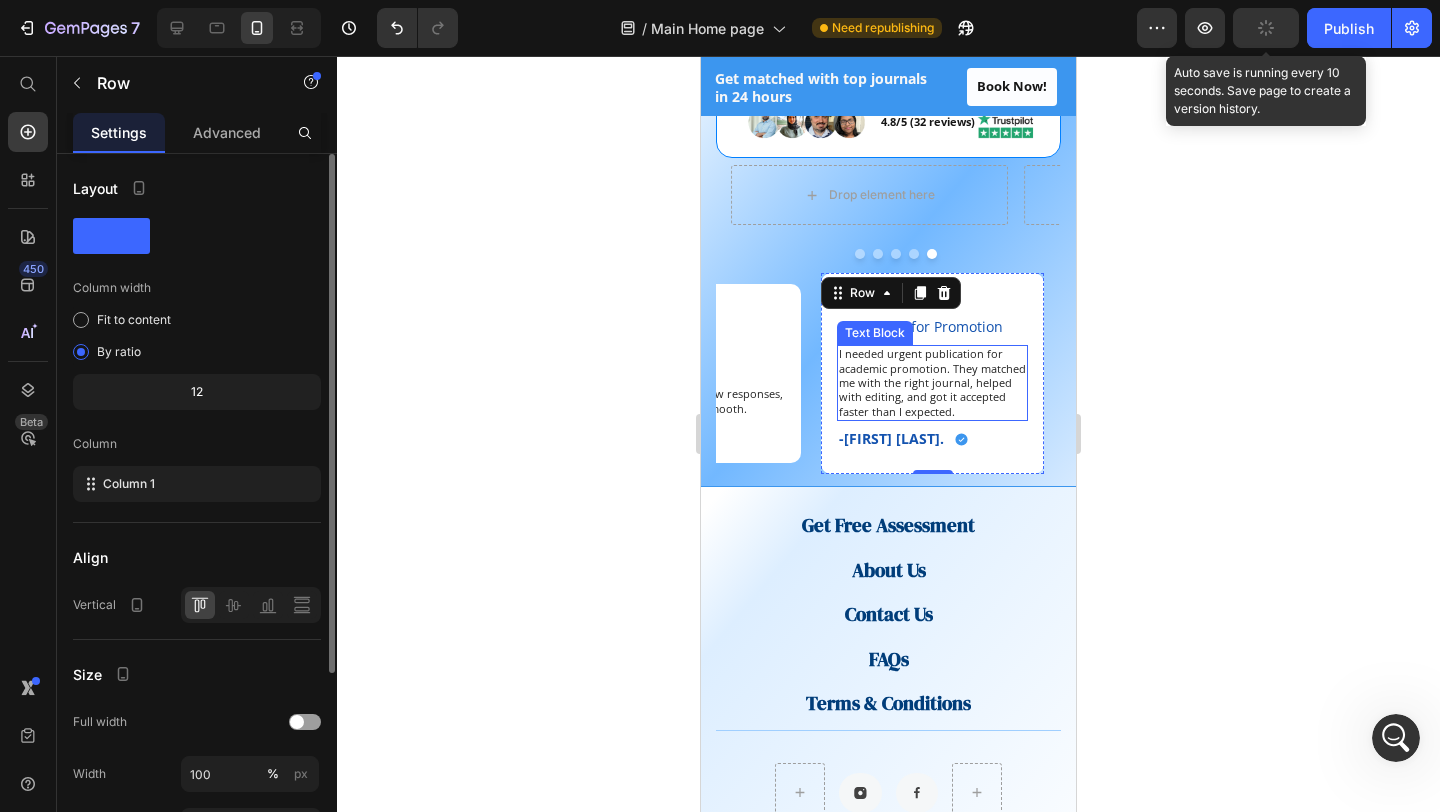 click on "faster than I expected." at bounding box center [932, 412] 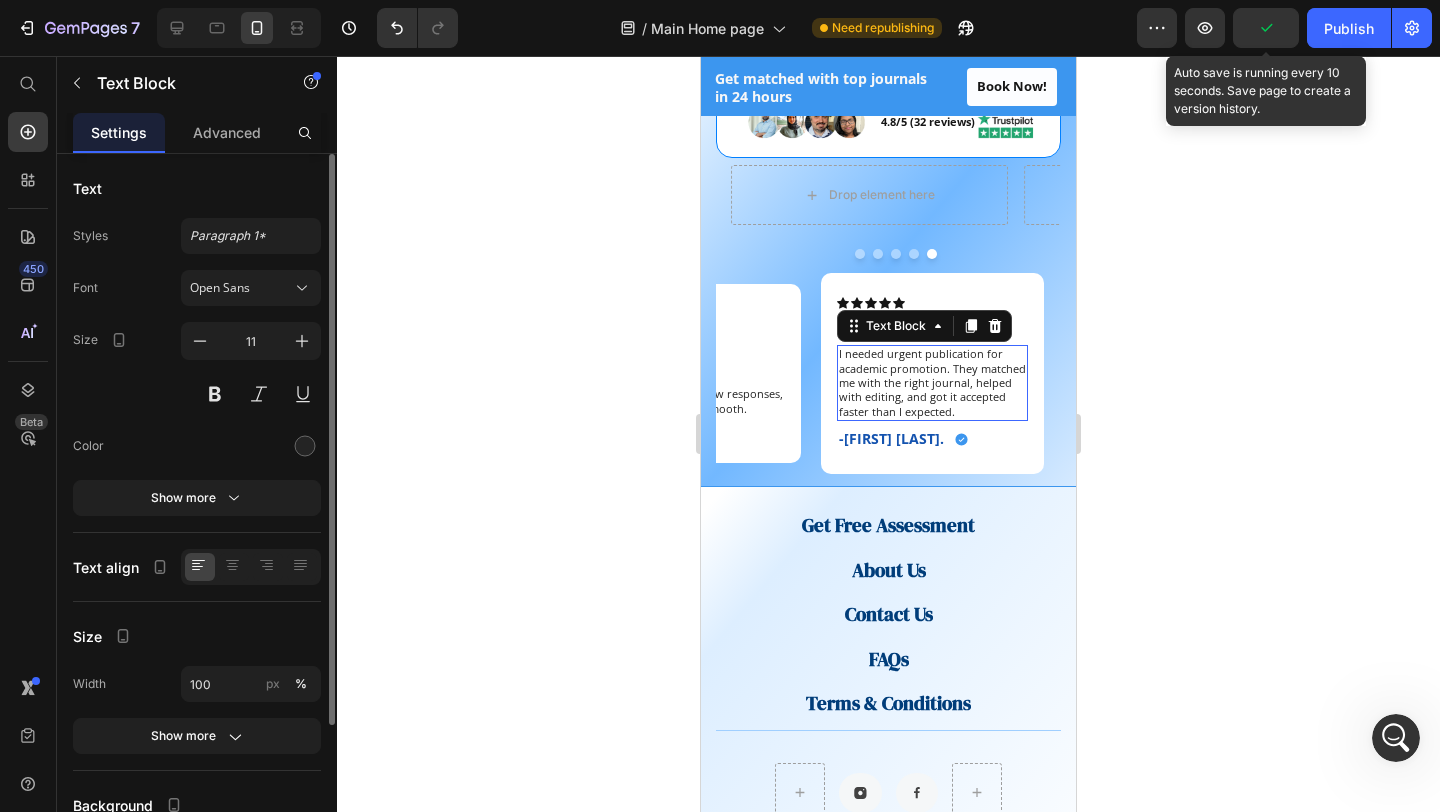 click on "faster than I expected." at bounding box center (932, 412) 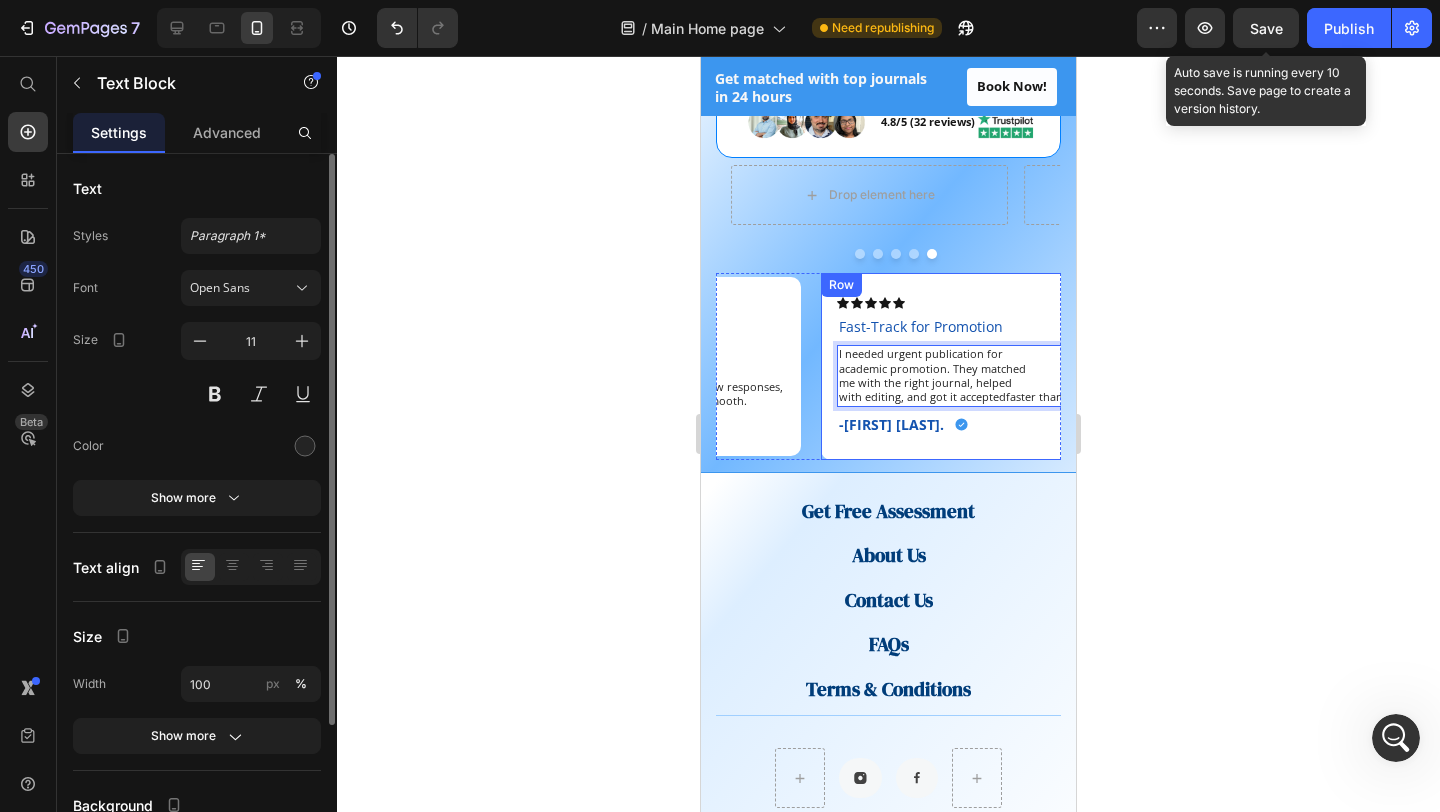 click on "Icon Icon Icon Icon Icon Icon List Fast-Track for Promotion Text Block I needed urgent publication for academic promotion. They matched me with the right journal, helped with editing, and got it acceptedfaster than I expected. Text Block   7 -Dr. Laila M. Text Block
Icon Row Row" at bounding box center (980, 366) 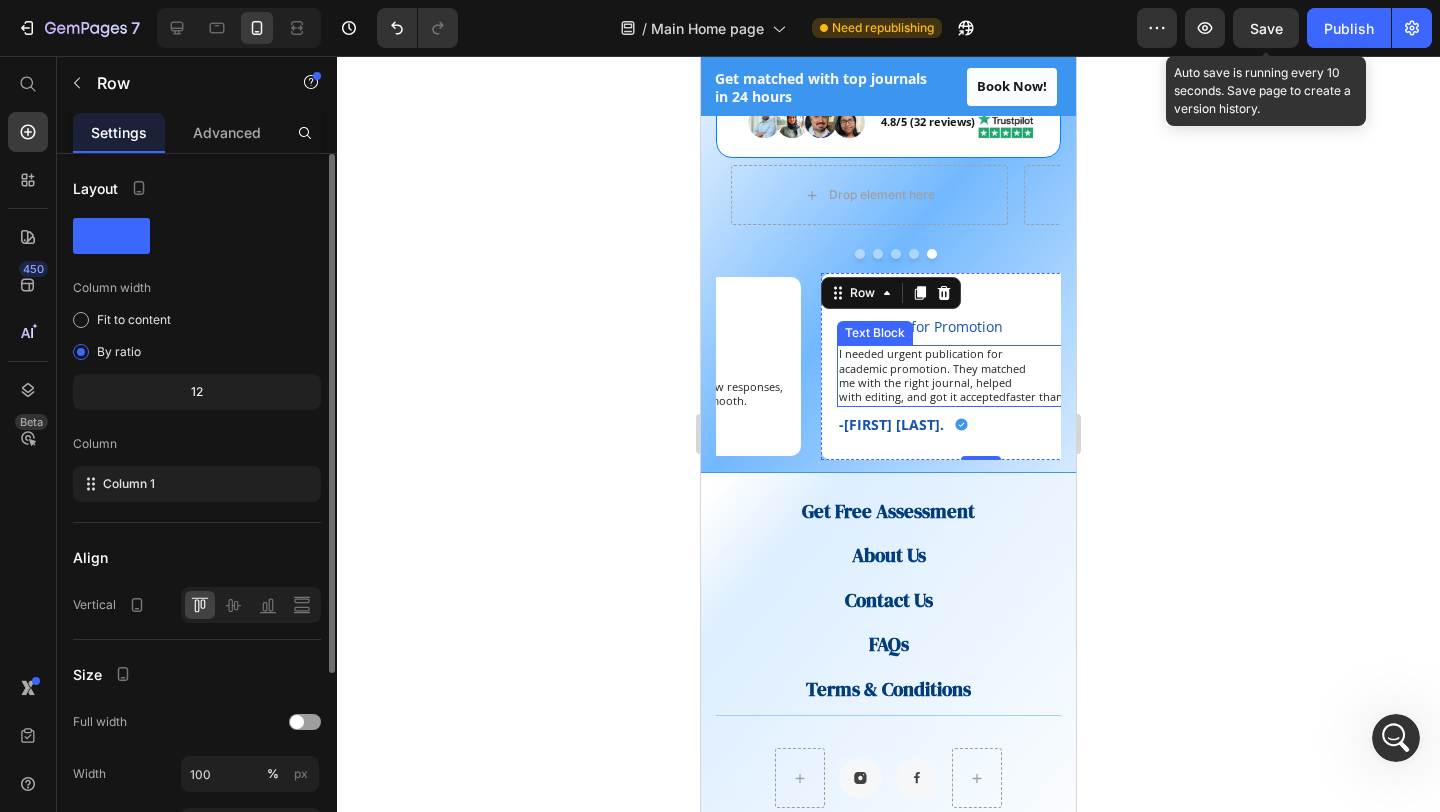 click on "with editing, and got it acceptedfaster than I expected." at bounding box center [980, 397] 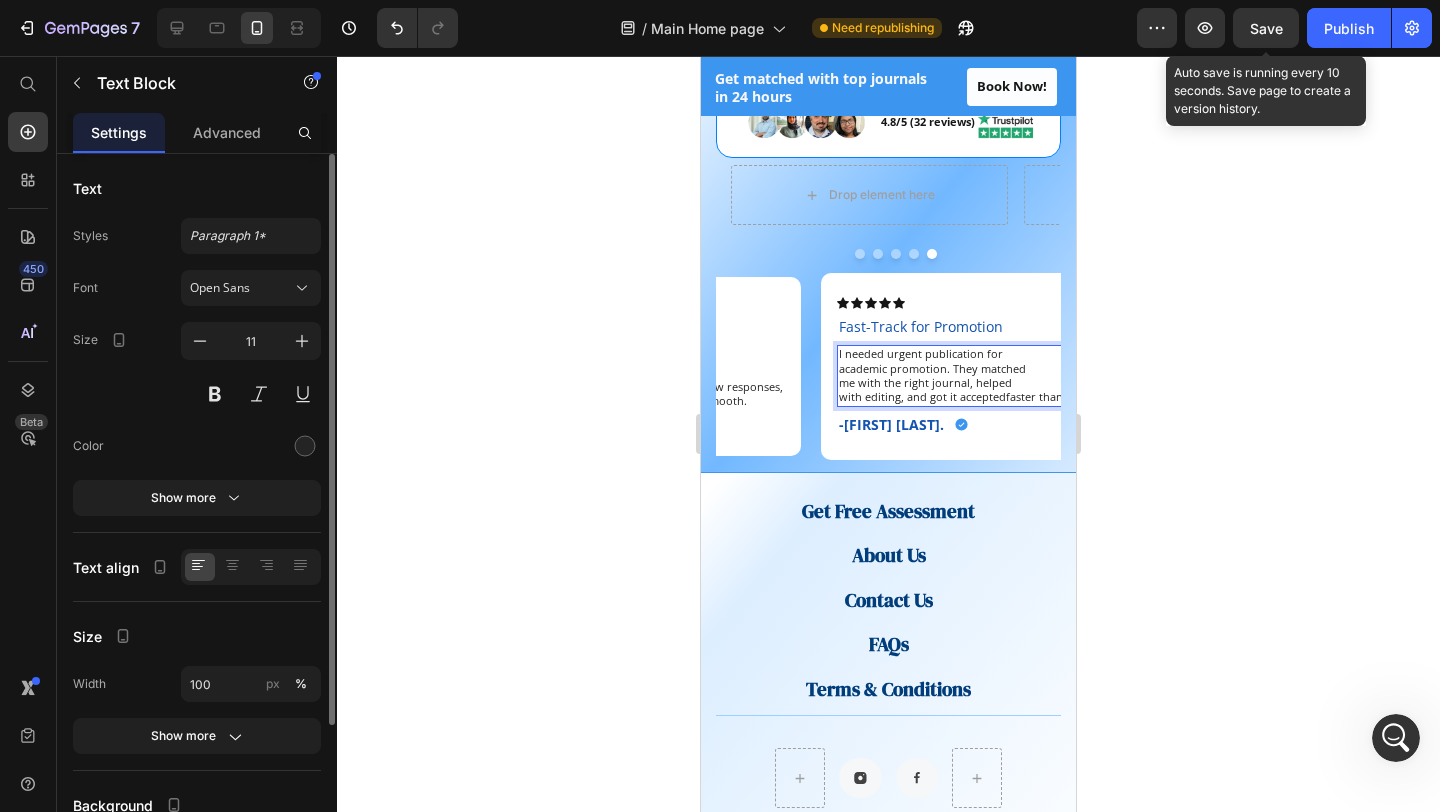 click on "with editing, and got it acceptedfaster than I expected." at bounding box center (980, 397) 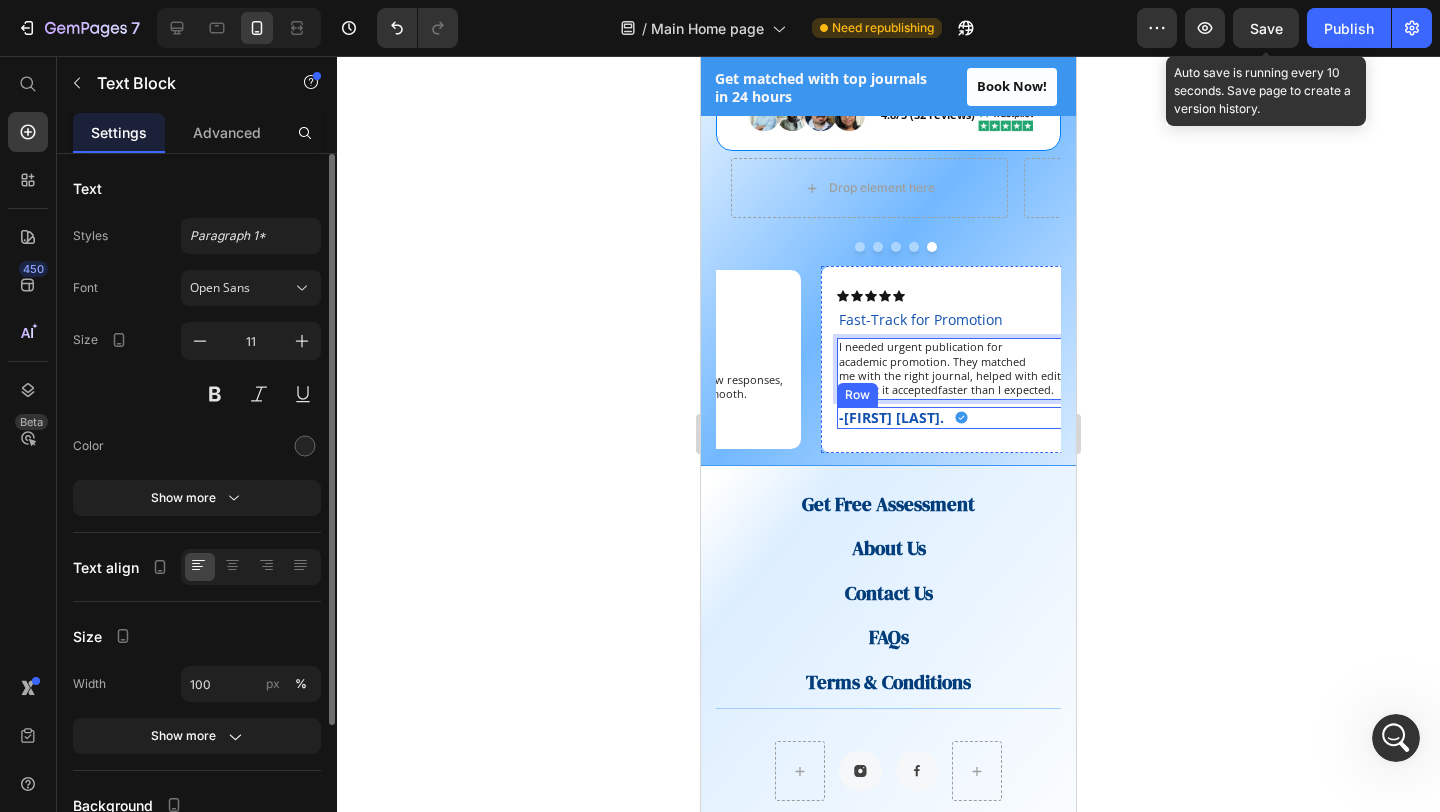 scroll, scrollTop: 3262, scrollLeft: 0, axis: vertical 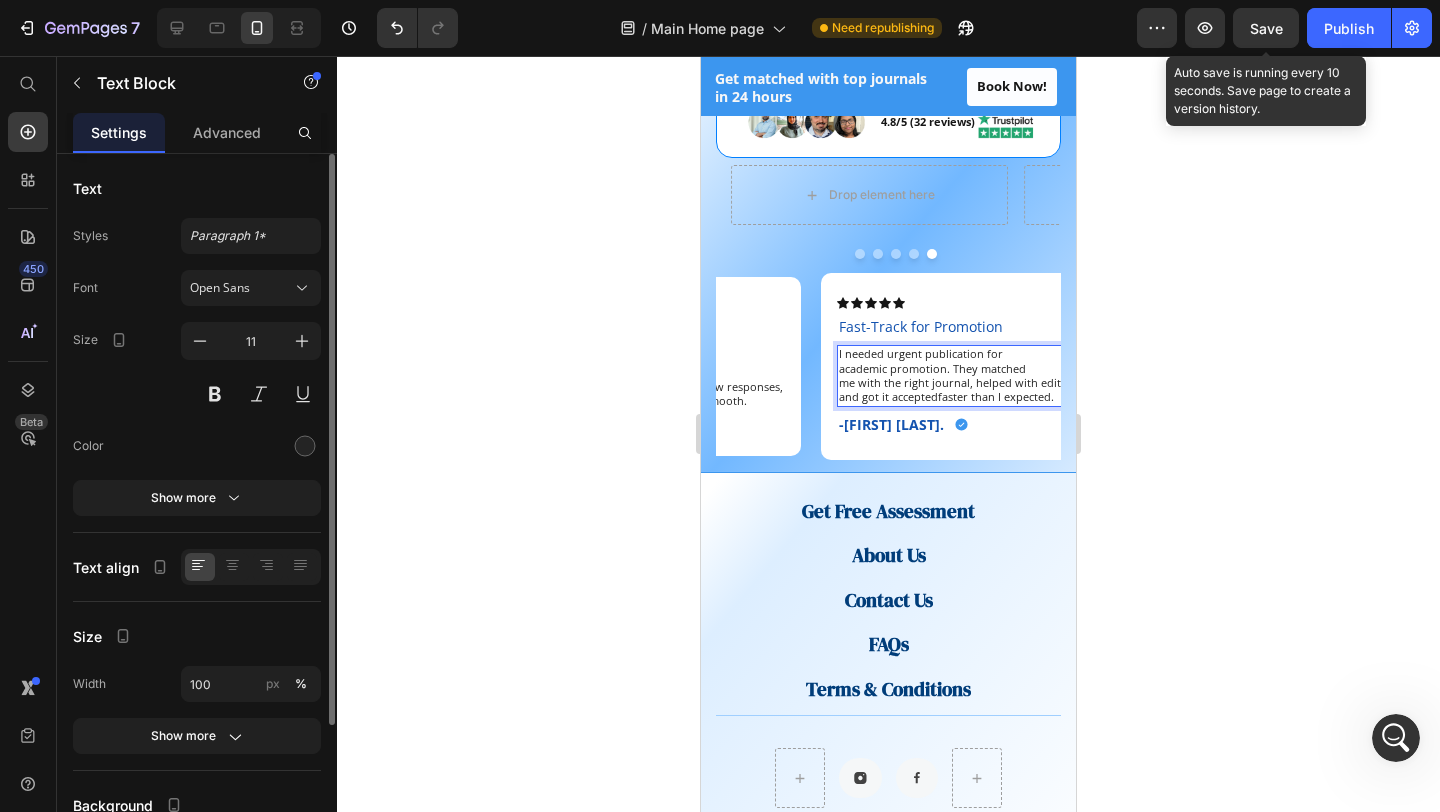 click 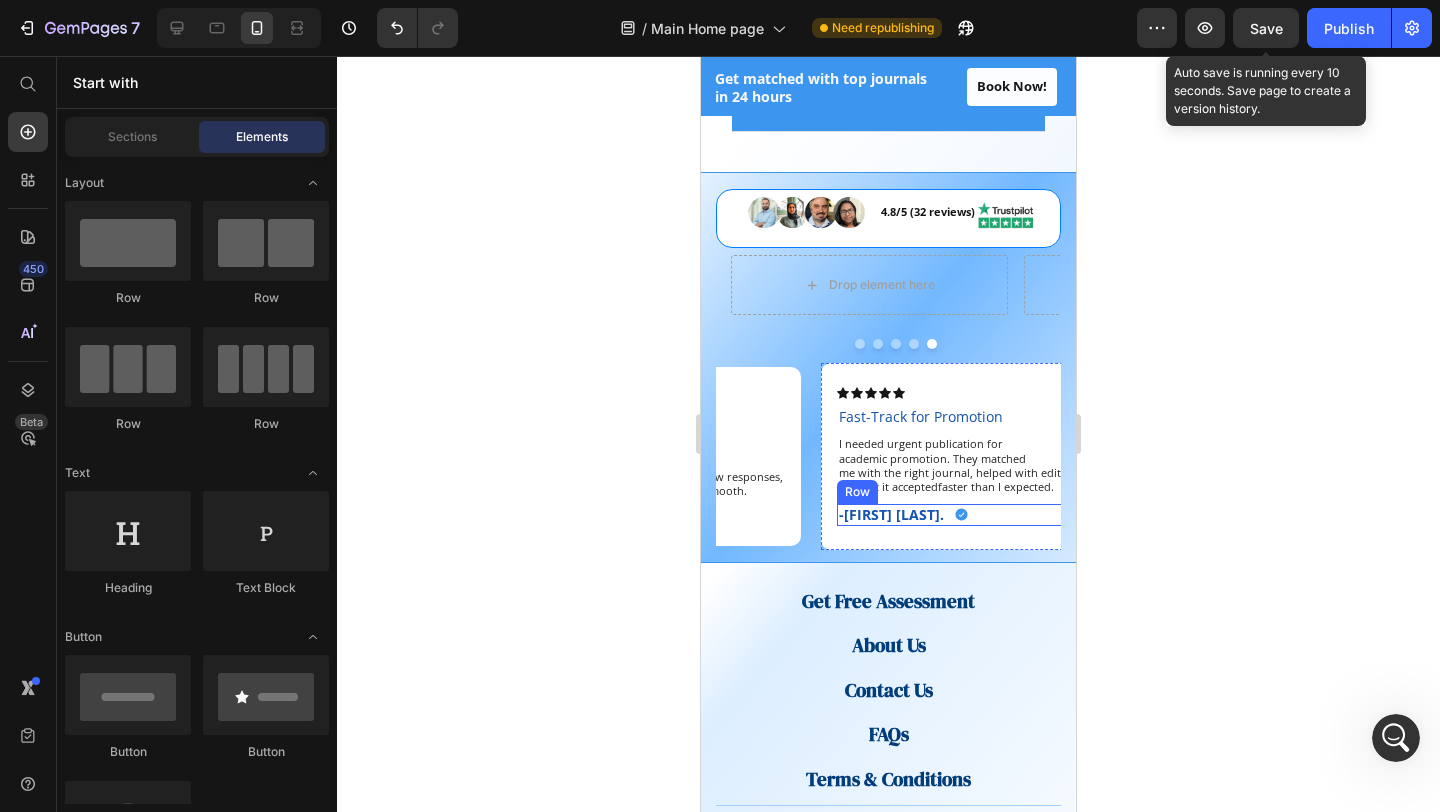 scroll, scrollTop: 3151, scrollLeft: 0, axis: vertical 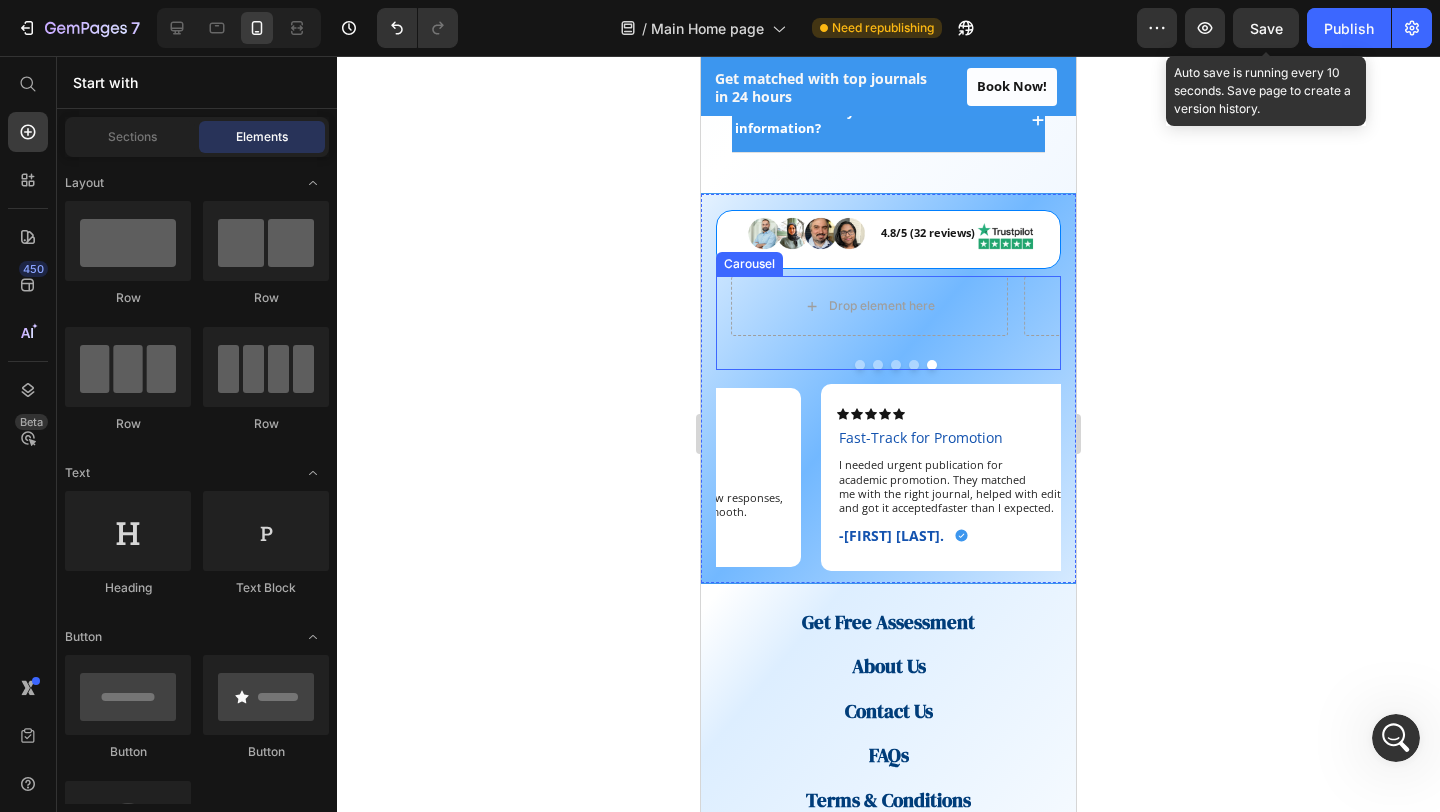 click at bounding box center (896, 365) 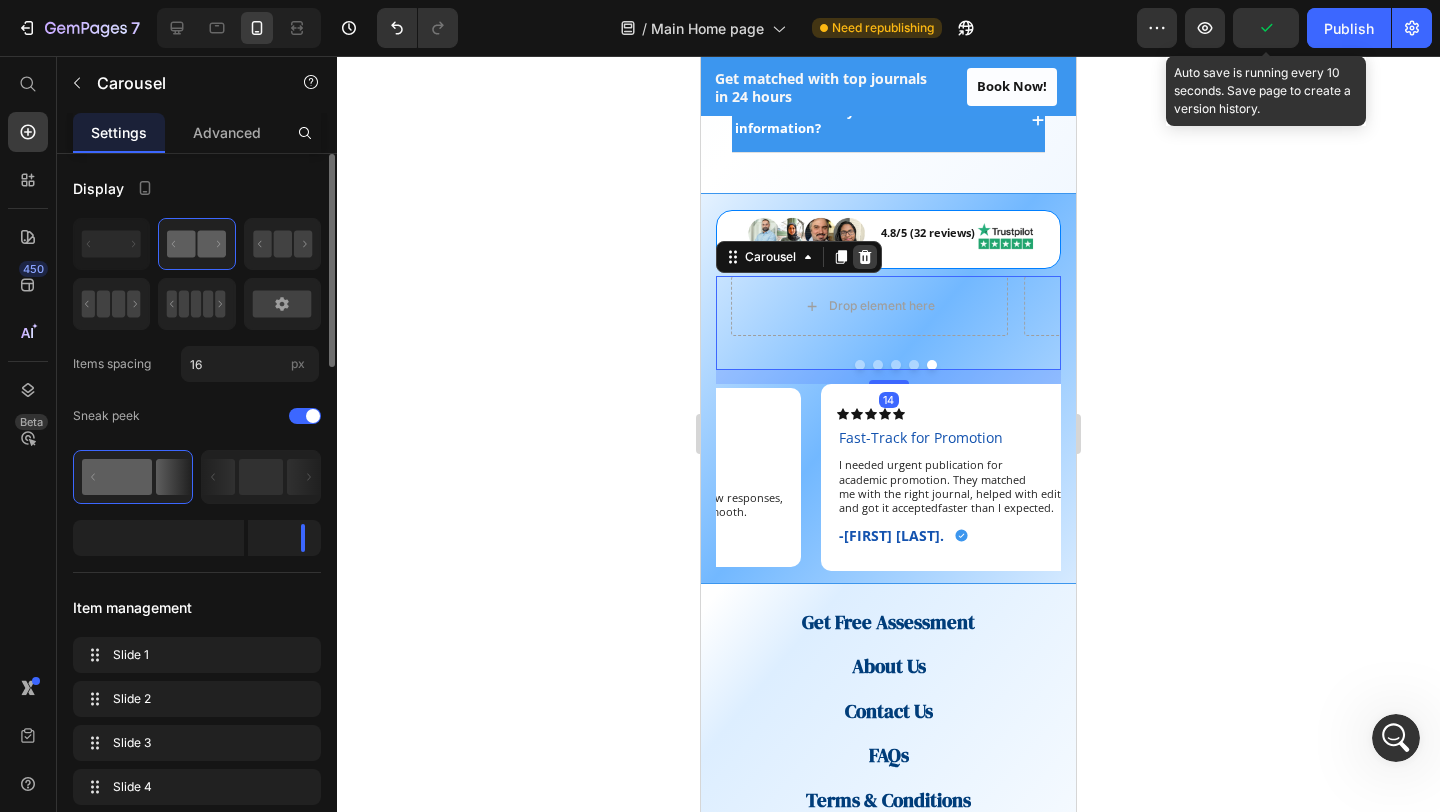 click 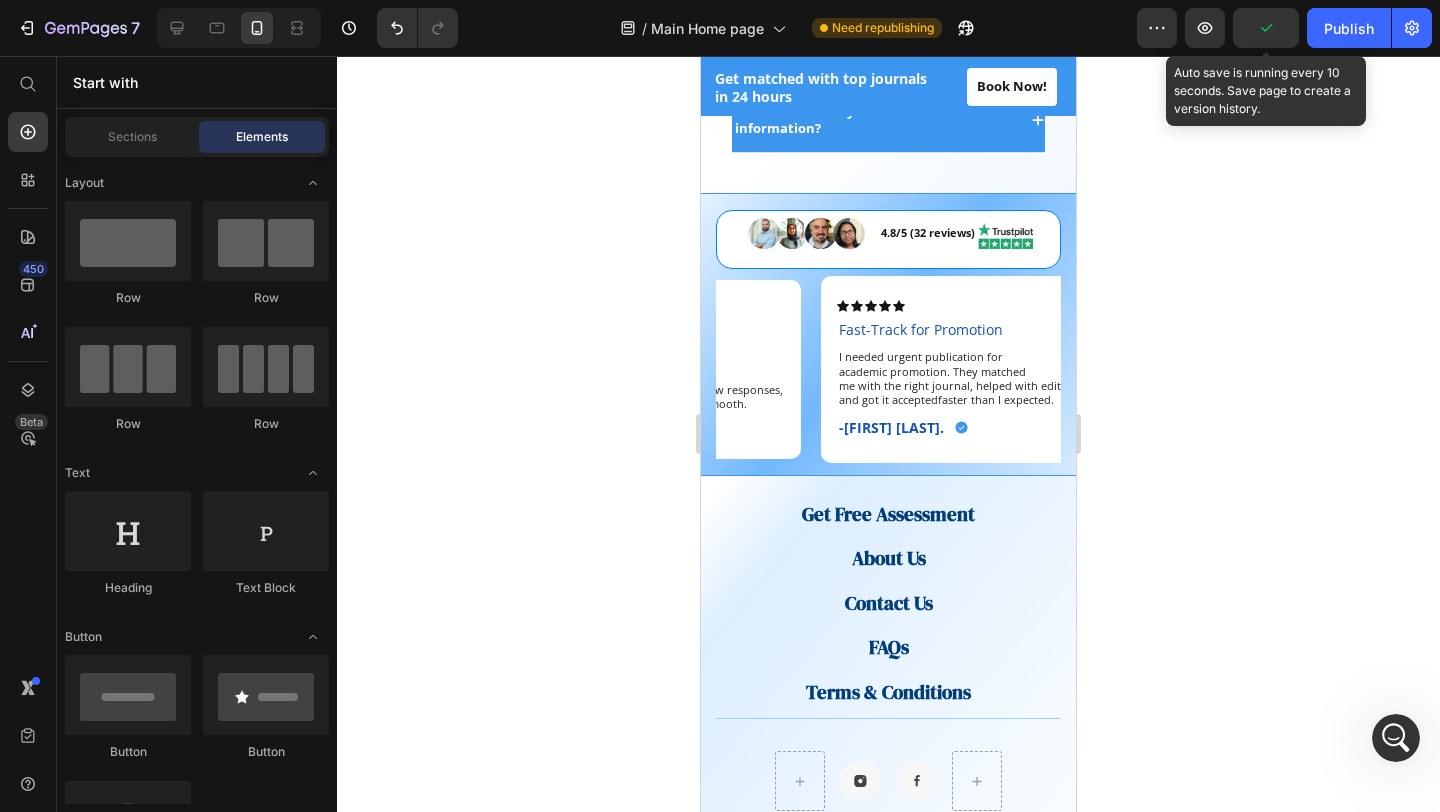 click 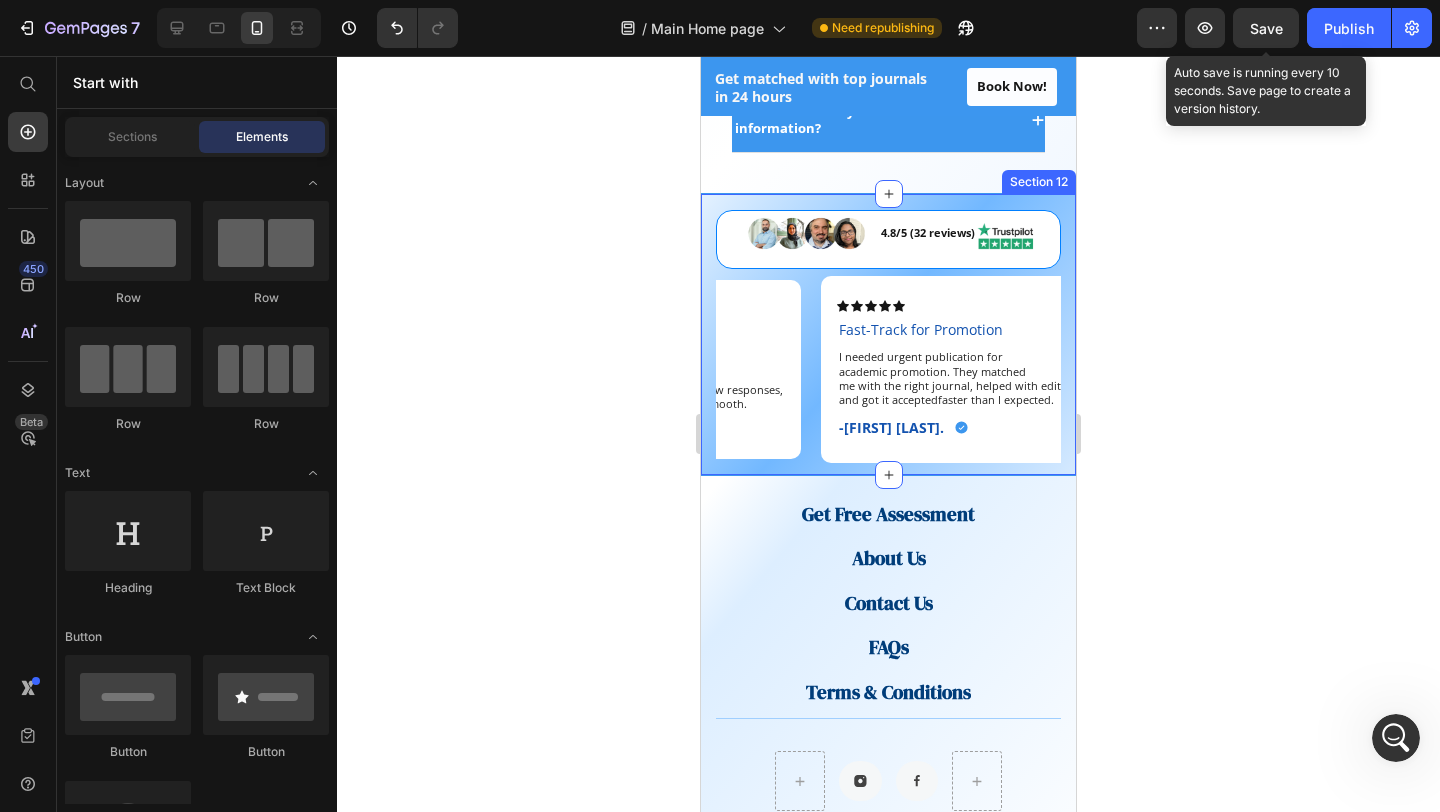click on "Image 4.8/5 (32 reviews)  Text block Image Row Row Icon Icon Icon Icon Icon Icon List From Lost to Published Text Block As a PhD candidate, I was completely lost on  how to publish in a Web of Science journal.  The team made the process so easy.  I’ve now been published and cited within 3 months. Text Block -Fatima A. Text Block
Icon Row Row Icon Icon Icon Icon Icon Icon List Published in 21 Days Text Block Thanks to their guidance, my article was published  in a Scopus-indexed journal within just 21 days. They handled everything from formatting to submissionI  highly recommend them to any researcher in the region. Text Block -Dr. Saeed A-K Text Block
Icon Row Row Icon Icon Icon Icon Icon Icon List Second-Time Success Text Block The support was personal, fast, and reliable. I’ve published two research papers with them already and will definitely return for my next. Text Block -Dr. Yasir K. Text Block
Icon Row Row Icon Icon Icon Icon Icon Icon List Icon" at bounding box center [888, 334] 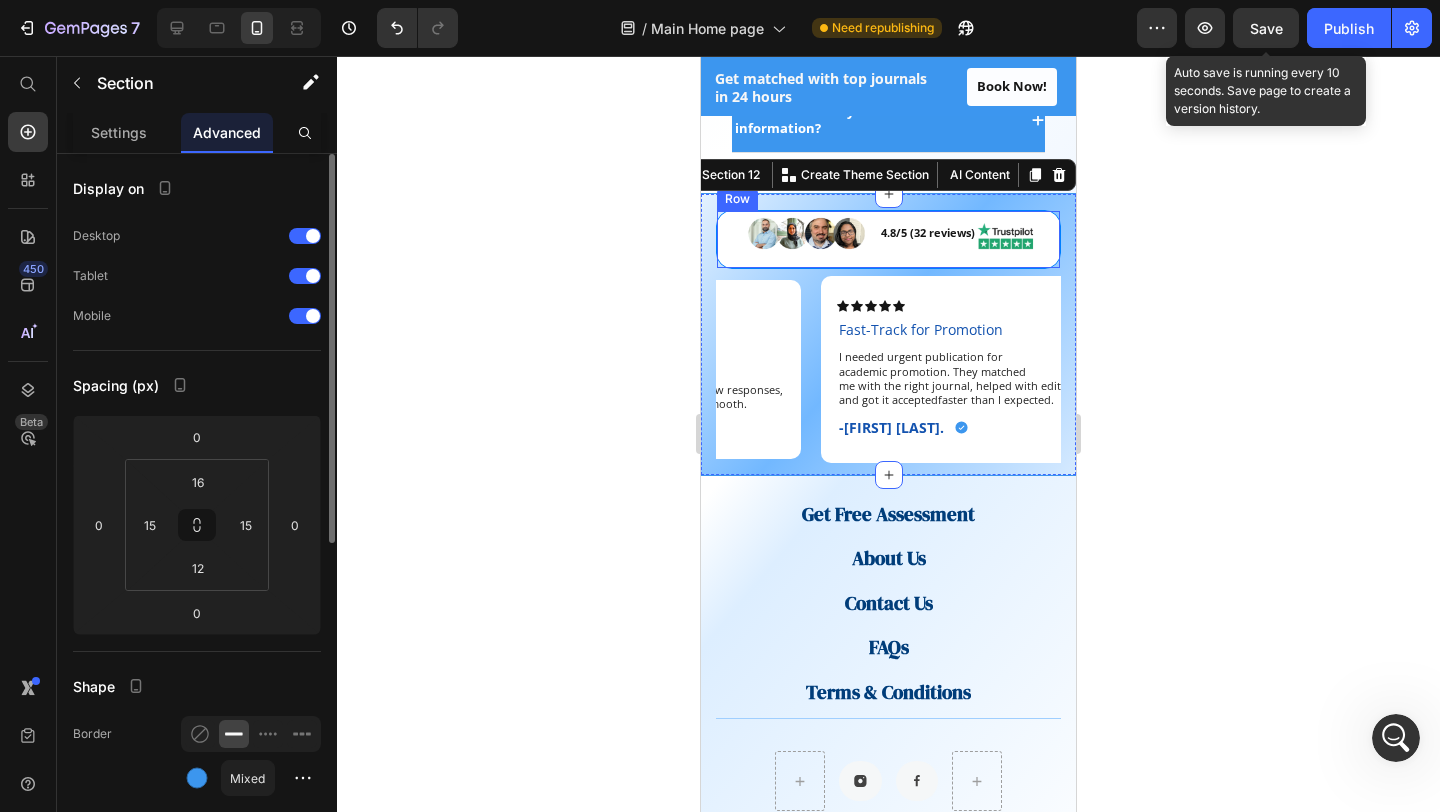 click on "Image 4.8/5 (32 reviews)  Text block Image Row" at bounding box center (888, 239) 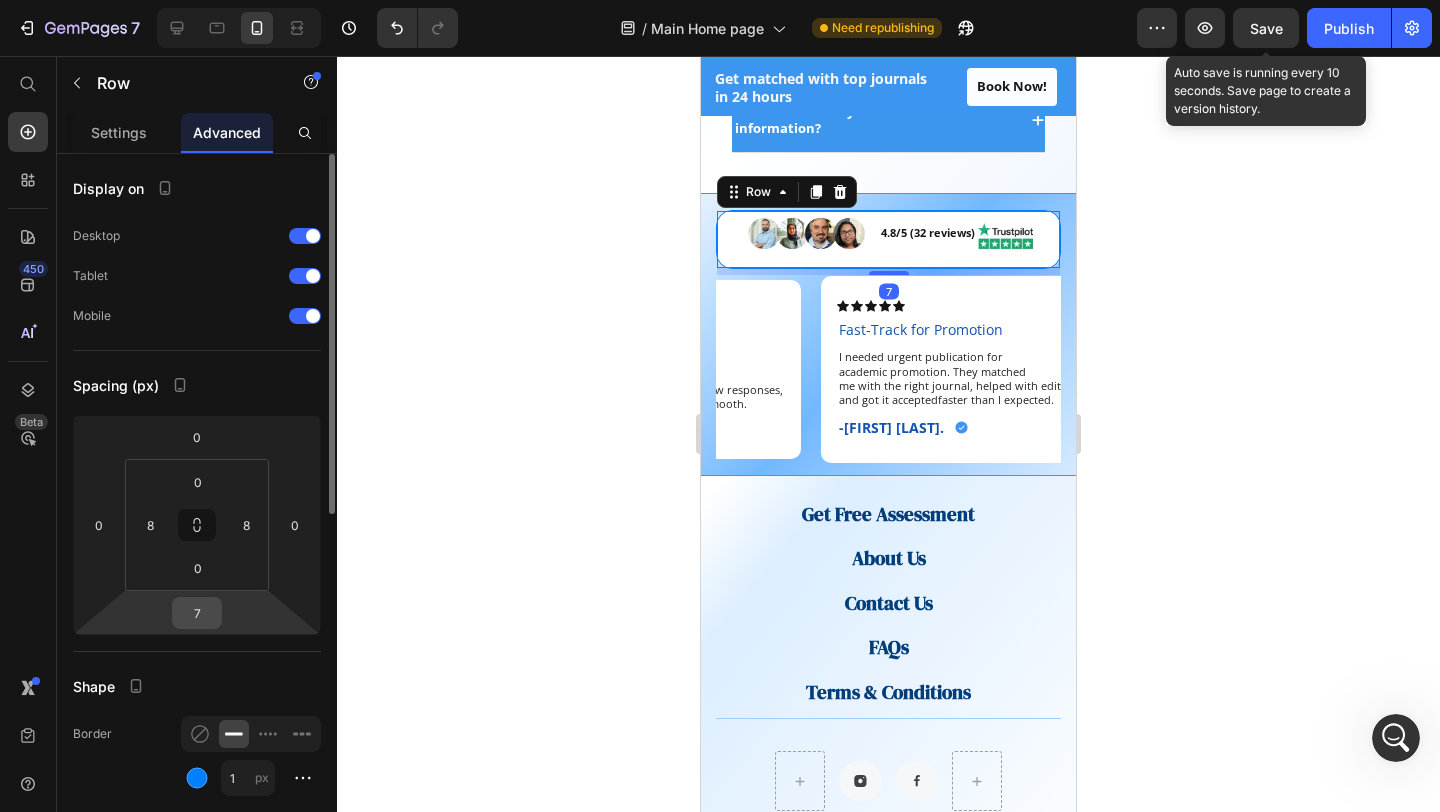 click on "7" at bounding box center (197, 613) 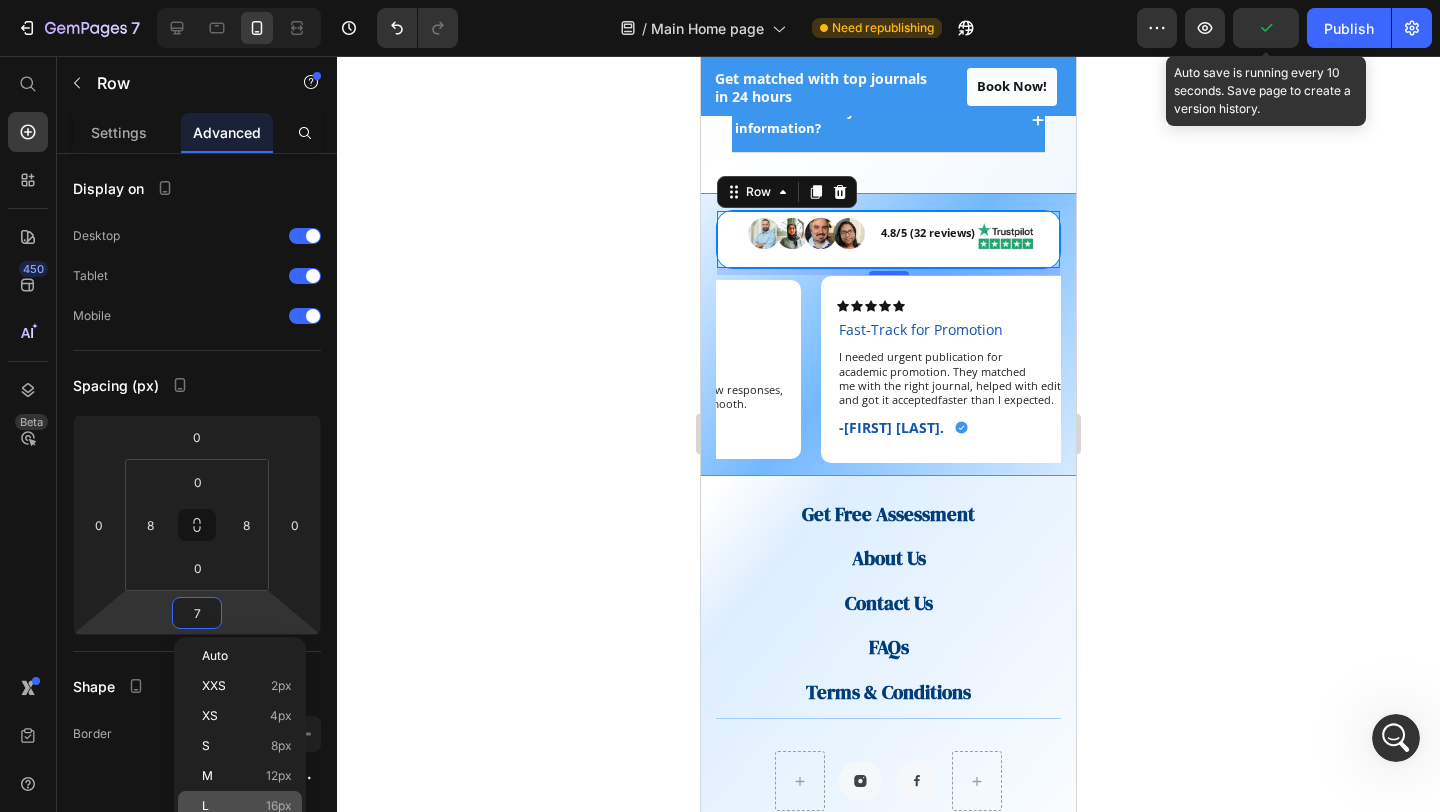 click on "16px" at bounding box center (279, 806) 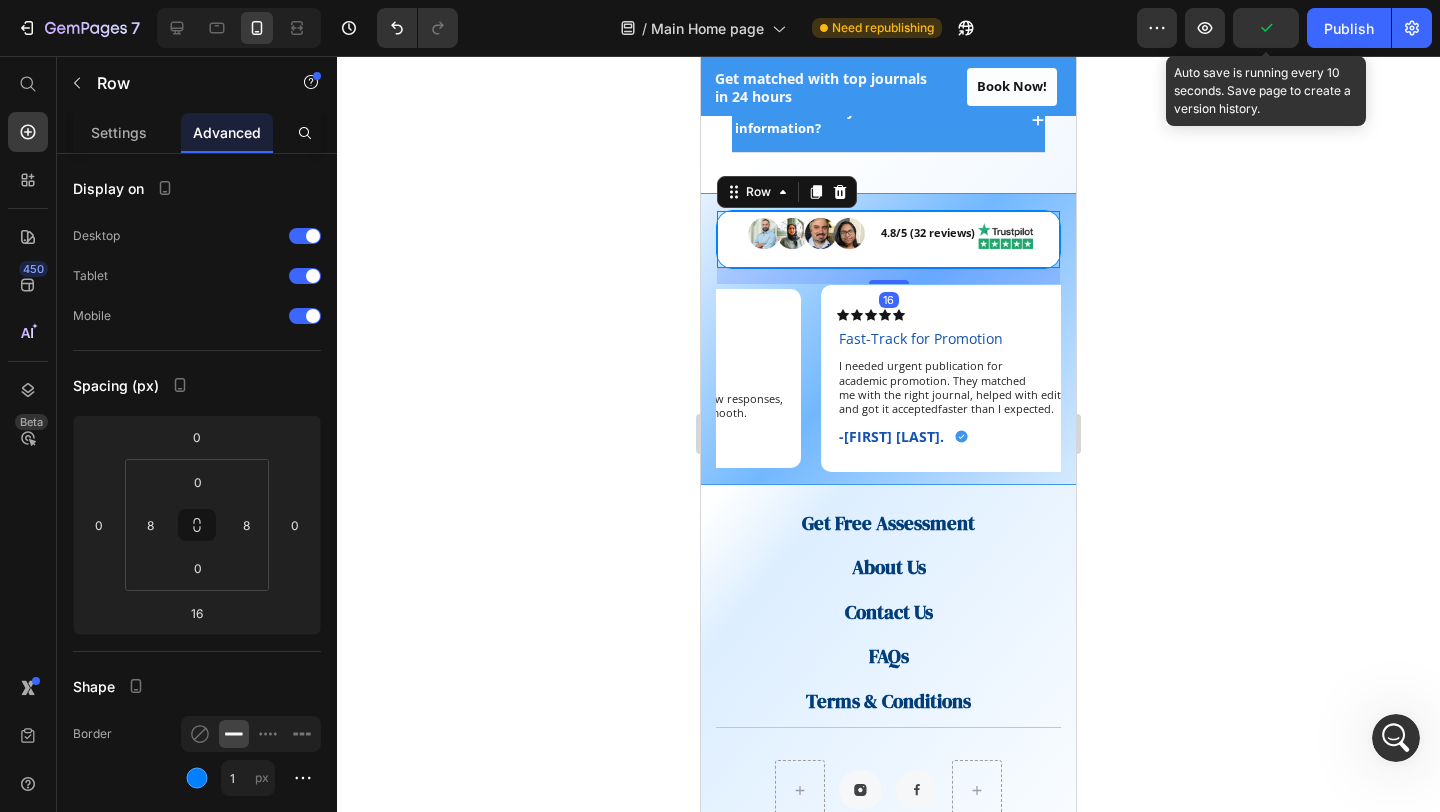 click 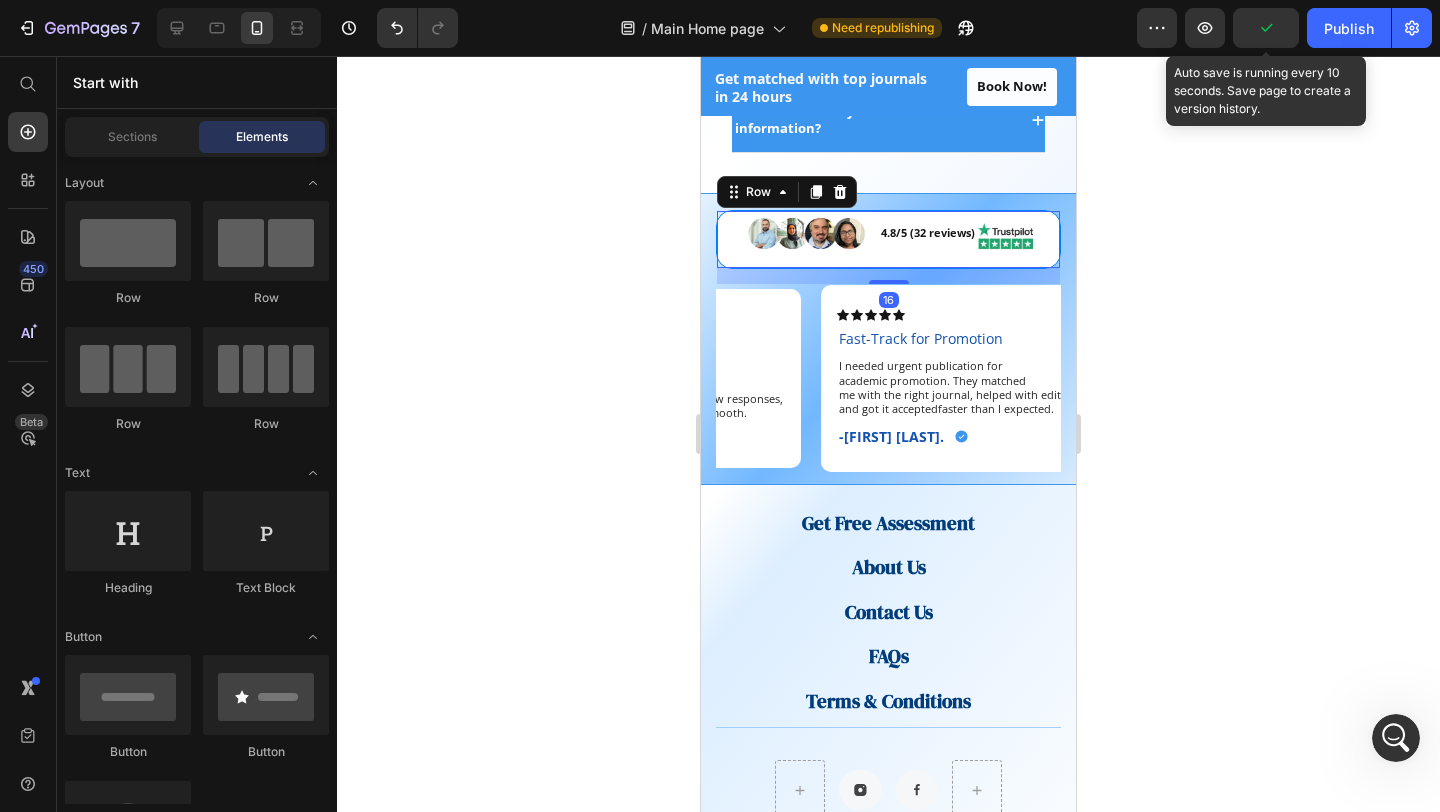 click 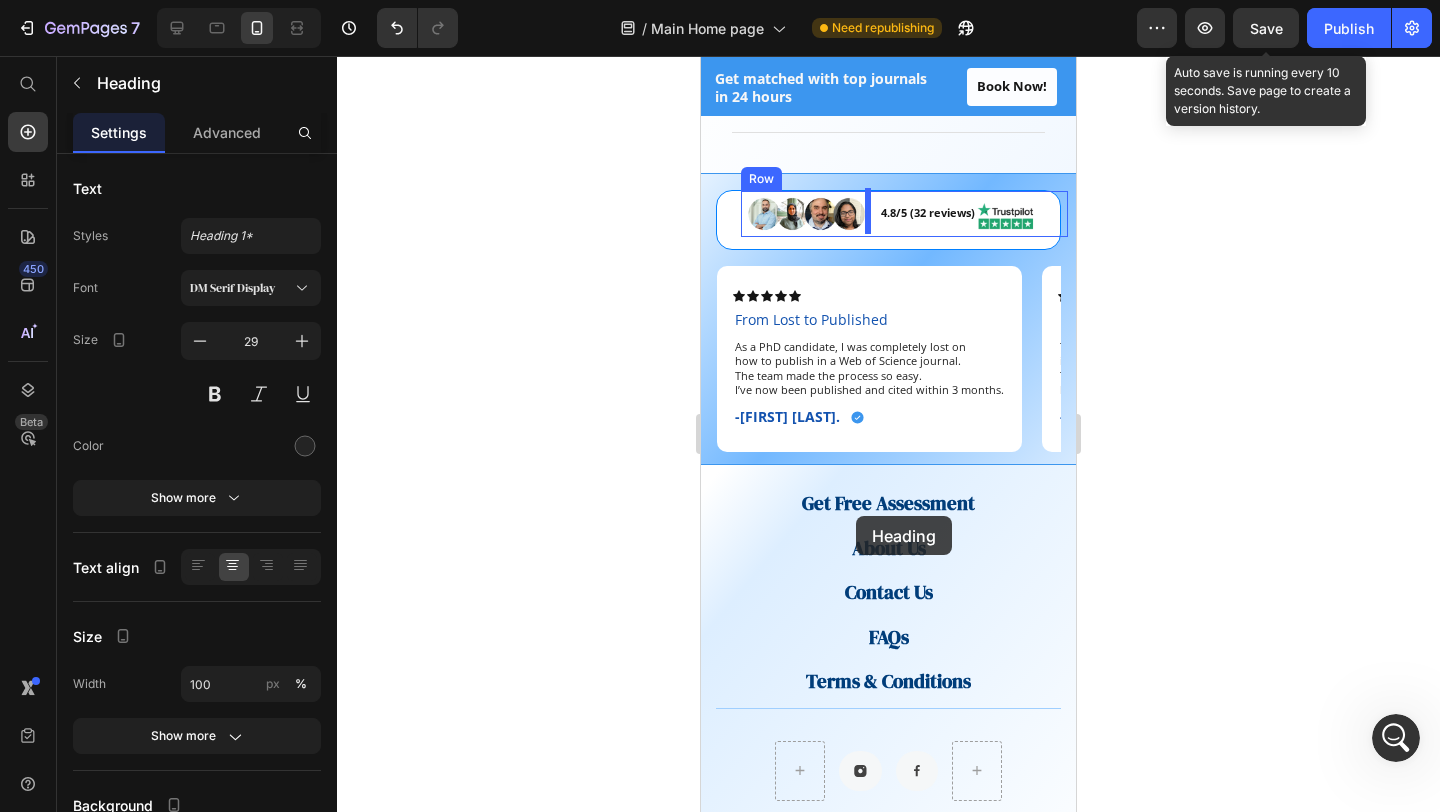 scroll, scrollTop: 3535, scrollLeft: 0, axis: vertical 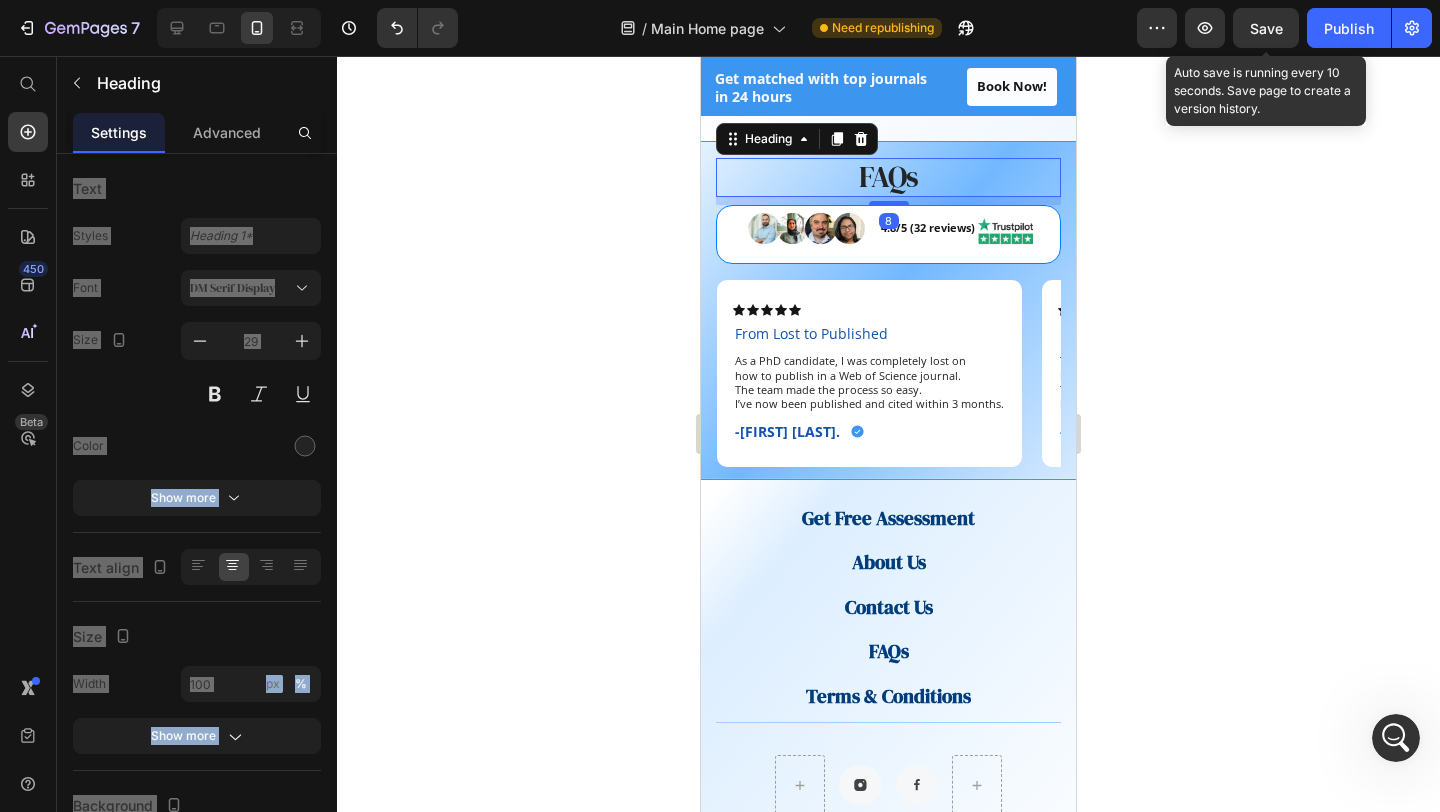 click on "FAQs" at bounding box center (888, 177) 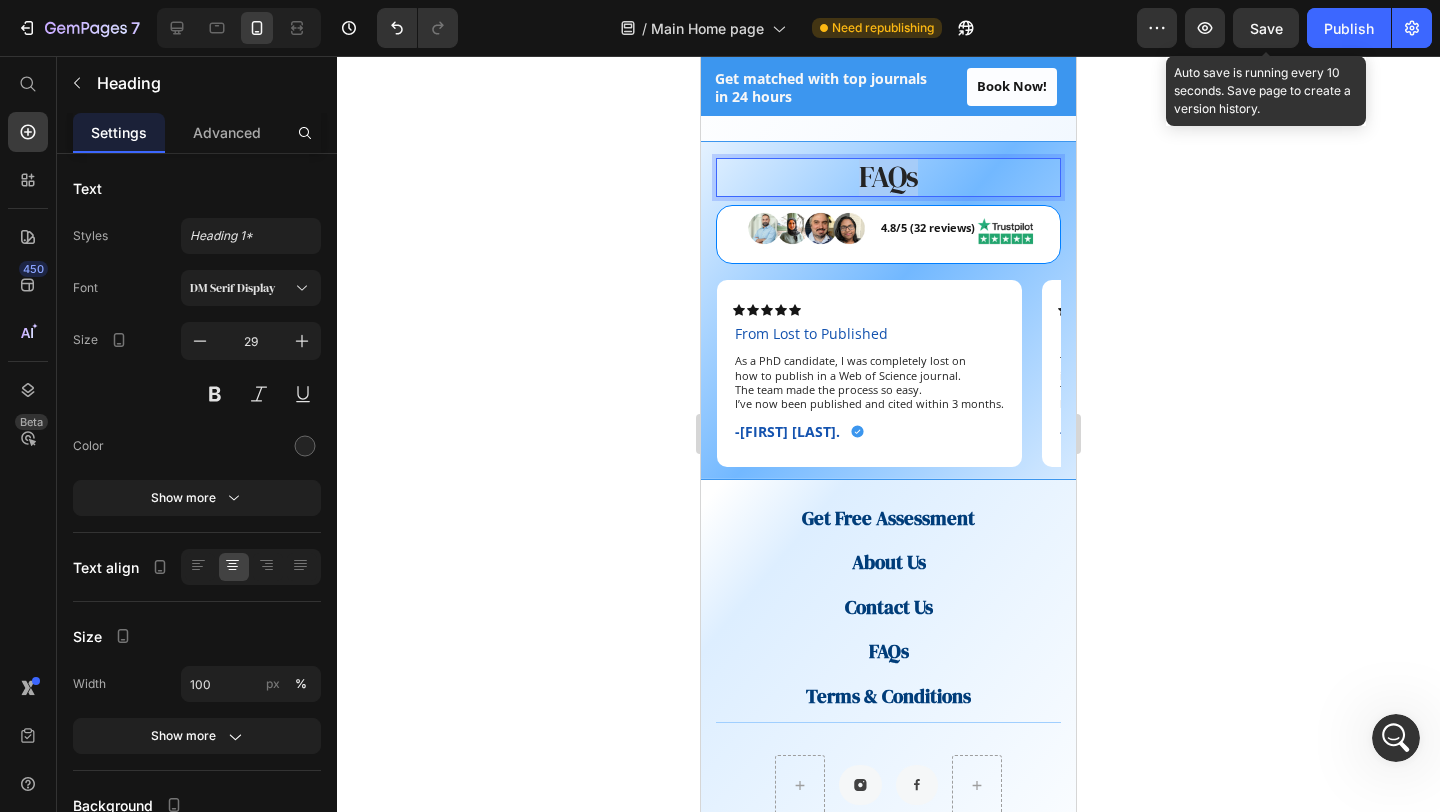 click on "FAQs" at bounding box center [888, 177] 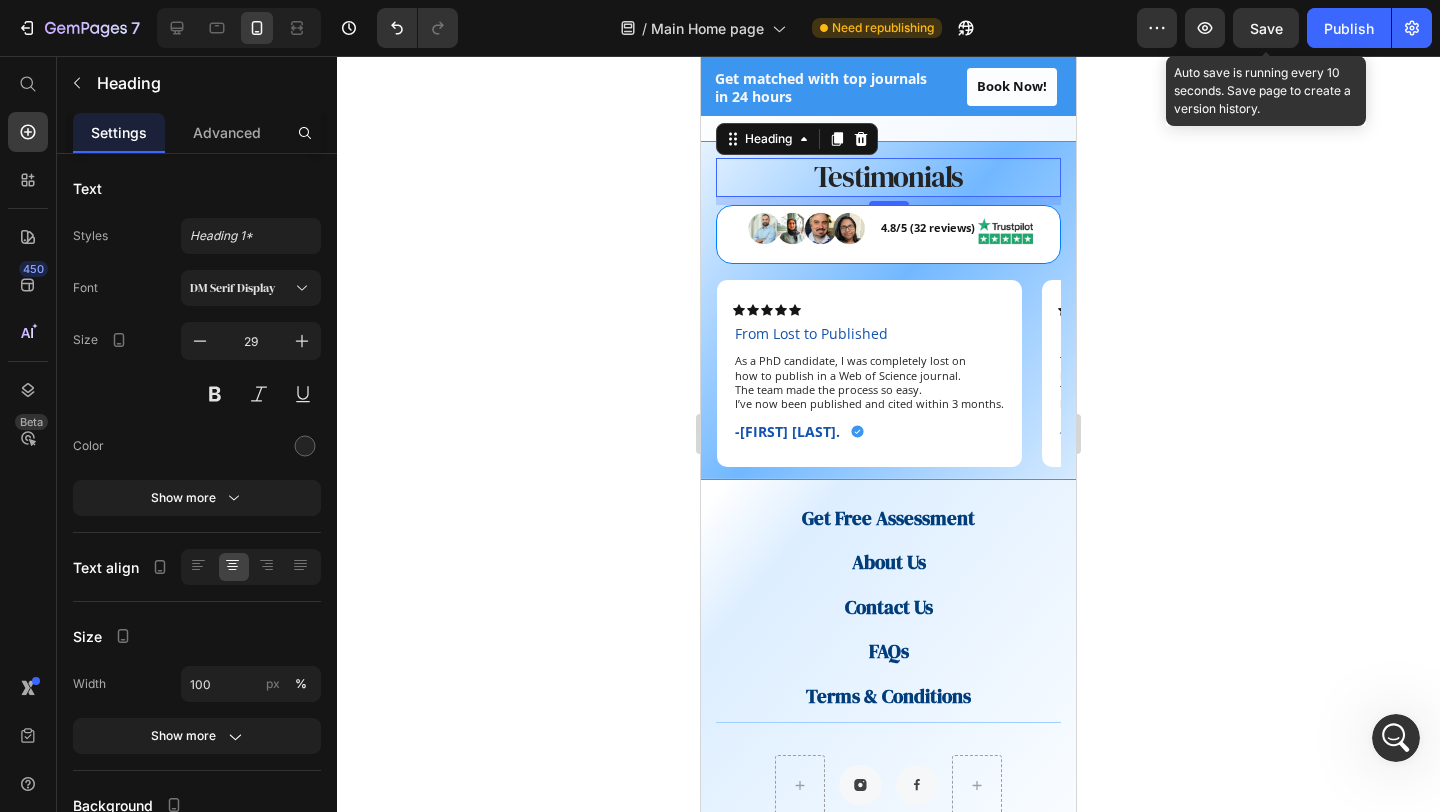 click 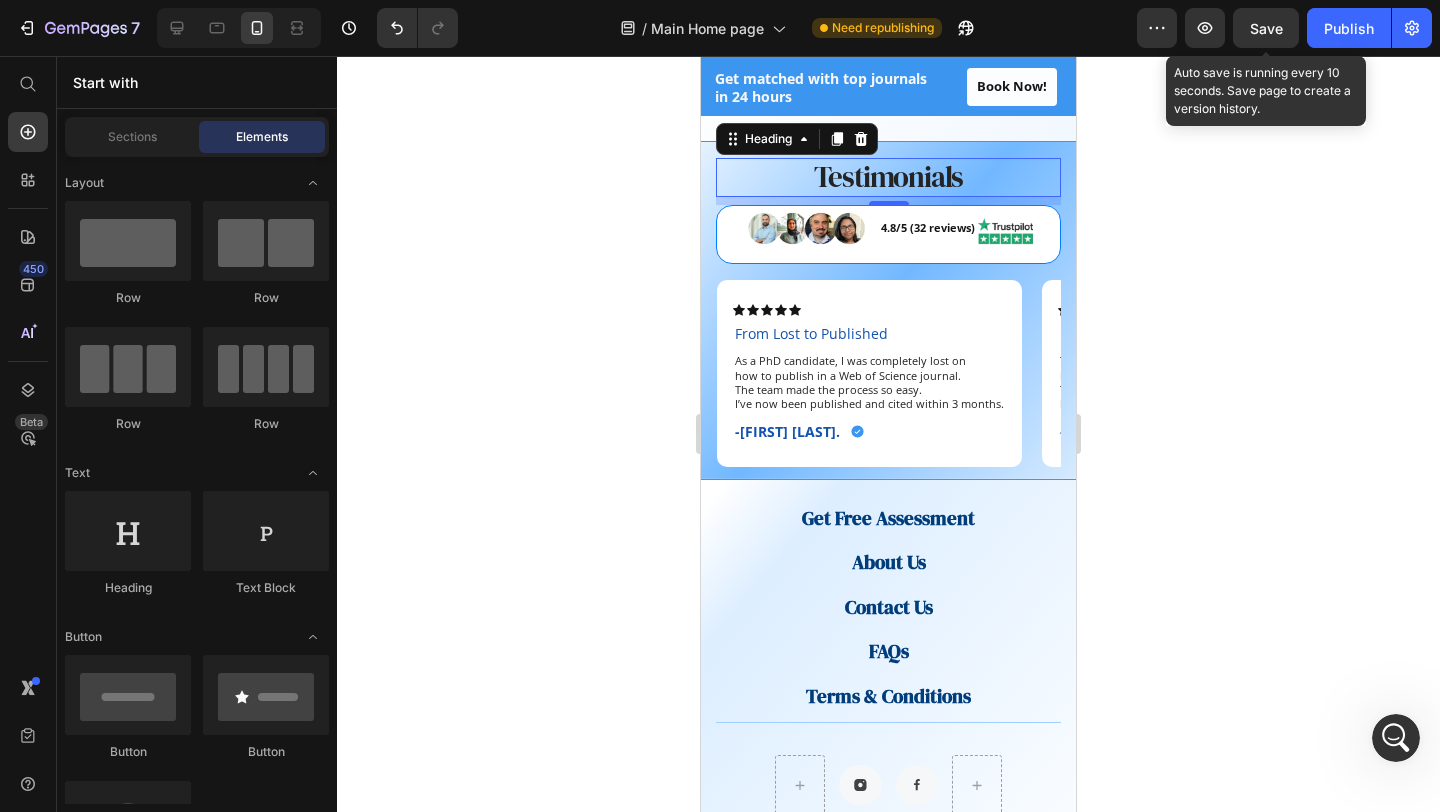 click 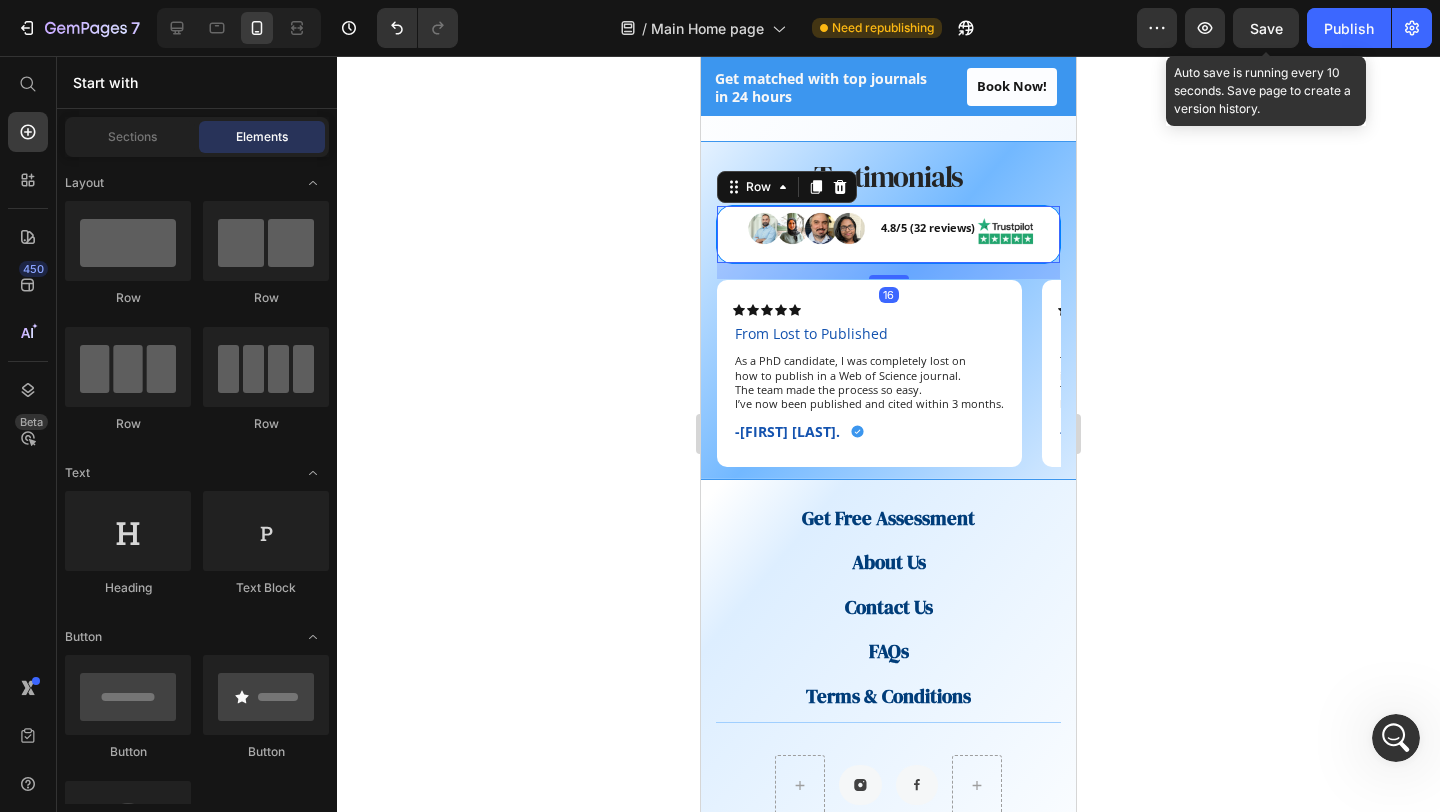 click on "Image 4.8/5 (32 reviews)  Text block Image Row" at bounding box center (888, 234) 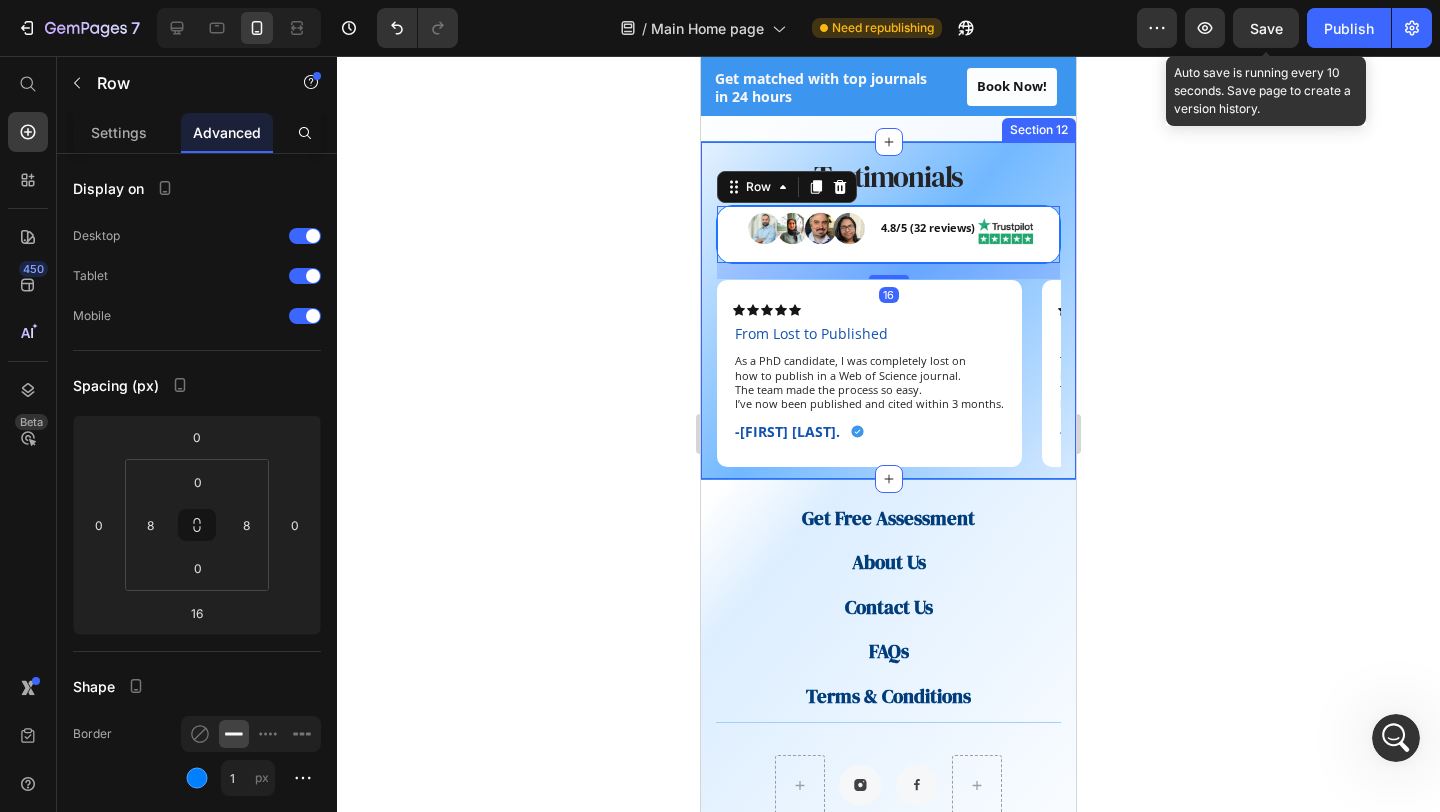click 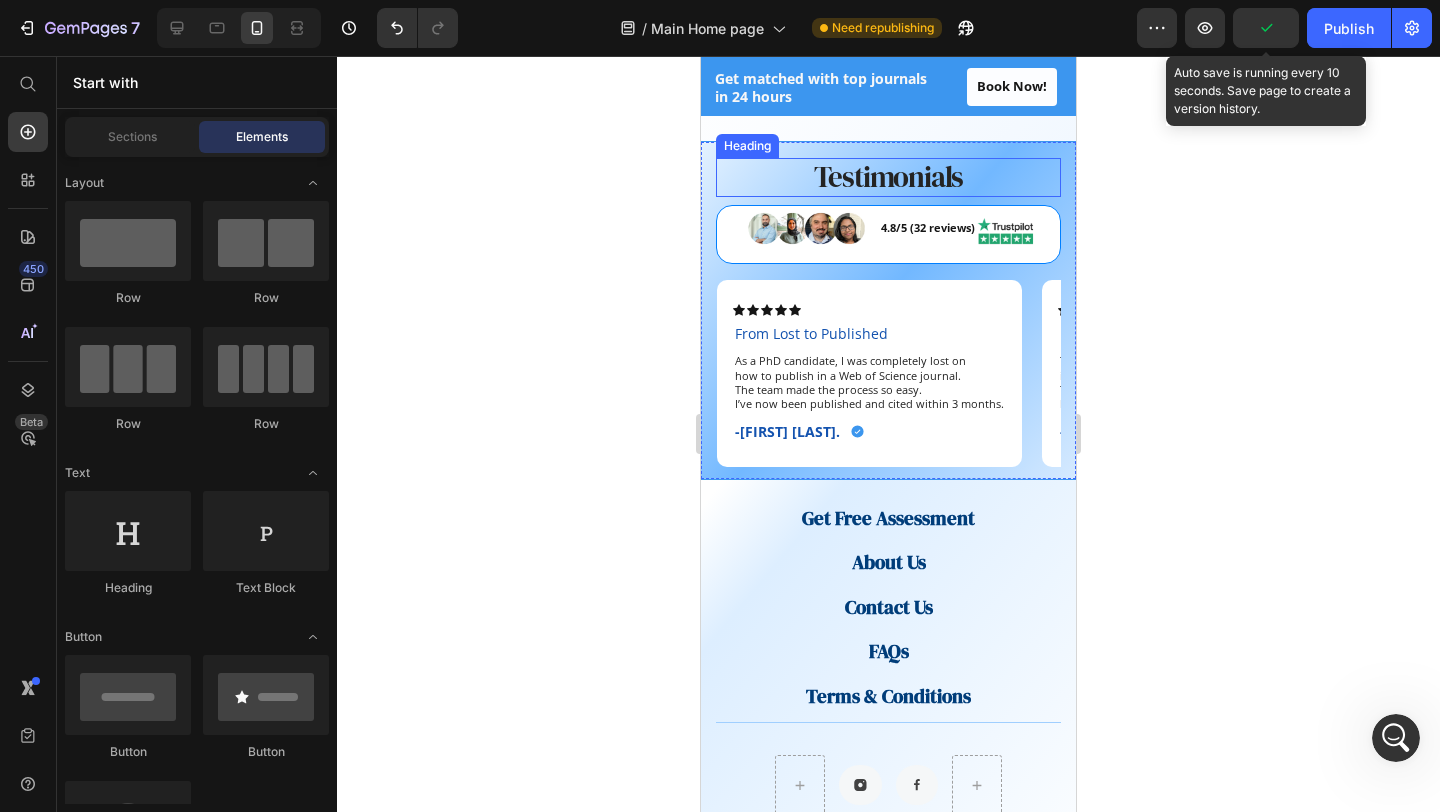click on "Heading" at bounding box center [747, 146] 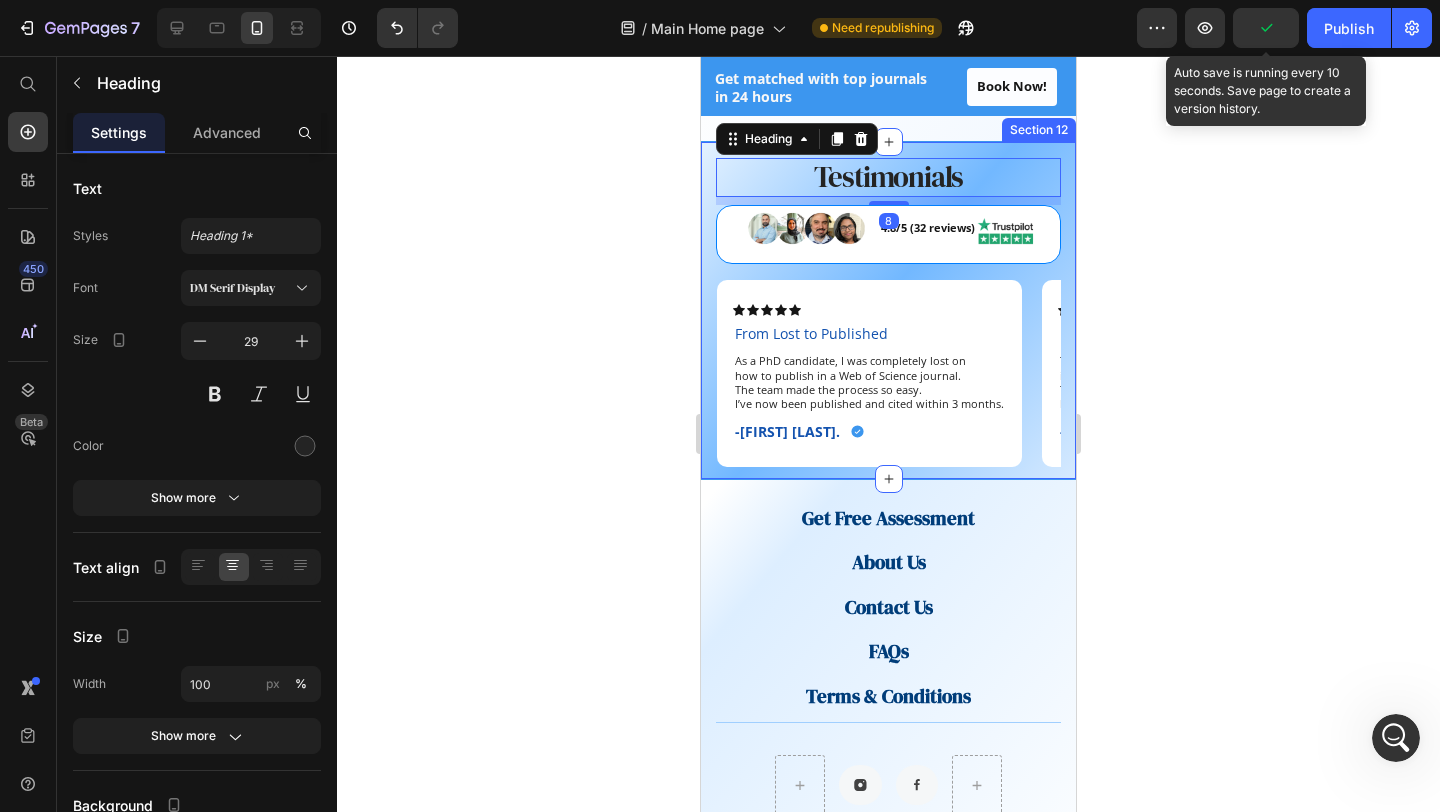 click on "Testimonials Heading   8 Image 4.8/5 (32 reviews)  Text block Image Row Row Icon Icon Icon Icon Icon Icon List From Lost to Published Text Block As a PhD candidate, I was completely lost on  how to publish in a Web of Science journal.  The team made the process so easy.  I’ve now been published and cited within 3 months. Text Block -[FIRST] [LAST]. Text Block
Icon Row Row Icon Icon Icon Icon Icon Icon List Published in 21 Days Text Block Thanks to their guidance, my article was published  in a Scopus-indexed journal within just 21 days. They handled everything from formatting to submissionI  highly recommend them to any researcher in the region. Text Block -Dr. [LAST] [LAST]. Text Block
Icon Row Row Icon Icon Icon Icon Icon Icon List Second-Time Success Text Block The support was personal, fast, and reliable. I’ve published two research papers with them already and will definitely return for my next. Text Block -Dr. [LAST] [LAST]. Text Block
Icon Row Row Icon Icon Icon Icon Icon Icon" at bounding box center [888, 310] 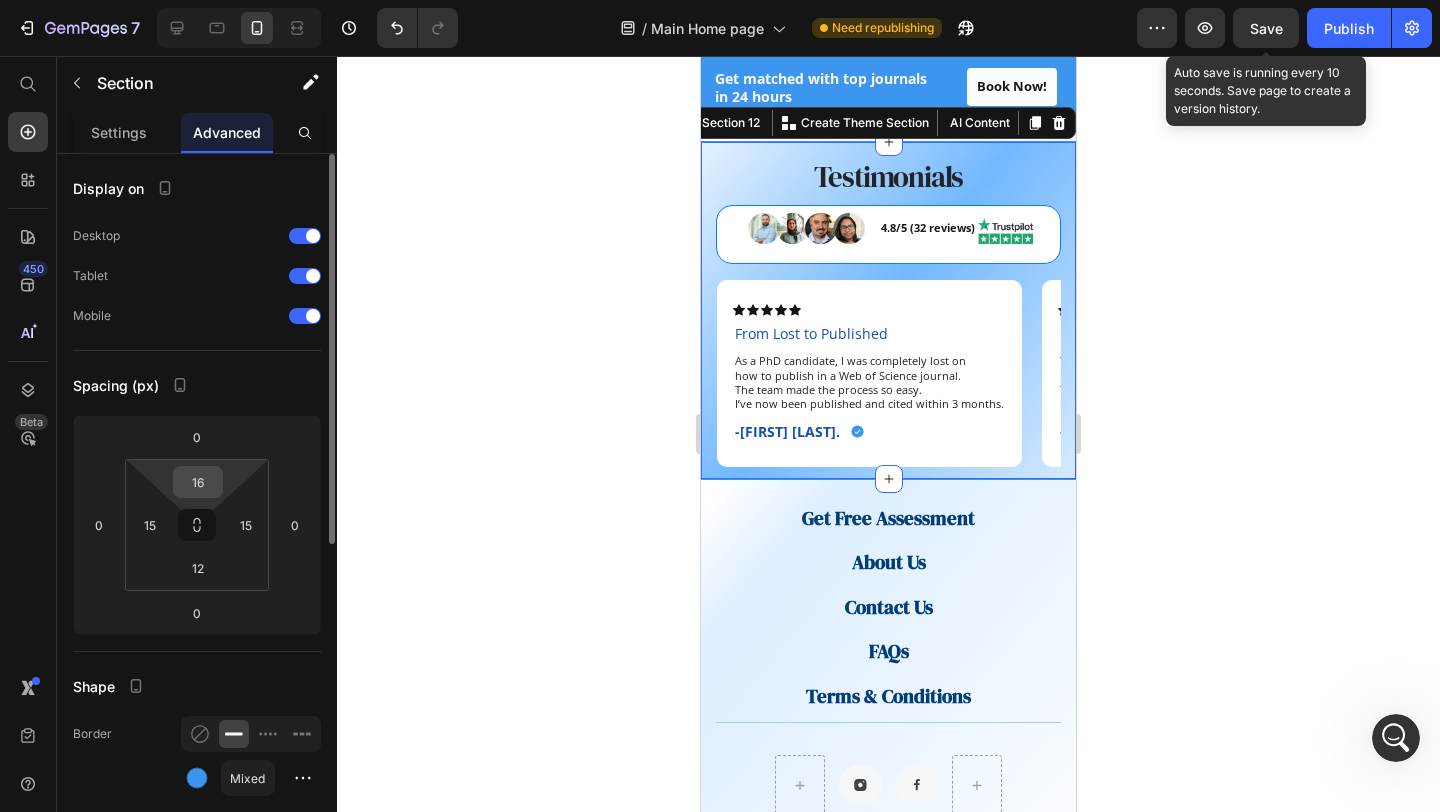 click on "16" at bounding box center (198, 482) 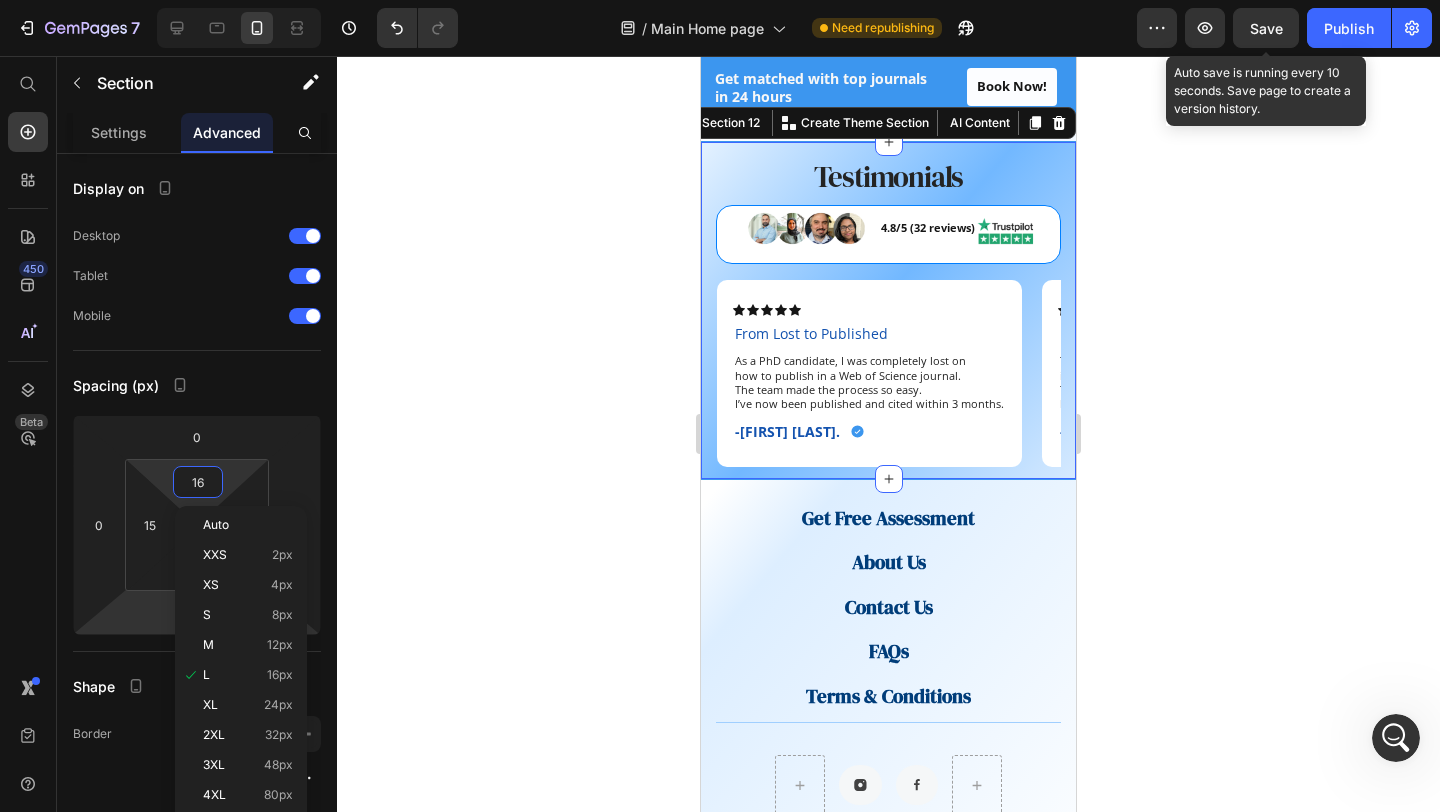 click on "7  Version history  /  Main Home page Need republishing Preview  Save  Auto save is running every 10 seconds. Save page to create a version history.  Publish  450 Beta Start with Sections Elements Hero Section Product Detail Brands Trusted Badges Guarantee Product Breakdown How to use Testimonials Compare Bundle FAQs Social Proof Brand Story Product List Collection Blog List Contact Sticky Add to Cart Custom Footer Browse Library 450 Layout
Row
Row
Row
Row Text
Heading
Text Block Button
Button
Button
Sticky Back to top Media Image" at bounding box center [720, 0] 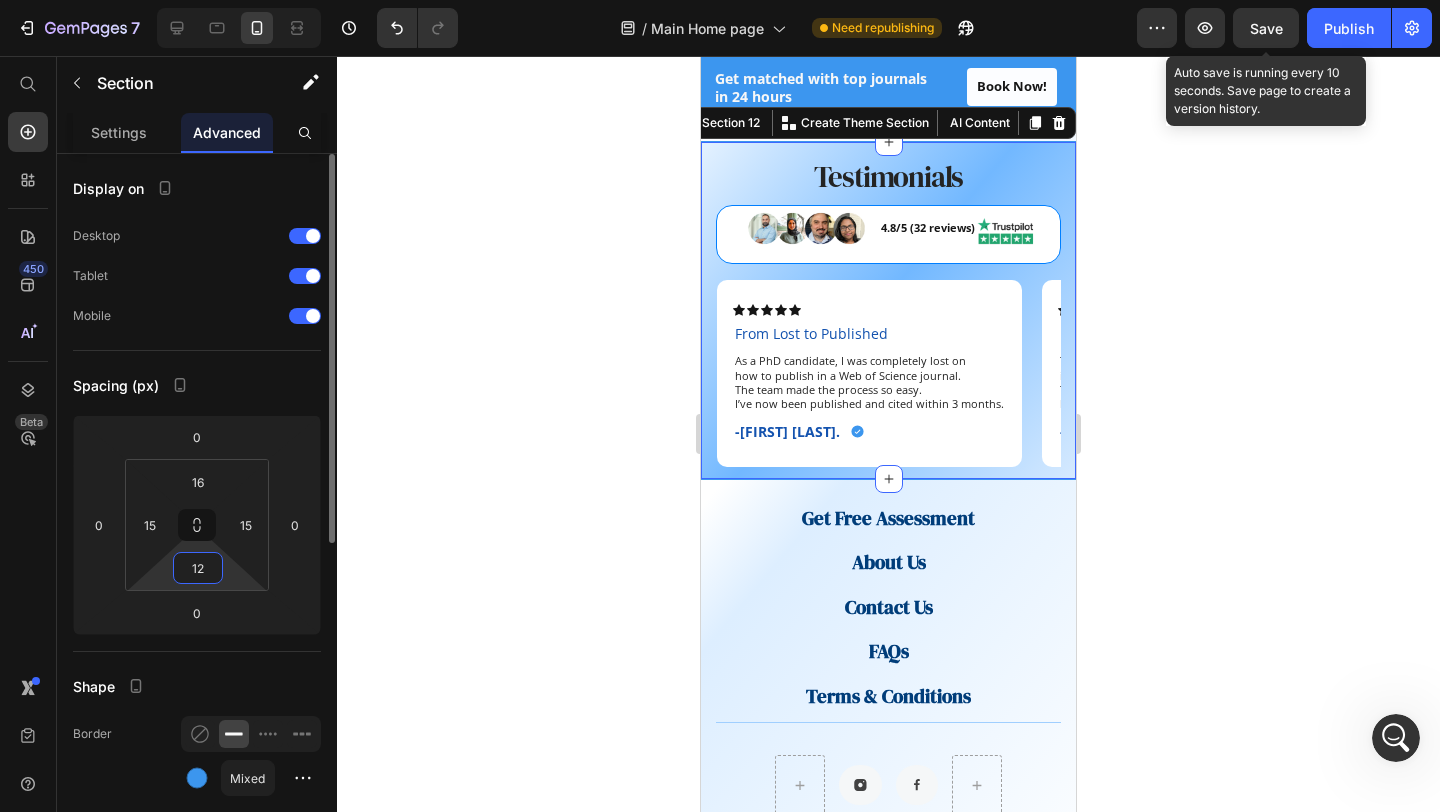 click on "12" at bounding box center [198, 568] 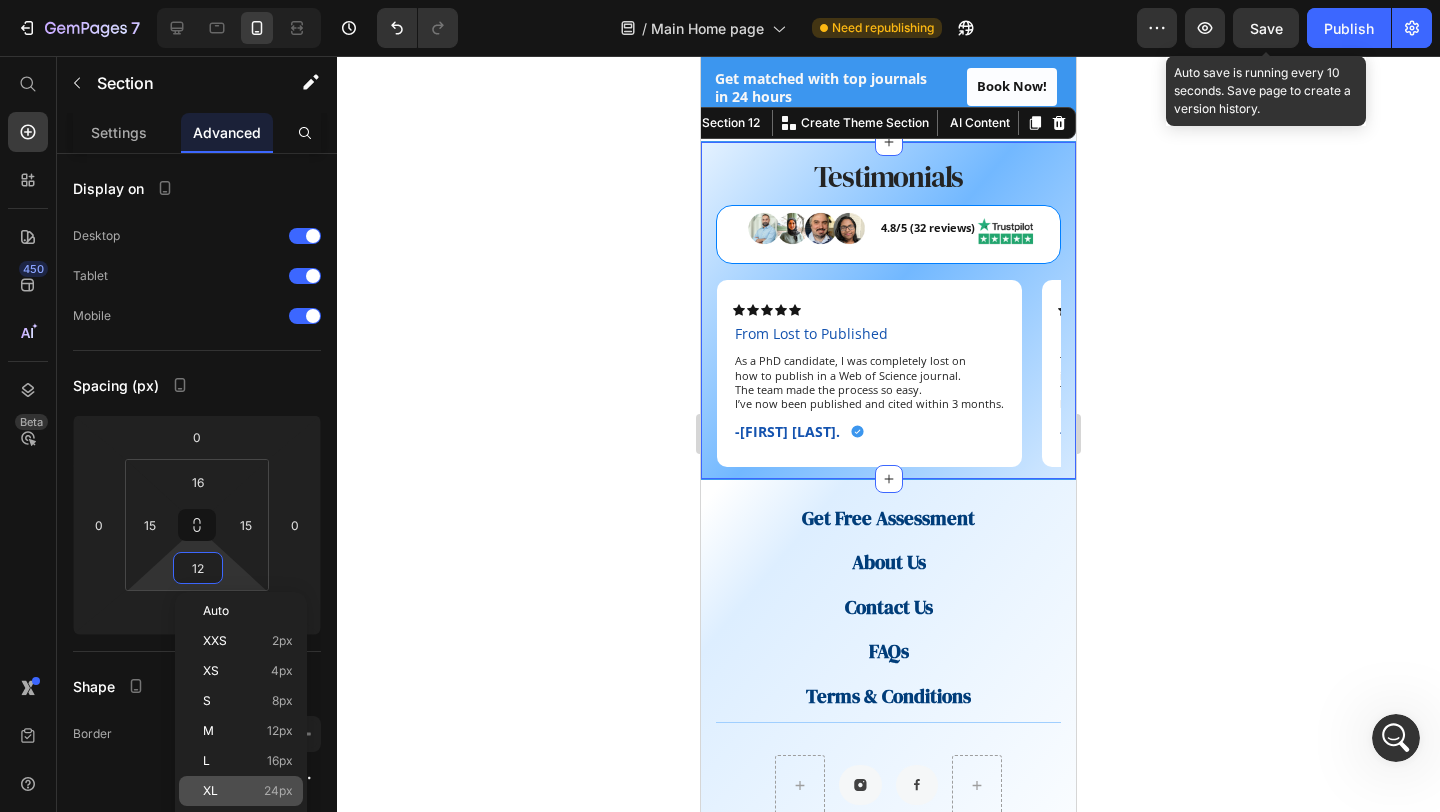 click on "XL 24px" 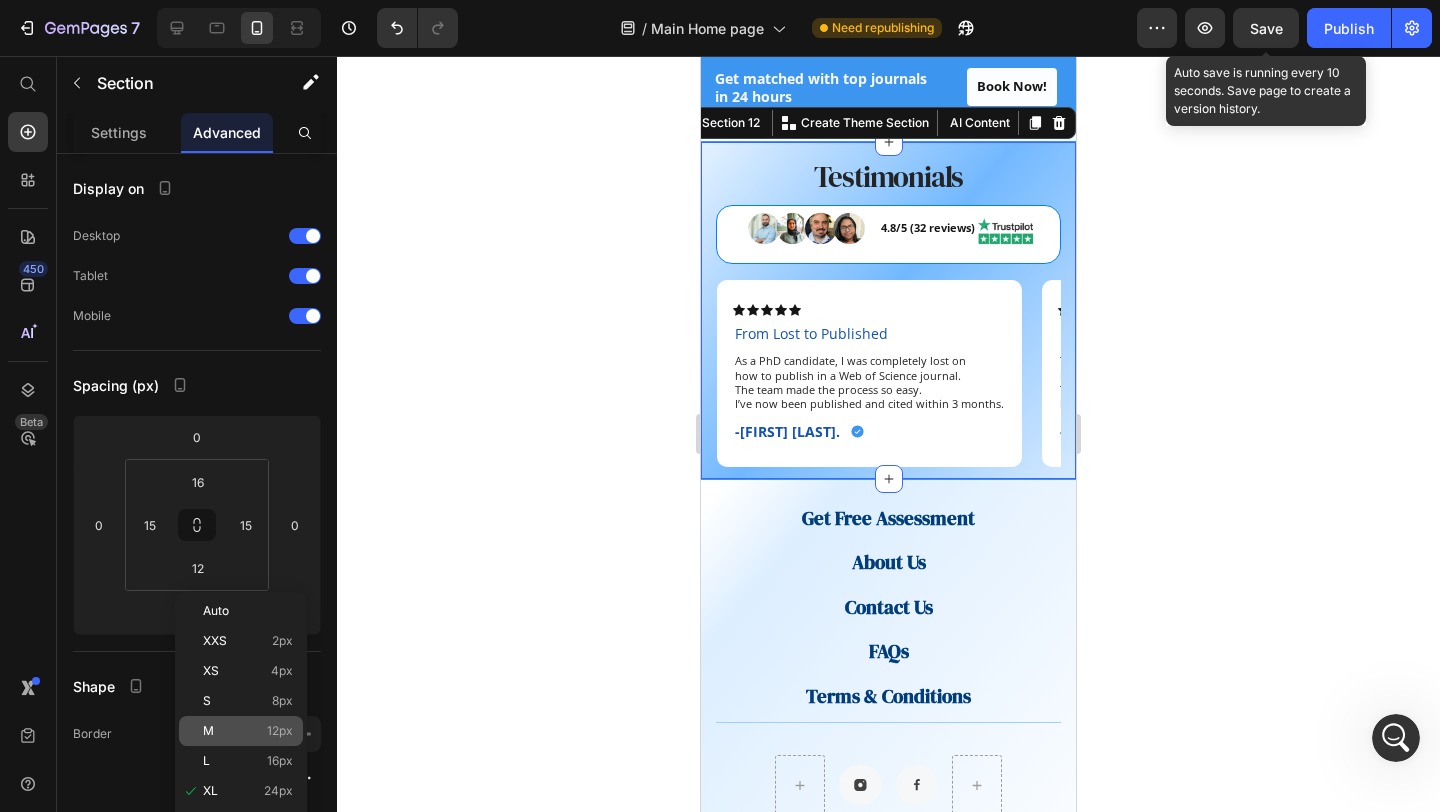 type on "24" 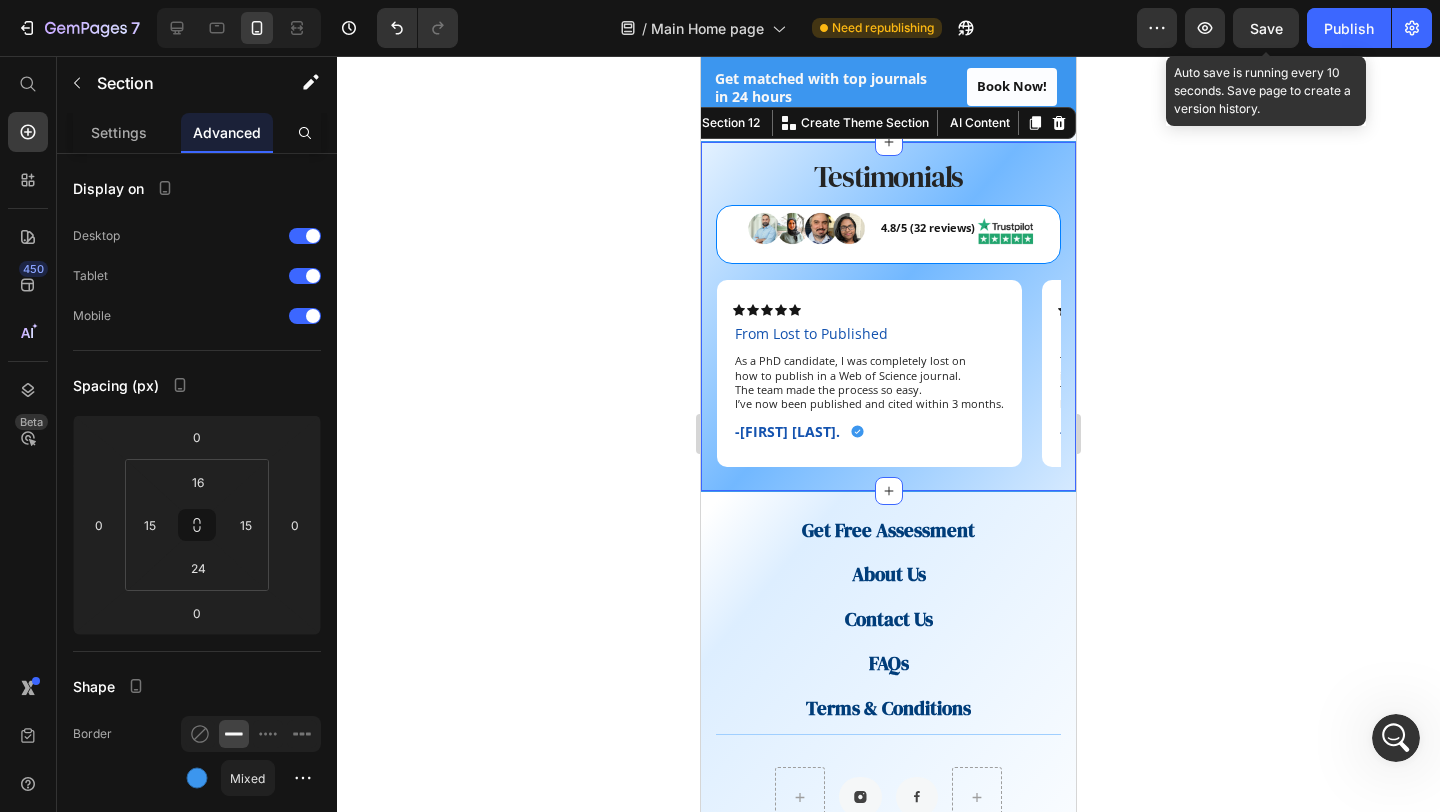 click 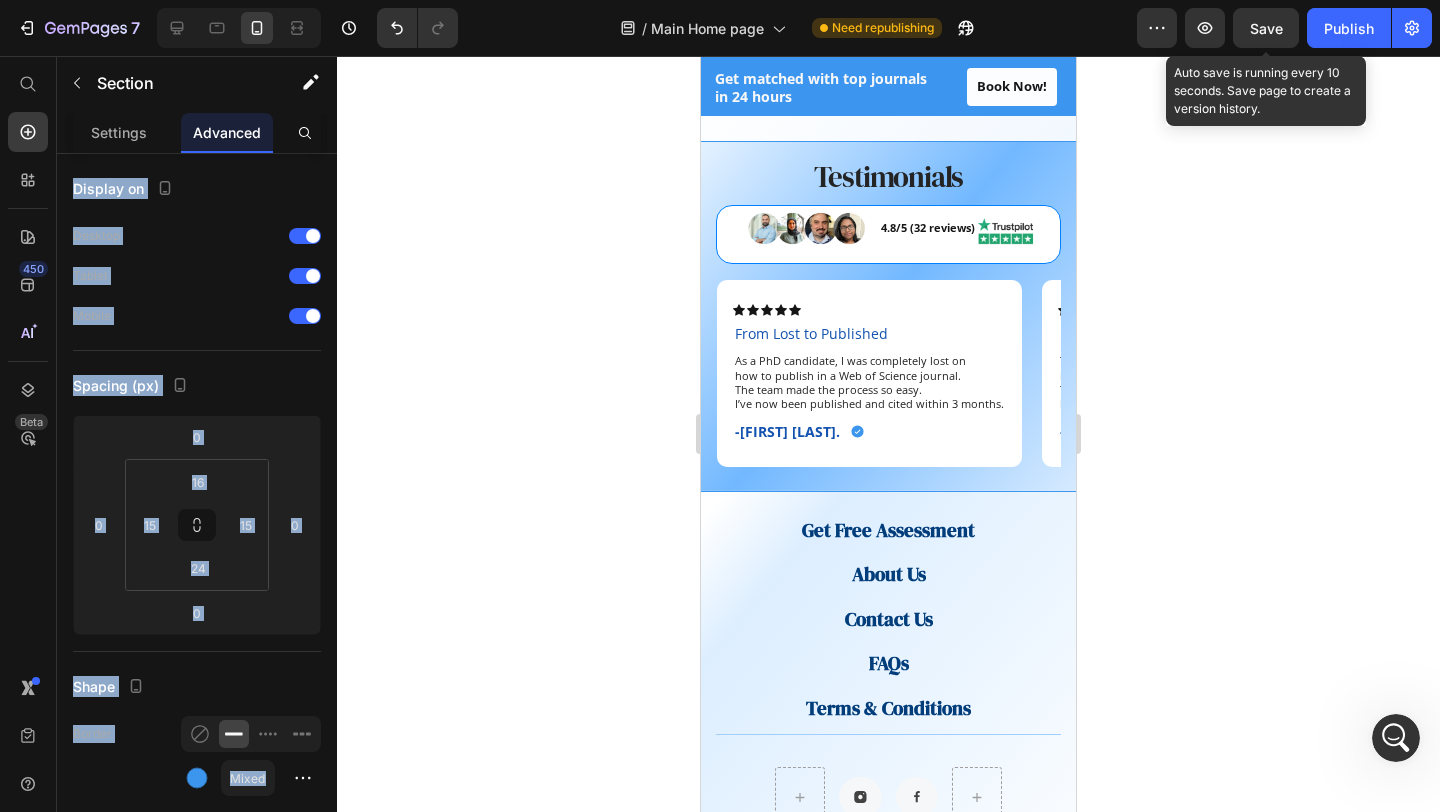 click 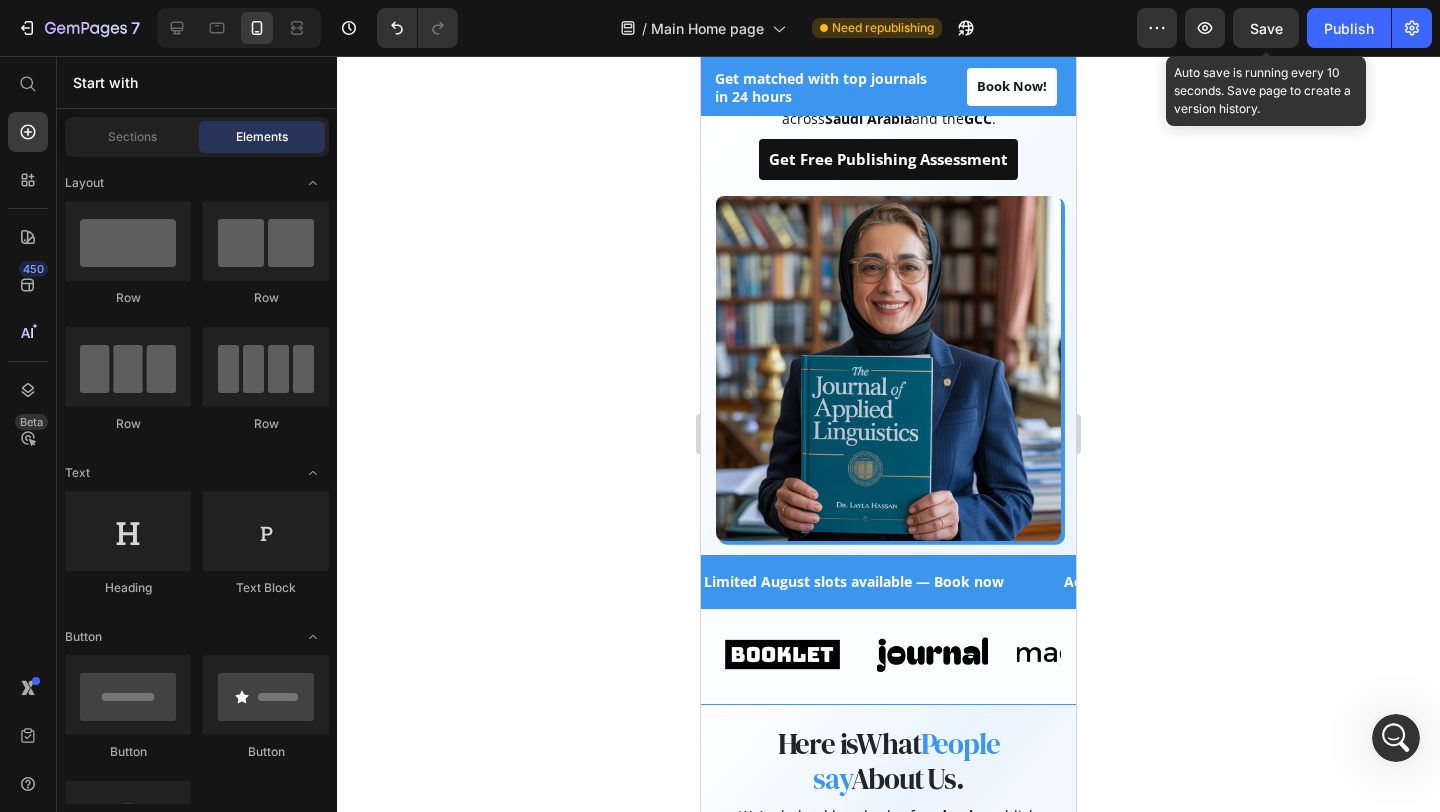 scroll, scrollTop: 0, scrollLeft: 0, axis: both 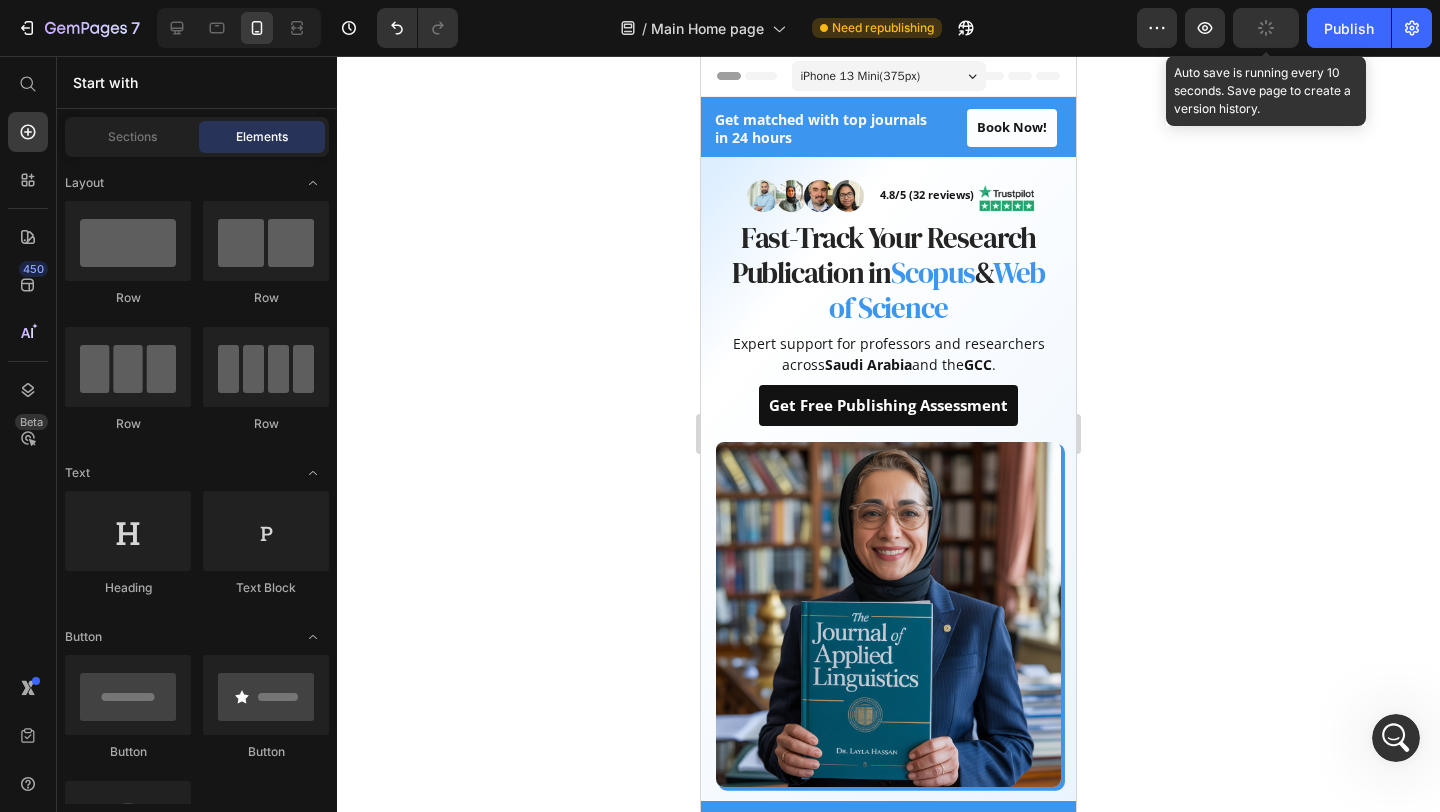 click 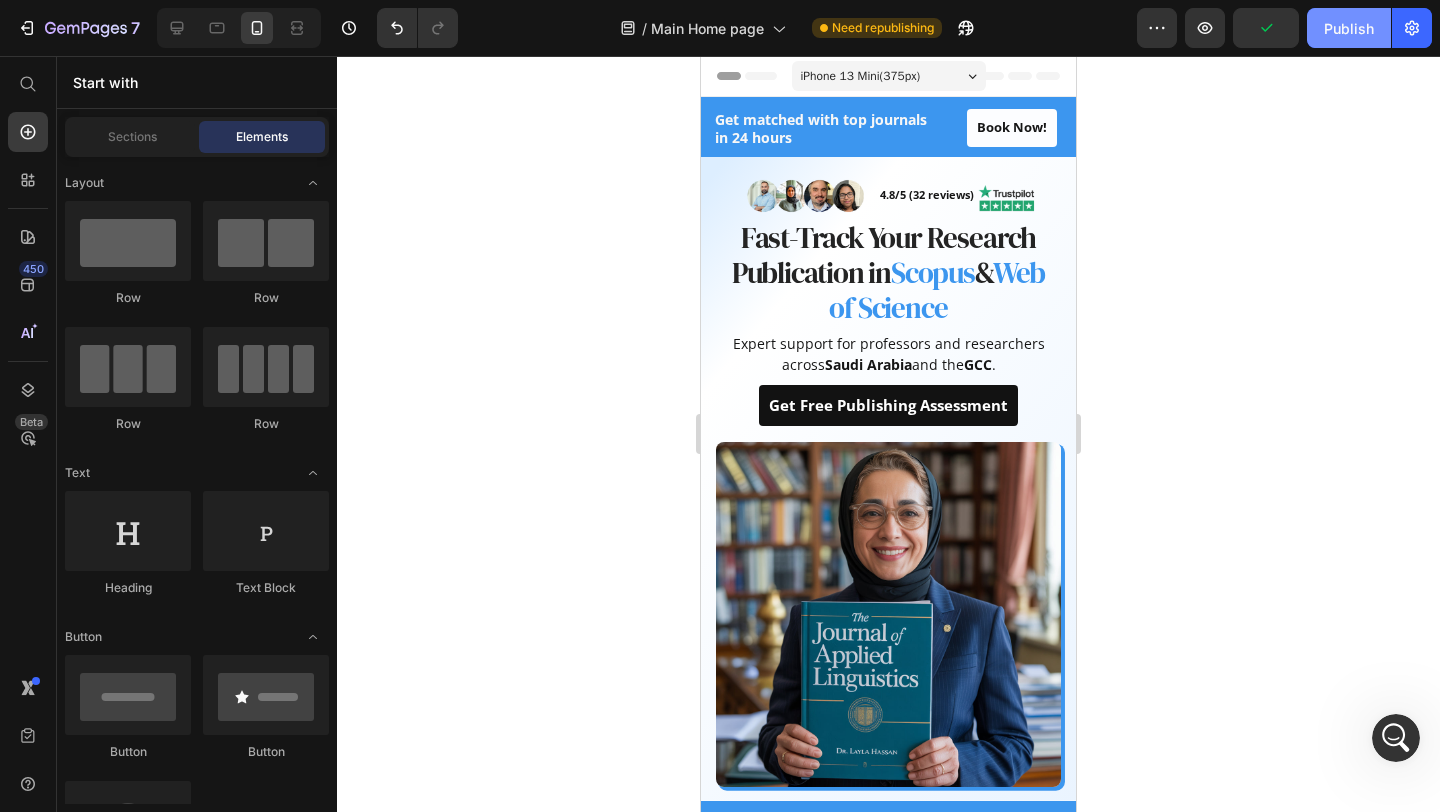 click on "Publish" at bounding box center (1349, 28) 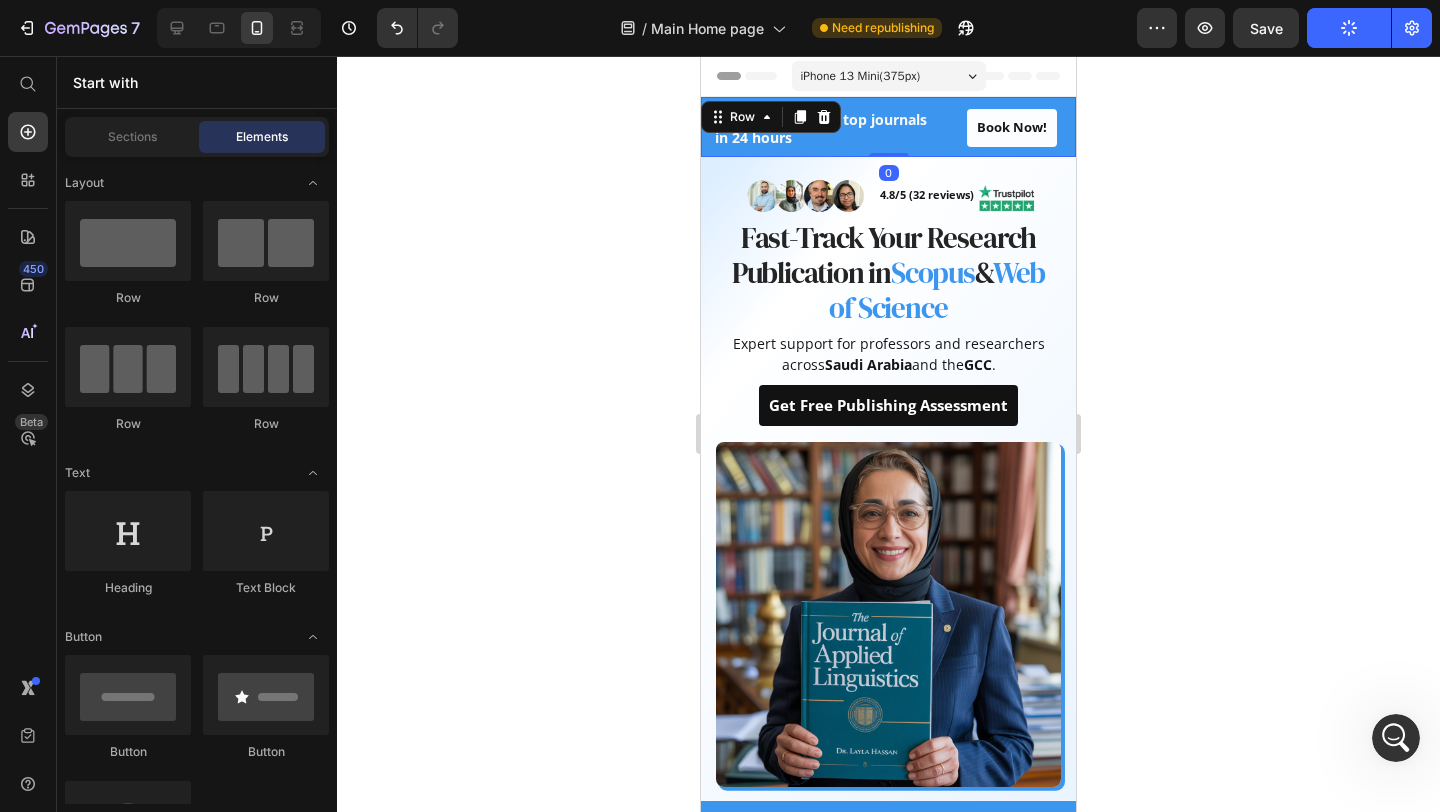 click on "Get matched with top journals in 24 hours Heading Book Now! Button Row   0" at bounding box center (888, 127) 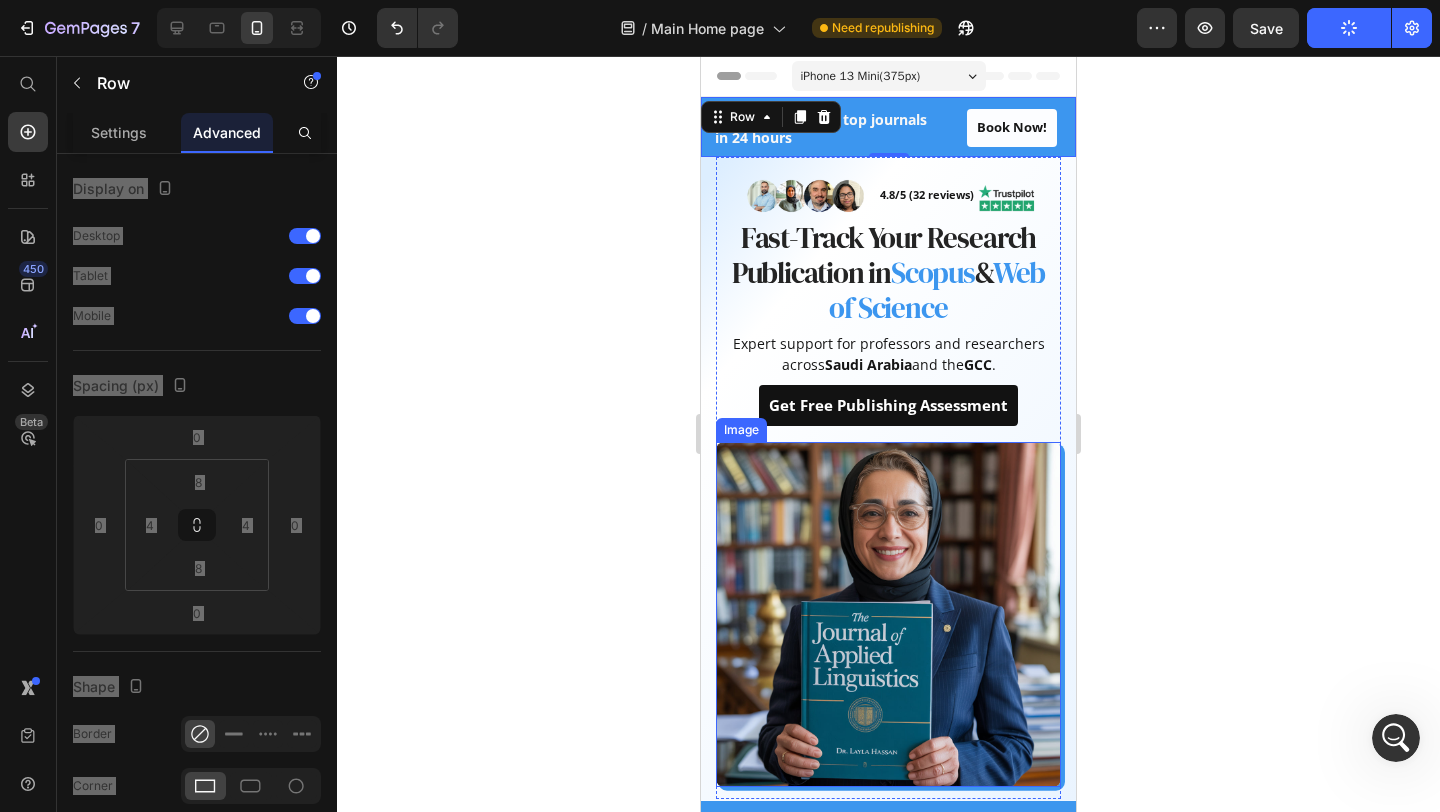 scroll, scrollTop: 453, scrollLeft: 0, axis: vertical 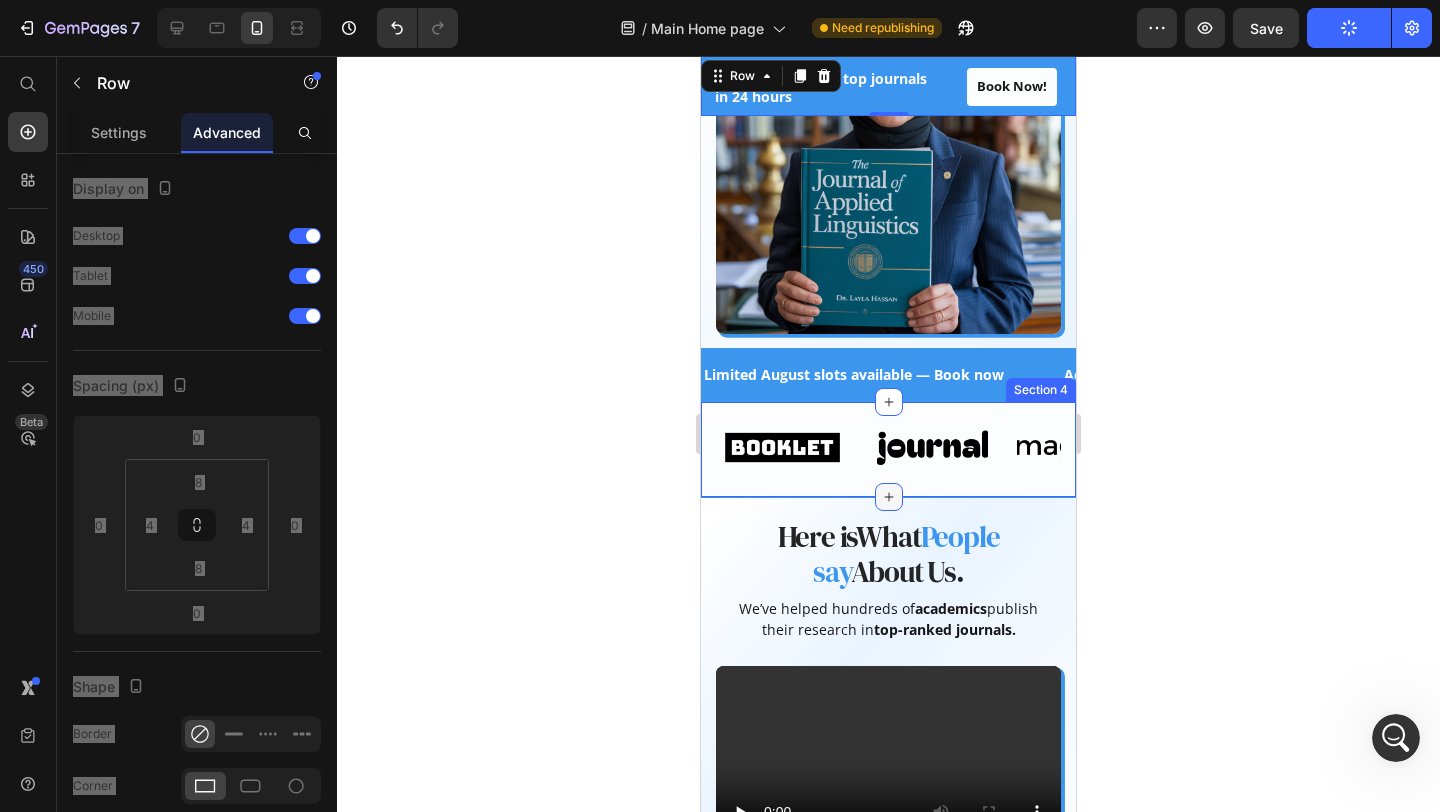 click 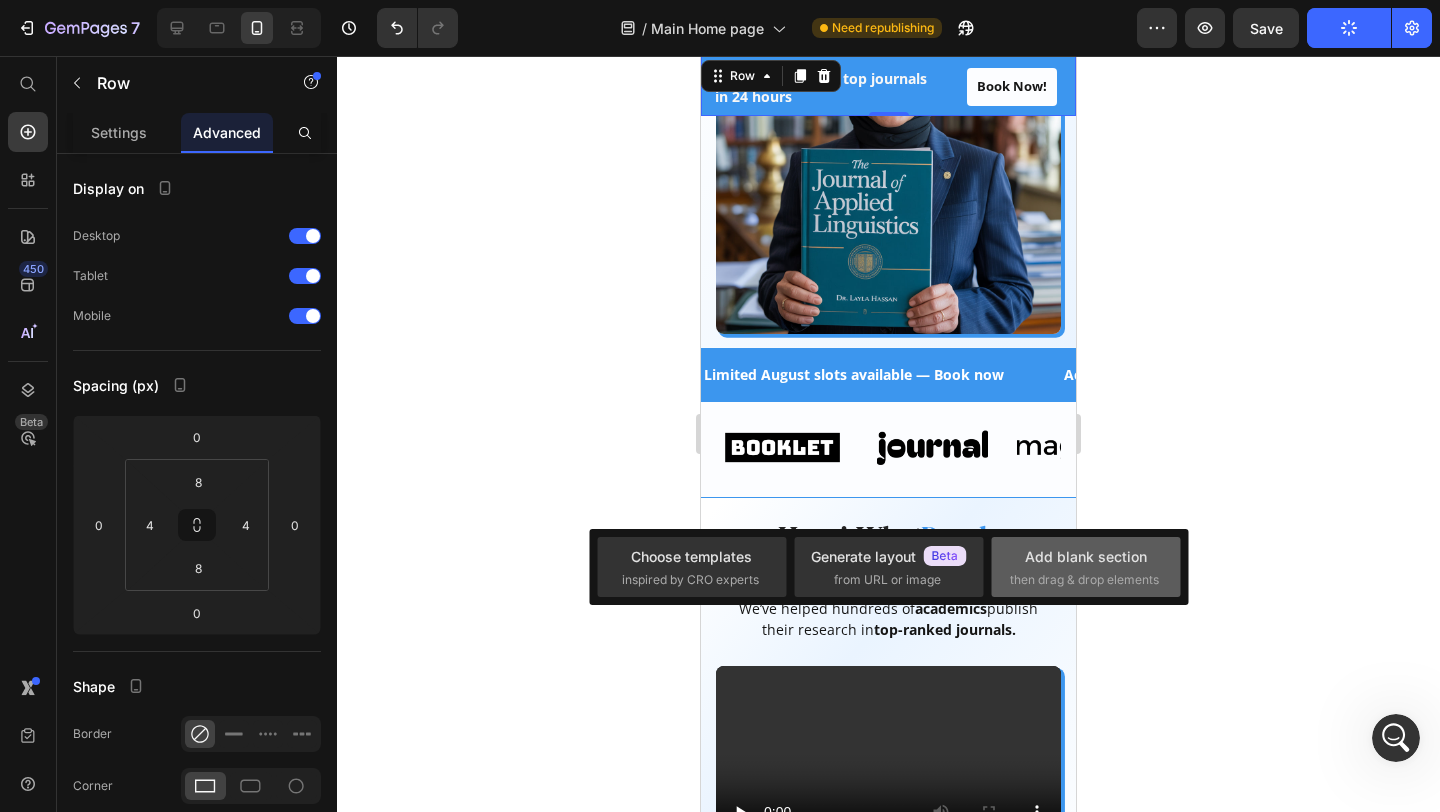 click on "Add blank section  then drag & drop elements" 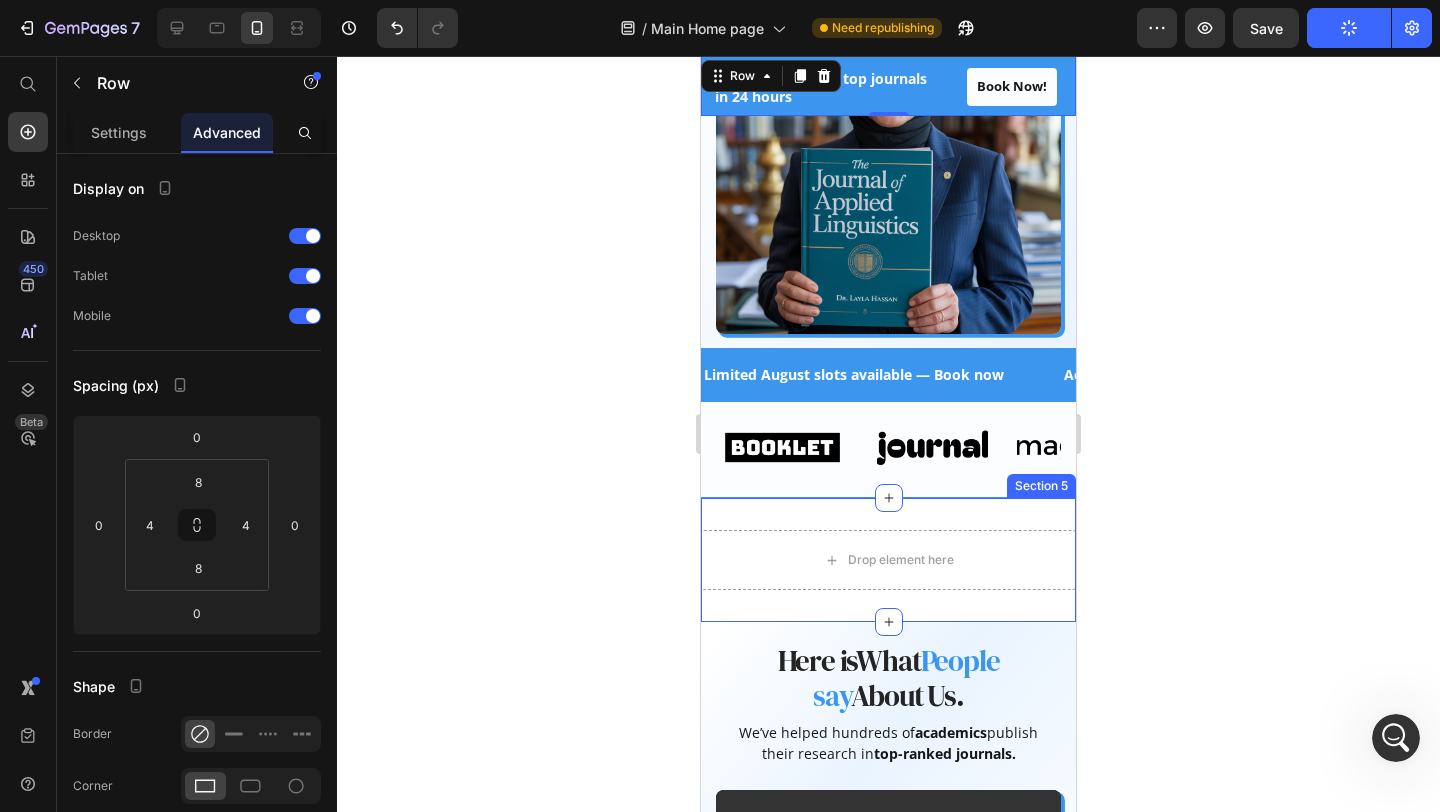 click on "Drop element here Section 5" at bounding box center (888, 560) 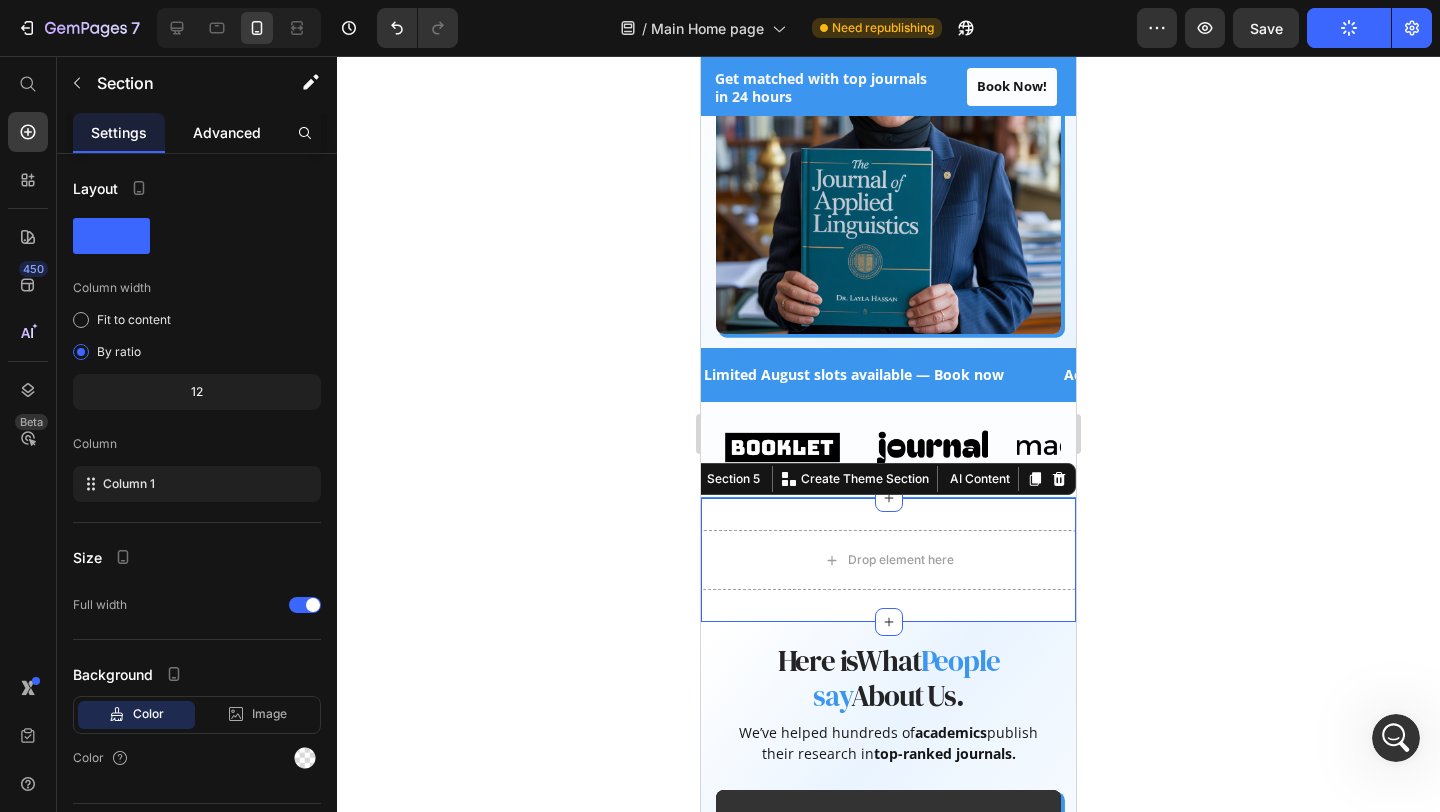 click on "Advanced" at bounding box center (227, 132) 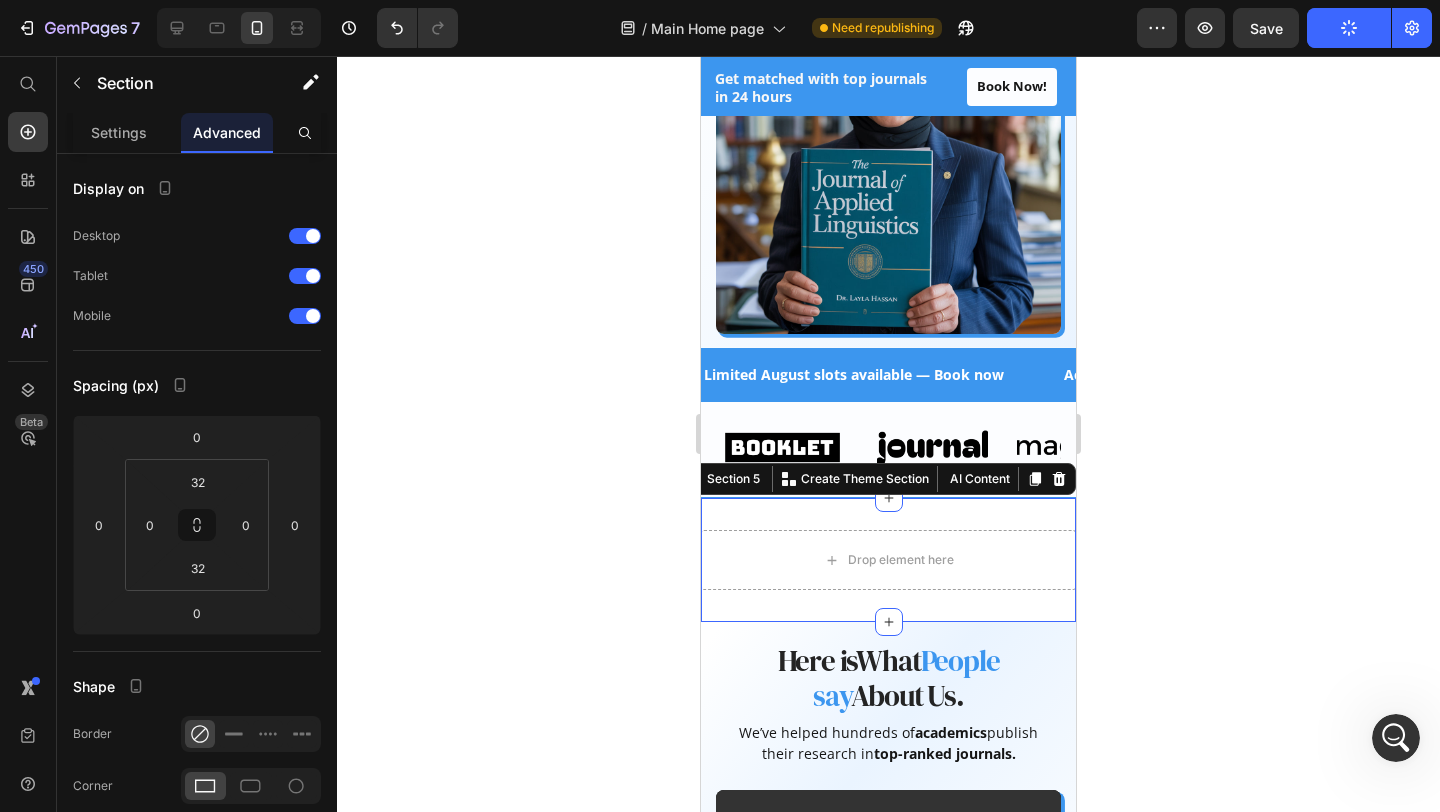click on "Drop element here Section 5   Create Theme Section AI Content Write with GemAI What would you like to describe here? Tone and Voice Persuasive Product Show more Generate" at bounding box center [888, 560] 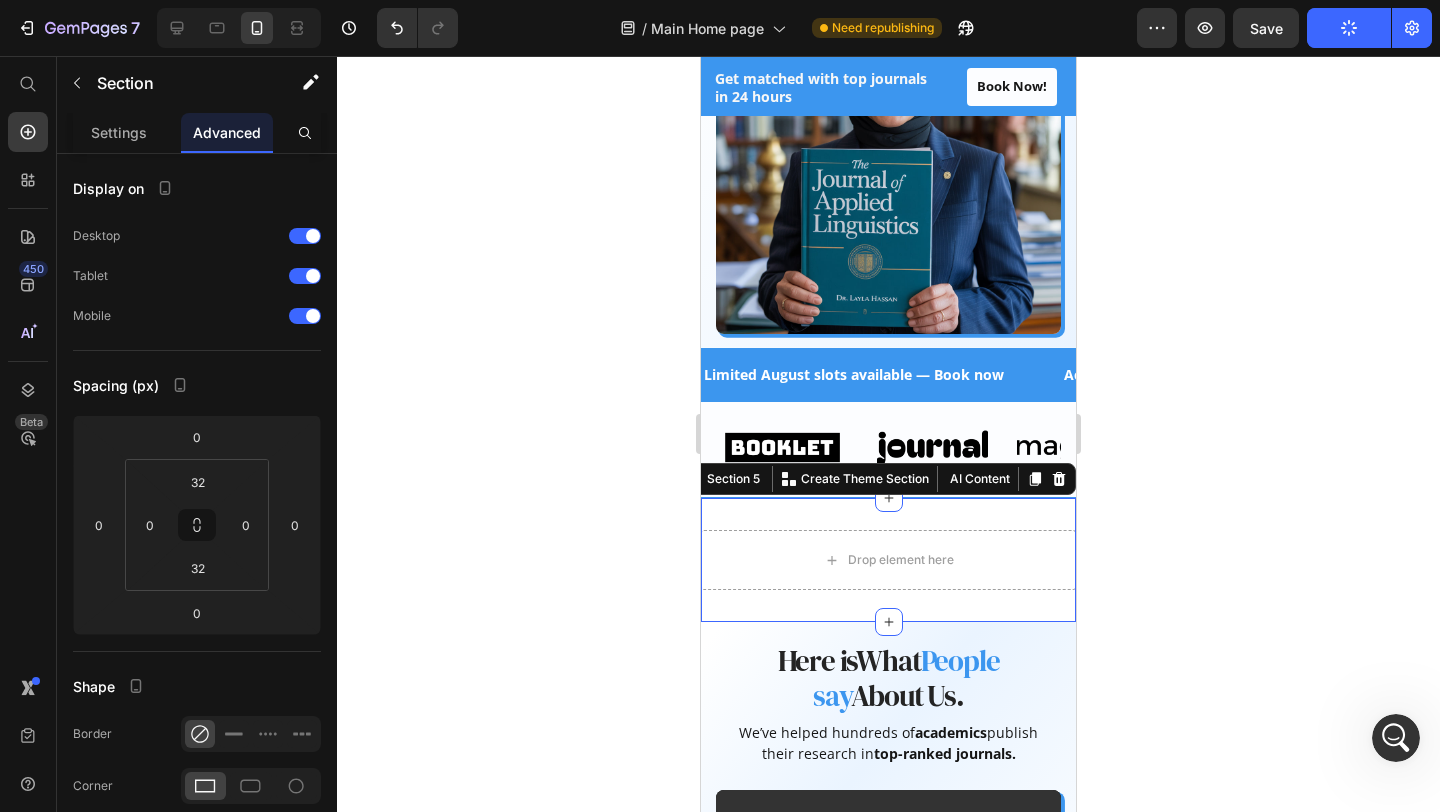 click on "Section 5   Create Theme Section AI Content Write with GemAI What would you like to describe here? Tone and Voice Persuasive Product Show more Generate" at bounding box center (877, 479) 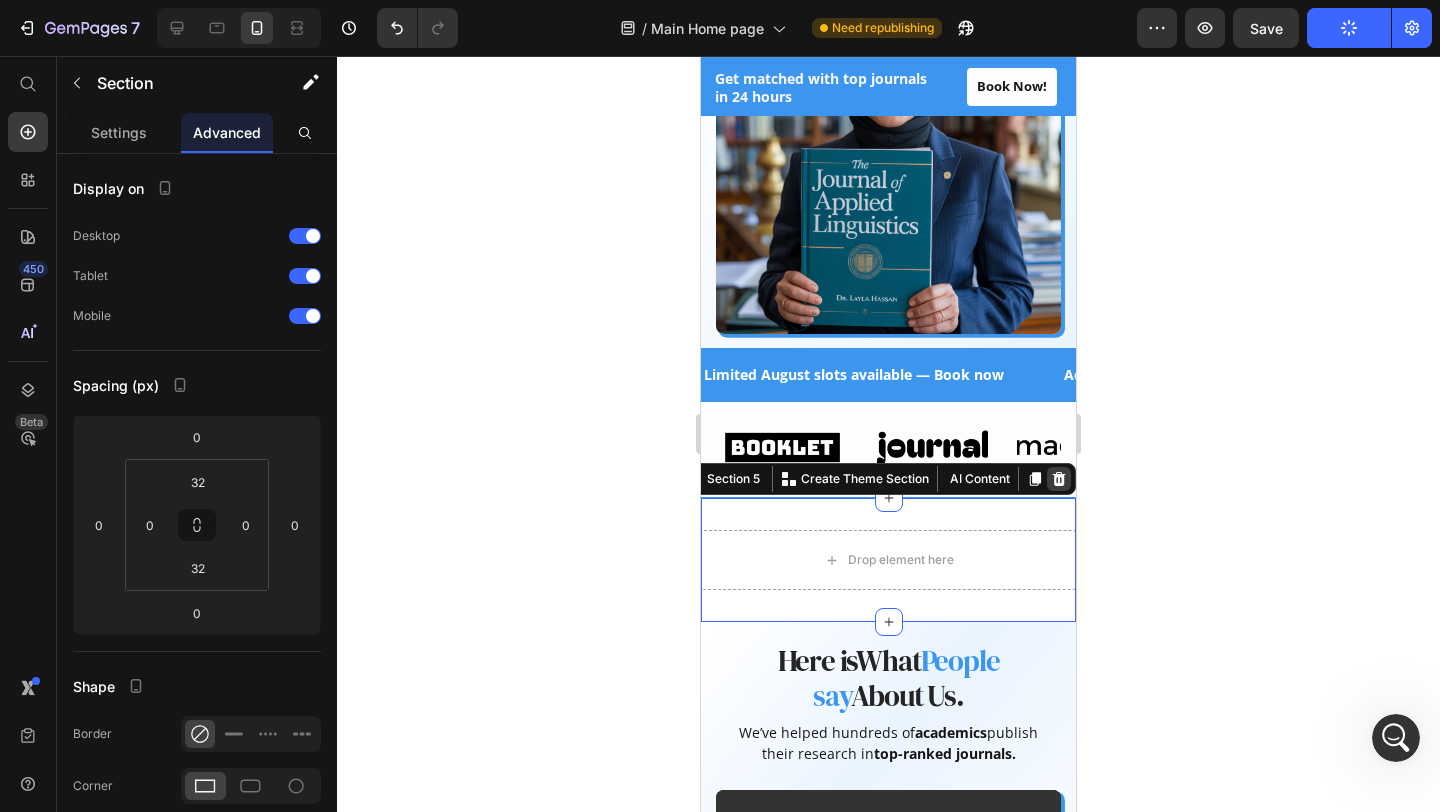 click 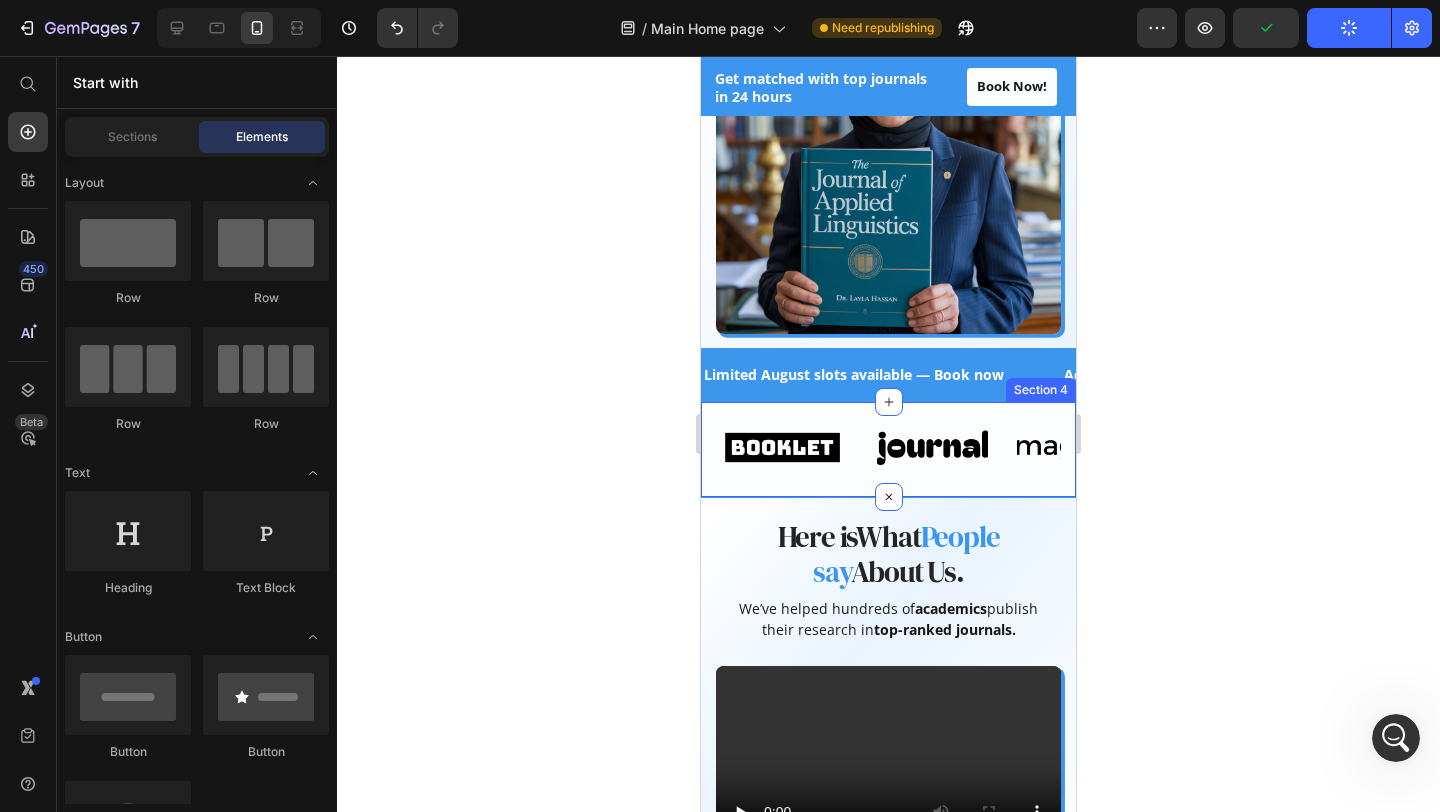 scroll, scrollTop: 0, scrollLeft: 0, axis: both 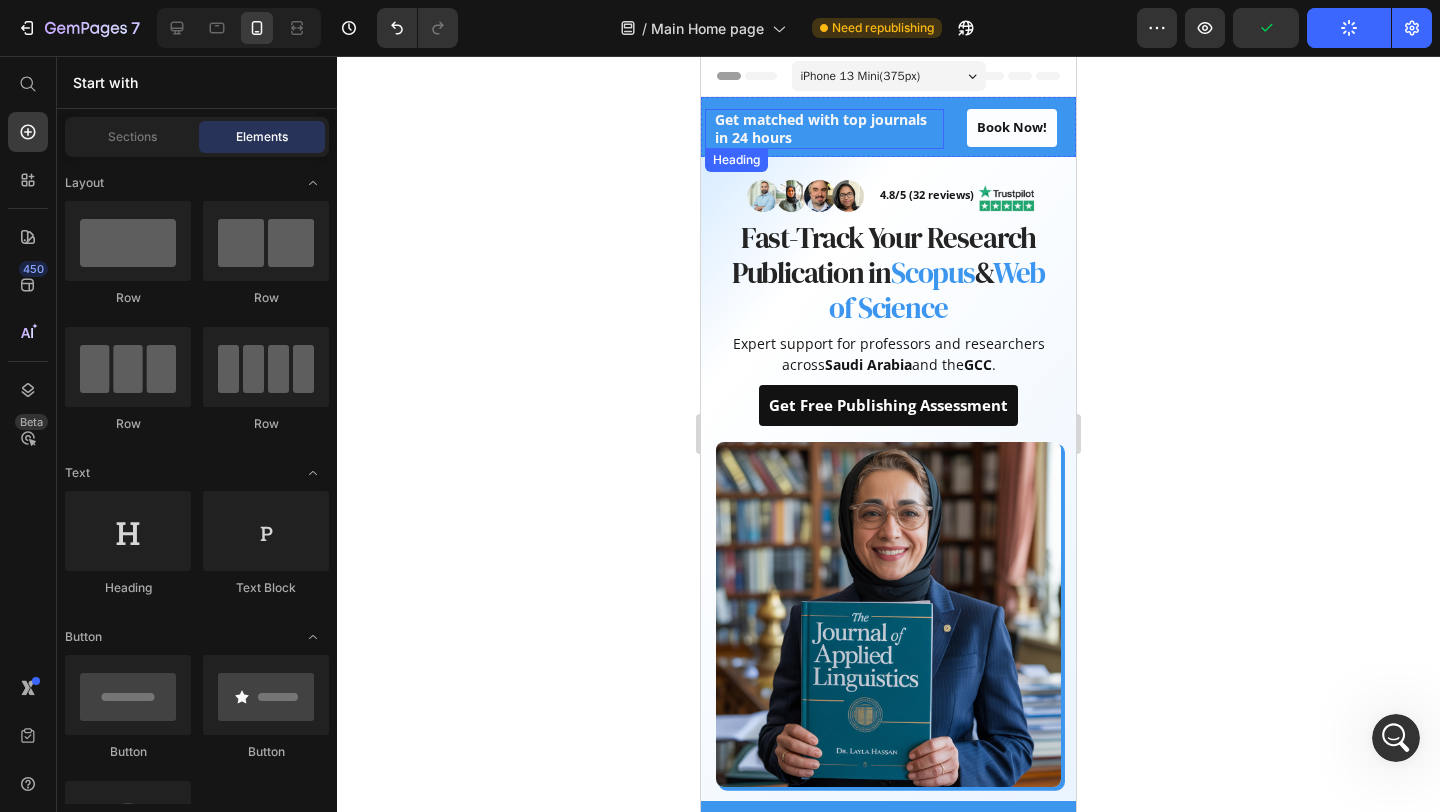 click on "Get matched with top journals in 24 hours" at bounding box center [821, 128] 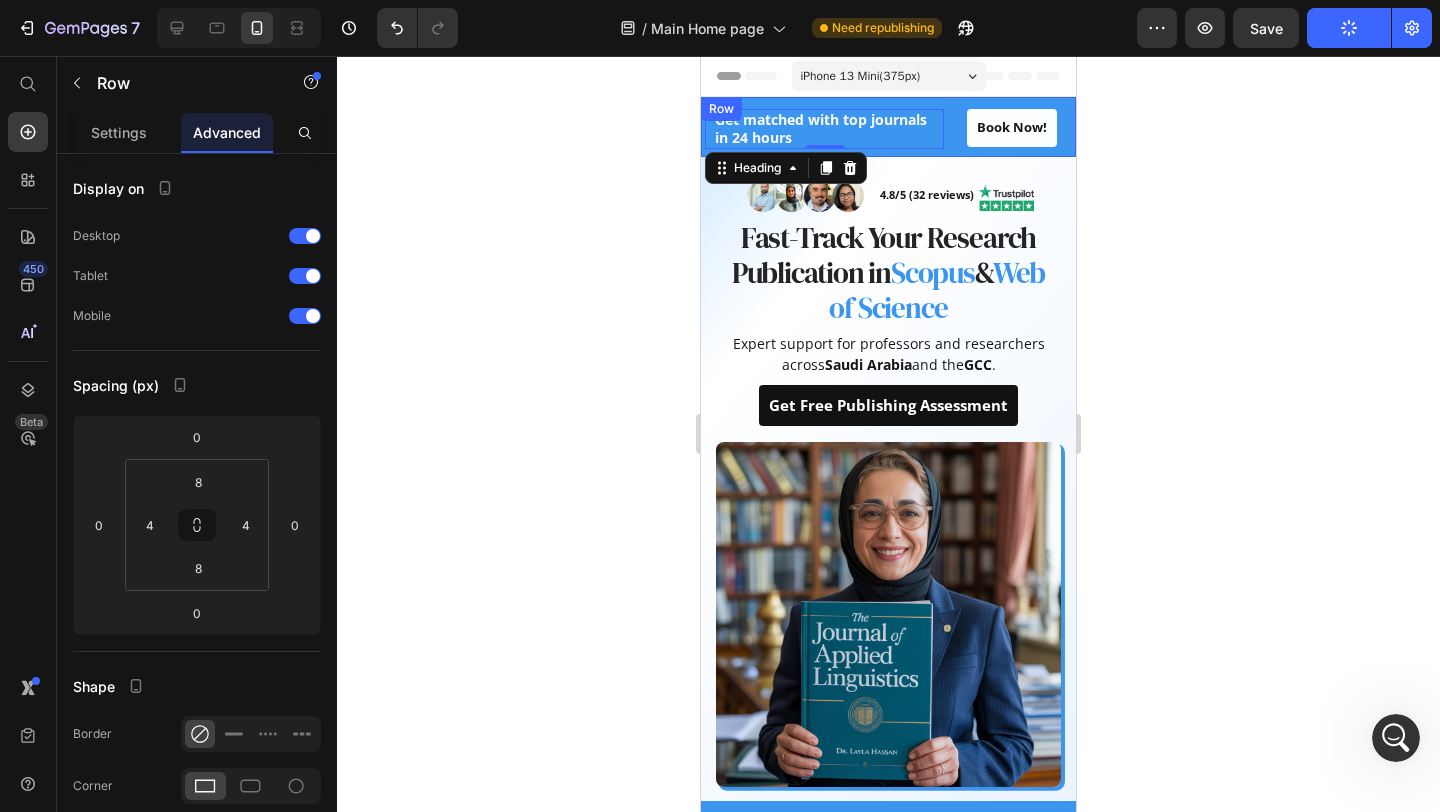 click on "Get matched with top journals in 24 hours Heading   0 Book Now! Button Row" at bounding box center [888, 127] 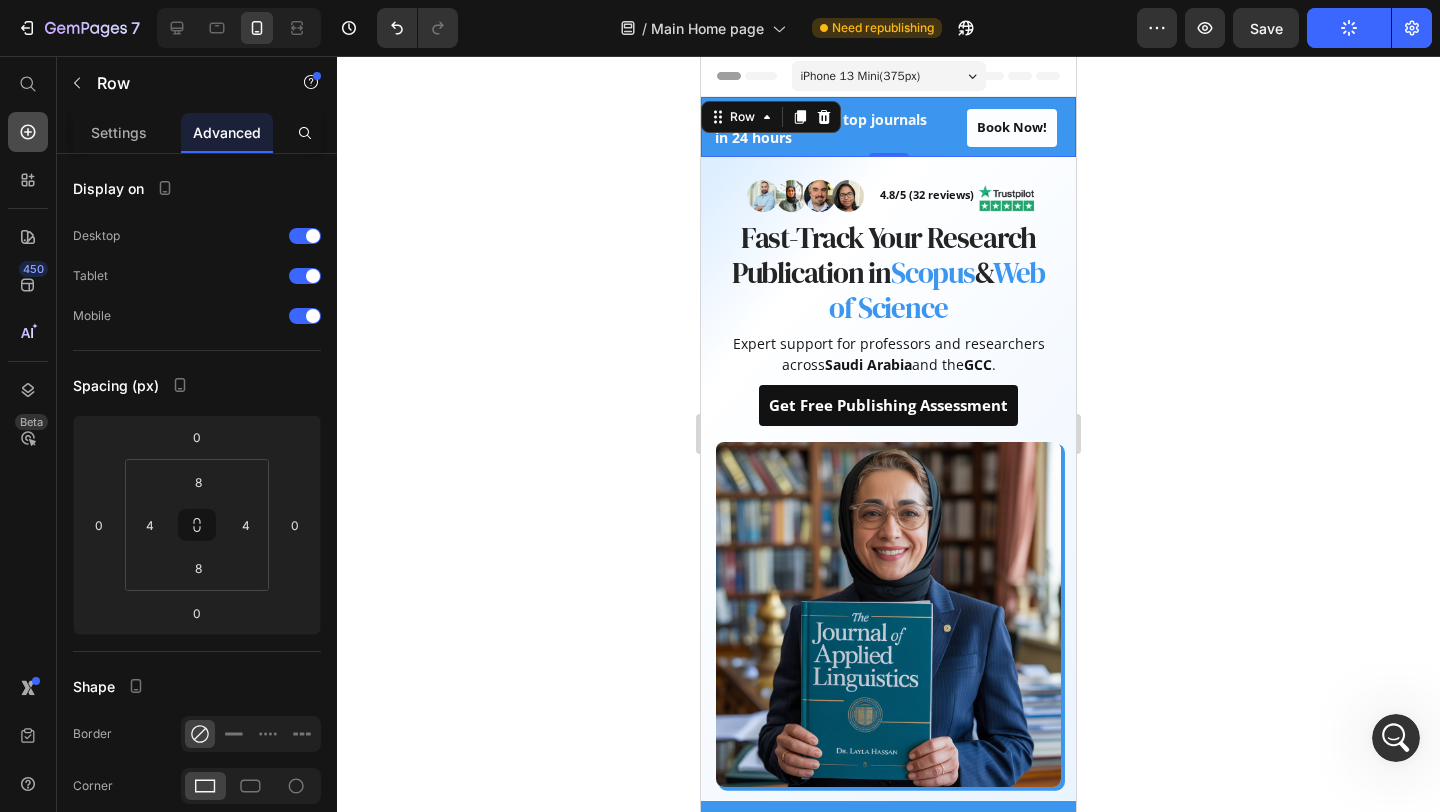 click 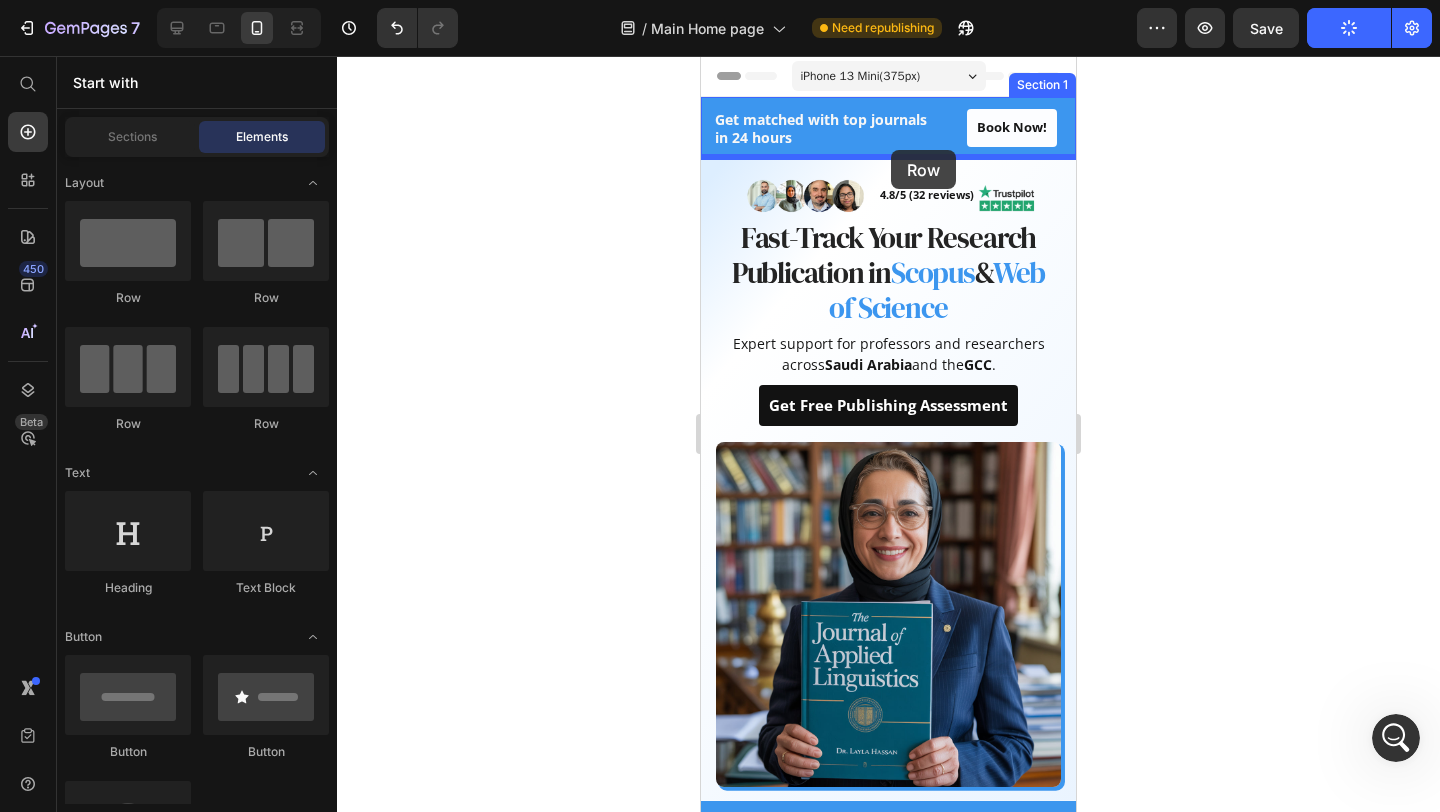 drag, startPoint x: 837, startPoint y: 431, endPoint x: 891, endPoint y: 150, distance: 286.14157 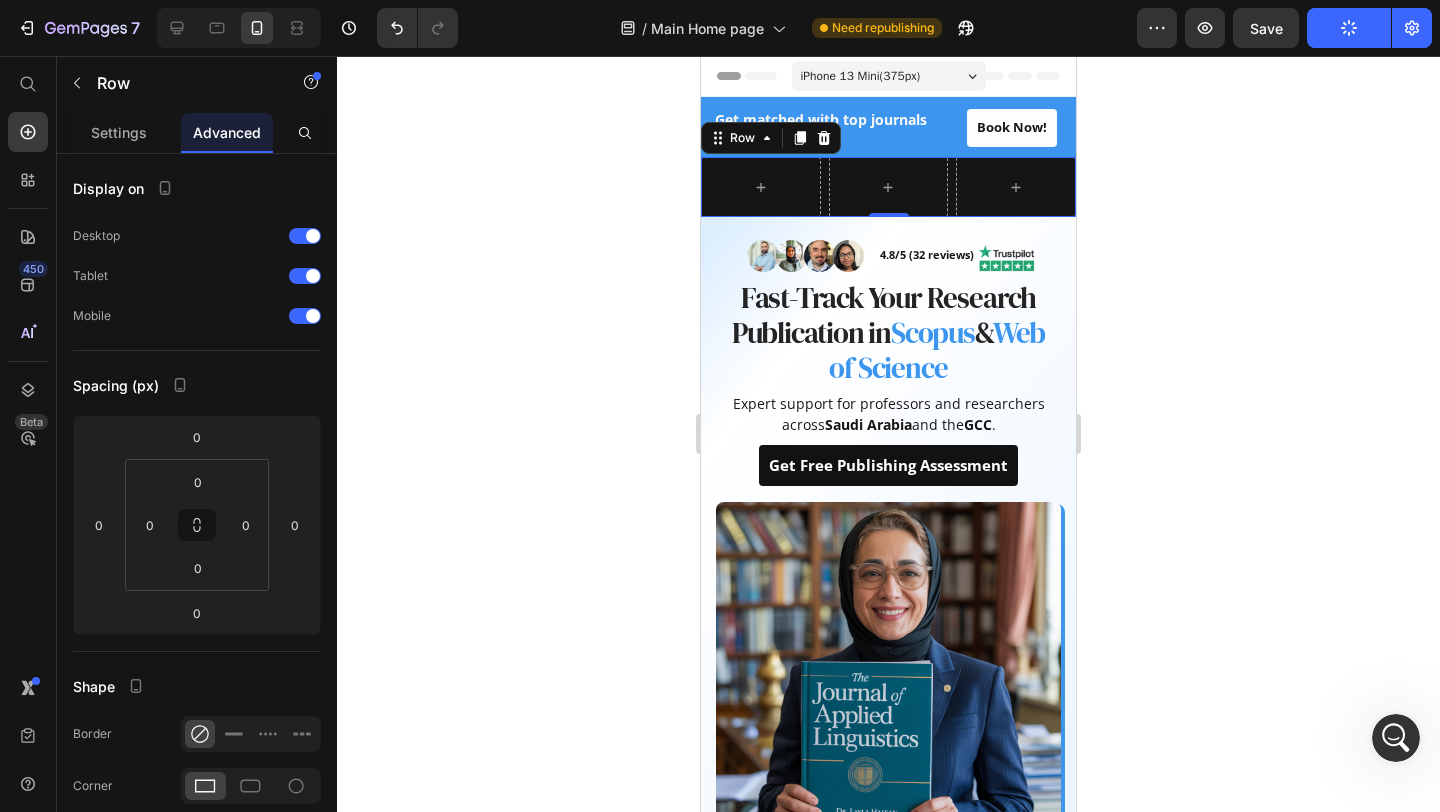 click 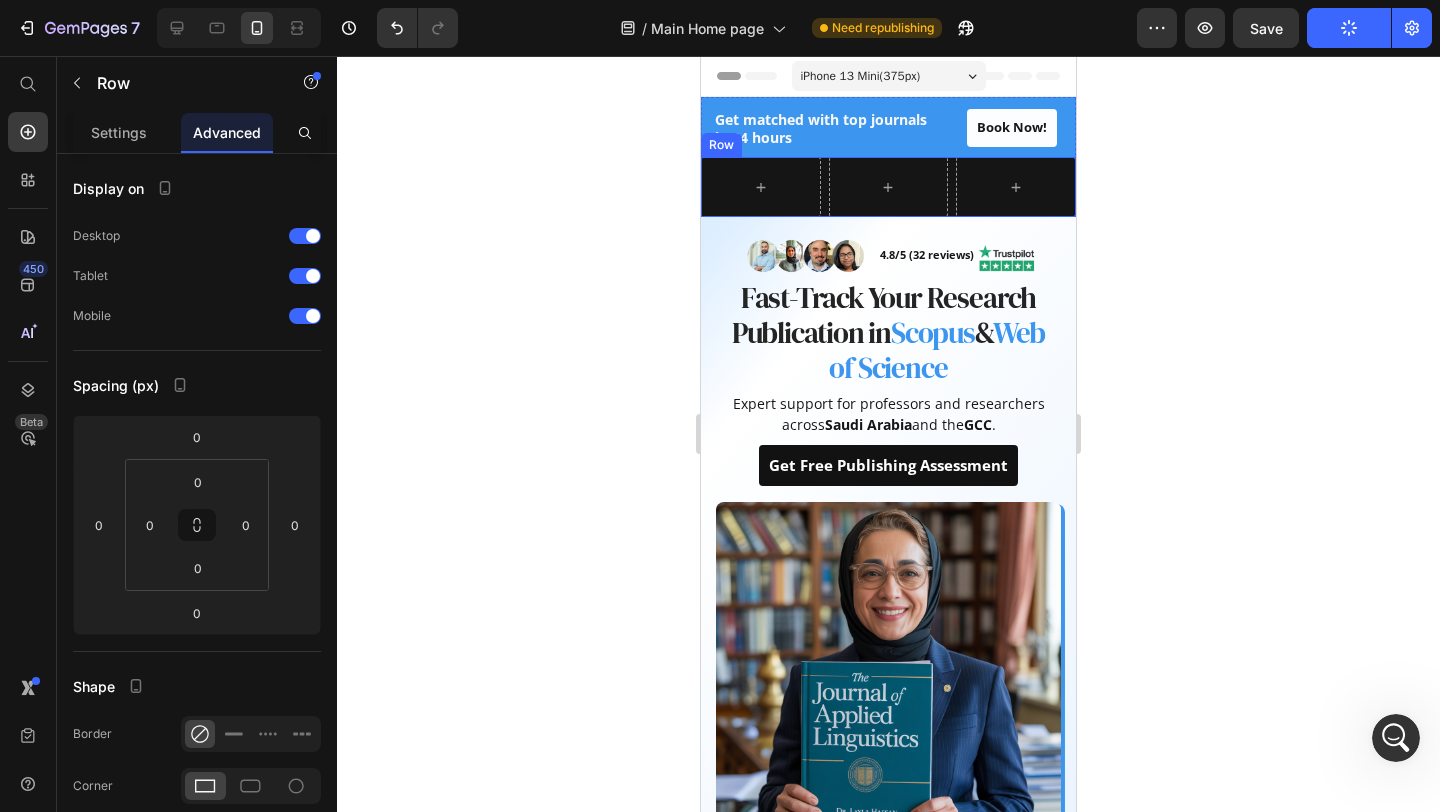 click on "Row" at bounding box center (888, 187) 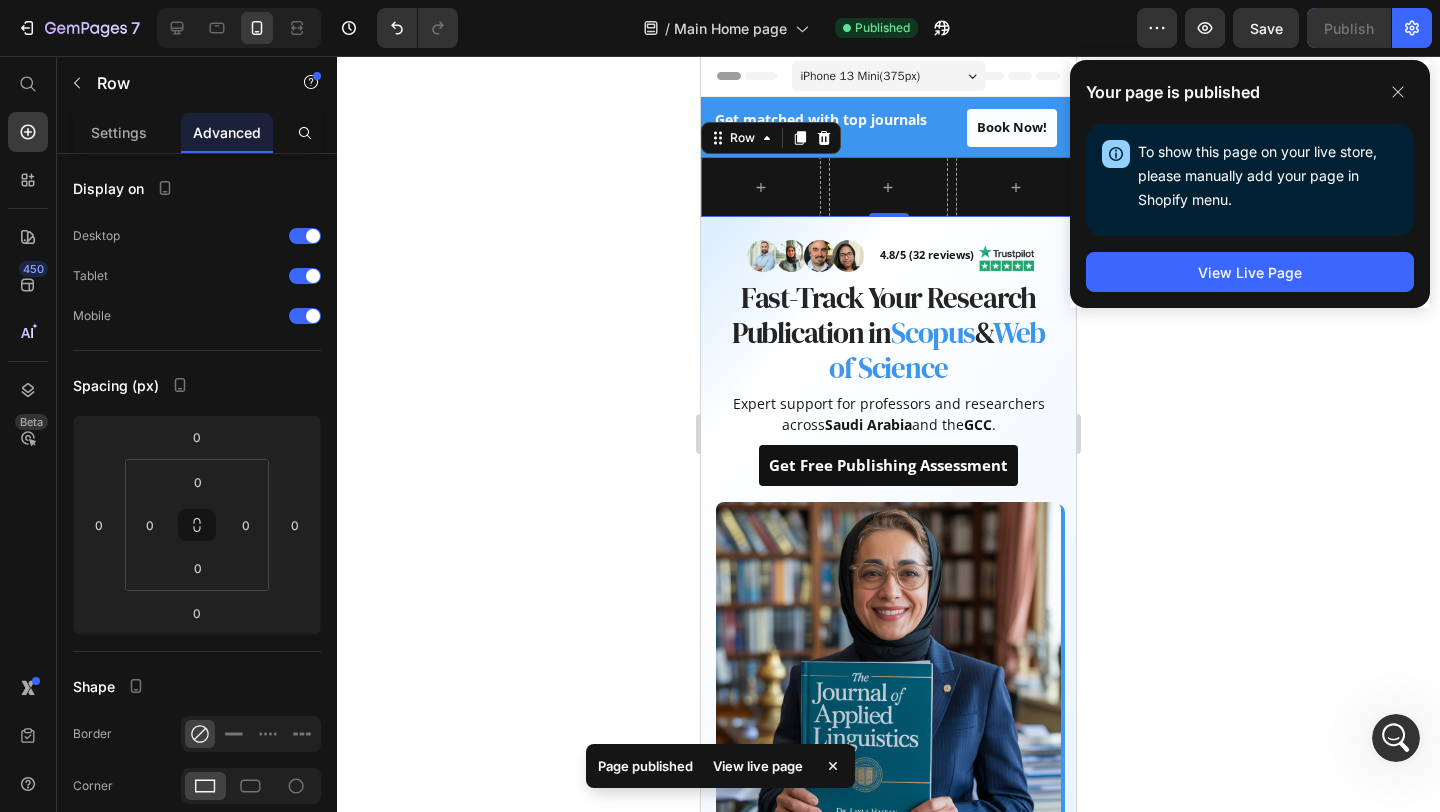 click 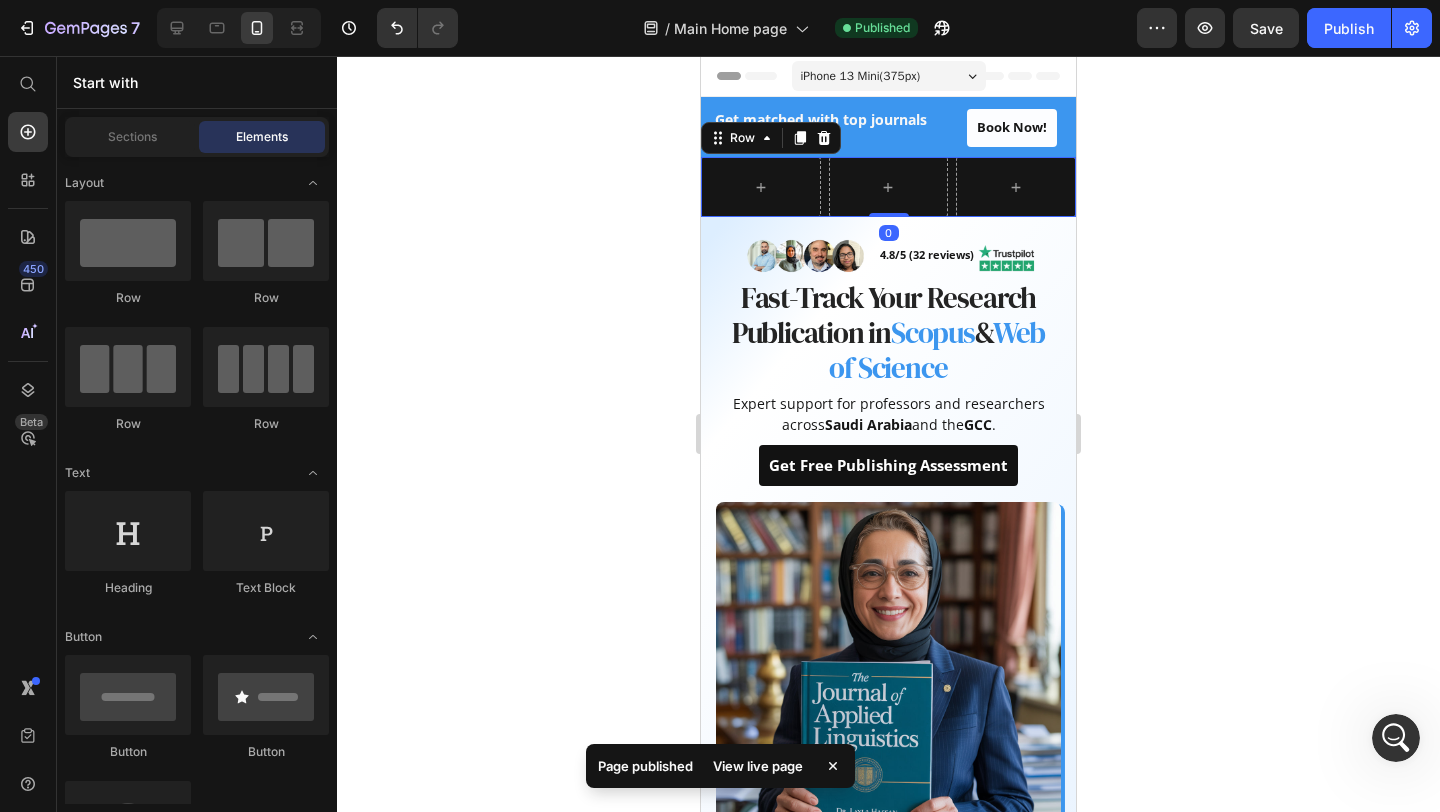 click on "Row   0" at bounding box center (888, 187) 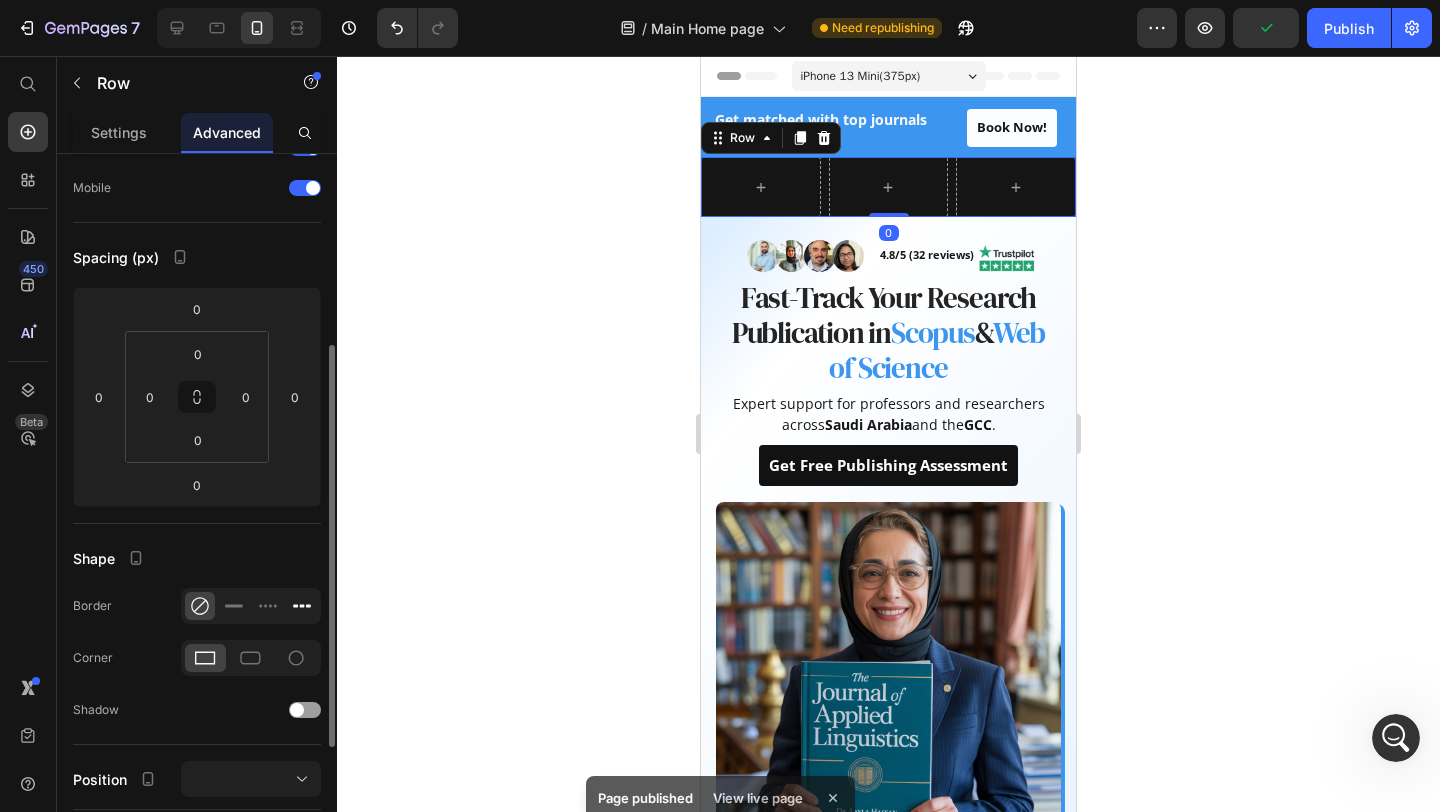 scroll, scrollTop: 231, scrollLeft: 0, axis: vertical 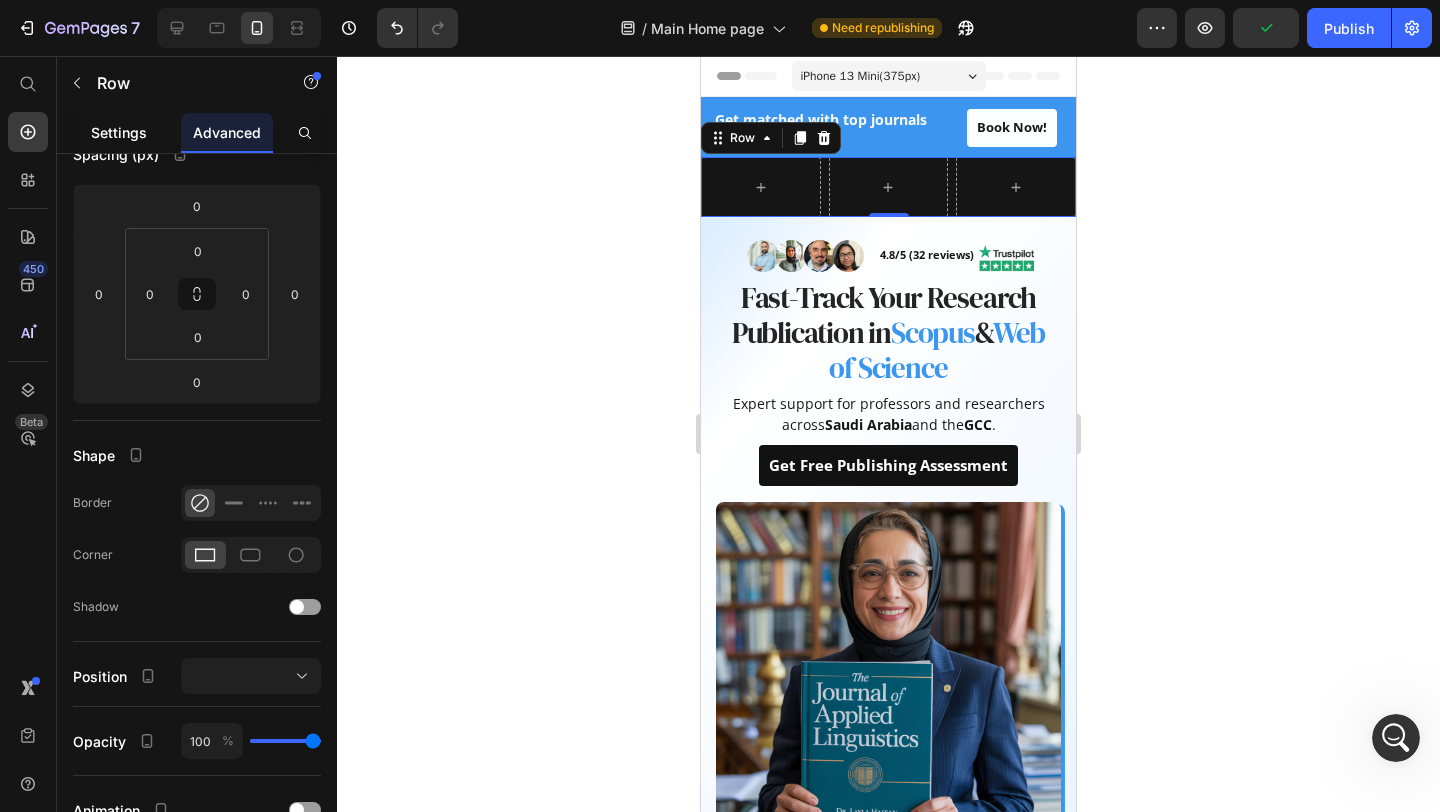 click on "Settings" 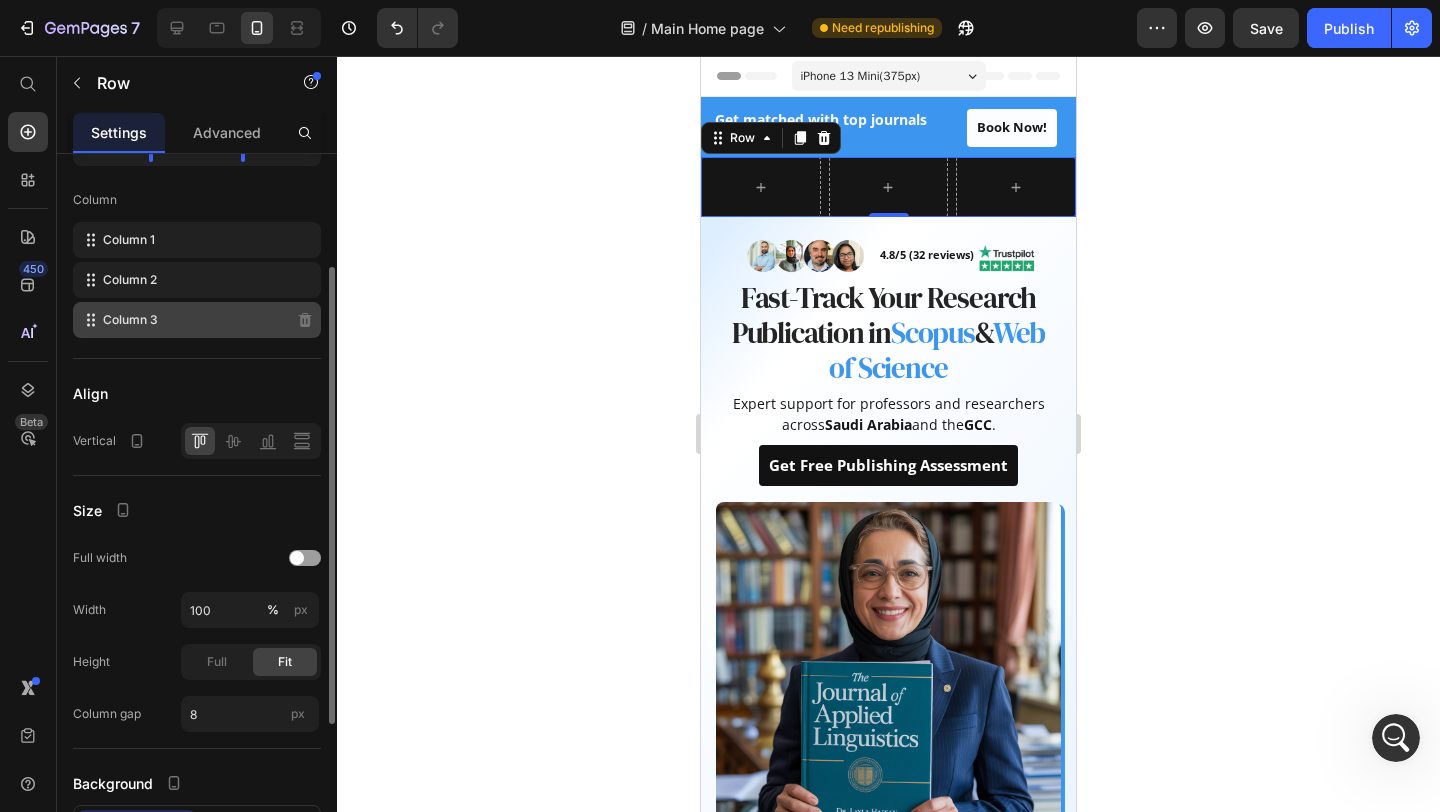 scroll, scrollTop: 402, scrollLeft: 0, axis: vertical 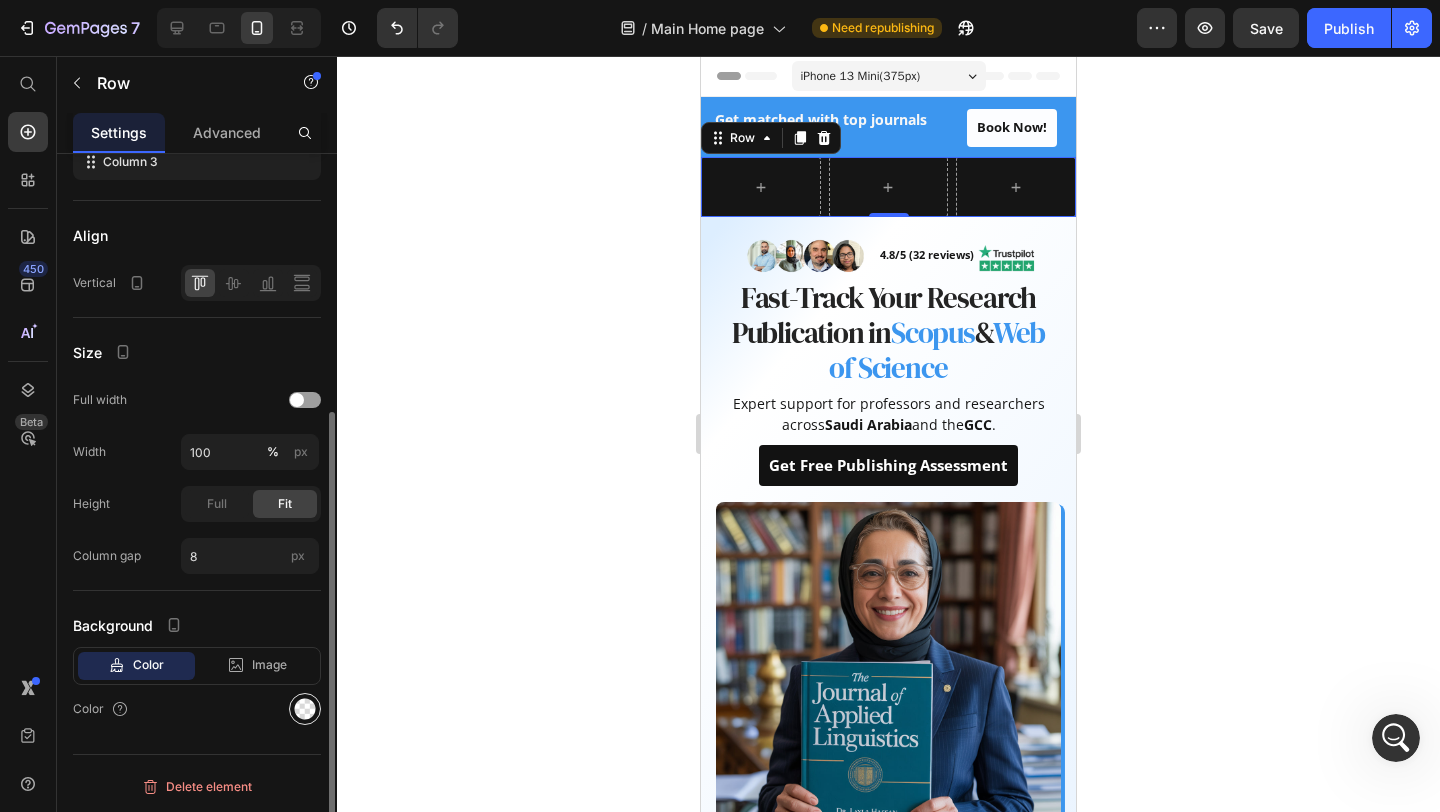 click at bounding box center [305, 709] 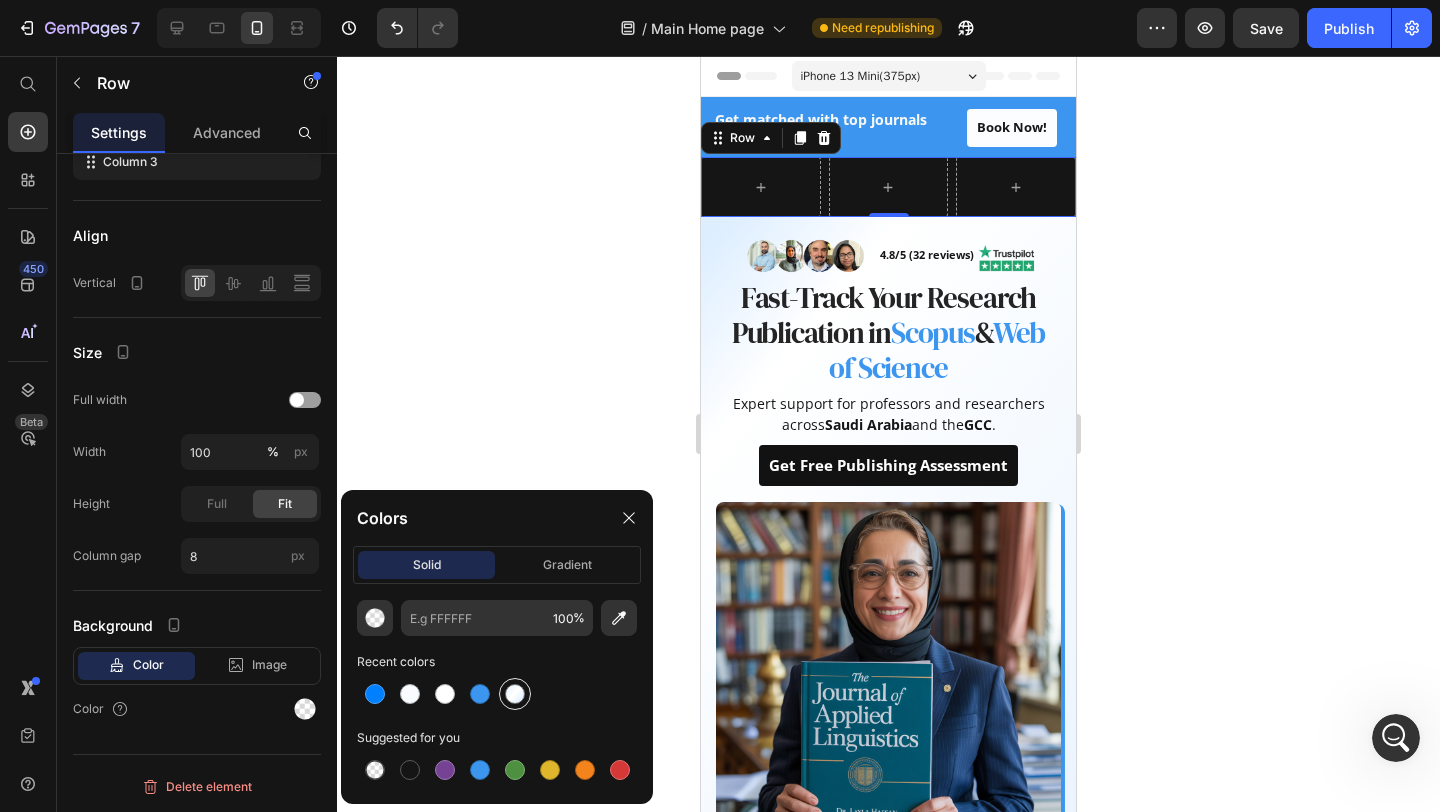 click at bounding box center (515, 694) 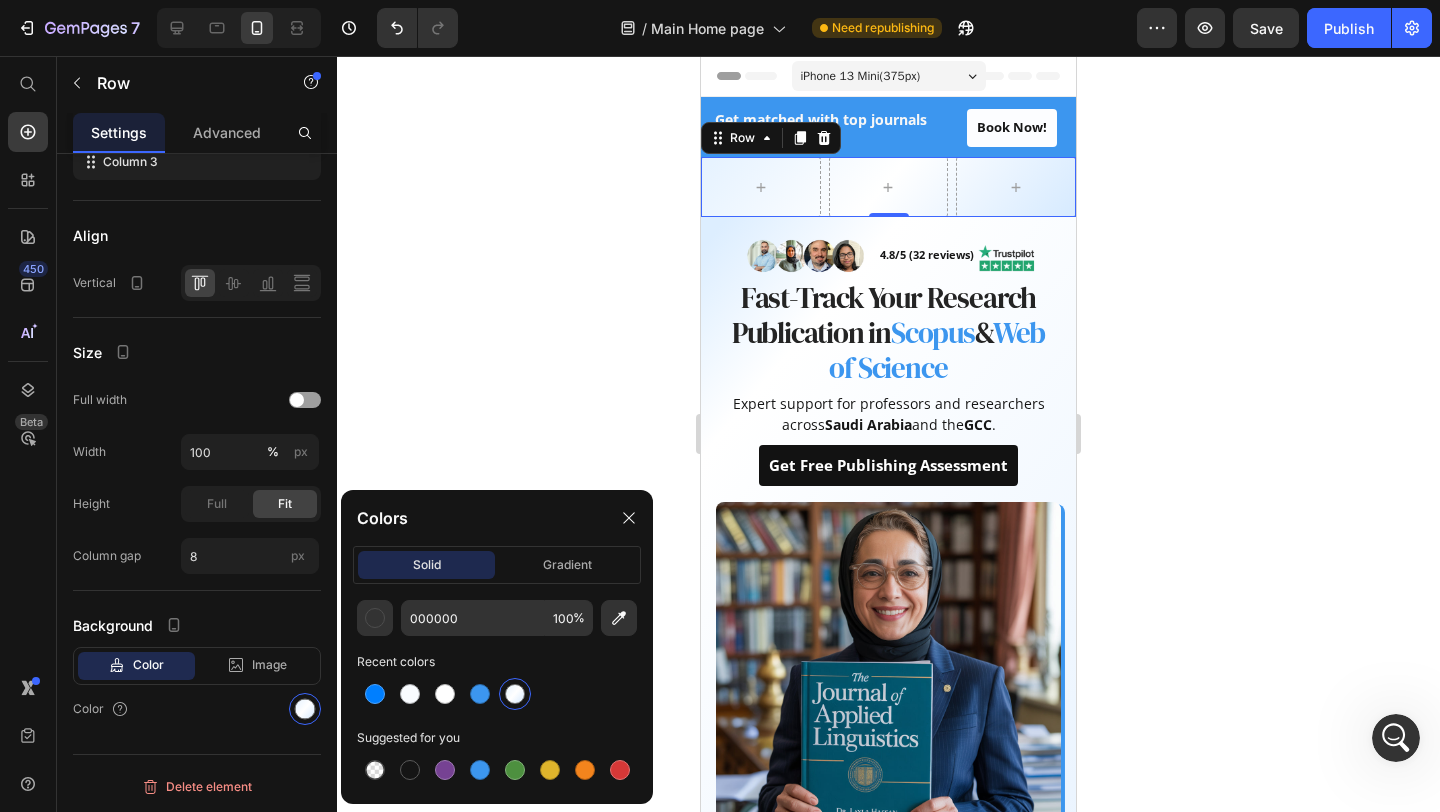 click 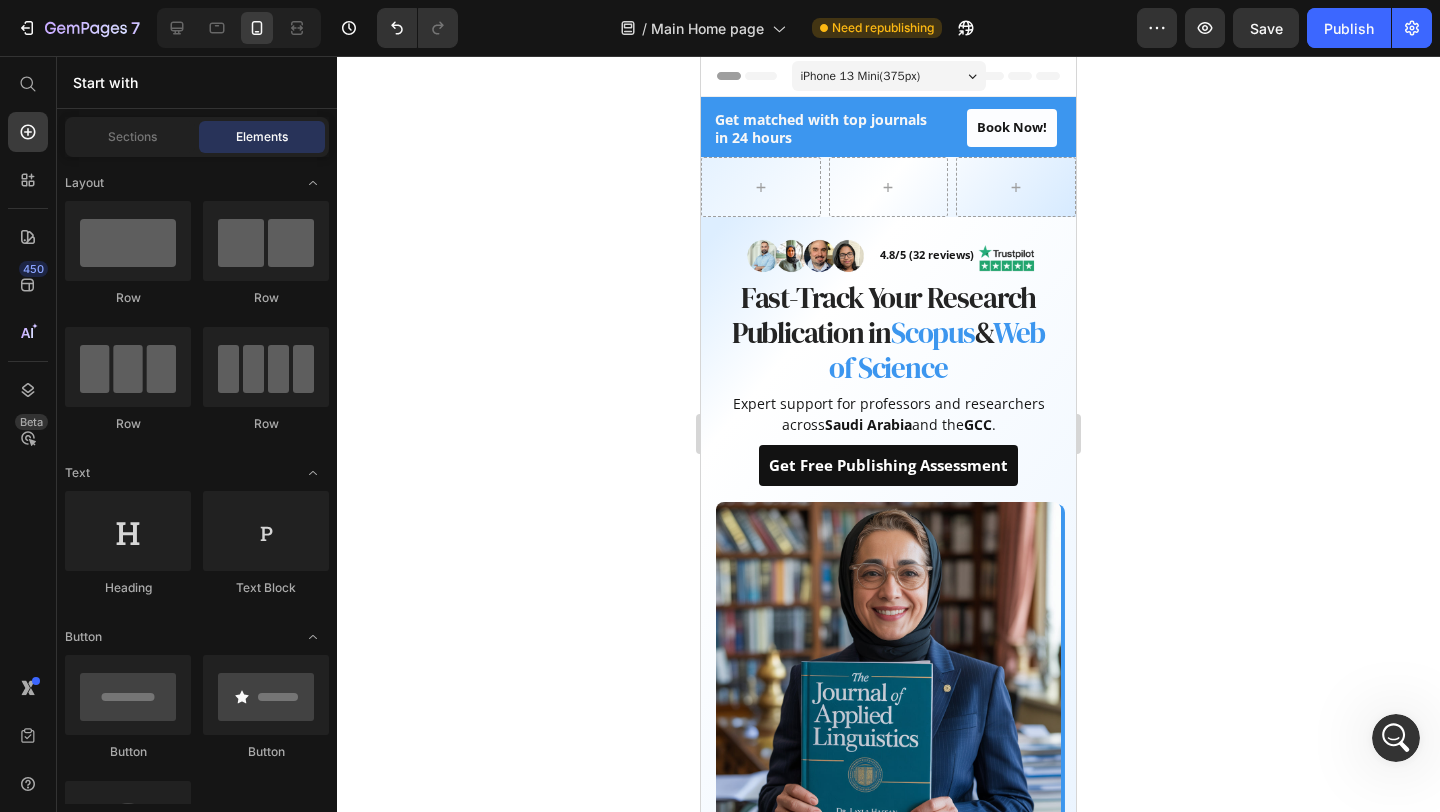 click 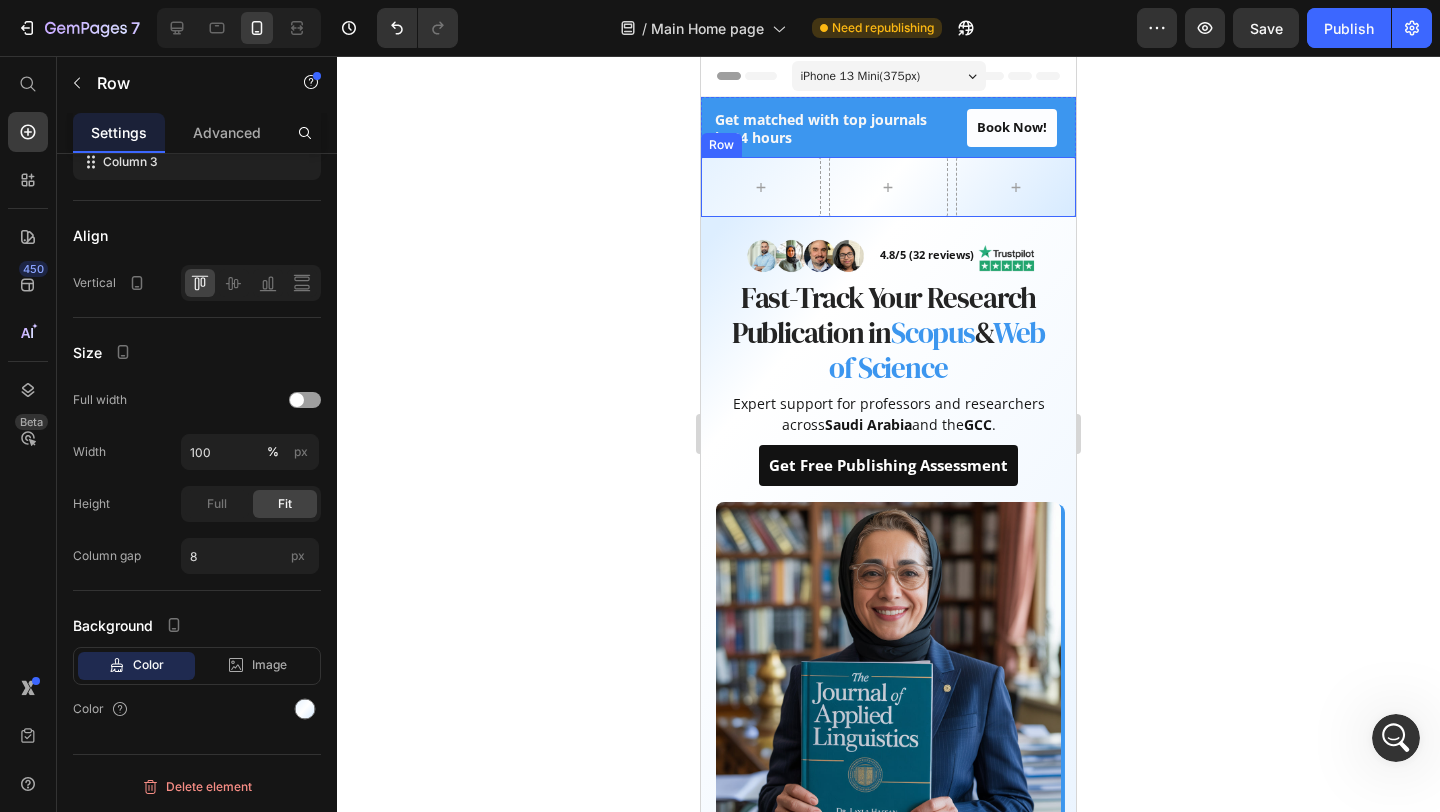 click on "Row" at bounding box center [888, 187] 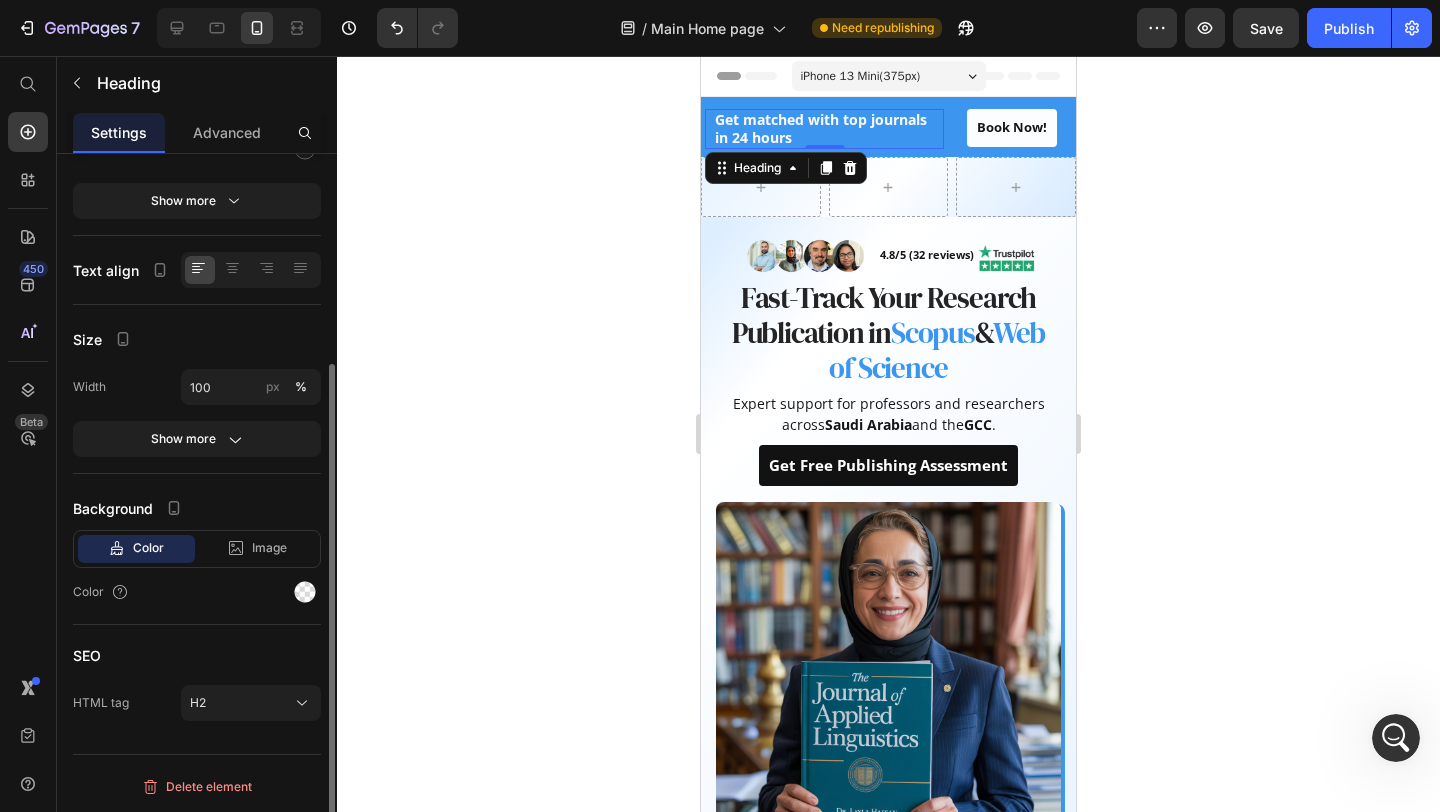 scroll, scrollTop: 0, scrollLeft: 0, axis: both 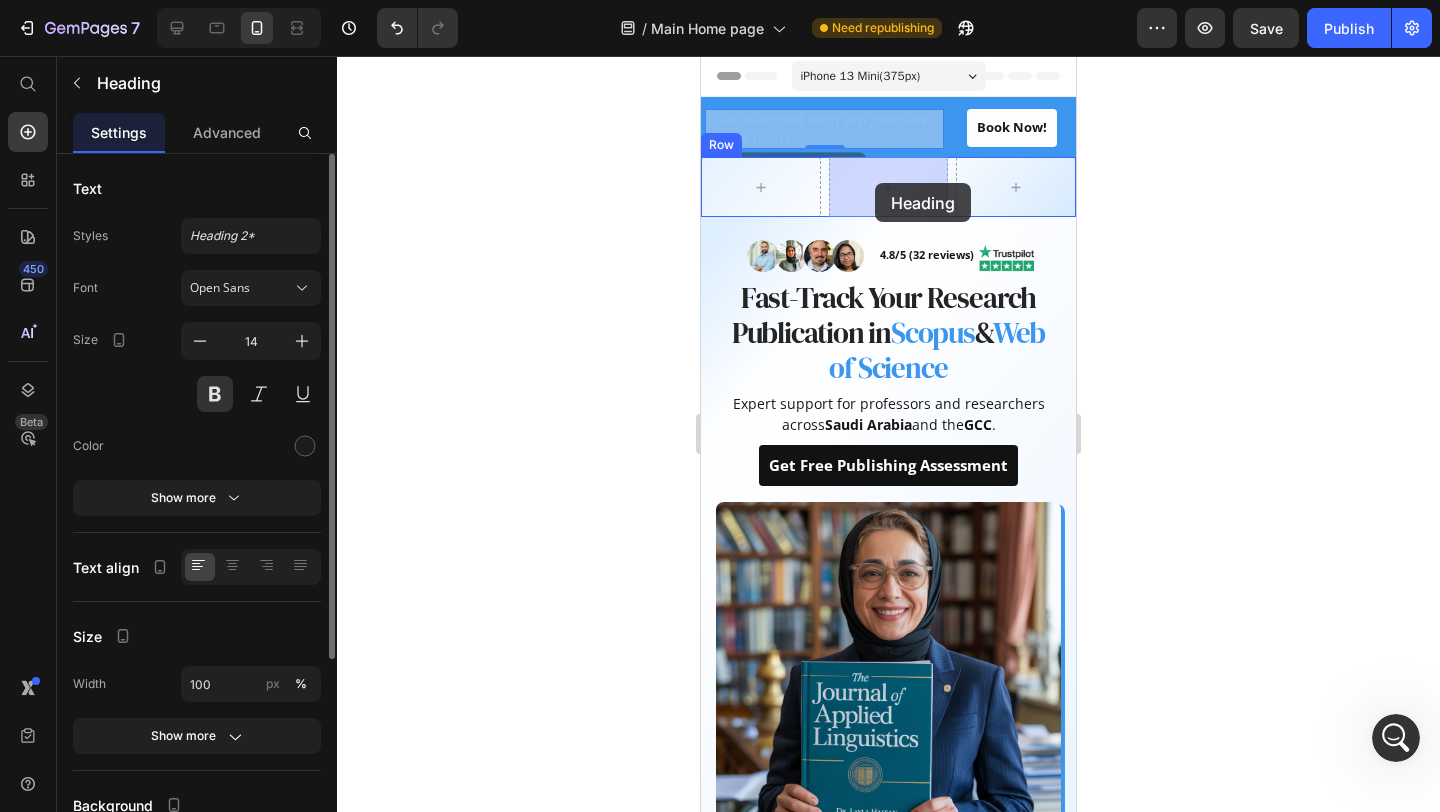 drag, startPoint x: 820, startPoint y: 116, endPoint x: 875, endPoint y: 182, distance: 85.91275 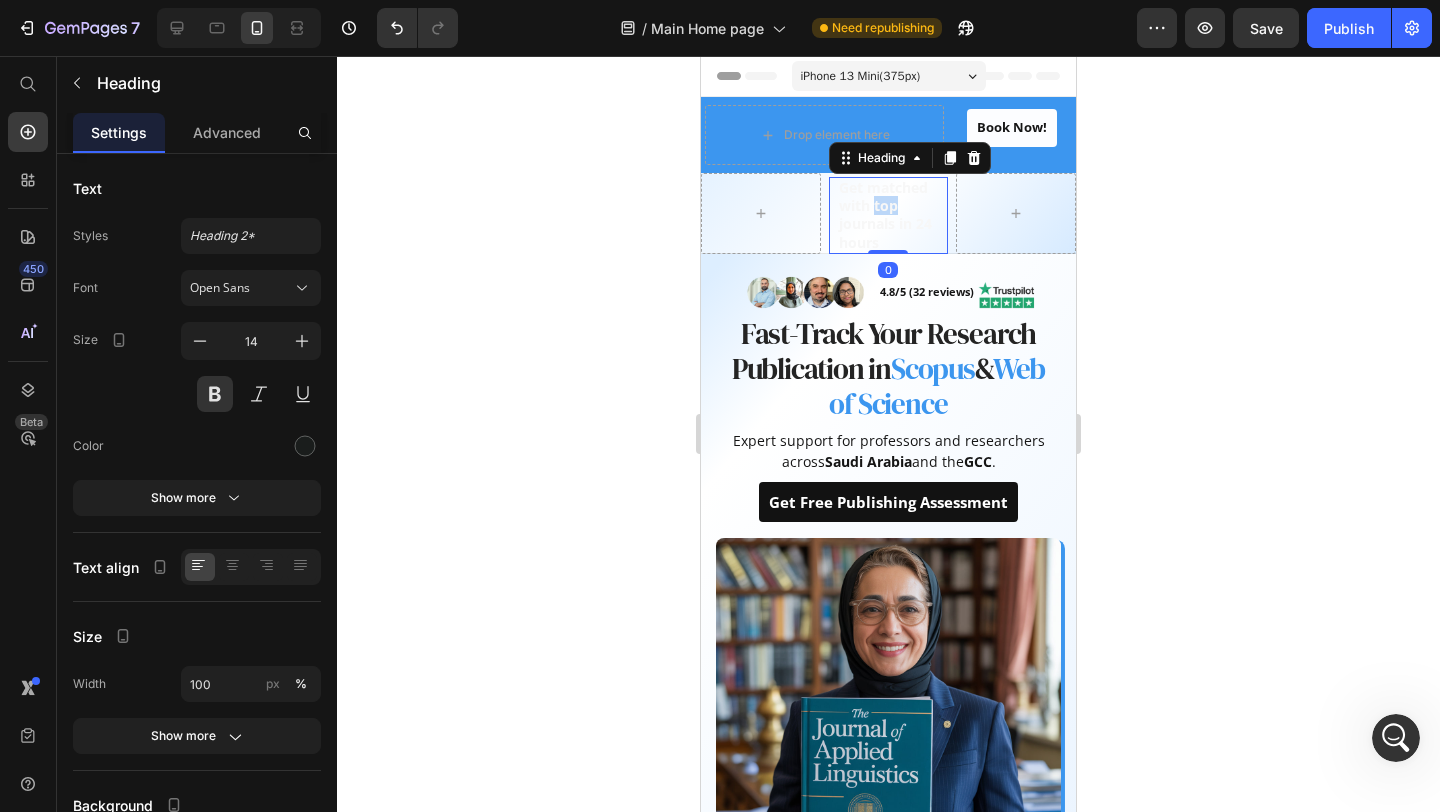 click on "Get matched with top journals in 24 hours" at bounding box center (885, 215) 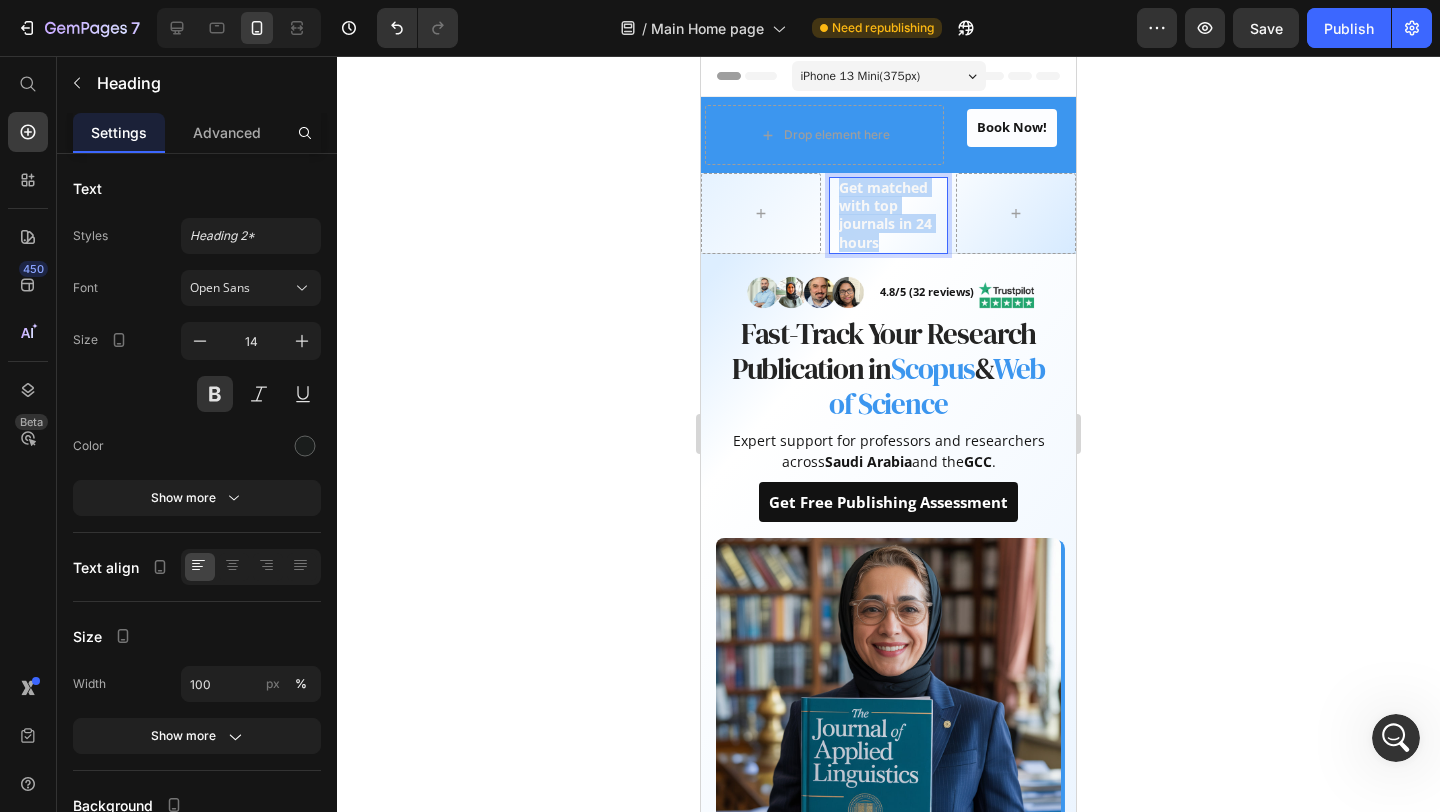 click on "Get matched with top journals in 24 hours" at bounding box center (885, 215) 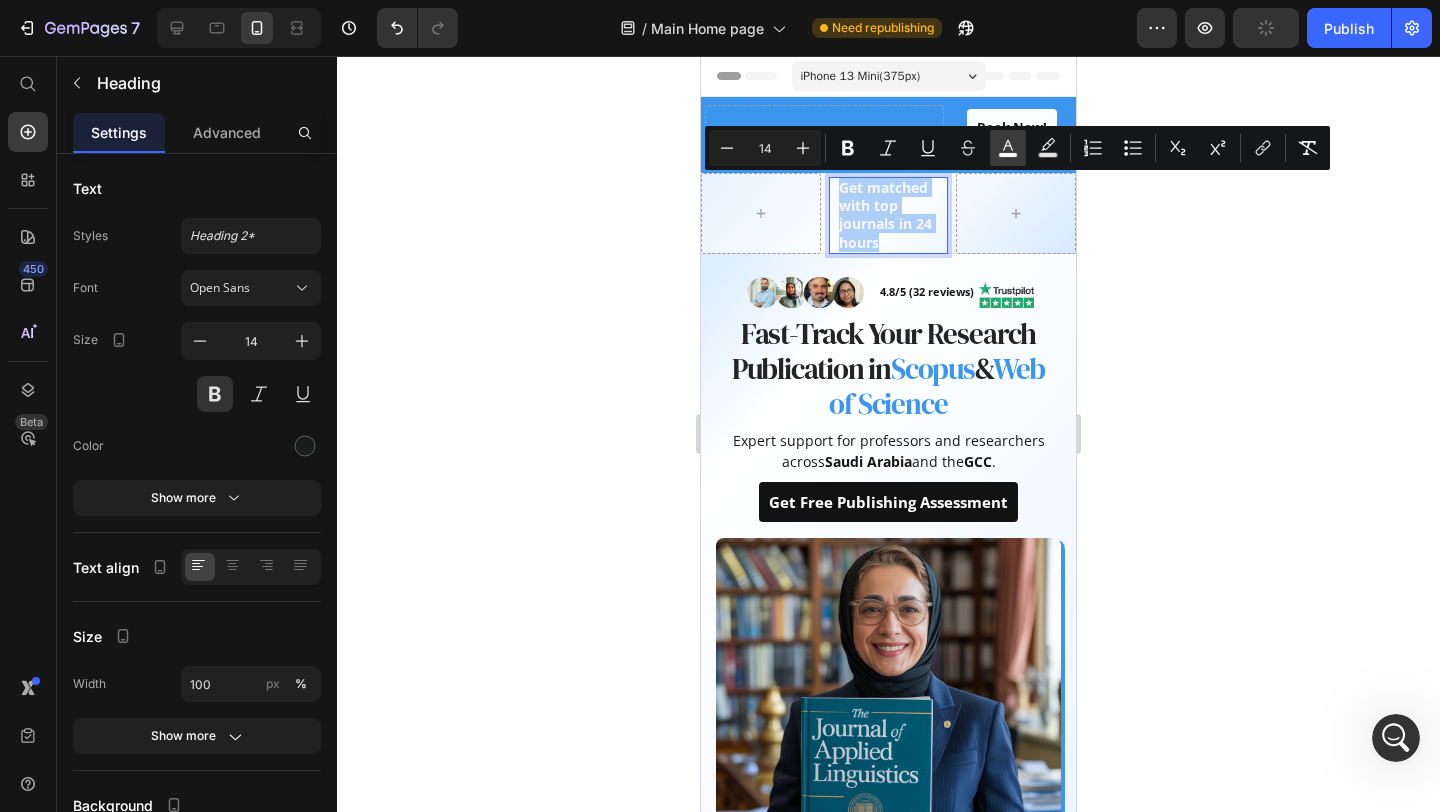 click 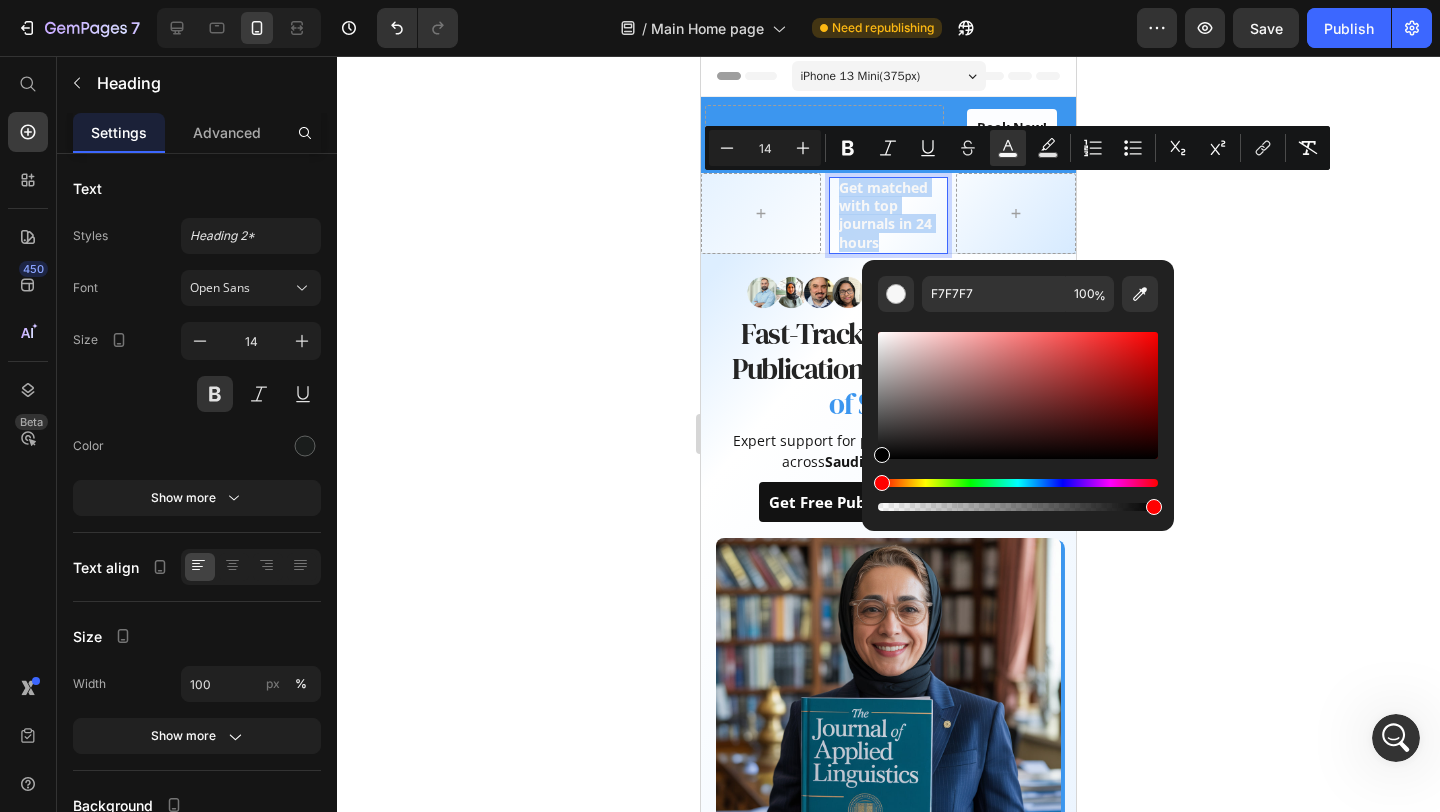 drag, startPoint x: 1603, startPoint y: 498, endPoint x: 776, endPoint y: 543, distance: 828.2234 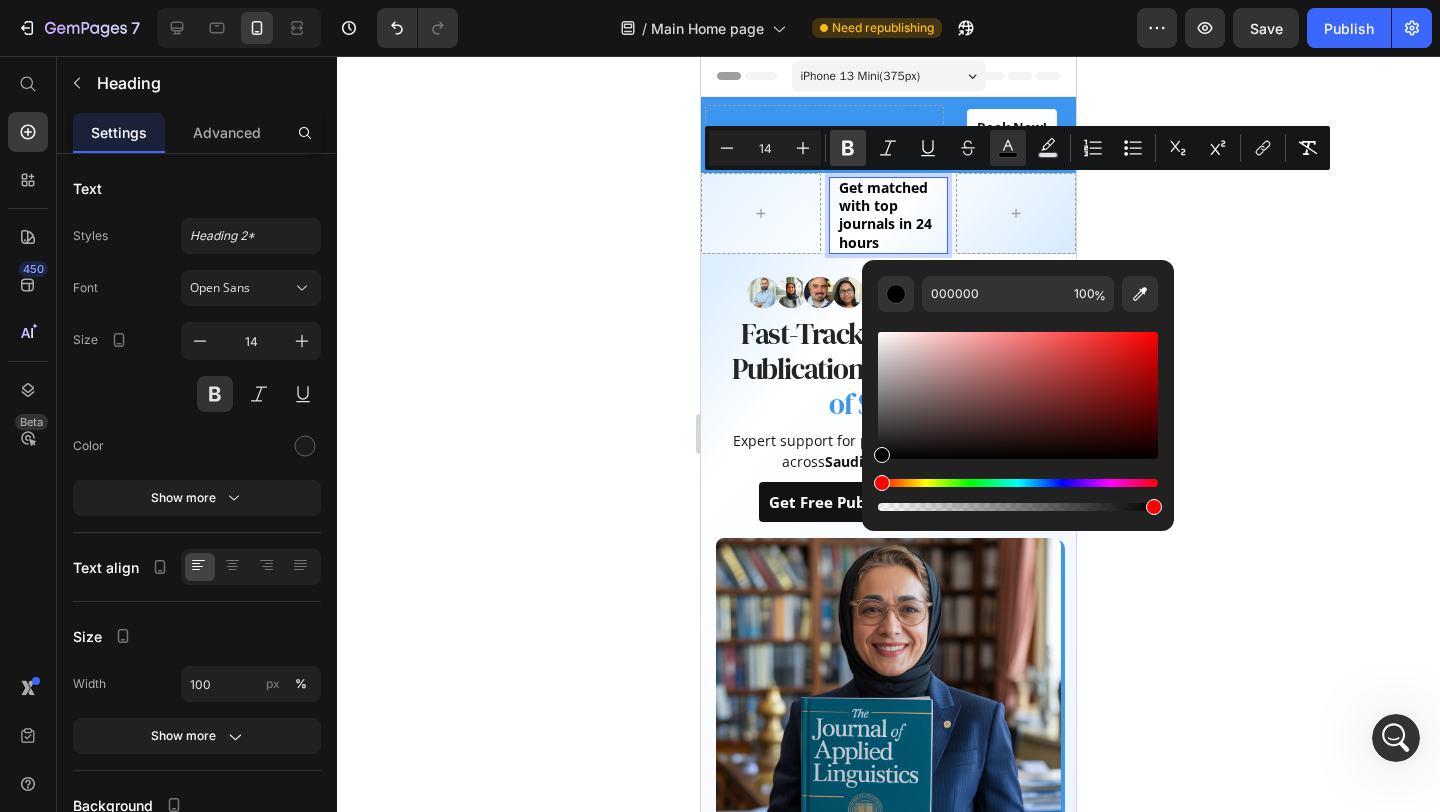 click 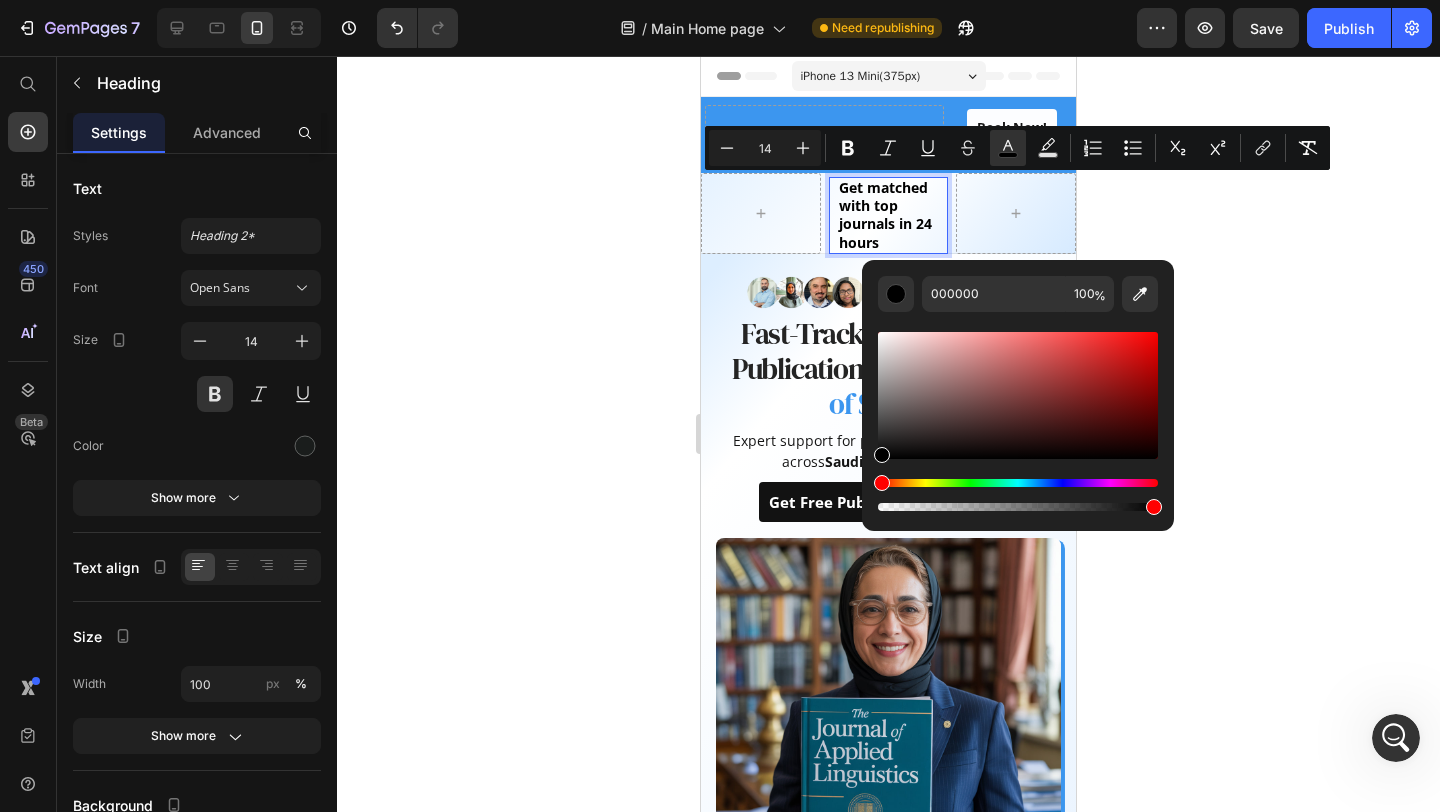 click on "Get matched with top journals in 24 hours" at bounding box center (885, 215) 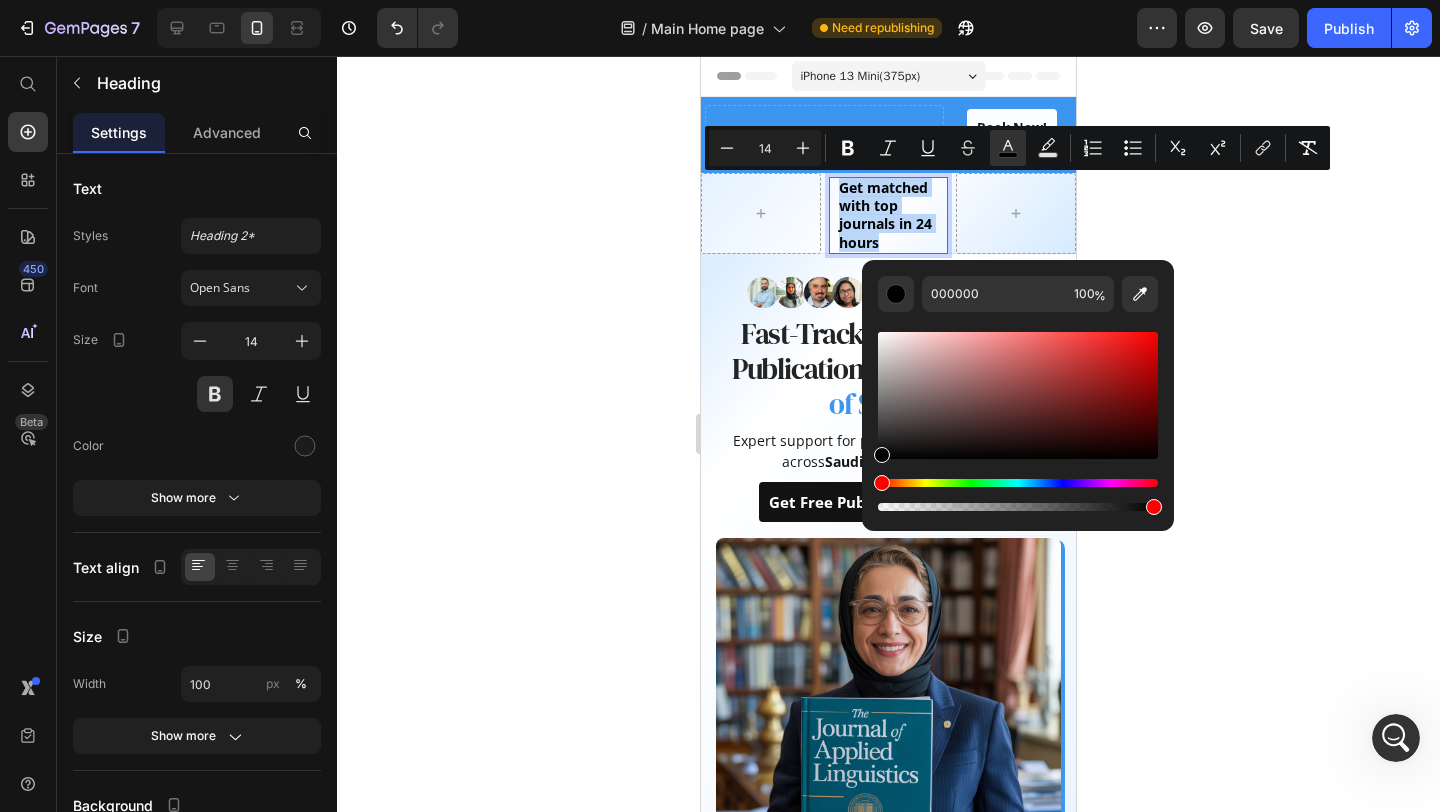 click on "Get matched with top journals in 24 hours" at bounding box center [885, 215] 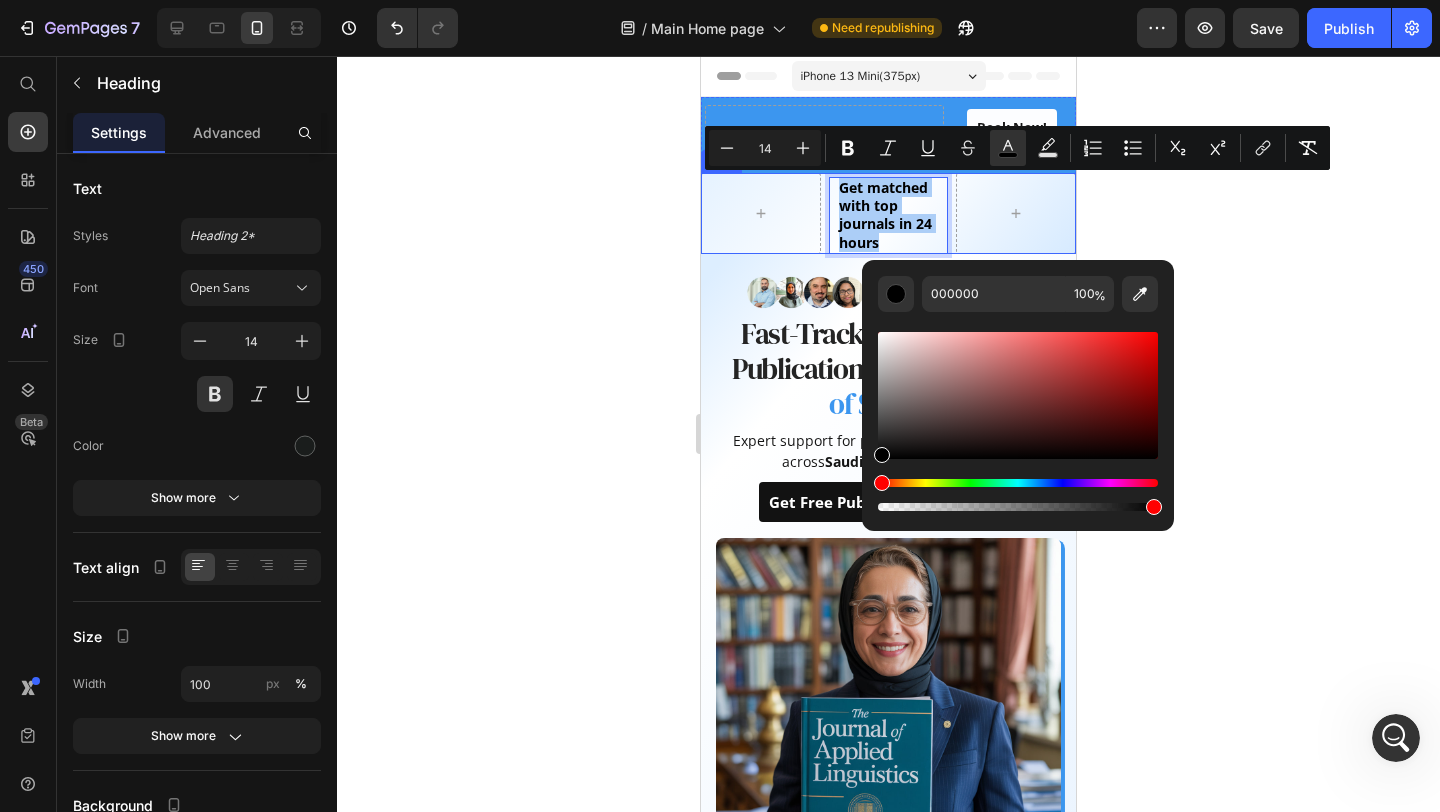 click 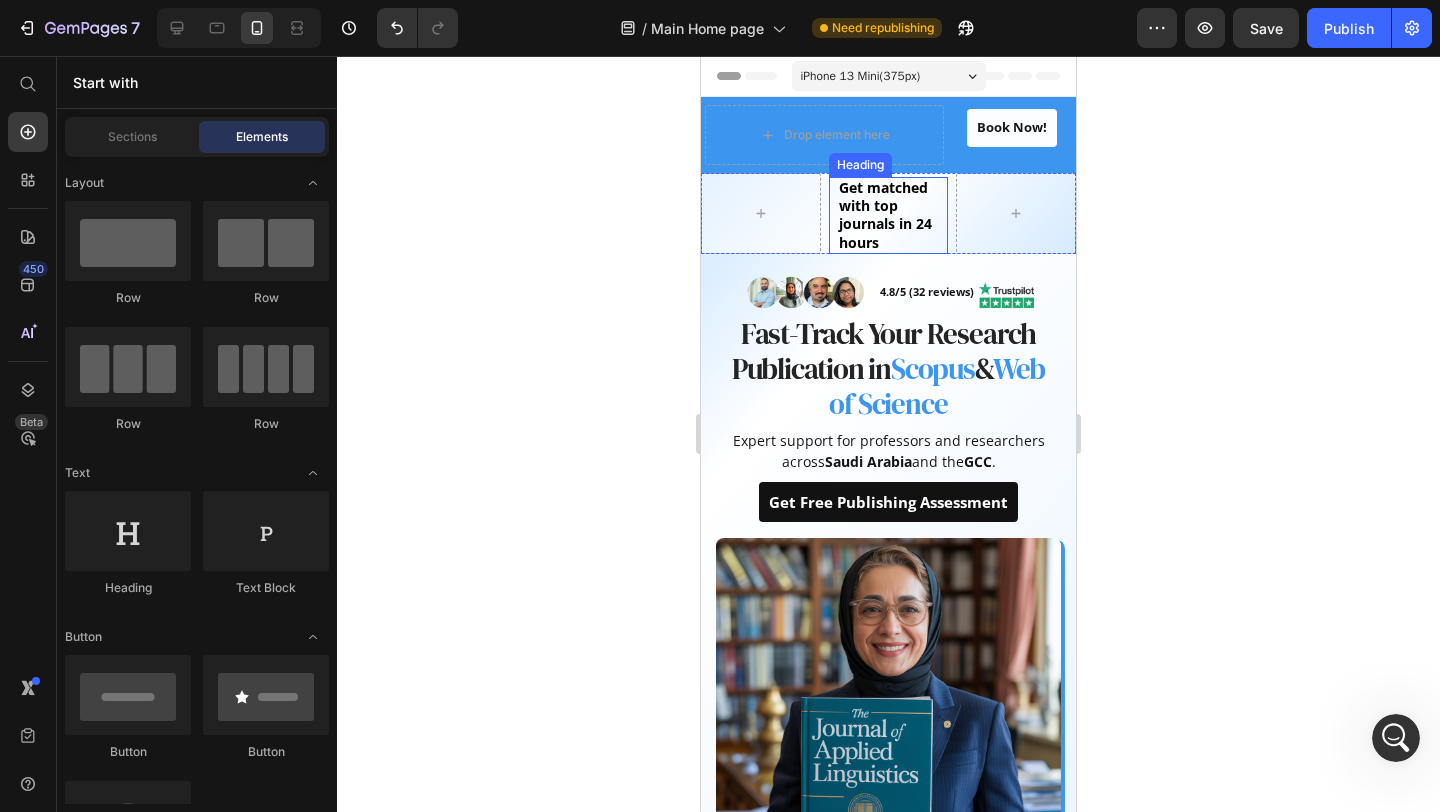 click on "Get matched with top journals in 24 hours" at bounding box center [885, 215] 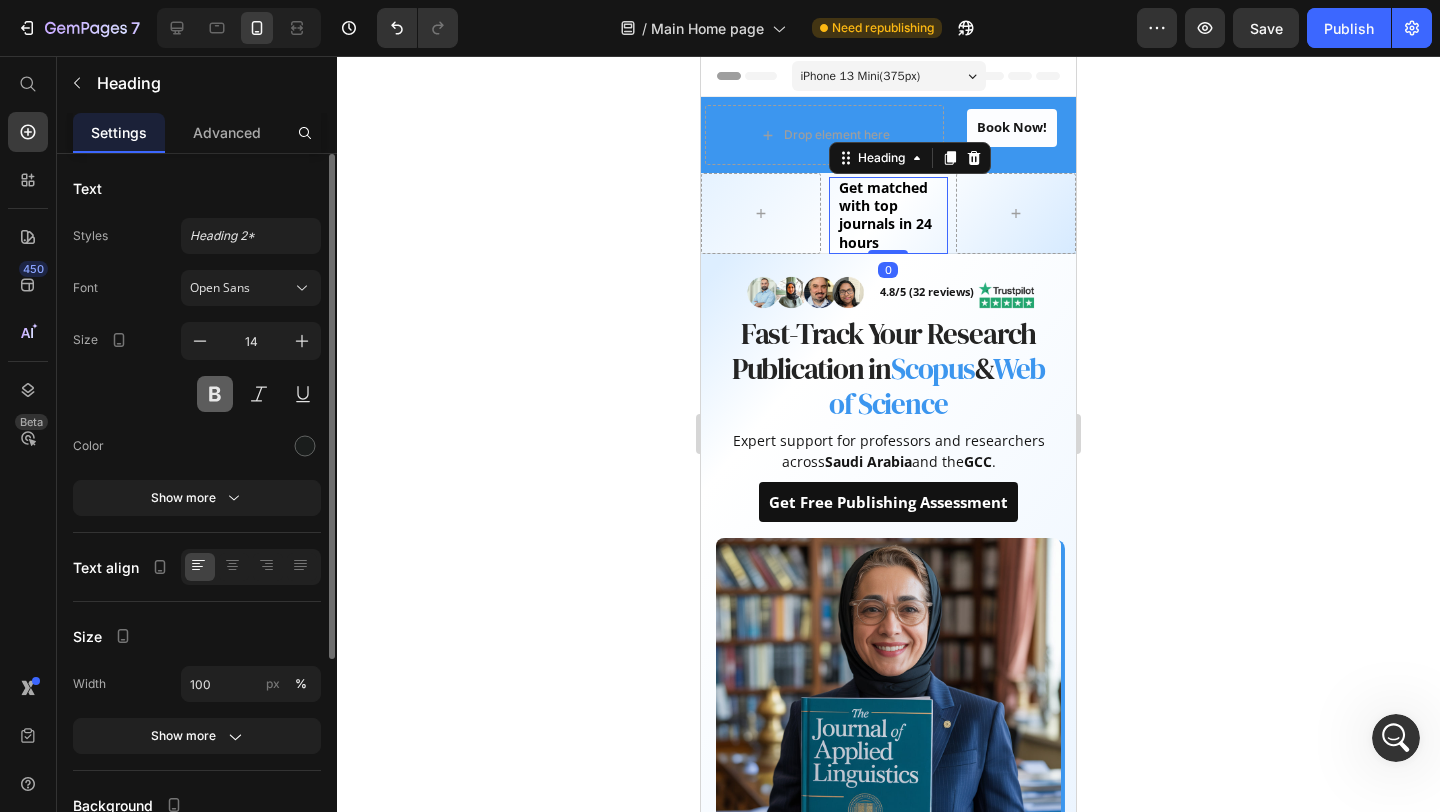 click at bounding box center (215, 394) 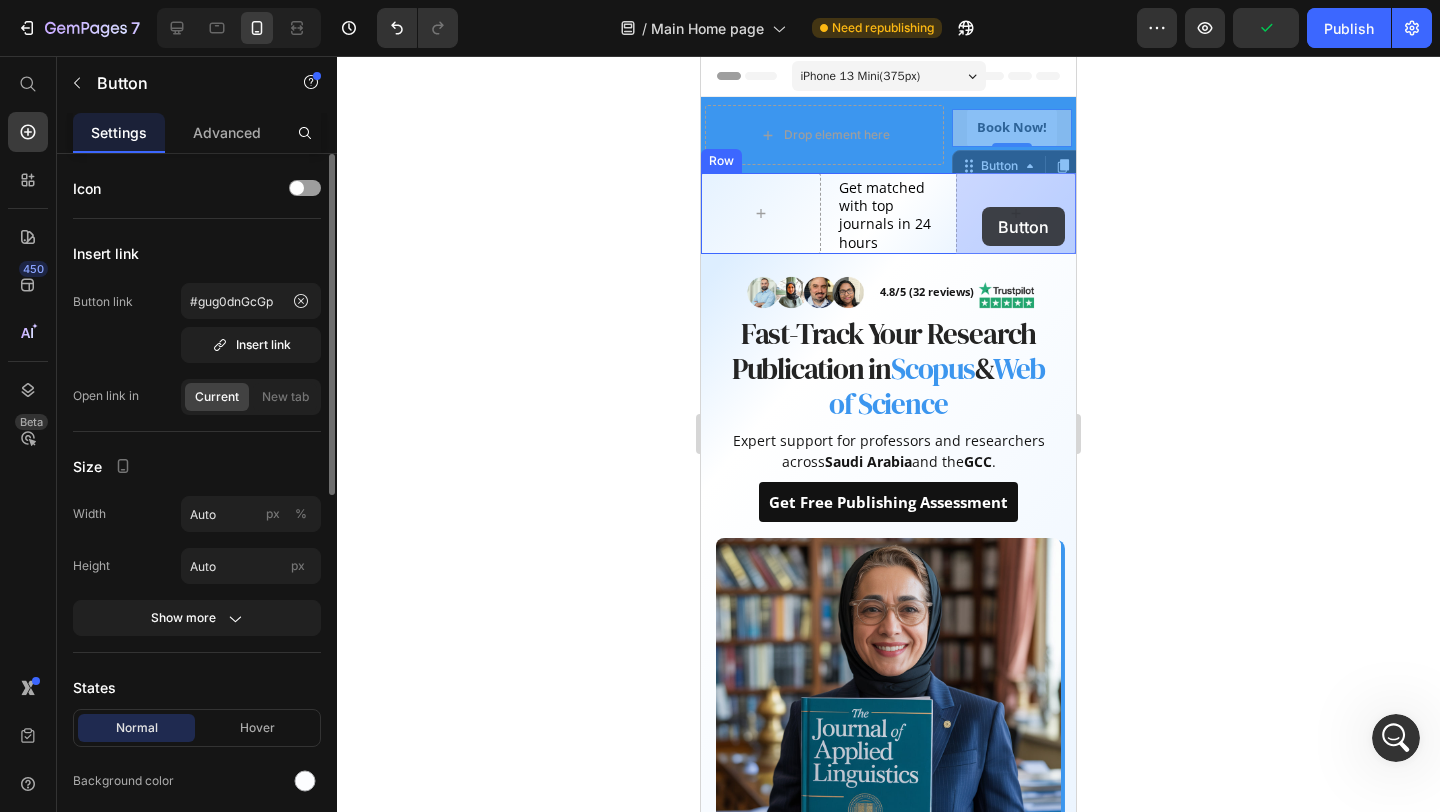 drag, startPoint x: 963, startPoint y: 116, endPoint x: 982, endPoint y: 207, distance: 92.96236 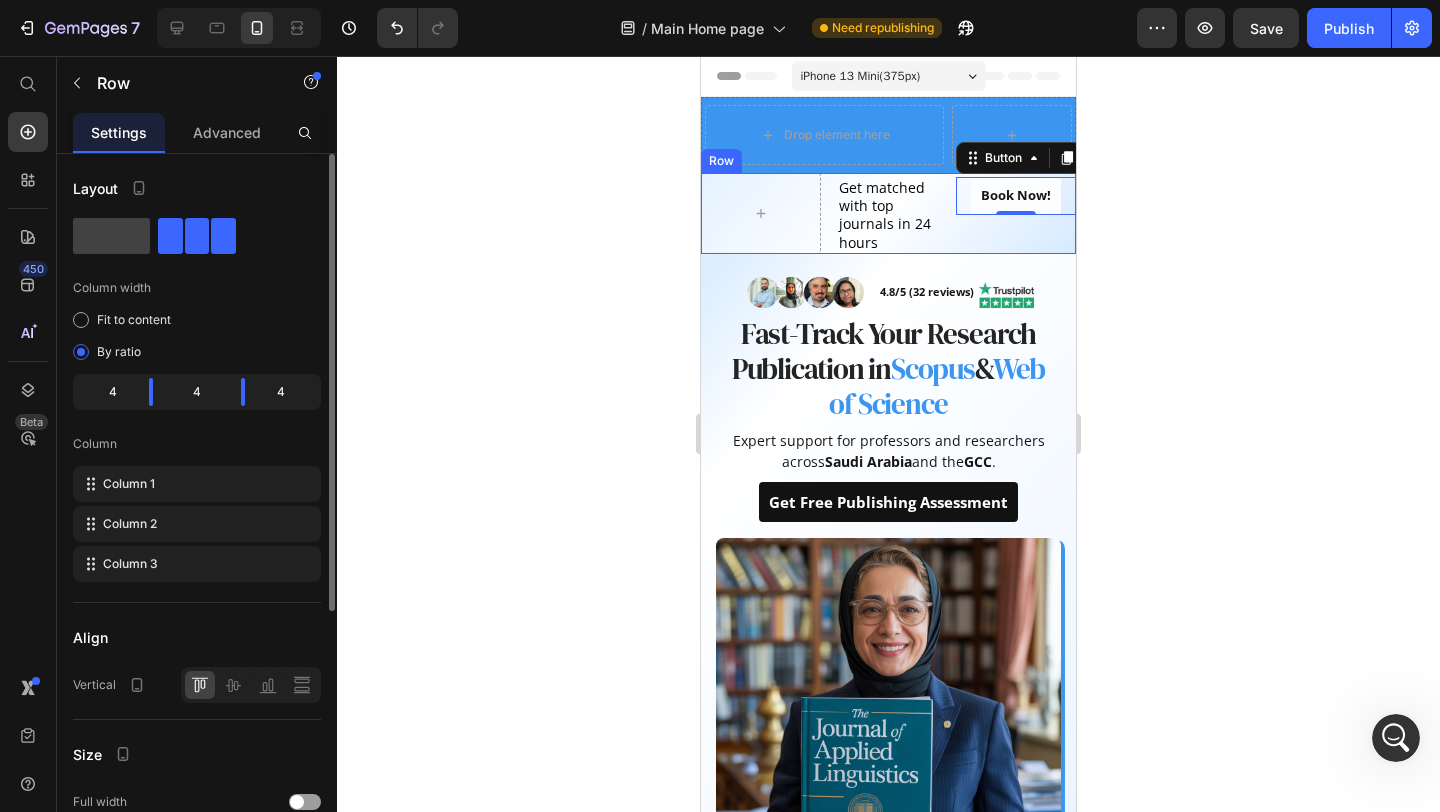 click on "⁠⁠⁠⁠⁠⁠⁠ Get matched with top journals in 24 hours Heading Book Now! Button   0 Row" at bounding box center [888, 213] 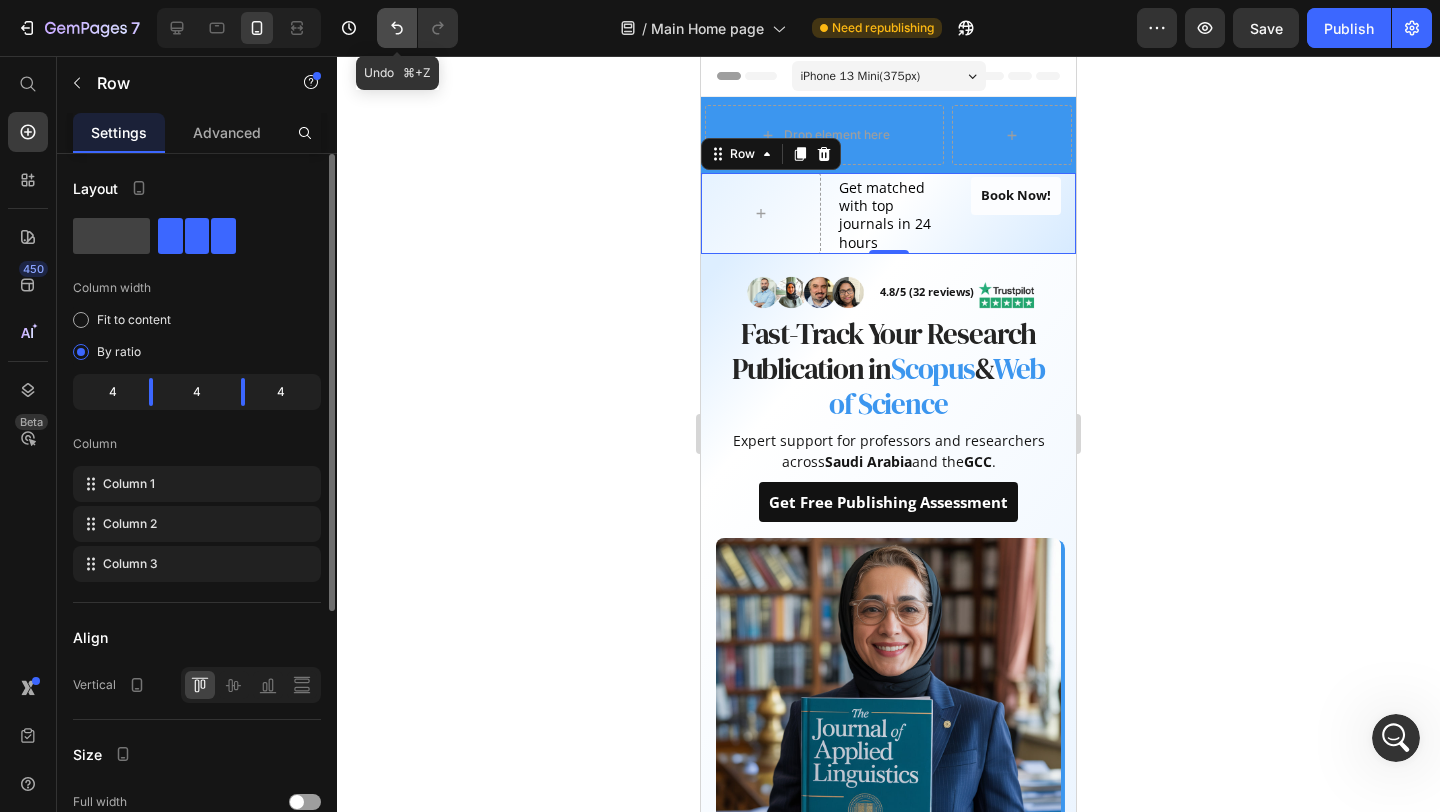 click 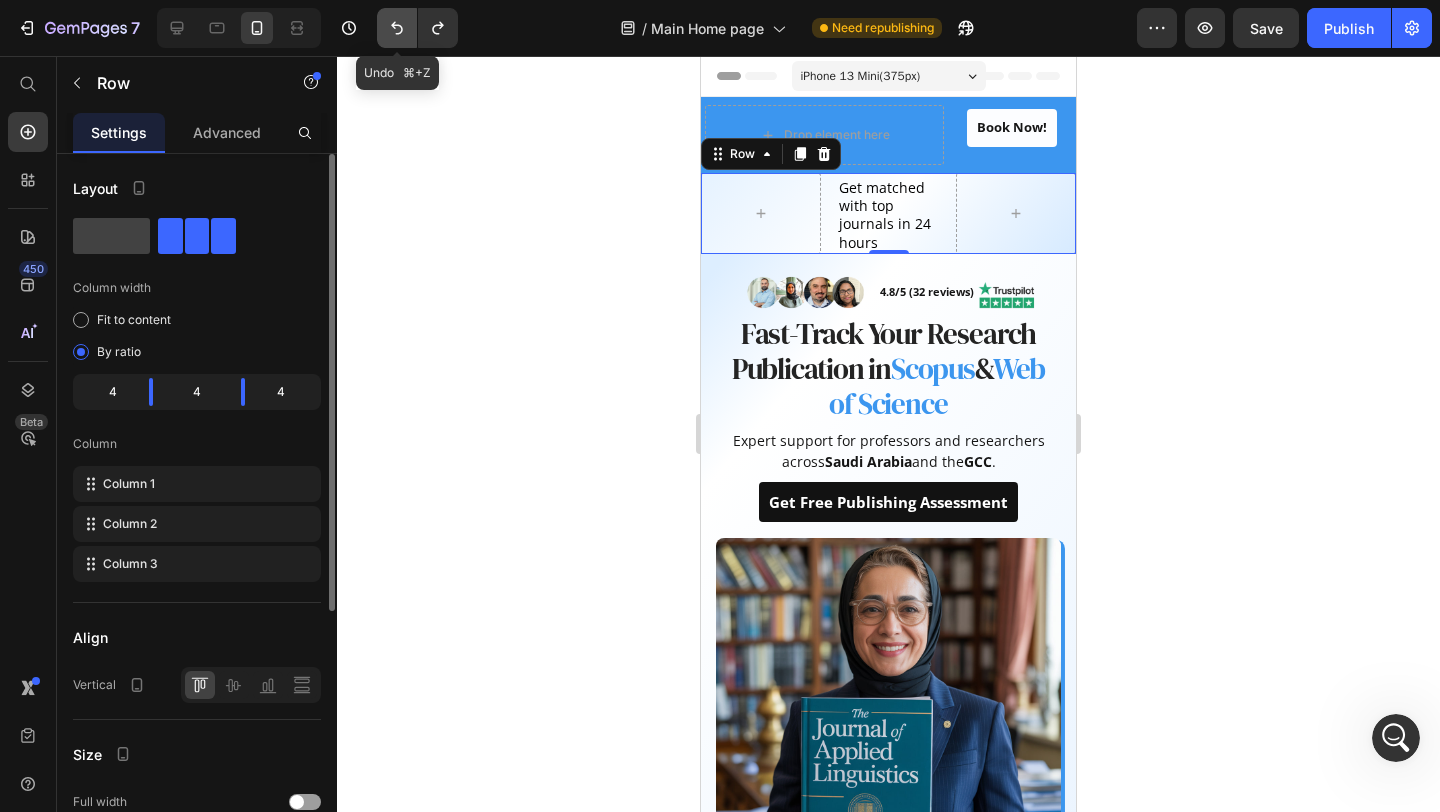 click 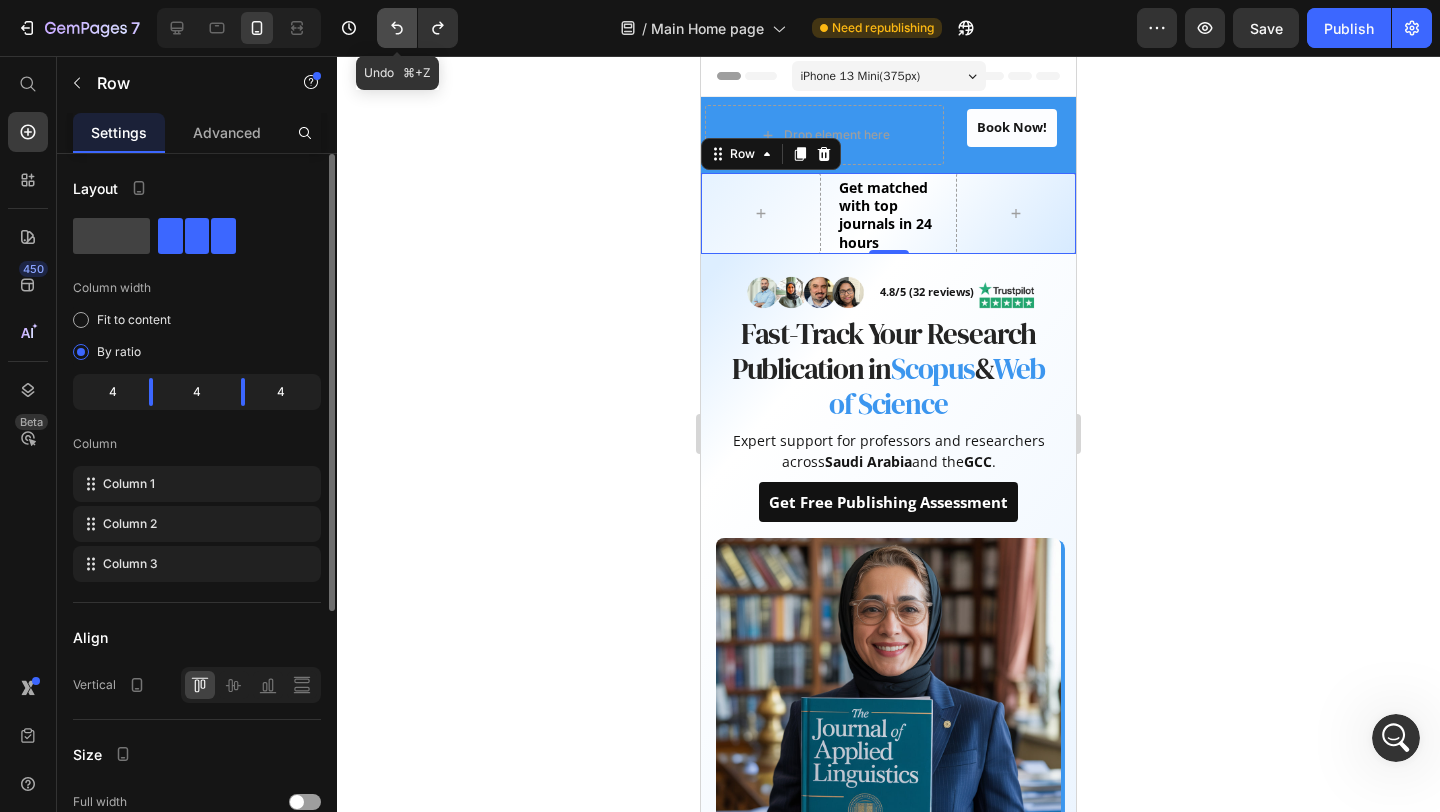 click 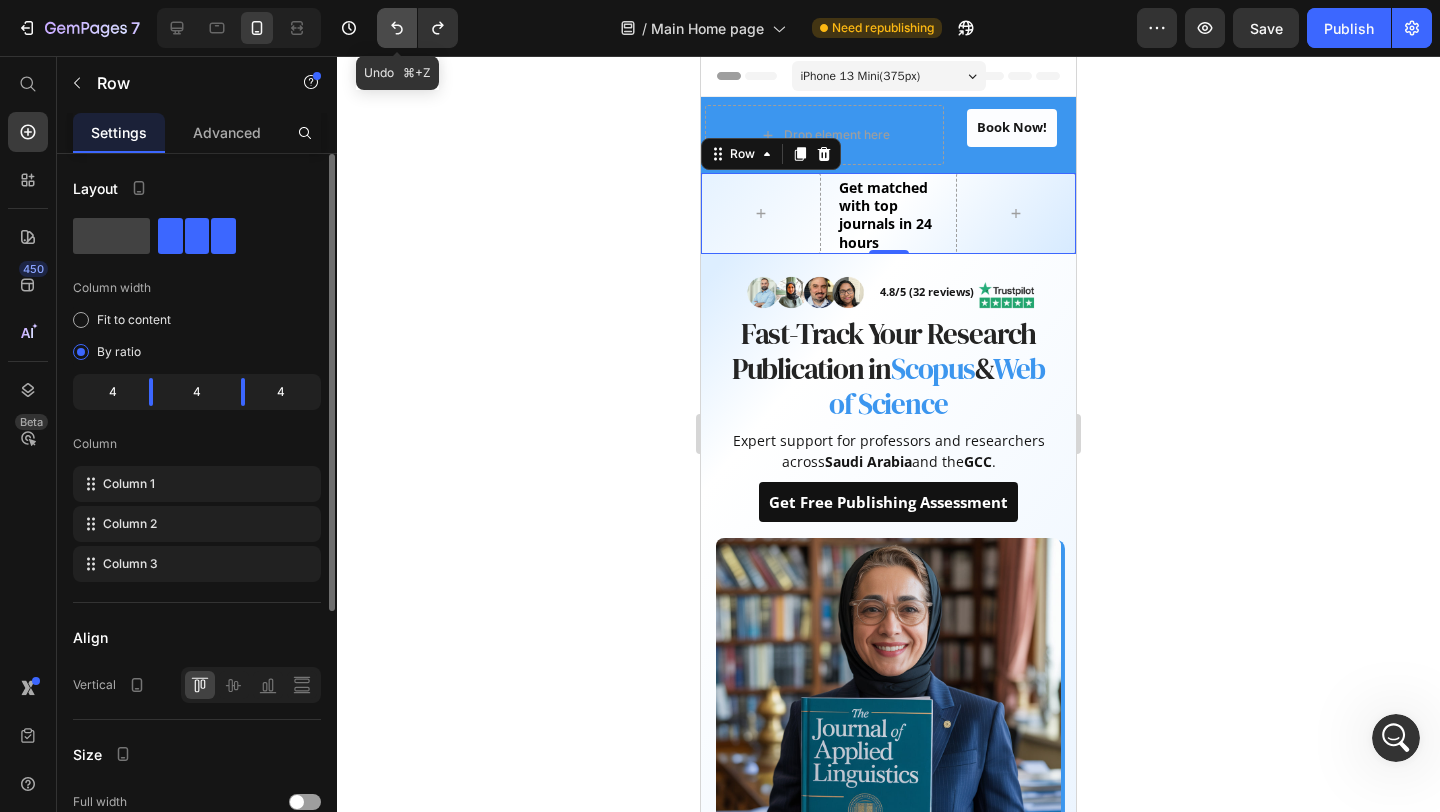 click 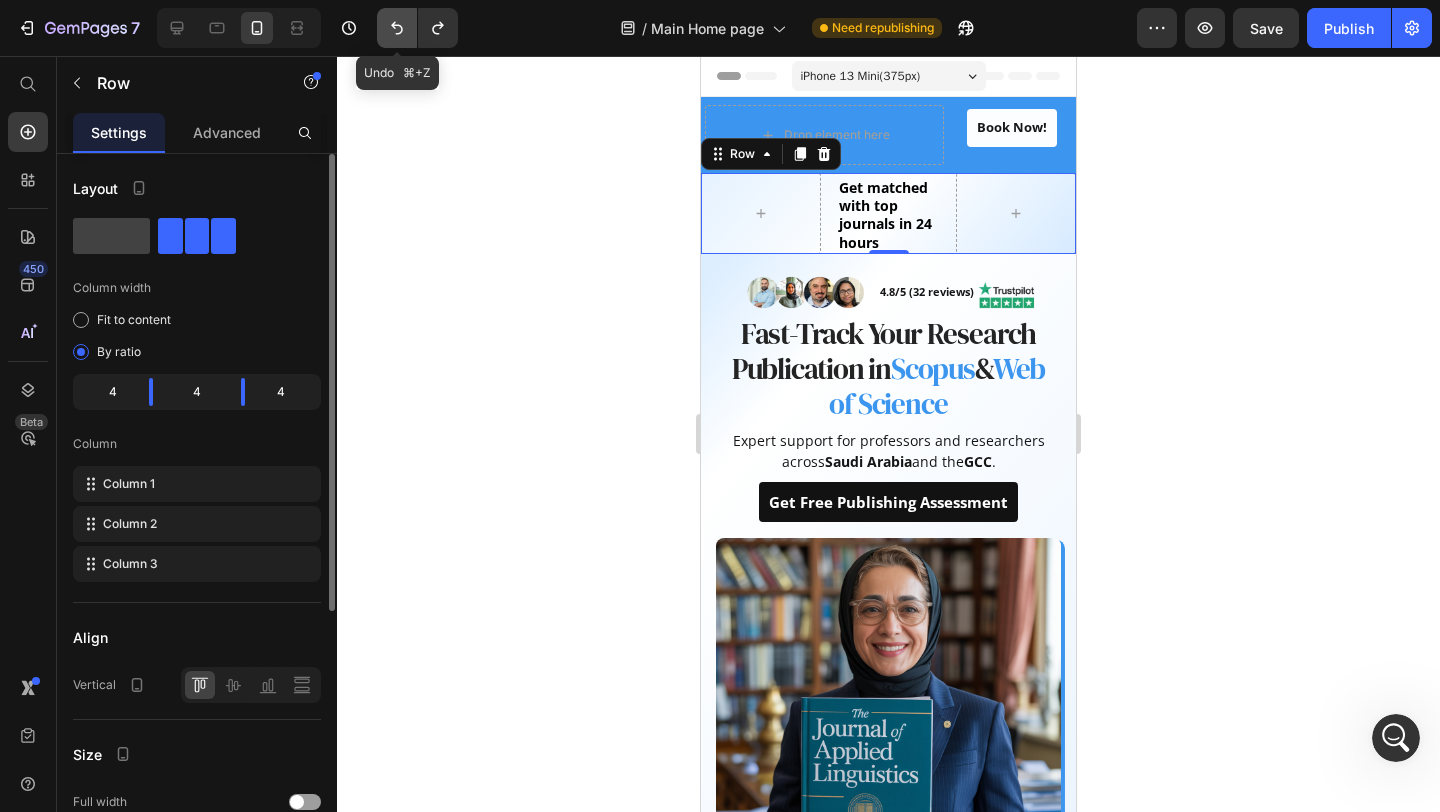 click 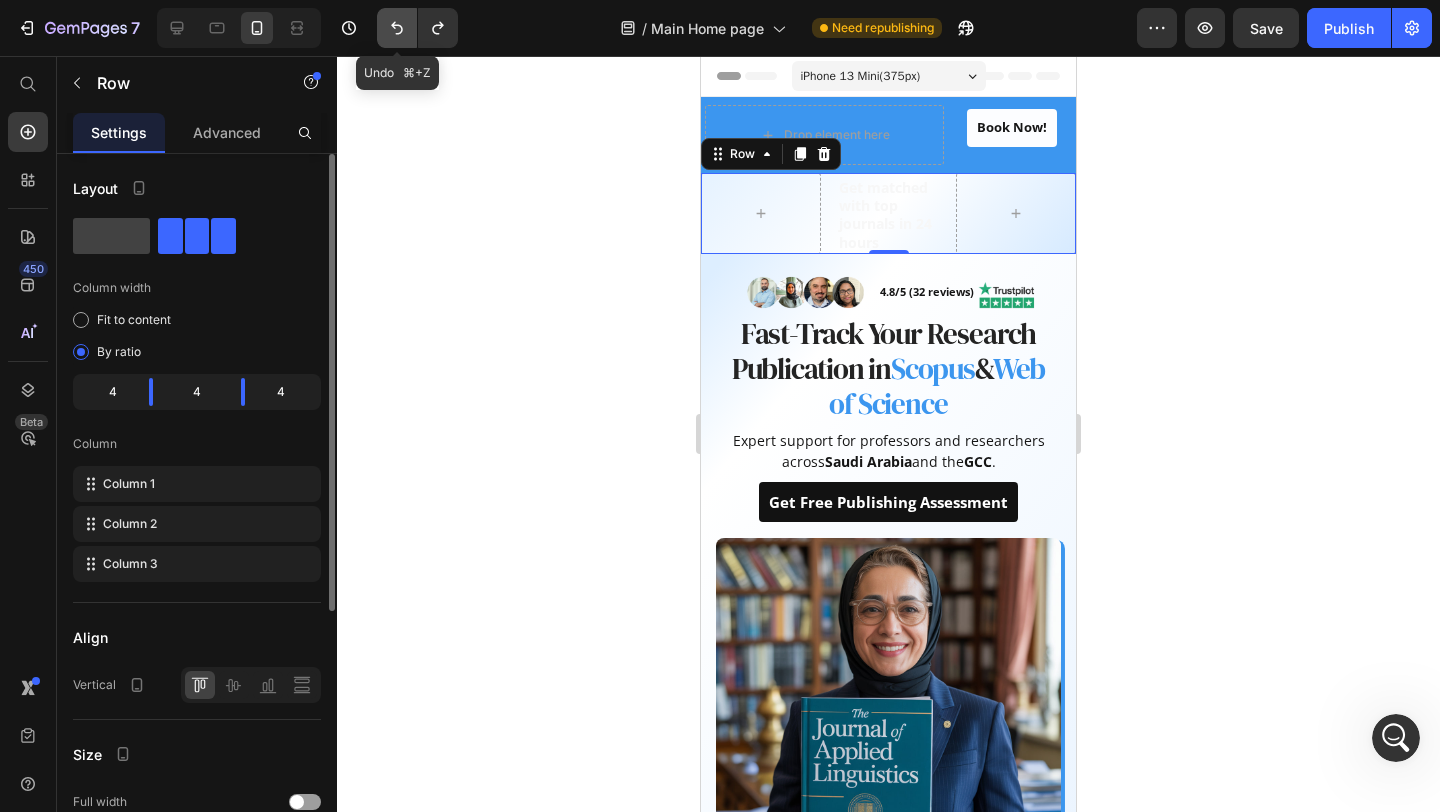 click 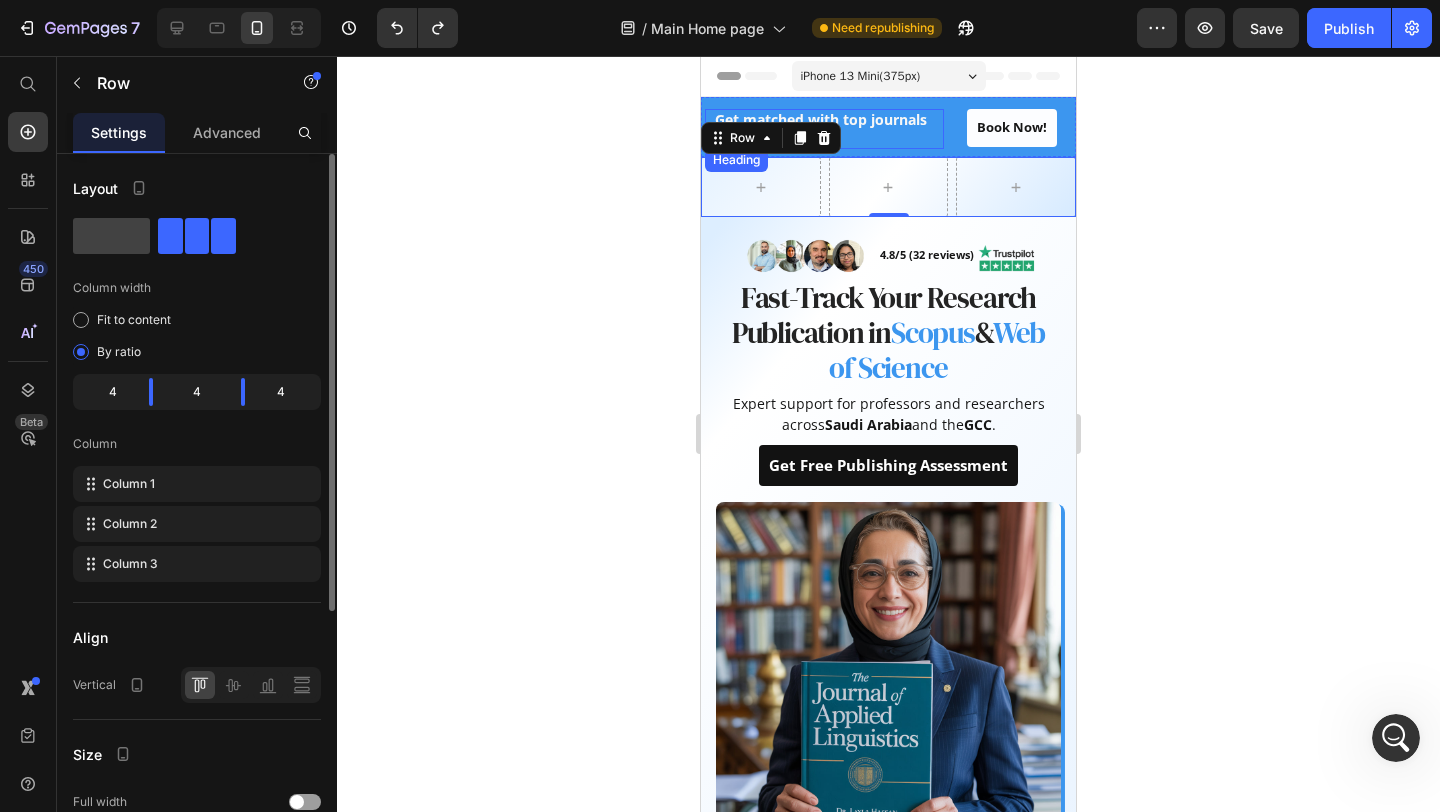 click on "Get matched with top journals in 24 hours" at bounding box center (821, 128) 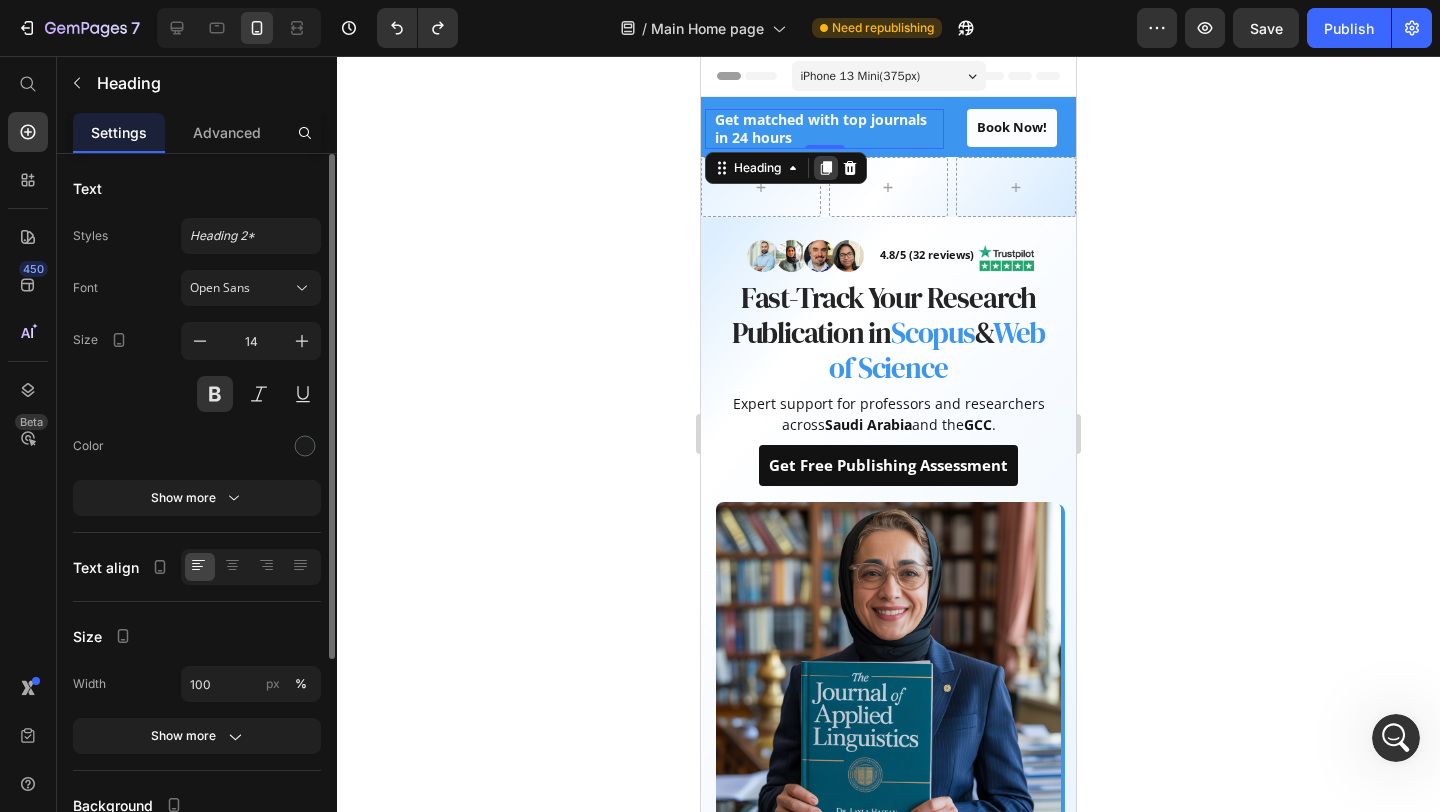 click at bounding box center (826, 168) 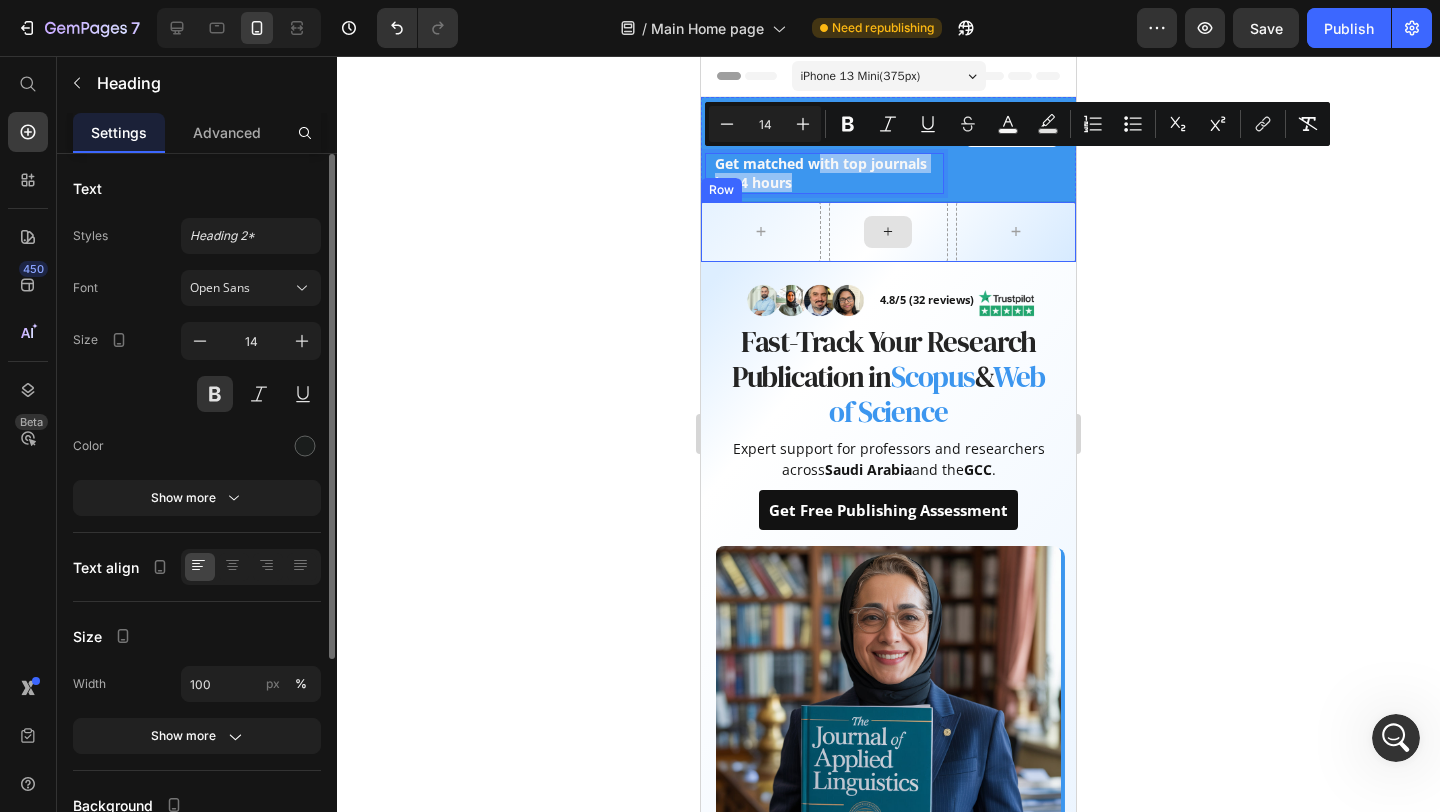 drag, startPoint x: 820, startPoint y: 163, endPoint x: 910, endPoint y: 255, distance: 128.7012 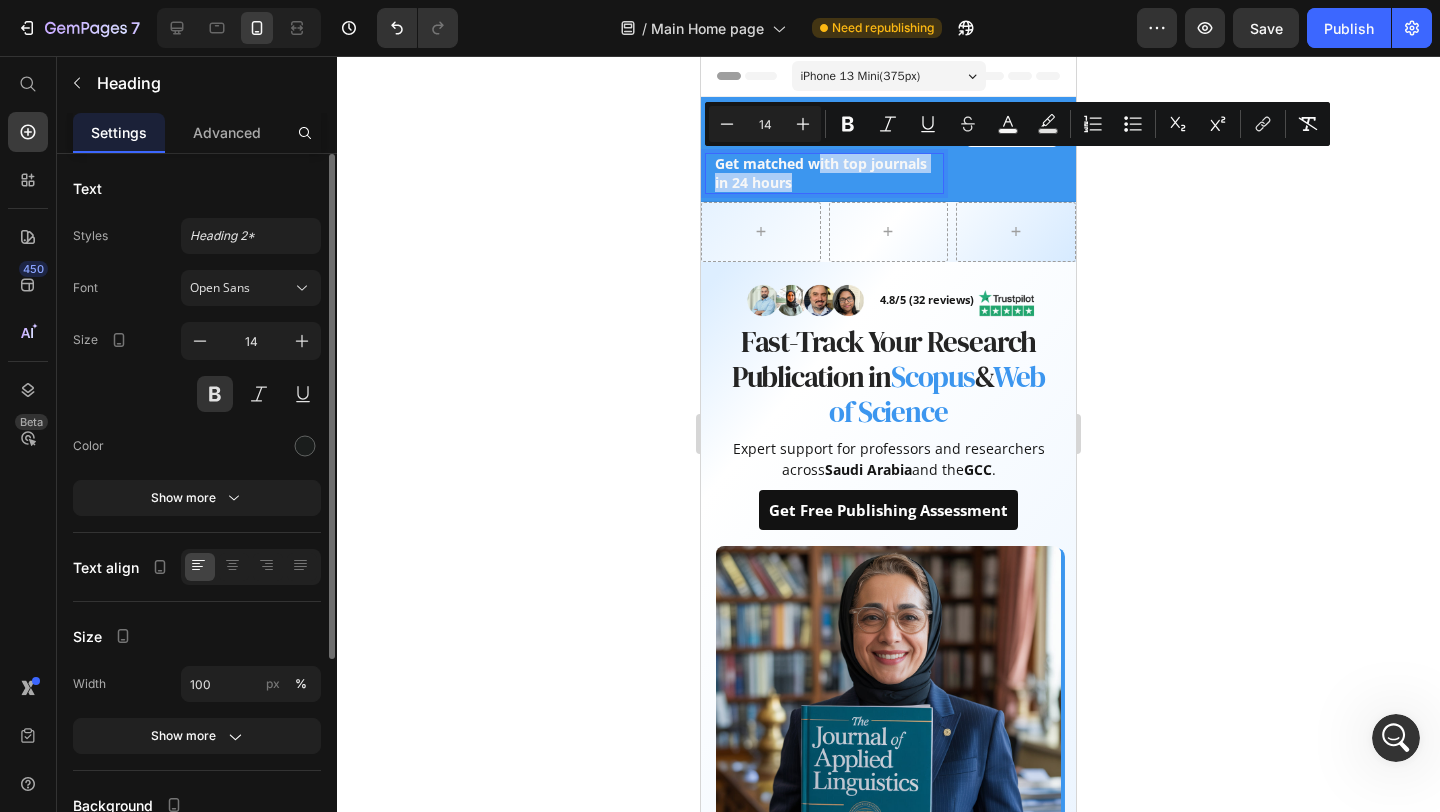 click 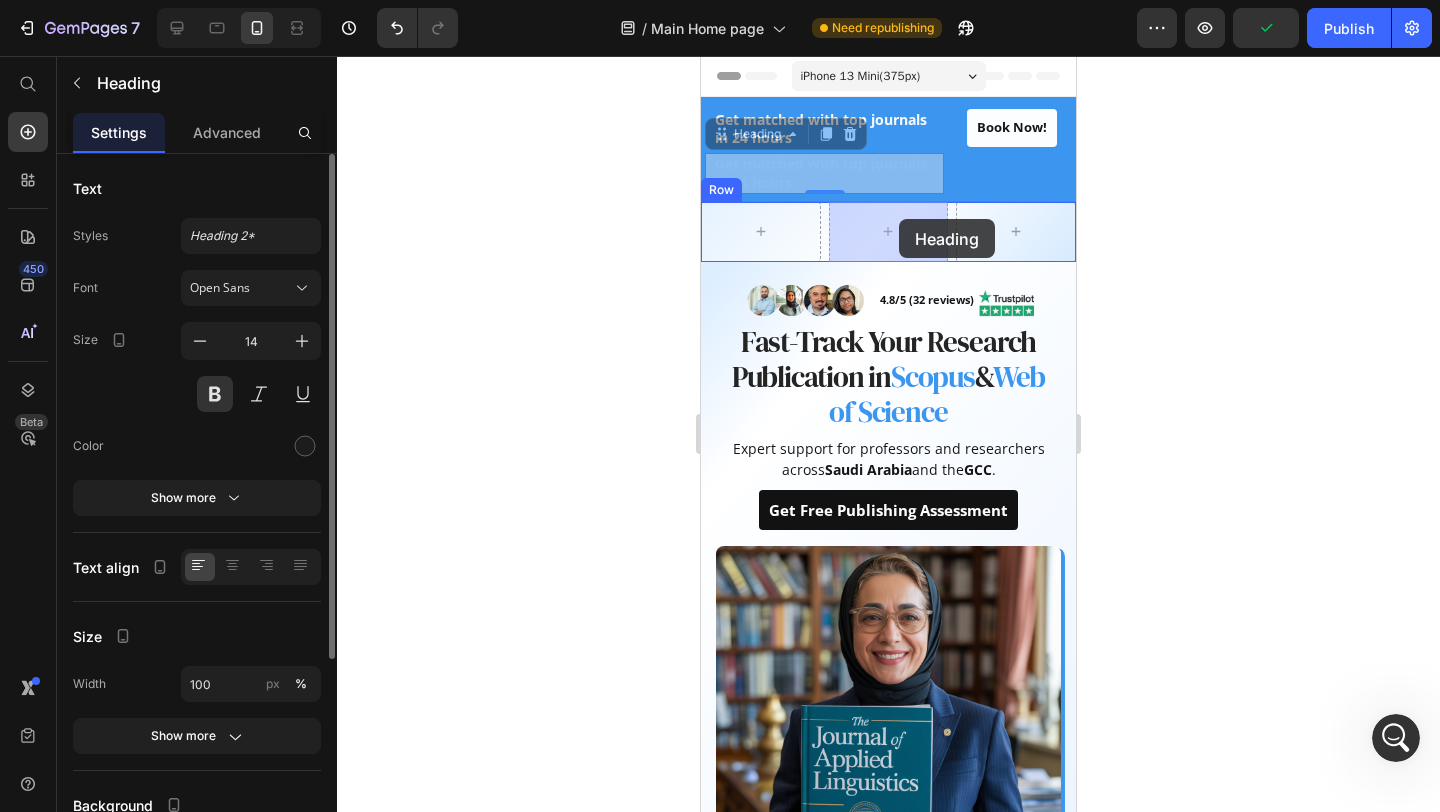 drag, startPoint x: 789, startPoint y: 175, endPoint x: 899, endPoint y: 222, distance: 119.62023 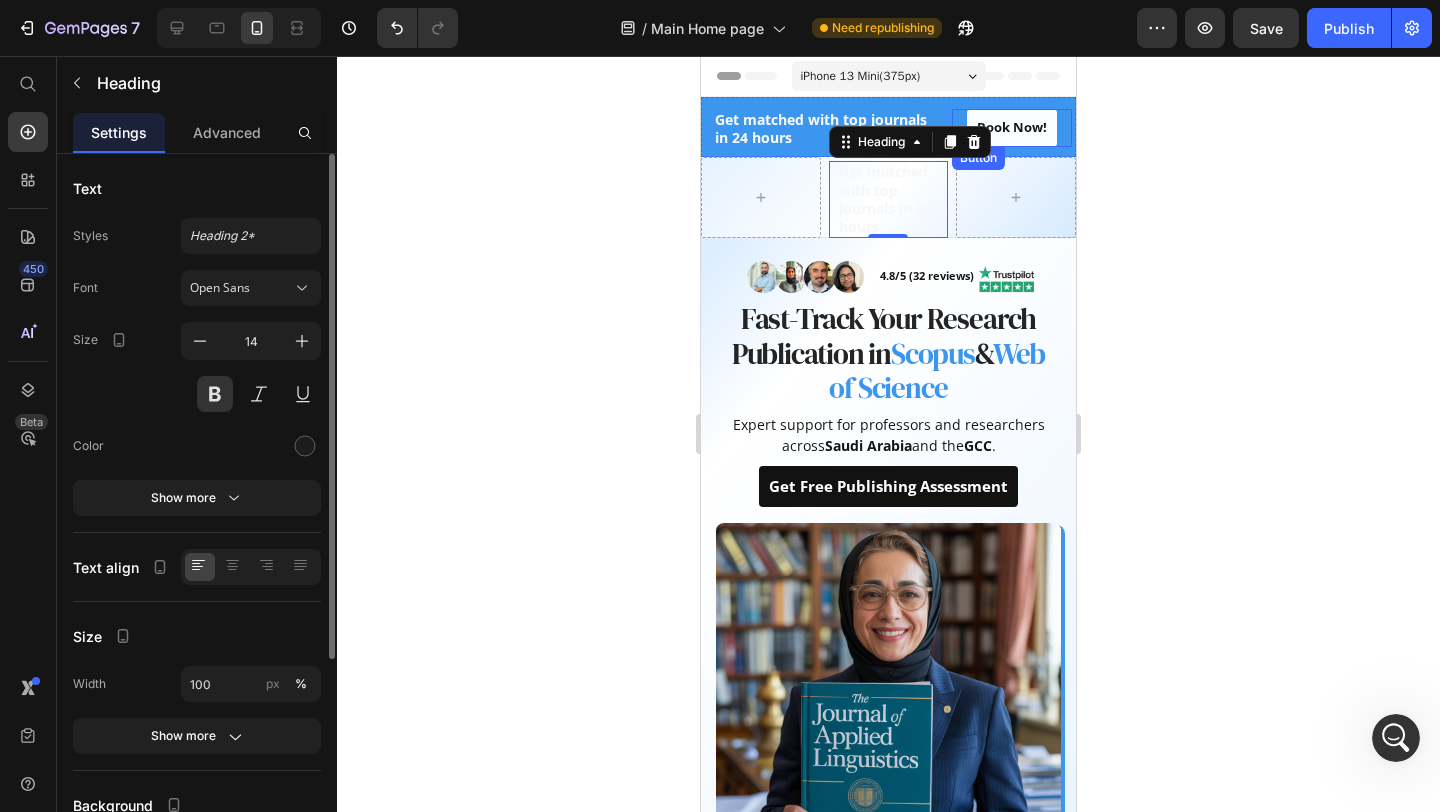 click on "Book Now! Button" at bounding box center (1012, 128) 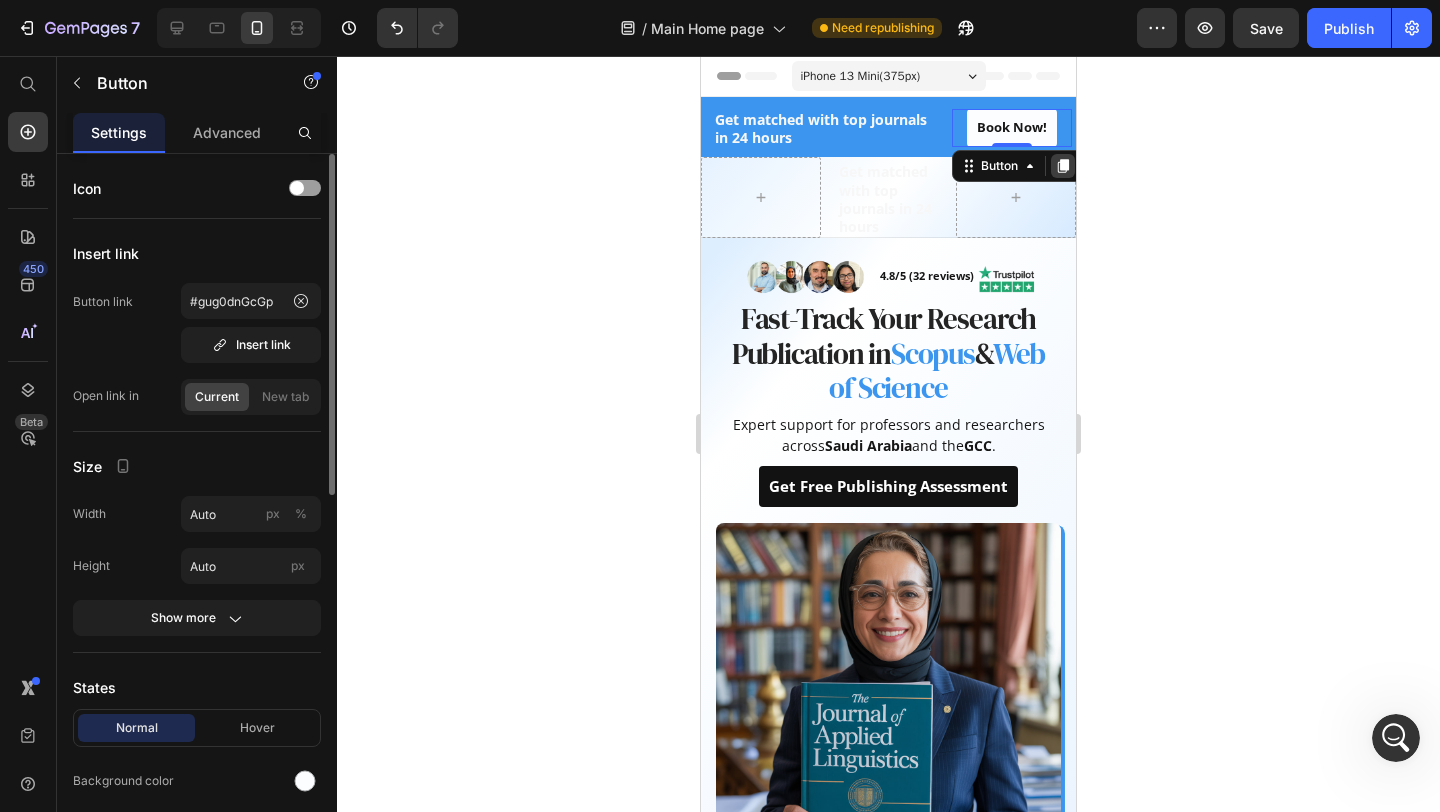 click 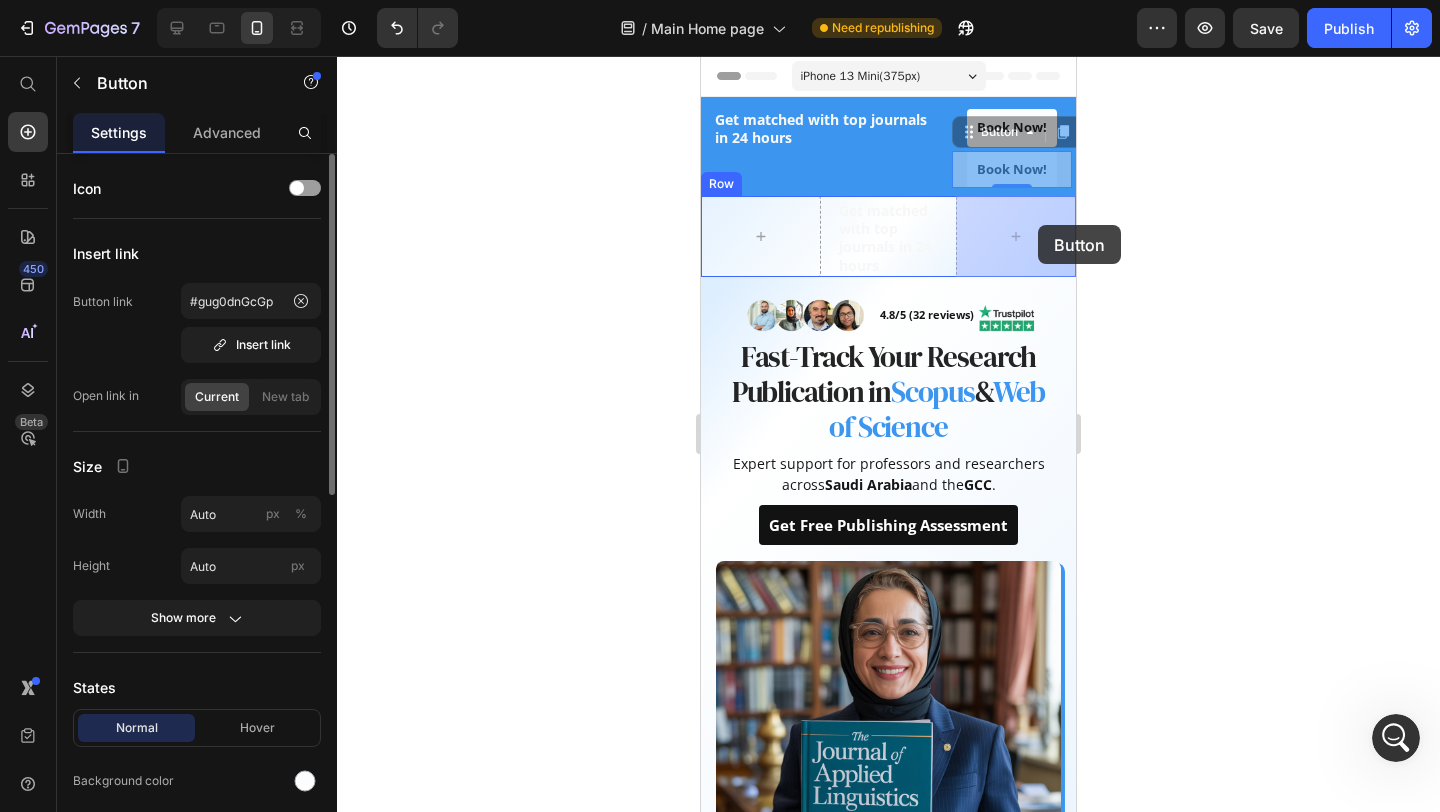 drag, startPoint x: 1063, startPoint y: 179, endPoint x: 1038, endPoint y: 225, distance: 52.35456 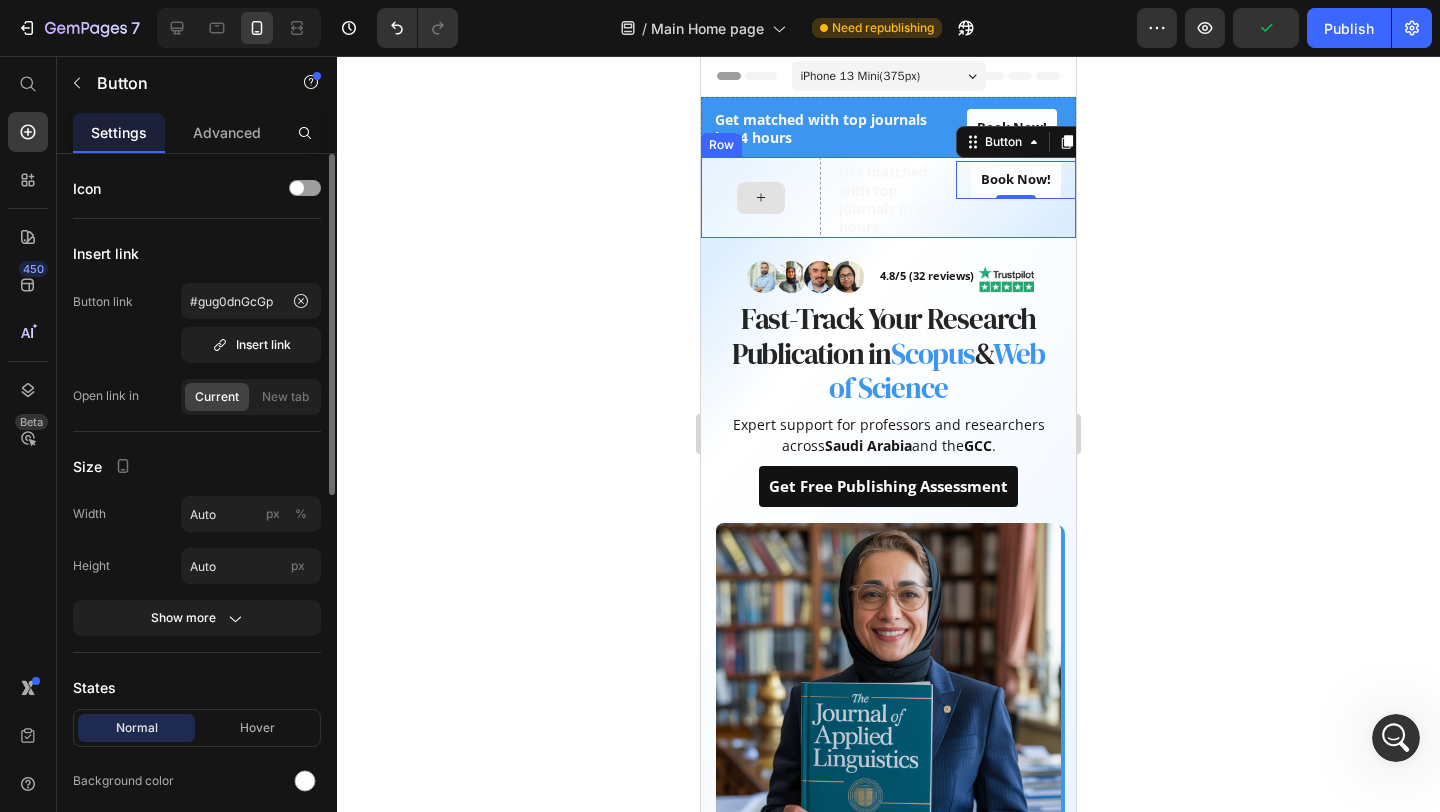 click 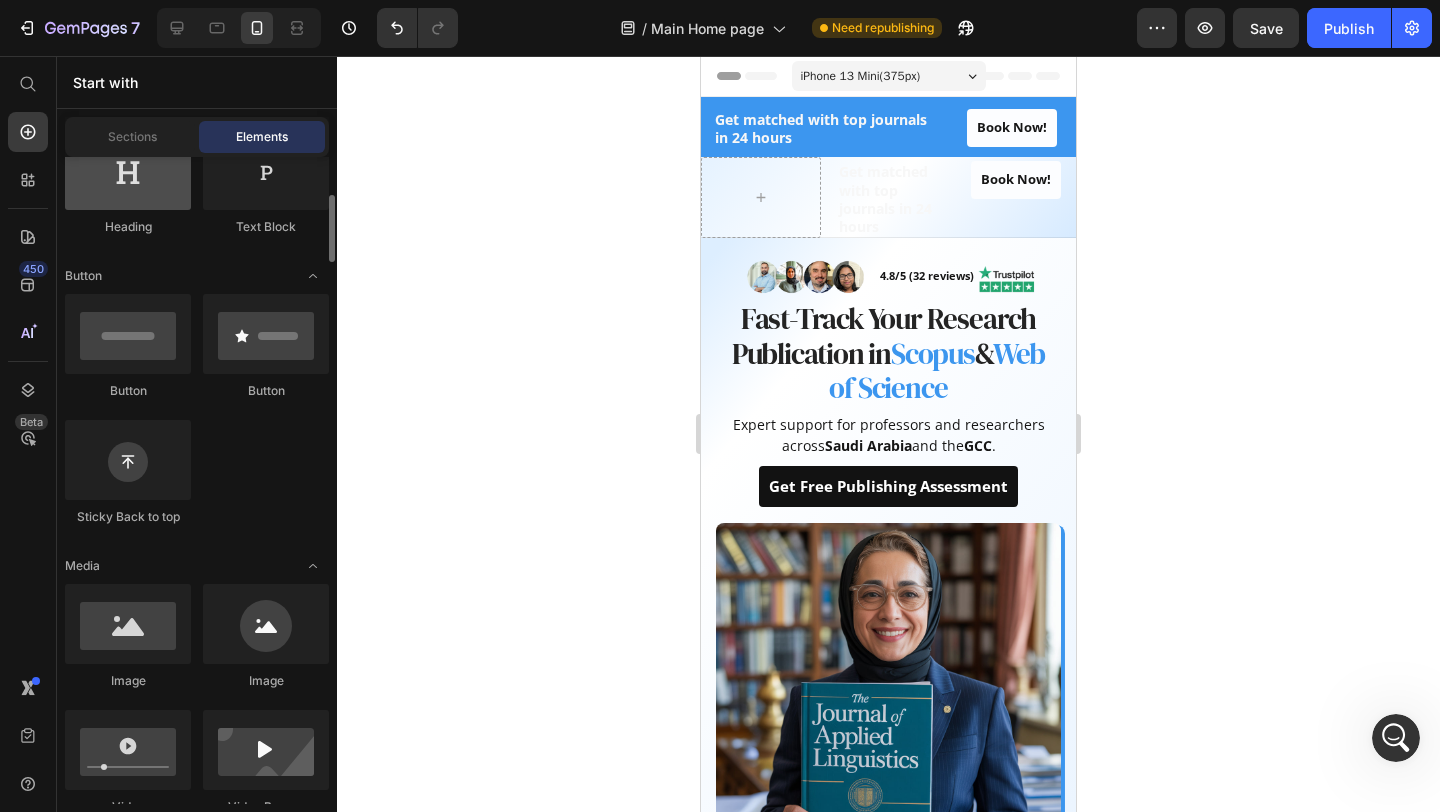 scroll, scrollTop: 362, scrollLeft: 0, axis: vertical 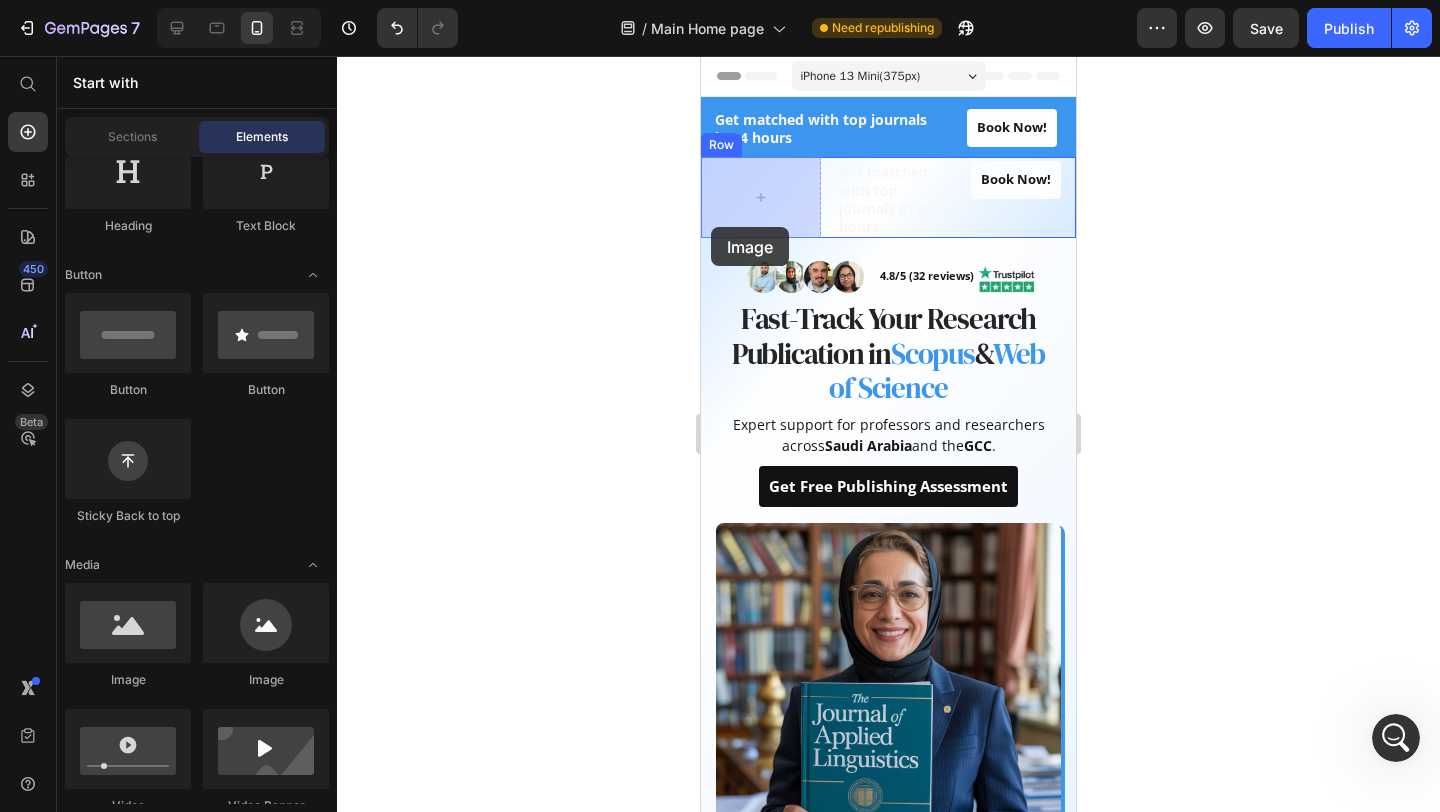drag, startPoint x: 841, startPoint y: 658, endPoint x: 713, endPoint y: 228, distance: 448.64685 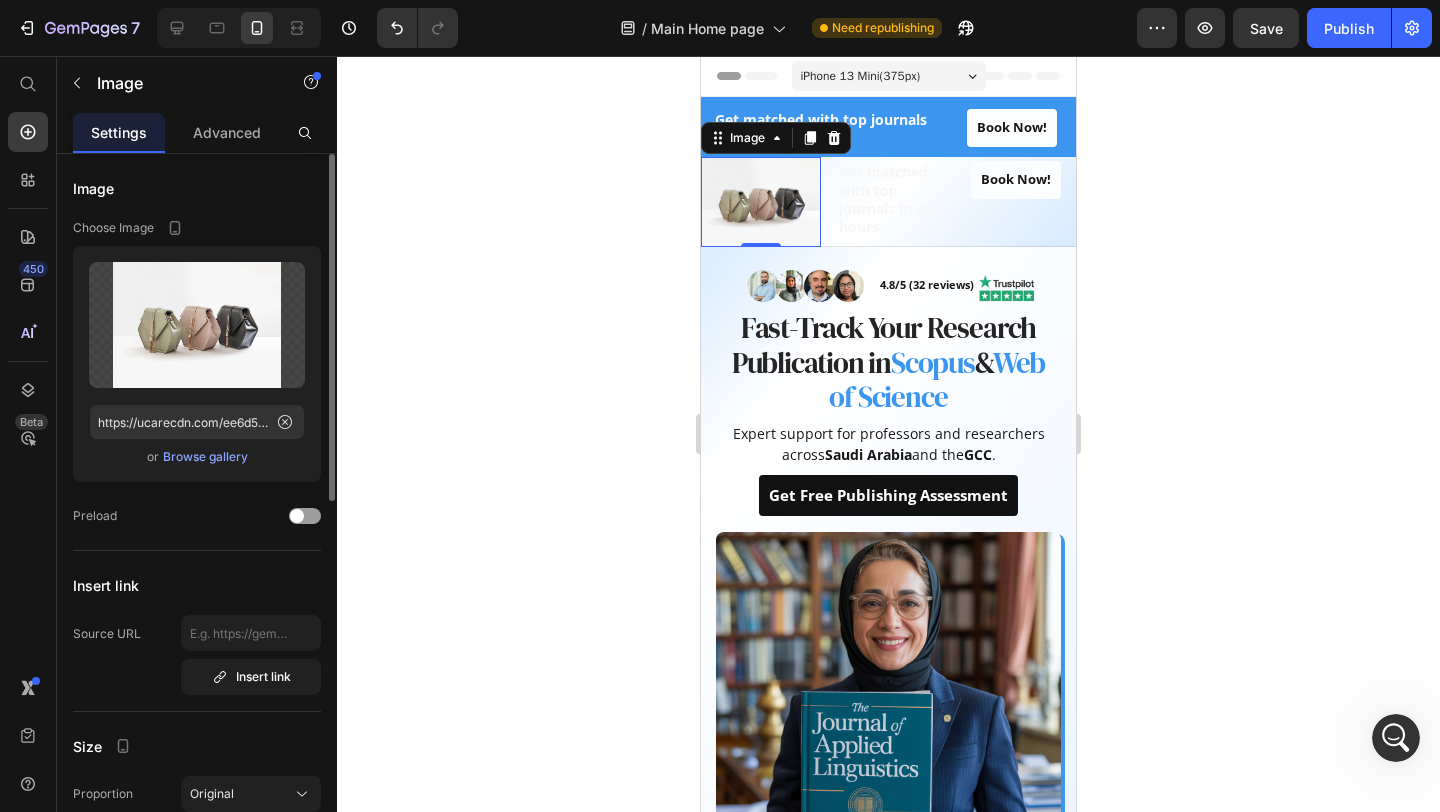 click on "Browse gallery" at bounding box center [205, 457] 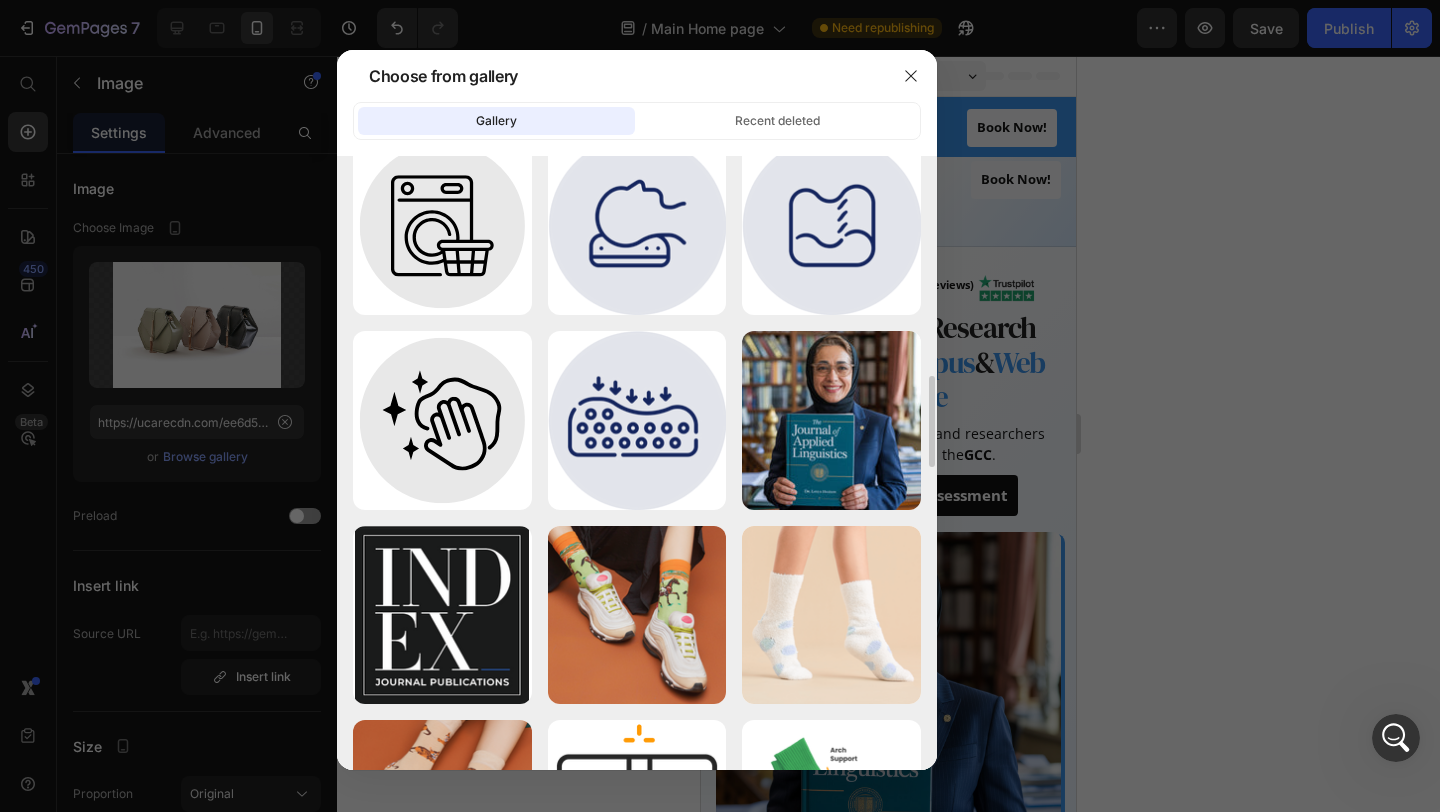 scroll, scrollTop: 1599, scrollLeft: 0, axis: vertical 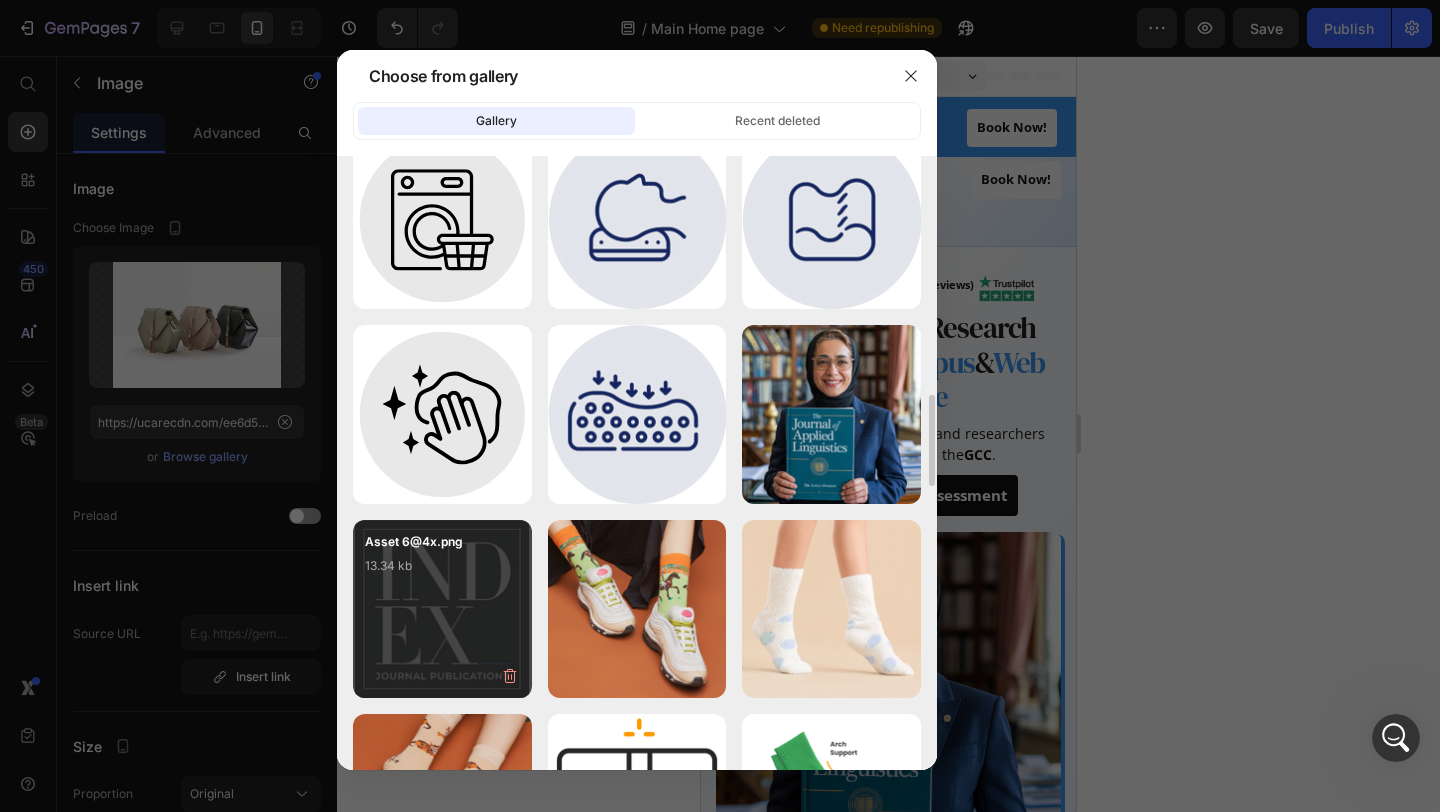 click on "Asset 6@4x.png 13.34 kb" at bounding box center [442, 572] 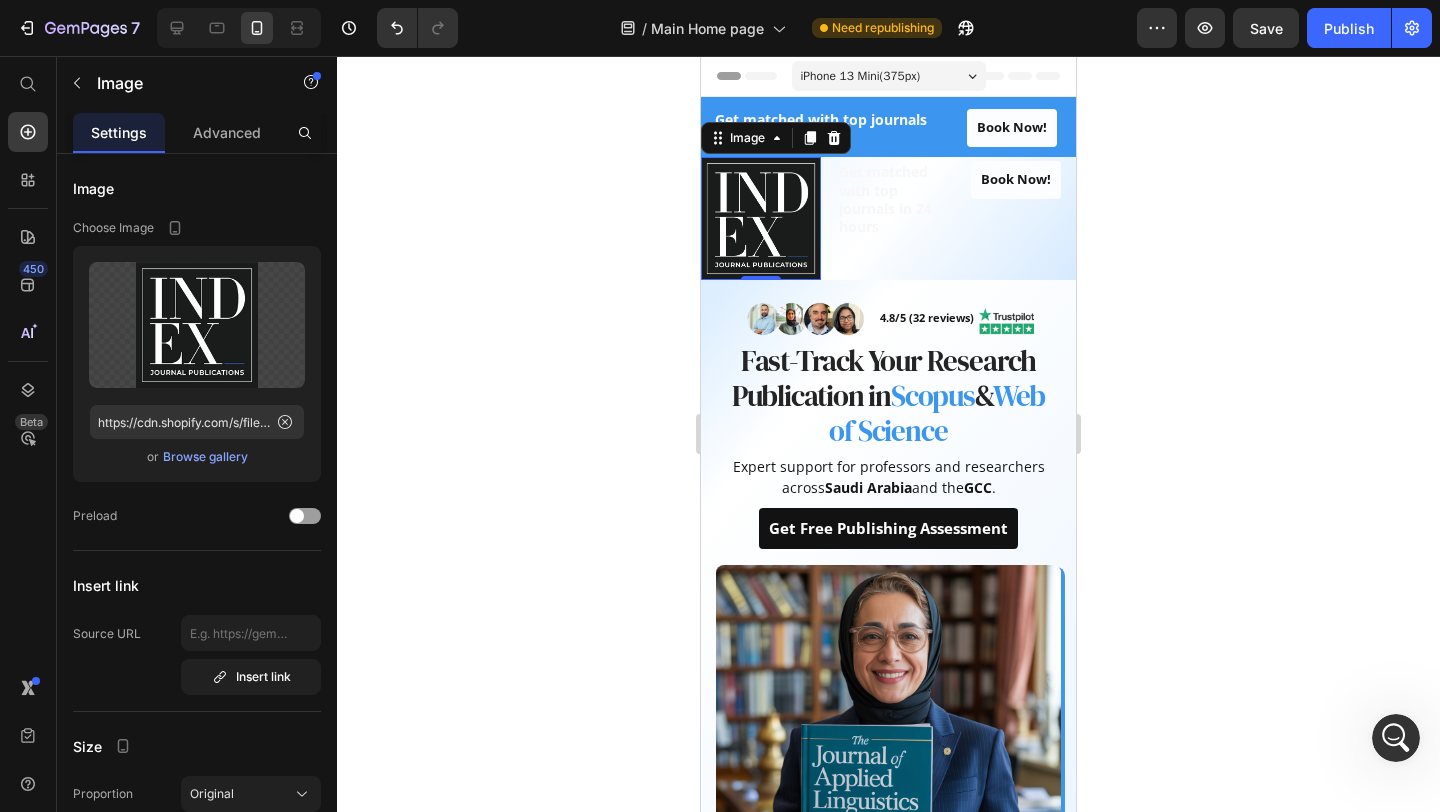 click 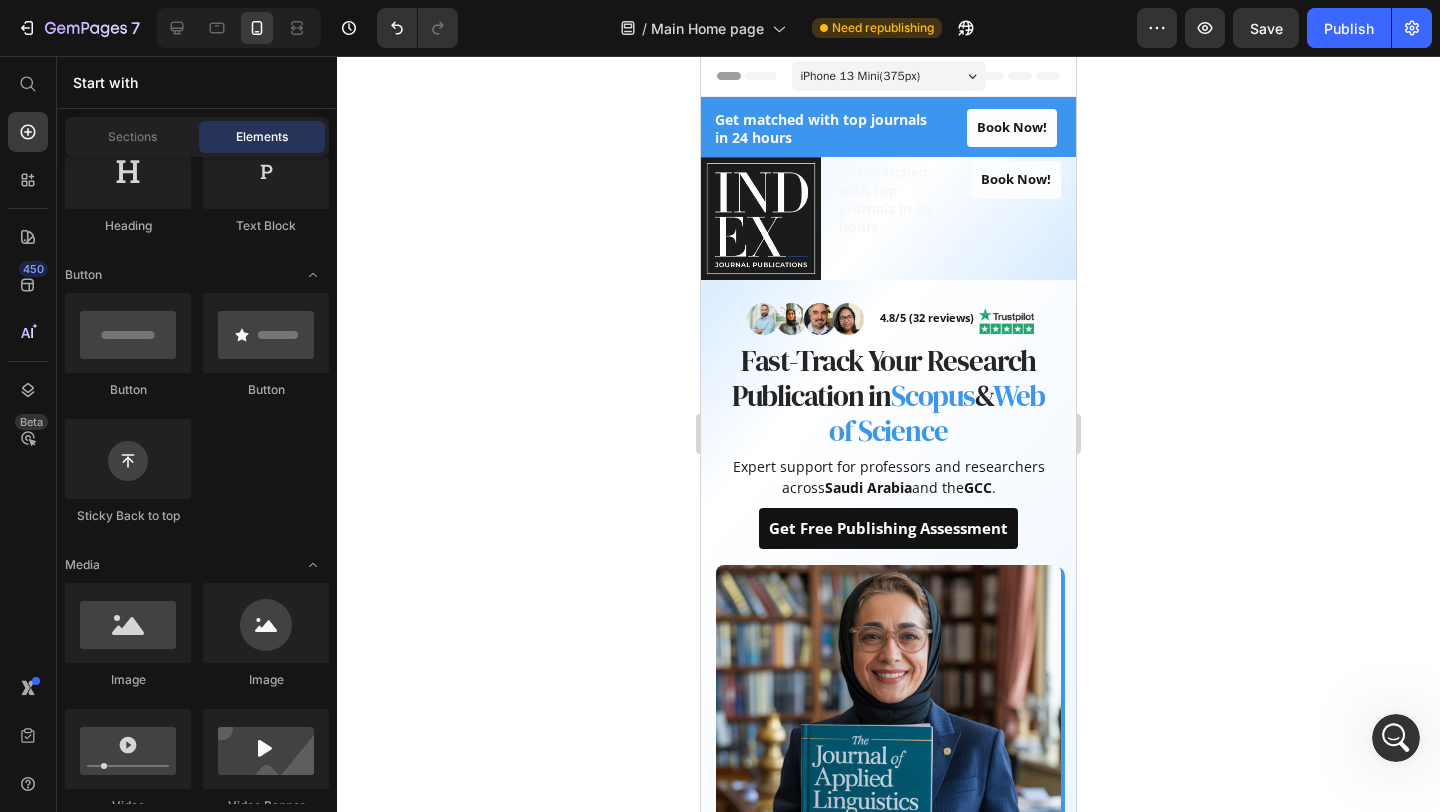 click 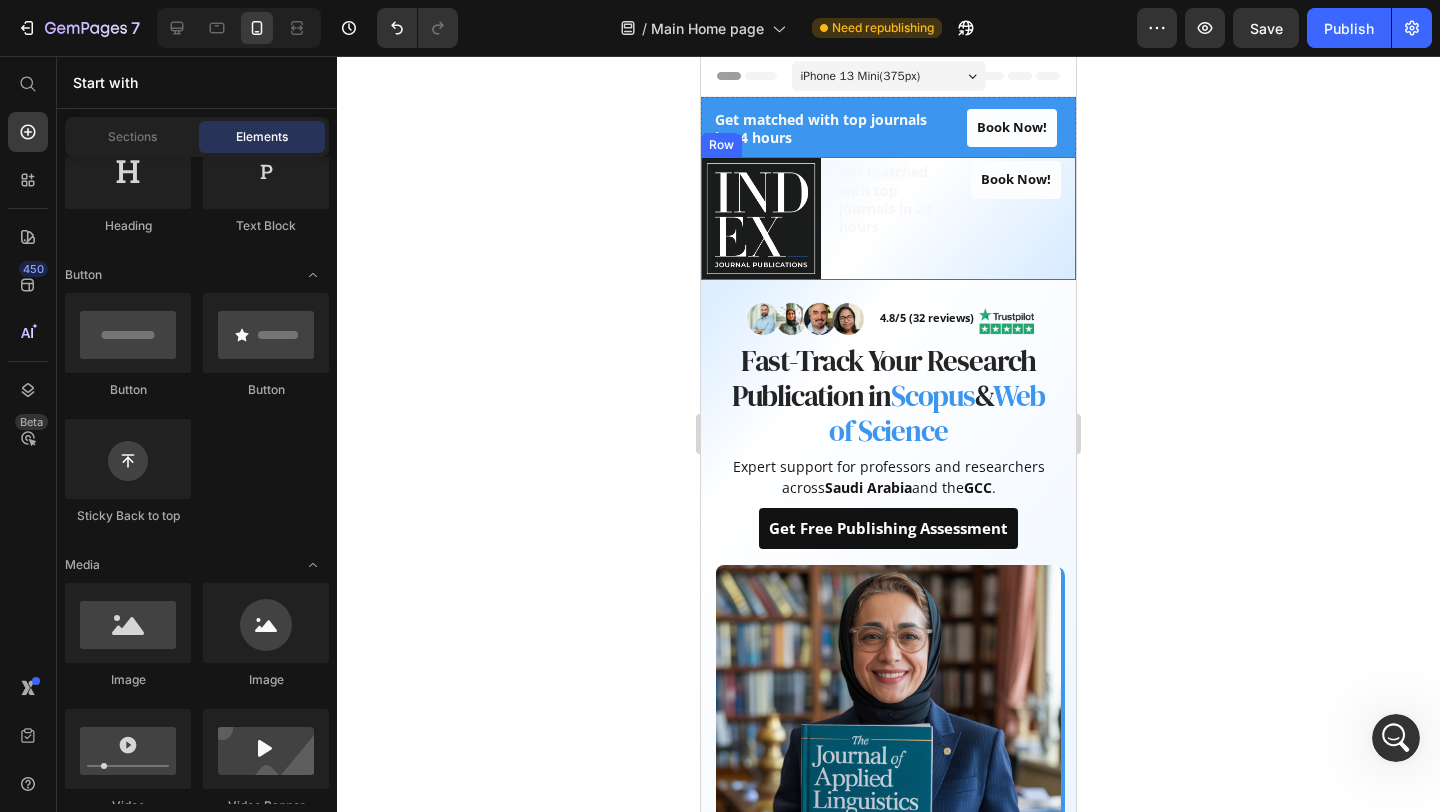 click on "Book Now! Button" at bounding box center (1016, 218) 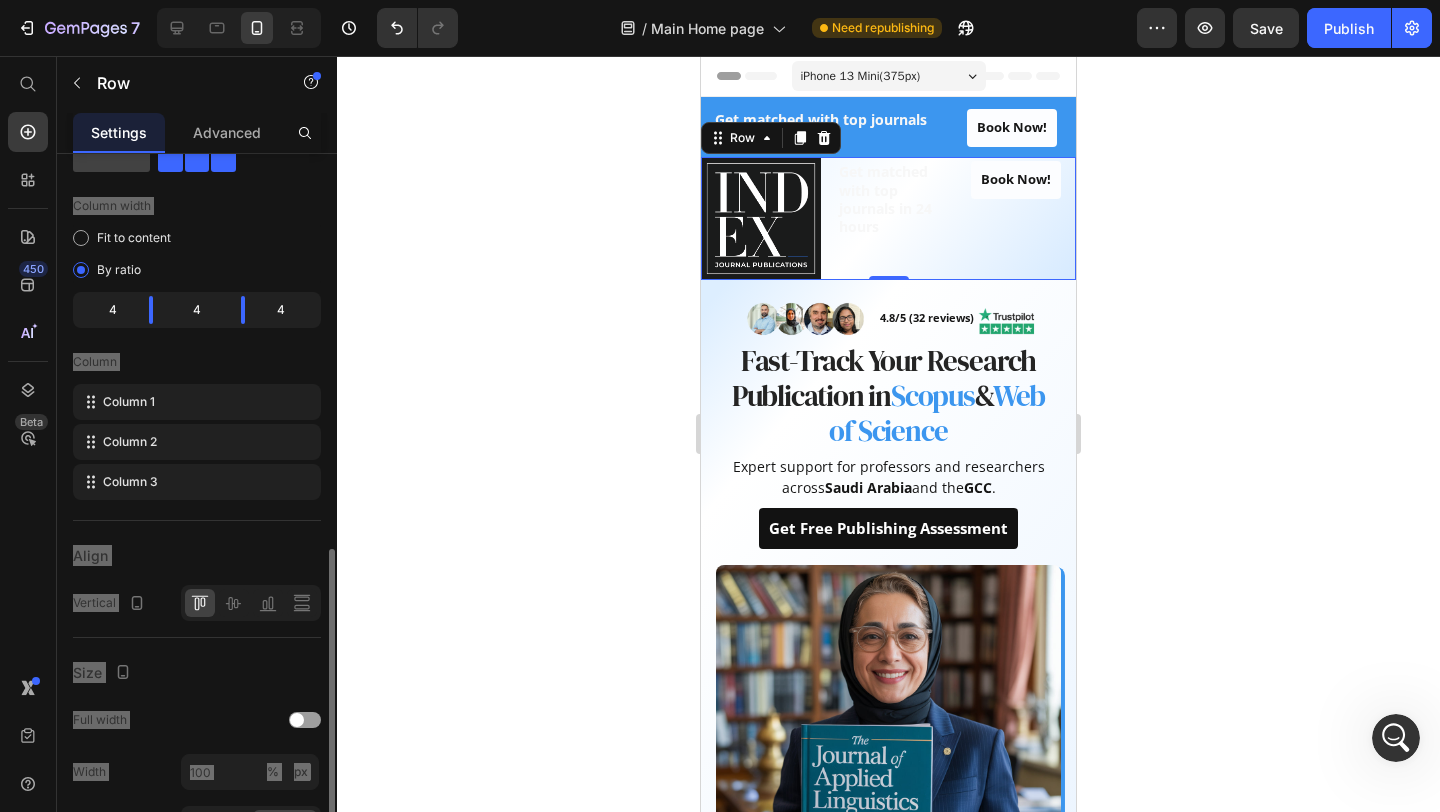 scroll, scrollTop: 0, scrollLeft: 0, axis: both 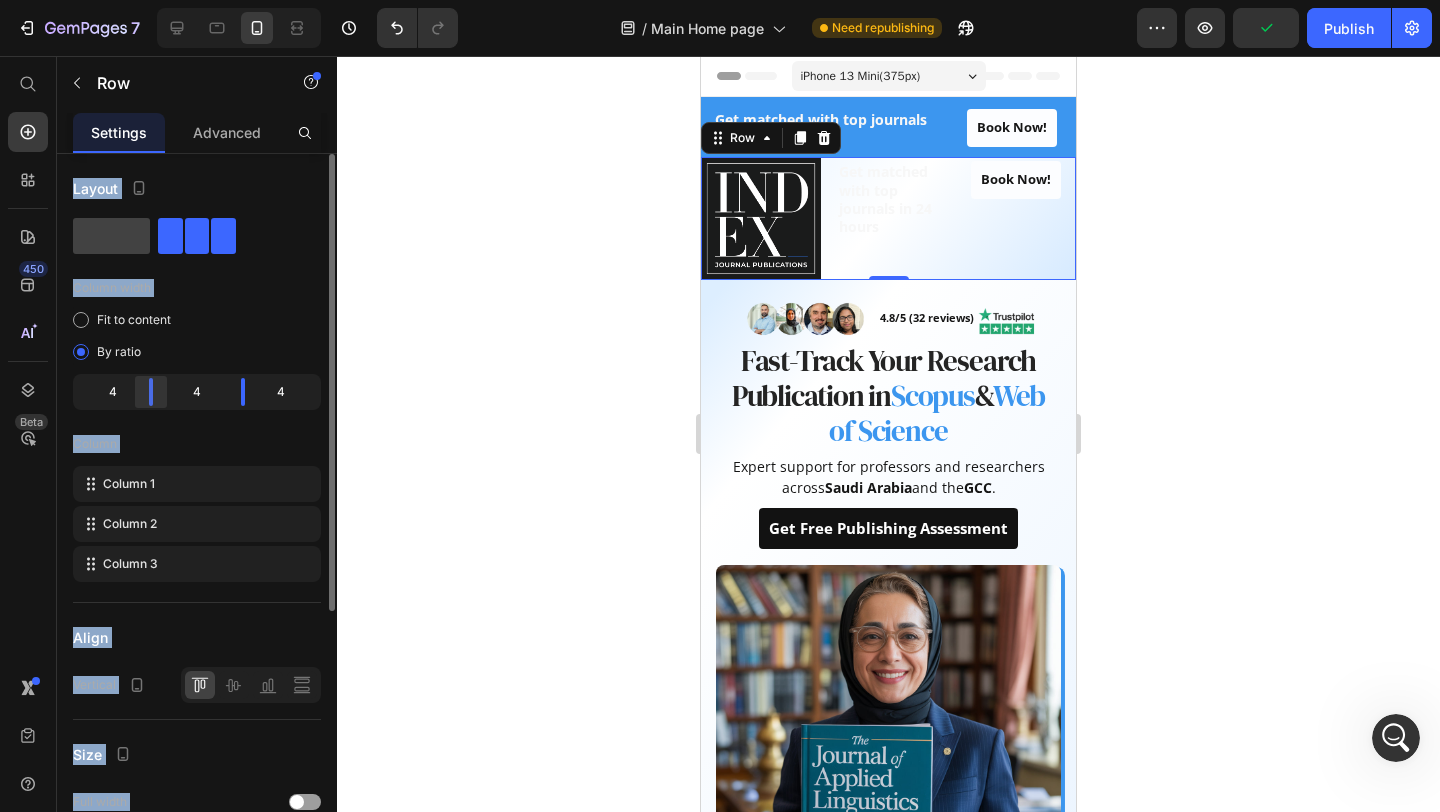 click at bounding box center [151, 392] 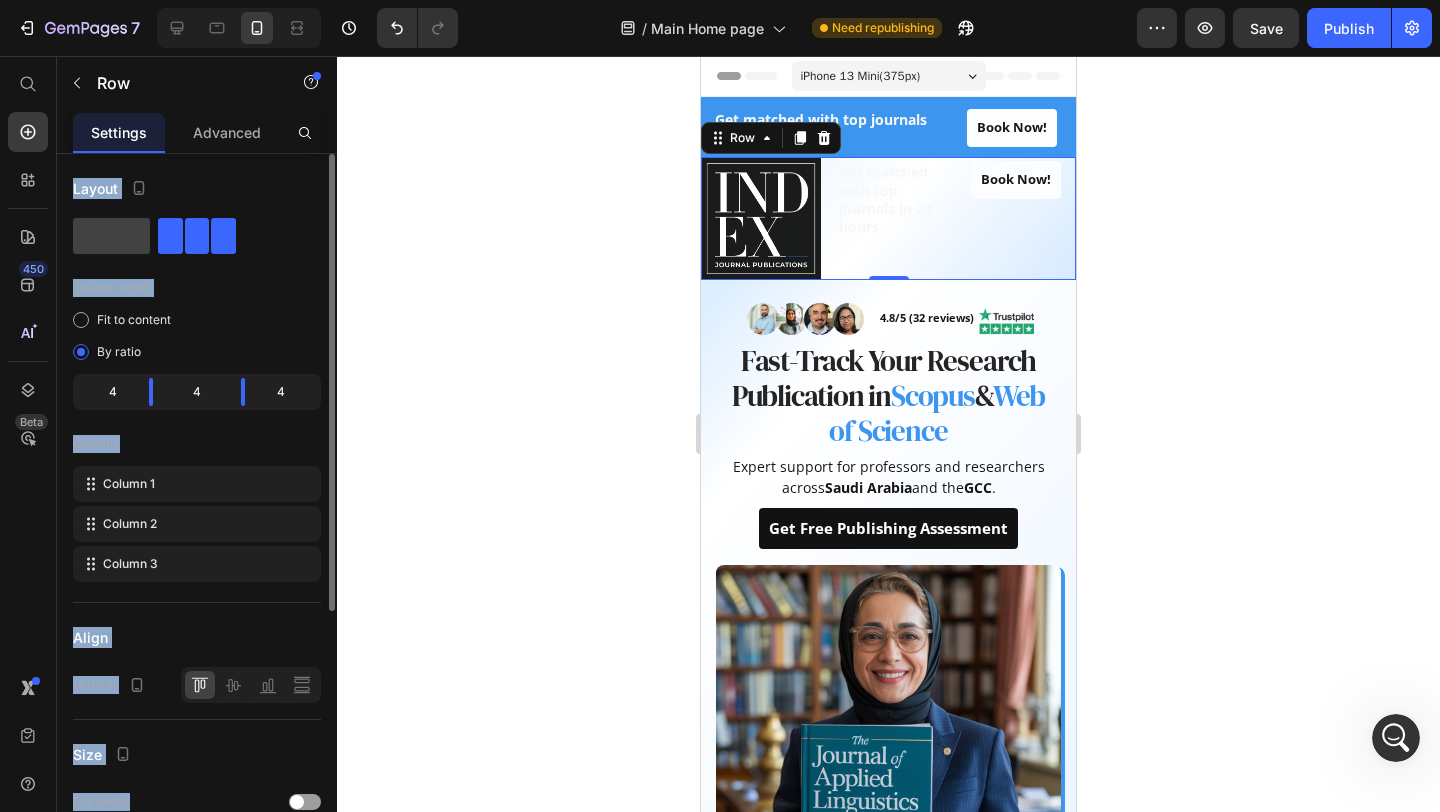 click on "Fit to content By ratio" at bounding box center (197, 336) 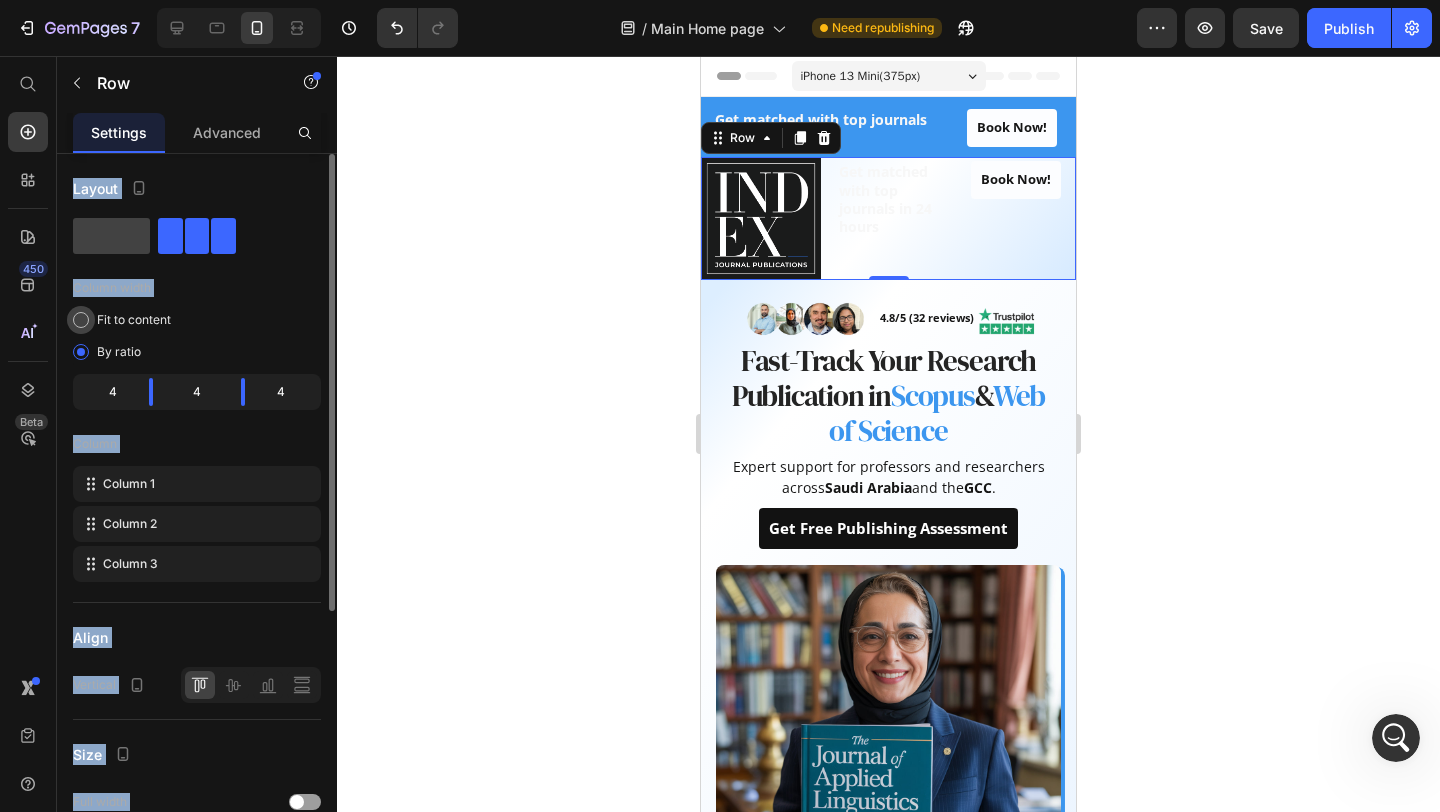 click on "Fit to content" 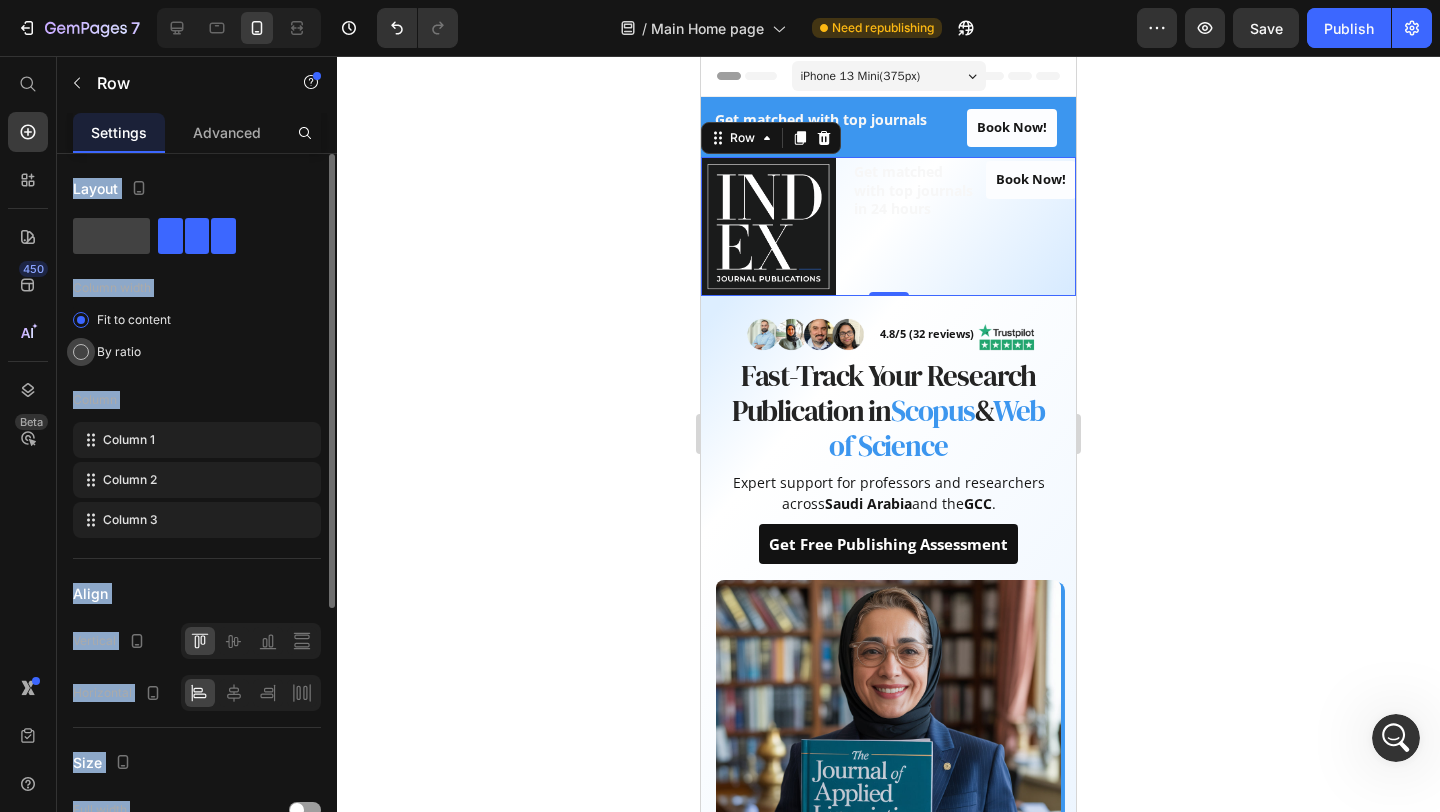 click on "By ratio" at bounding box center [119, 352] 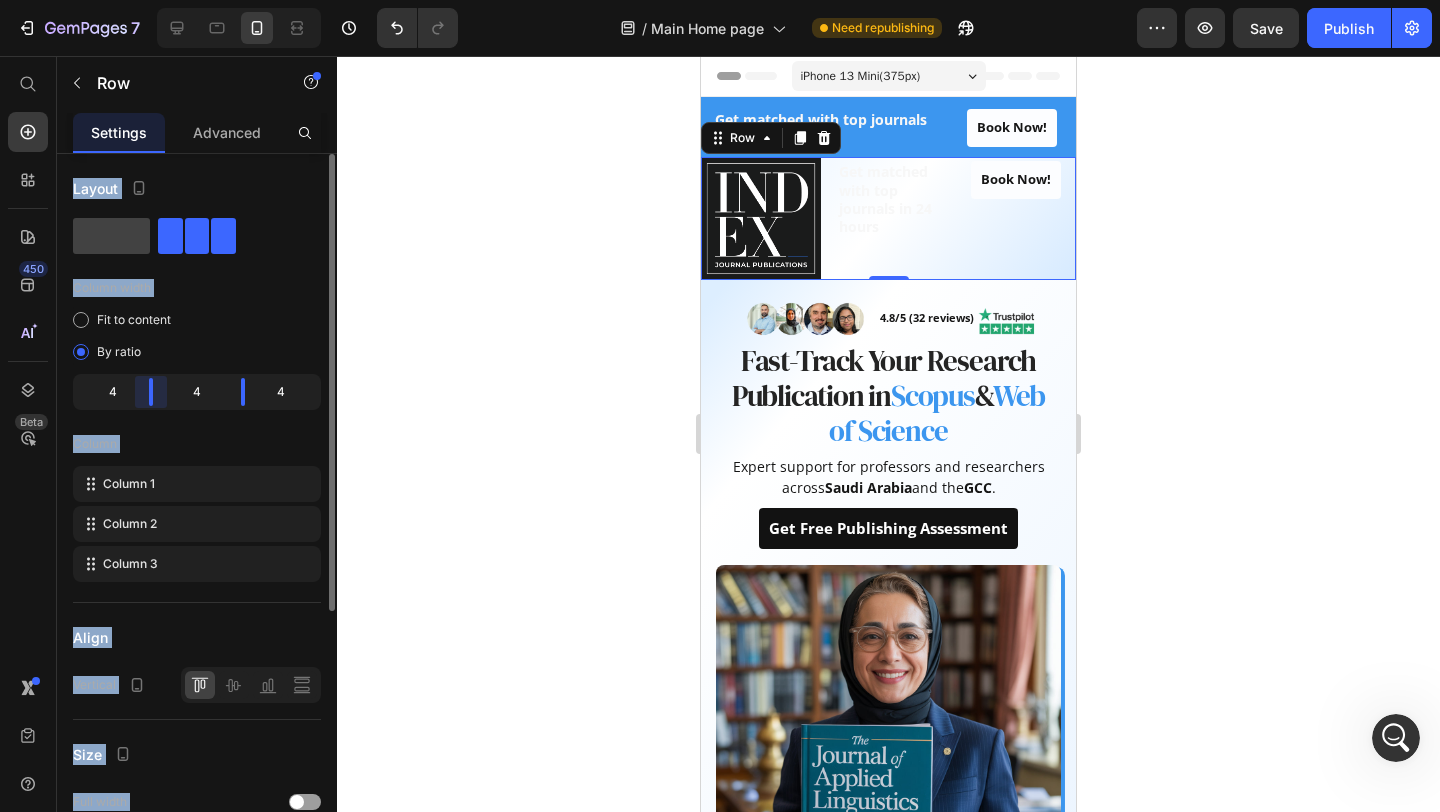 click on "Column" at bounding box center [197, 444] 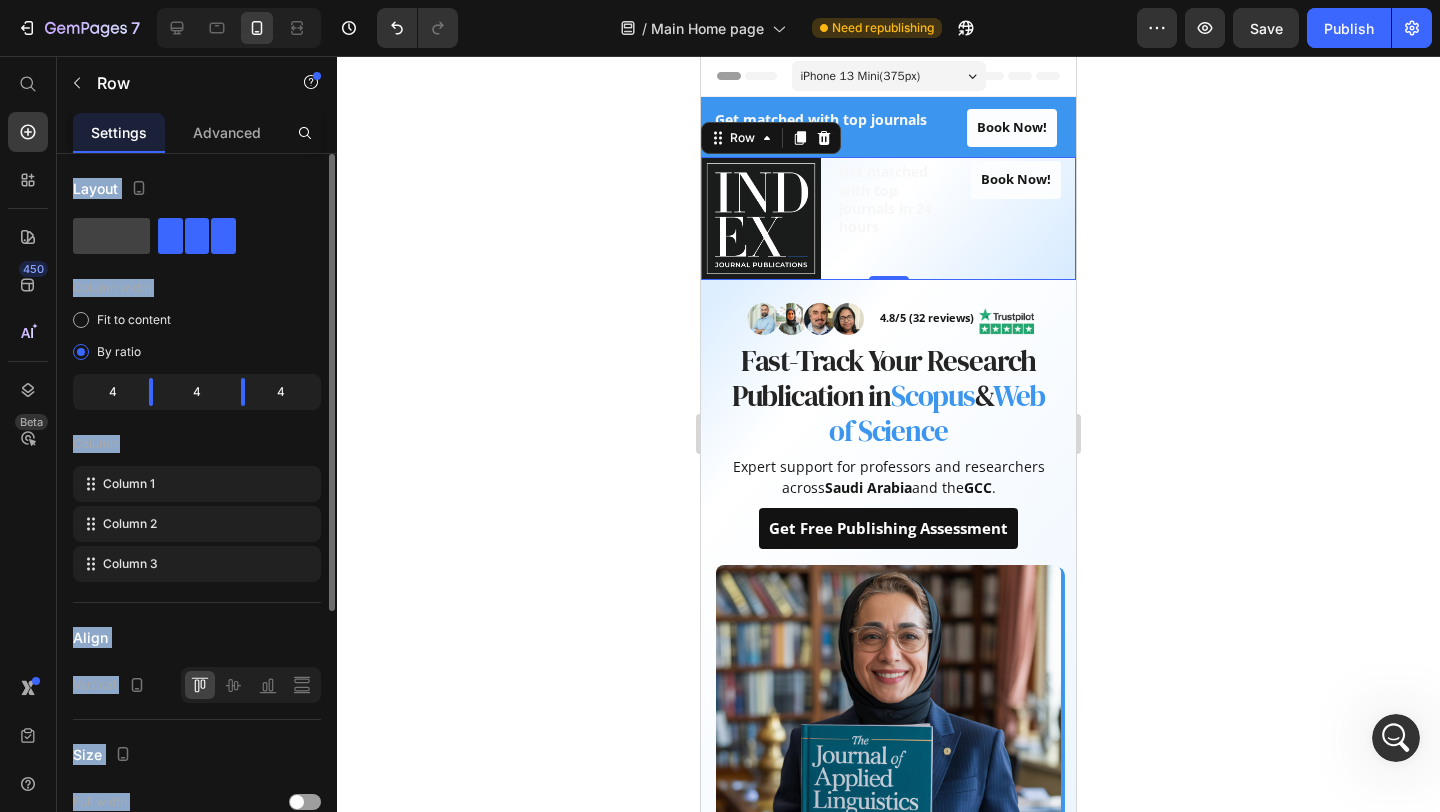 click on "Column" at bounding box center [197, 444] 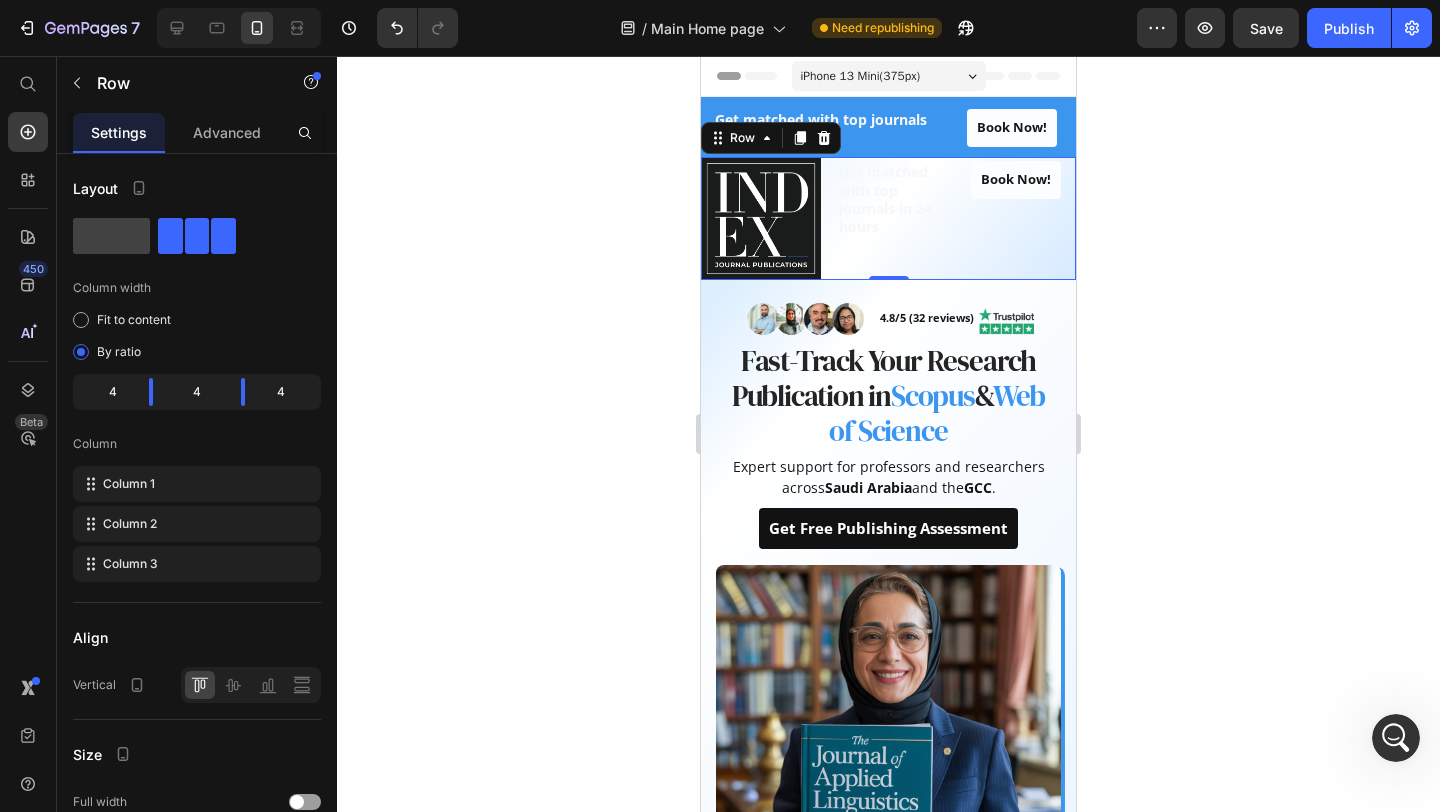 click 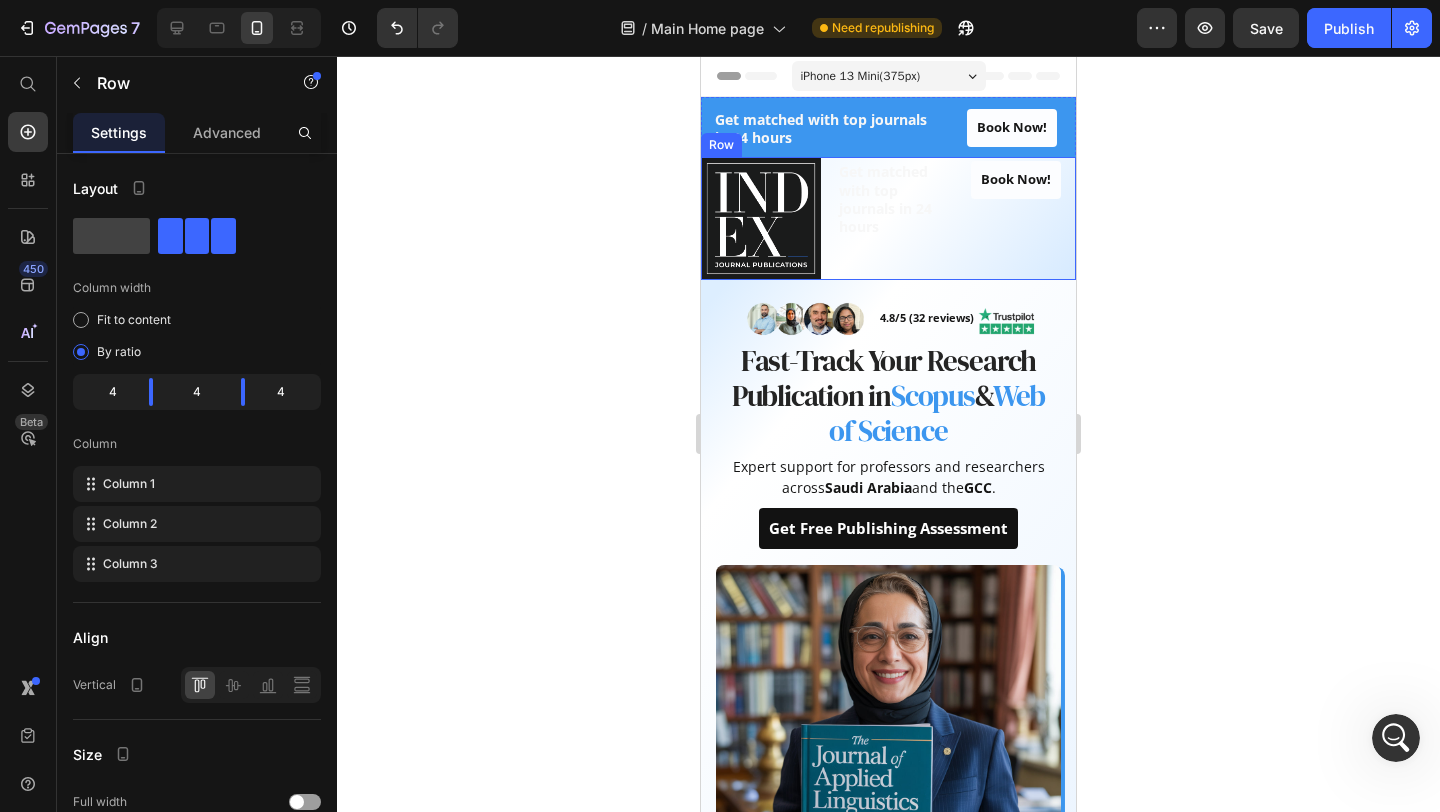 click on "Image Get matched with top journals in 24 hours Heading Book Now! Button Row" at bounding box center (888, 218) 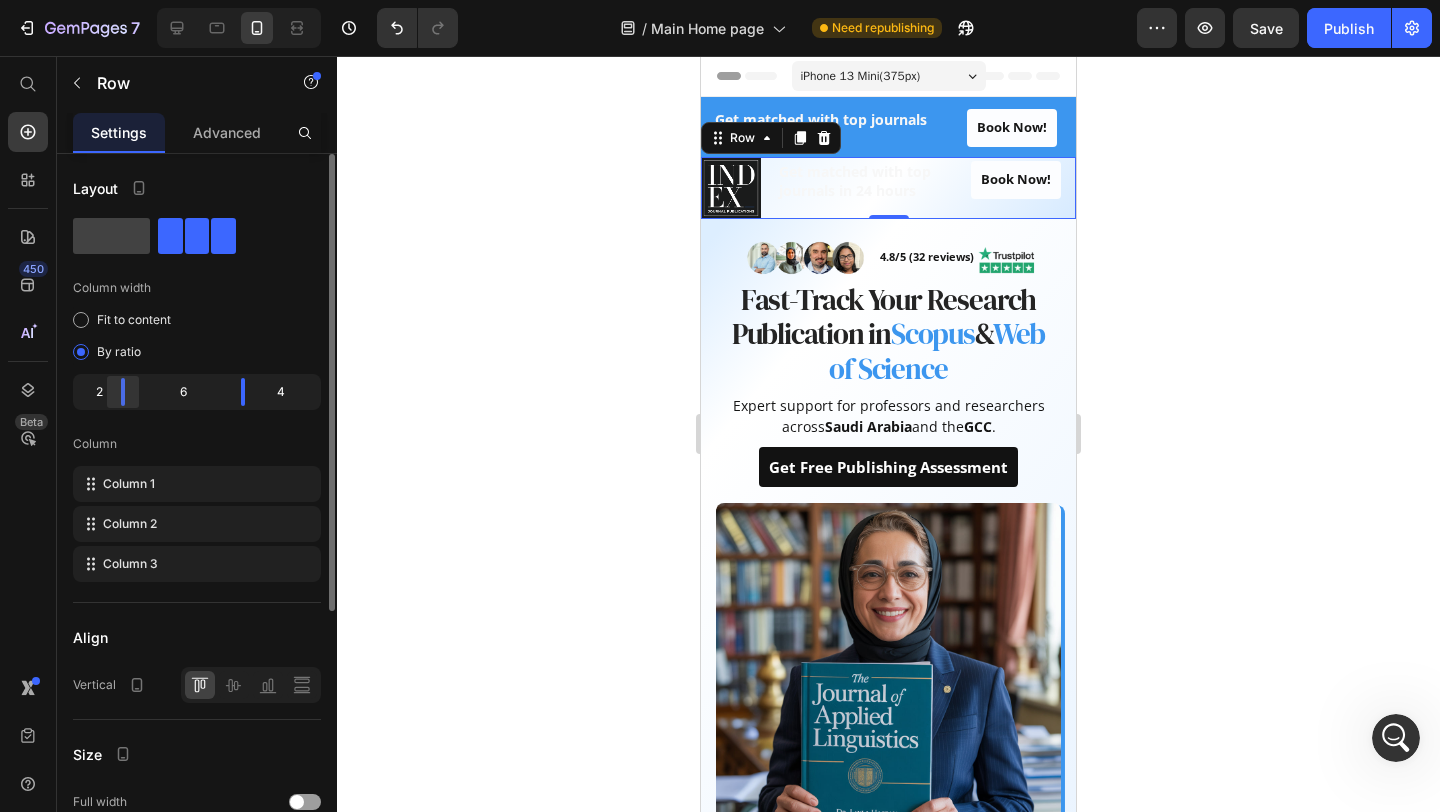 drag, startPoint x: 156, startPoint y: 395, endPoint x: 120, endPoint y: 394, distance: 36.013885 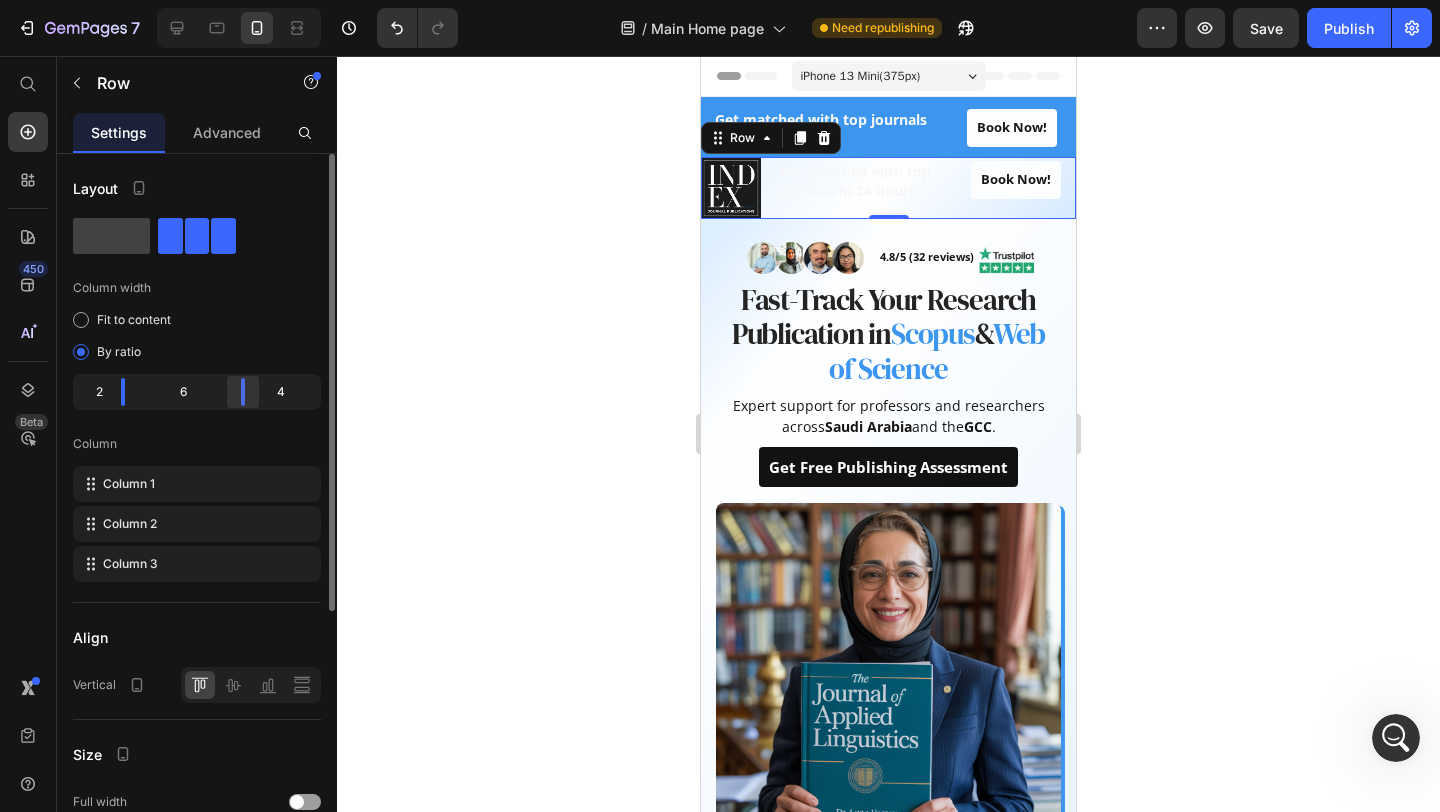 click at bounding box center [243, 392] 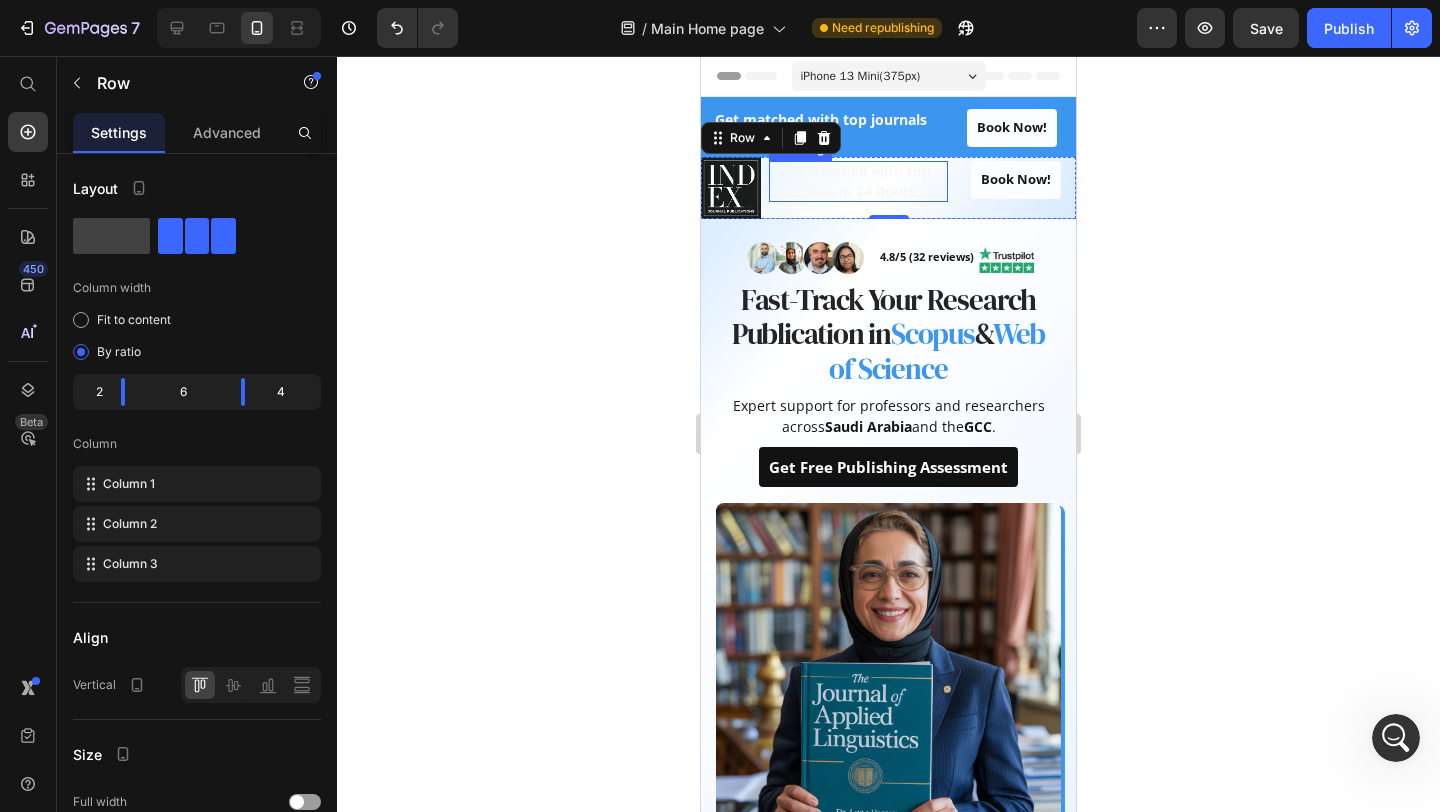 click on "Get matched with top journals in 24 hours" at bounding box center [855, 180] 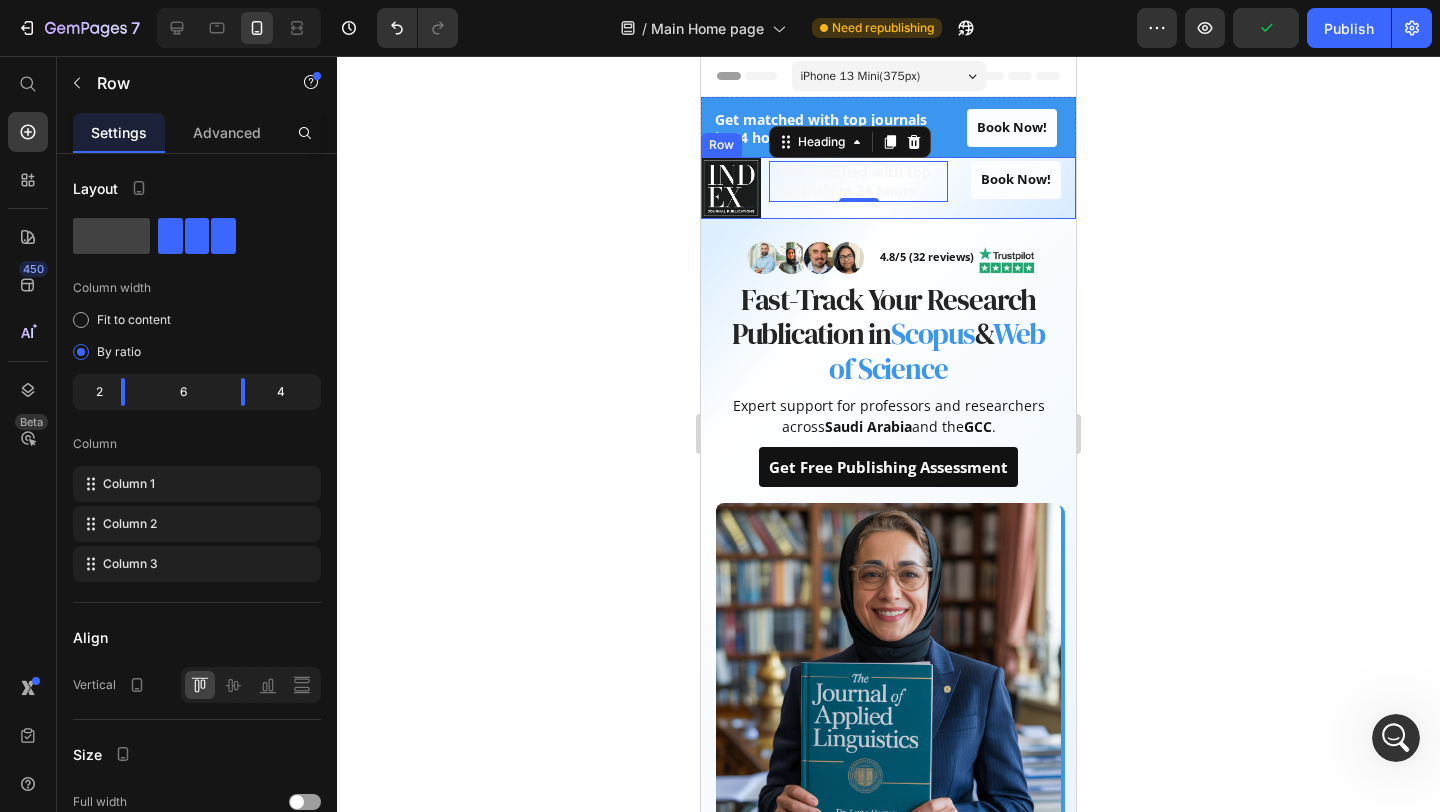click on "Image Get matched with top journals in 24 hours Heading   0 Book Now! Button Row" at bounding box center [888, 188] 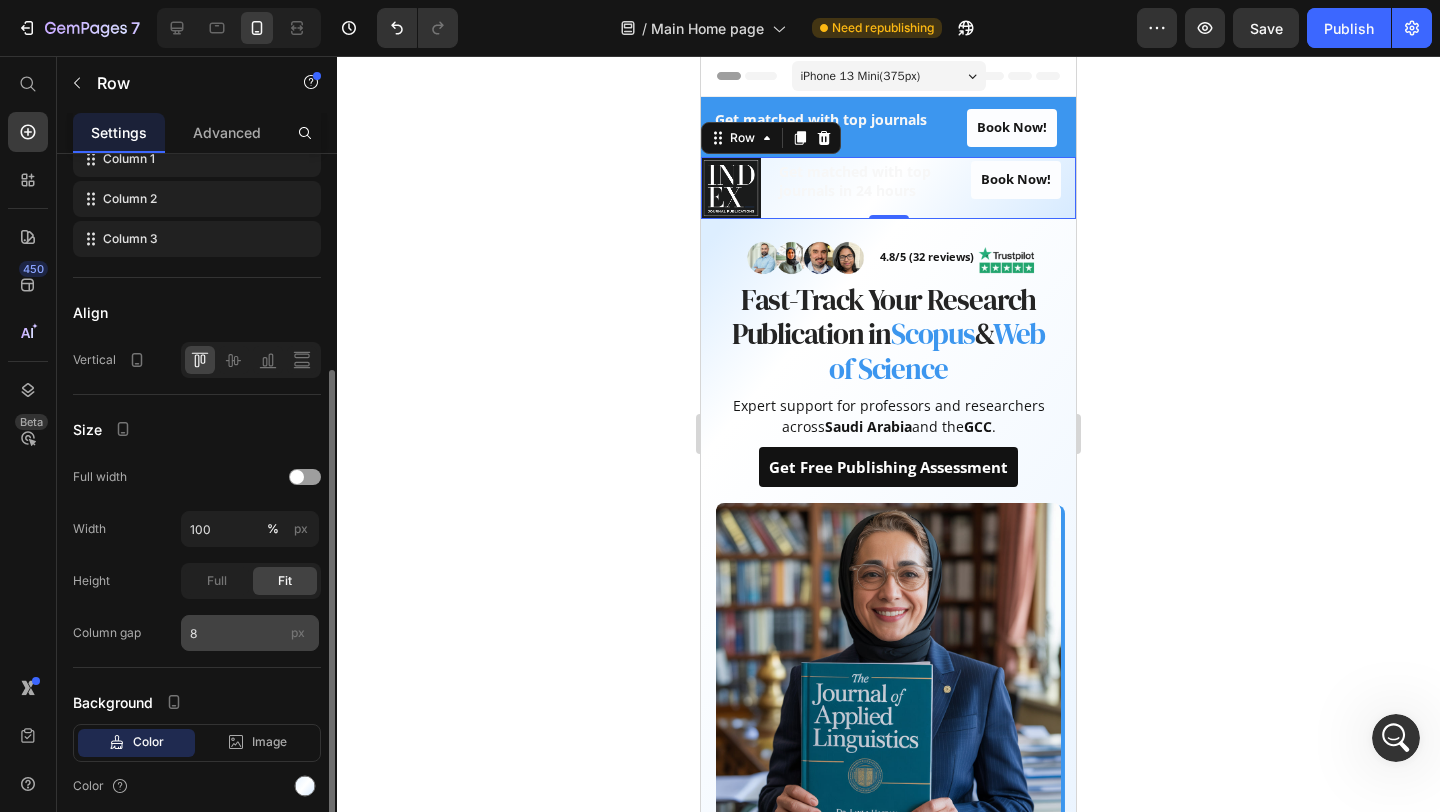 scroll, scrollTop: 350, scrollLeft: 0, axis: vertical 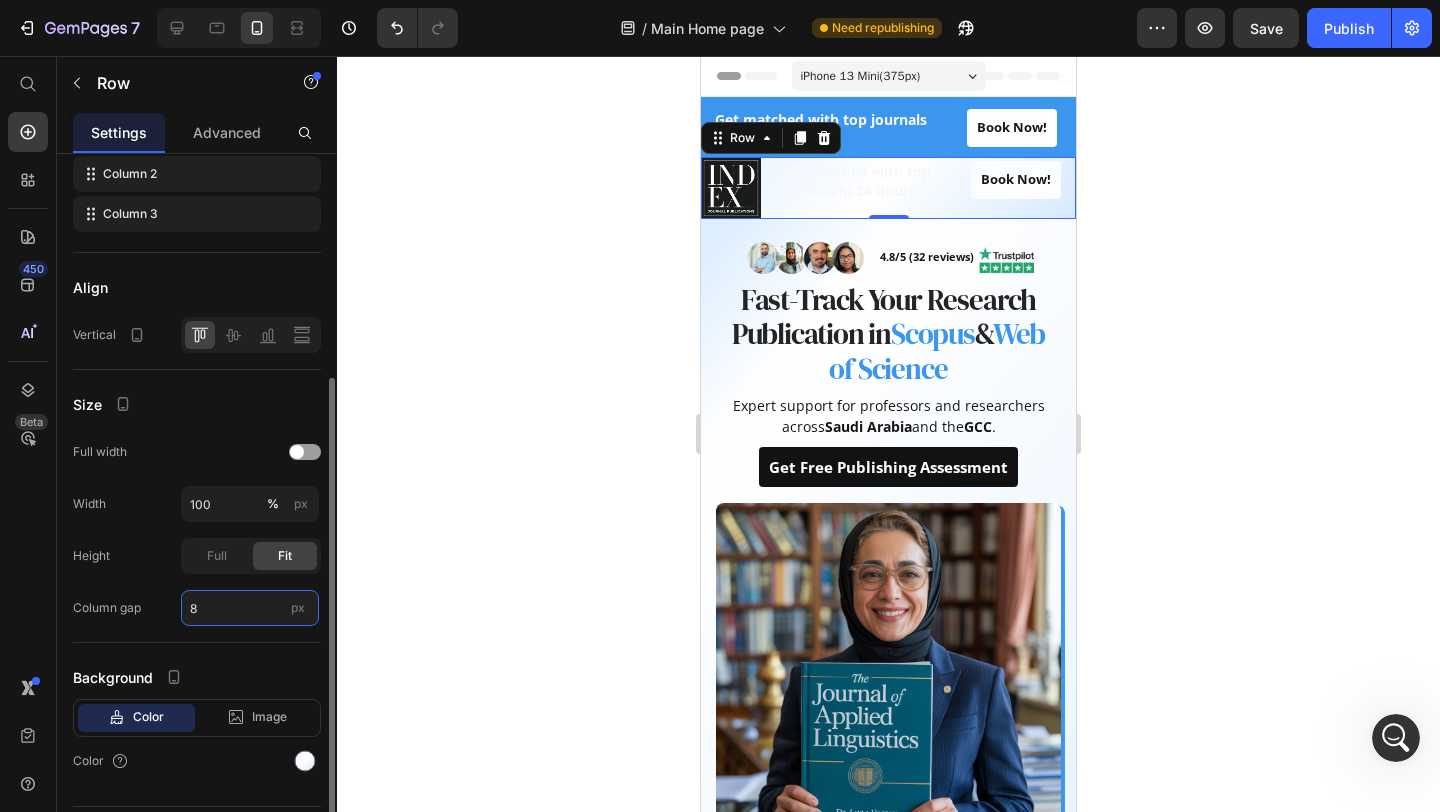 click on "8" at bounding box center [250, 608] 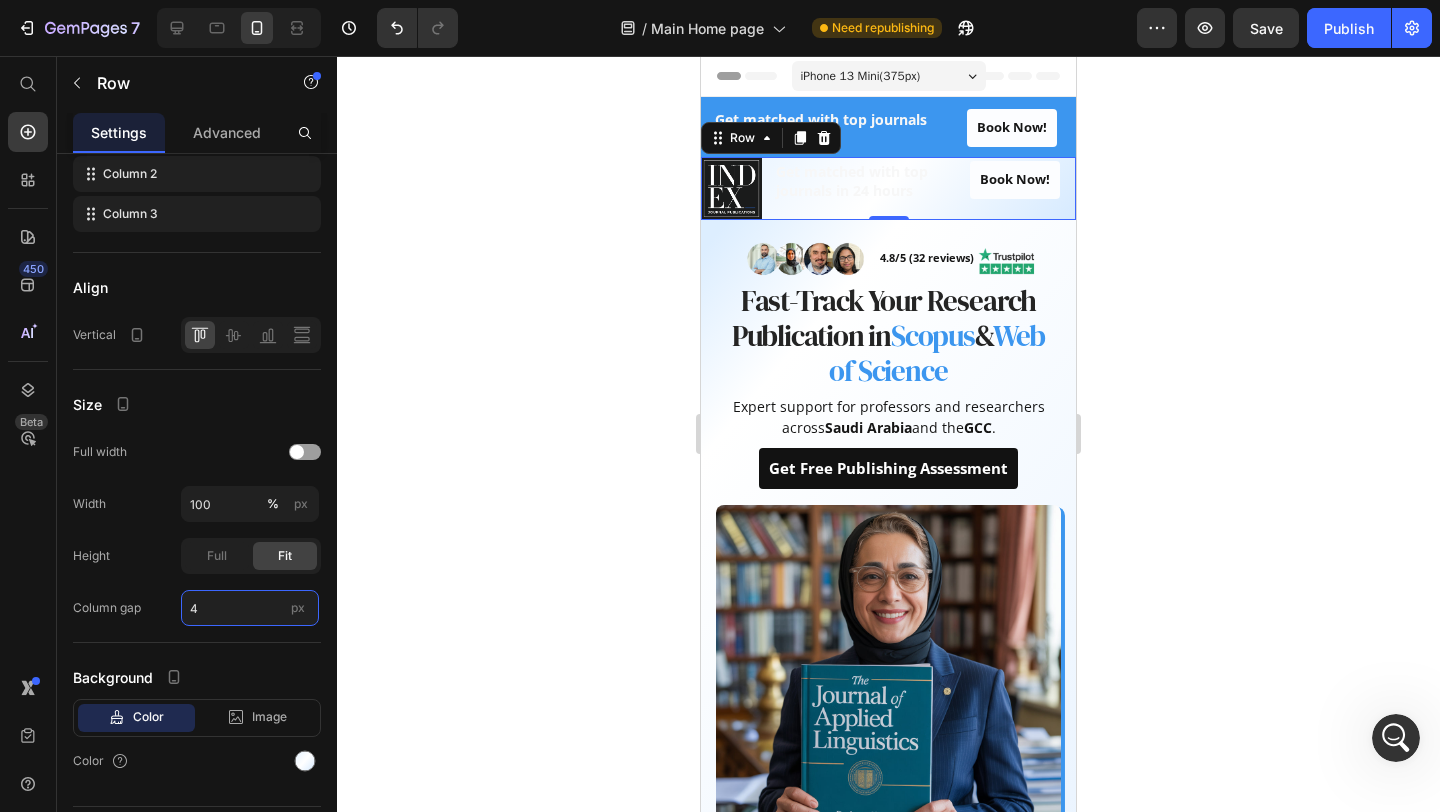 type on "4" 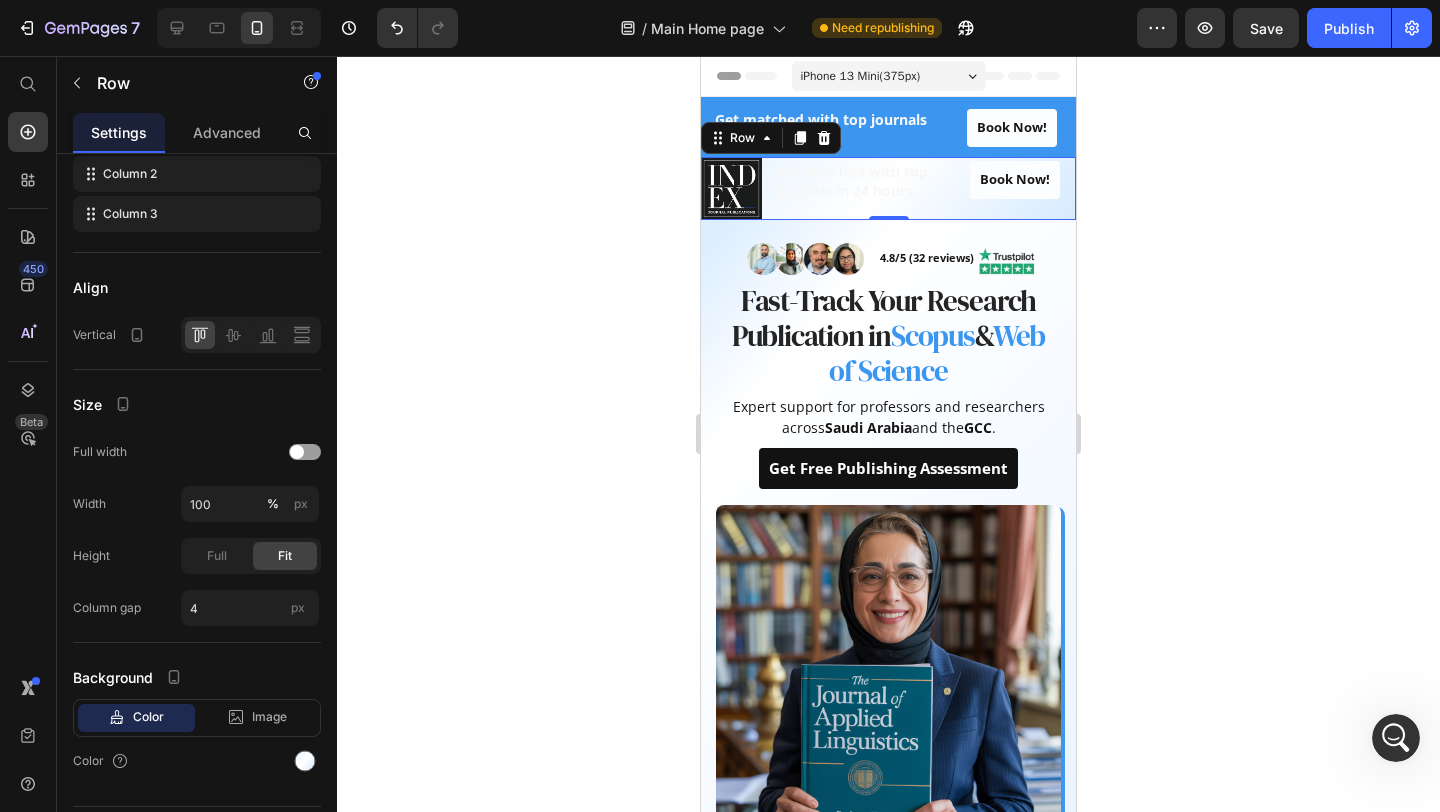 click 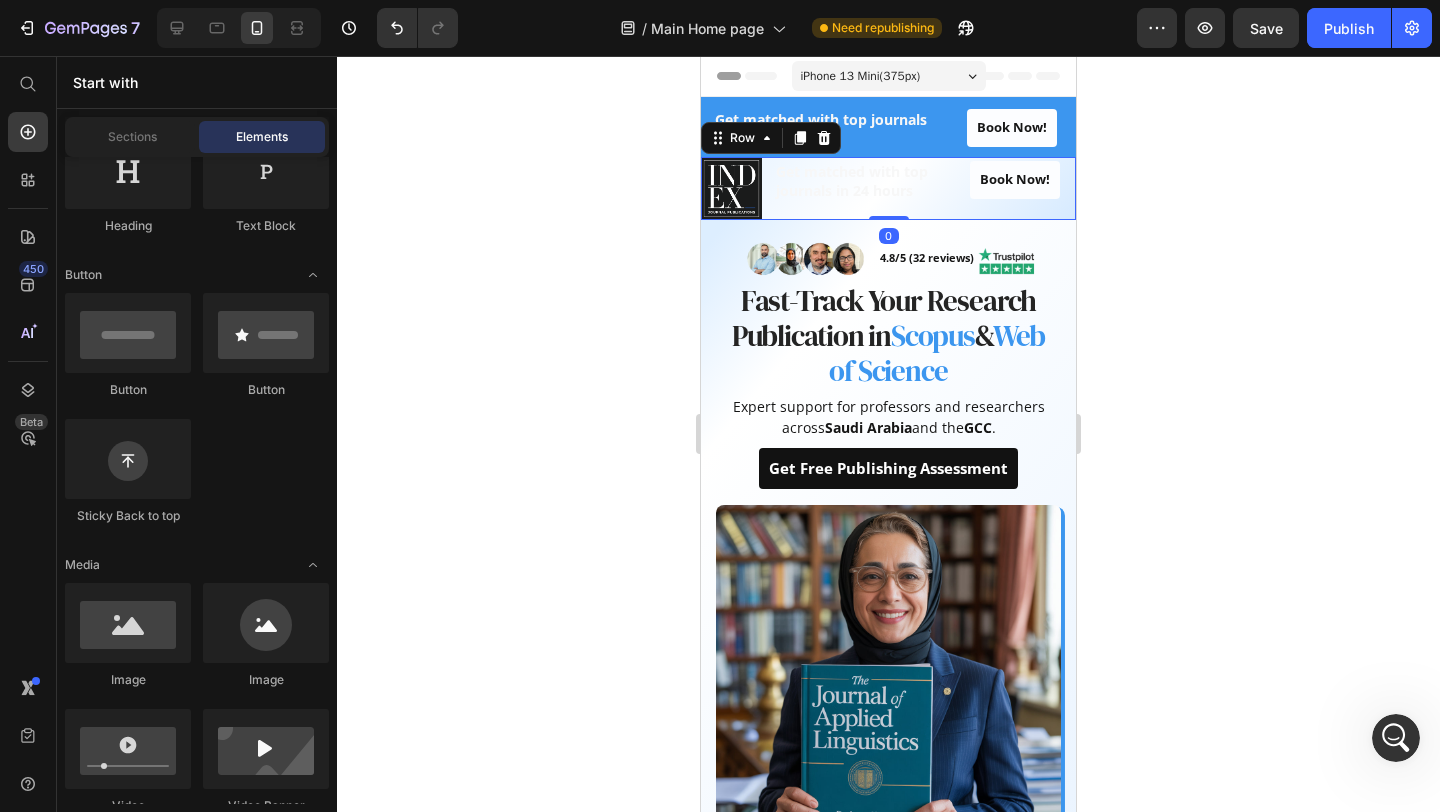 click on "Book Now! Button" at bounding box center [1015, 188] 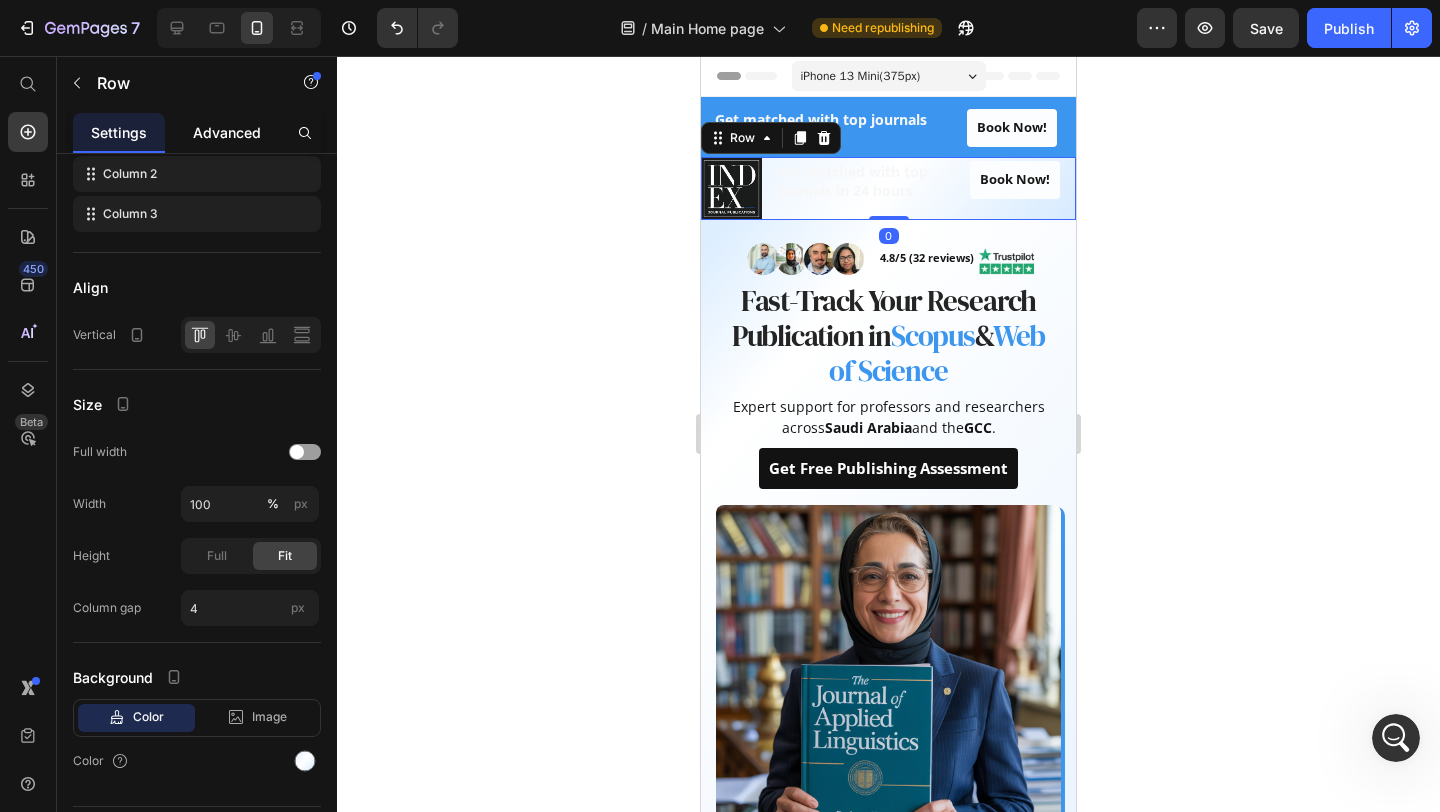 click on "Advanced" at bounding box center [227, 132] 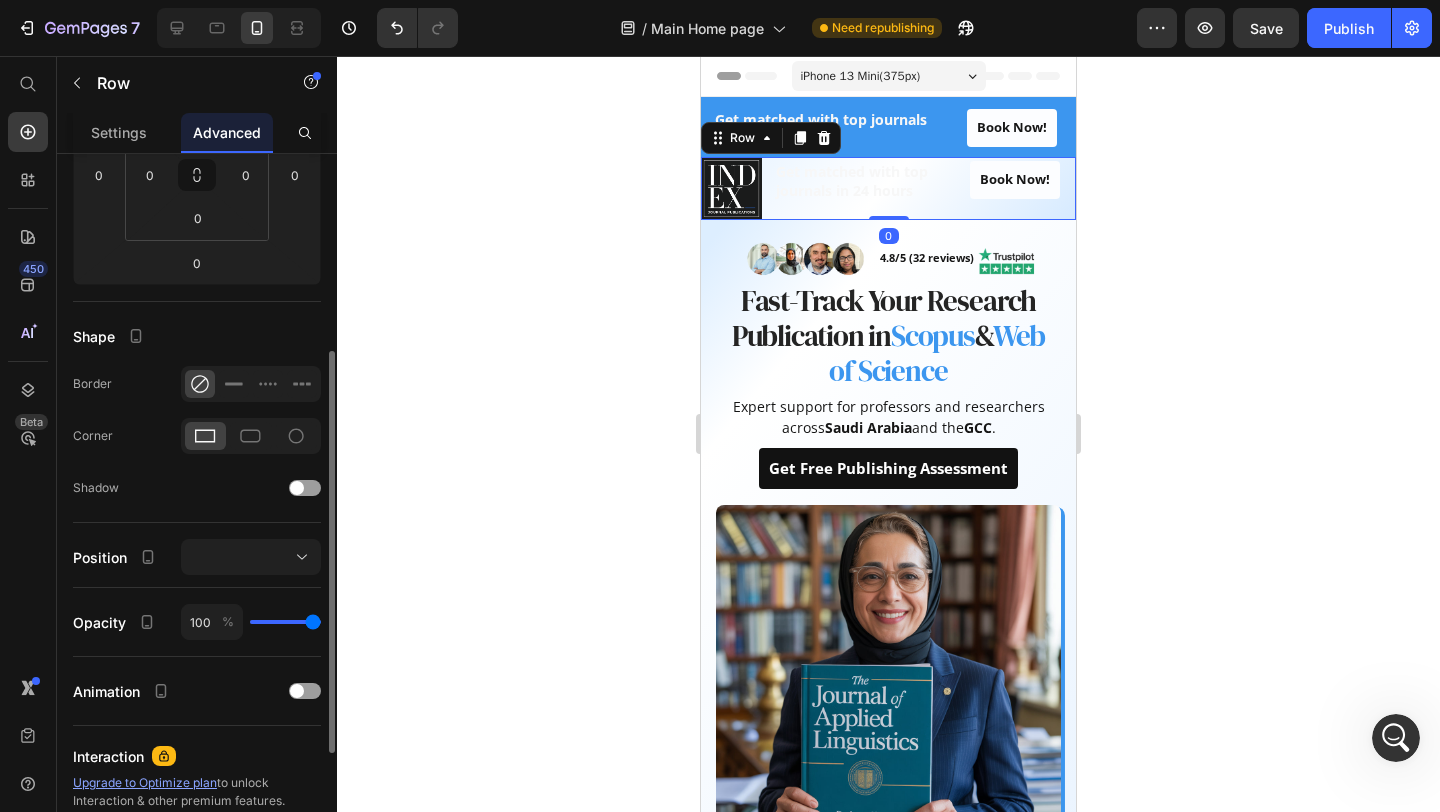 scroll, scrollTop: 0, scrollLeft: 0, axis: both 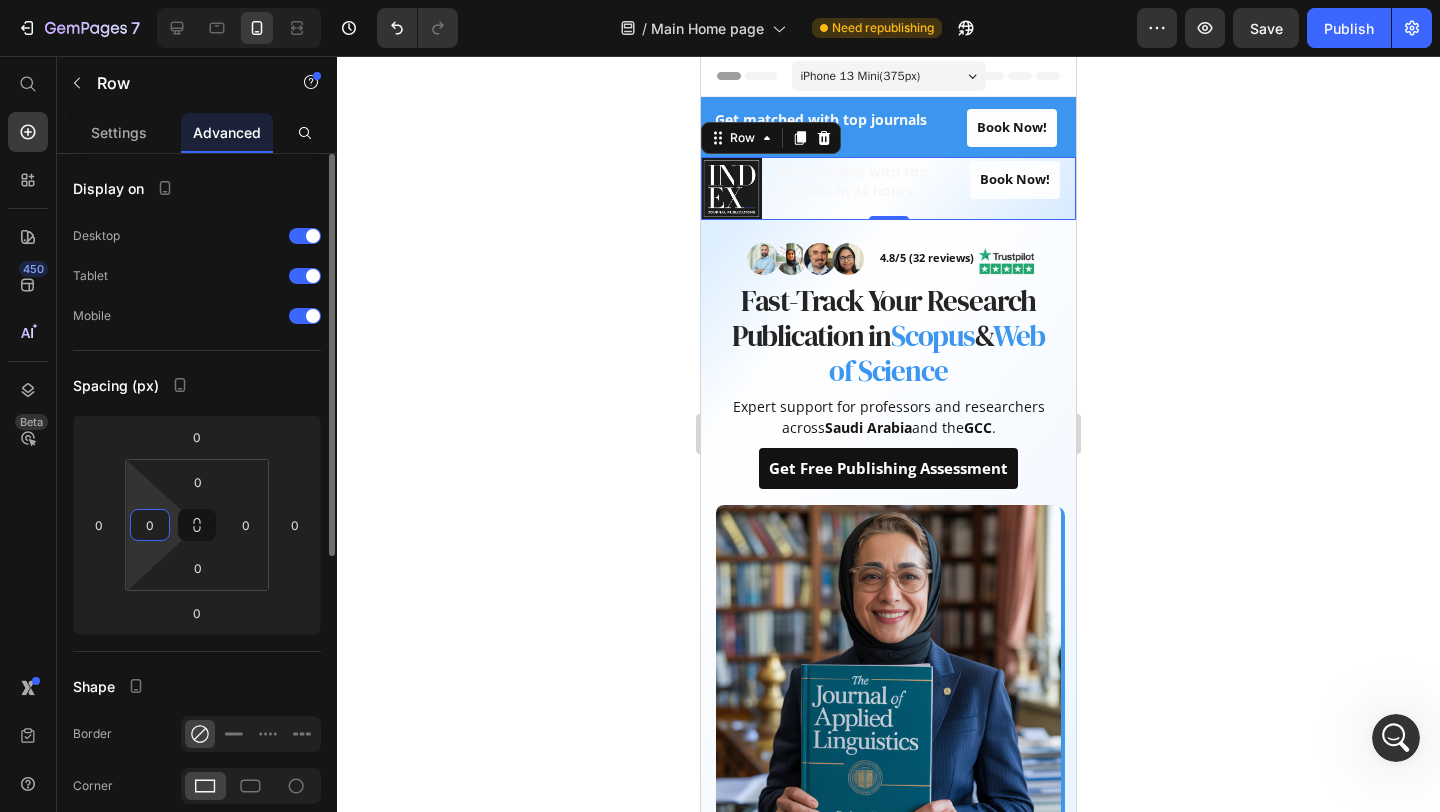 click on "0" at bounding box center (150, 525) 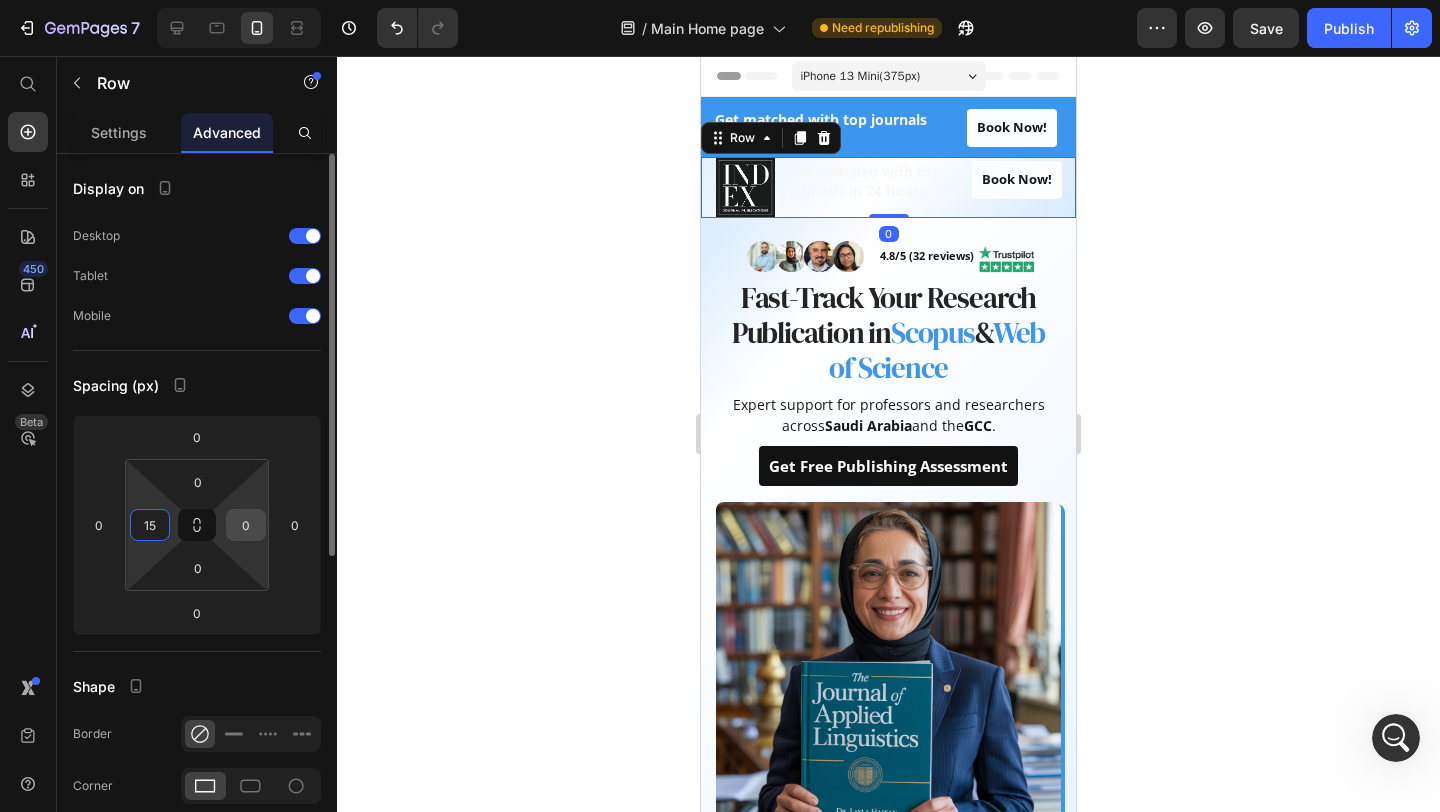 type on "15" 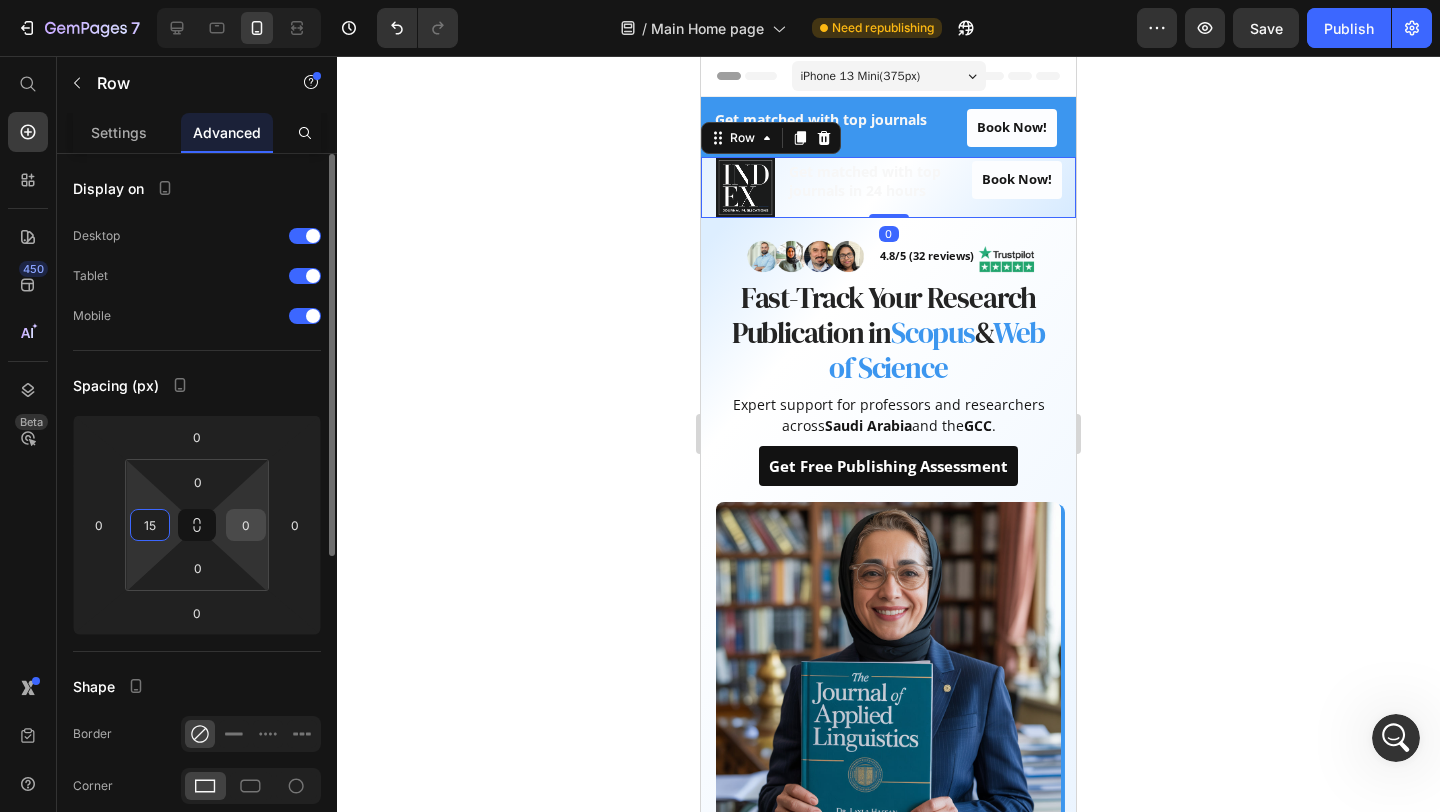 click on "0" at bounding box center (246, 525) 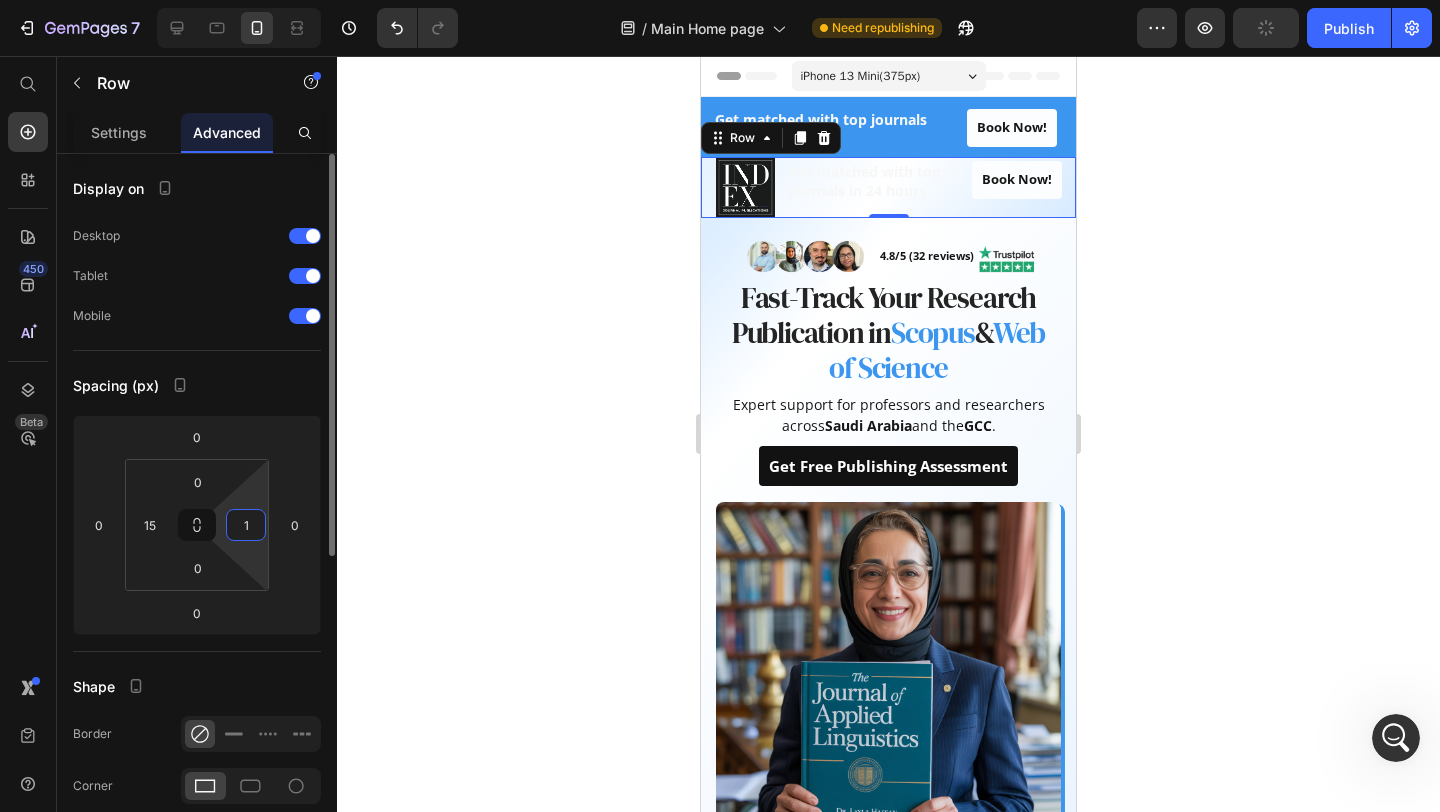 type on "15" 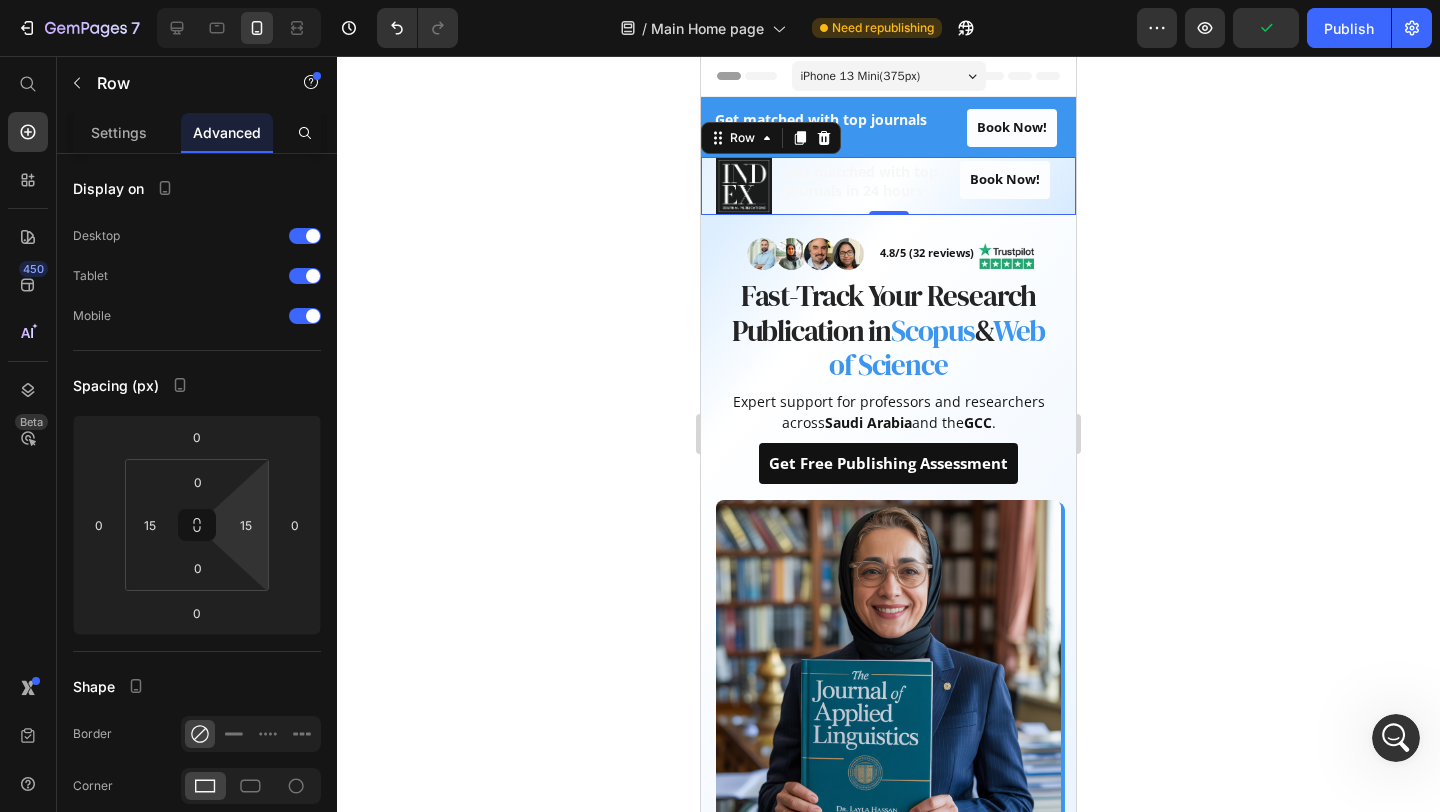 click 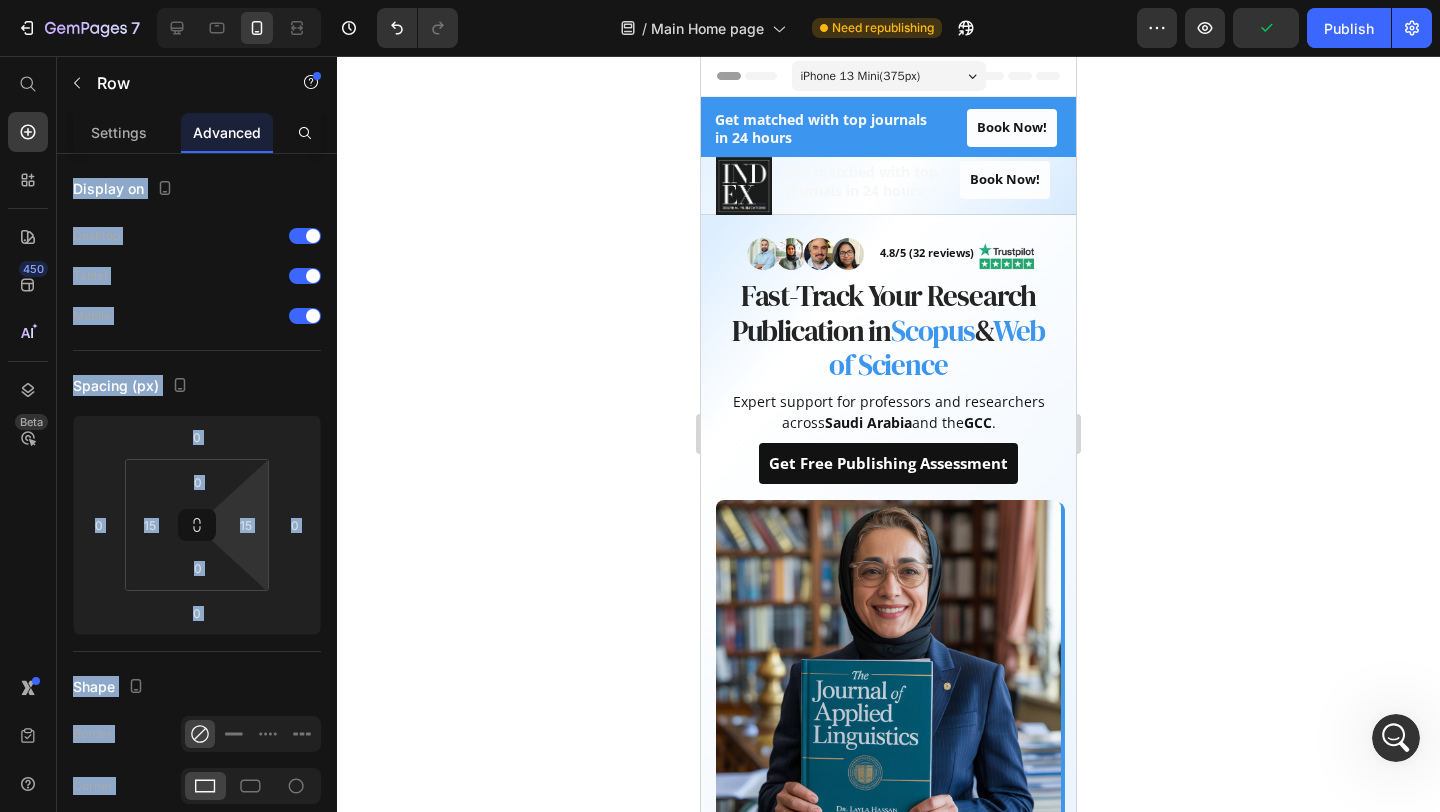 click 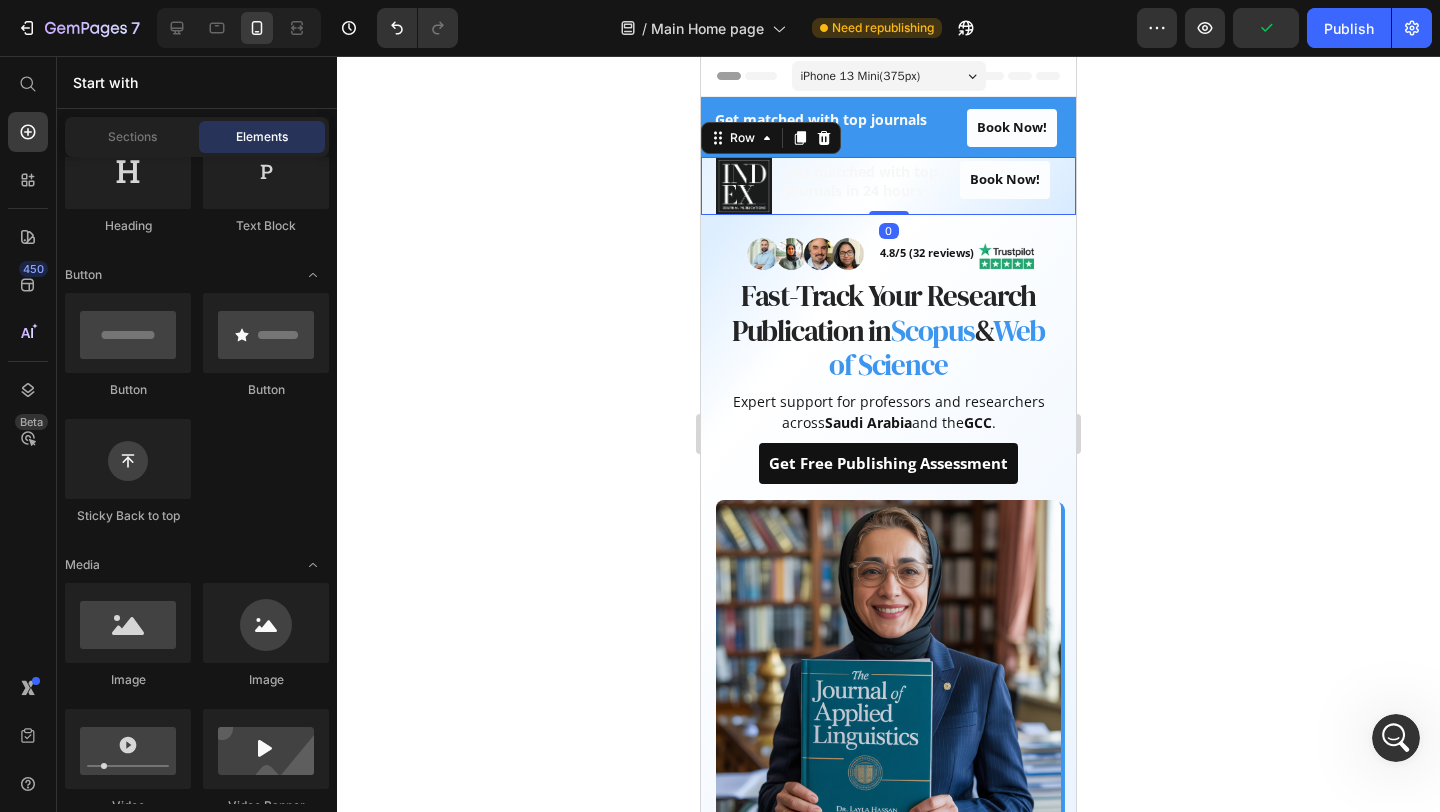 click on "Image Get matched with top journals in 24 hours Heading Book Now! Button Row   0" at bounding box center [888, 186] 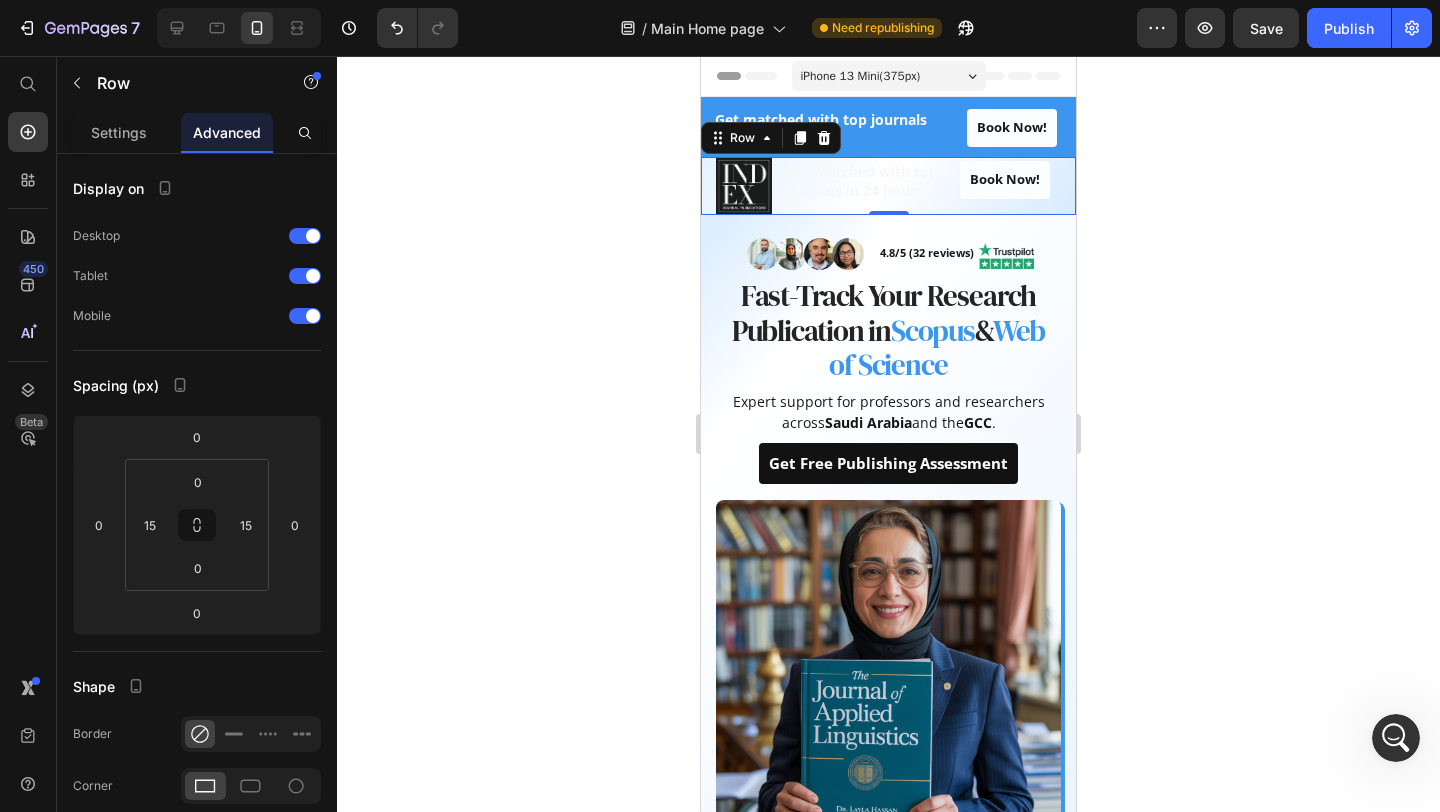 click on "Book Now! Button" at bounding box center [1005, 186] 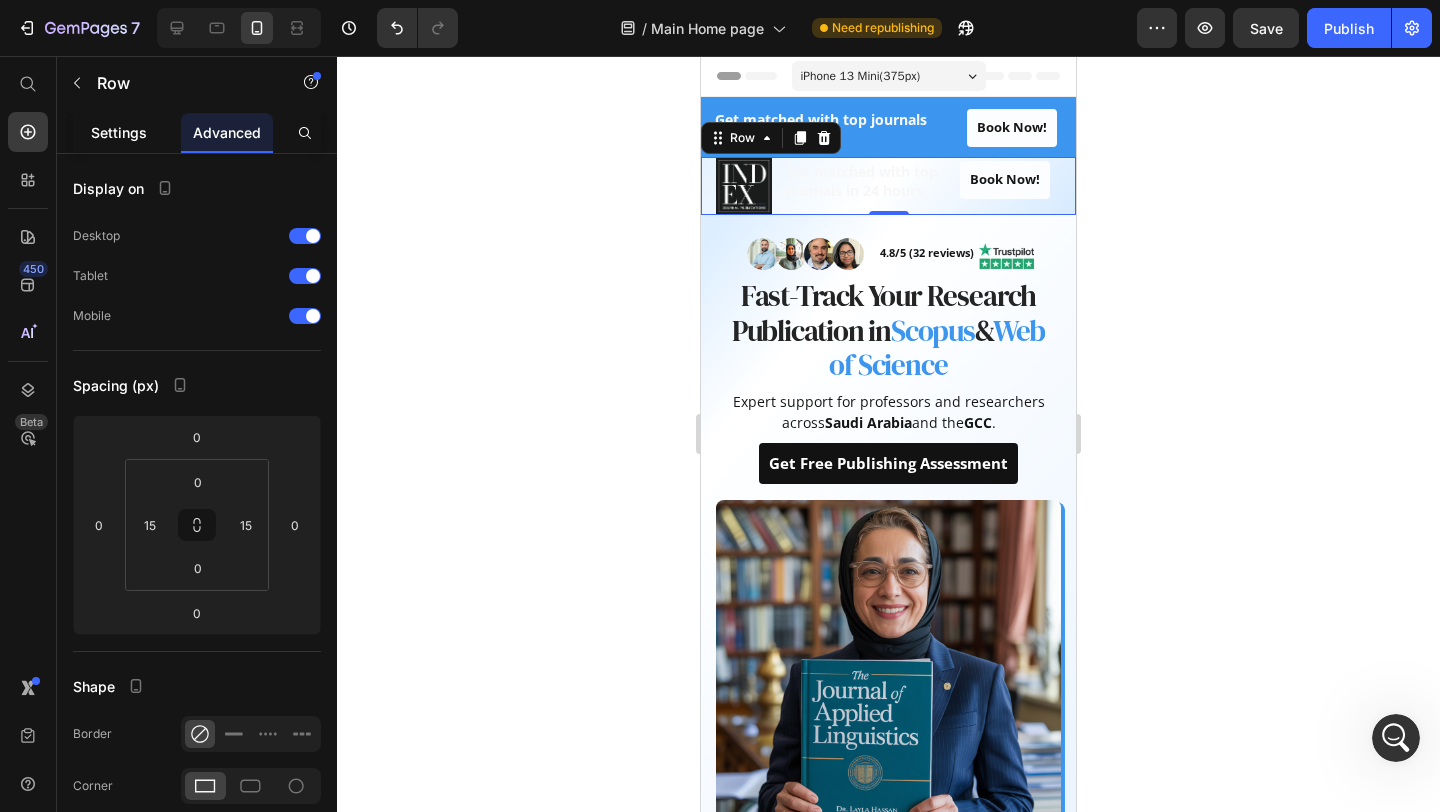 click on "Settings" at bounding box center [119, 132] 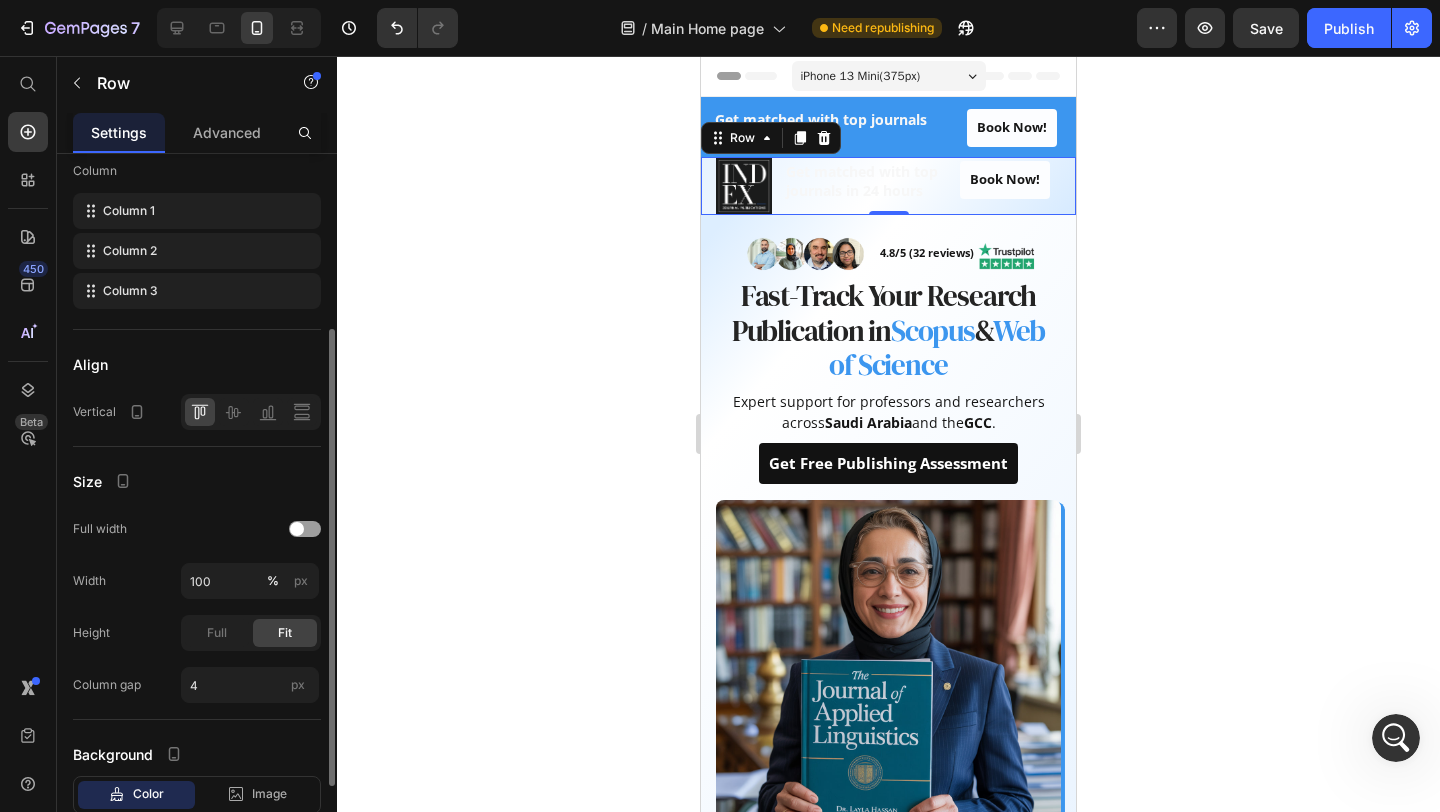scroll, scrollTop: 402, scrollLeft: 0, axis: vertical 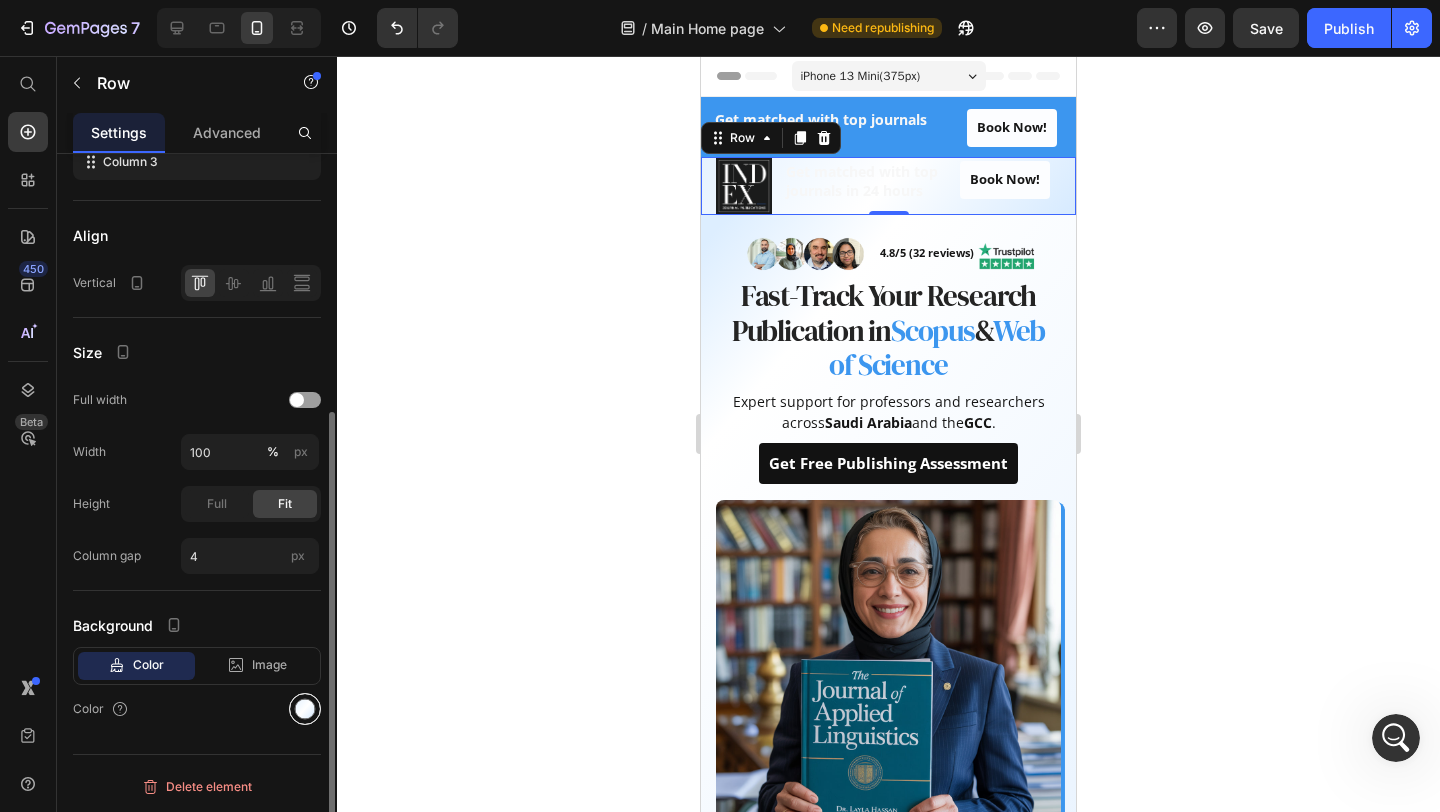 click at bounding box center (305, 709) 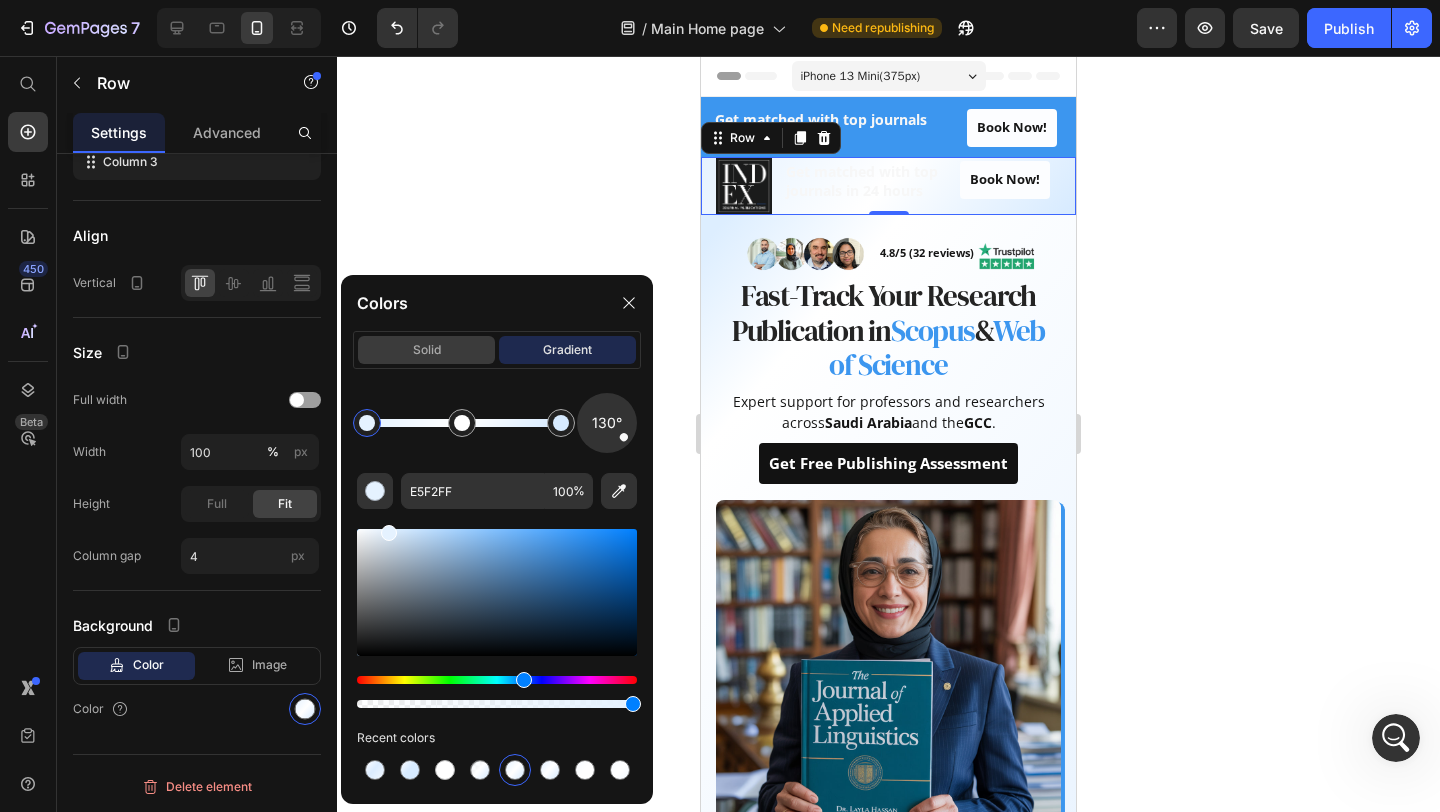 click on "solid" 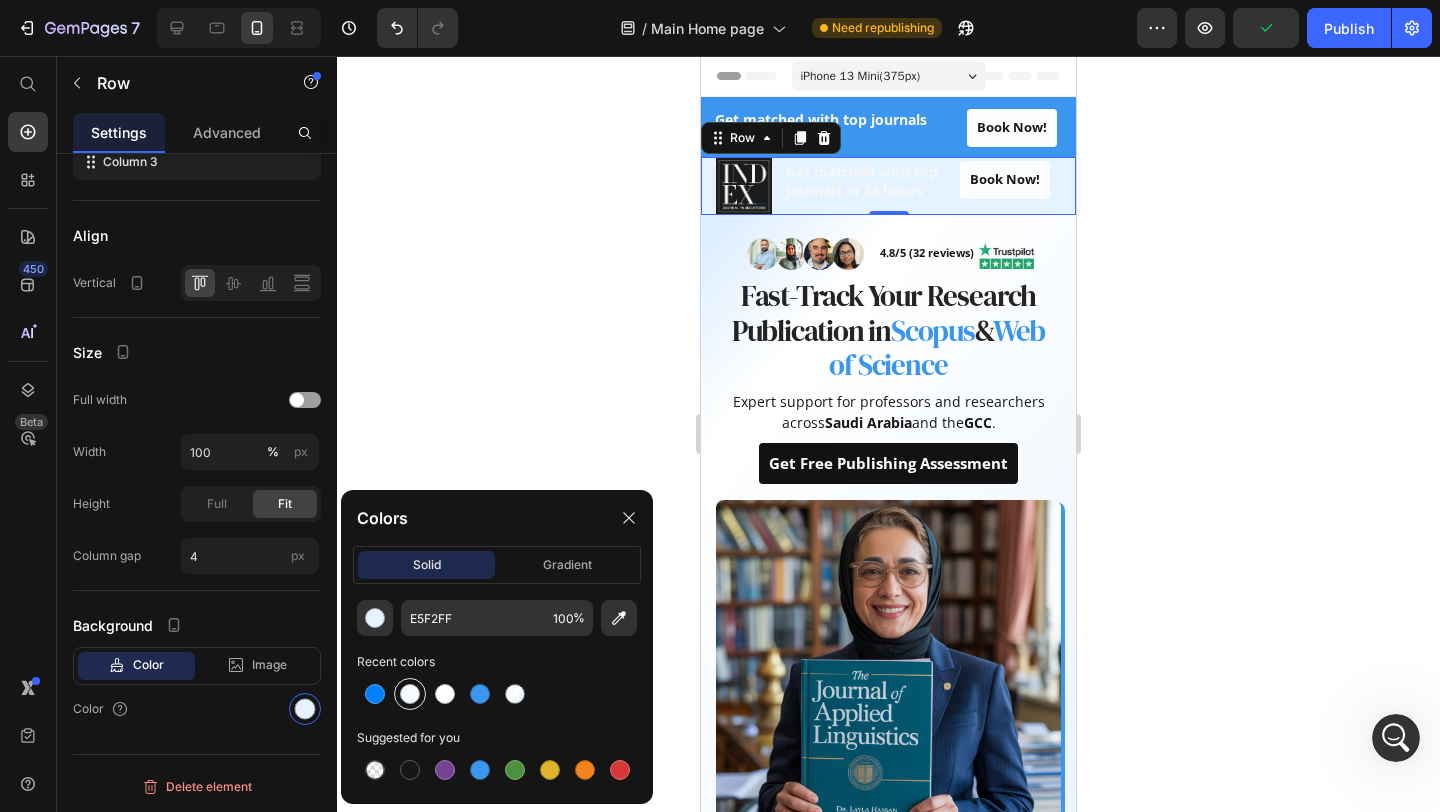 click at bounding box center [410, 694] 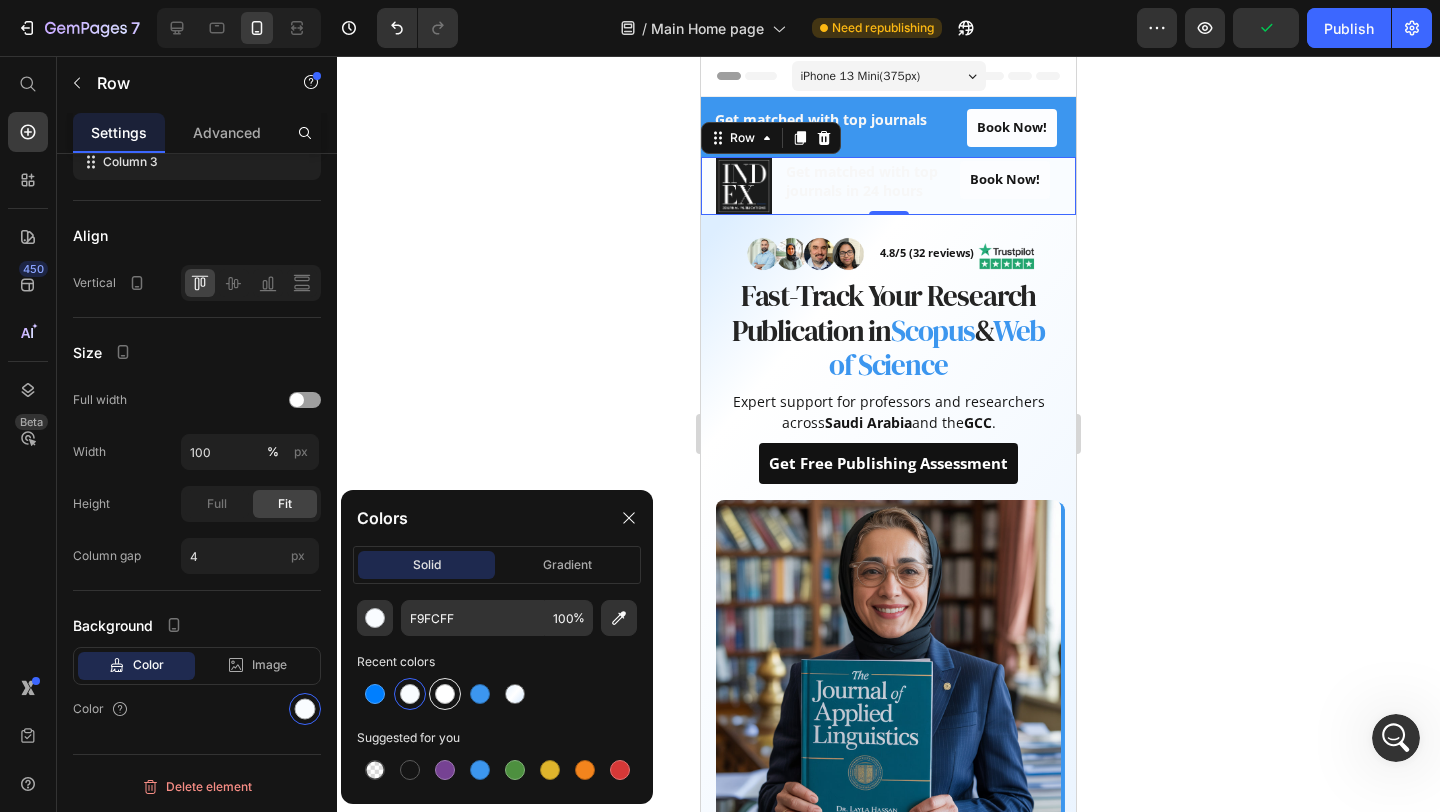 click at bounding box center [445, 694] 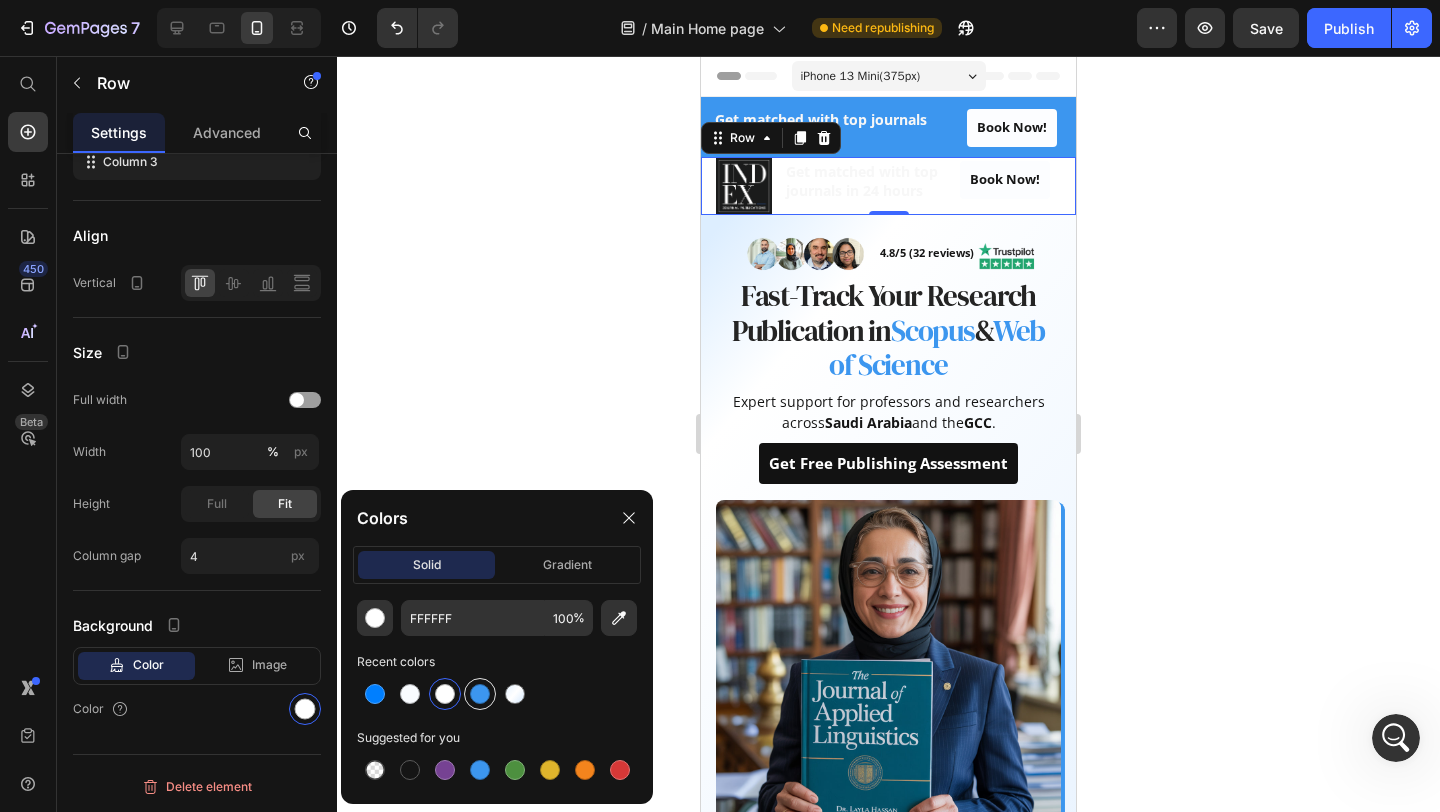 click at bounding box center (480, 694) 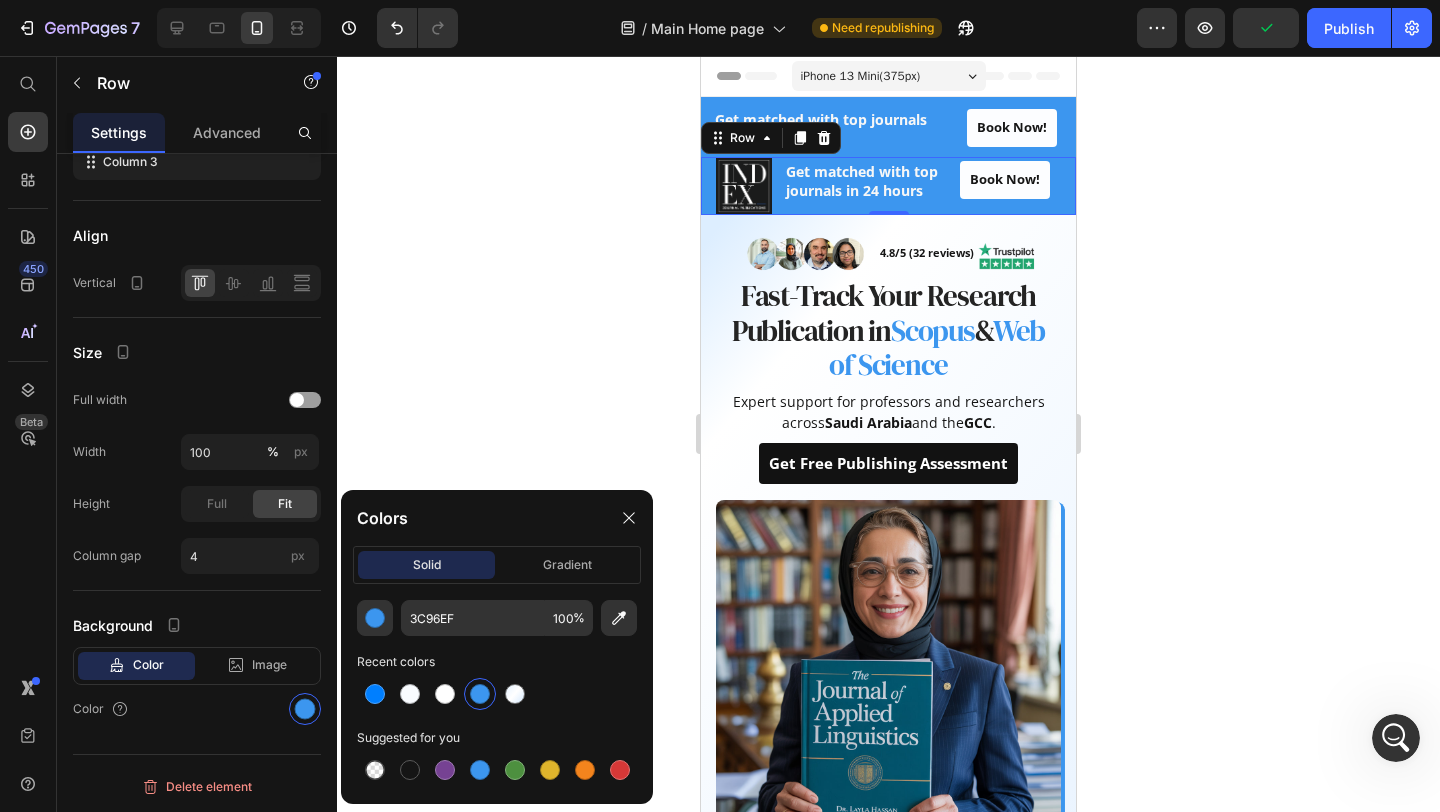 click 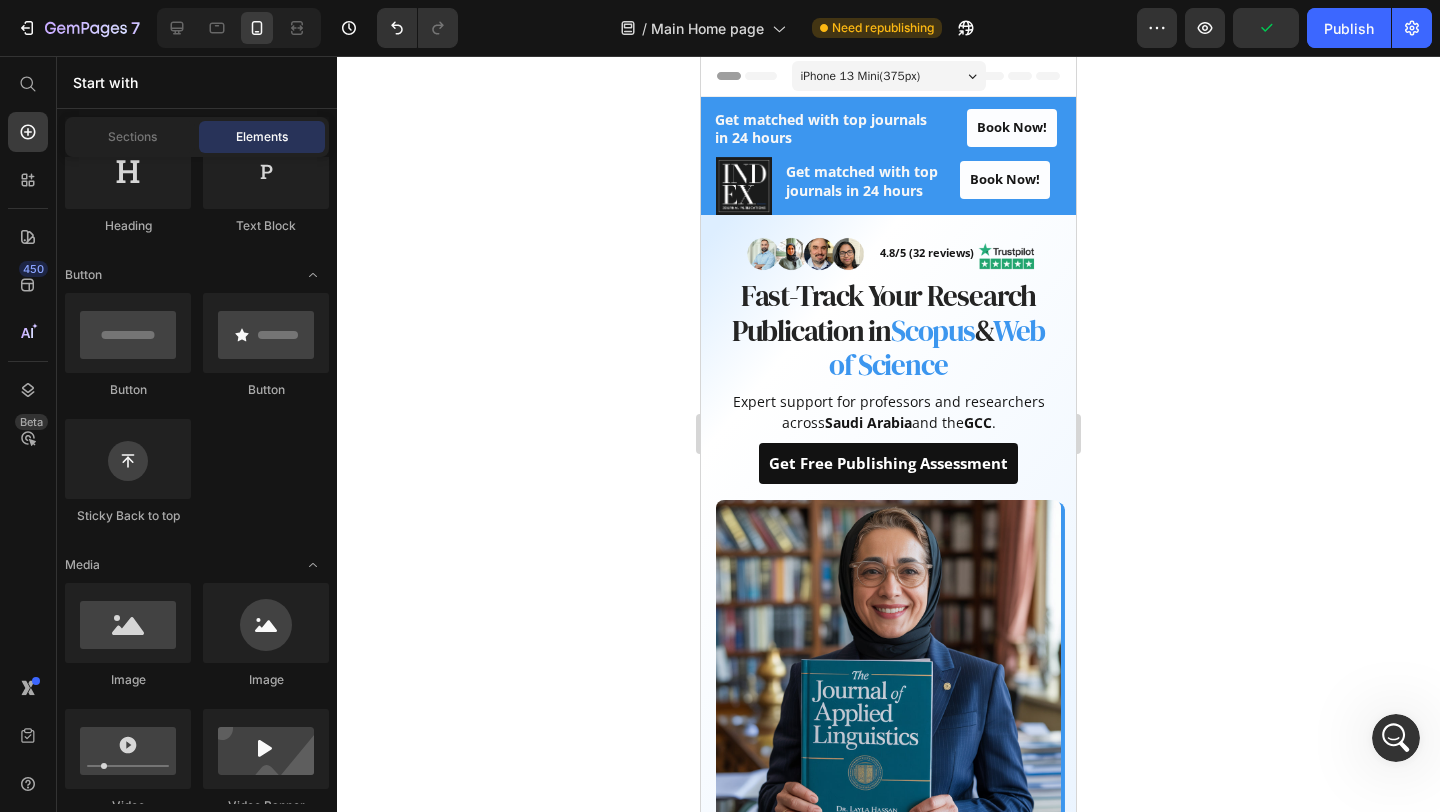 click 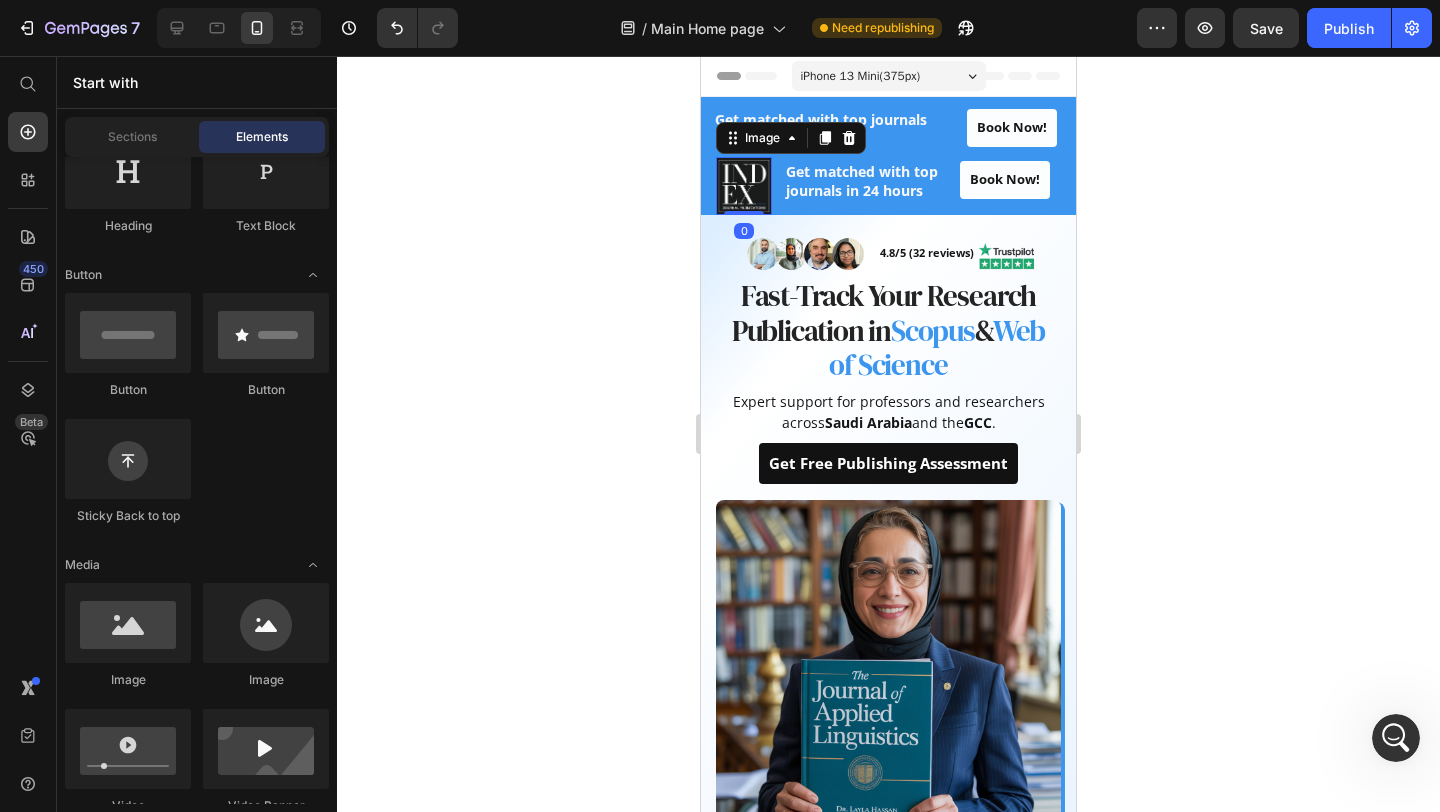 click at bounding box center (744, 186) 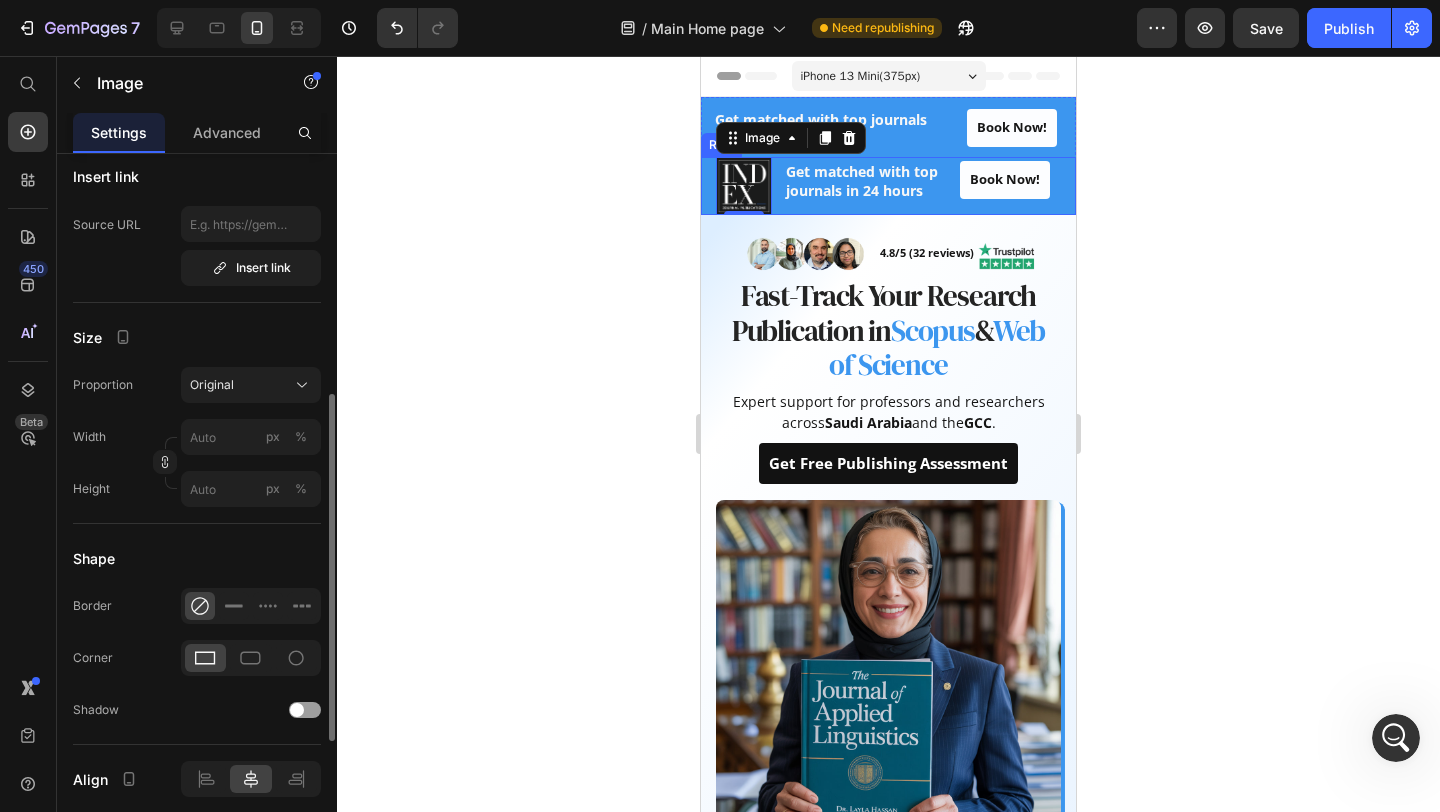 scroll, scrollTop: 451, scrollLeft: 0, axis: vertical 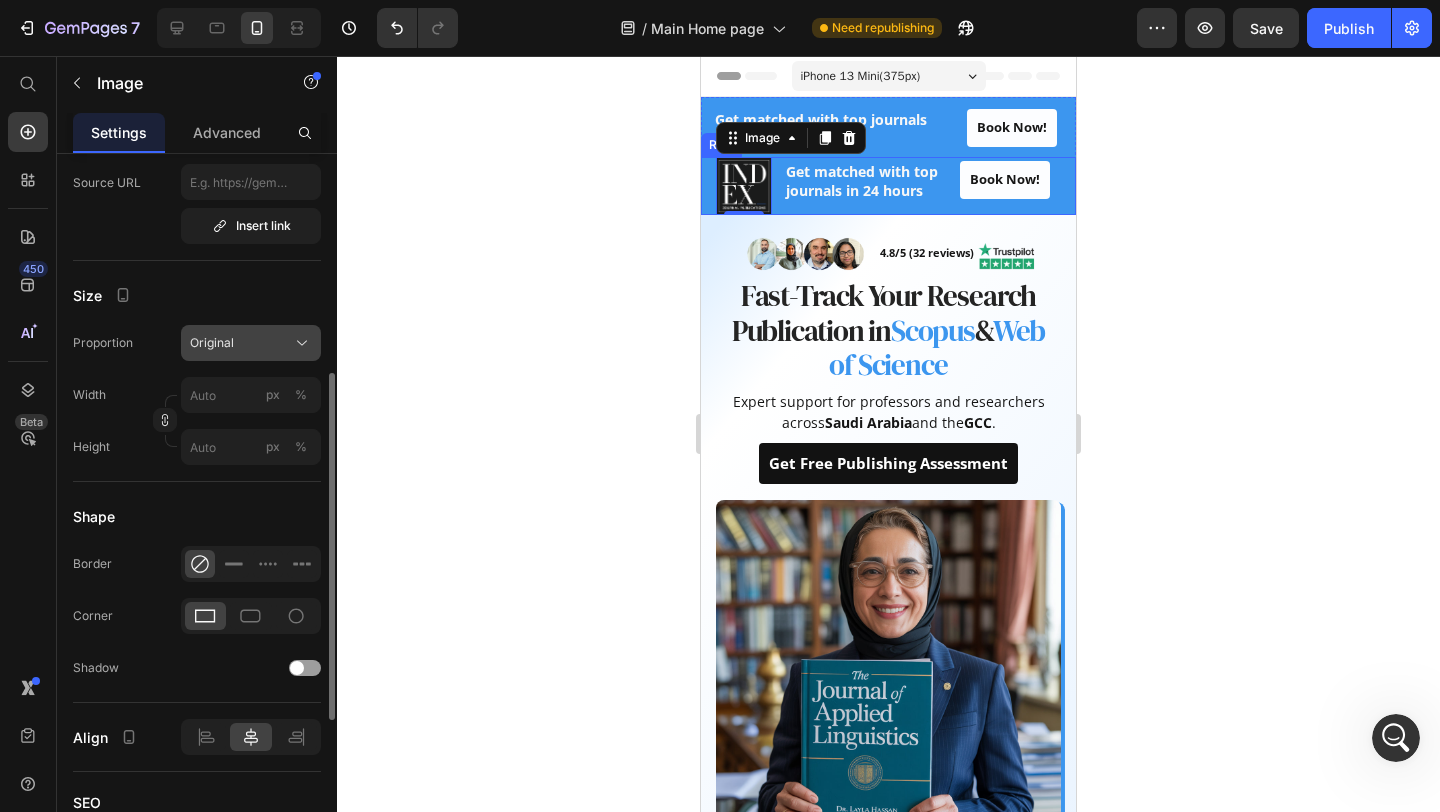 click on "Original" at bounding box center [212, 343] 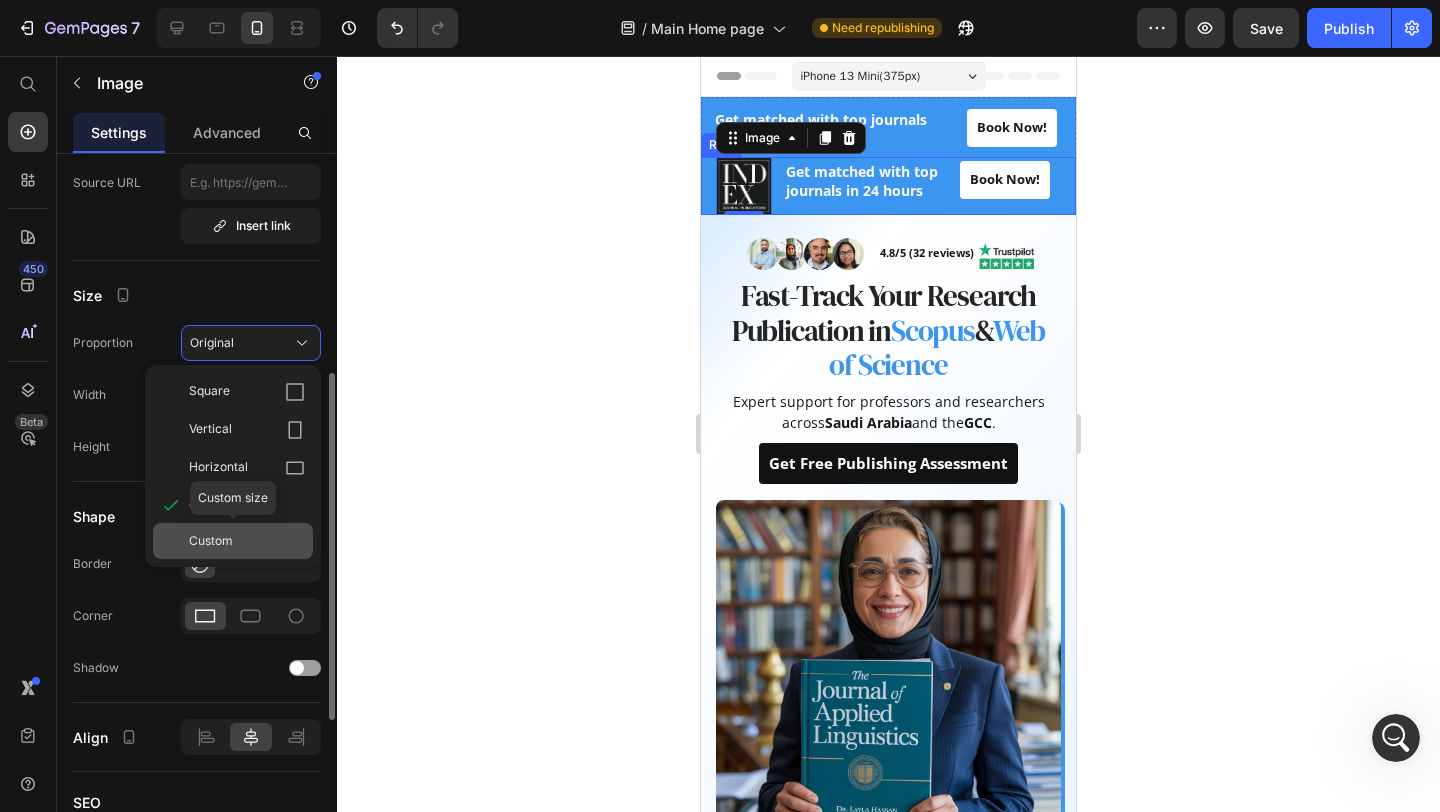 click on "Custom" at bounding box center (211, 541) 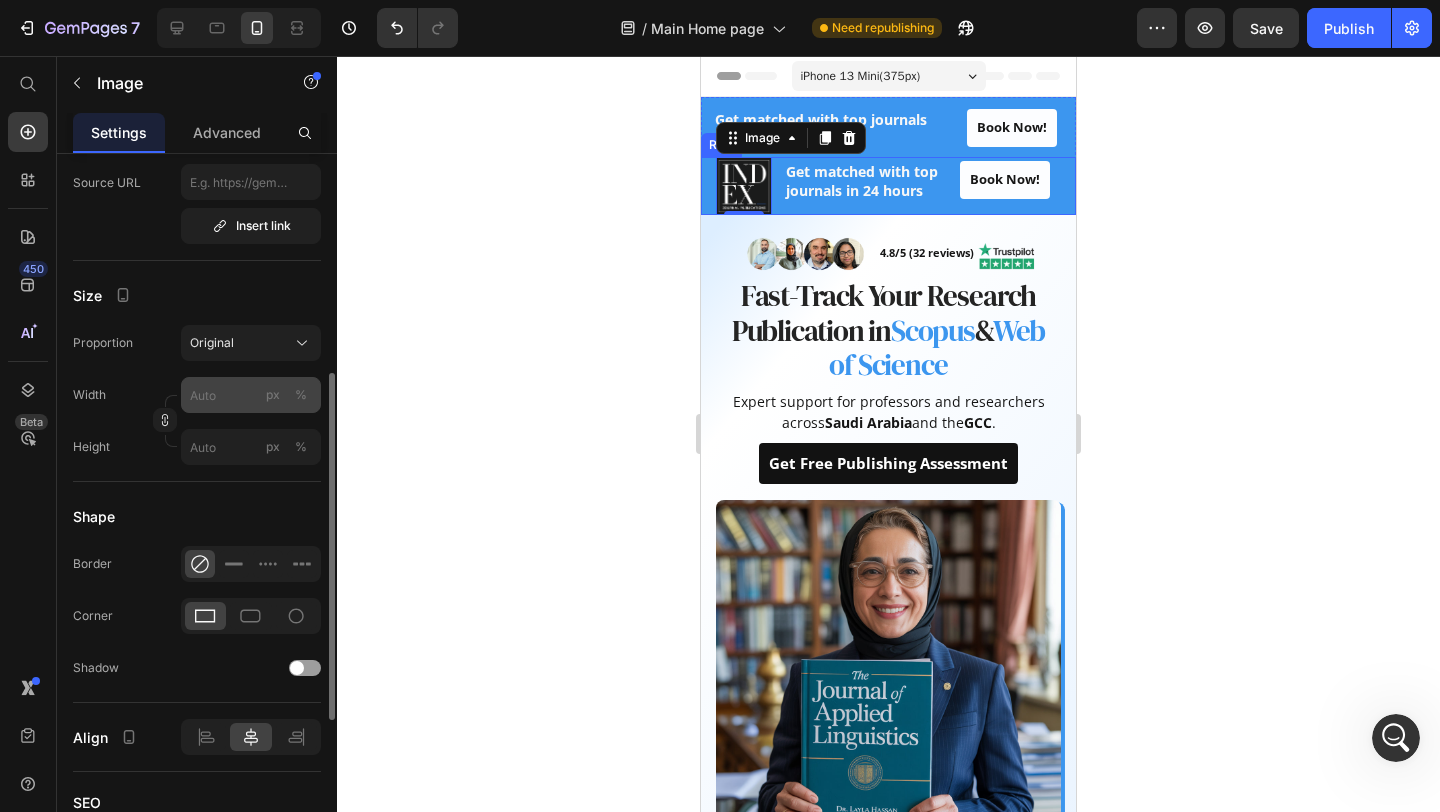 click on "px" at bounding box center [273, 395] 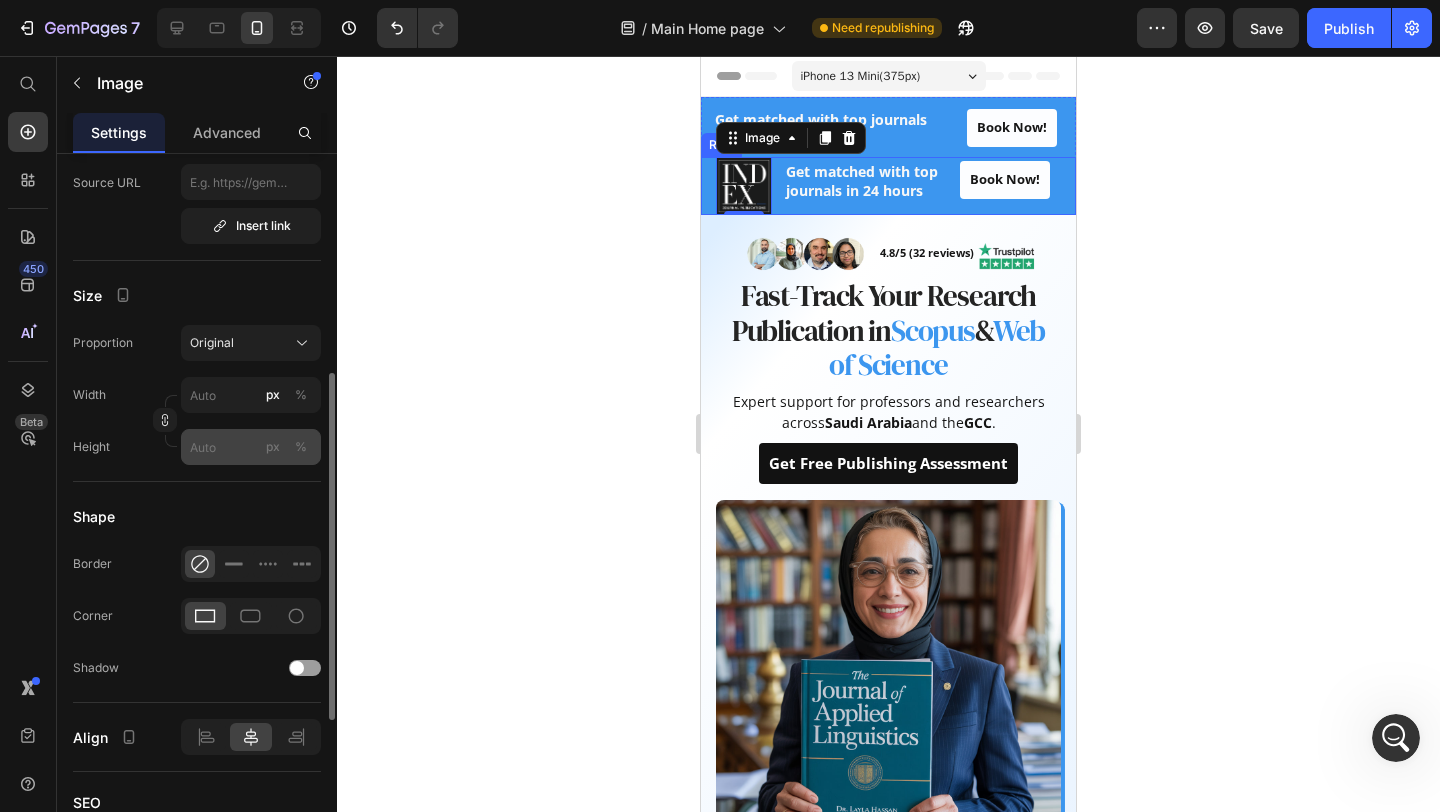 type 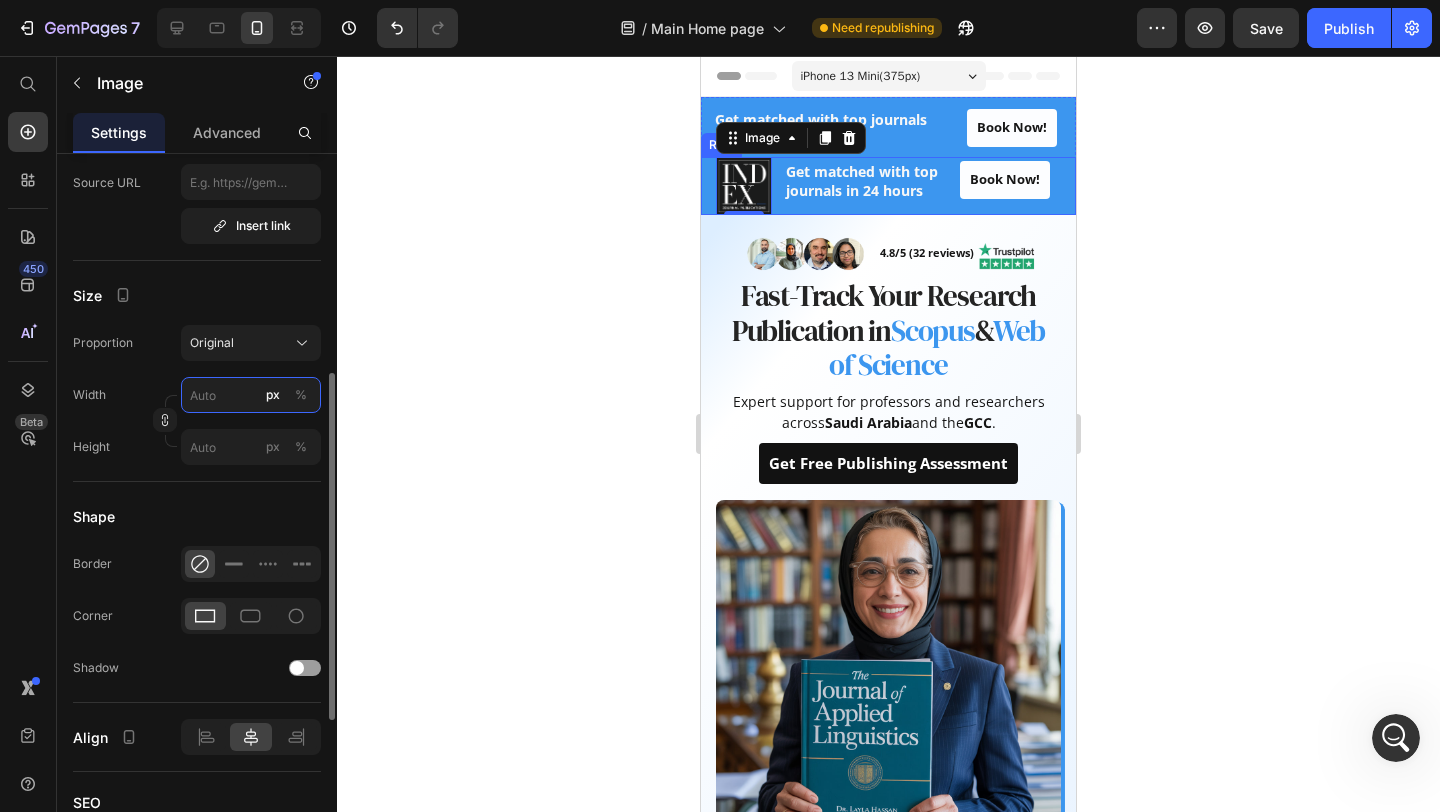 click on "px %" at bounding box center [251, 395] 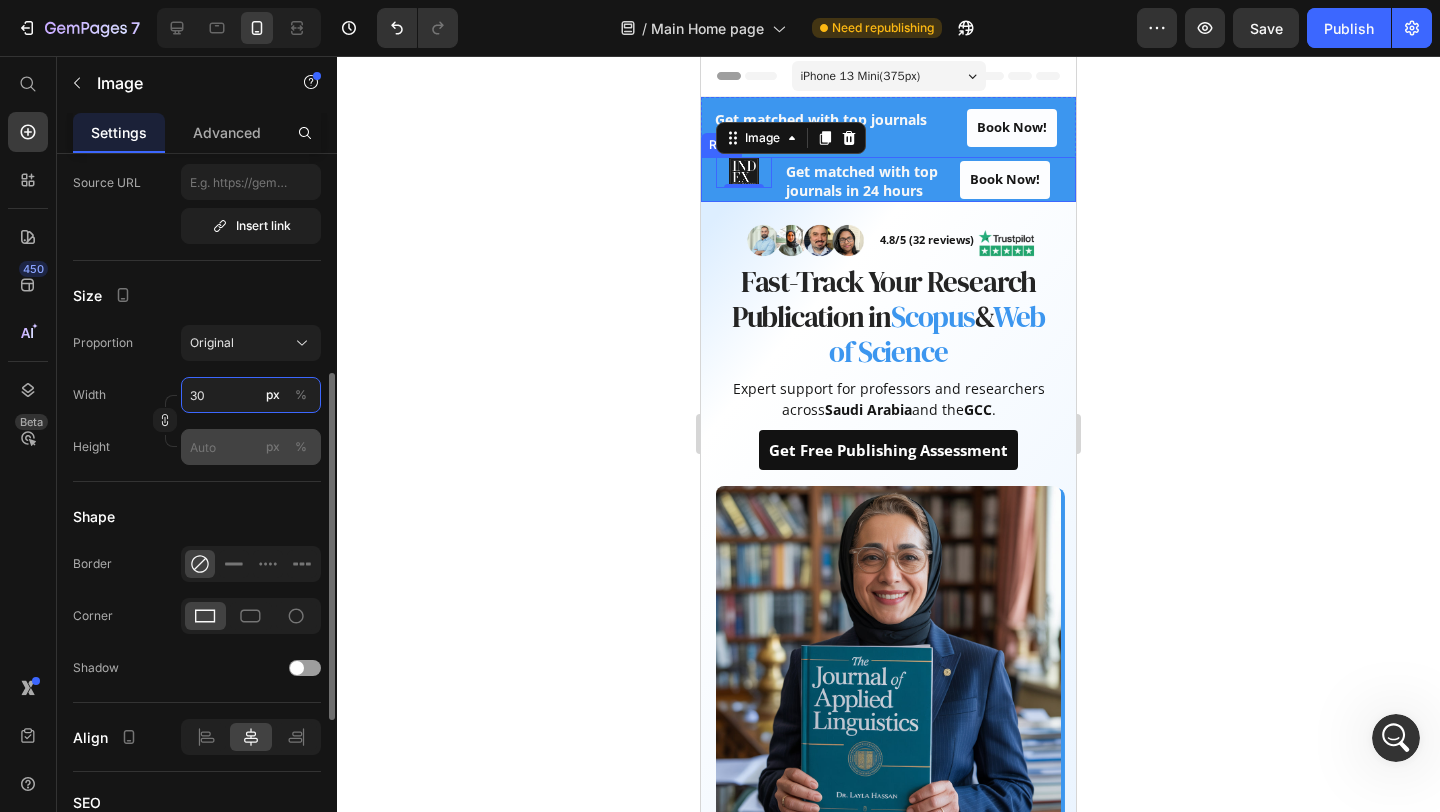 type on "30" 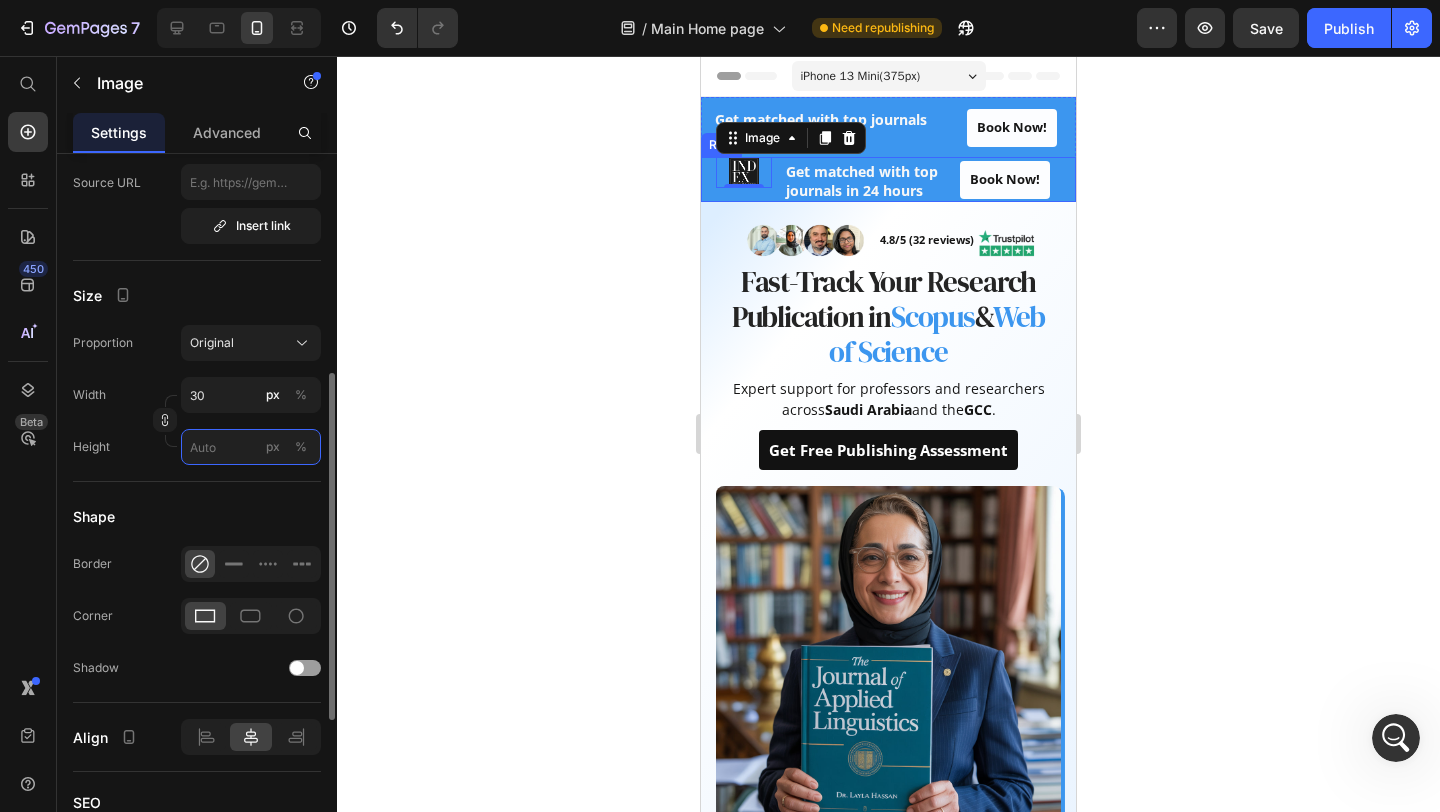 click on "px %" at bounding box center [251, 447] 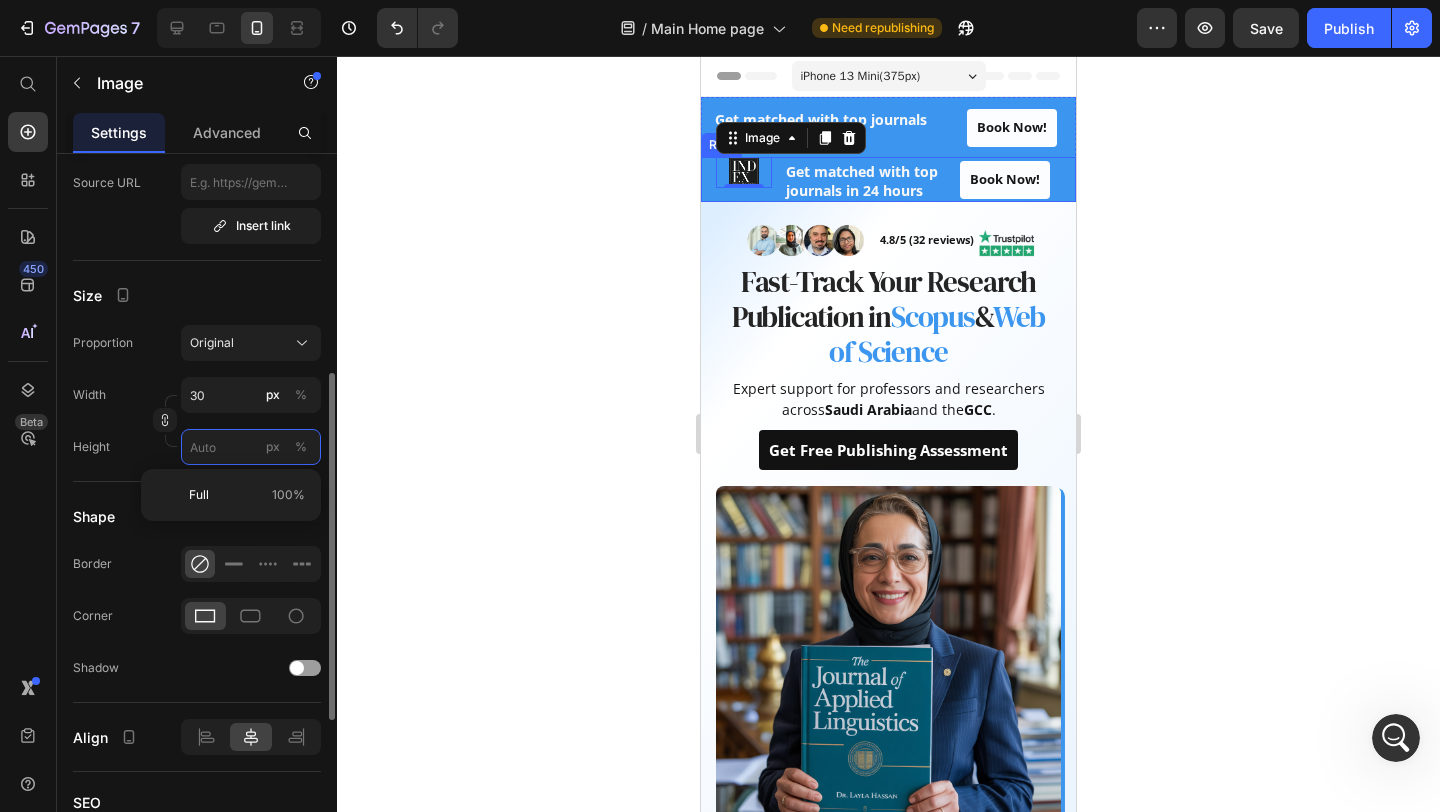 type 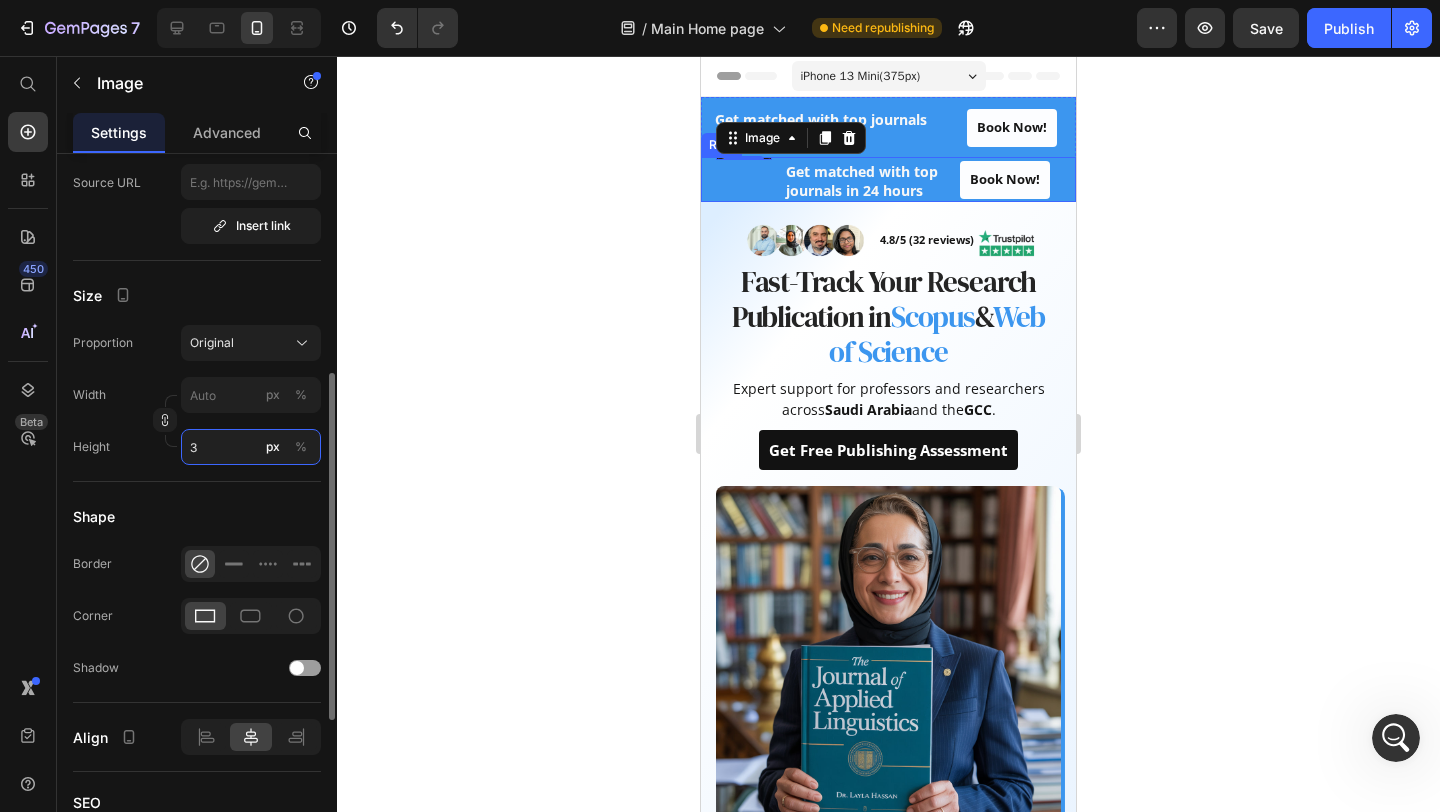 type on "30" 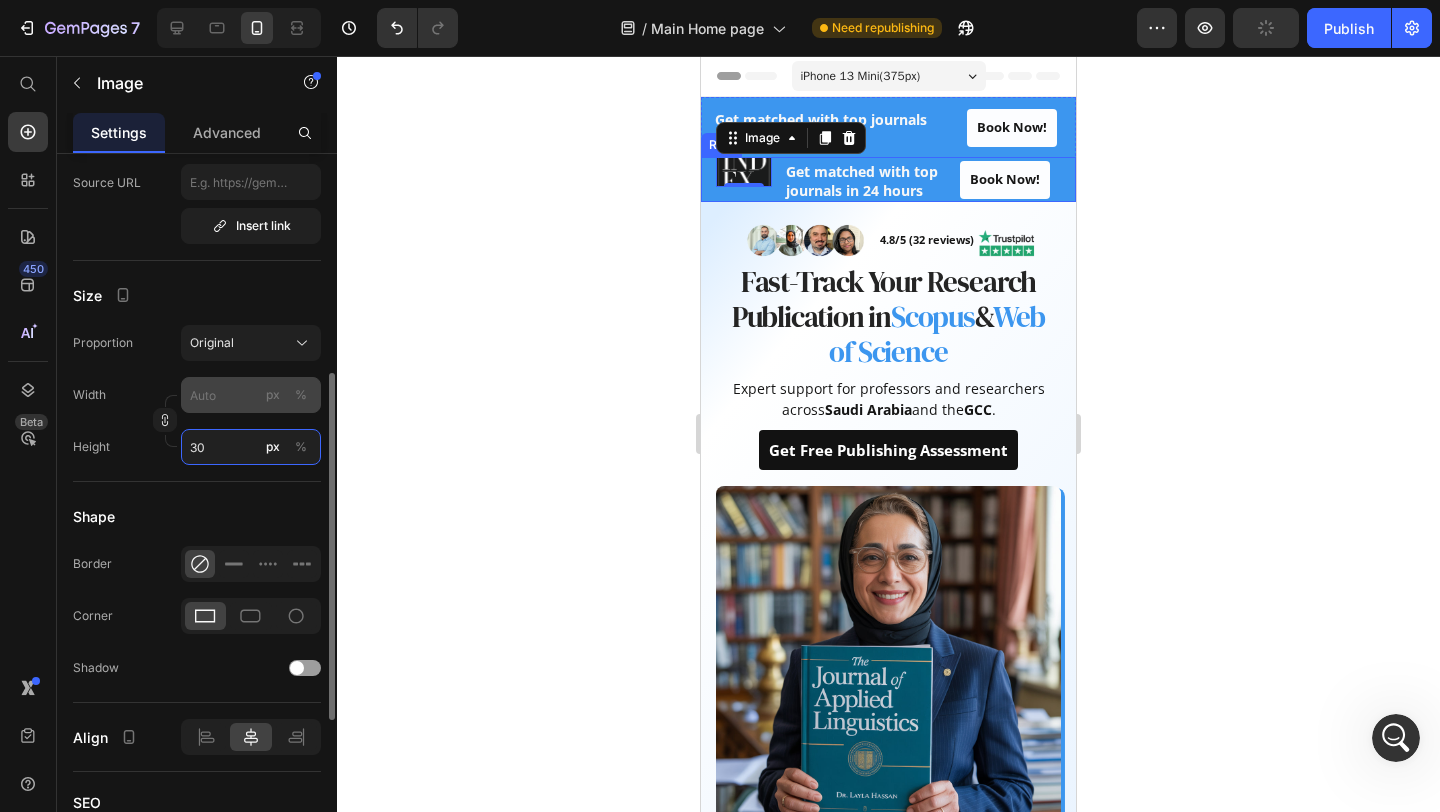 type on "30" 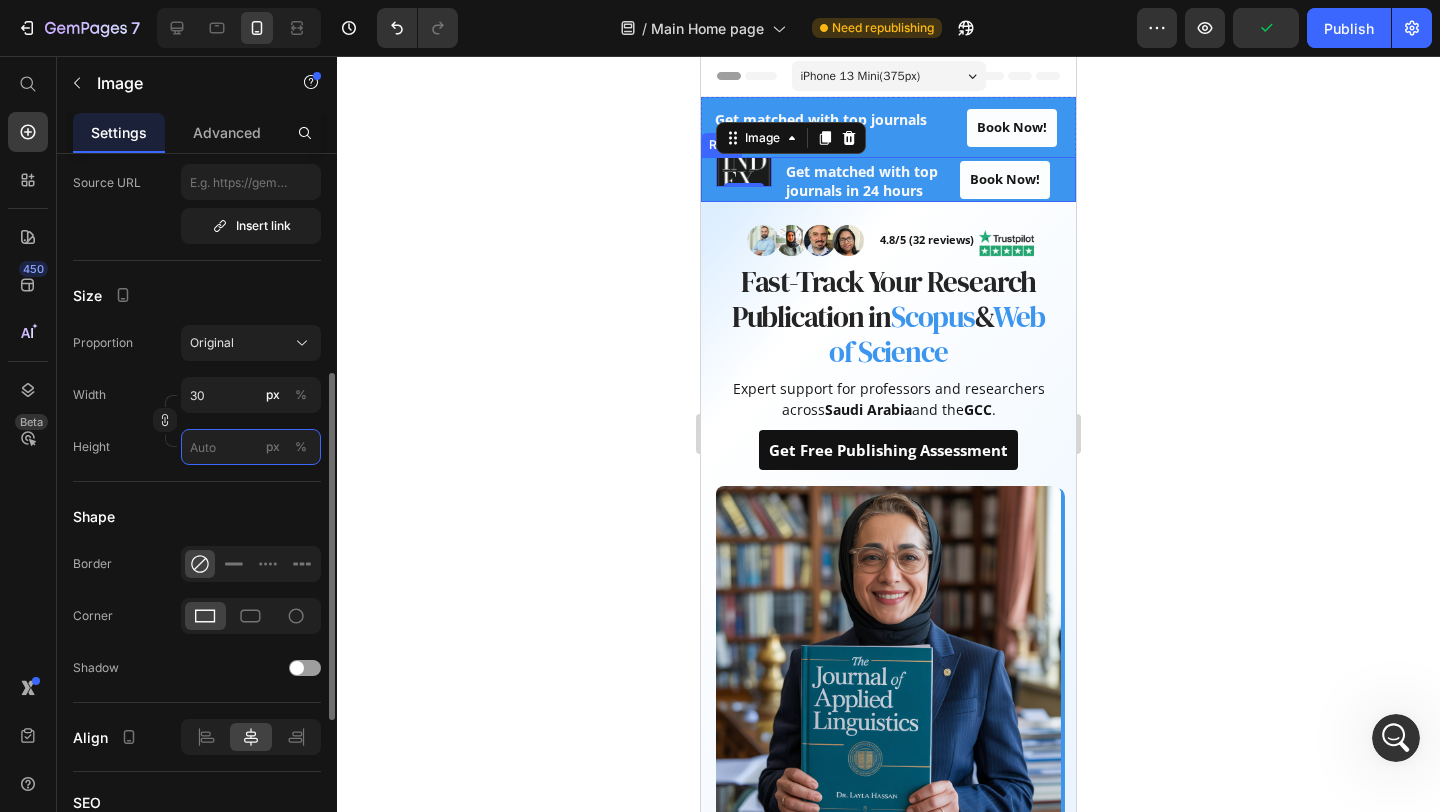 type 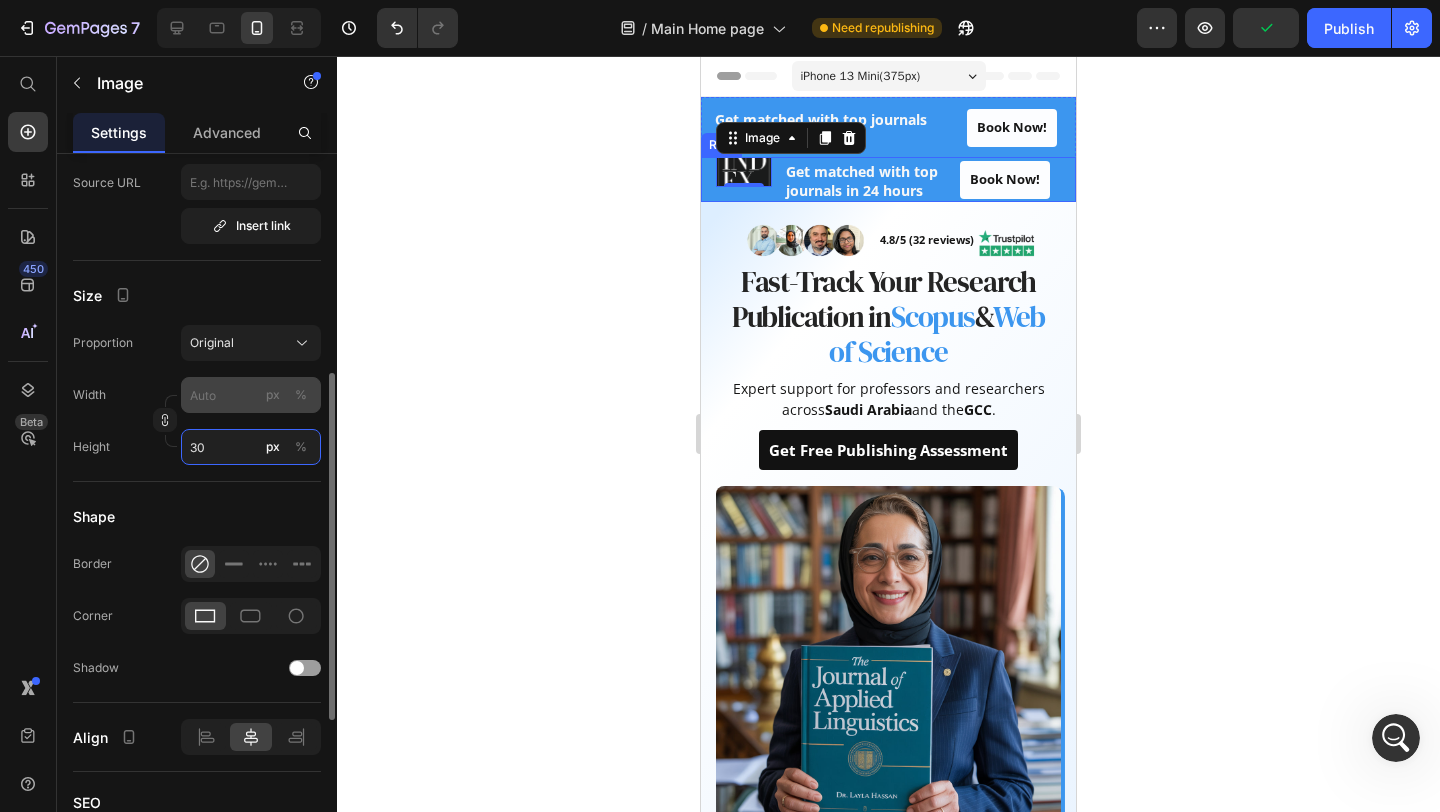 type on "30" 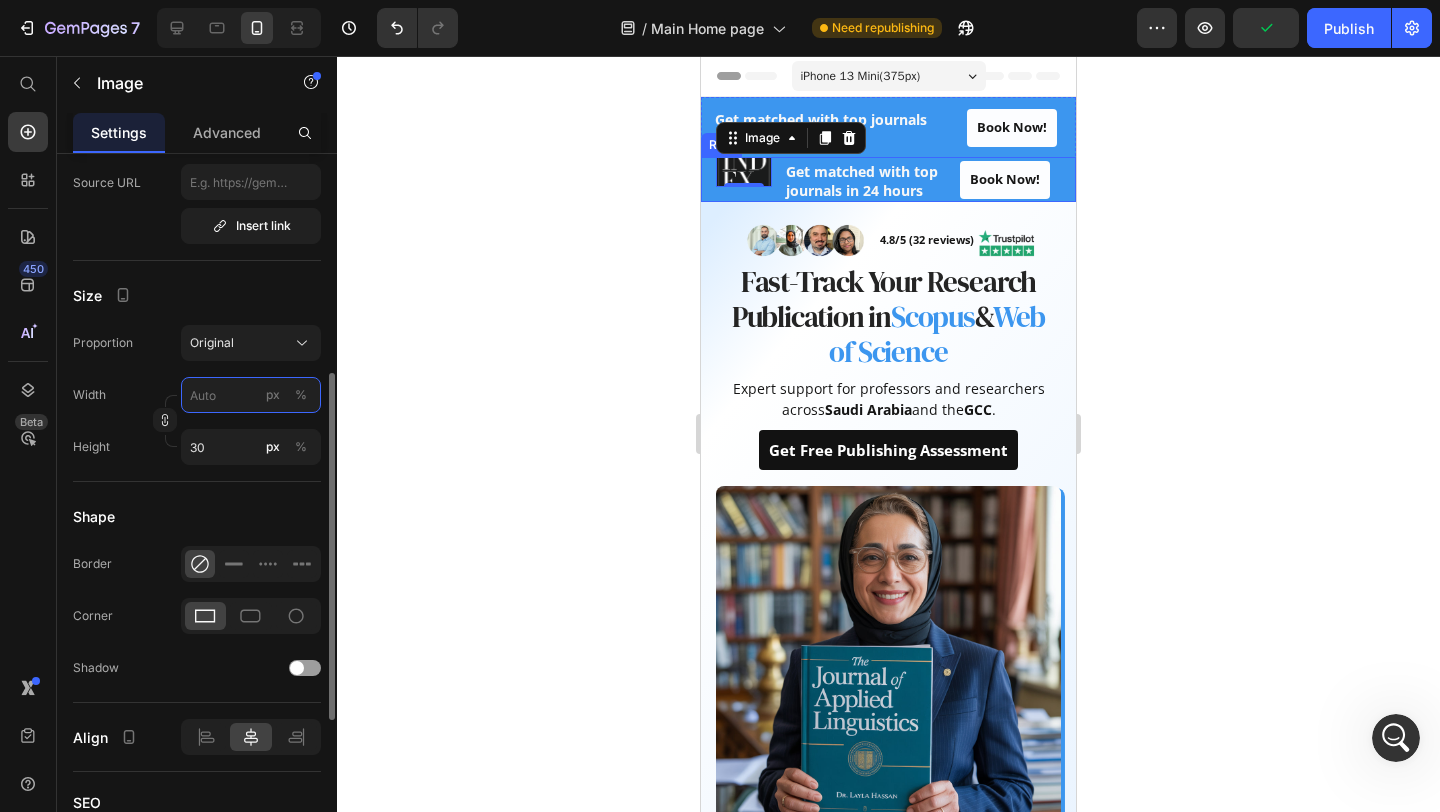 click on "px %" at bounding box center [251, 395] 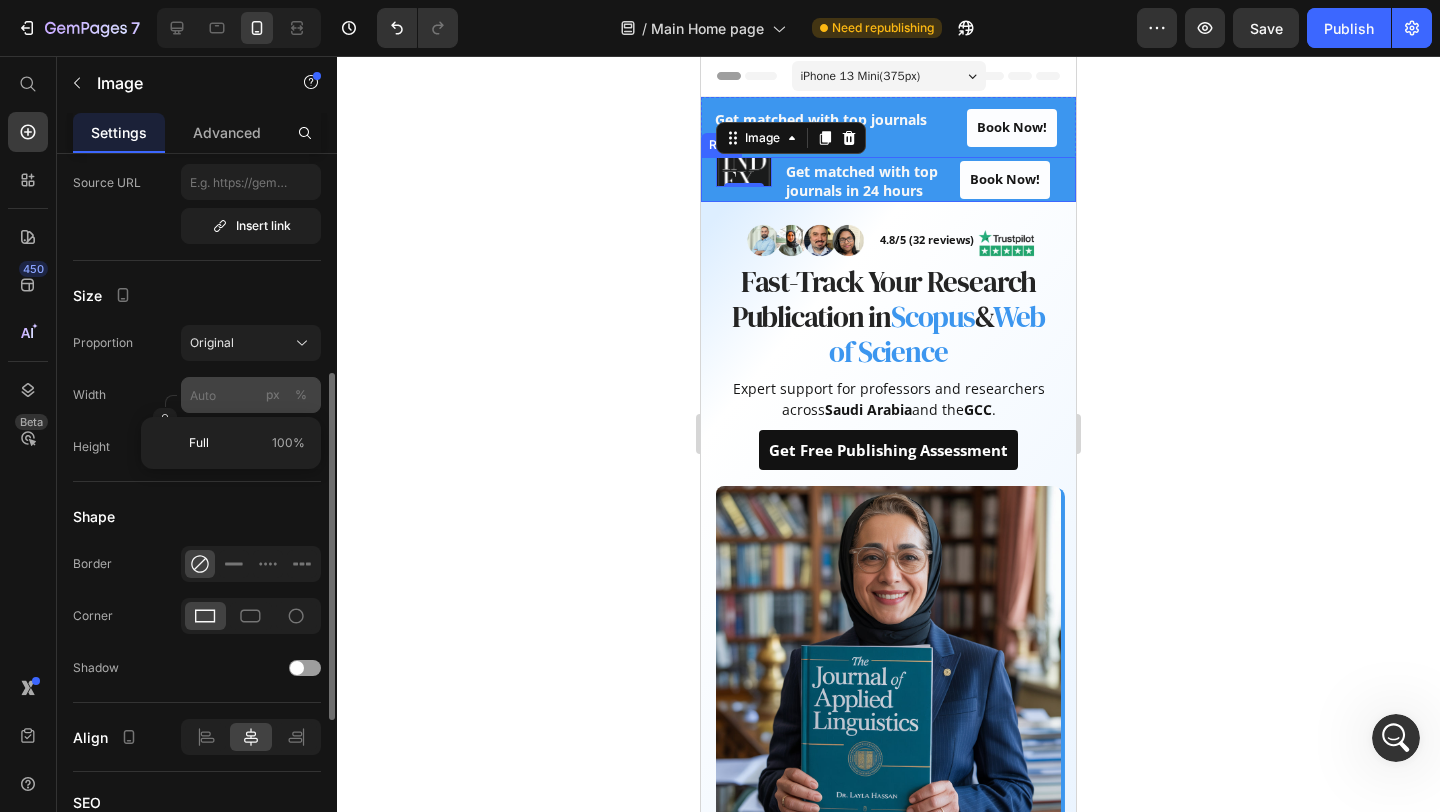 click on "px" at bounding box center [273, 395] 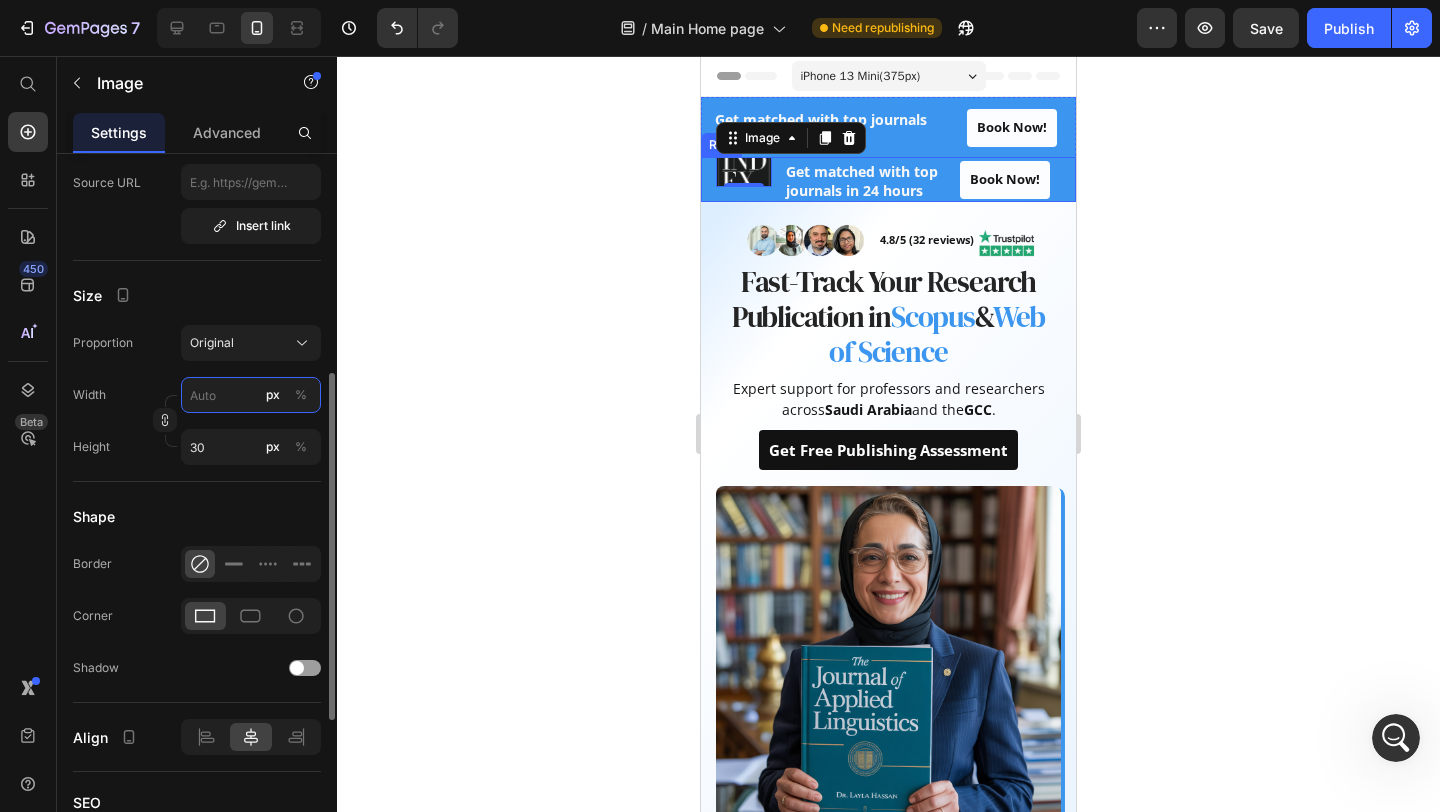 click on "px %" at bounding box center (251, 395) 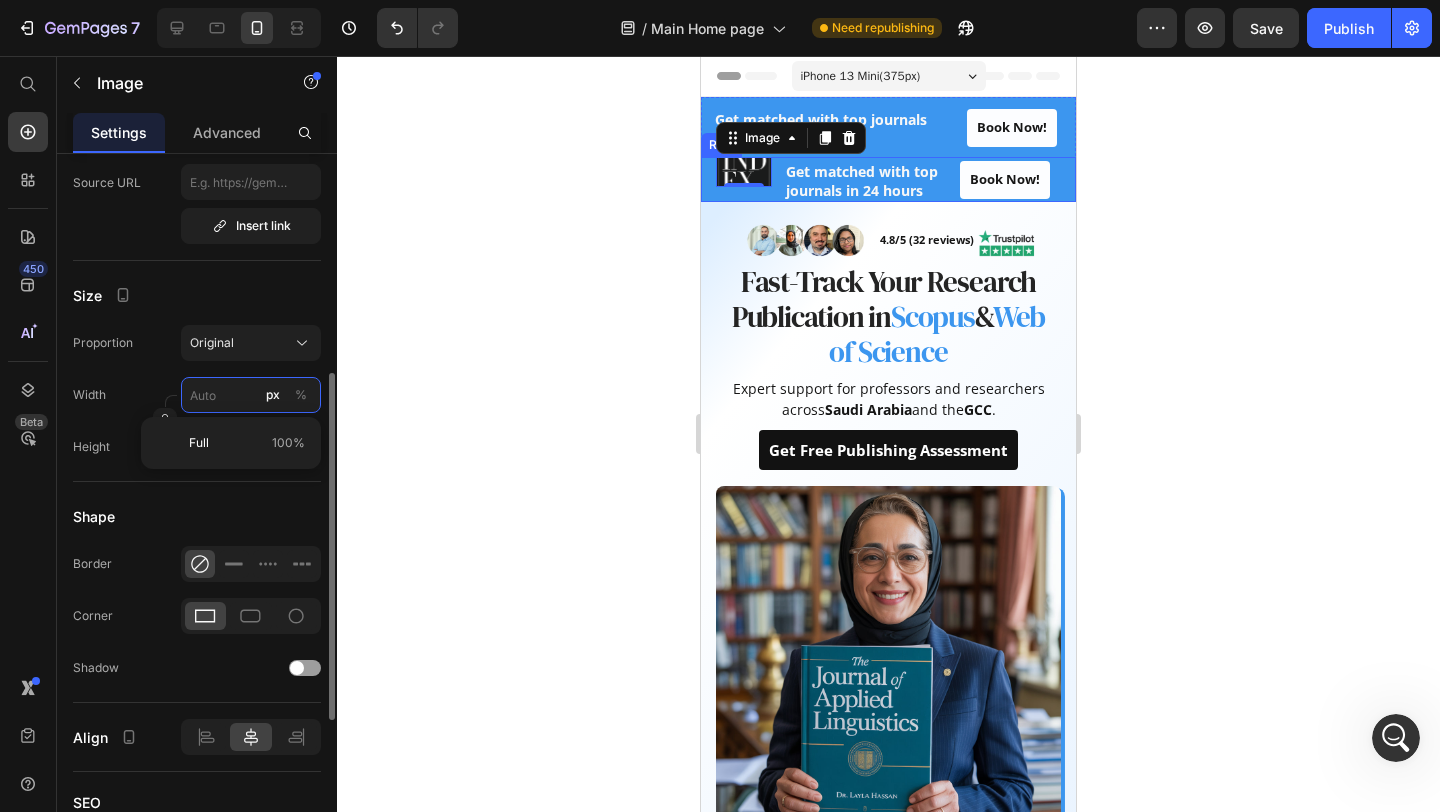 type on "3" 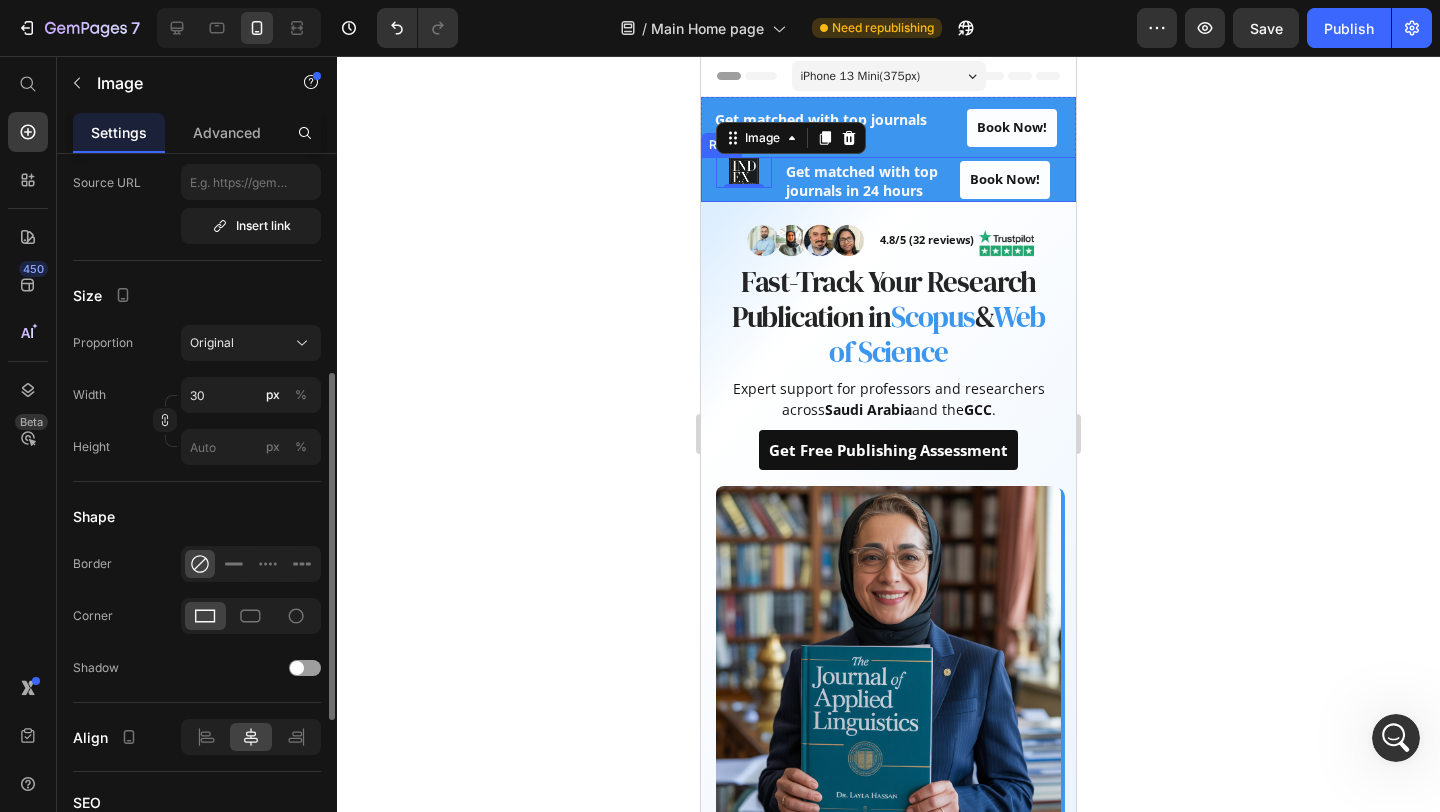 click on "Image Choose Image Upload Image https://cdn.shopify.com/s/files/1/0955/1197/0080/files/gempages_573350111602541318-85c45c2b-0a33-4869-ae69-1ef3b5cc66bd.png  or   Browse gallery  Preload Insert link Source URL  Insert link  Size Proportion Original Width 30 px % Height px % Shape Border Corner Shadow Align SEO Alt text Image title" at bounding box center [197, 389] 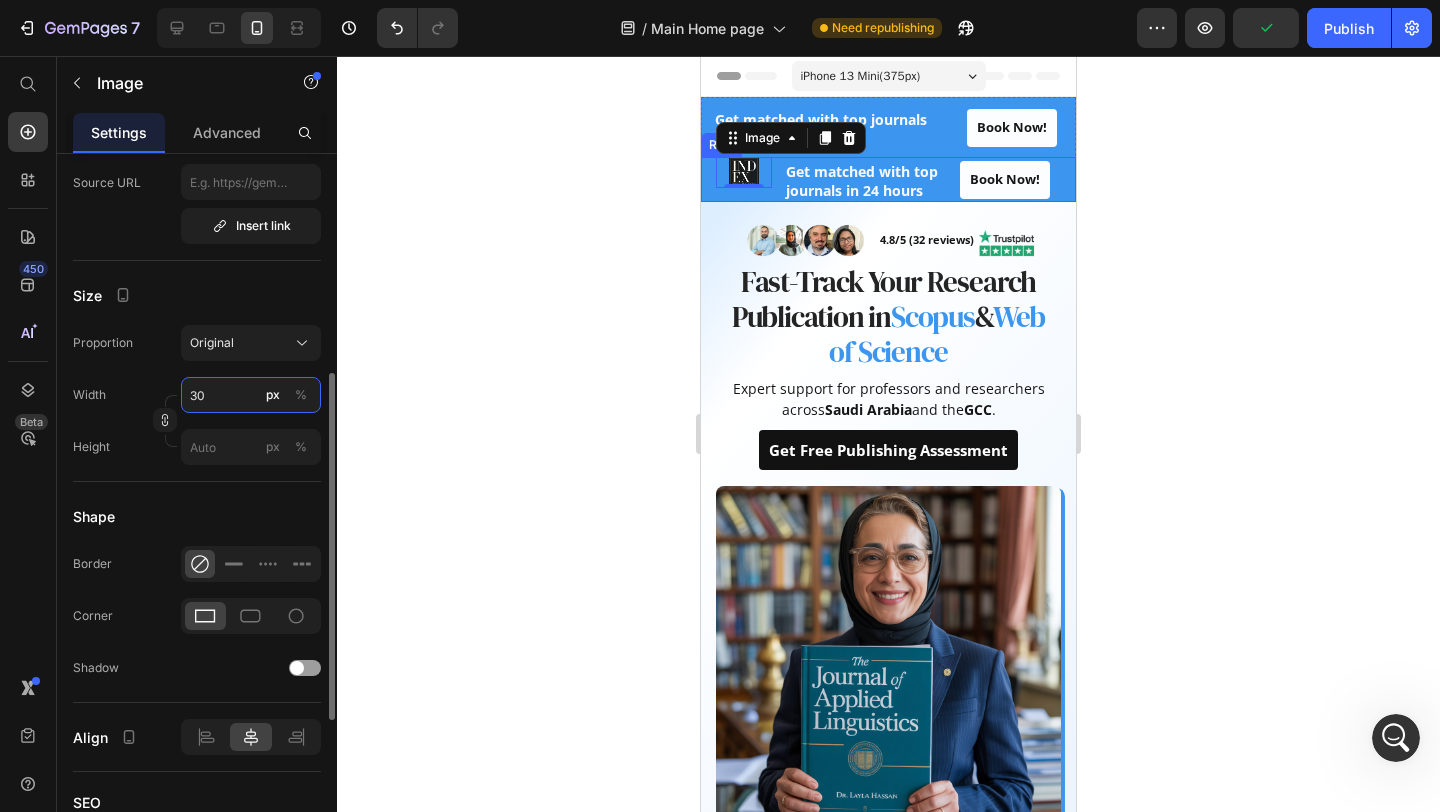 click on "30" at bounding box center (251, 395) 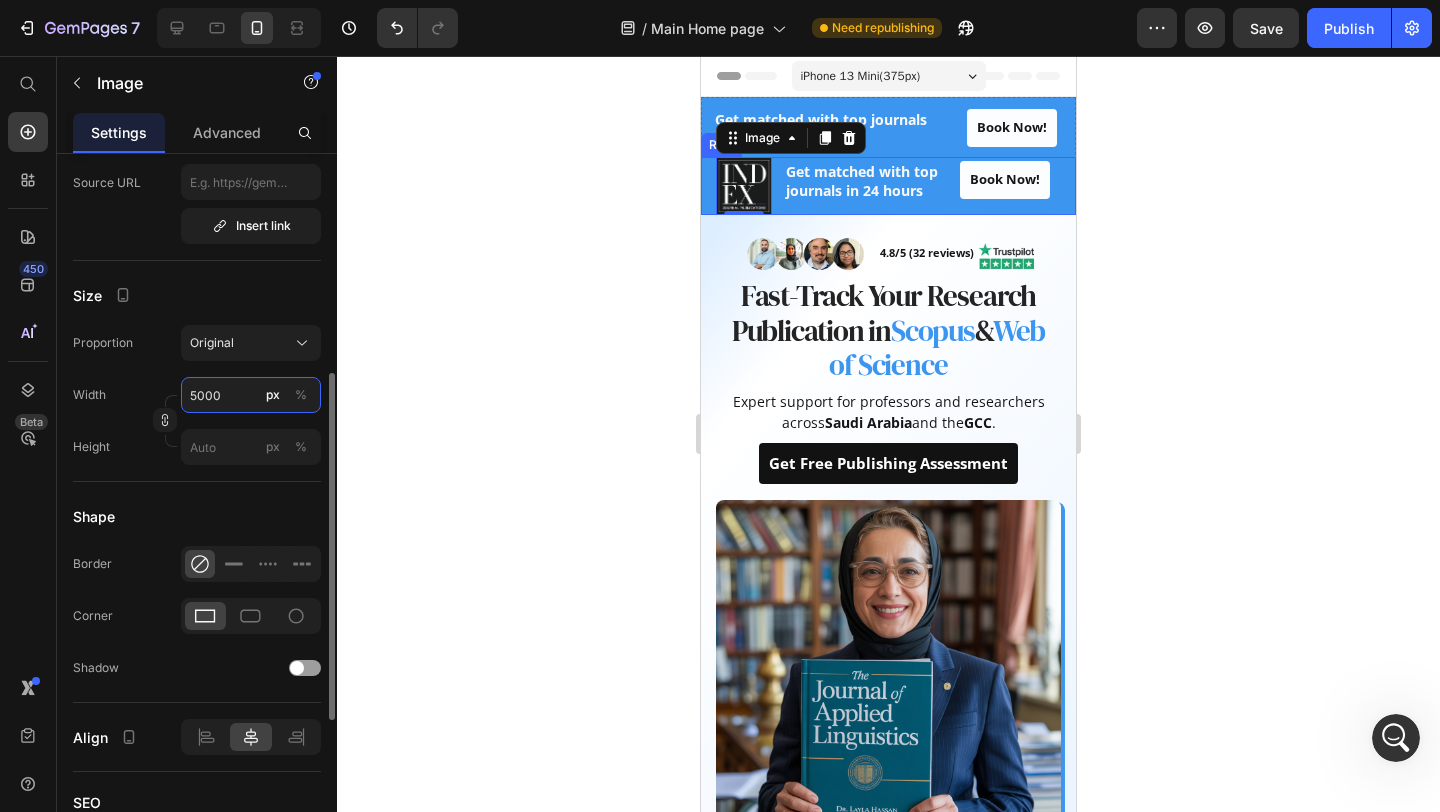 type on "5000" 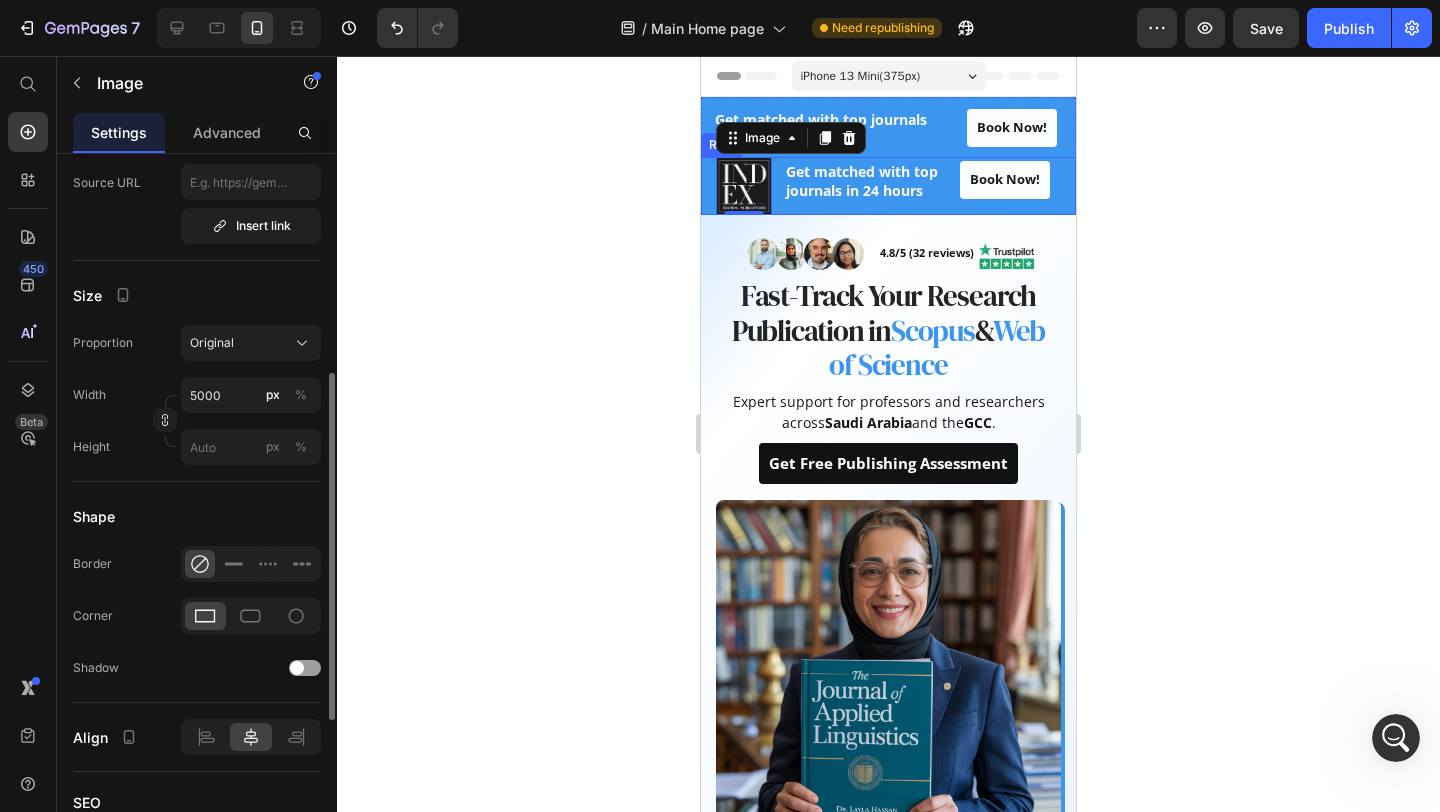 click on "Shape" at bounding box center [197, 516] 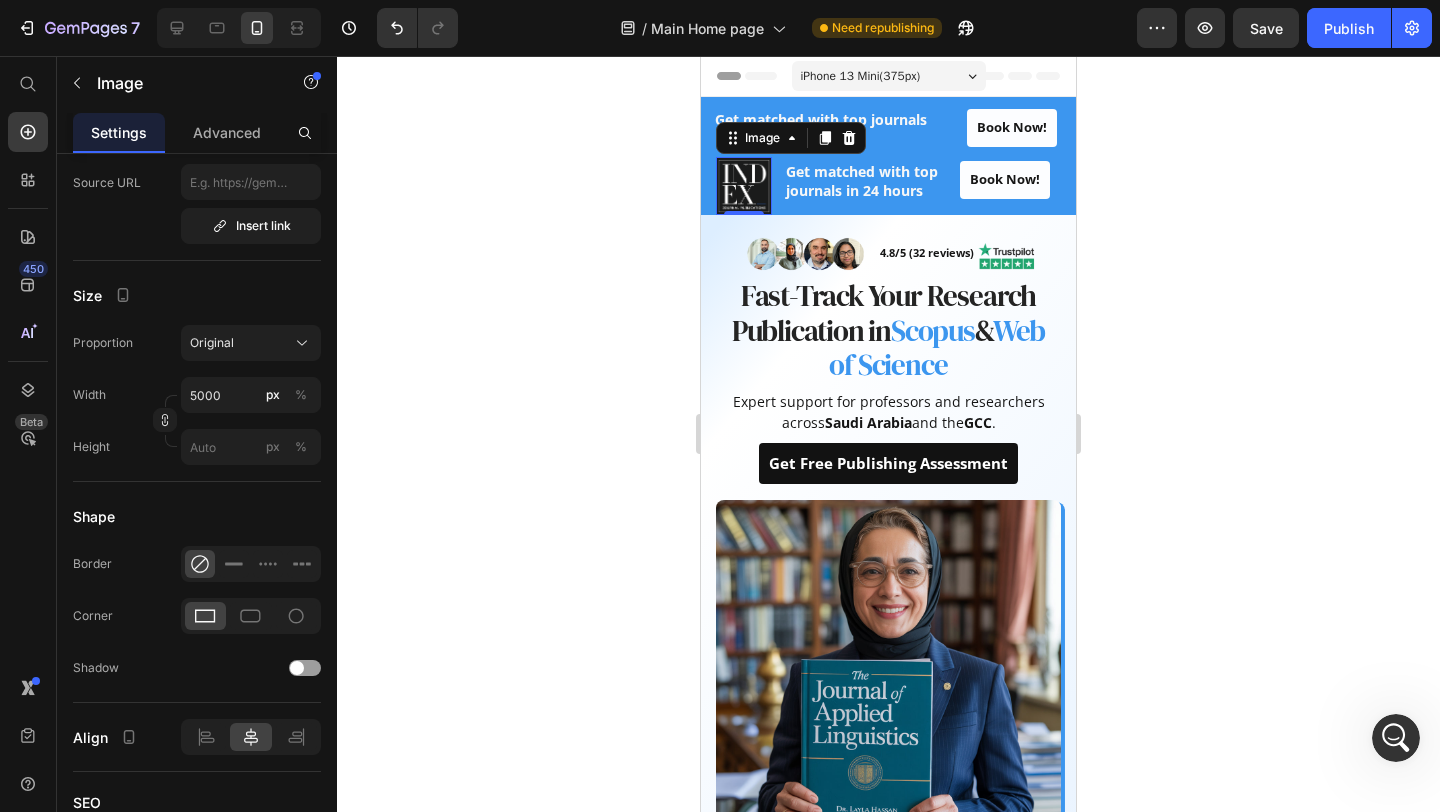 click 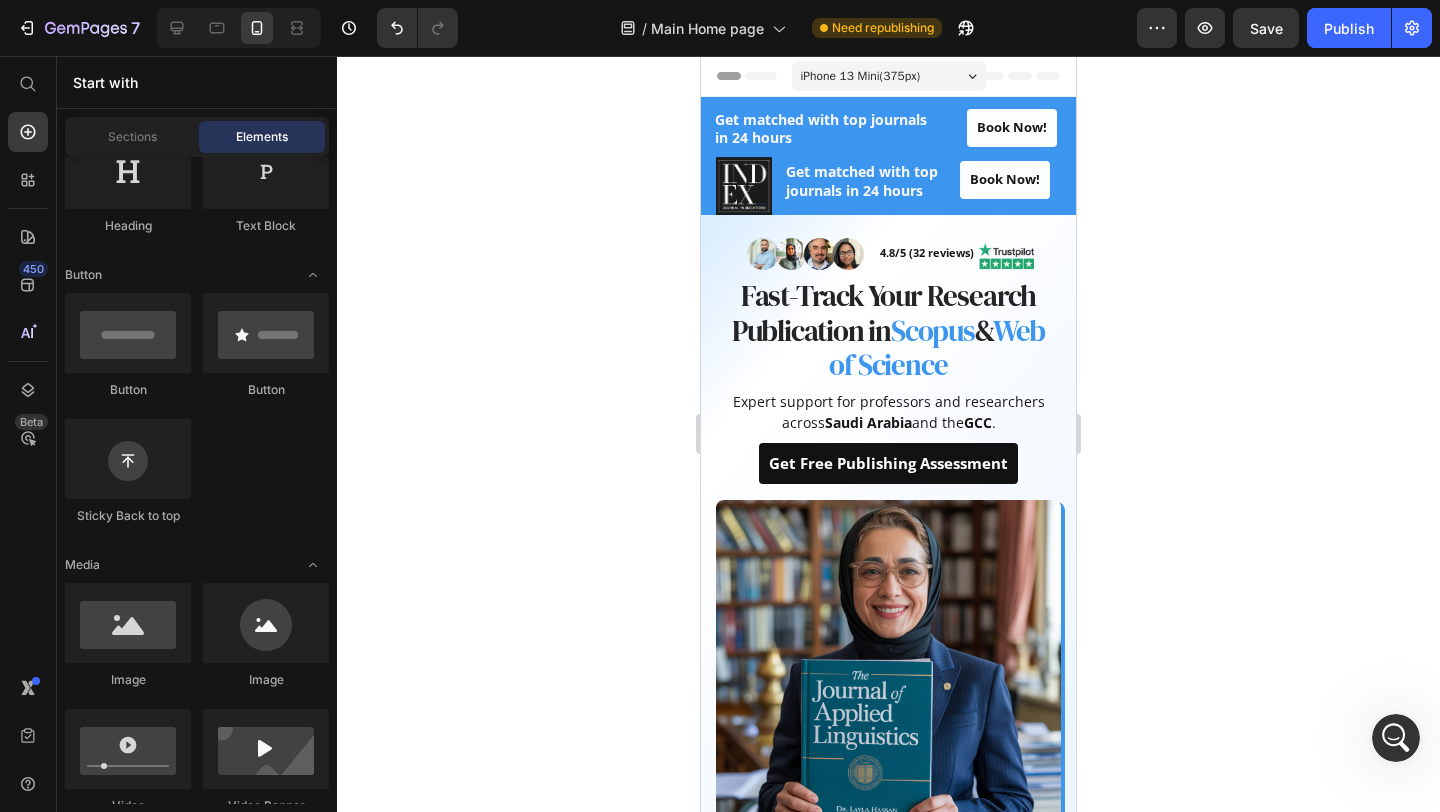 click 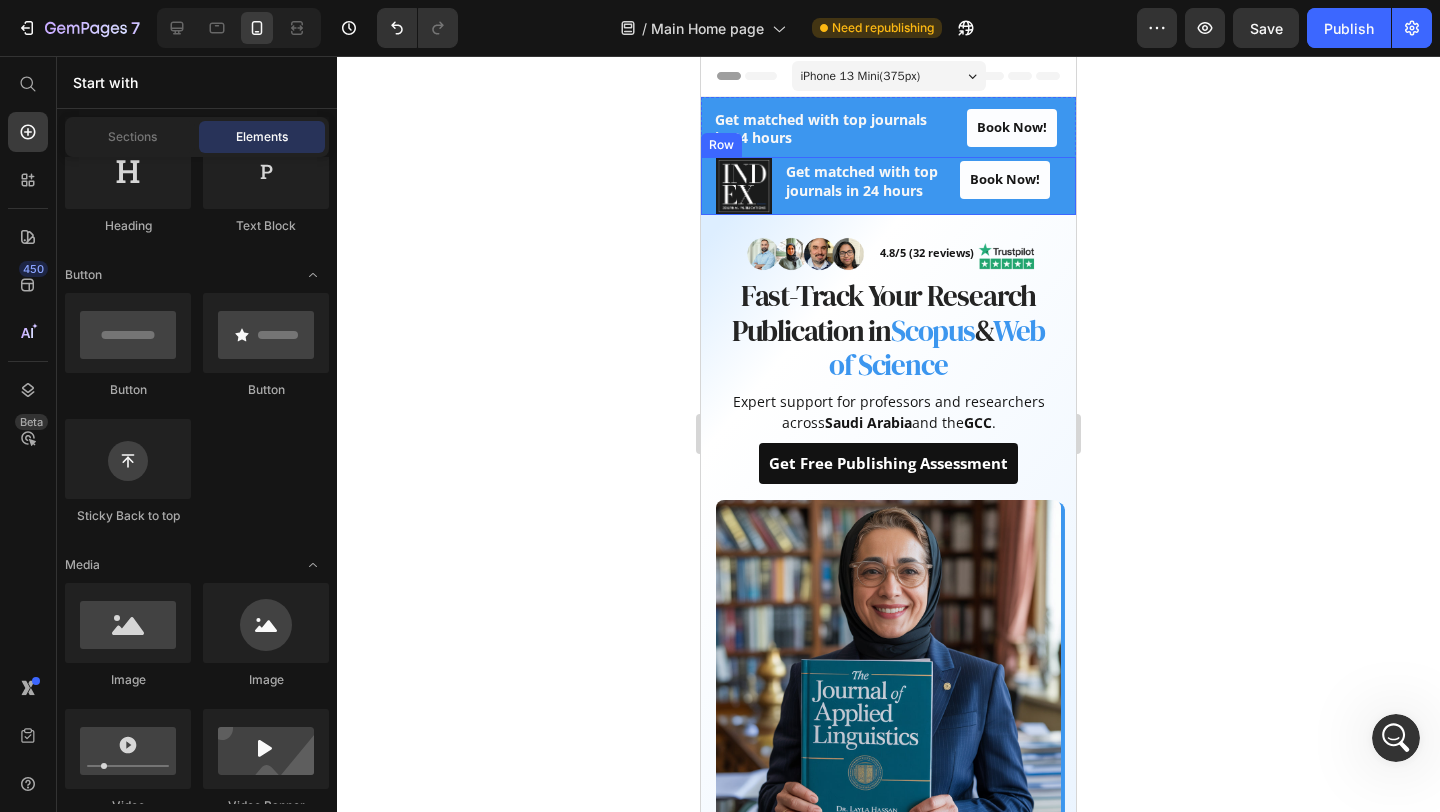click on "Get matched with top journals in 24 hours" at bounding box center [862, 180] 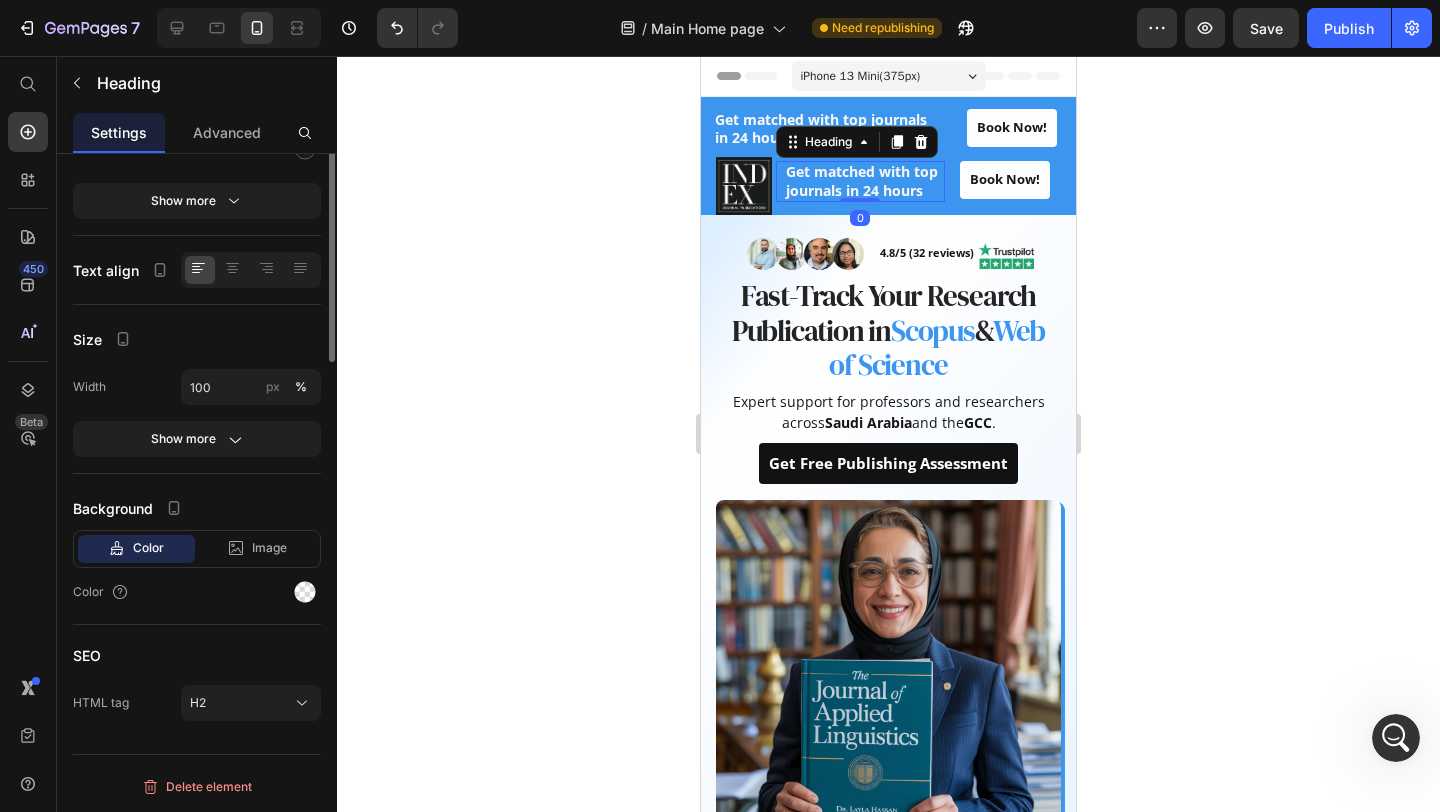 scroll, scrollTop: 0, scrollLeft: 0, axis: both 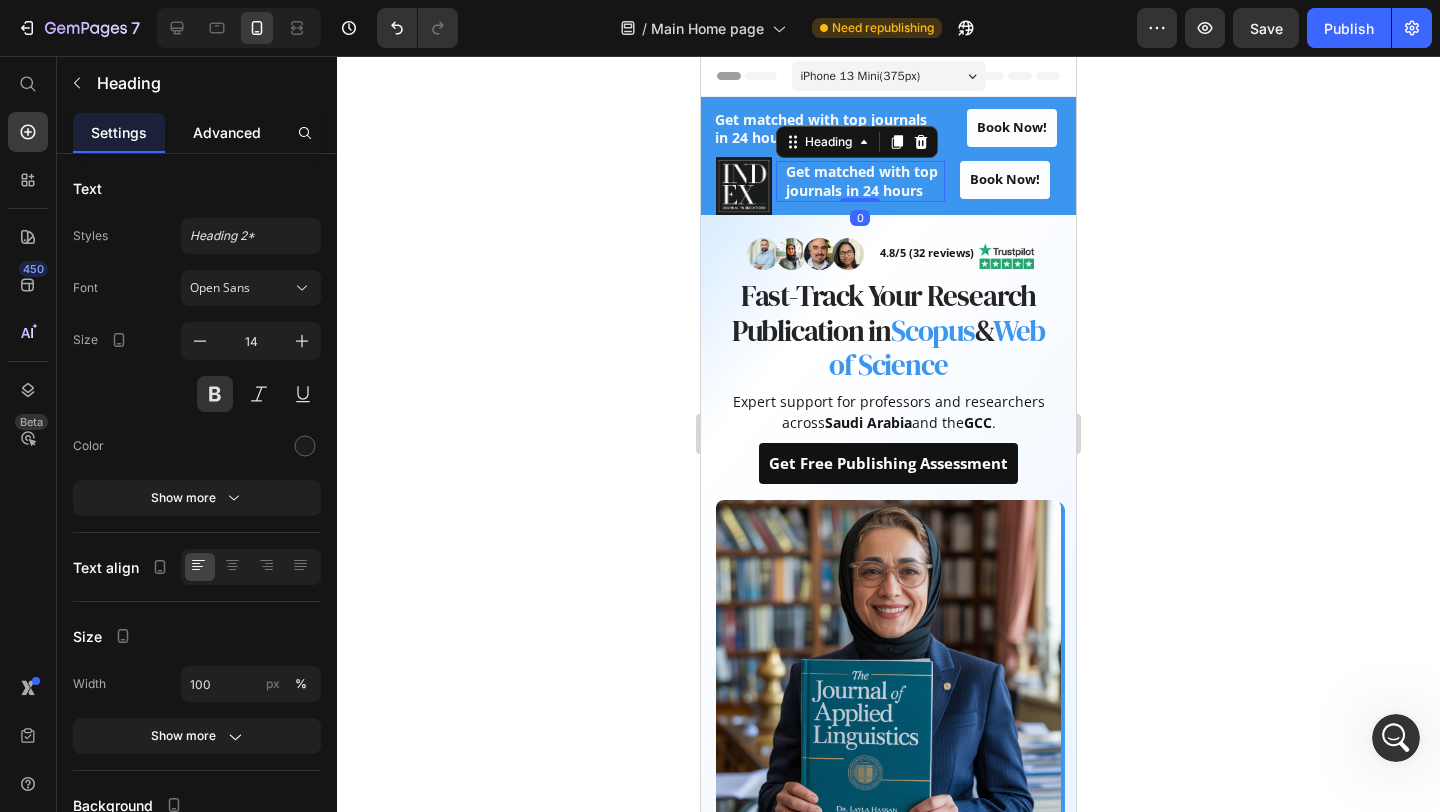 click on "Advanced" at bounding box center [227, 132] 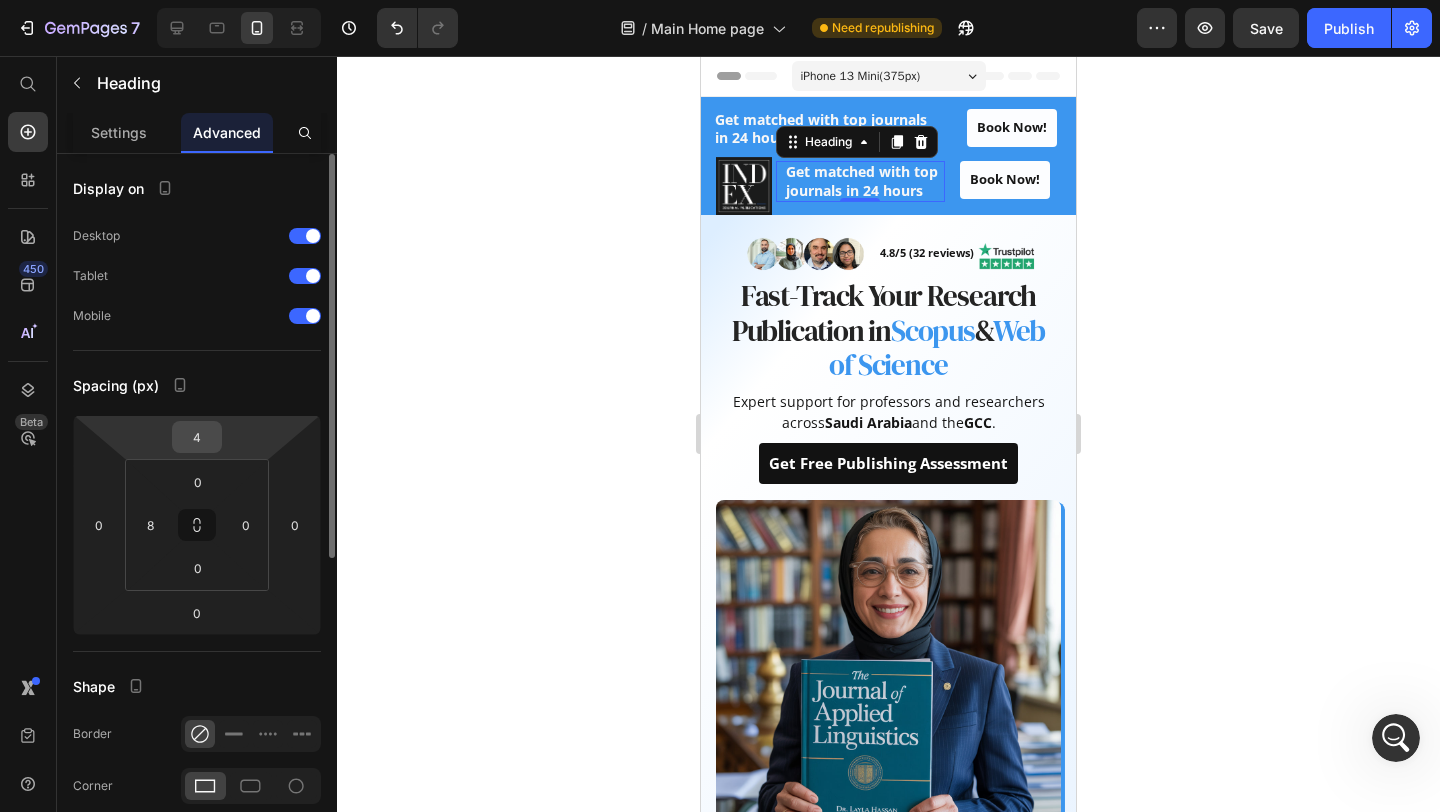 click on "4" at bounding box center (197, 437) 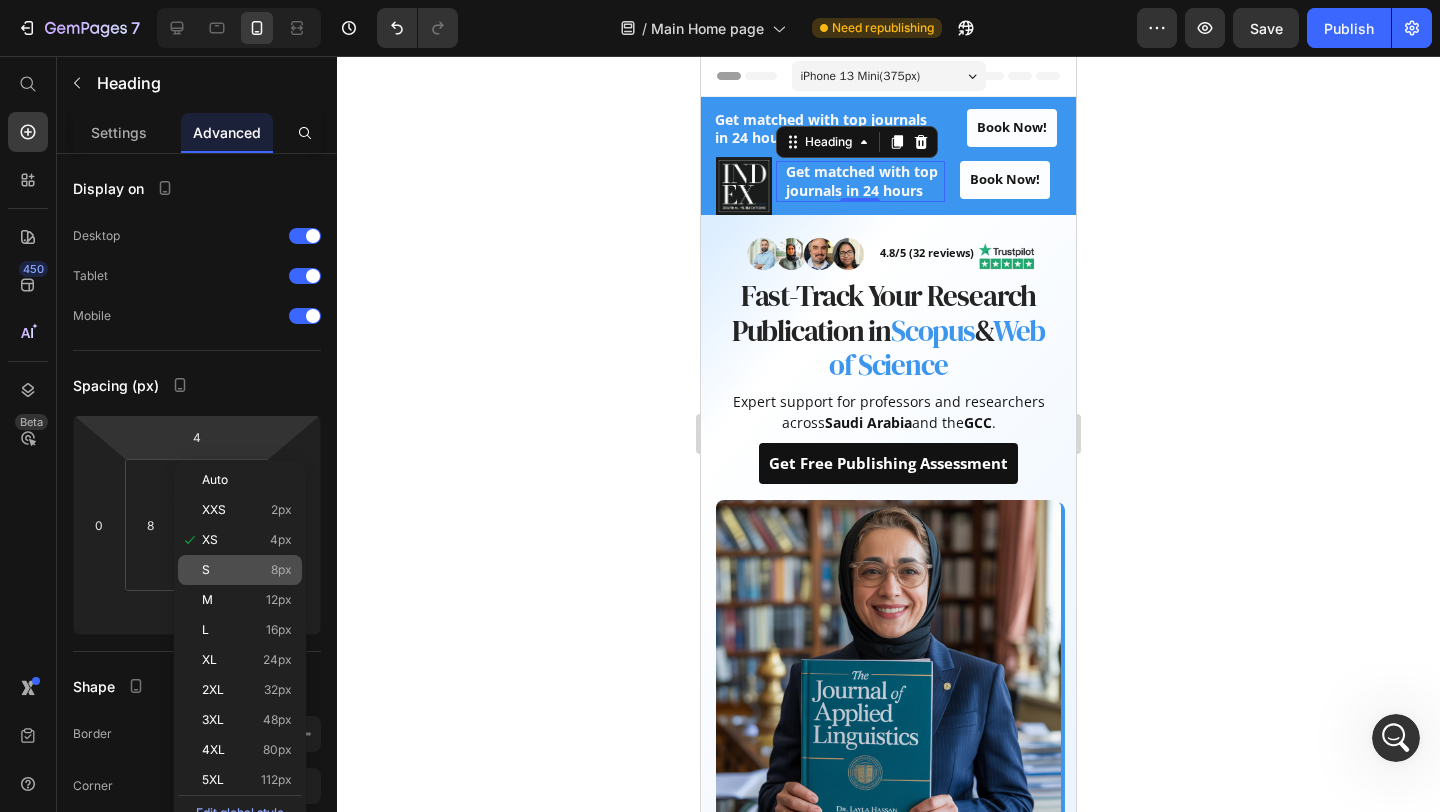 click on "S 8px" at bounding box center [247, 570] 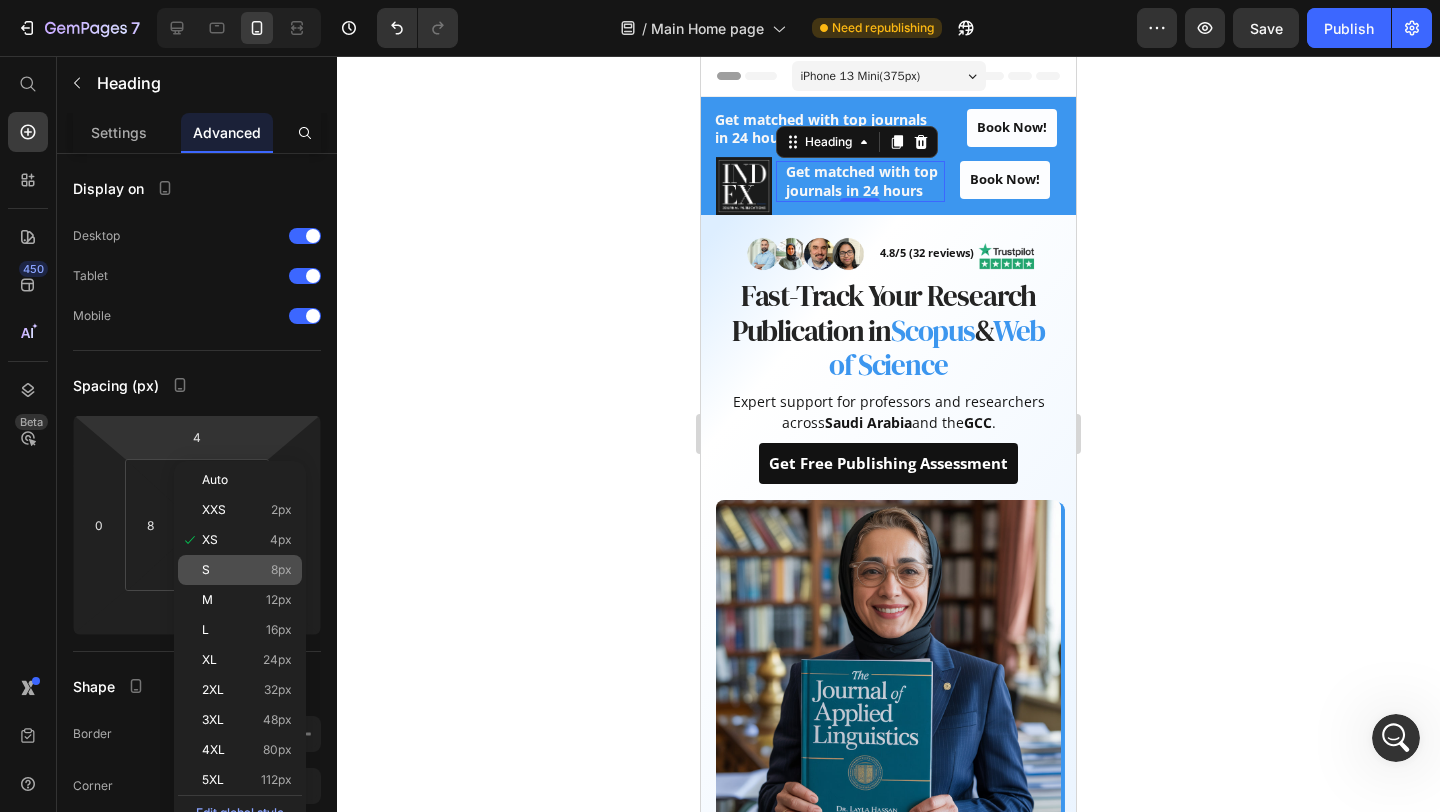 type on "8" 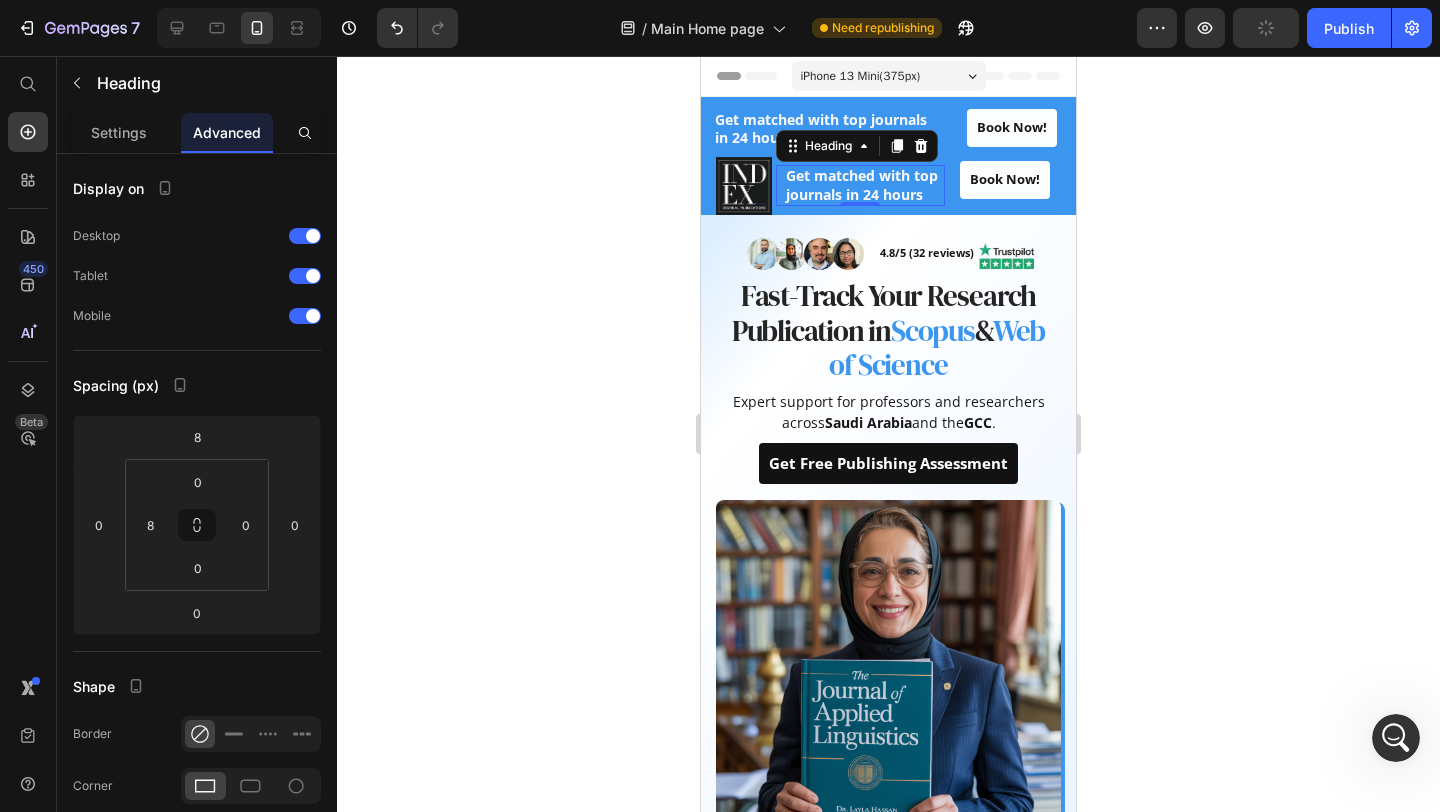 click 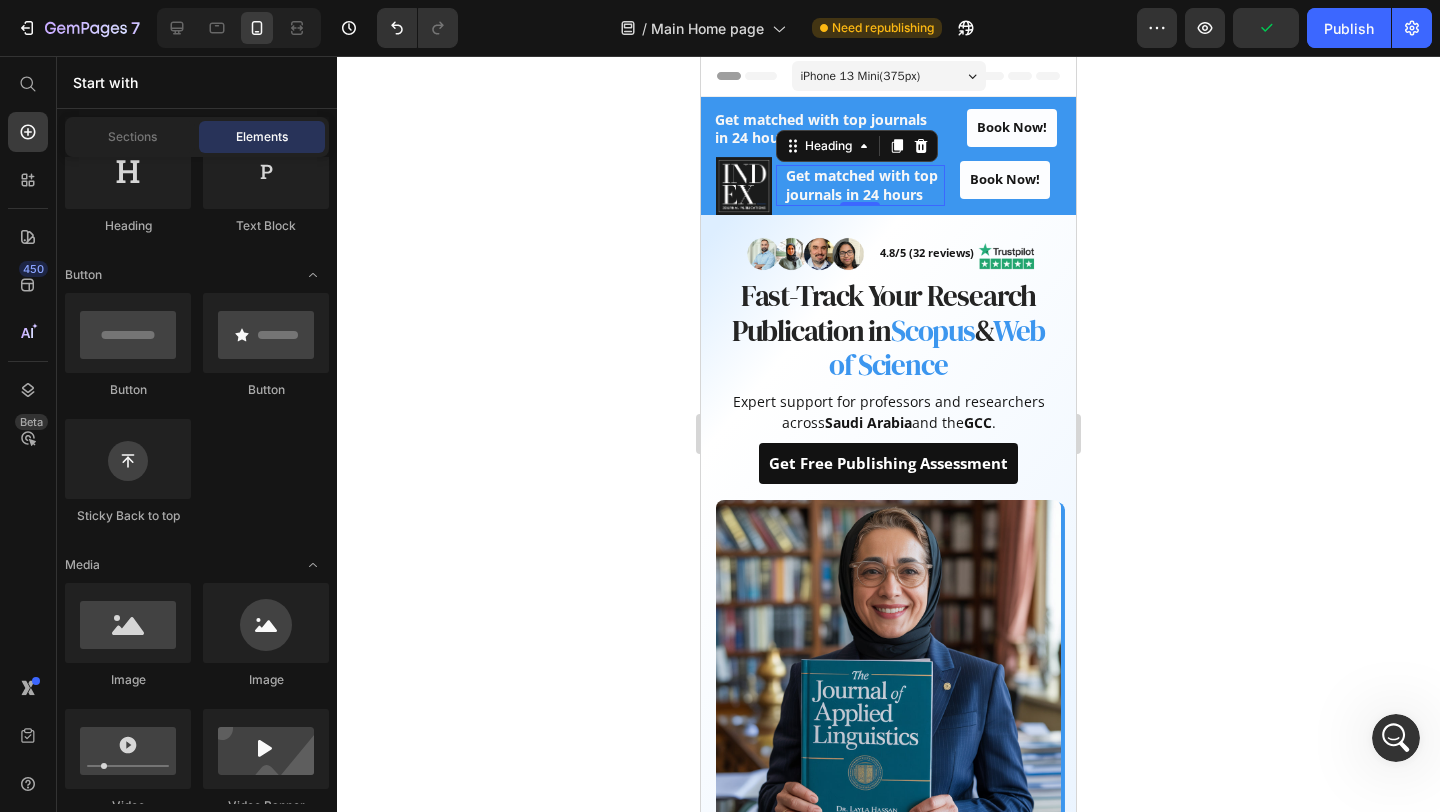 click 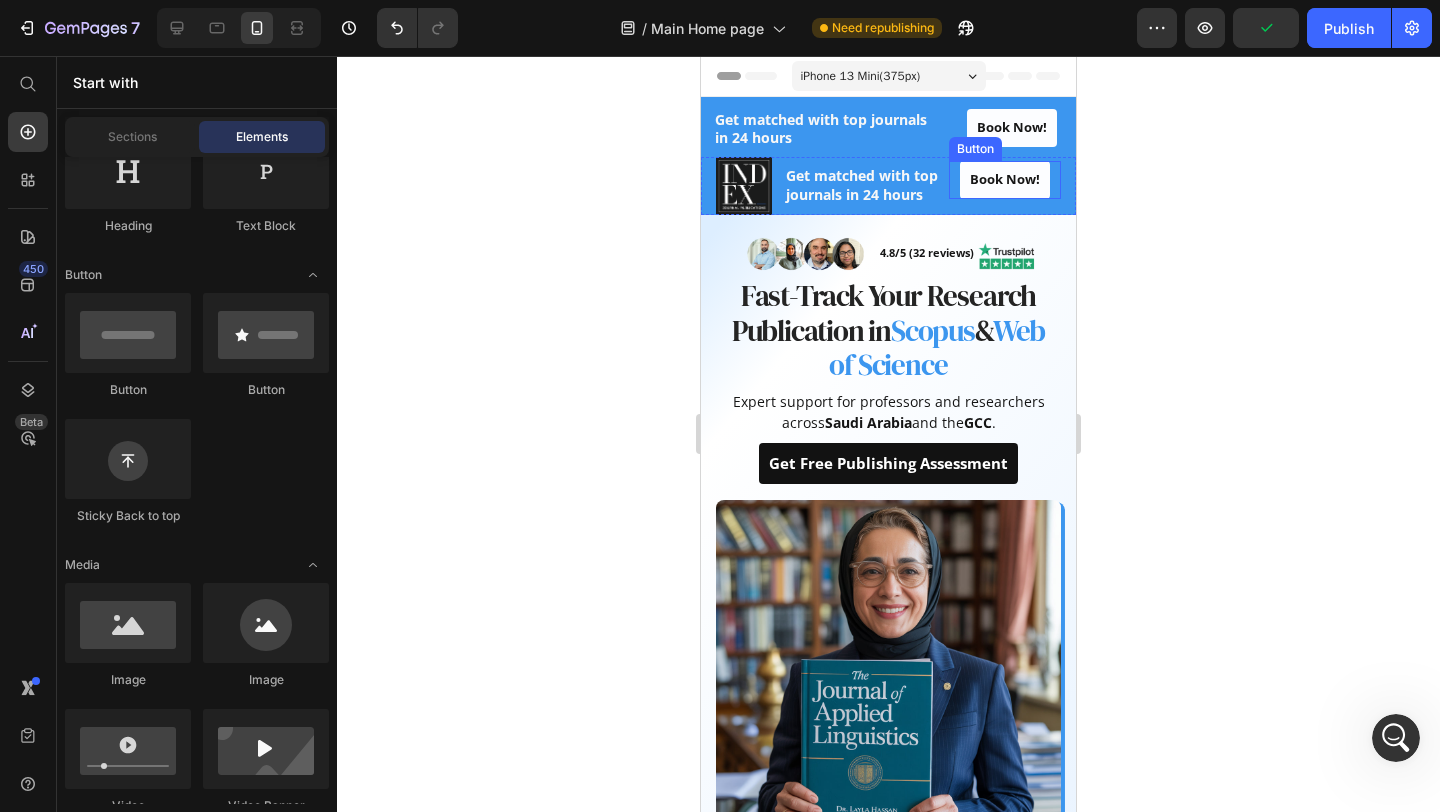 click on "Book Now! Button" at bounding box center [1005, 180] 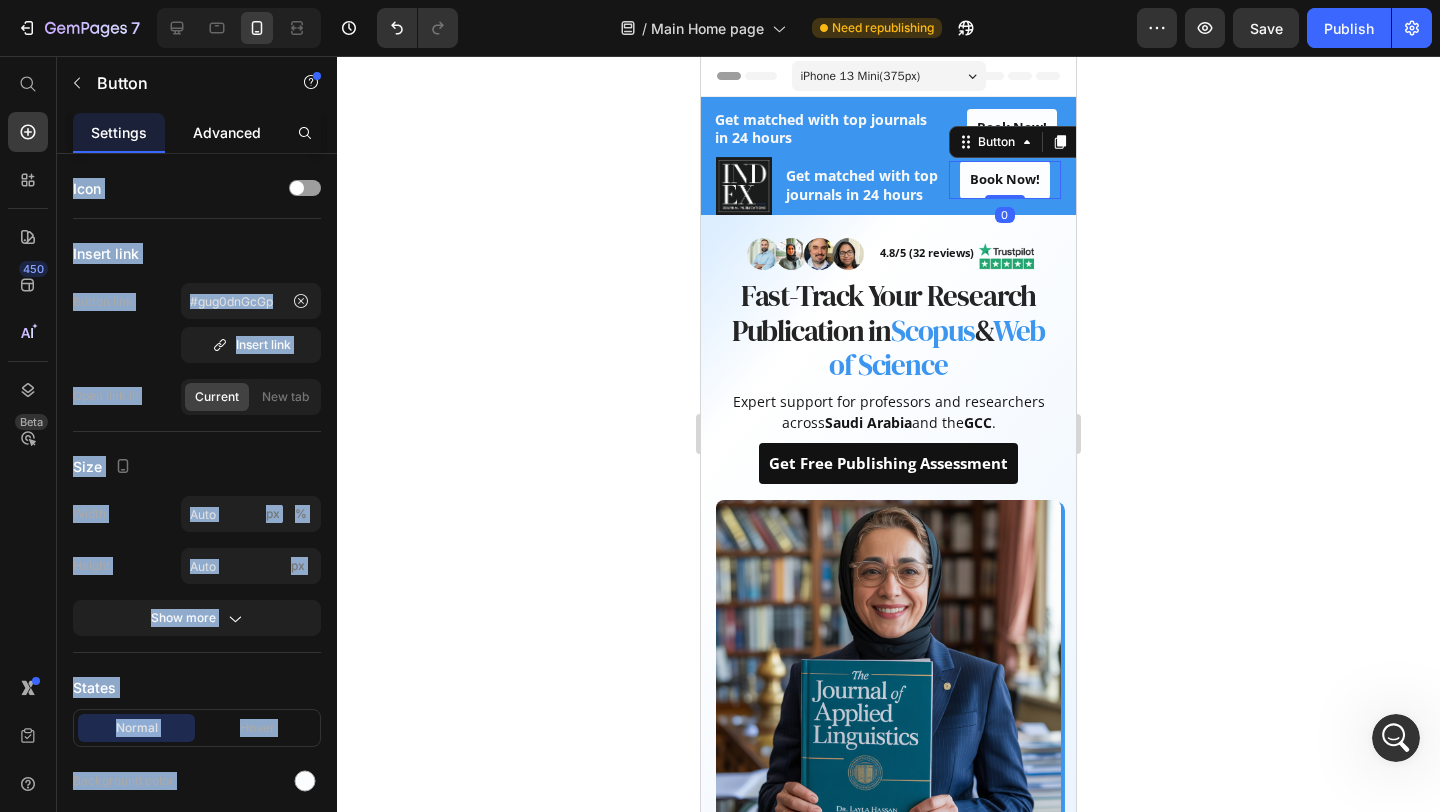 click on "Advanced" at bounding box center (227, 132) 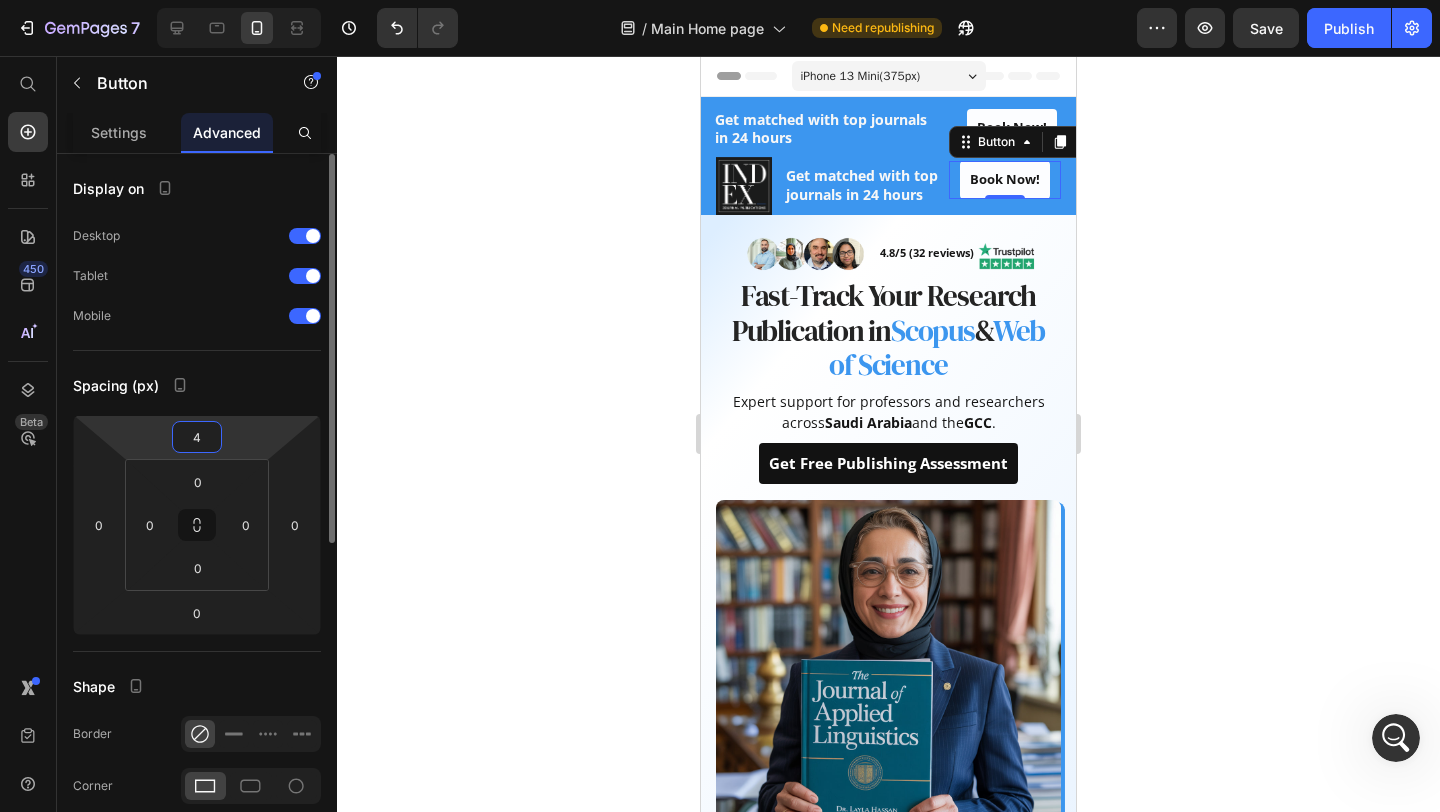 click on "4" at bounding box center (197, 437) 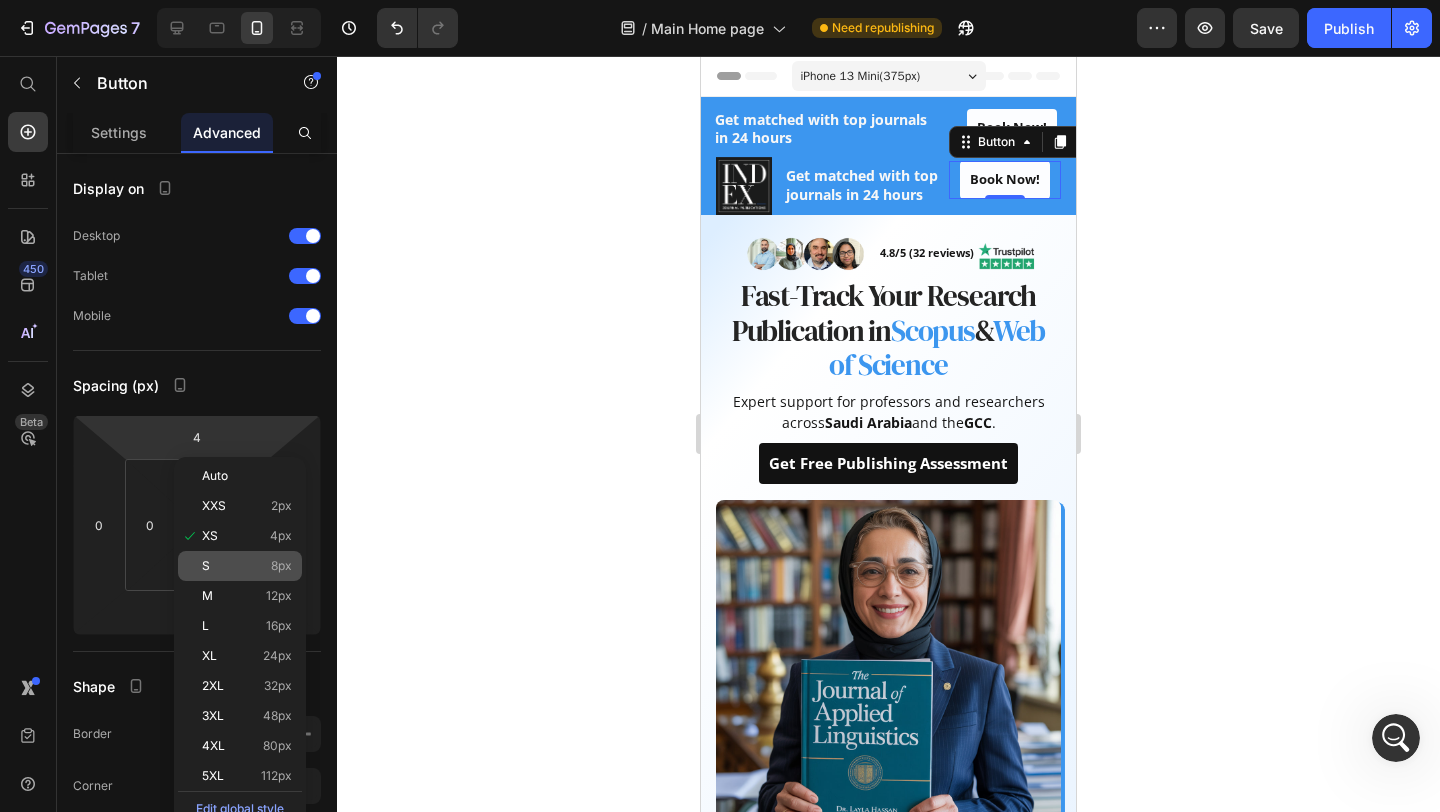 click on "S 8px" at bounding box center [247, 566] 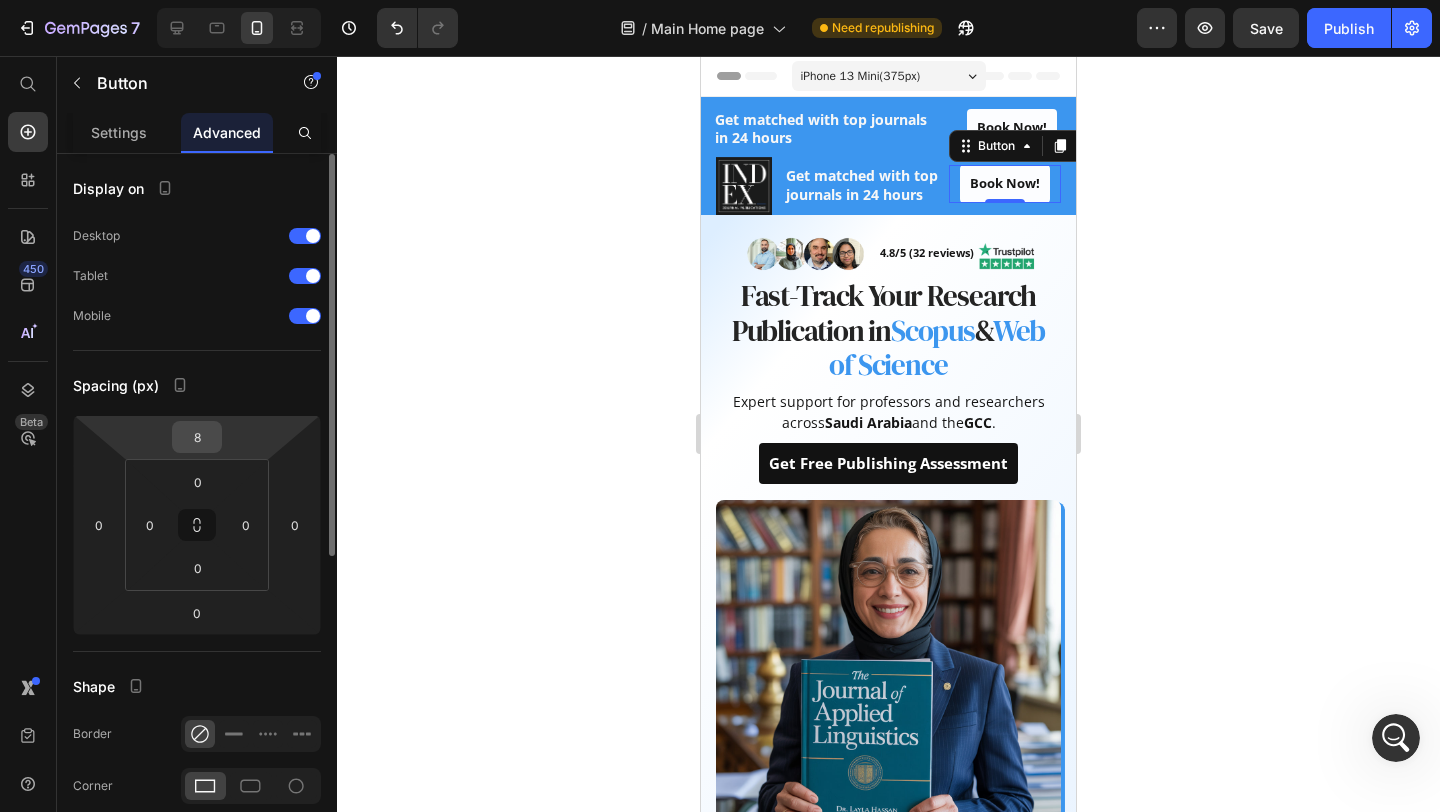 click on "8" at bounding box center (197, 437) 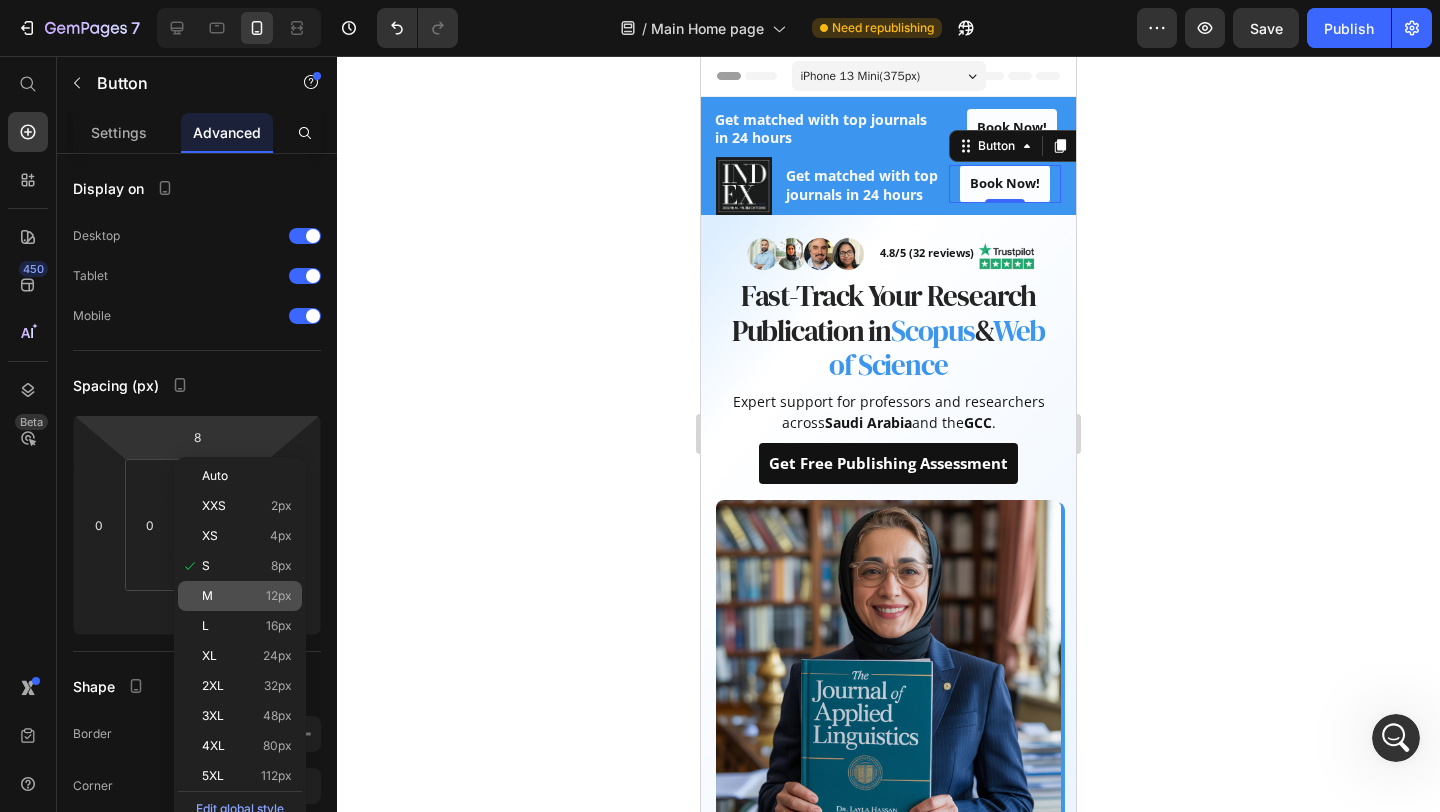 click on "M 12px" at bounding box center [247, 596] 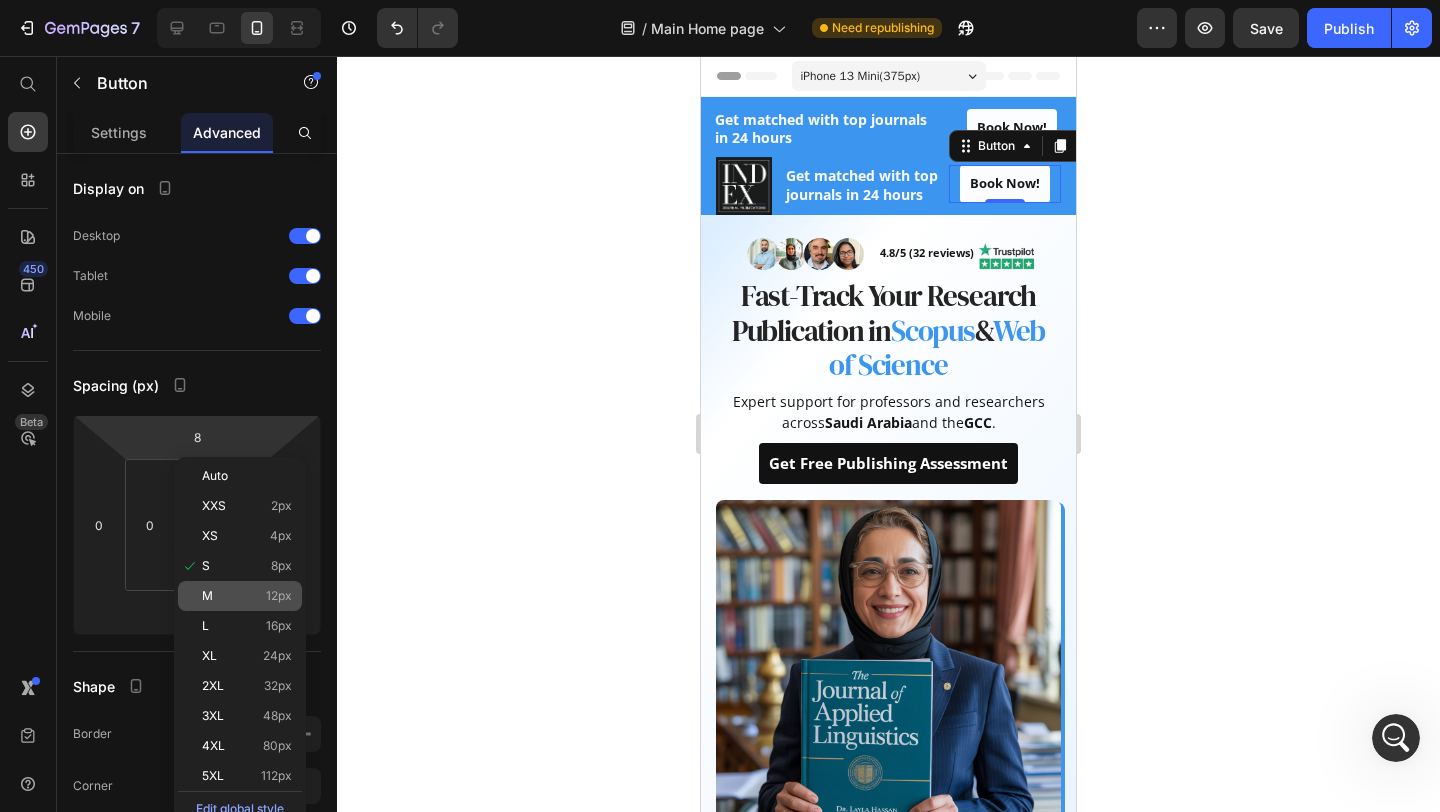 type on "12" 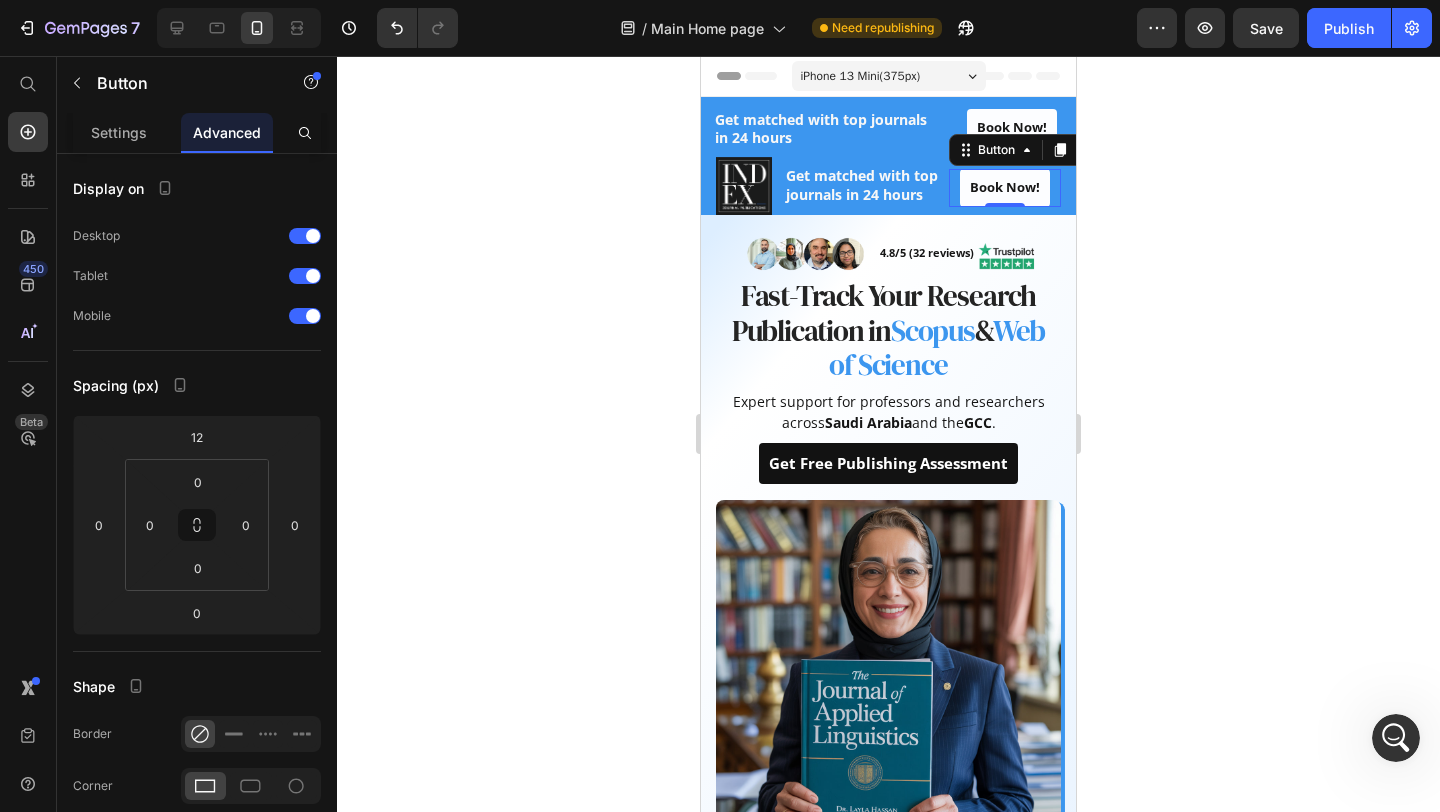 click 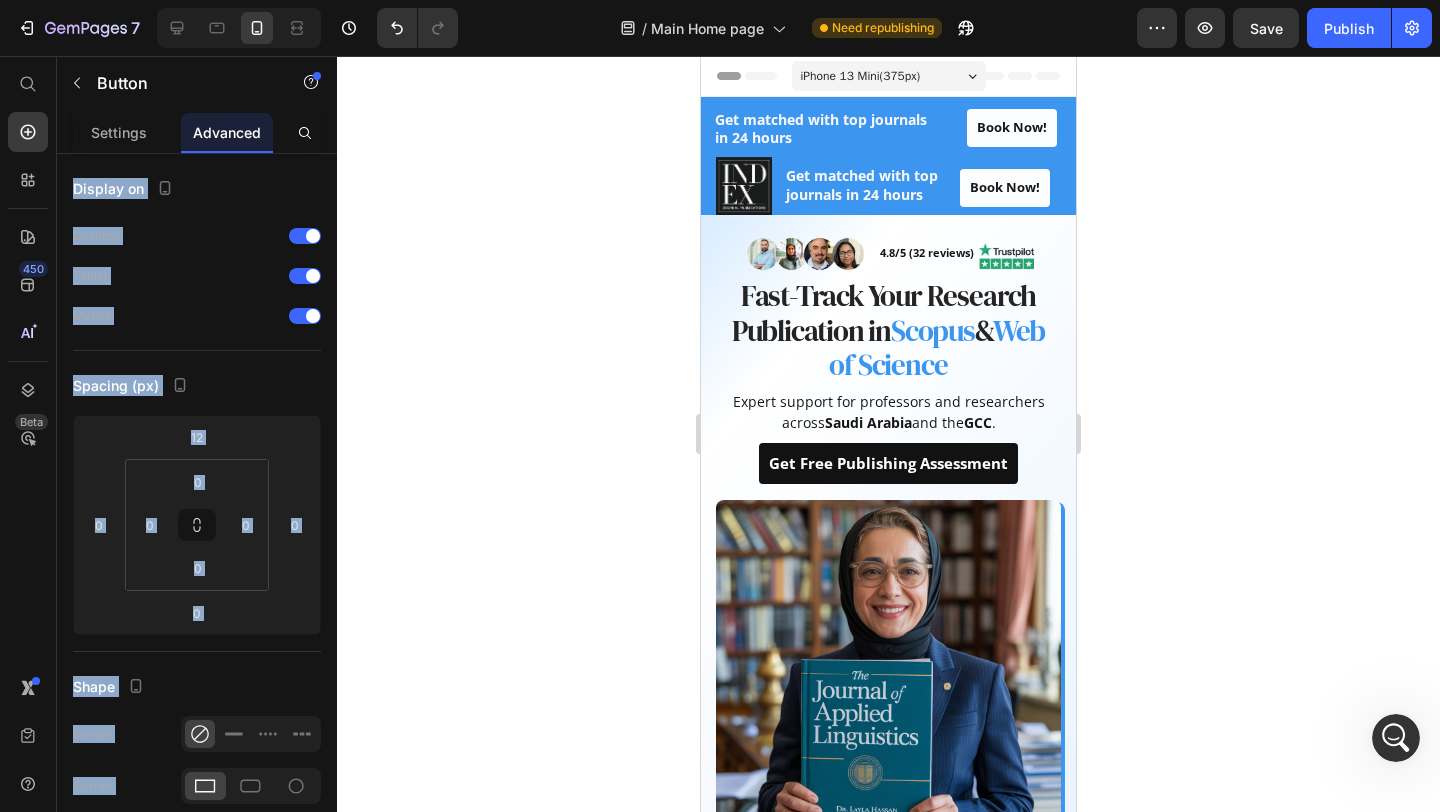 click 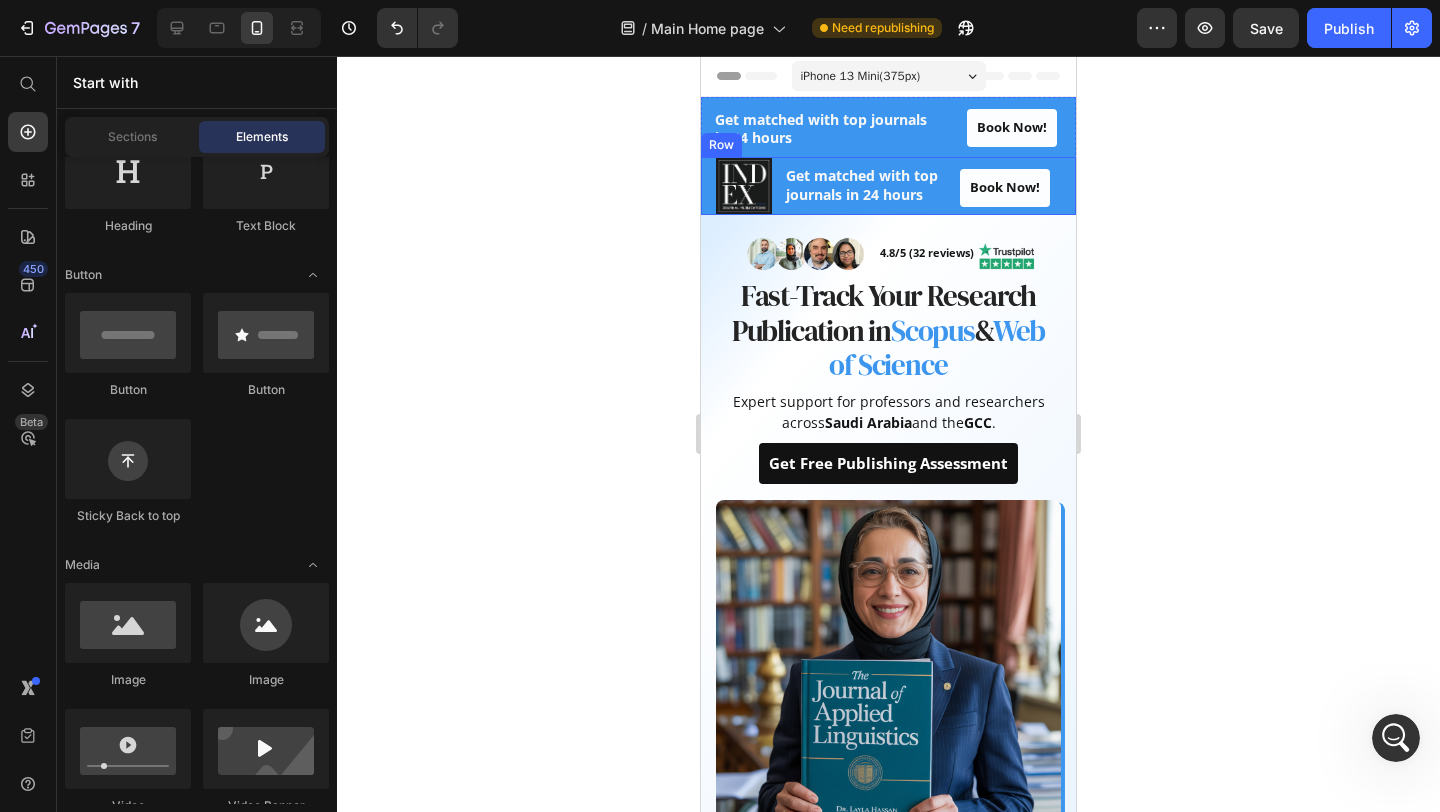 click on "Image Get matched with top journals in 24 hours Heading Book Now! Button Row" at bounding box center (888, 186) 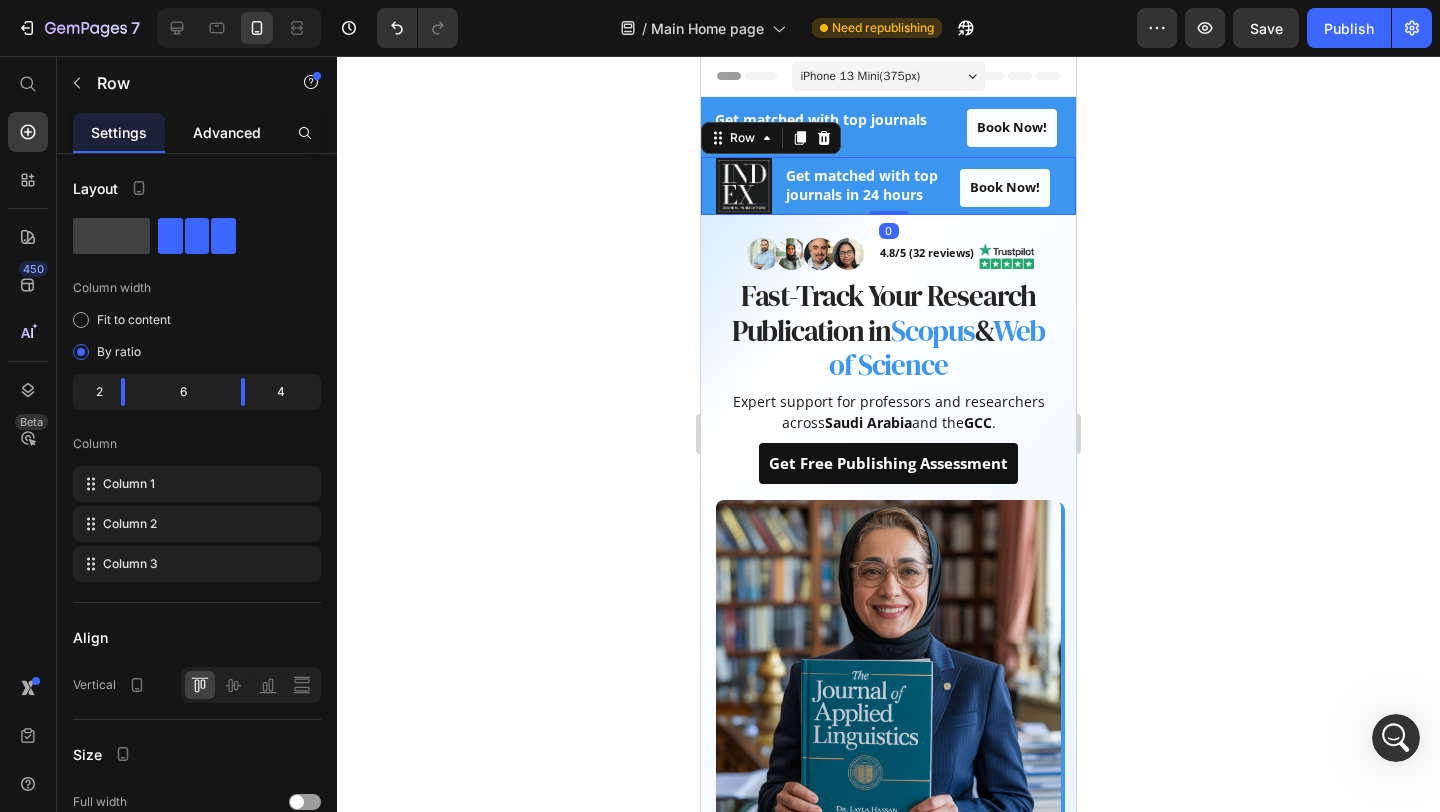click on "Advanced" at bounding box center (227, 132) 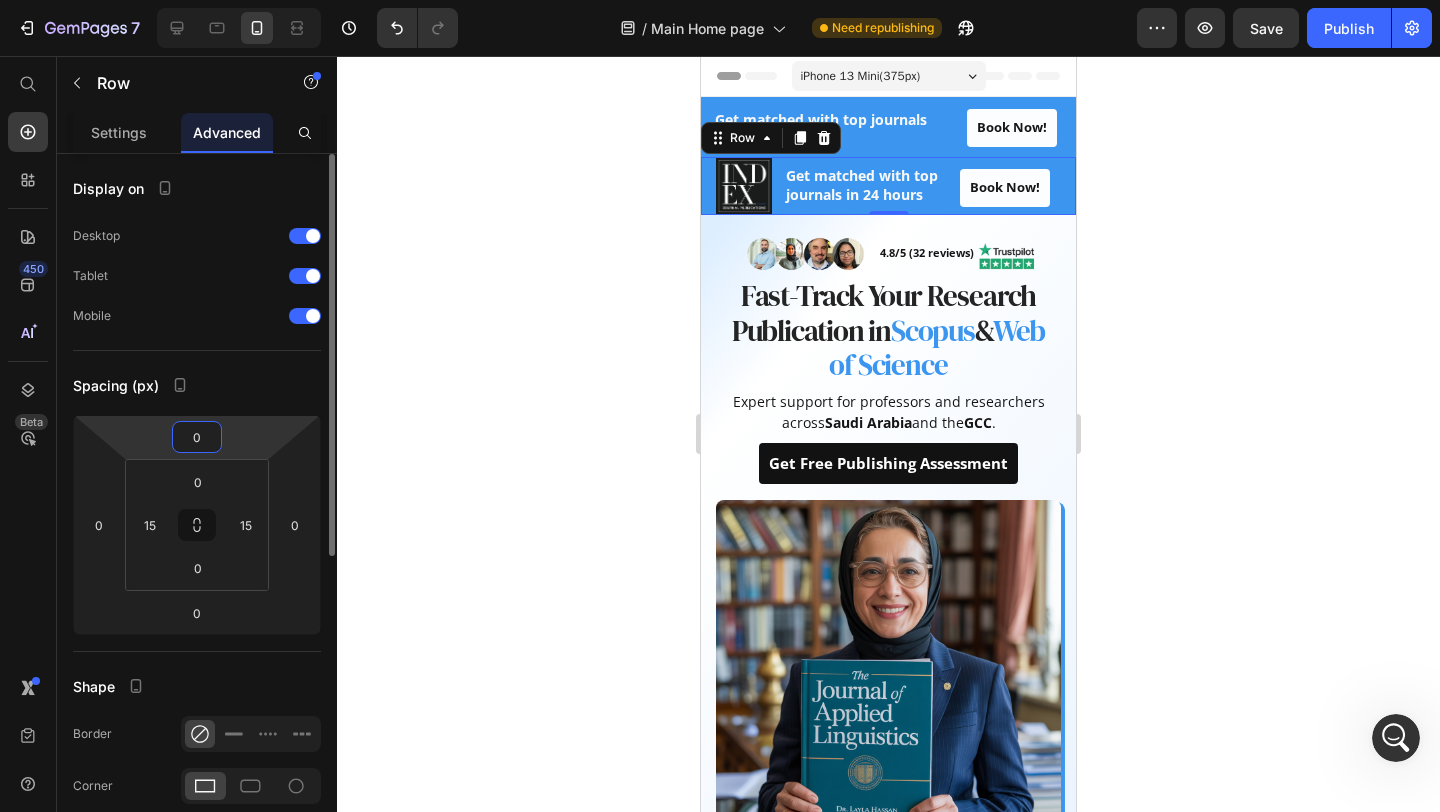 click on "0" at bounding box center [197, 437] 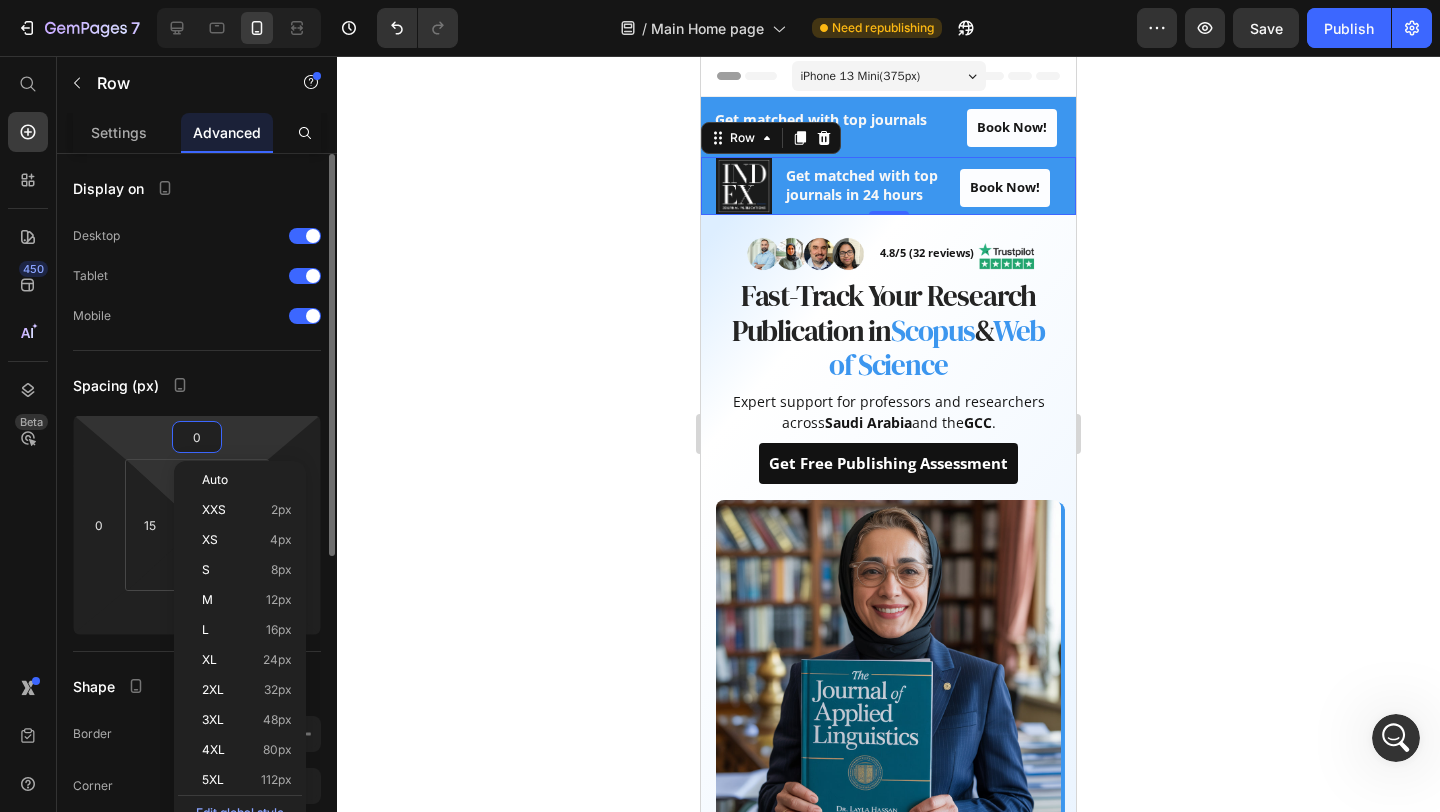 click on "7  Version history  /  Main Home page Need republishing Preview  Save   Publish  450 Beta Start with Sections Elements Hero Section Product Detail Brands Trusted Badges Guarantee Product Breakdown How to use Testimonials Compare Bundle FAQs Social Proof Brand Story Product List Collection Blog List Contact Sticky Add to Cart Custom Footer Browse Library 450 Layout
Row
Row
Row
Row Text
Heading
Text Block Button
Button
Button
Sticky Back to top Media
Image" at bounding box center (720, 0) 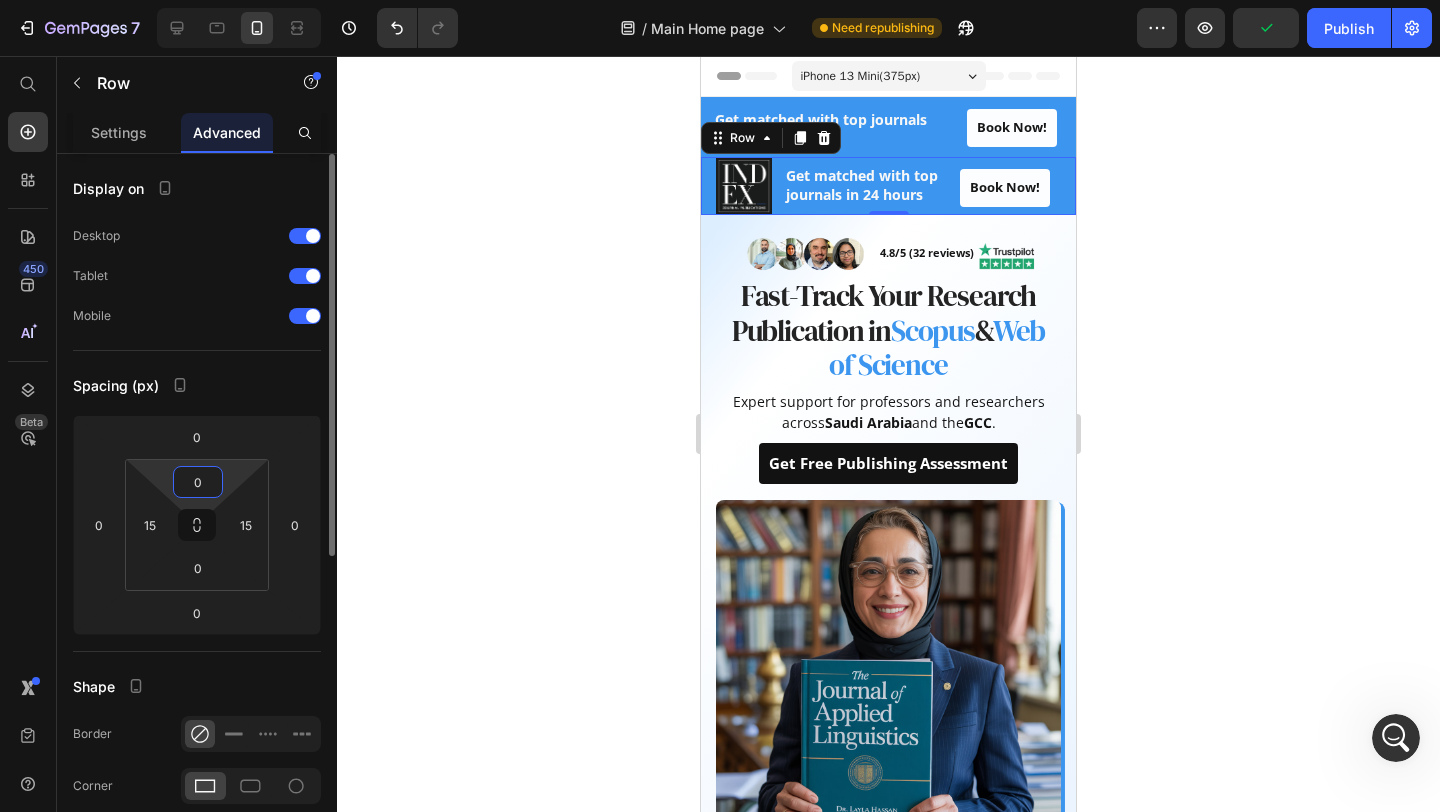 click on "0" at bounding box center (198, 482) 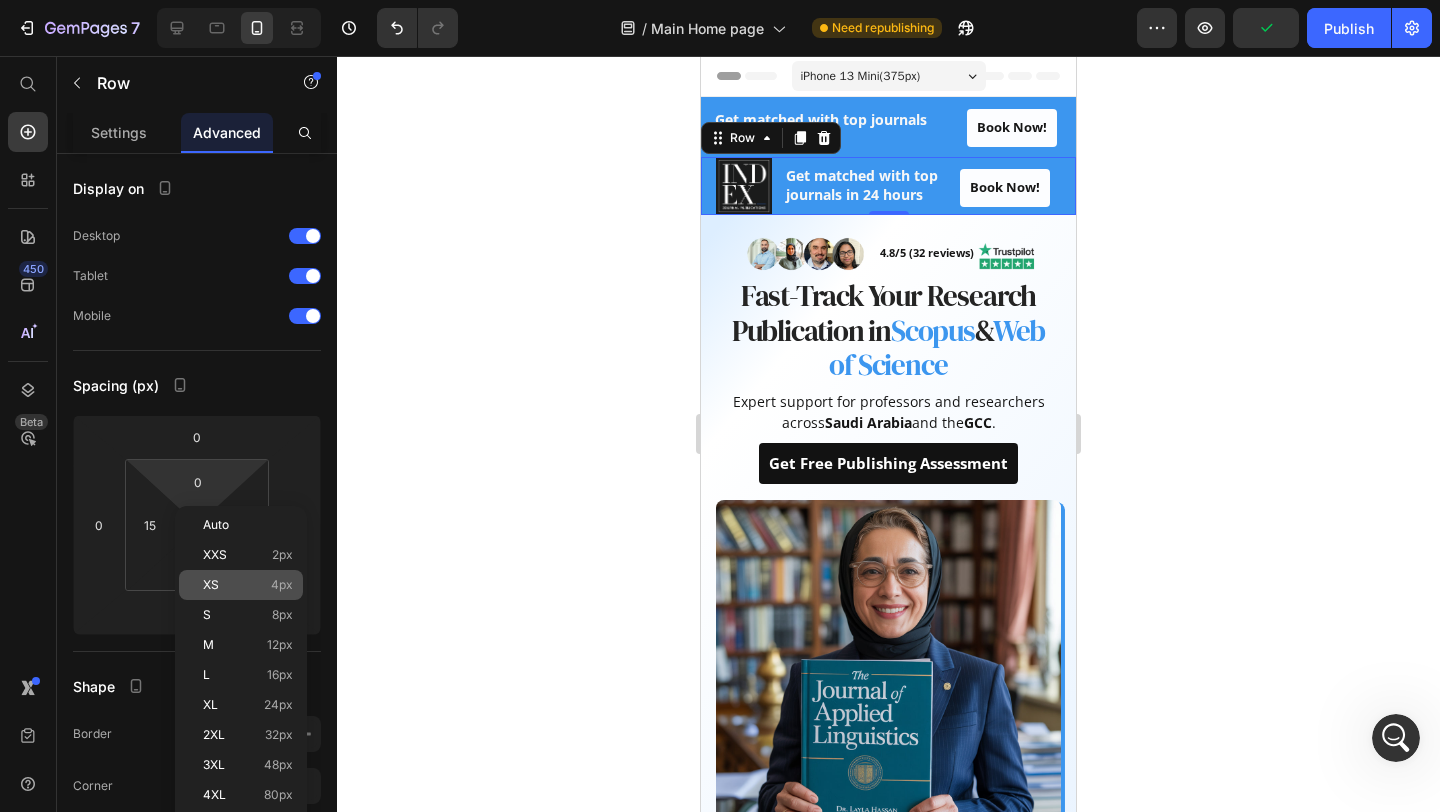 click on "XS 4px" at bounding box center [248, 585] 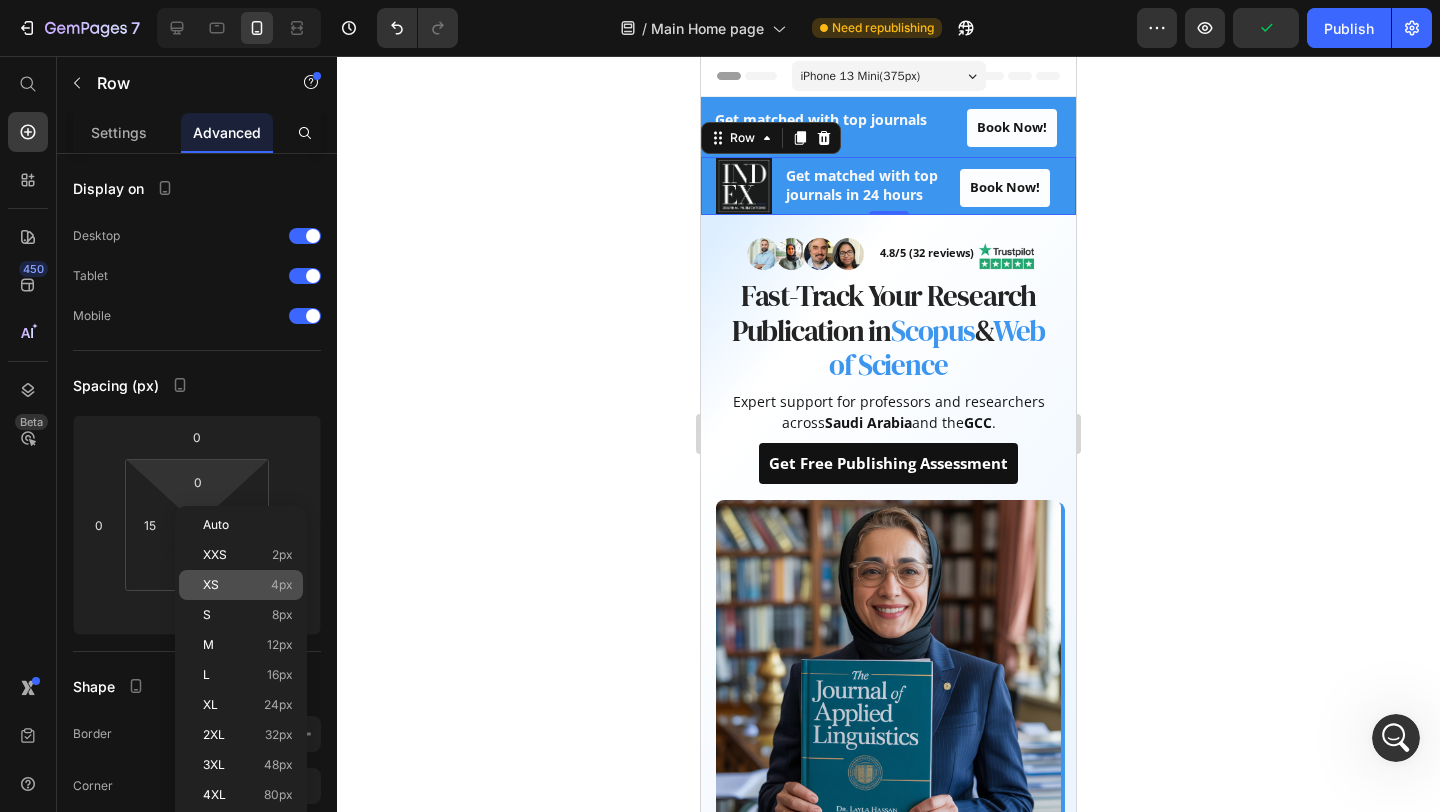 type on "4" 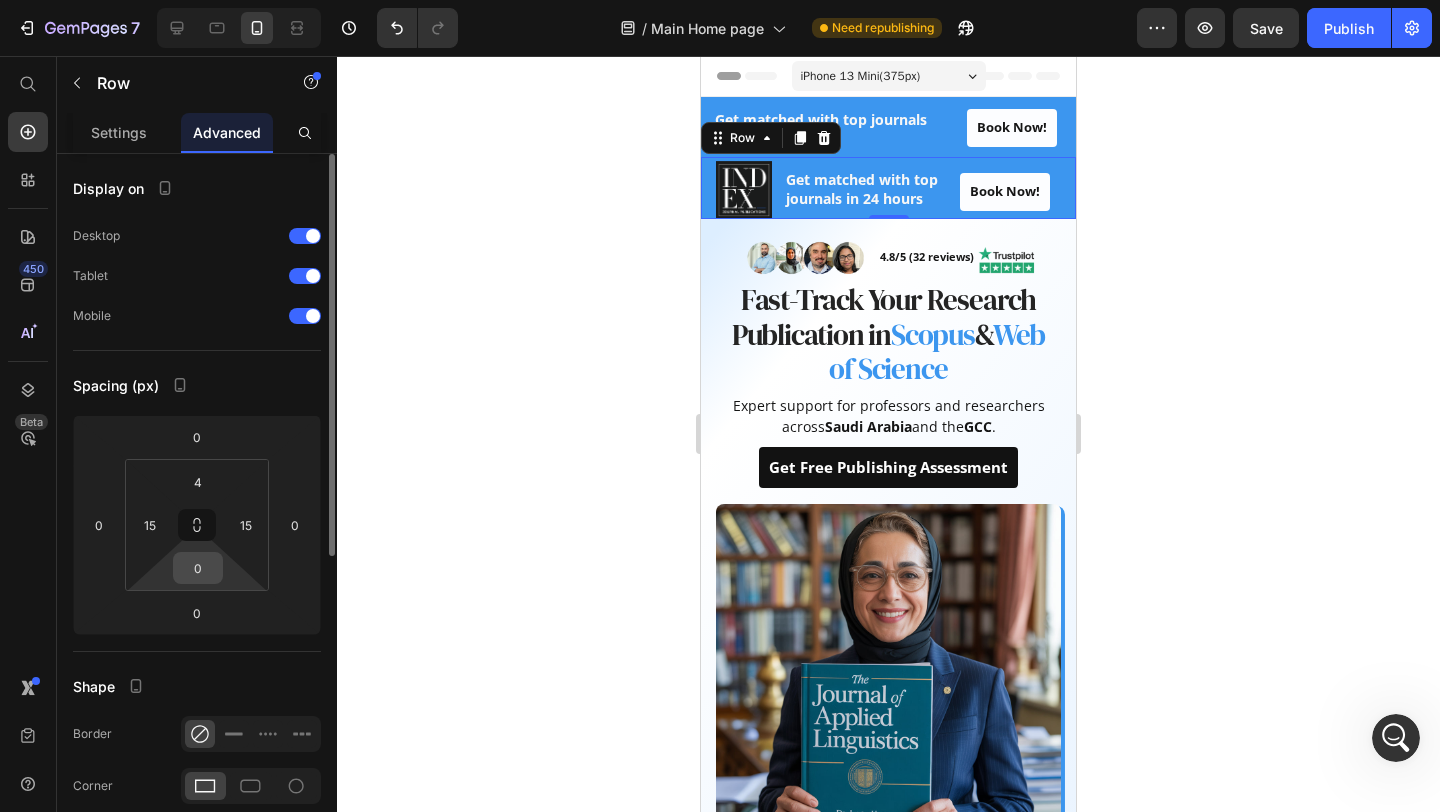 click on "0" at bounding box center [198, 568] 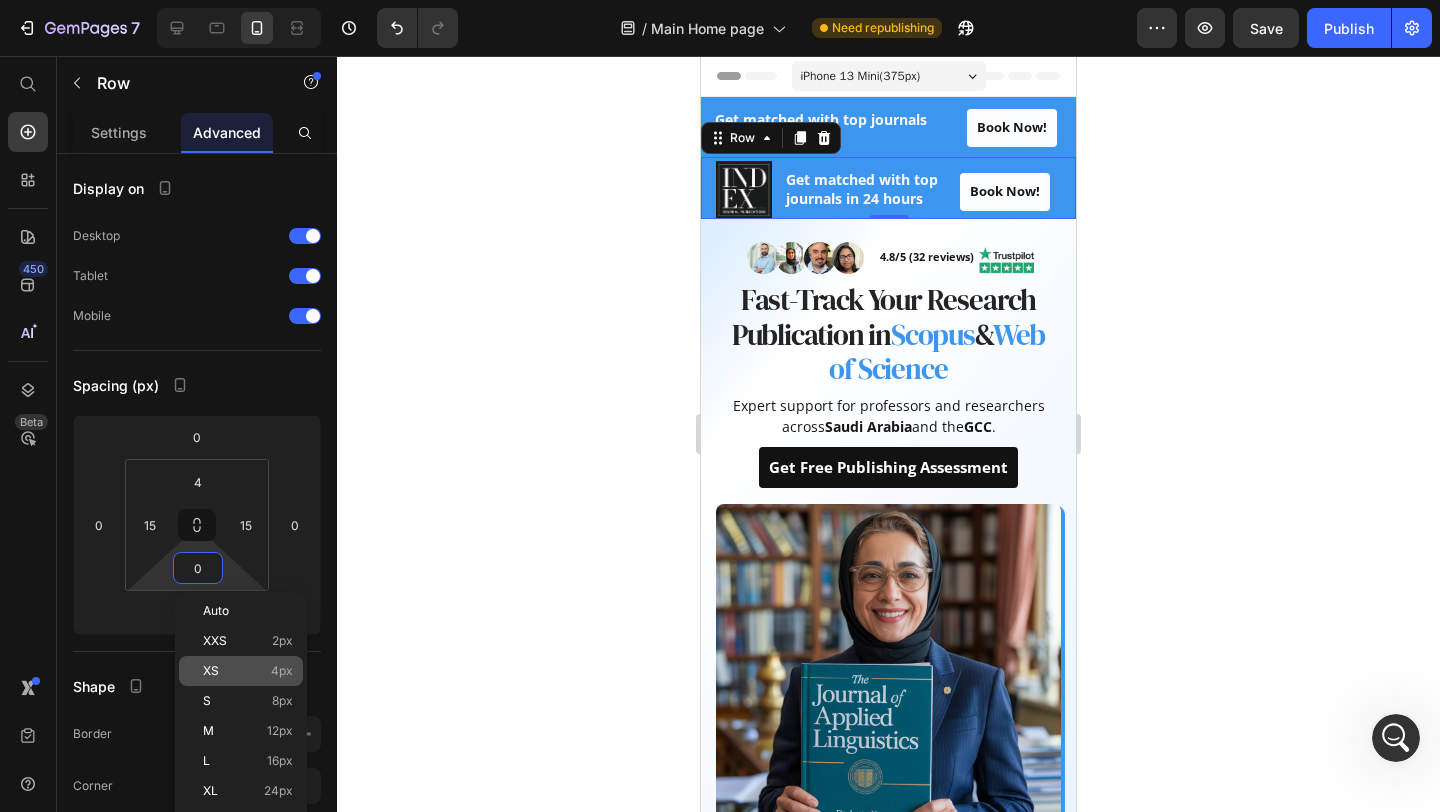 click on "XS 4px" at bounding box center [248, 671] 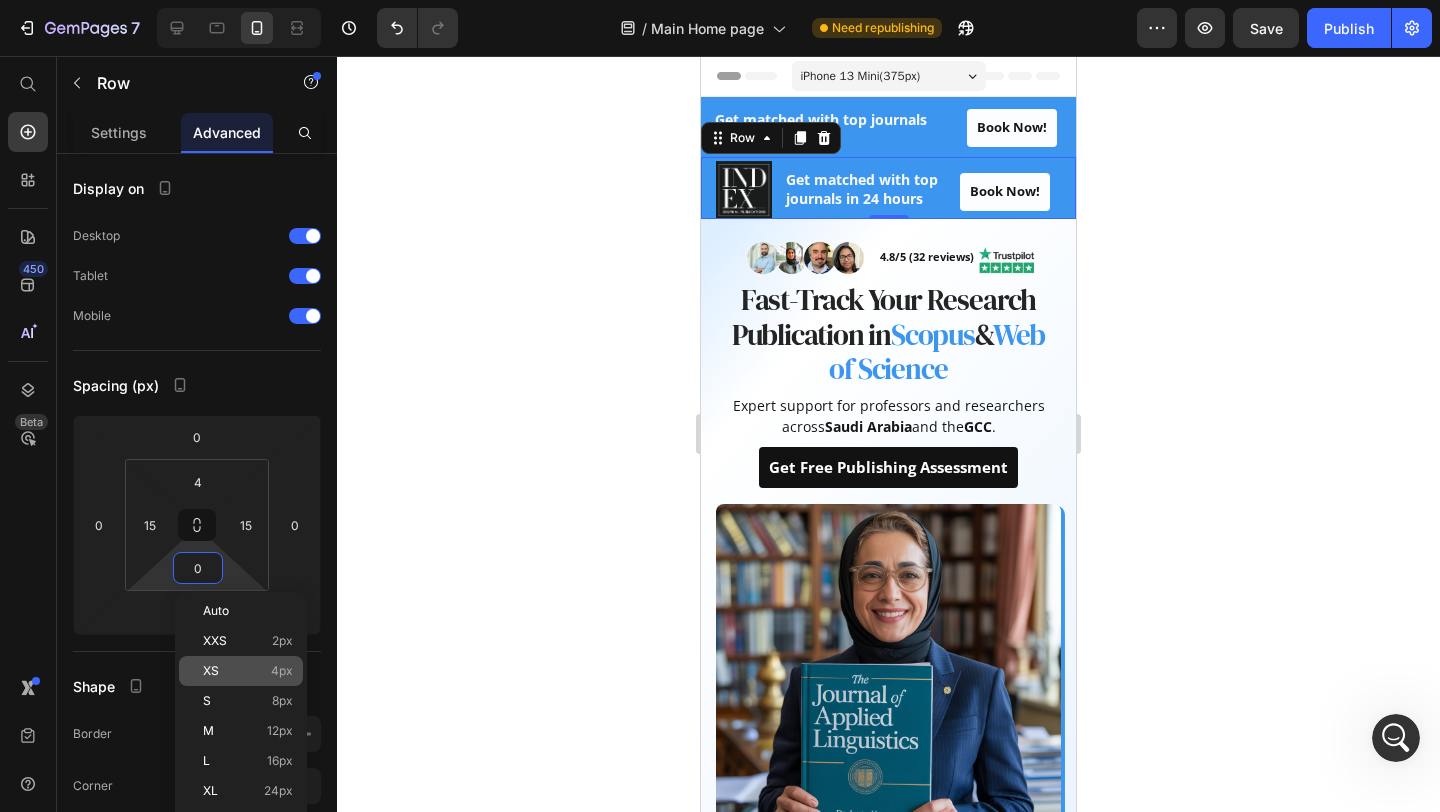 type on "4" 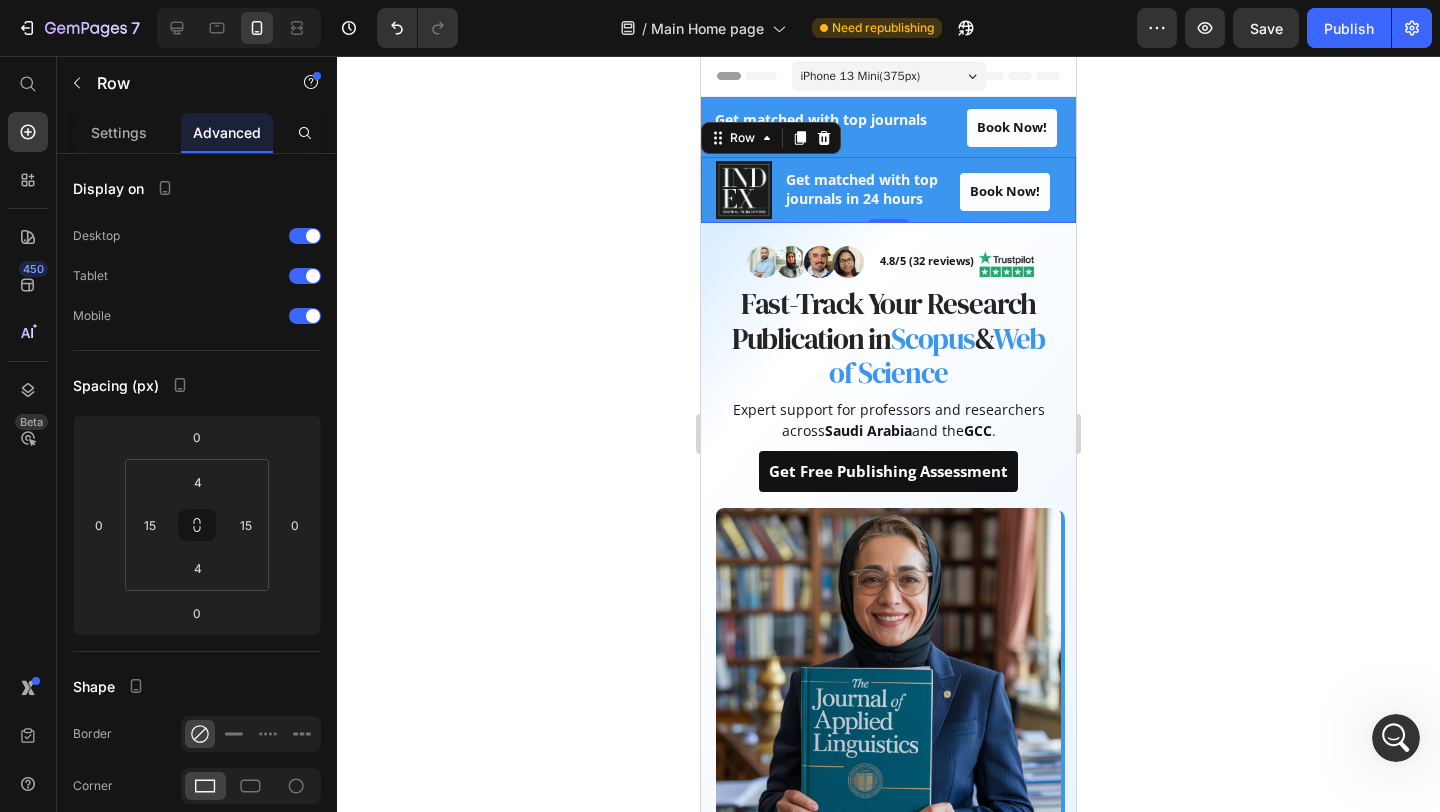 click 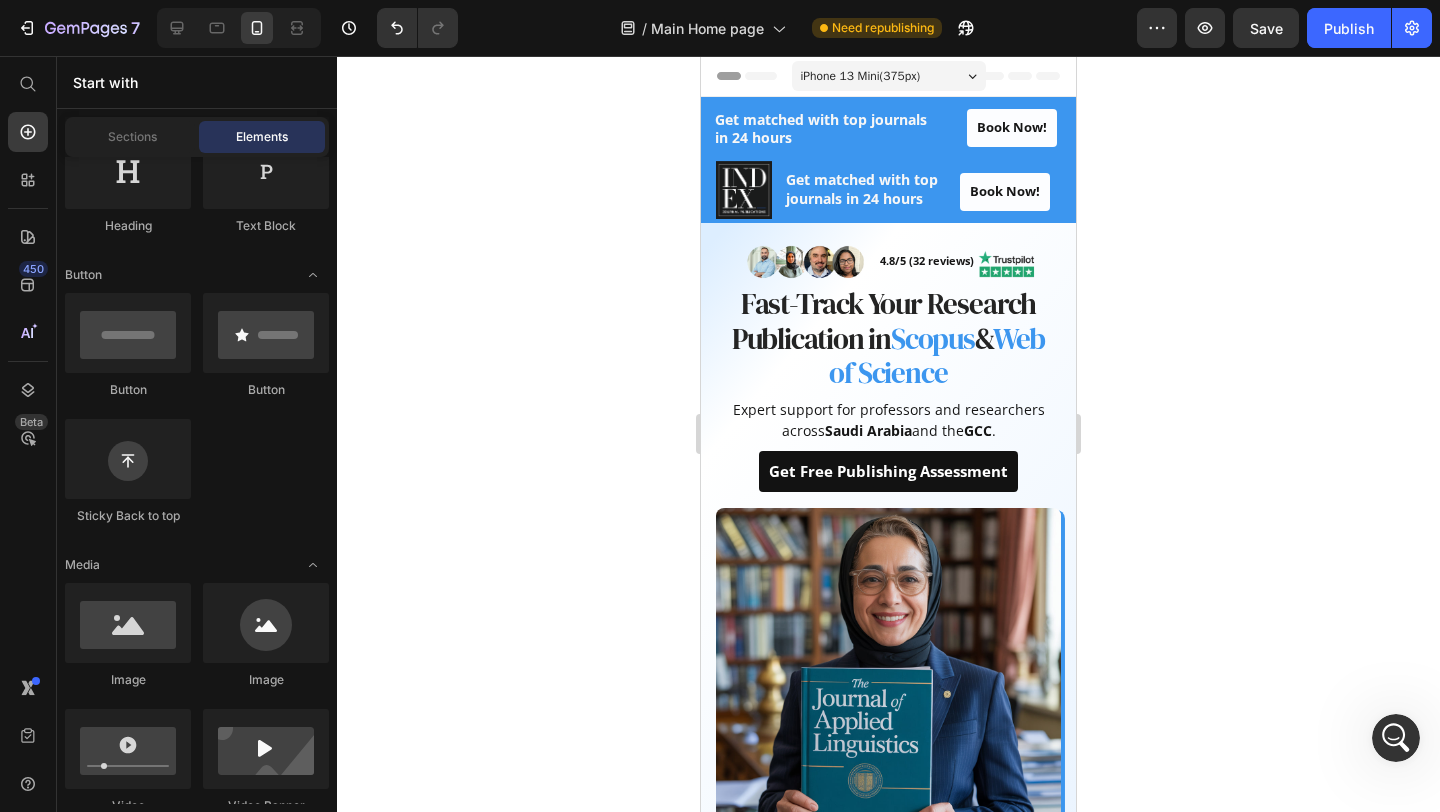 click 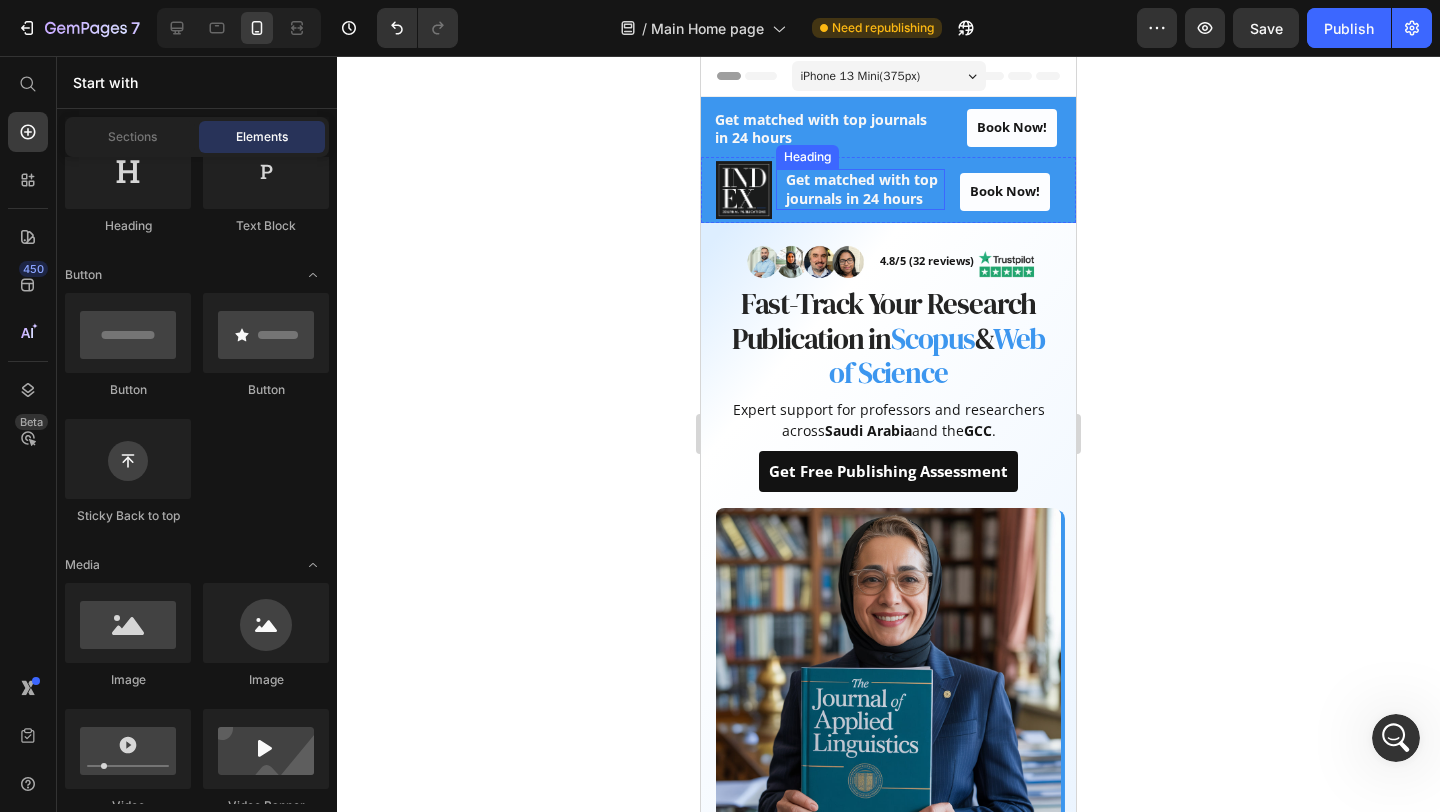 click on "Get matched with top journals in 24 hours" at bounding box center [862, 188] 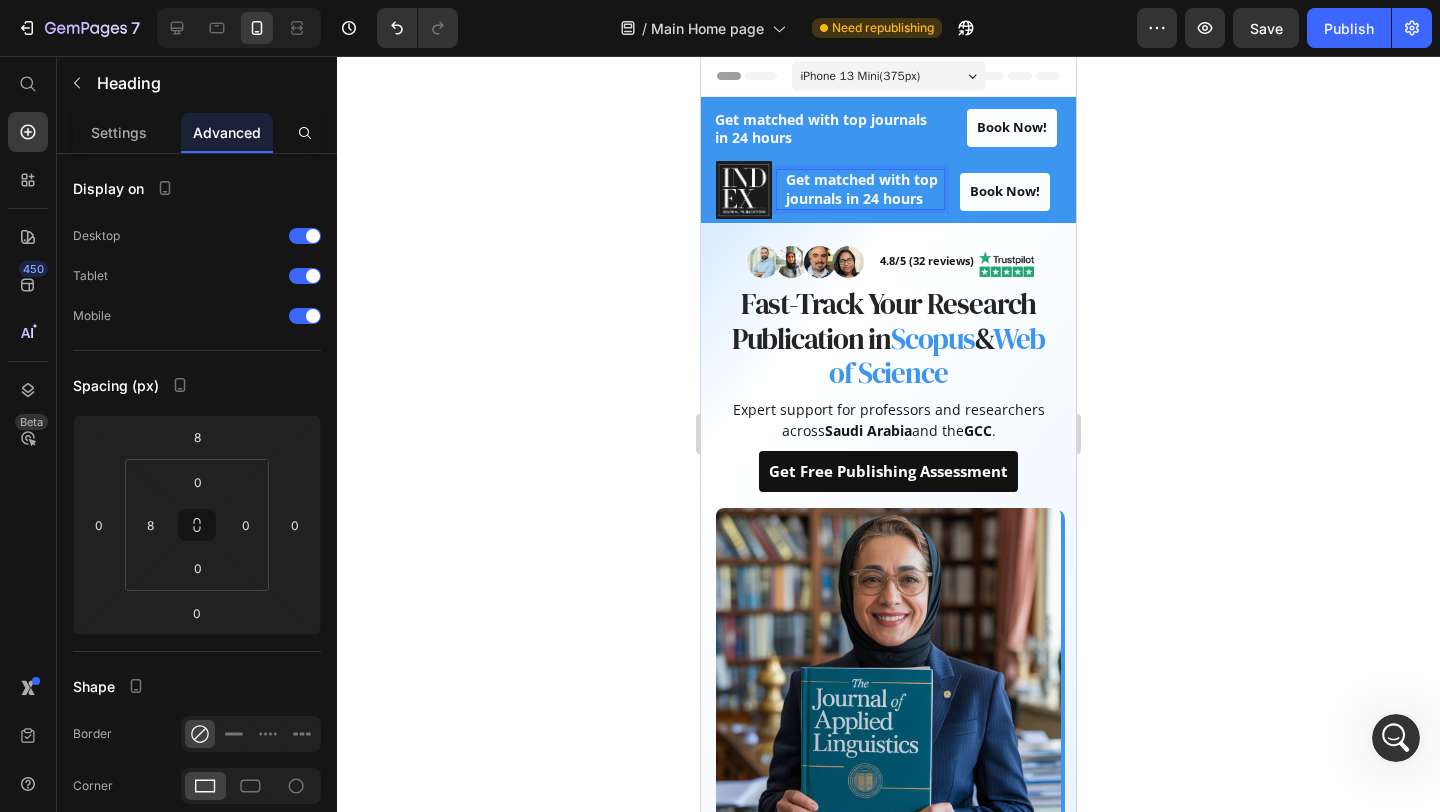 click on "Get matched with top journals in 24 hours" at bounding box center [862, 188] 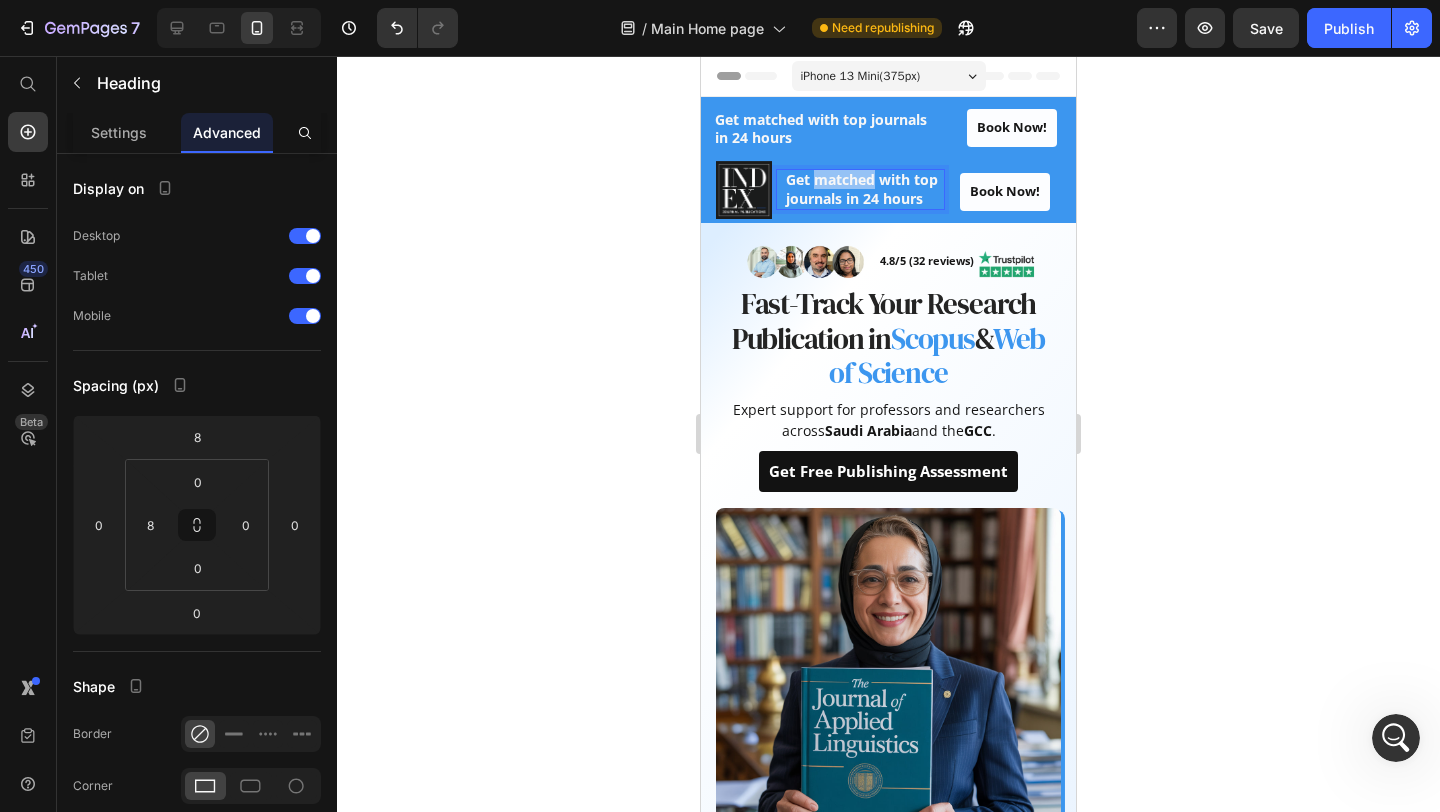 click on "Get matched with top journals in 24 hours" at bounding box center (862, 188) 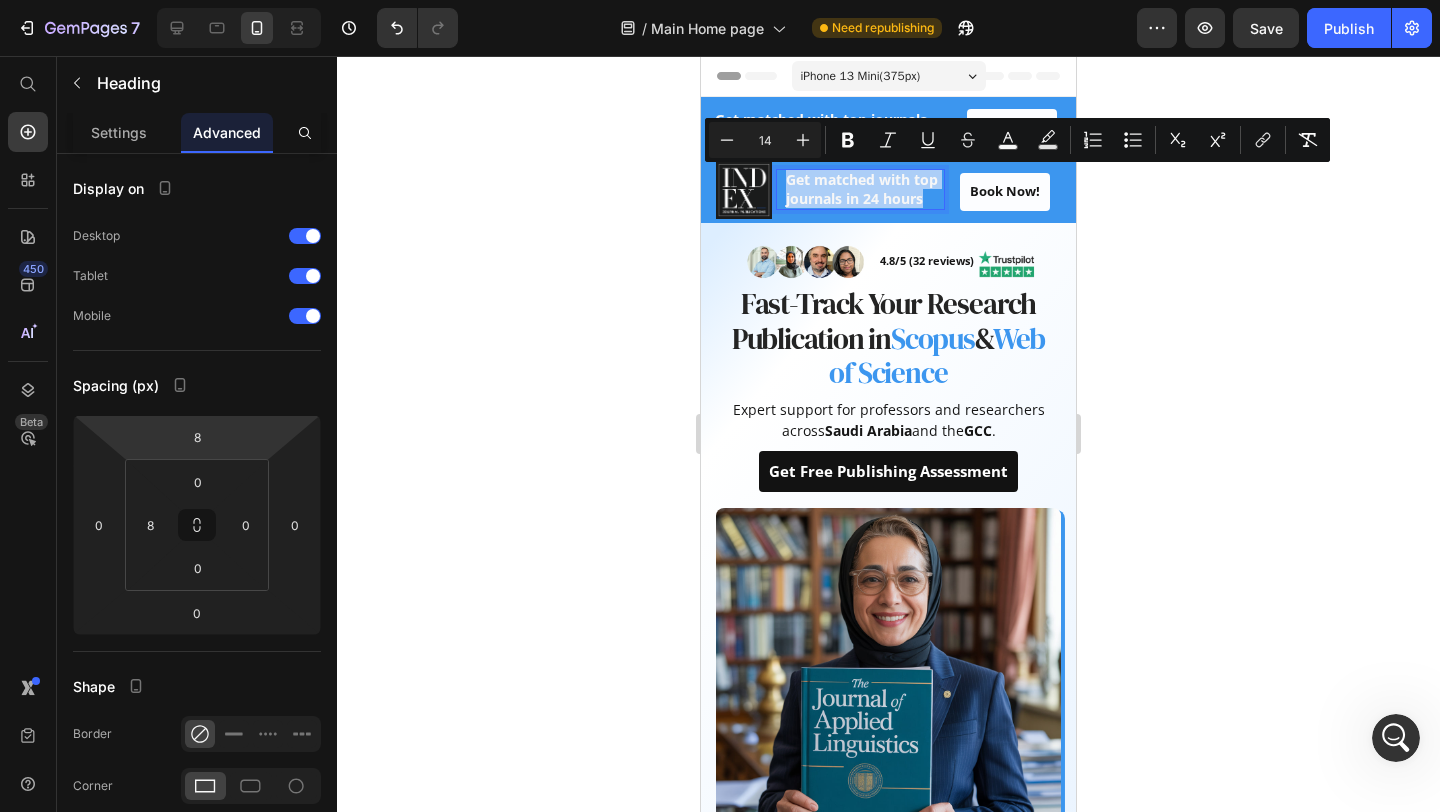 click 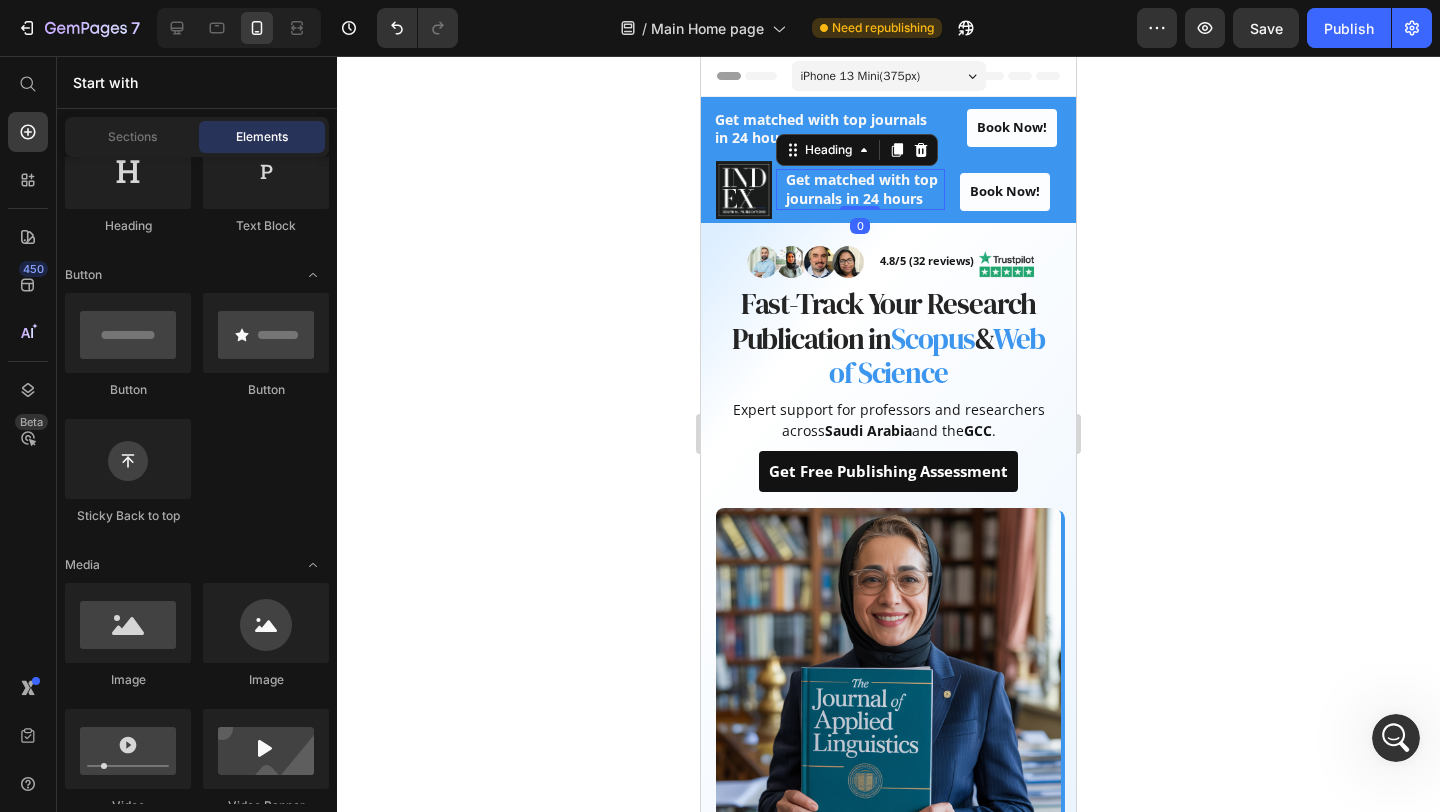 click on "Get matched with top journals in 24 hours" at bounding box center (862, 188) 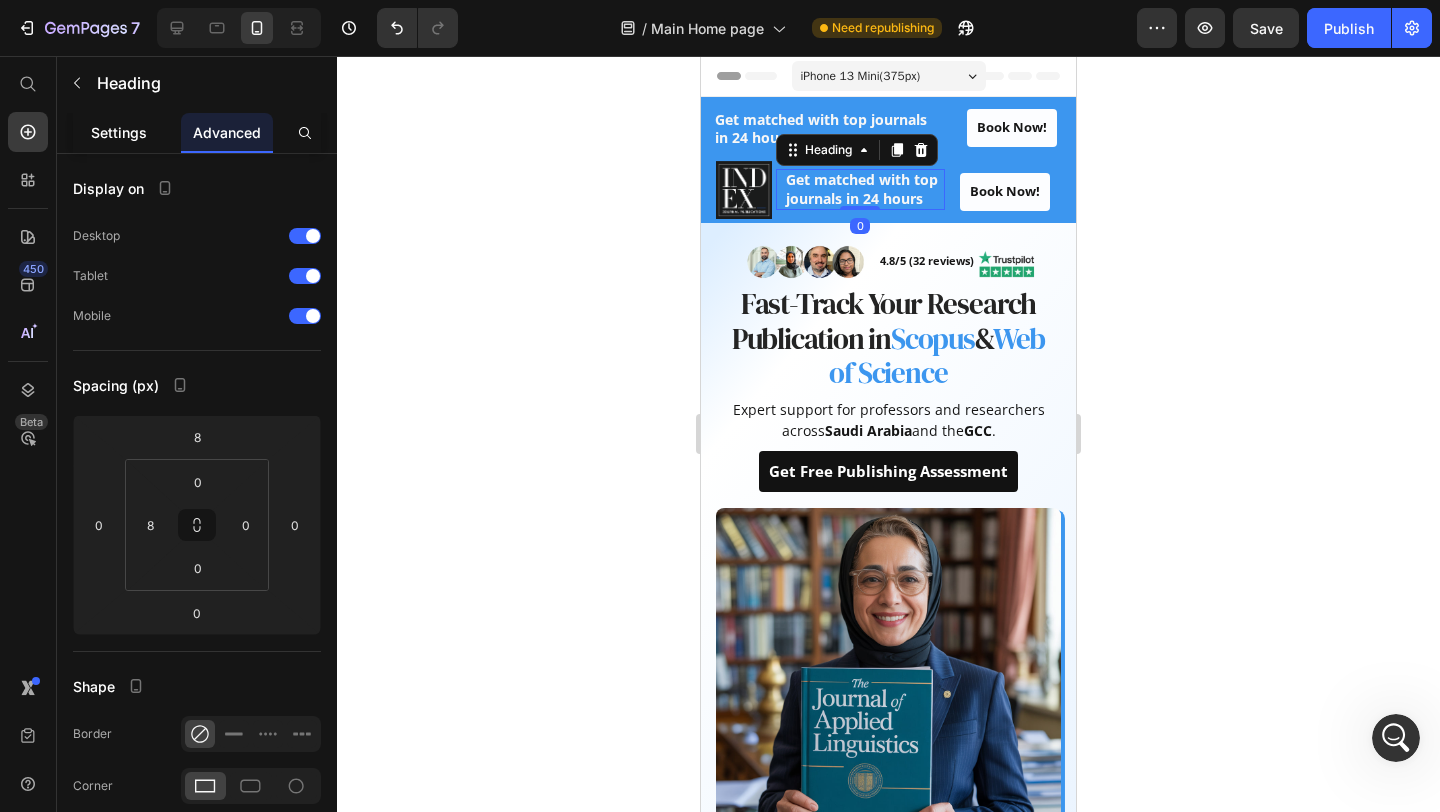 click on "Settings" at bounding box center [119, 132] 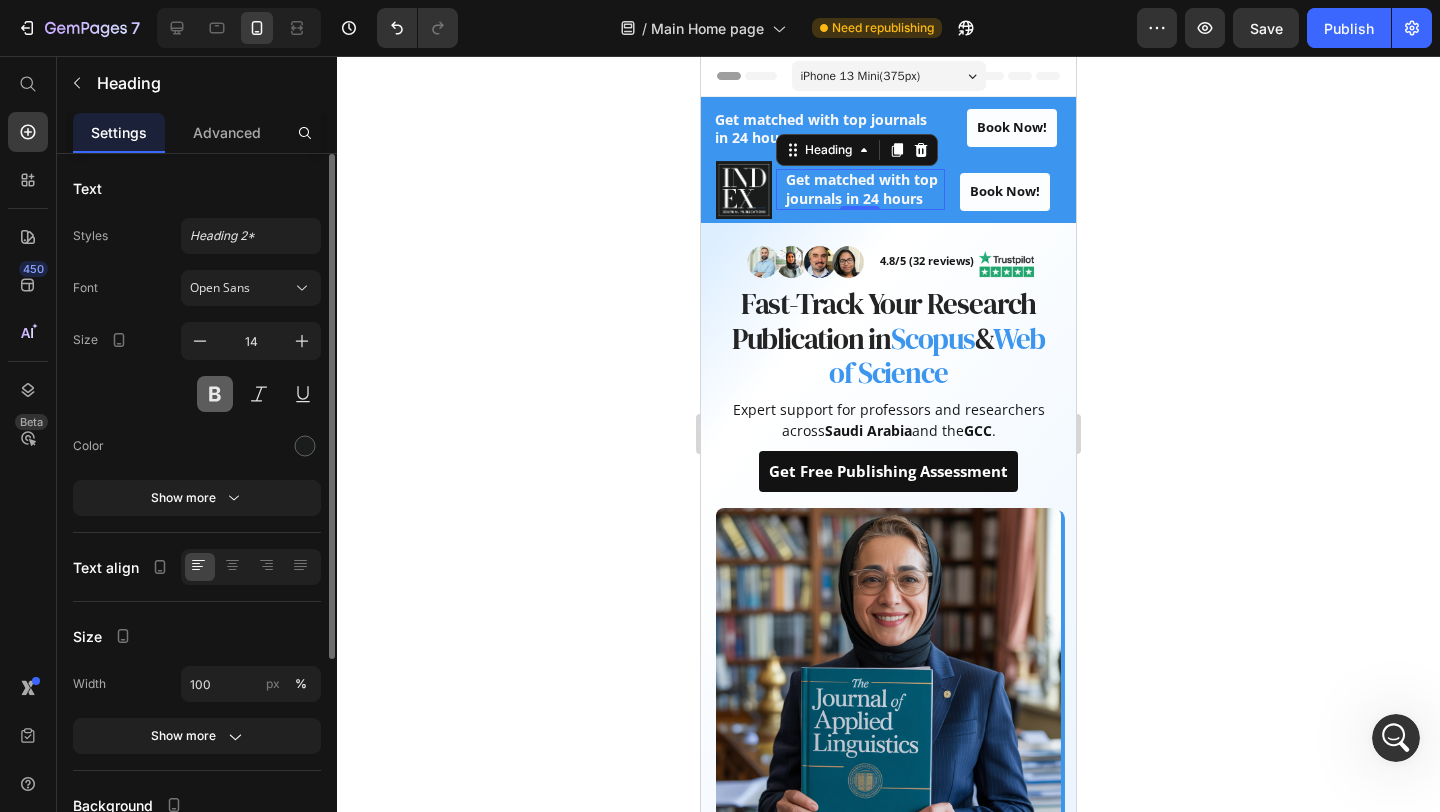 click at bounding box center [215, 394] 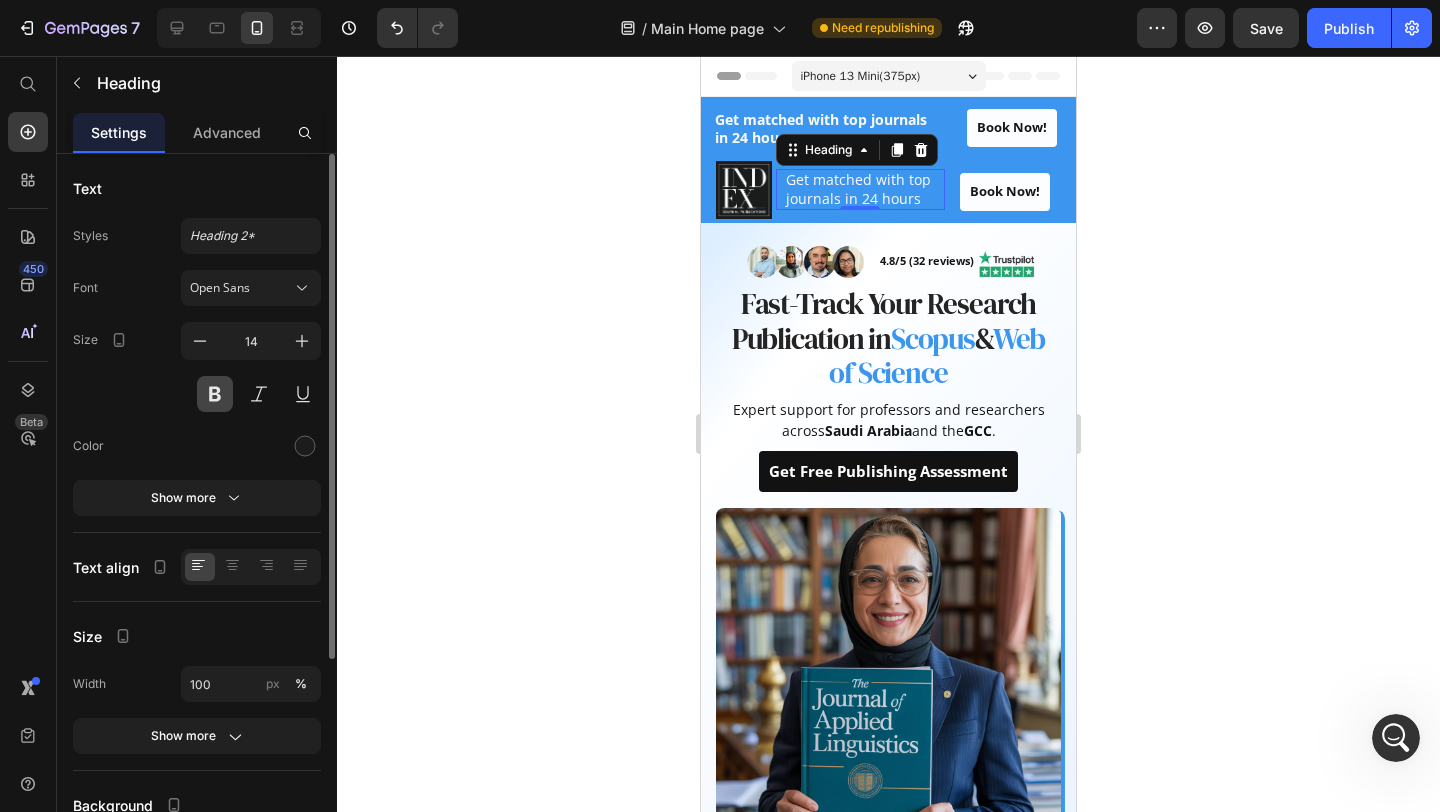 click at bounding box center (215, 394) 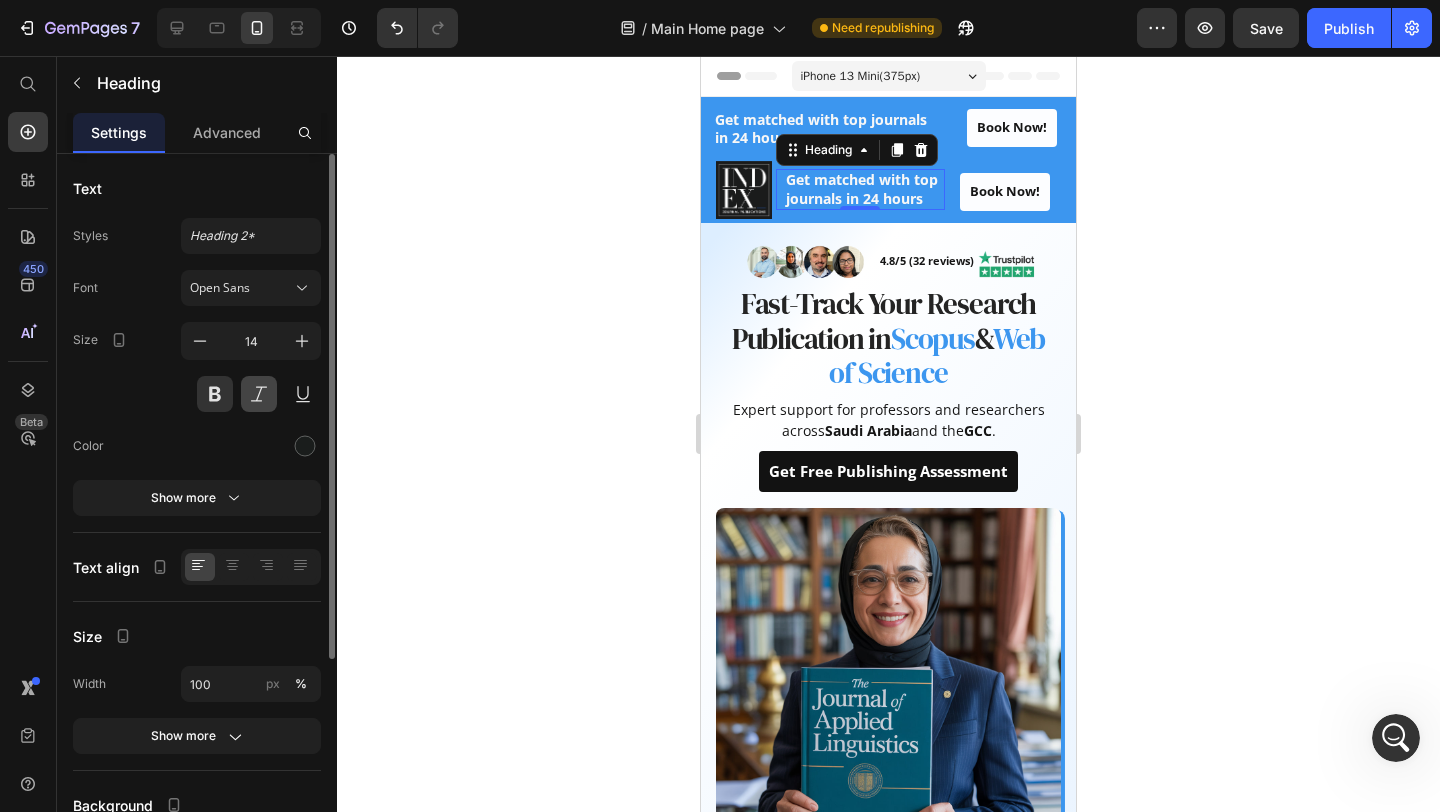 click at bounding box center [259, 394] 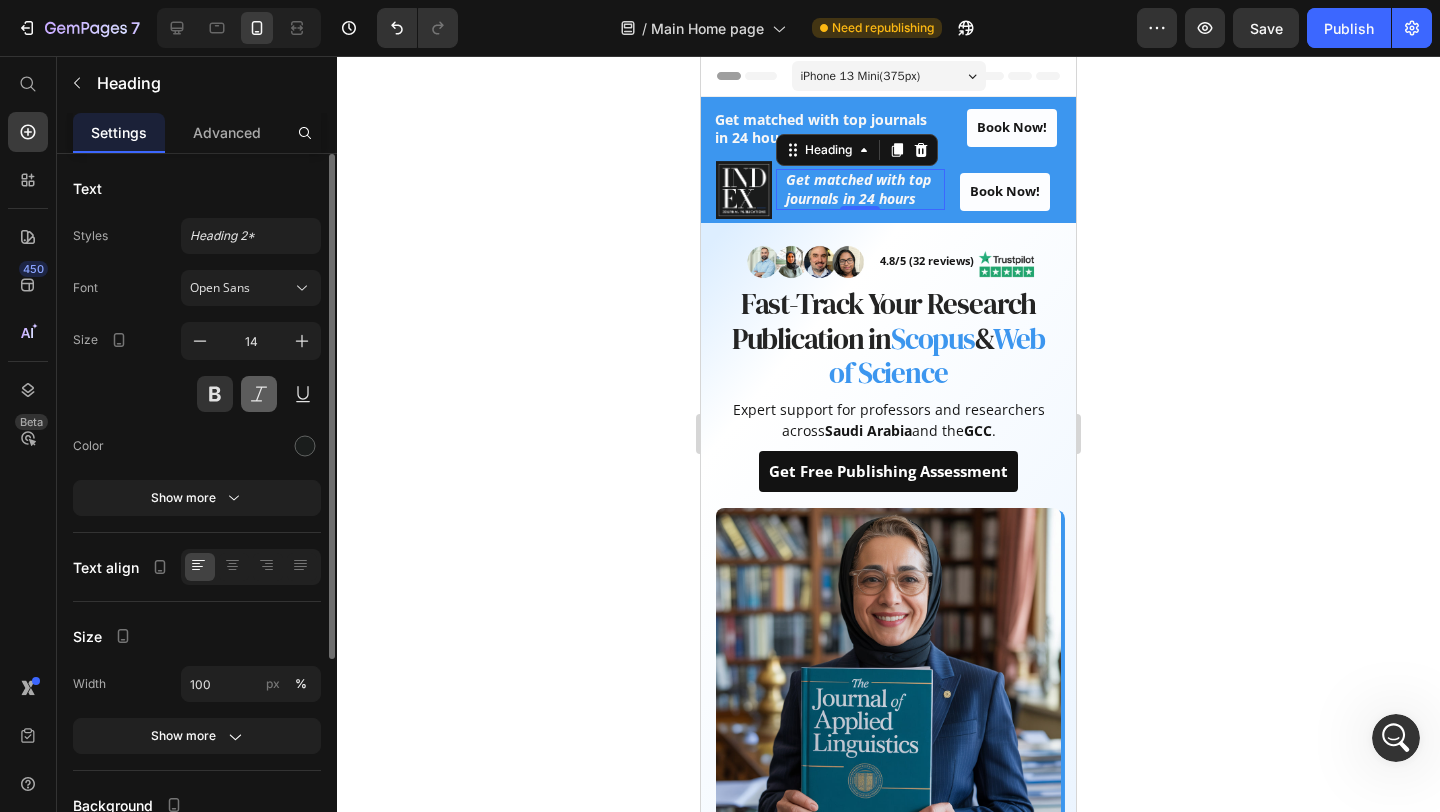 click at bounding box center (259, 394) 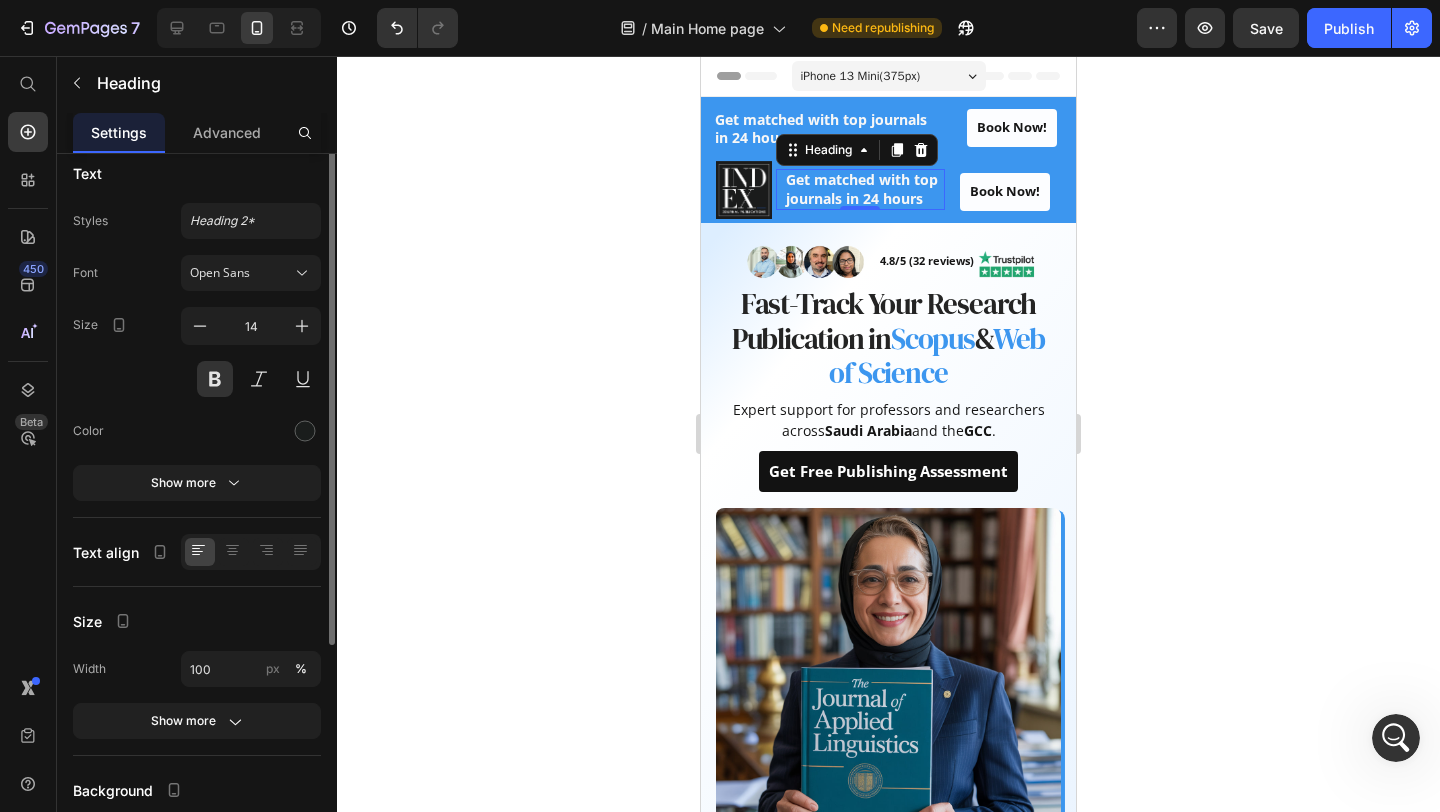 scroll, scrollTop: 1, scrollLeft: 0, axis: vertical 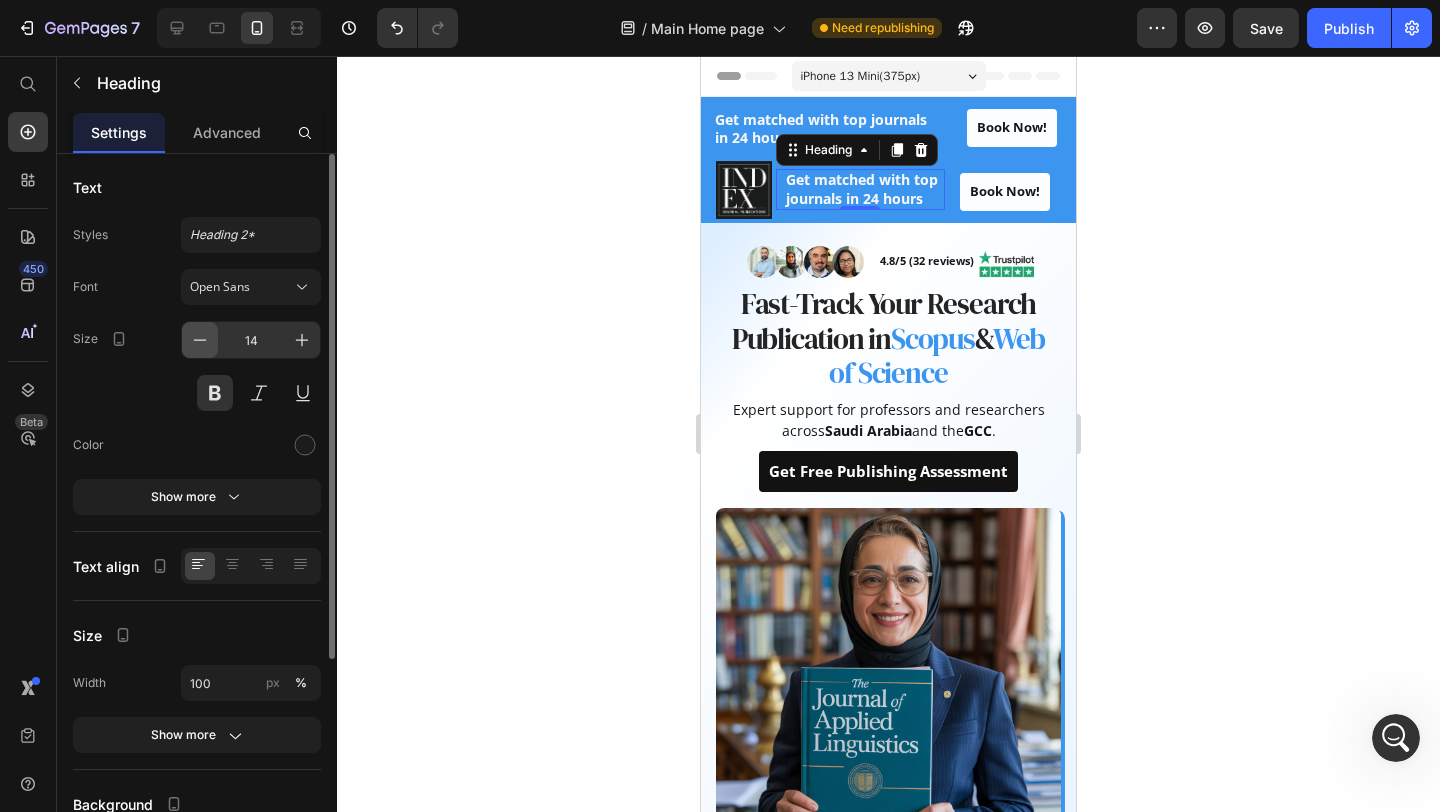 click 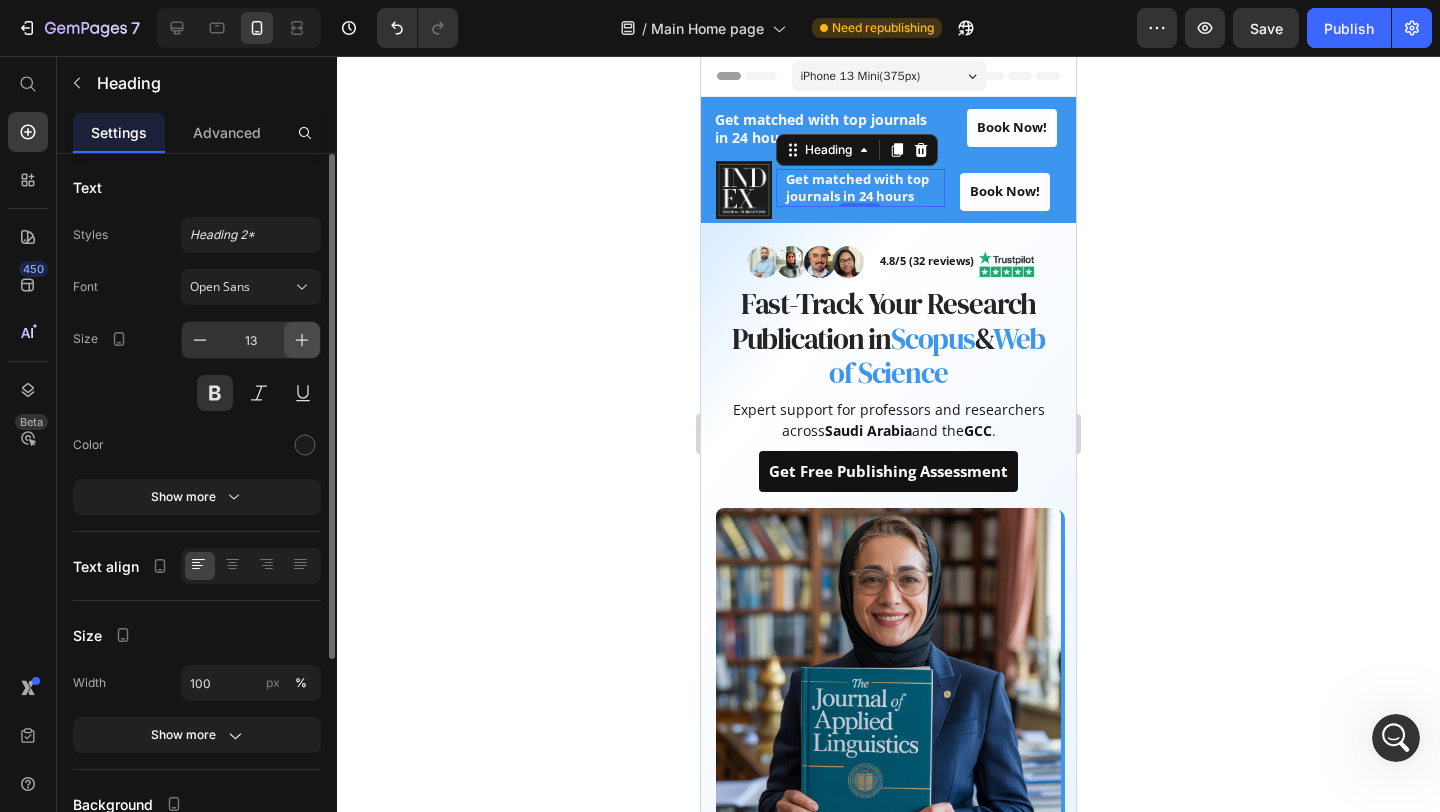 click 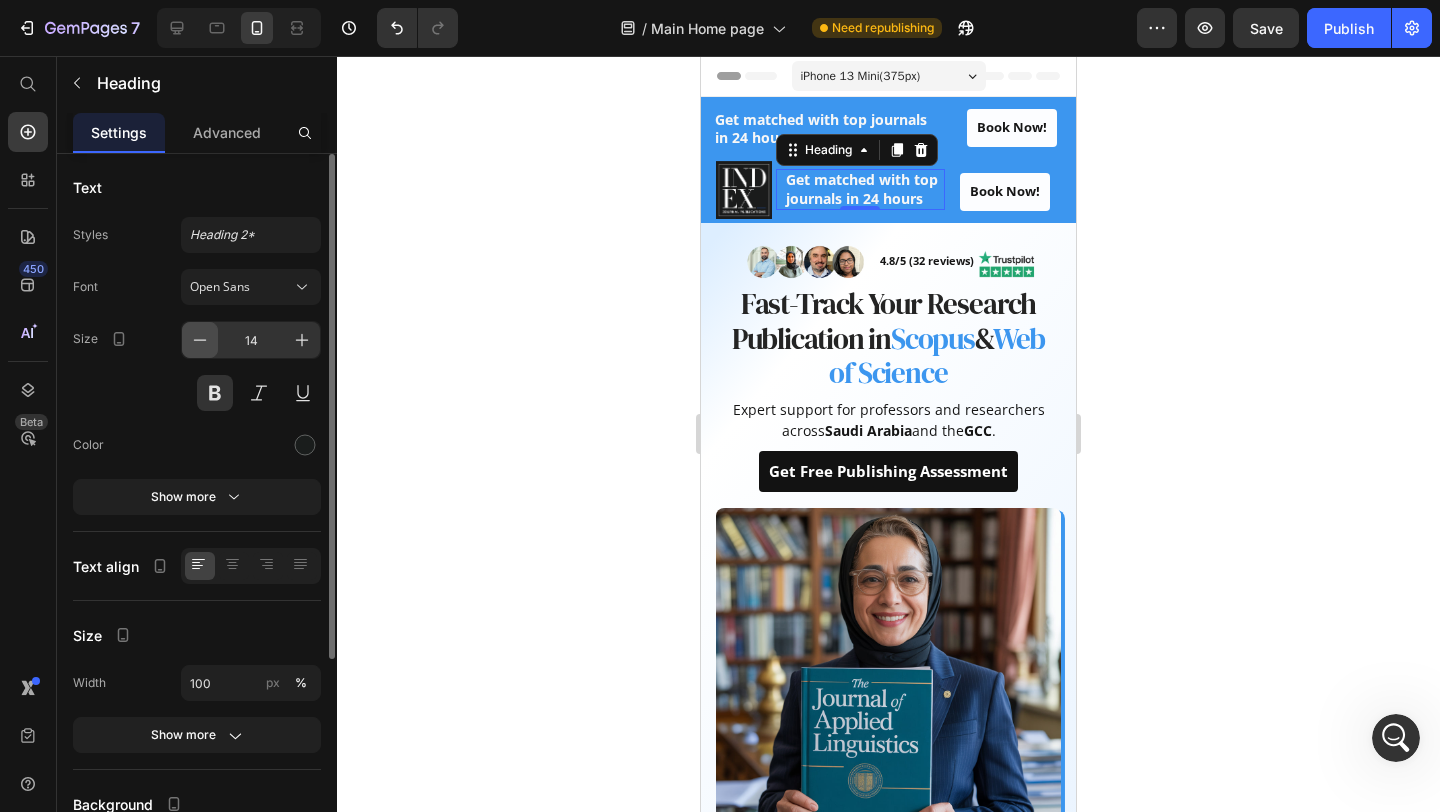 click 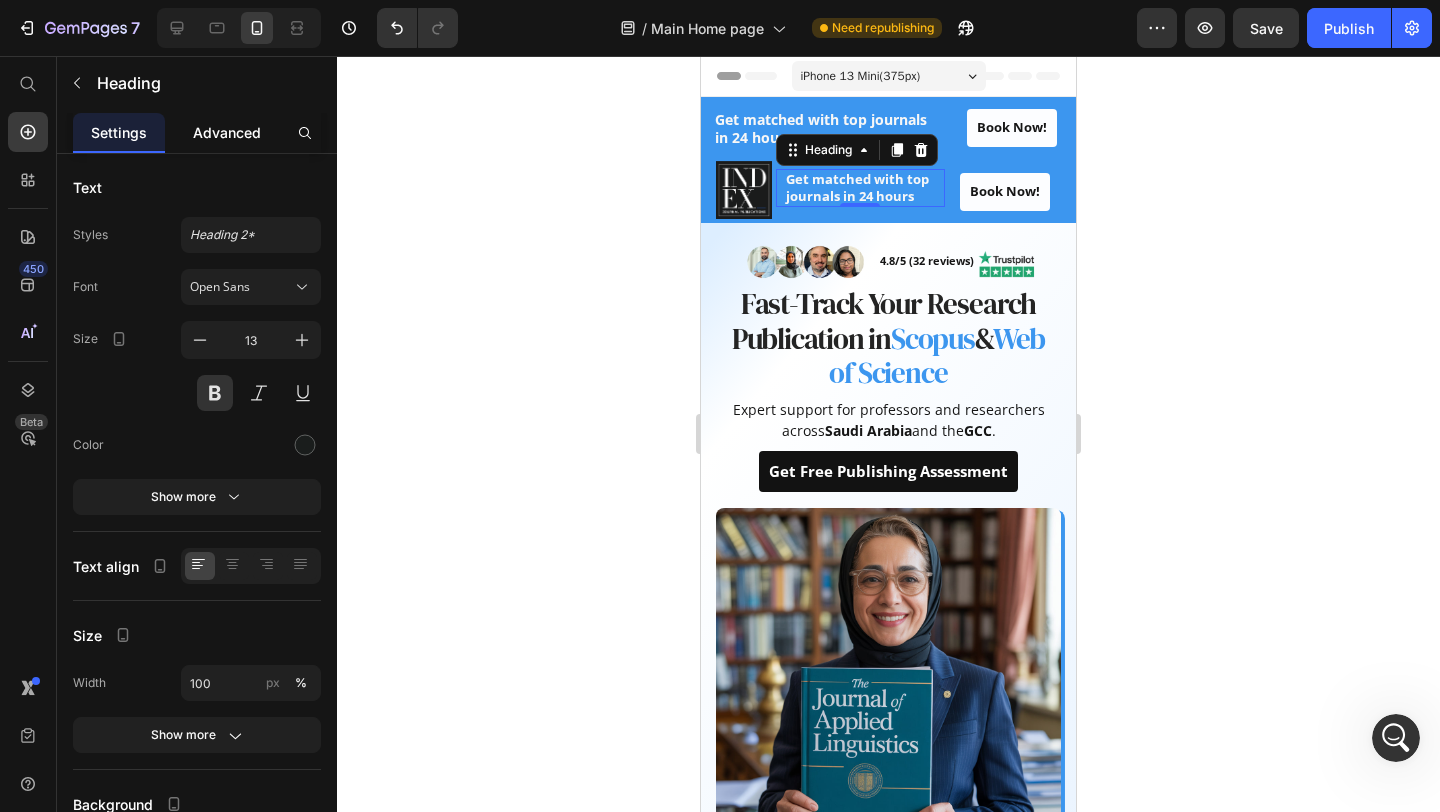 click on "Advanced" at bounding box center (227, 132) 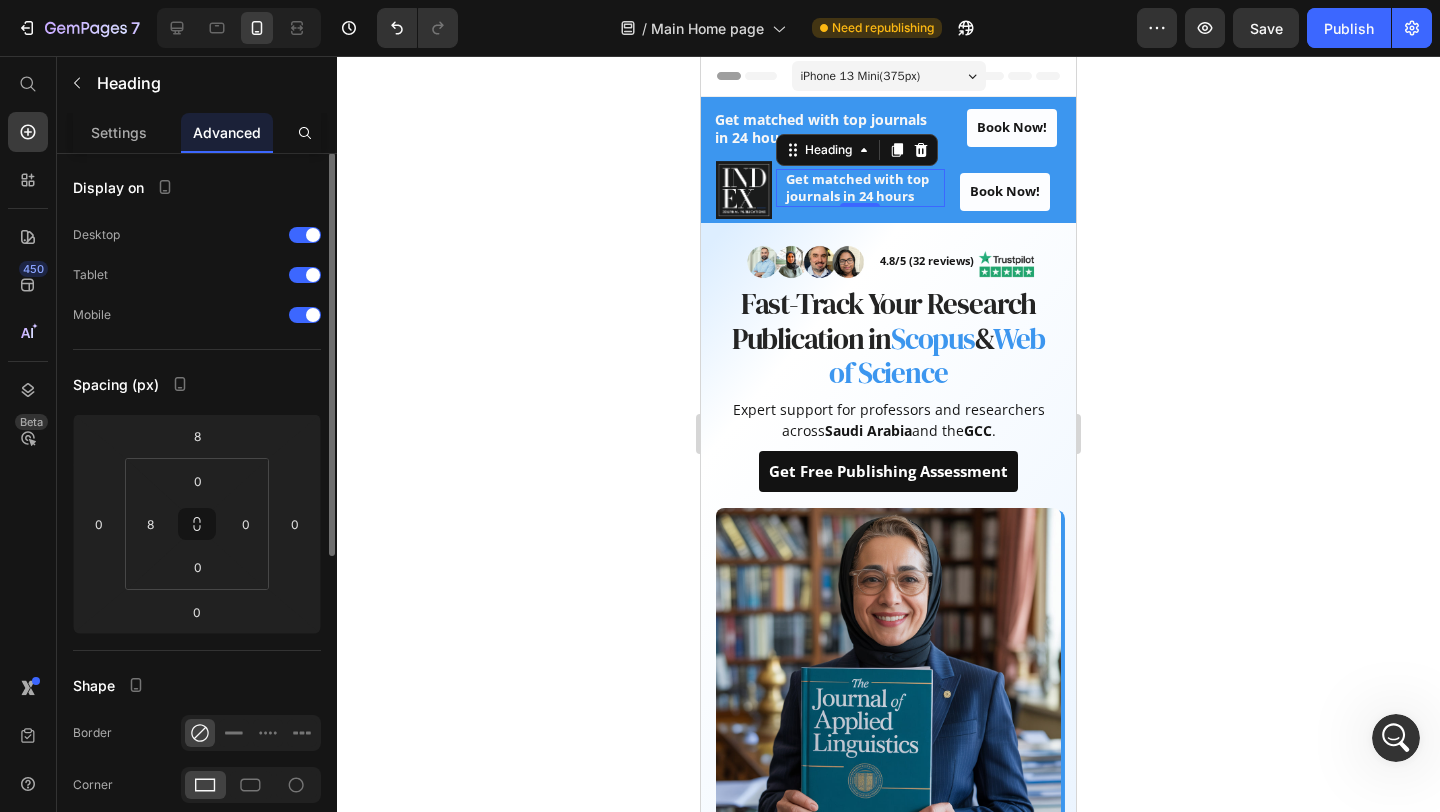 scroll, scrollTop: 0, scrollLeft: 0, axis: both 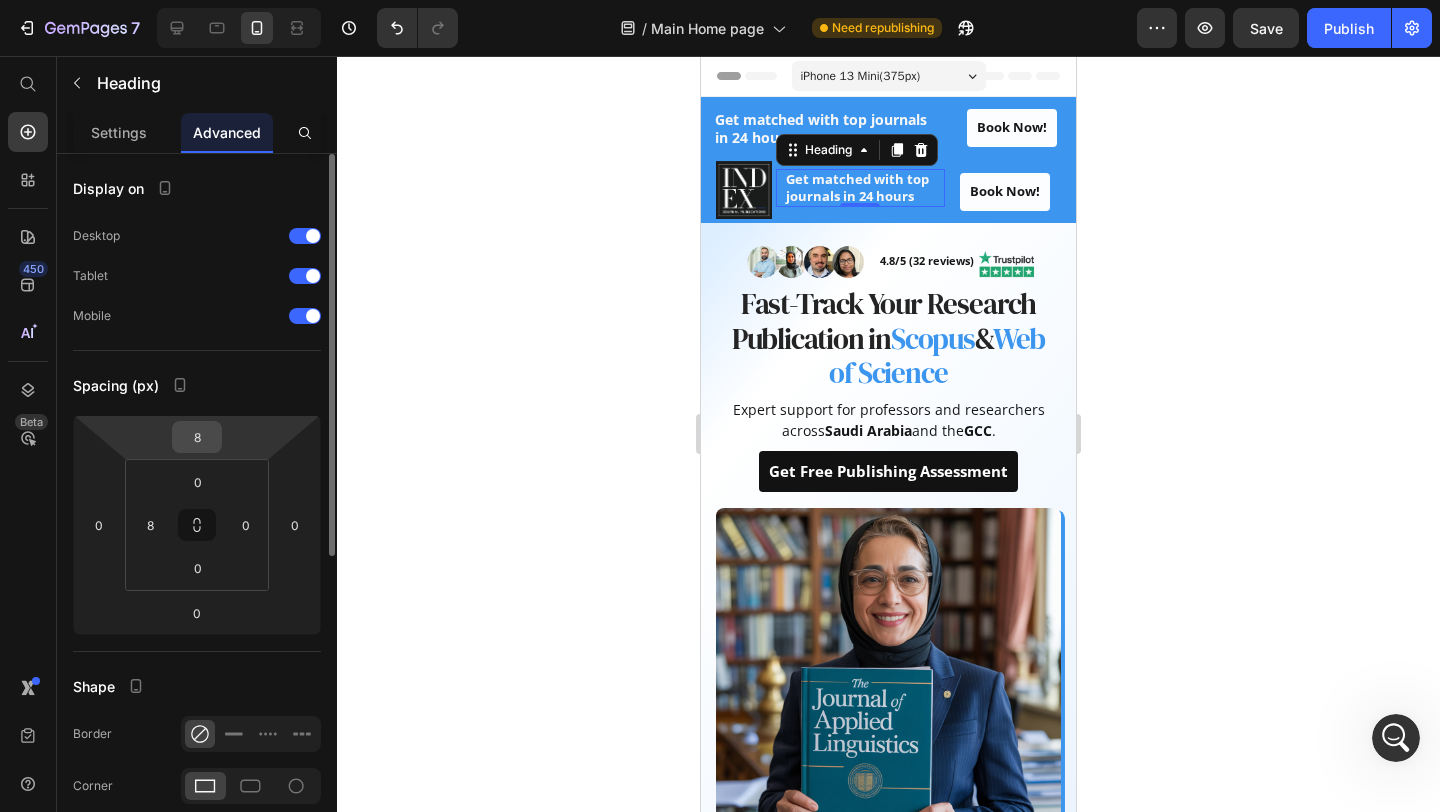 click on "8" at bounding box center (197, 437) 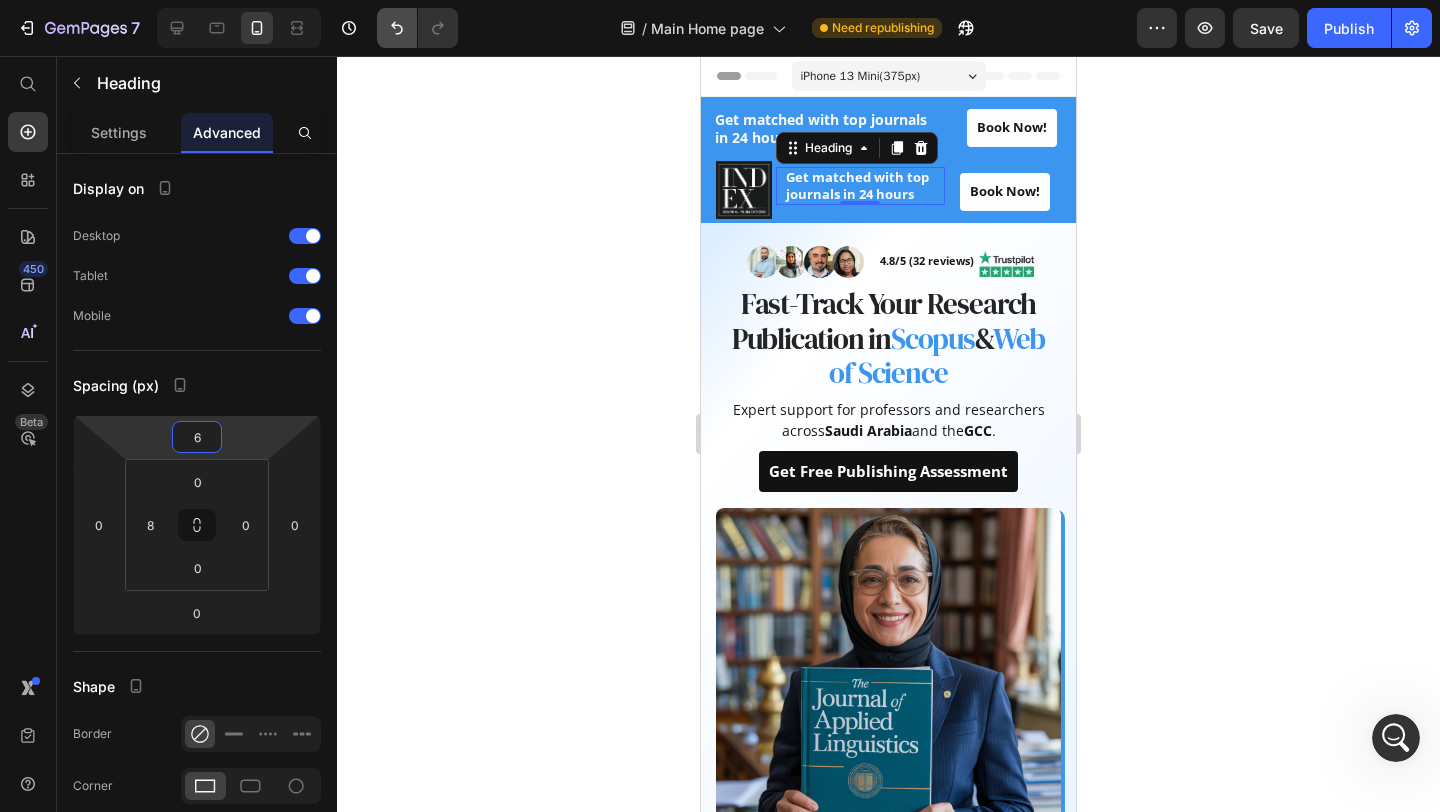 type on "6" 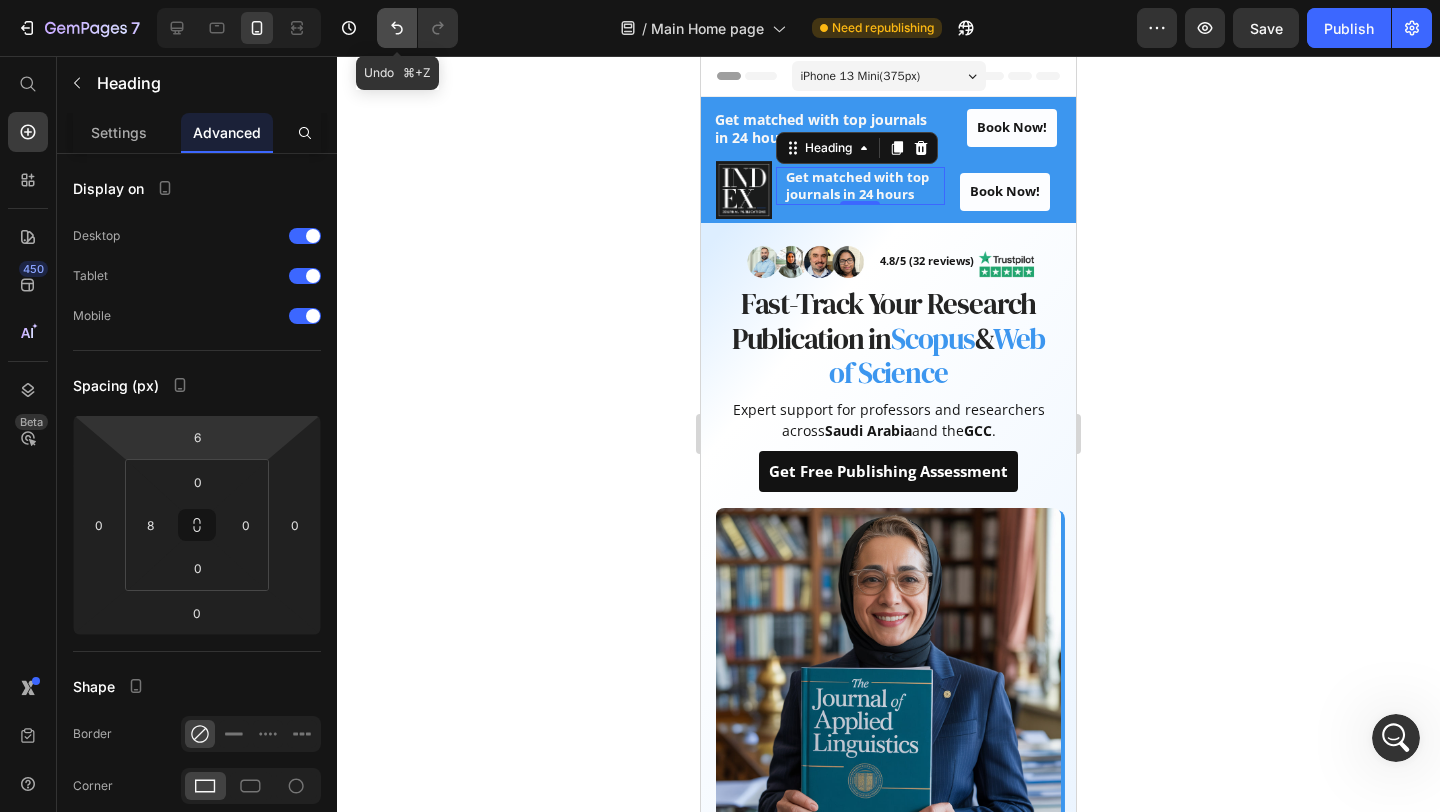 click 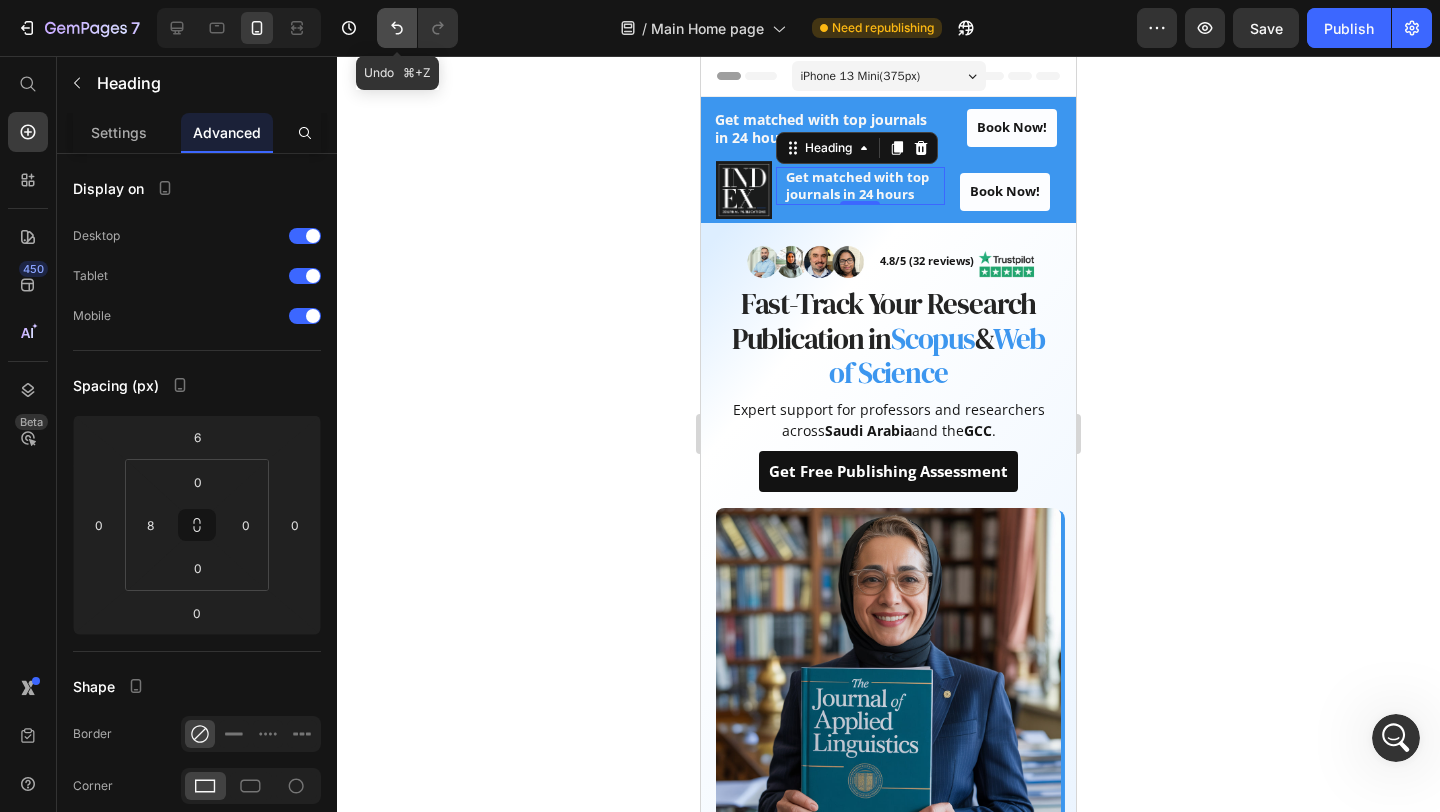 click 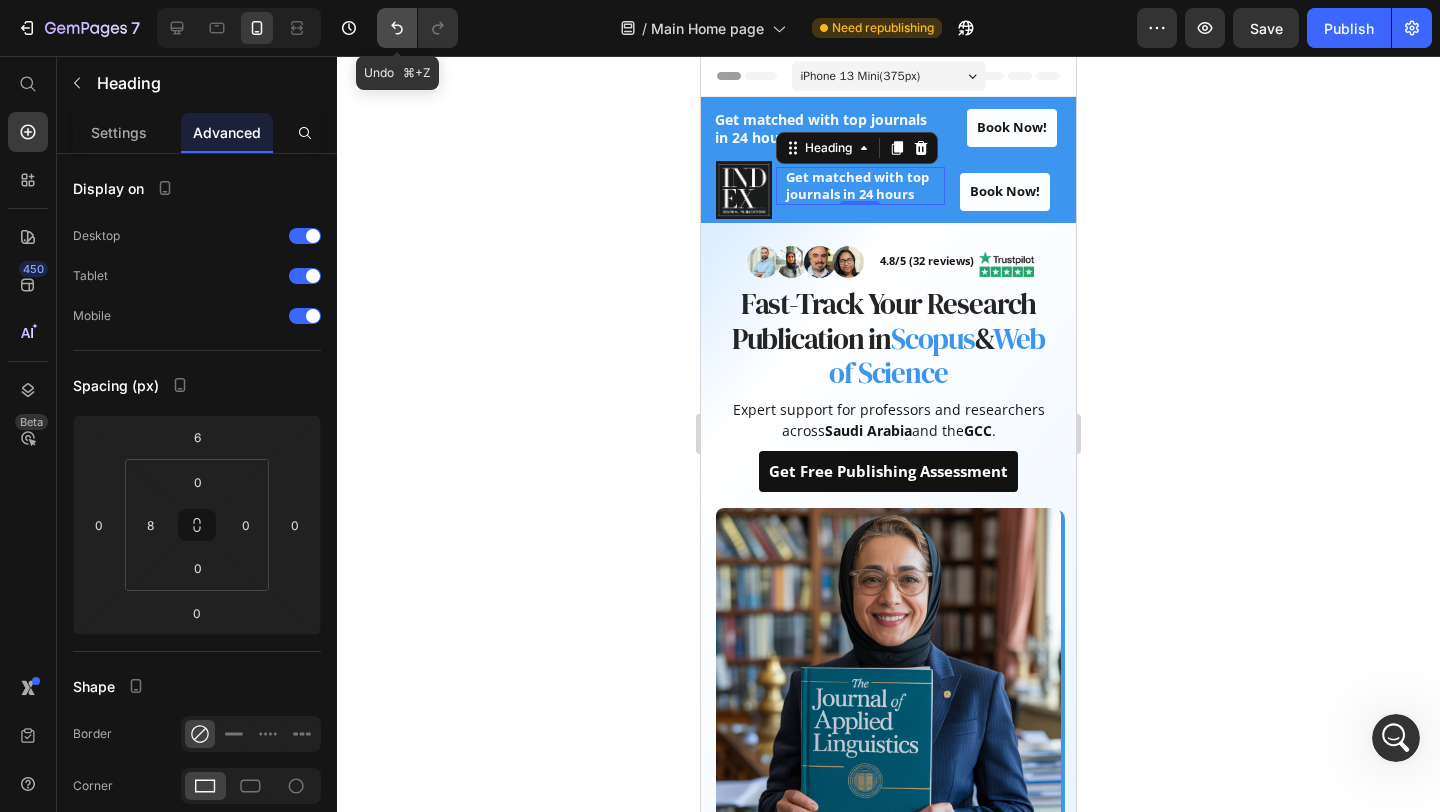 click 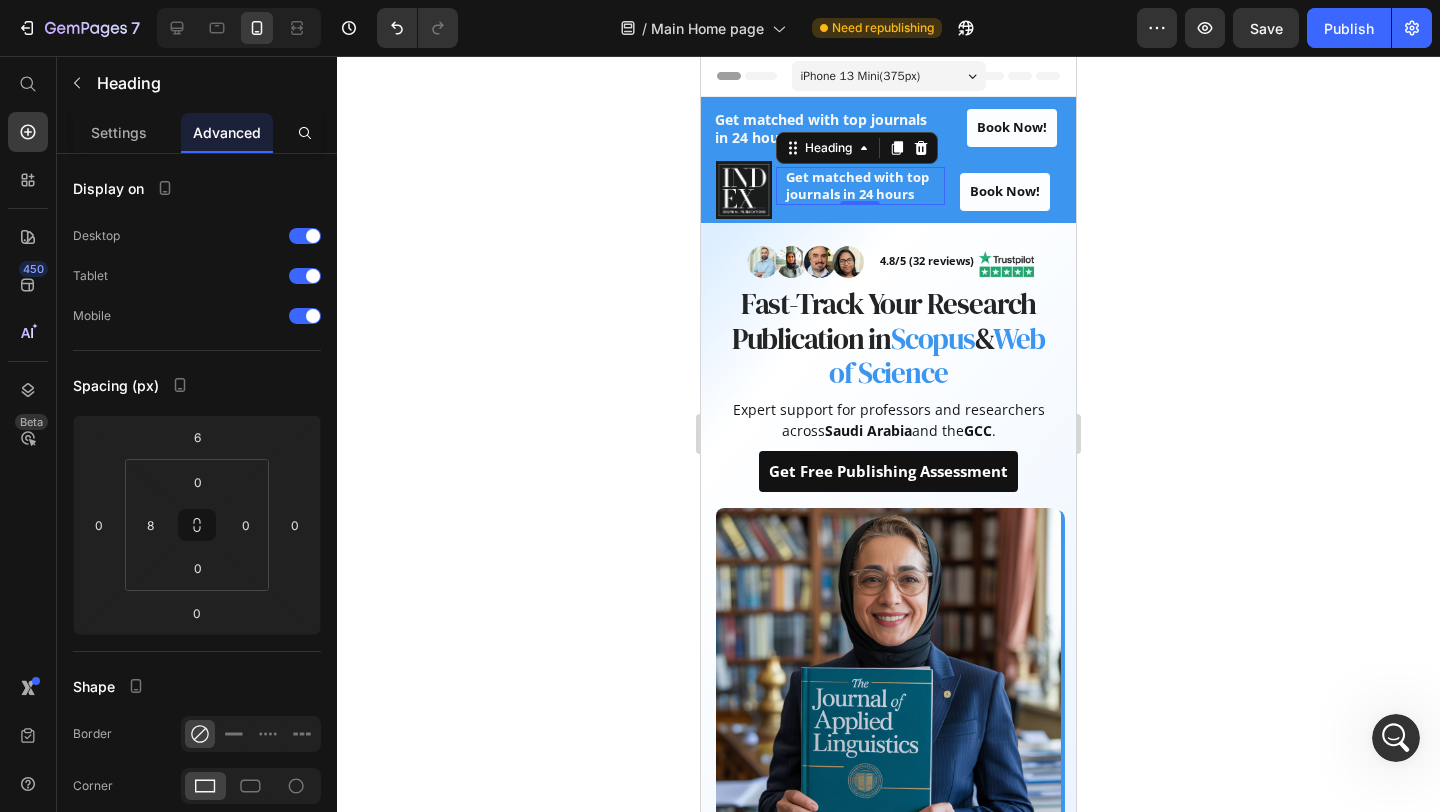 click 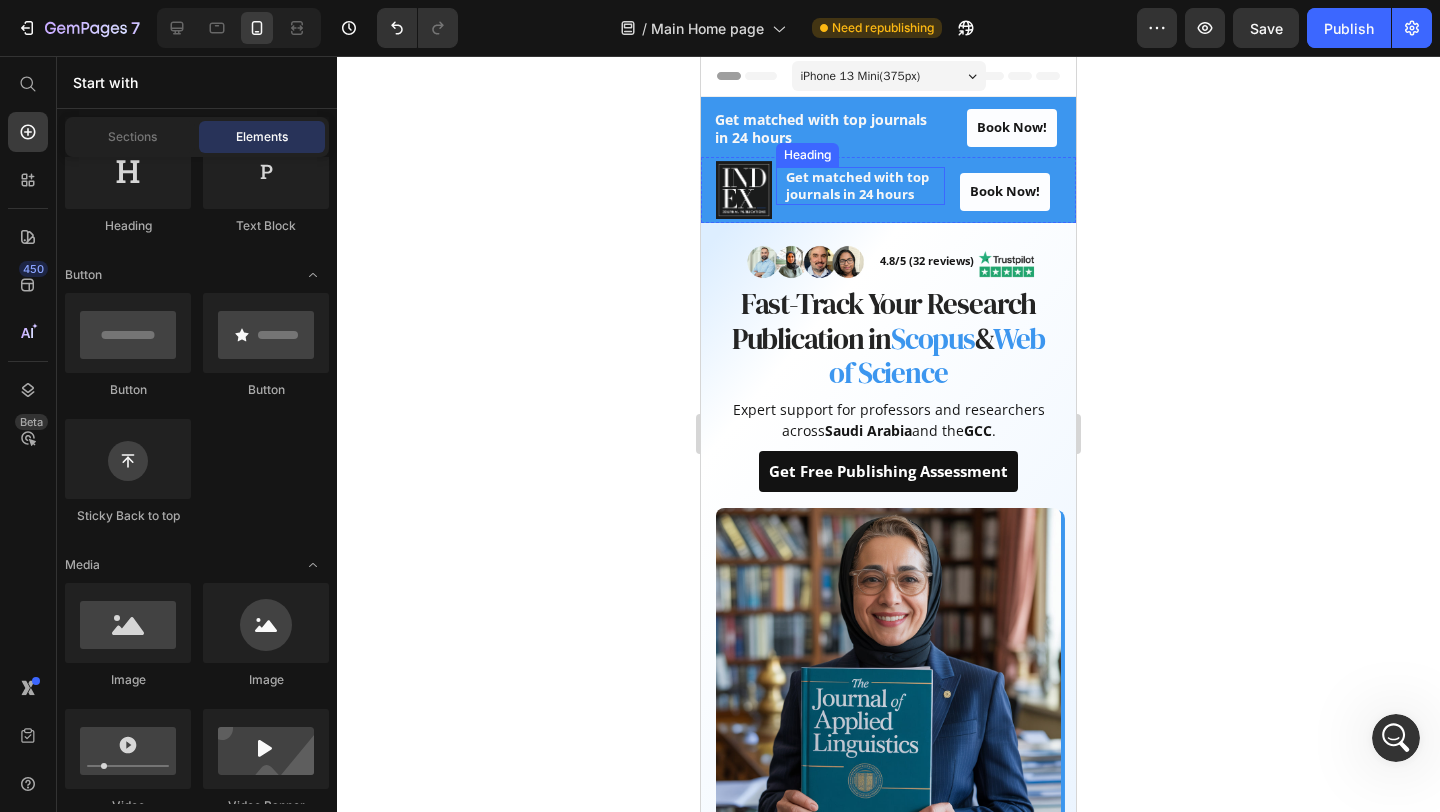 click on "Get matched with top journals in 24 hours" at bounding box center (857, 185) 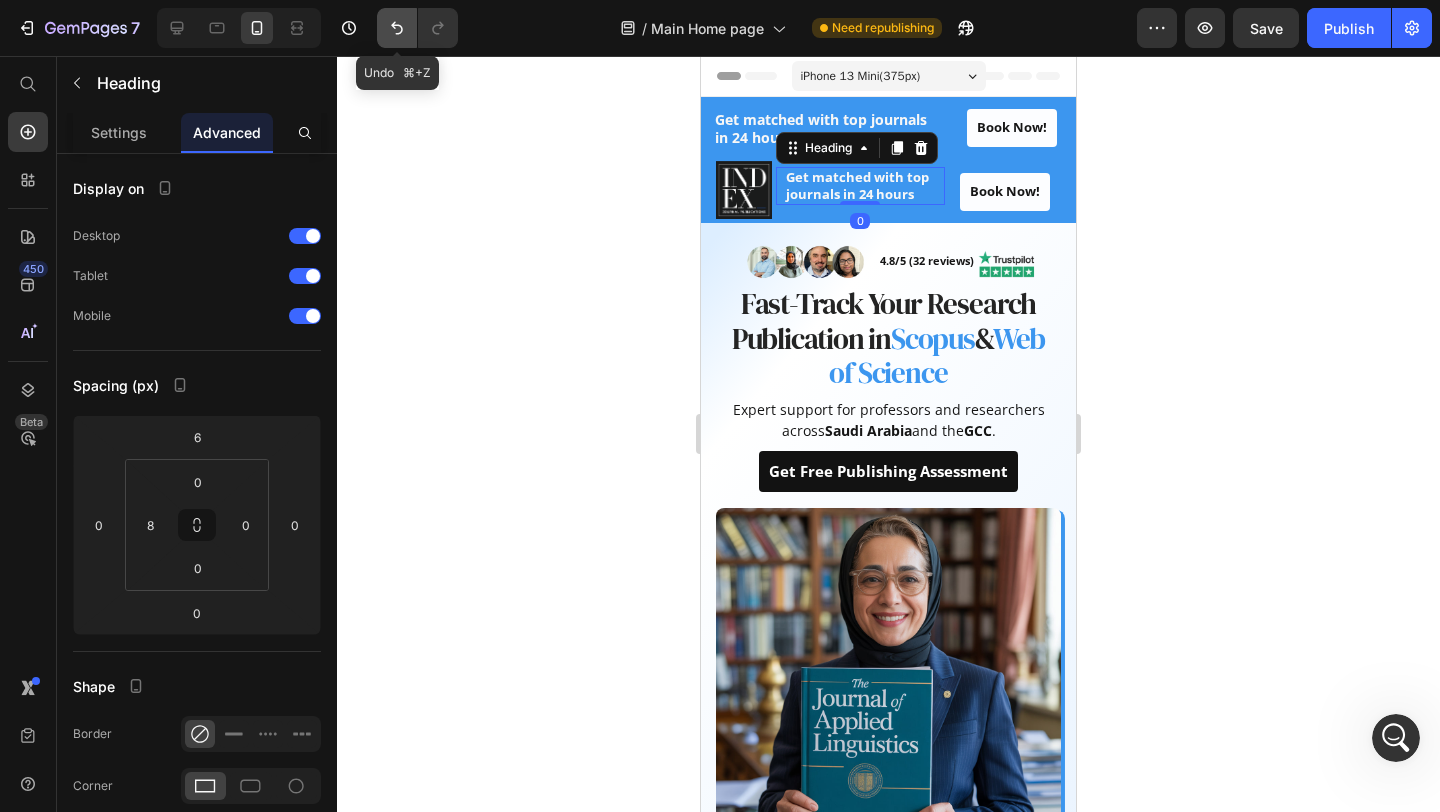 click 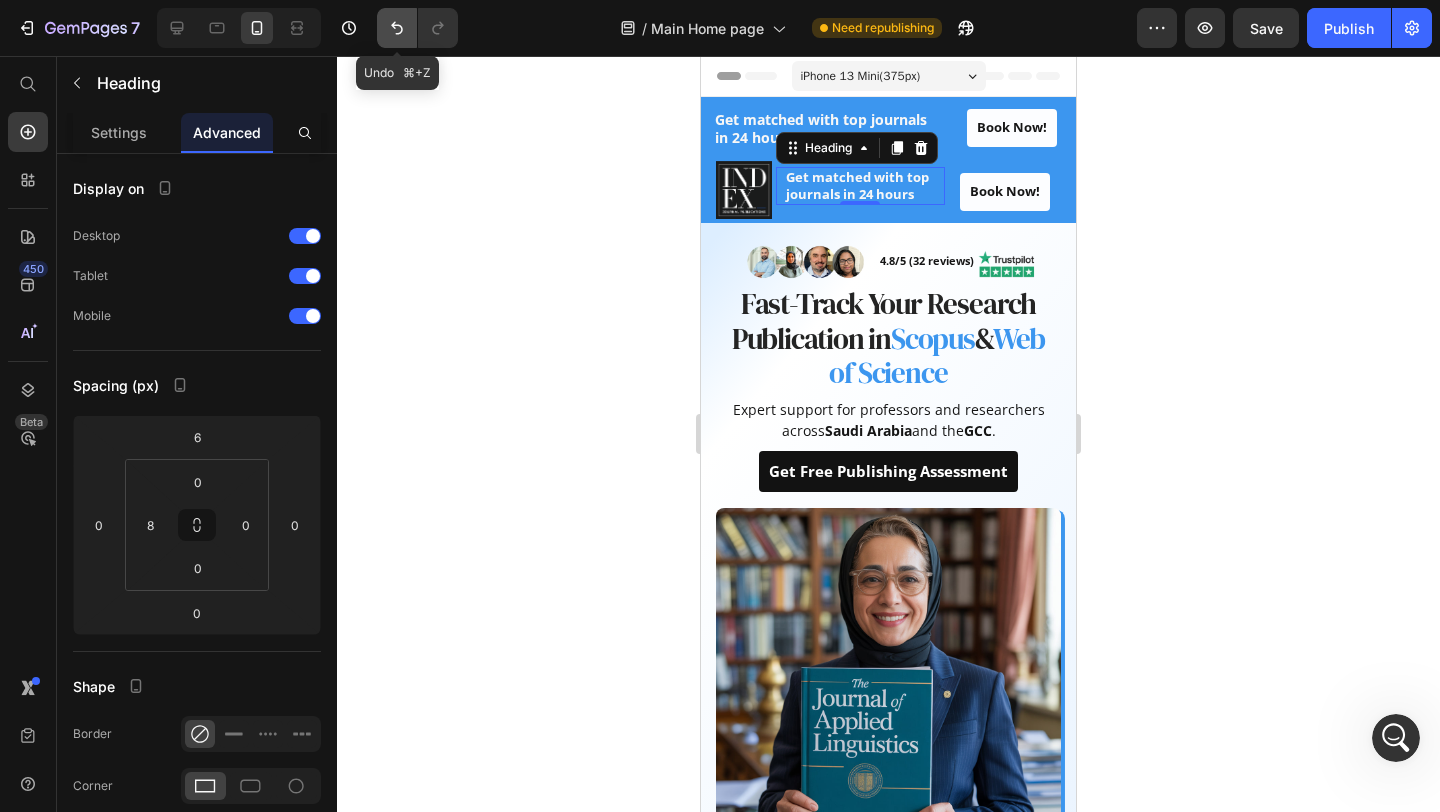 click 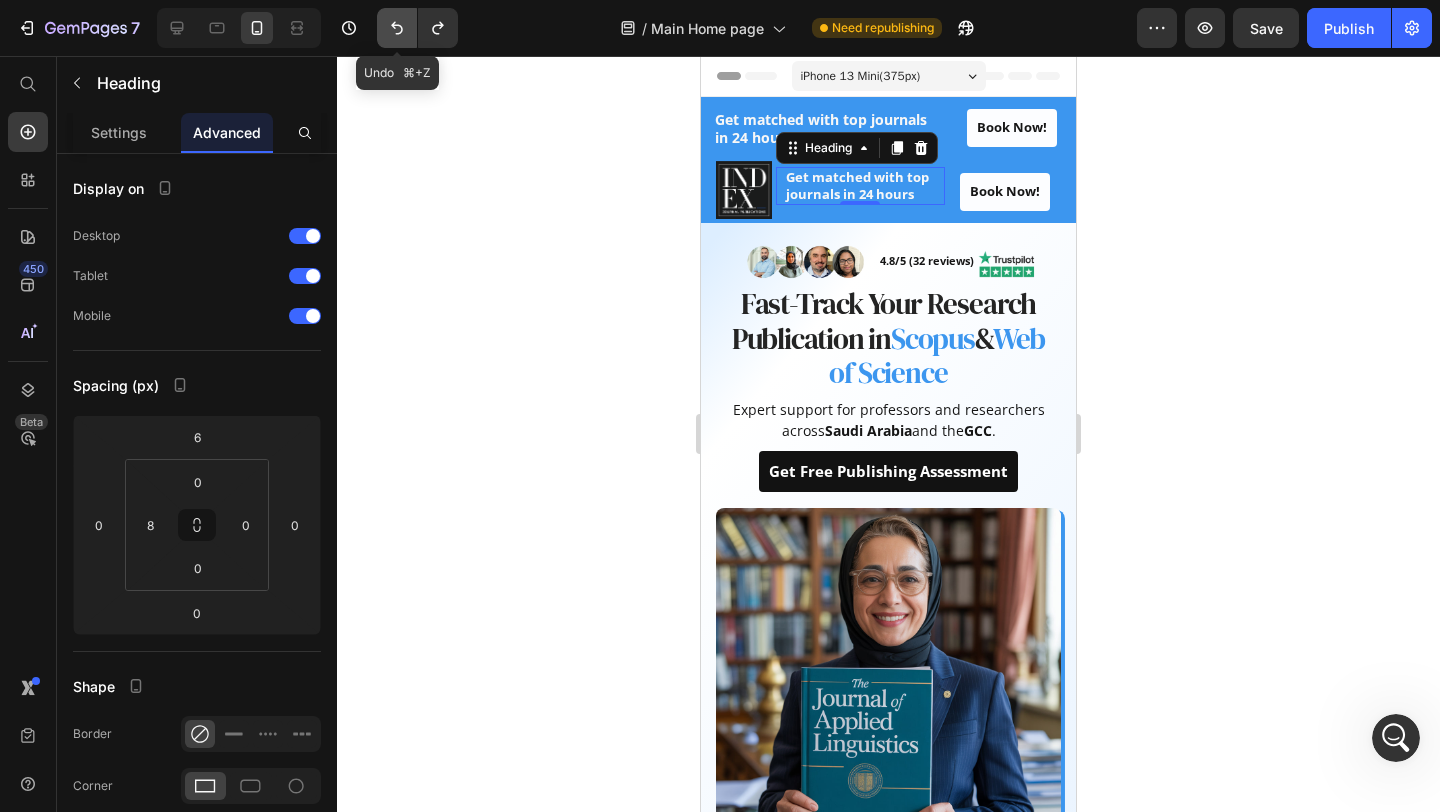 click 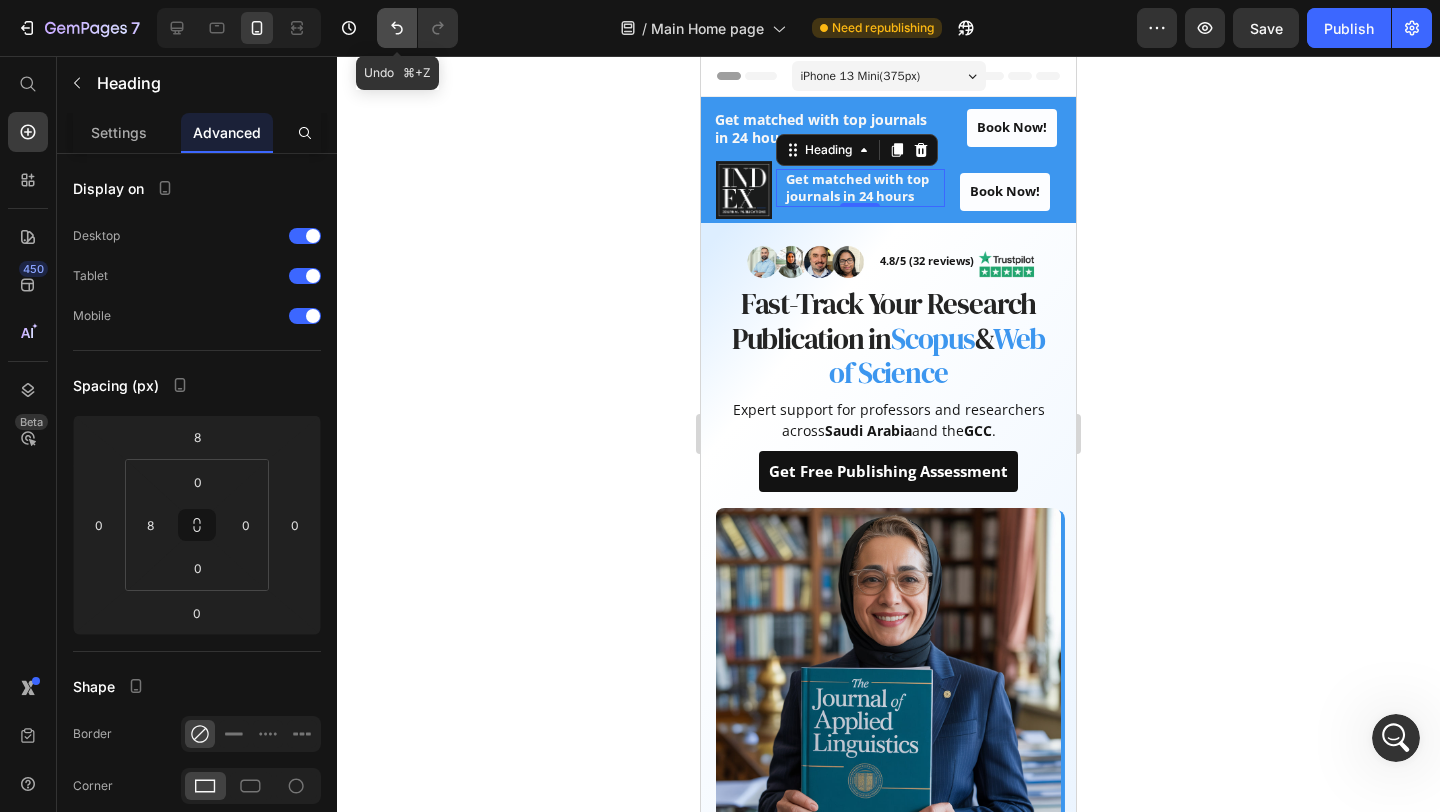 click 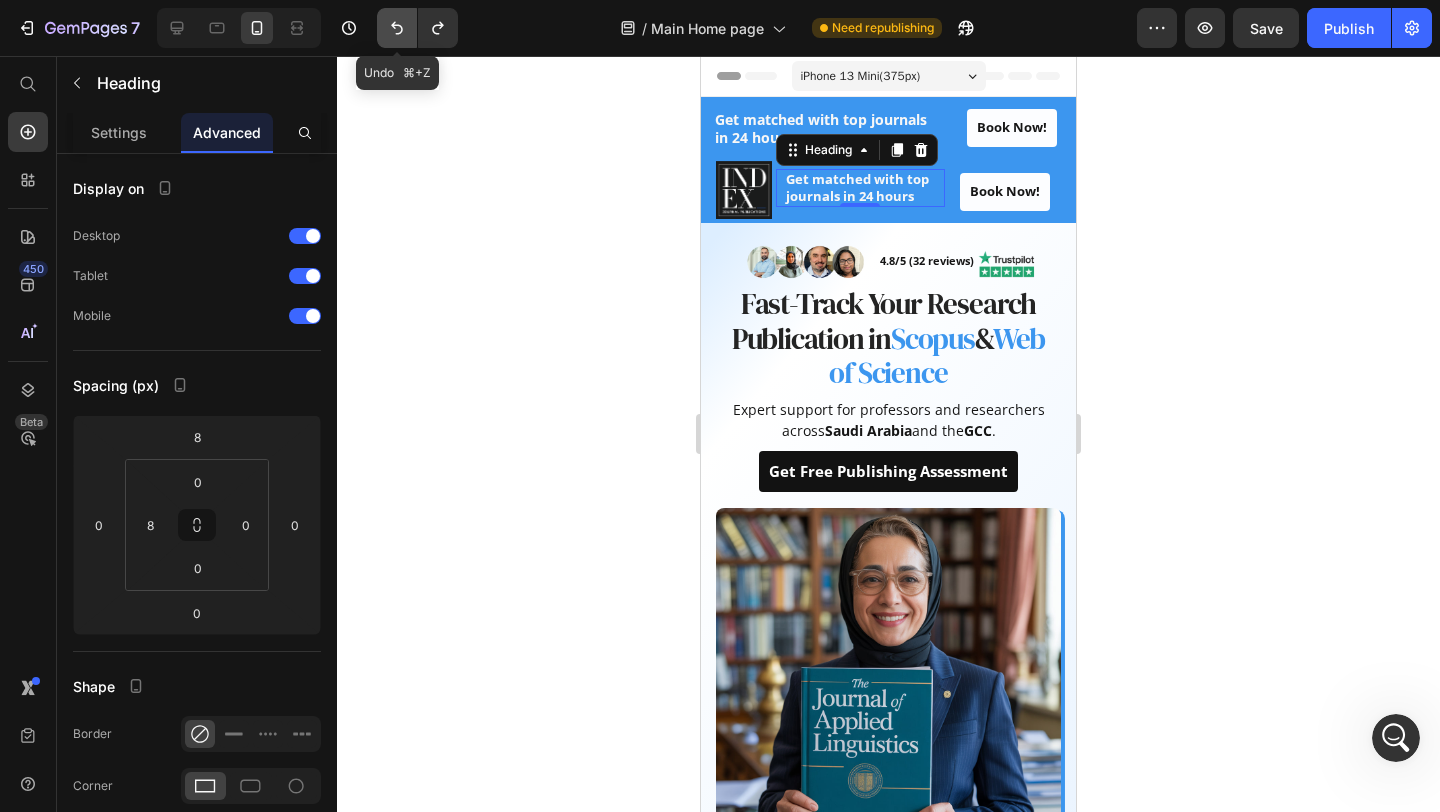 click 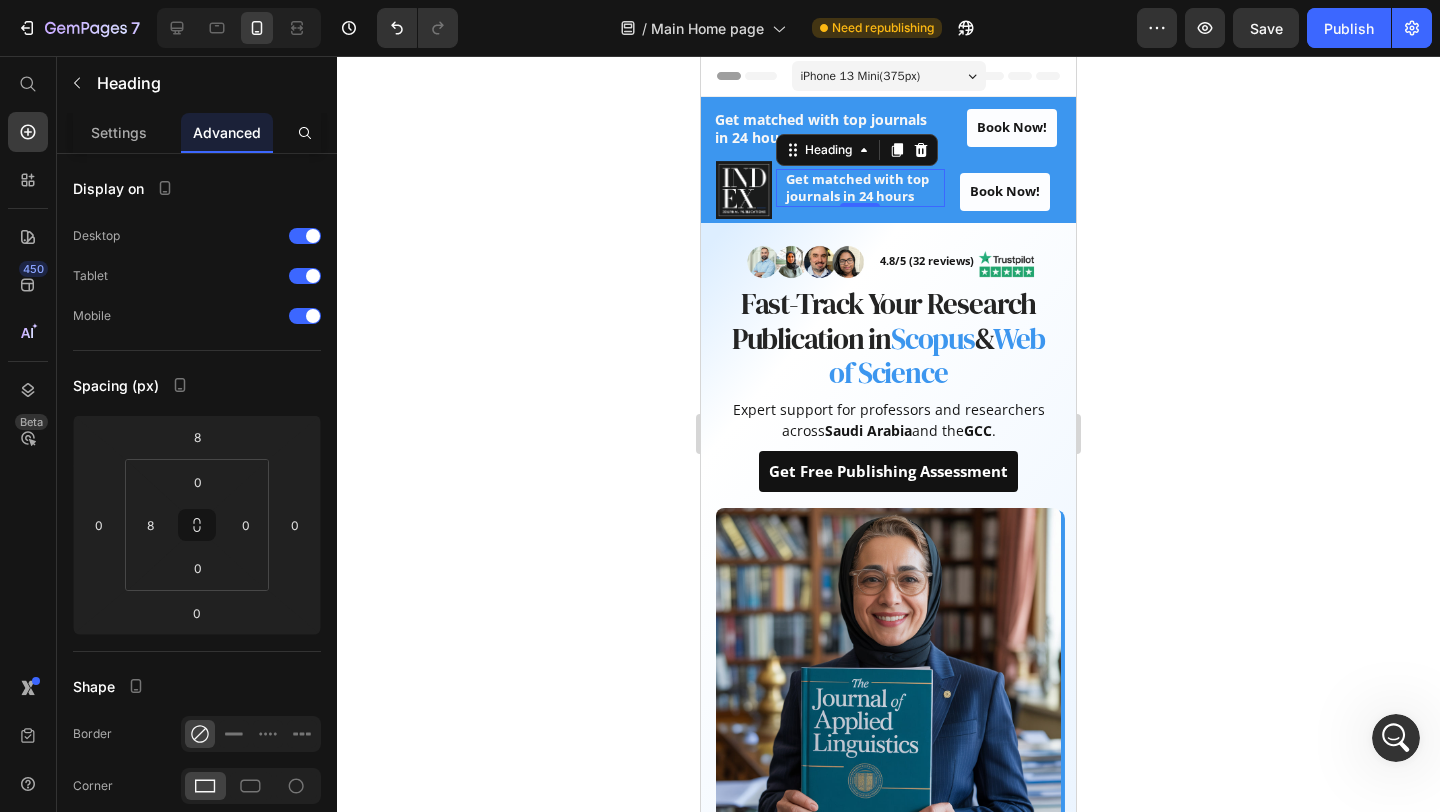 click 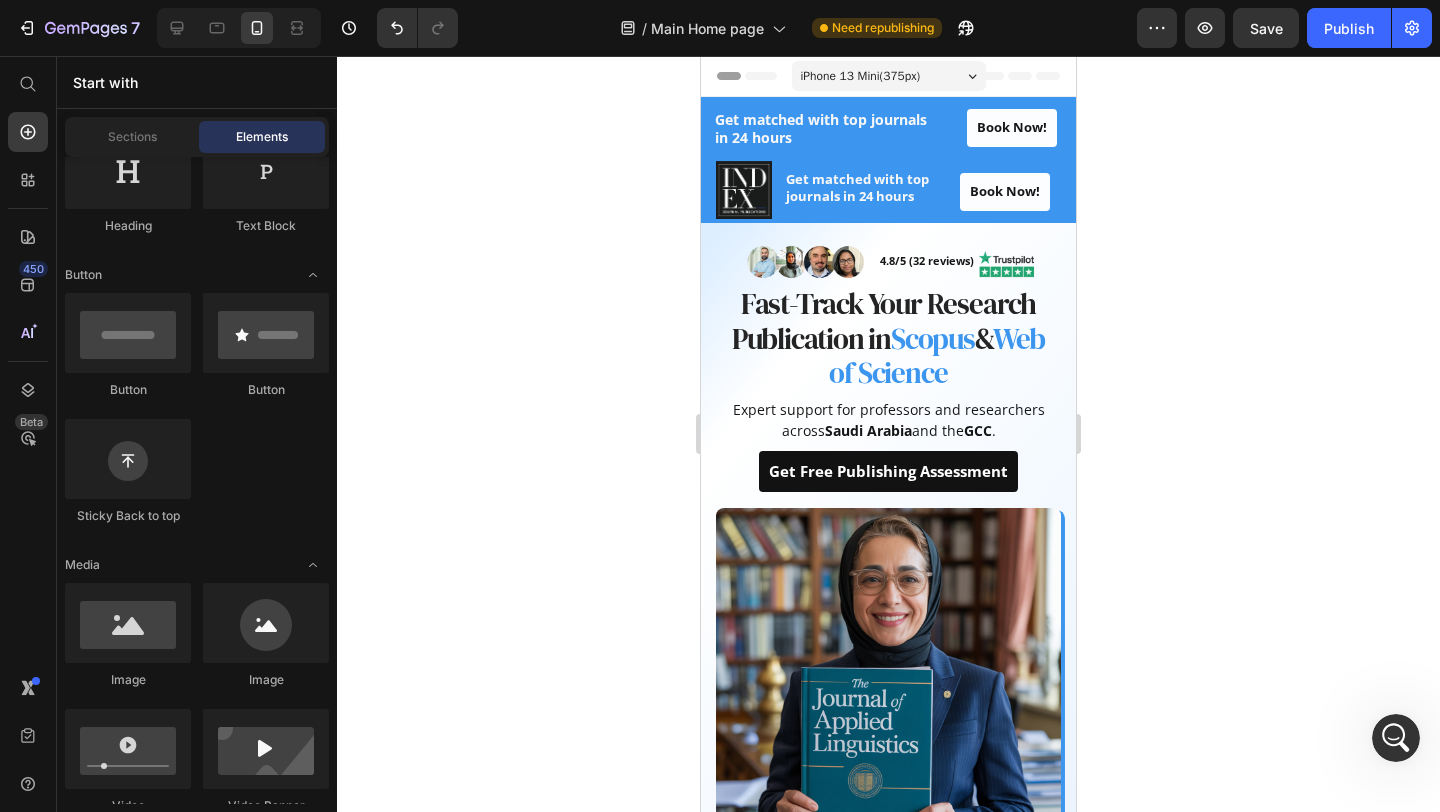 click 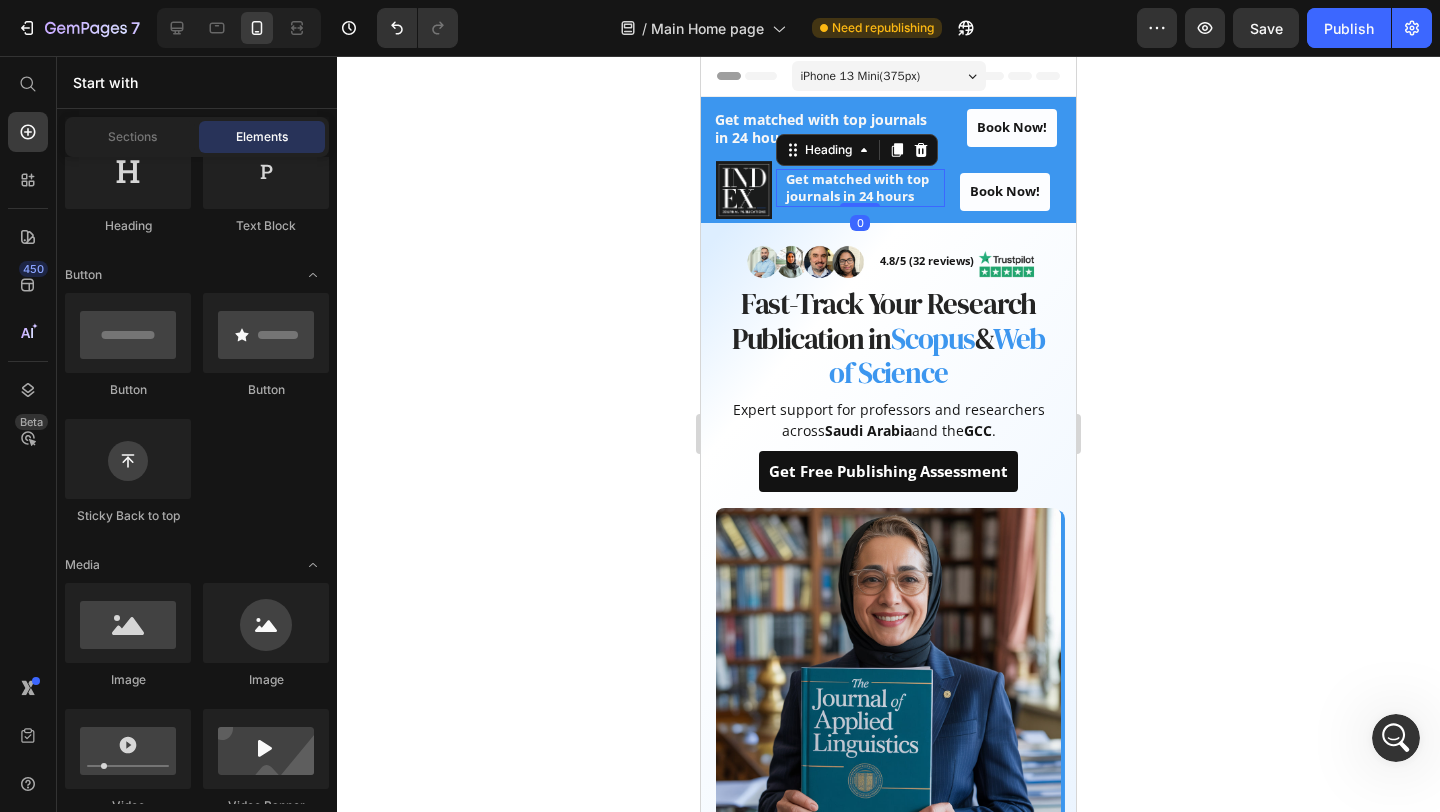 click on "⁠⁠⁠⁠⁠⁠⁠ Get matched with top journals in 24 hours" at bounding box center (864, 188) 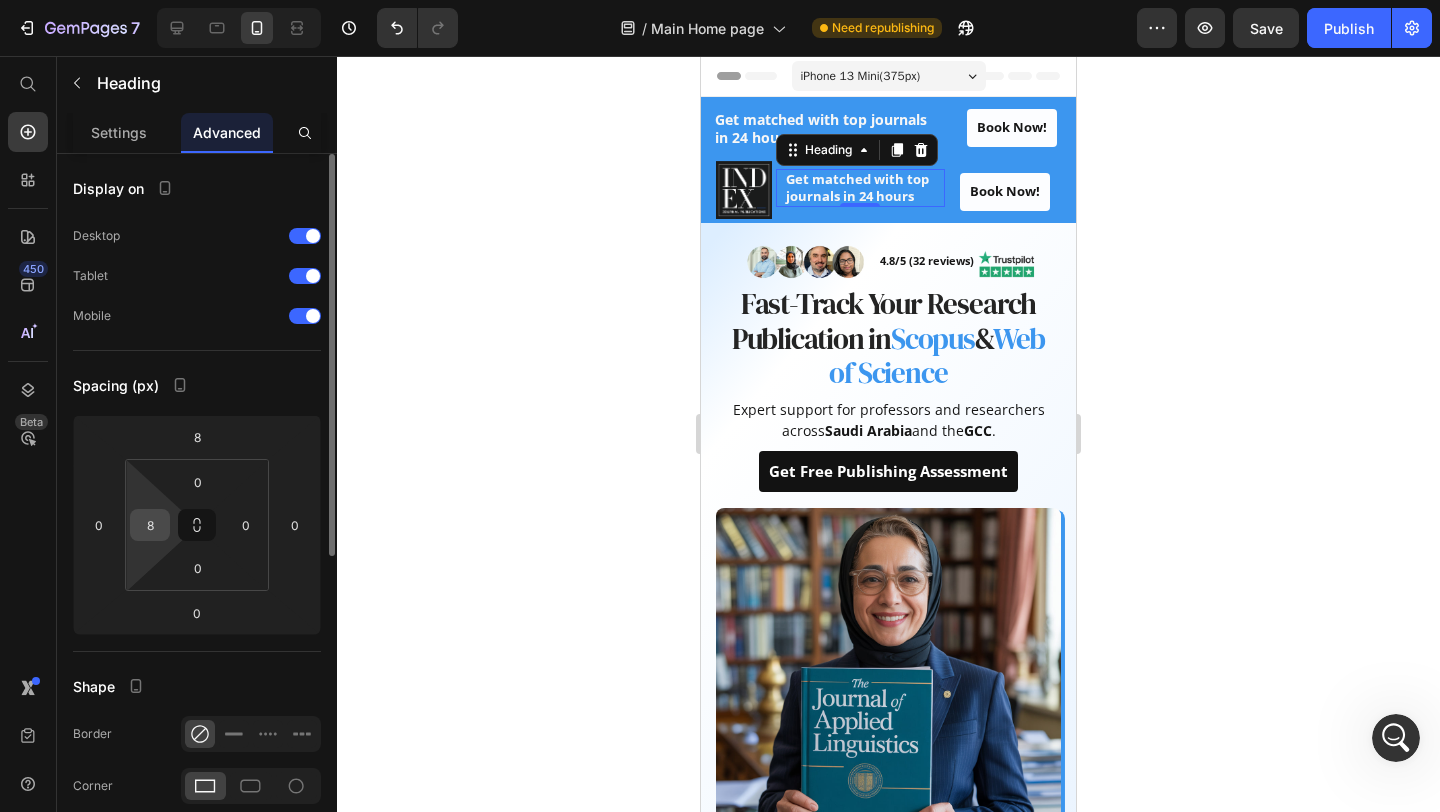 click on "8" at bounding box center (150, 525) 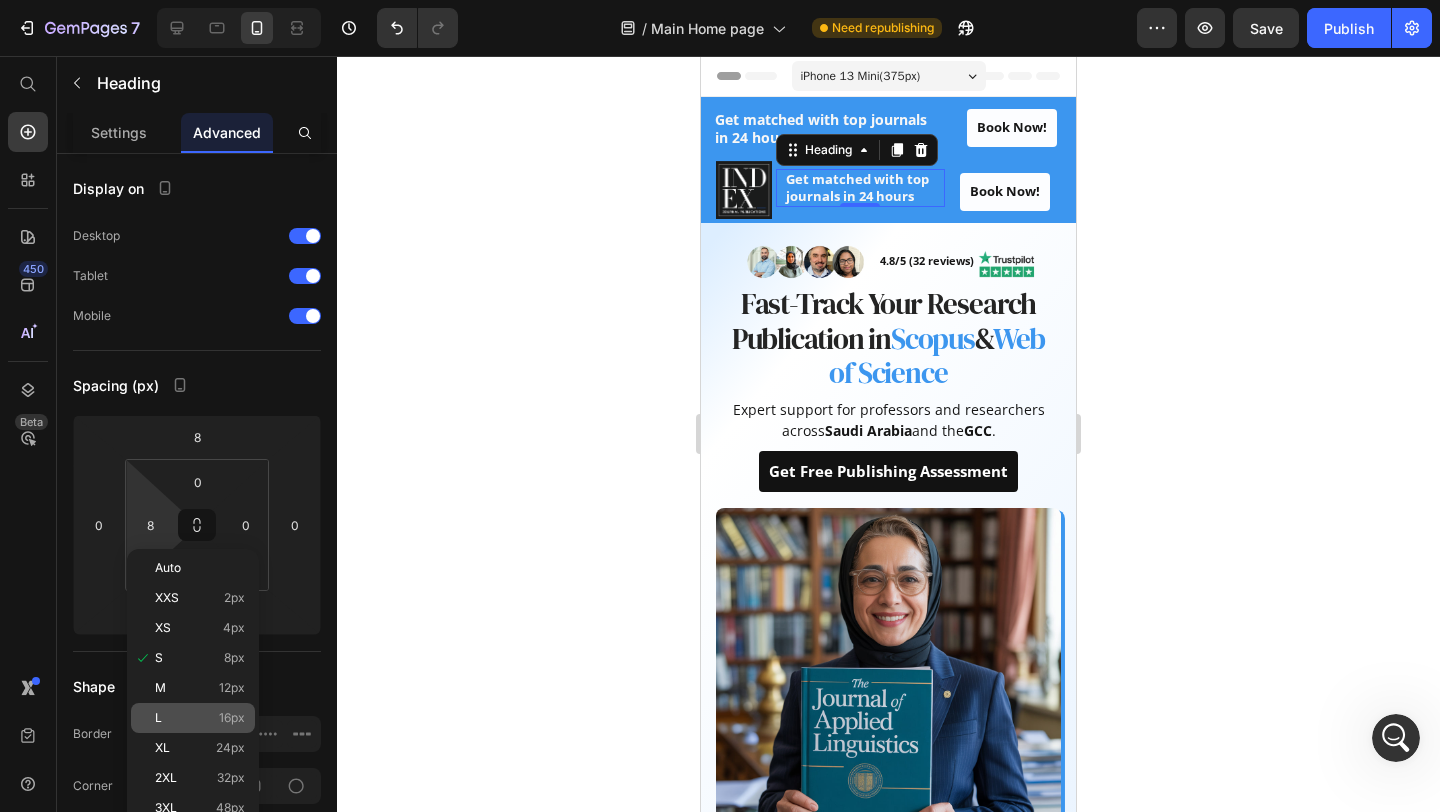click on "L 16px" 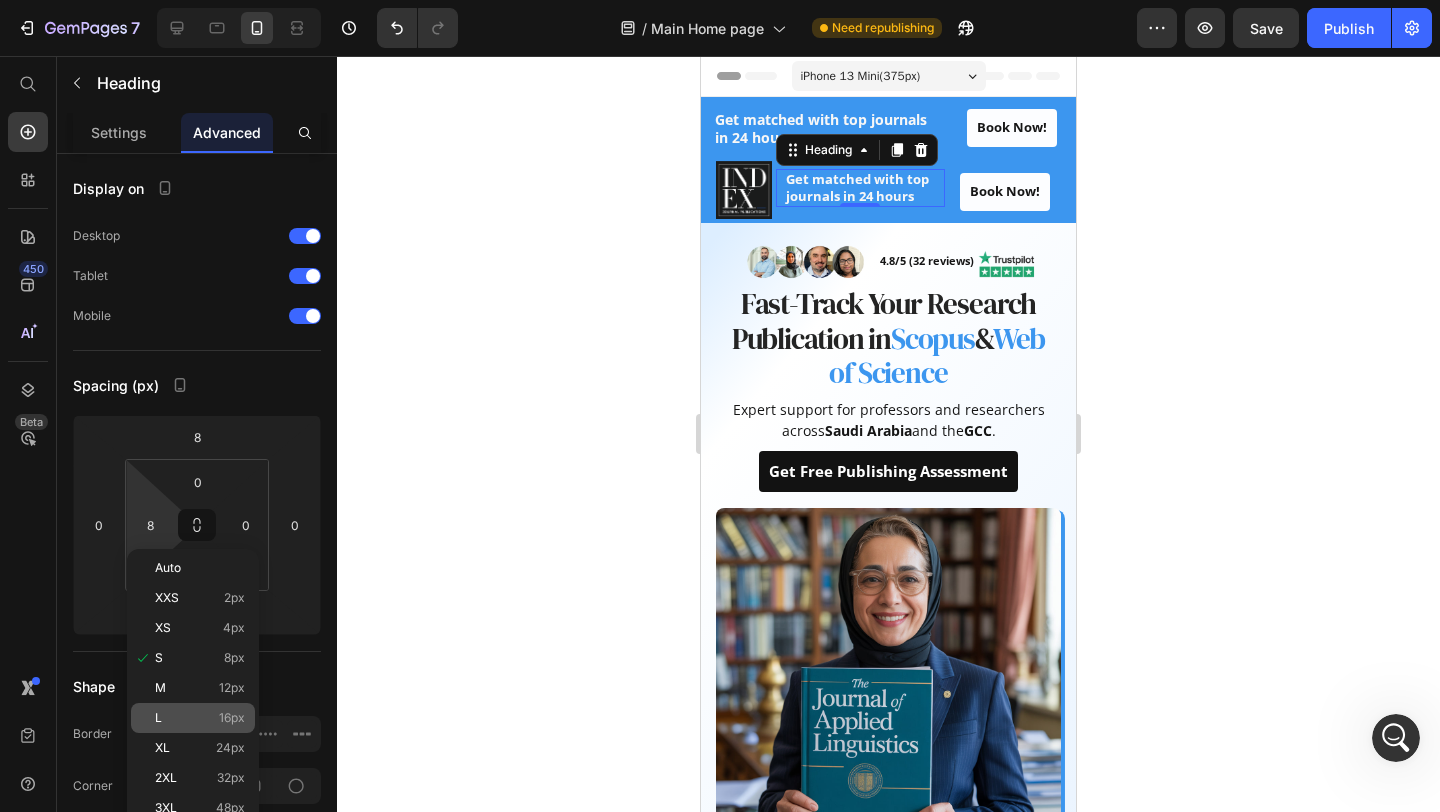 type on "16" 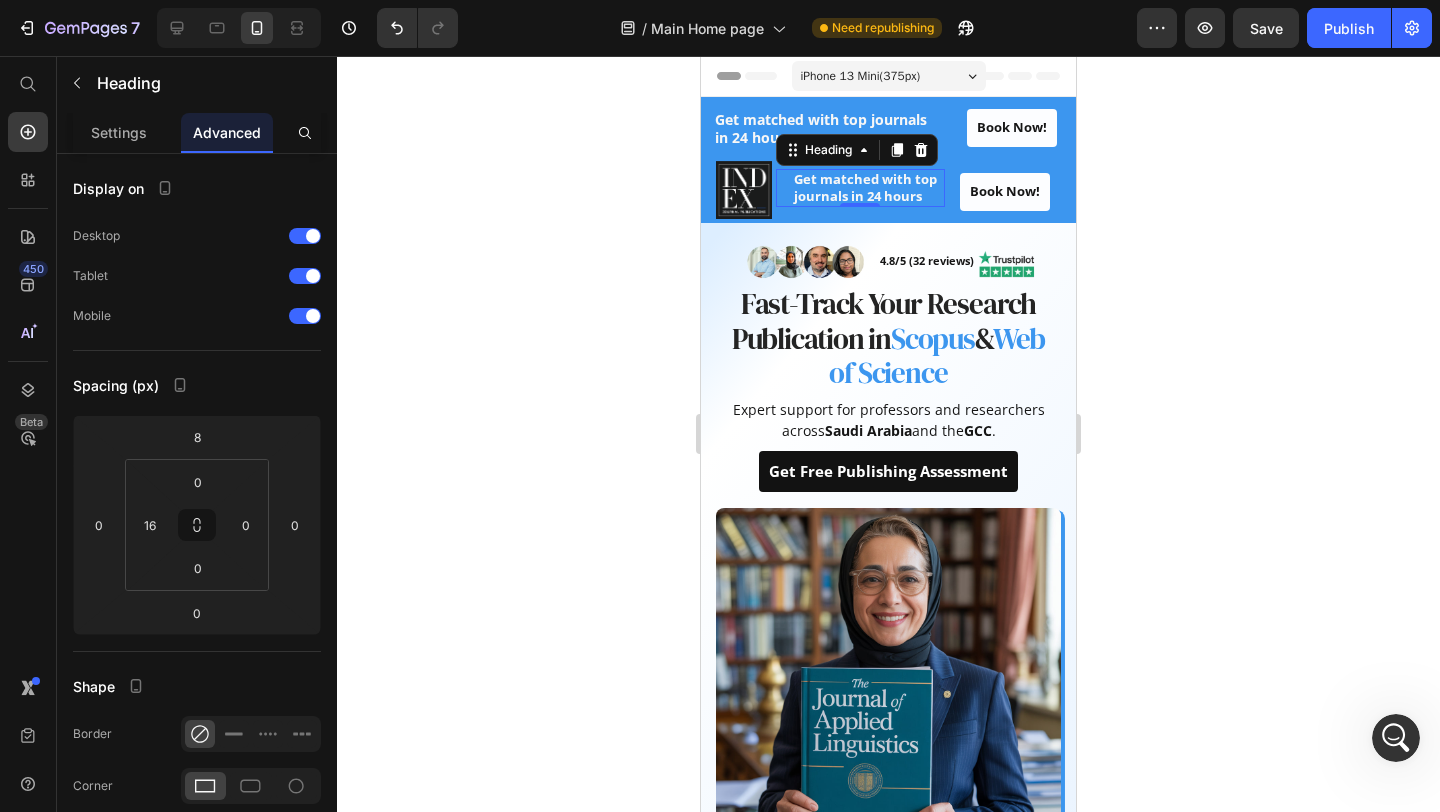 click 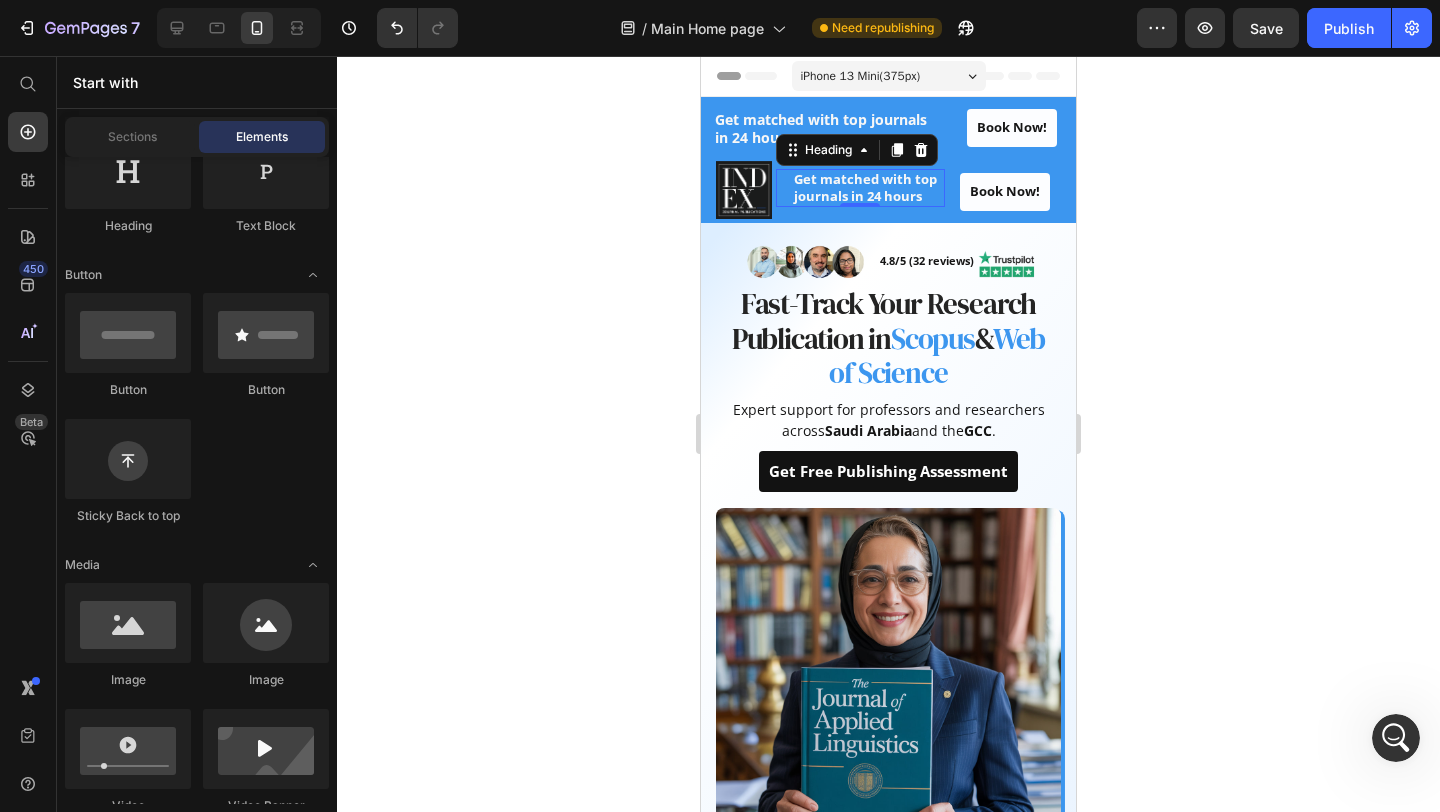 click 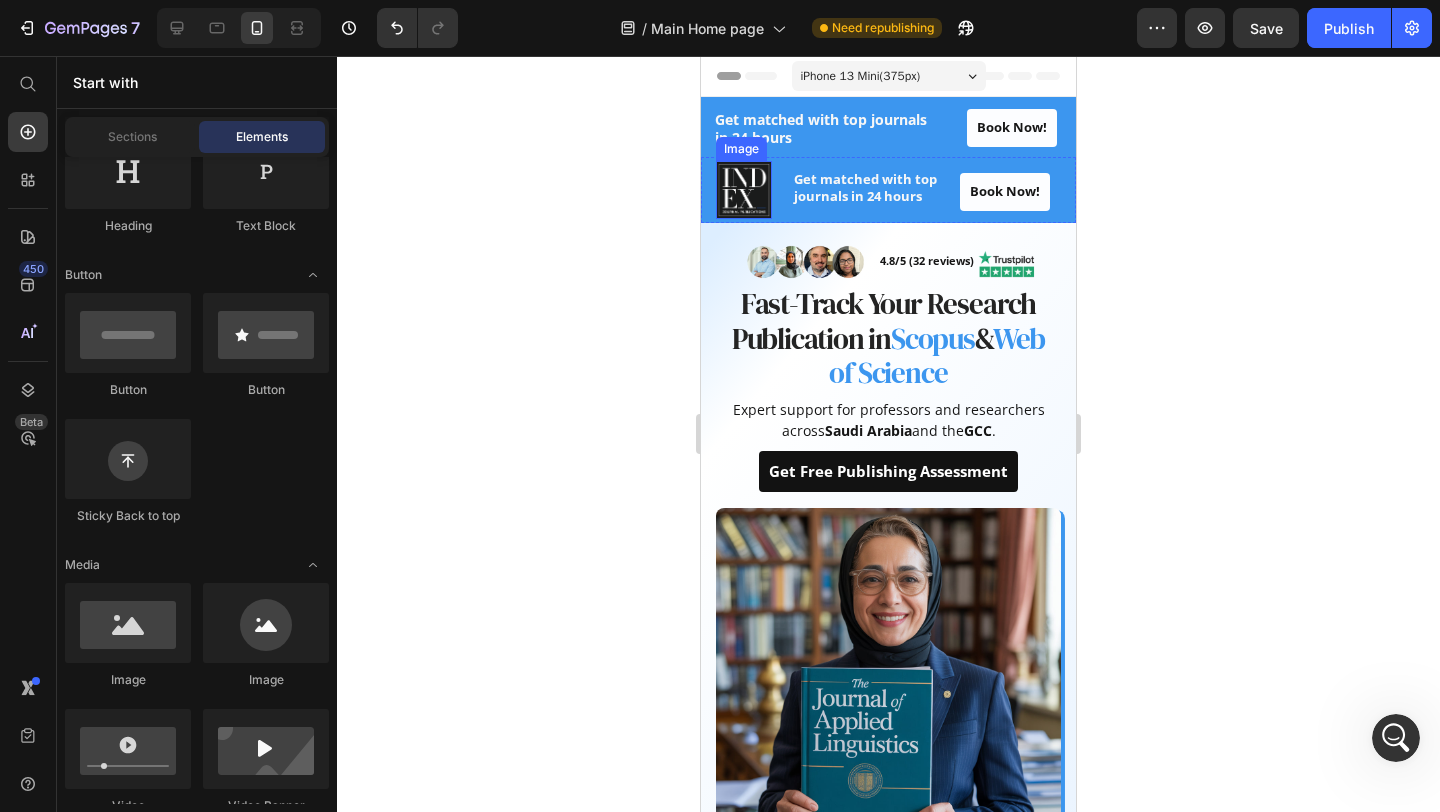 click at bounding box center (744, 190) 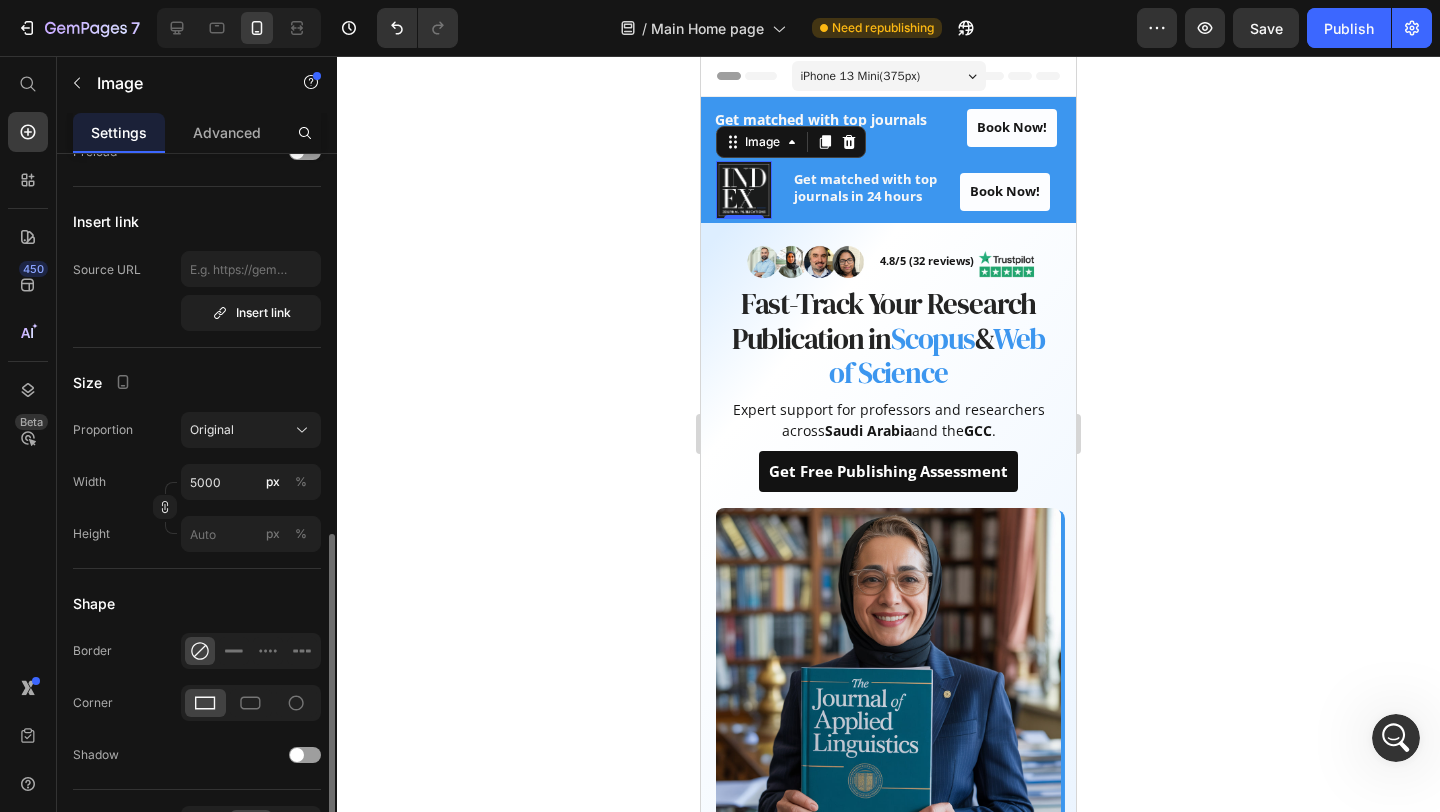 scroll, scrollTop: 501, scrollLeft: 0, axis: vertical 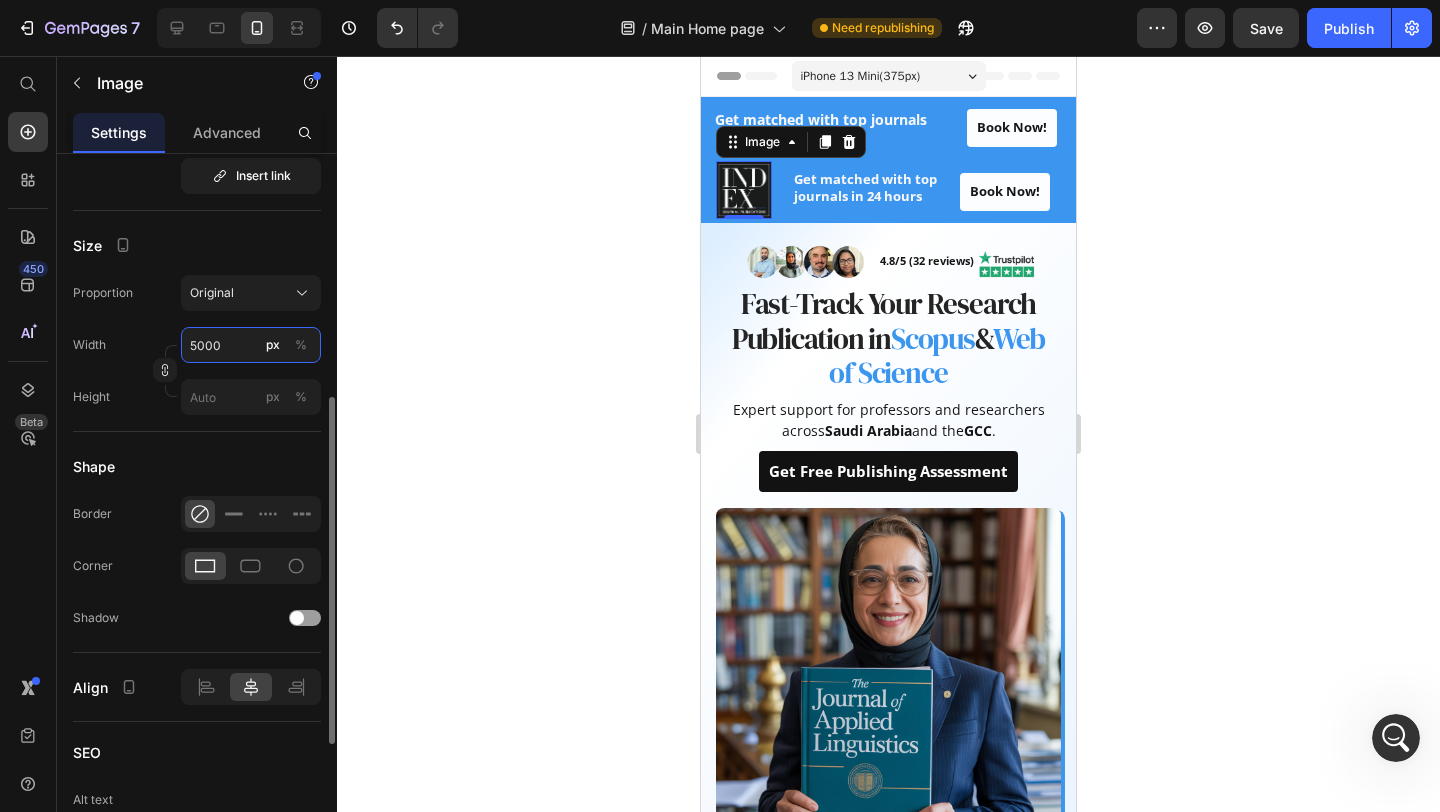 click on "5000" at bounding box center [251, 345] 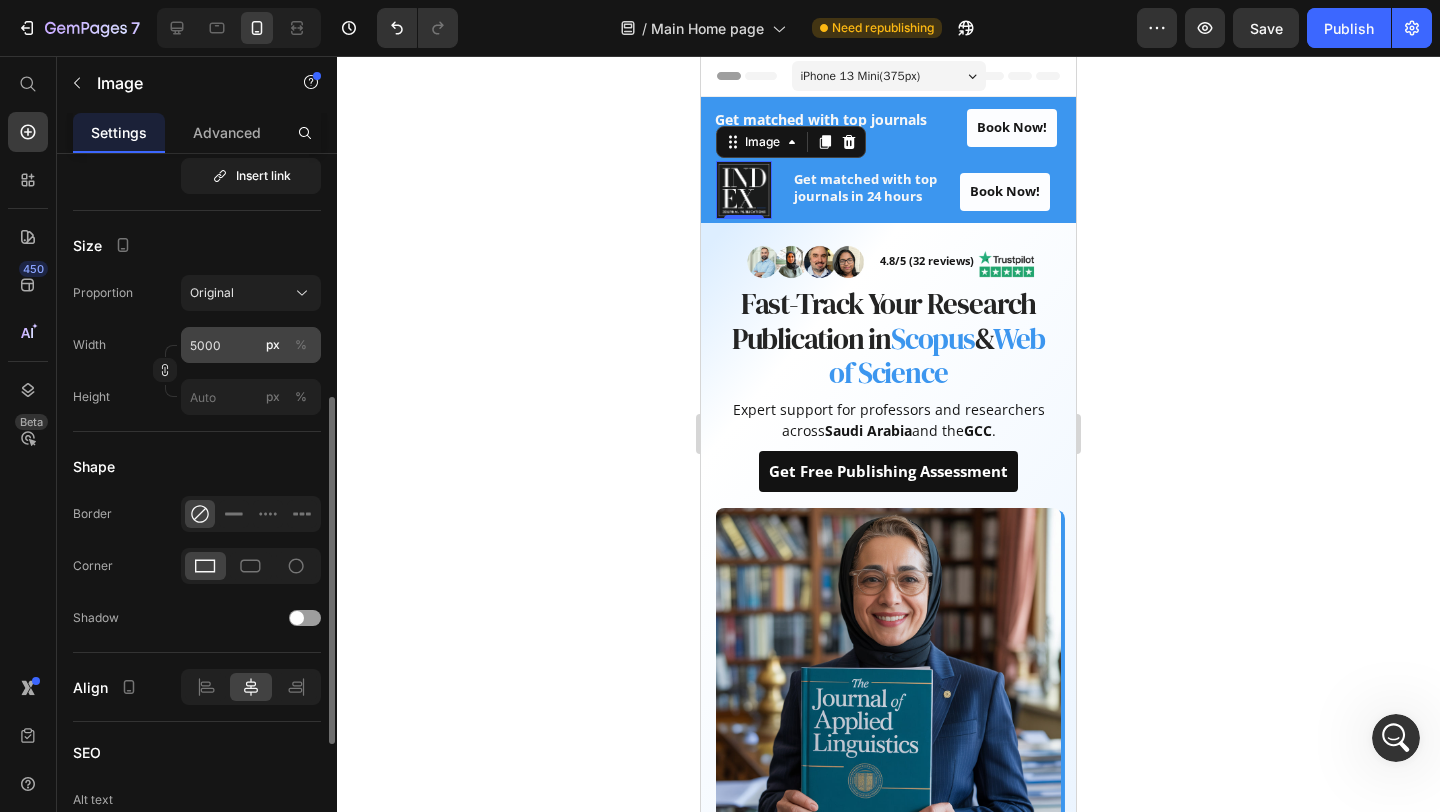 click on "%" at bounding box center [301, 345] 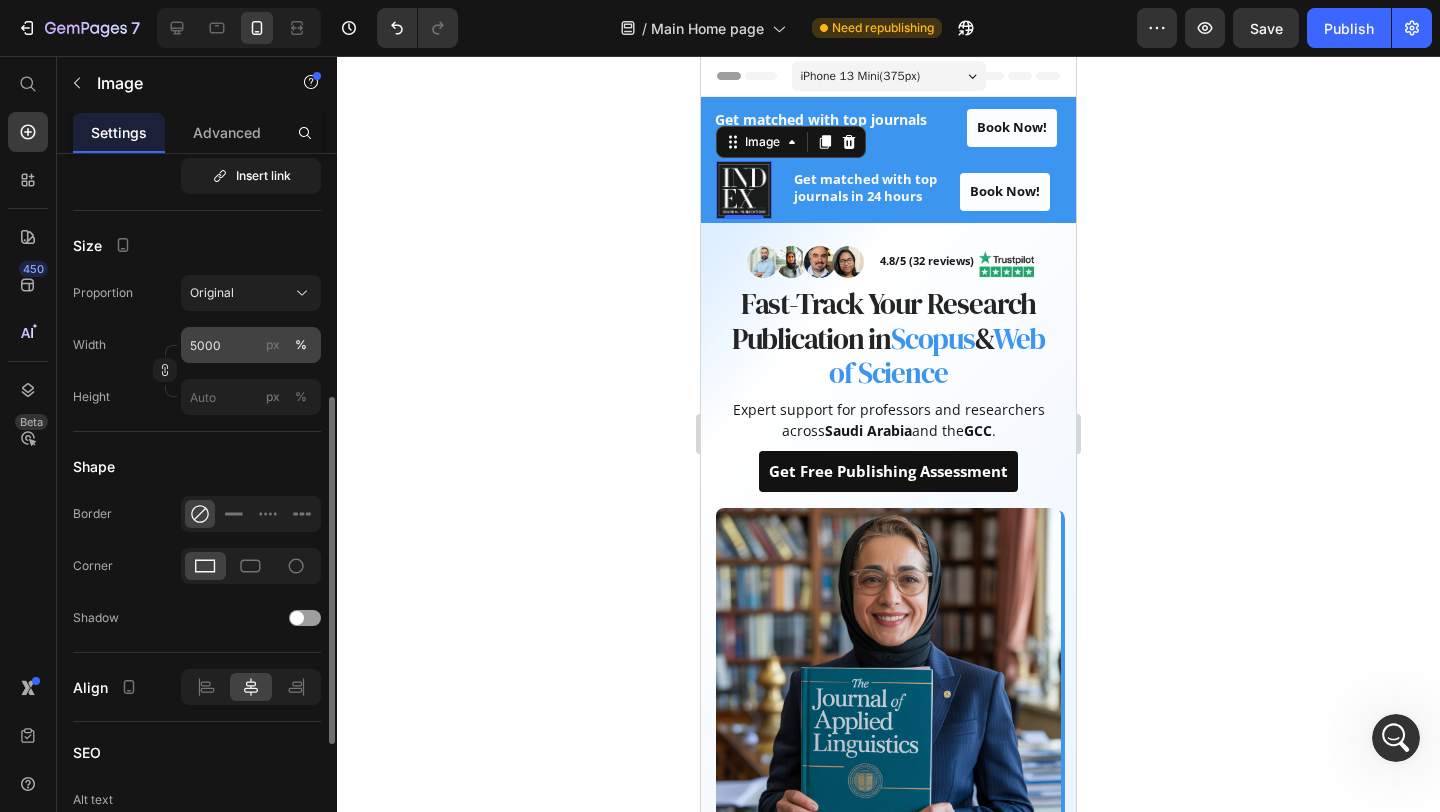 click on "px" at bounding box center [273, 345] 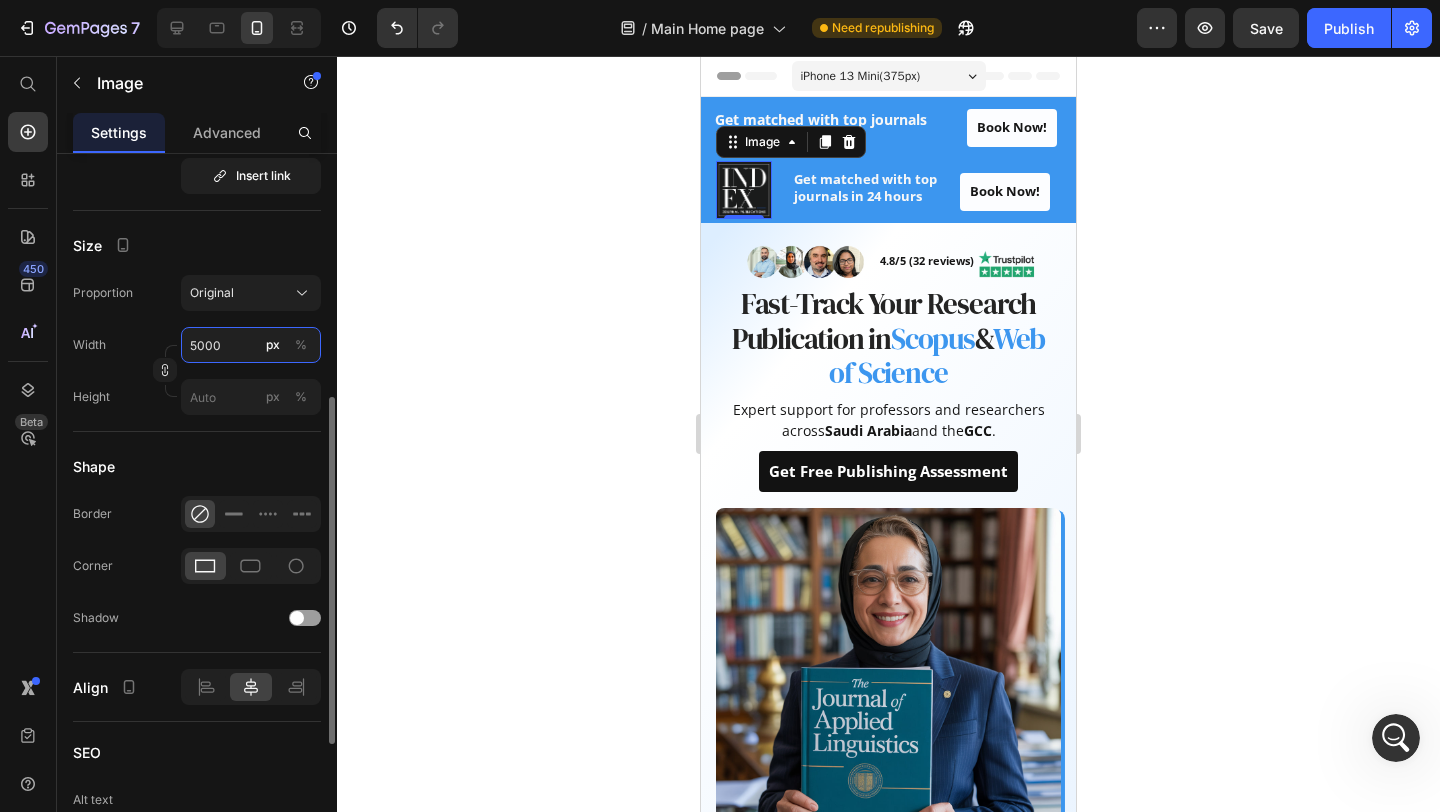 click on "5000" at bounding box center [251, 345] 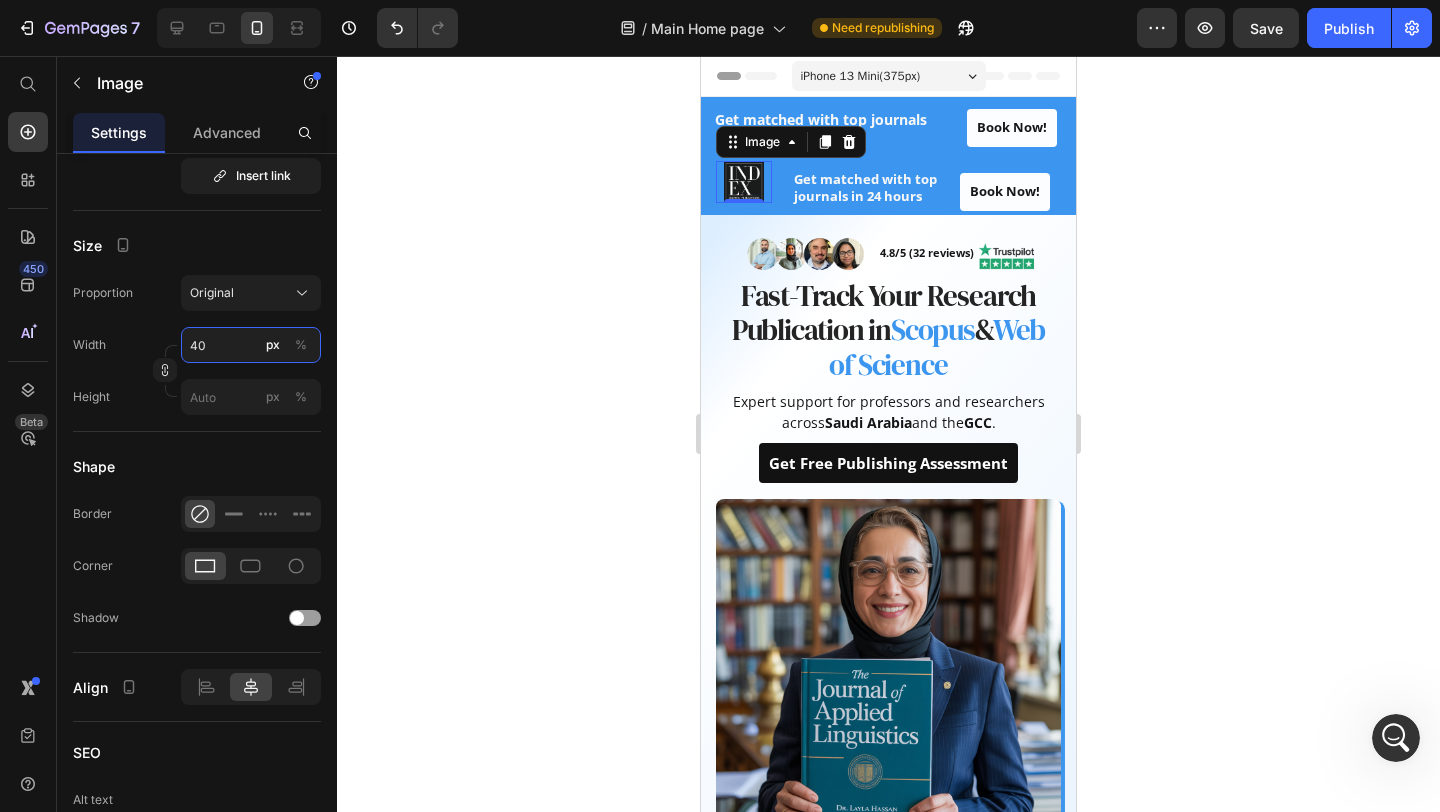 type on "40" 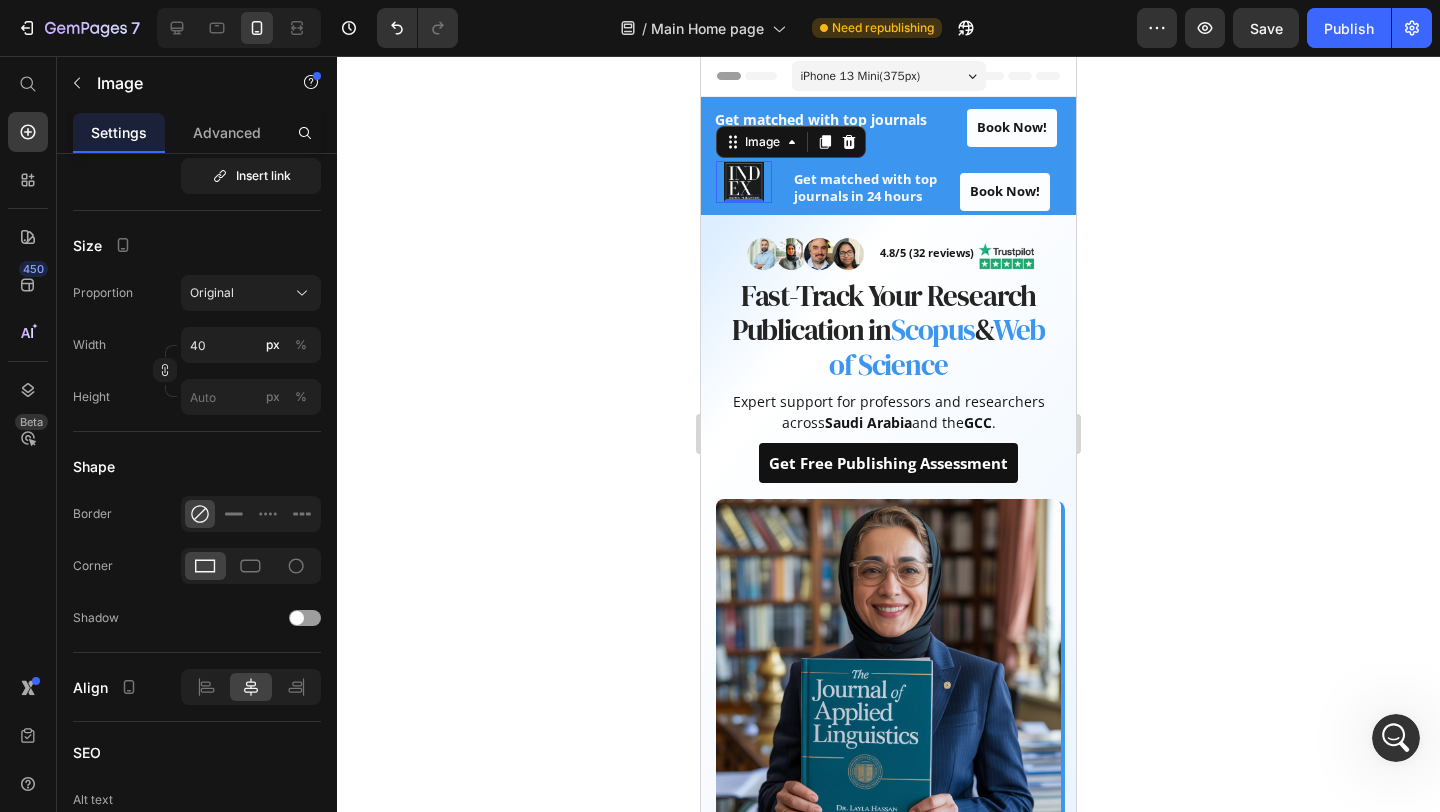 click 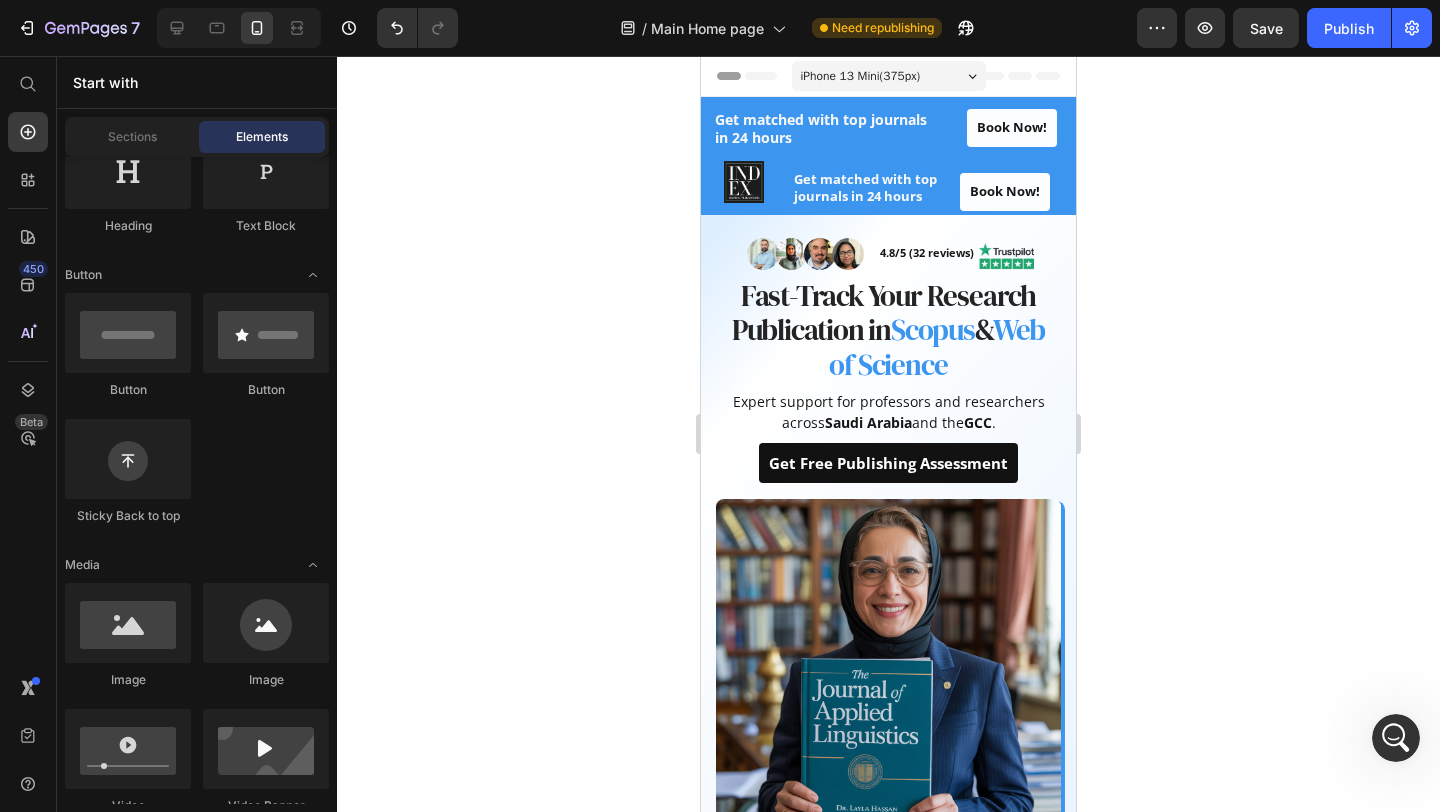 click 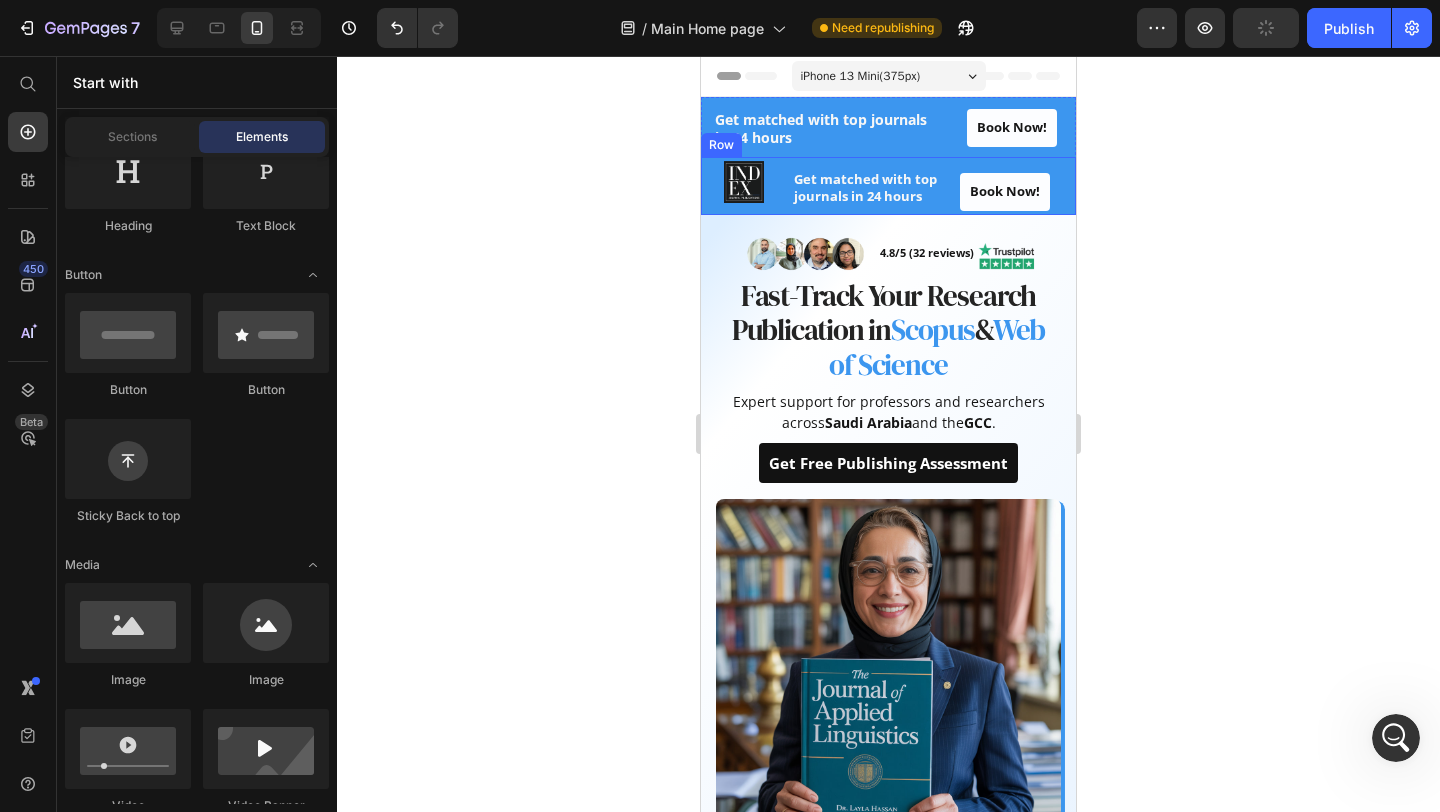 click on "Image" at bounding box center [744, 186] 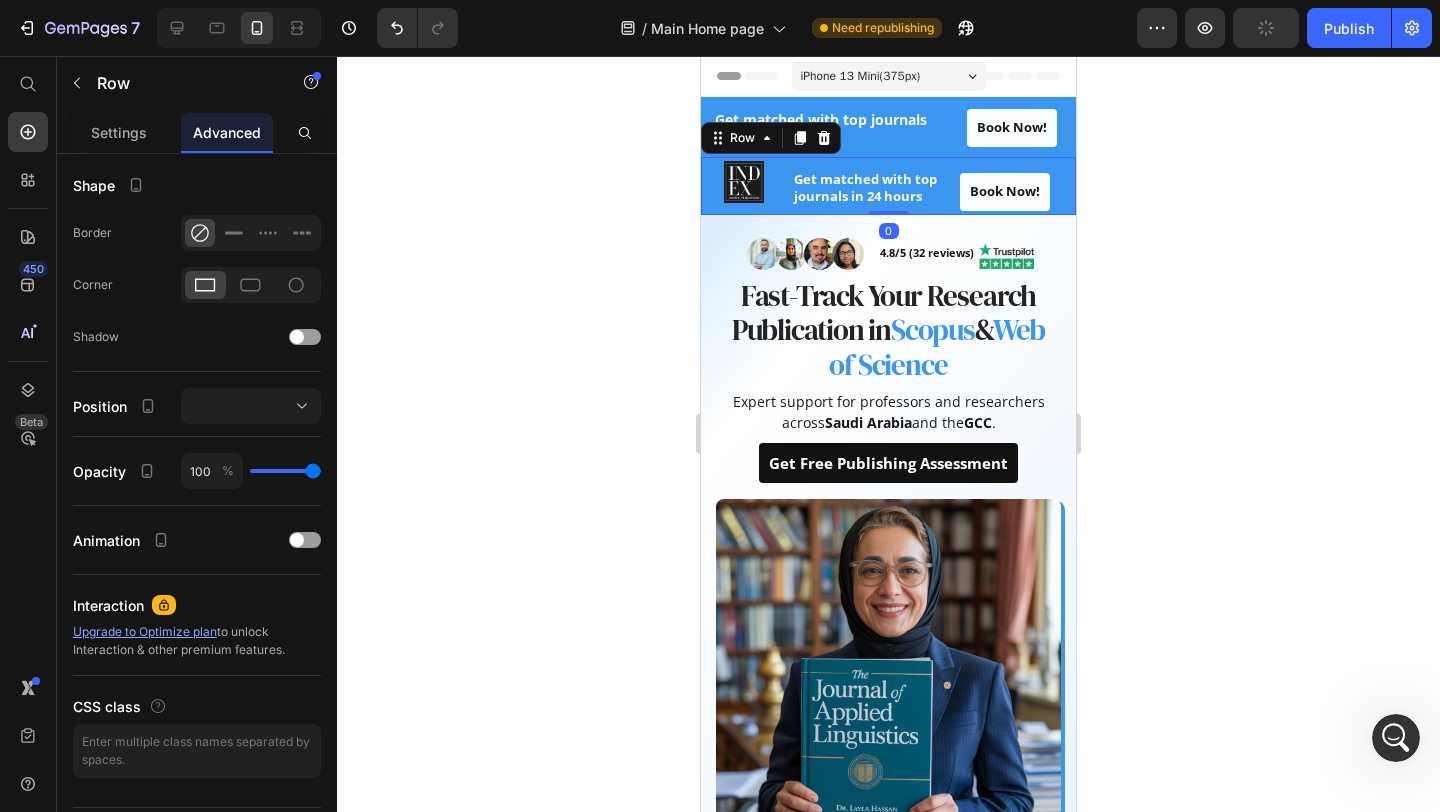 scroll, scrollTop: 0, scrollLeft: 0, axis: both 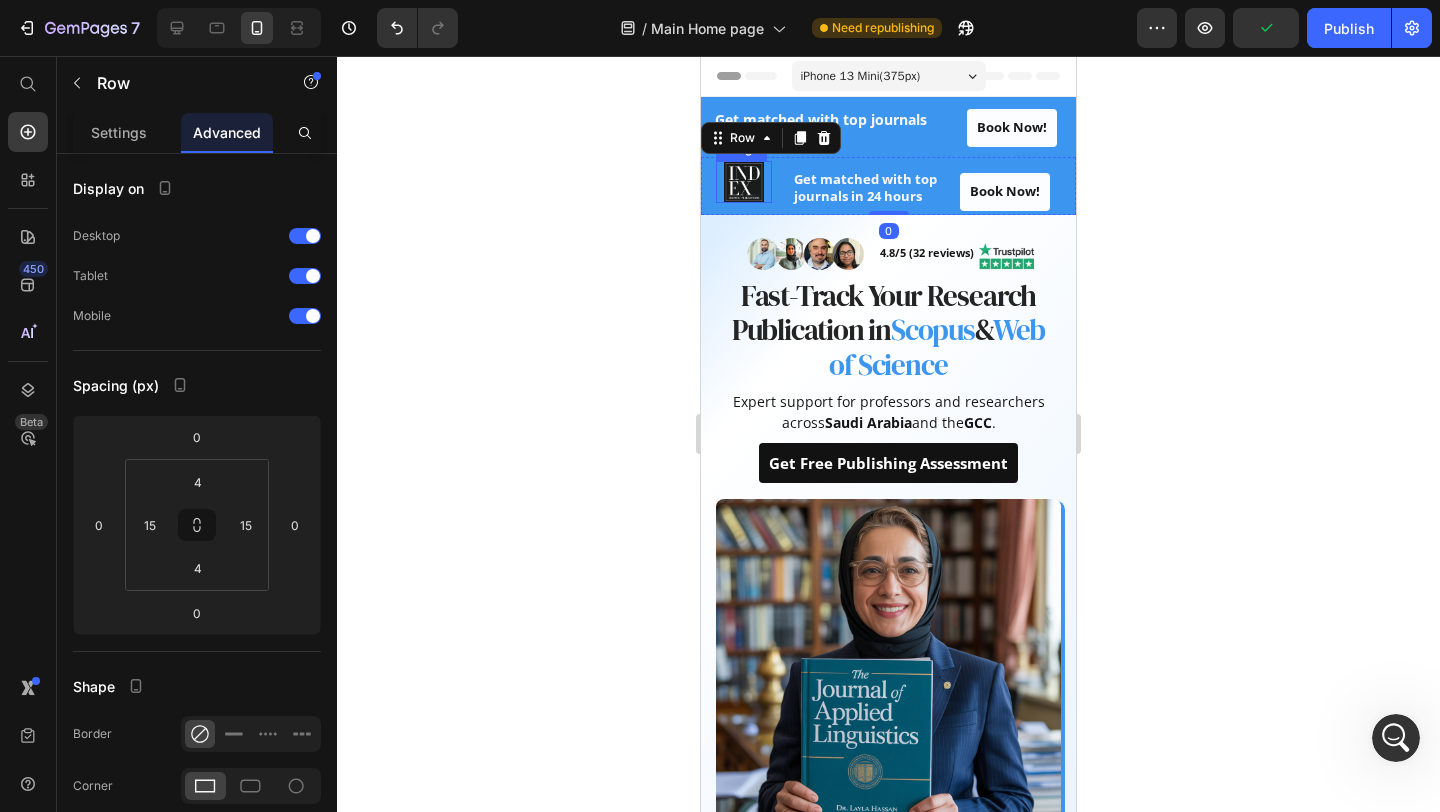 click at bounding box center [744, 181] 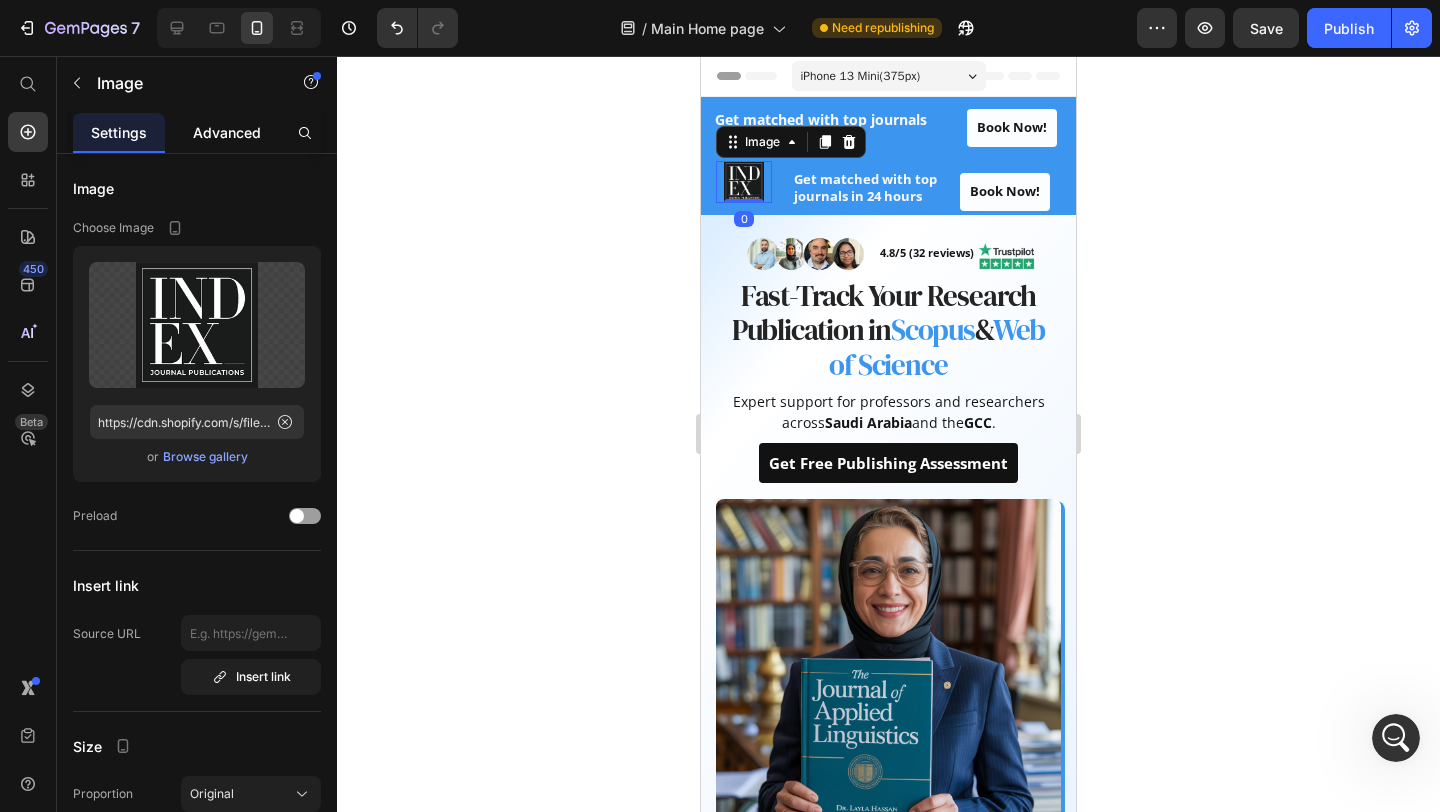 click on "Advanced" 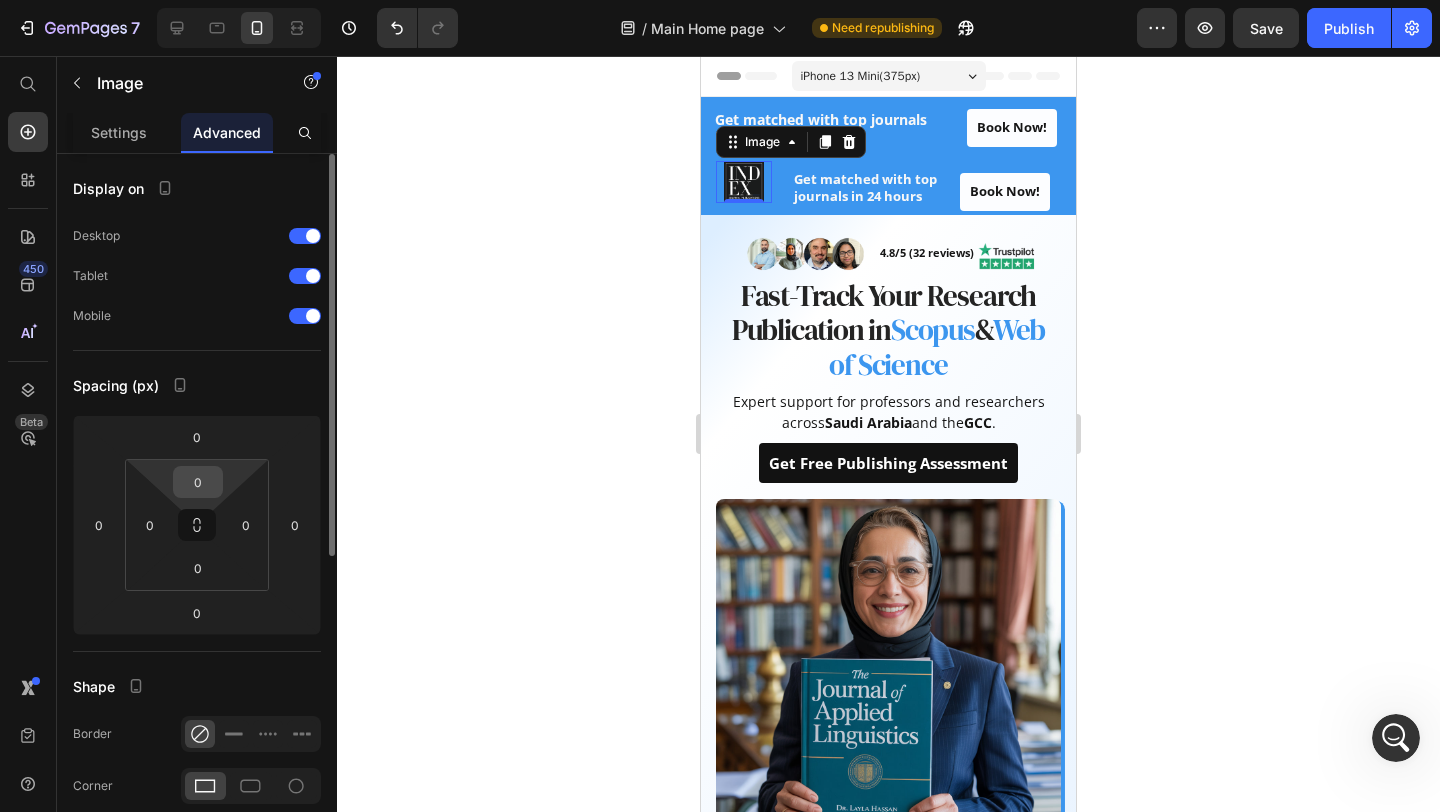 click on "0" at bounding box center [198, 482] 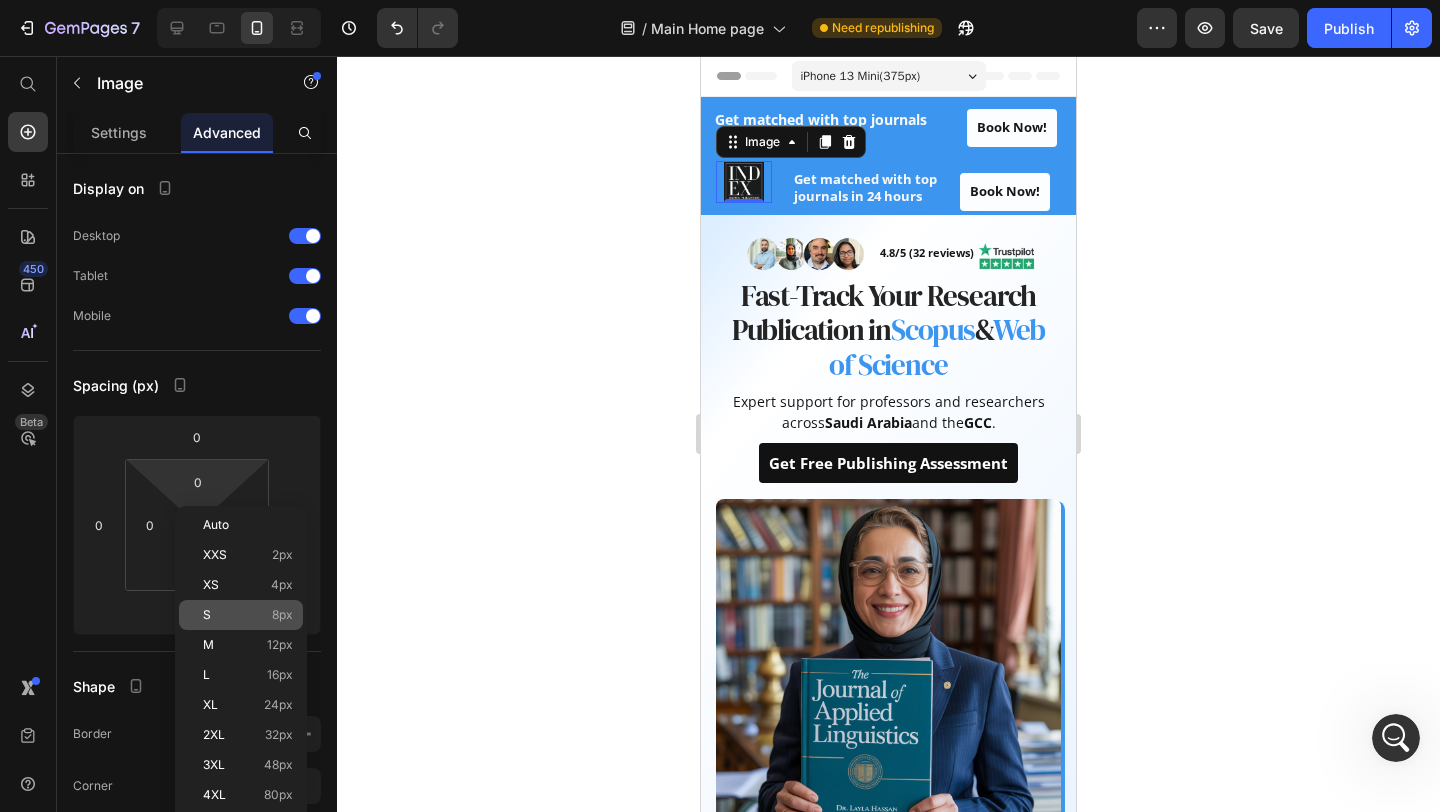 click on "S 8px" at bounding box center [248, 615] 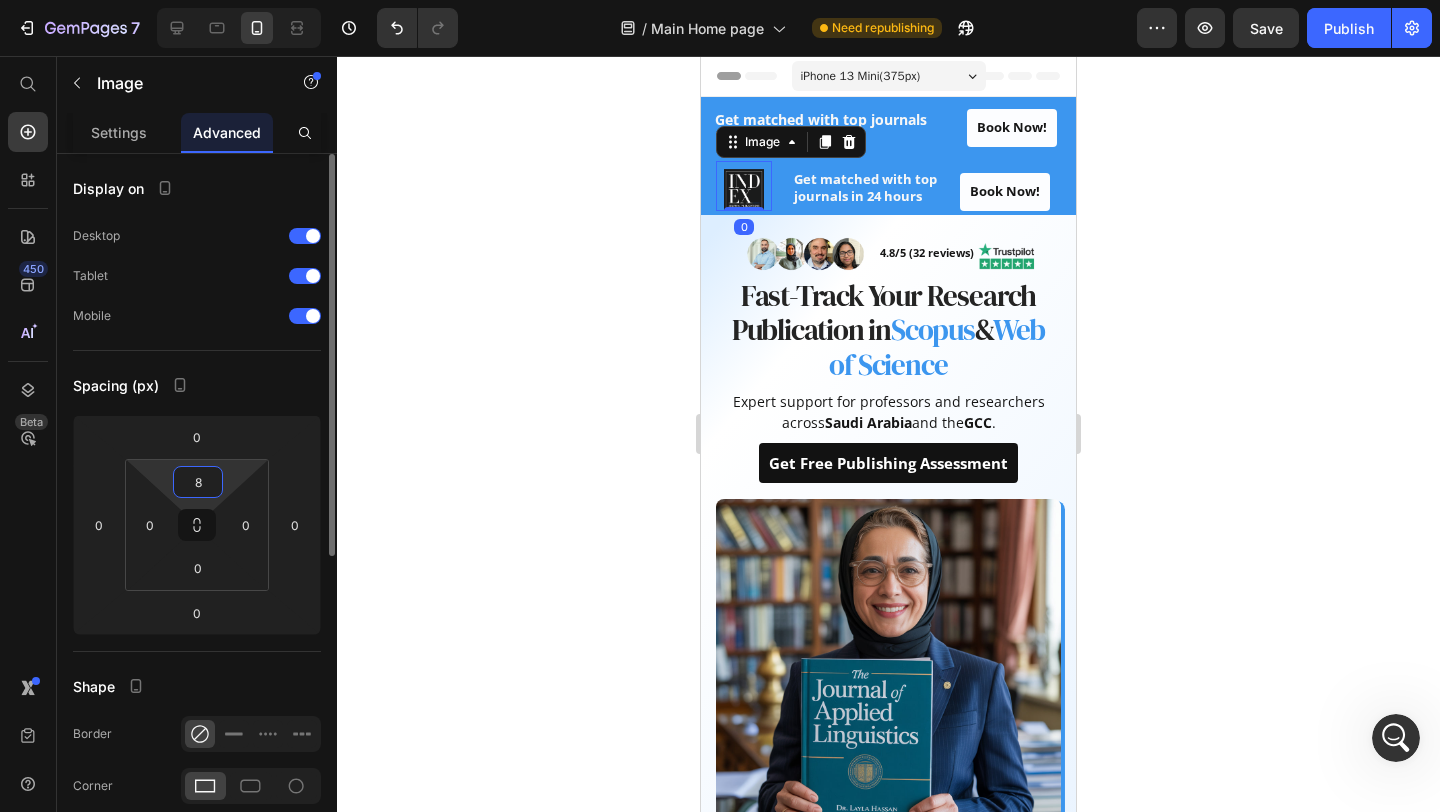 click on "8" at bounding box center (198, 482) 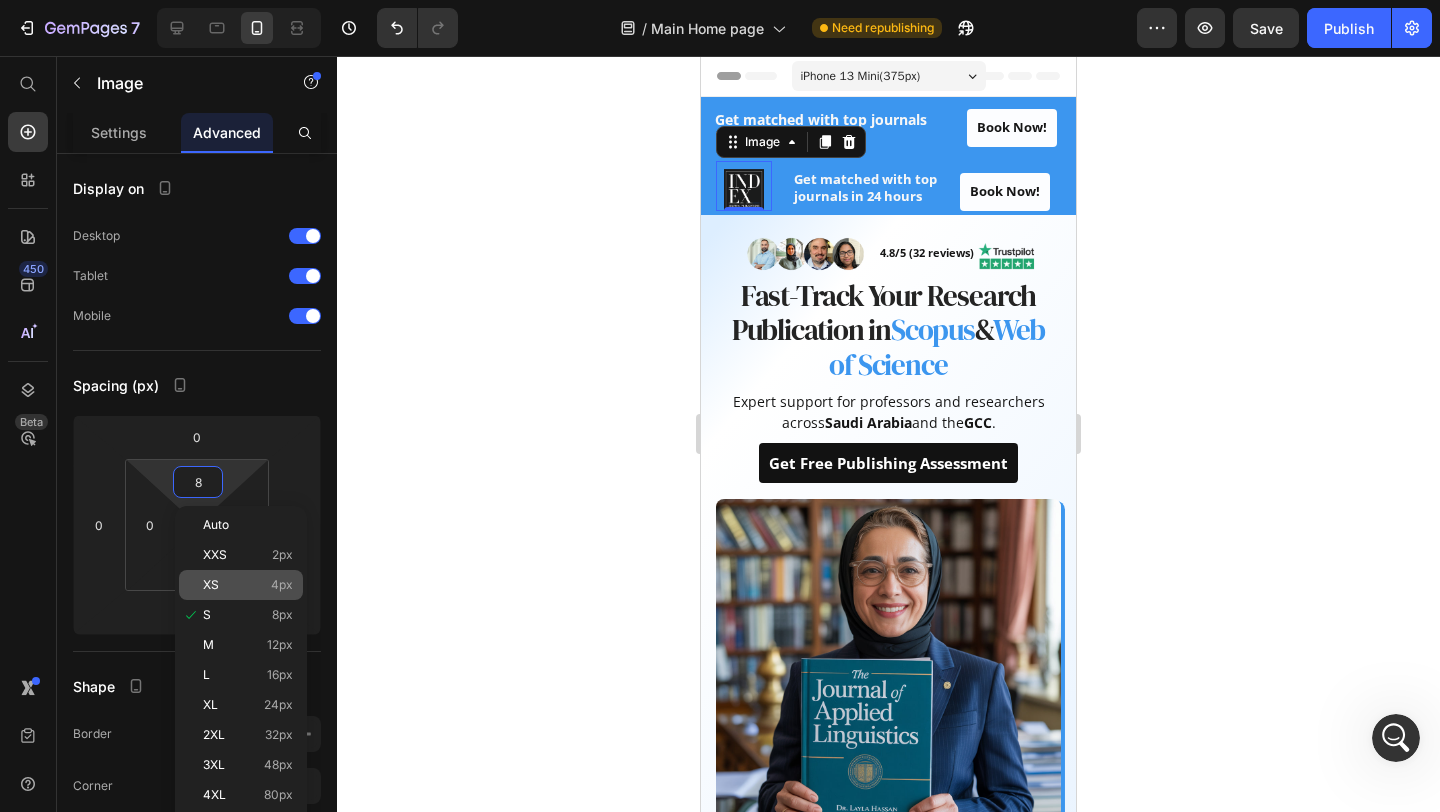 click on "XS 4px" 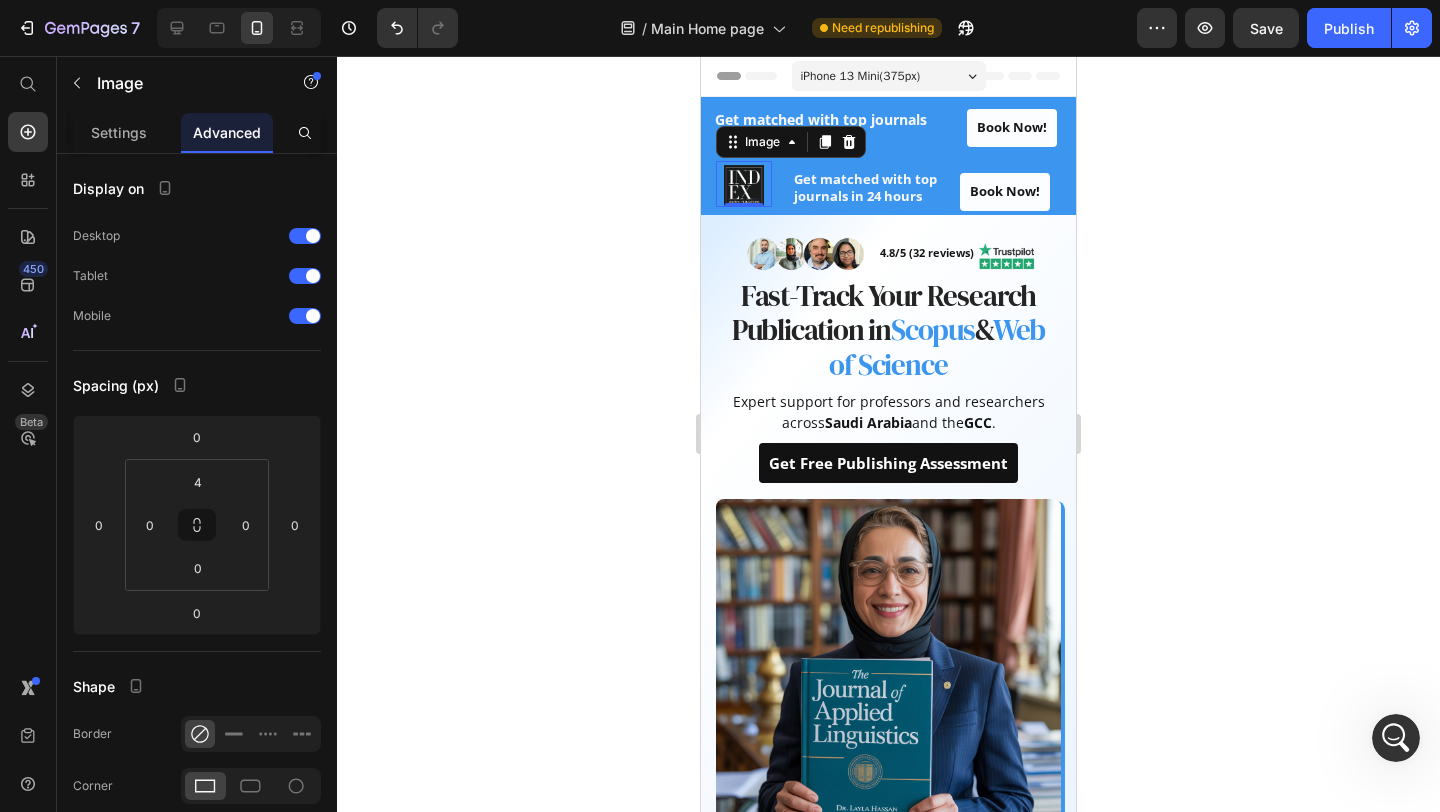 click 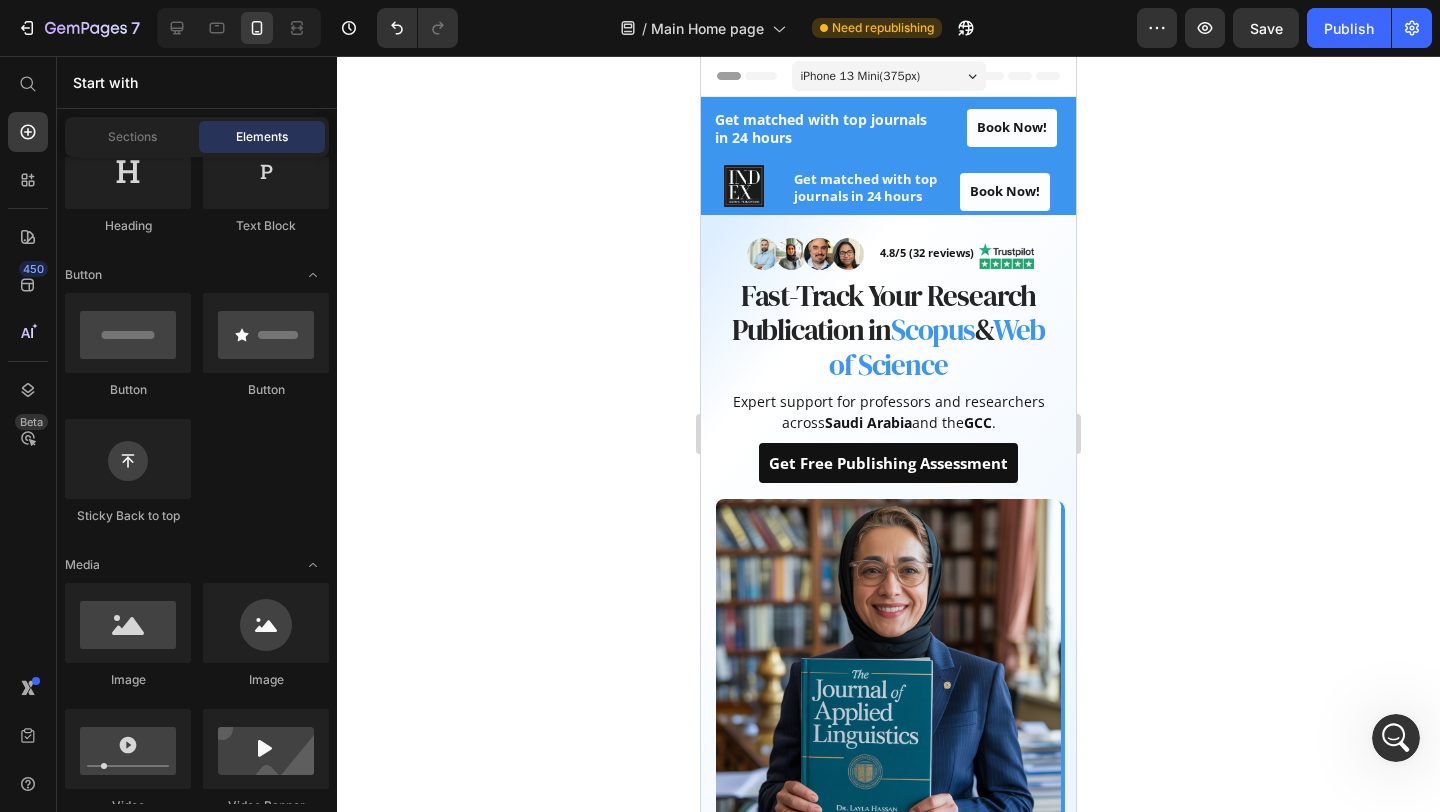 click 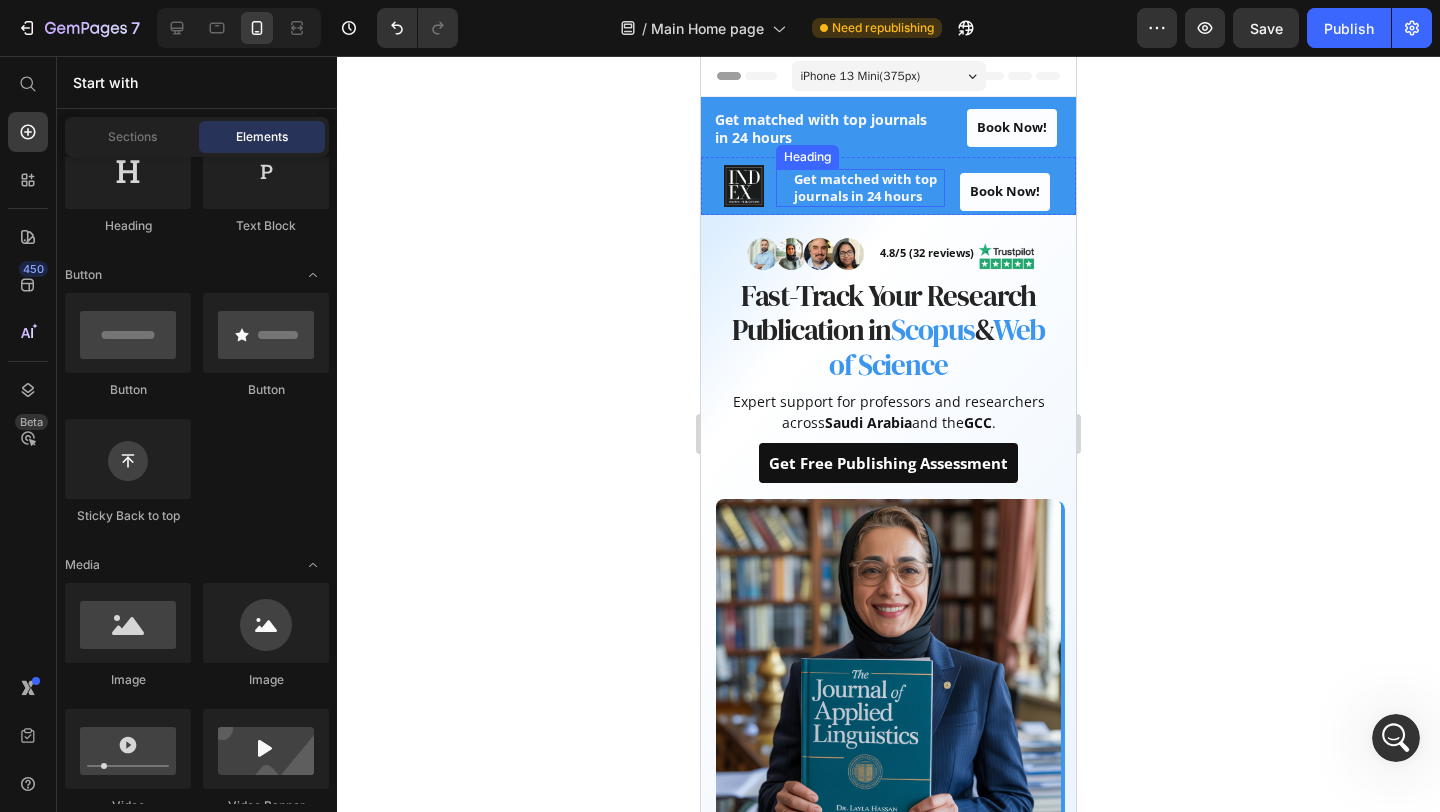 click on "Get matched with top journals in 24 hours" at bounding box center (865, 187) 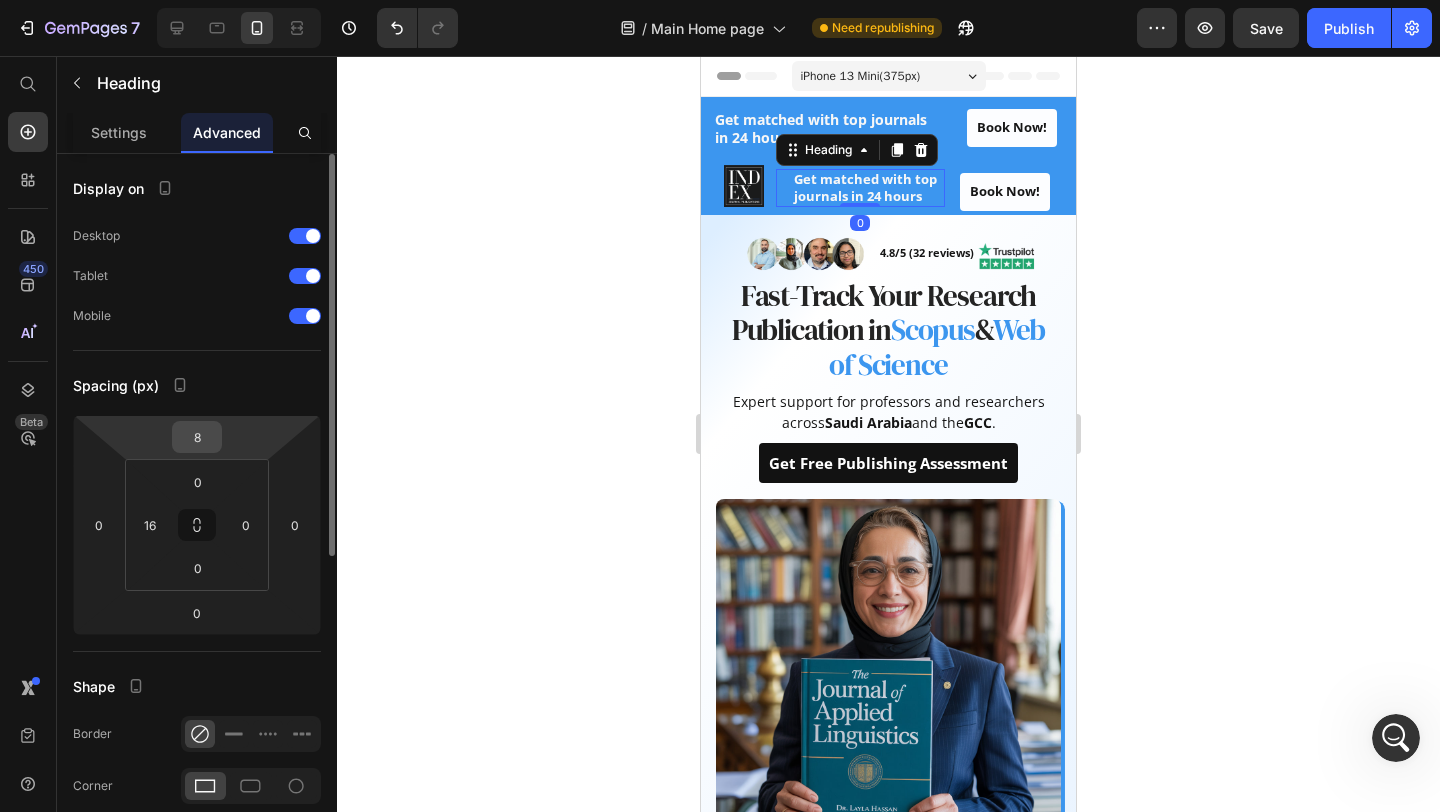 click on "8" at bounding box center [197, 437] 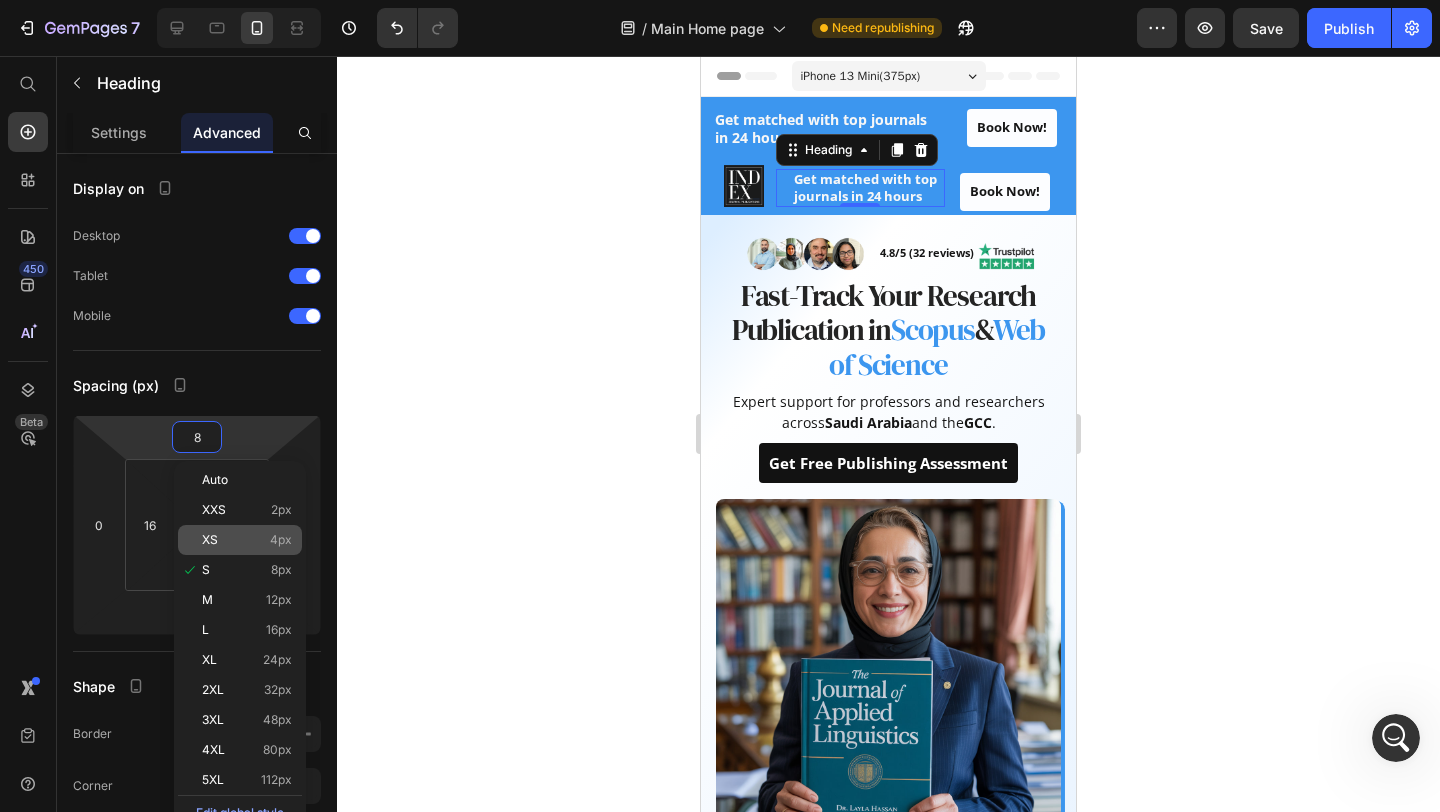 click on "XS 4px" at bounding box center [247, 540] 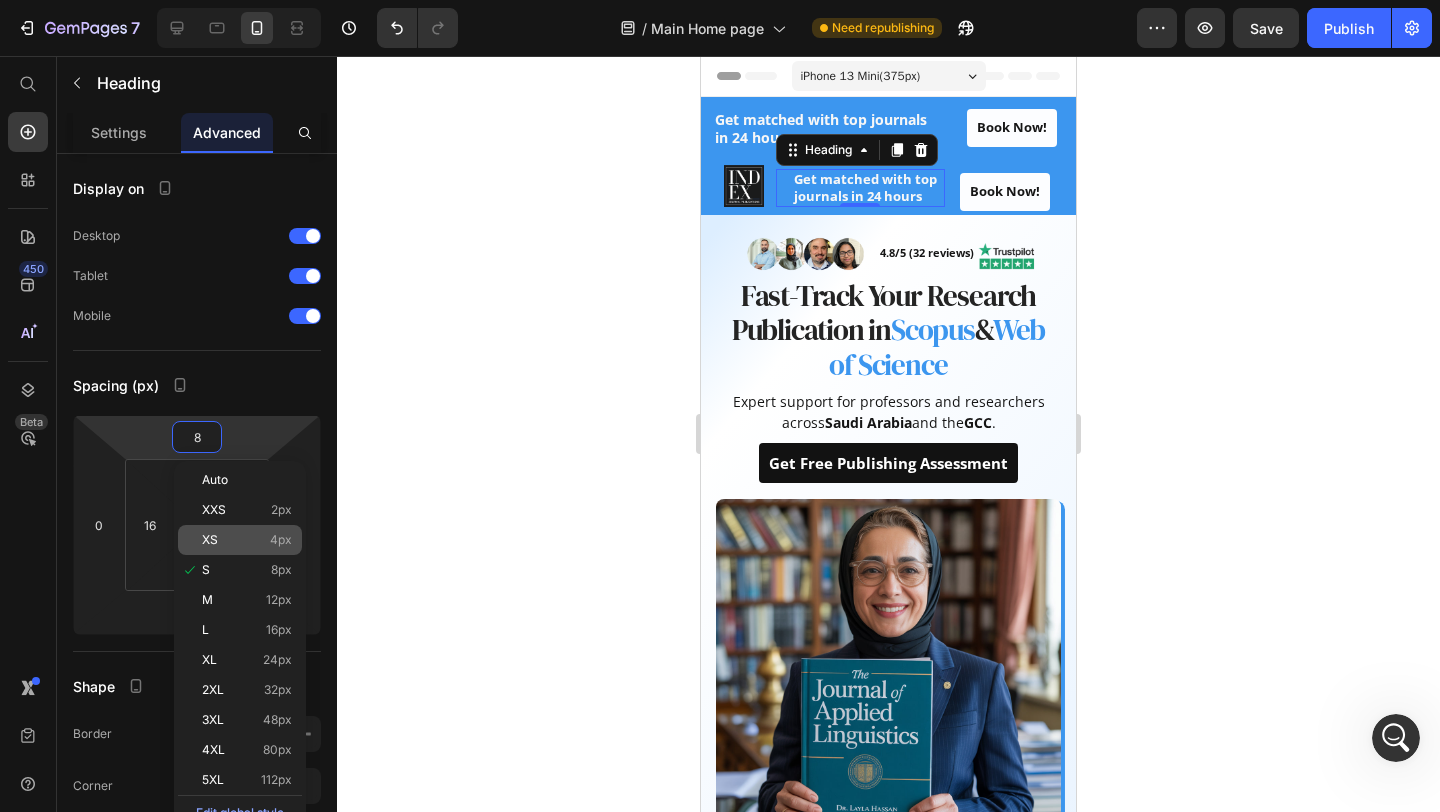 type on "4" 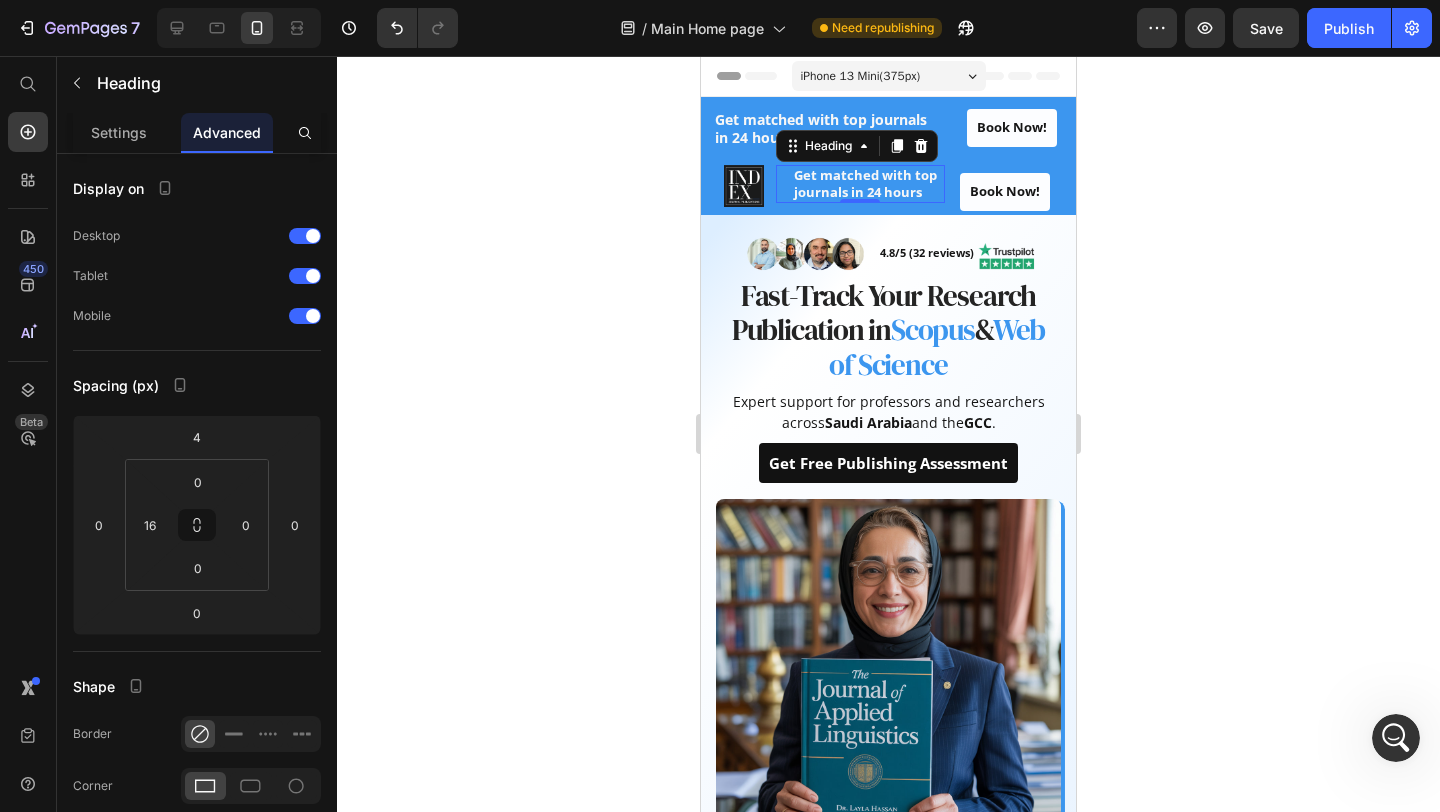 click 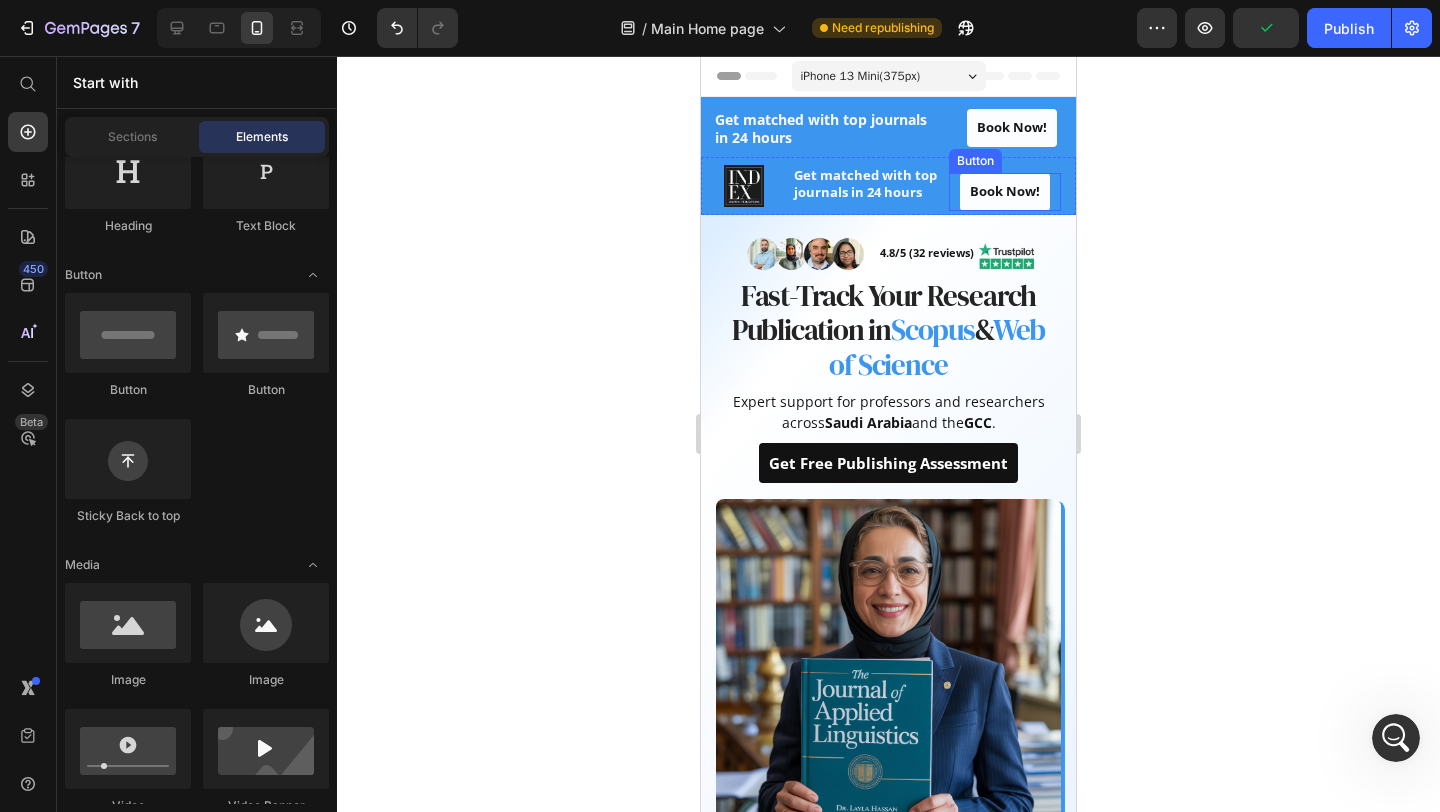 click on "Book Now! Button" at bounding box center (1005, 192) 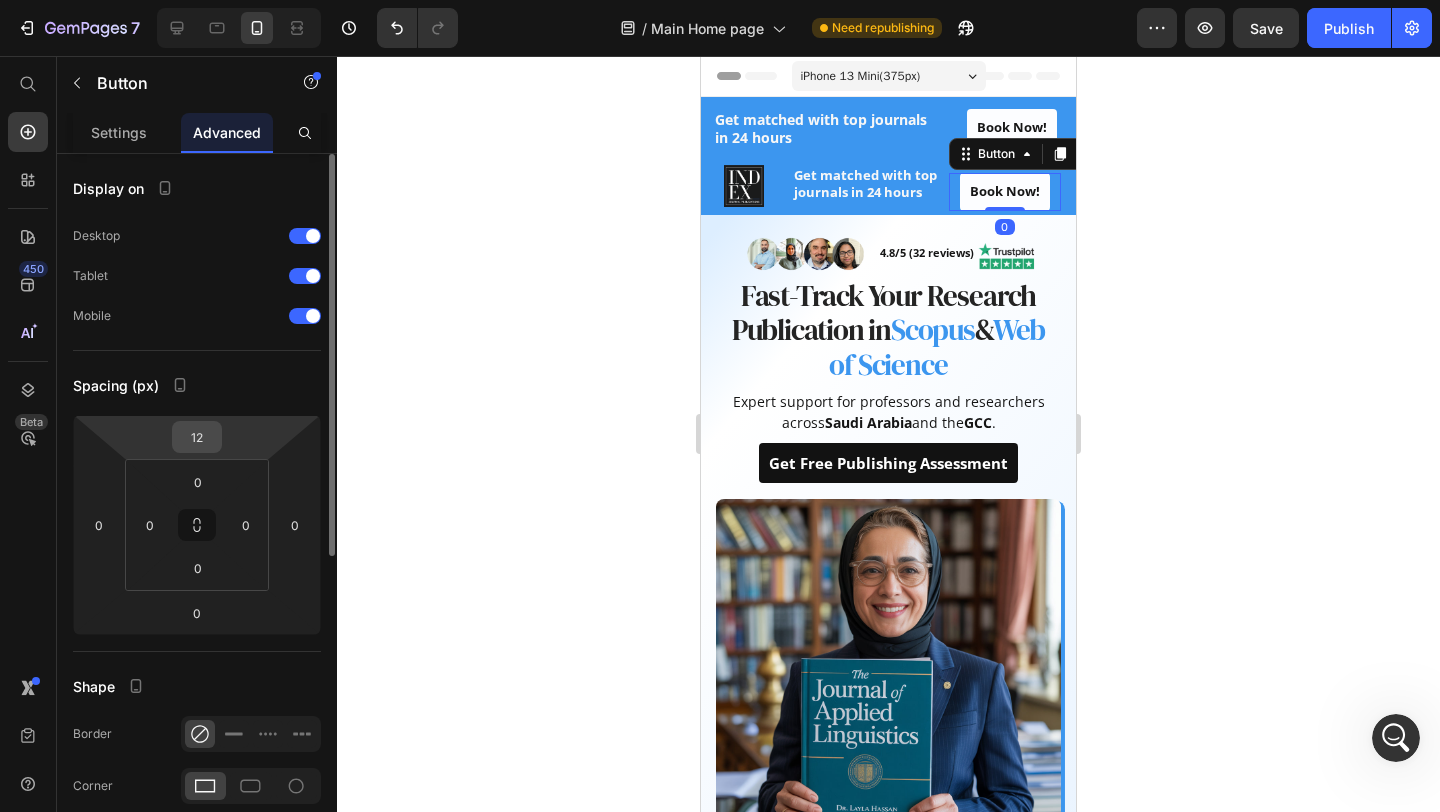 click on "12" at bounding box center (197, 437) 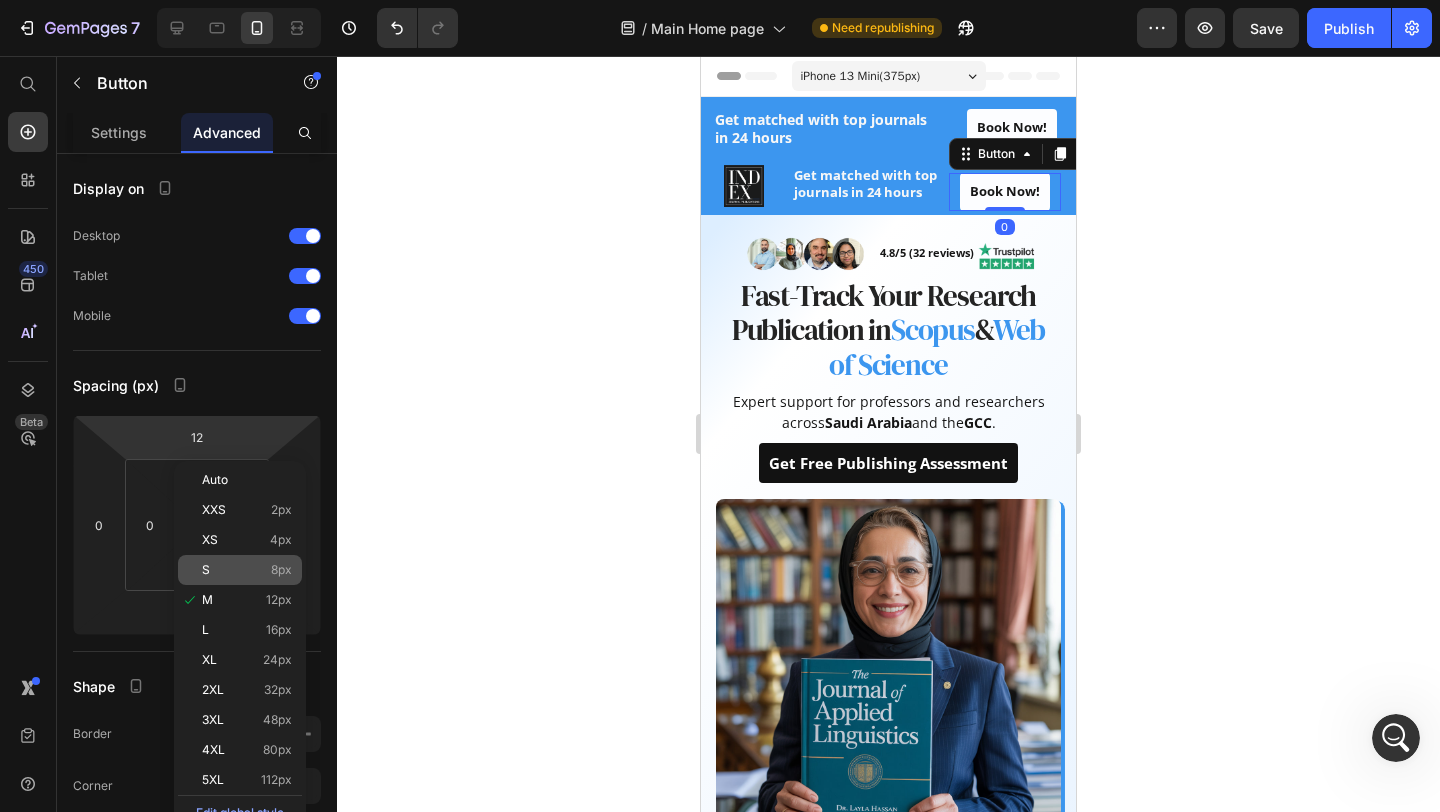 click on "S 8px" at bounding box center [247, 570] 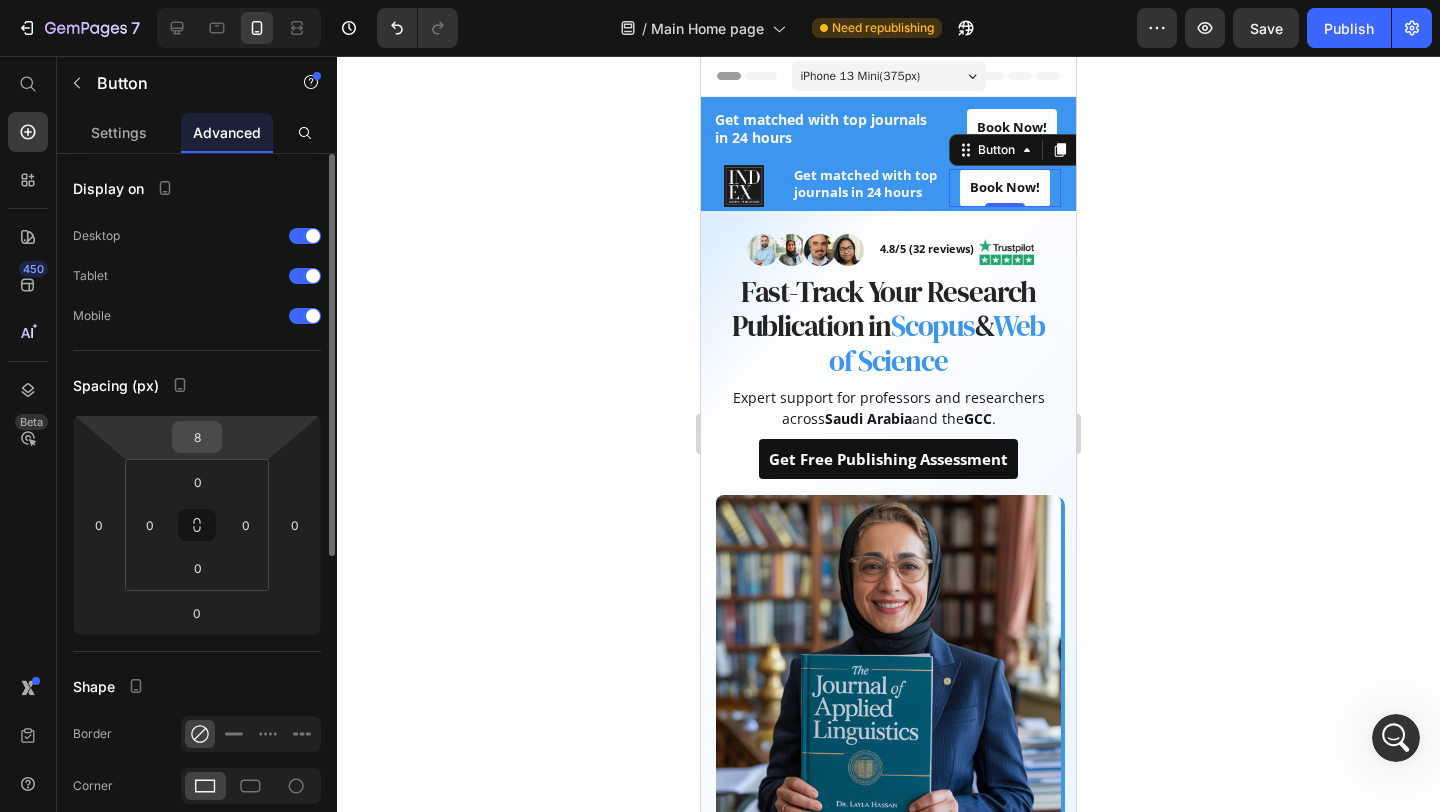 click on "8" at bounding box center [197, 437] 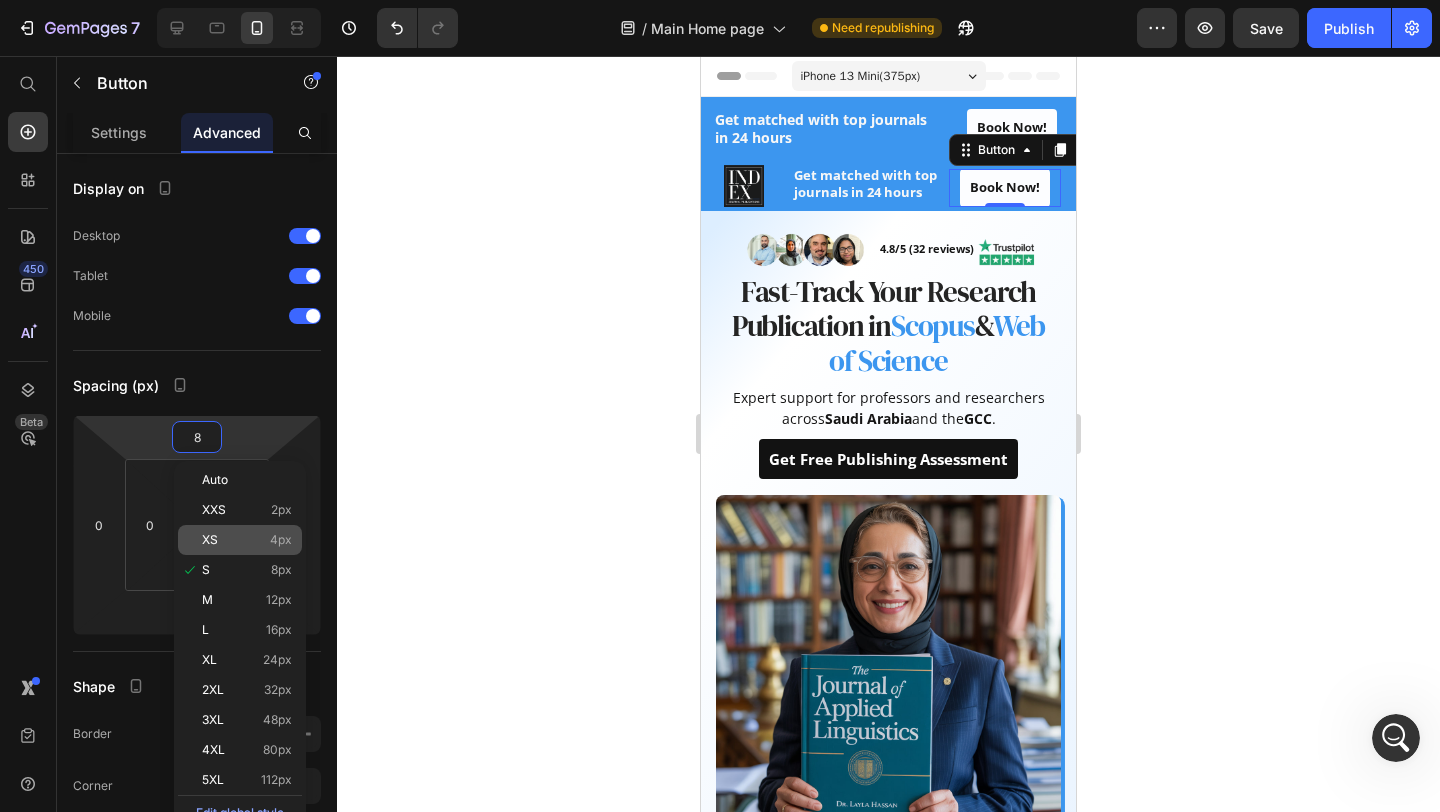 click on "XS 4px" at bounding box center (247, 540) 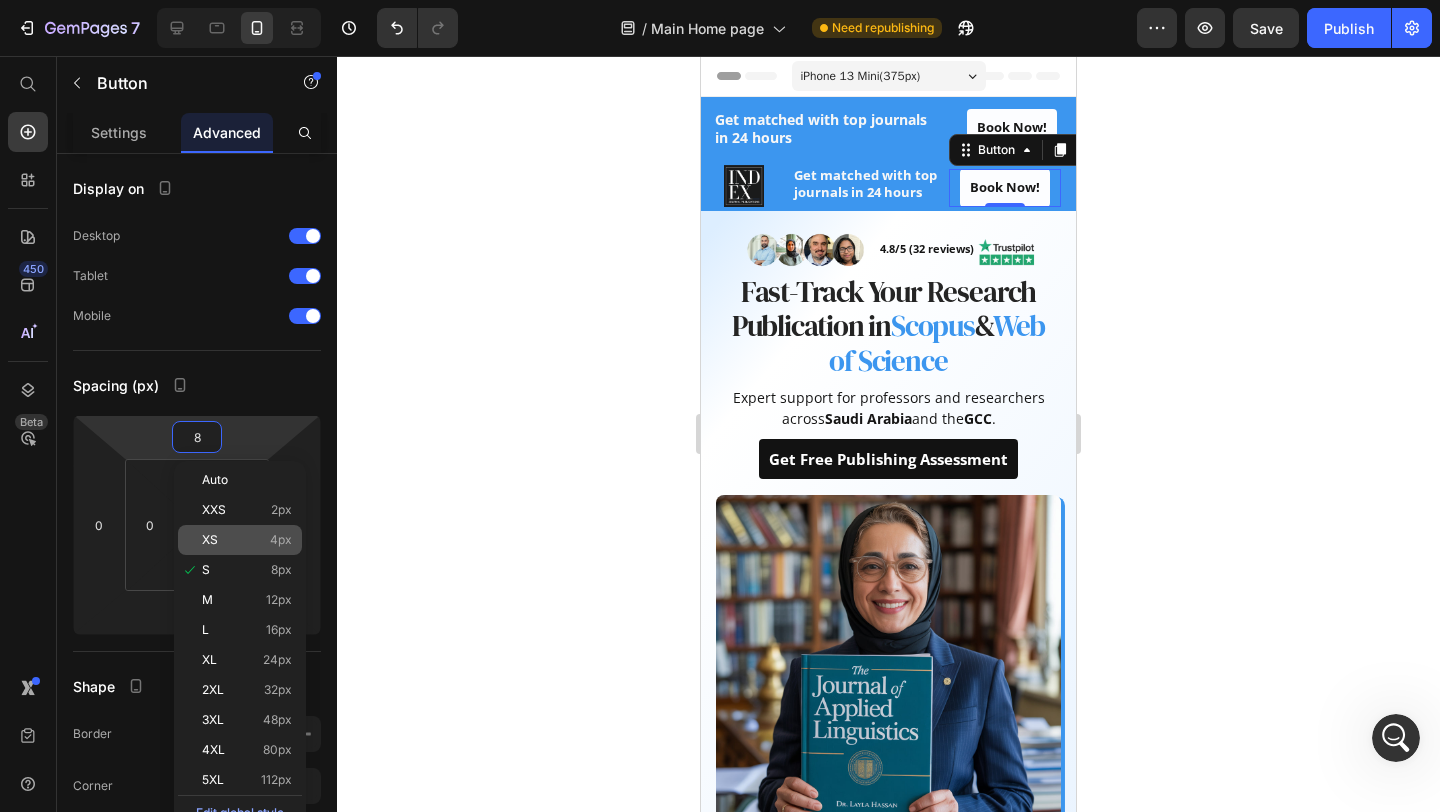 type on "4" 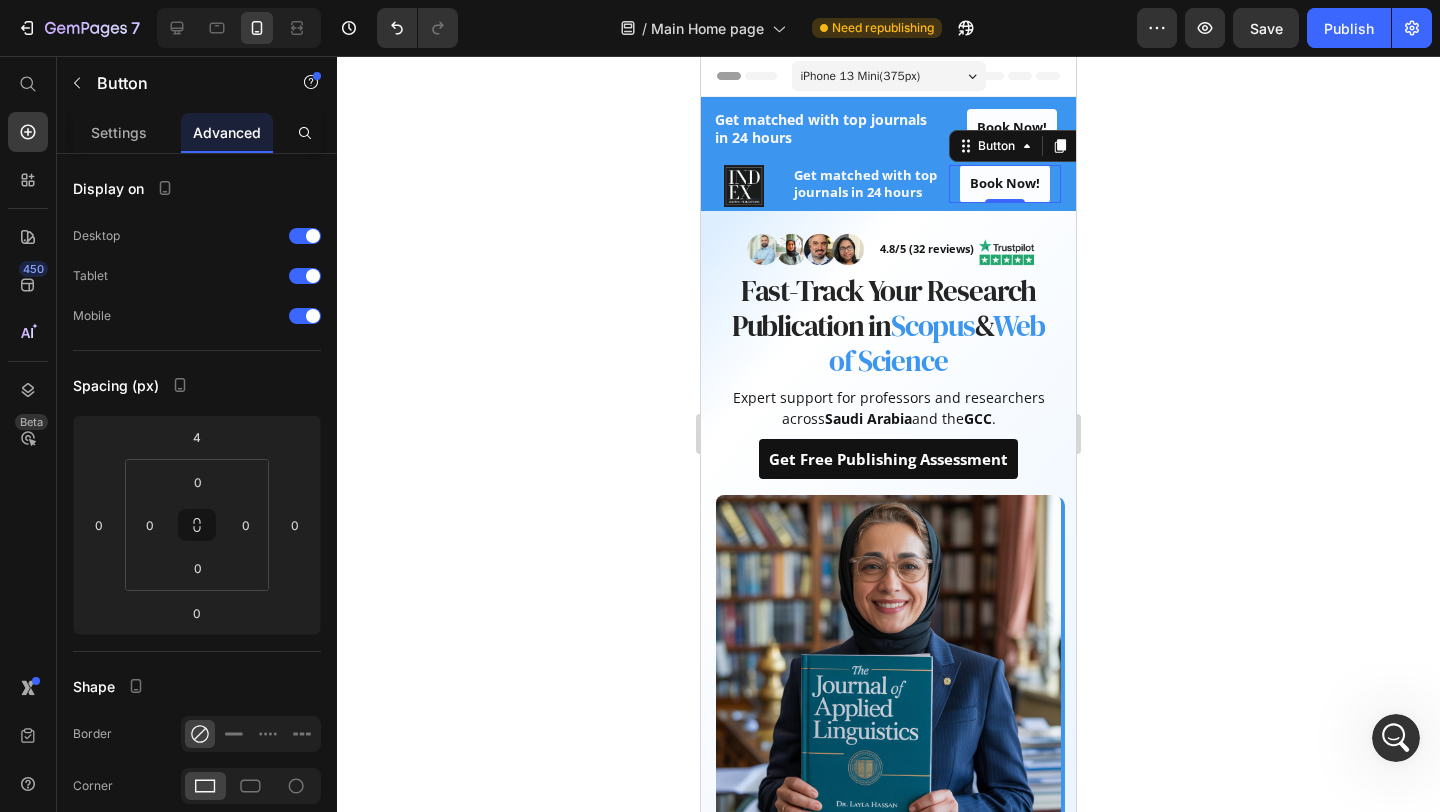 click 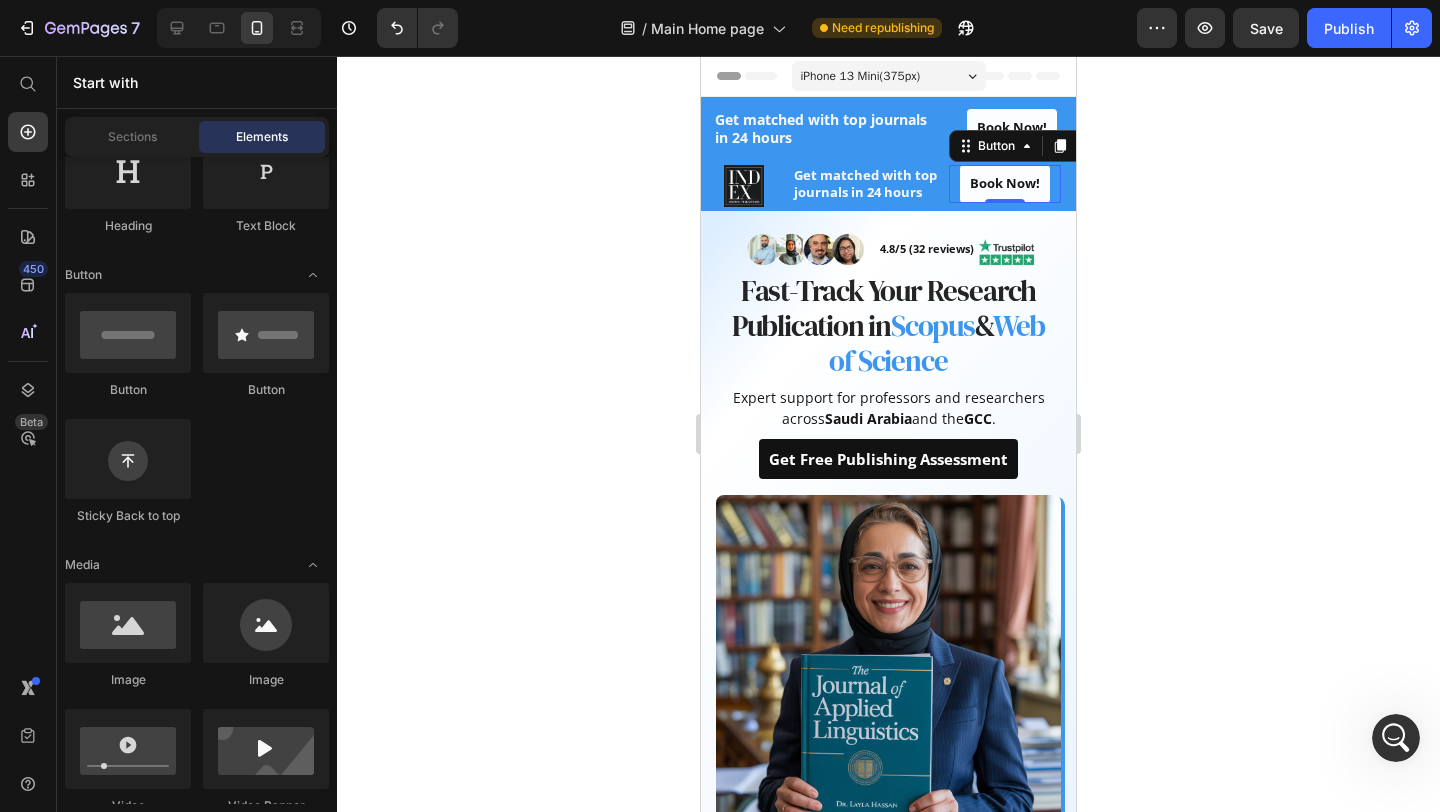 click 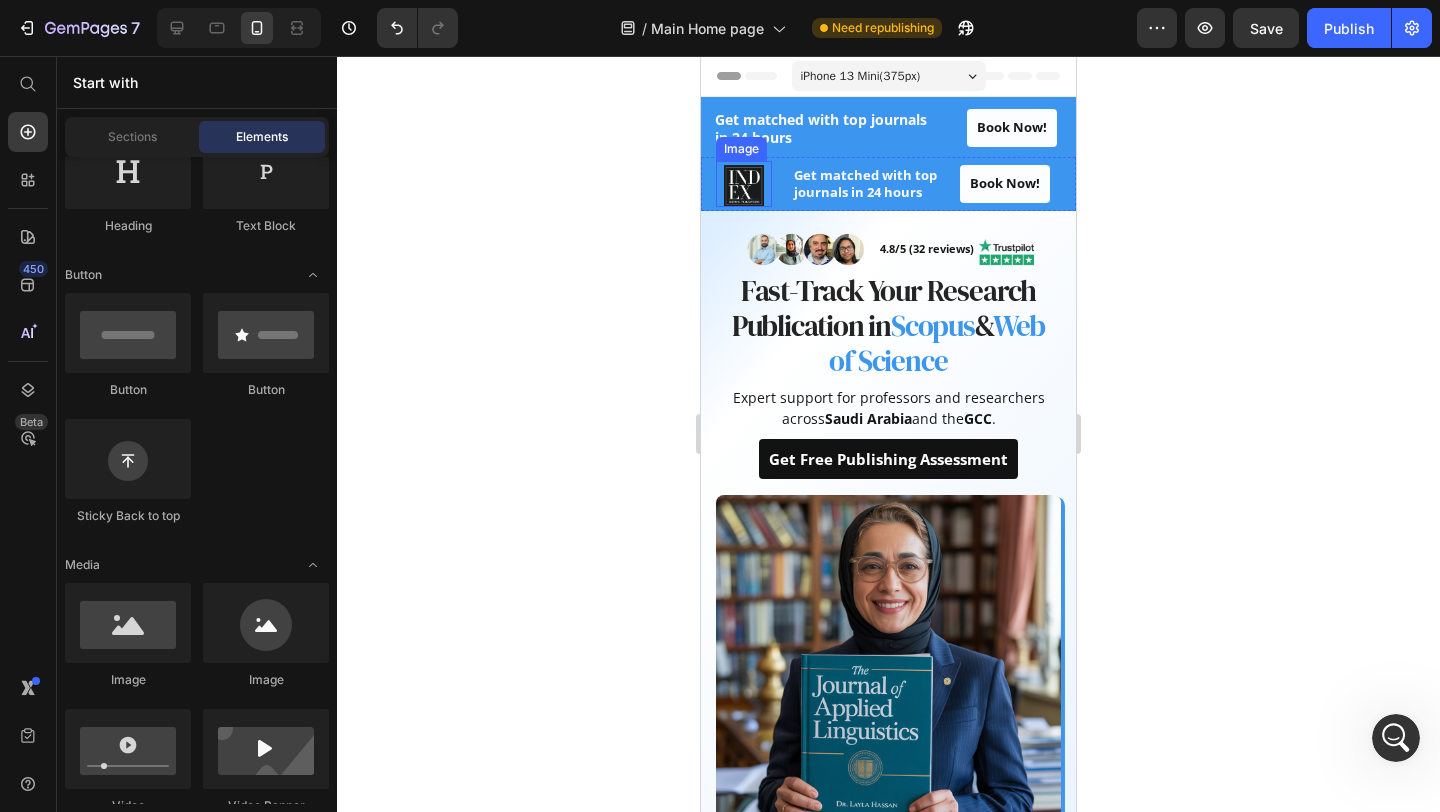 click at bounding box center [744, 183] 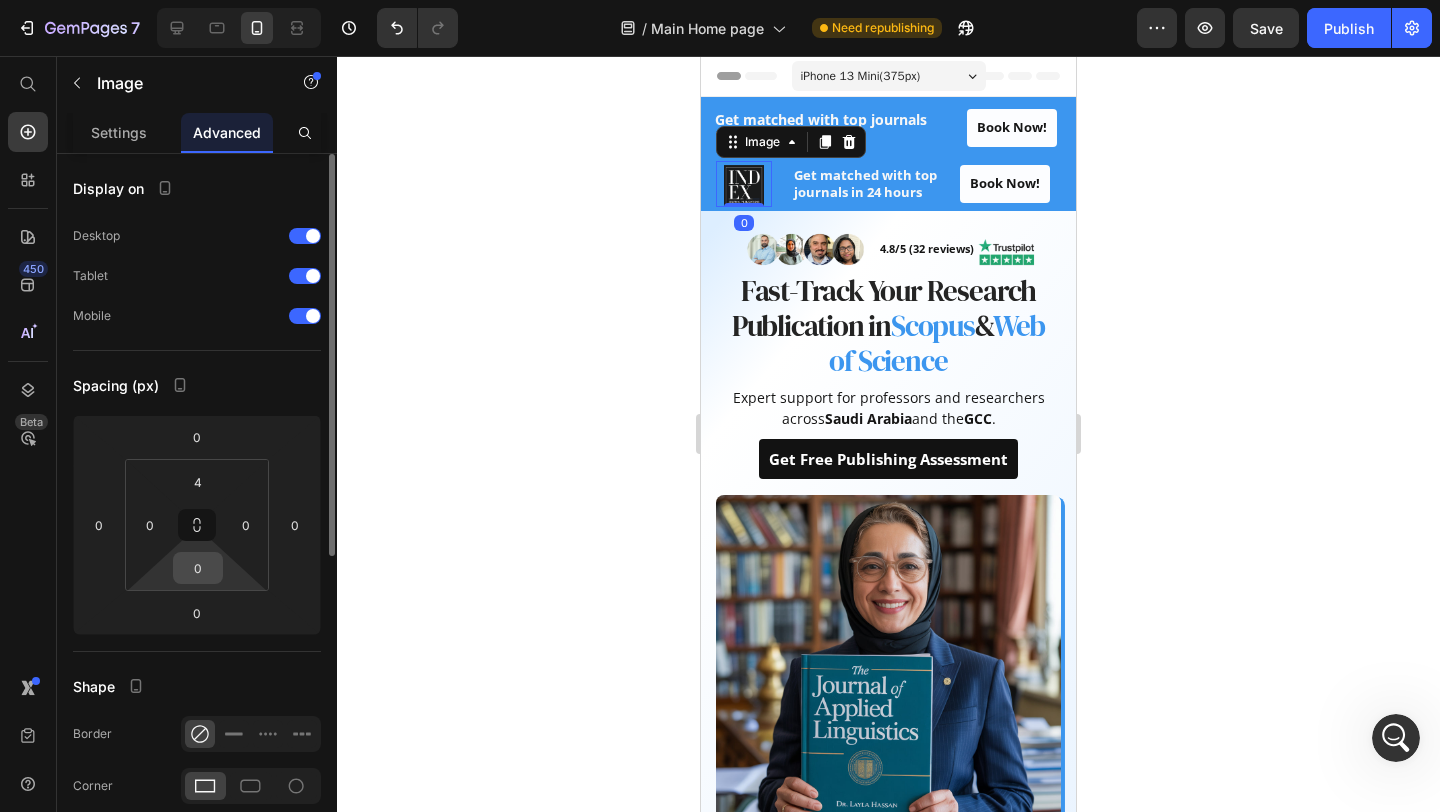 click on "0" at bounding box center (198, 568) 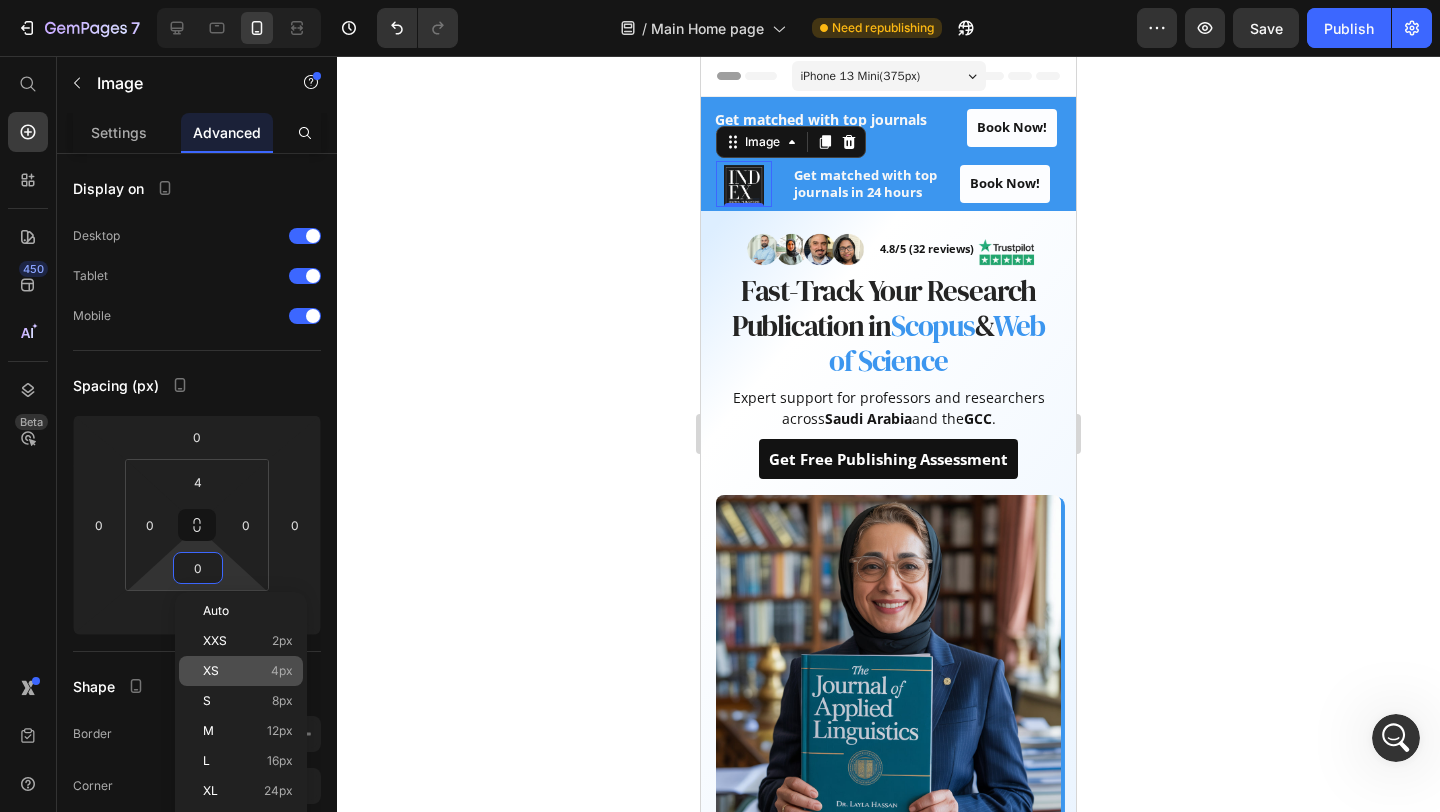 click on "XS 4px" at bounding box center [248, 671] 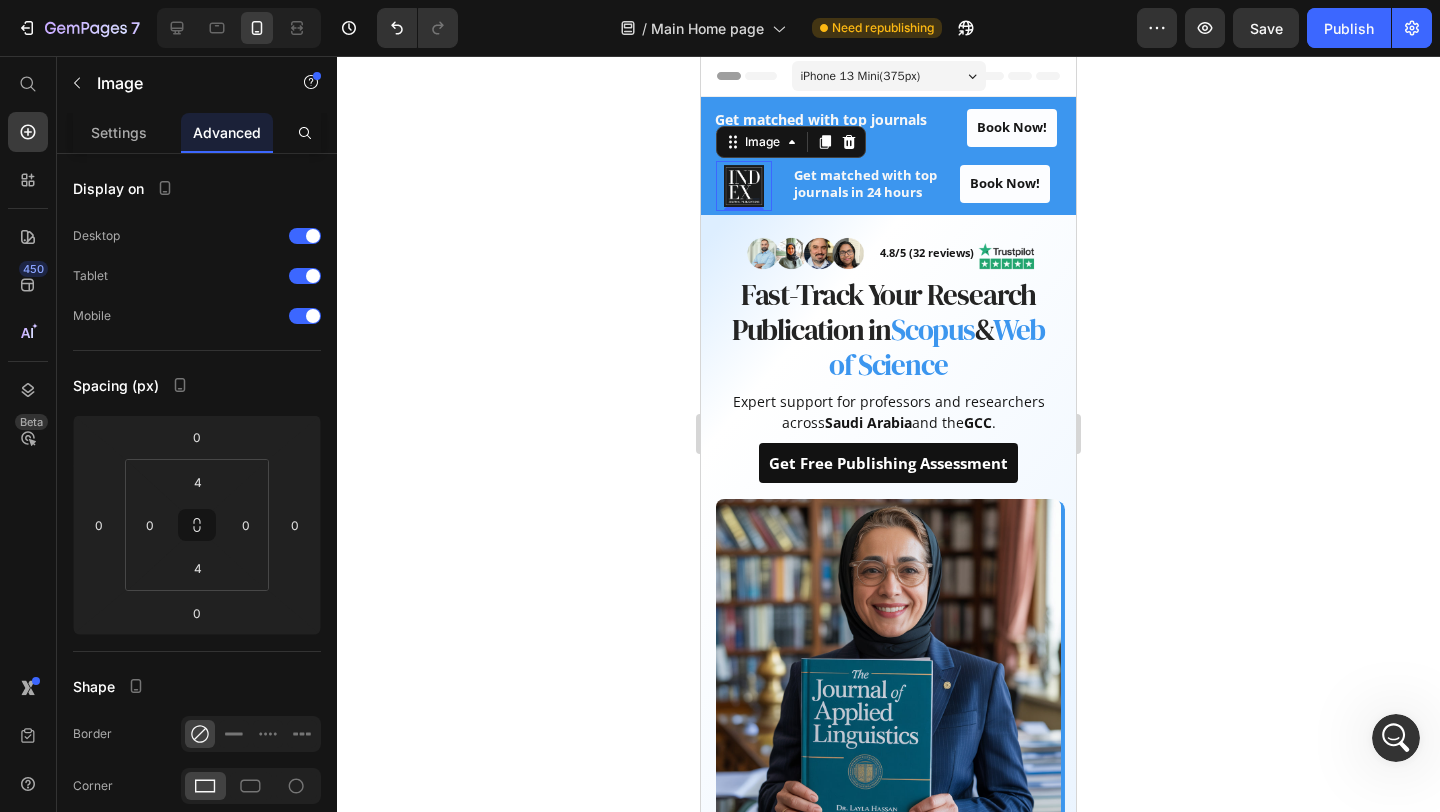 click 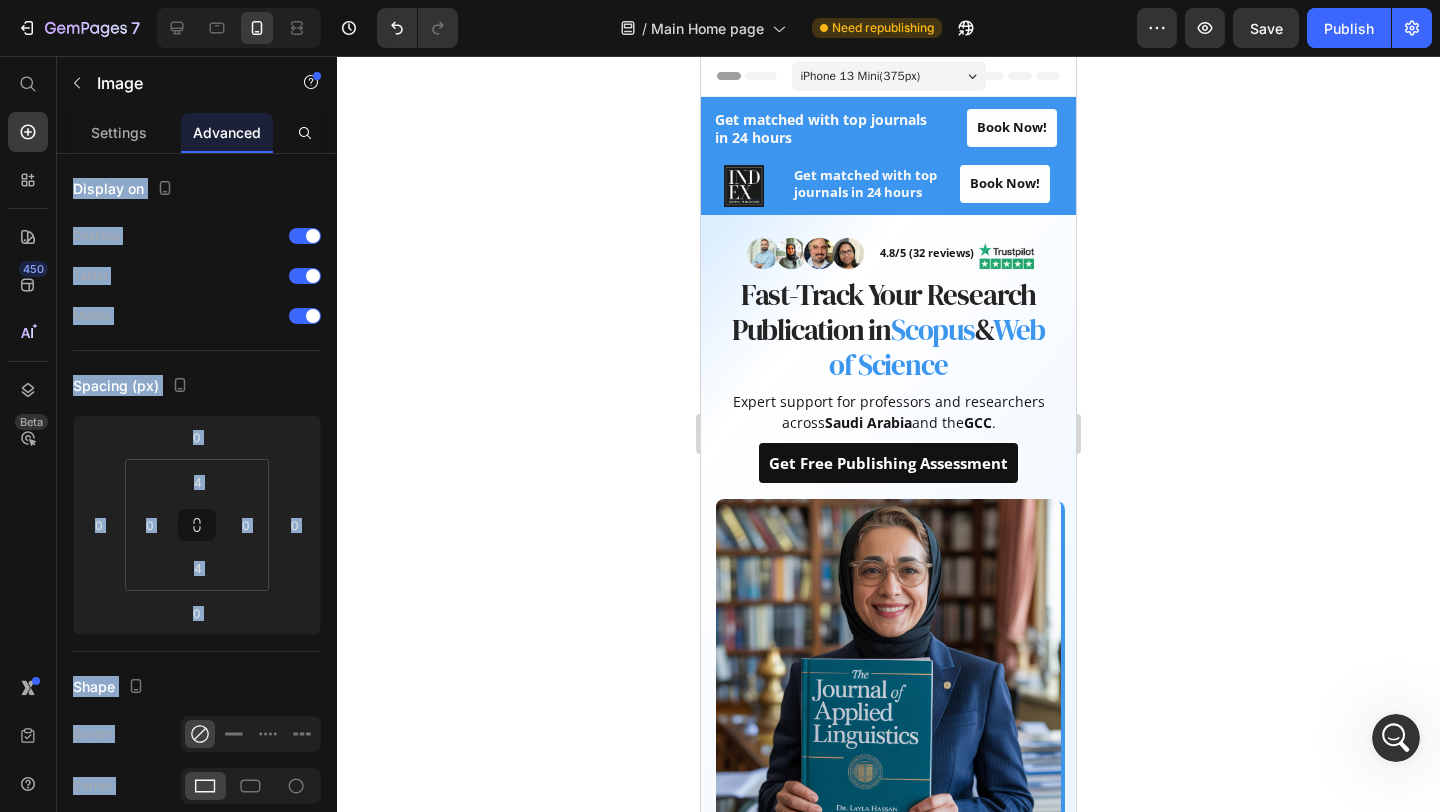 click 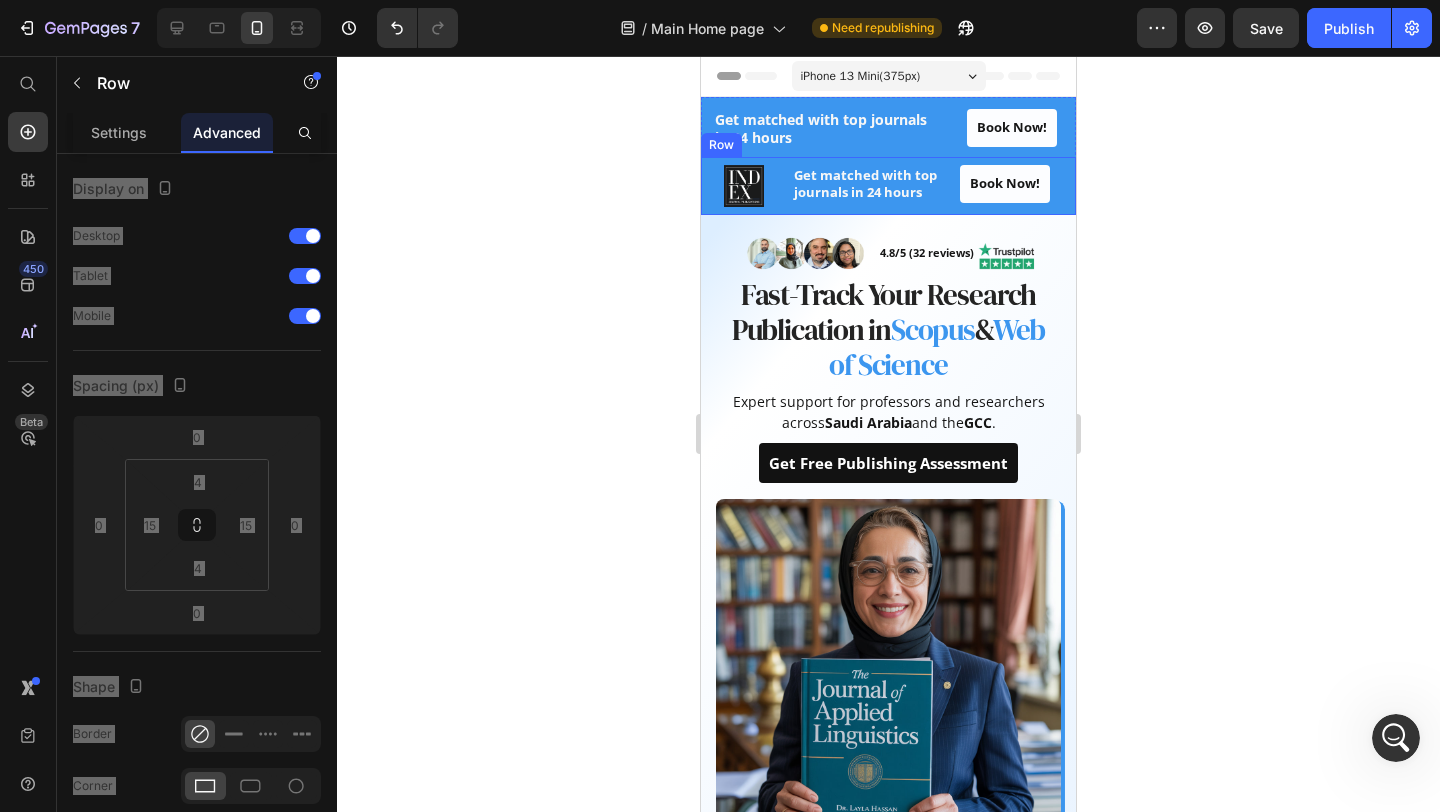 click on "Image ⁠⁠⁠⁠⁠⁠⁠ Get matched with top journals in 24 hours Heading Book Now! Button Row" at bounding box center (888, 185) 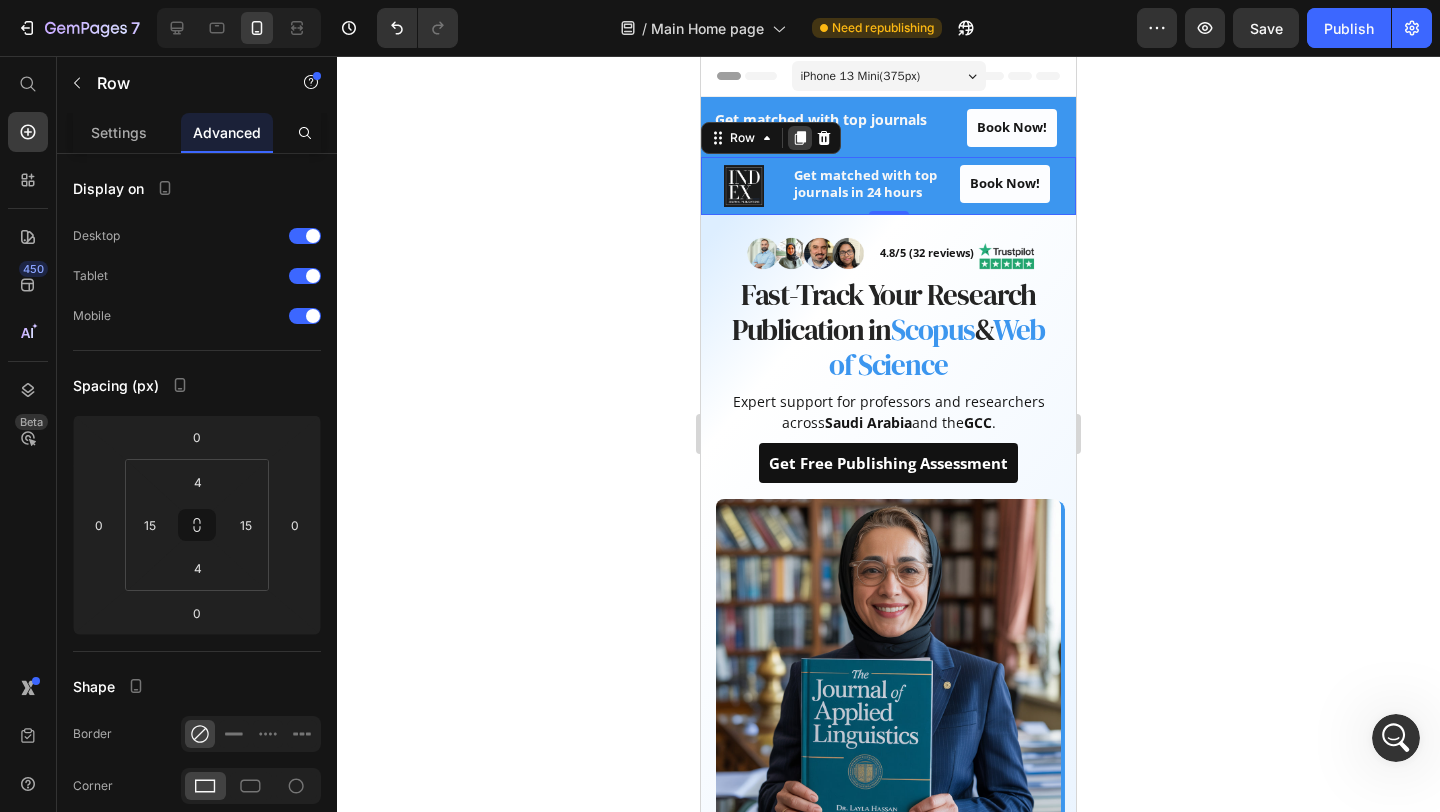 click 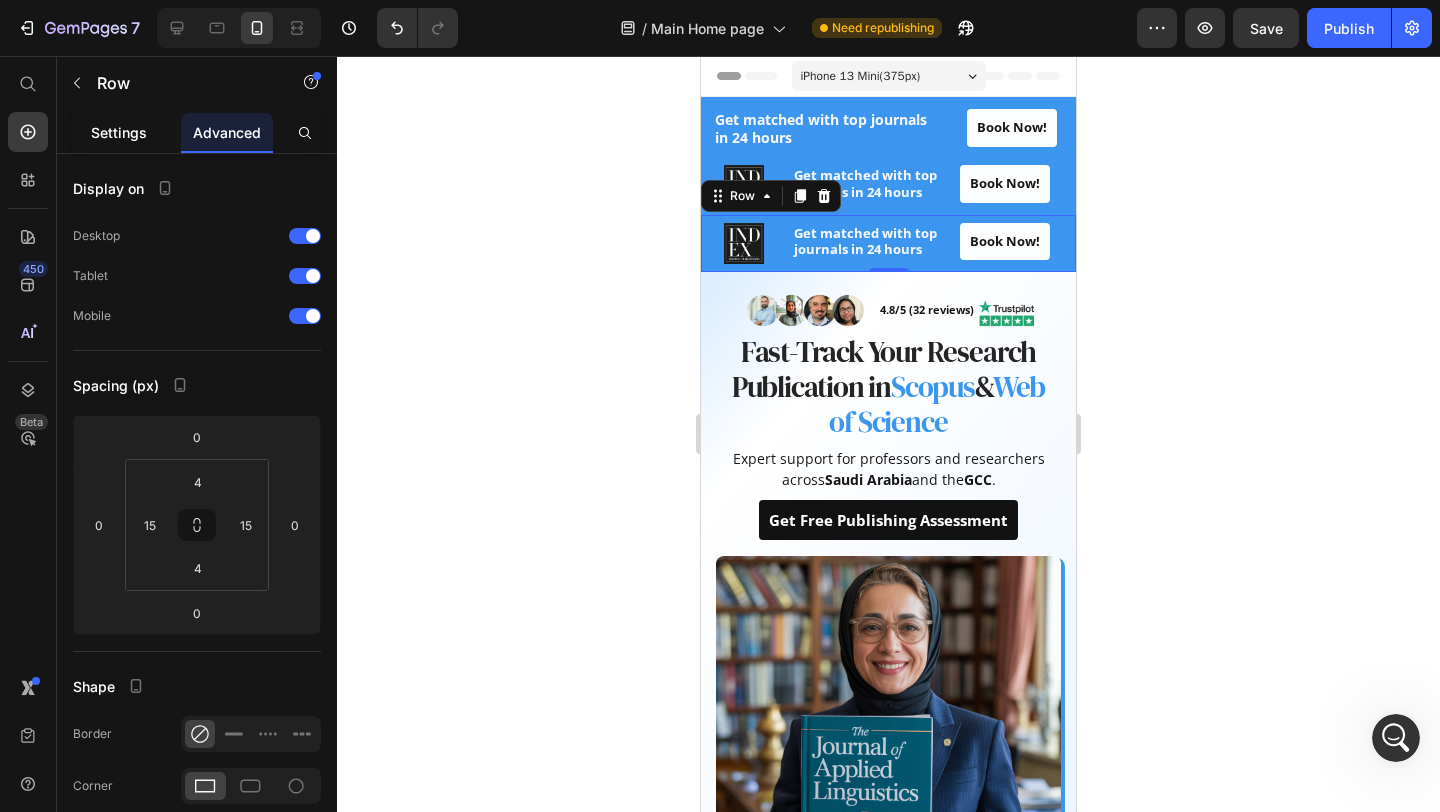 click on "Settings" at bounding box center [119, 132] 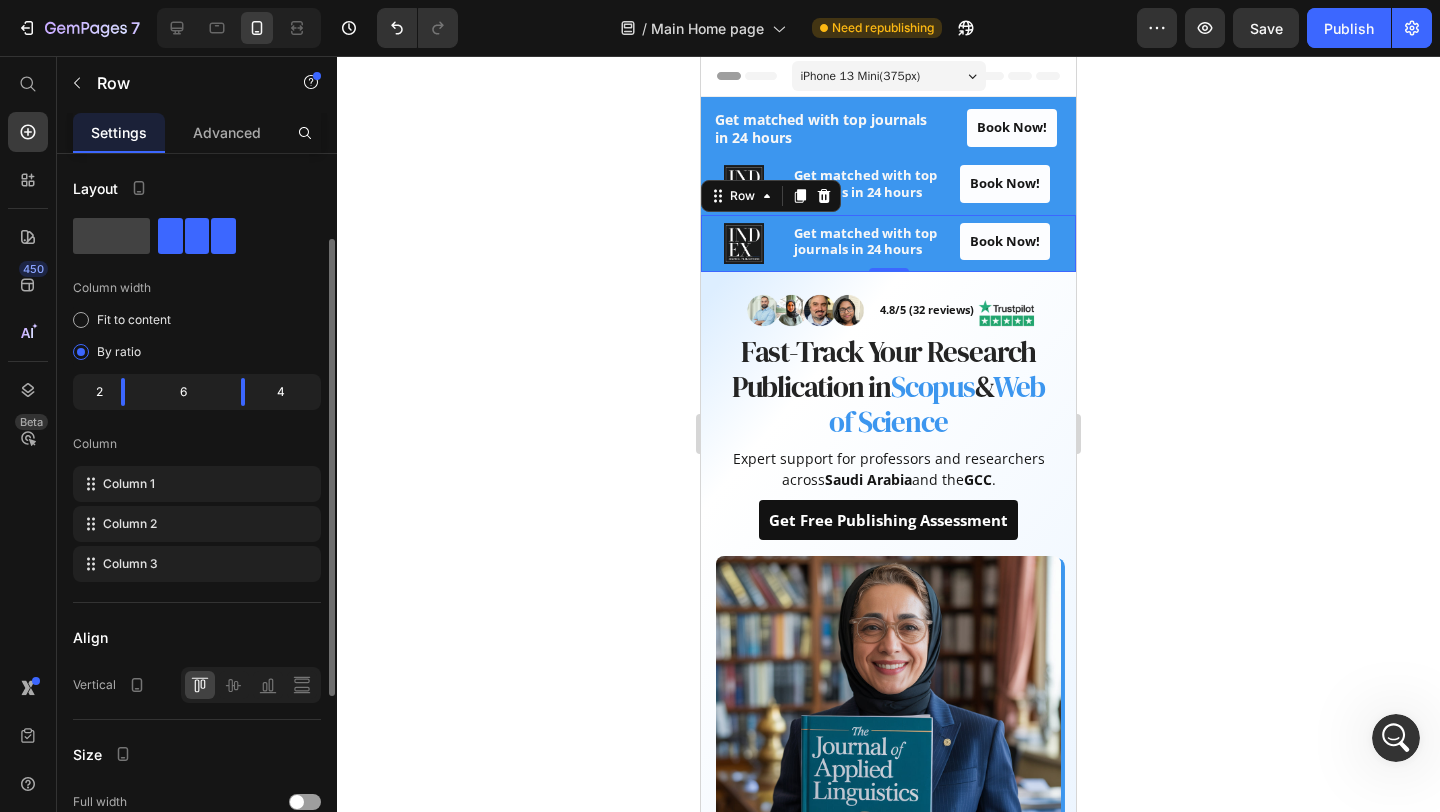 scroll, scrollTop: 402, scrollLeft: 0, axis: vertical 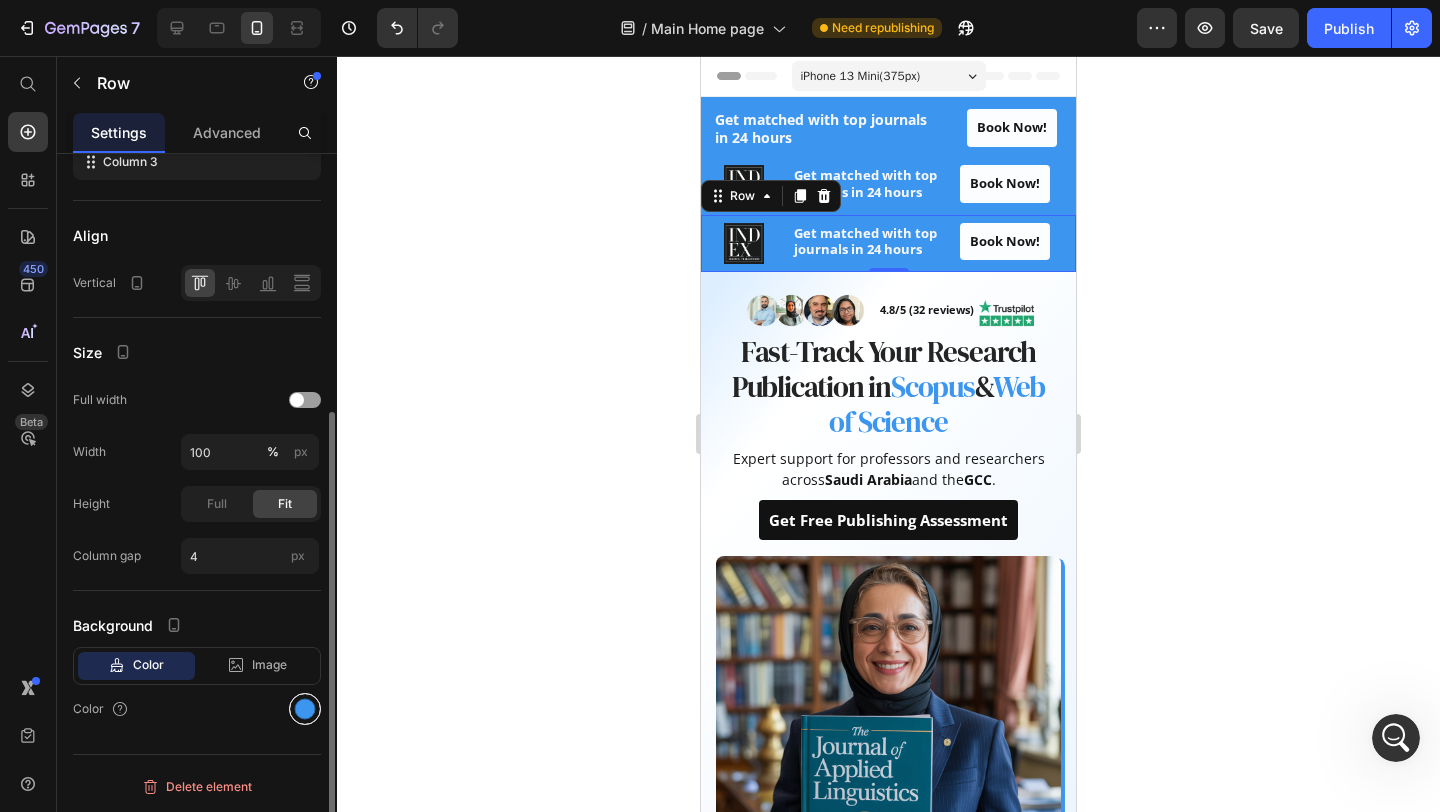 click at bounding box center [305, 709] 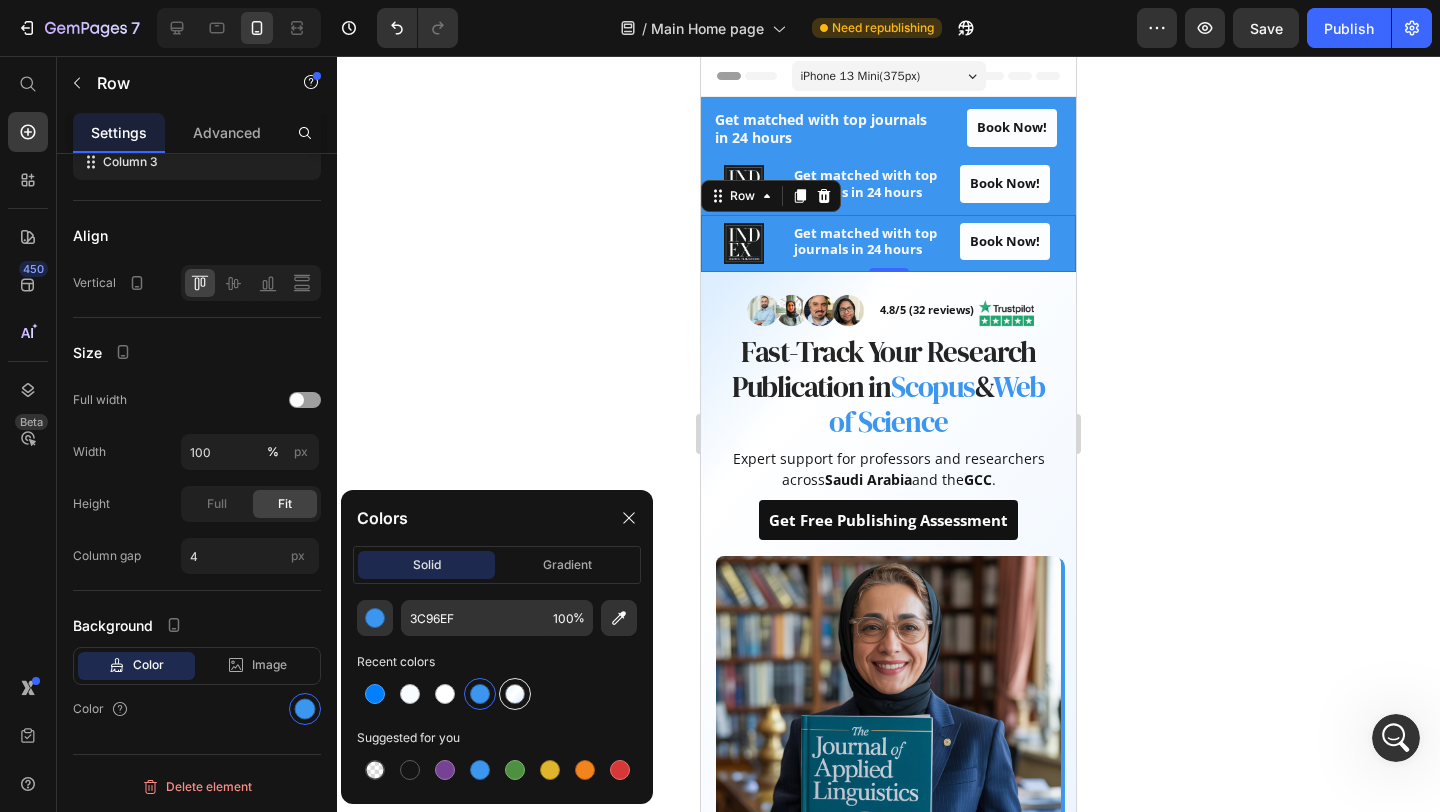 click at bounding box center (515, 694) 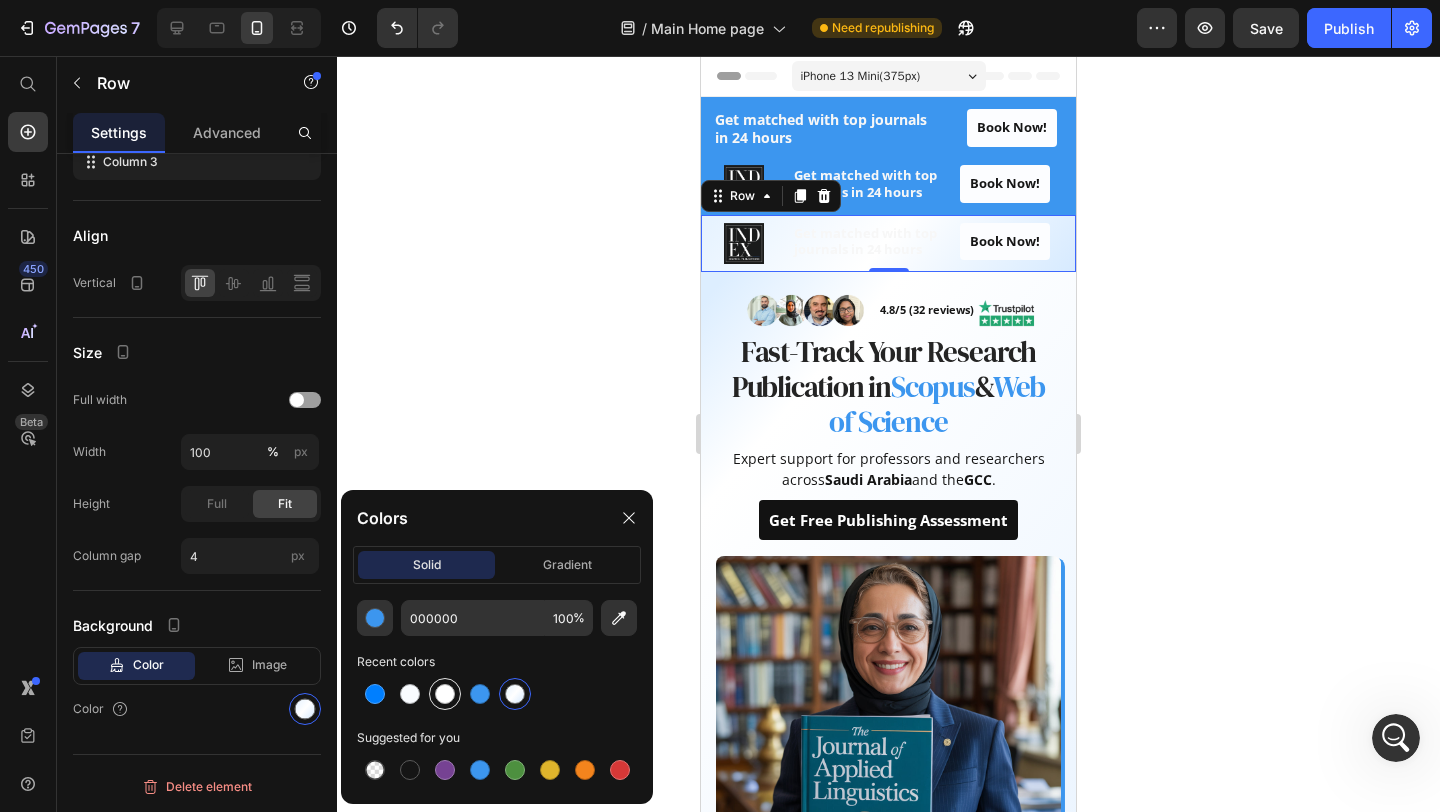 click at bounding box center [445, 694] 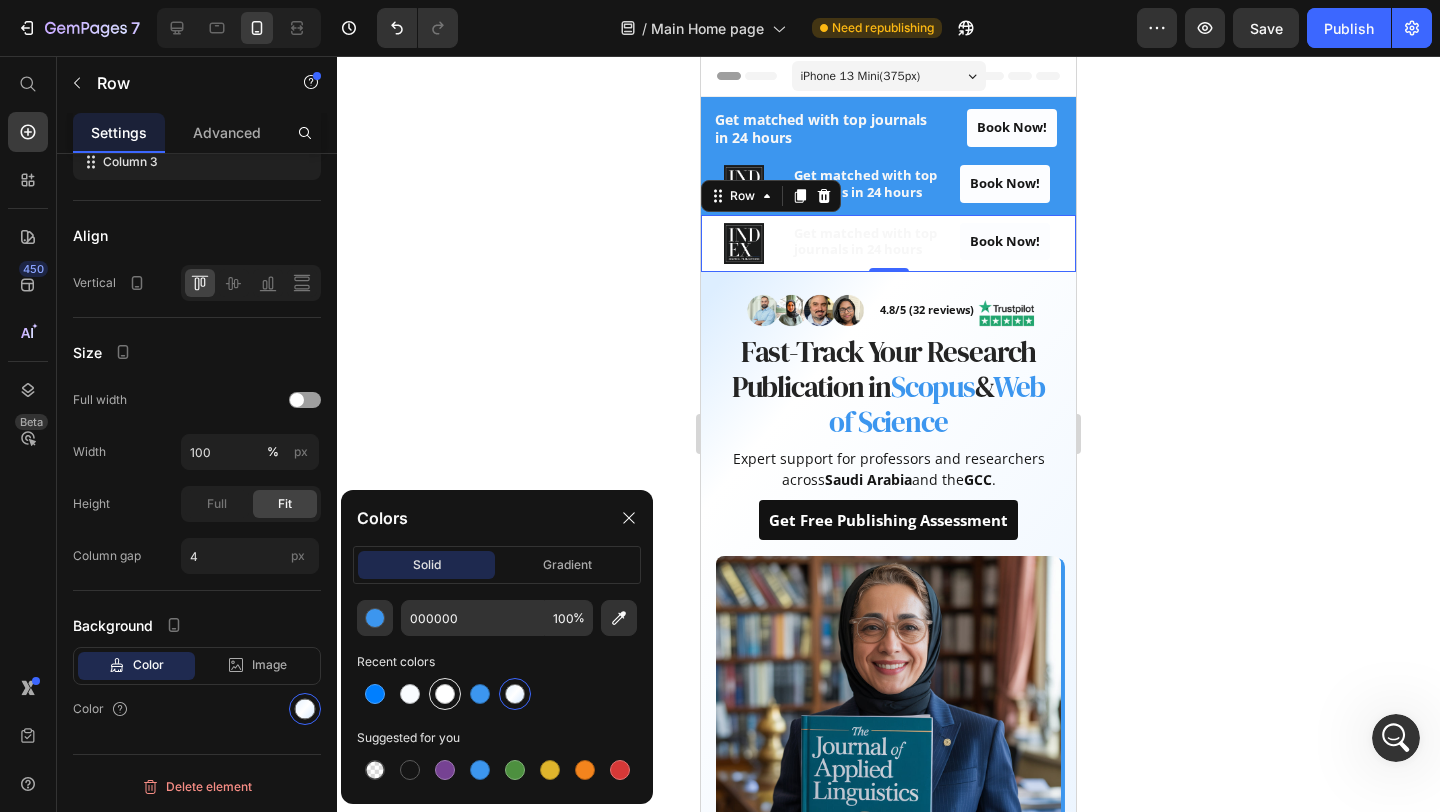 type on "FFFFFF" 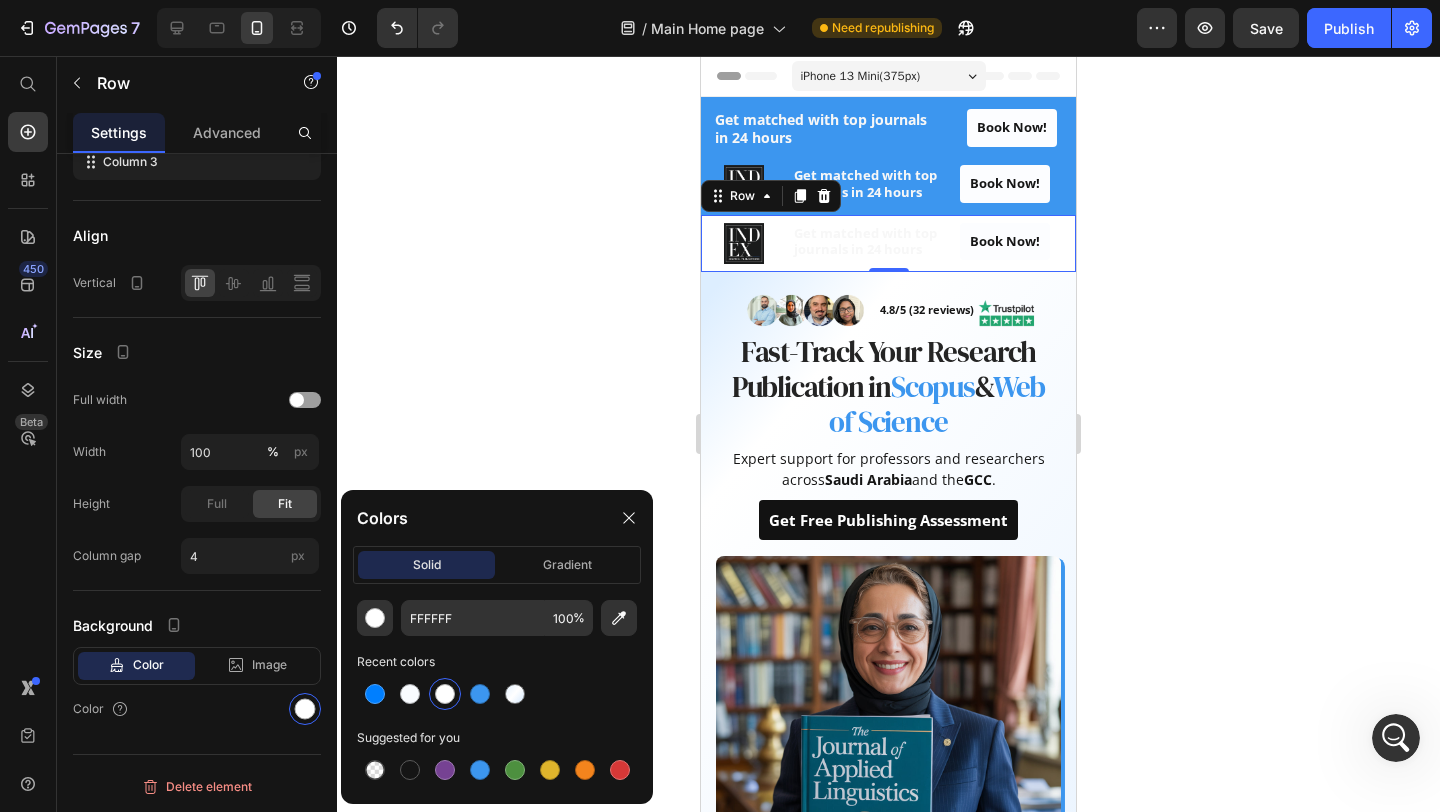 click 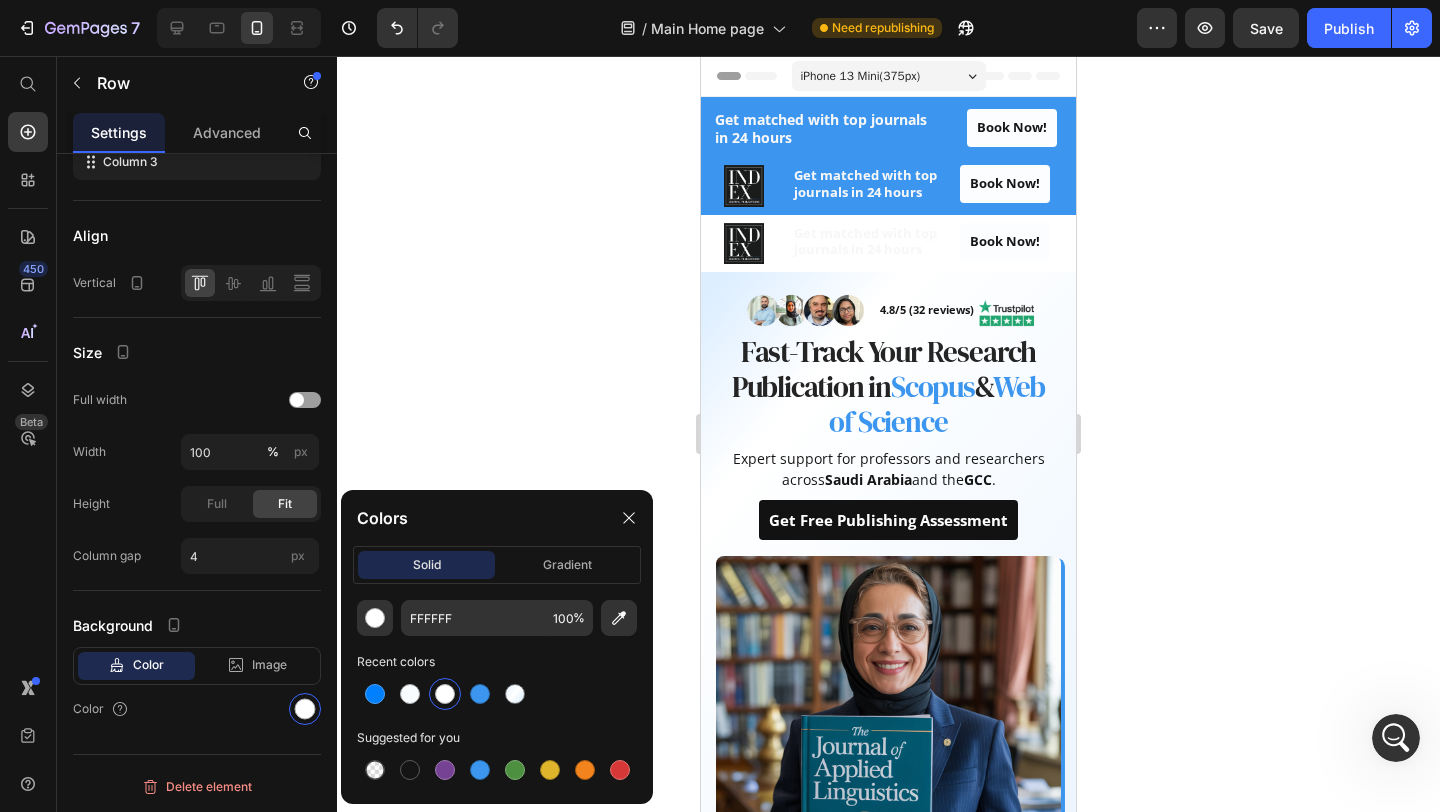click 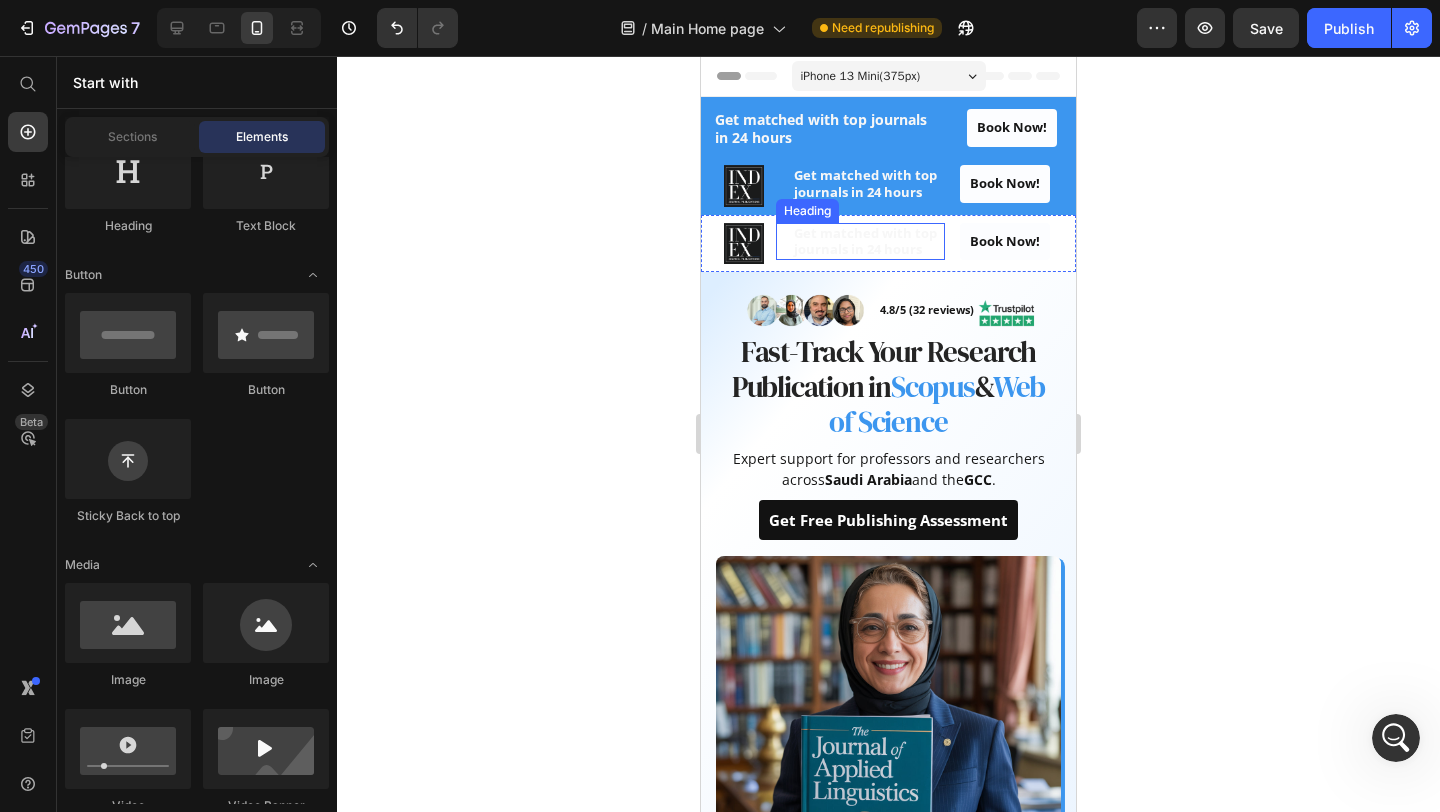 click on "Get matched with top journals in 24 hours" at bounding box center (865, 241) 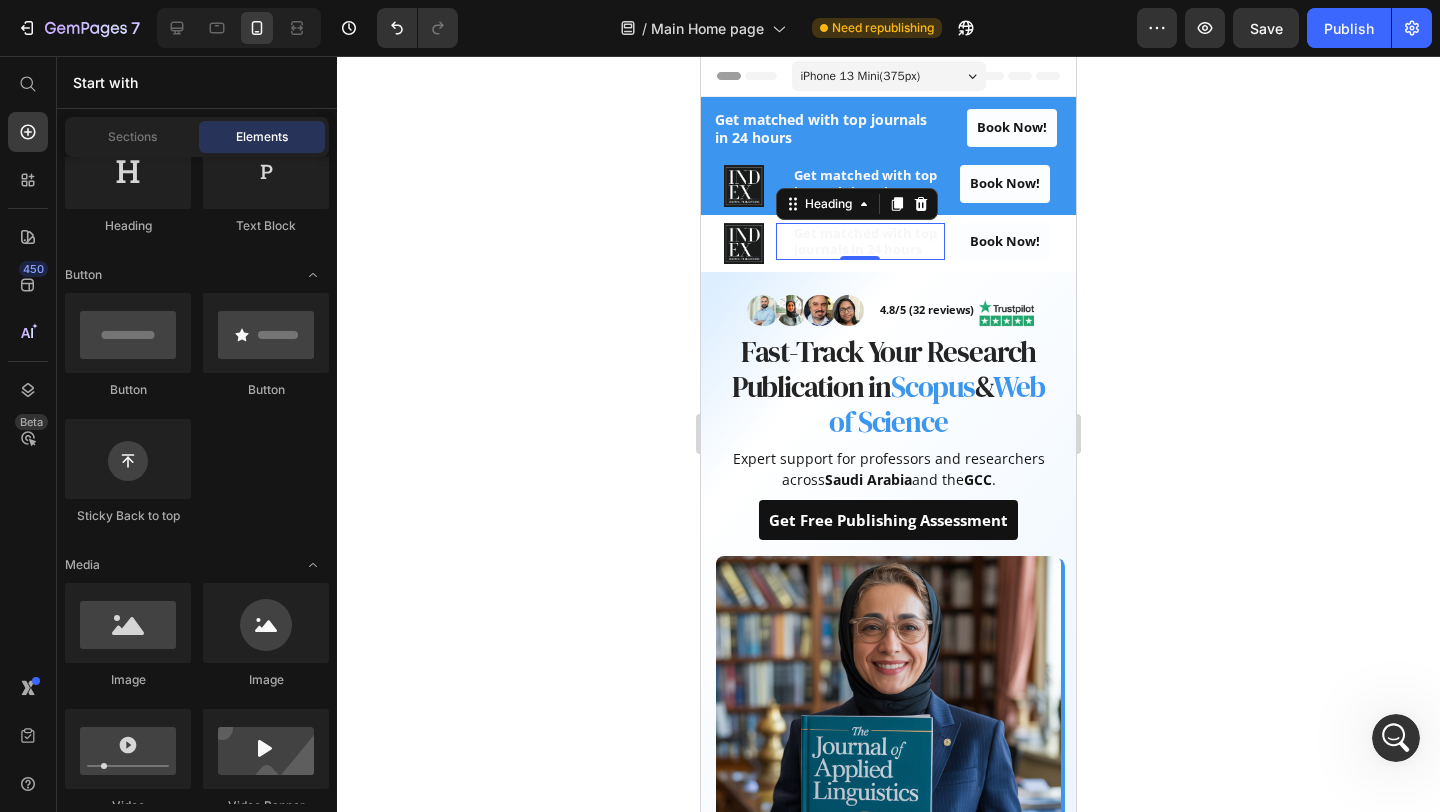 scroll, scrollTop: 0, scrollLeft: 0, axis: both 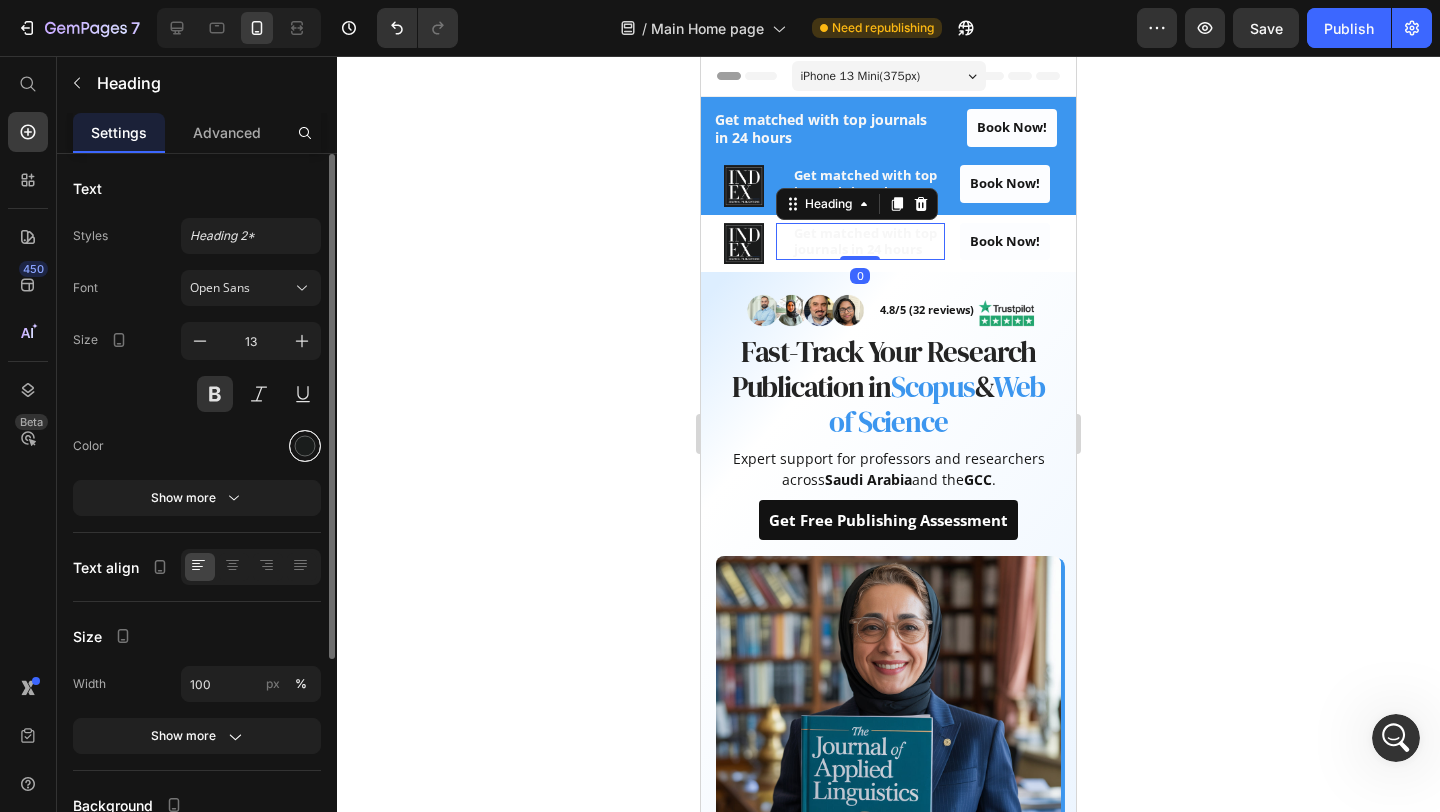 click at bounding box center [305, 446] 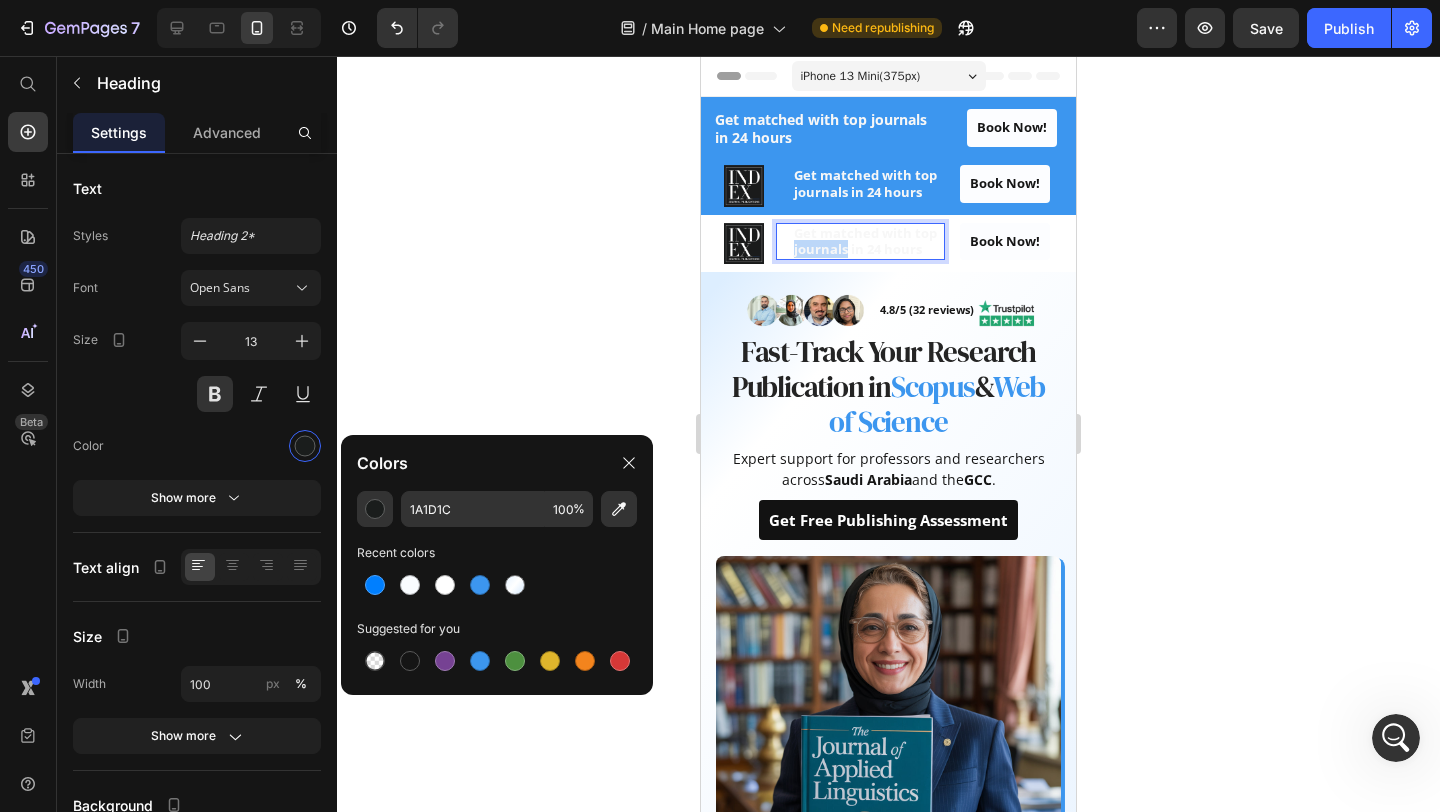 click on "Get matched with top journals in 24 hours" at bounding box center (865, 241) 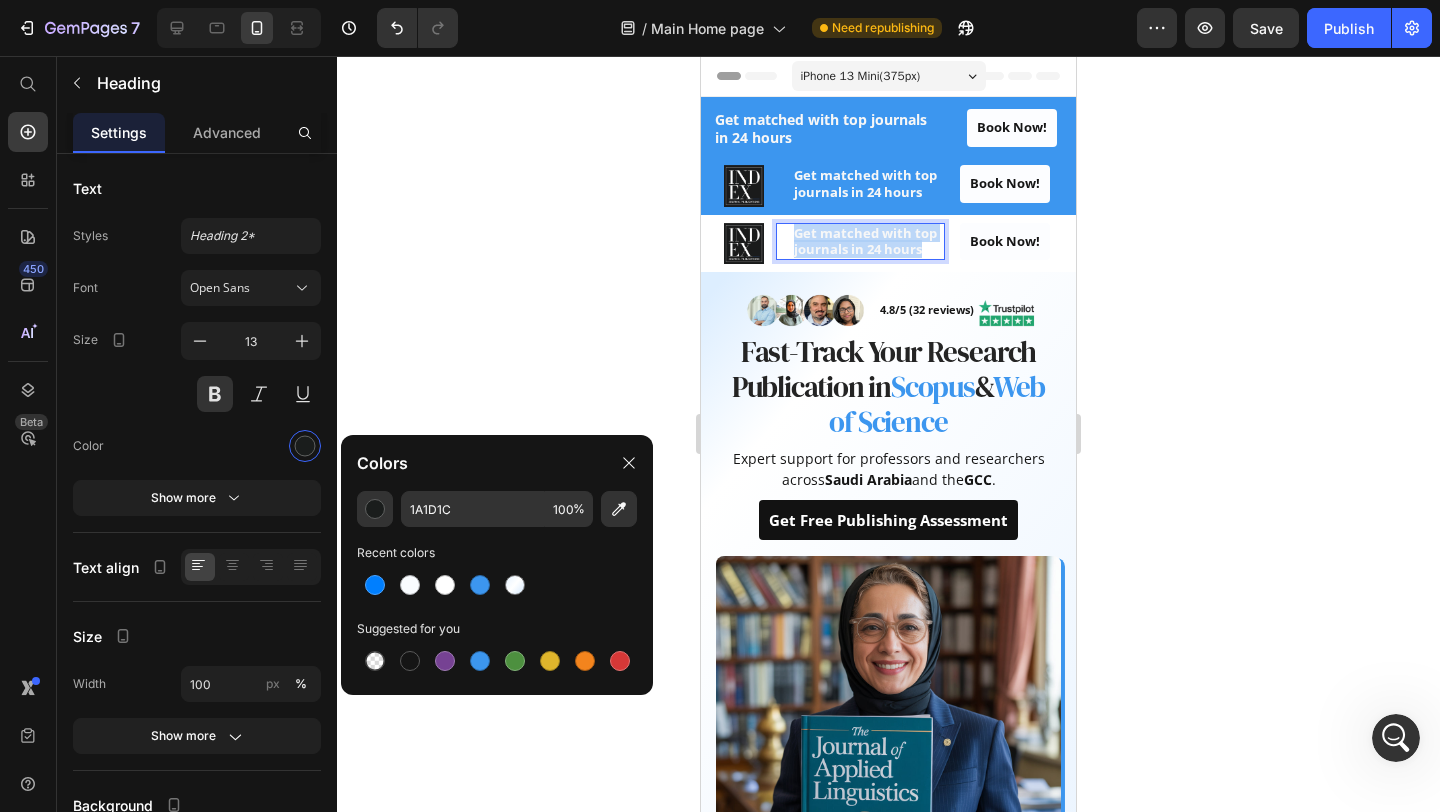 click on "Get matched with top journals in 24 hours" at bounding box center (865, 241) 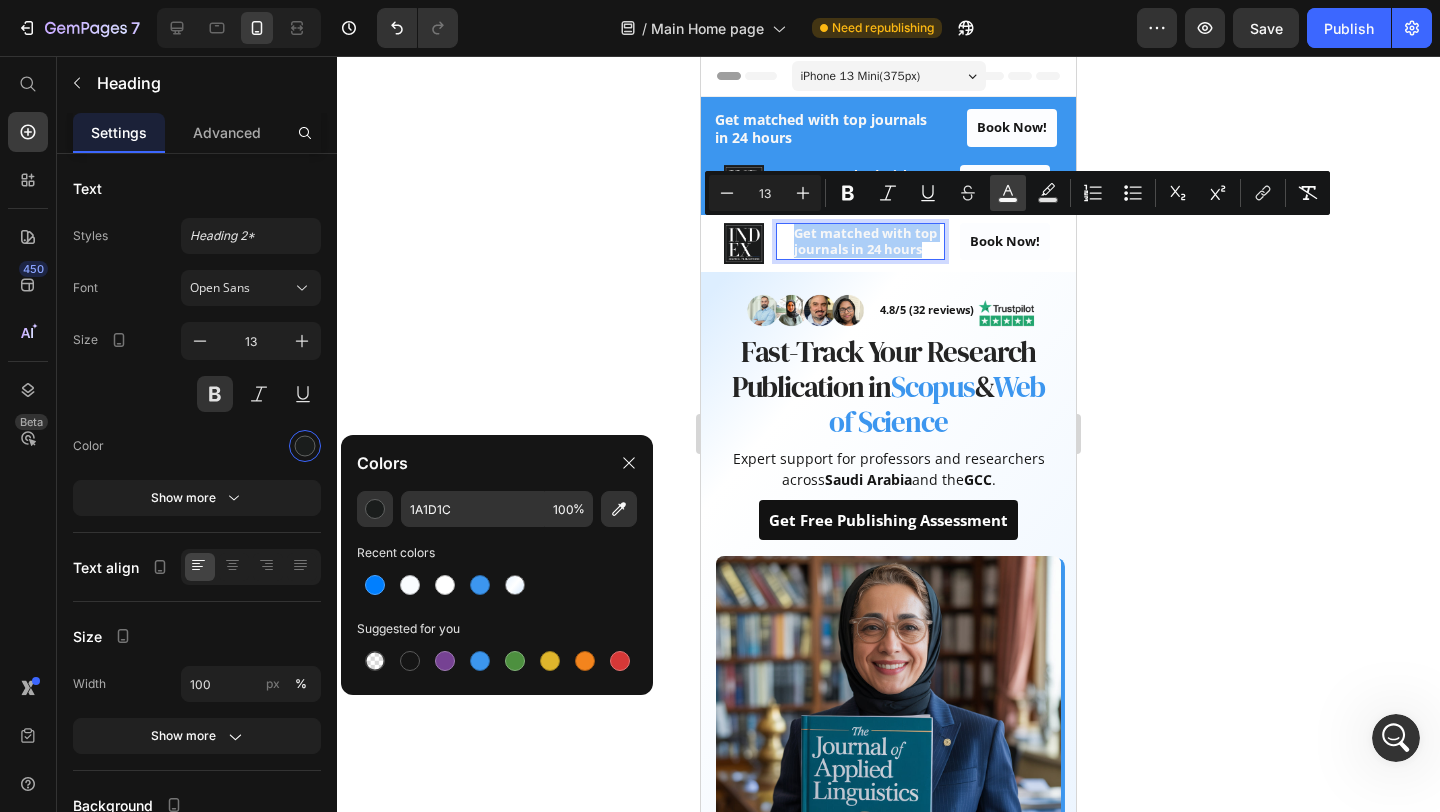 click 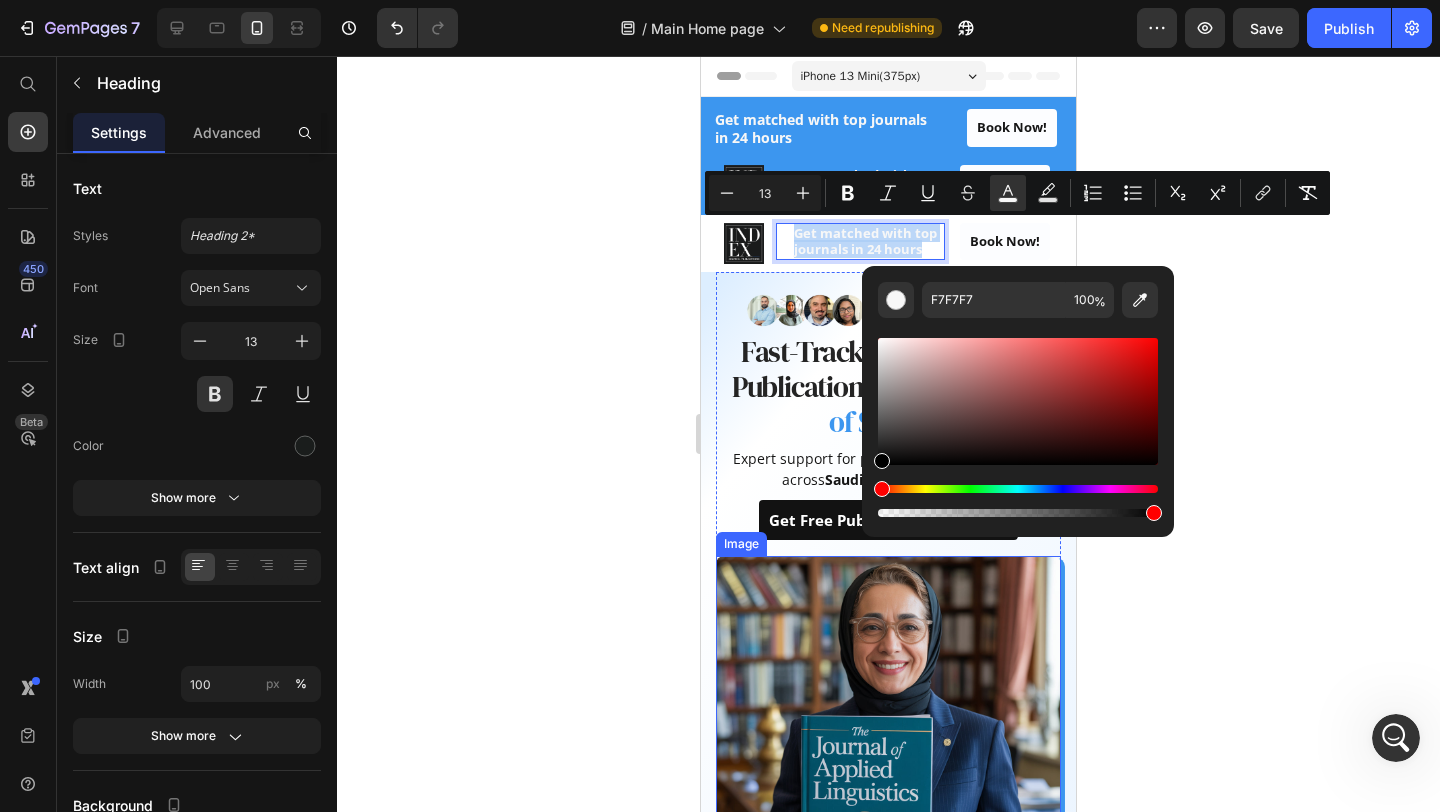 drag, startPoint x: 1616, startPoint y: 445, endPoint x: 834, endPoint y: 582, distance: 793.91 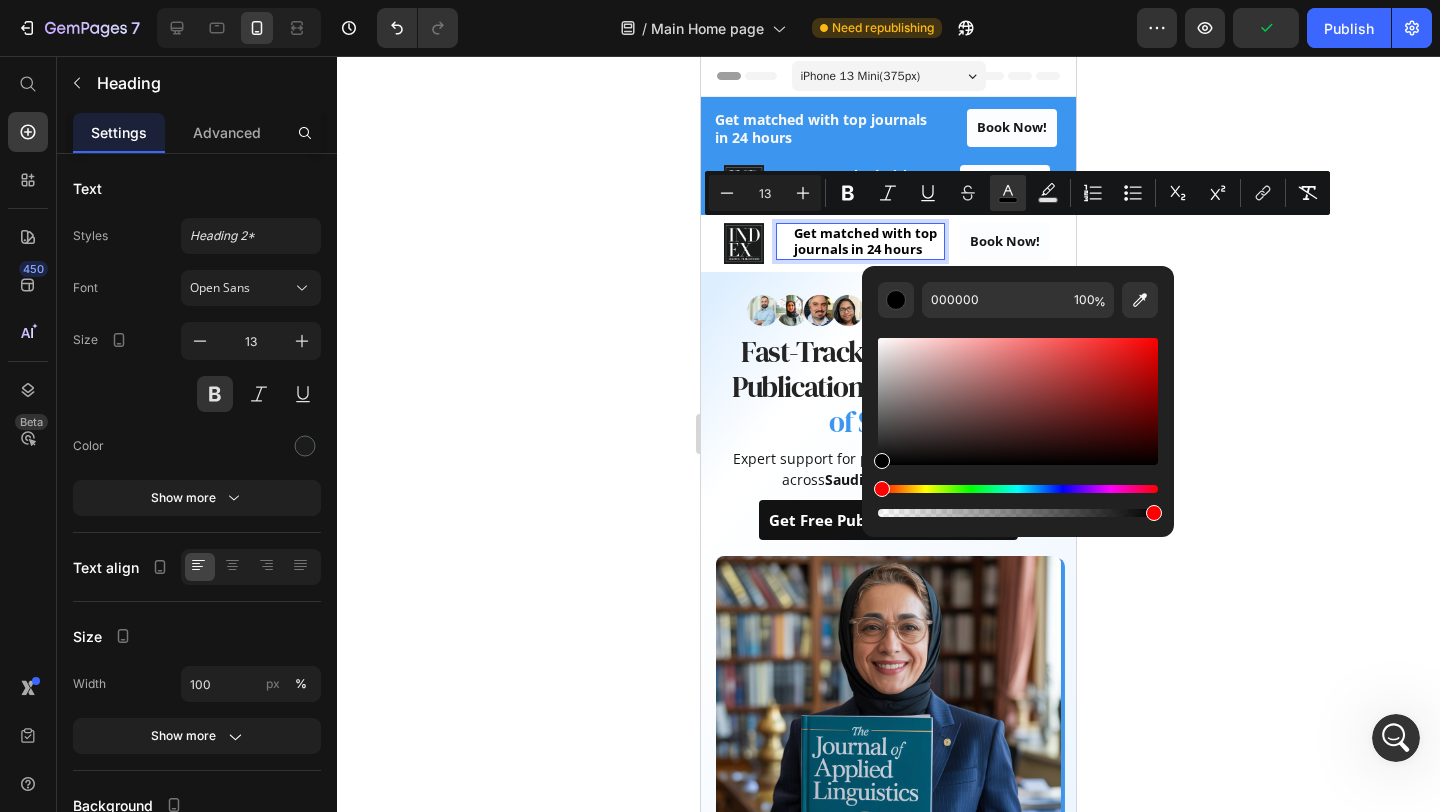 click 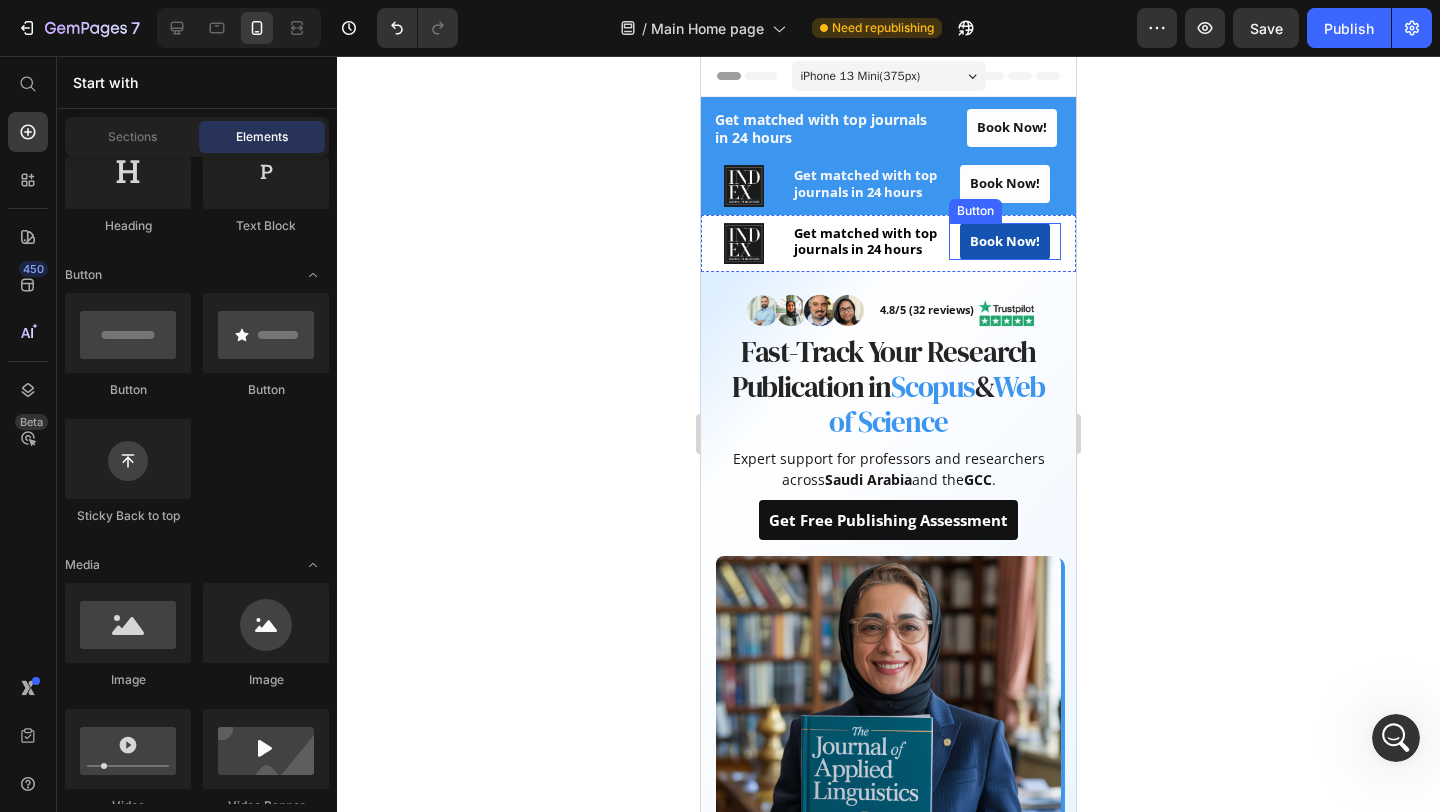 click on "Book Now!" at bounding box center [1005, 242] 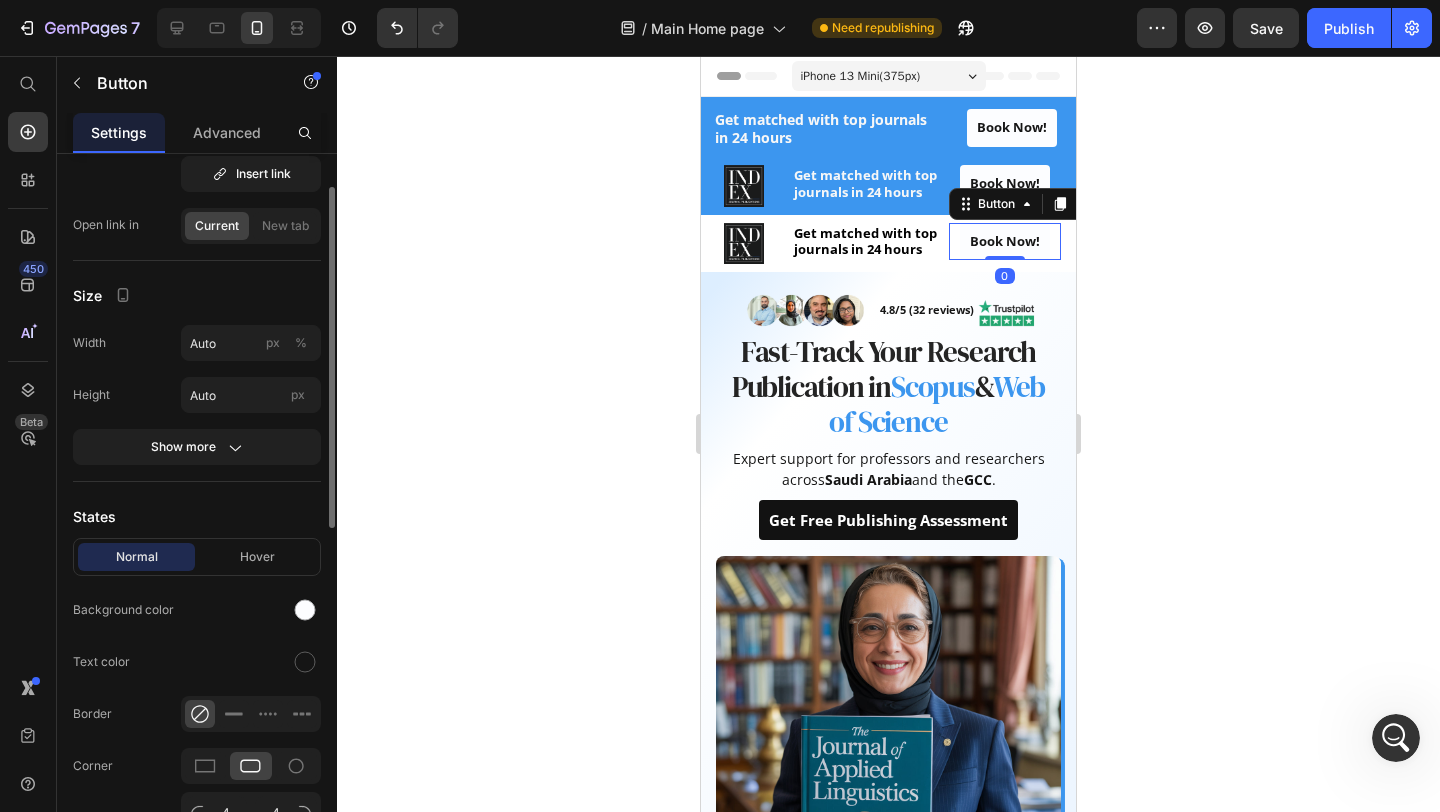 scroll, scrollTop: 217, scrollLeft: 0, axis: vertical 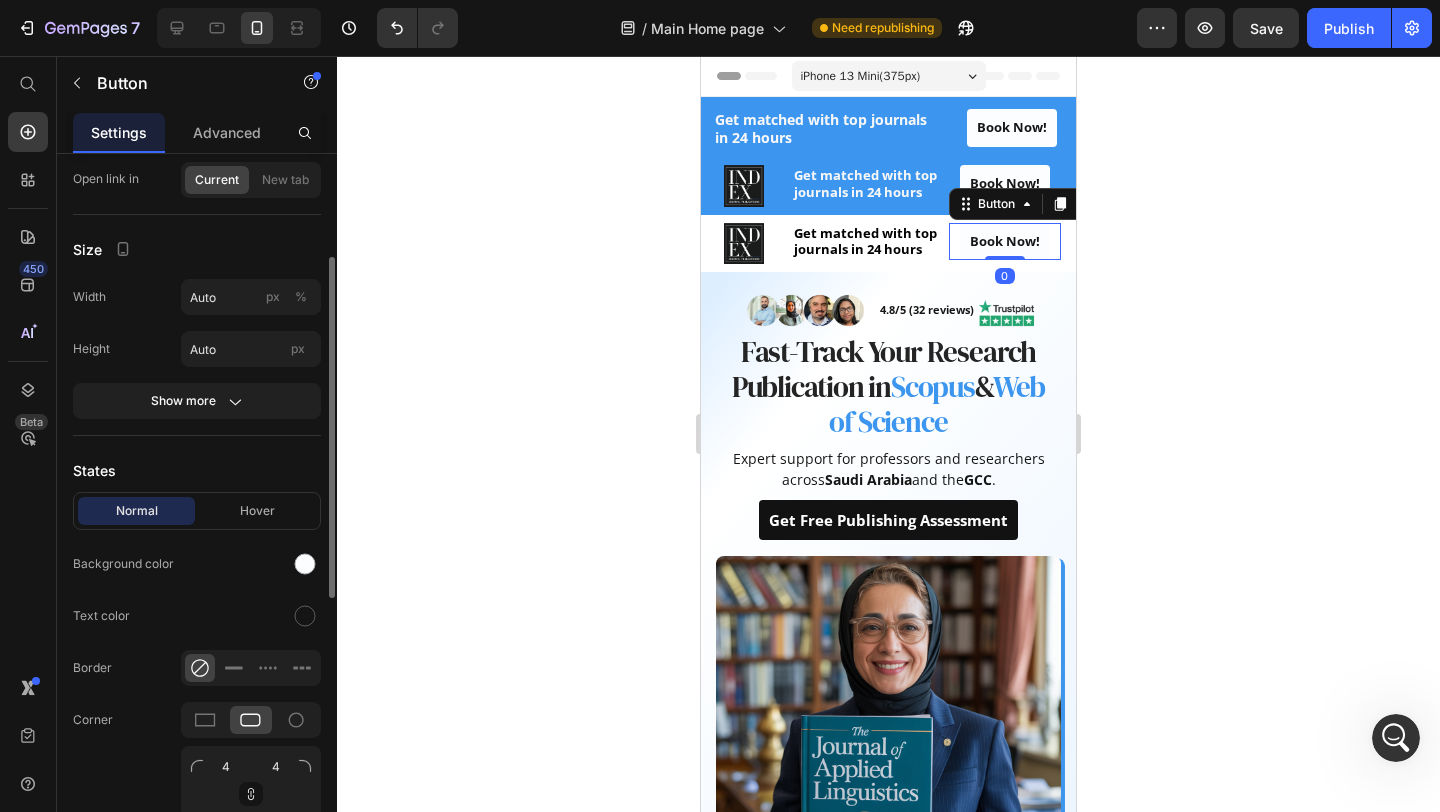 click on "Normal Hover Background color Text color Border Corner 4 4 4 4 Shadow" 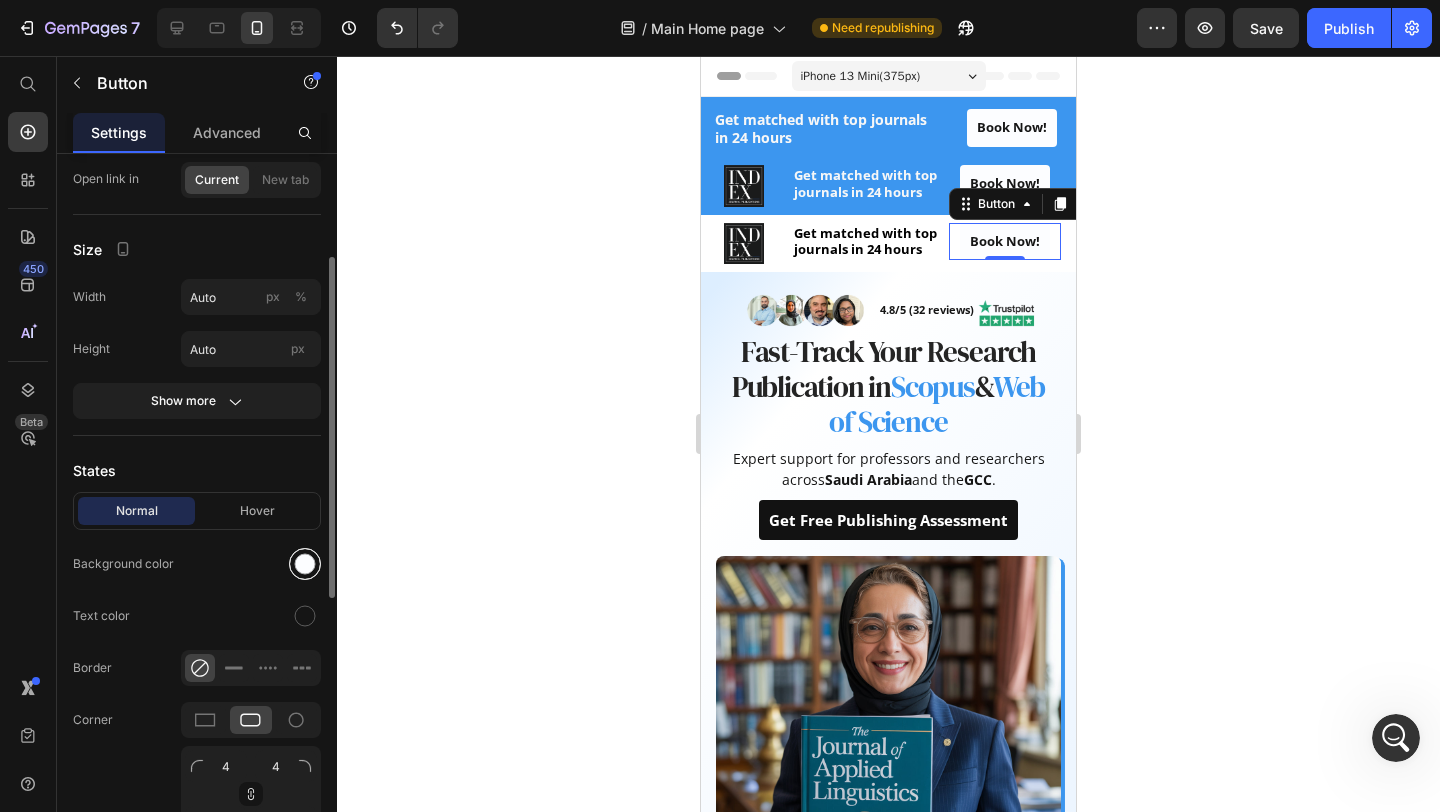 click at bounding box center (305, 564) 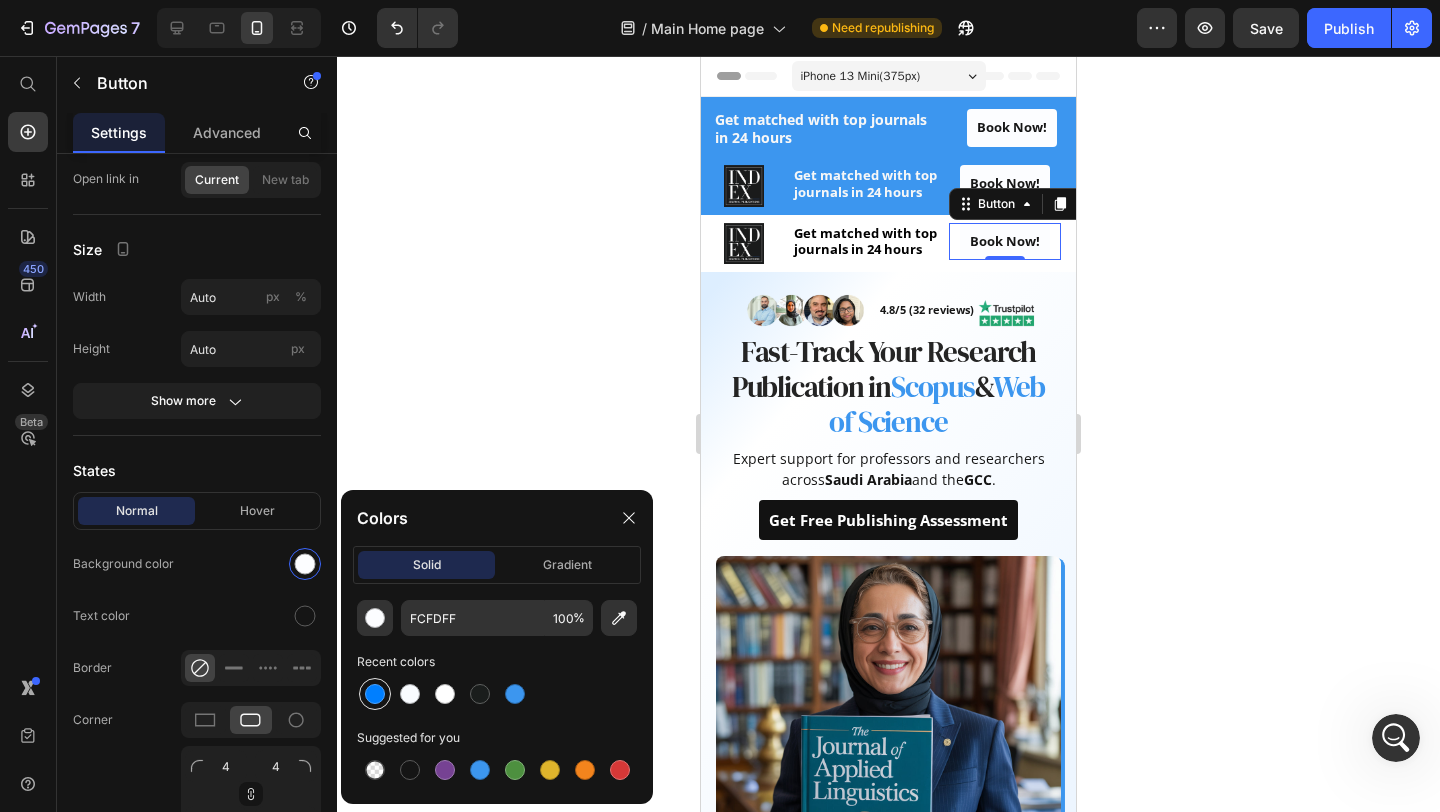 click at bounding box center [375, 694] 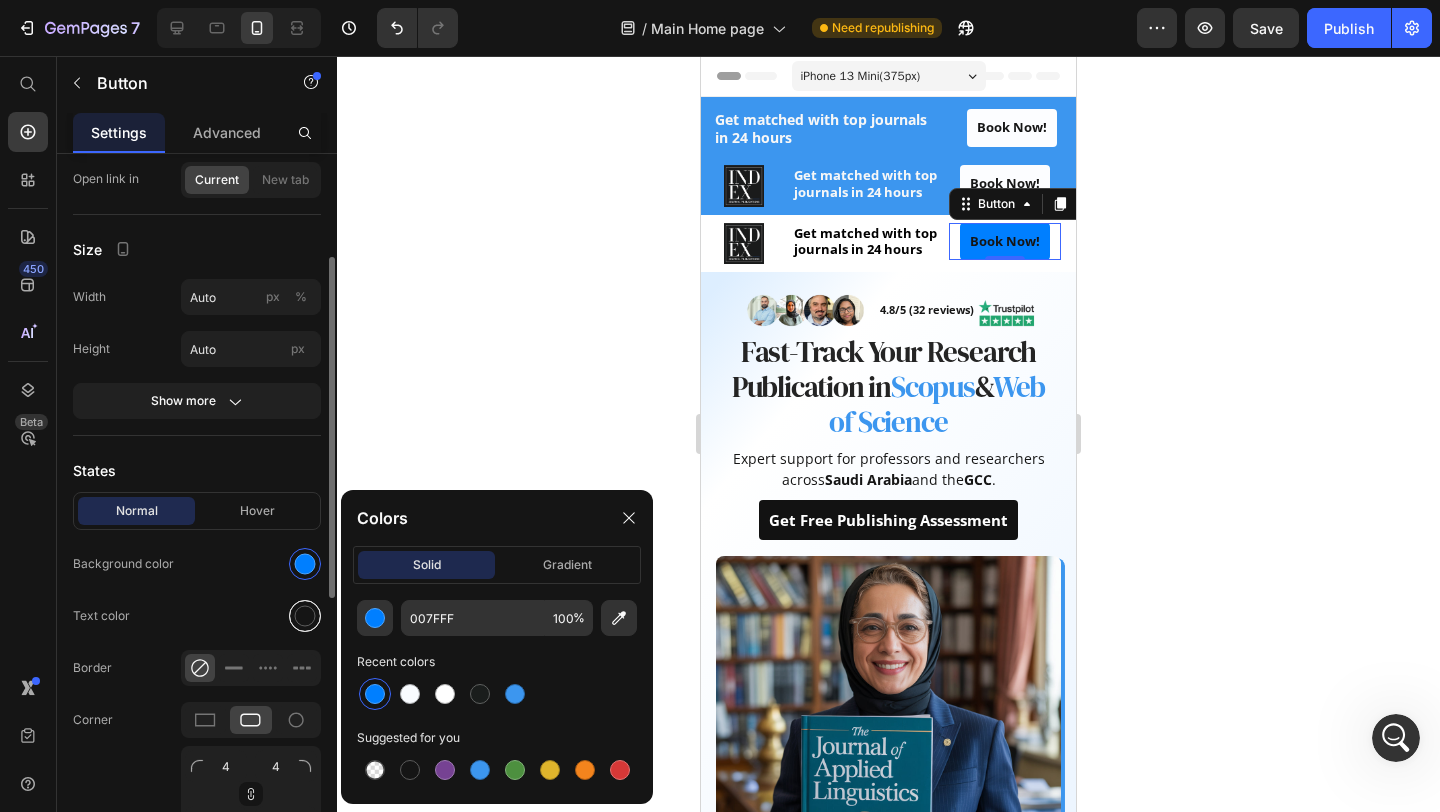 click at bounding box center (305, 616) 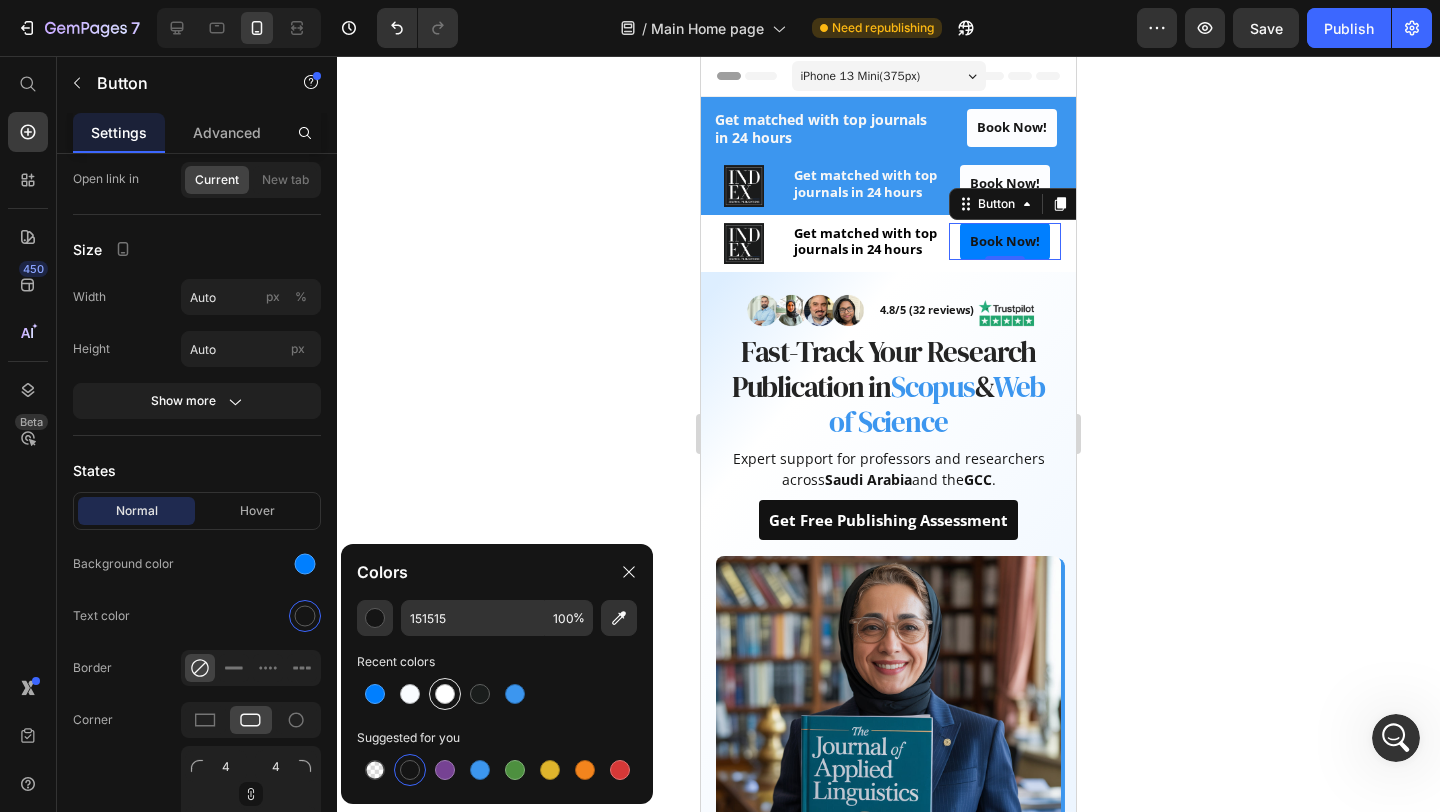 click at bounding box center (445, 694) 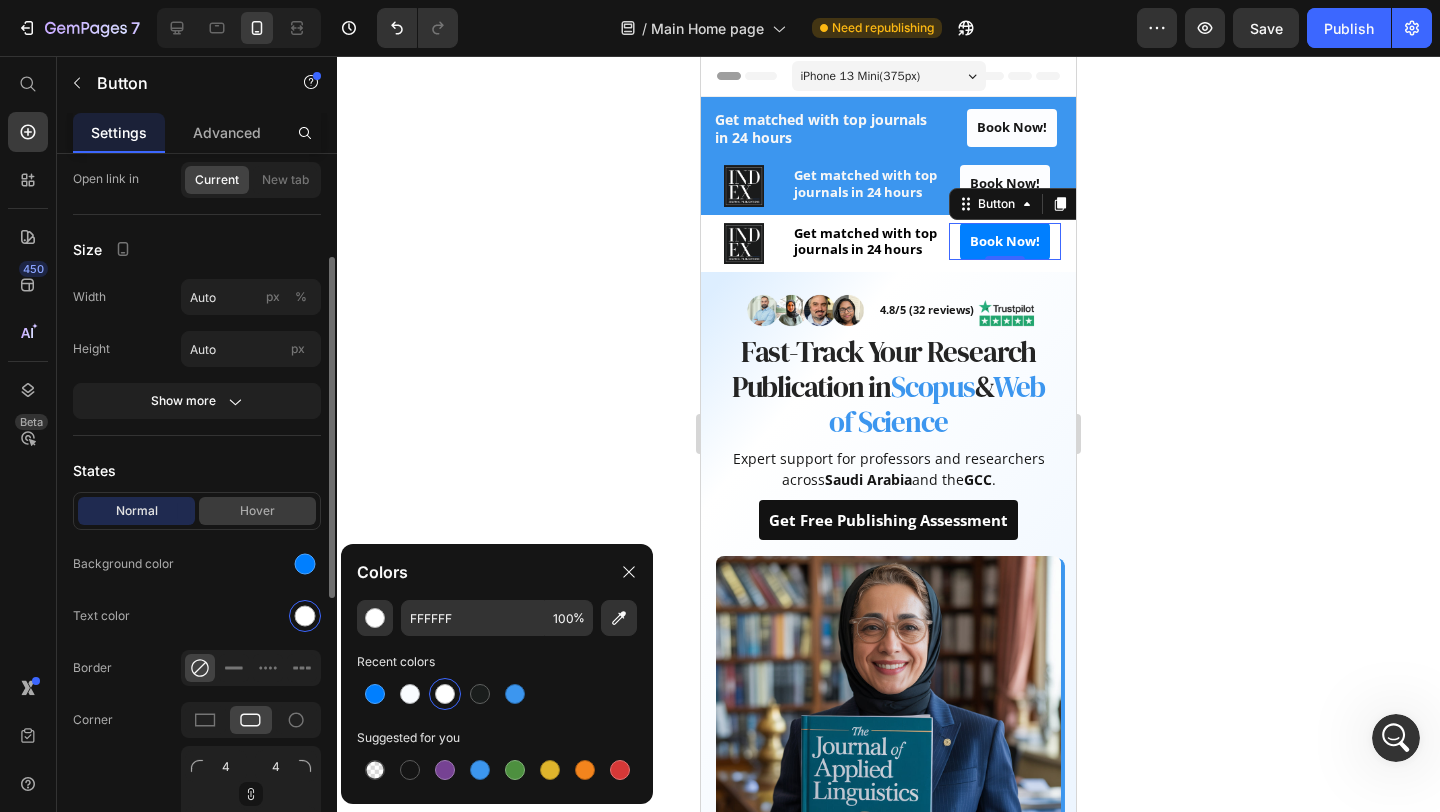 click on "Hover" at bounding box center (257, 511) 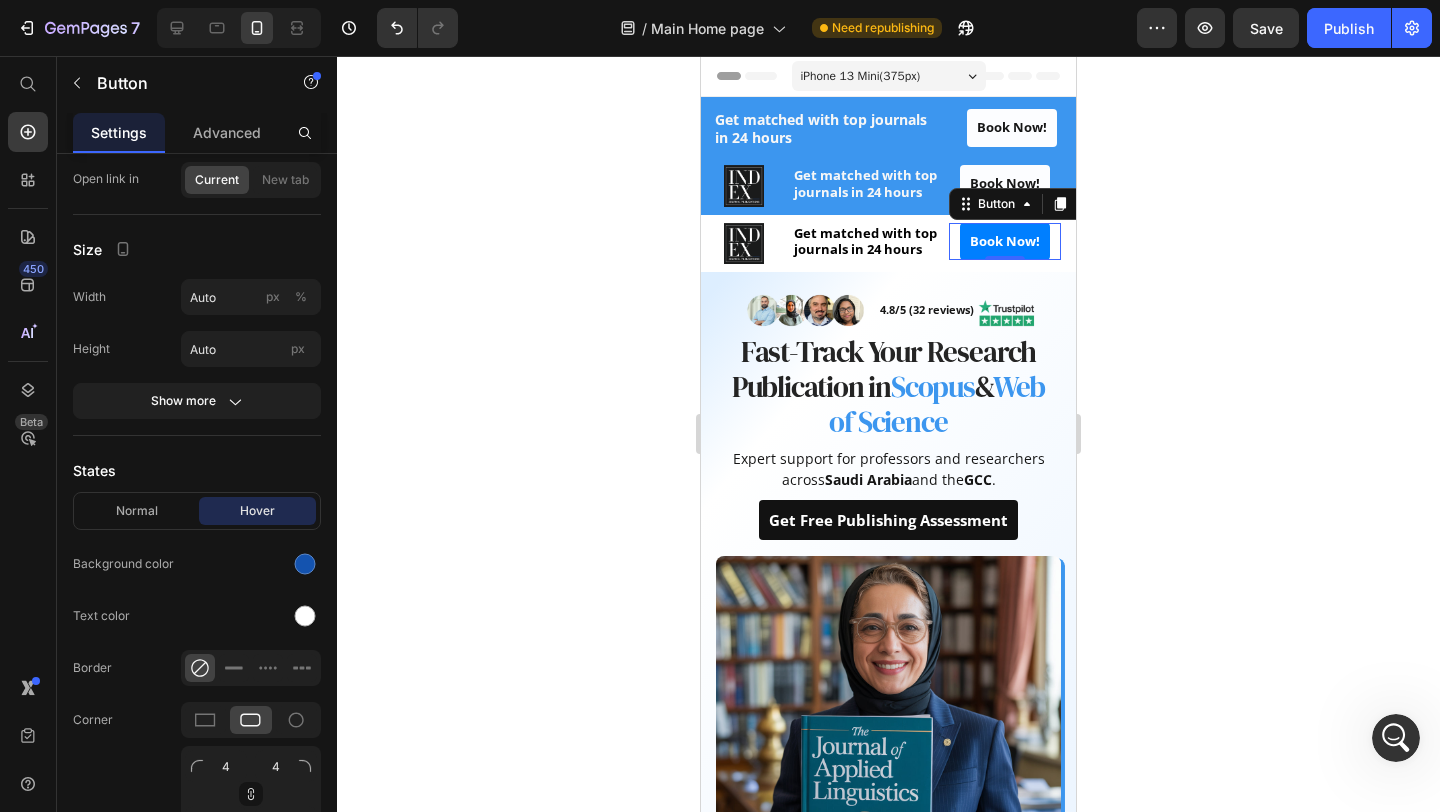 click 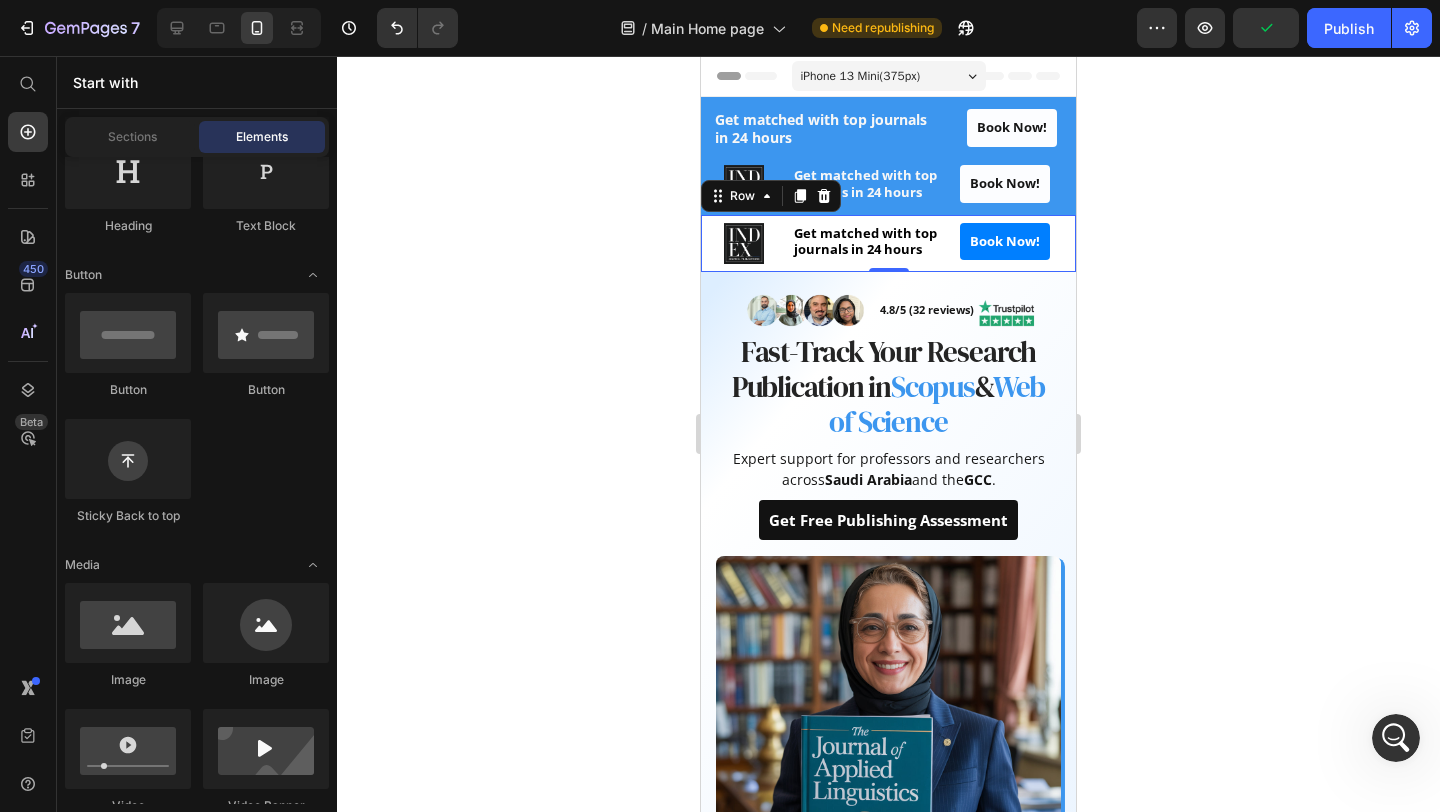 click on "Image ⁠⁠⁠⁠⁠⁠⁠ Get matched with top journals in 24 hours Heading Book Now! Button Row   0" at bounding box center [888, 243] 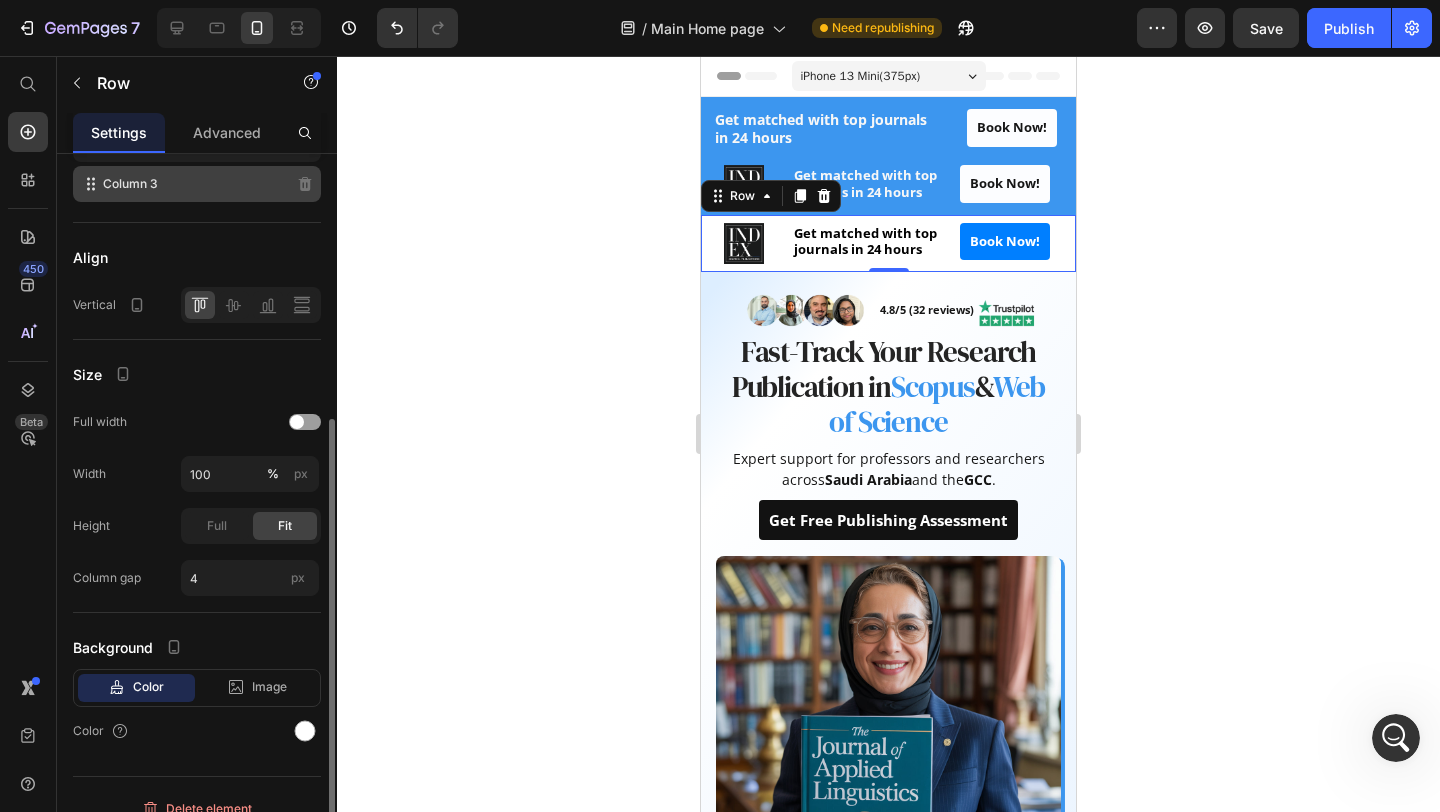scroll, scrollTop: 402, scrollLeft: 0, axis: vertical 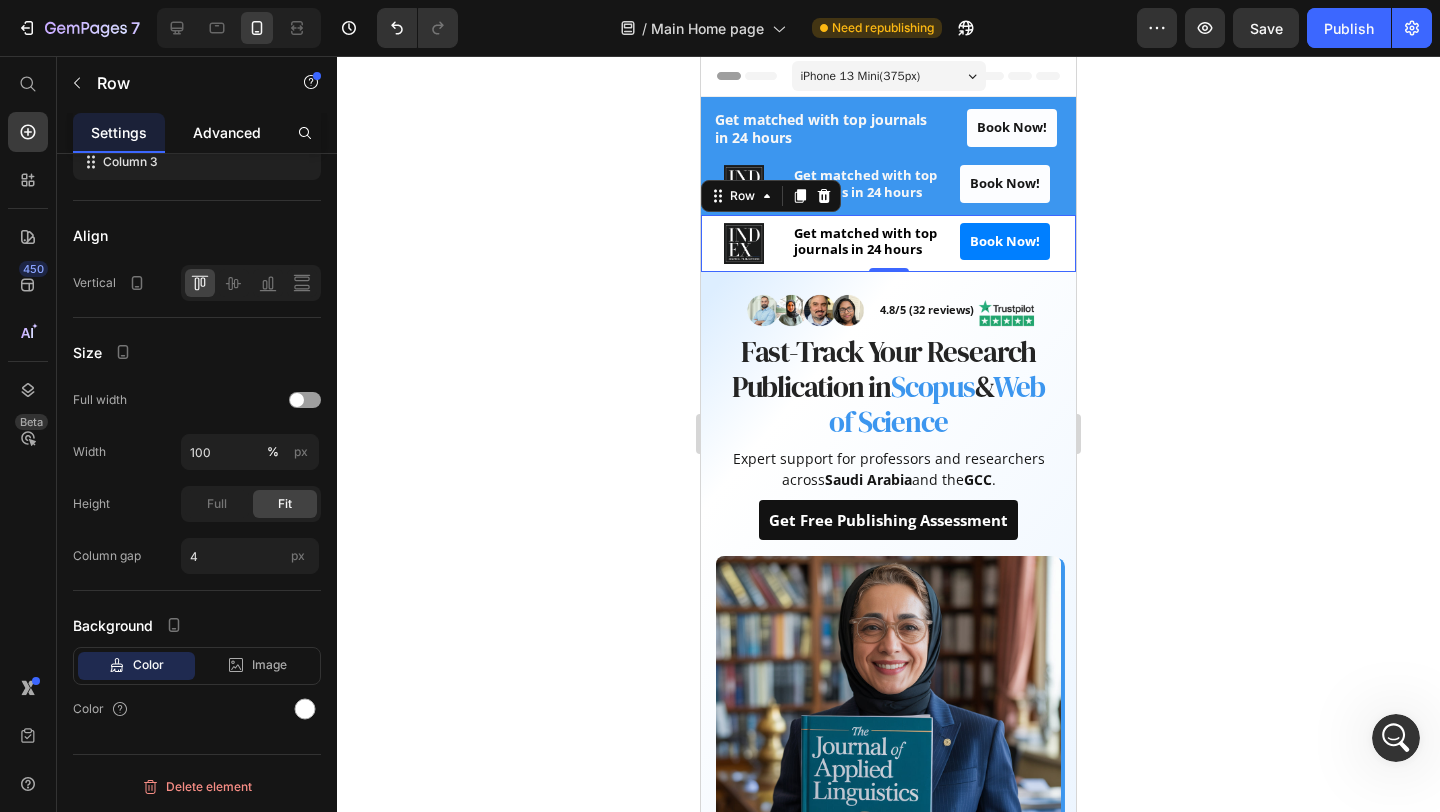click on "Advanced" 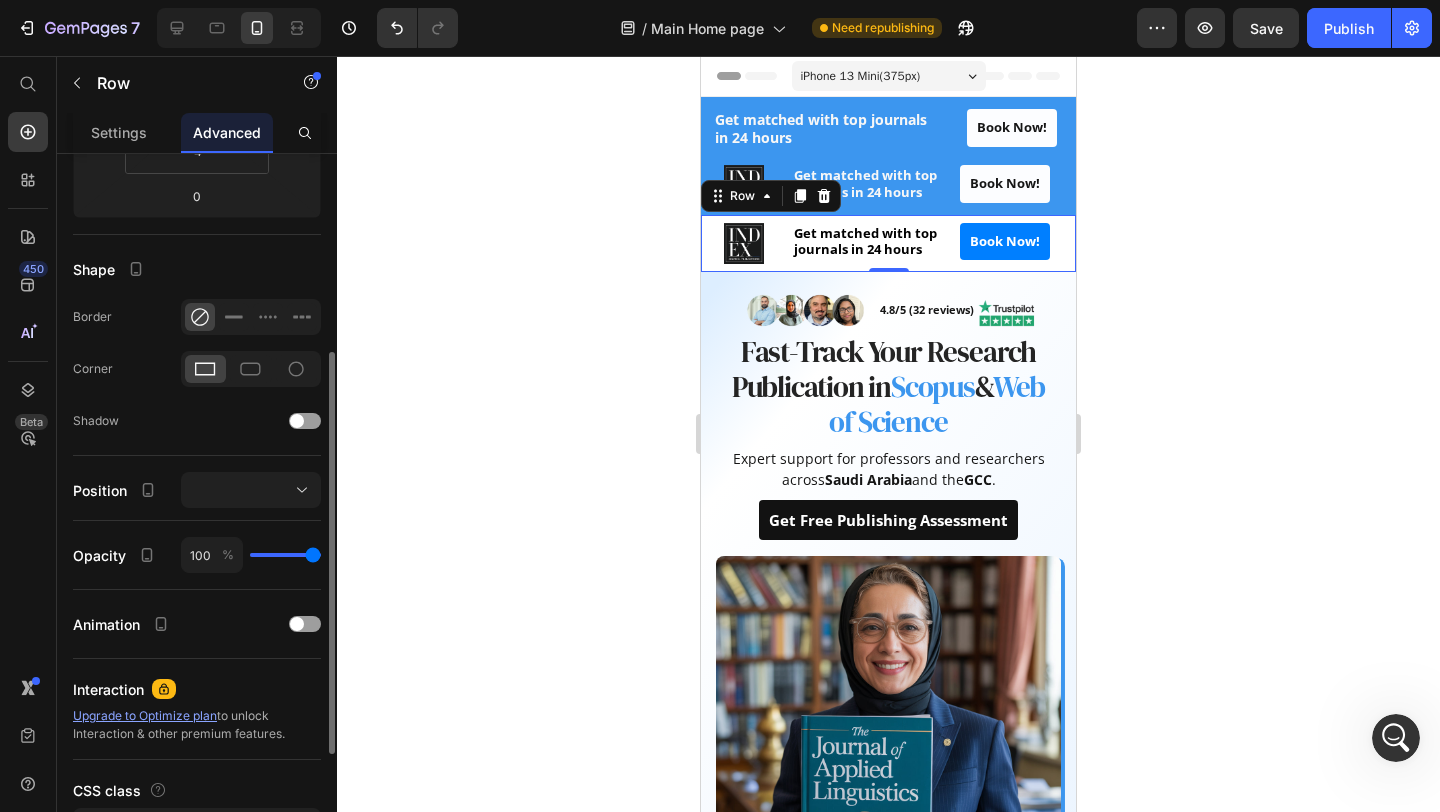 scroll, scrollTop: 393, scrollLeft: 0, axis: vertical 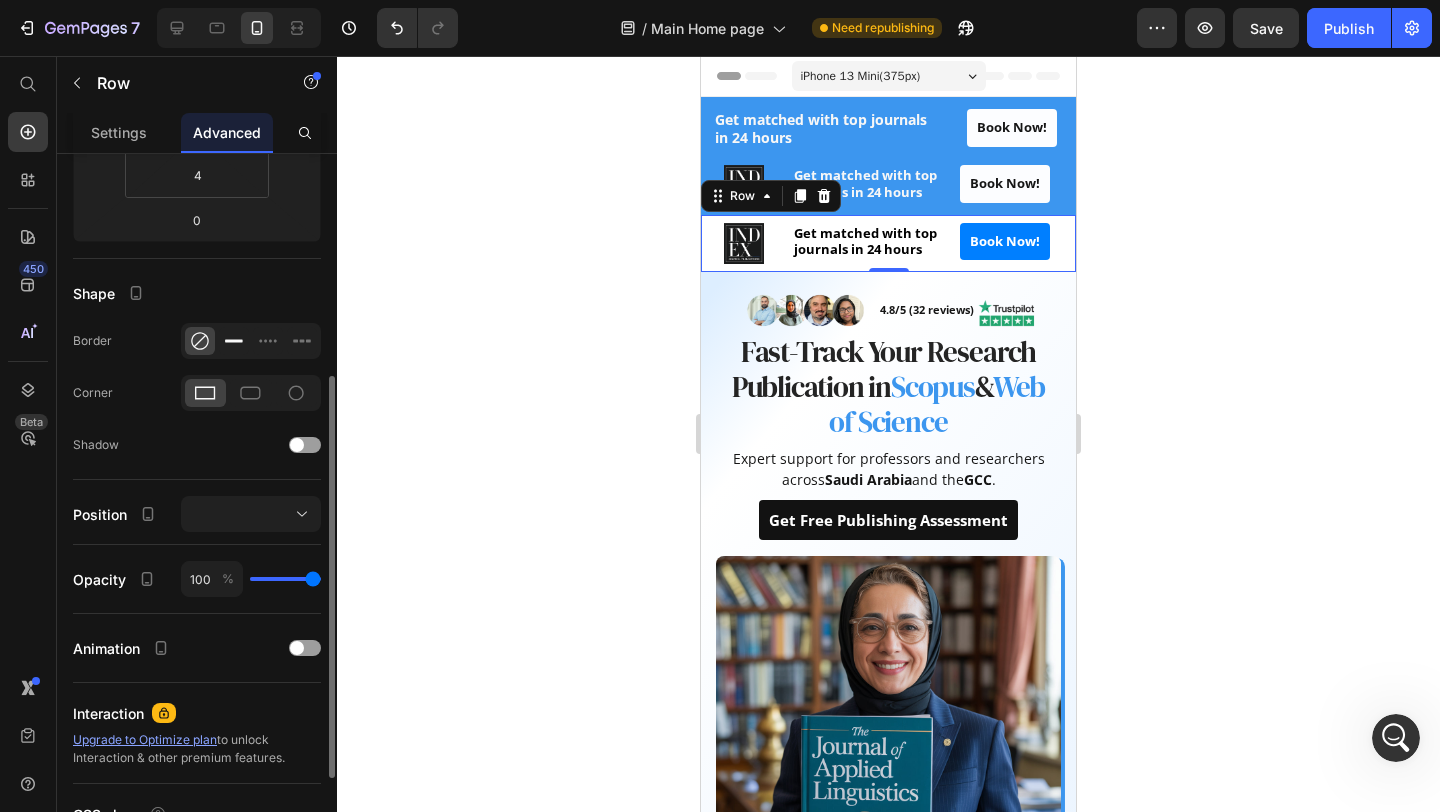 click 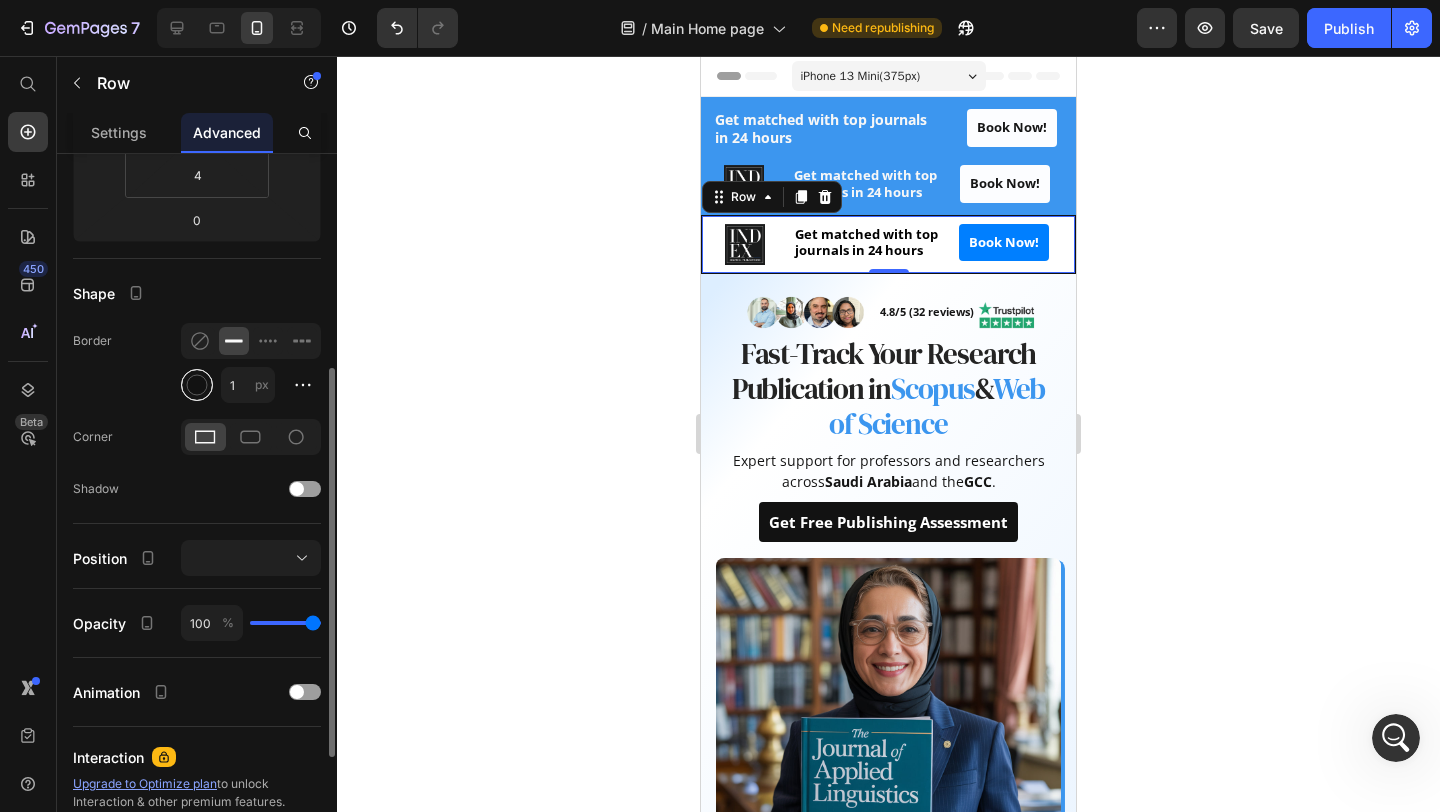 click at bounding box center (197, 385) 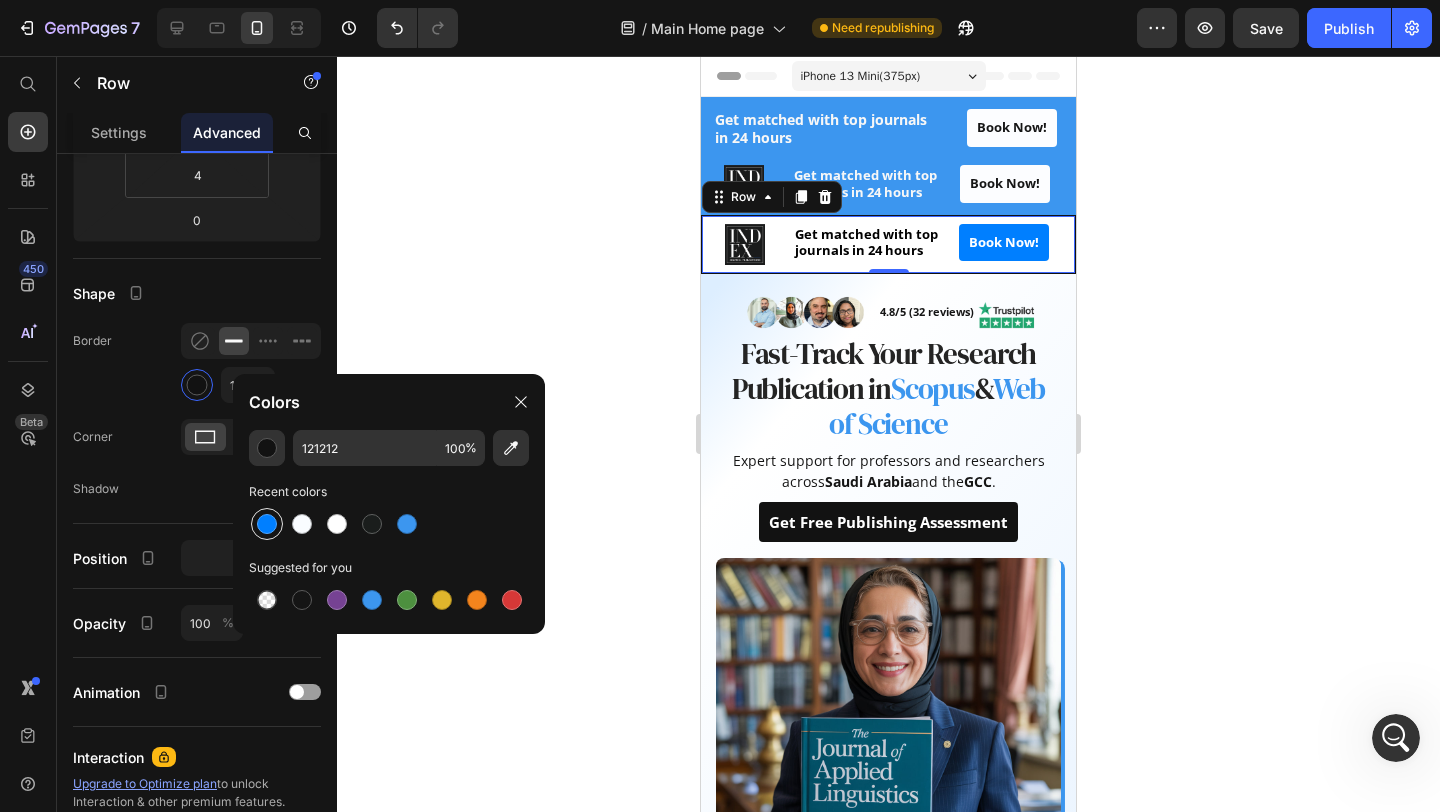 click at bounding box center [267, 524] 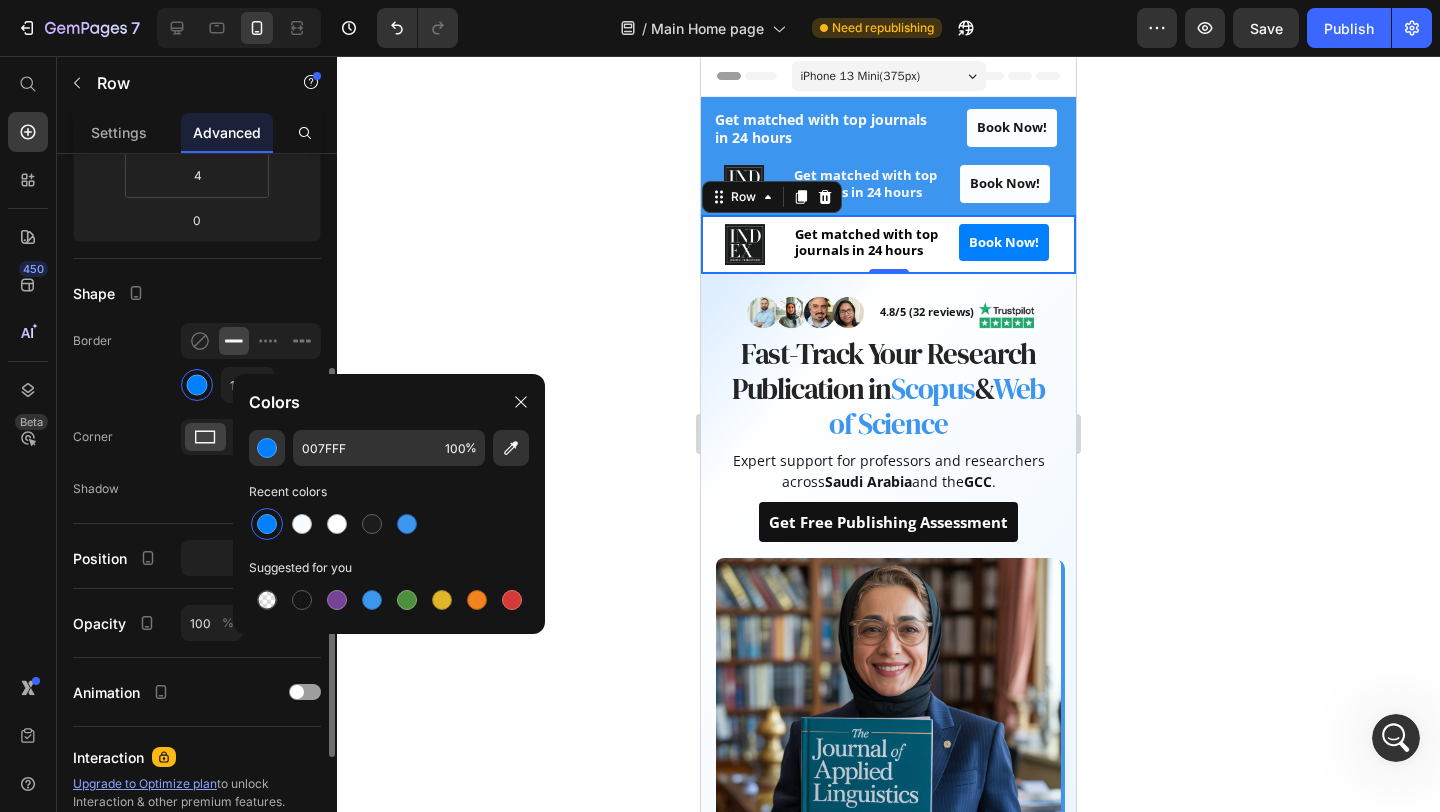 click on "Border 1 px" 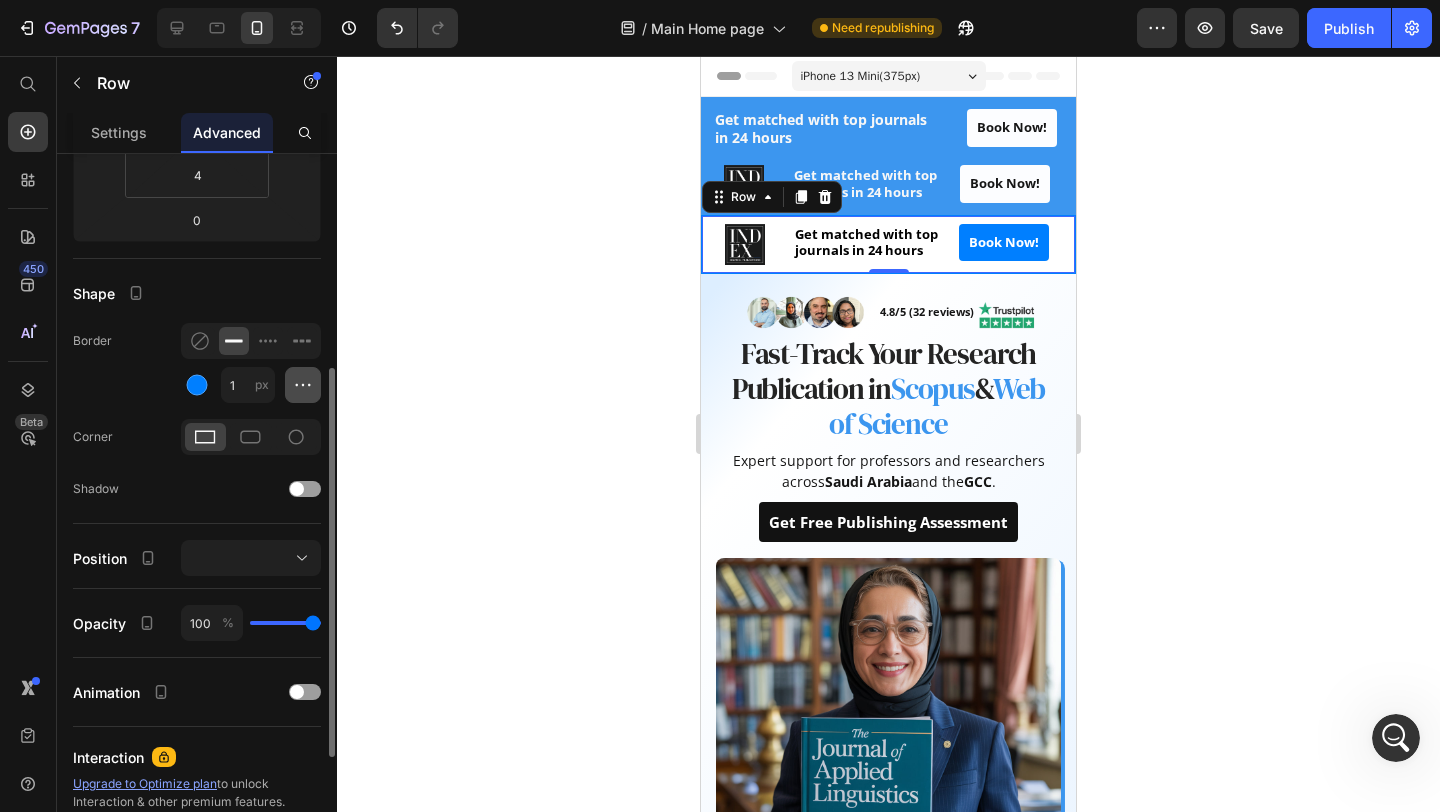 click 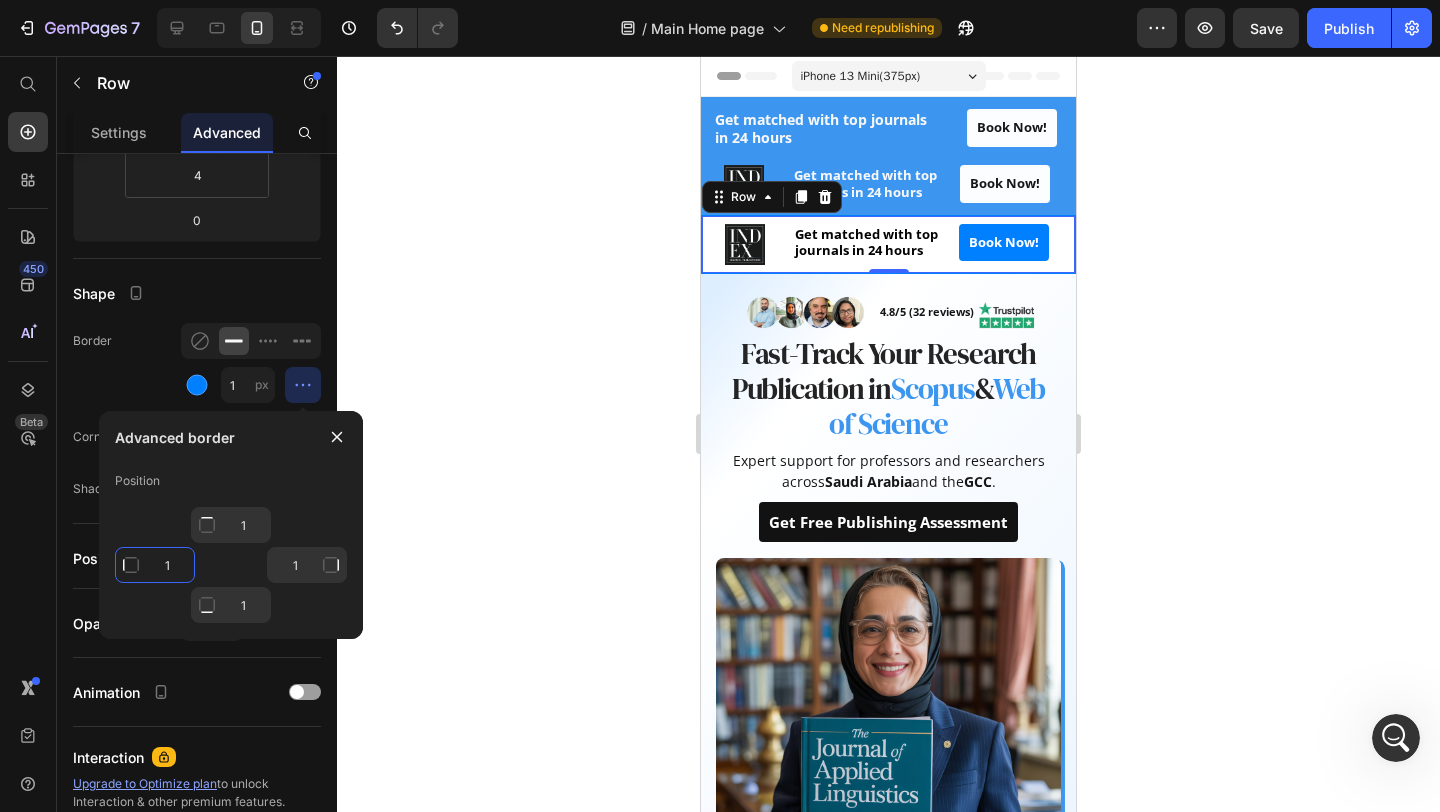 click on "1" 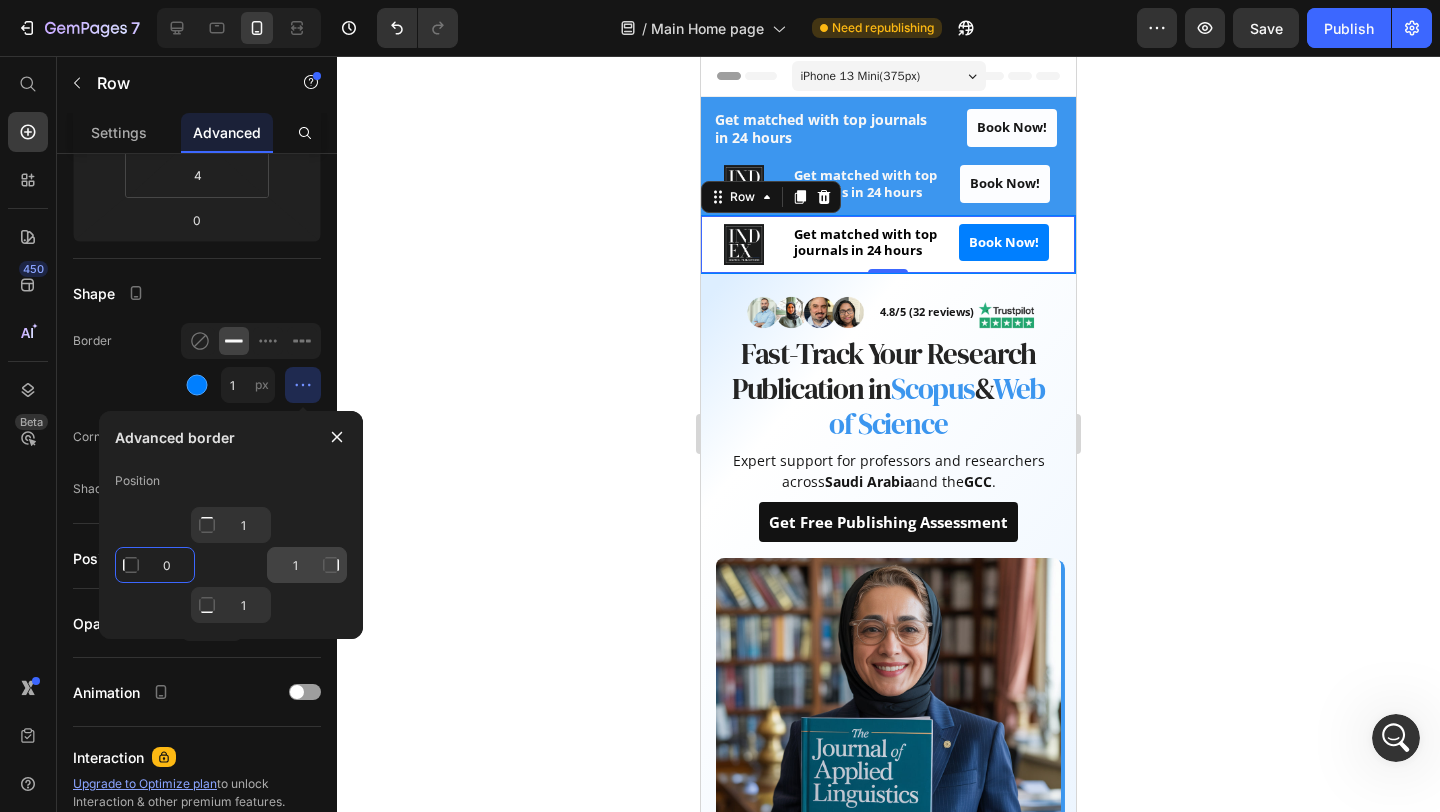 type on "0" 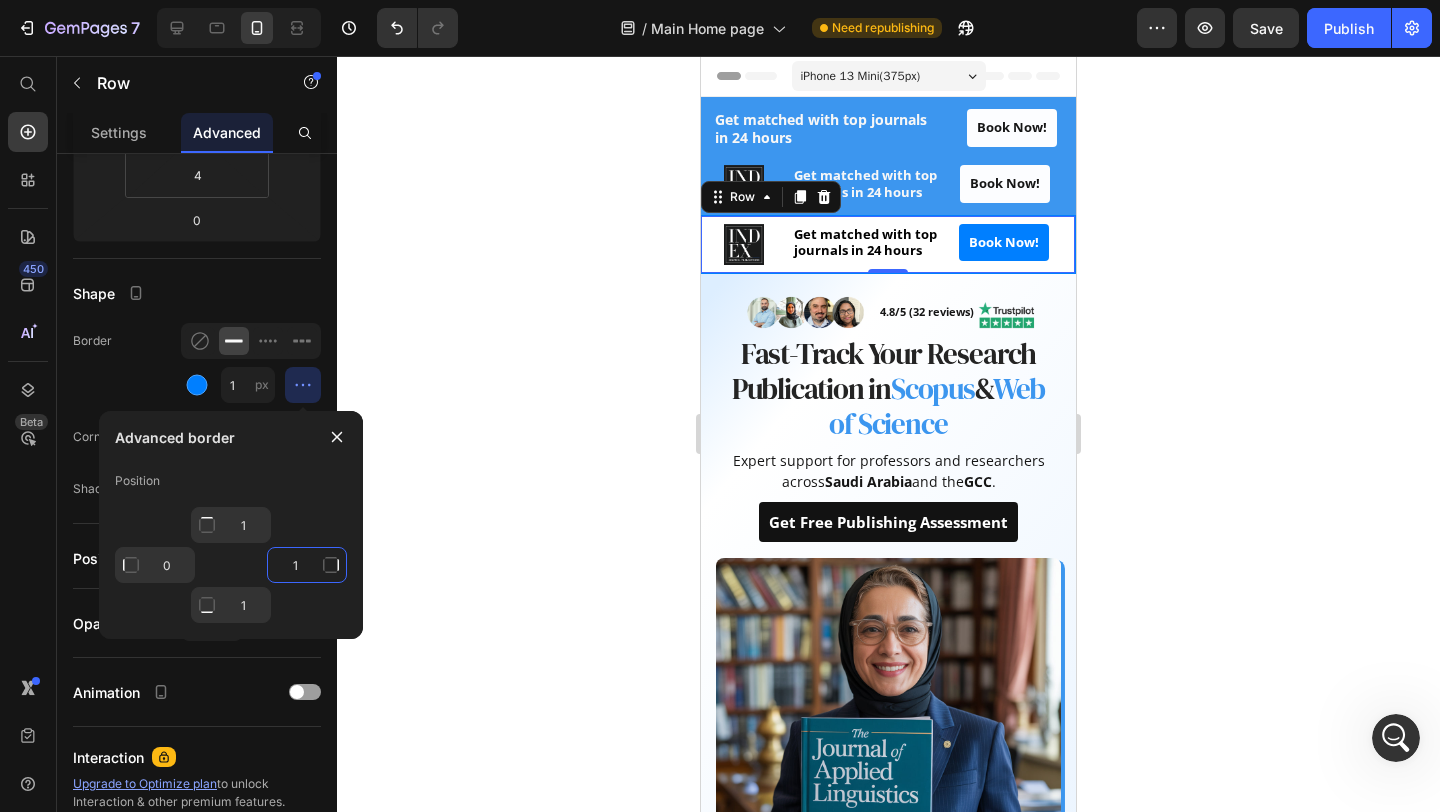 type on "Mixed" 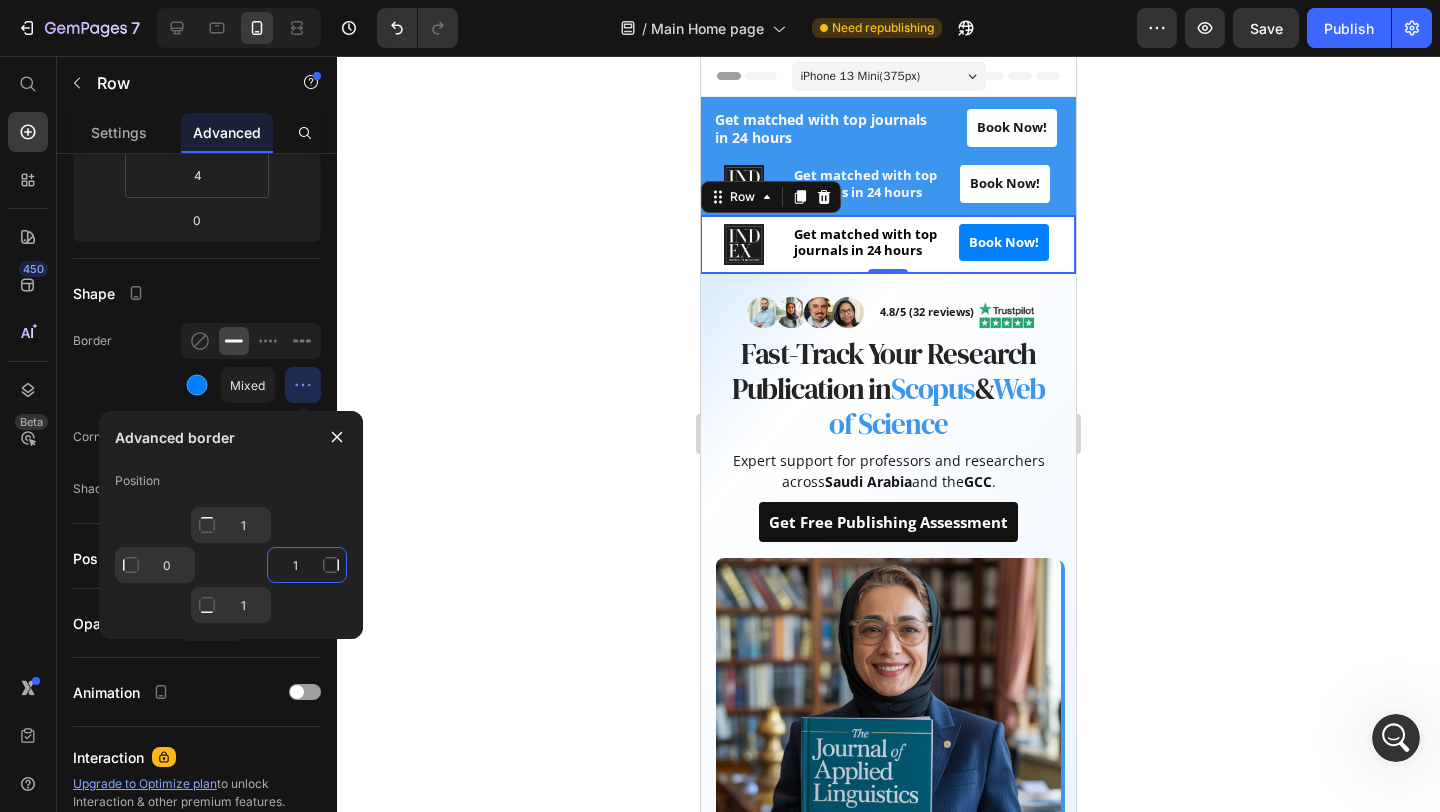 click on "1" 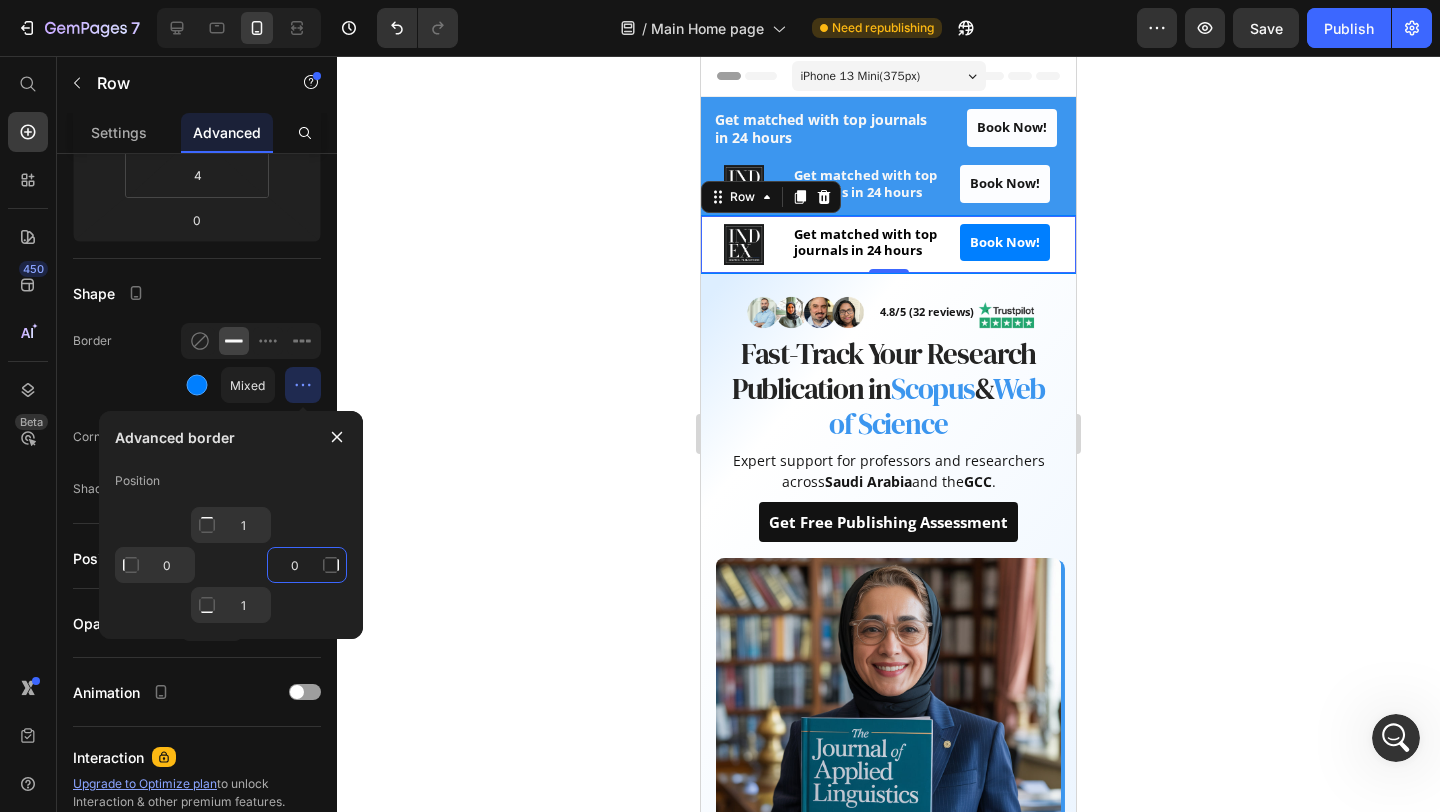 type on "0" 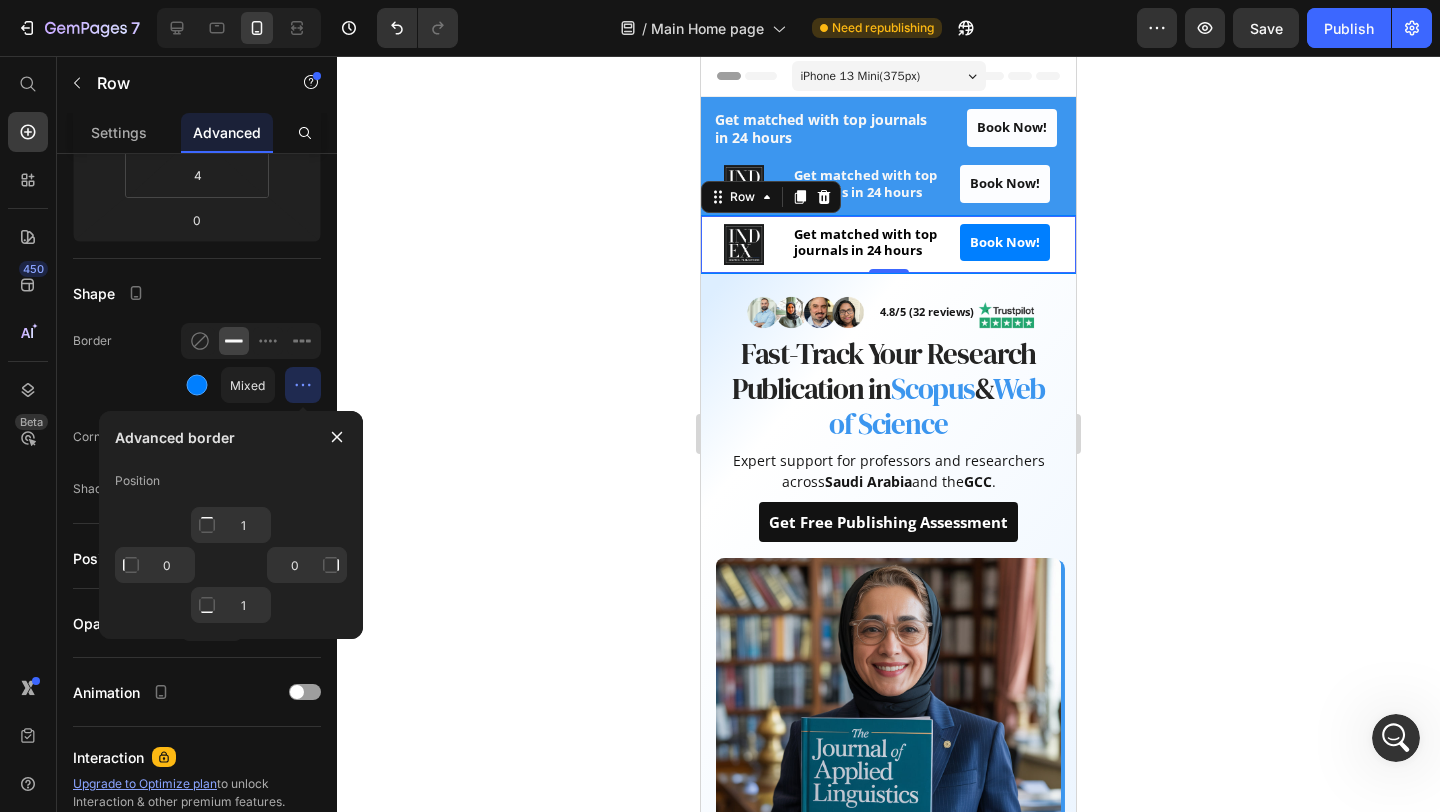 click 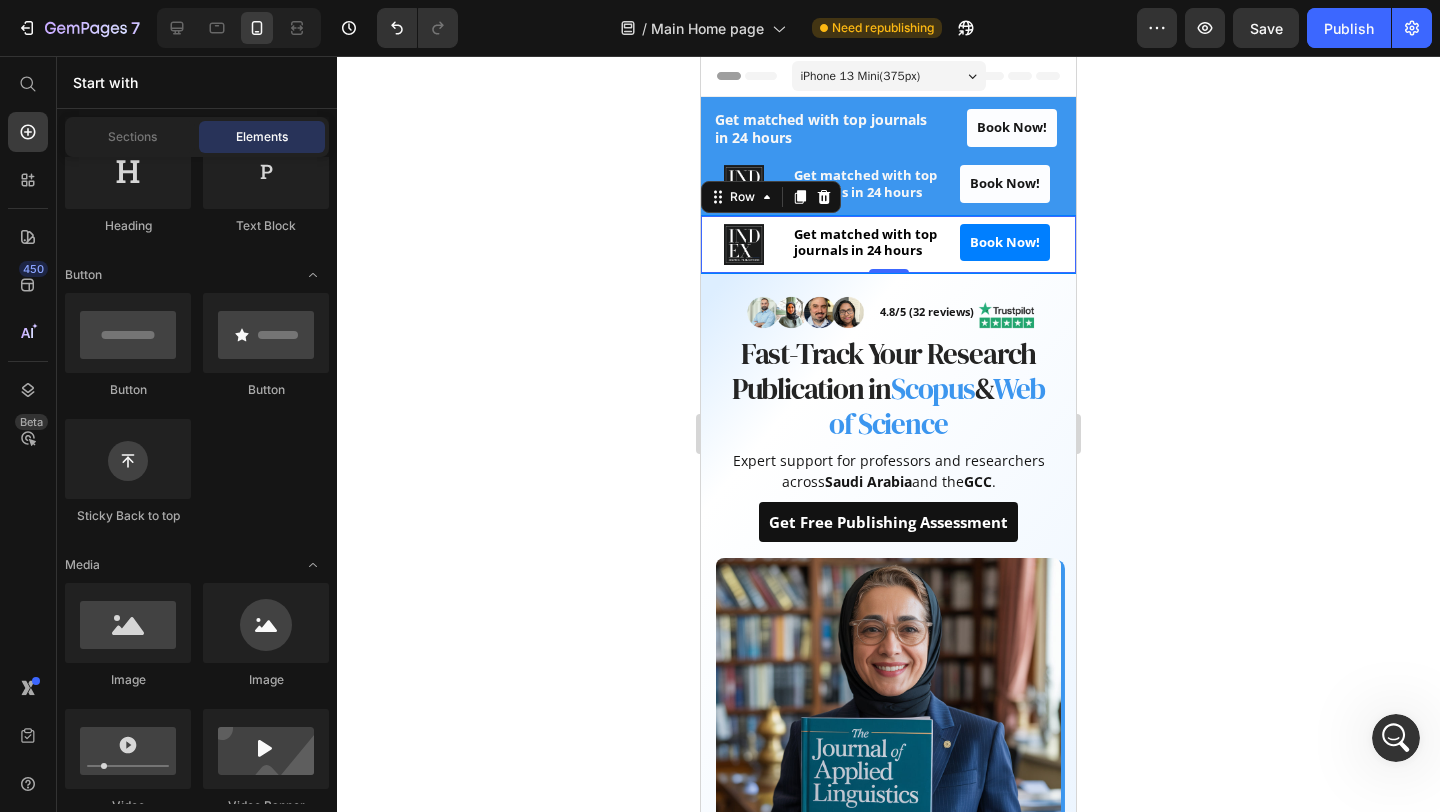 click 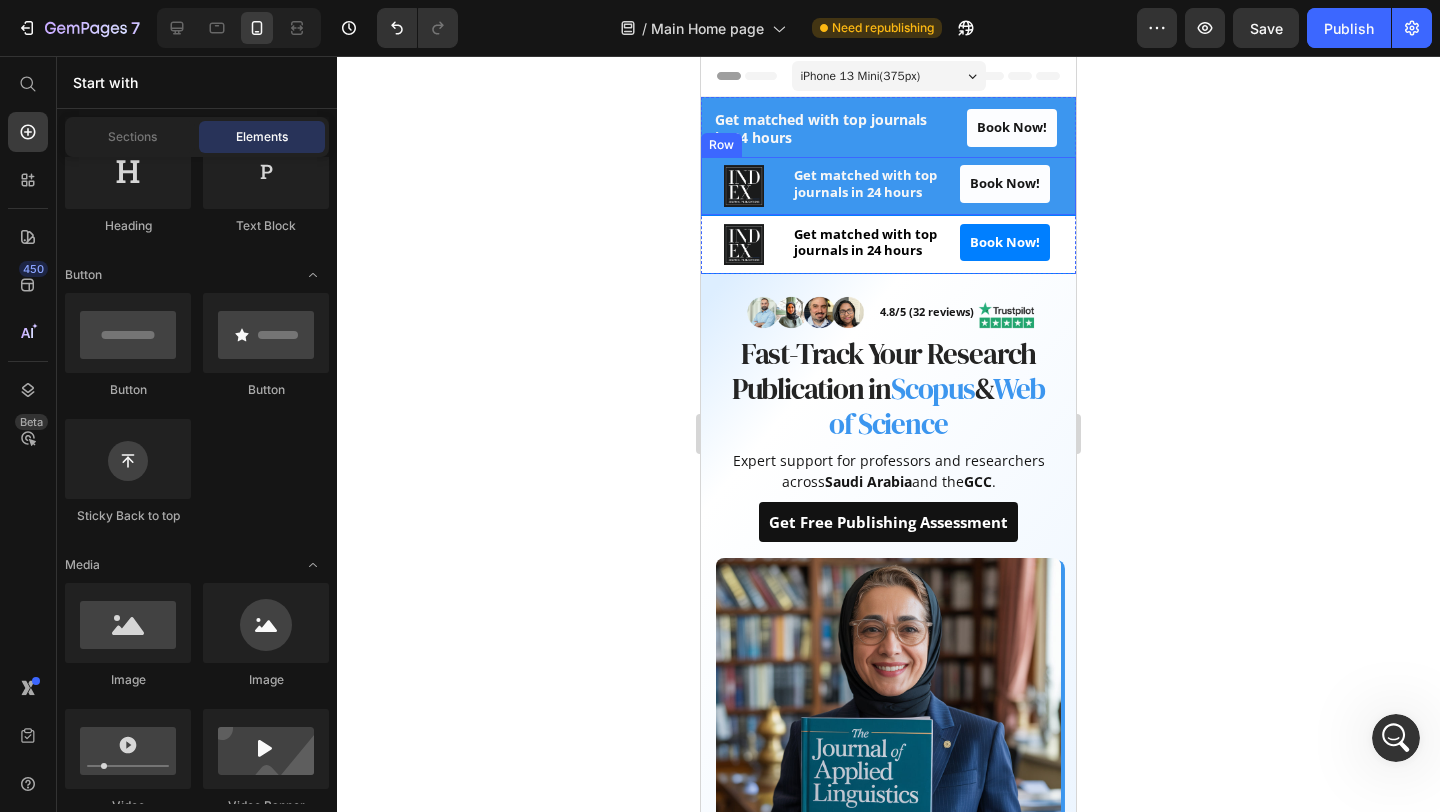 click on "Image ⁠⁠⁠⁠⁠⁠⁠ Get matched with top journals in 24 hours Heading Book Now! Button Row" at bounding box center [888, 185] 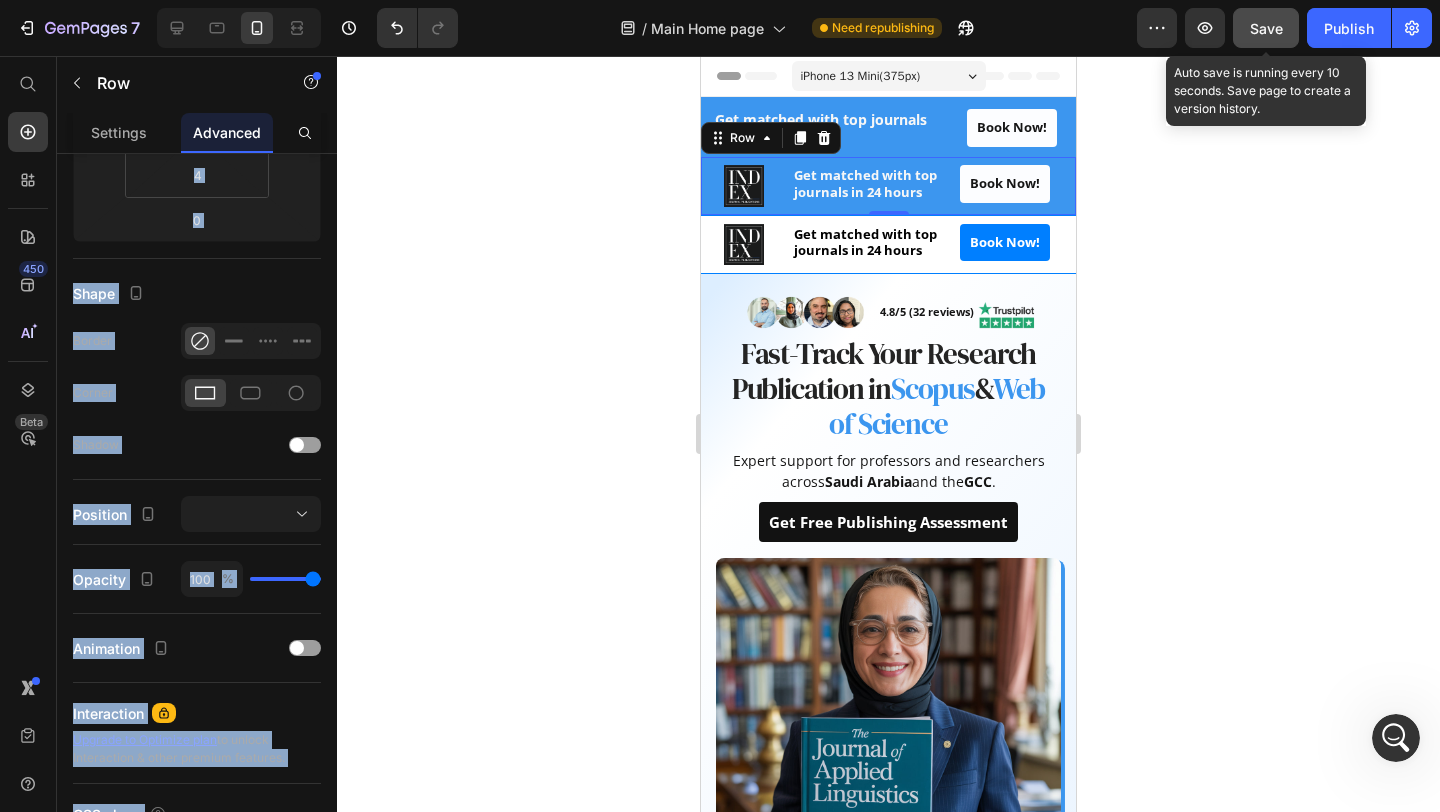 click on "Save" 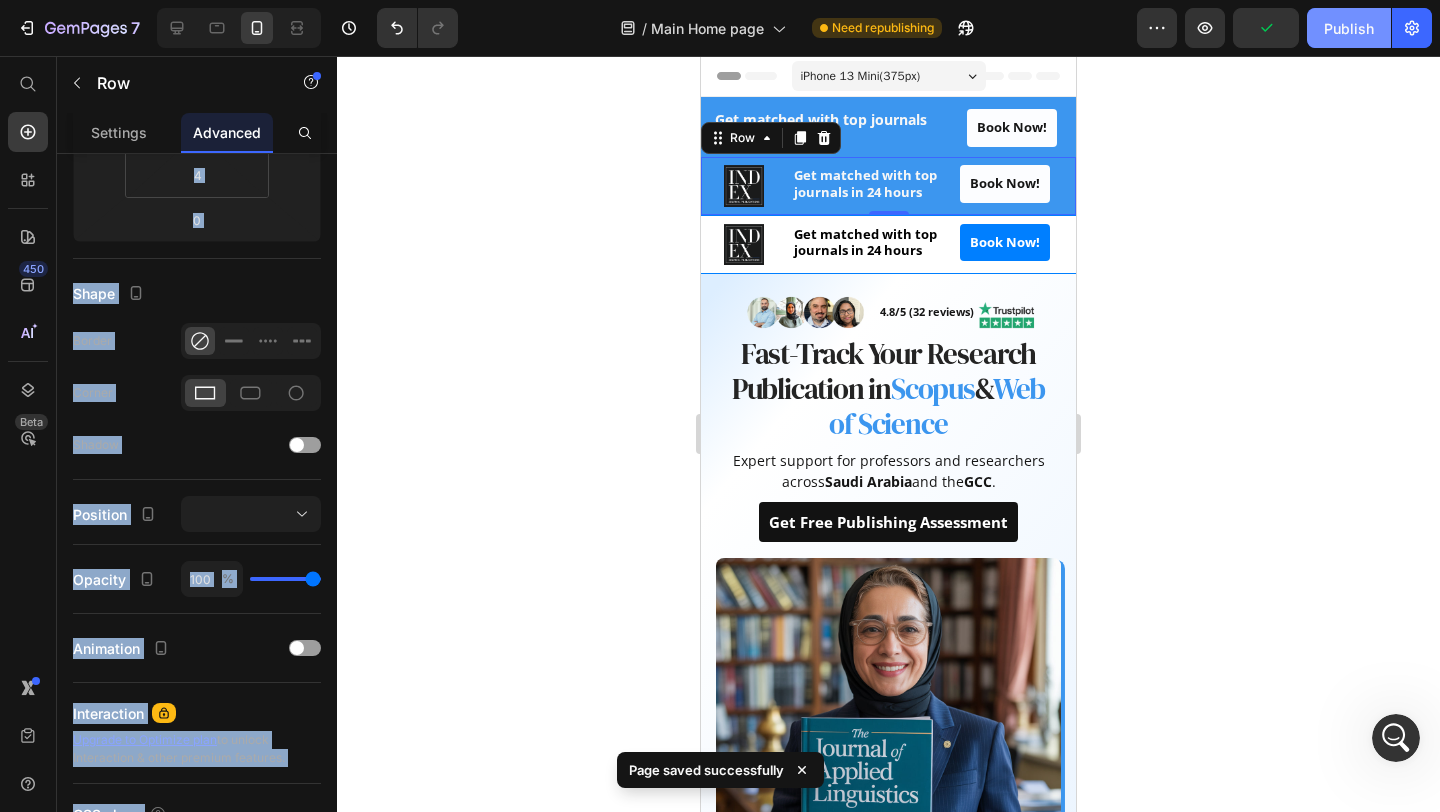 click on "Publish" 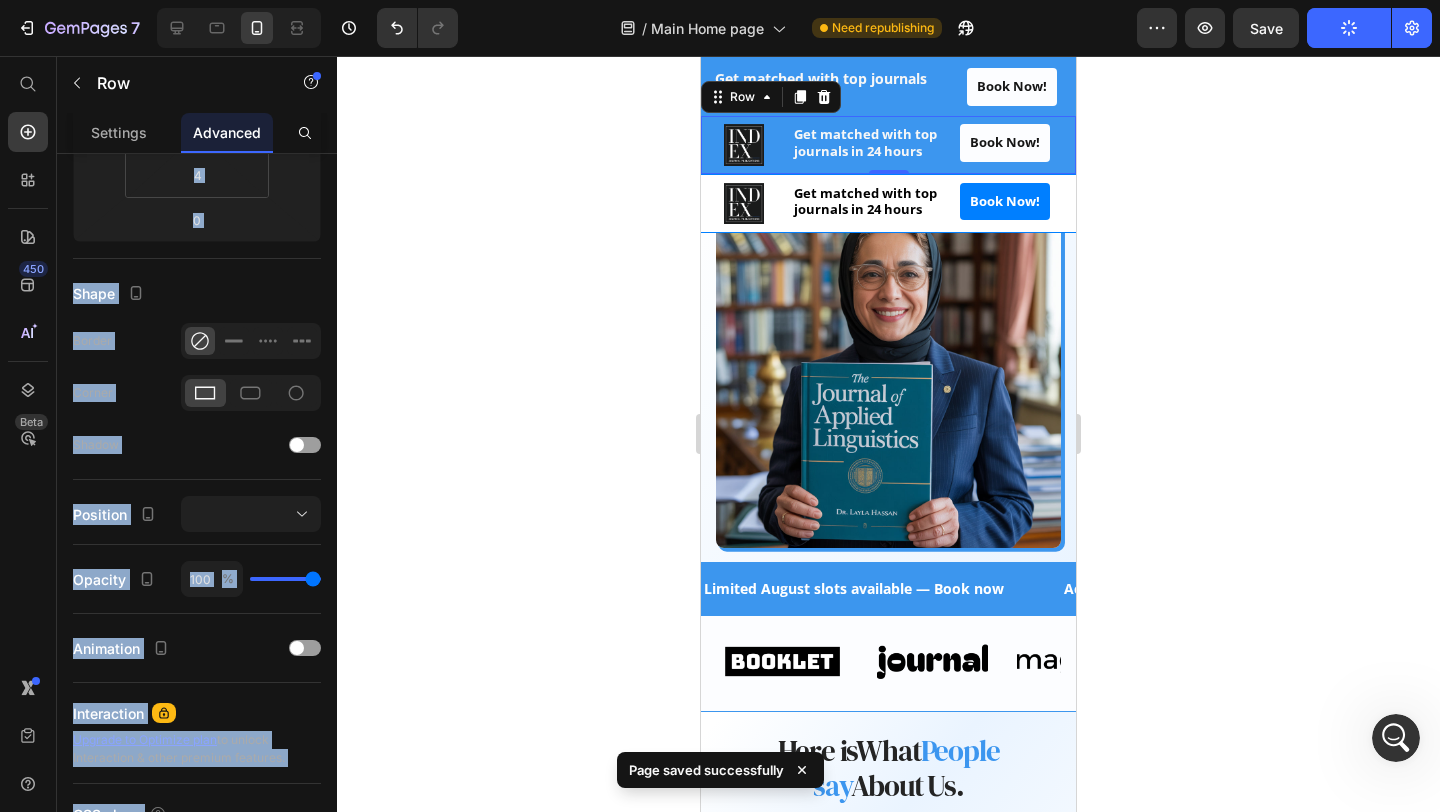 scroll, scrollTop: 0, scrollLeft: 0, axis: both 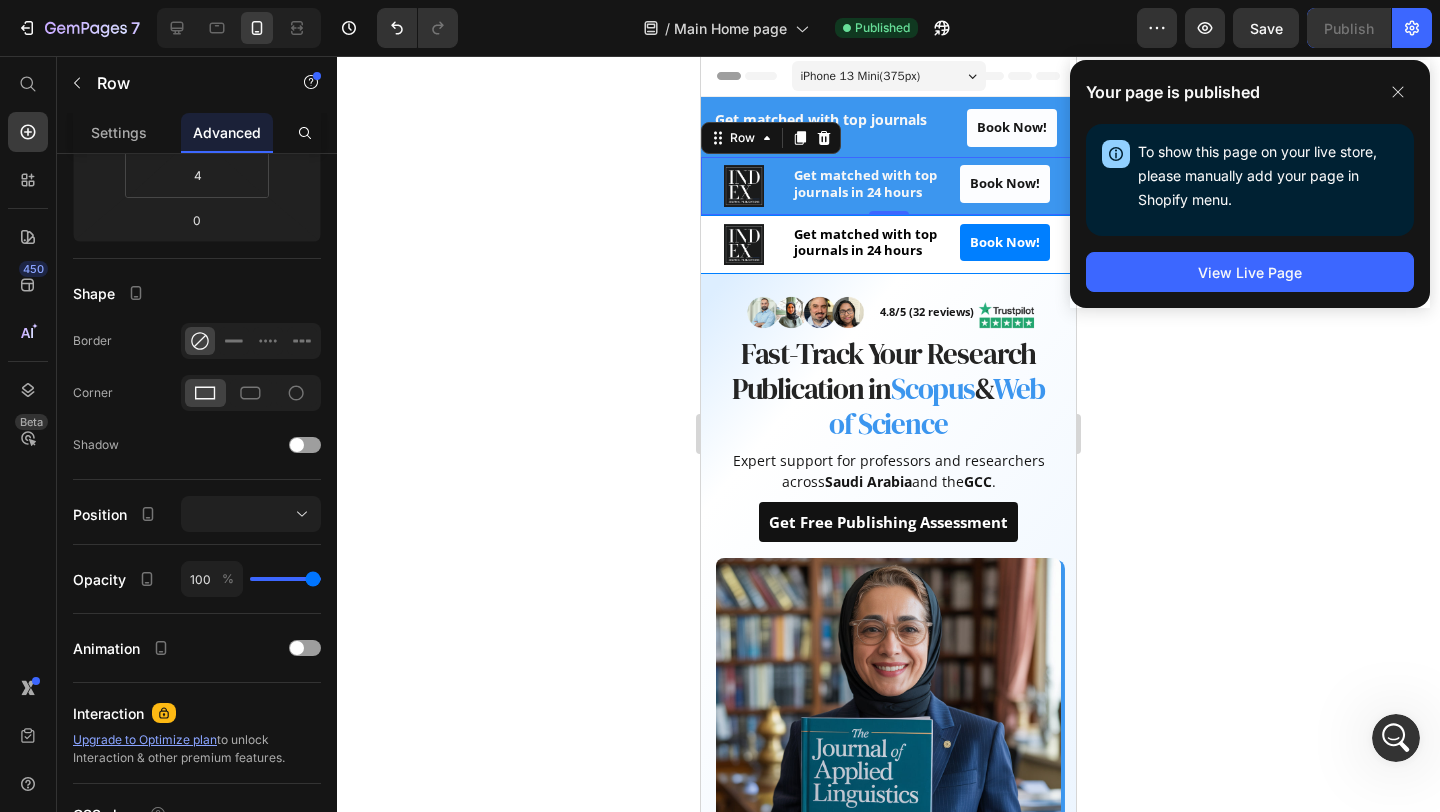 click 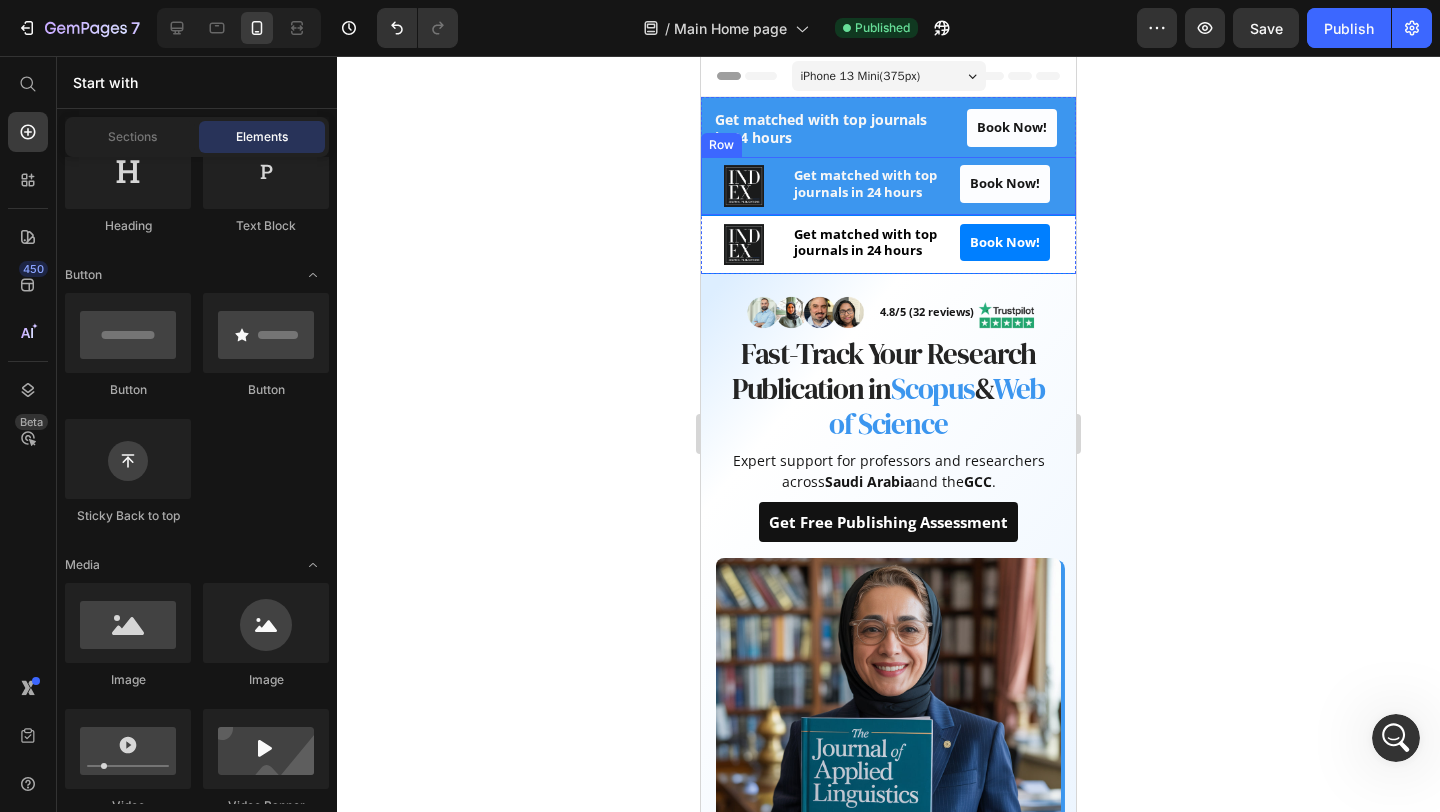 click on "Image ⁠⁠⁠⁠⁠⁠⁠ Get matched with top journals in 24 hours Heading Book Now! Button Row" at bounding box center [888, 185] 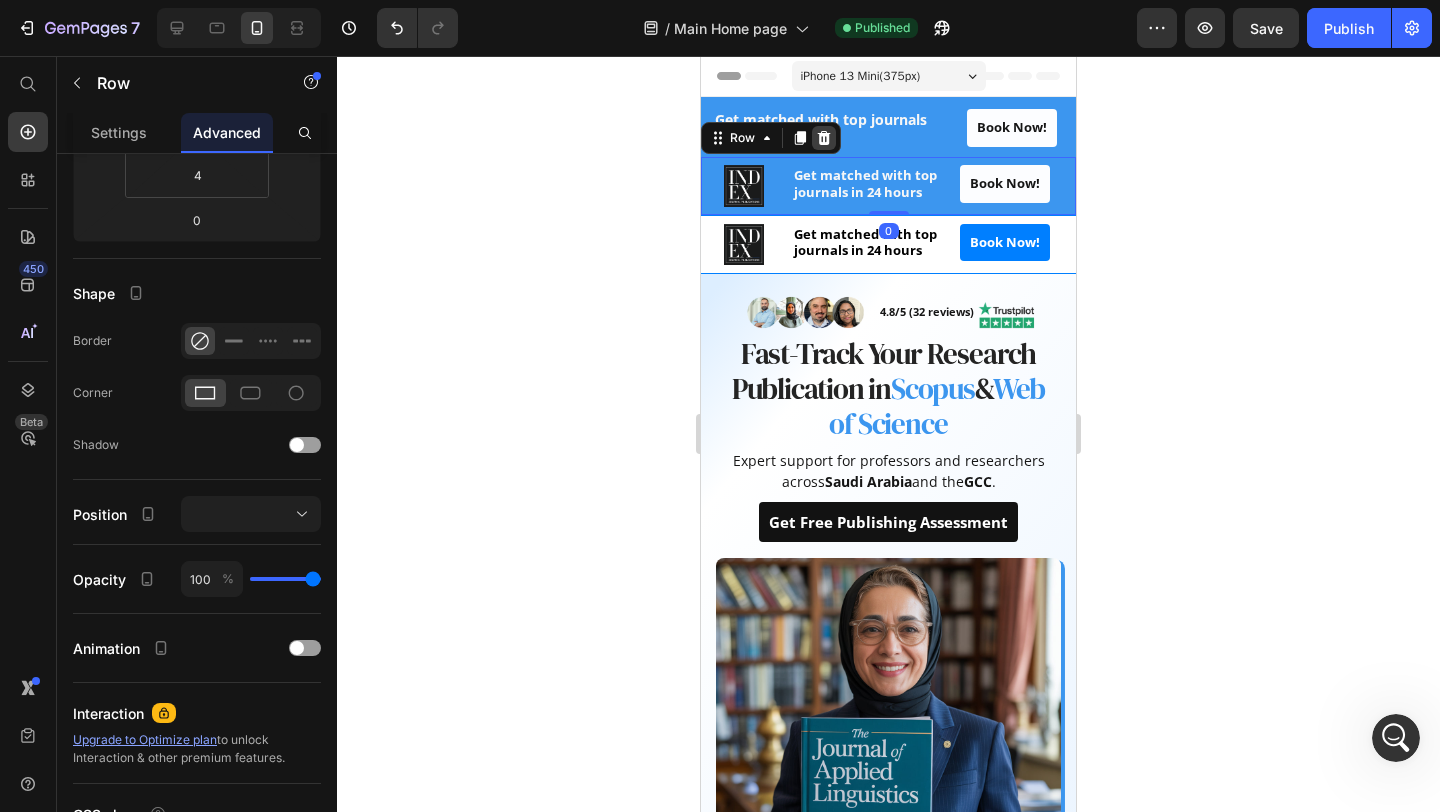 click 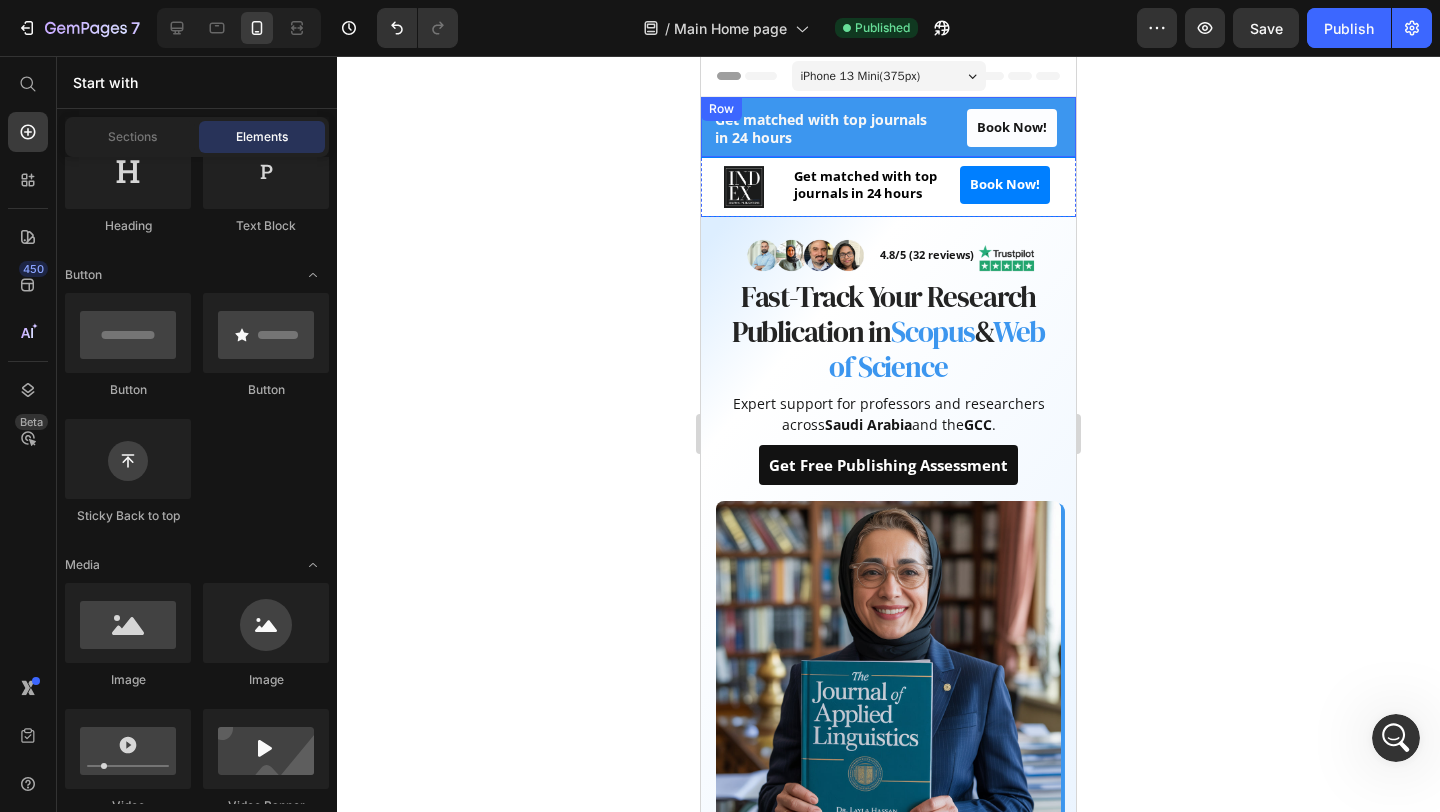 click on "Get matched with top journals in 24 hours Heading Book Now! Button Row" at bounding box center (888, 127) 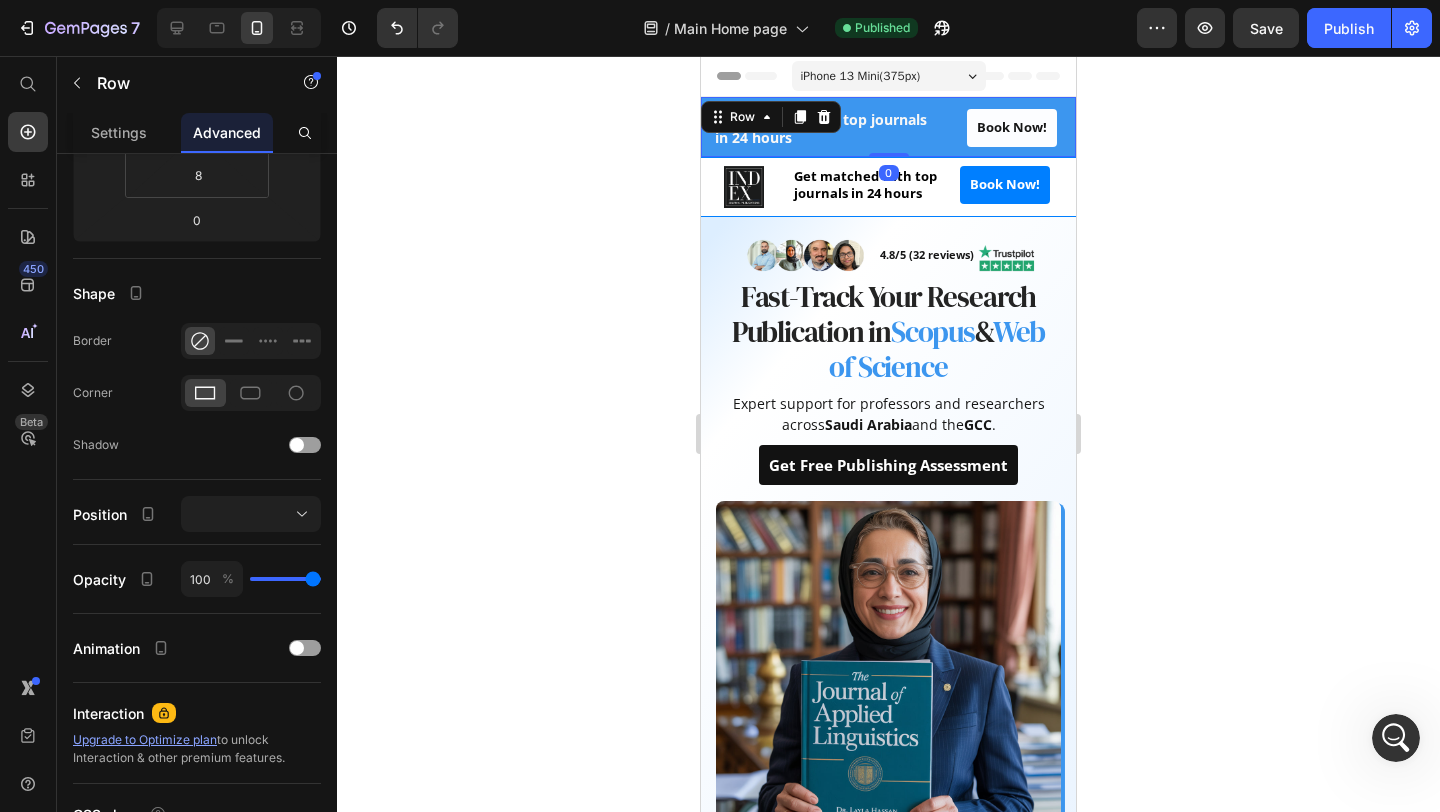 click 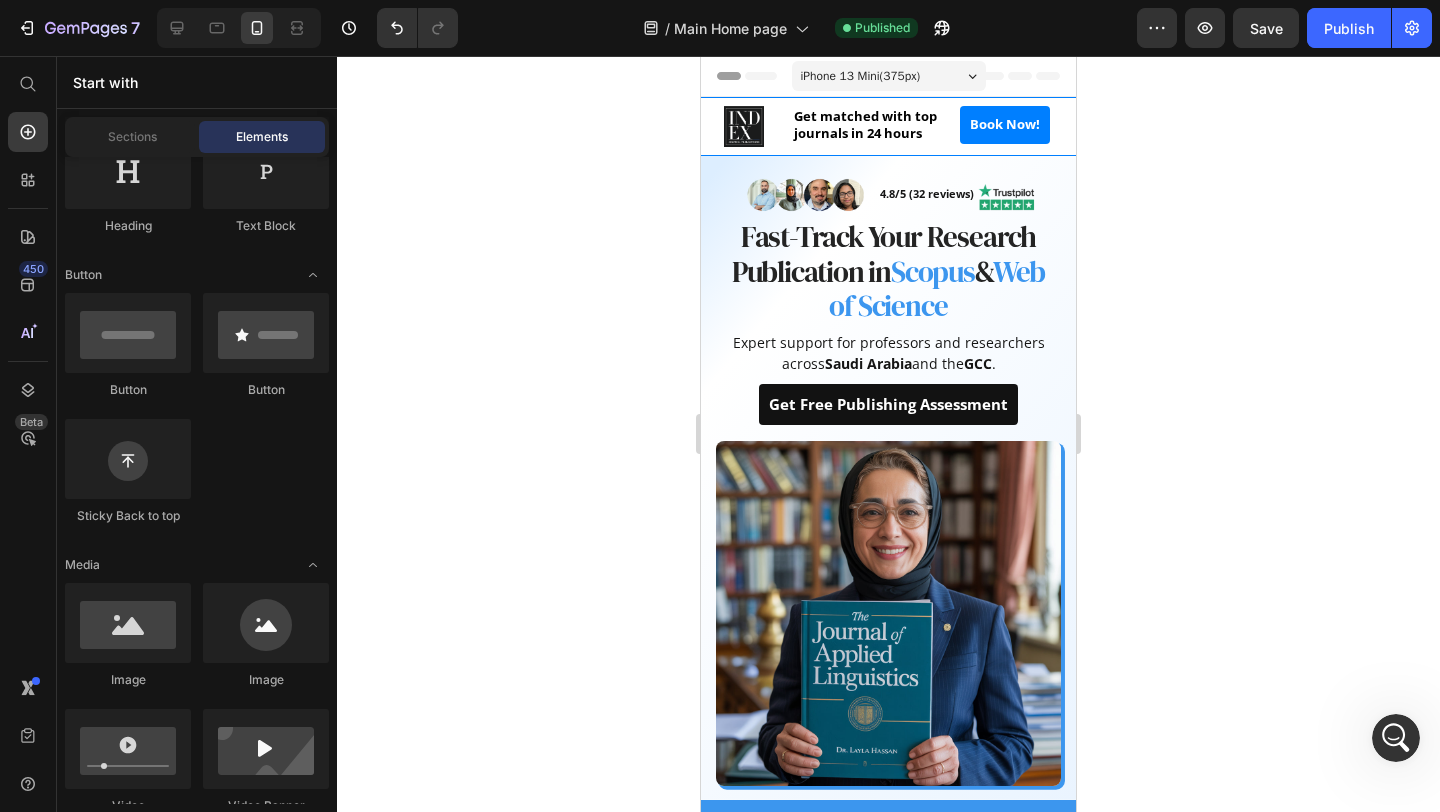 click 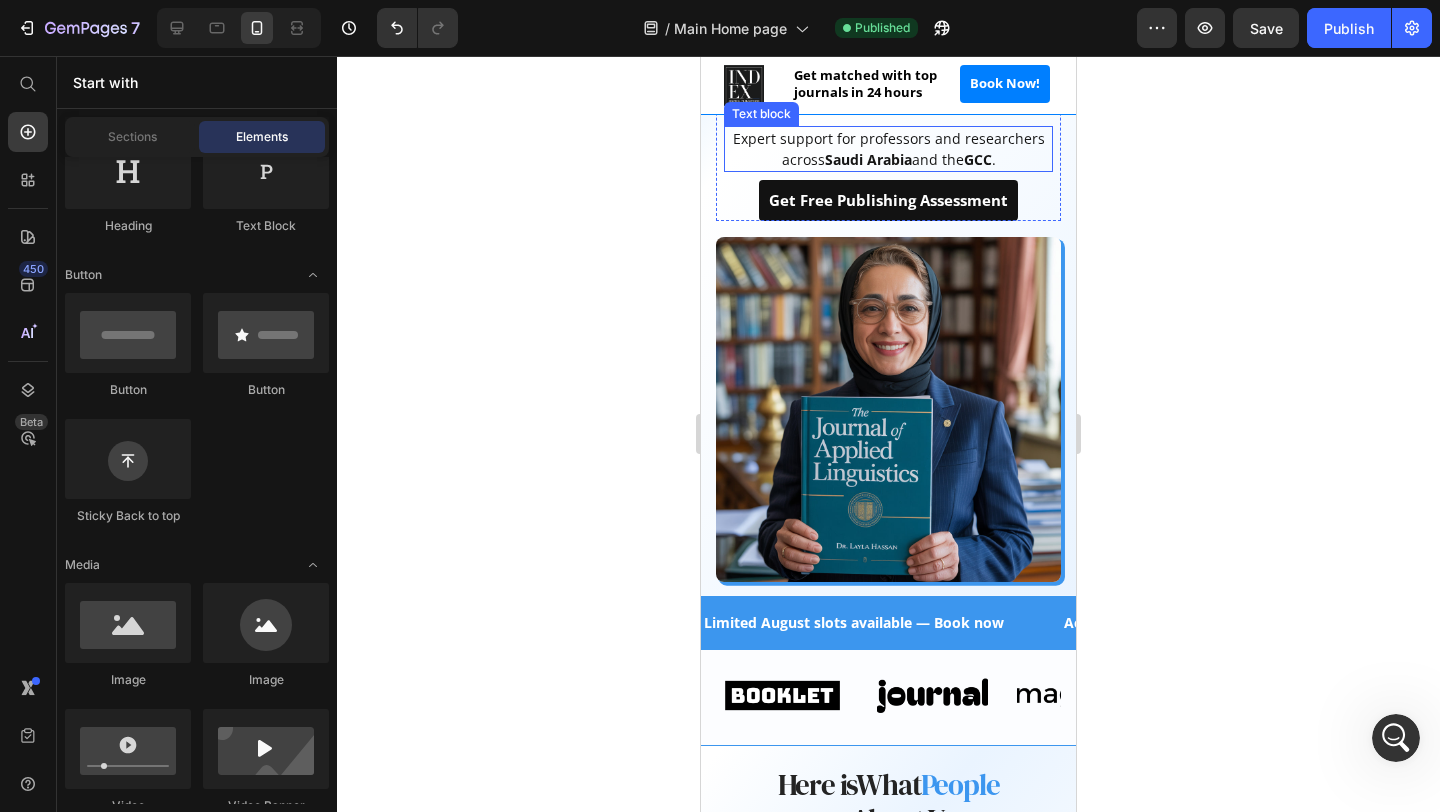 scroll, scrollTop: 0, scrollLeft: 0, axis: both 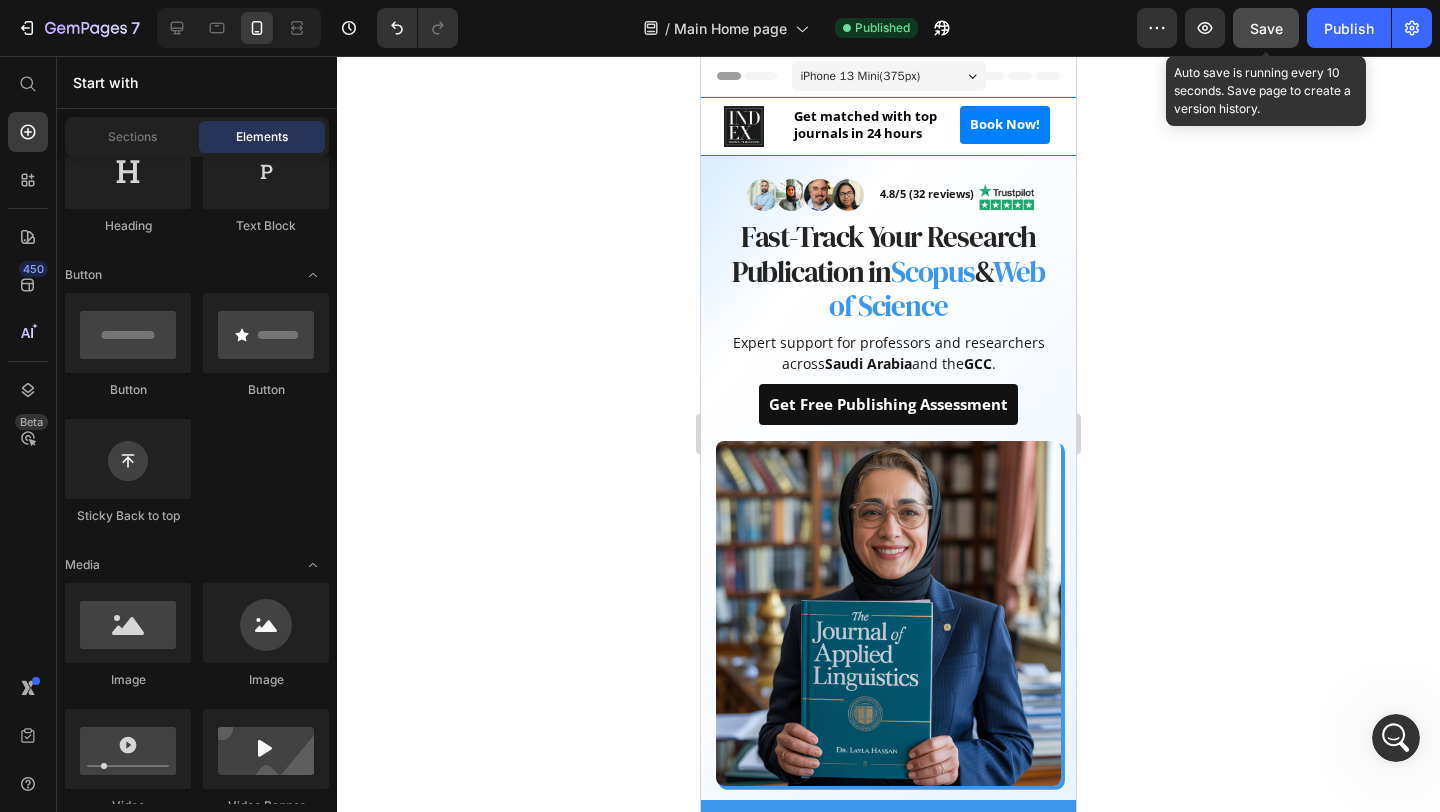 click on "Save" 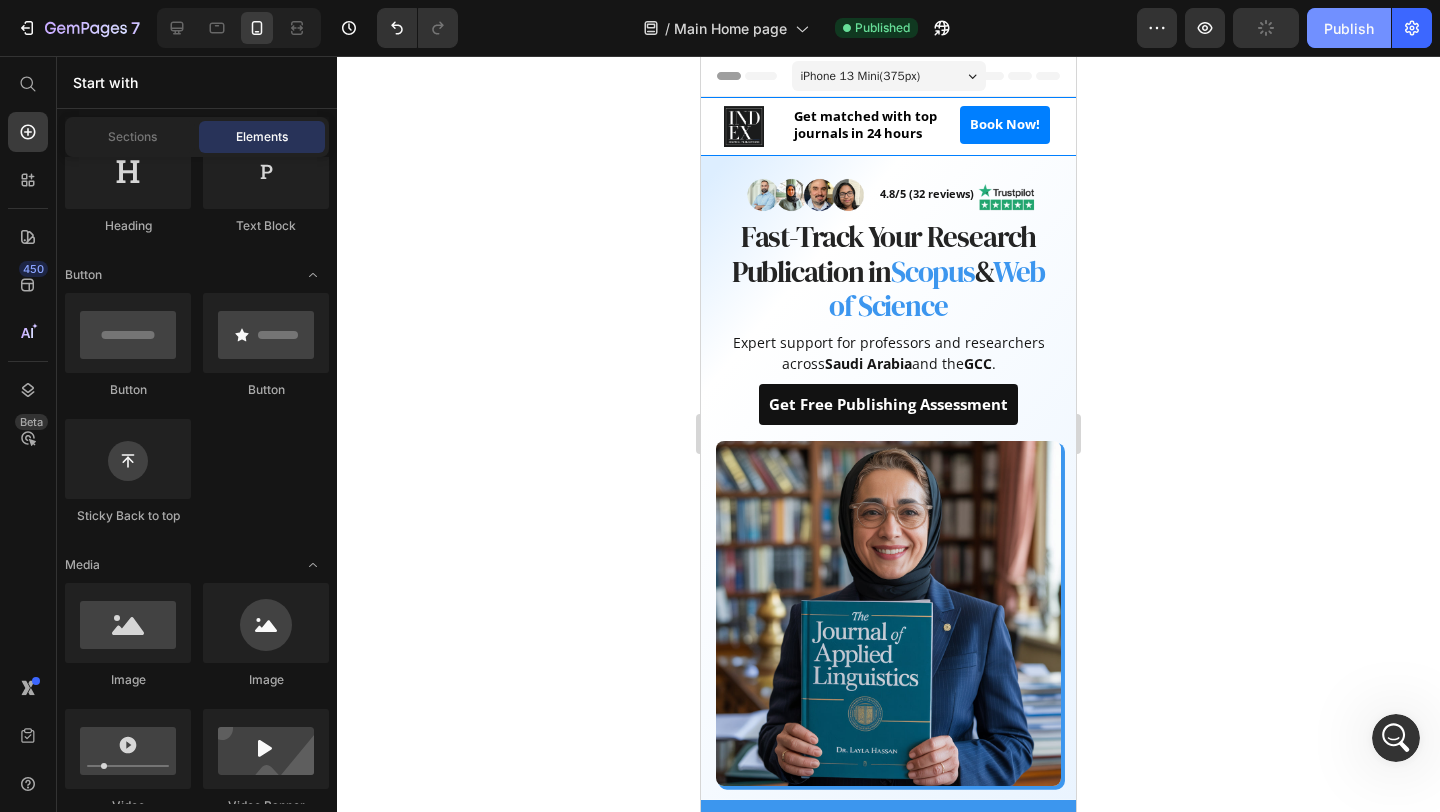 click on "Publish" at bounding box center [1349, 28] 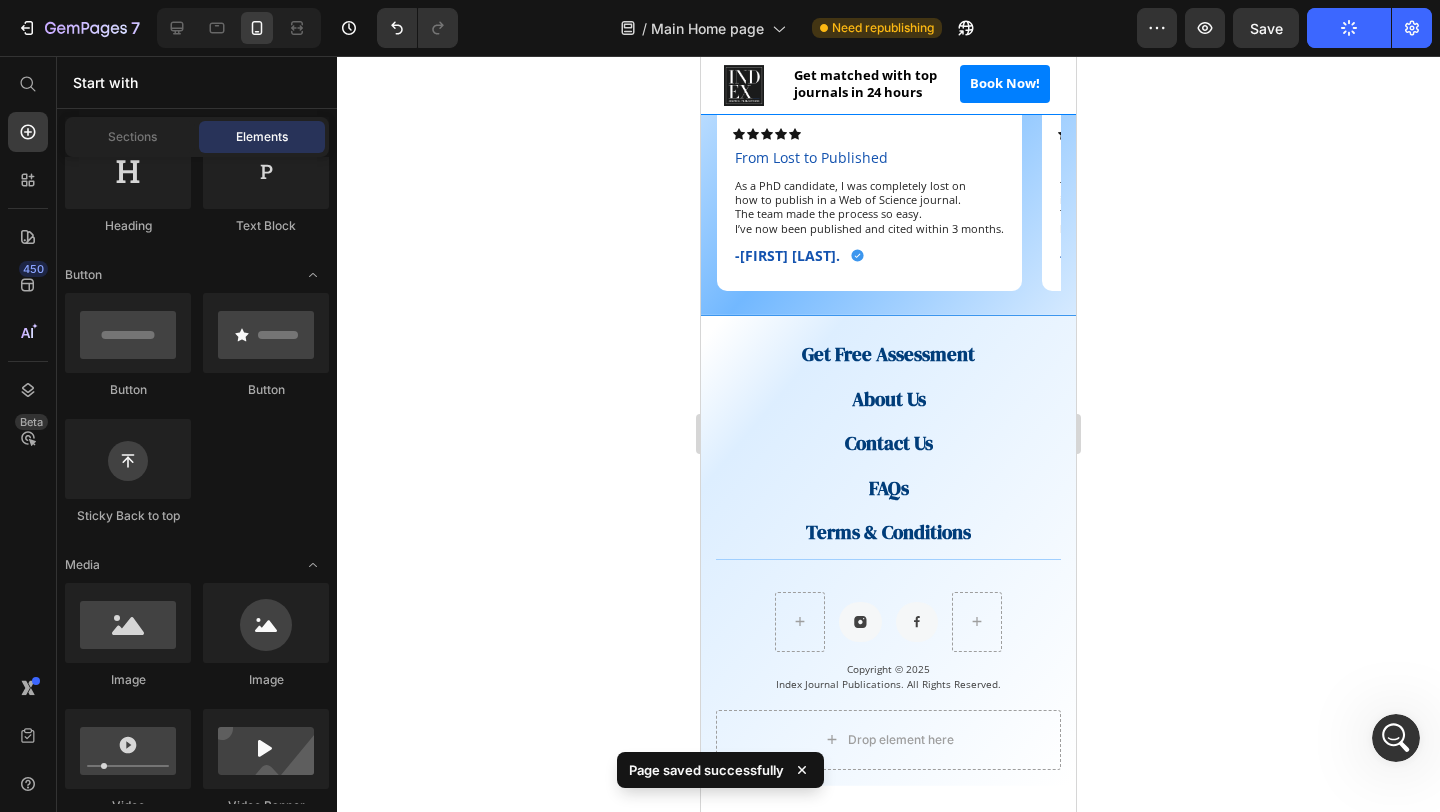 scroll, scrollTop: 2701, scrollLeft: 0, axis: vertical 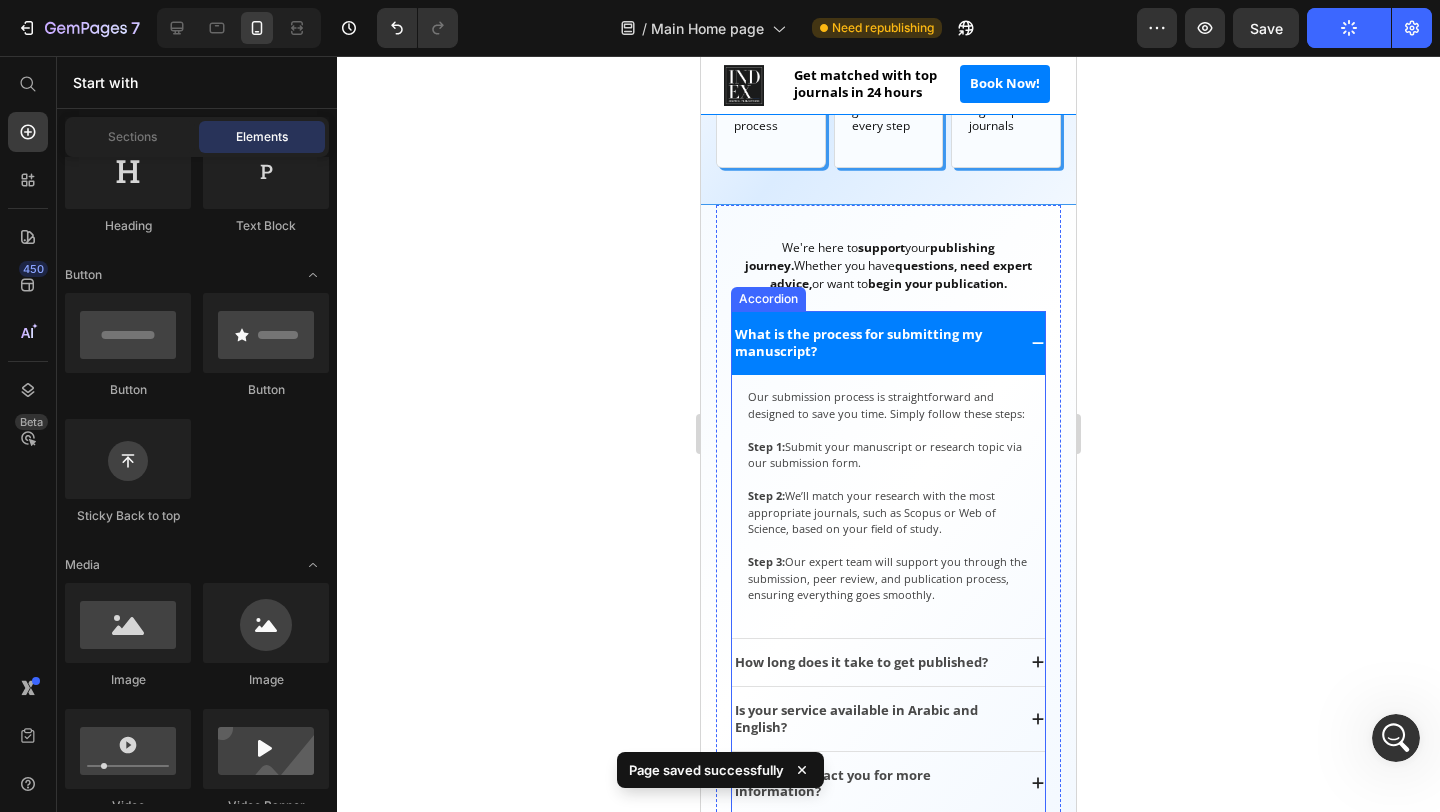 click 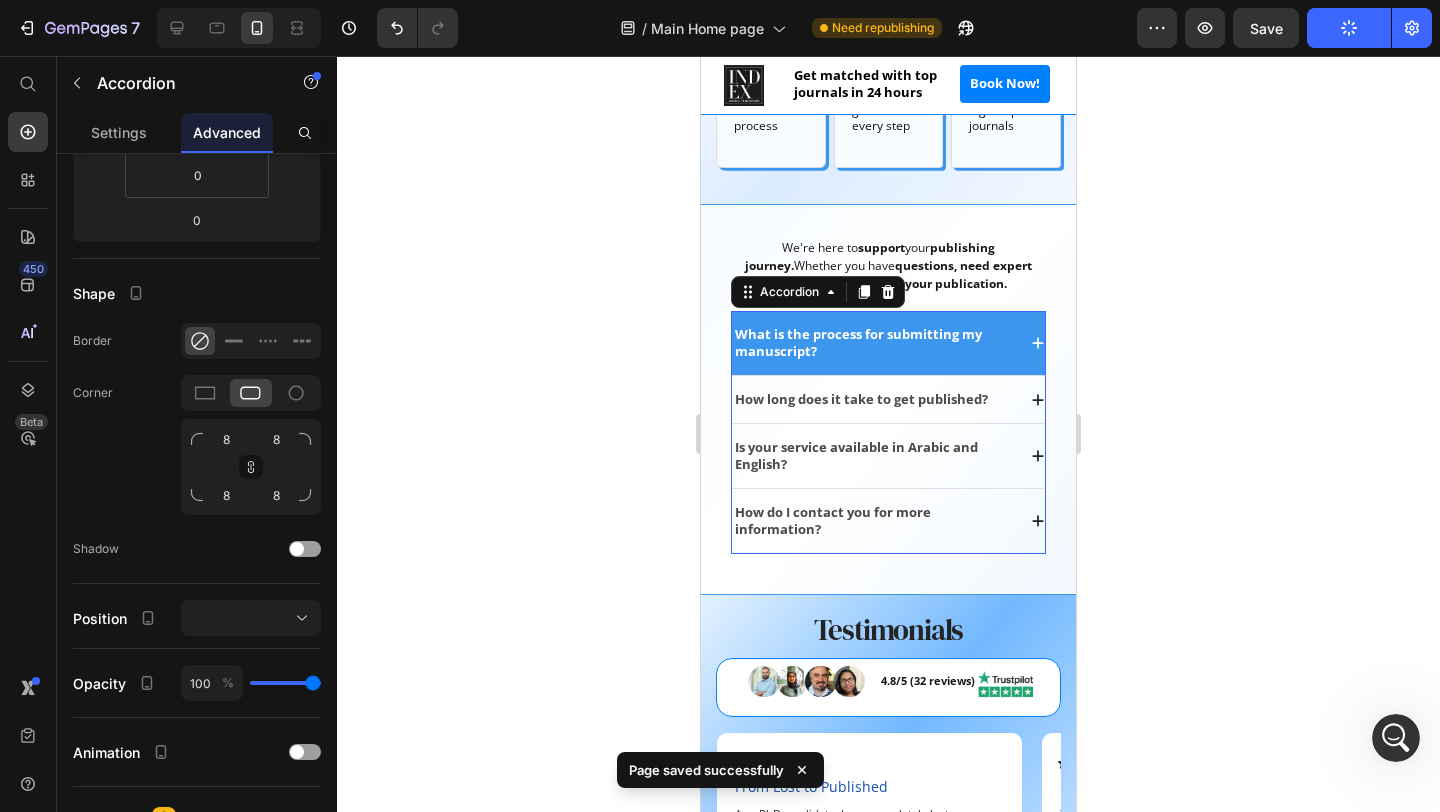 scroll, scrollTop: 0, scrollLeft: 0, axis: both 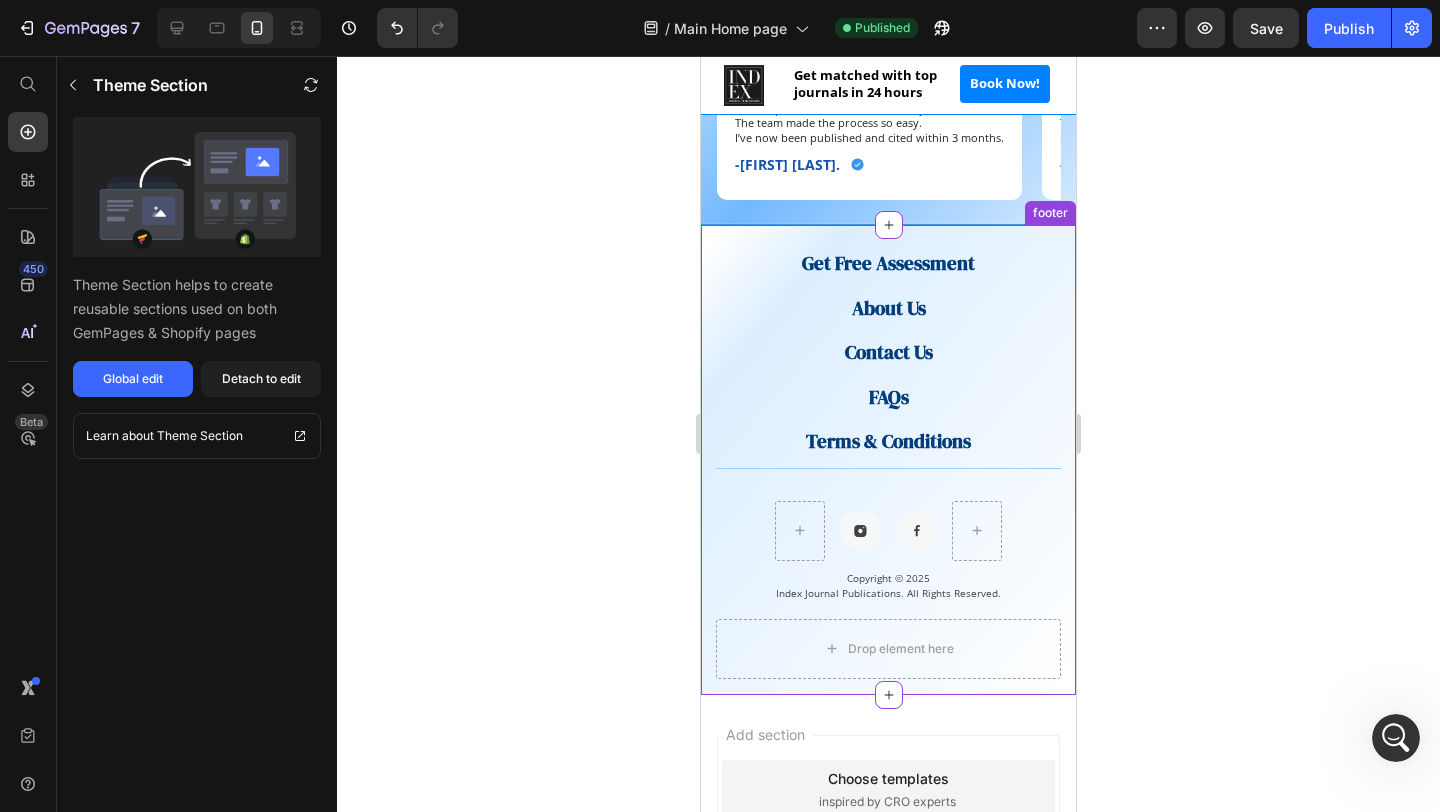 click on "Get Free Assessment" at bounding box center (888, 263) 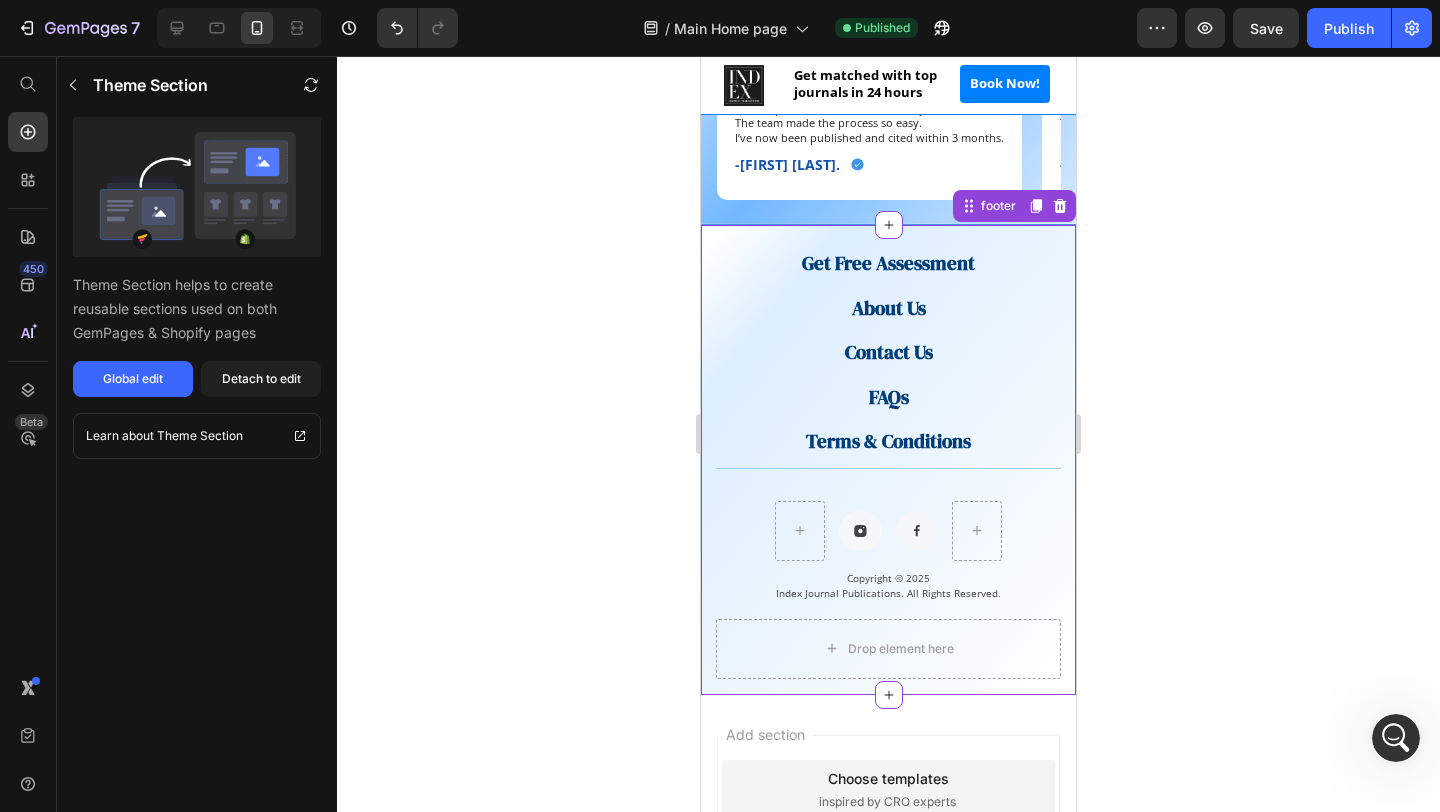 click on "Get Free Assessment" at bounding box center [888, 263] 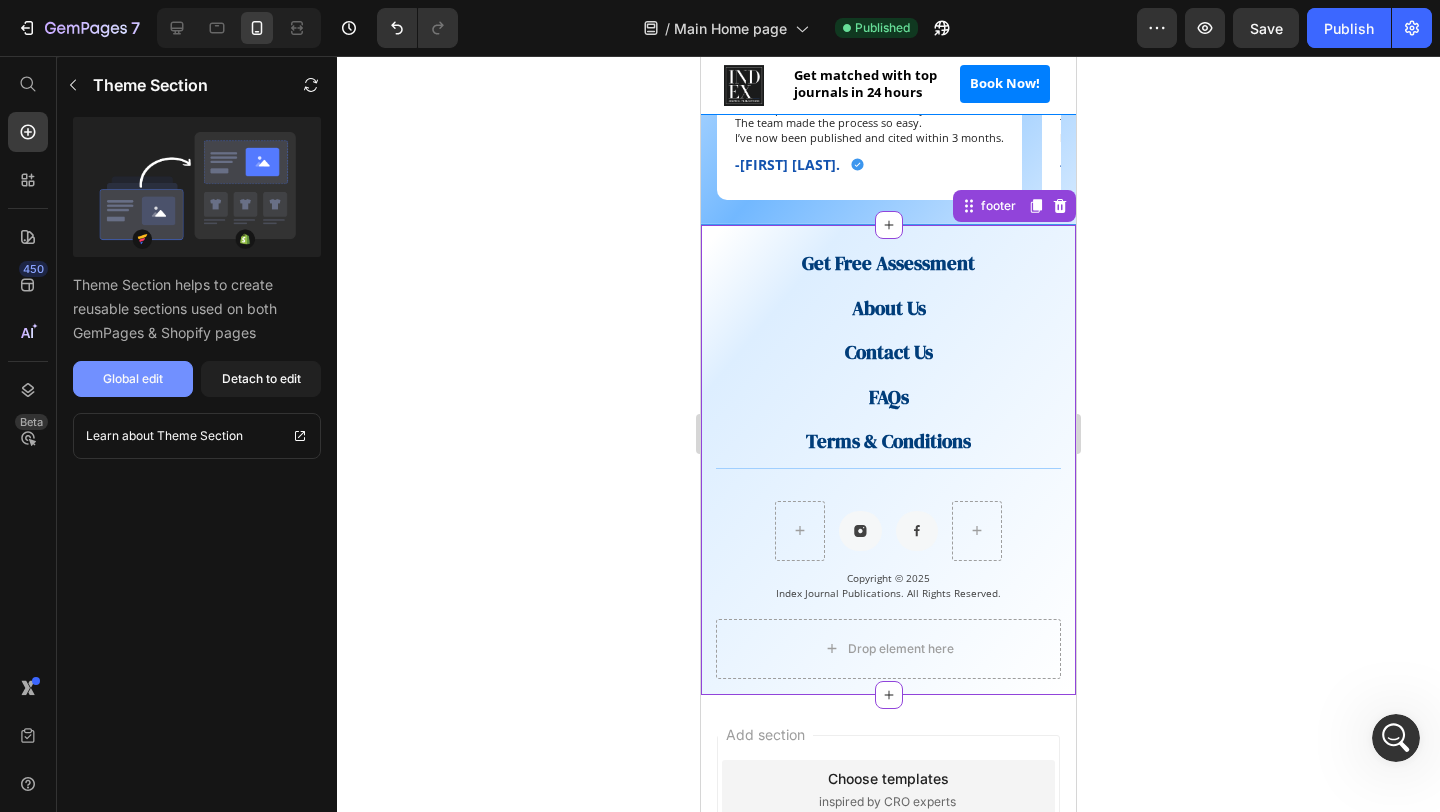 click on "Global edit" at bounding box center [133, 379] 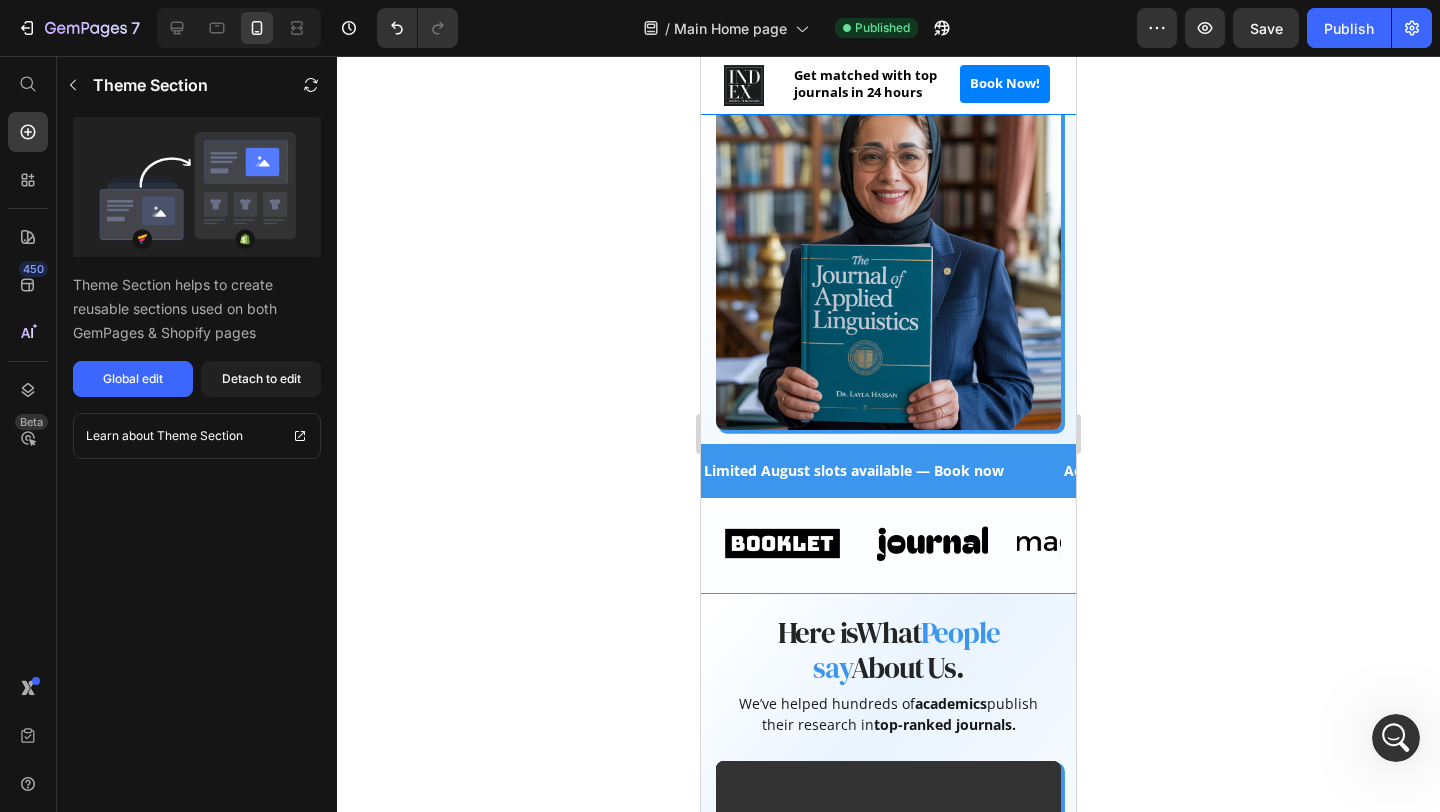 scroll, scrollTop: 0, scrollLeft: 0, axis: both 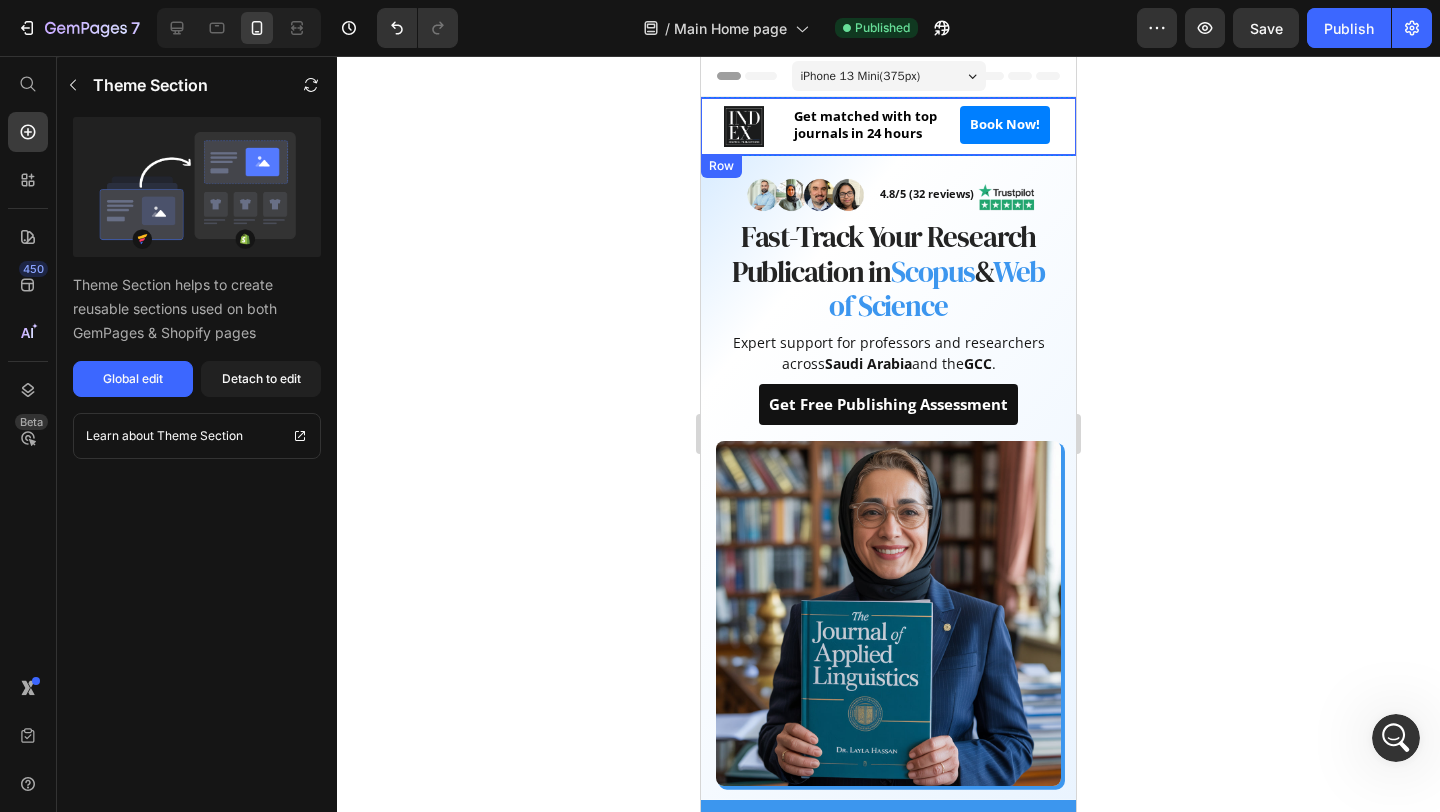 click on "Image ⁠⁠⁠⁠⁠⁠⁠ Get matched with top journals in 24 hours Heading Book Now! Button Row" at bounding box center [888, 126] 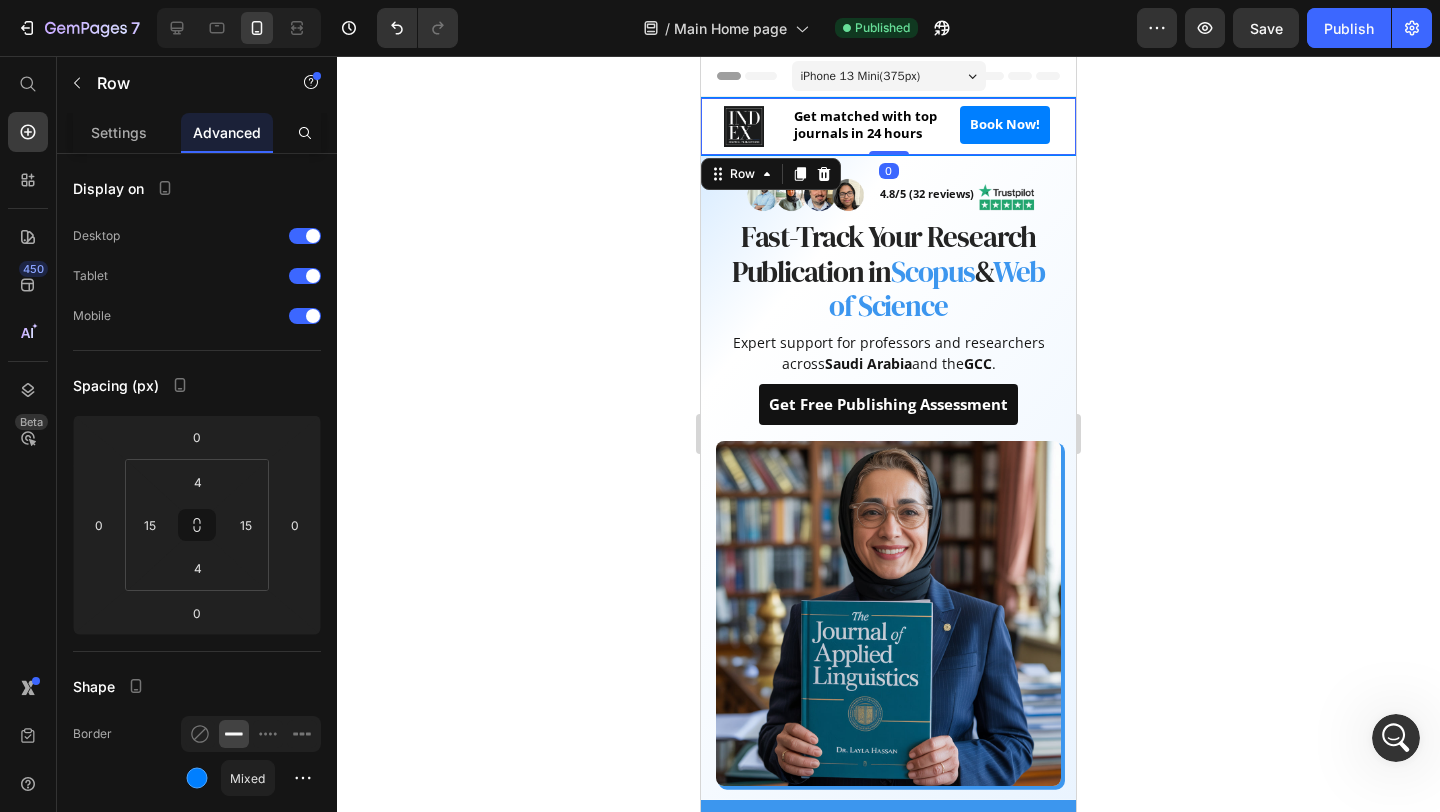 click 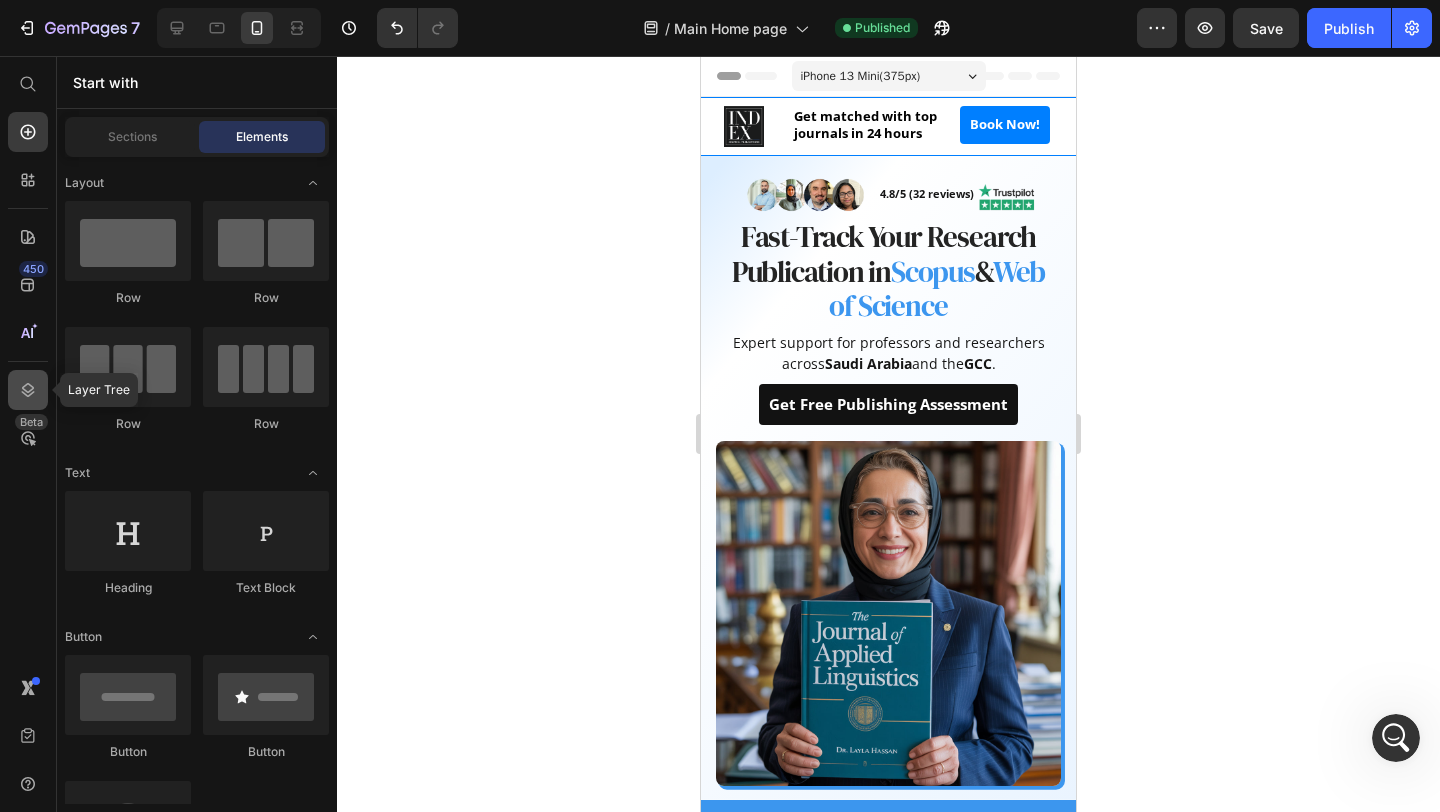 click 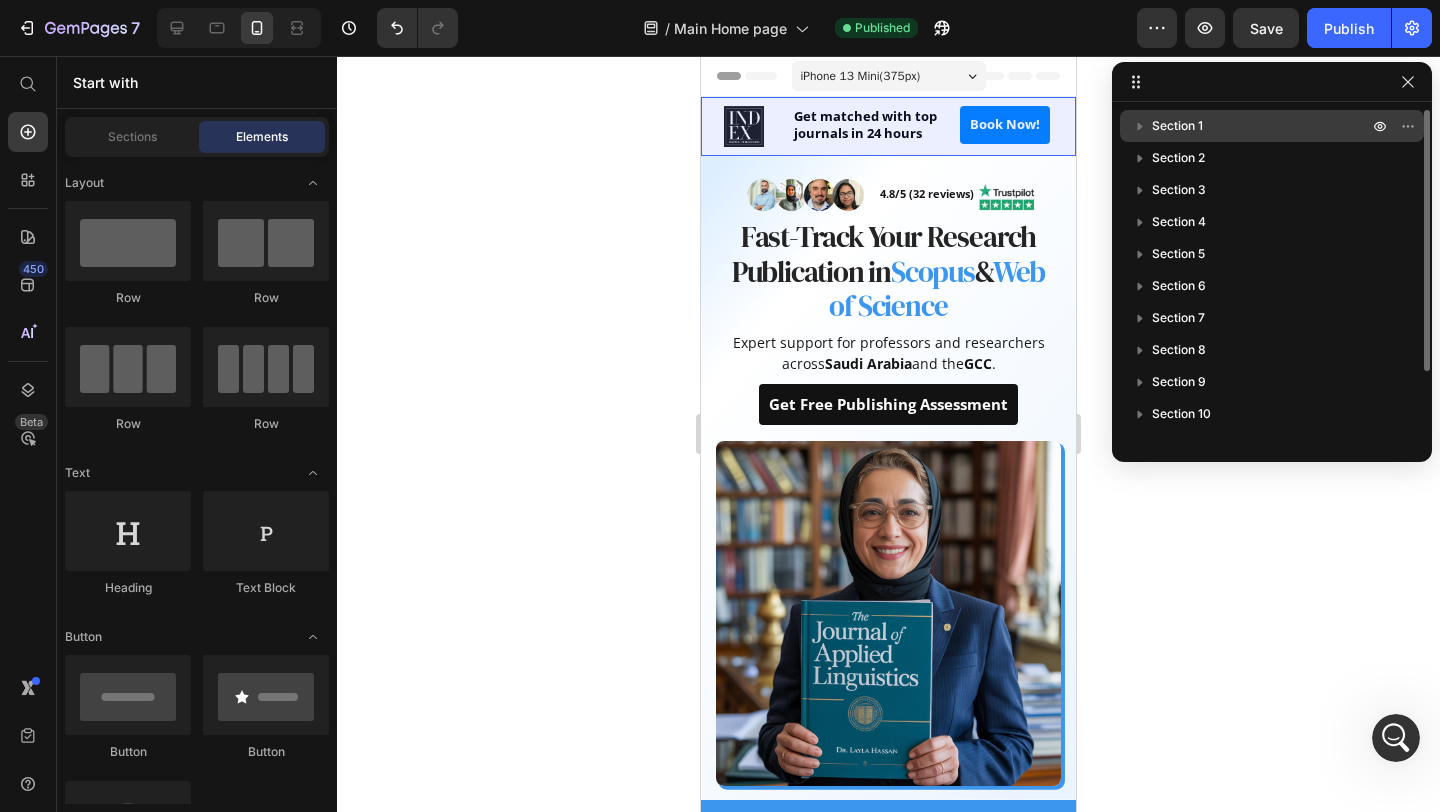 click on "Section 1" at bounding box center (1262, 126) 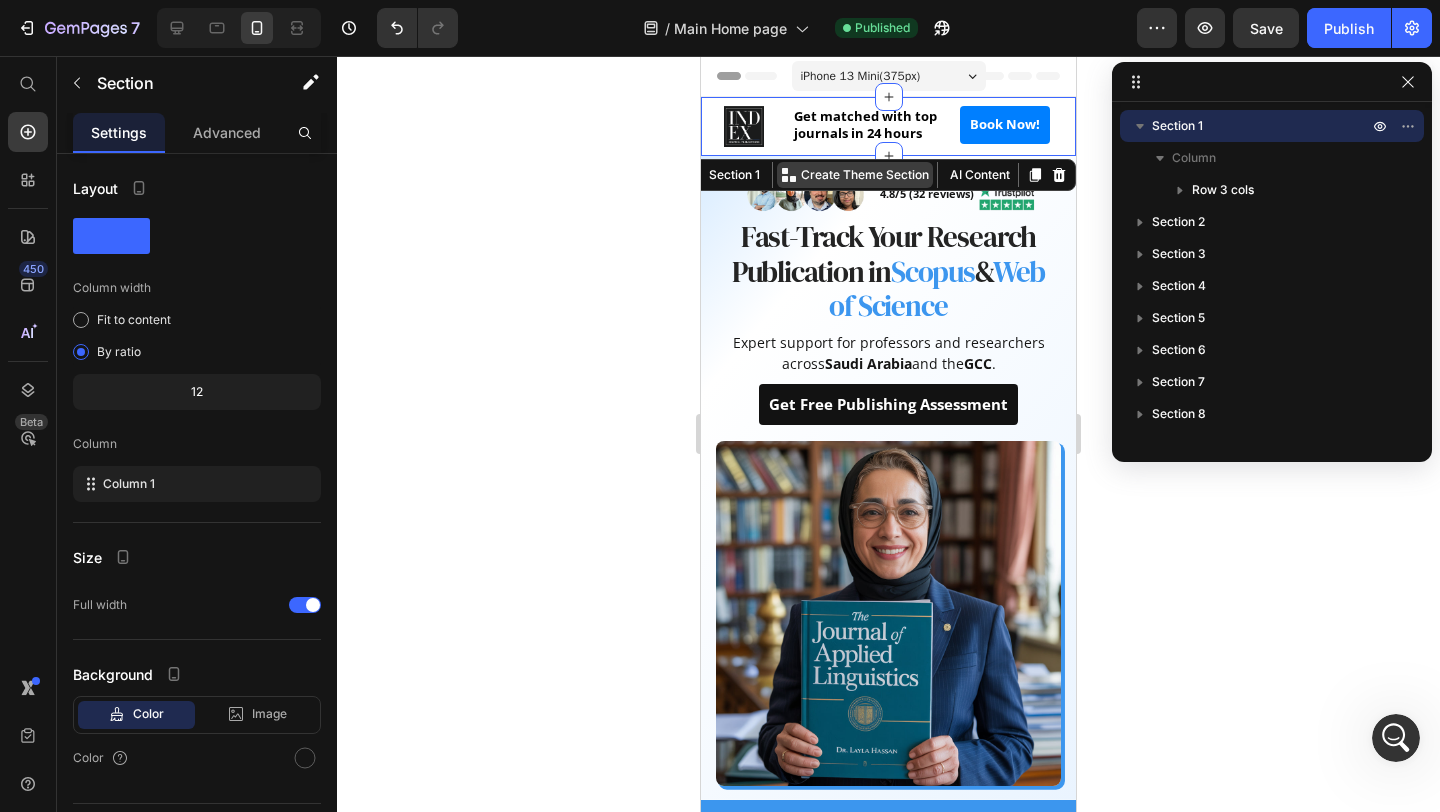 click on "Create Theme Section" at bounding box center (865, 175) 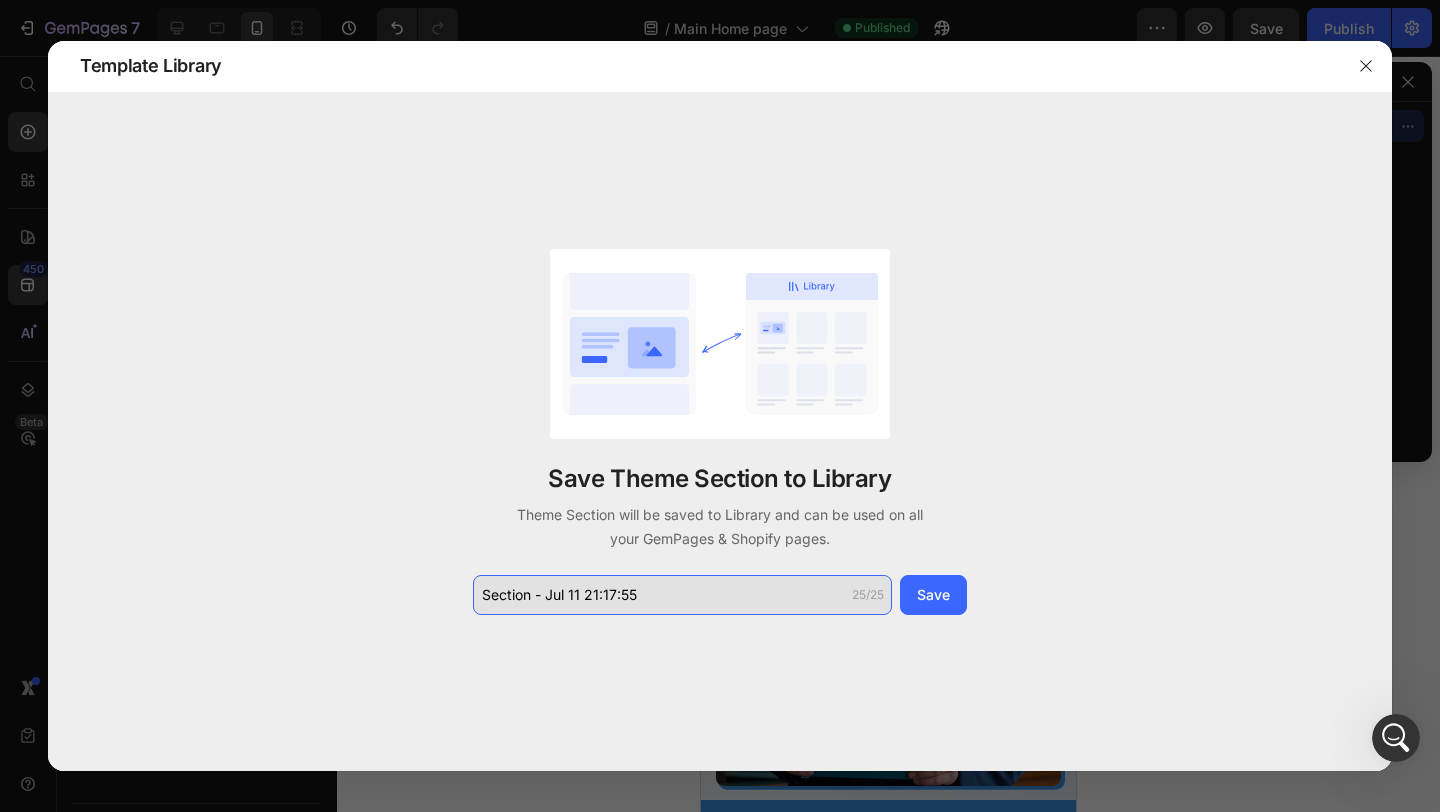 click on "Section - Jul 11 21:17:55" 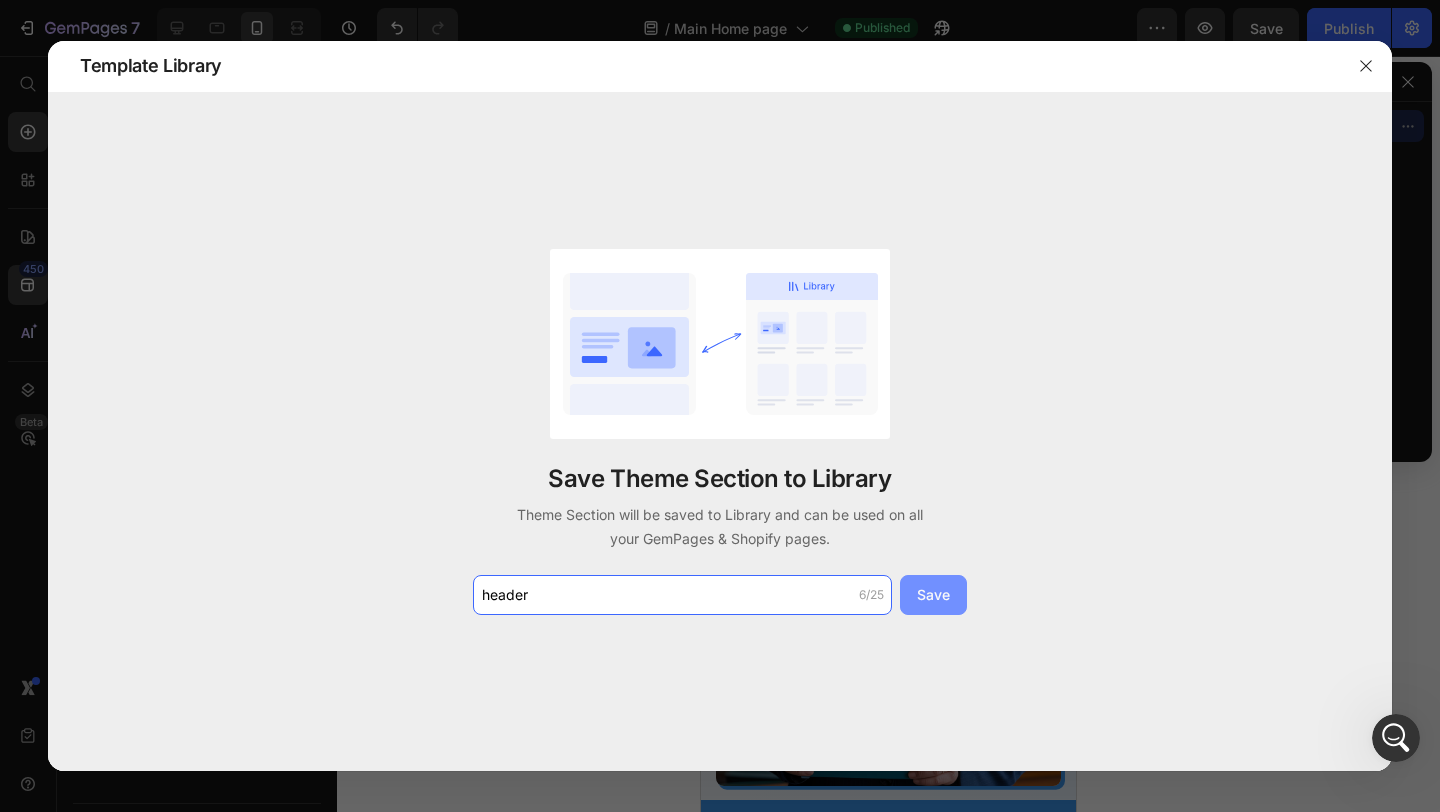 type on "header" 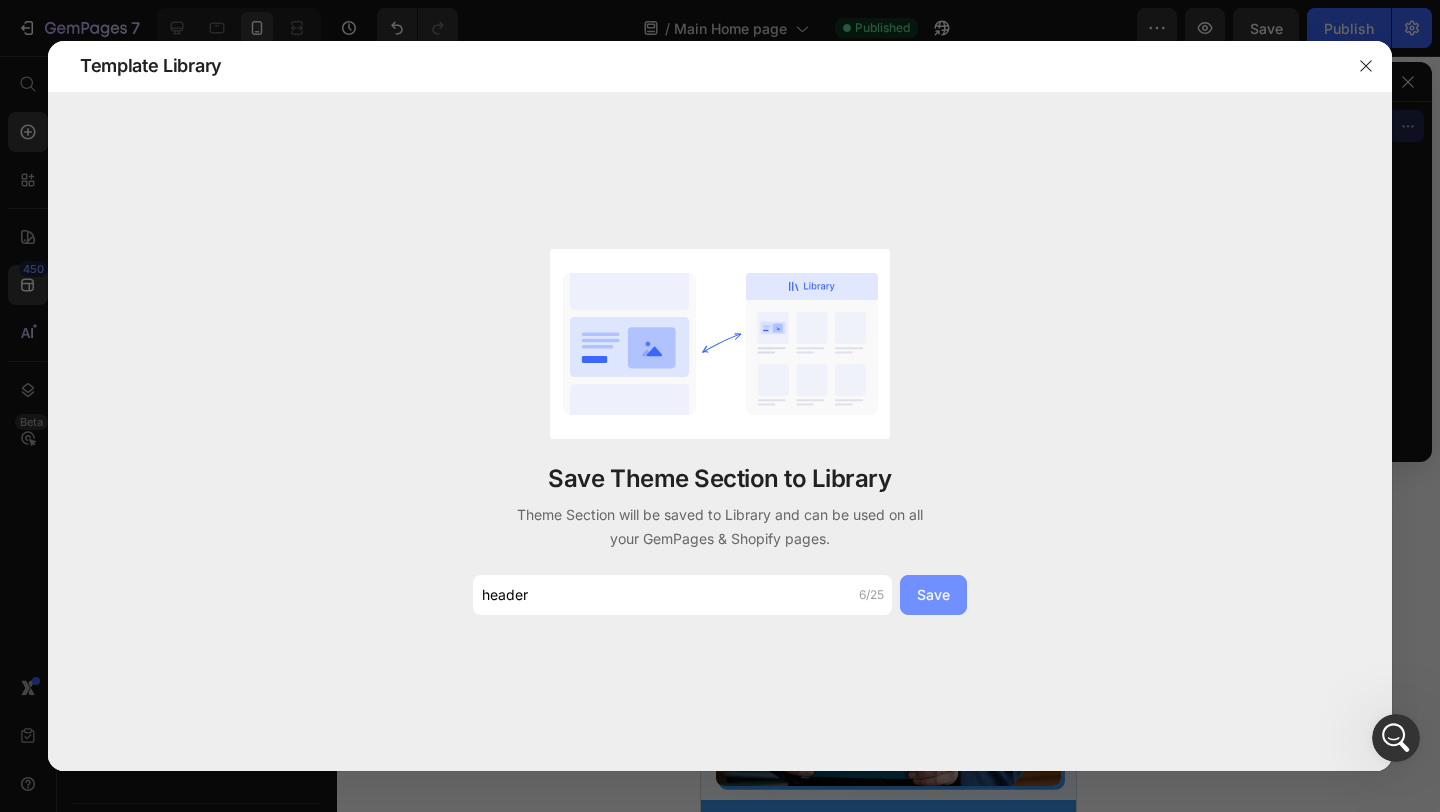click on "Save" at bounding box center (933, 594) 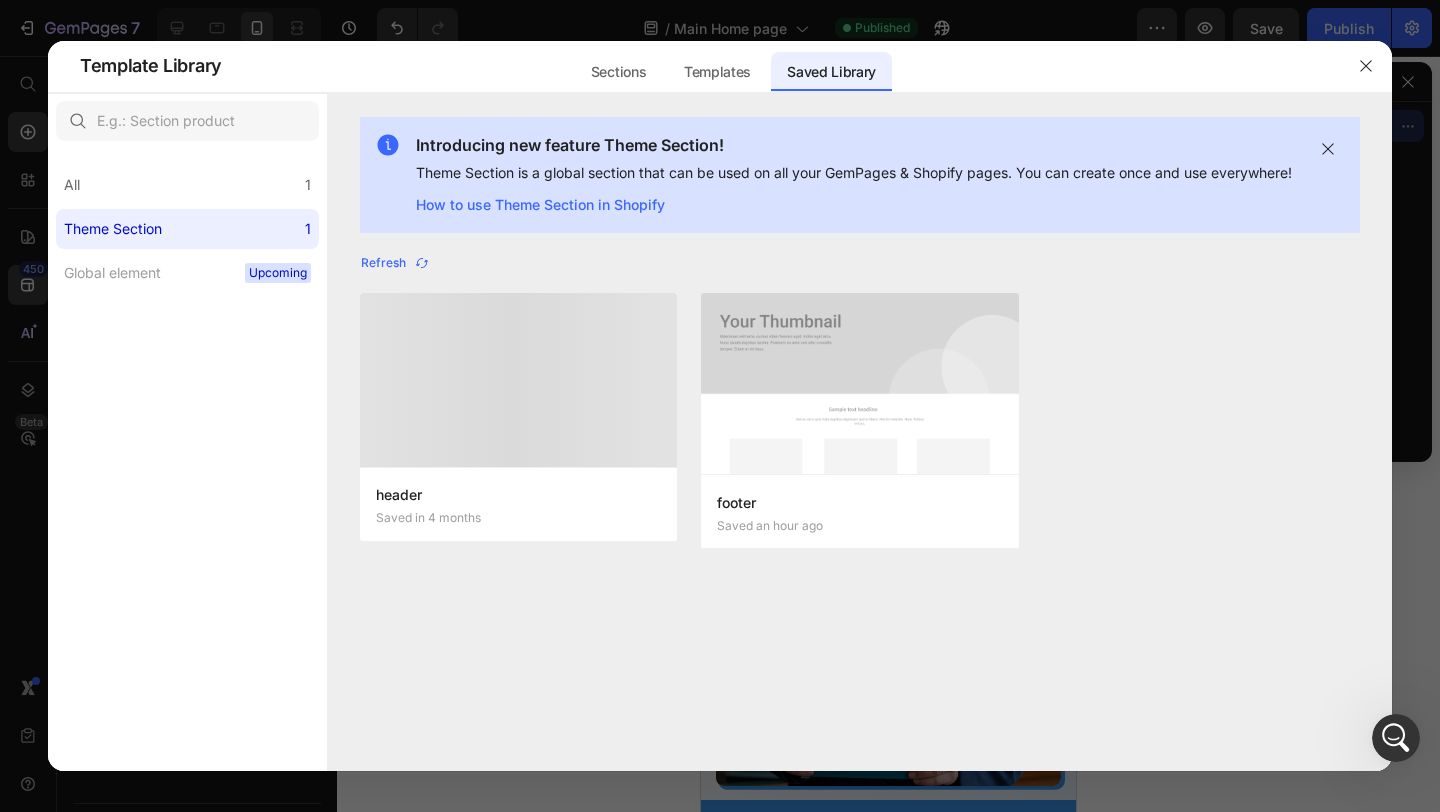 click on "Refresh header Saved in 4 months footer Saved an hour ago Add to page Edit header Saved in 4 months footer Saved an hour ago Add to page Edit" at bounding box center [860, 489] 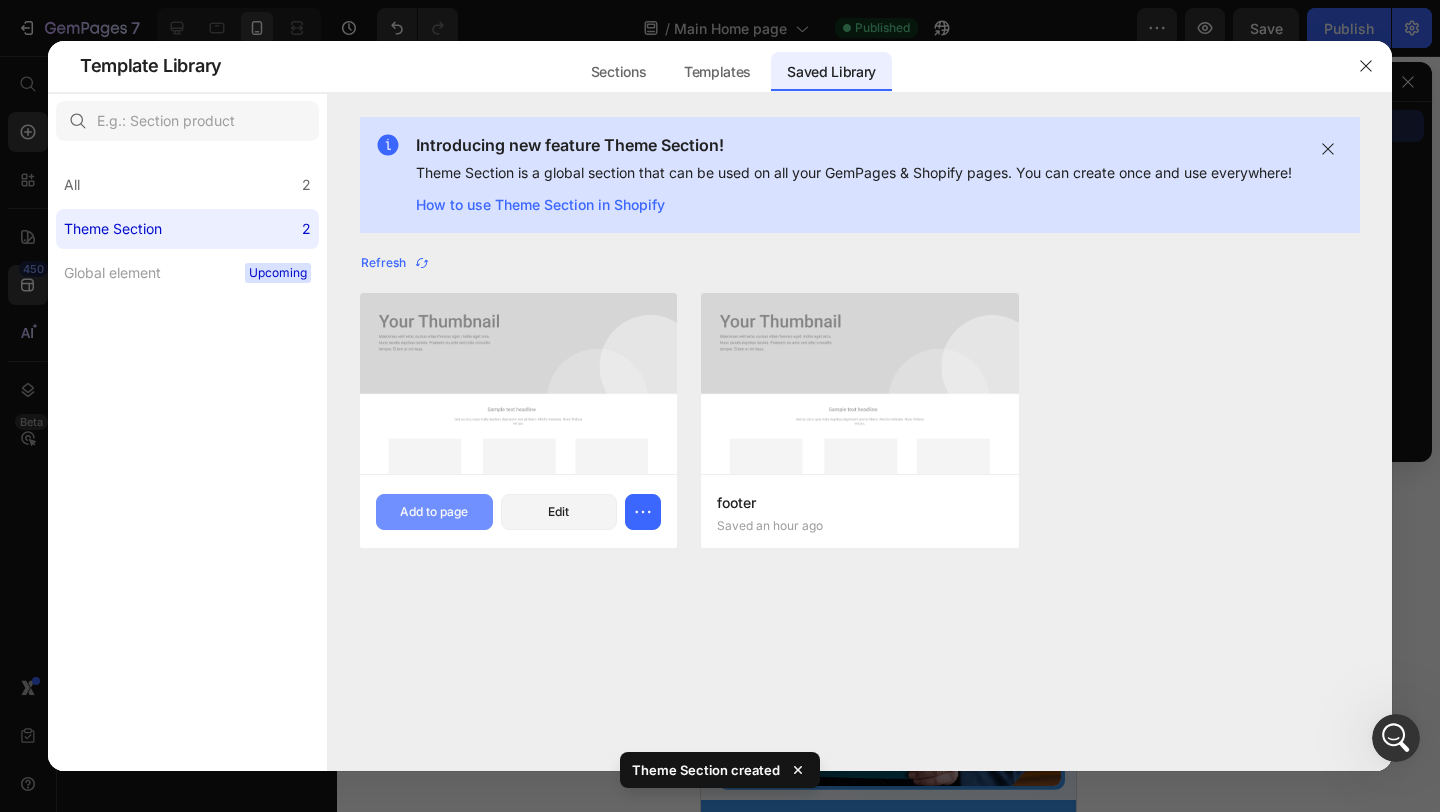 click on "Add to page" at bounding box center [434, 512] 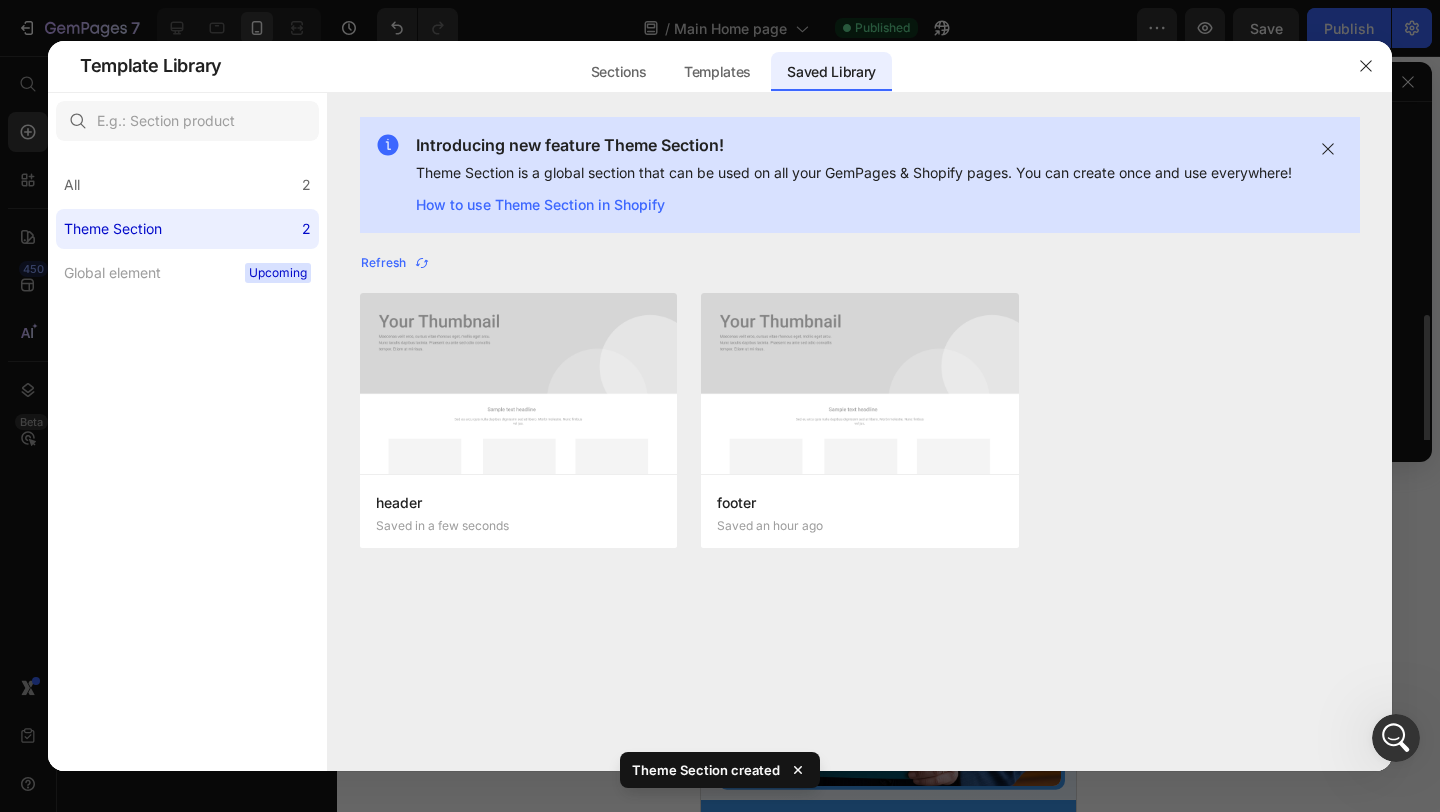 scroll, scrollTop: 118, scrollLeft: 0, axis: vertical 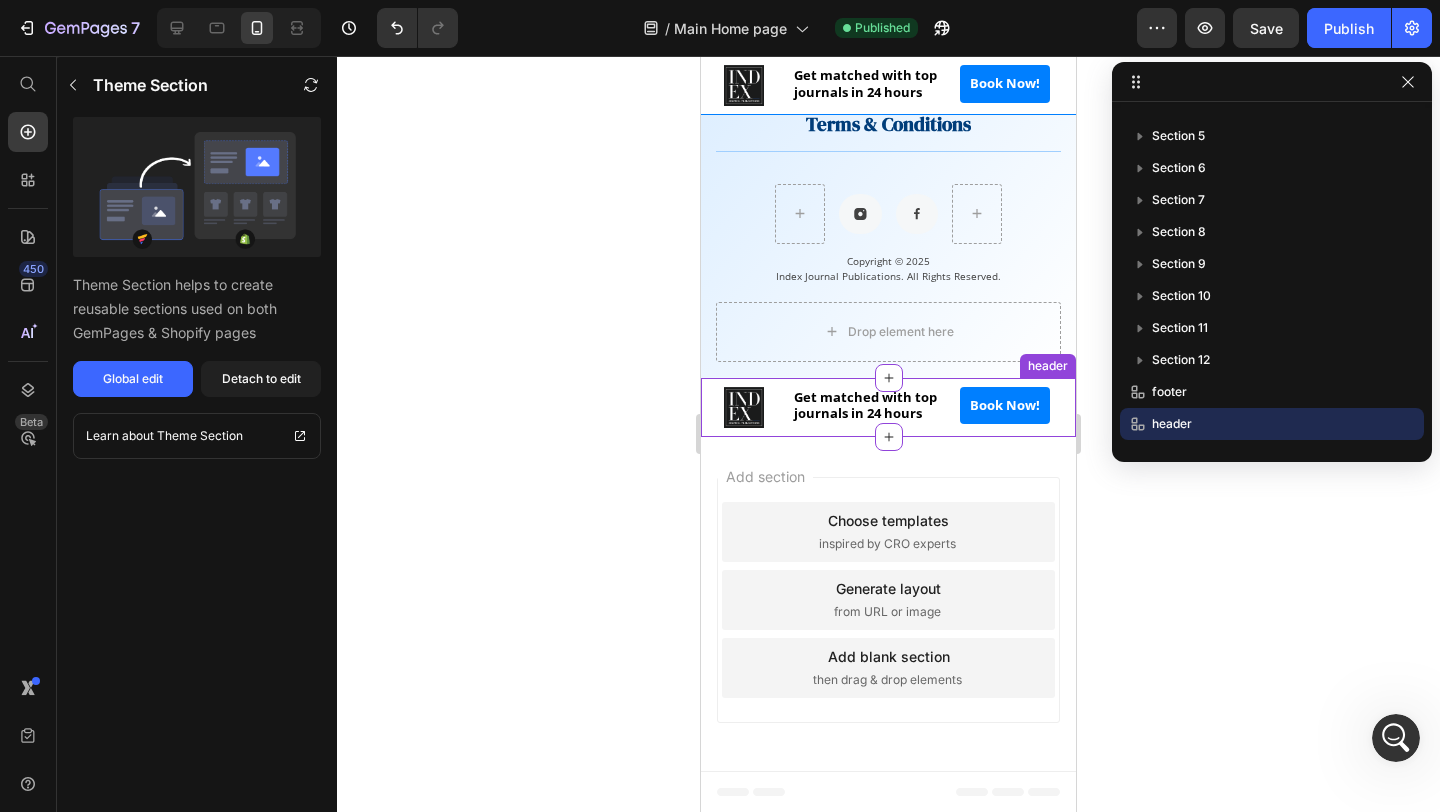 click on "Book Now! Button" at bounding box center [1005, 407] 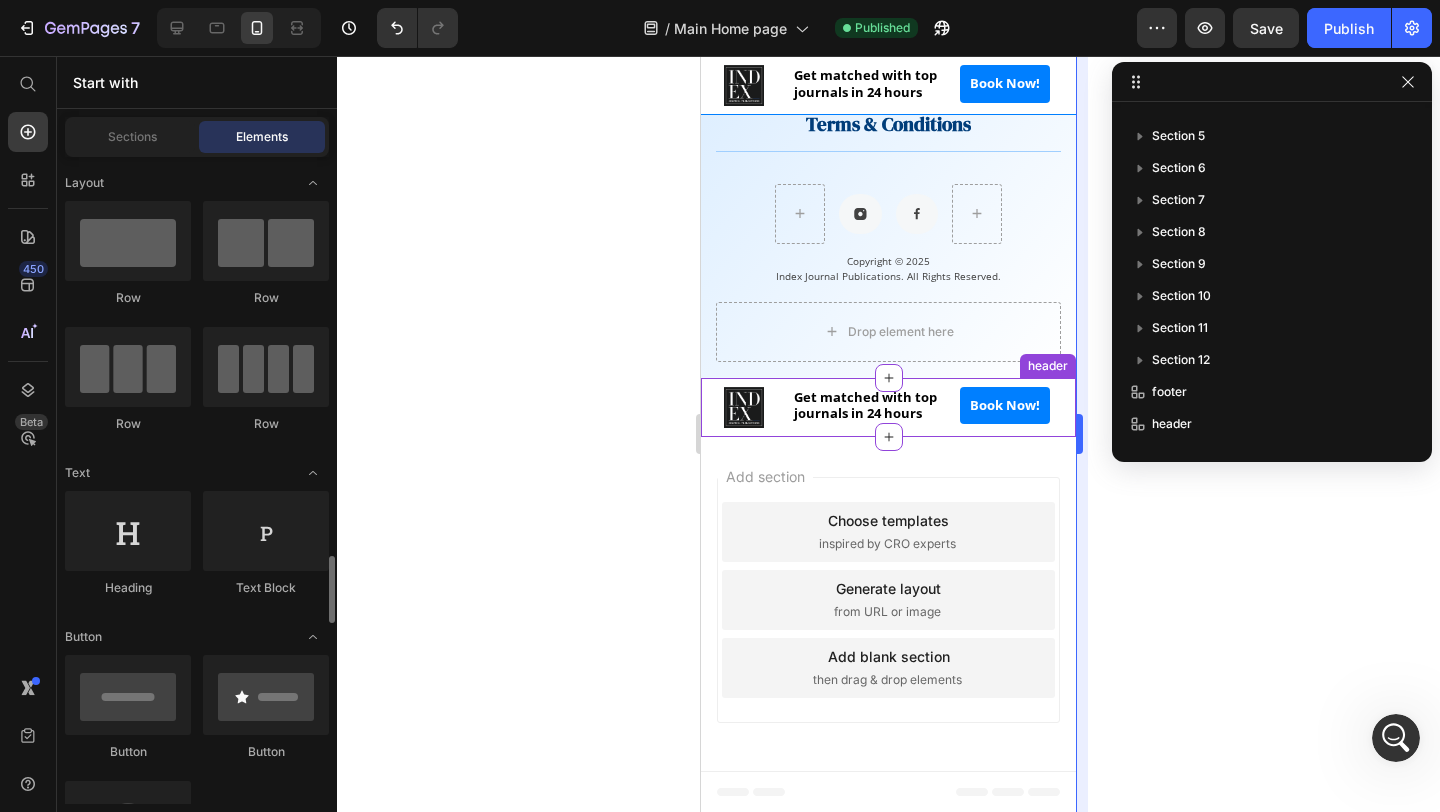 scroll, scrollTop: 362, scrollLeft: 0, axis: vertical 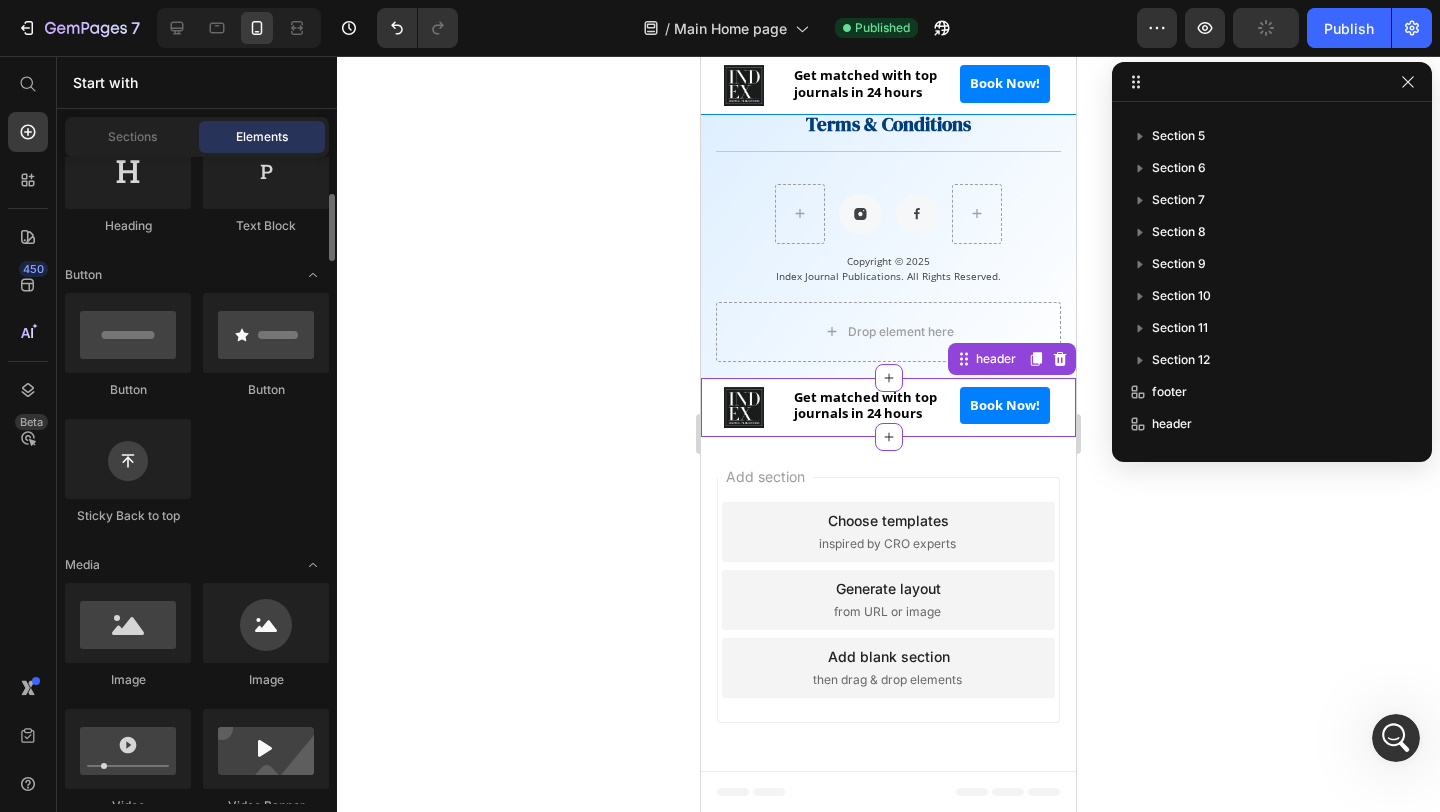 click on "Book Now! Button" at bounding box center (1005, 406) 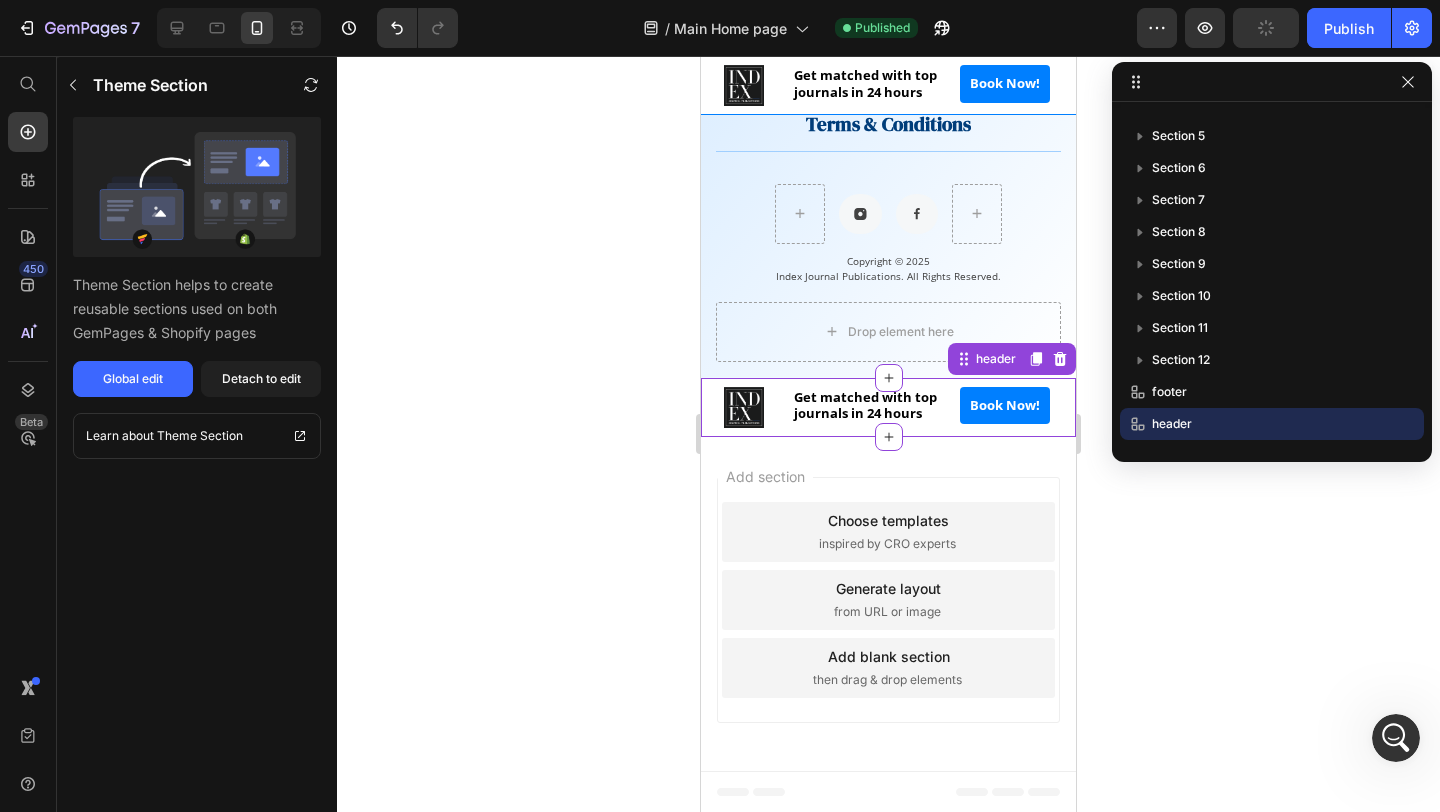 click on "header" at bounding box center [1012, 359] 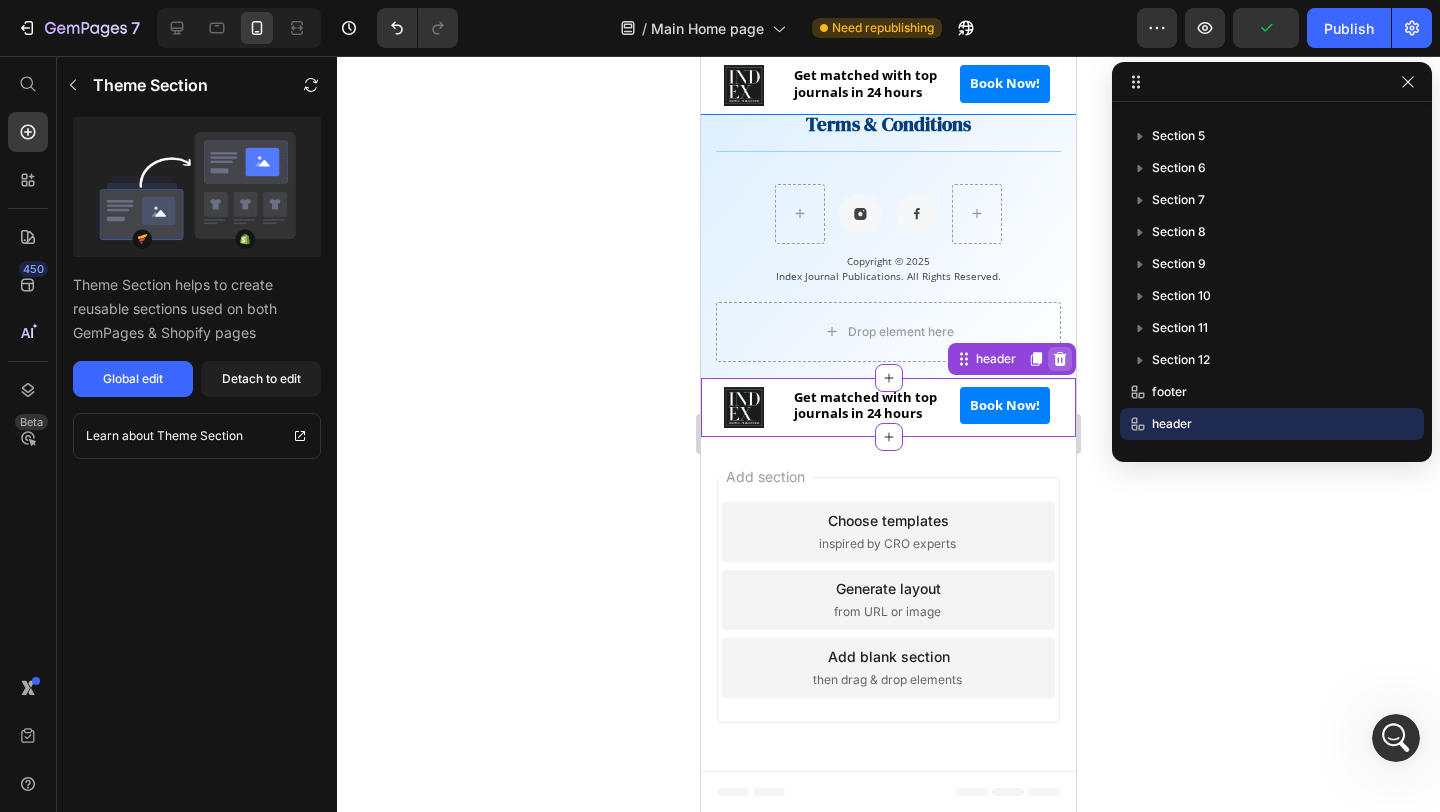 click 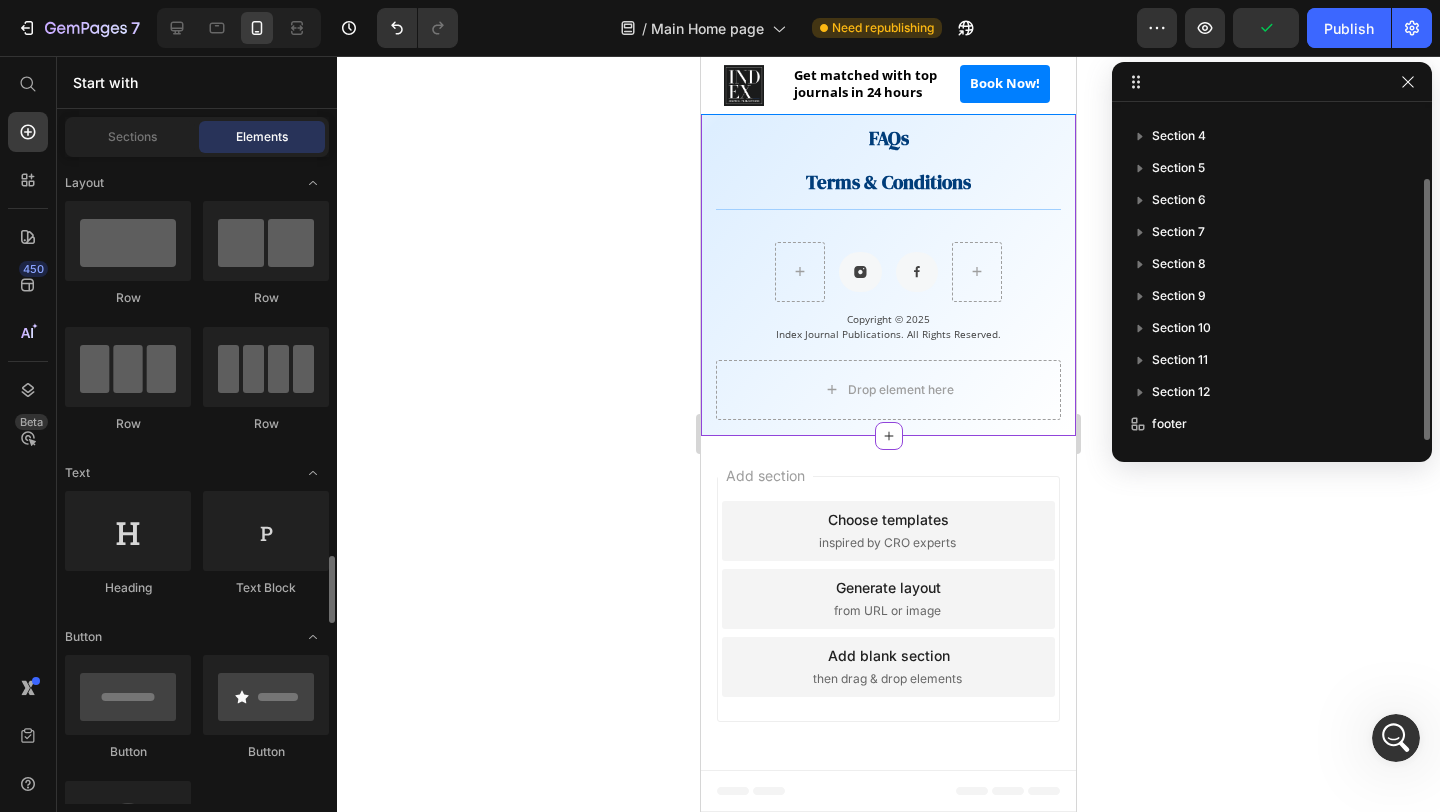 scroll, scrollTop: 3944, scrollLeft: 0, axis: vertical 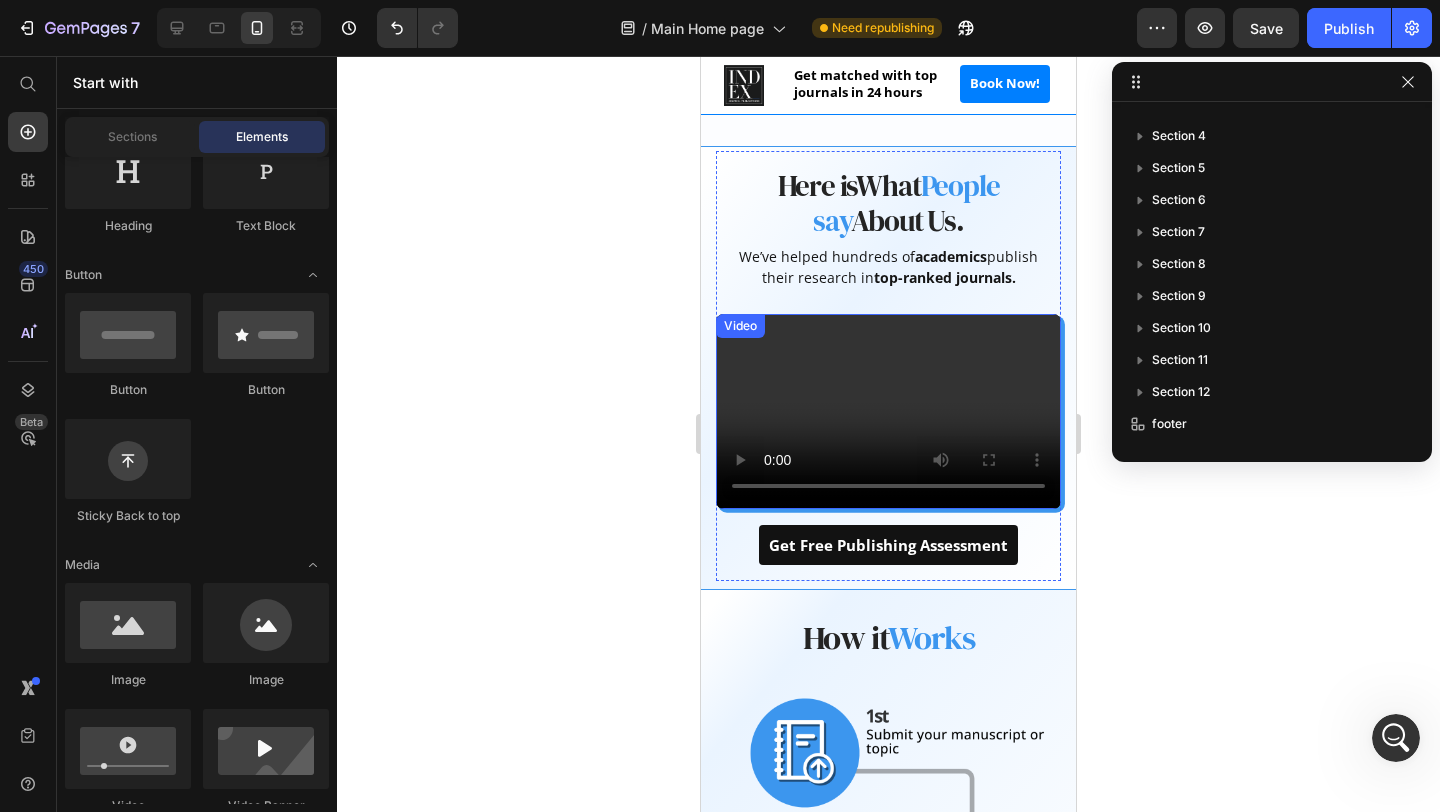 click at bounding box center [888, 411] 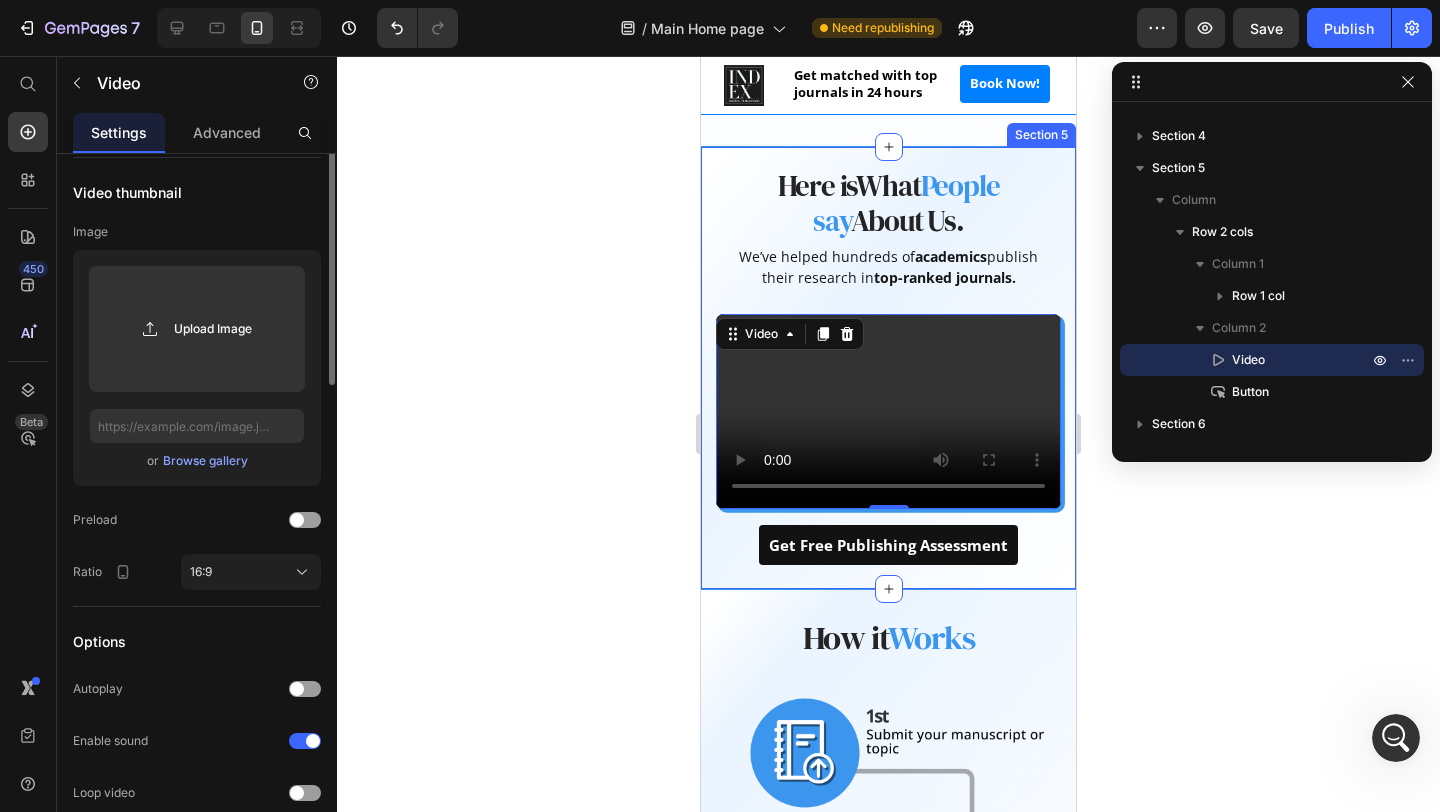 scroll, scrollTop: 0, scrollLeft: 0, axis: both 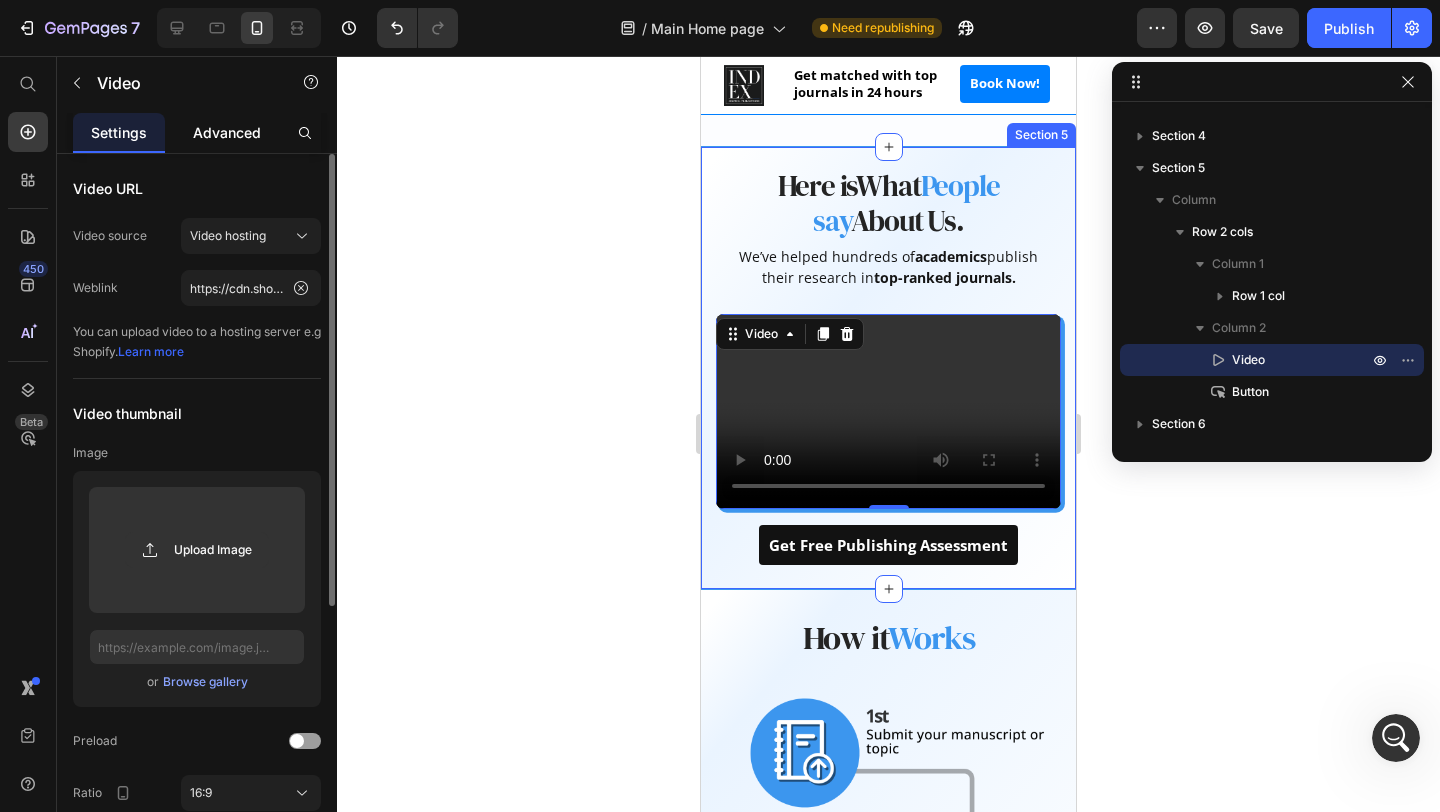 click on "Advanced" at bounding box center [227, 132] 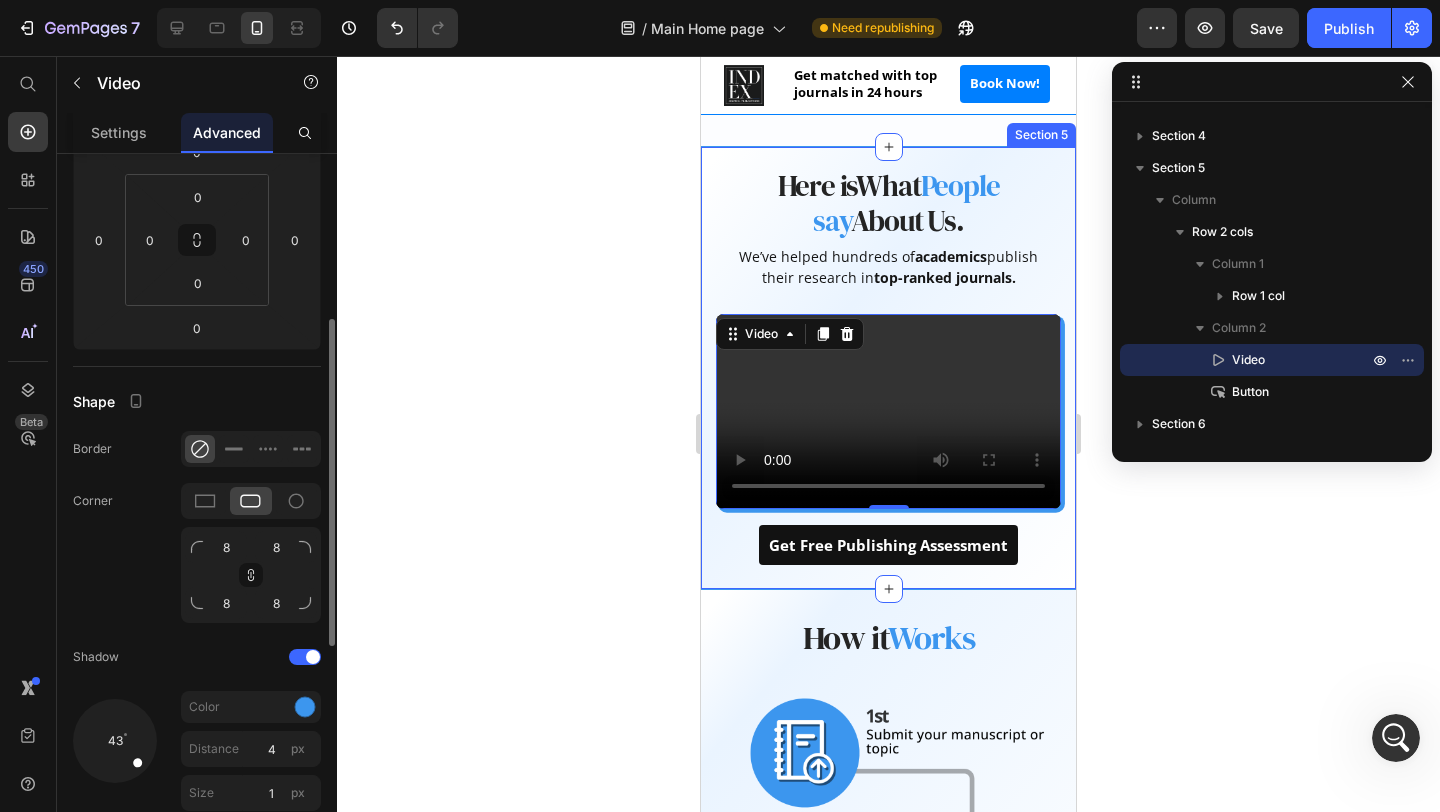 scroll, scrollTop: 323, scrollLeft: 0, axis: vertical 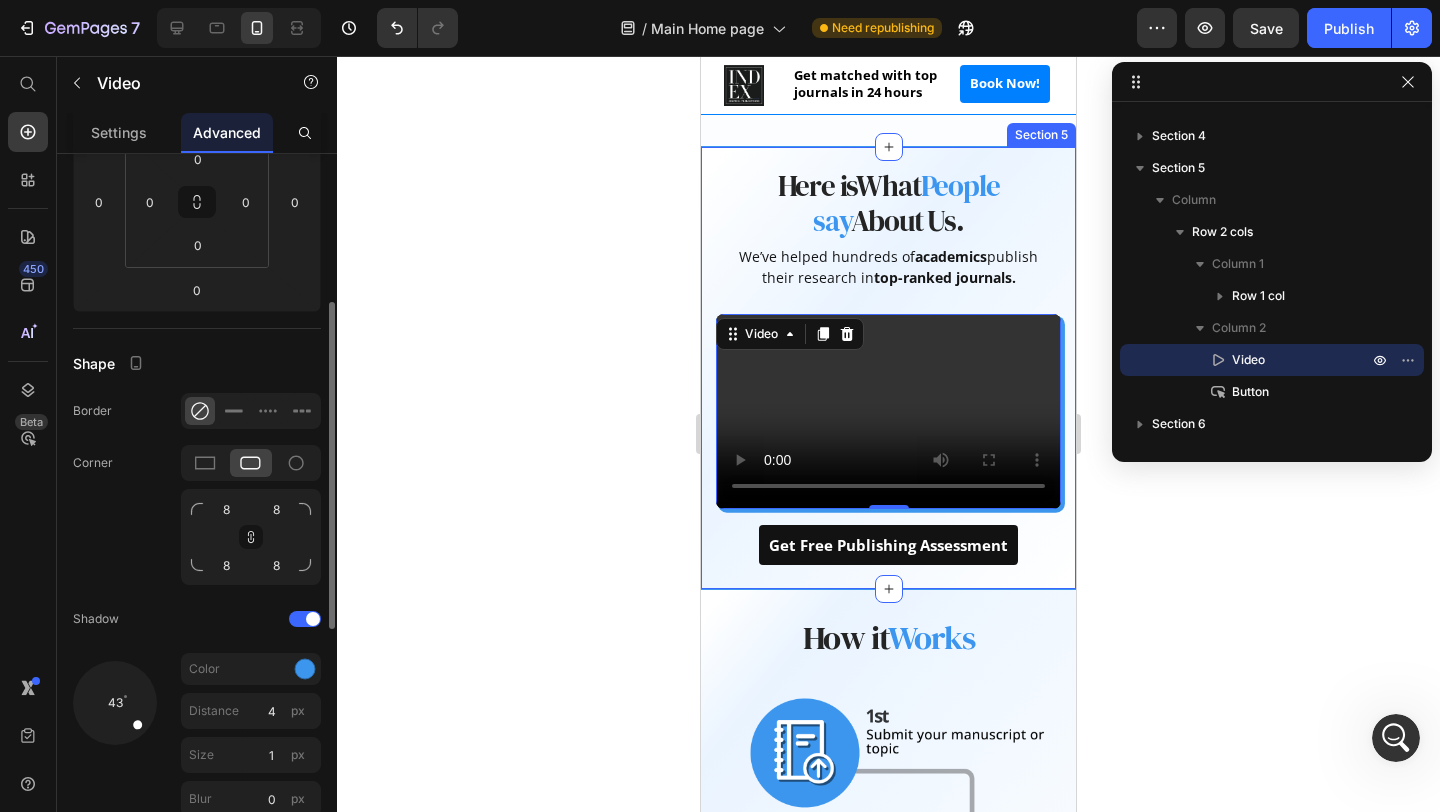 click 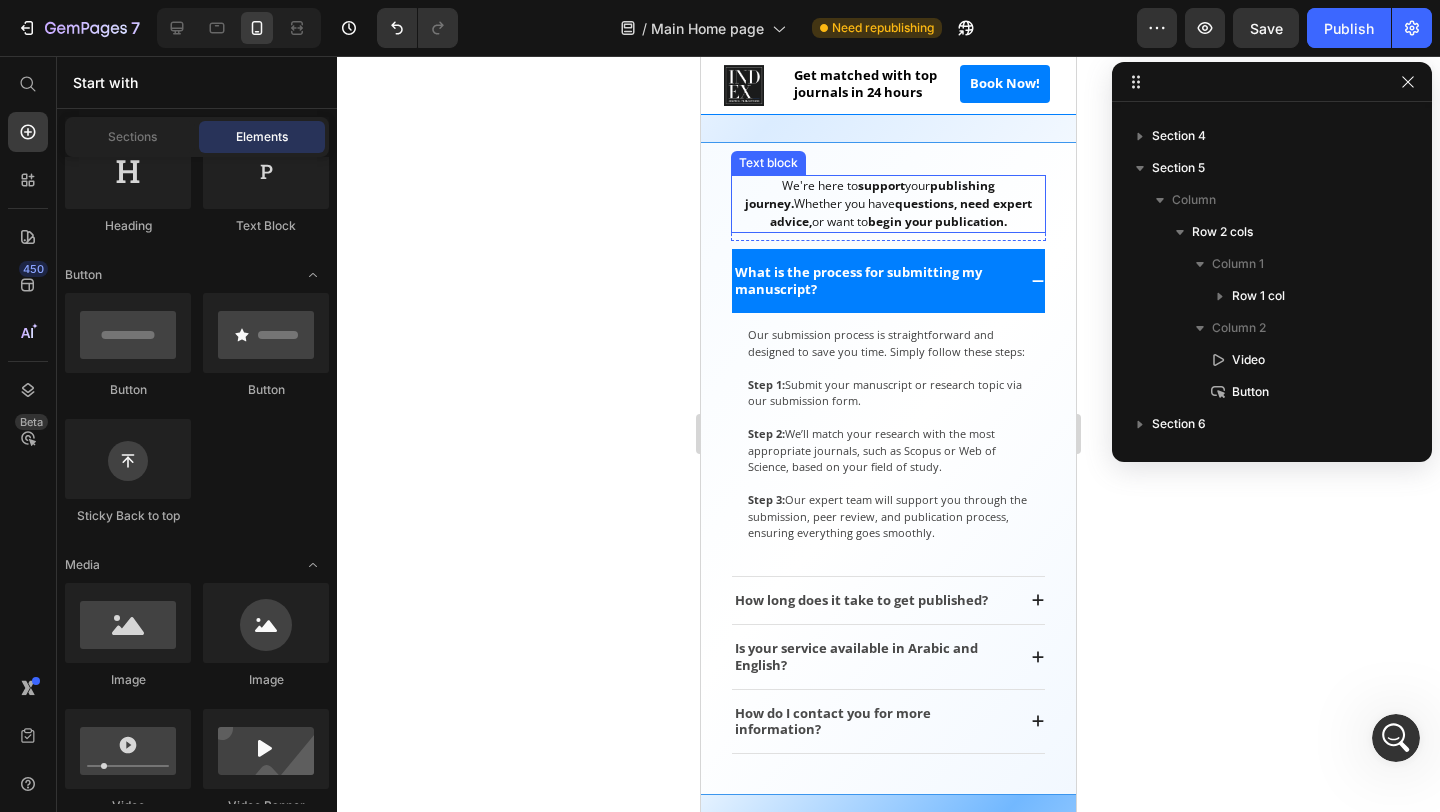 scroll, scrollTop: 2731, scrollLeft: 0, axis: vertical 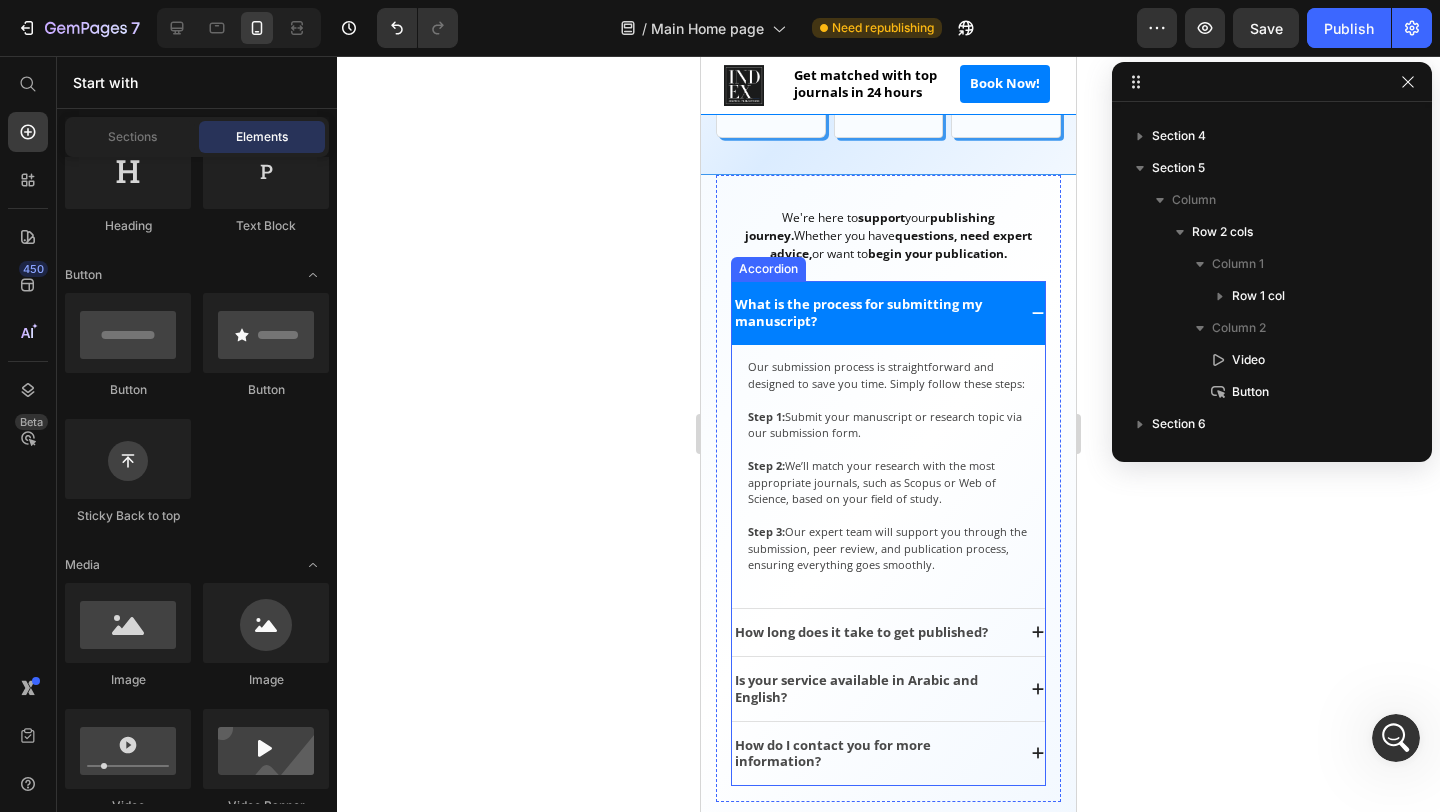 click 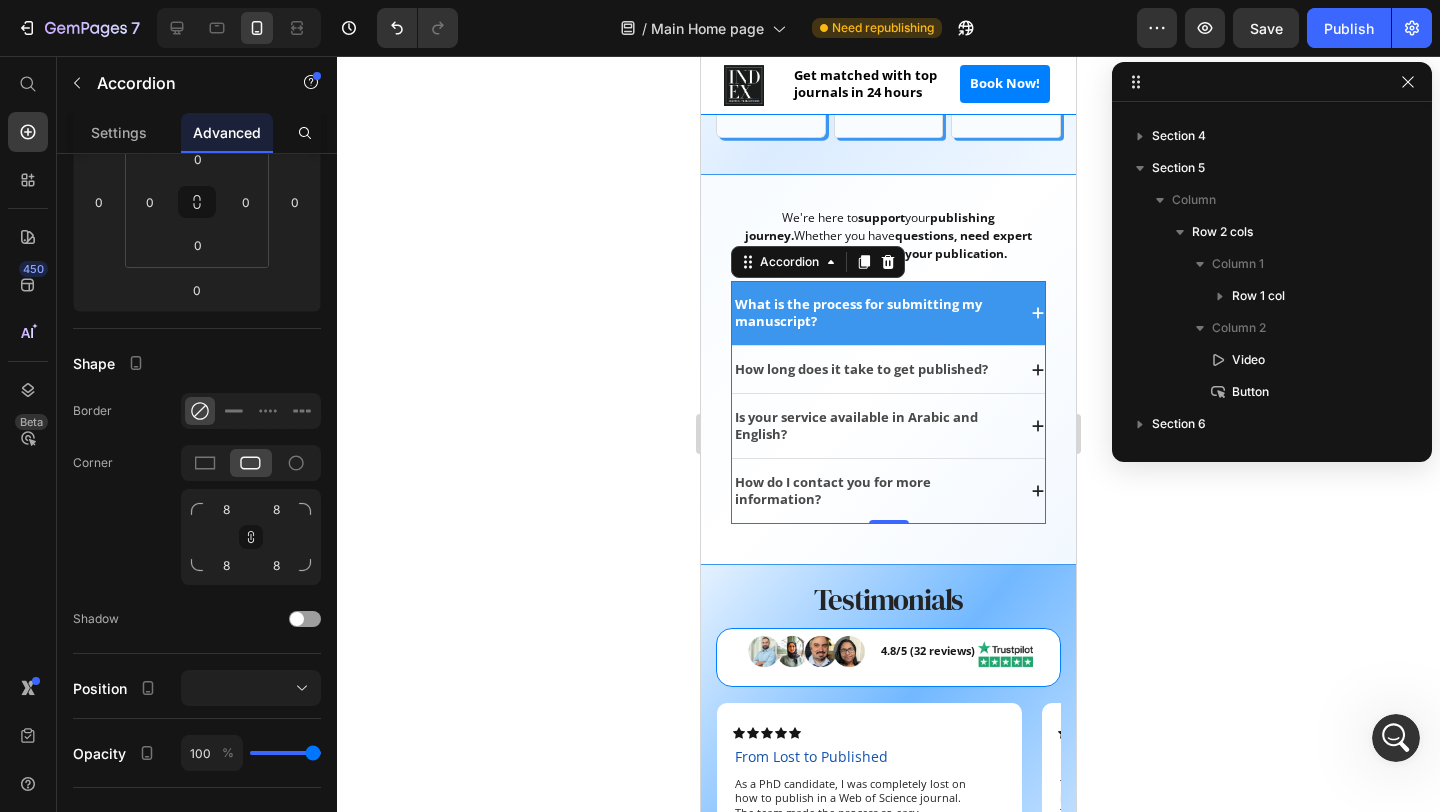 scroll, scrollTop: 502, scrollLeft: 0, axis: vertical 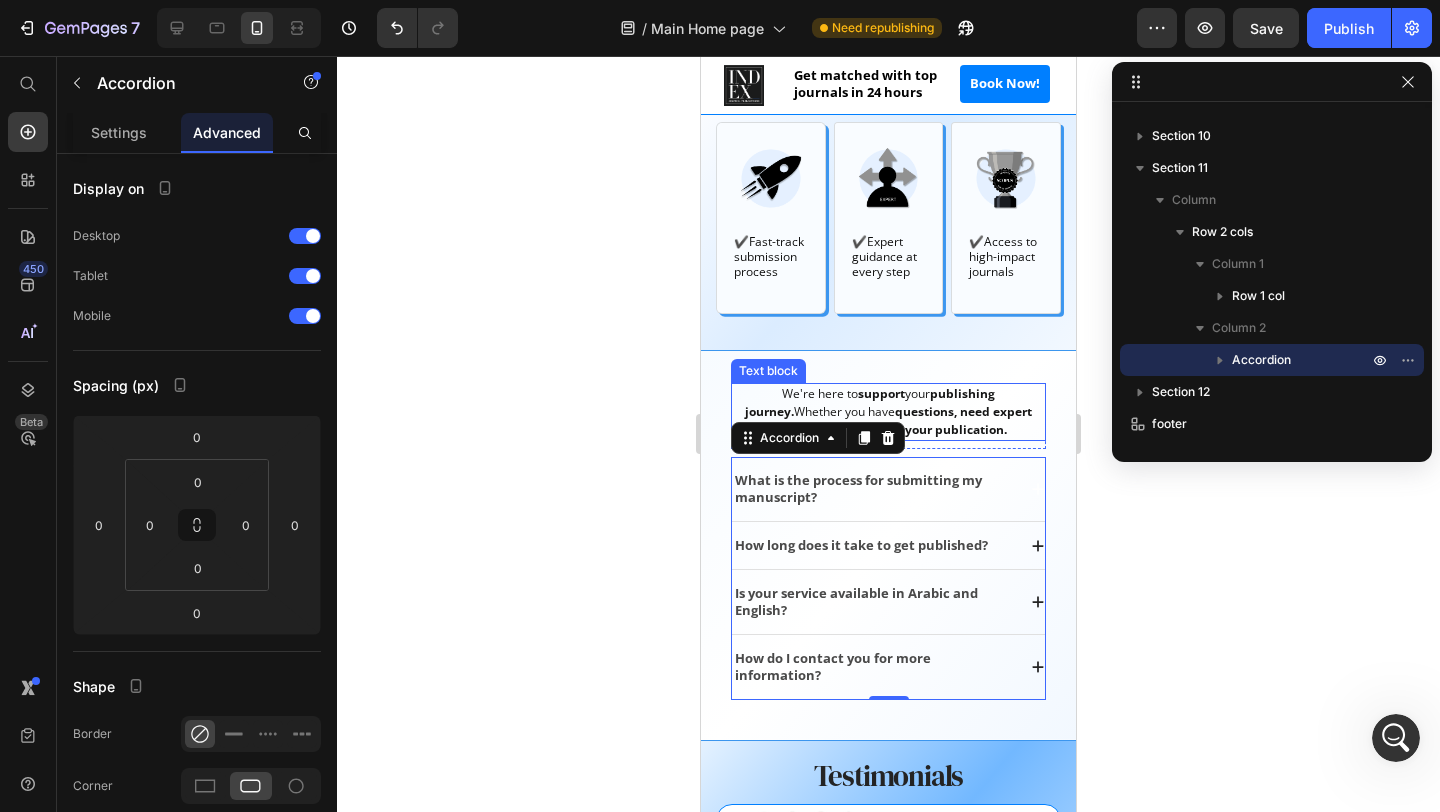 click on "We're here to  support  your  publishing journey.  Whether you have  questions, need expert advice,  or want to  begin your publication. Text block Row" at bounding box center (888, 404) 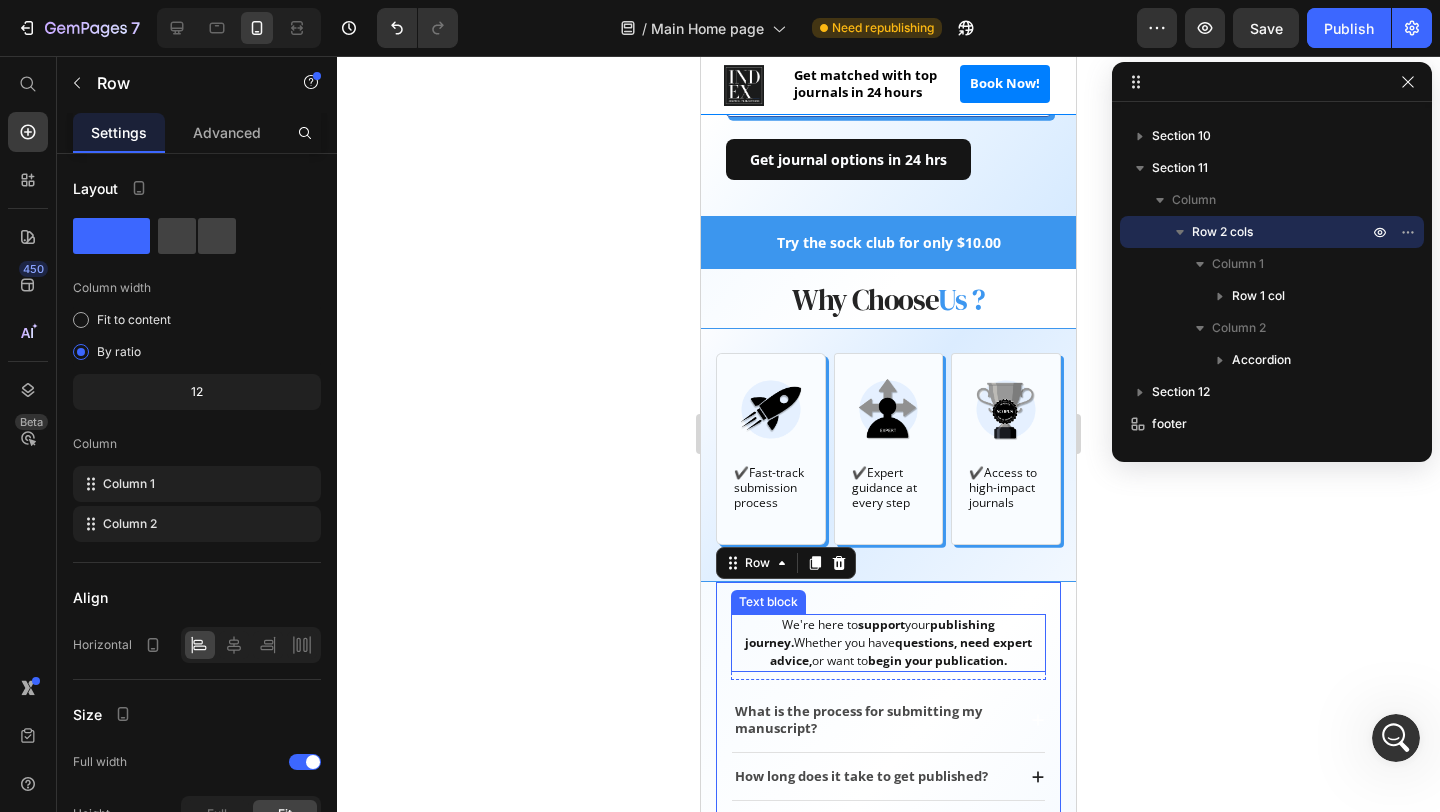 scroll, scrollTop: 2311, scrollLeft: 0, axis: vertical 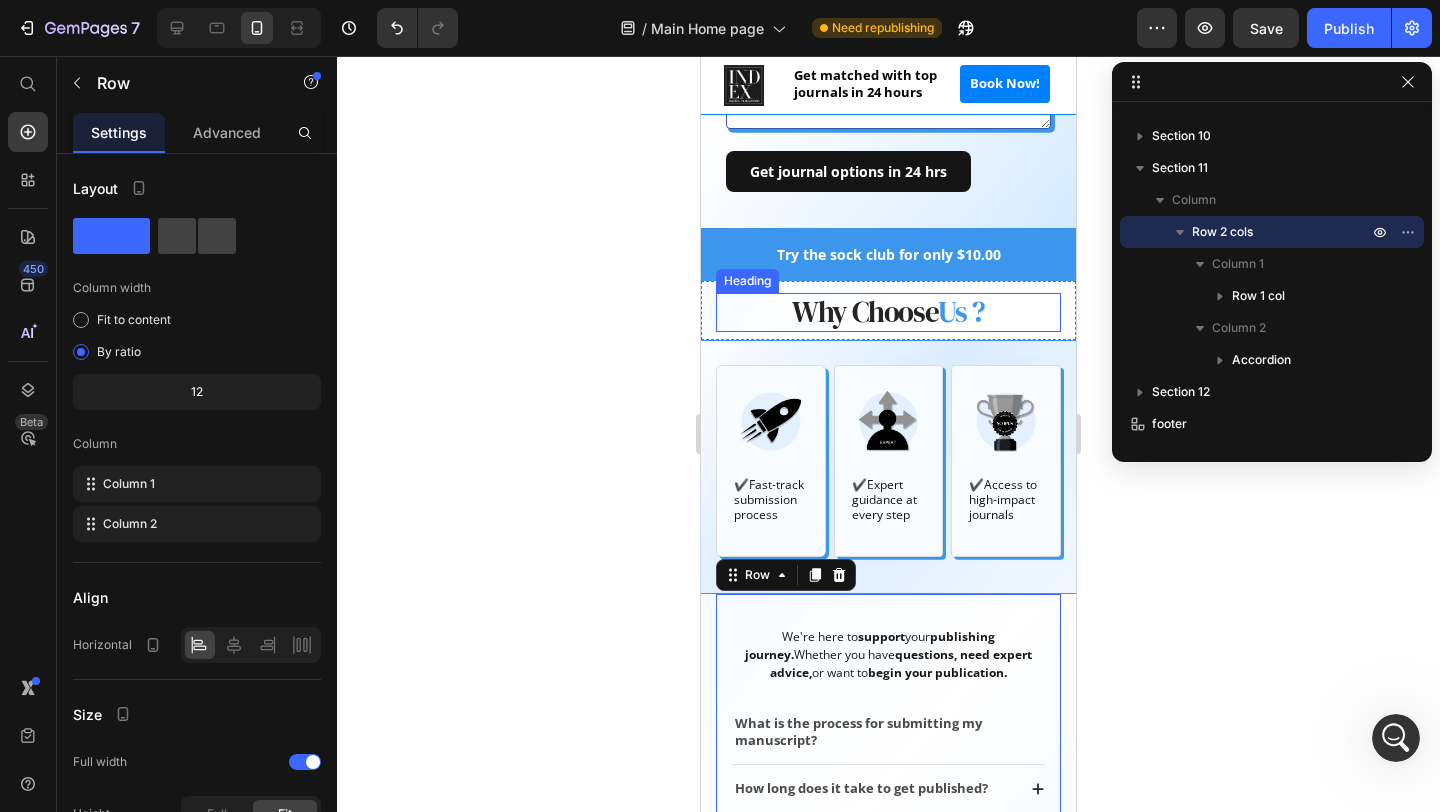 click on "Why Choose  Us ?" at bounding box center (888, 312) 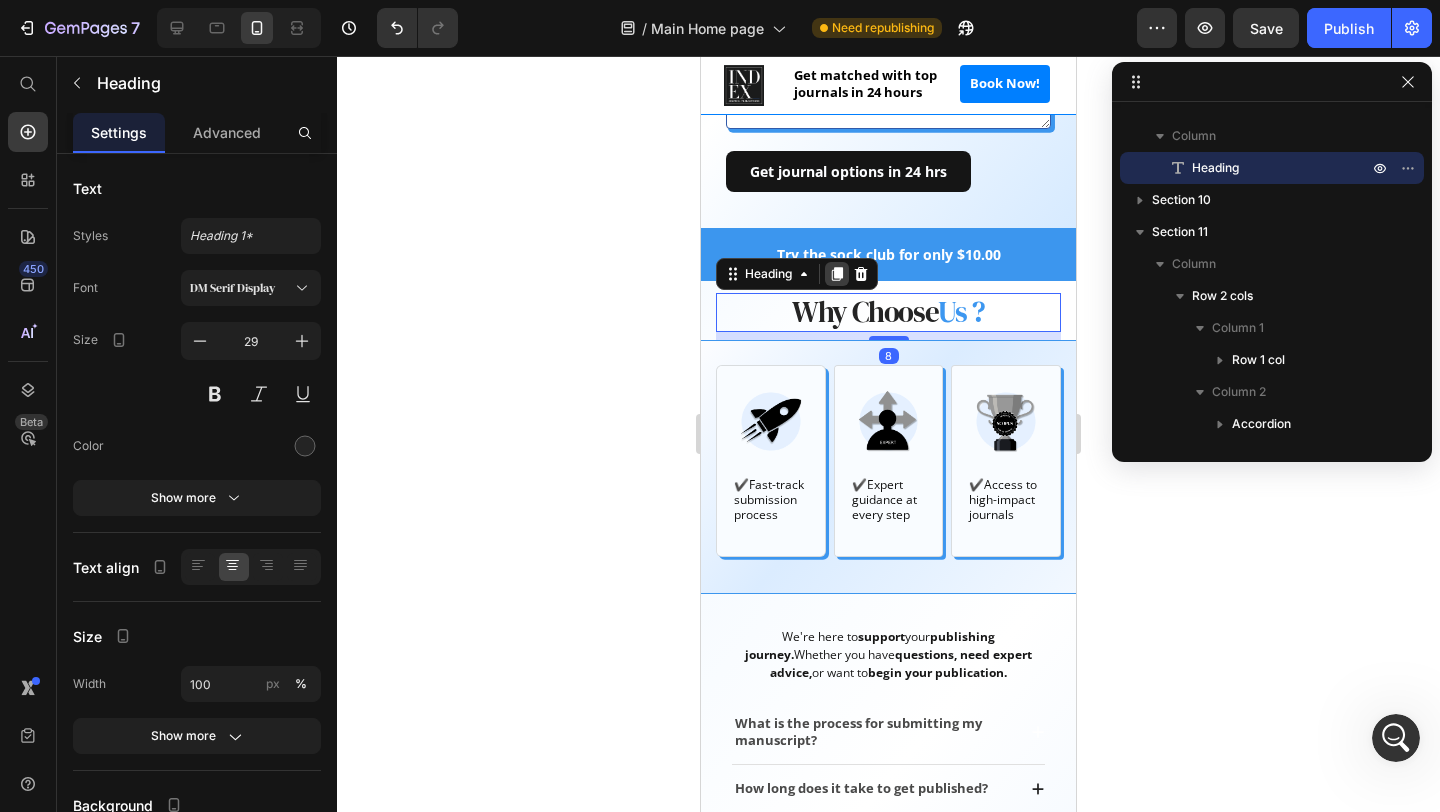 click 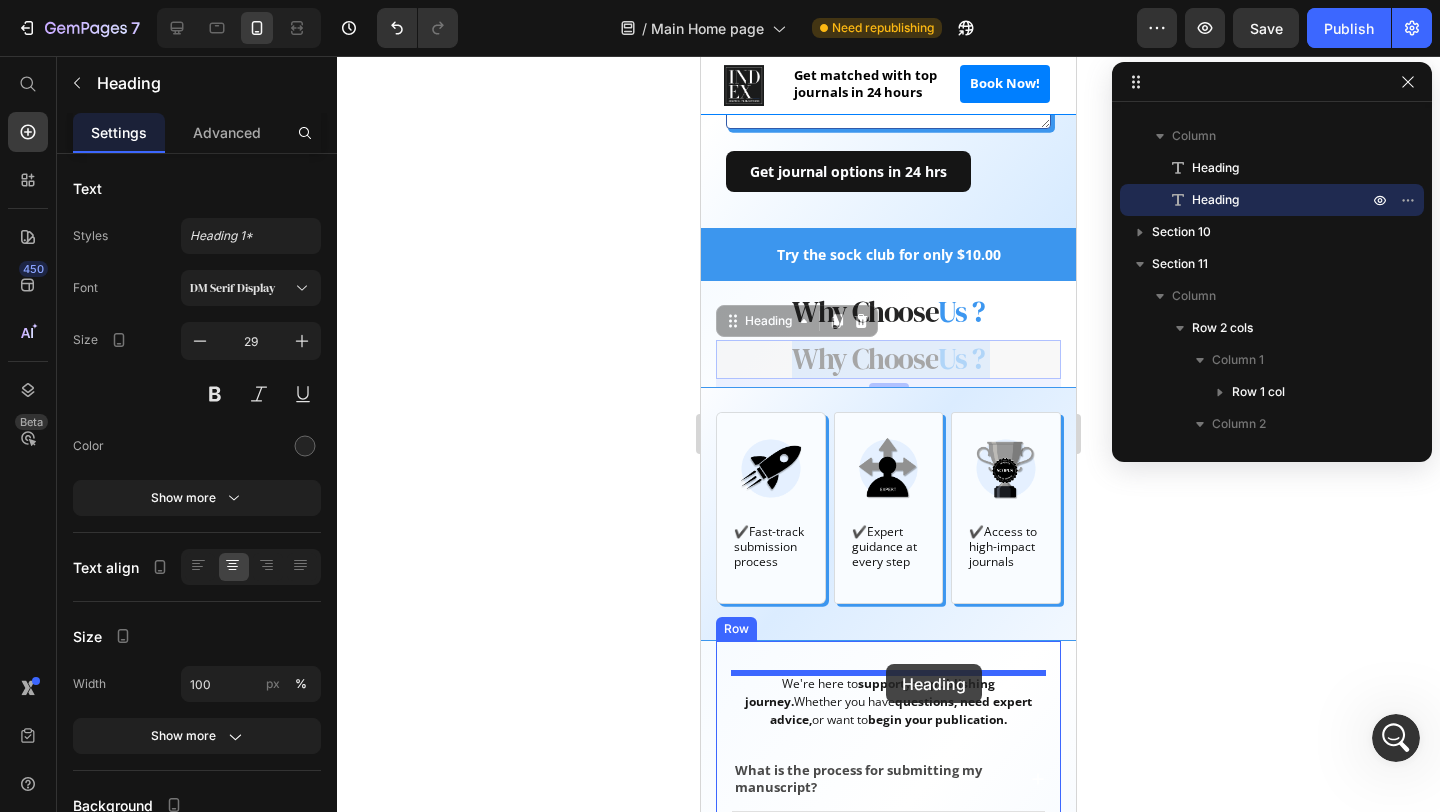 drag, startPoint x: 907, startPoint y: 369, endPoint x: 886, endPoint y: 664, distance: 295.74652 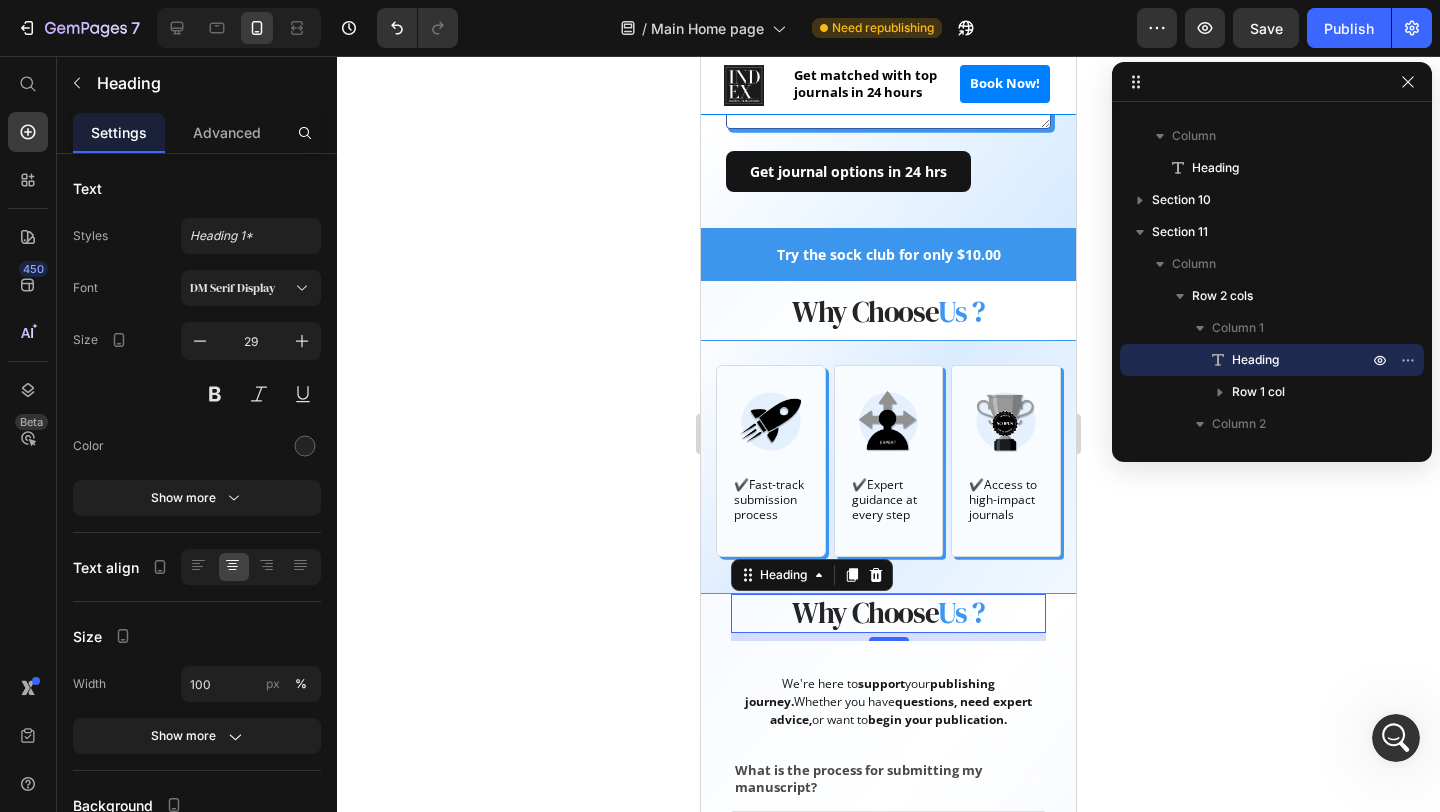 click on "Why Choose  Us ?" at bounding box center [888, 613] 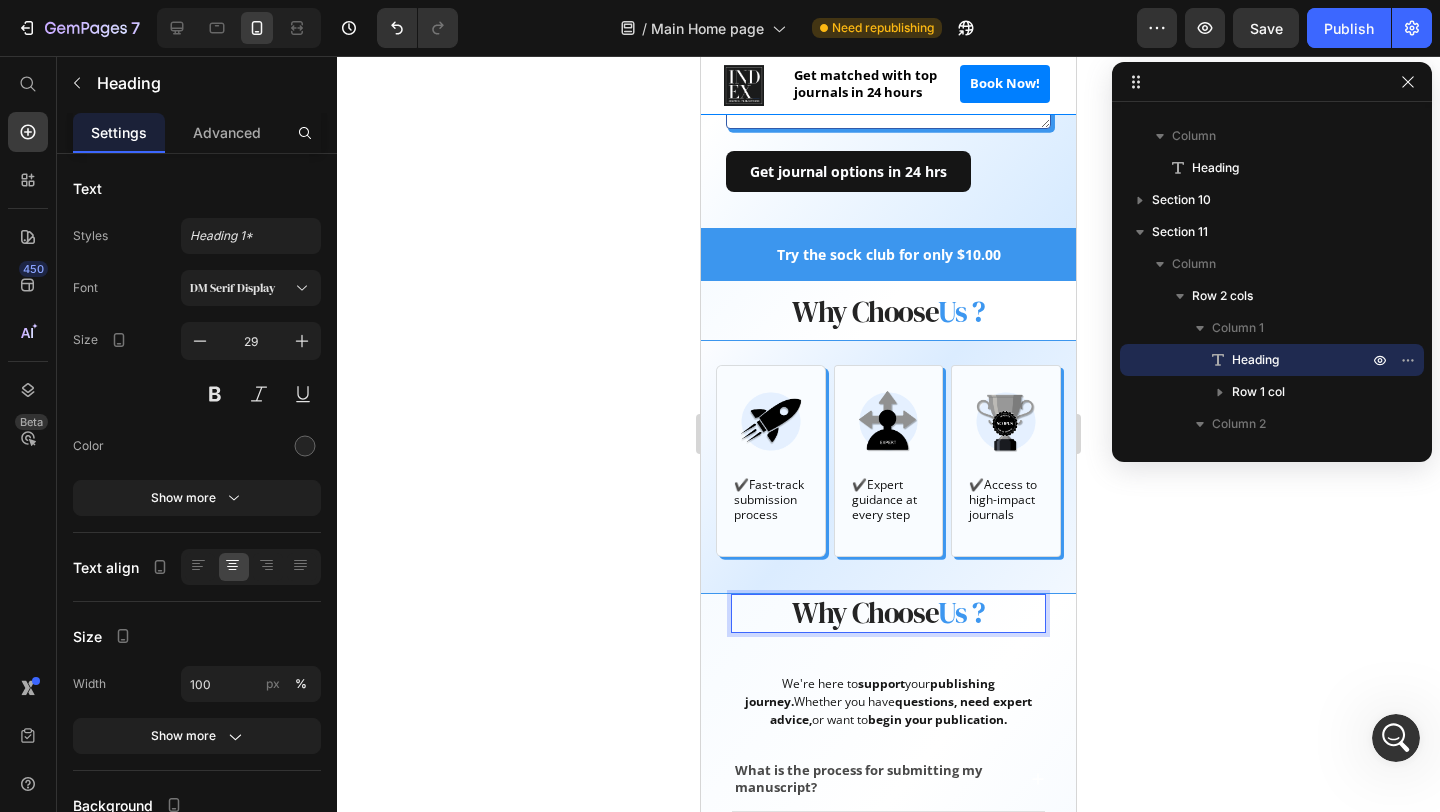 click on "Why Choose  Us ?" at bounding box center (888, 613) 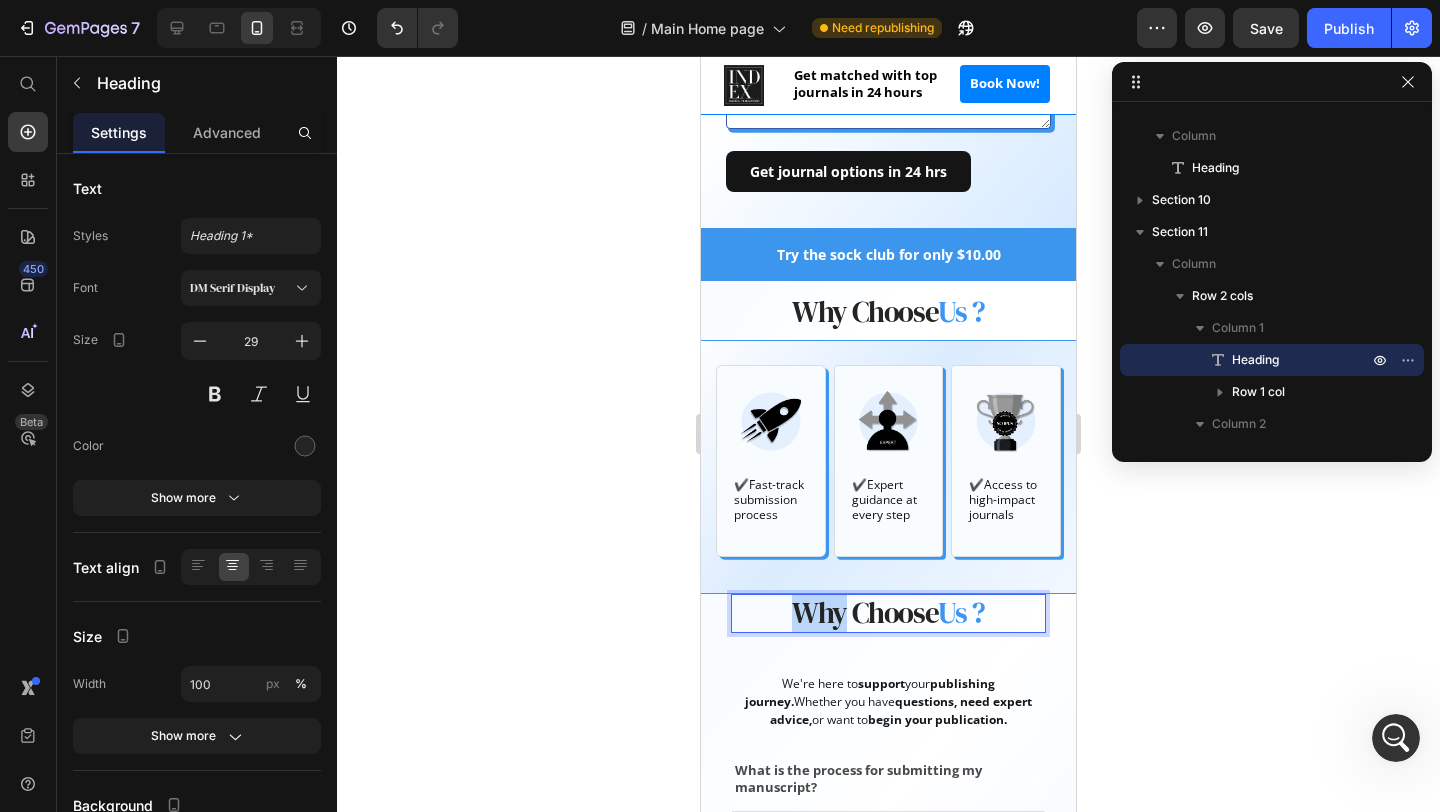click on "Why Choose  Us ?" at bounding box center (888, 613) 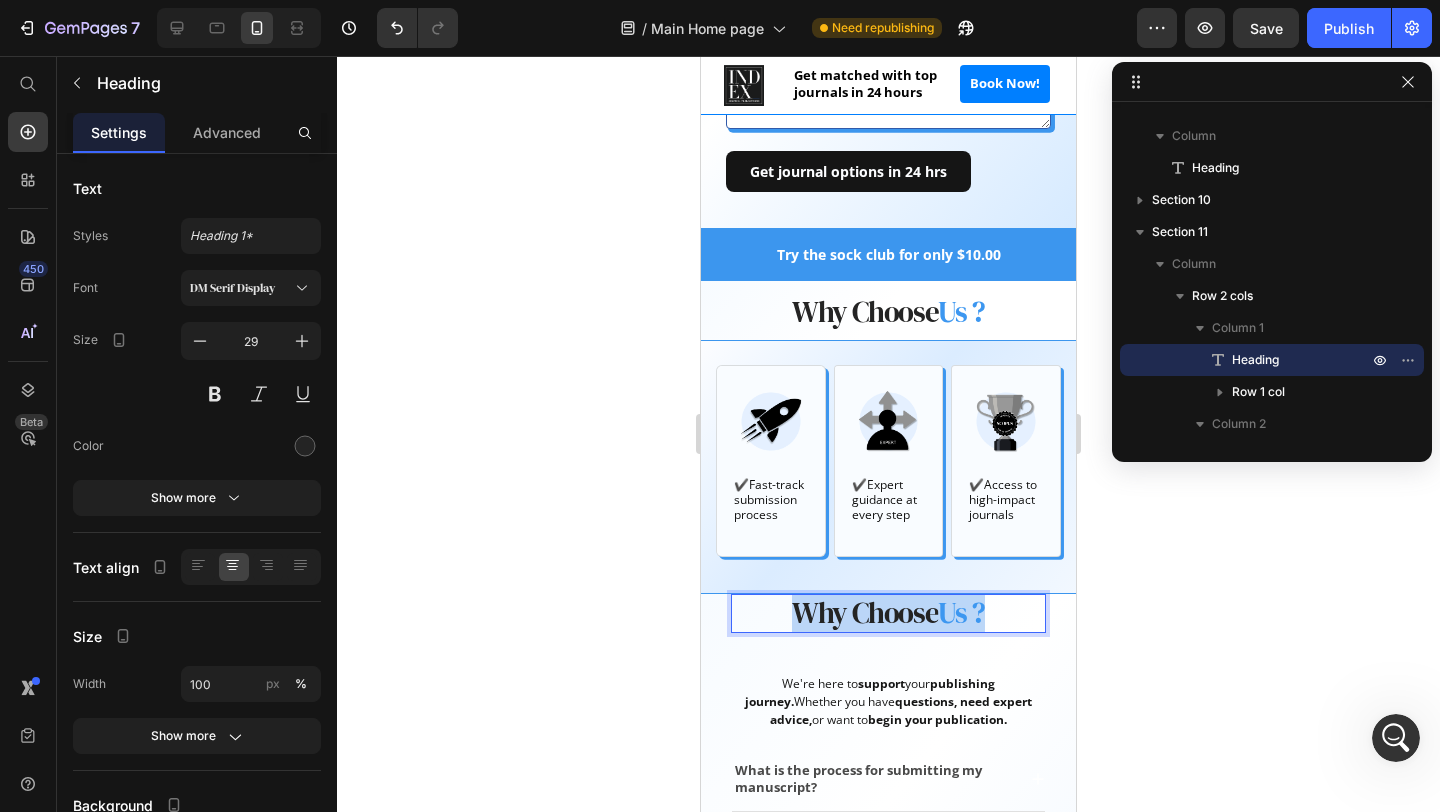 click on "Why Choose  Us ?" at bounding box center [888, 613] 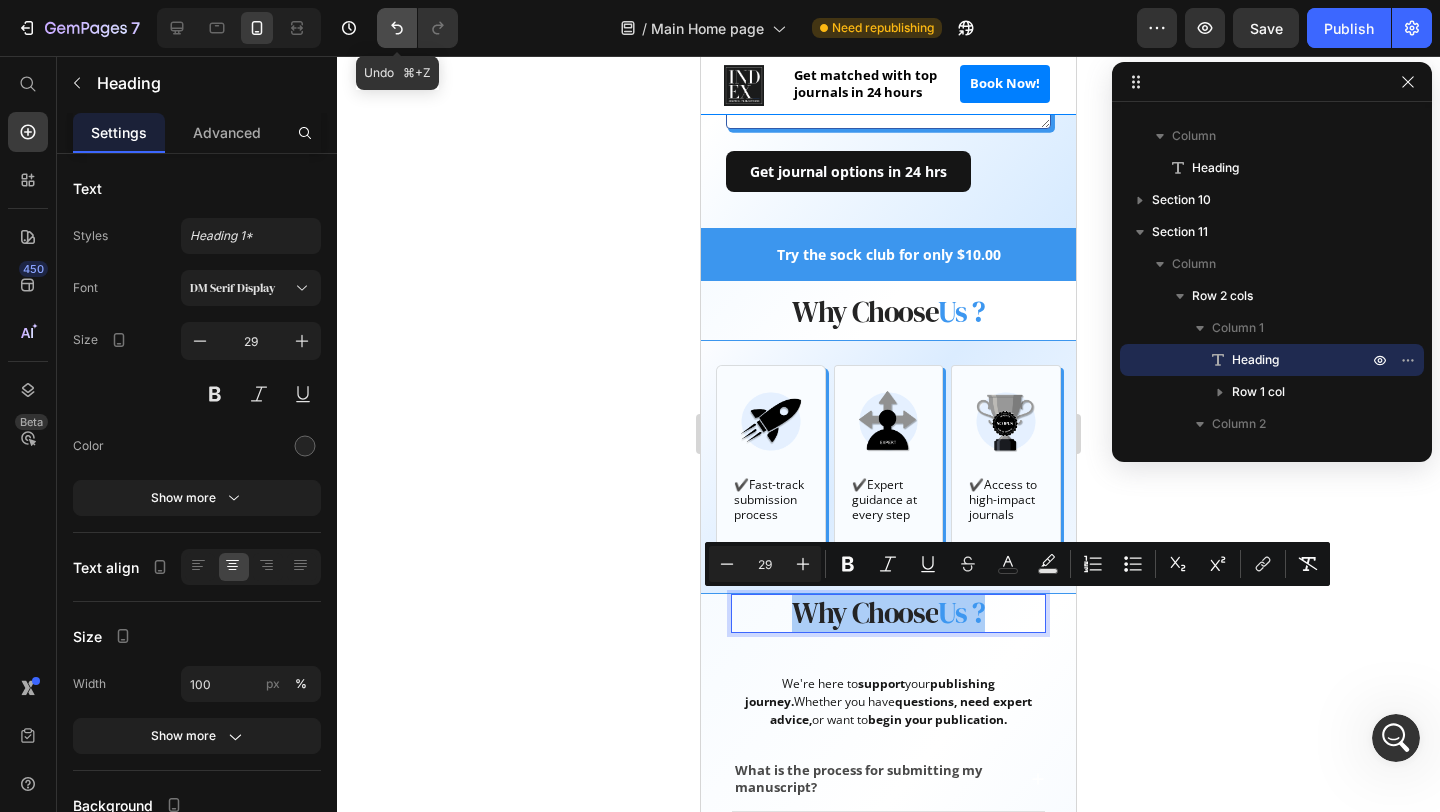 click 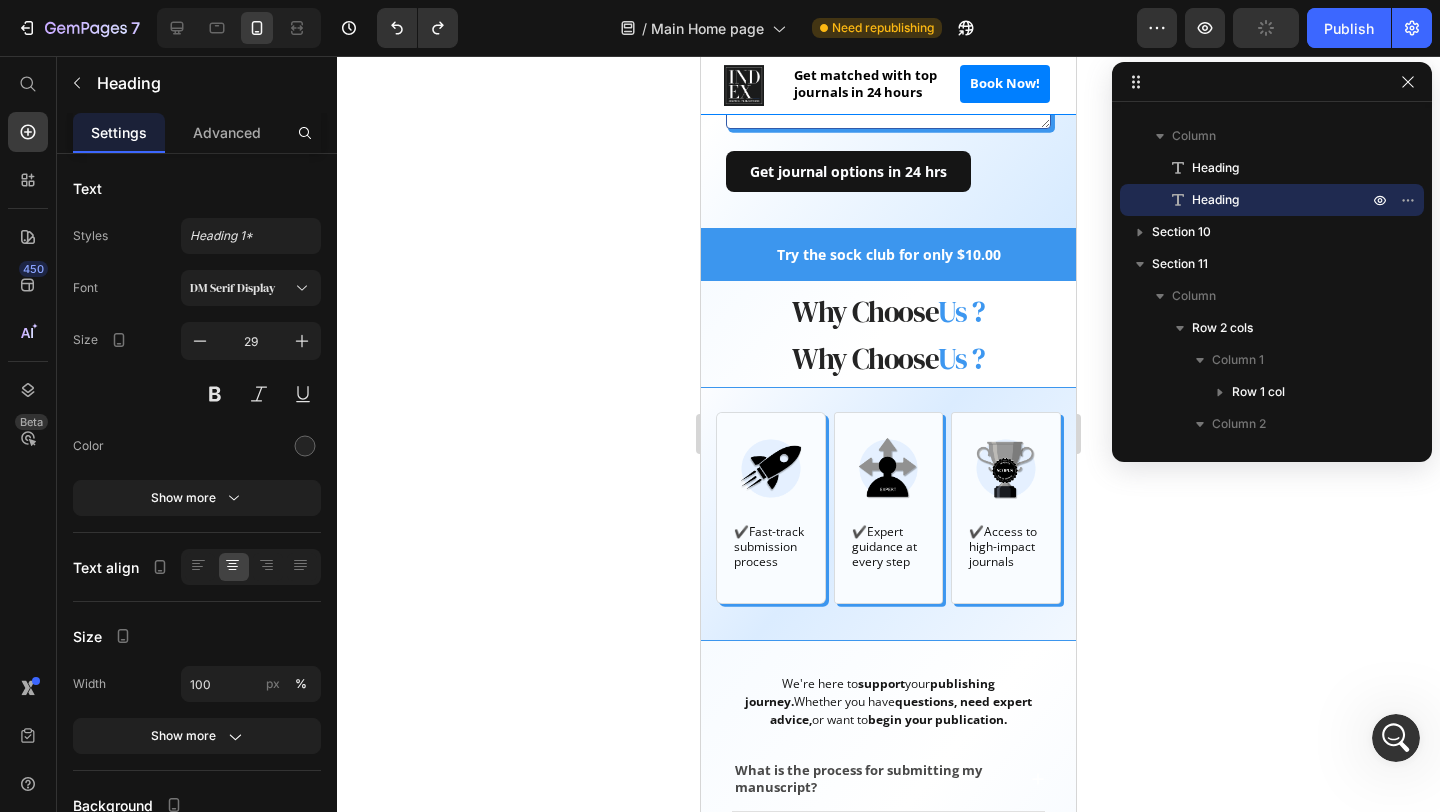click on "Why Choose  Us ?" at bounding box center (888, 359) 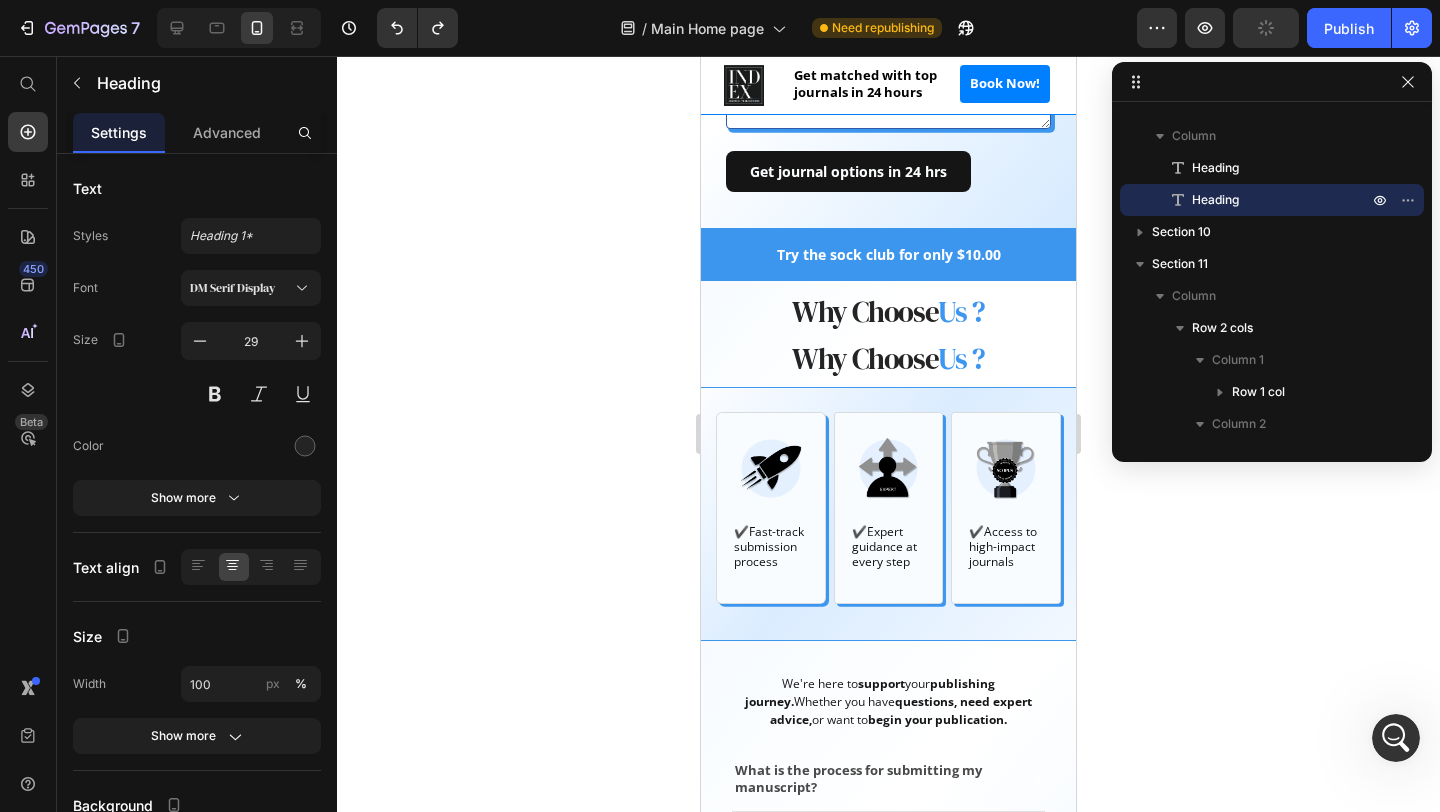 click on "Why Choose  Us ?" at bounding box center (888, 359) 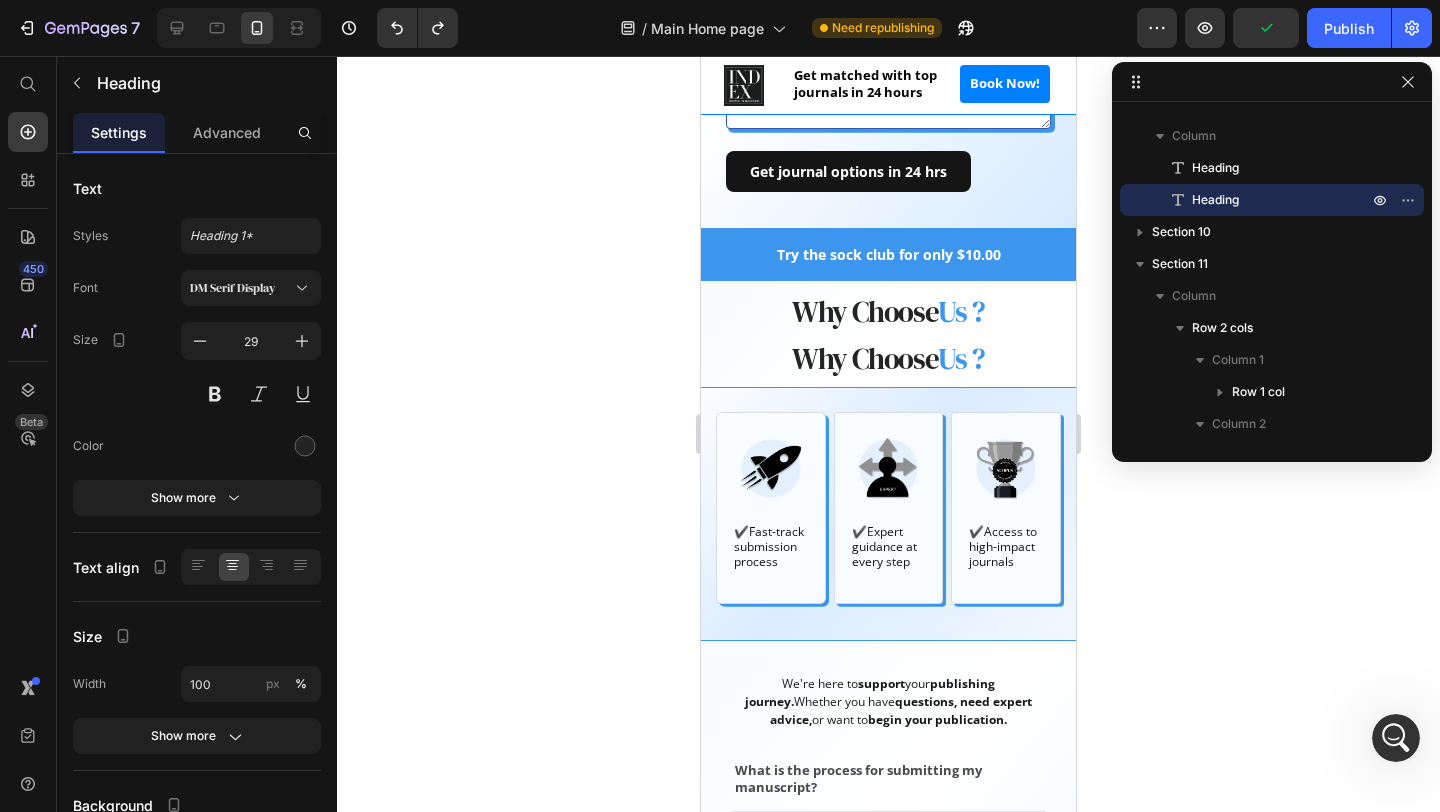 click 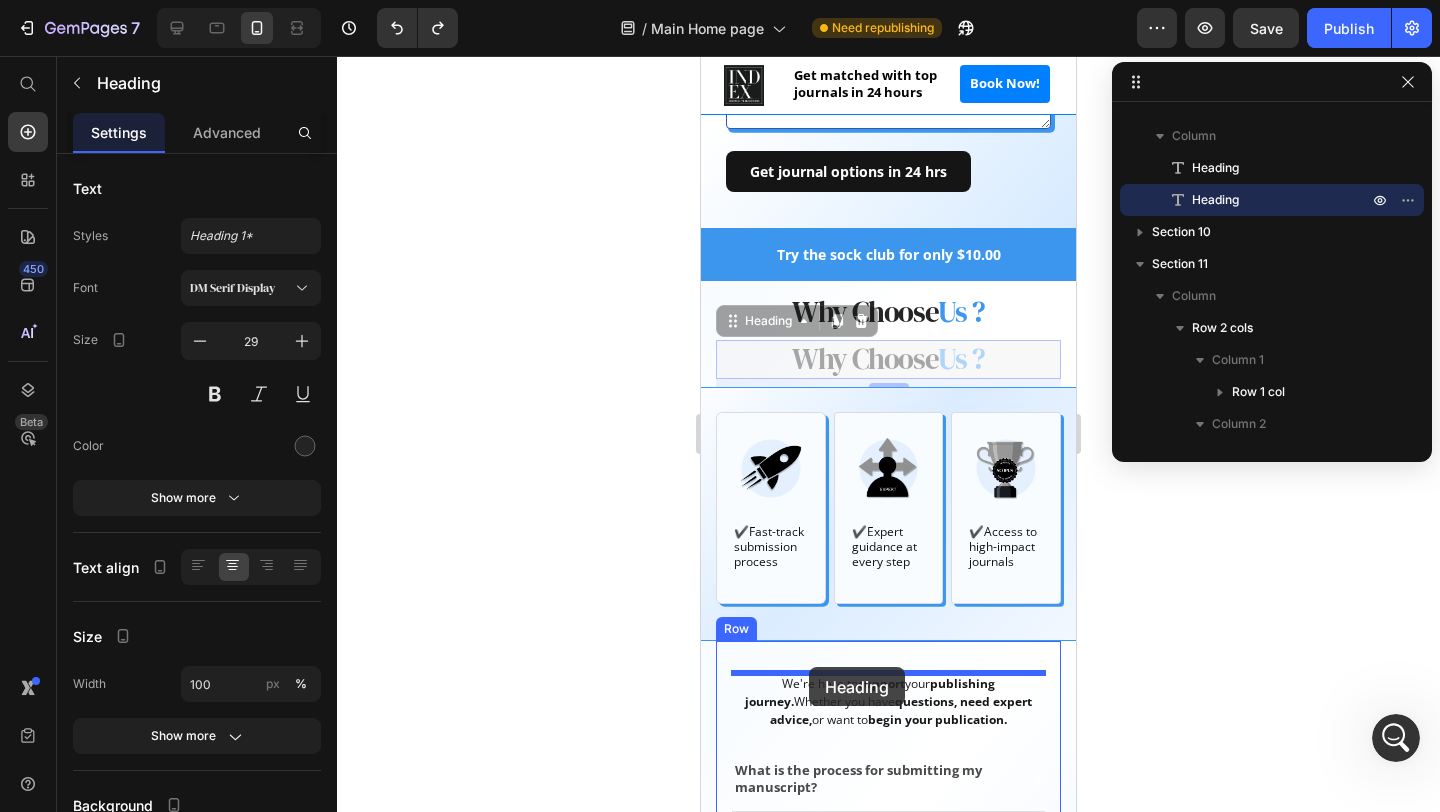drag, startPoint x: 768, startPoint y: 353, endPoint x: 809, endPoint y: 667, distance: 316.66544 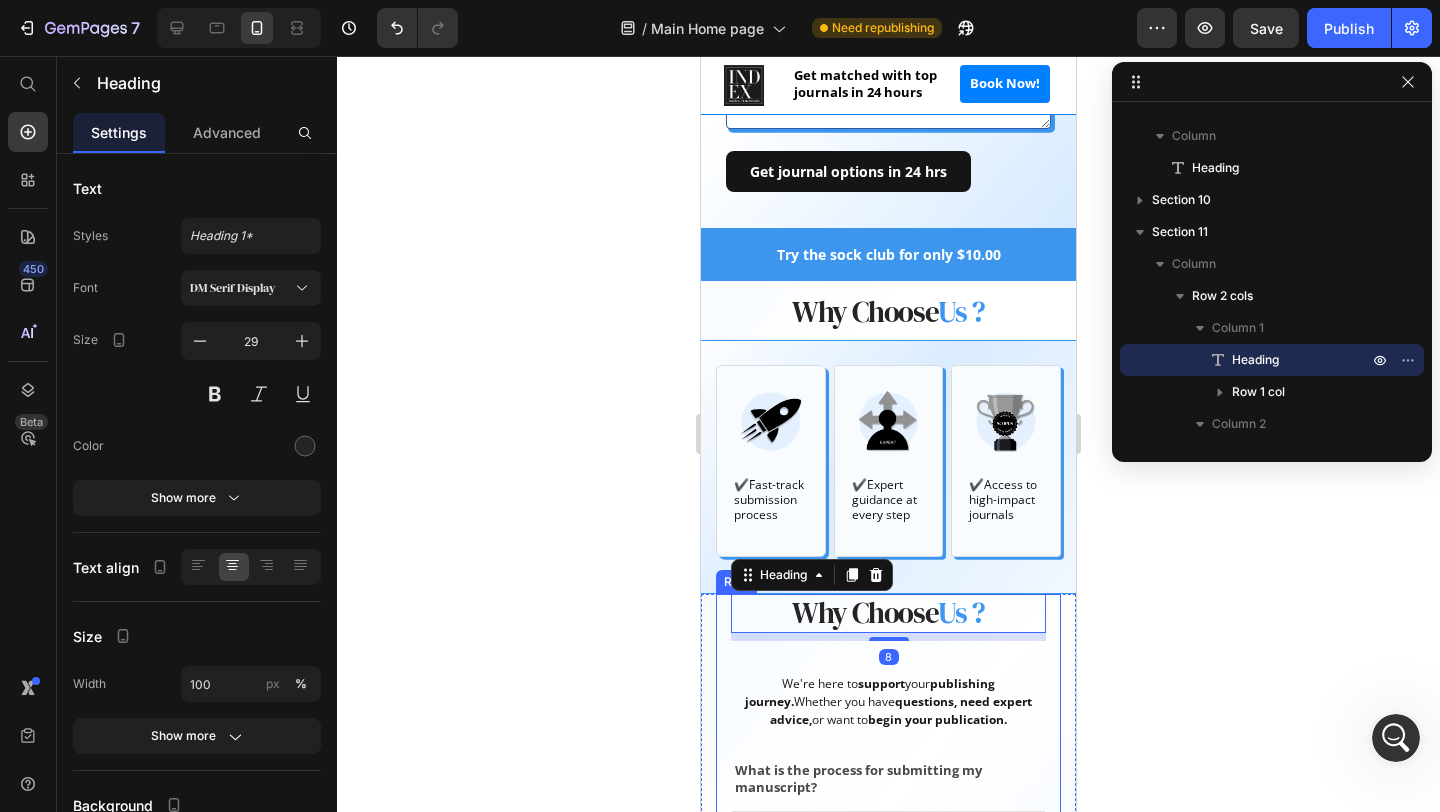 click on "Why Choose  Us ? Heading   8 We're here to  support  your  publishing journey.  Whether you have  questions, need expert advice,  or want to  begin your publication. Text block Row" at bounding box center (888, 670) 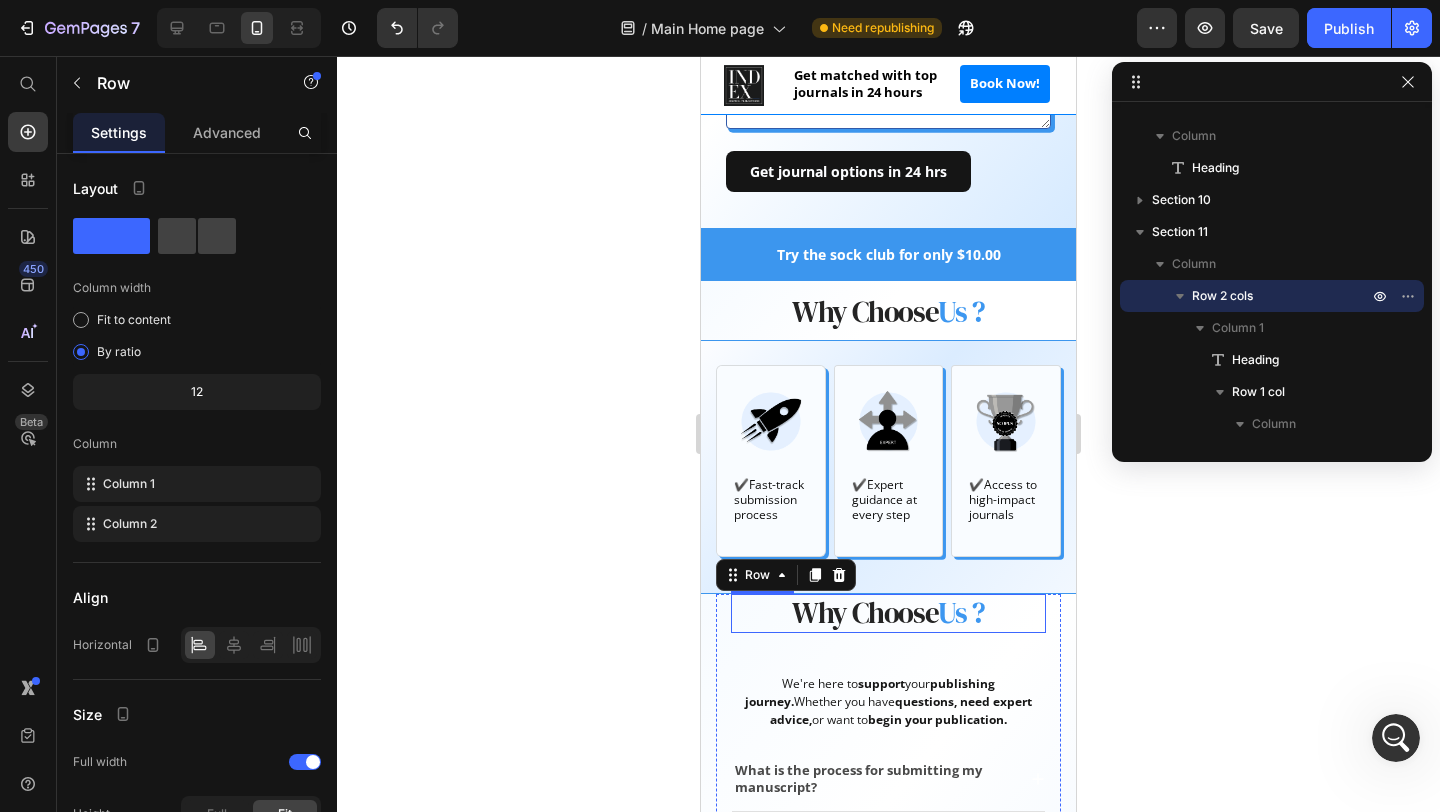 click on "Why Choose  Us ?" at bounding box center (888, 613) 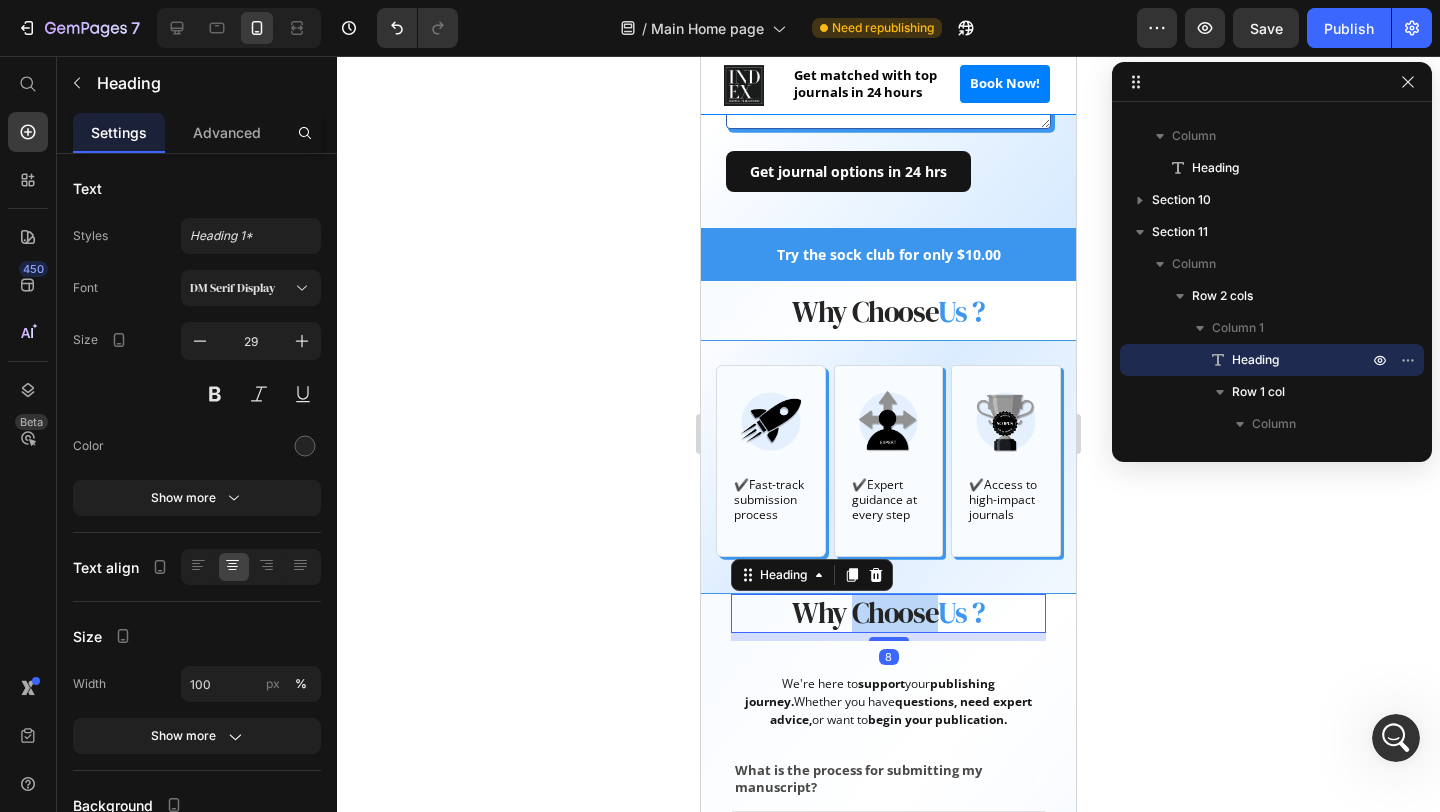 click on "Why Choose  Us ?" at bounding box center (888, 613) 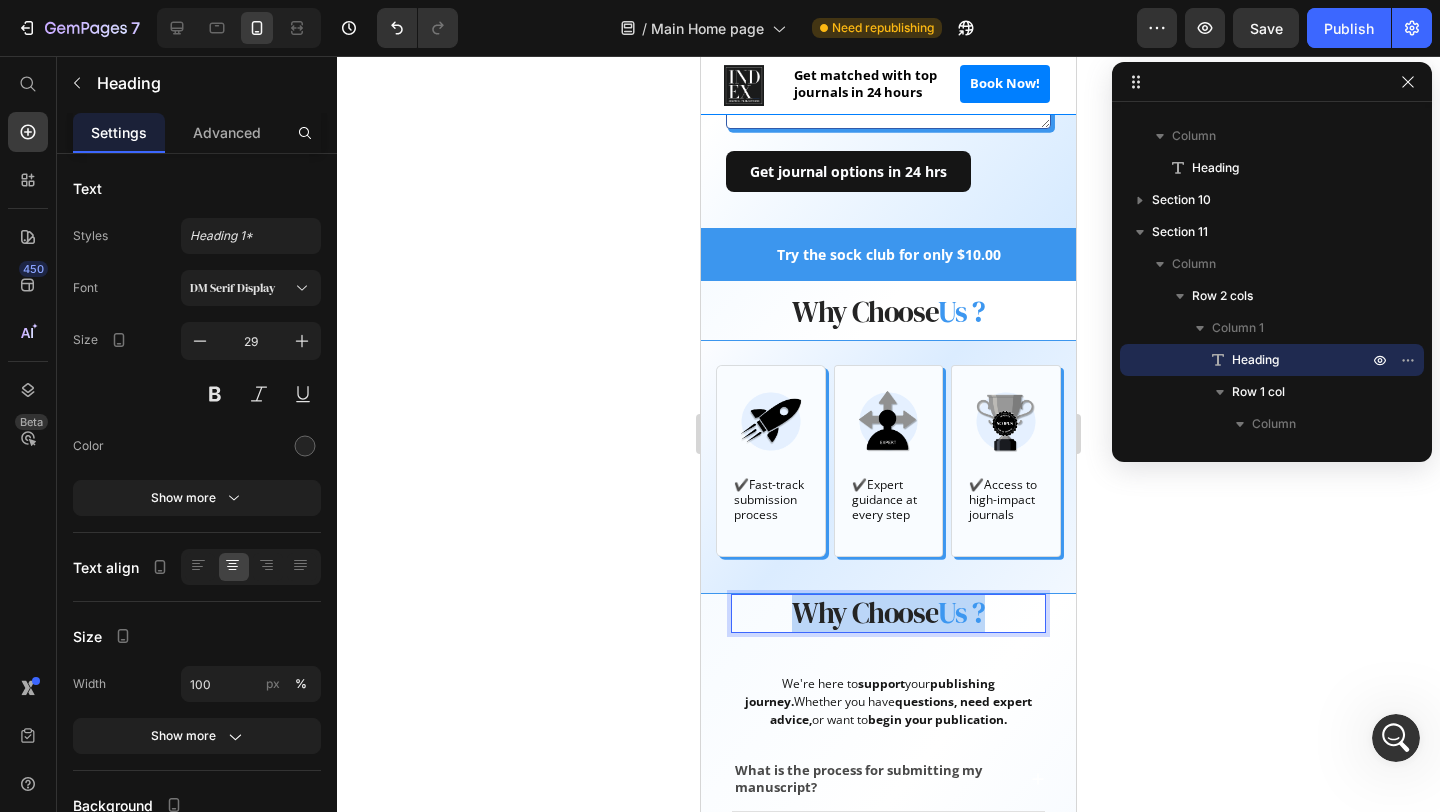 click on "Why Choose  Us ?" at bounding box center (888, 613) 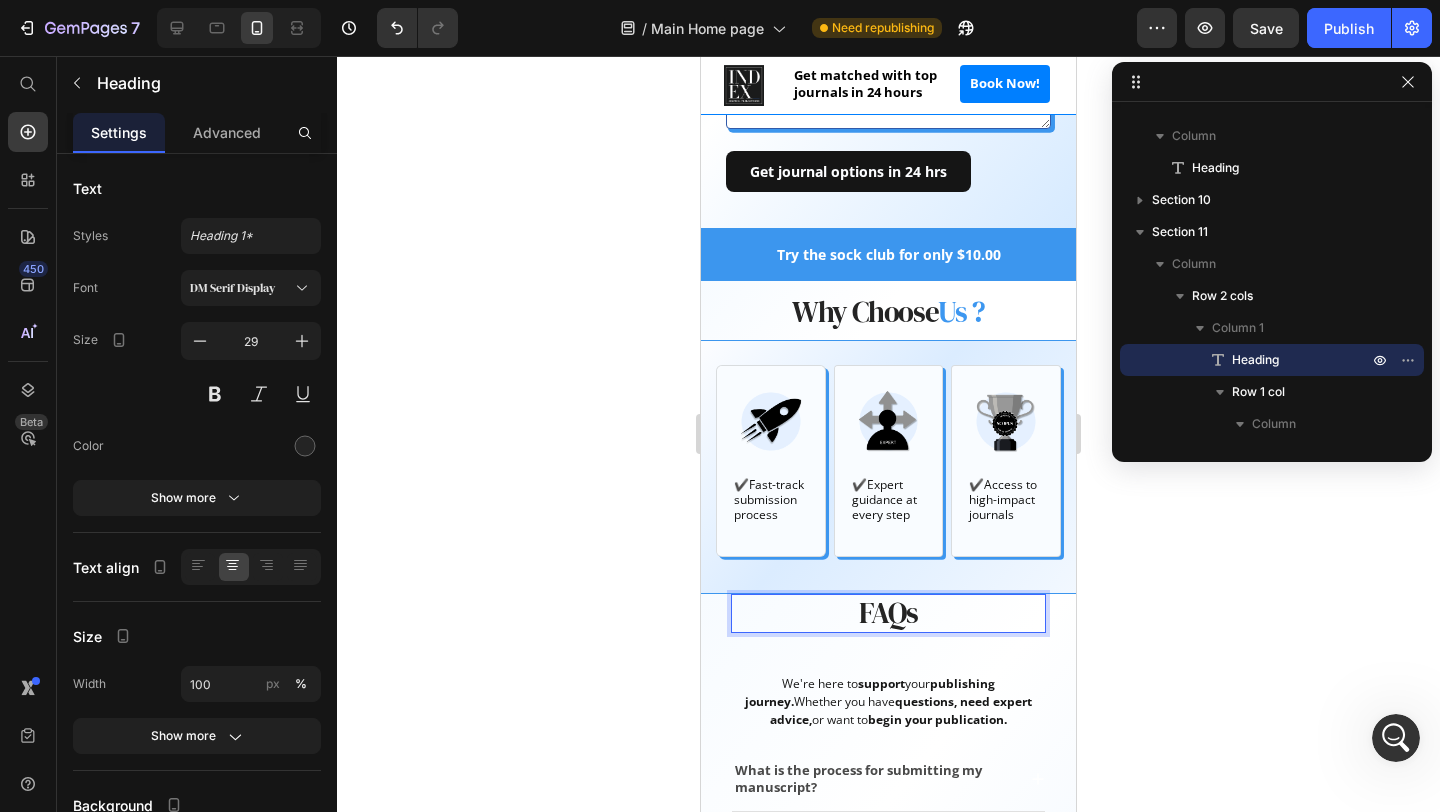 click 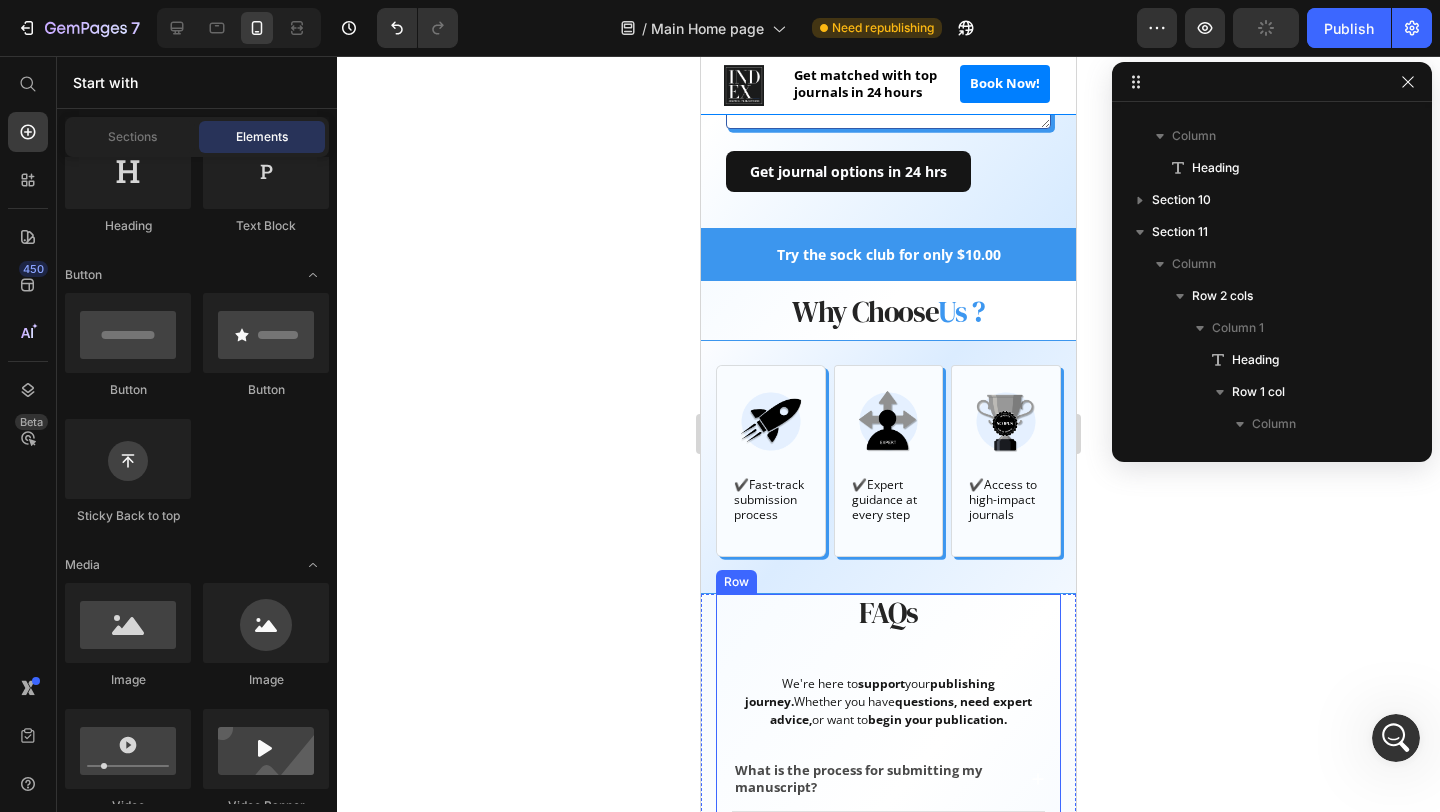 click on "FAQs" at bounding box center [888, 613] 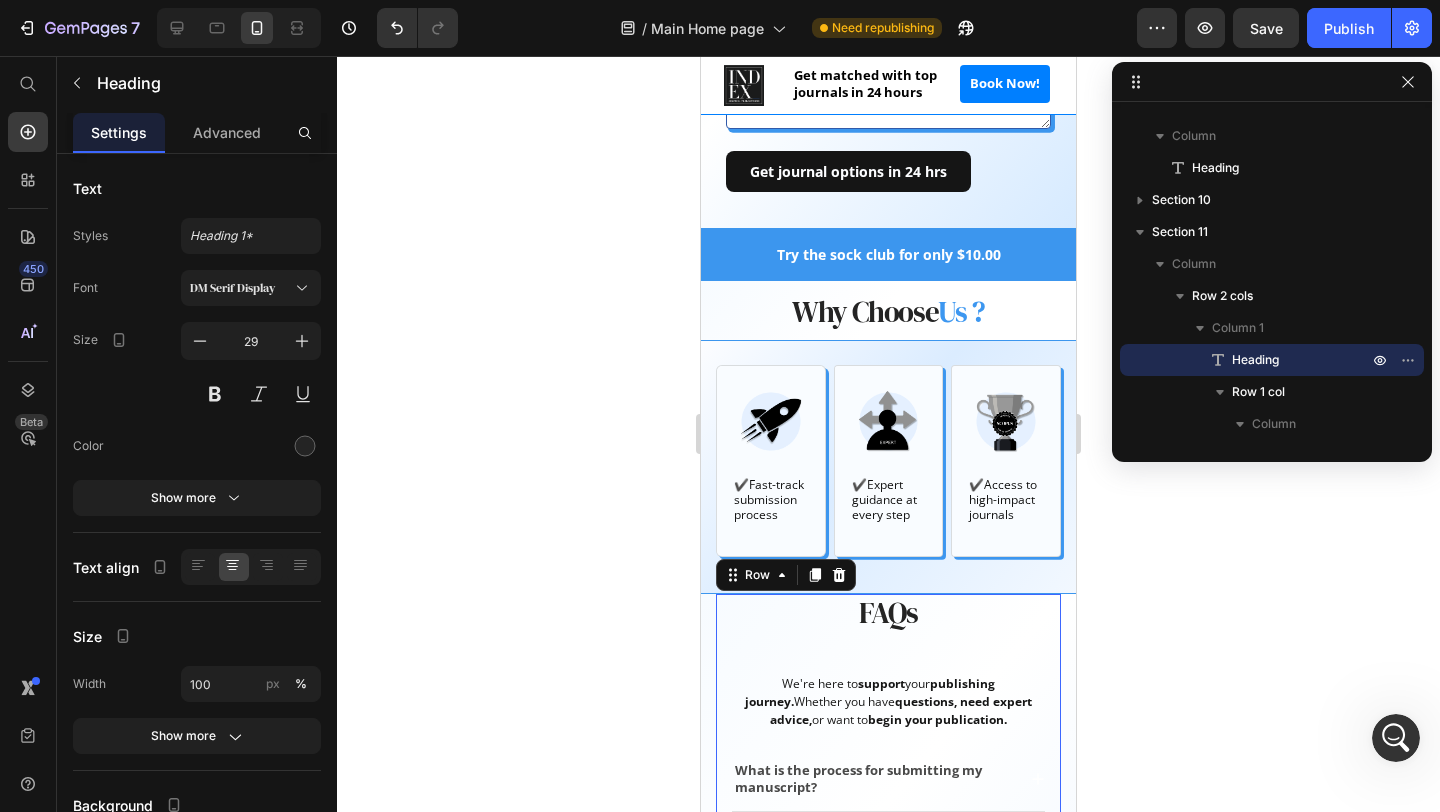 click on "FAQs Heading We're here to  support  your  publishing journey.  Whether you have  questions, need expert advice,  or want to  begin your publication. Text block Row" at bounding box center (888, 670) 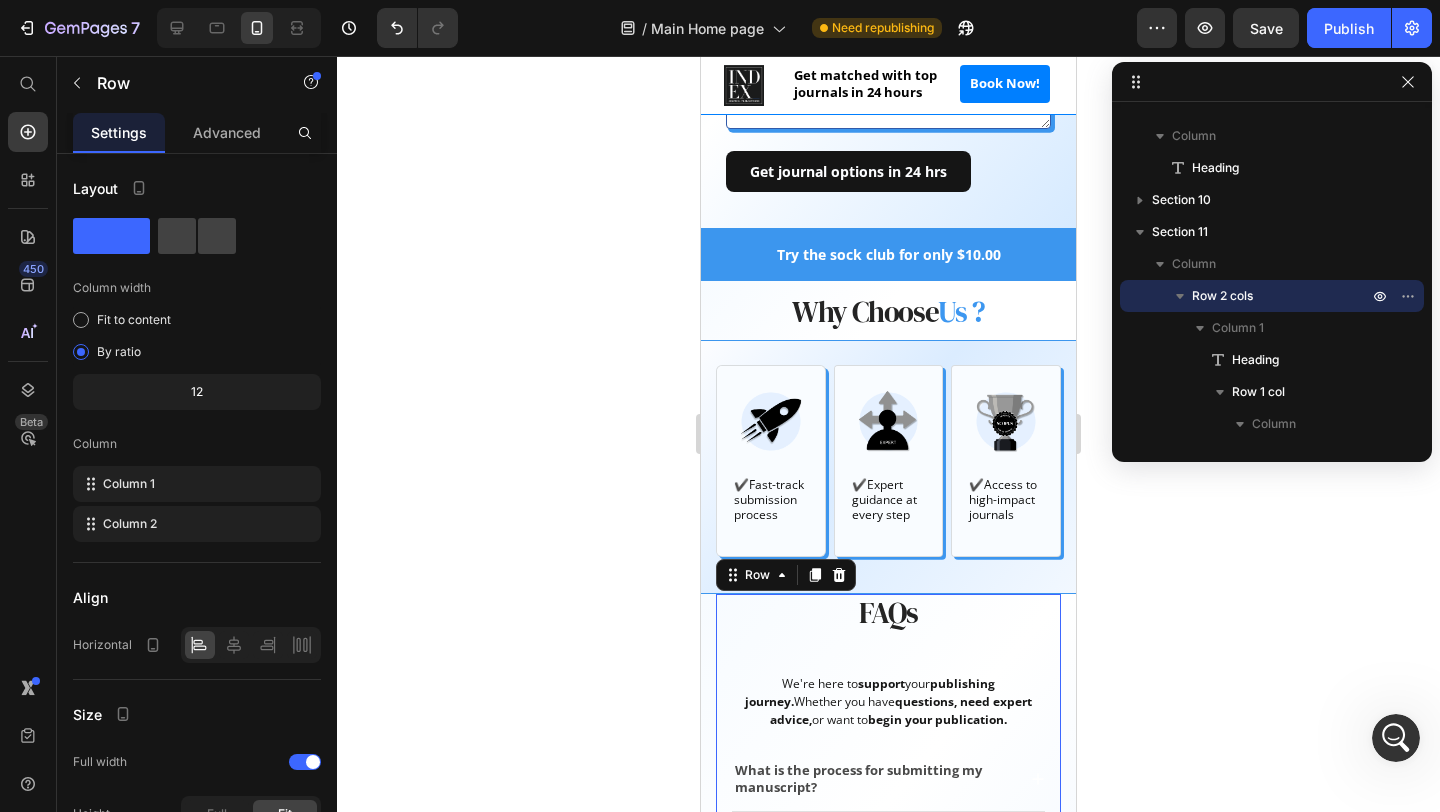 click on "support" at bounding box center [881, 683] 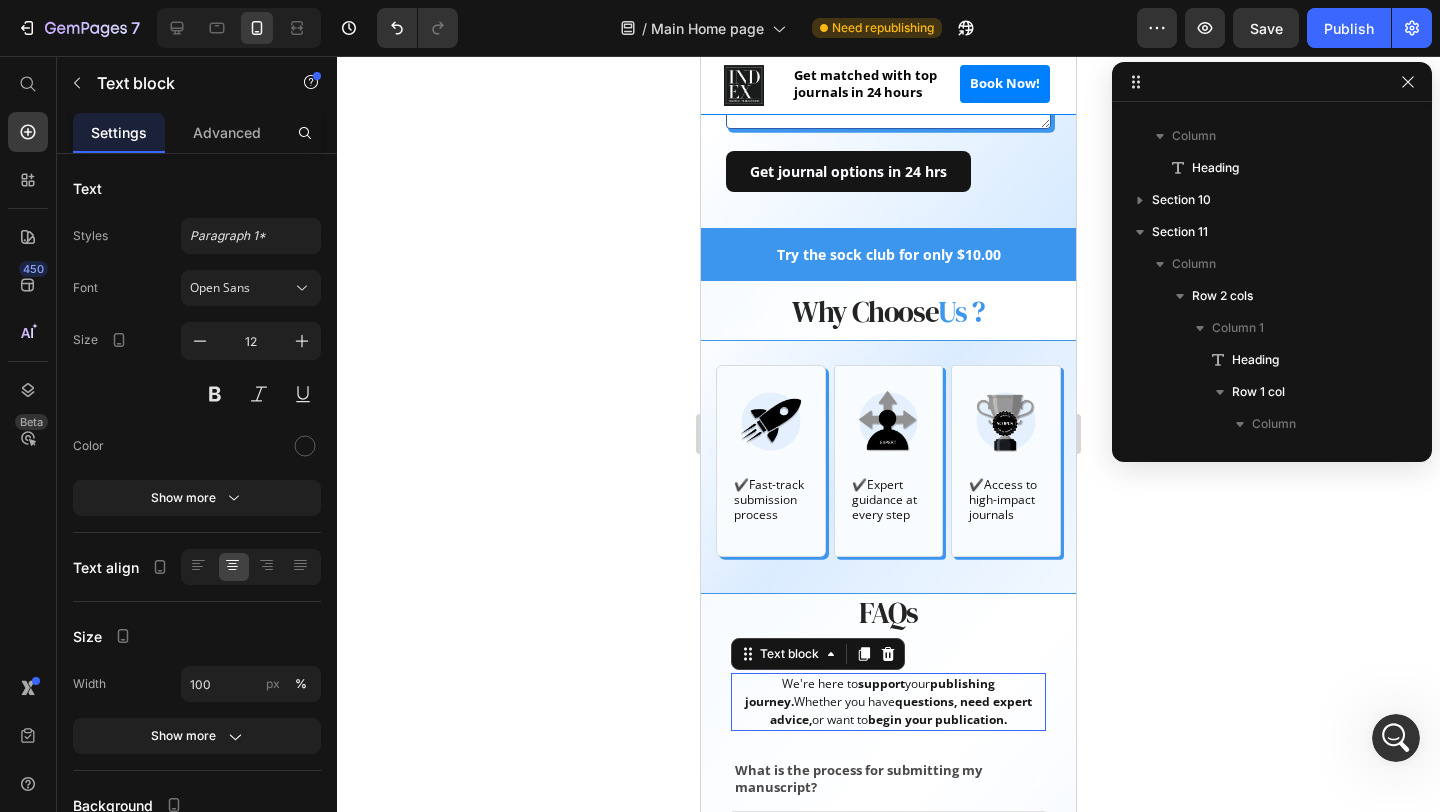 scroll, scrollTop: 698, scrollLeft: 0, axis: vertical 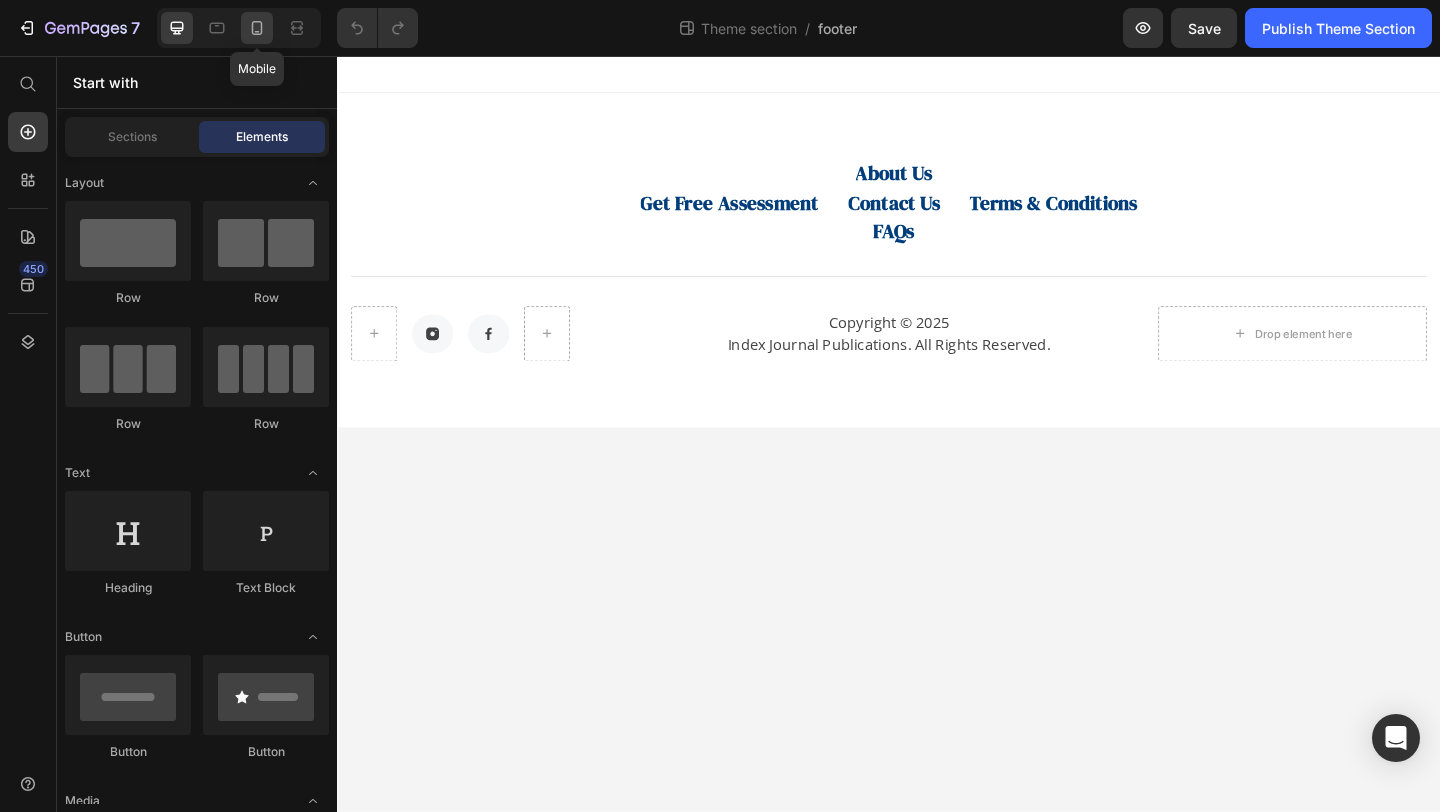 click 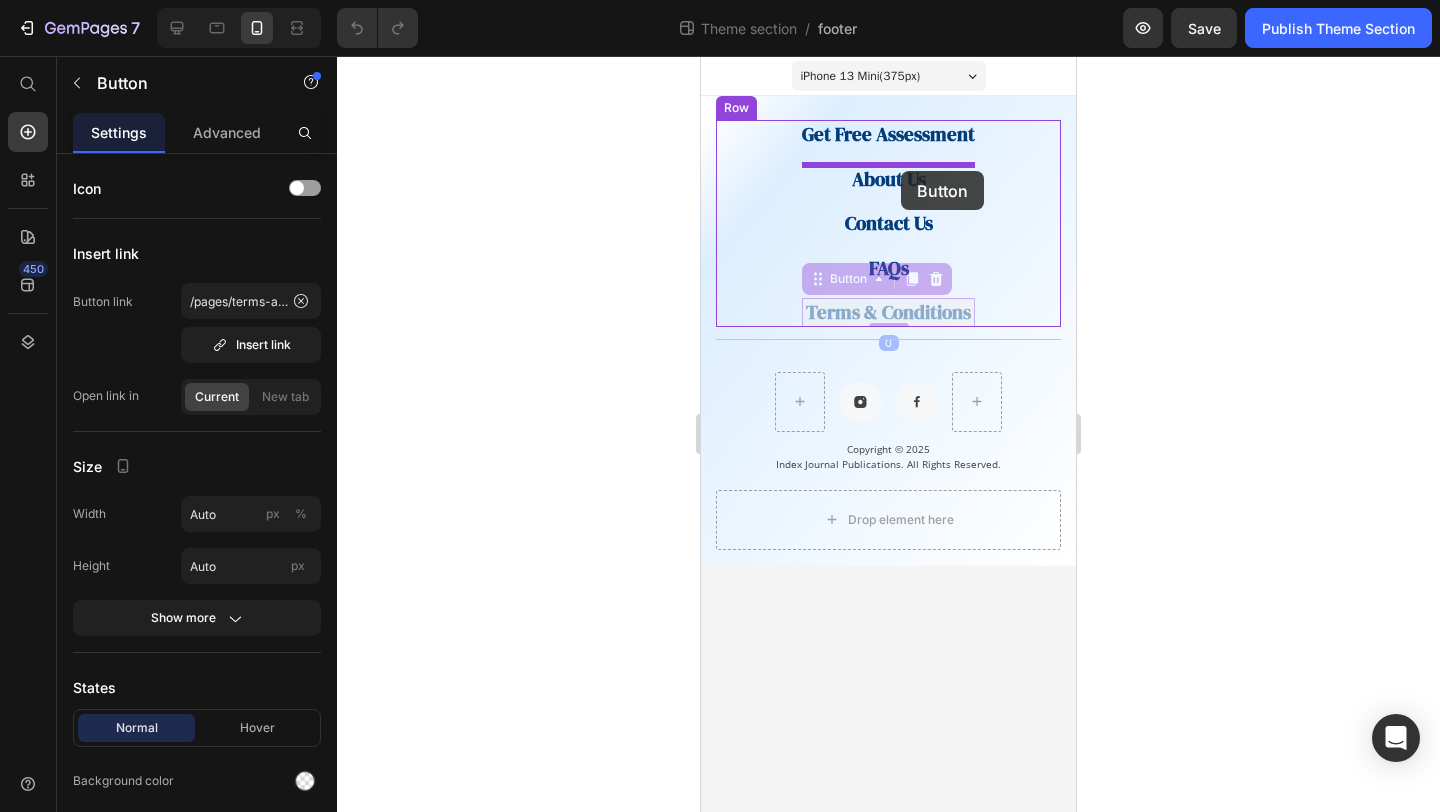 drag, startPoint x: 902, startPoint y: 301, endPoint x: 900, endPoint y: 171, distance: 130.01538 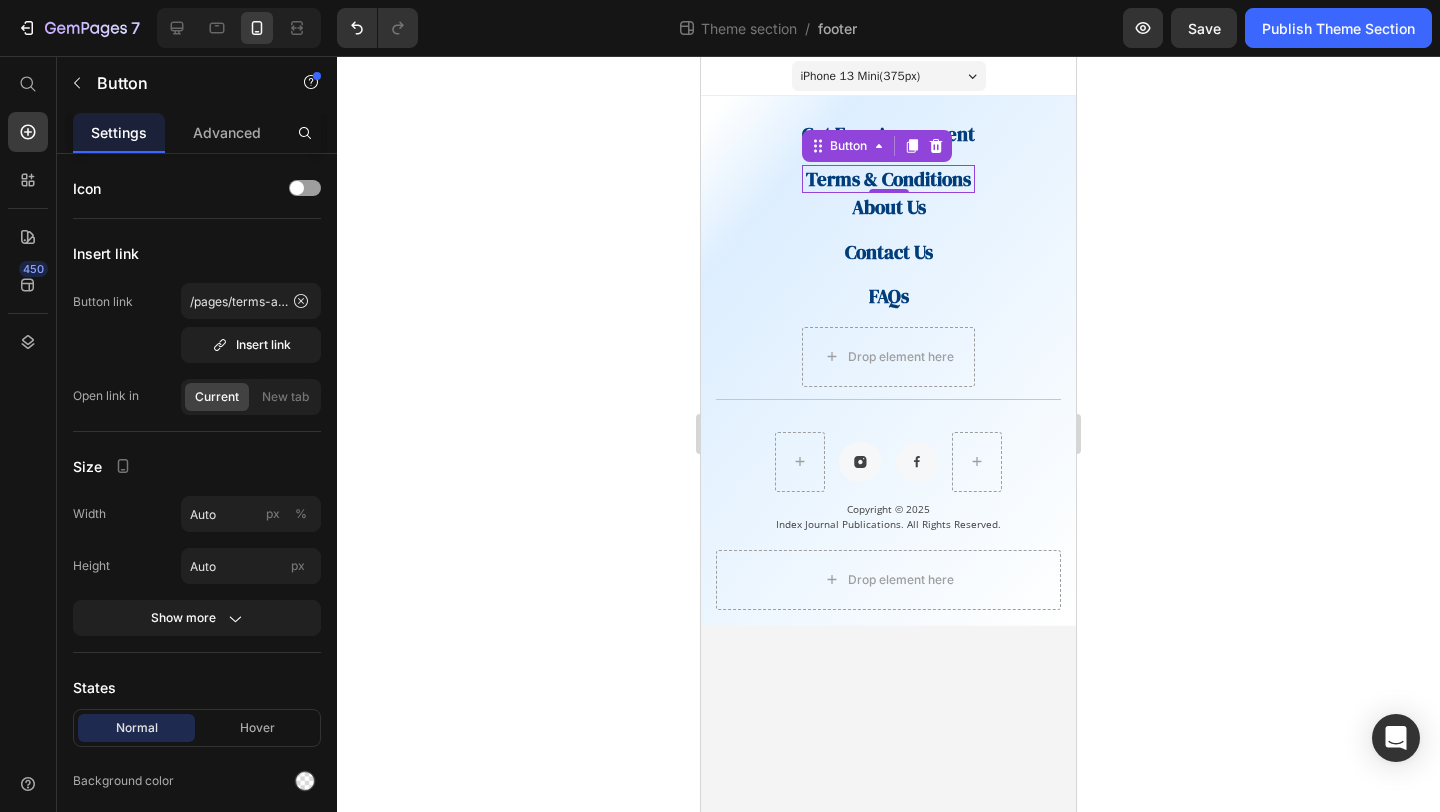 click 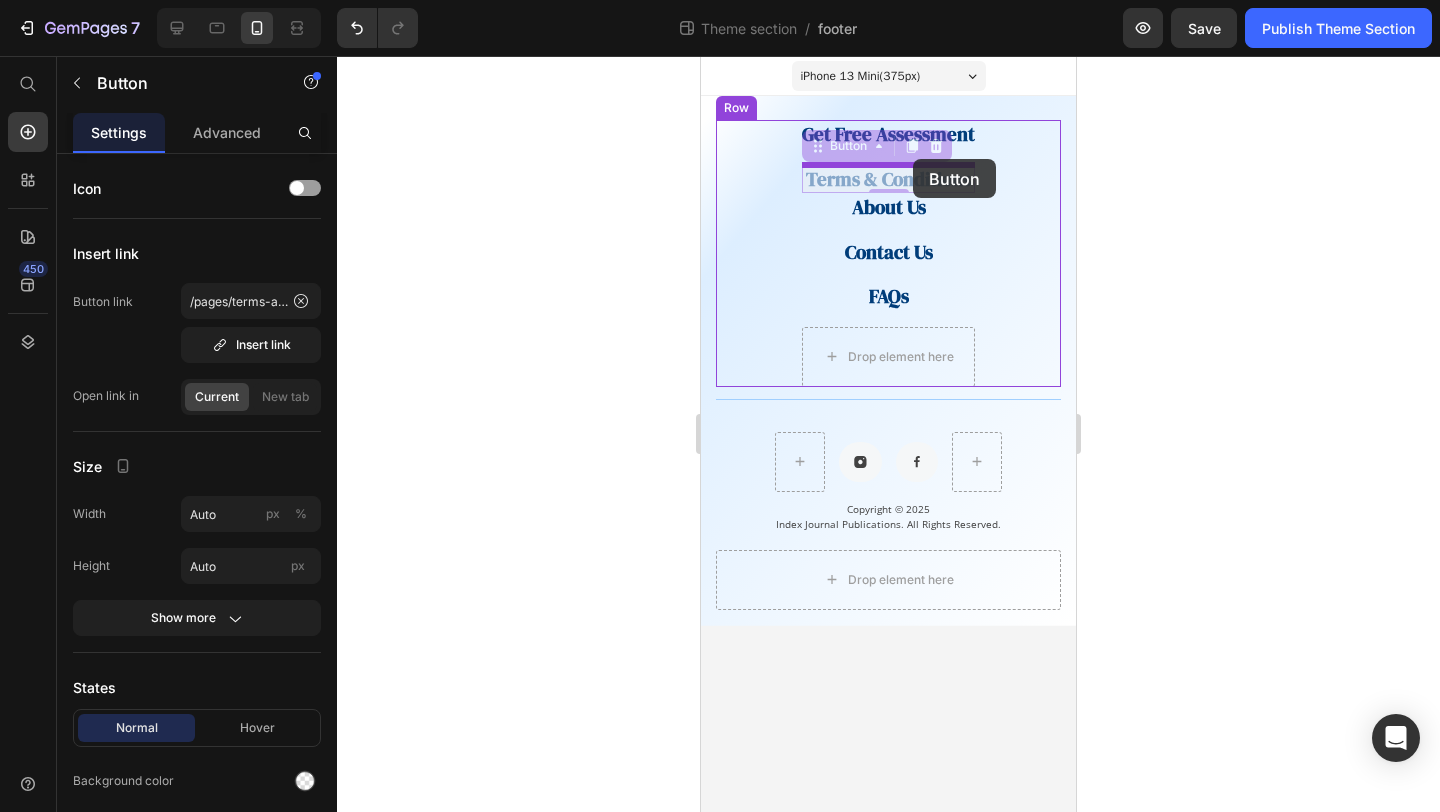 drag, startPoint x: 913, startPoint y: 180, endPoint x: 913, endPoint y: 160, distance: 20 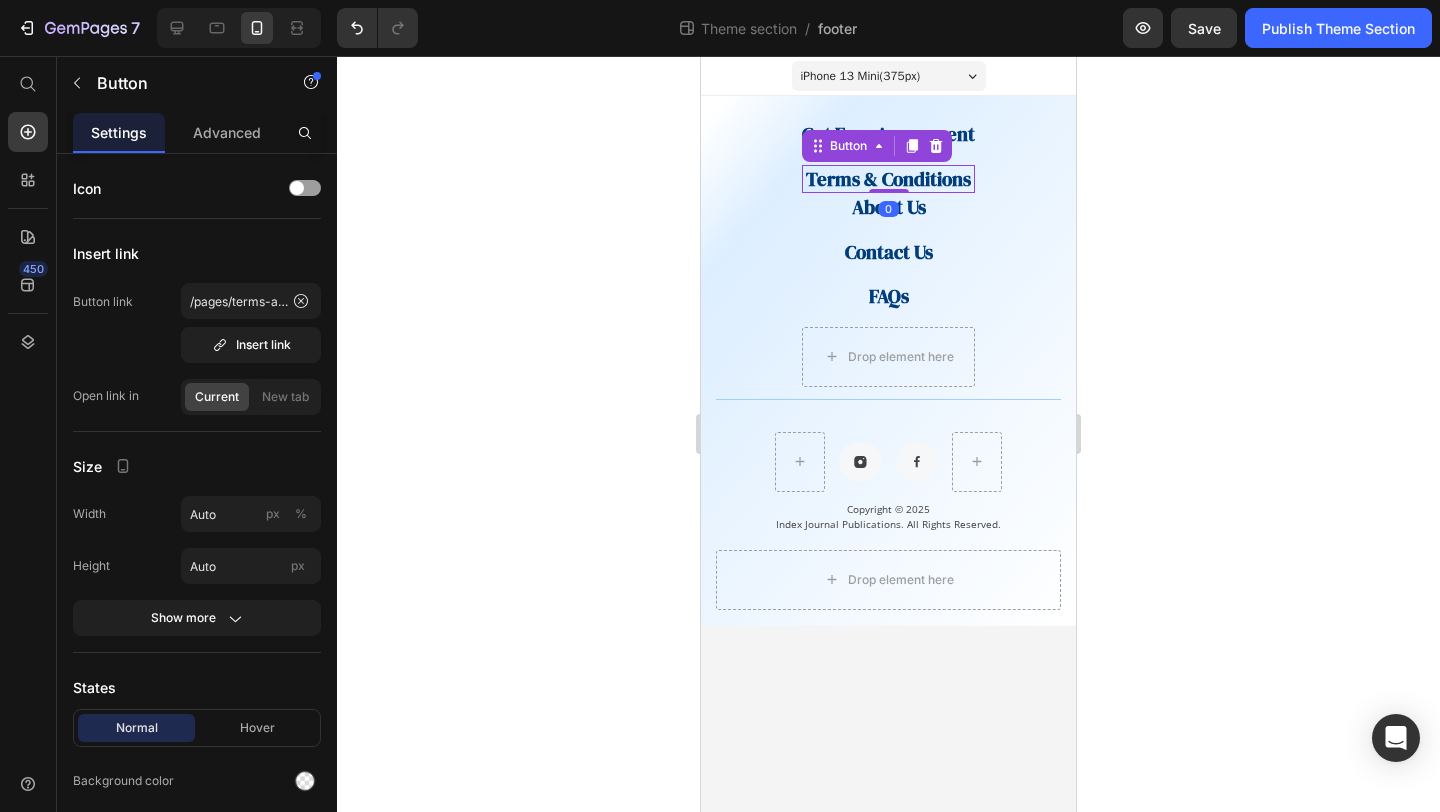 click 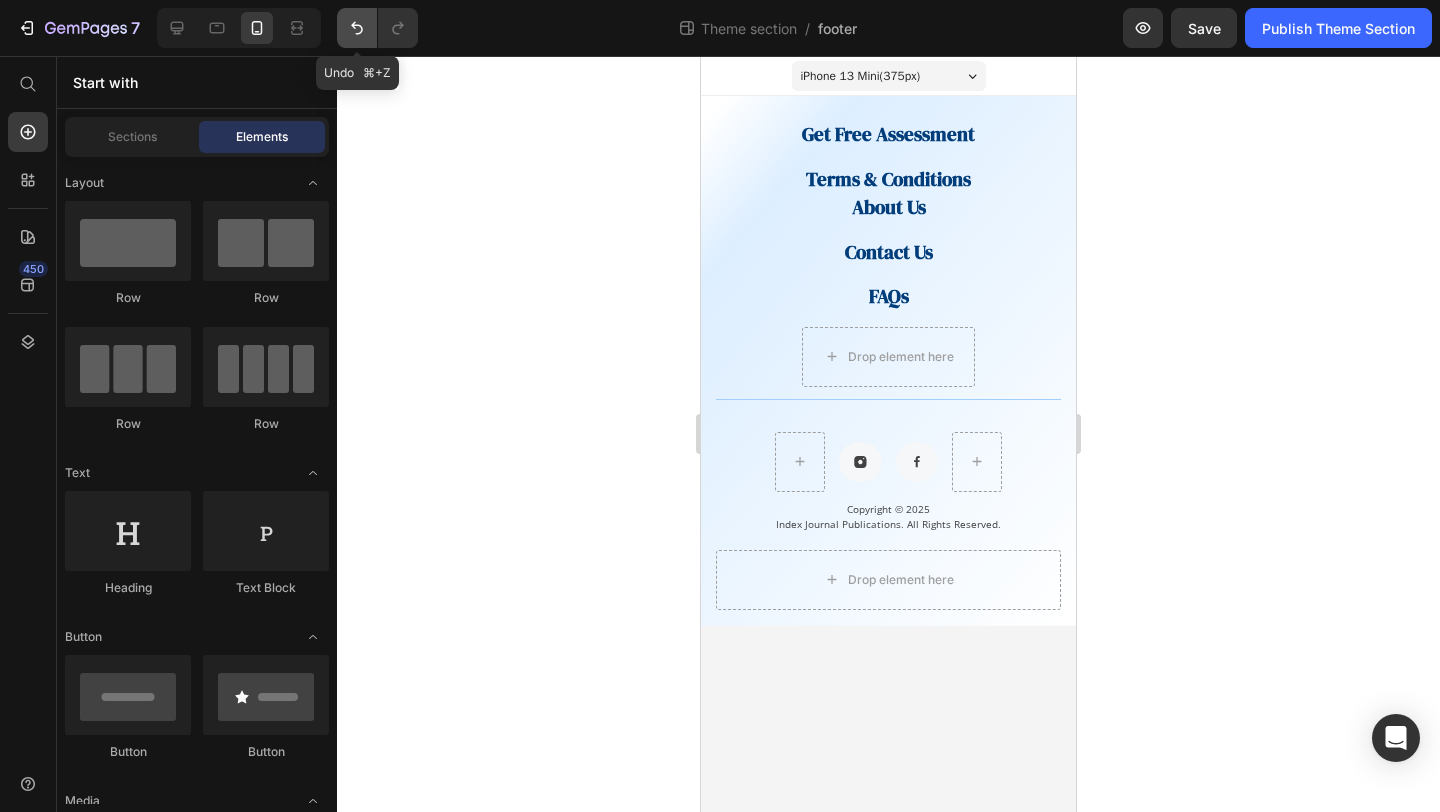 click 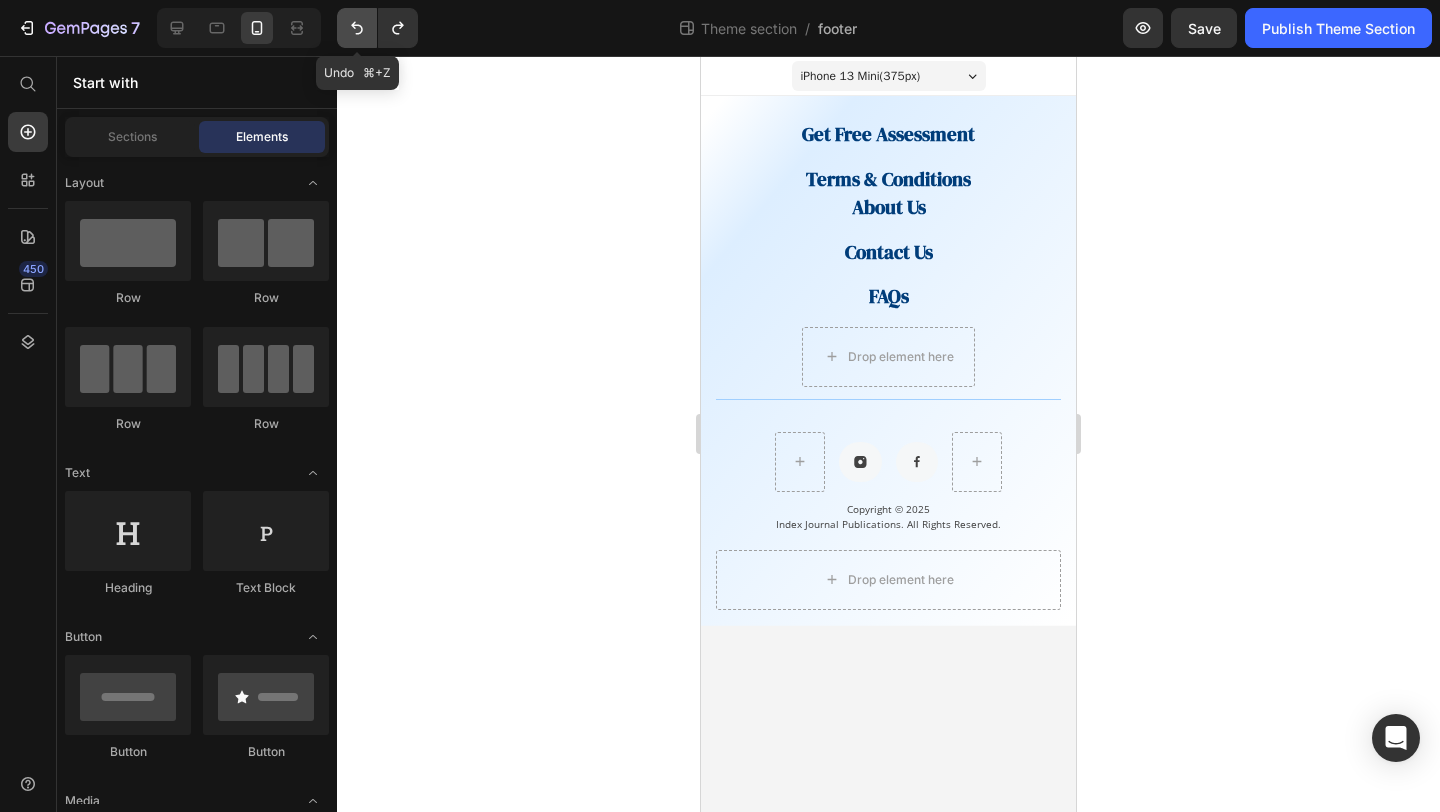 click 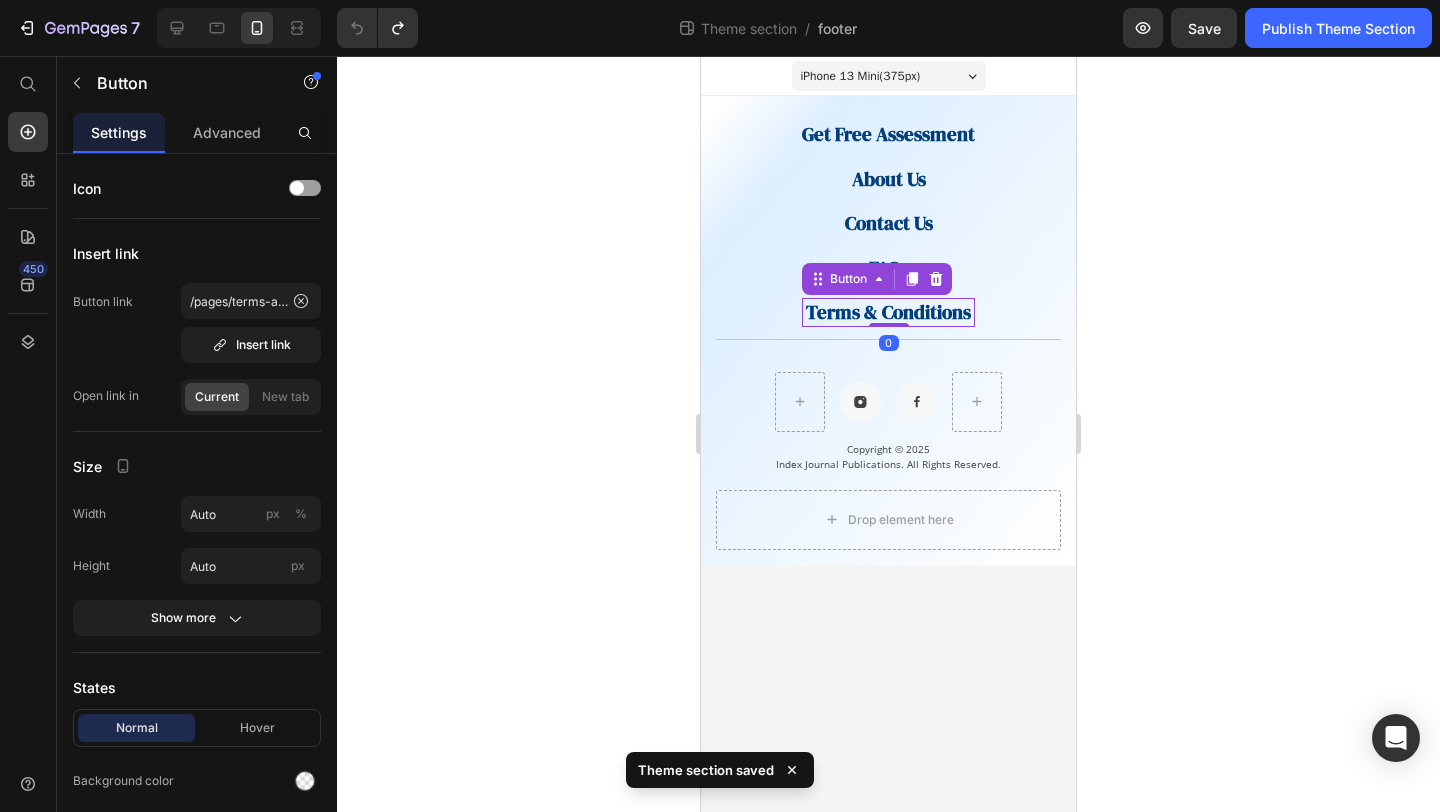 click 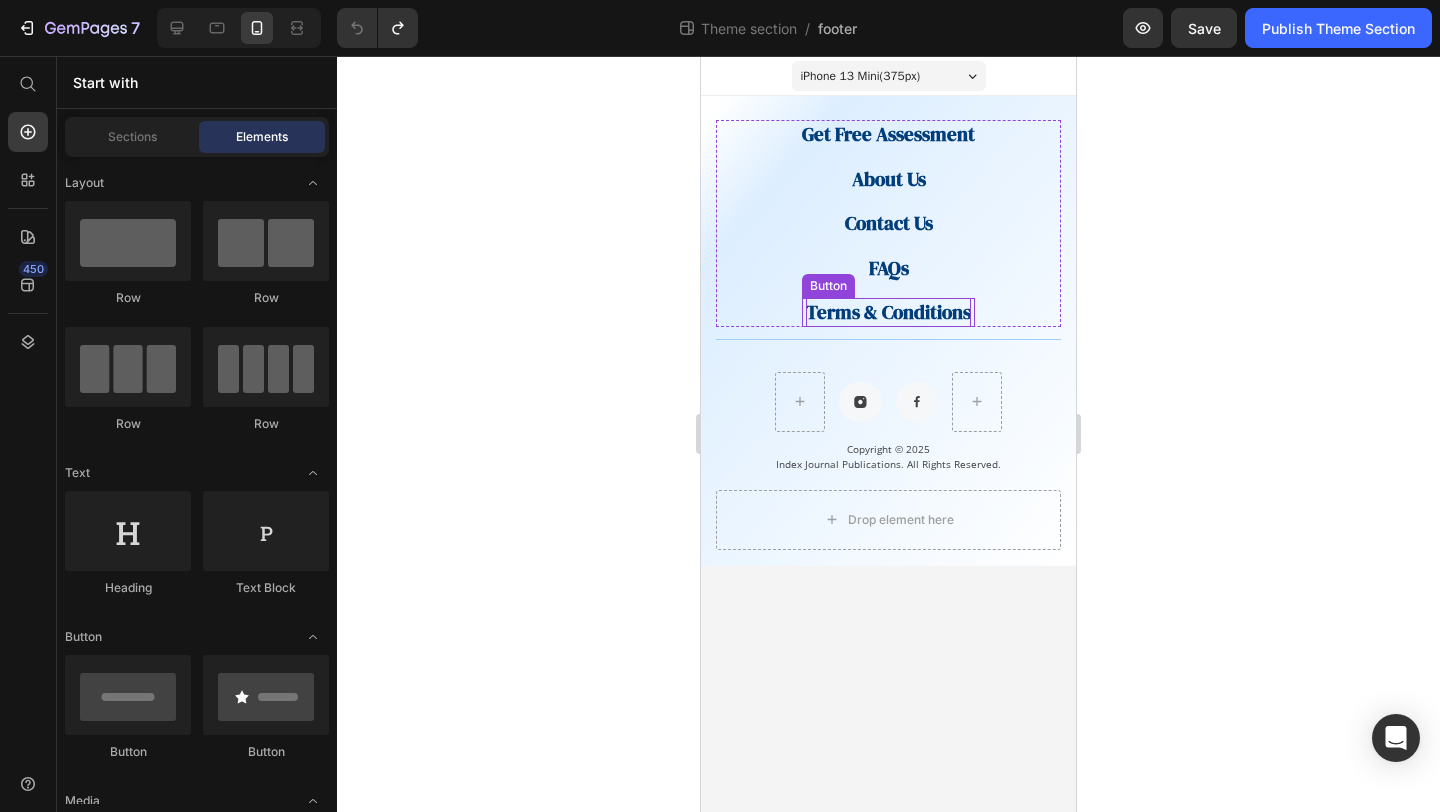 click on "Terms & Conditions" at bounding box center [888, 312] 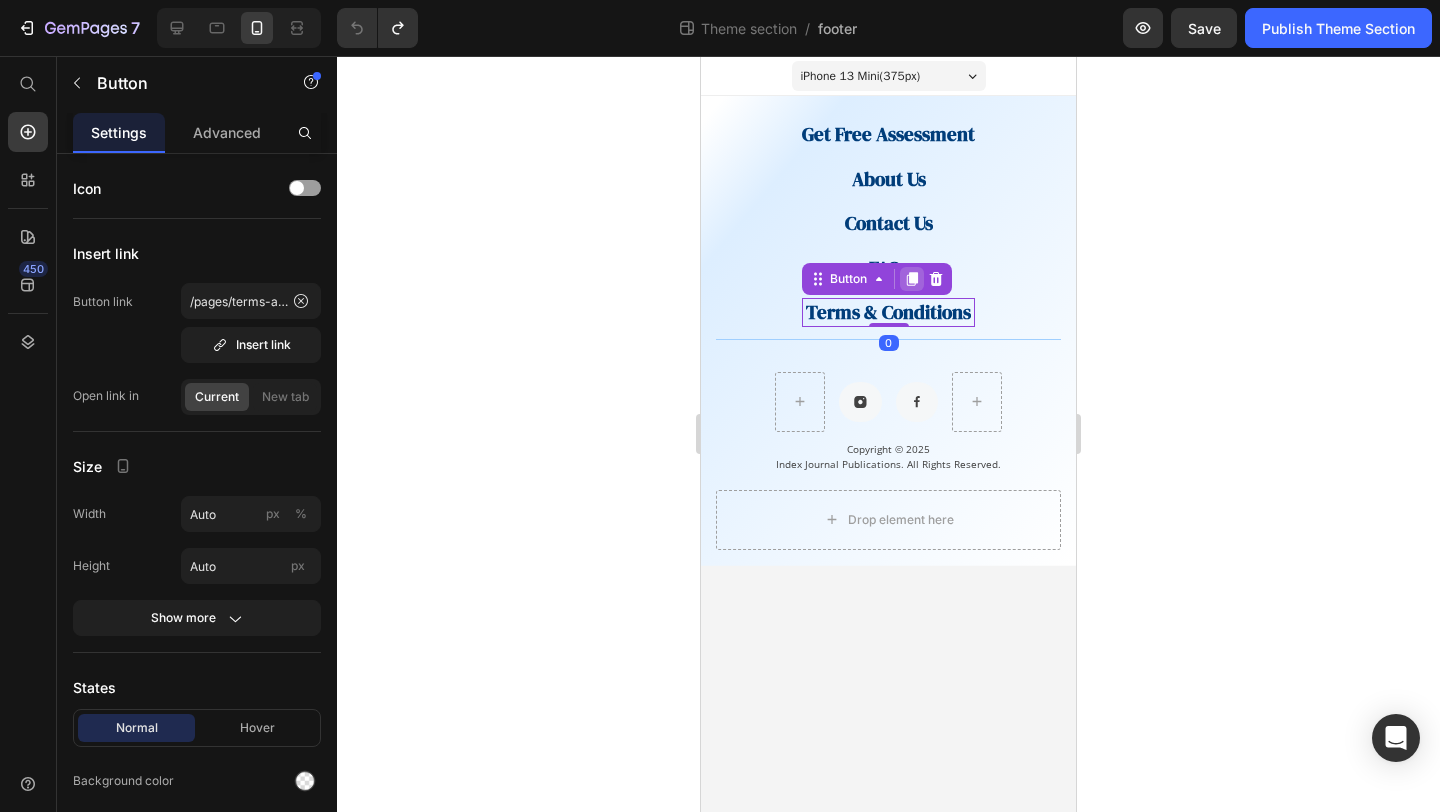 click 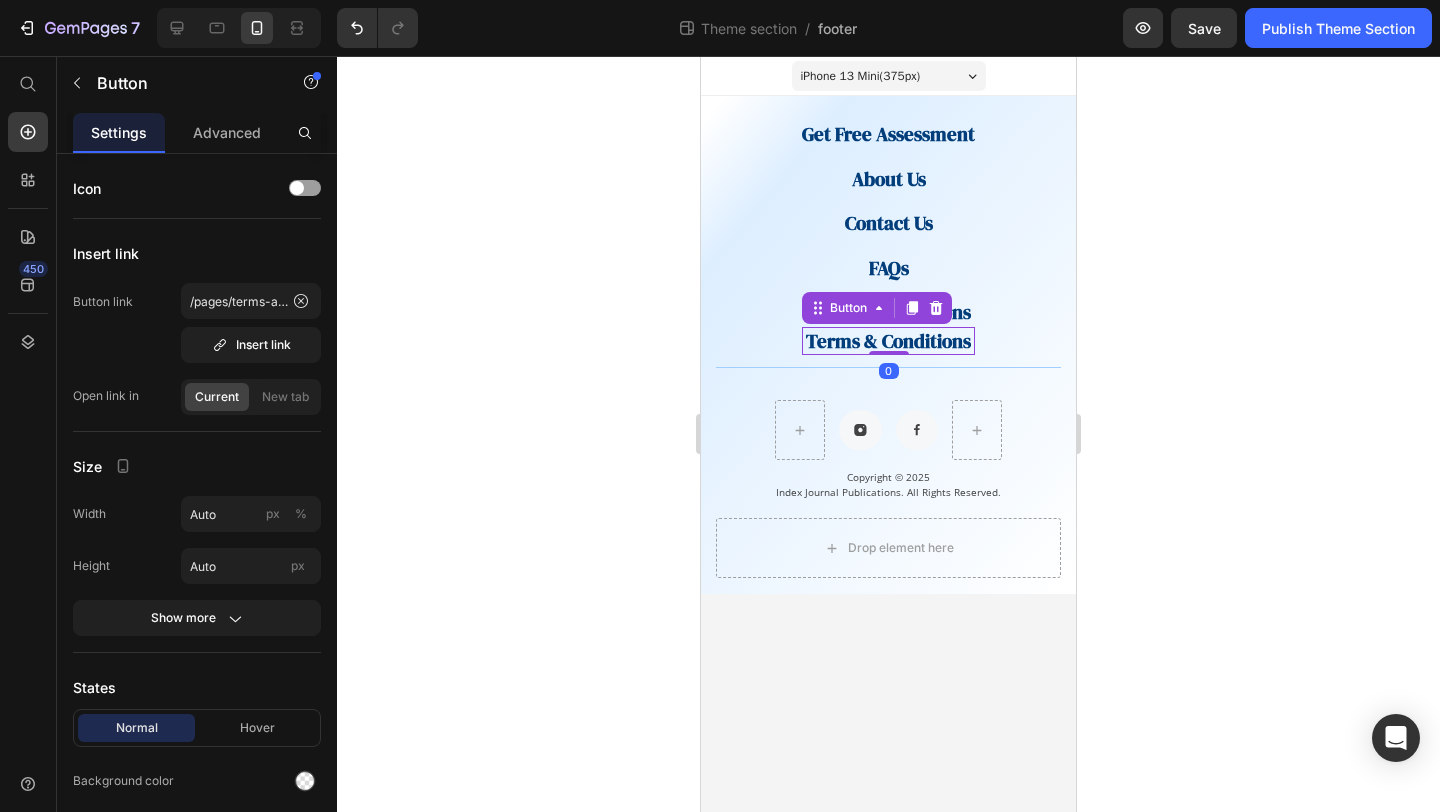 click 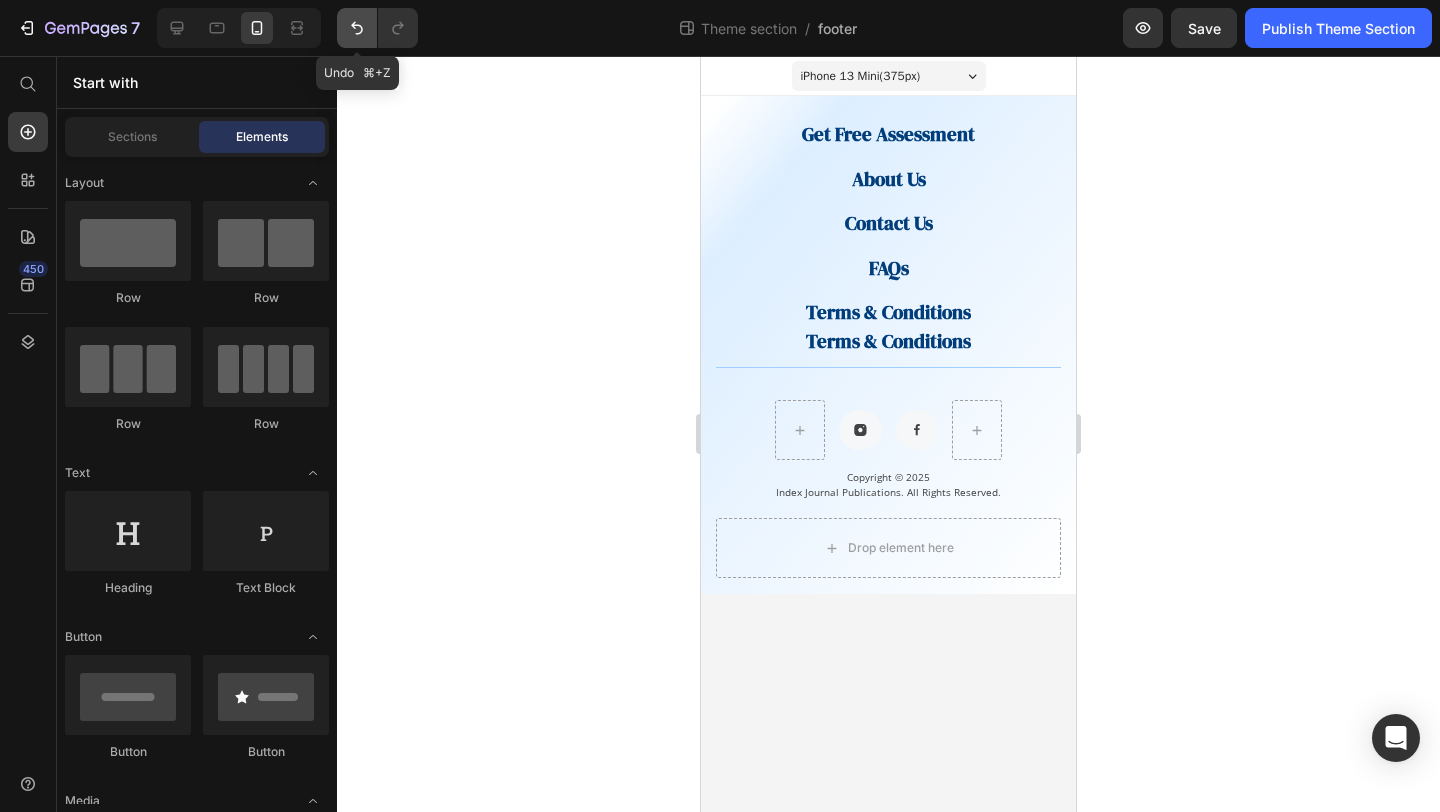 click 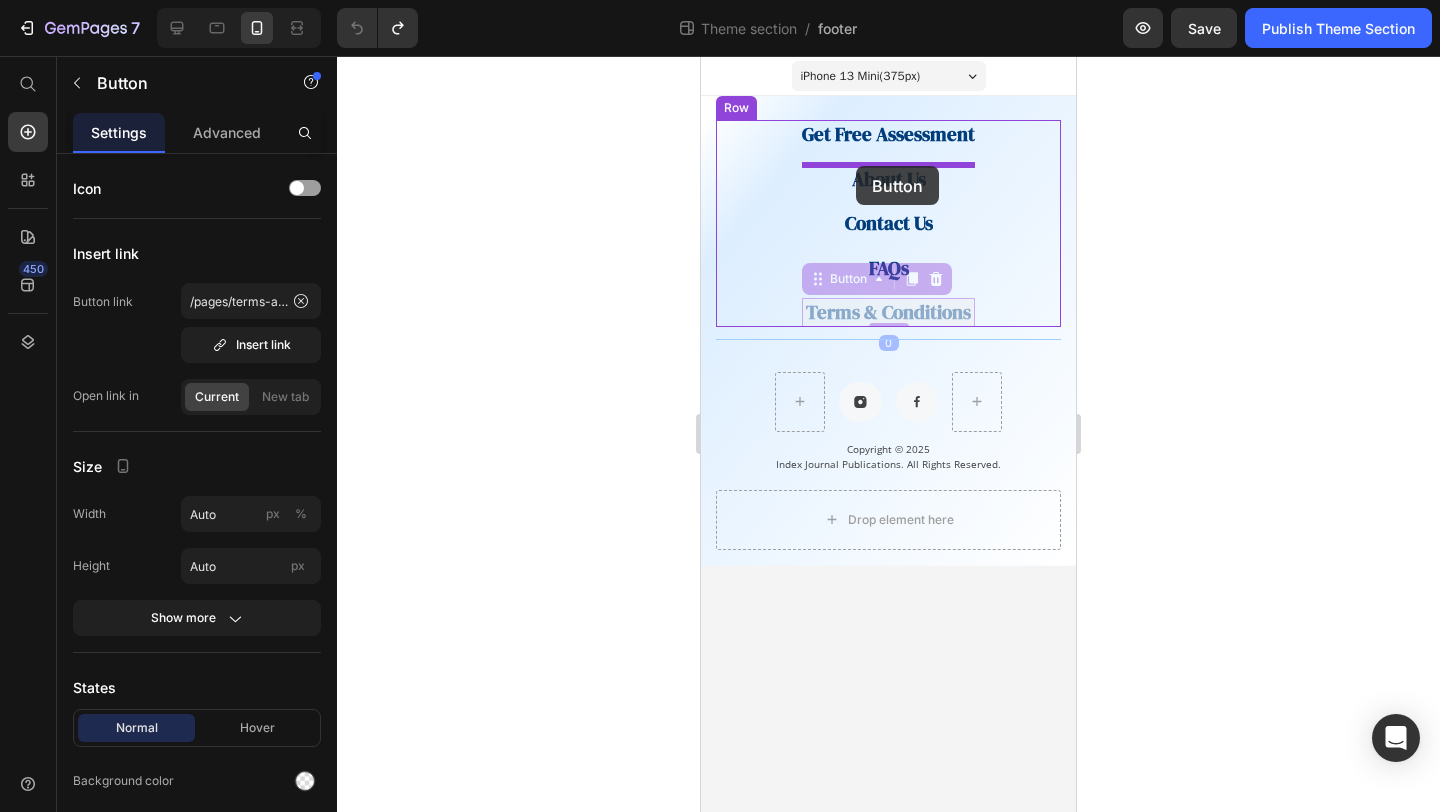 drag, startPoint x: 856, startPoint y: 305, endPoint x: 856, endPoint y: 166, distance: 139 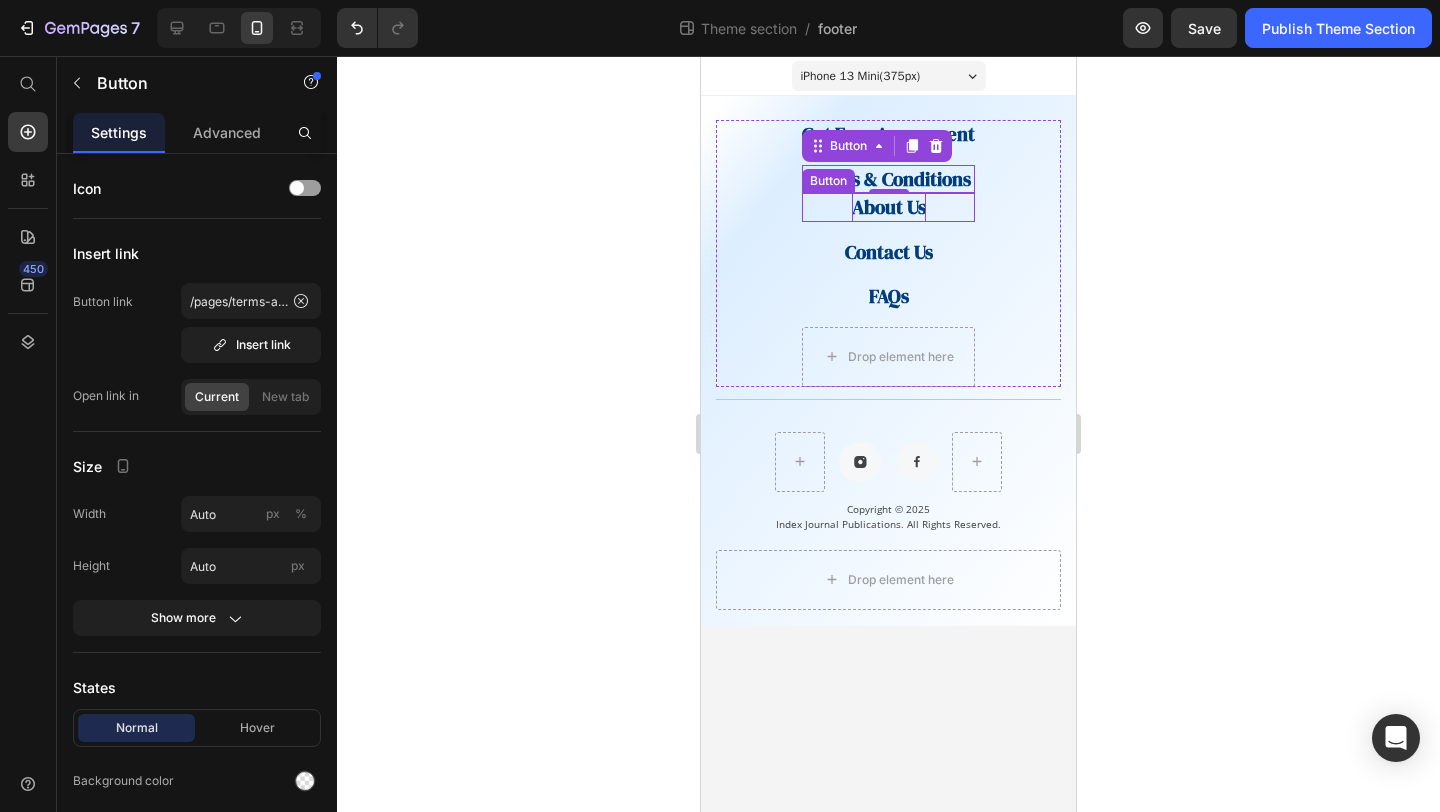 click on "About Us" at bounding box center [889, 207] 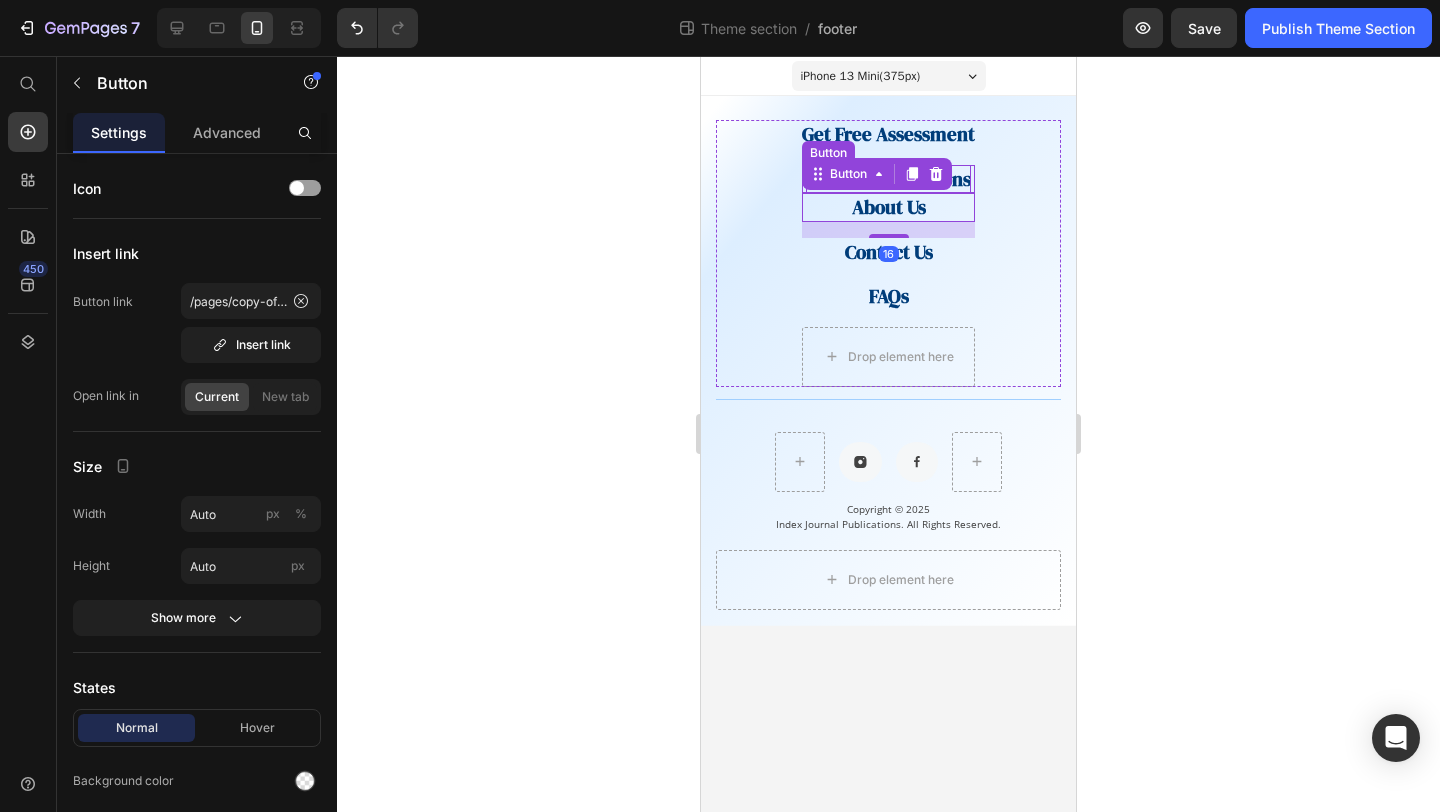 click on "Terms & Conditions" at bounding box center (888, 179) 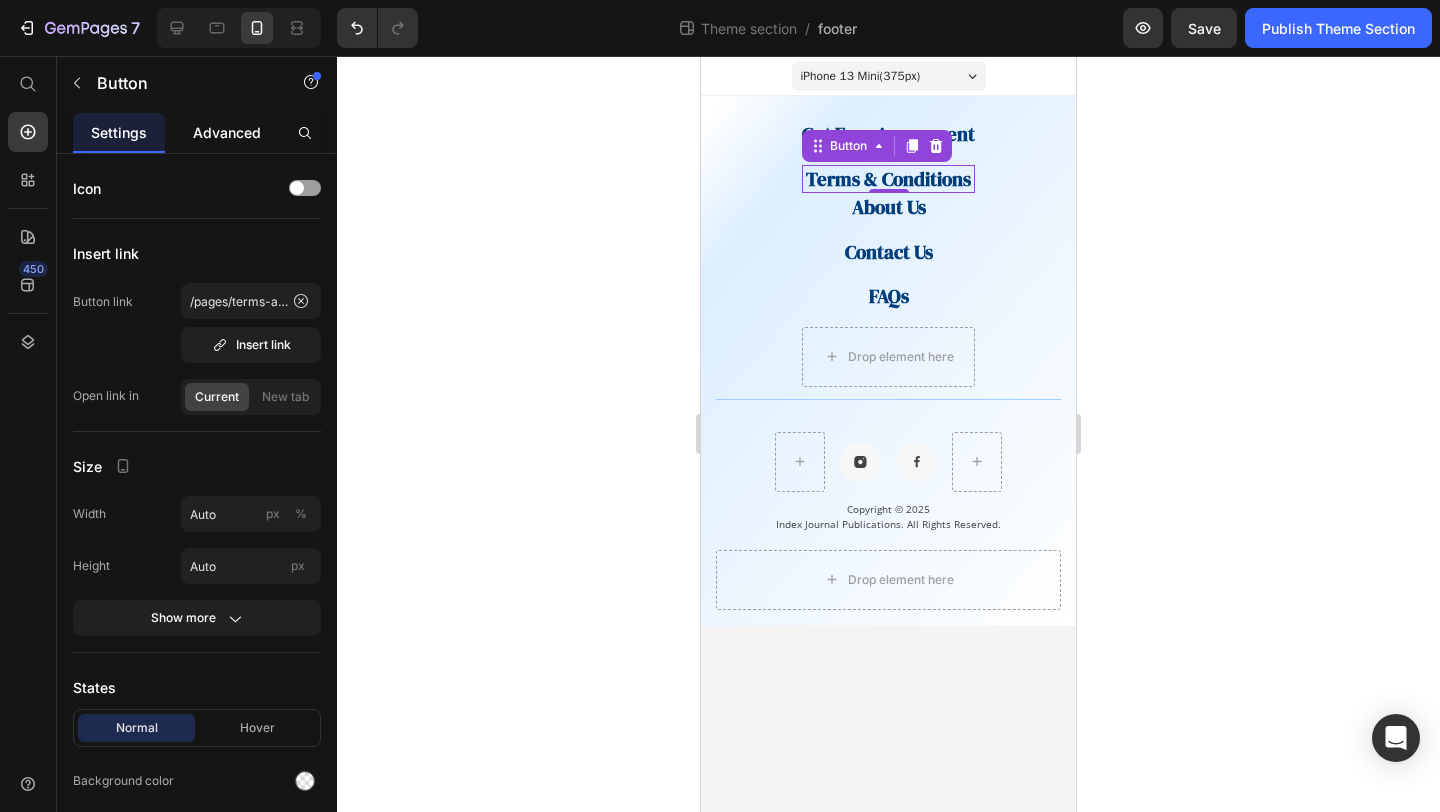 click on "Advanced" at bounding box center [227, 132] 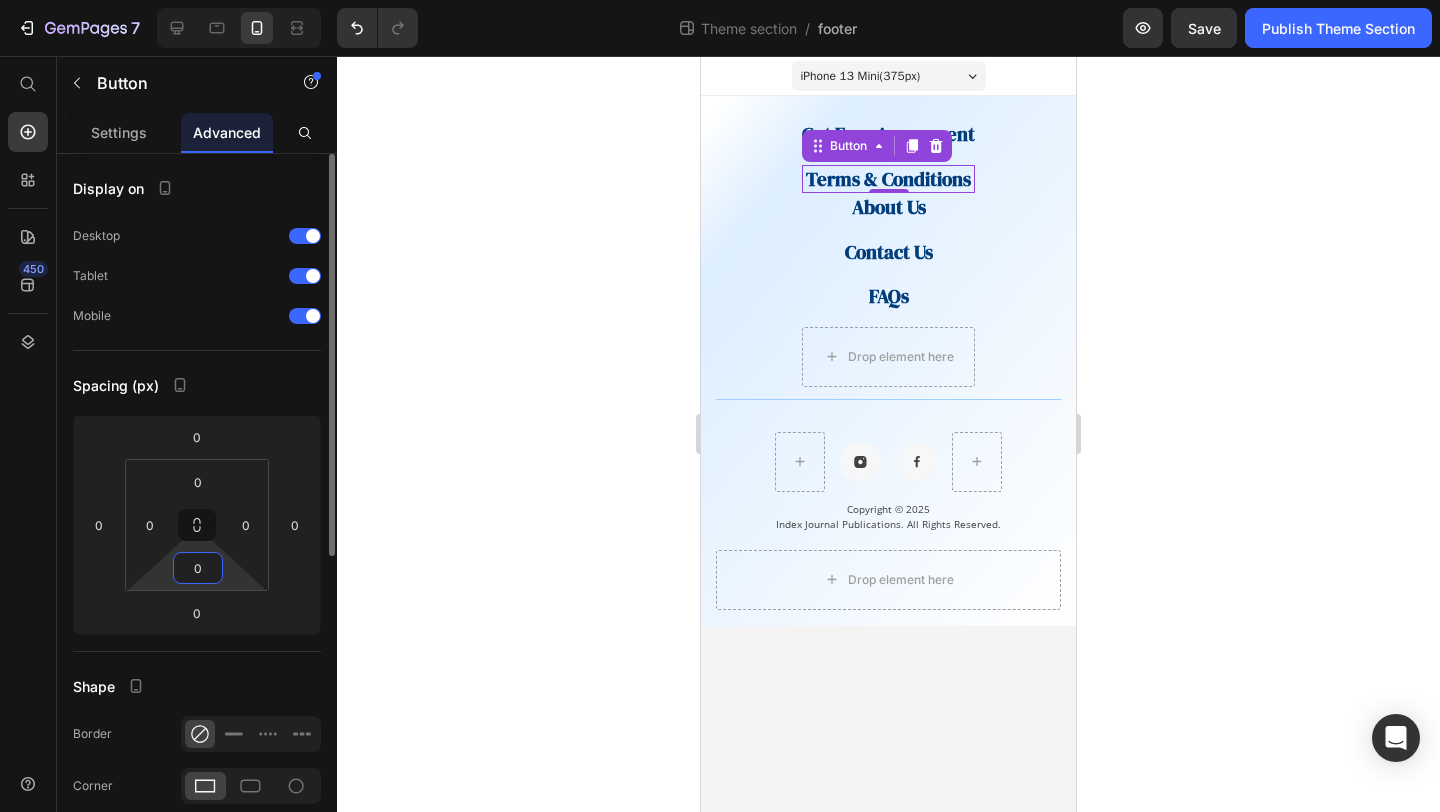 click on "7  Theme section  /  footer Preview  Save   Publish Theme Section  450 Start with Sections Elements Hero Section Product Detail Brands Trusted Badges Guarantee Product Breakdown How to use Testimonials Compare Bundle FAQs Social Proof Brand Story Product List Collection Blog List Contact Sticky Add to Cart Custom Footer Browse Library 450 Layout
Row
Row
Row
Row Text
Heading
Text Block Button
Button
Button Media
Image
Image" at bounding box center [720, 0] 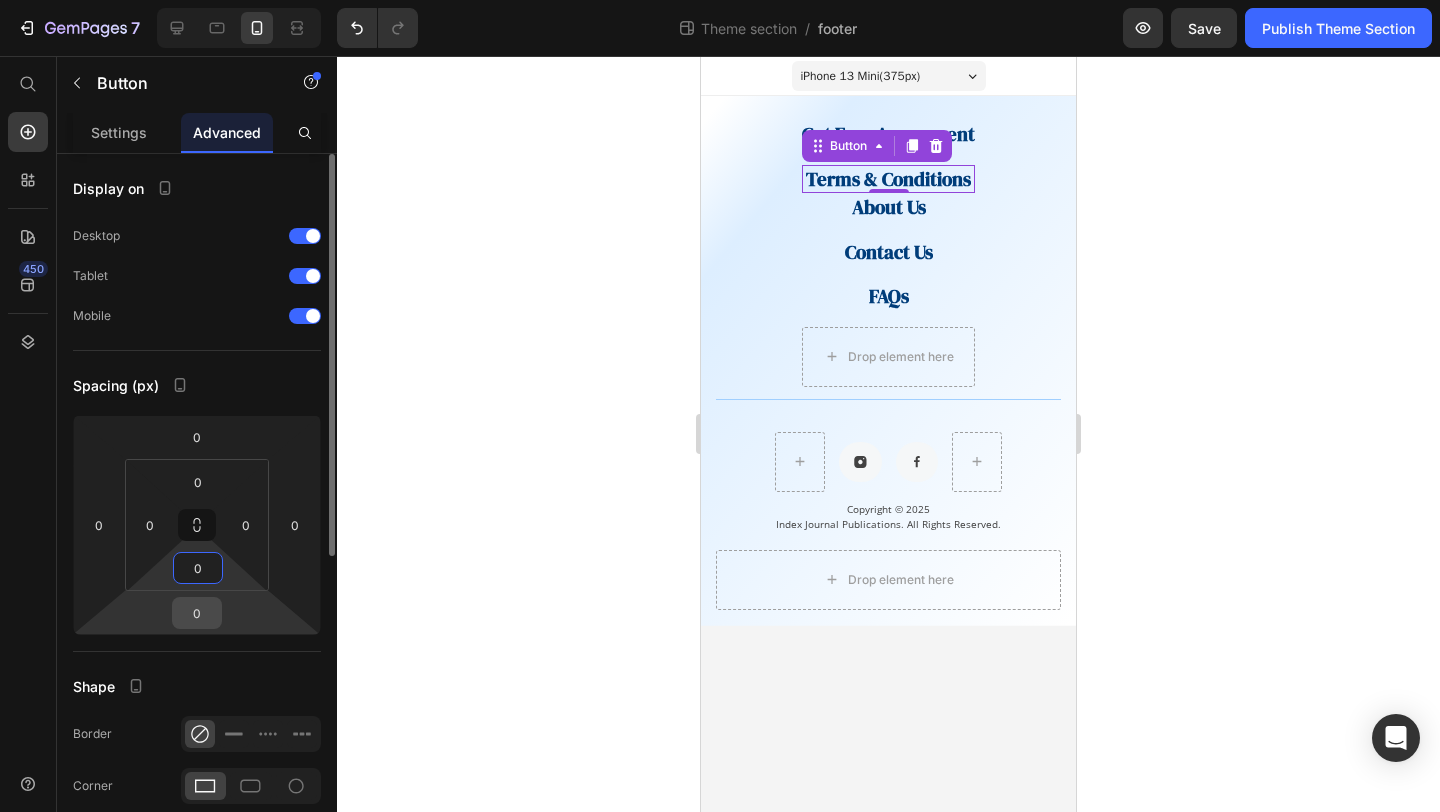 click on "0" at bounding box center [197, 613] 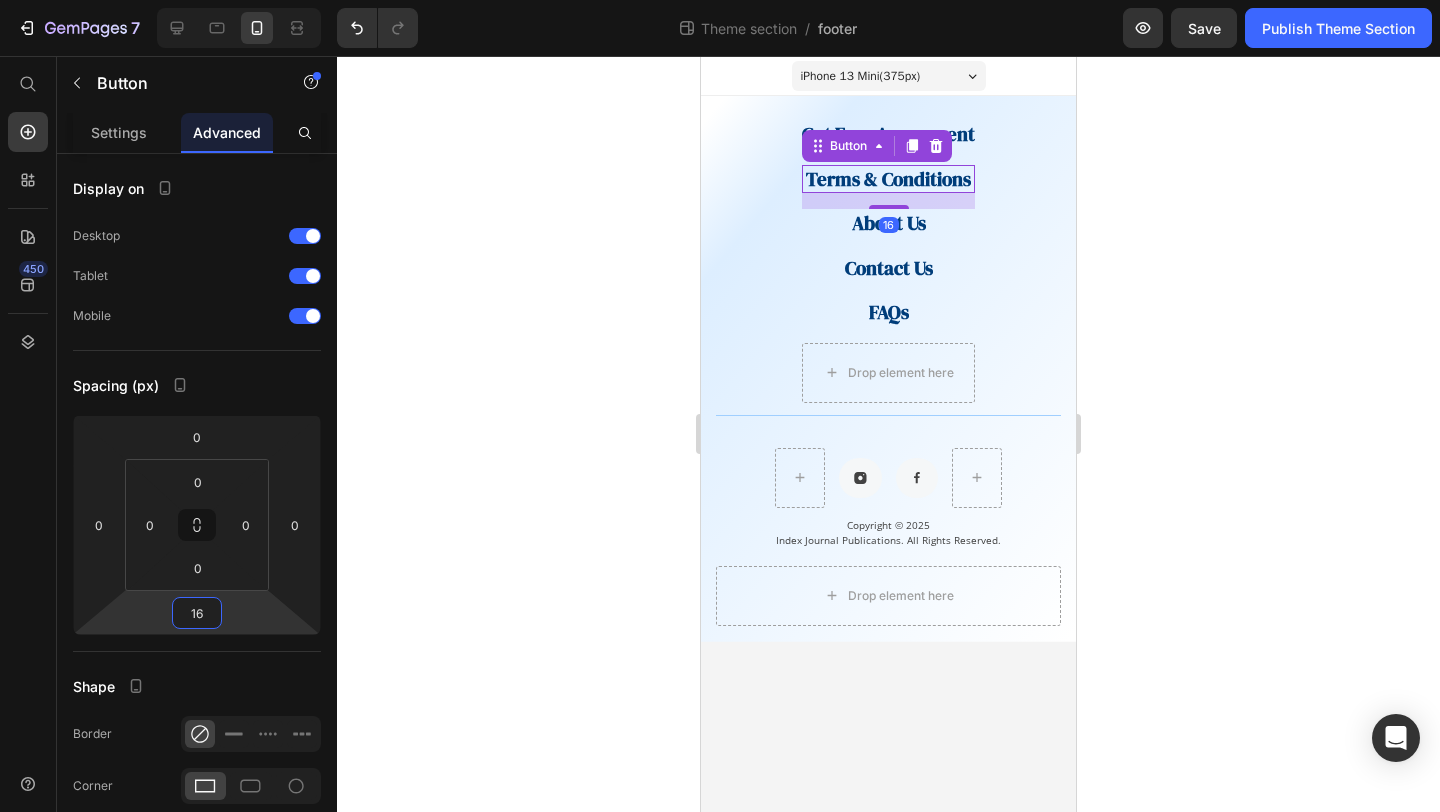 type on "16" 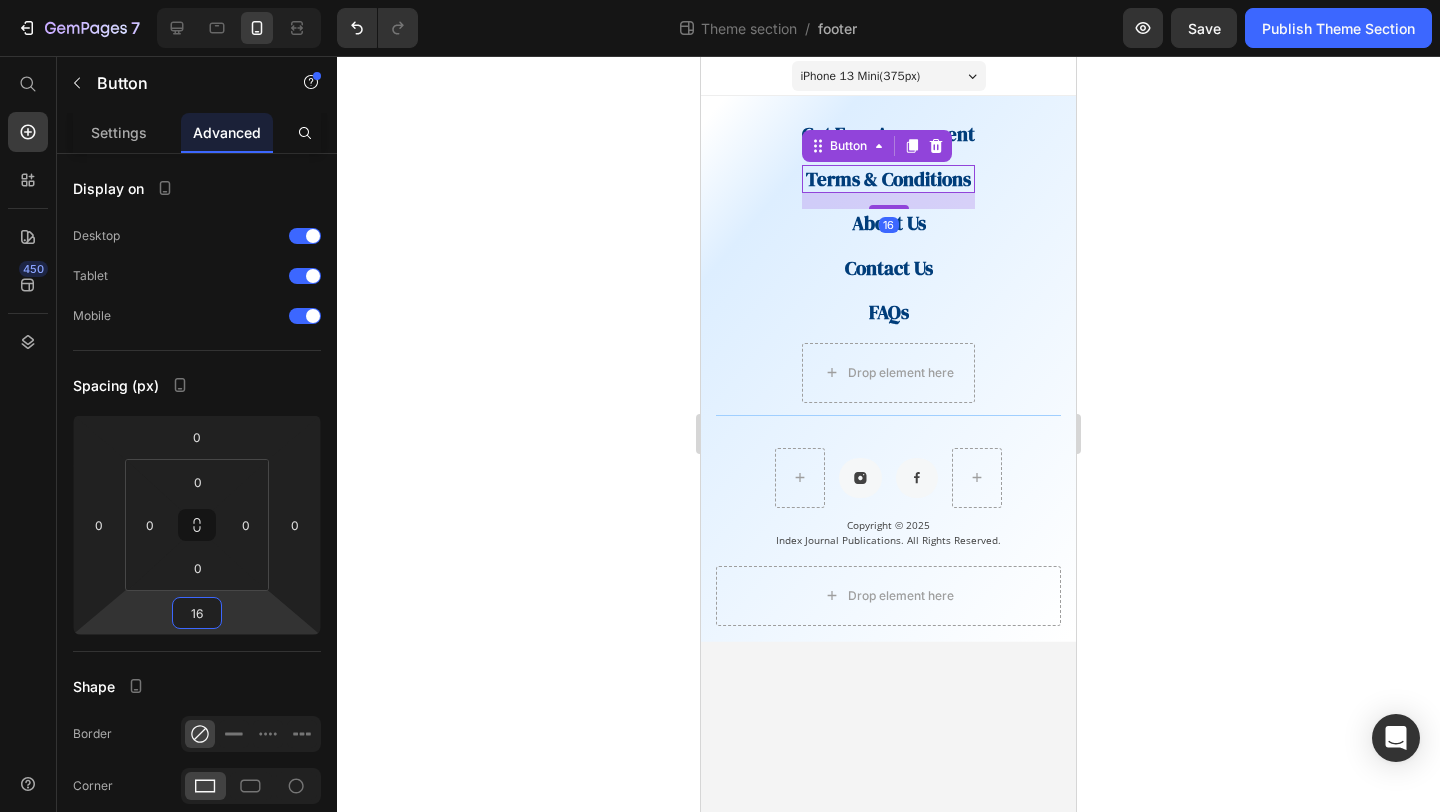 click 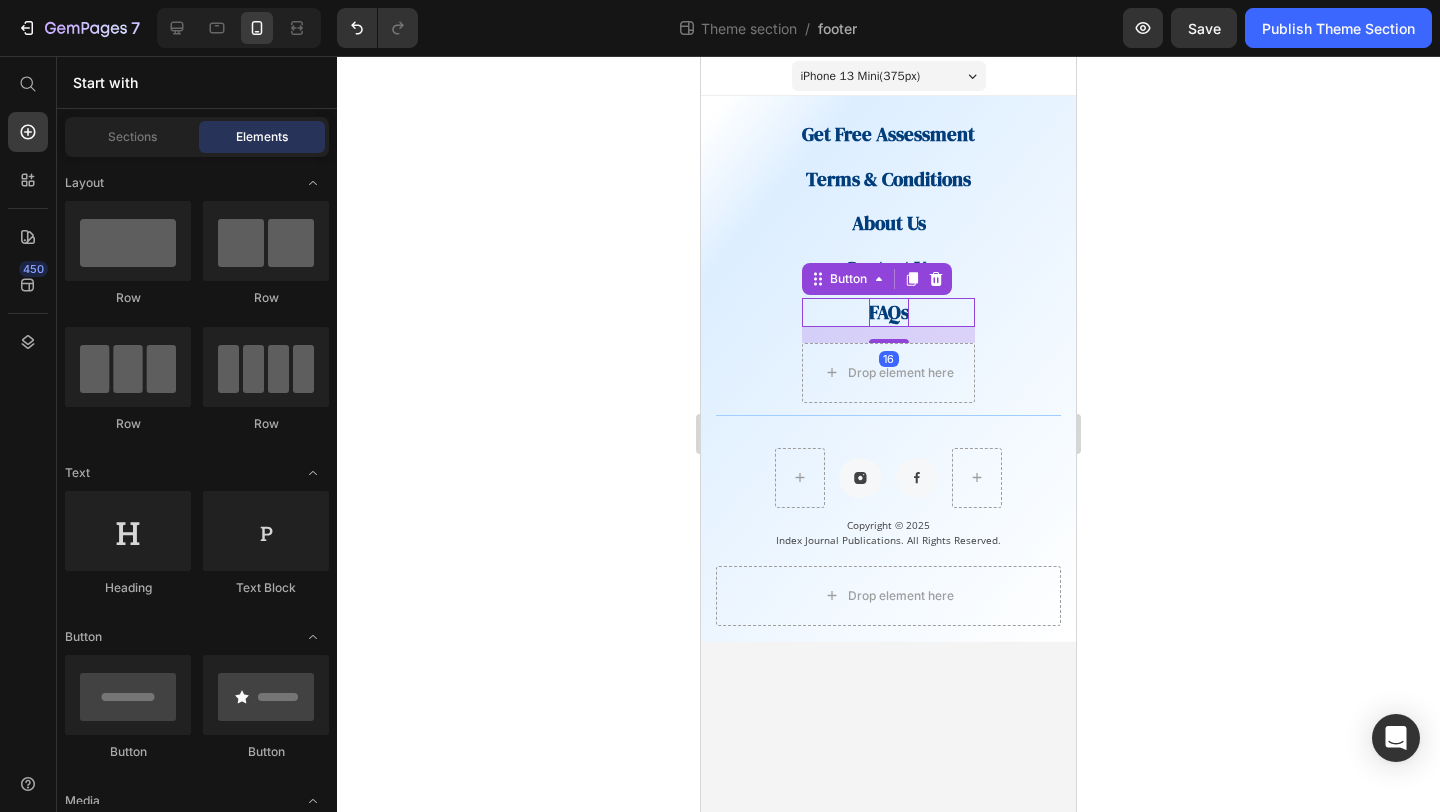 click on "FAQs" at bounding box center [889, 312] 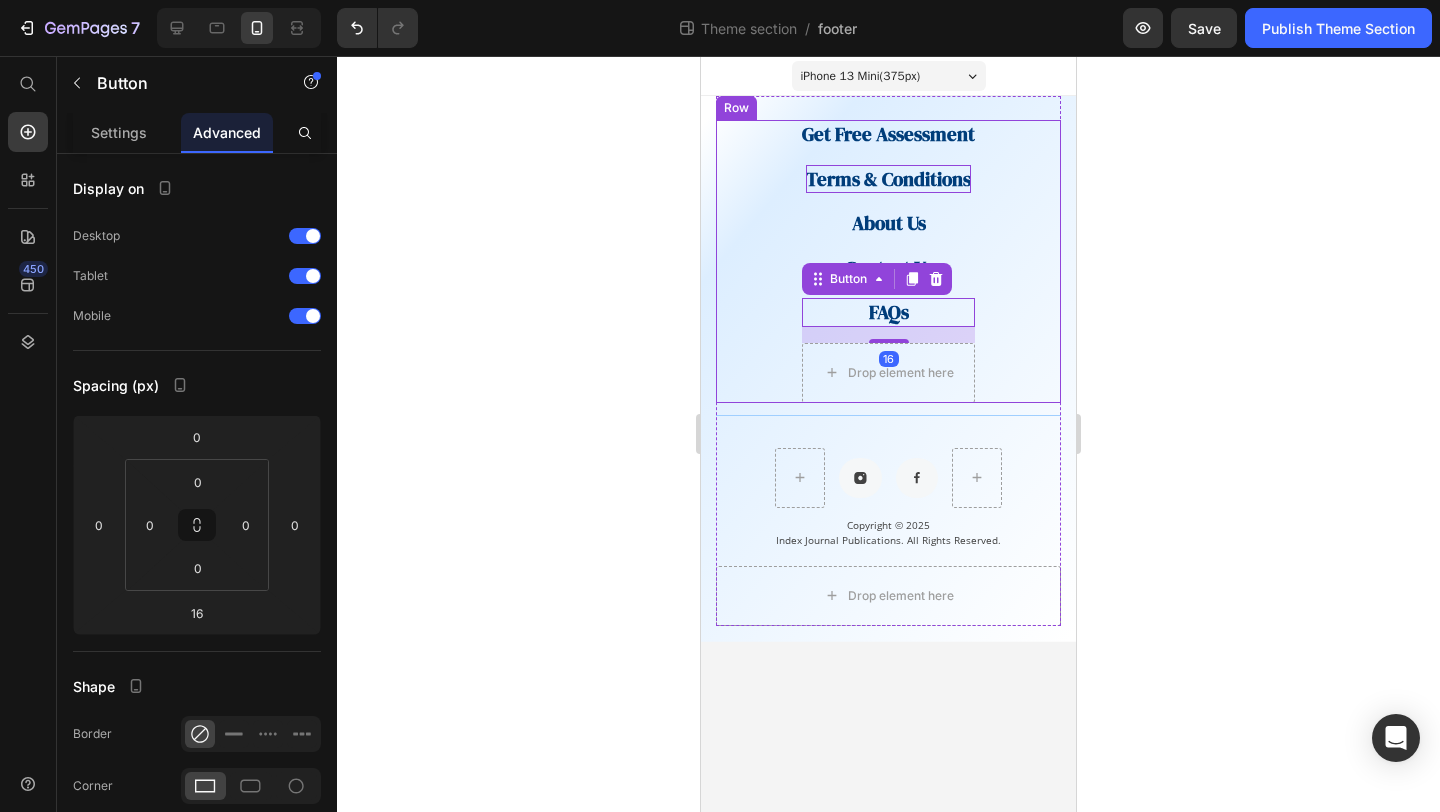 click on "Terms & Conditions" at bounding box center (888, 179) 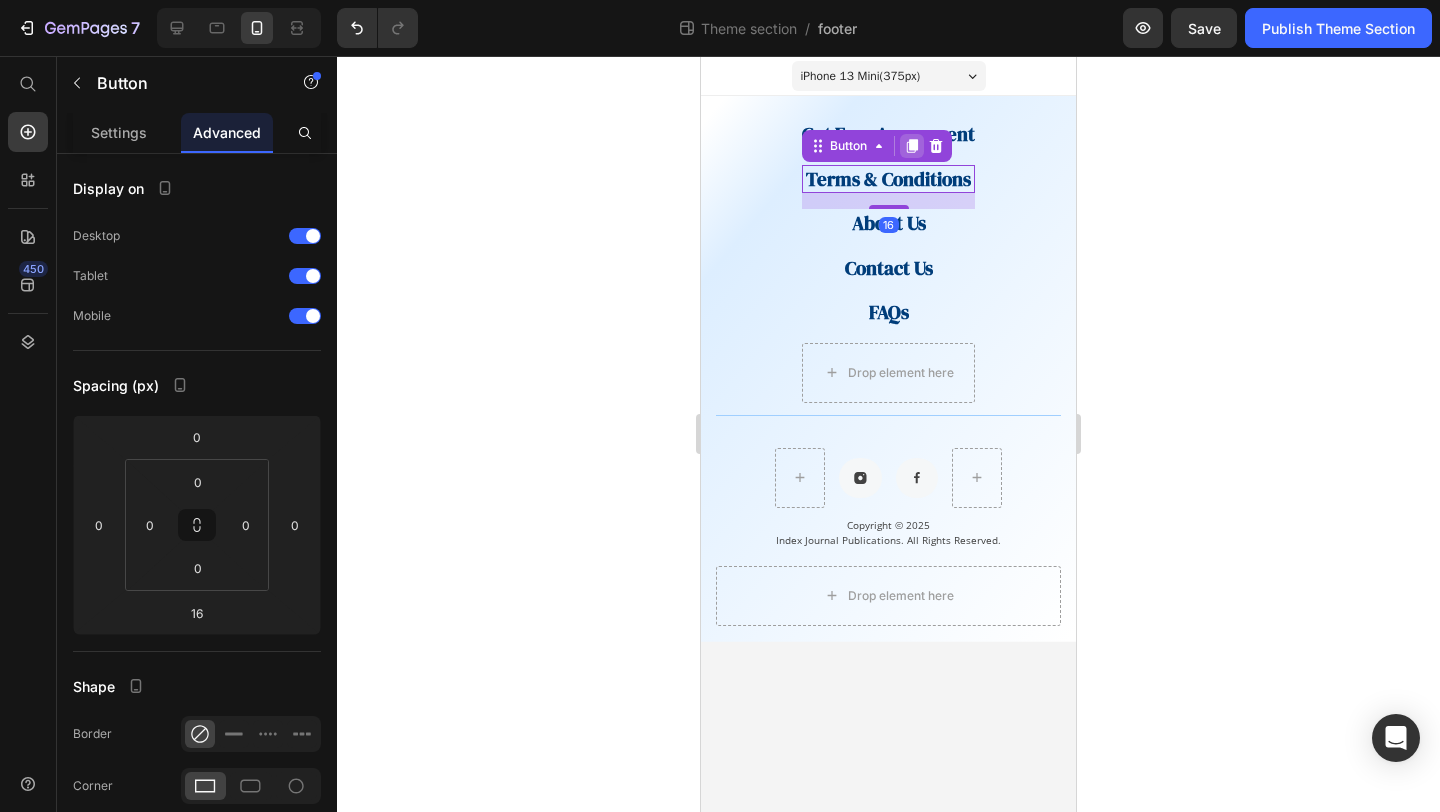 click 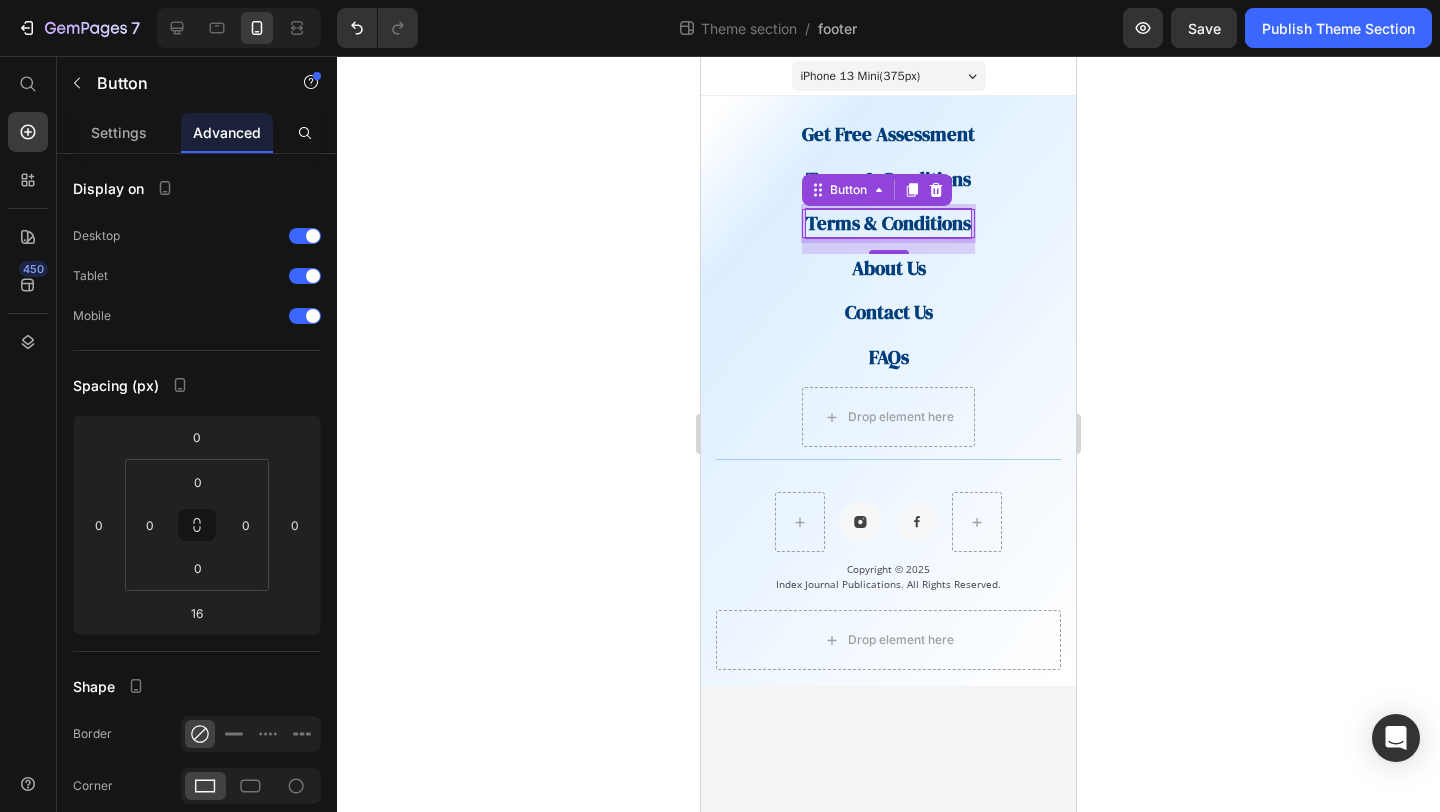 click on "Terms & Conditions" at bounding box center (888, 223) 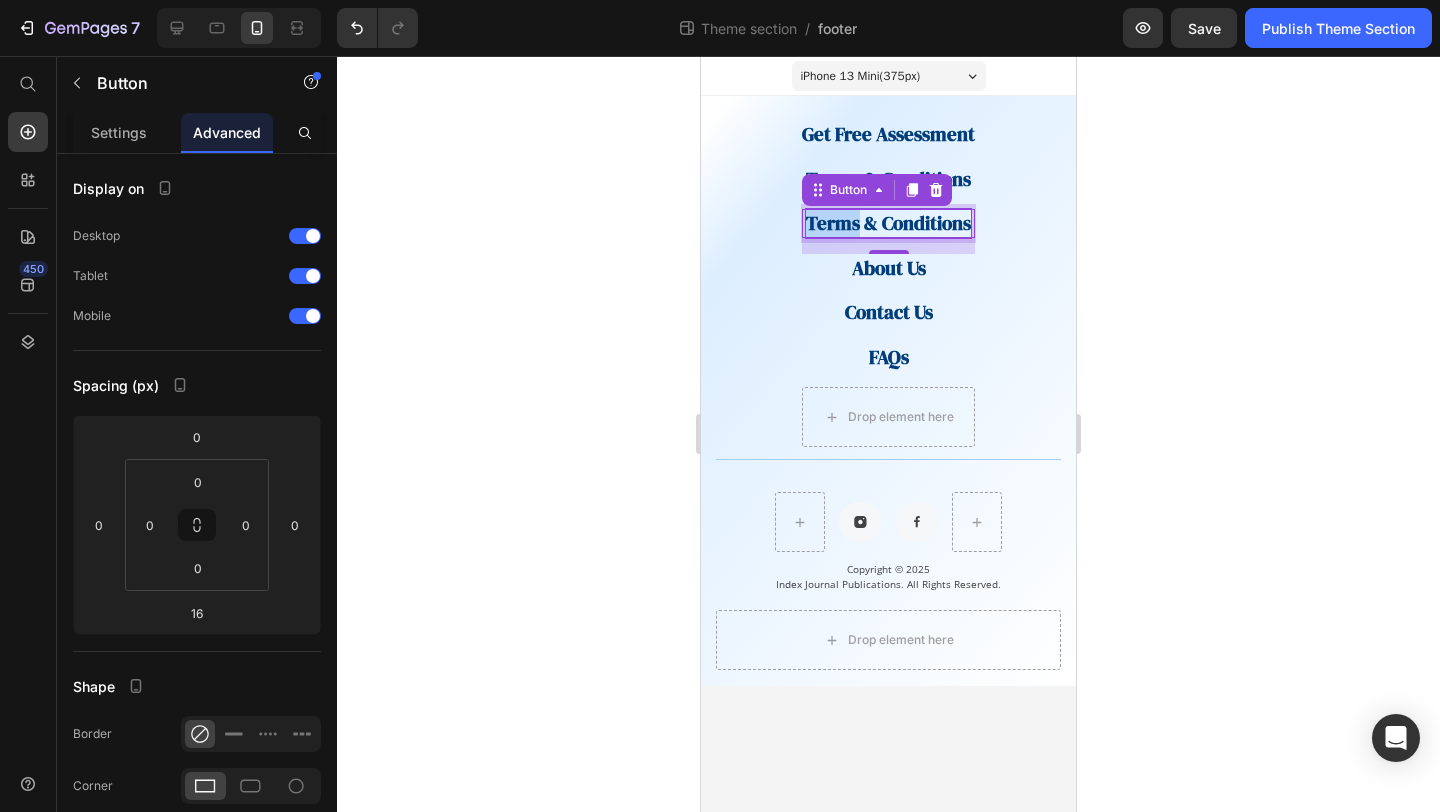 click on "Terms & Conditions" at bounding box center [888, 223] 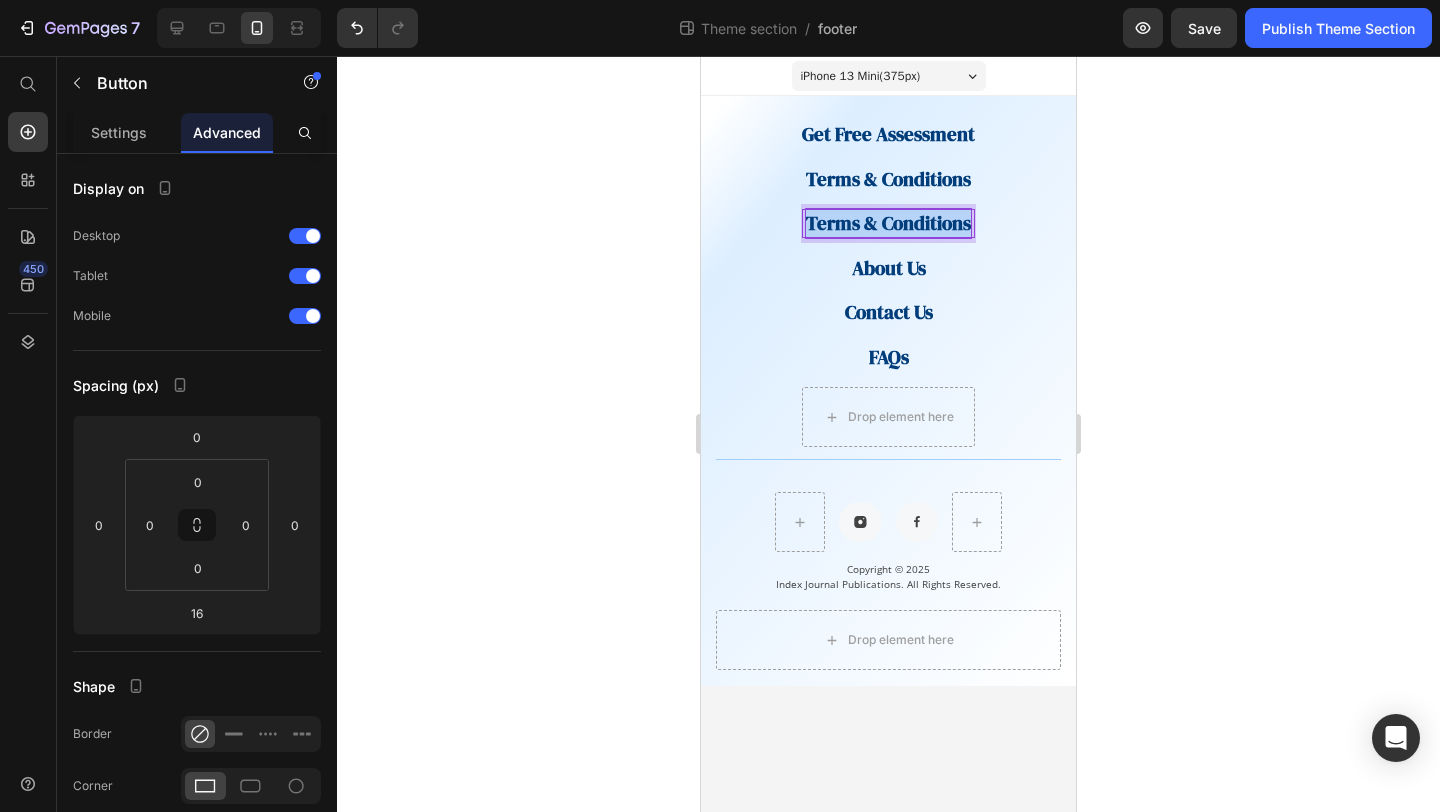 click on "Terms & Conditions" at bounding box center (888, 223) 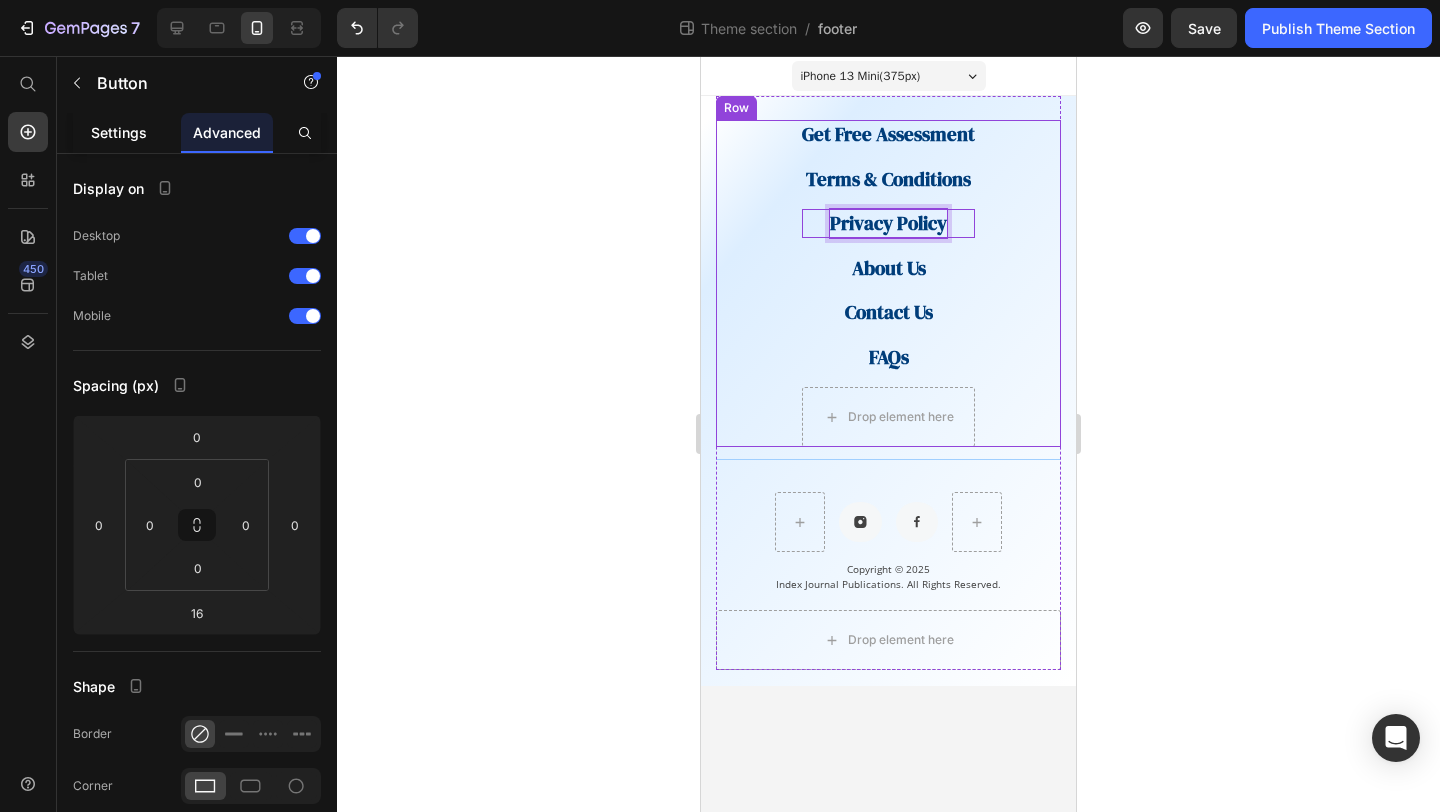 click on "Settings" at bounding box center (119, 132) 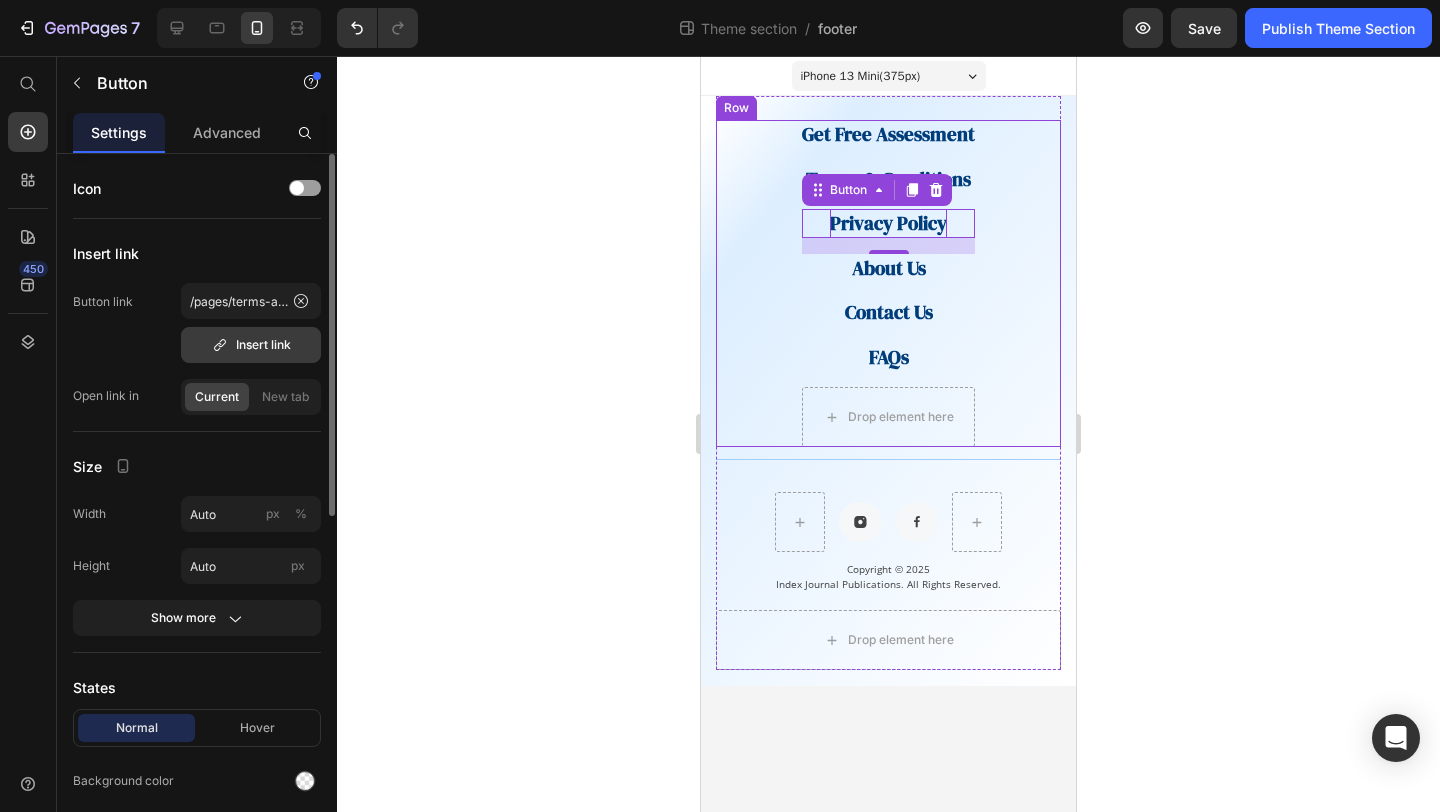 click on "Insert link" at bounding box center (251, 345) 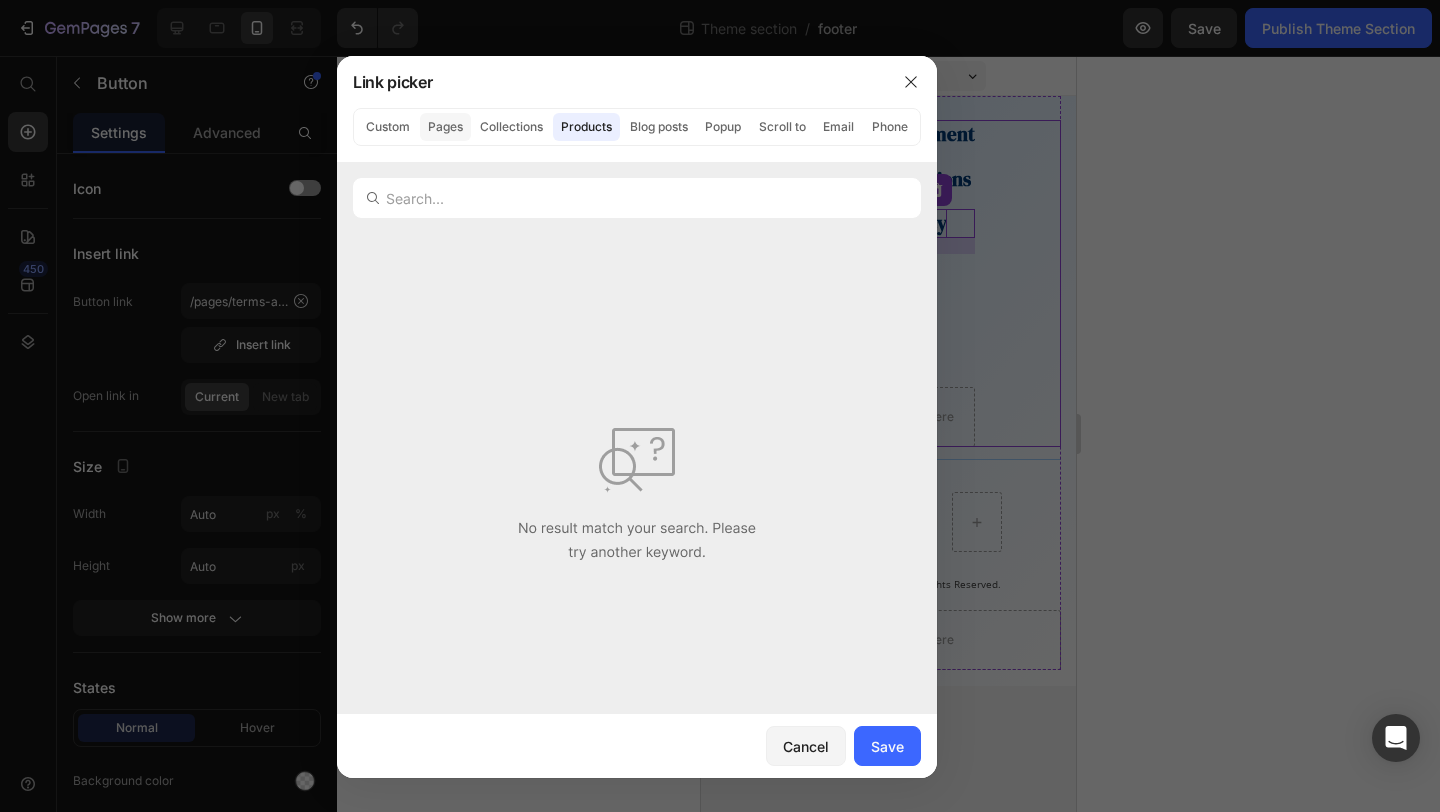 click on "Pages" 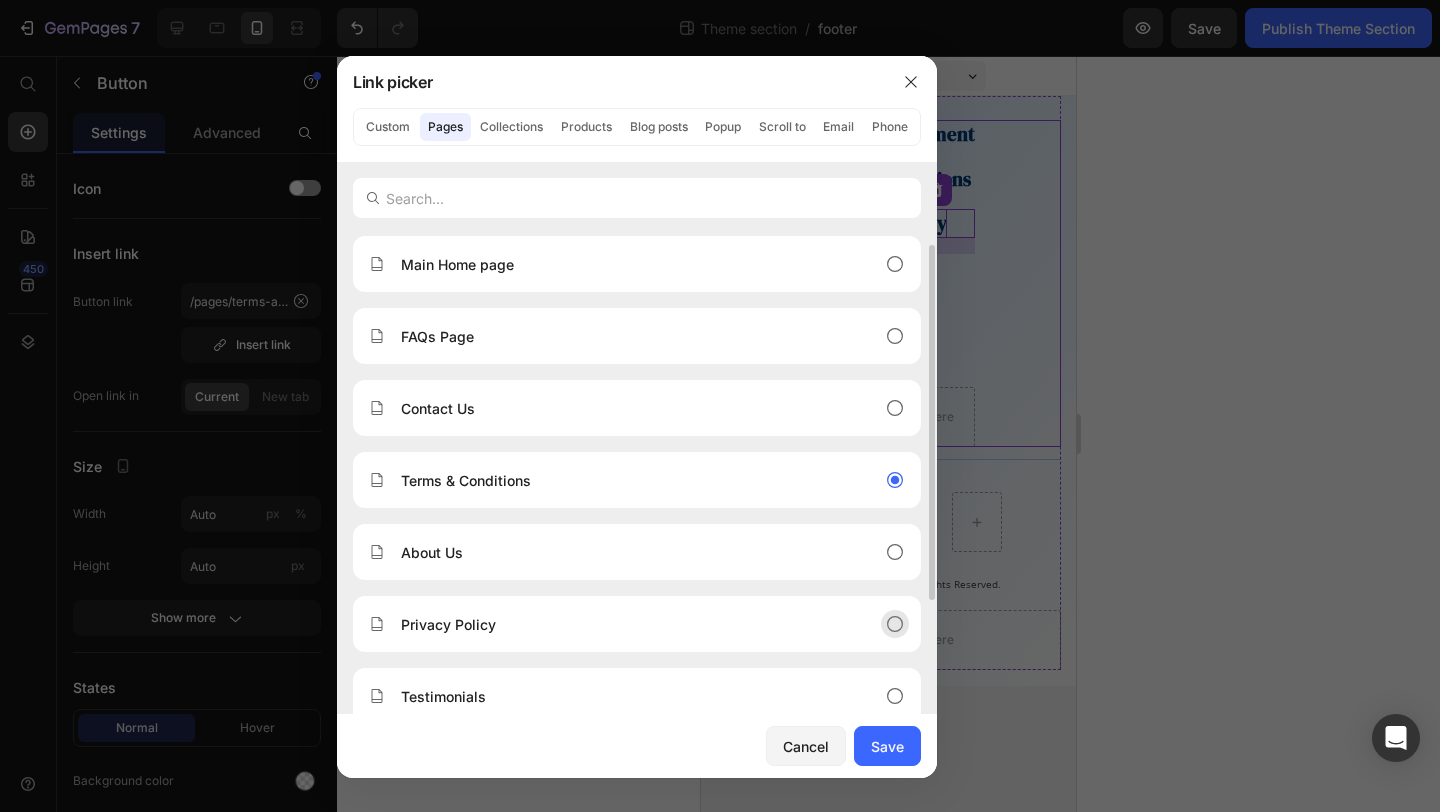 scroll, scrollTop: 89, scrollLeft: 0, axis: vertical 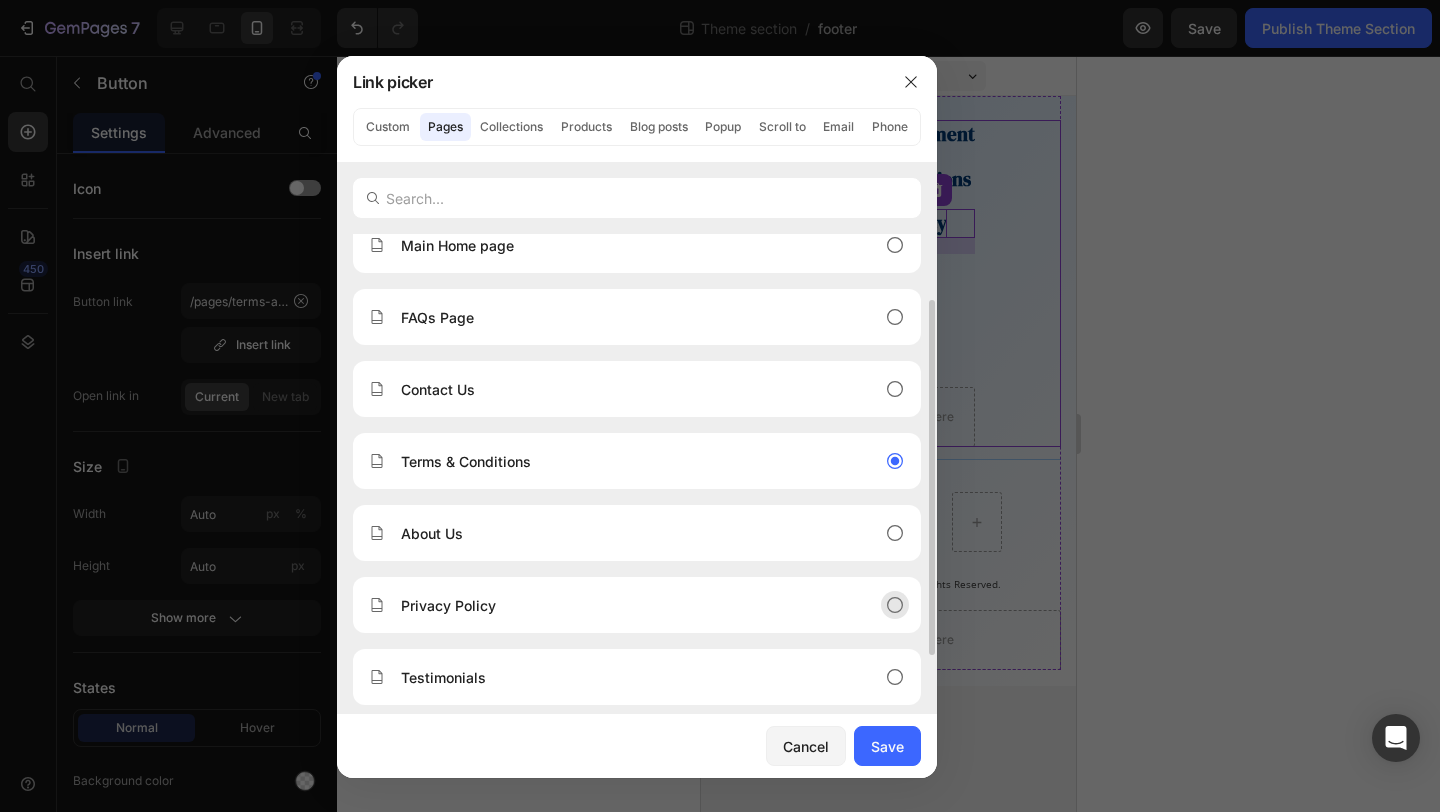 click on "Privacy Policy" 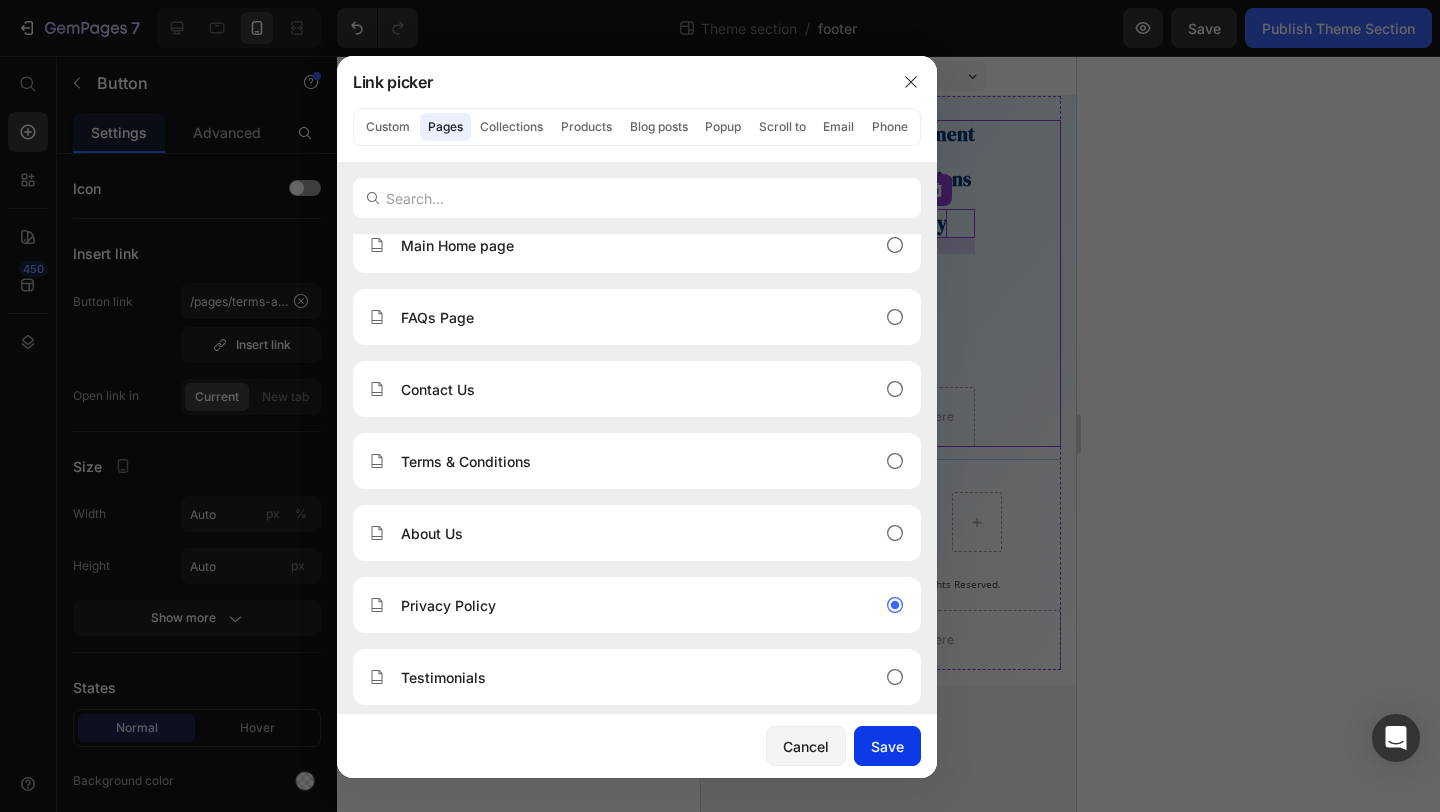 click on "Save" at bounding box center (887, 746) 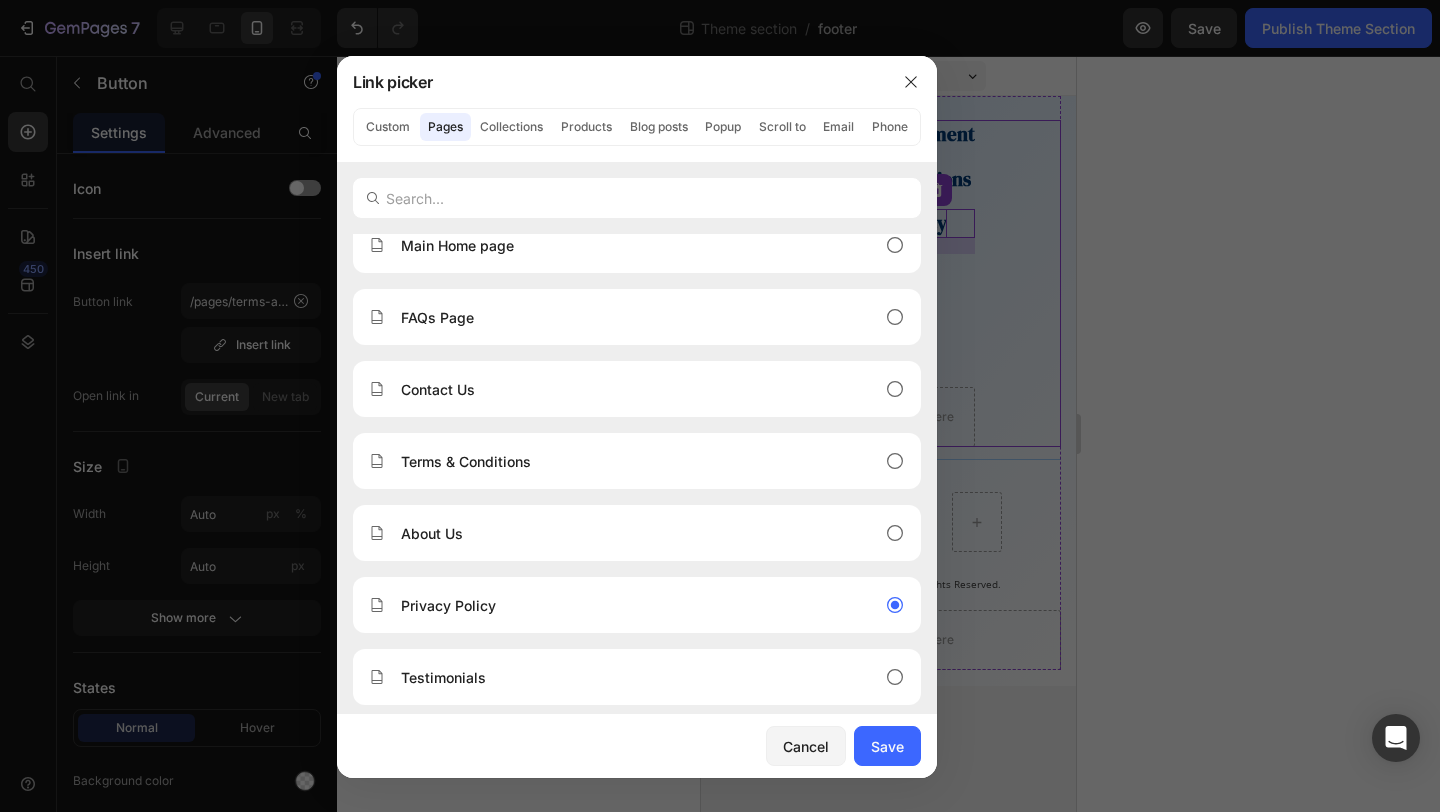 type on "/pages/shipping-policy-page" 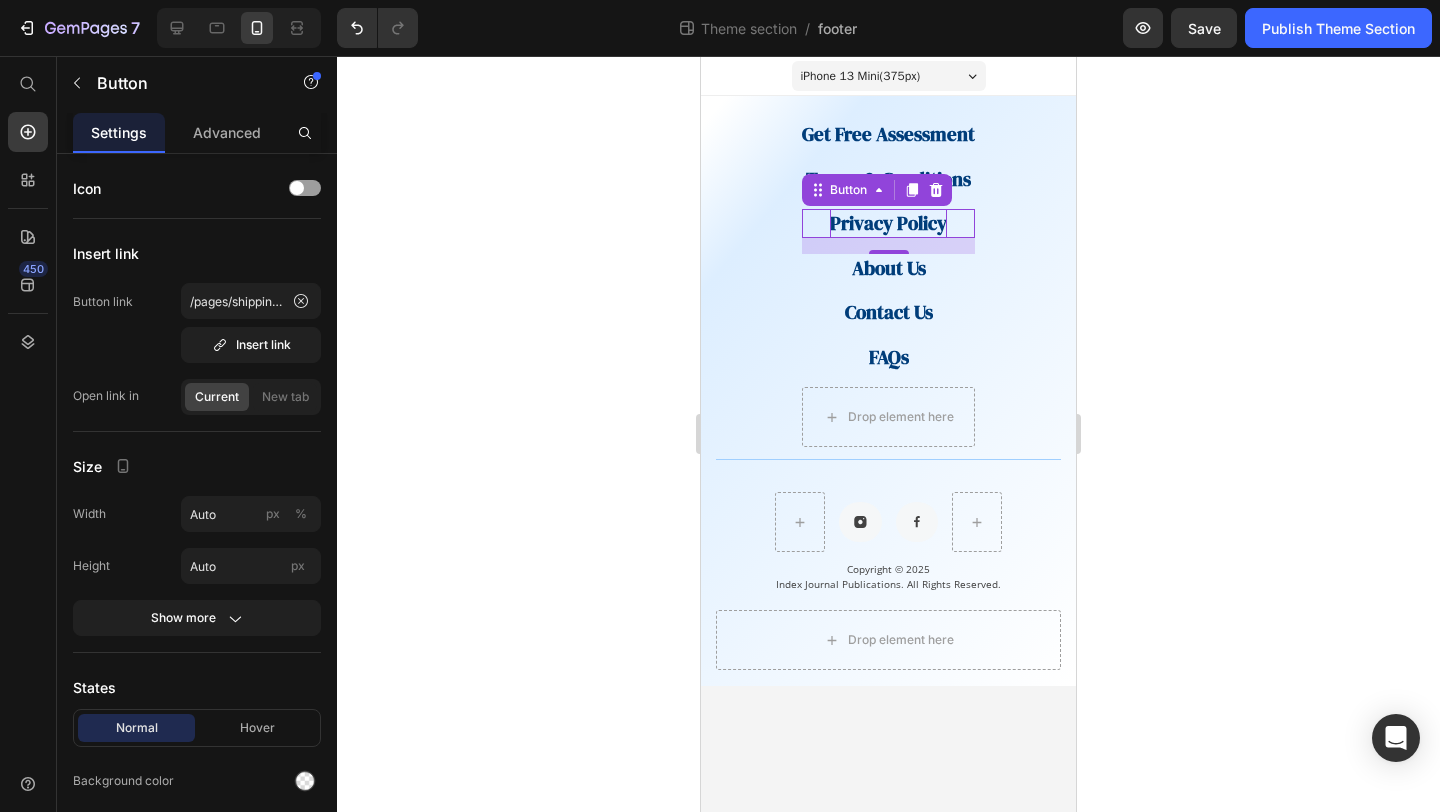 click 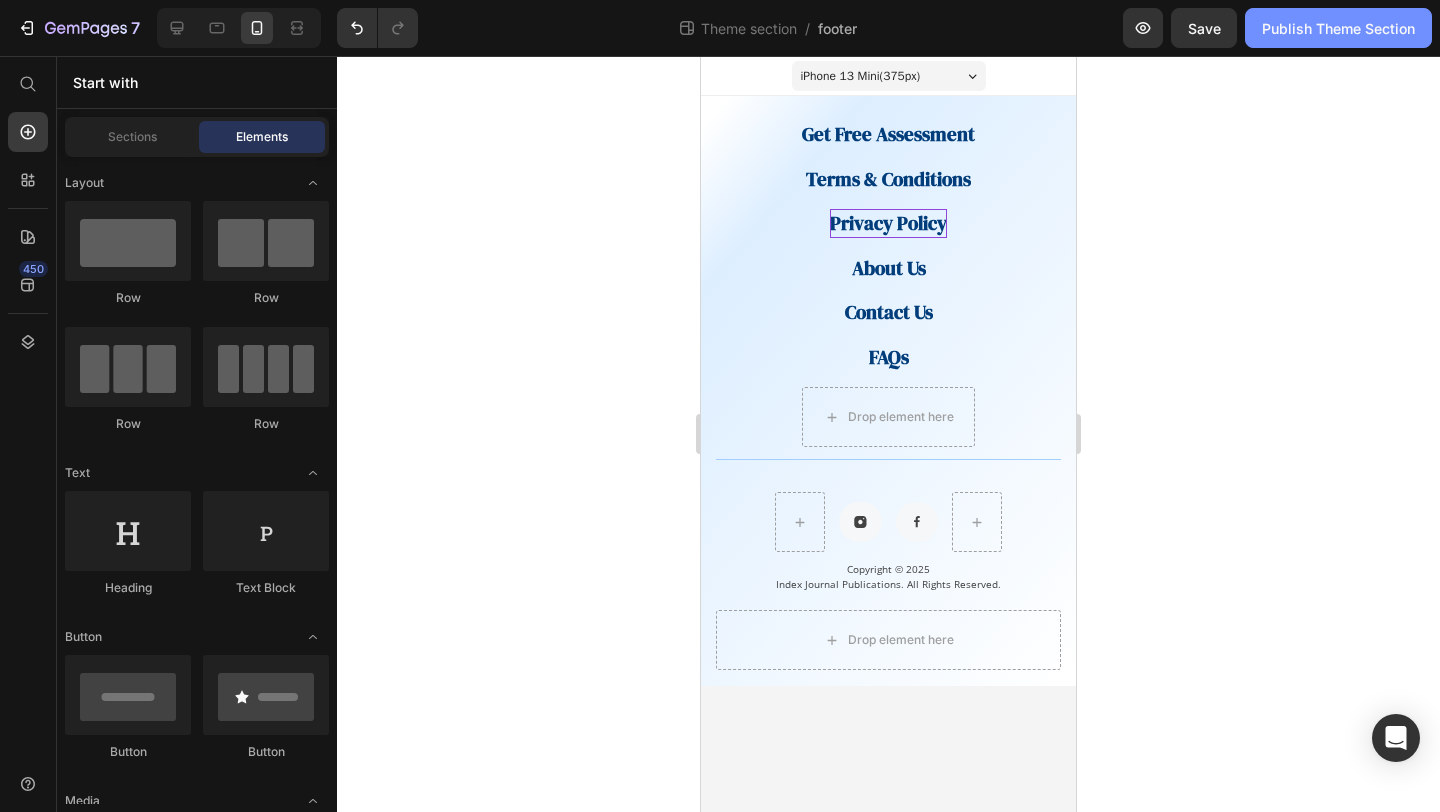 click on "Publish Theme Section" at bounding box center (1338, 28) 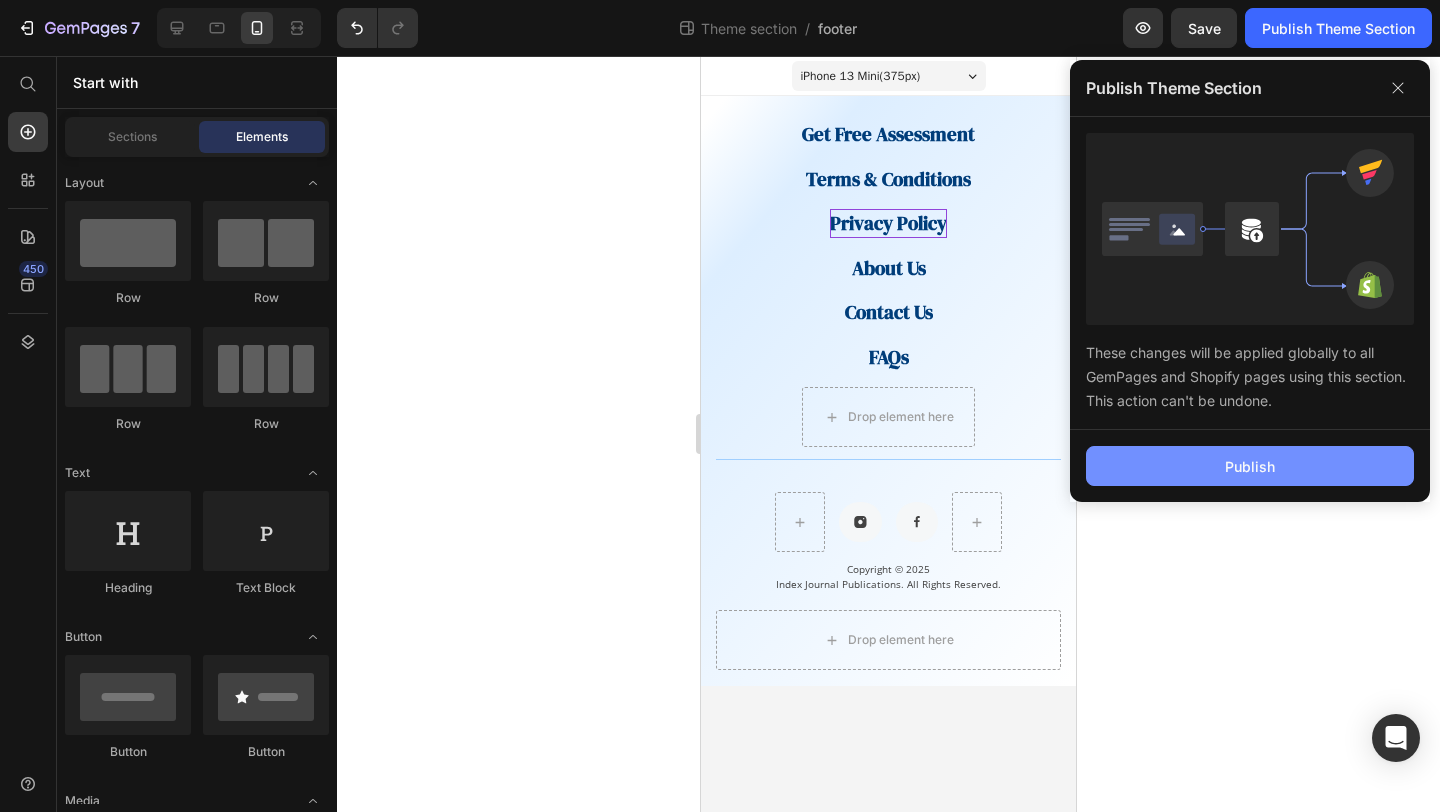 click on "Publish" 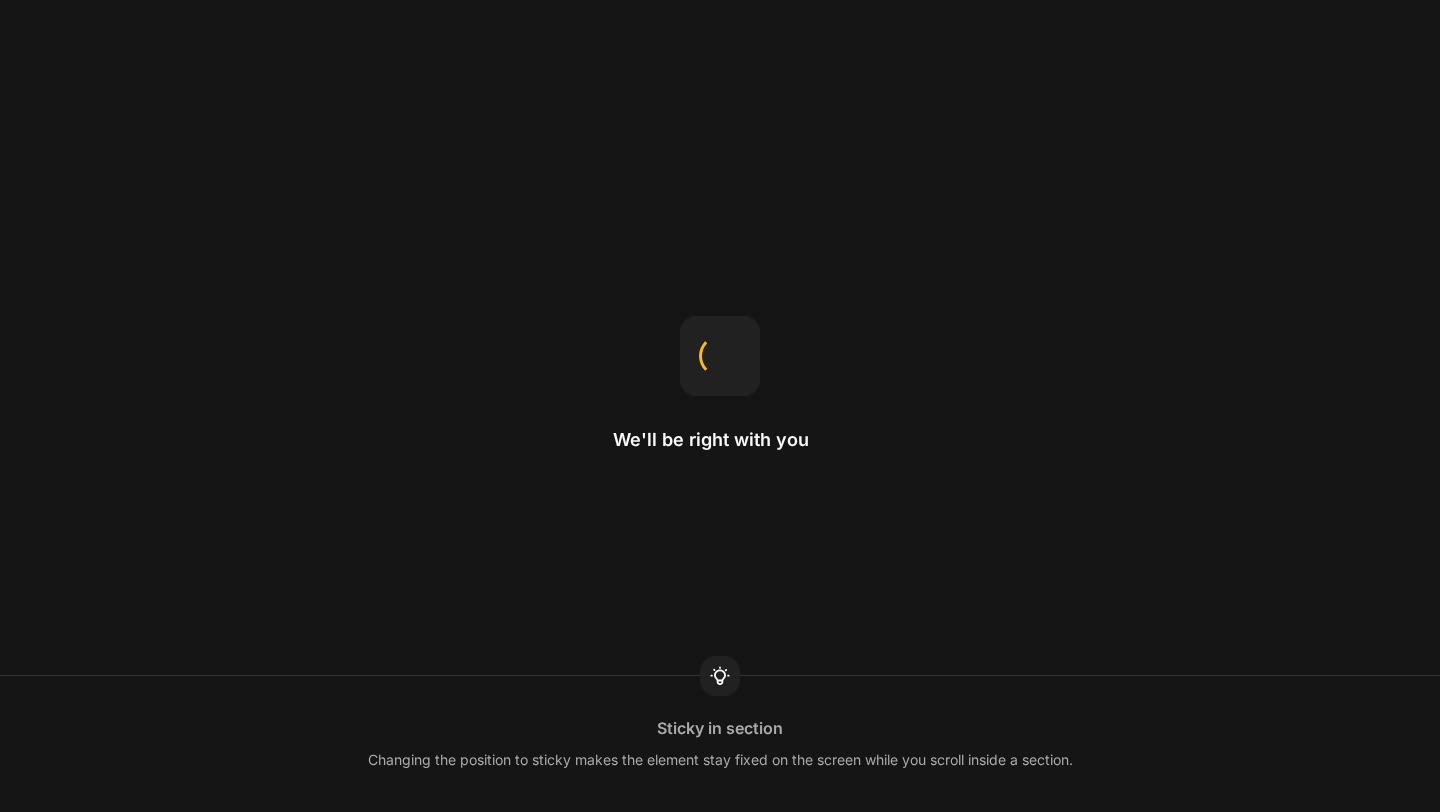 scroll, scrollTop: 0, scrollLeft: 0, axis: both 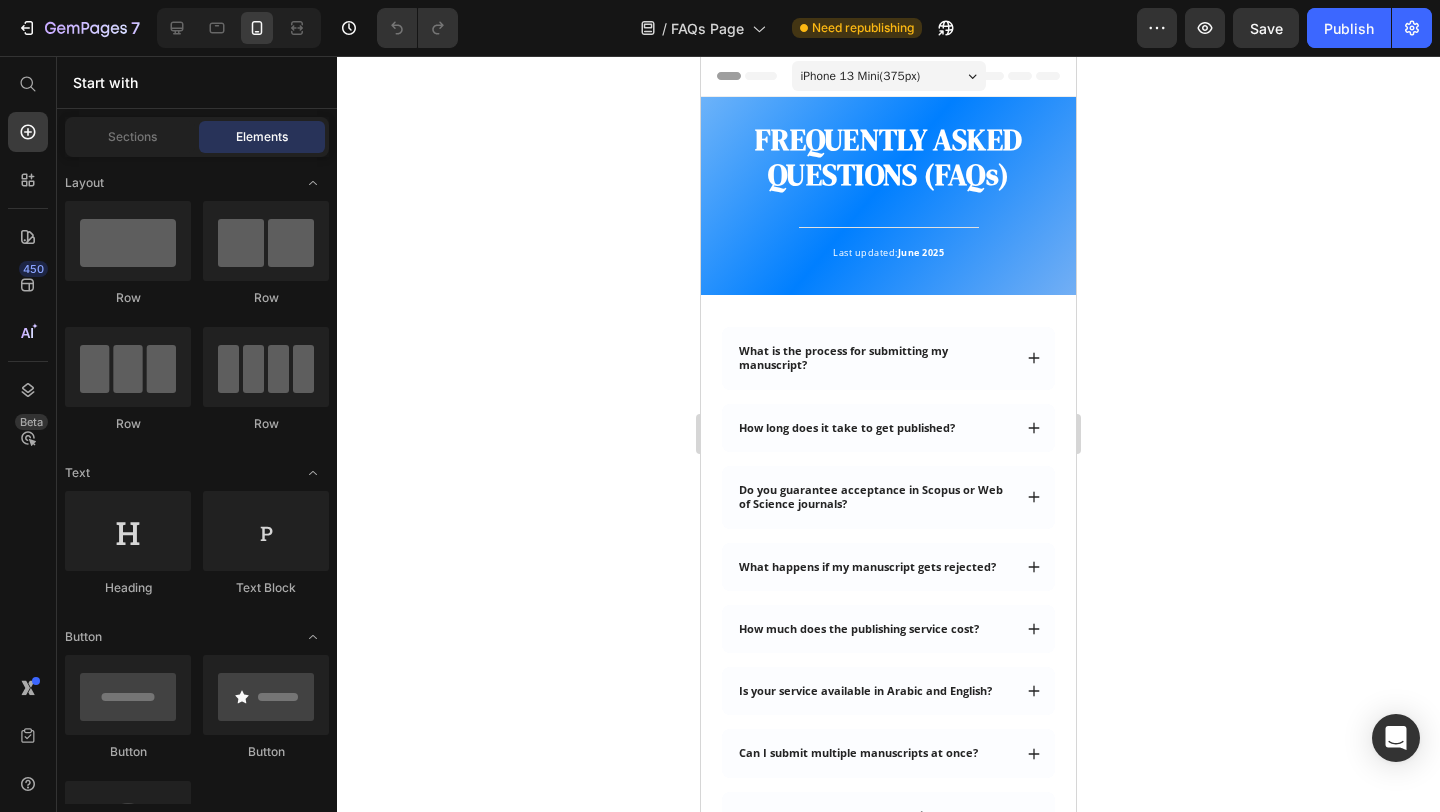 click on "iPhone 13 Mini  ( 375 px)" at bounding box center (861, 76) 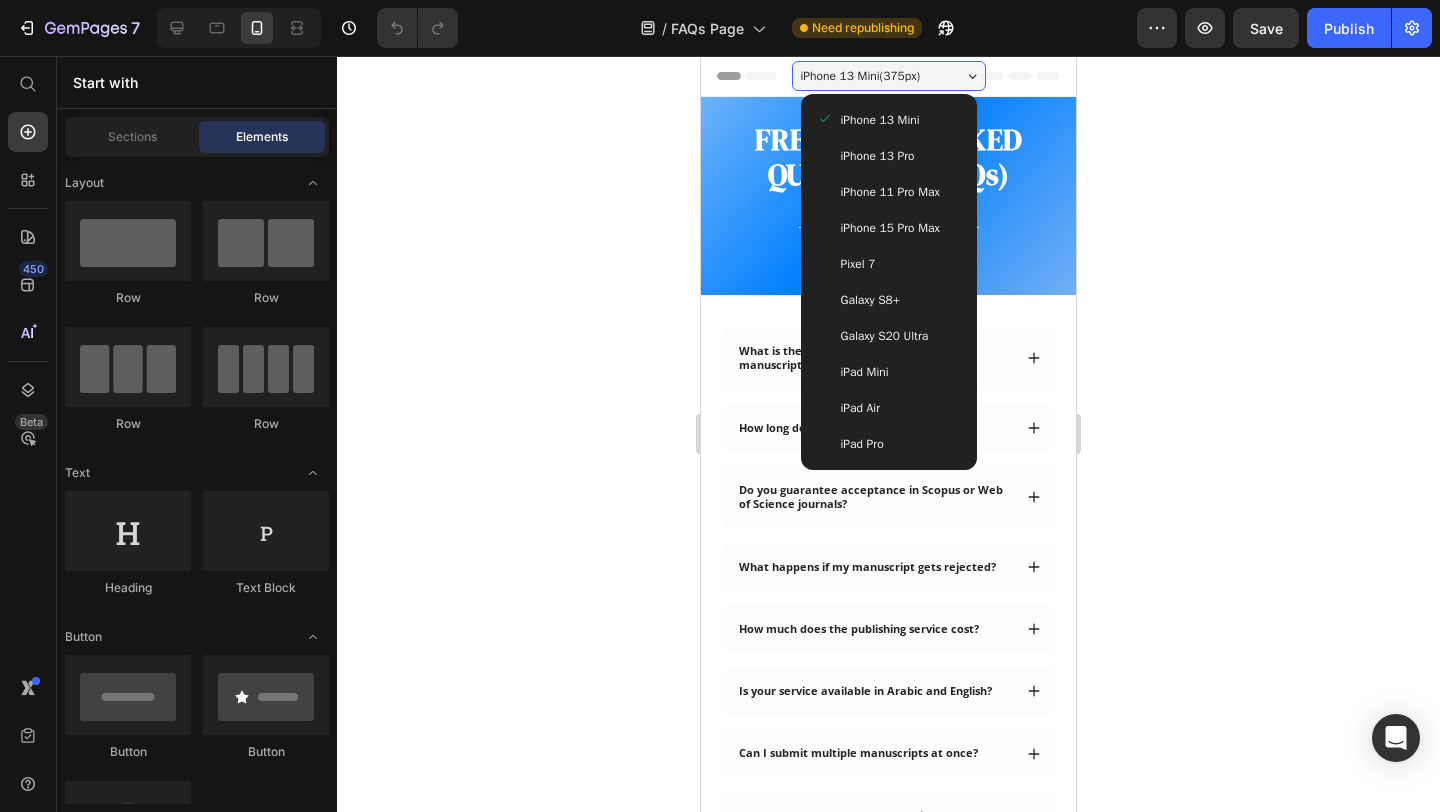 click on "iPhone 15 Pro Max" at bounding box center (890, 228) 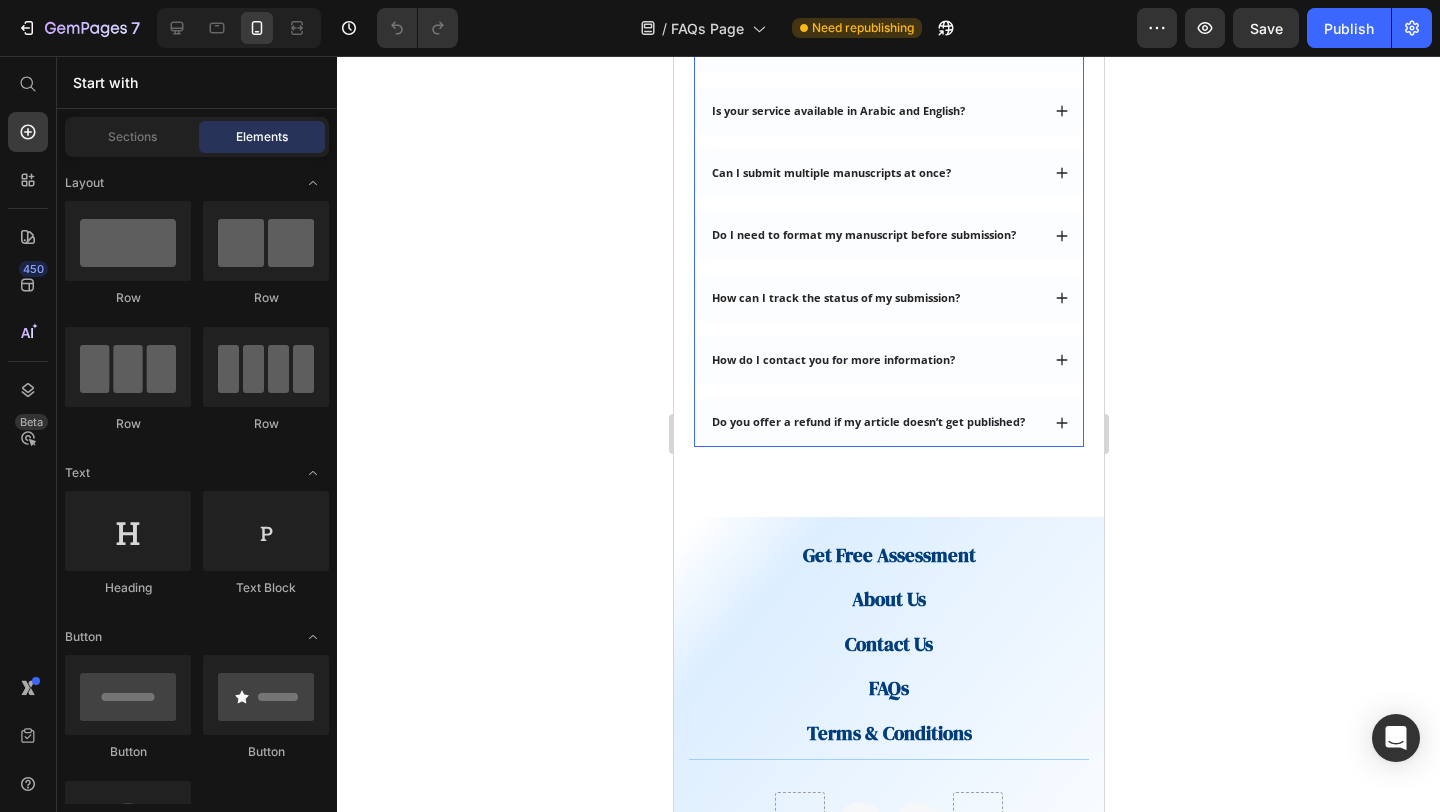 scroll, scrollTop: 0, scrollLeft: 0, axis: both 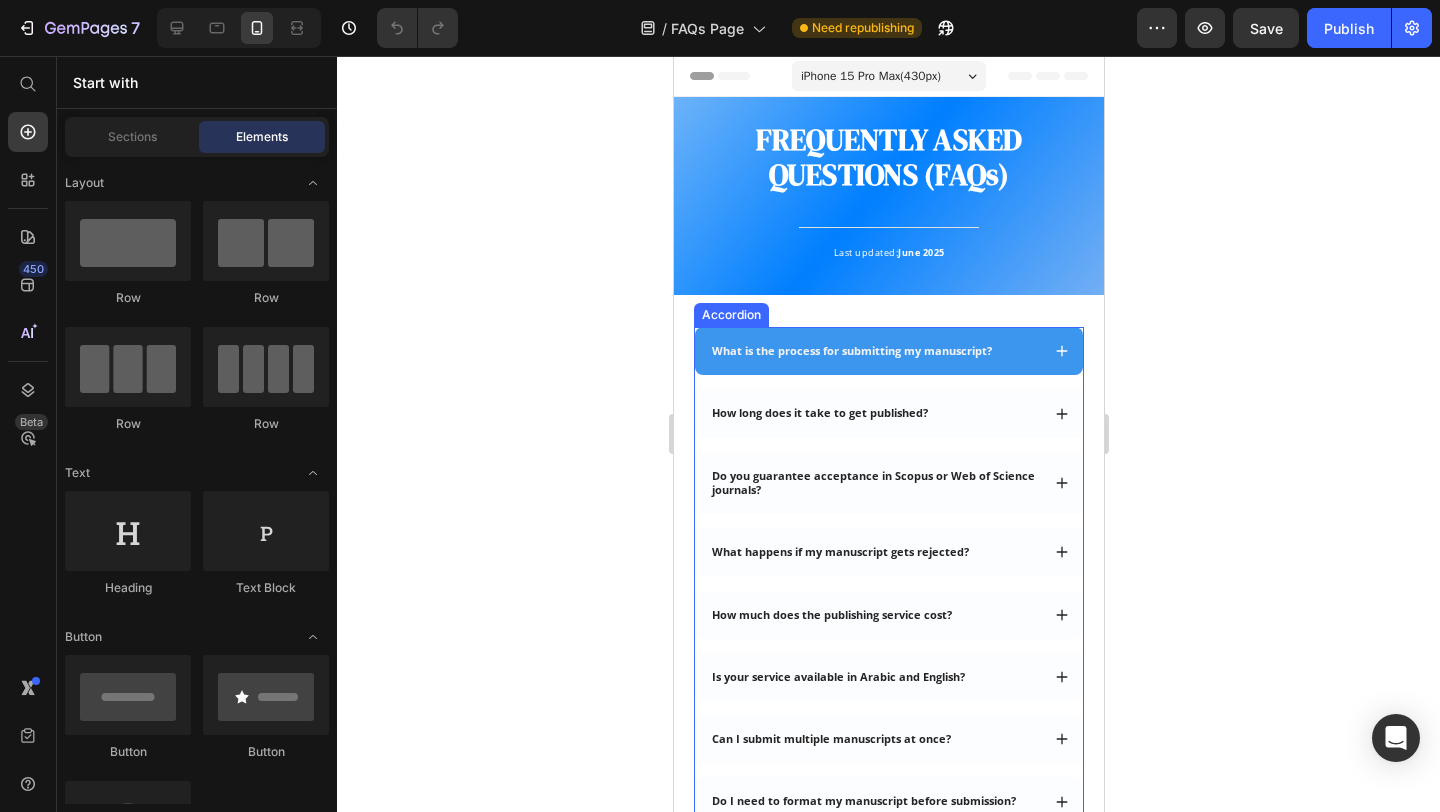 click 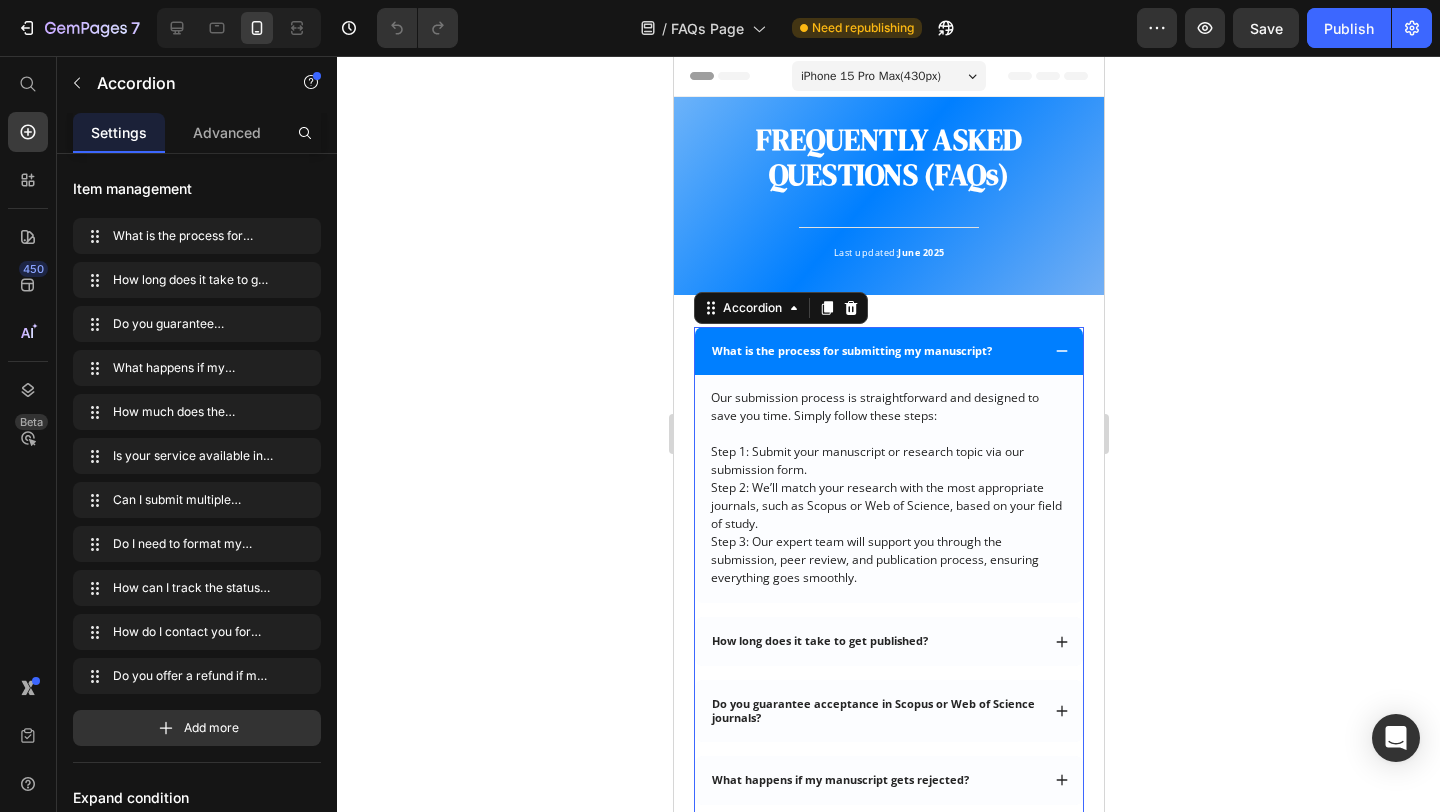 click 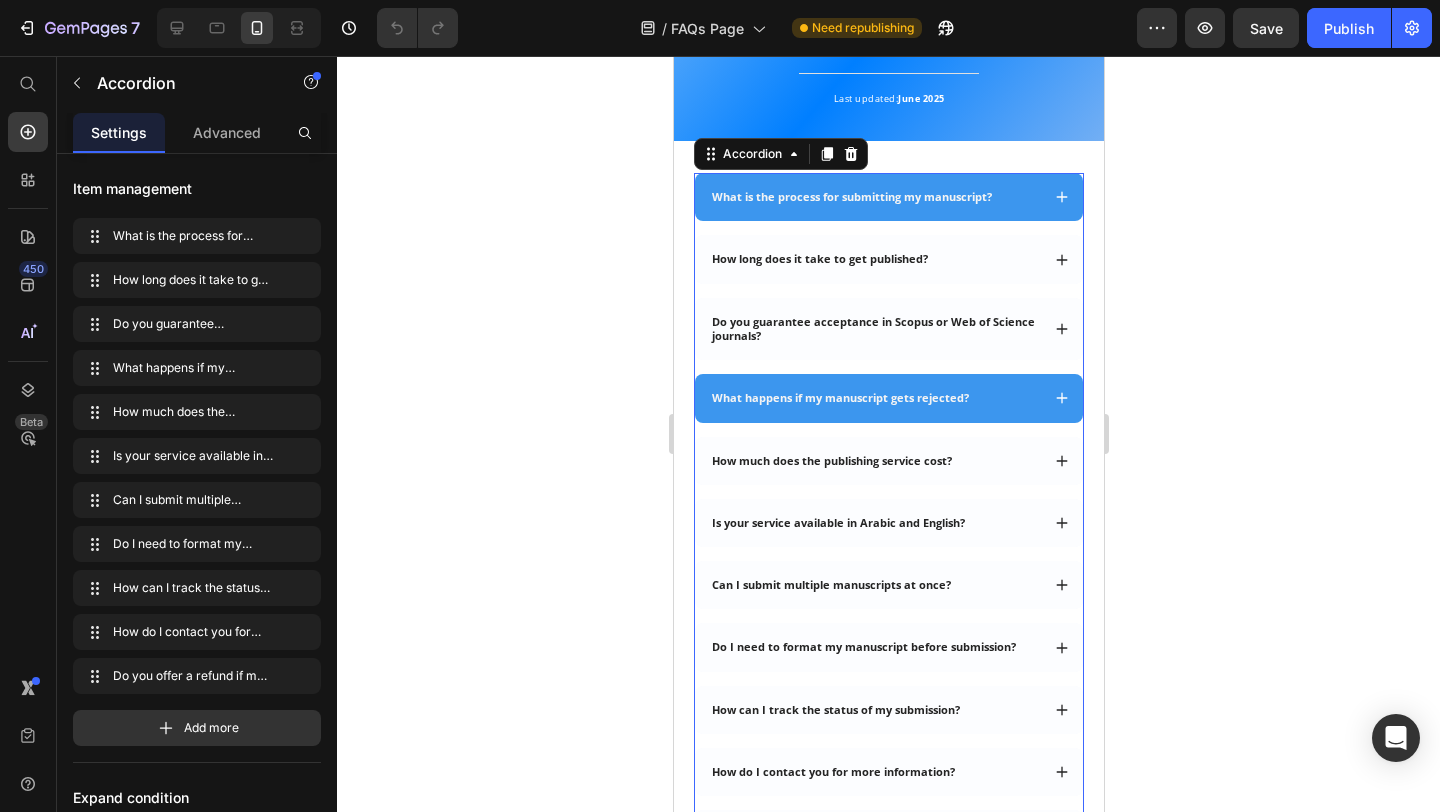 scroll, scrollTop: 0, scrollLeft: 0, axis: both 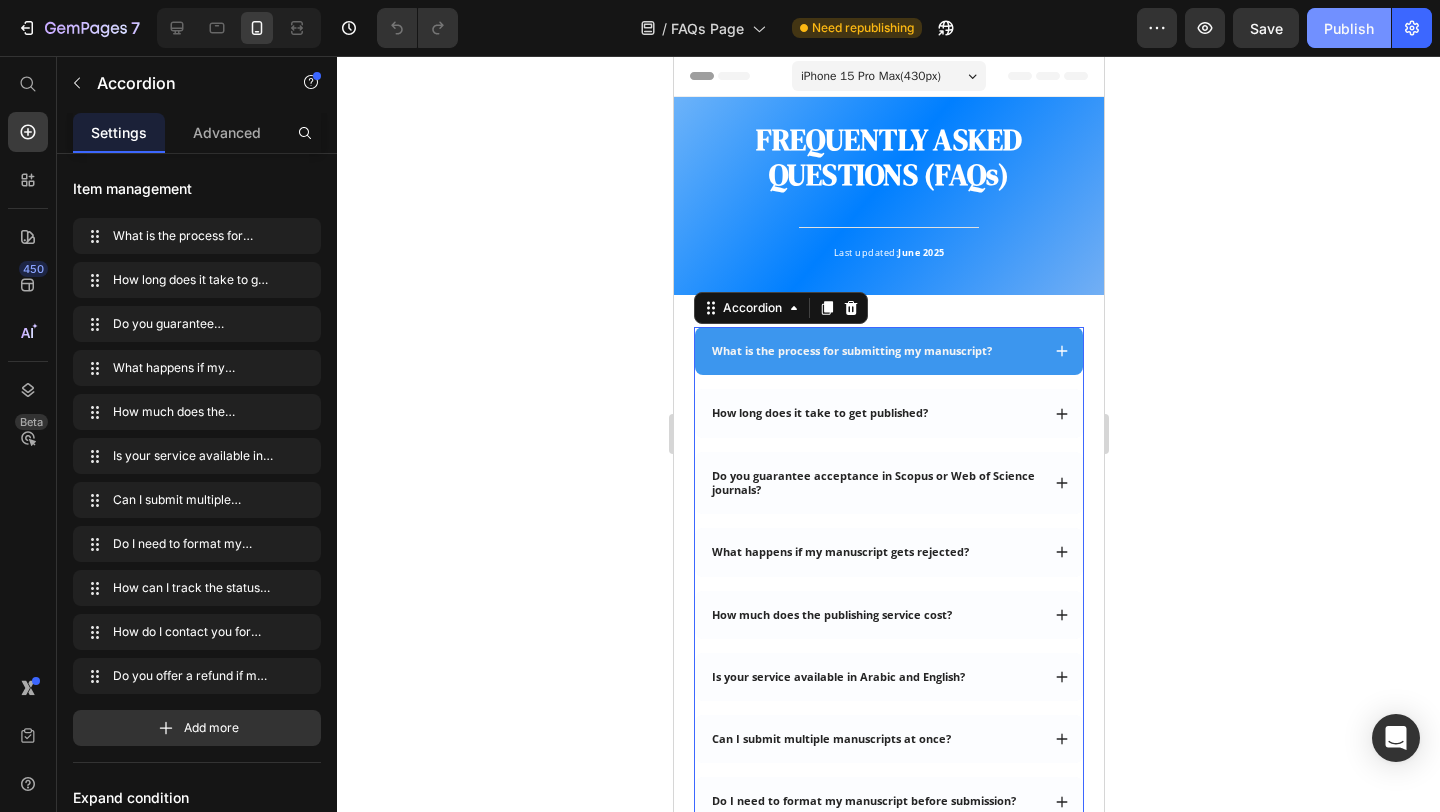 click on "Publish" at bounding box center [1349, 28] 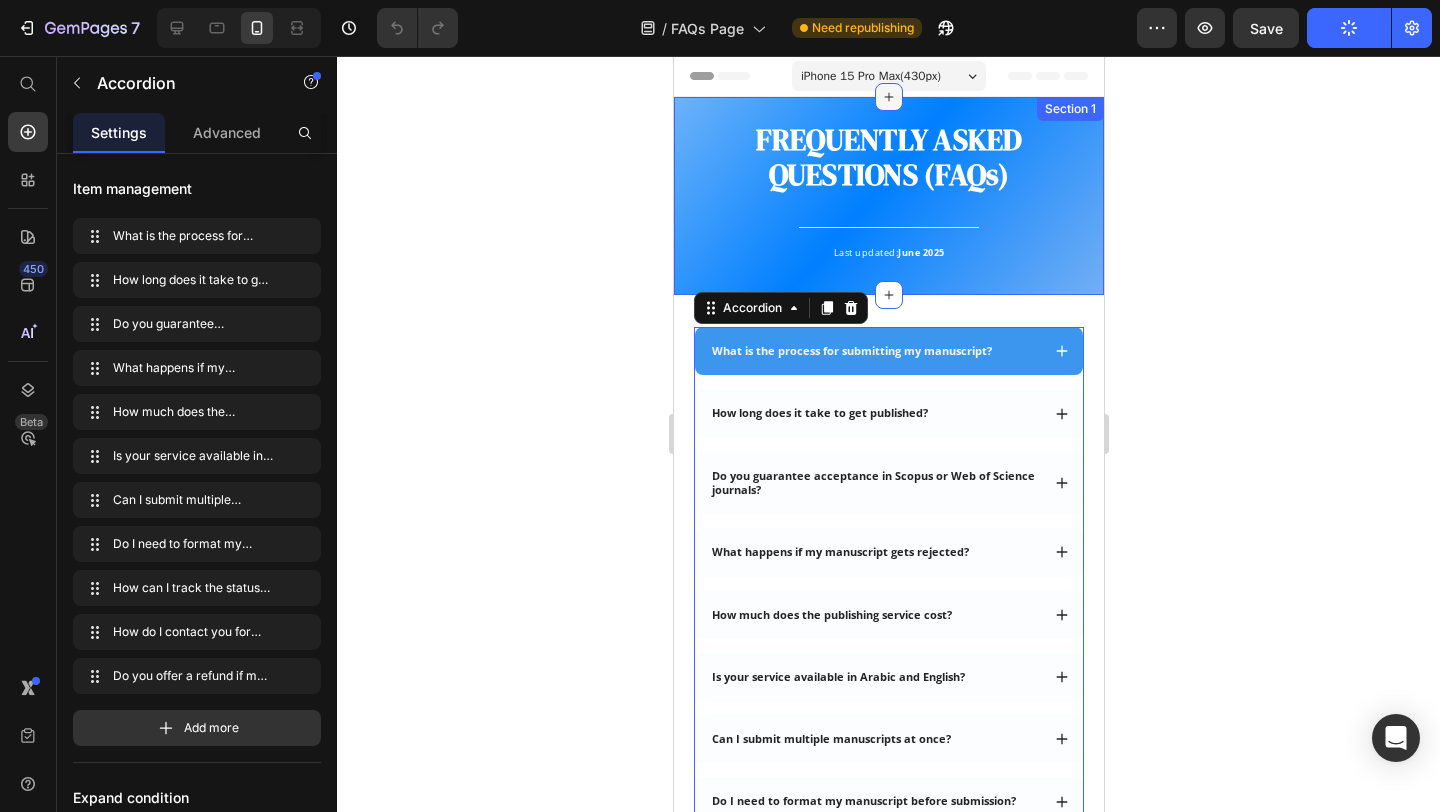click 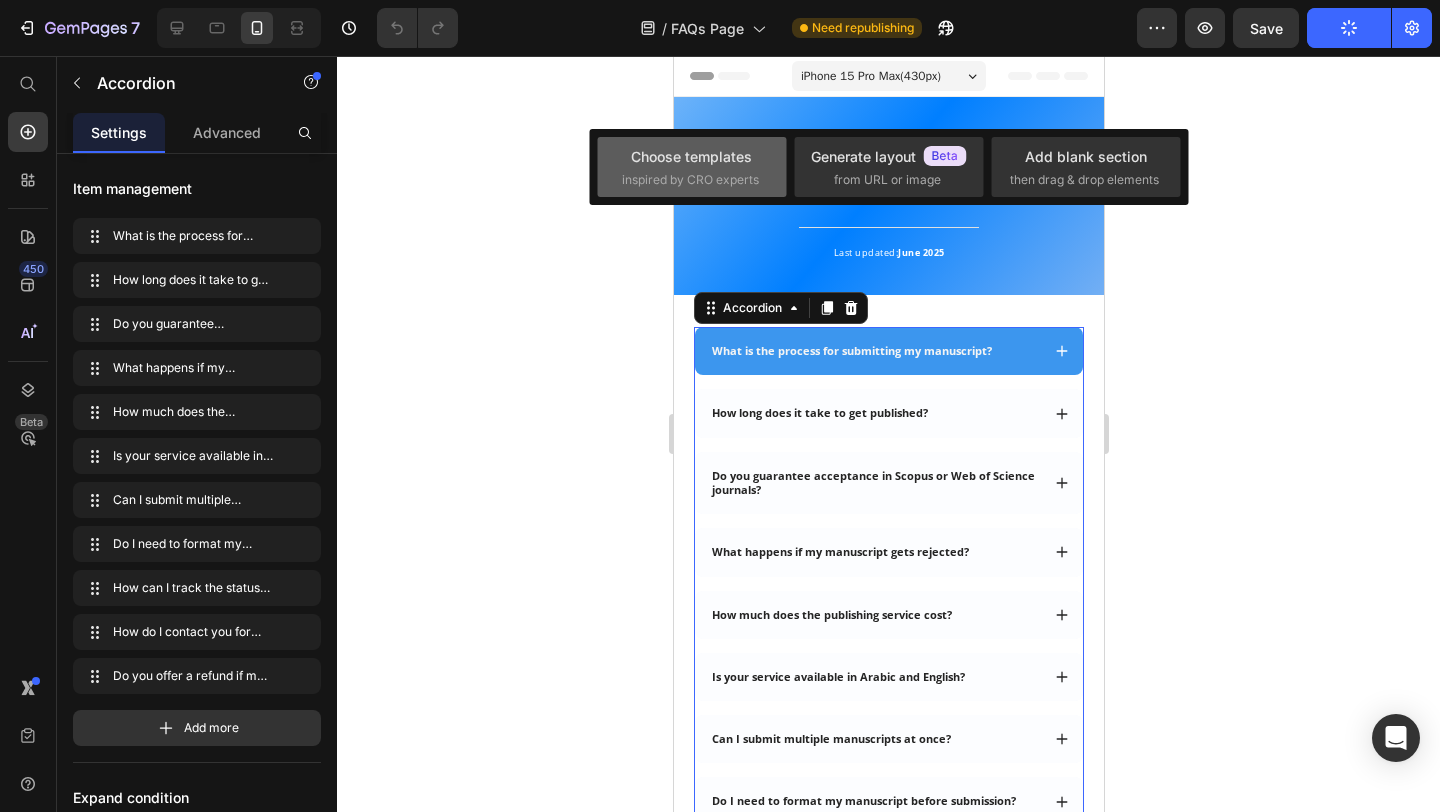click on "Choose templates" at bounding box center (691, 156) 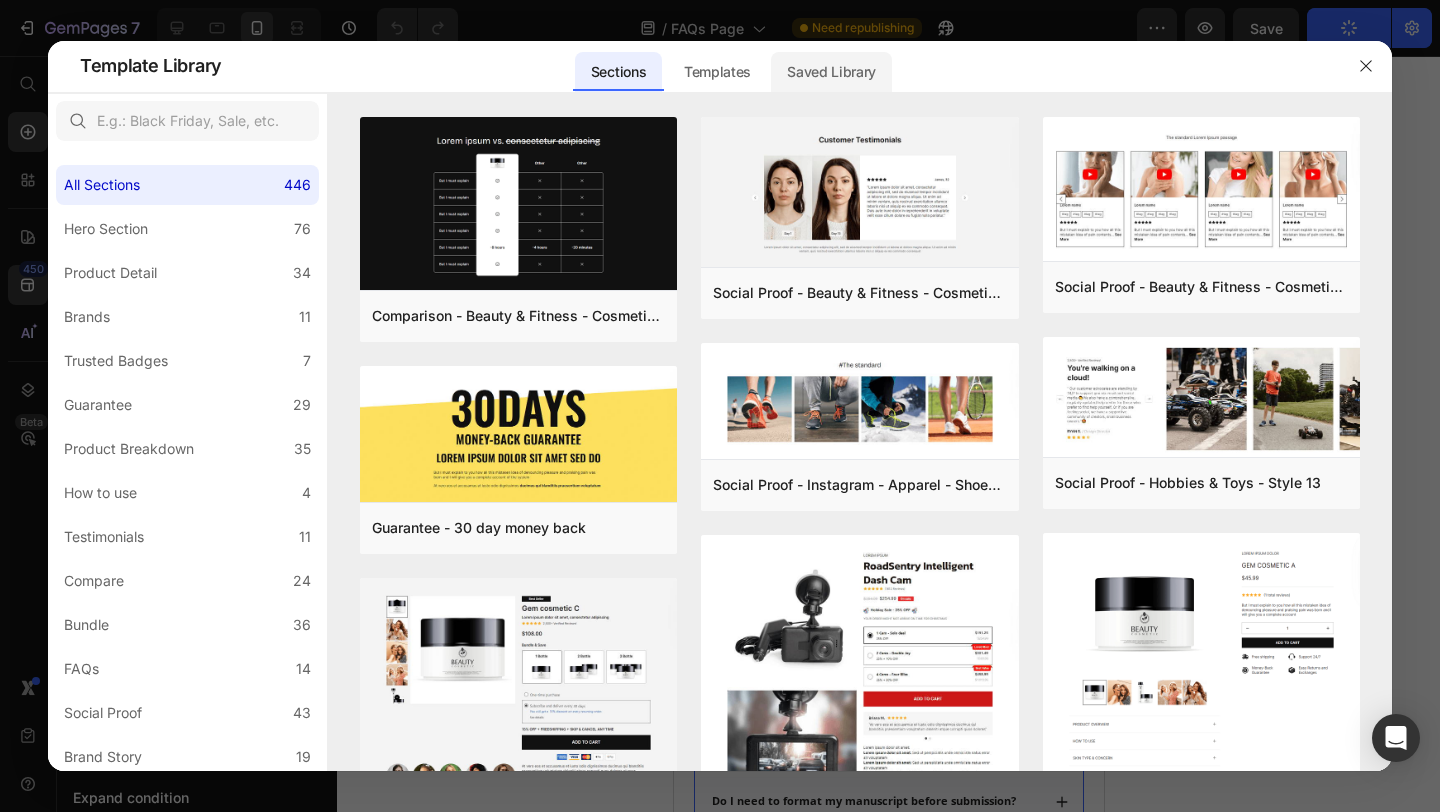 click on "Saved Library" 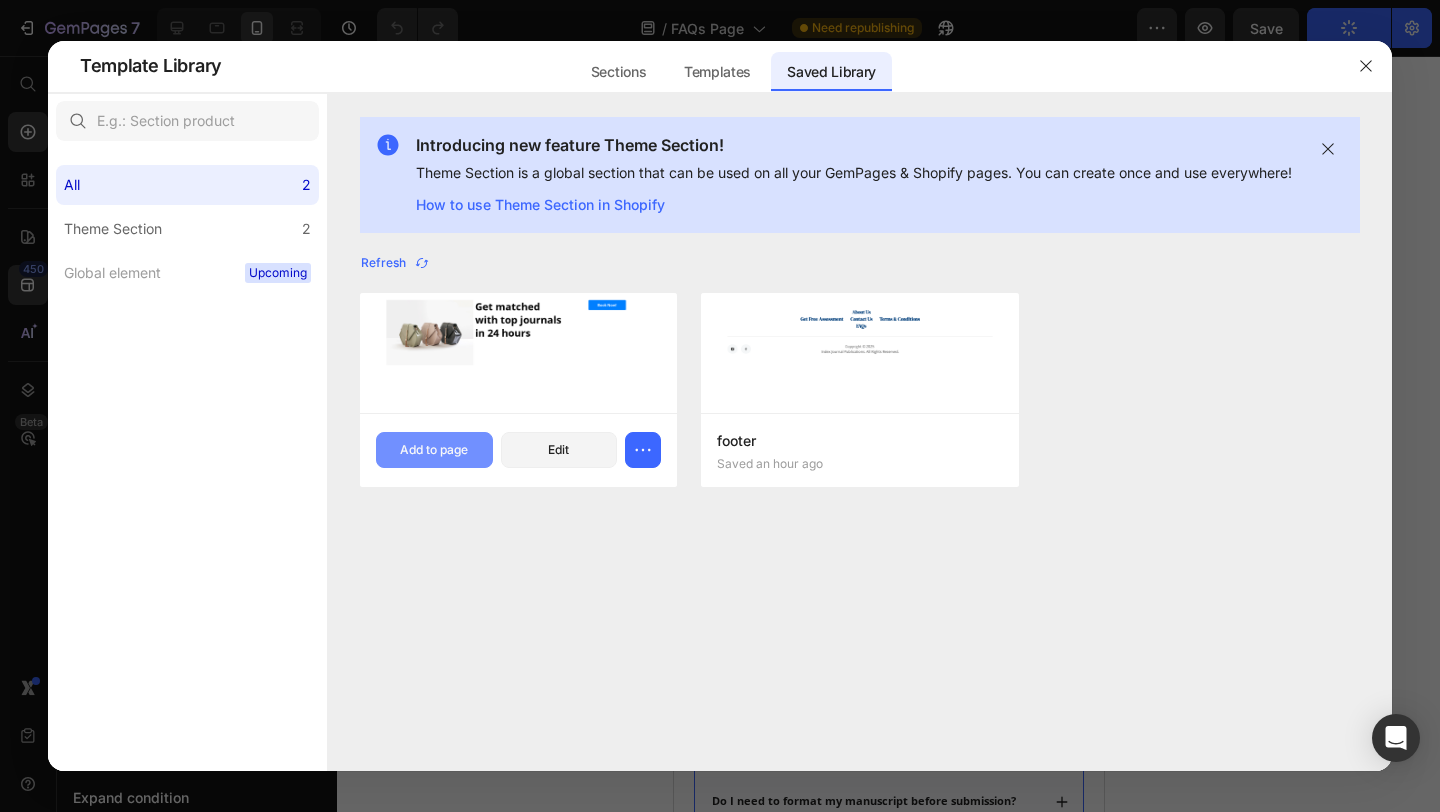 click on "Add to page" at bounding box center (434, 450) 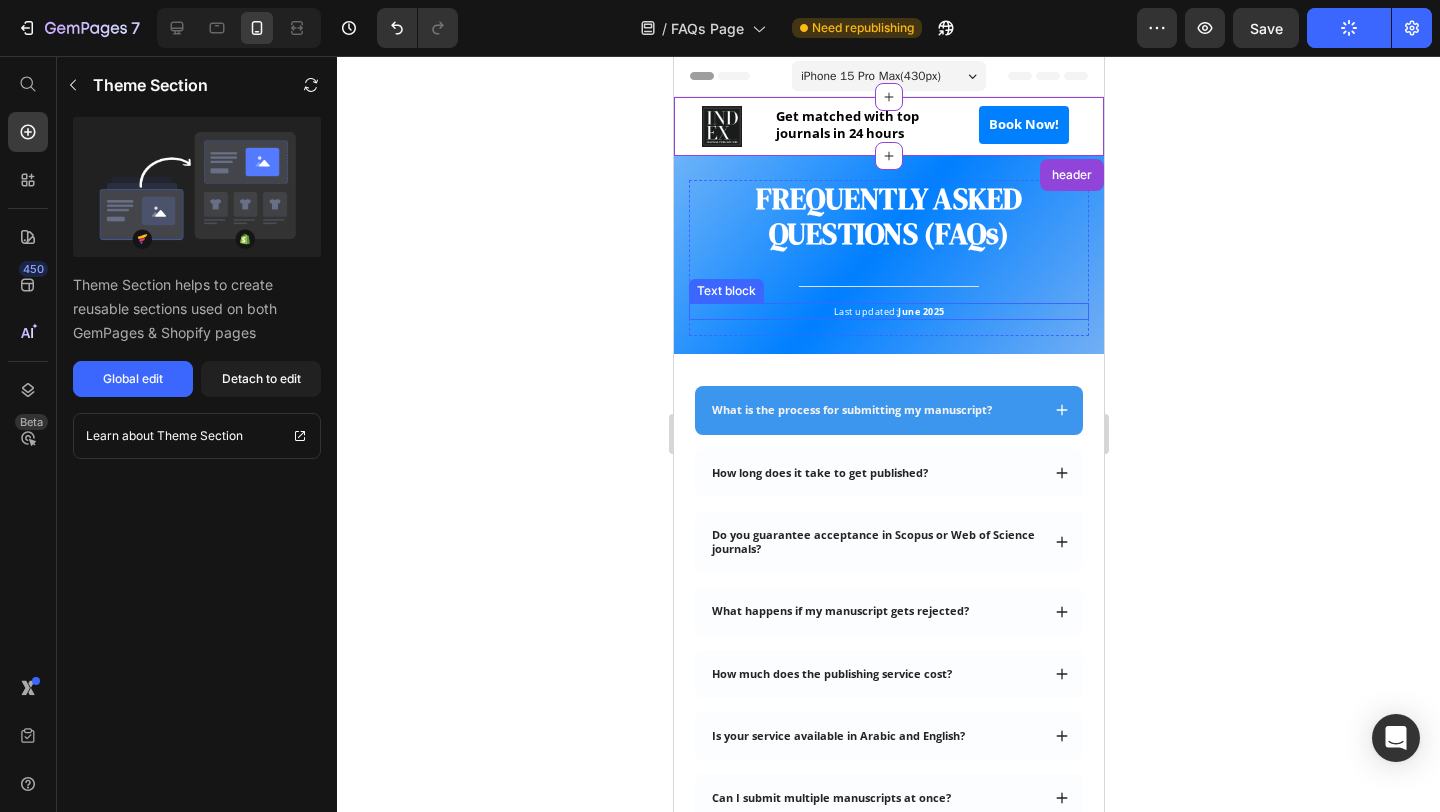 scroll, scrollTop: 41, scrollLeft: 0, axis: vertical 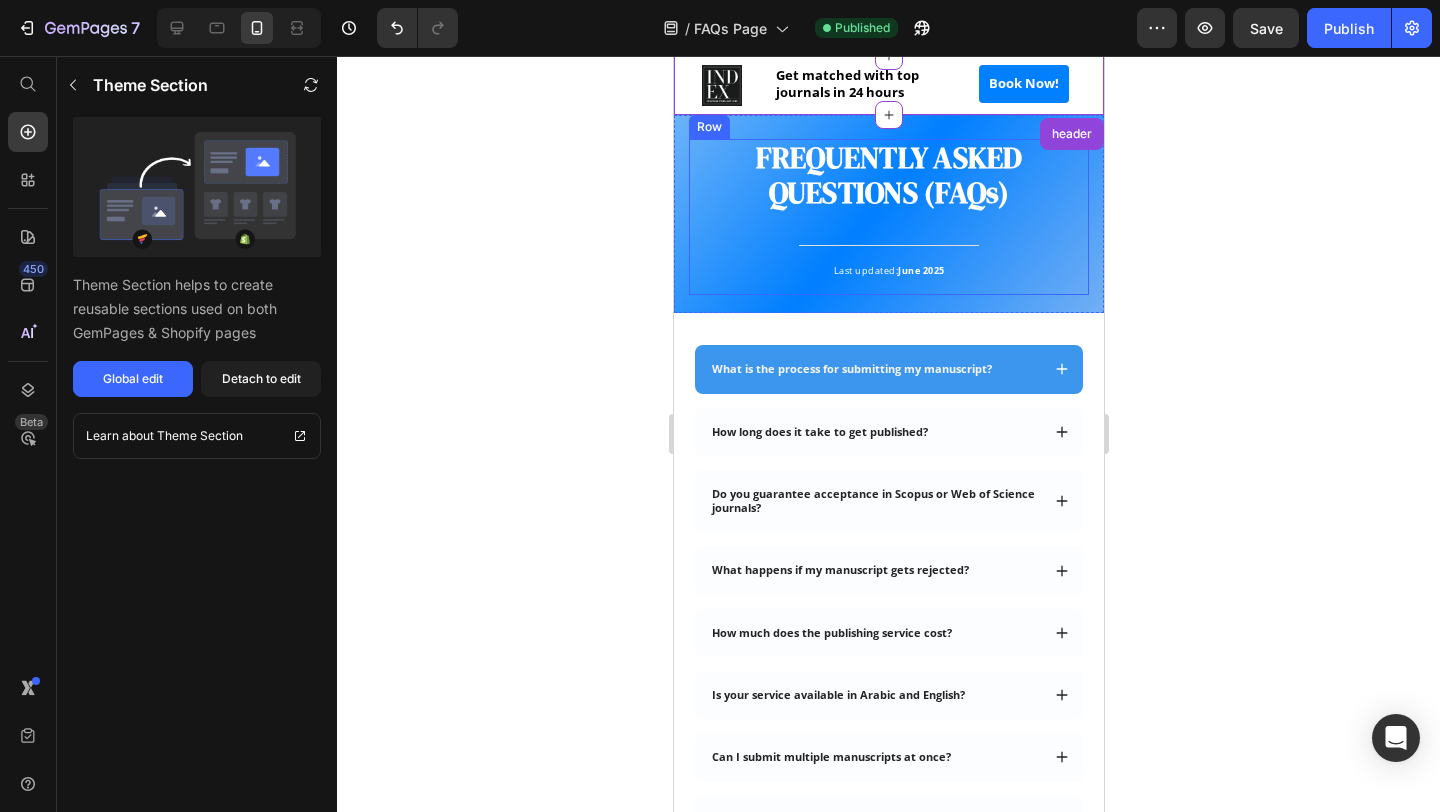 click 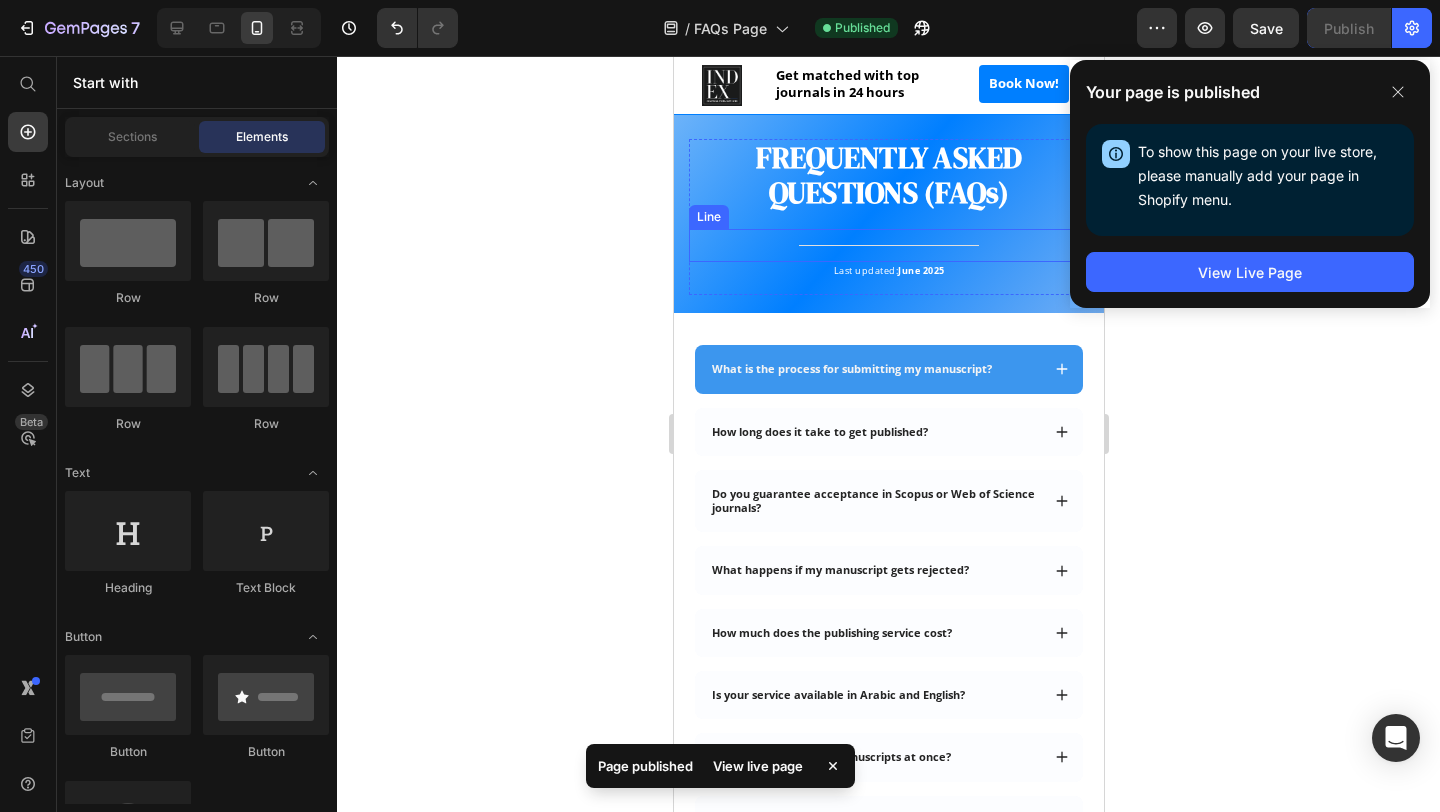scroll, scrollTop: 0, scrollLeft: 0, axis: both 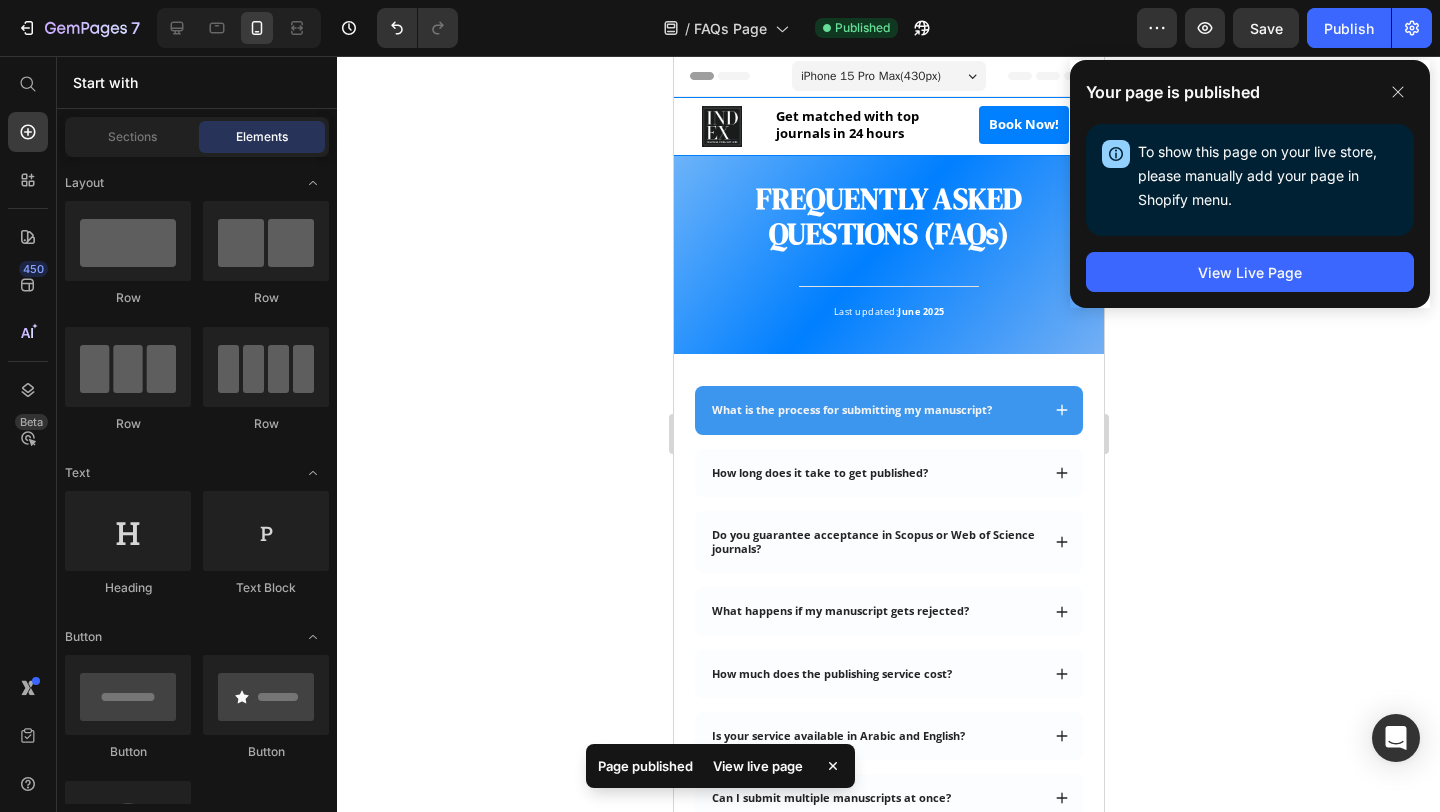 click 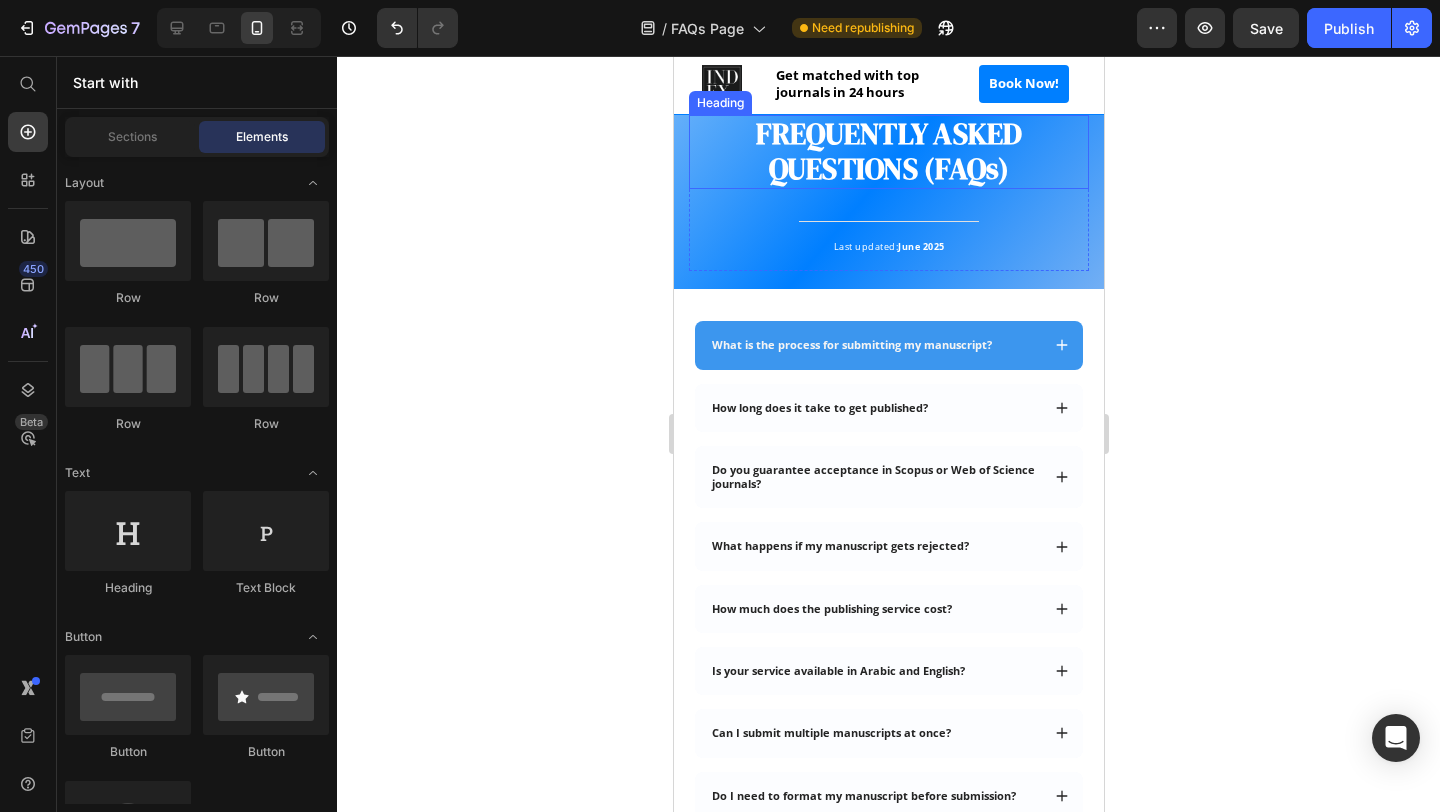 scroll, scrollTop: 0, scrollLeft: 0, axis: both 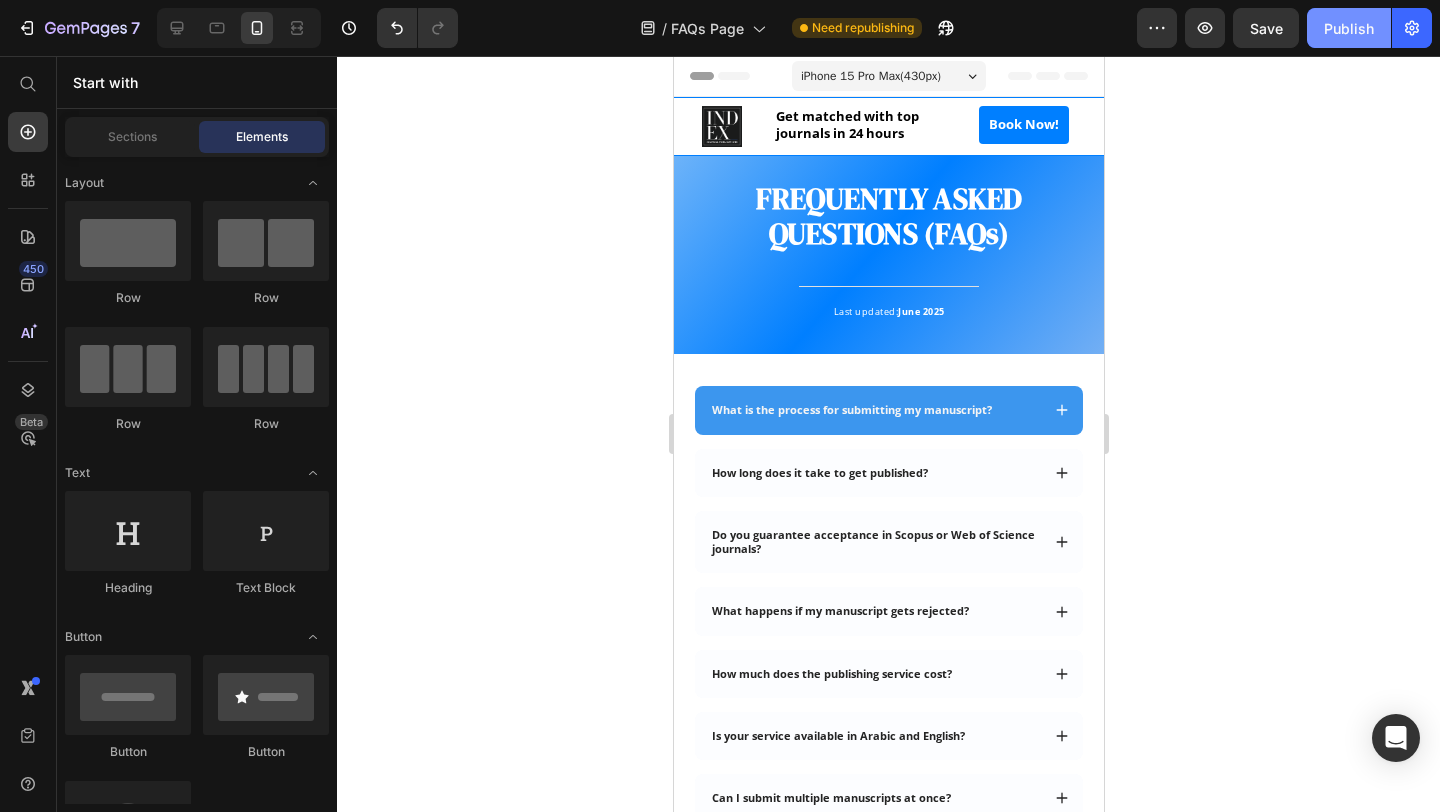 click on "Publish" at bounding box center [1349, 28] 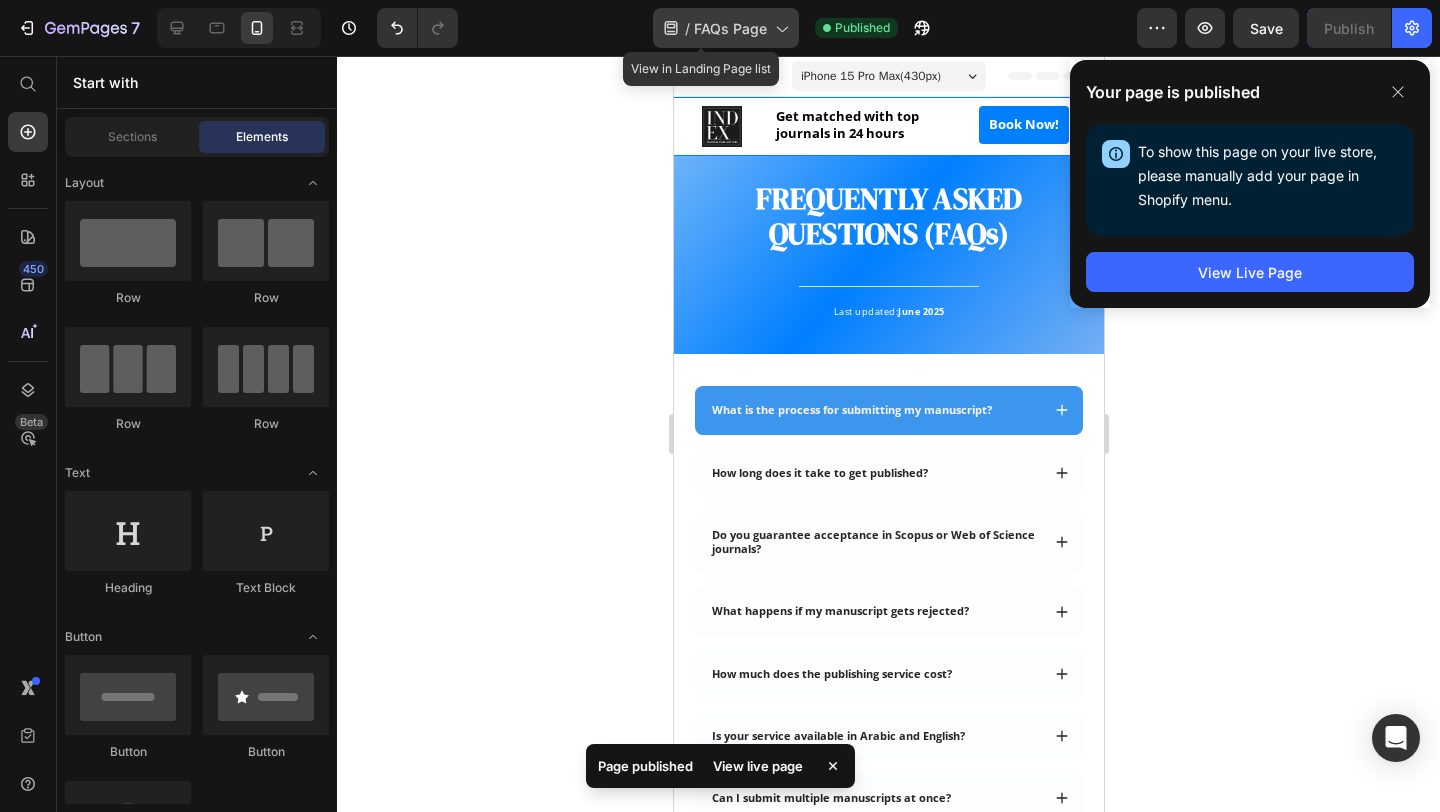 click on "FAQs Page" at bounding box center (730, 28) 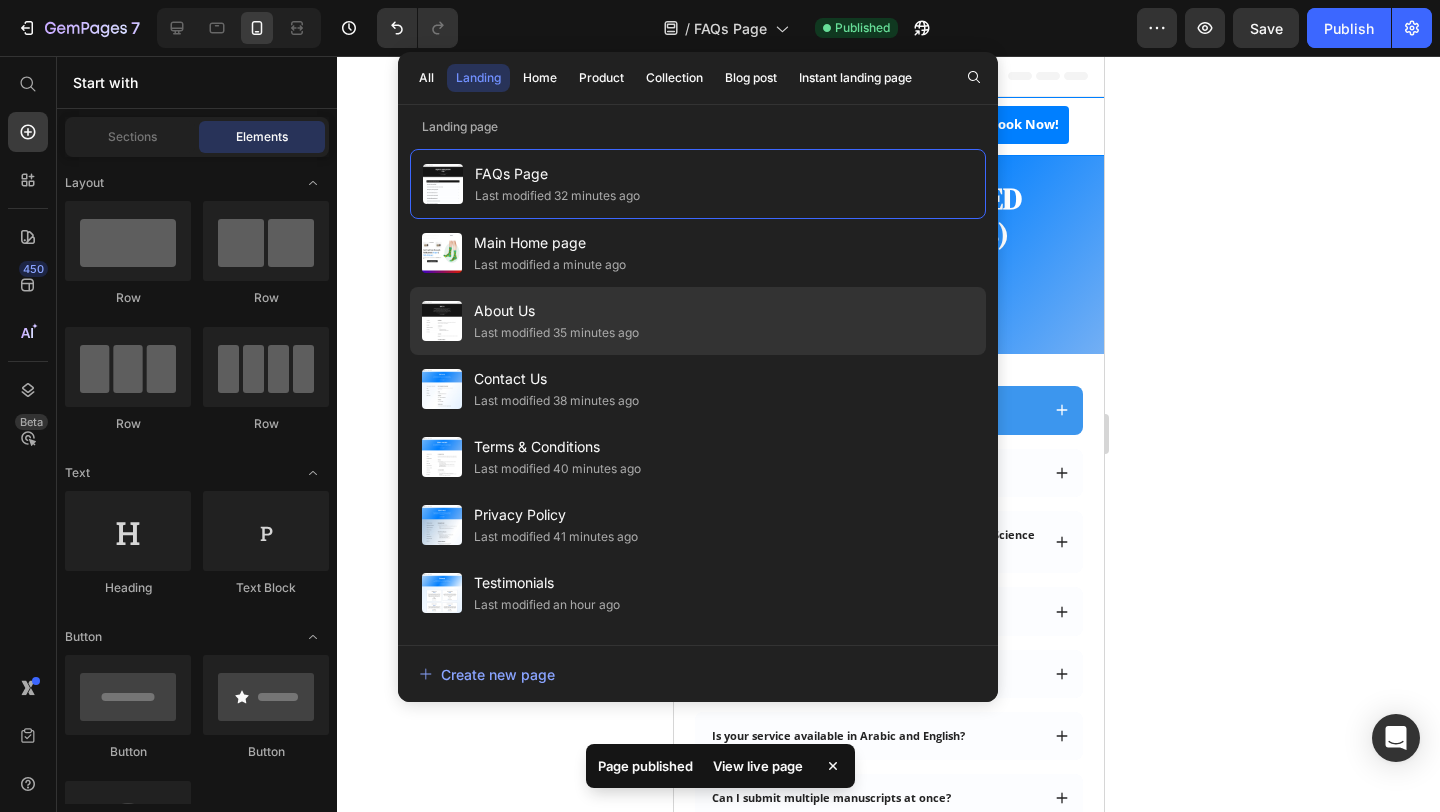 click on "Last modified 35 minutes ago" 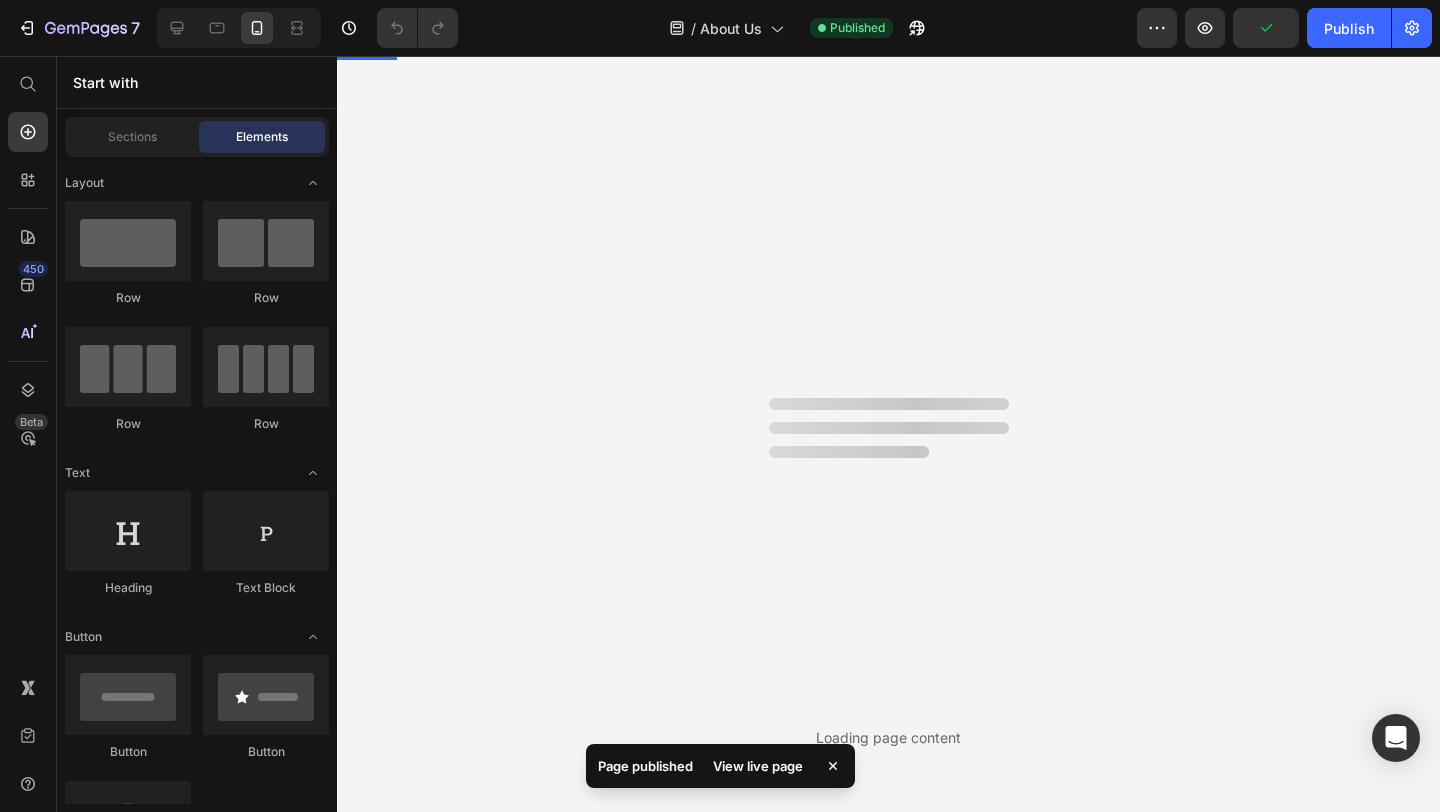 scroll, scrollTop: 0, scrollLeft: 0, axis: both 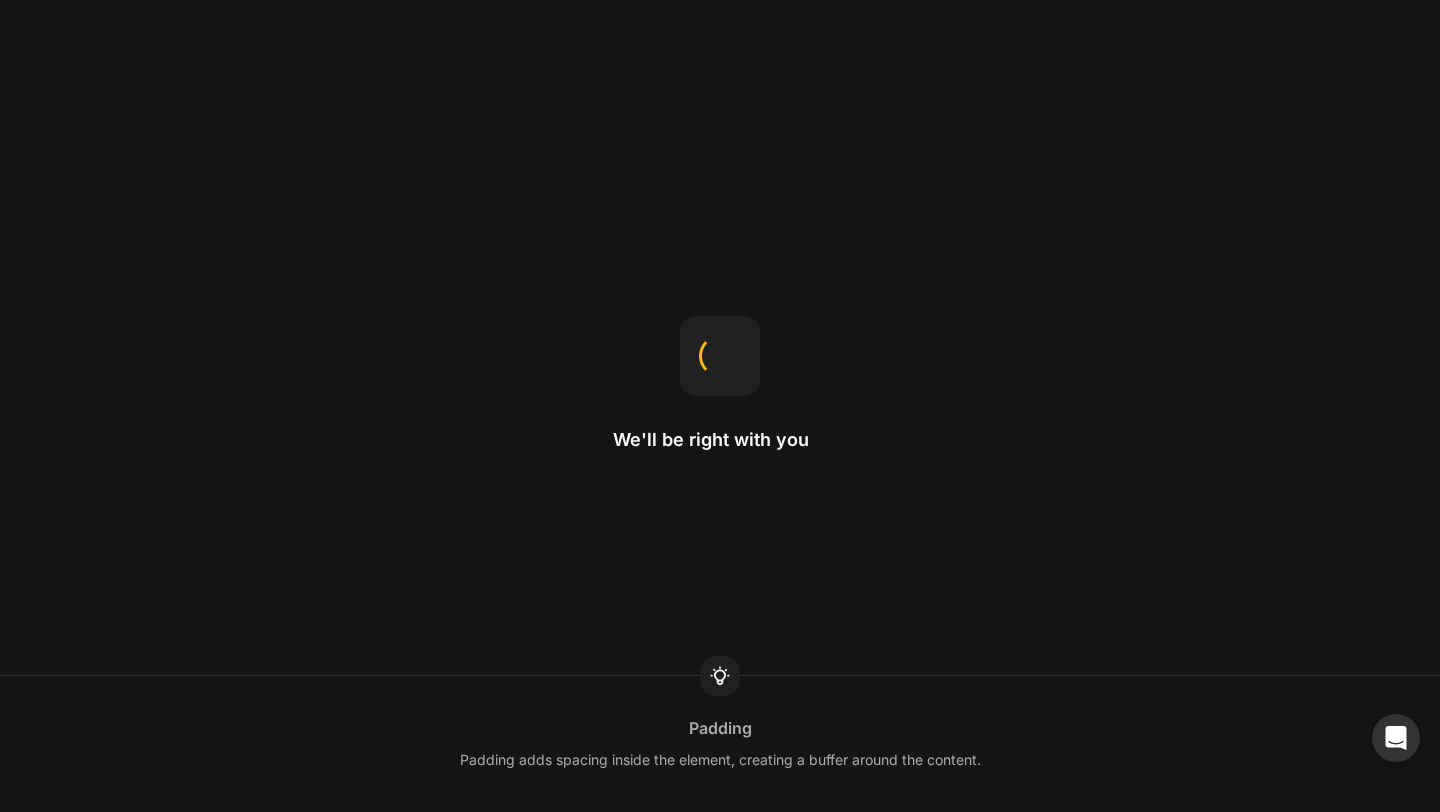 click on "We'll be right with you Padding Padding adds spacing inside the element, creating a buffer around the content." at bounding box center (720, 406) 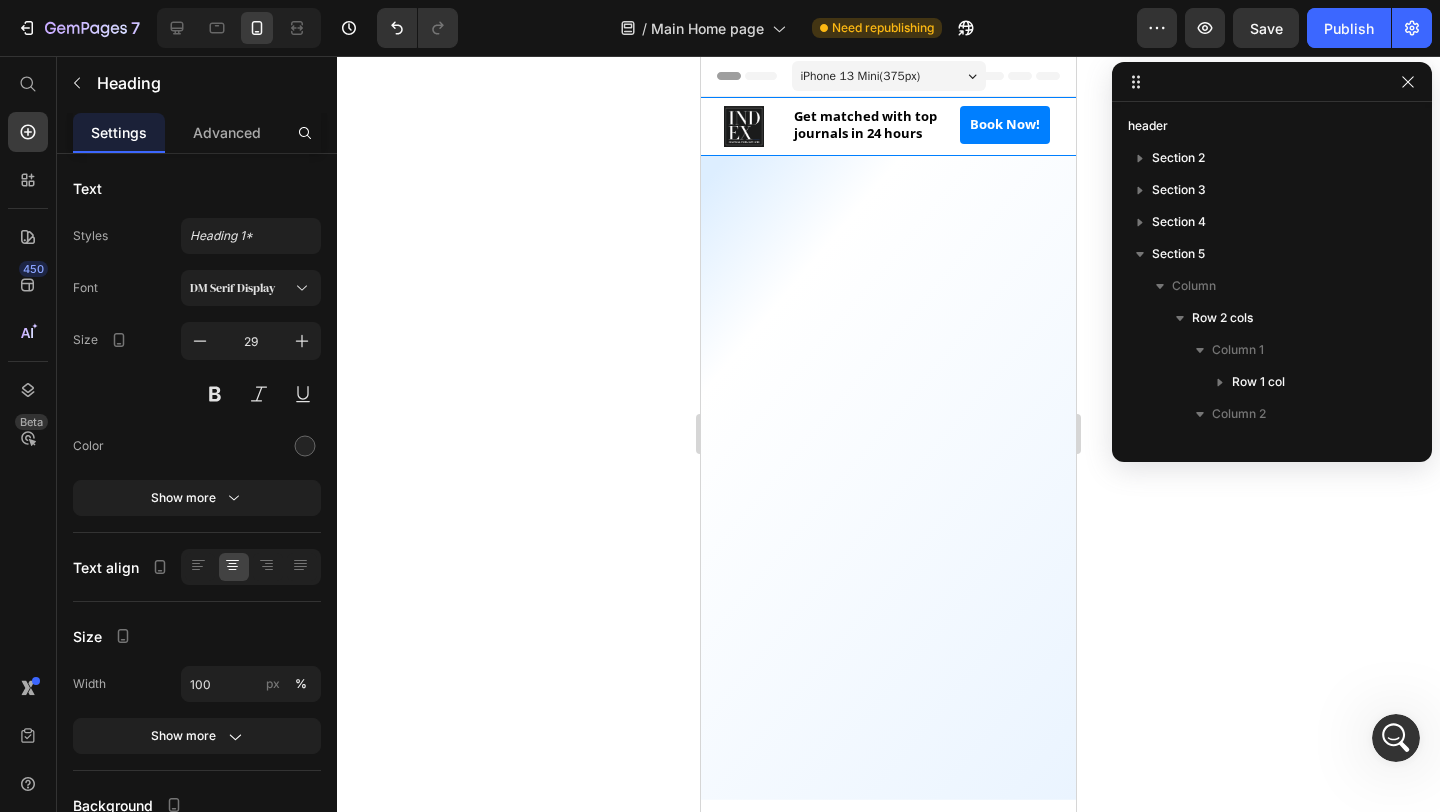 scroll, scrollTop: 2311, scrollLeft: 0, axis: vertical 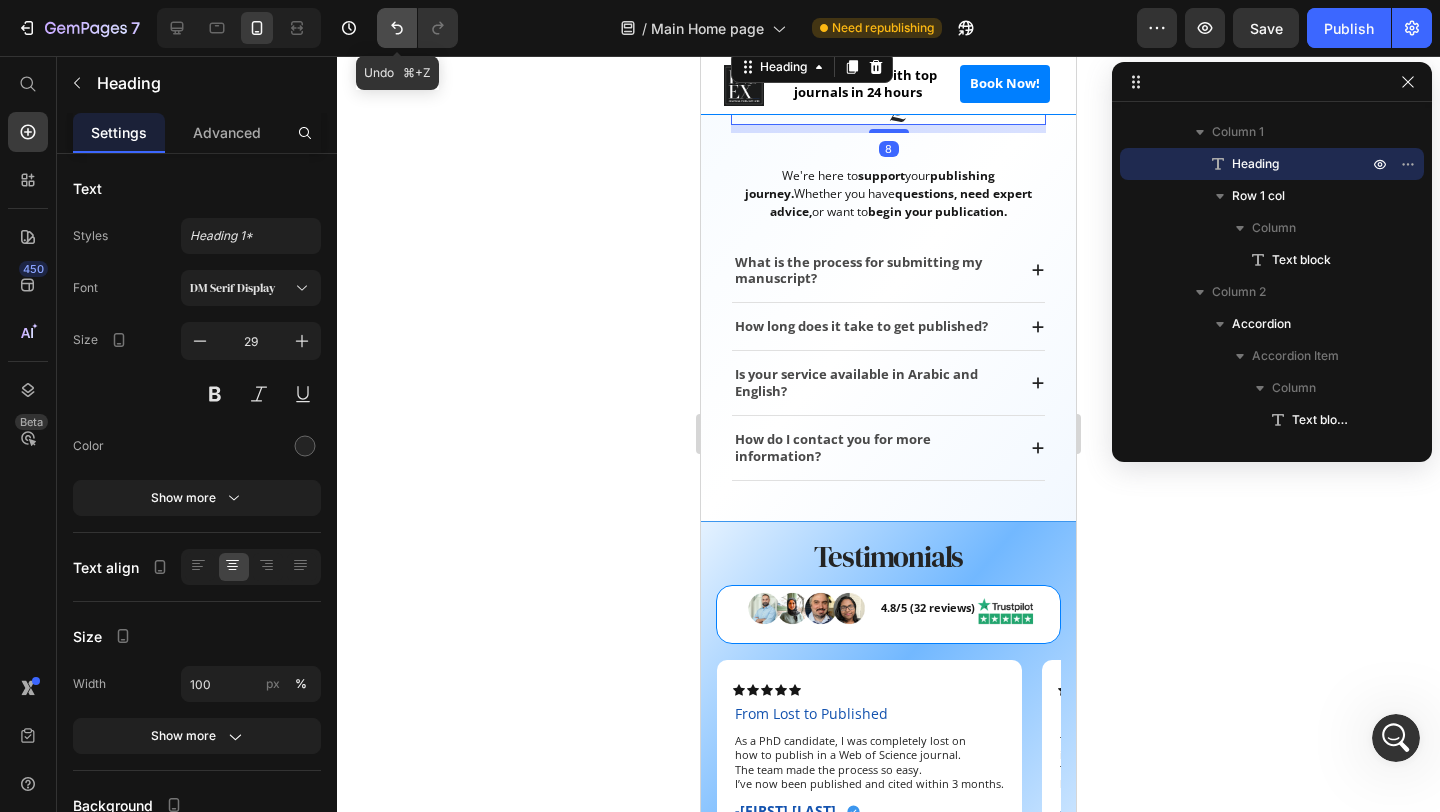 click 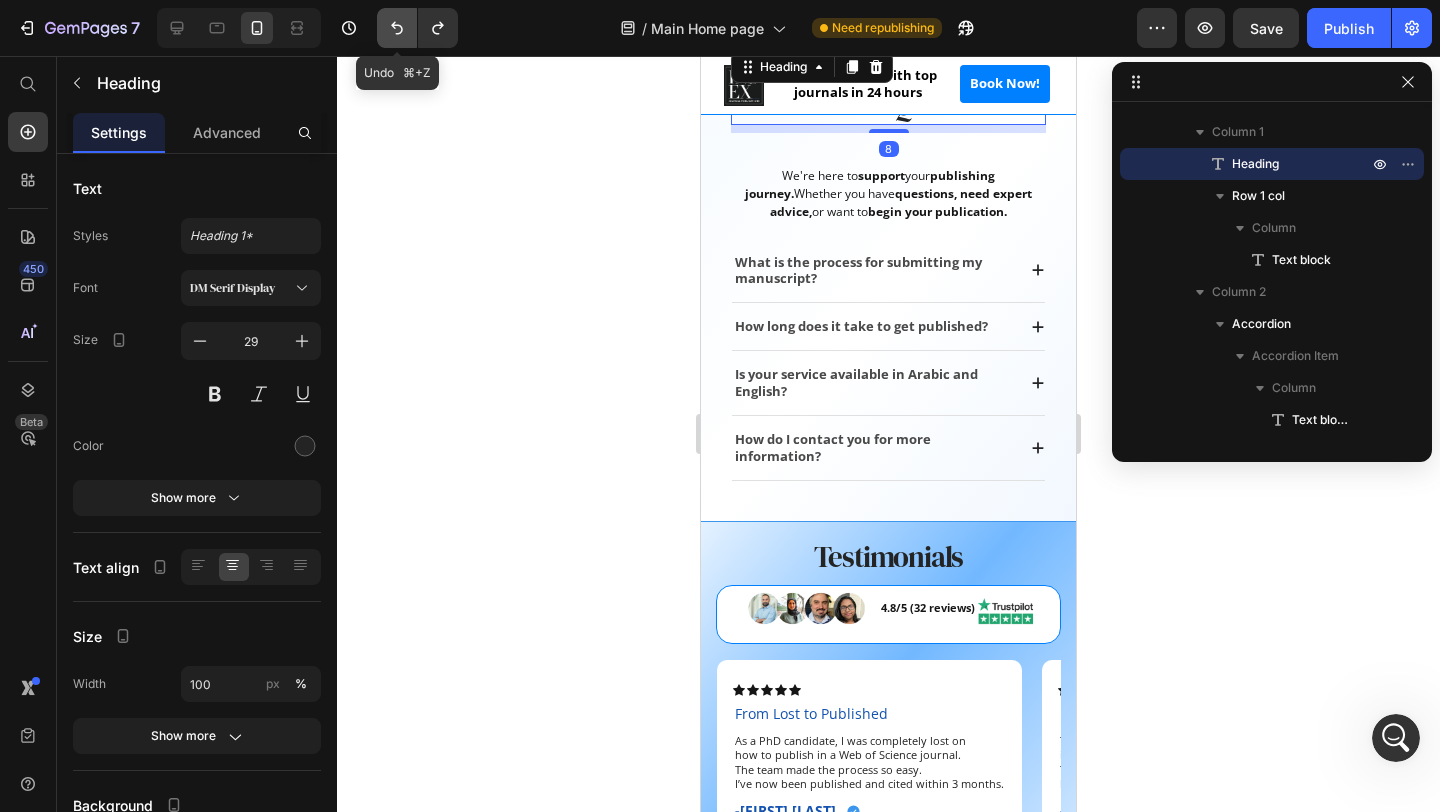 click 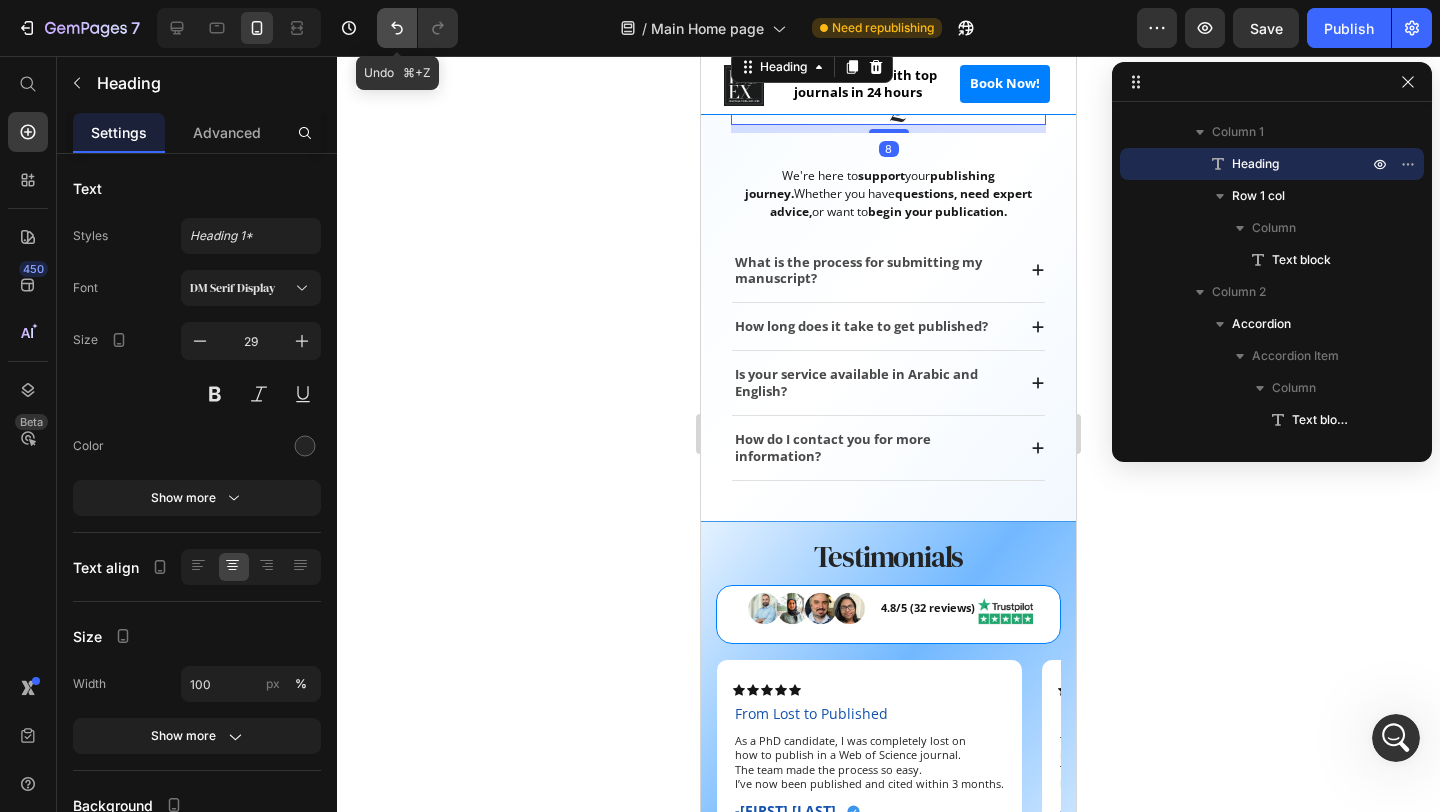 click 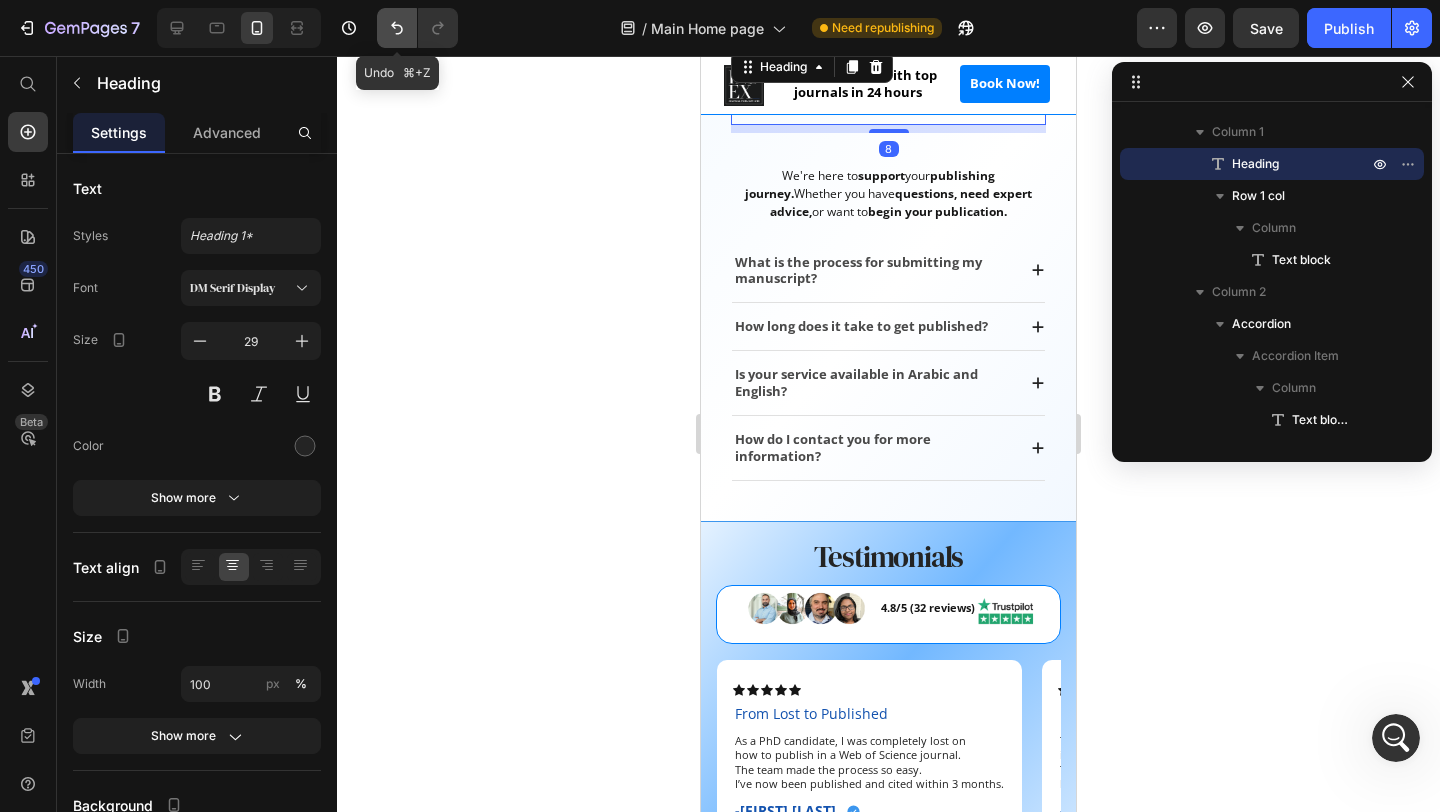 click 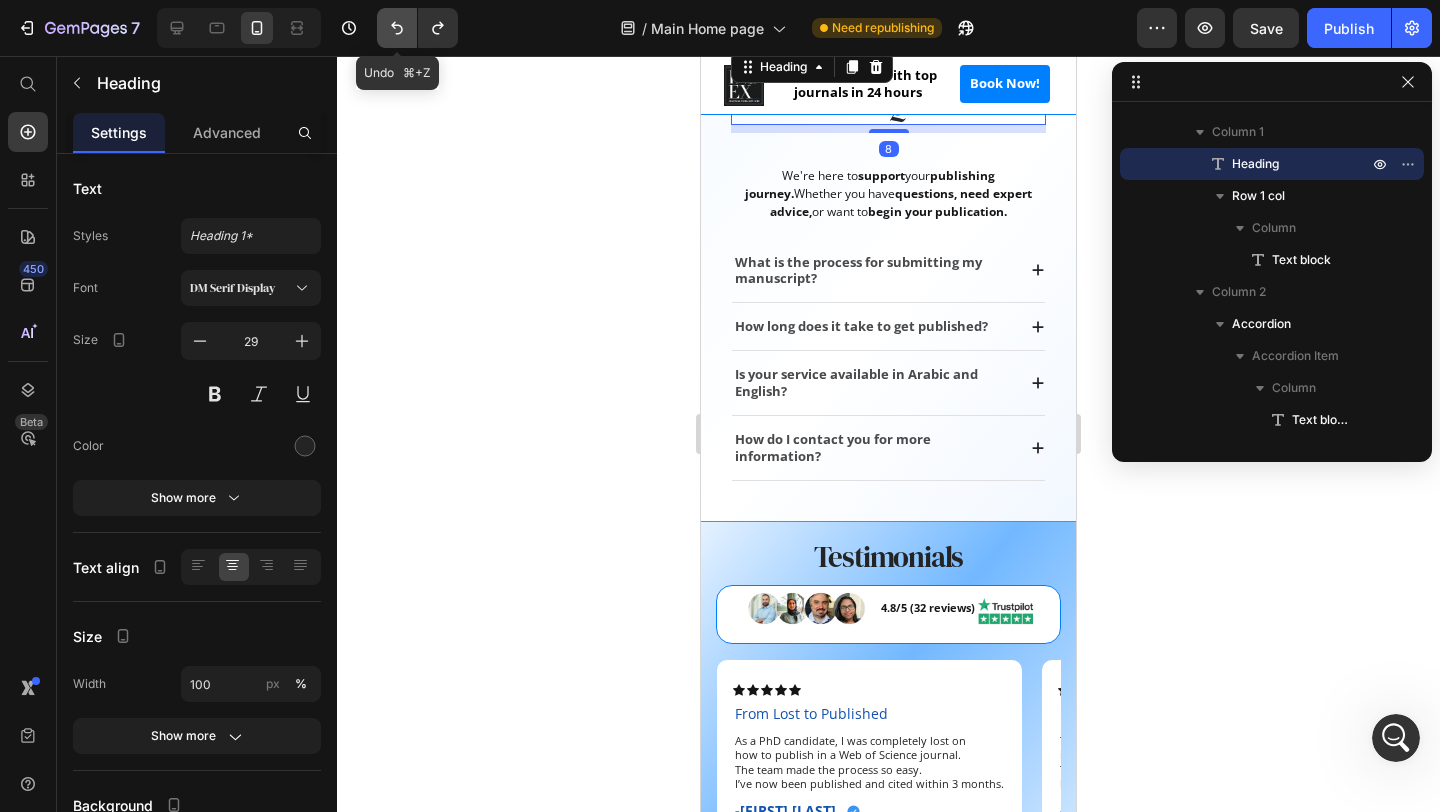 click 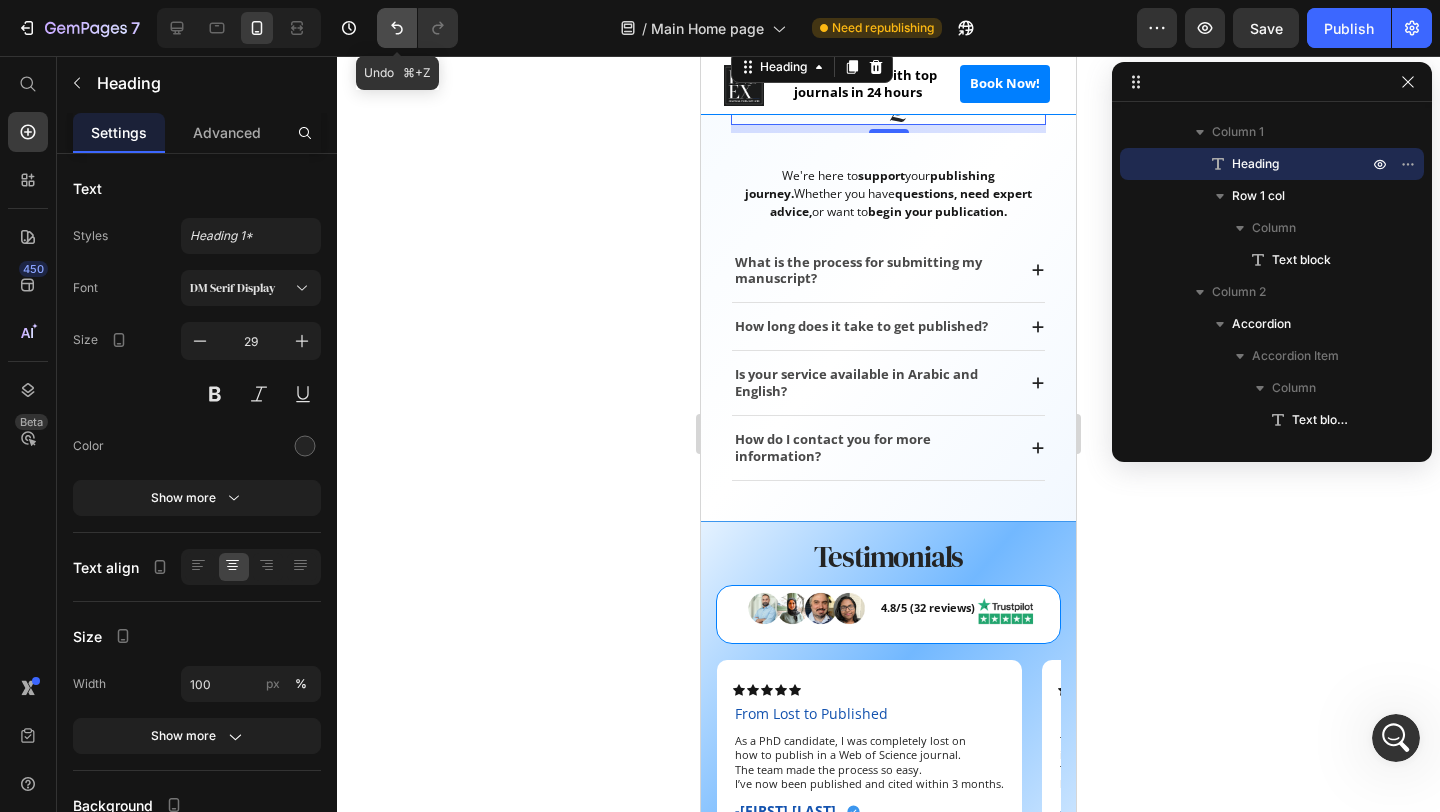 click 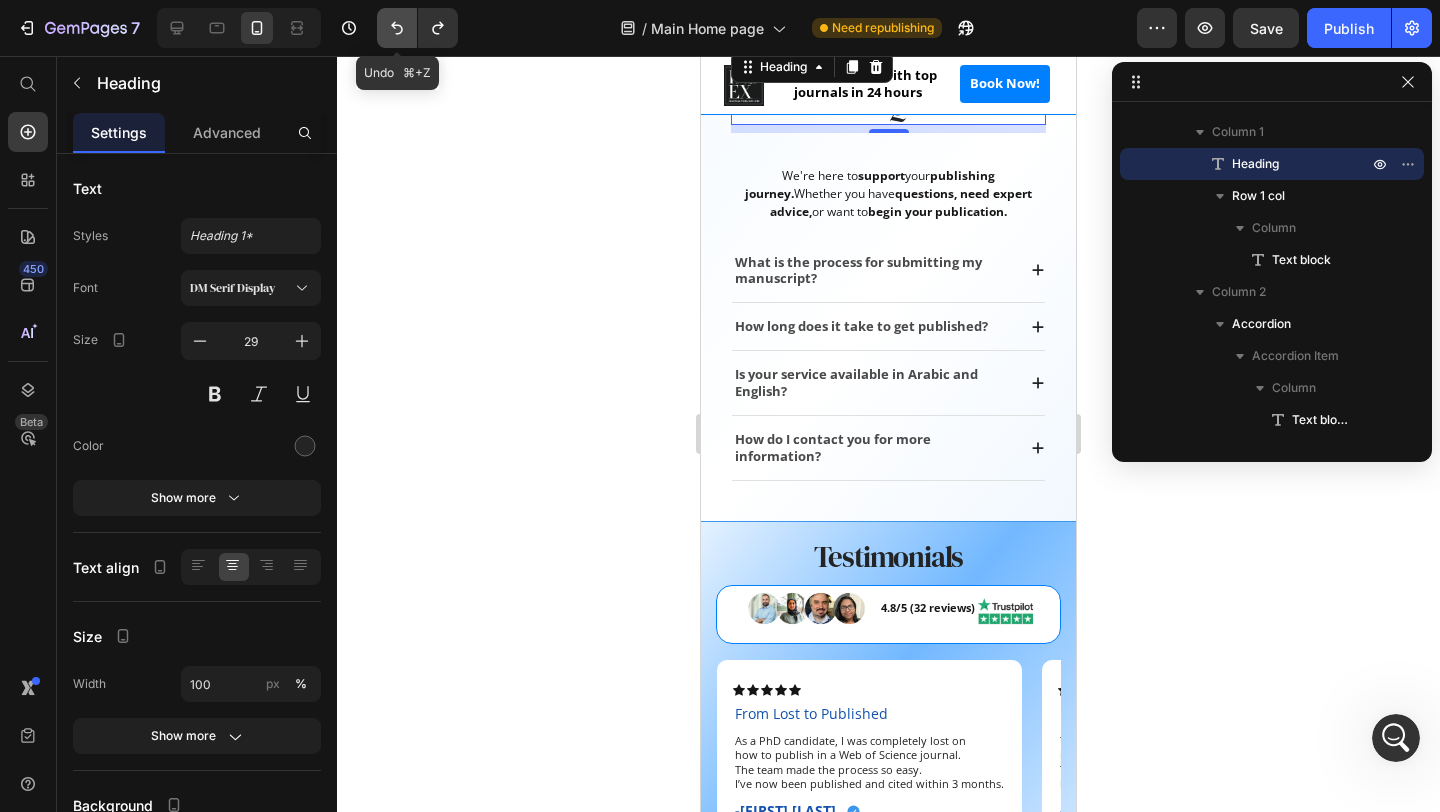 click 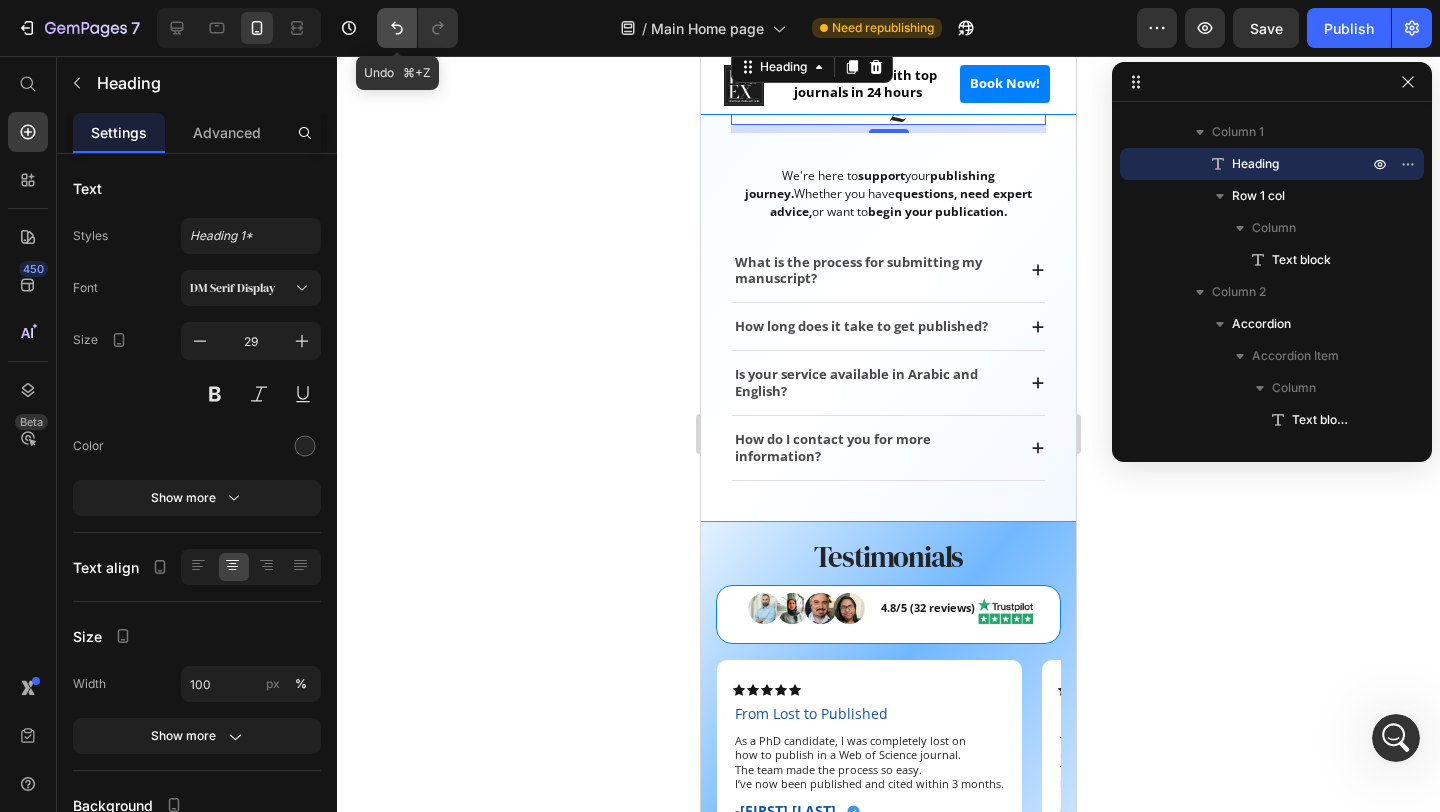 click 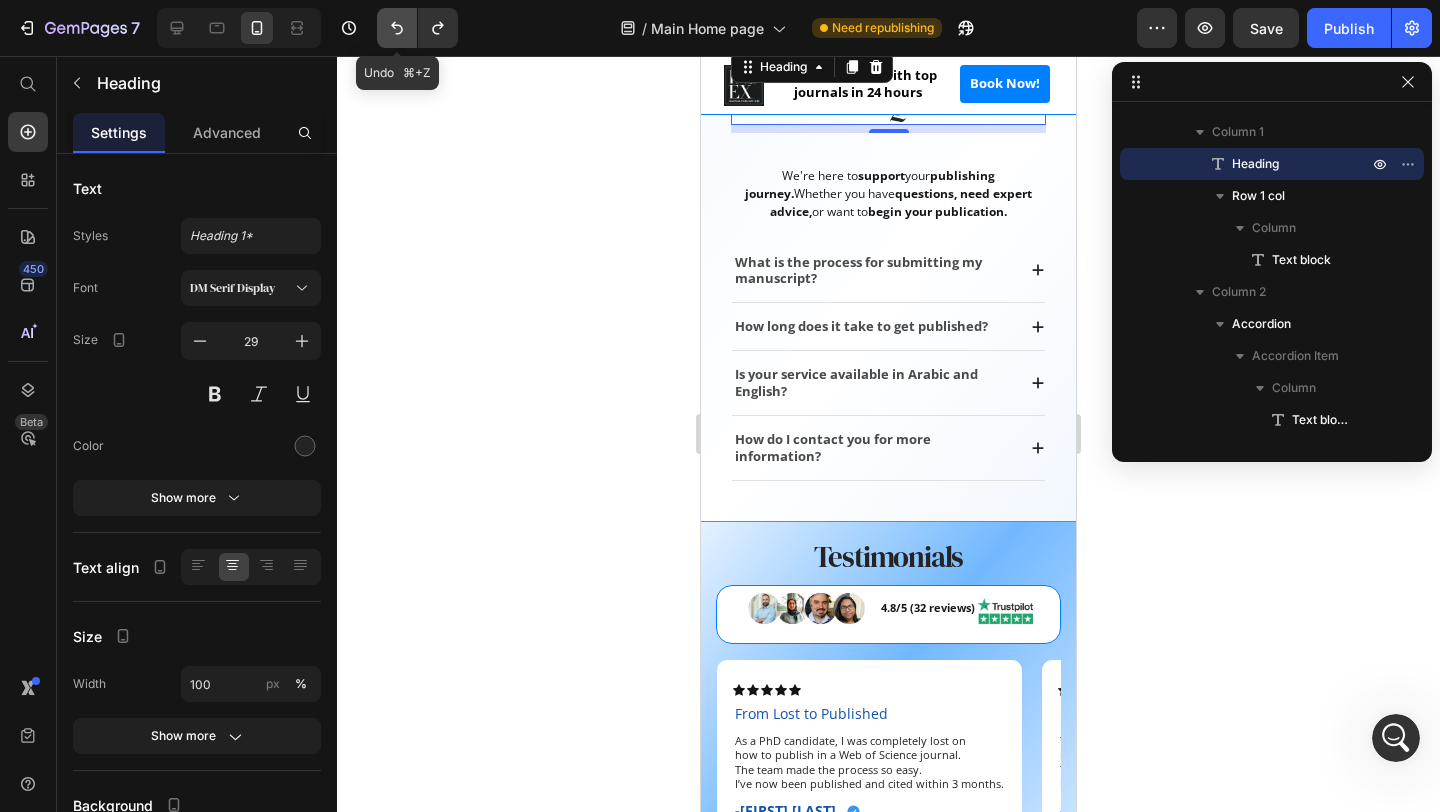 click 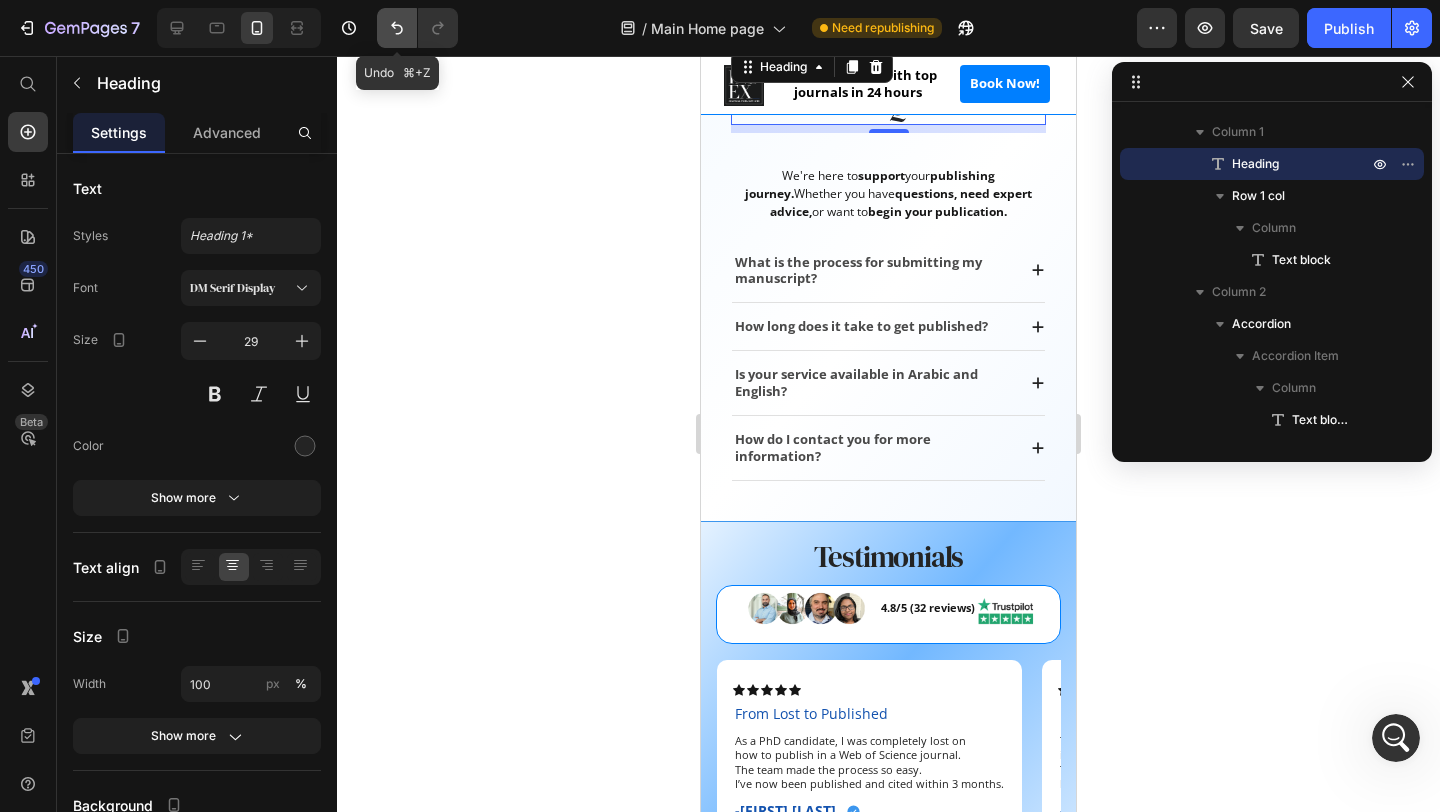 click 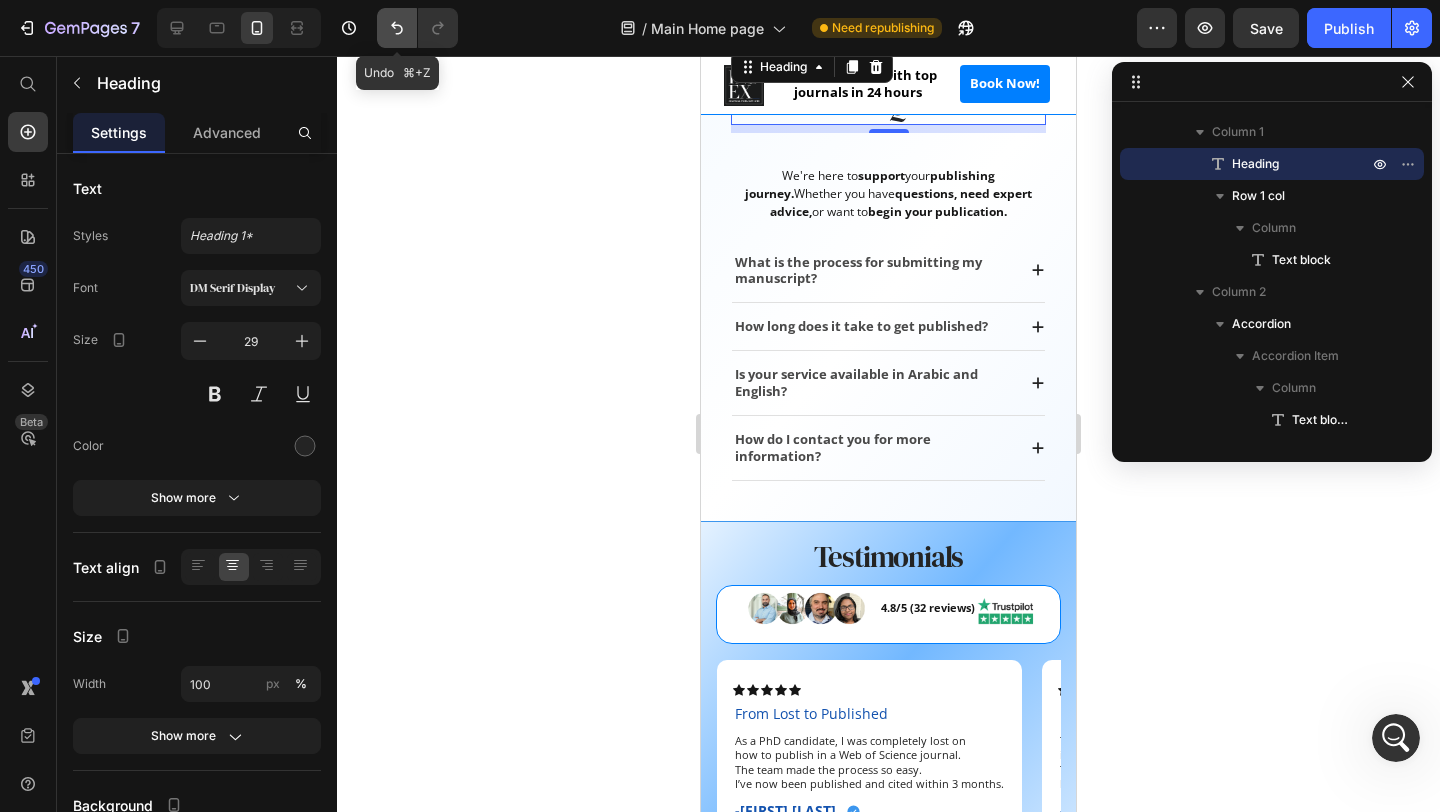 click 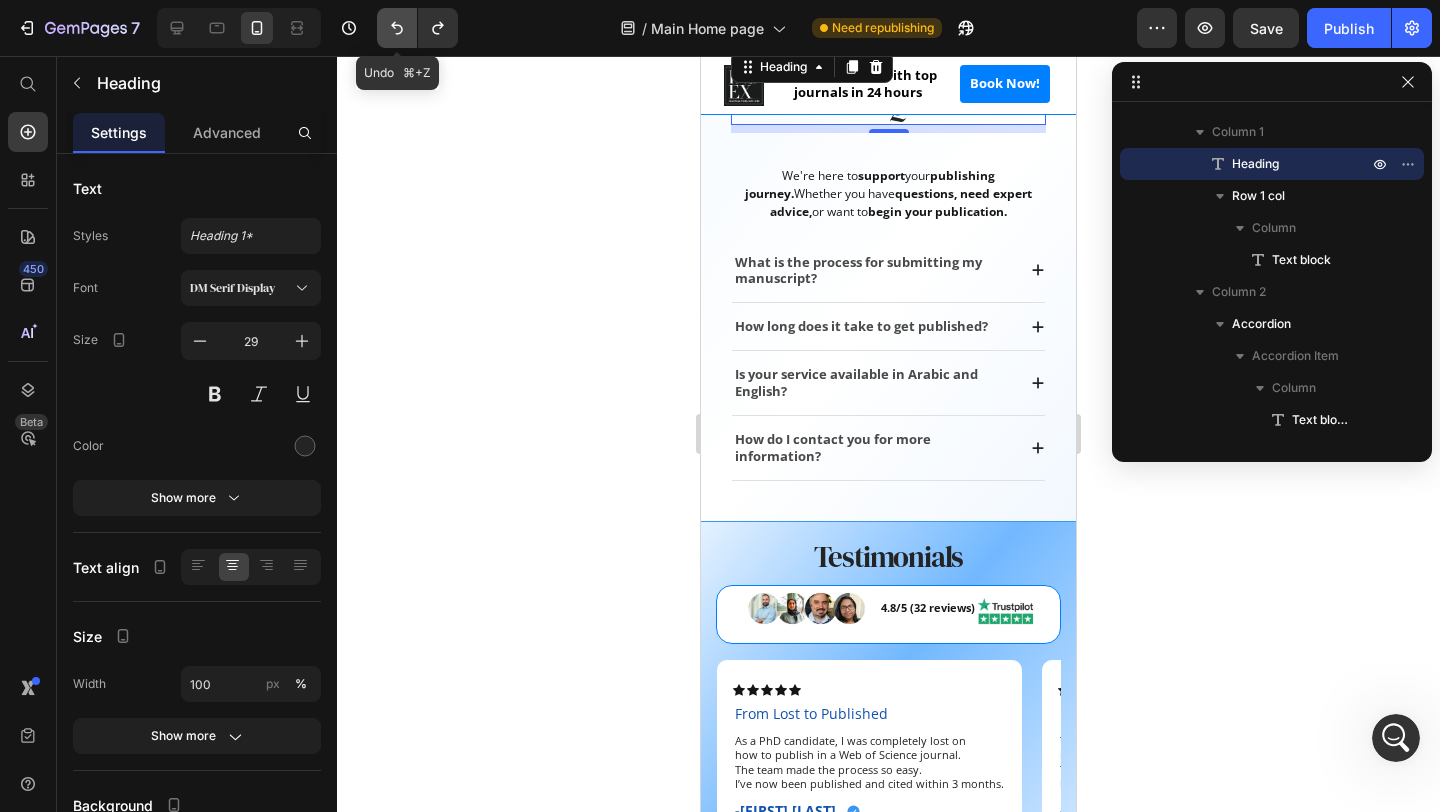 click 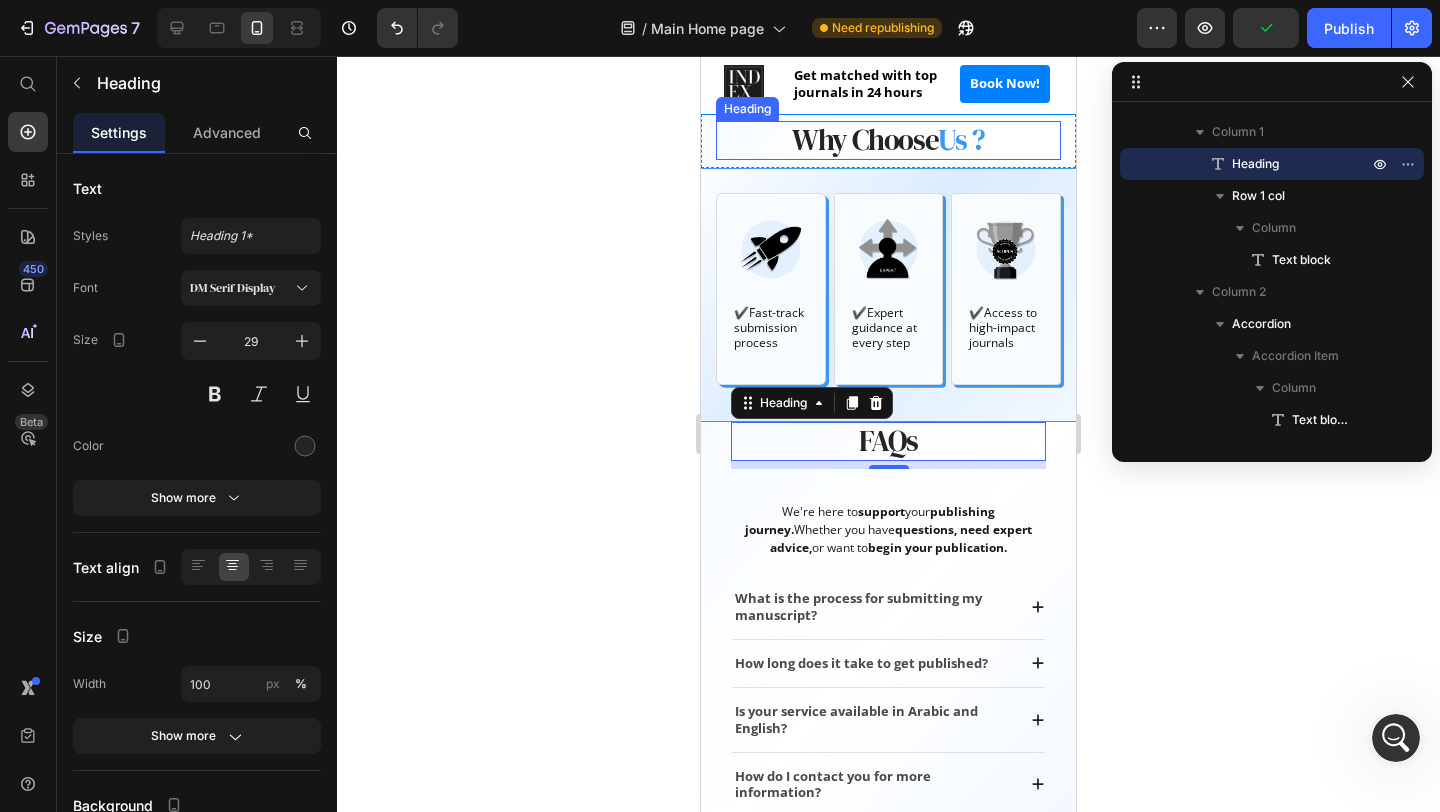 scroll, scrollTop: 3729, scrollLeft: 0, axis: vertical 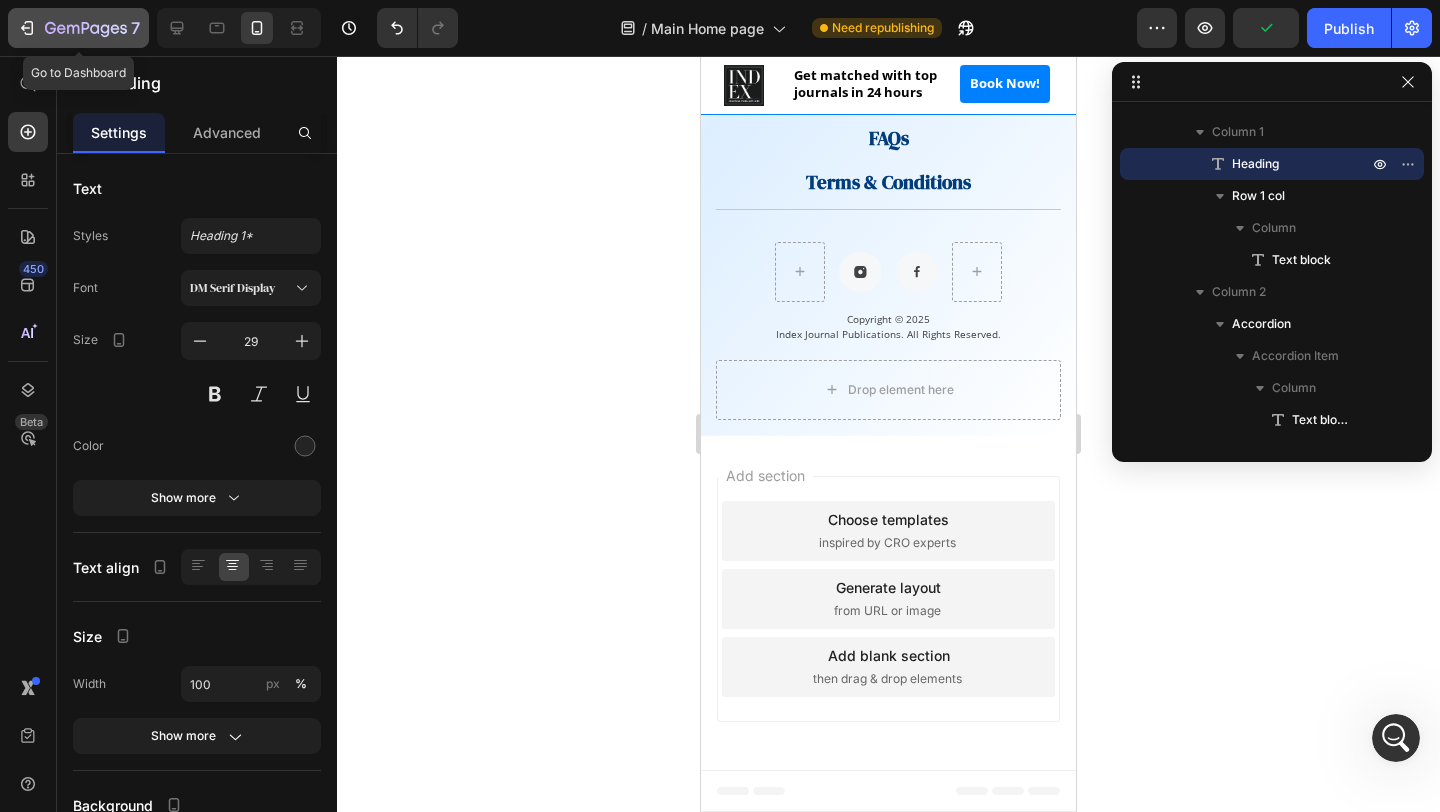 click 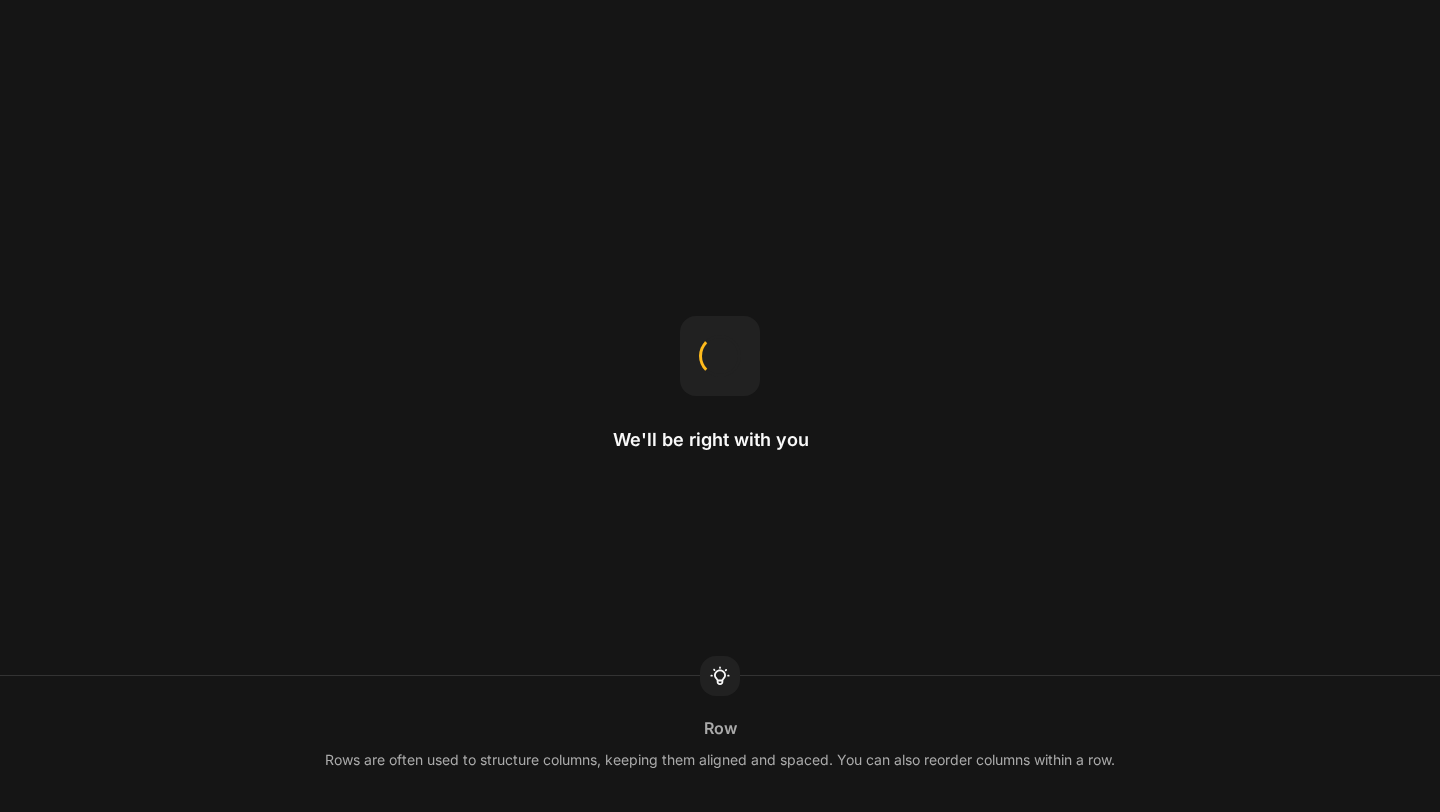 scroll, scrollTop: 0, scrollLeft: 0, axis: both 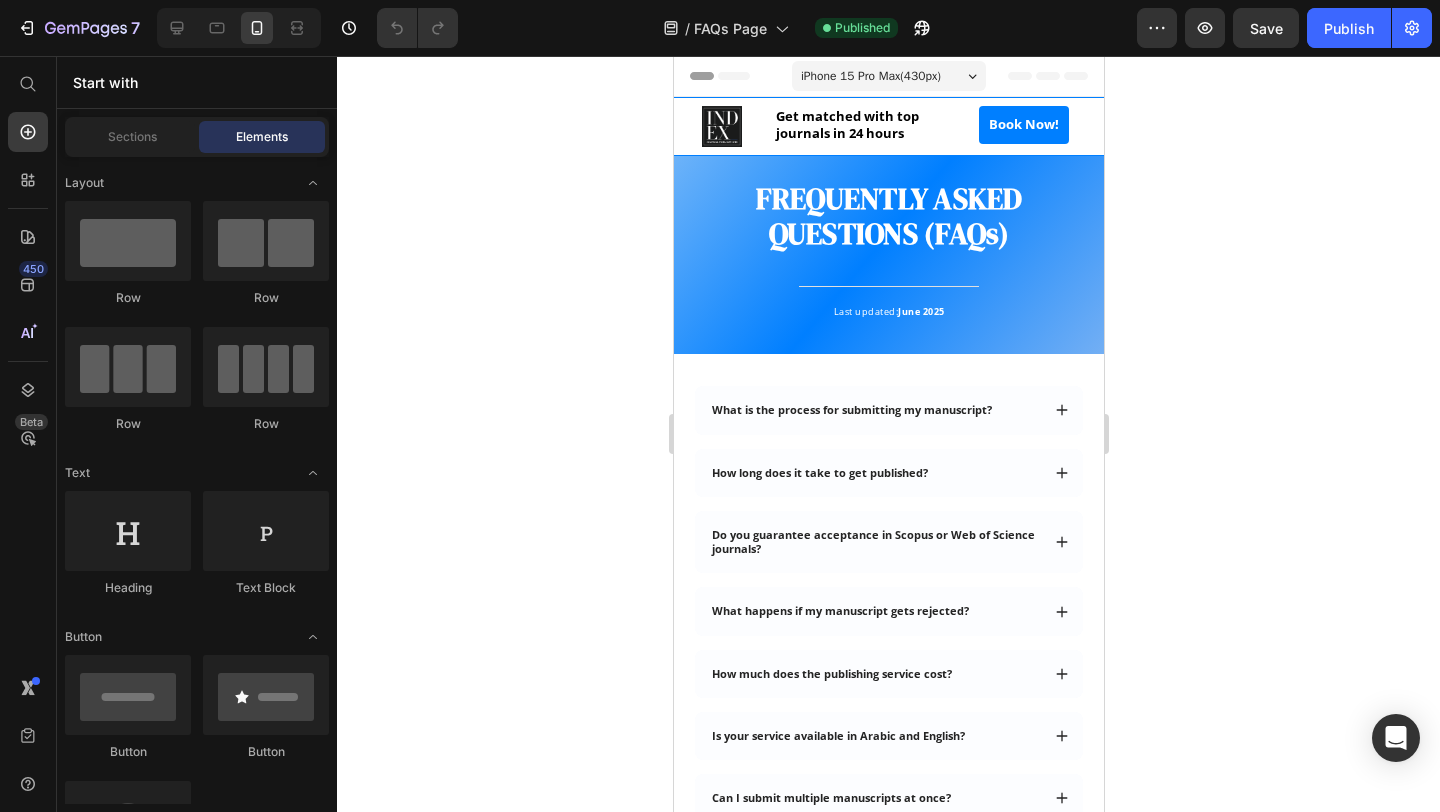 click on "Header" at bounding box center [719, 76] 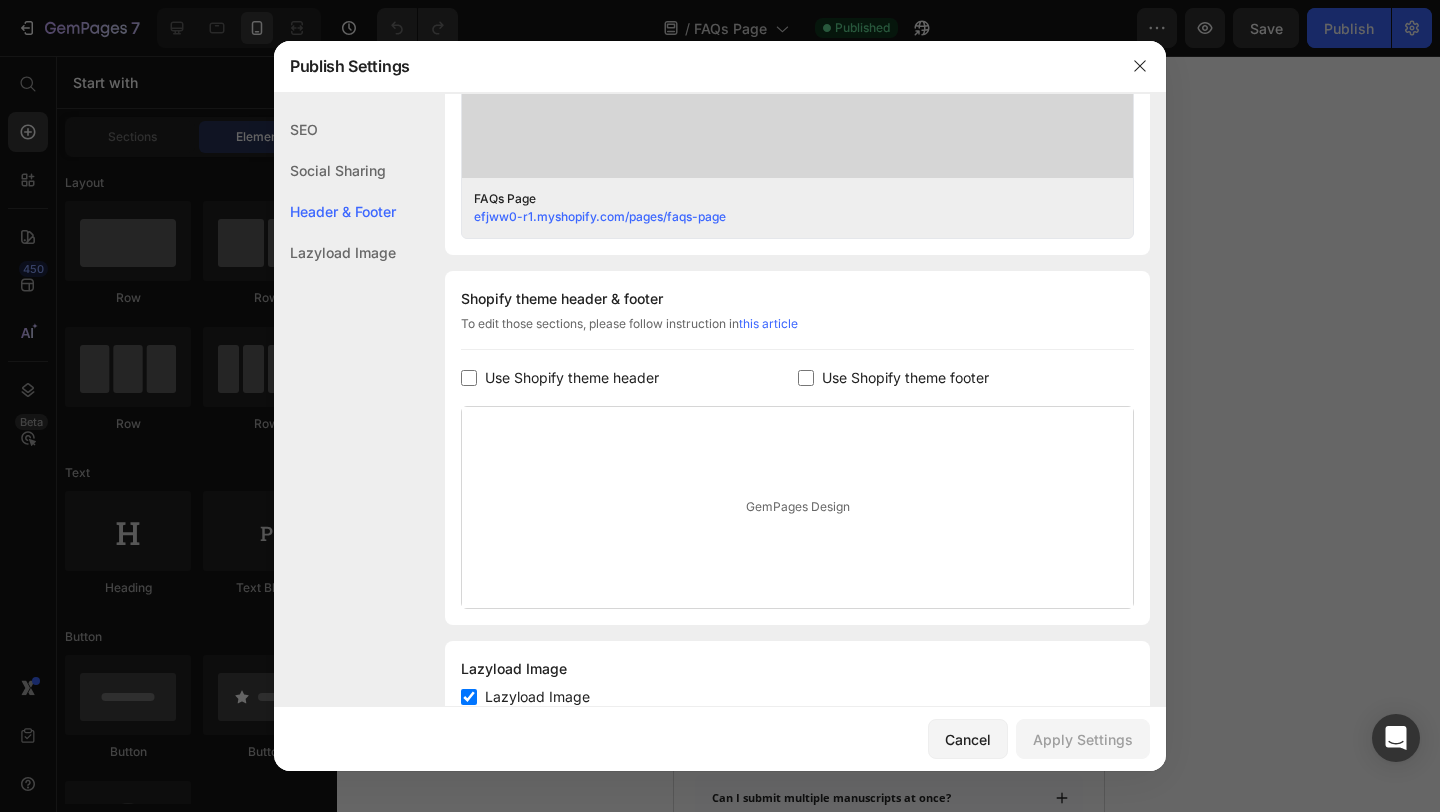 scroll, scrollTop: 844, scrollLeft: 0, axis: vertical 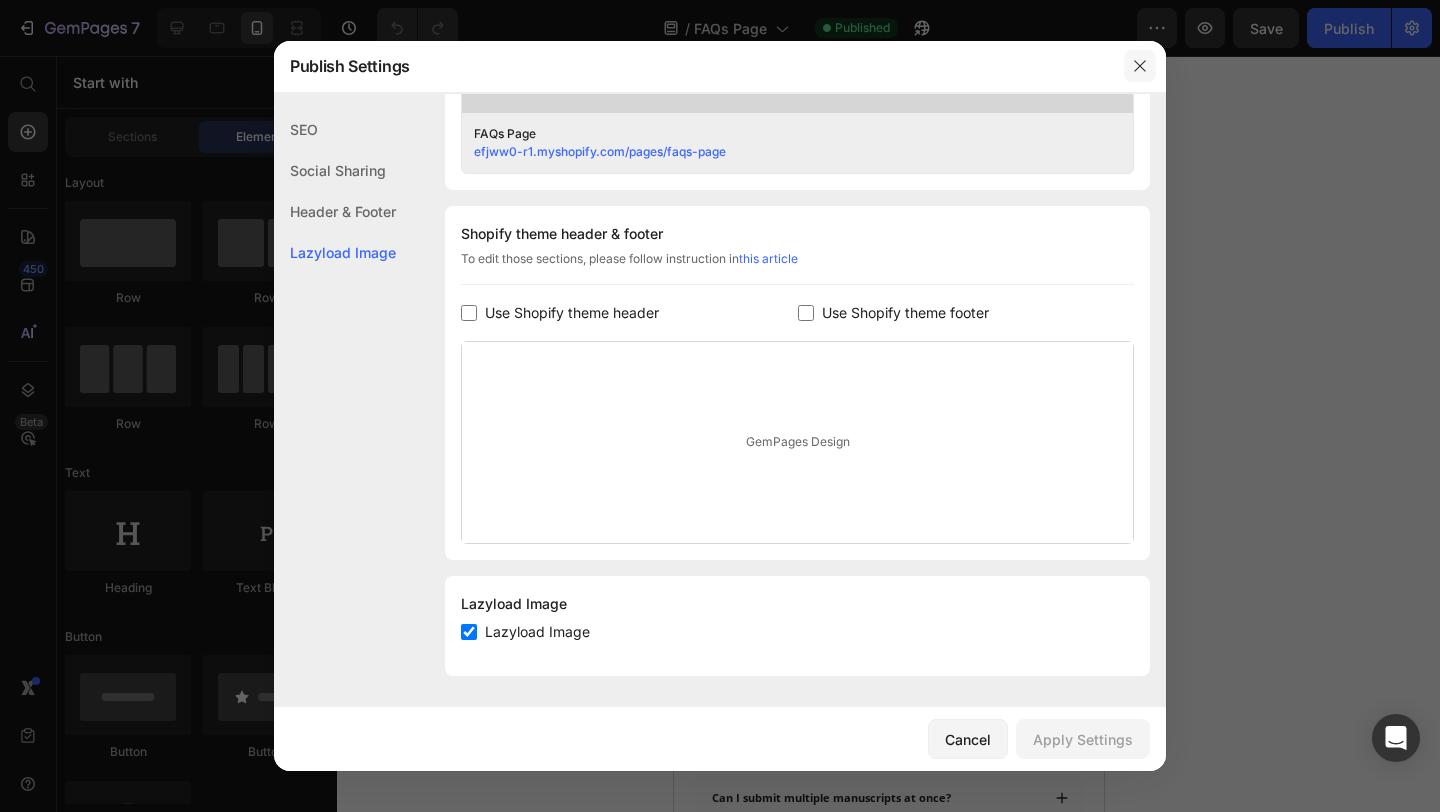 click 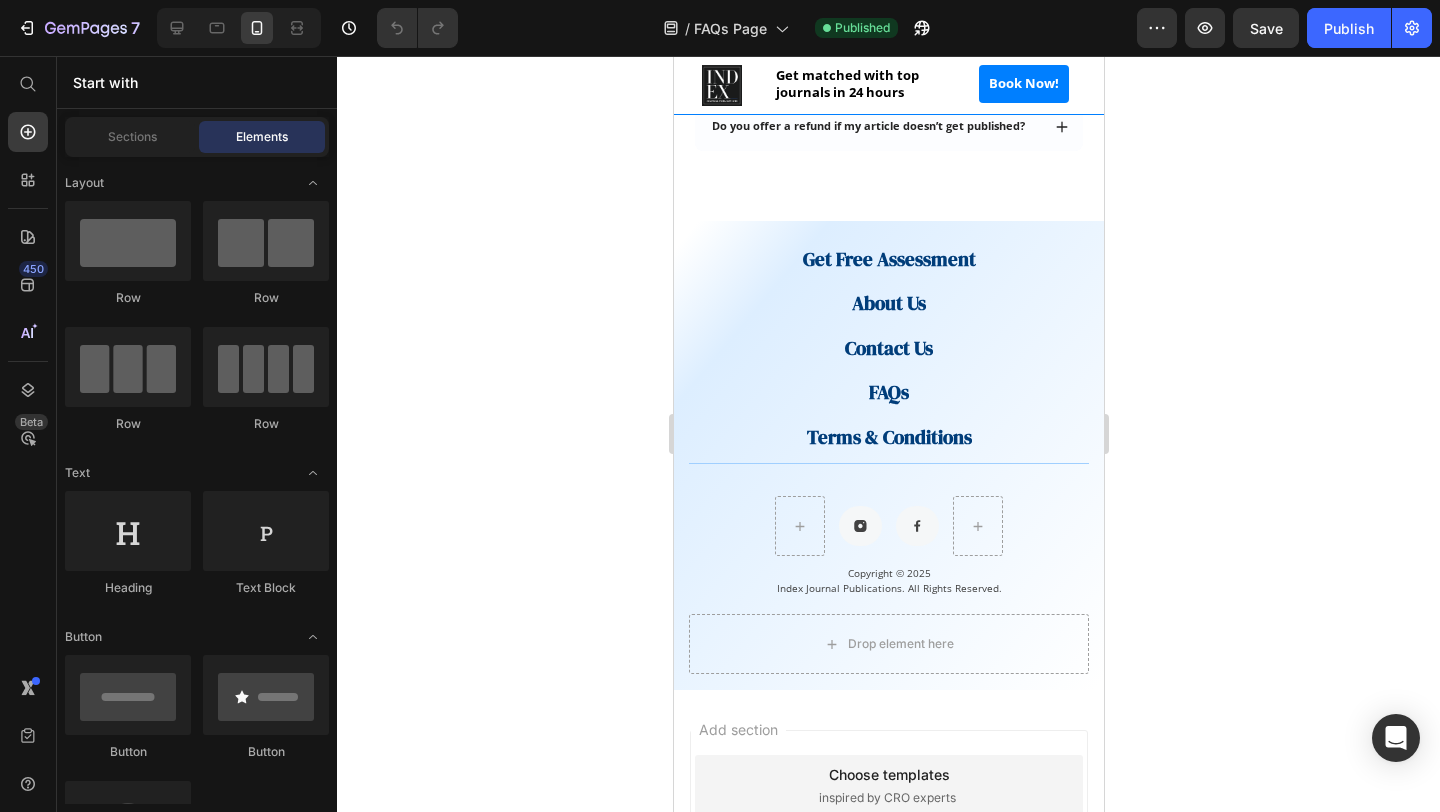 scroll, scrollTop: 1175, scrollLeft: 0, axis: vertical 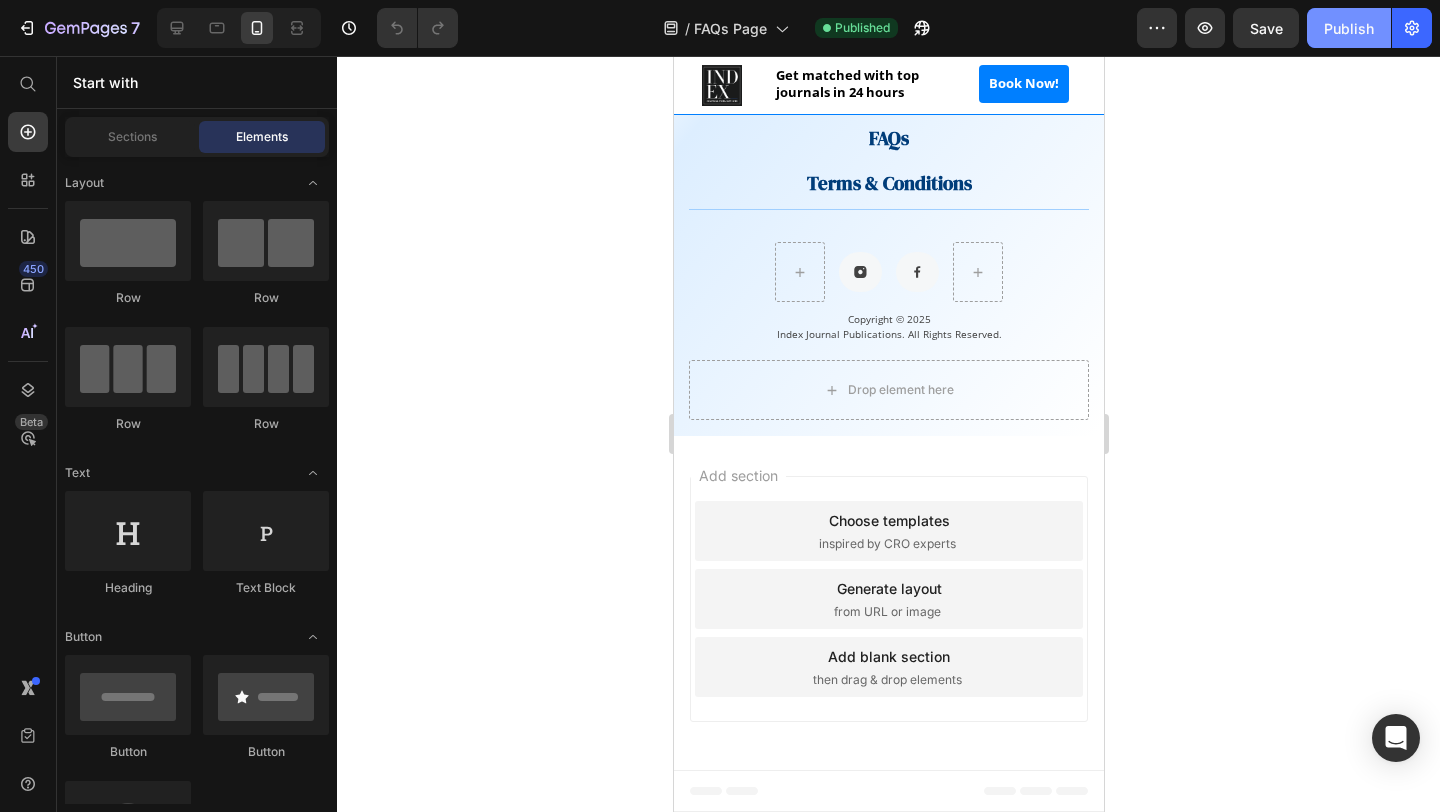 click on "Publish" at bounding box center [1349, 28] 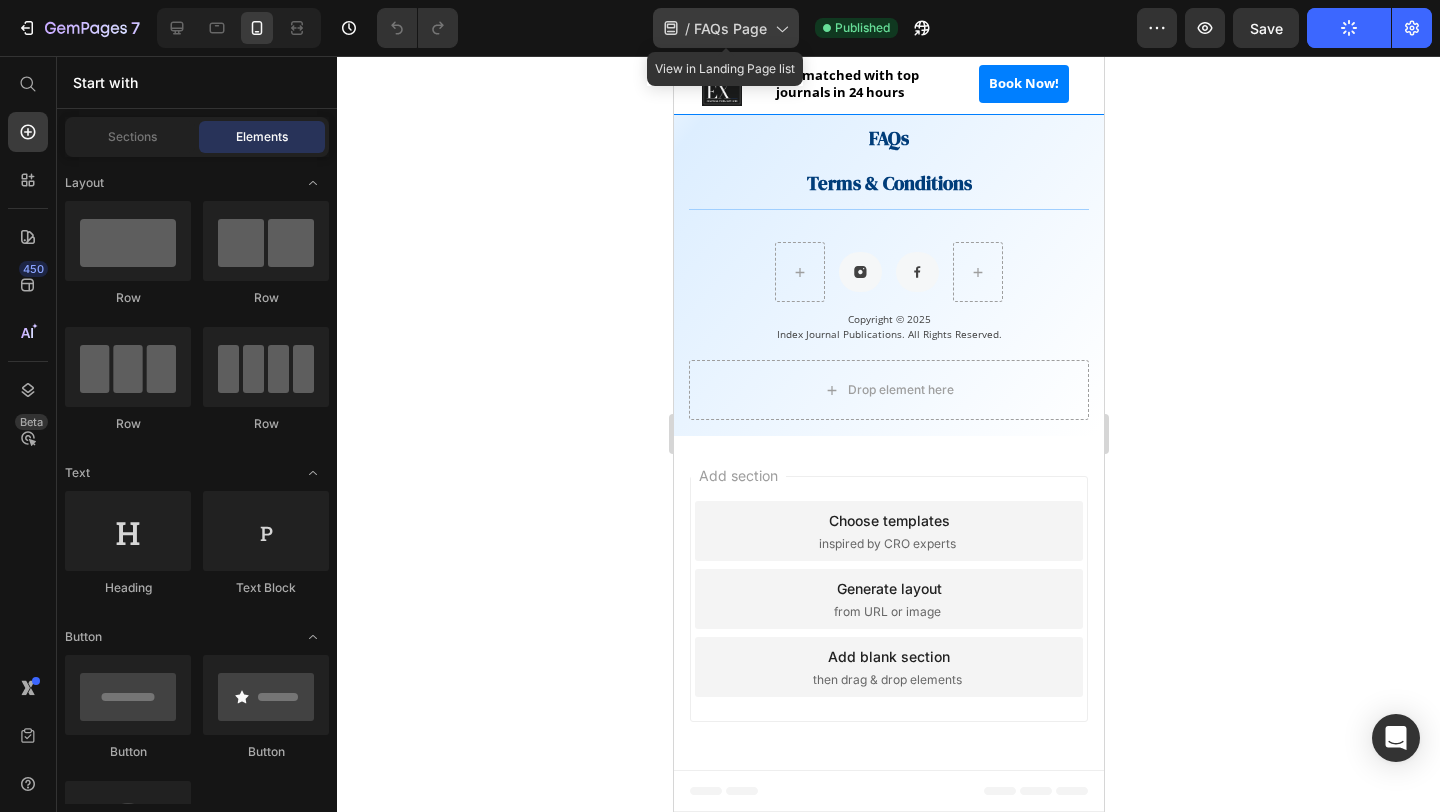 click on "FAQs Page" at bounding box center (730, 28) 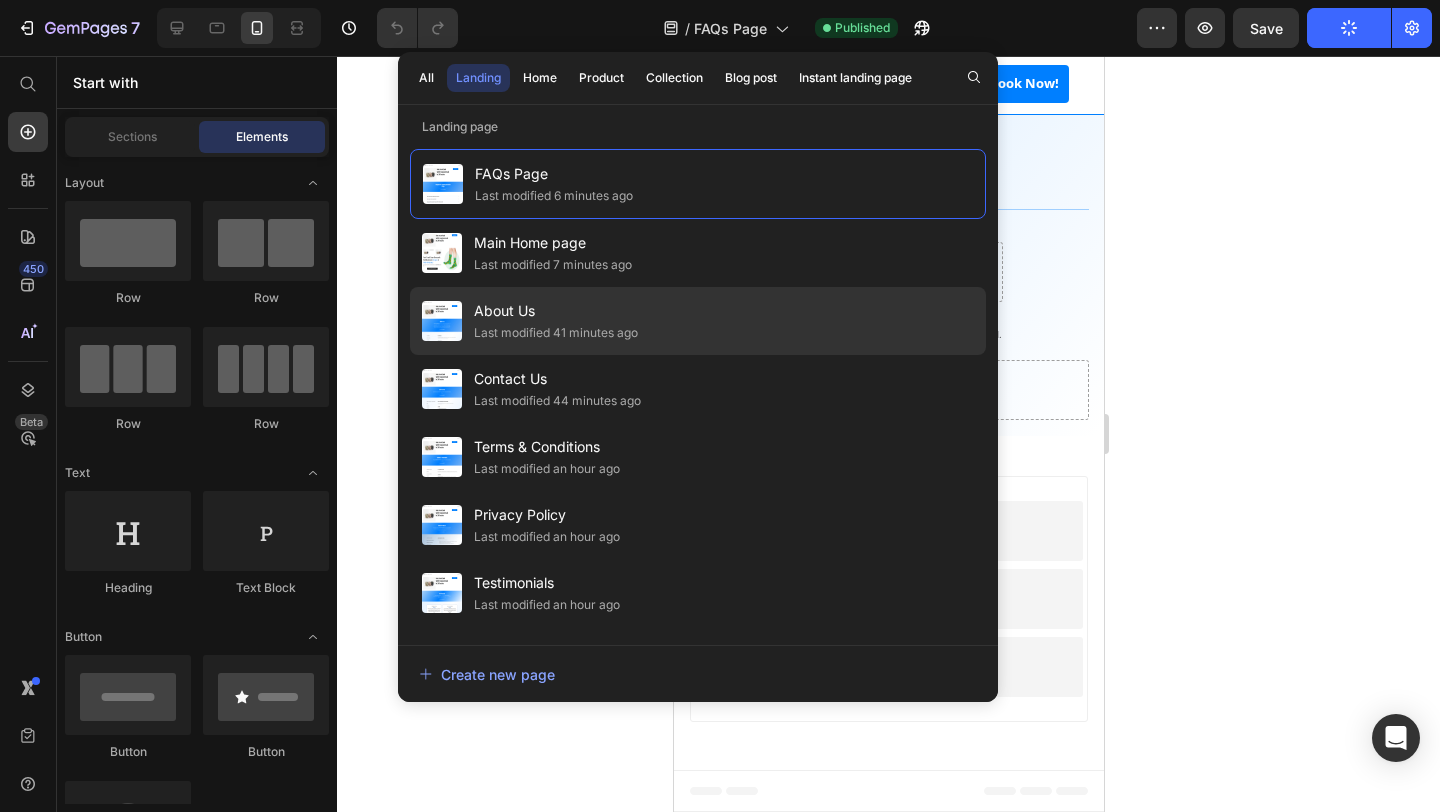 click on "About Us Last modified 41 minutes ago" 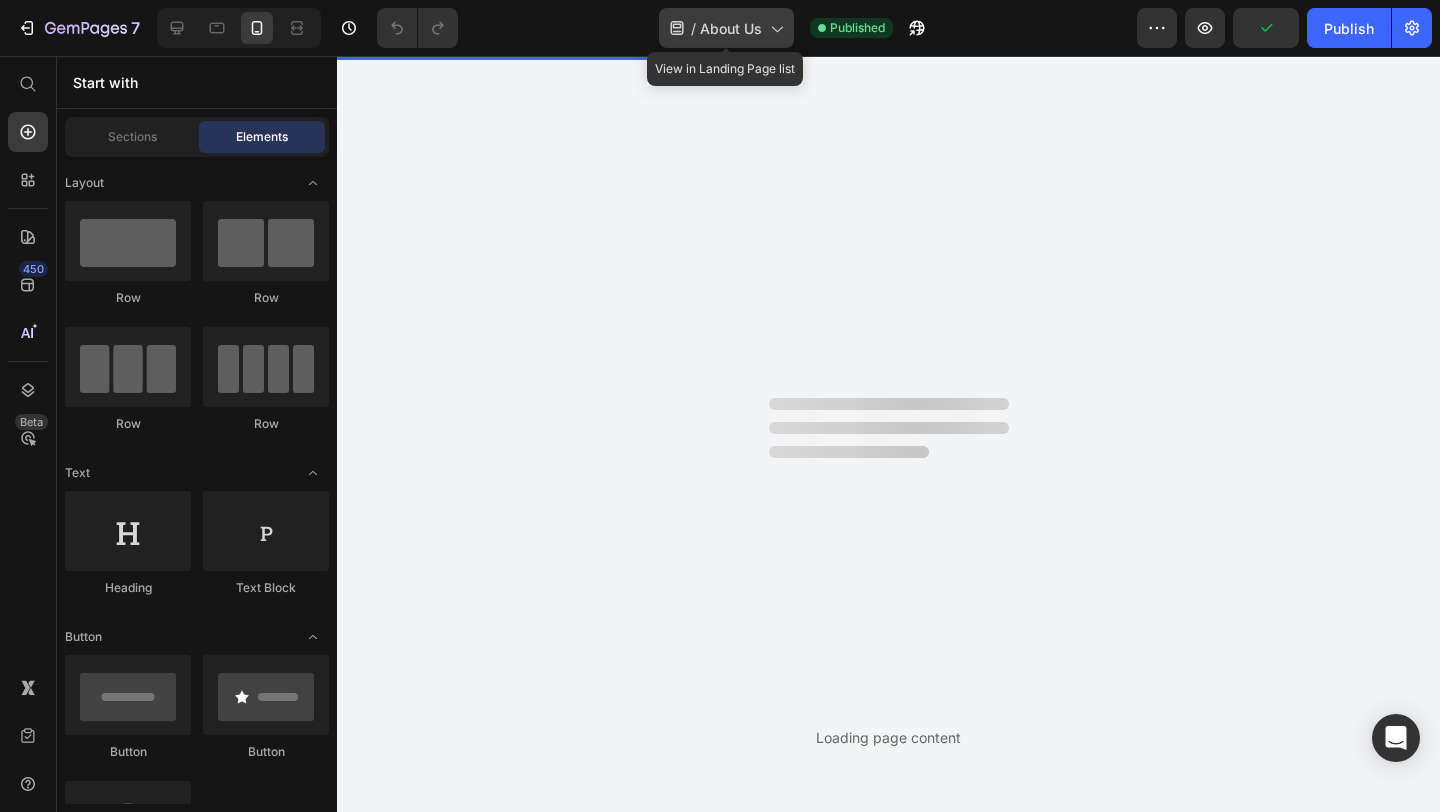 scroll, scrollTop: 0, scrollLeft: 0, axis: both 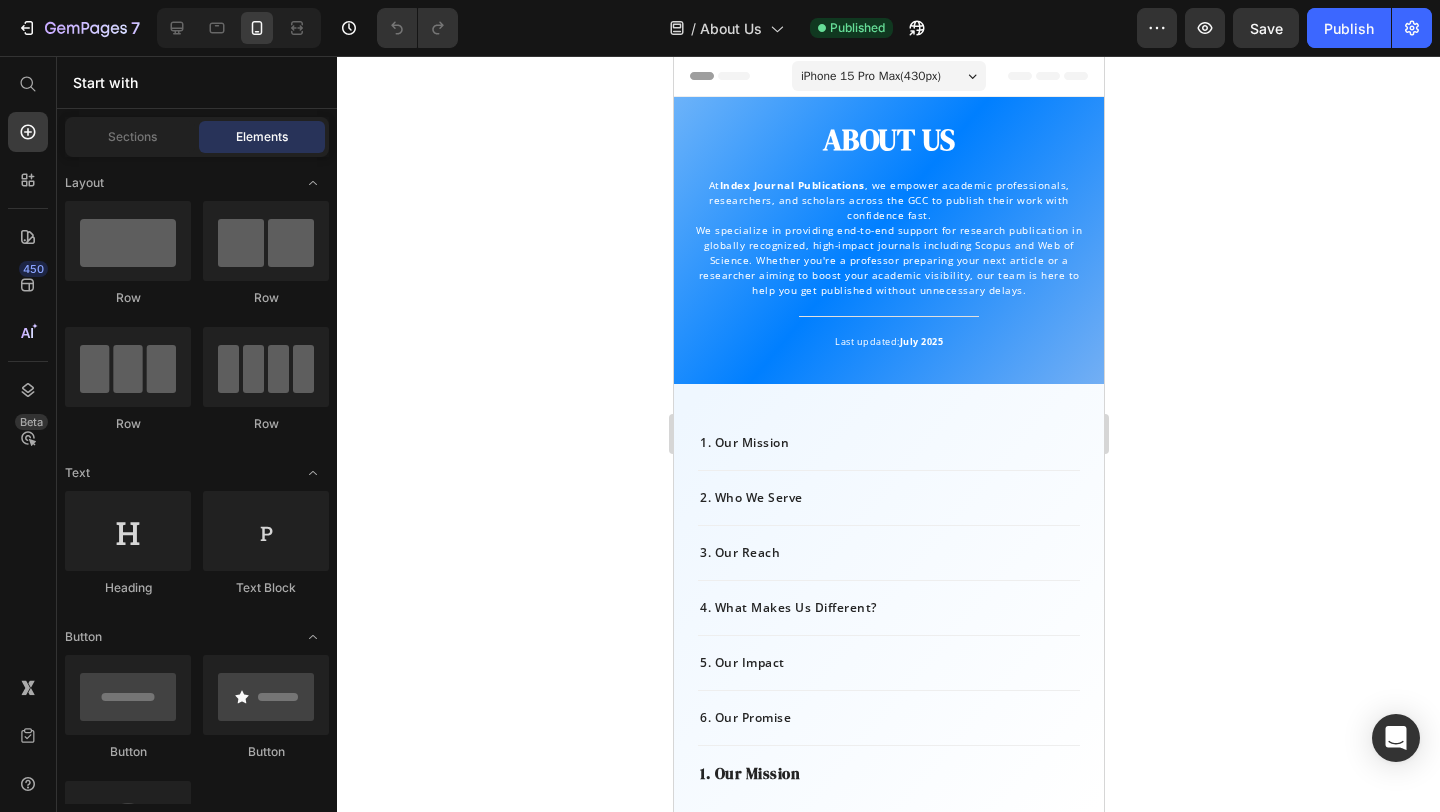 click 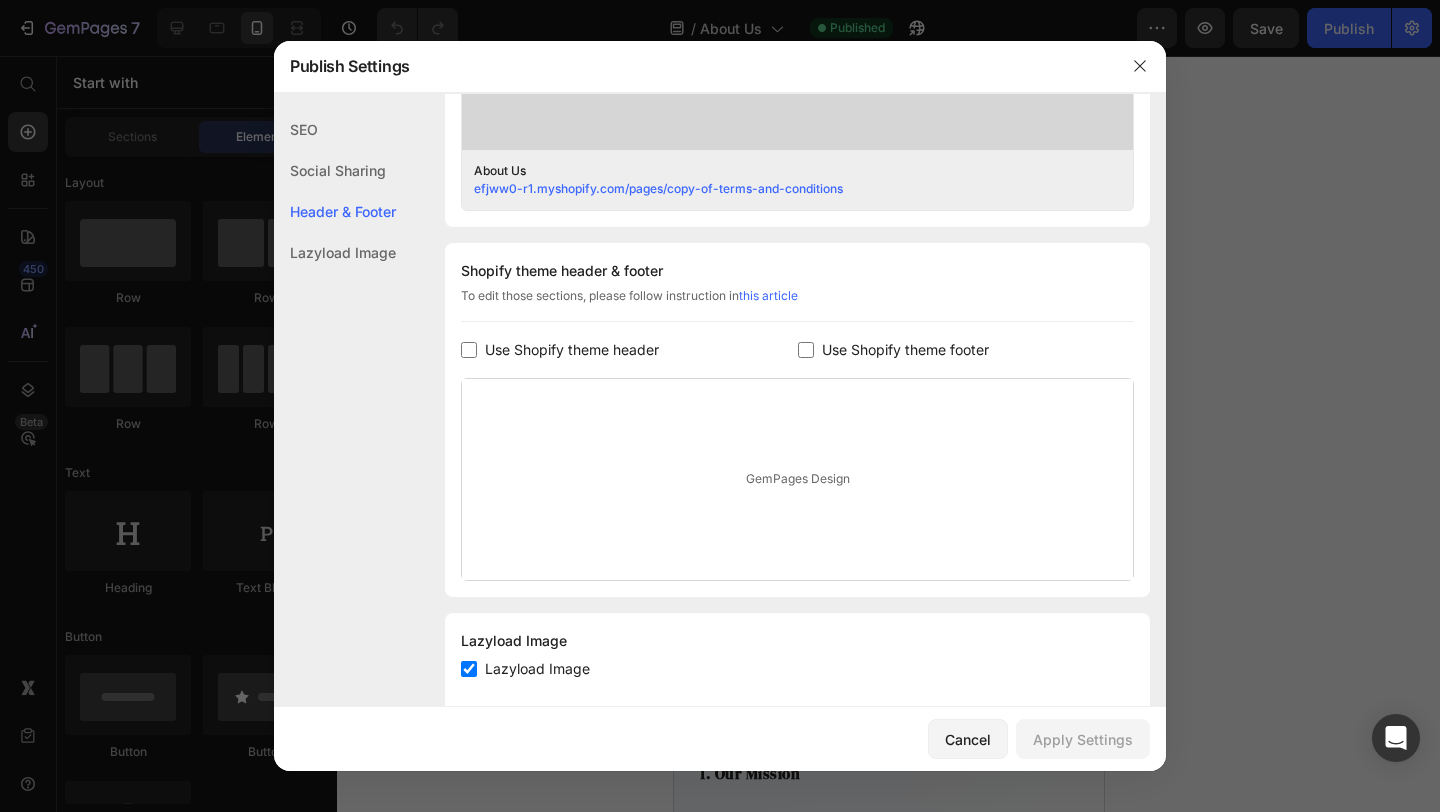 scroll, scrollTop: 844, scrollLeft: 0, axis: vertical 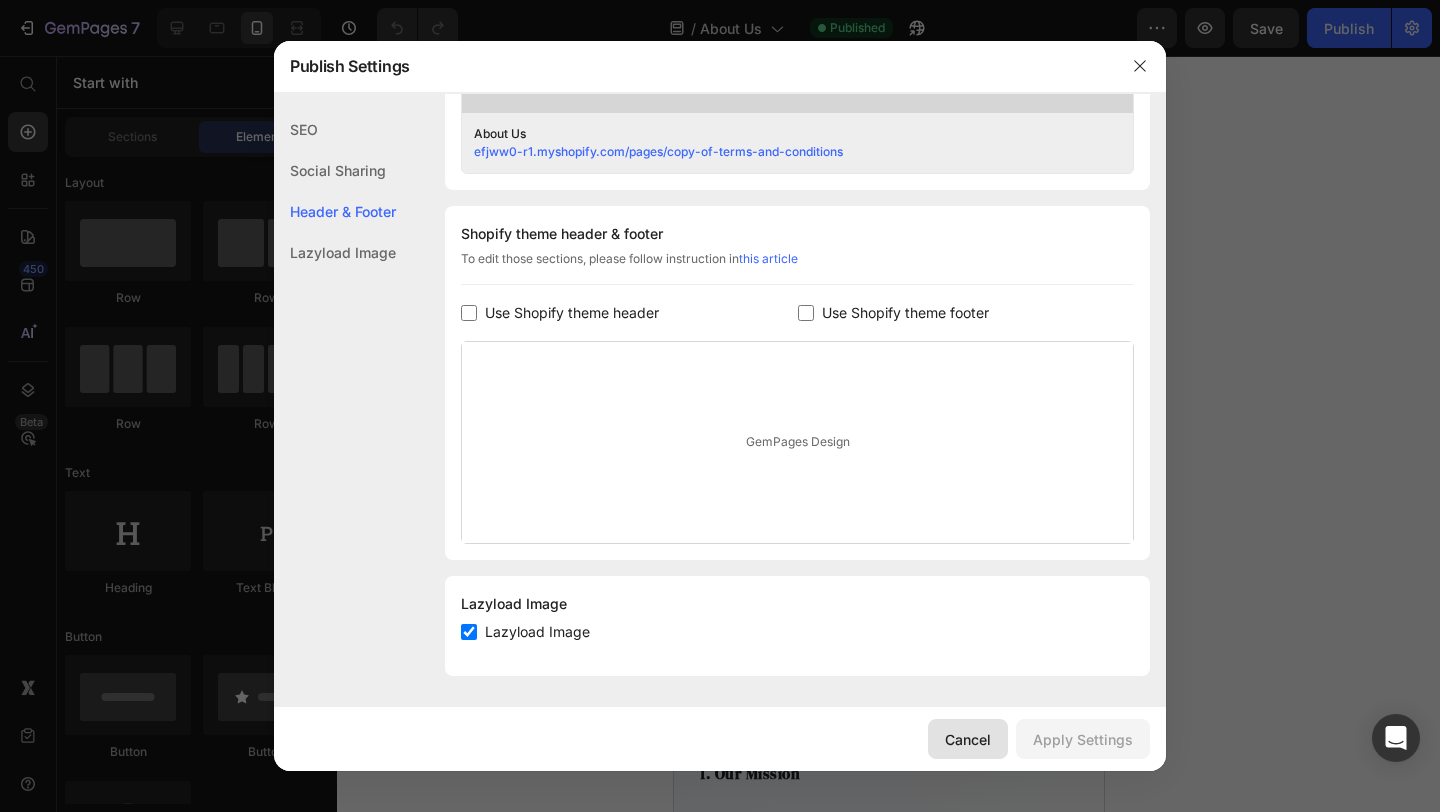 click on "Cancel" 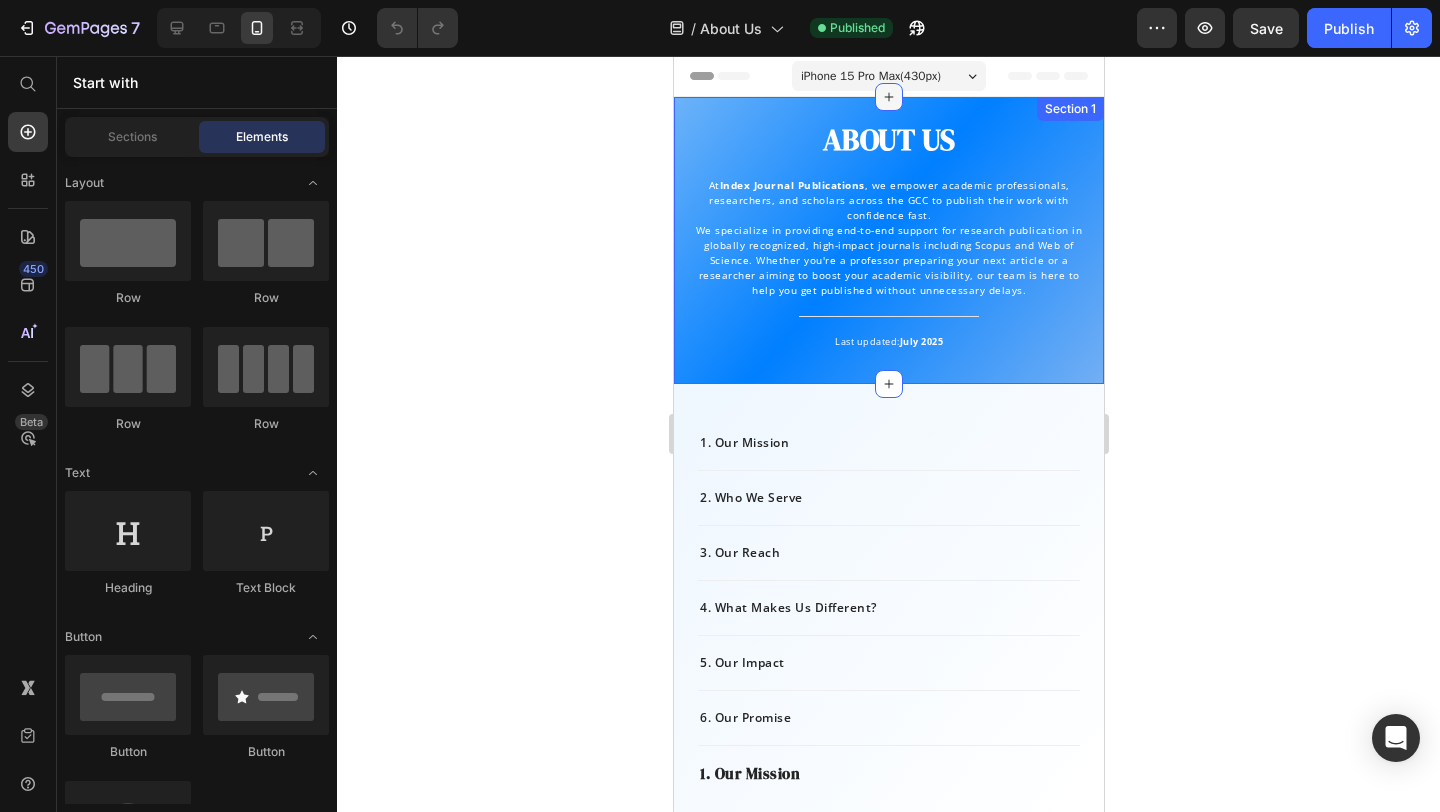 click 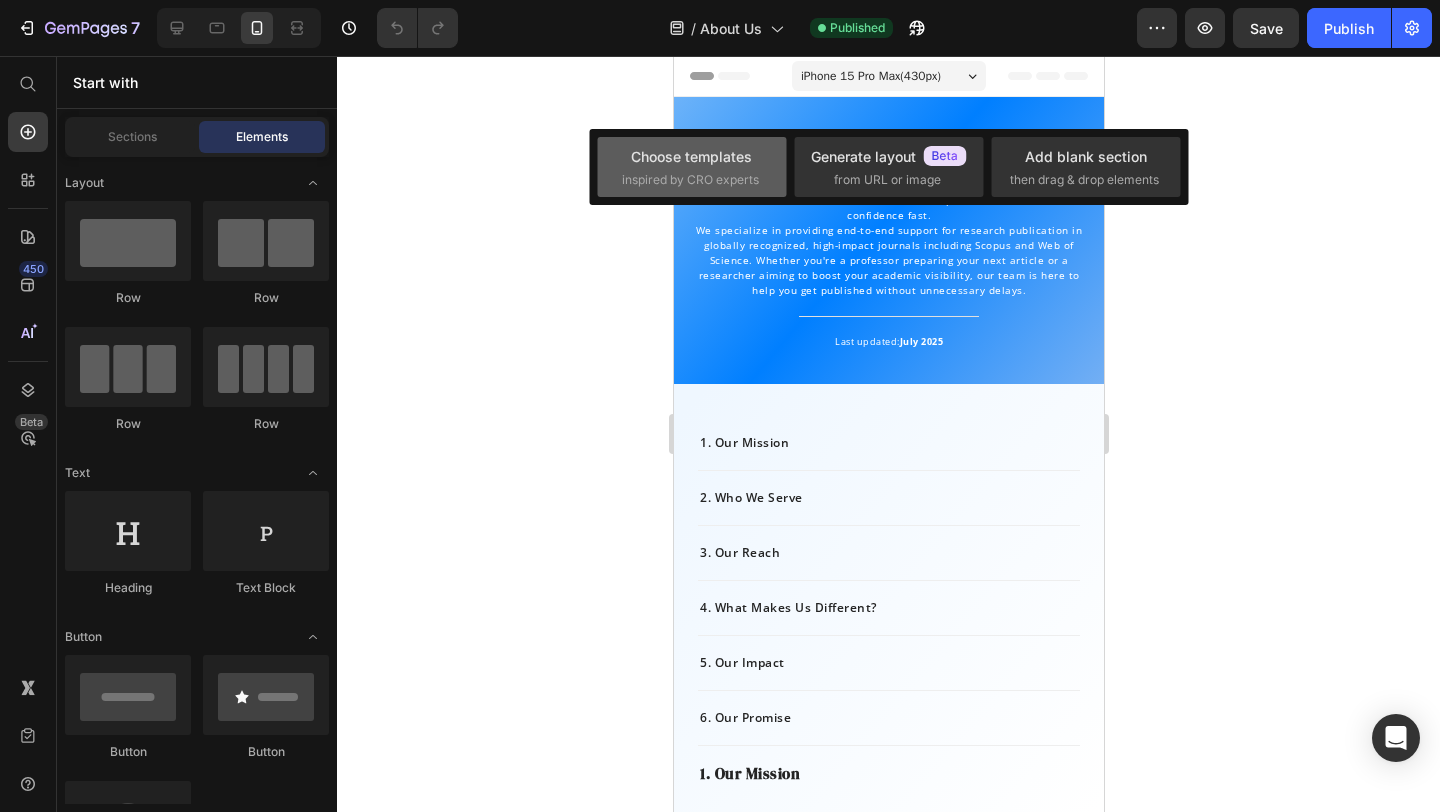 click on "Choose templates  inspired by CRO experts" at bounding box center (692, 167) 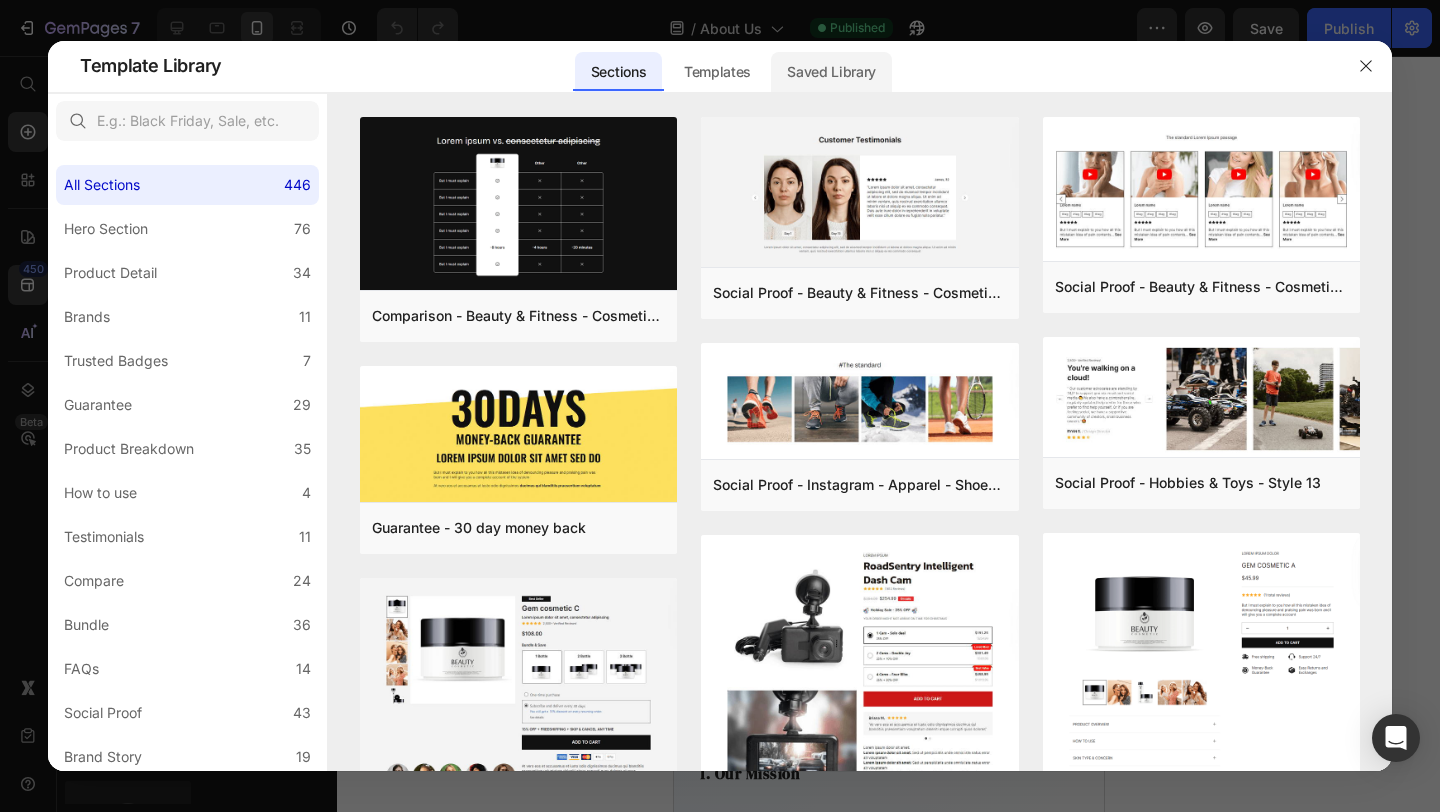 click on "Saved Library" 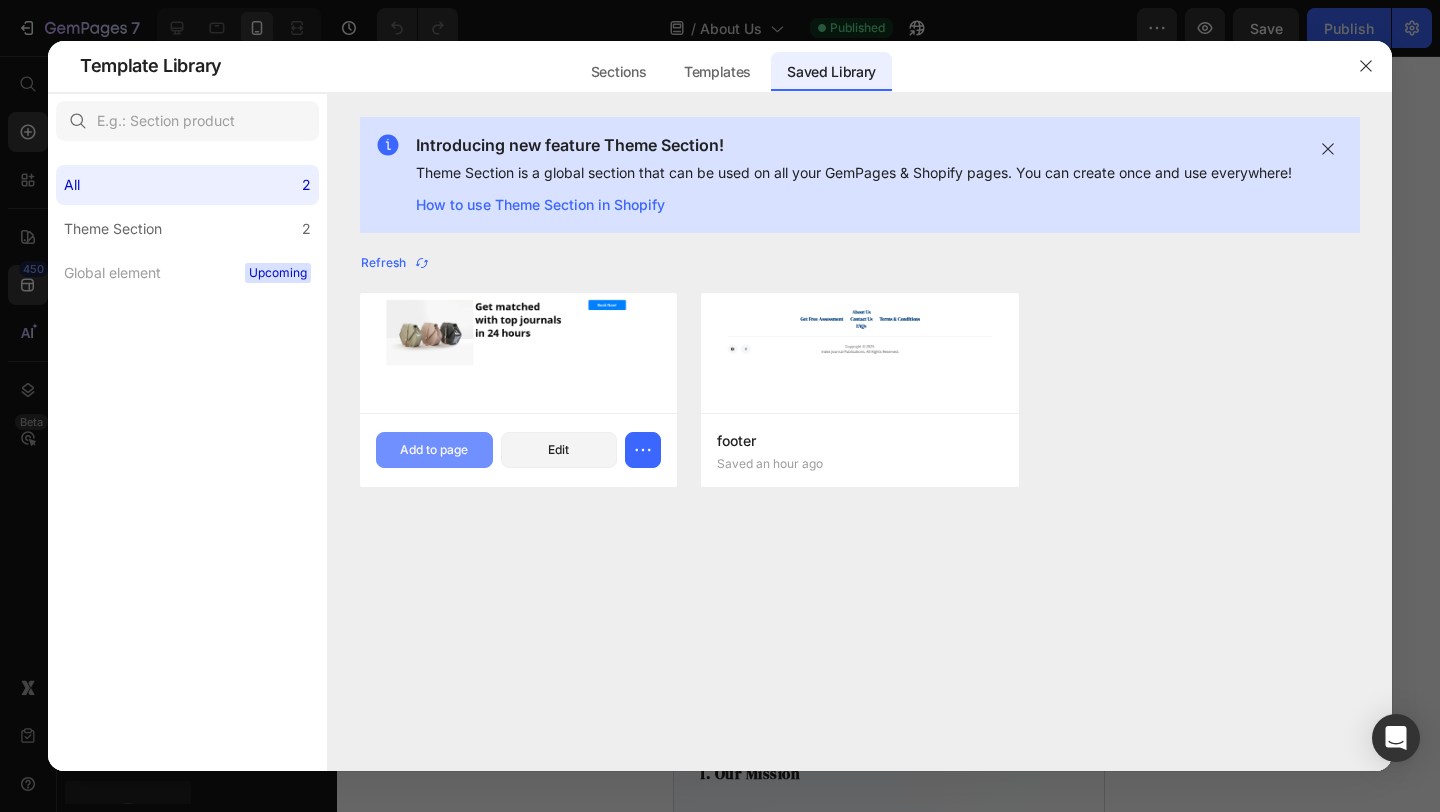 click on "Add to page" at bounding box center (434, 450) 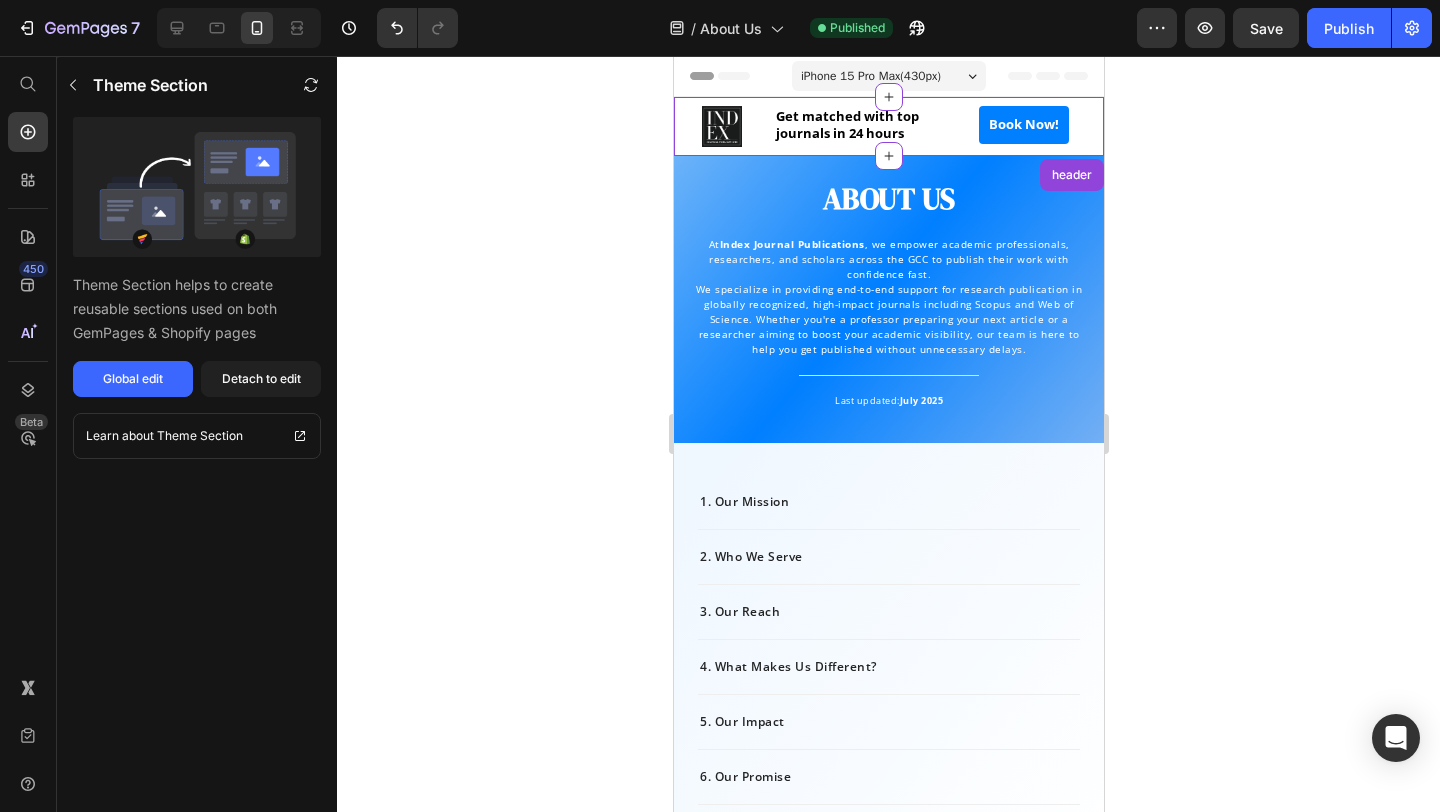 scroll, scrollTop: 41, scrollLeft: 0, axis: vertical 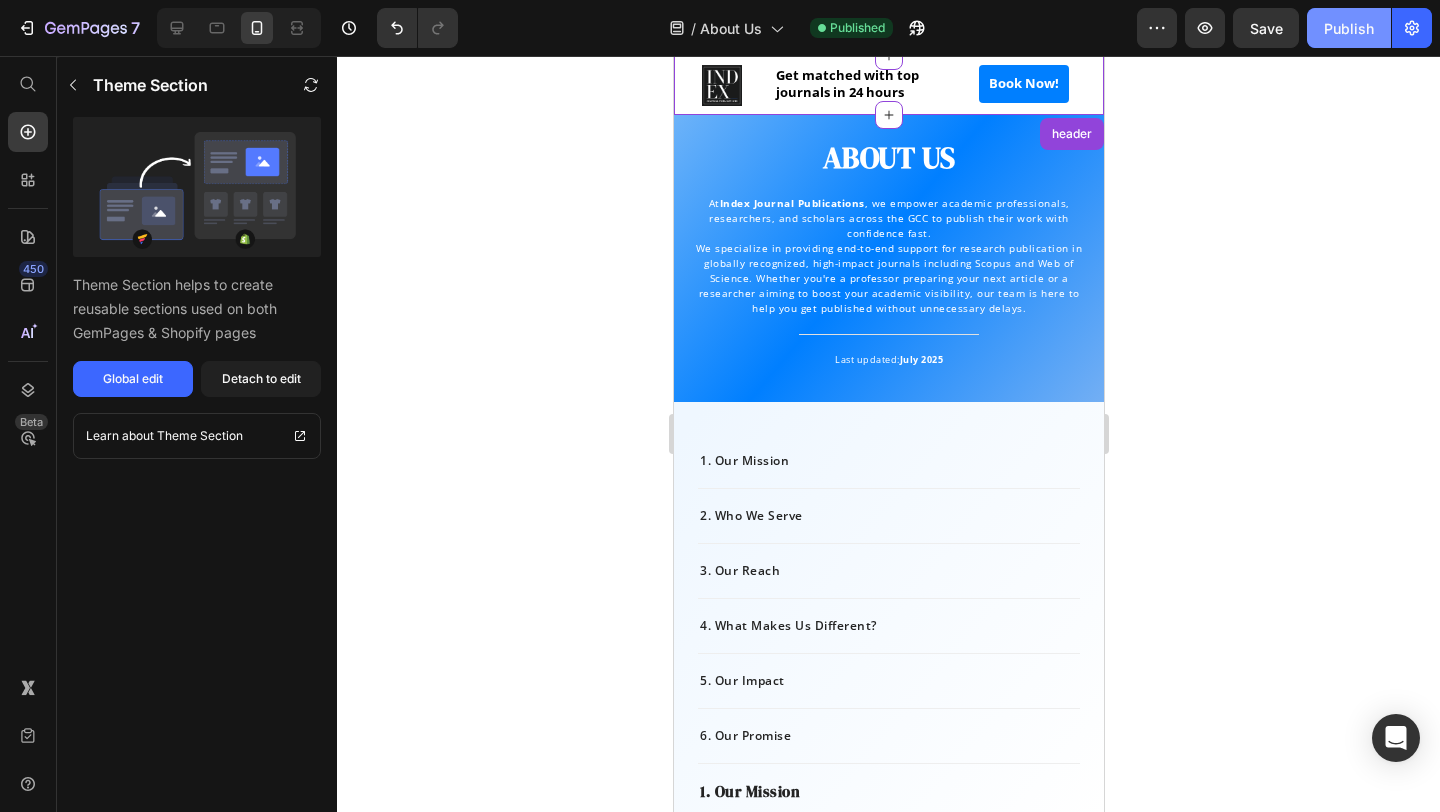 click on "Publish" at bounding box center (1349, 28) 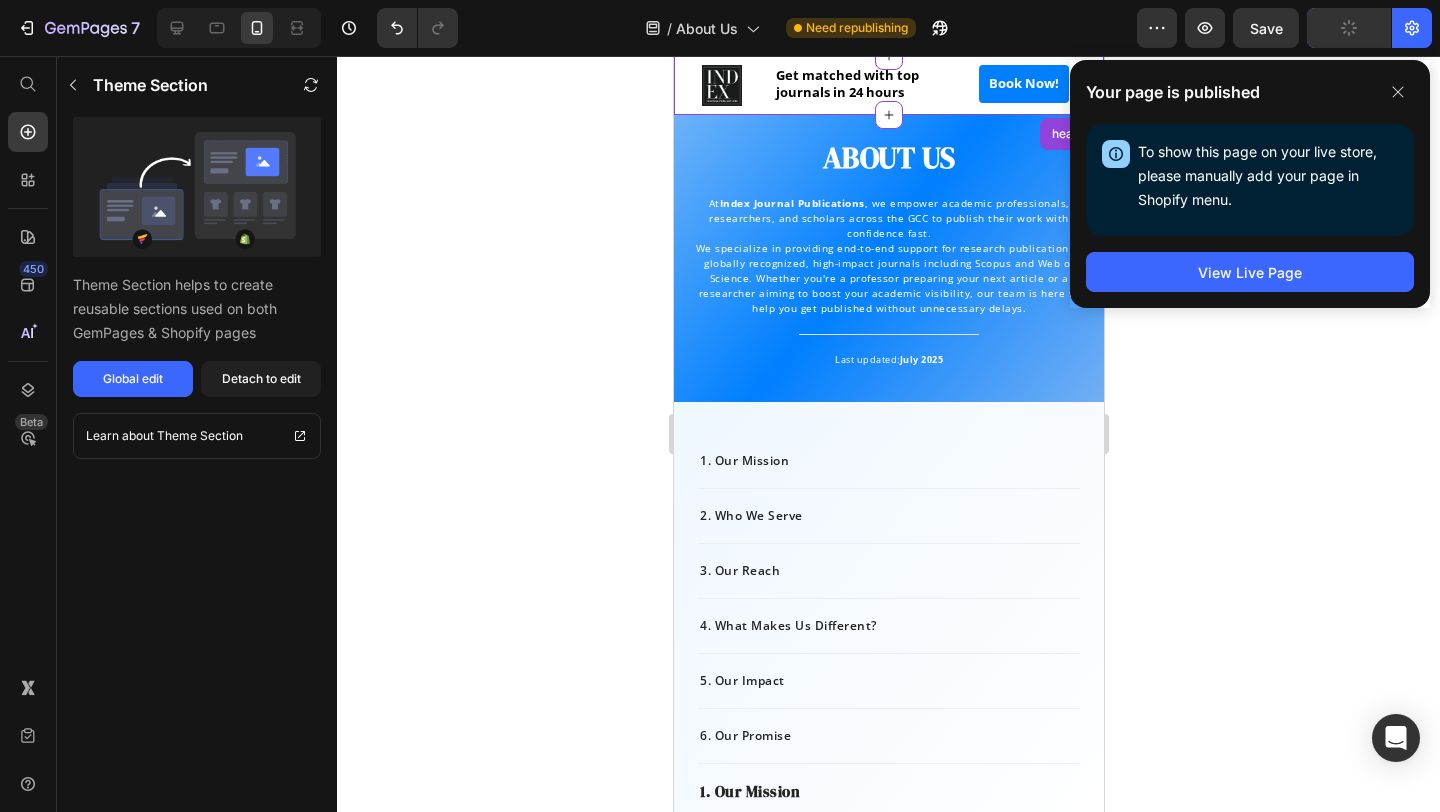 click 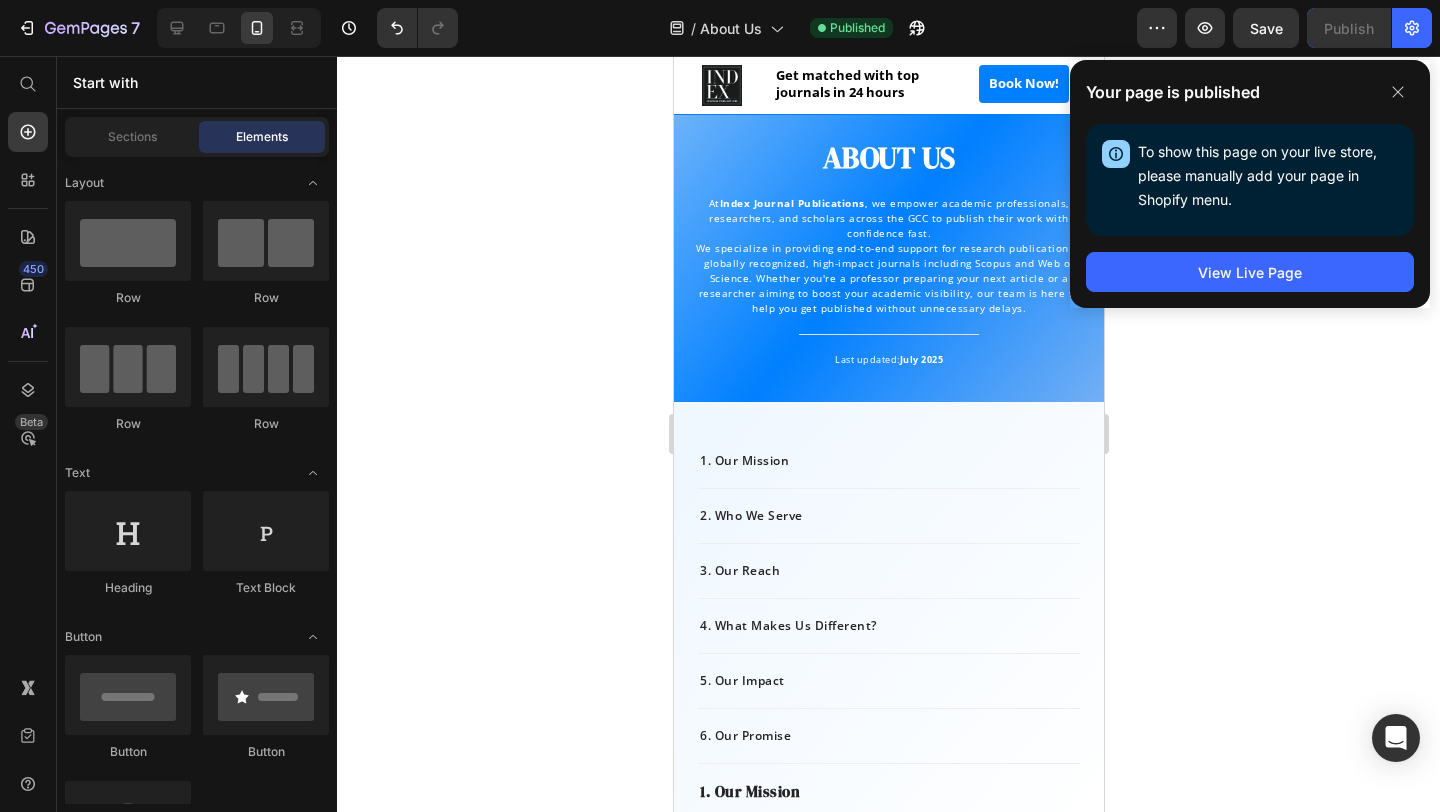 click 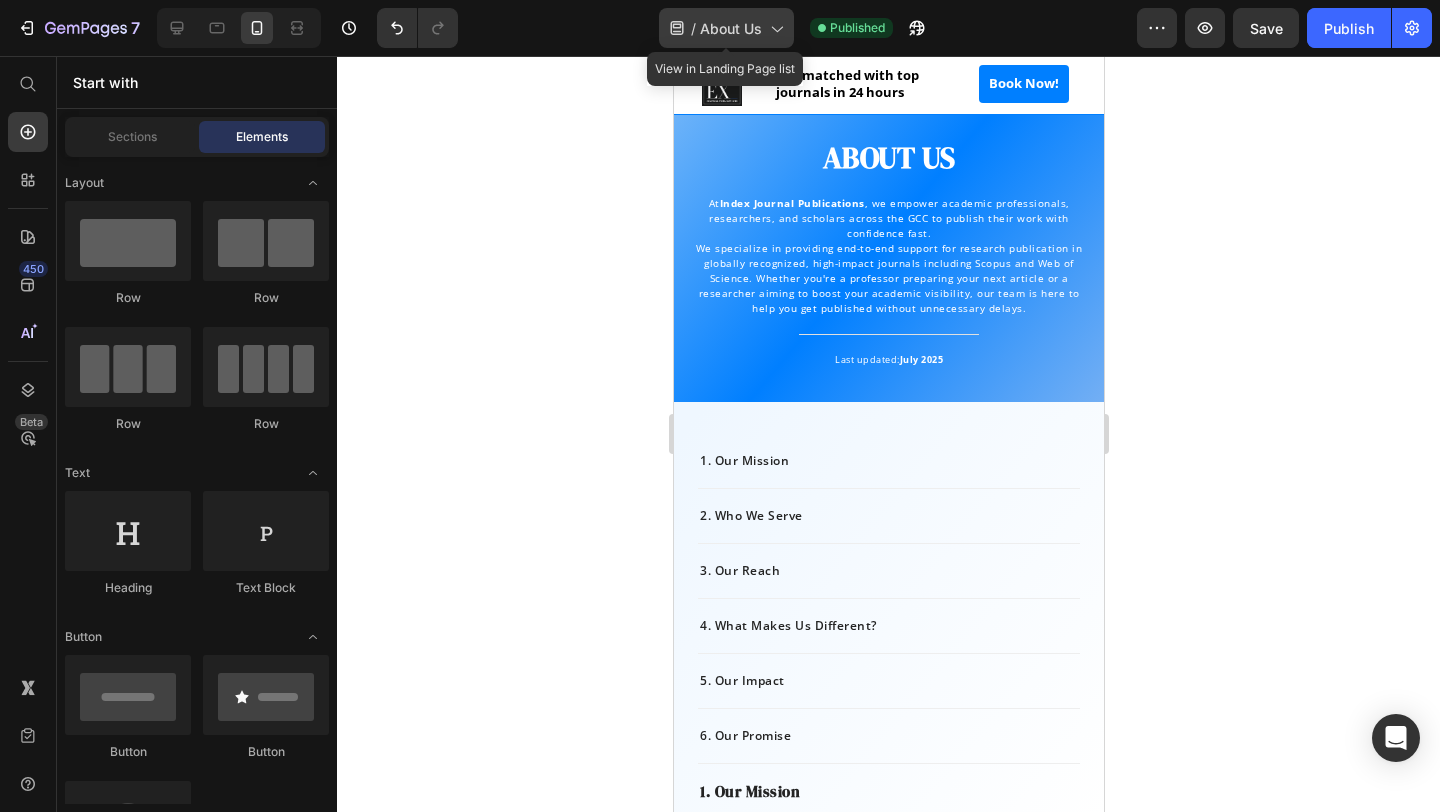 click on "About Us" at bounding box center (731, 28) 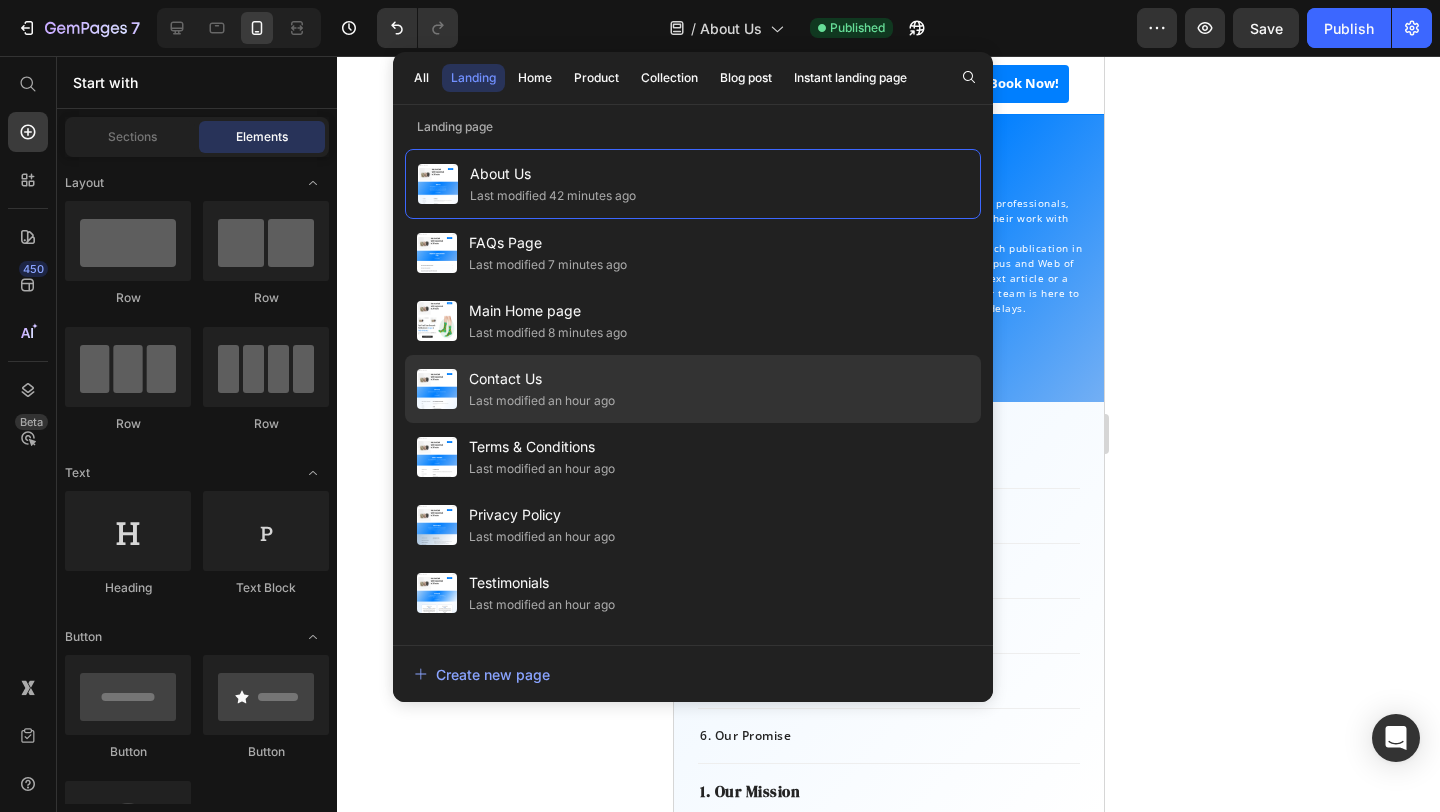 click on "Contact Us Last modified an hour ago" 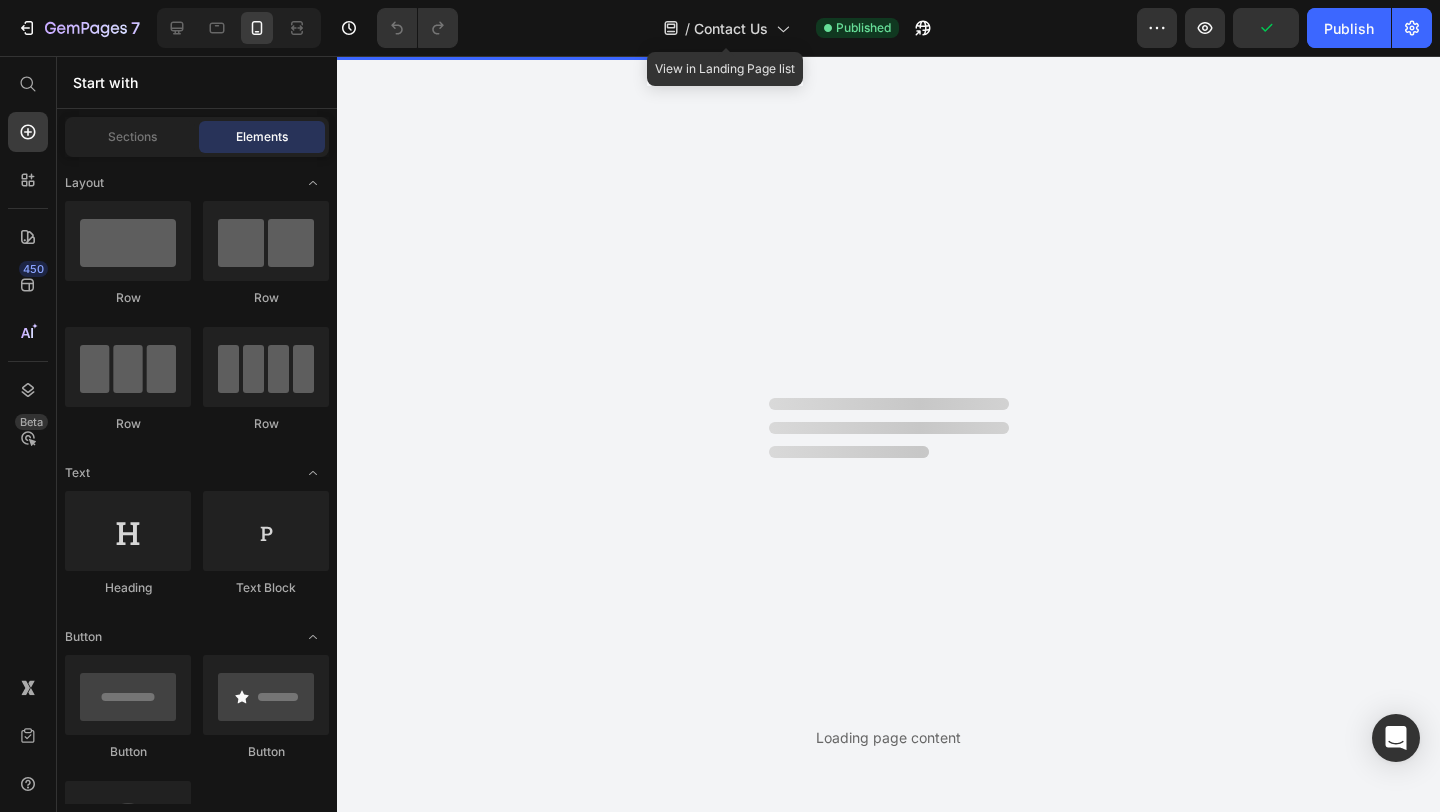 scroll, scrollTop: 0, scrollLeft: 0, axis: both 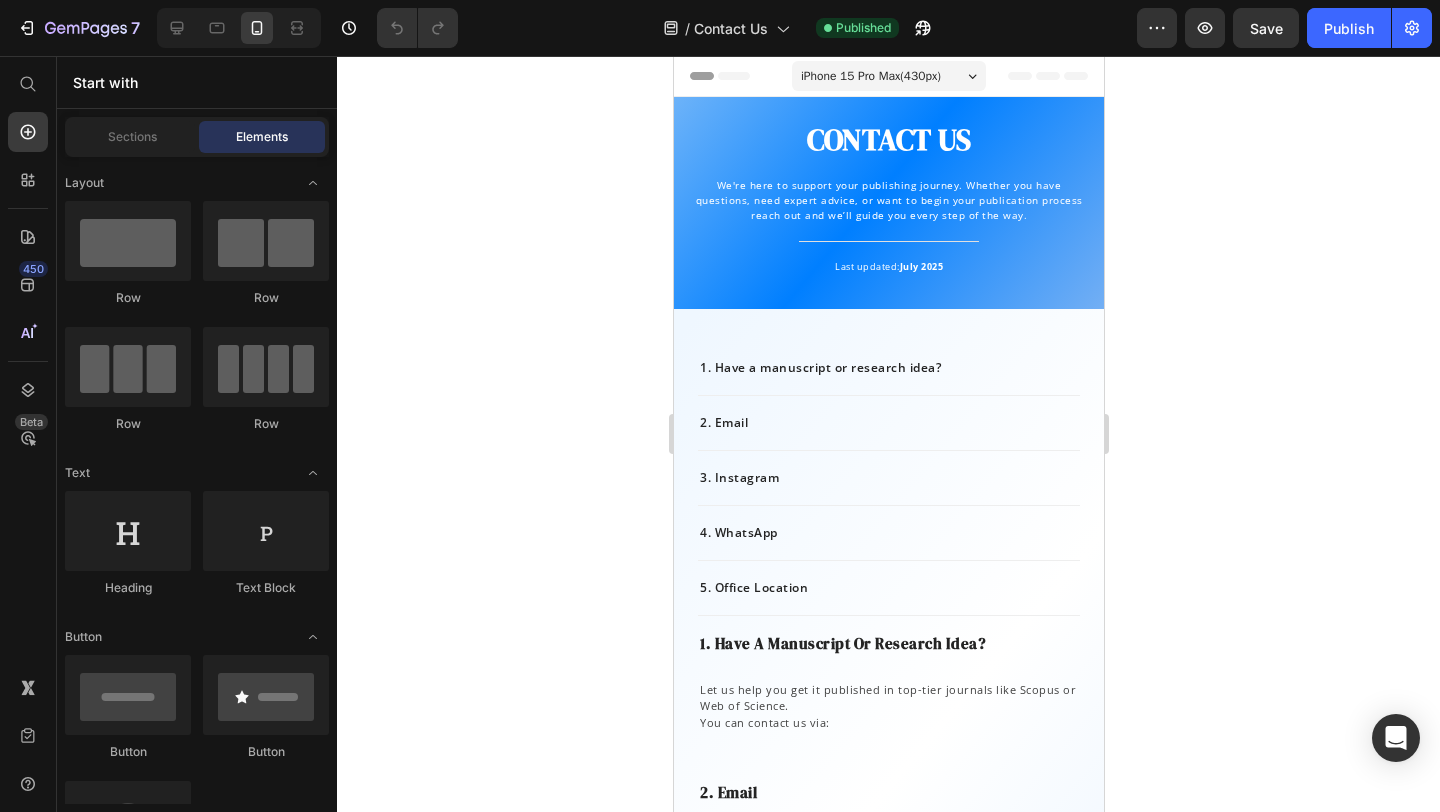 click on "Header" at bounding box center [719, 76] 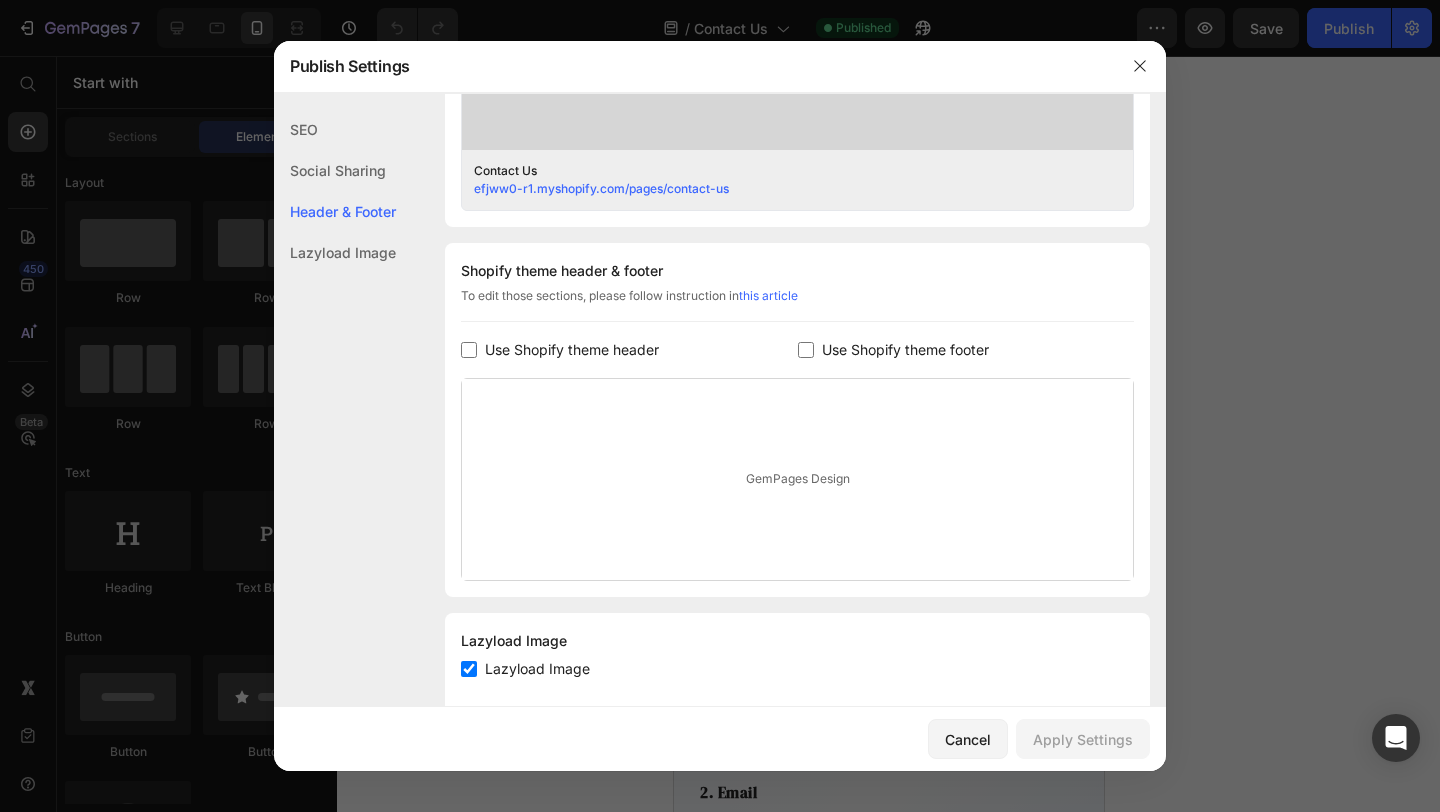 scroll, scrollTop: 844, scrollLeft: 0, axis: vertical 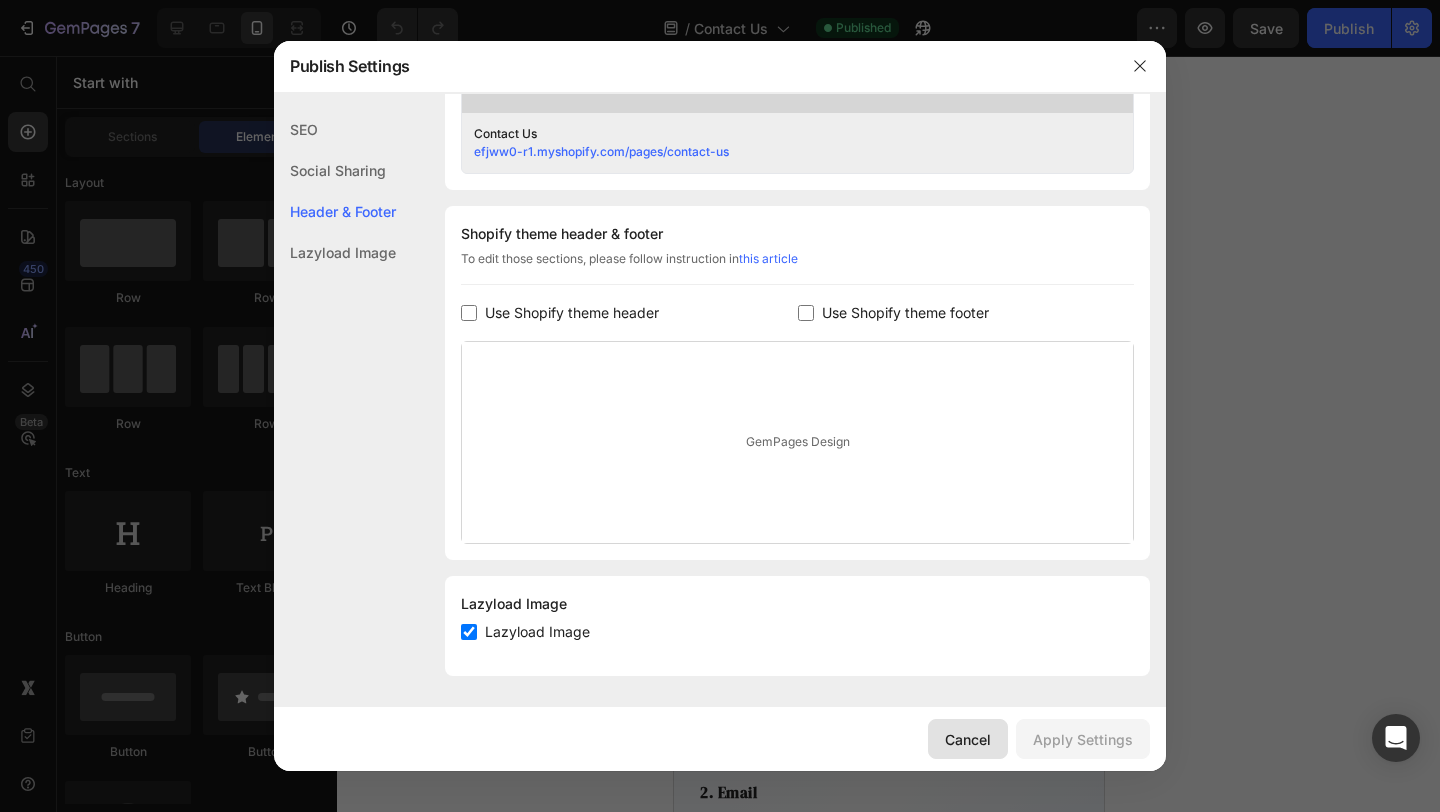 click on "Cancel" at bounding box center [968, 739] 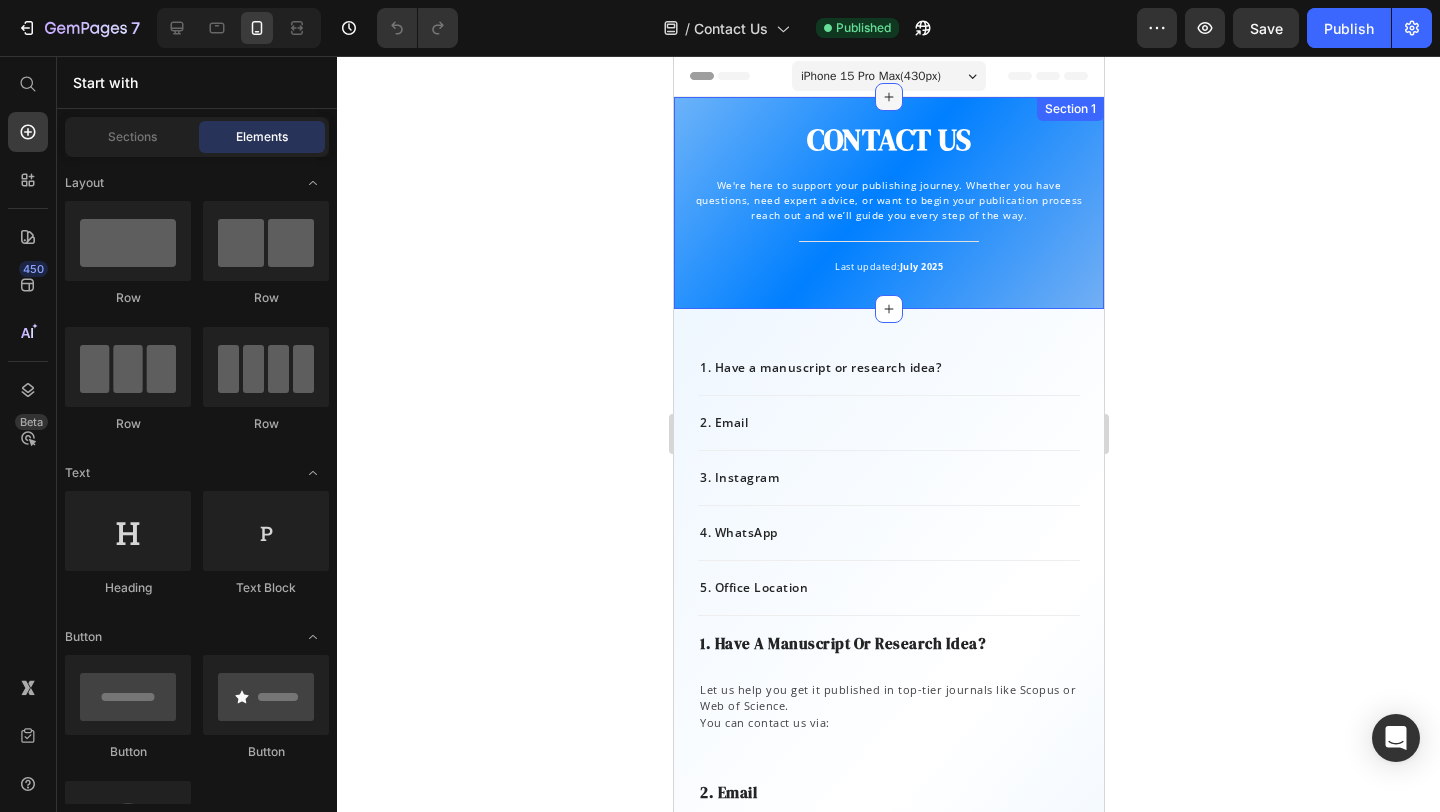 click 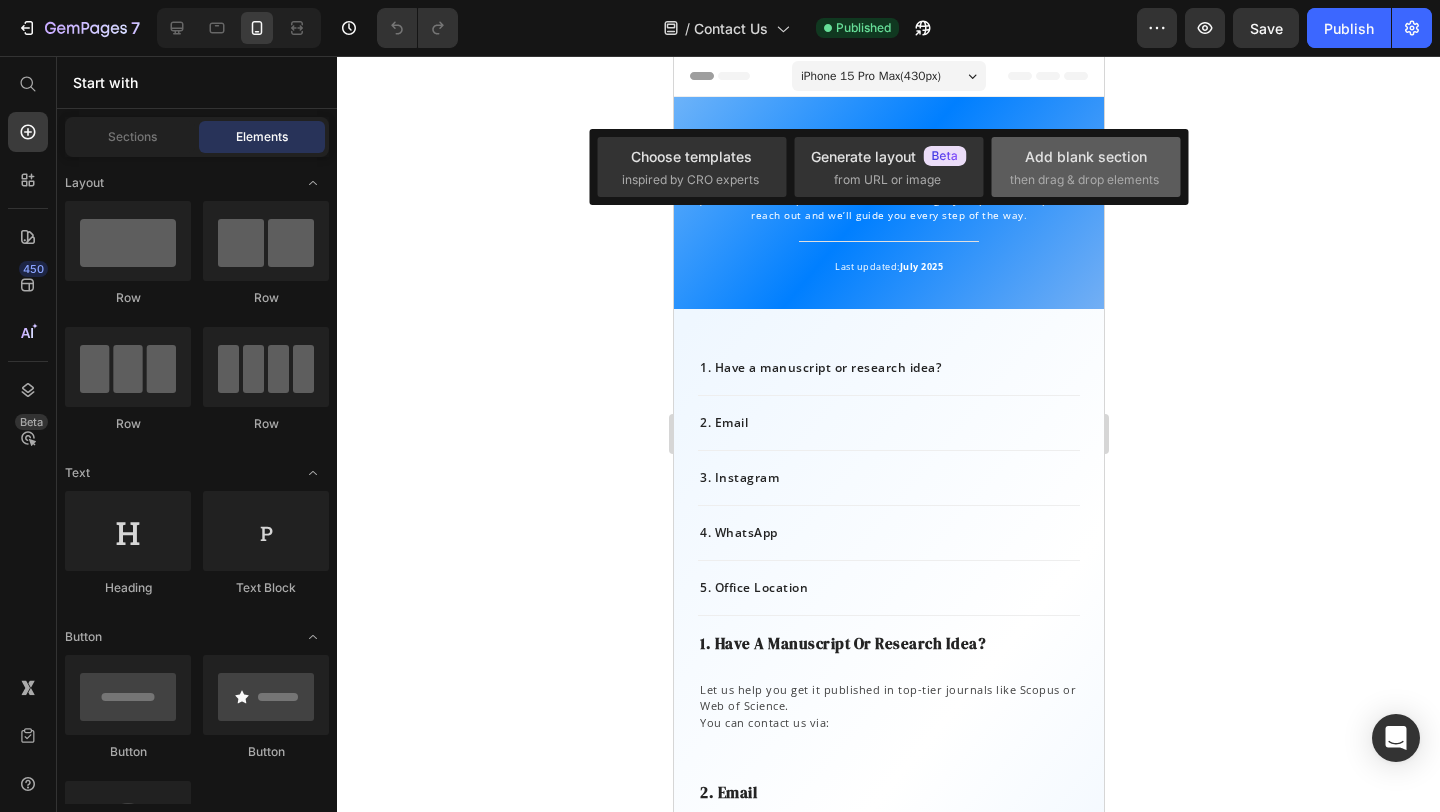 click on "Add blank section  then drag & drop elements" at bounding box center (1086, 167) 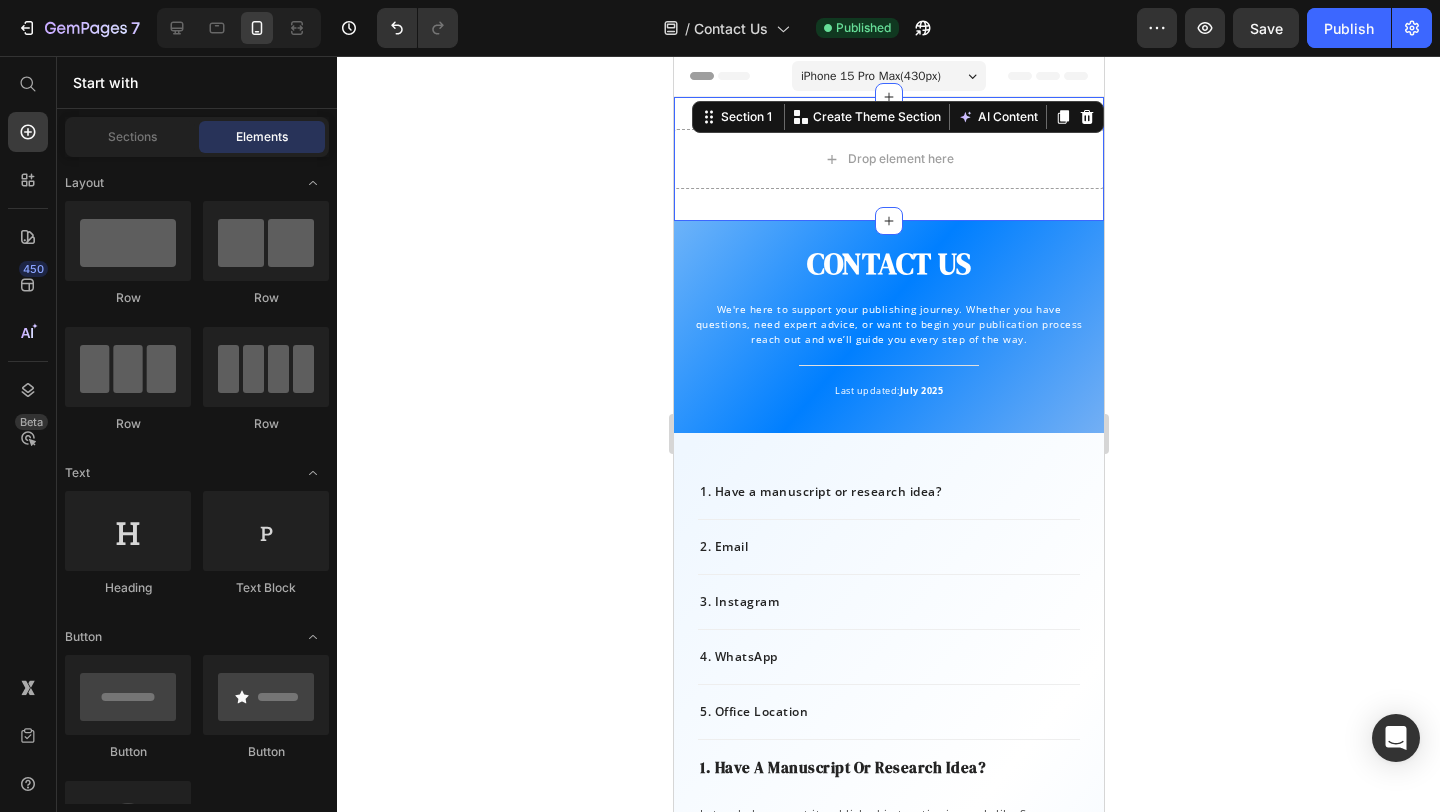click on "Drop element here Section 1   You can create reusable sections Create Theme Section AI Content Write with GemAI What would you like to describe here? Tone and Voice Persuasive Product Getting products... Show more Generate" at bounding box center (888, 159) 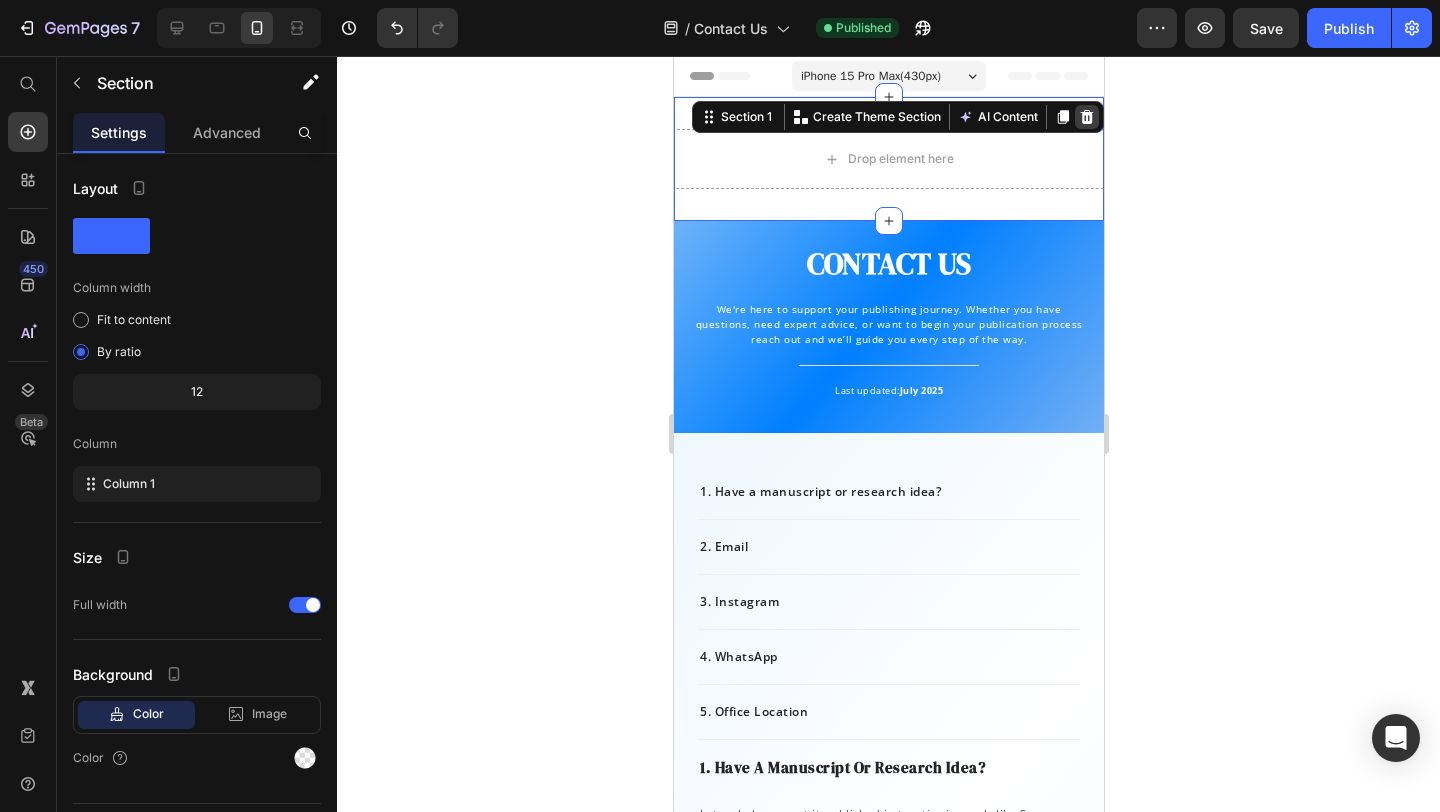 click 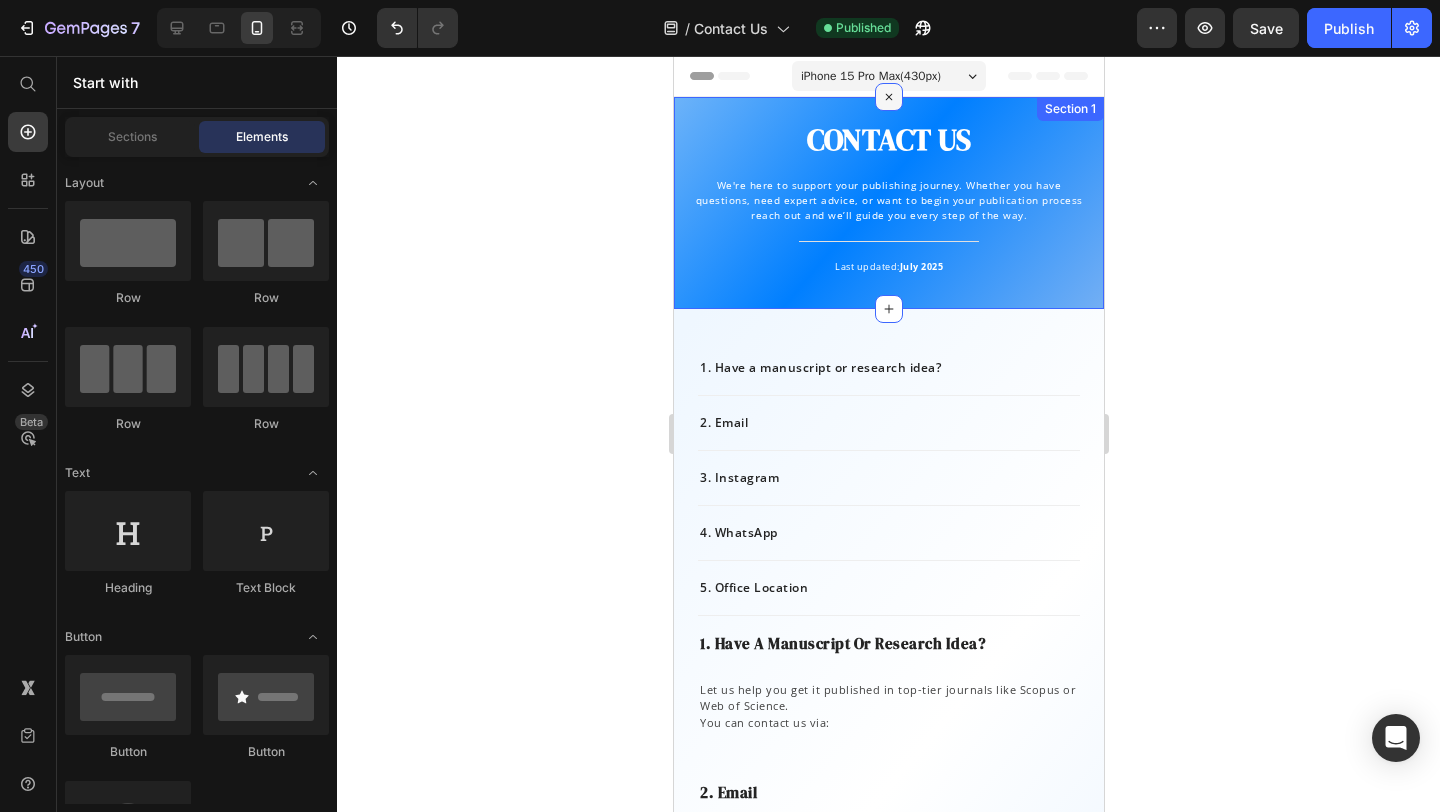 click 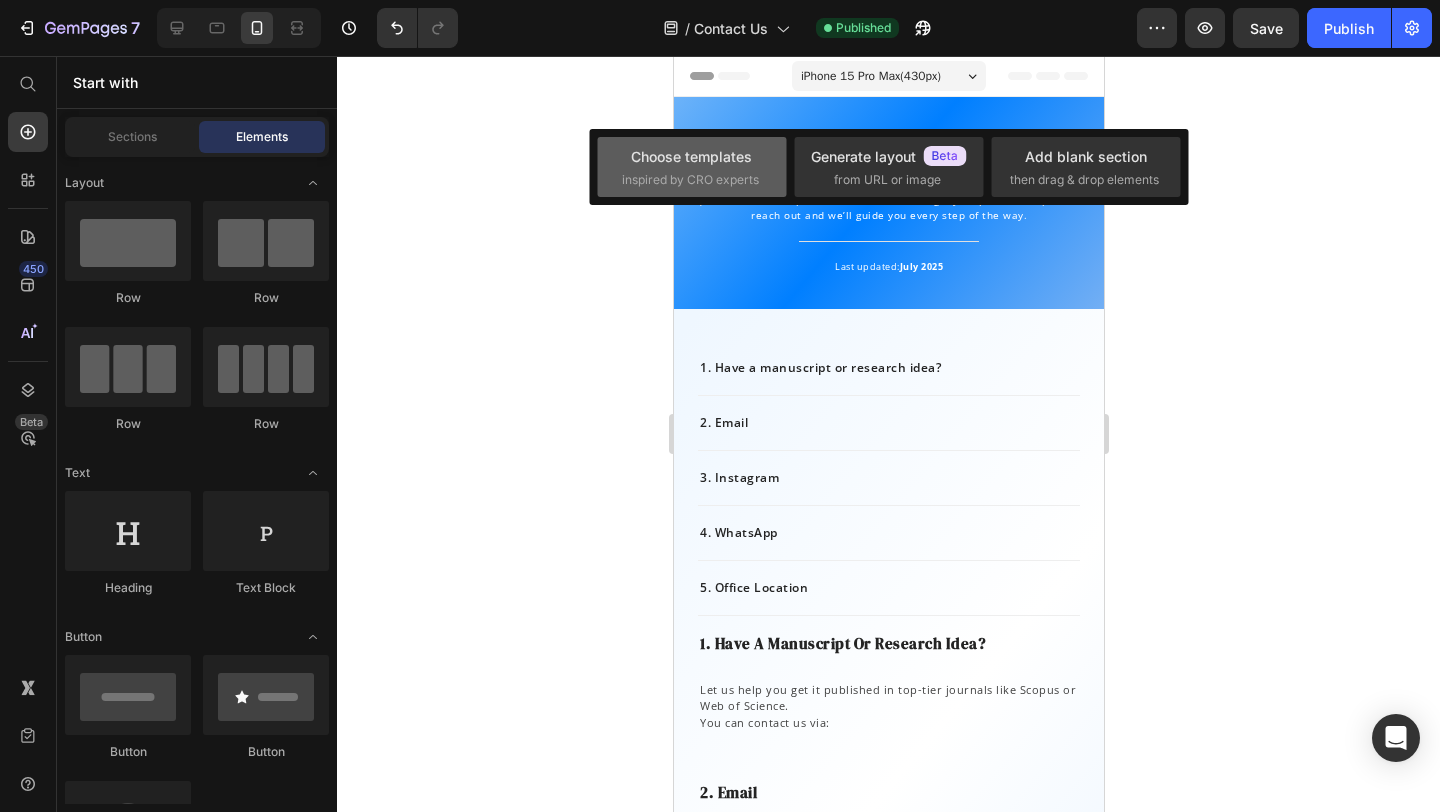 click on "inspired by CRO experts" at bounding box center [690, 180] 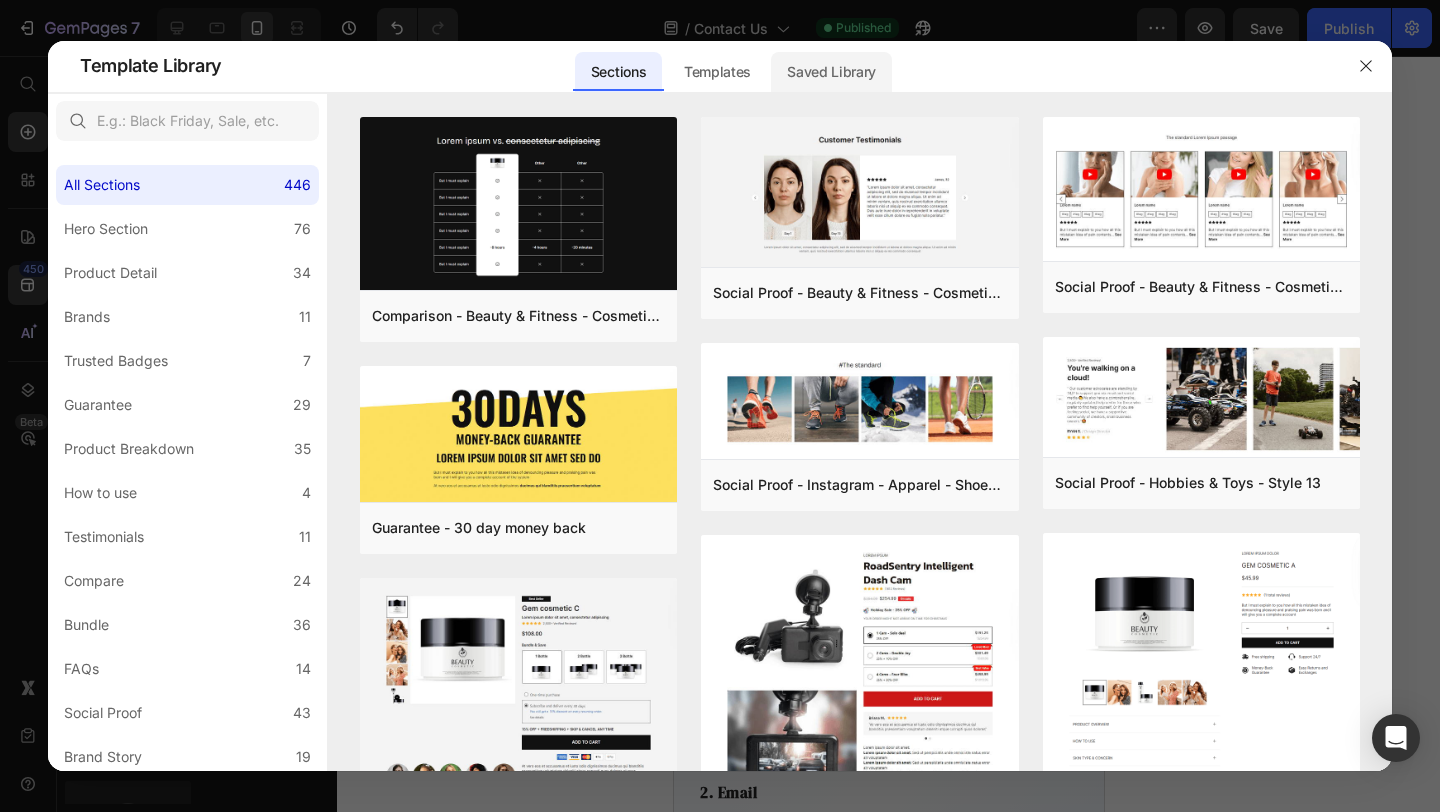click on "Saved Library" 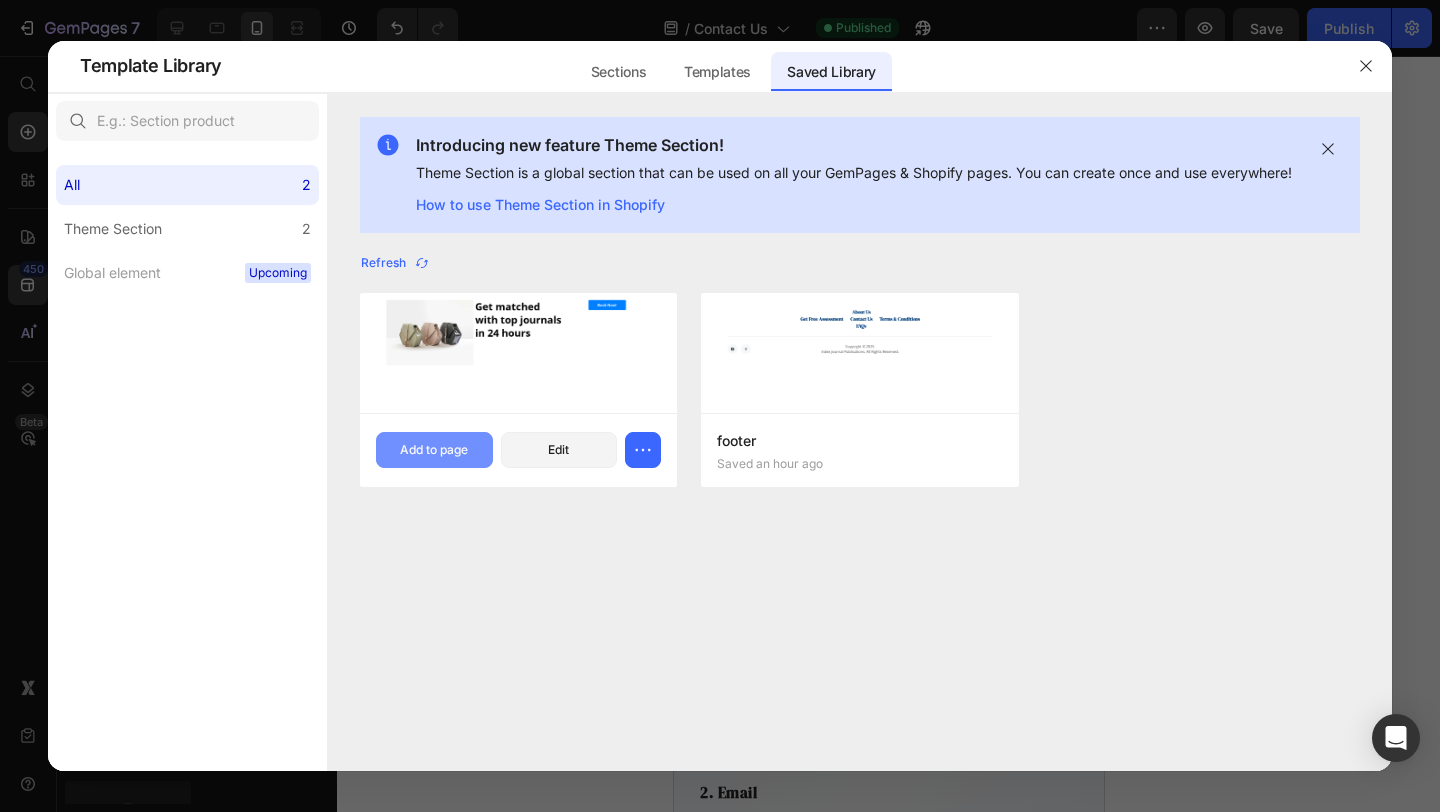 click on "Add to page" at bounding box center (434, 450) 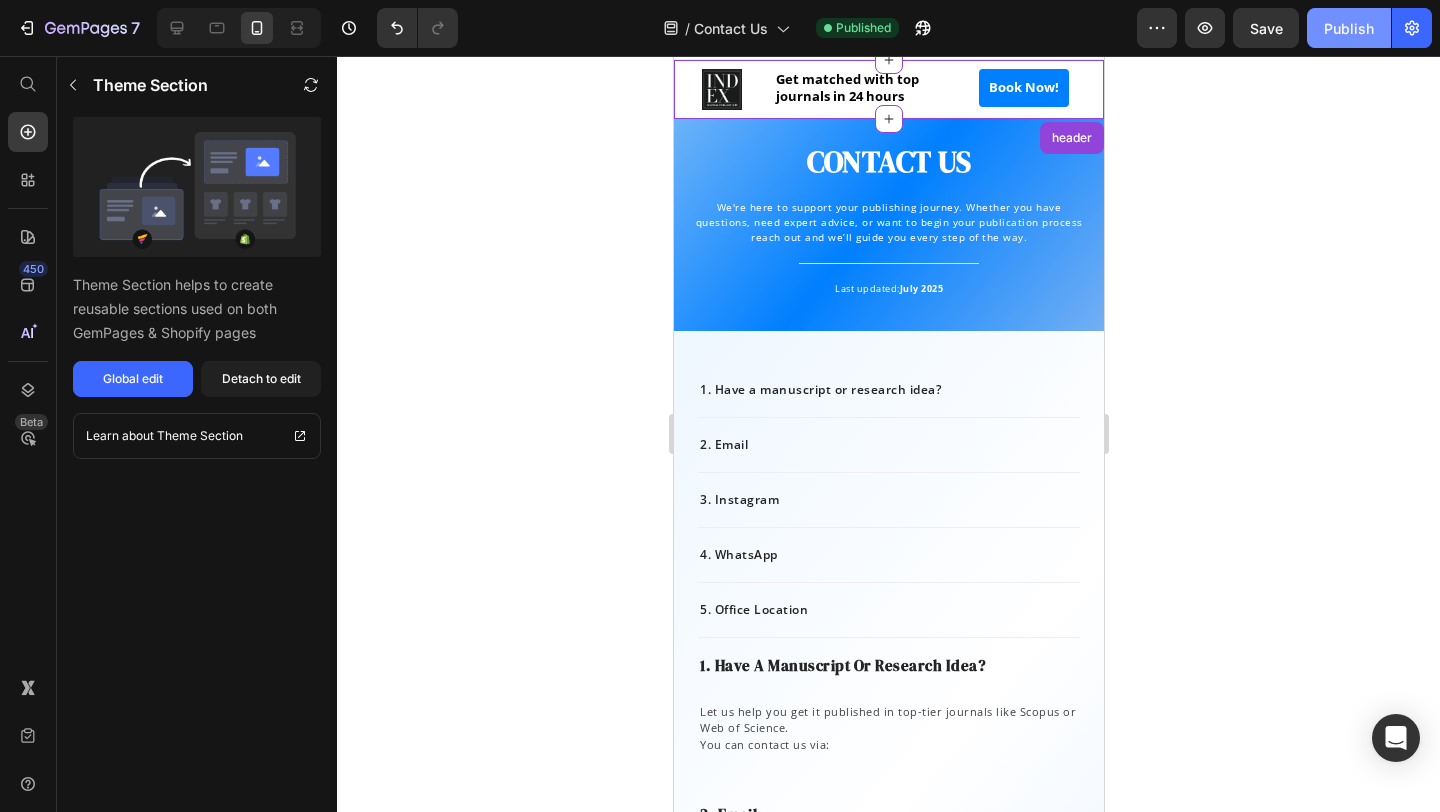 scroll, scrollTop: 41, scrollLeft: 0, axis: vertical 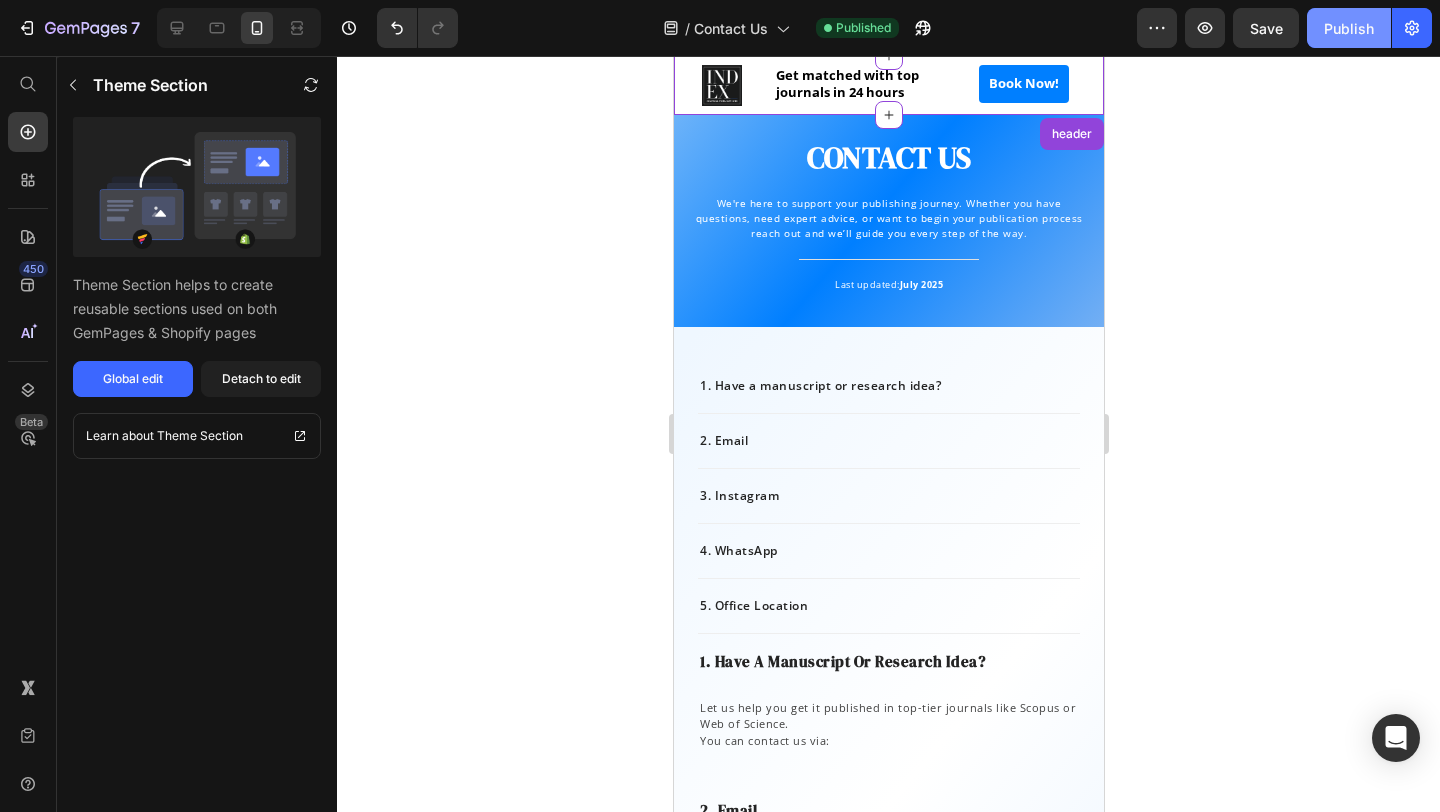 click on "Publish" at bounding box center (1349, 28) 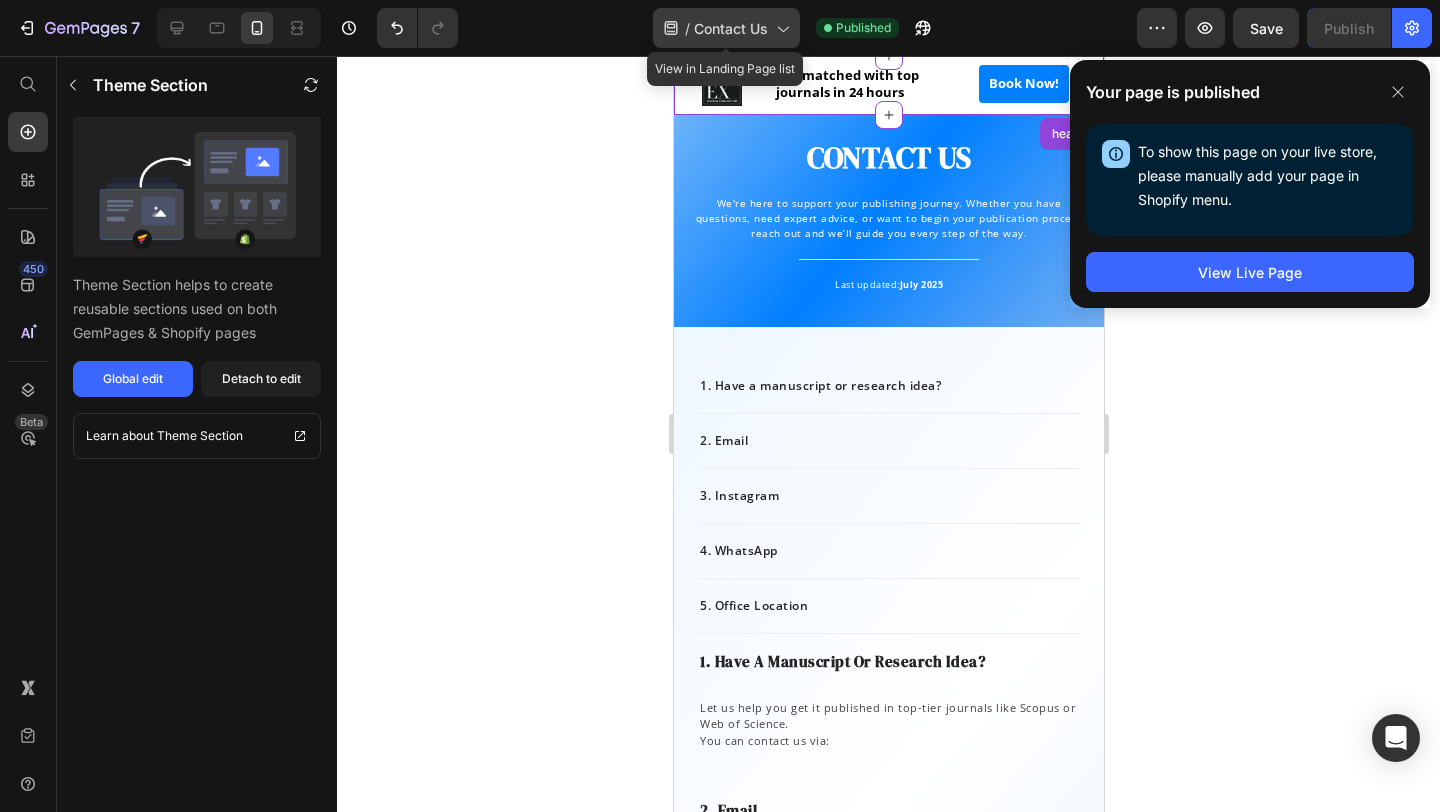 click on "/  Contact Us" 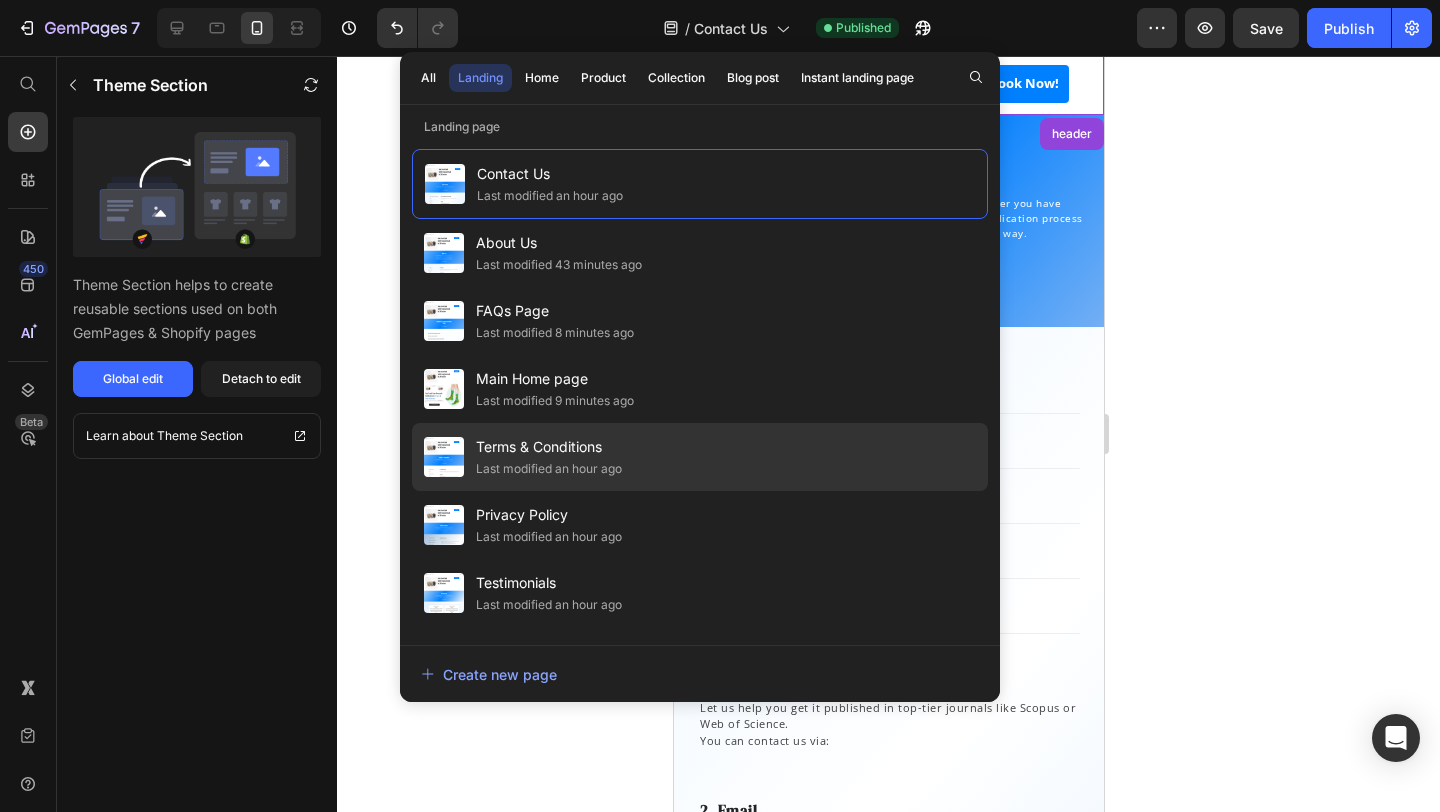 click on "Terms & Conditions Last modified an hour ago" 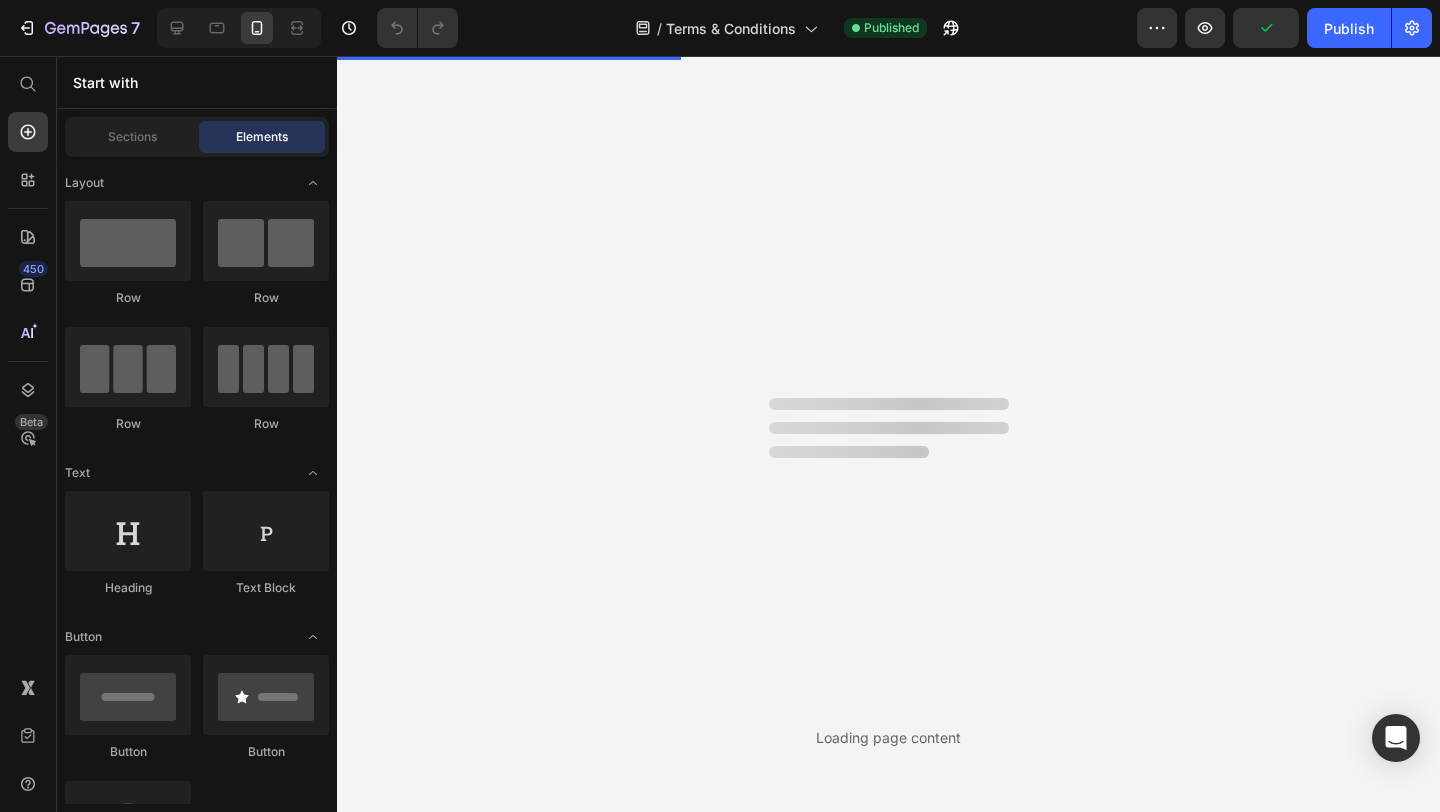 scroll, scrollTop: 0, scrollLeft: 0, axis: both 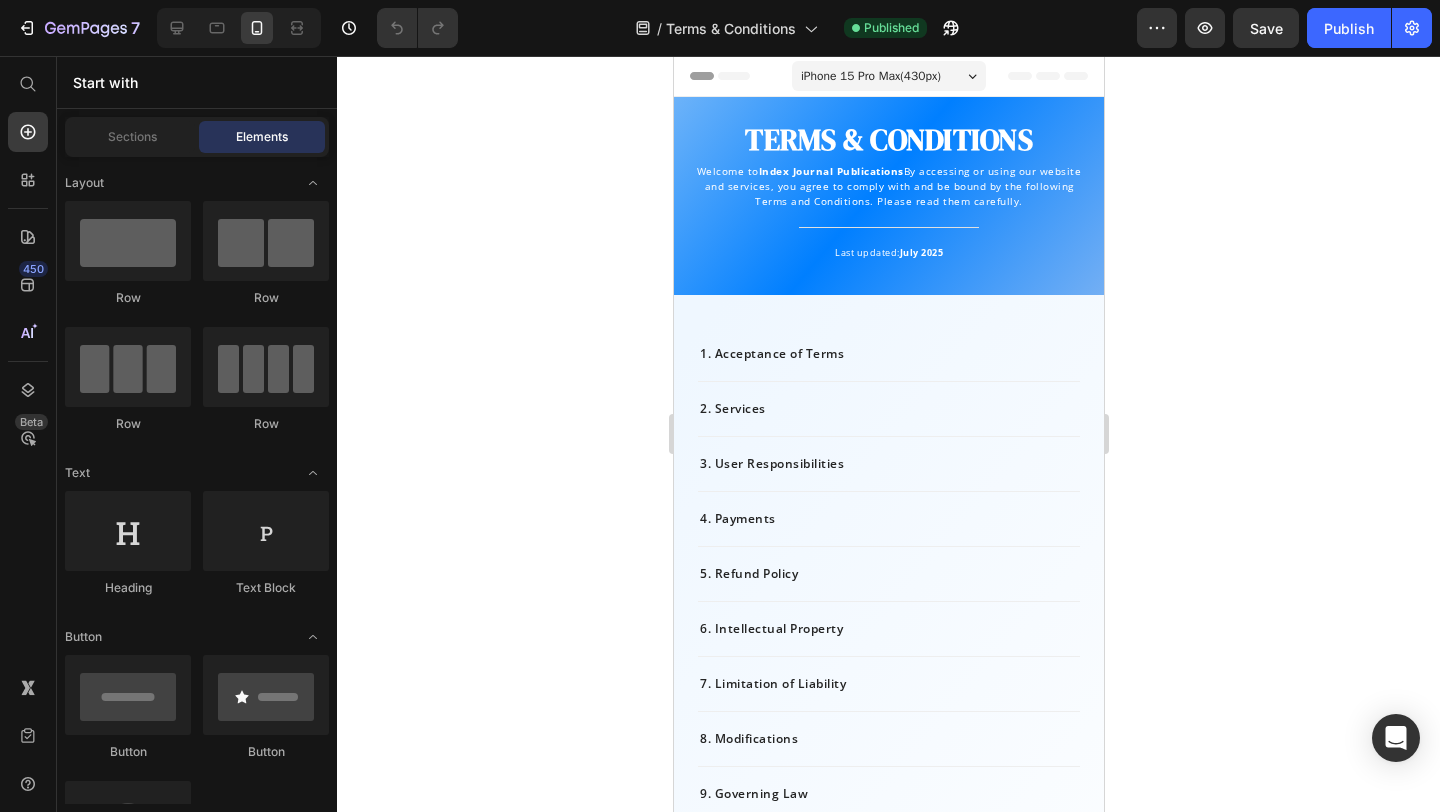 click on "Header" at bounding box center [730, 76] 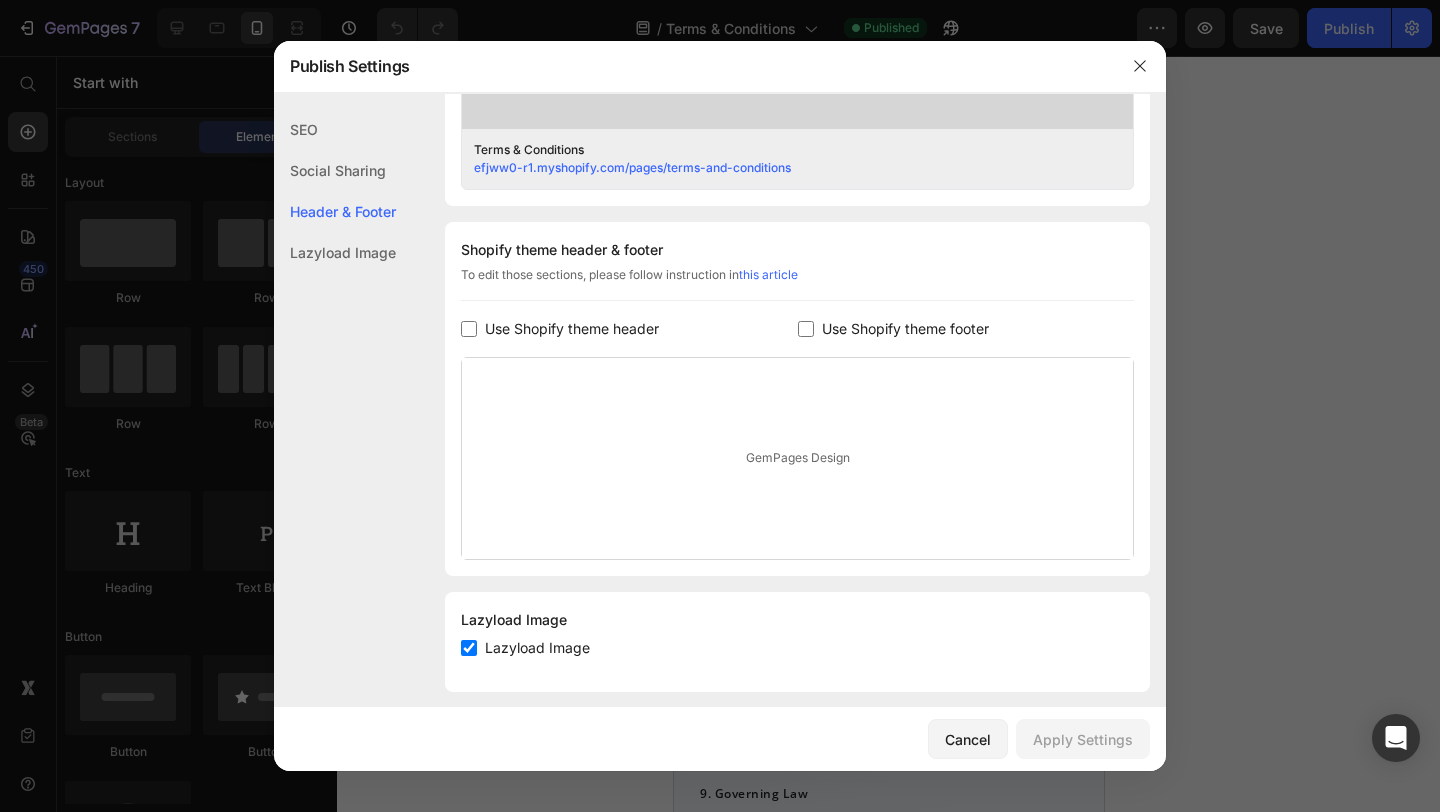 scroll, scrollTop: 844, scrollLeft: 0, axis: vertical 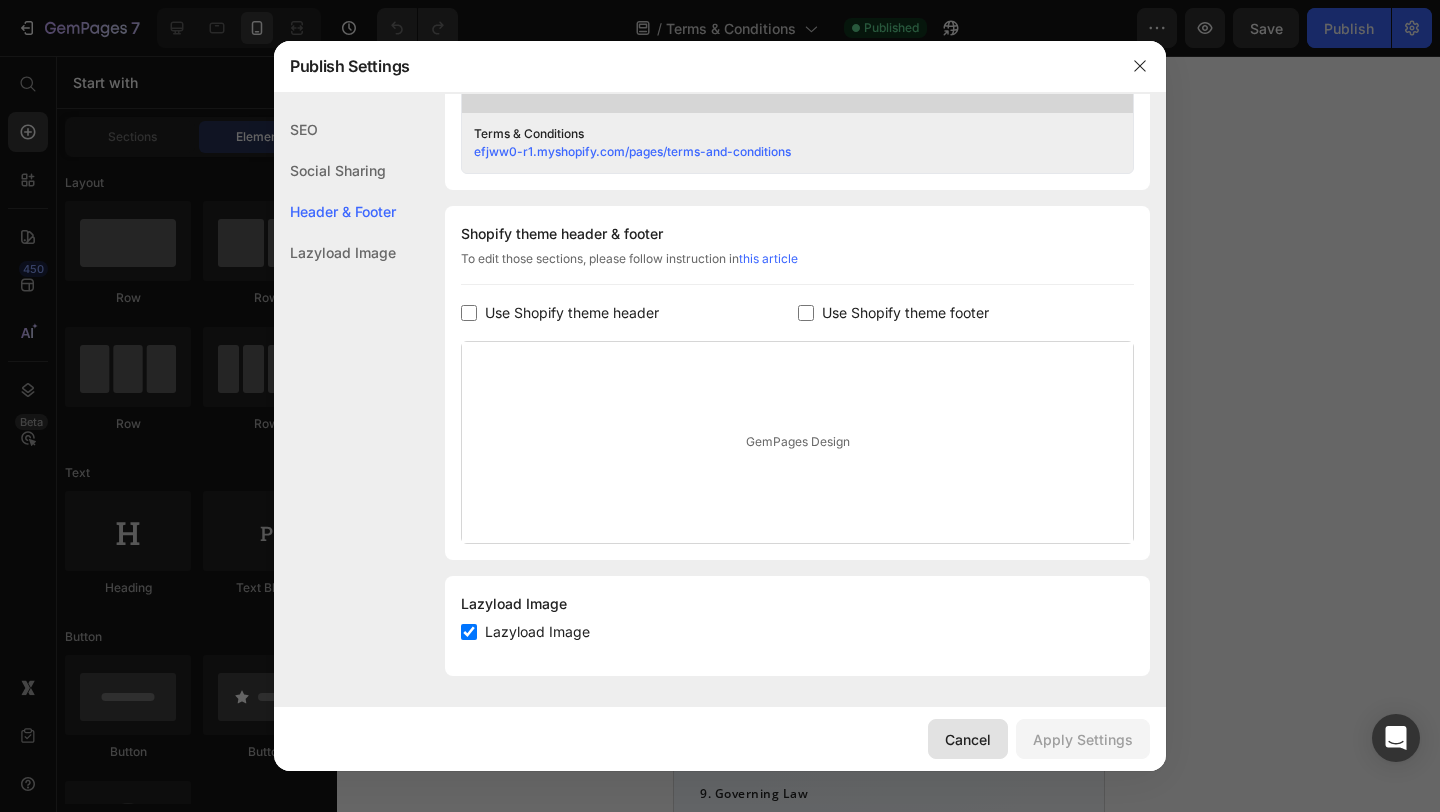 click on "Cancel" at bounding box center (968, 739) 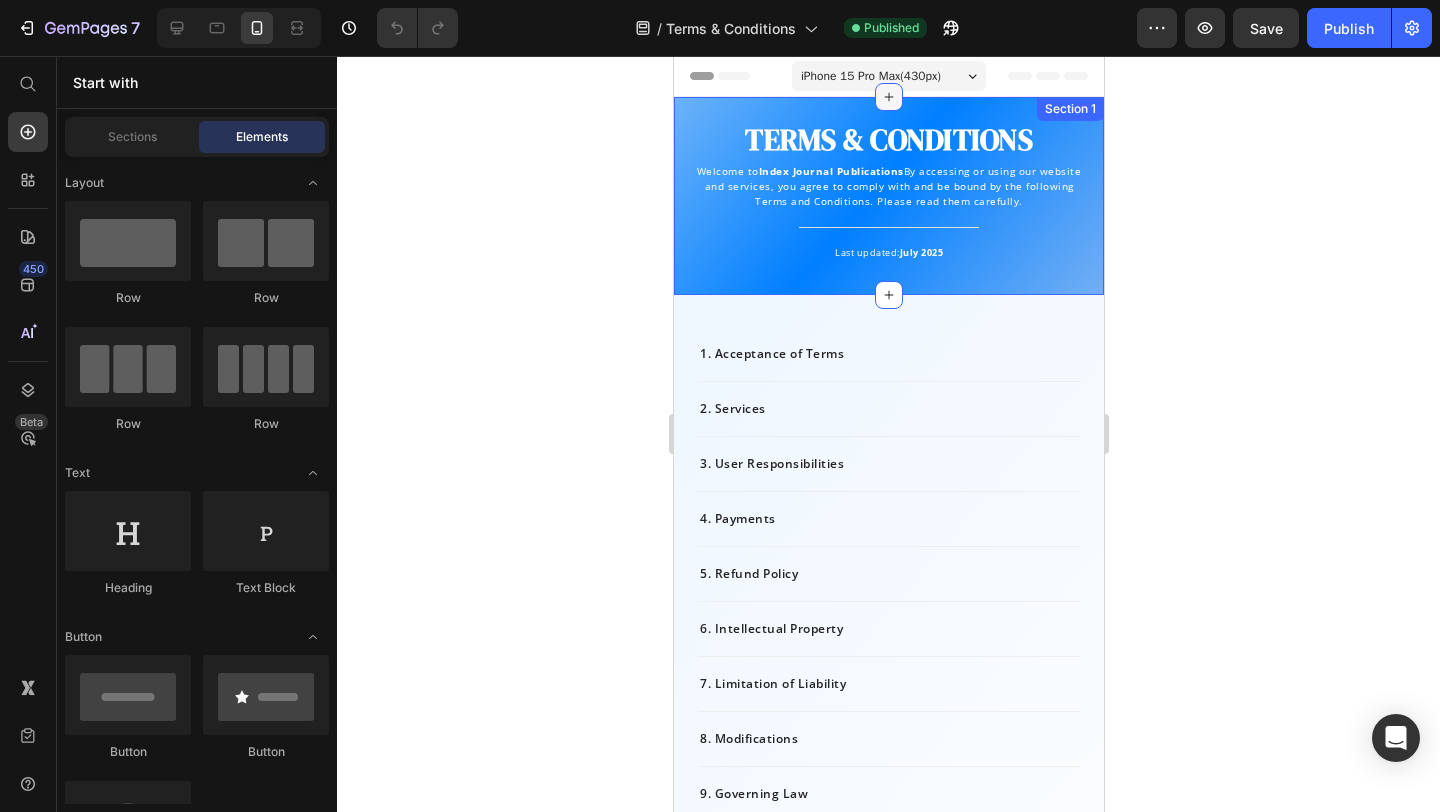 click at bounding box center [888, 97] 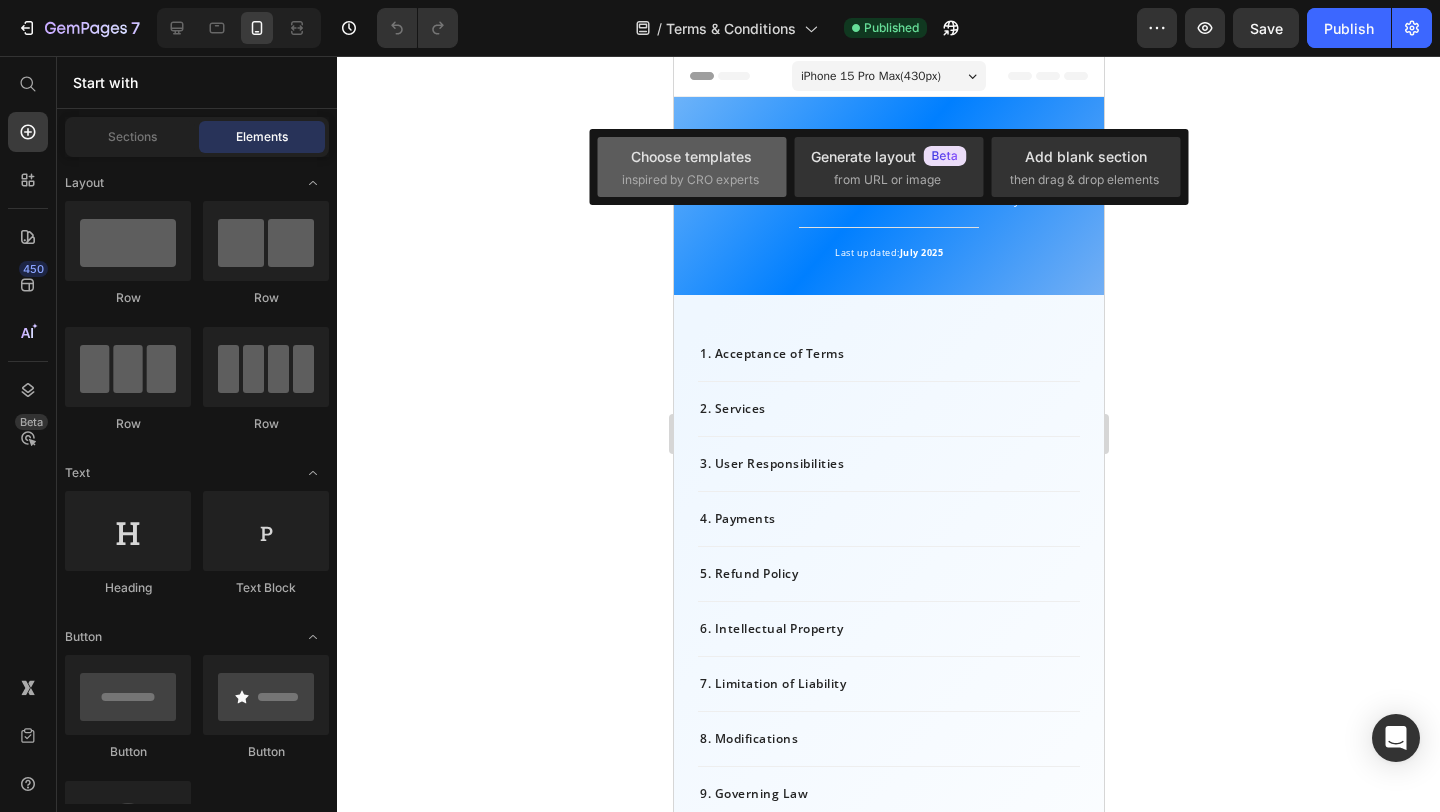 click on "Choose templates  inspired by CRO experts" at bounding box center [692, 167] 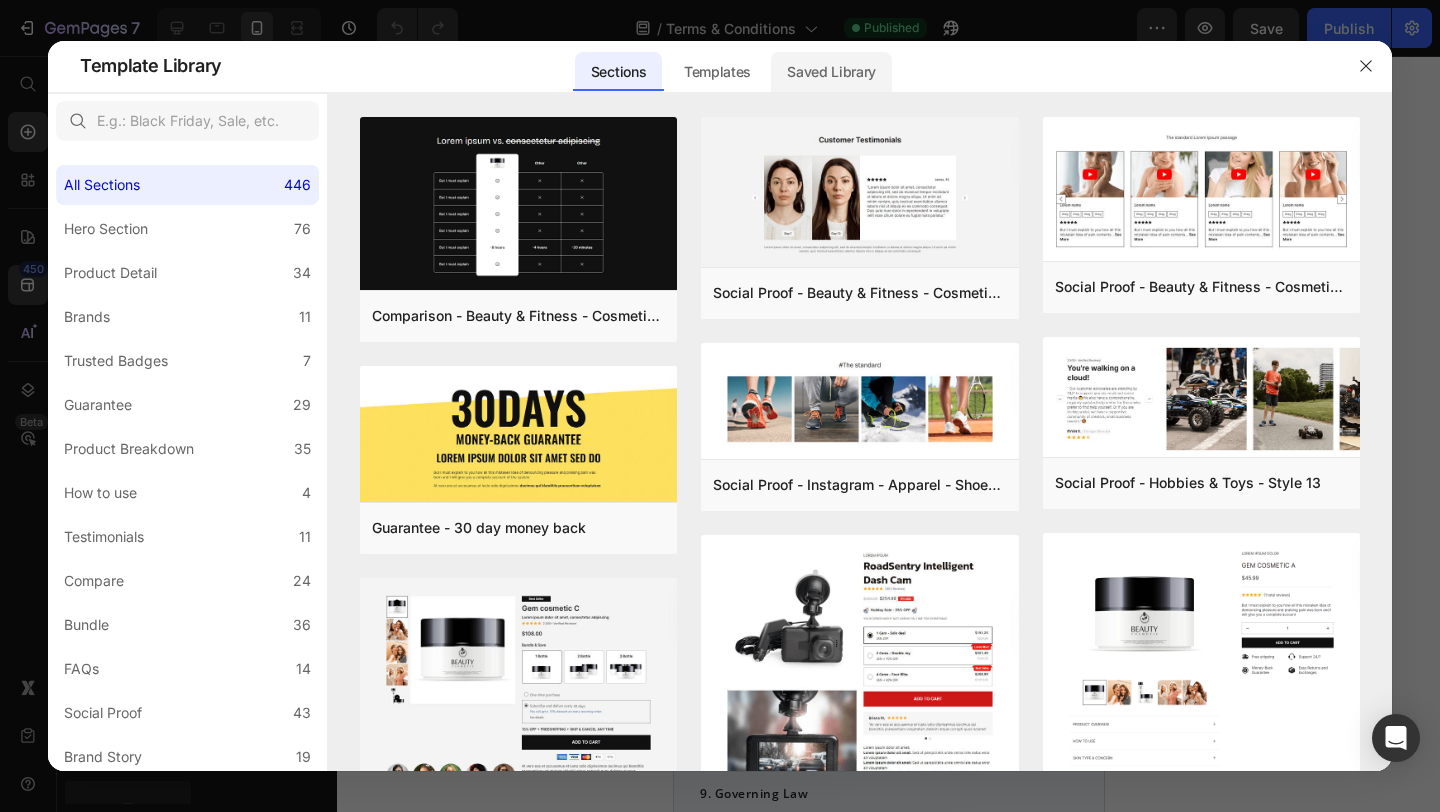 click on "Saved Library" 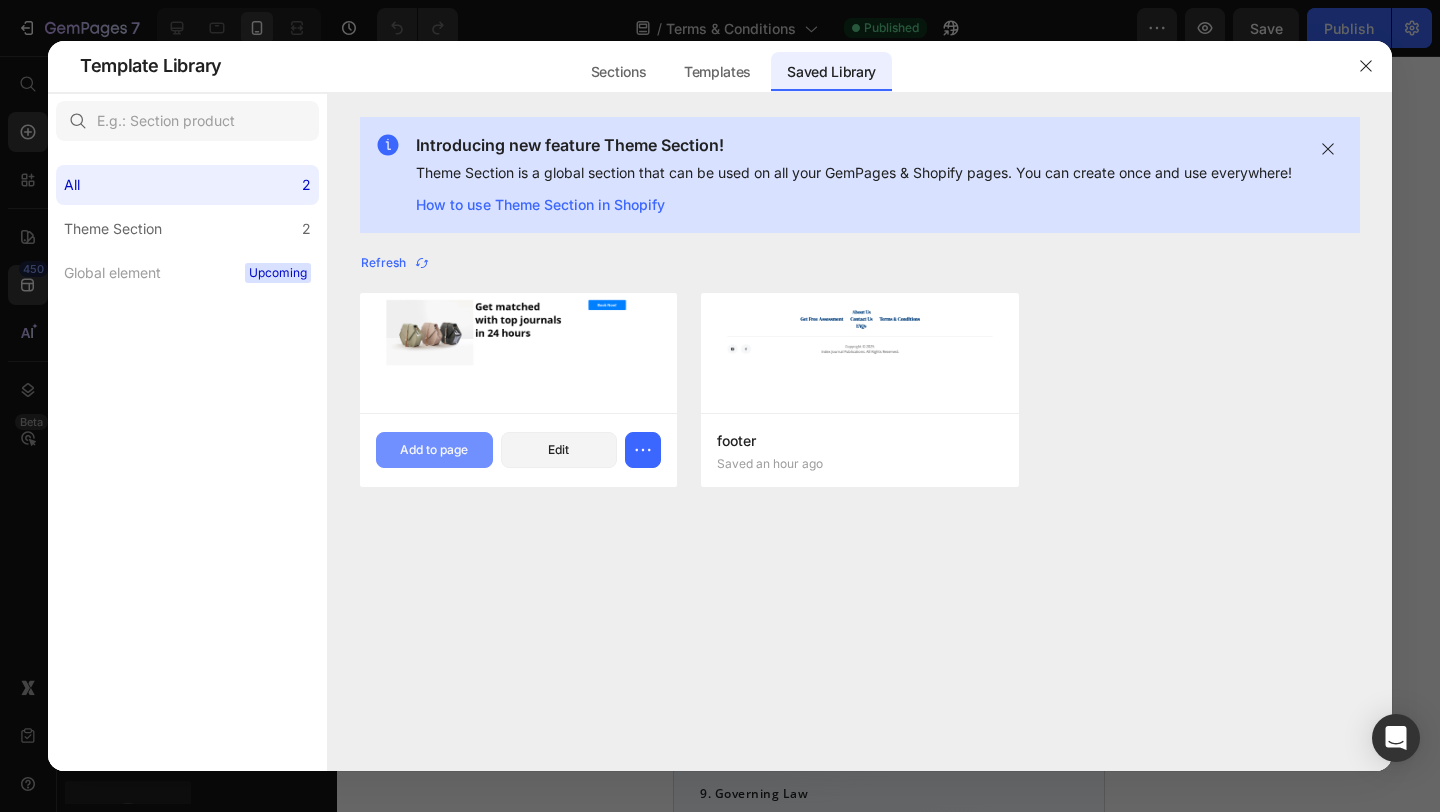 click on "Add to page" at bounding box center [434, 450] 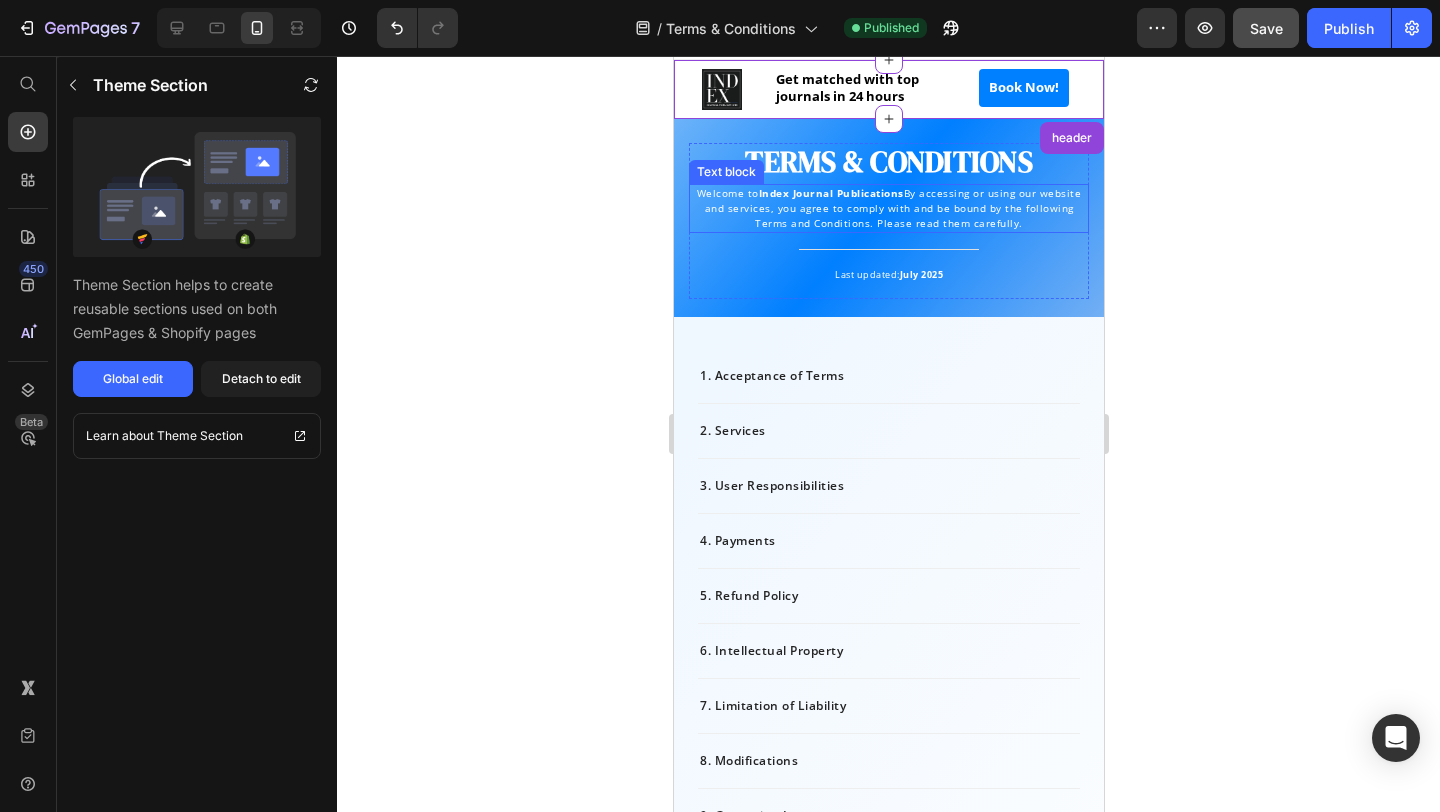 scroll, scrollTop: 41, scrollLeft: 0, axis: vertical 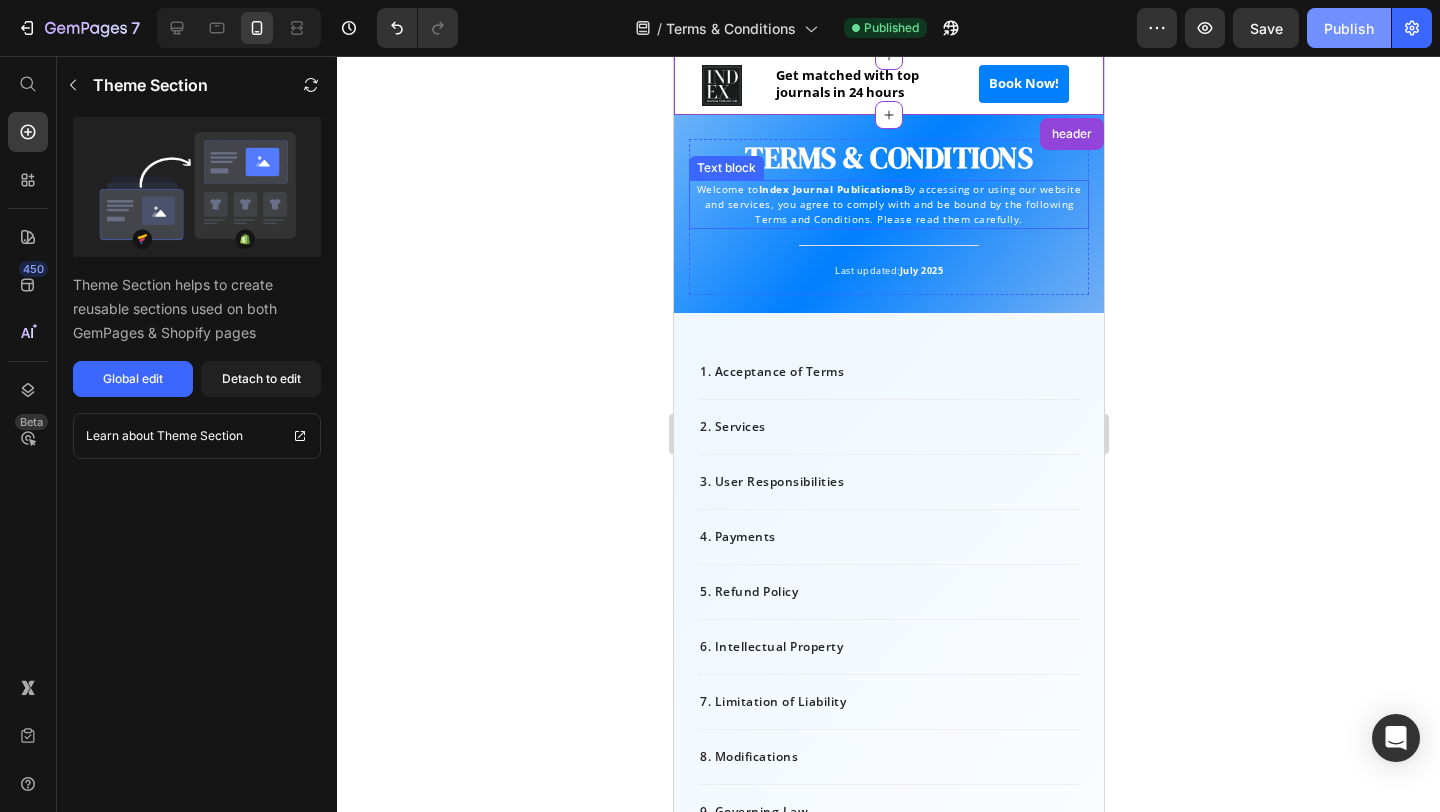 click on "Publish" 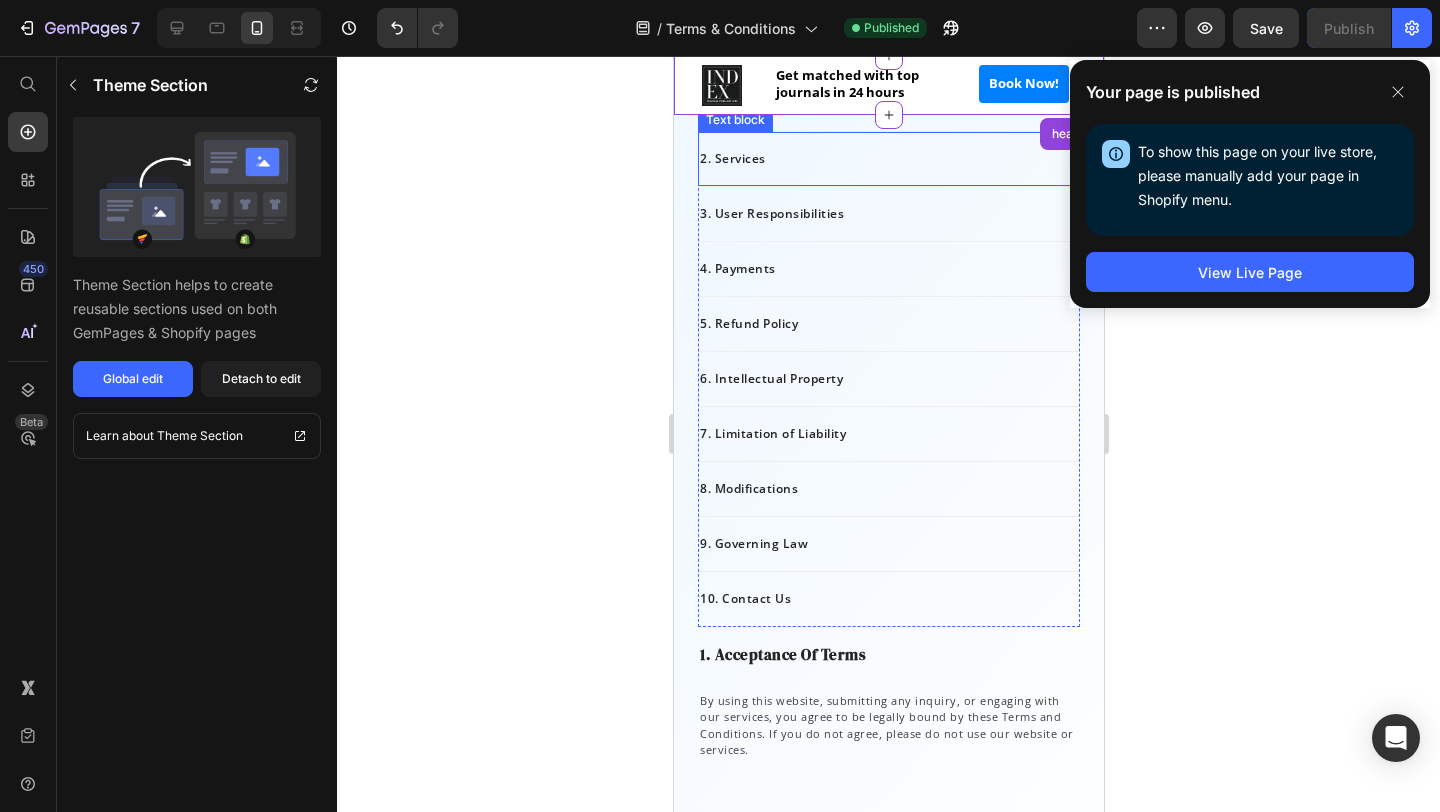 scroll, scrollTop: 0, scrollLeft: 0, axis: both 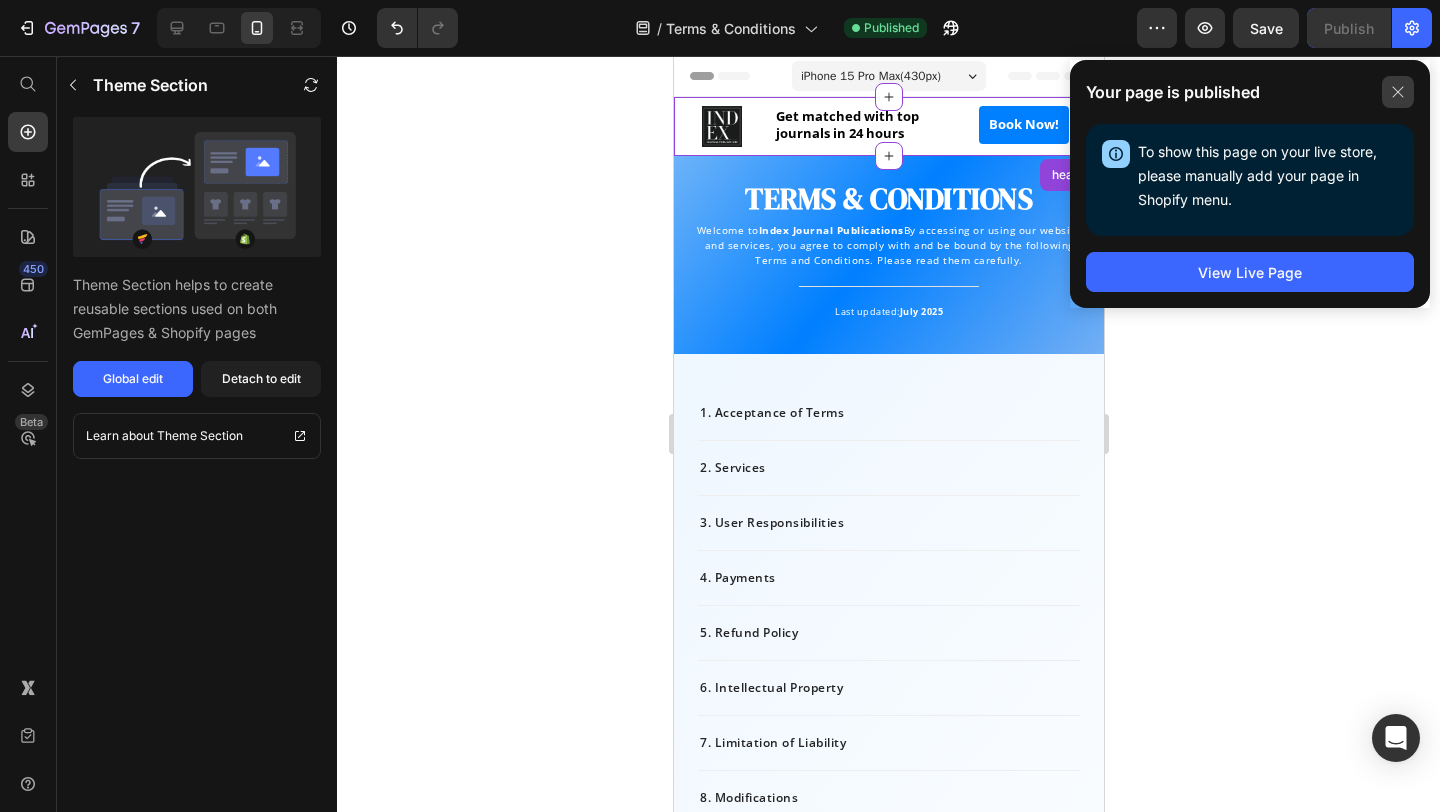 click 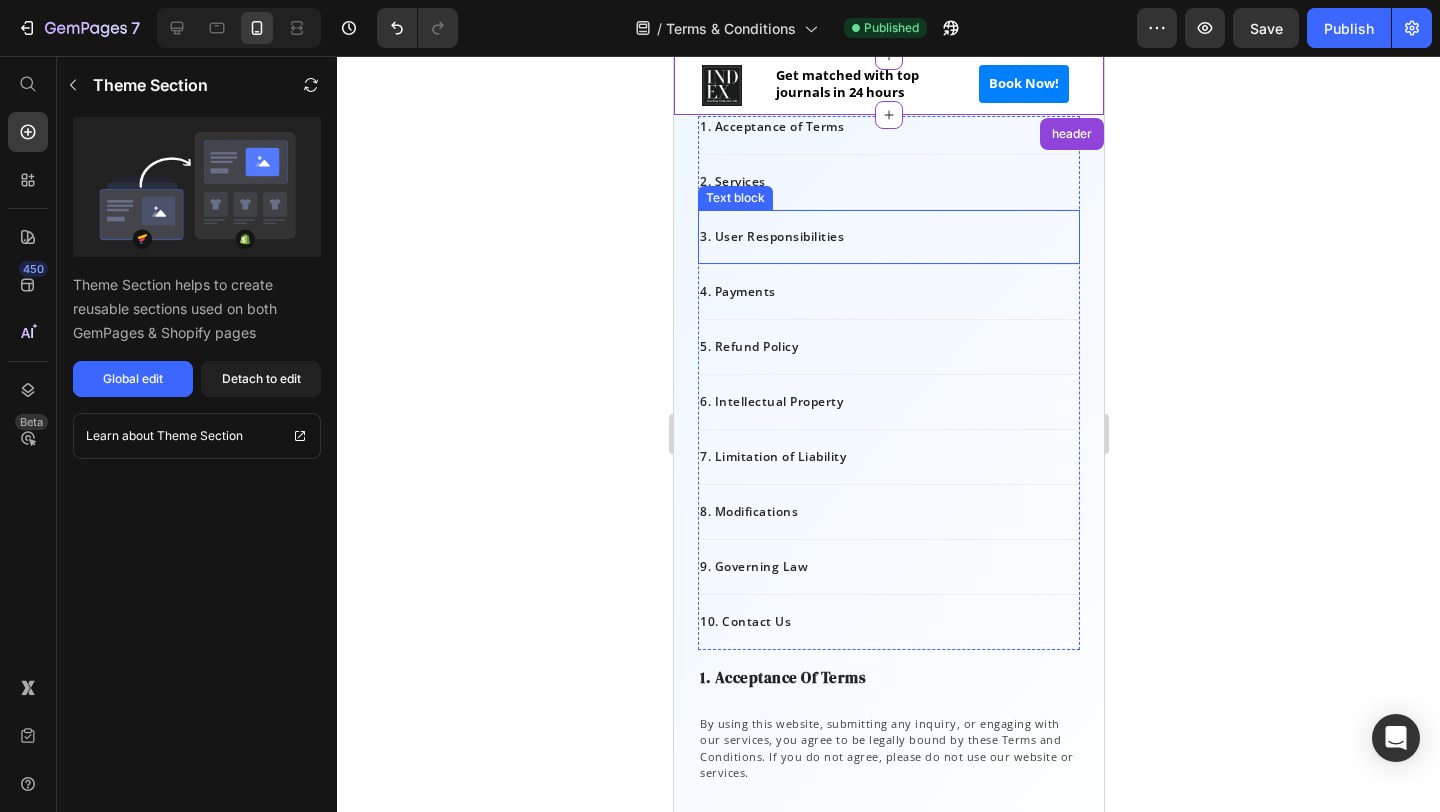 scroll, scrollTop: 0, scrollLeft: 0, axis: both 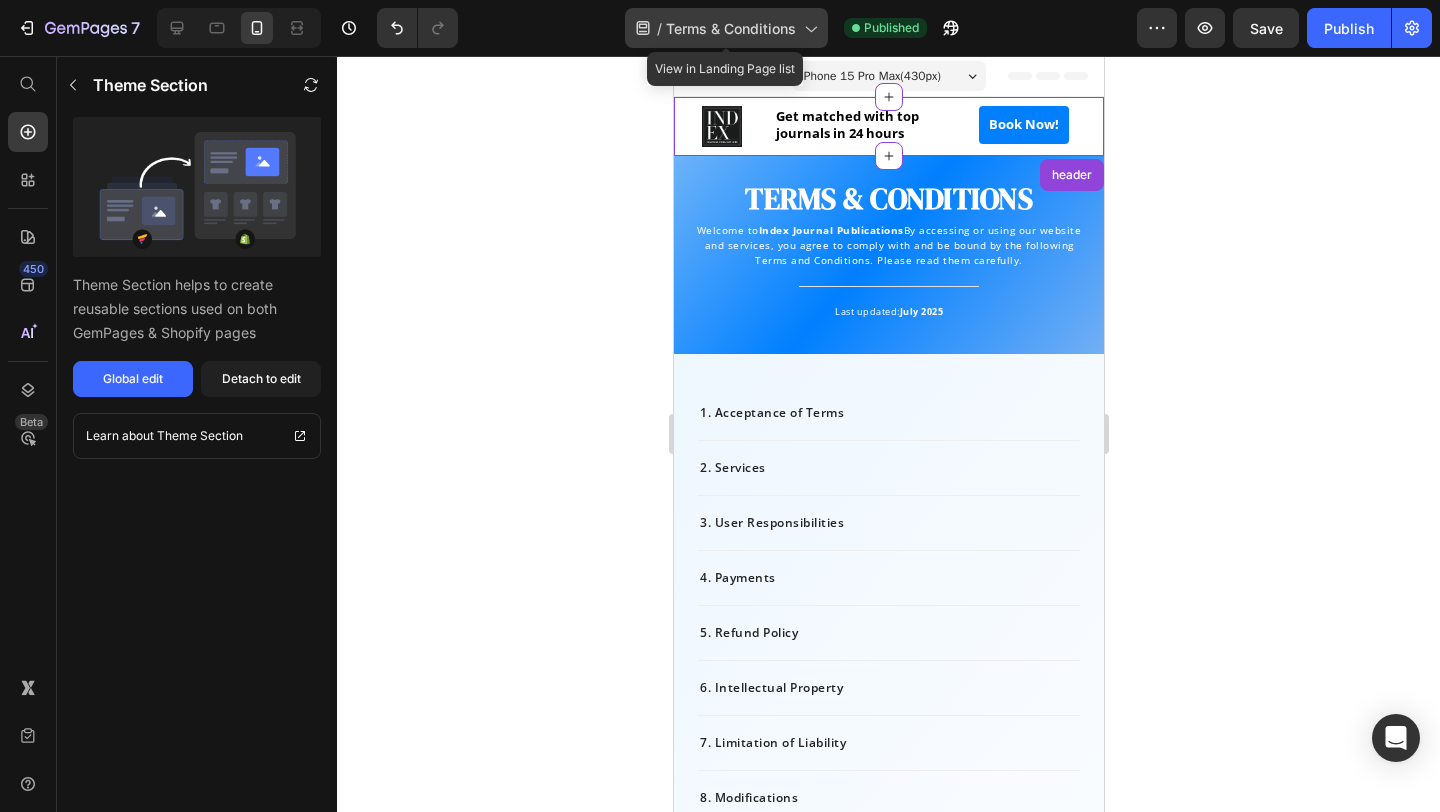 click on "Terms & Conditions" at bounding box center (731, 28) 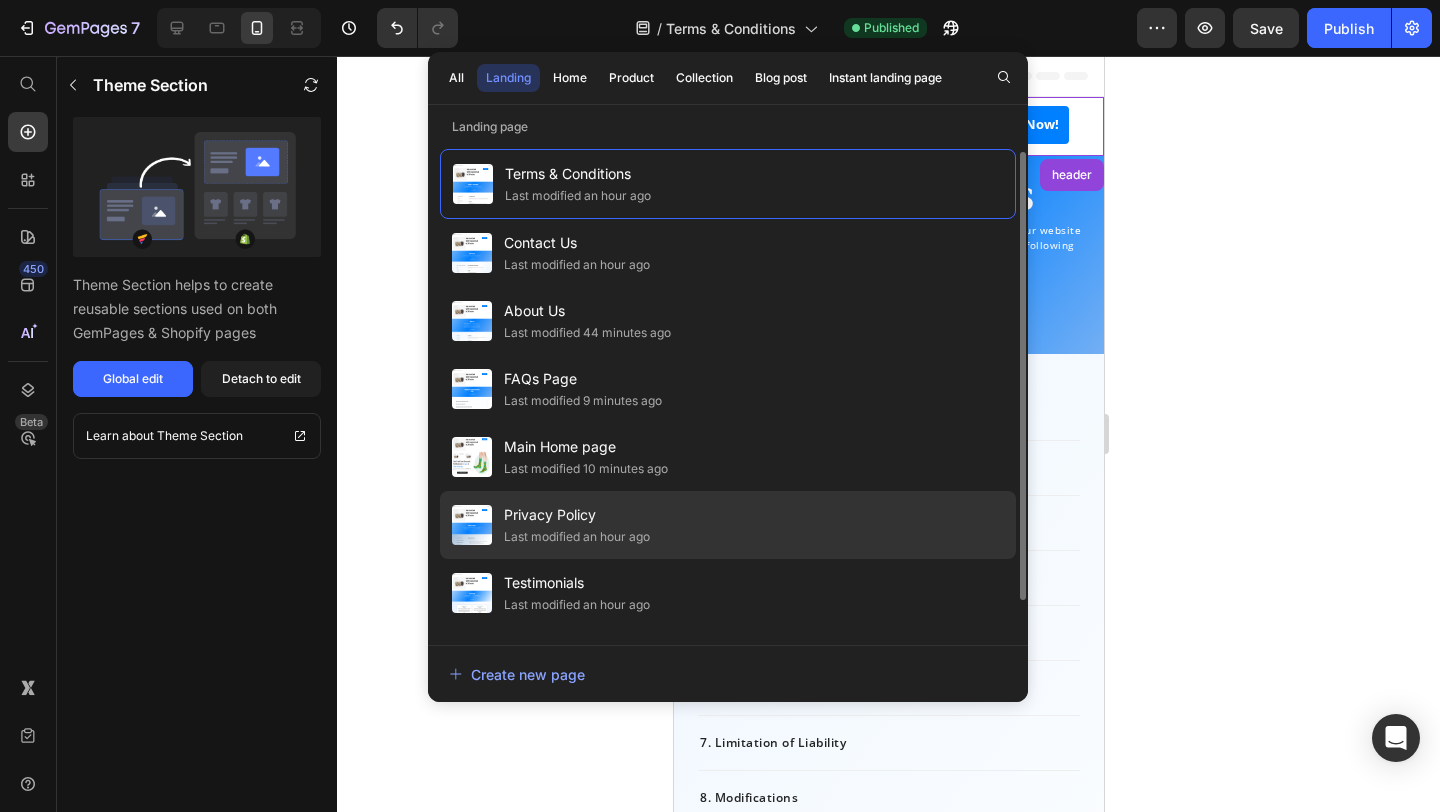 scroll, scrollTop: 58, scrollLeft: 0, axis: vertical 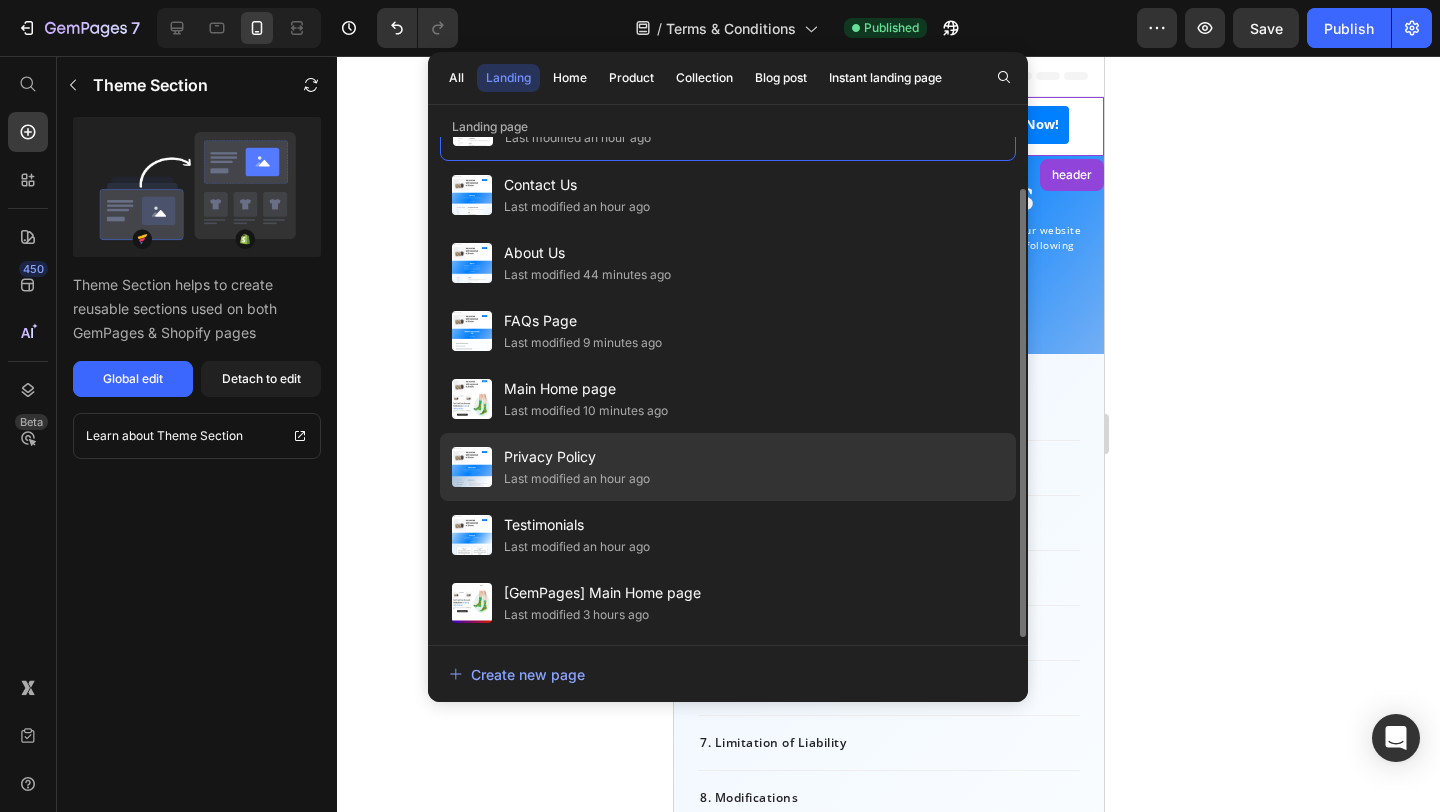 click on "Privacy Policy" at bounding box center (577, 457) 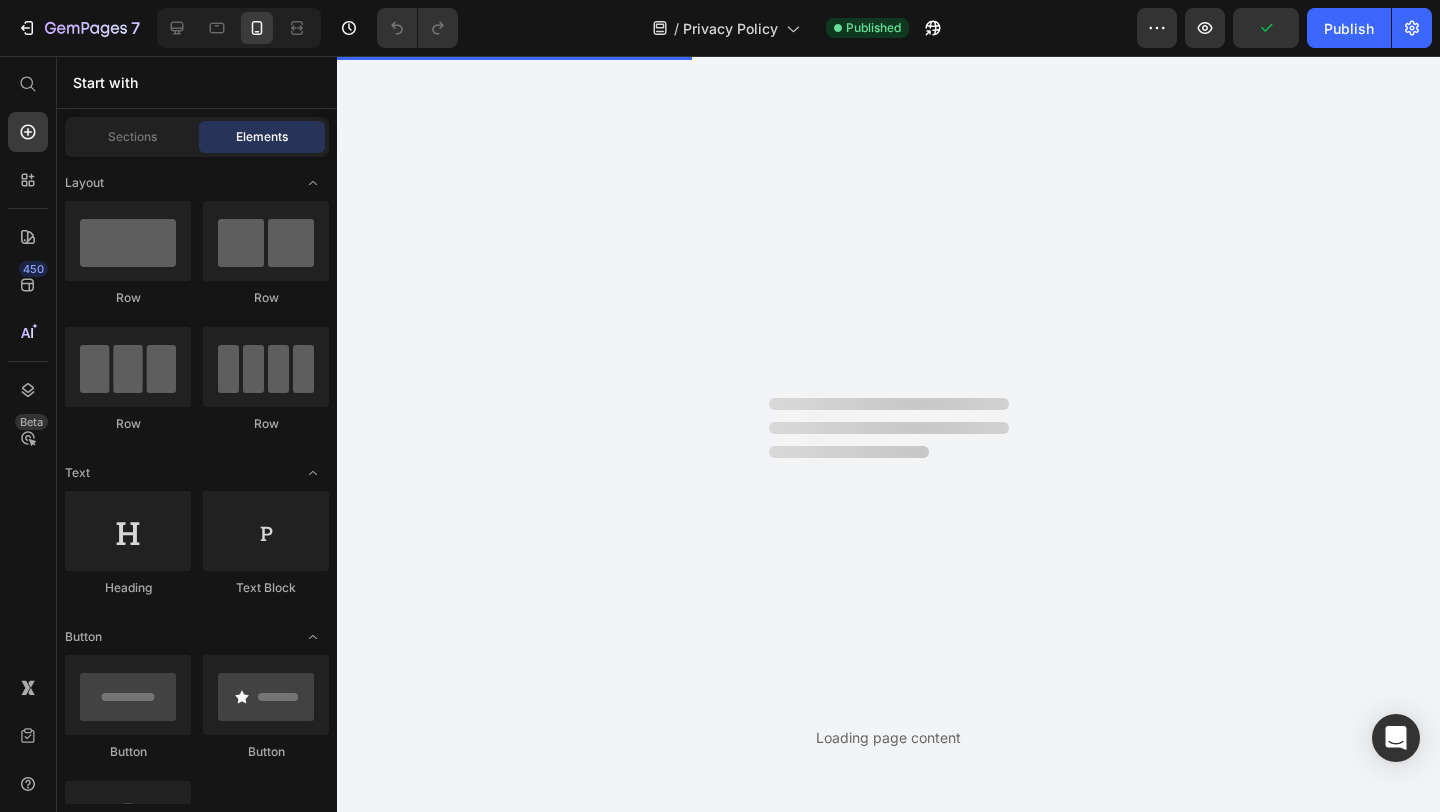 scroll, scrollTop: 0, scrollLeft: 0, axis: both 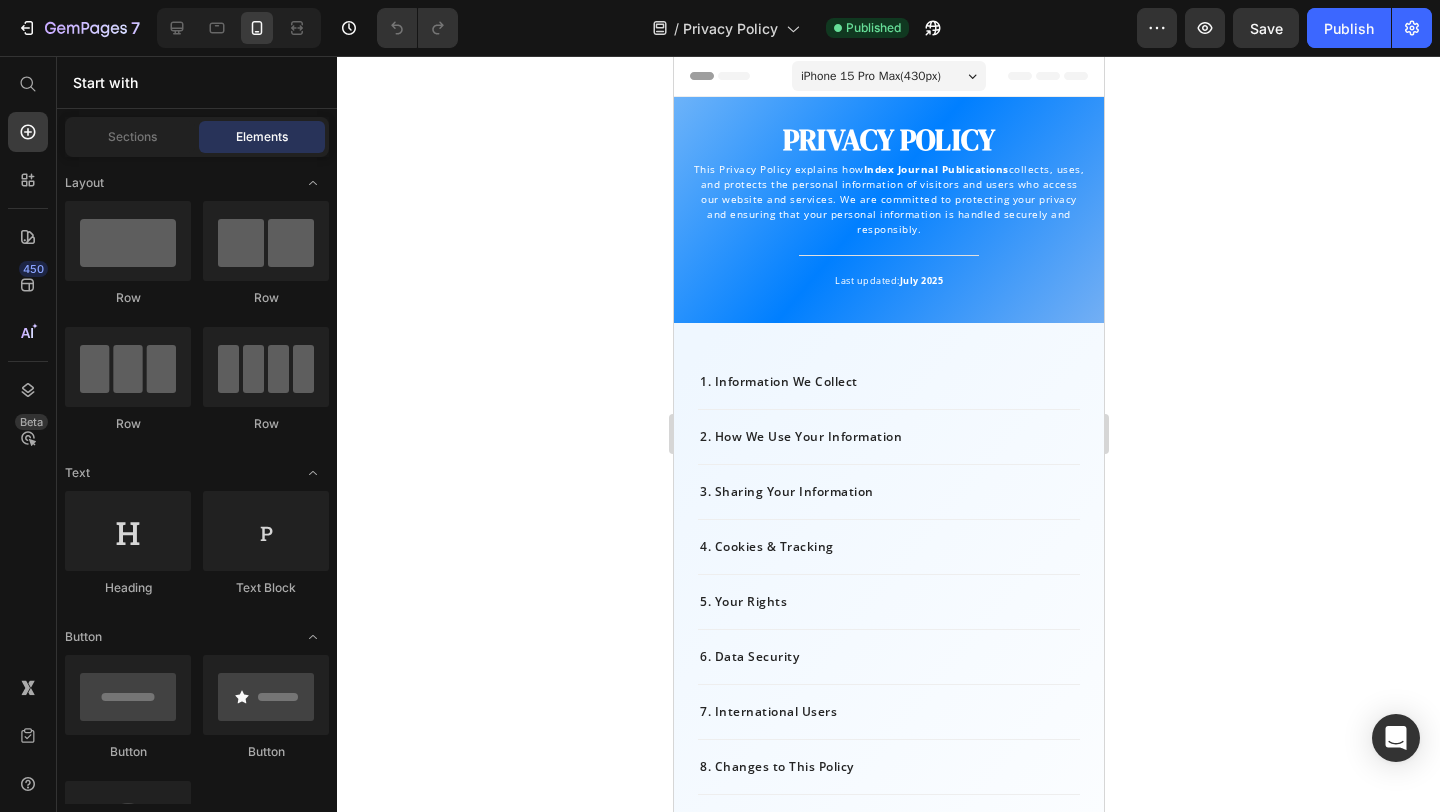 click on "Header" at bounding box center [730, 76] 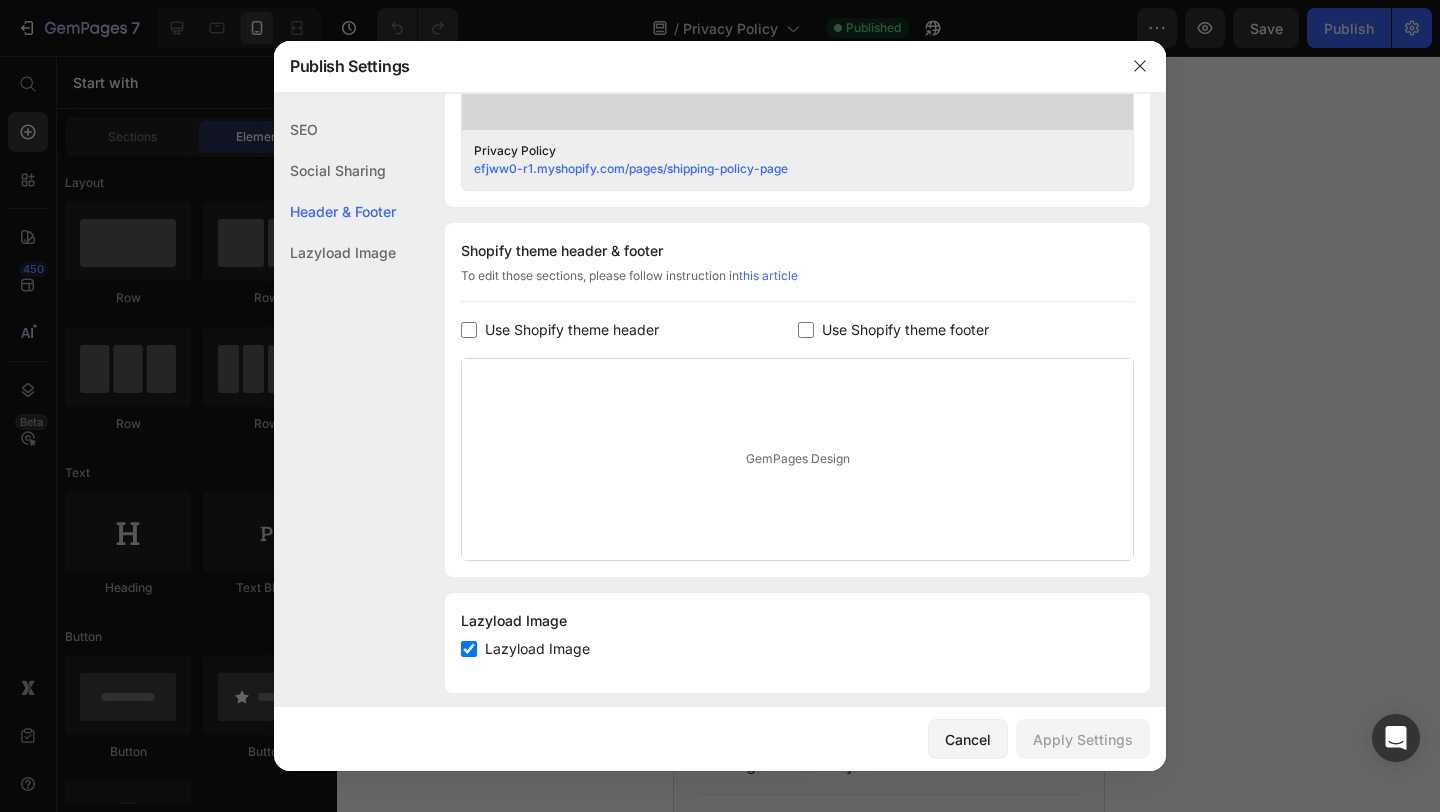 scroll, scrollTop: 844, scrollLeft: 0, axis: vertical 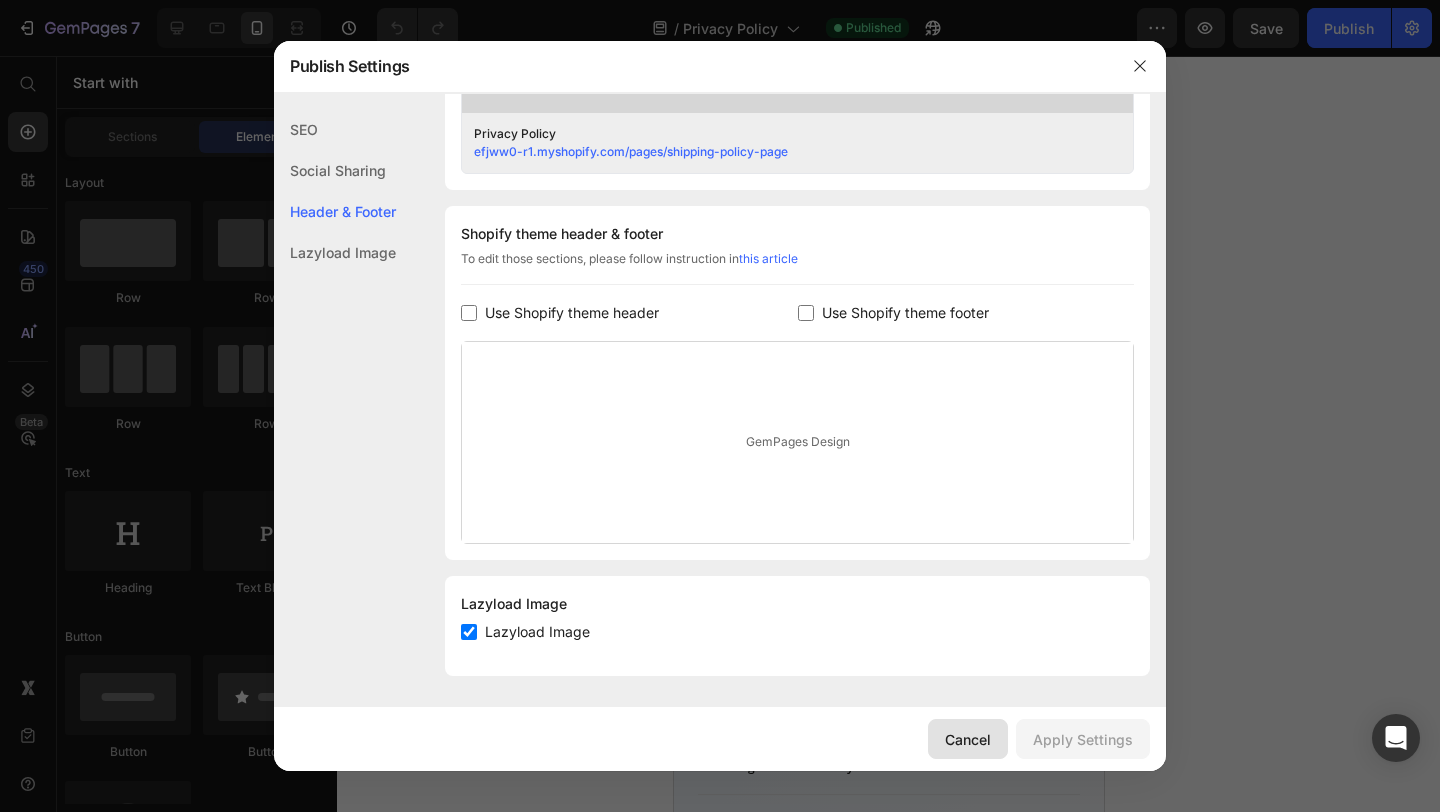 click on "Cancel" at bounding box center (968, 739) 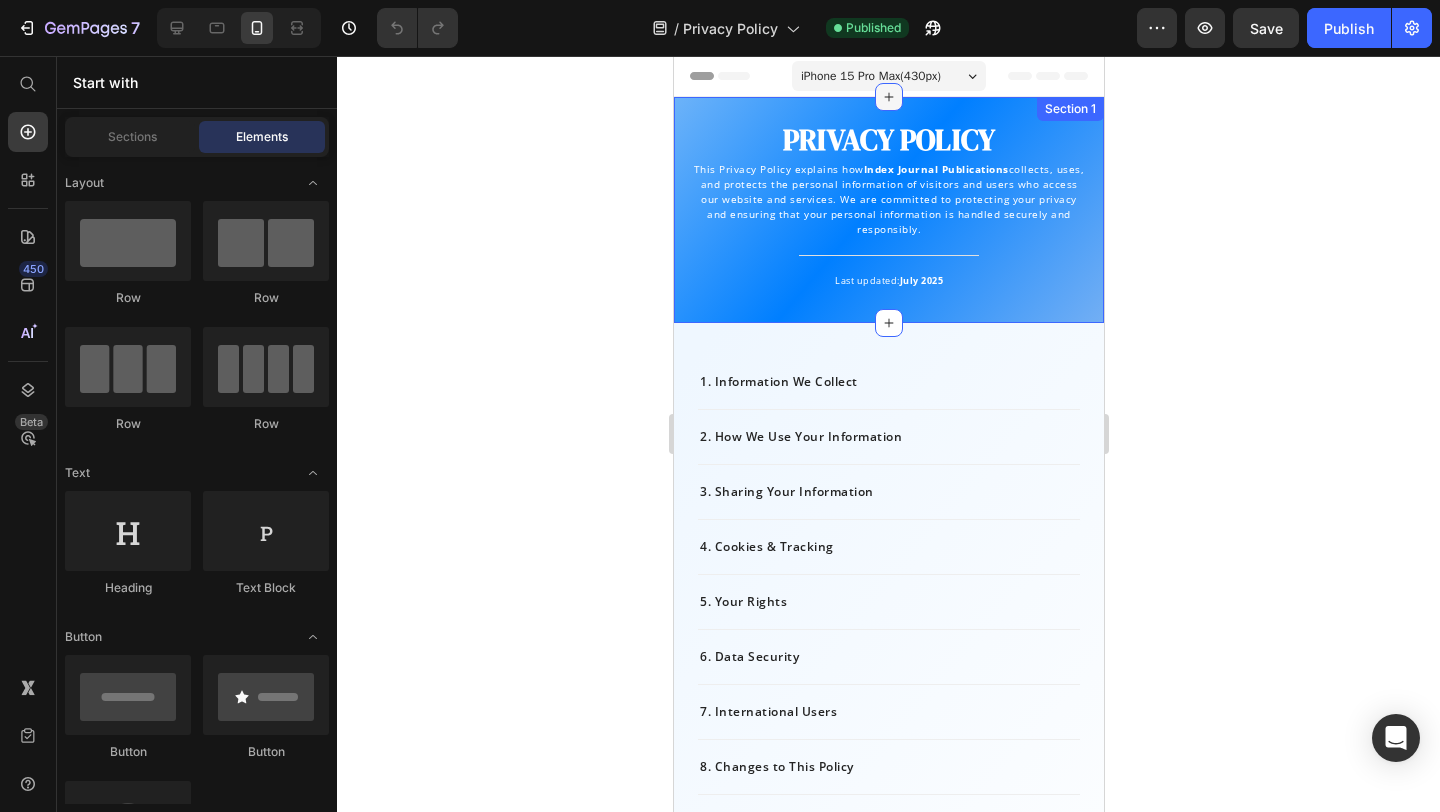 click 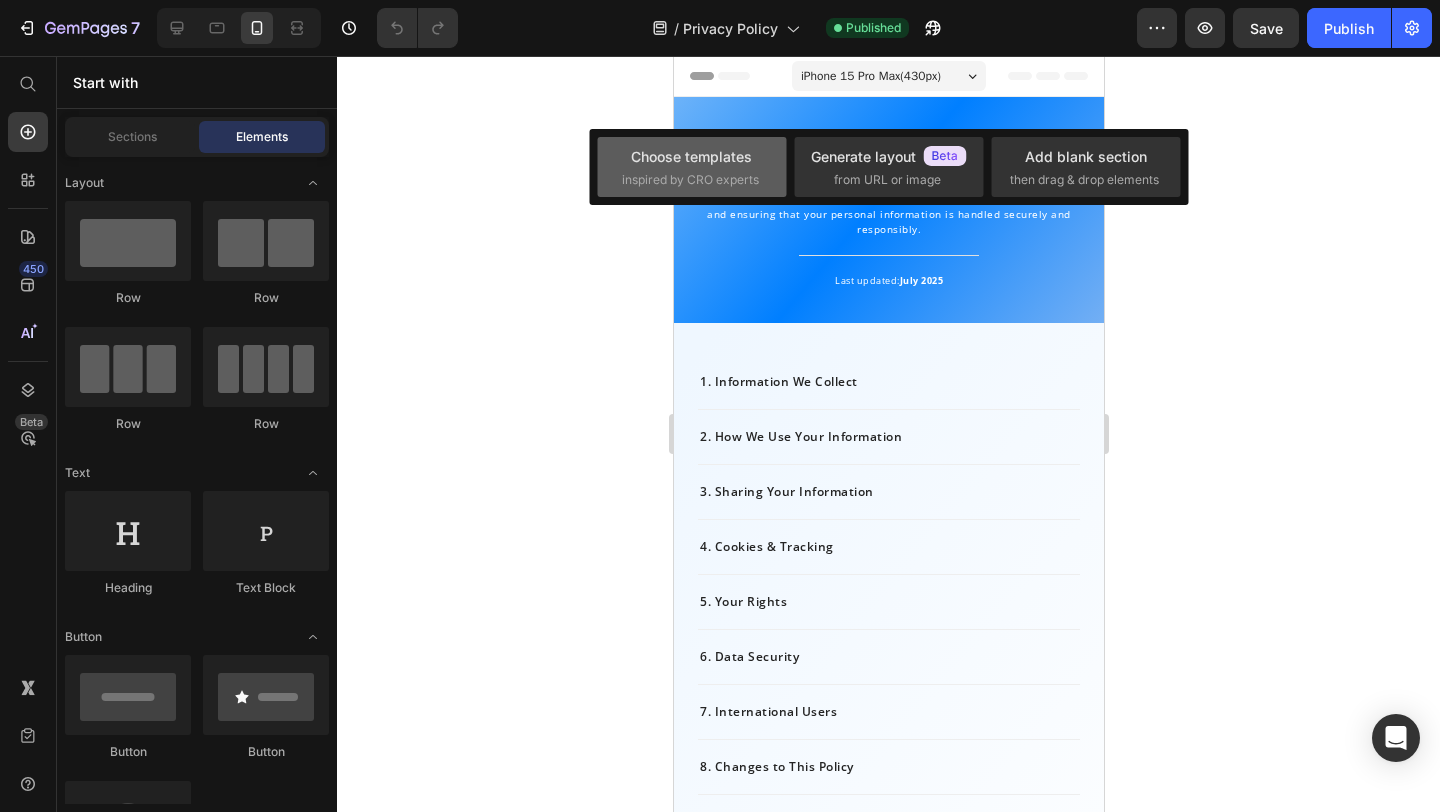 click on "Choose templates  inspired by CRO experts" 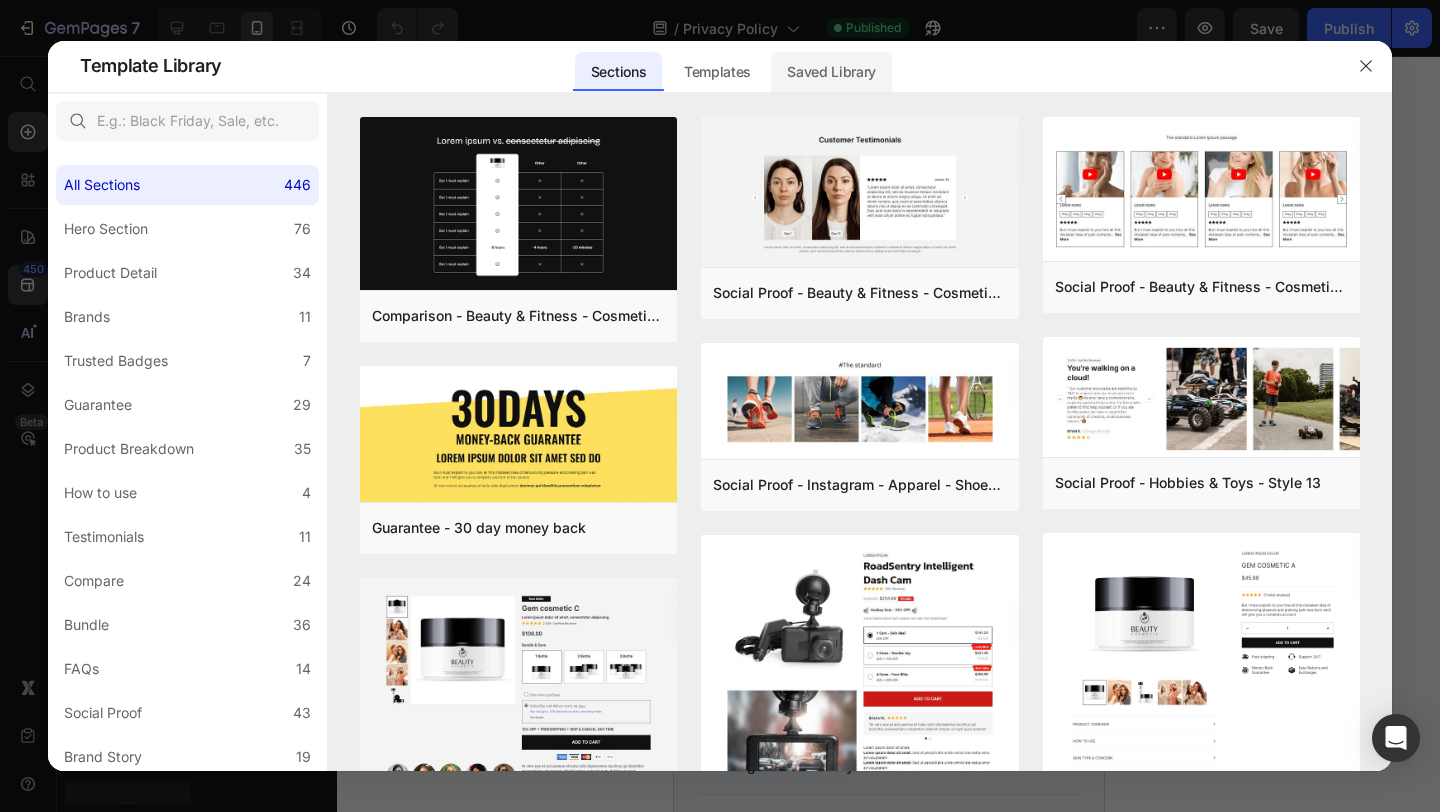click on "Saved Library" 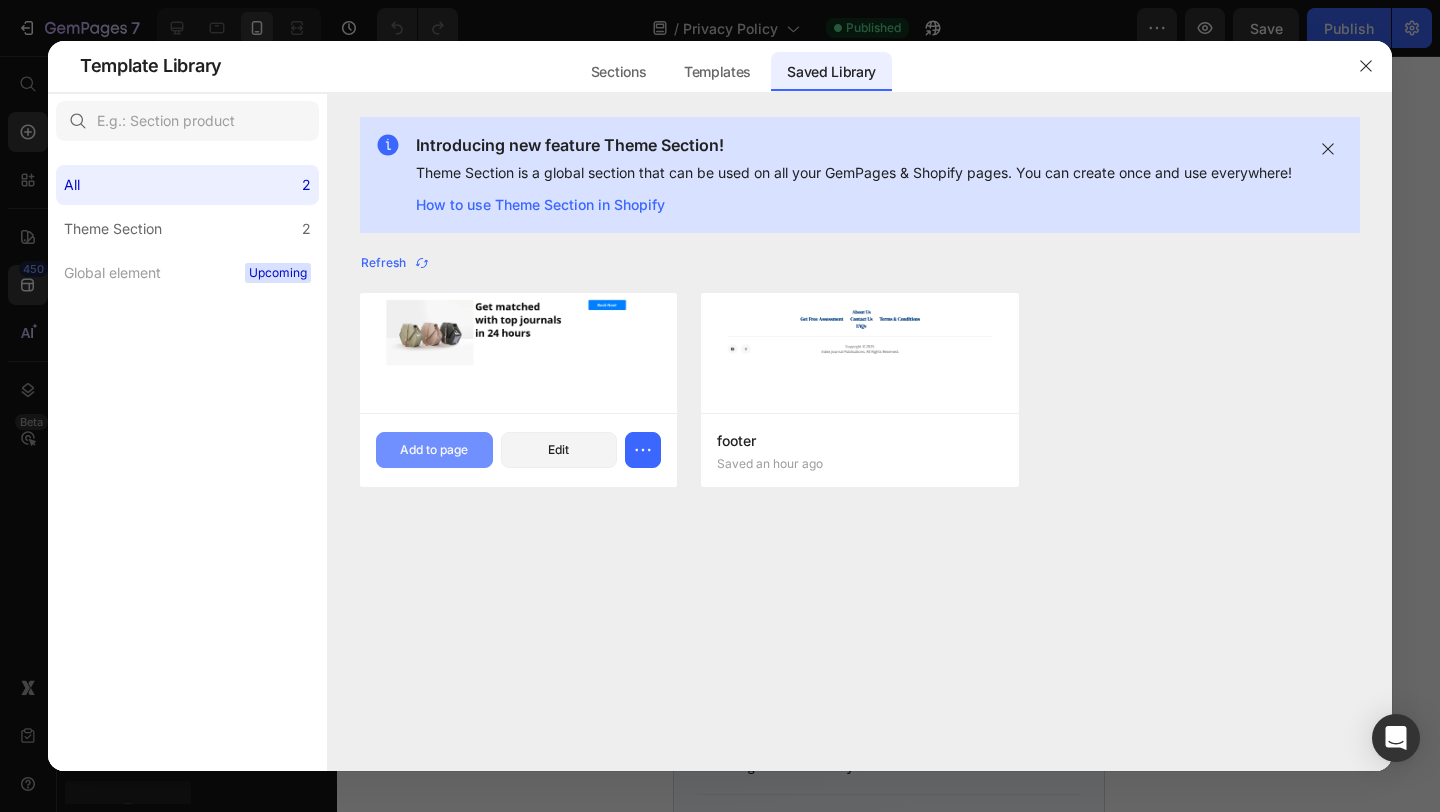 click on "Add to page" at bounding box center (434, 450) 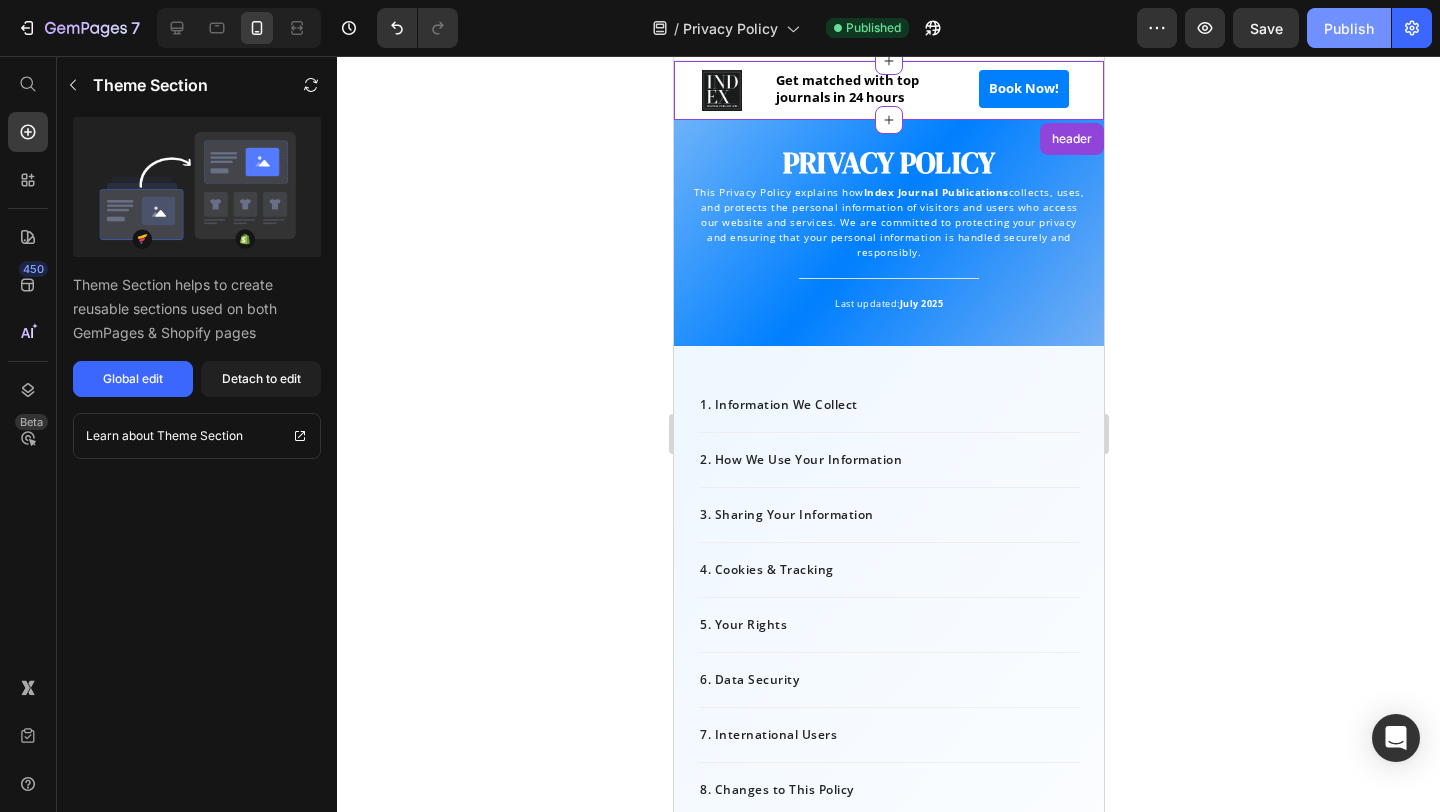 scroll, scrollTop: 41, scrollLeft: 0, axis: vertical 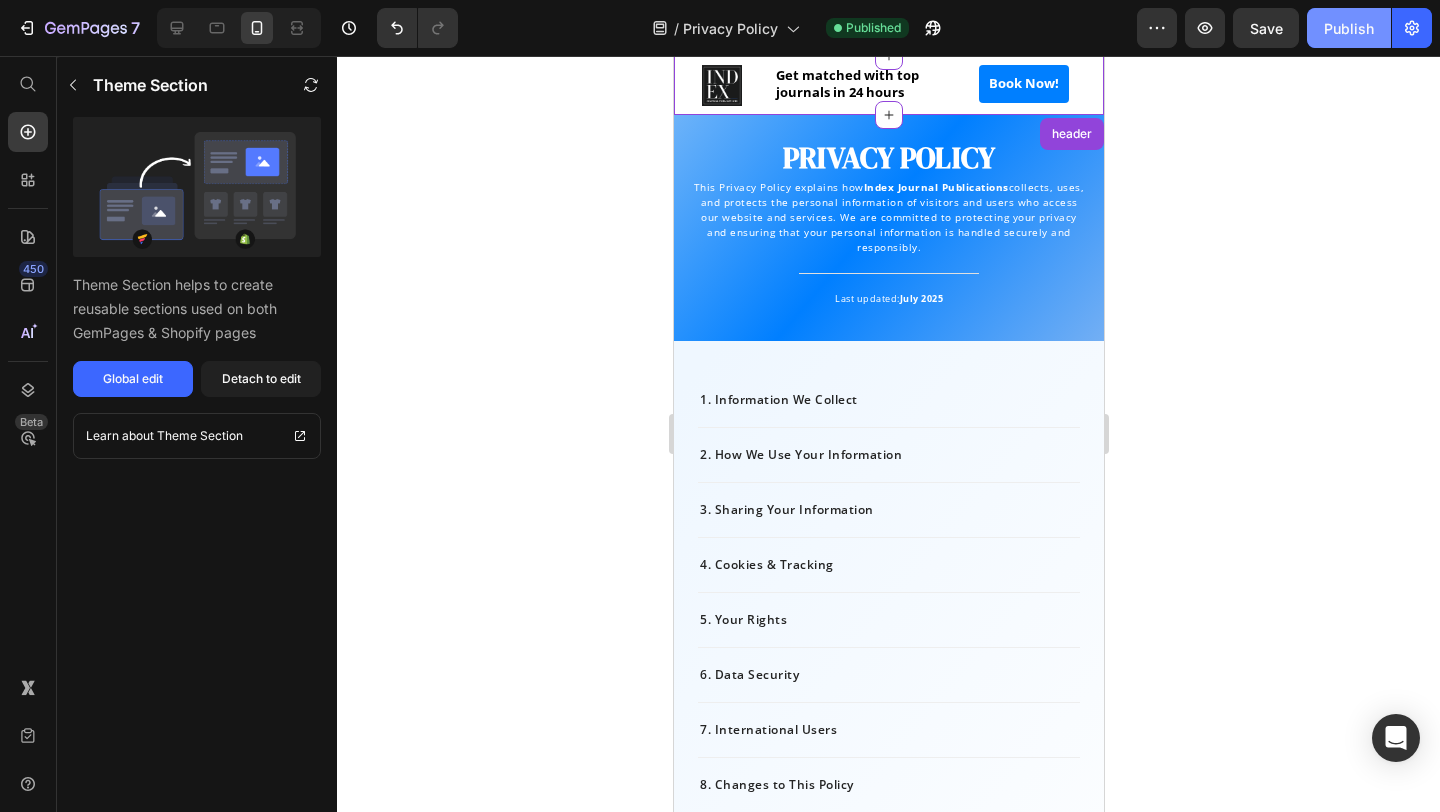 click on "Publish" at bounding box center (1349, 28) 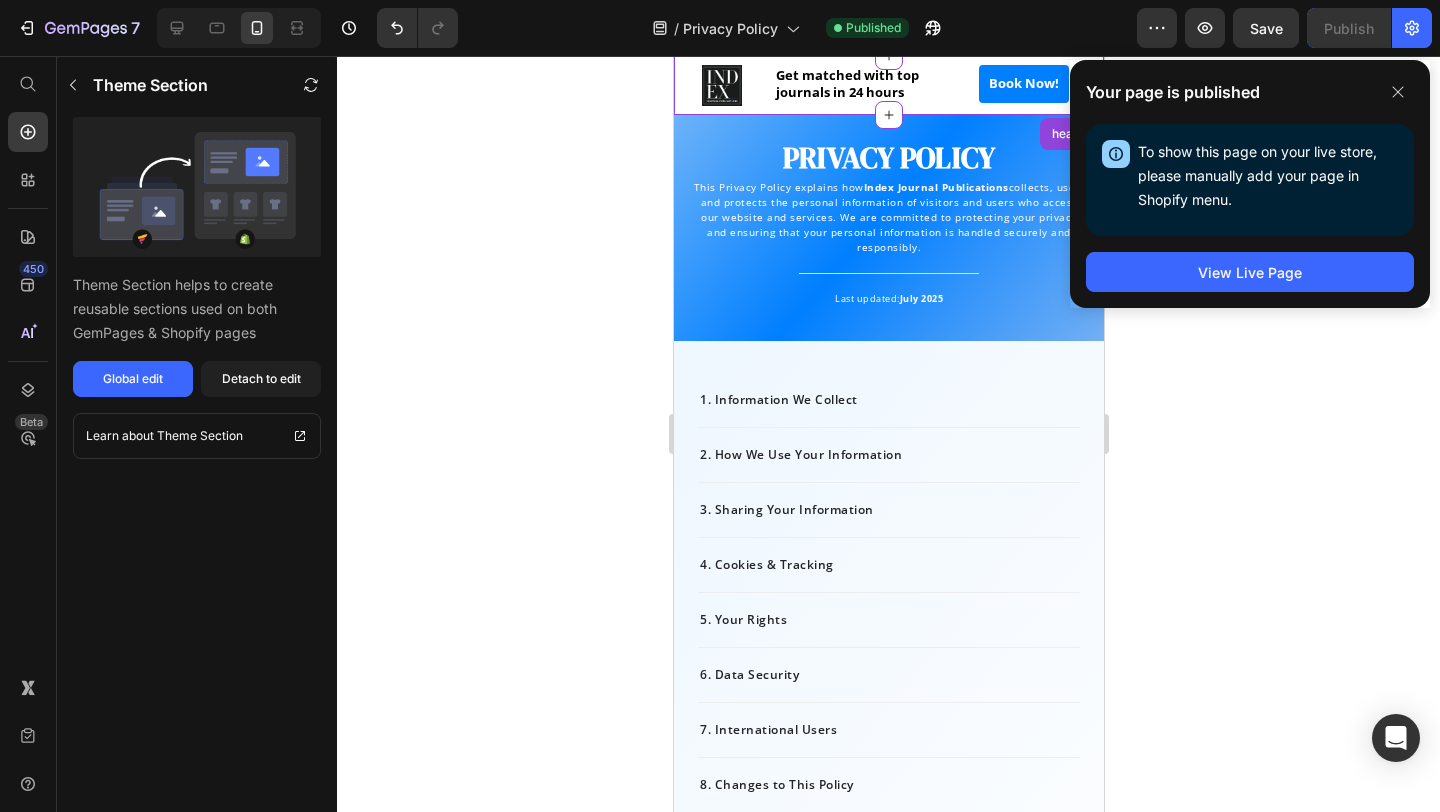 click 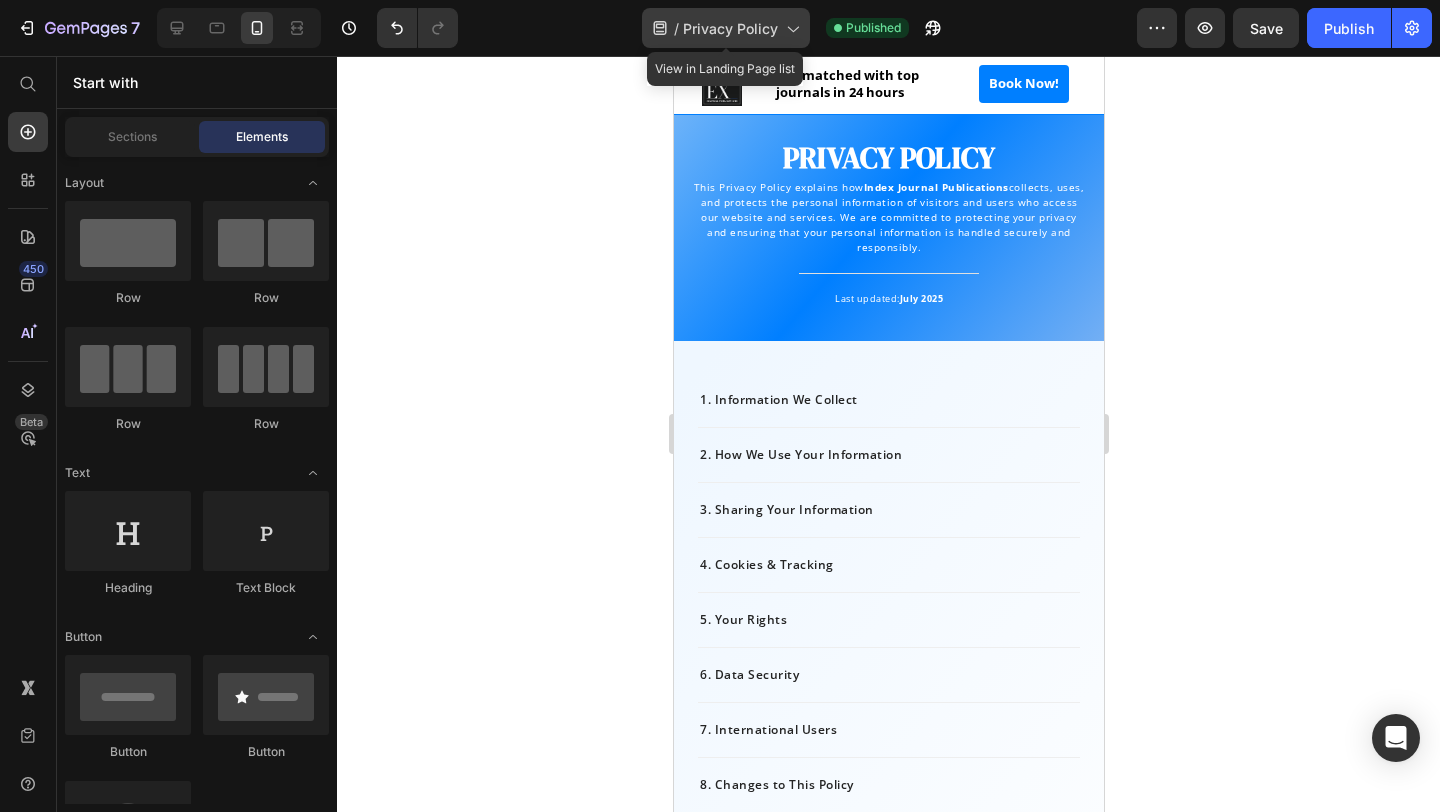 click on "/  Privacy Policy" 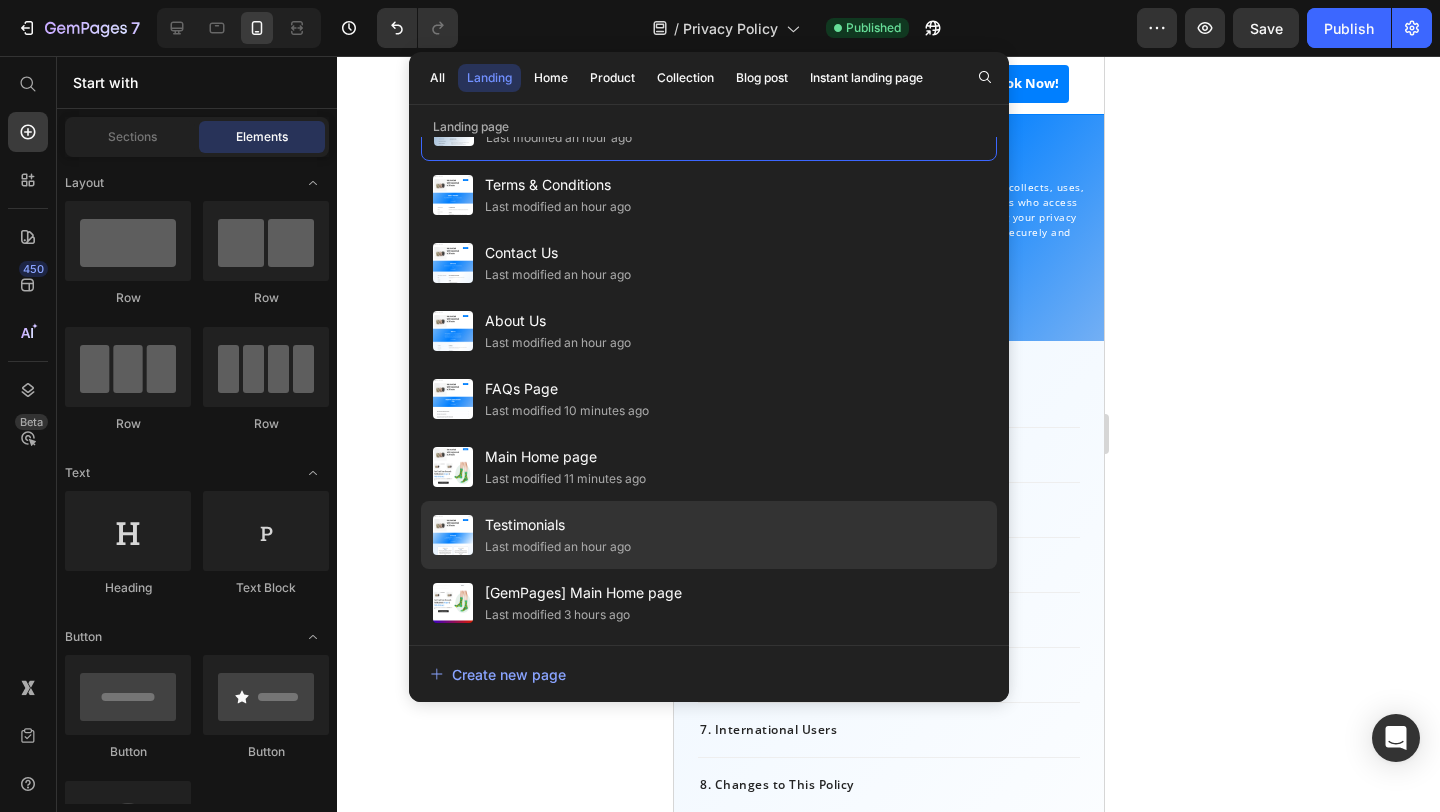 click on "Last modified an hour ago" 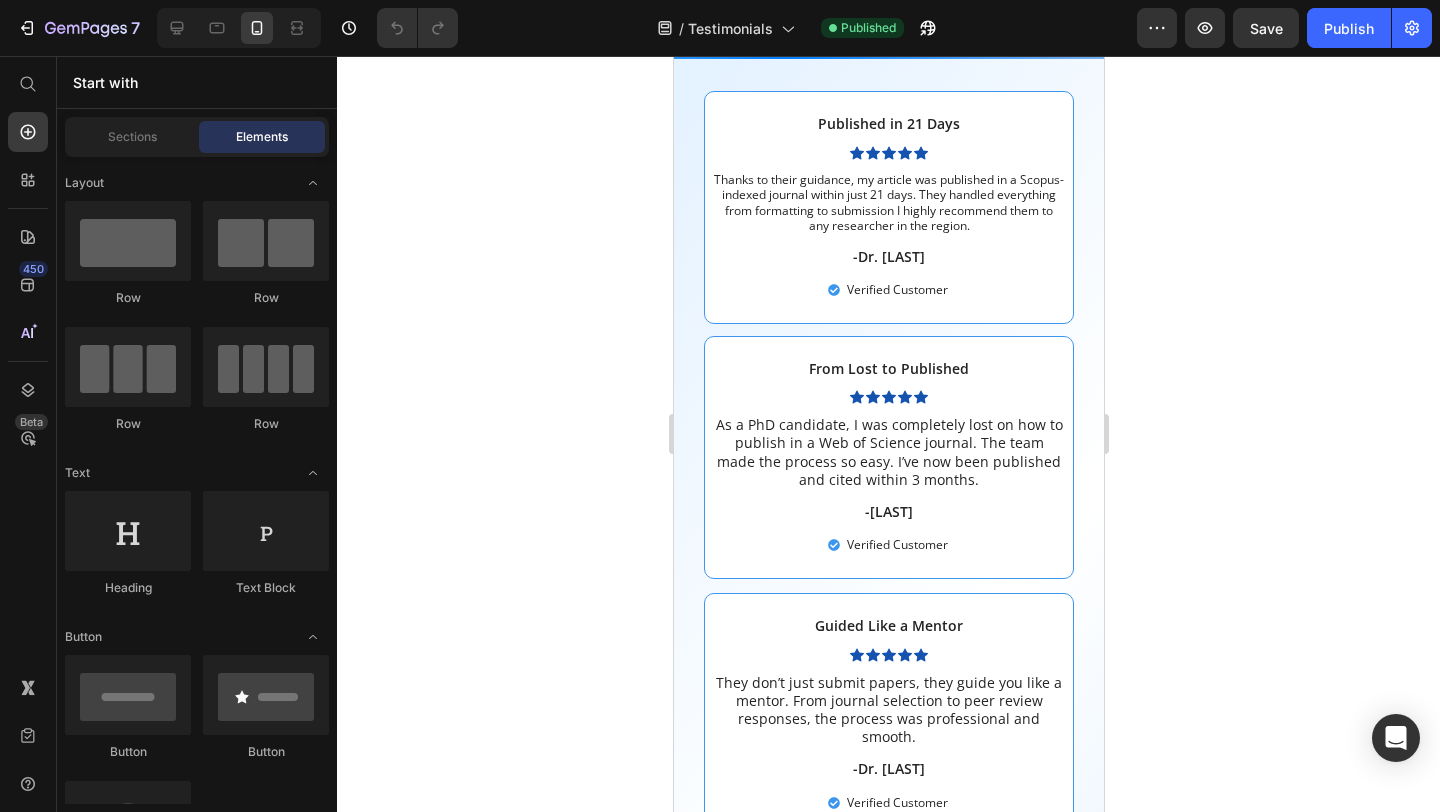 scroll, scrollTop: 0, scrollLeft: 0, axis: both 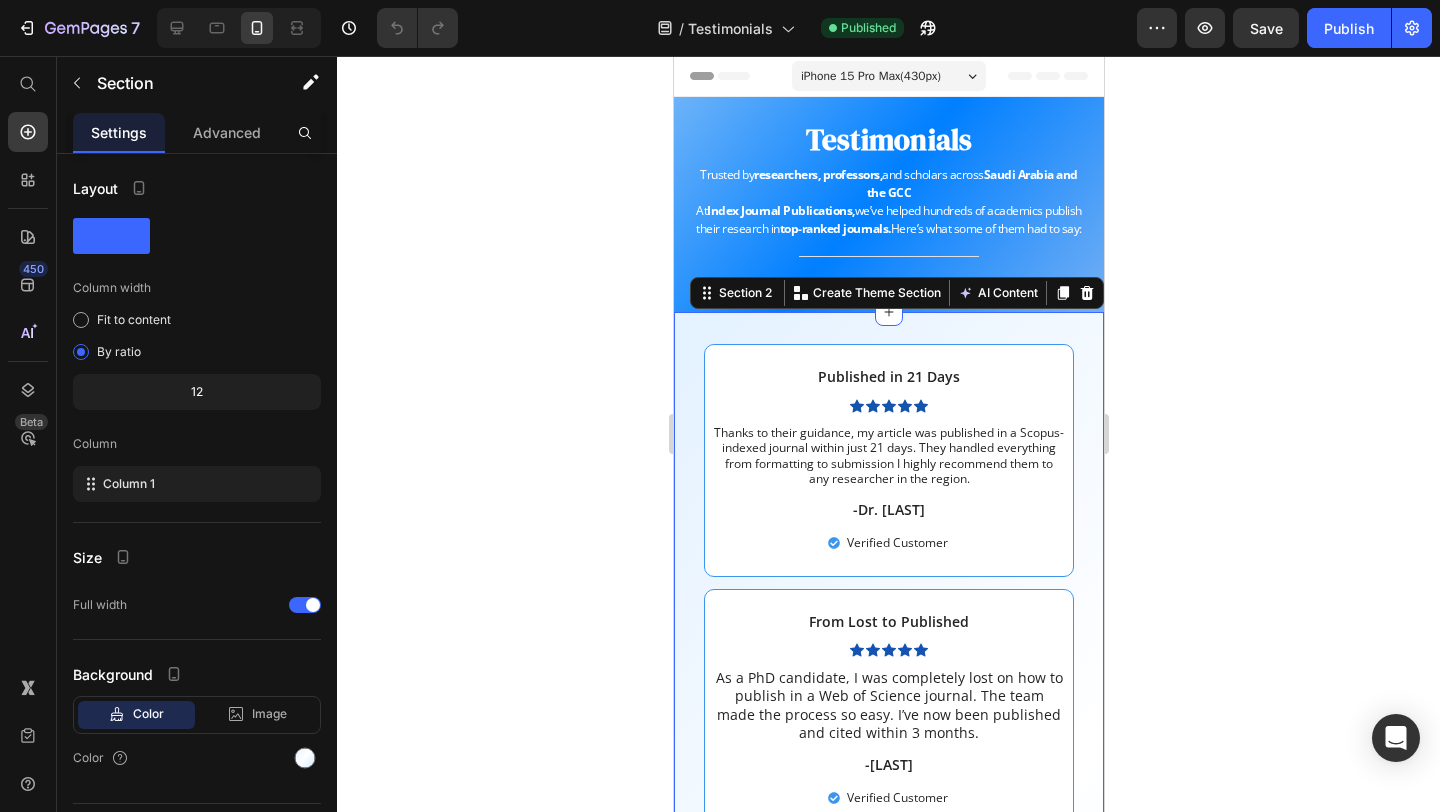 click on "Published in 21 Days Text Block Icon Icon Icon Icon Icon Icon Icon List Thanks to their guidance, my article was published in a Scopus-indexed journal within just 21 days. They handled everything from formatting to submission I highly recommend them to any researcher in the region. Text Block -Dr. [LAST] Text Block Verified Customer Item List Row From Lost to Published Text Block Icon Icon Icon Icon Icon Icon List As a PhD candidate, I was completely lost on how to publish in a Web of Science journal. The team made the process so easy. I’ve now been published and cited within 3 months. Text Block -[LAST] Text Block Verified Customer Item List Row Row Guided Like a Mentor Text Block Icon Icon Icon Icon Icon Icon List They don’t just submit papers, they guide you like a mentor. From journal selection to peer review responses, the process was professional and smooth. Text Block -Dr. [LAST] Text Block Verified Customer Item List Row Fast-Track for Promotion Text Block Icon Icon Icon Icon Icon Icon Icon" at bounding box center (888, 1049) 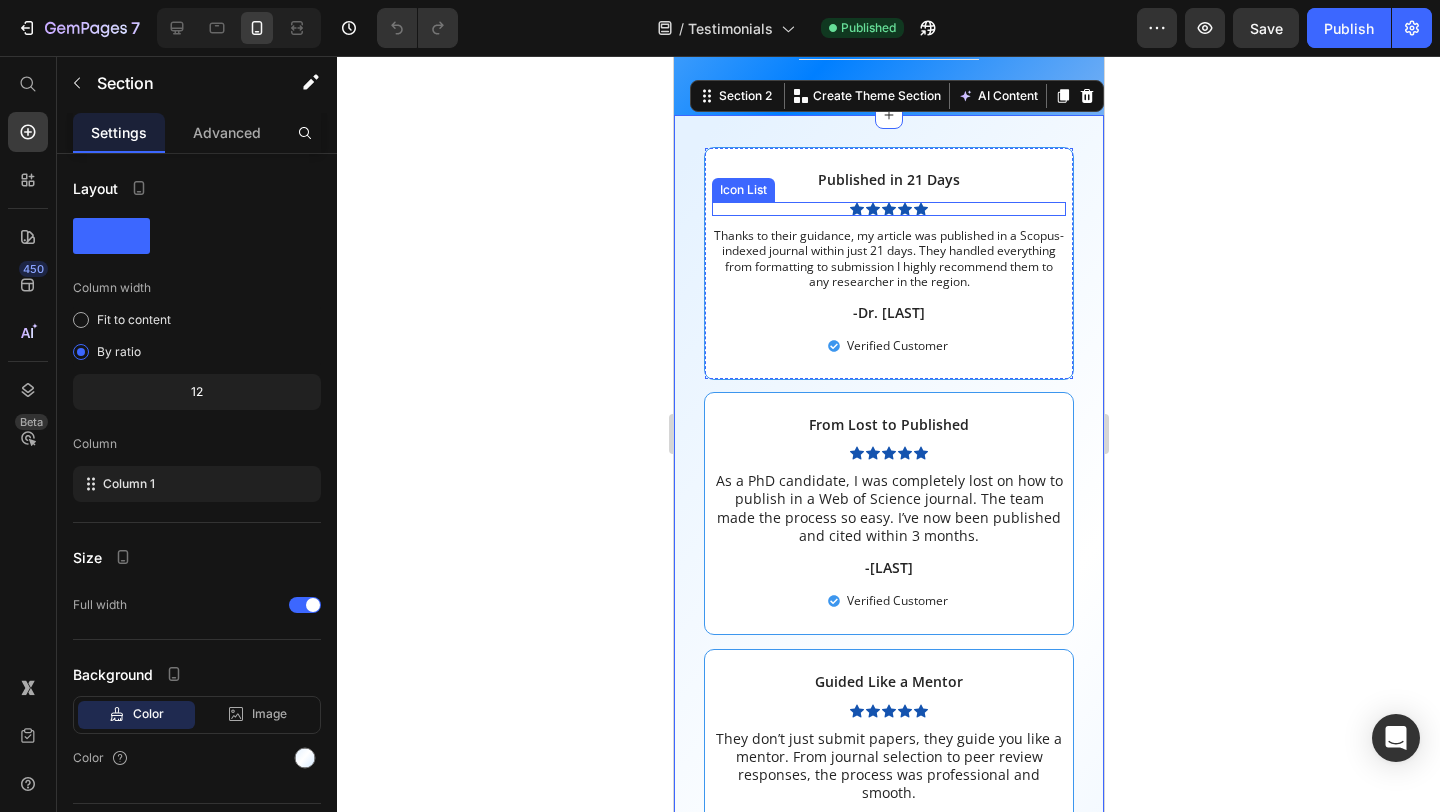scroll, scrollTop: 0, scrollLeft: 0, axis: both 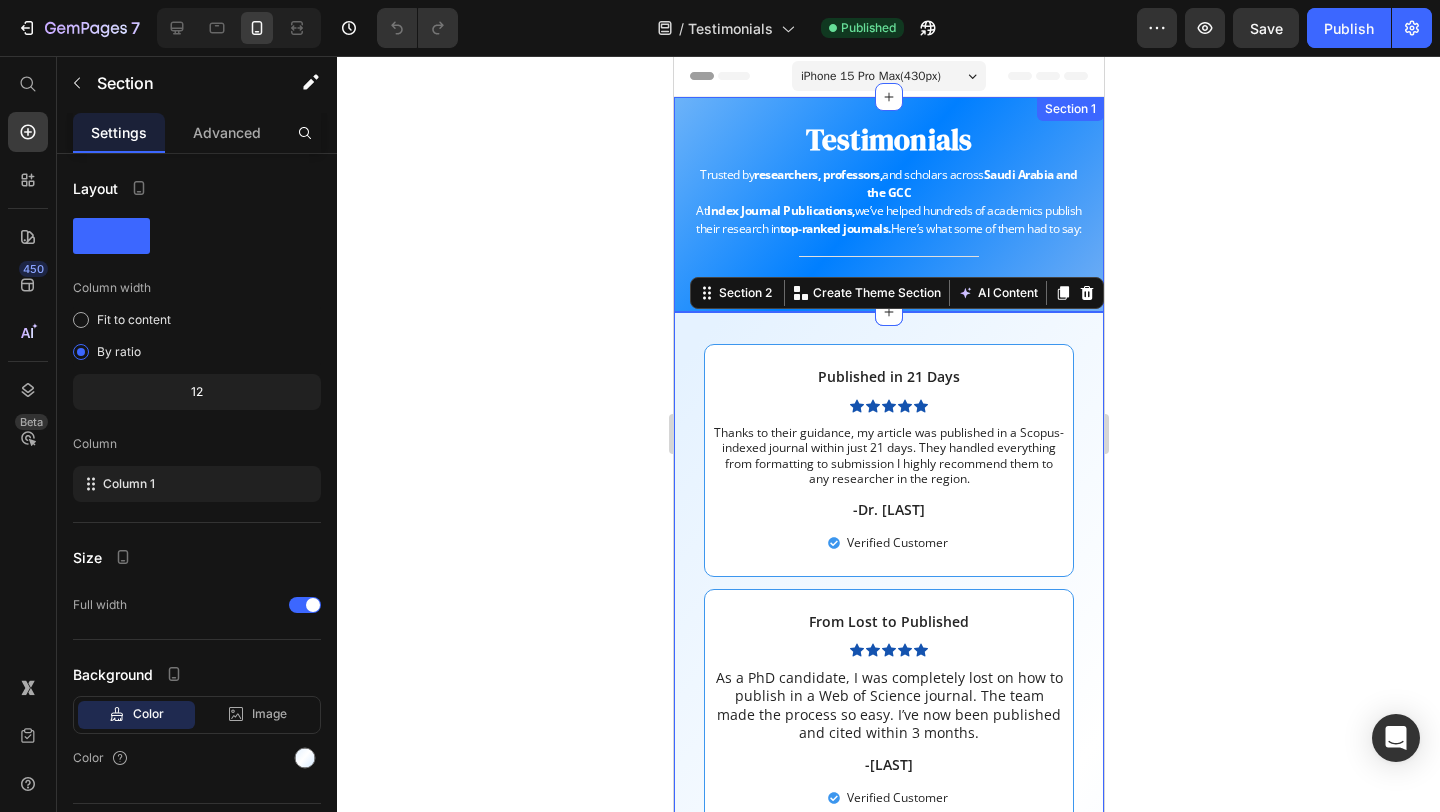click on "Testimonials Heading Trusted by researchers, professors, and scholars across Saudi Arabia and the GCC At Index Journal Publications, we’ve helped hundreds of academics publish their research in top-ranked journals. Here’s what some of them had to say: Text block Title Line Last updated: [DATE] Text block Row Section 1" at bounding box center (888, 204) 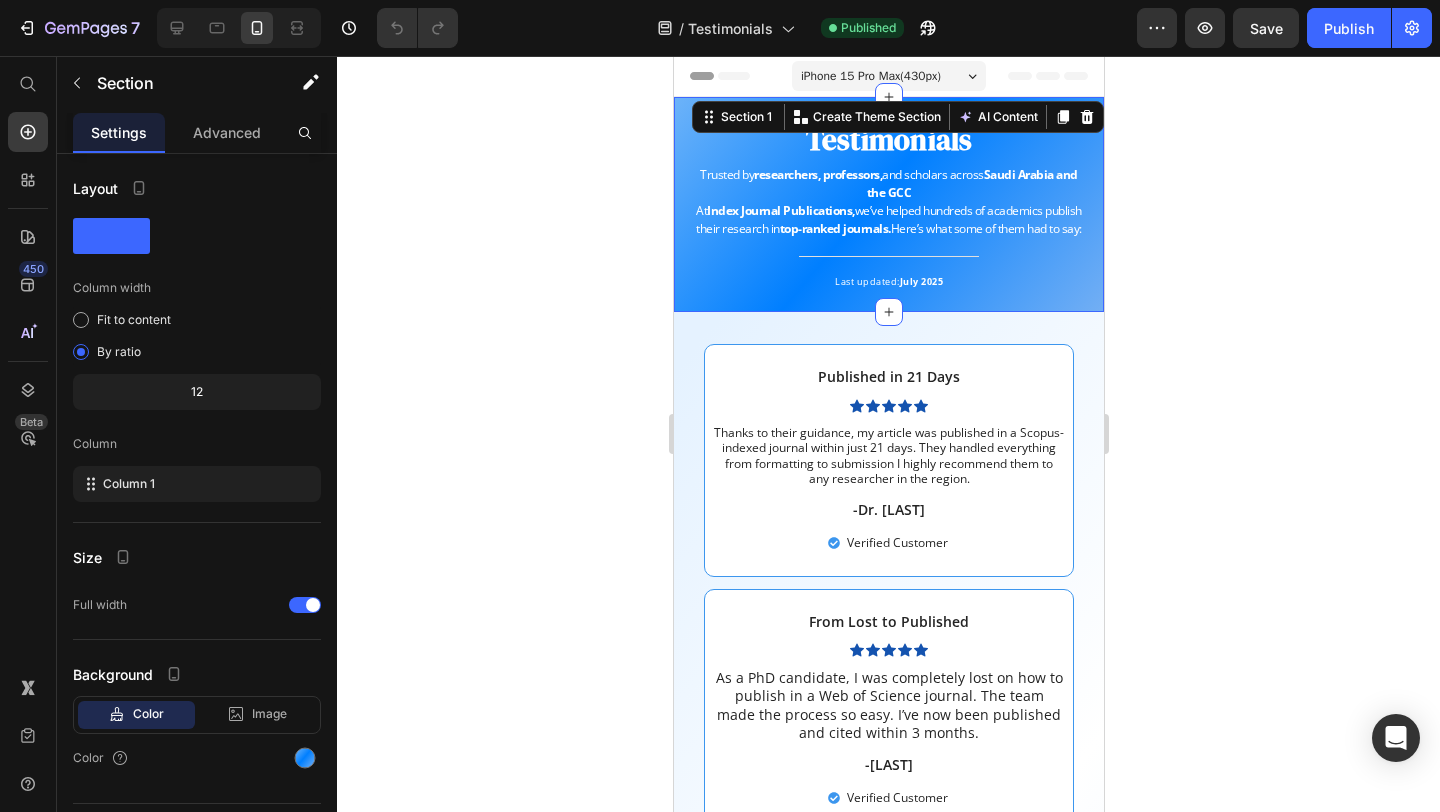 click on "Header" at bounding box center [730, 76] 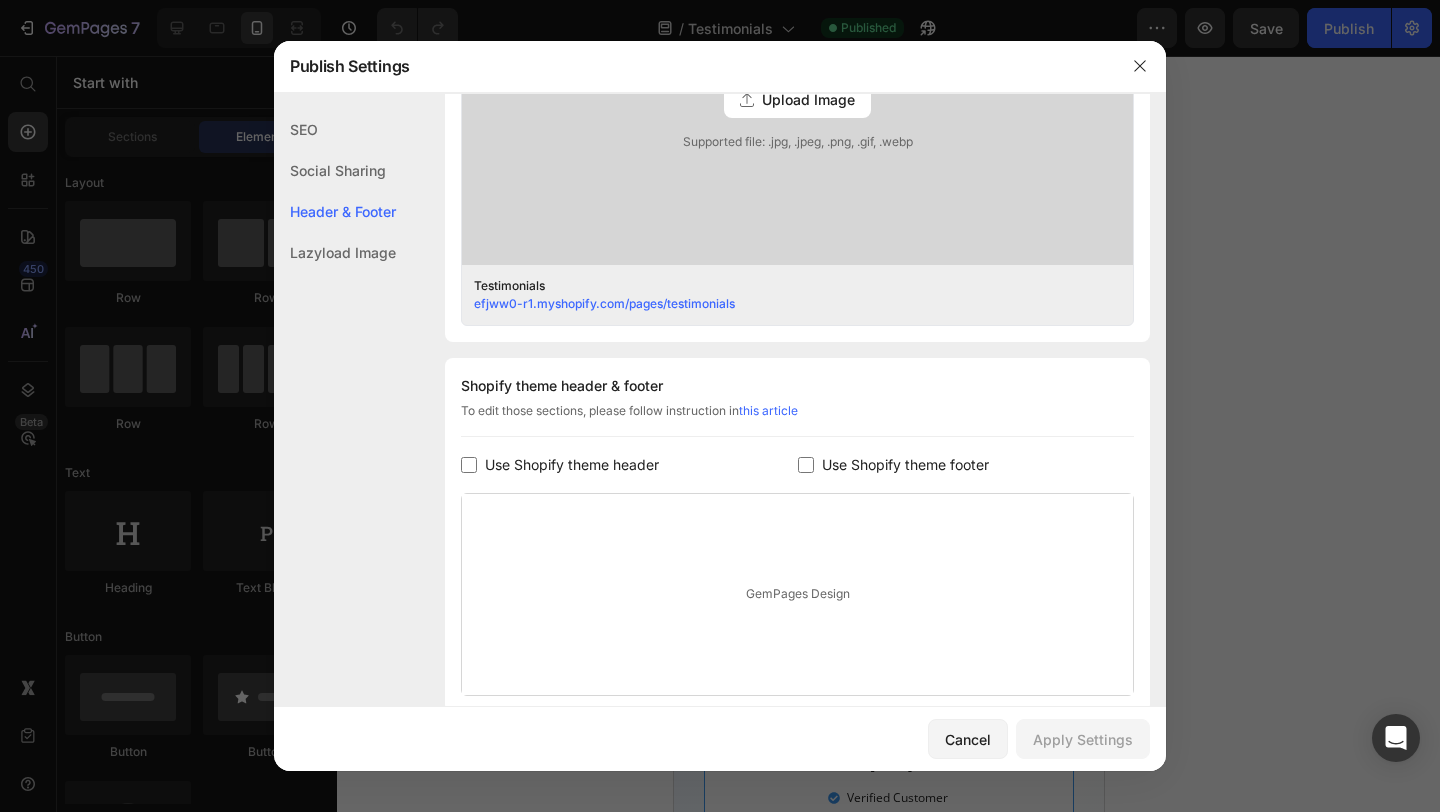 scroll, scrollTop: 844, scrollLeft: 0, axis: vertical 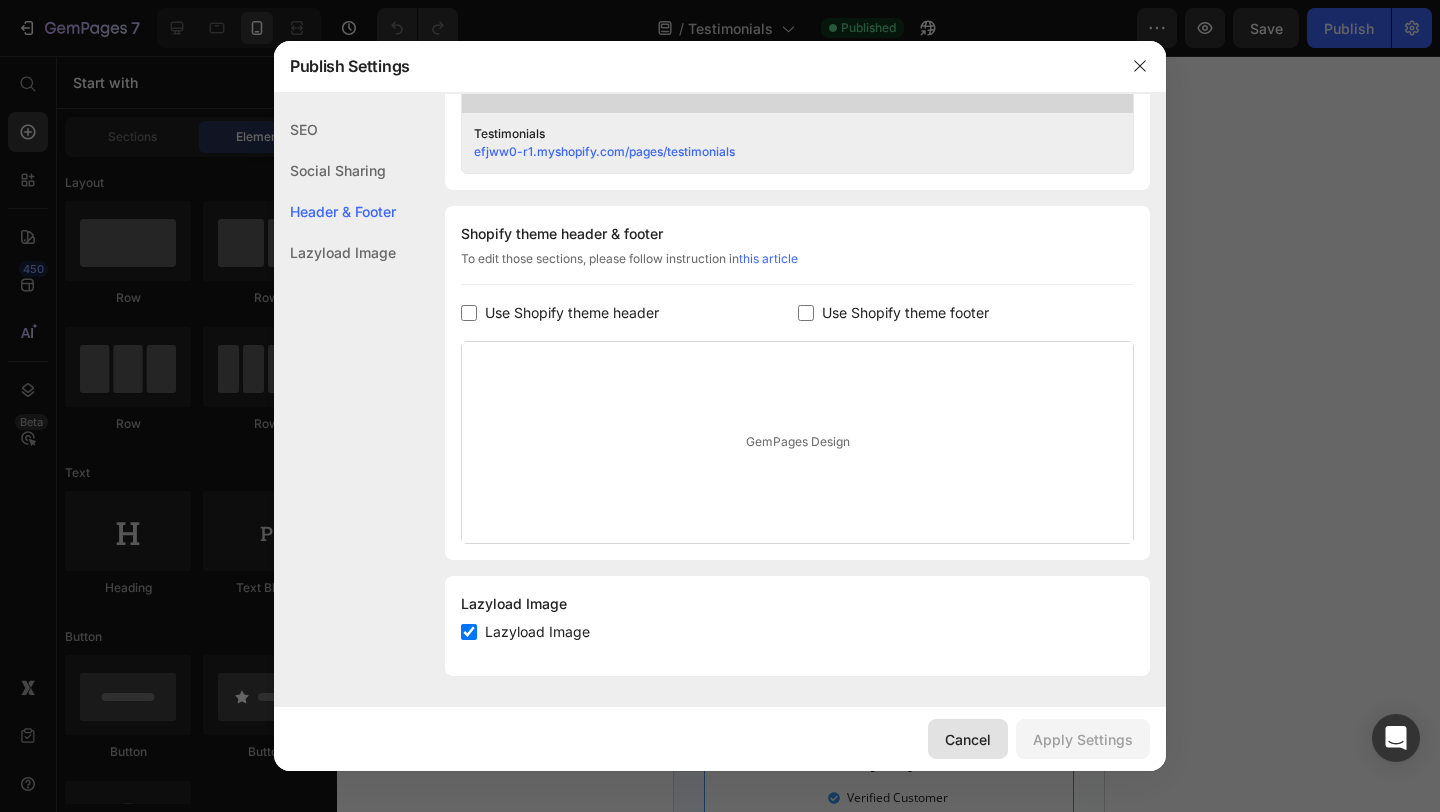 click on "Cancel" at bounding box center [968, 739] 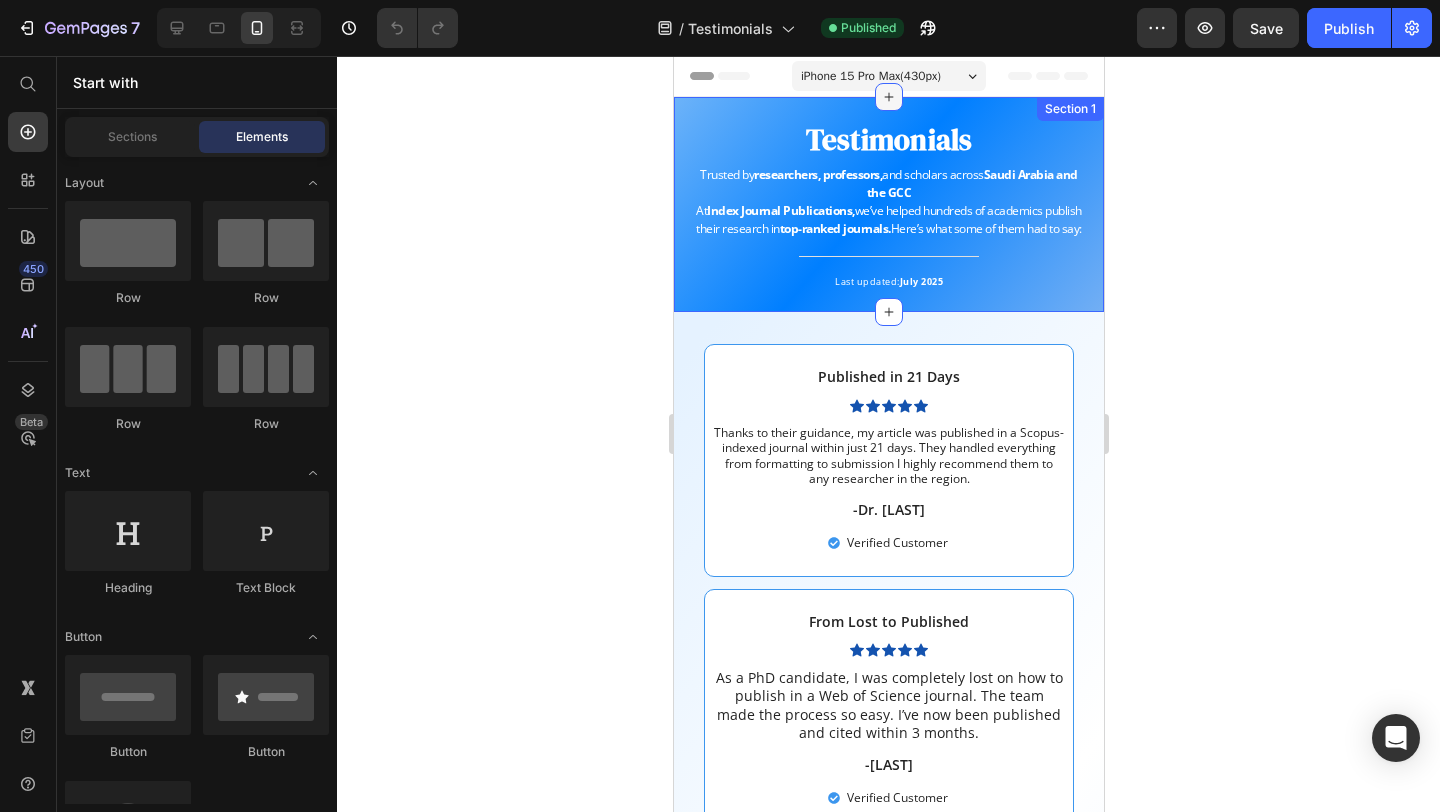 click 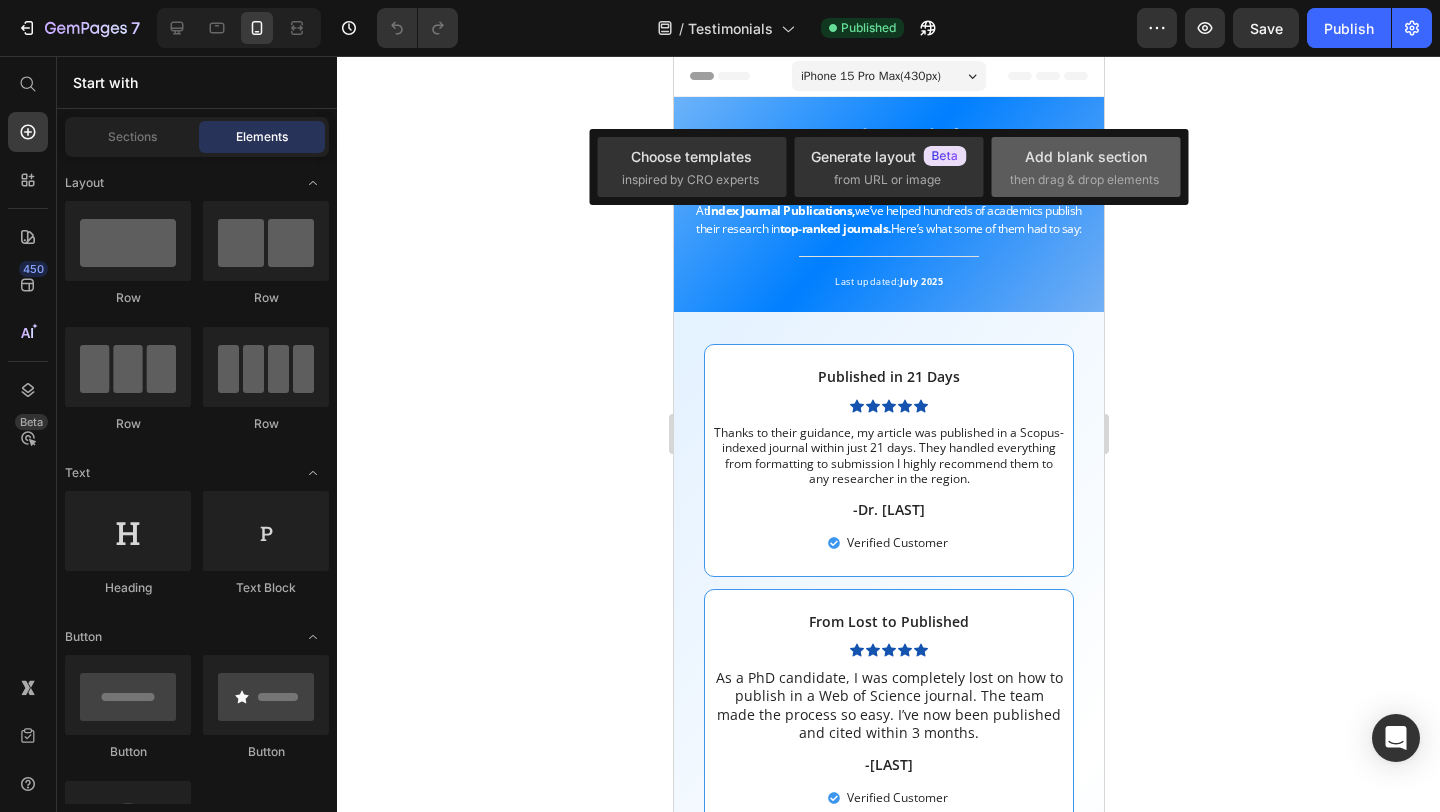 click on "then drag & drop elements" at bounding box center (1084, 180) 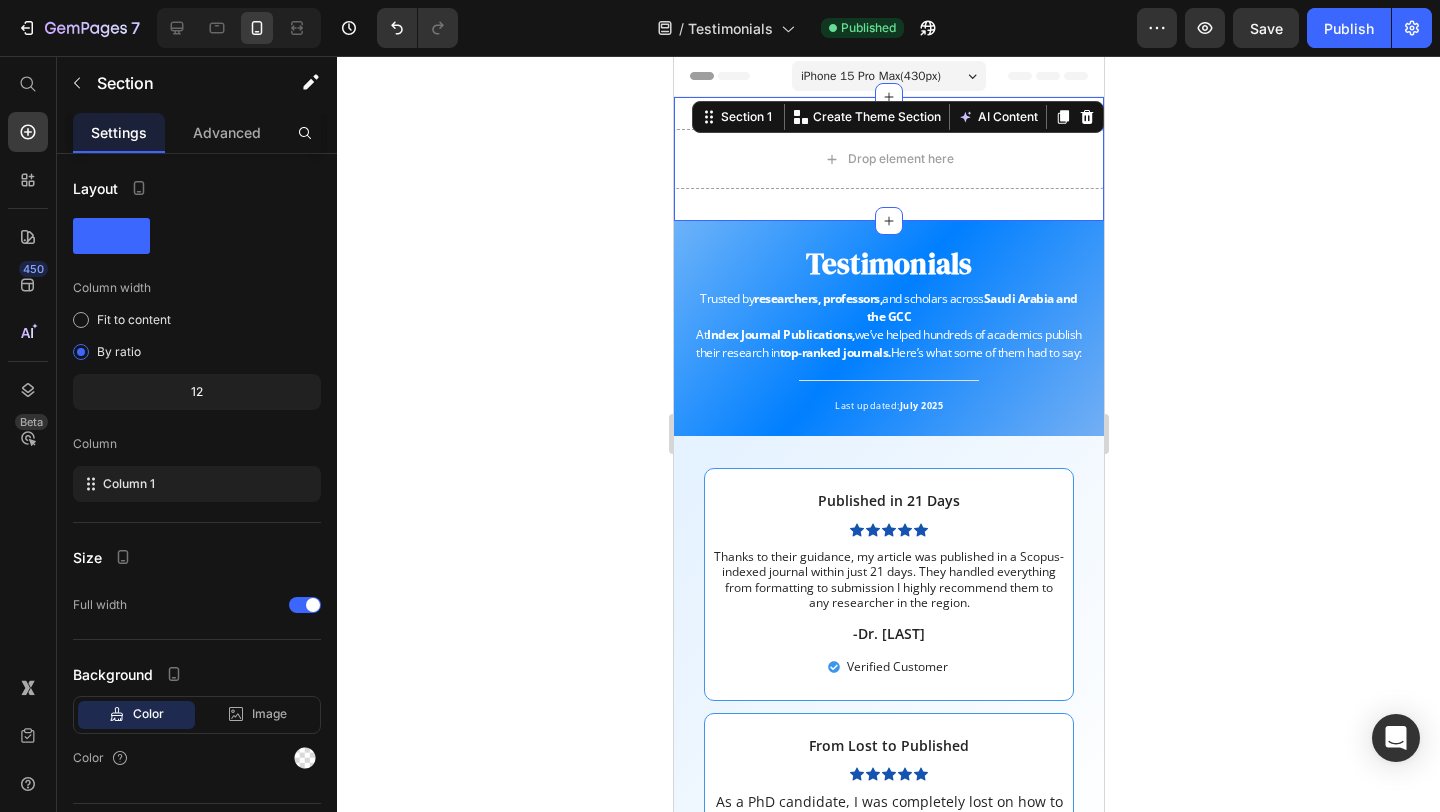 click on "Drop element here Section 1   You can create reusable sections Create Theme Section AI Content Write with GemAI What would you like to describe here? Tone and Voice Persuasive Product Show more Generate" at bounding box center [888, 159] 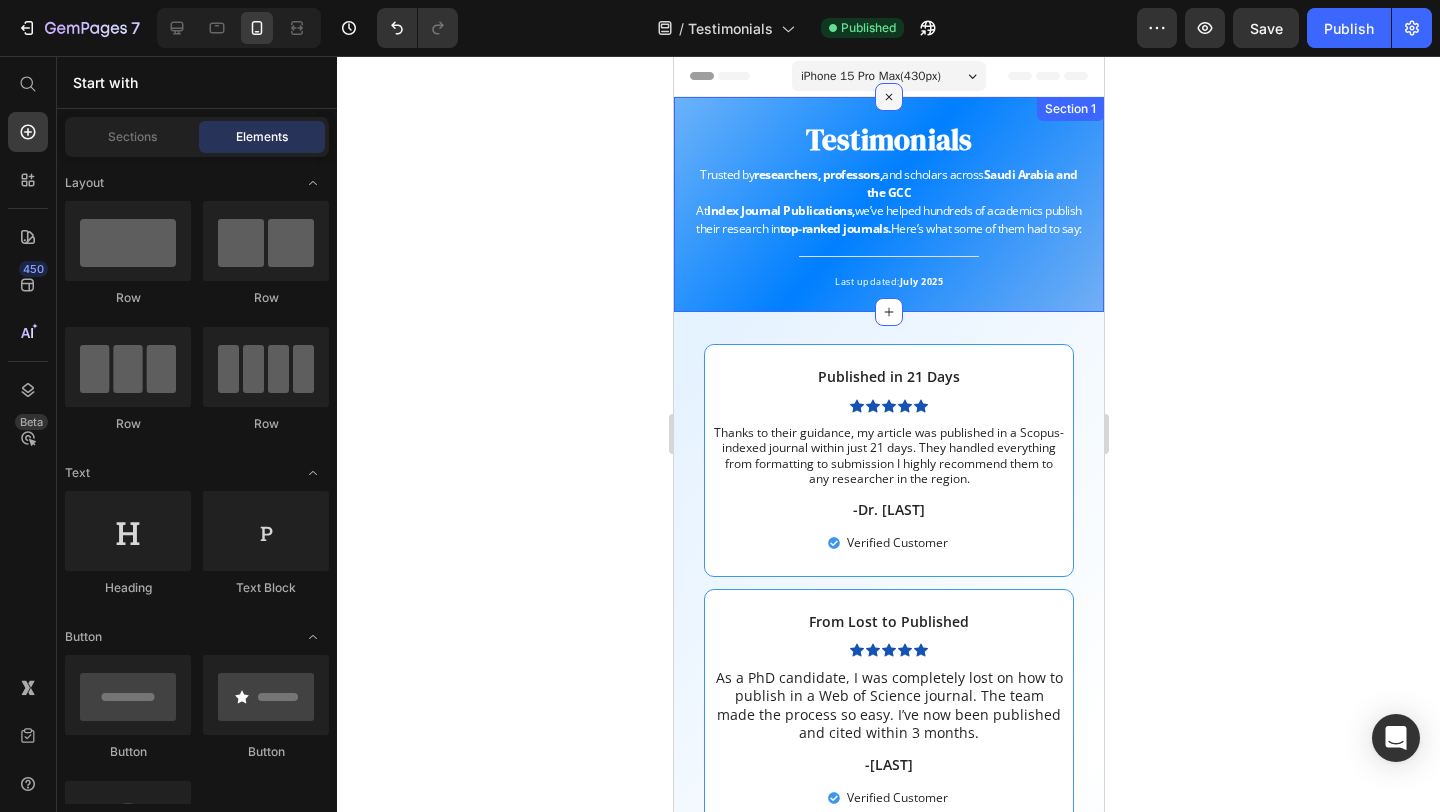 click 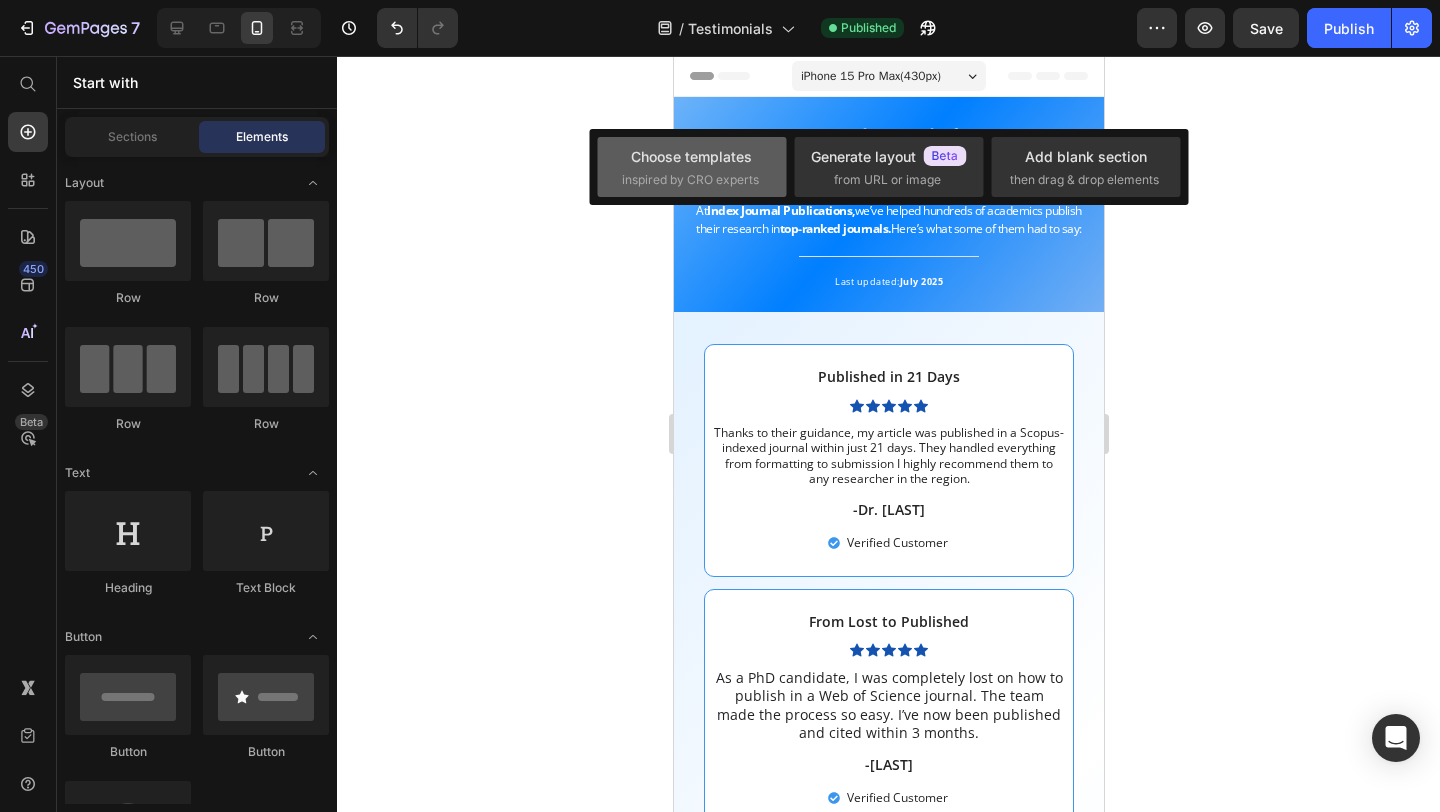 click on "inspired by CRO experts" at bounding box center [690, 180] 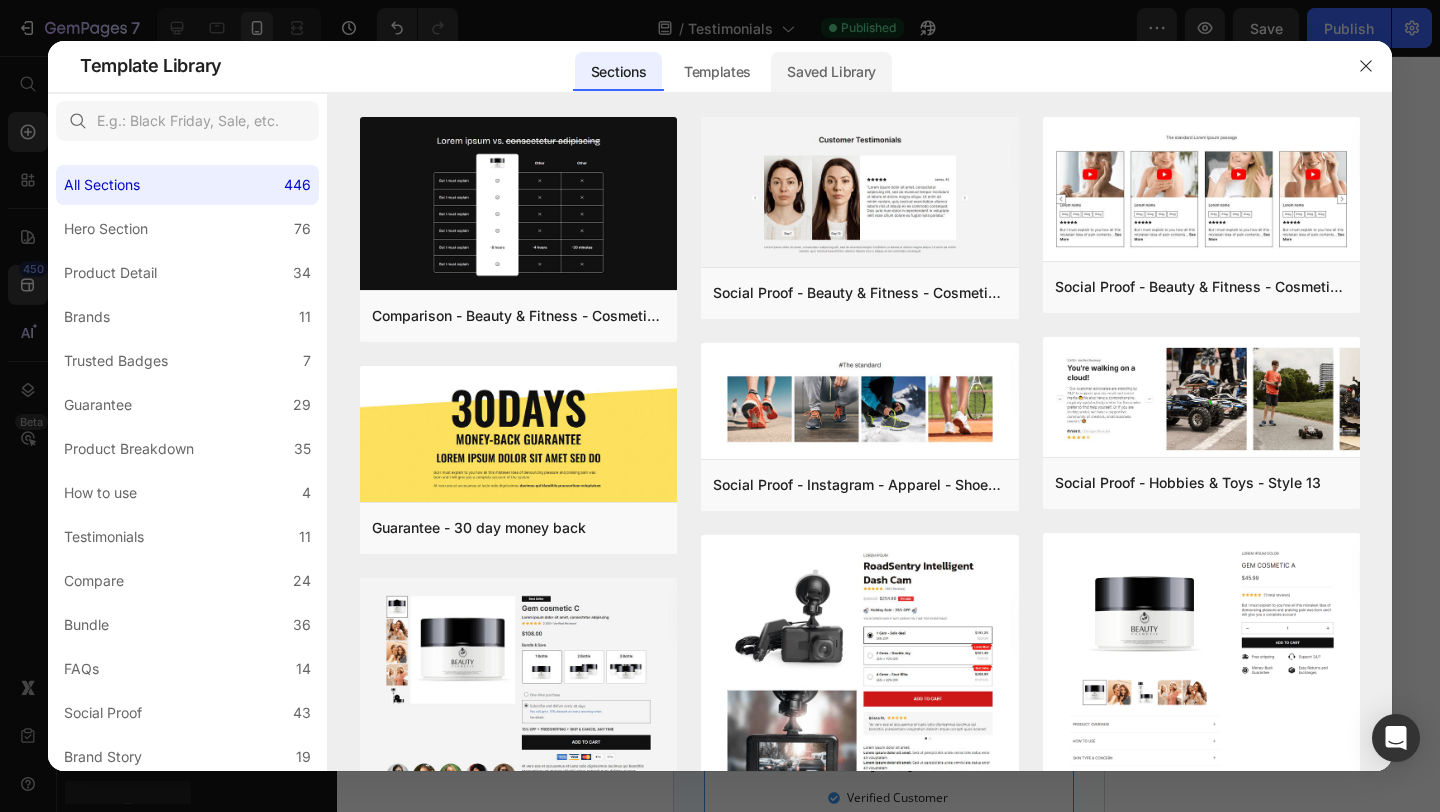 click on "Saved Library" 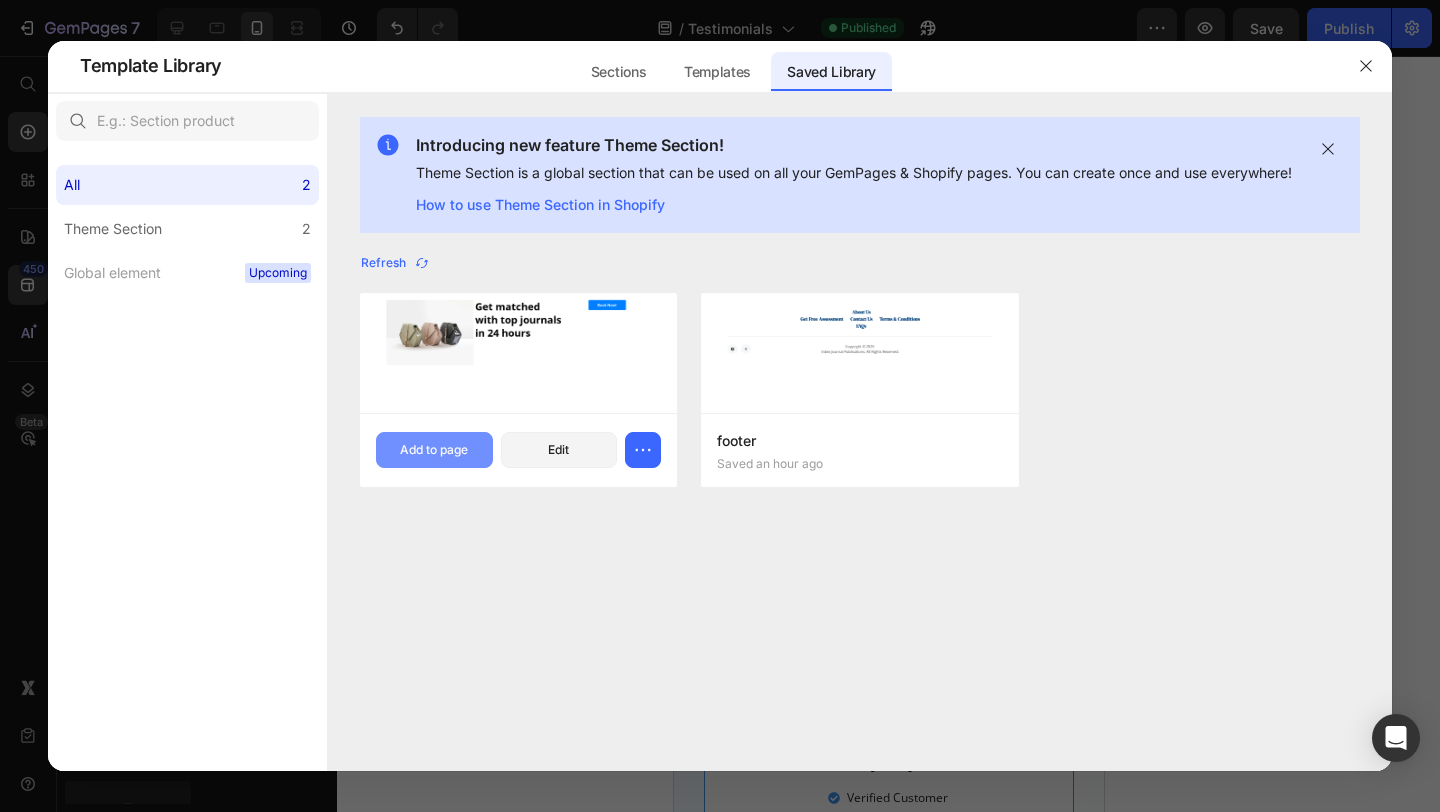 click on "Add to page" at bounding box center (434, 450) 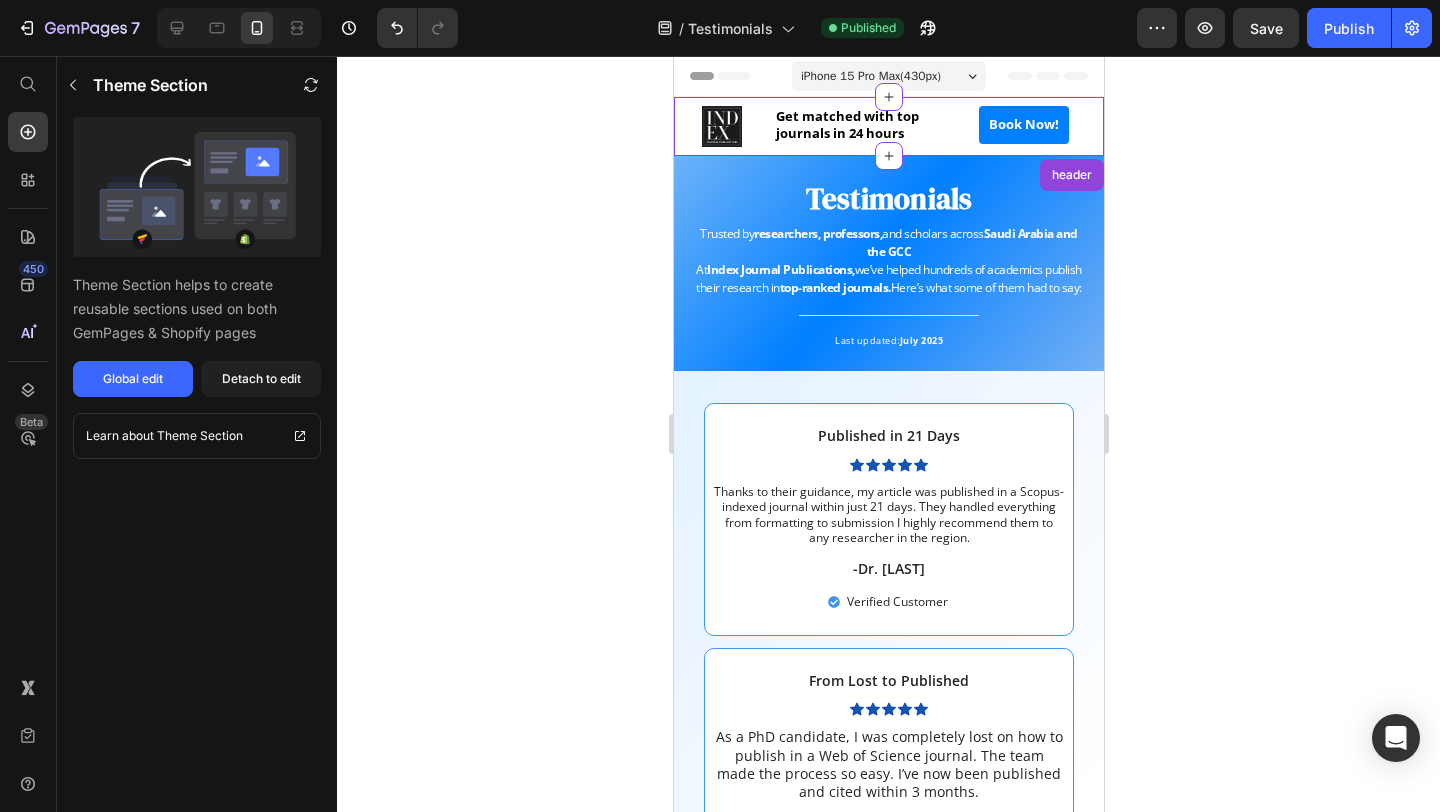 scroll, scrollTop: 41, scrollLeft: 0, axis: vertical 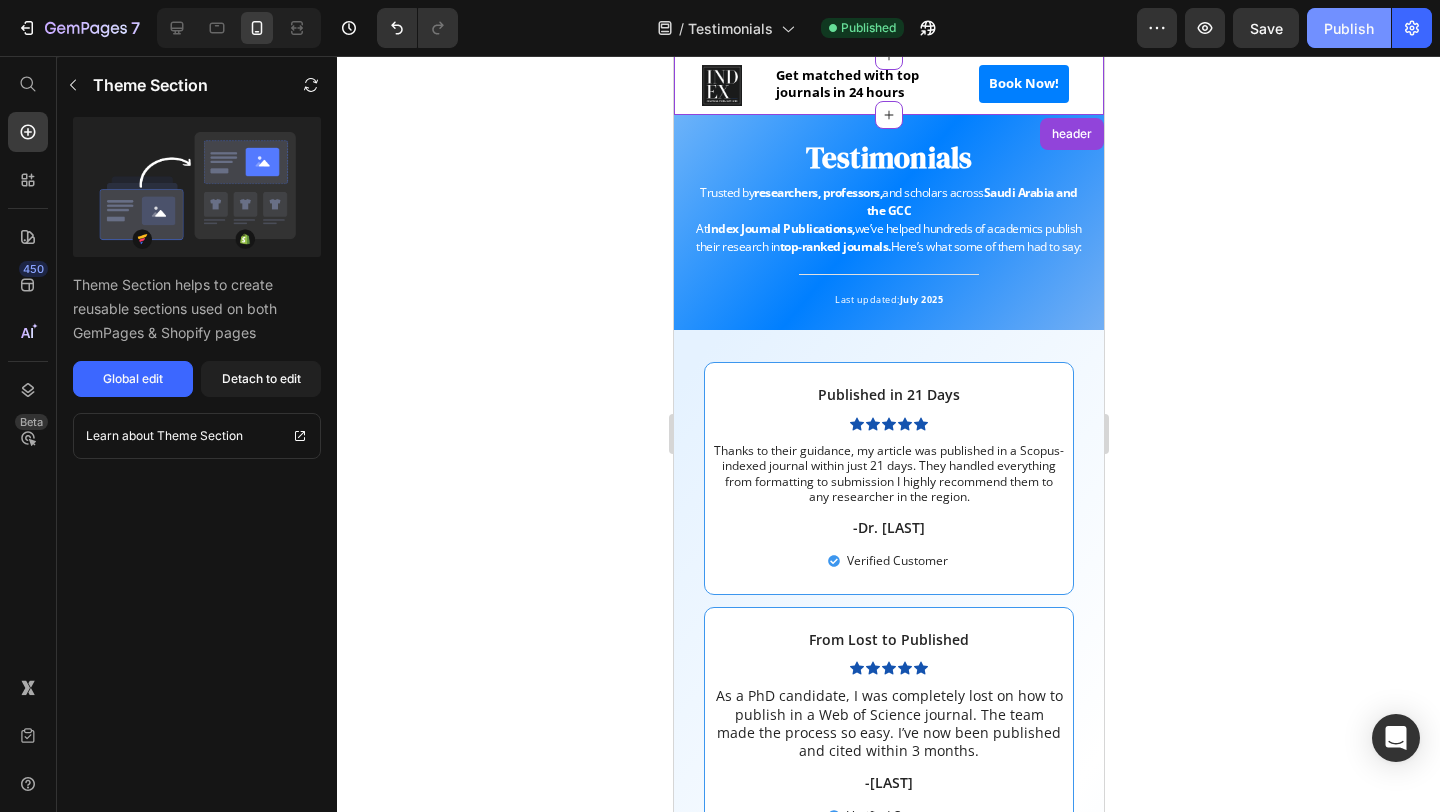click on "Publish" at bounding box center (1349, 28) 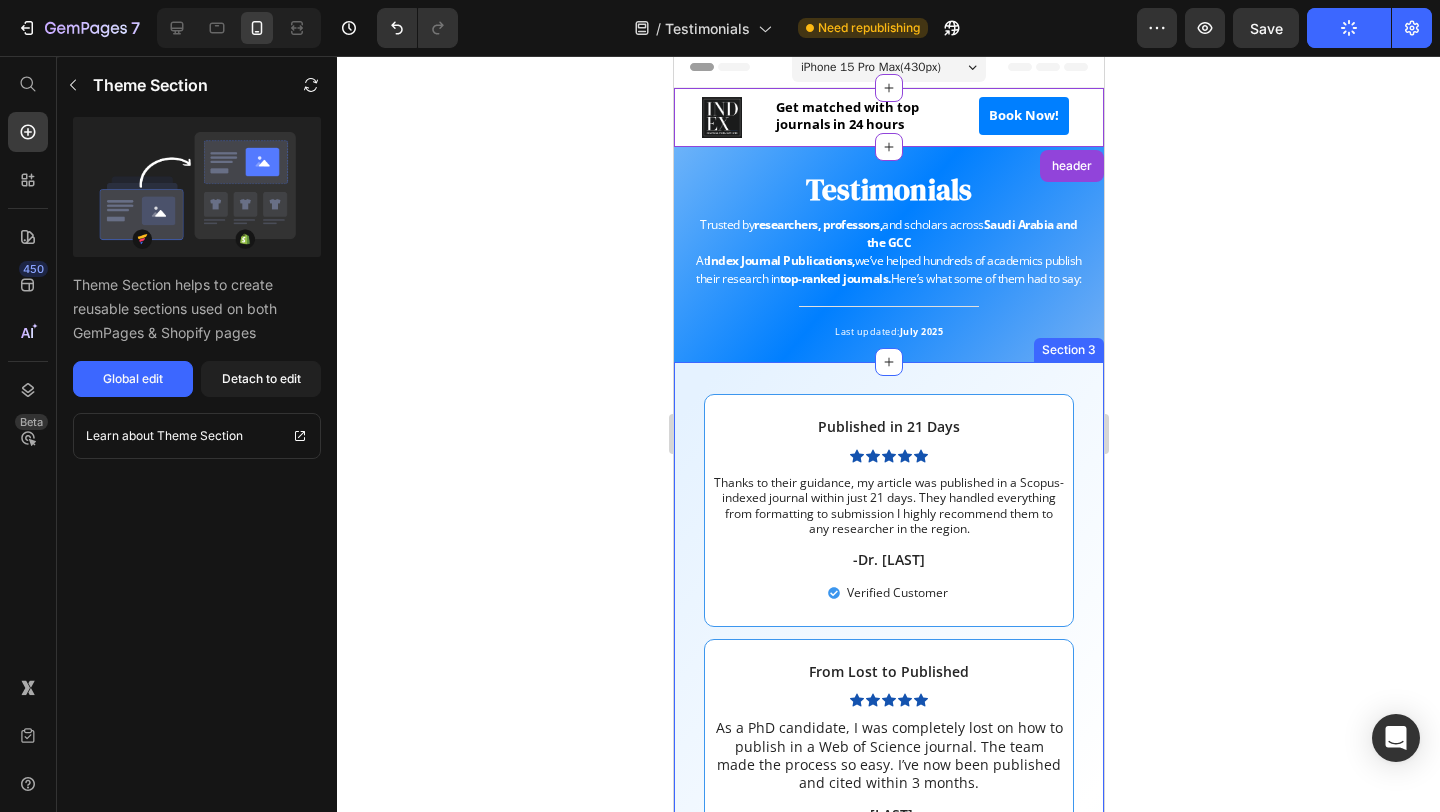 scroll, scrollTop: 0, scrollLeft: 0, axis: both 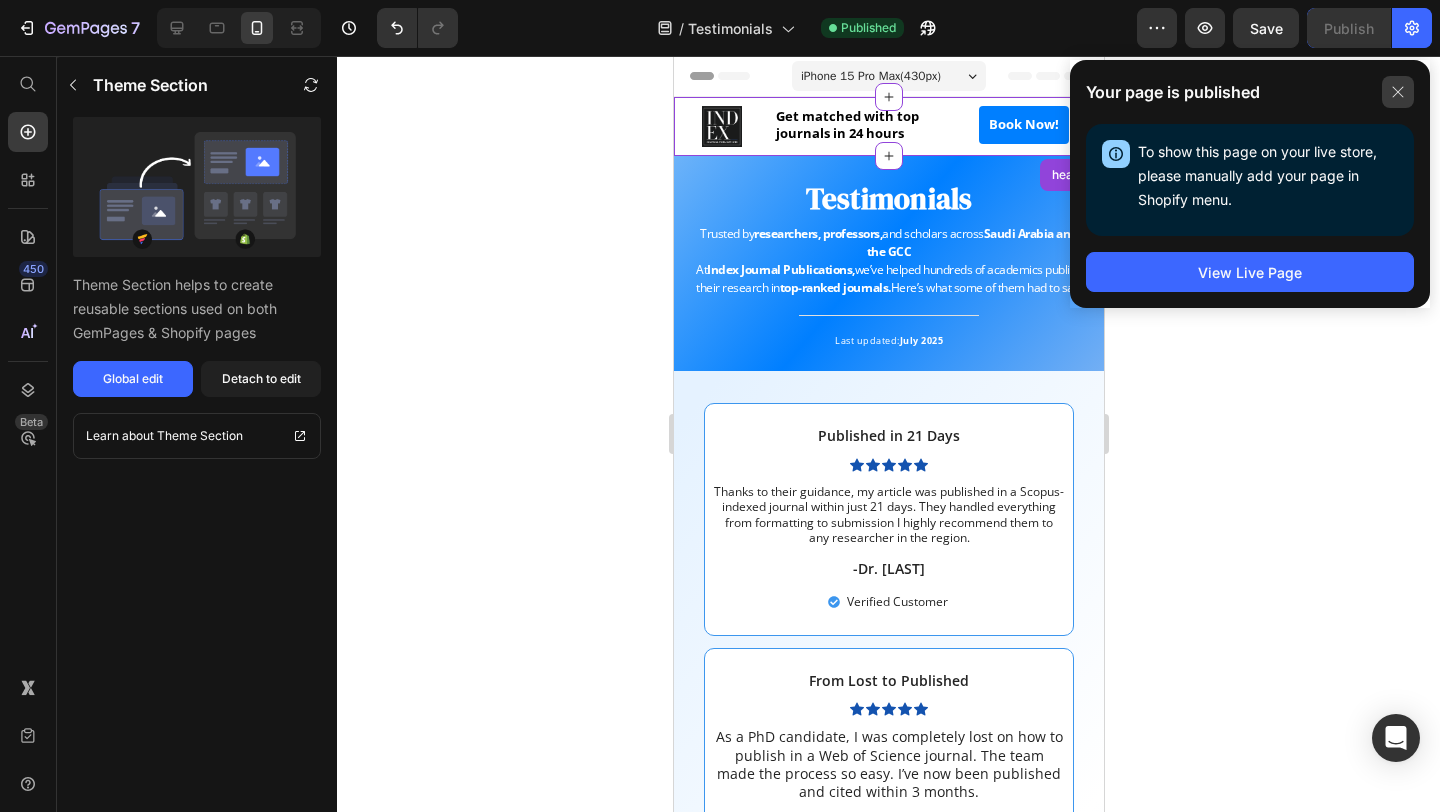 click 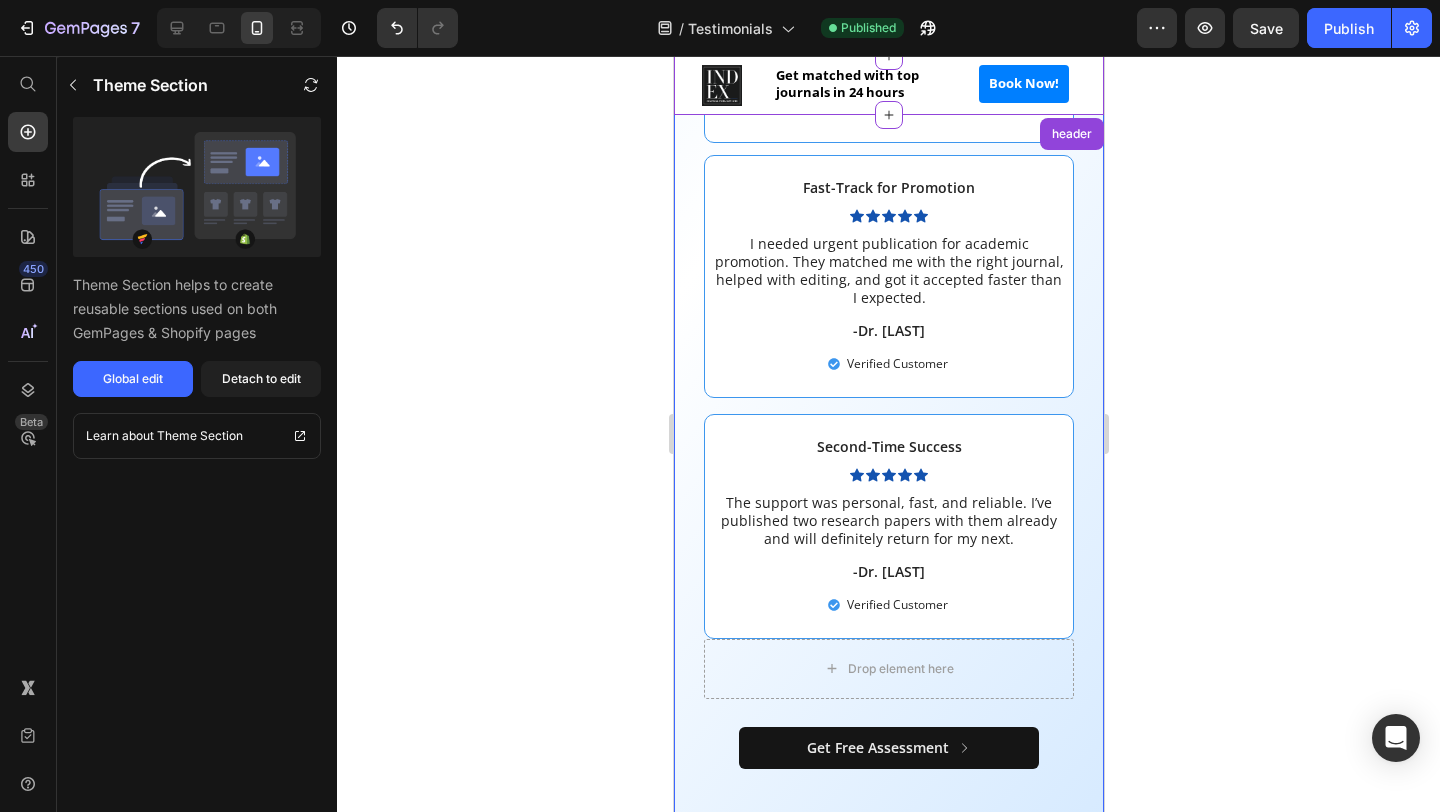 scroll, scrollTop: 0, scrollLeft: 0, axis: both 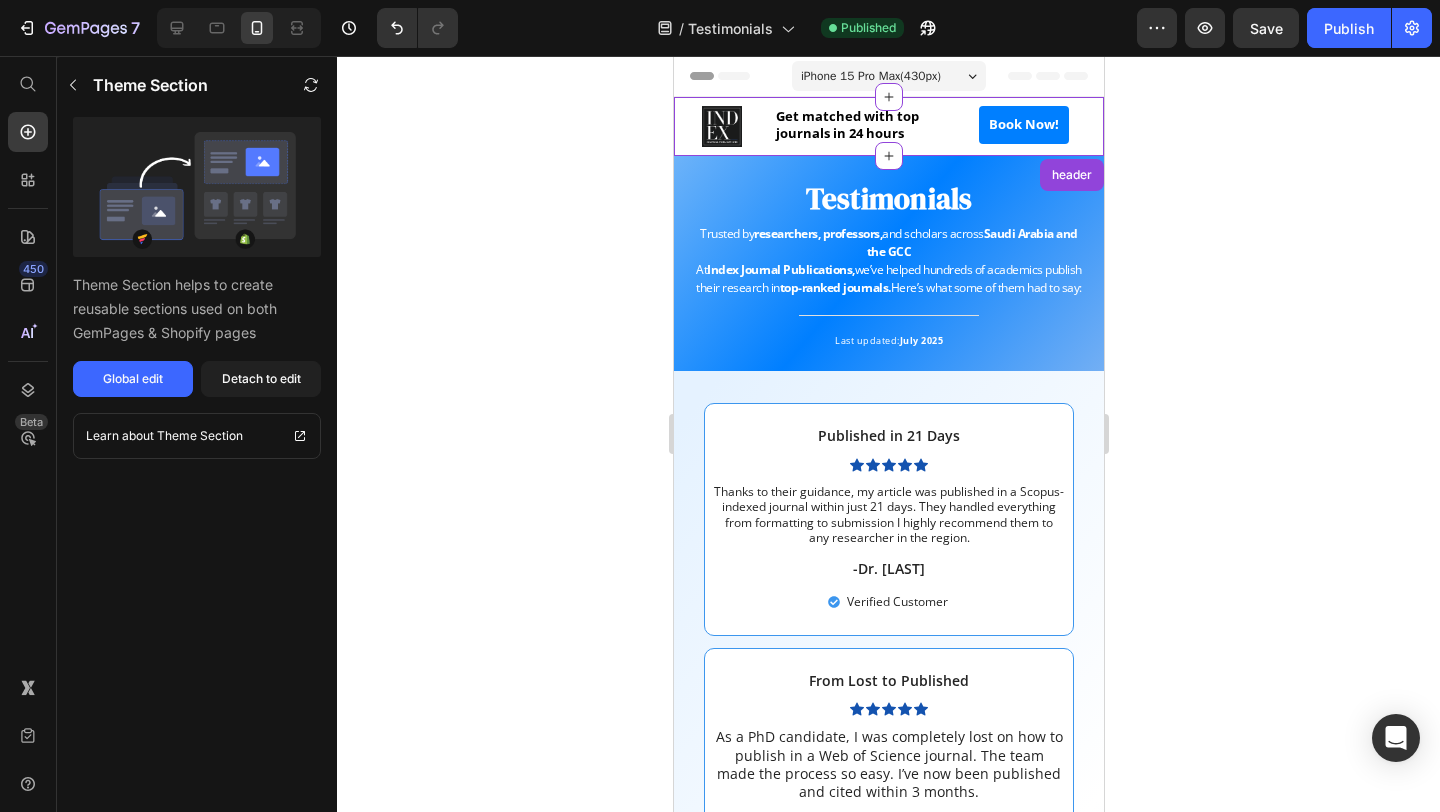 click 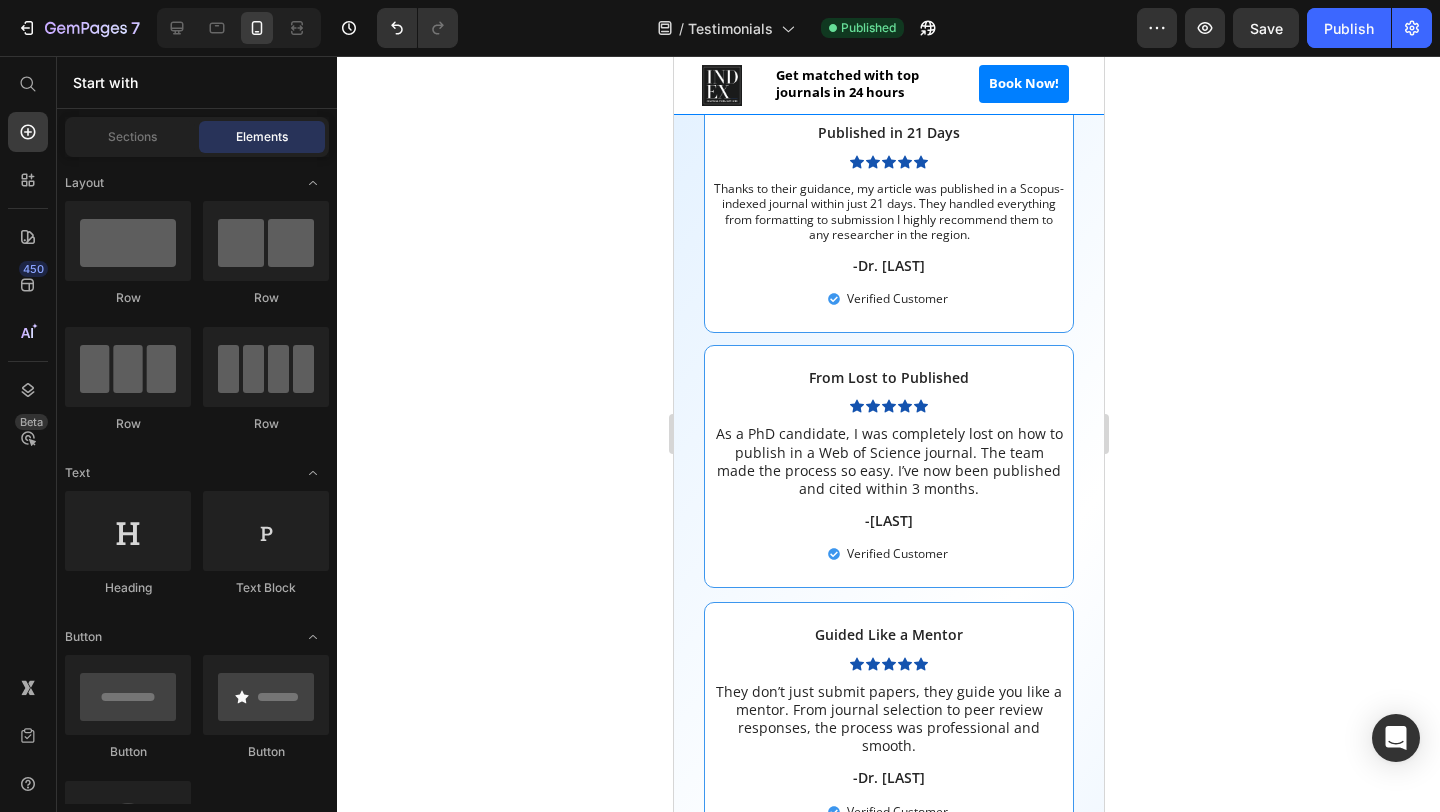 scroll, scrollTop: 0, scrollLeft: 0, axis: both 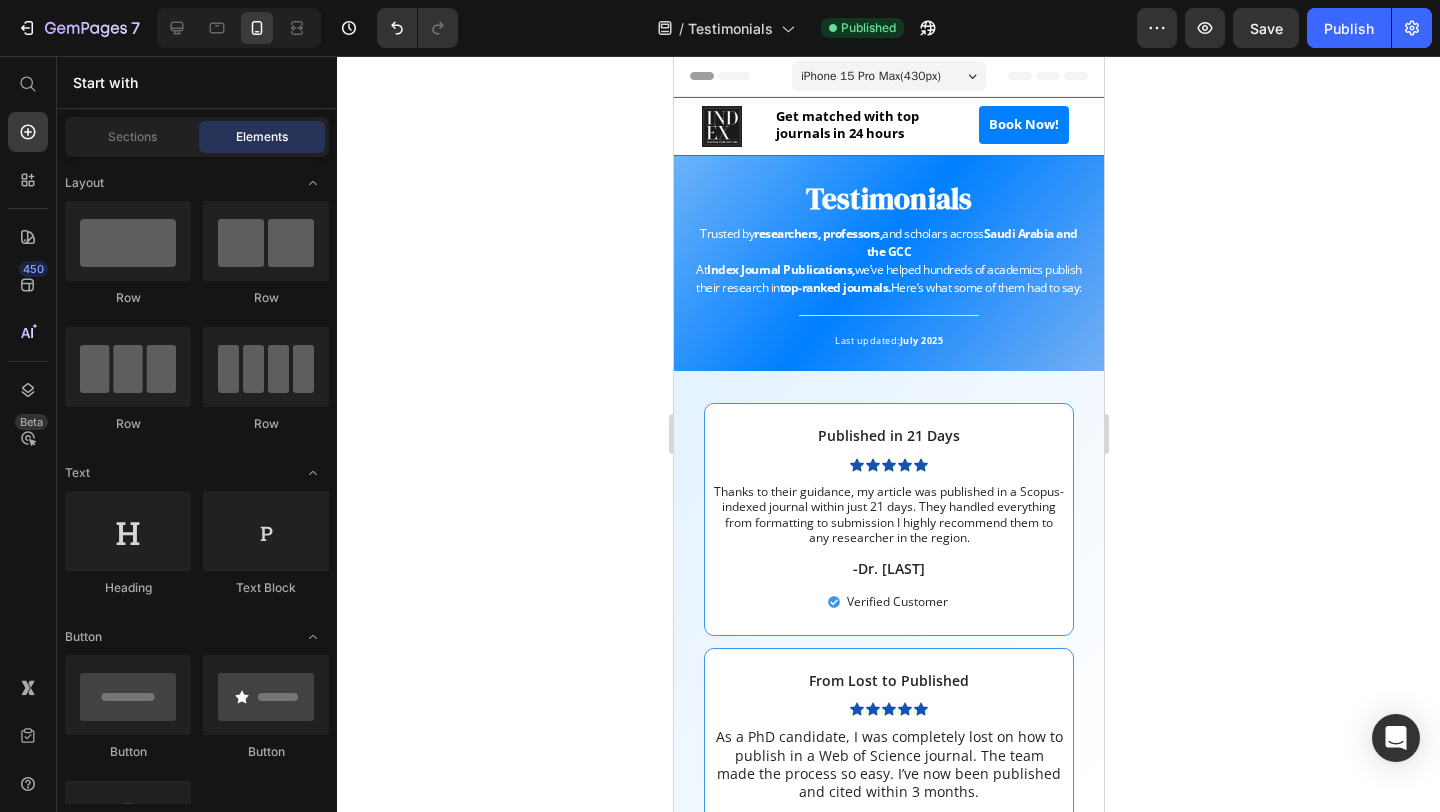 click 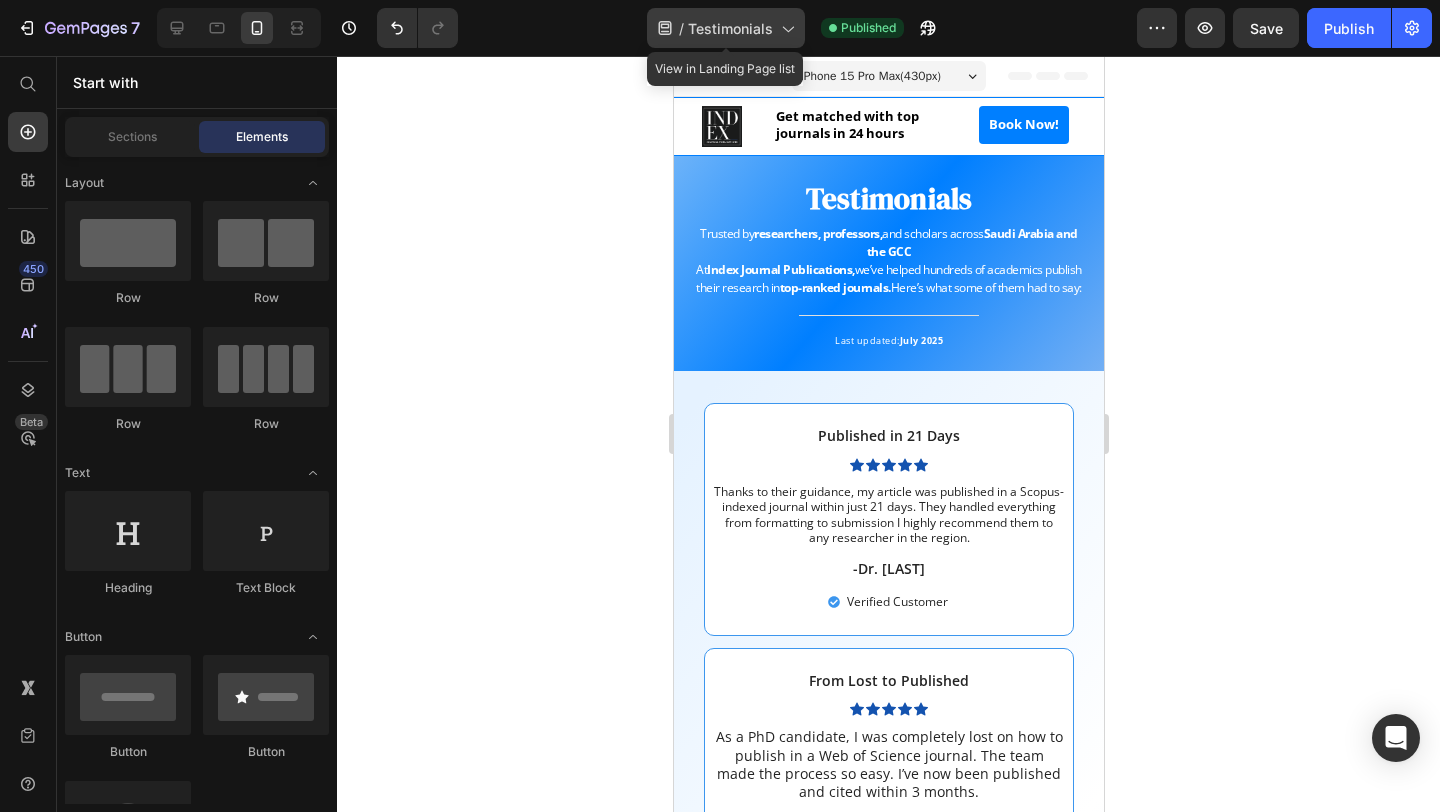 click on "Testimonials" at bounding box center [730, 28] 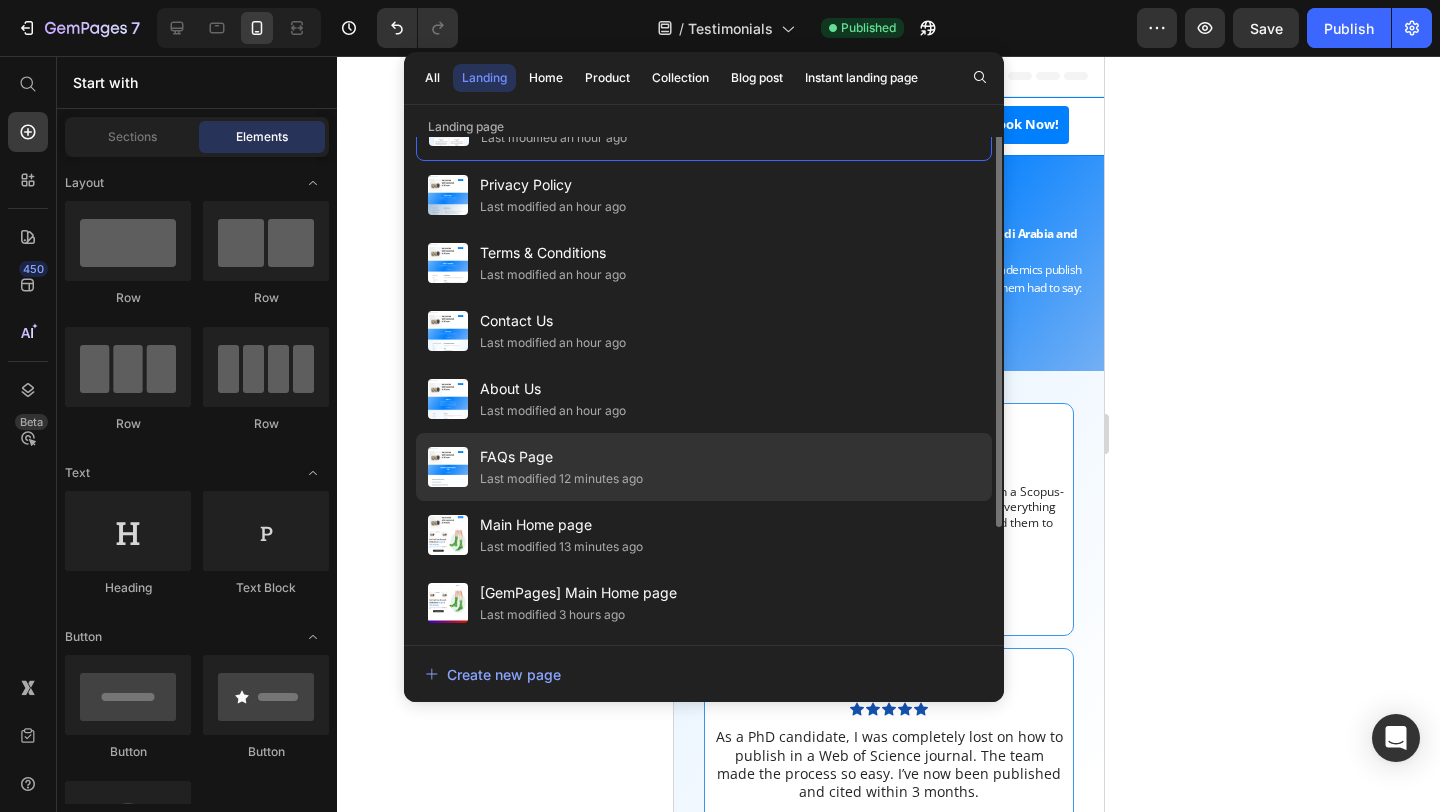 scroll, scrollTop: 0, scrollLeft: 0, axis: both 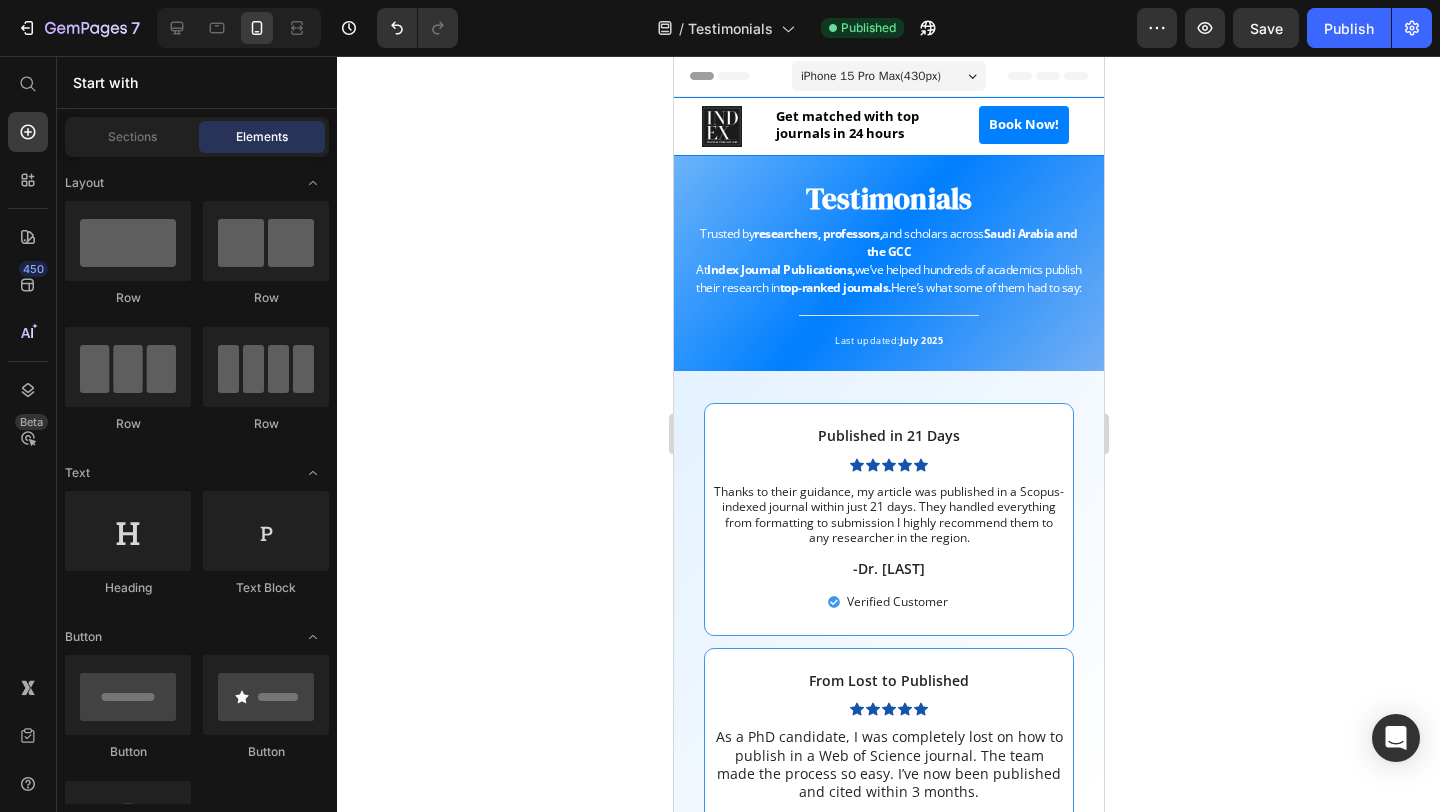 click 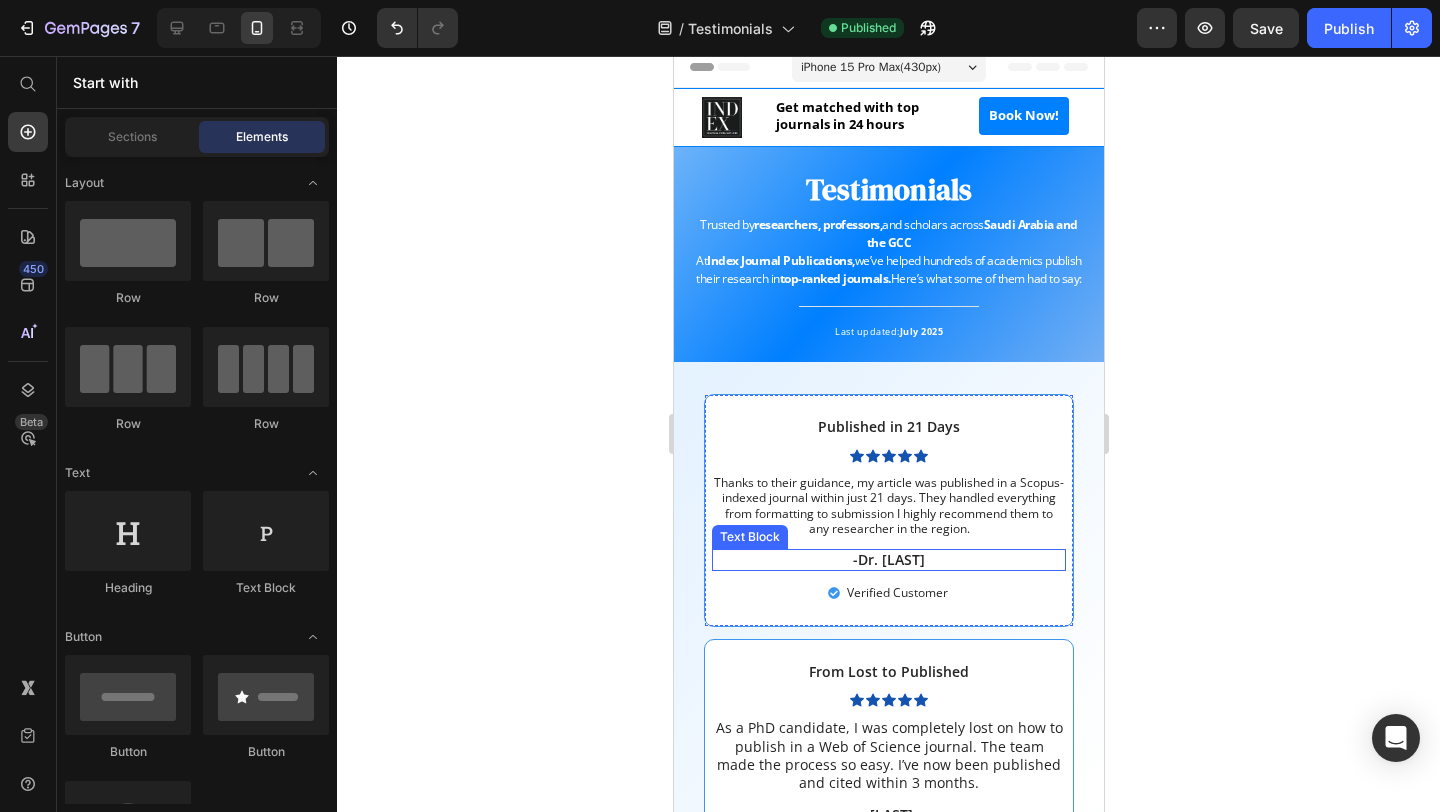 scroll, scrollTop: 0, scrollLeft: 0, axis: both 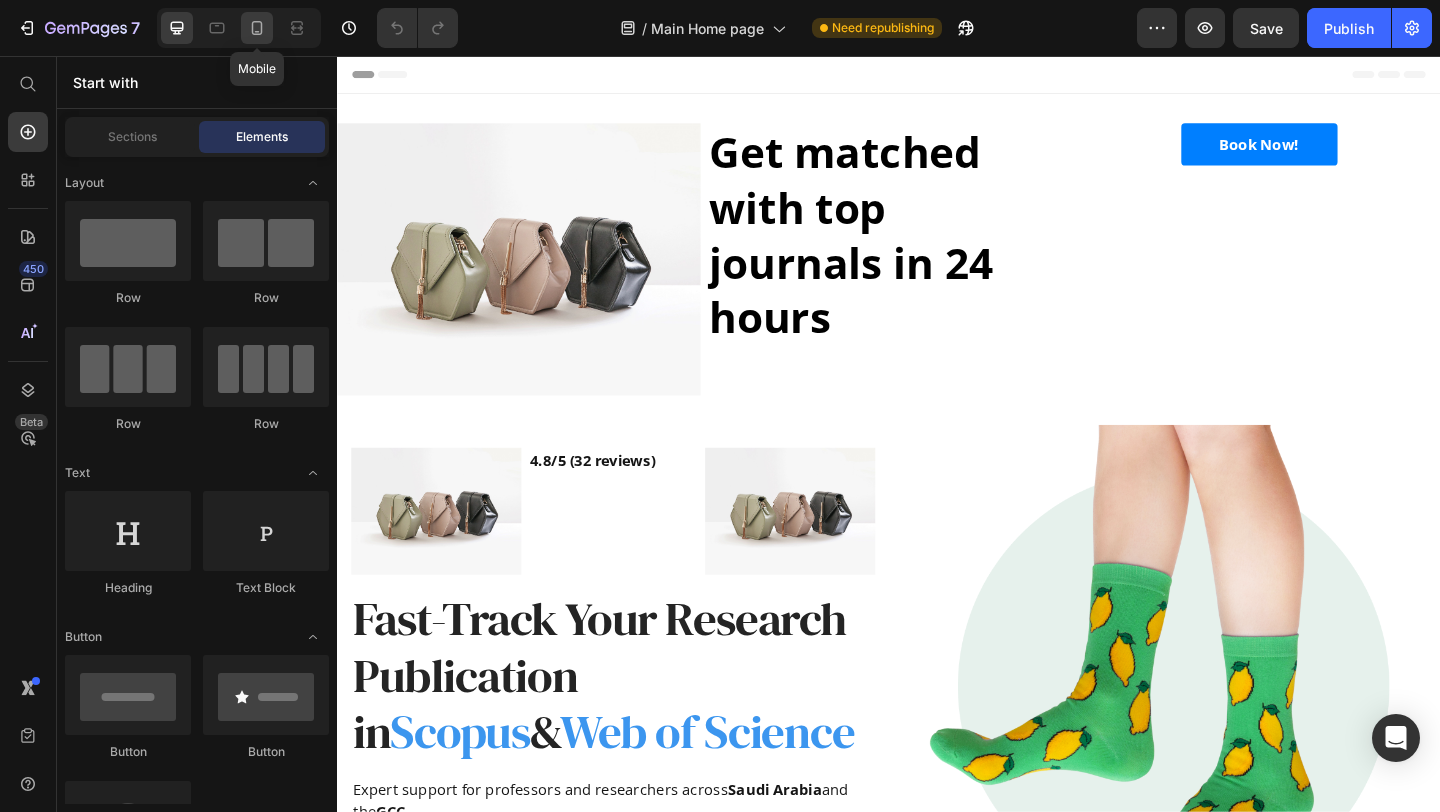 click 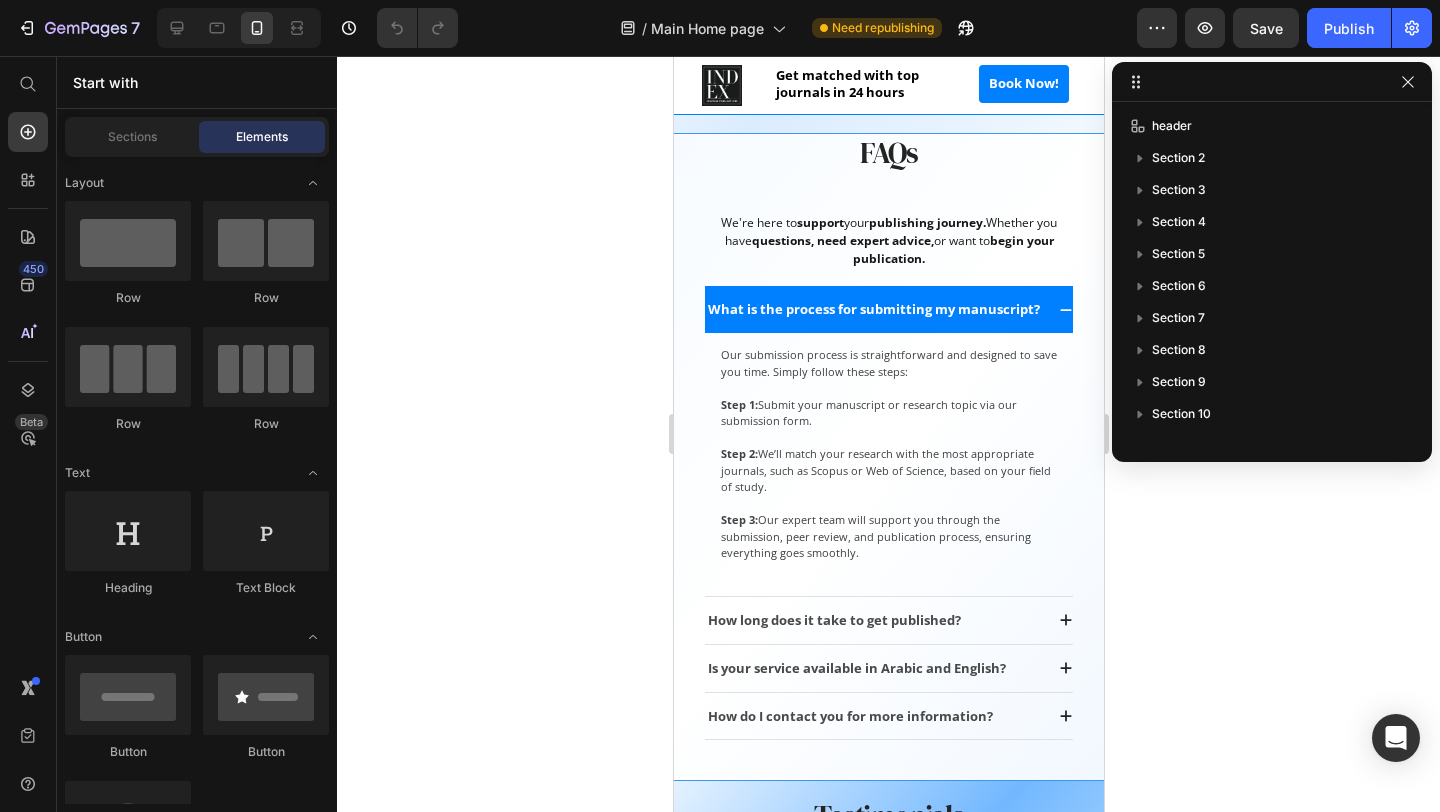scroll, scrollTop: 2961, scrollLeft: 0, axis: vertical 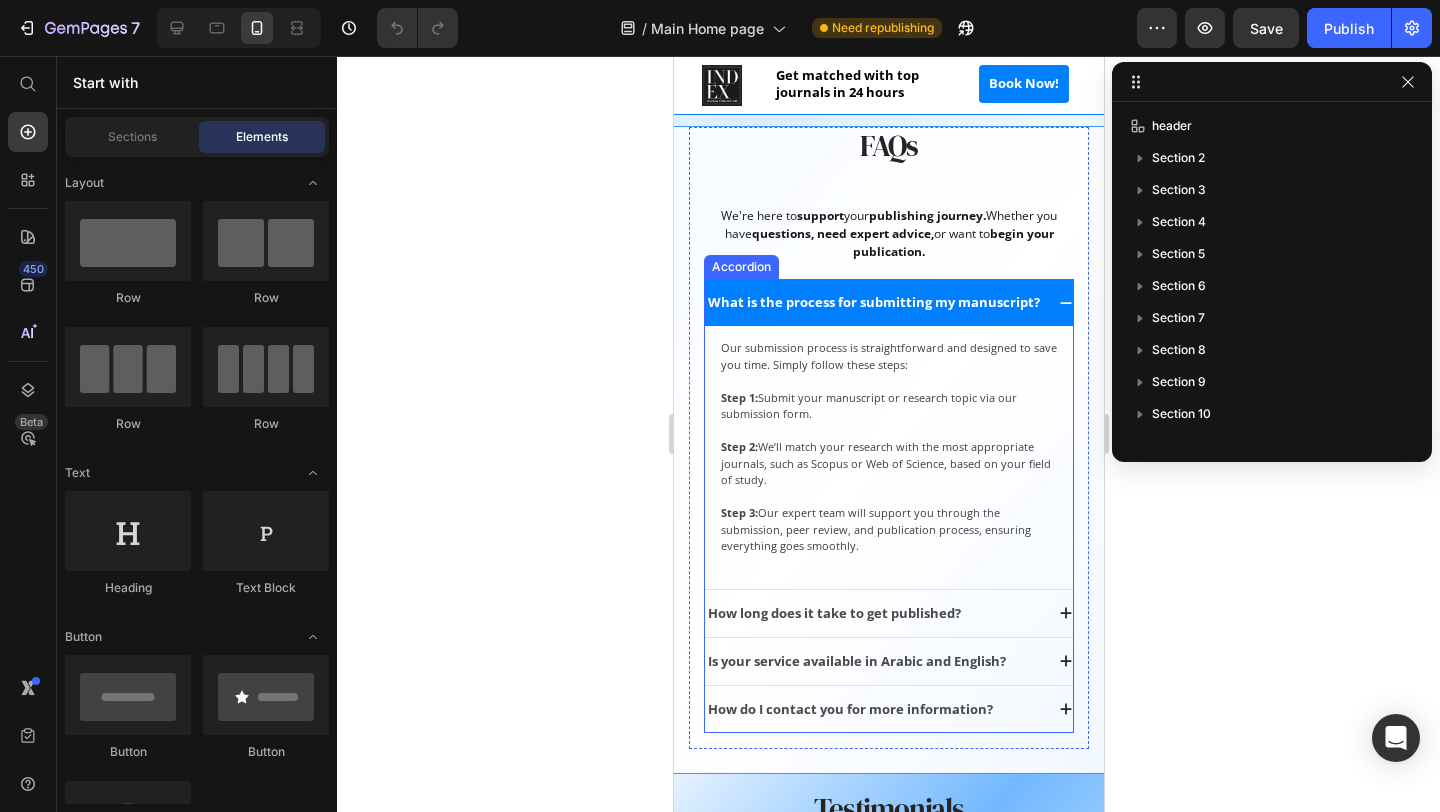 click 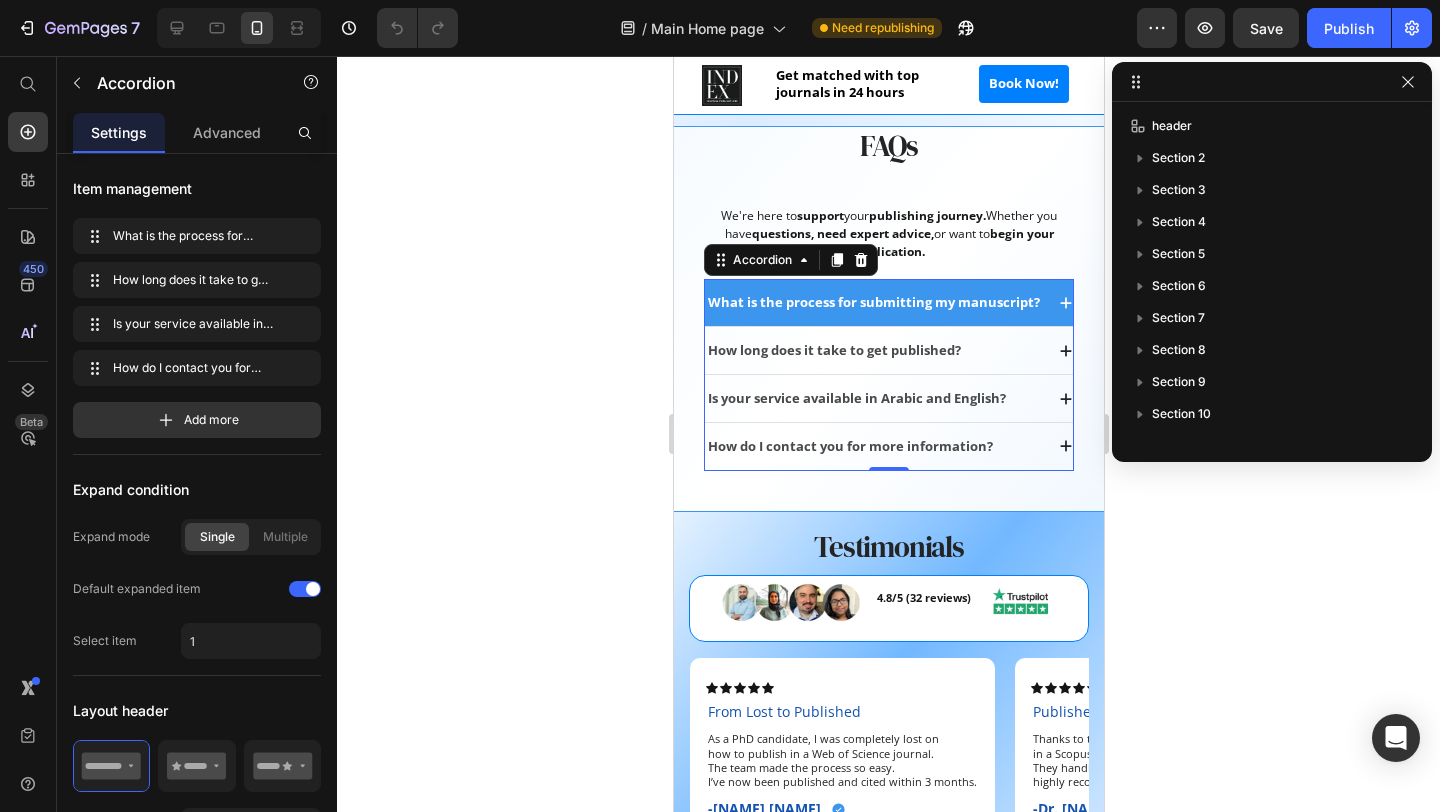 scroll, scrollTop: 310, scrollLeft: 0, axis: vertical 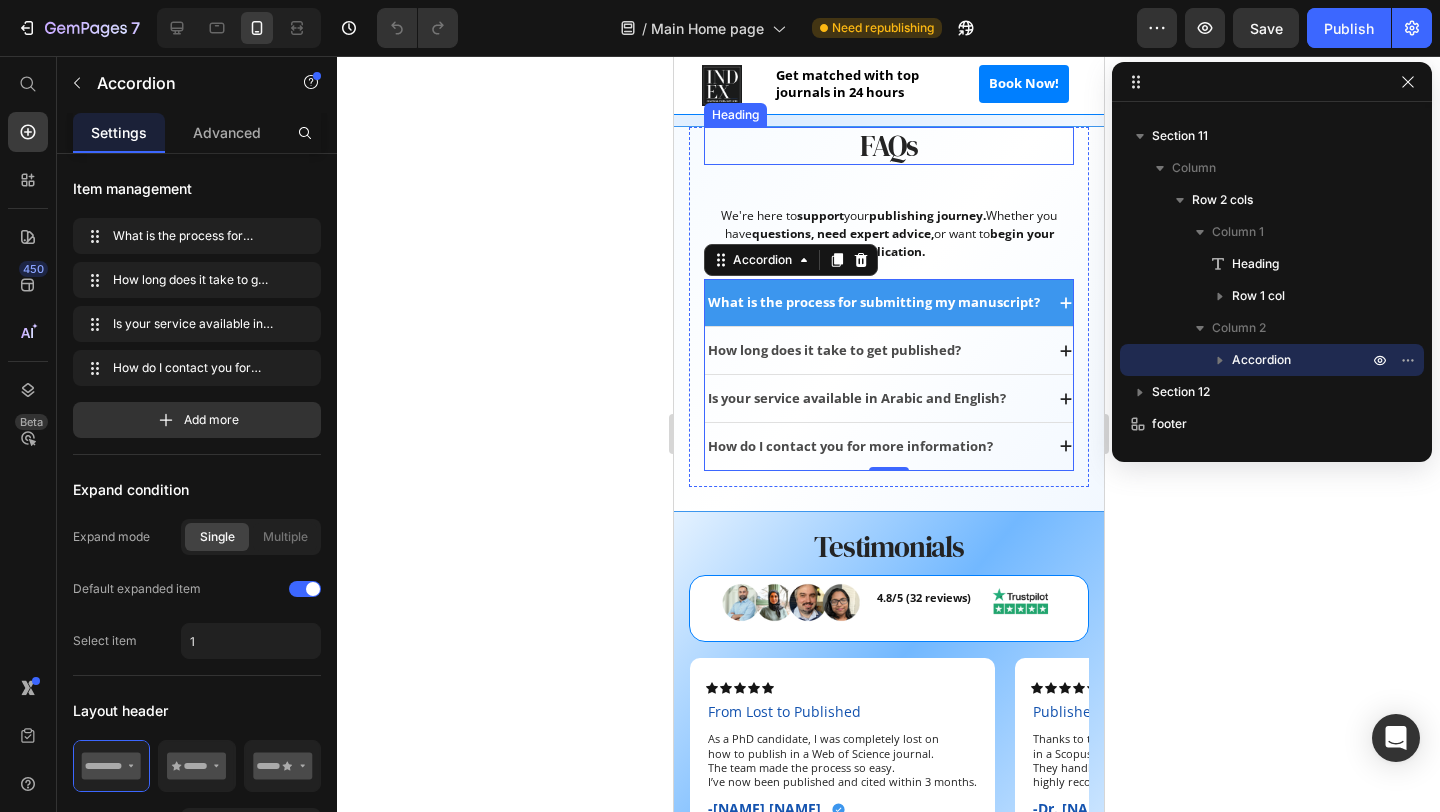 click on "FAQs" at bounding box center (888, 146) 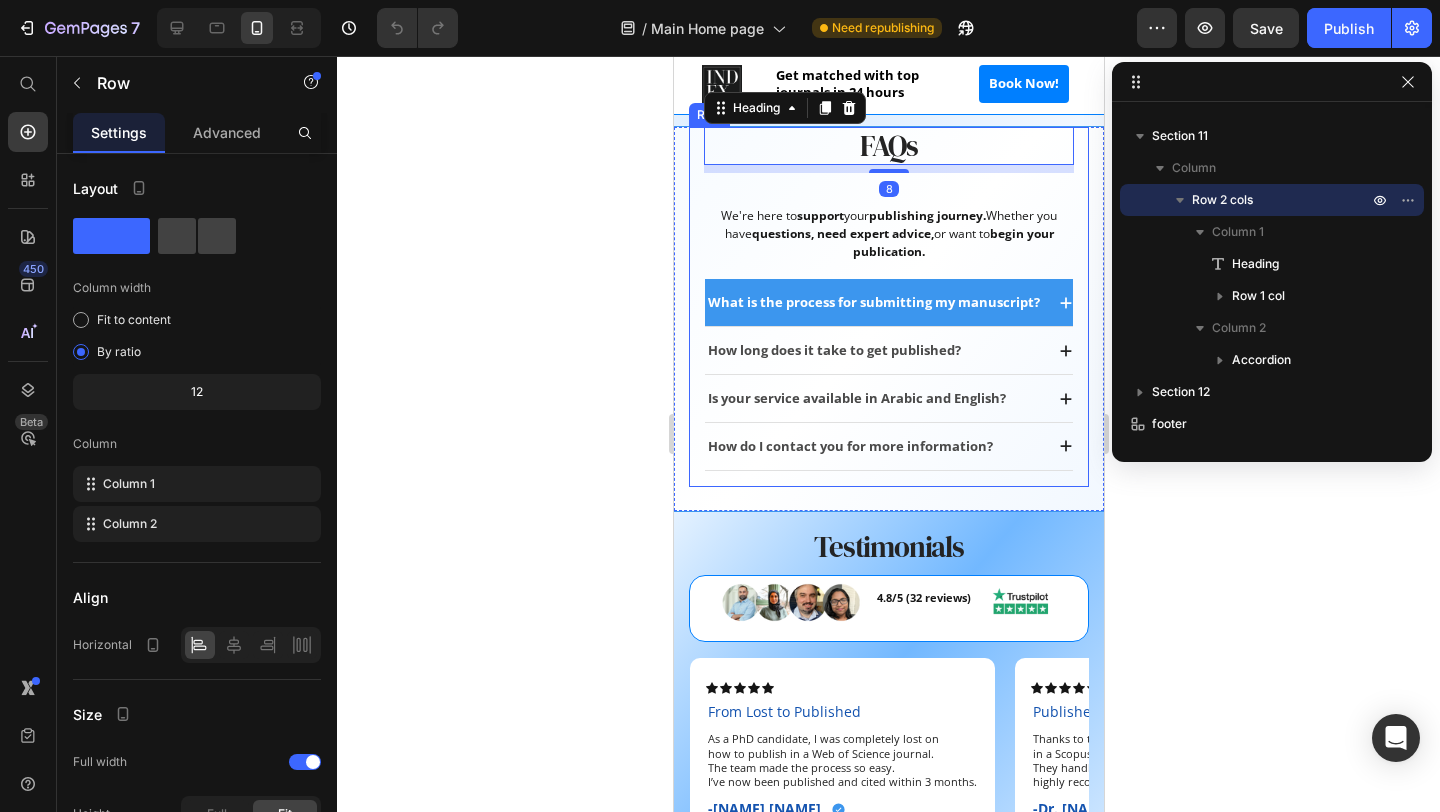 click on "FAQs Heading   8 We're here to  support  your  publishing journey.  Whether you have  questions, need expert advice,  or want to  begin your publication. Text block Row" at bounding box center [888, 203] 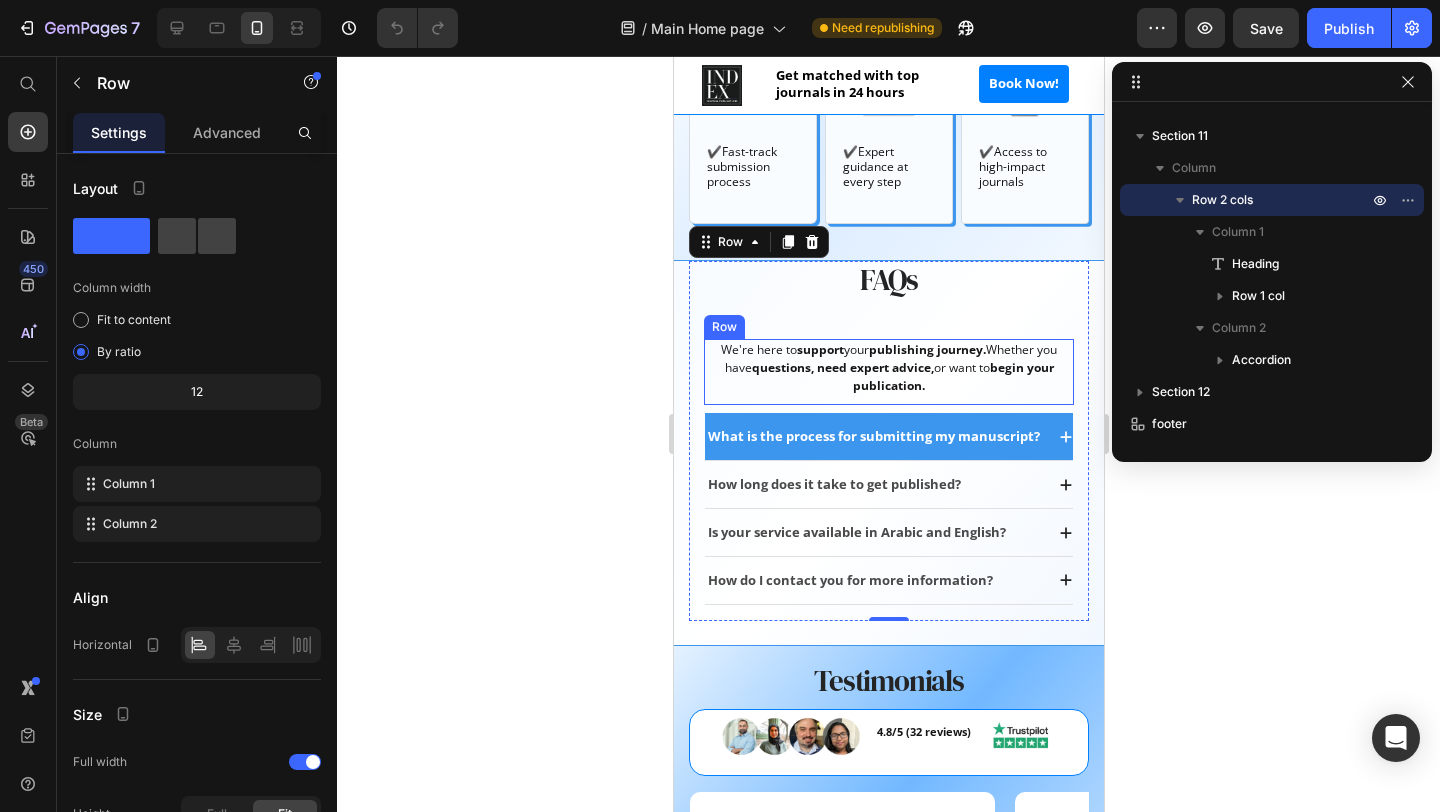 scroll, scrollTop: 2823, scrollLeft: 0, axis: vertical 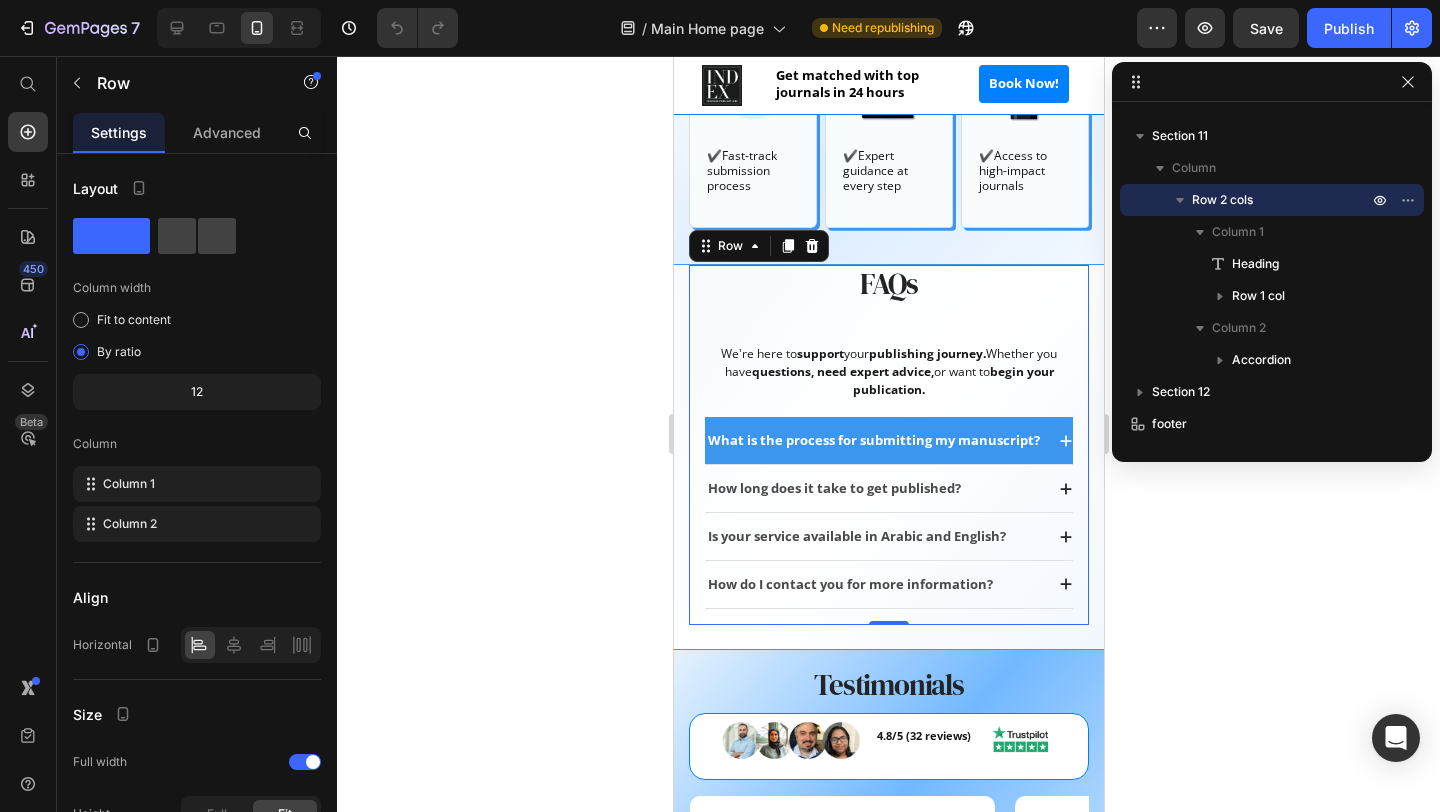 click on "FAQs Heading We're here to  support  your  publishing journey.  Whether you have  questions, need expert advice,  or want to  begin your publication. Text block Row What is the process for submitting my manuscript? How long does it take to get published? Is your service available in Arabic and English? How do I contact you for more information? Accordion Row   0" at bounding box center [888, 445] 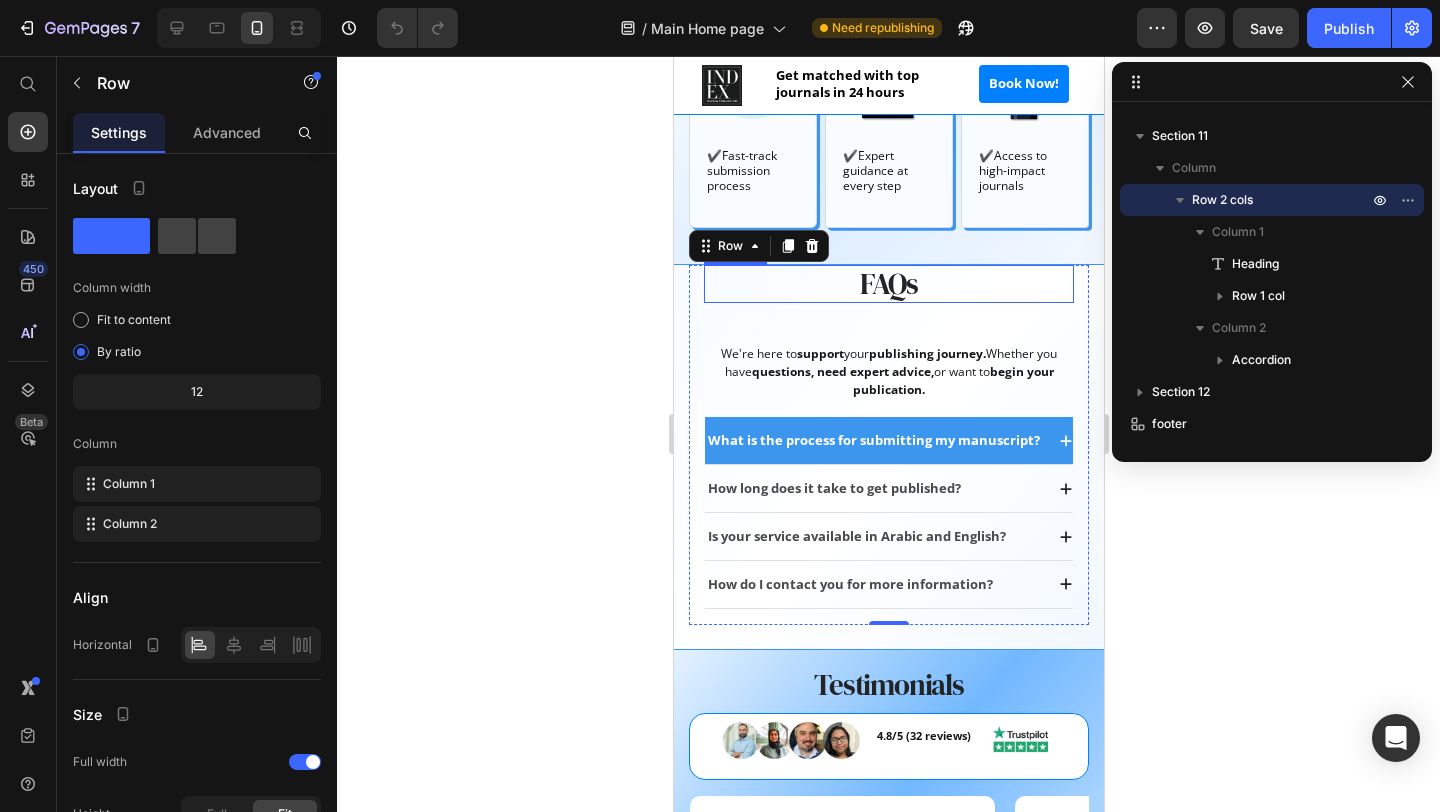 click on "FAQs" at bounding box center [888, 284] 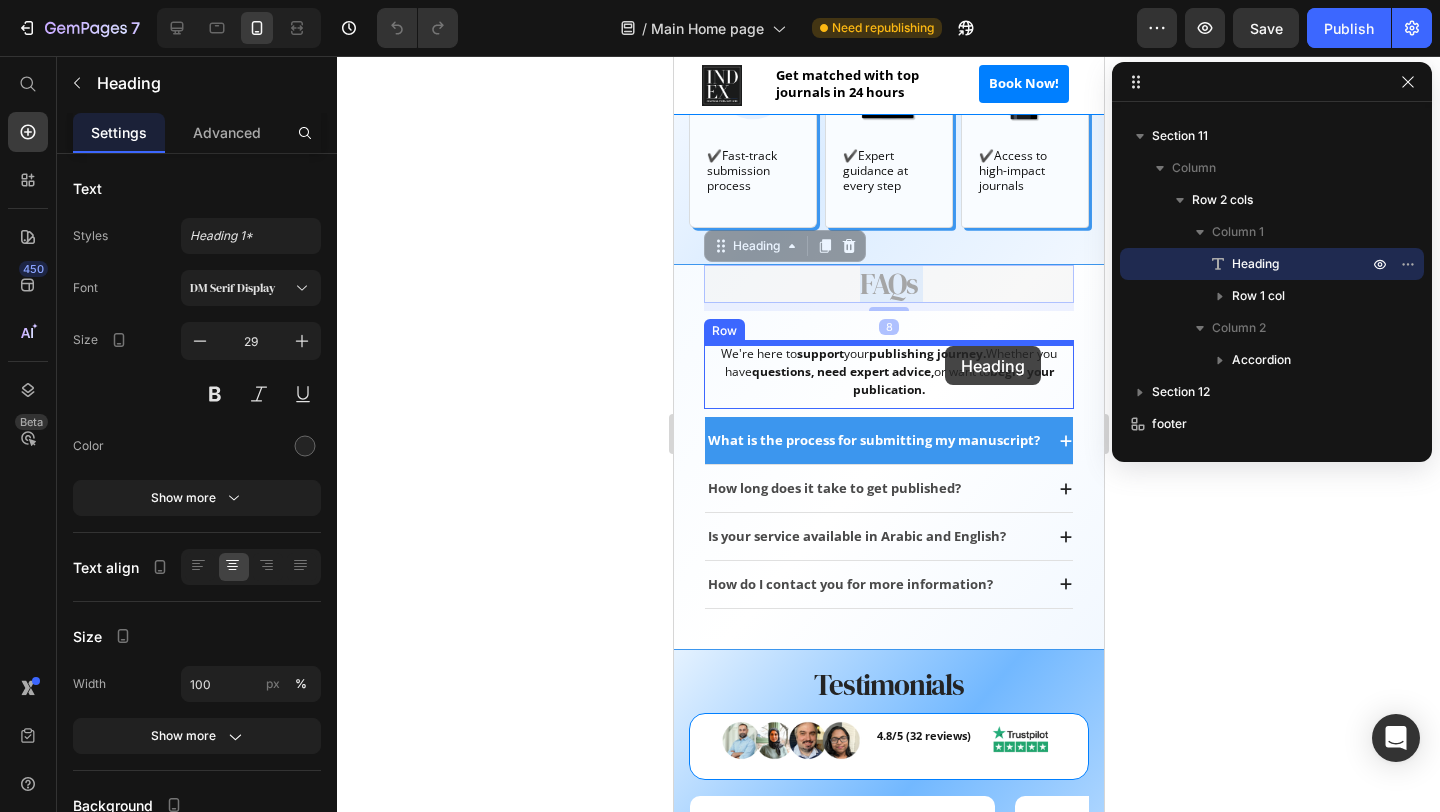drag, startPoint x: 951, startPoint y: 280, endPoint x: 944, endPoint y: 346, distance: 66.37017 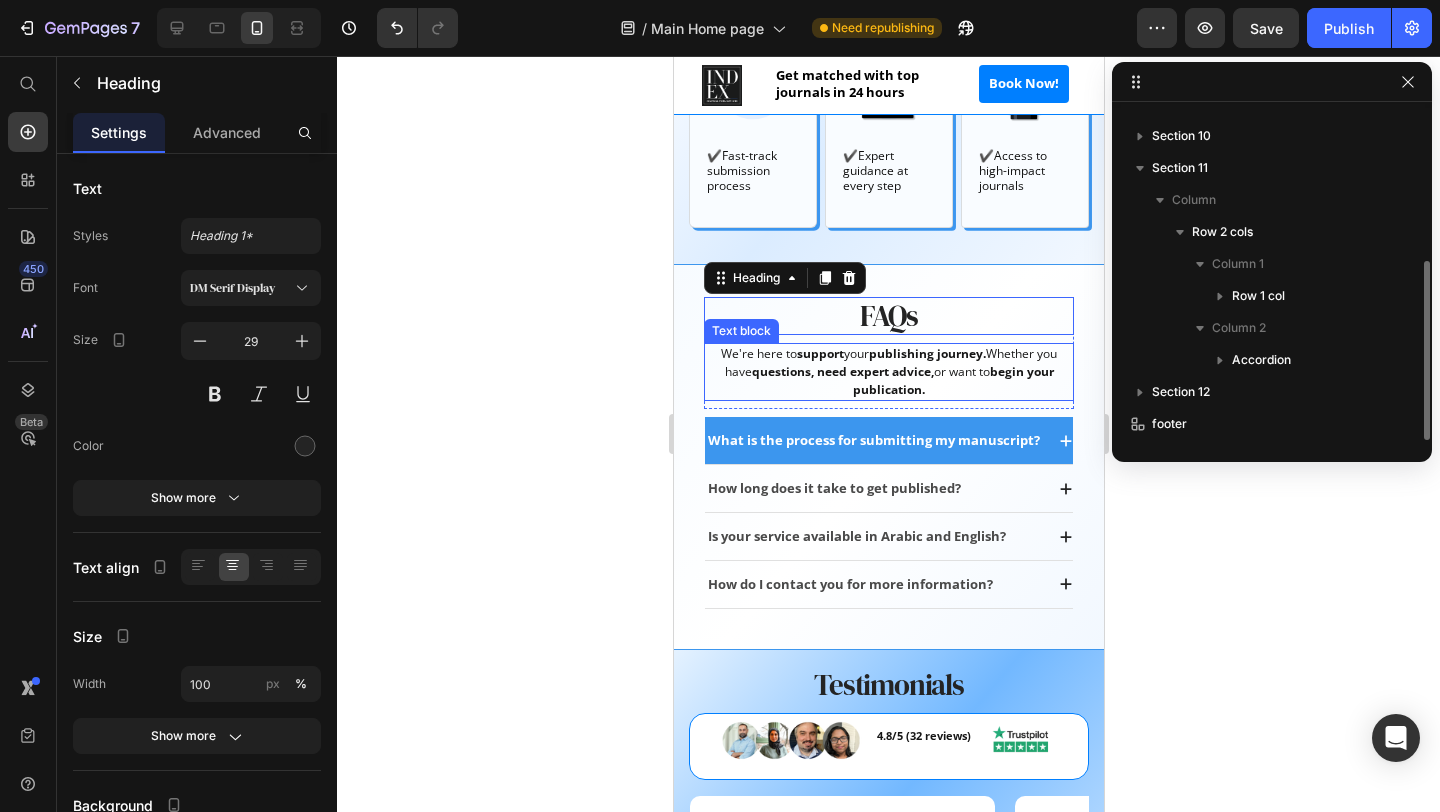 scroll, scrollTop: 278, scrollLeft: 0, axis: vertical 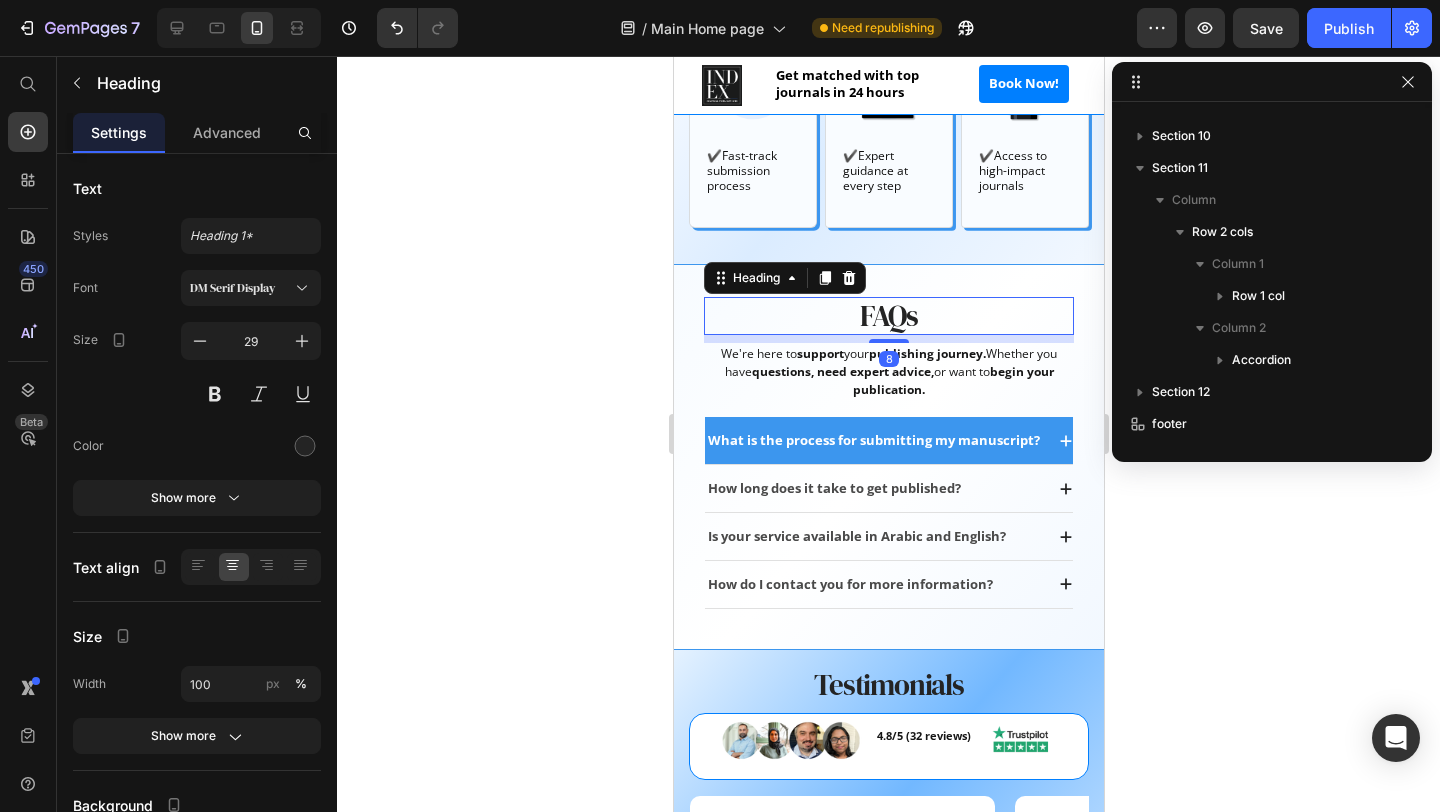 click 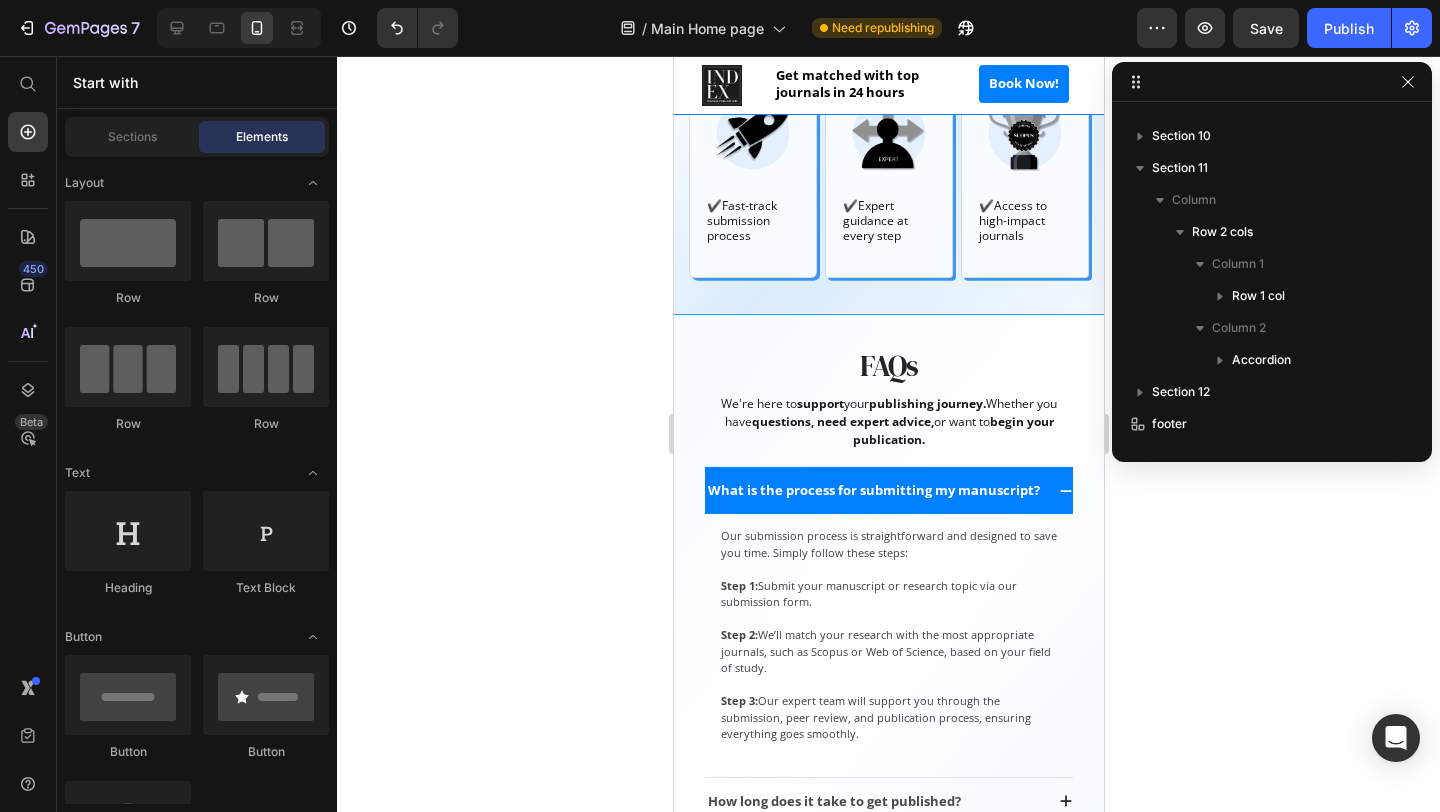 scroll, scrollTop: 2278, scrollLeft: 0, axis: vertical 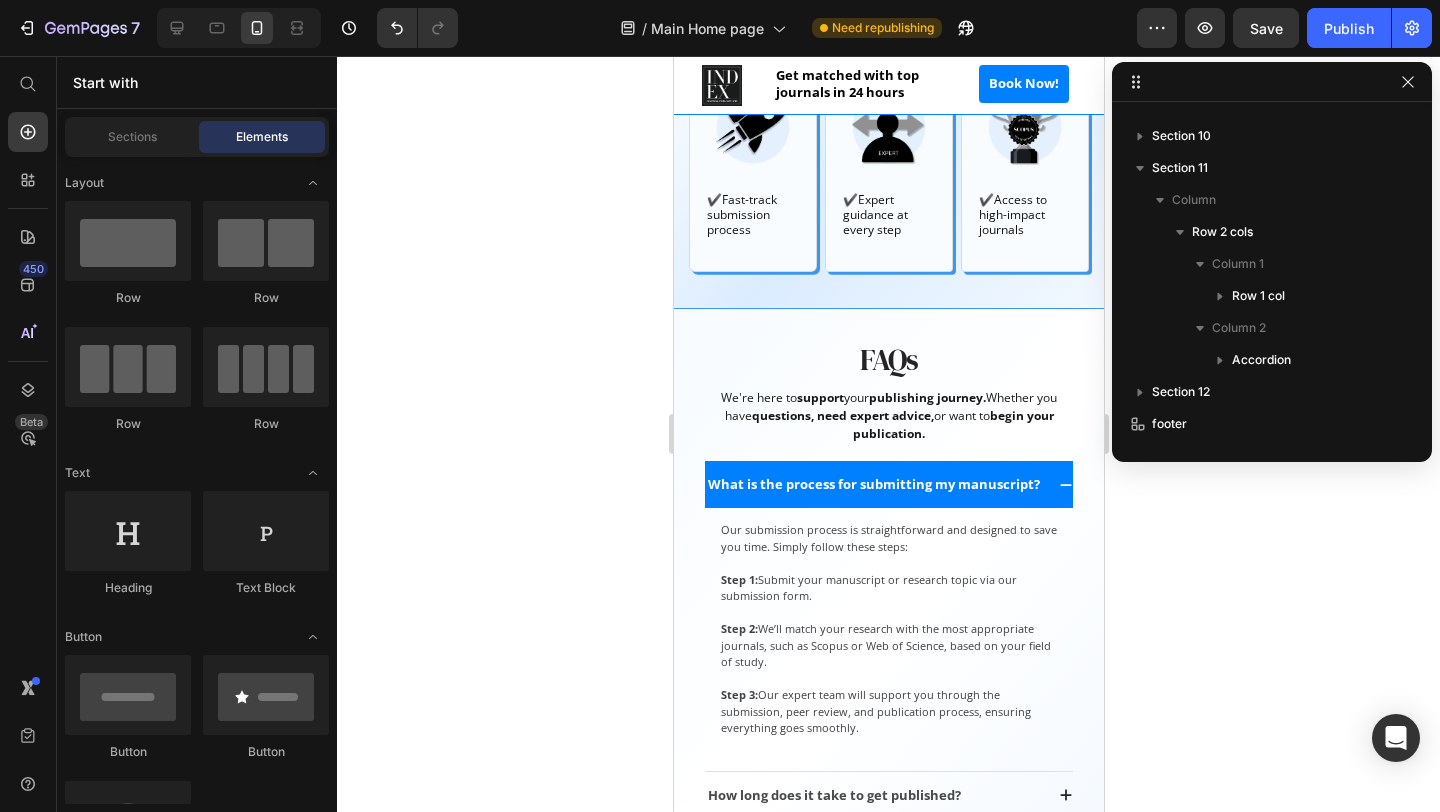 click on "Try the sock club for only $10.00" at bounding box center (888, -50) 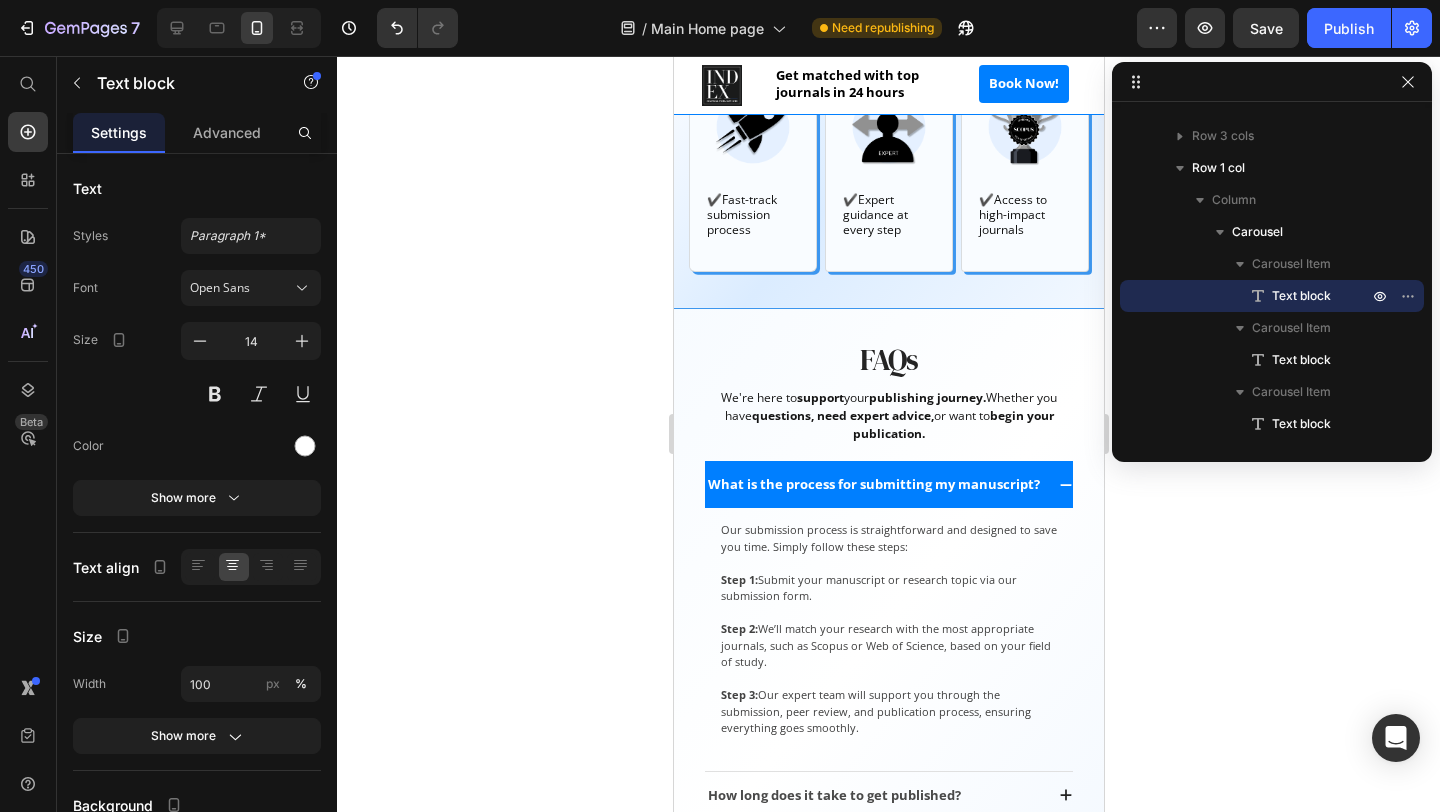 click on "Try the sock club for only $10.00" at bounding box center (888, -50) 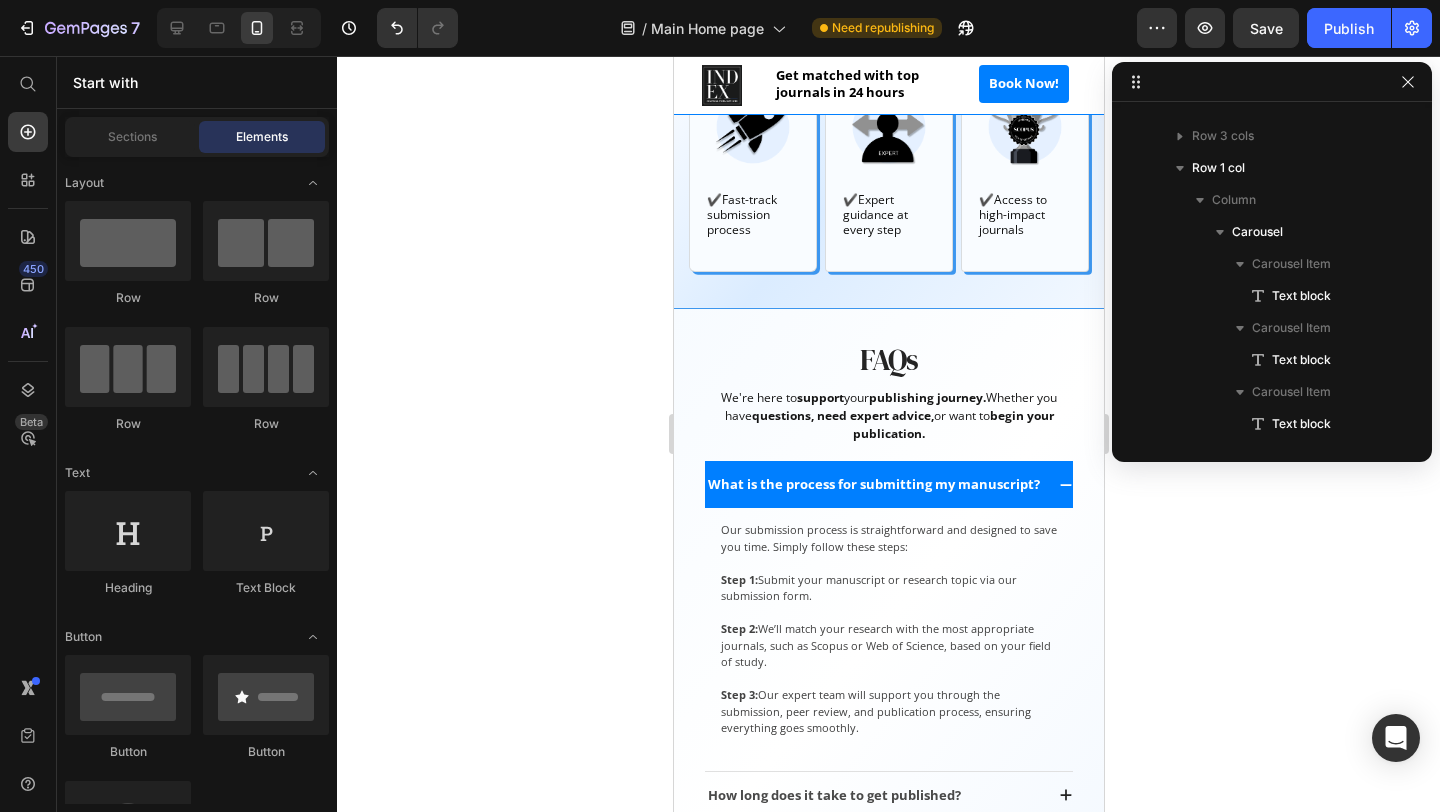 click 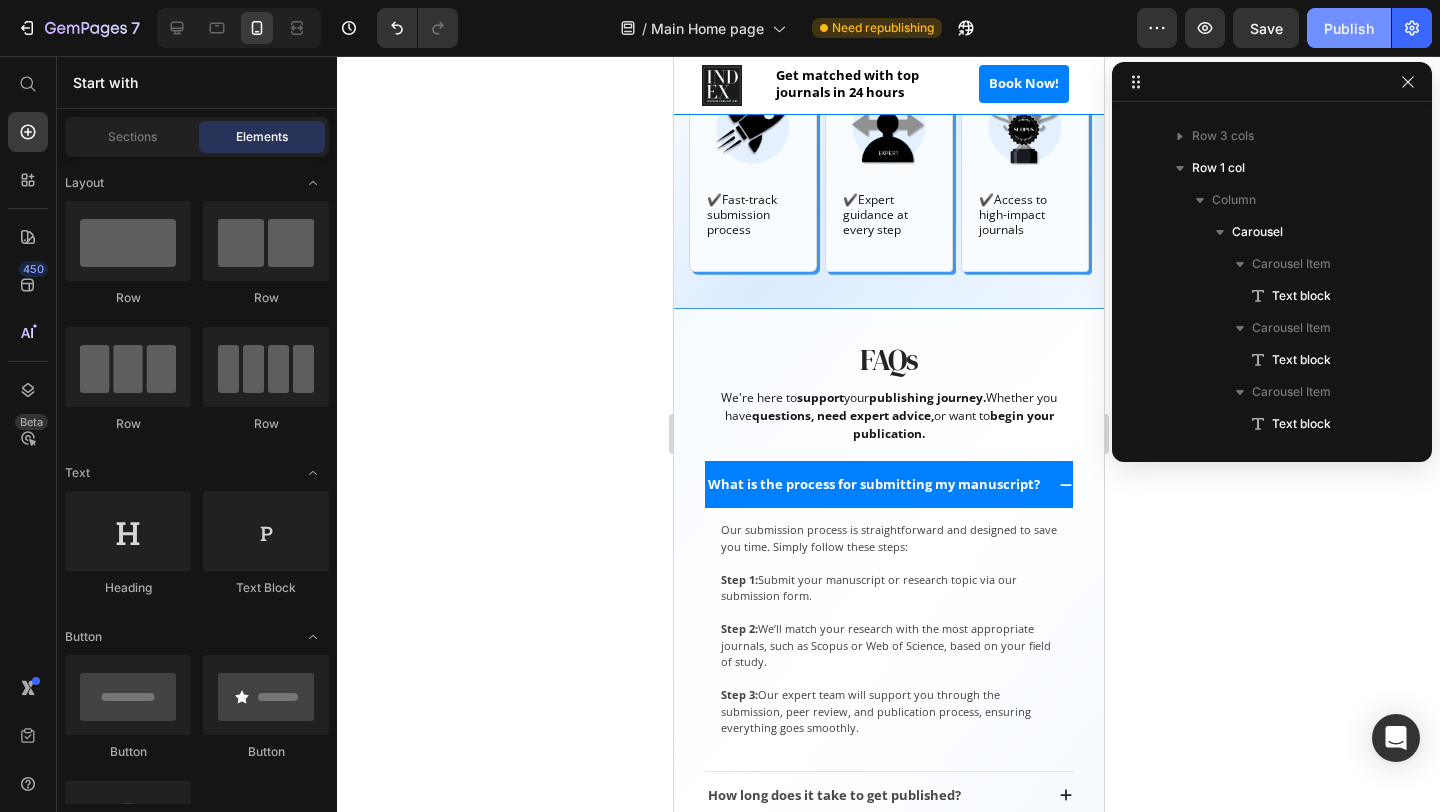 click on "Publish" at bounding box center [1349, 28] 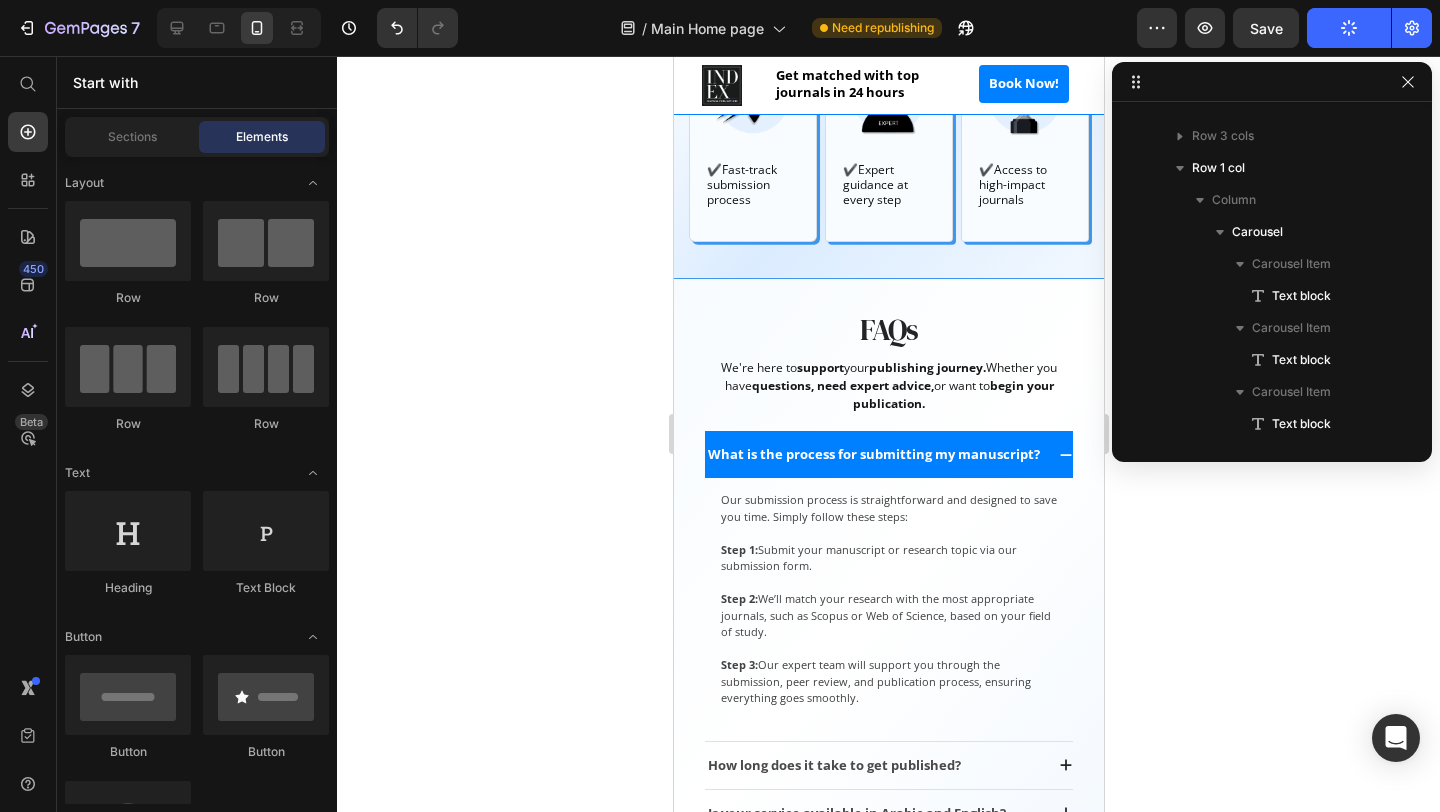 scroll, scrollTop: 2815, scrollLeft: 0, axis: vertical 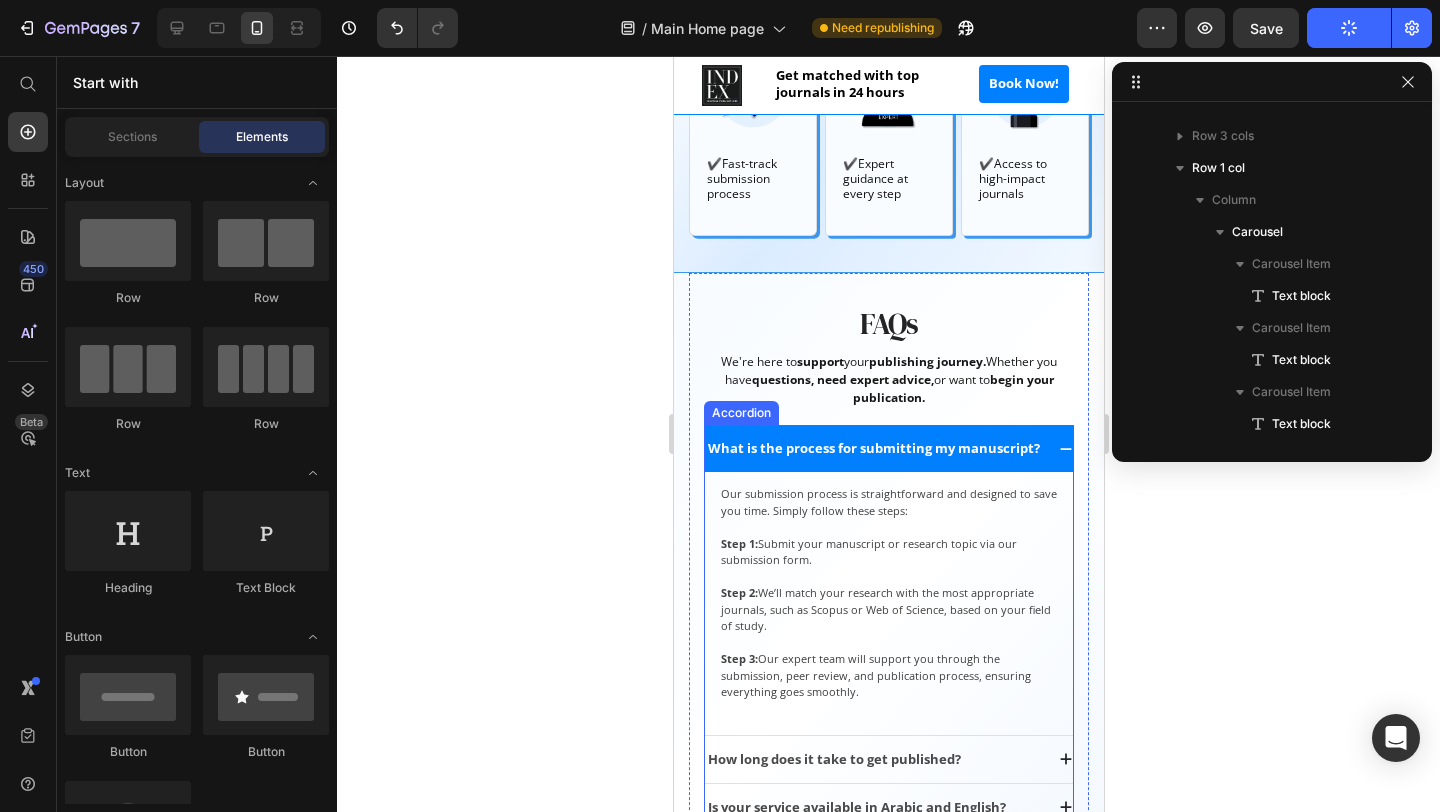 click 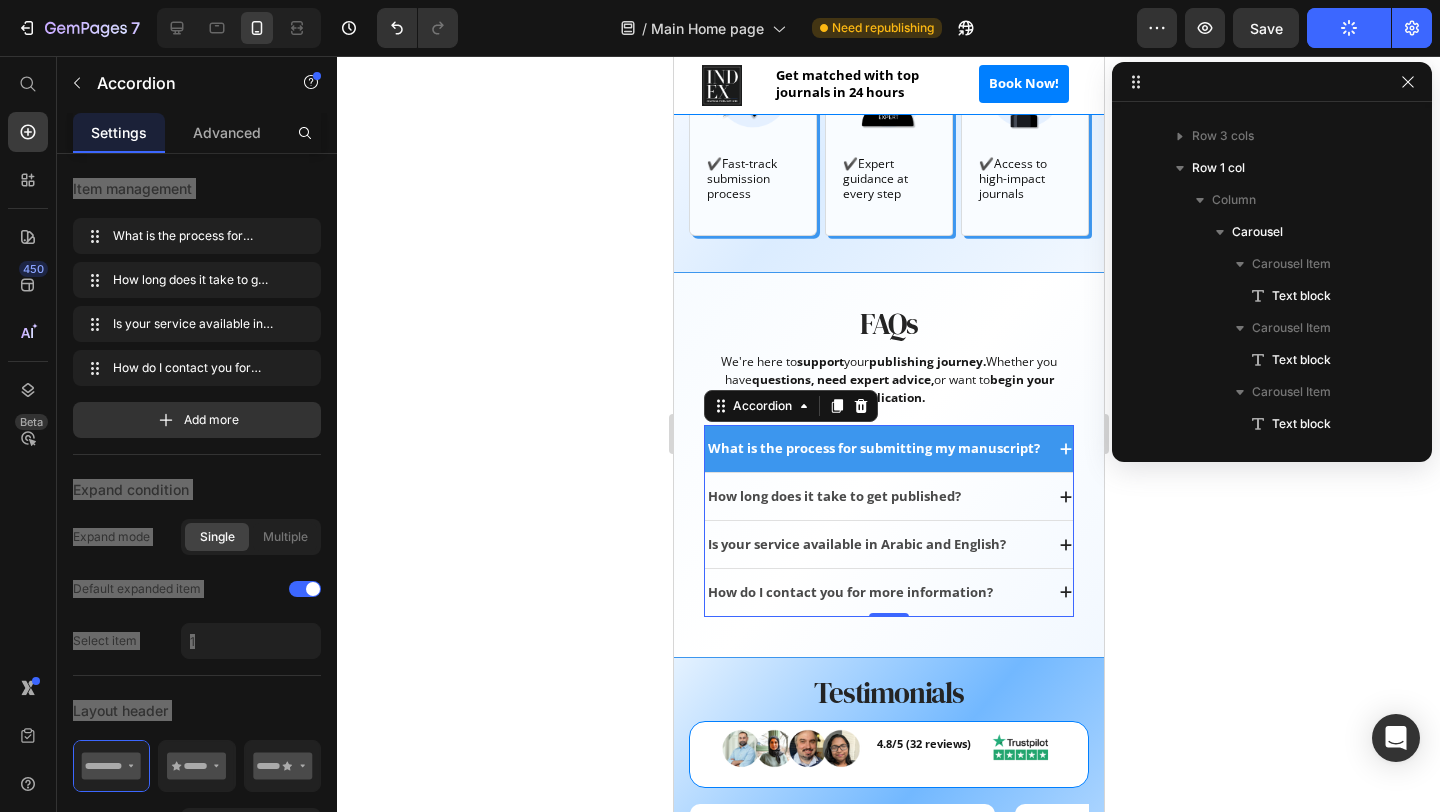 scroll, scrollTop: 826, scrollLeft: 0, axis: vertical 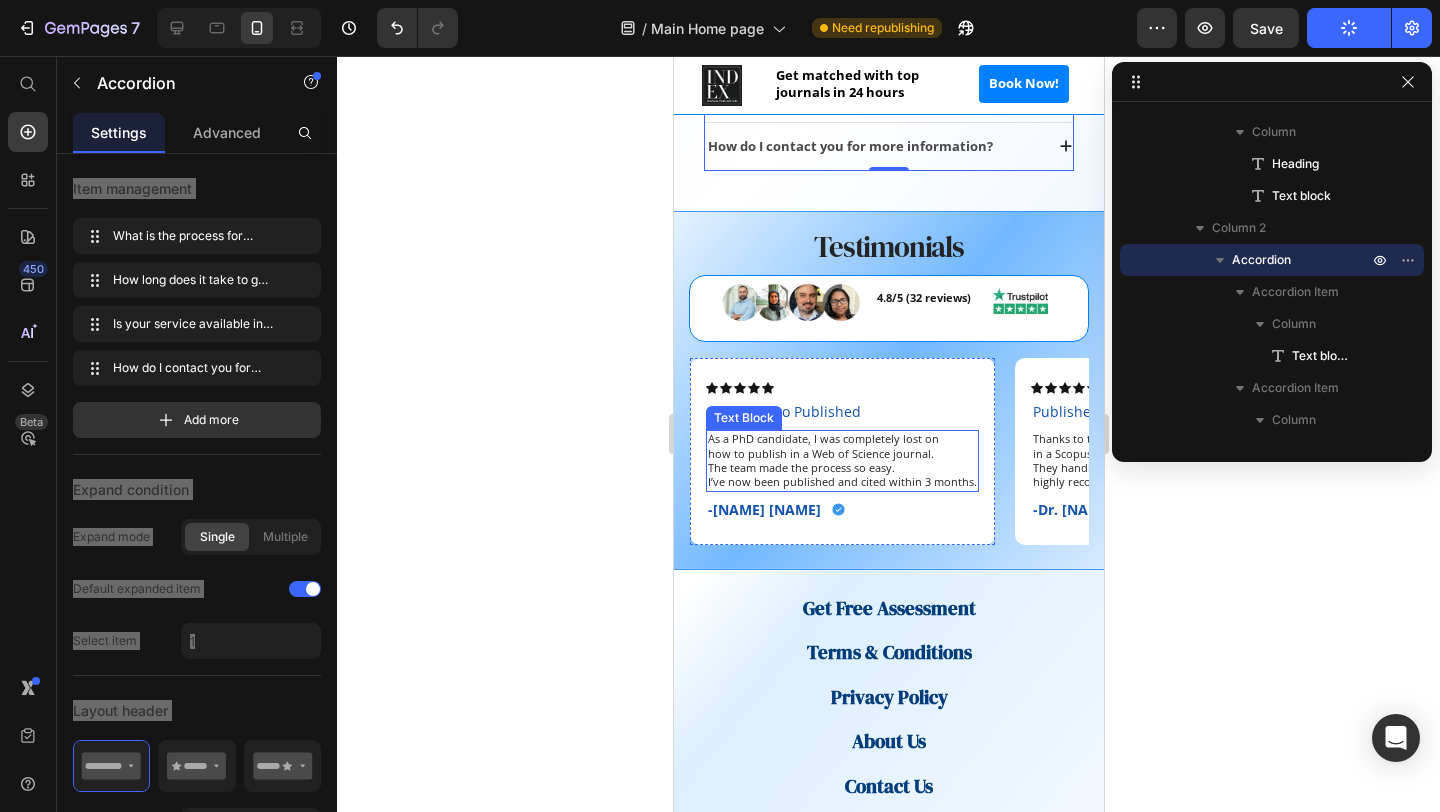 click on "I’ve now been published and cited within 3 months." at bounding box center [841, 482] 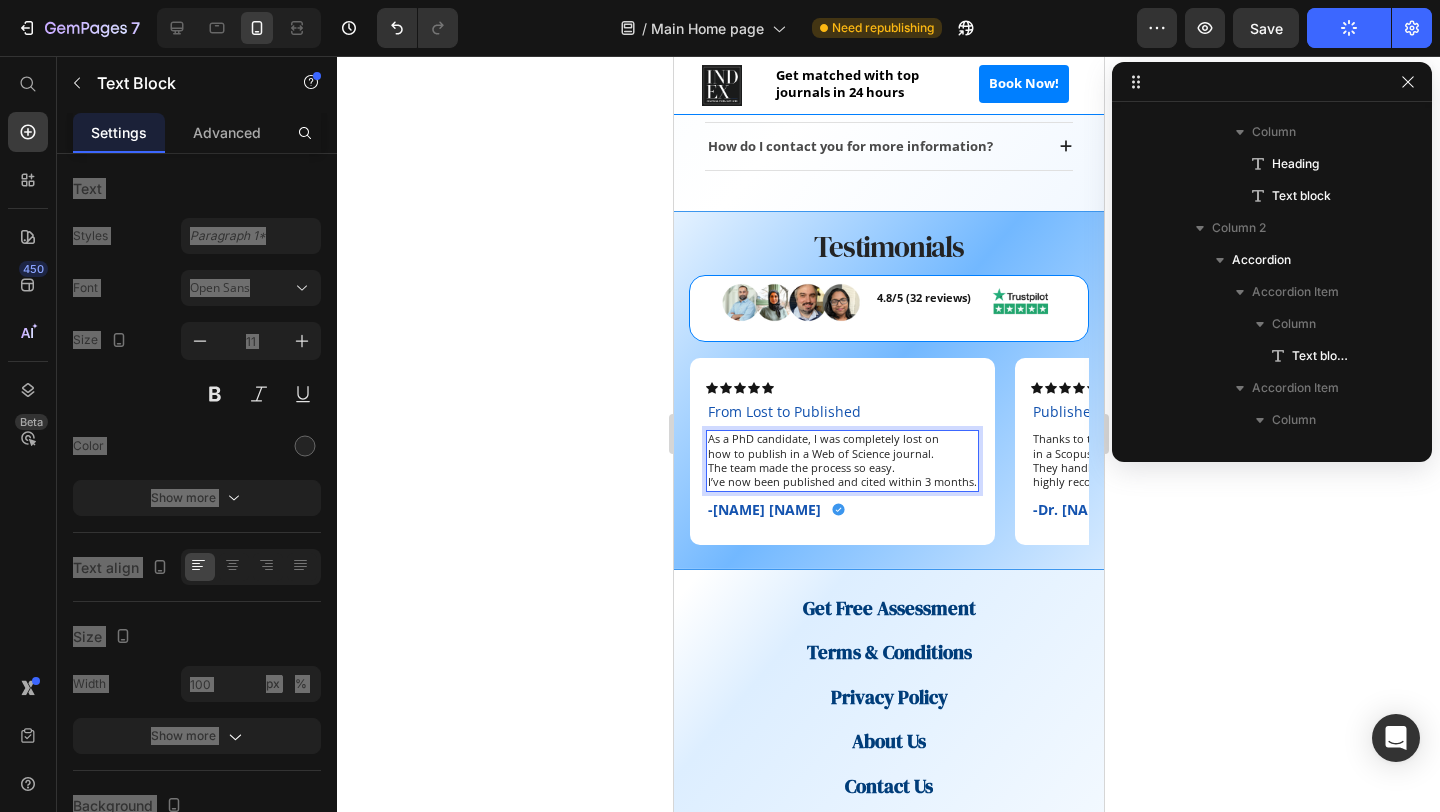 scroll, scrollTop: 1562, scrollLeft: 0, axis: vertical 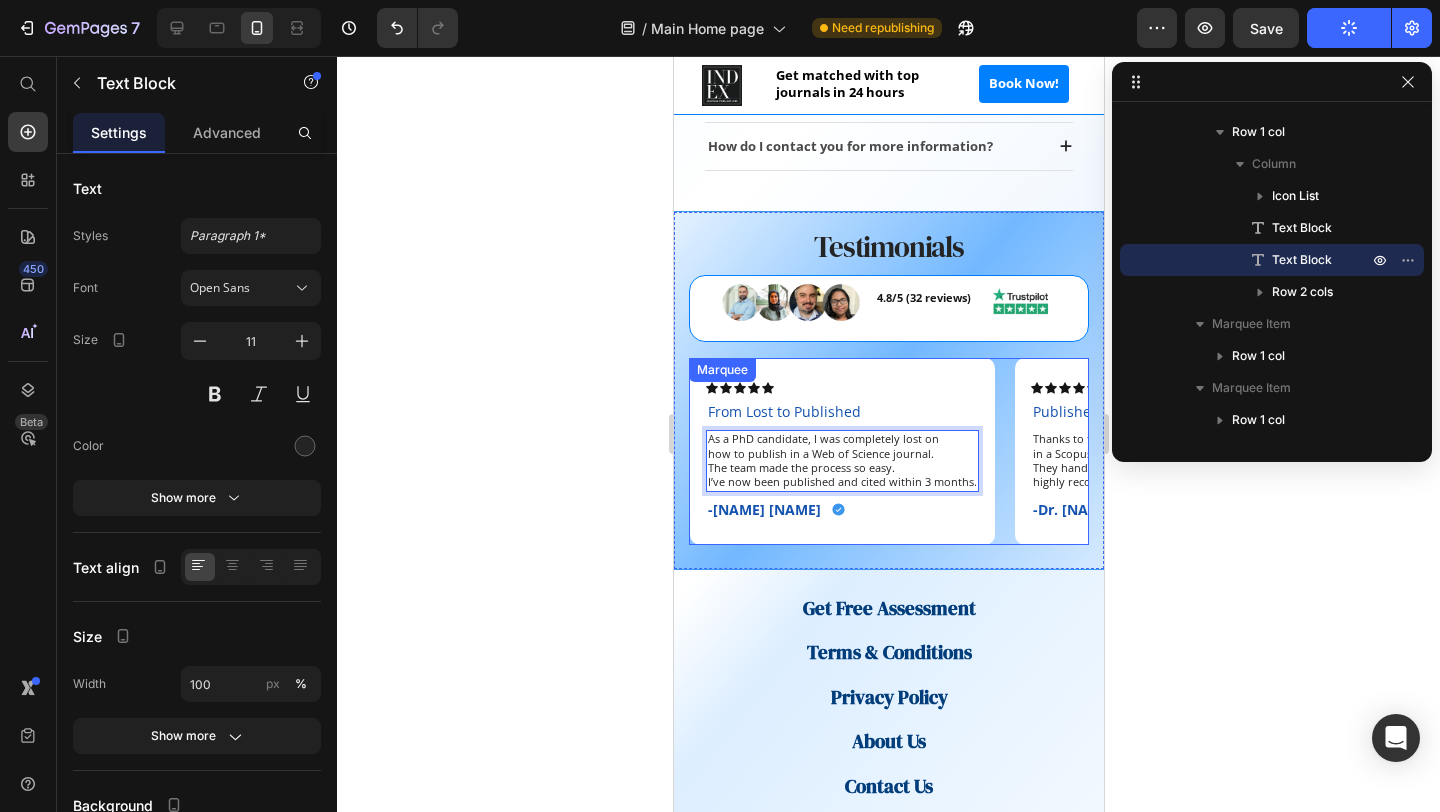 click on "Icon Icon Icon Icon Icon Icon List From Lost to Published Text Block As a PhD candidate, I was completely lost on how to publish in a Web of Science journal. The team made the process so easy. I’ve now been published and cited within 3 months. Text Block 7 -[NAME] [NAME] Text Block
Icon Row Row" at bounding box center (851, 451) 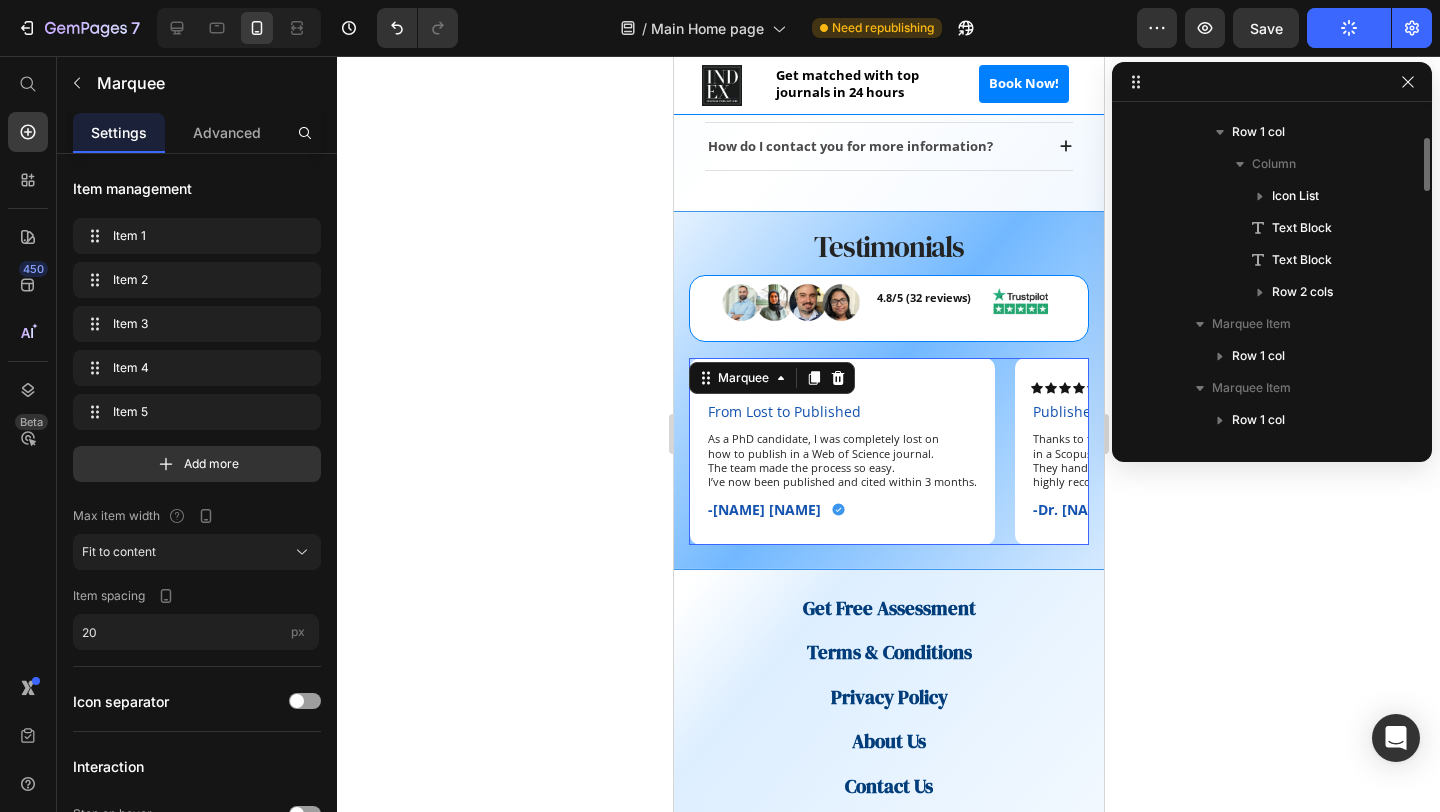 scroll, scrollTop: 1370, scrollLeft: 0, axis: vertical 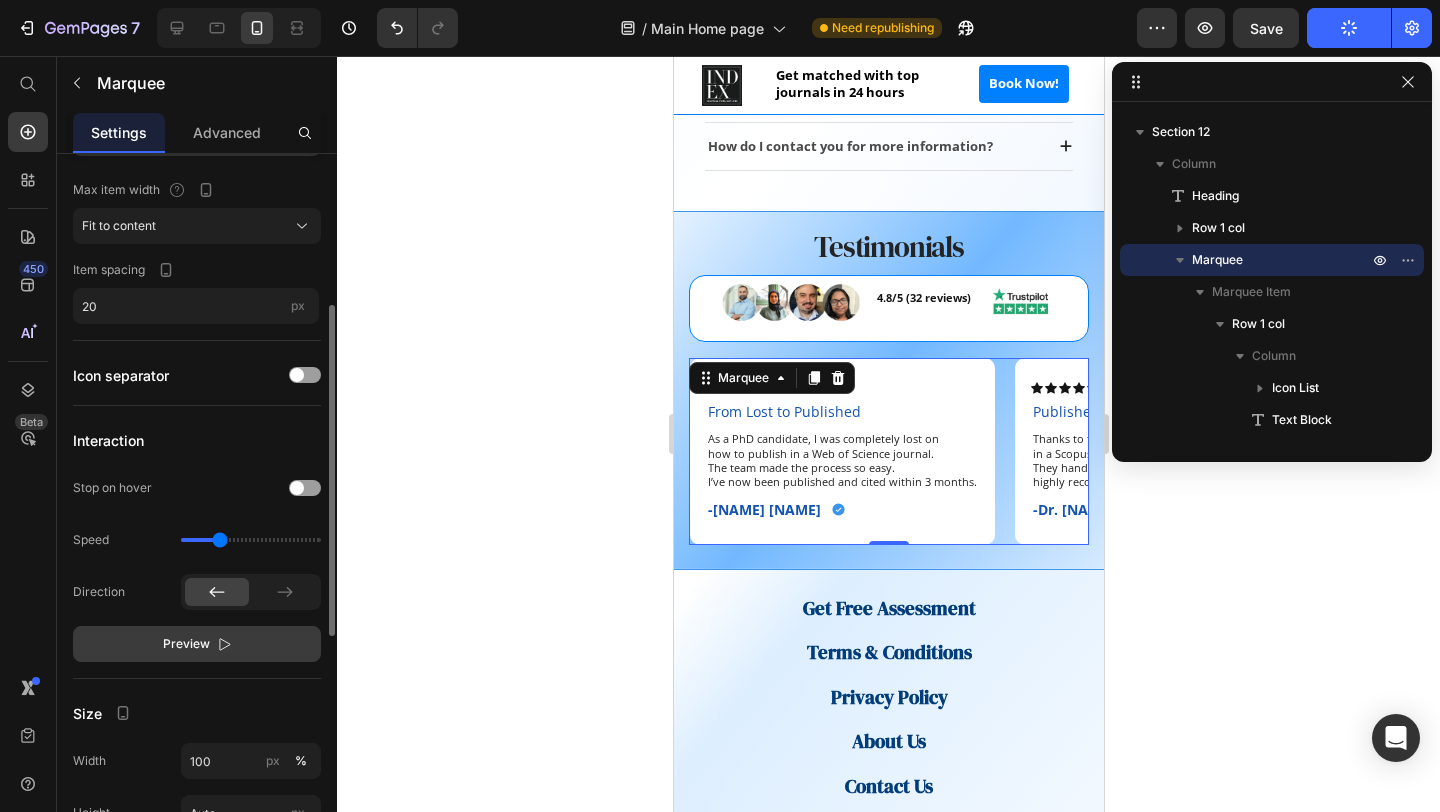 click on "Preview" at bounding box center [186, 644] 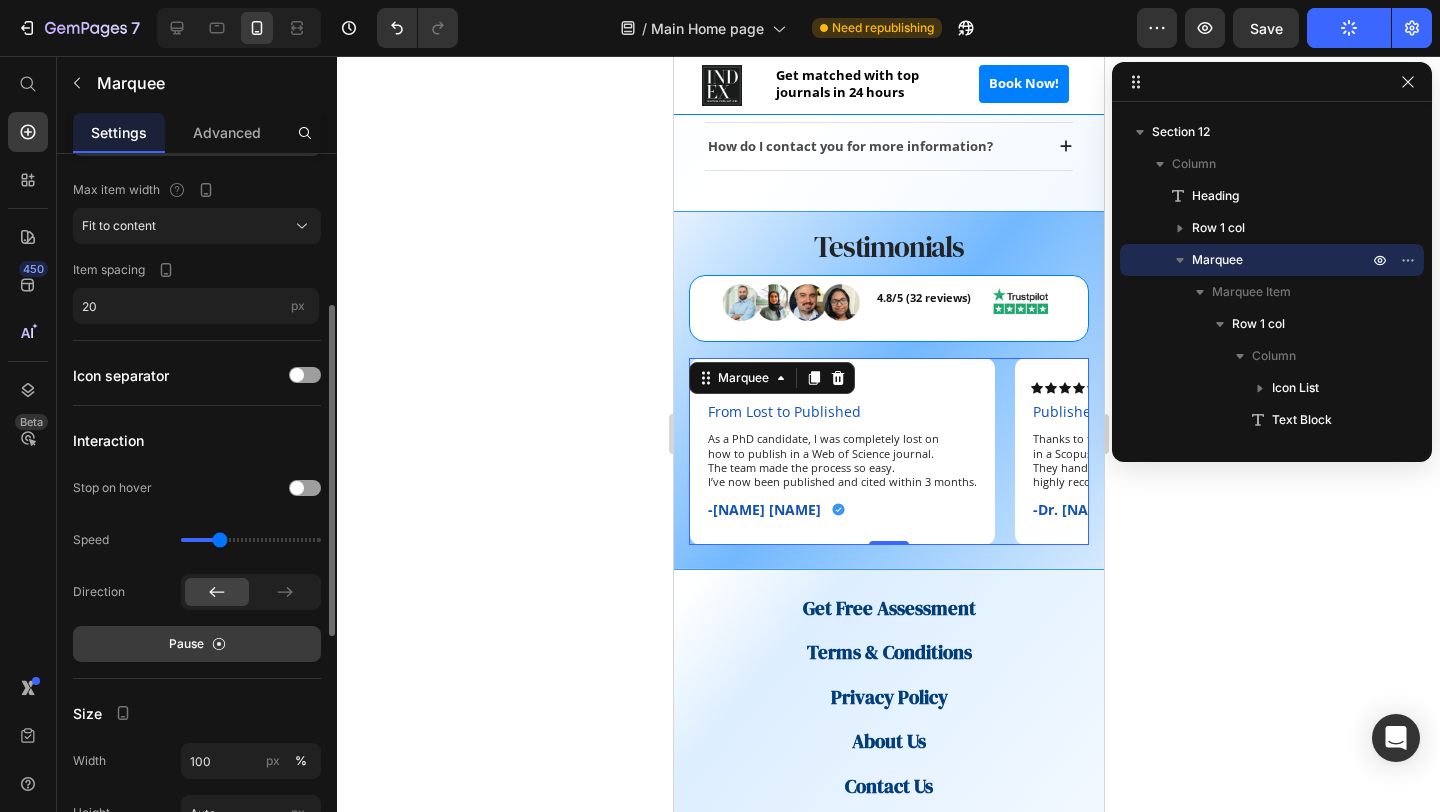 click on "Pause" at bounding box center [186, 644] 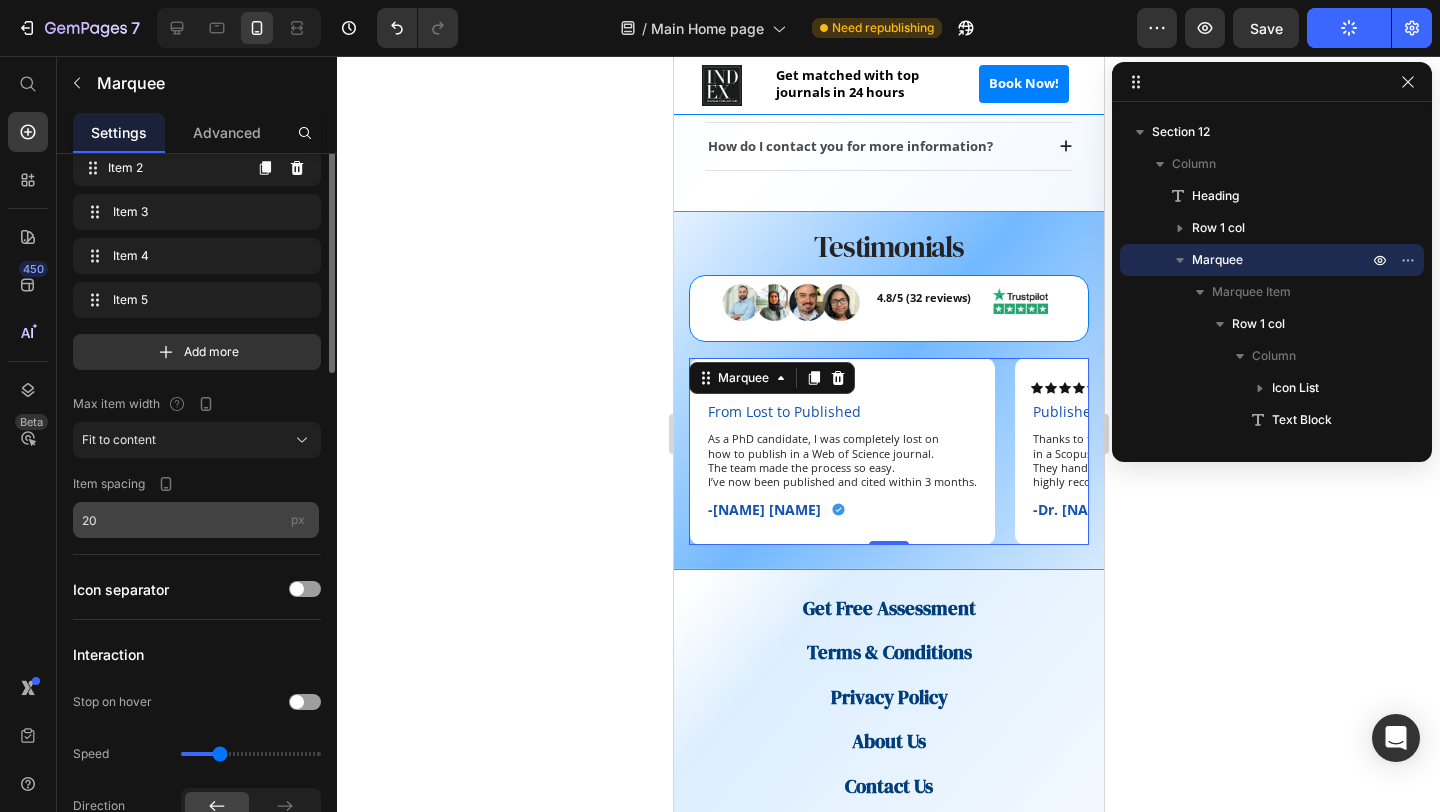 scroll, scrollTop: 0, scrollLeft: 0, axis: both 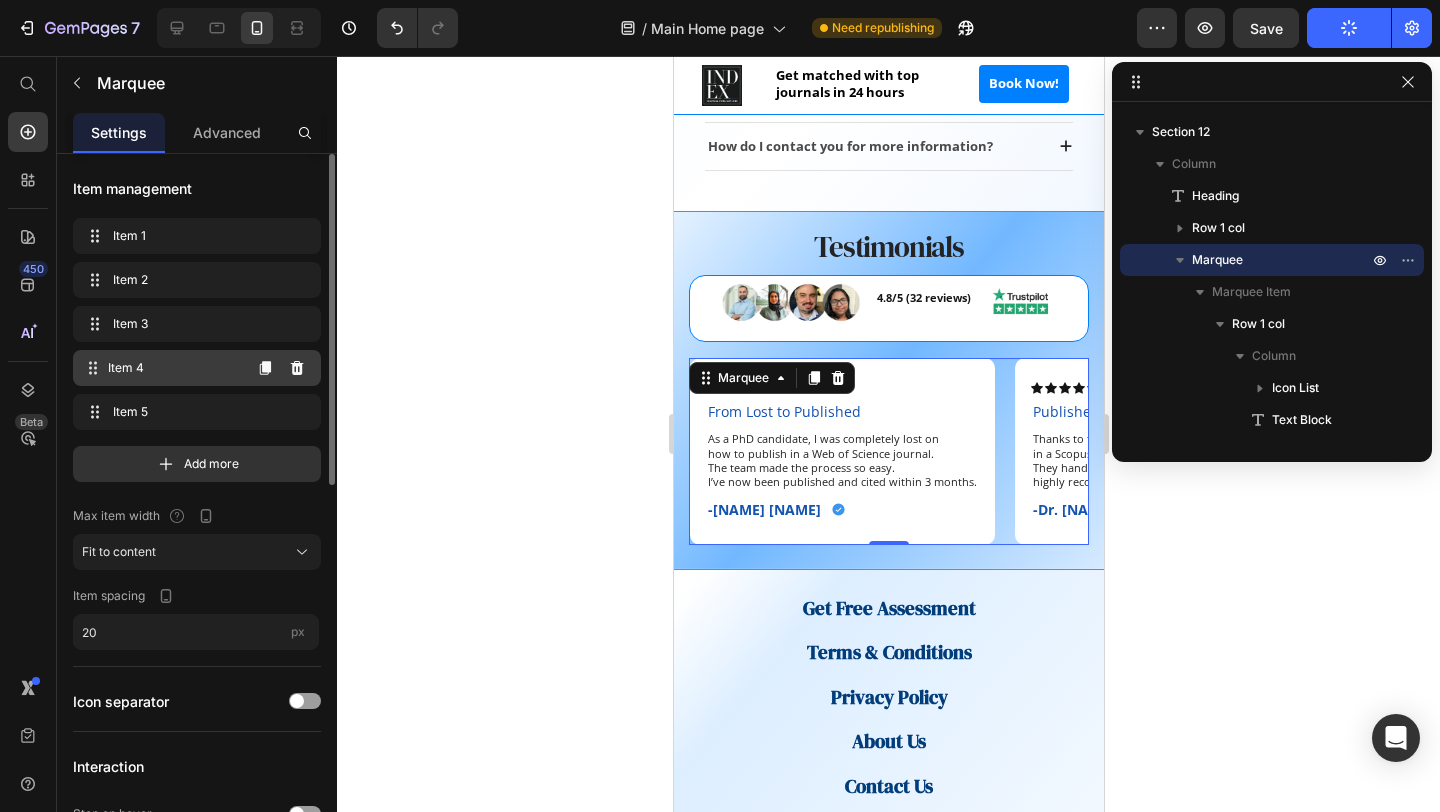 click on "Item 4 Item 4" at bounding box center (161, 368) 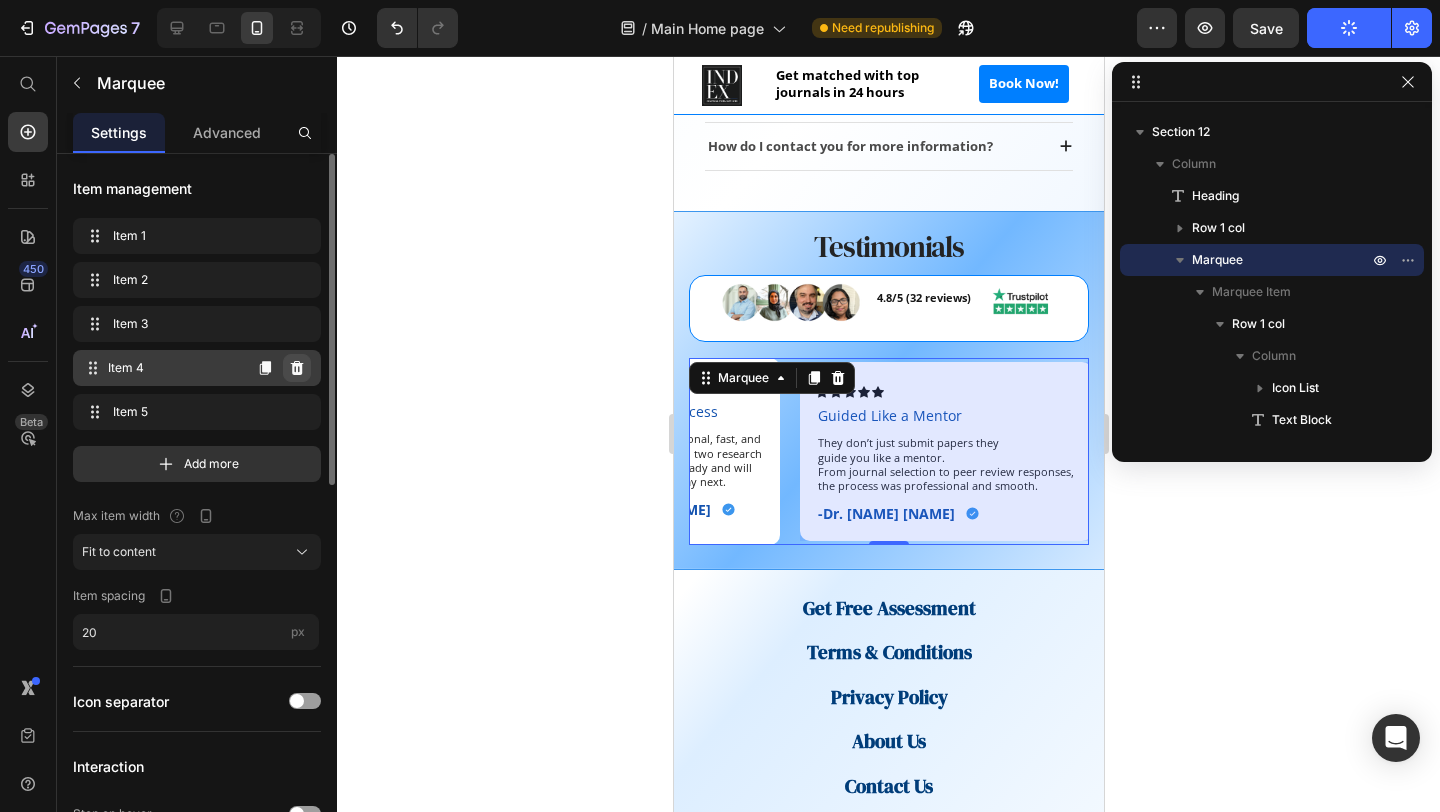 scroll, scrollTop: 0, scrollLeft: 852, axis: horizontal 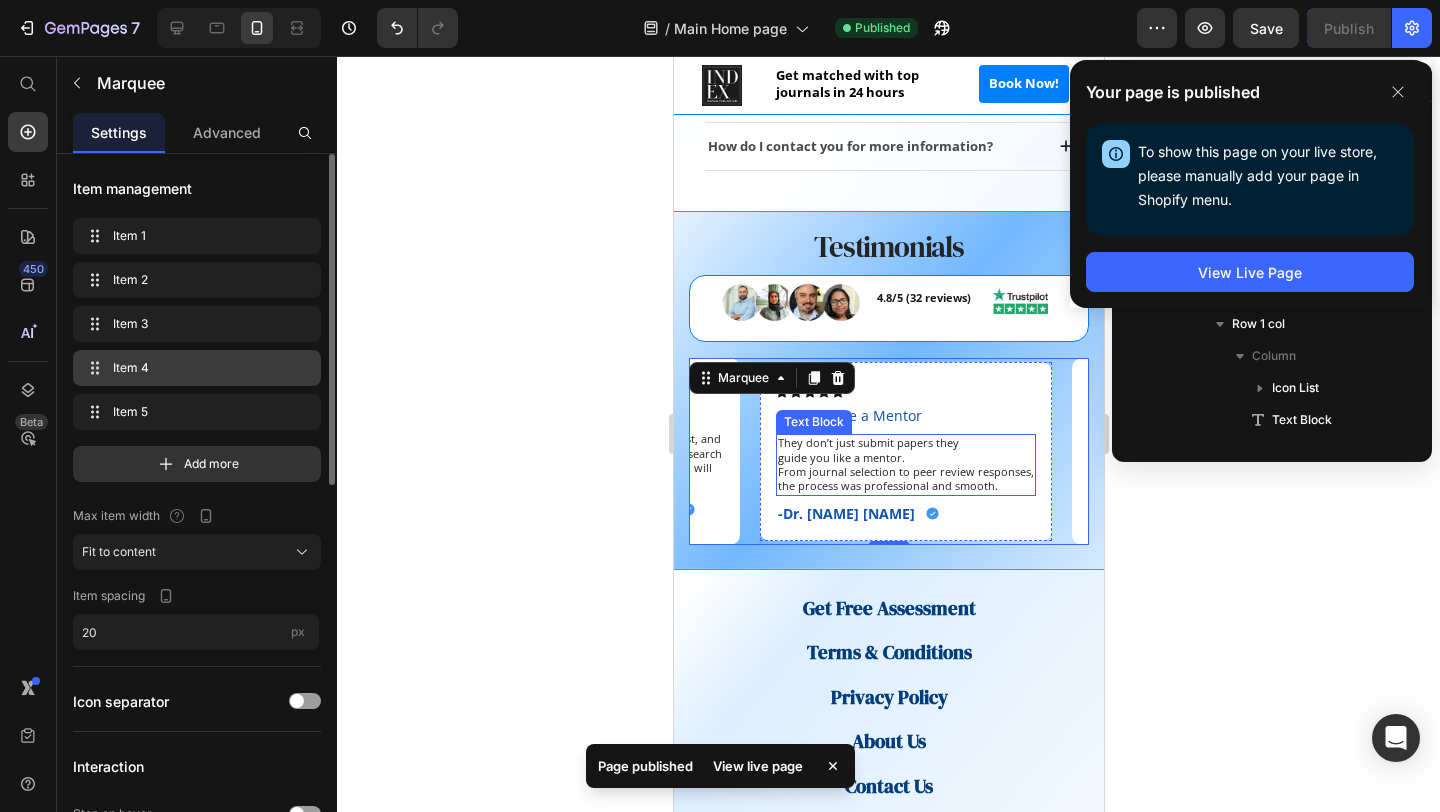 click on "From journal selection to peer review responses," at bounding box center (627, 472) 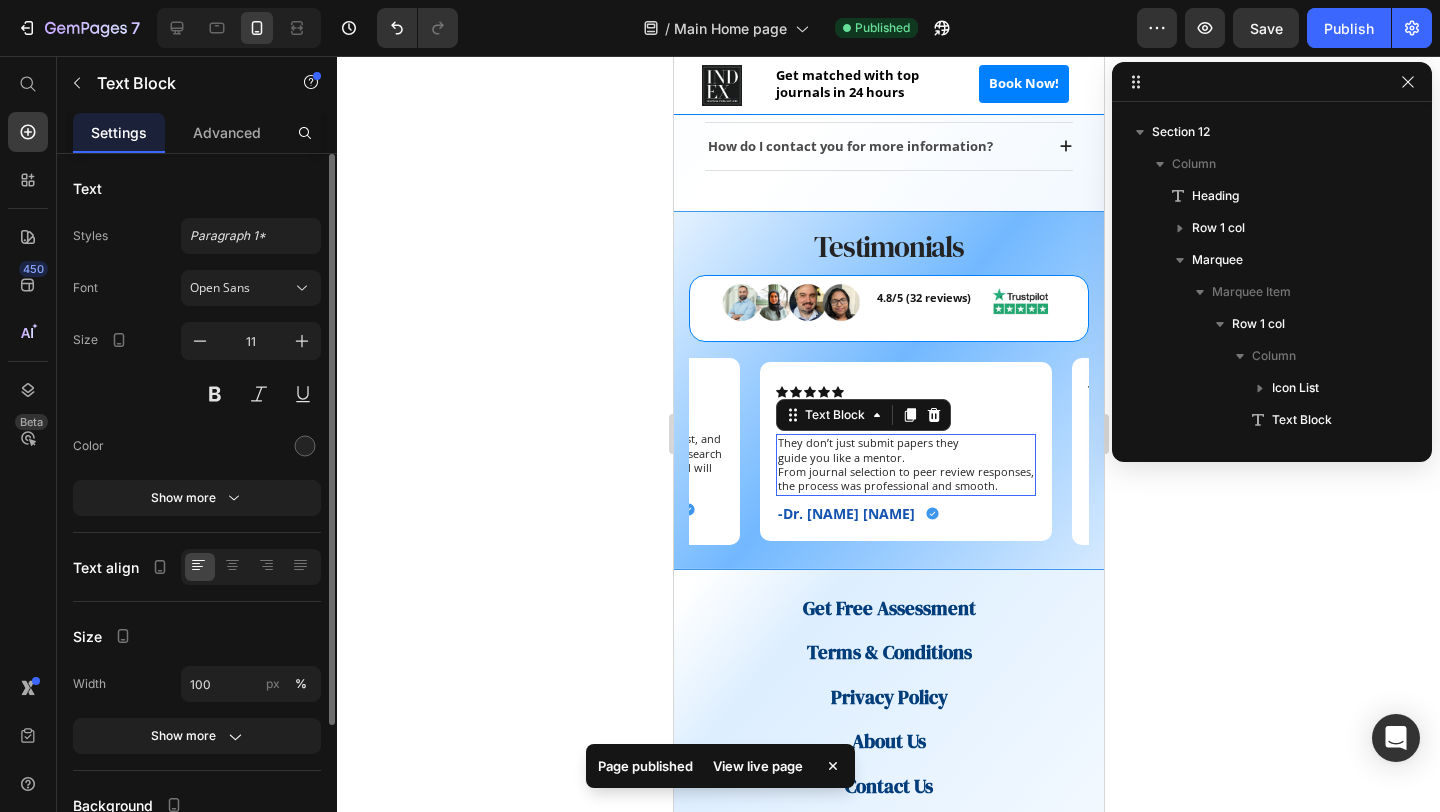 scroll, scrollTop: 1878, scrollLeft: 0, axis: vertical 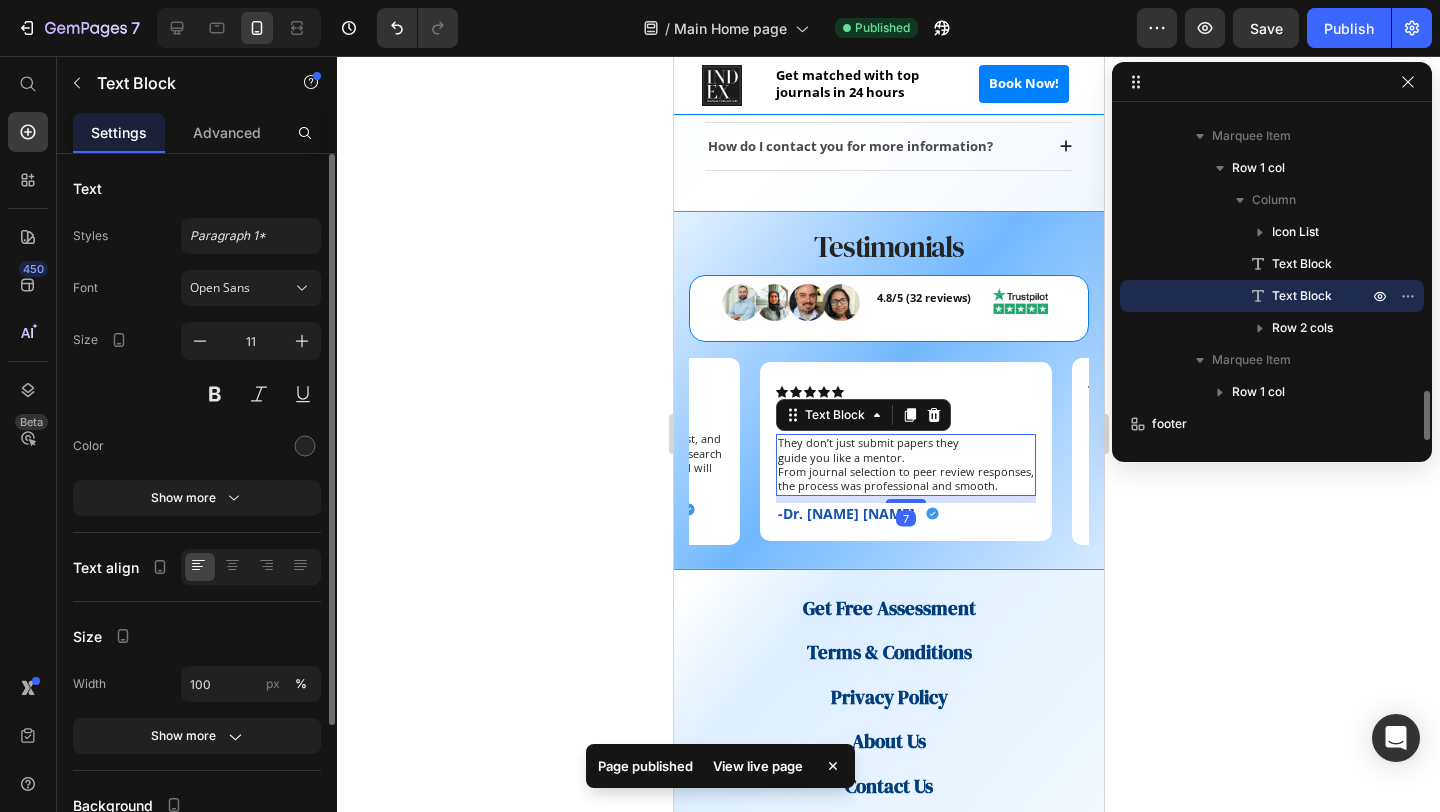 click on "From journal selection to peer review responses," at bounding box center [807, 472] 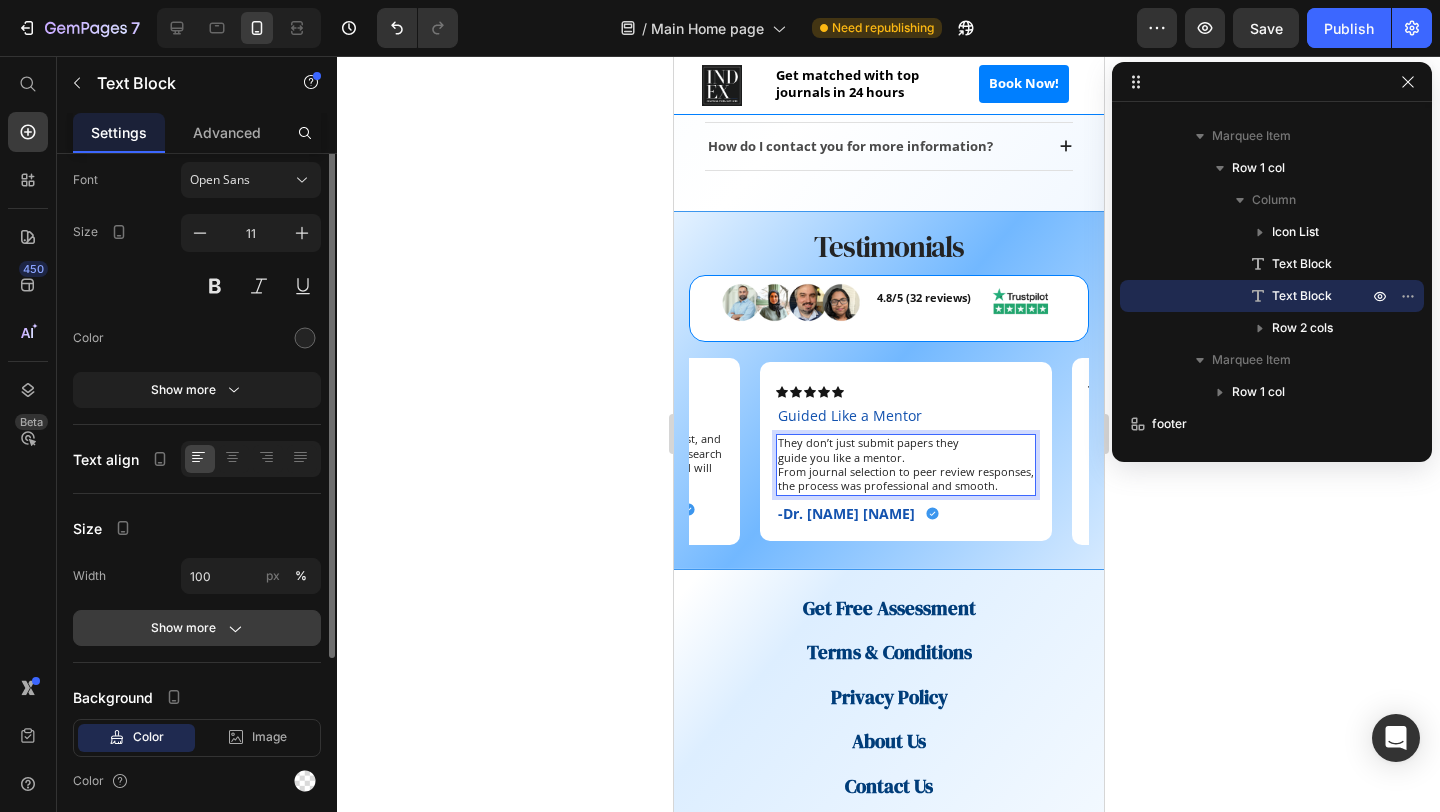 scroll, scrollTop: 0, scrollLeft: 0, axis: both 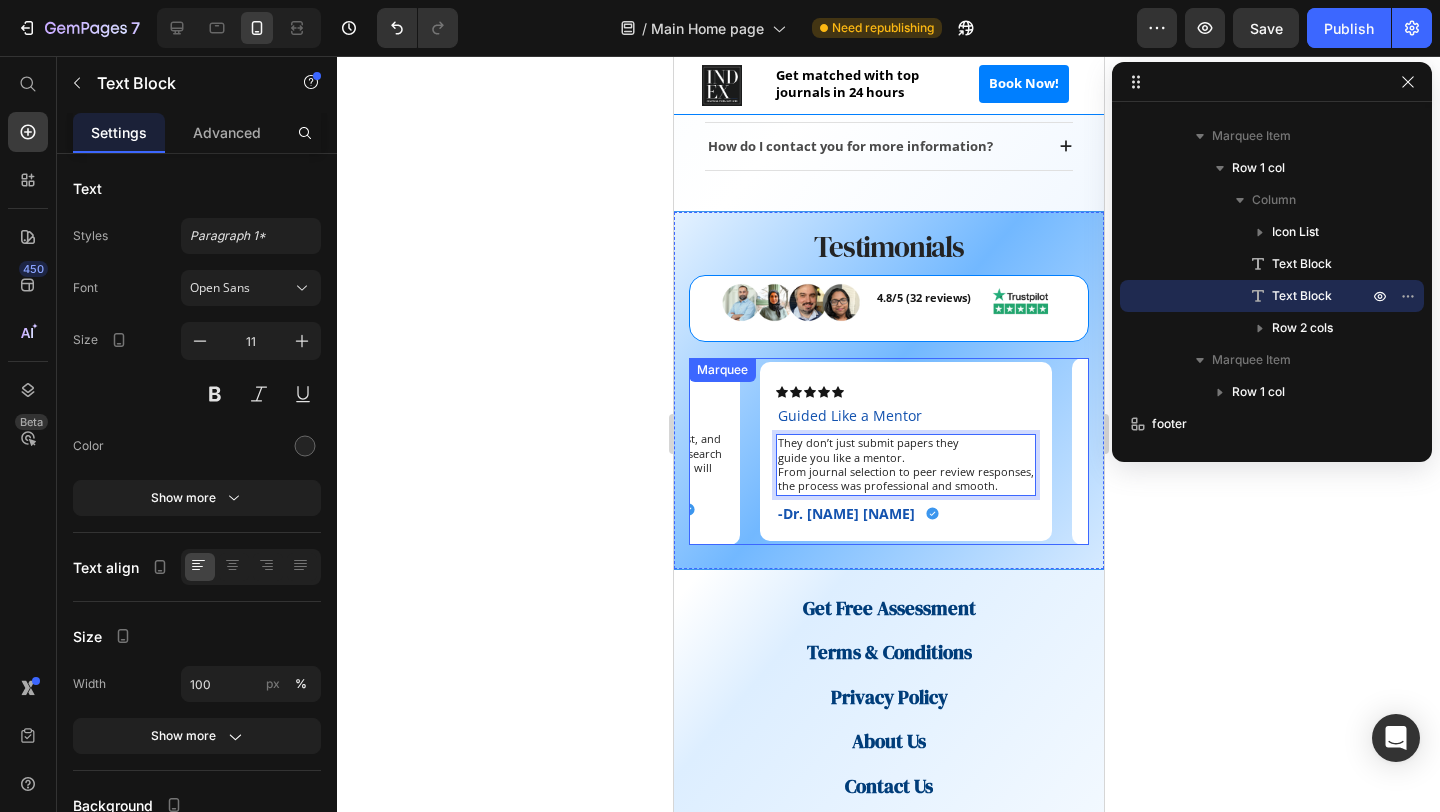 click on "Icon Icon Icon Icon Icon Icon List Guided Like a Mentor Text Block They don’t just submit papers they guide you like a mentor. From journal selection to peer review responses, the process was professional and smooth. Text Block 7 -Dr. [NAME] [NAME] Text Block
Icon Row Row" at bounding box center [663, 451] 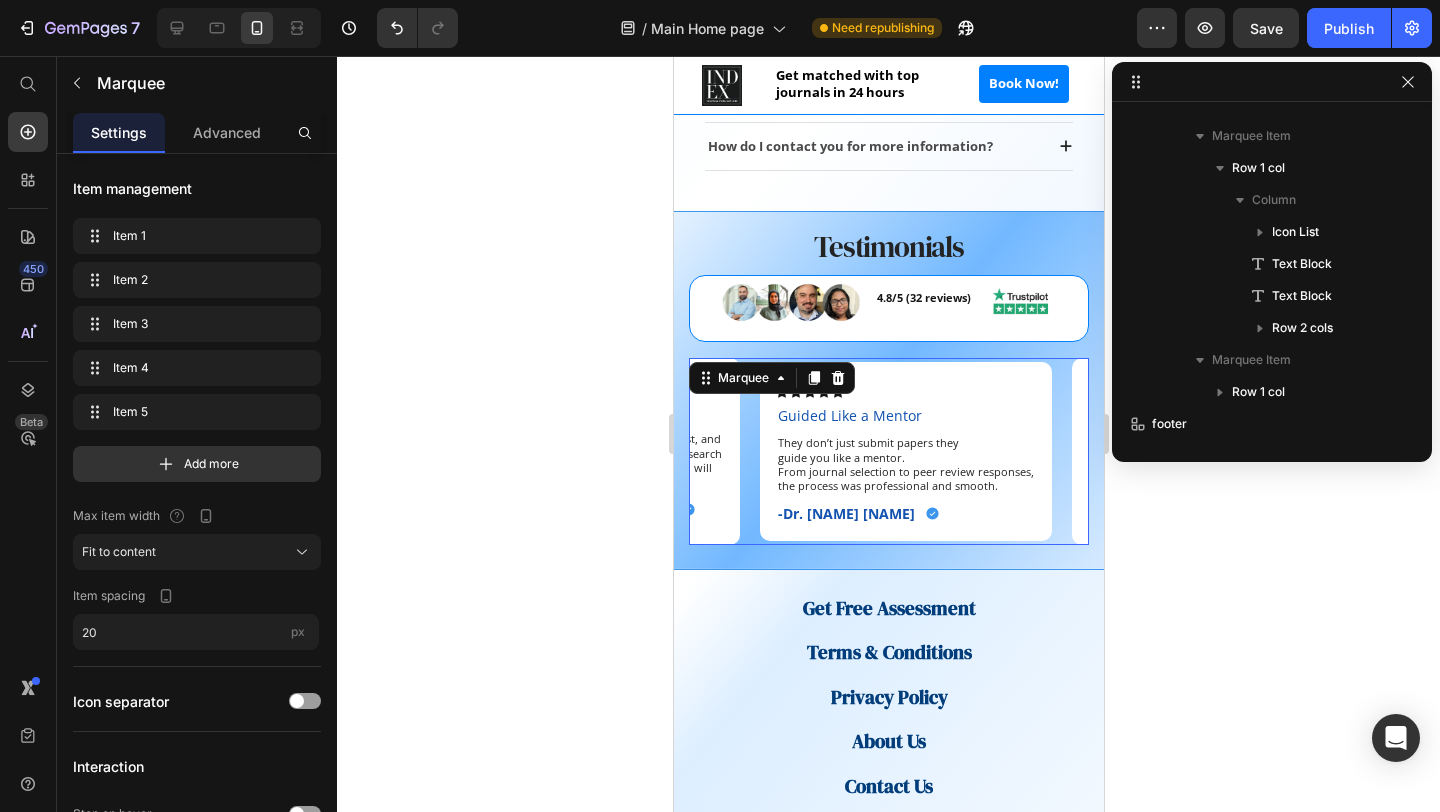 scroll, scrollTop: 1370, scrollLeft: 0, axis: vertical 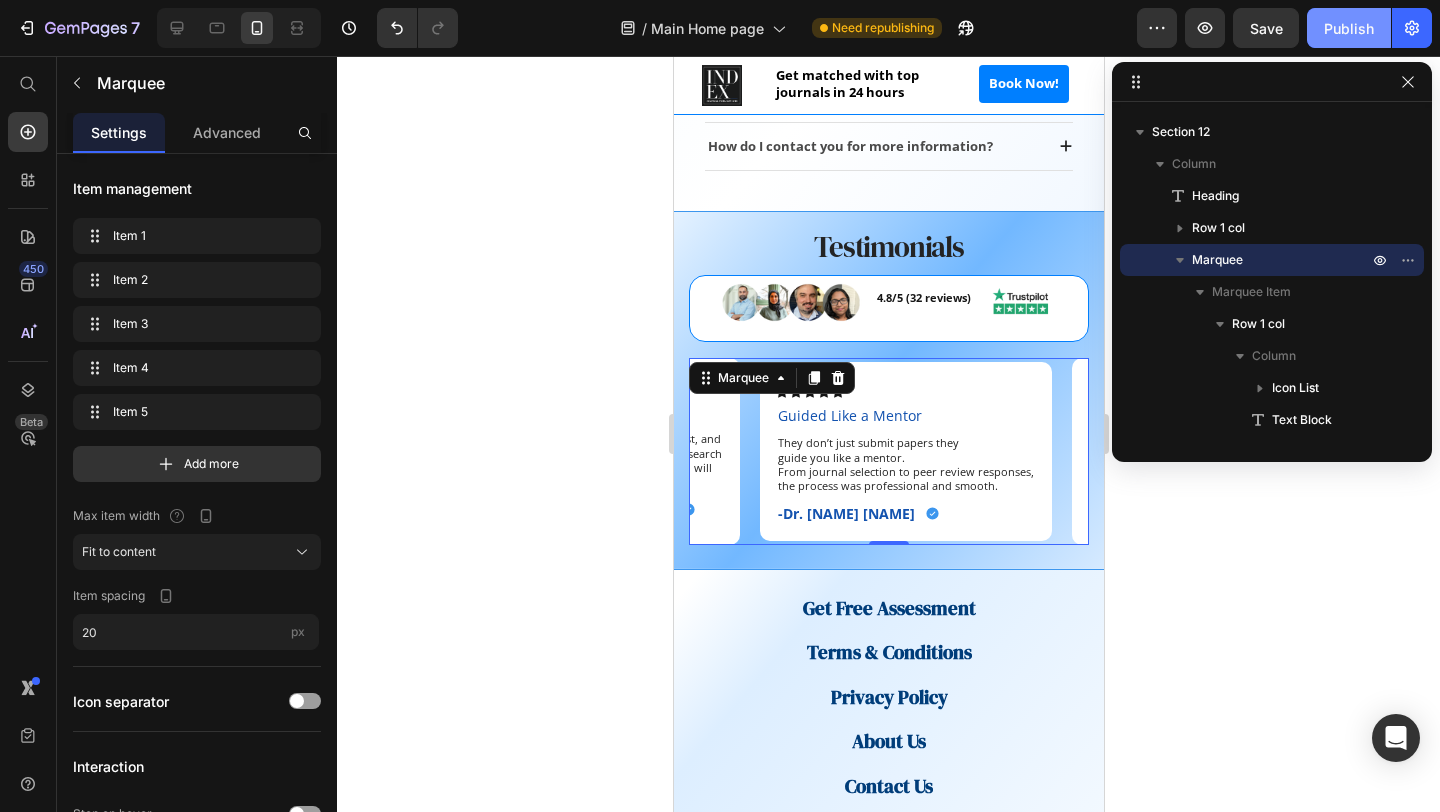 click on "Publish" at bounding box center (1349, 28) 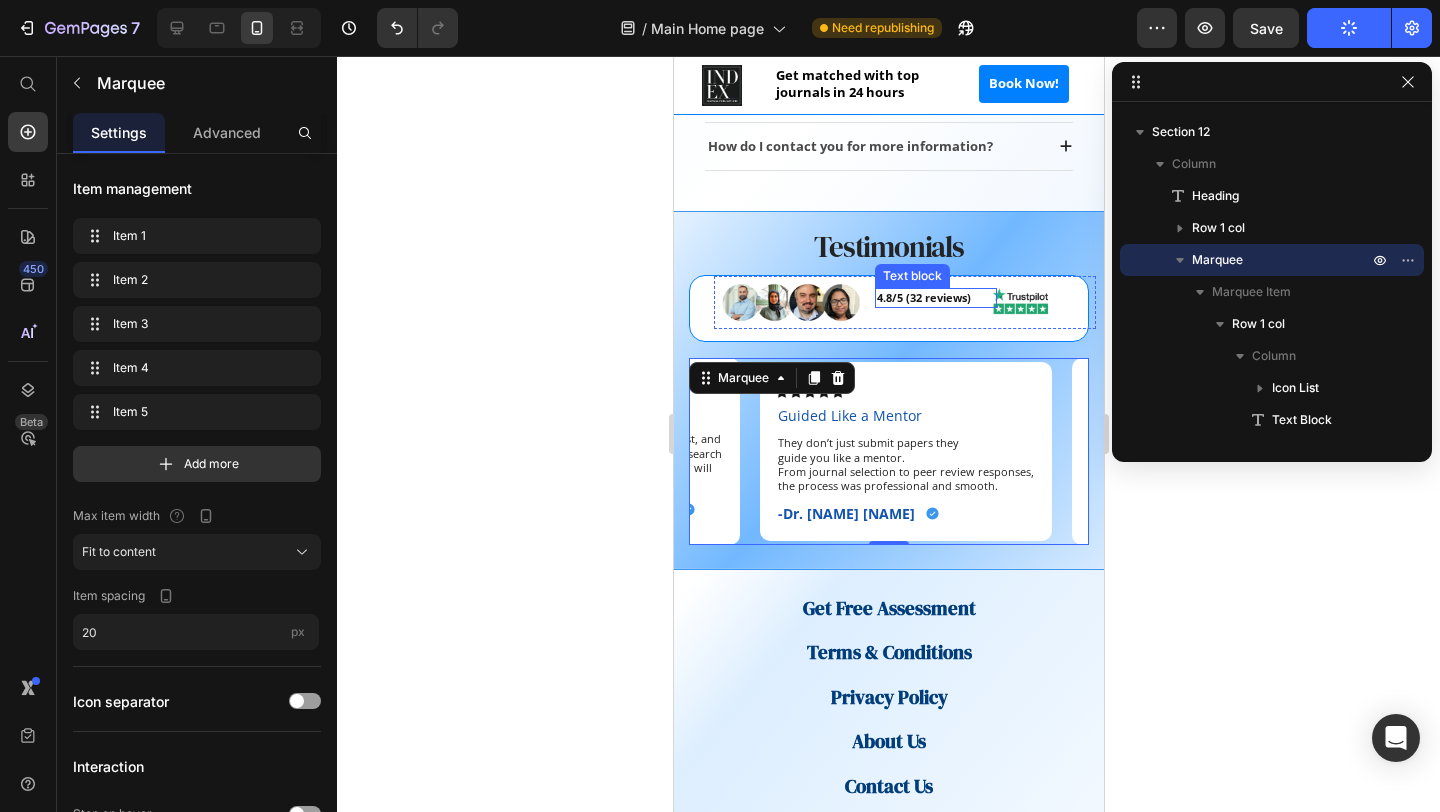 click on "4.8/5 (32 reviews)" at bounding box center [935, 298] 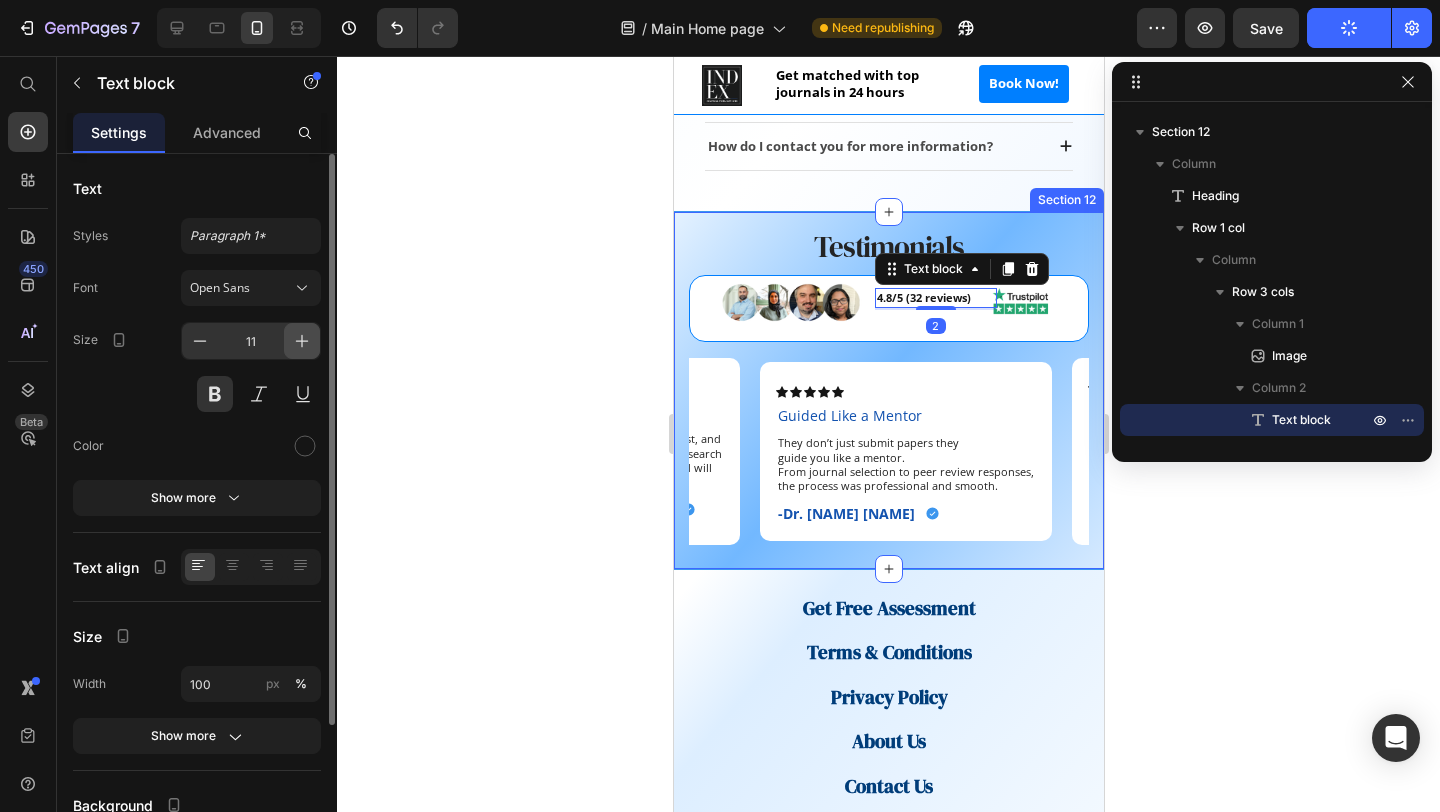 click 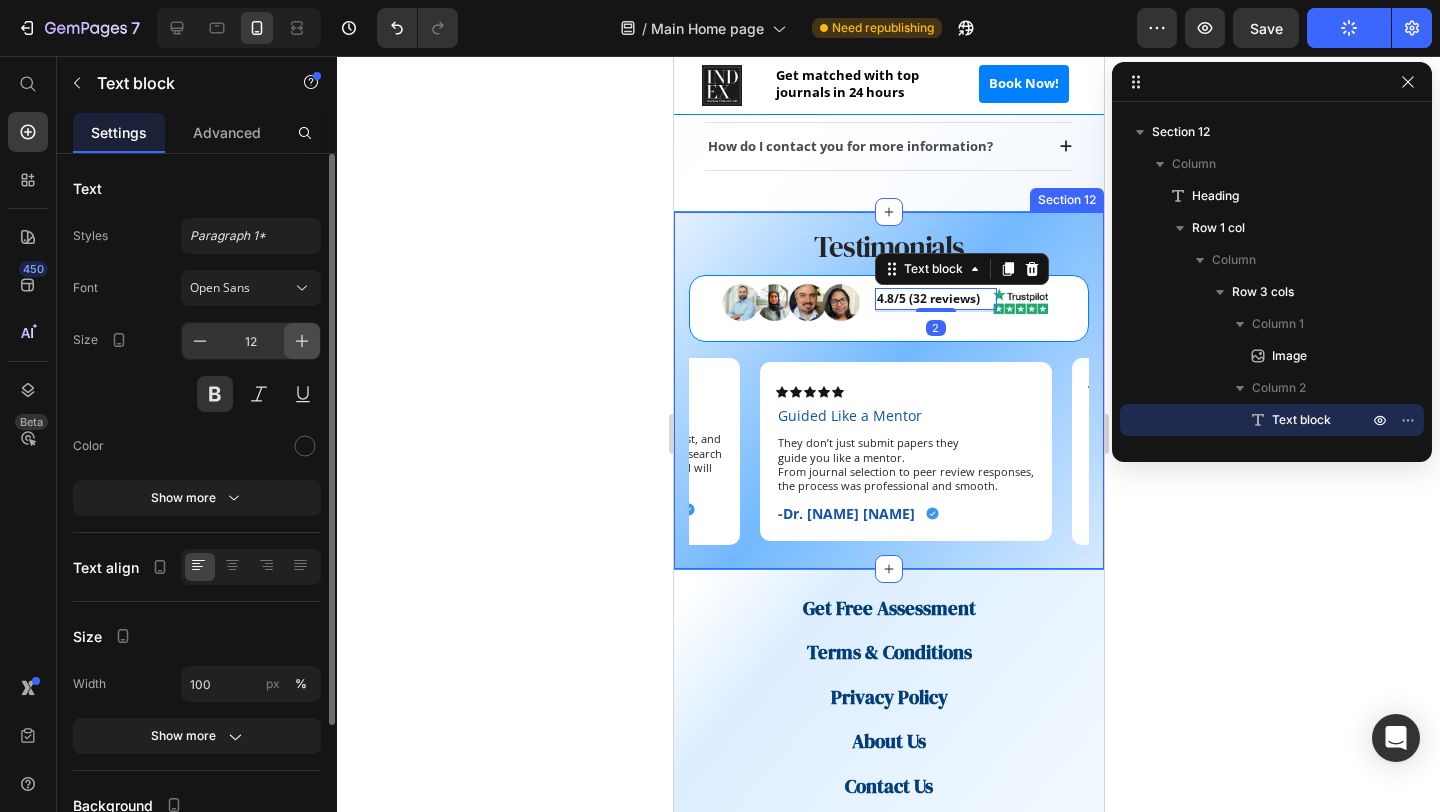 click 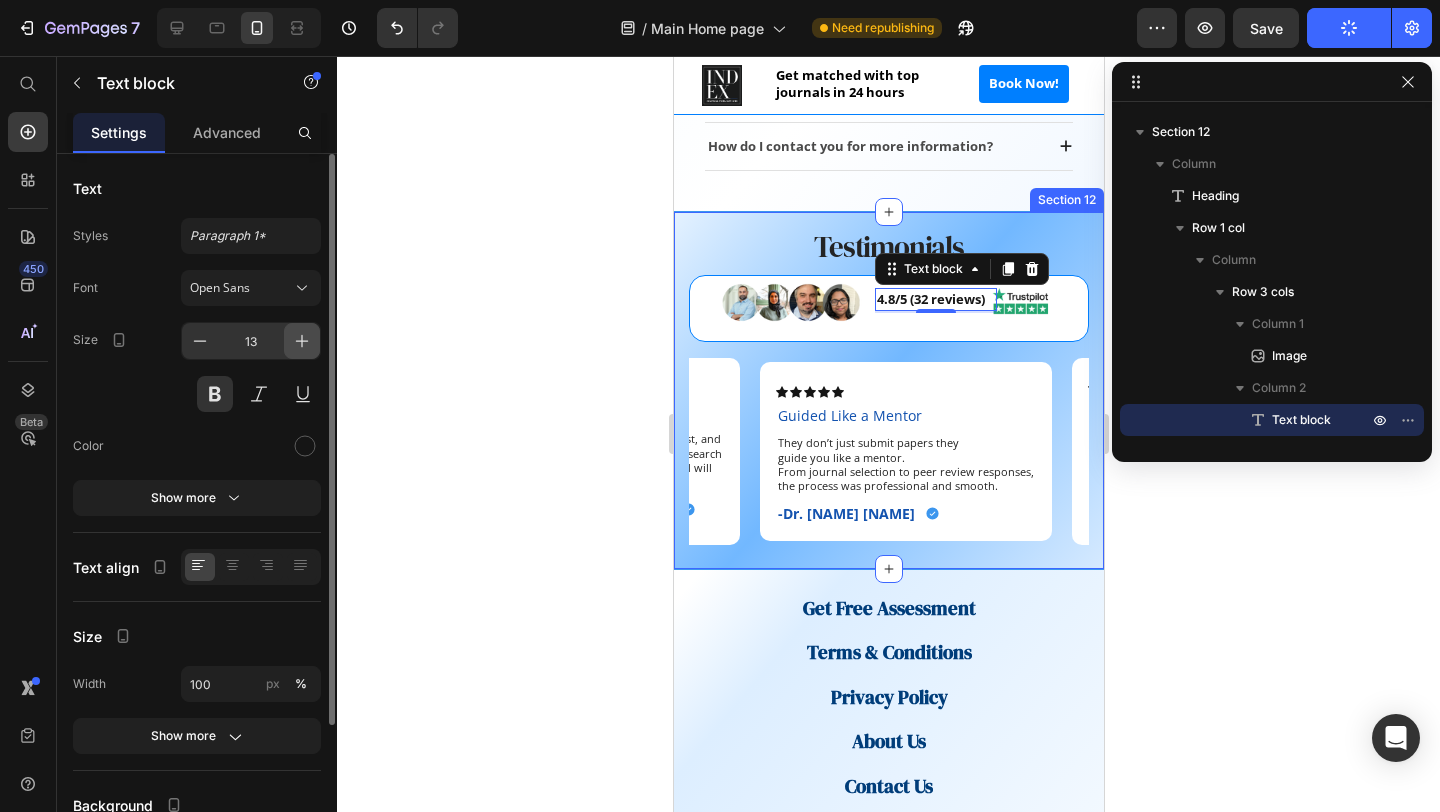click 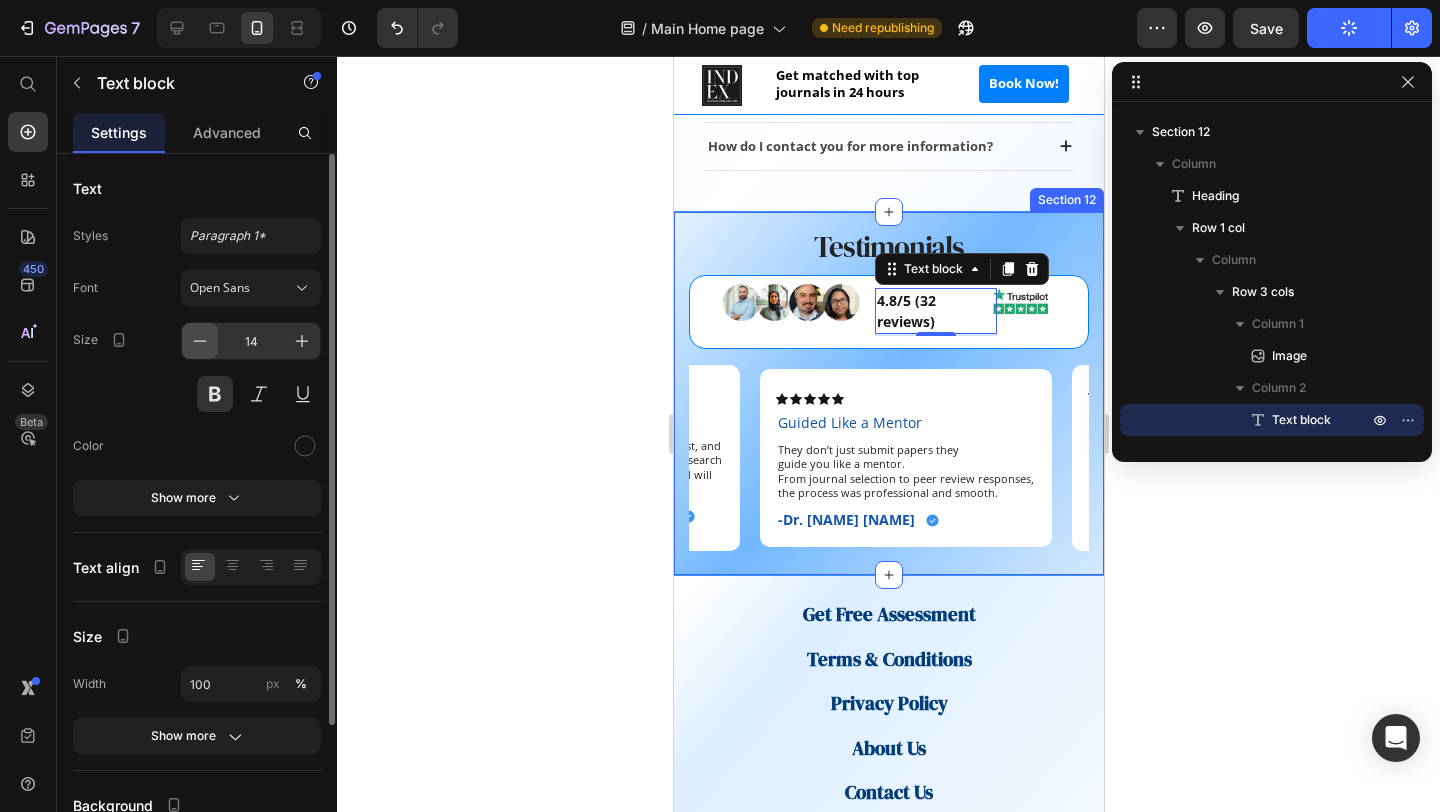 click 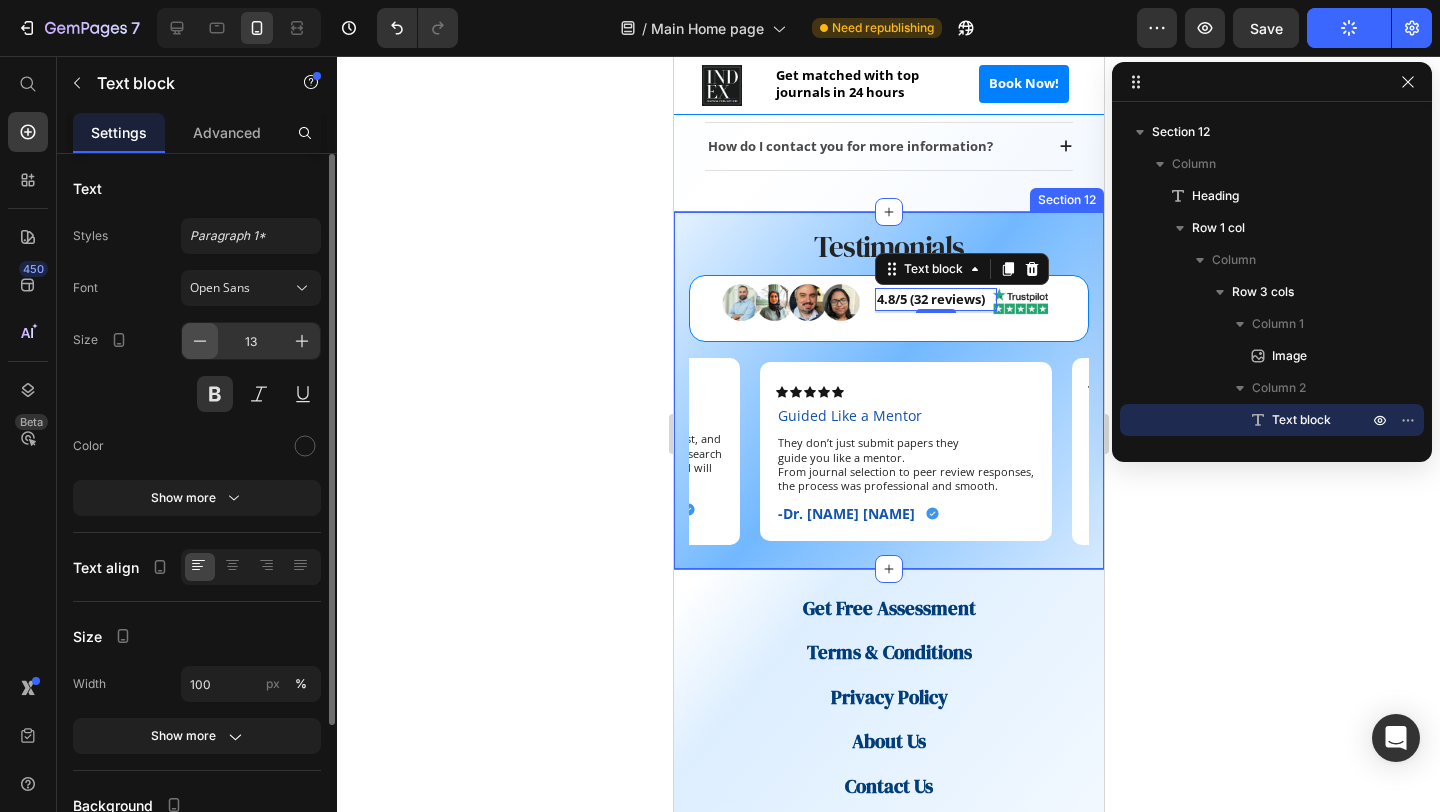 click 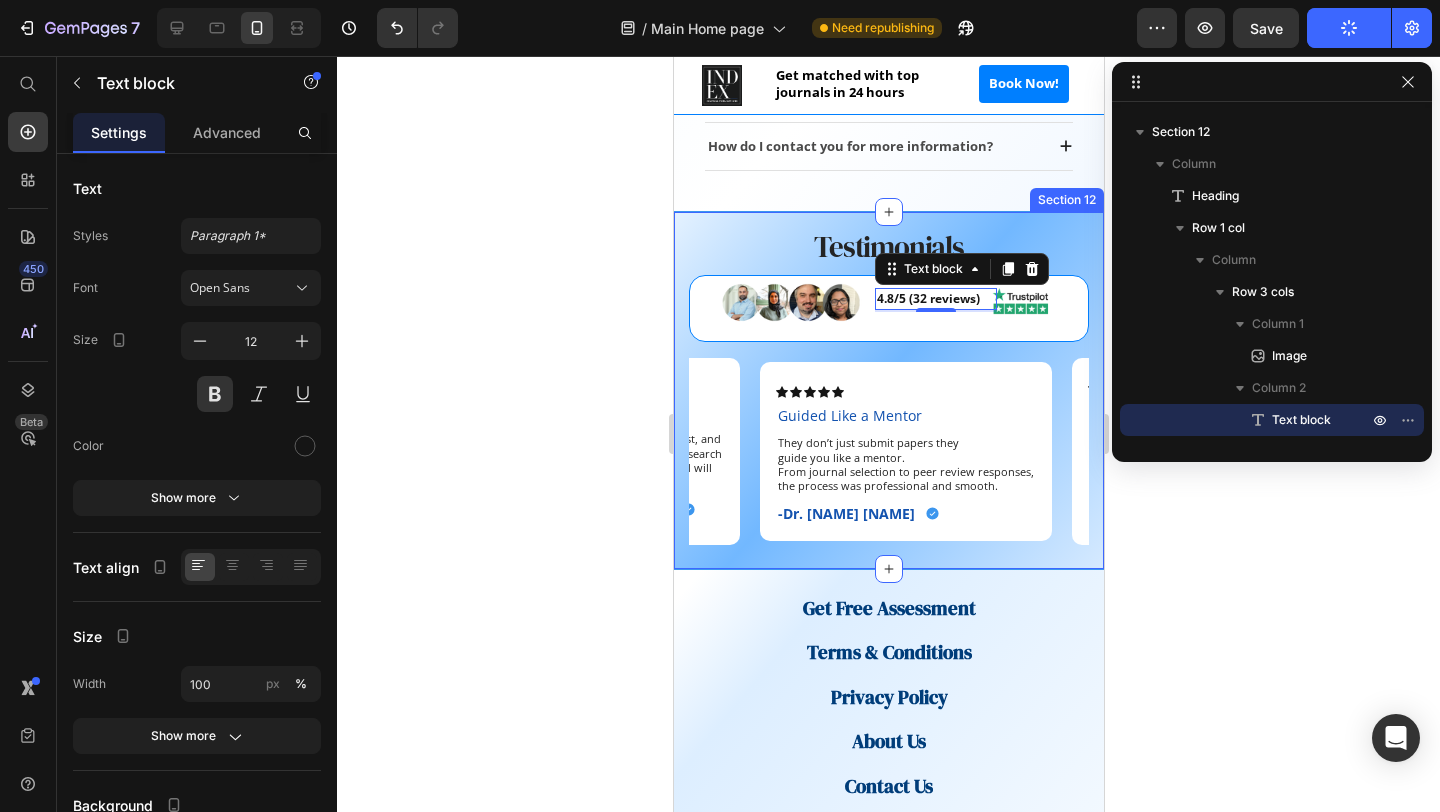 click 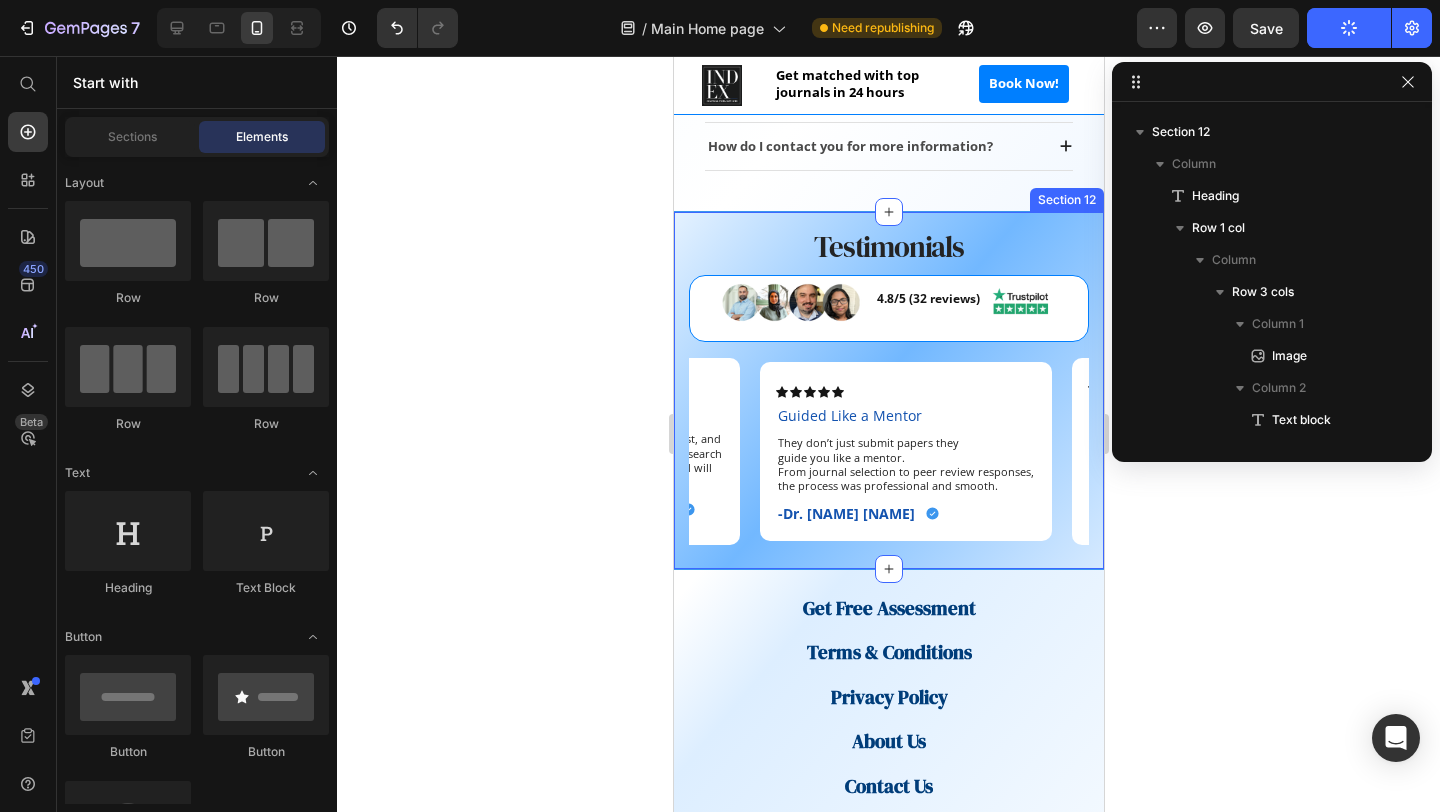 click 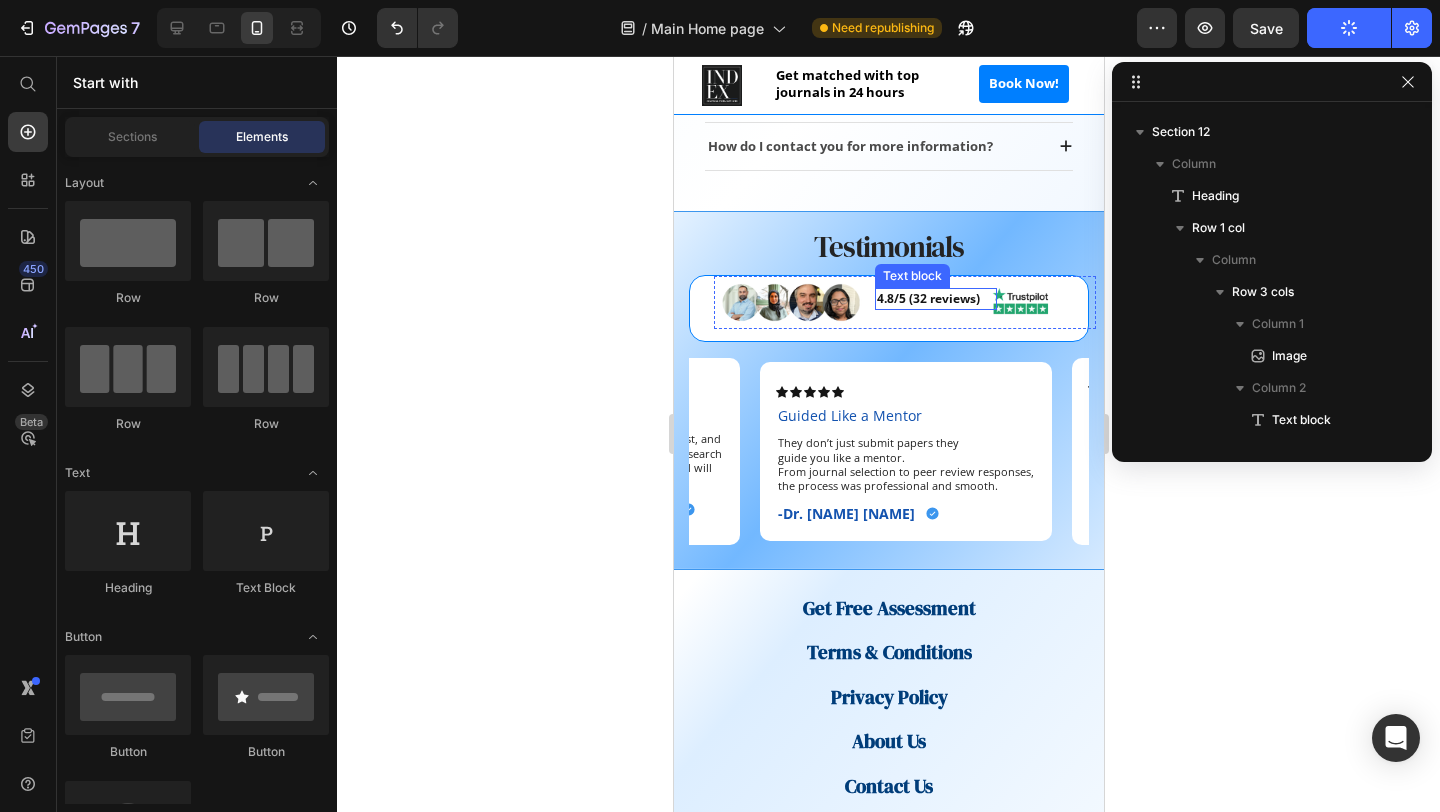 click on "4.8/5 (32 reviews)" at bounding box center (935, 299) 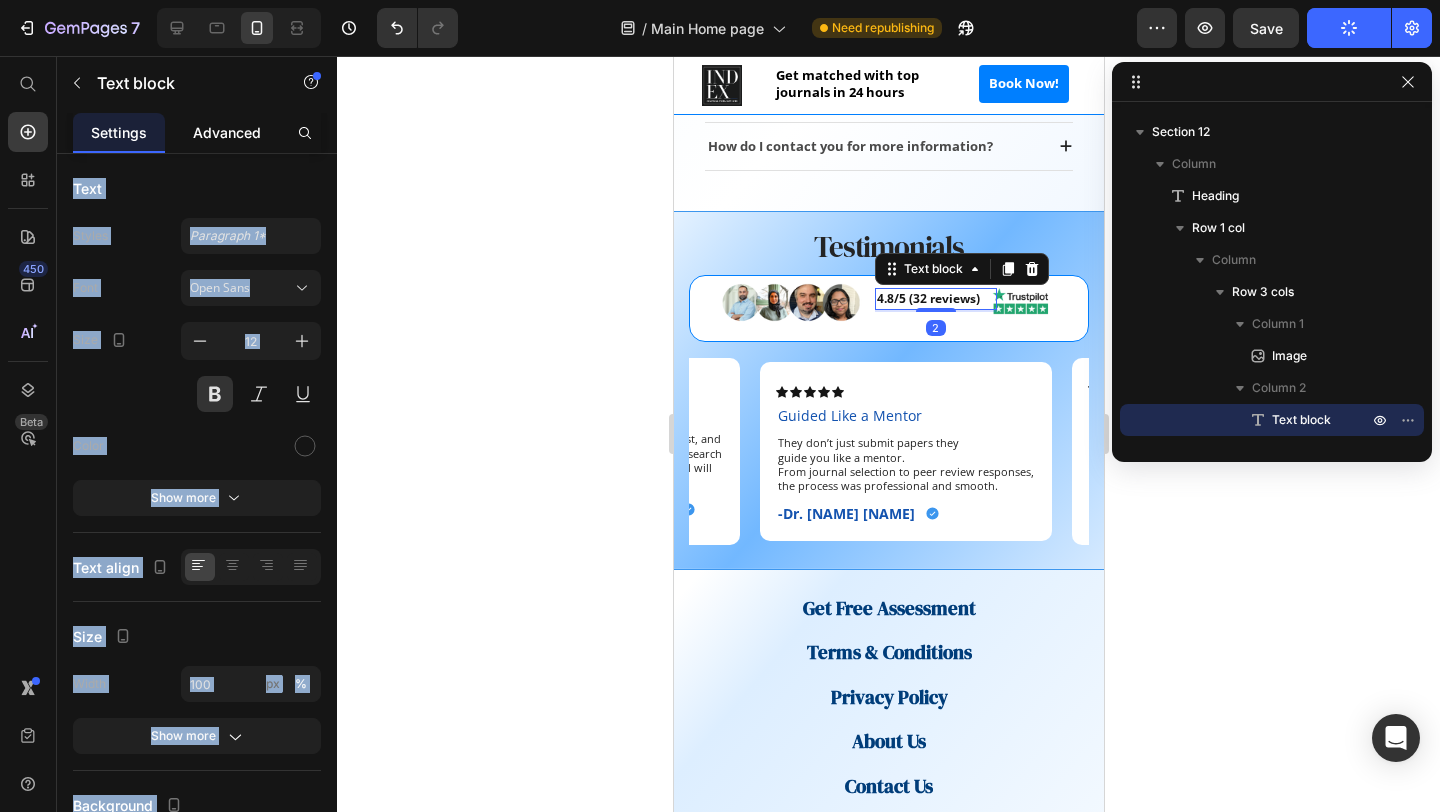 click on "Advanced" at bounding box center (227, 132) 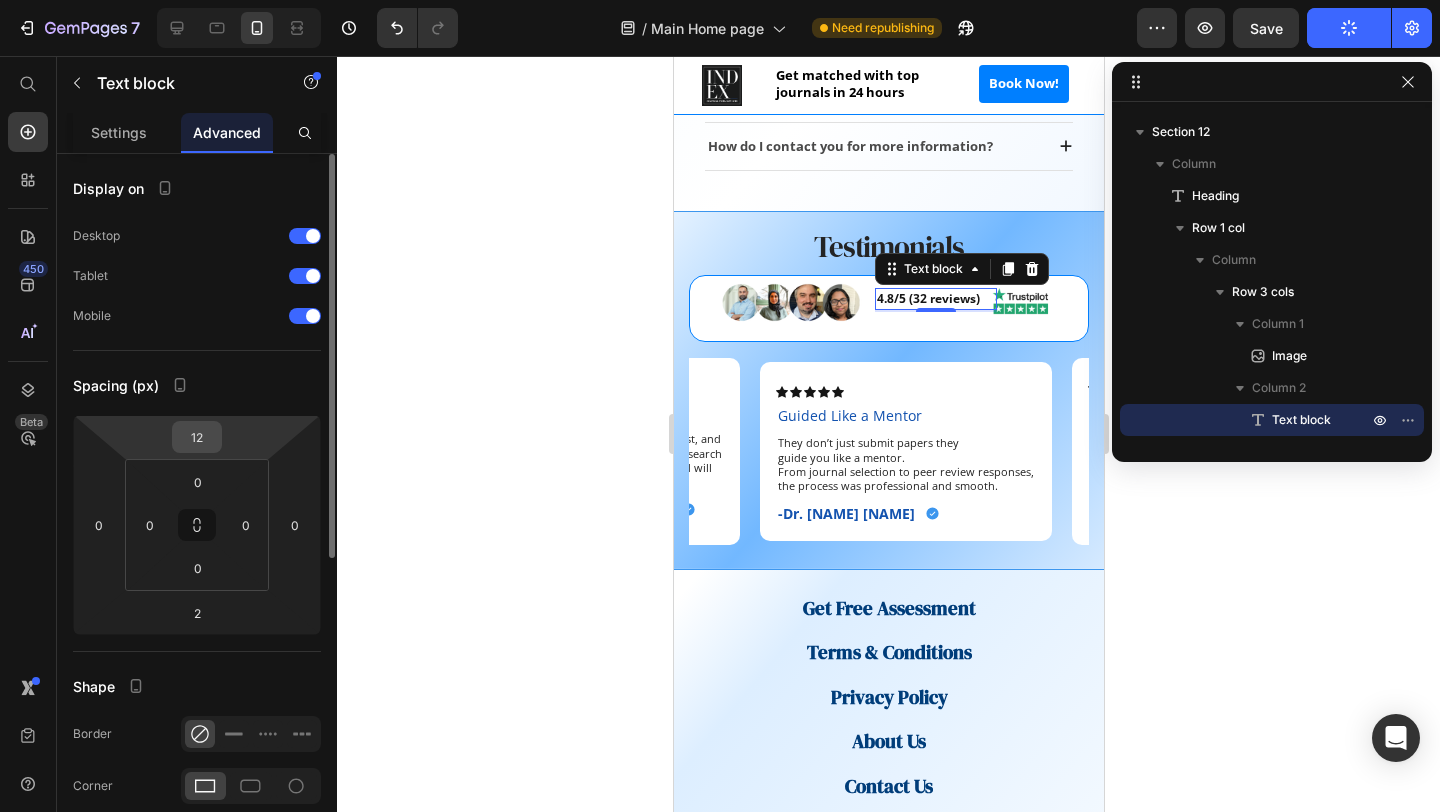 click on "12" at bounding box center (197, 437) 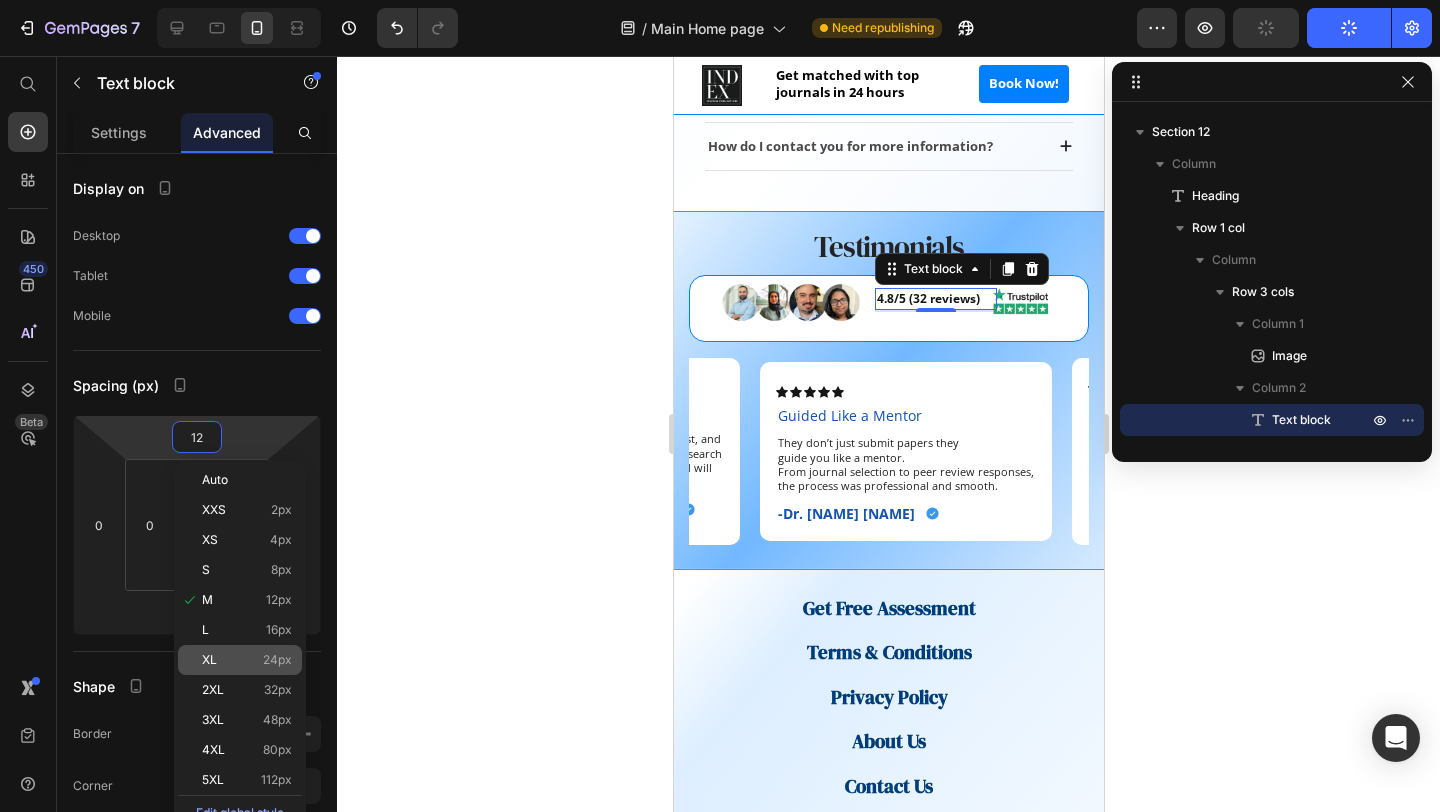 click on "XL 24px" 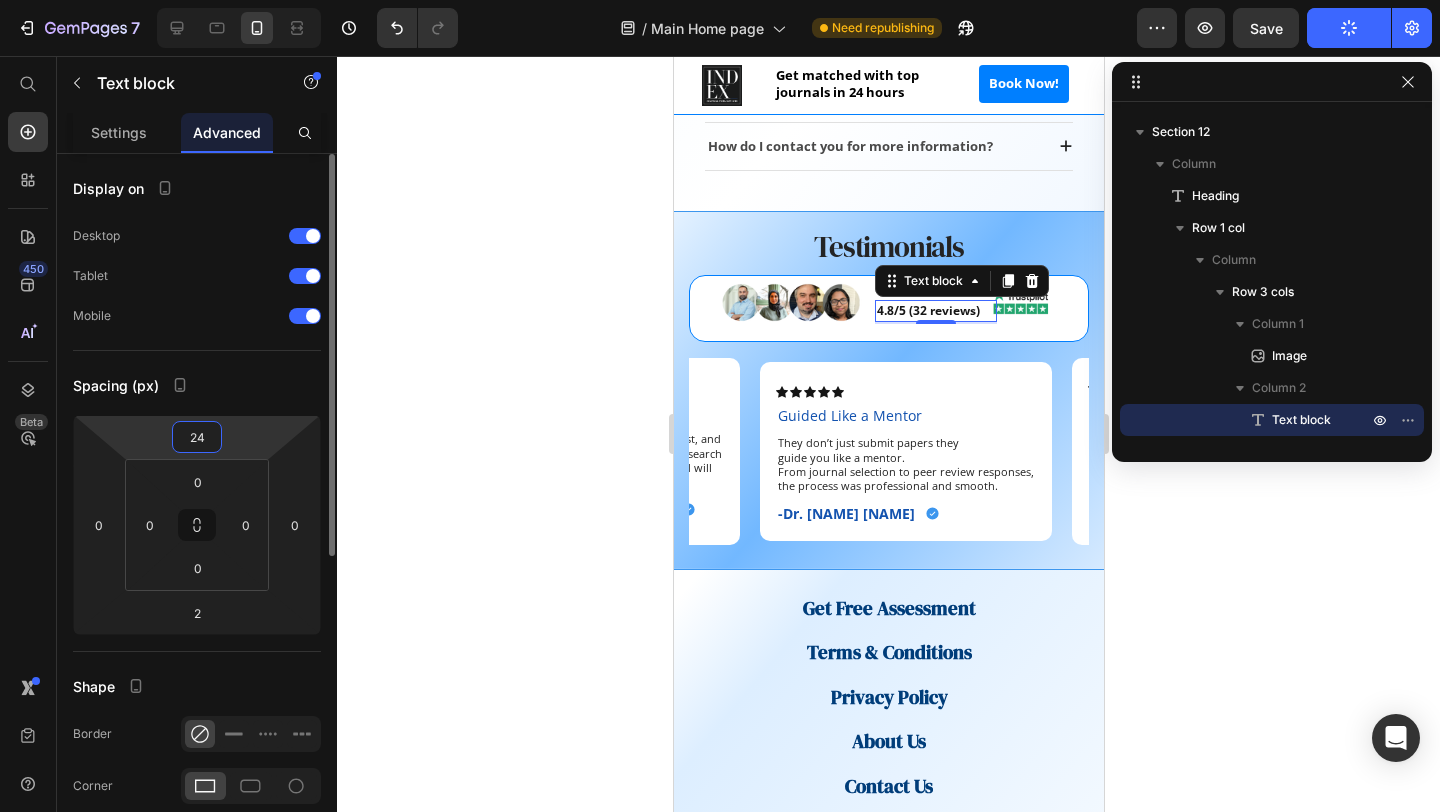 click on "24" at bounding box center [197, 437] 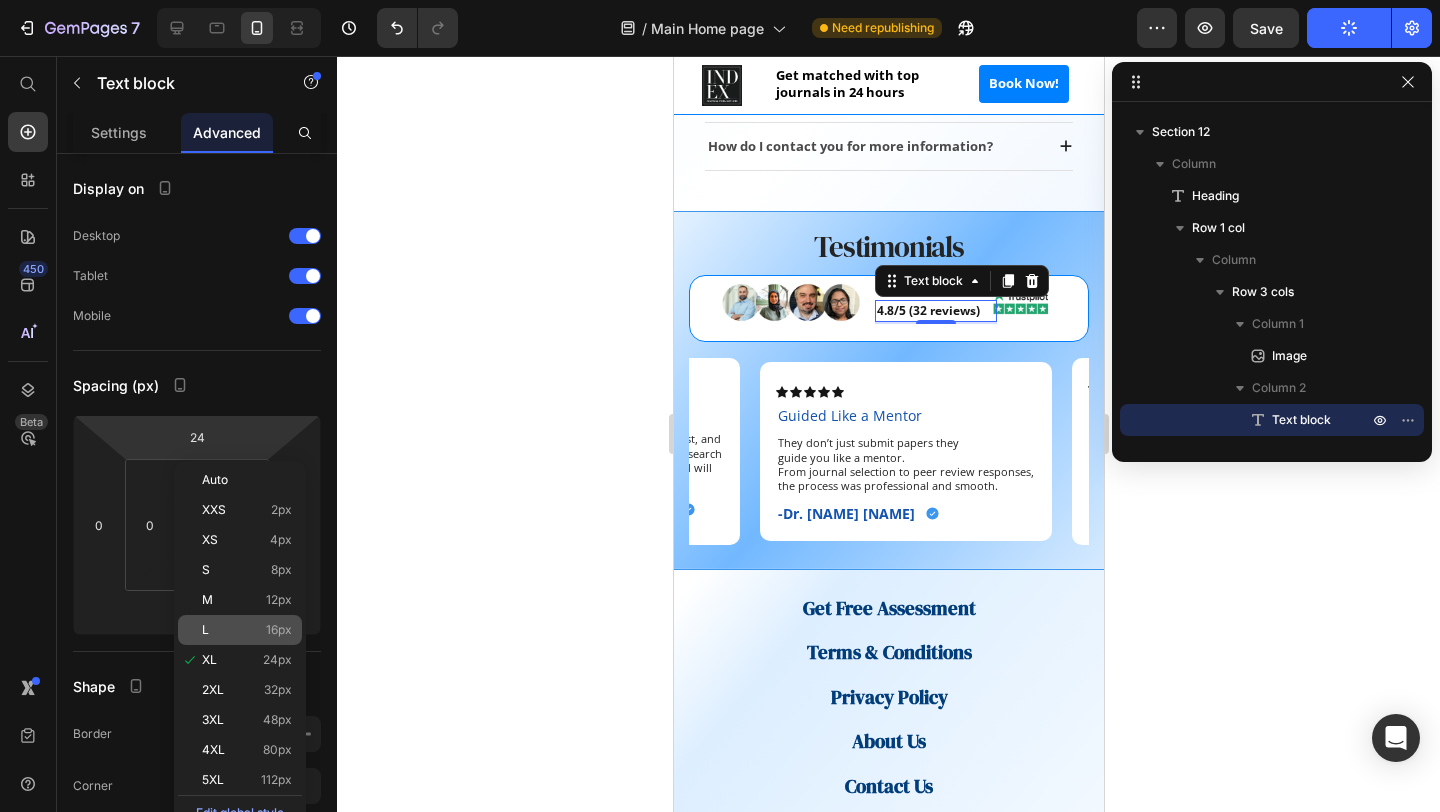 click on "L 16px" at bounding box center (247, 630) 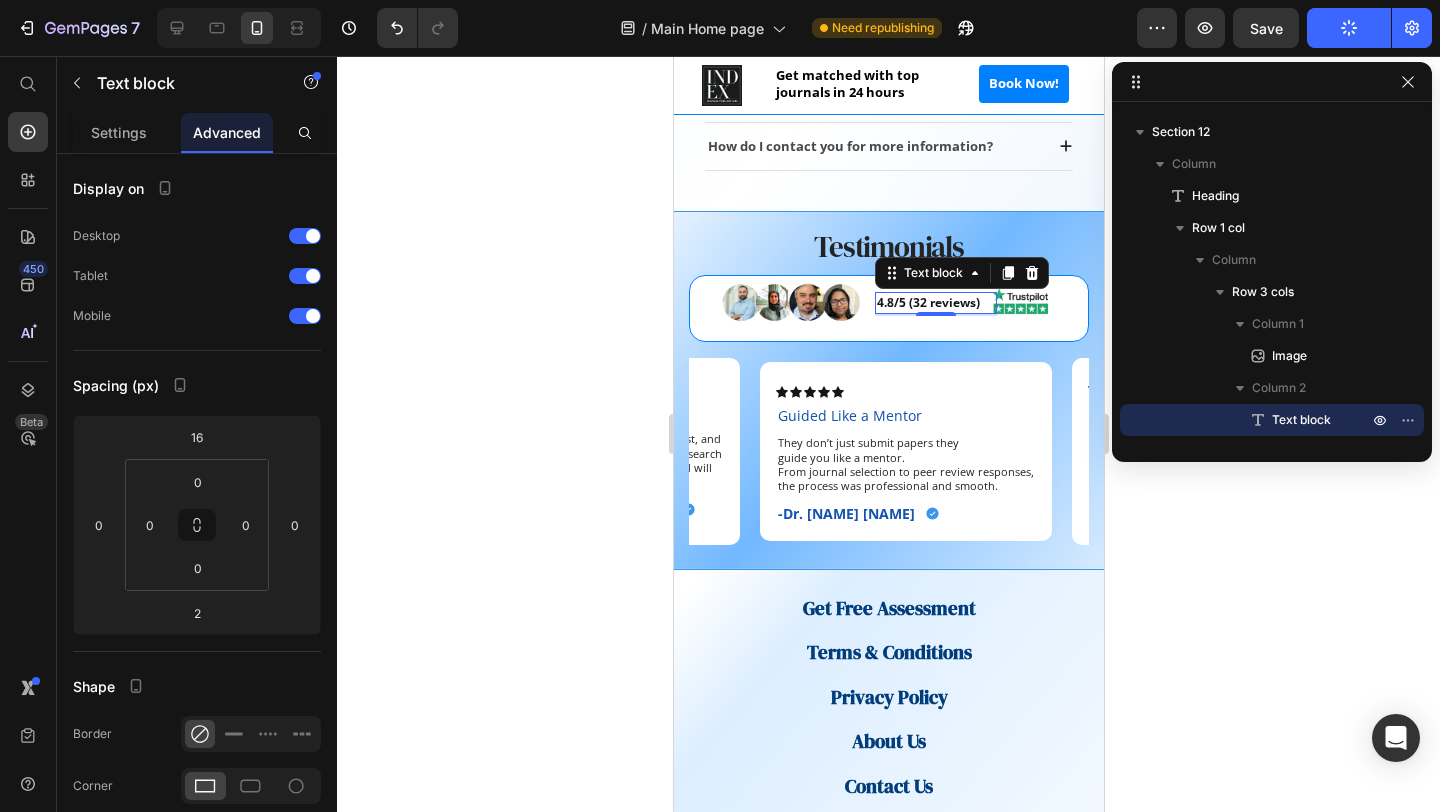 click 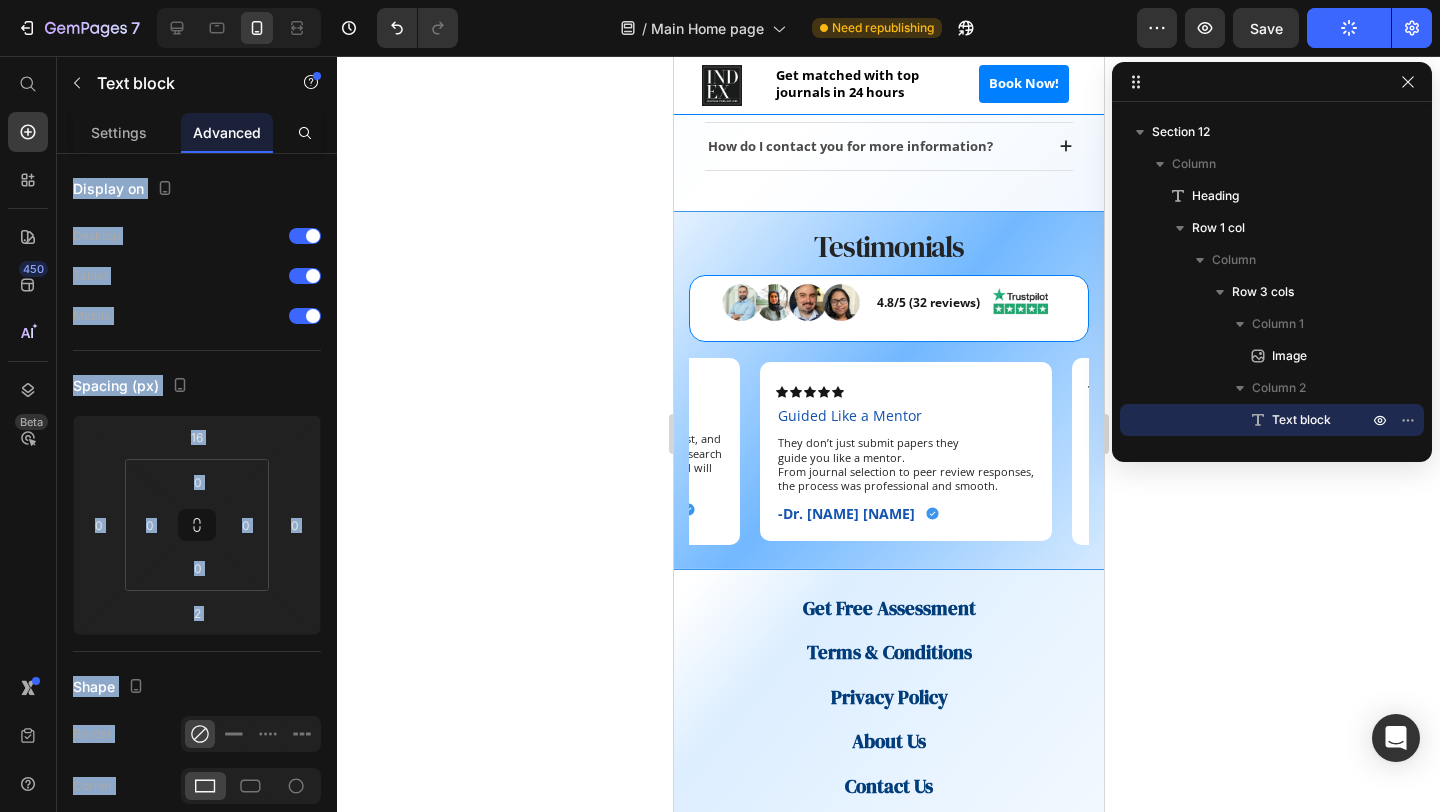 click 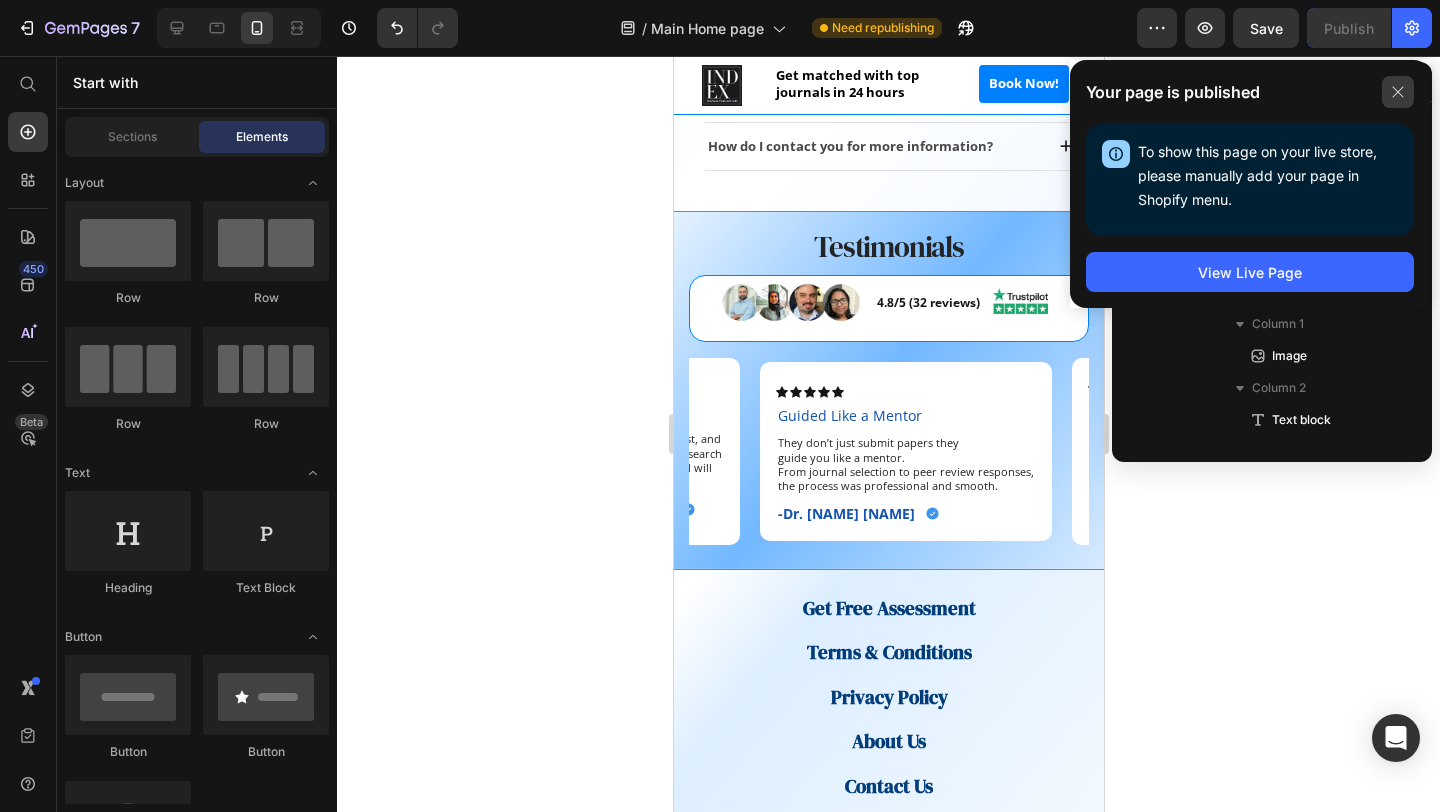click 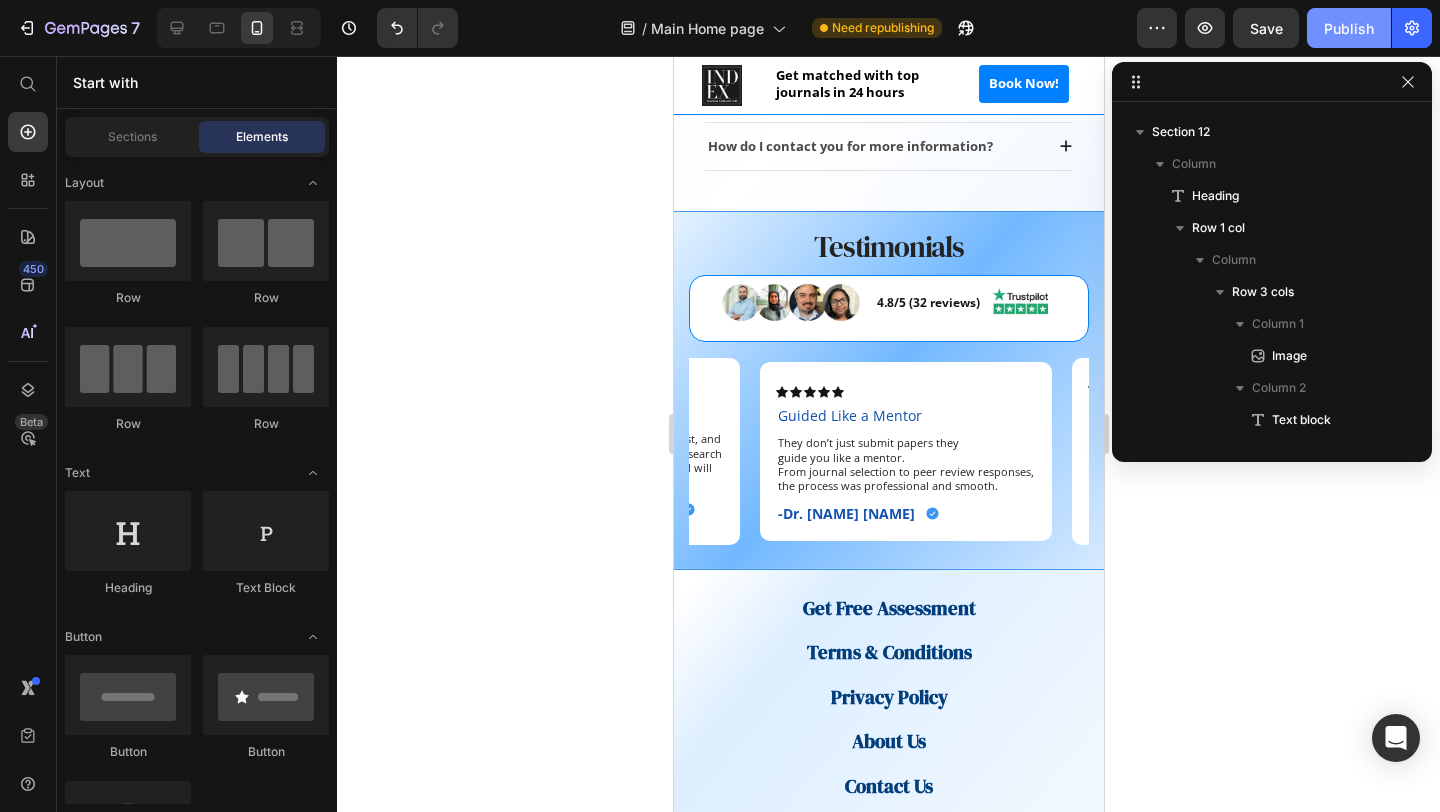 click on "Publish" at bounding box center [1349, 28] 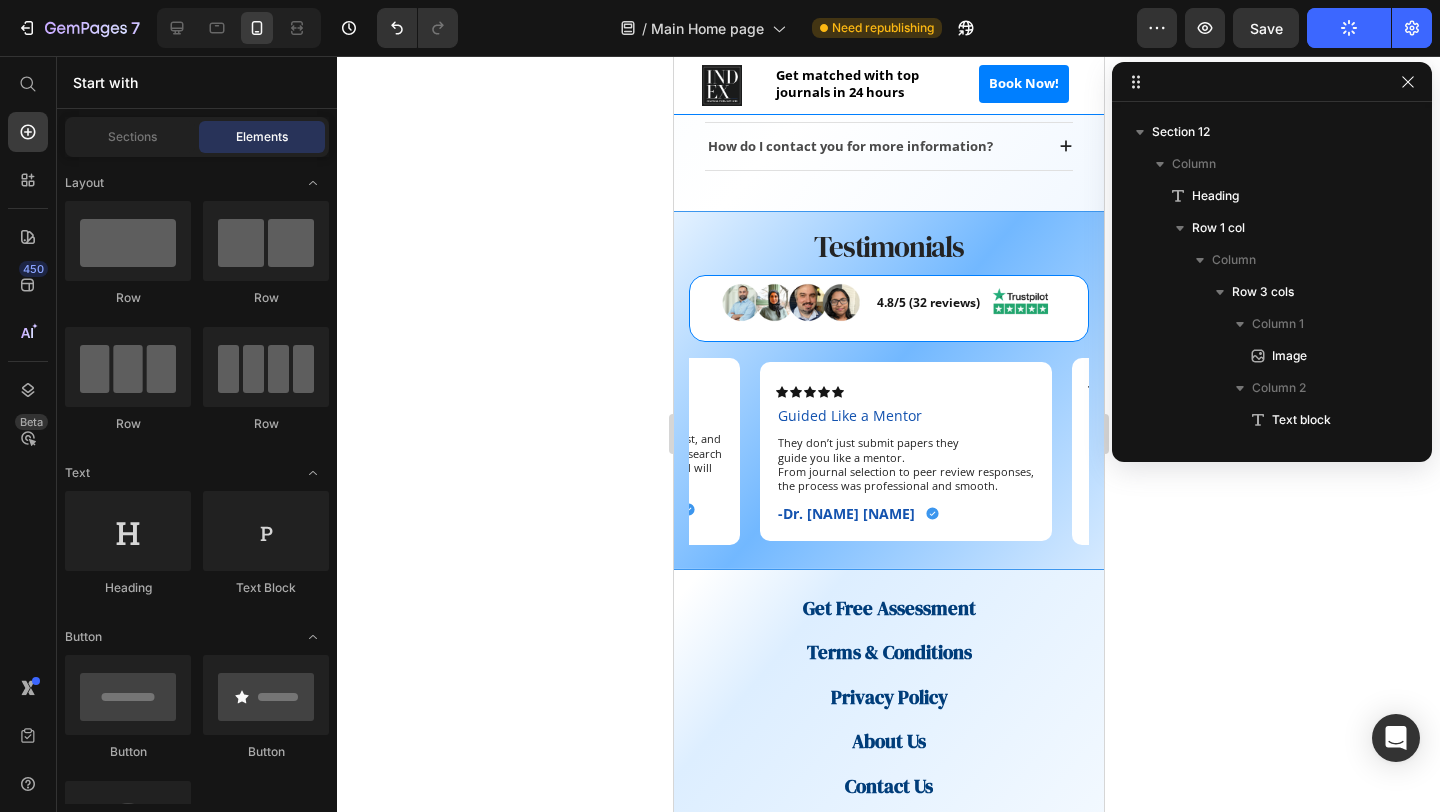 click 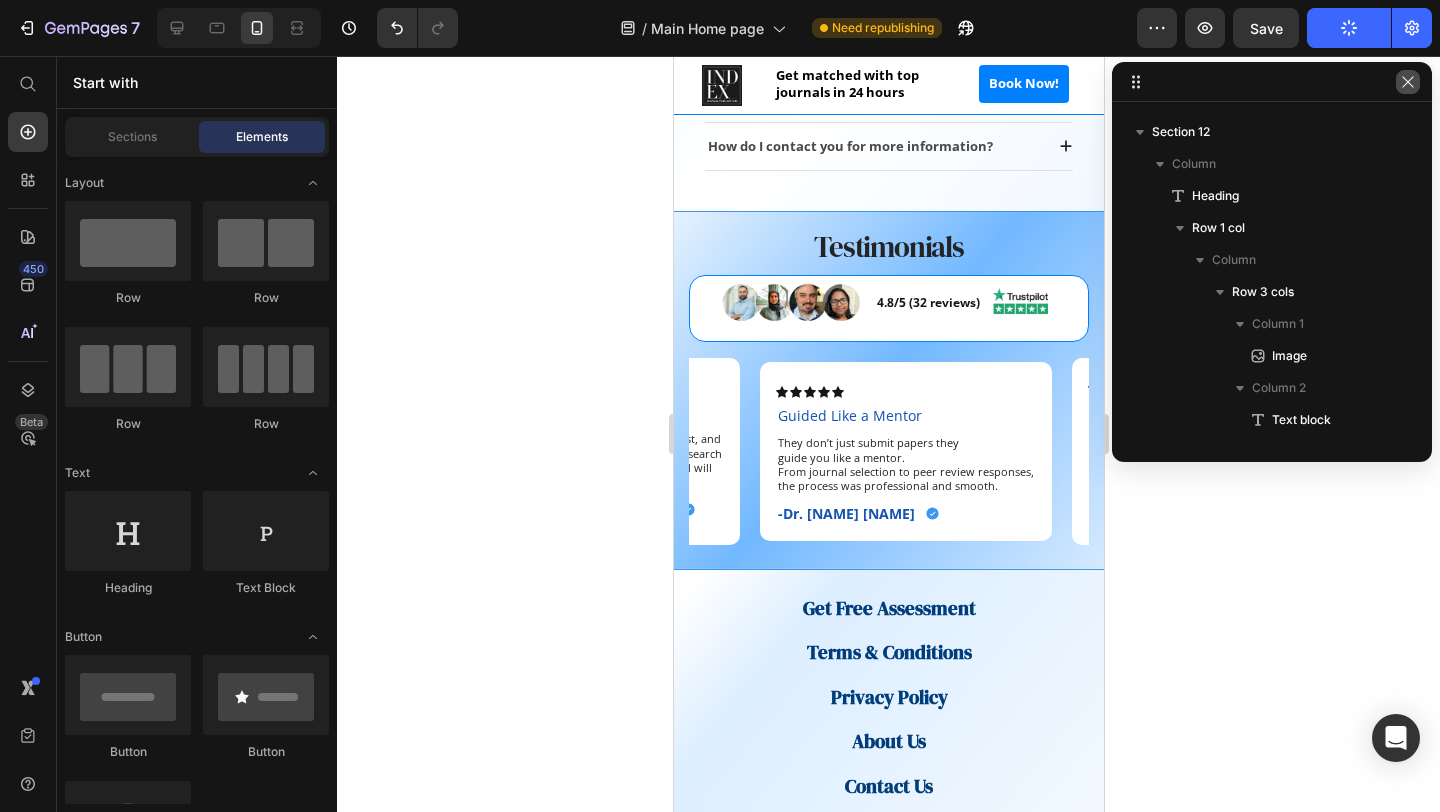 click 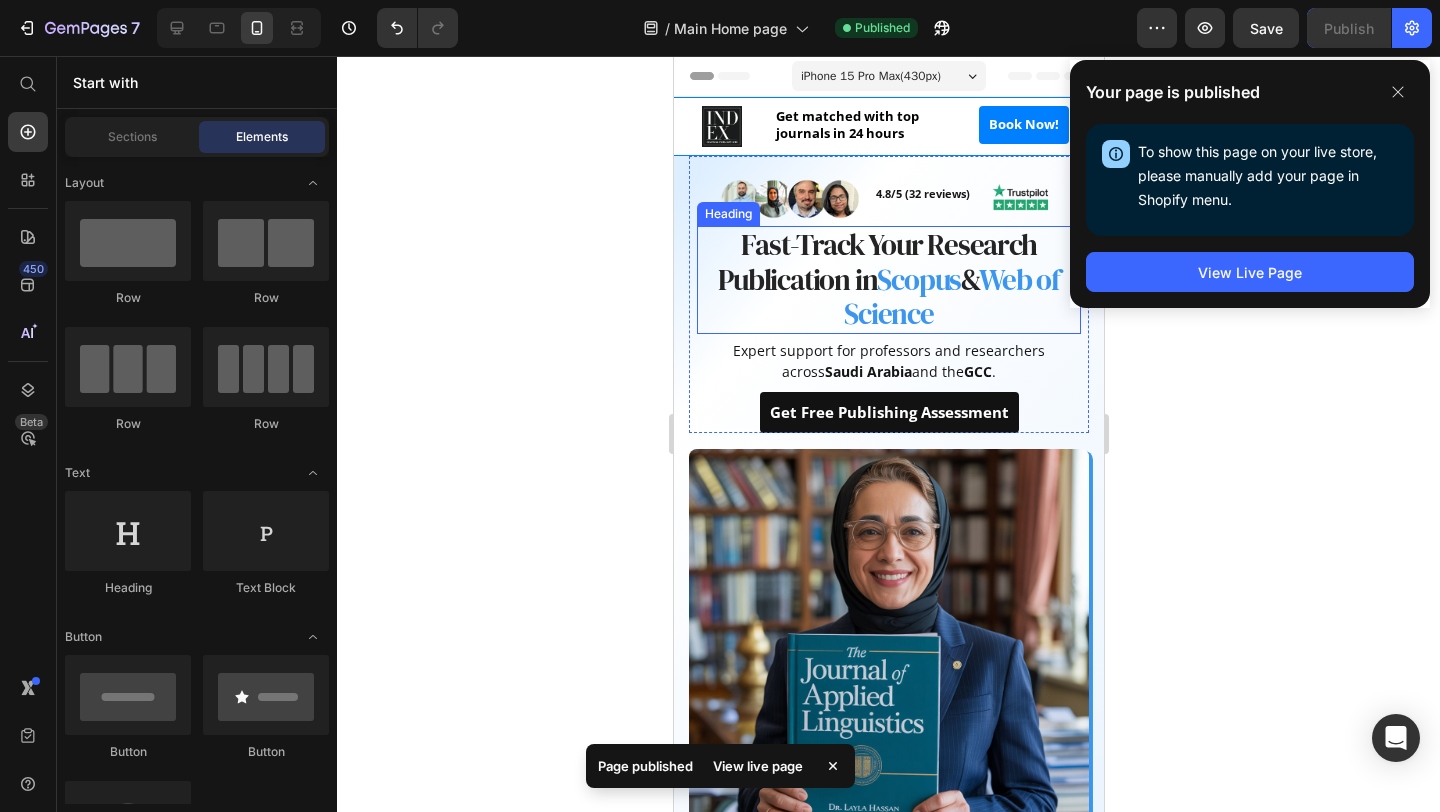 scroll, scrollTop: 56, scrollLeft: 0, axis: vertical 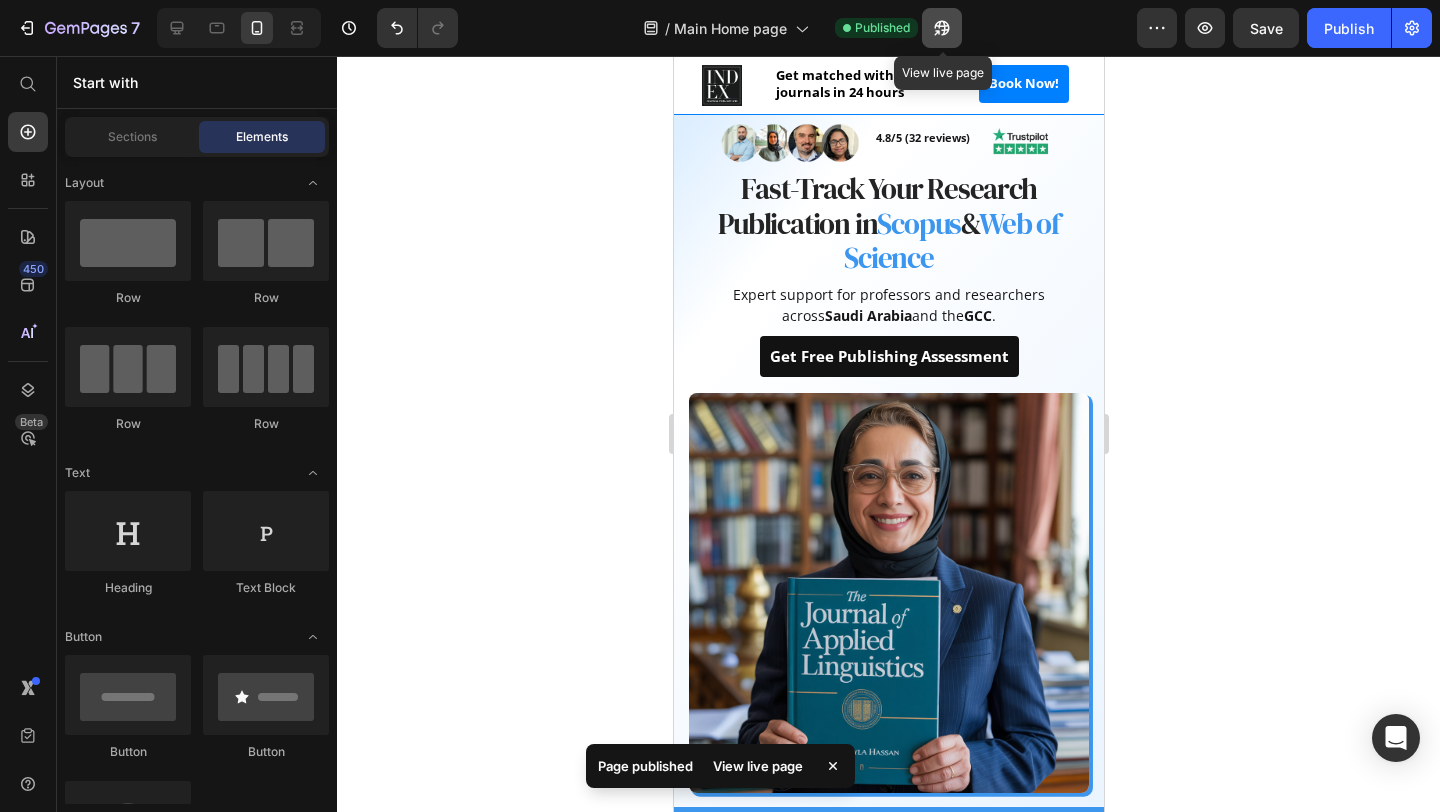 click 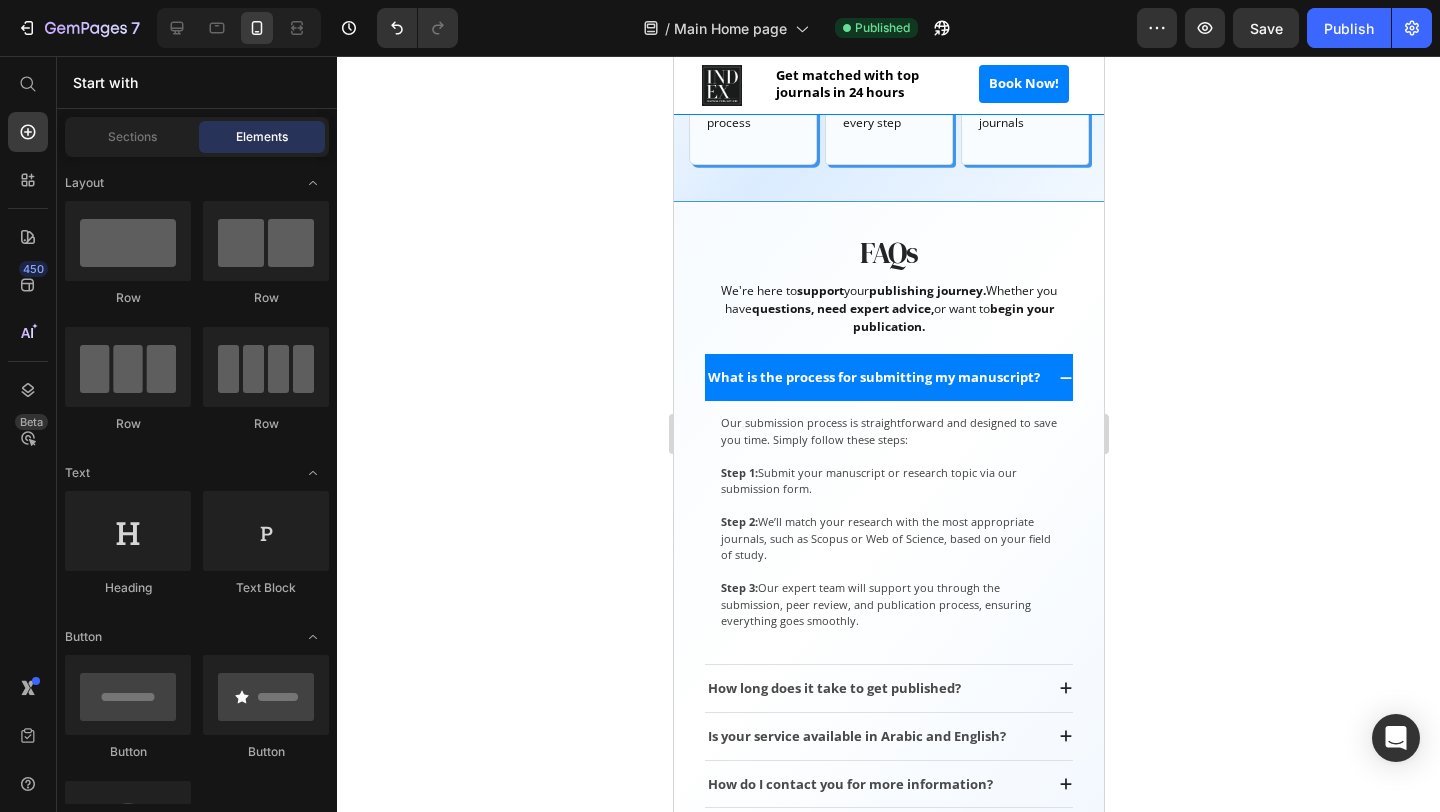 scroll, scrollTop: 2839, scrollLeft: 0, axis: vertical 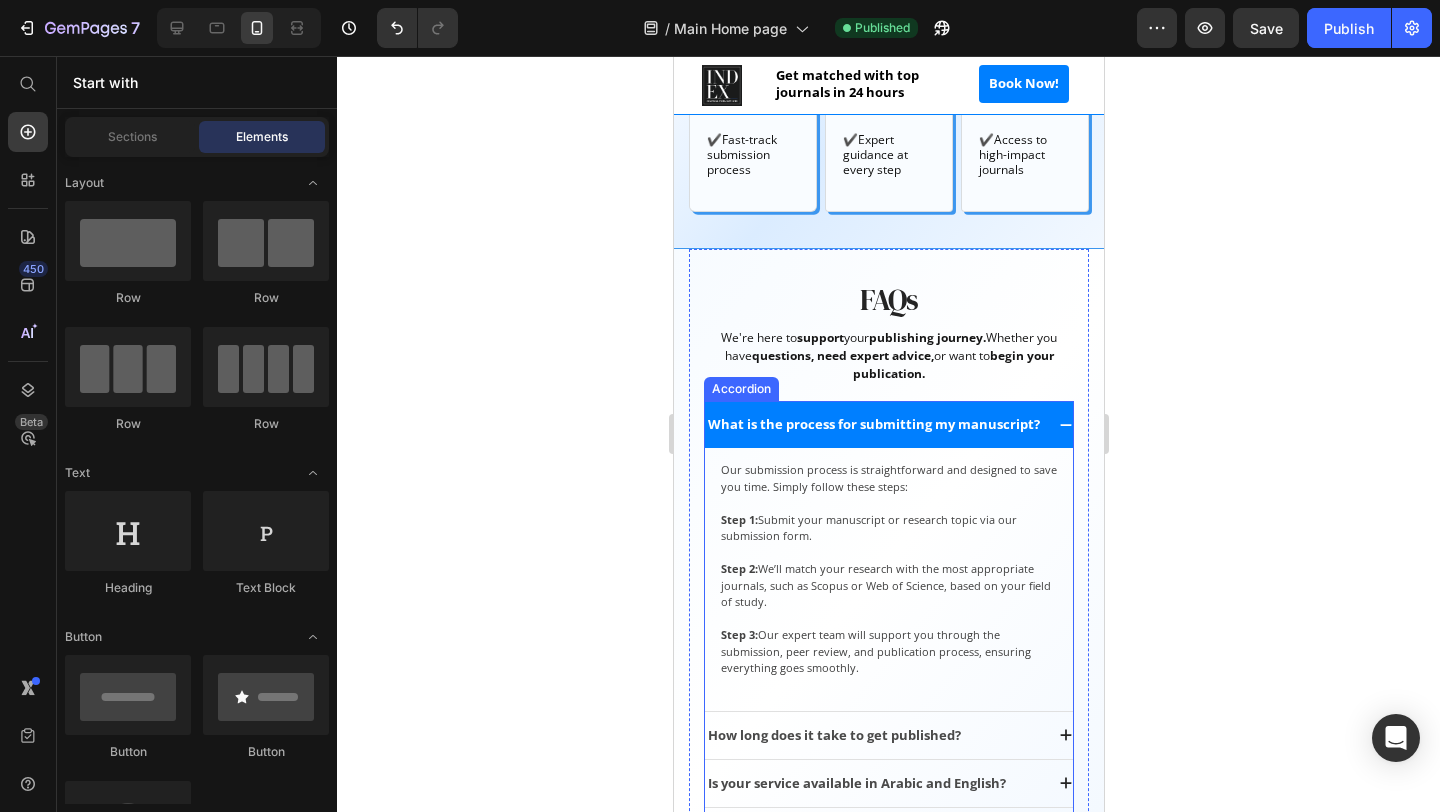 click 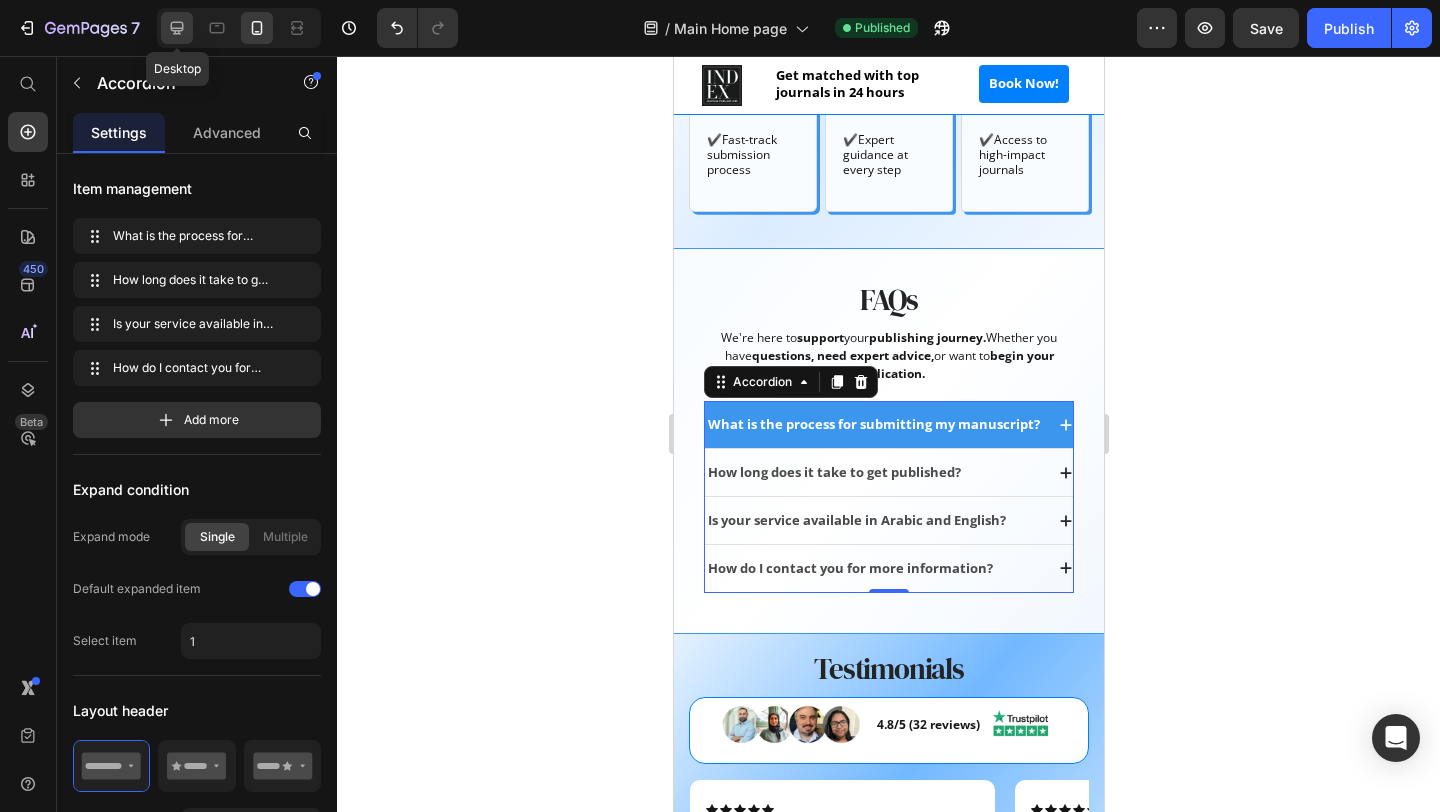 click 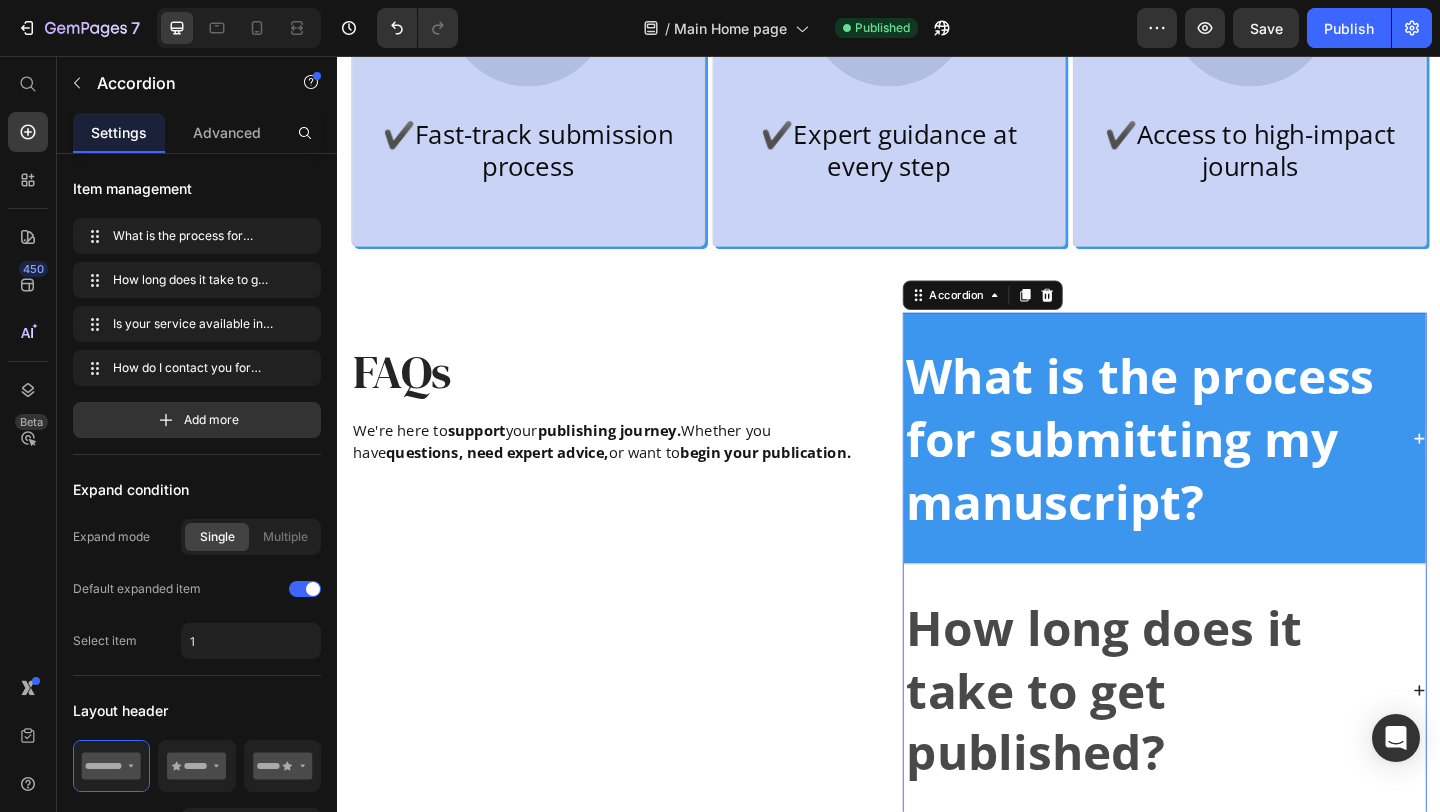 scroll, scrollTop: 4083, scrollLeft: 0, axis: vertical 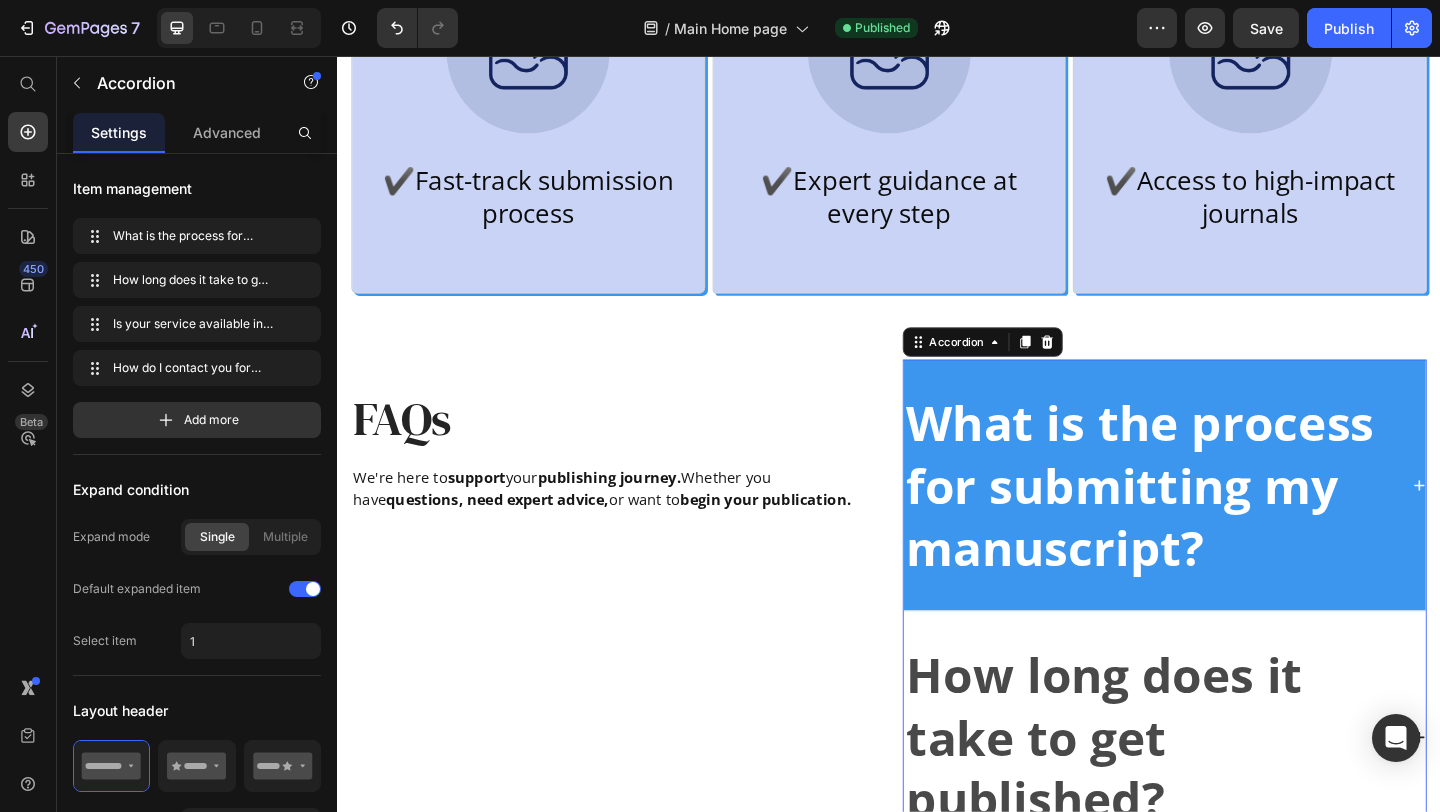 click 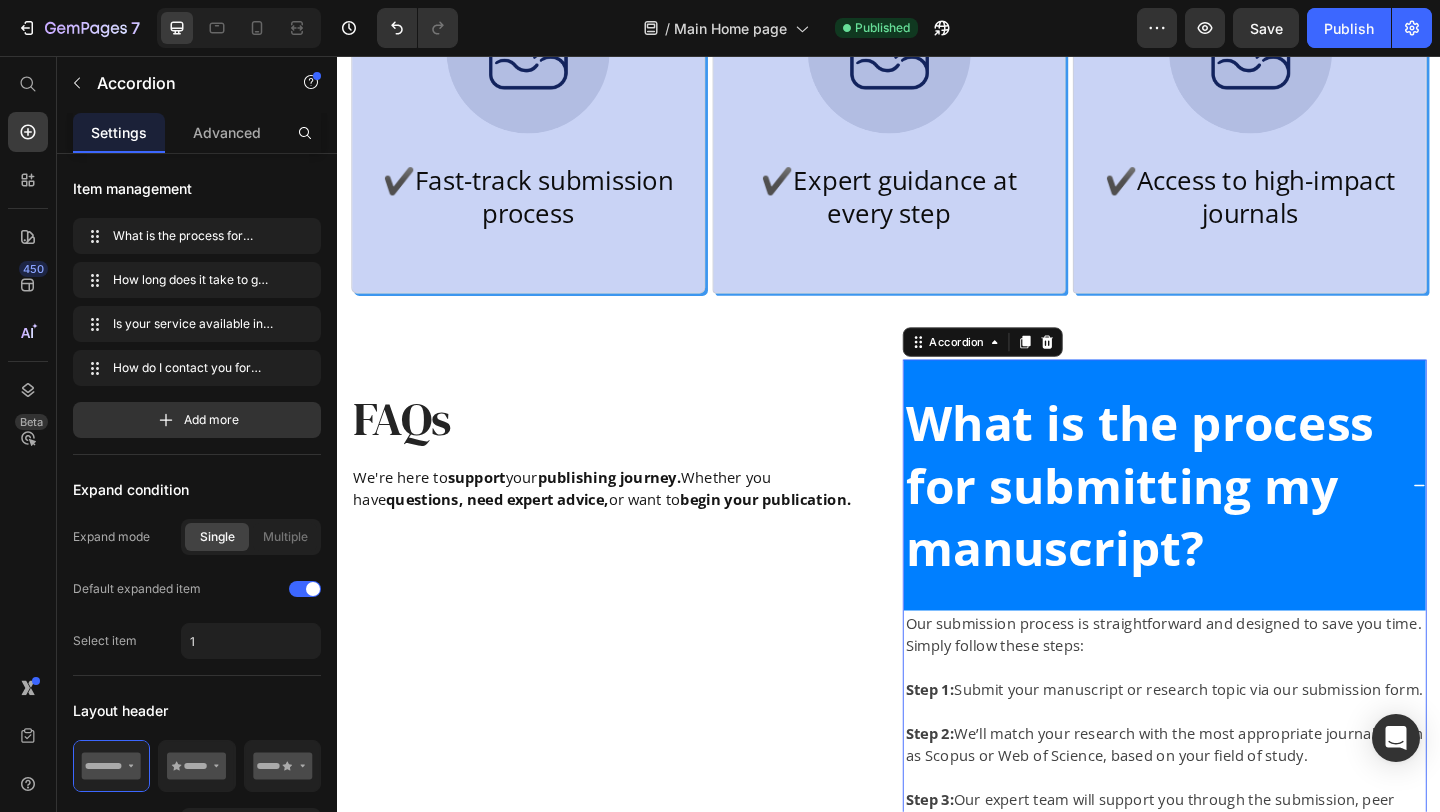 click 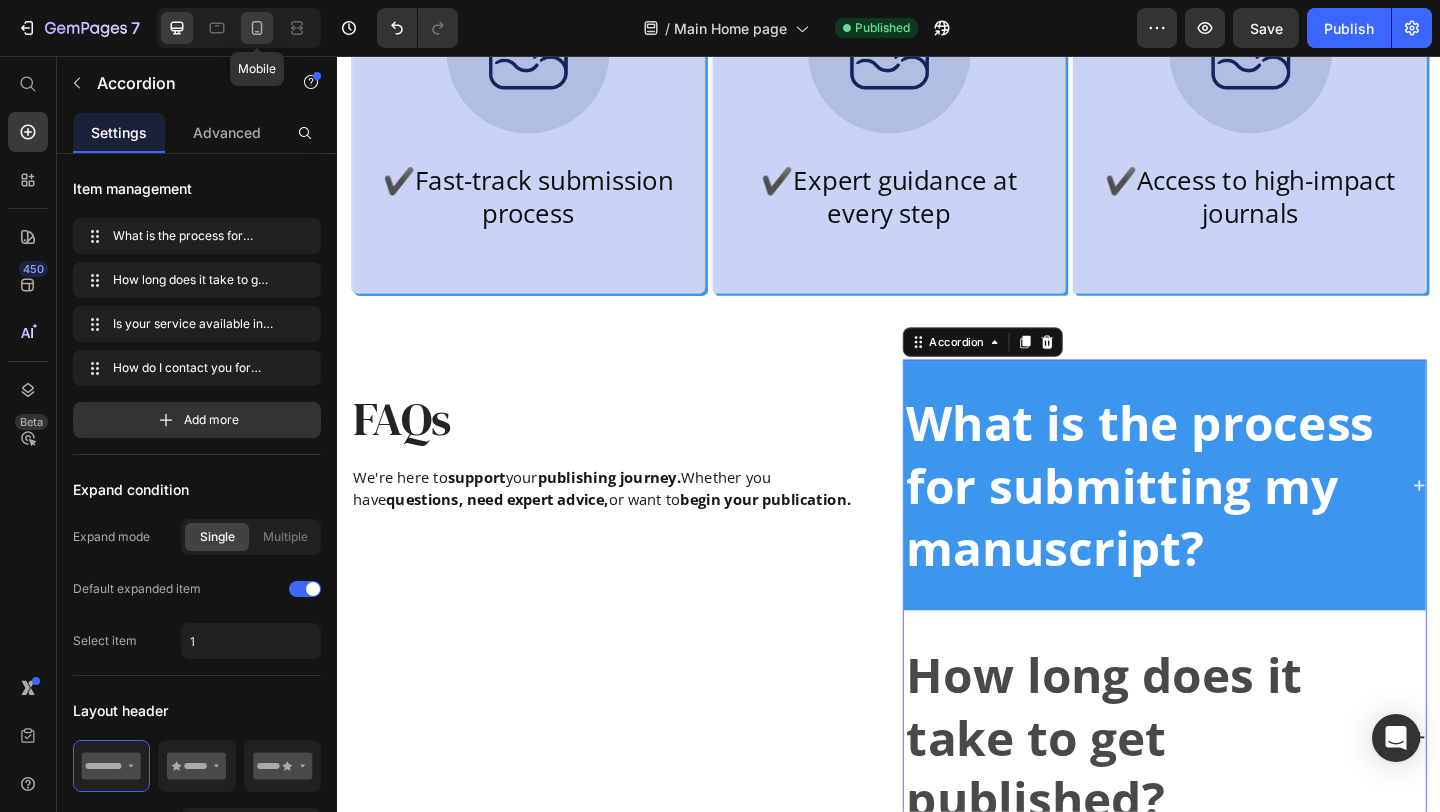 click 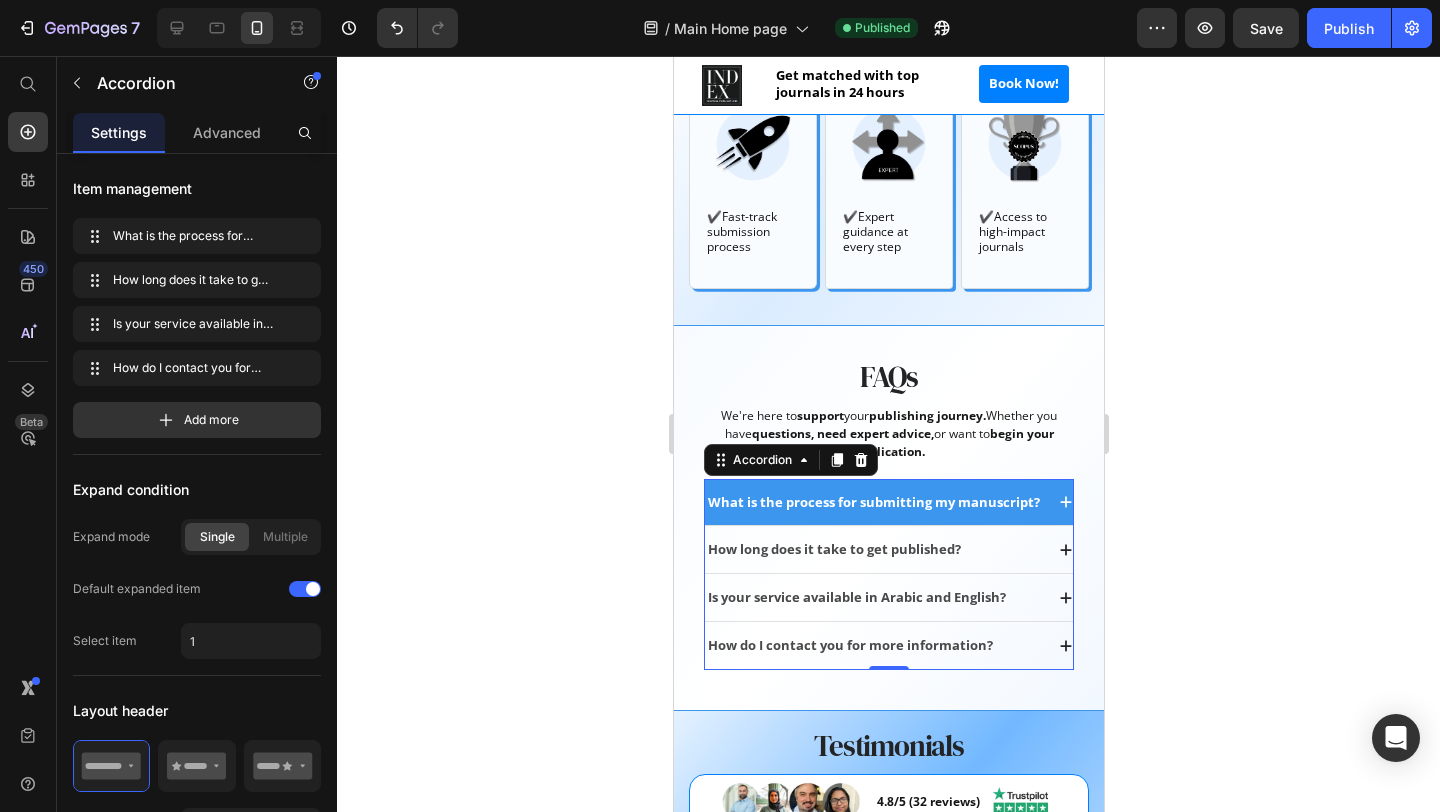 scroll, scrollTop: 3243, scrollLeft: 0, axis: vertical 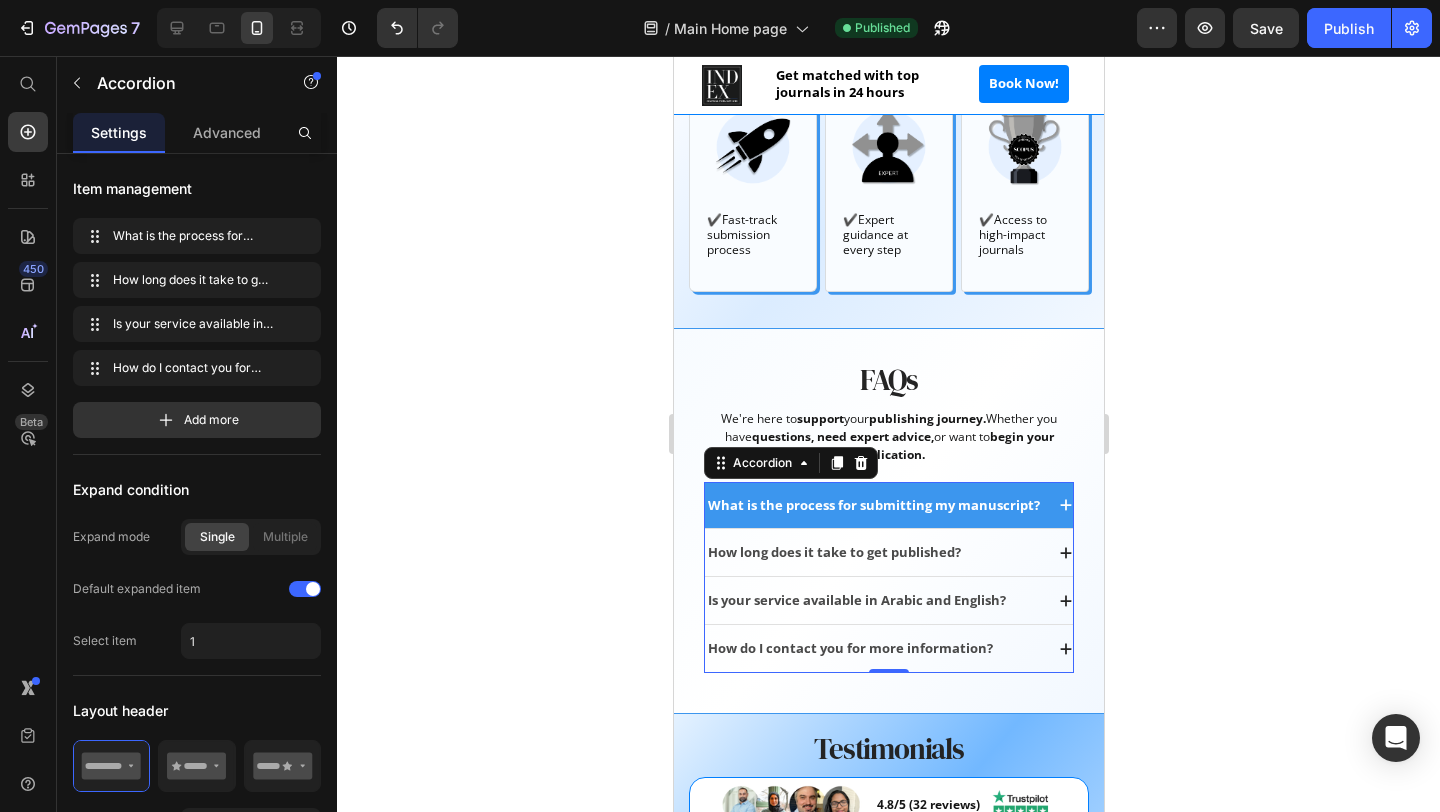 click 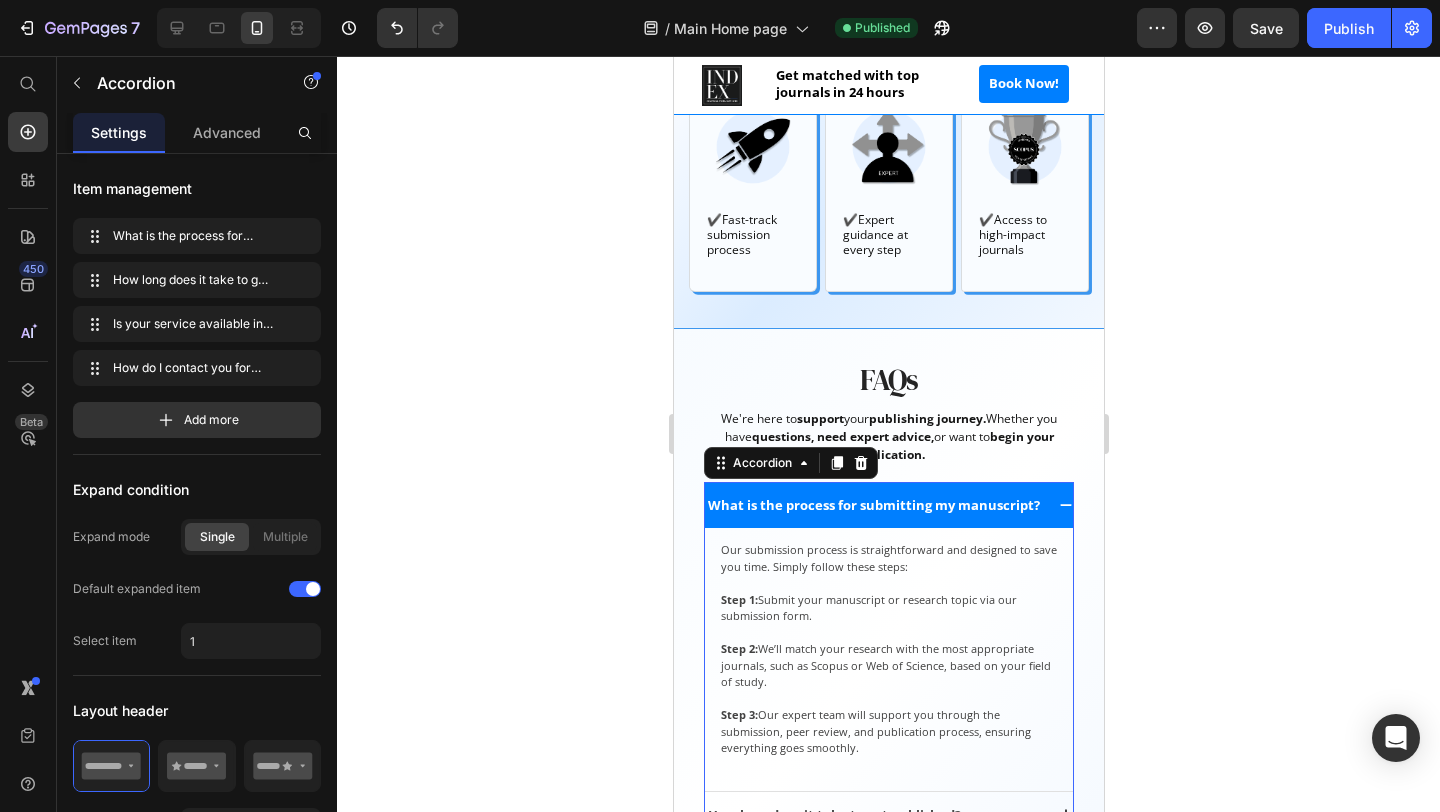 click 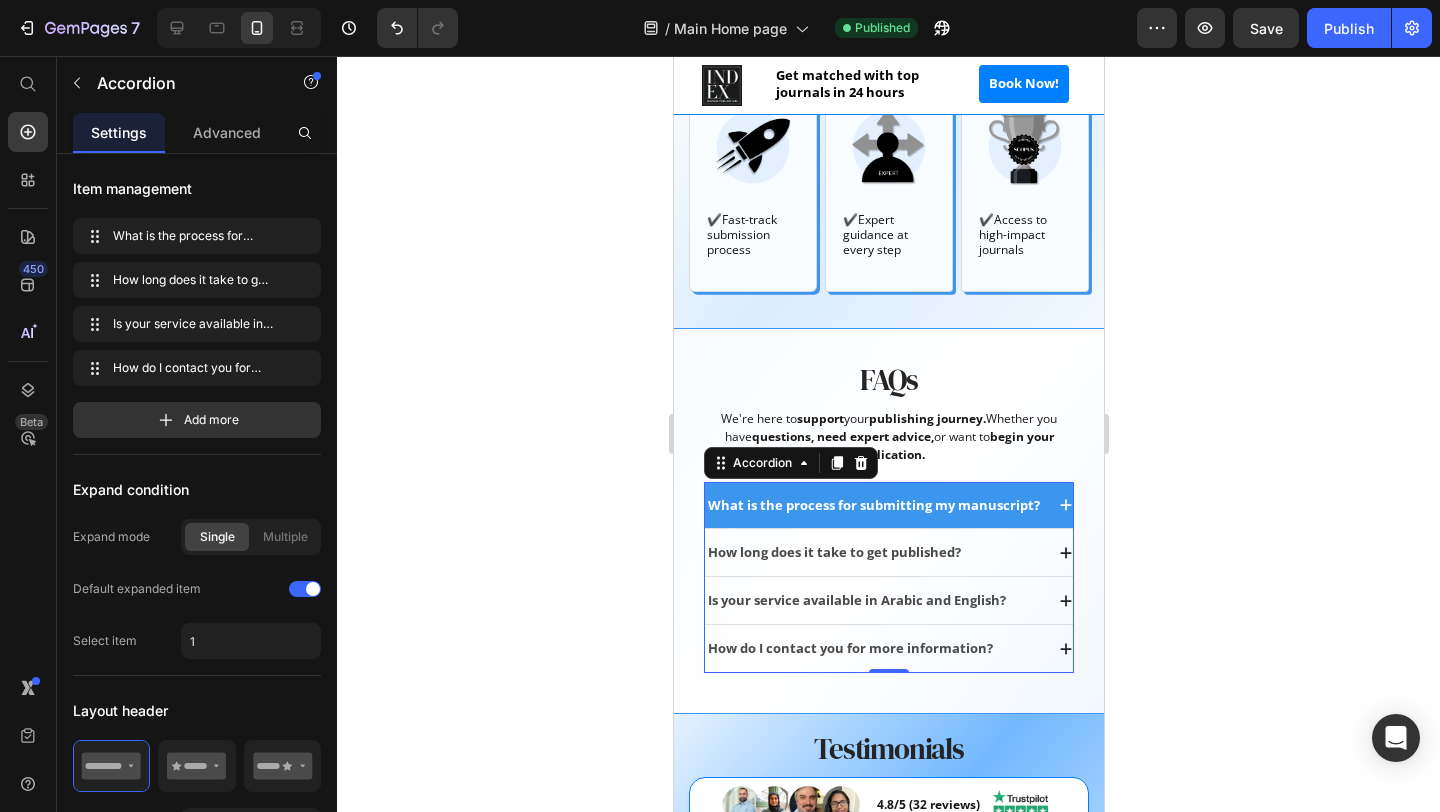 click on "What is the process for submitting my manuscript?" at bounding box center [888, 505] 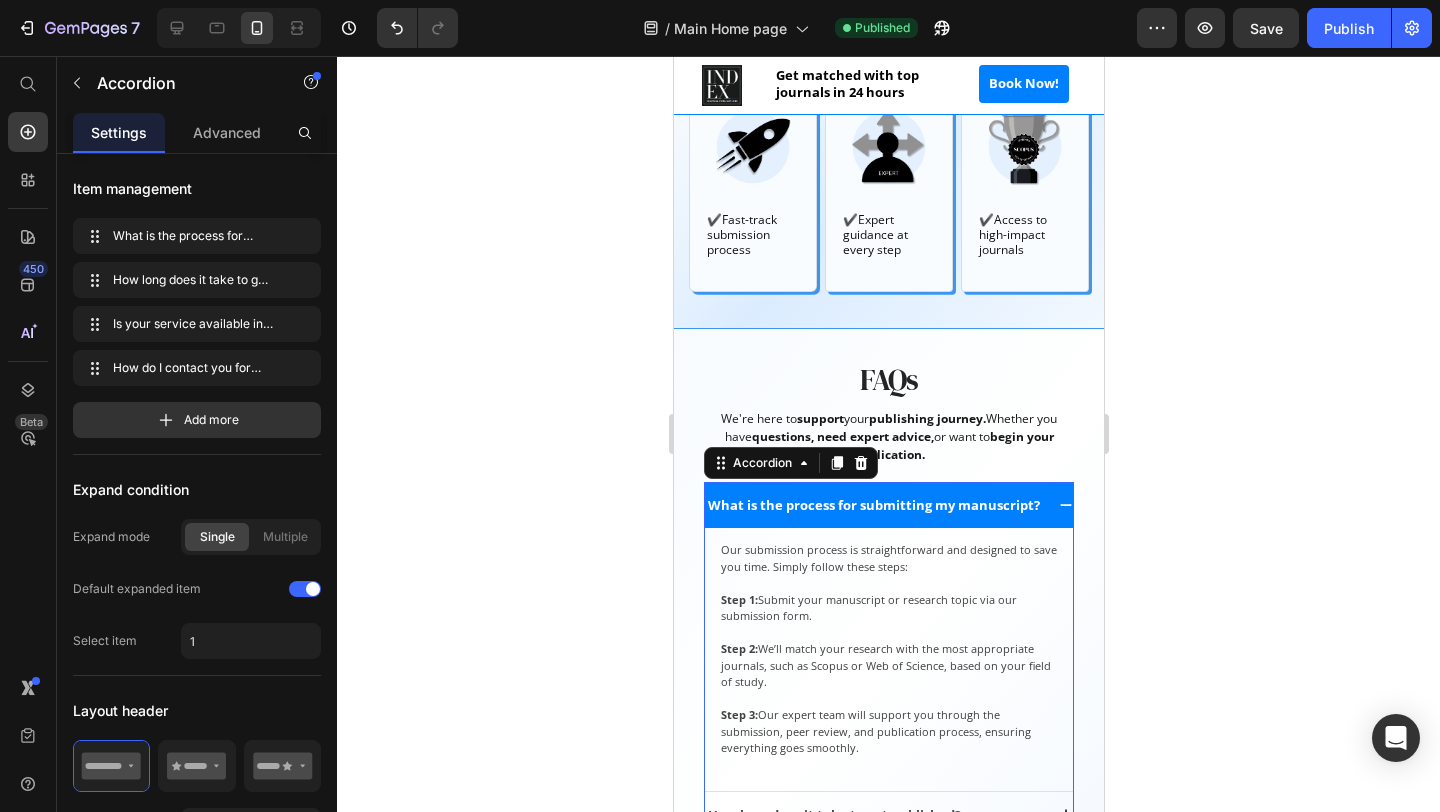 click 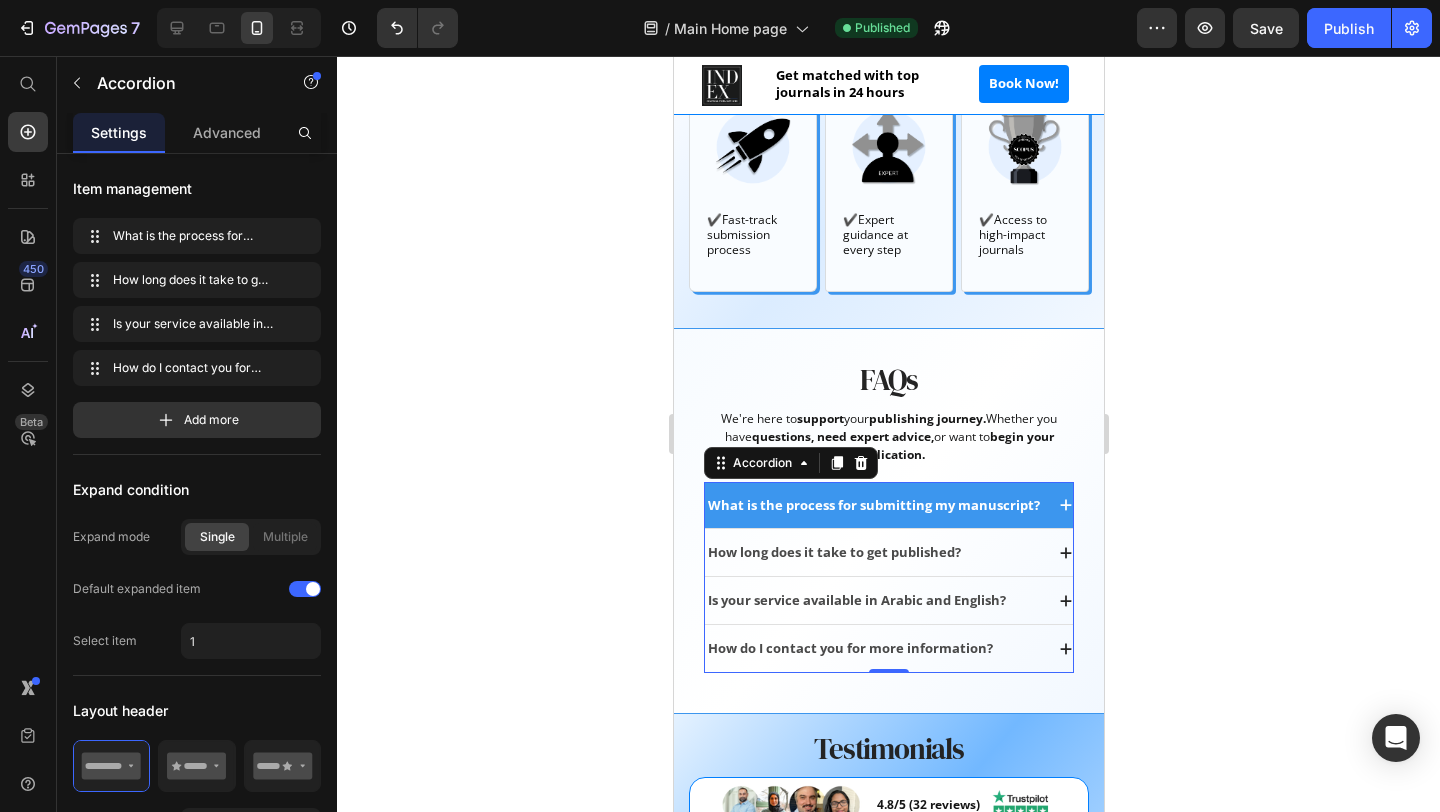 click on "What is the process for submitting my manuscript?" at bounding box center (888, 505) 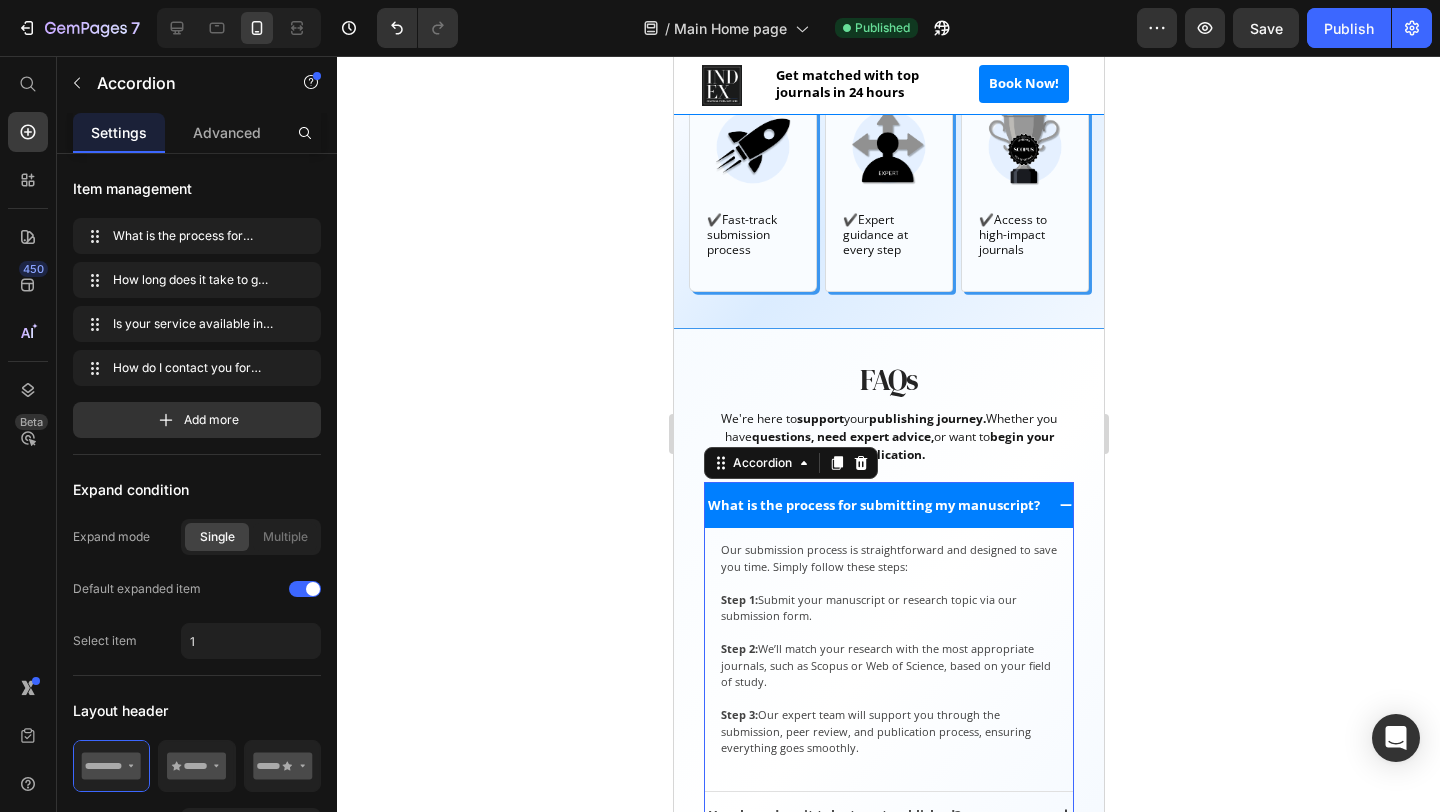click 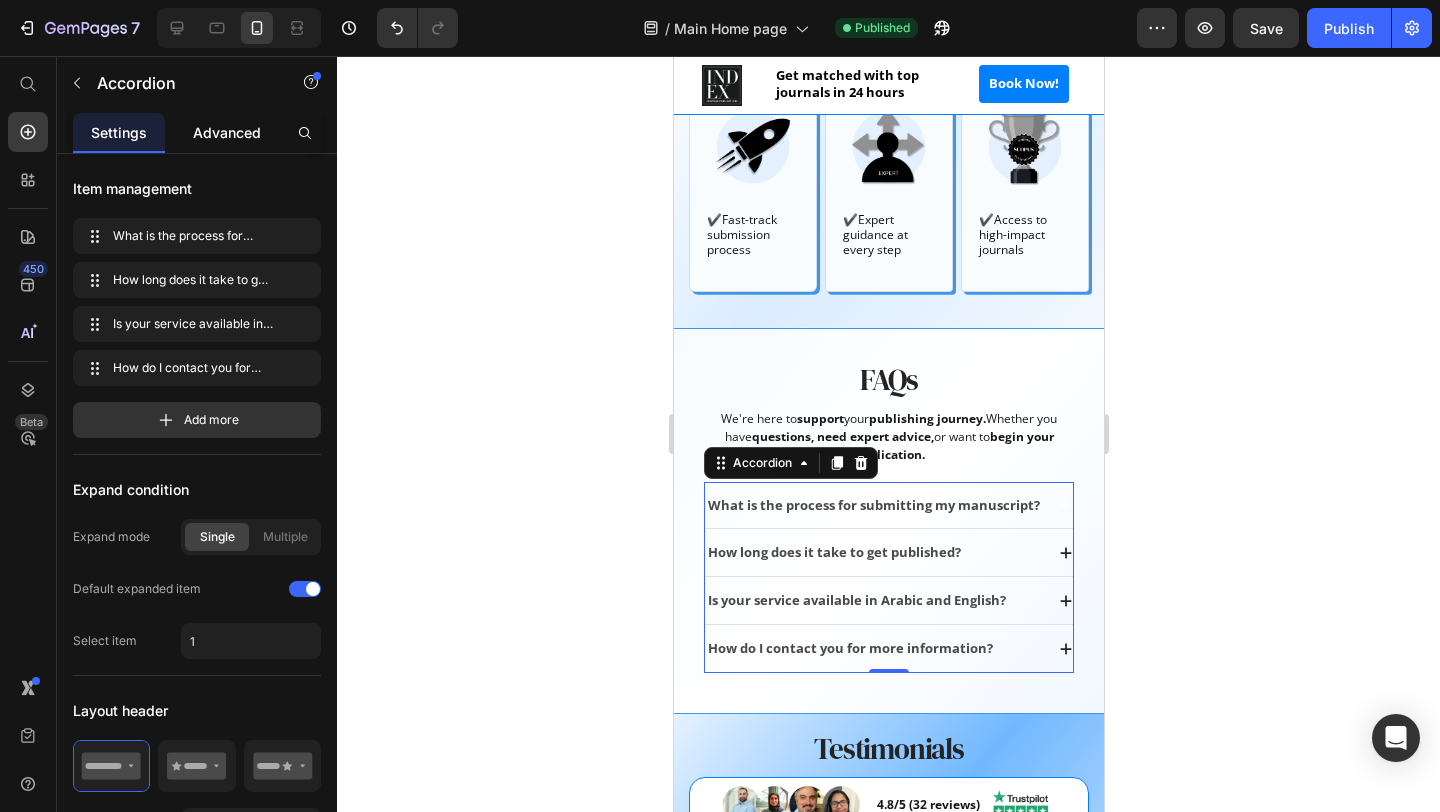 click on "Advanced" 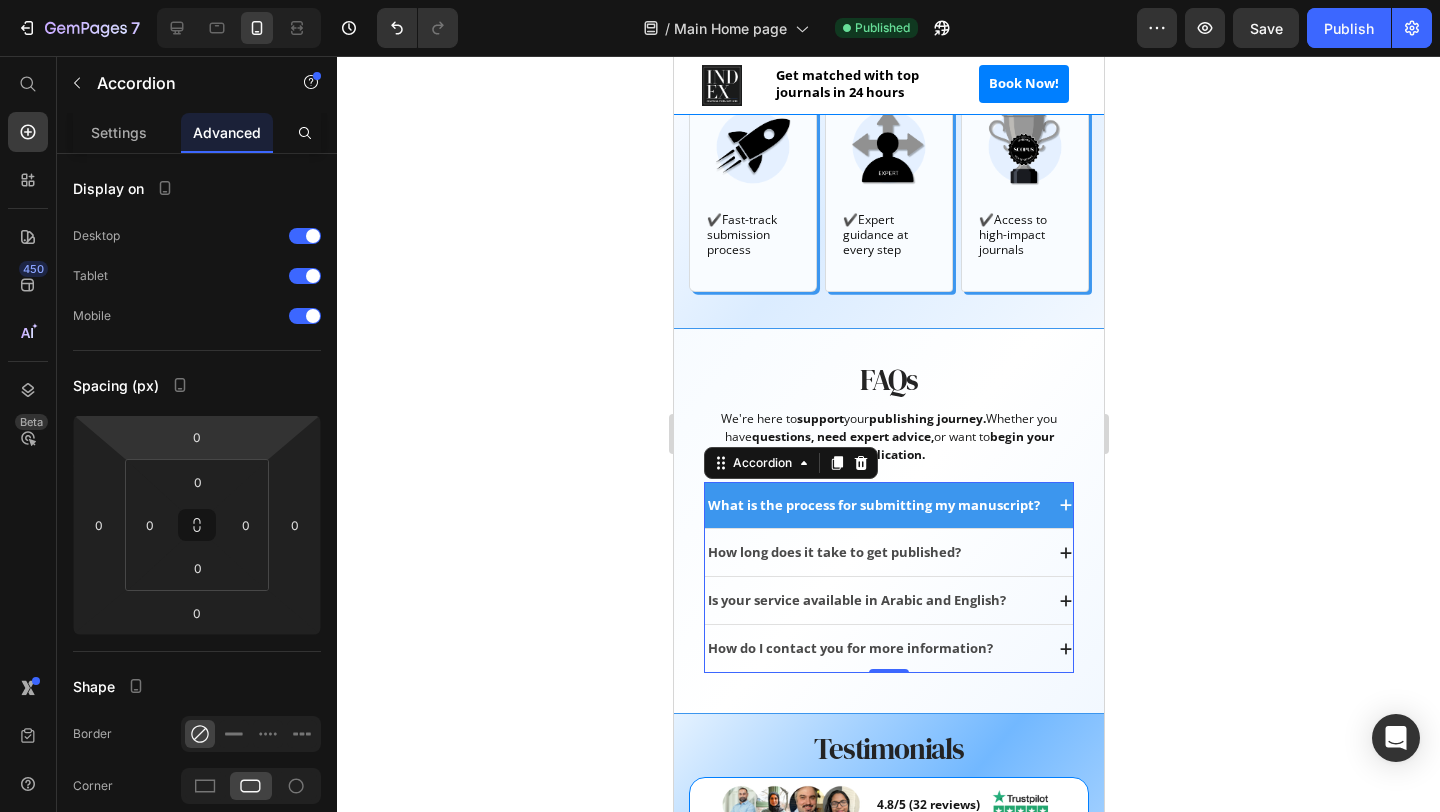 click on "What is the process for submitting my manuscript?" at bounding box center (888, 505) 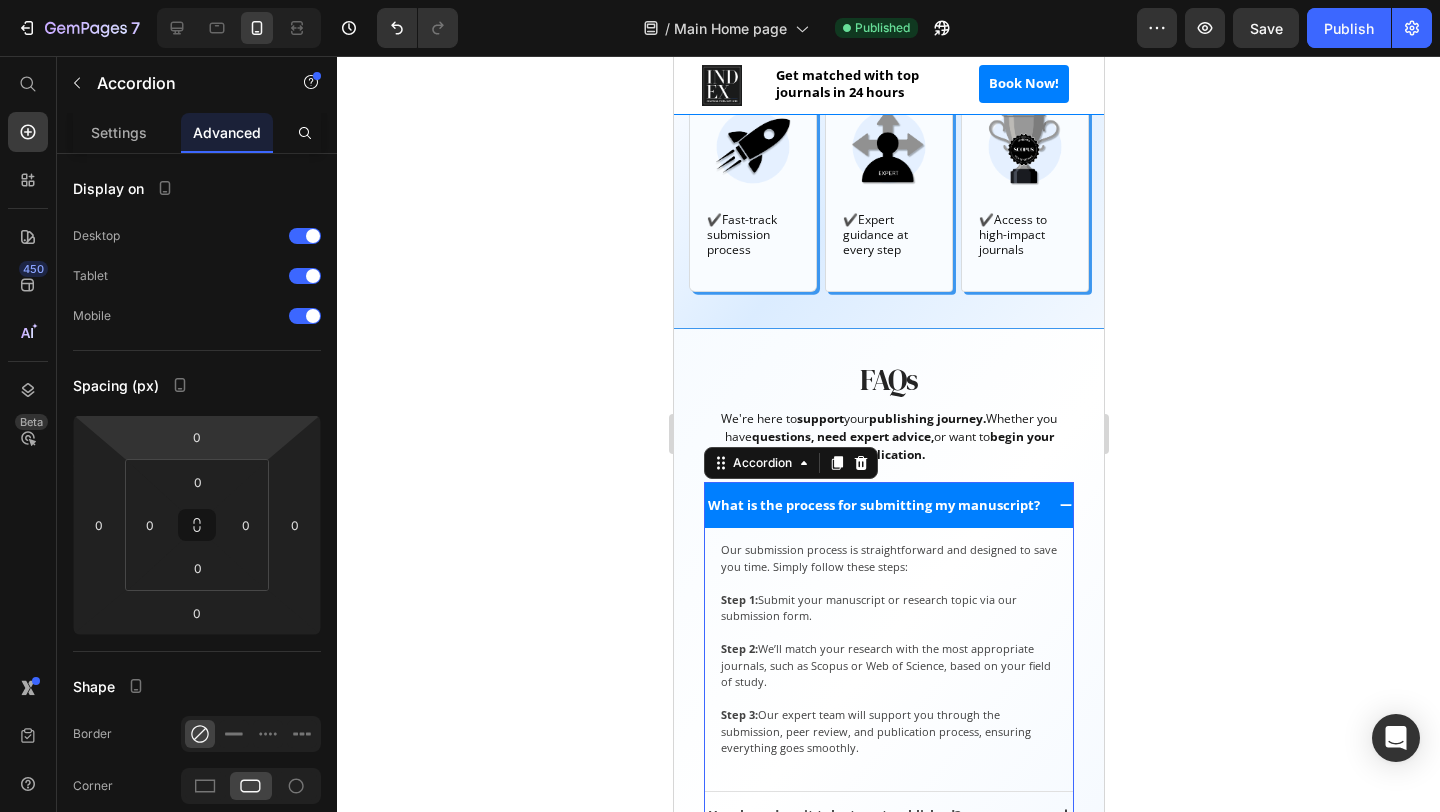 click 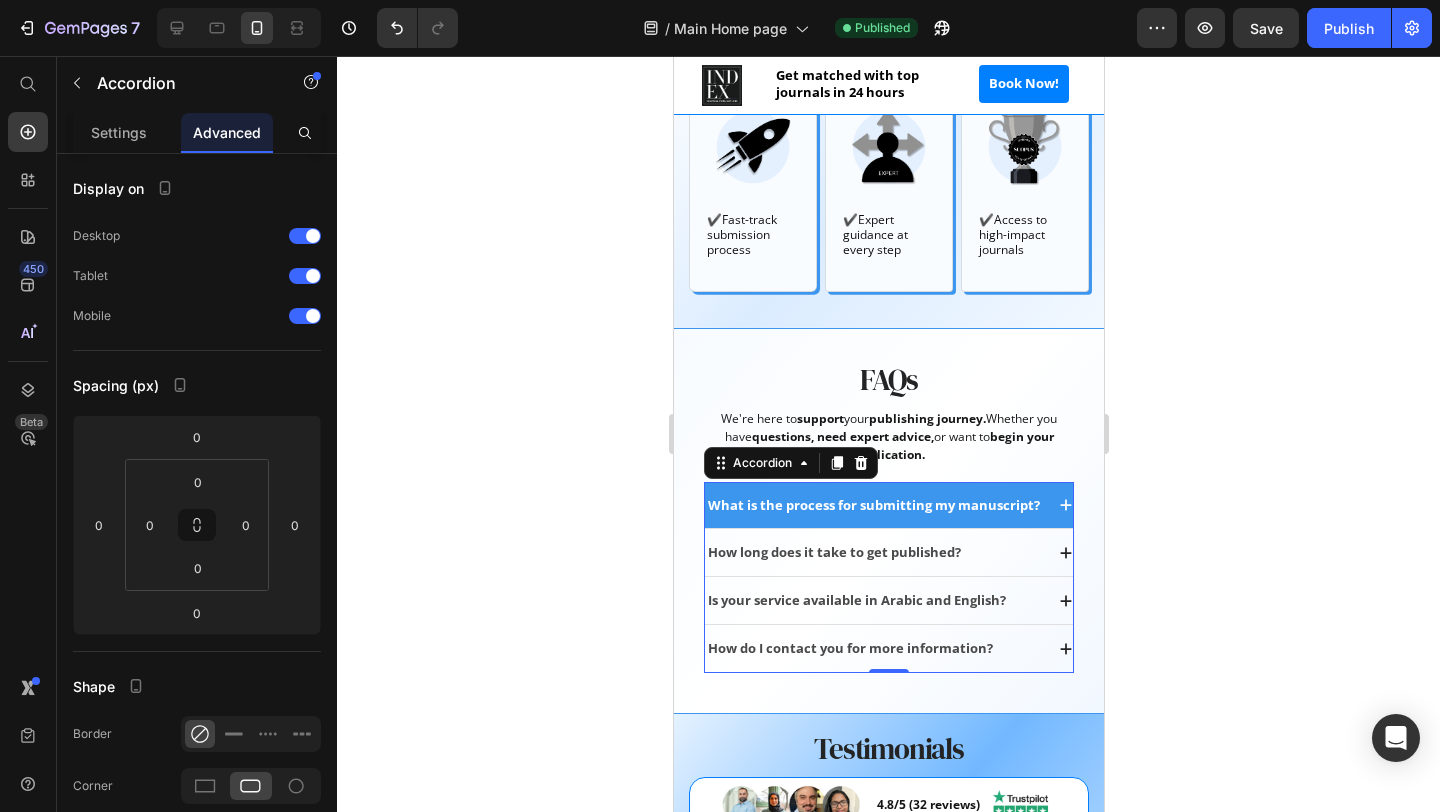 click on "What is the process for submitting my manuscript?" at bounding box center [888, 505] 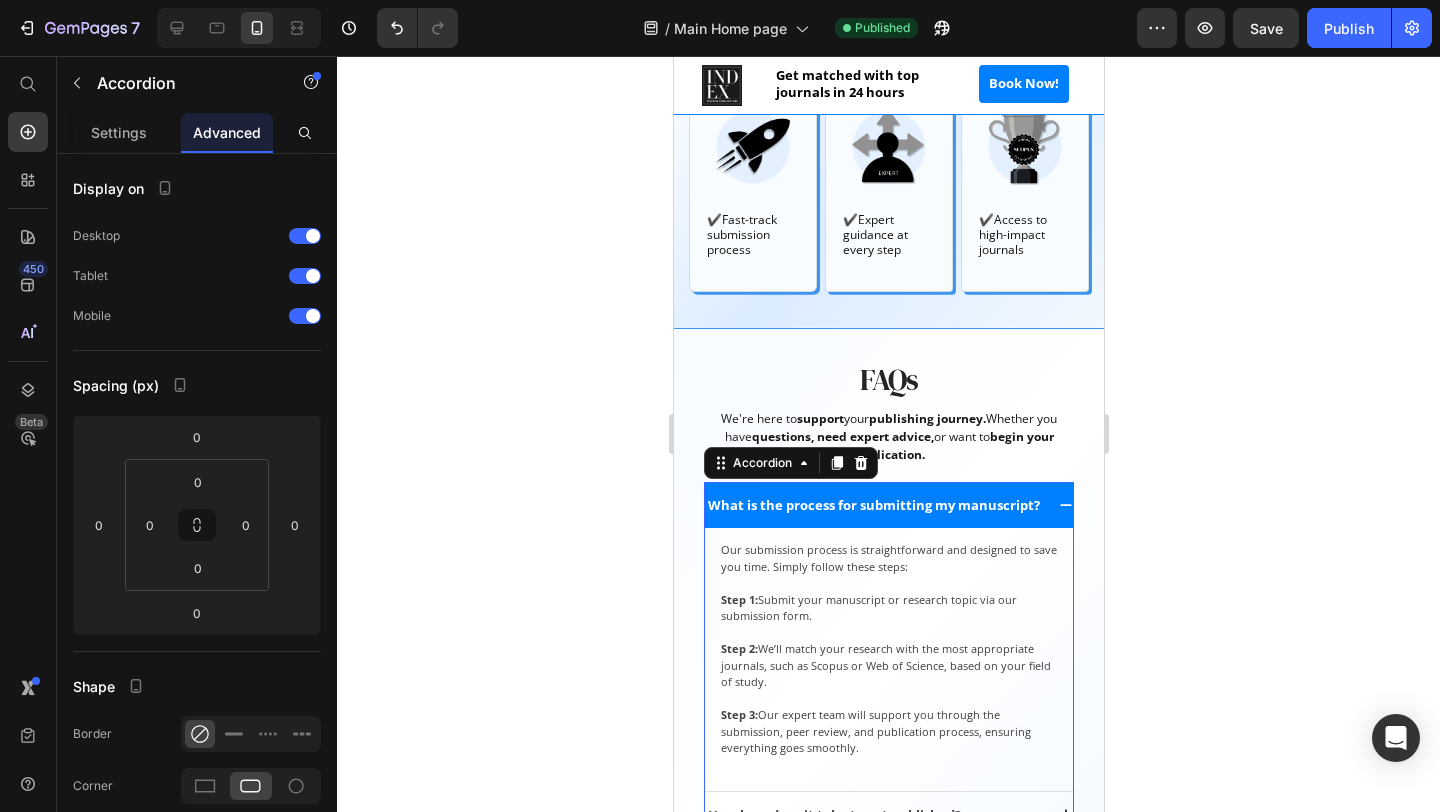 click on "What is the process for submitting my manuscript?" at bounding box center (888, 505) 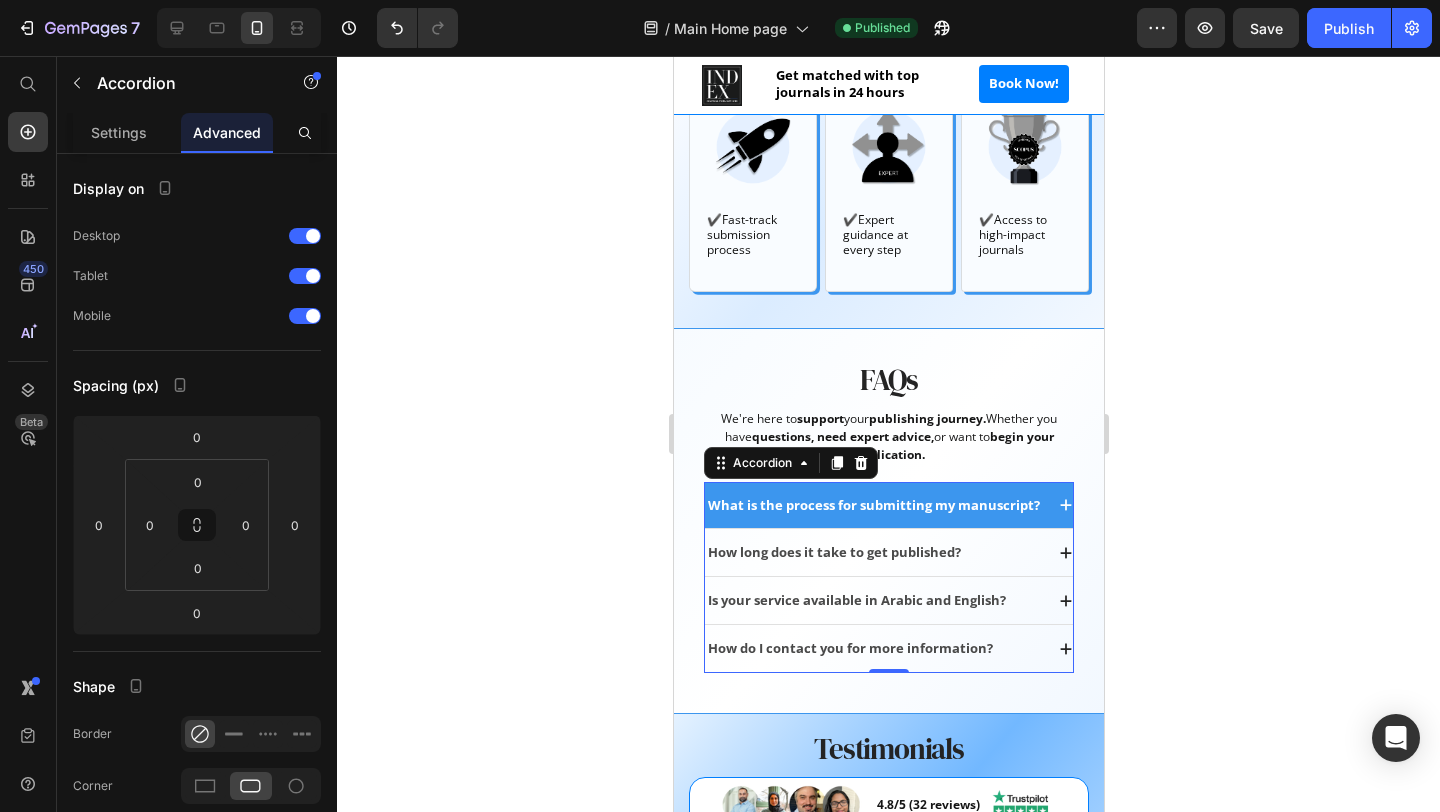 click on "What is the process for submitting my manuscript?" at bounding box center (888, 505) 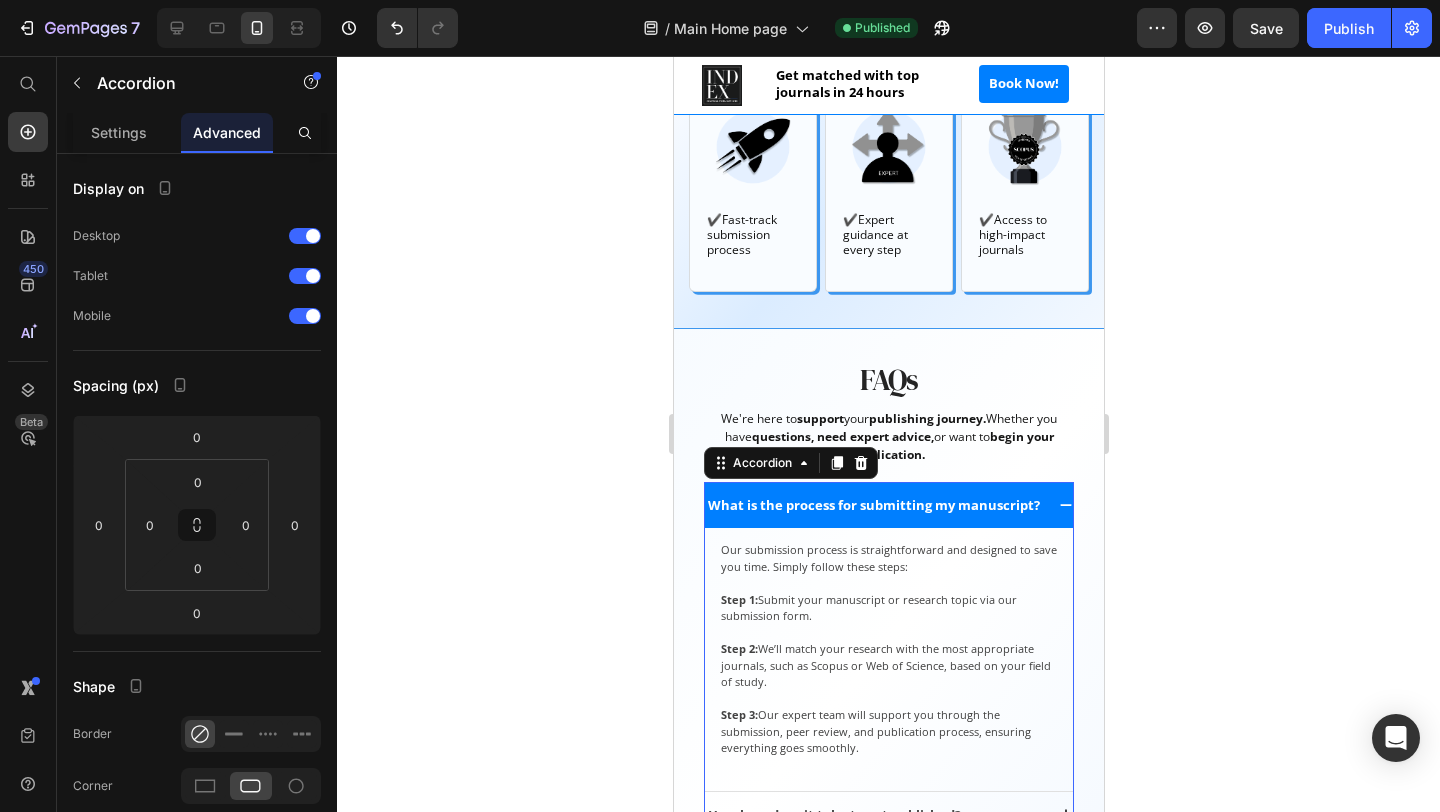 click on "What is the process for submitting my manuscript?" at bounding box center (888, 505) 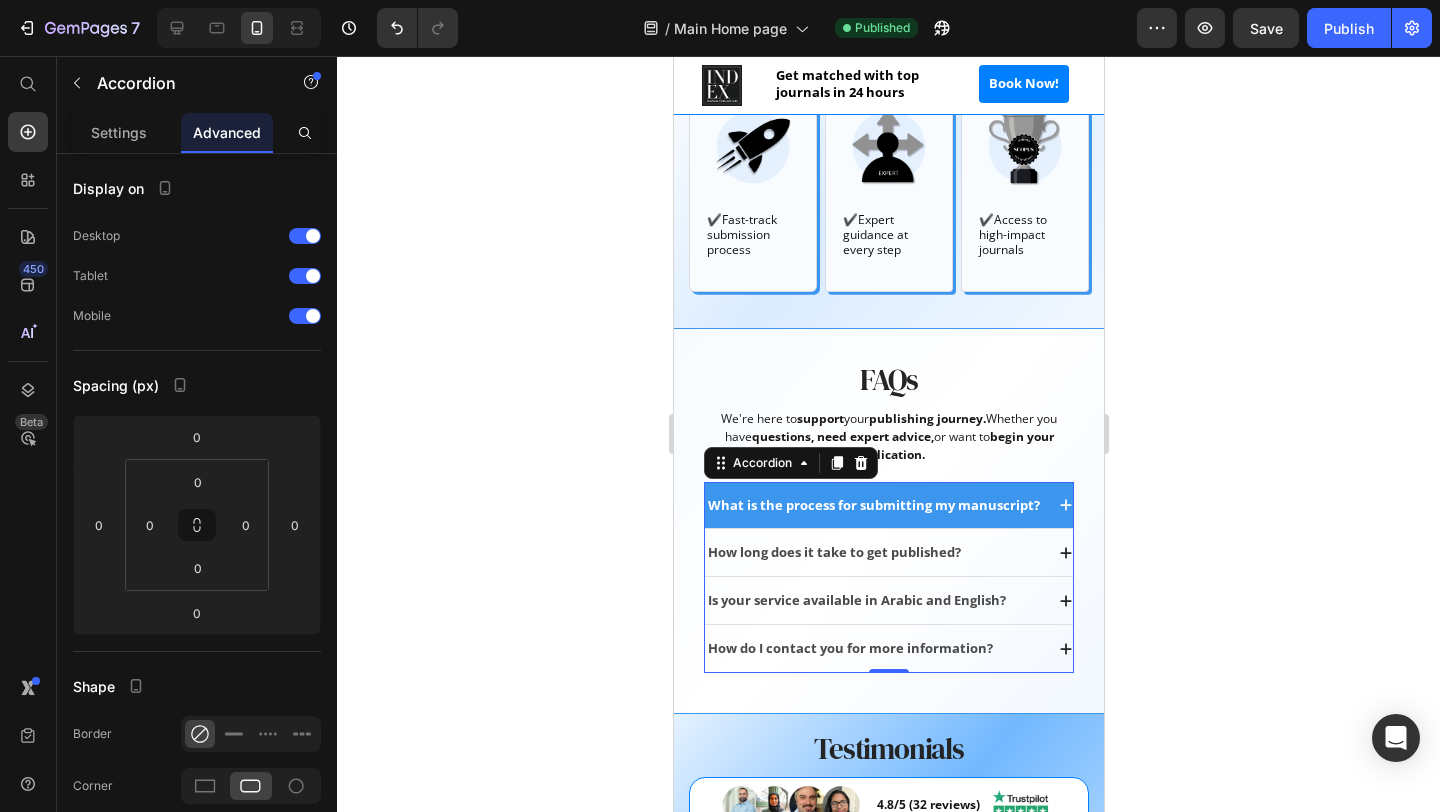 click on "What is the process for submitting my manuscript?" at bounding box center [888, 505] 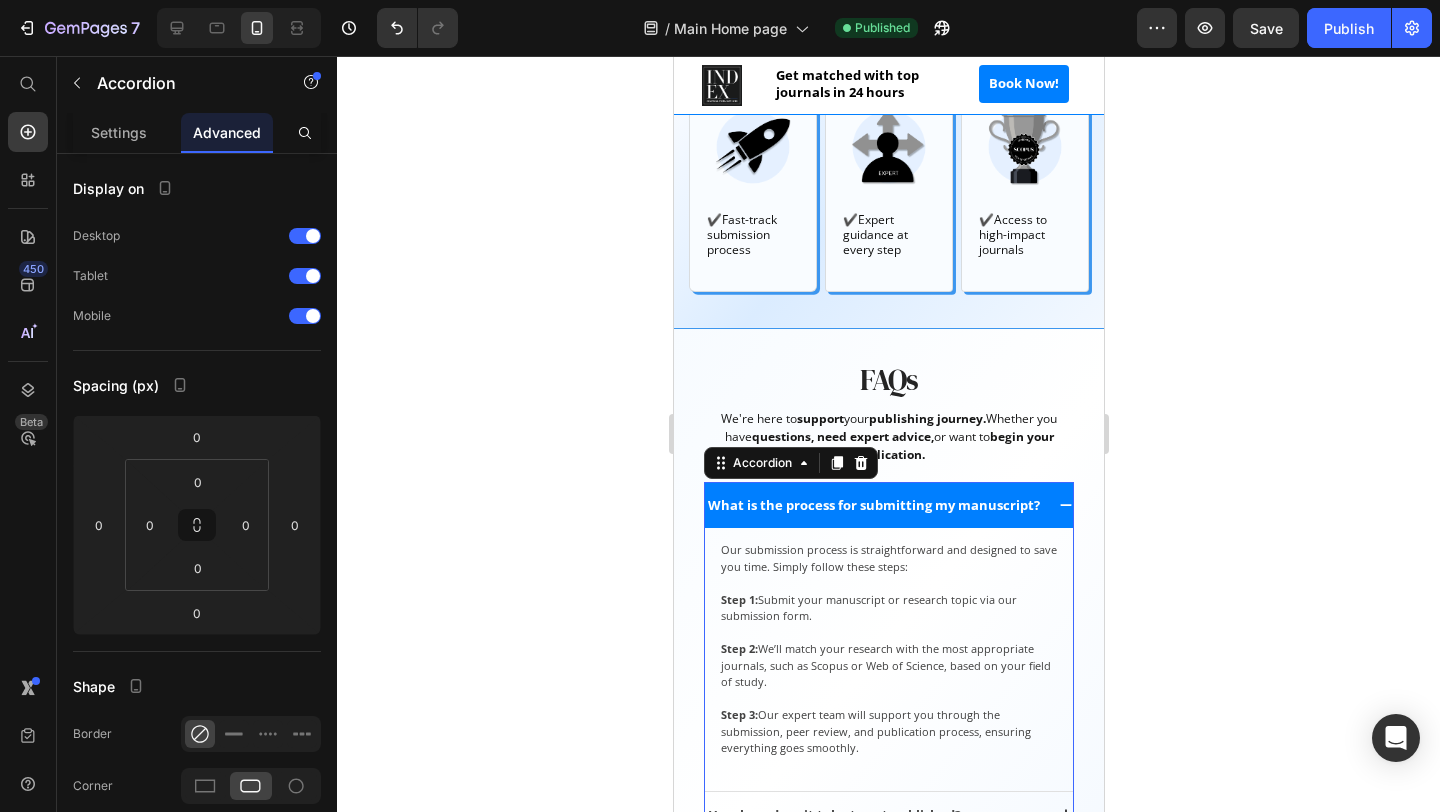 click on "What is the process for submitting my manuscript?" at bounding box center [888, 505] 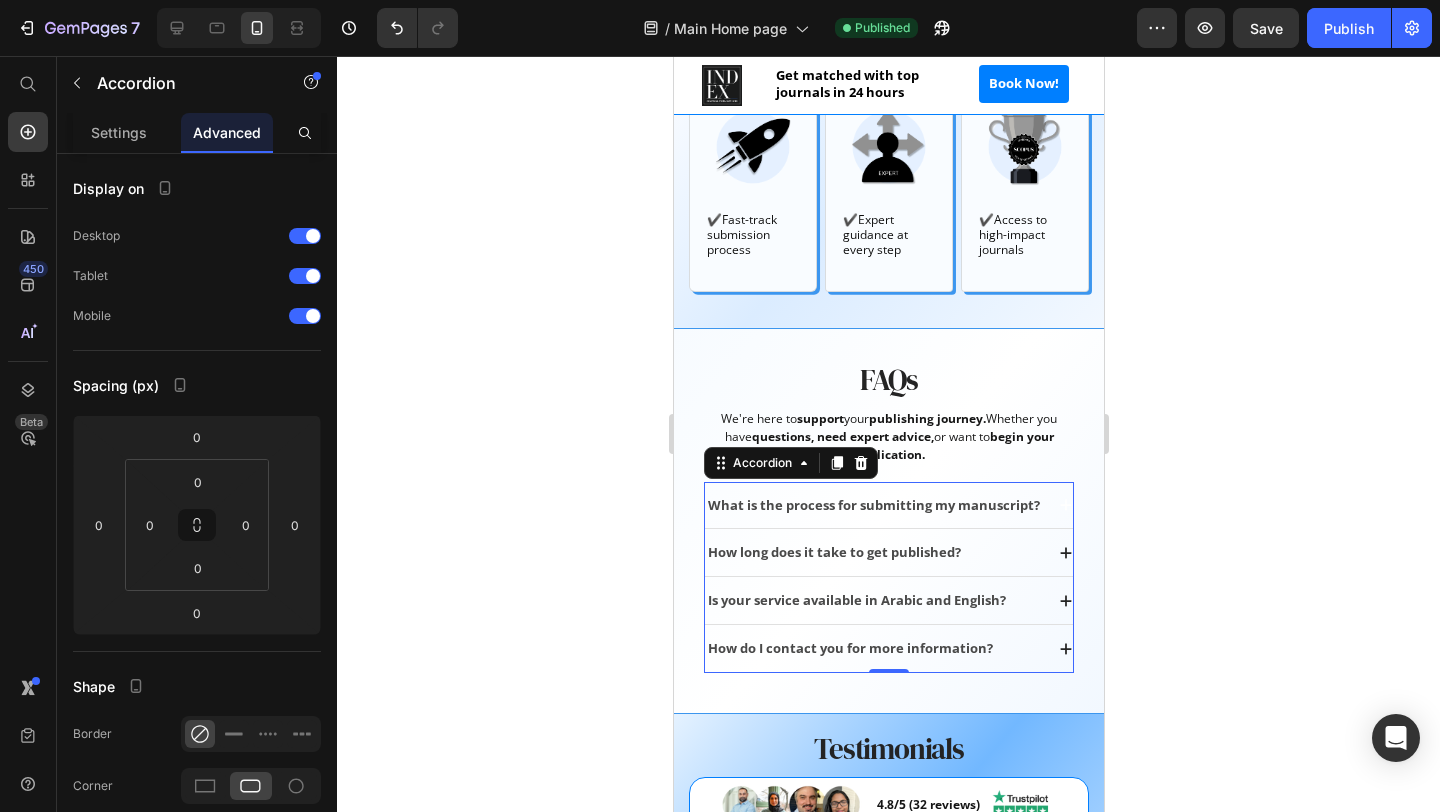 click 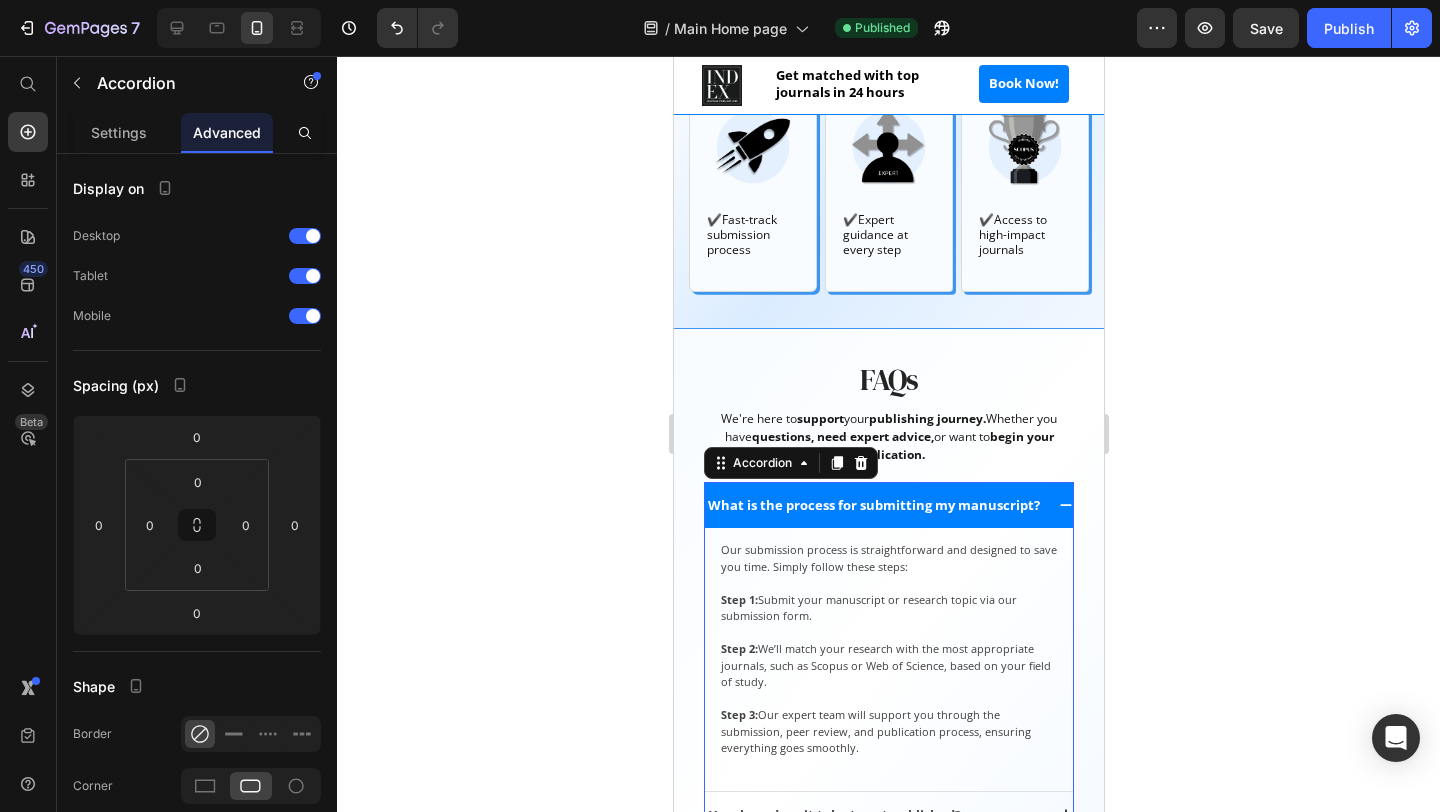 click 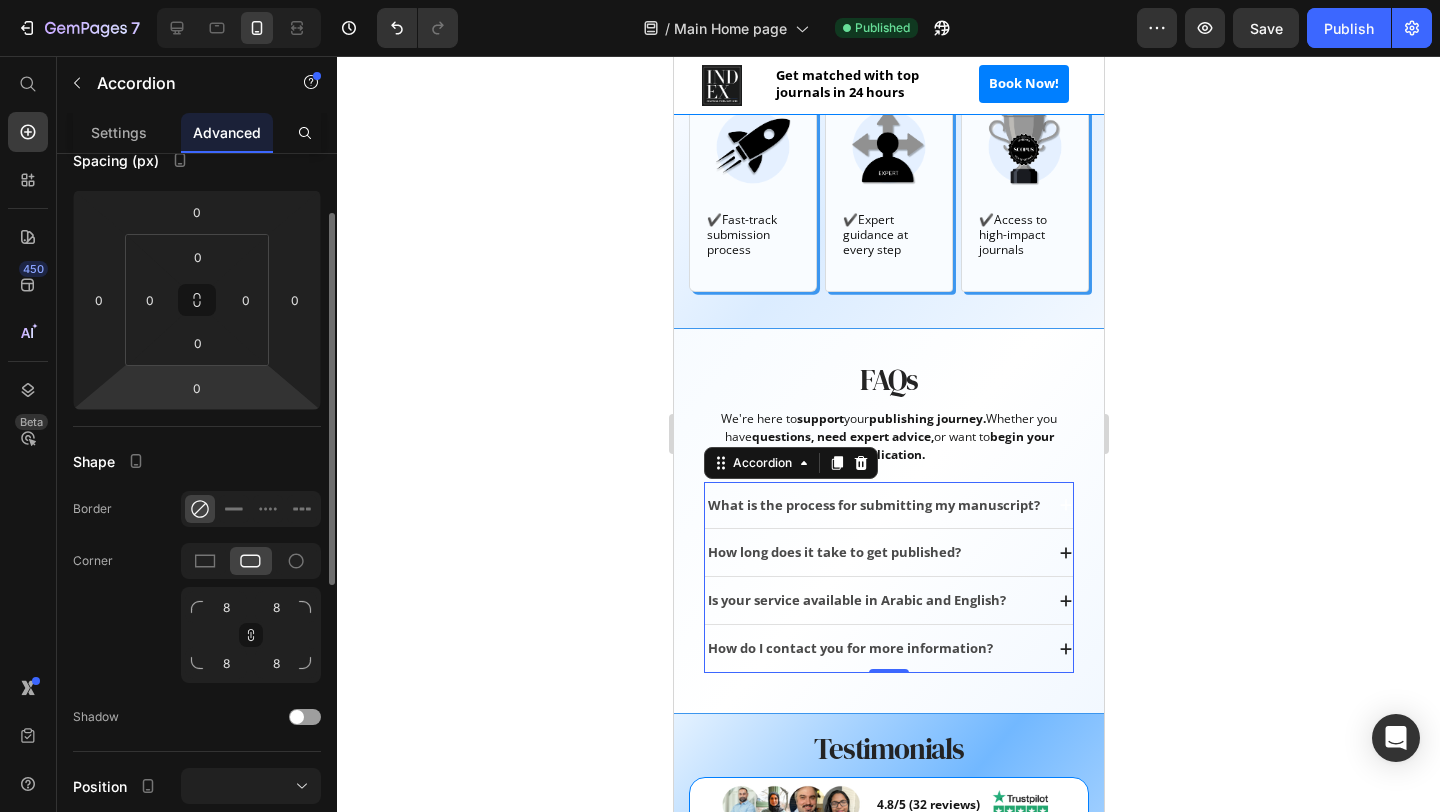 scroll, scrollTop: 0, scrollLeft: 0, axis: both 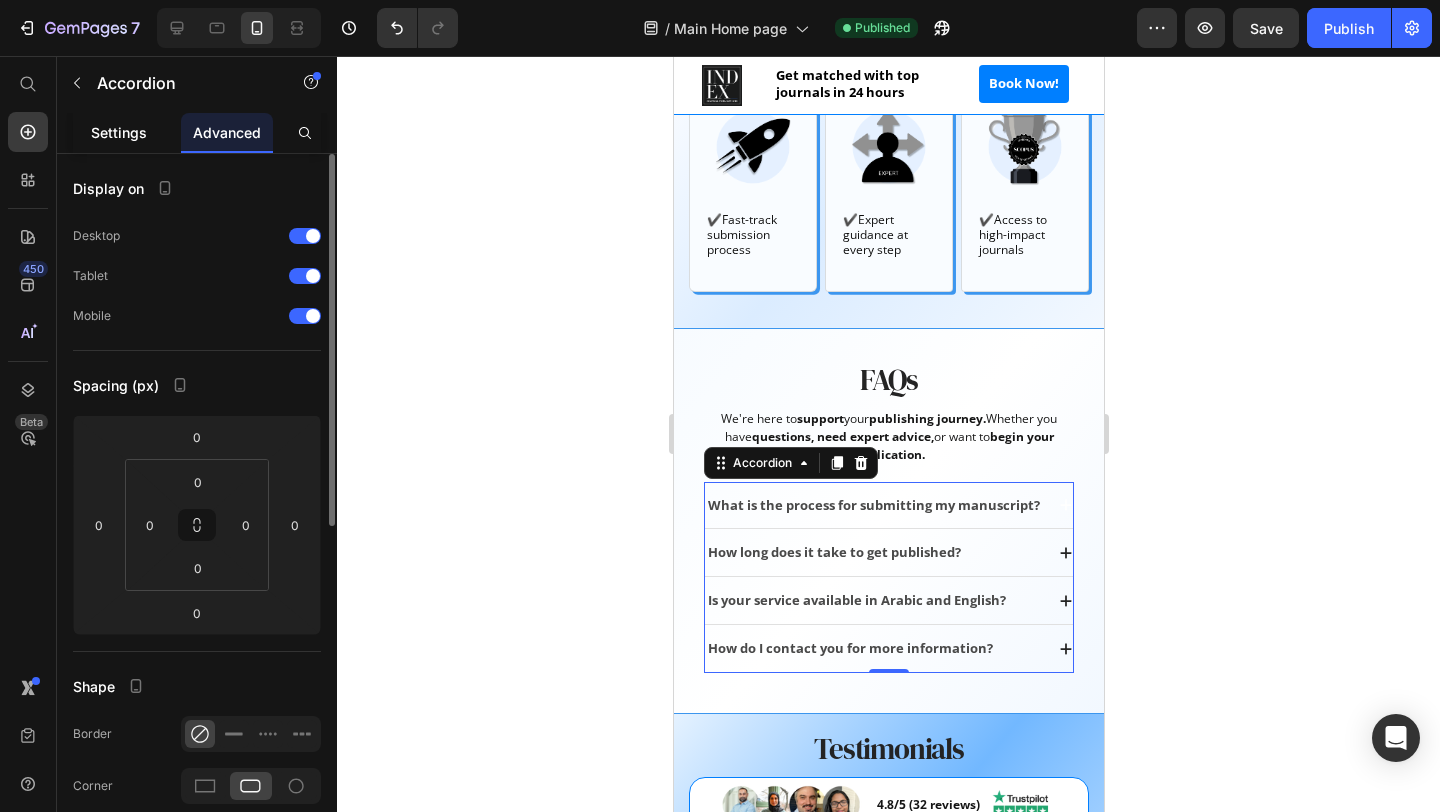 click on "Settings" at bounding box center [119, 132] 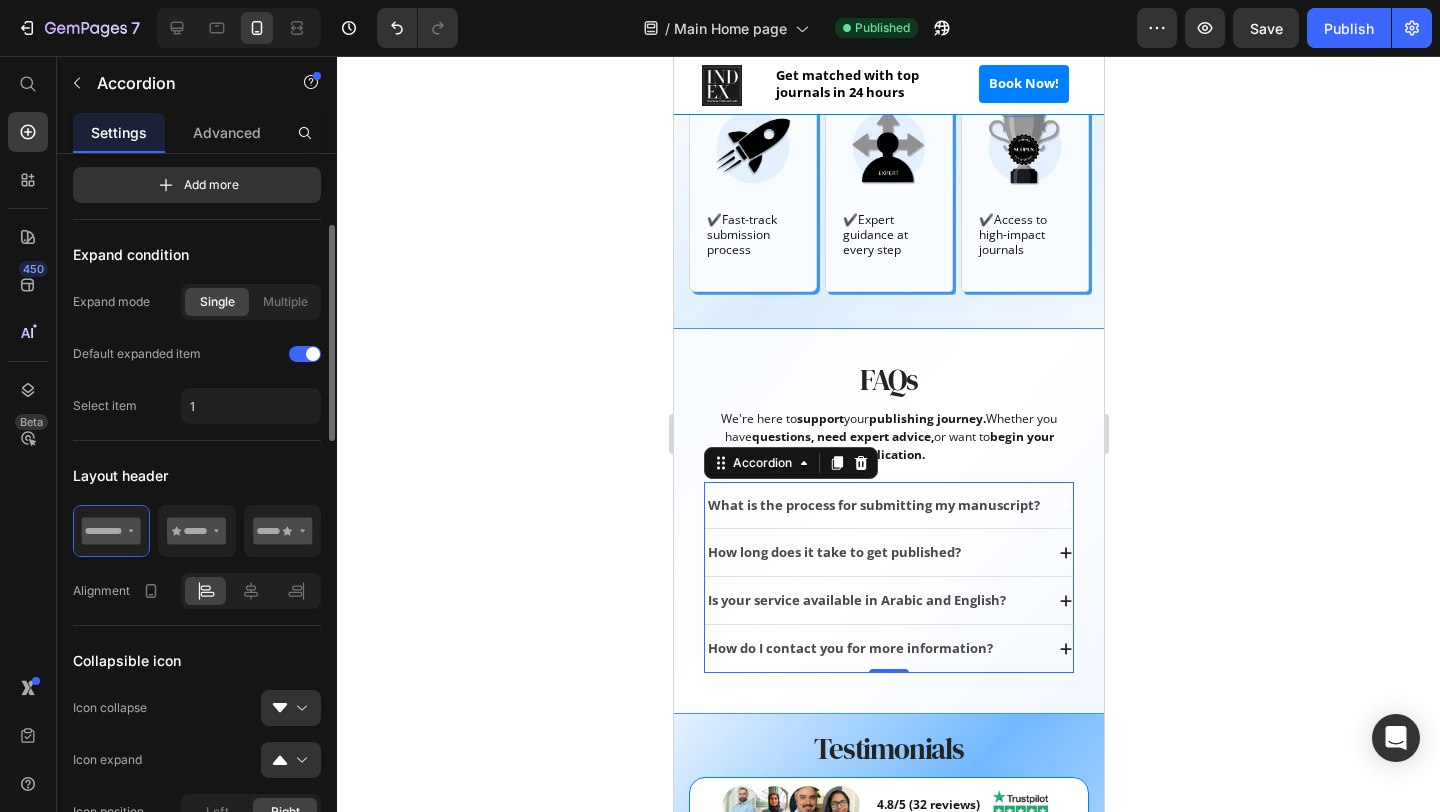 scroll, scrollTop: 240, scrollLeft: 0, axis: vertical 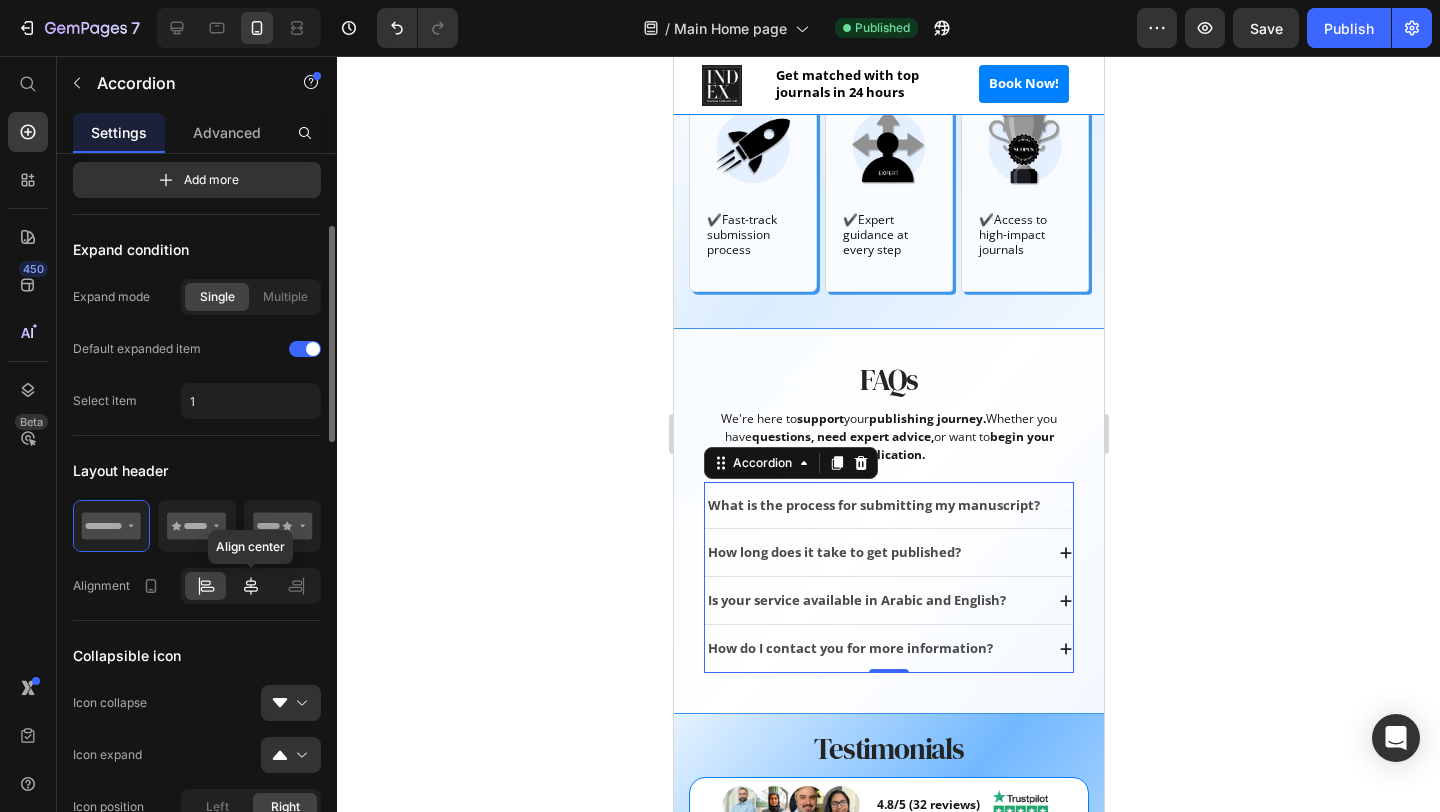click 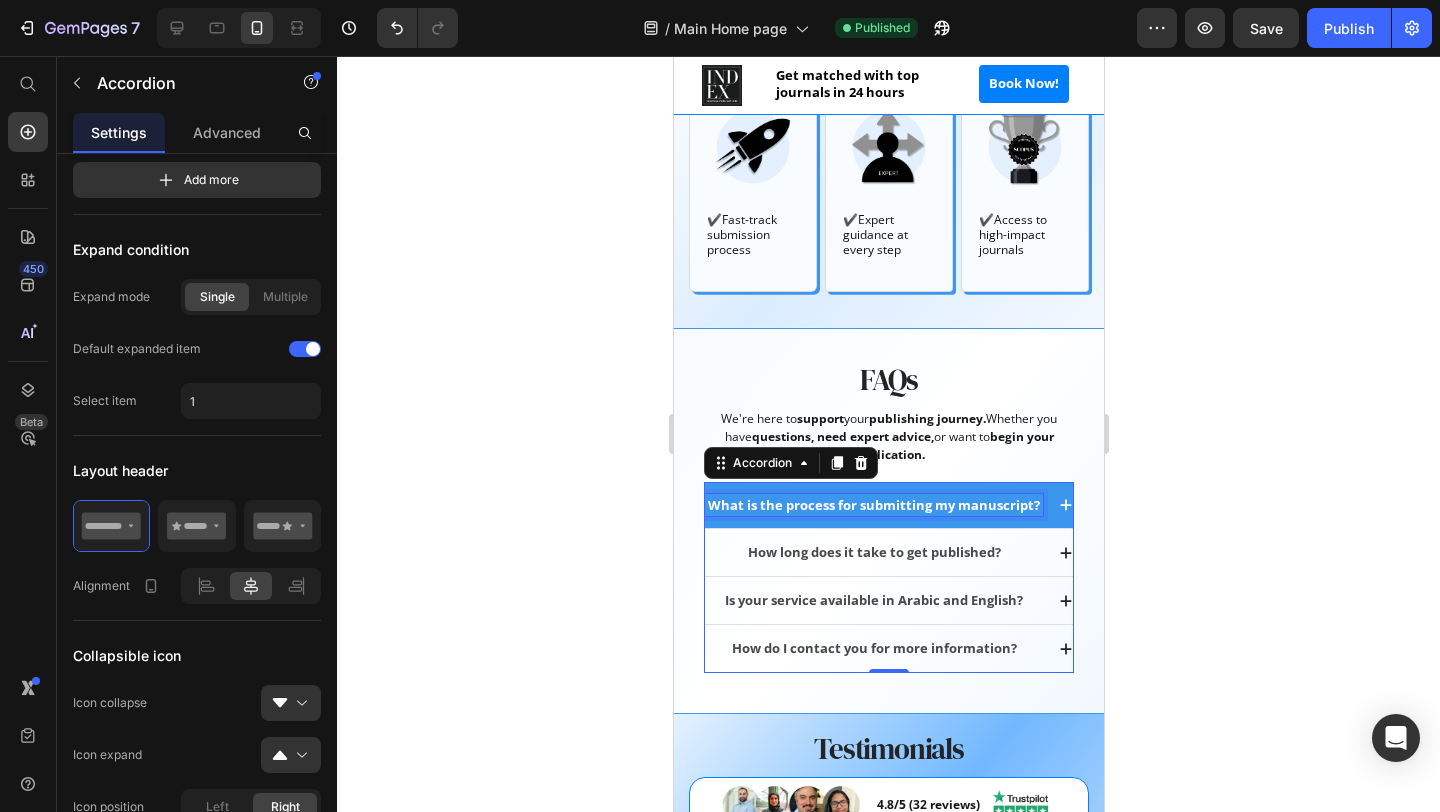 click on "What is the process for submitting my manuscript?" at bounding box center (873, 505) 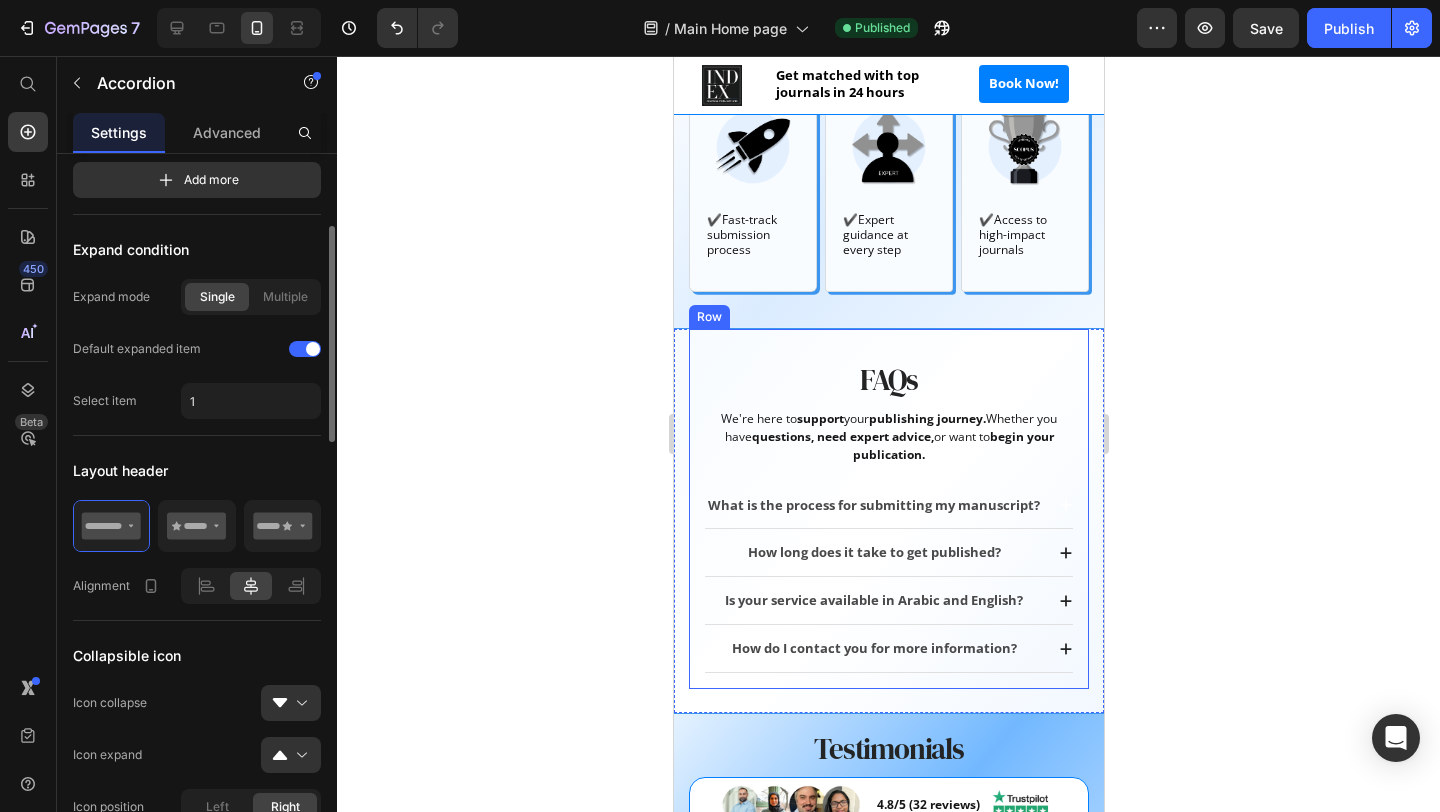 click 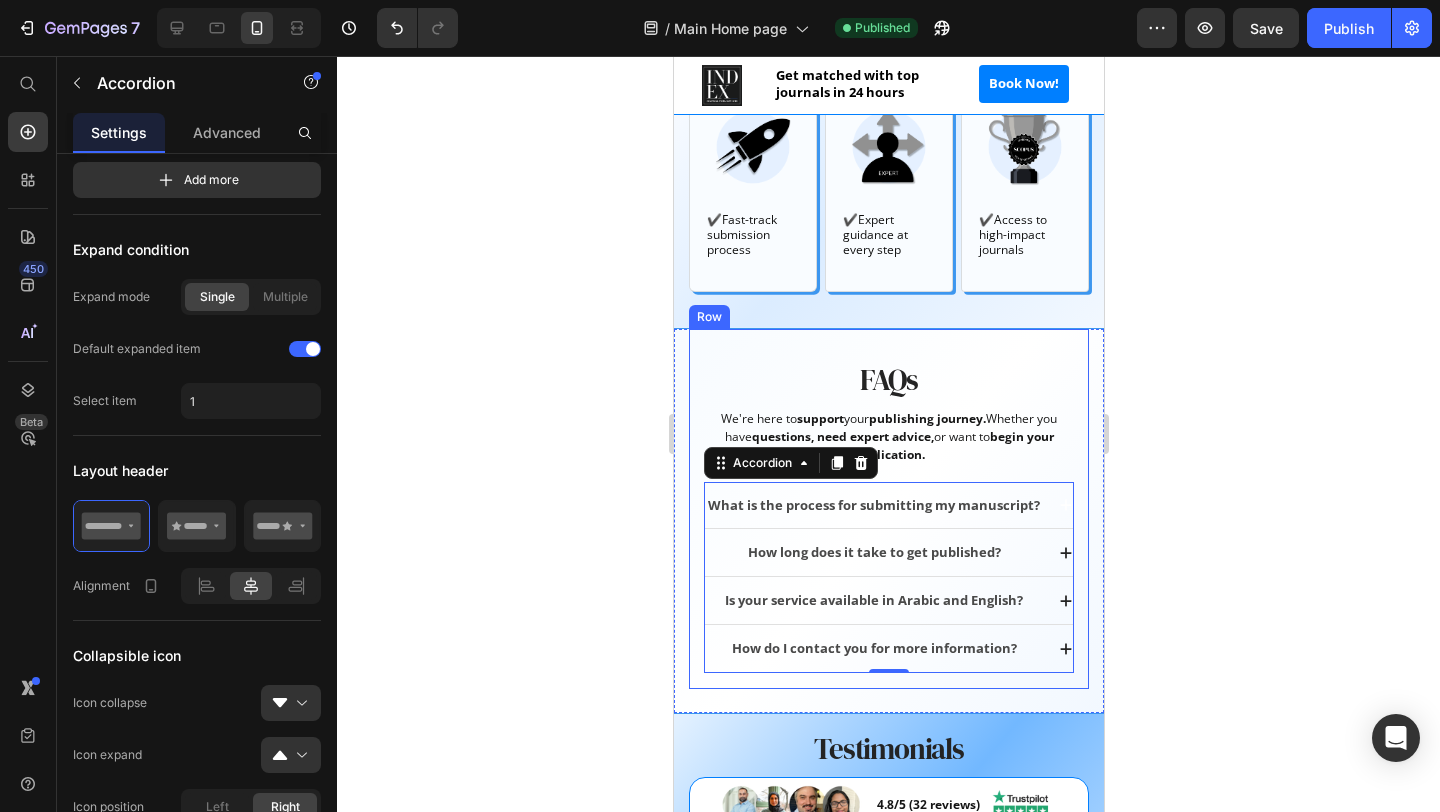 click 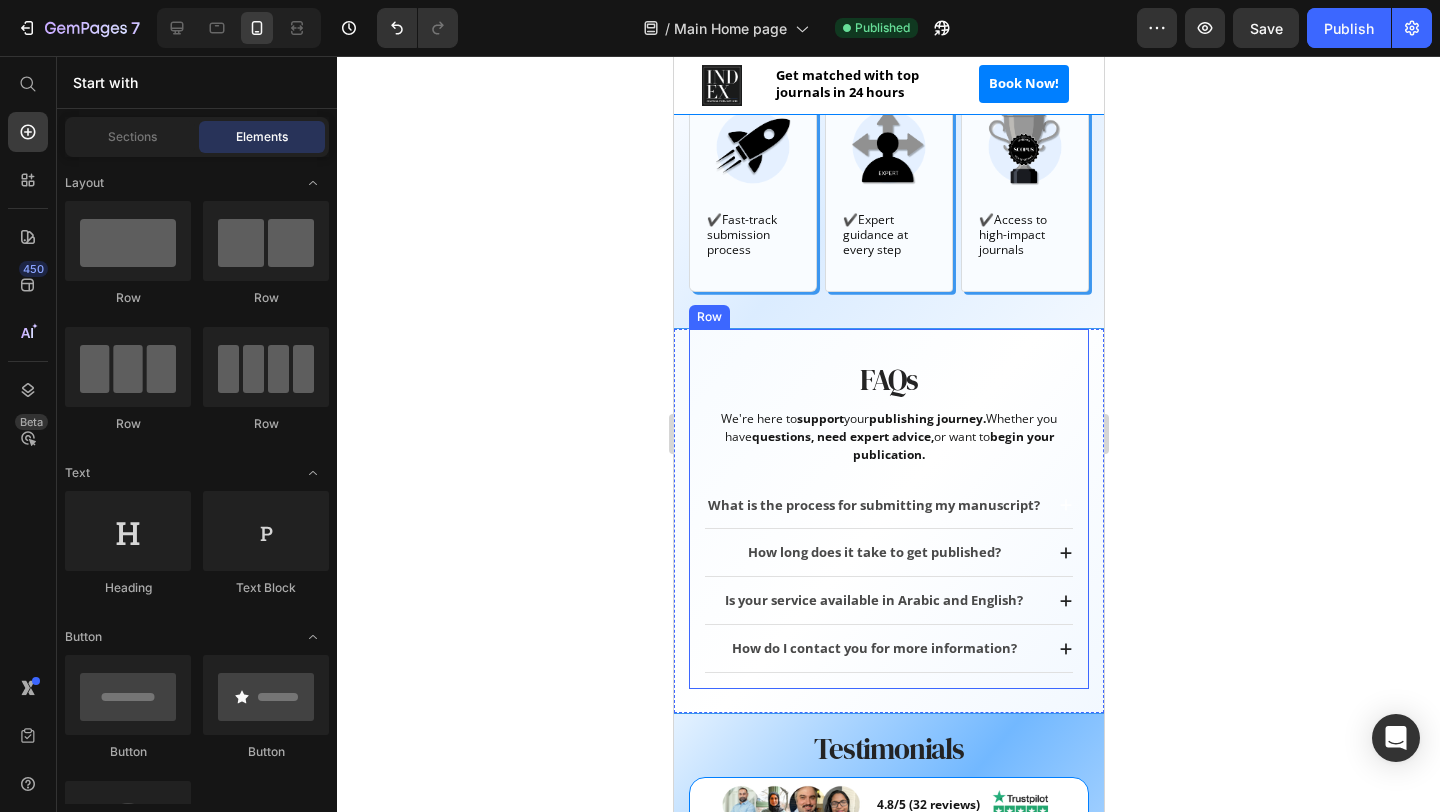 click 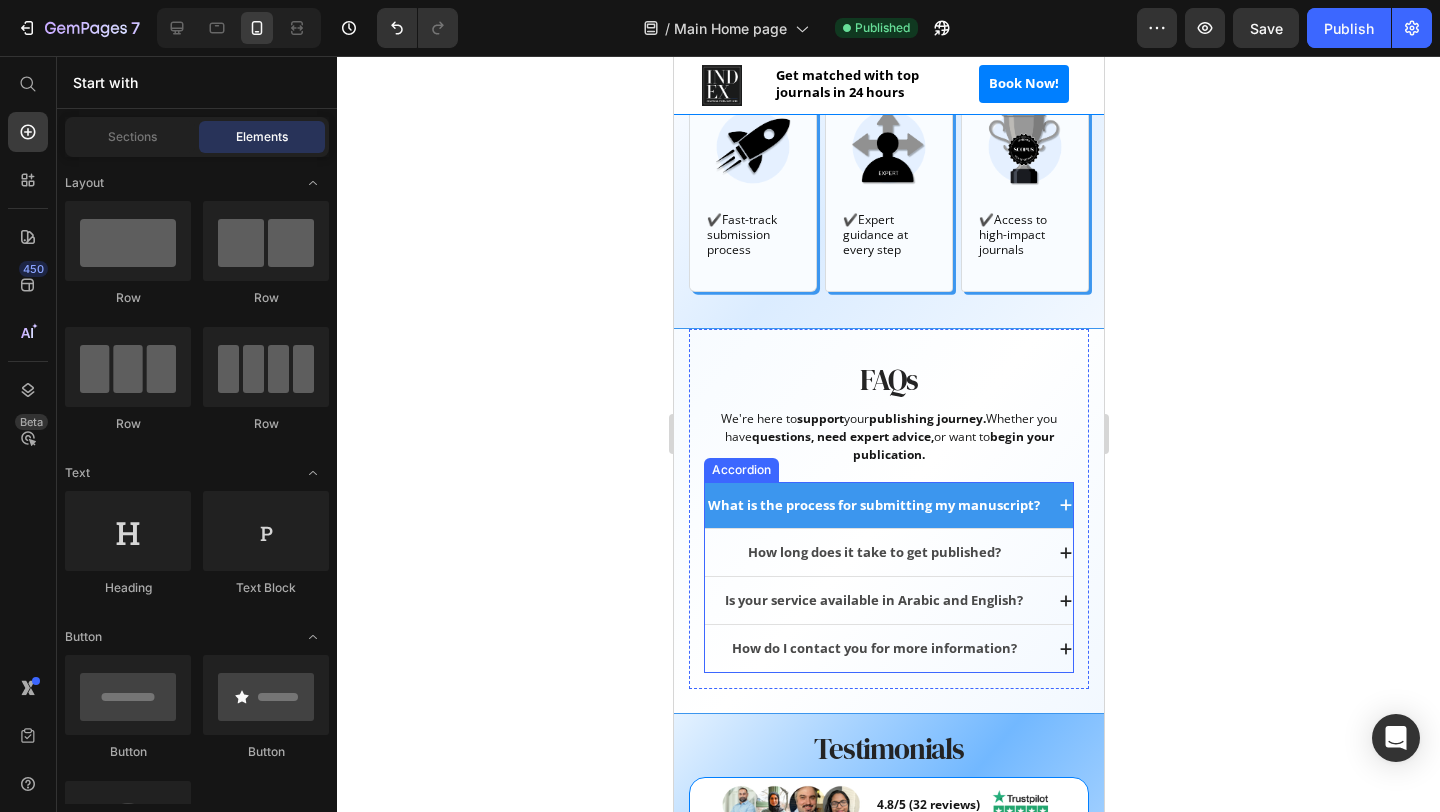 click on "What is the process for submitting my manuscript?" at bounding box center (888, 505) 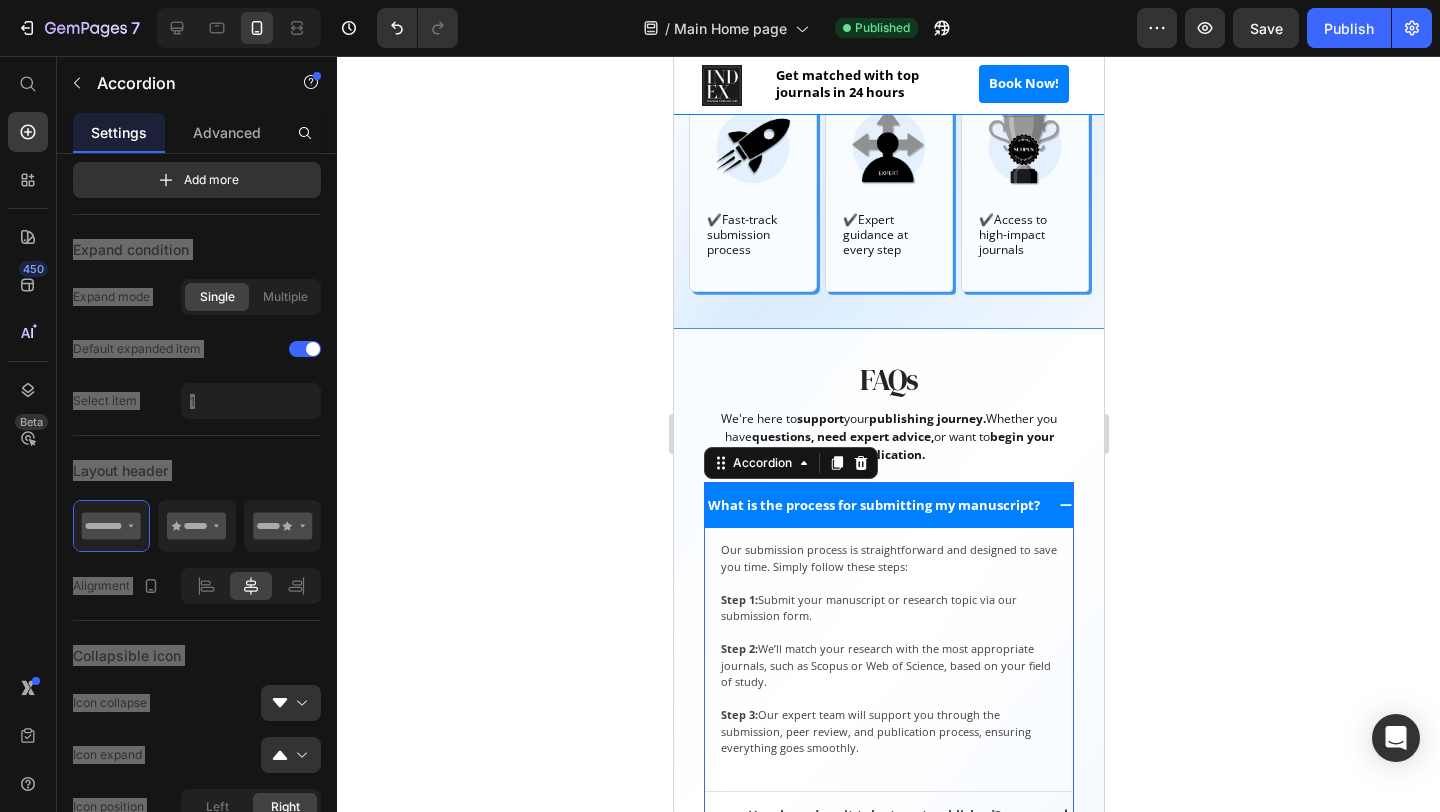 click on "What is the process for submitting my manuscript?" at bounding box center (888, 505) 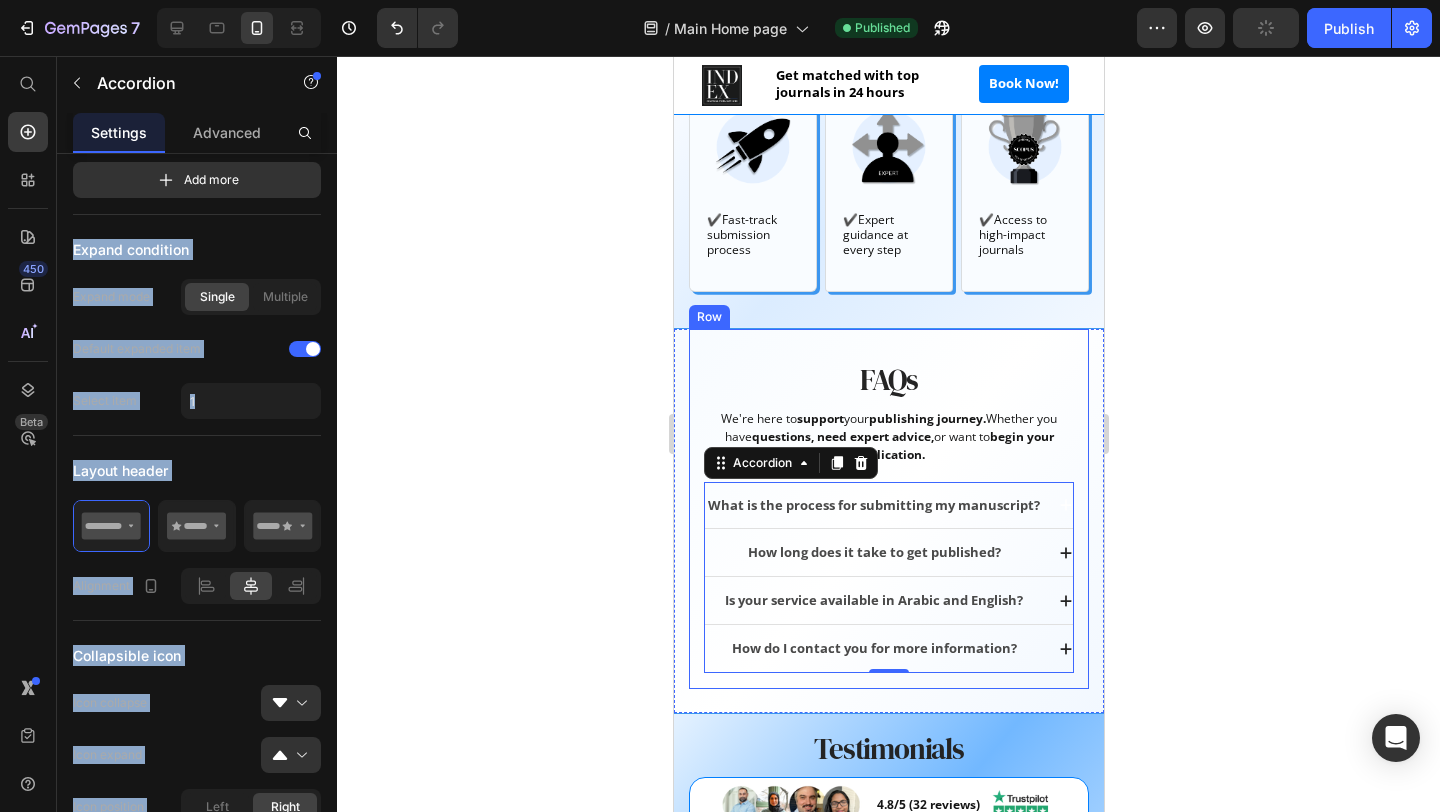click 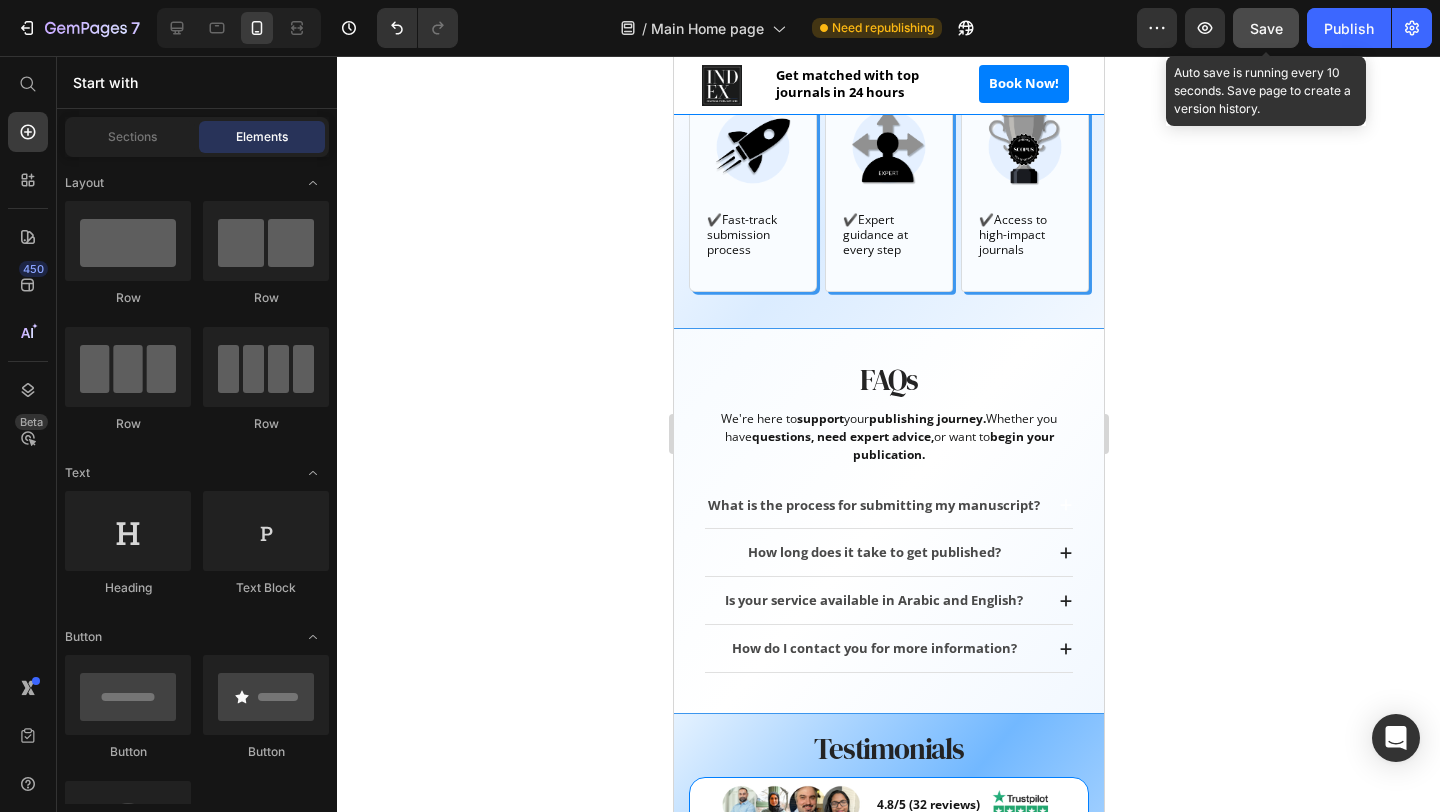 click on "Save" at bounding box center [1266, 28] 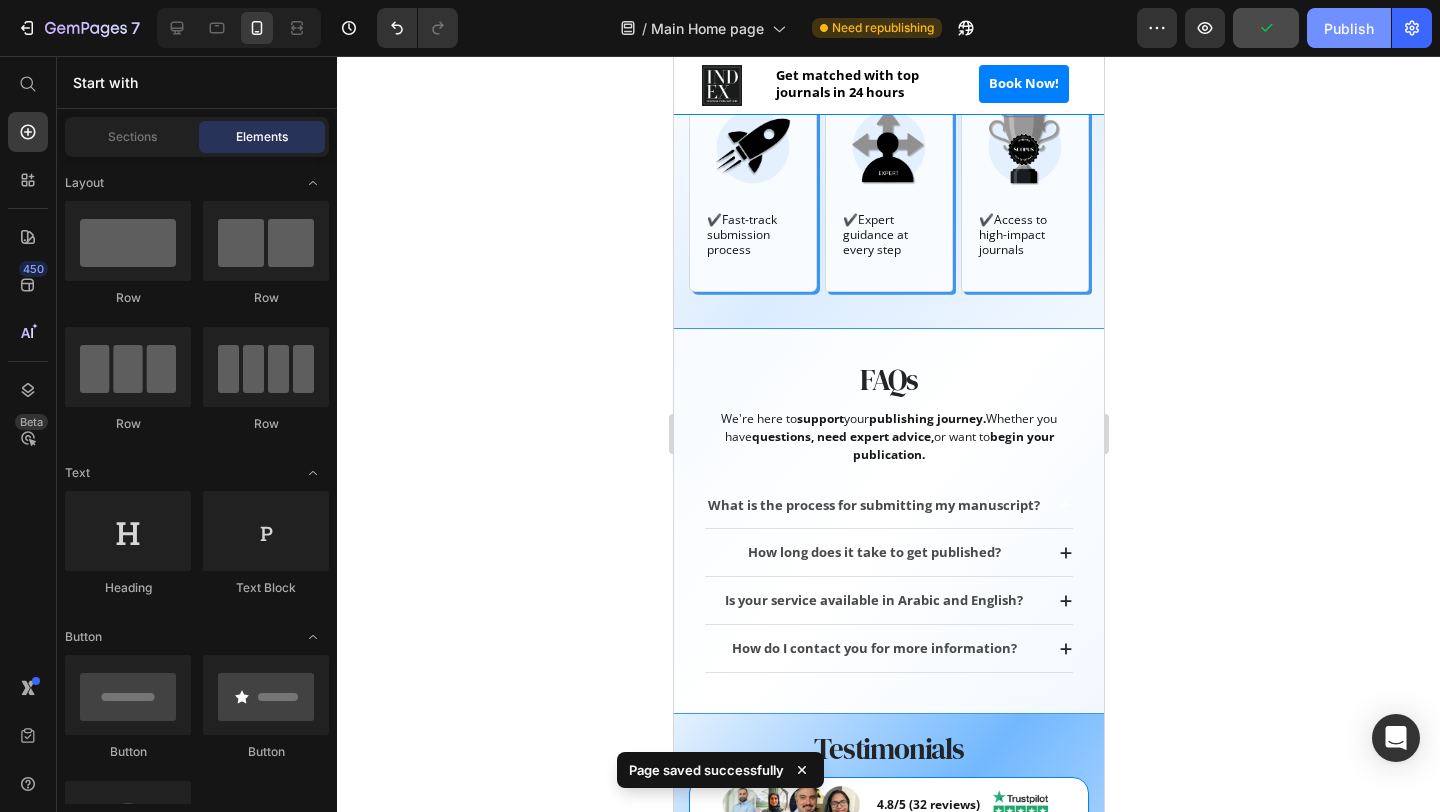 click on "Publish" at bounding box center (1349, 28) 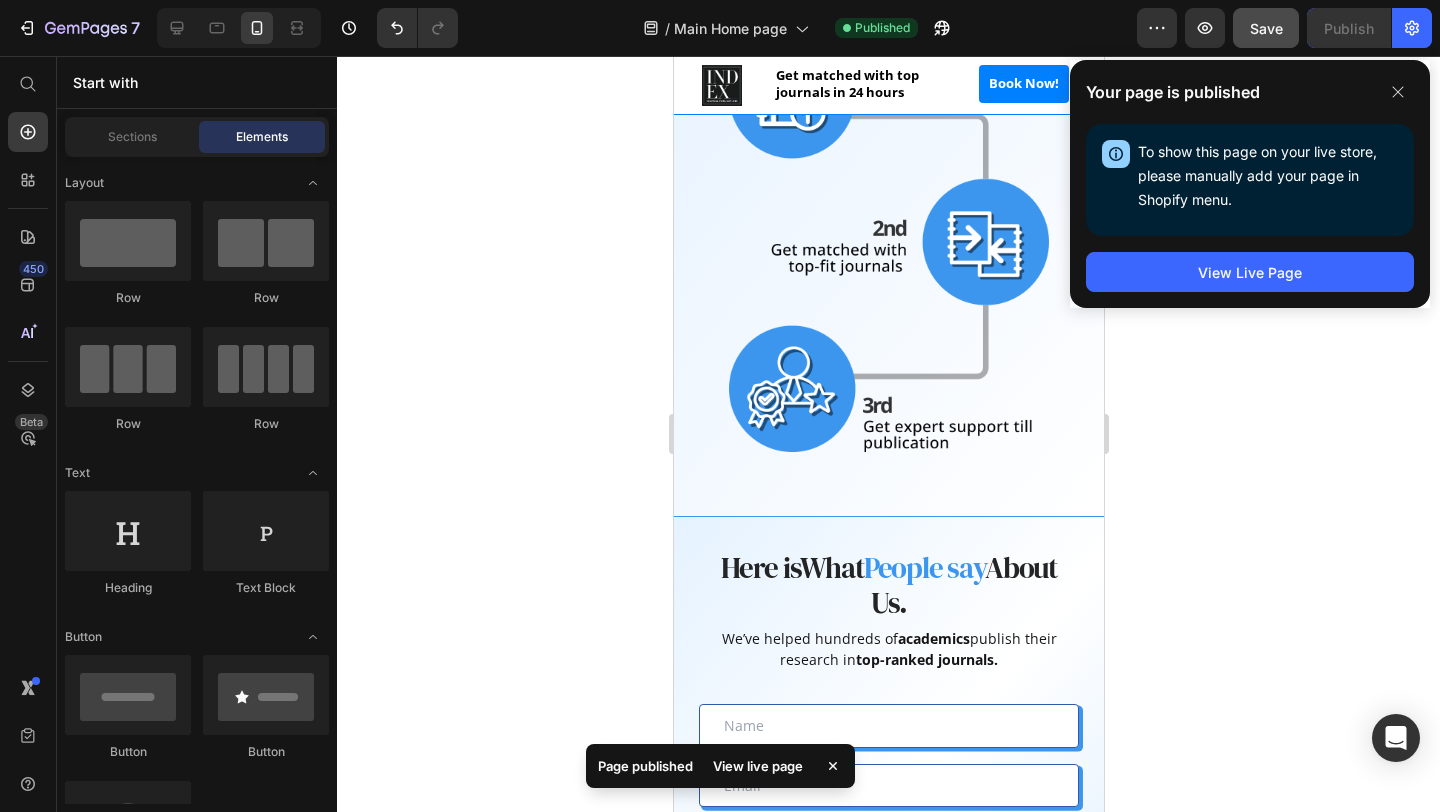 scroll, scrollTop: 1531, scrollLeft: 0, axis: vertical 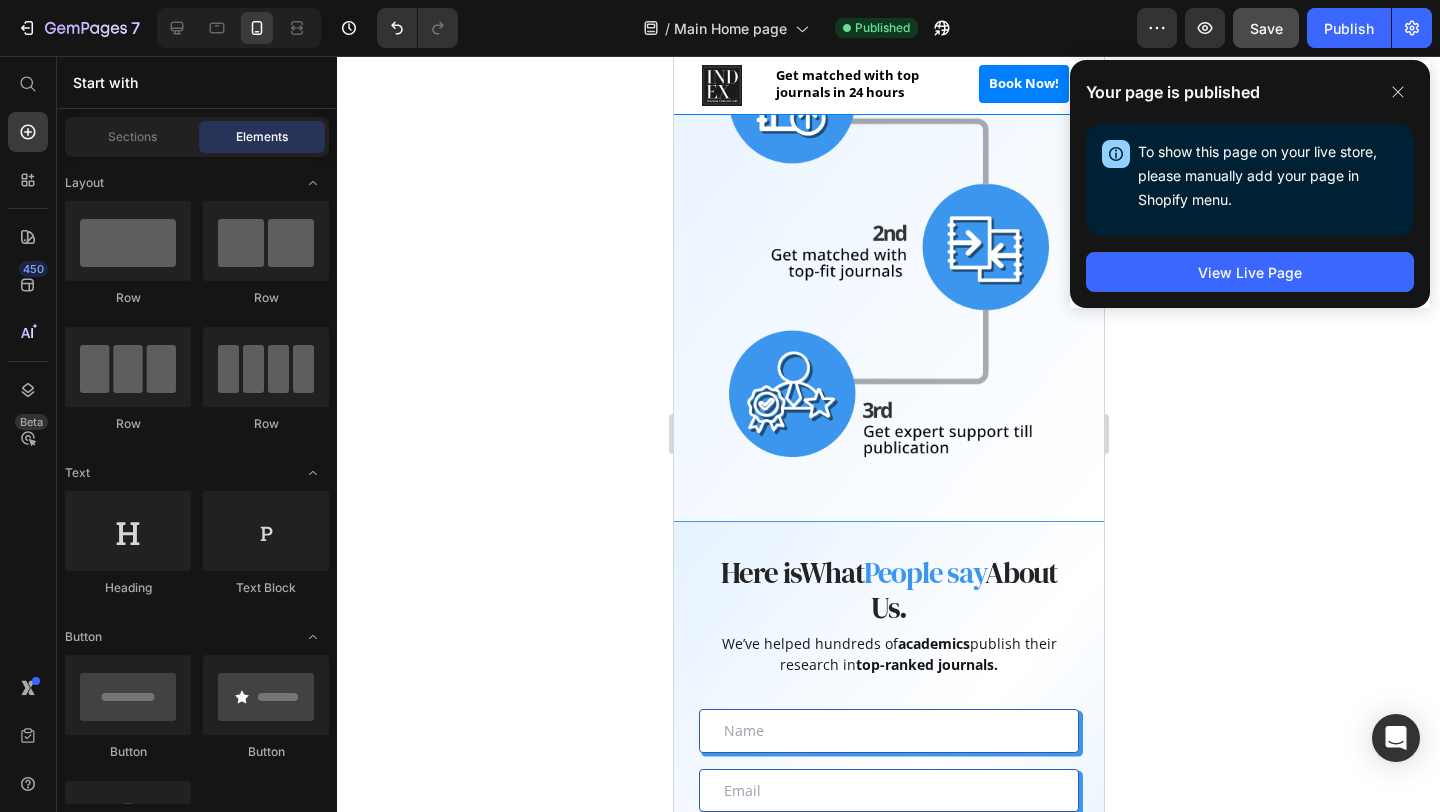 click 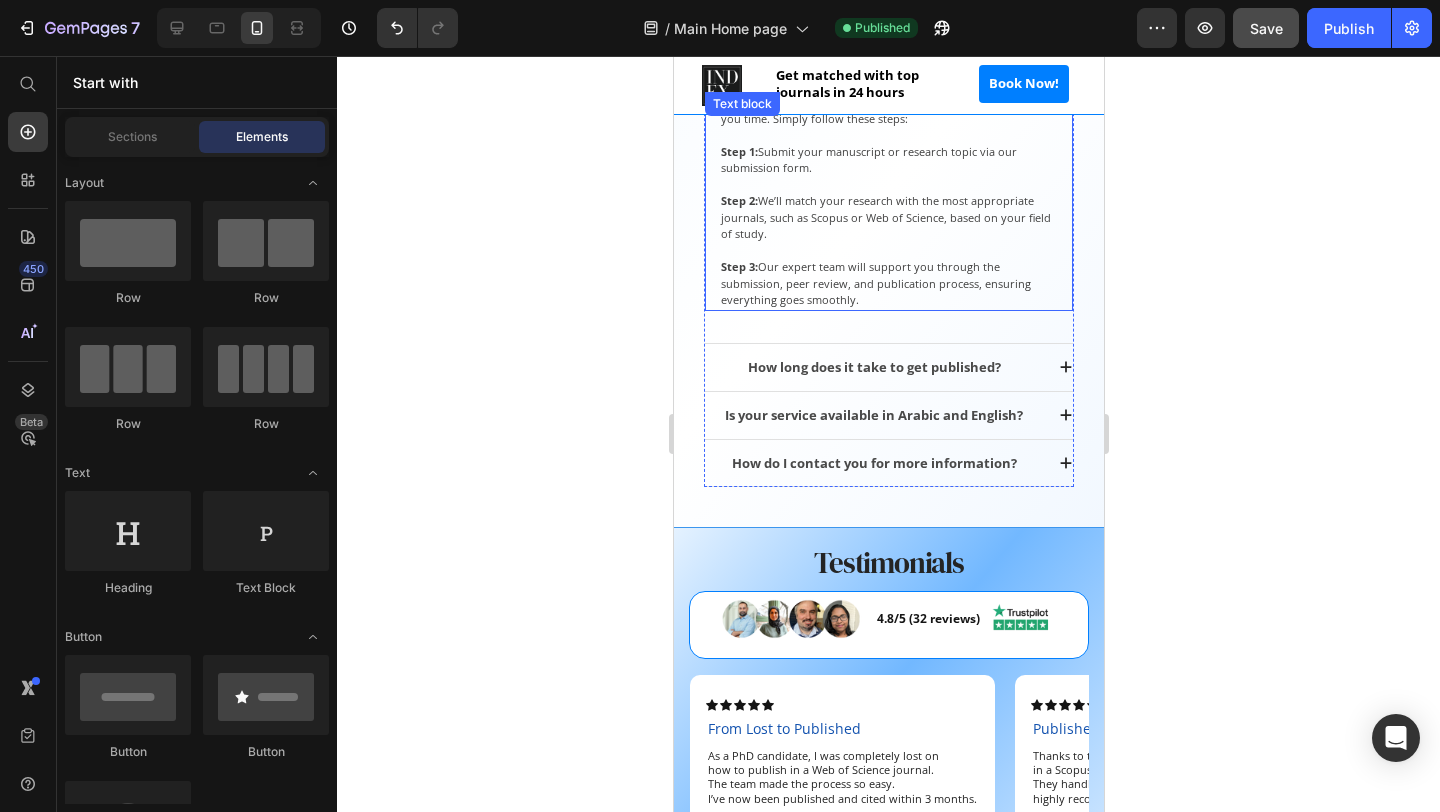 scroll, scrollTop: 2931, scrollLeft: 0, axis: vertical 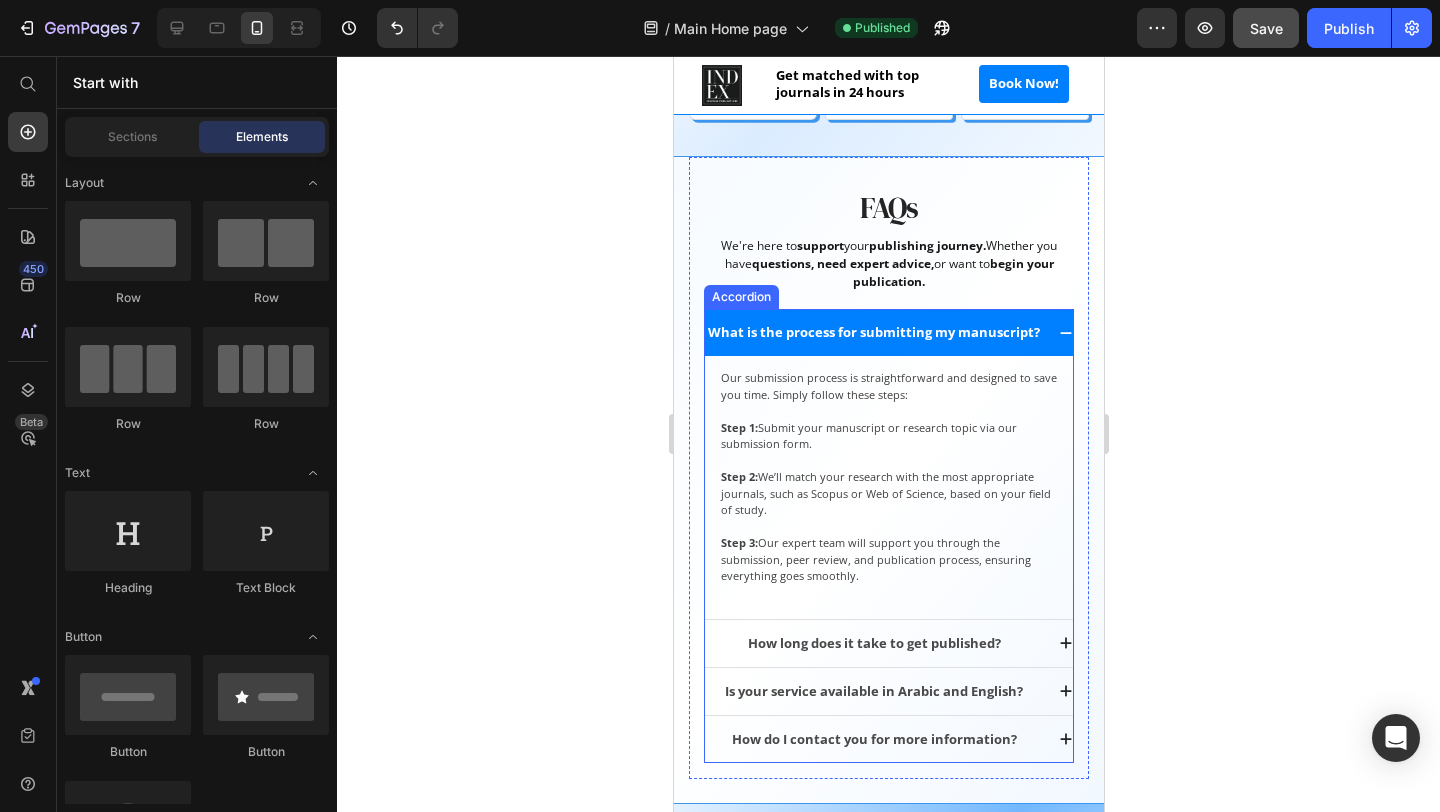click 